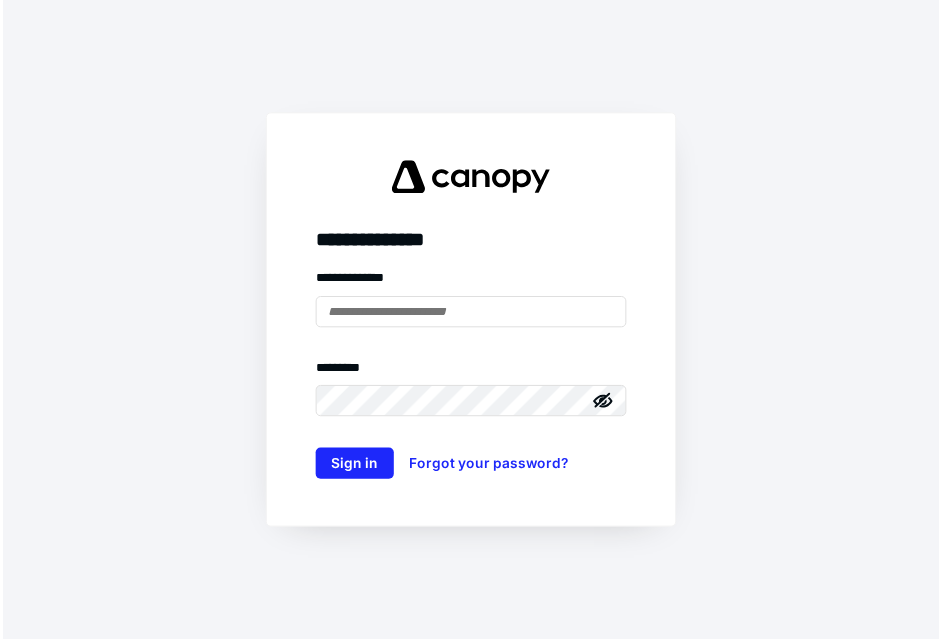 scroll, scrollTop: 0, scrollLeft: 0, axis: both 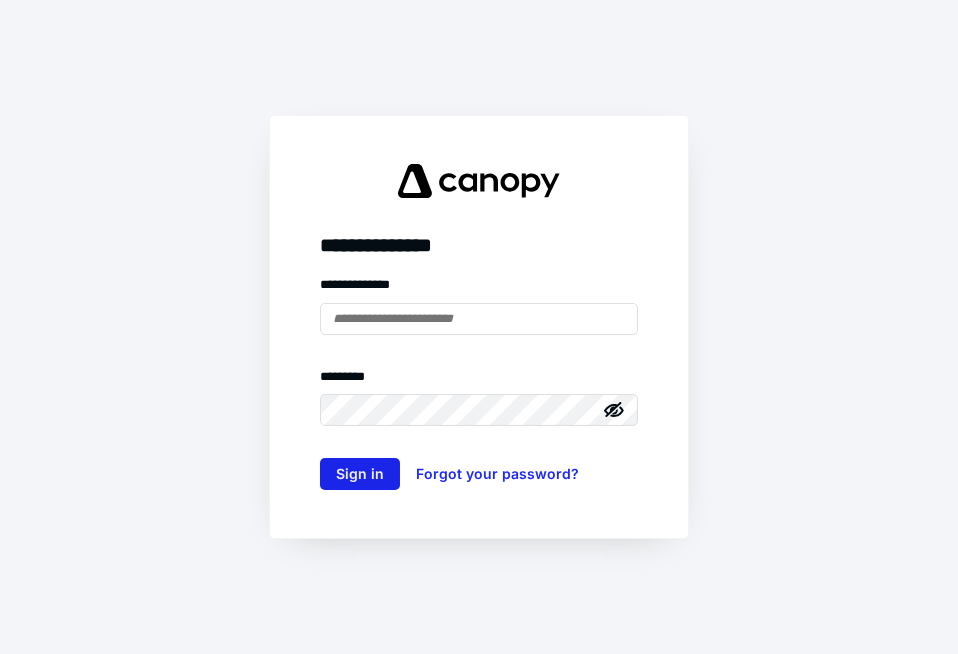 type on "**********" 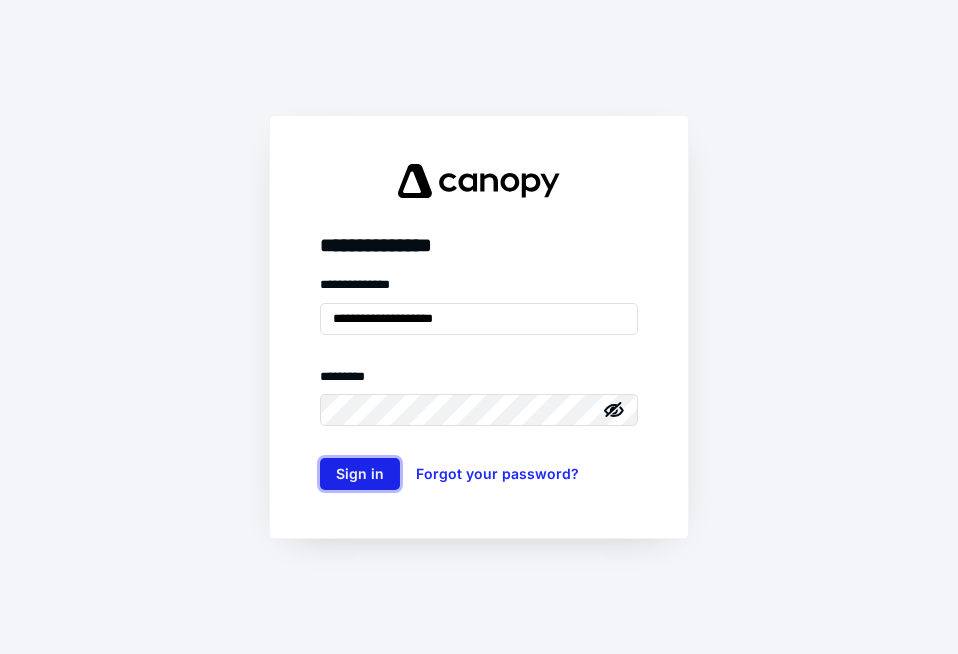 click on "Sign in" at bounding box center [360, 474] 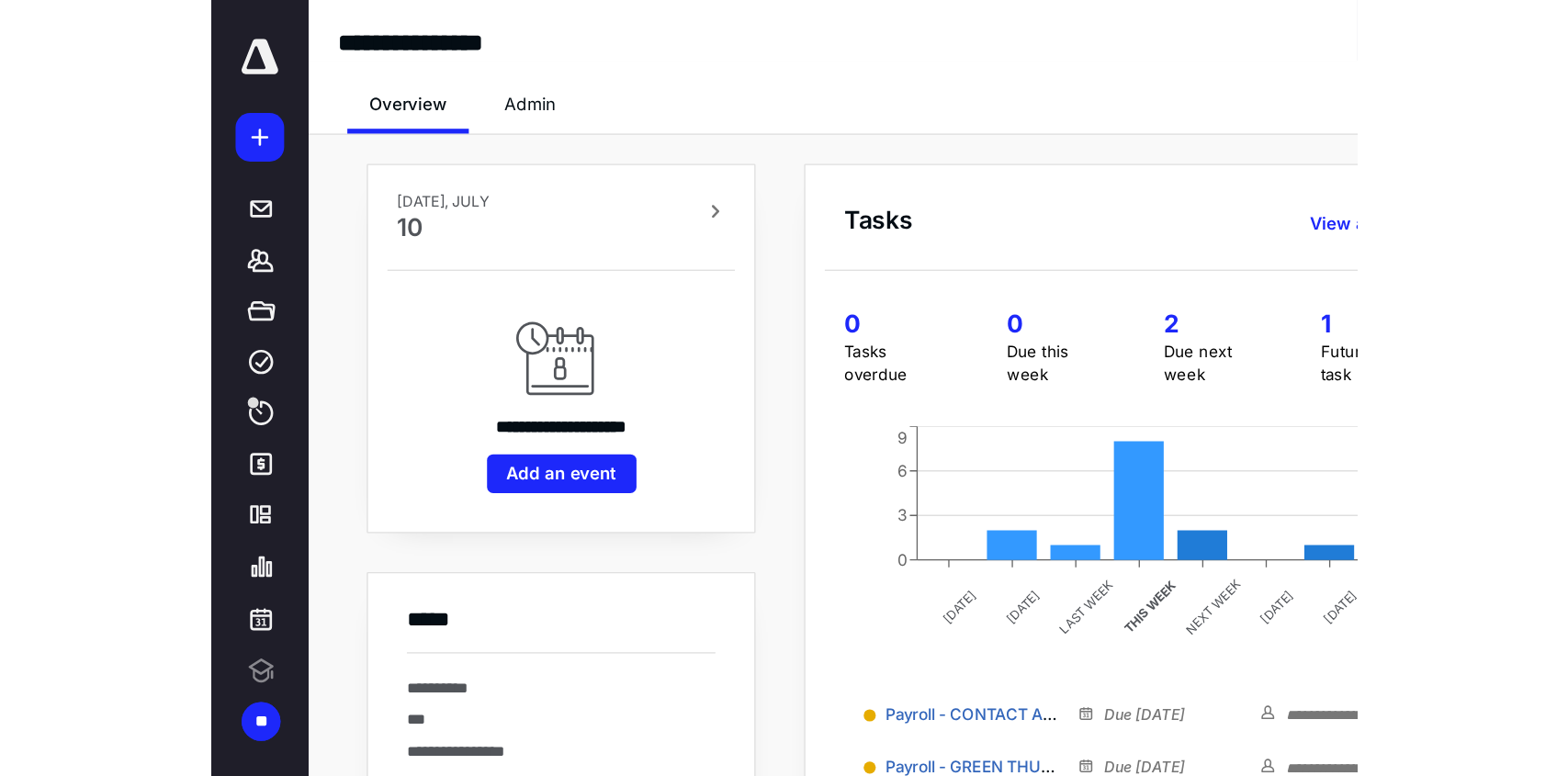 scroll, scrollTop: 0, scrollLeft: 0, axis: both 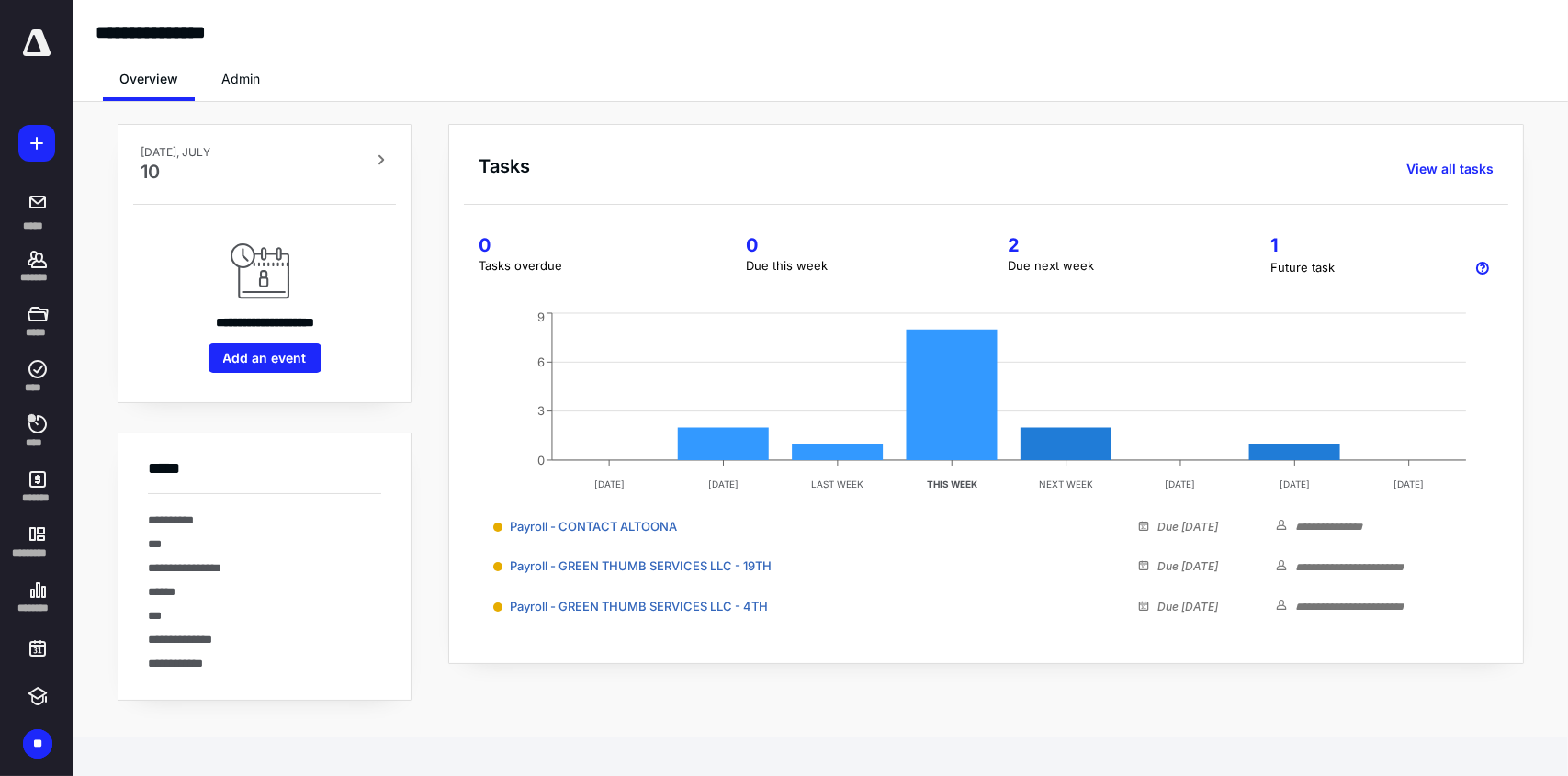 click on "**********" at bounding box center (820, 17) 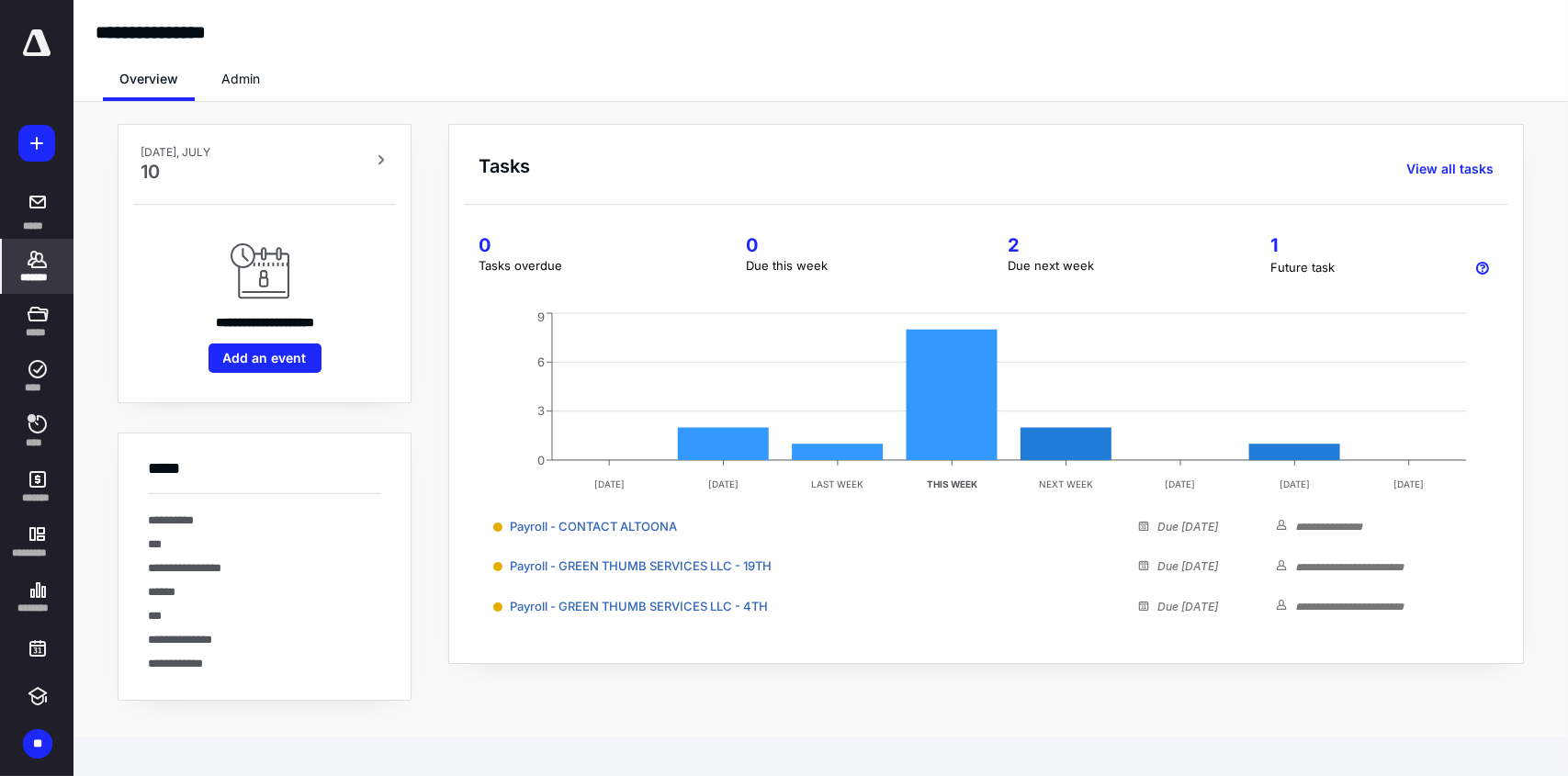 click 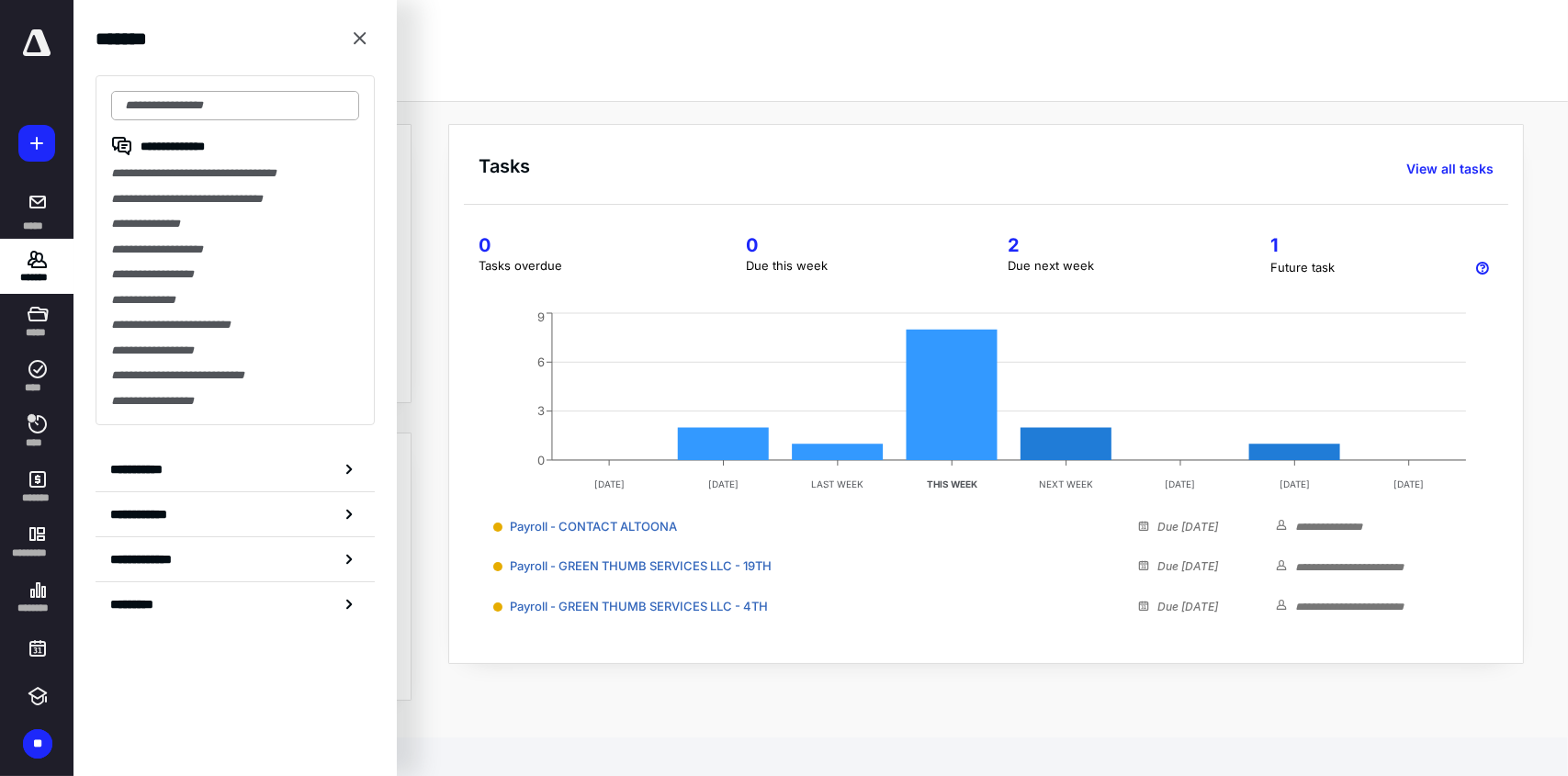 click at bounding box center (235, 106) 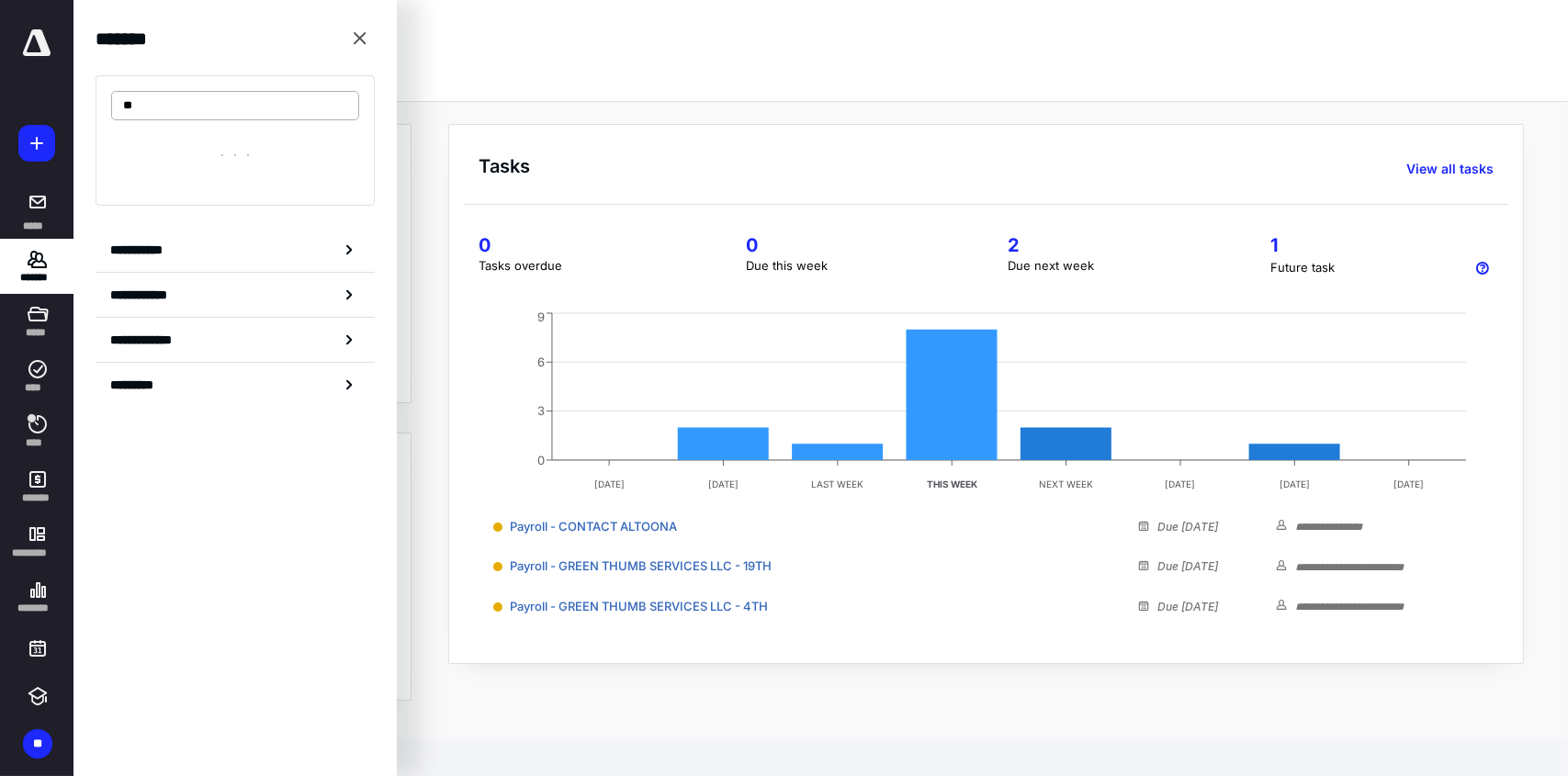 type on "*" 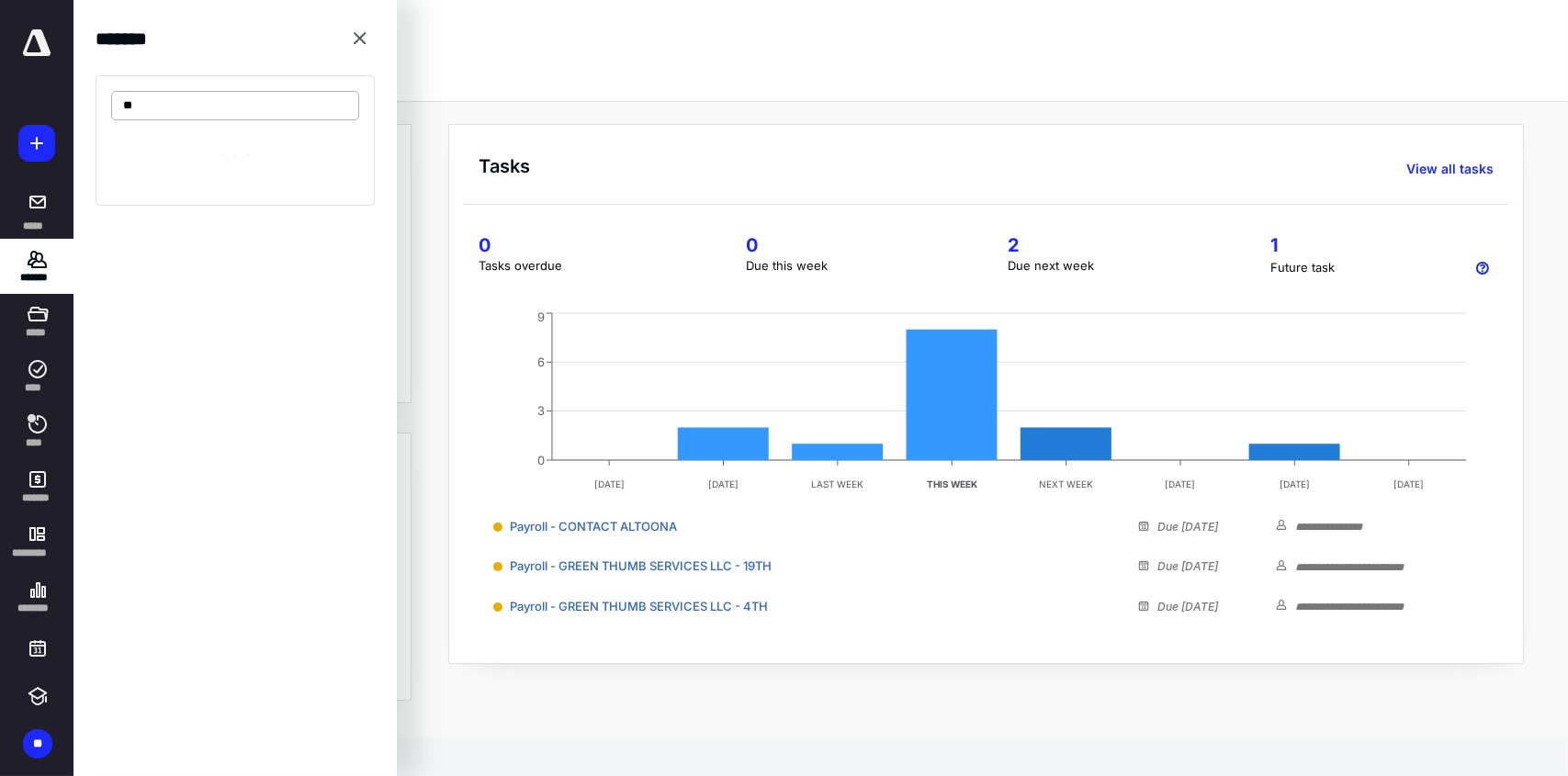 type on "*" 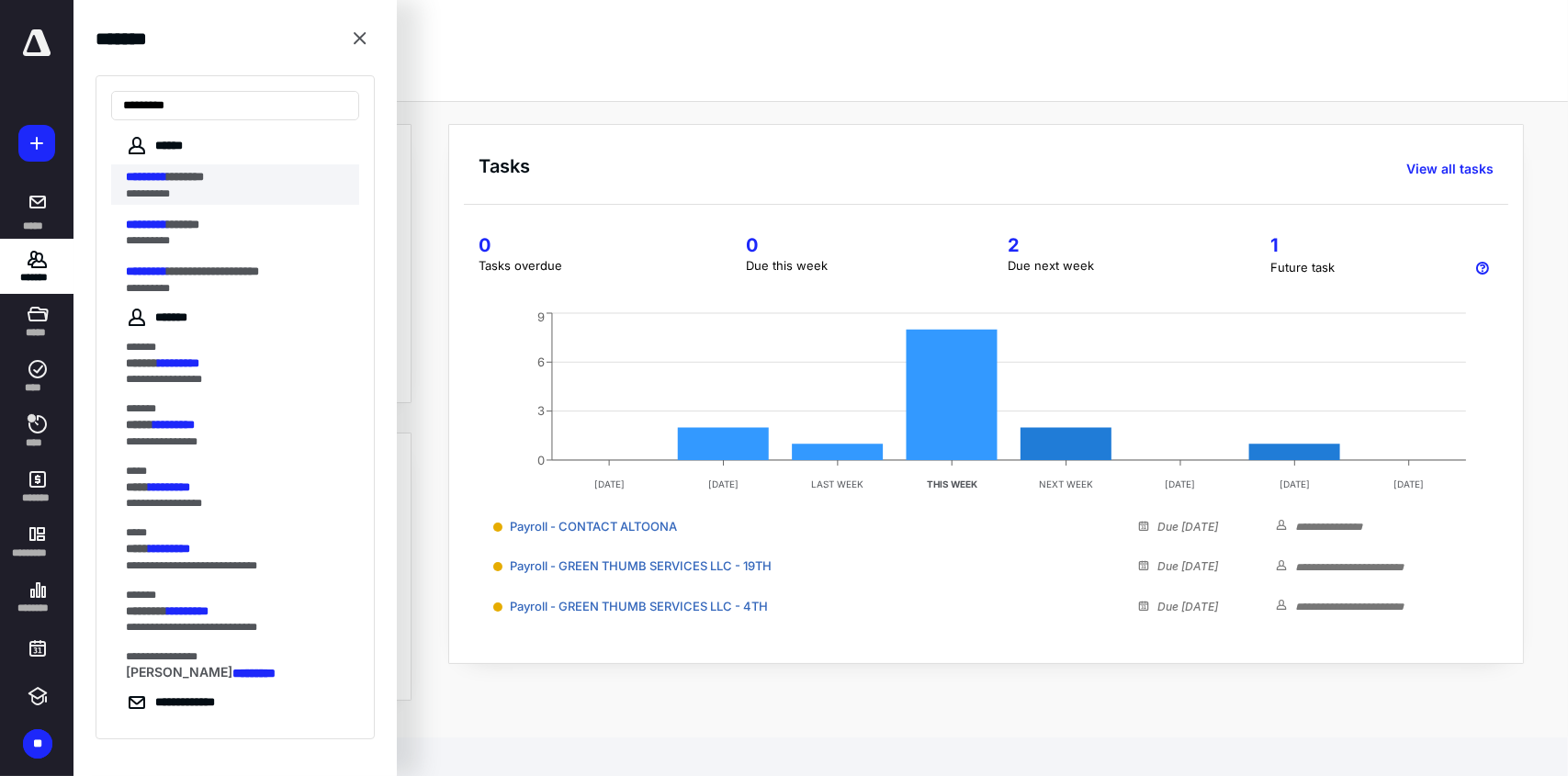 type on "*********" 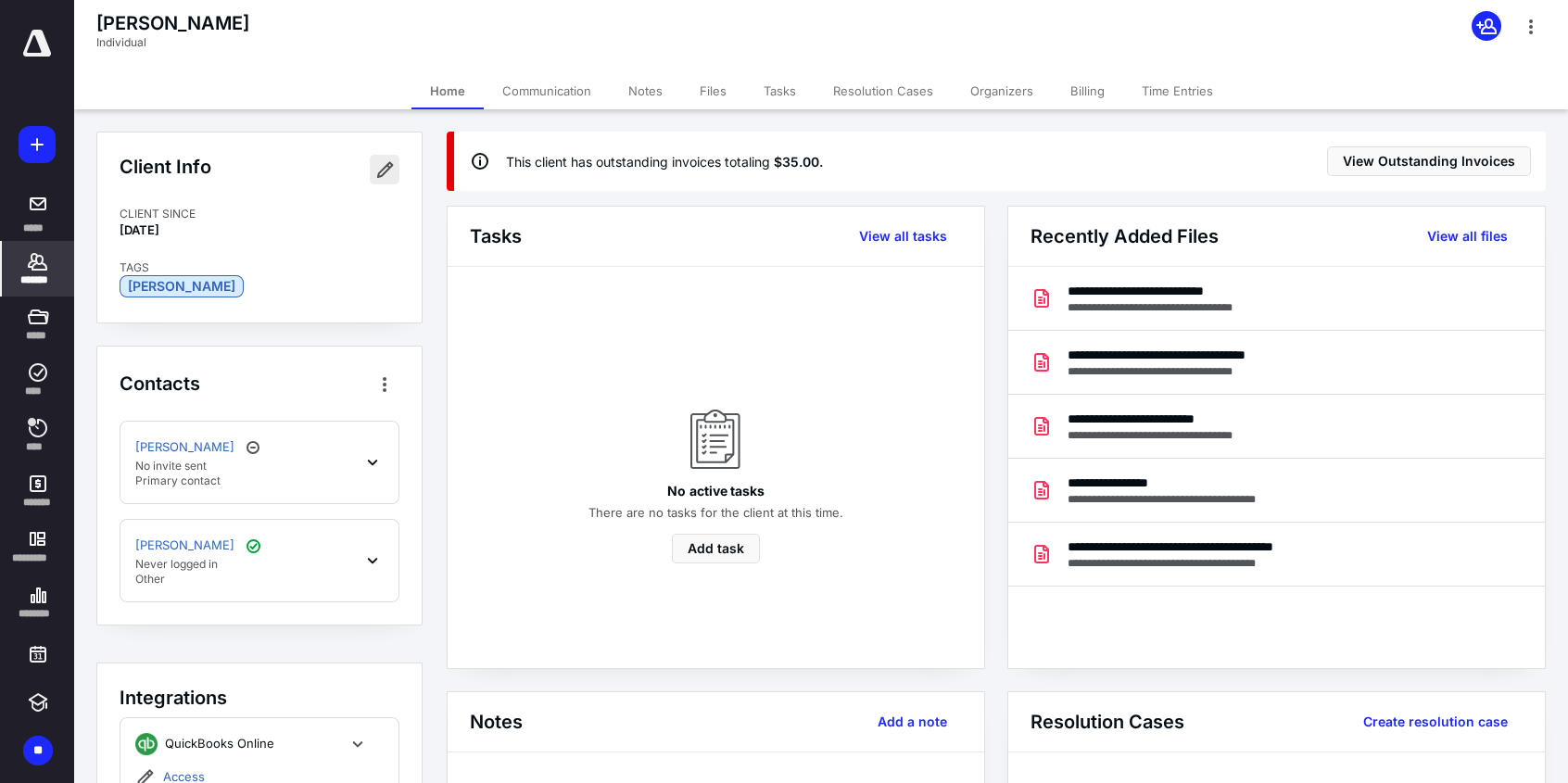 click at bounding box center (385, 170) 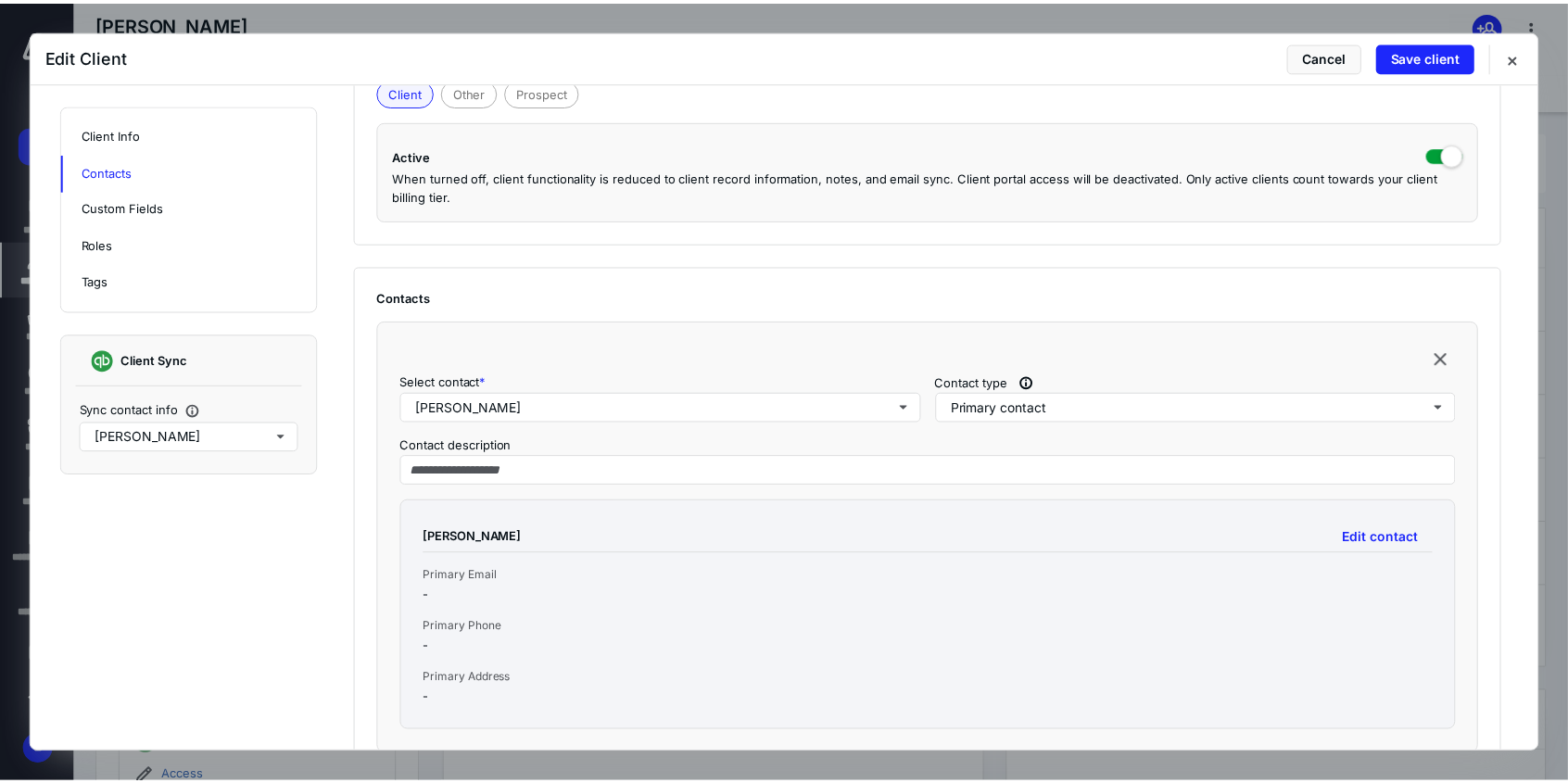 scroll, scrollTop: 463, scrollLeft: 0, axis: vertical 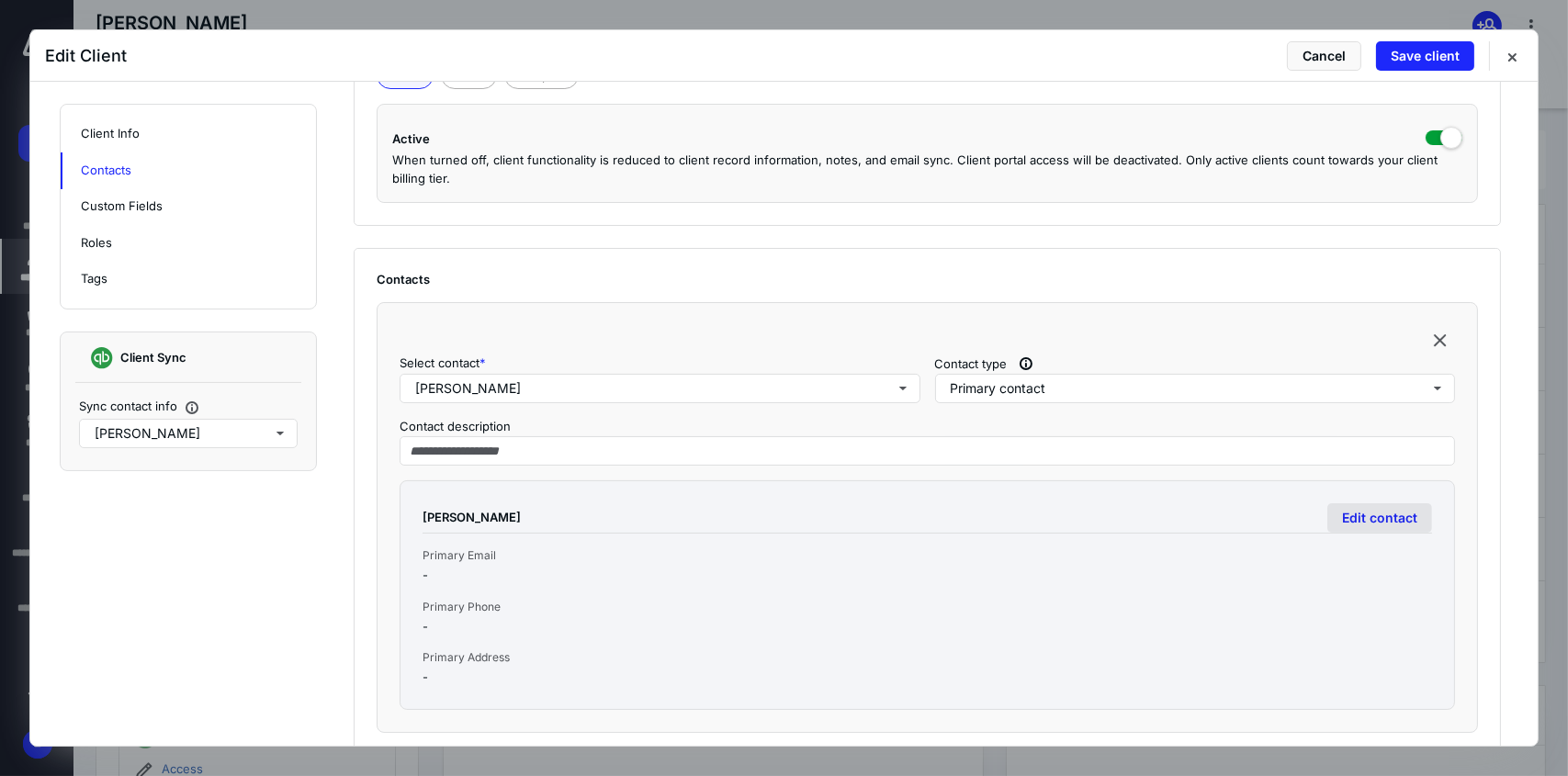 click on "Edit contact" at bounding box center [1380, 518] 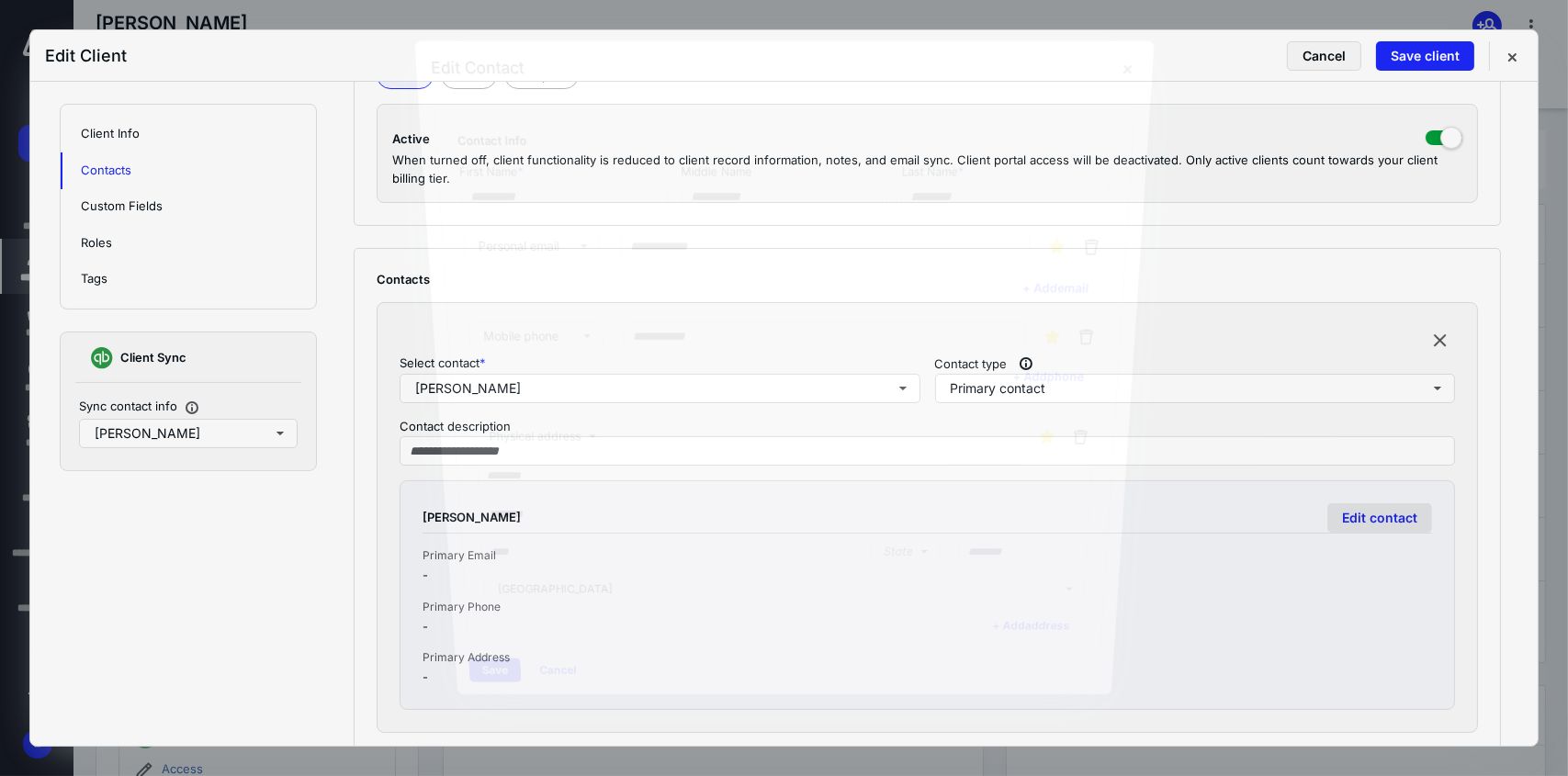 type on "******" 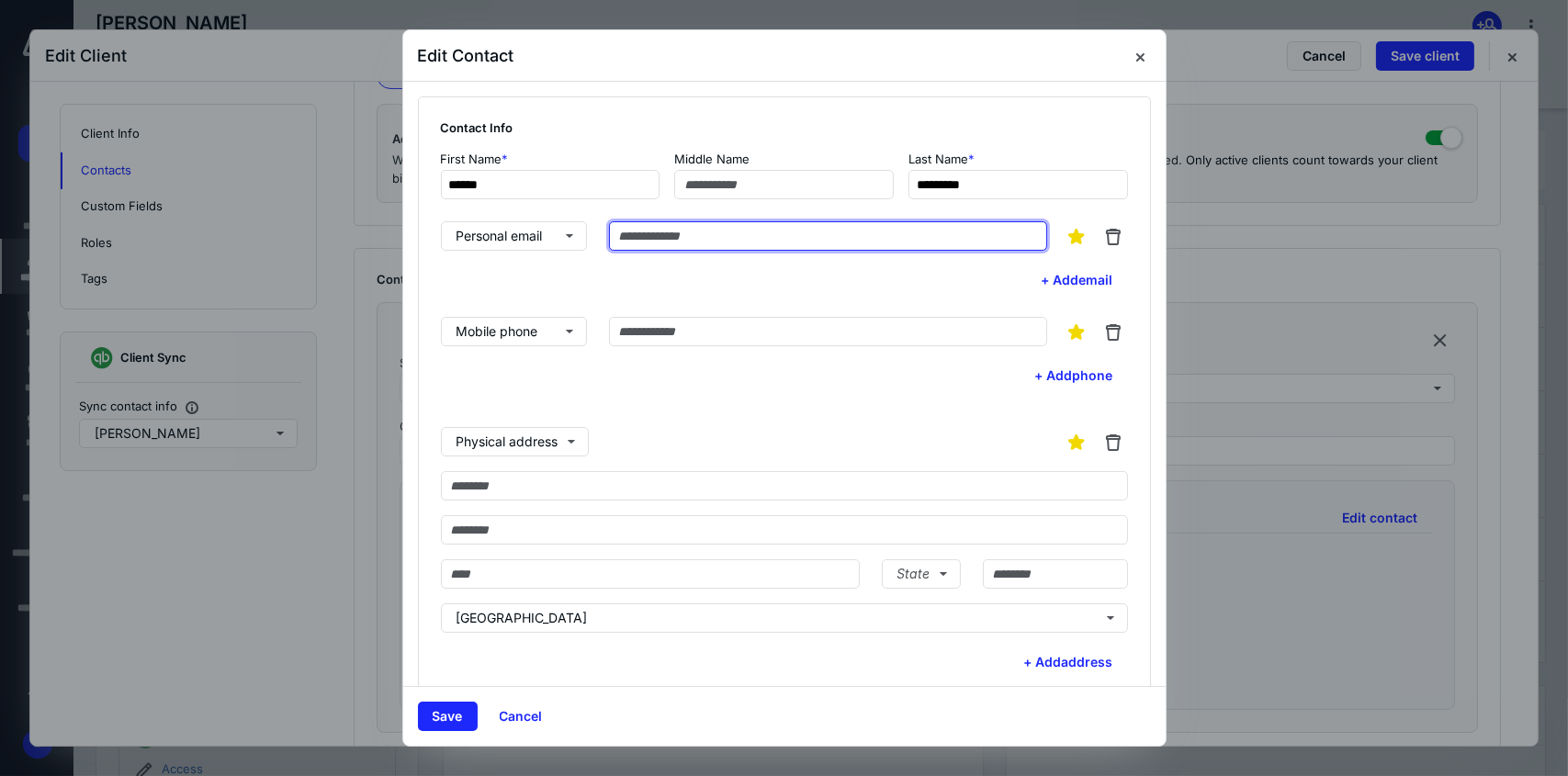 click at bounding box center (828, 236) 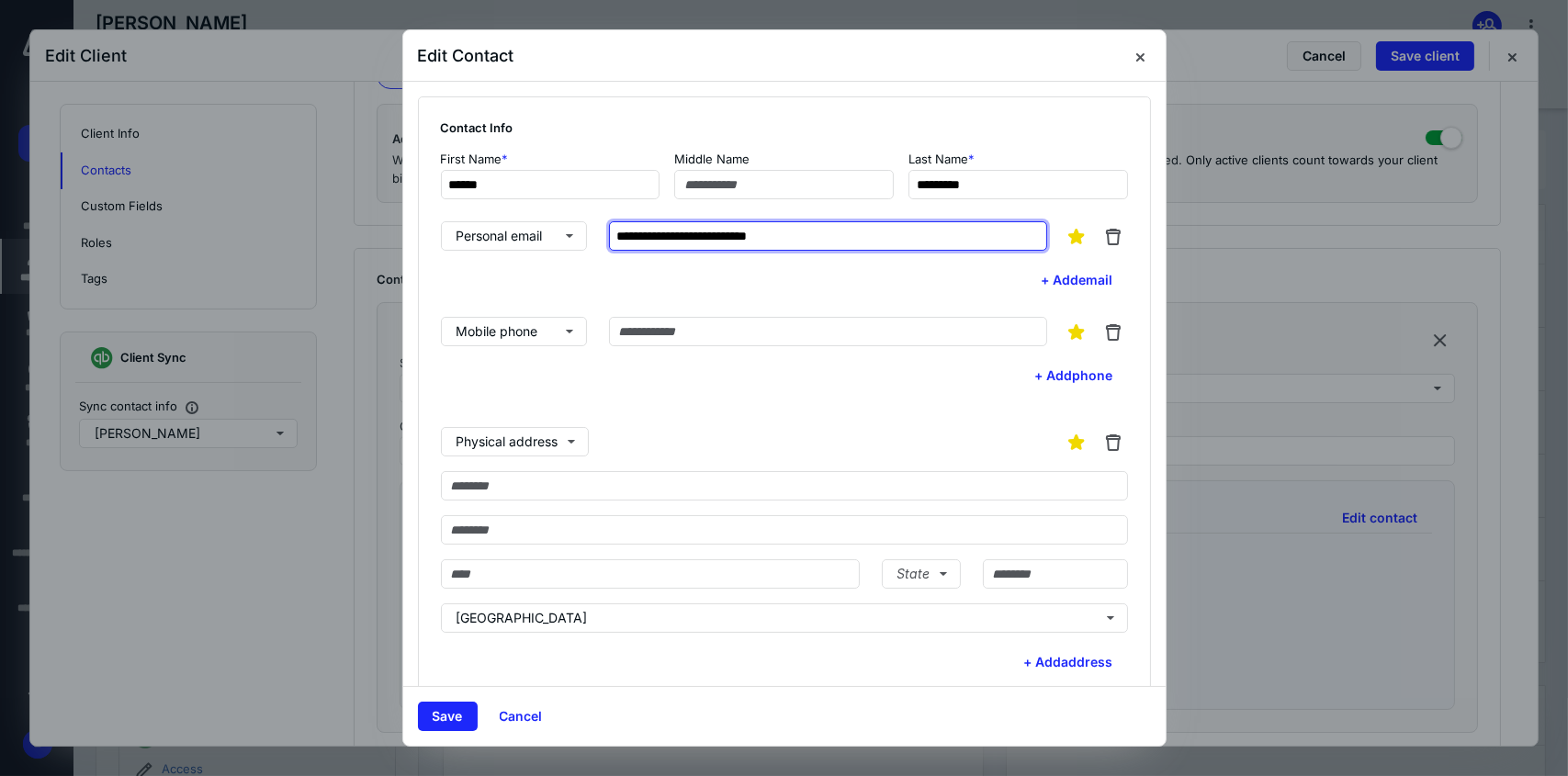 type on "**********" 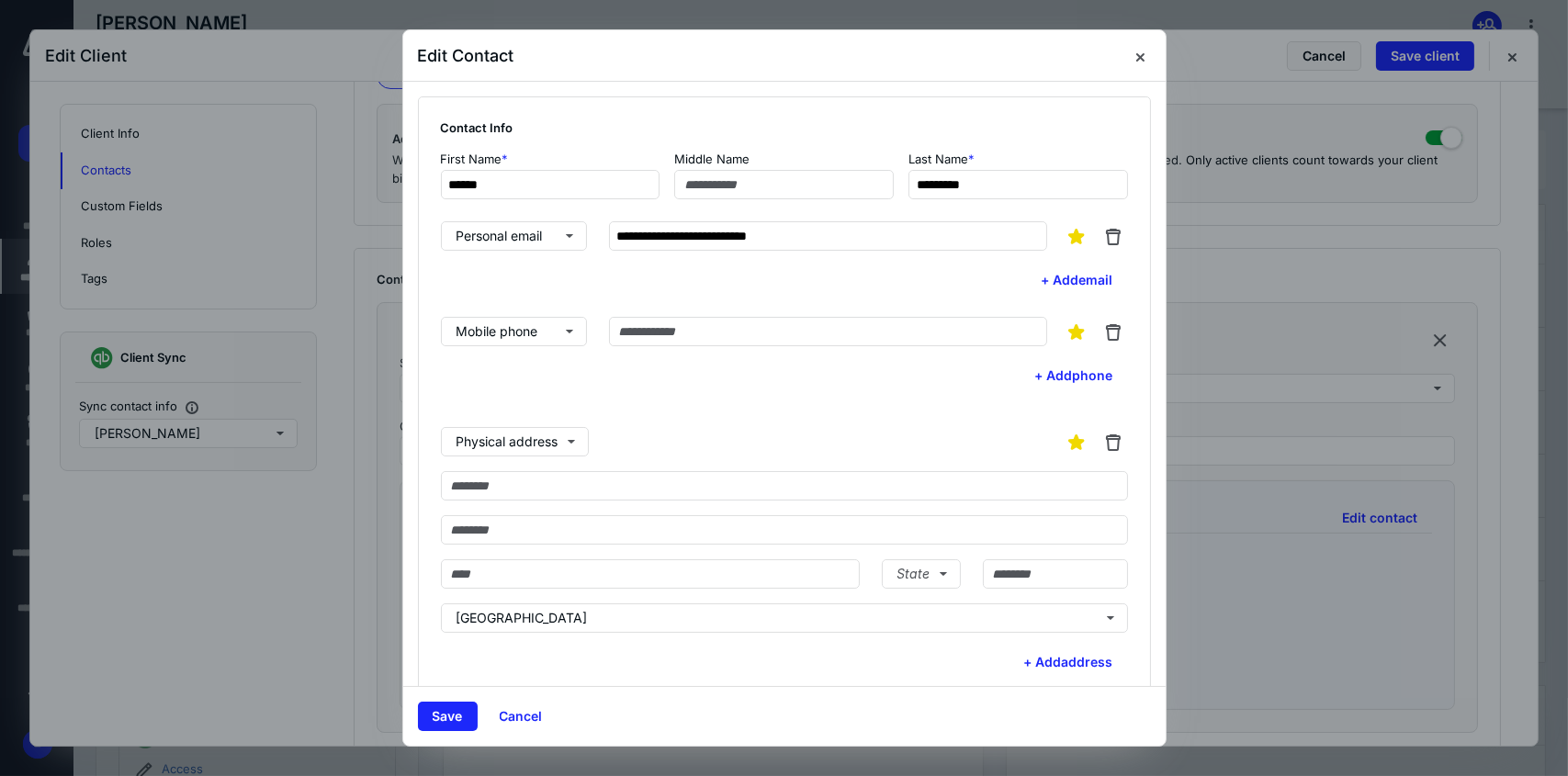 click on "Physical address" at bounding box center (784, 442) 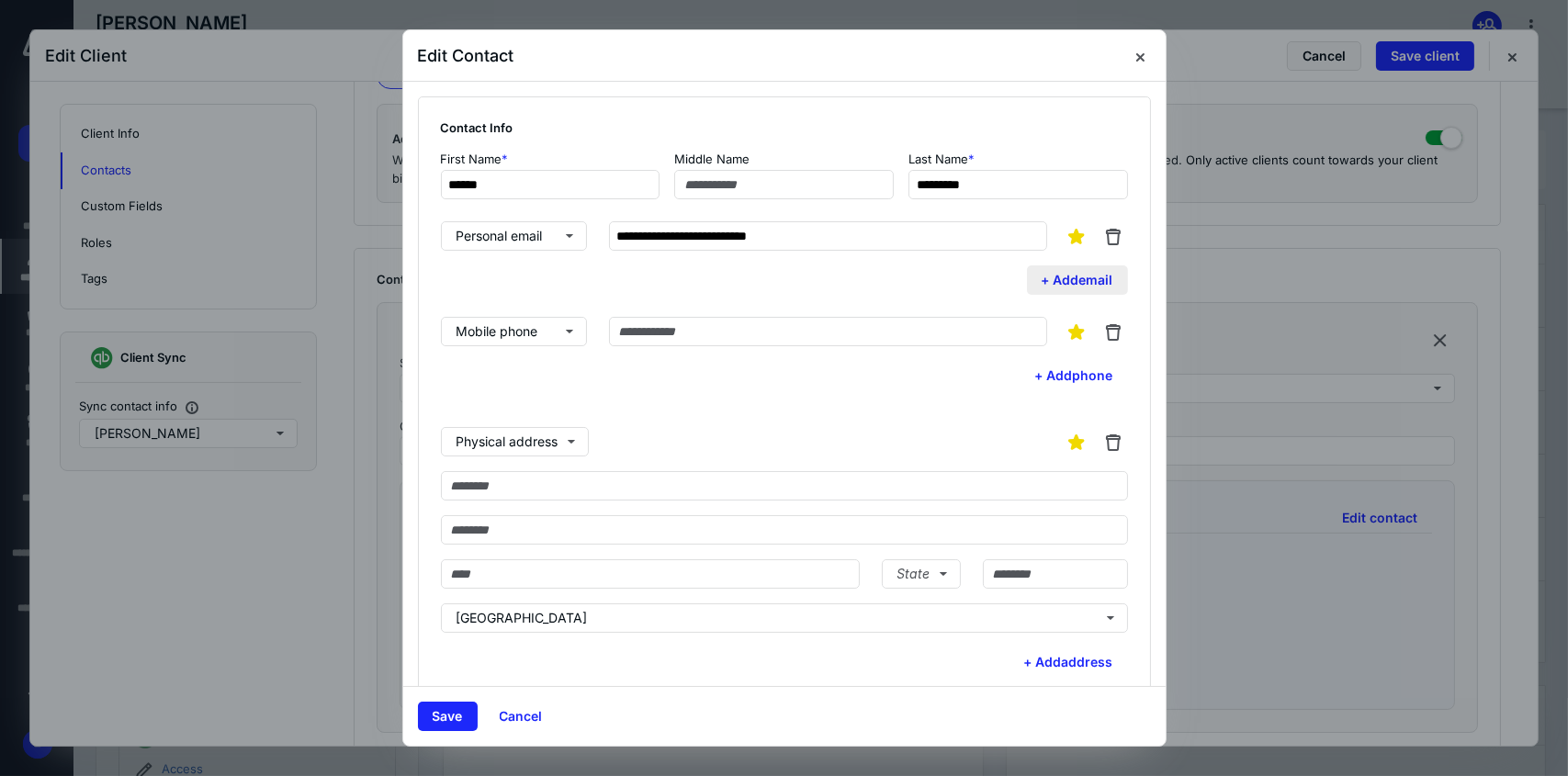 click on "+ Add  email" at bounding box center [1077, 280] 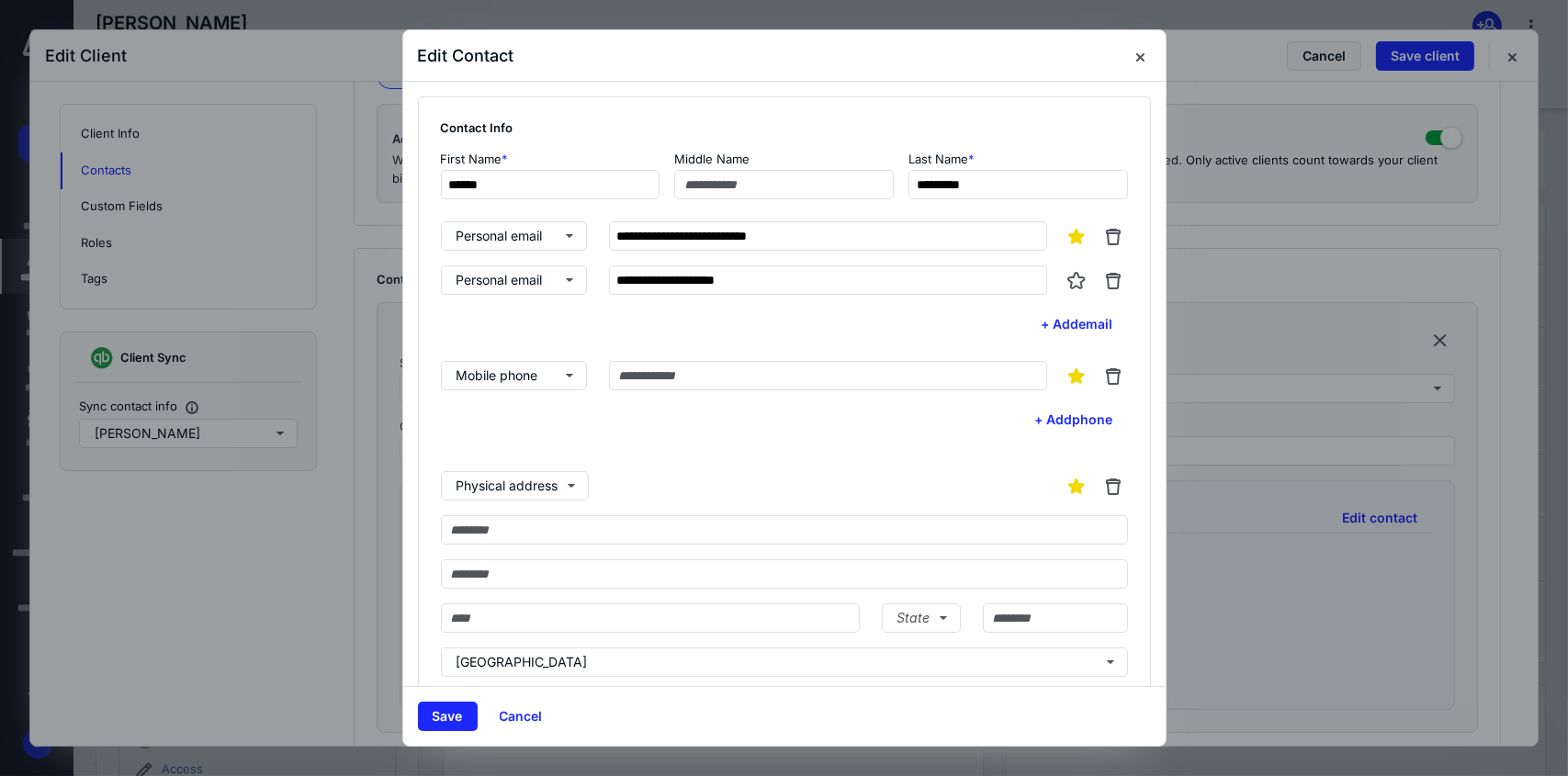 type on "**********" 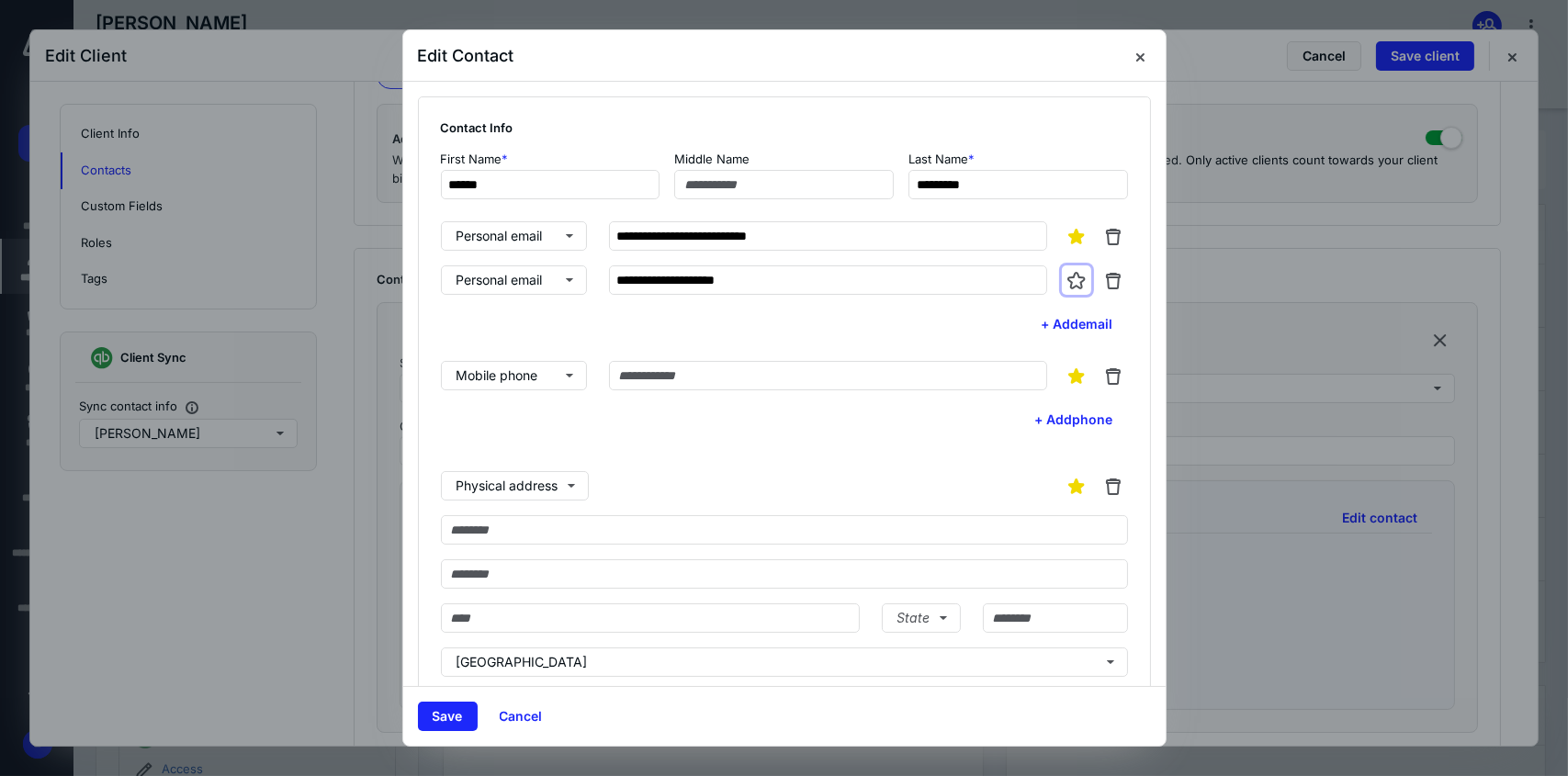 type 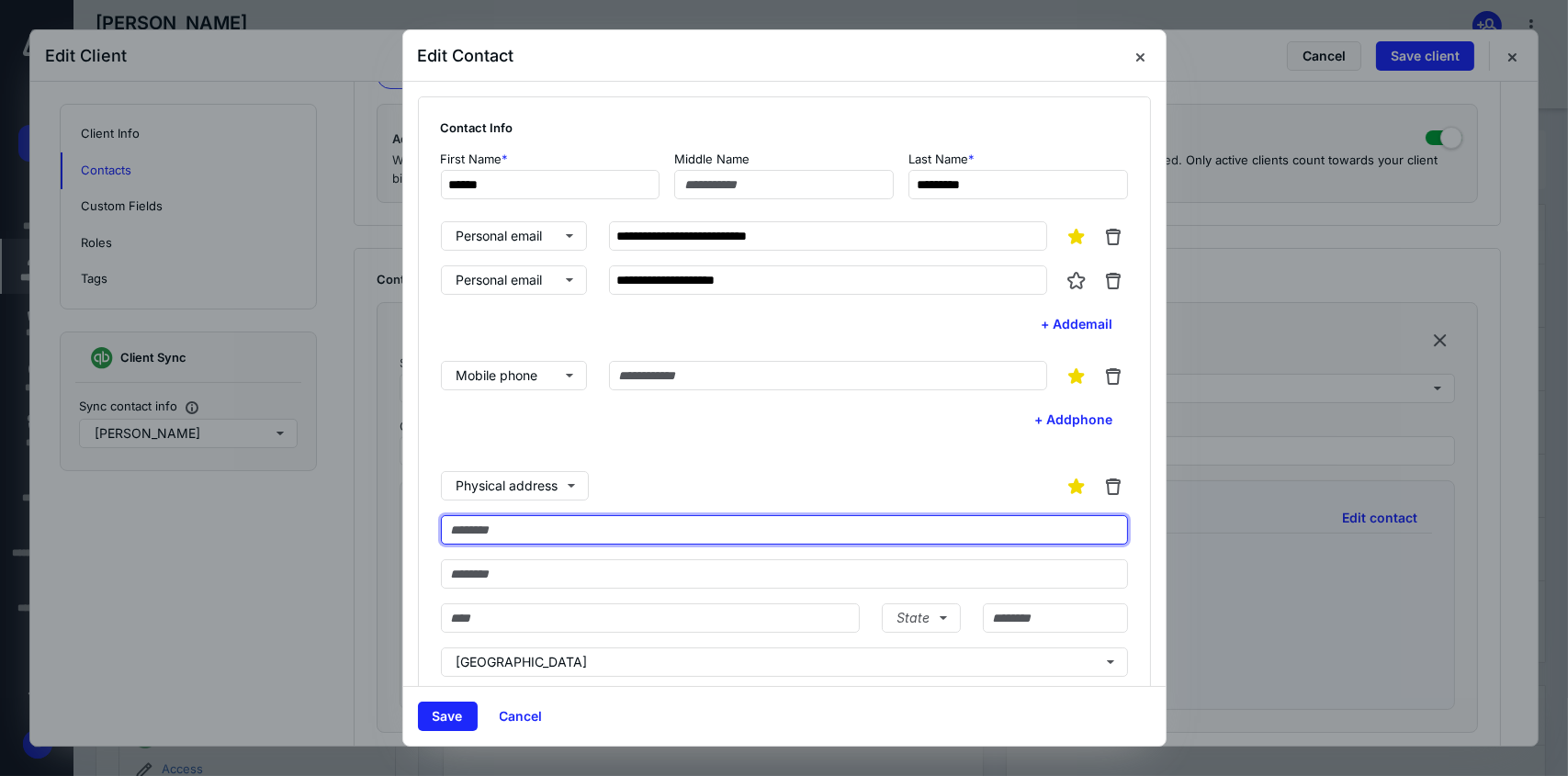 click at bounding box center (784, 530) 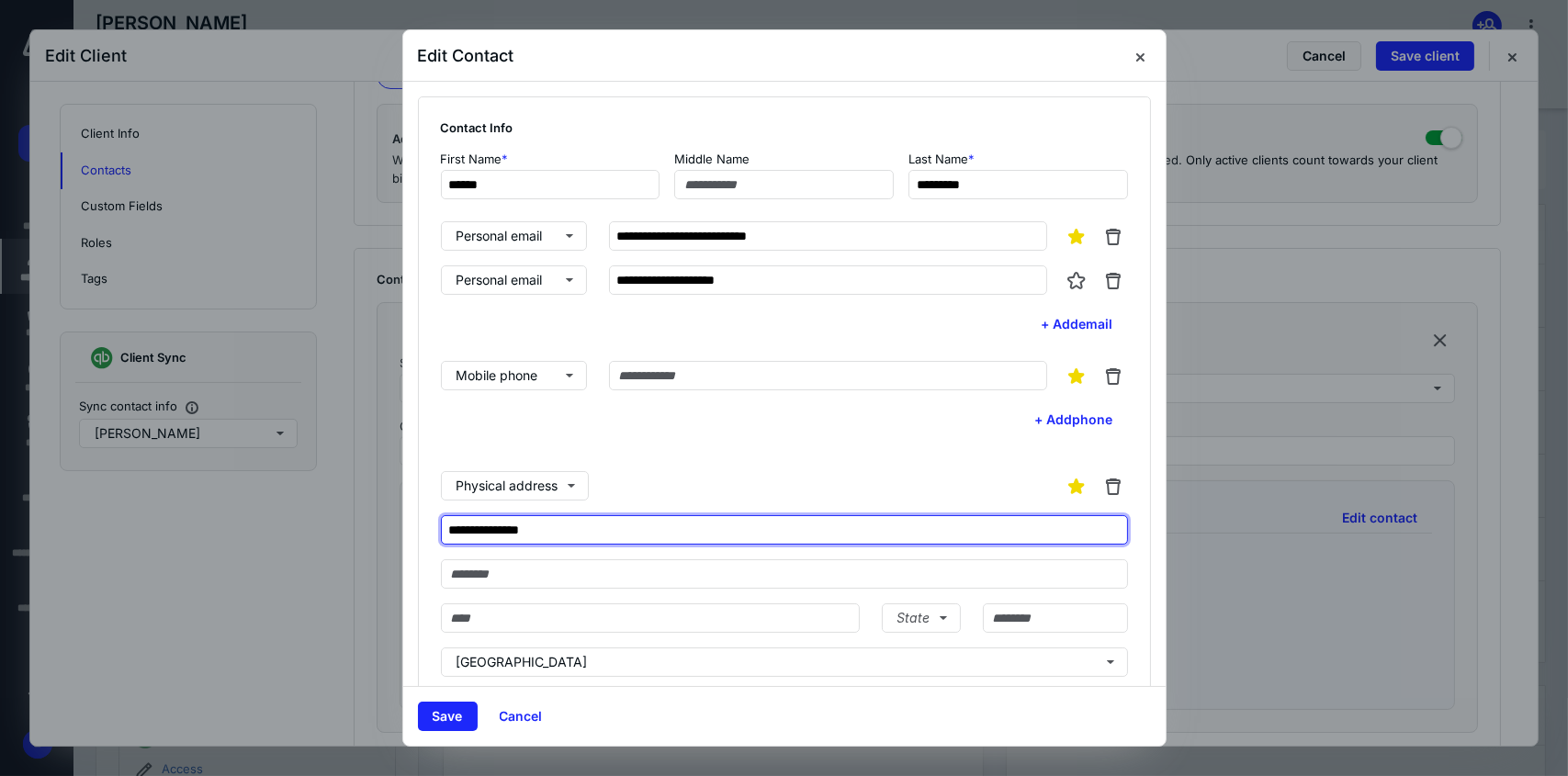 type on "**********" 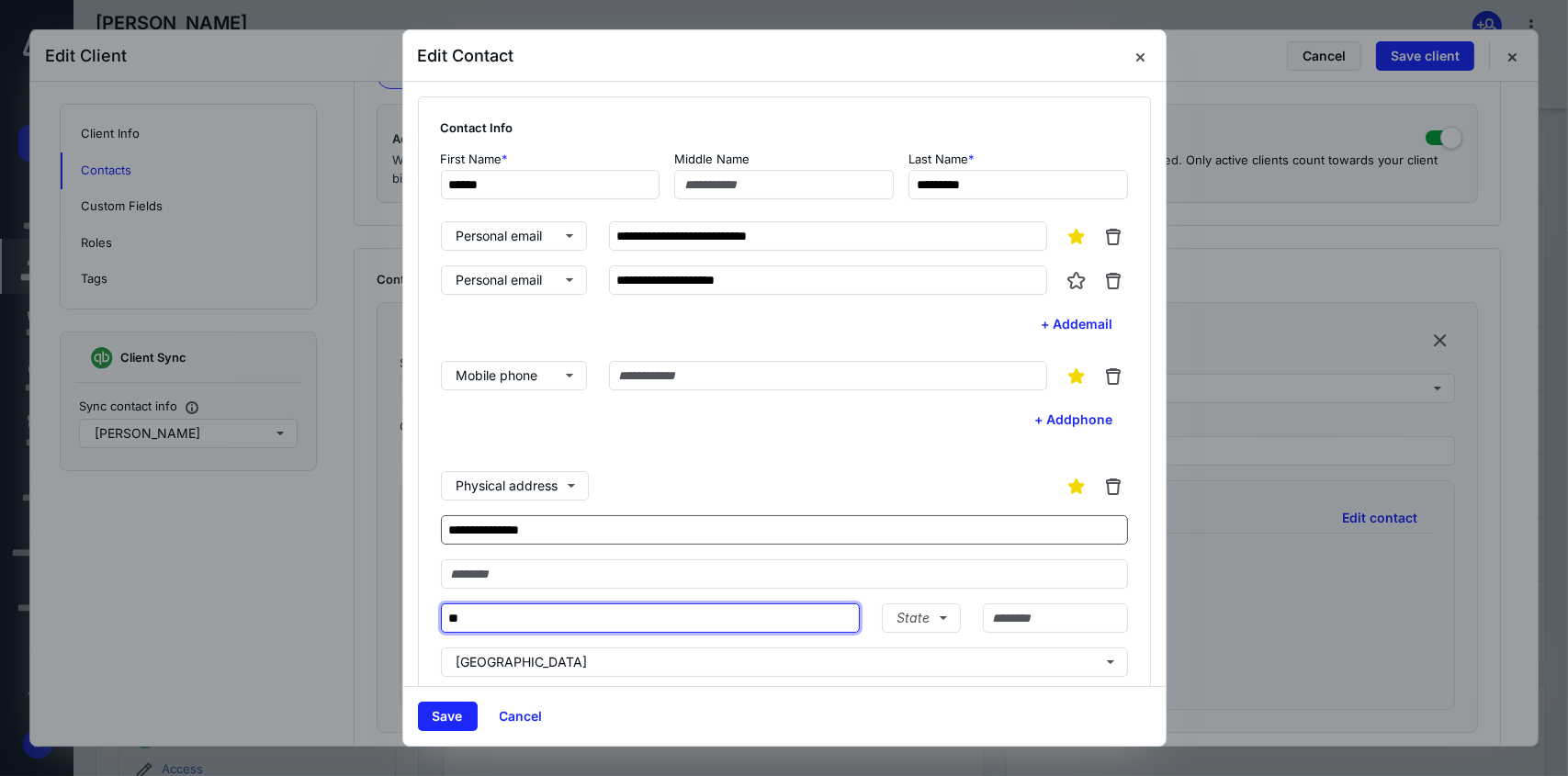 type on "*" 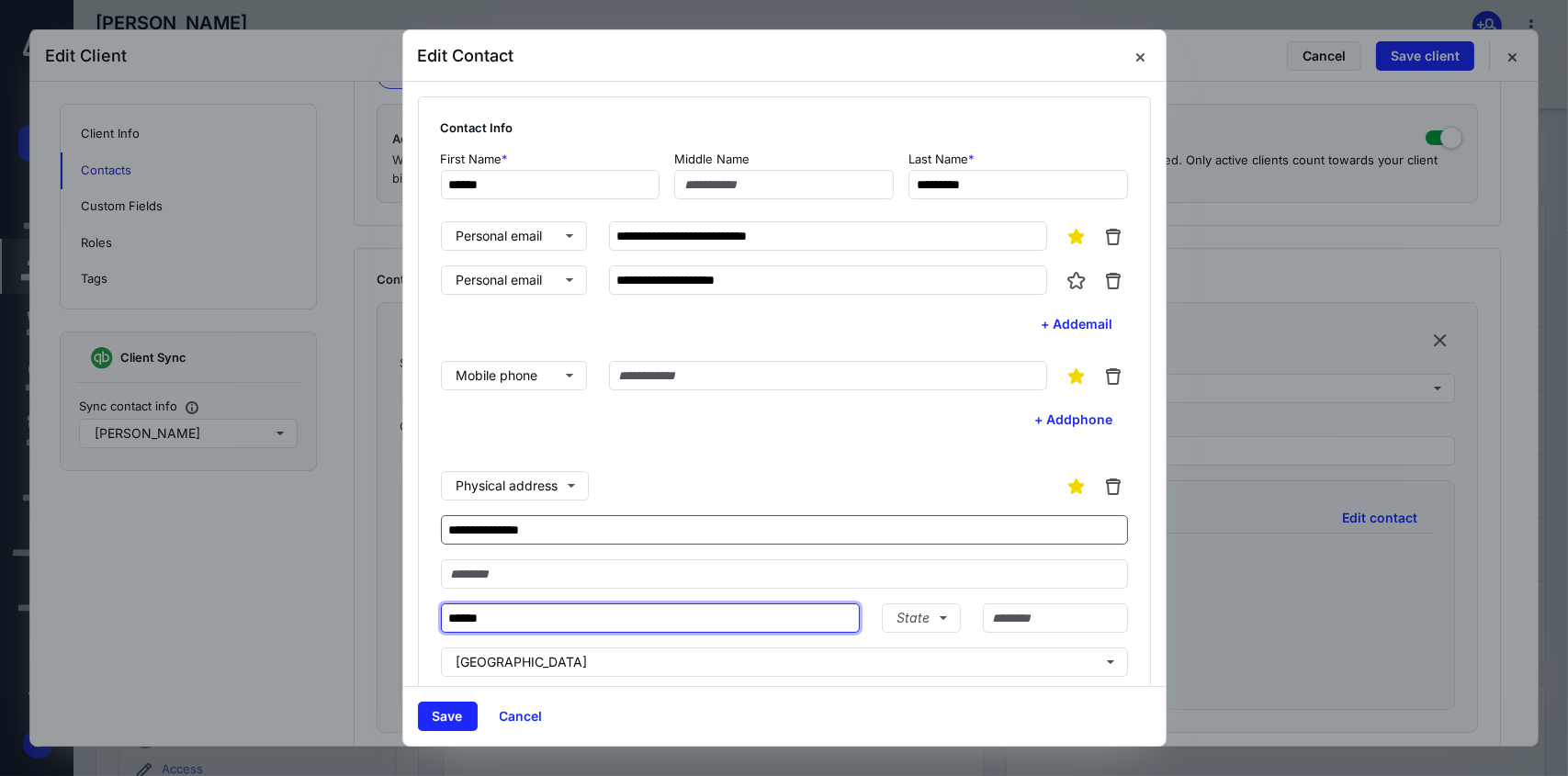 type on "******" 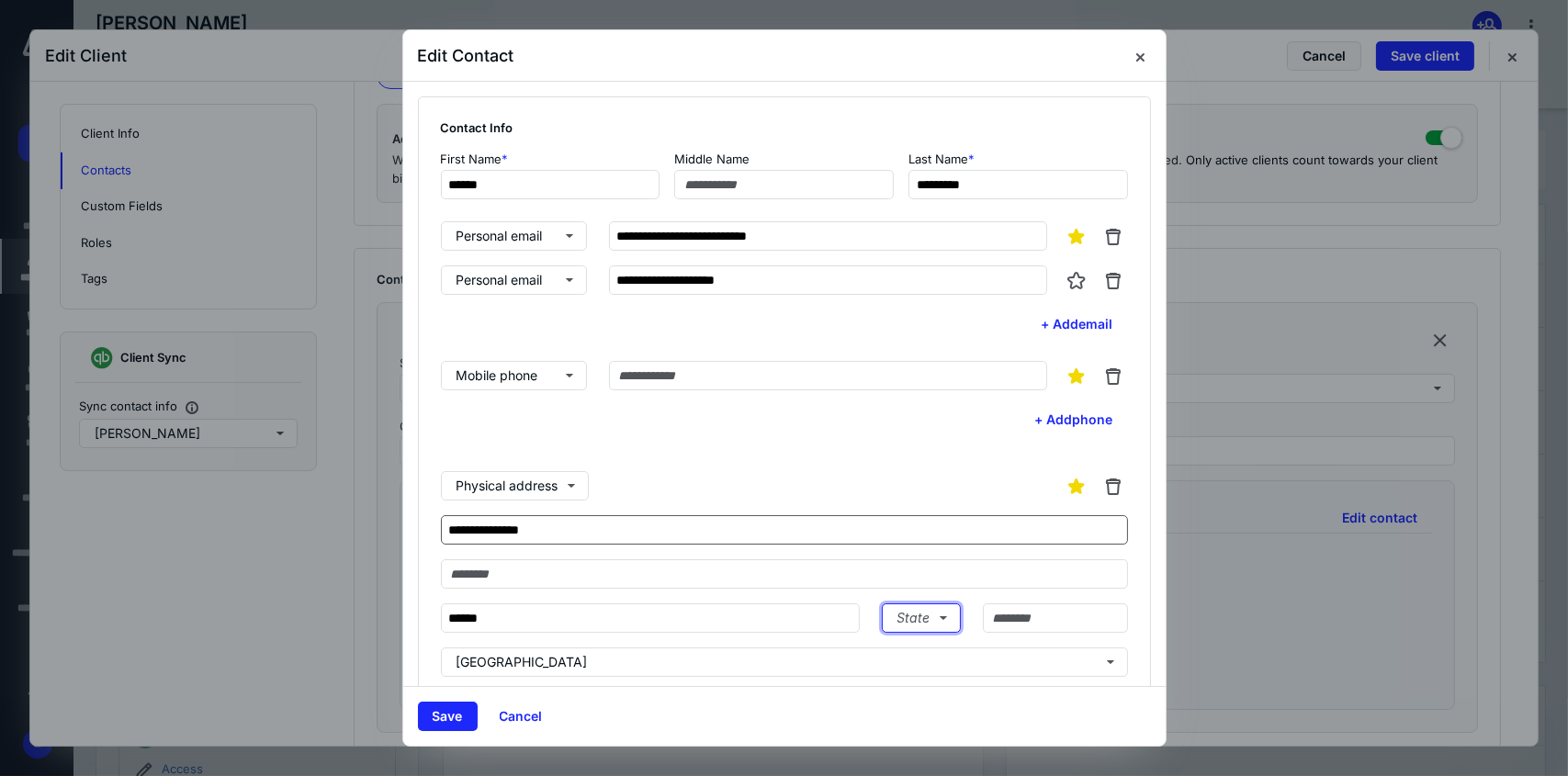 type 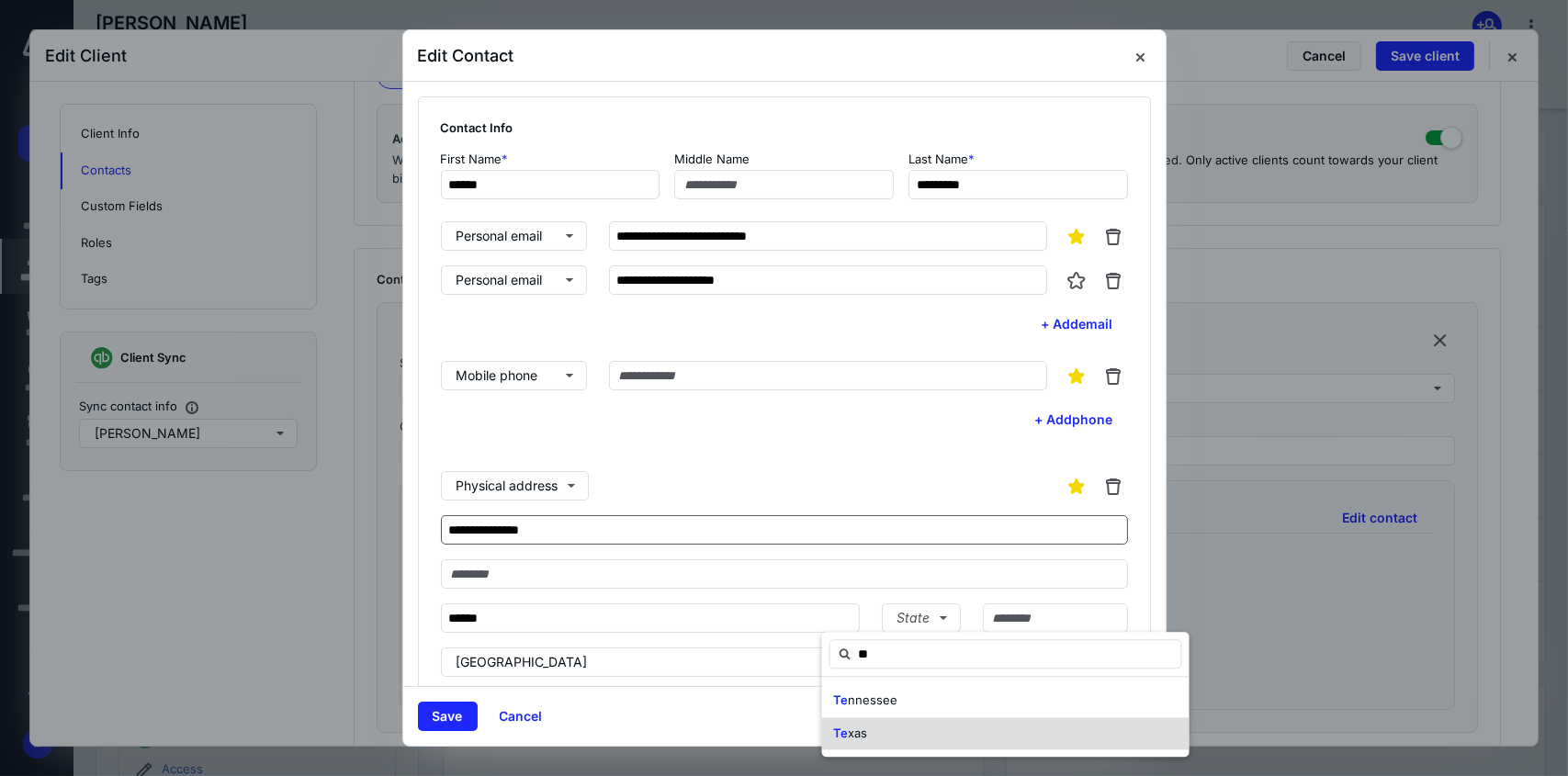 type on "**" 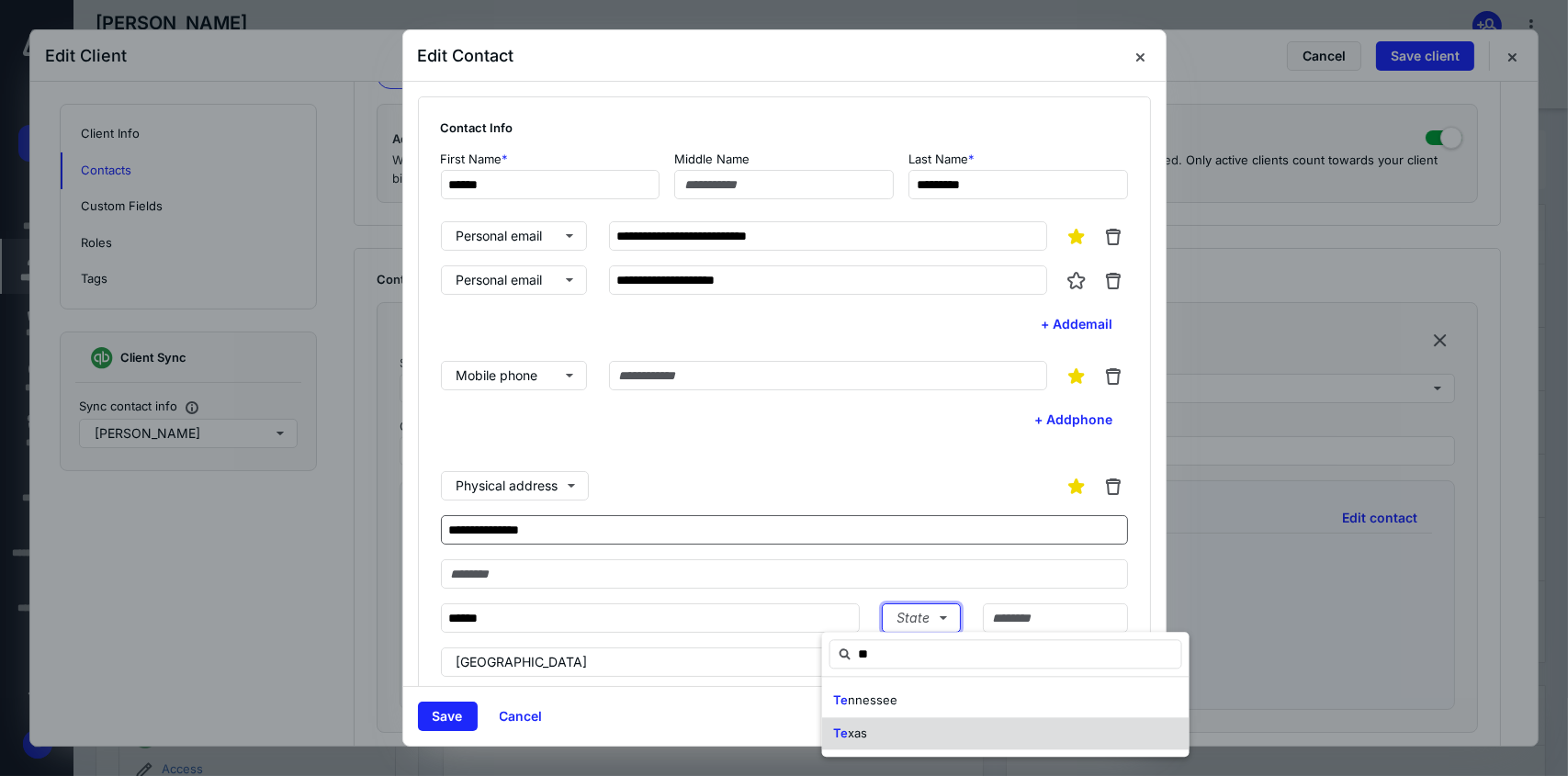 type 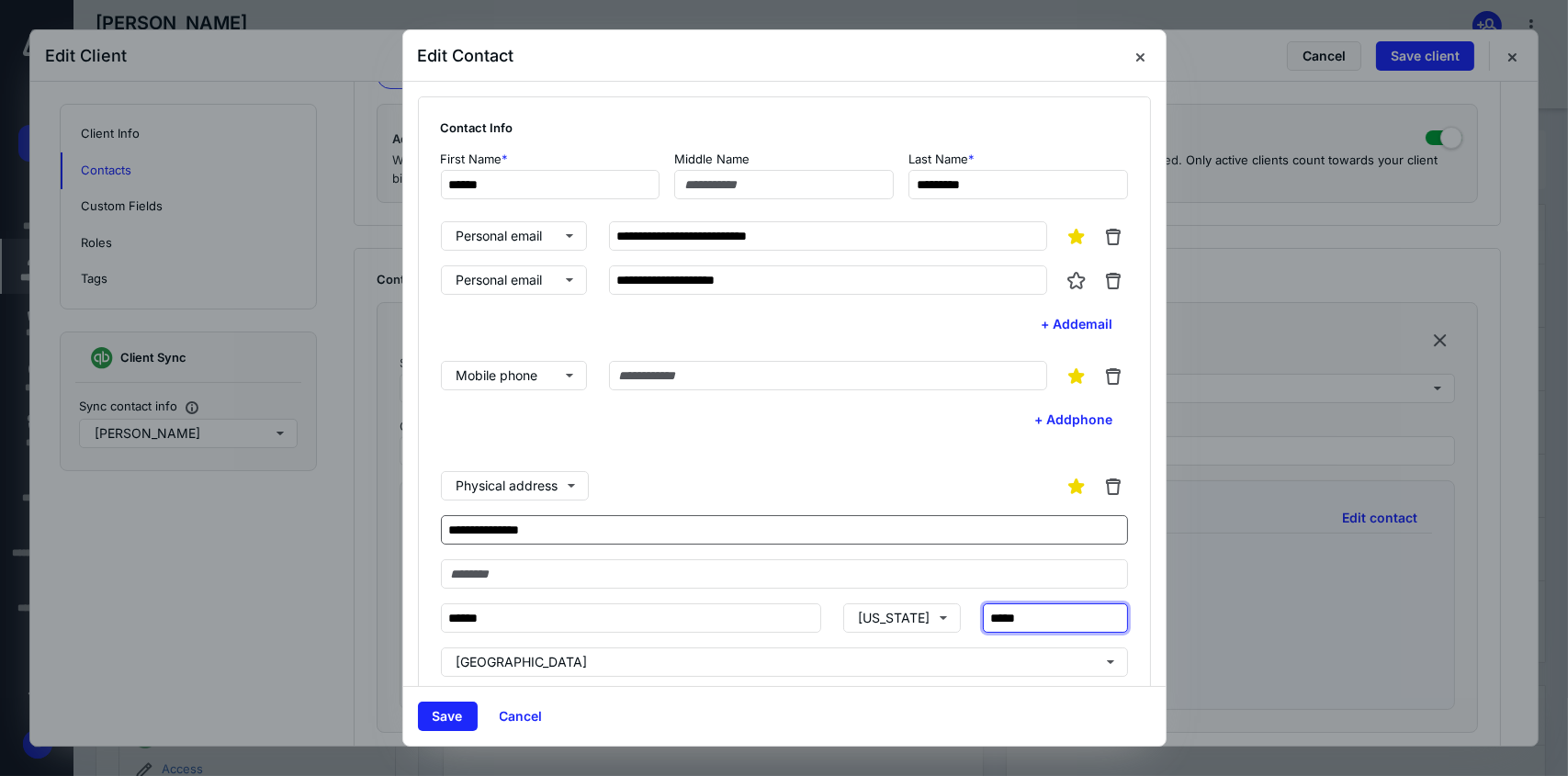 type on "*****" 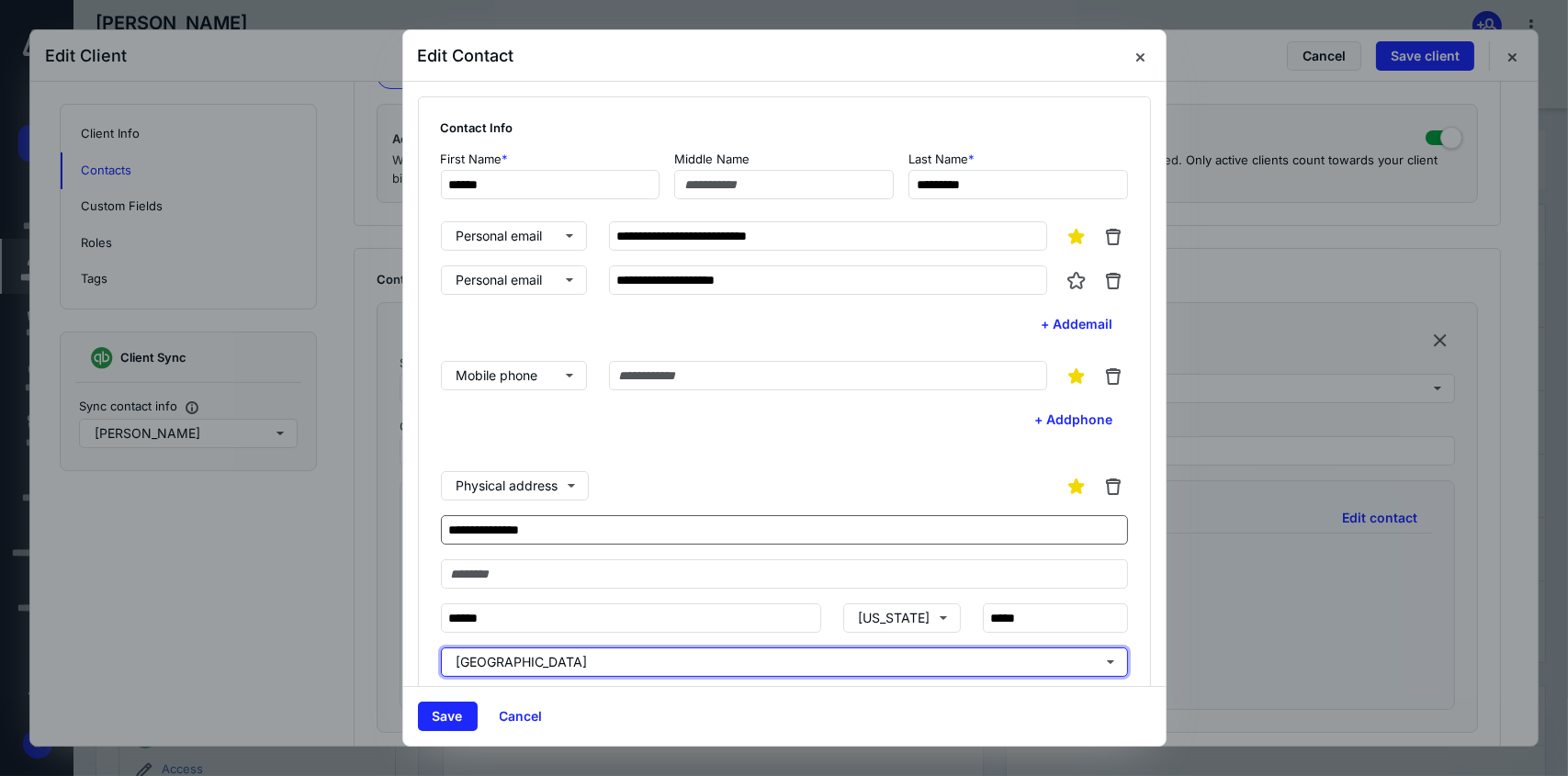 type 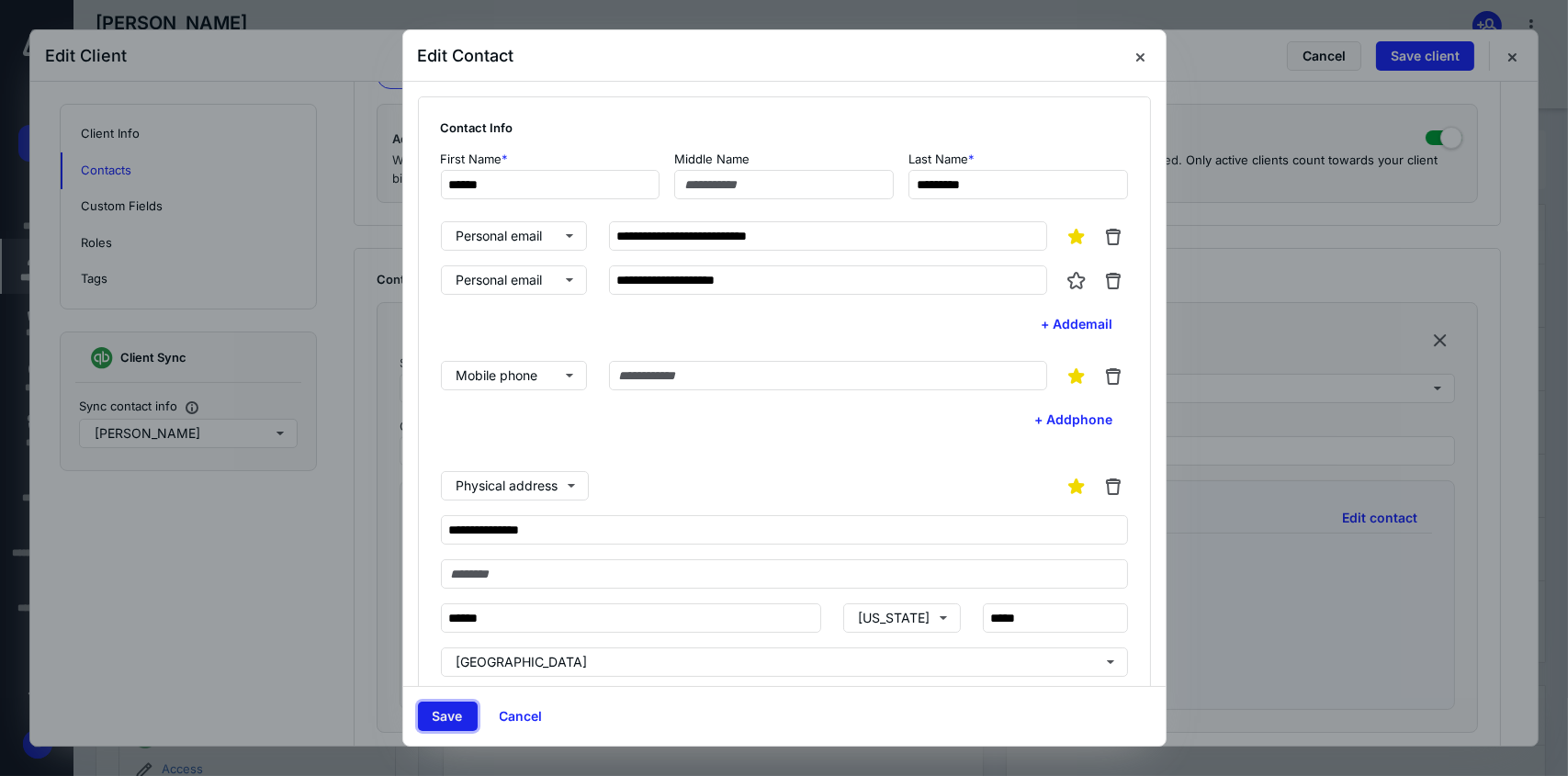 click on "Save" at bounding box center (447, 716) 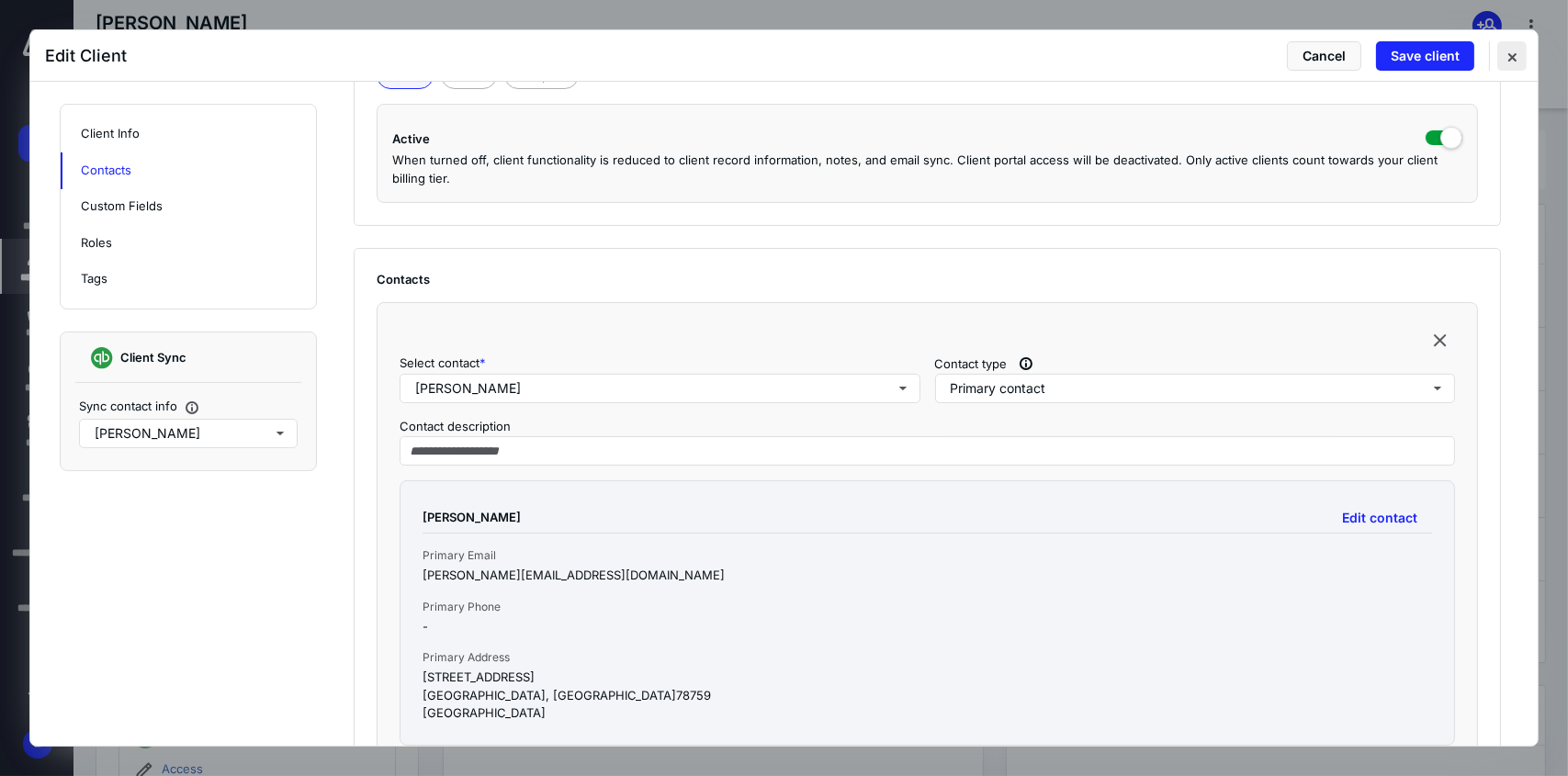 click at bounding box center [1512, 56] 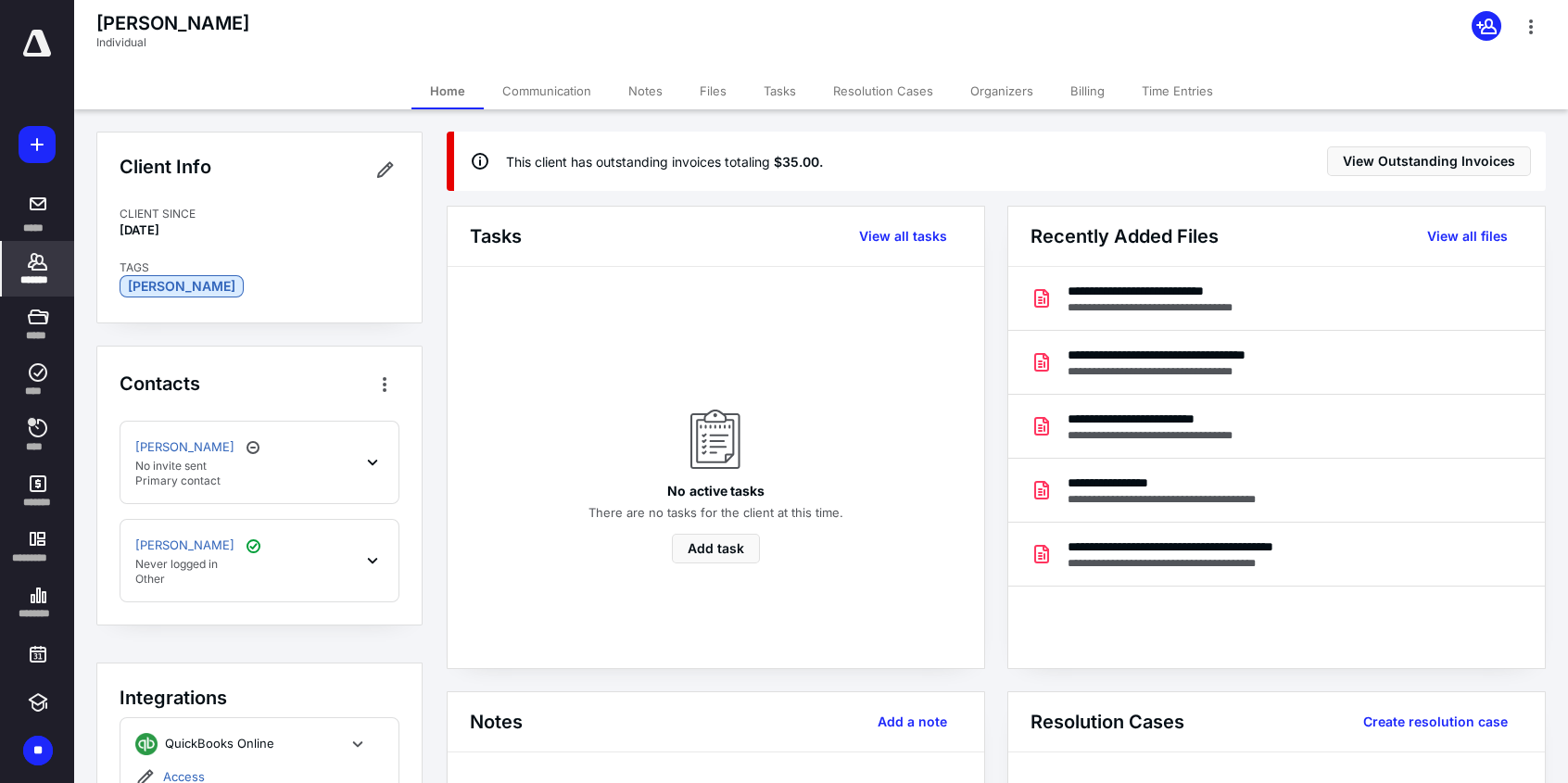 click on "No active tasks There are no tasks for the client at this time. Add task" at bounding box center [715, 467] 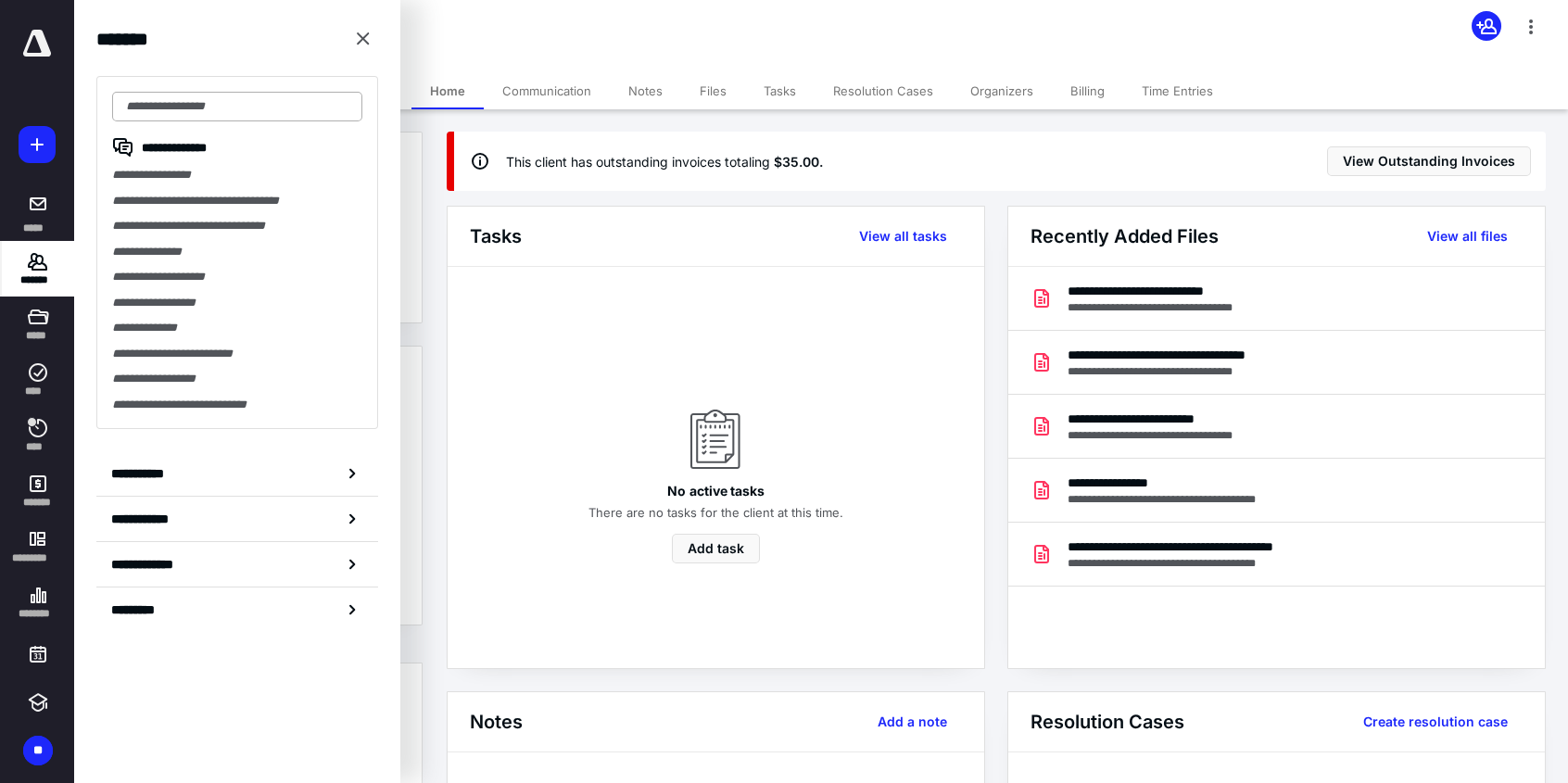 click at bounding box center (237, 107) 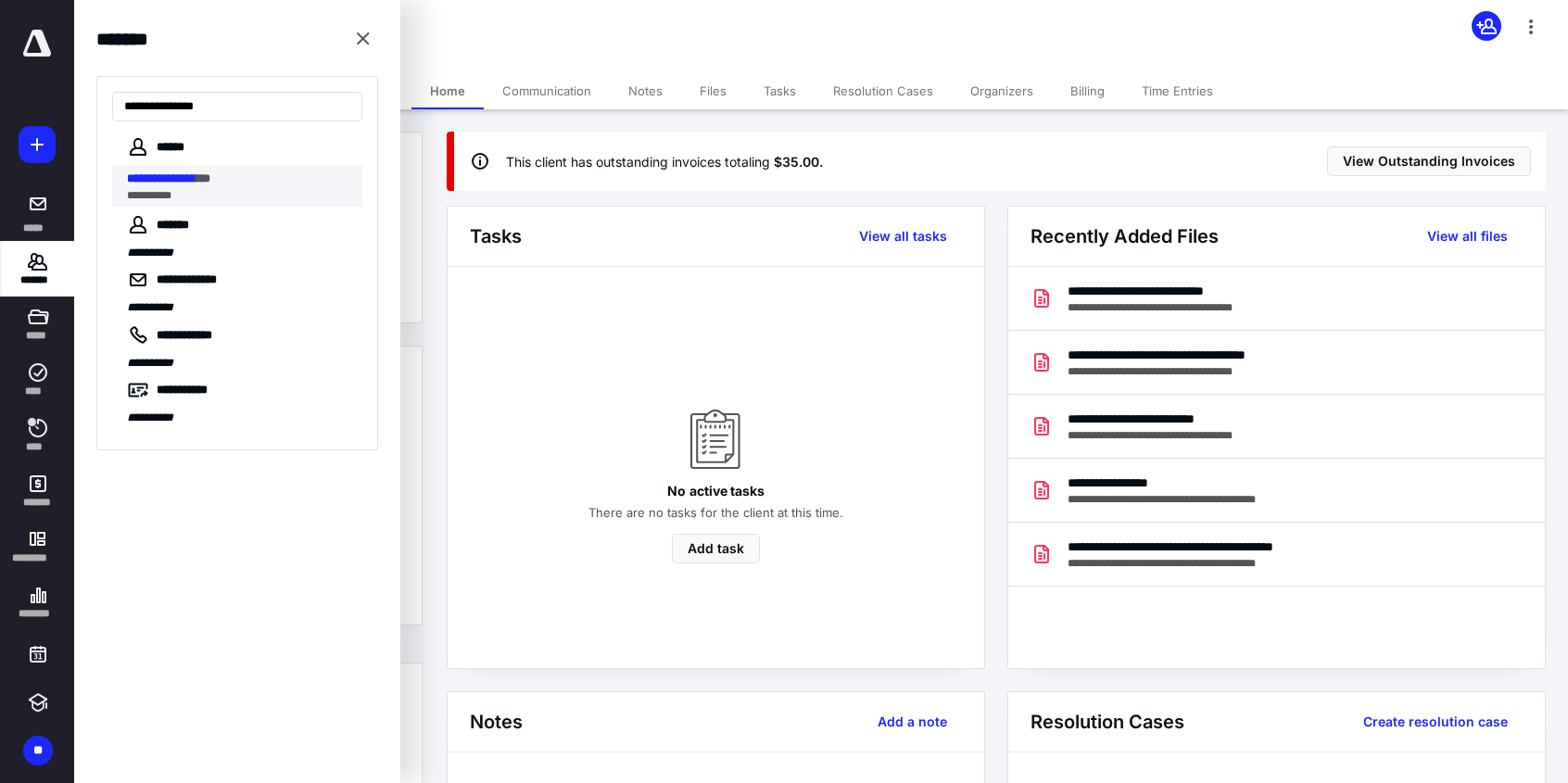 type on "**********" 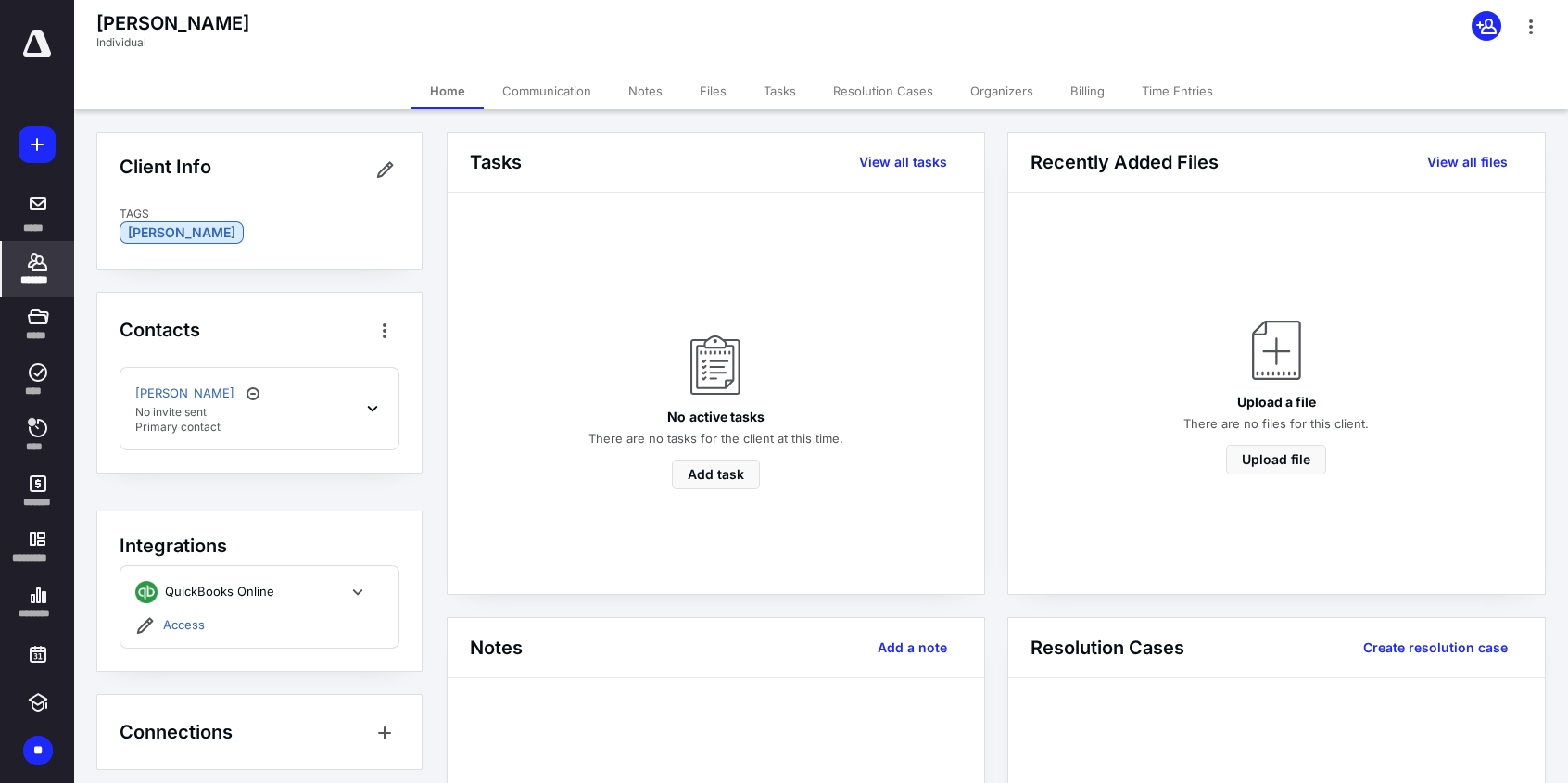 click on "*******" at bounding box center [38, 280] 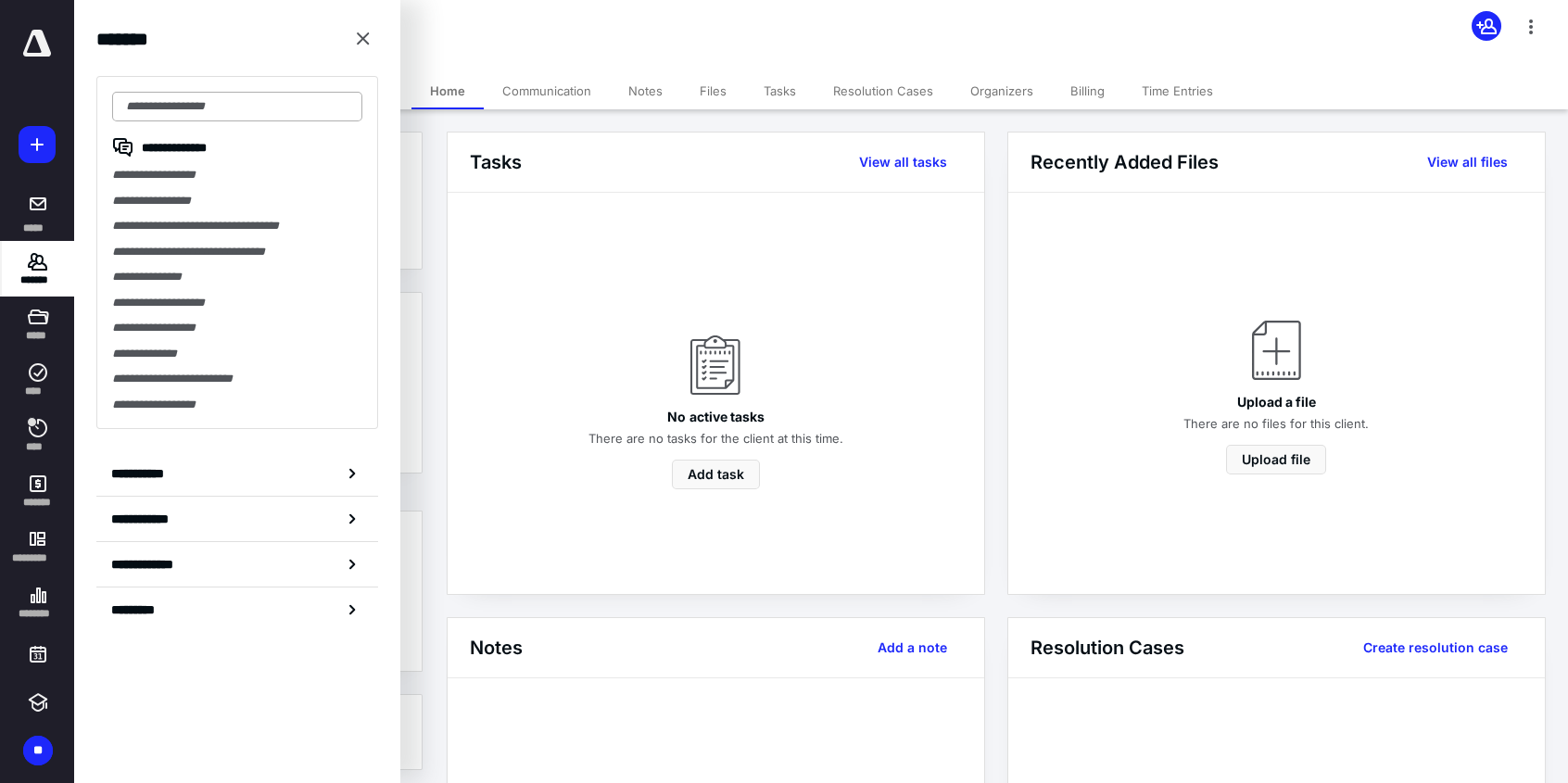 click at bounding box center (237, 107) 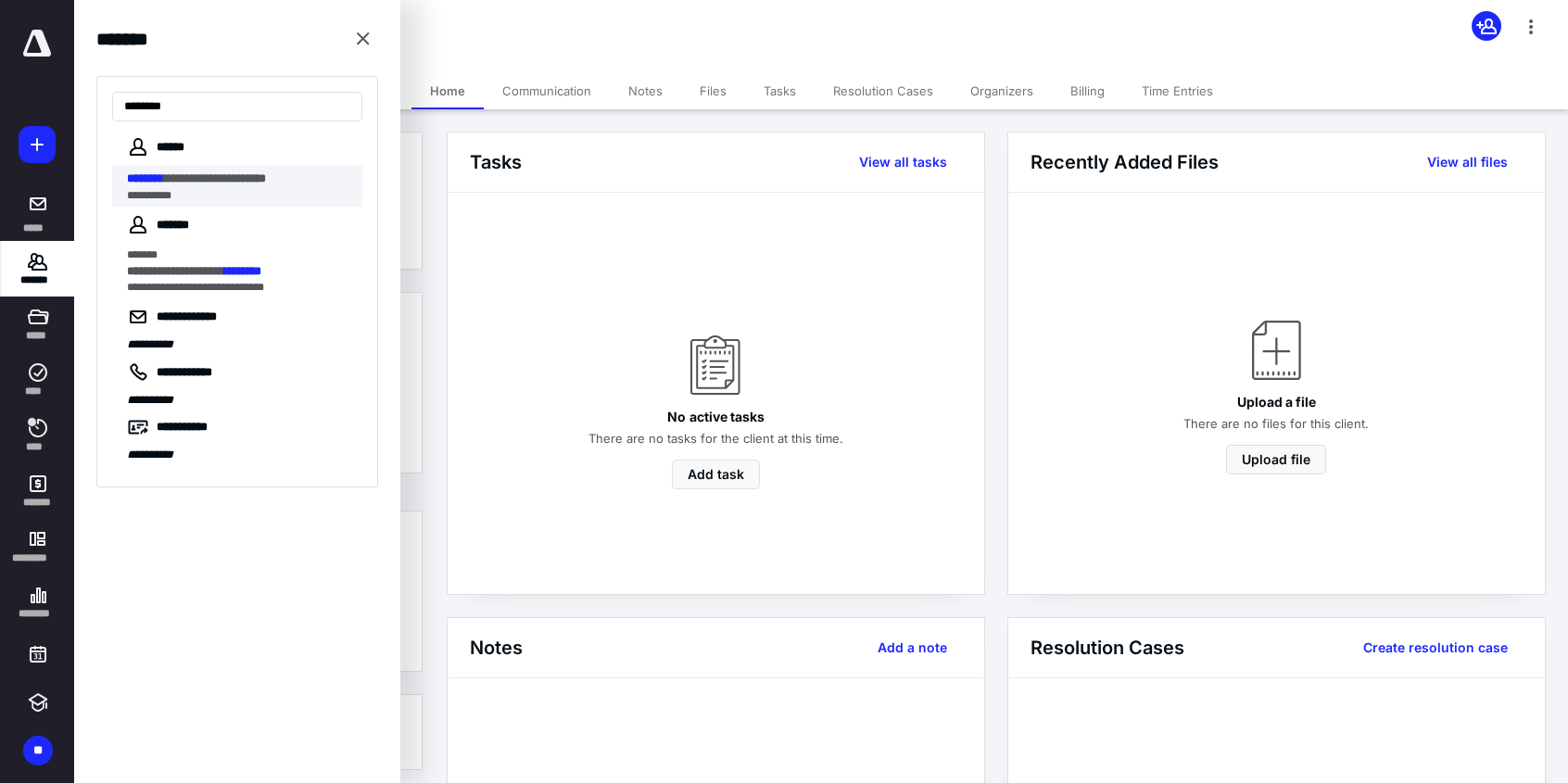 type on "********" 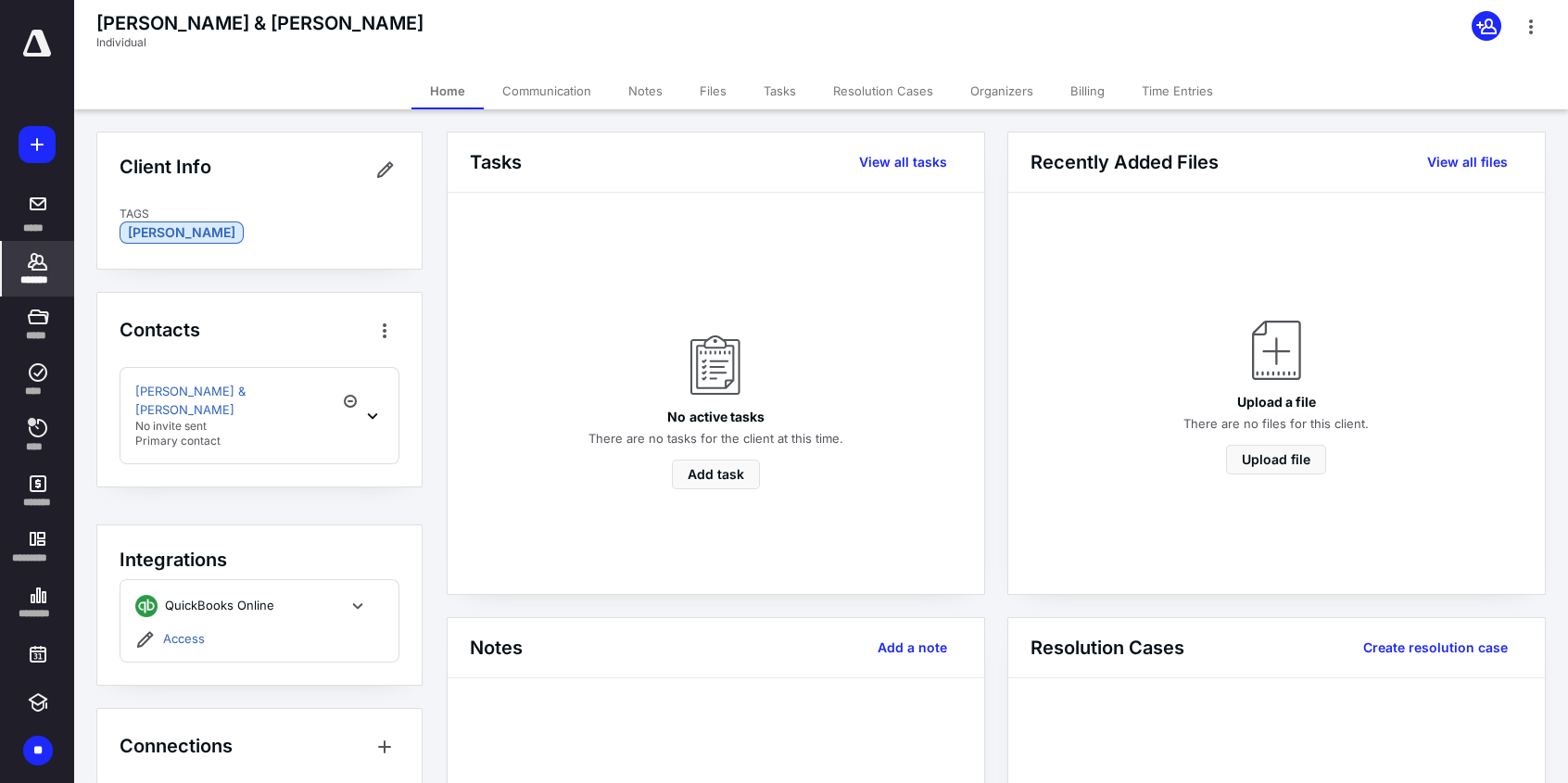 click 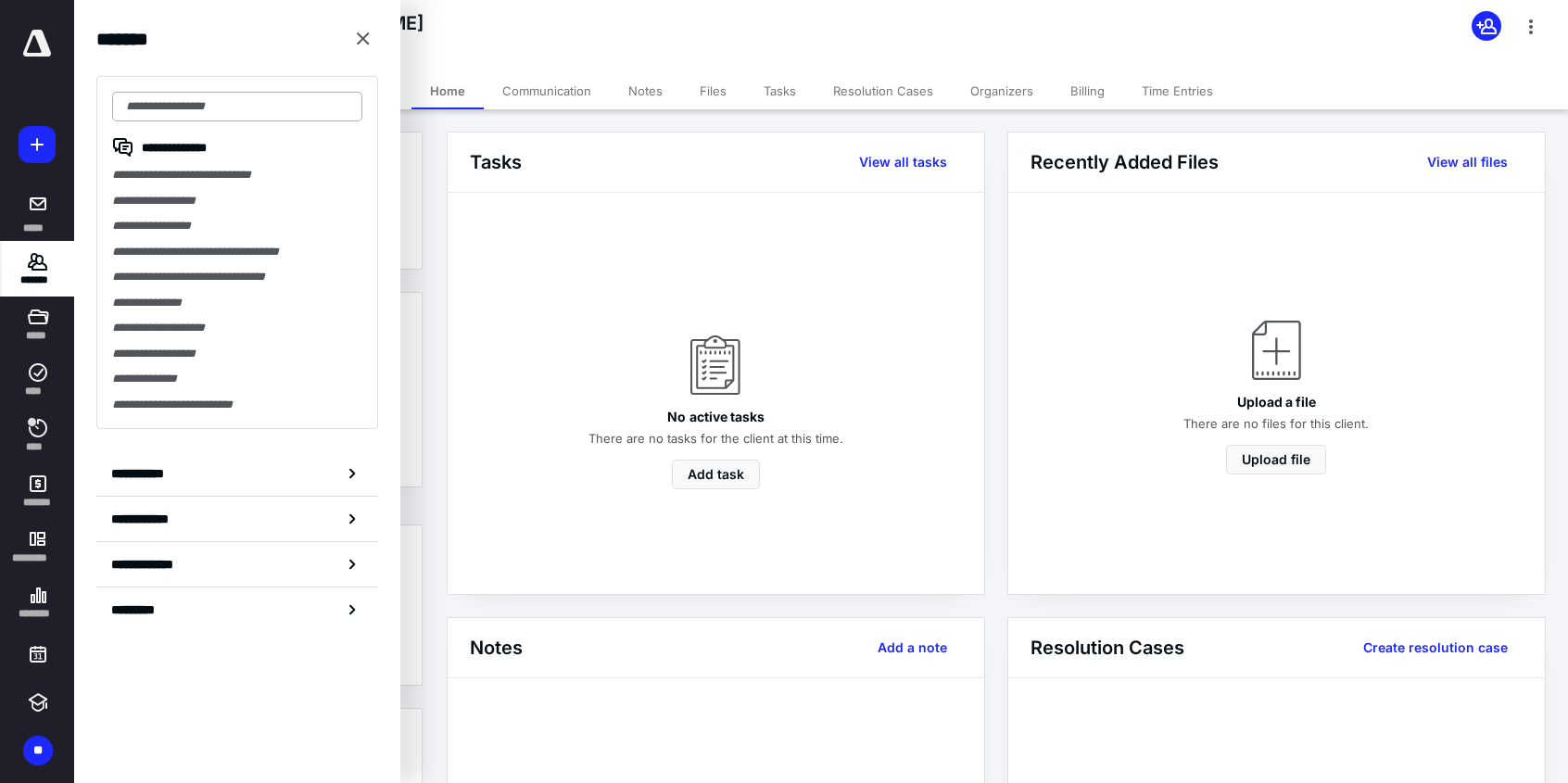 click at bounding box center (237, 107) 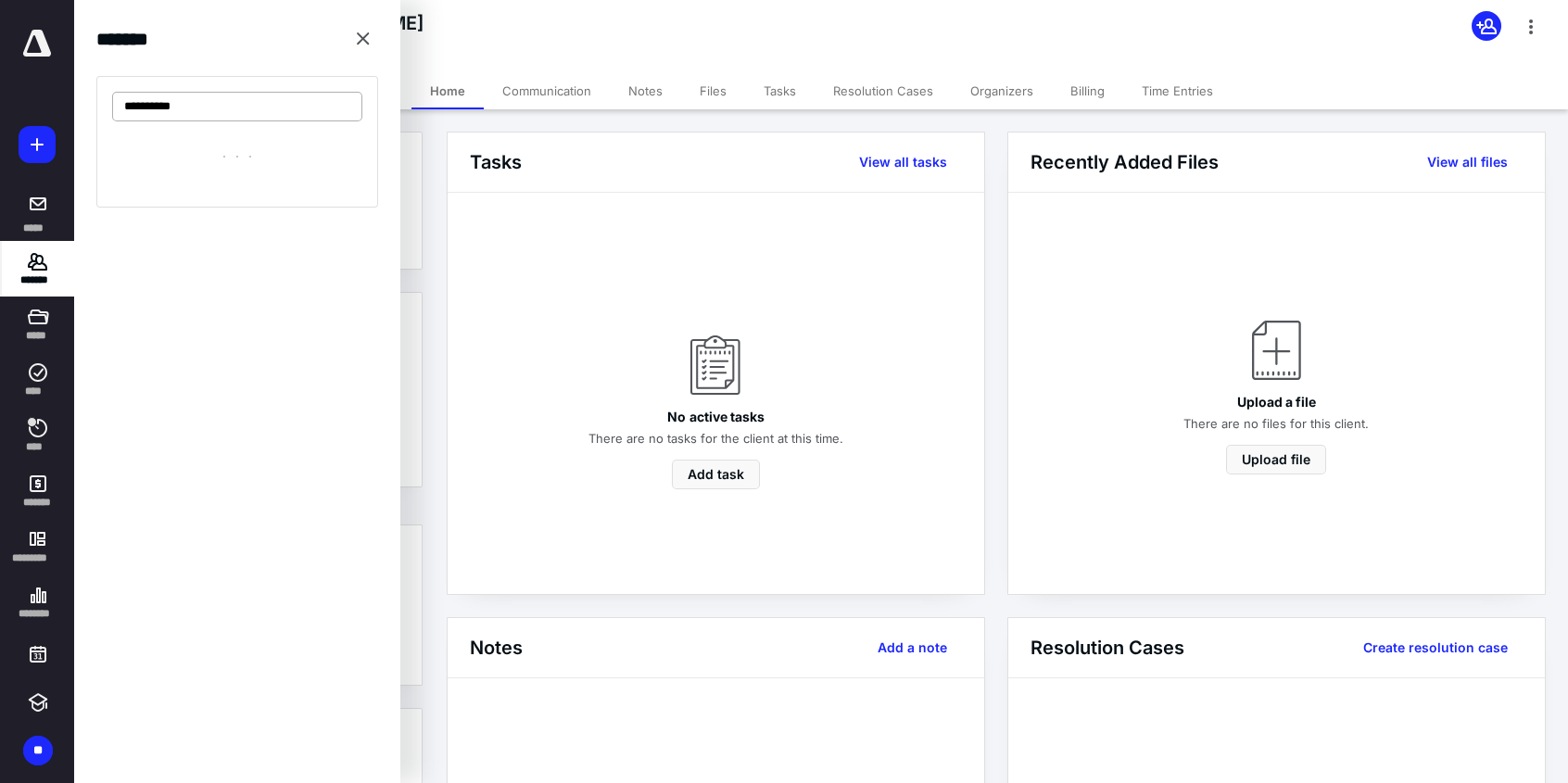 type on "**********" 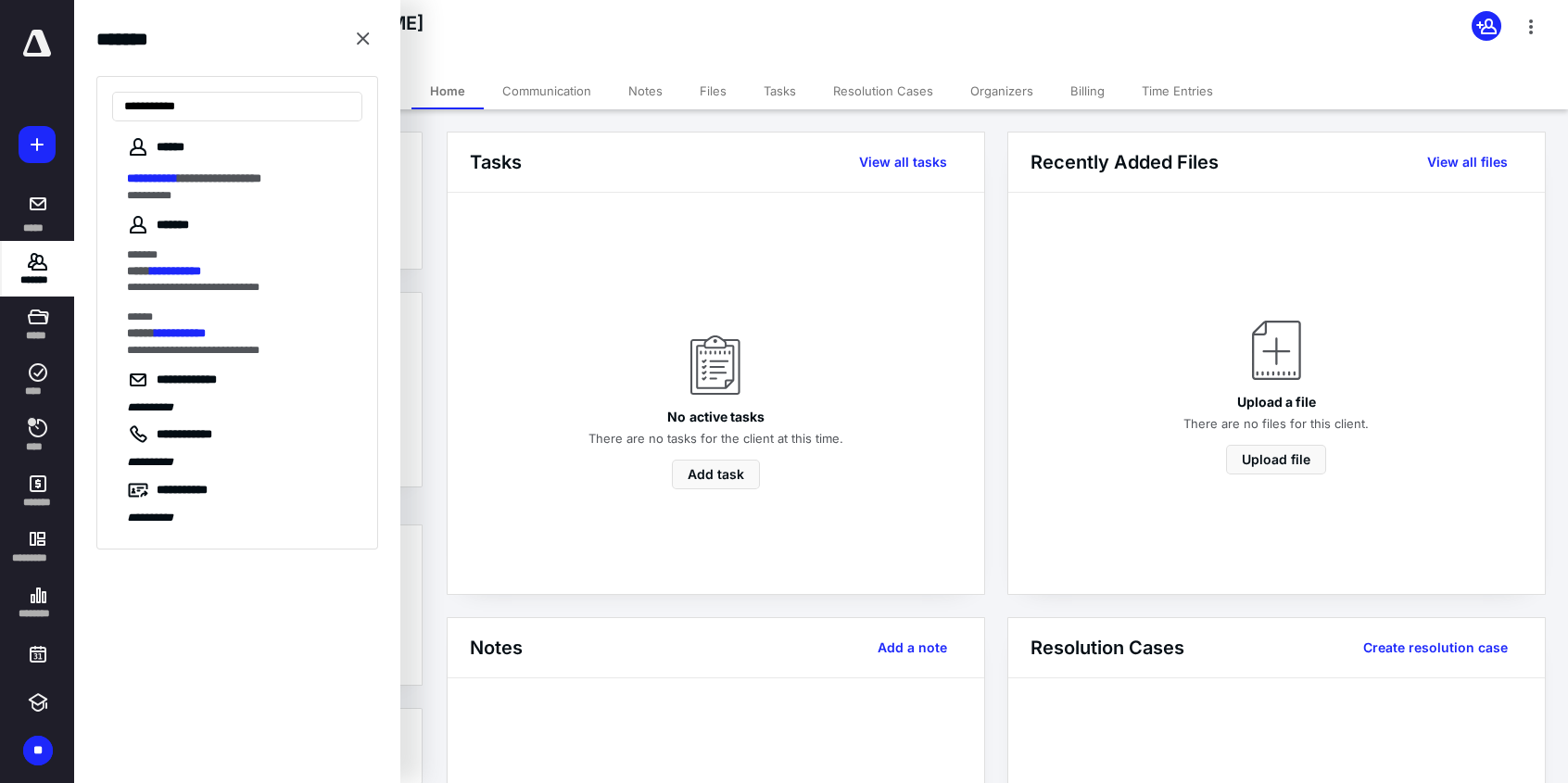 click on "**********" at bounding box center (220, 178) 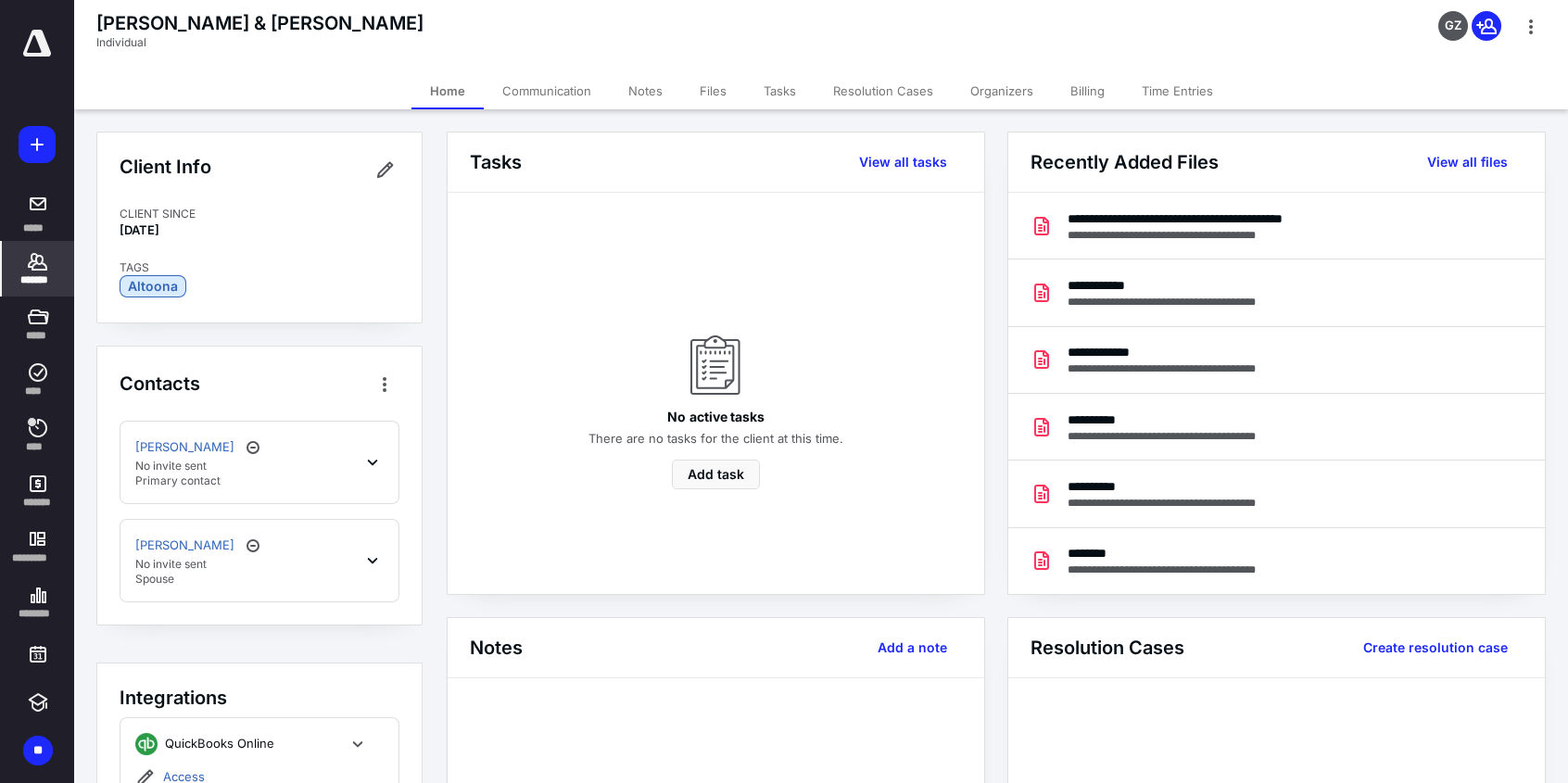 click at bounding box center [37, 44] 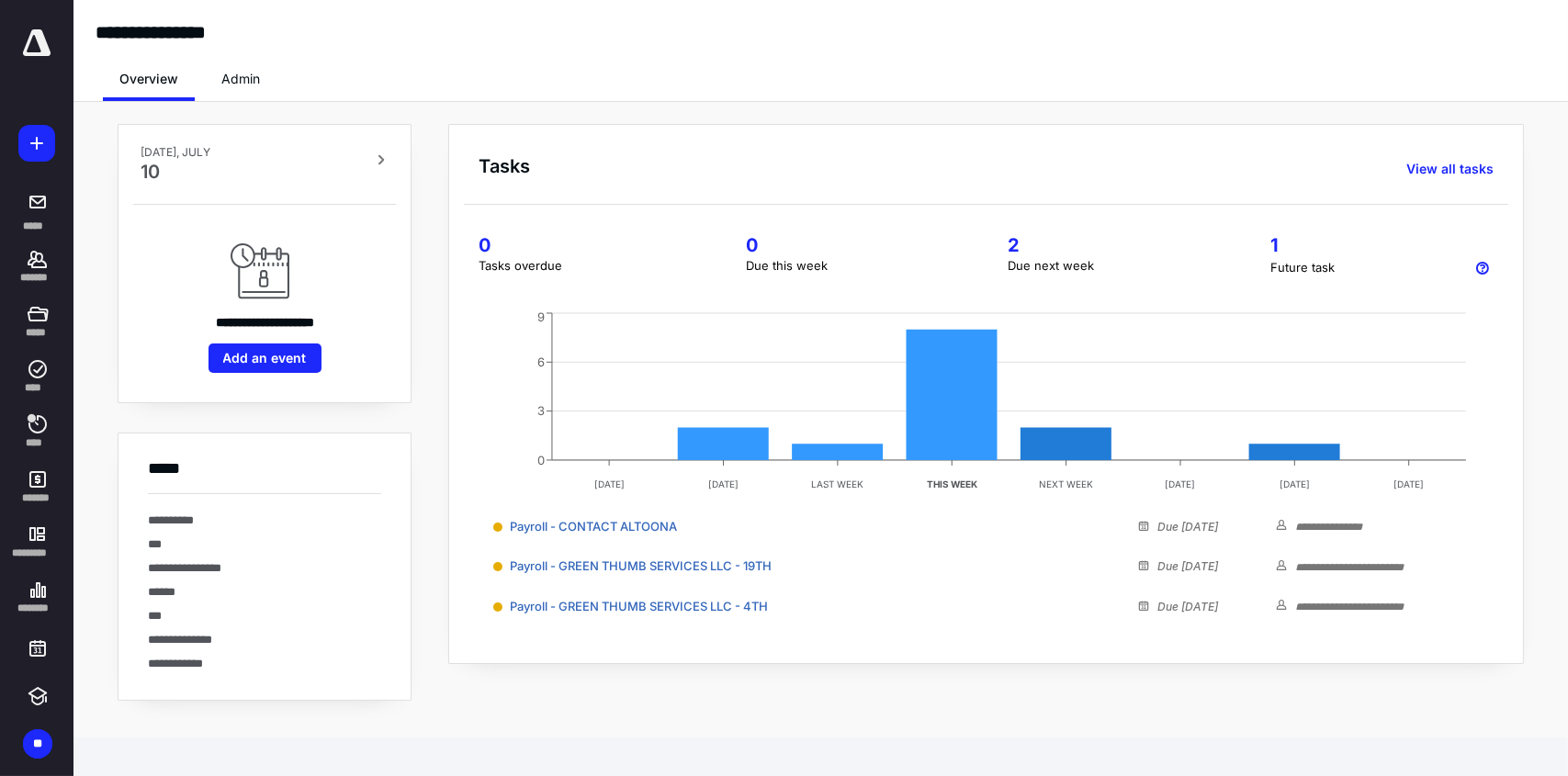 click at bounding box center [37, 43] 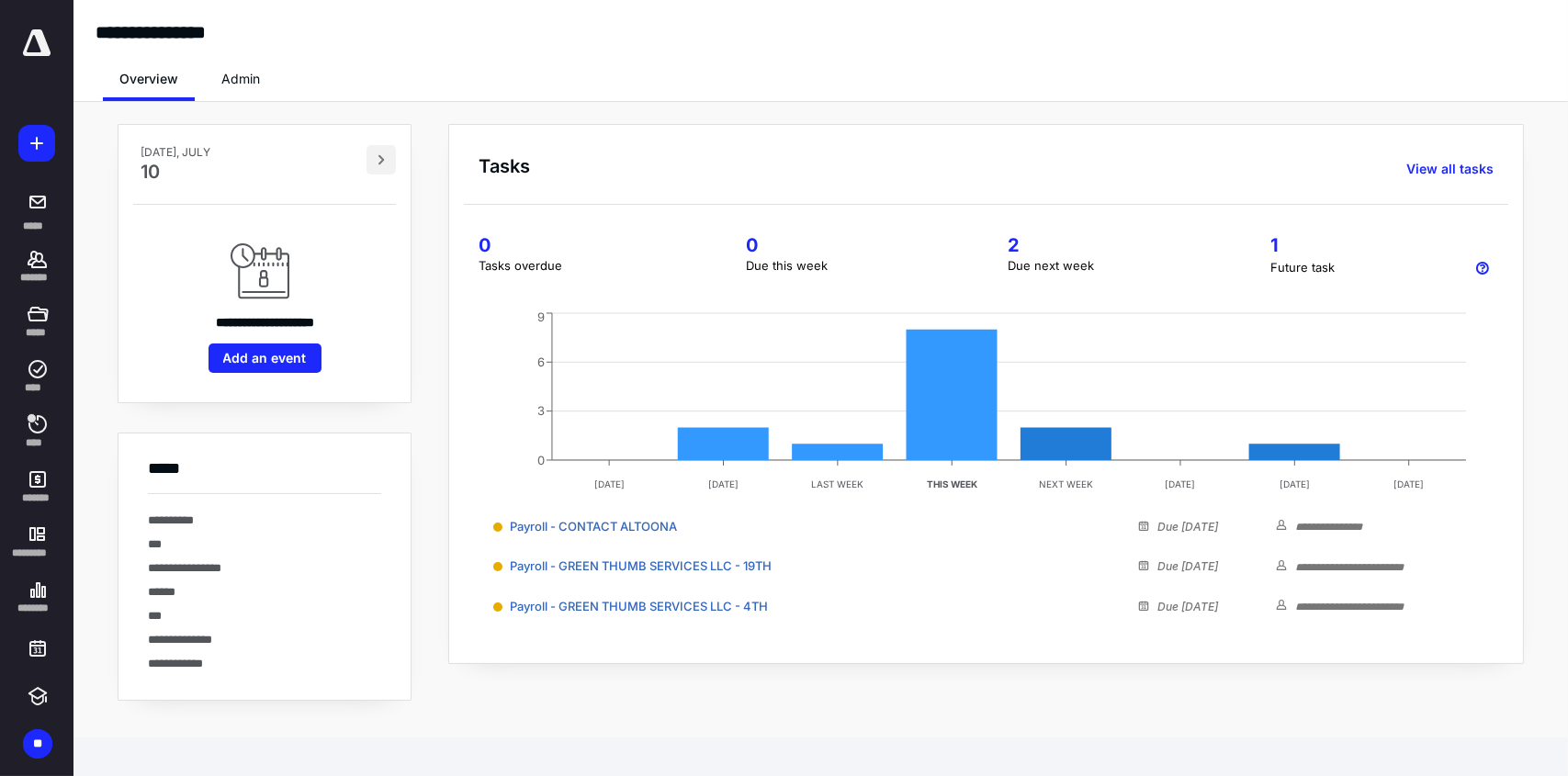 click at bounding box center [381, 160] 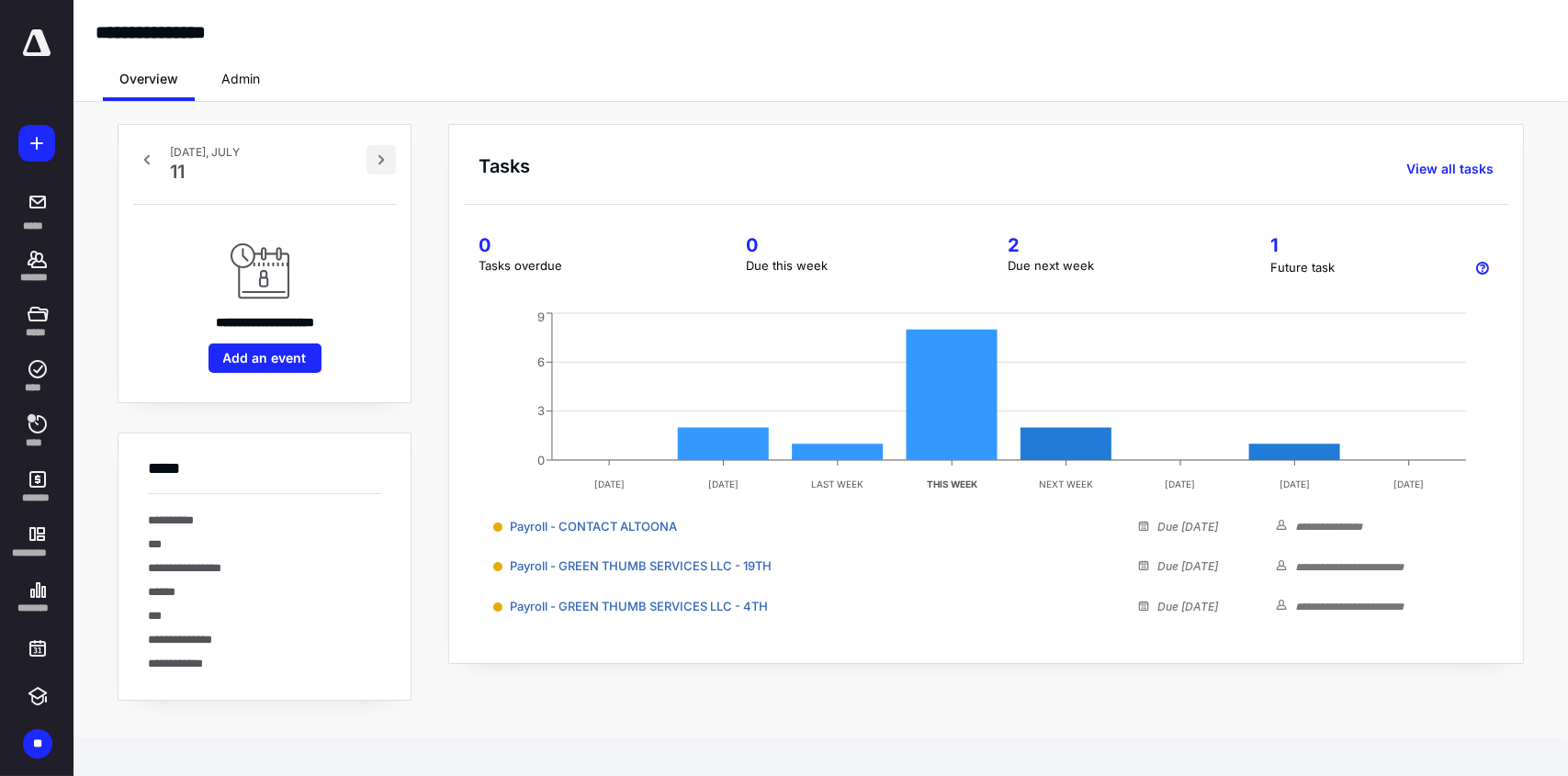 click at bounding box center (381, 160) 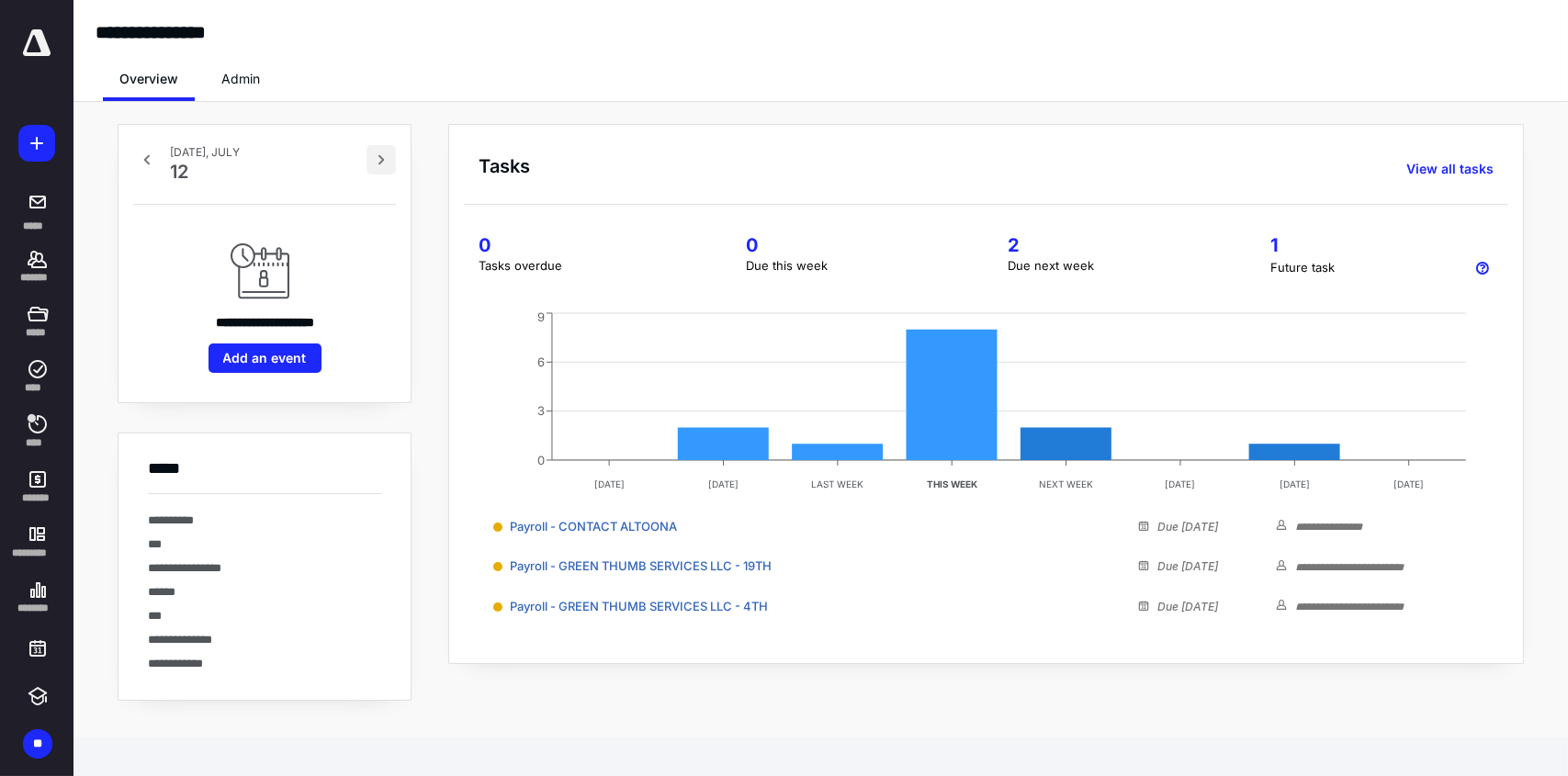click at bounding box center (381, 160) 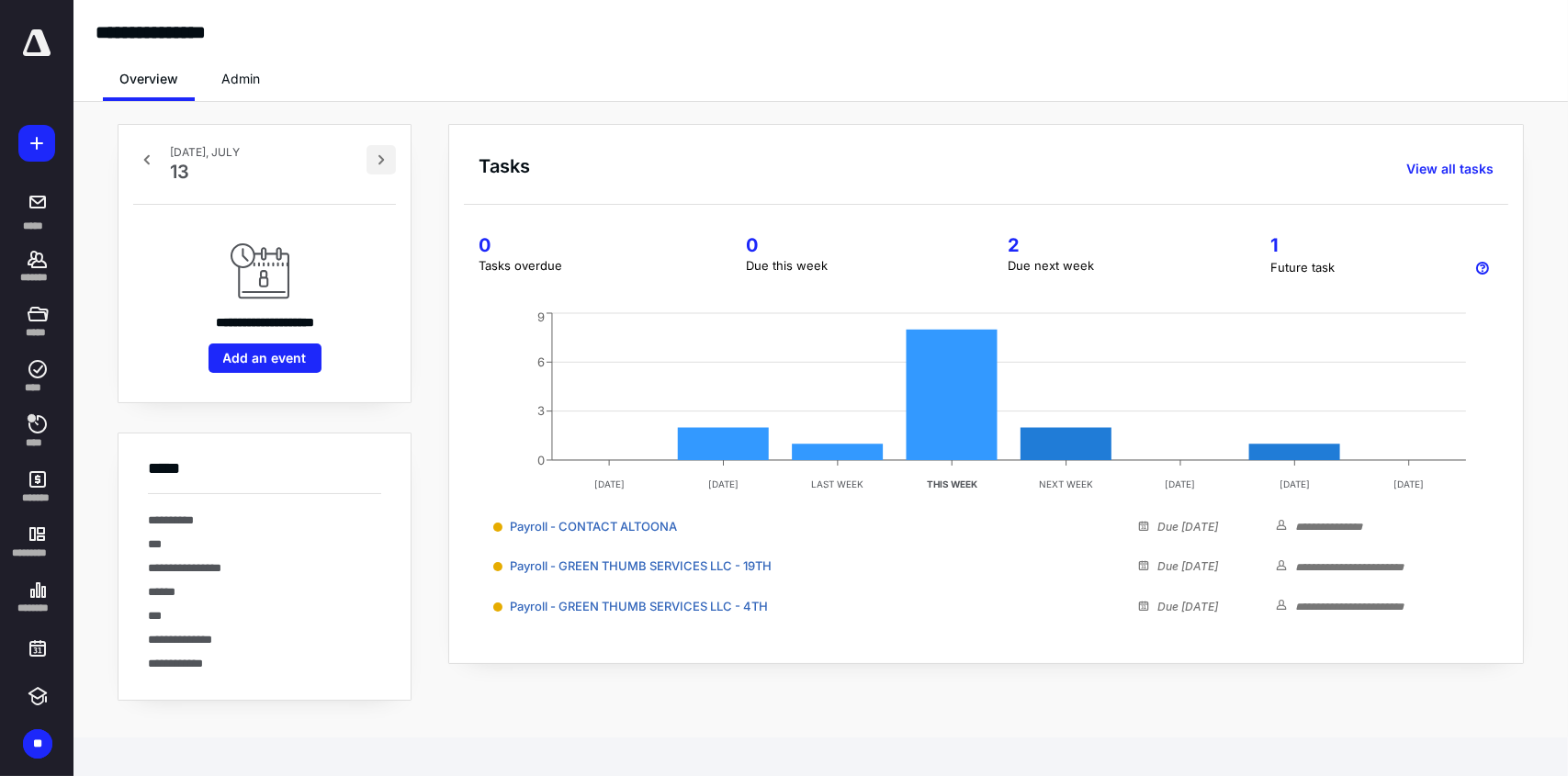 click at bounding box center [381, 160] 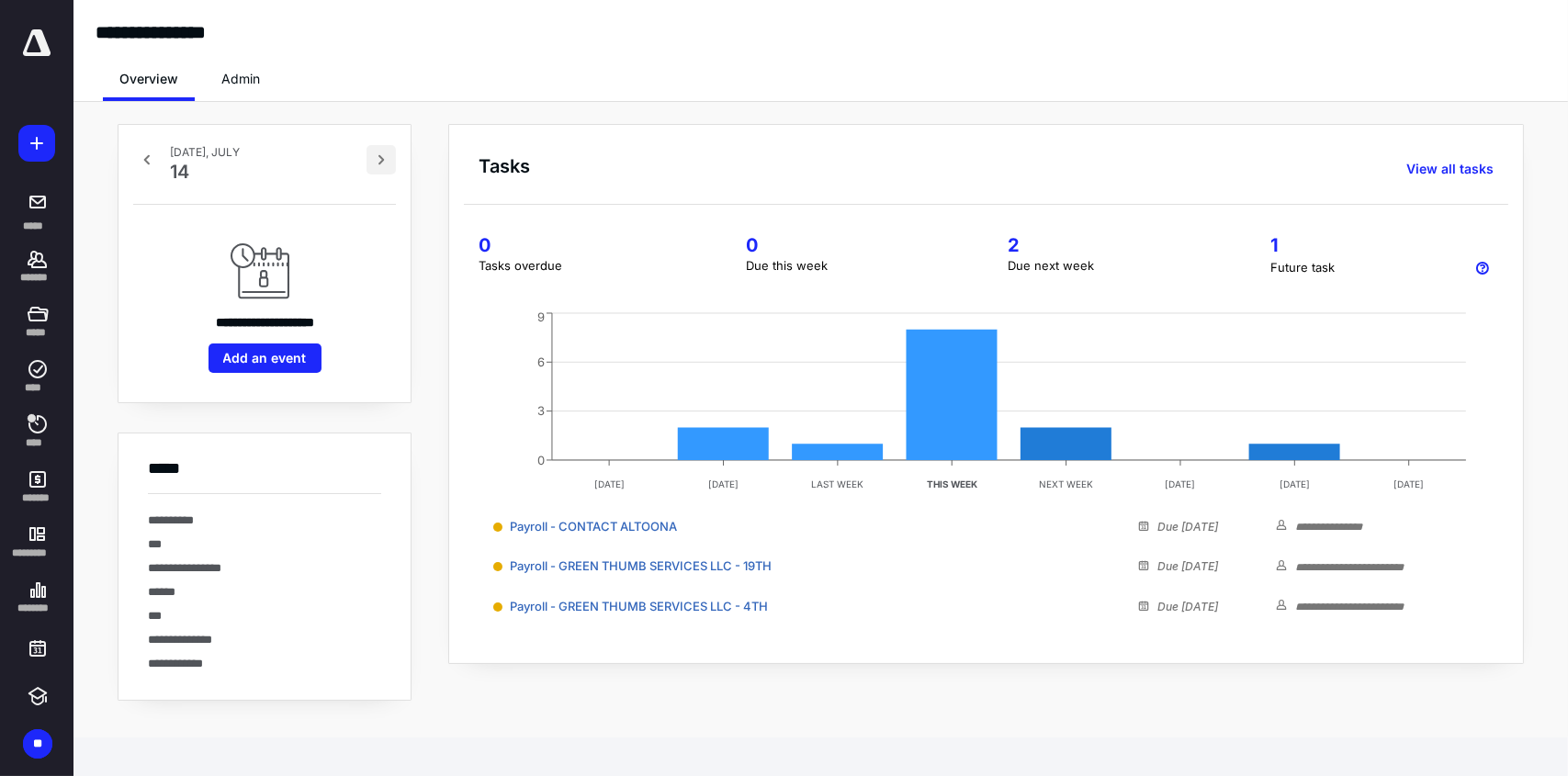 click at bounding box center [381, 160] 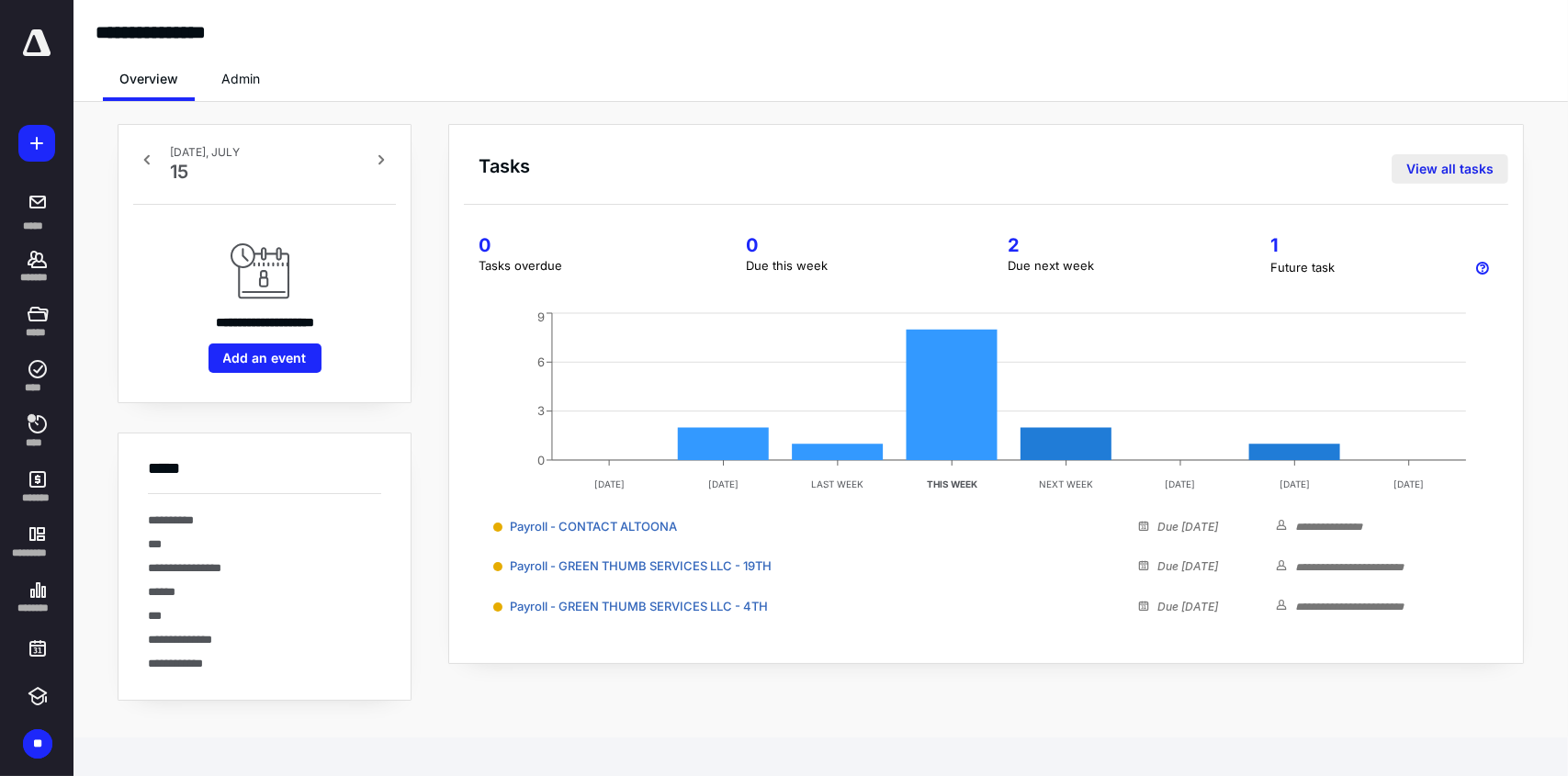 click on "View all tasks" at bounding box center [1450, 169] 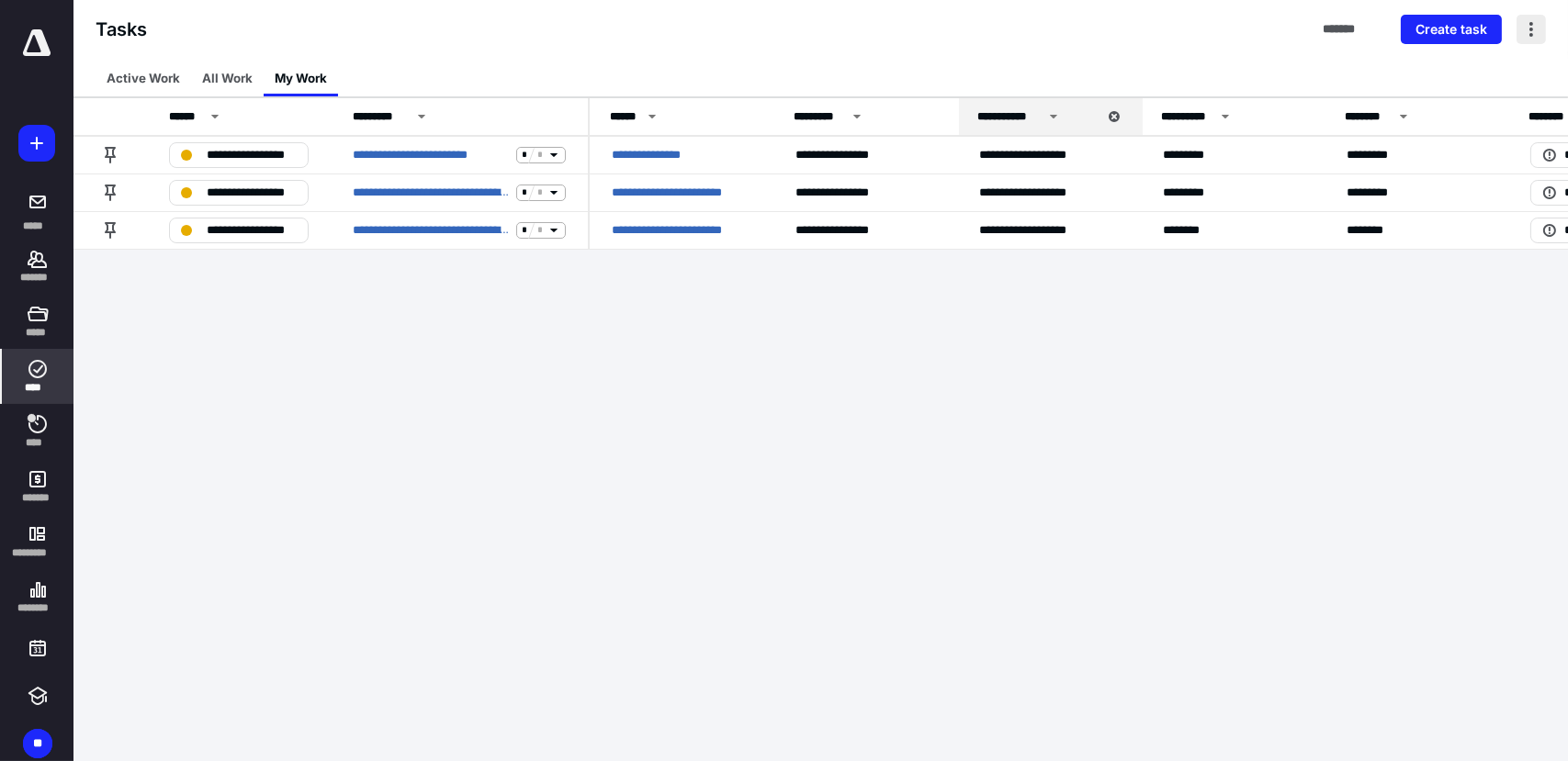 click at bounding box center [1531, 29] 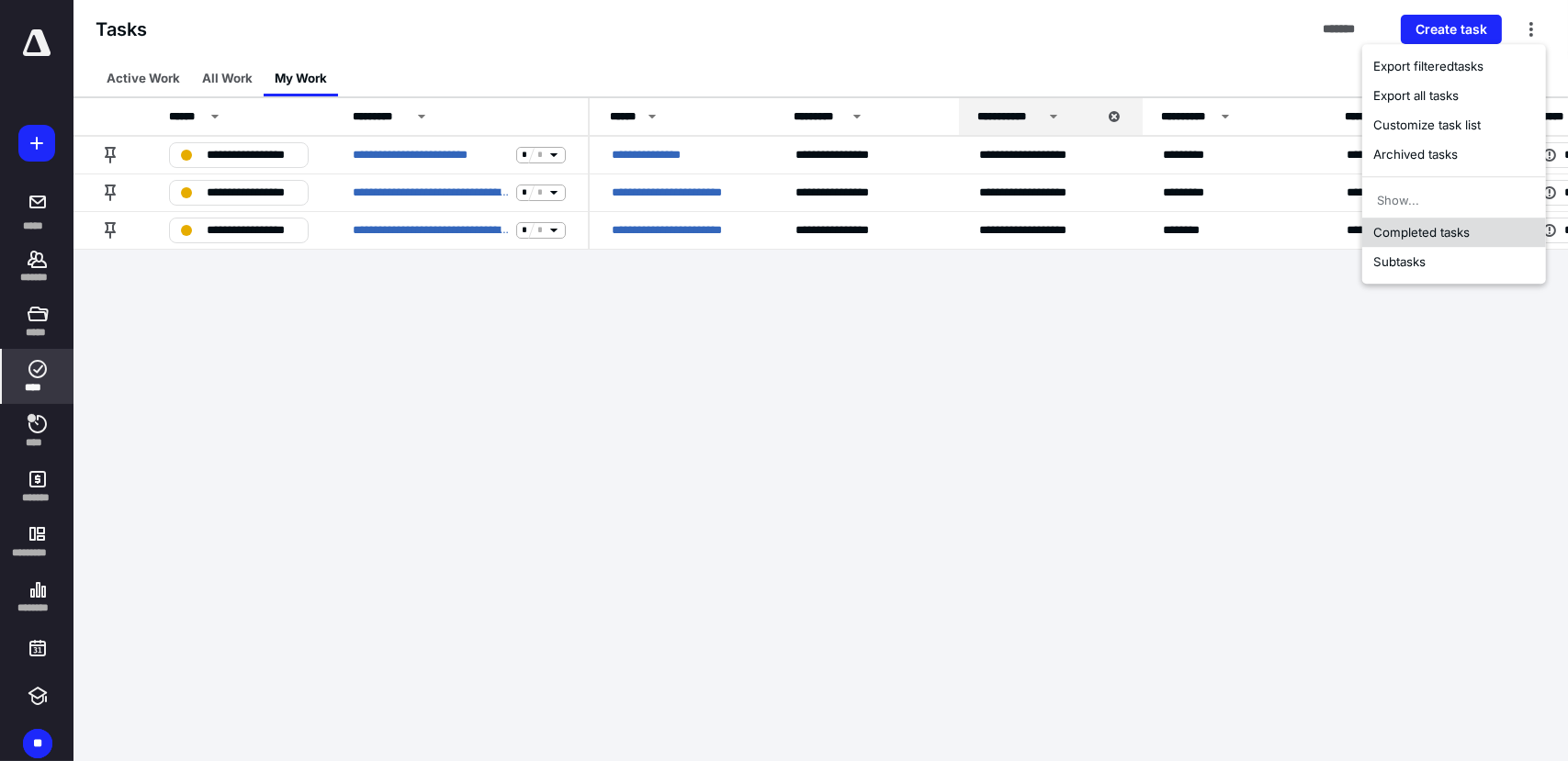 click on "Completed tasks" at bounding box center [1454, 232] 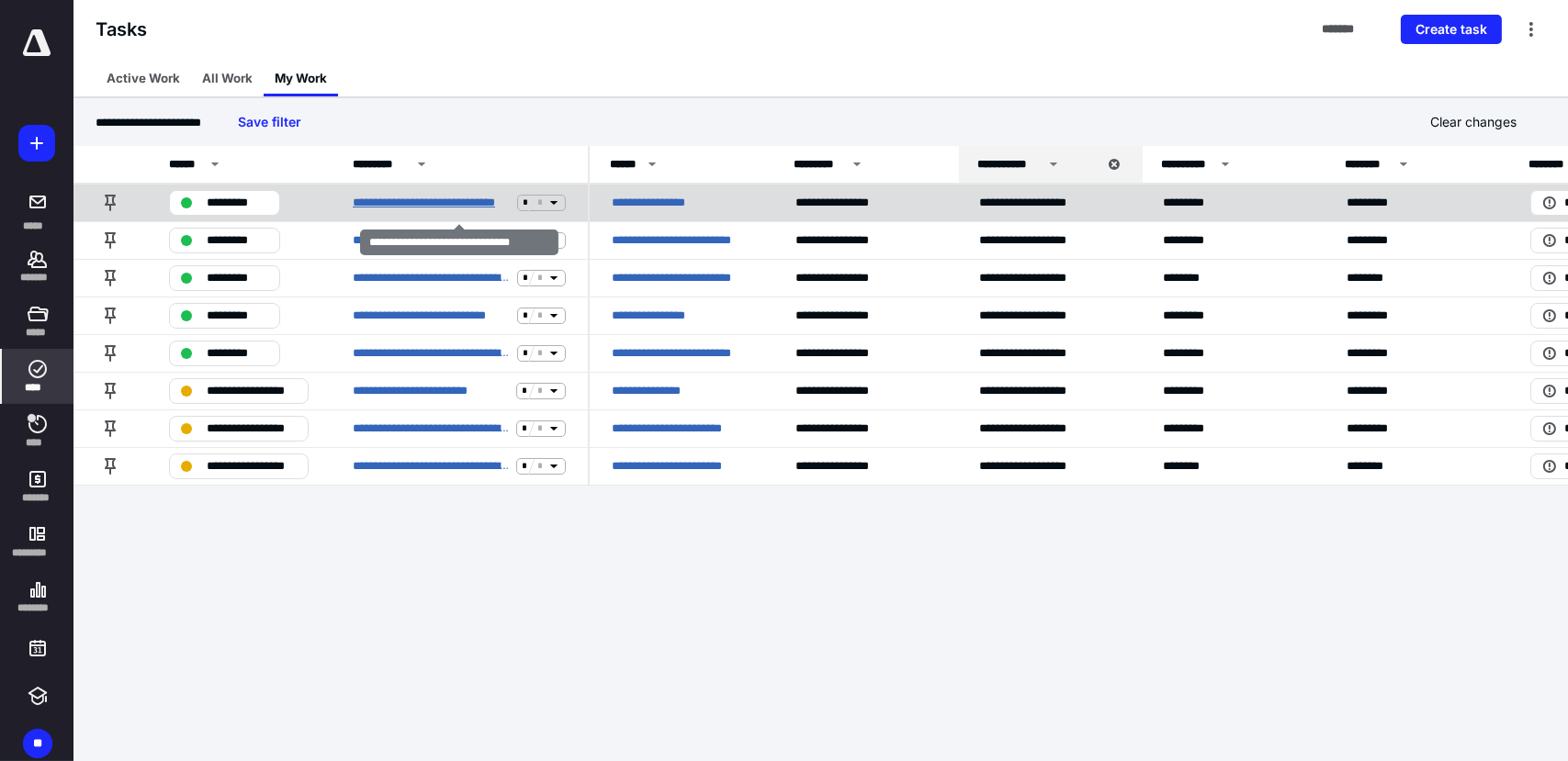 click on "**********" at bounding box center (431, 203) 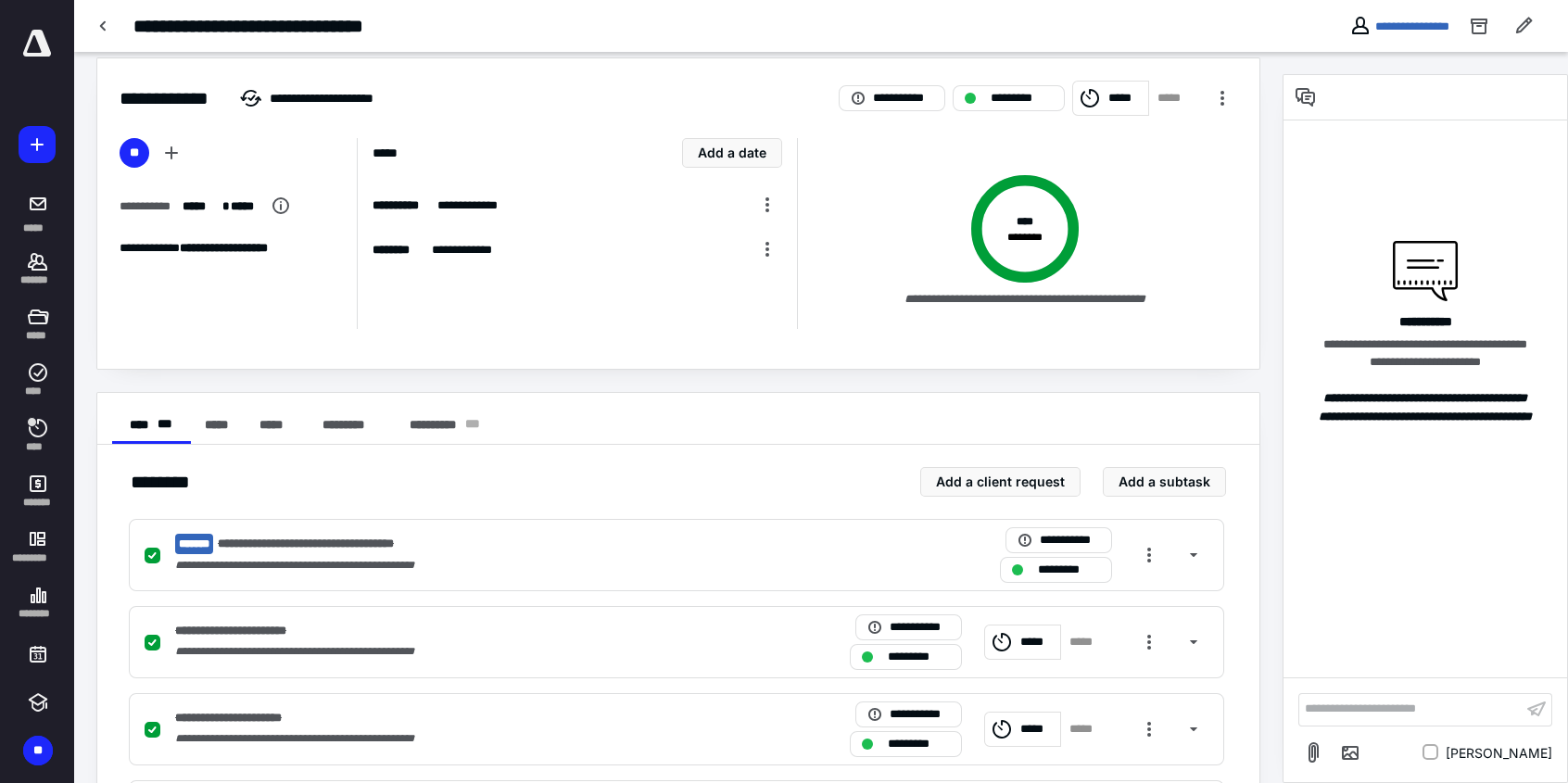 scroll, scrollTop: 0, scrollLeft: 0, axis: both 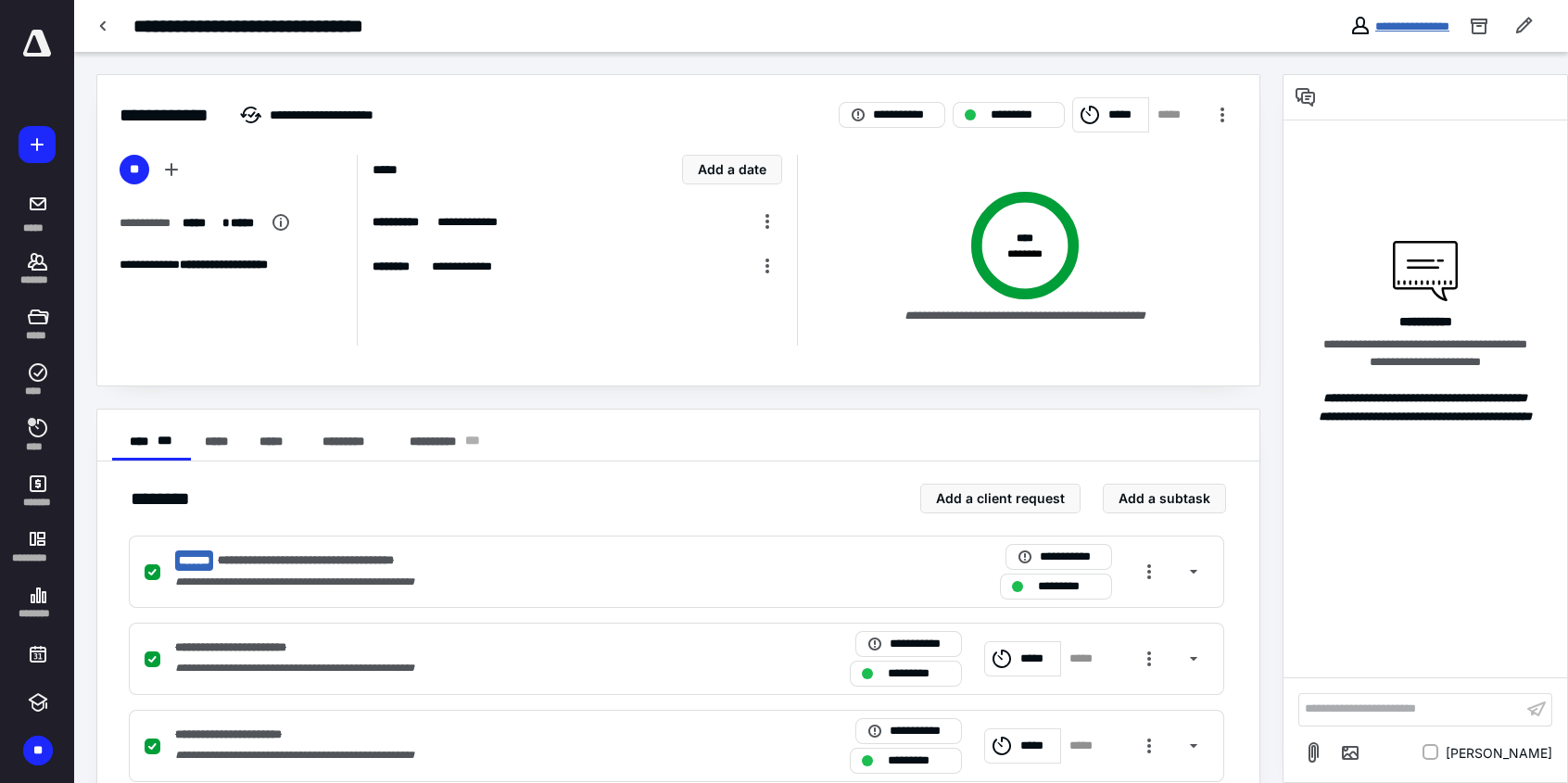 click on "**********" at bounding box center [1412, 26] 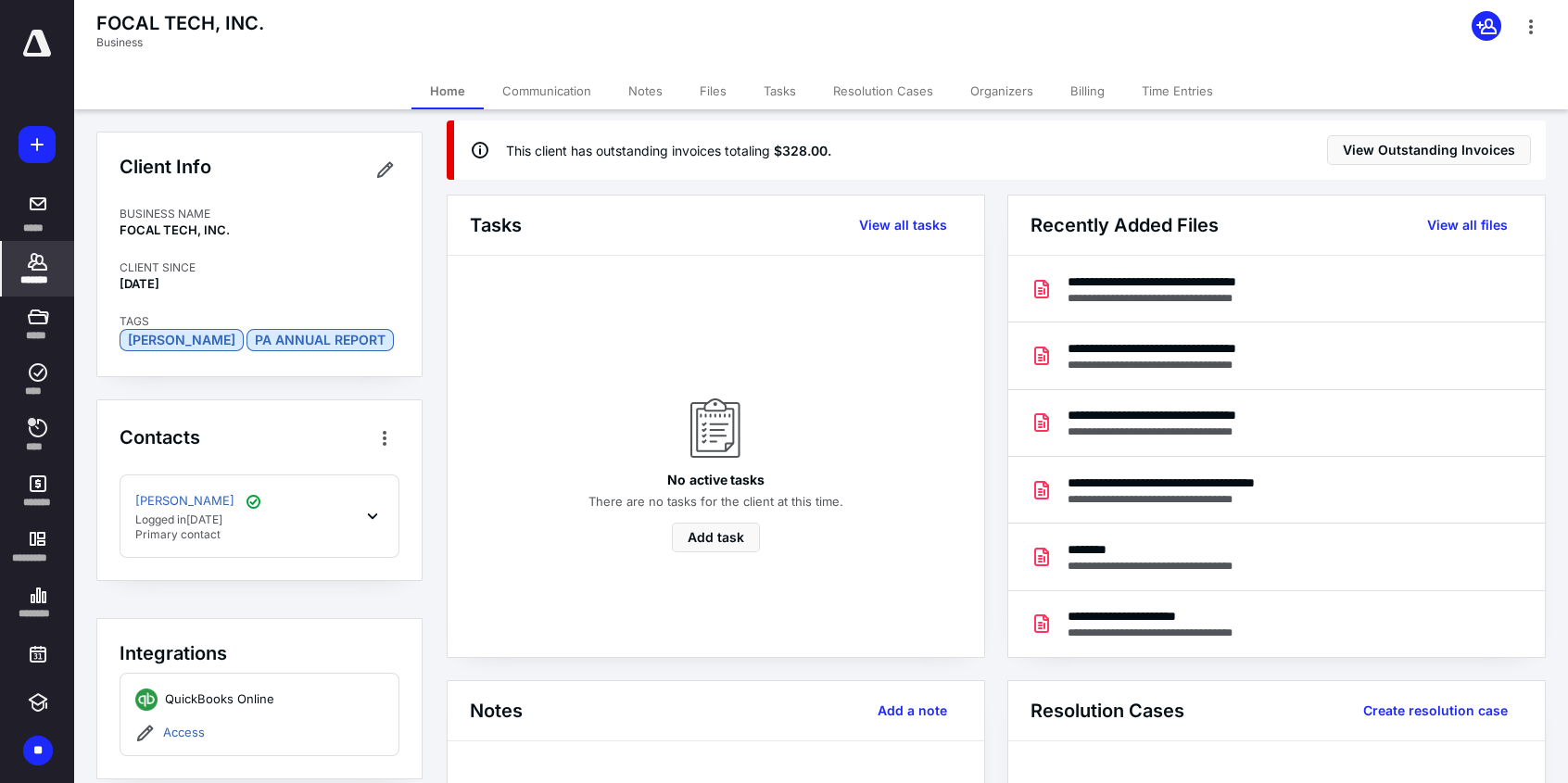 scroll, scrollTop: 0, scrollLeft: 0, axis: both 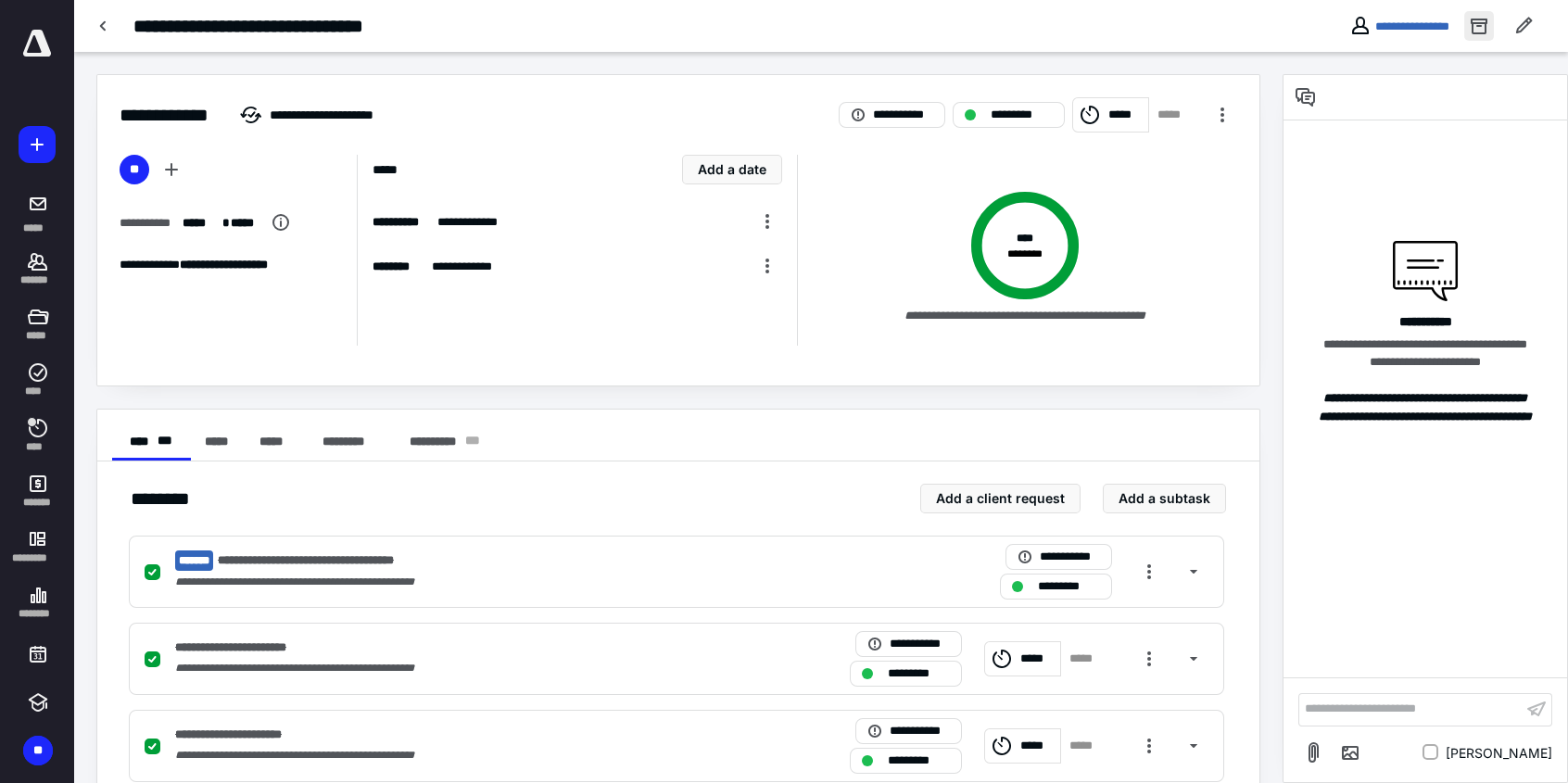 click at bounding box center (1479, 26) 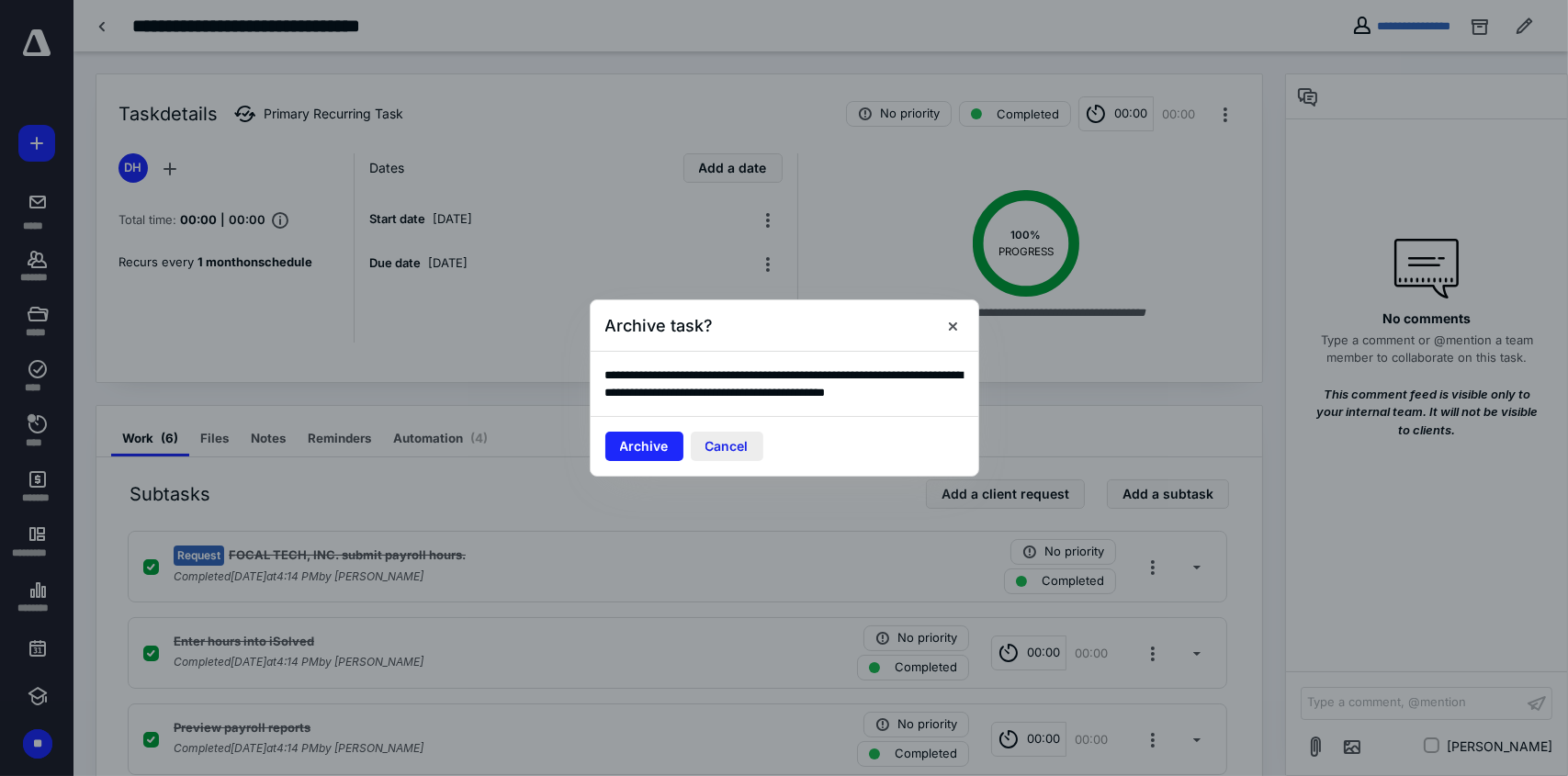 click on "Cancel" at bounding box center [727, 446] 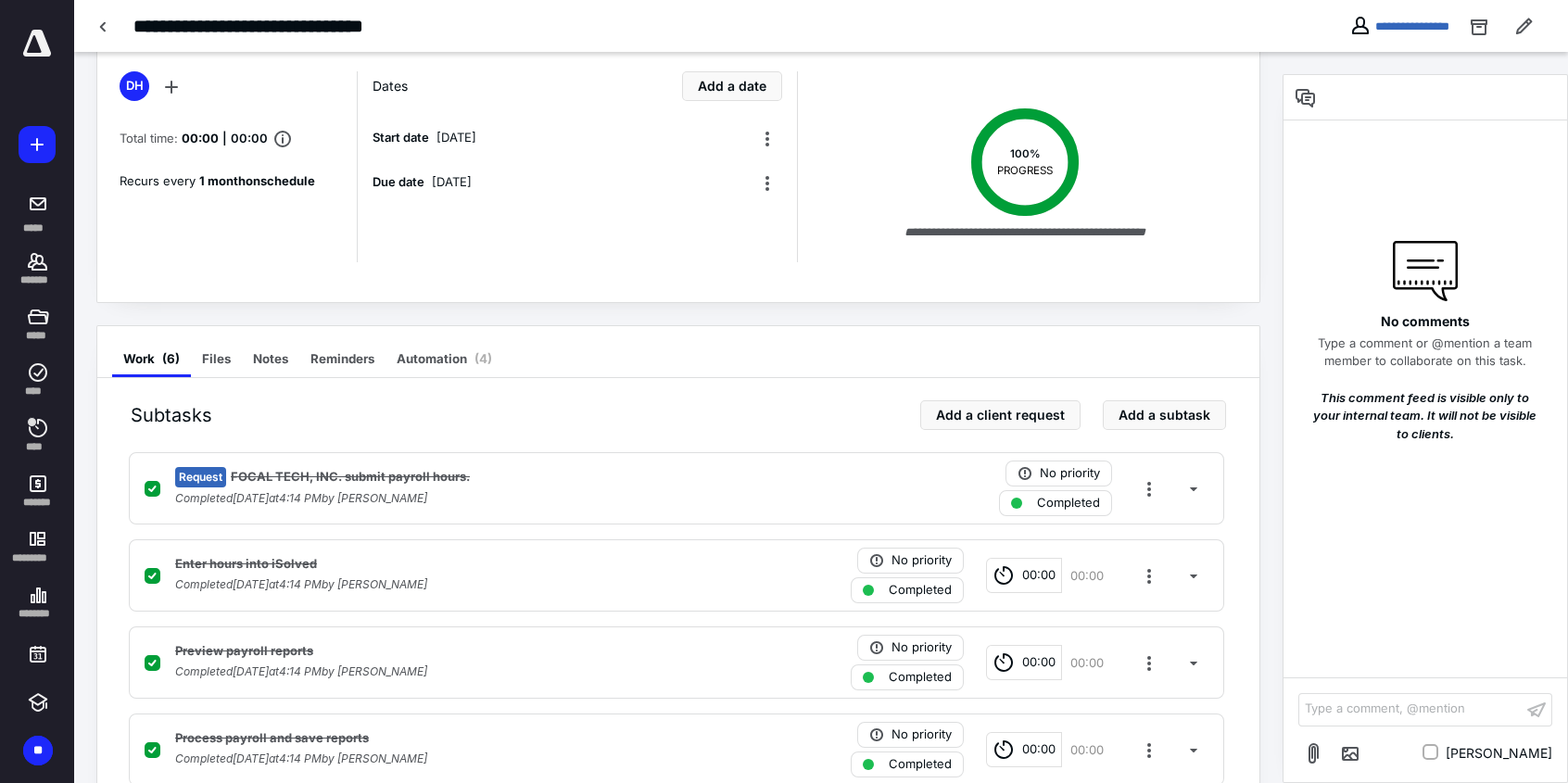 scroll, scrollTop: 0, scrollLeft: 0, axis: both 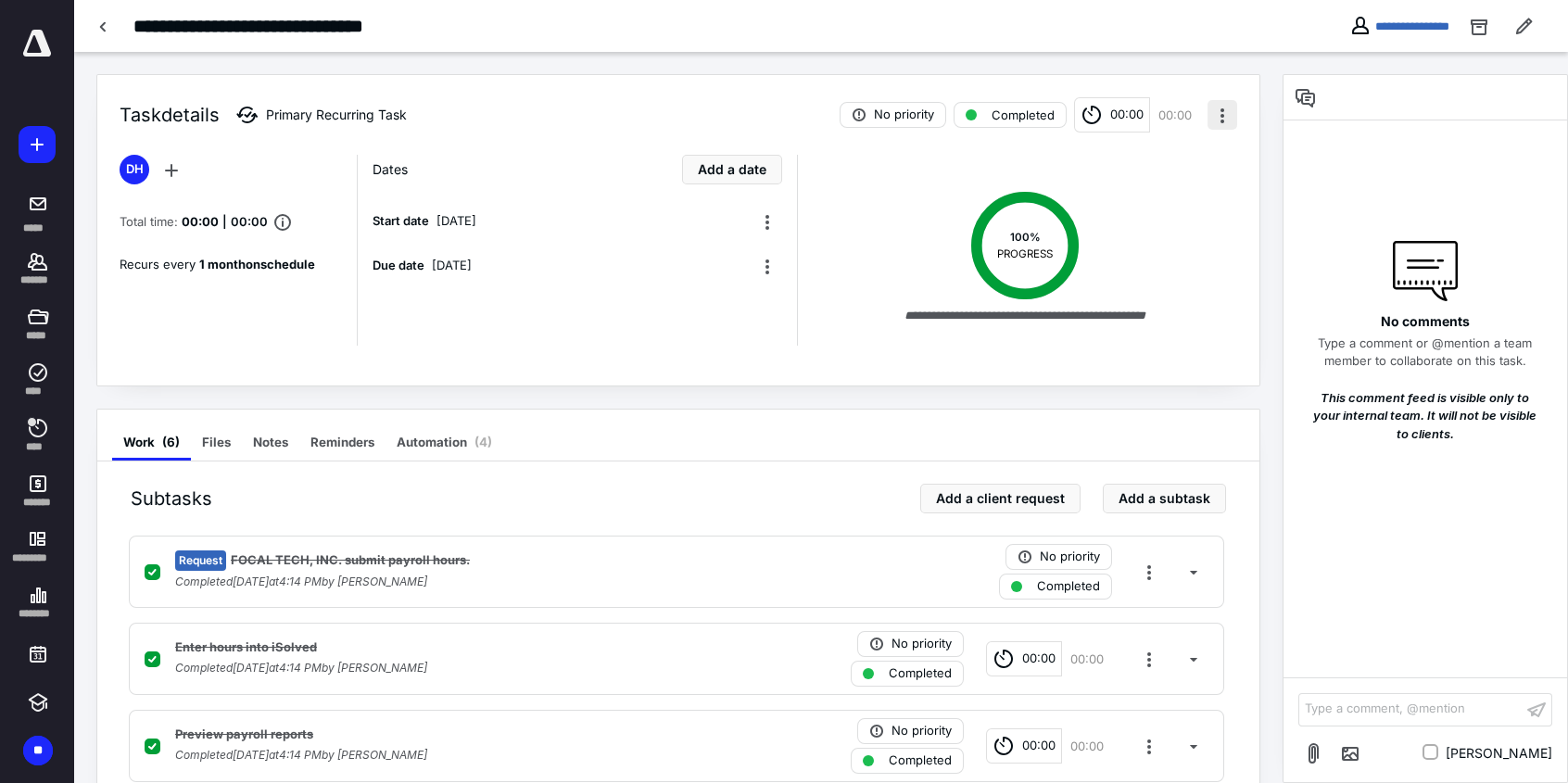 click at bounding box center [1222, 115] 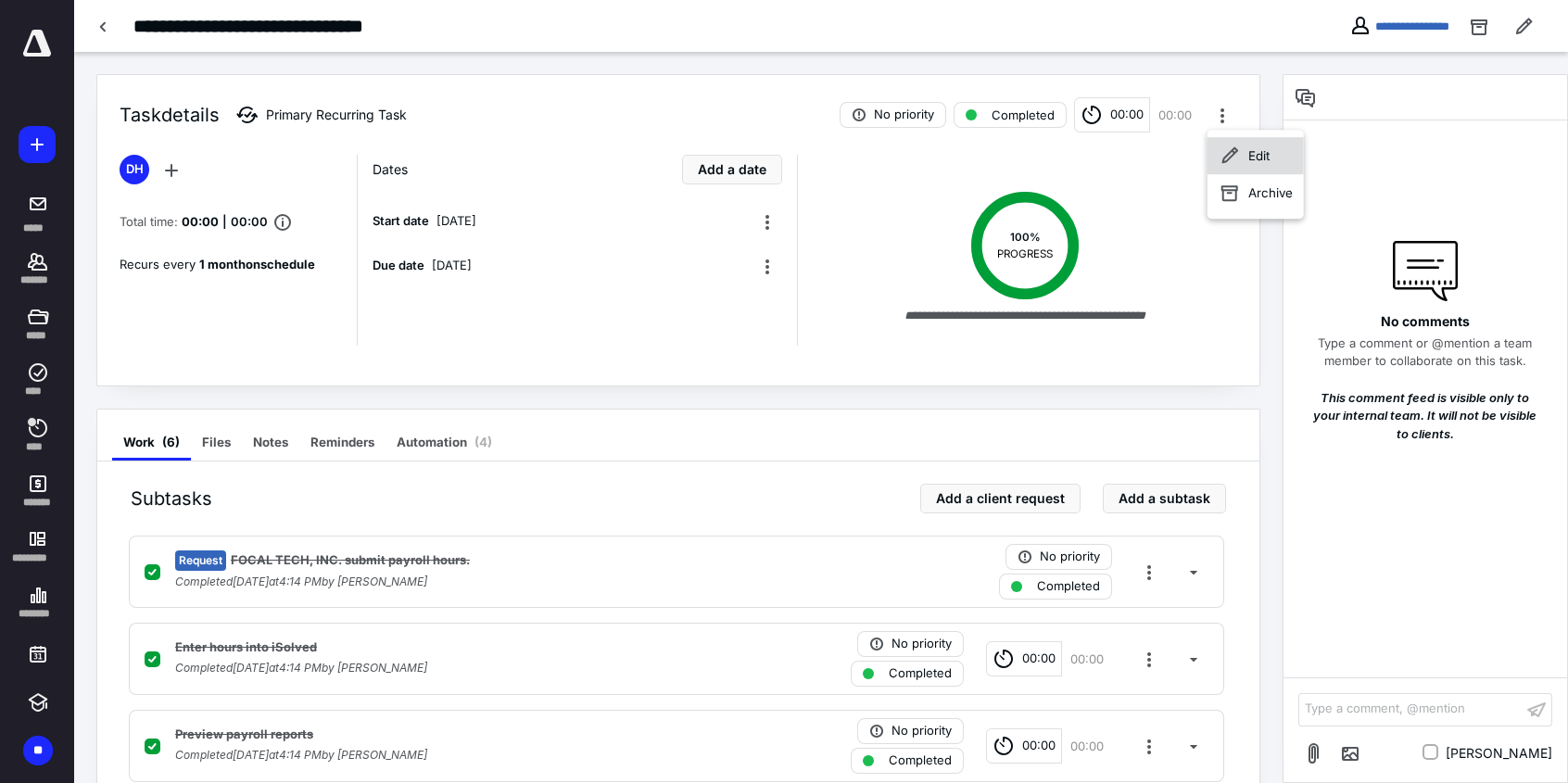 click on "Edit" at bounding box center [1256, 156] 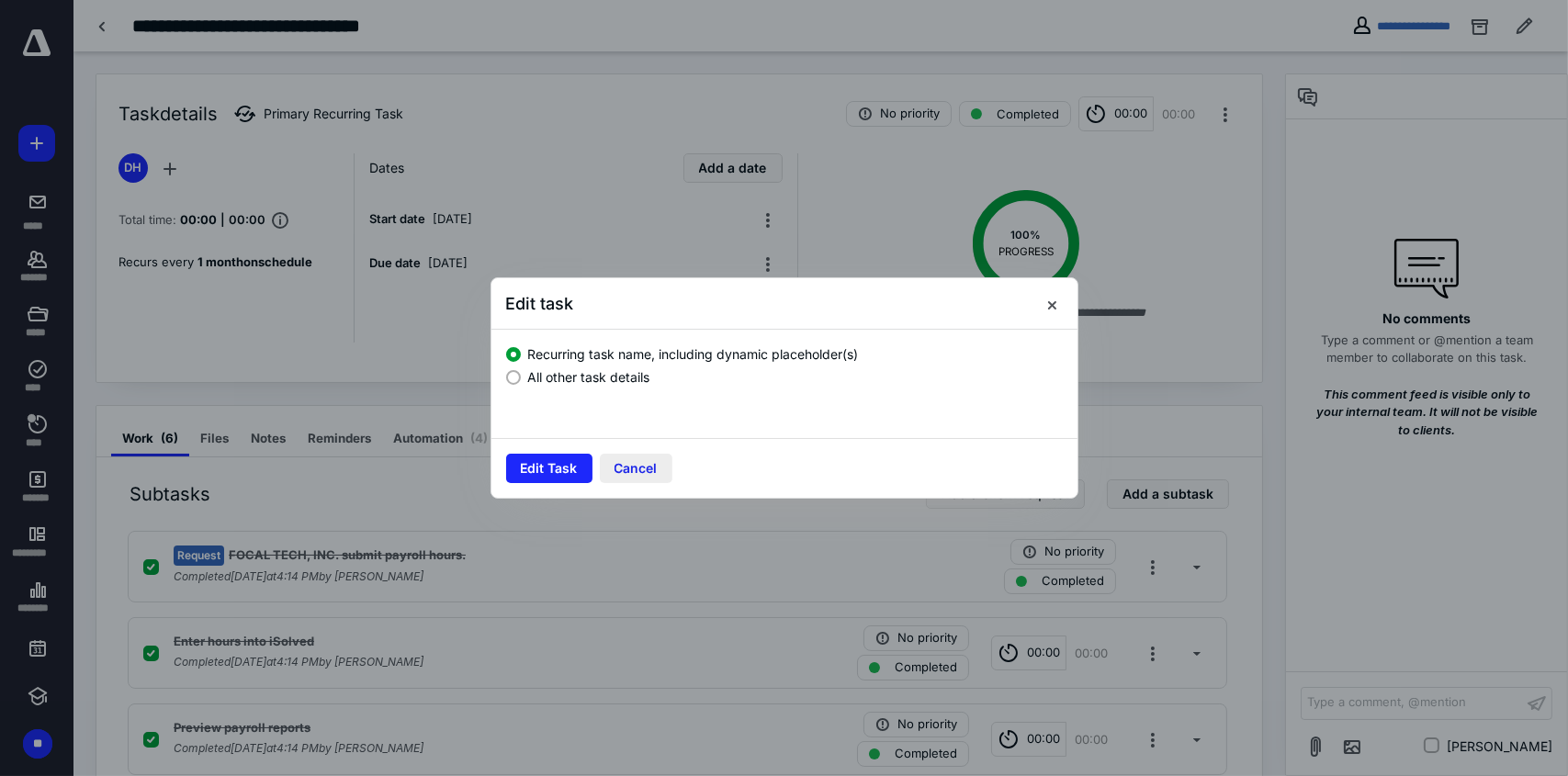click on "Cancel" at bounding box center [636, 468] 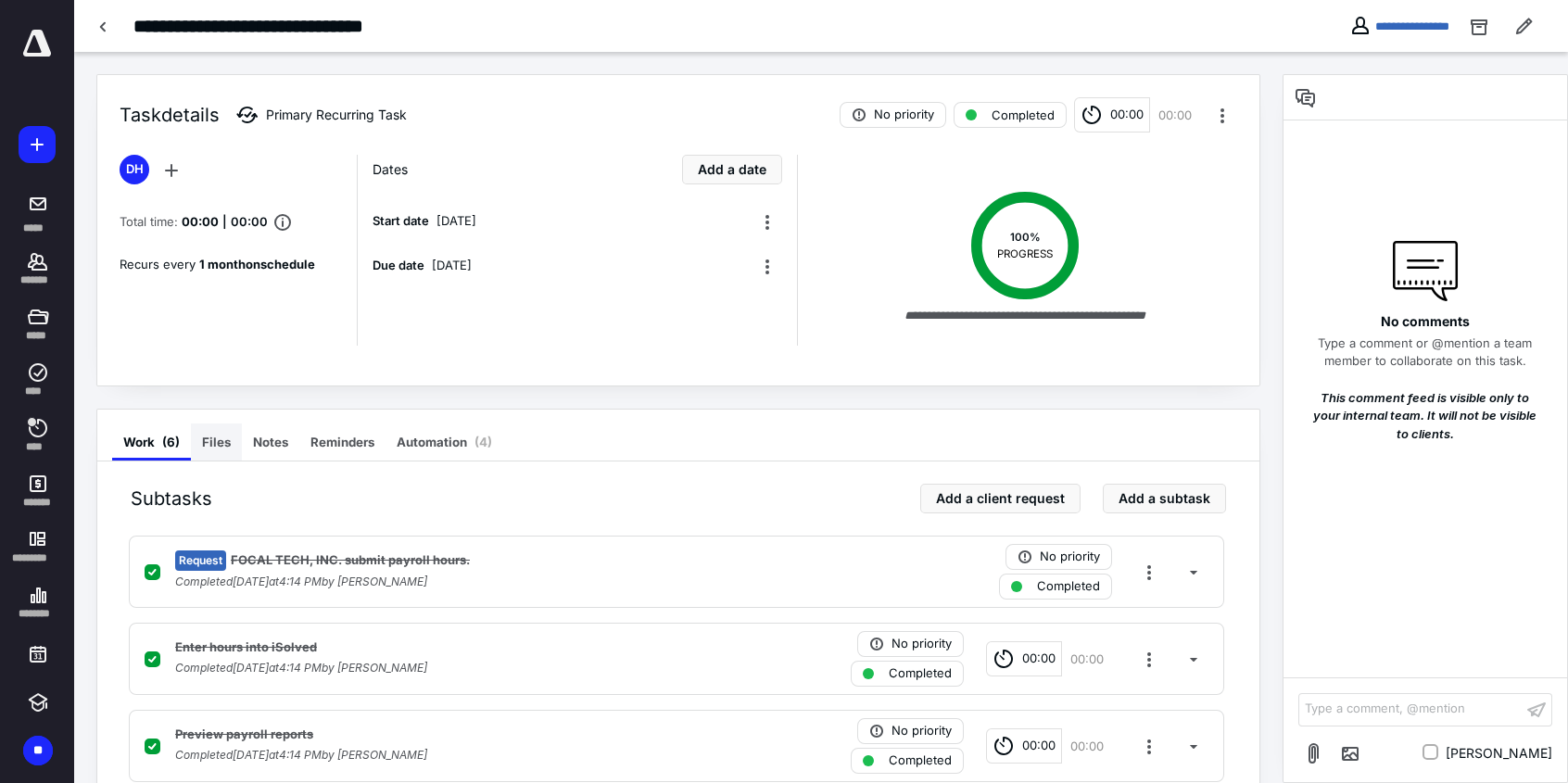 click on "Files" at bounding box center [216, 442] 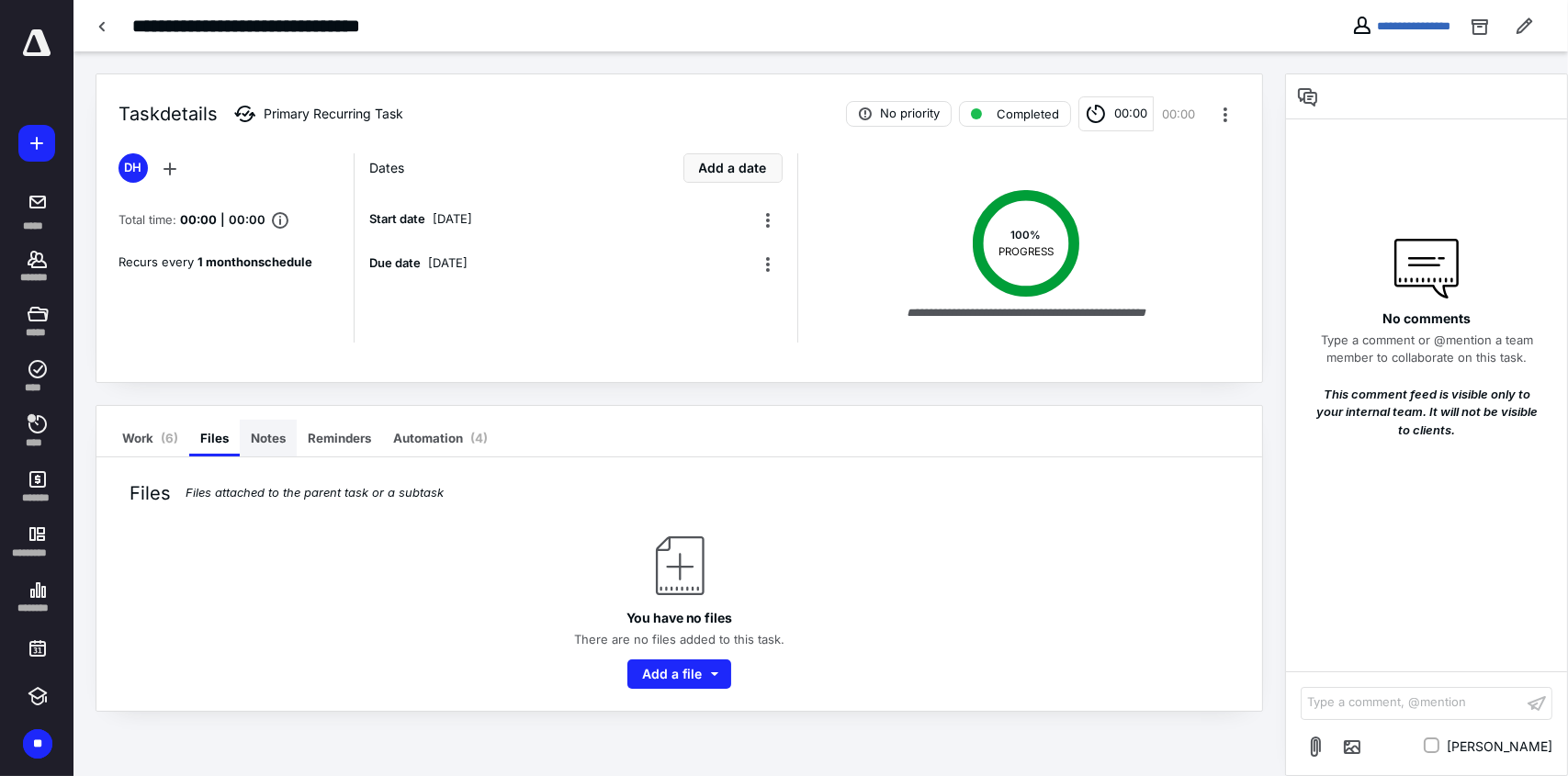 click on "Notes" at bounding box center (268, 438) 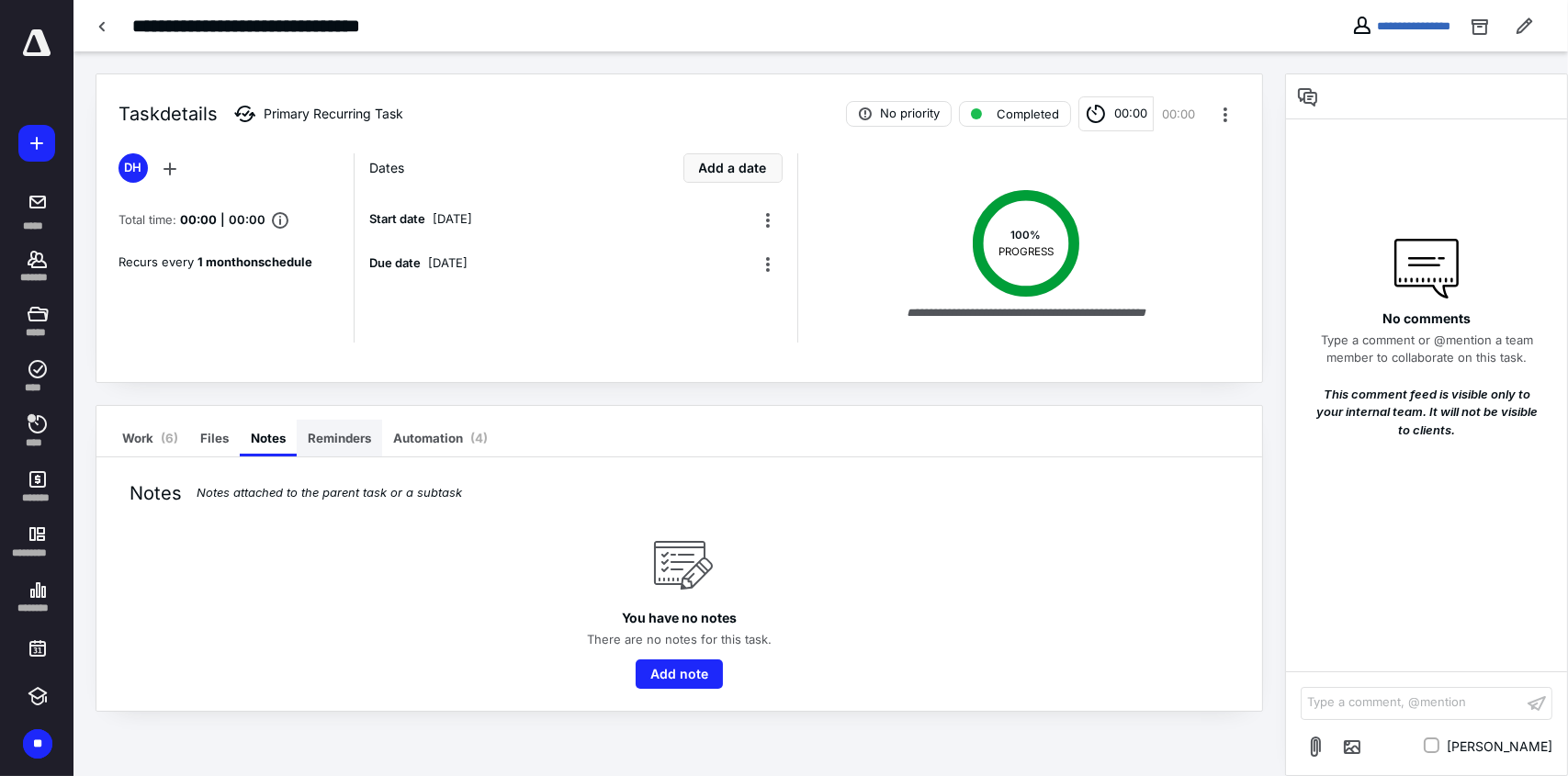 click on "Reminders" at bounding box center (339, 438) 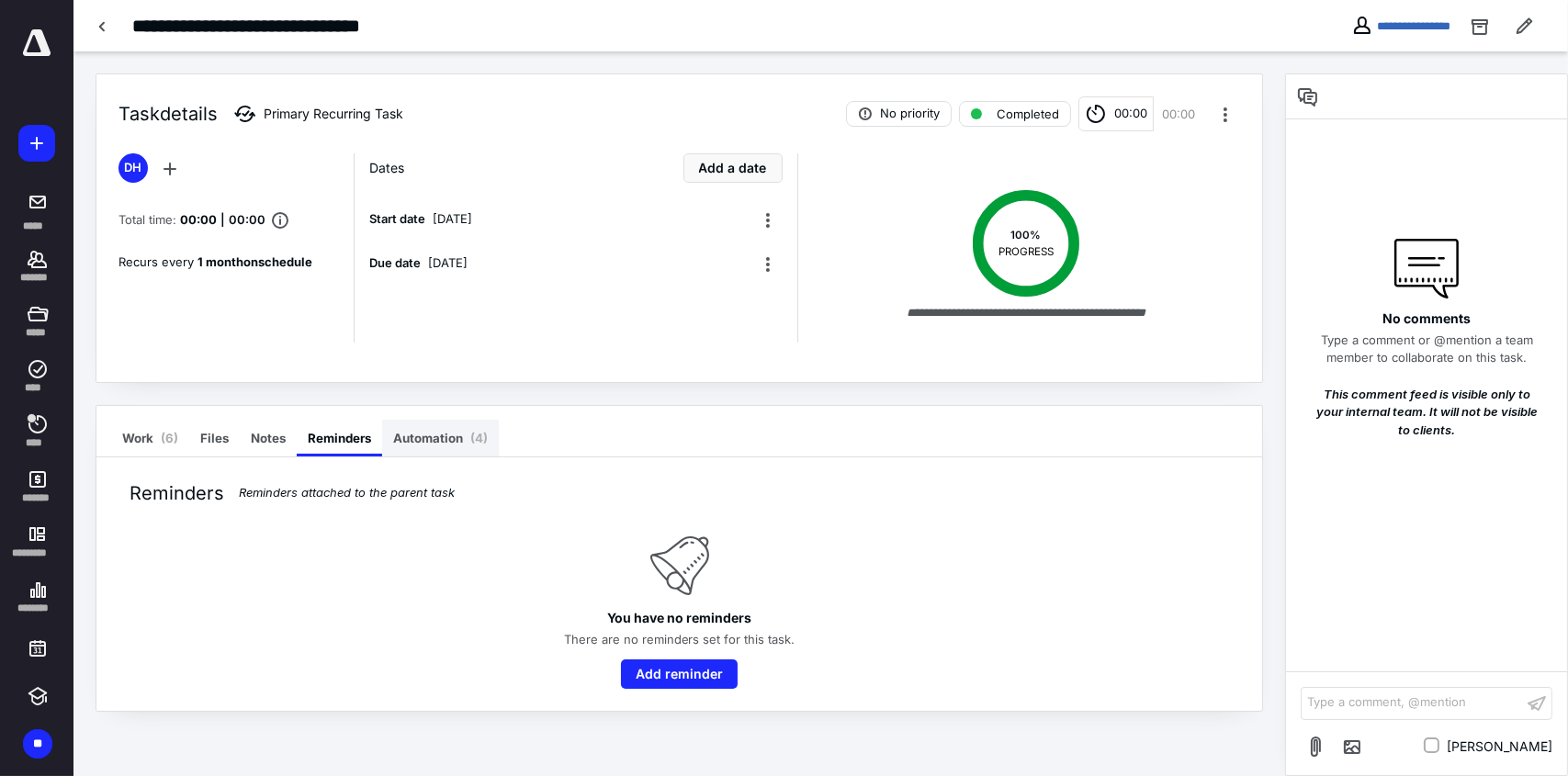 click on "Automation ( 4 )" at bounding box center (440, 438) 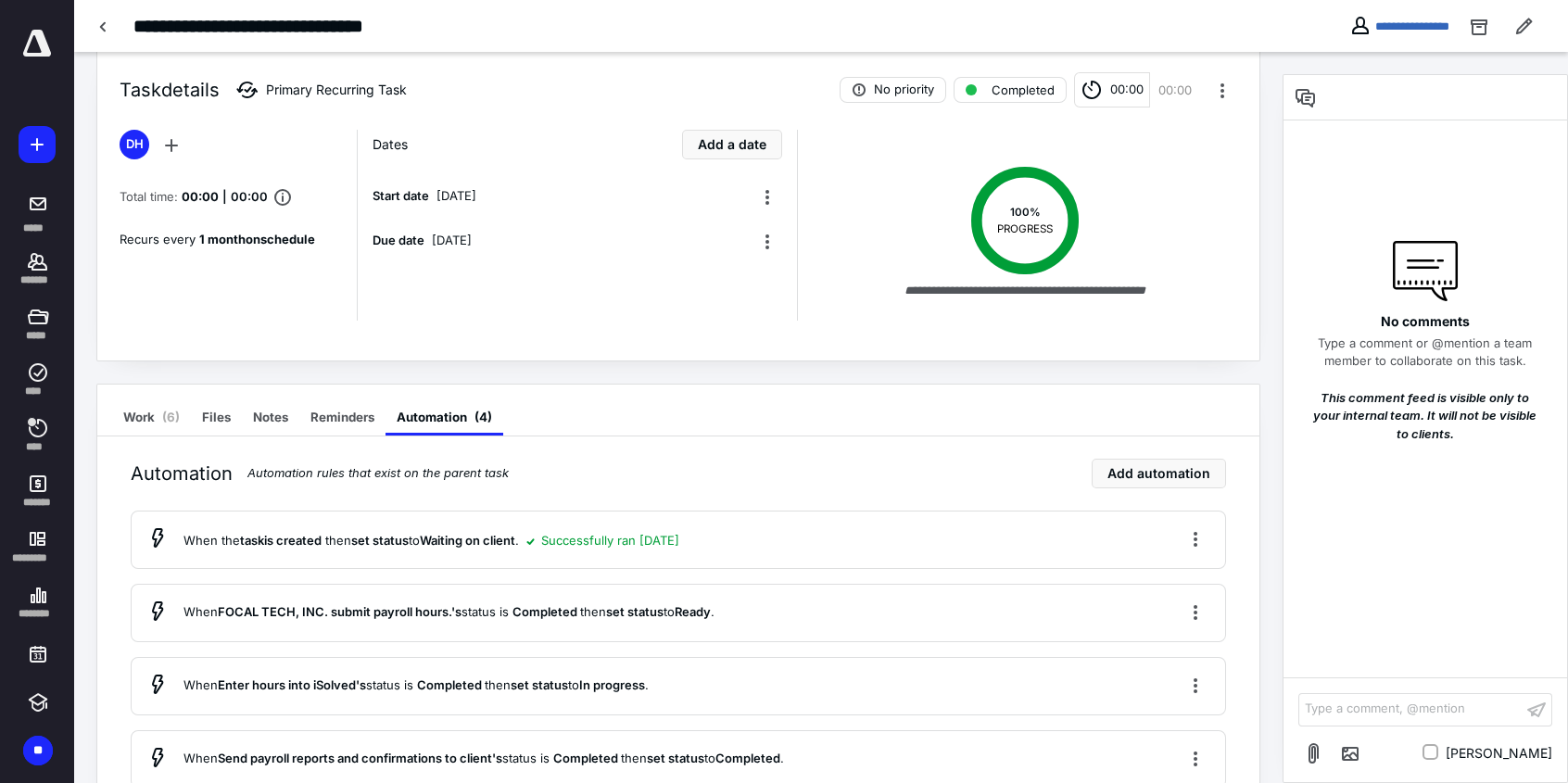 scroll, scrollTop: 0, scrollLeft: 0, axis: both 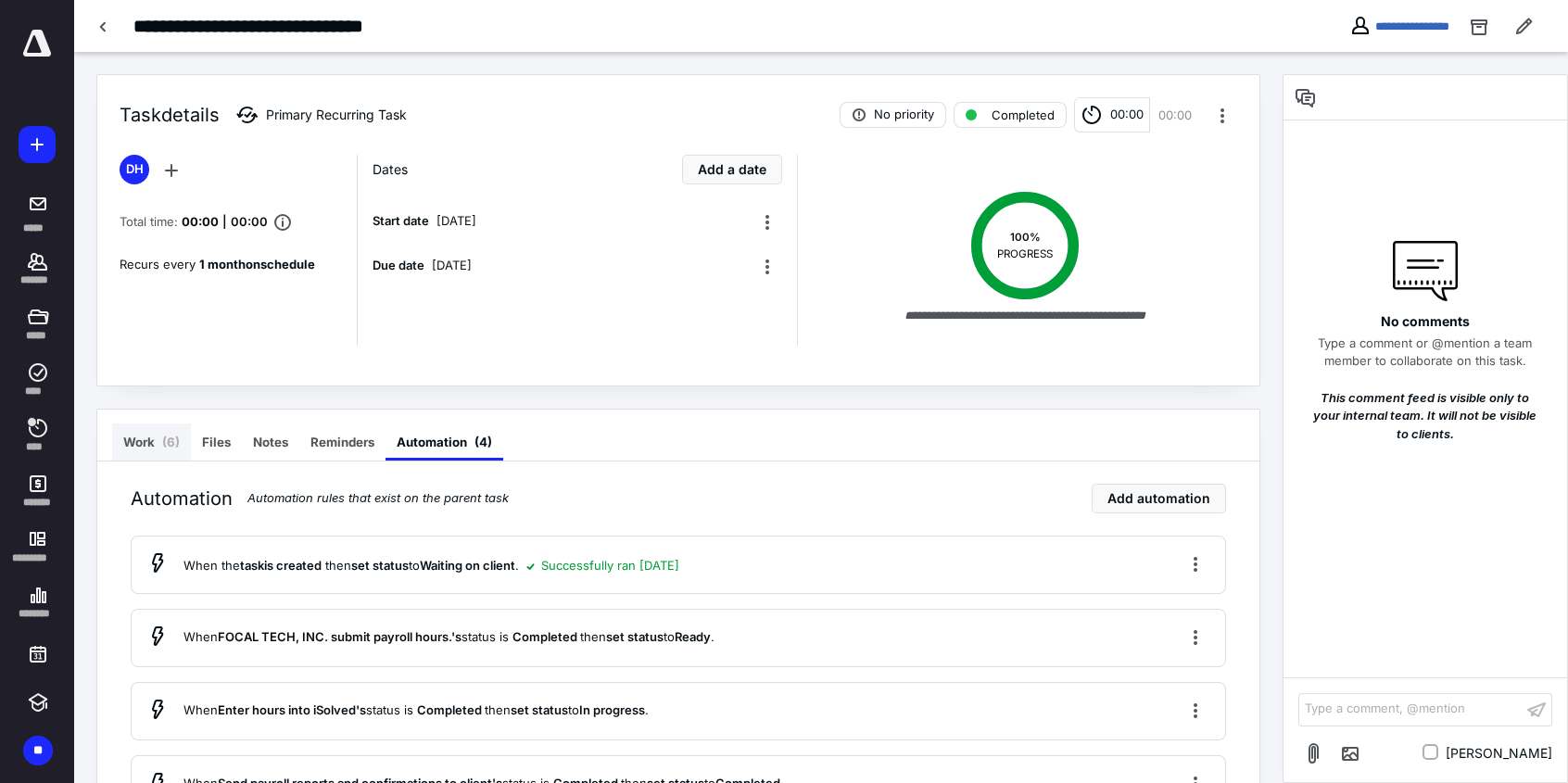 click on "Work ( 6 )" at bounding box center (151, 442) 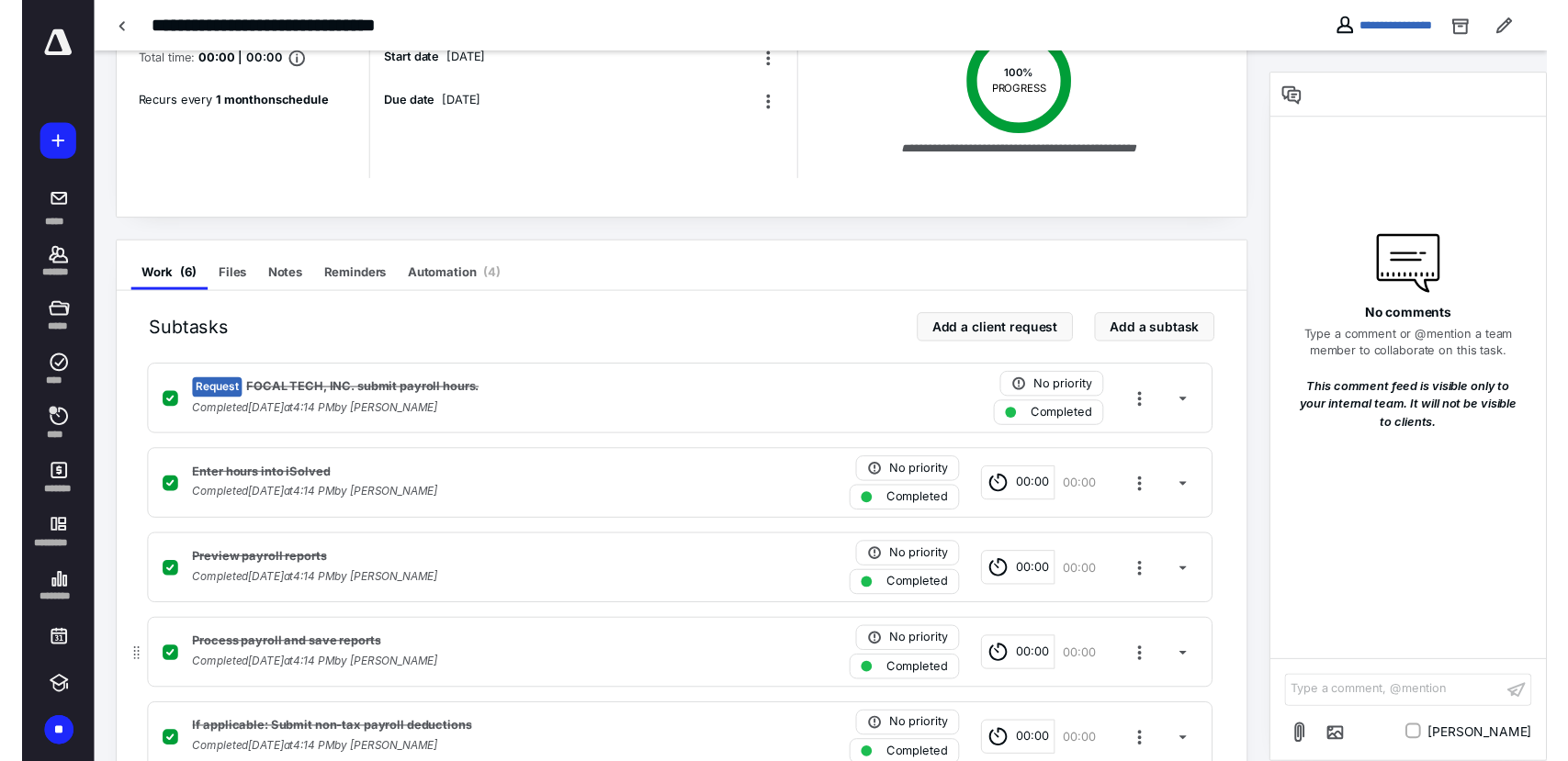scroll, scrollTop: 0, scrollLeft: 0, axis: both 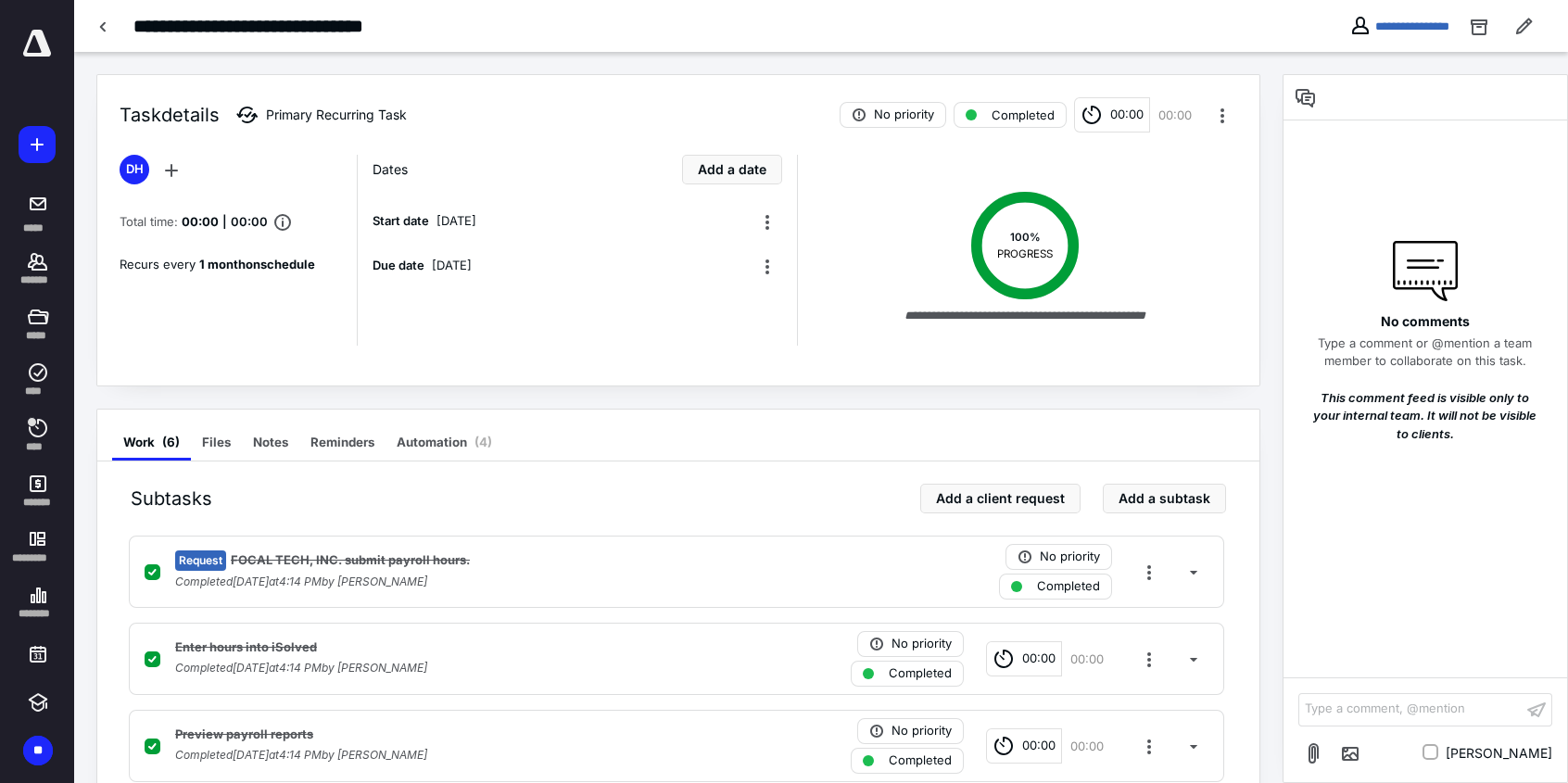 click at bounding box center (37, 44) 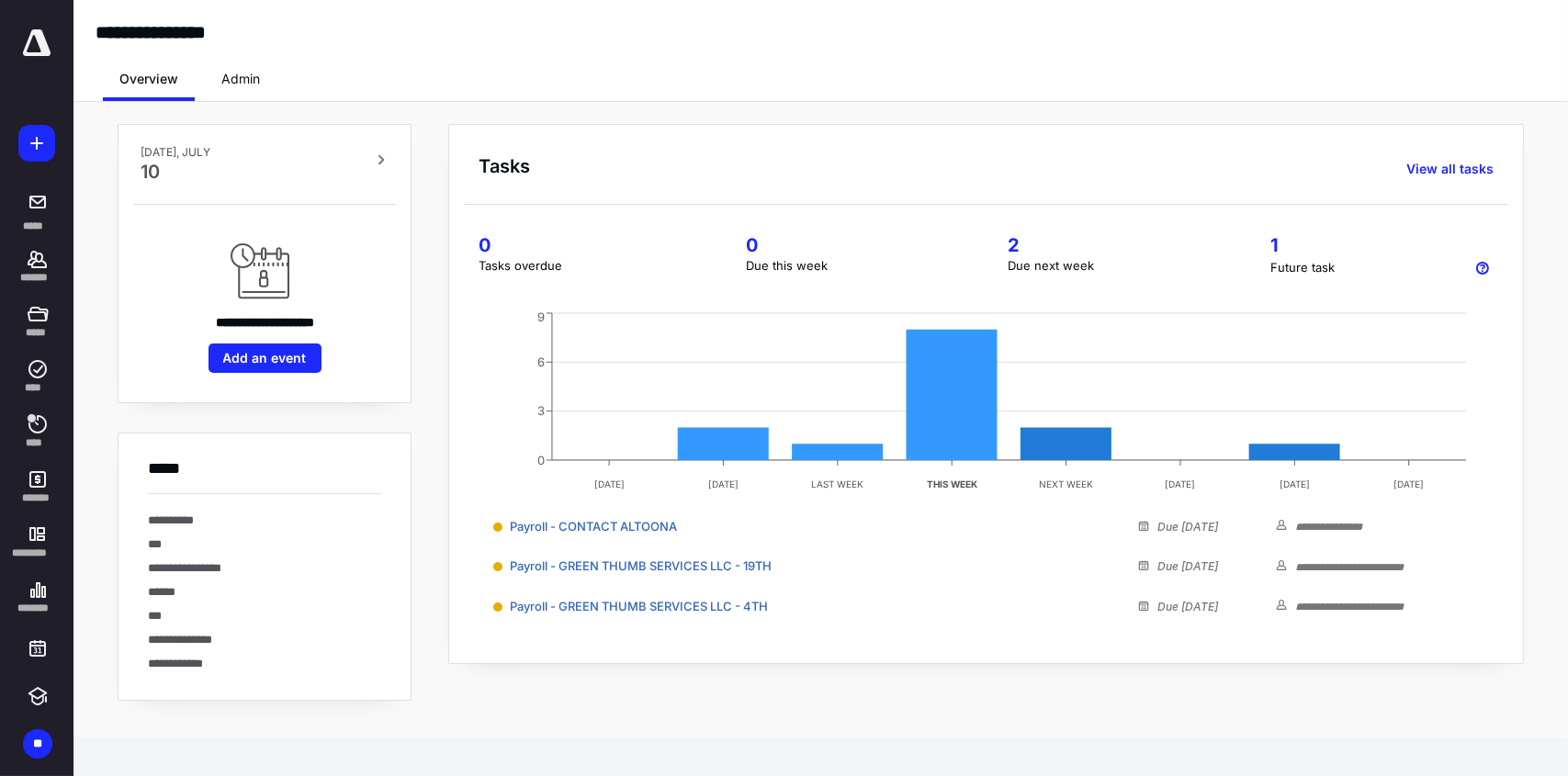 click on "Future task" at bounding box center (1382, 268) 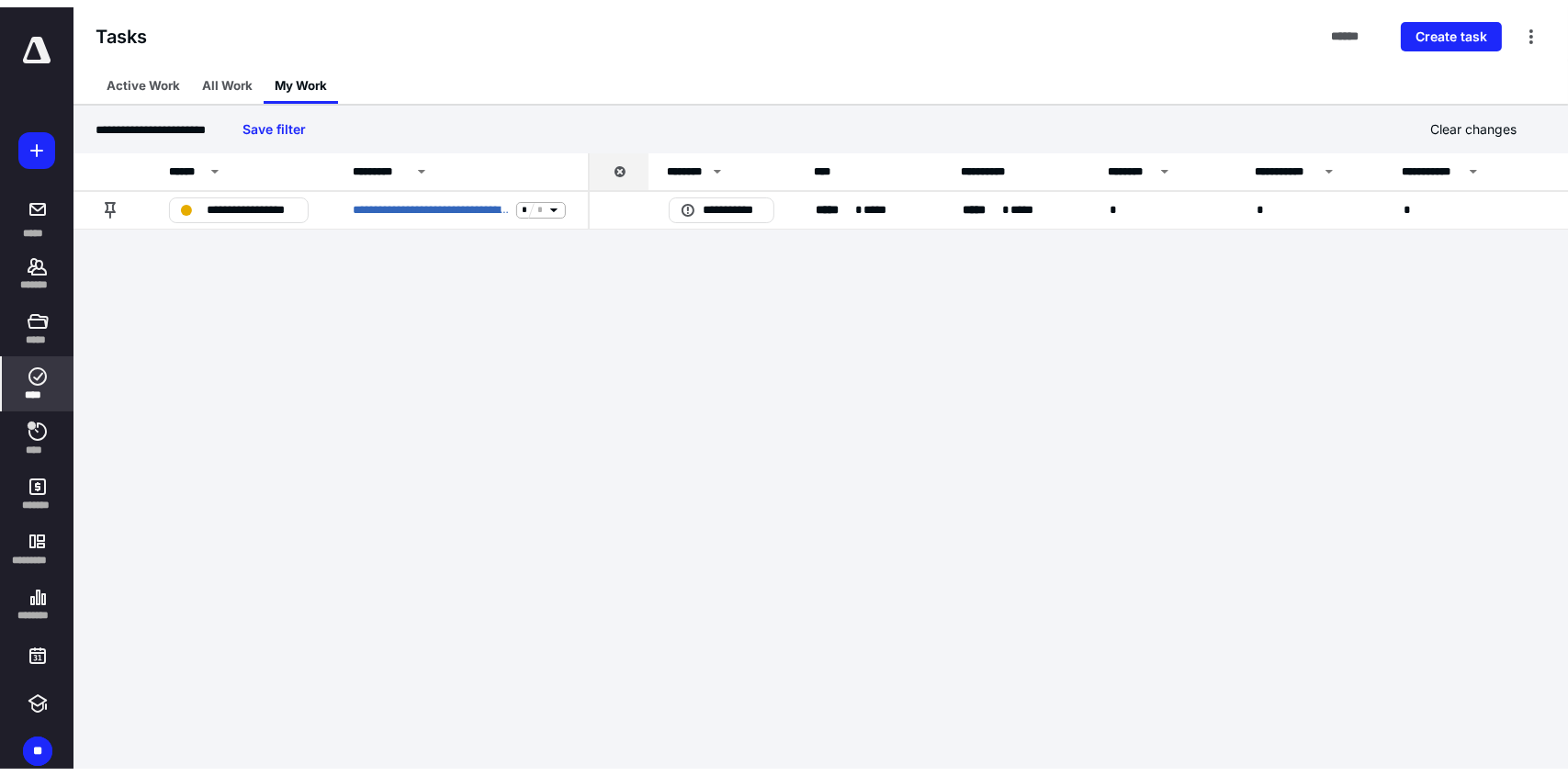 scroll, scrollTop: 0, scrollLeft: 0, axis: both 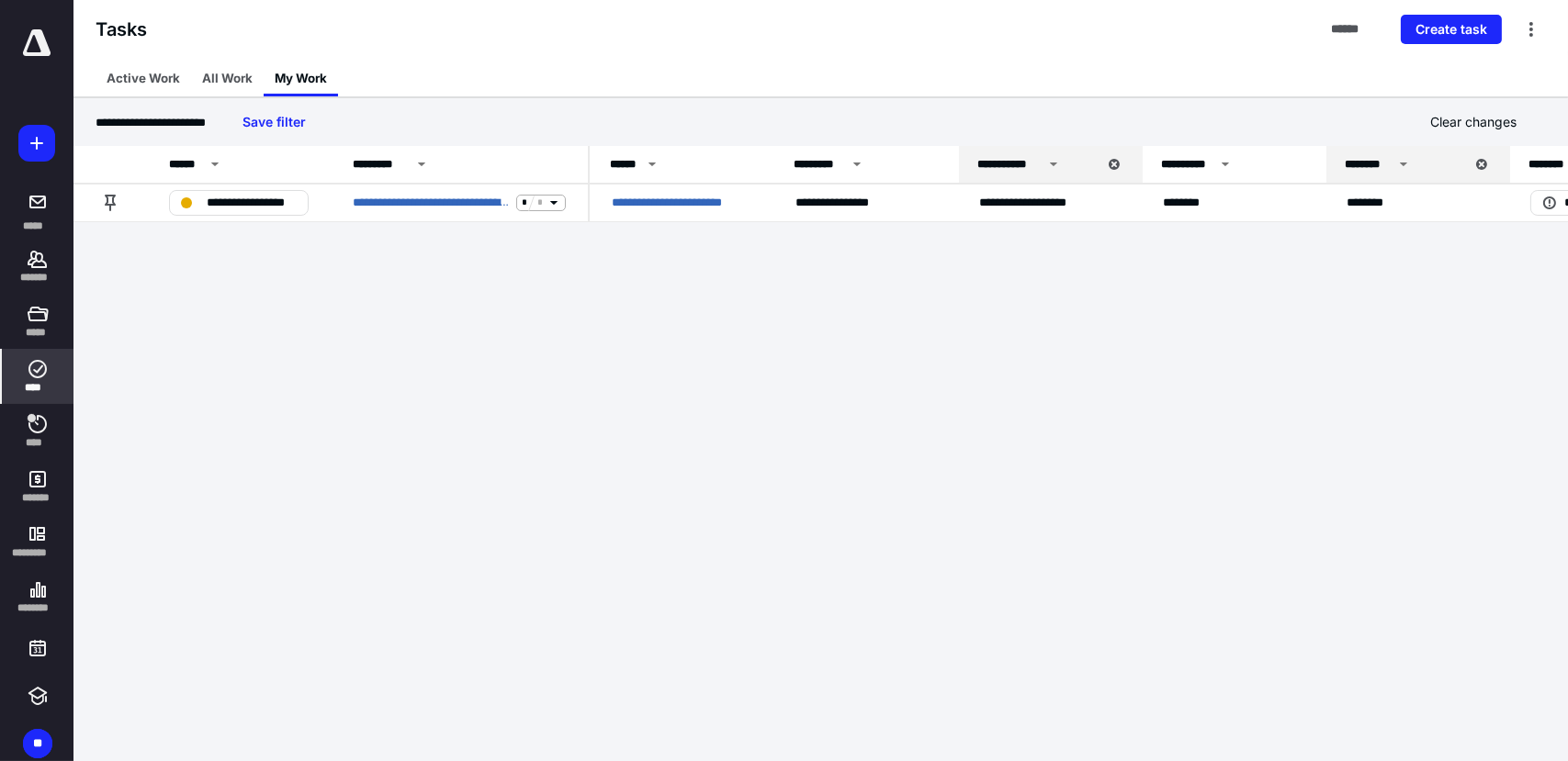 click at bounding box center (37, 43) 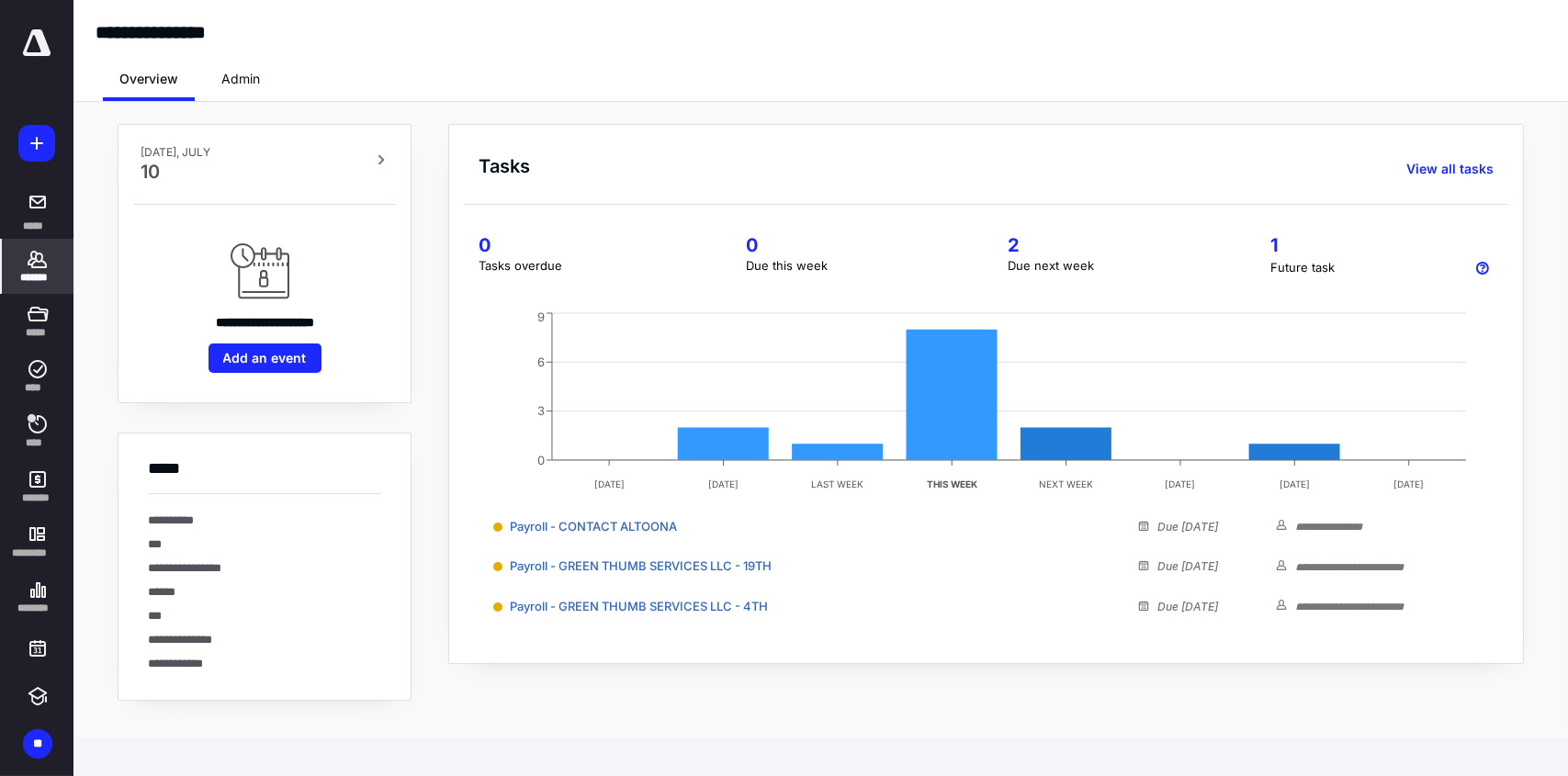 click 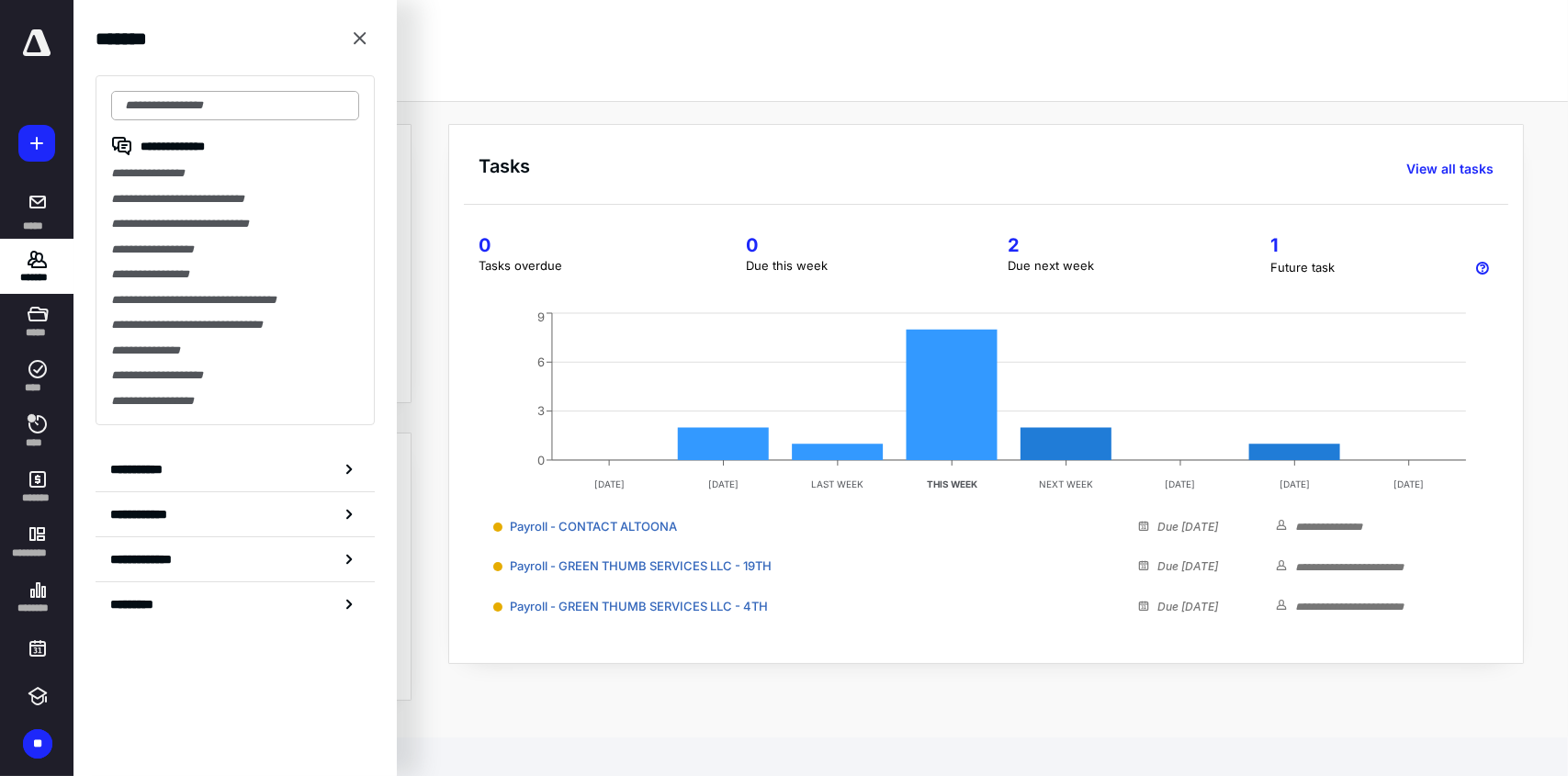 click at bounding box center (235, 106) 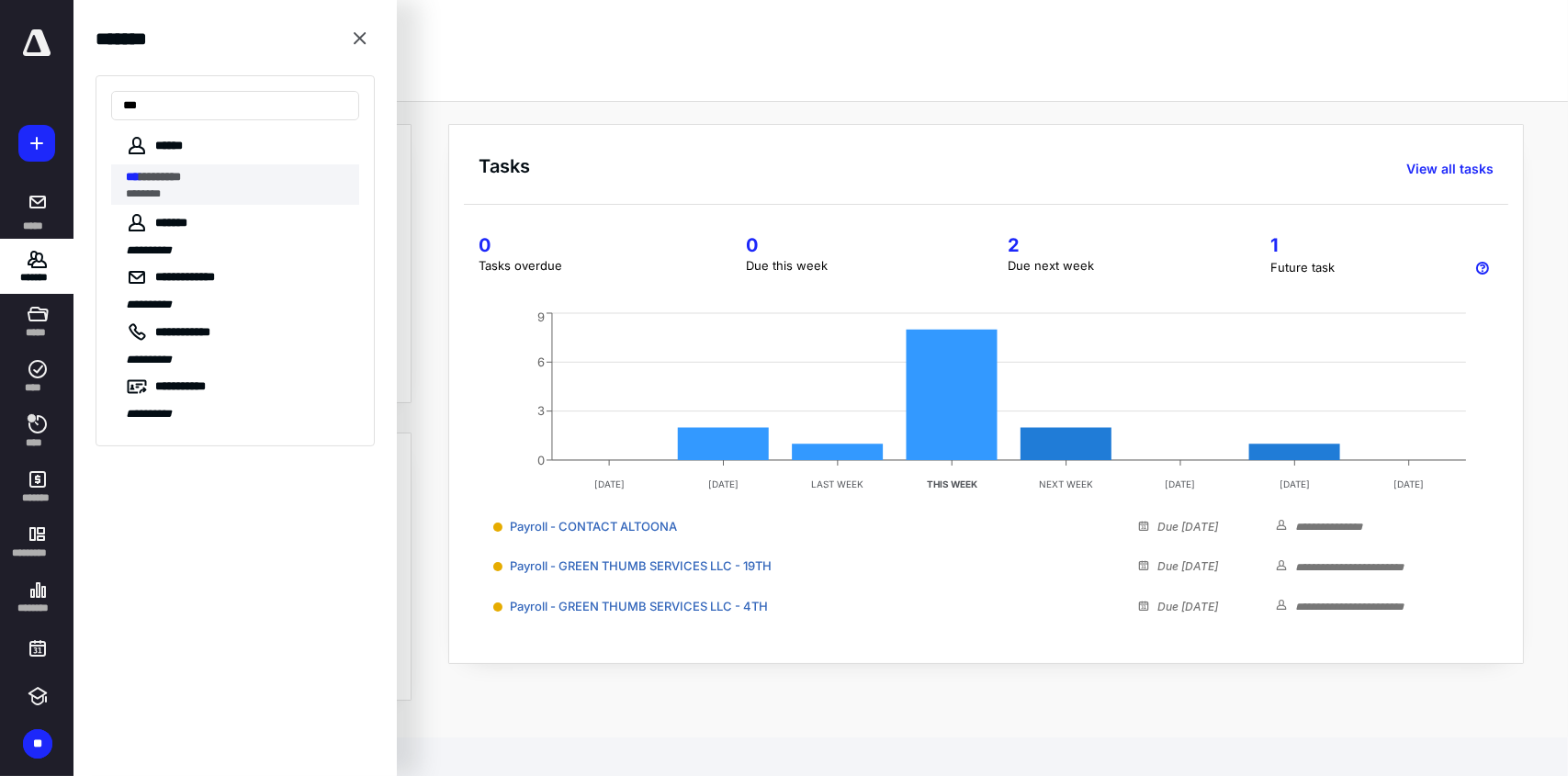 type on "***" 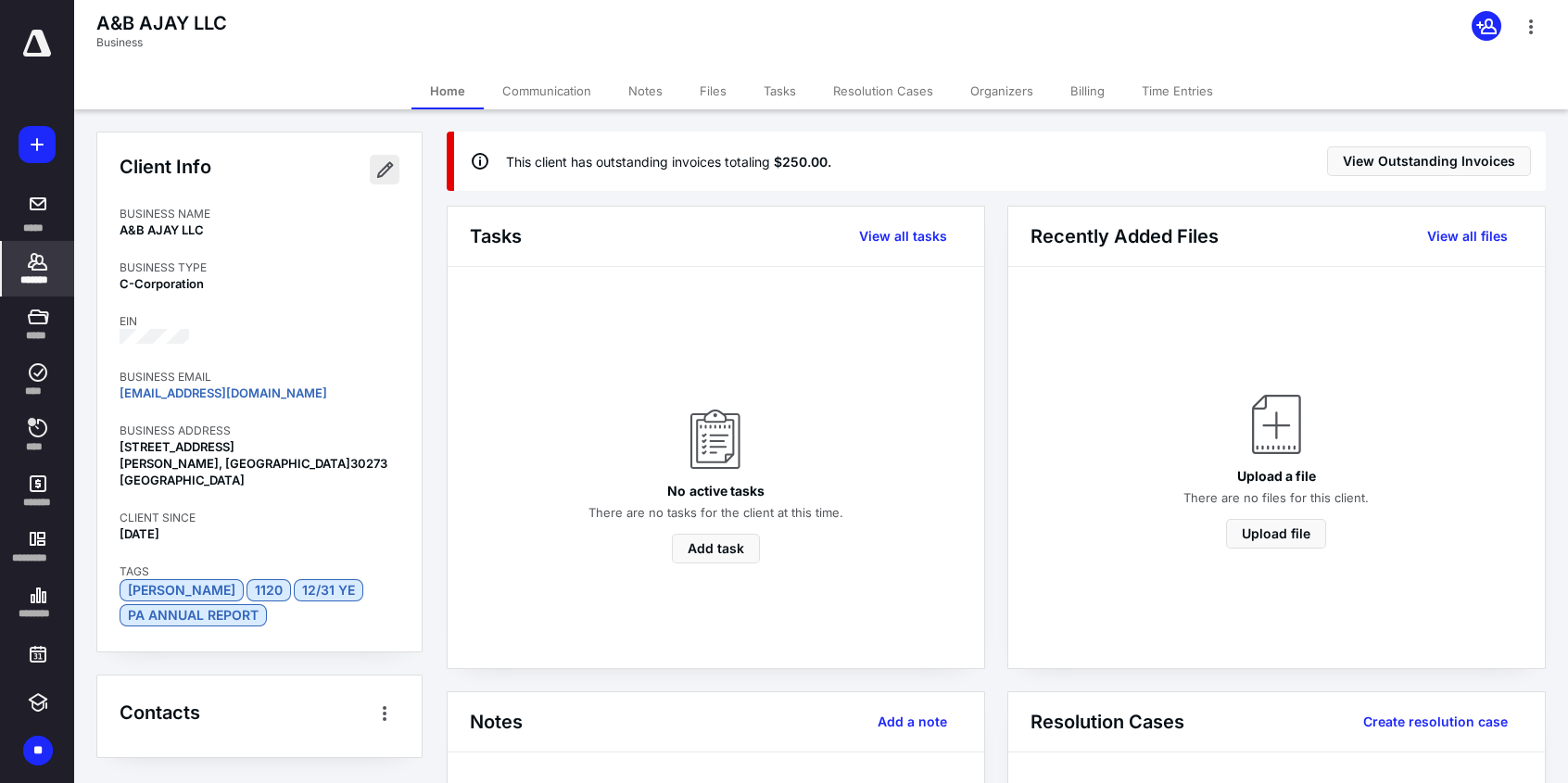 click at bounding box center (385, 170) 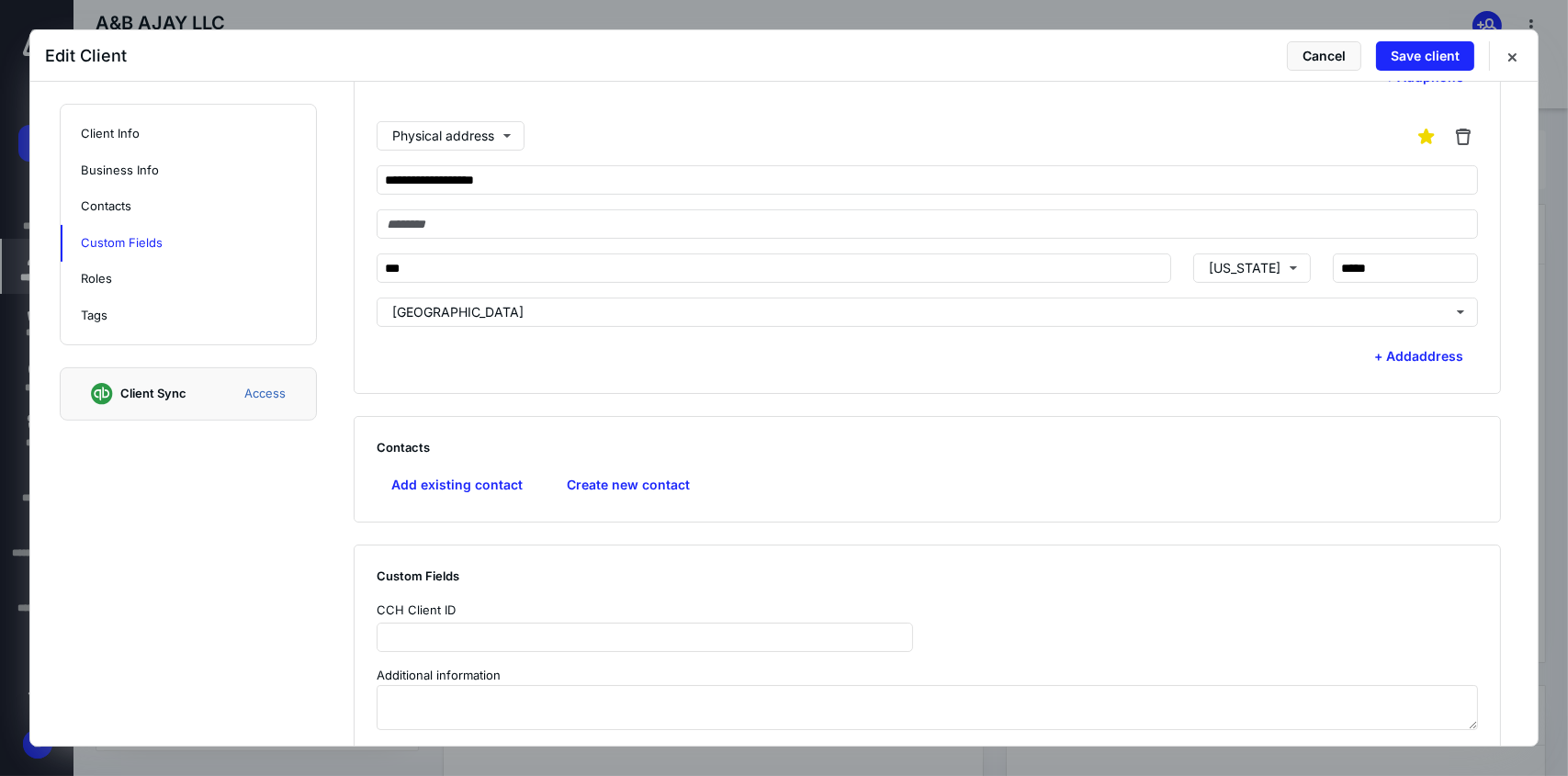 scroll, scrollTop: 1010, scrollLeft: 0, axis: vertical 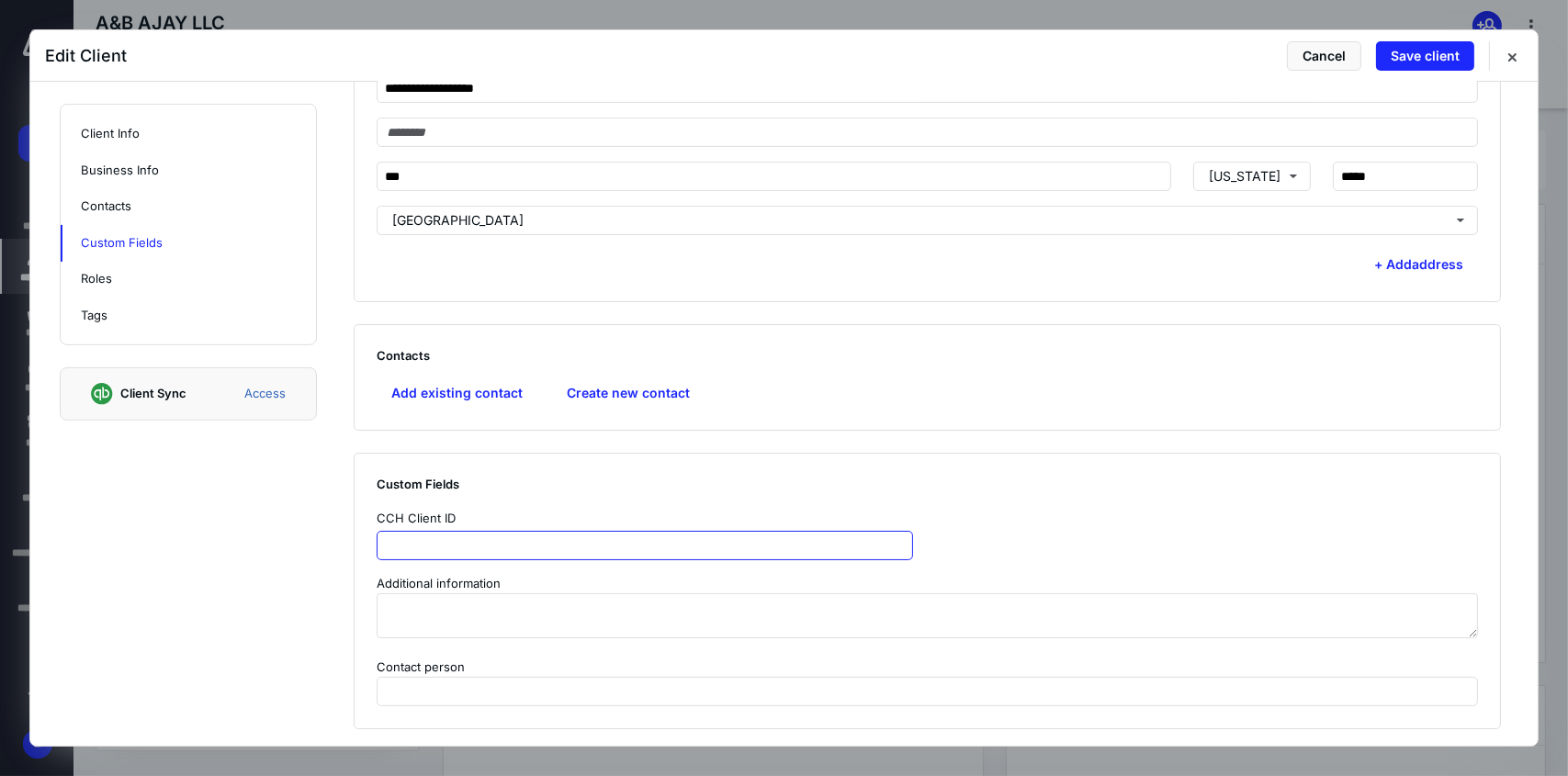 click at bounding box center [645, 545] 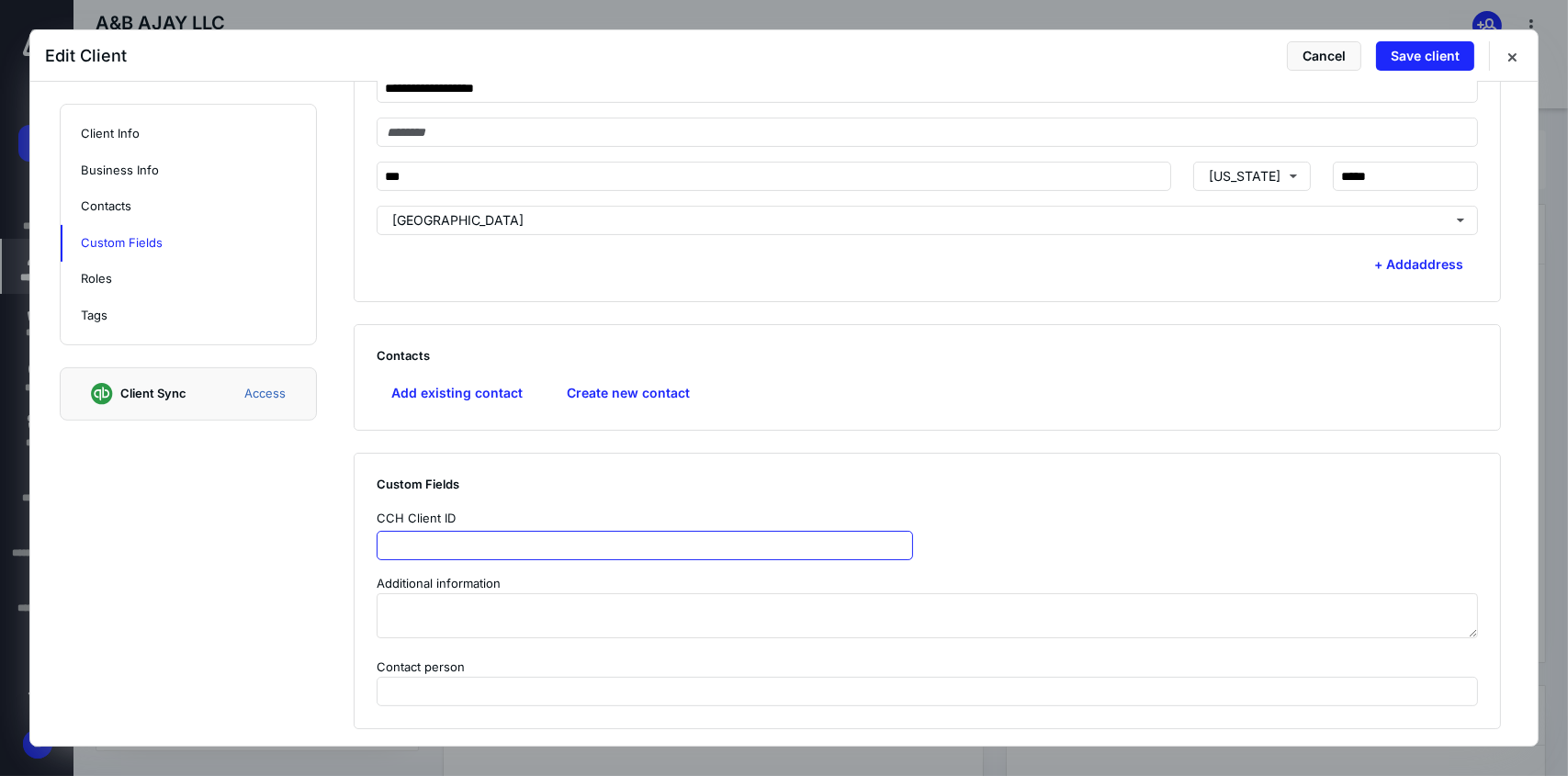 click at bounding box center (645, 545) 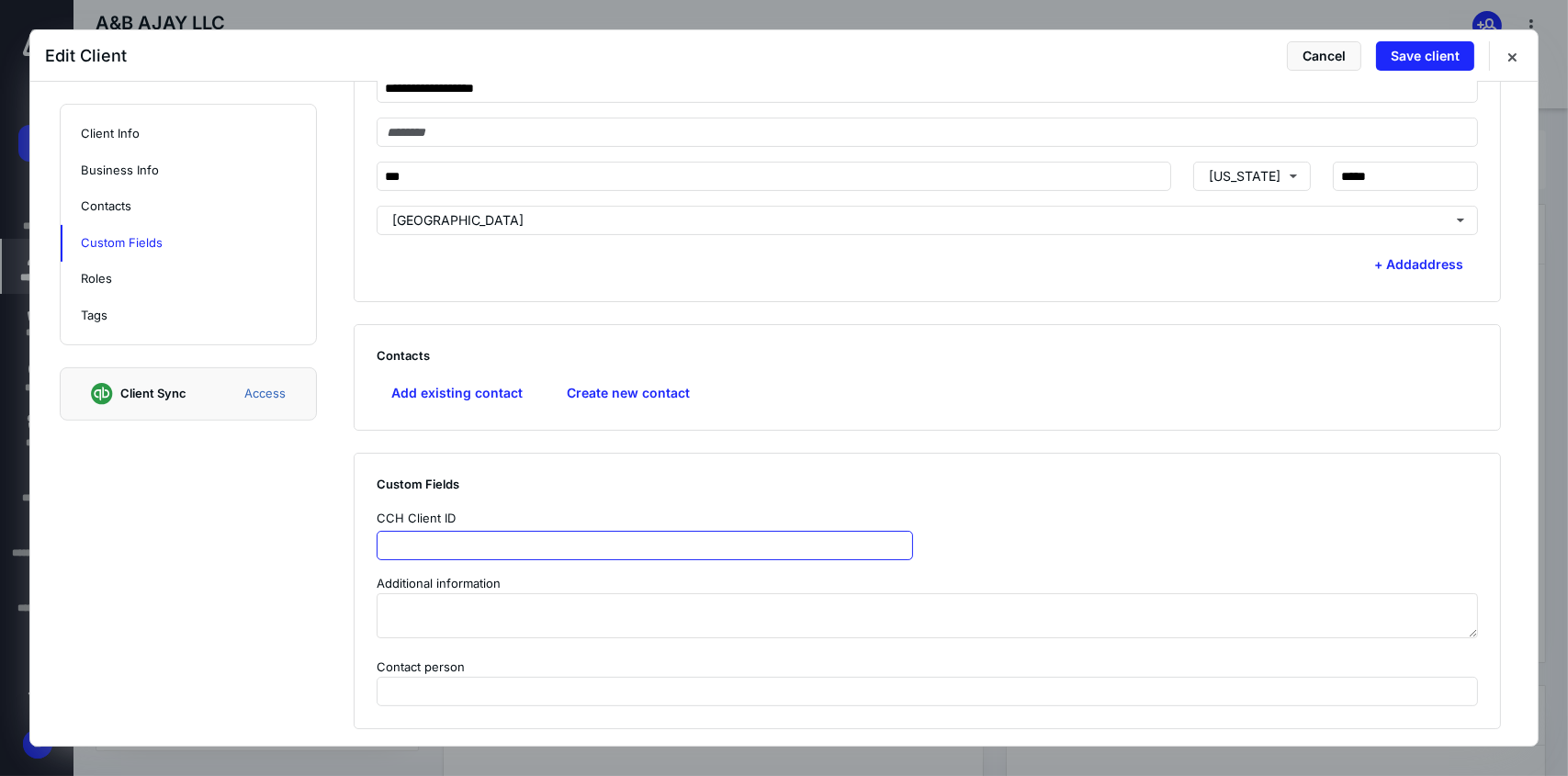 paste on "**********" 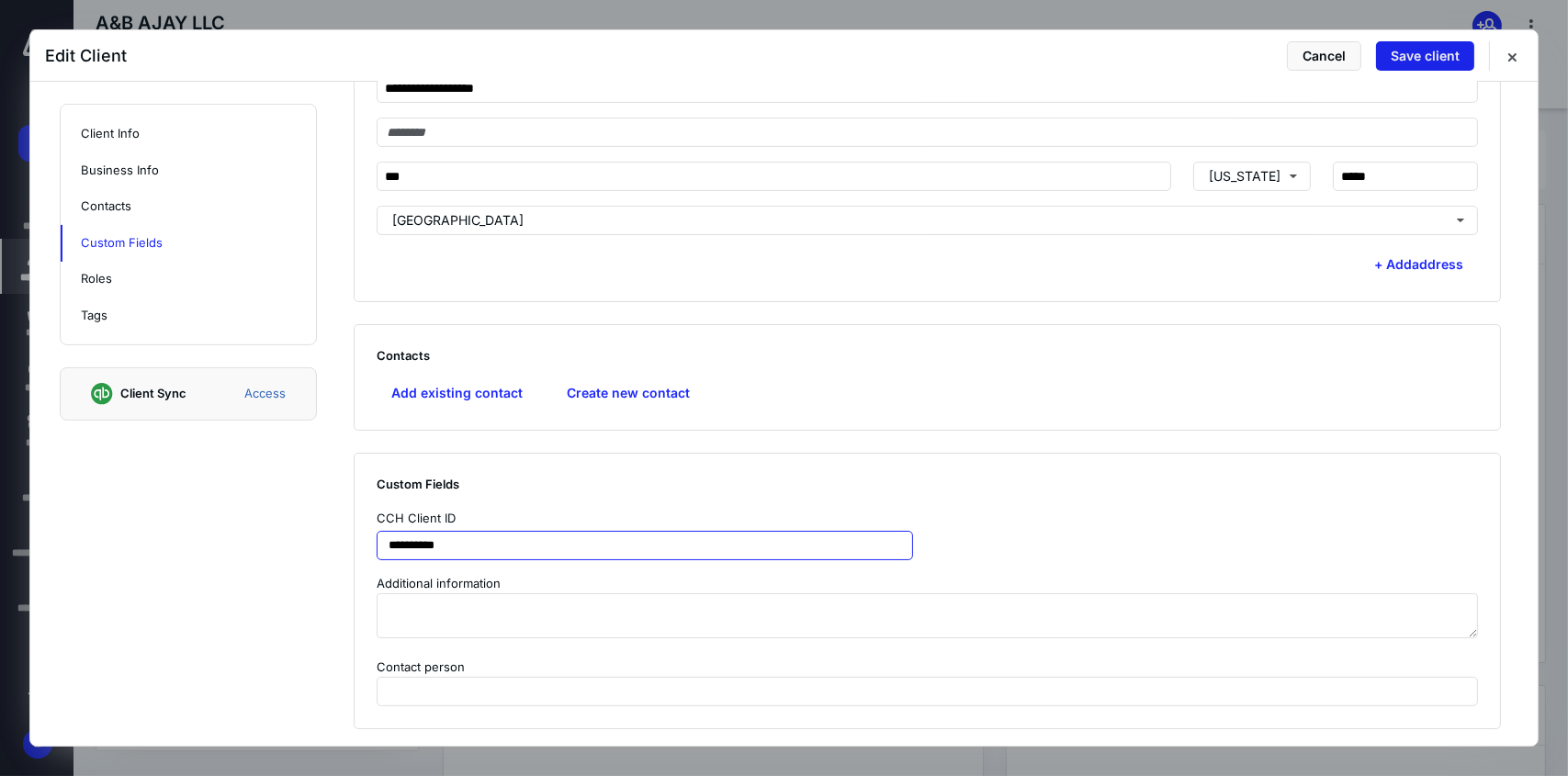 type on "**********" 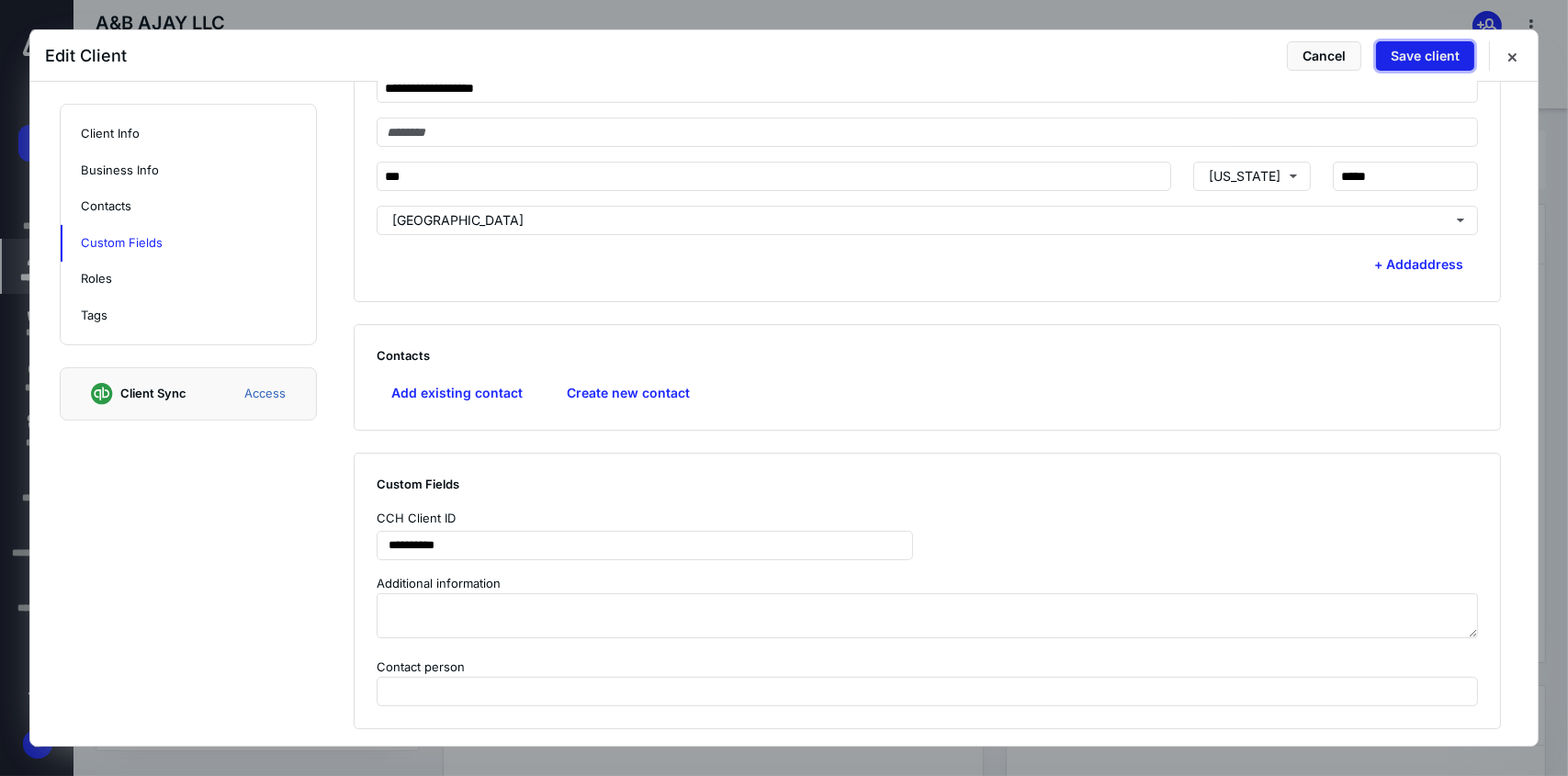click on "Save client" at bounding box center [1425, 56] 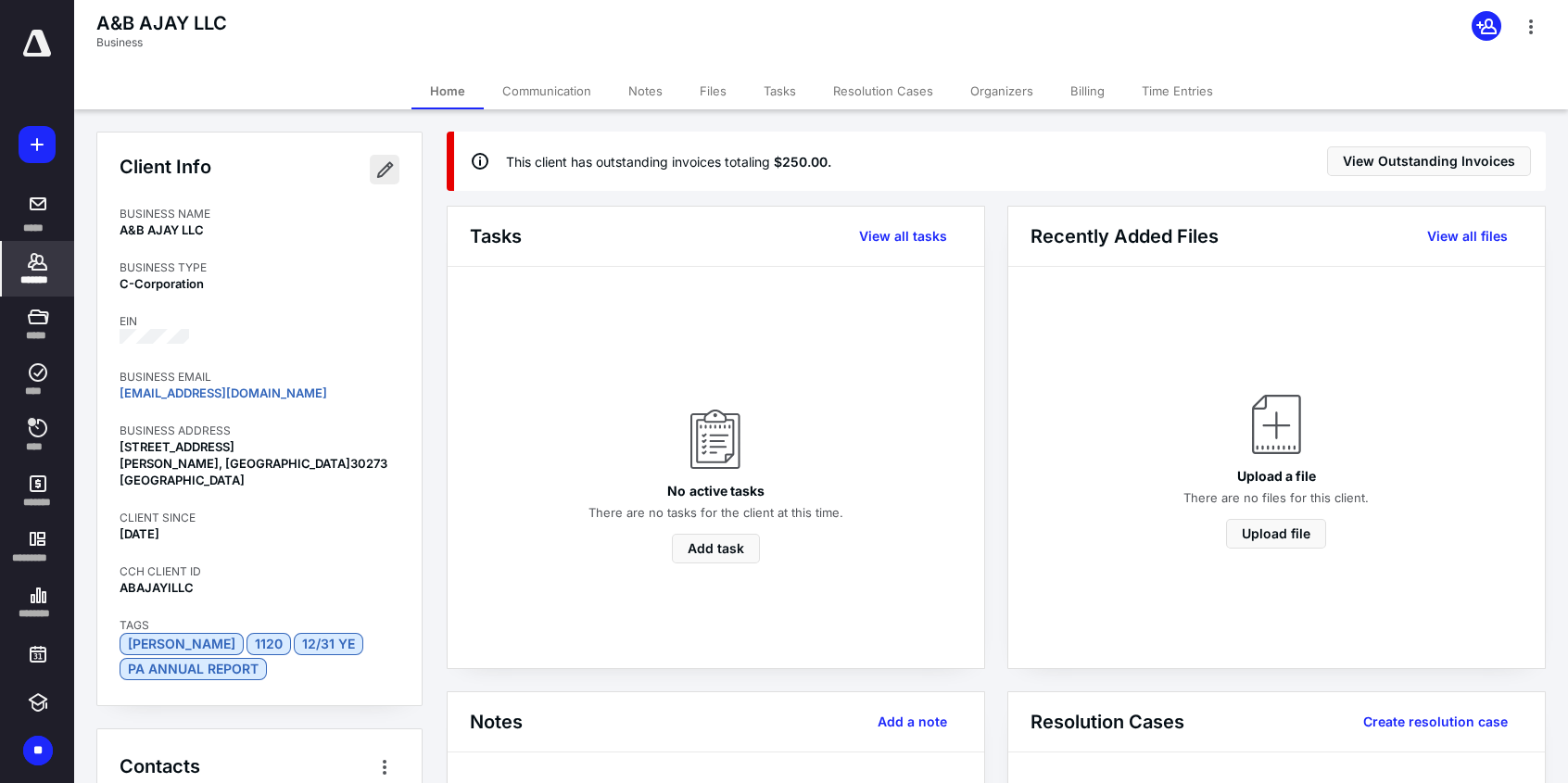 click at bounding box center [385, 170] 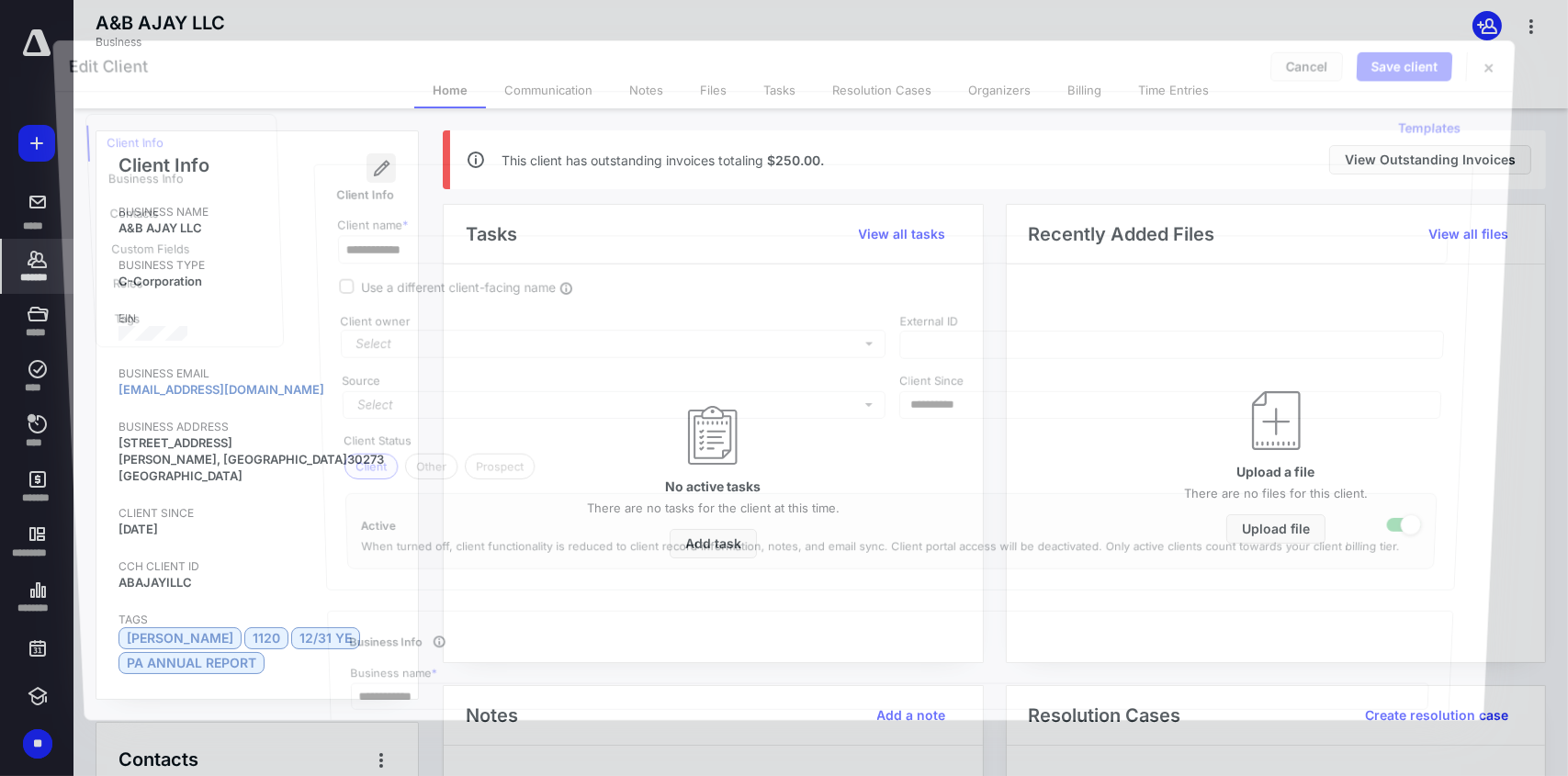 type on "**********" 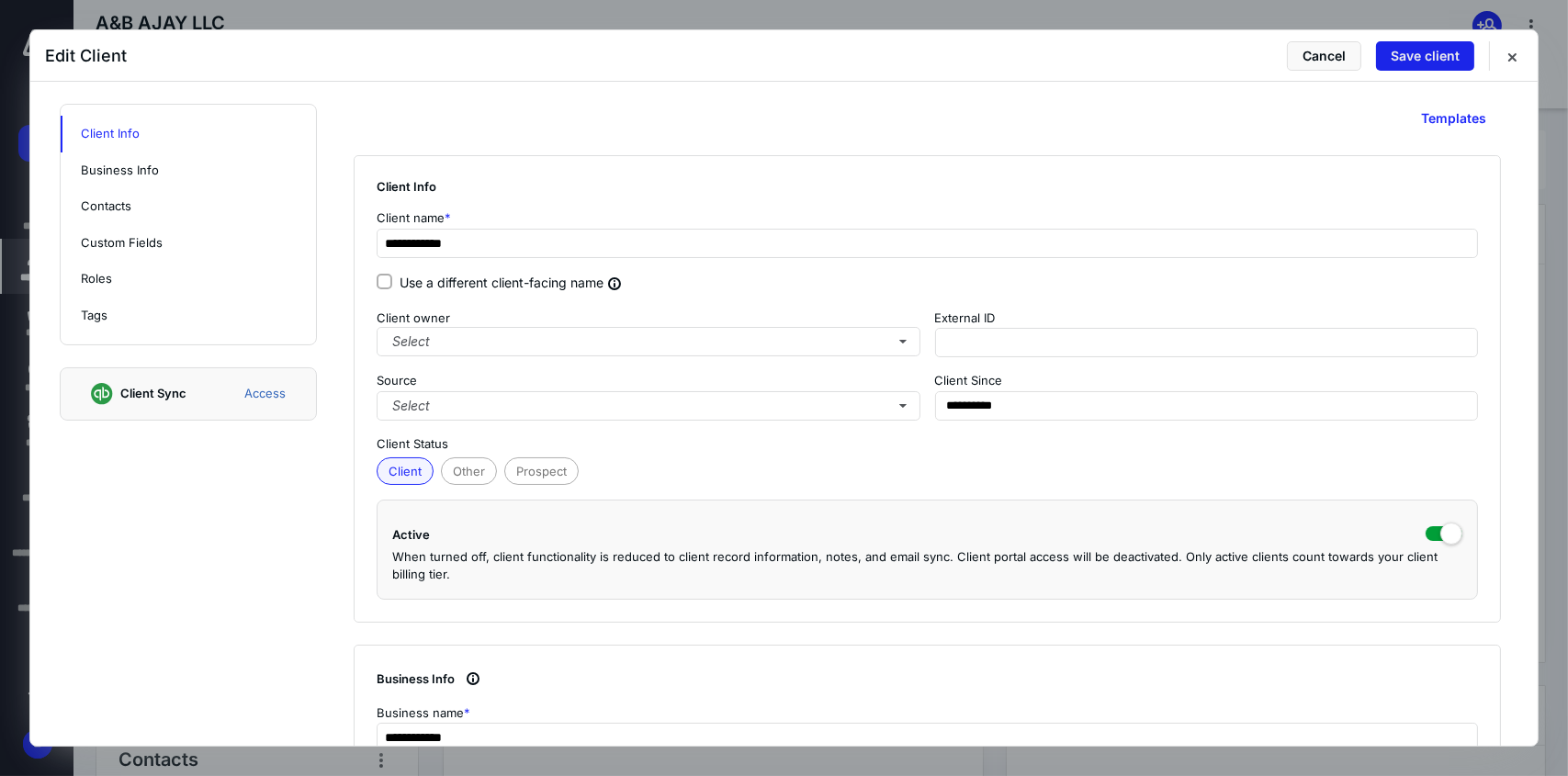 click on "Save client" at bounding box center [1425, 56] 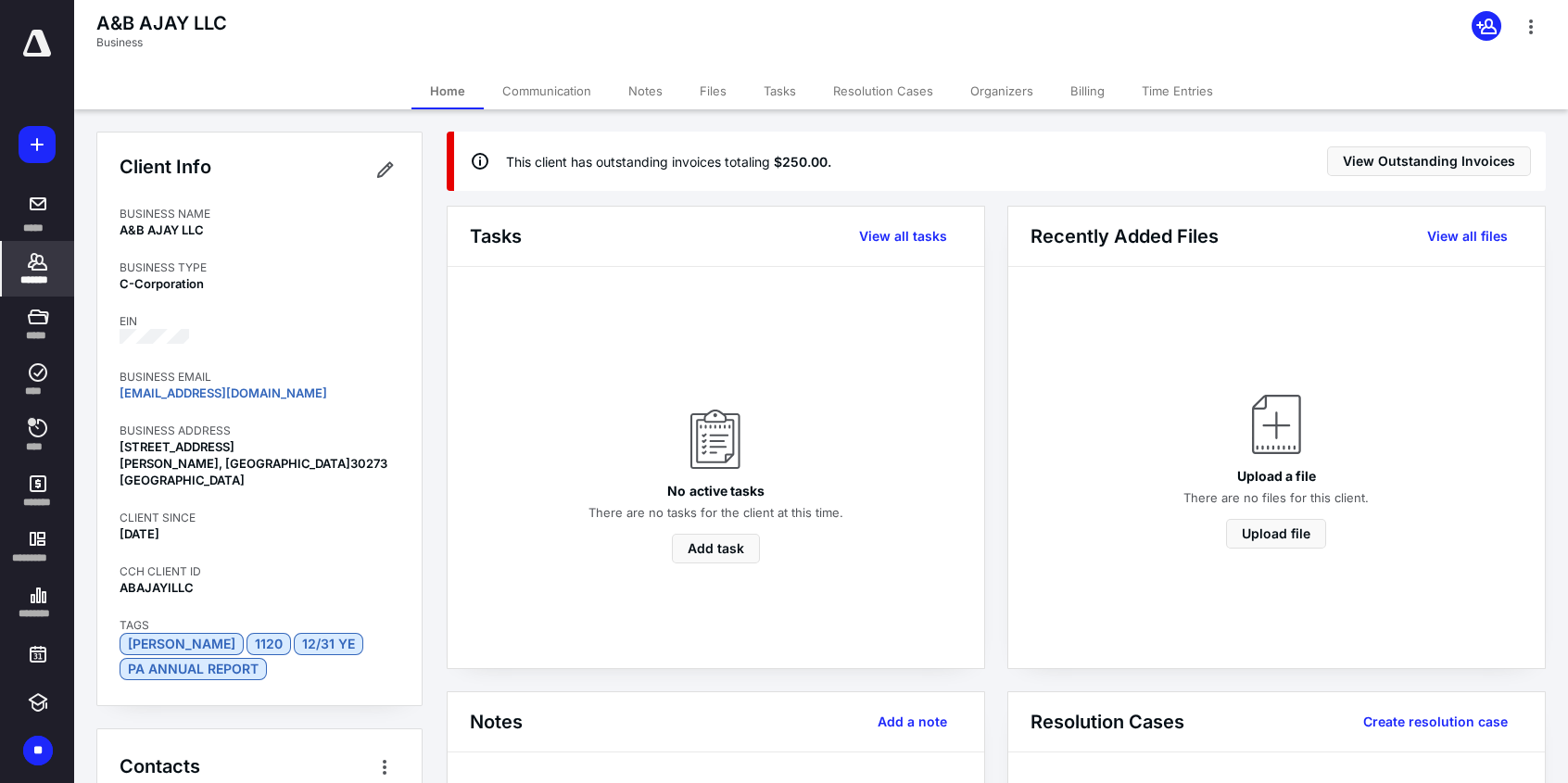 click on "*******" at bounding box center [38, 280] 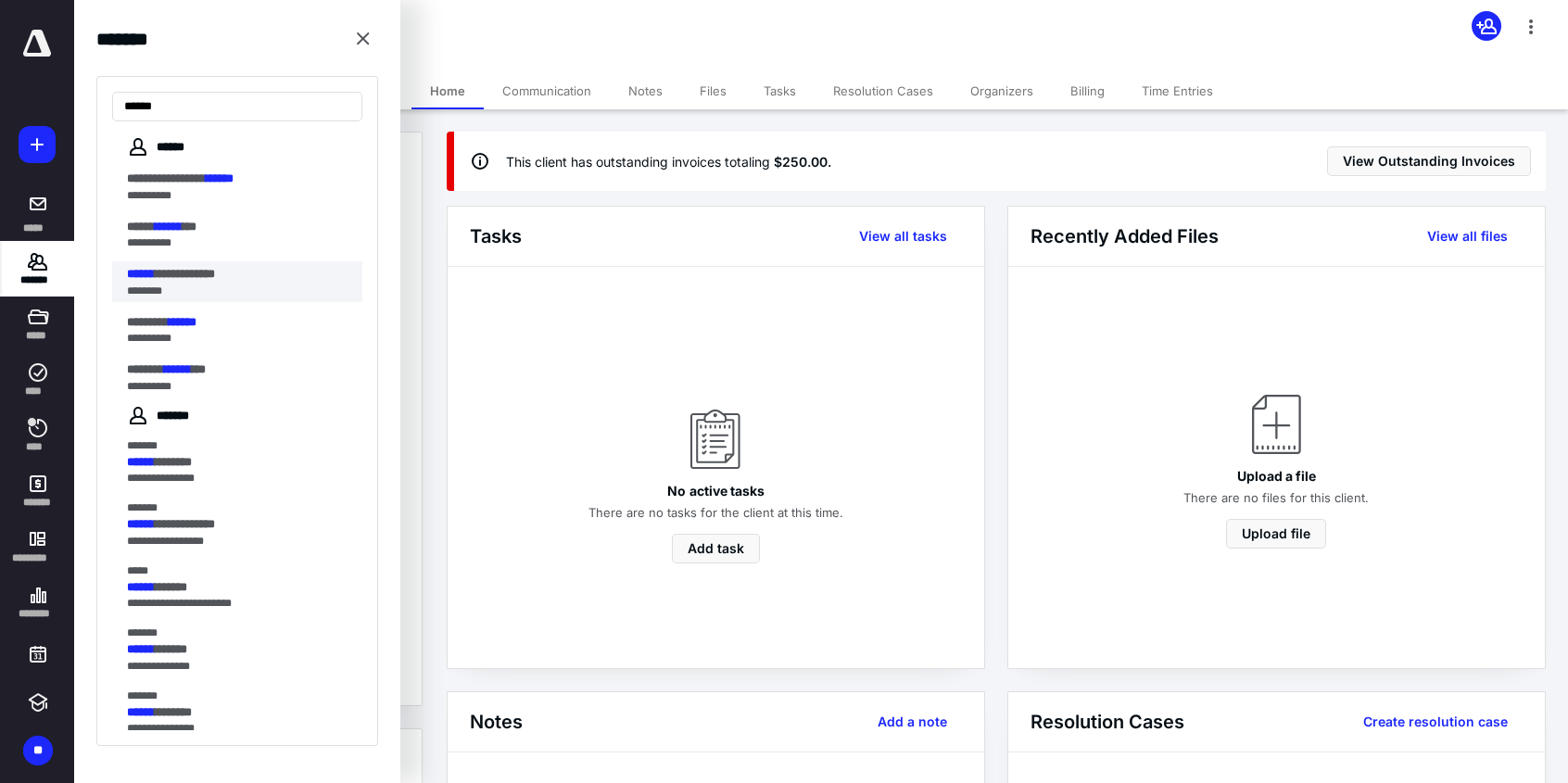 type on "******" 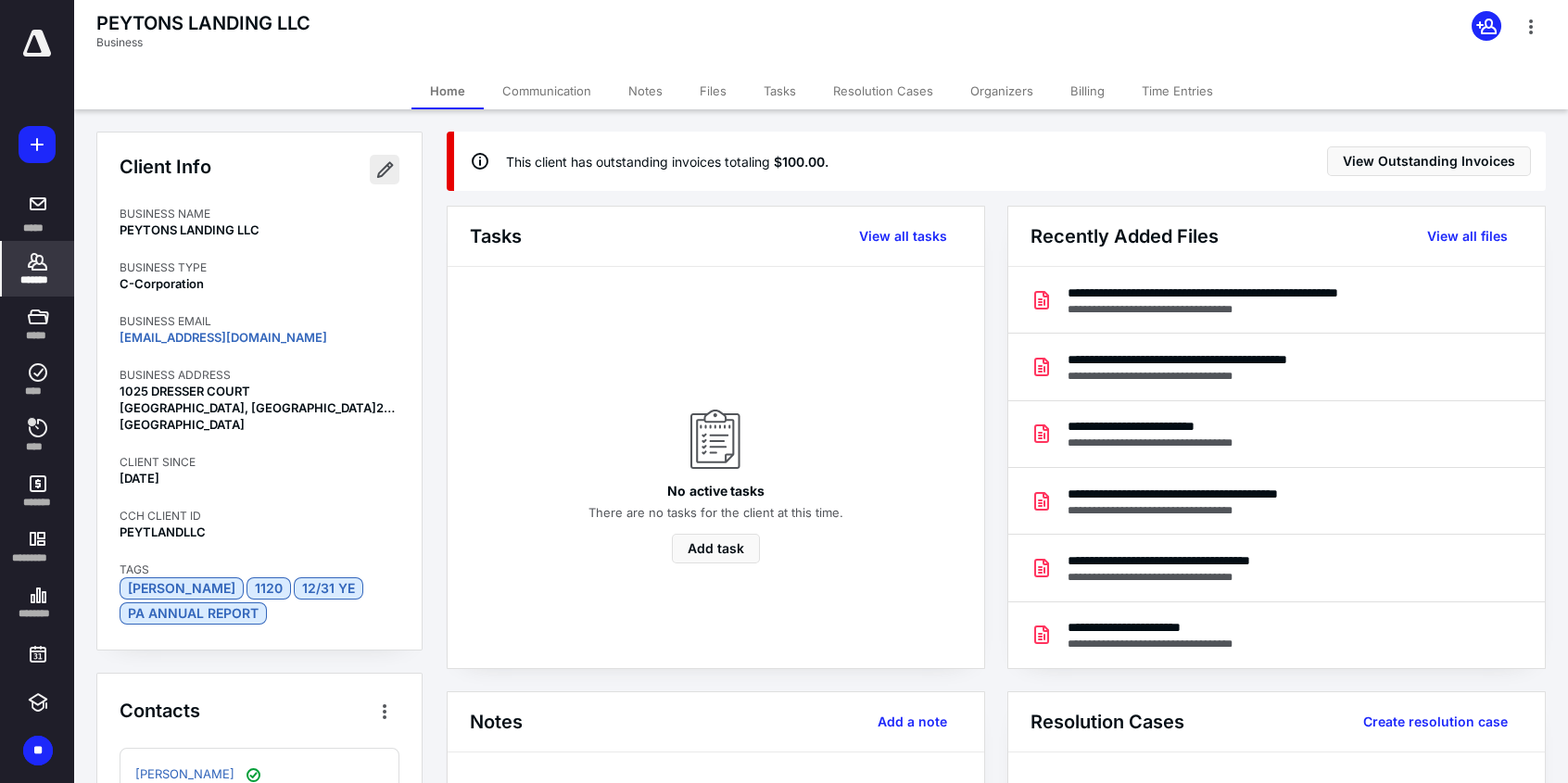 click at bounding box center [385, 170] 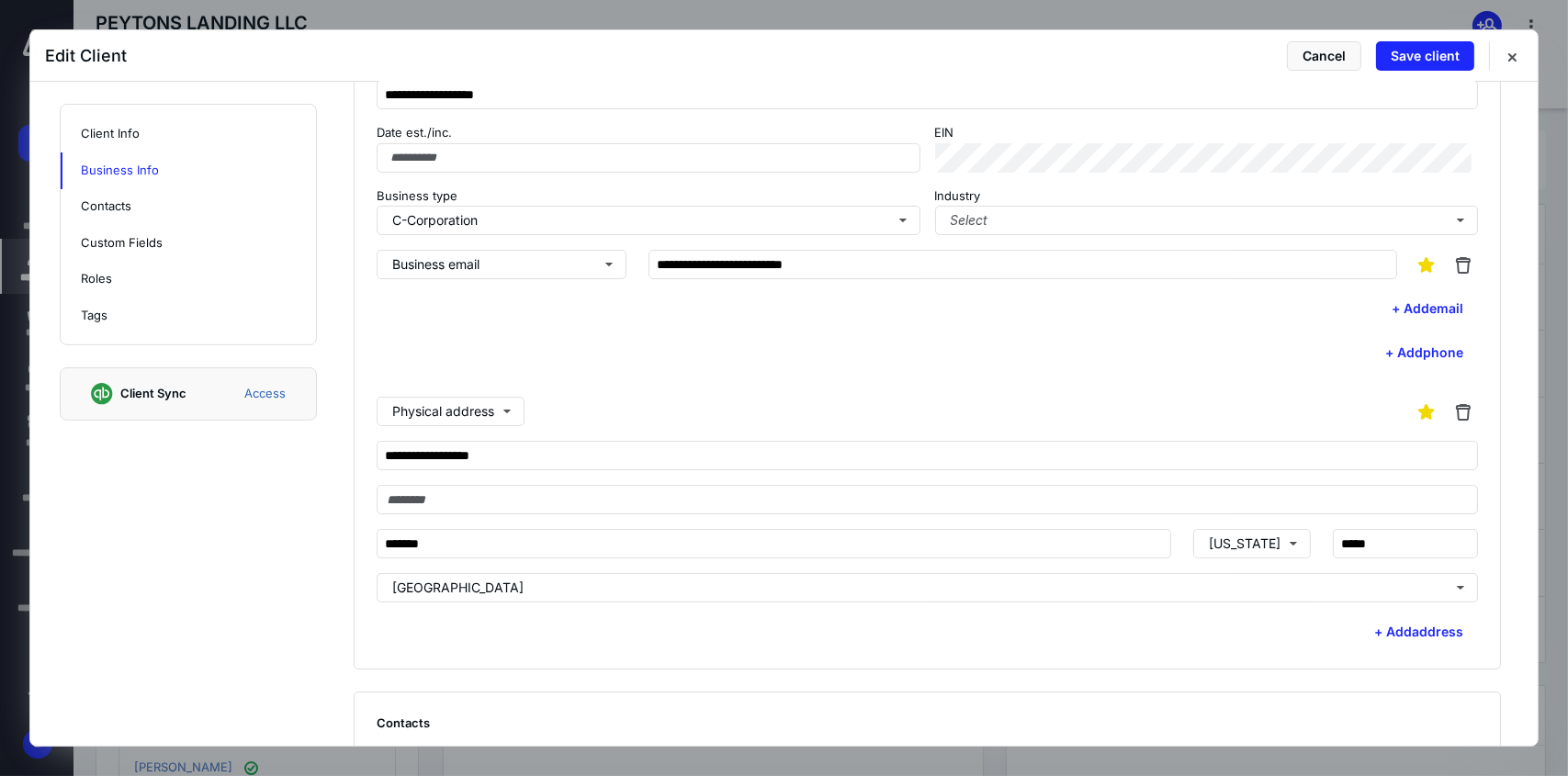 scroll, scrollTop: 551, scrollLeft: 0, axis: vertical 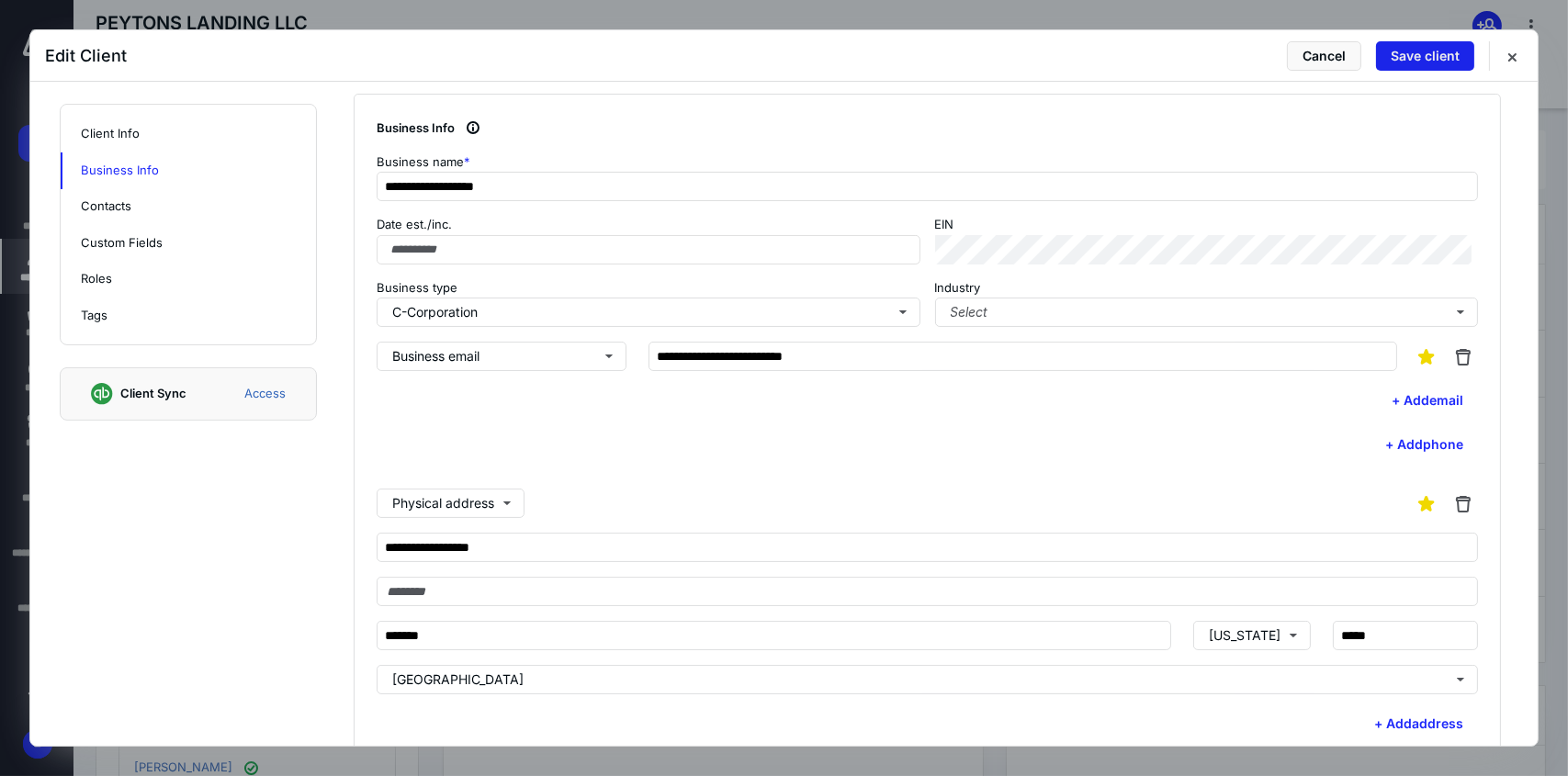 click on "Save client" at bounding box center [1425, 56] 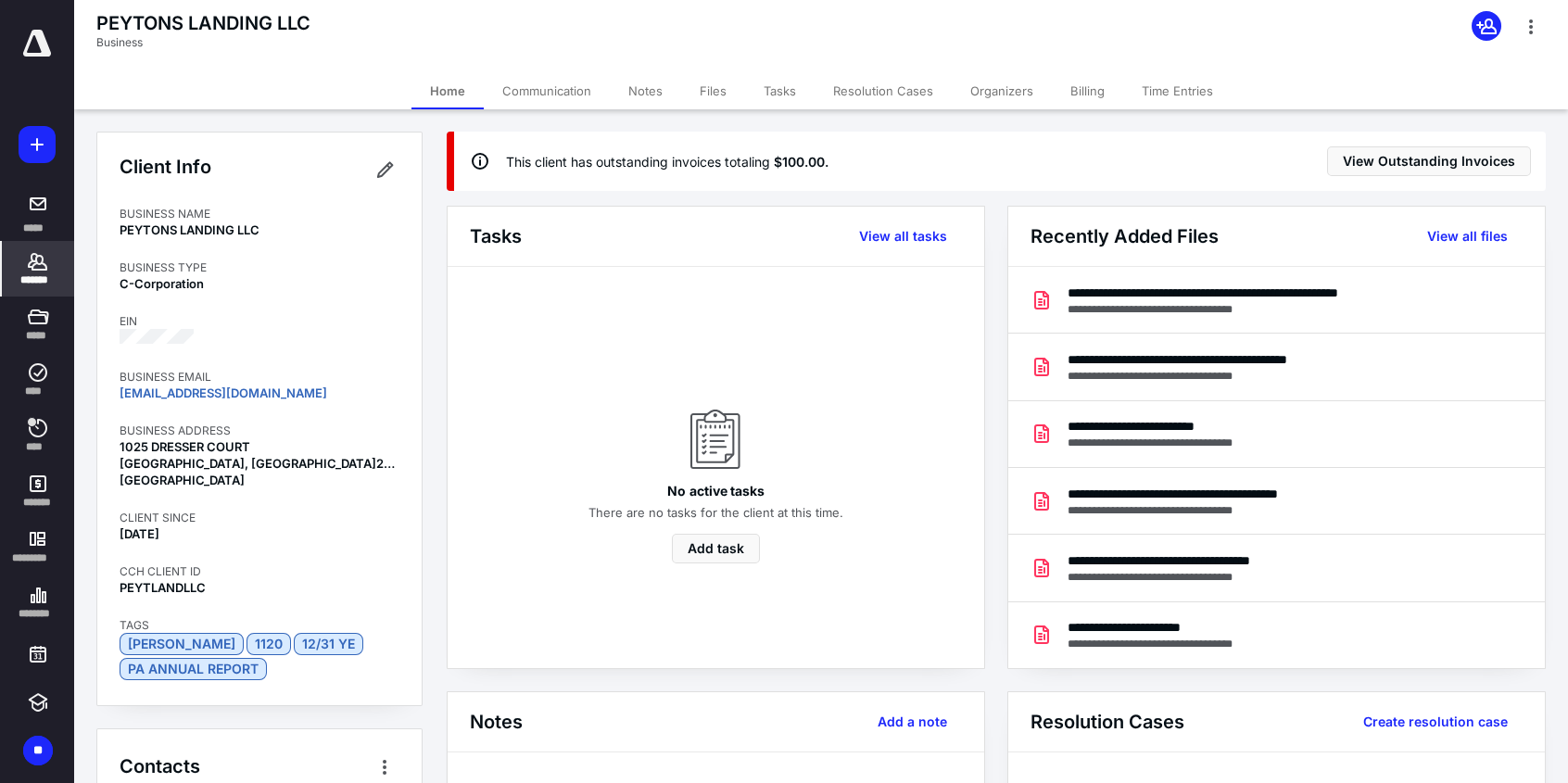 click on "*******" at bounding box center [38, 280] 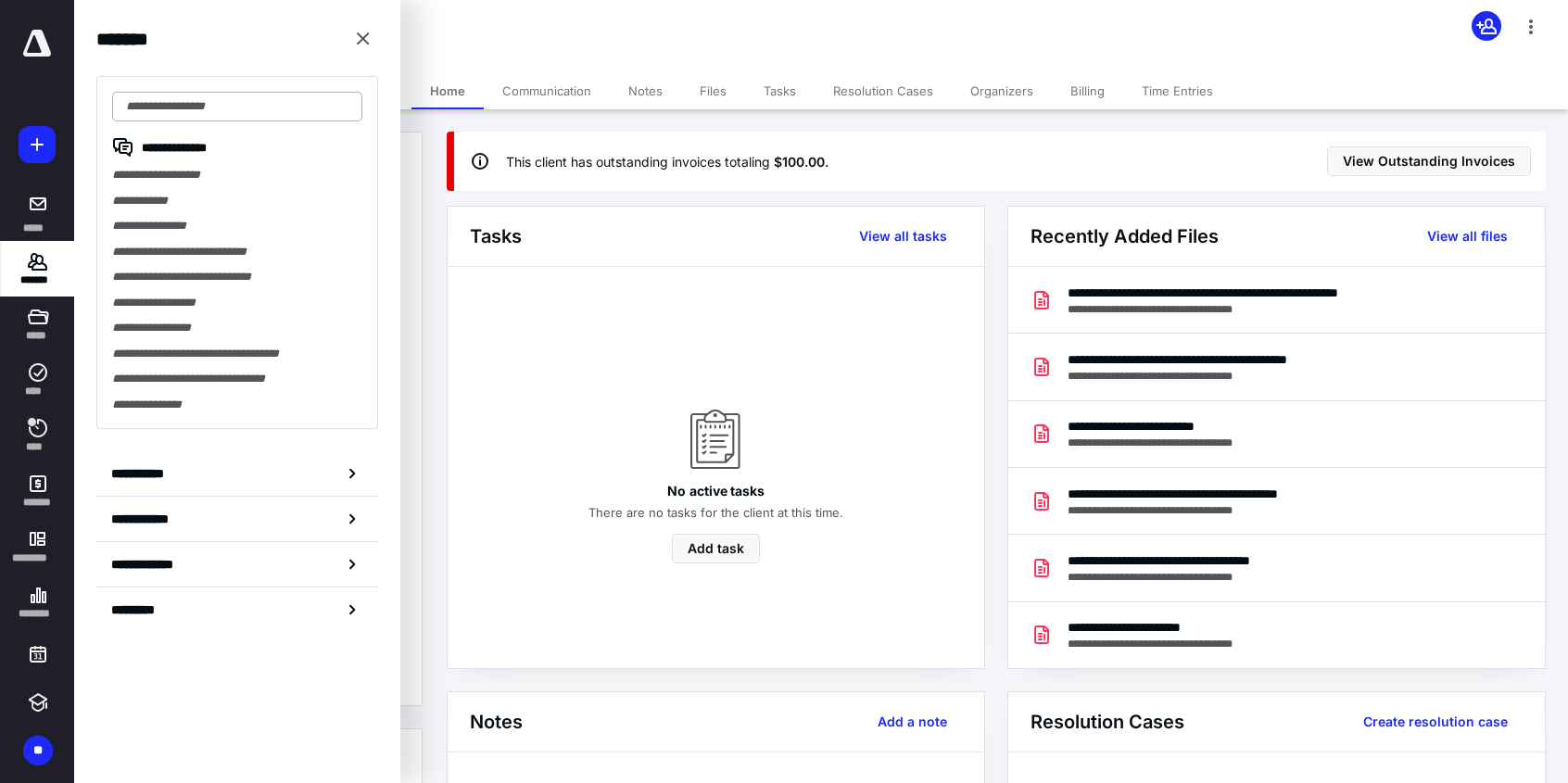 click at bounding box center (237, 107) 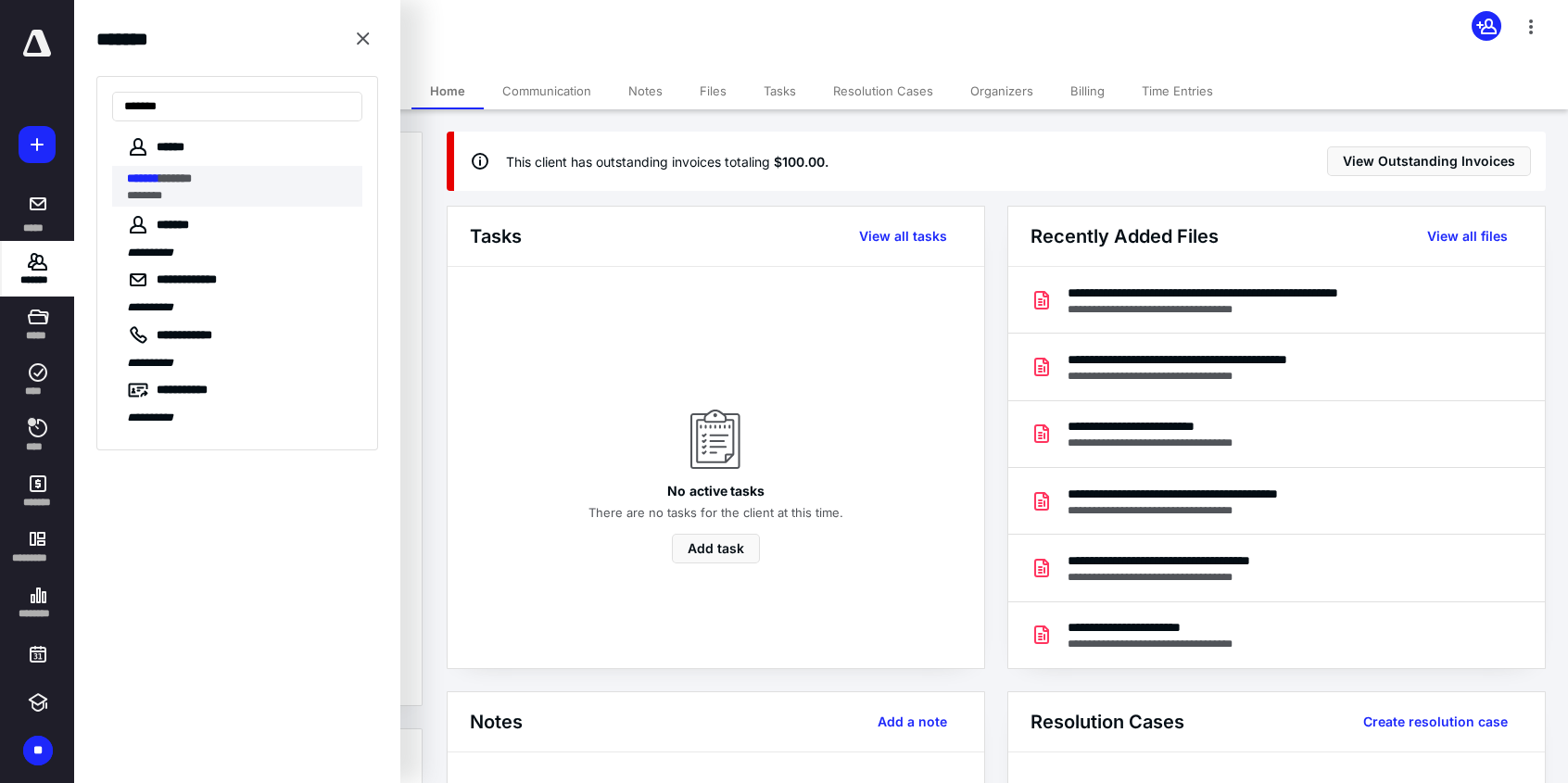 type on "*******" 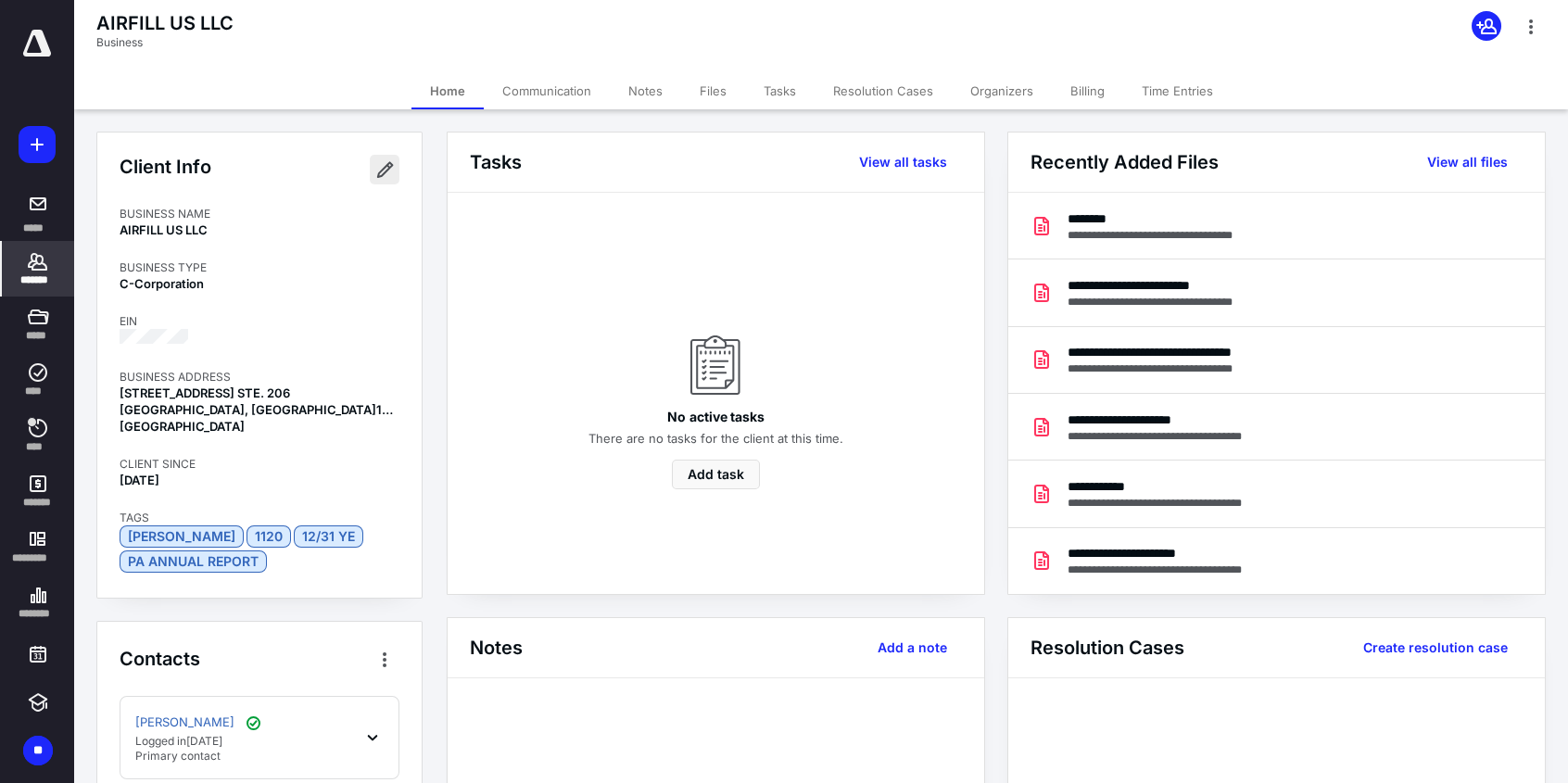 click at bounding box center [385, 170] 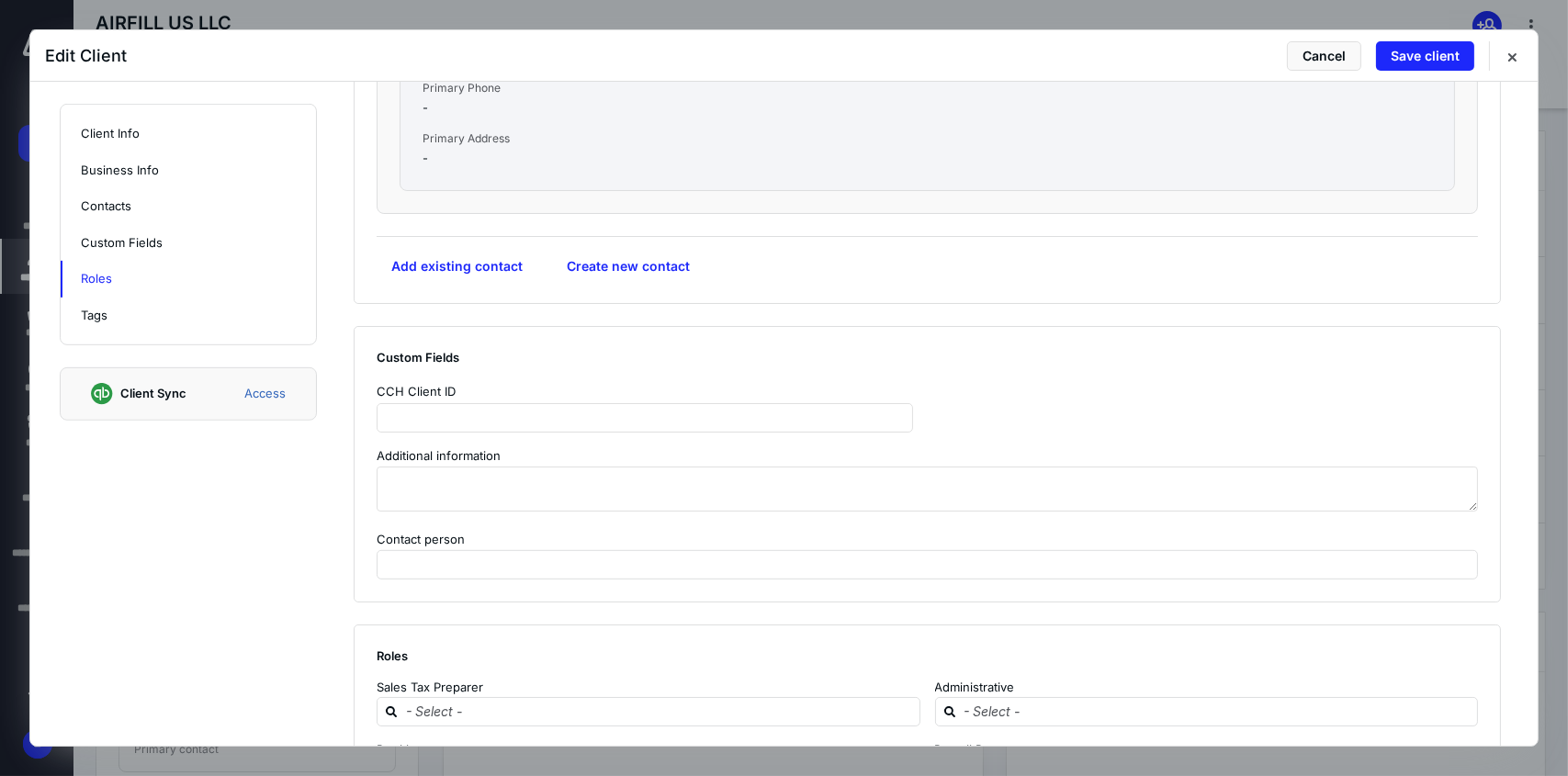 scroll, scrollTop: 1653, scrollLeft: 0, axis: vertical 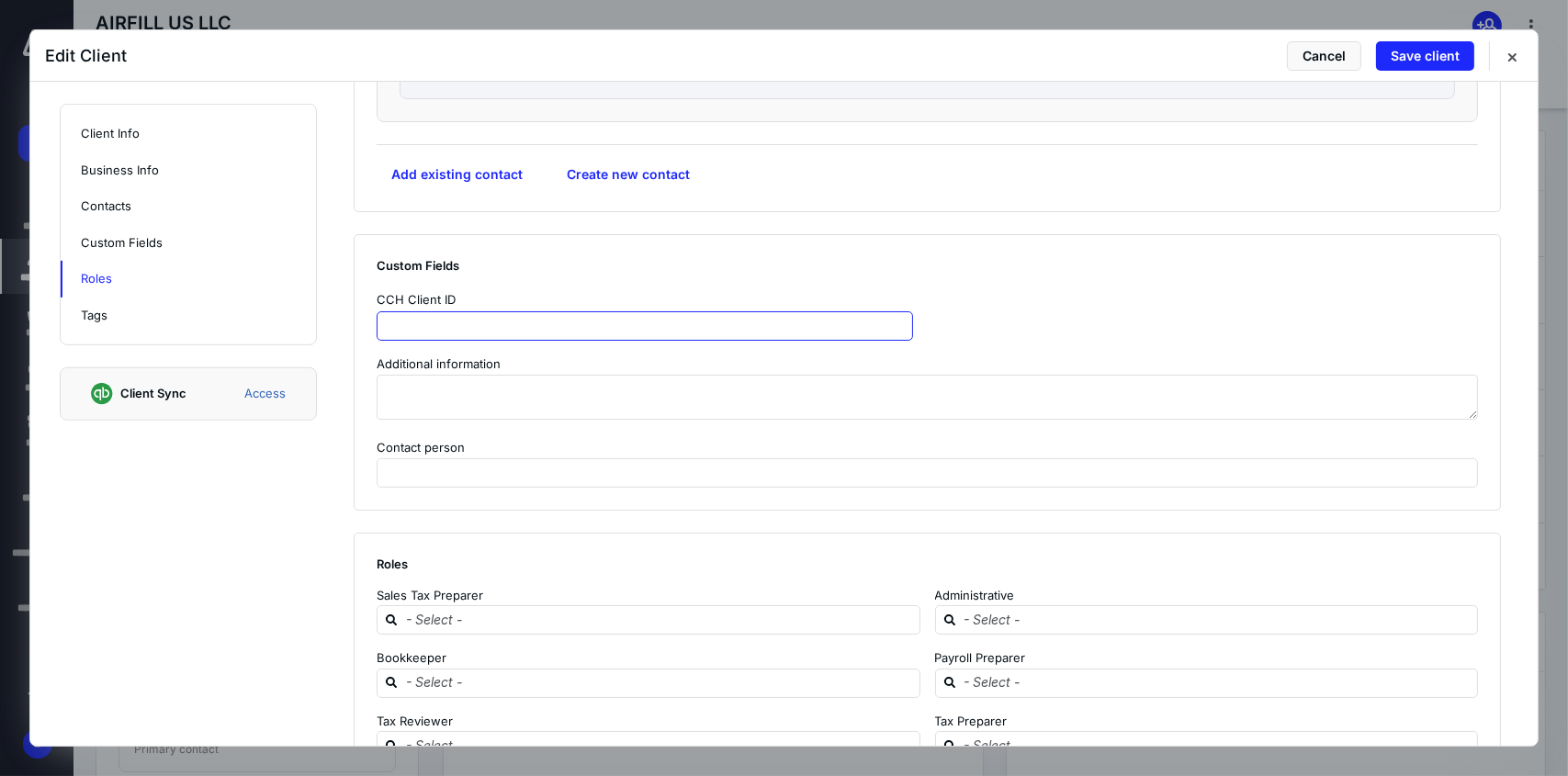 click at bounding box center (645, 326) 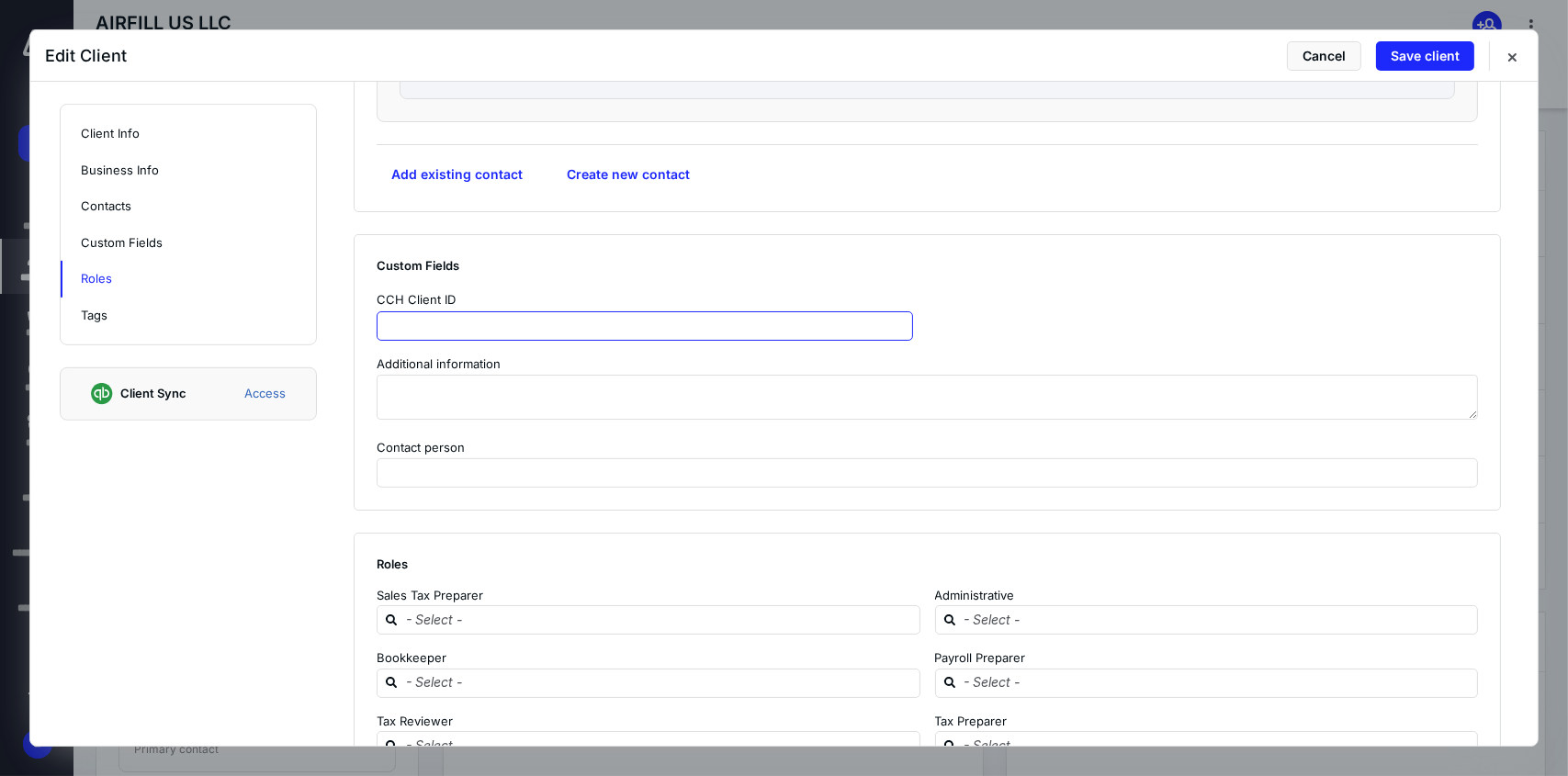 paste on "*********" 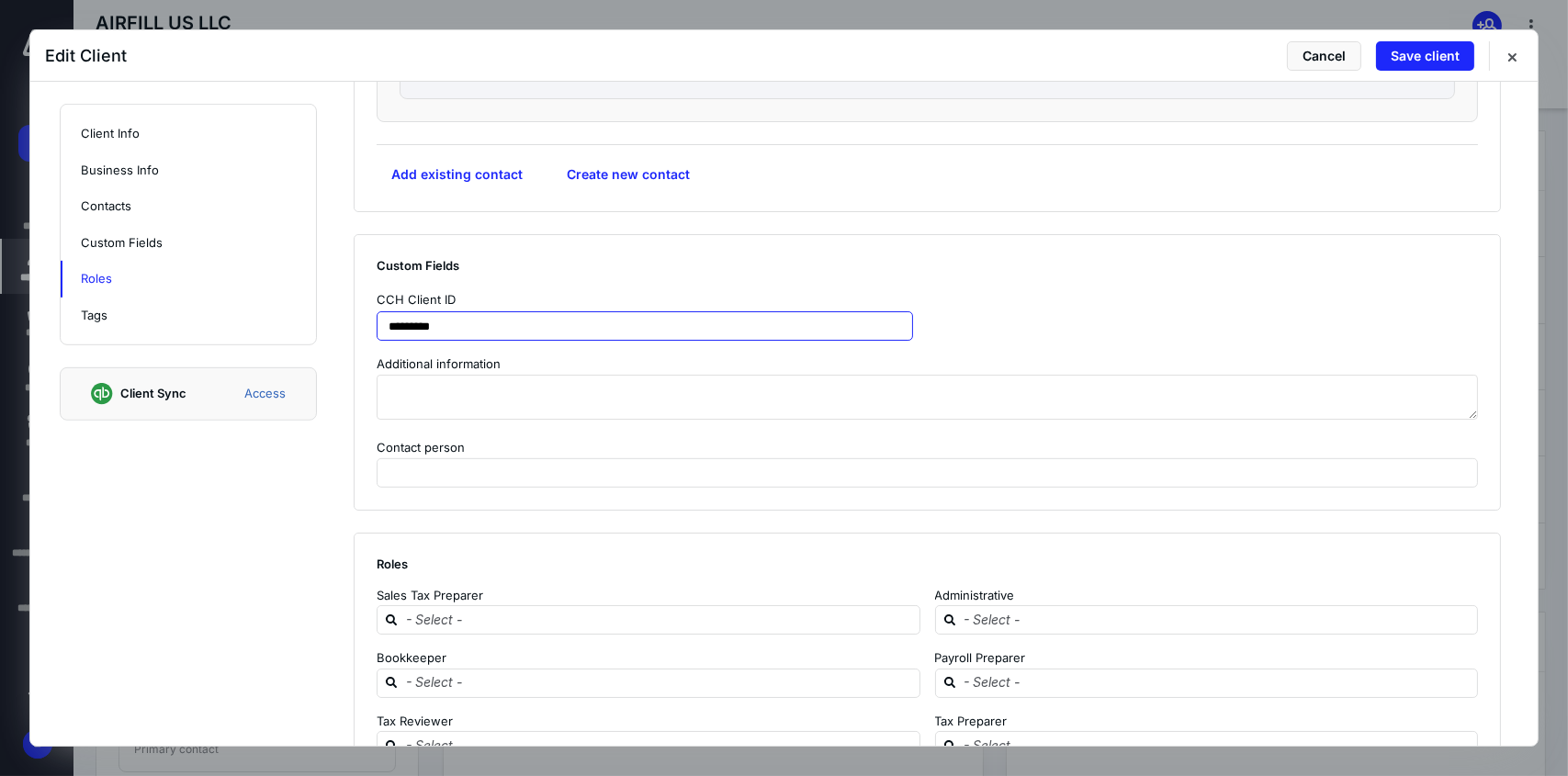 click on "*********" at bounding box center [645, 326] 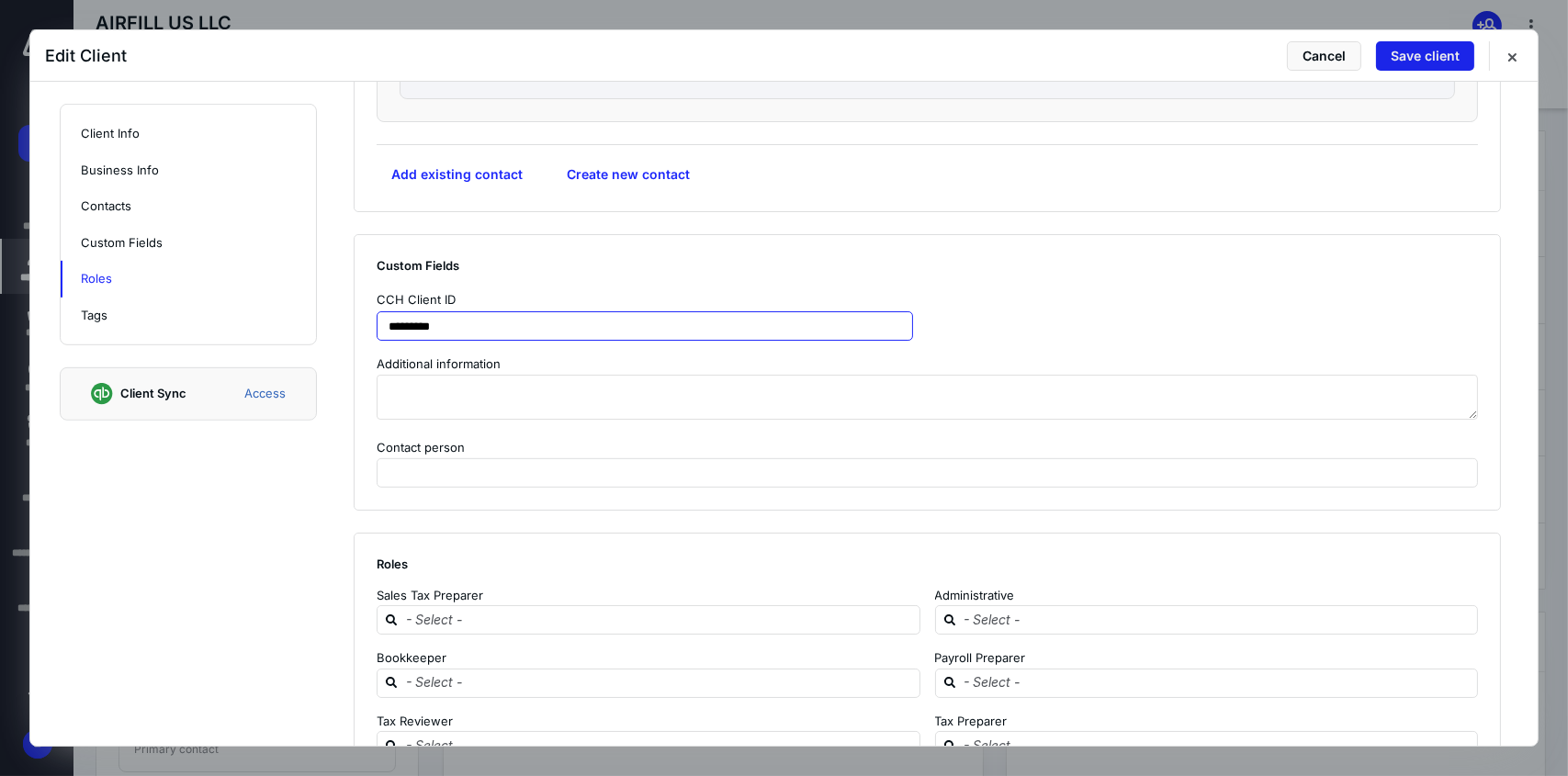 type on "*********" 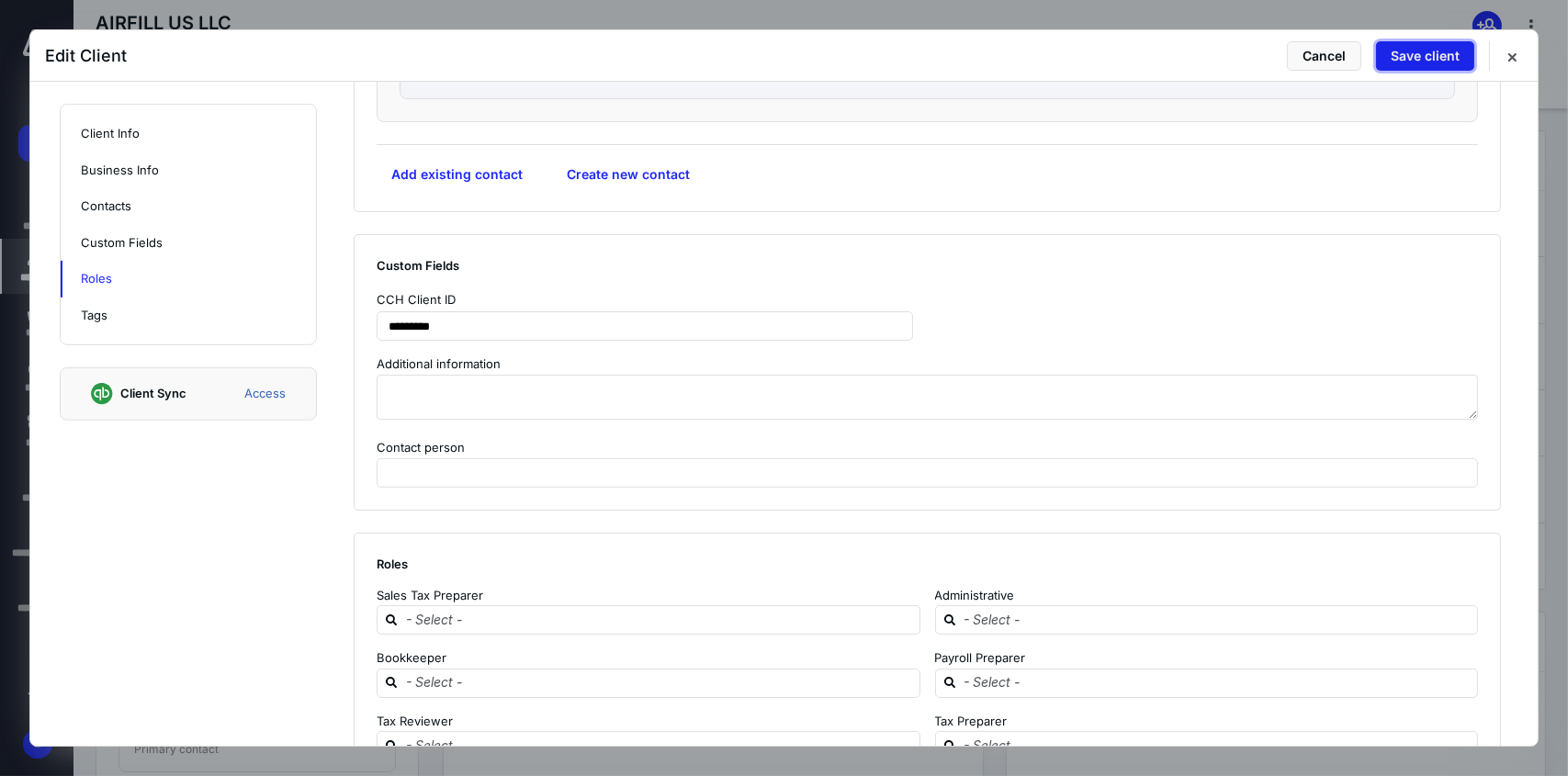 click on "Save client" at bounding box center [1425, 56] 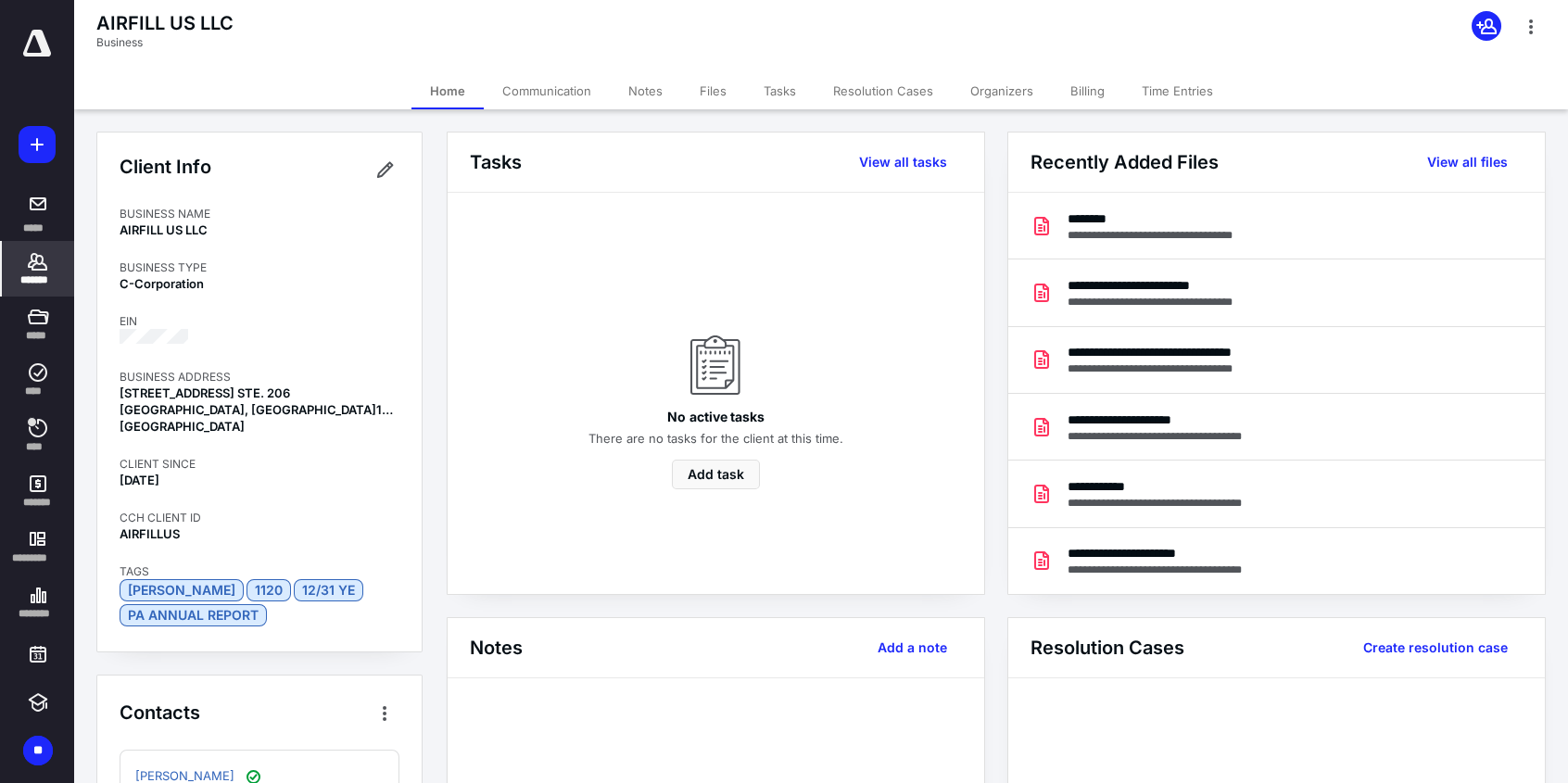 click on "*******" at bounding box center (38, 280) 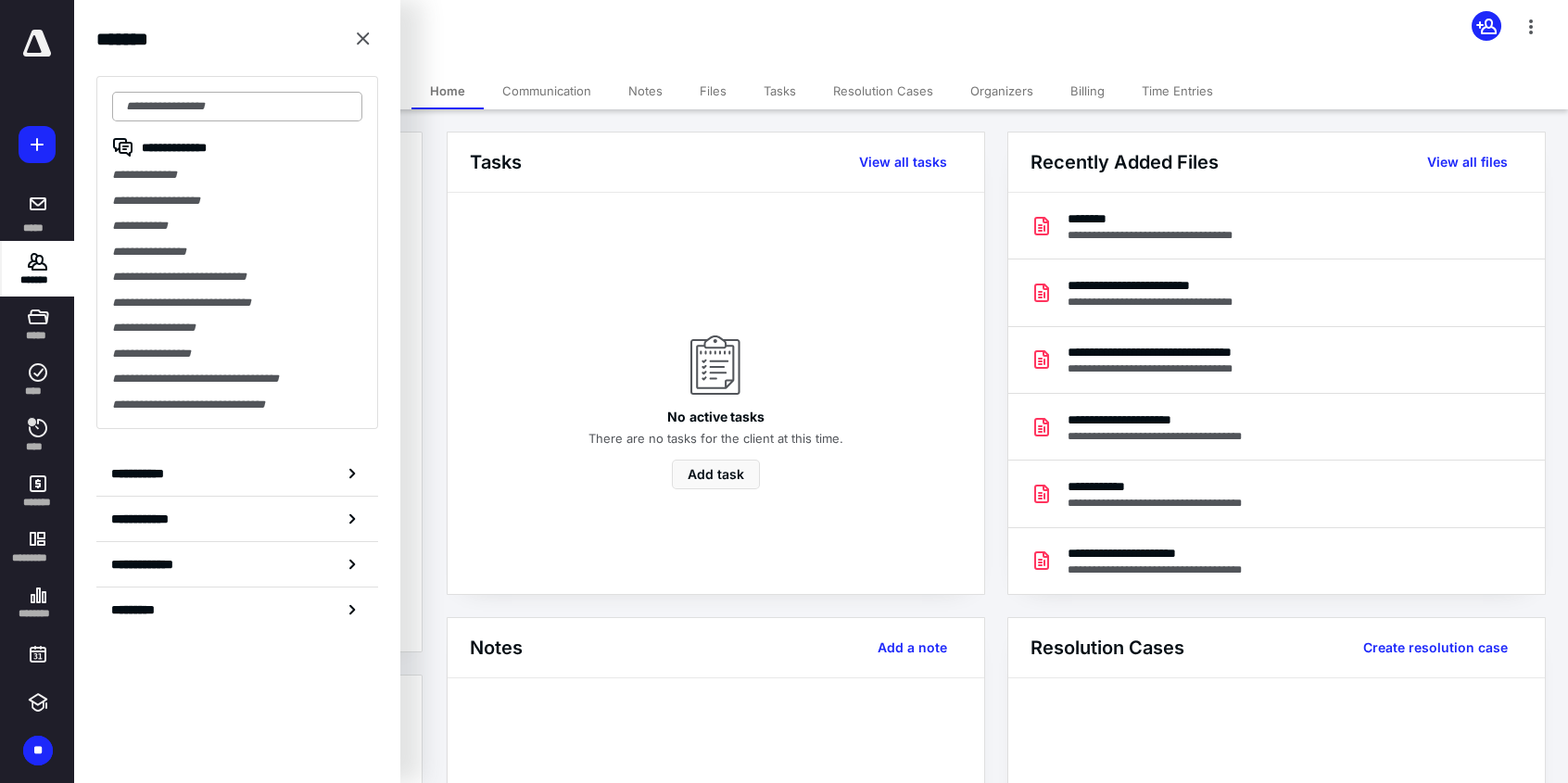 click at bounding box center [237, 107] 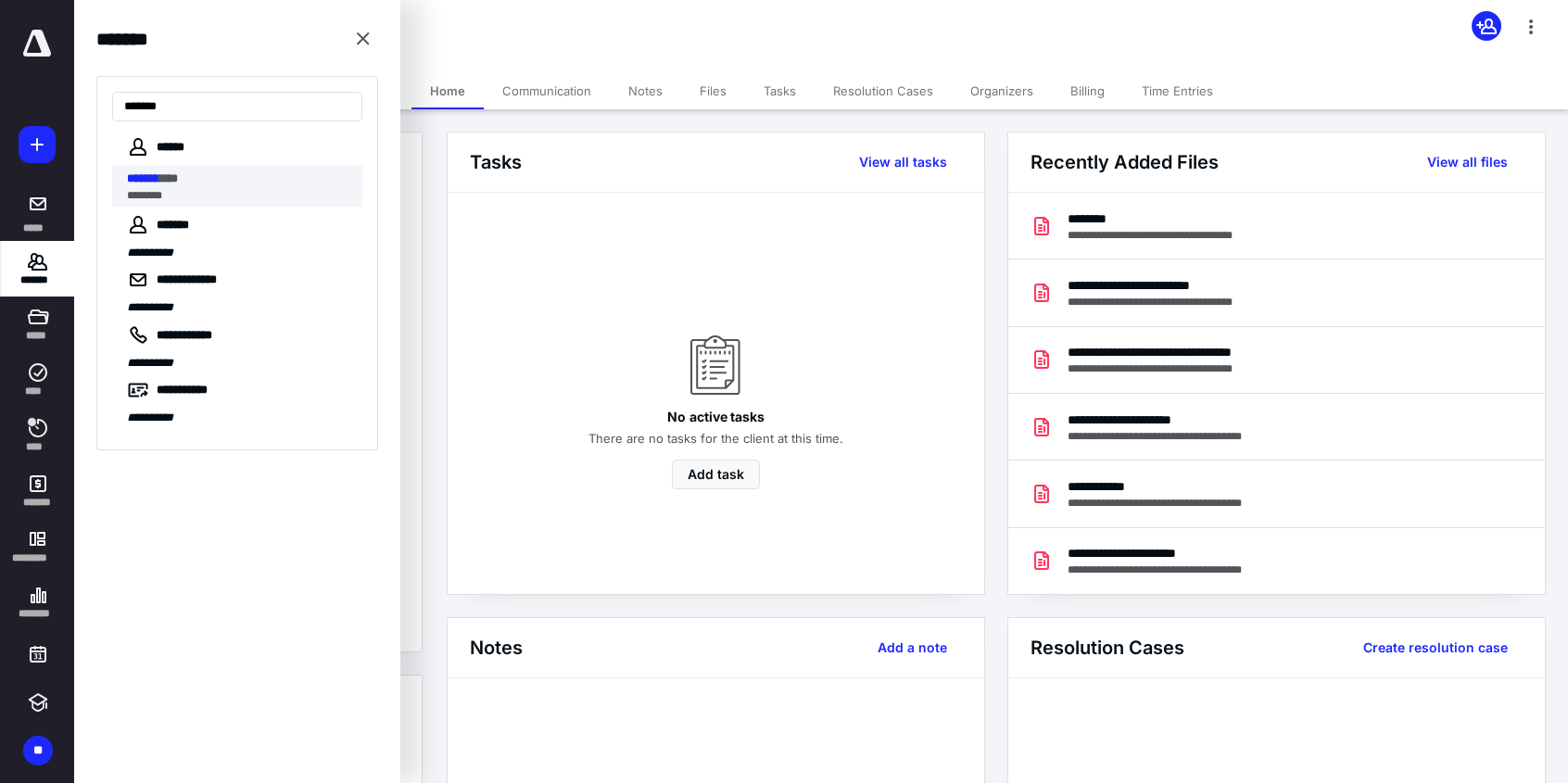 type on "*******" 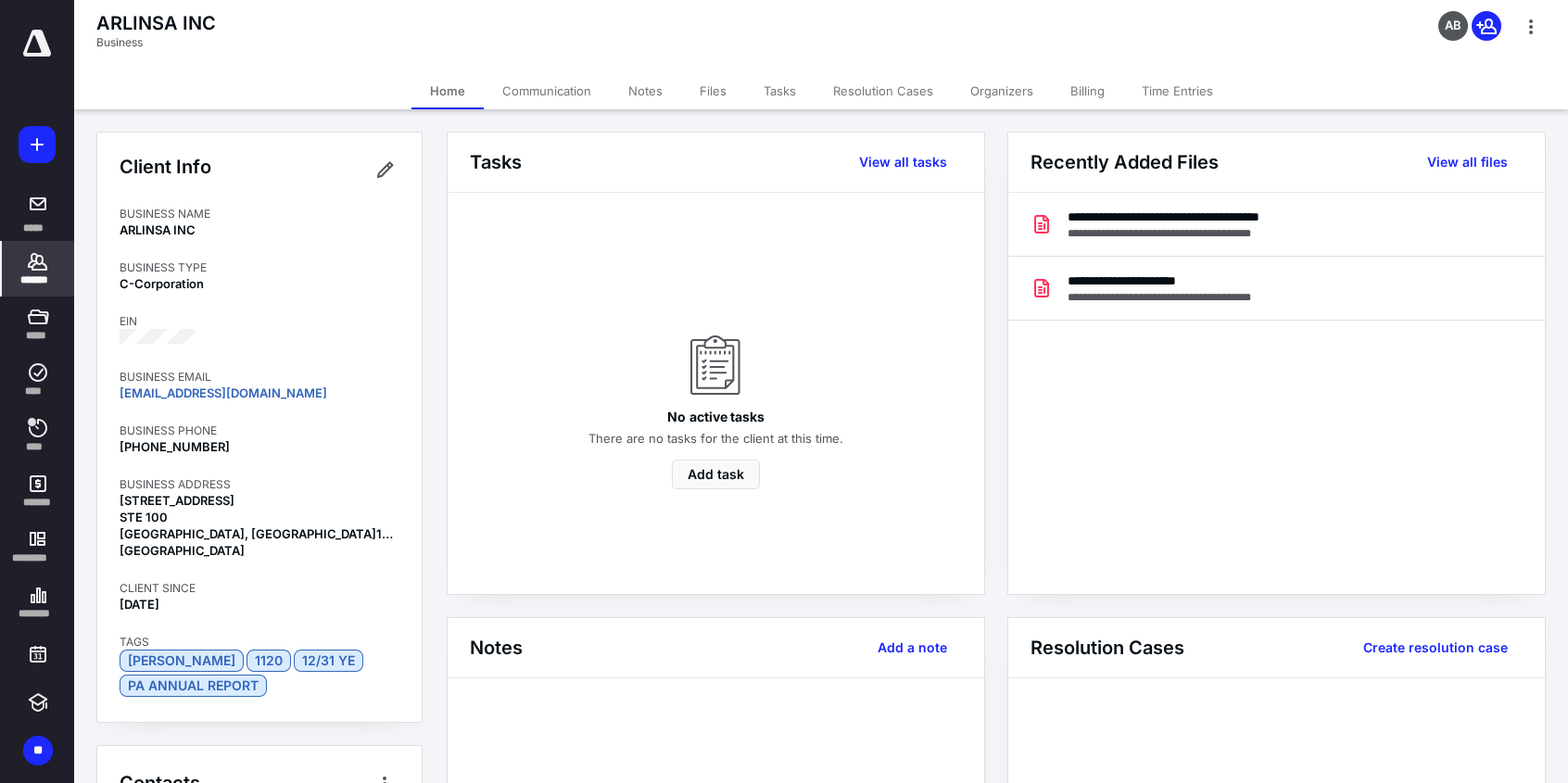 click 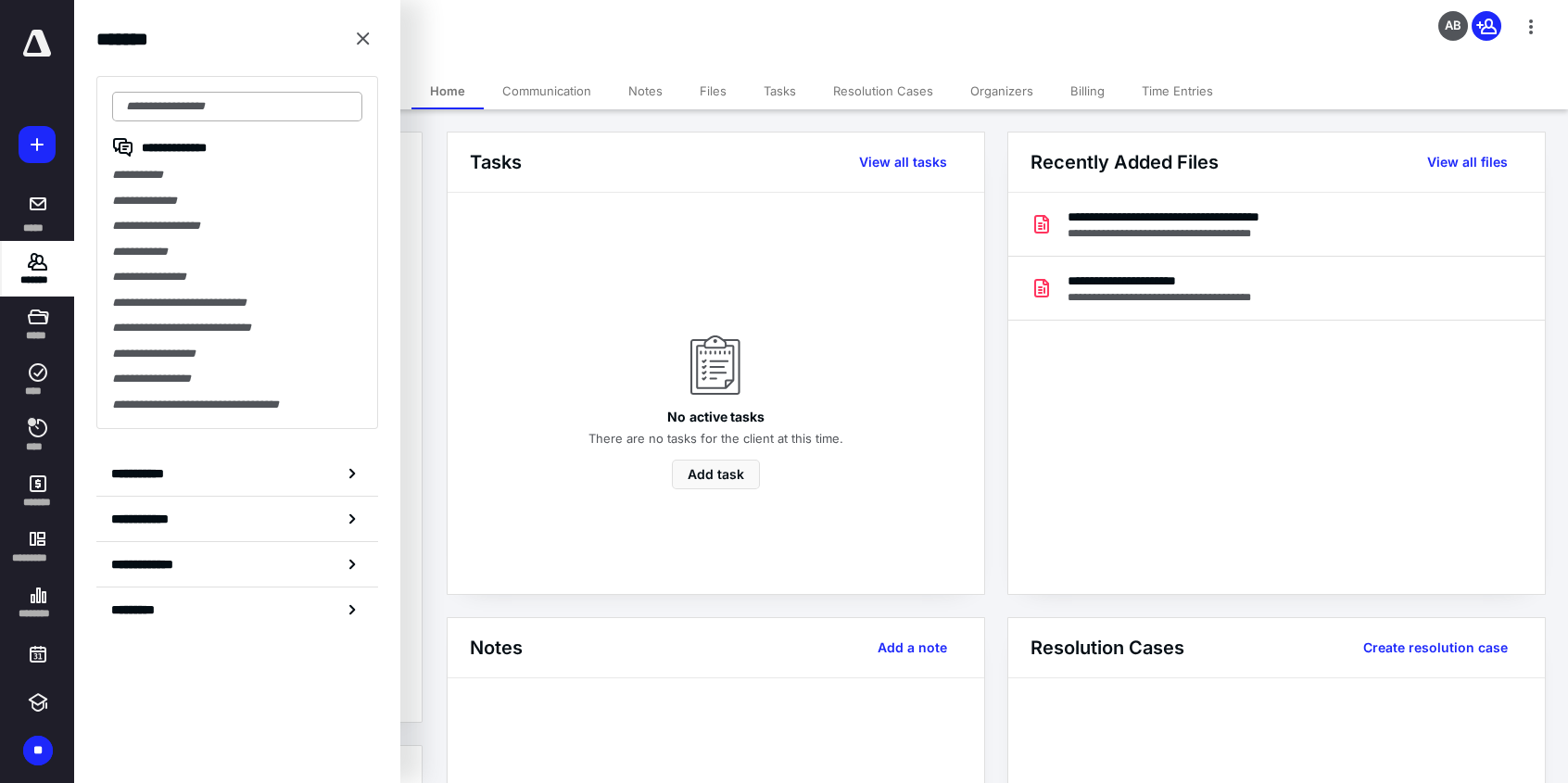 click at bounding box center (237, 107) 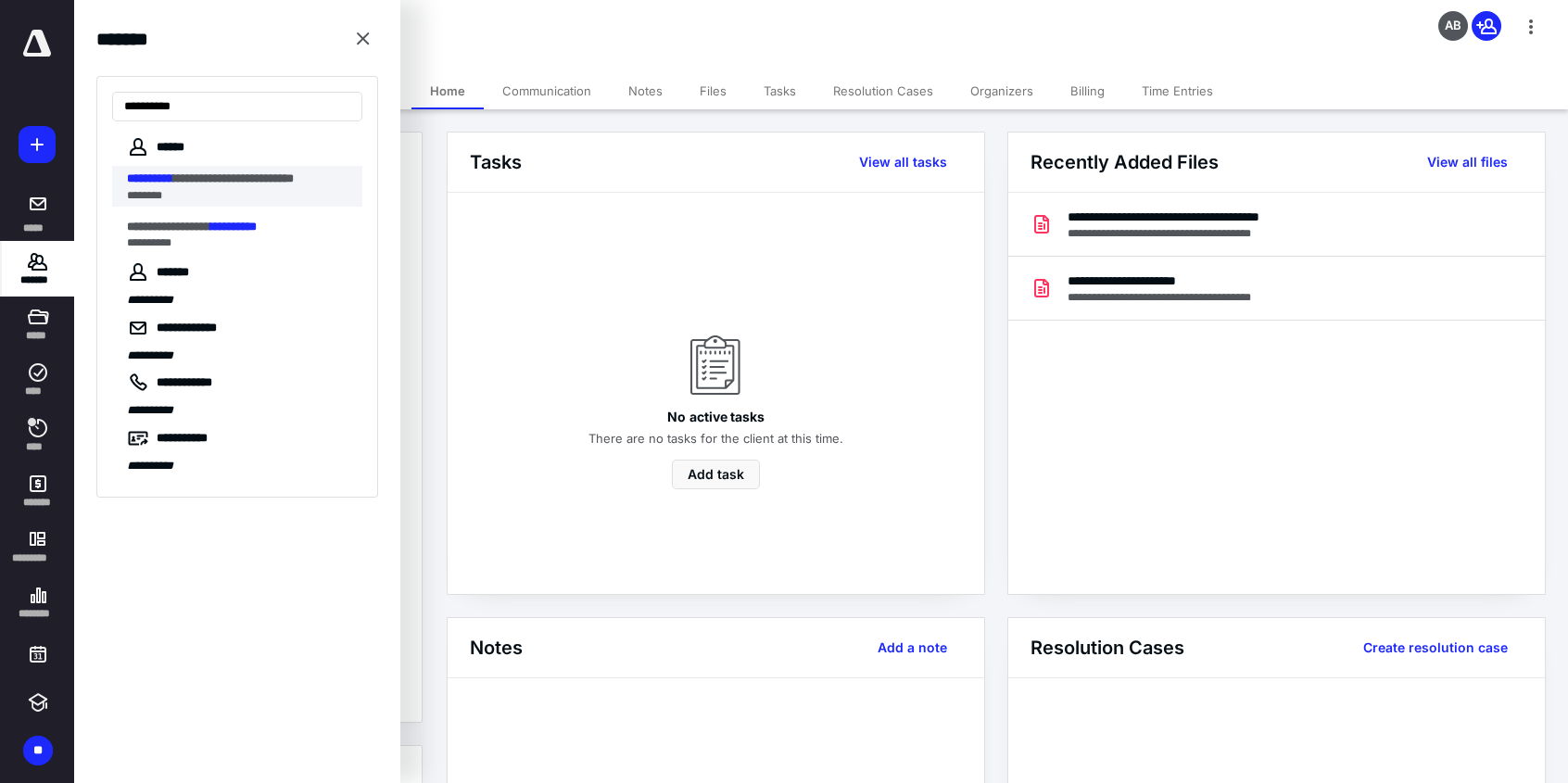 type on "**********" 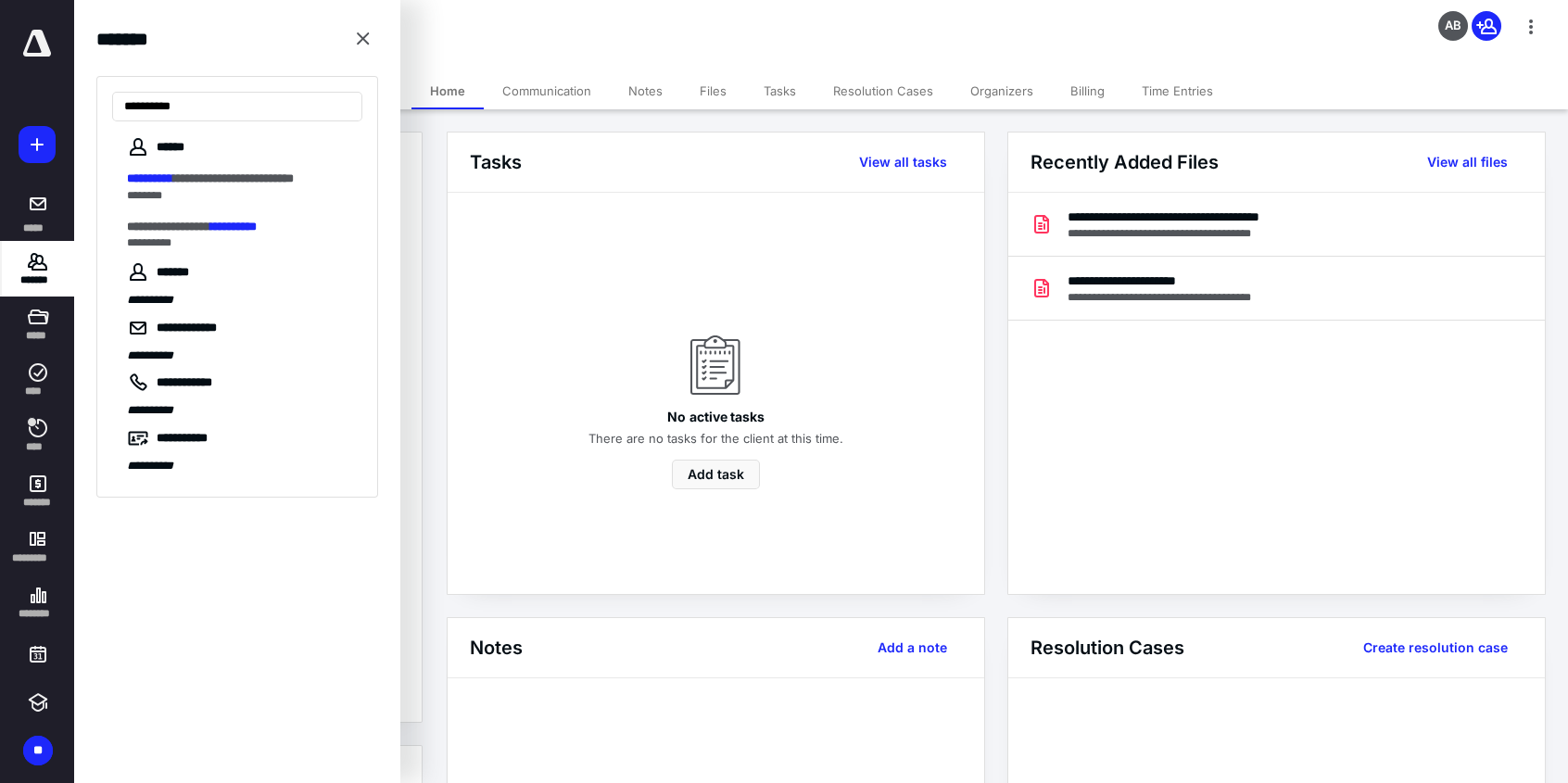 drag, startPoint x: 227, startPoint y: 195, endPoint x: 158, endPoint y: 192, distance: 69.065187 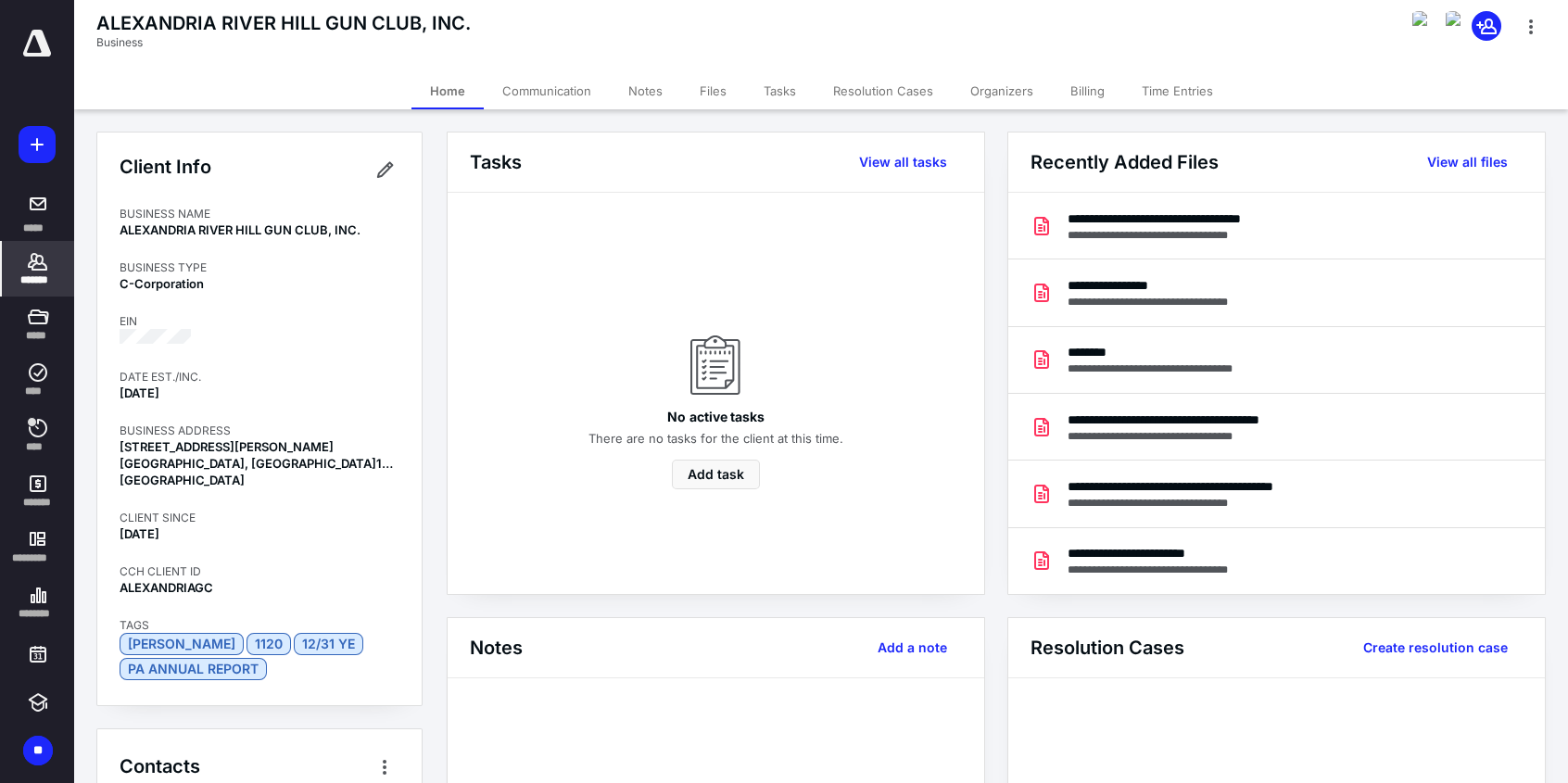 click on "*******" at bounding box center (38, 280) 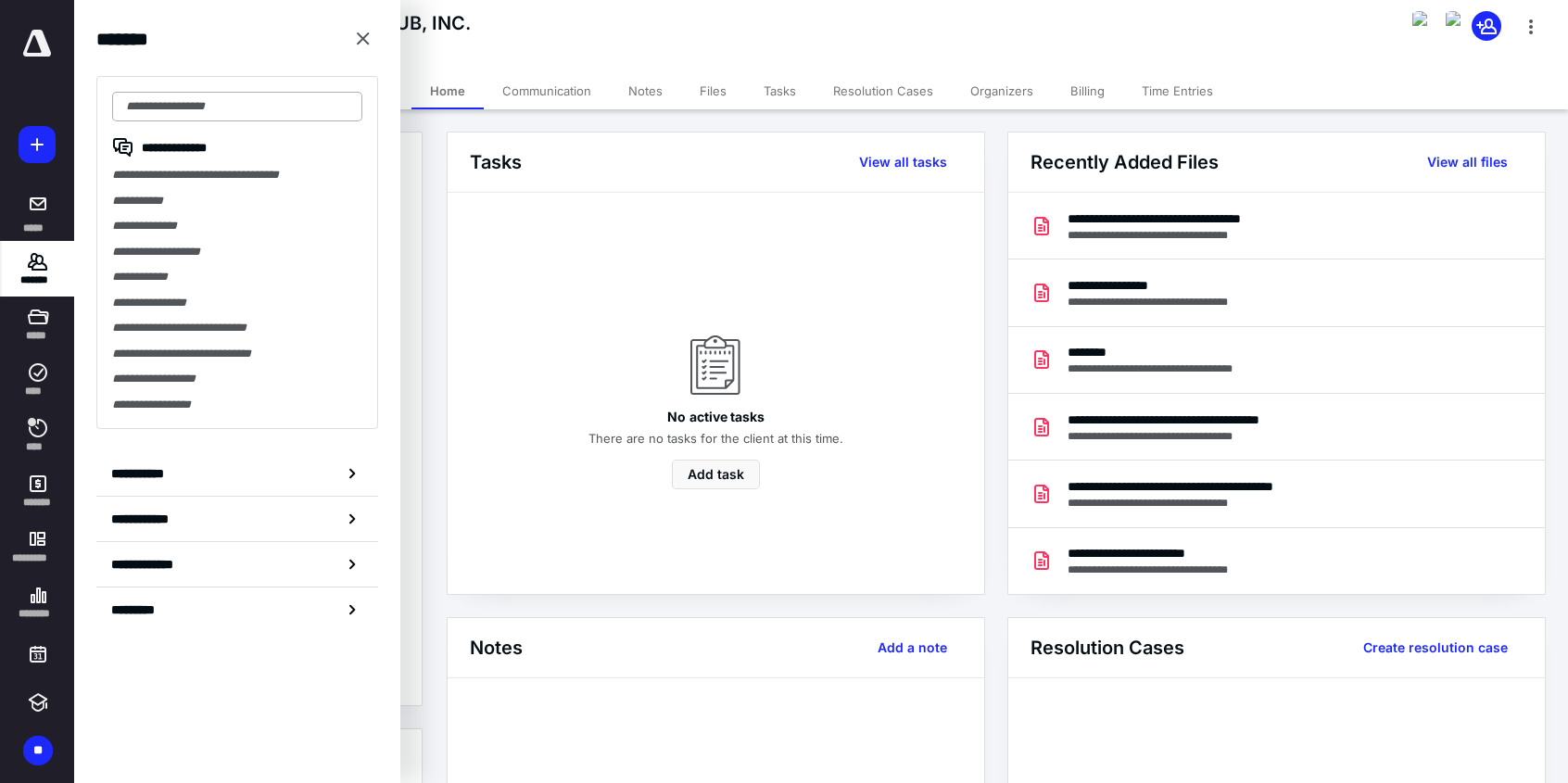click at bounding box center (237, 107) 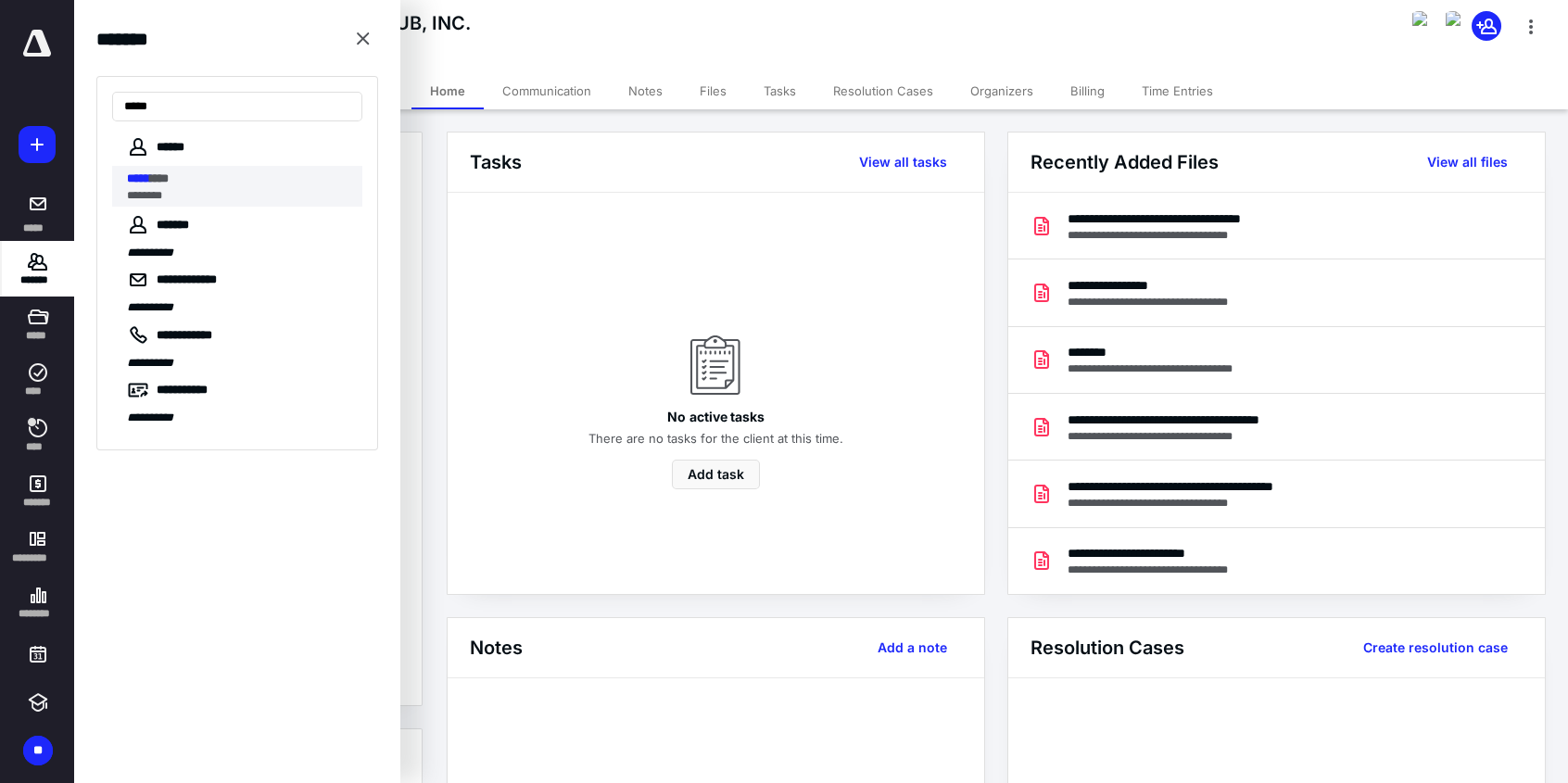 type on "*****" 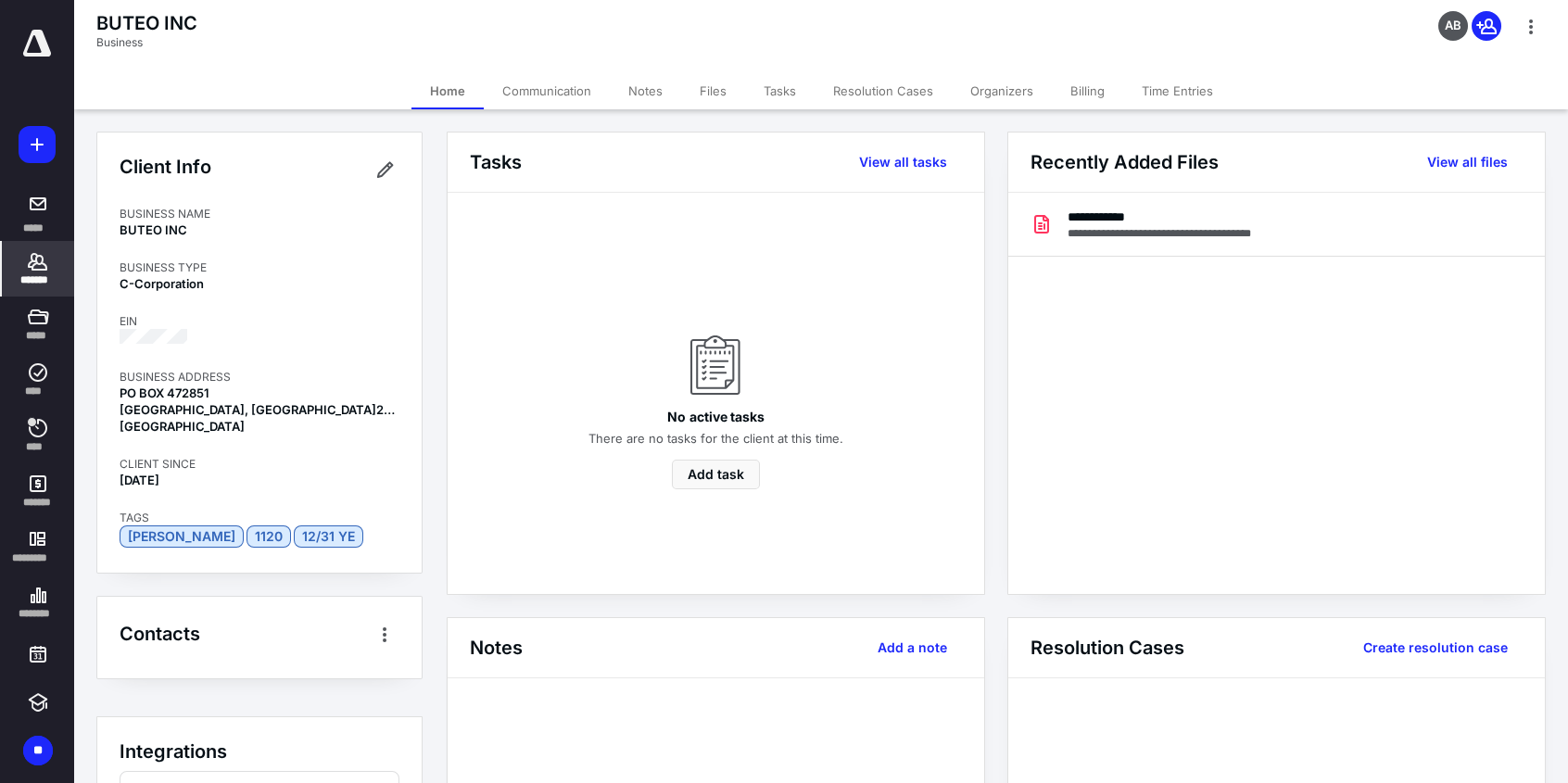 click on "*******" at bounding box center [38, 269] 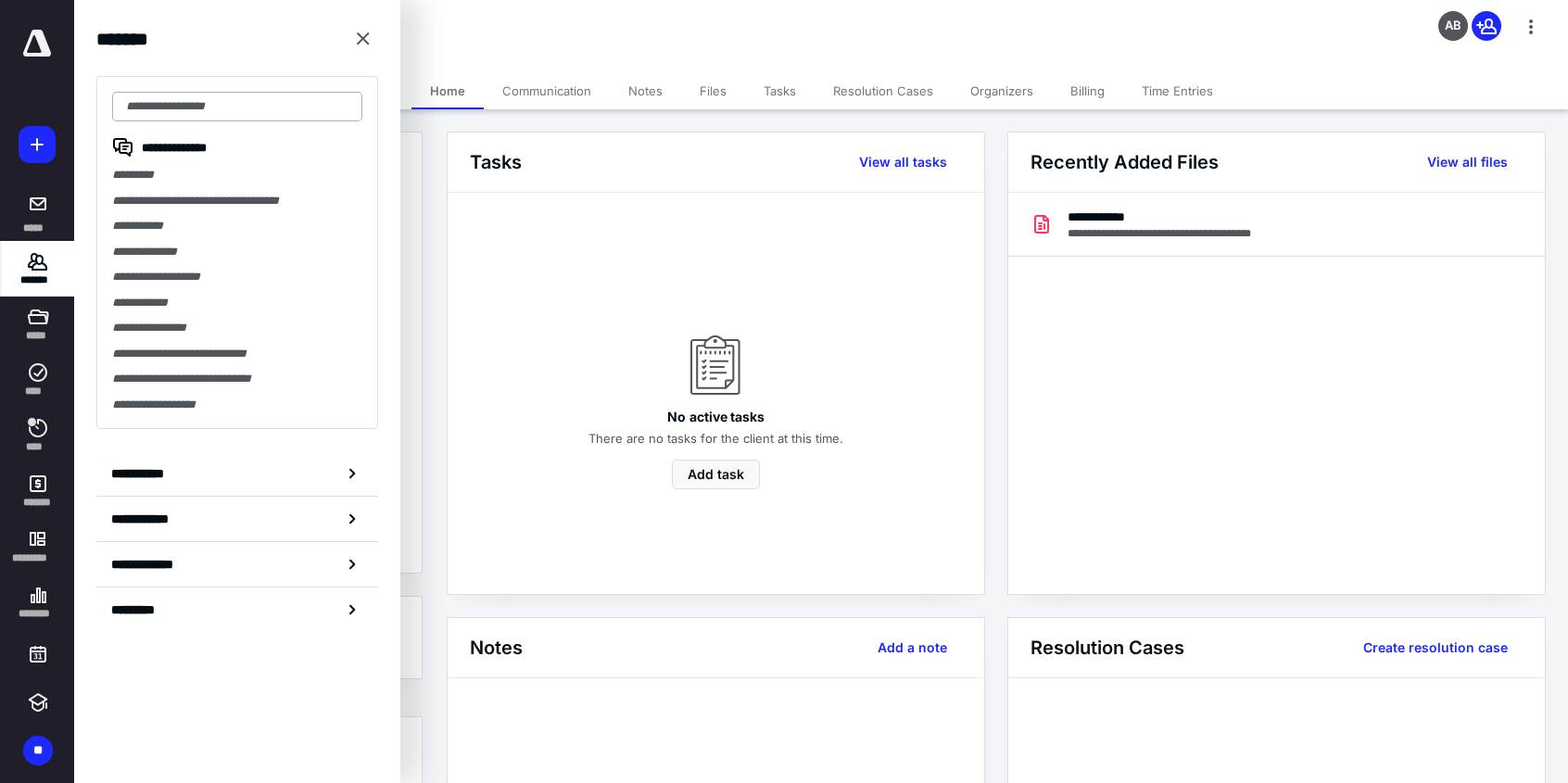 click at bounding box center (237, 107) 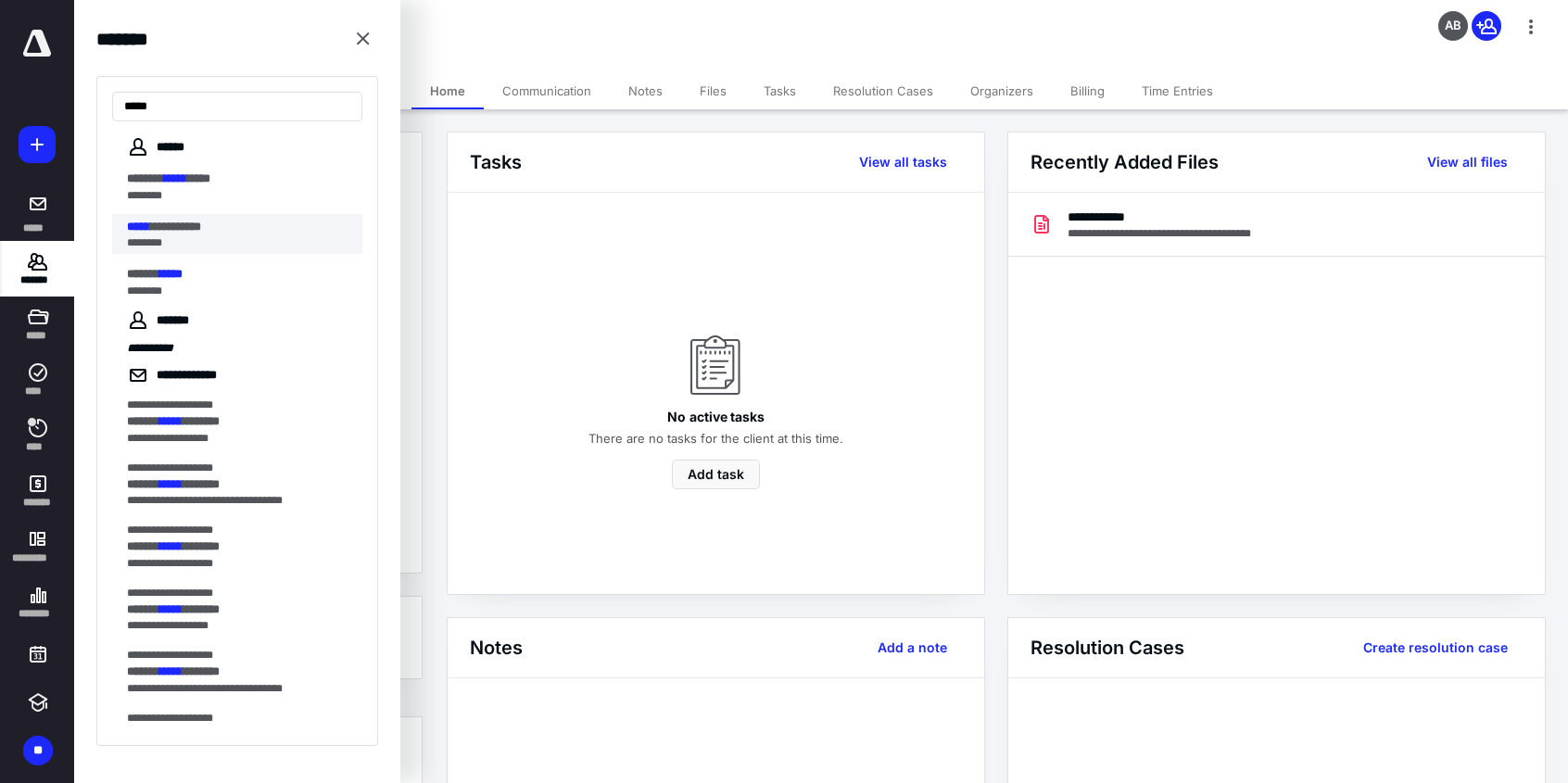 type on "*****" 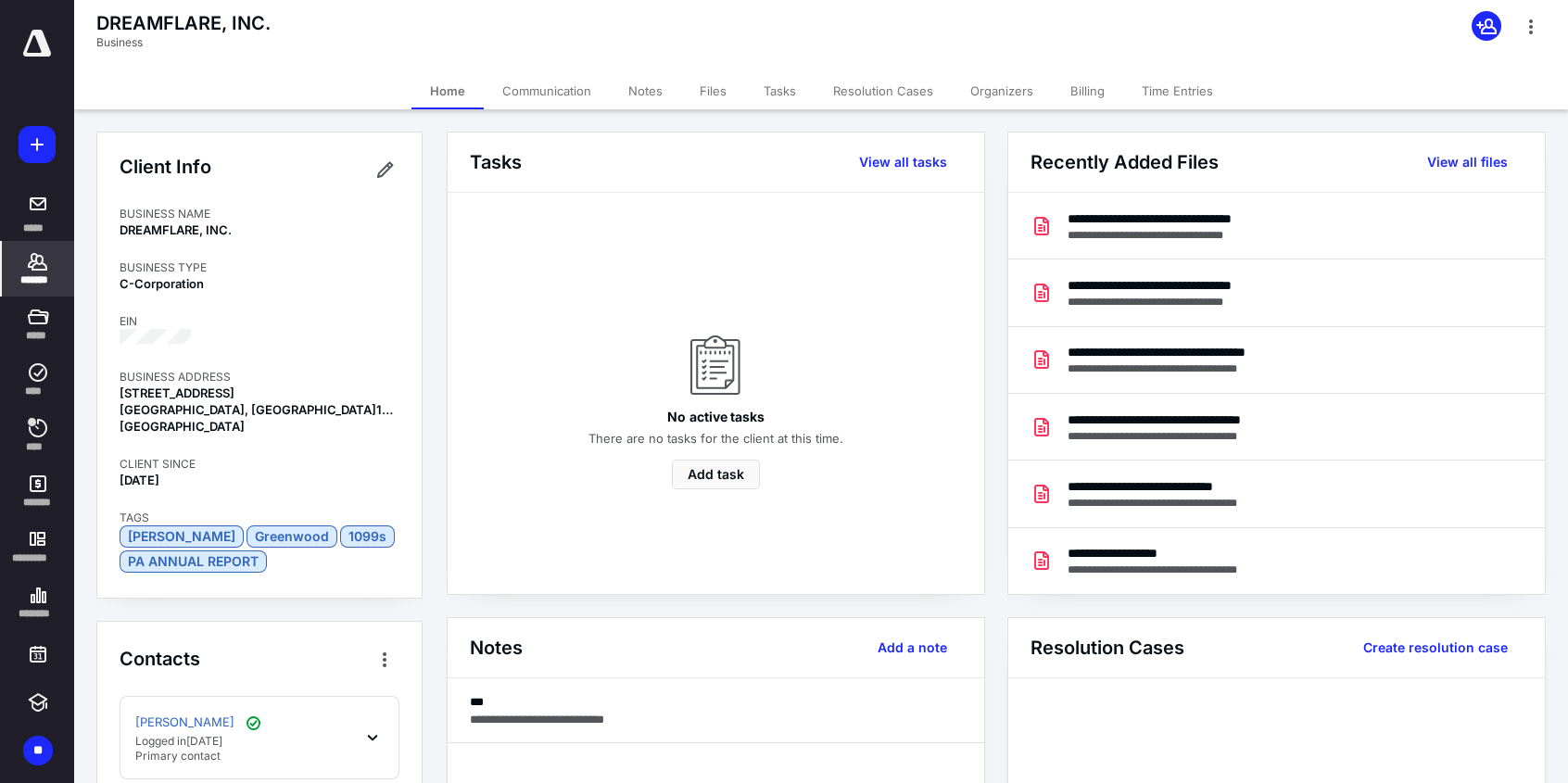 click on "*******" at bounding box center [38, 269] 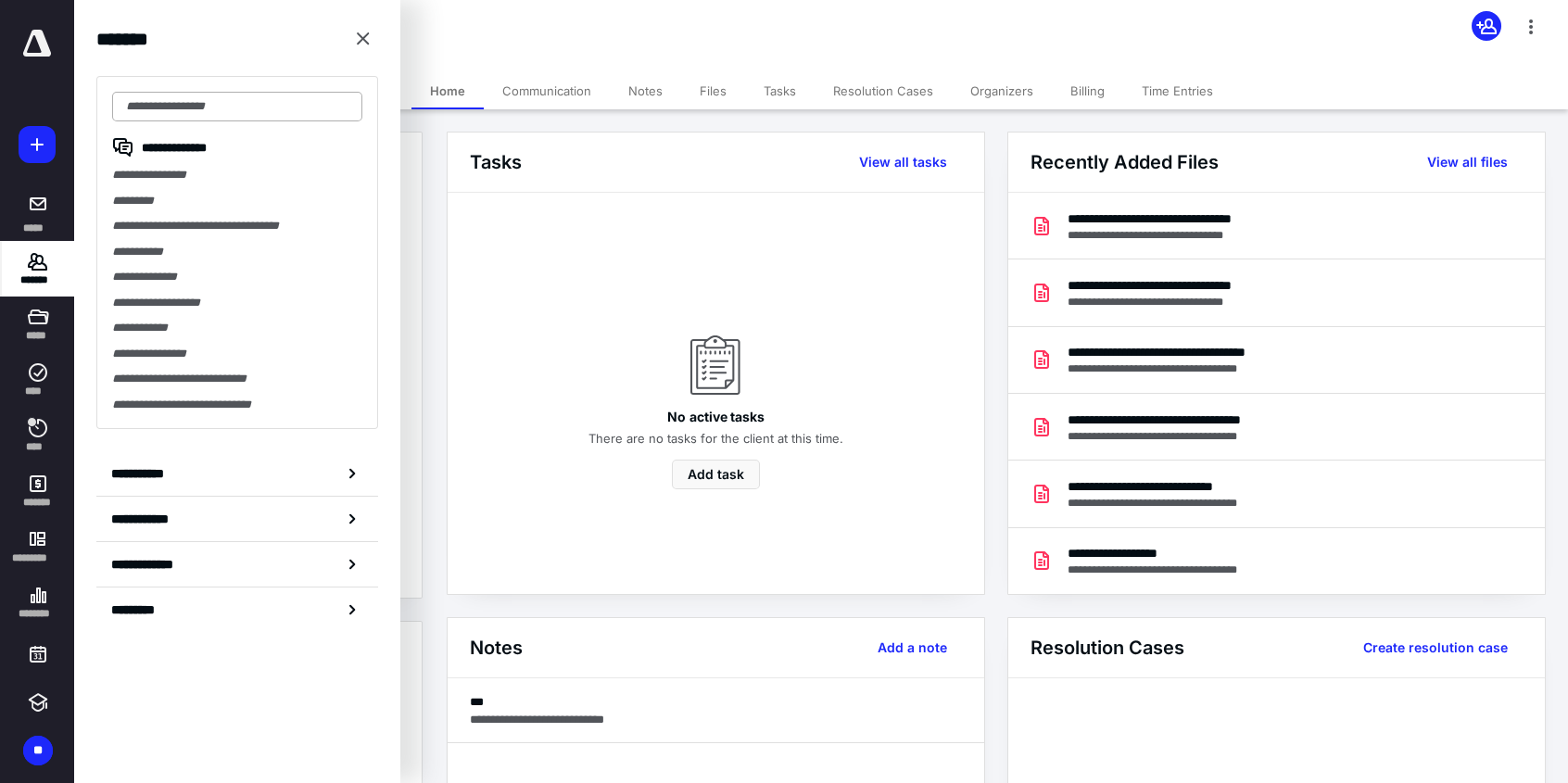 click at bounding box center (237, 107) 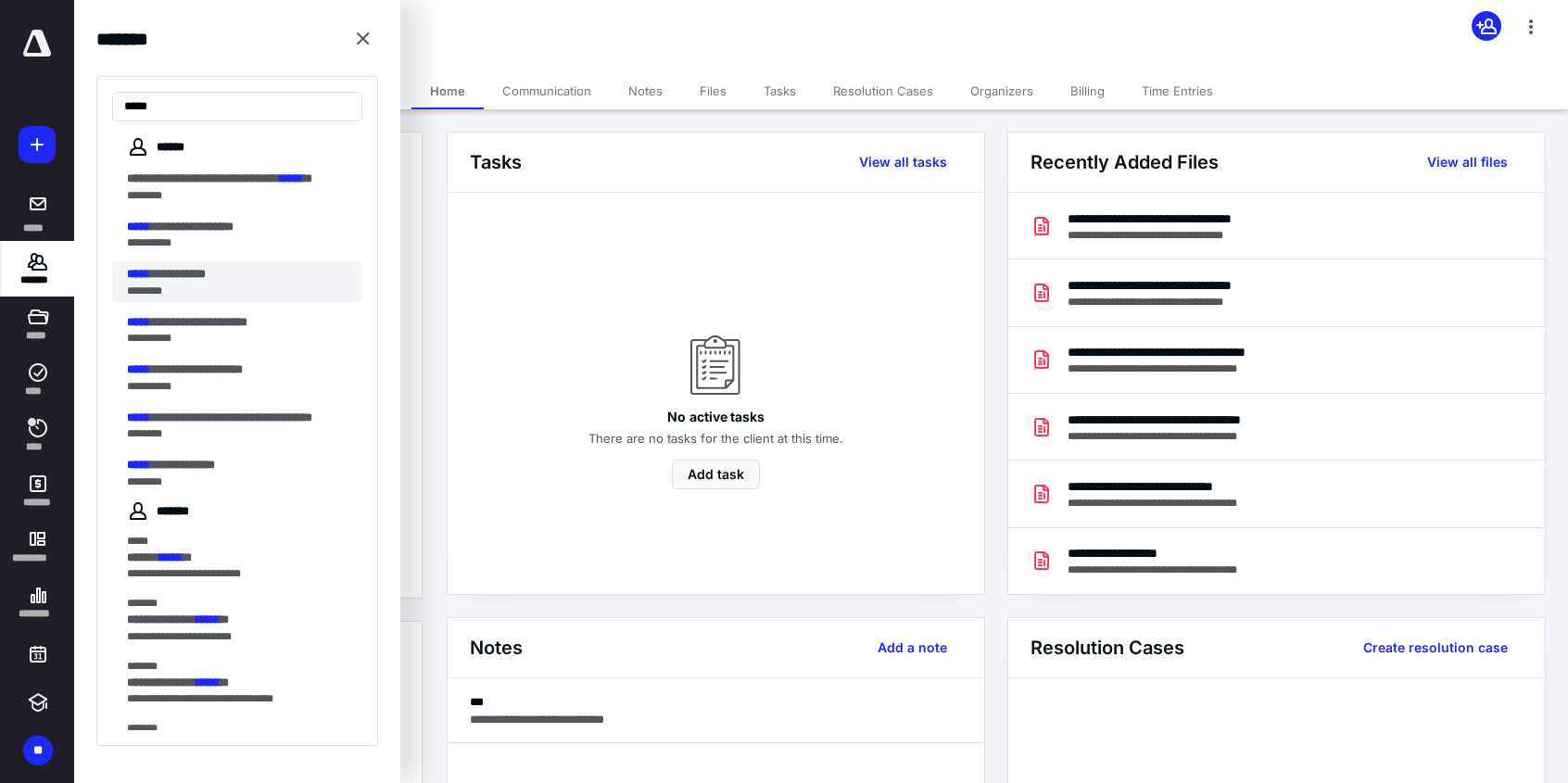 type on "*****" 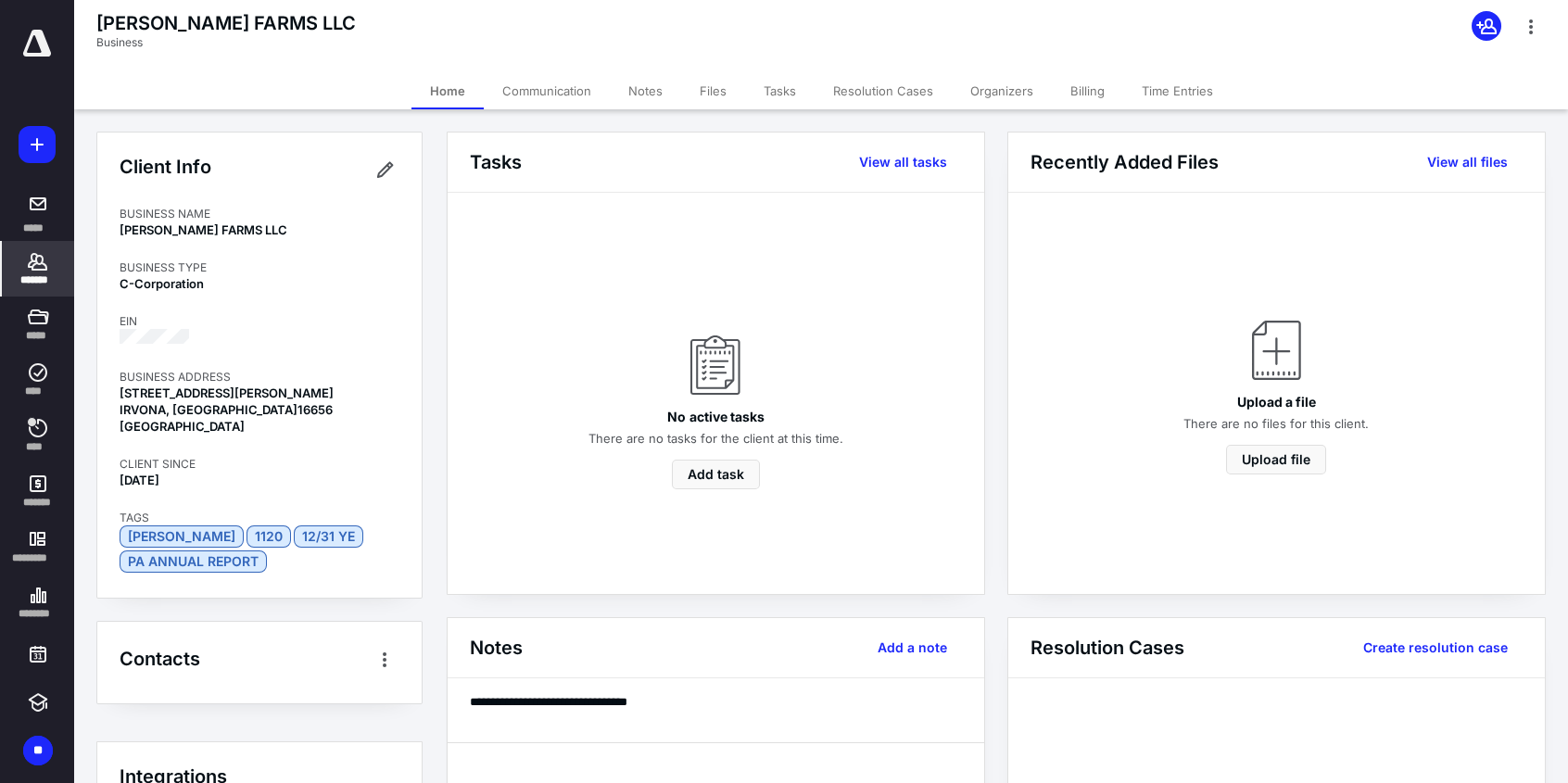 click 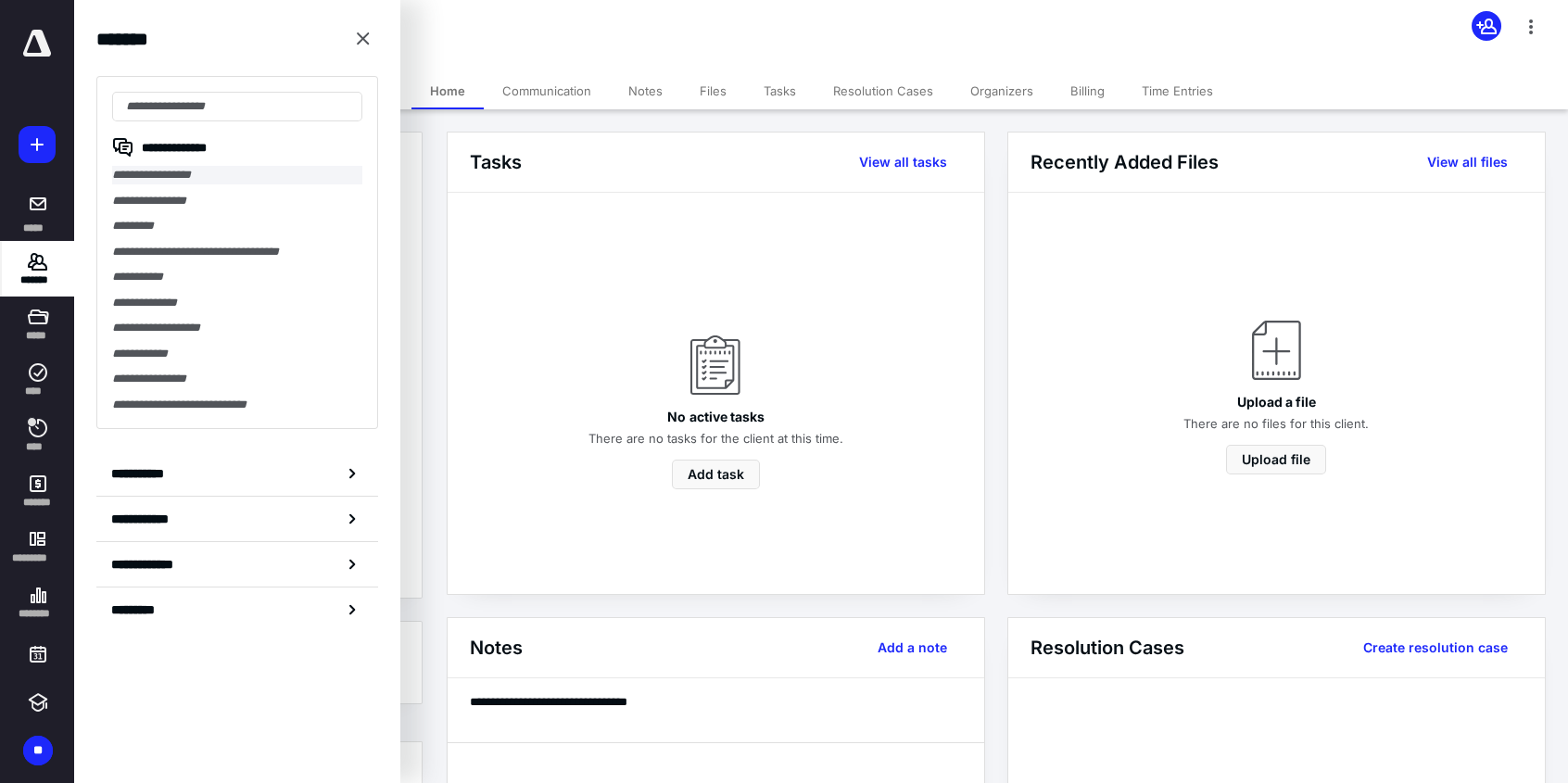 click on "**********" at bounding box center [237, 175] 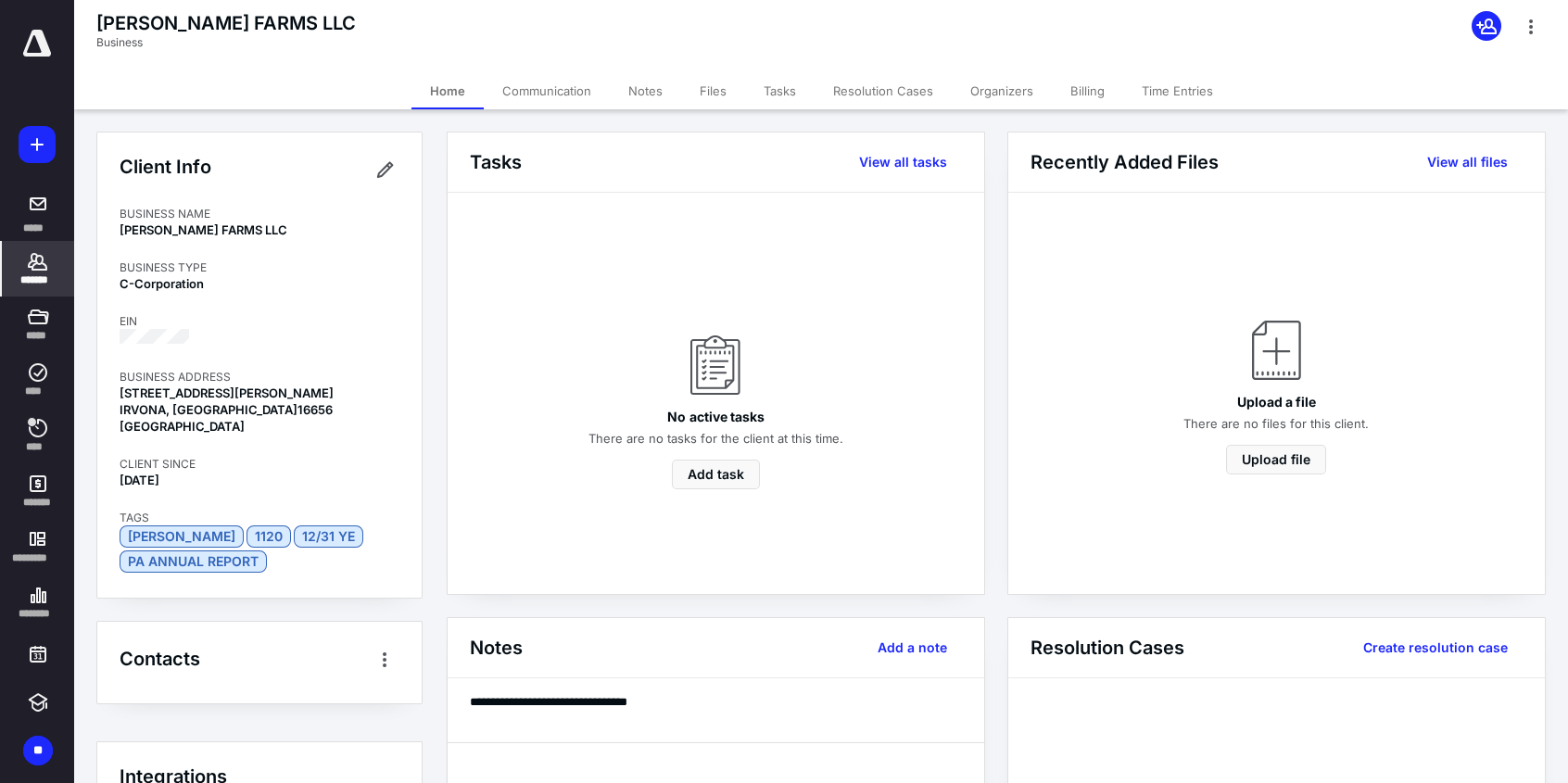 click on "*******" at bounding box center [38, 280] 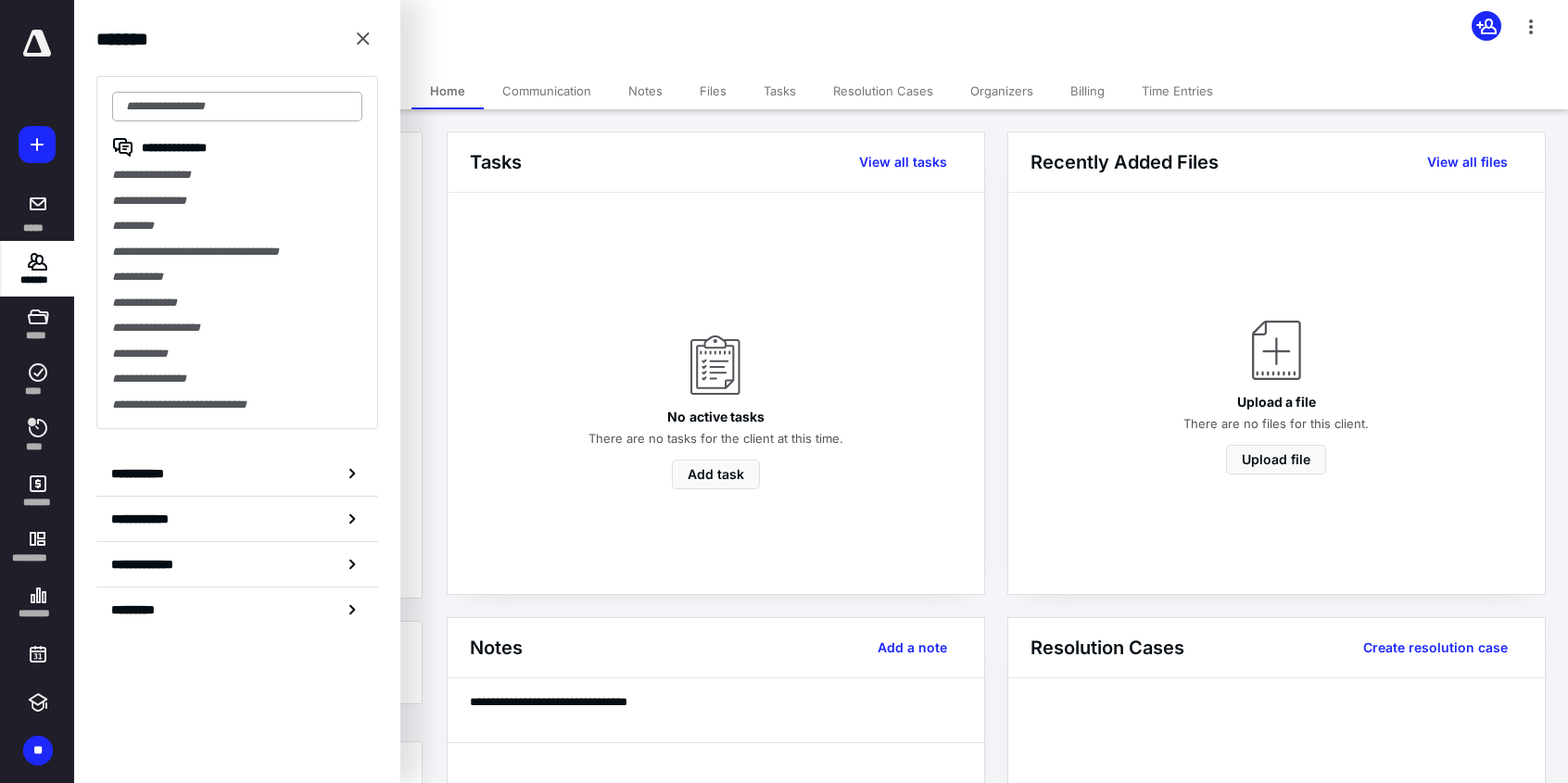 click at bounding box center (237, 107) 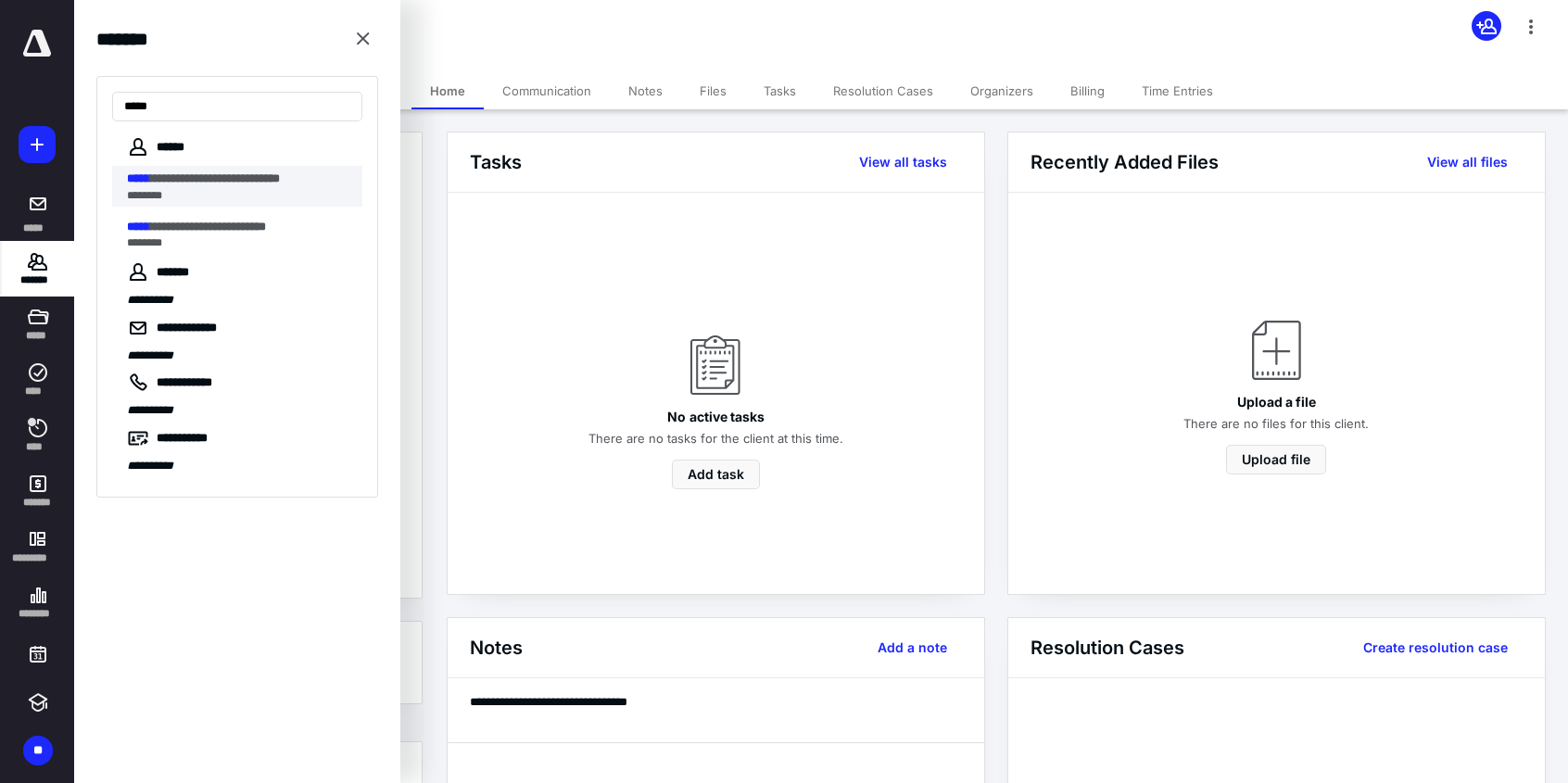 type on "*****" 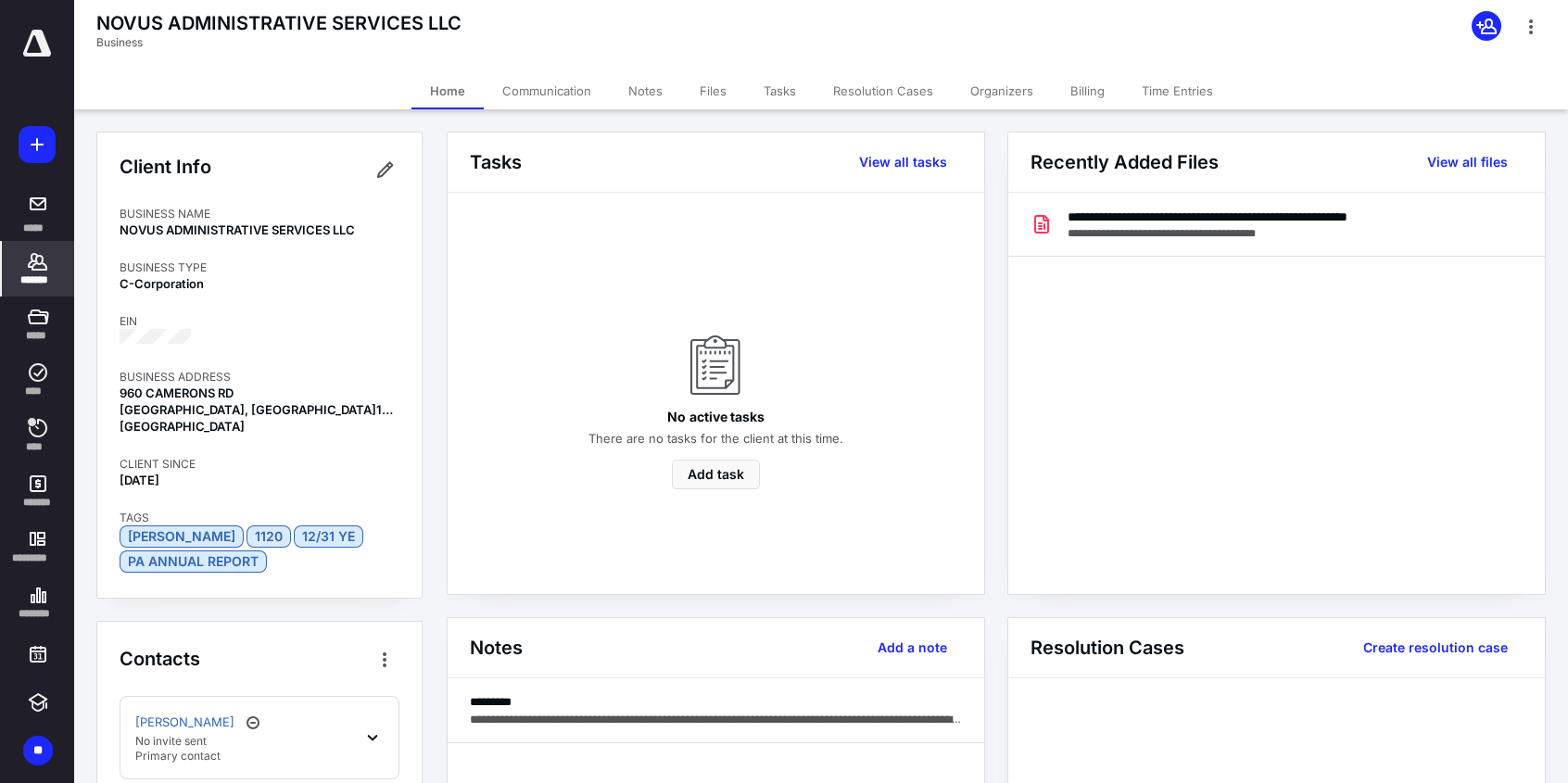 click 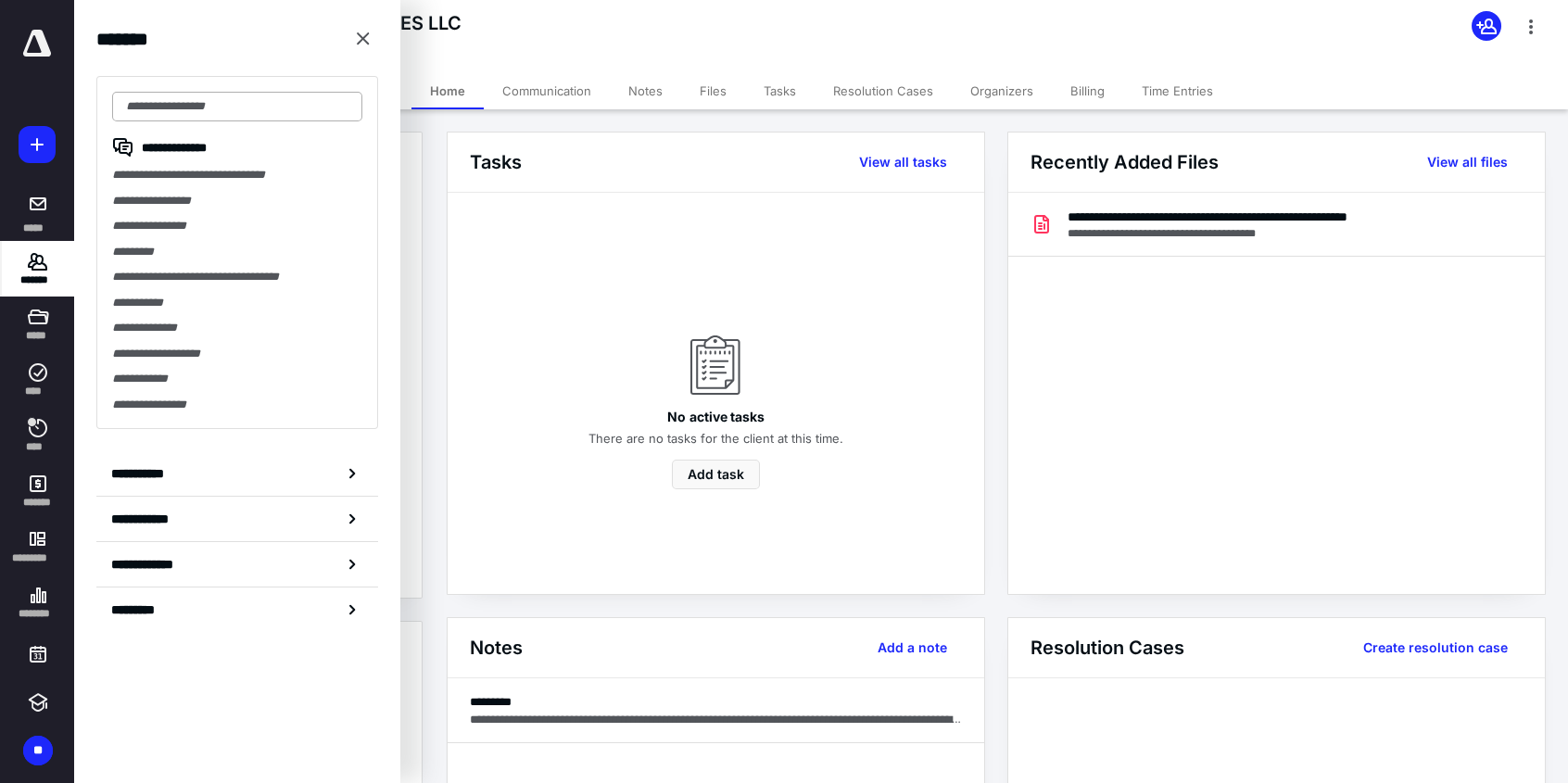 click at bounding box center [237, 107] 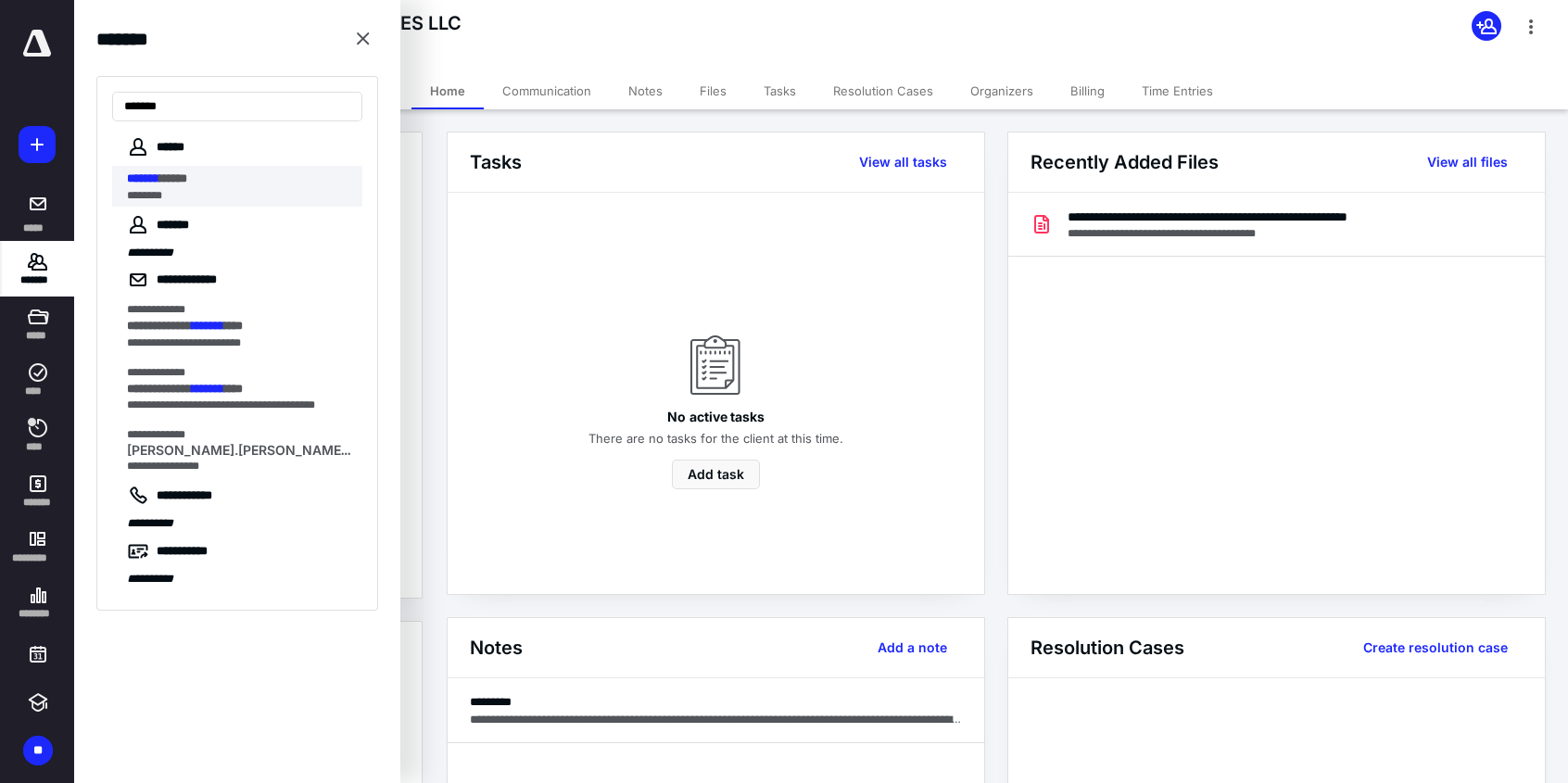 type on "*******" 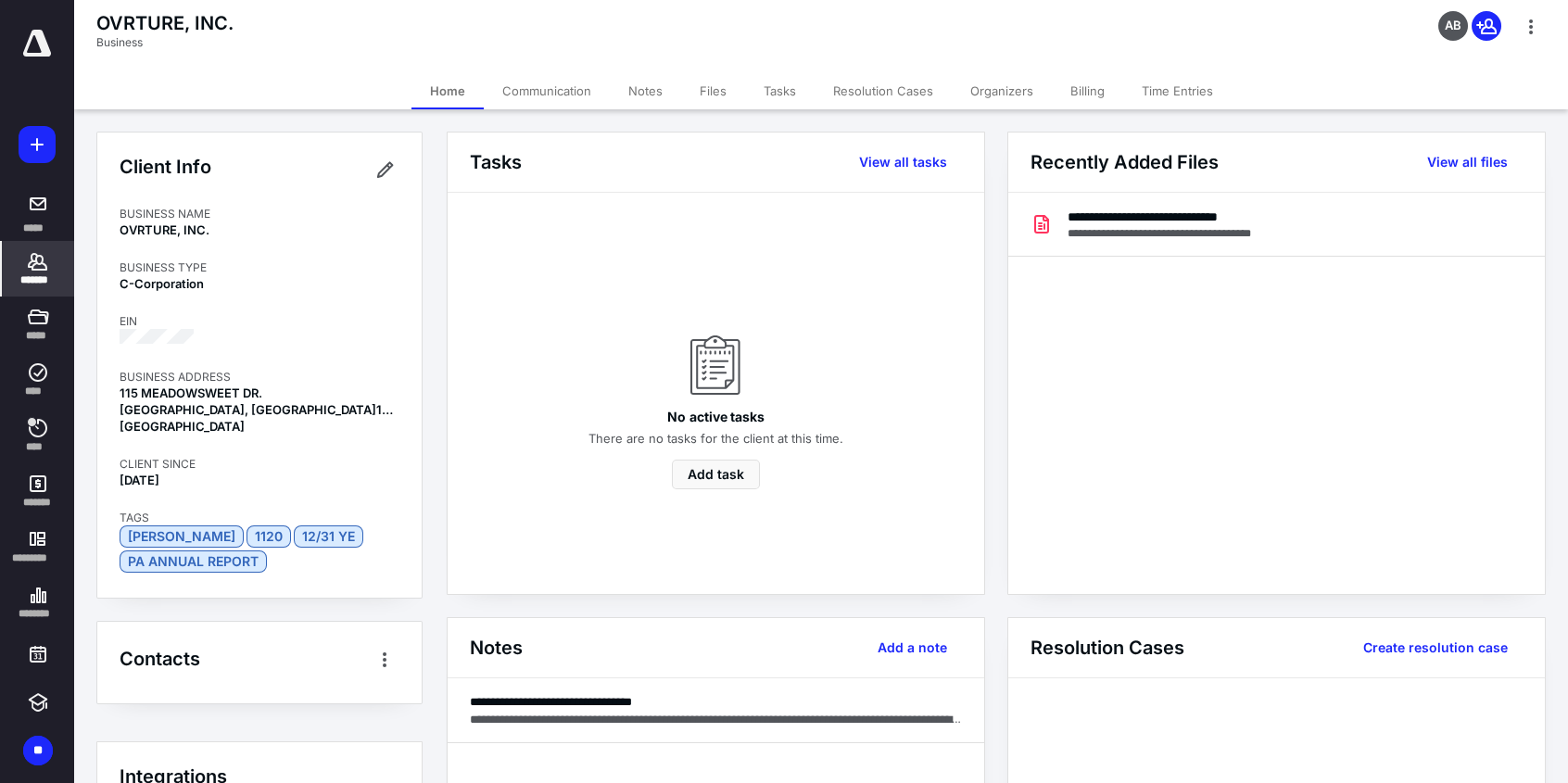 click on "*******" at bounding box center [38, 269] 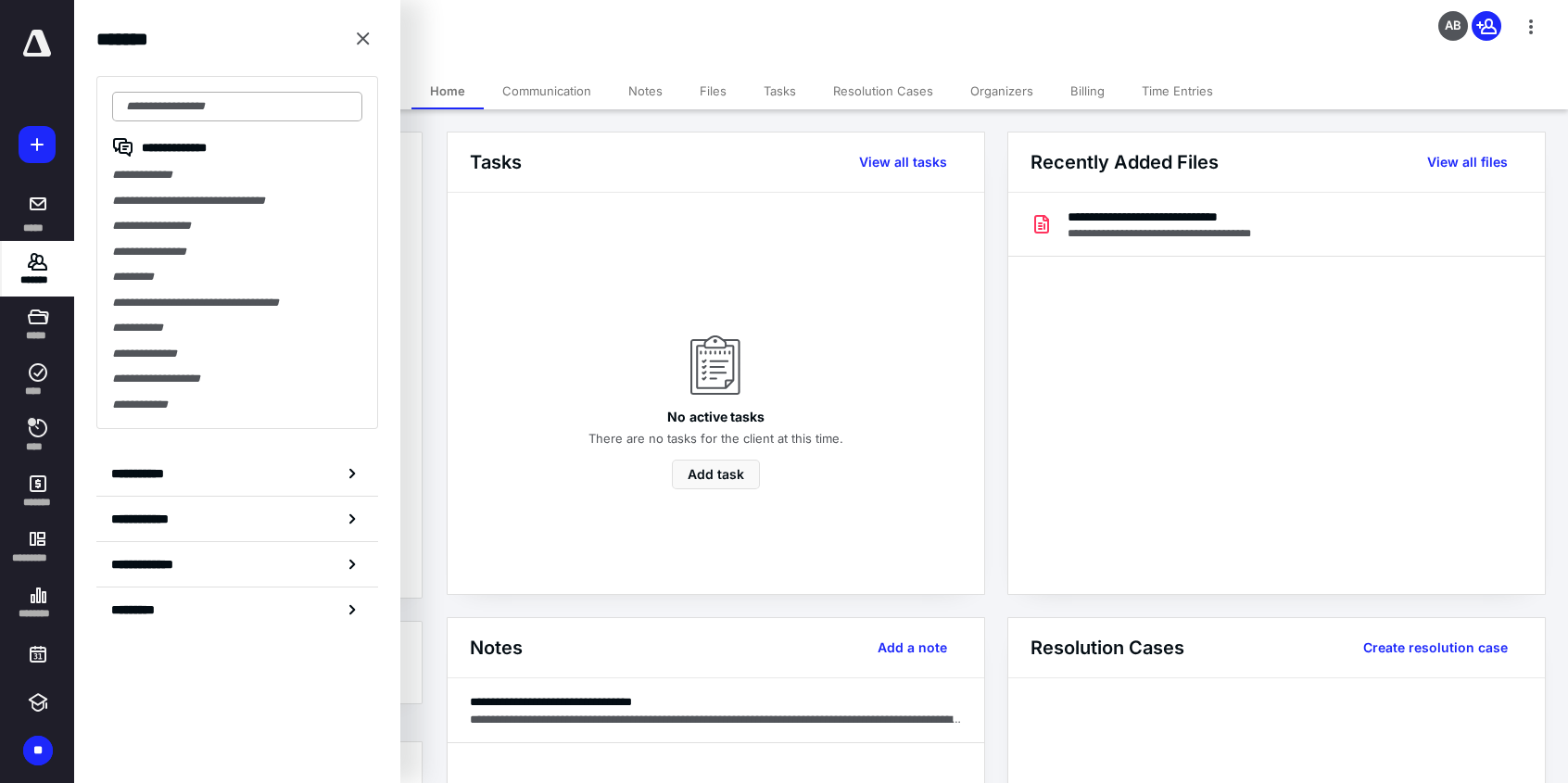 click at bounding box center [237, 107] 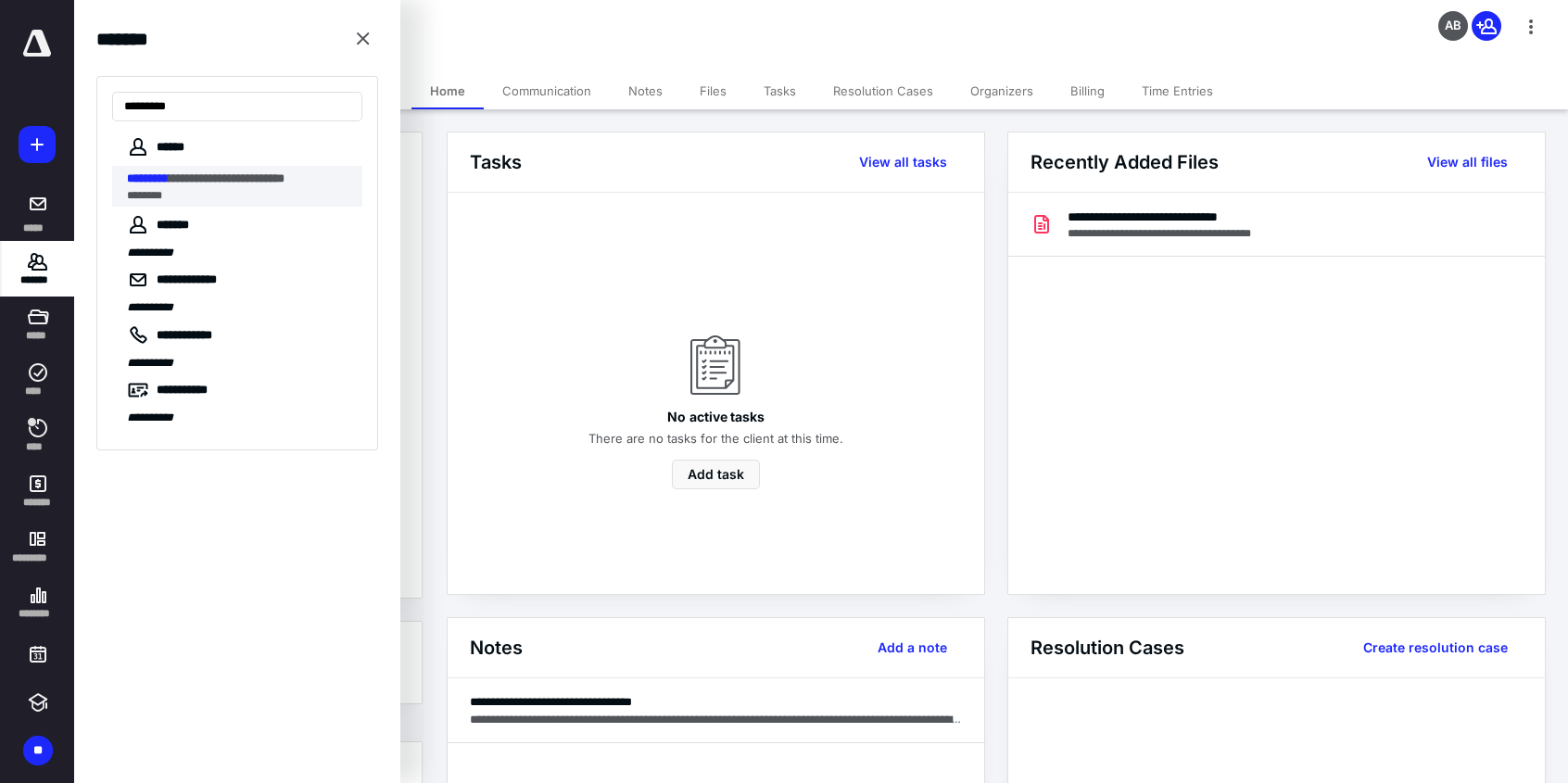 type on "*********" 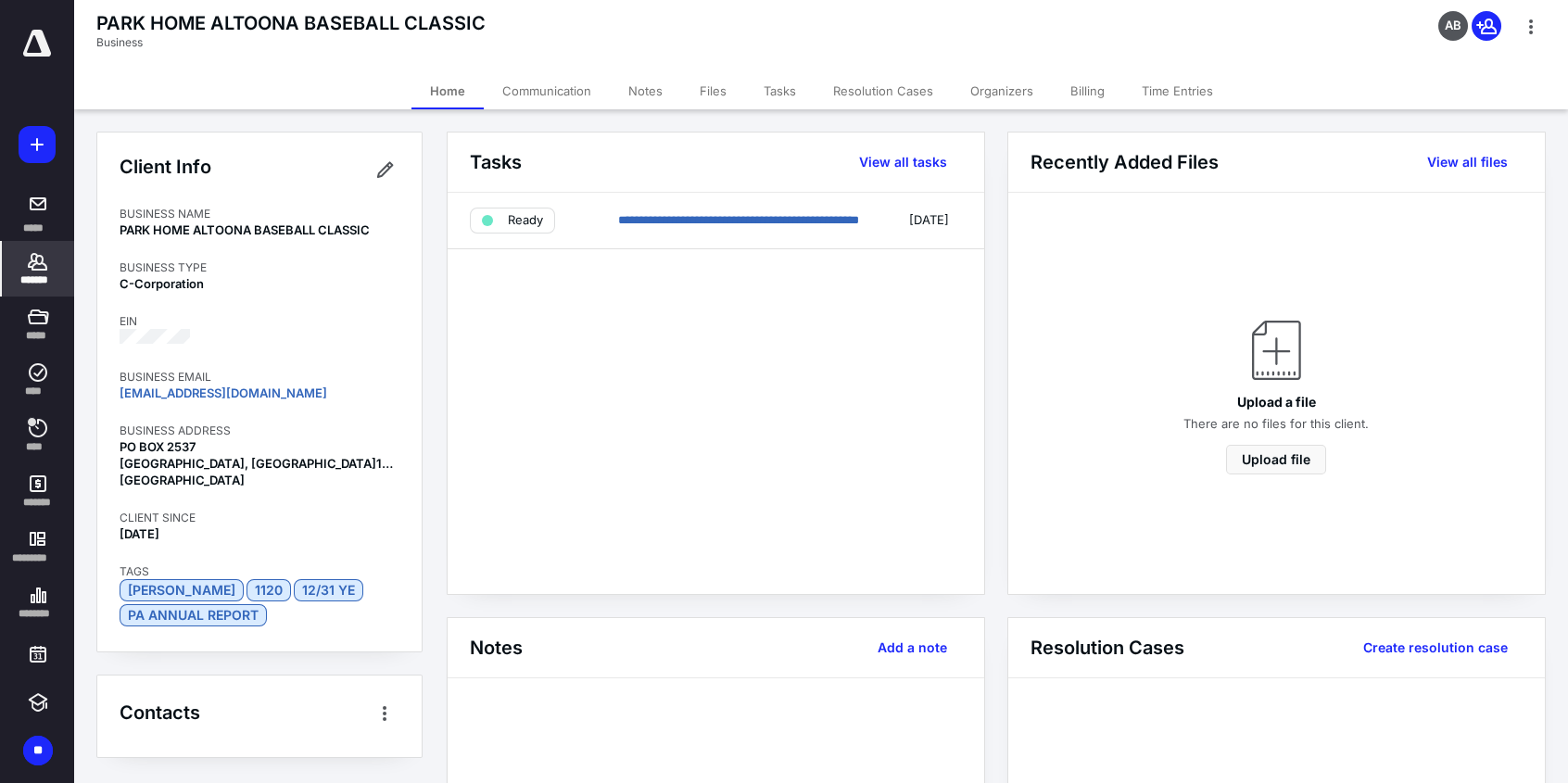 click on "*******" at bounding box center [38, 280] 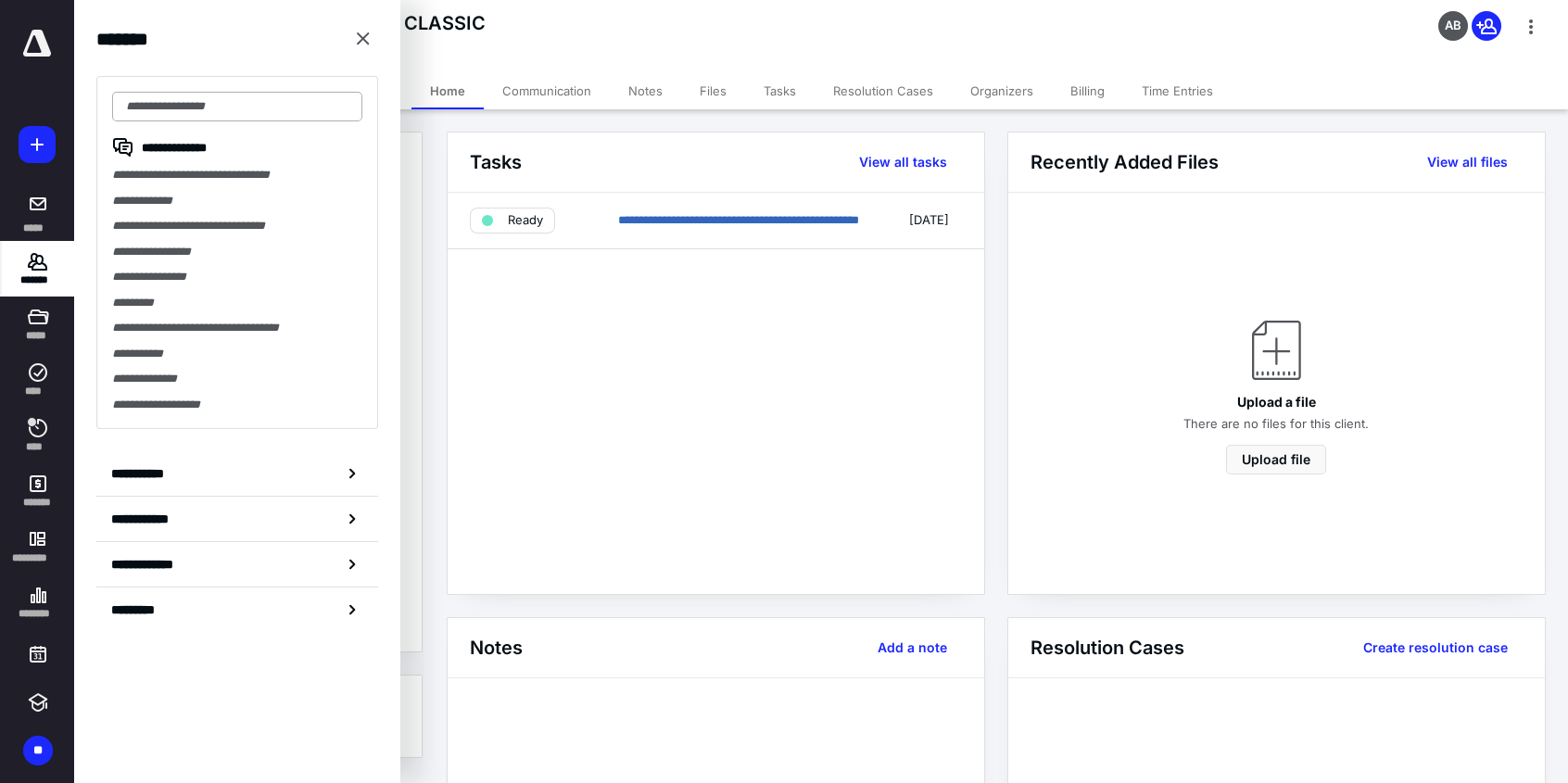 click at bounding box center [237, 107] 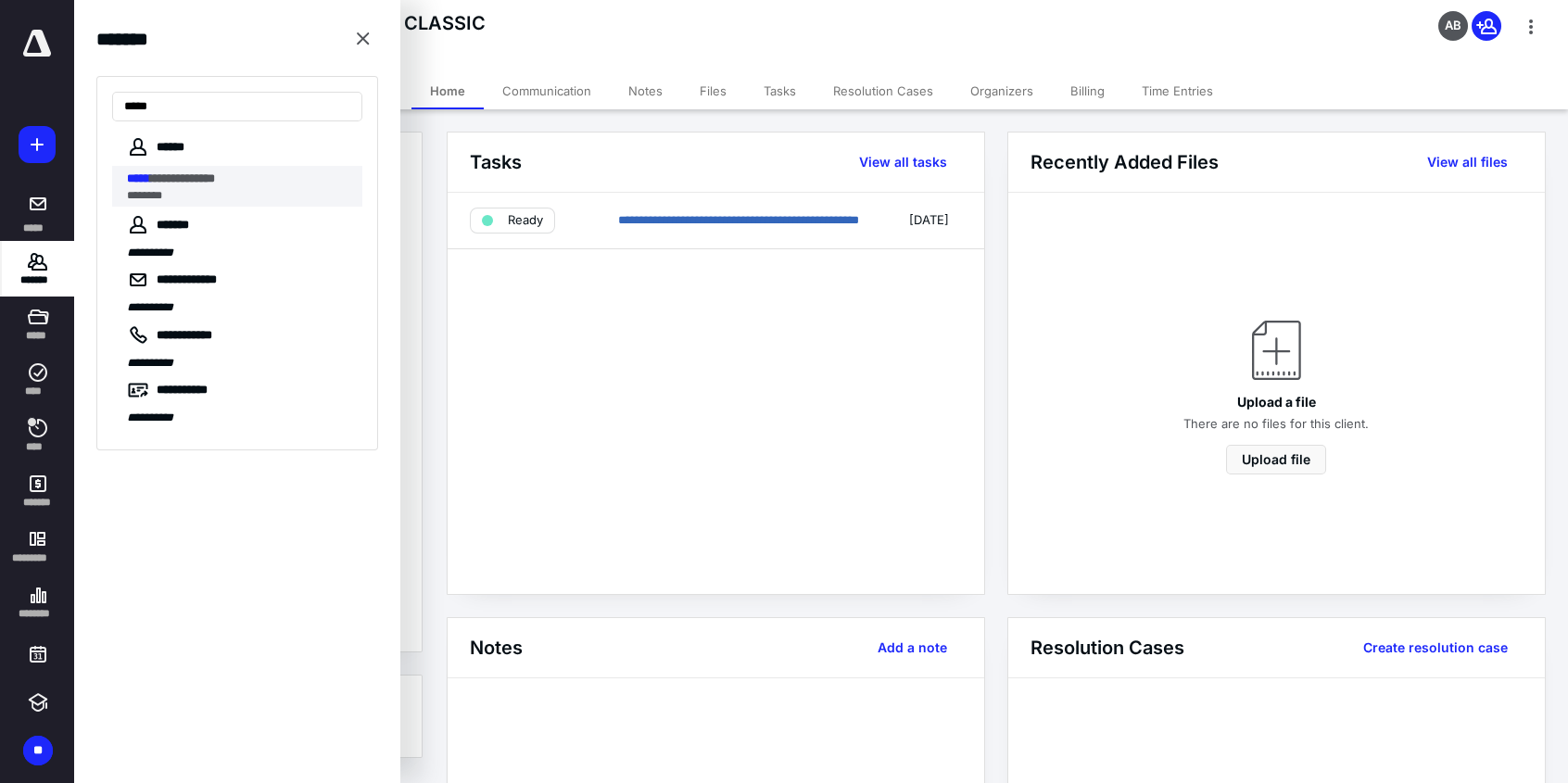 type on "*****" 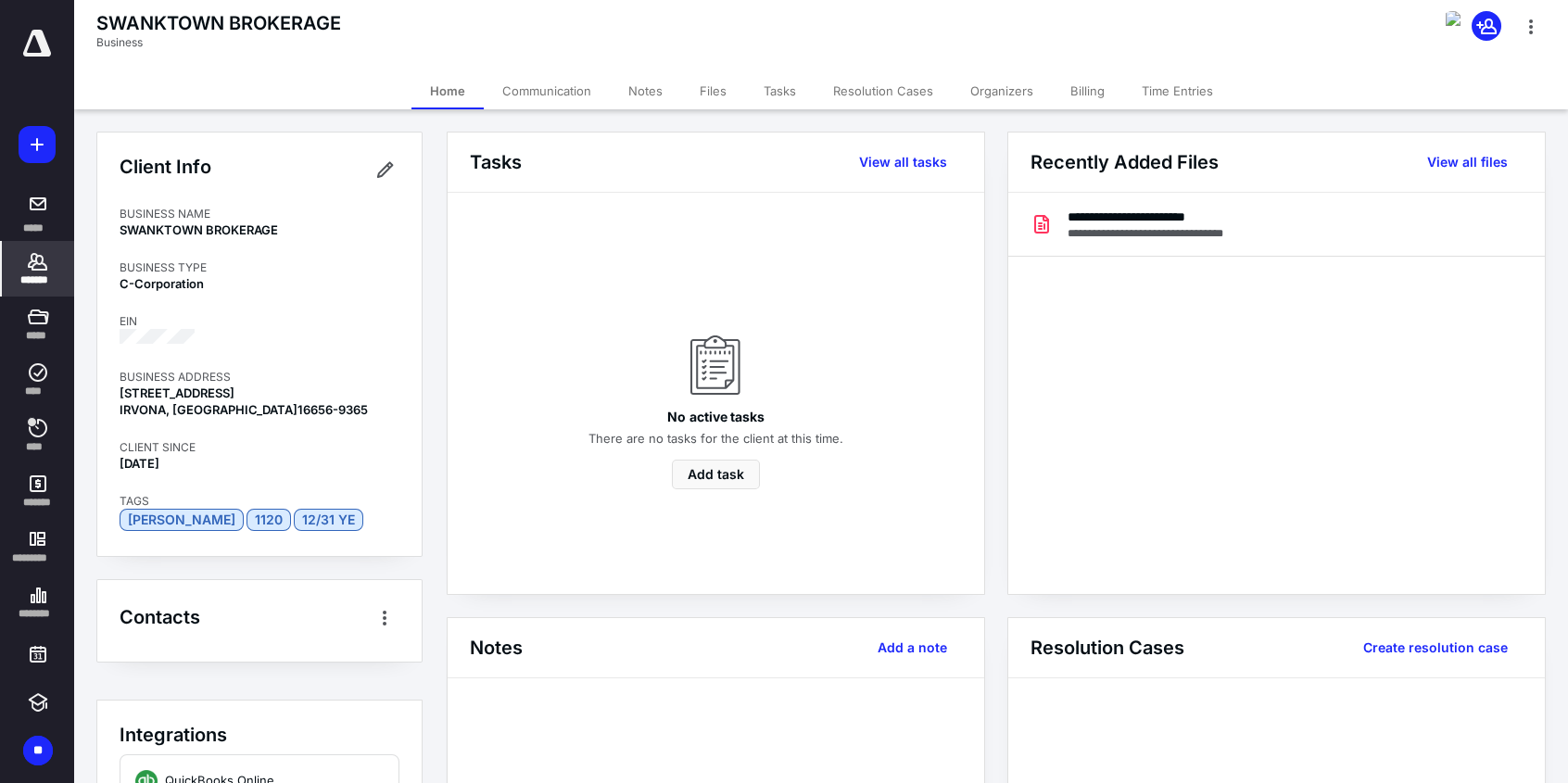 click 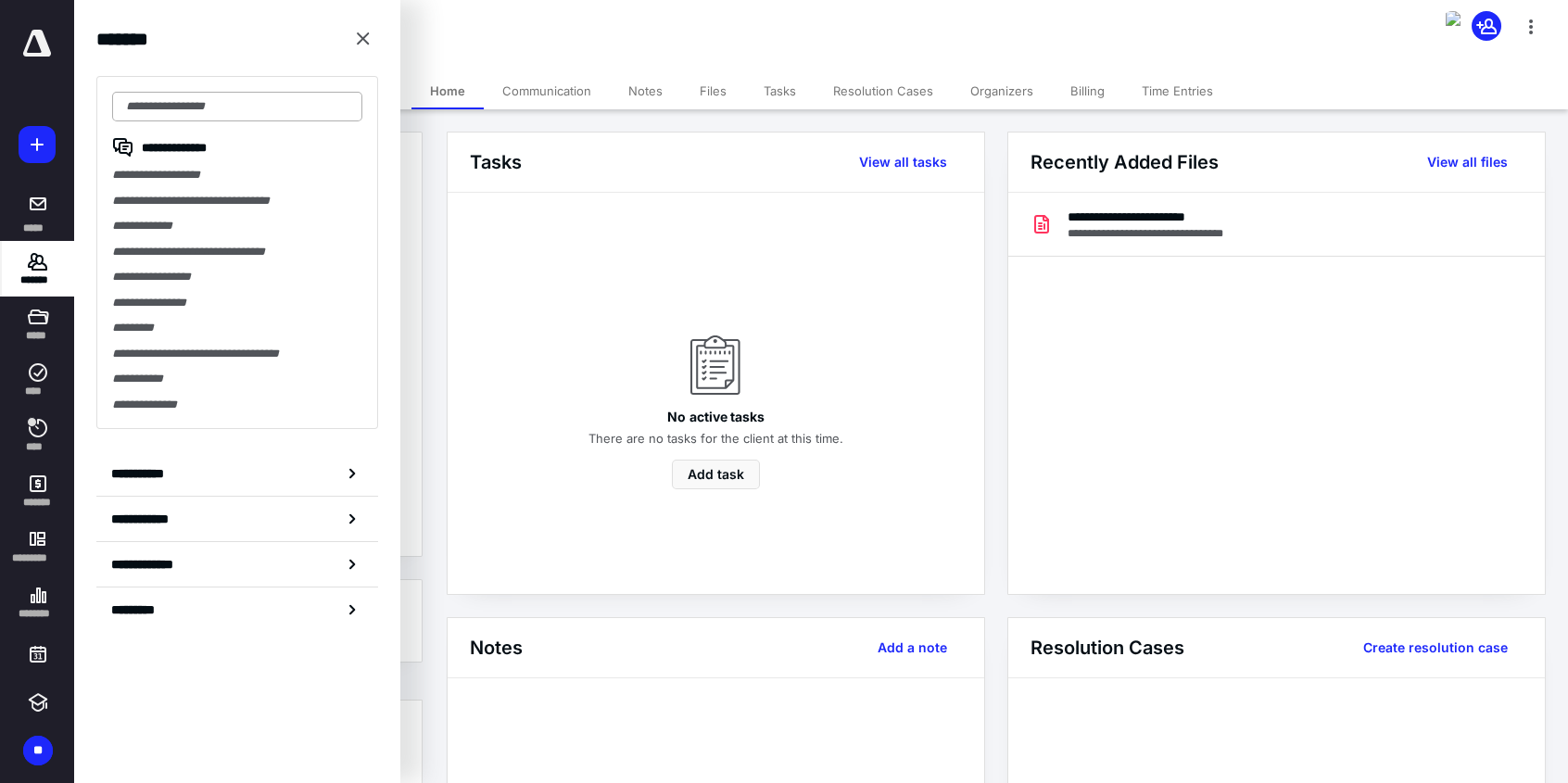 click at bounding box center [237, 107] 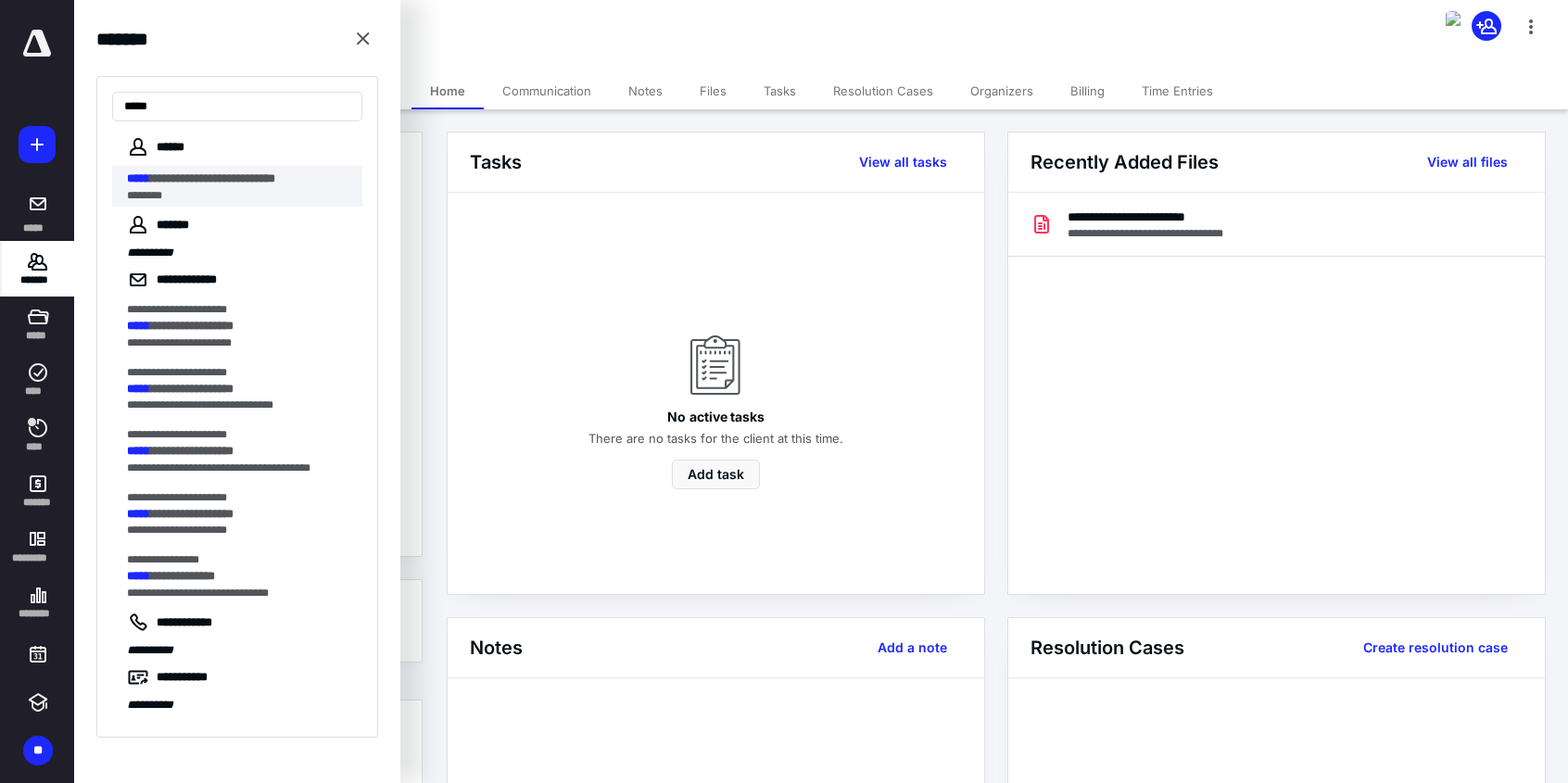 type on "*****" 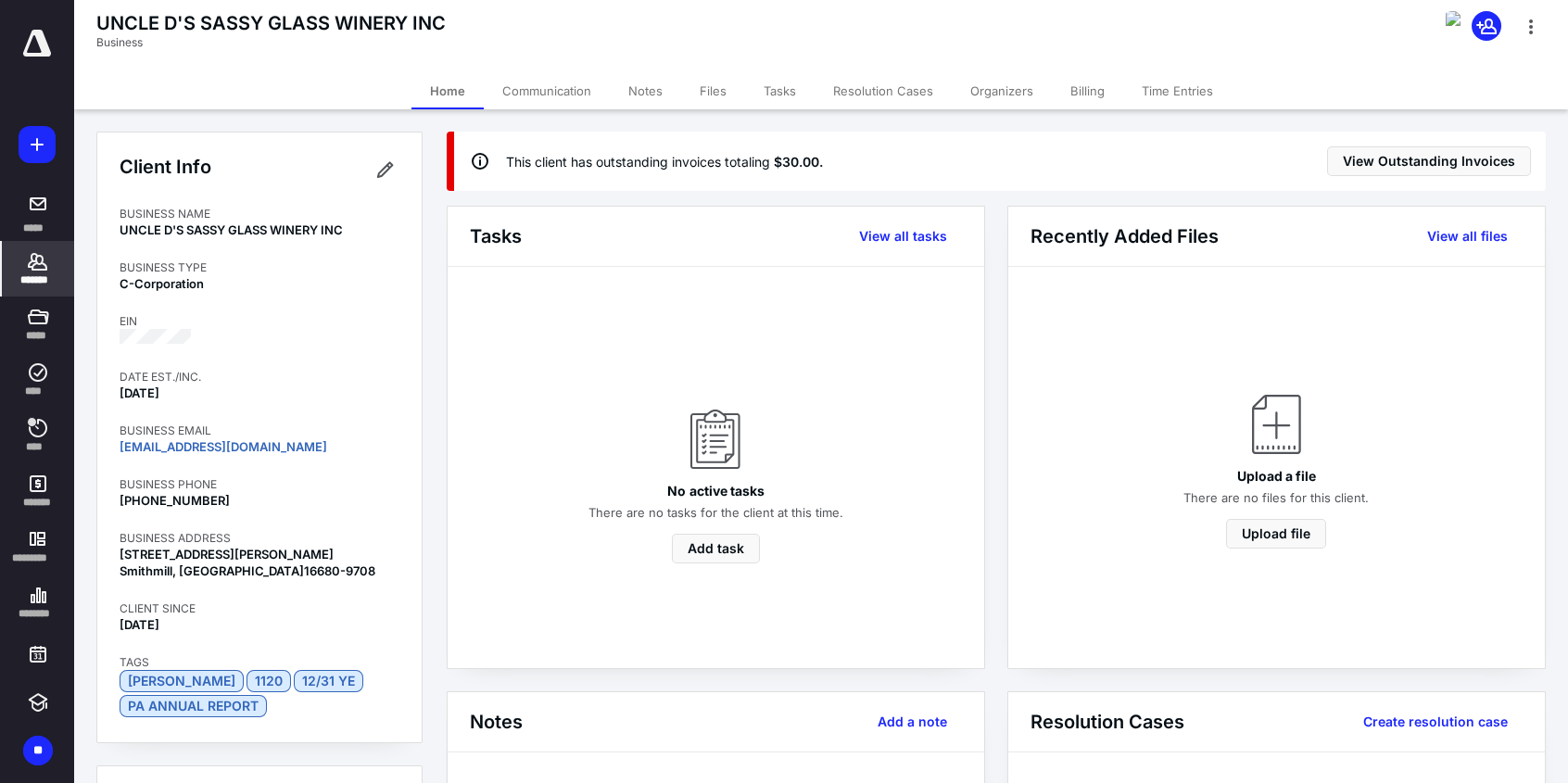 click on "*******" at bounding box center (38, 280) 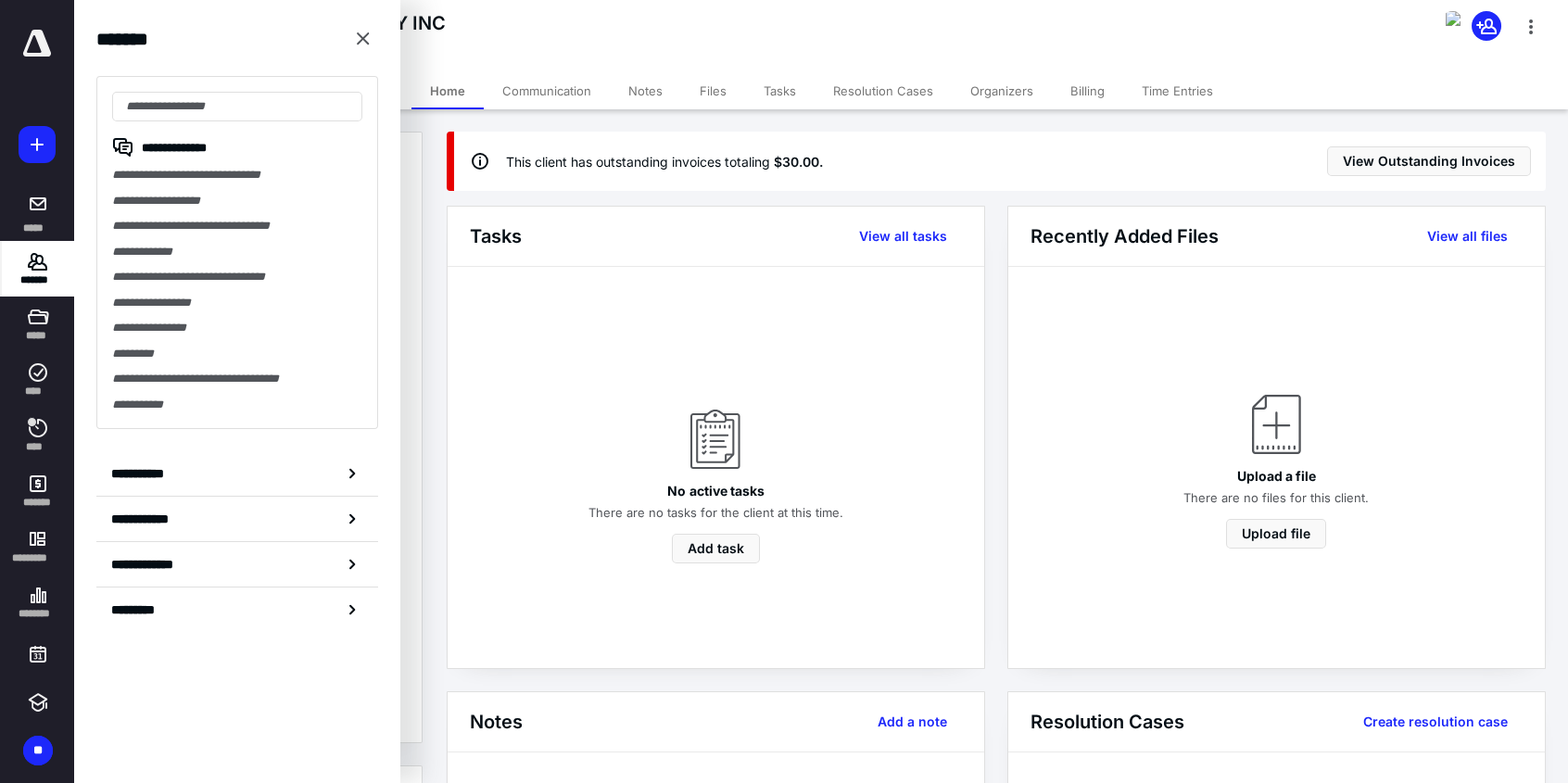 click on "**********" at bounding box center (237, 405) 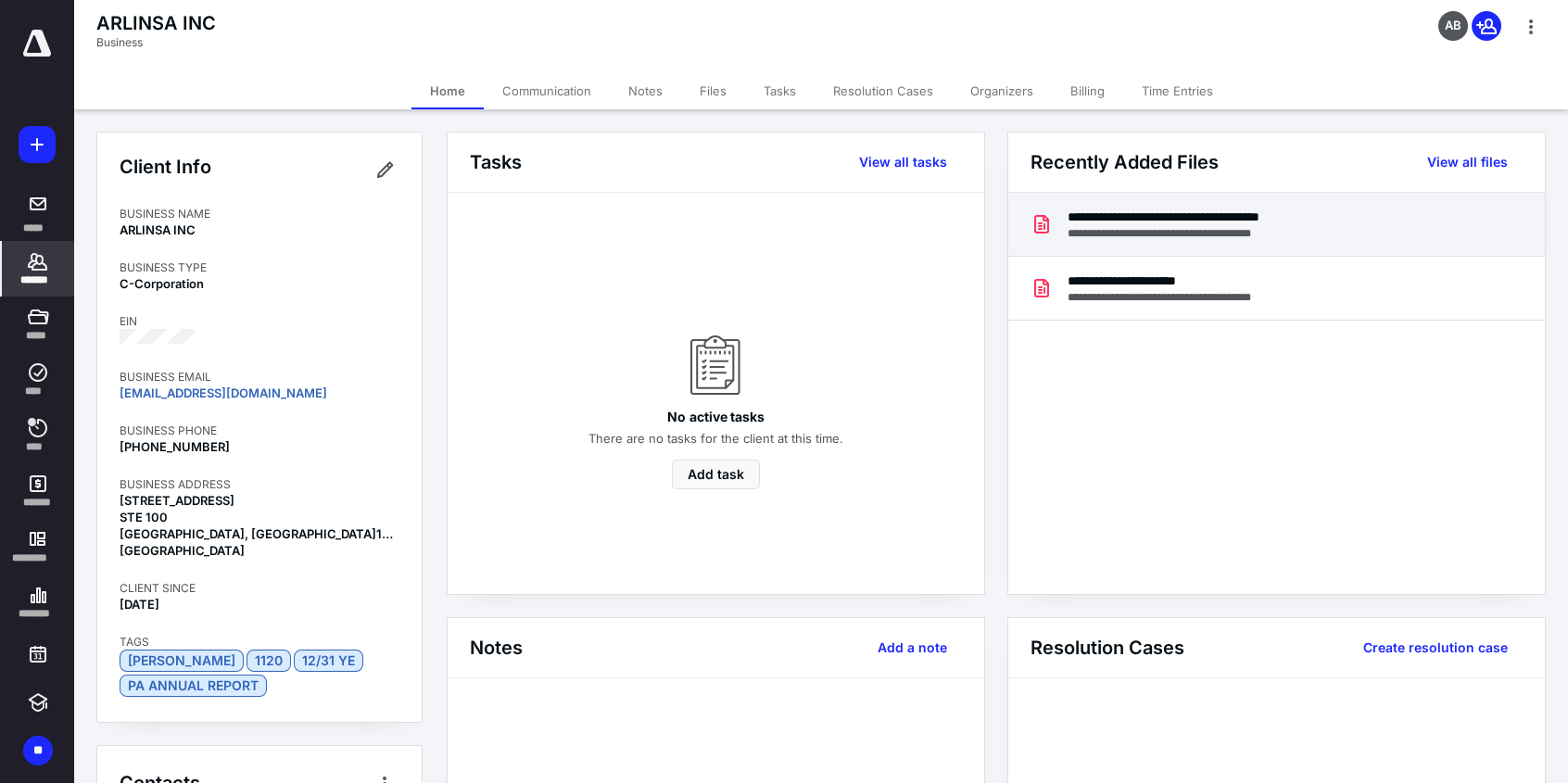 click on "**********" at bounding box center (1213, 217) 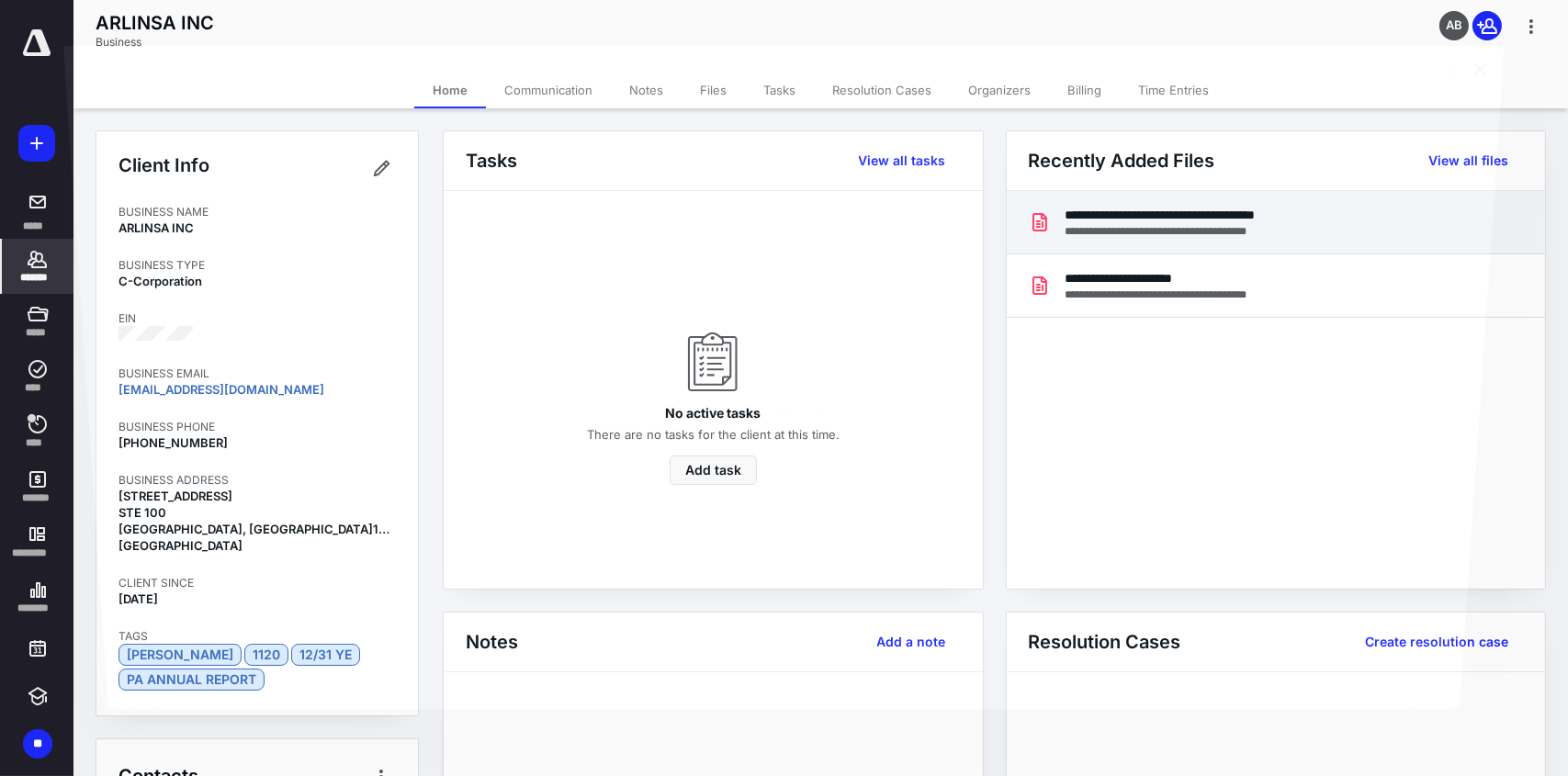 click at bounding box center (784, 400) 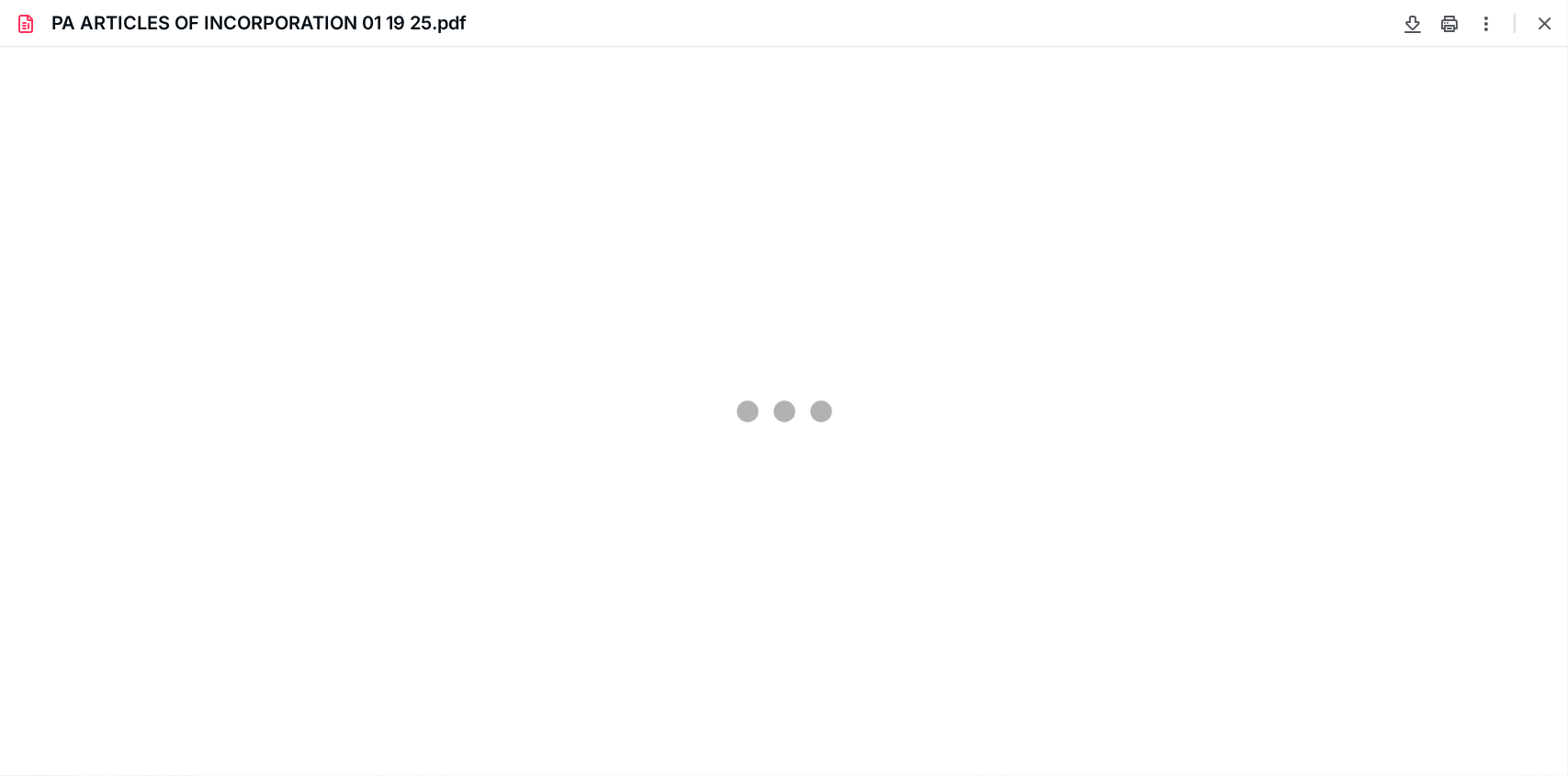 scroll, scrollTop: 0, scrollLeft: 0, axis: both 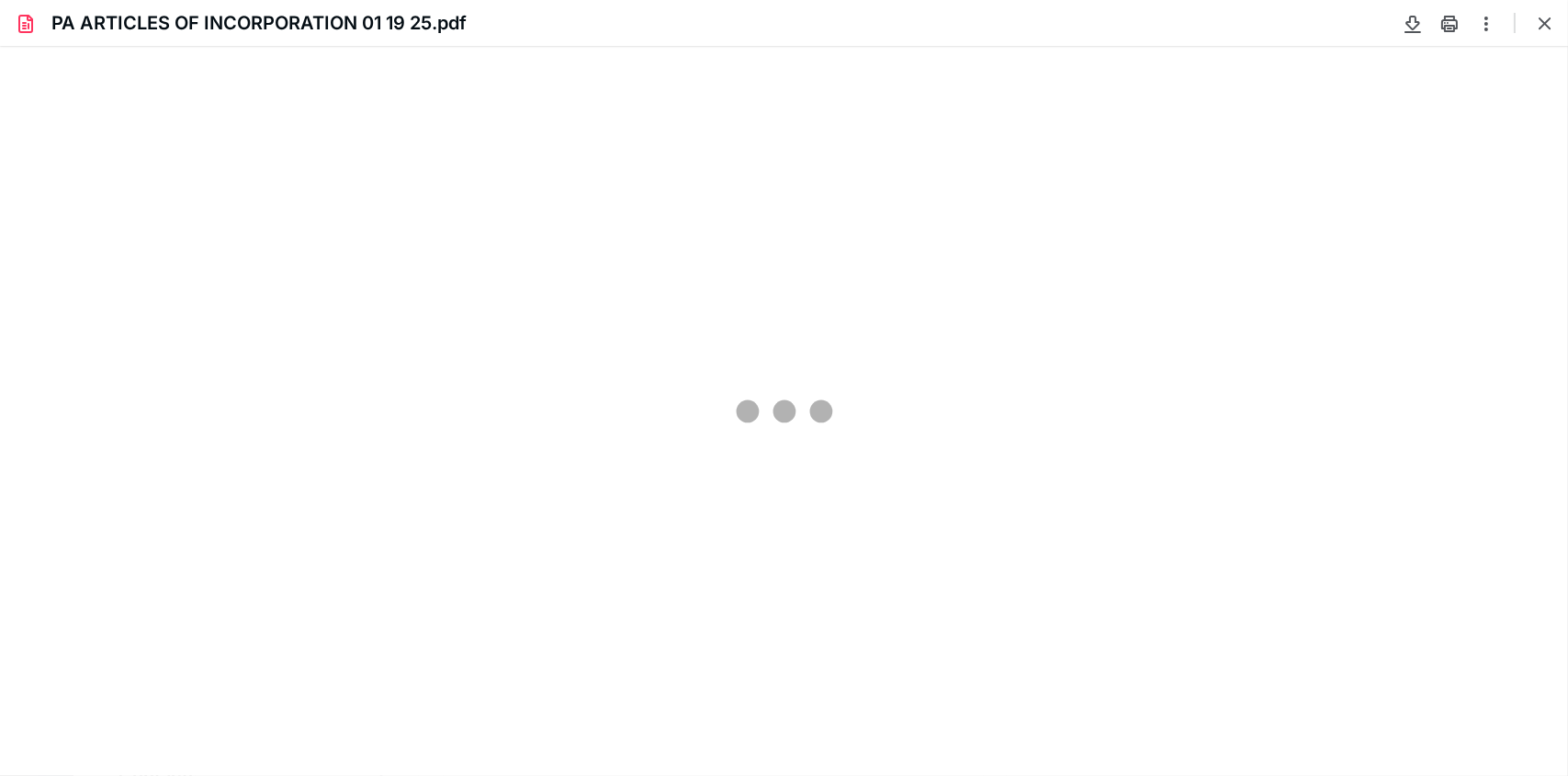 type on "95" 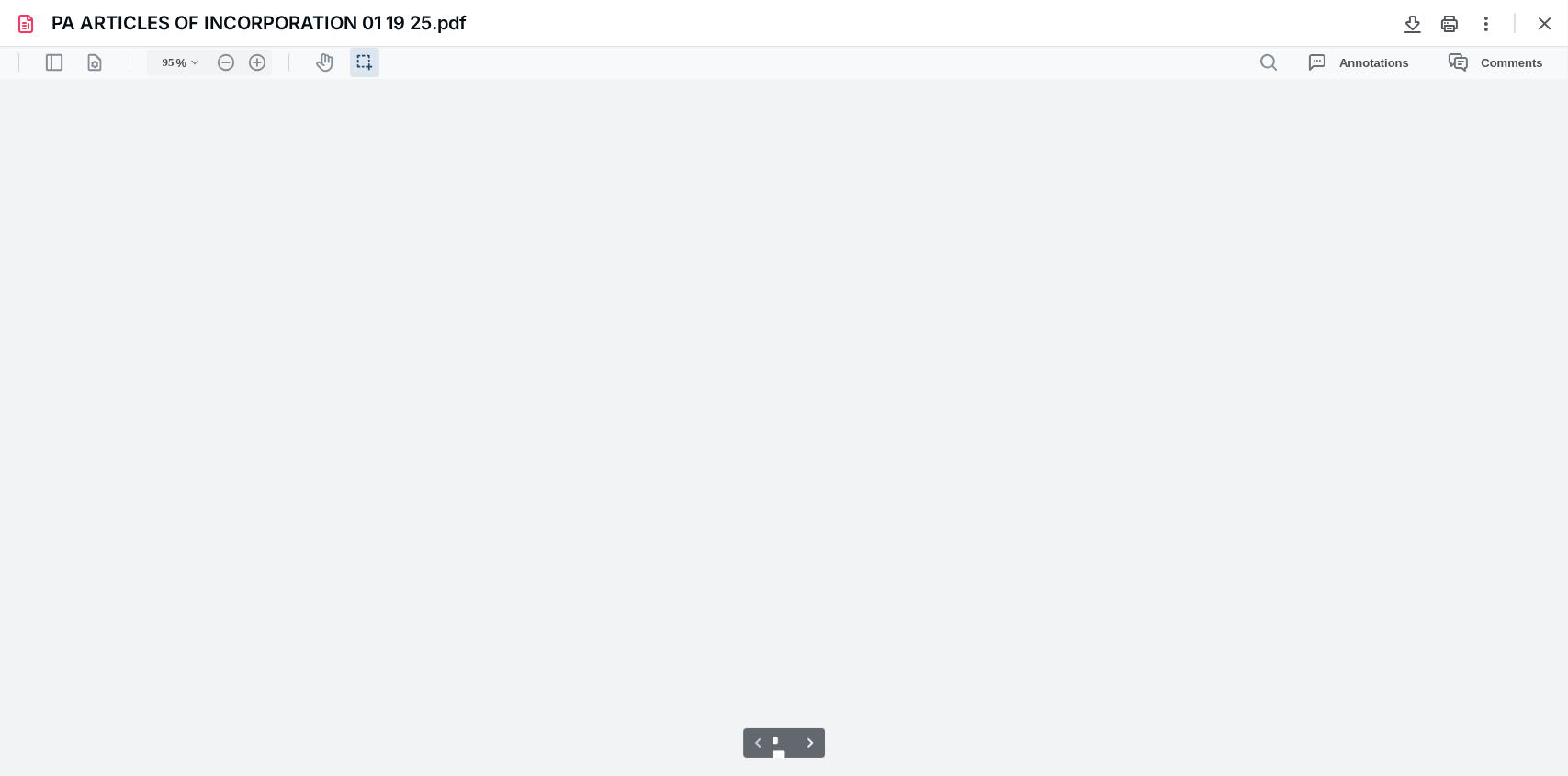 scroll, scrollTop: 37, scrollLeft: 0, axis: vertical 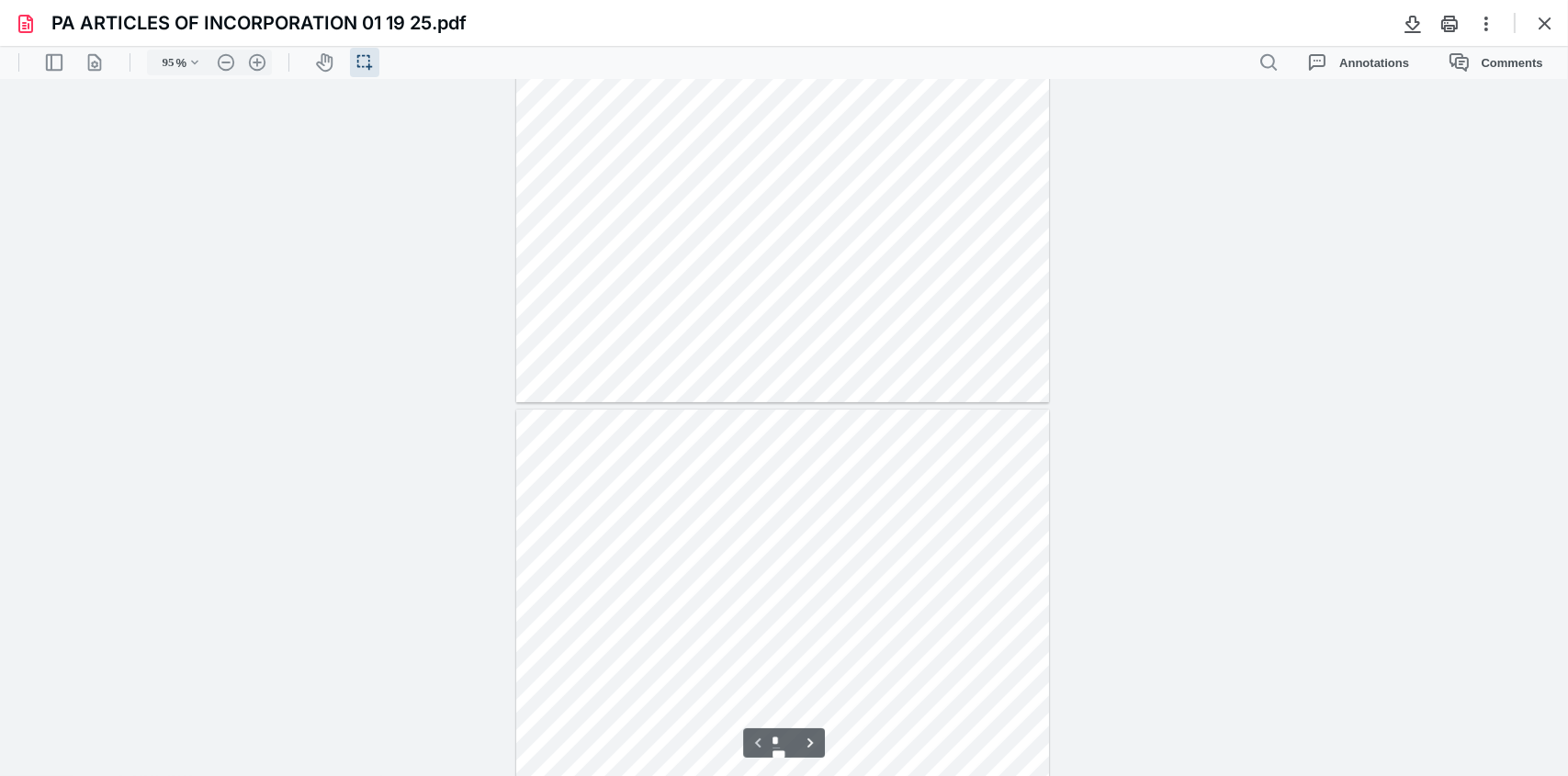 type on "*" 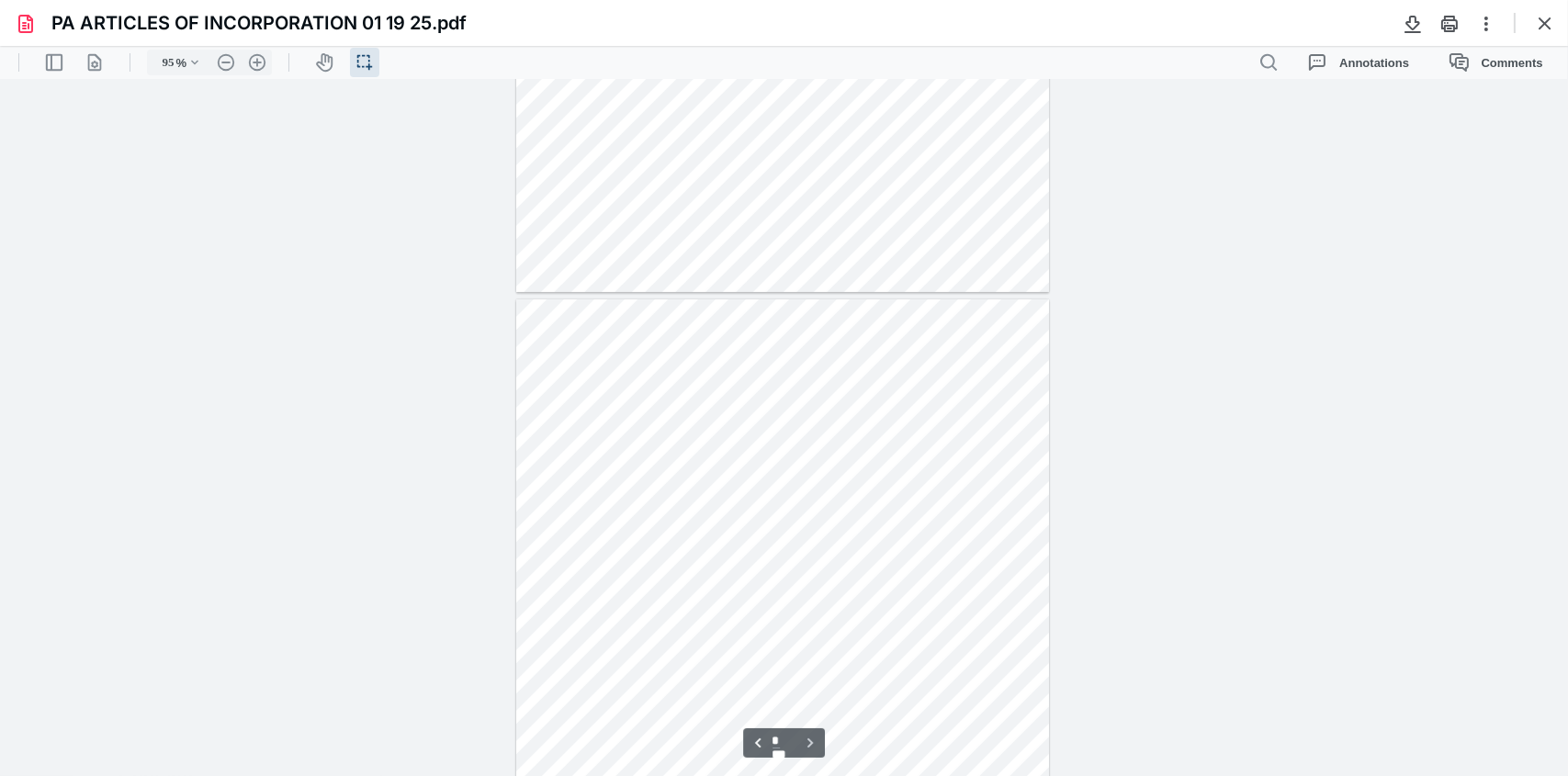 scroll, scrollTop: 696, scrollLeft: 0, axis: vertical 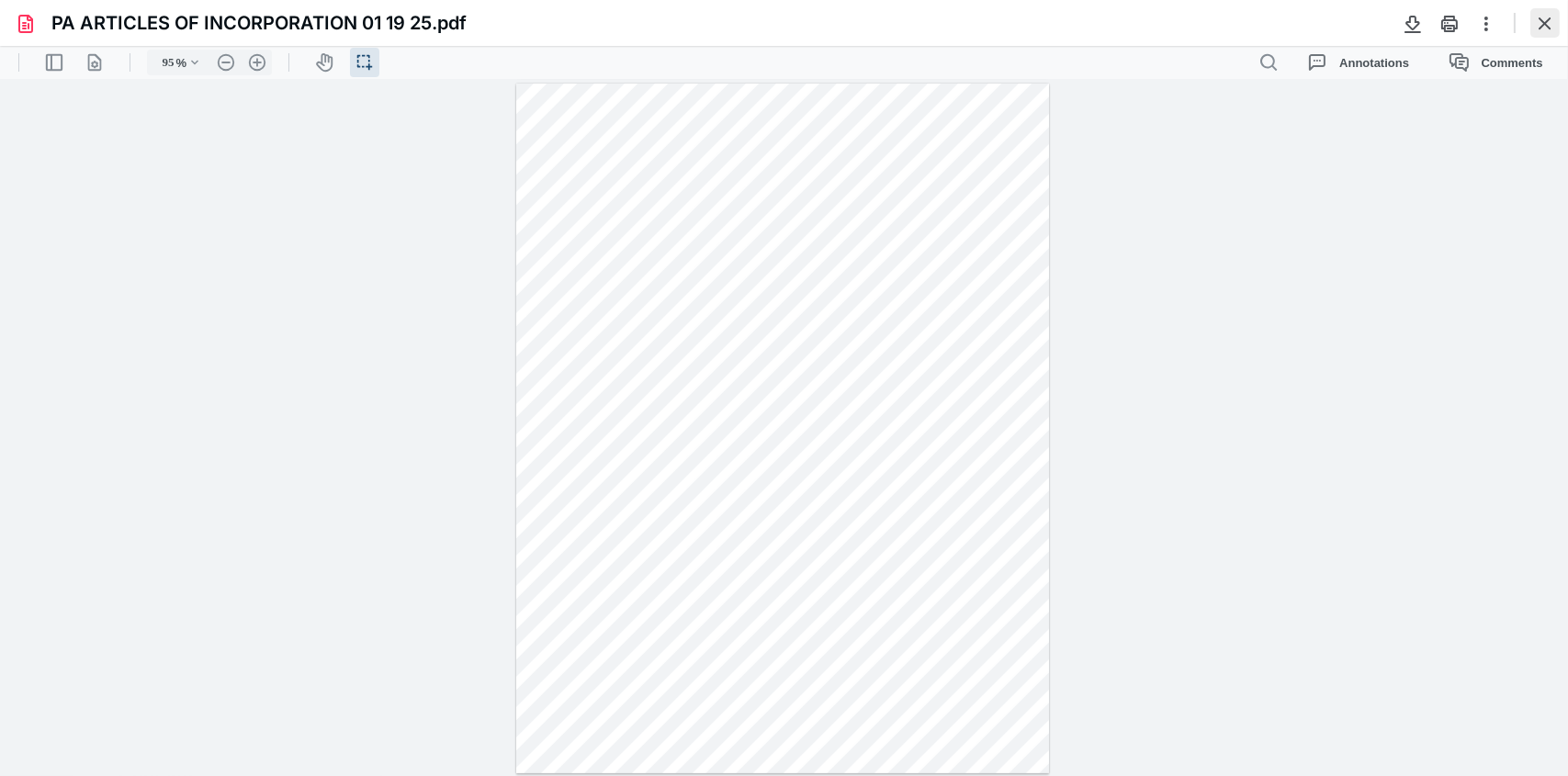 click at bounding box center (1545, 23) 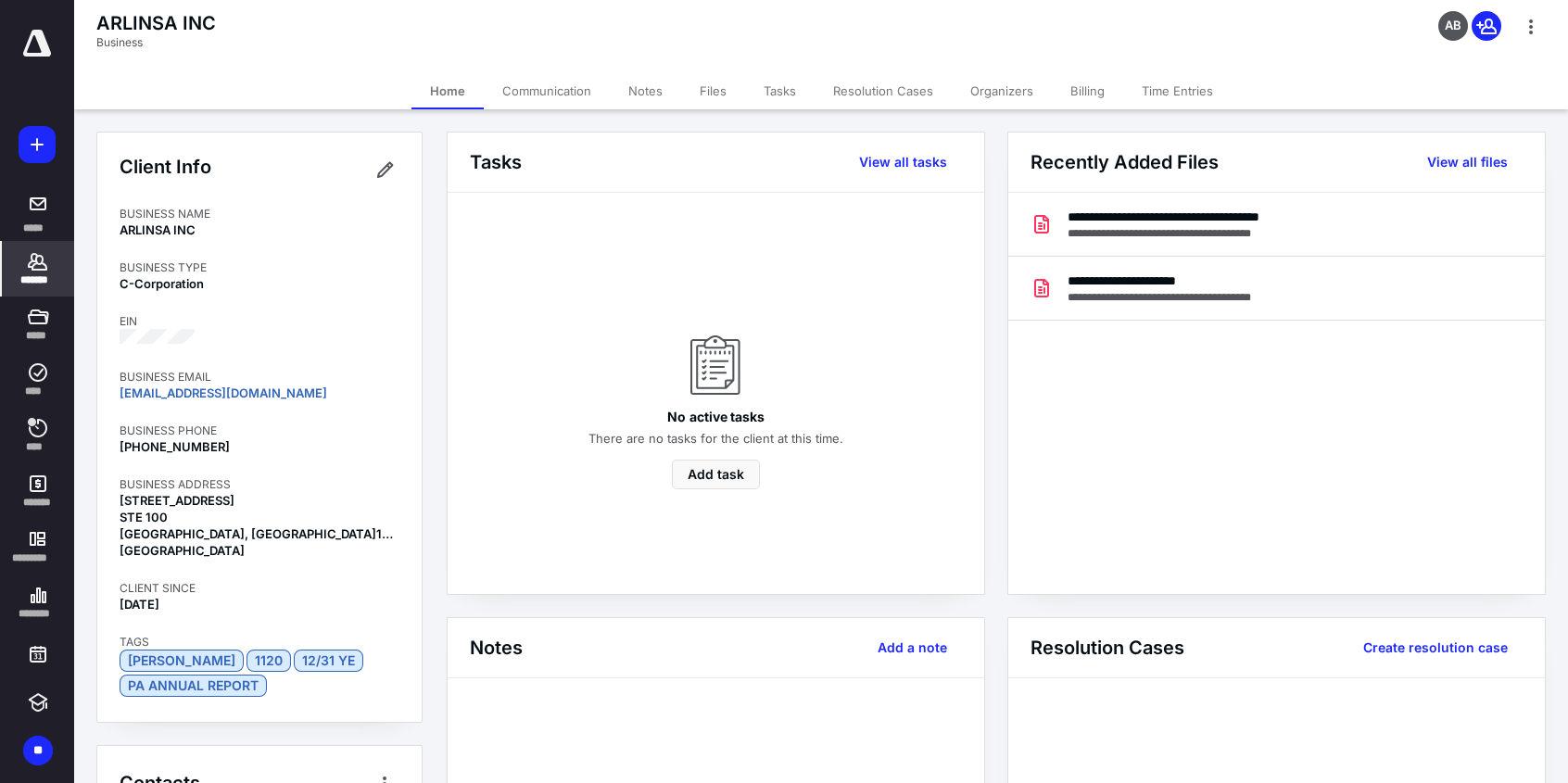 click on "Billing" at bounding box center (1087, 91) 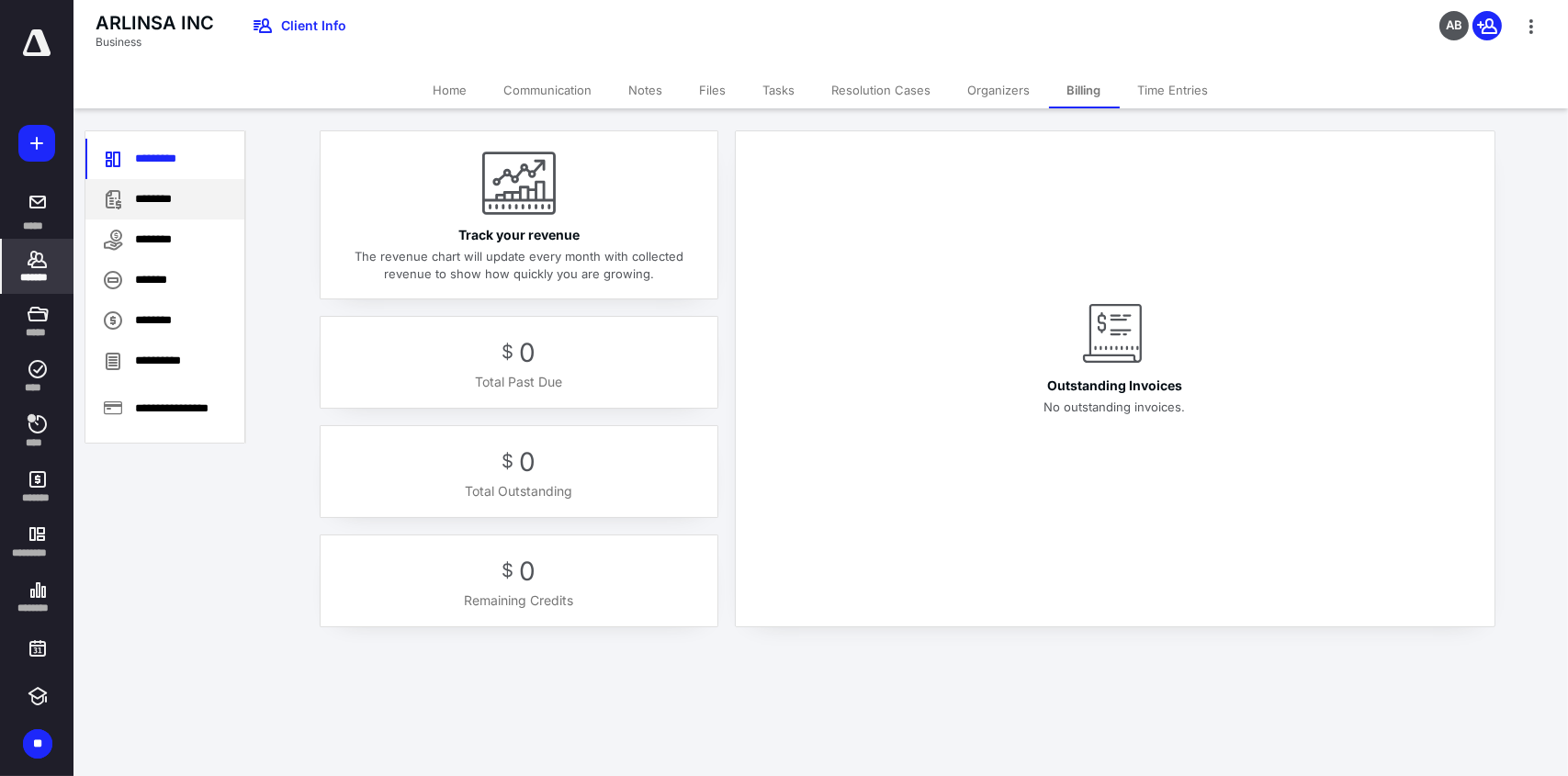 click on "********" at bounding box center [164, 199] 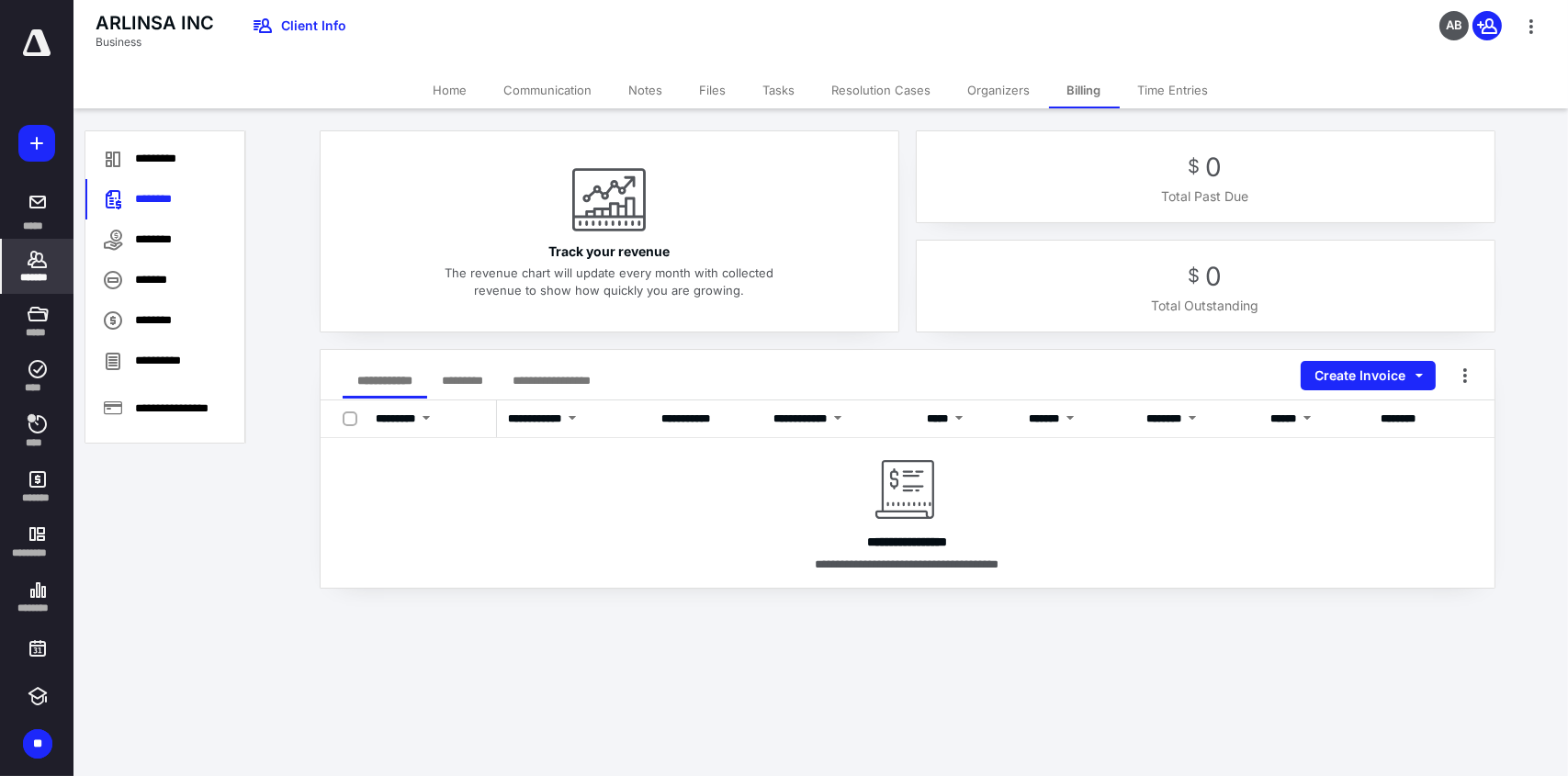 click on "*******" at bounding box center (38, 277) 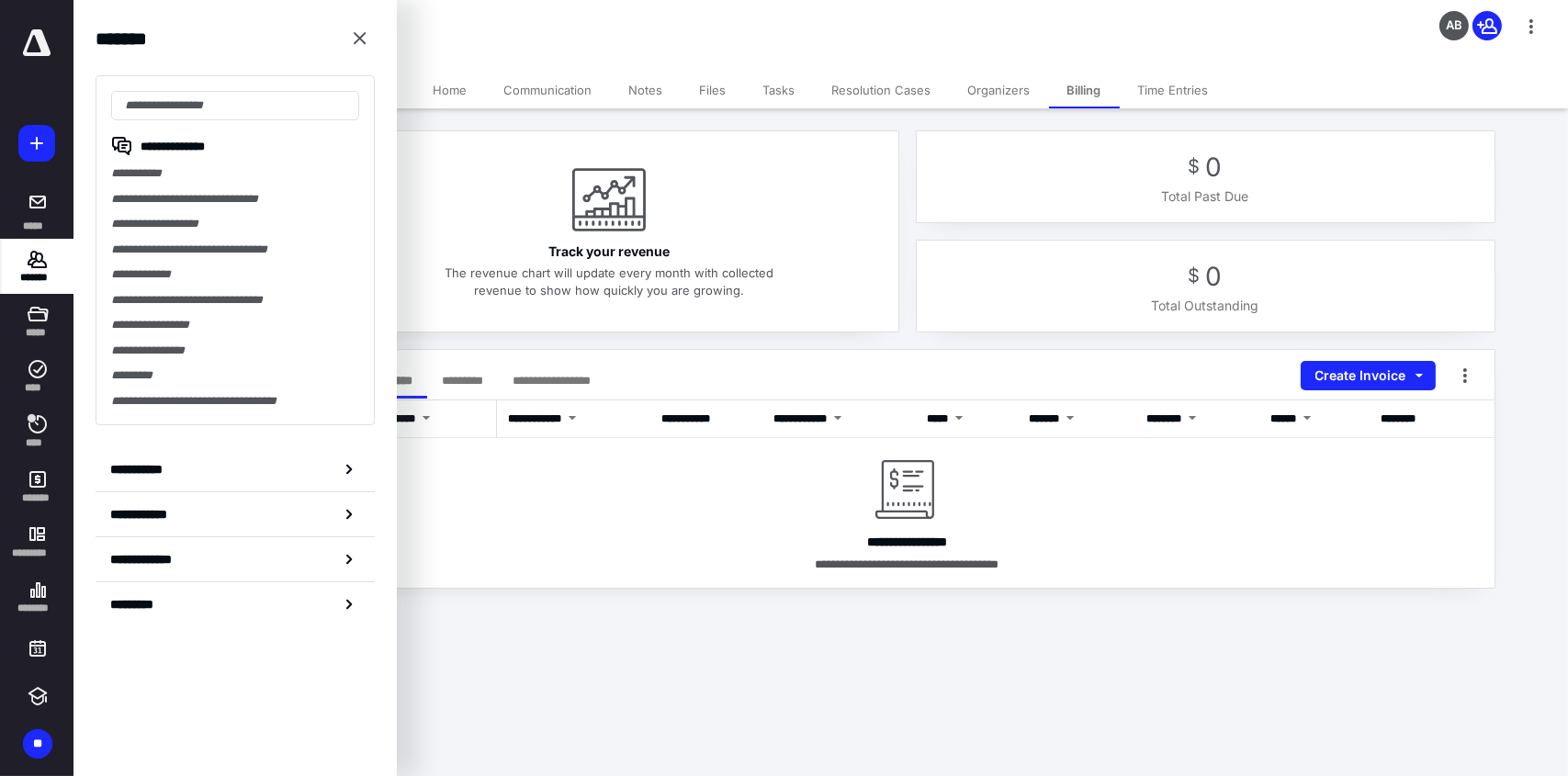 click on "**********" at bounding box center [235, 351] 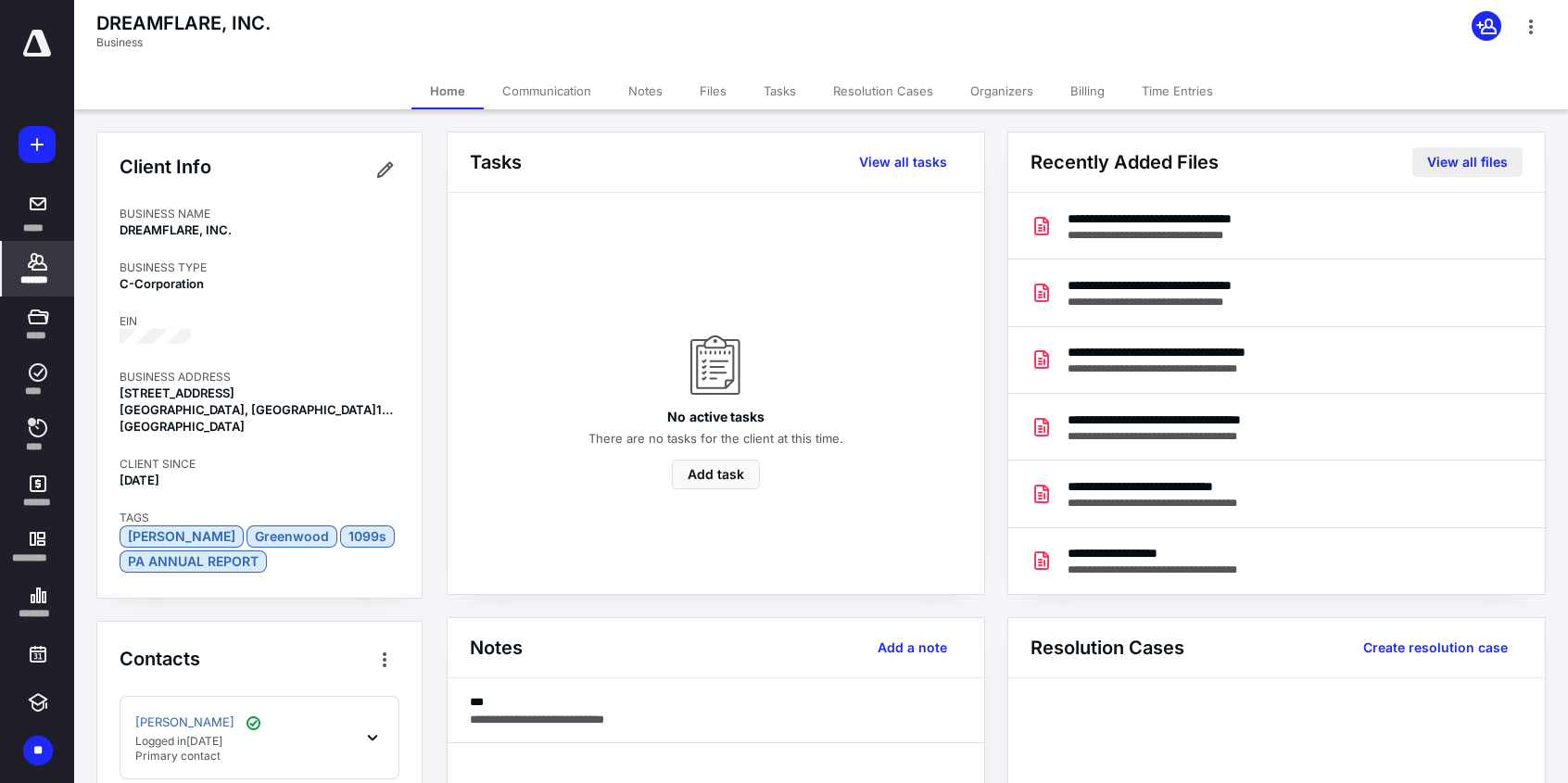click on "View all files" at bounding box center (1467, 162) 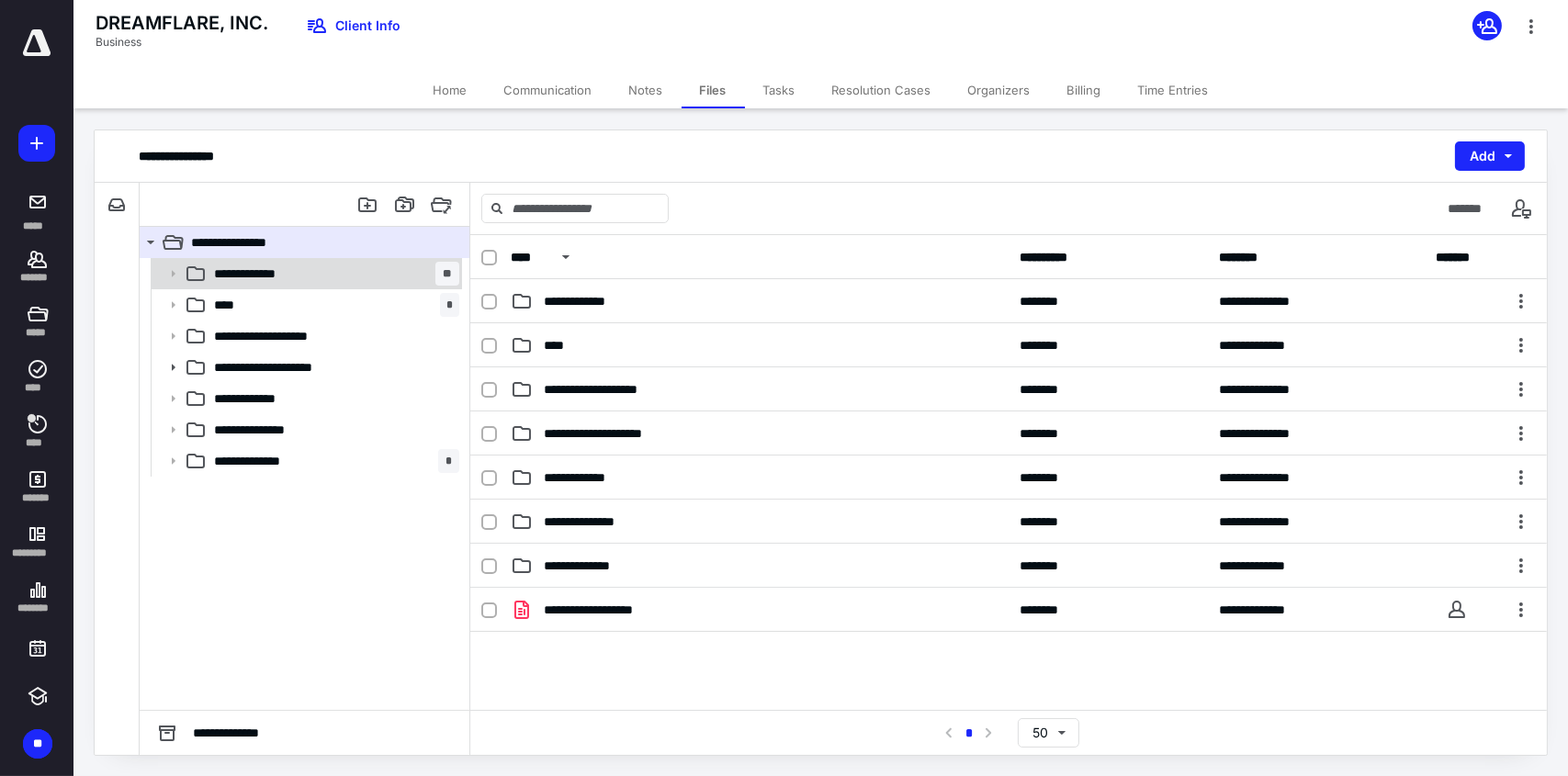 click on "**********" at bounding box center [333, 274] 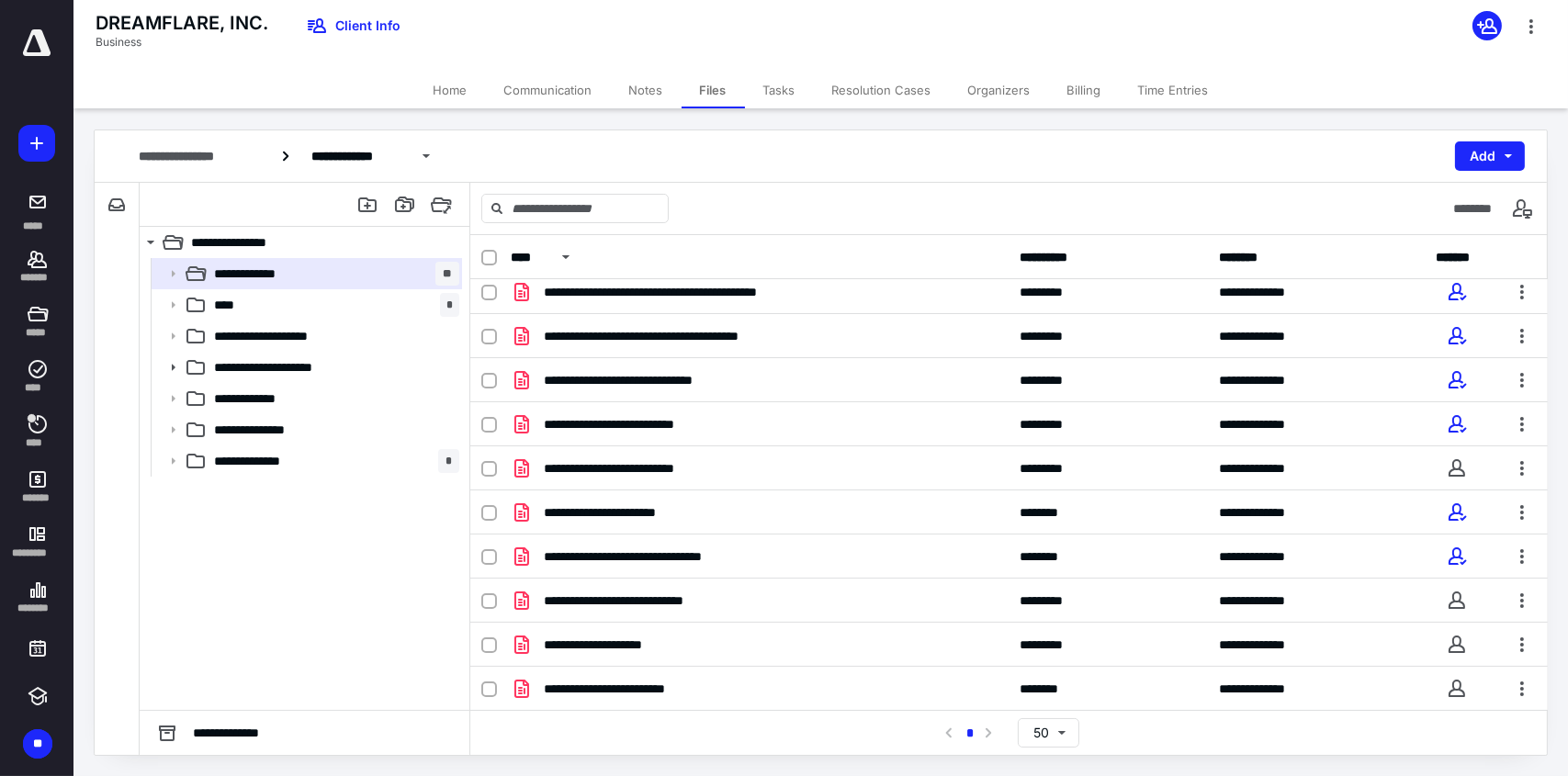 scroll, scrollTop: 0, scrollLeft: 0, axis: both 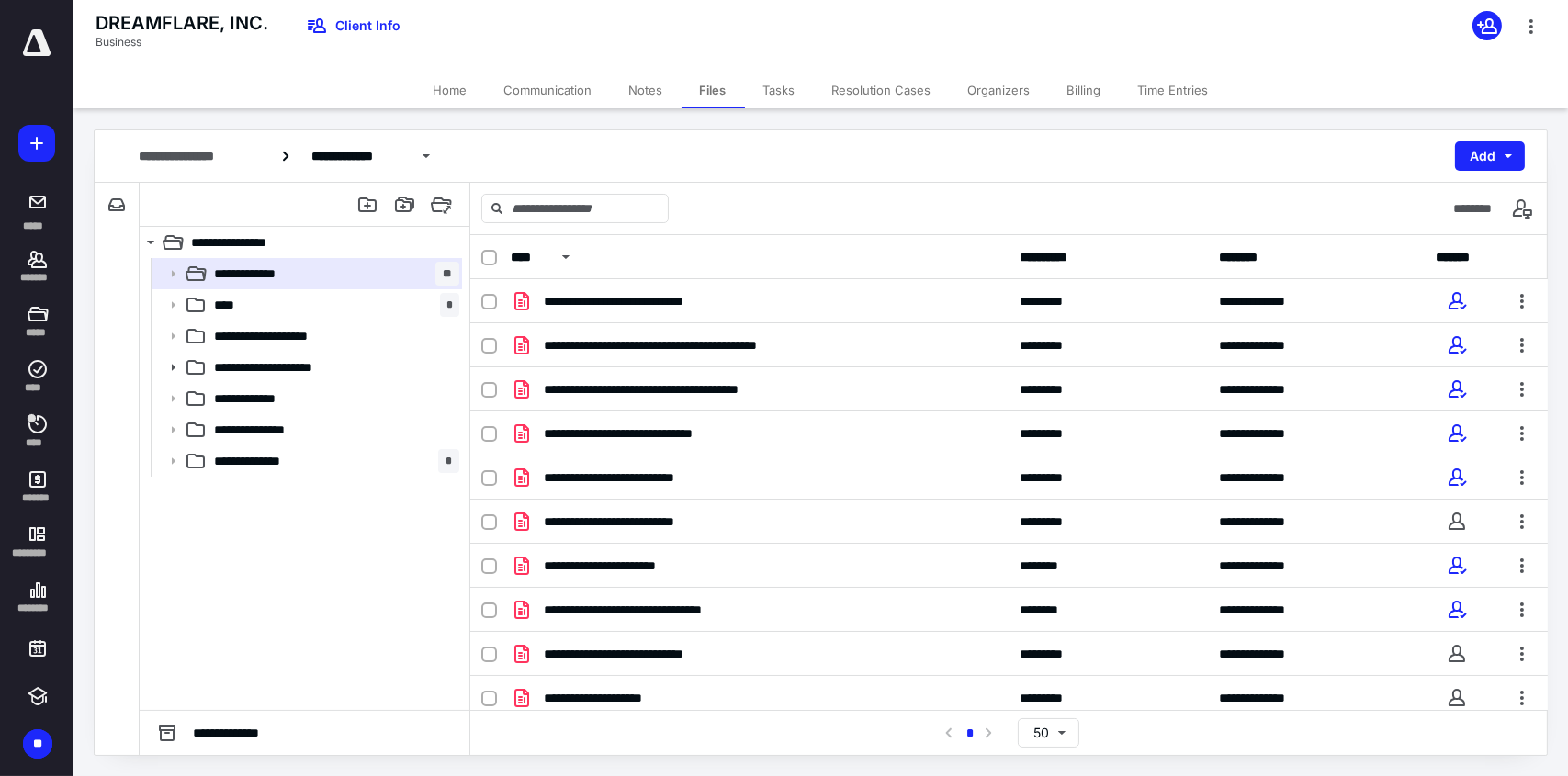 click on "Billing" at bounding box center [1084, 90] 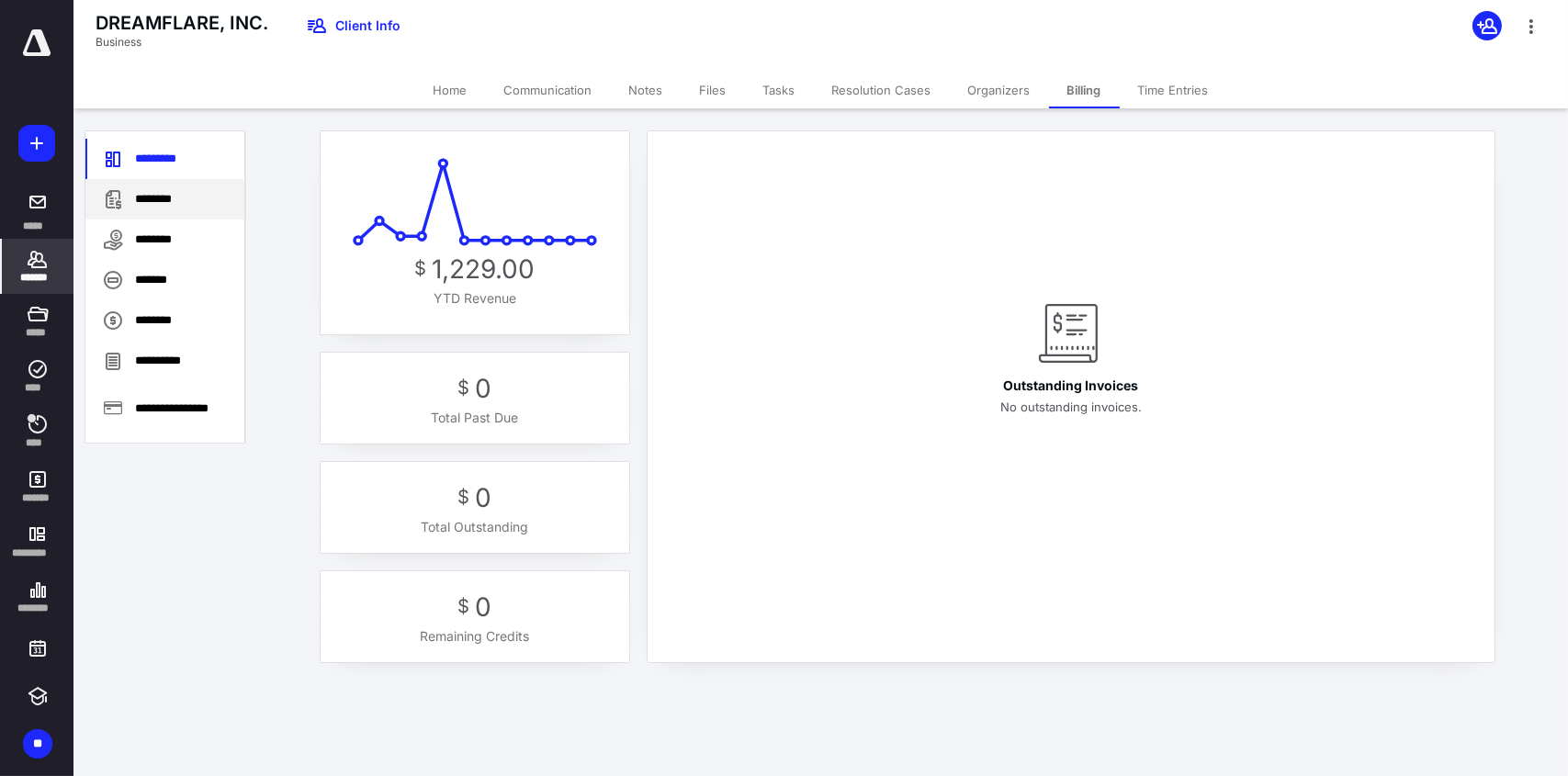 click on "********" at bounding box center [164, 199] 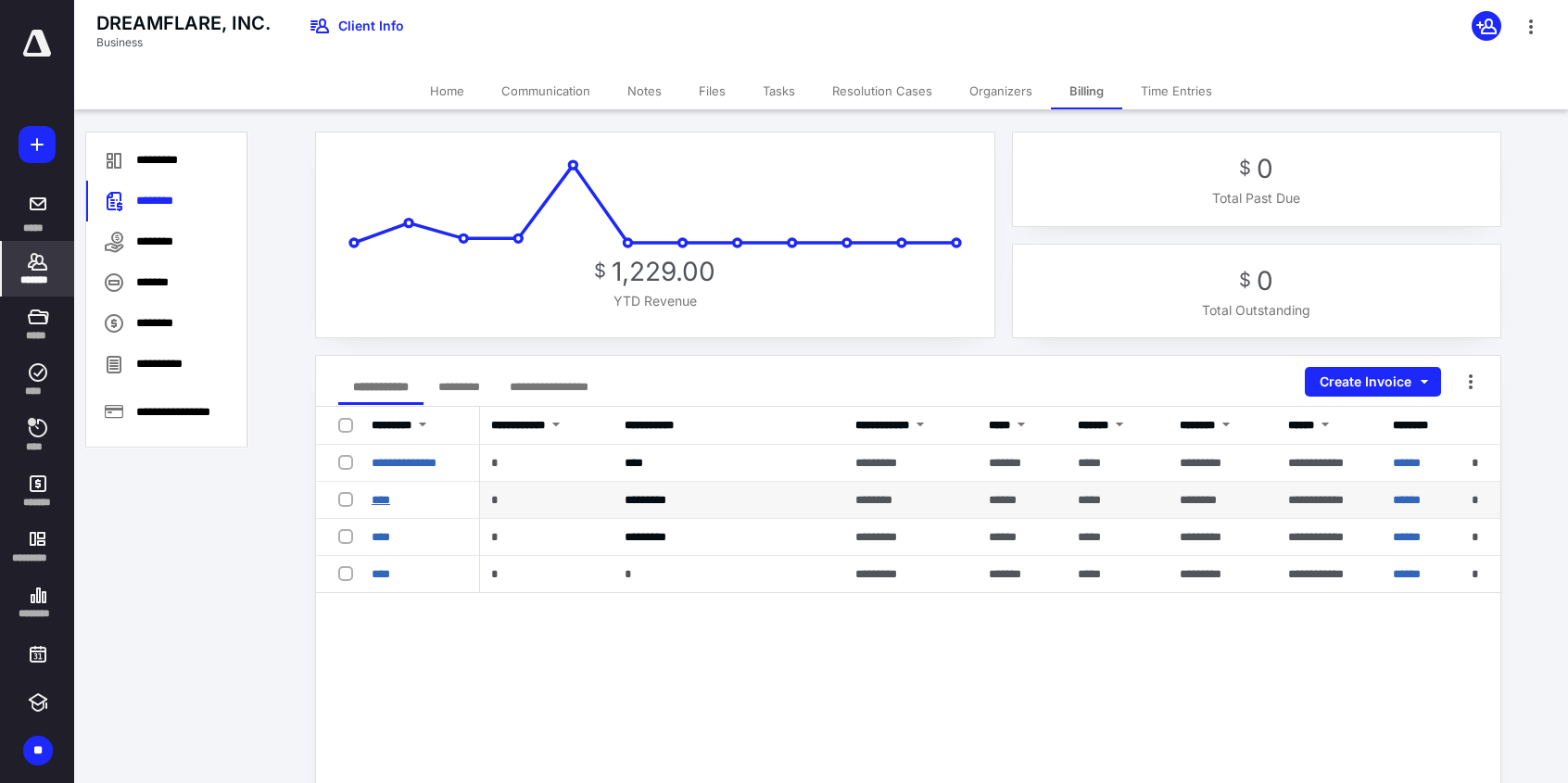click on "****" at bounding box center [381, 499] 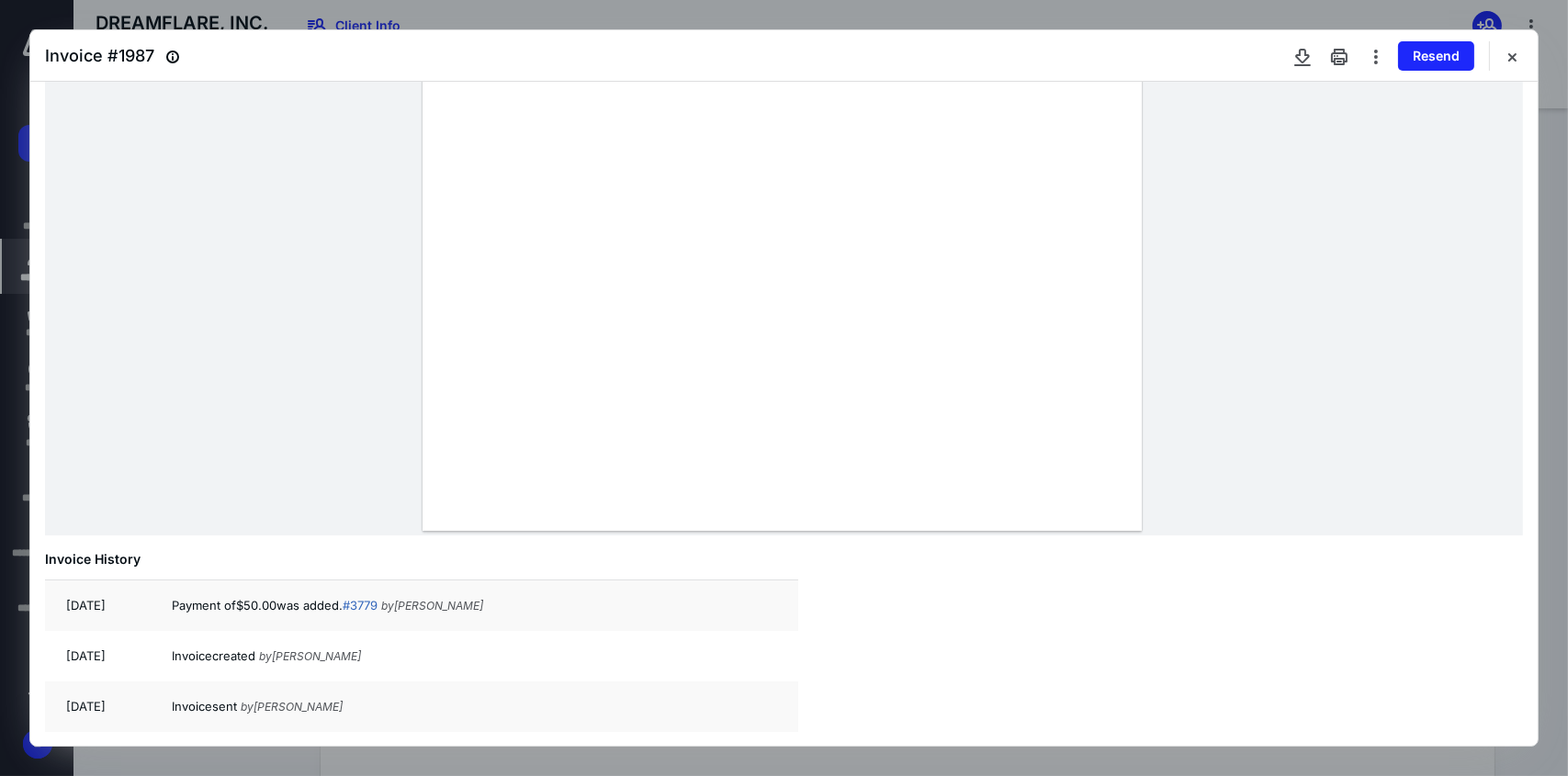 scroll, scrollTop: 0, scrollLeft: 0, axis: both 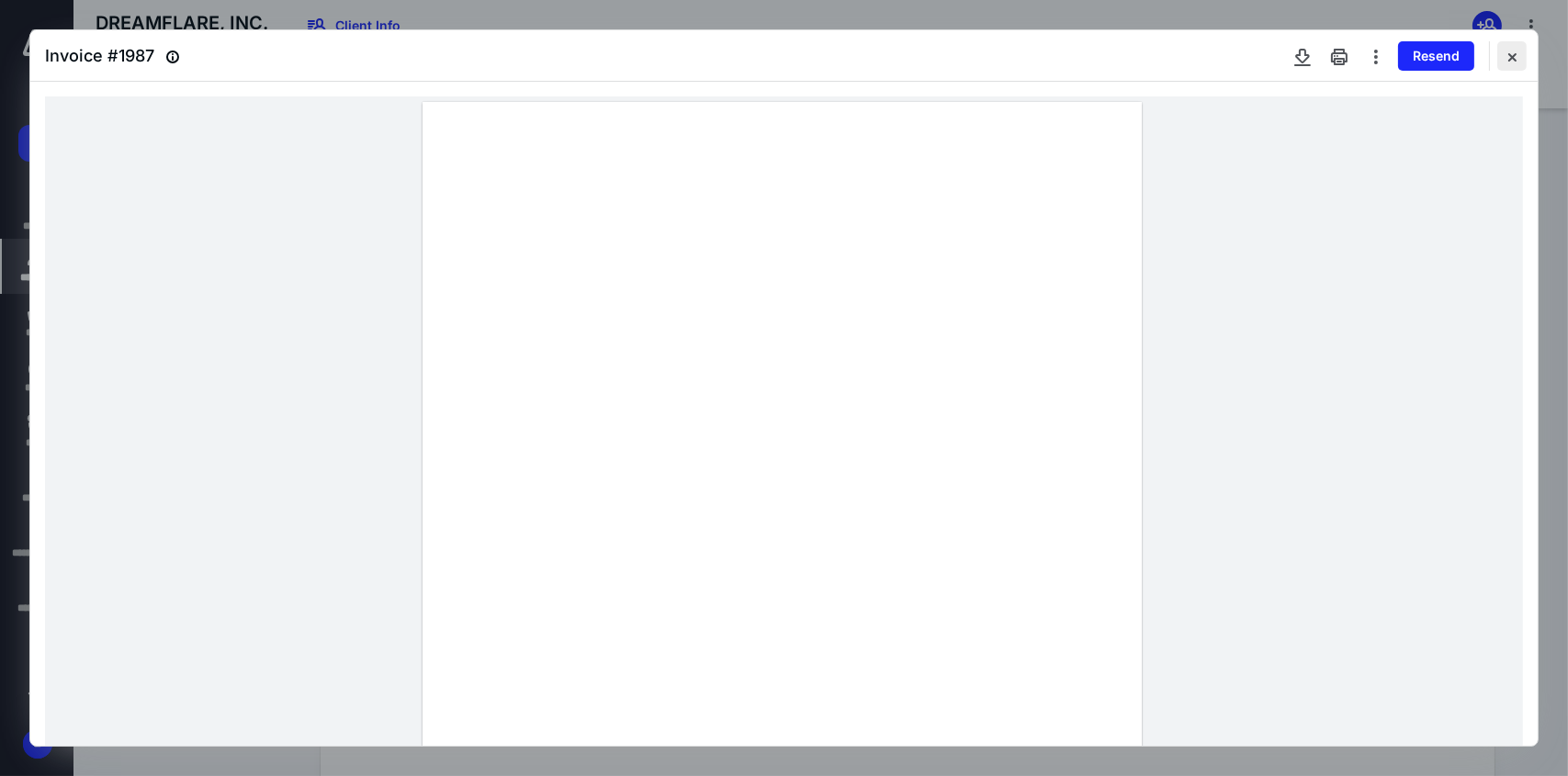 click at bounding box center (1512, 56) 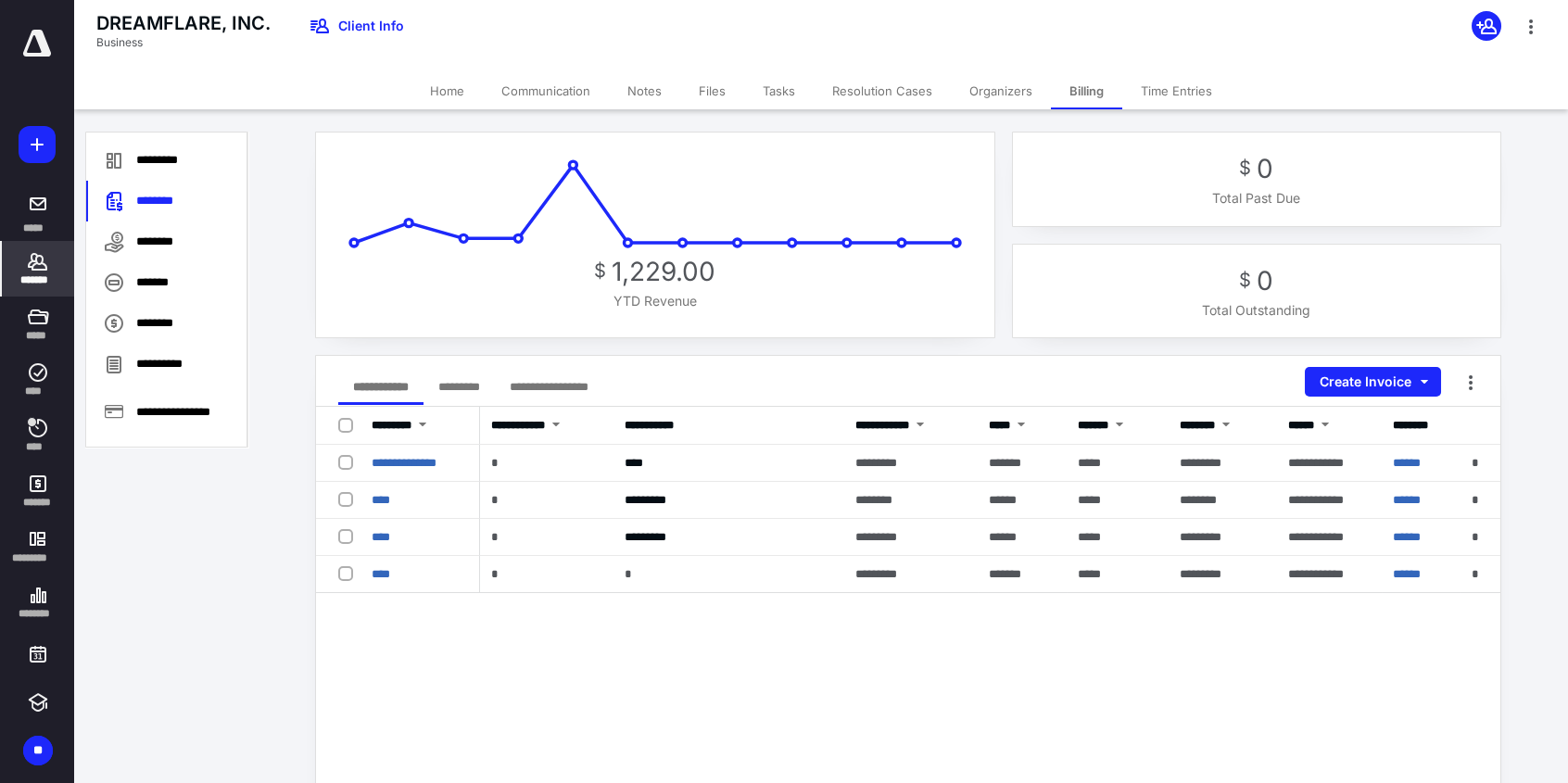 click on "**********" at bounding box center [908, 777] 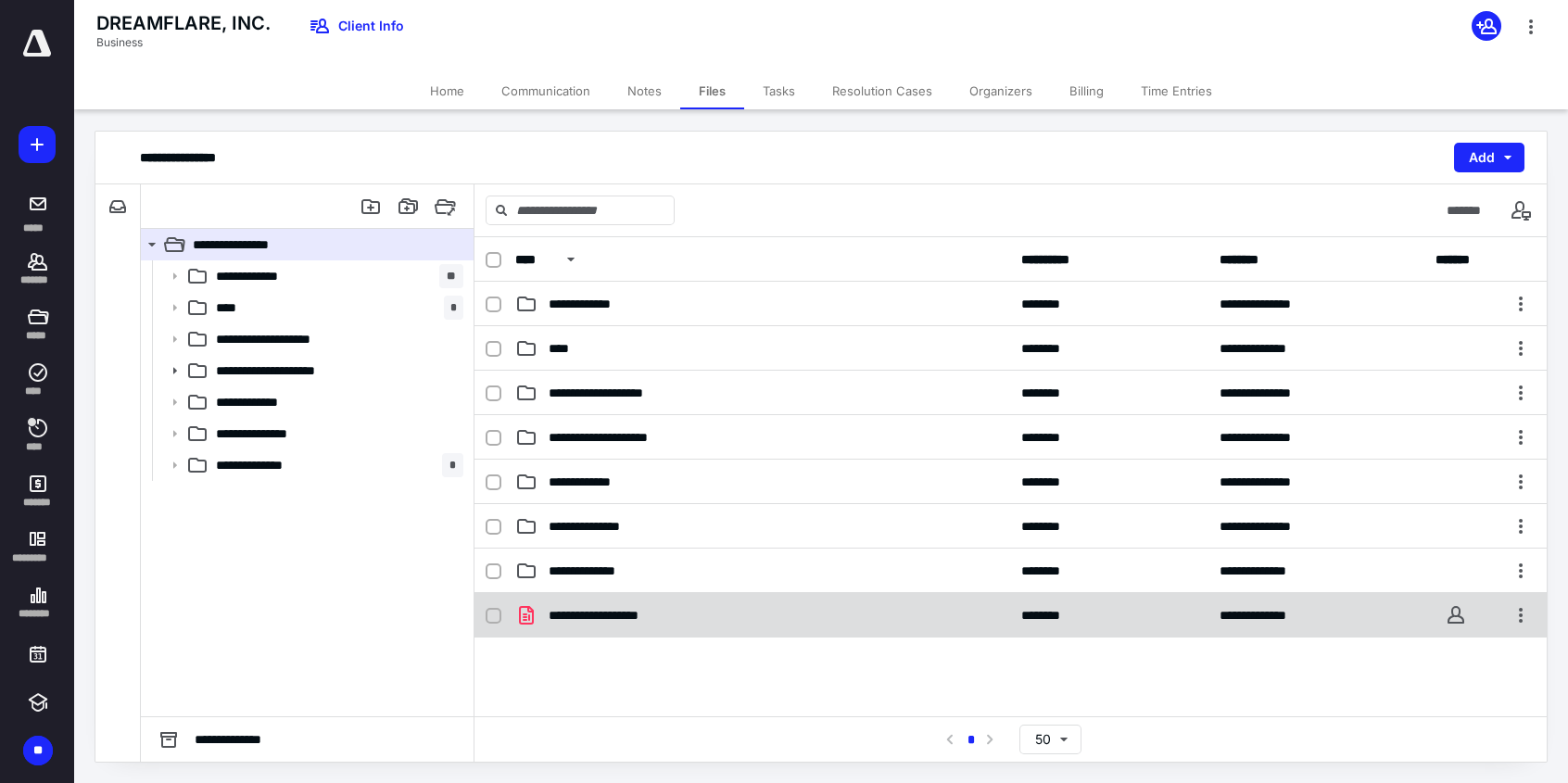 click on "**********" at bounding box center [763, 615] 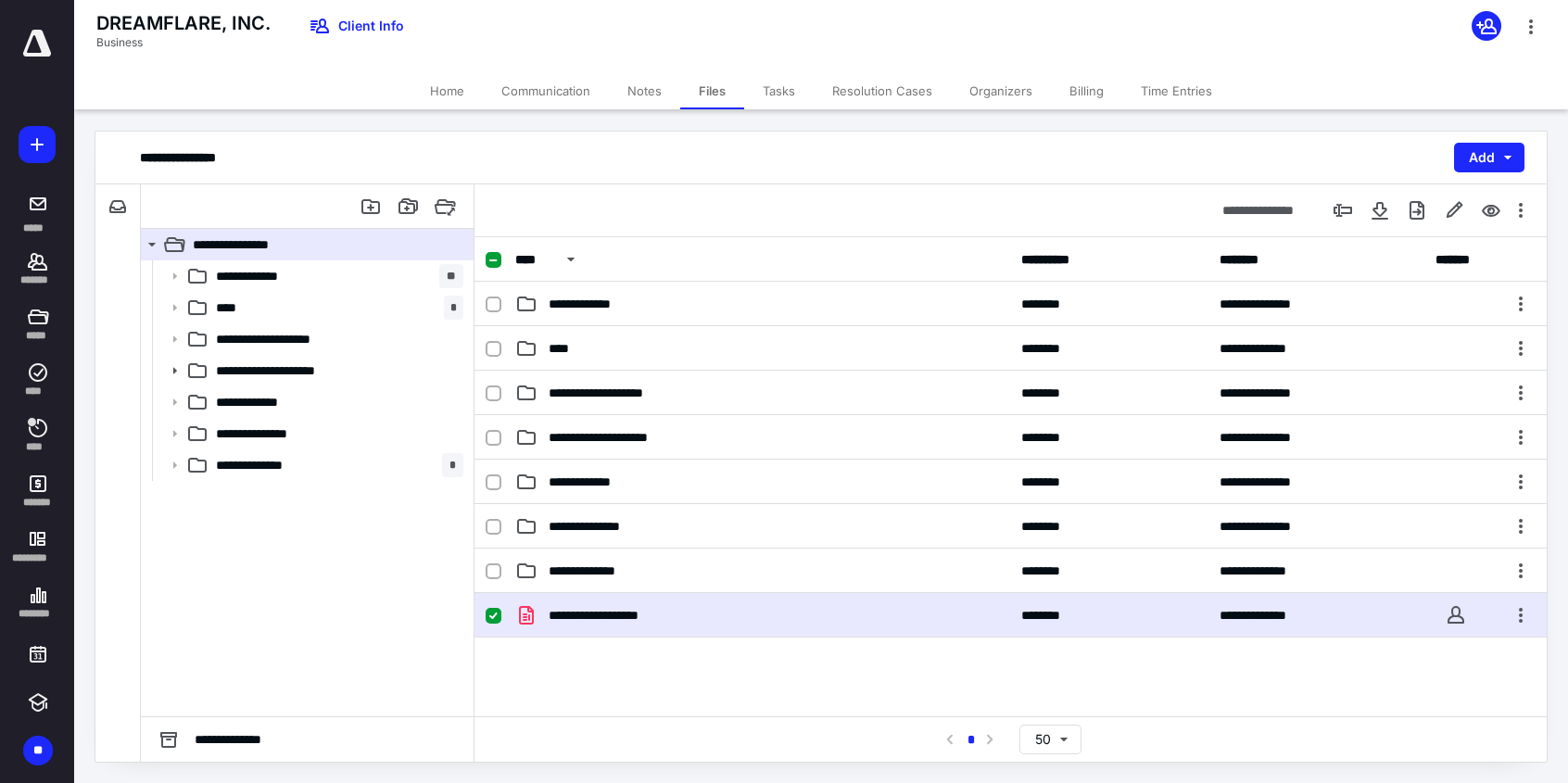 click on "**********" at bounding box center [763, 615] 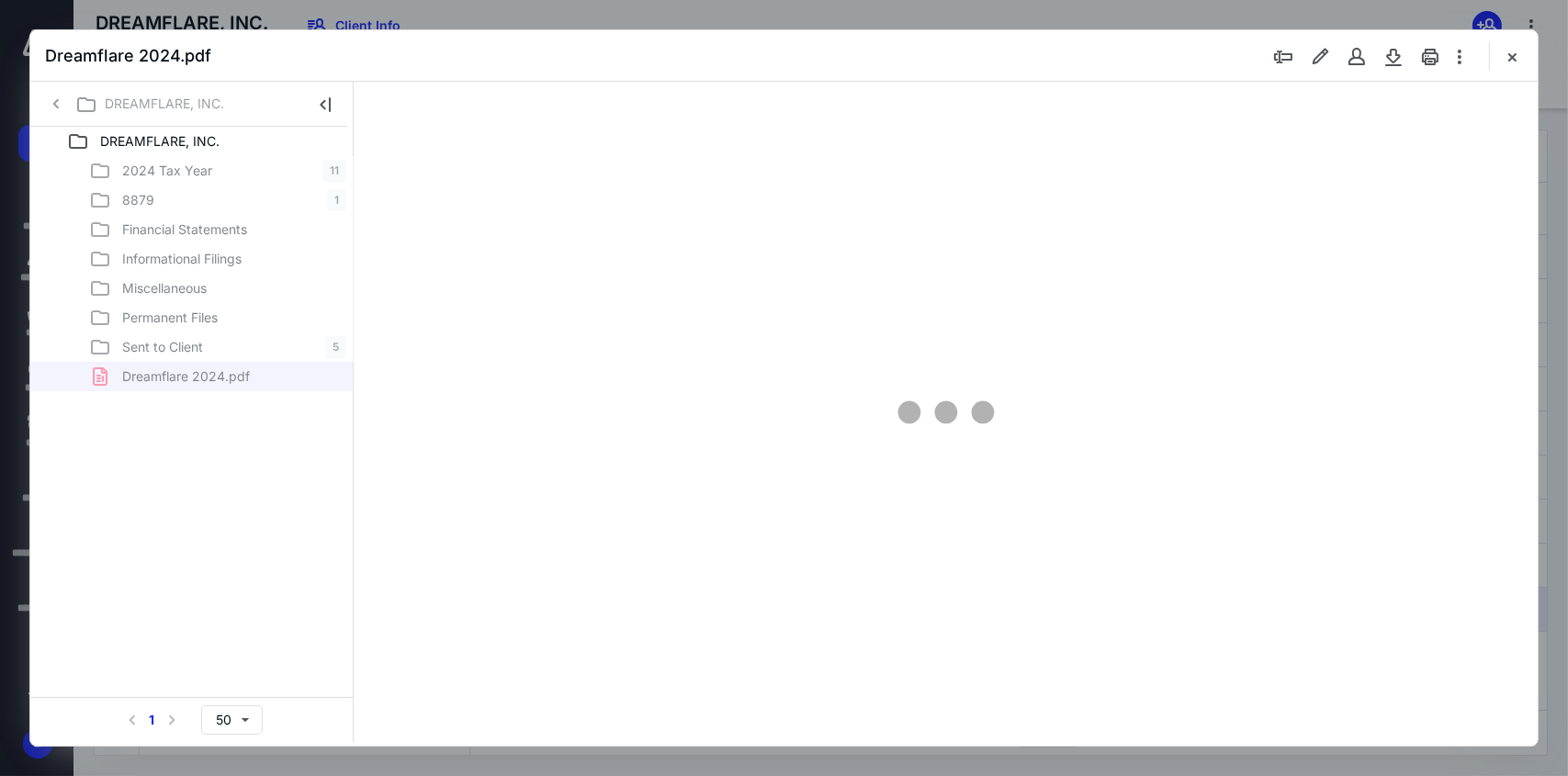 scroll, scrollTop: 0, scrollLeft: 0, axis: both 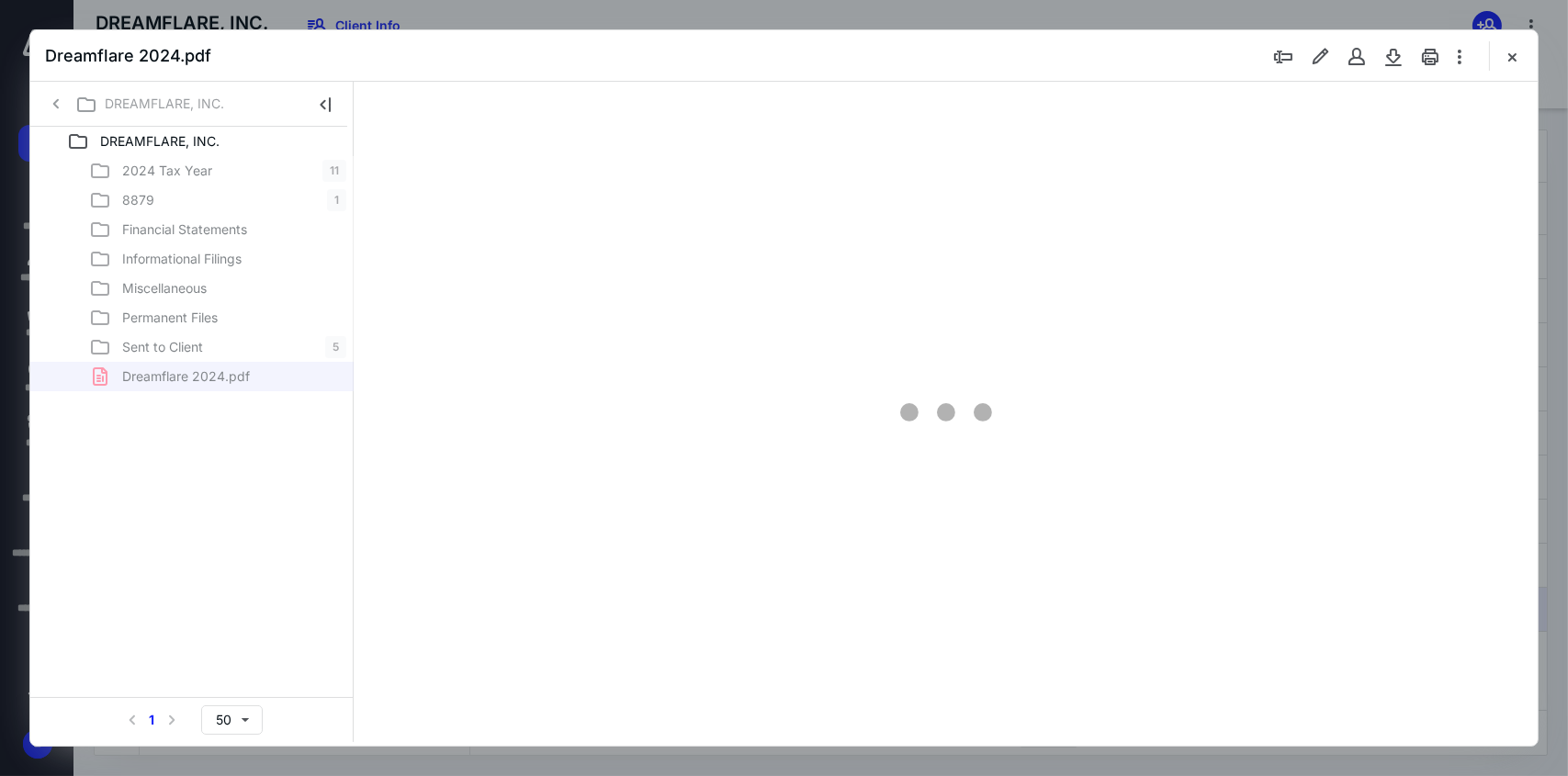 type on "81" 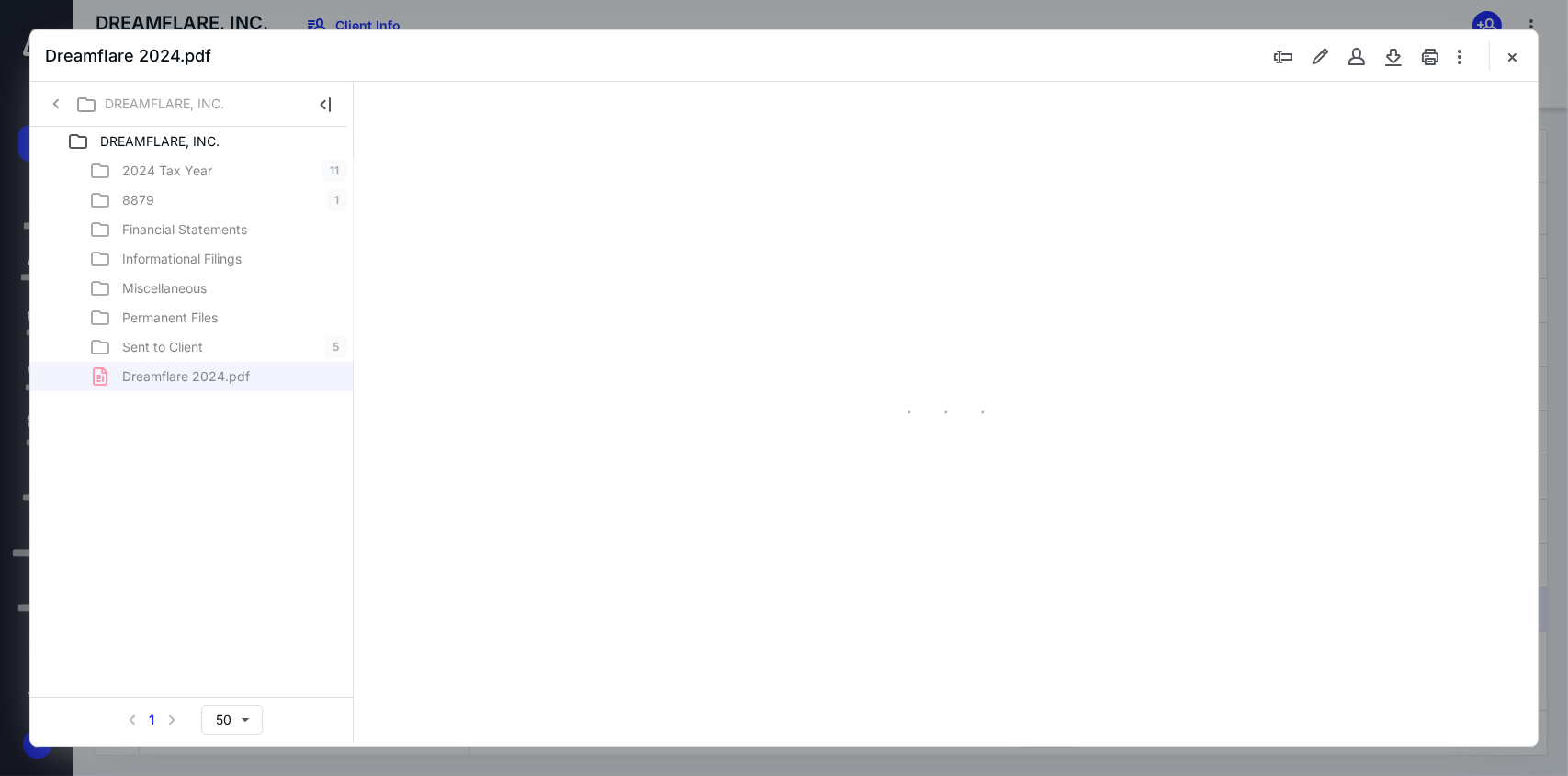 scroll, scrollTop: 72, scrollLeft: 0, axis: vertical 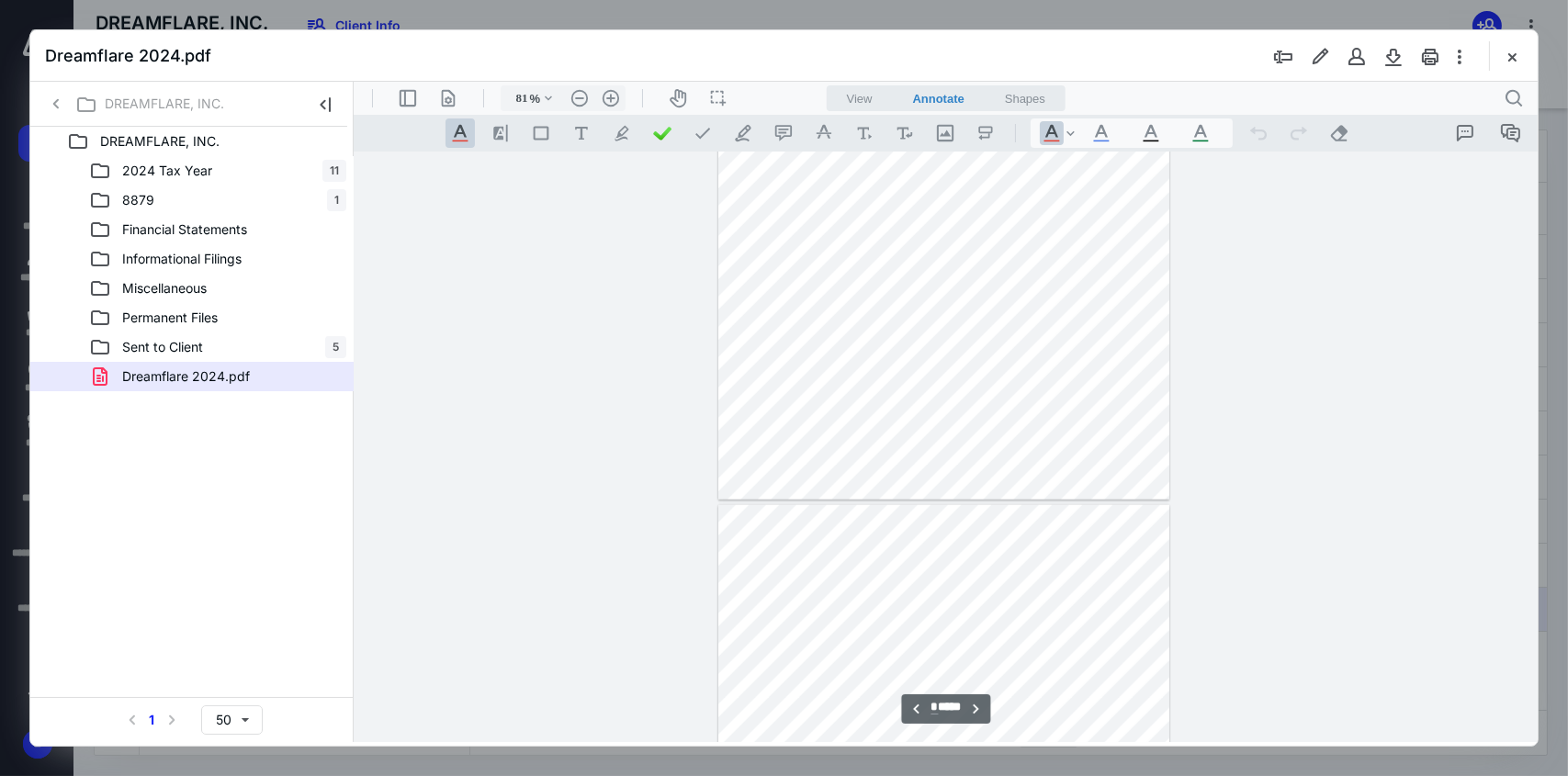 type on "*" 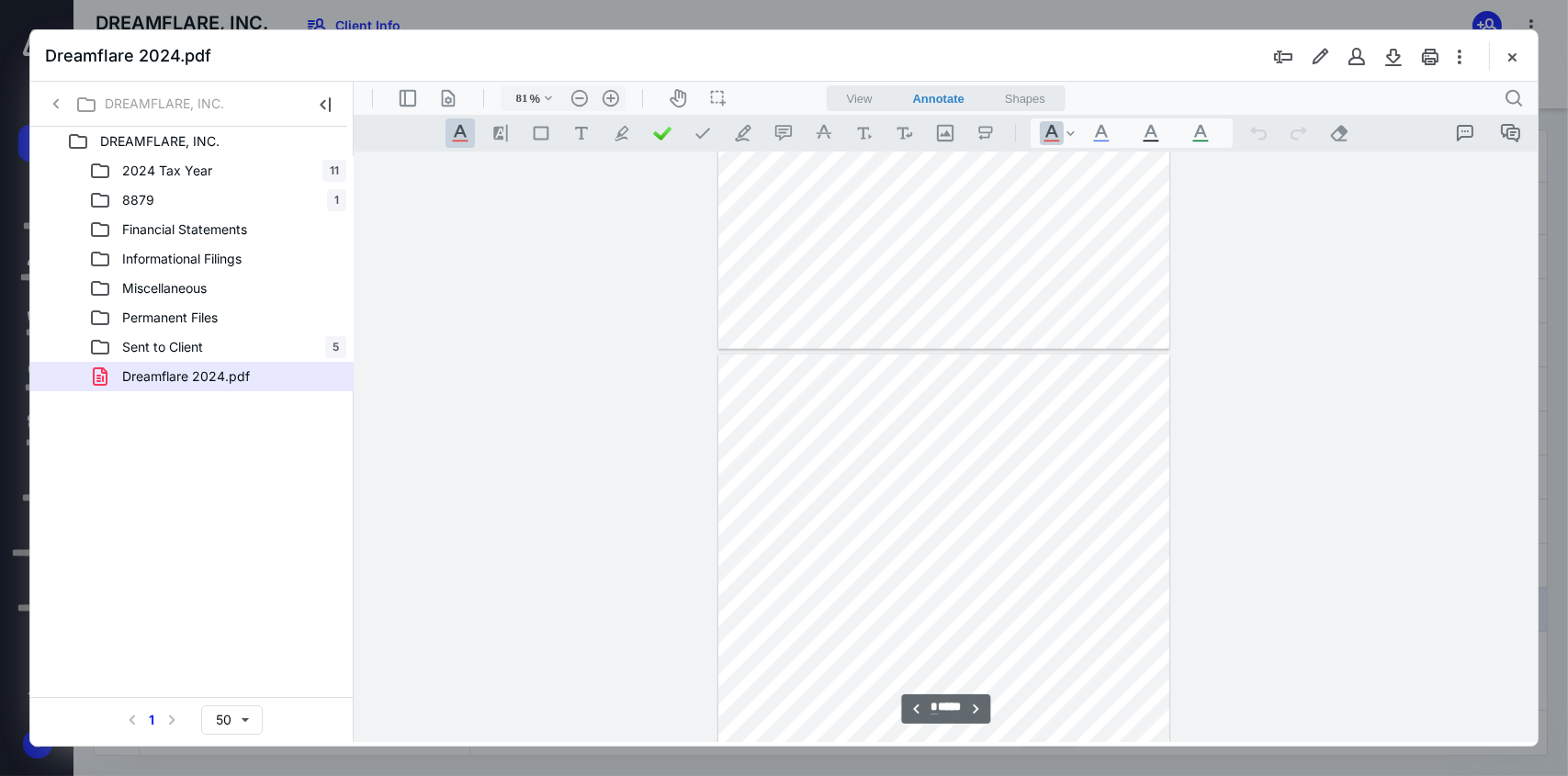 scroll, scrollTop: 3378, scrollLeft: 0, axis: vertical 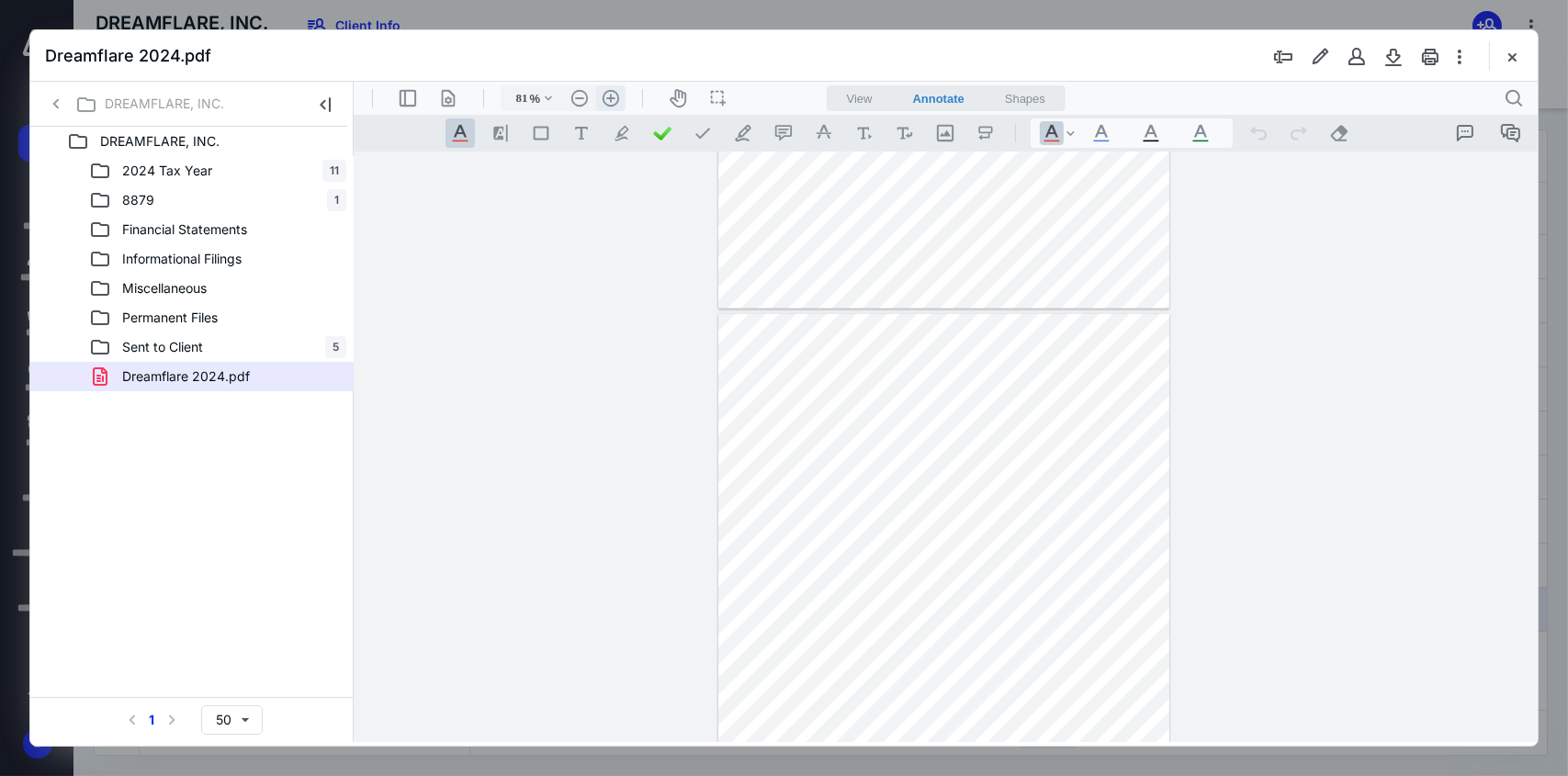 click on ".cls-1{fill:#abb0c4;} icon - header - zoom - in - line" at bounding box center [610, 98] 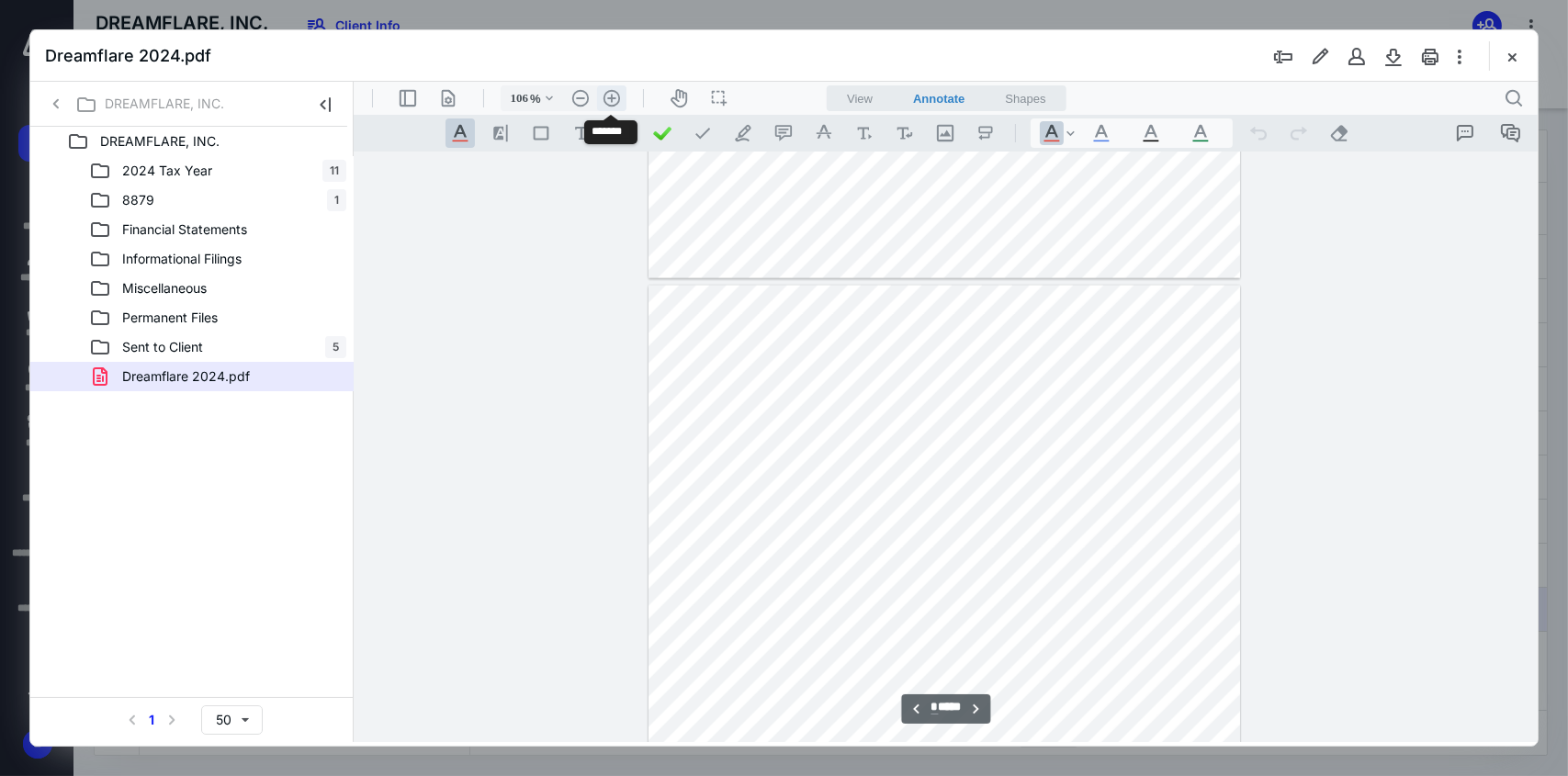 click on ".cls-1{fill:#abb0c4;} icon - header - zoom - in - line" at bounding box center [611, 98] 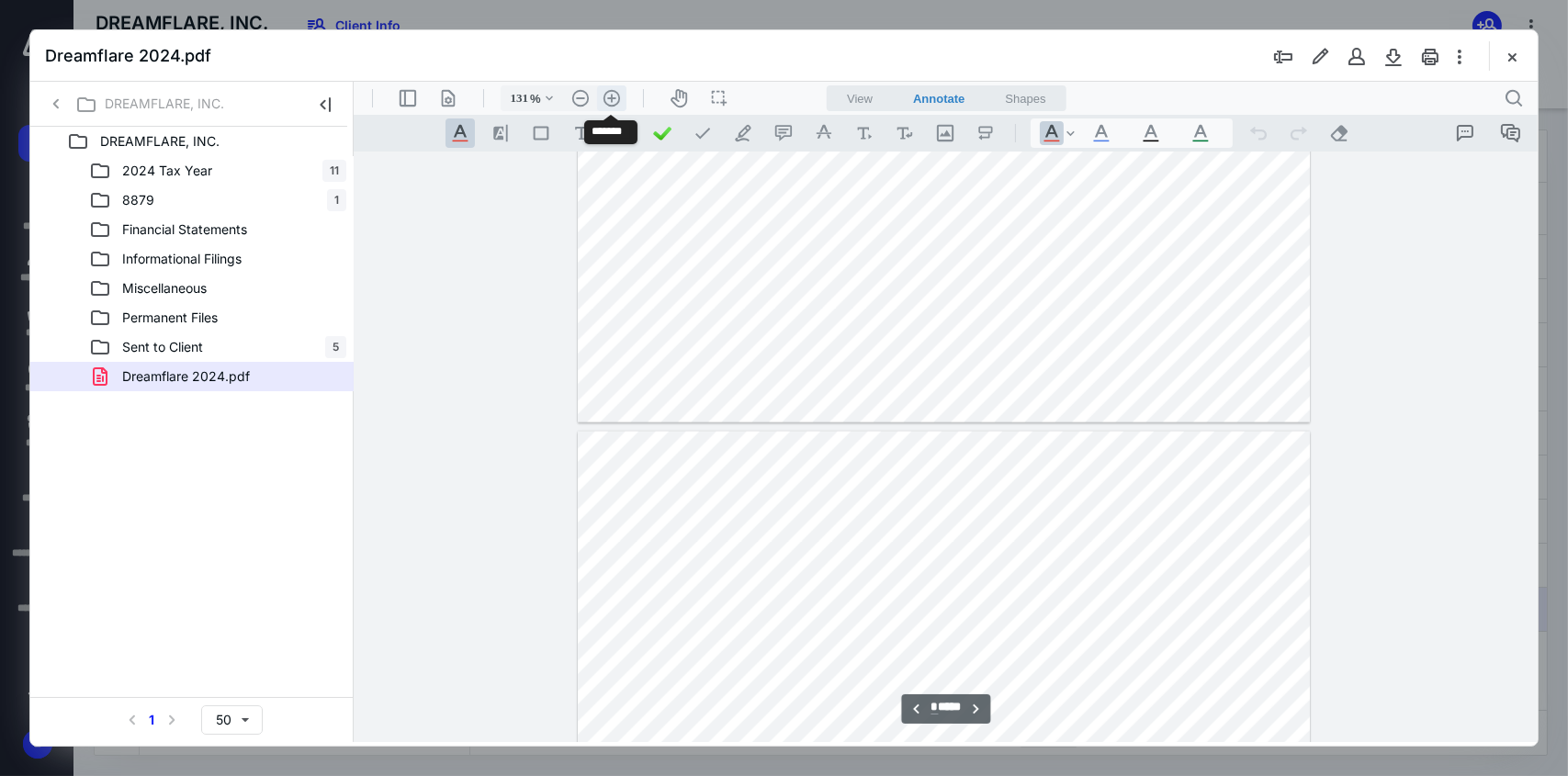 scroll, scrollTop: 5640, scrollLeft: 0, axis: vertical 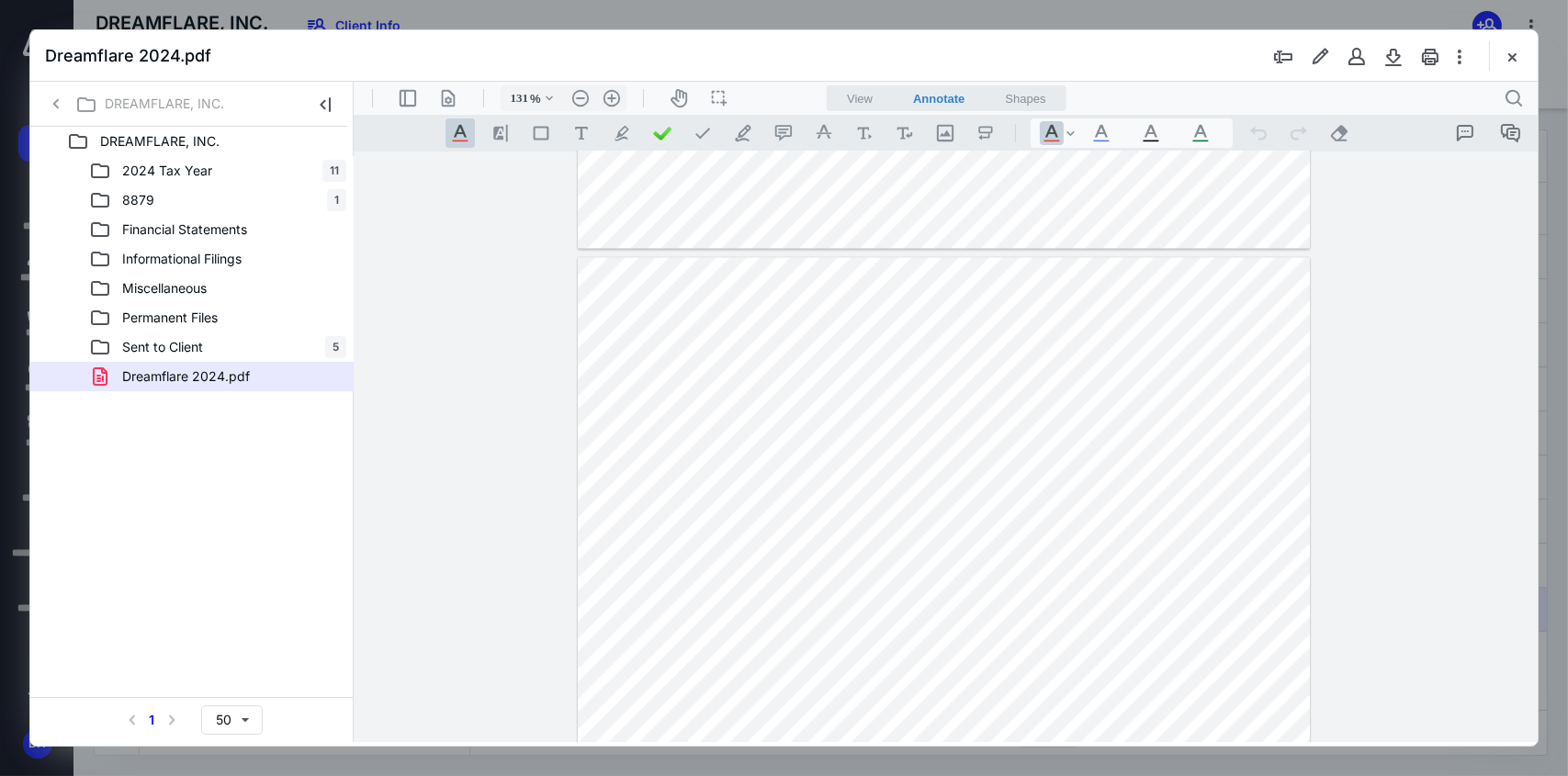 drag, startPoint x: 1134, startPoint y: 439, endPoint x: 1193, endPoint y: 436, distance: 59.07622 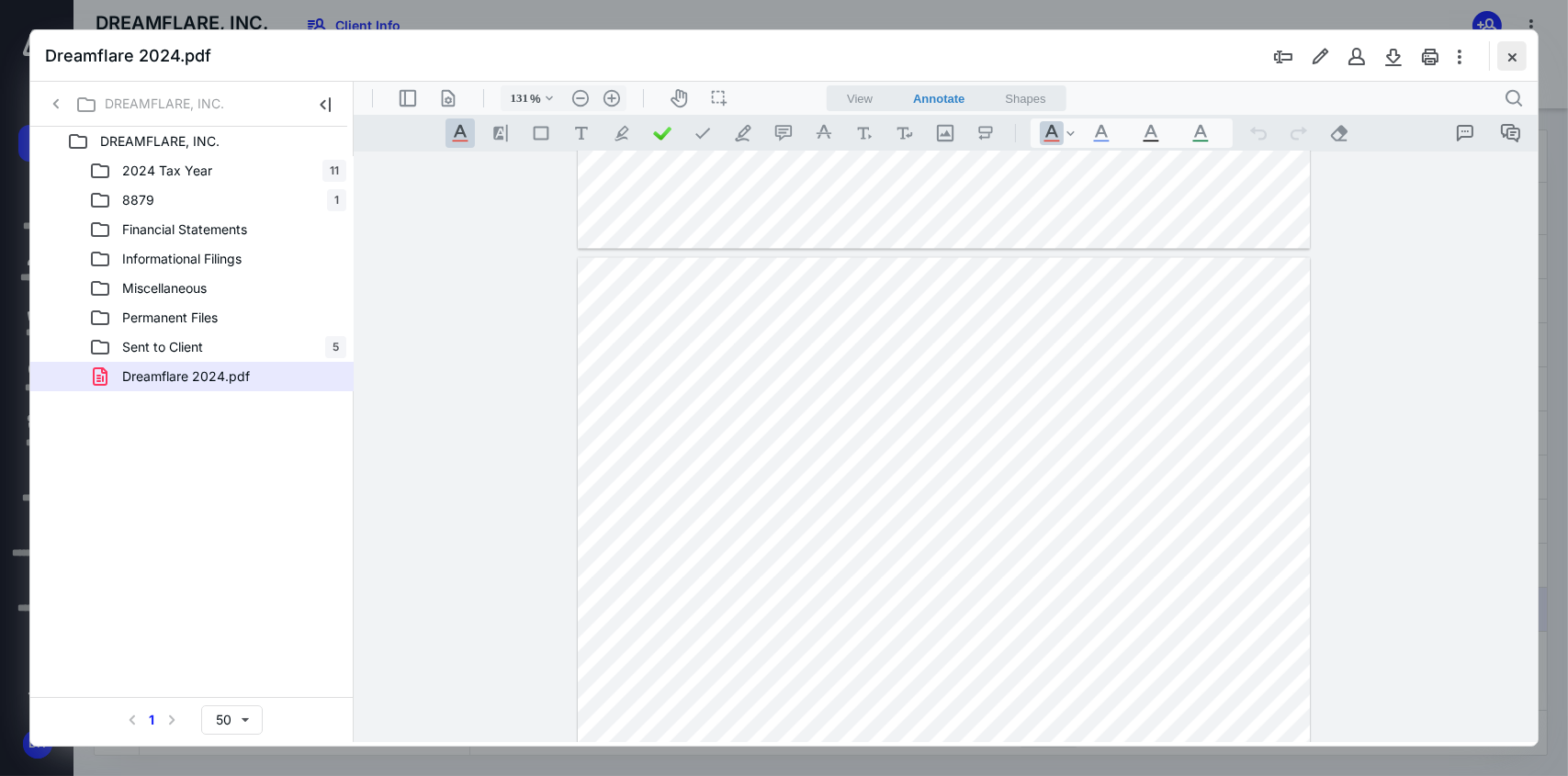 click at bounding box center (1512, 56) 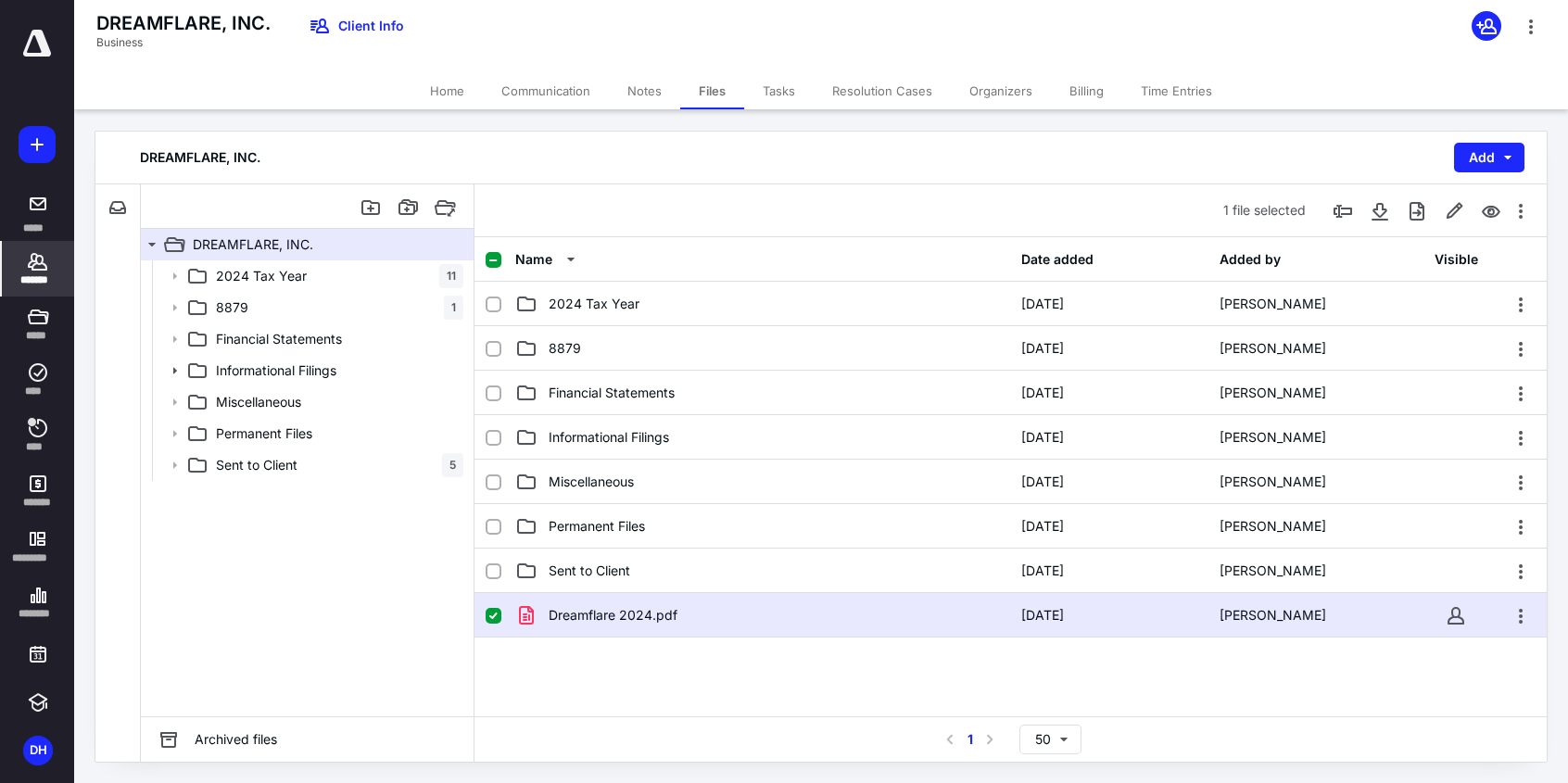 click on "*******" at bounding box center (38, 269) 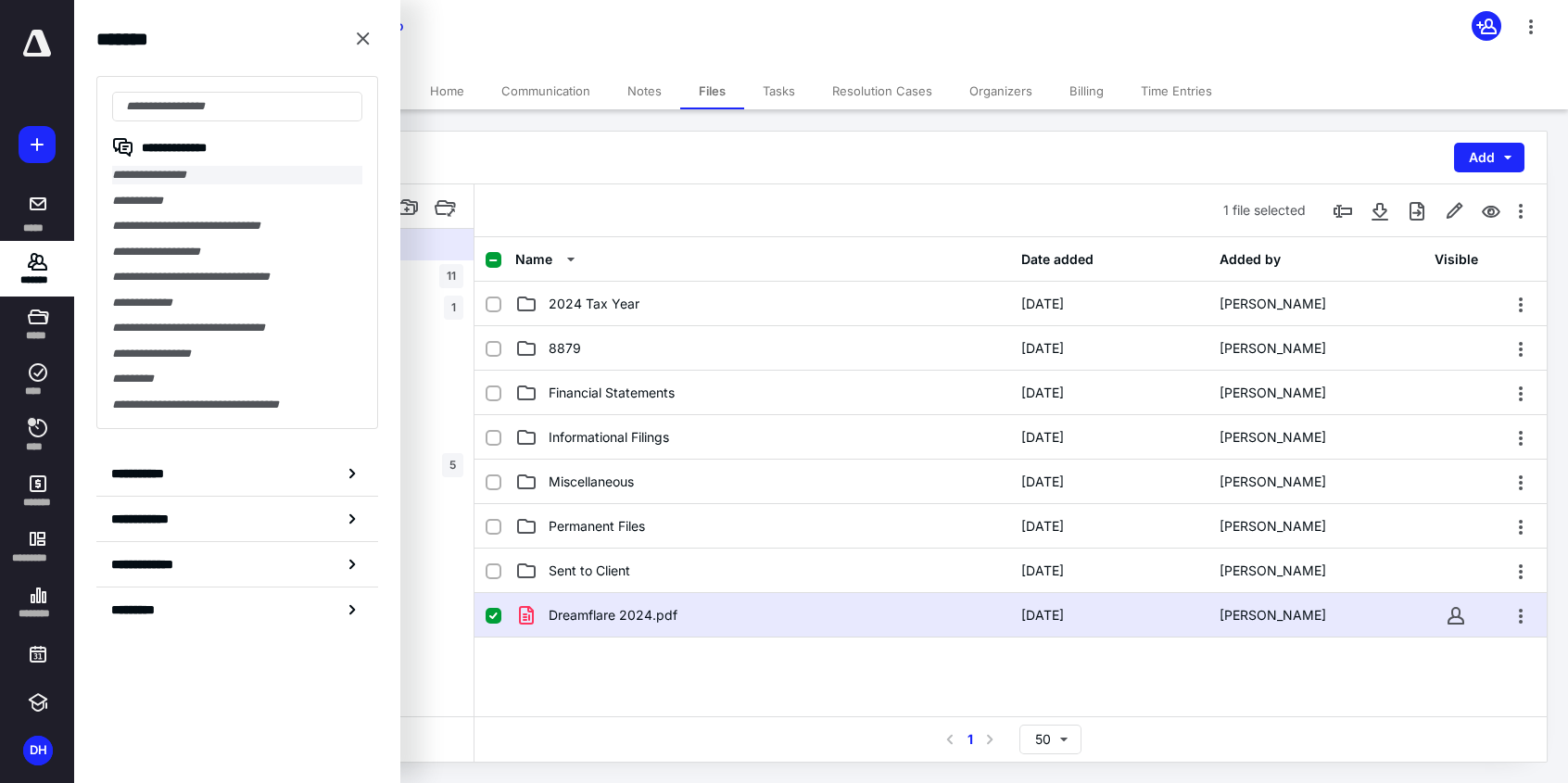 click on "**********" at bounding box center (237, 175) 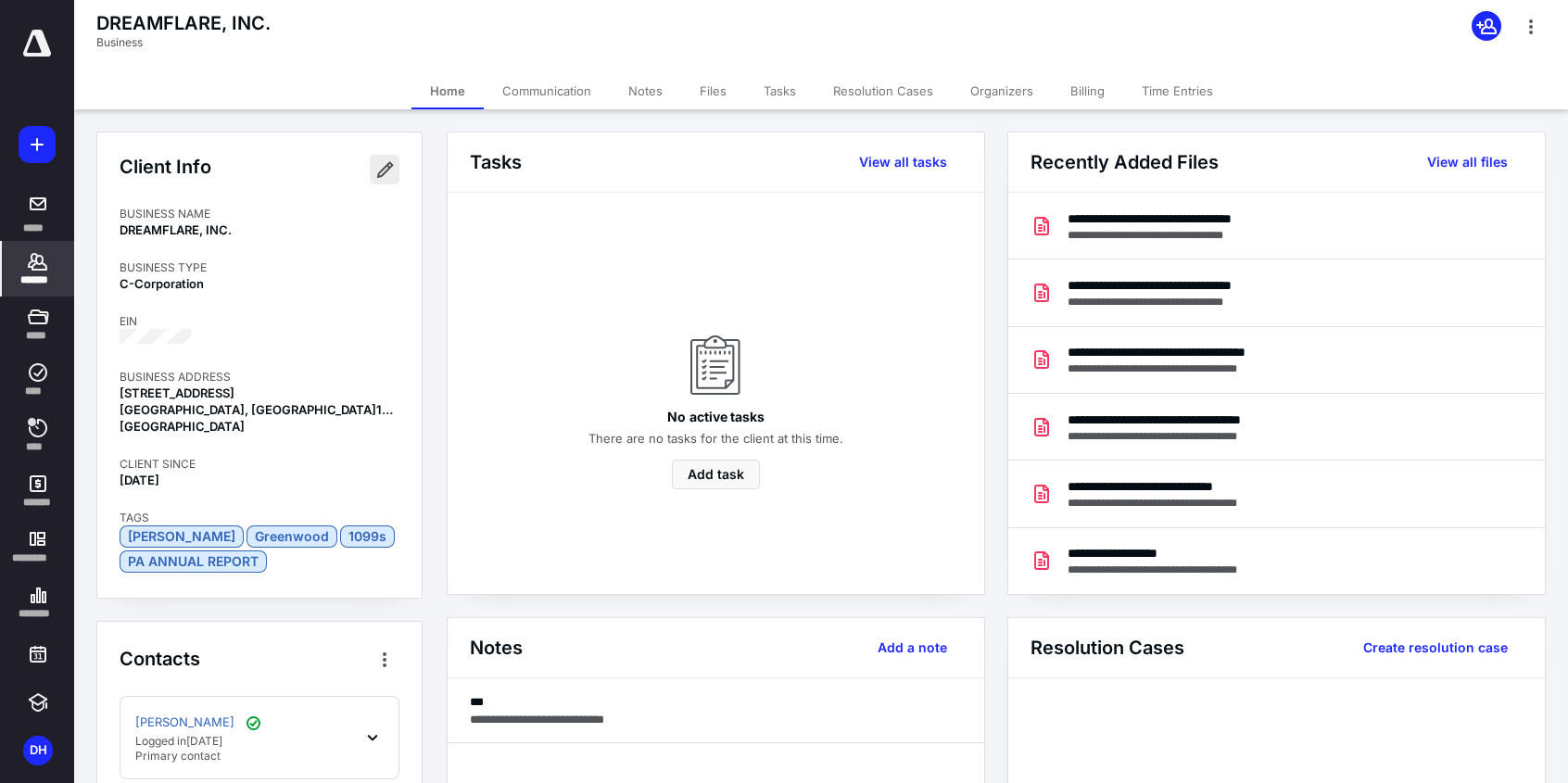 click at bounding box center (385, 170) 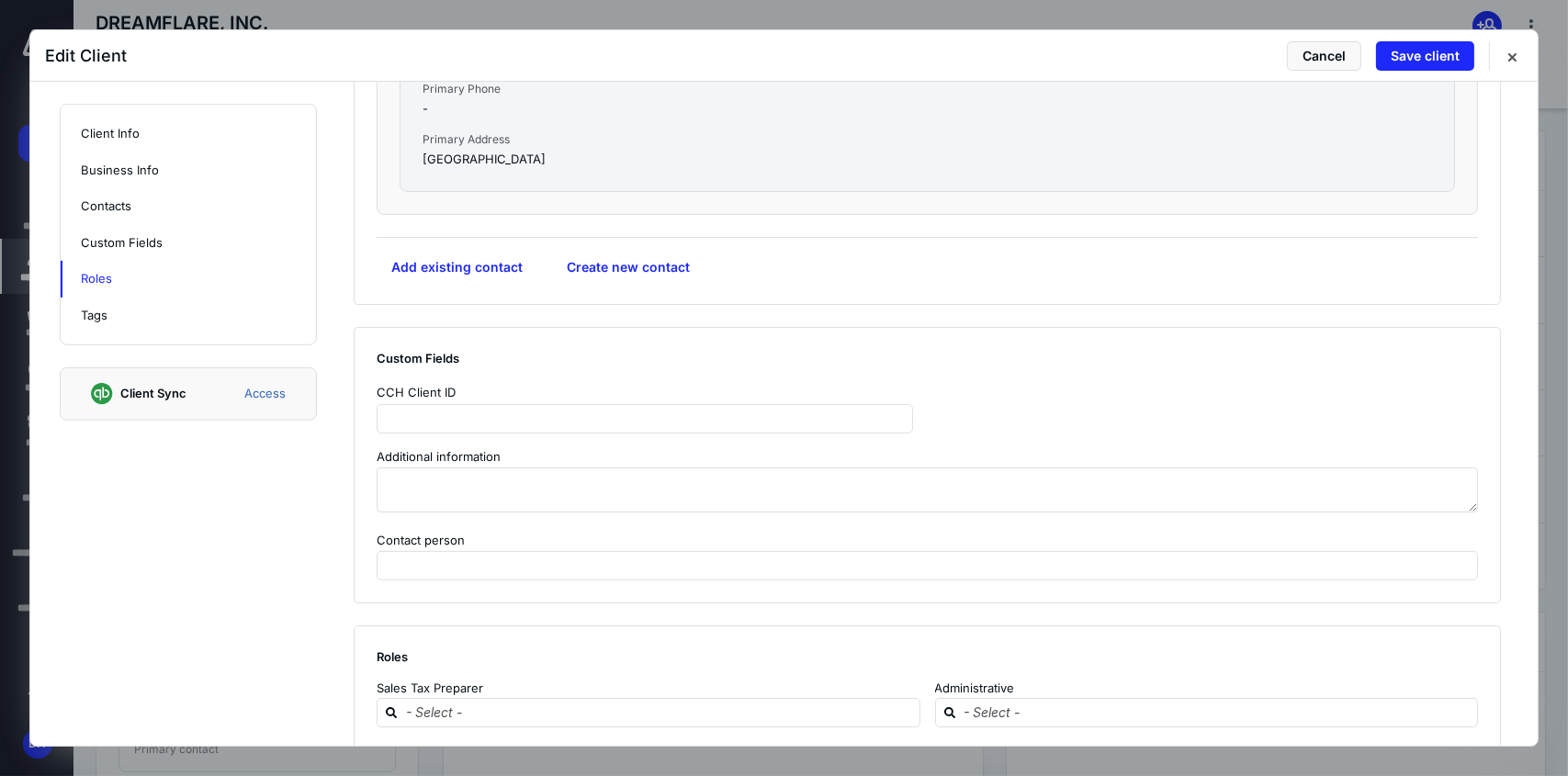 scroll, scrollTop: 1561, scrollLeft: 0, axis: vertical 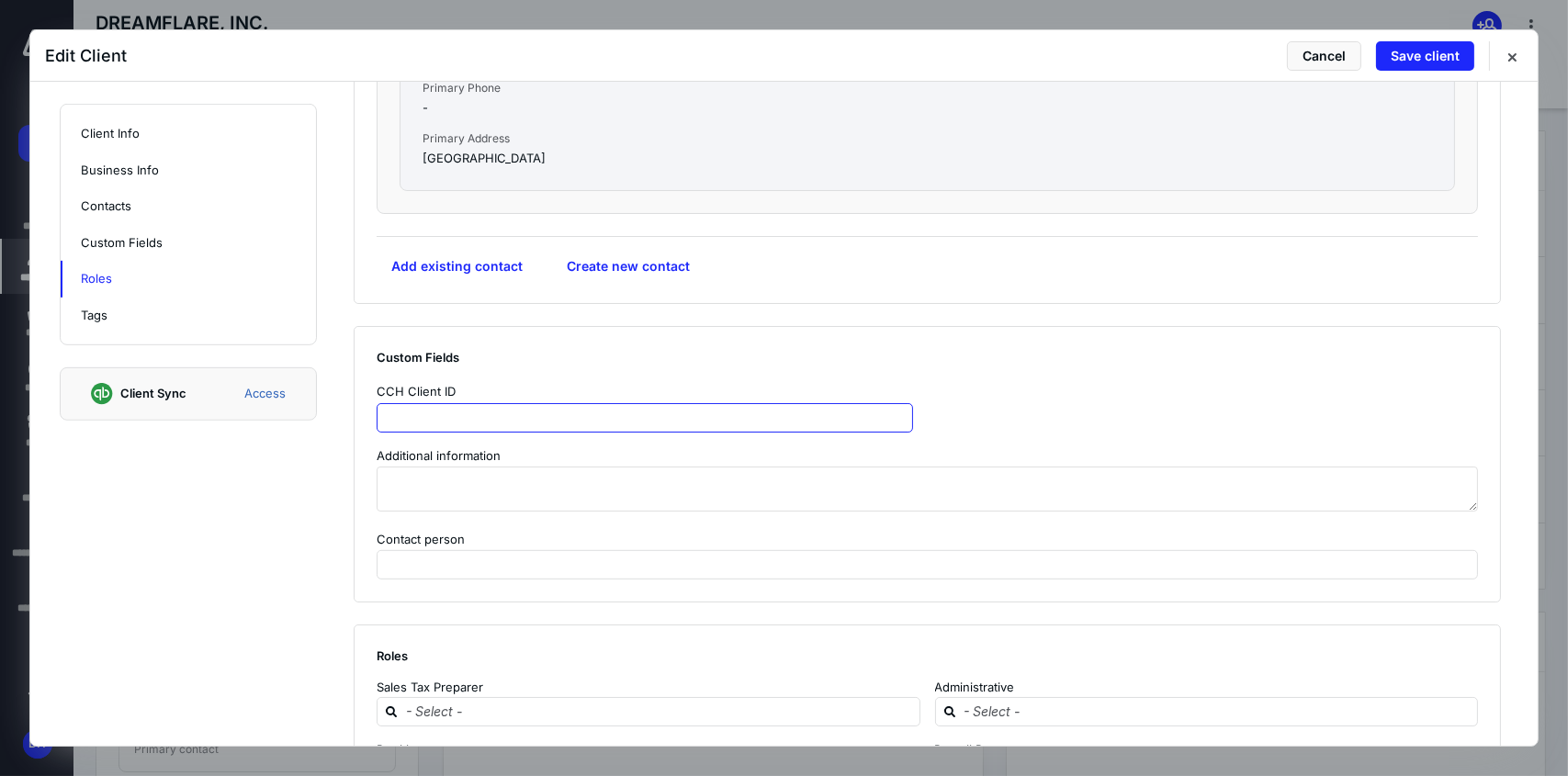 click at bounding box center [645, 418] 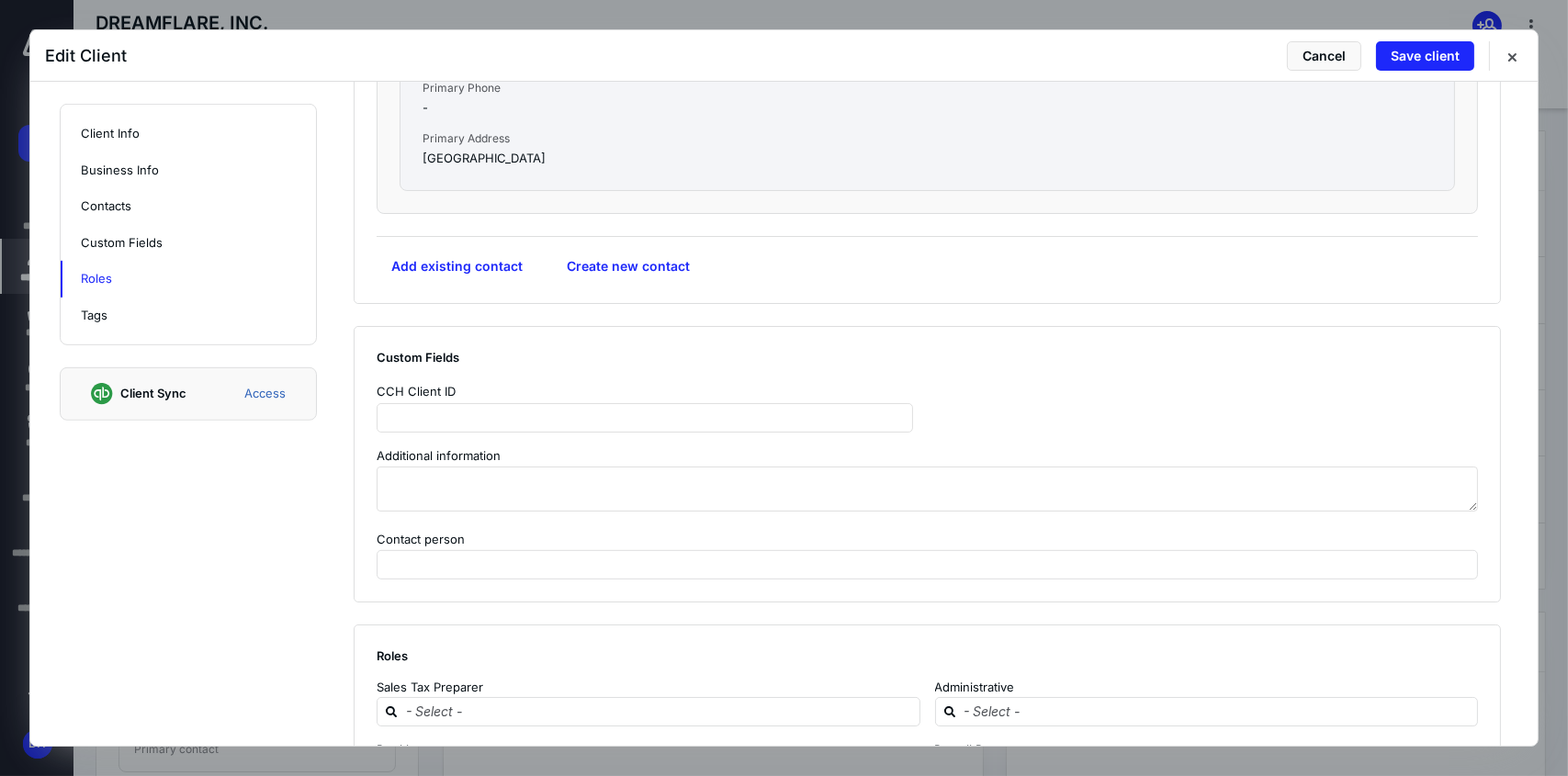 drag, startPoint x: 388, startPoint y: 409, endPoint x: 568, endPoint y: 377, distance: 182.82232 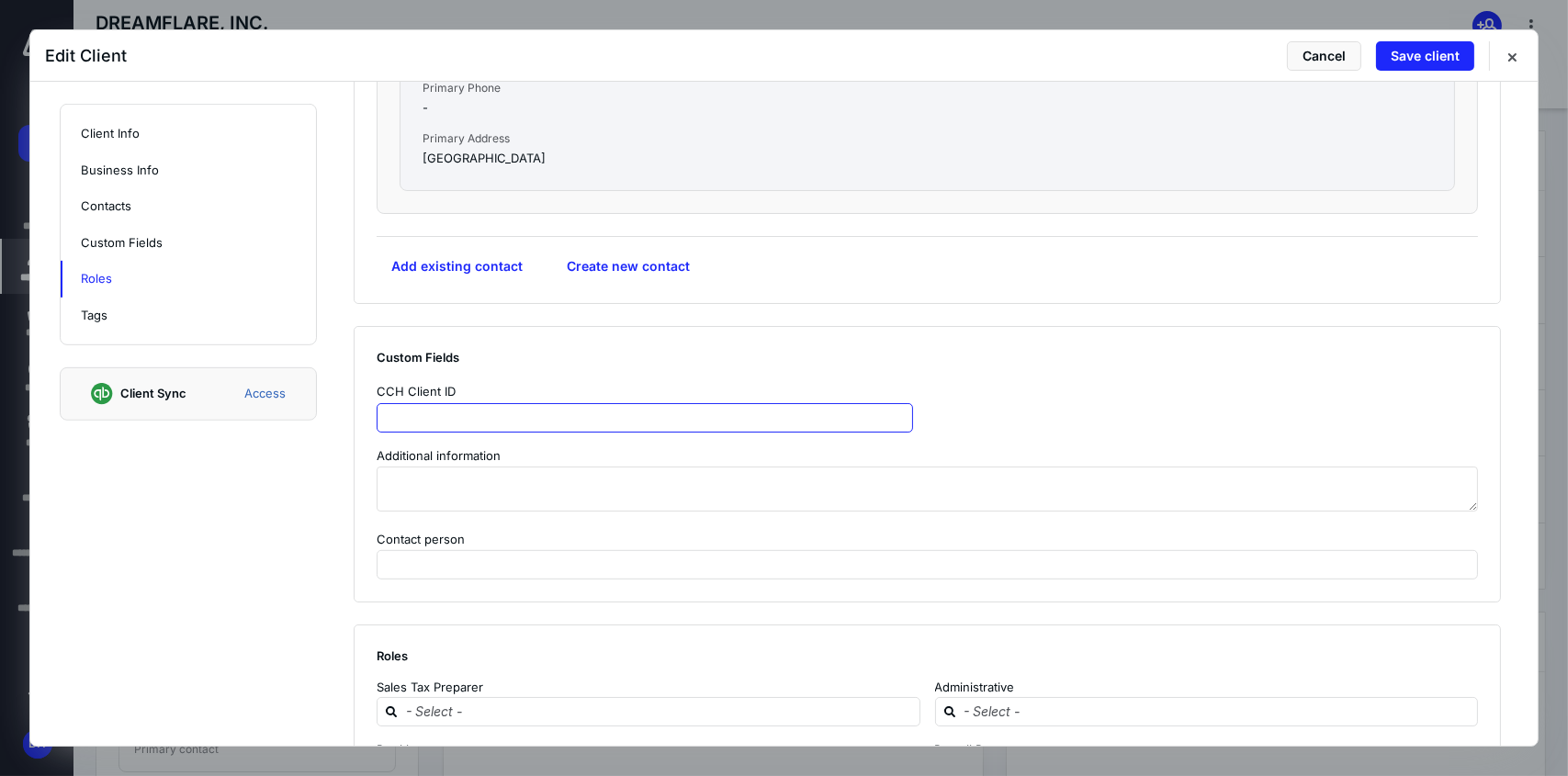 click at bounding box center [645, 418] 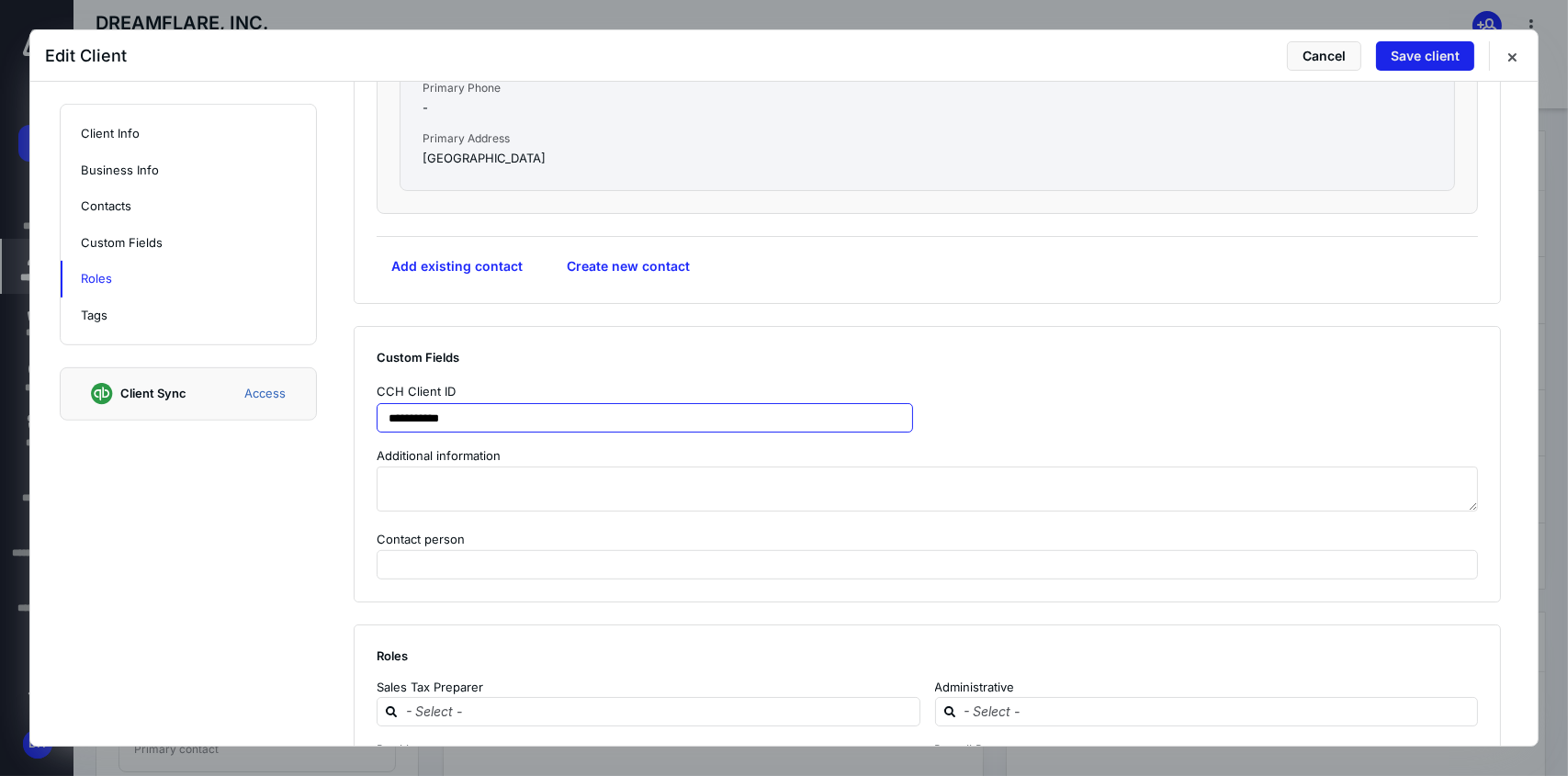 type on "**********" 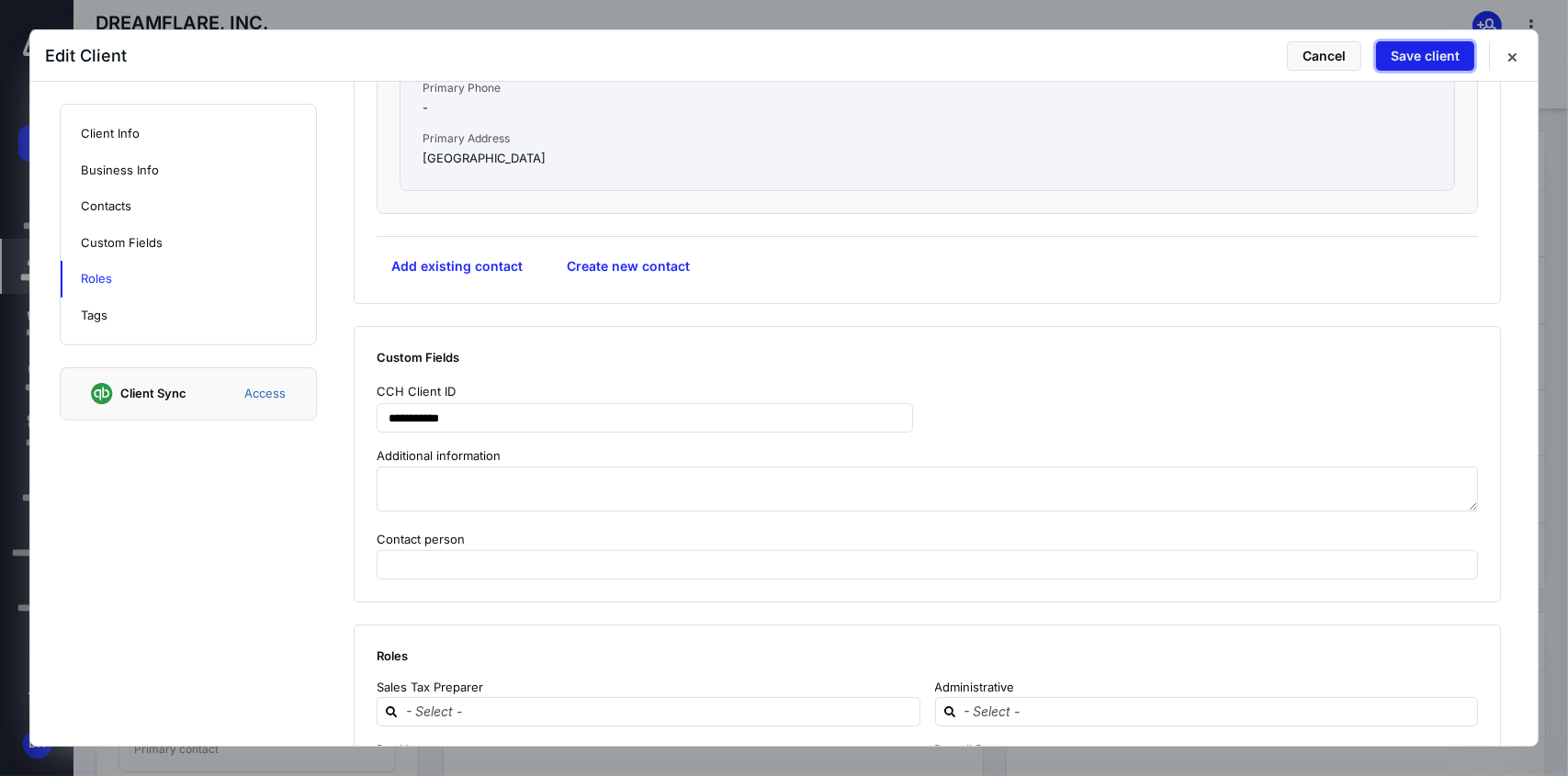 click on "Save client" at bounding box center (1425, 56) 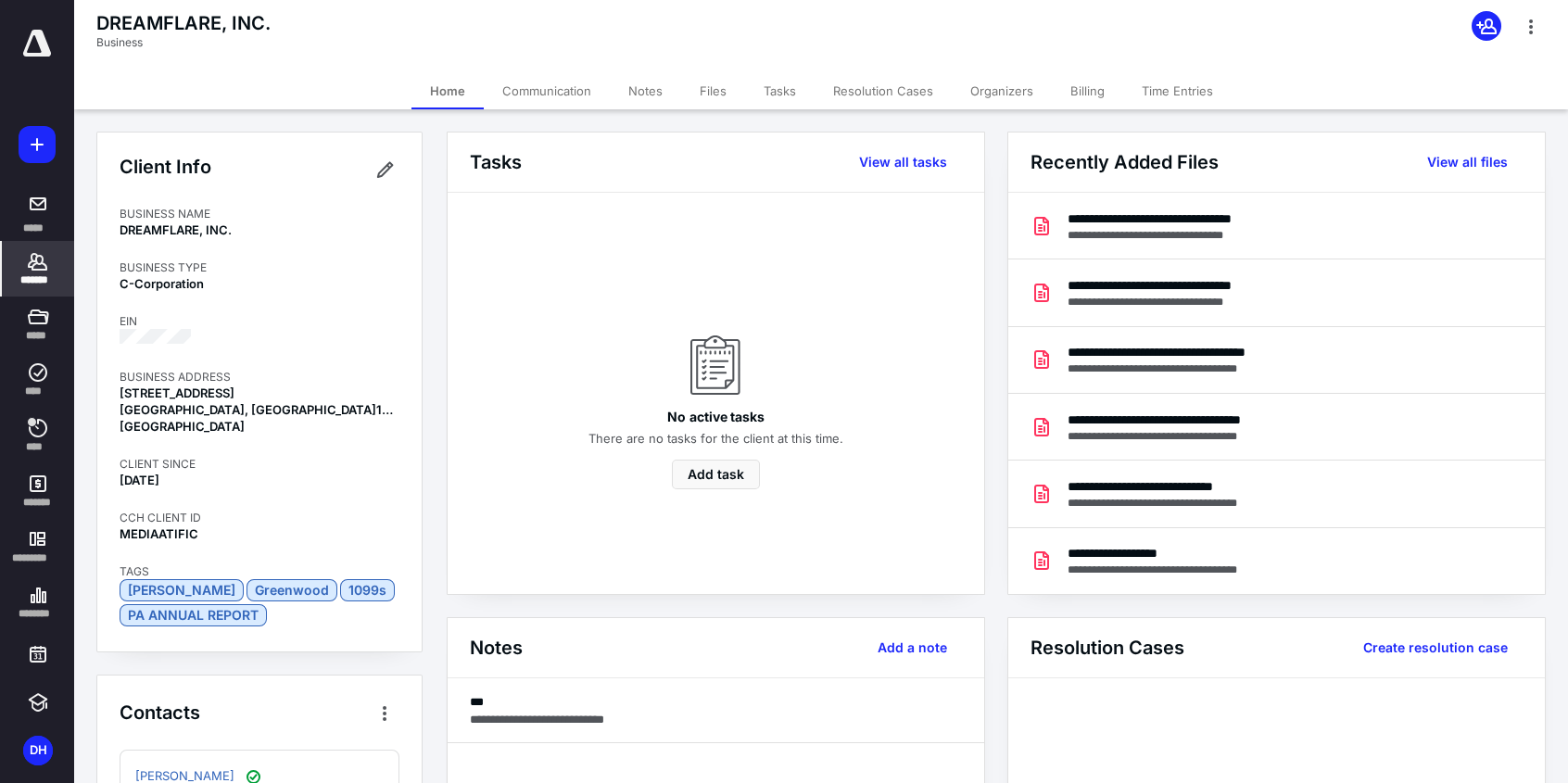 click on "*******" at bounding box center (38, 280) 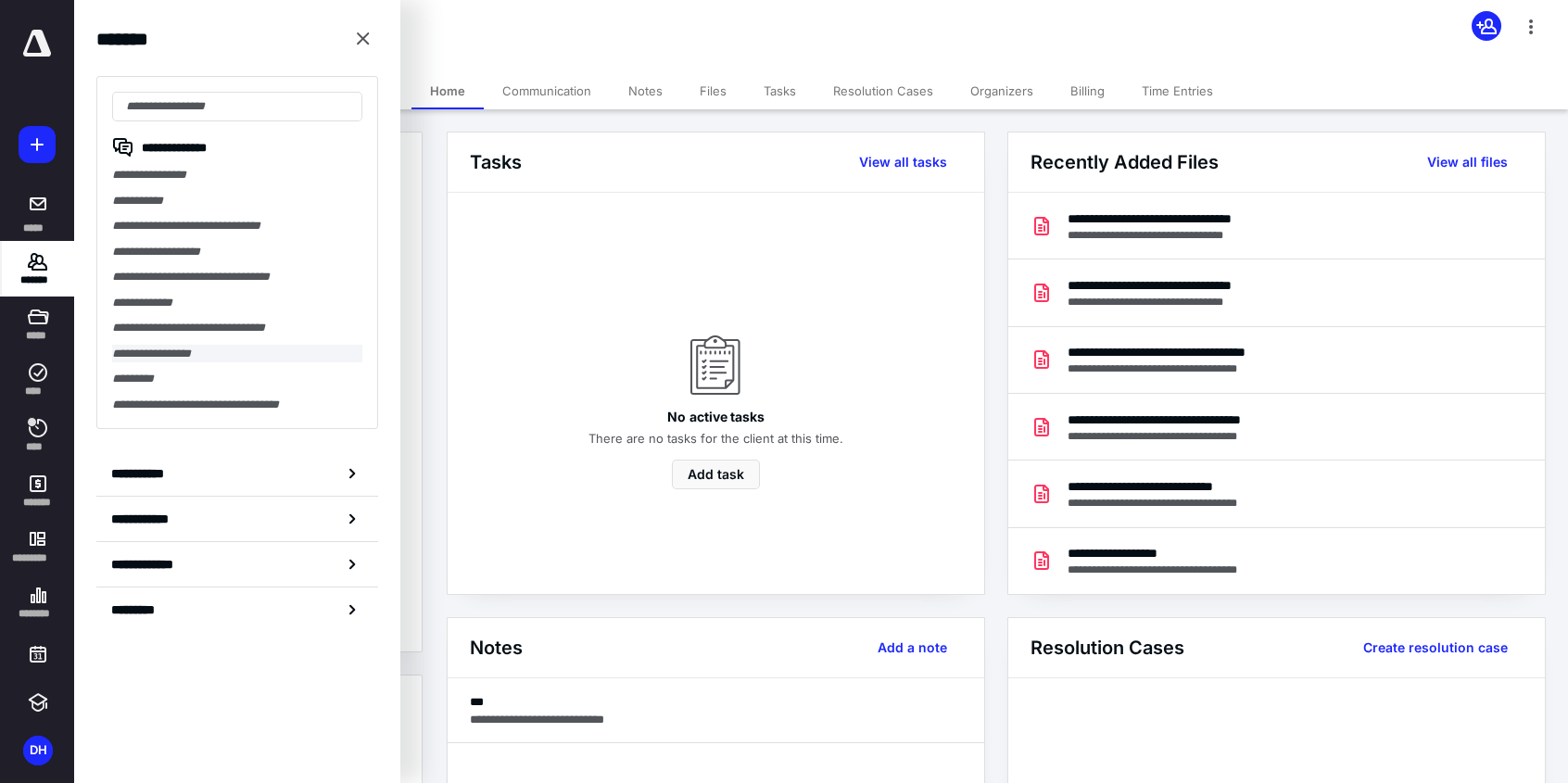 click on "**********" at bounding box center [237, 354] 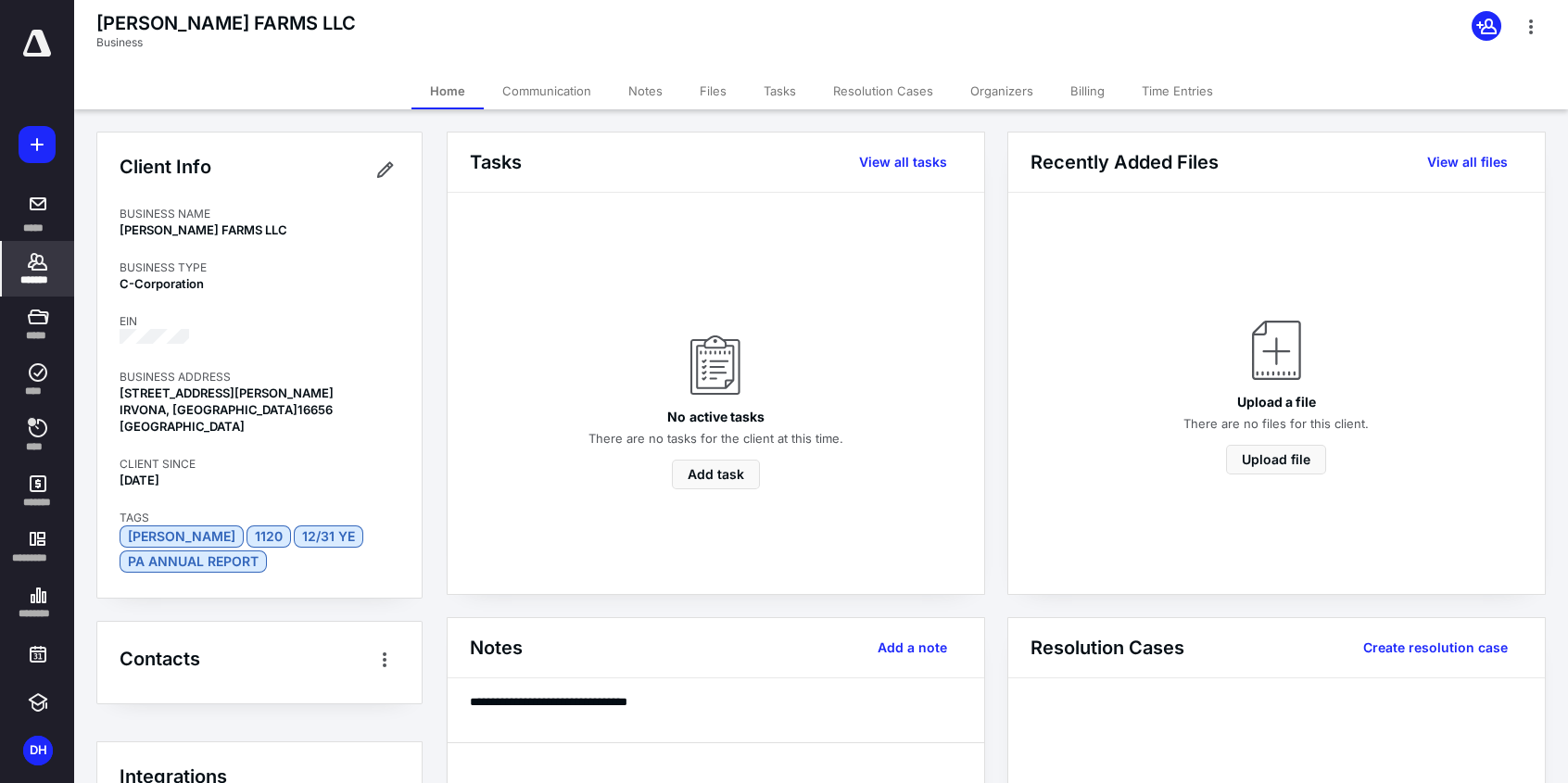 click on "*******" at bounding box center (38, 280) 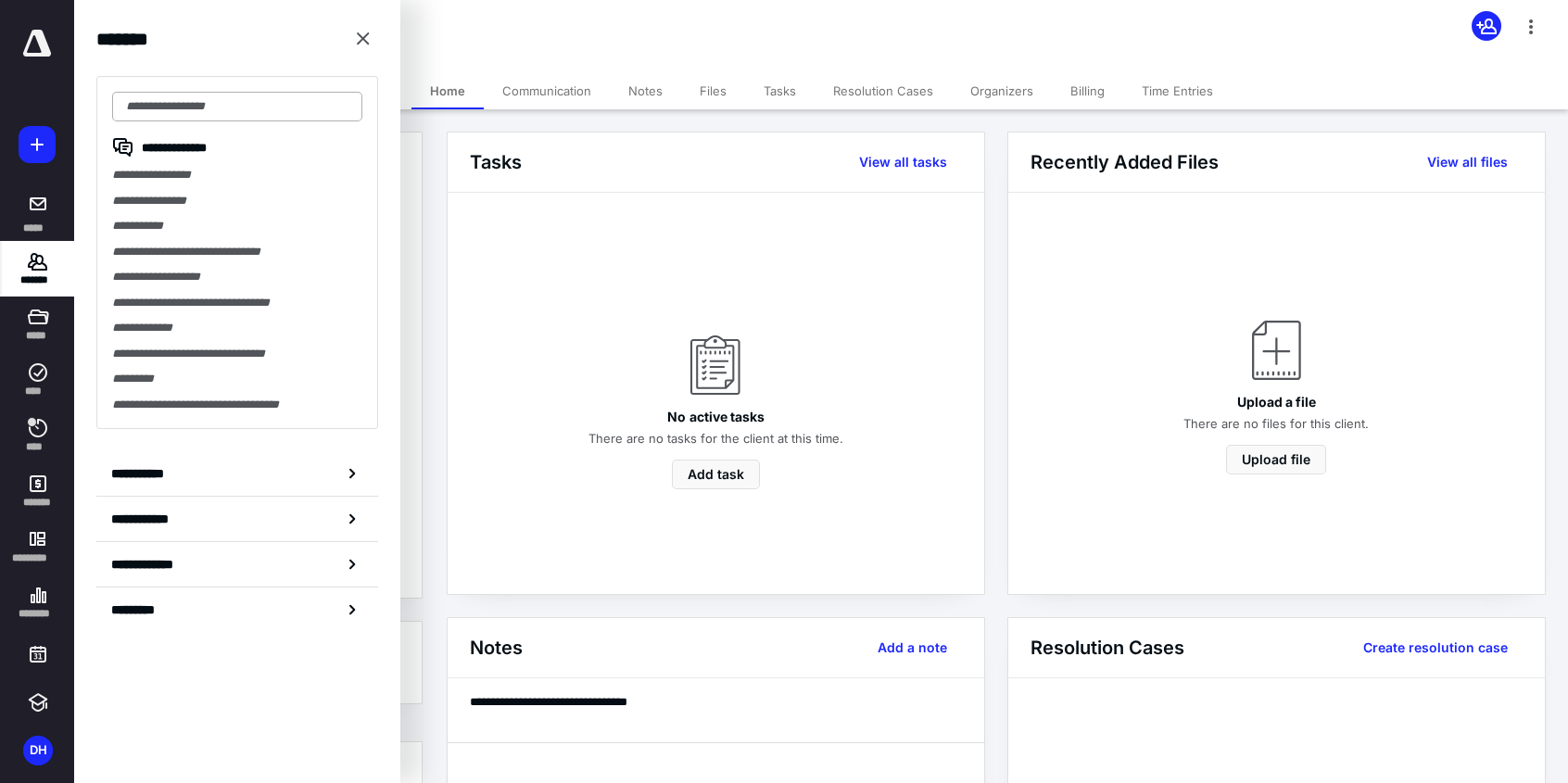 click at bounding box center [237, 107] 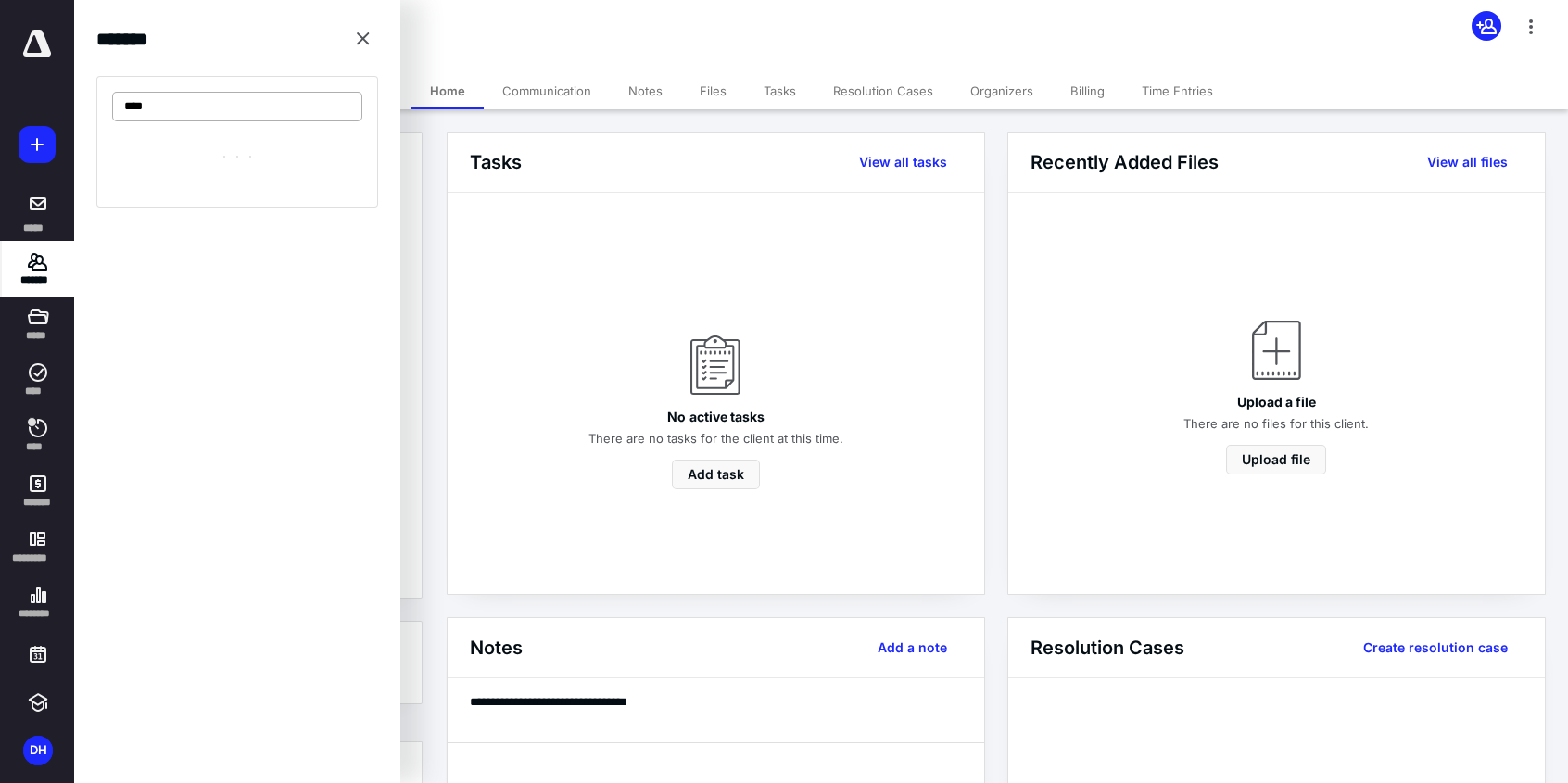 type on "*****" 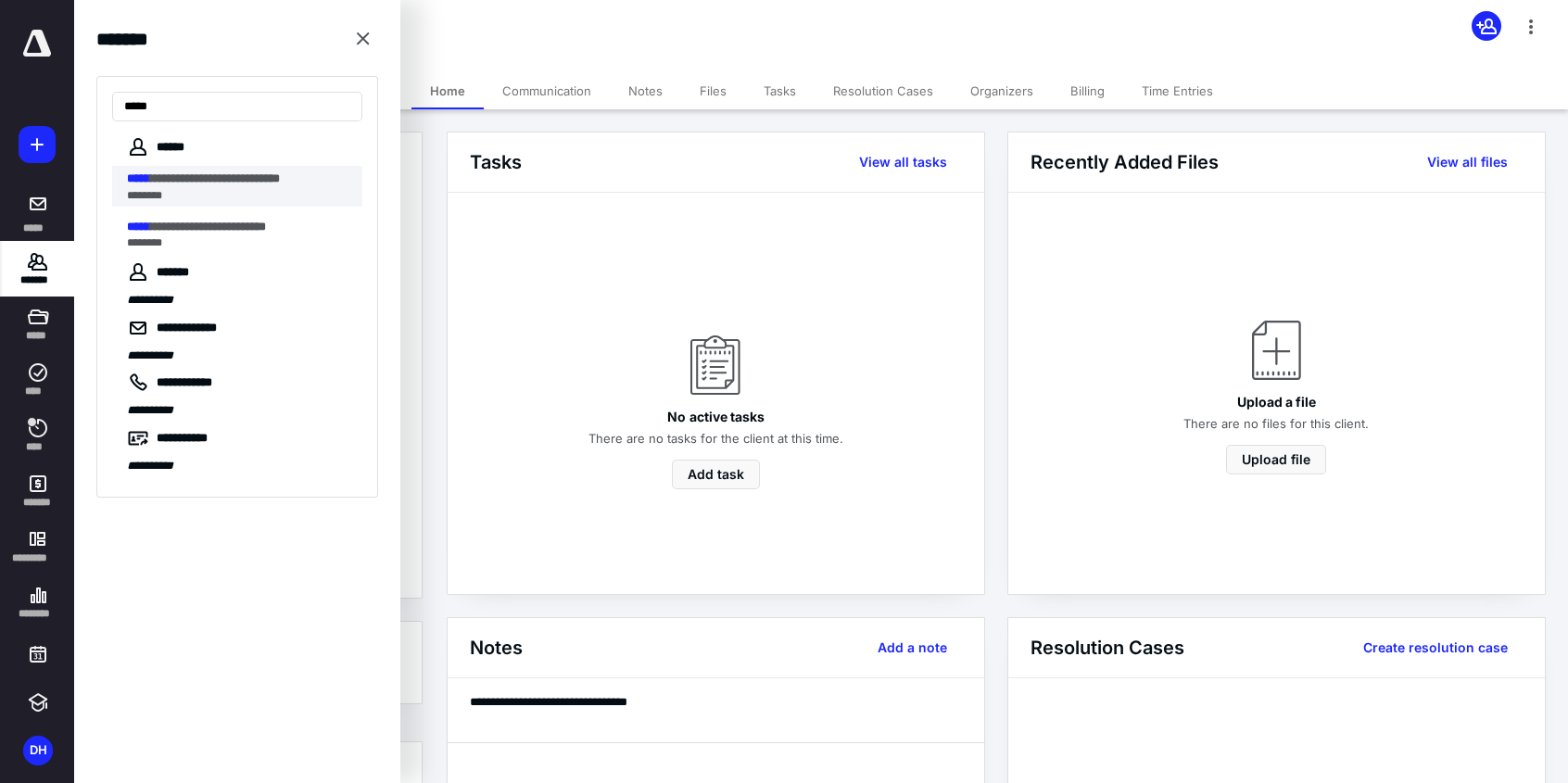 click on "********" at bounding box center (239, 196) 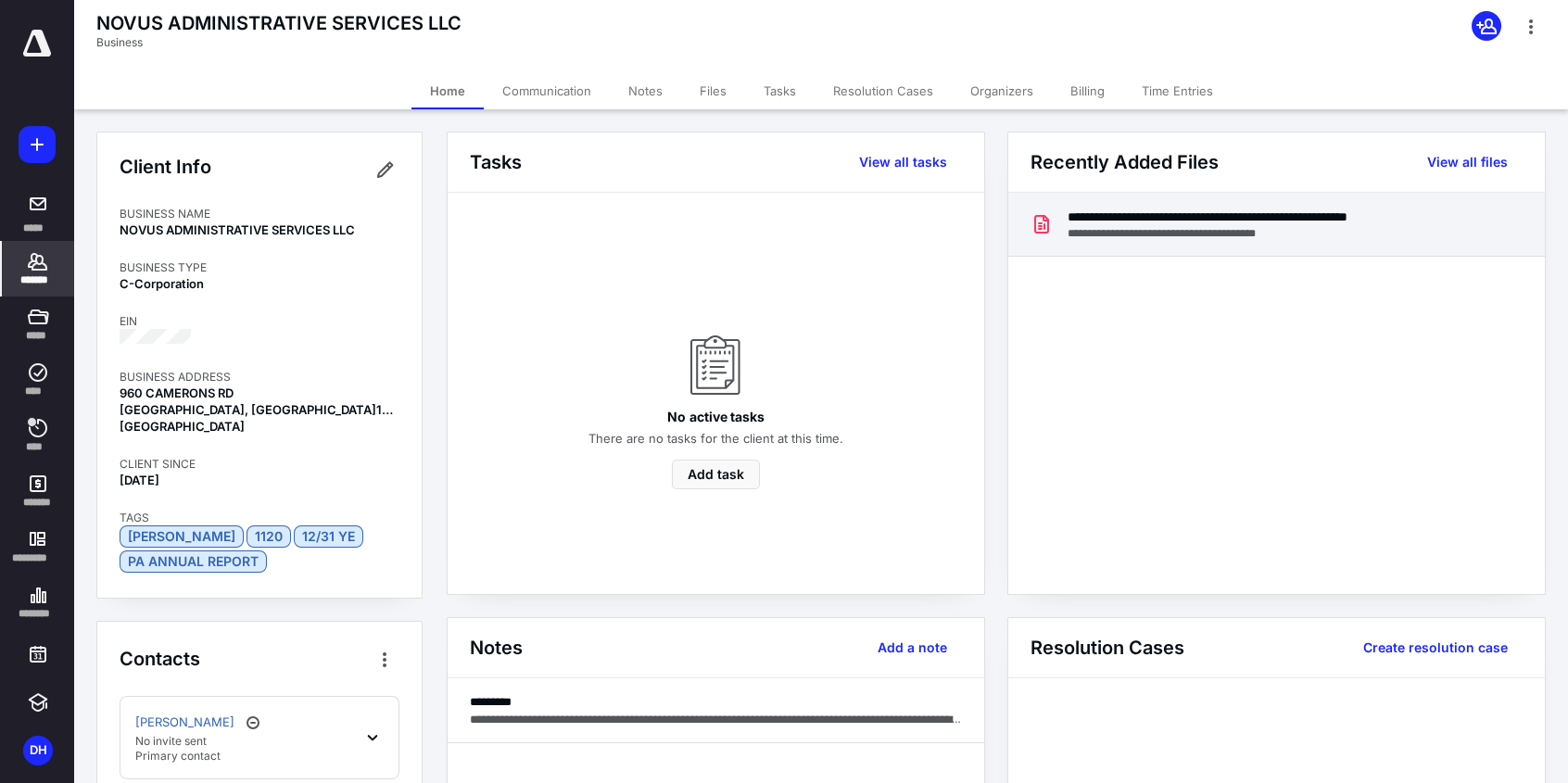 click on "**********" at bounding box center [1264, 234] 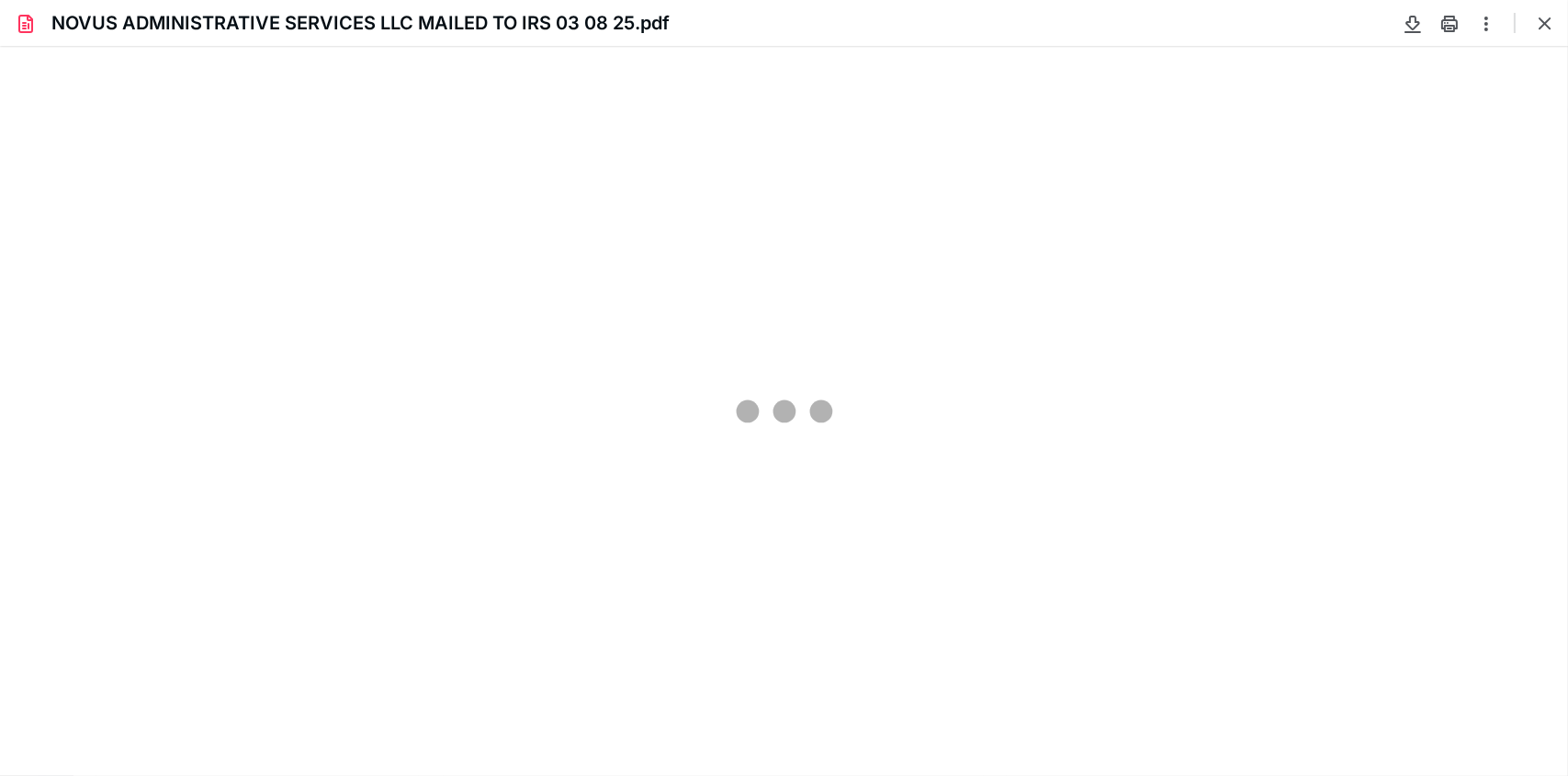 scroll, scrollTop: 0, scrollLeft: 0, axis: both 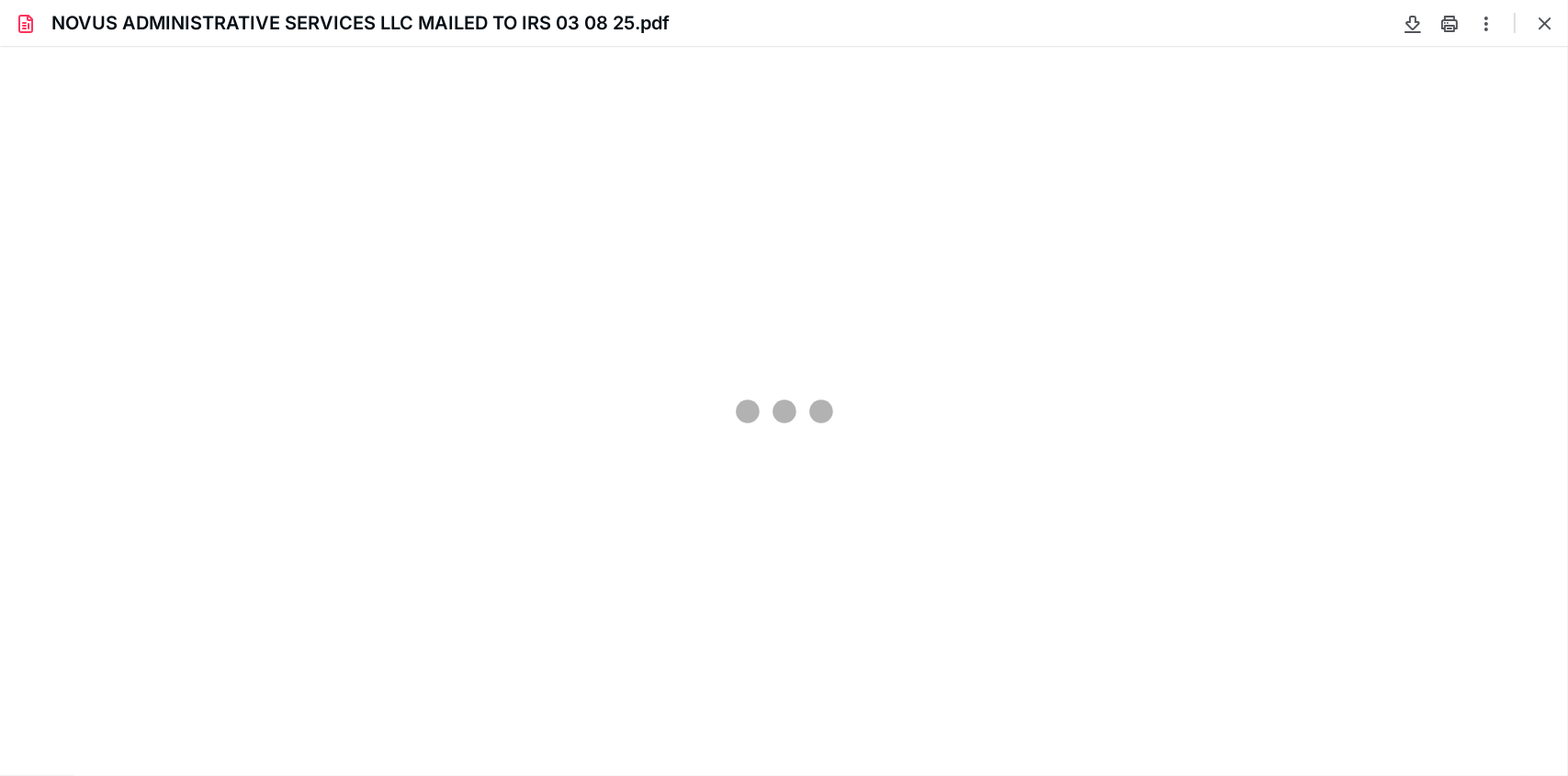 type on "95" 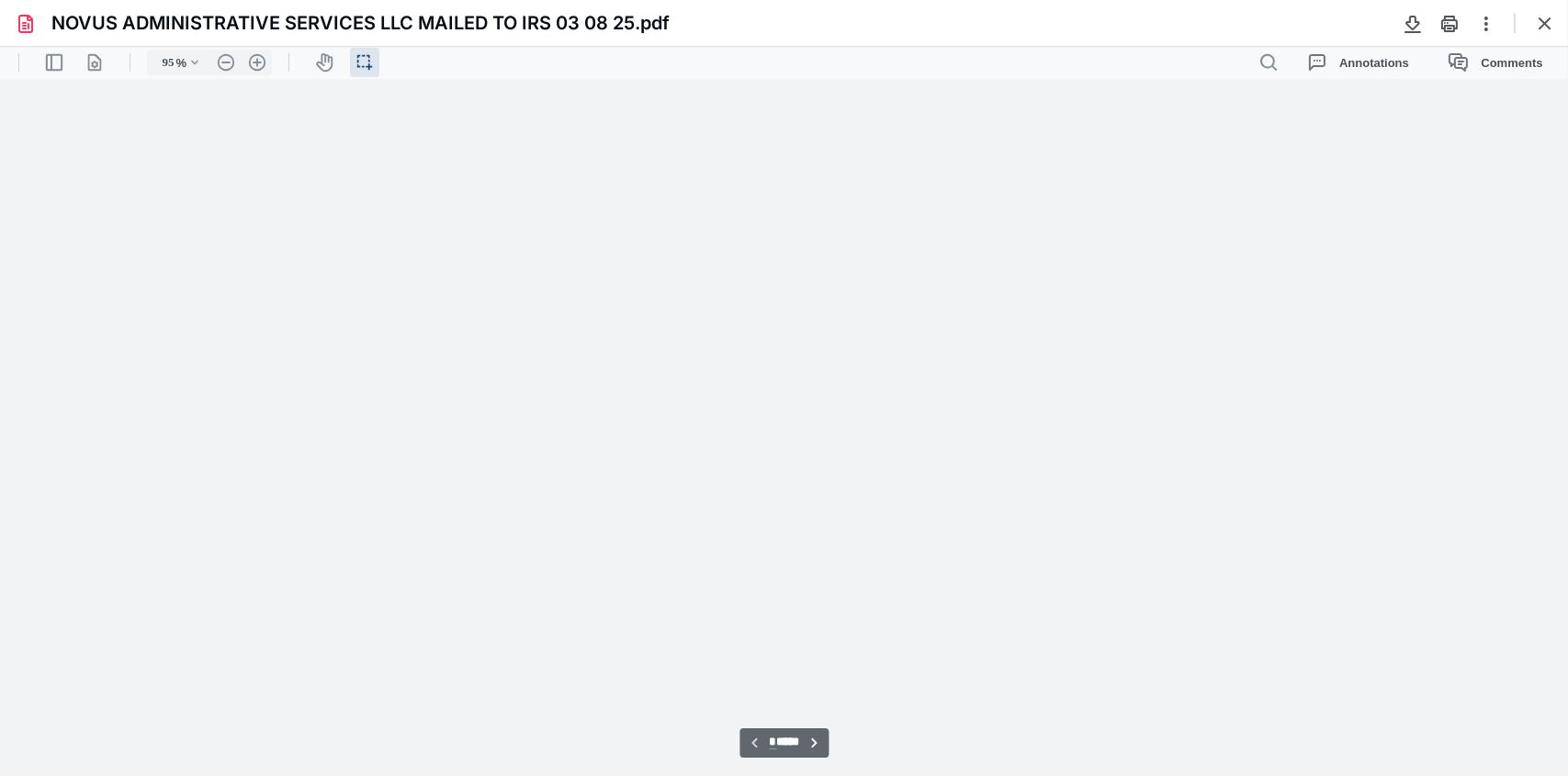 scroll, scrollTop: 37, scrollLeft: 0, axis: vertical 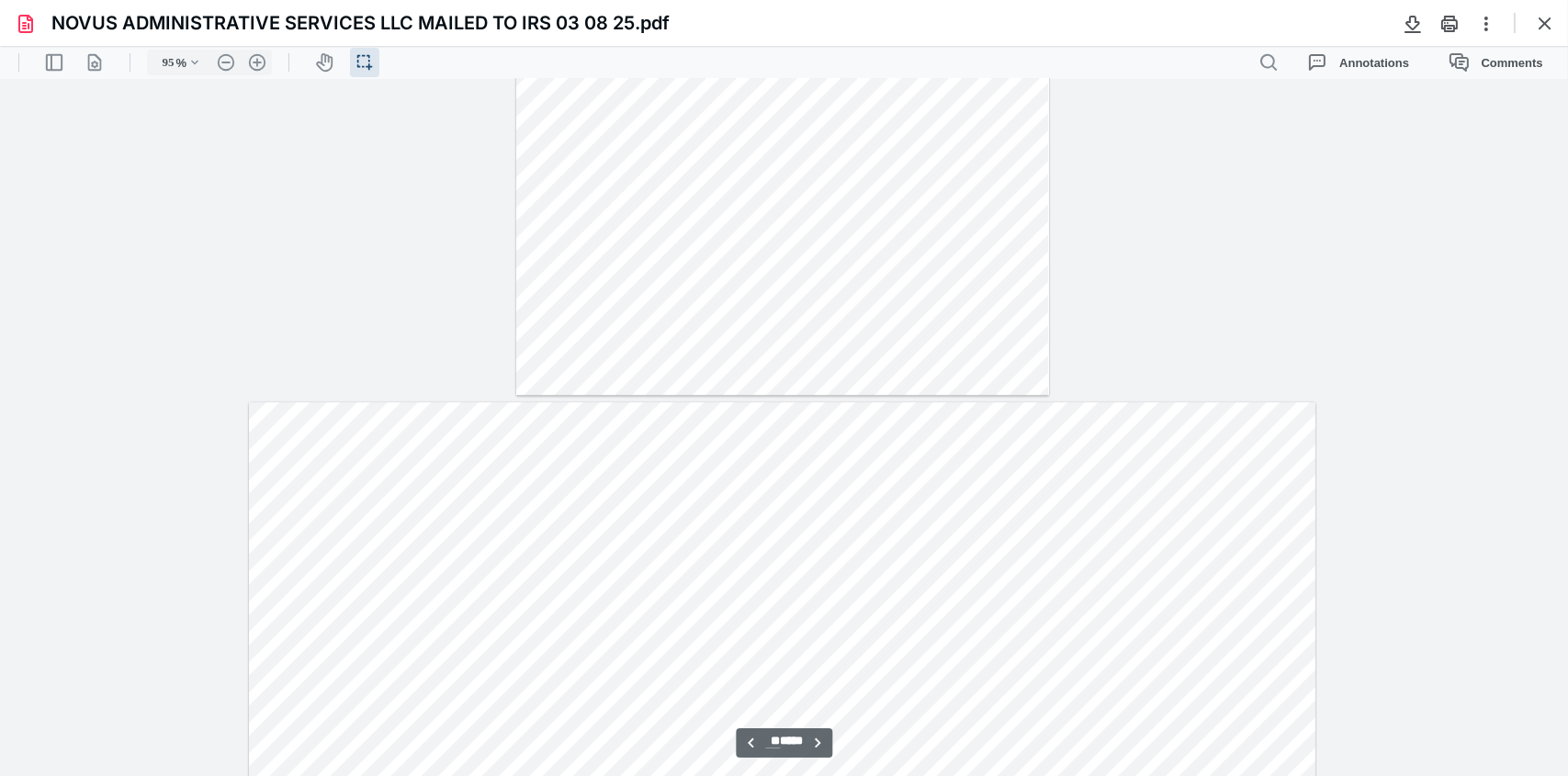 type on "**" 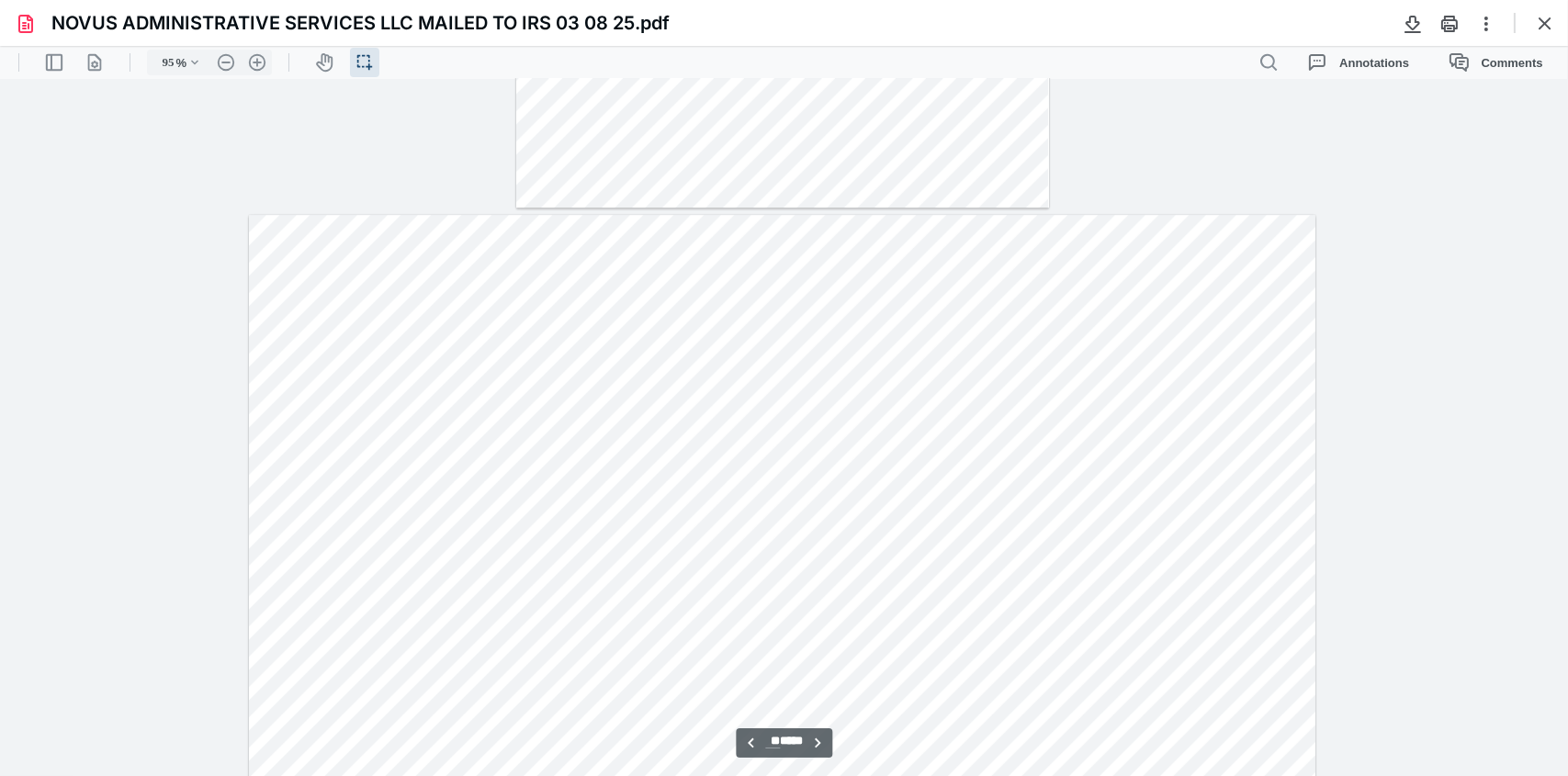 scroll, scrollTop: 9060, scrollLeft: 0, axis: vertical 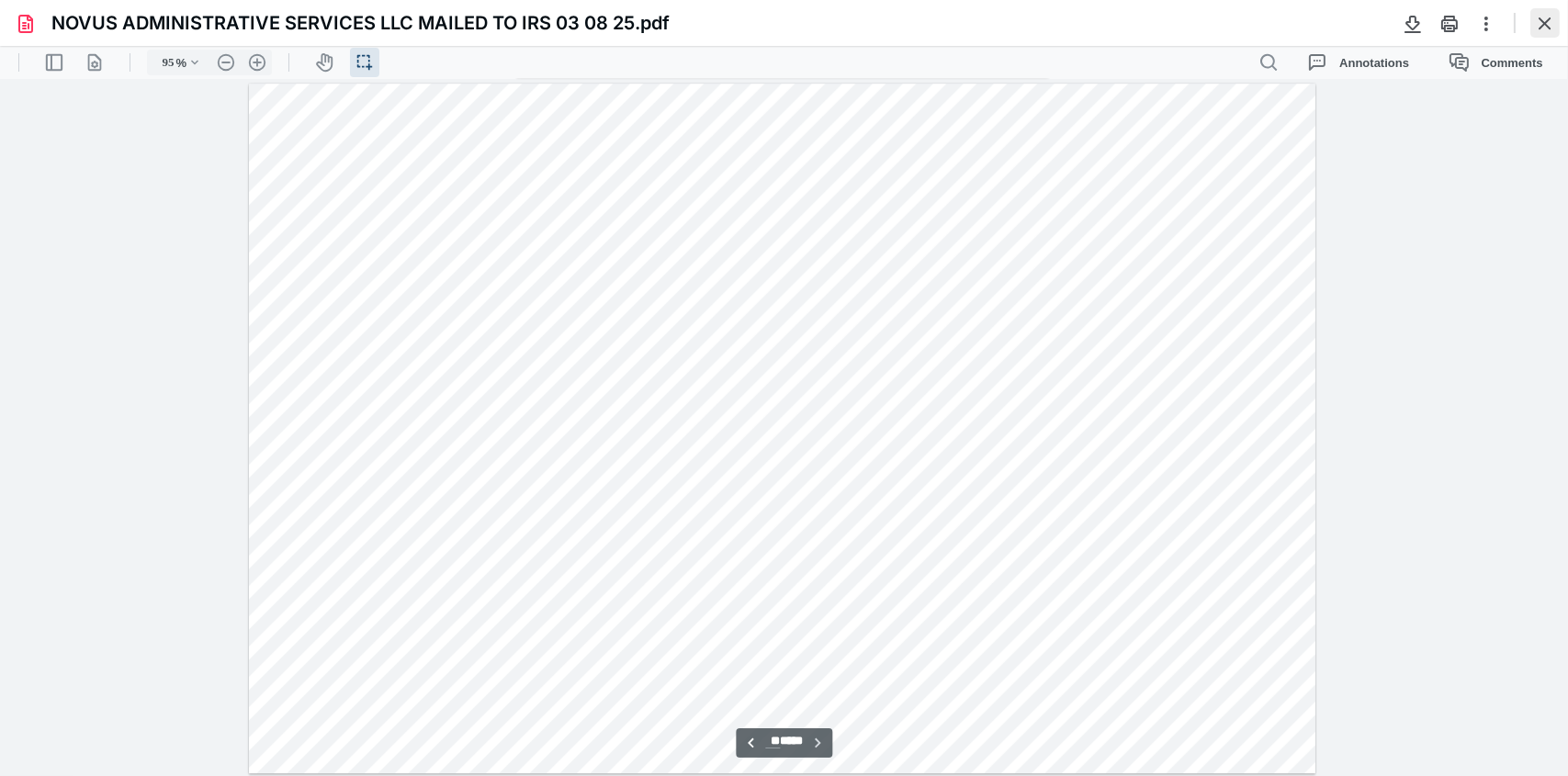 click at bounding box center [1545, 23] 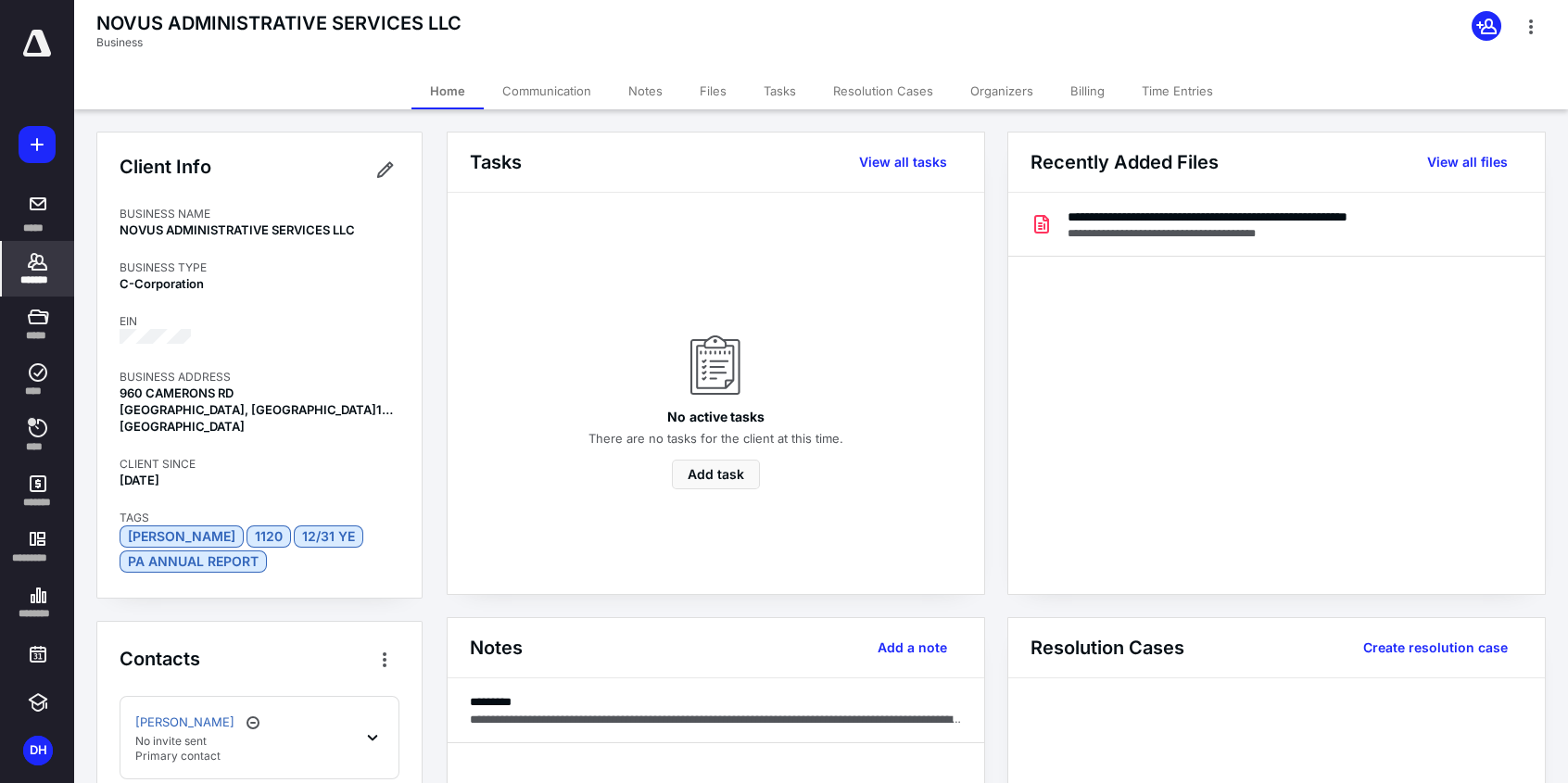 click 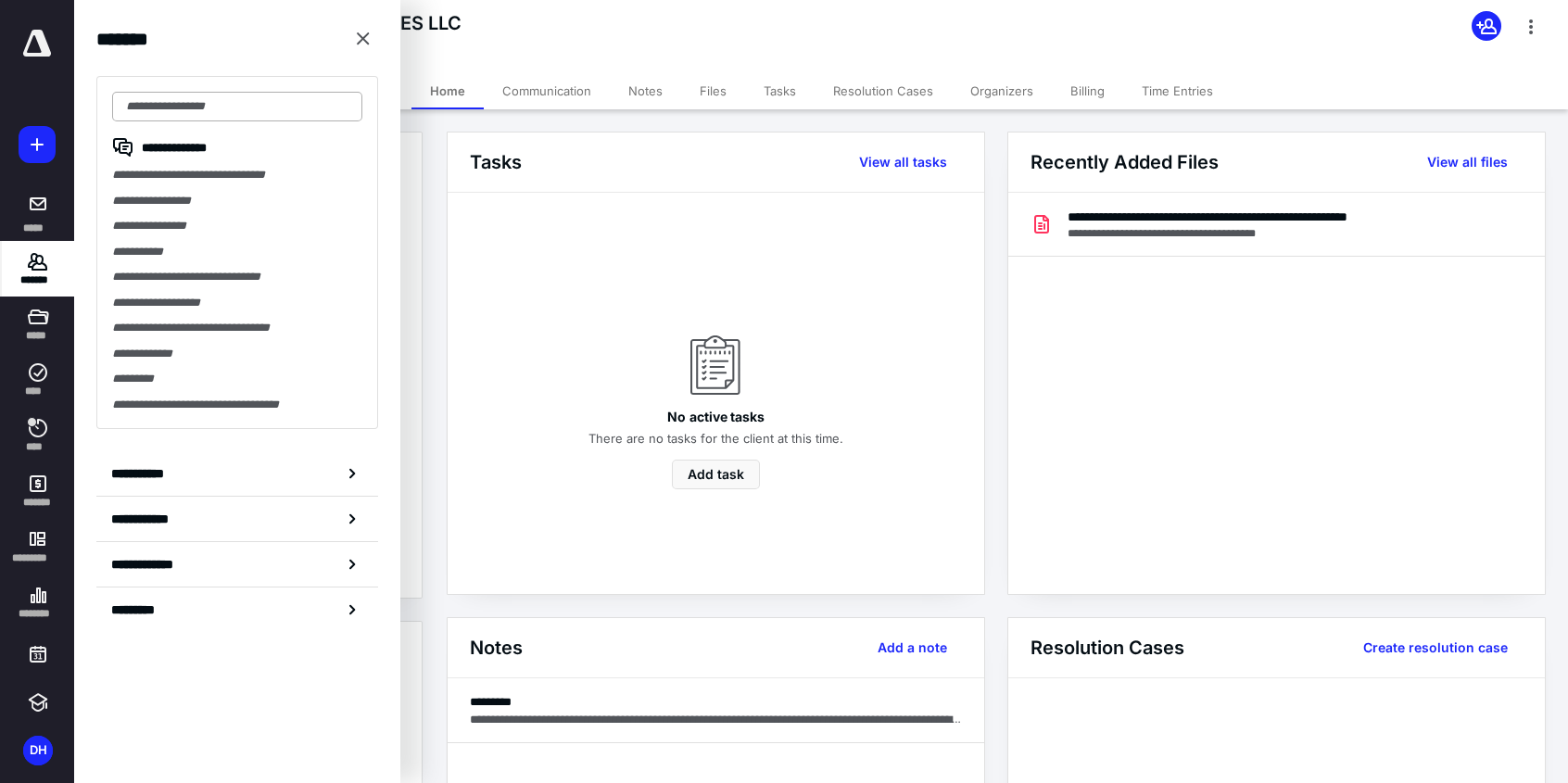 click at bounding box center [237, 107] 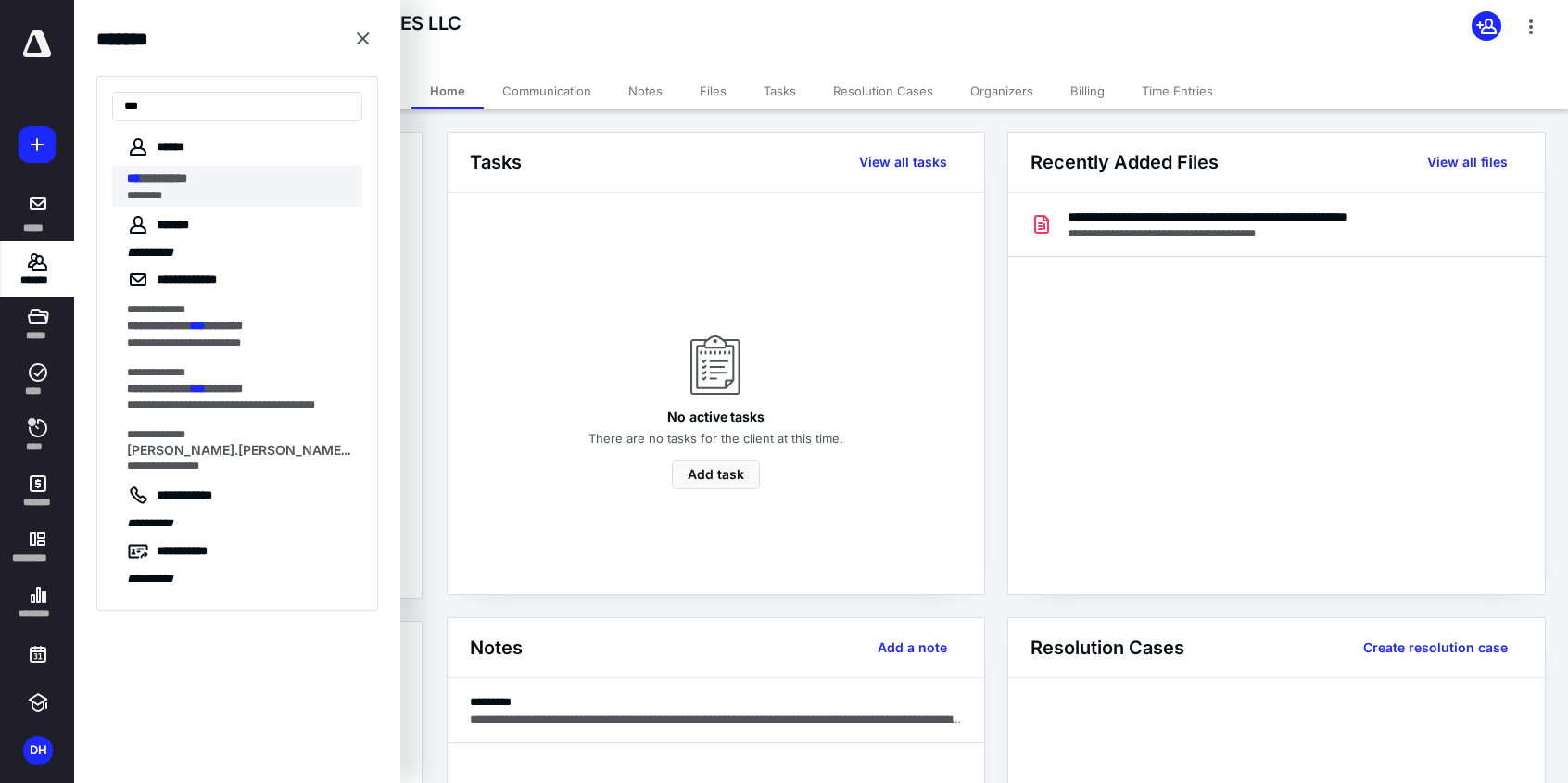 type on "***" 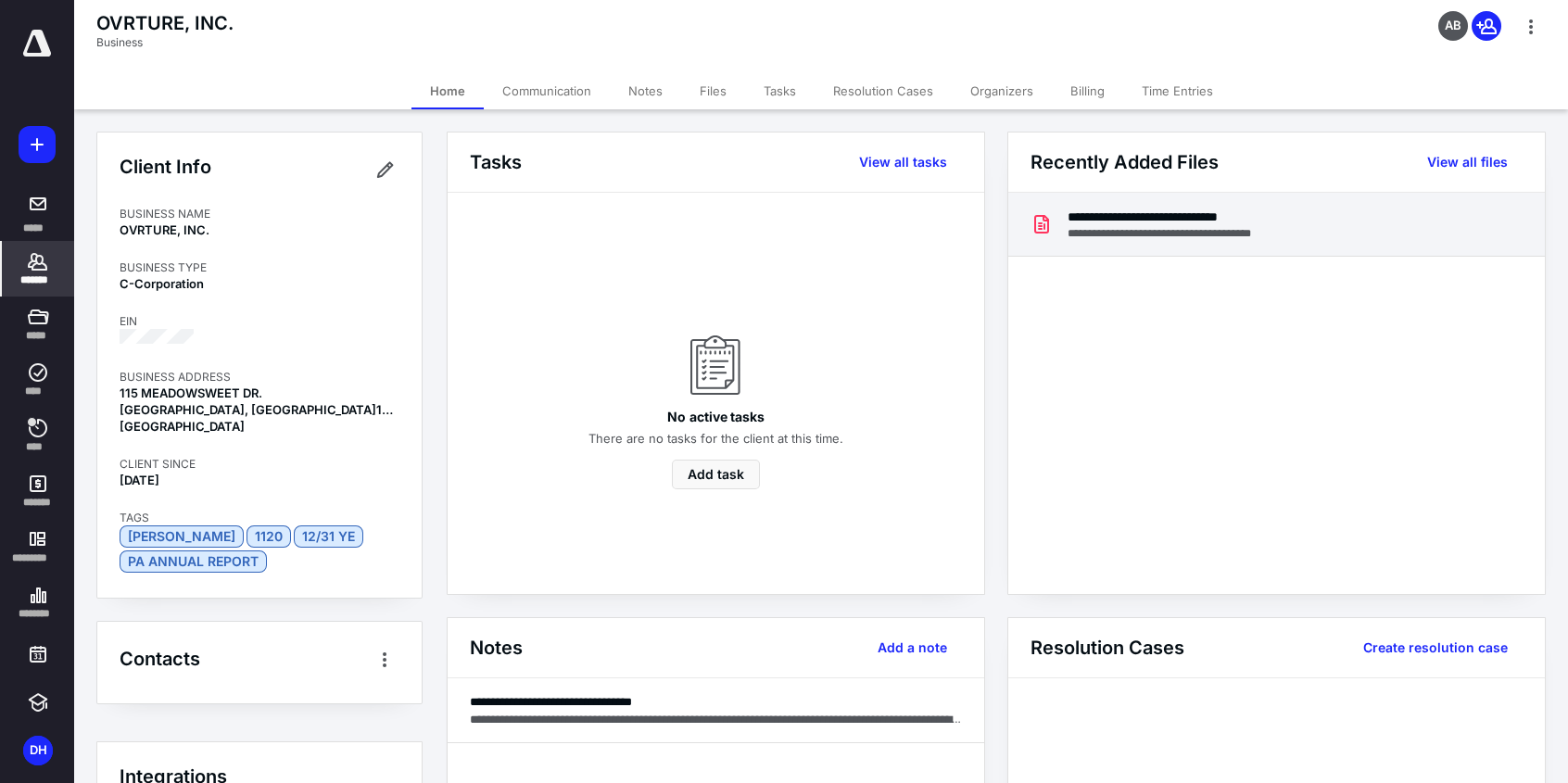 click on "**********" at bounding box center [1191, 234] 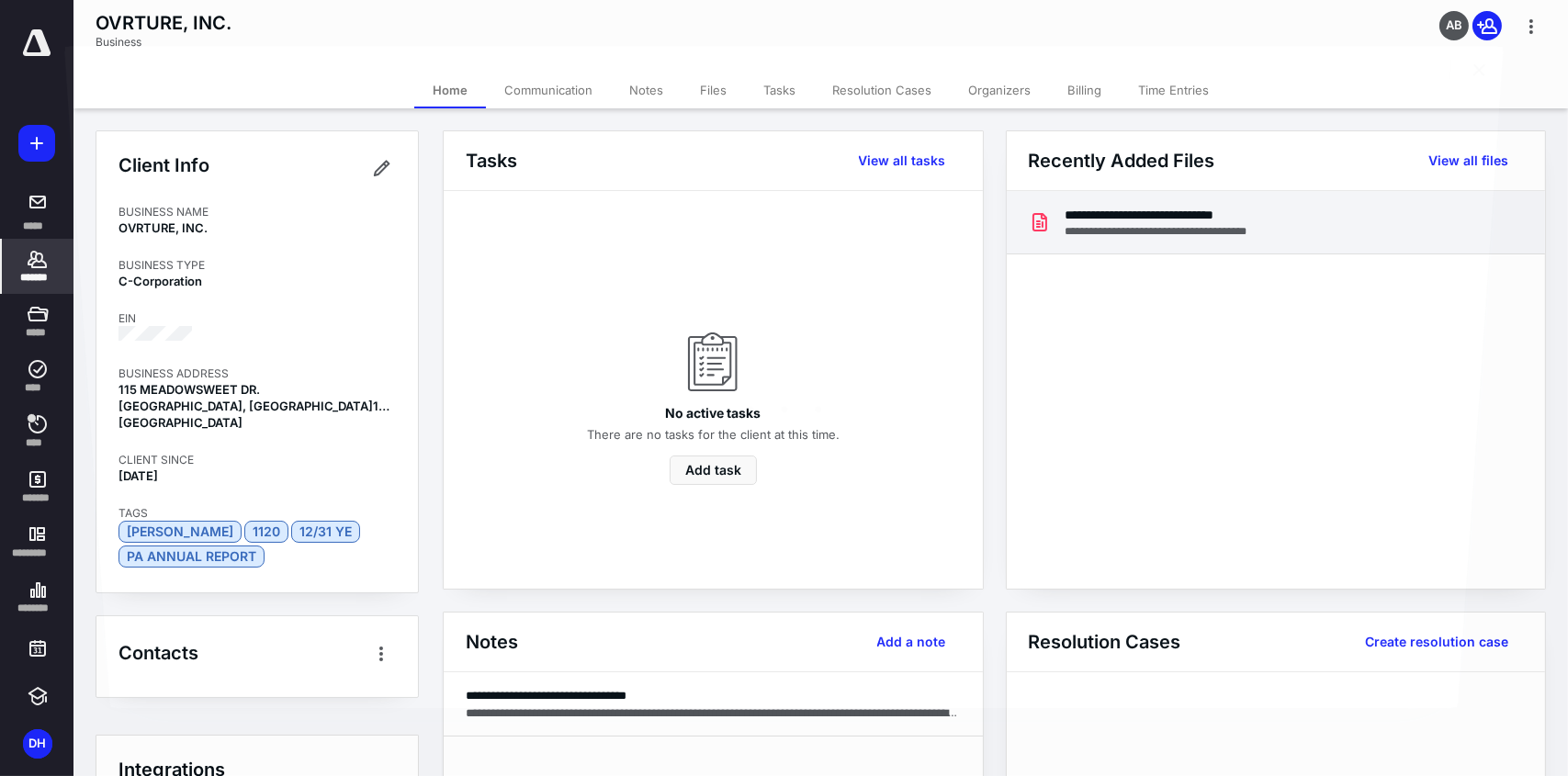 click at bounding box center (784, 399) 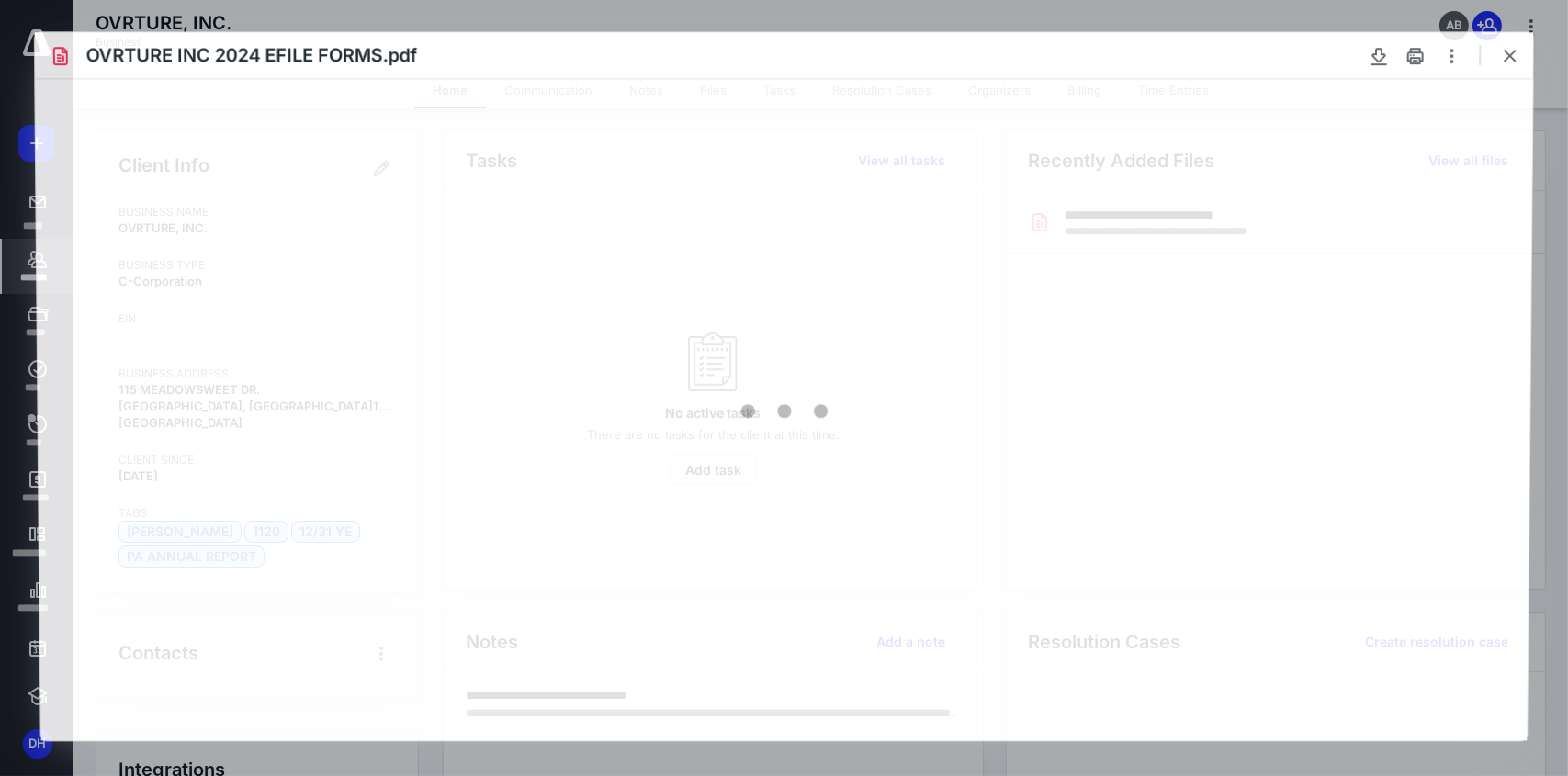 scroll, scrollTop: 0, scrollLeft: 0, axis: both 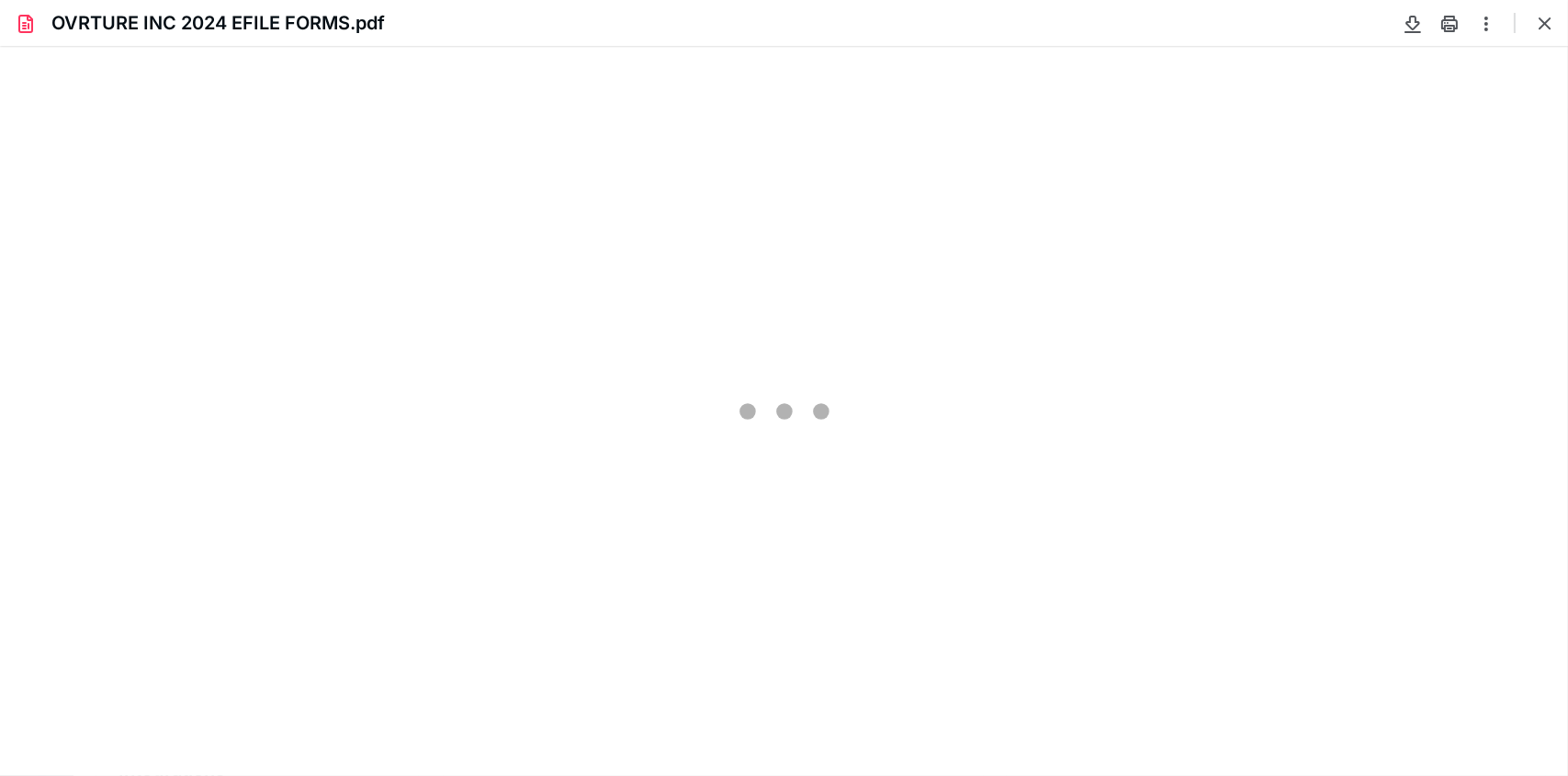 type on "95" 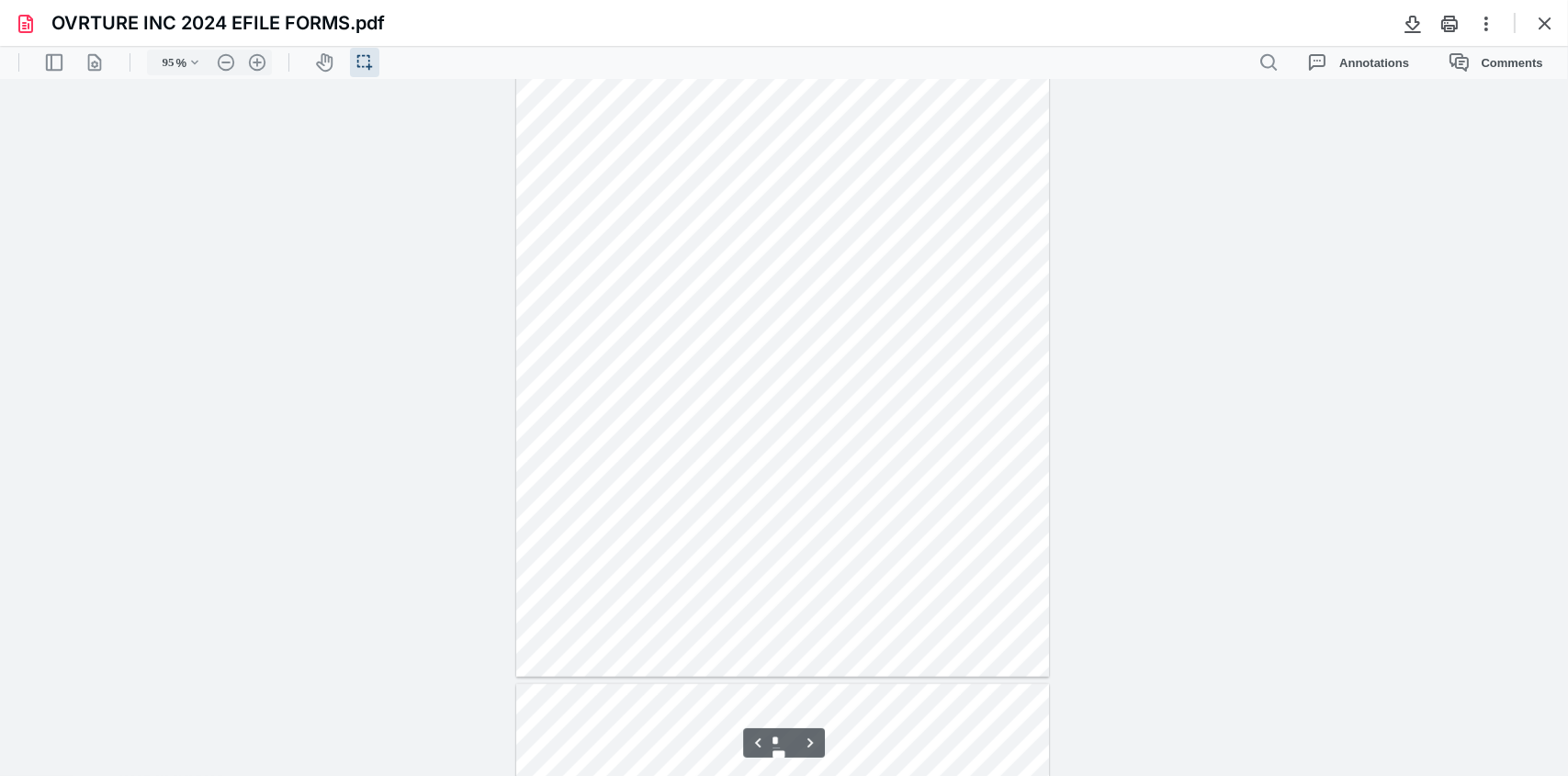 type on "*" 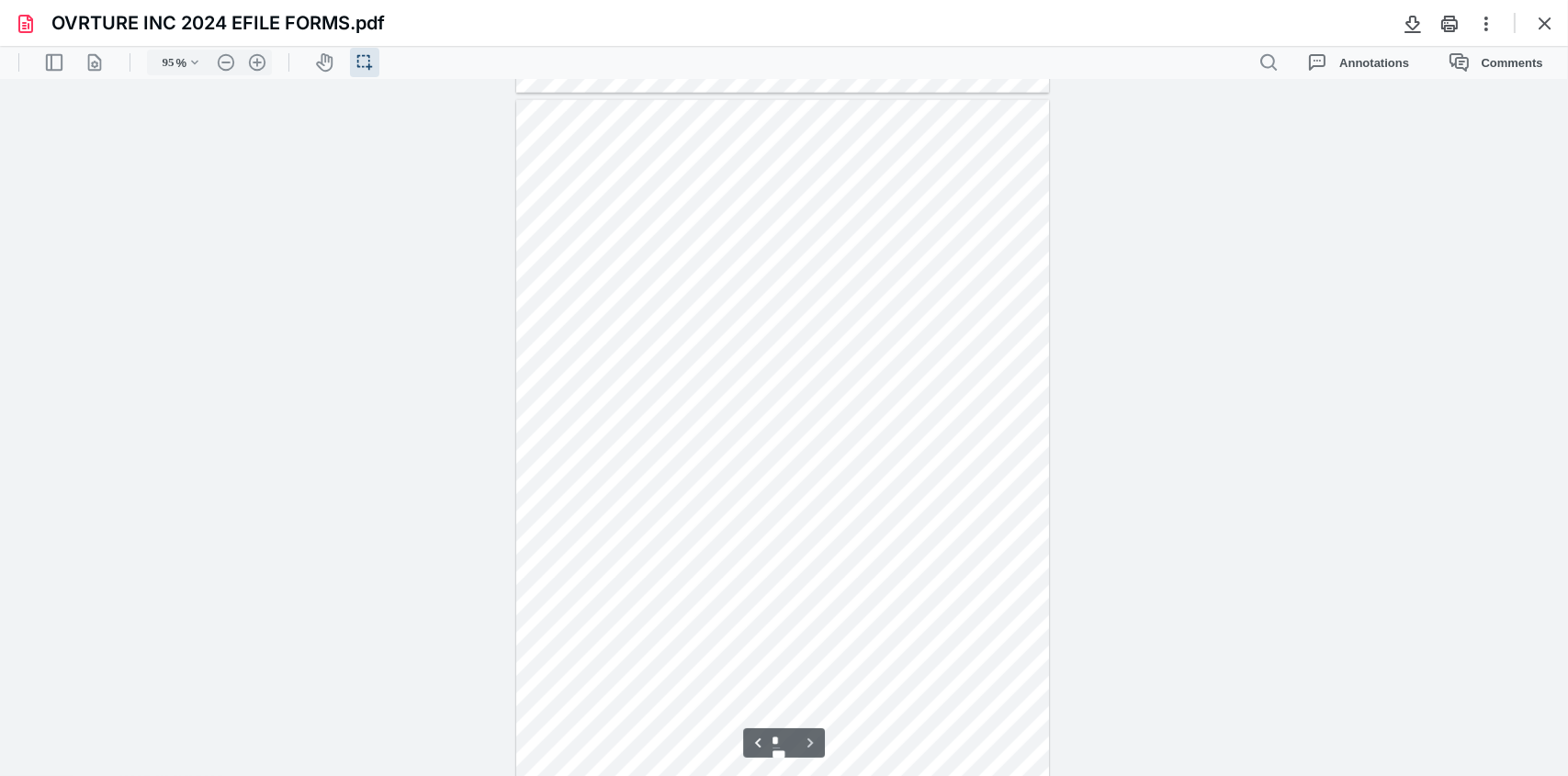 scroll, scrollTop: 3484, scrollLeft: 0, axis: vertical 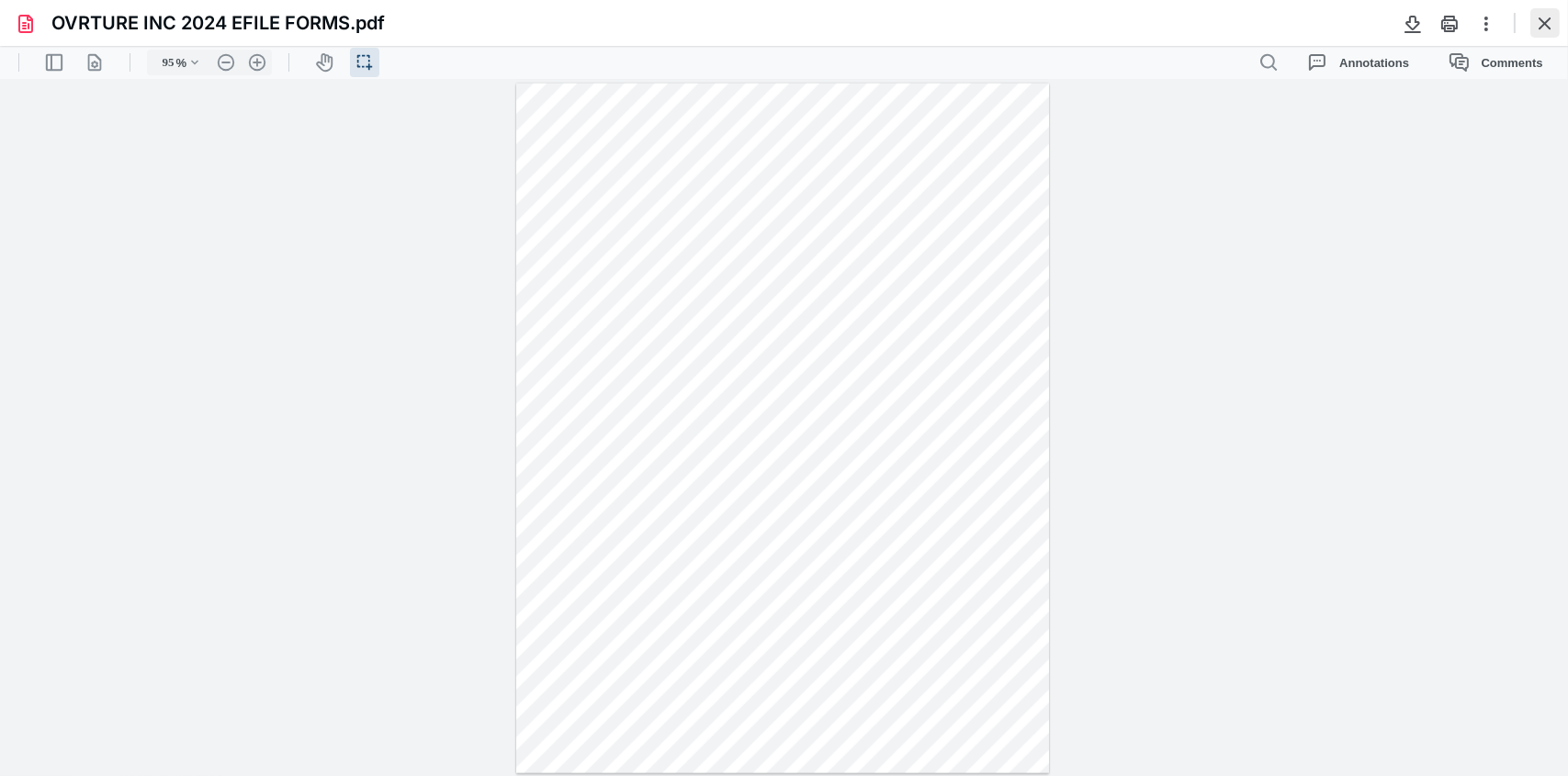 click at bounding box center [1545, 23] 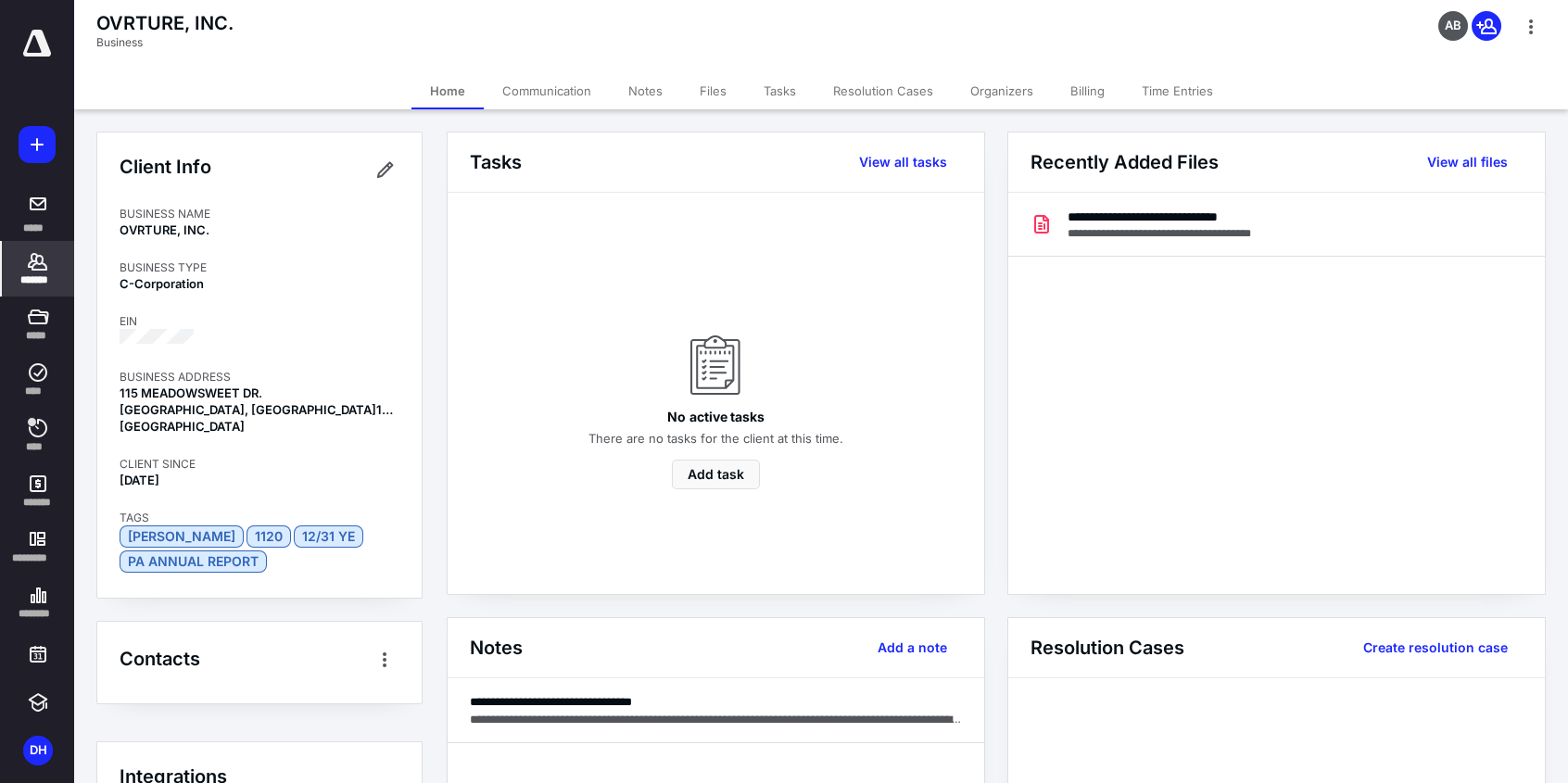 click on "*******" at bounding box center [38, 280] 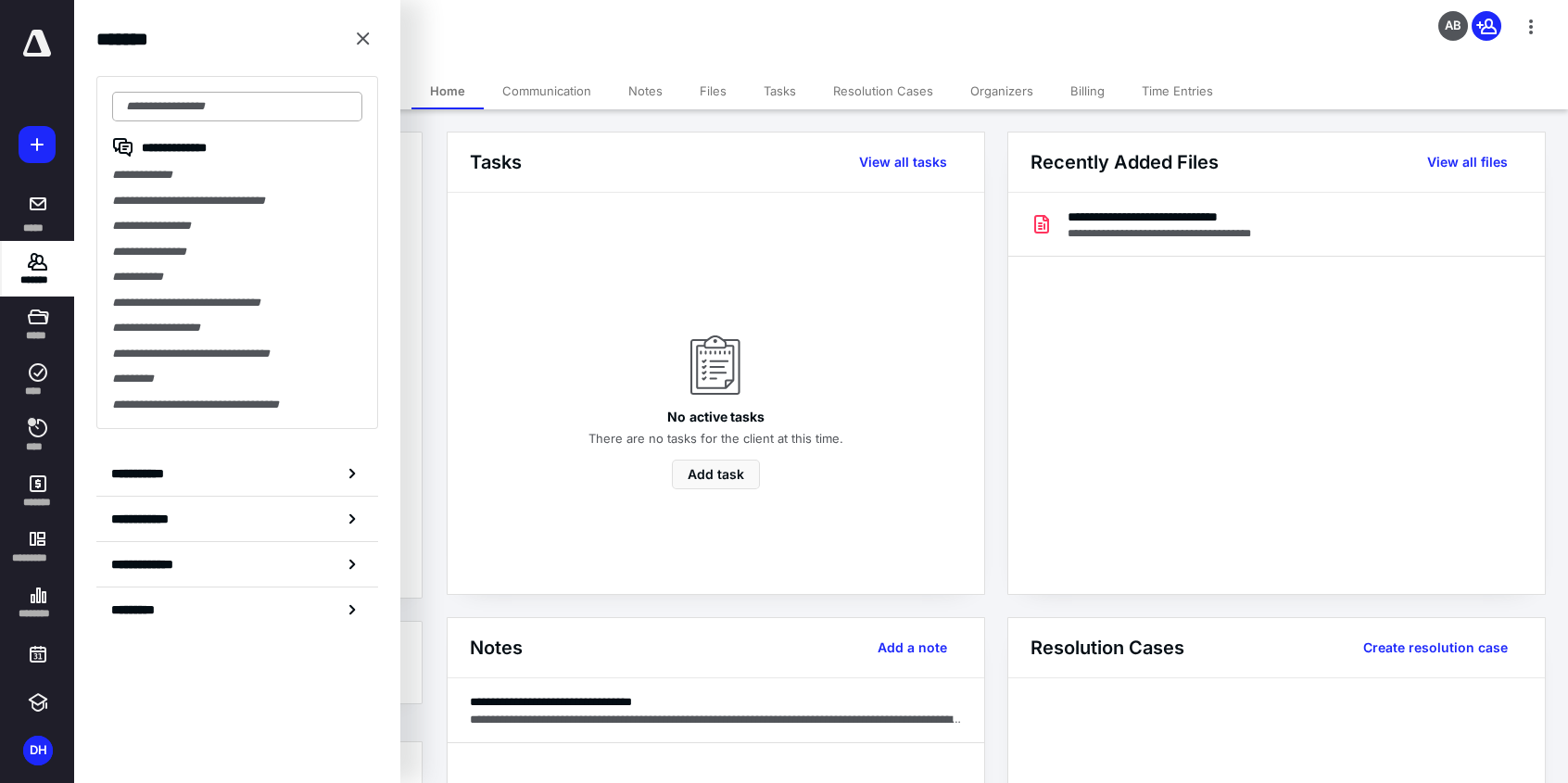 click at bounding box center [237, 107] 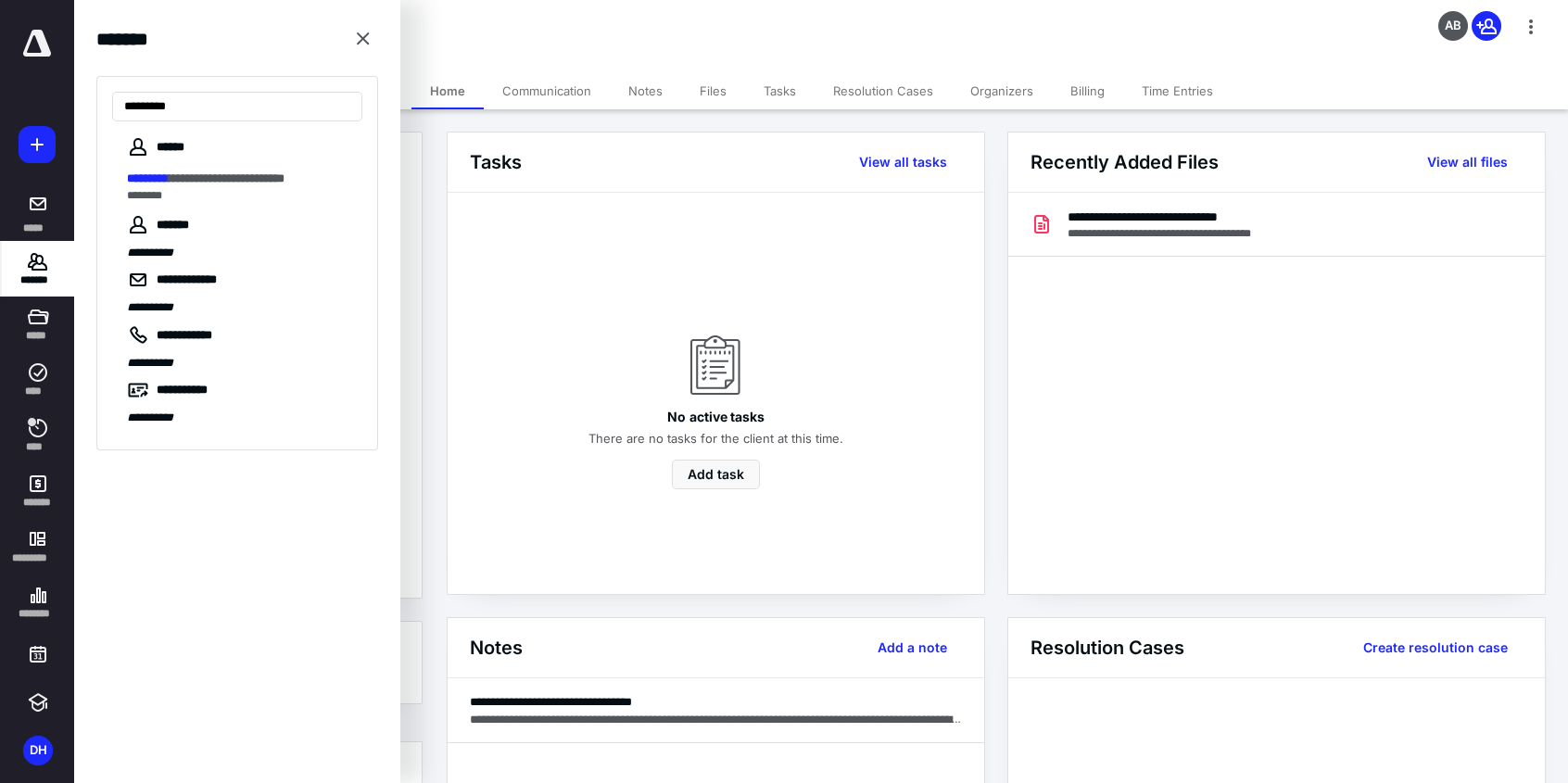type on "*********" 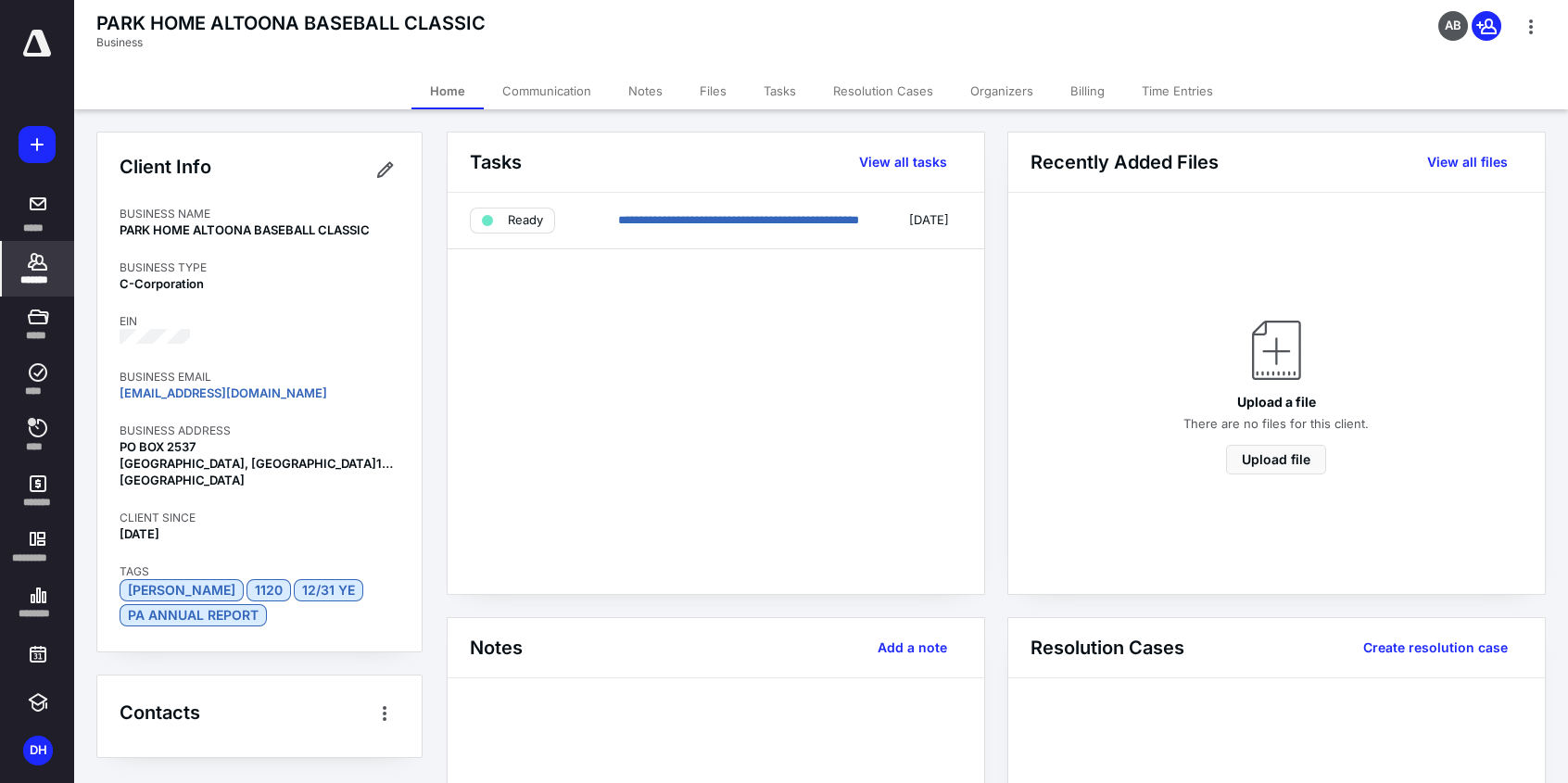 click on "*******" at bounding box center (38, 280) 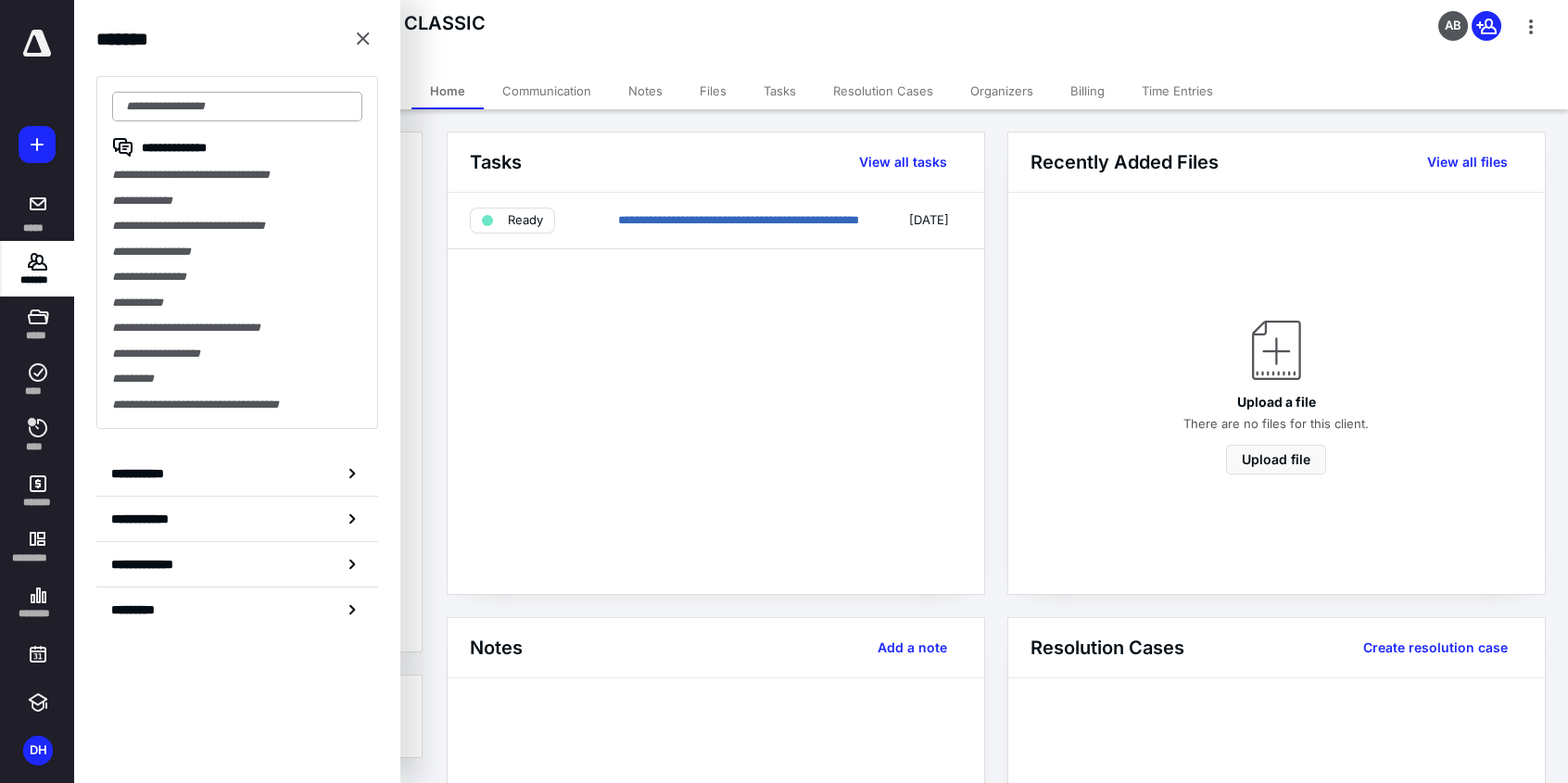 click at bounding box center (237, 107) 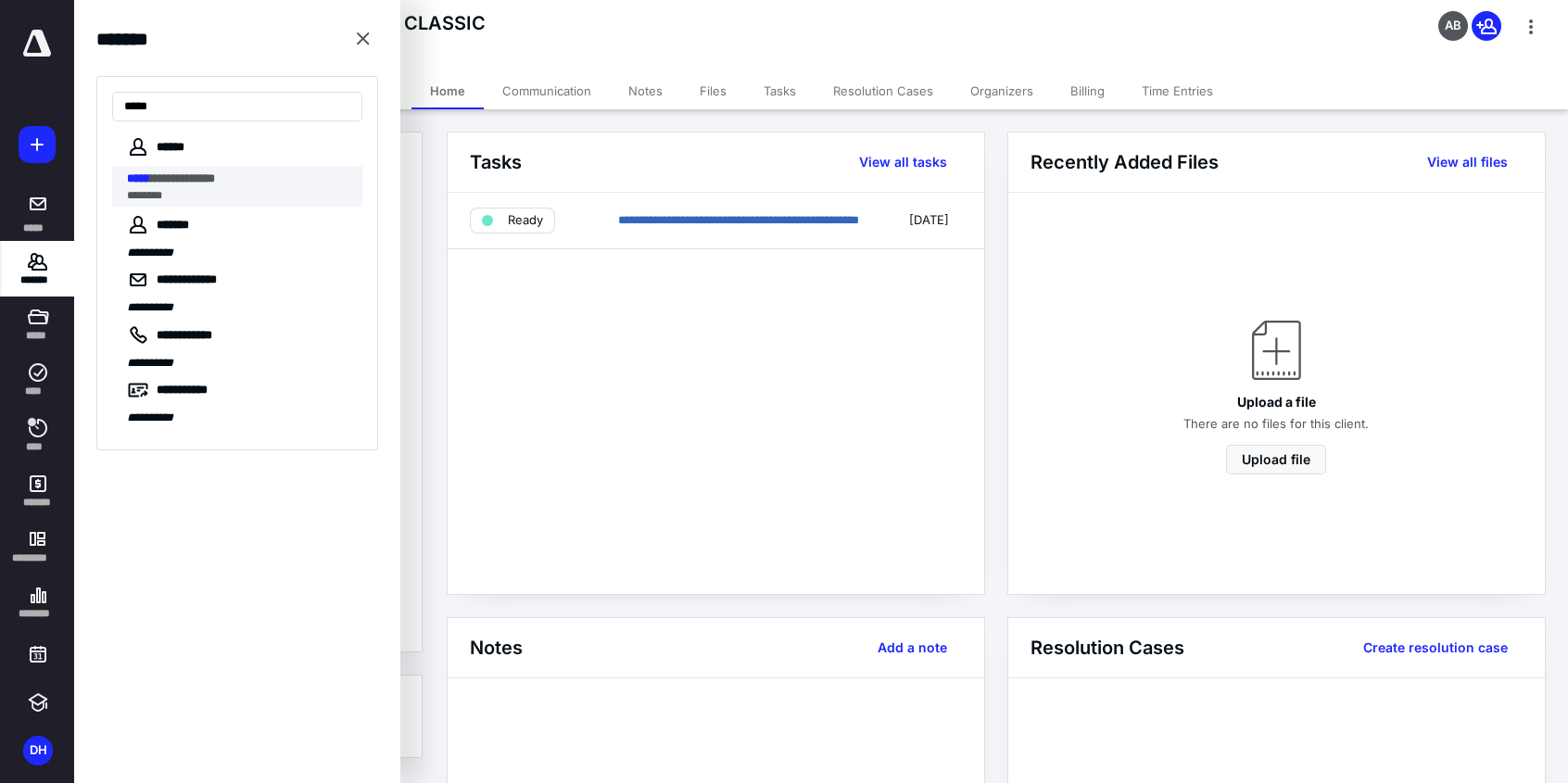 type on "*****" 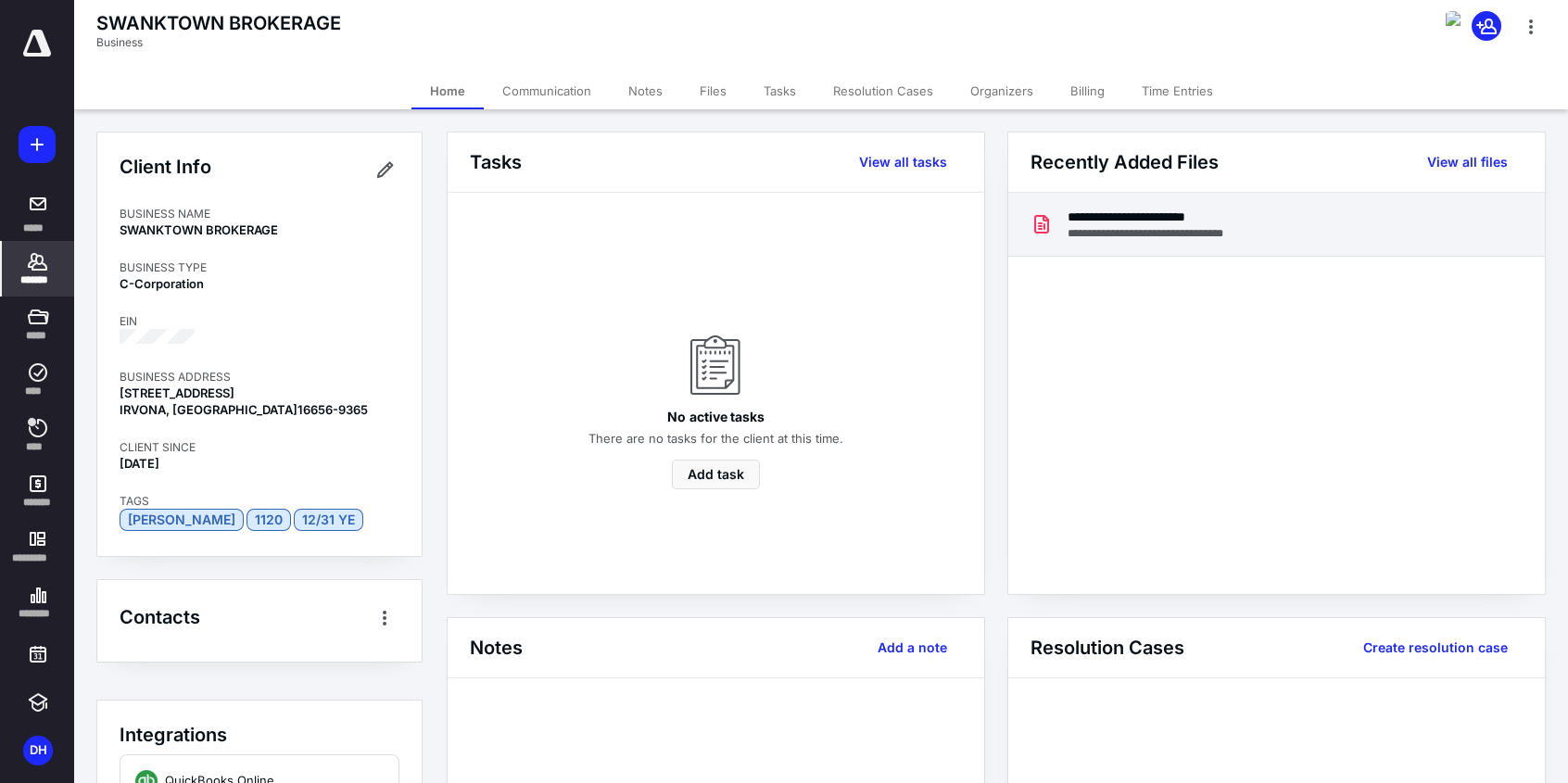 click on "**********" at bounding box center (1161, 217) 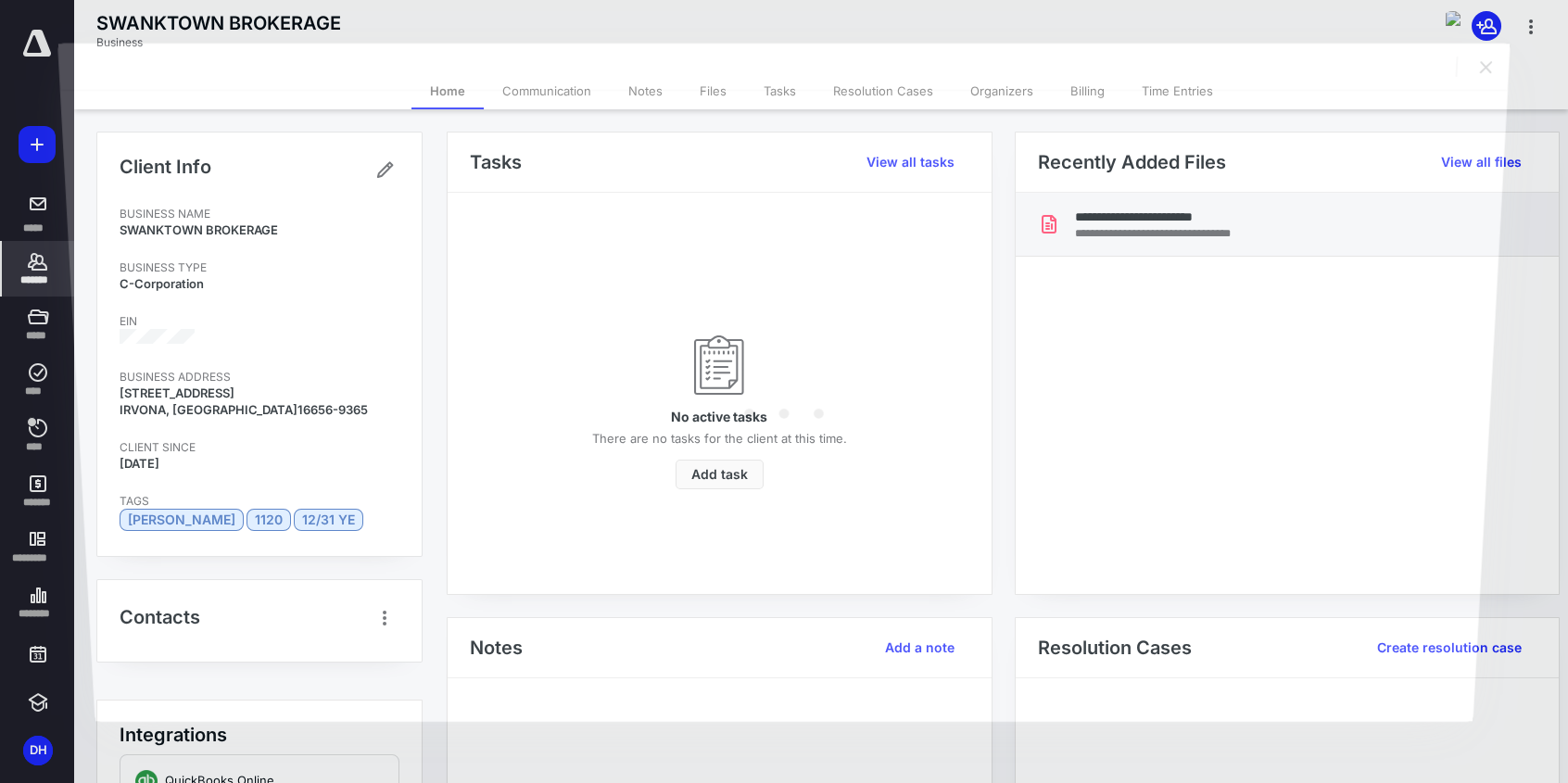 click at bounding box center (784, 406) 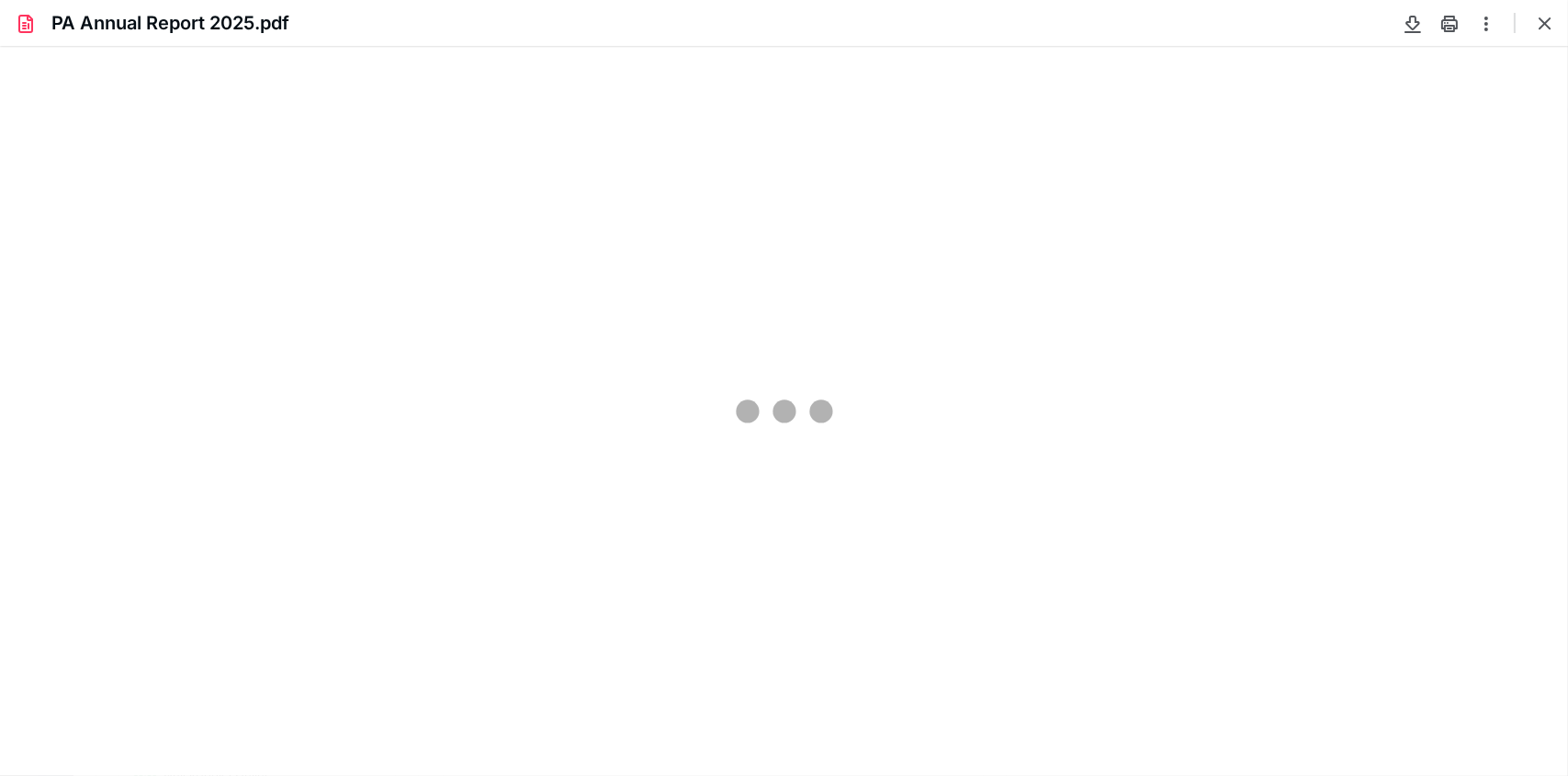 scroll, scrollTop: 0, scrollLeft: 0, axis: both 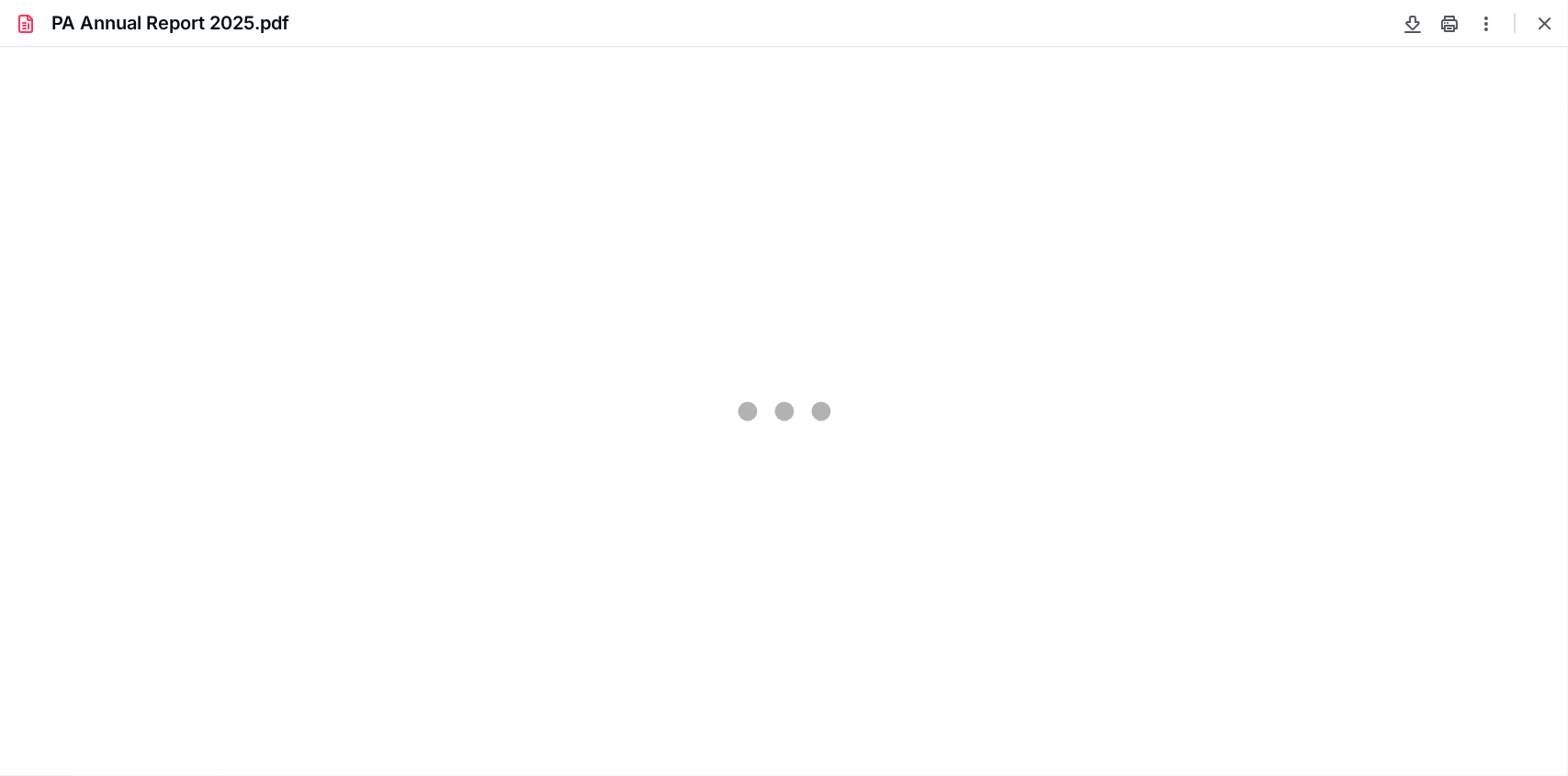 type on "95" 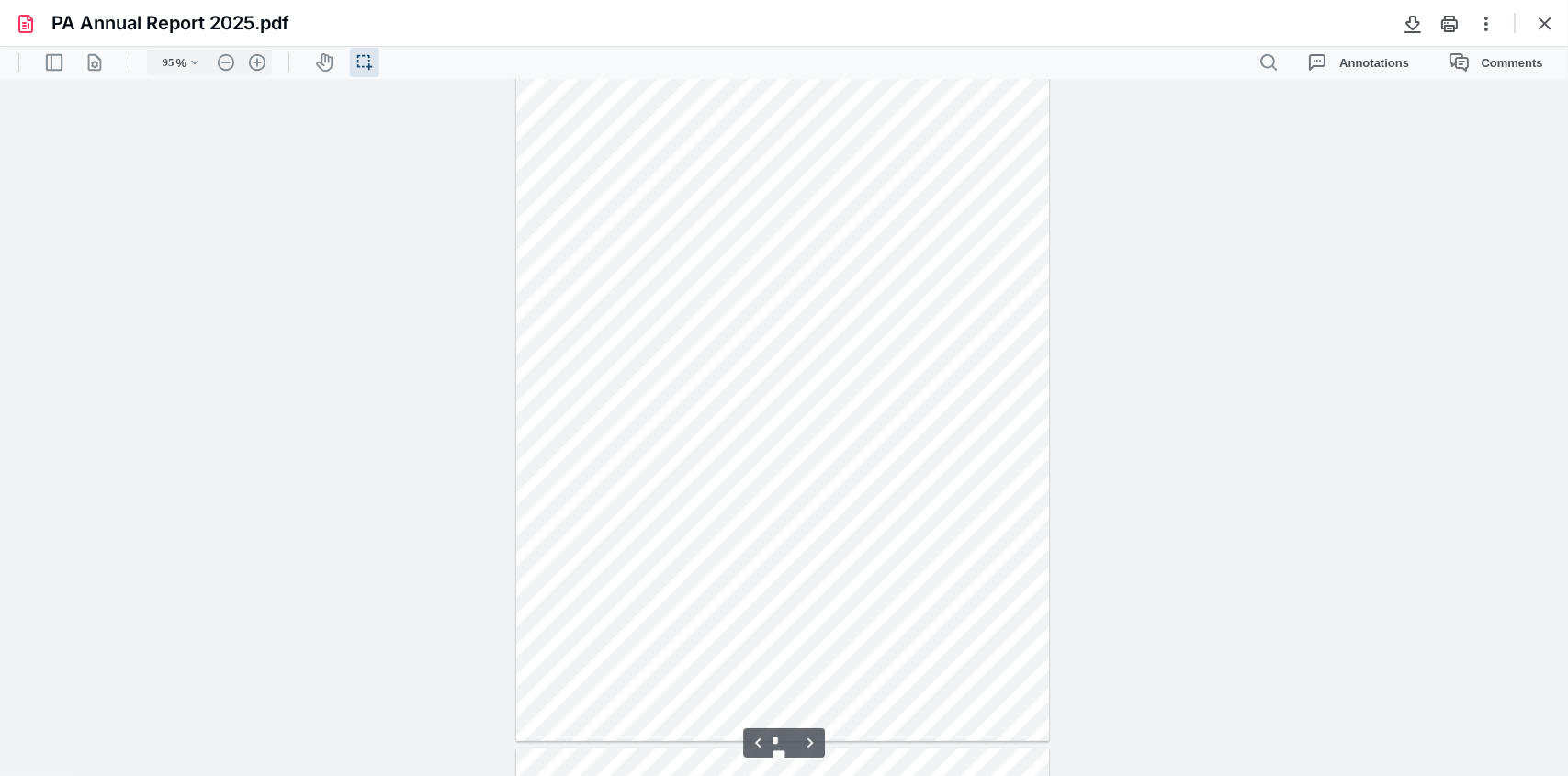 type on "*" 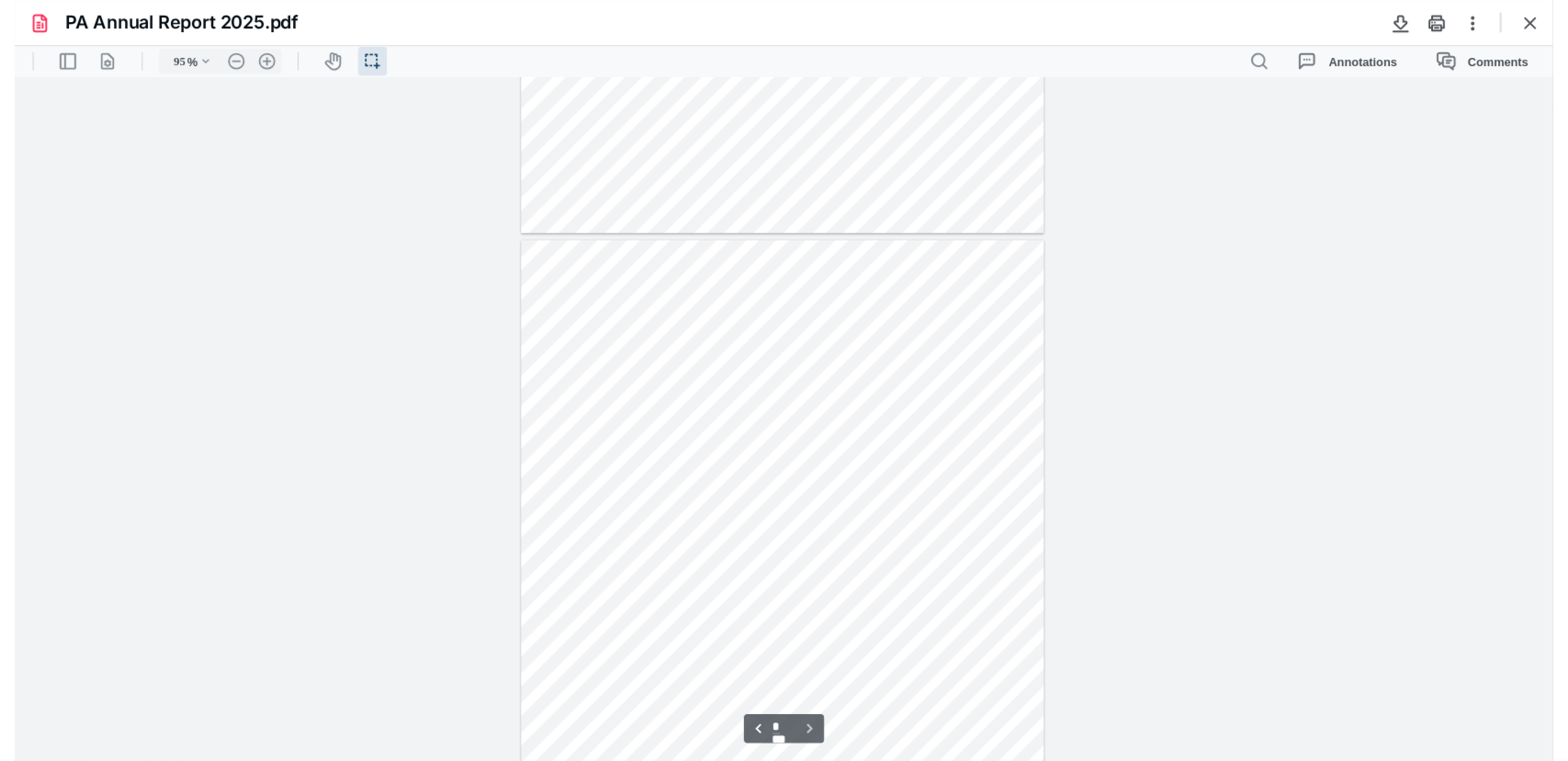 scroll, scrollTop: 2089, scrollLeft: 0, axis: vertical 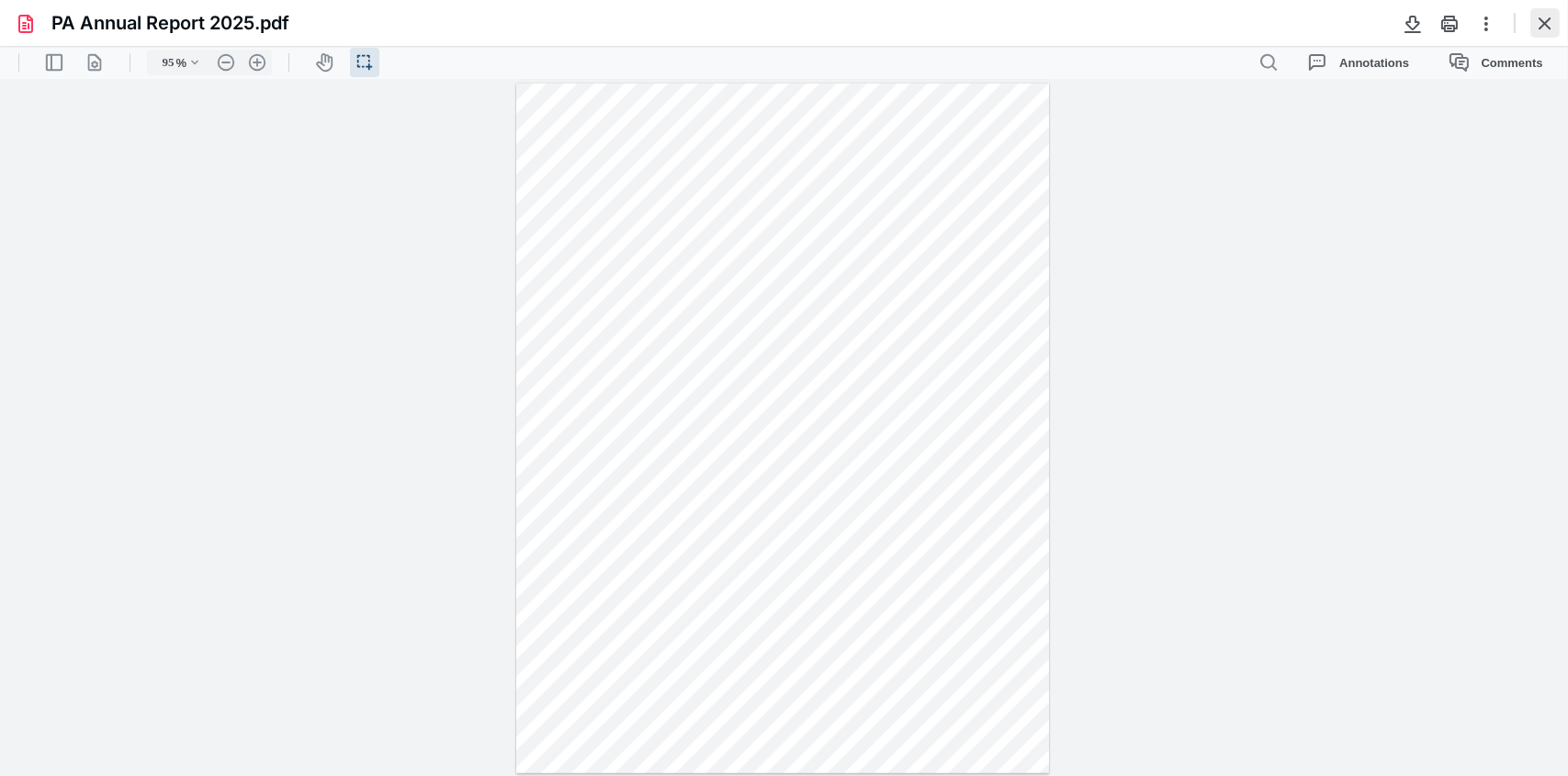 click at bounding box center [1545, 23] 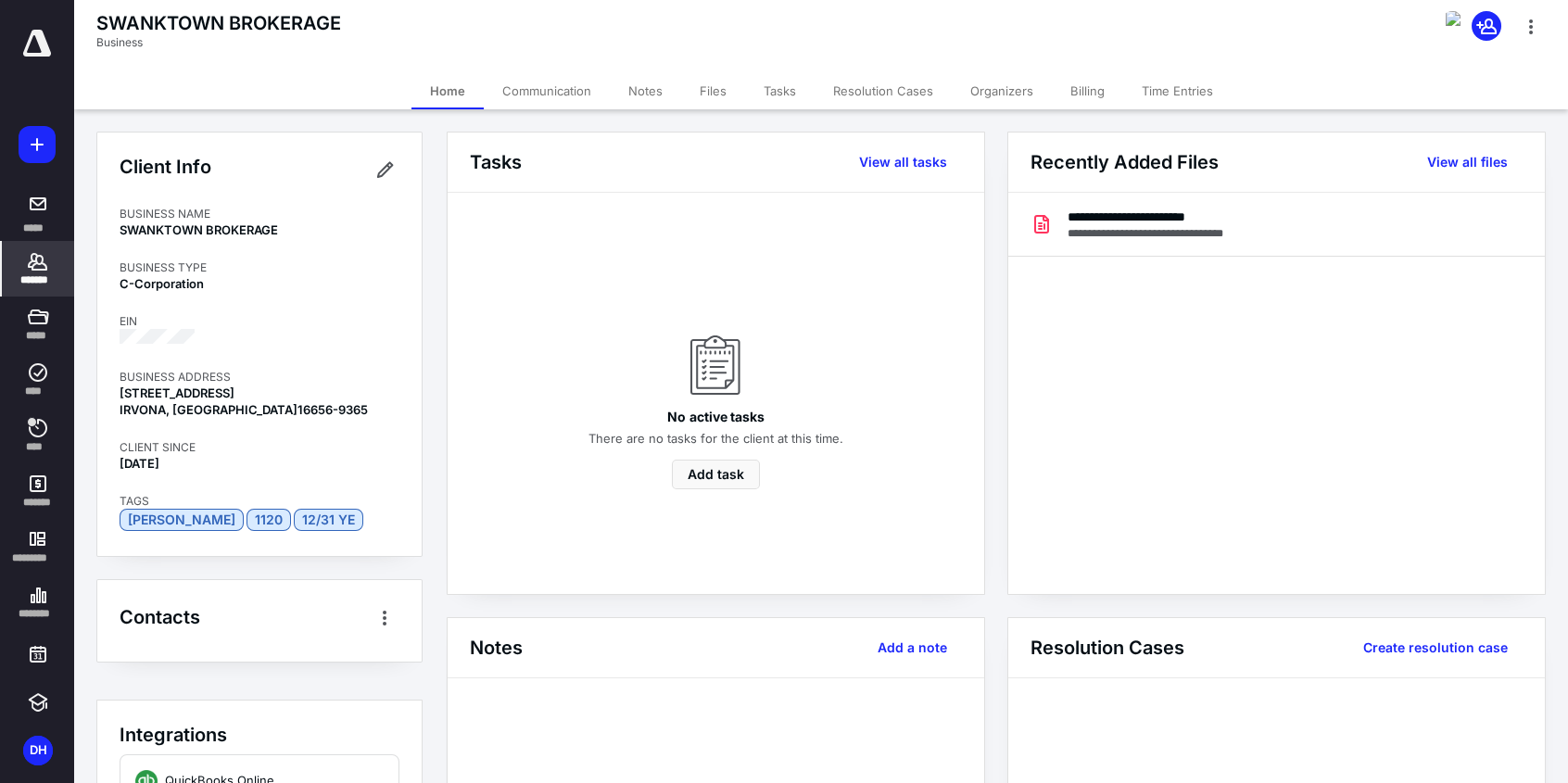 click 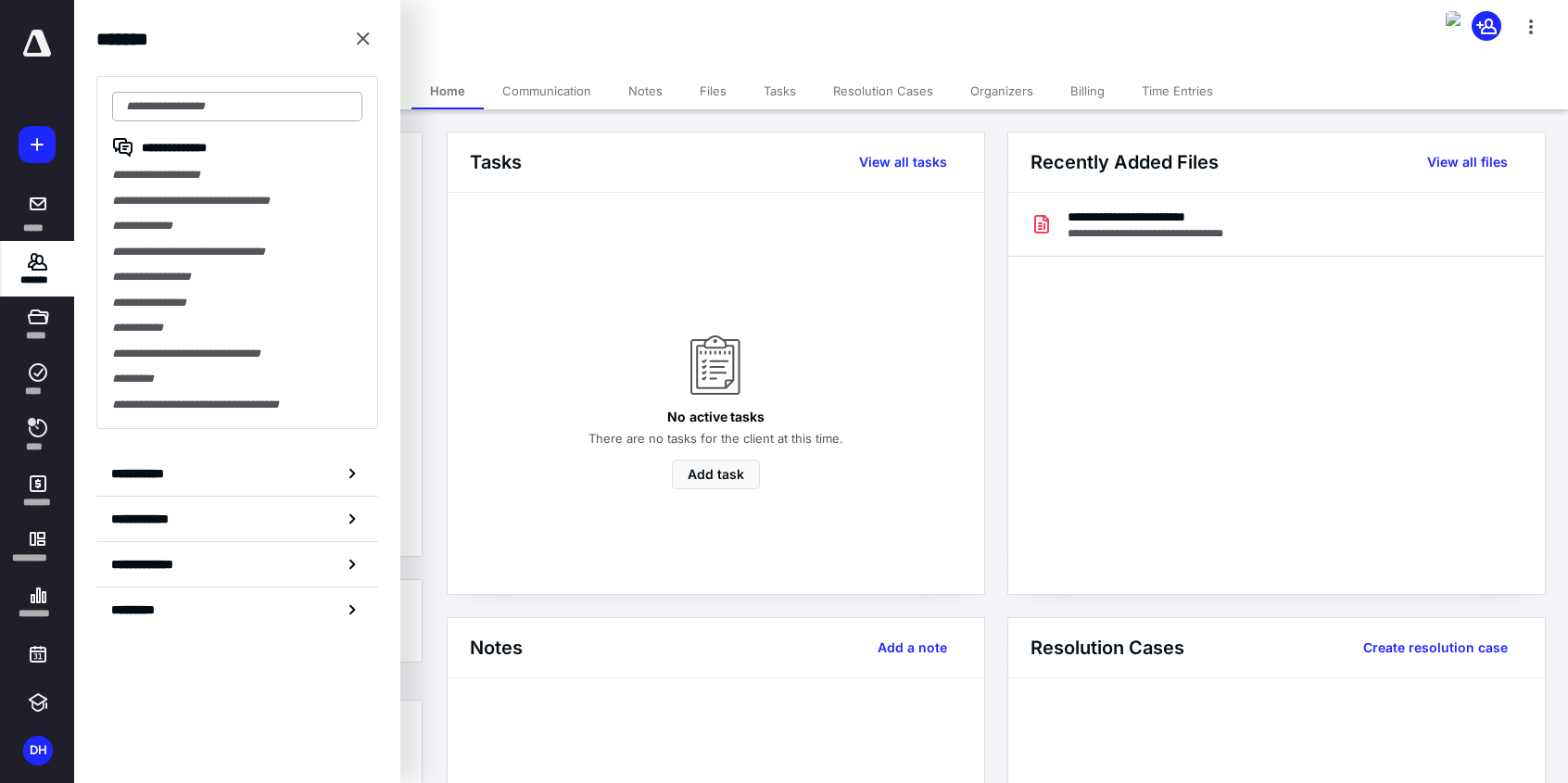 click at bounding box center [237, 107] 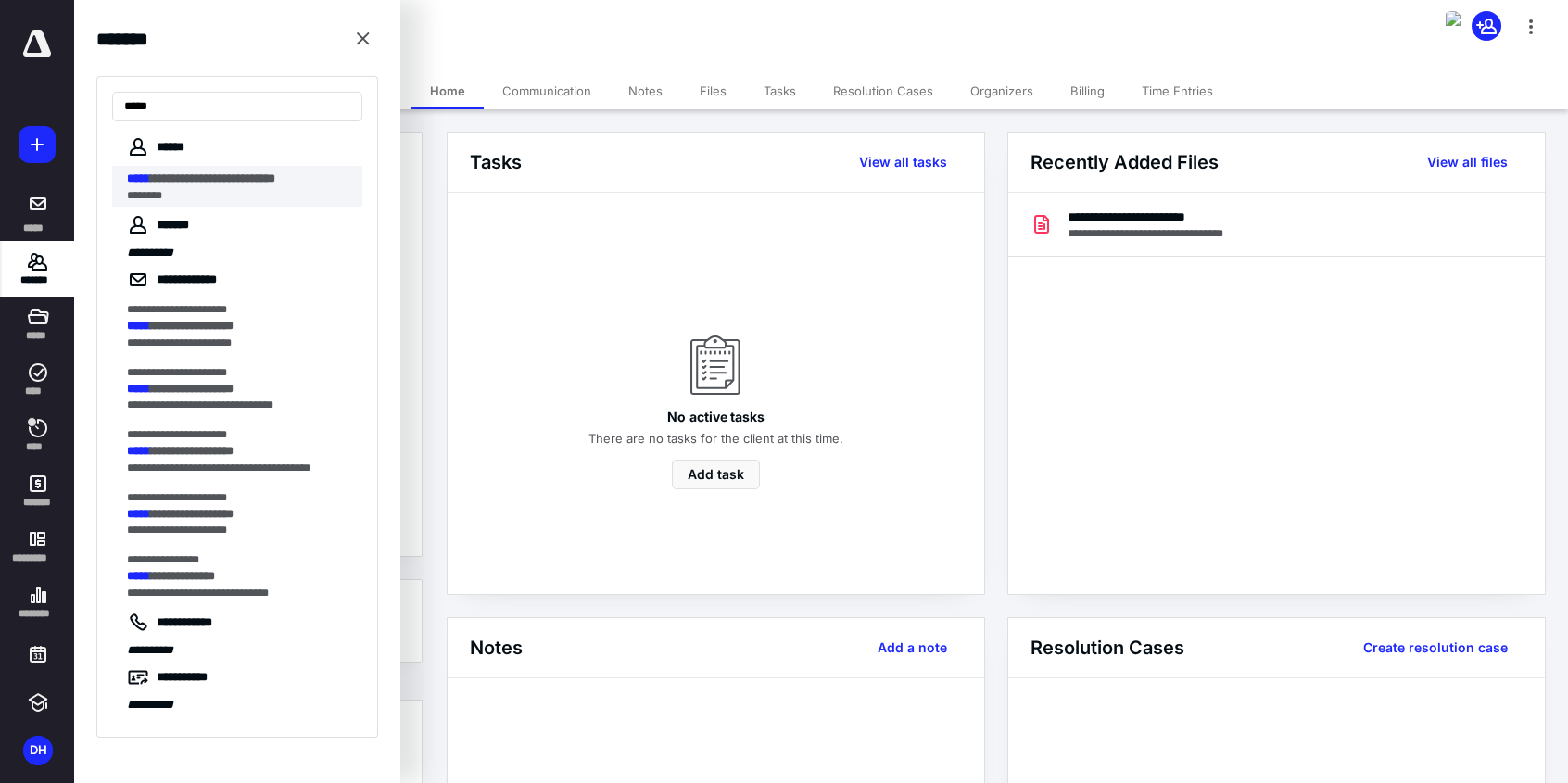 type on "*****" 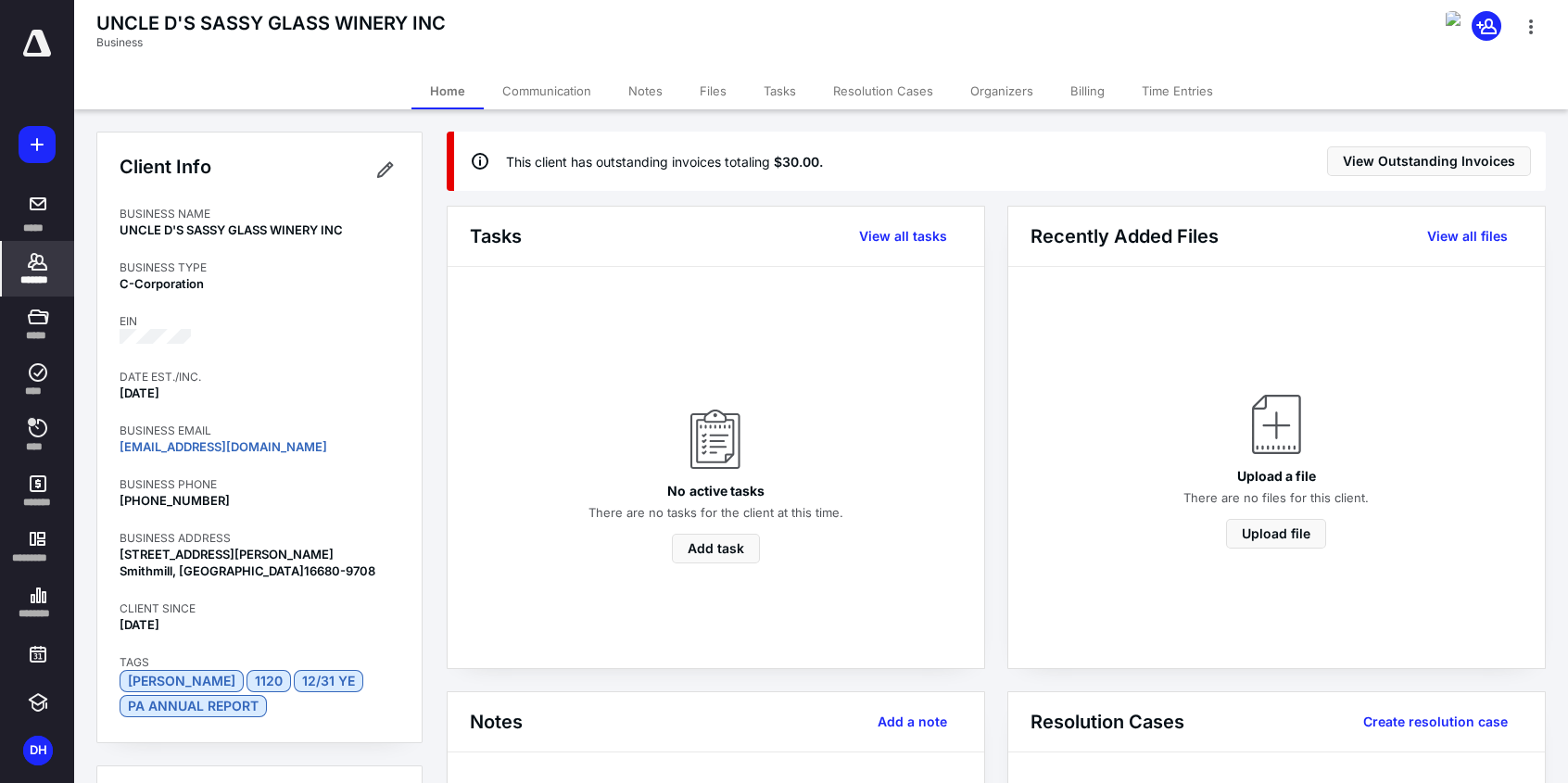 click at bounding box center [37, 44] 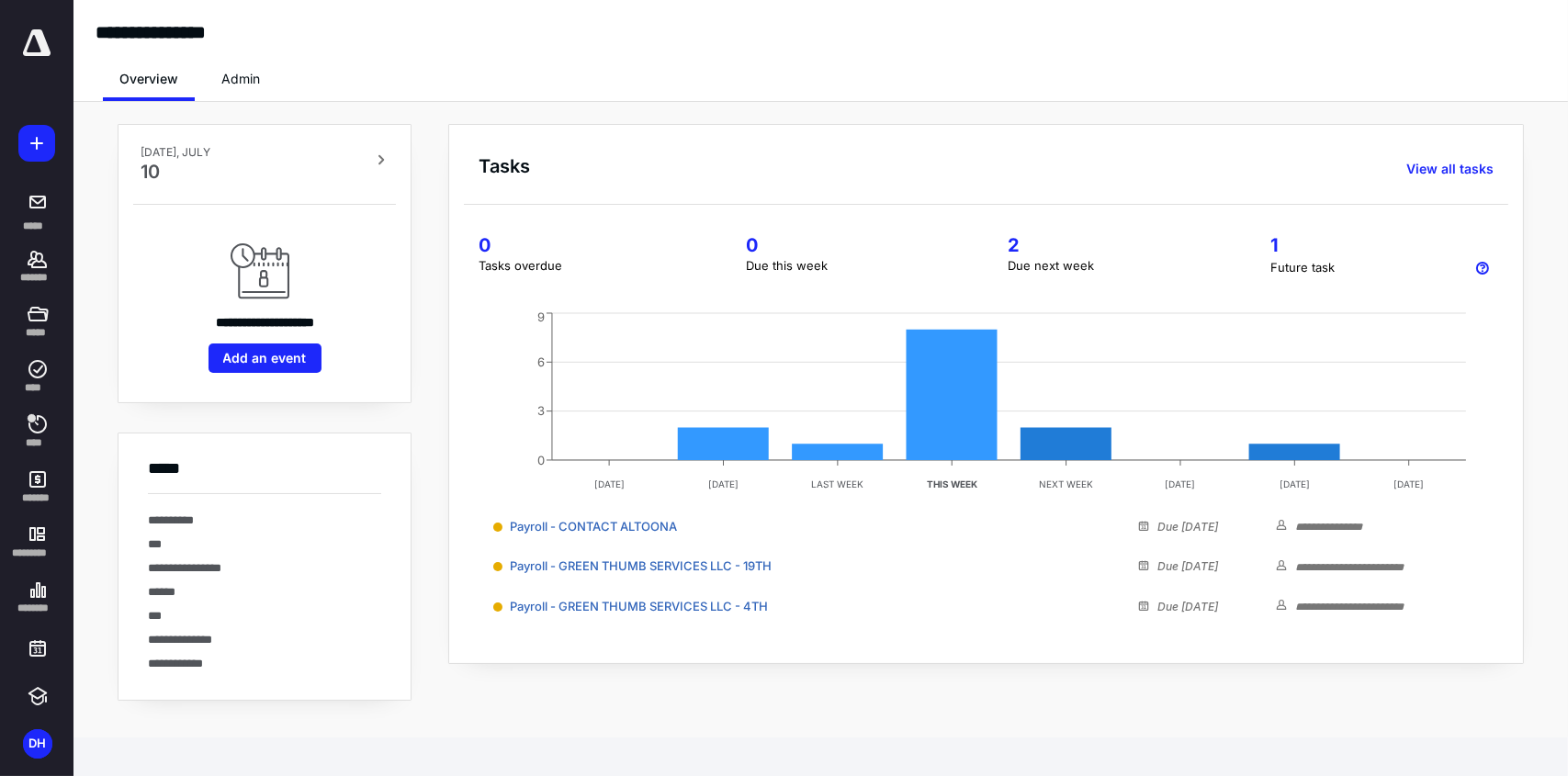 click 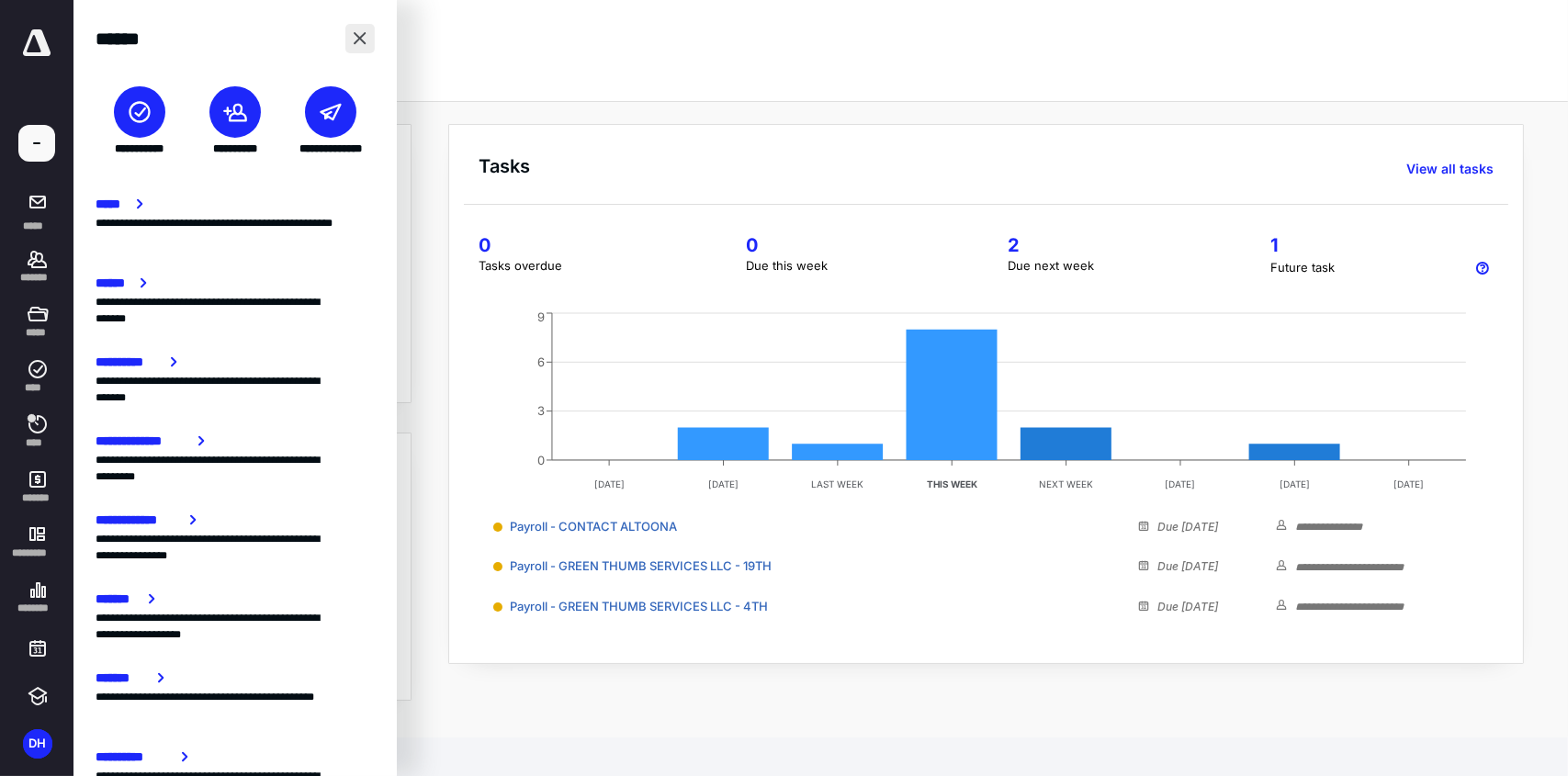 click at bounding box center (360, 39) 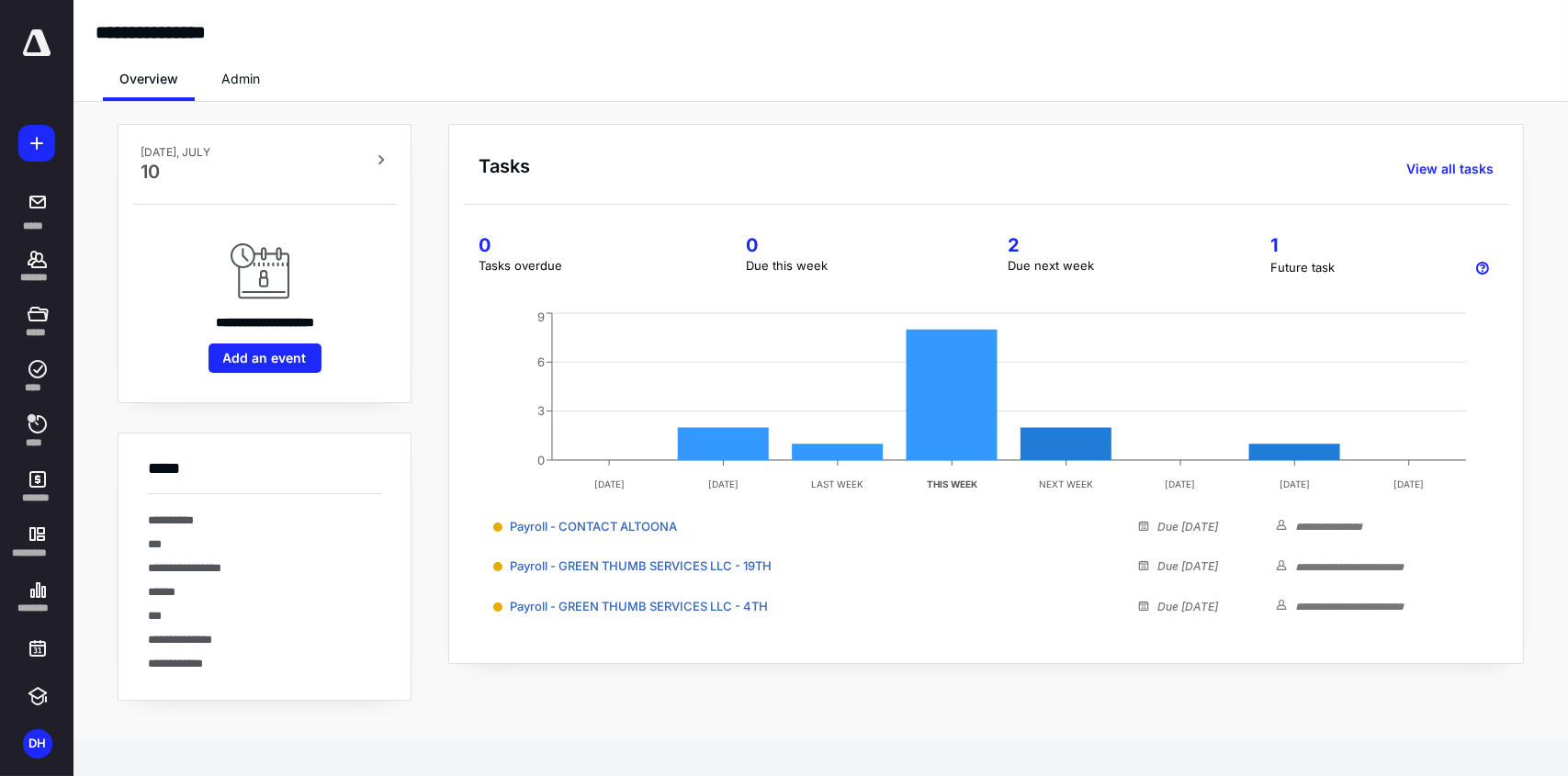 click on "Overview Admin" at bounding box center (820, 73) 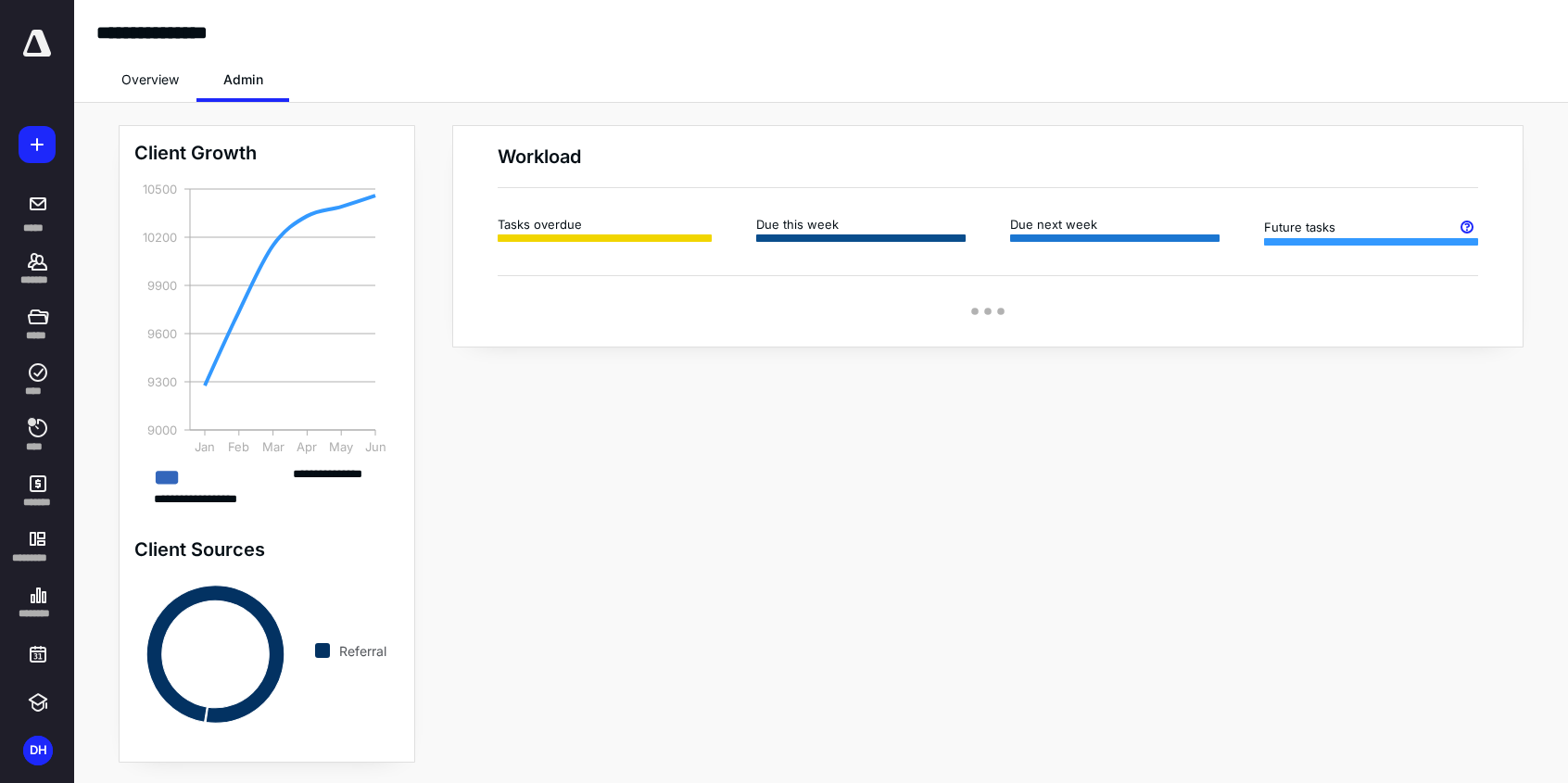 click on "Overview" at bounding box center (150, 80) 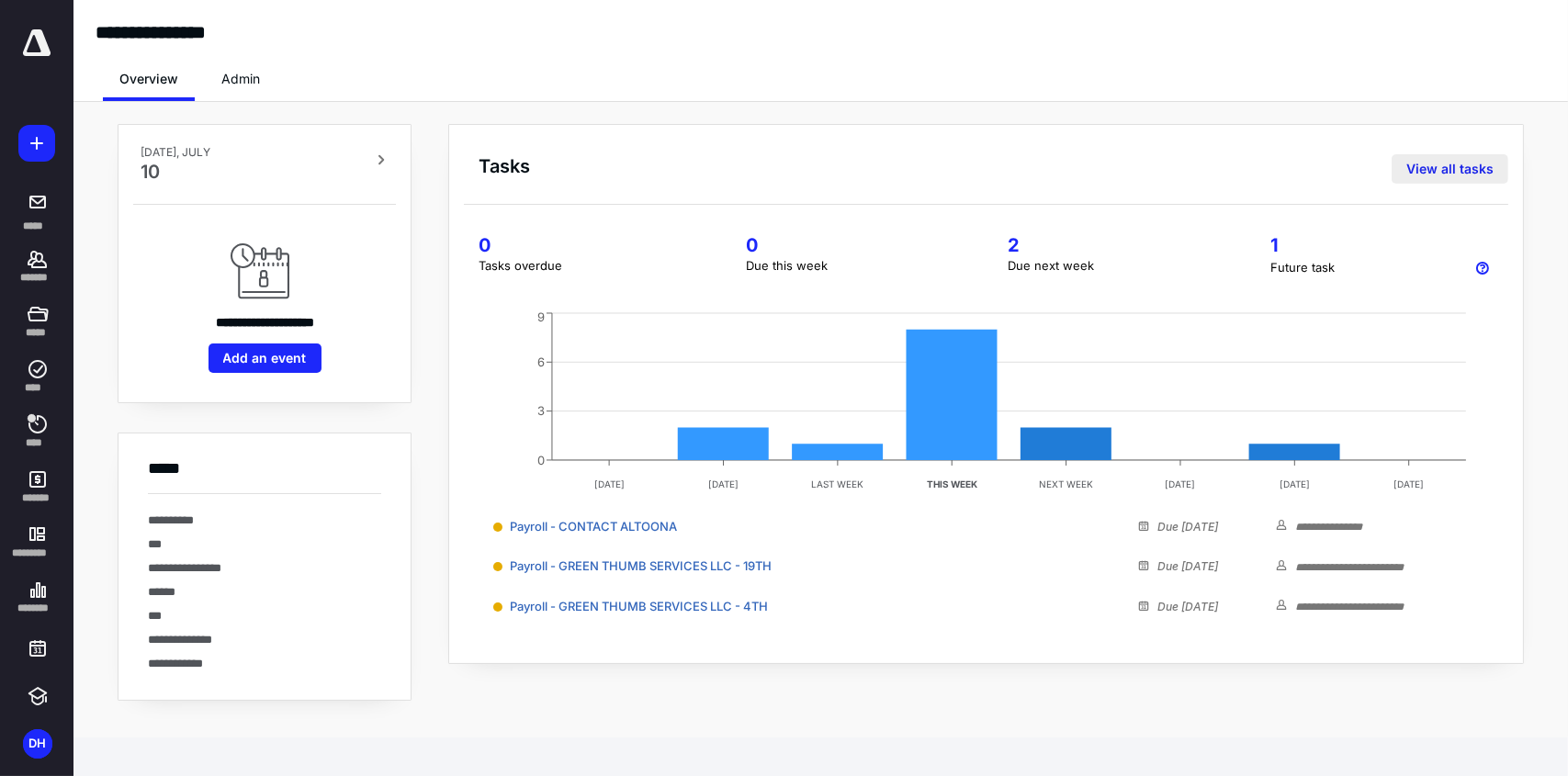 click on "View all tasks" at bounding box center [1450, 169] 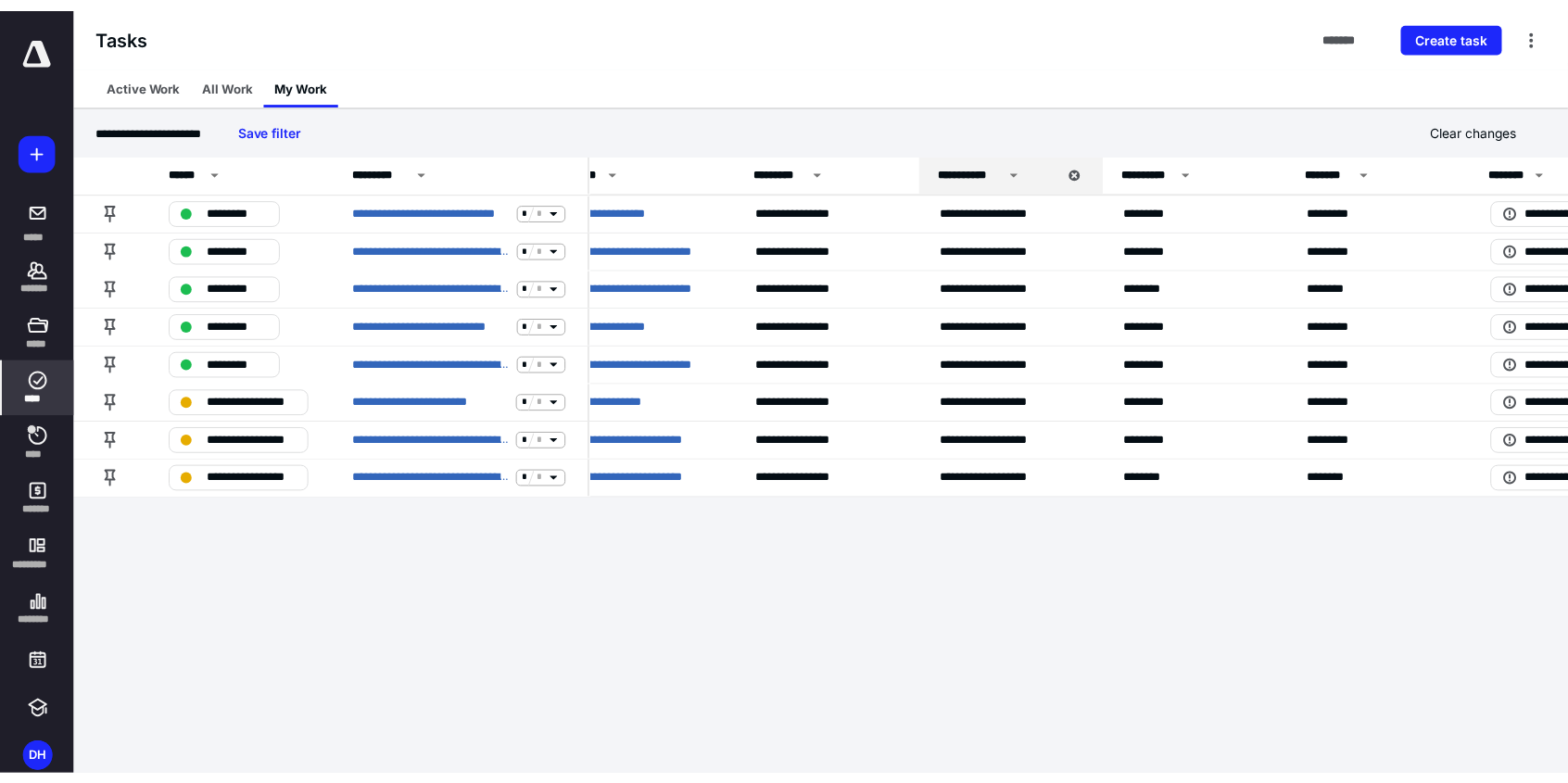 scroll, scrollTop: 0, scrollLeft: 0, axis: both 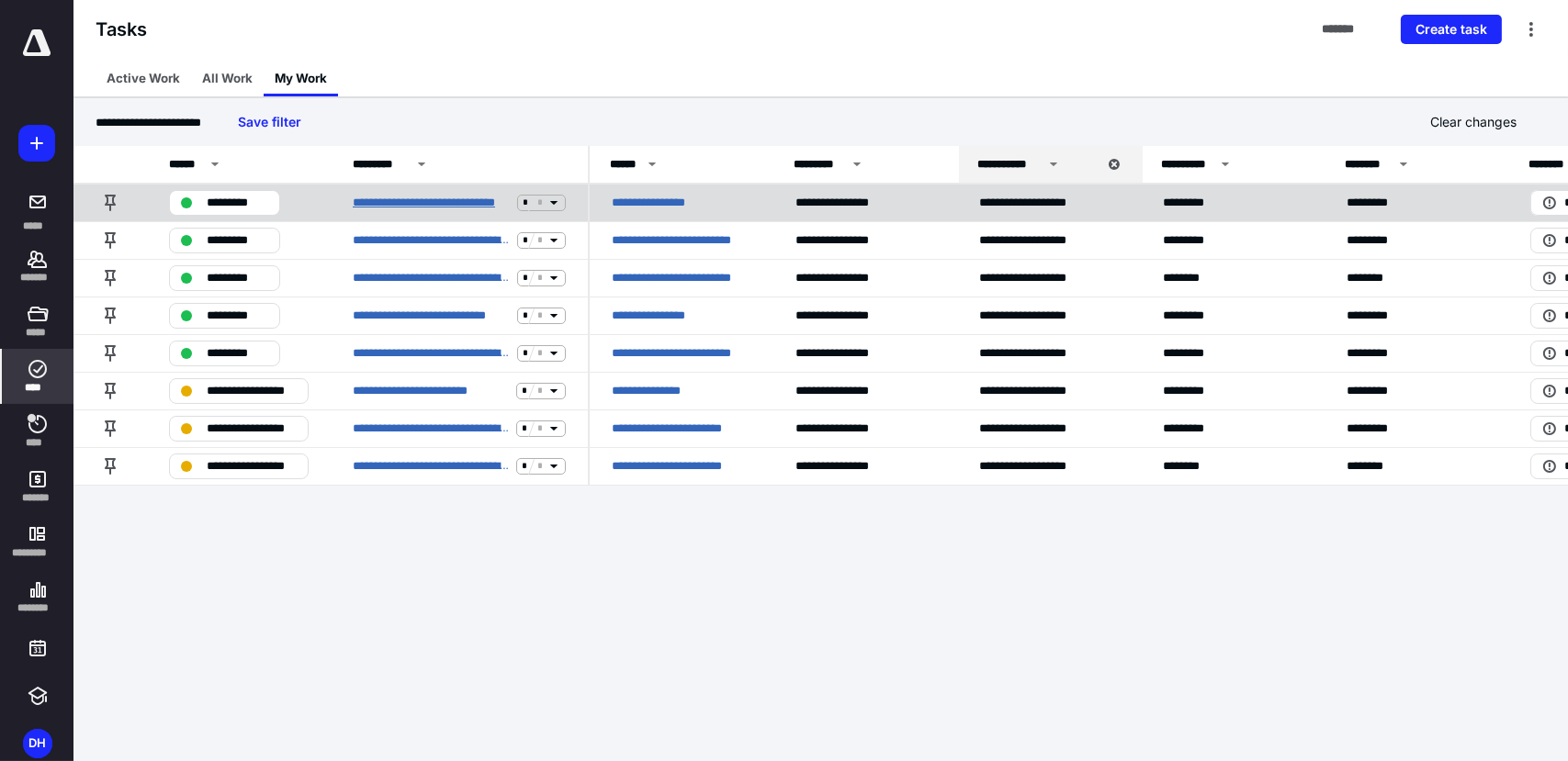 click on "**********" at bounding box center (431, 203) 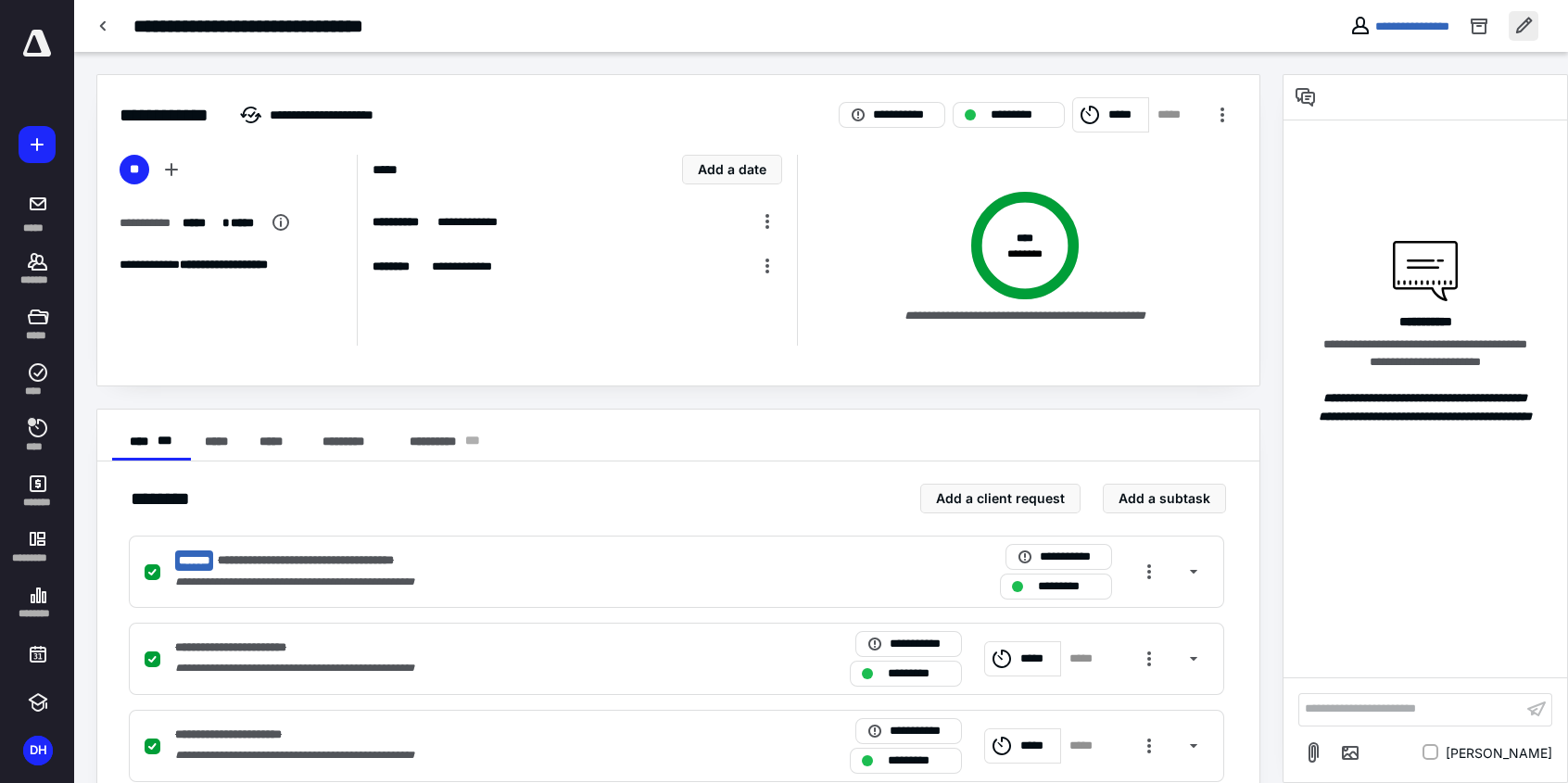 click at bounding box center (1524, 26) 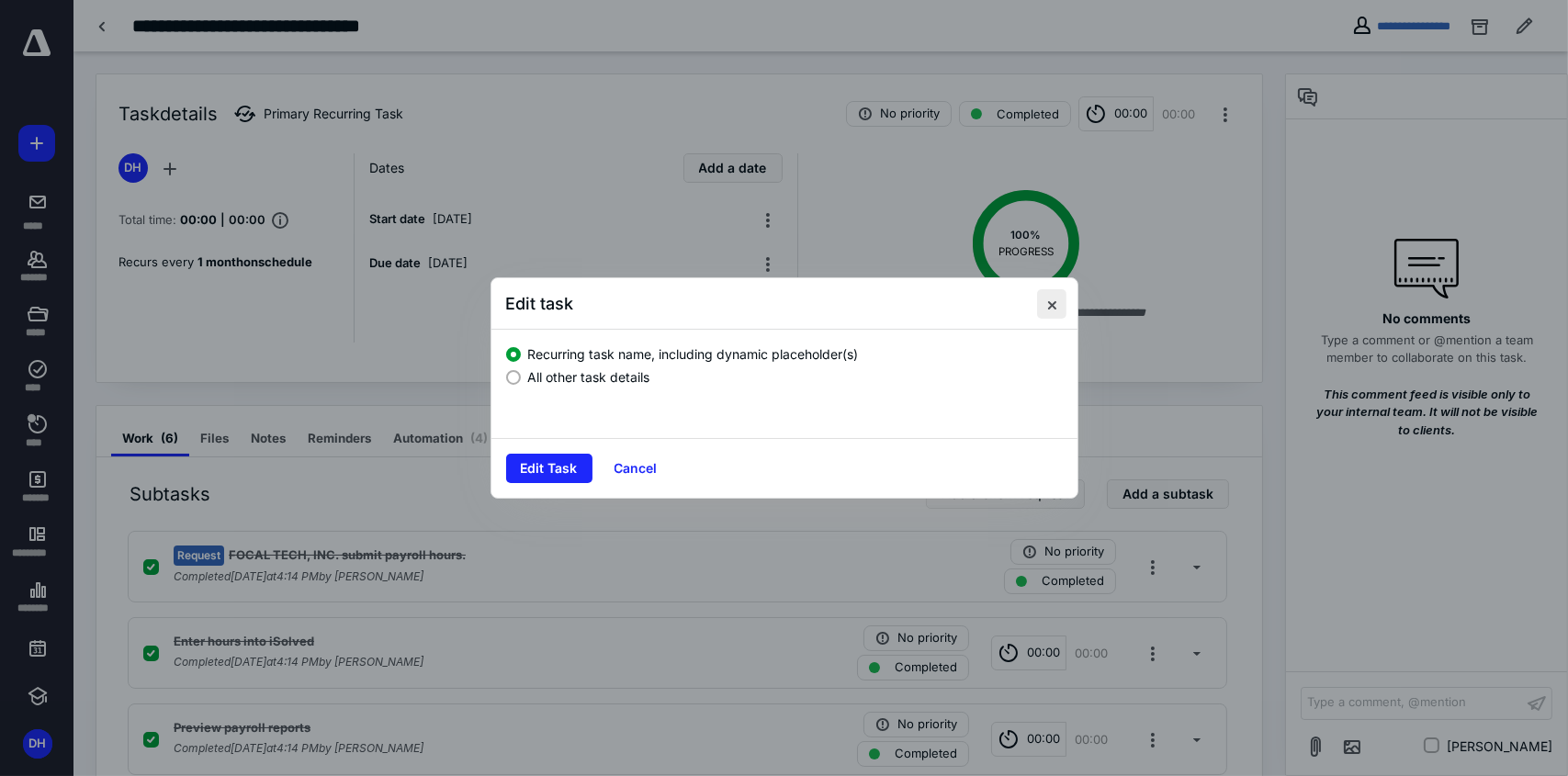 click at bounding box center [1052, 304] 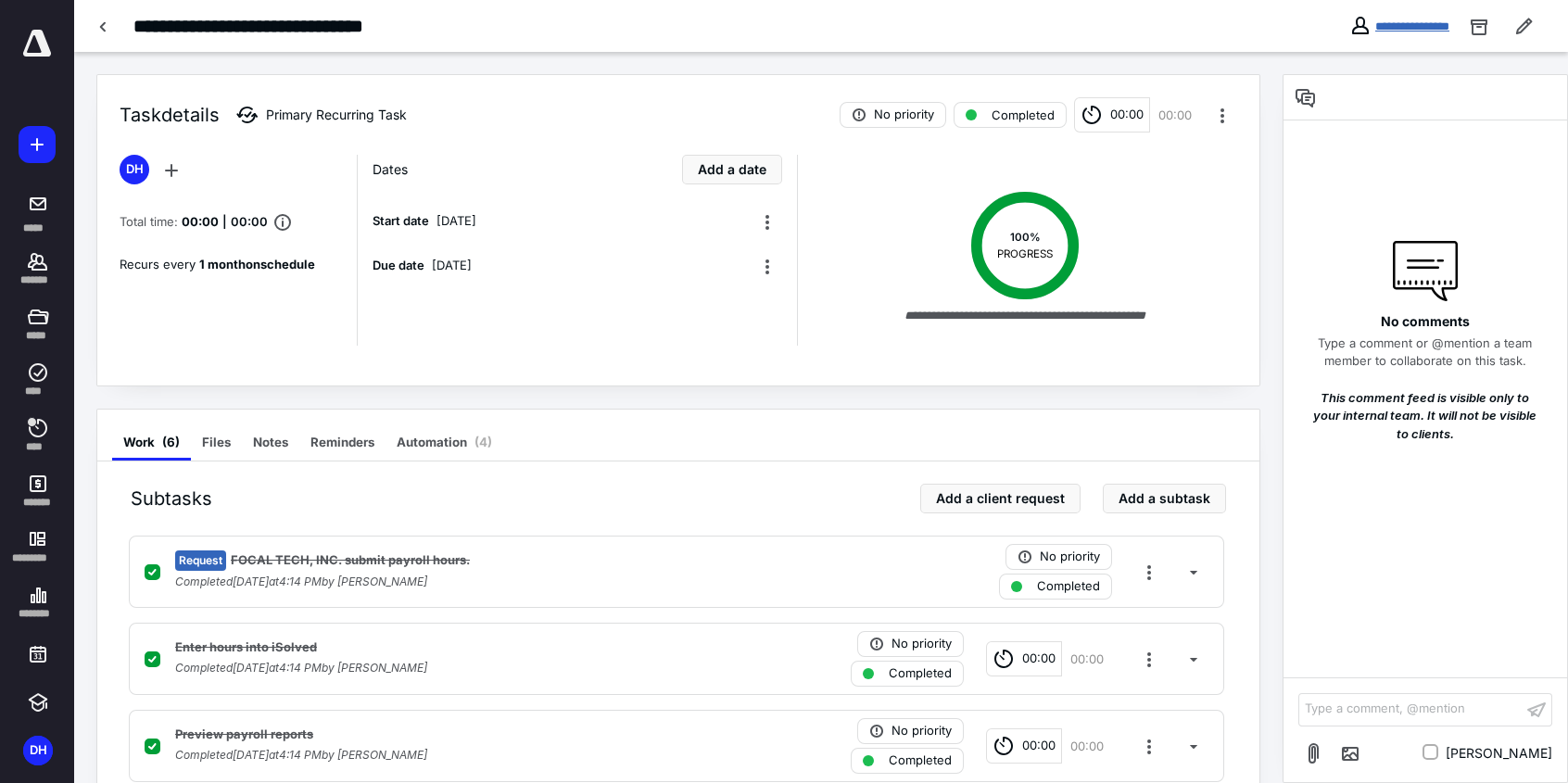 click on "**********" at bounding box center [1412, 26] 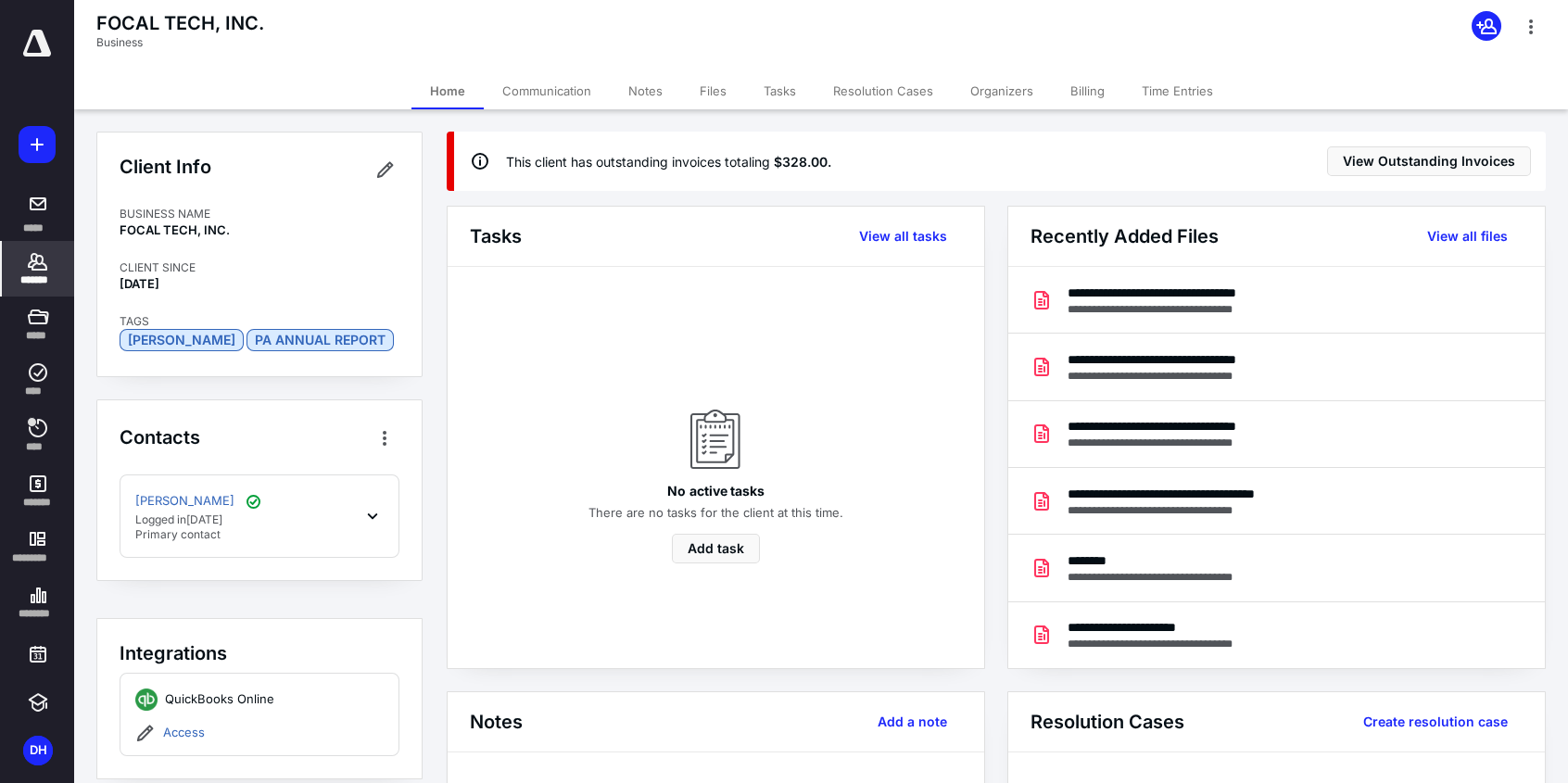 click on "Tasks" at bounding box center [779, 91] 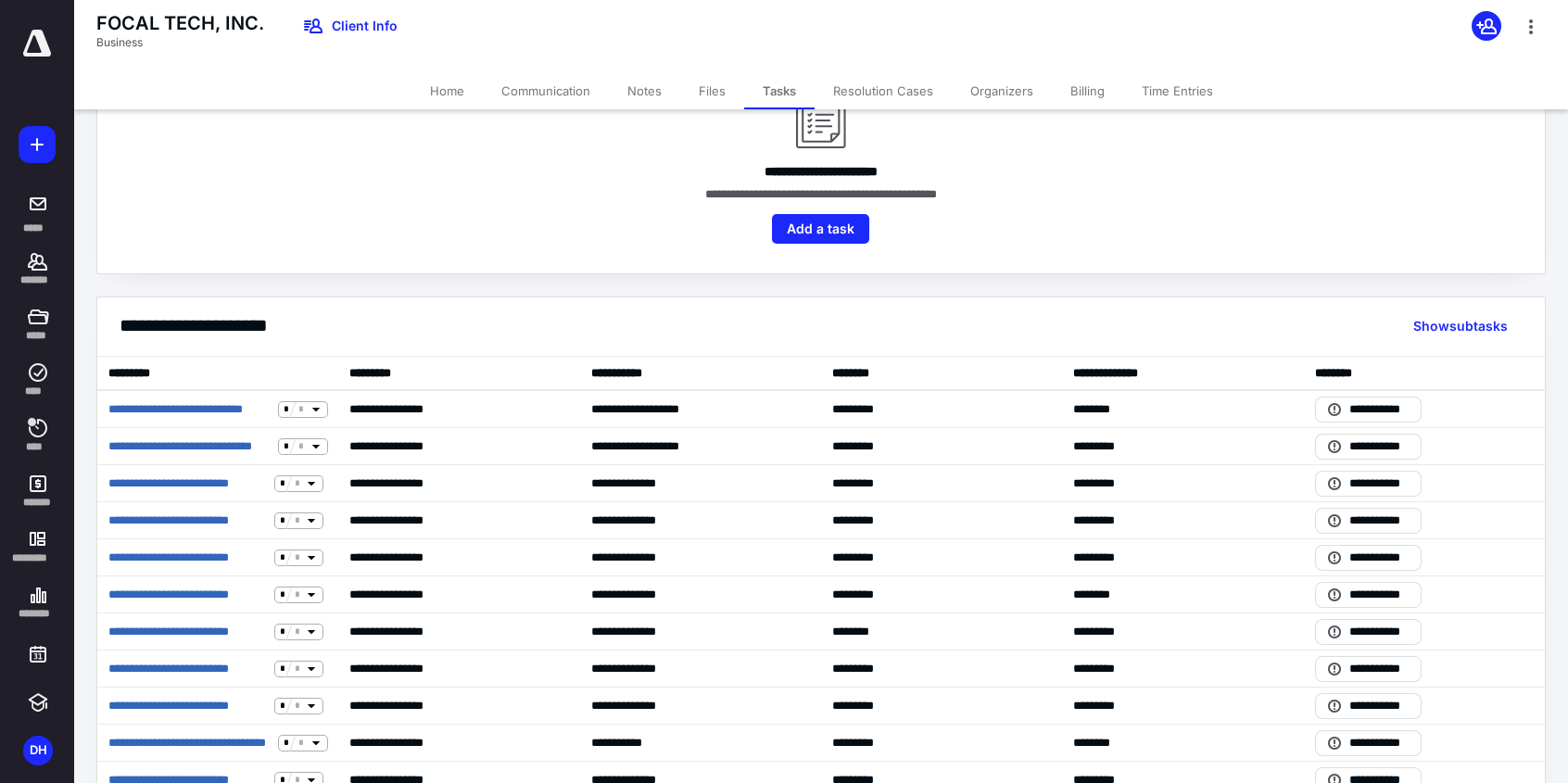 scroll, scrollTop: 185, scrollLeft: 0, axis: vertical 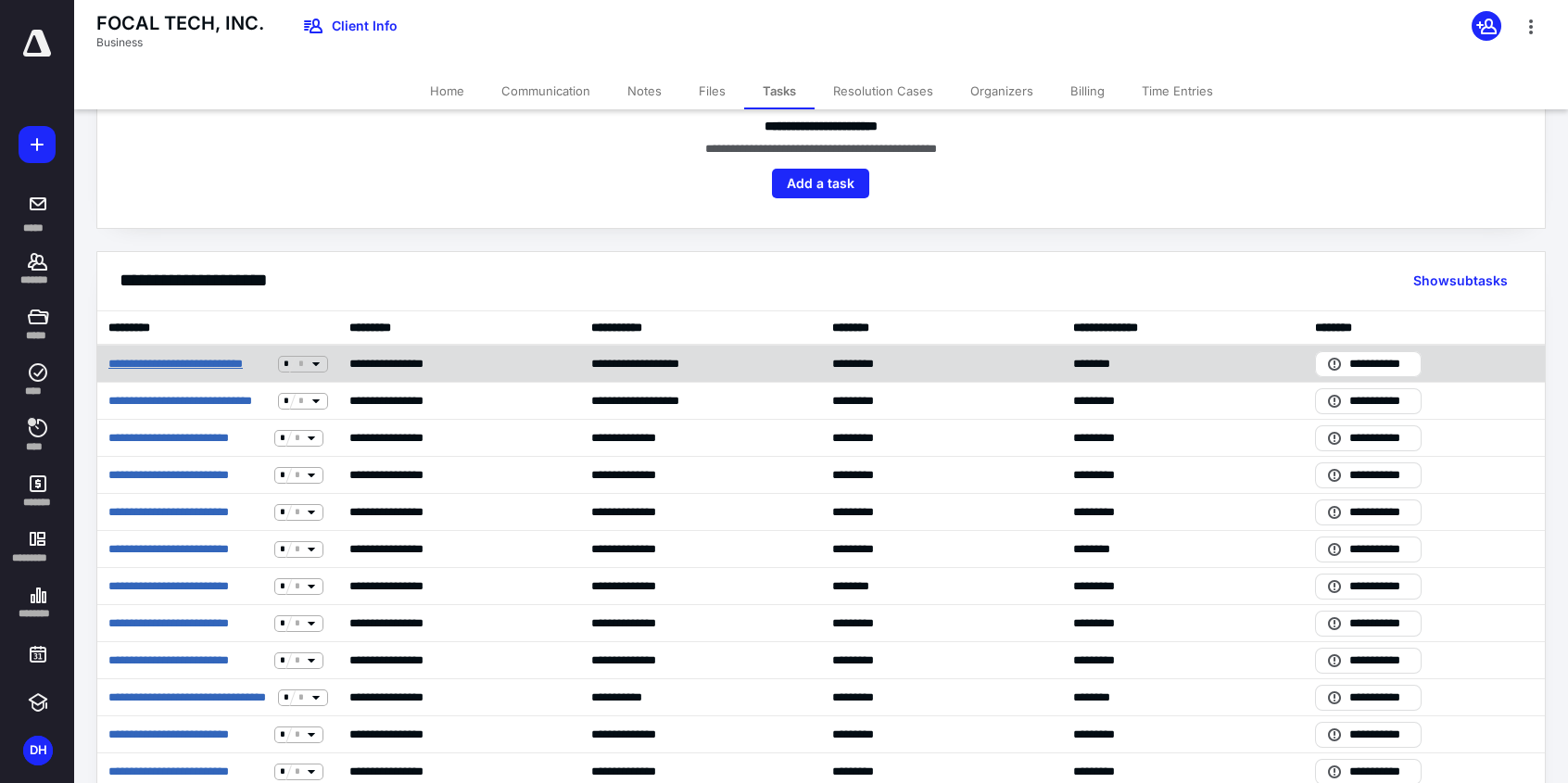 click on "**********" at bounding box center [189, 364] 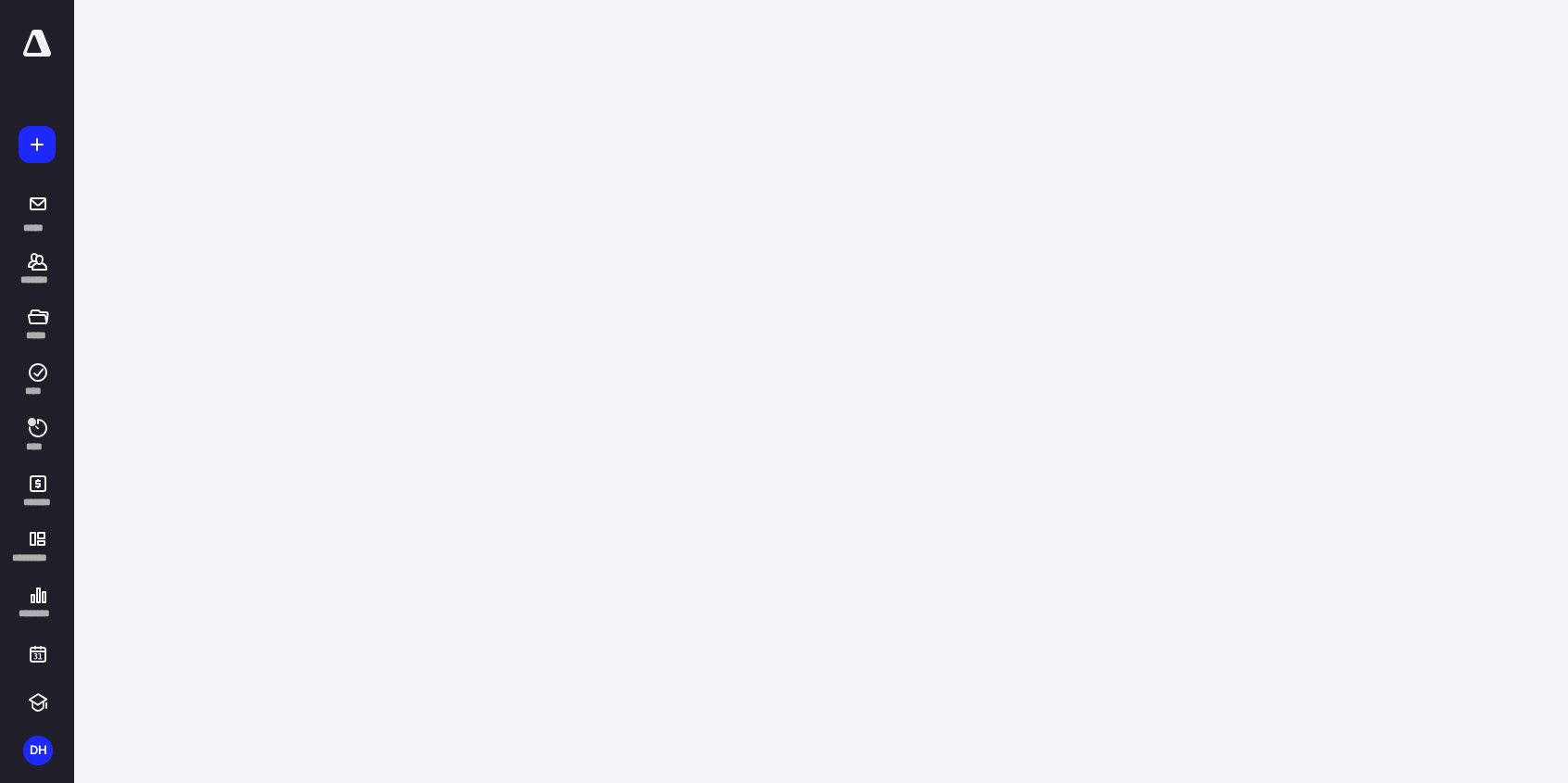 scroll, scrollTop: 0, scrollLeft: 0, axis: both 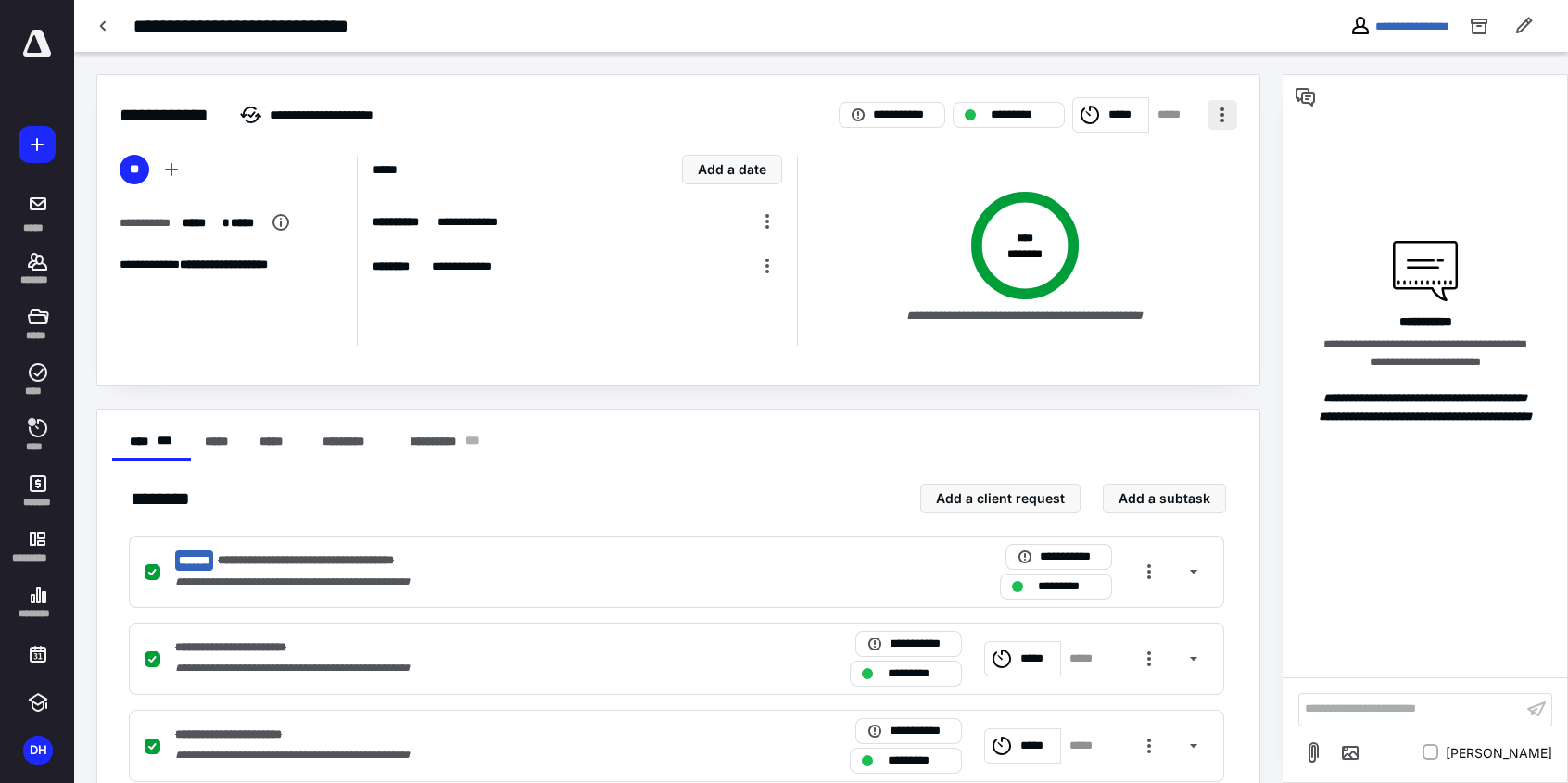 click at bounding box center [1222, 115] 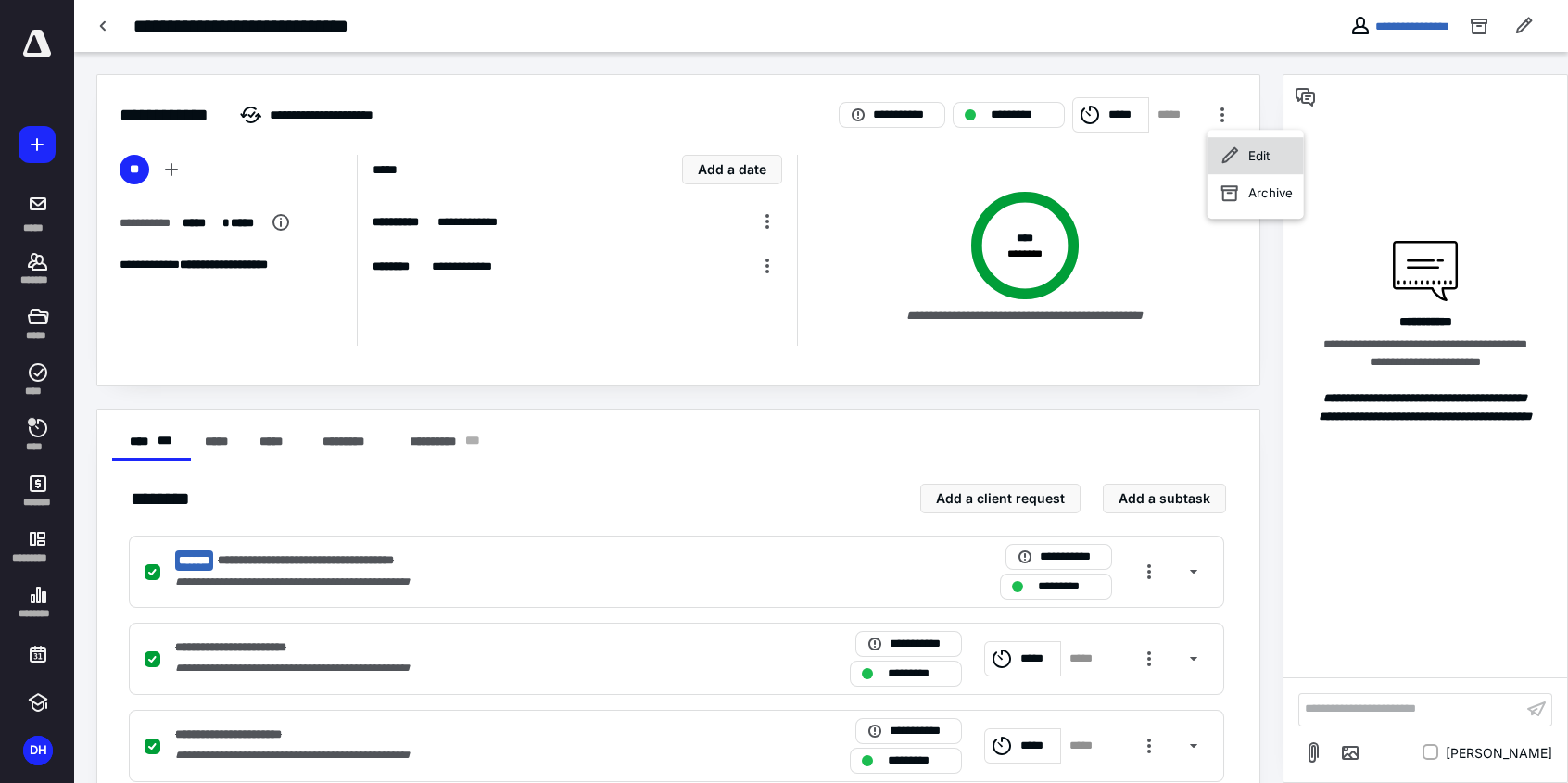 click on "Edit" at bounding box center (1256, 156) 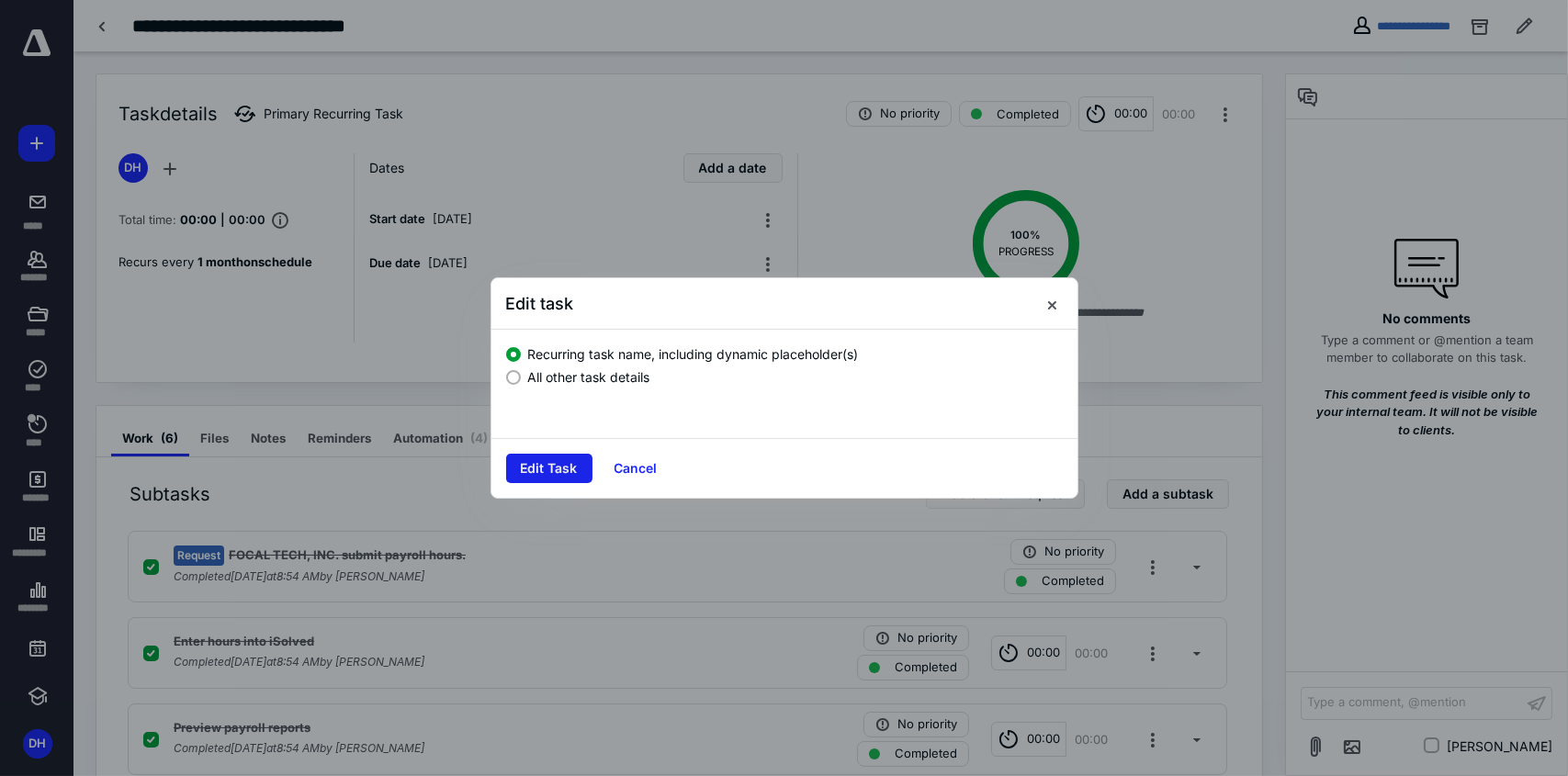 click on "Edit Task" at bounding box center [549, 468] 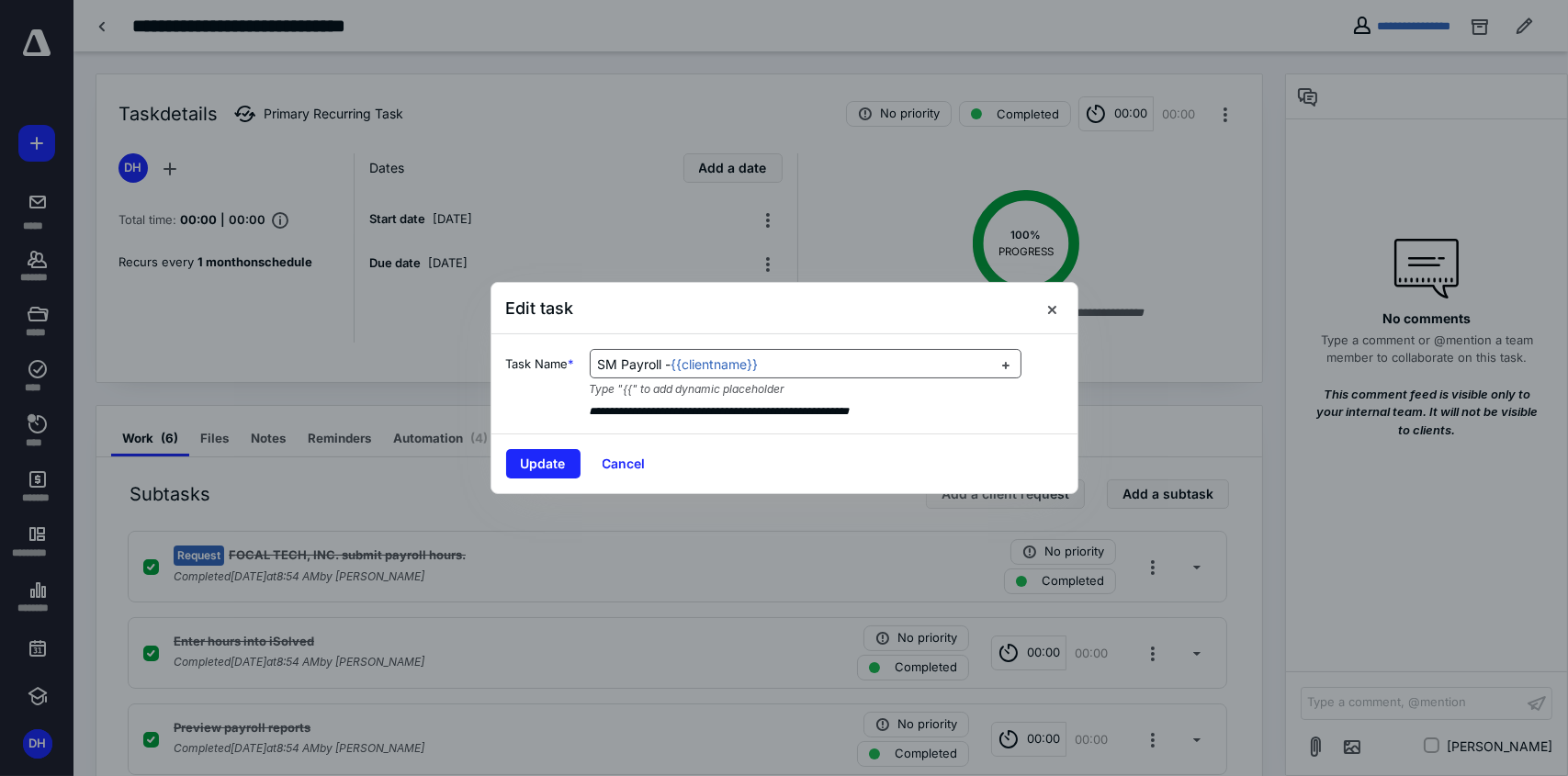 click on "SM Payroll -  {{clientname}}" at bounding box center (795, 365) 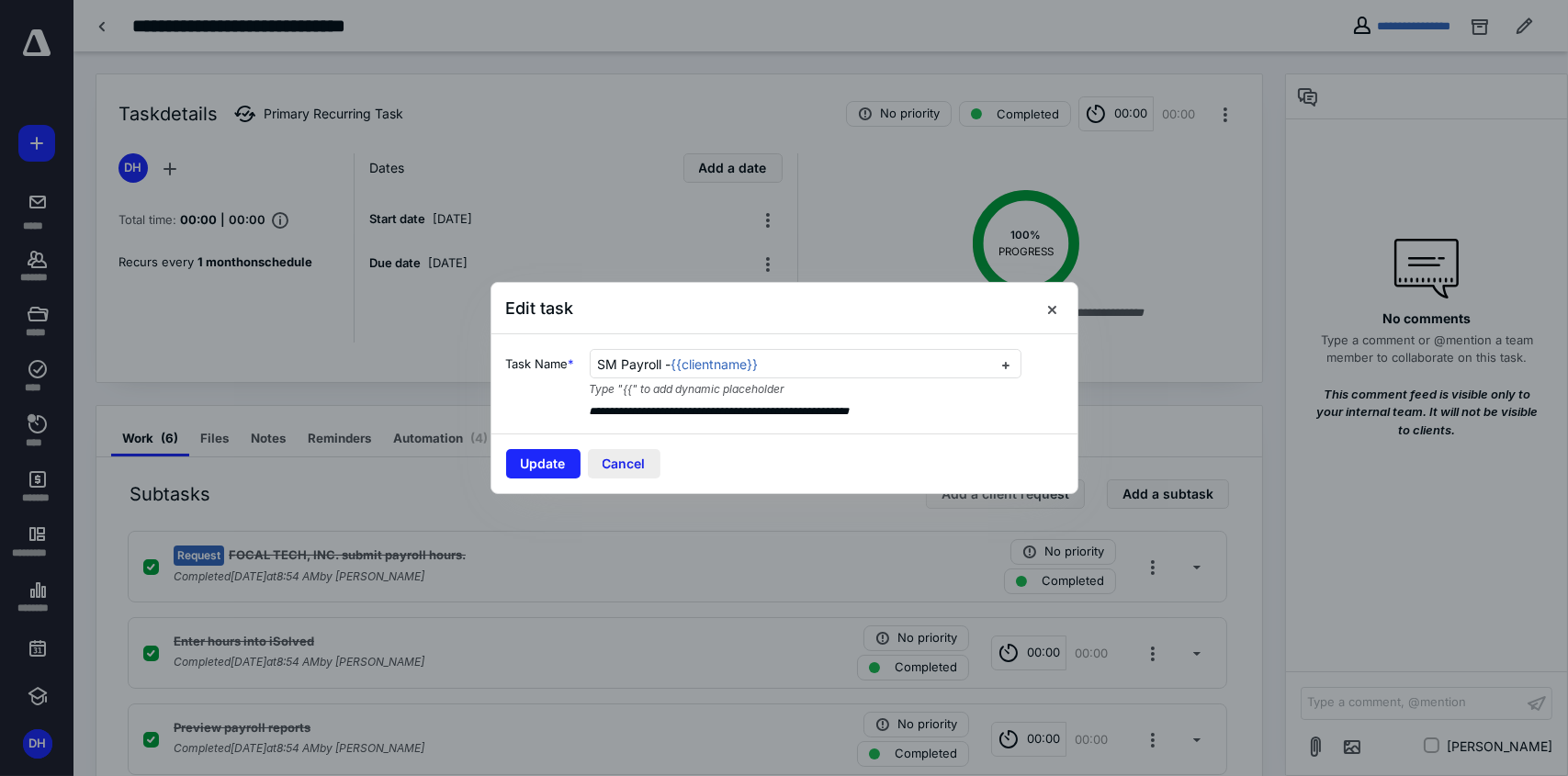 click on "Cancel" at bounding box center [624, 464] 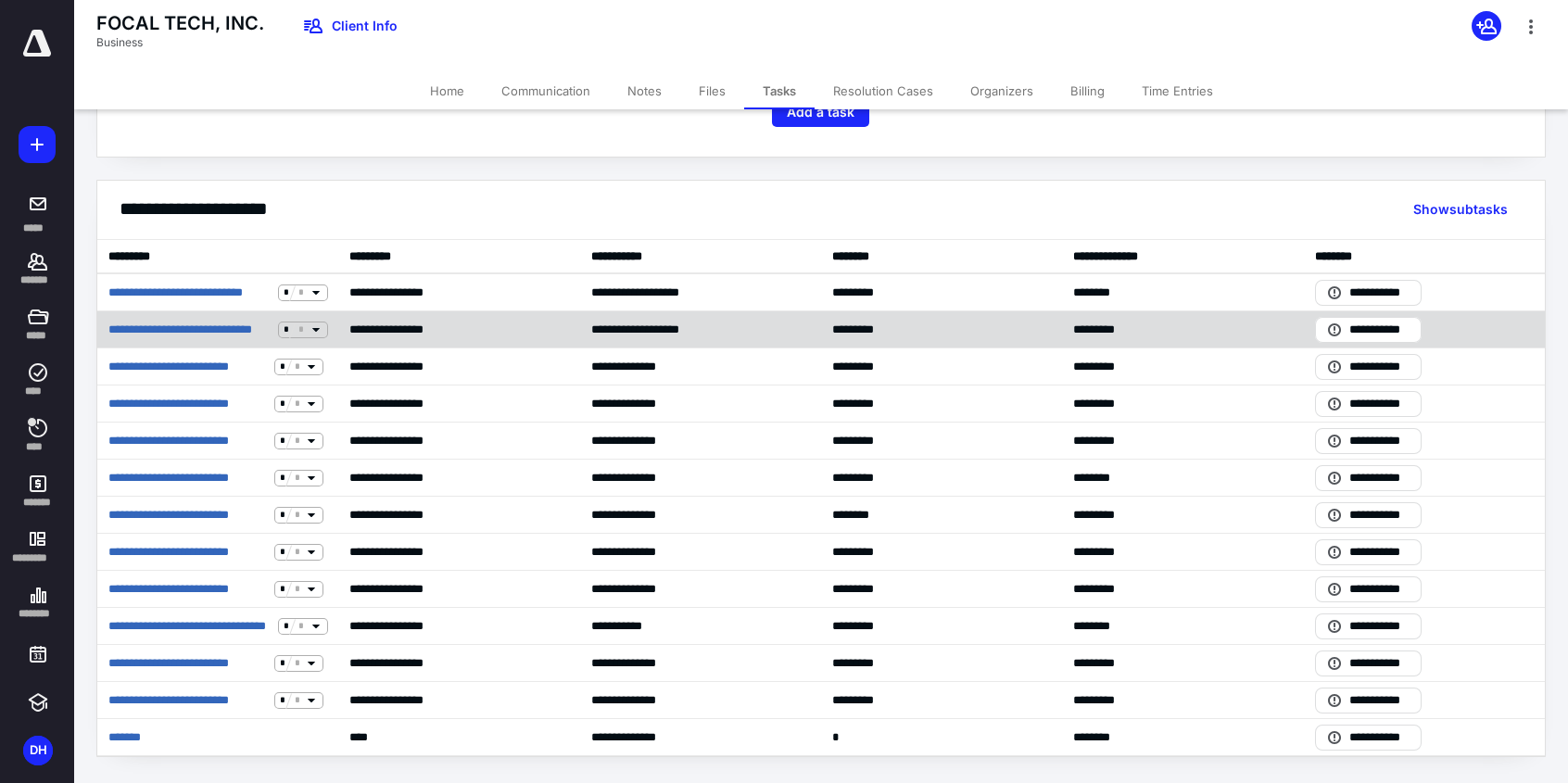 scroll, scrollTop: 269, scrollLeft: 0, axis: vertical 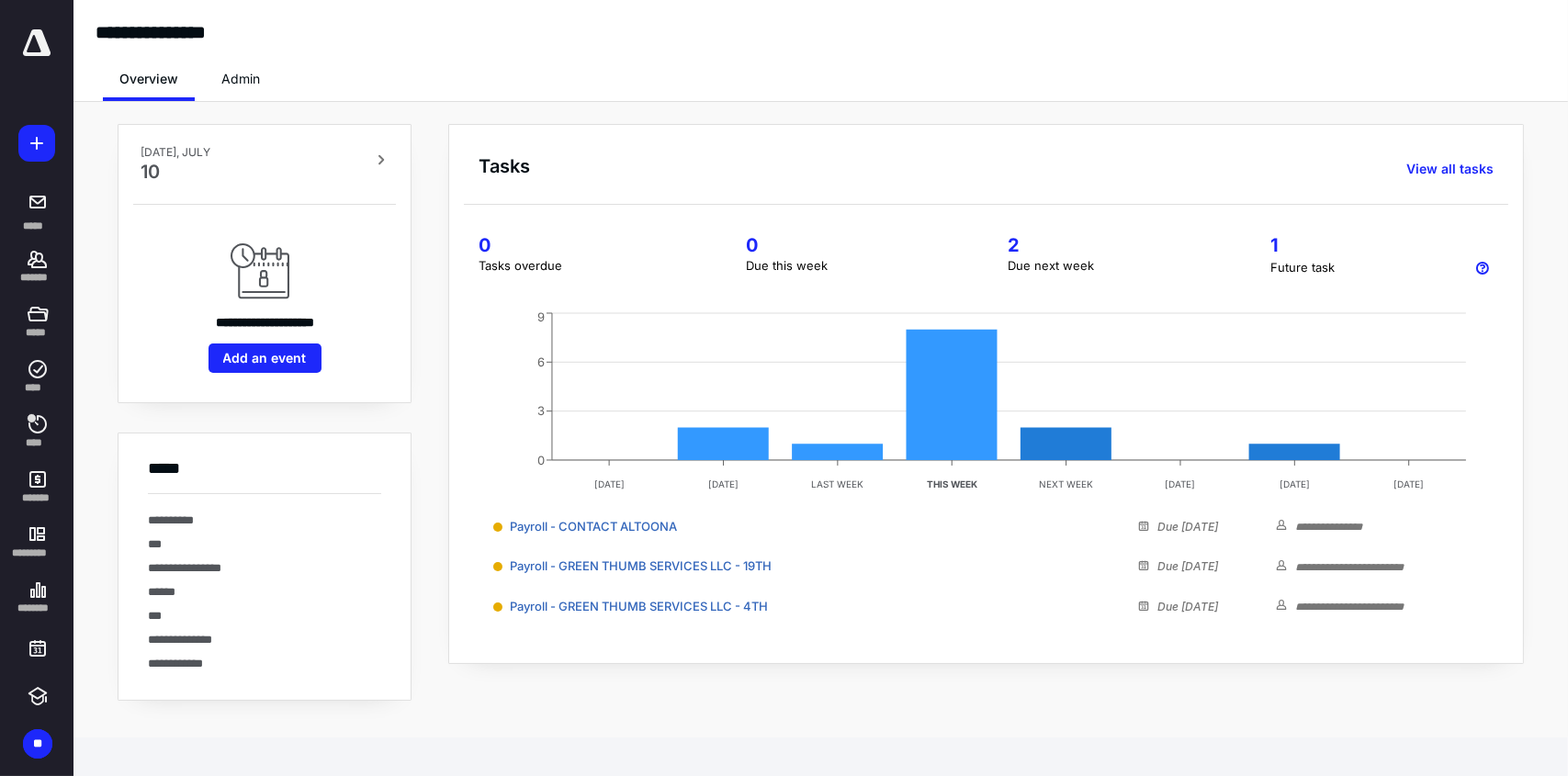 click at bounding box center (37, 43) 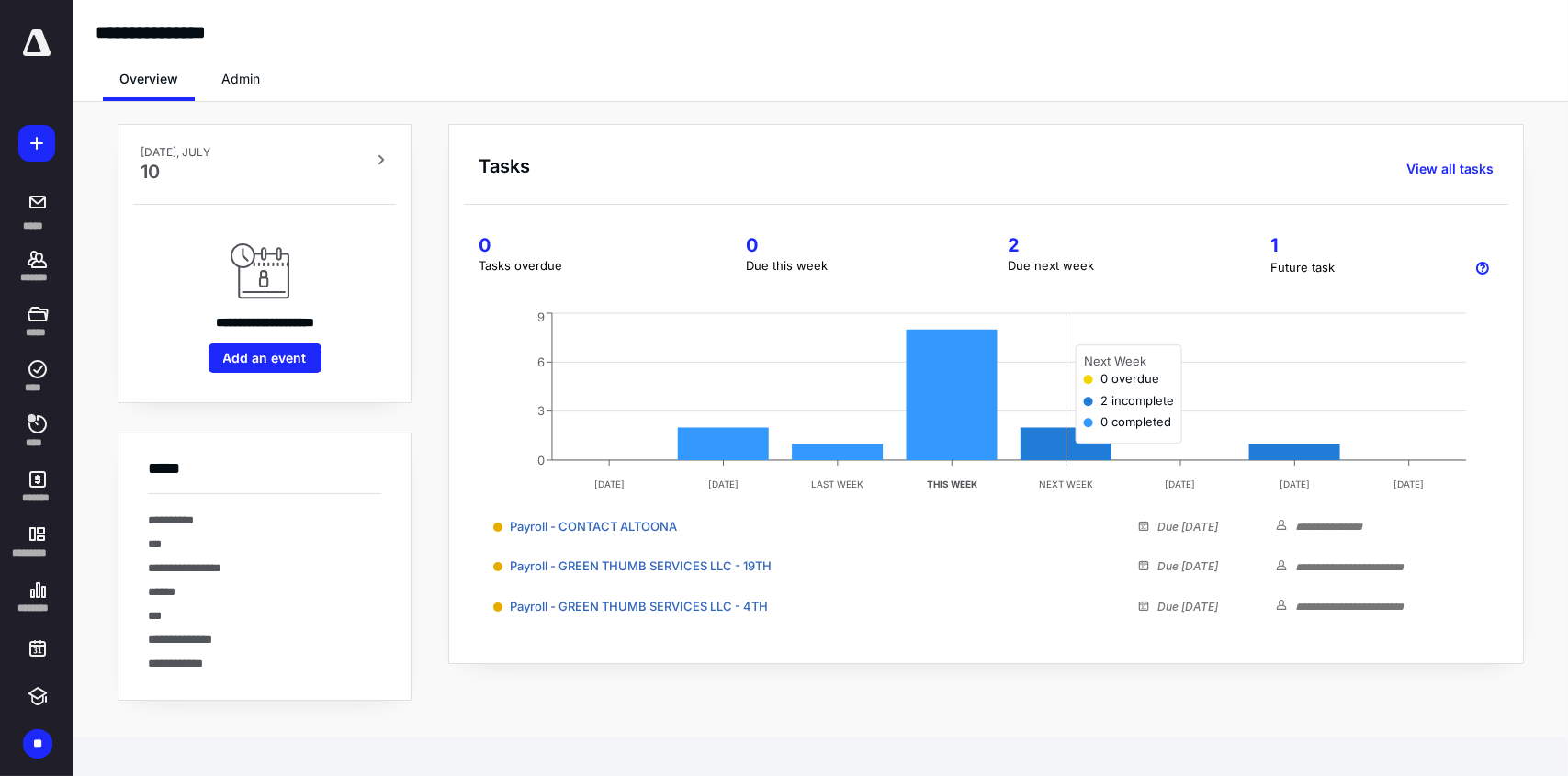 click 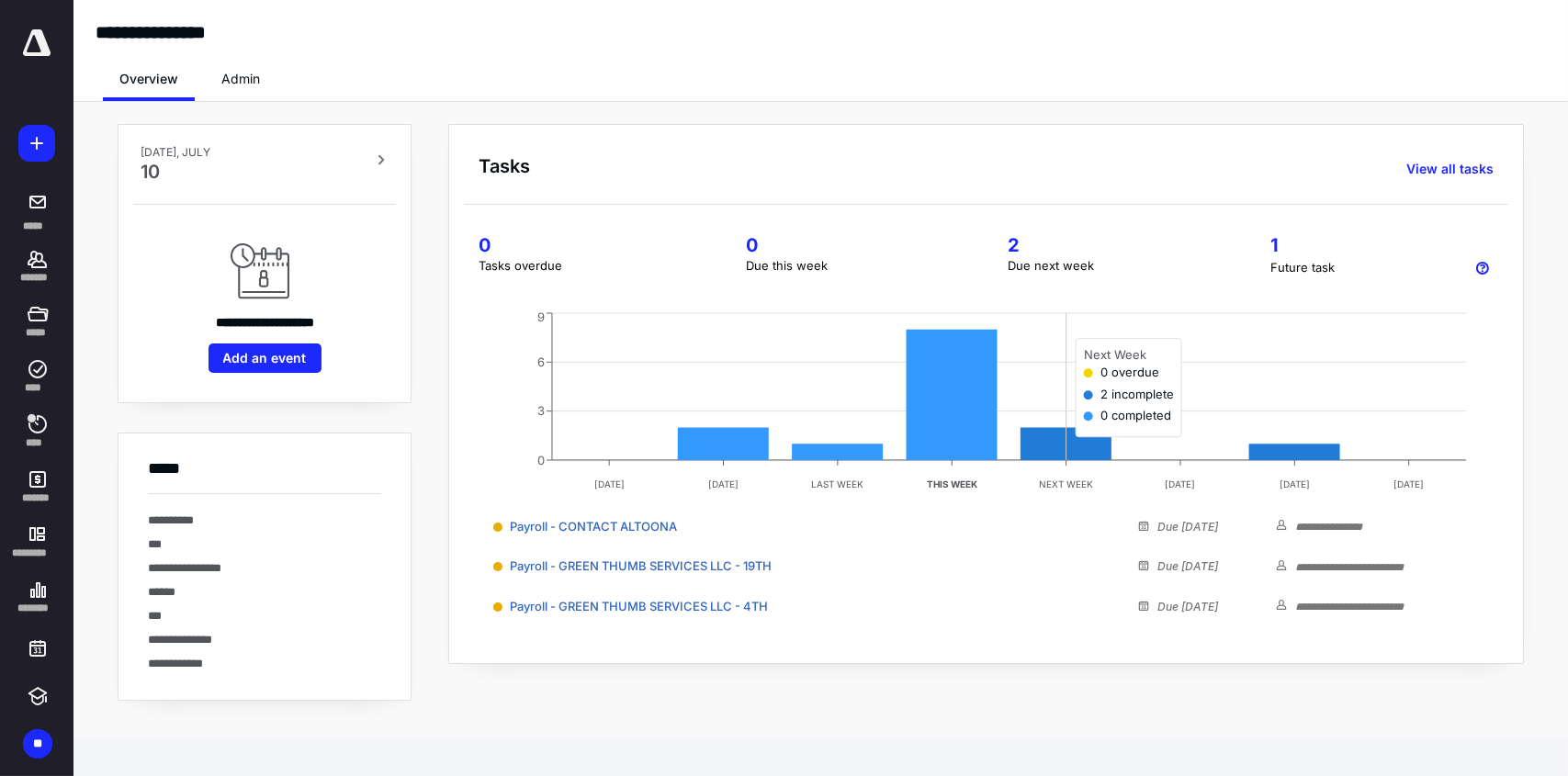click 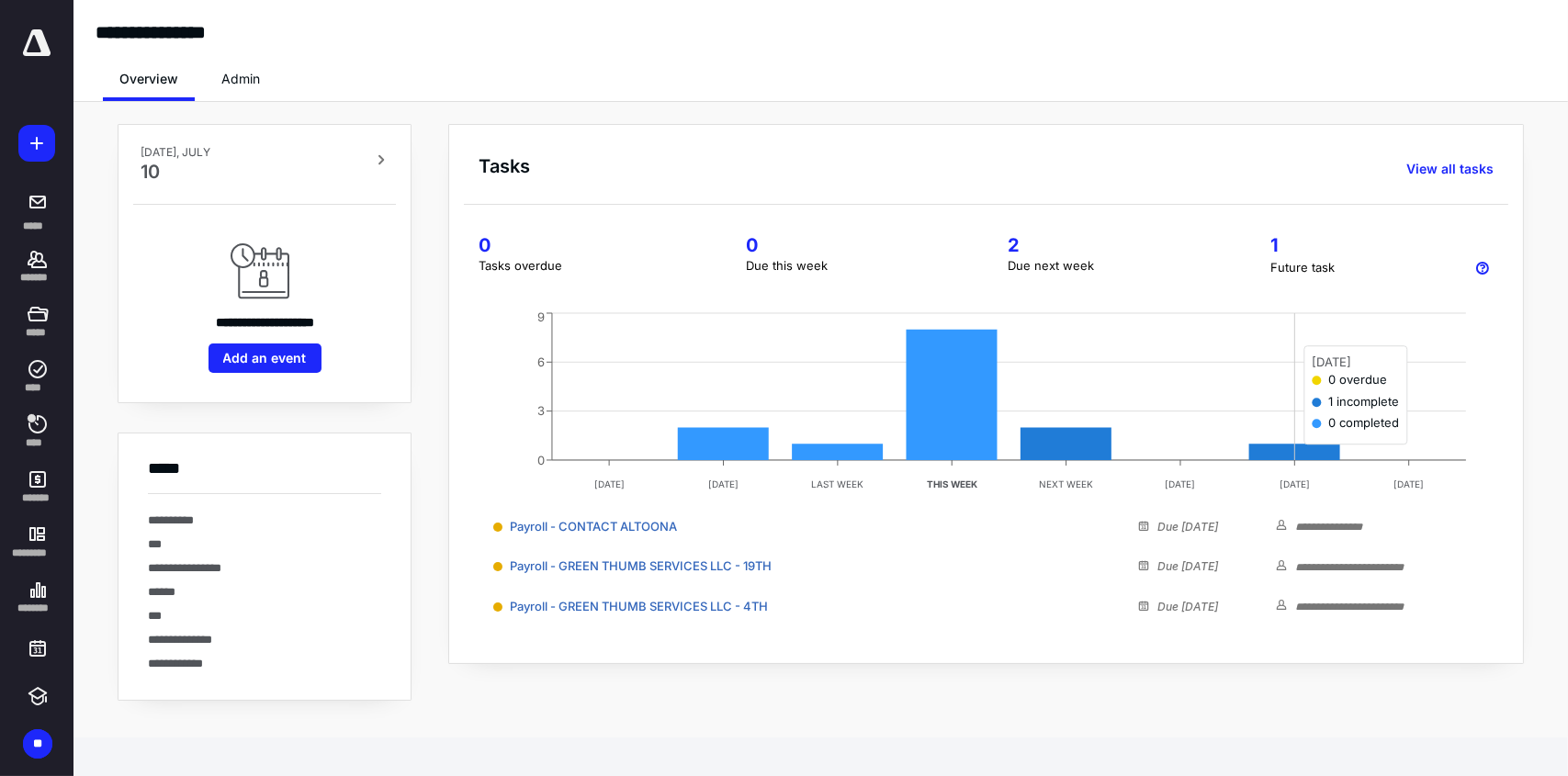 click 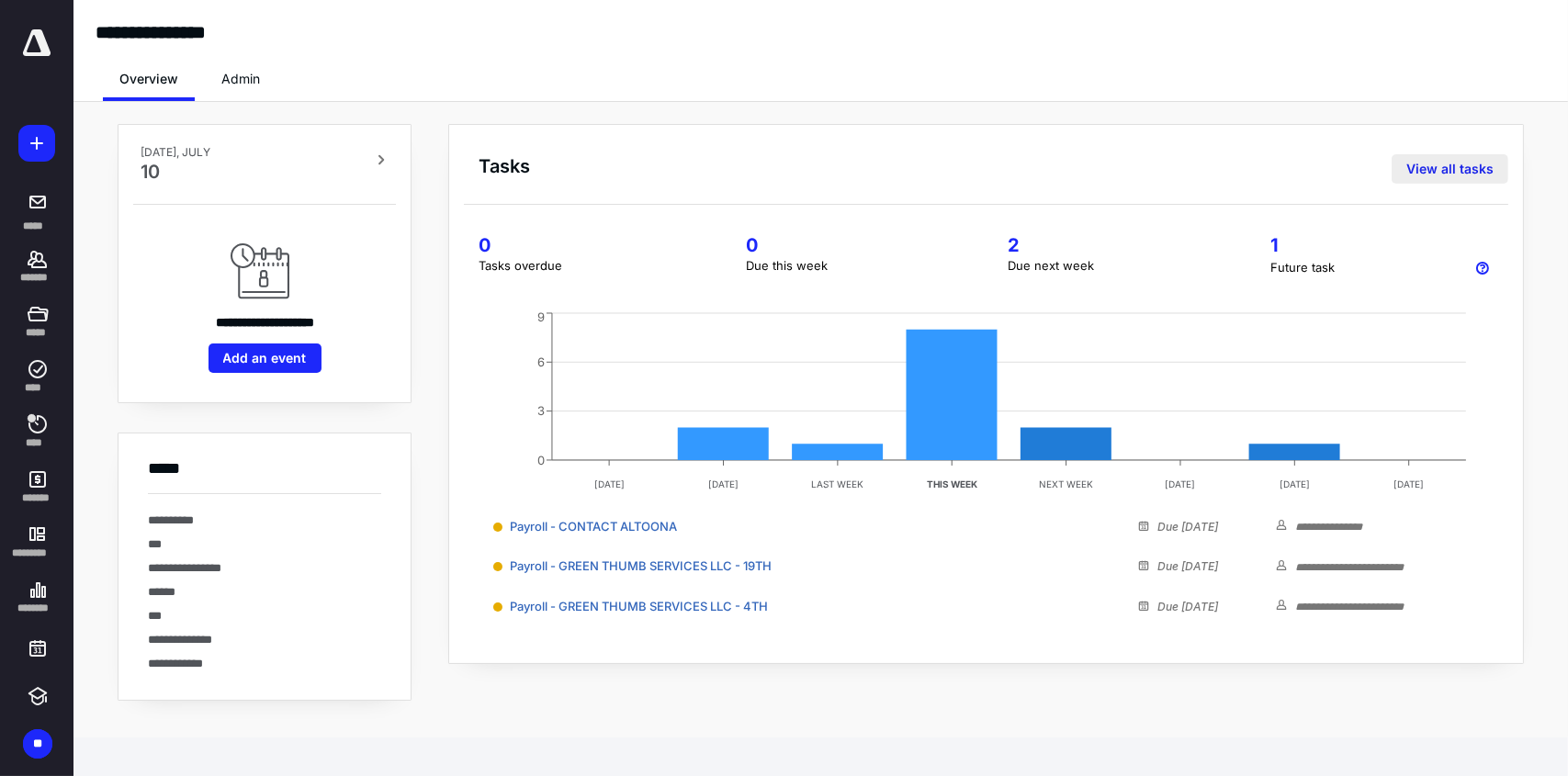 click on "View all tasks" at bounding box center [1450, 169] 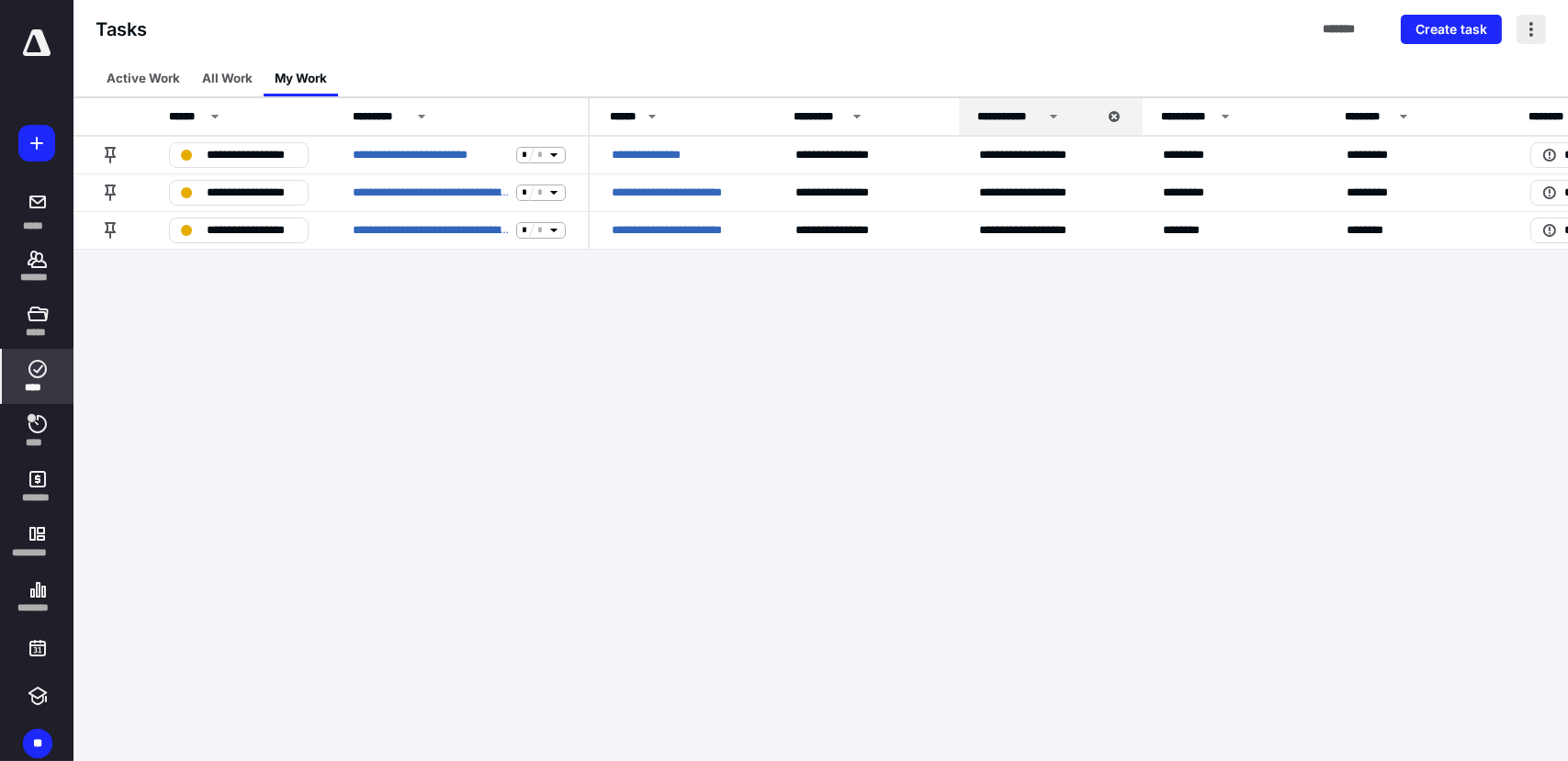 click at bounding box center (1531, 29) 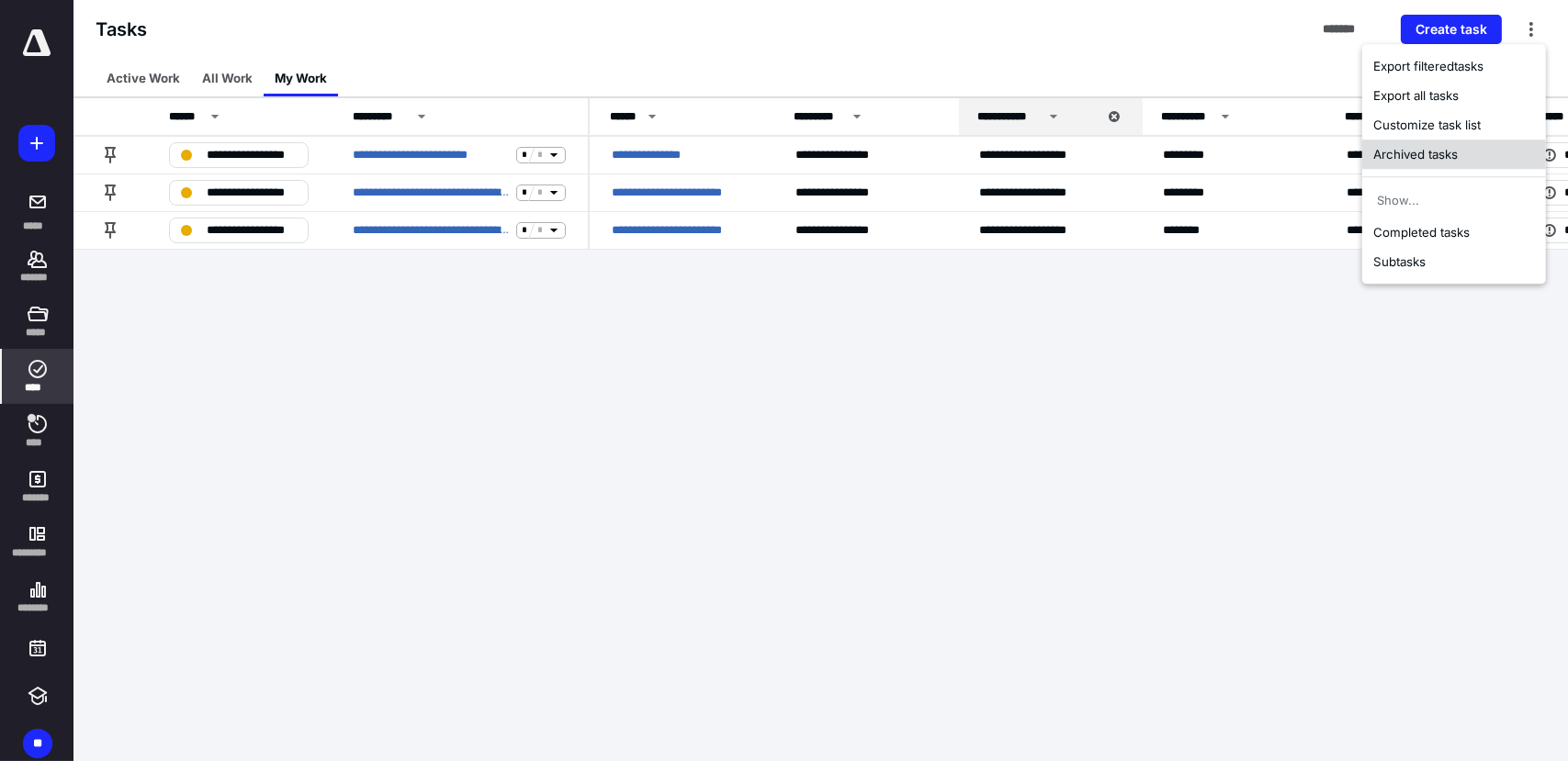 click on "Archived tasks" at bounding box center [1454, 154] 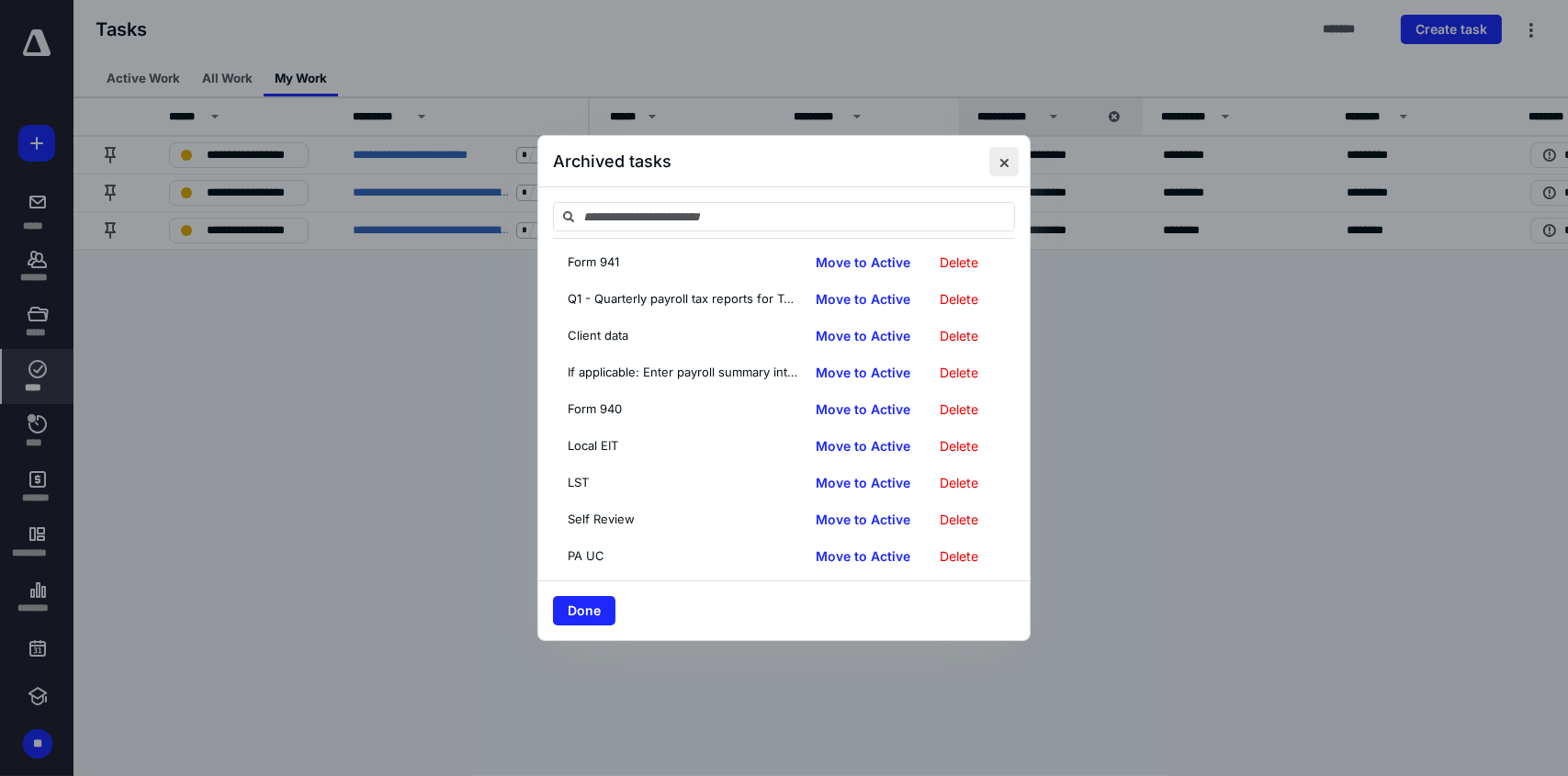 click at bounding box center (1004, 162) 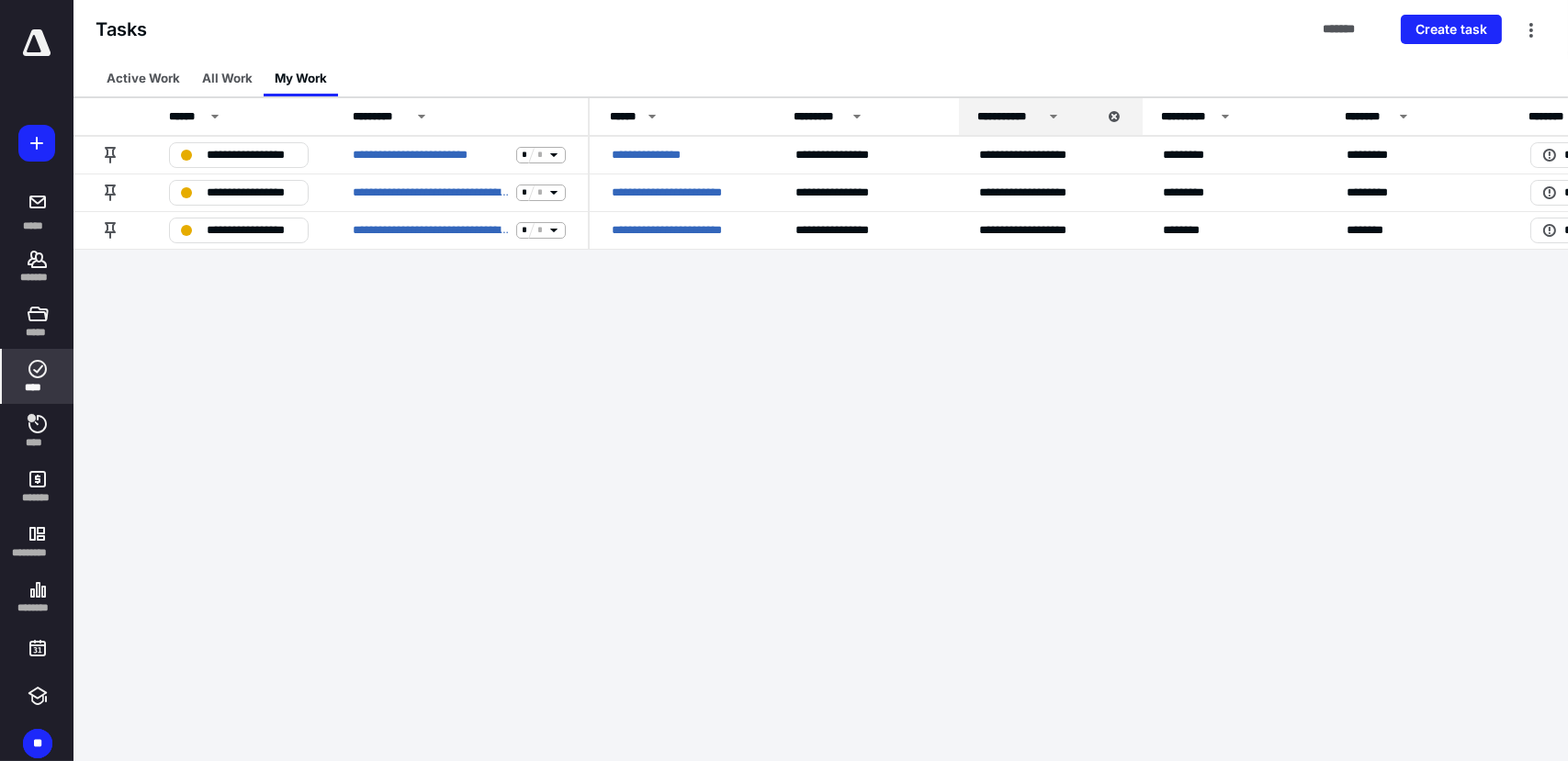 click on "**********" at bounding box center (784, 380) 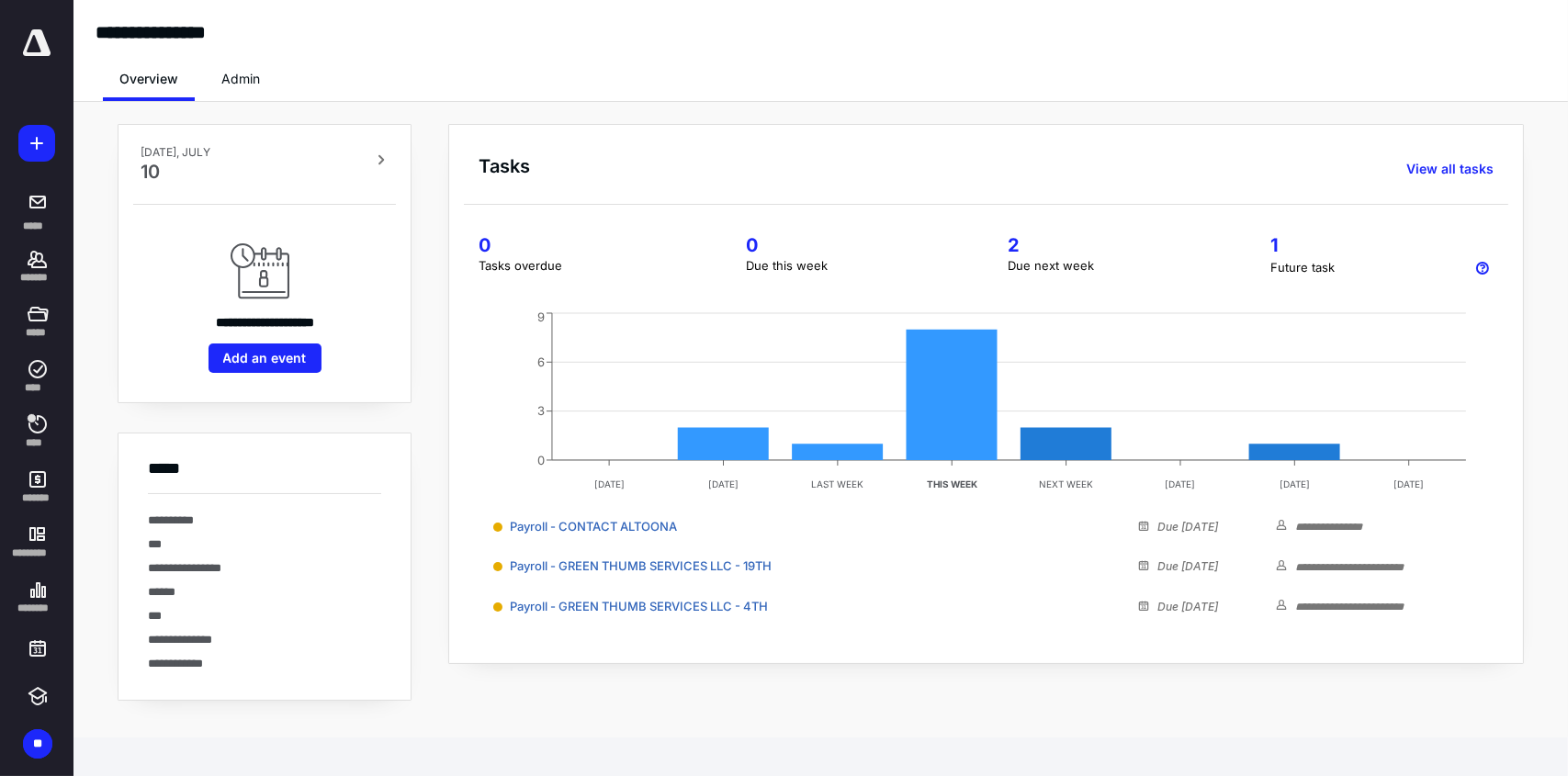 click 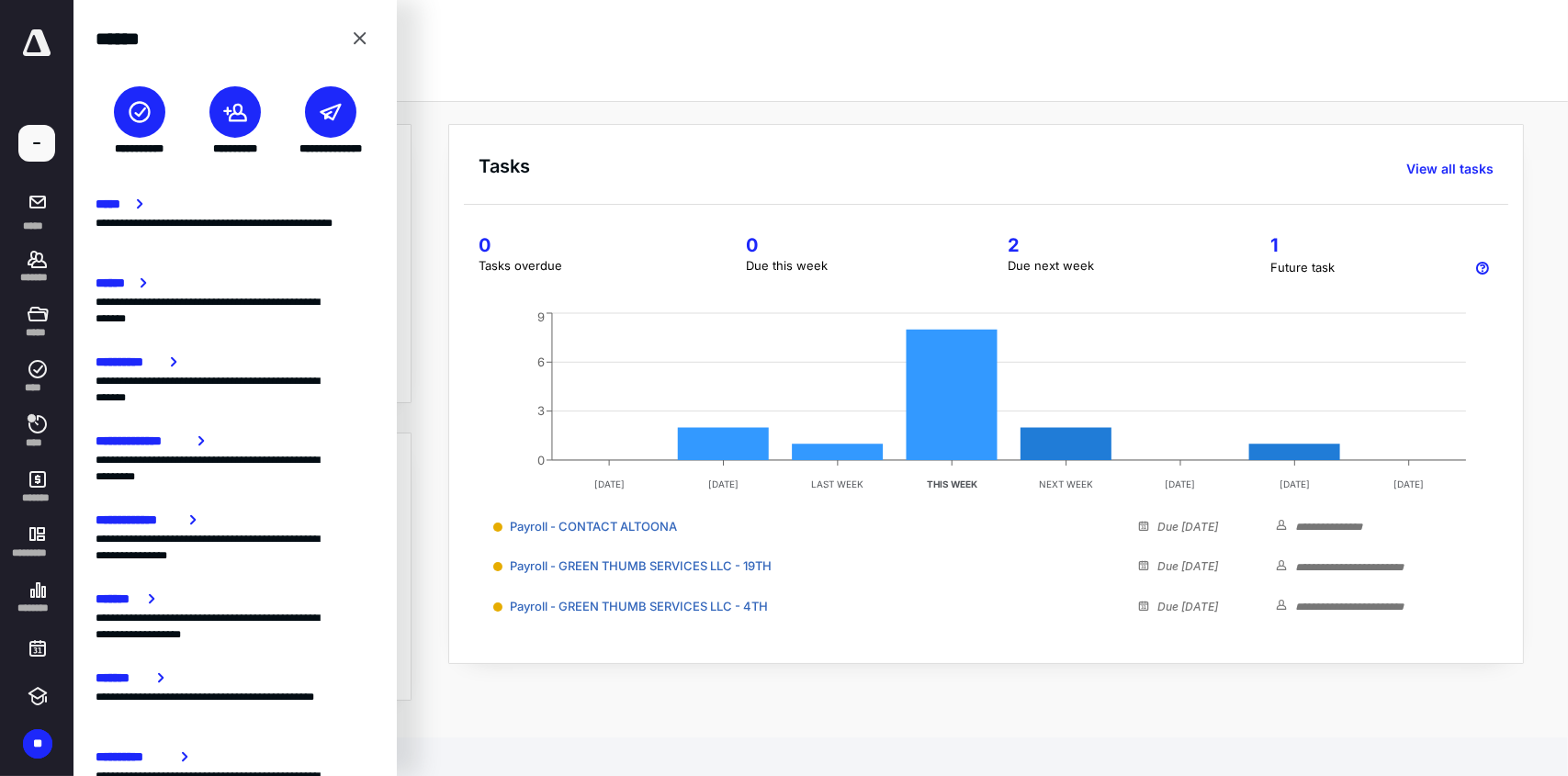 click 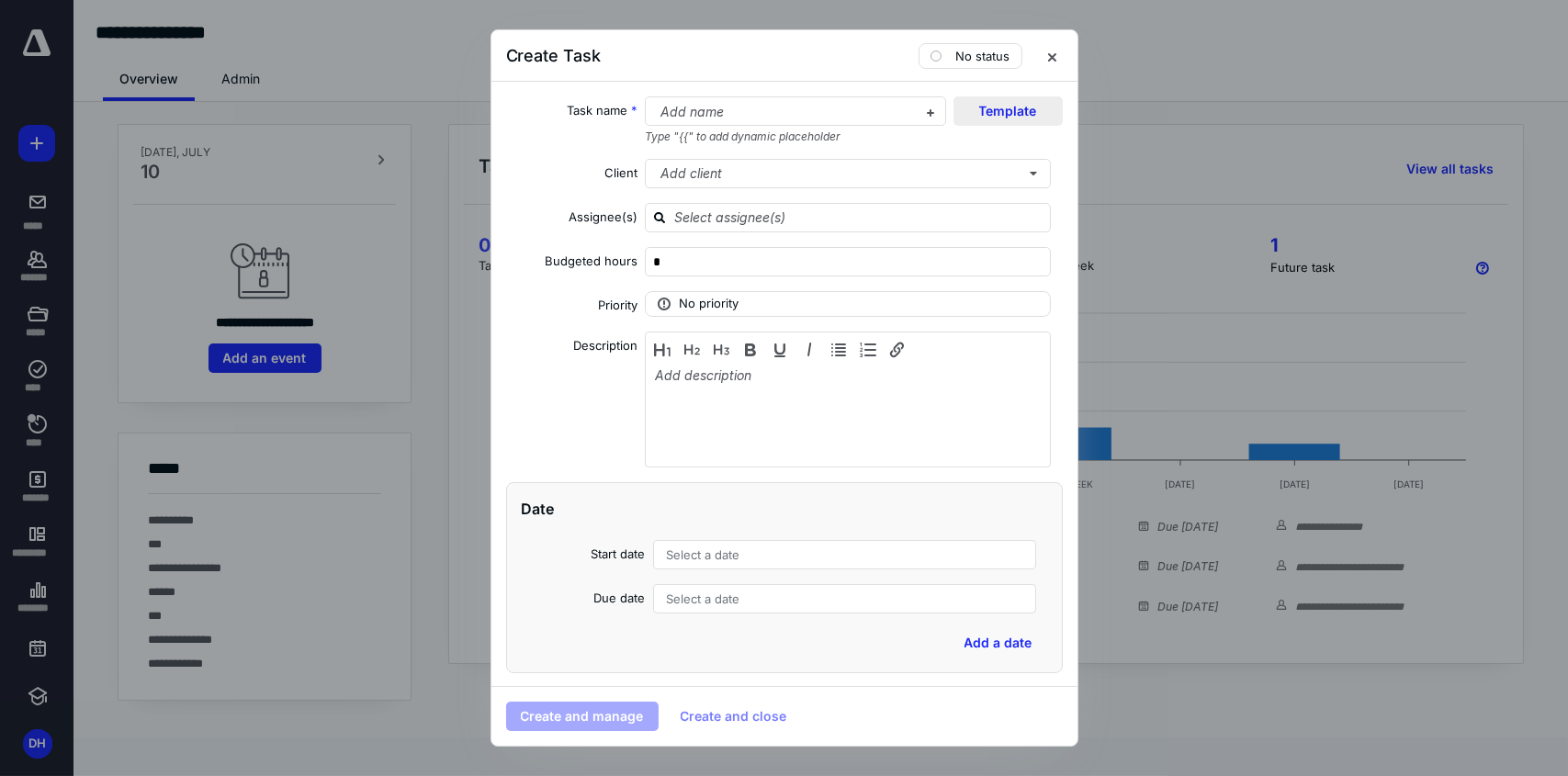 click on "Template" at bounding box center (1008, 111) 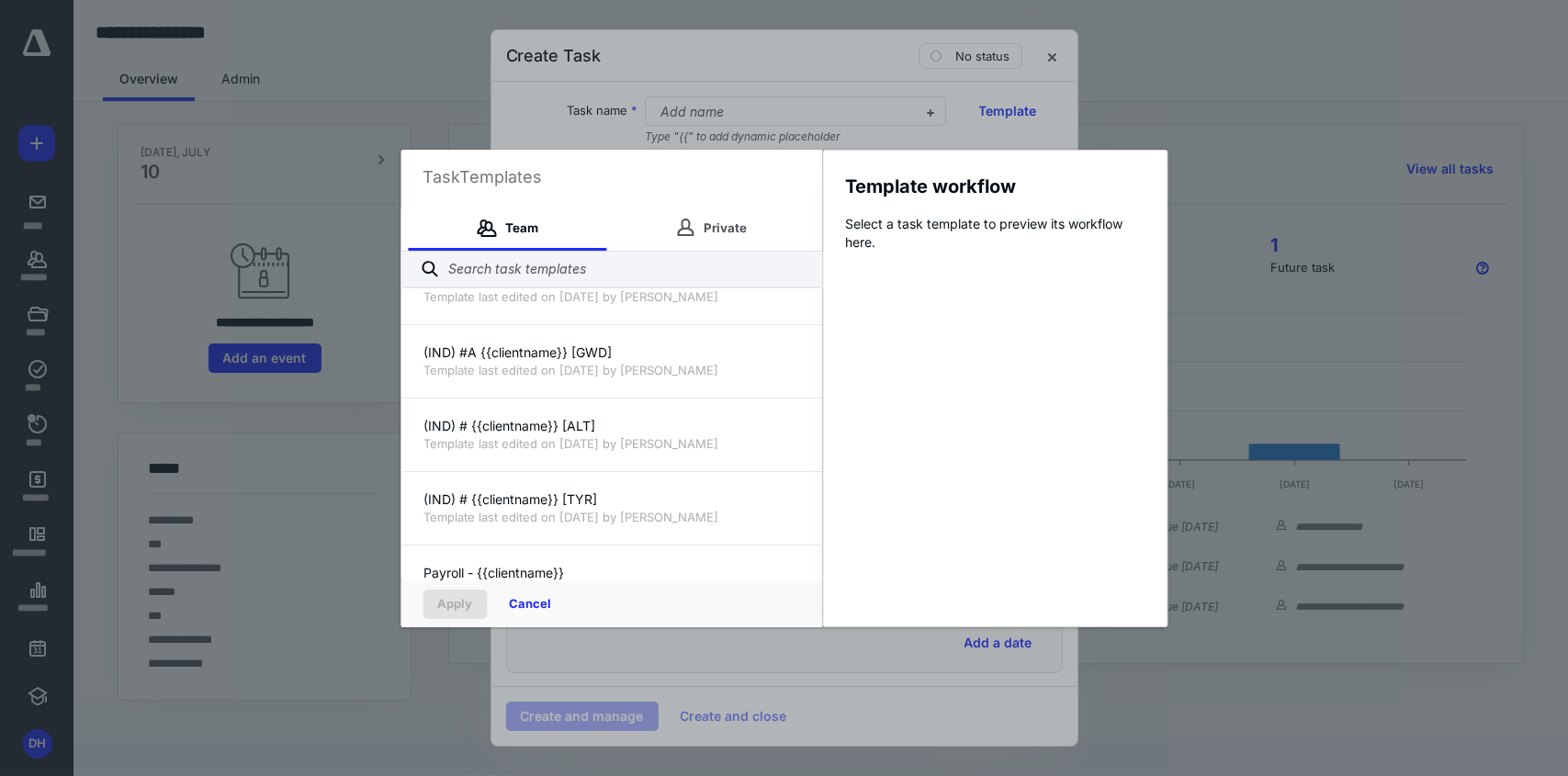 scroll, scrollTop: 643, scrollLeft: 0, axis: vertical 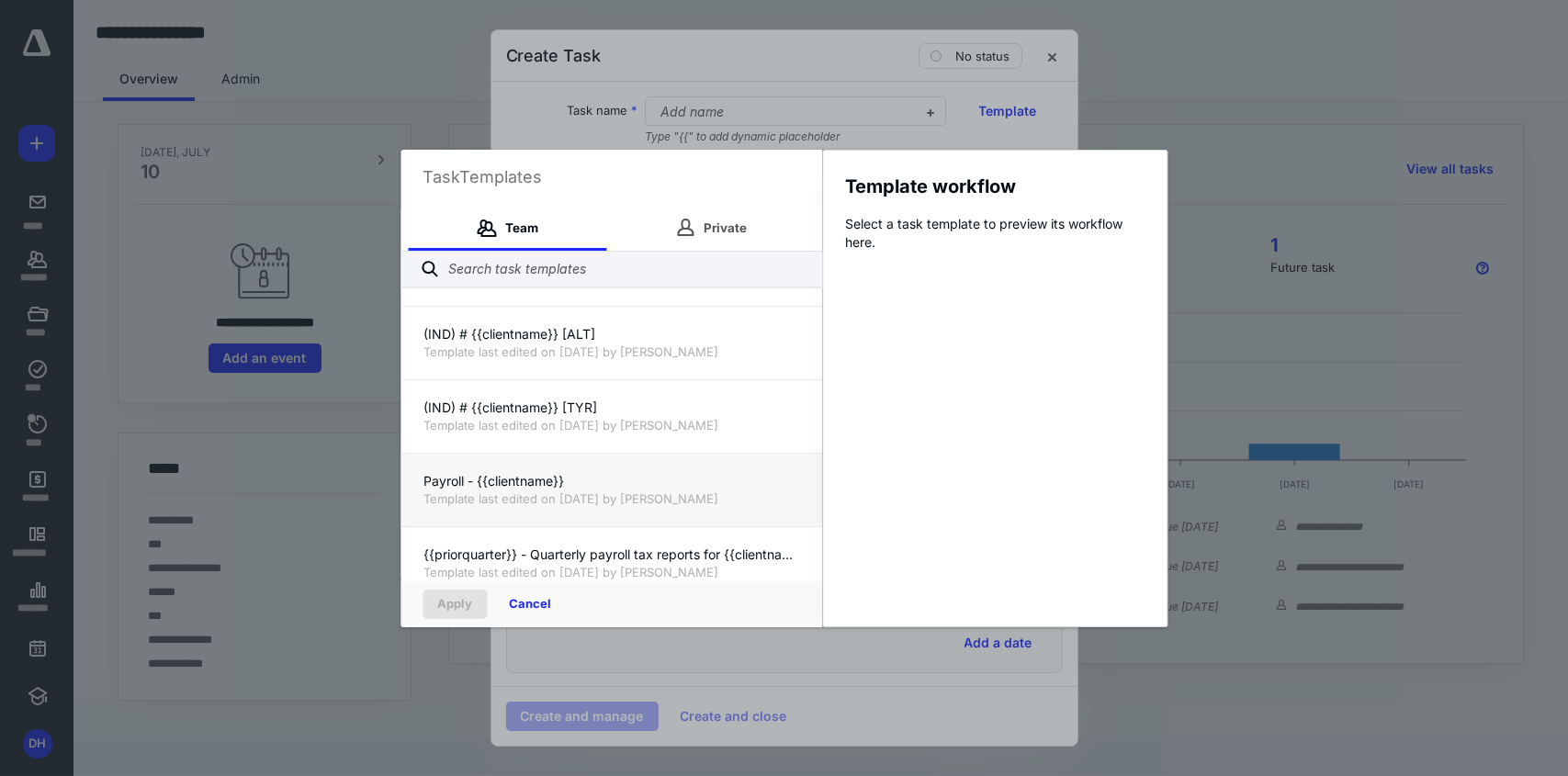 click on "Template last edited on [DATE] by [PERSON_NAME]" at bounding box center (611, 499) 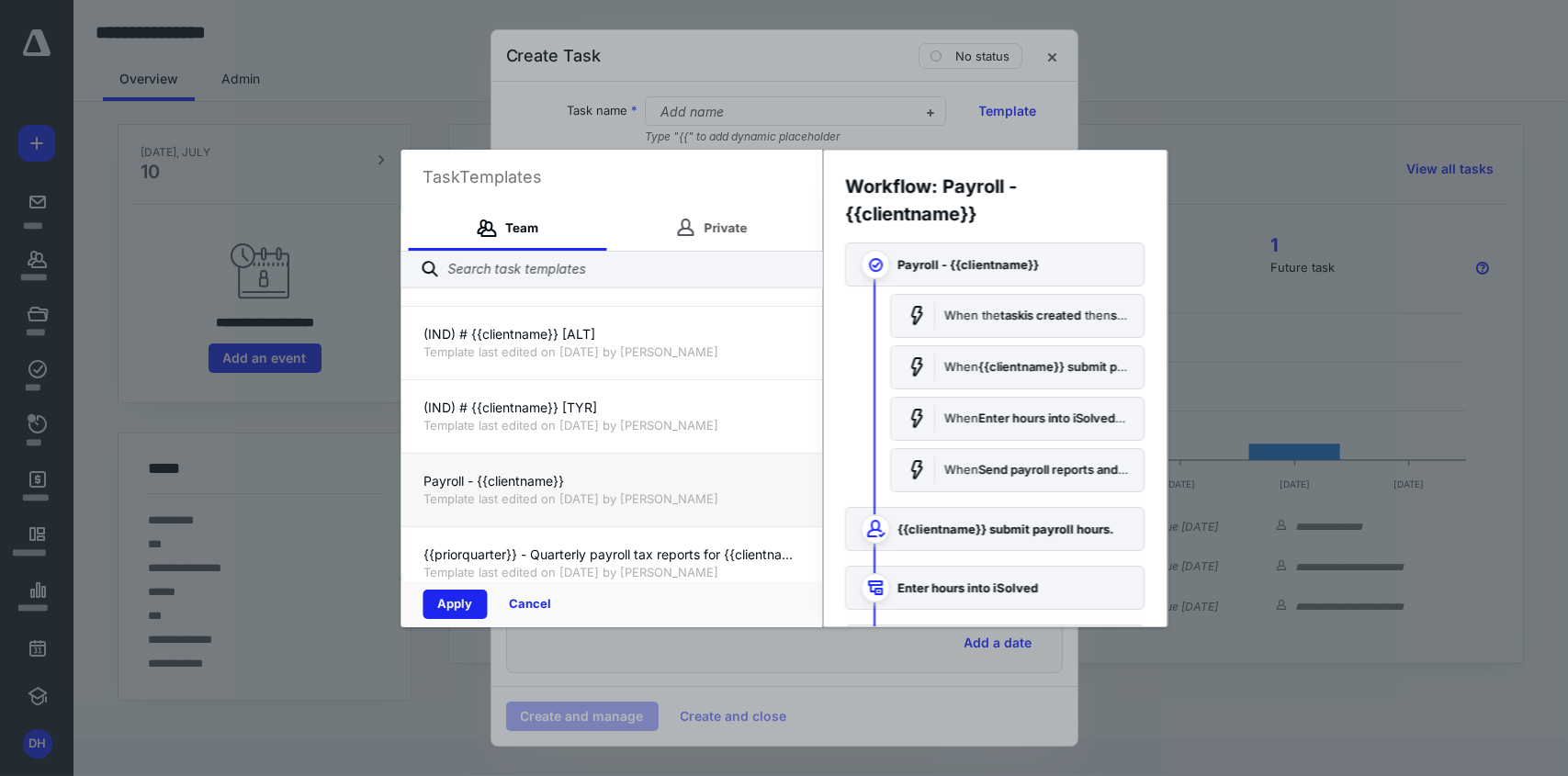 click on "Apply" at bounding box center [455, 604] 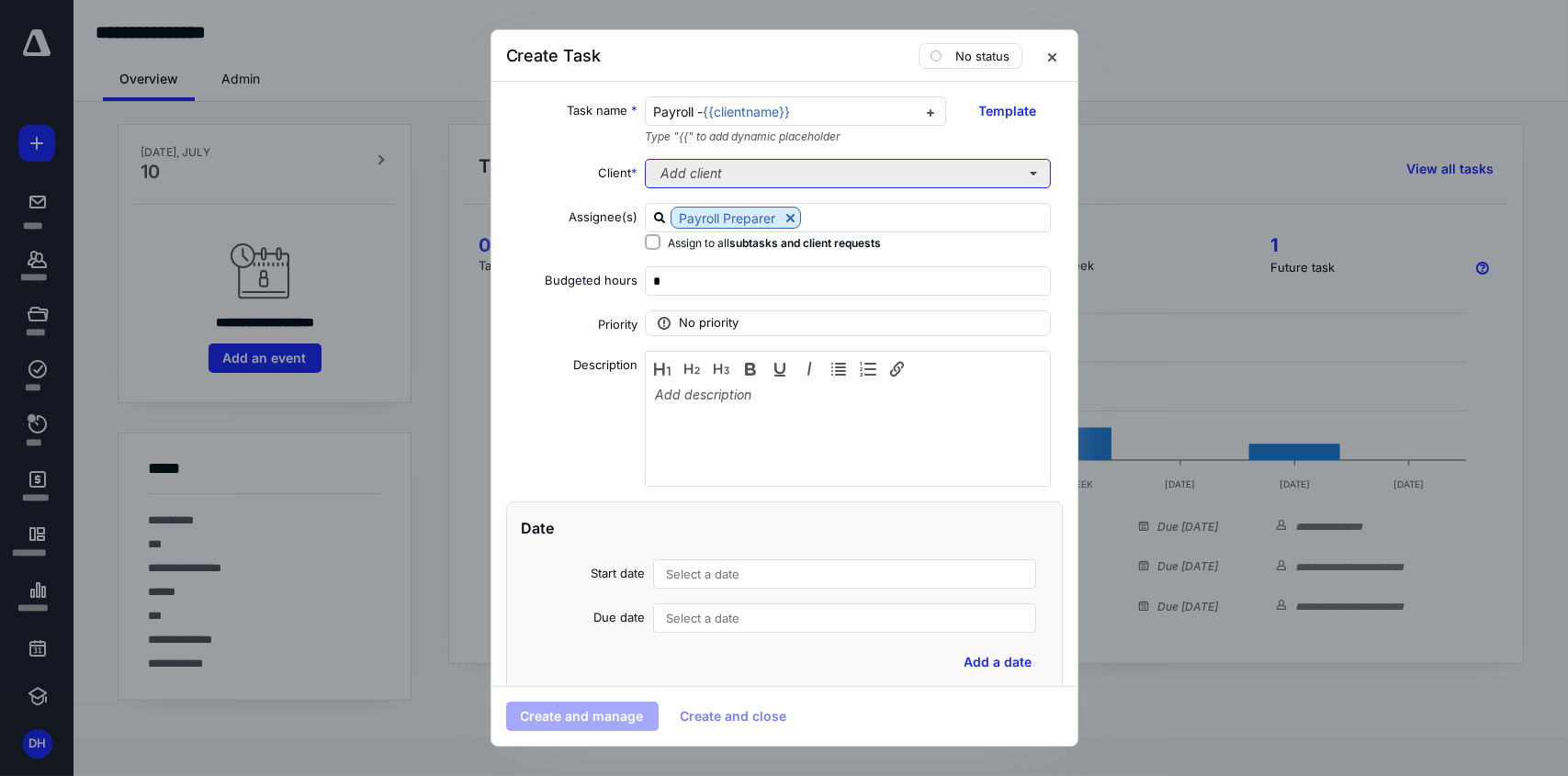 click on "Add client" at bounding box center [848, 174] 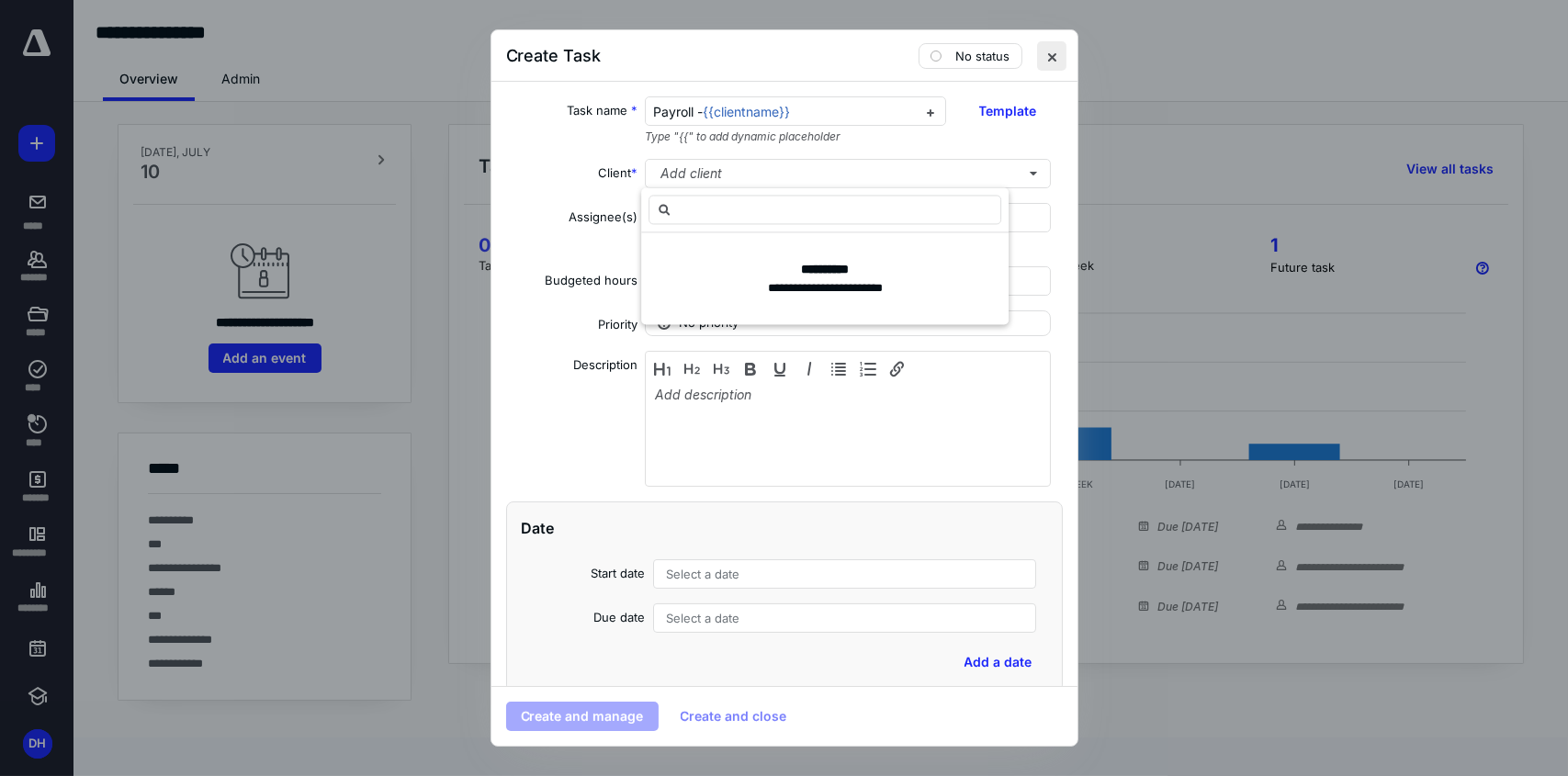 click at bounding box center [1052, 56] 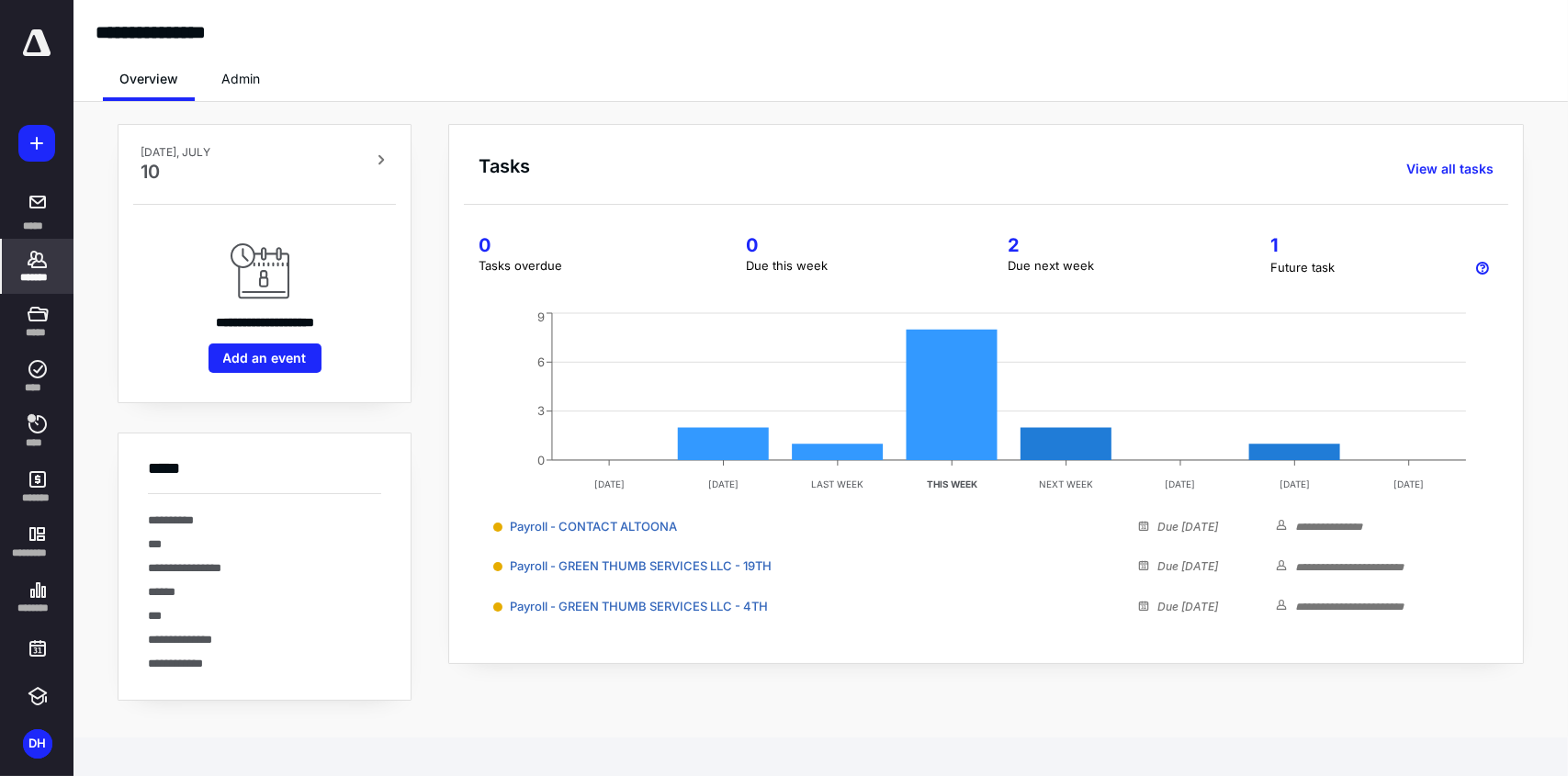 click 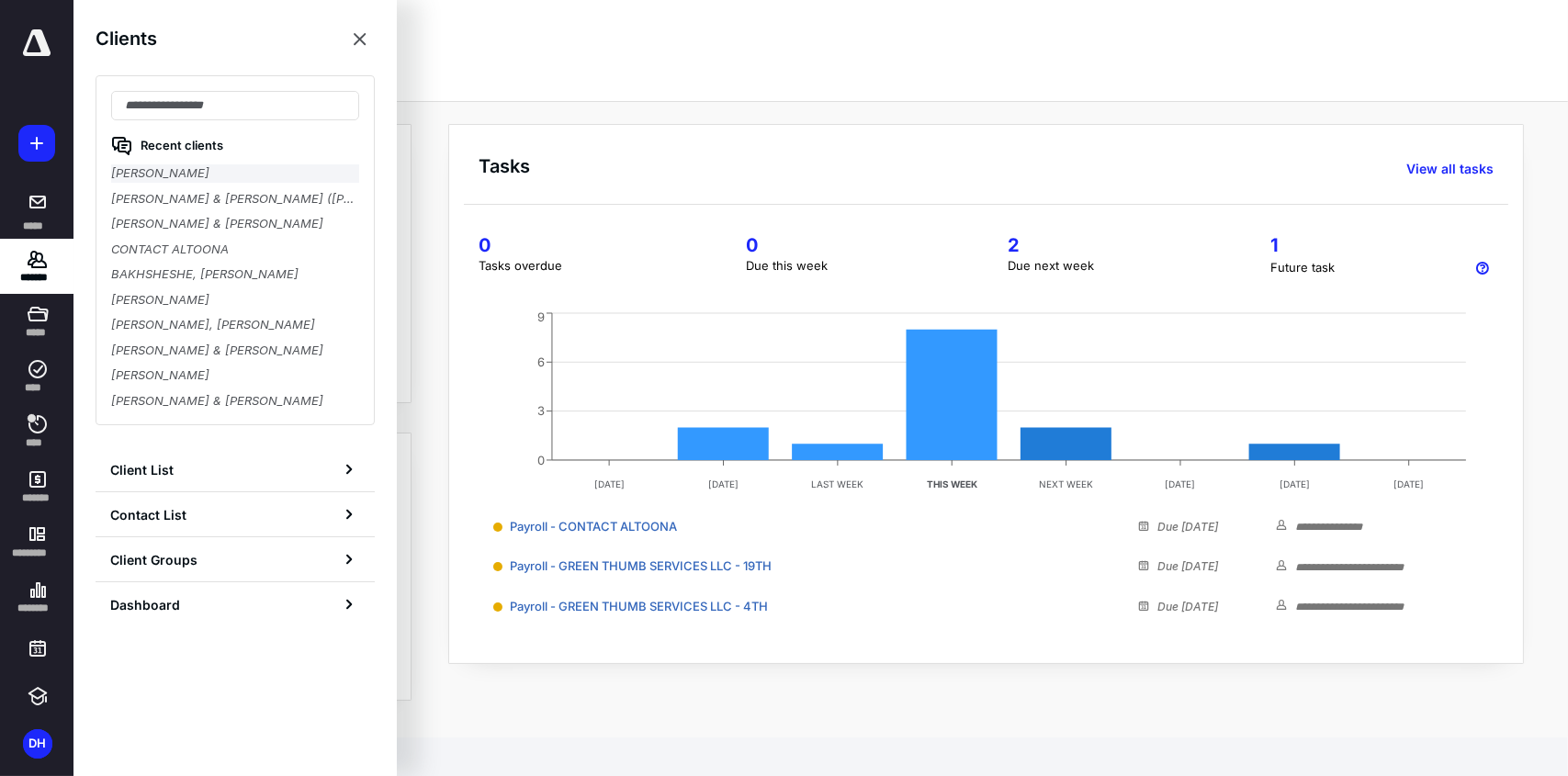 click on "ANDERSSON, AMELIE" at bounding box center (235, 174) 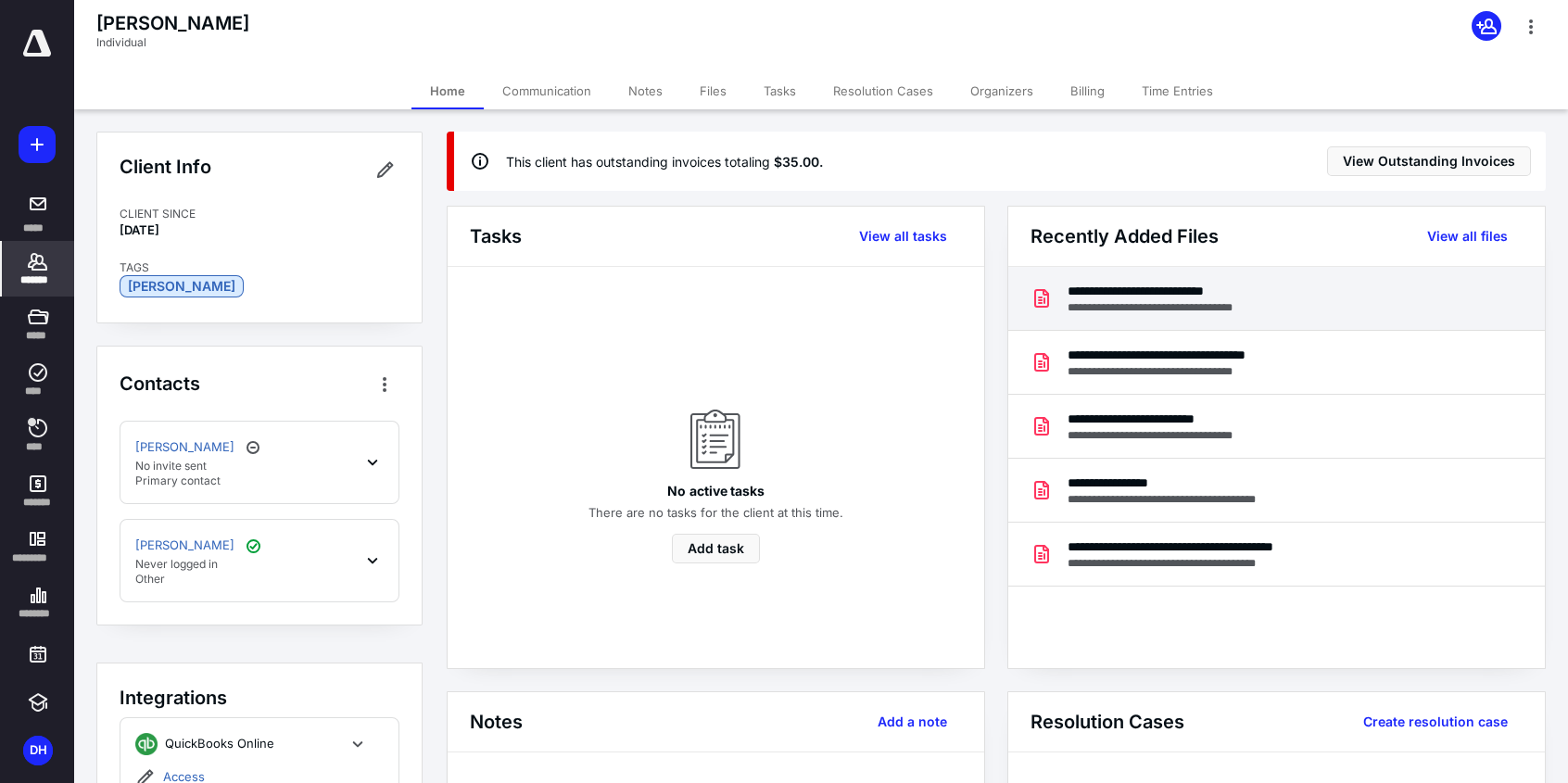 click on "**********" at bounding box center (1177, 291) 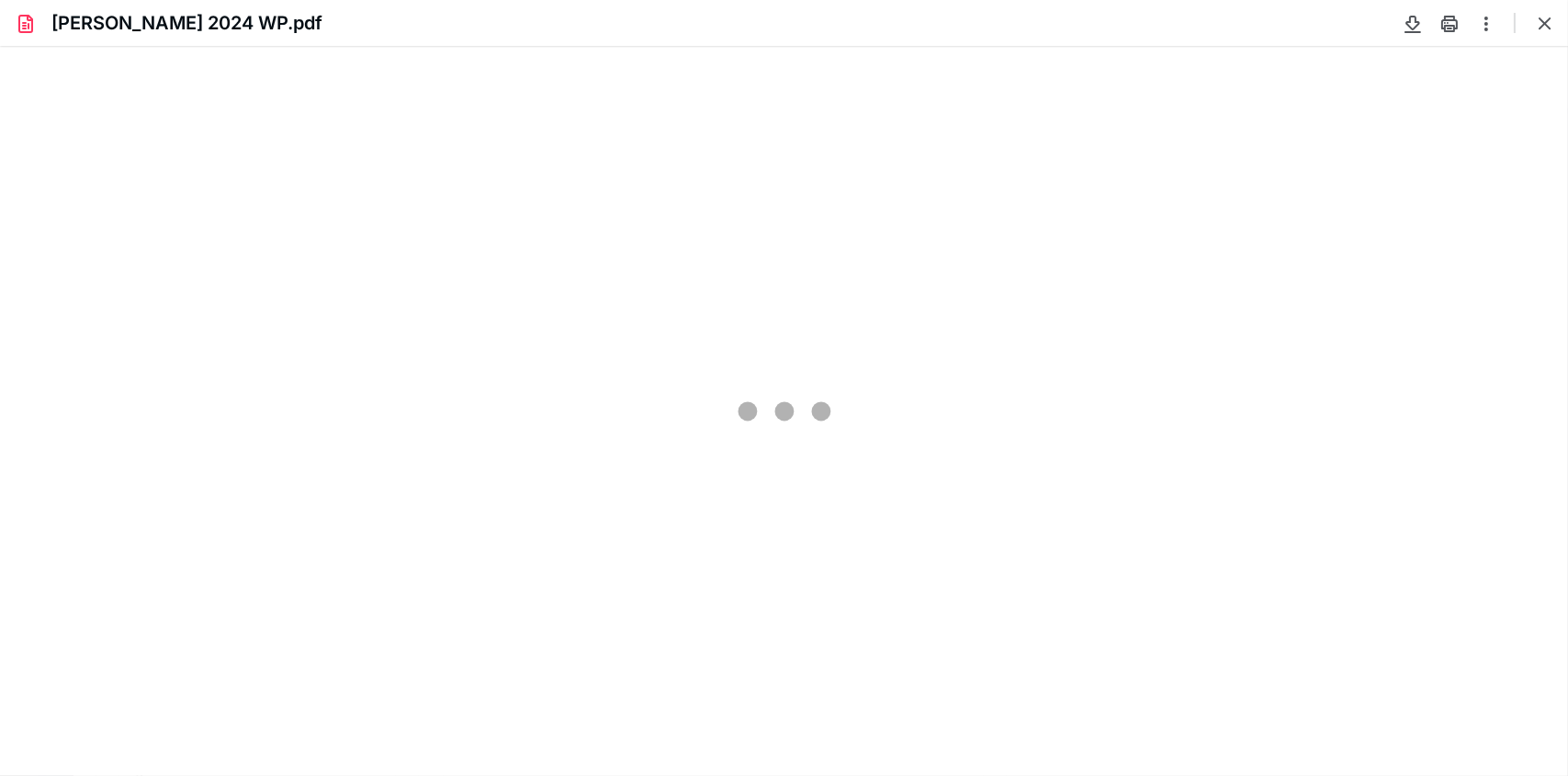scroll, scrollTop: 0, scrollLeft: 0, axis: both 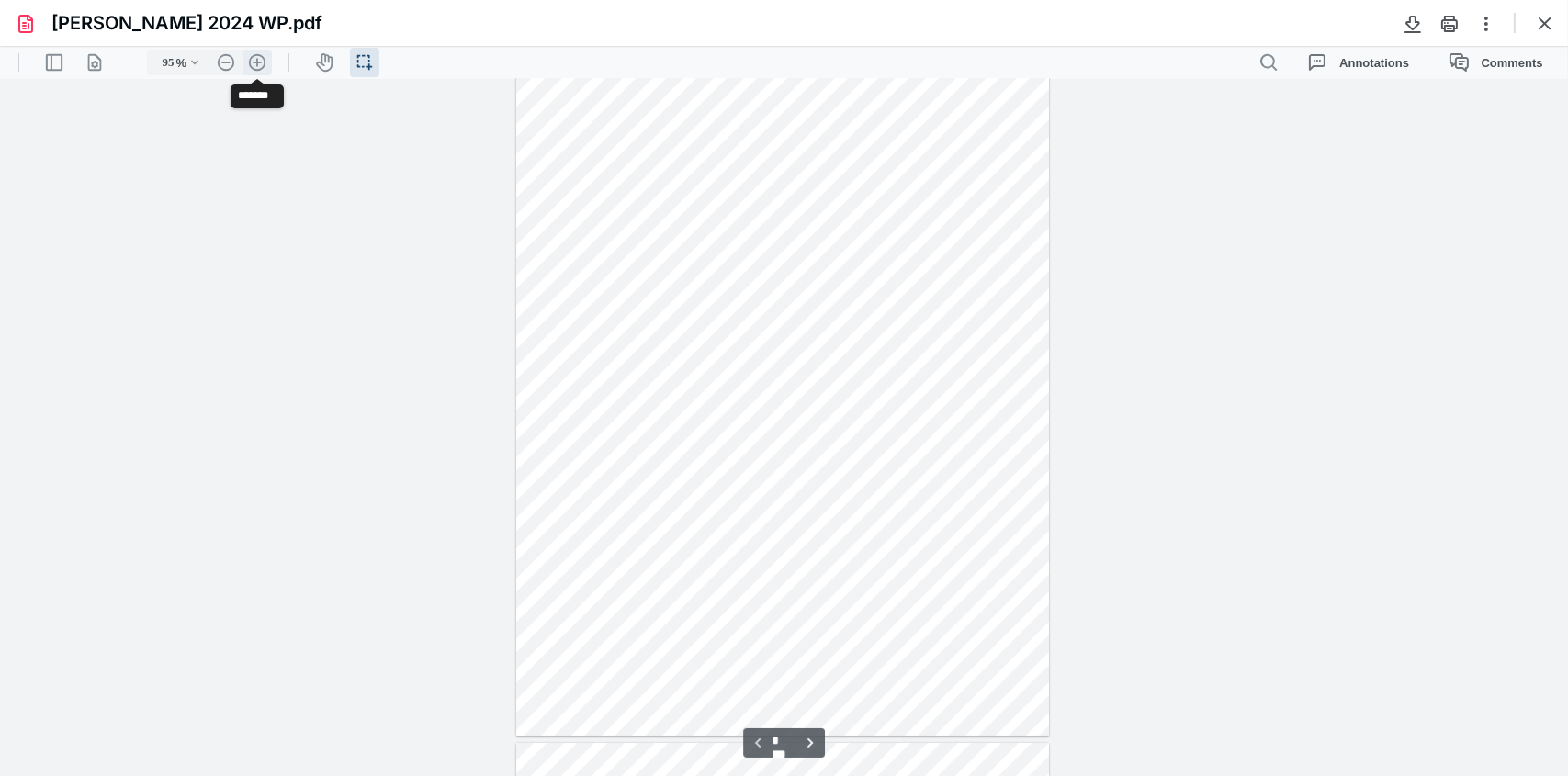 click on ".cls-1{fill:#abb0c4;} icon - header - zoom - in - line" at bounding box center (257, 62) 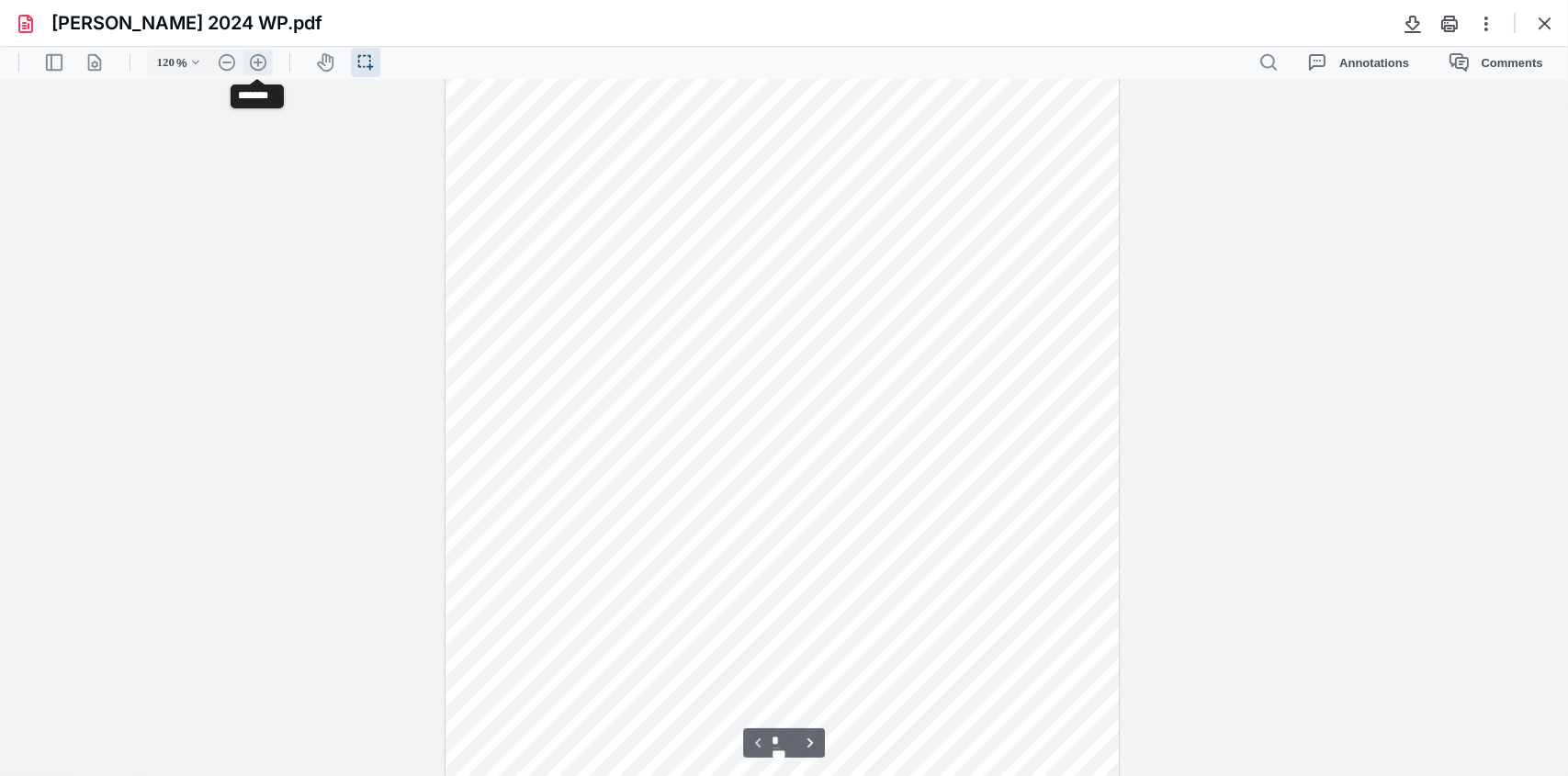 click on ".cls-1{fill:#abb0c4;} icon - header - zoom - in - line" at bounding box center (258, 62) 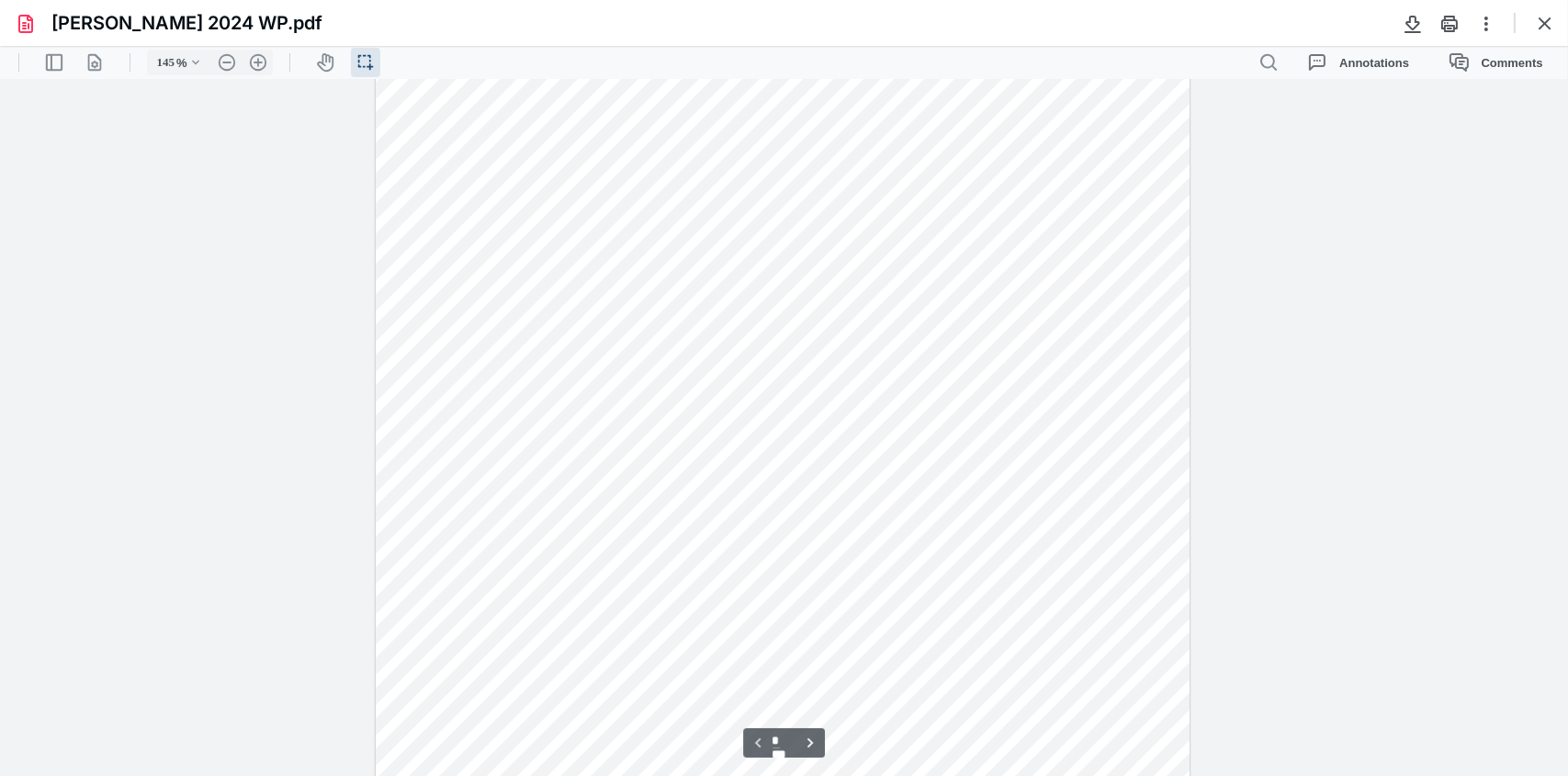 scroll, scrollTop: 0, scrollLeft: 0, axis: both 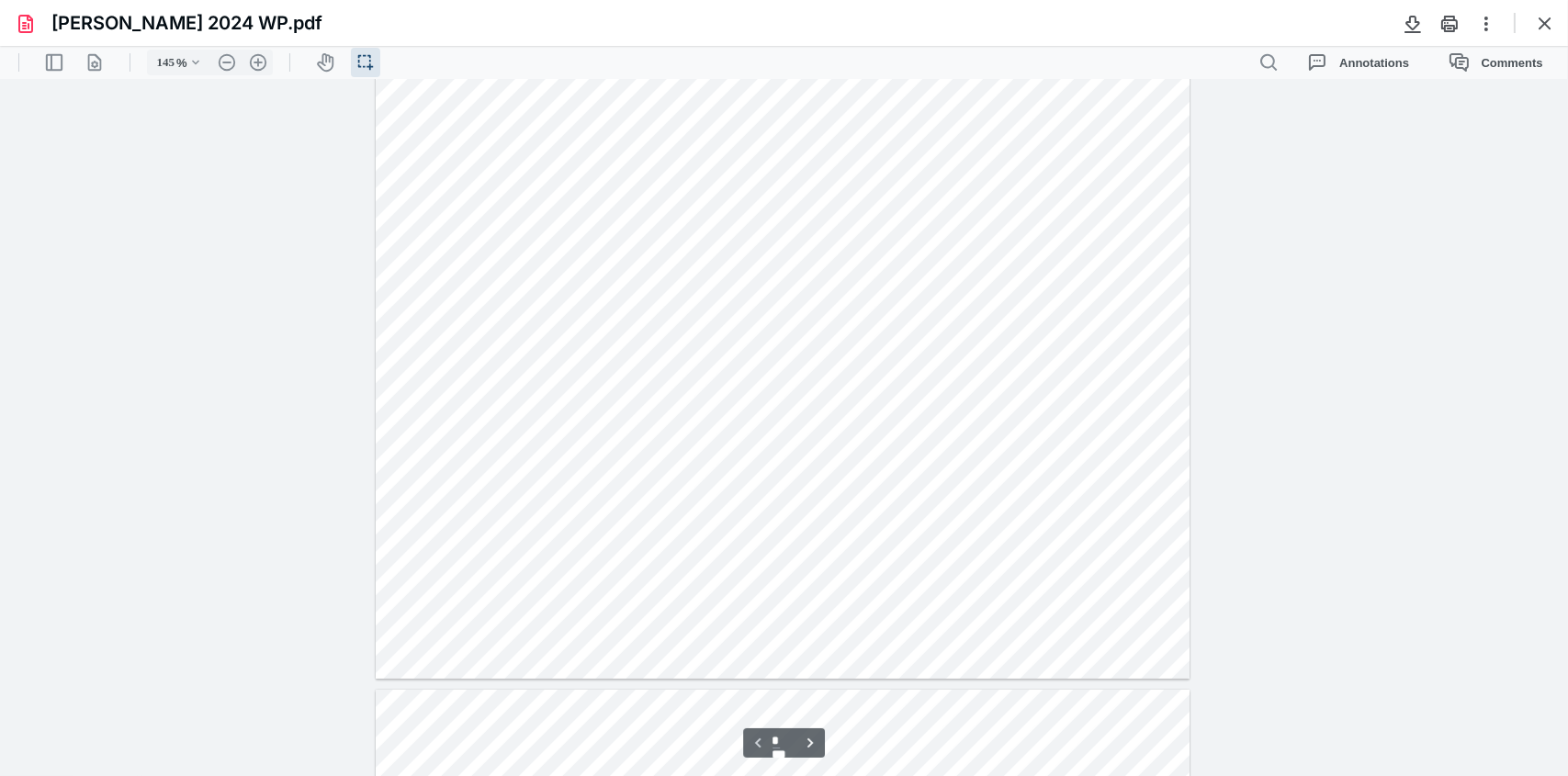 type on "*" 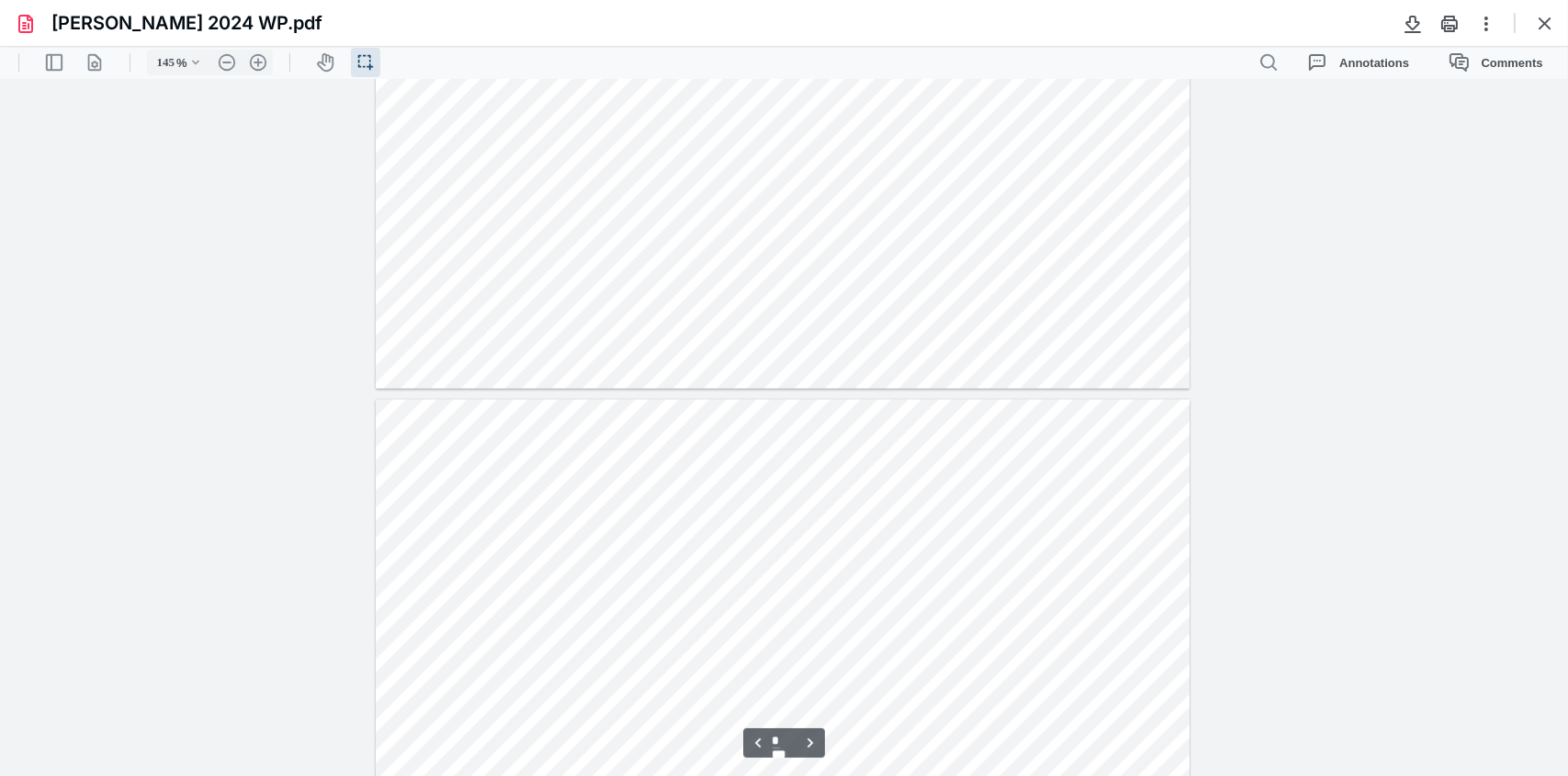 scroll, scrollTop: 1010, scrollLeft: 0, axis: vertical 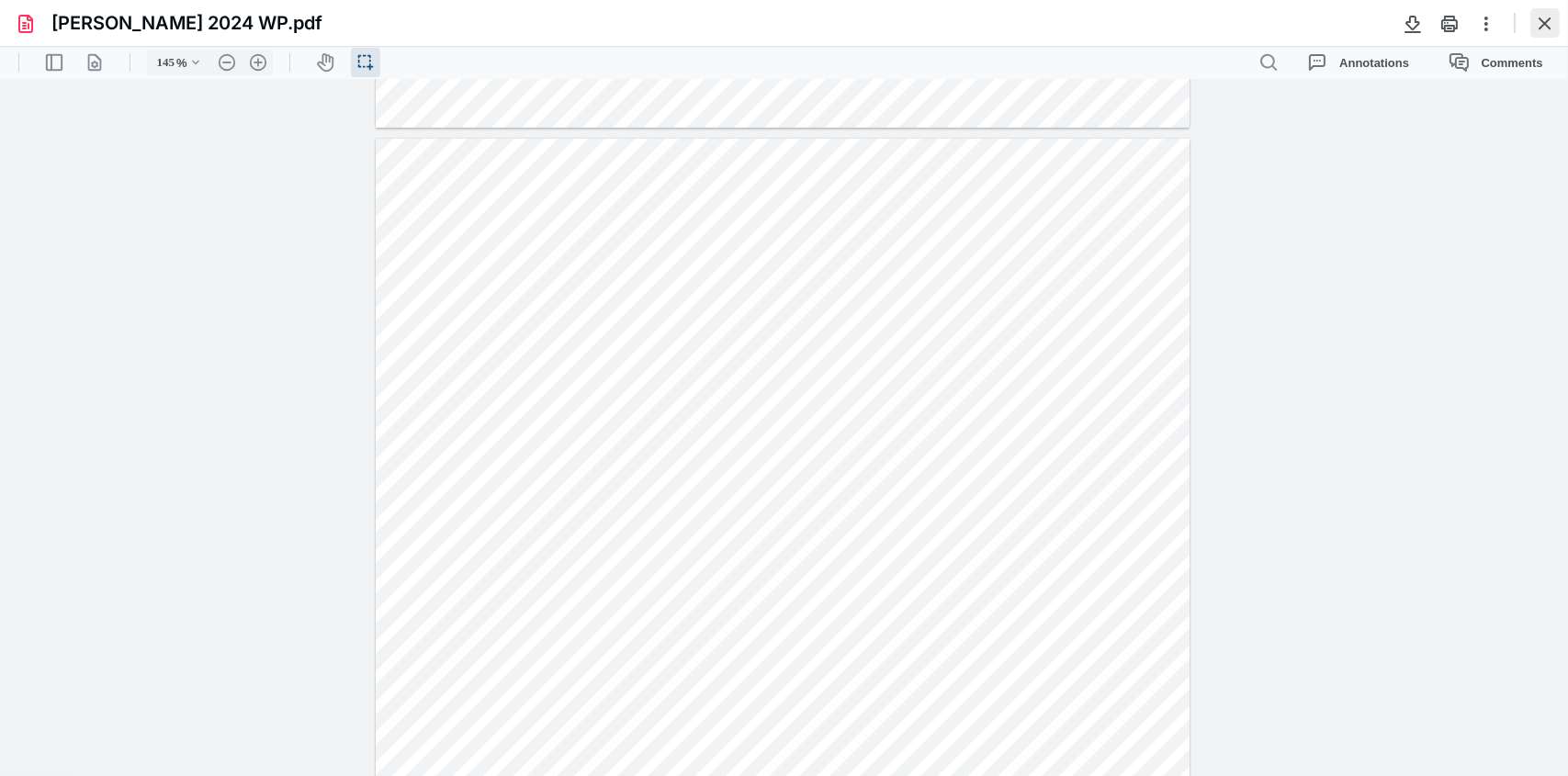 click at bounding box center (1545, 23) 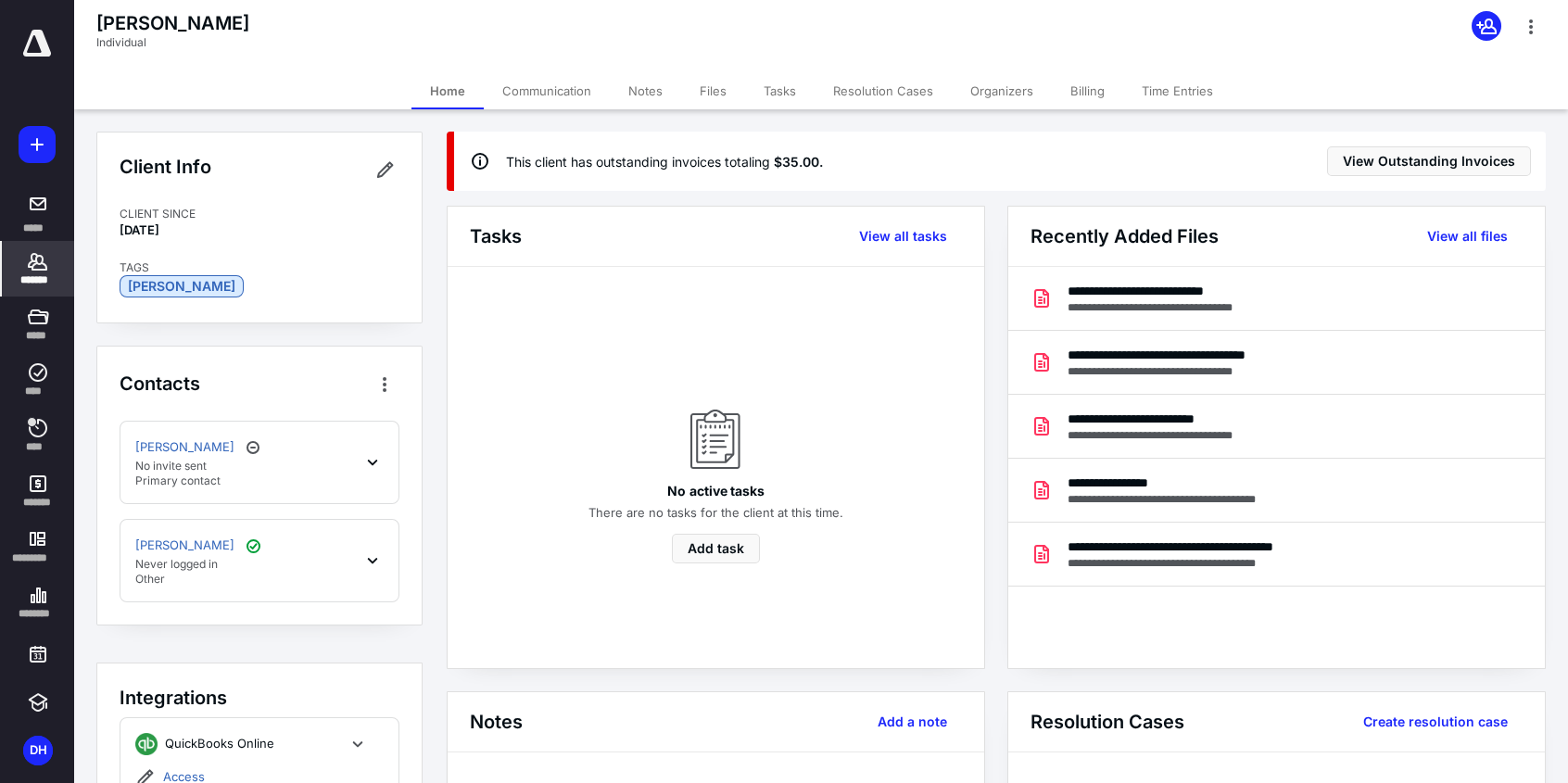 click on "*******" at bounding box center (38, 269) 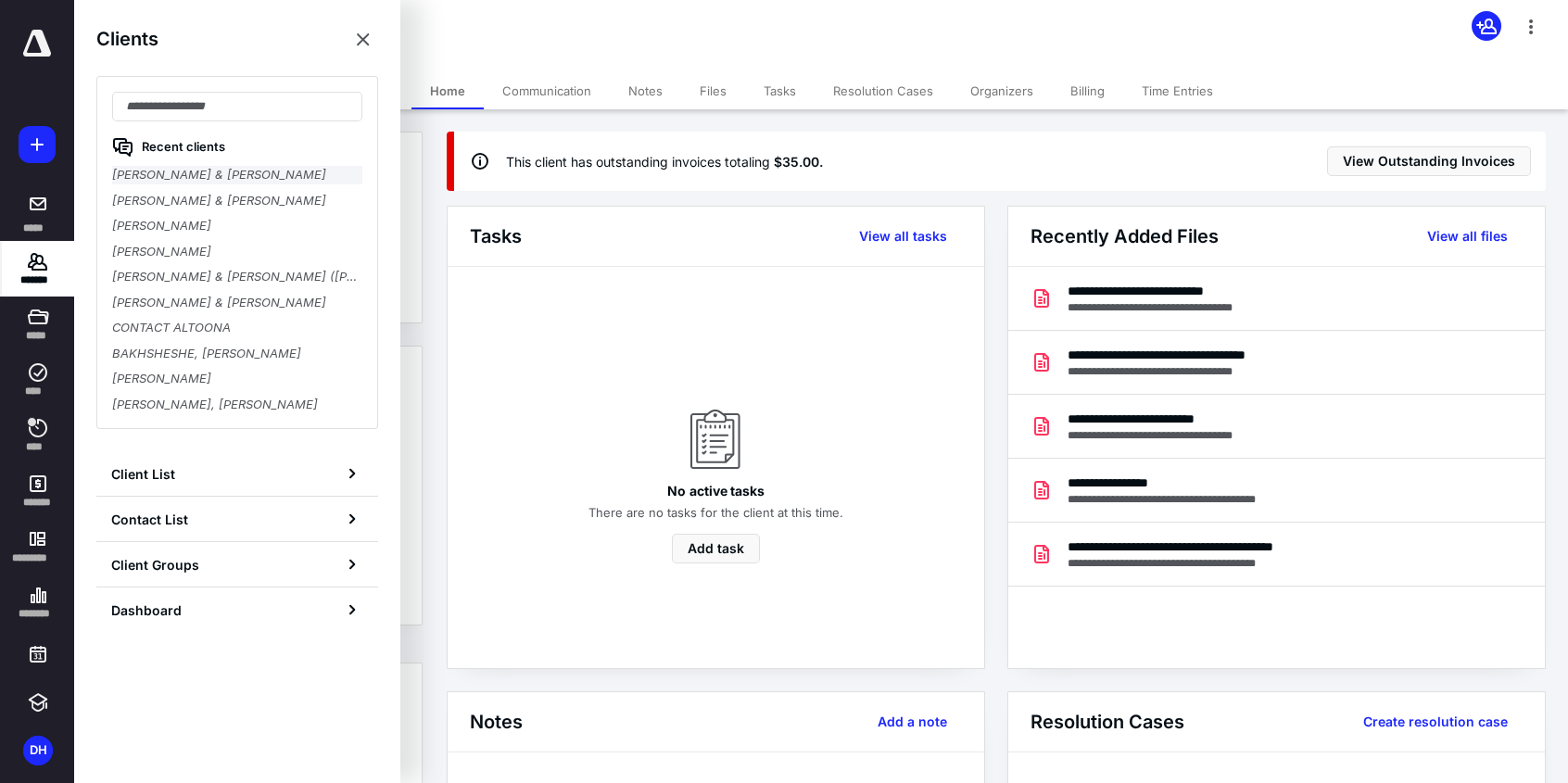 click on "ANTESBERGER, JOHN F & KAREN S" at bounding box center (237, 175) 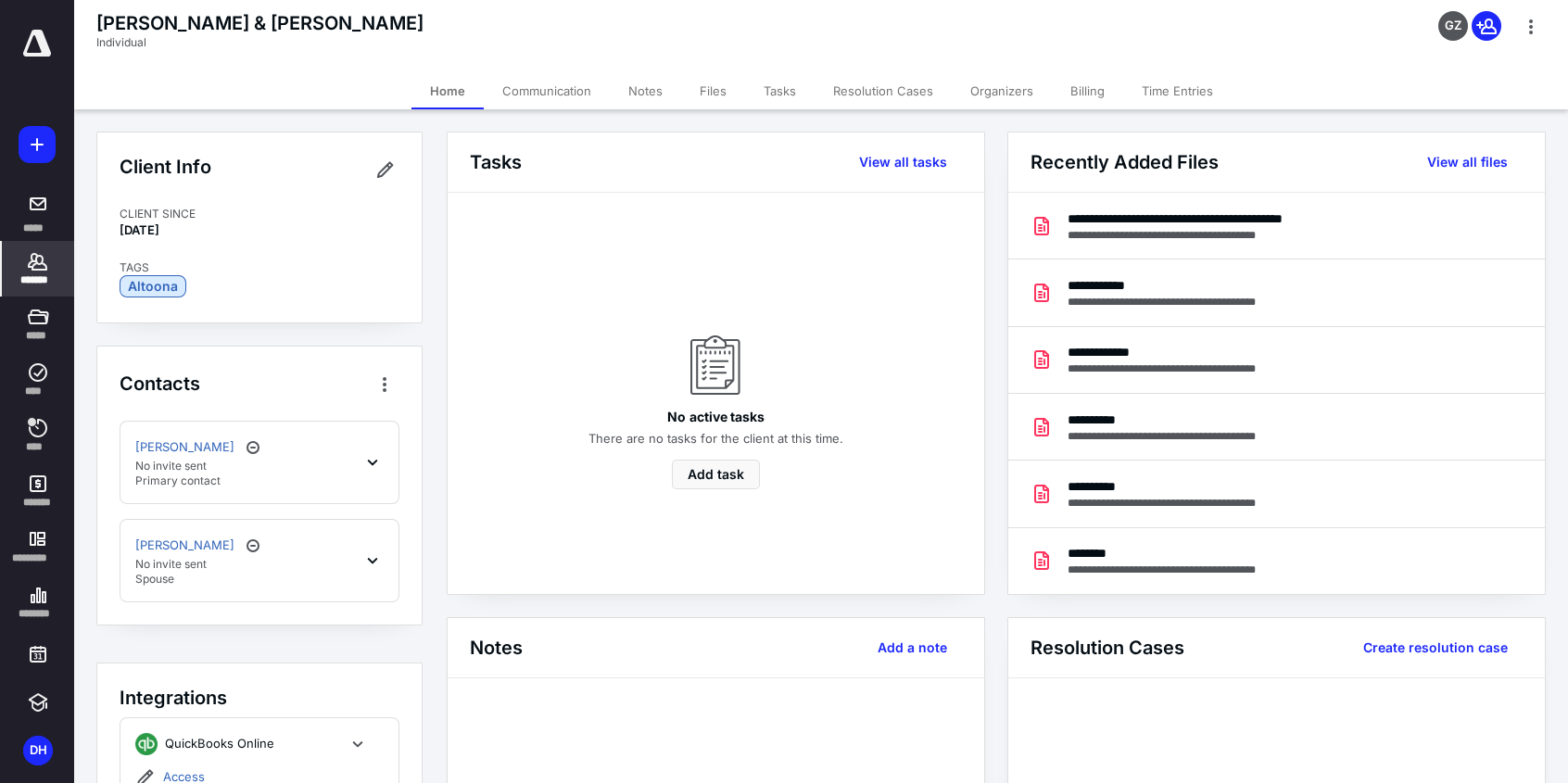 click on "View all files" at bounding box center [1467, 162] 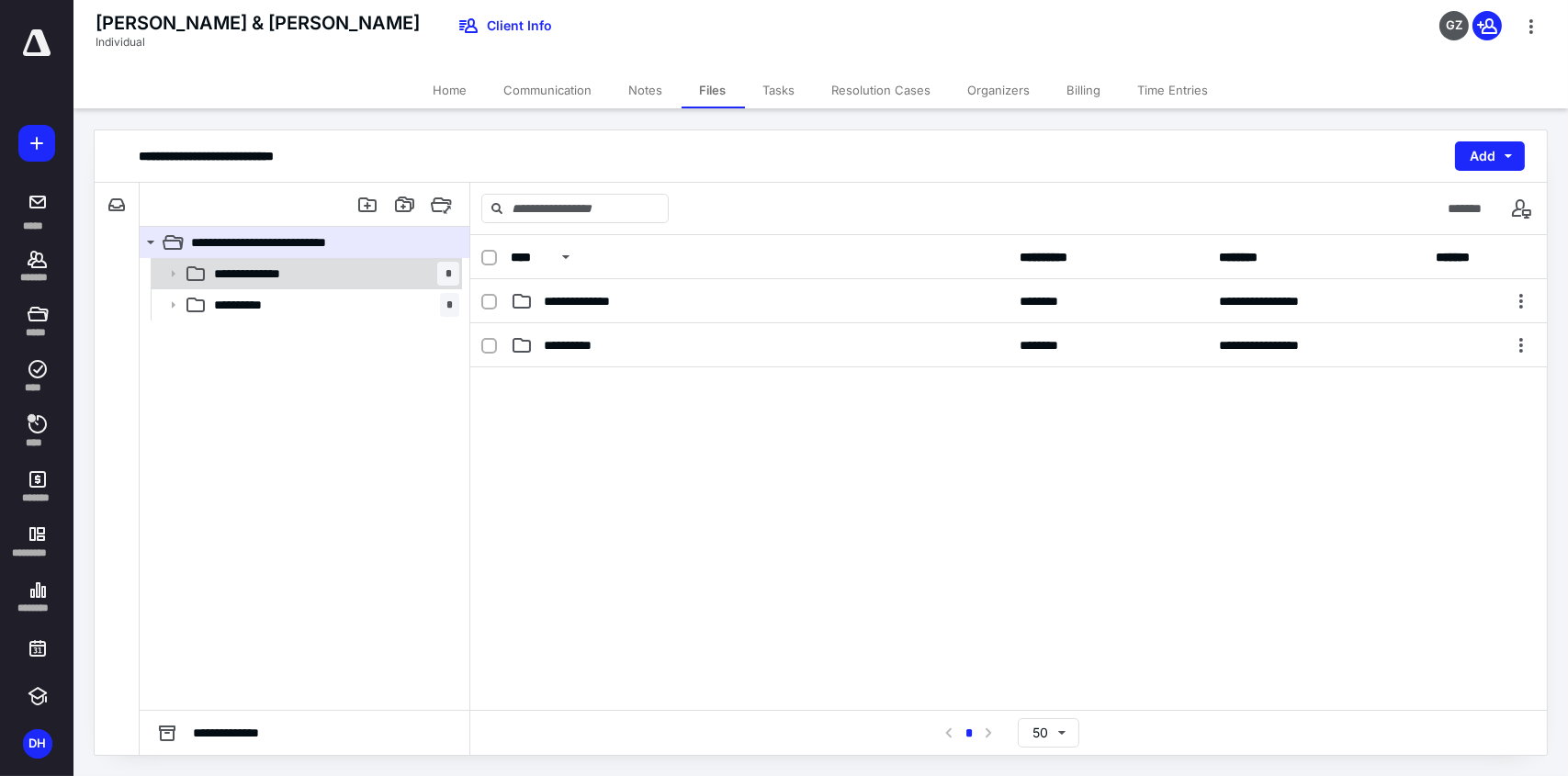 click on "**********" at bounding box center (333, 274) 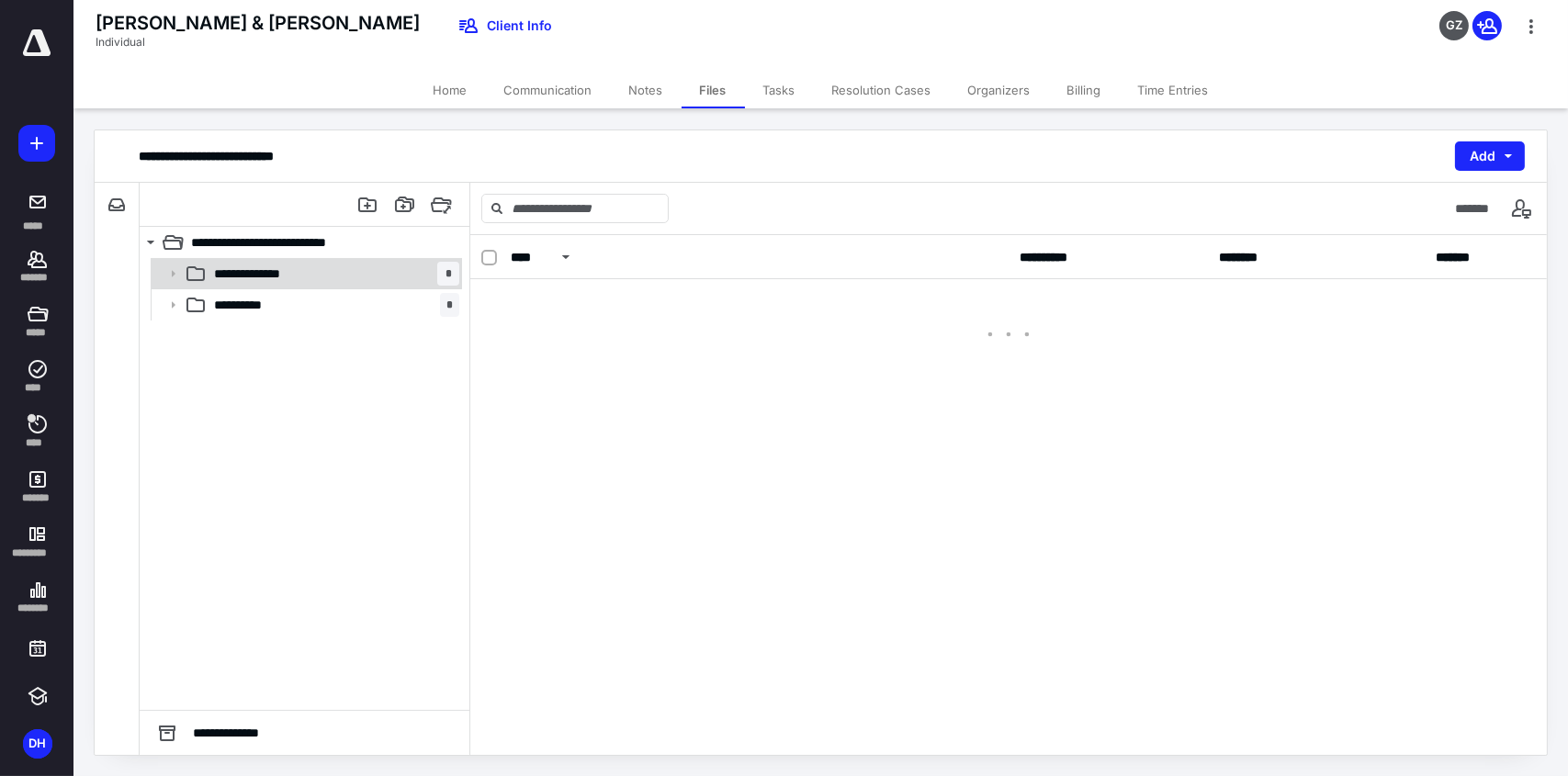 click on "**********" at bounding box center [333, 274] 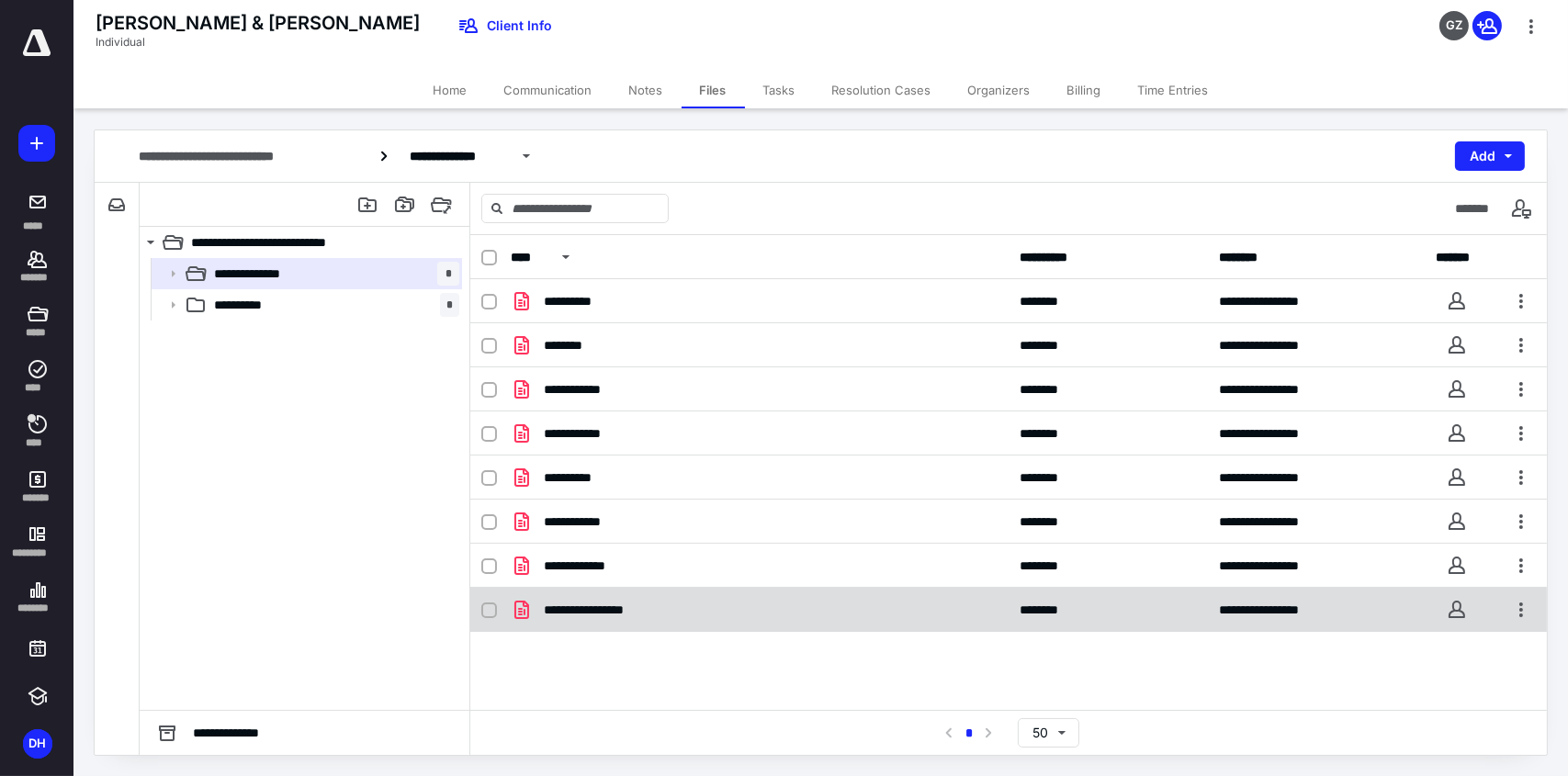 click on "**********" at bounding box center (602, 610) 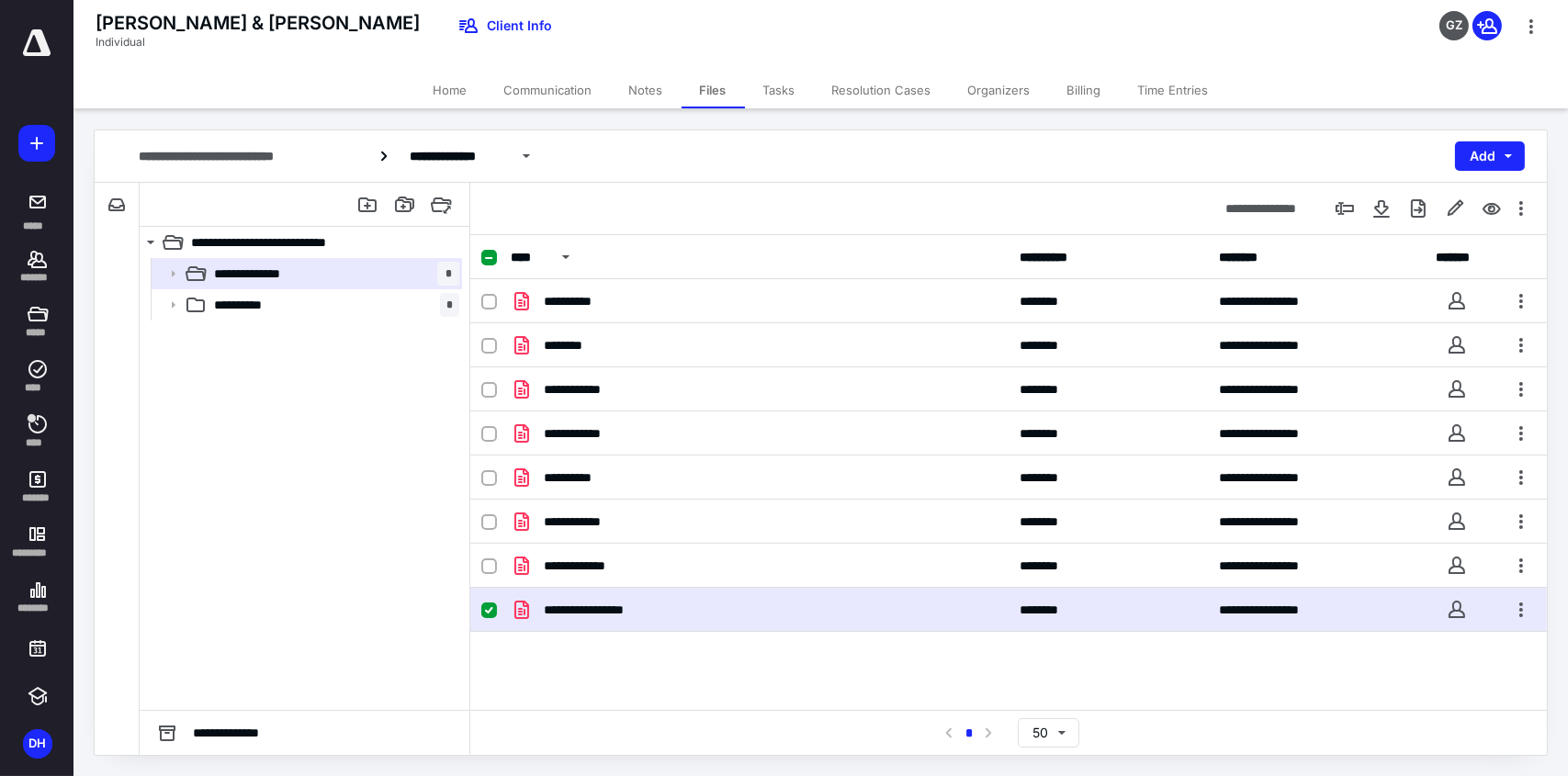 click on "**********" at bounding box center (602, 610) 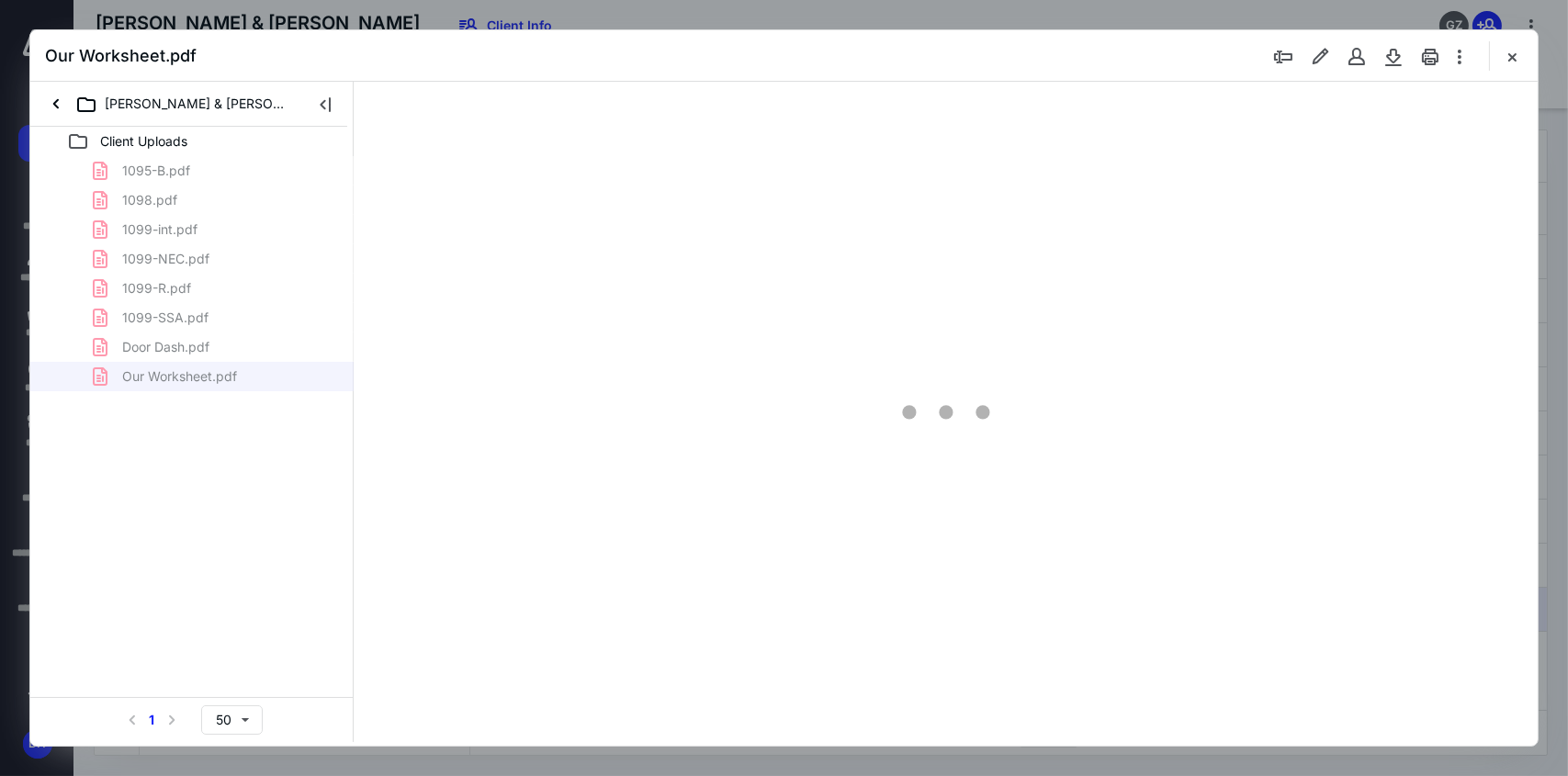 scroll, scrollTop: 0, scrollLeft: 0, axis: both 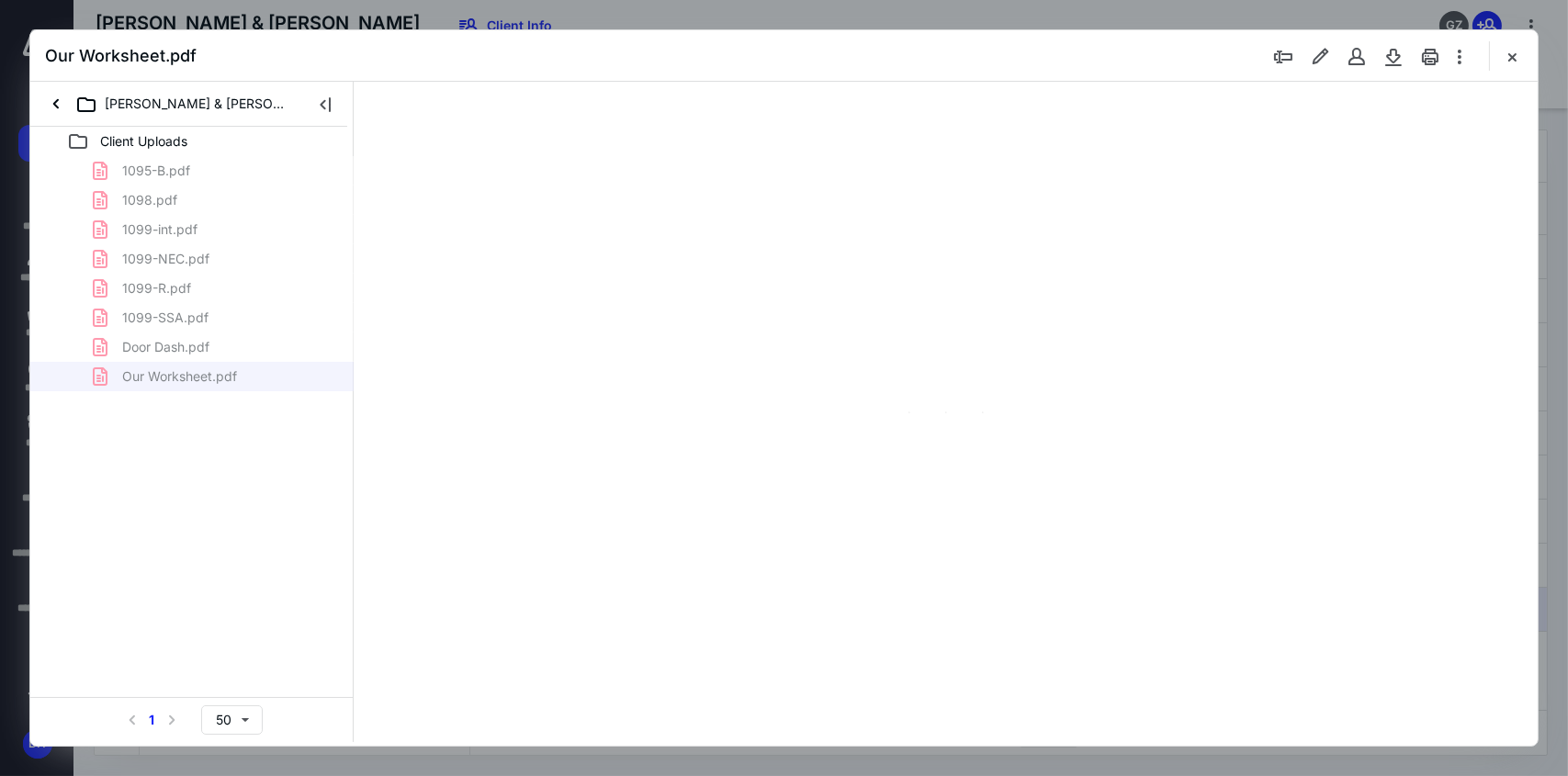 type on "67" 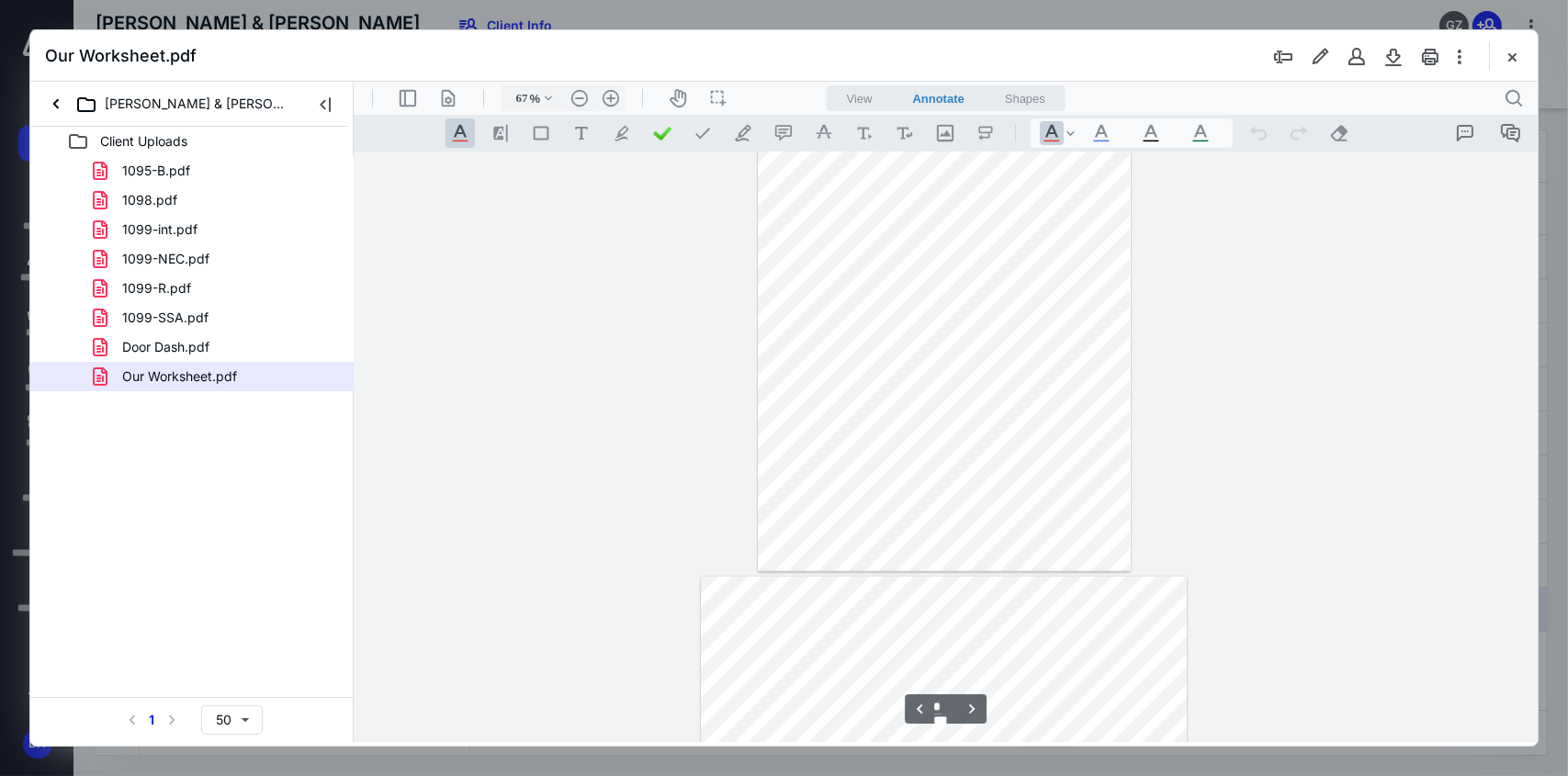 type on "*" 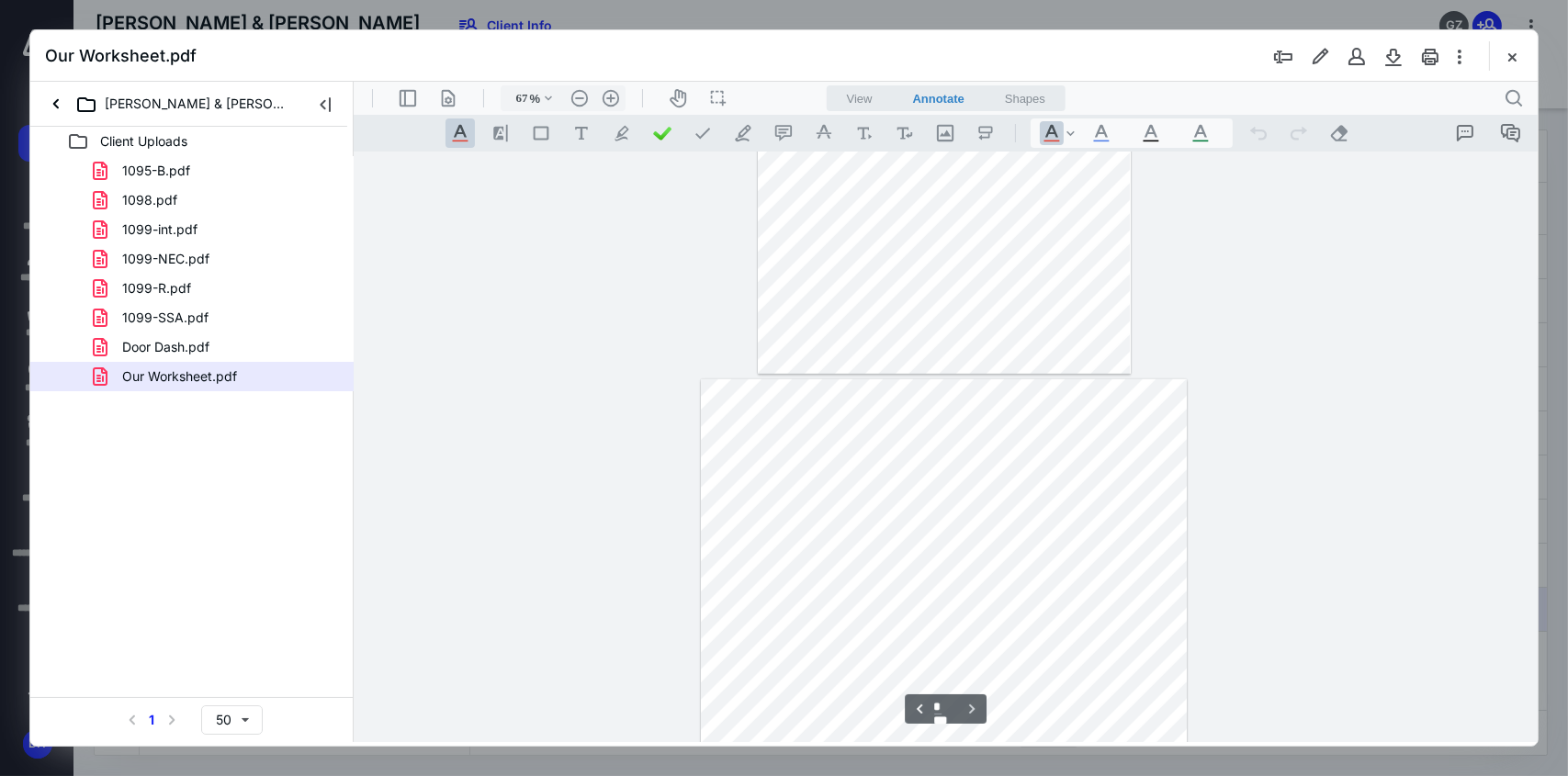 scroll, scrollTop: 1943, scrollLeft: 0, axis: vertical 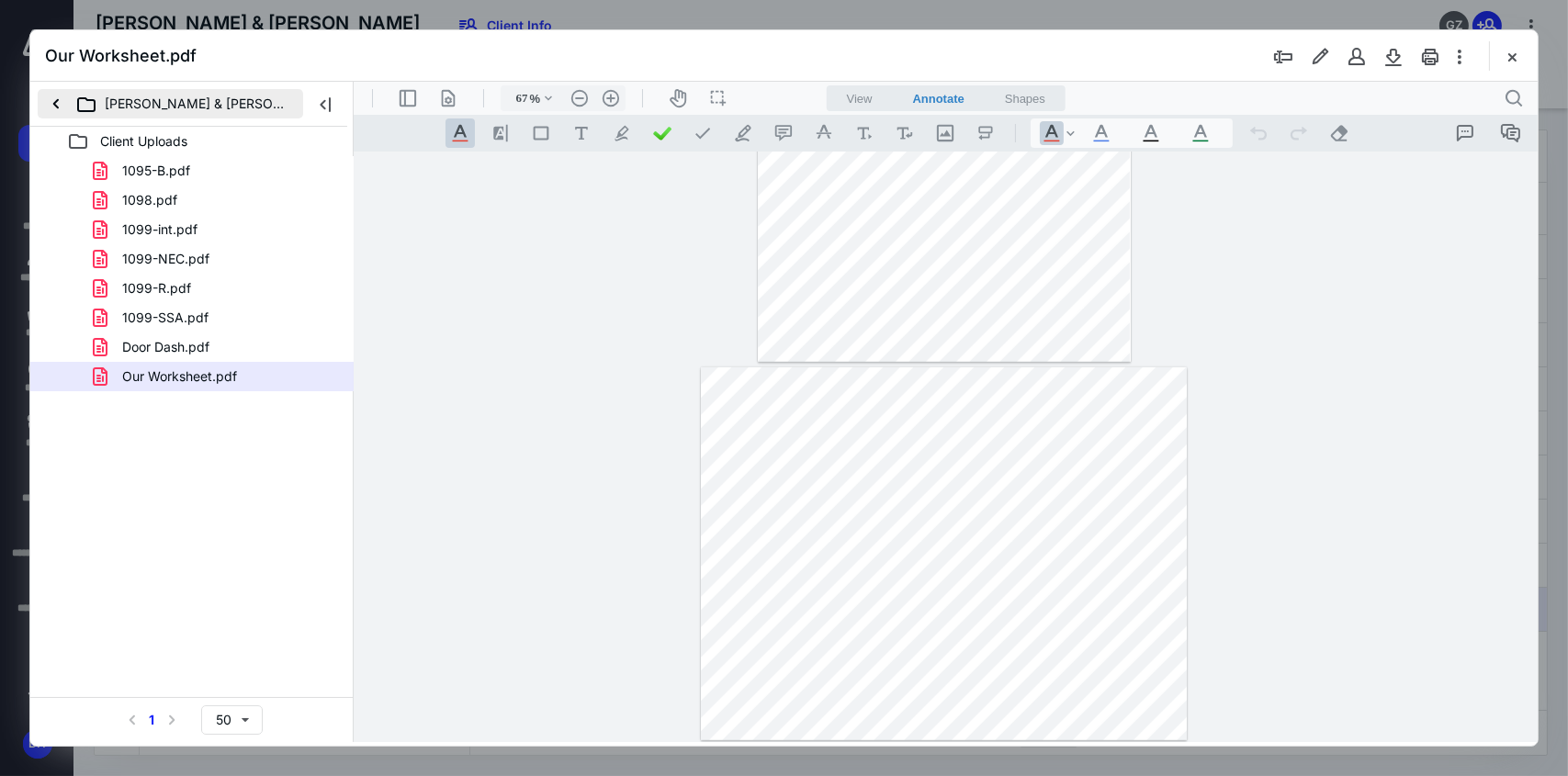 click on "ANTESBERGER, JOHN F & KAREN S" at bounding box center (170, 104) 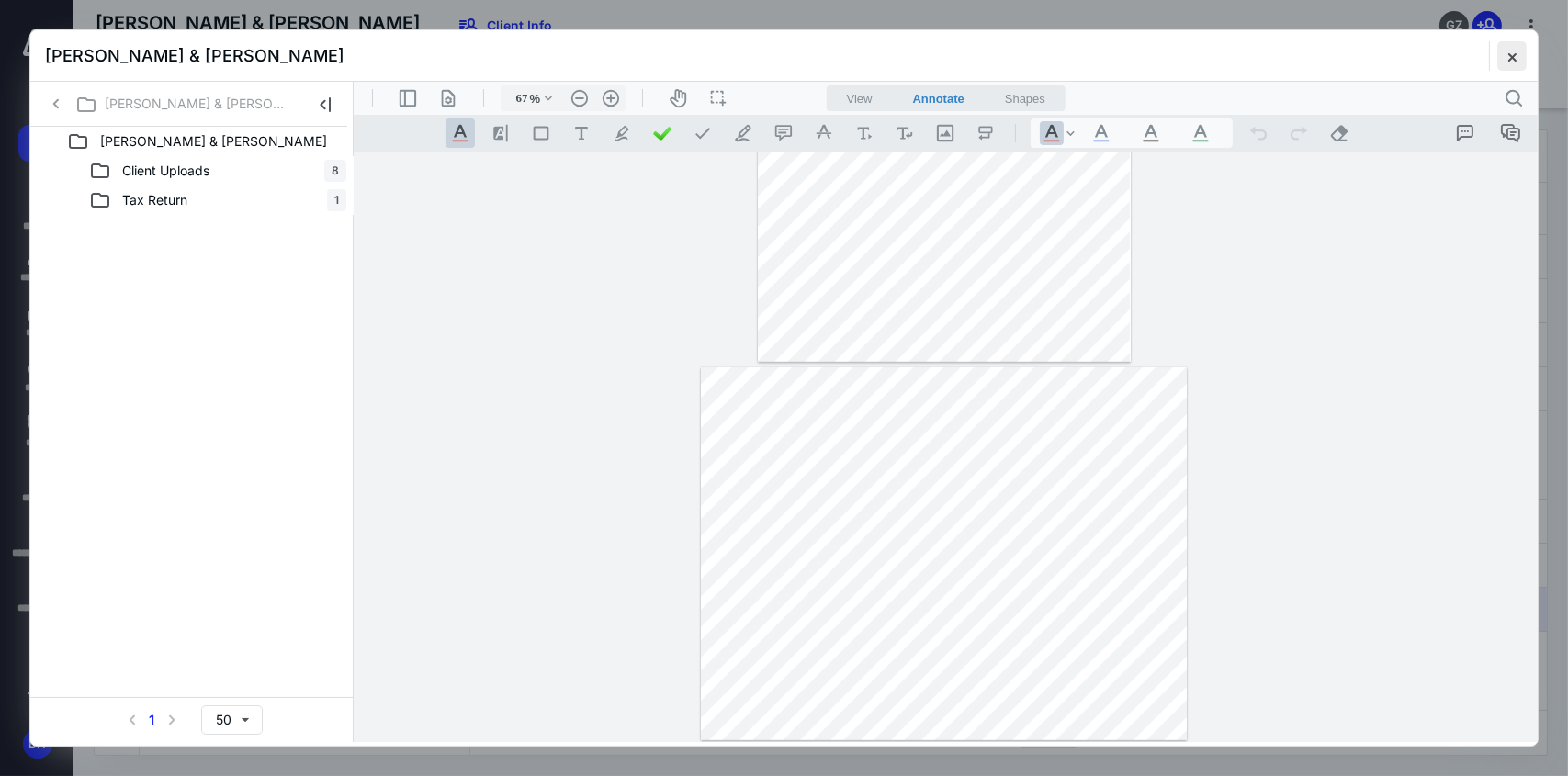 click at bounding box center (1512, 56) 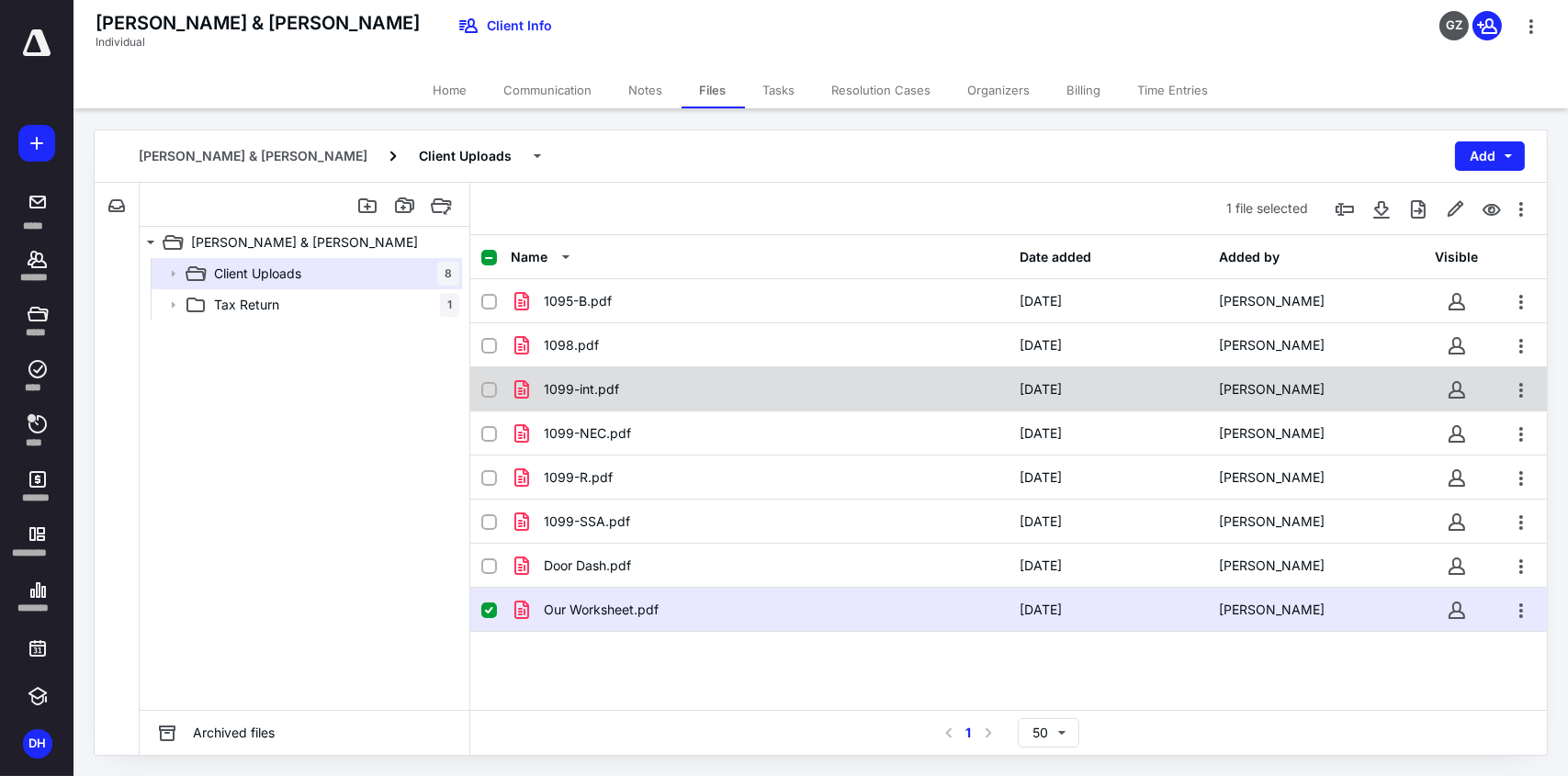 click on "1099-int.pdf" at bounding box center (581, 389) 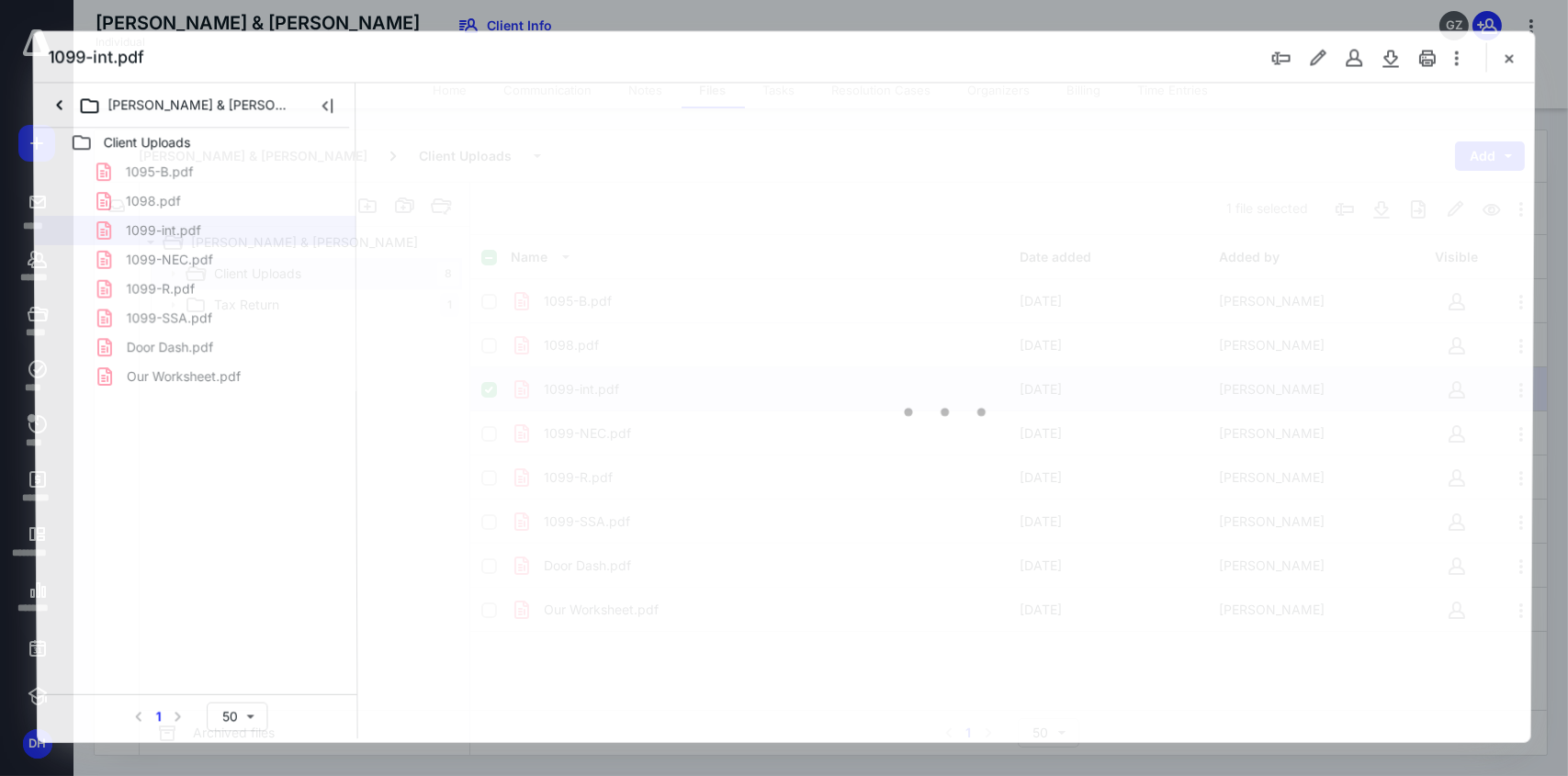 scroll, scrollTop: 0, scrollLeft: 0, axis: both 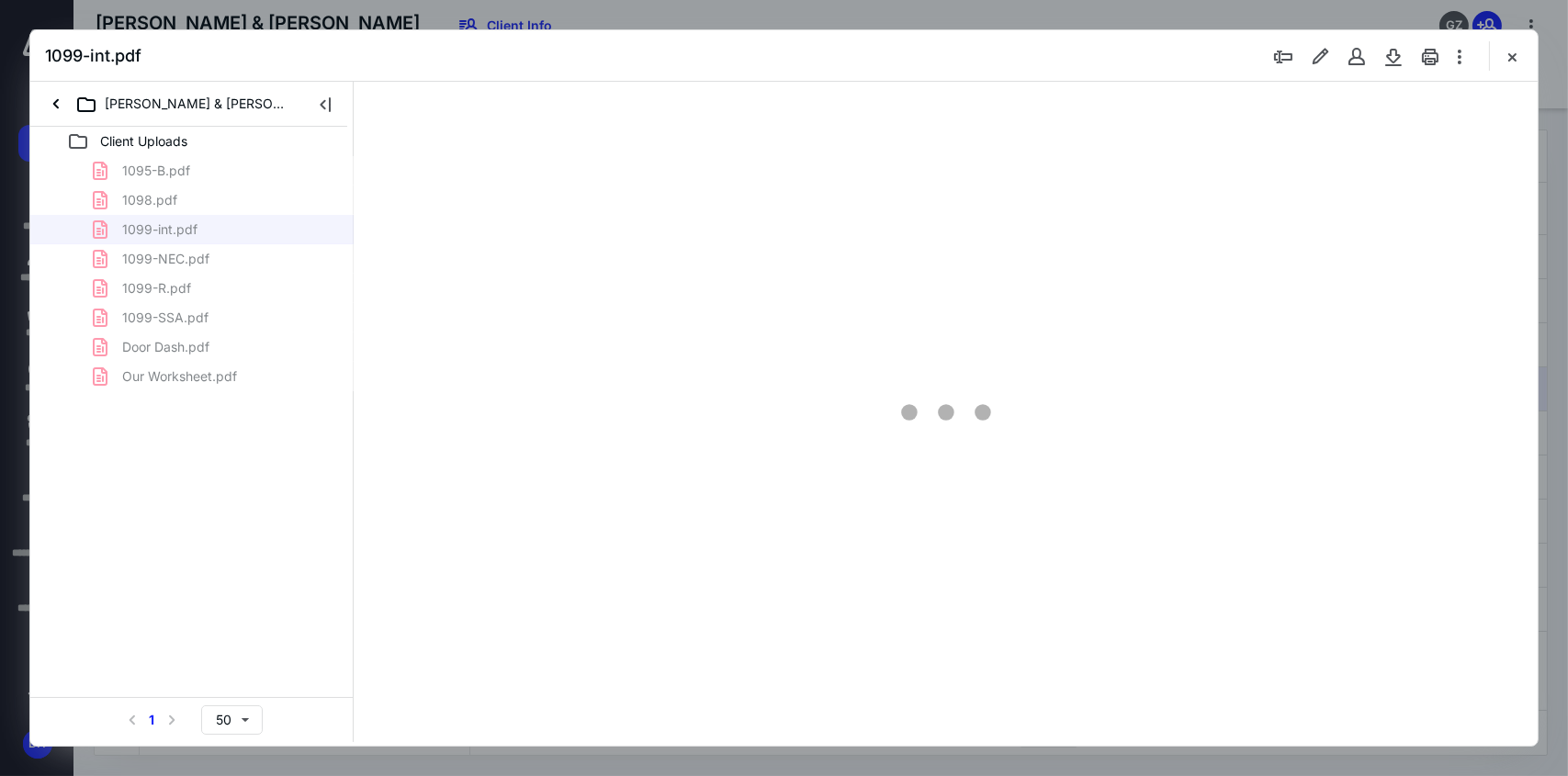 type on "81" 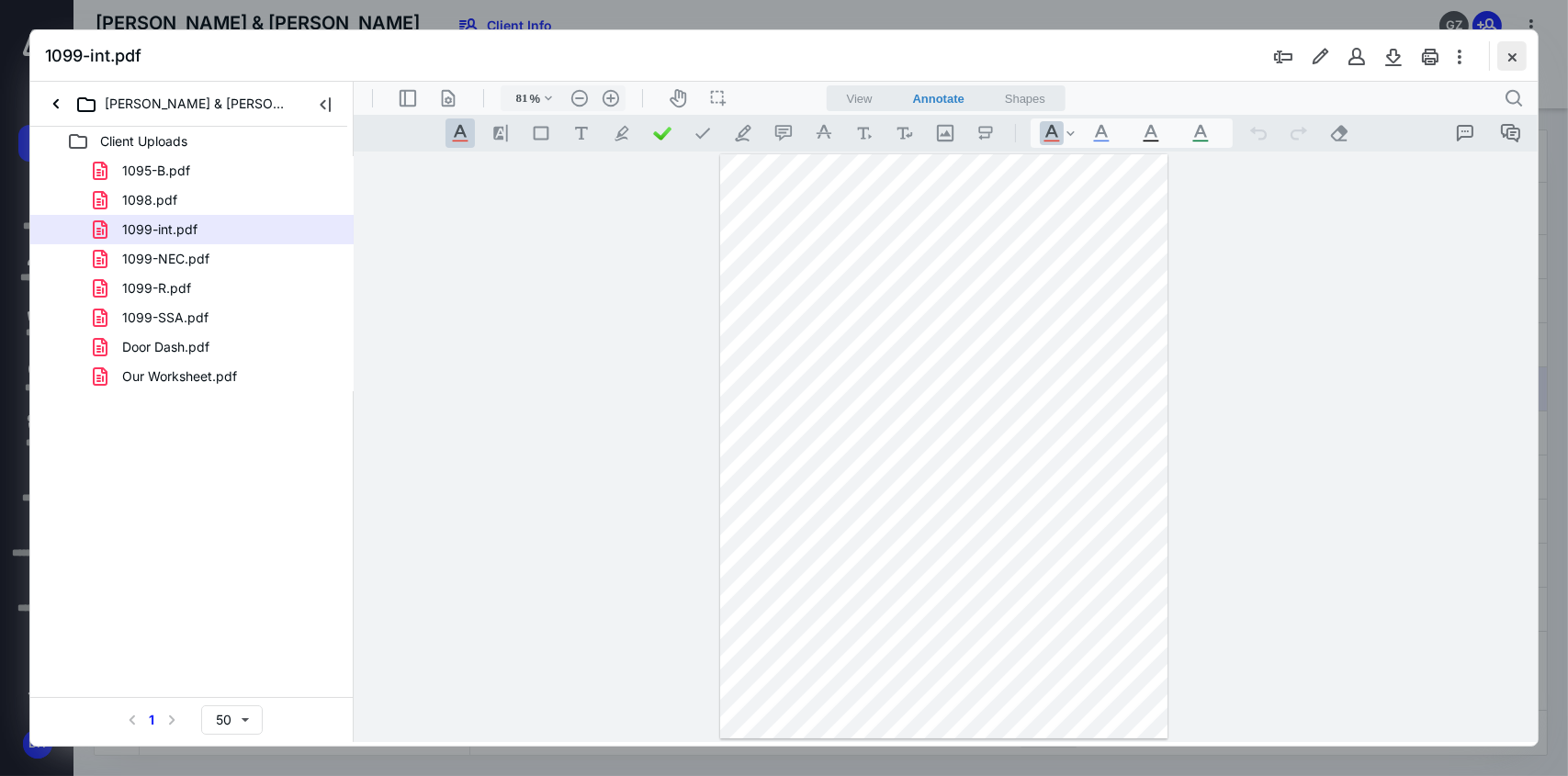 click at bounding box center (1512, 56) 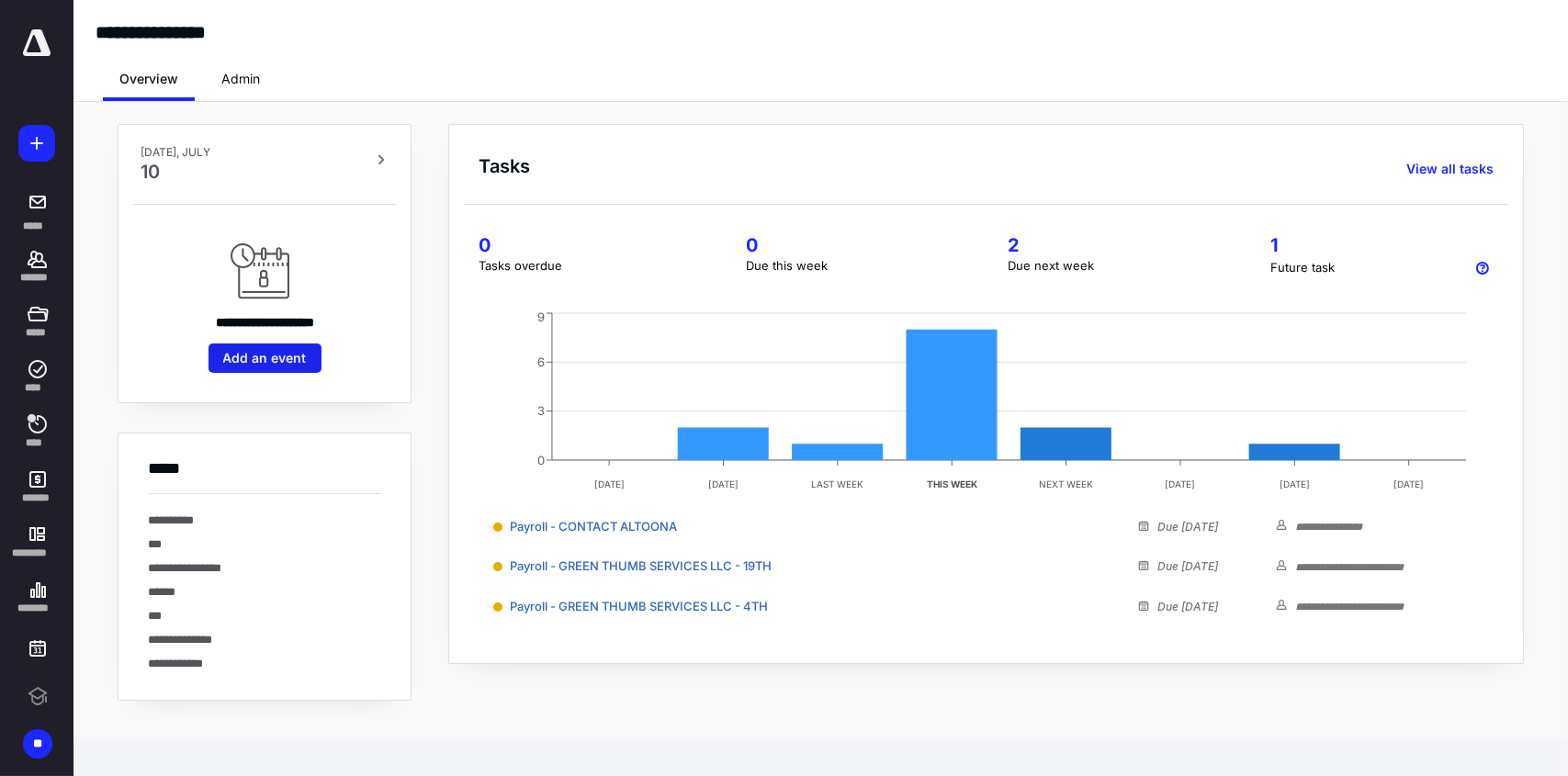 scroll, scrollTop: 0, scrollLeft: 0, axis: both 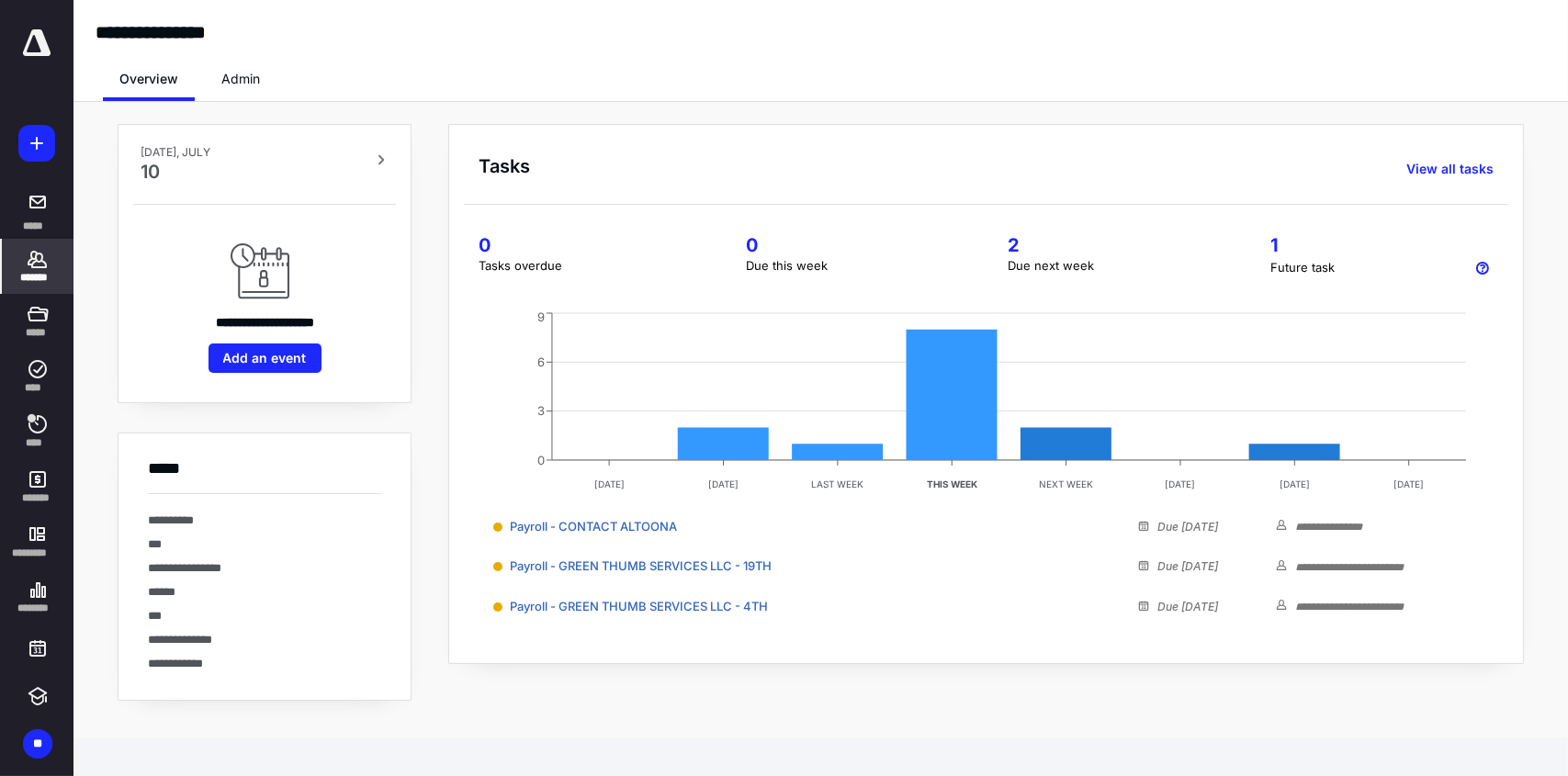 click 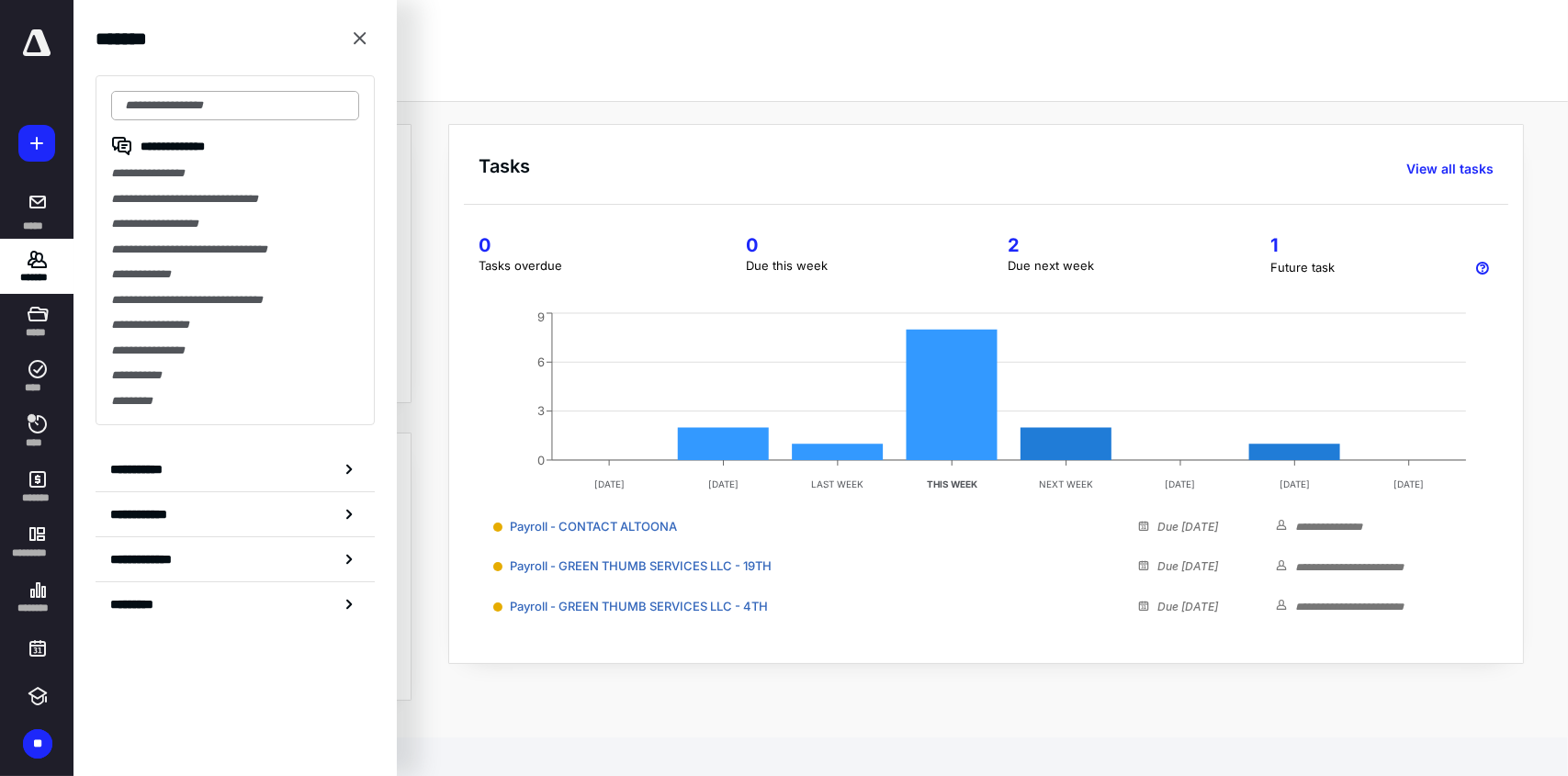 click at bounding box center (235, 106) 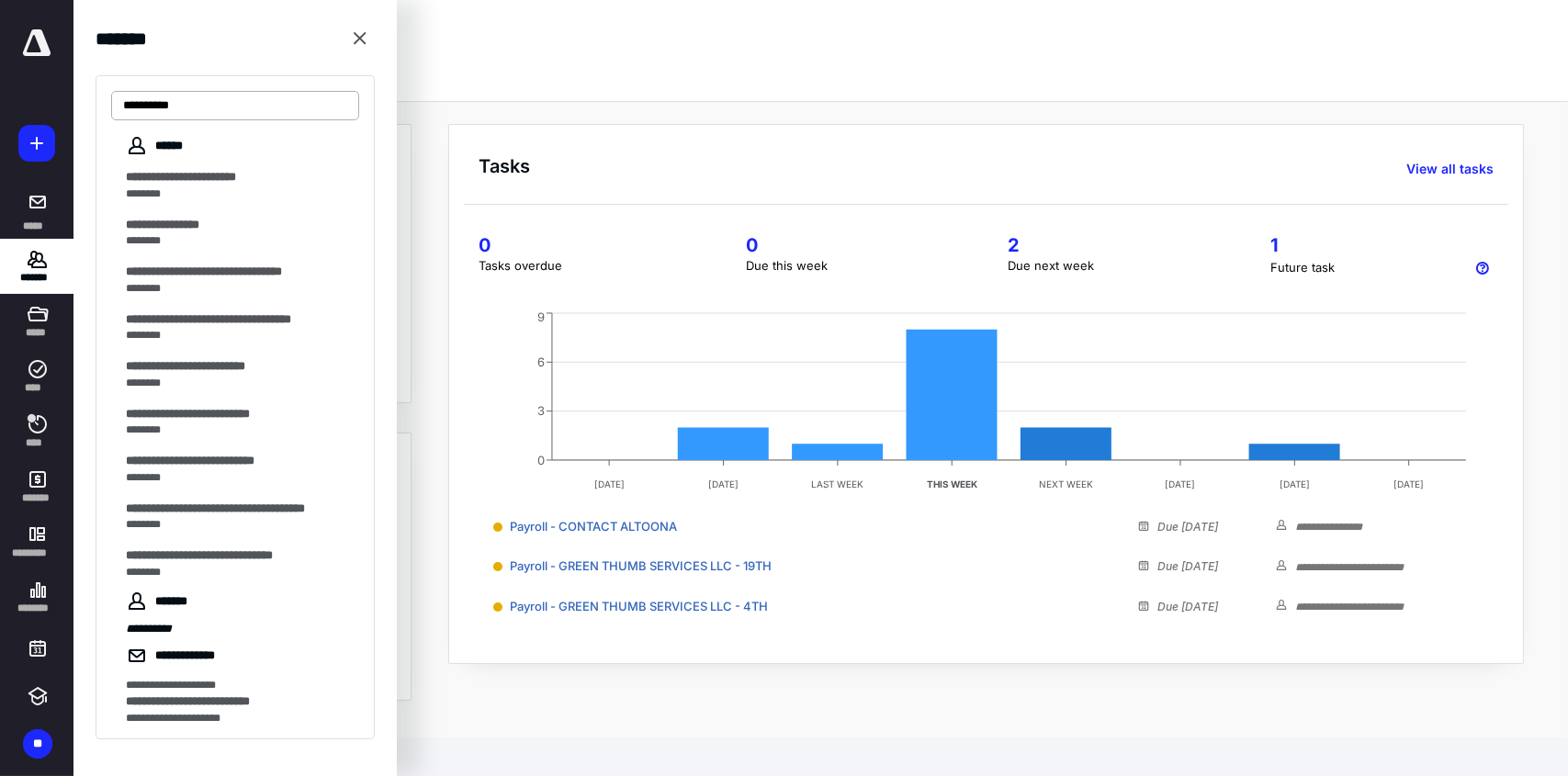 type on "*********" 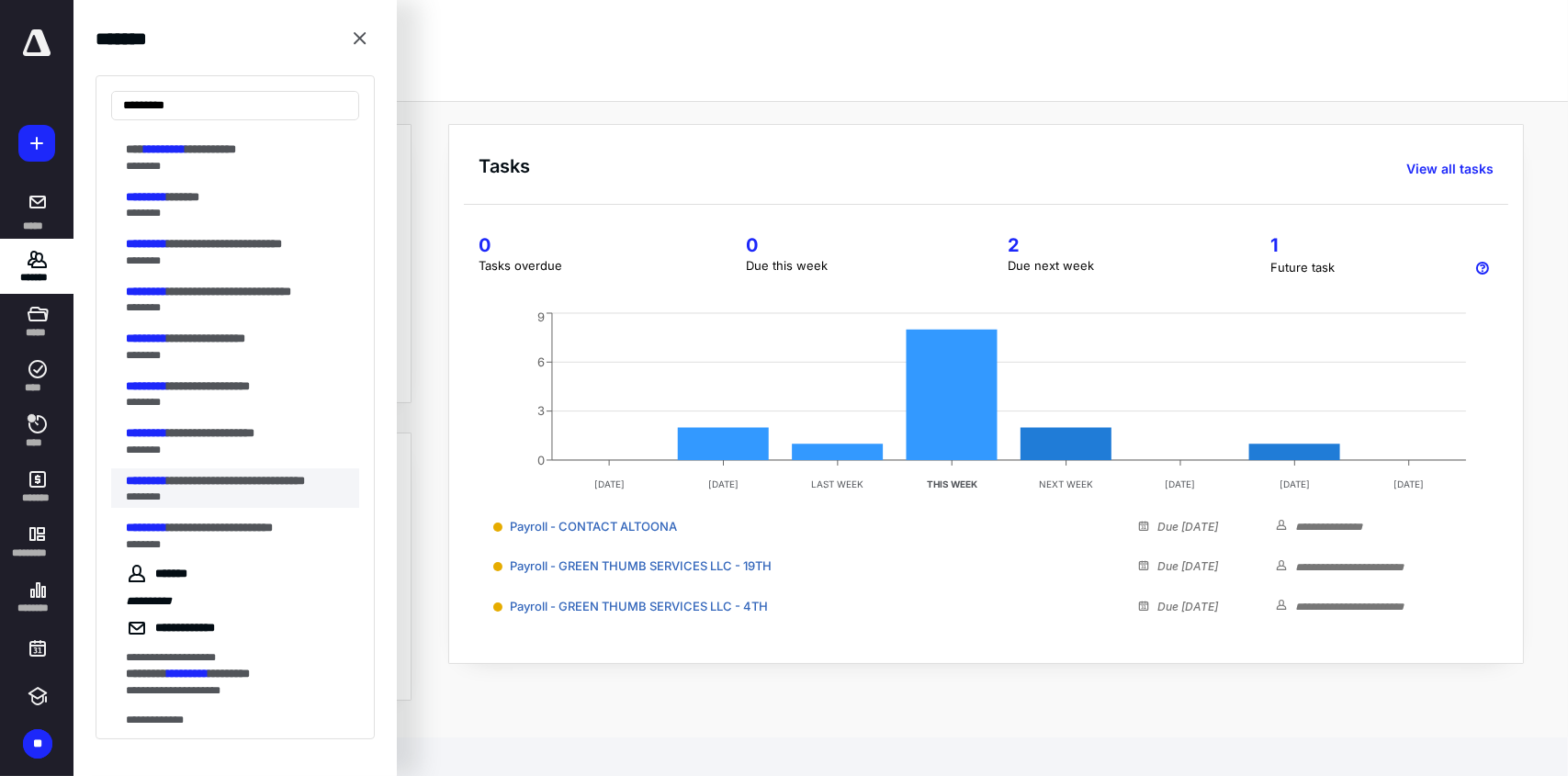 scroll, scrollTop: 0, scrollLeft: 0, axis: both 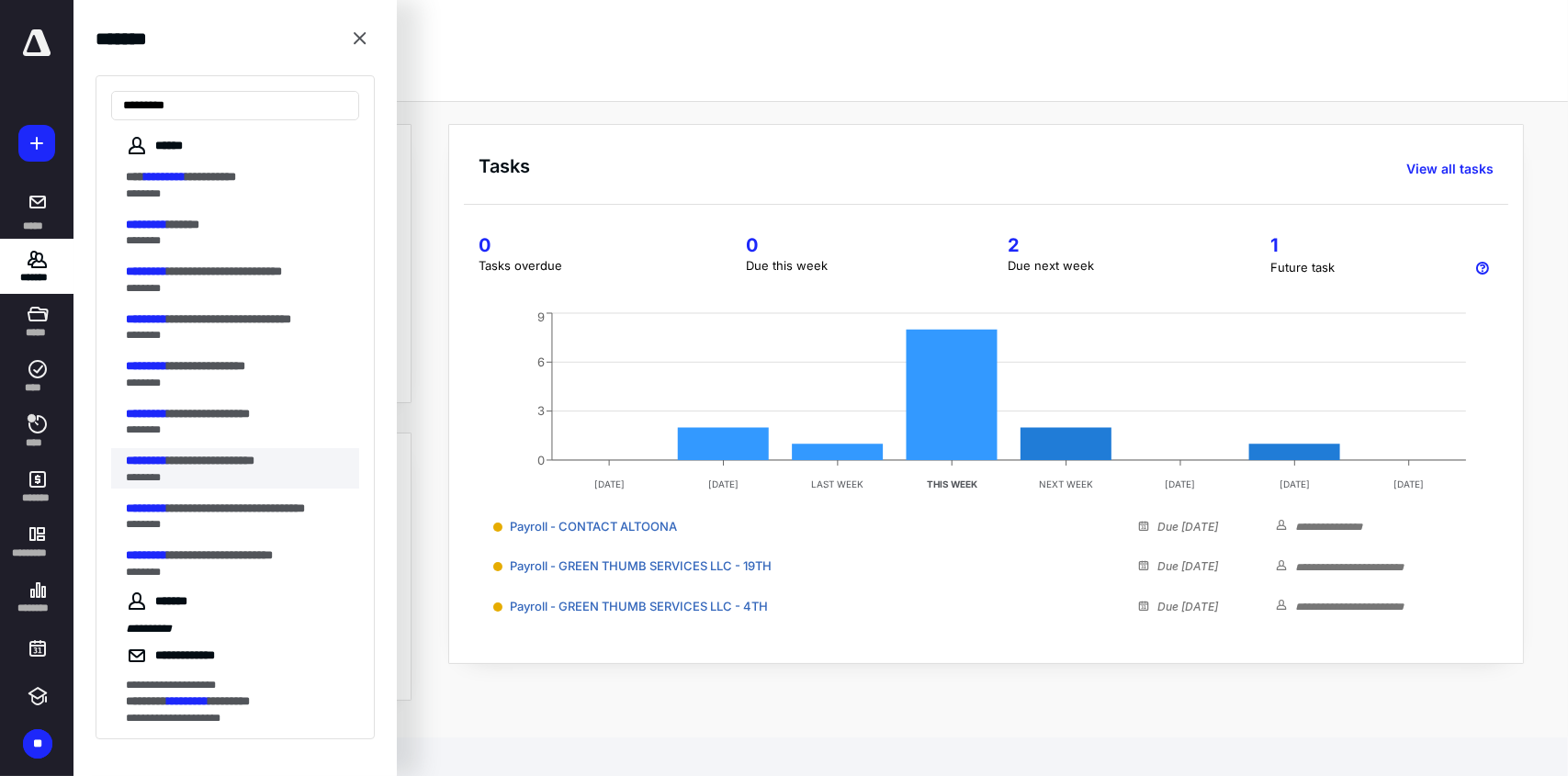 click on "**********" at bounding box center (210, 460) 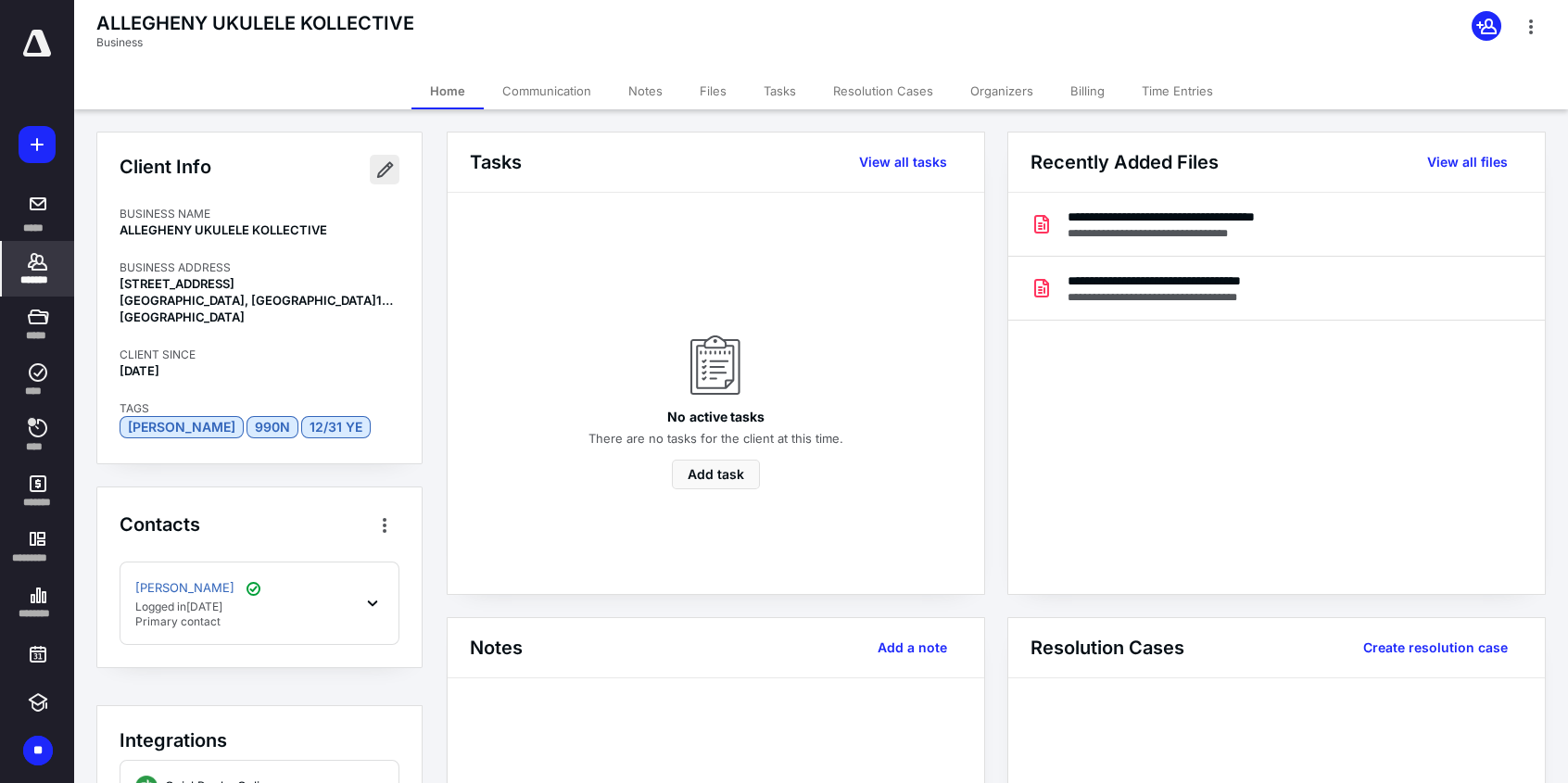 click at bounding box center (385, 170) 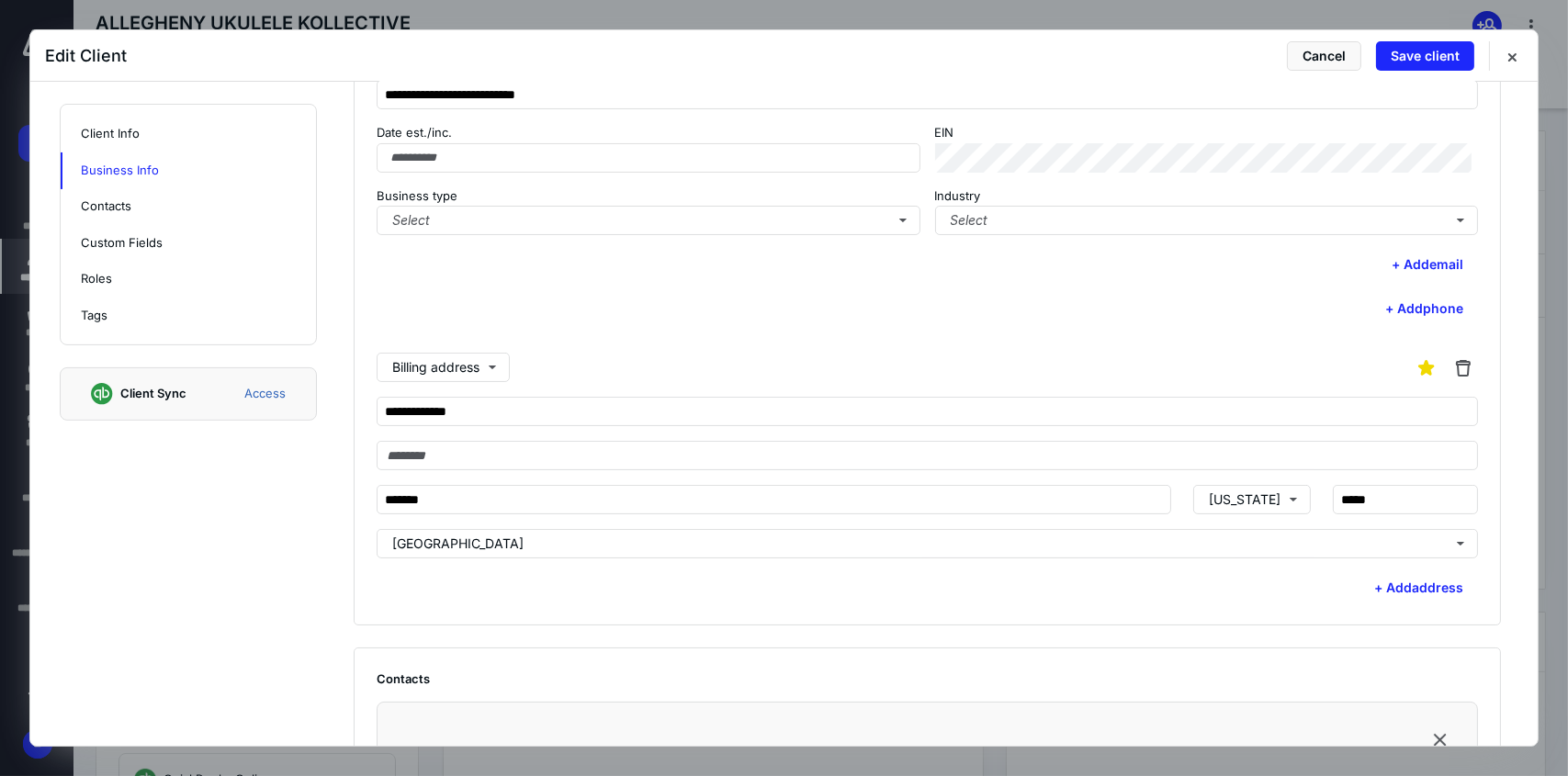 scroll, scrollTop: 551, scrollLeft: 0, axis: vertical 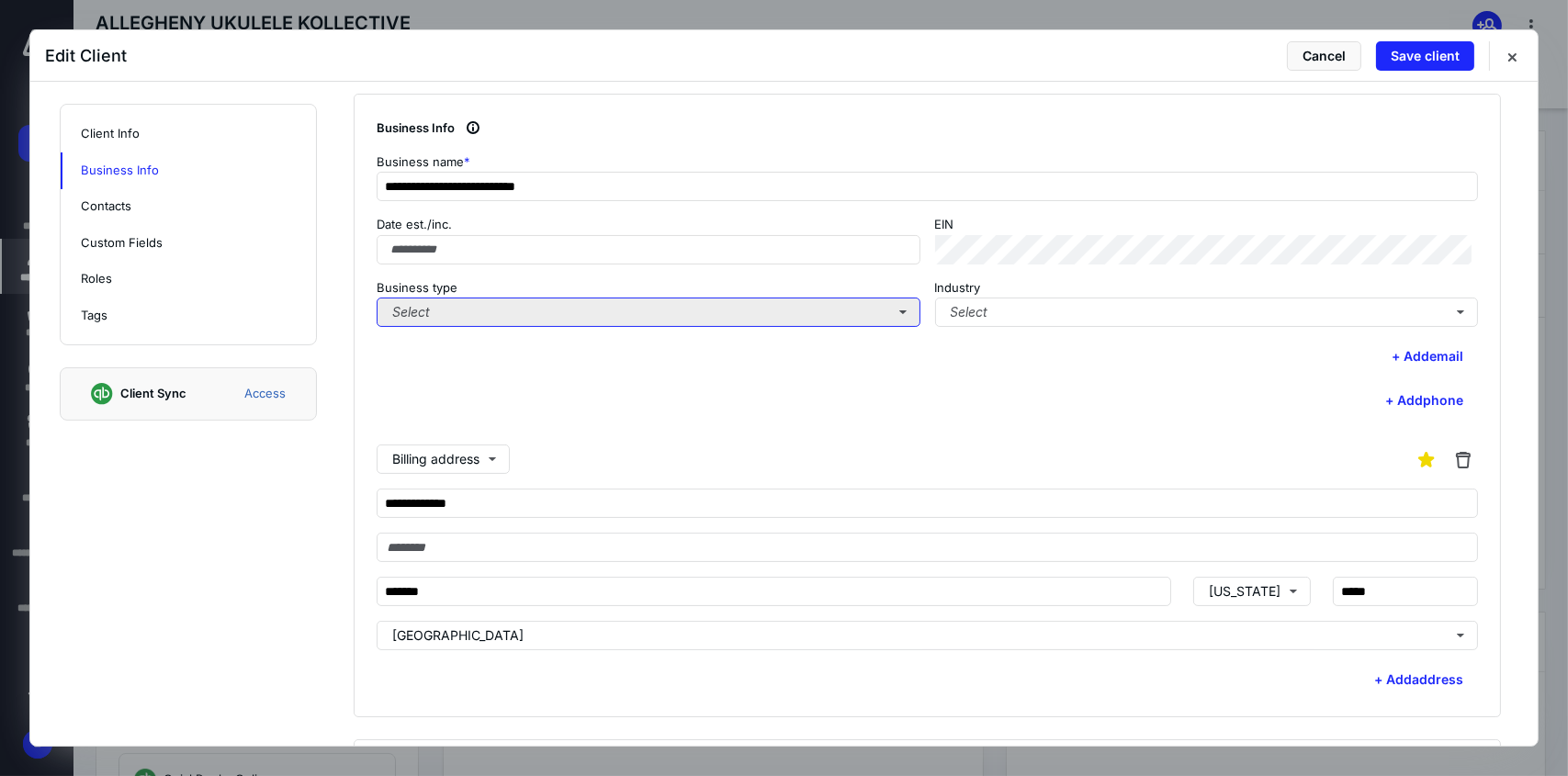 click on "Select" at bounding box center [649, 312] 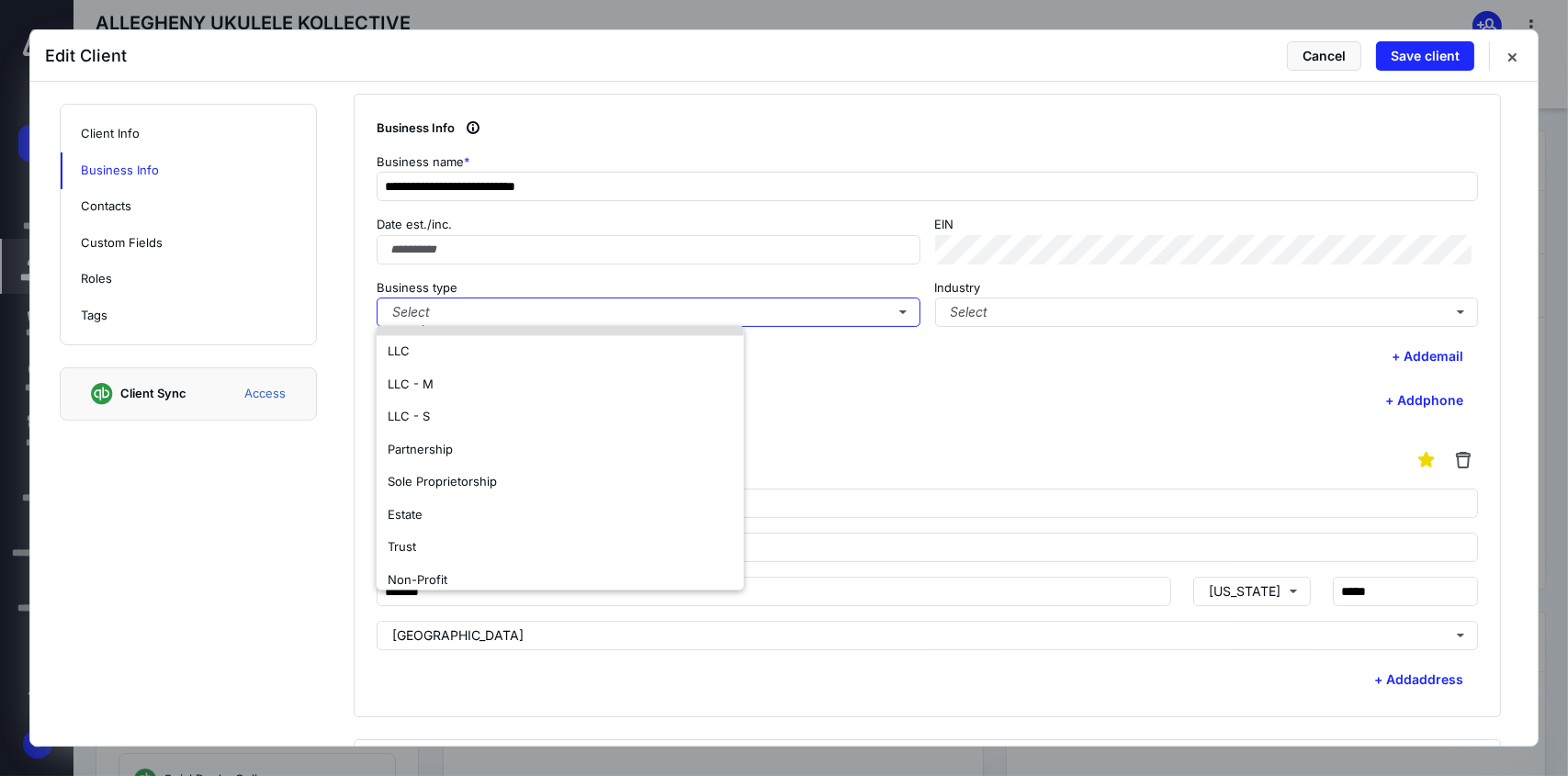 scroll, scrollTop: 92, scrollLeft: 0, axis: vertical 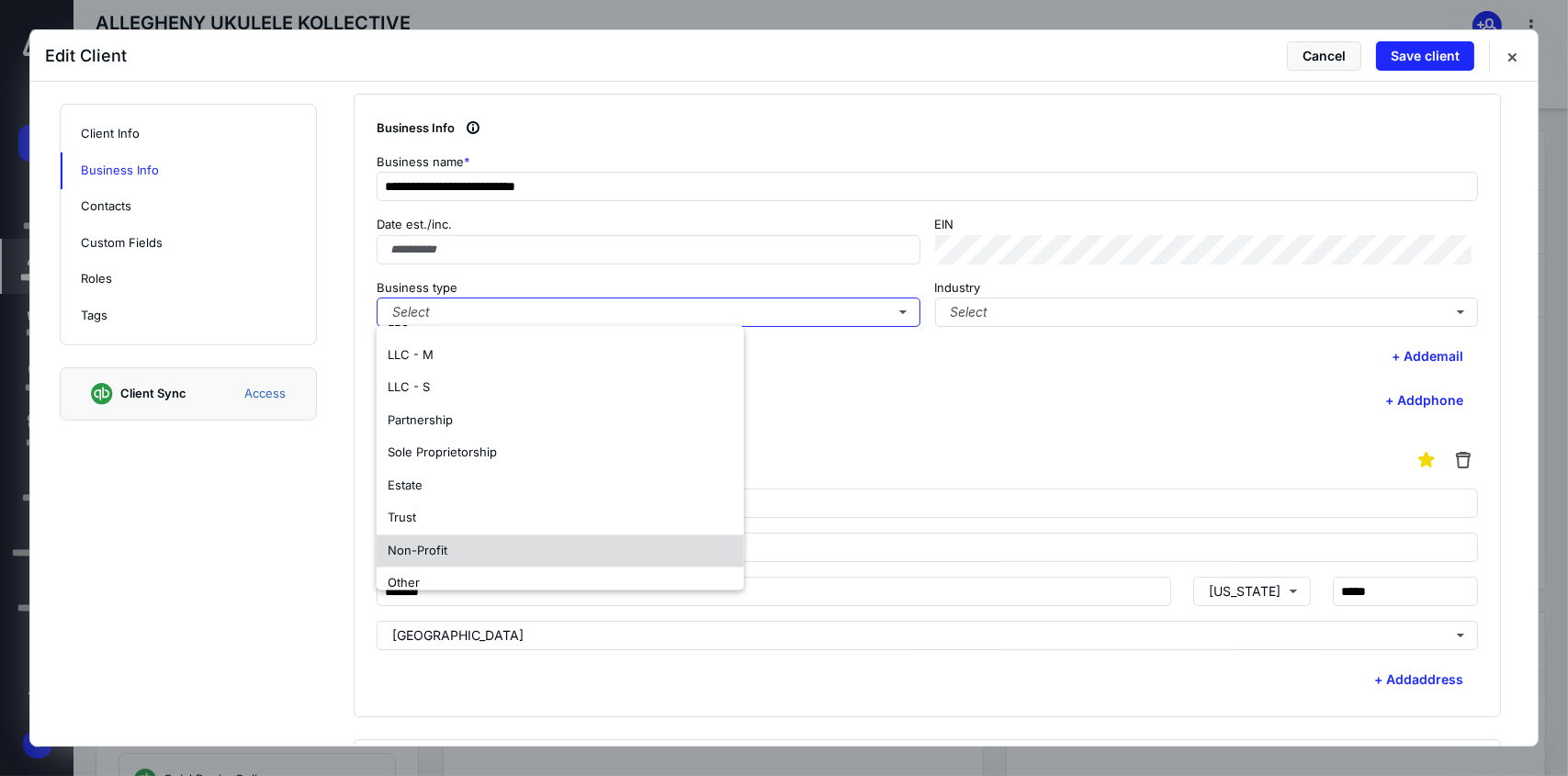 click on "Non-Profit" at bounding box center [560, 551] 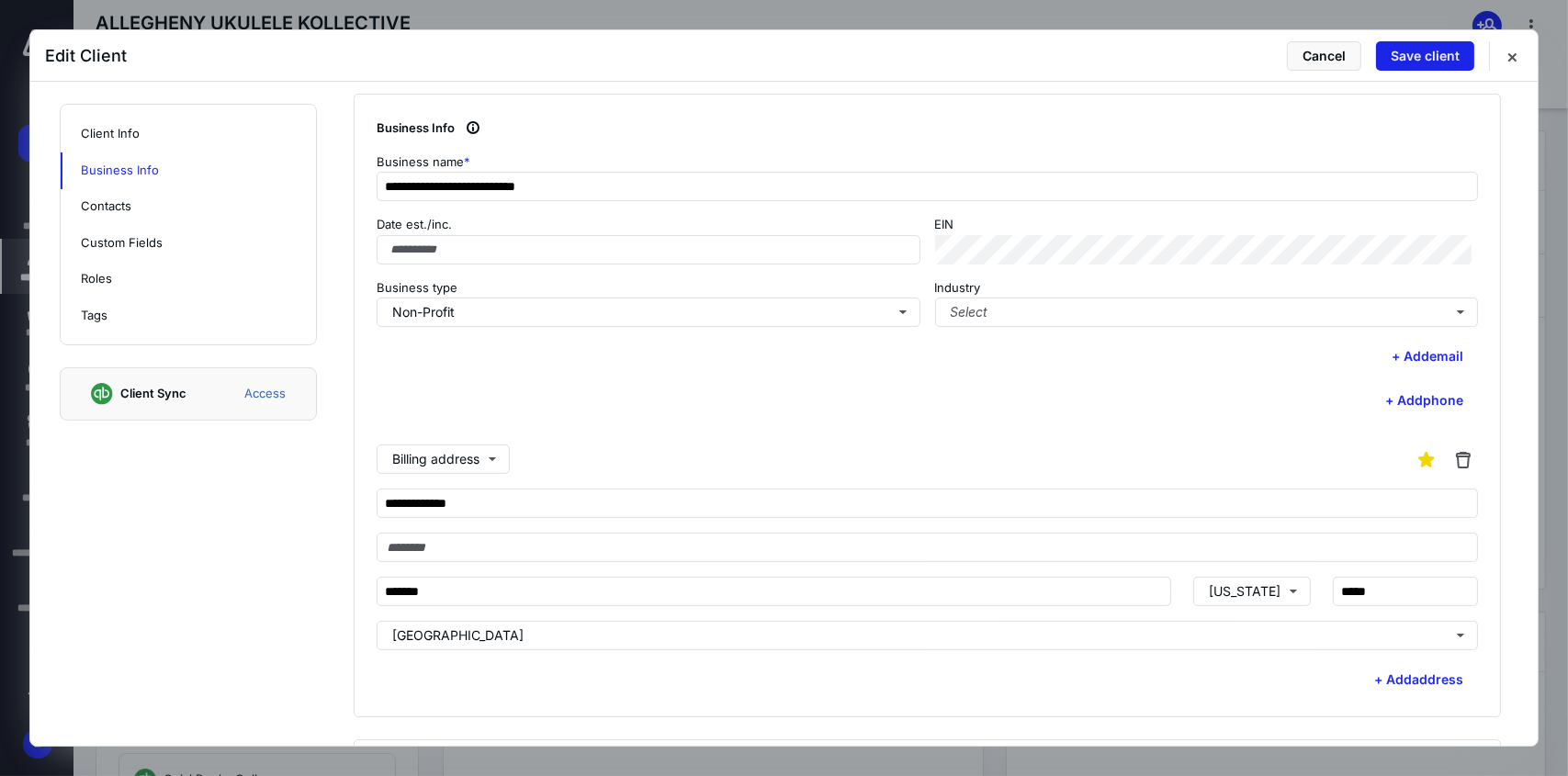 click on "Save client" at bounding box center (1425, 56) 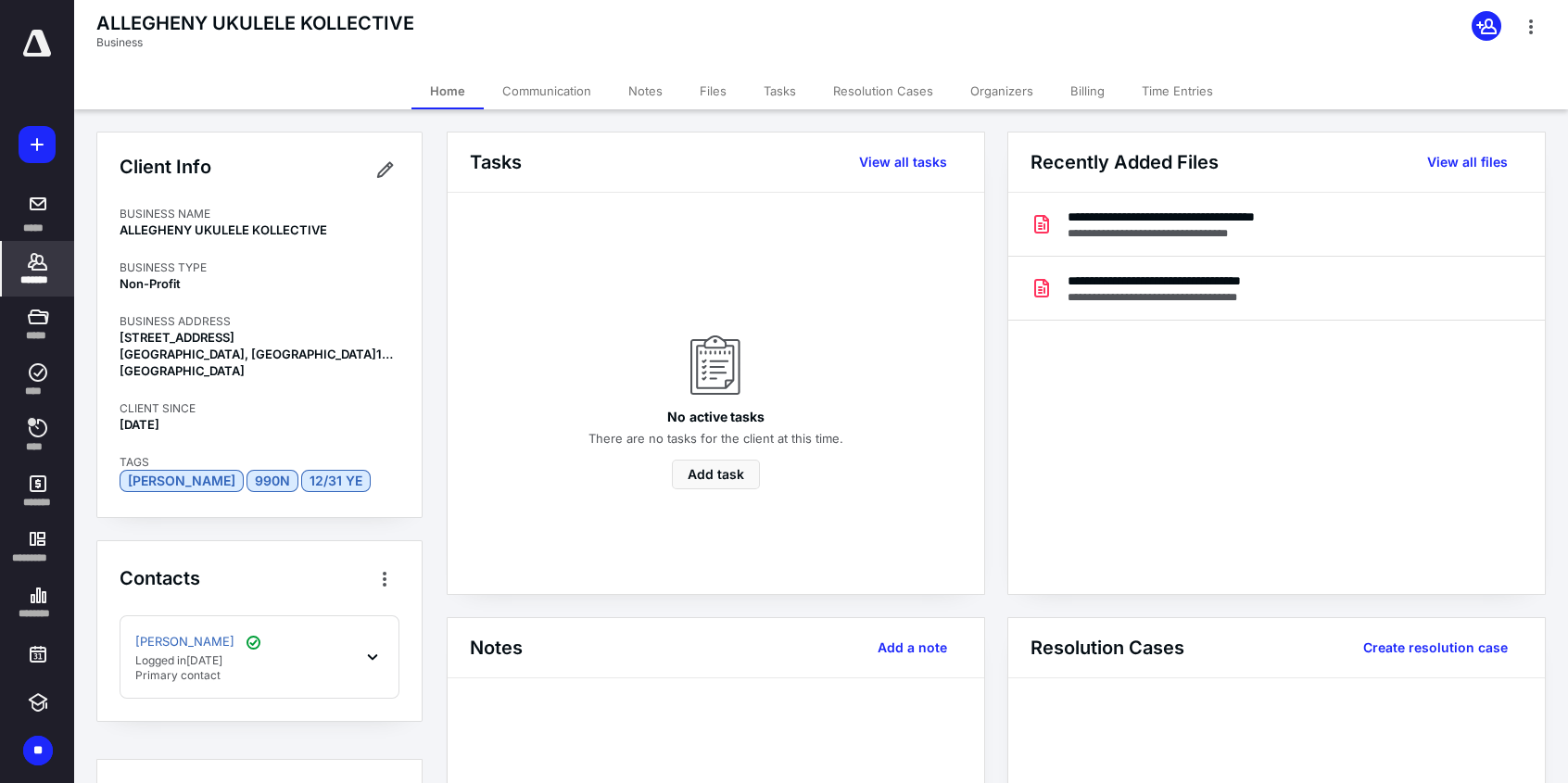 click on "*******" at bounding box center [38, 280] 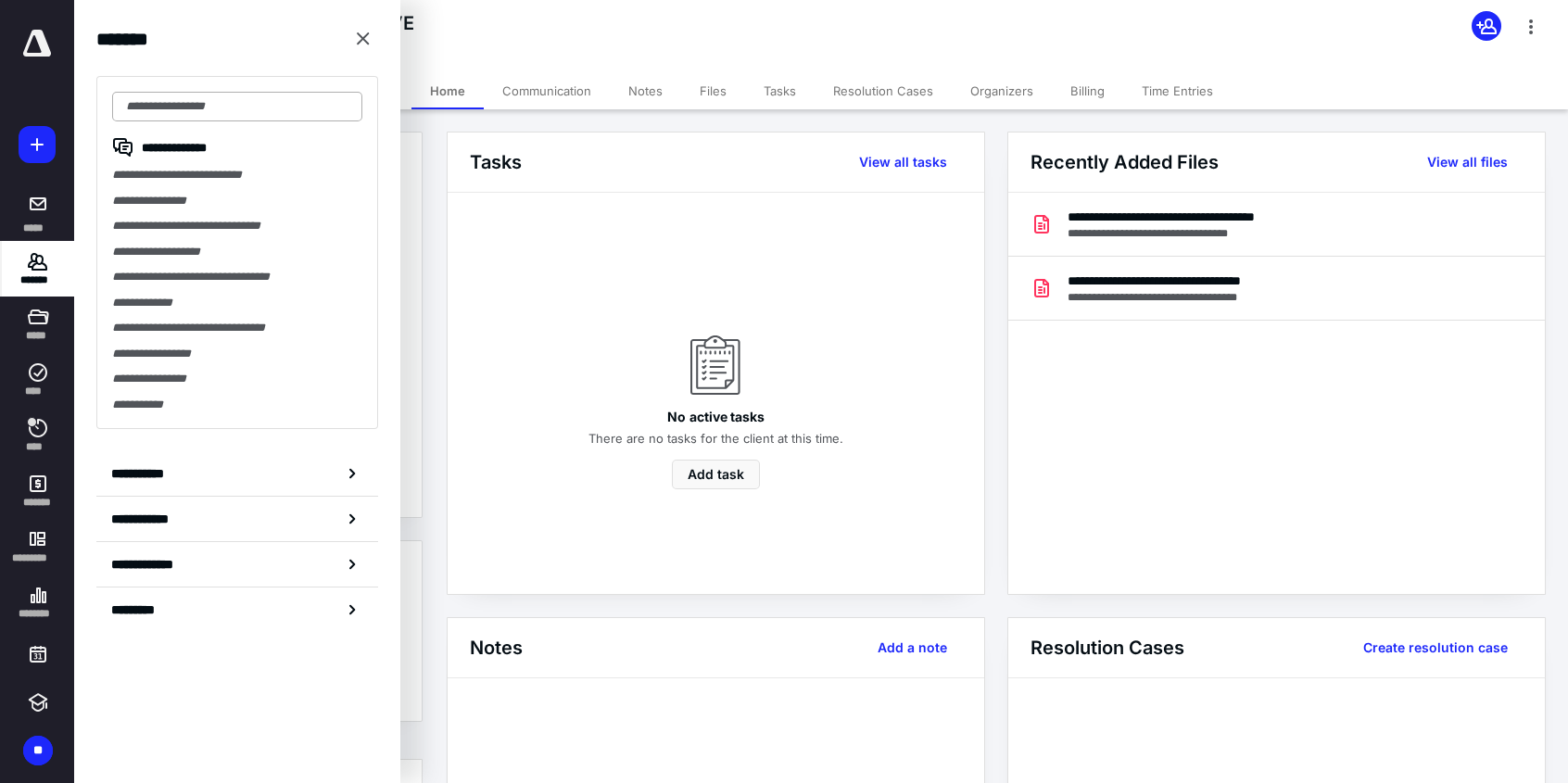 click at bounding box center [237, 107] 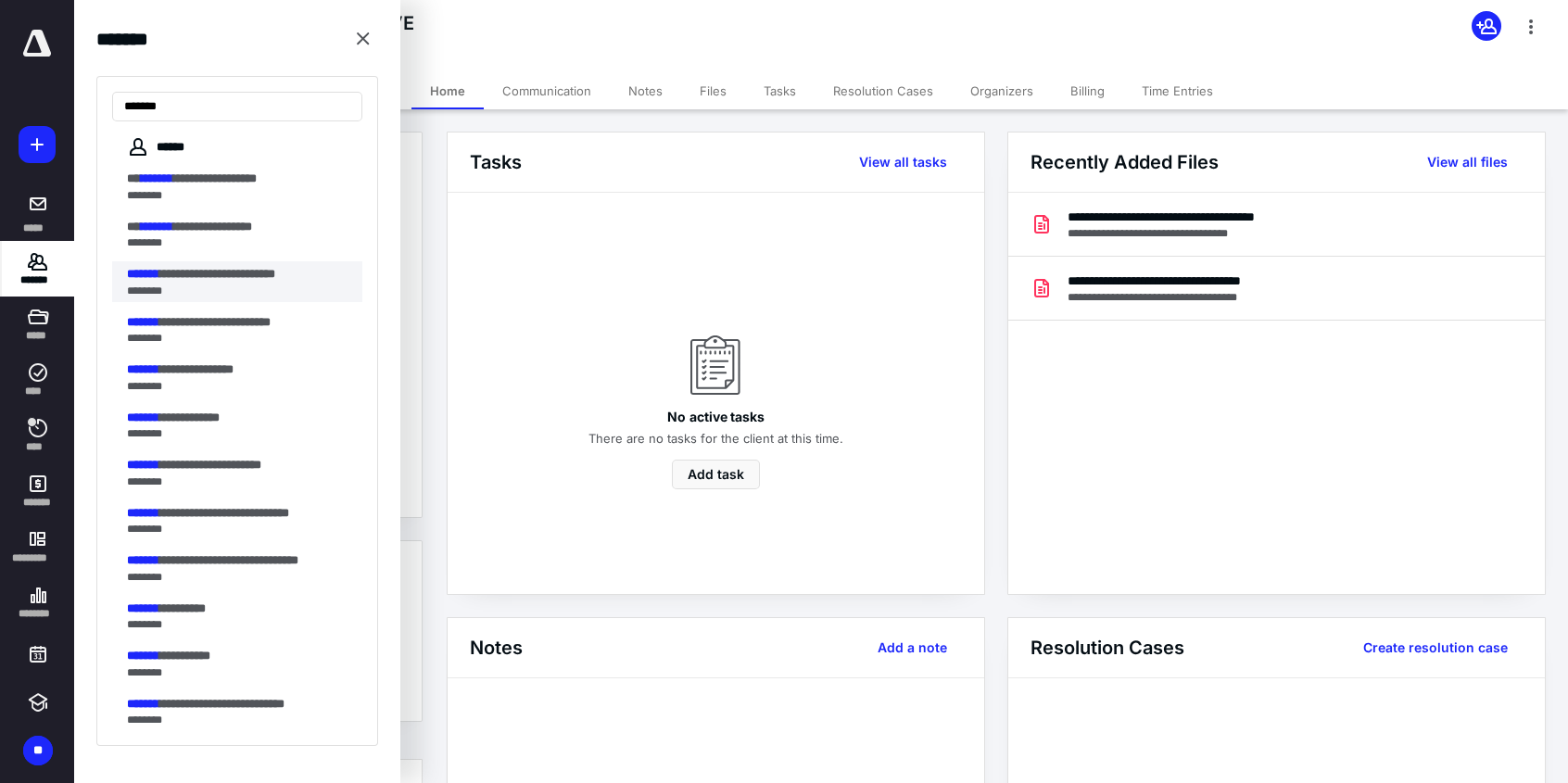 type on "*******" 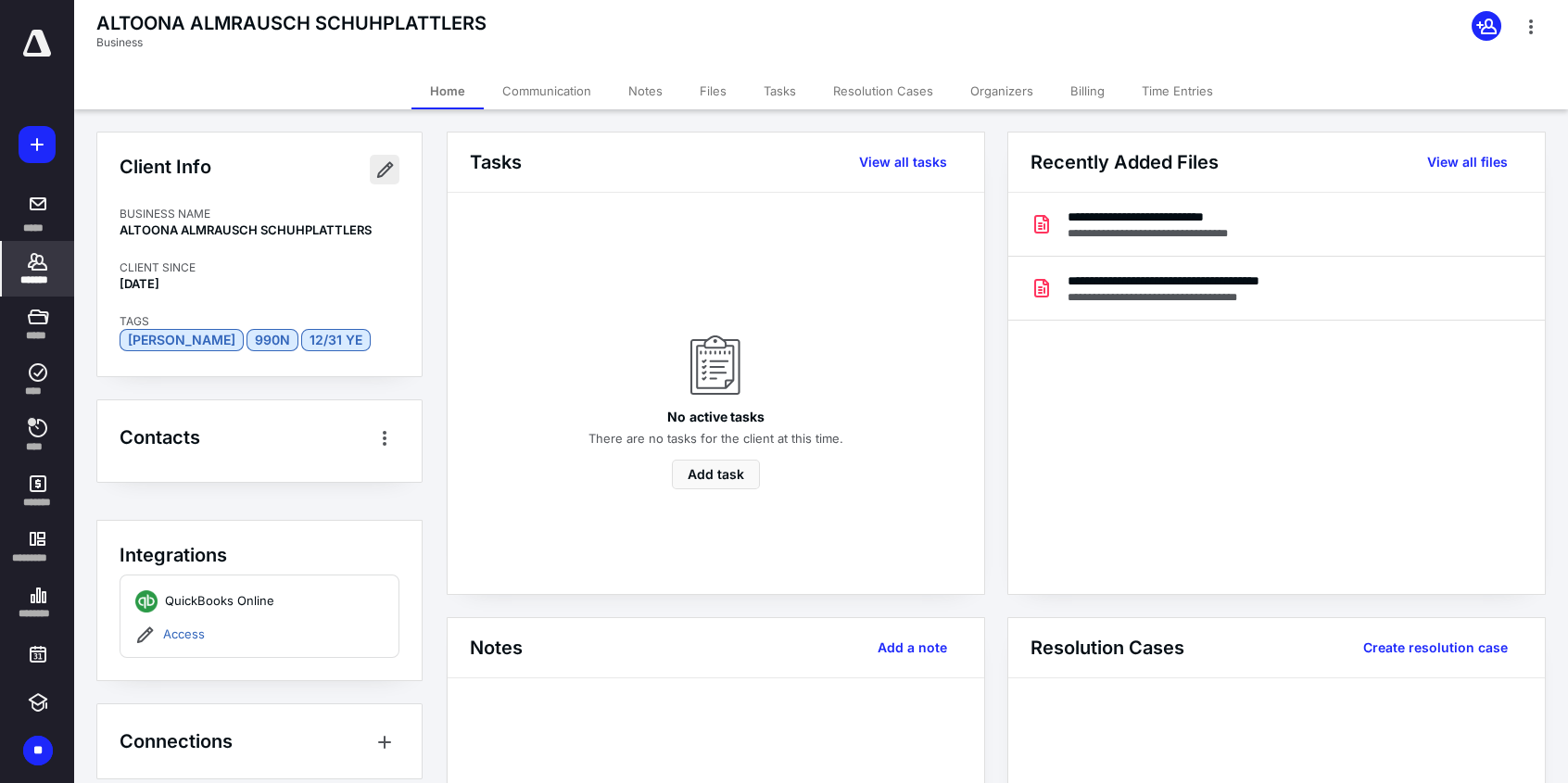 click at bounding box center (385, 170) 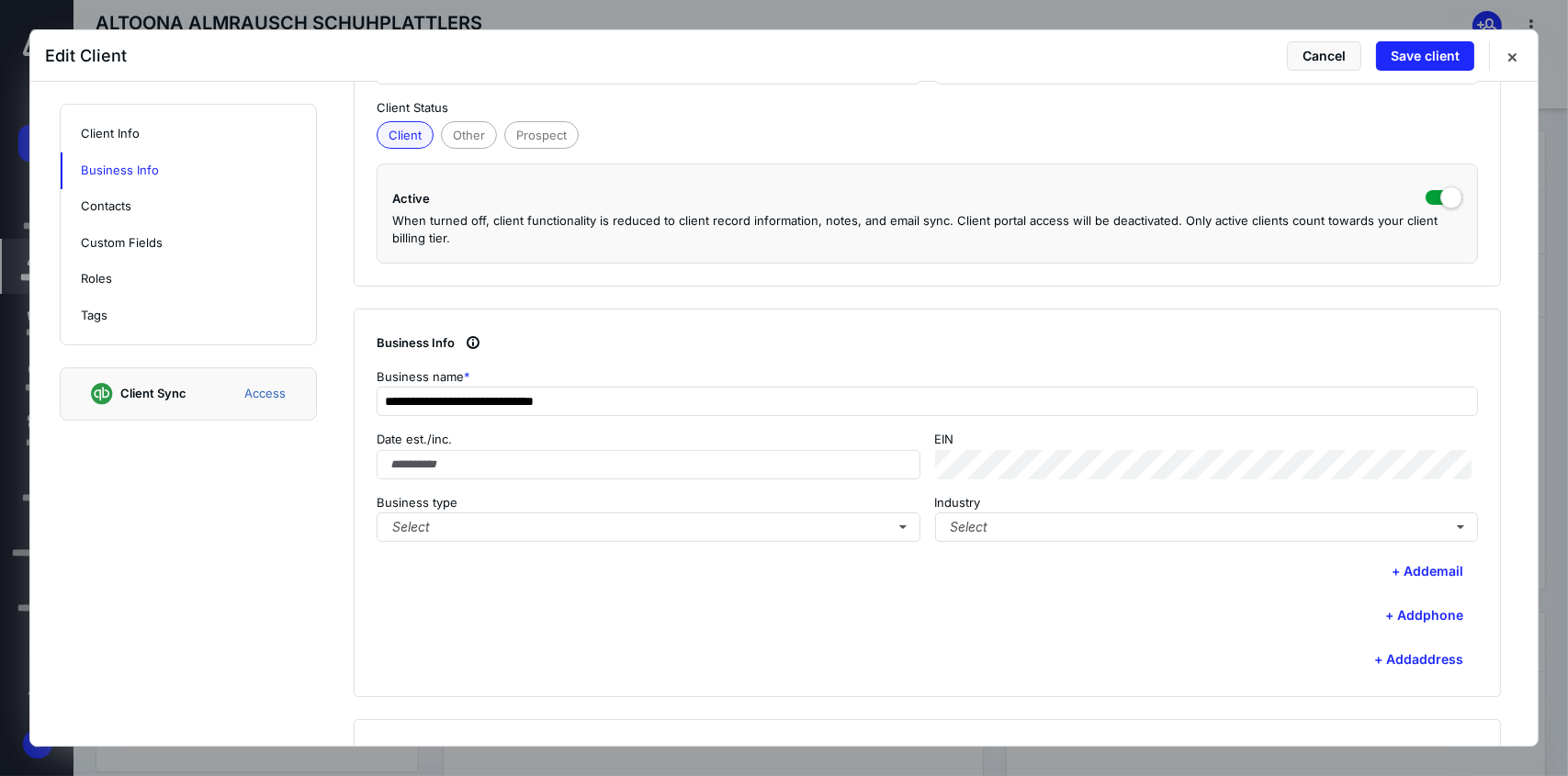 scroll, scrollTop: 367, scrollLeft: 0, axis: vertical 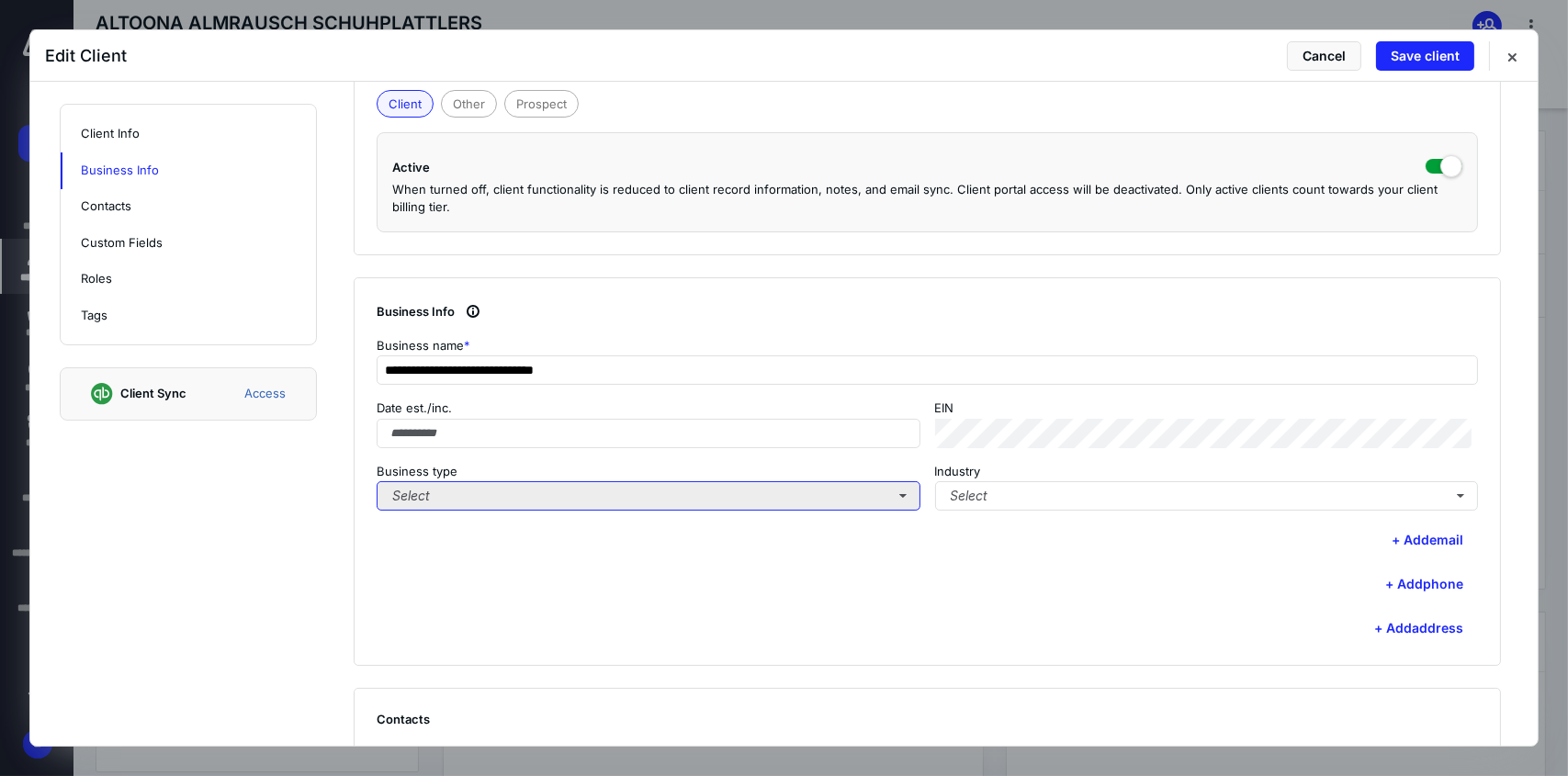 click on "Select" at bounding box center [649, 496] 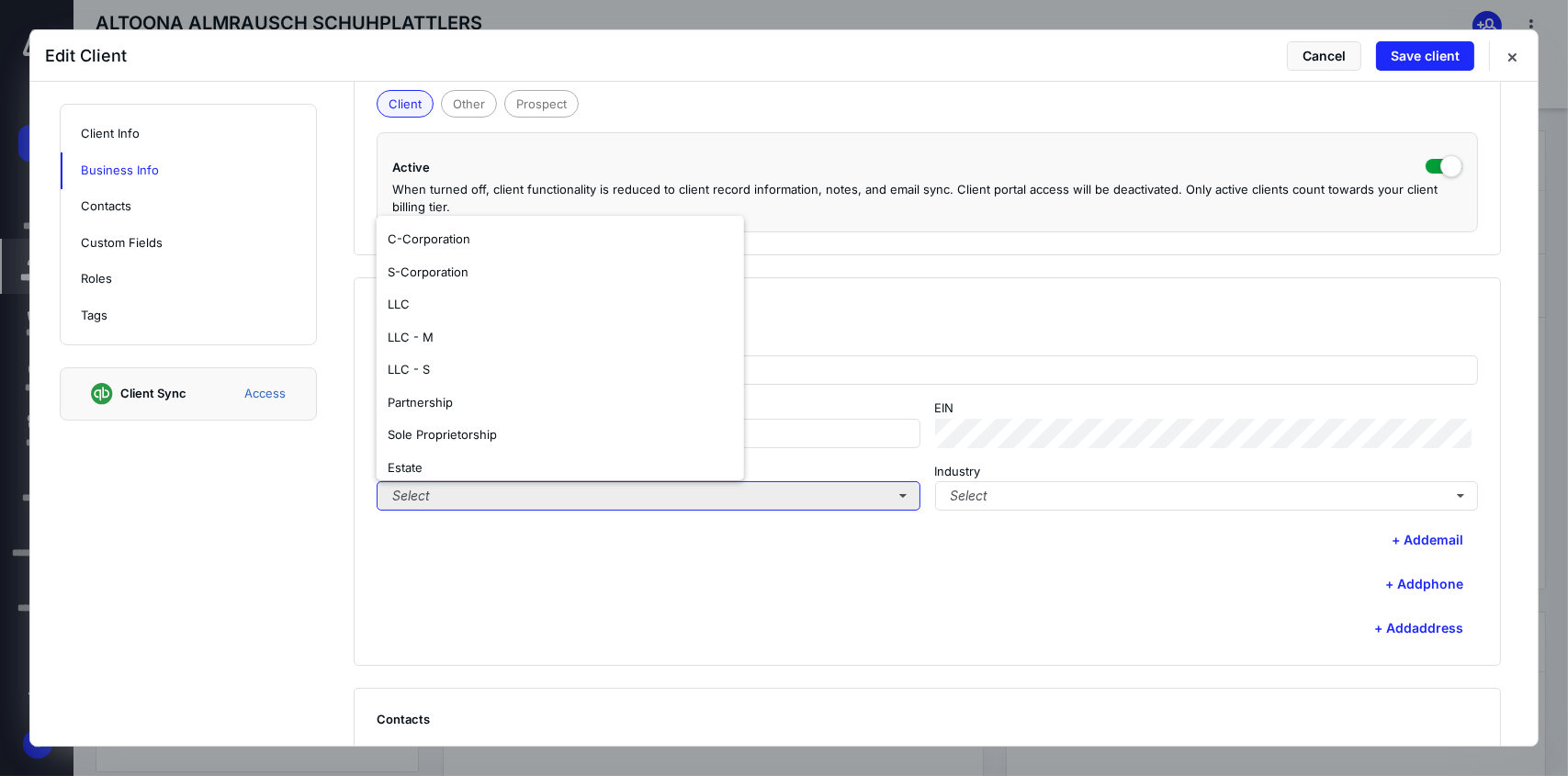 type 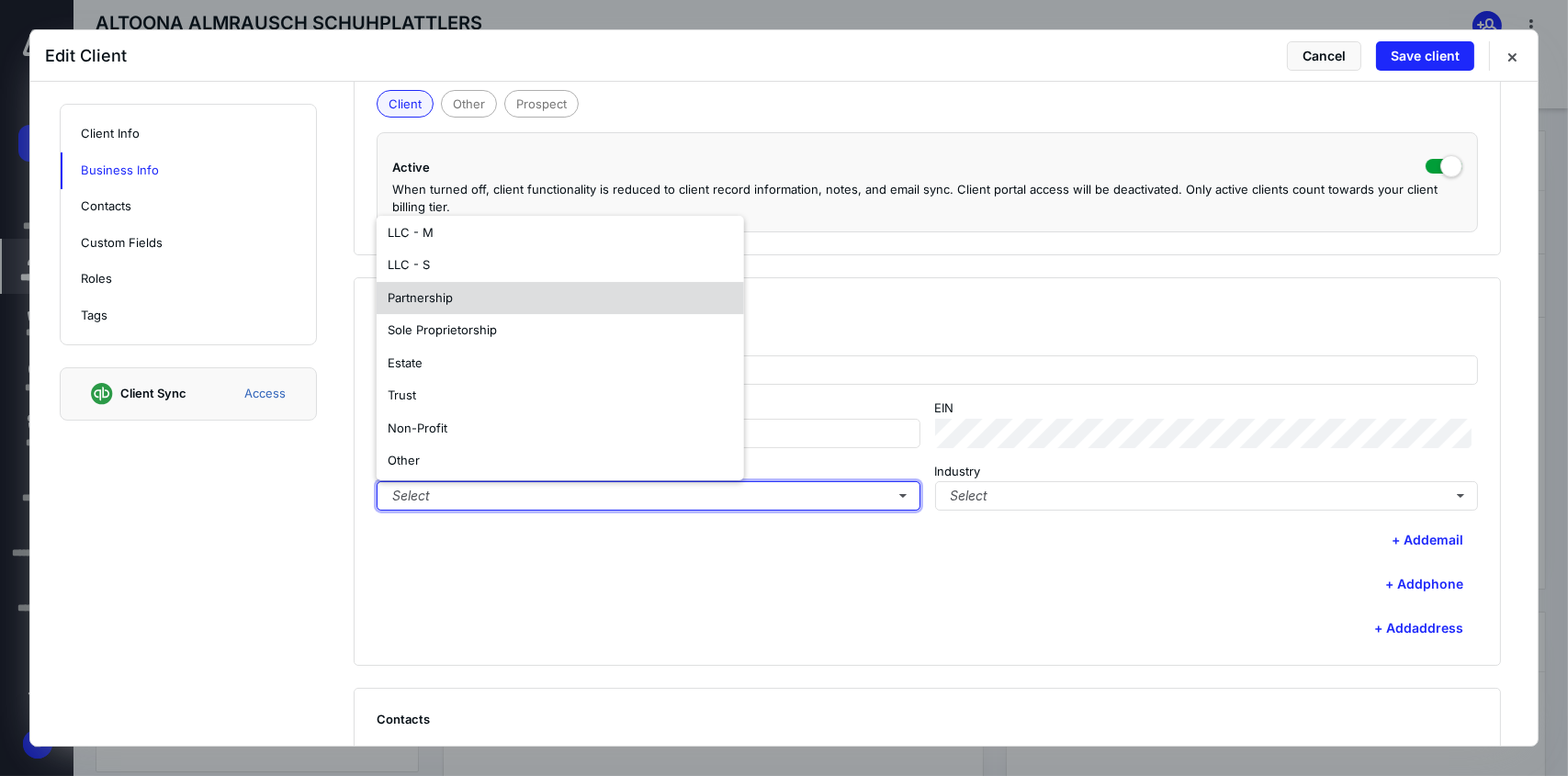 scroll, scrollTop: 107, scrollLeft: 0, axis: vertical 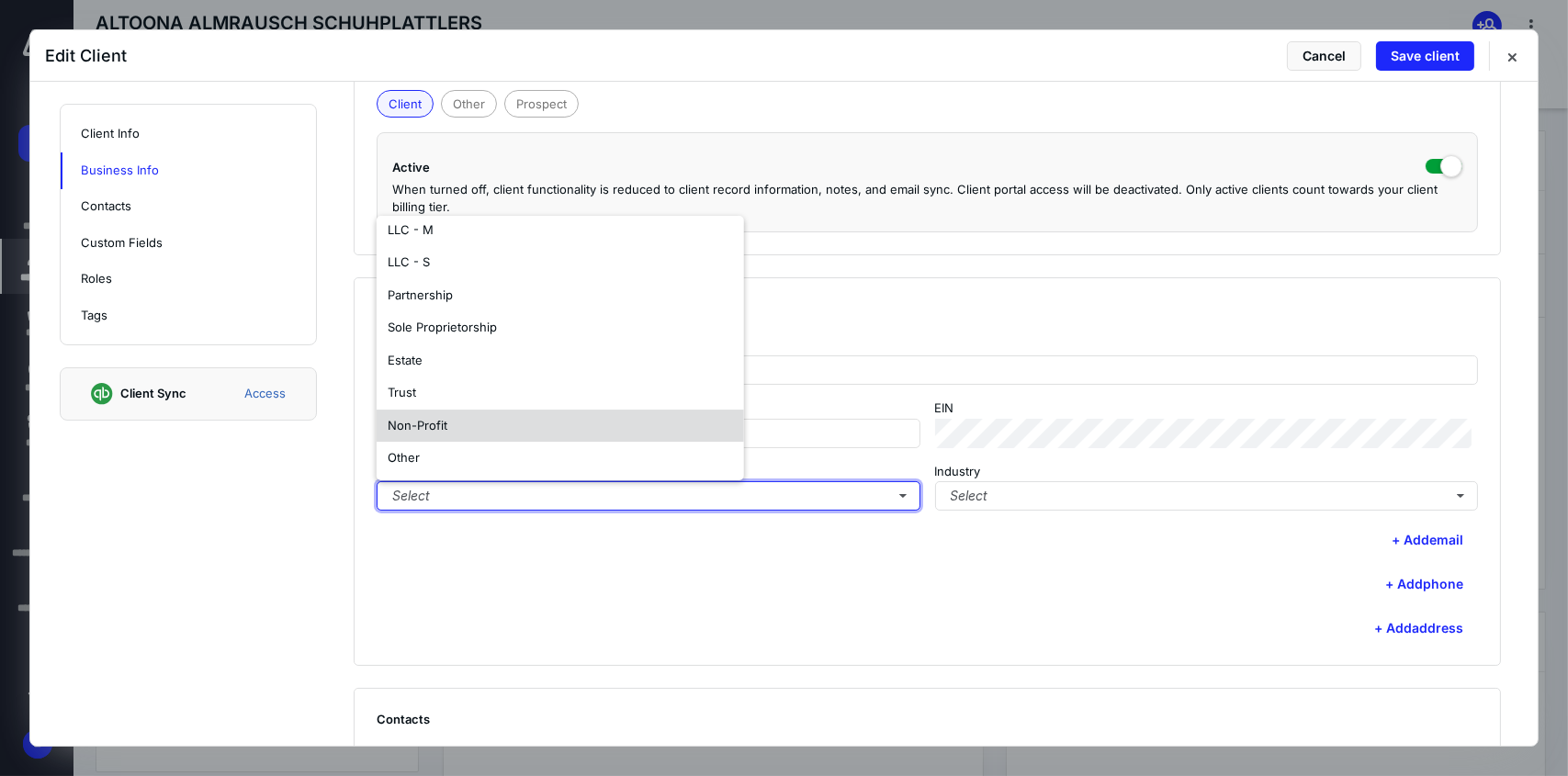 click on "Non-Profit" at bounding box center [560, 426] 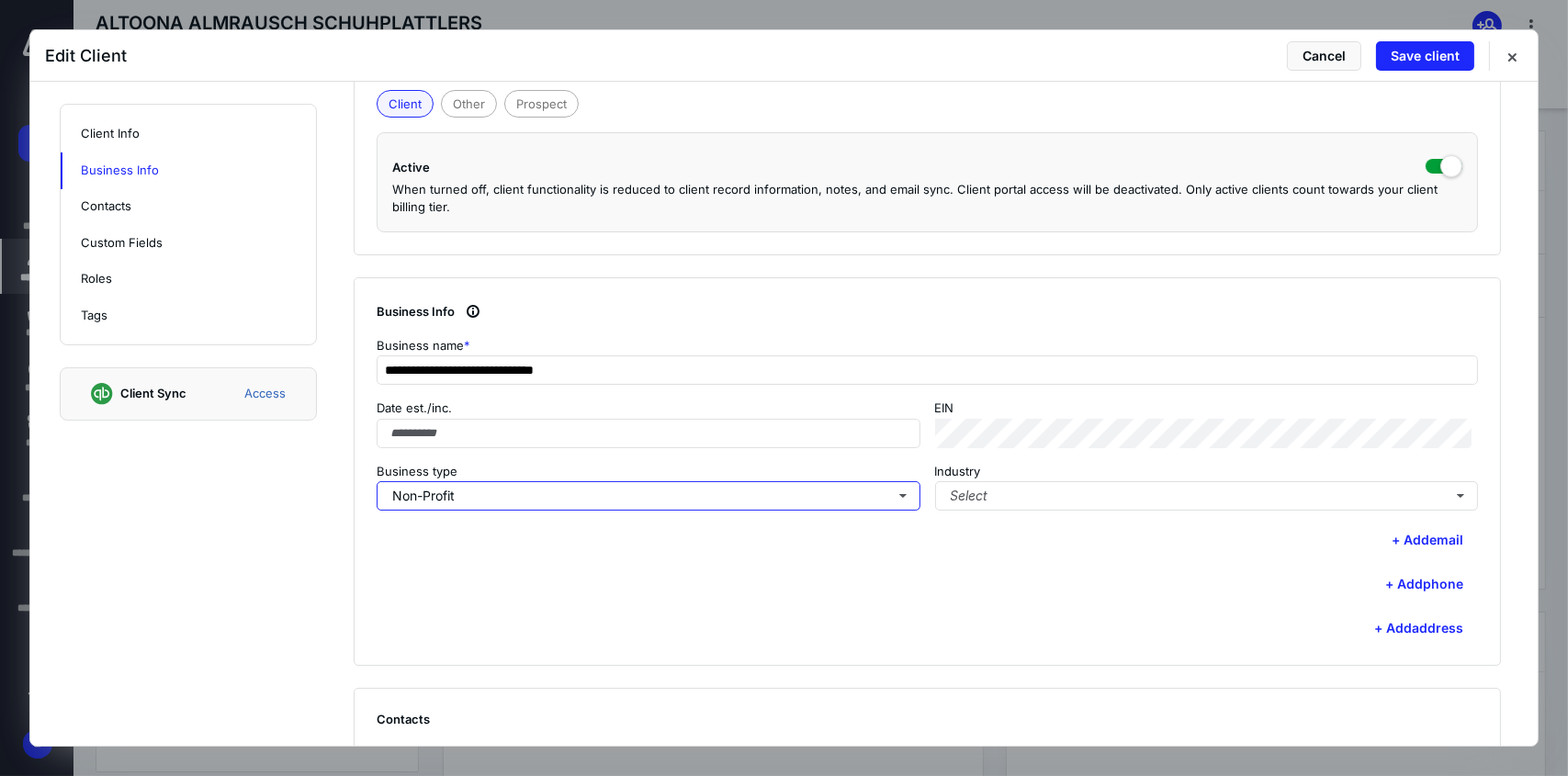 scroll, scrollTop: 0, scrollLeft: 0, axis: both 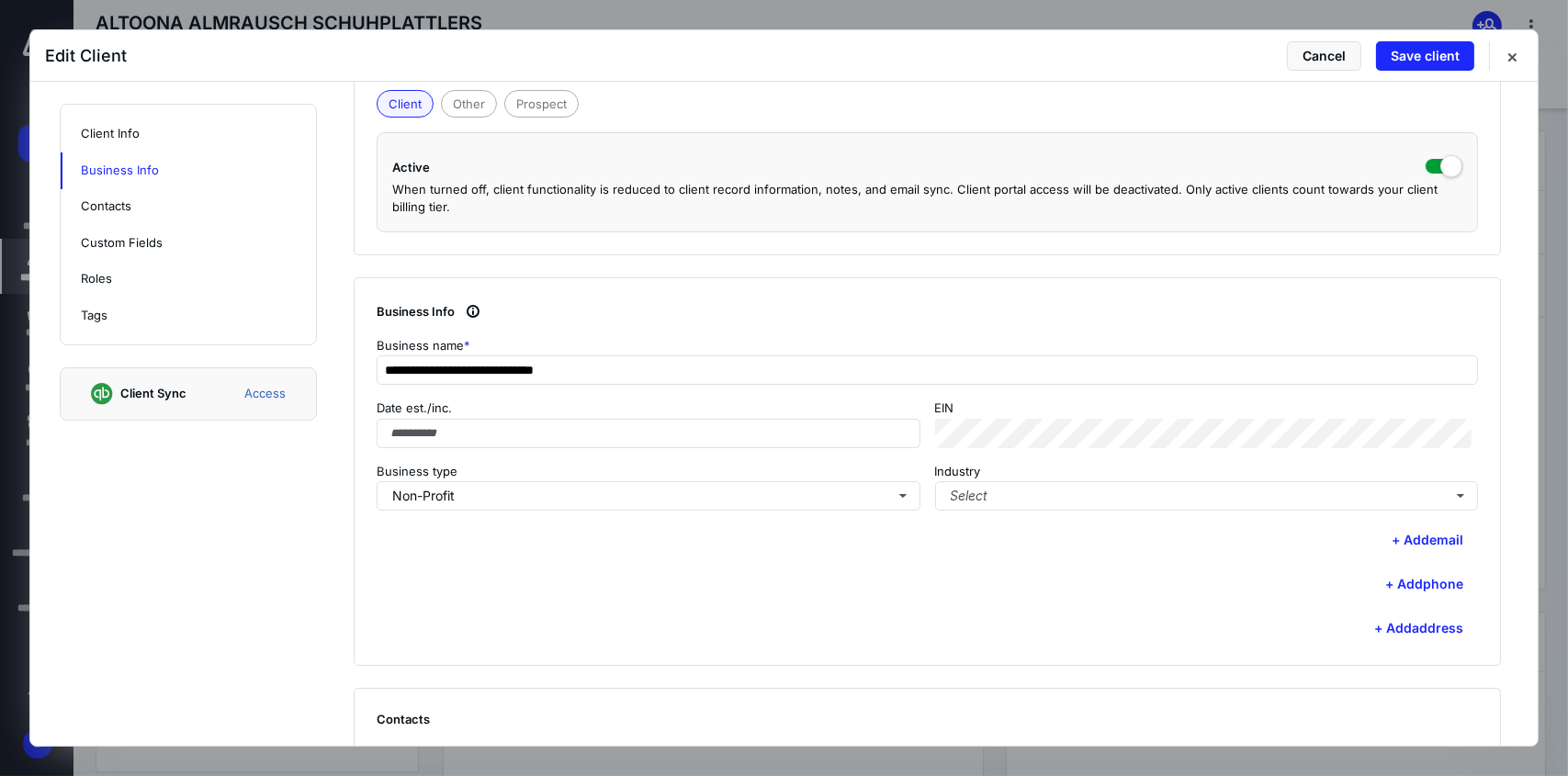 click on "**********" at bounding box center (927, 472) 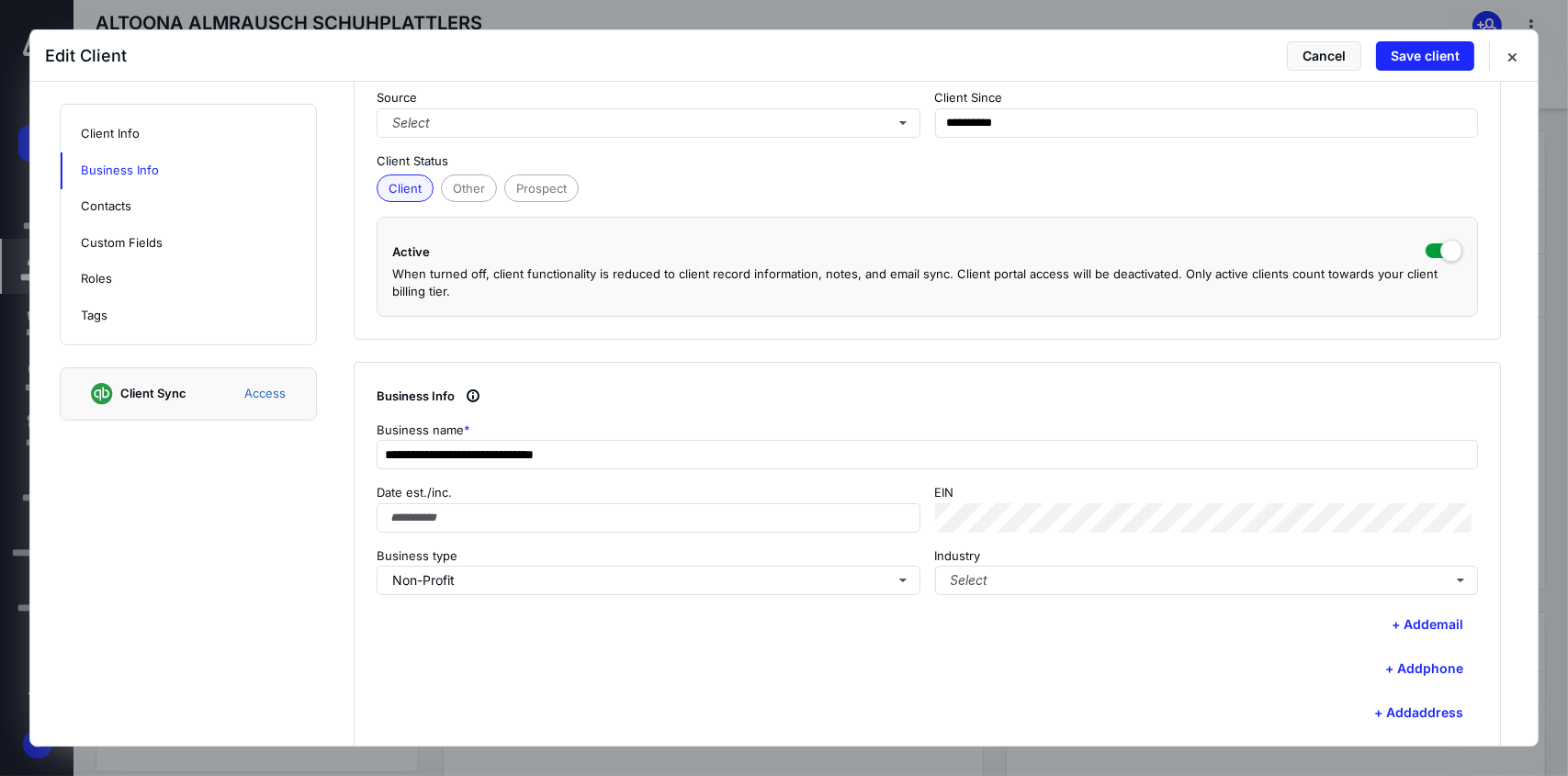 scroll, scrollTop: 92, scrollLeft: 0, axis: vertical 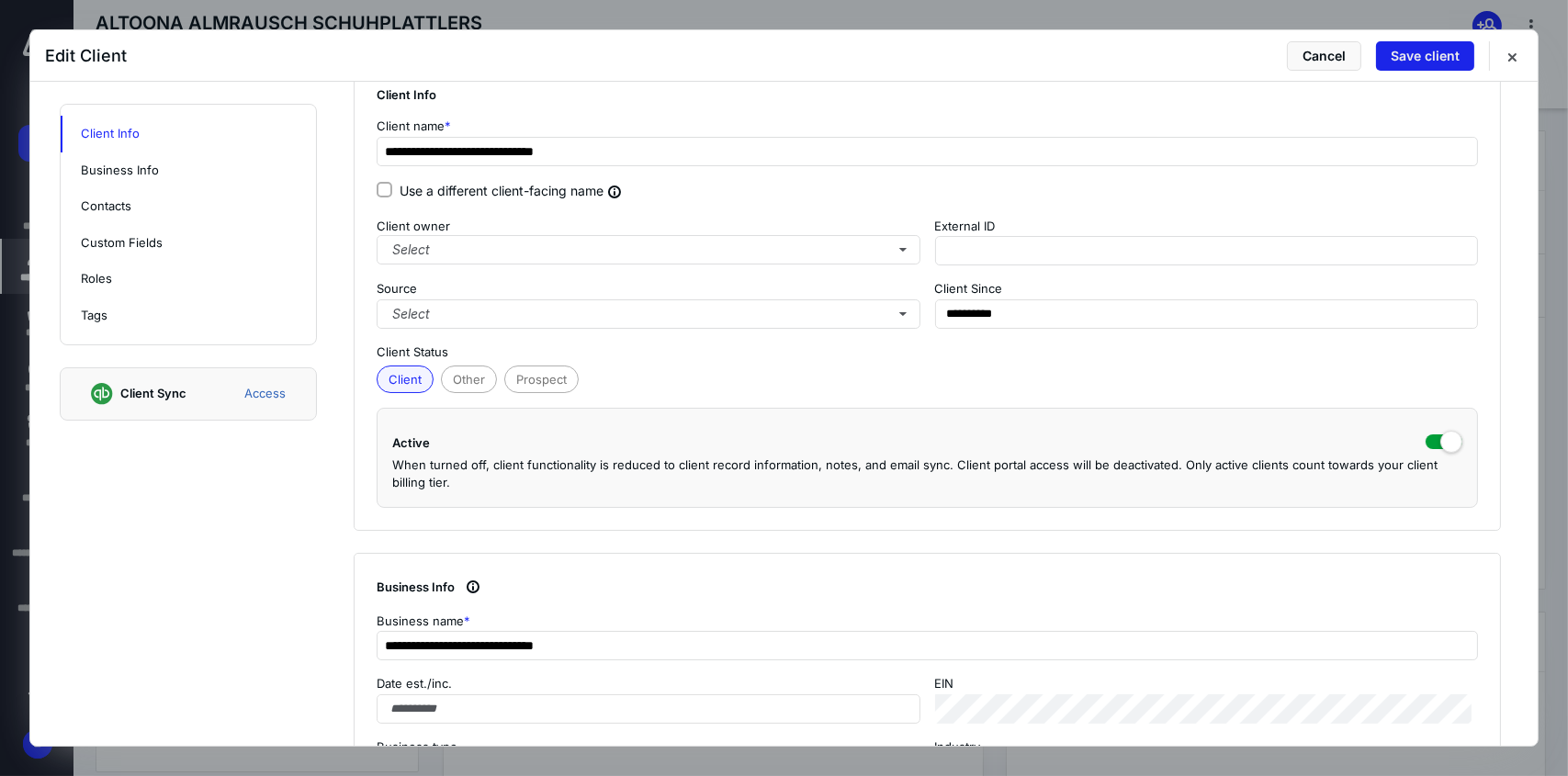 click on "Save client" at bounding box center (1425, 56) 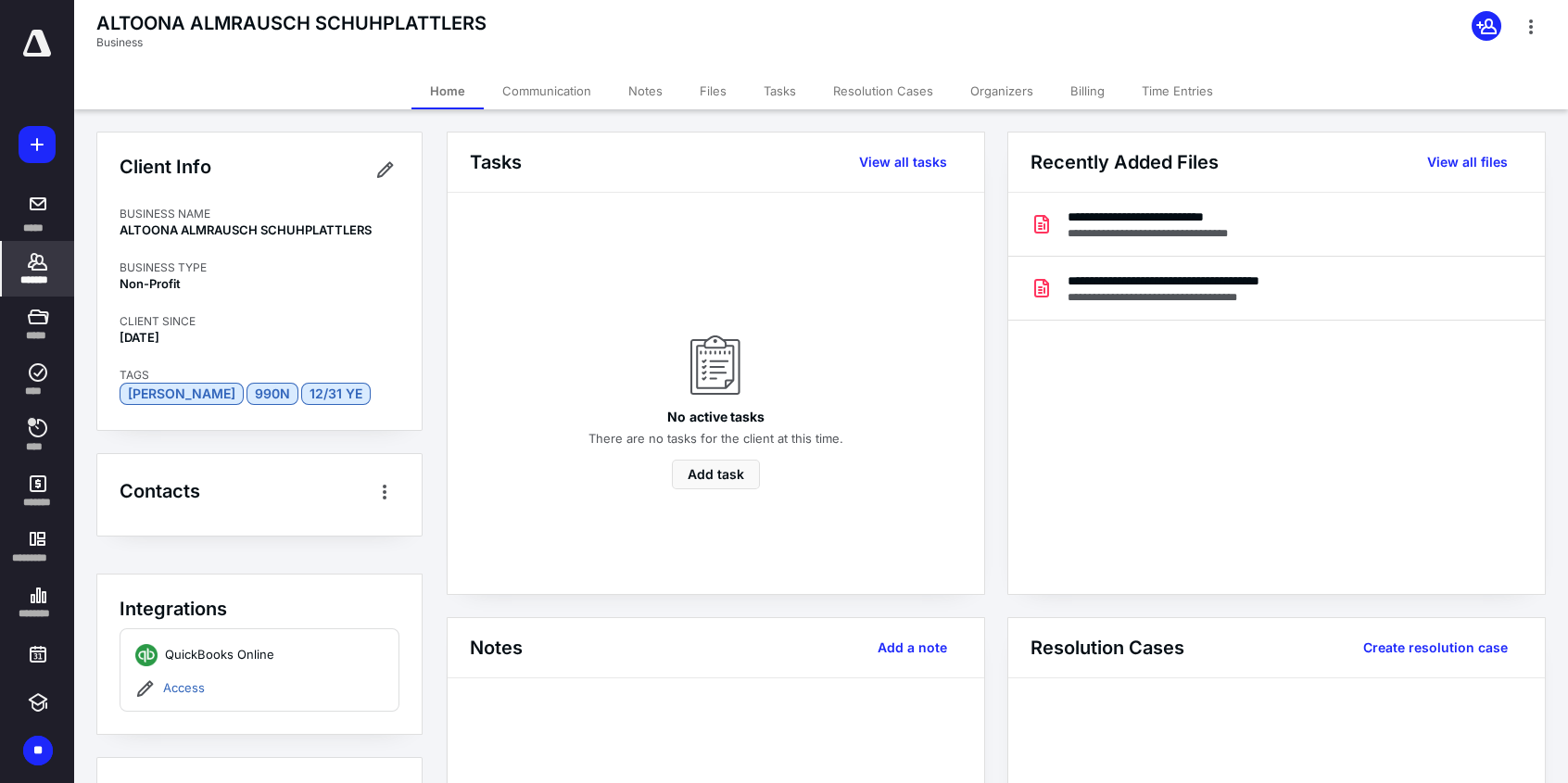 click on "*******" at bounding box center (38, 280) 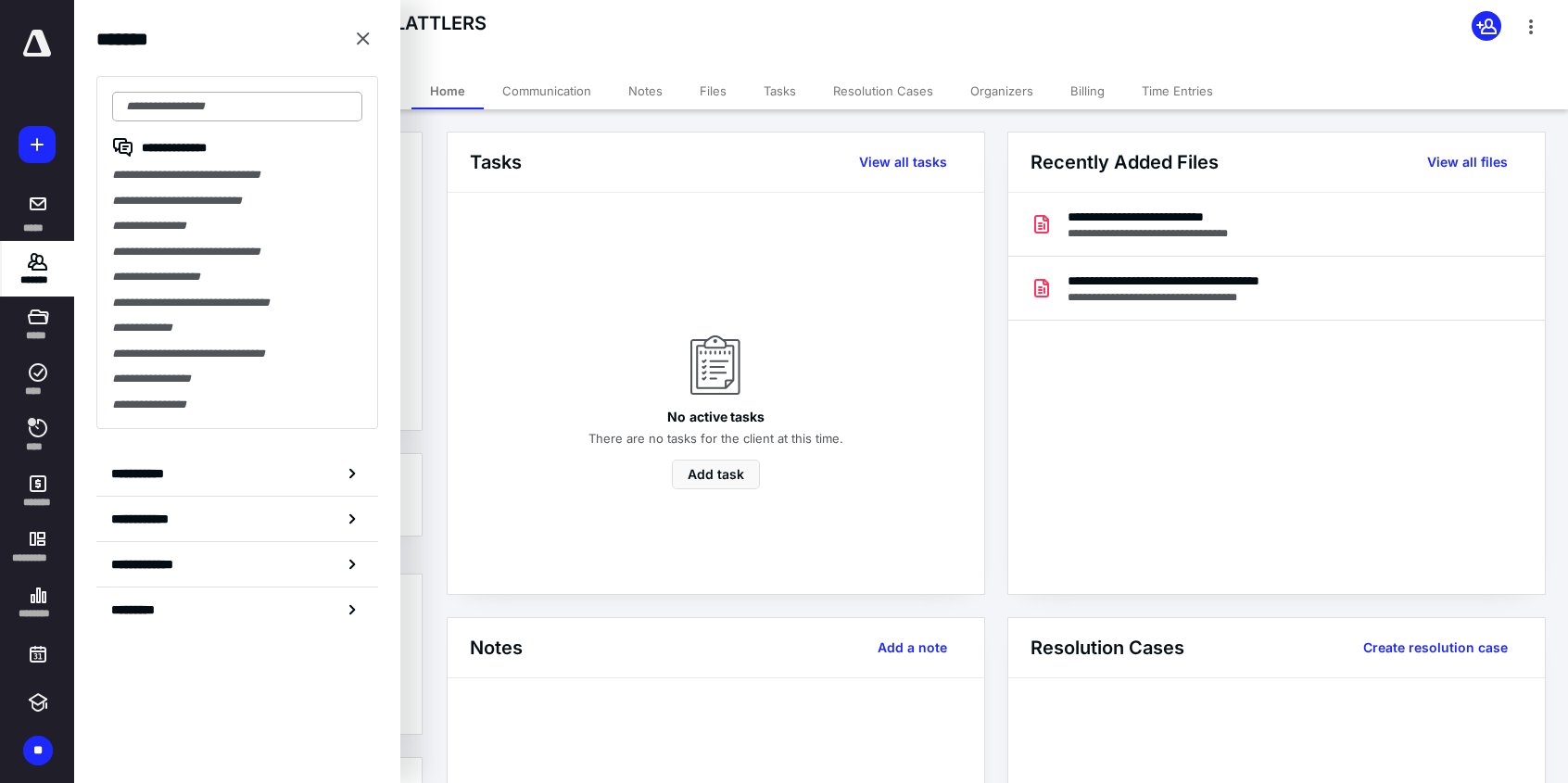 click at bounding box center (237, 107) 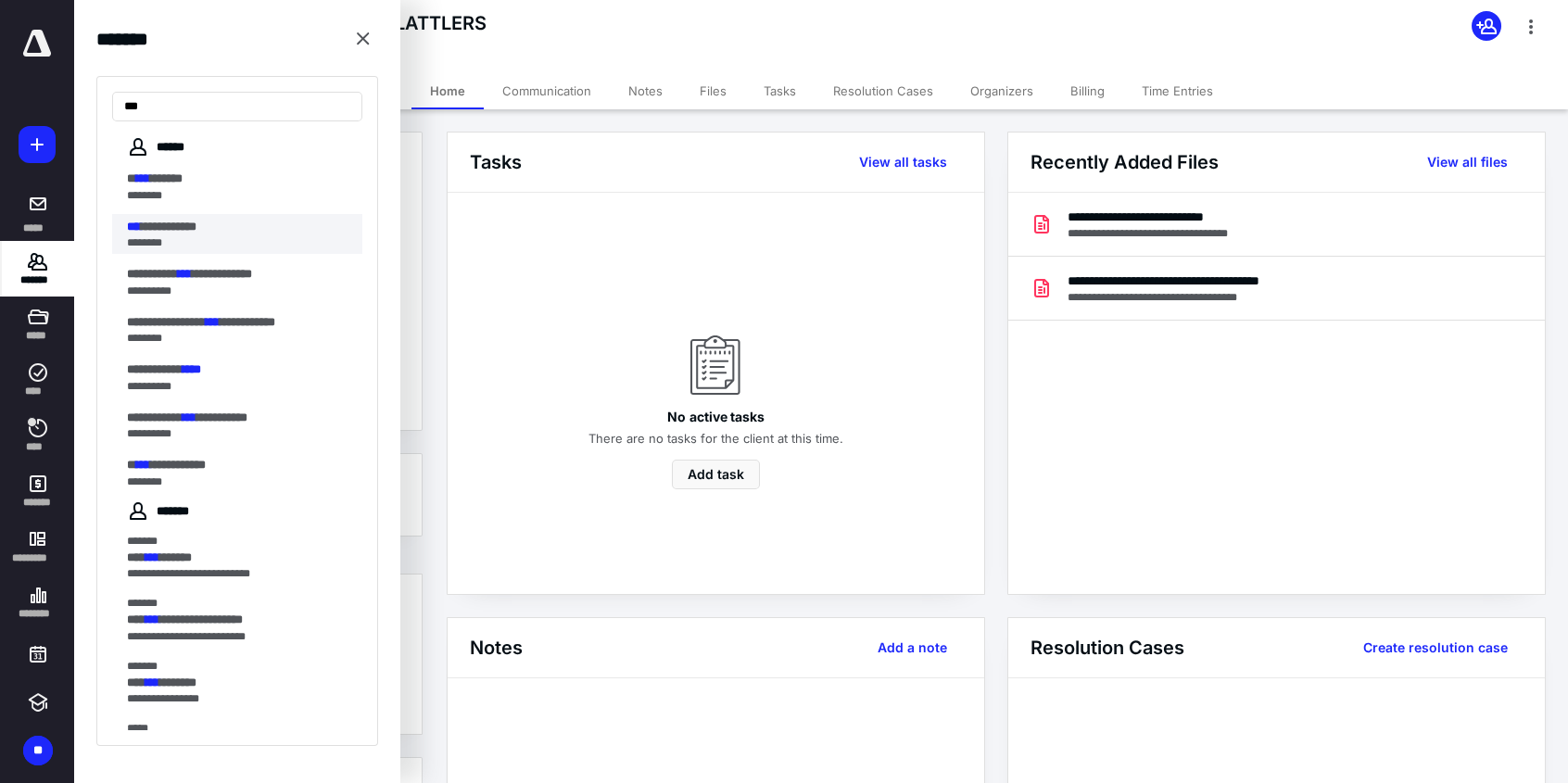 type on "***" 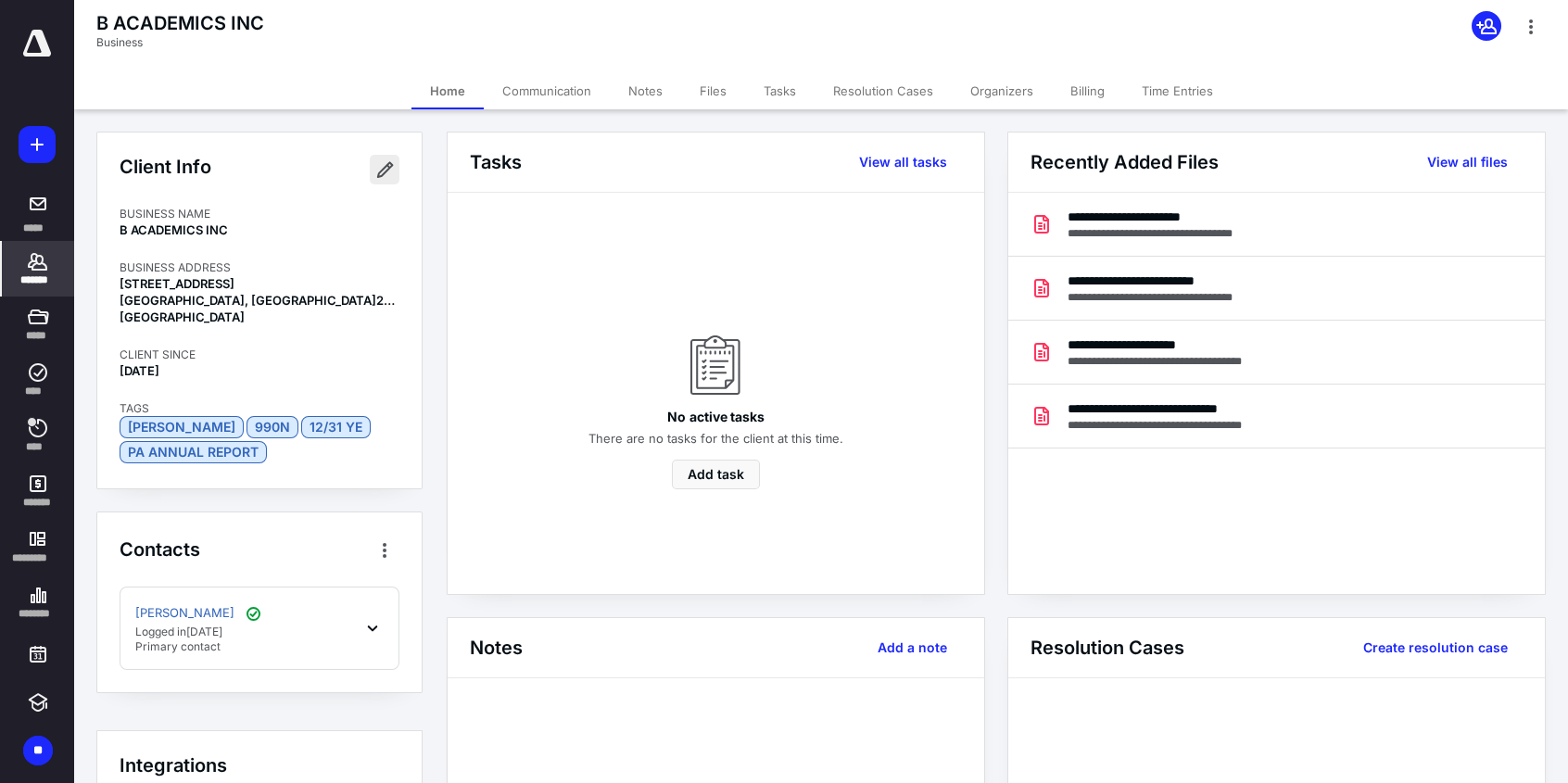 click at bounding box center [385, 170] 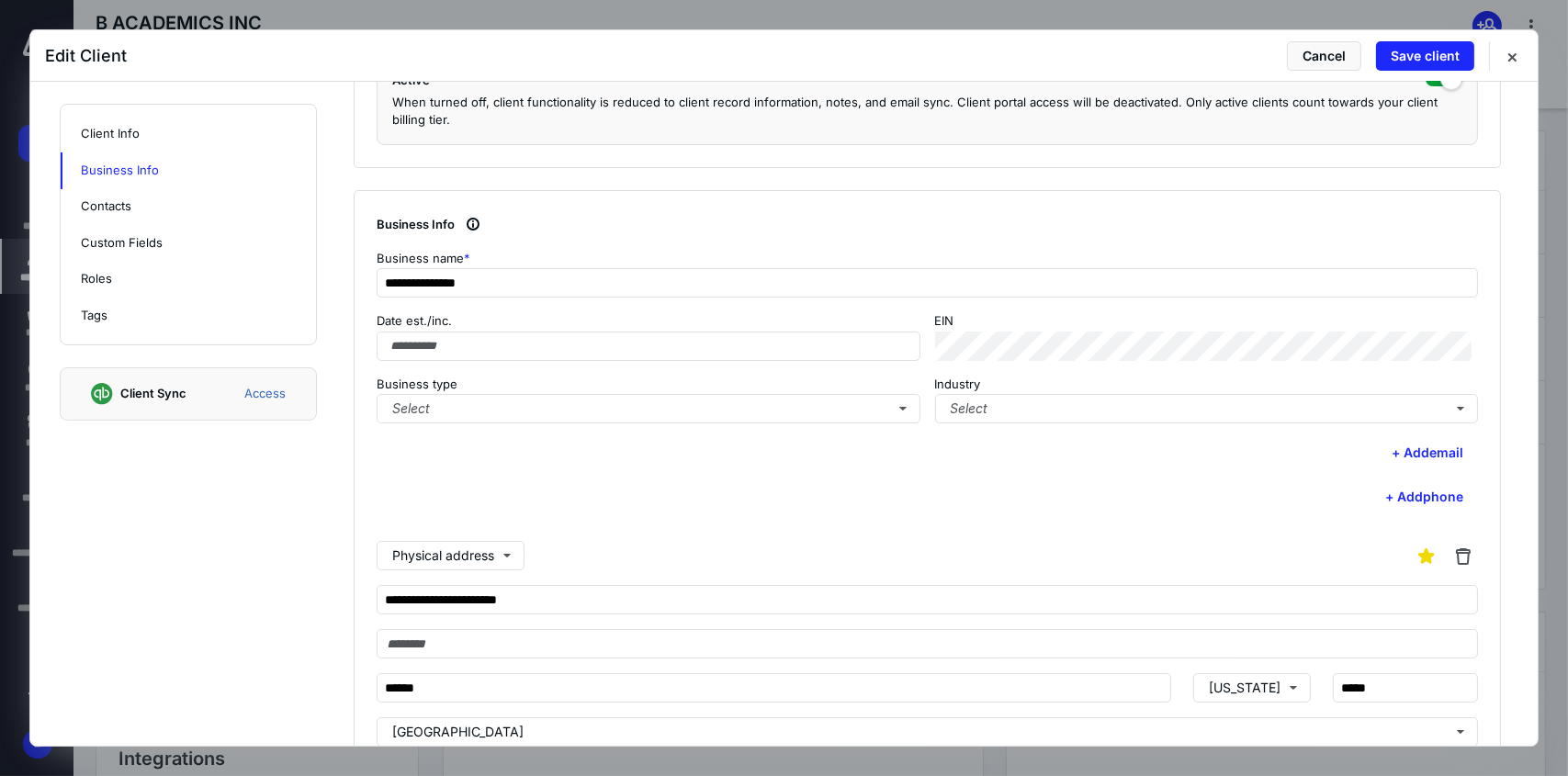 scroll, scrollTop: 459, scrollLeft: 0, axis: vertical 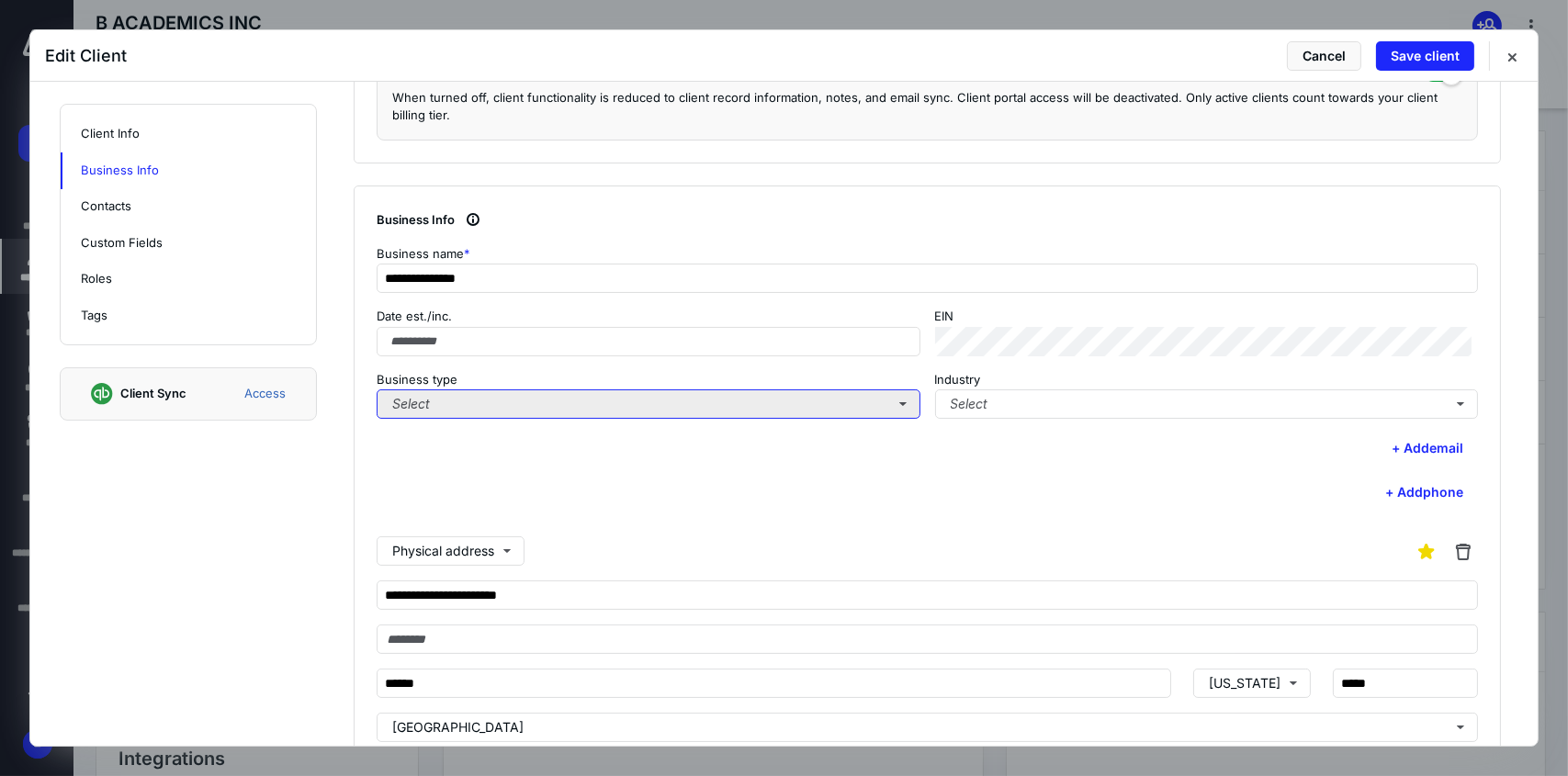 click on "Select" at bounding box center [649, 404] 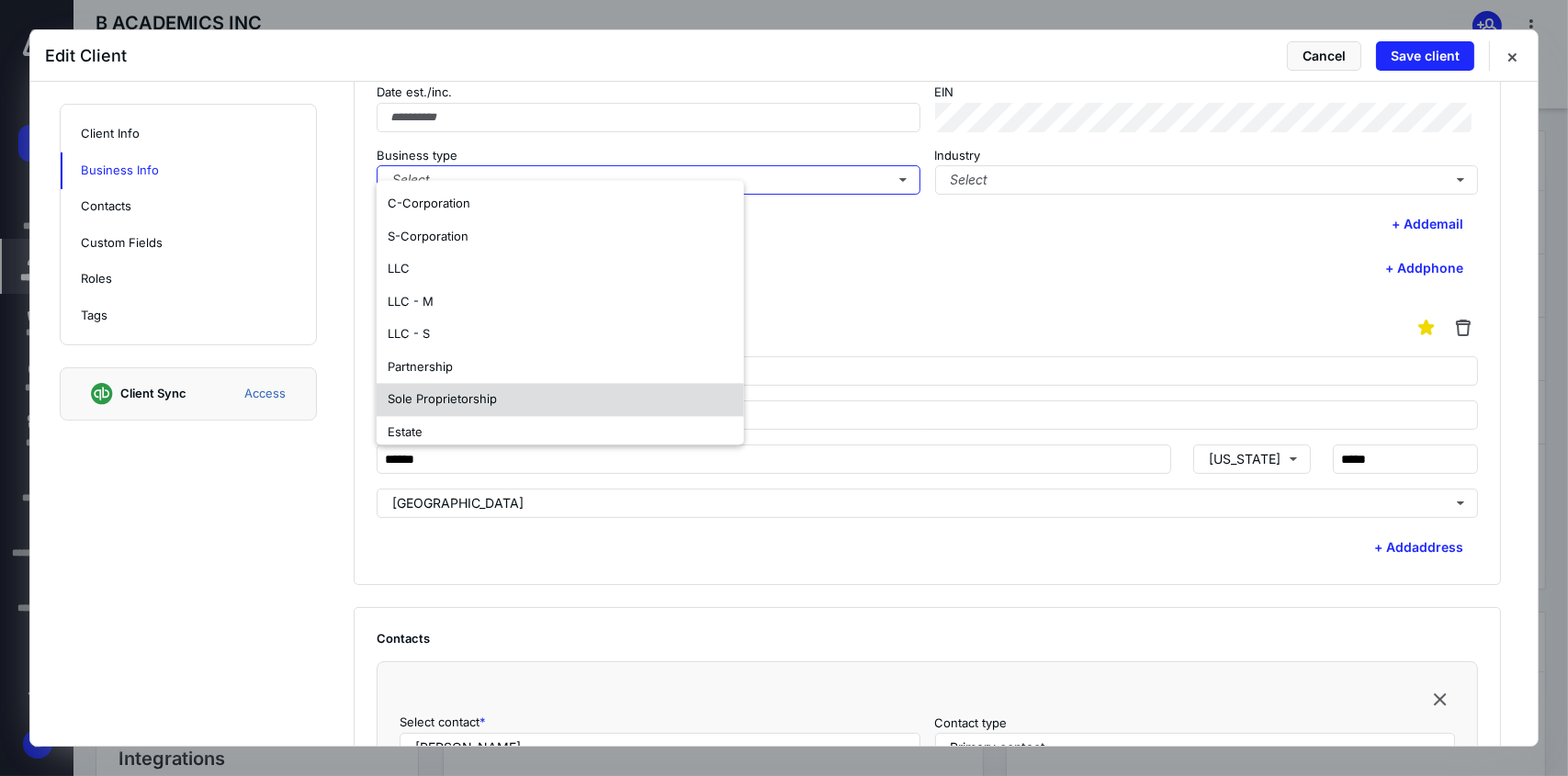 scroll, scrollTop: 735, scrollLeft: 0, axis: vertical 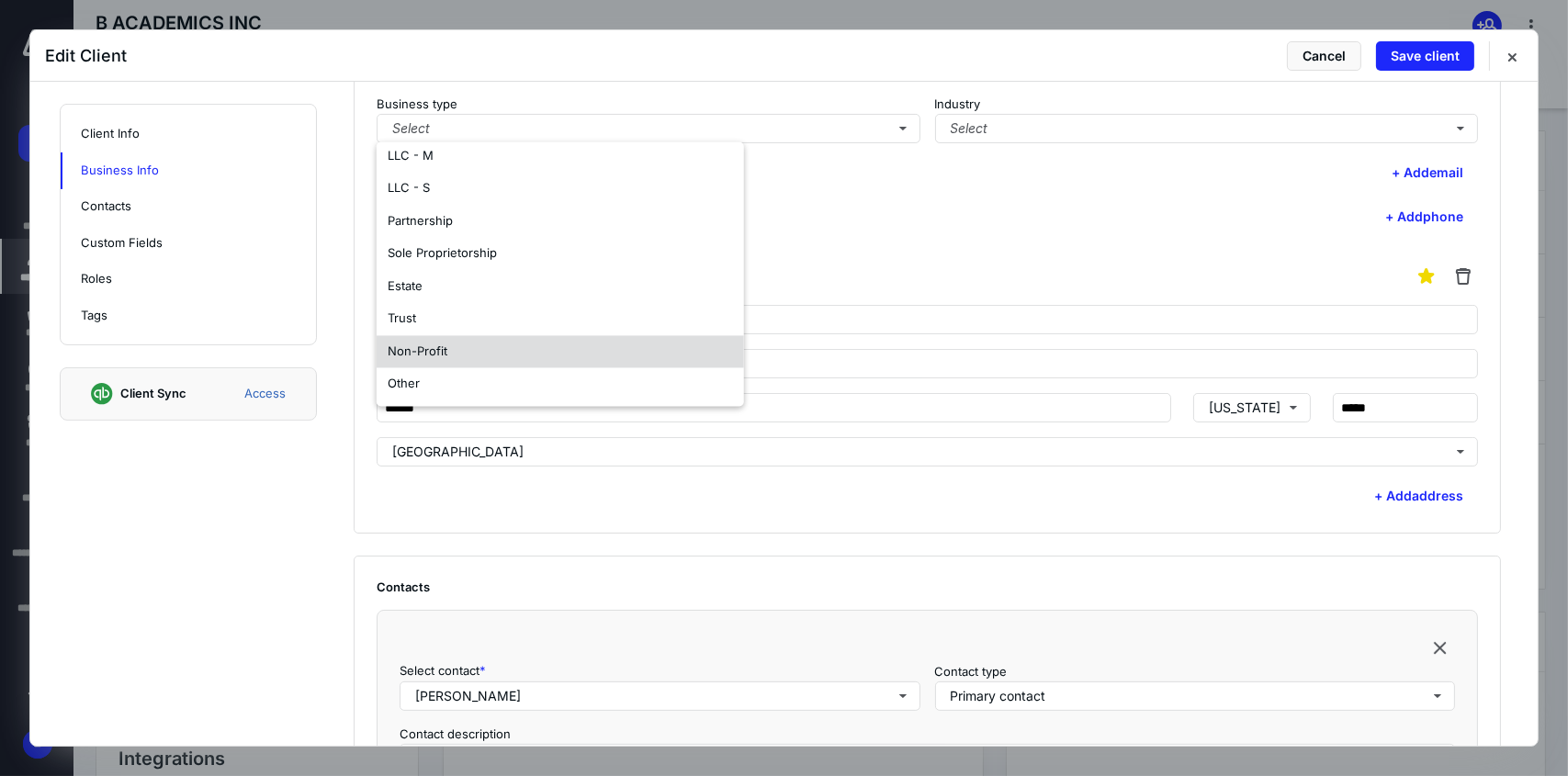 click on "Non-Profit" at bounding box center [560, 352] 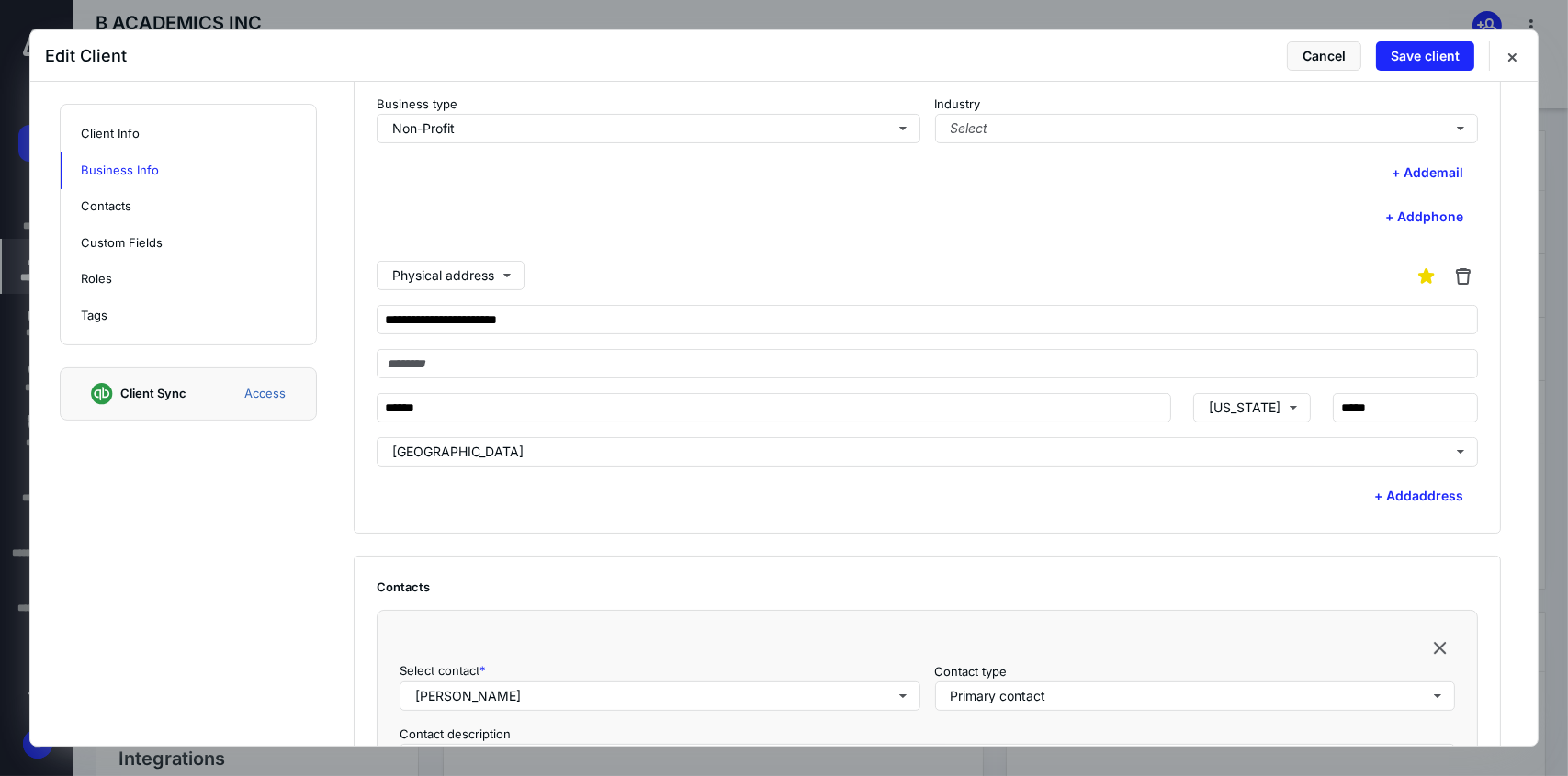 scroll, scrollTop: 0, scrollLeft: 0, axis: both 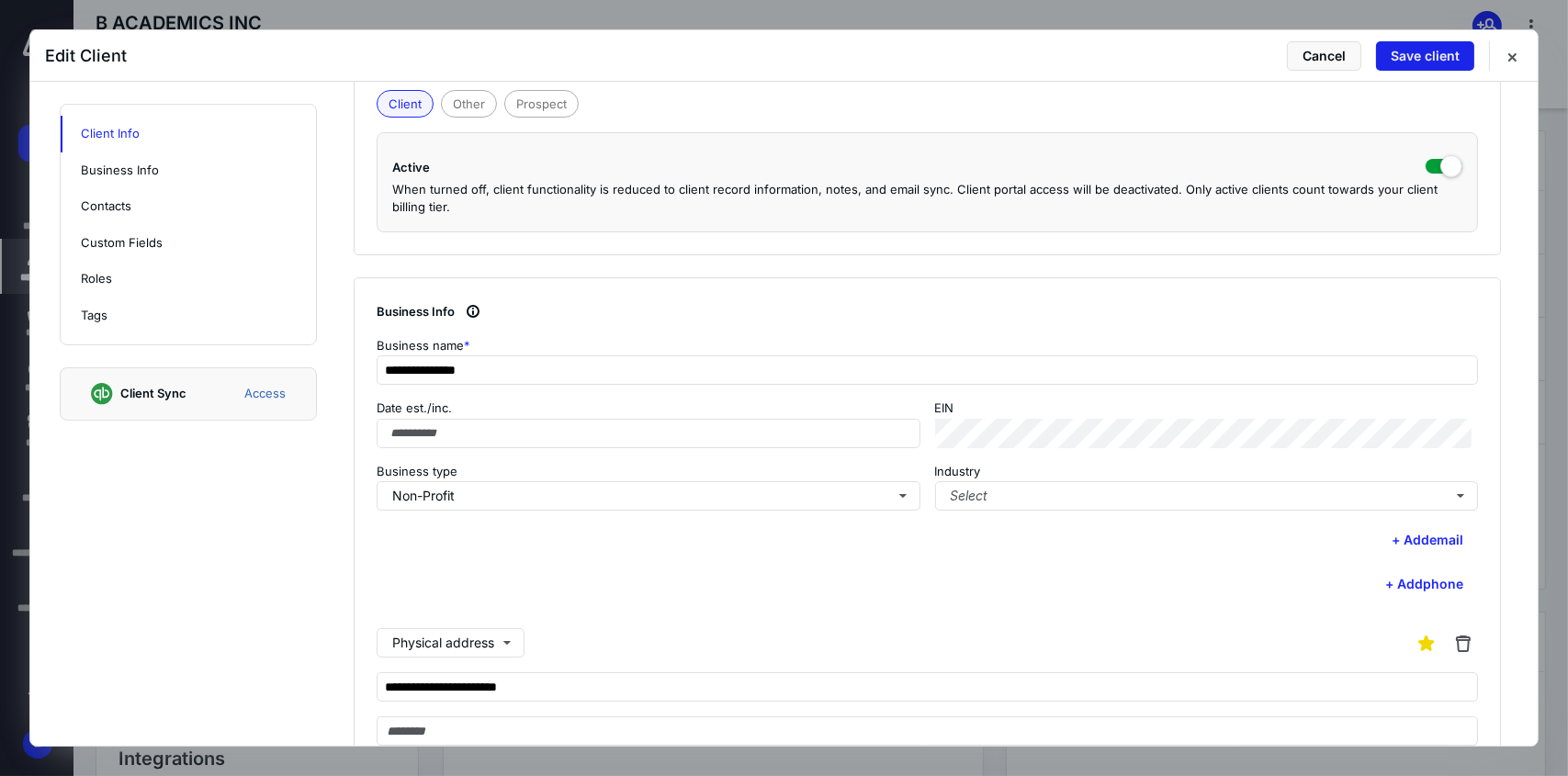 click on "Save client" at bounding box center [1425, 56] 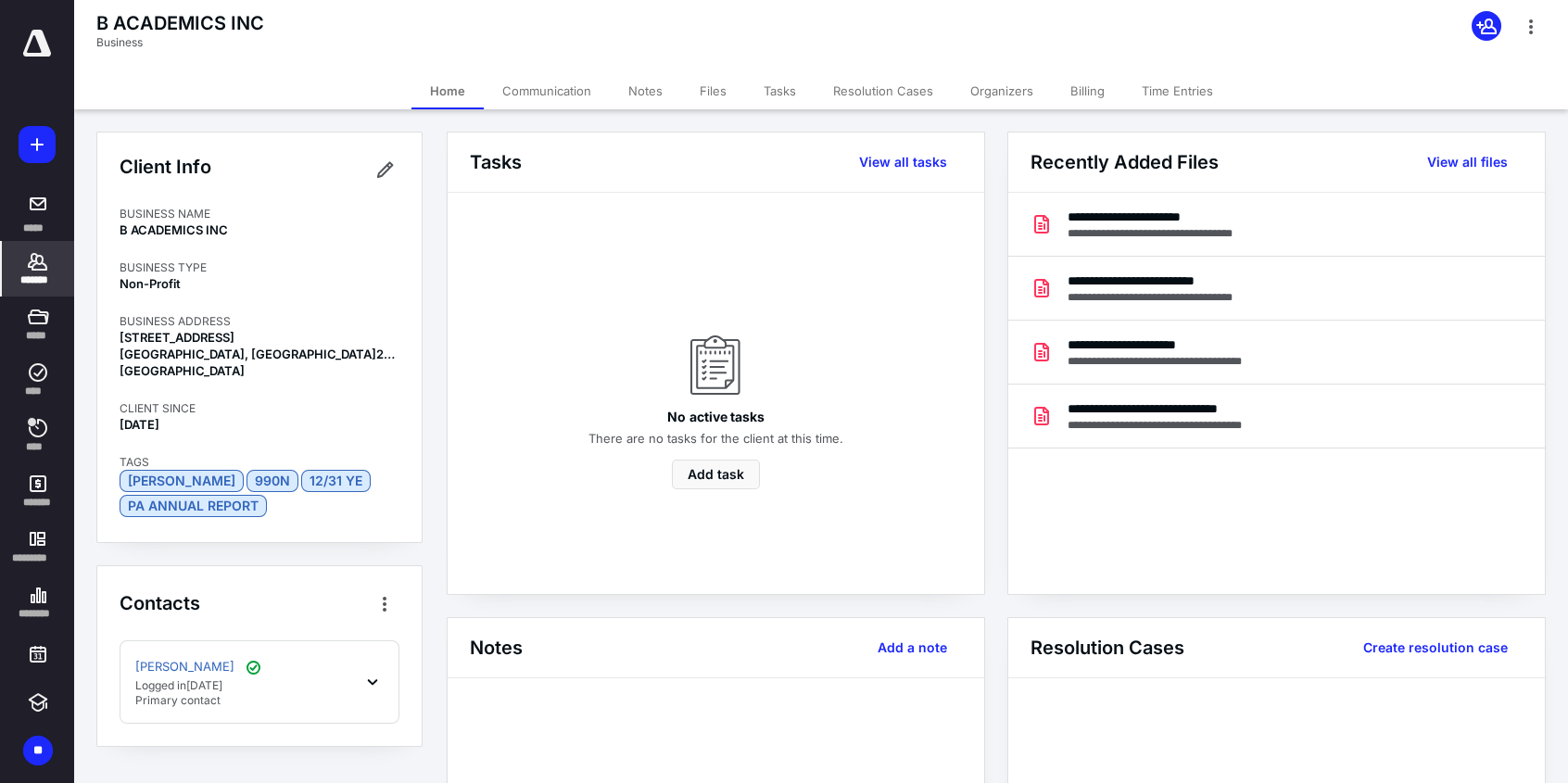 click on "*******" at bounding box center [38, 280] 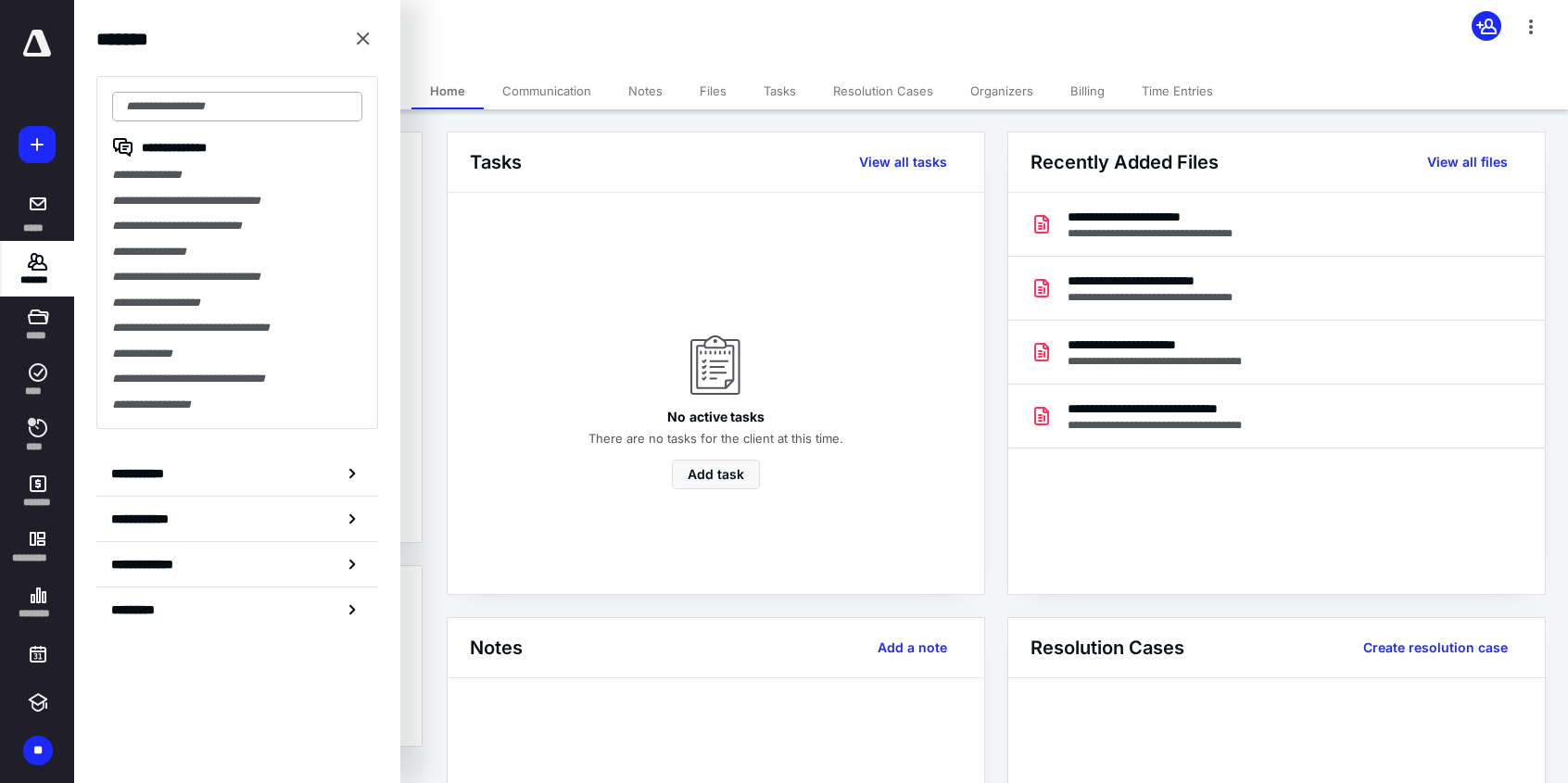 click at bounding box center (237, 107) 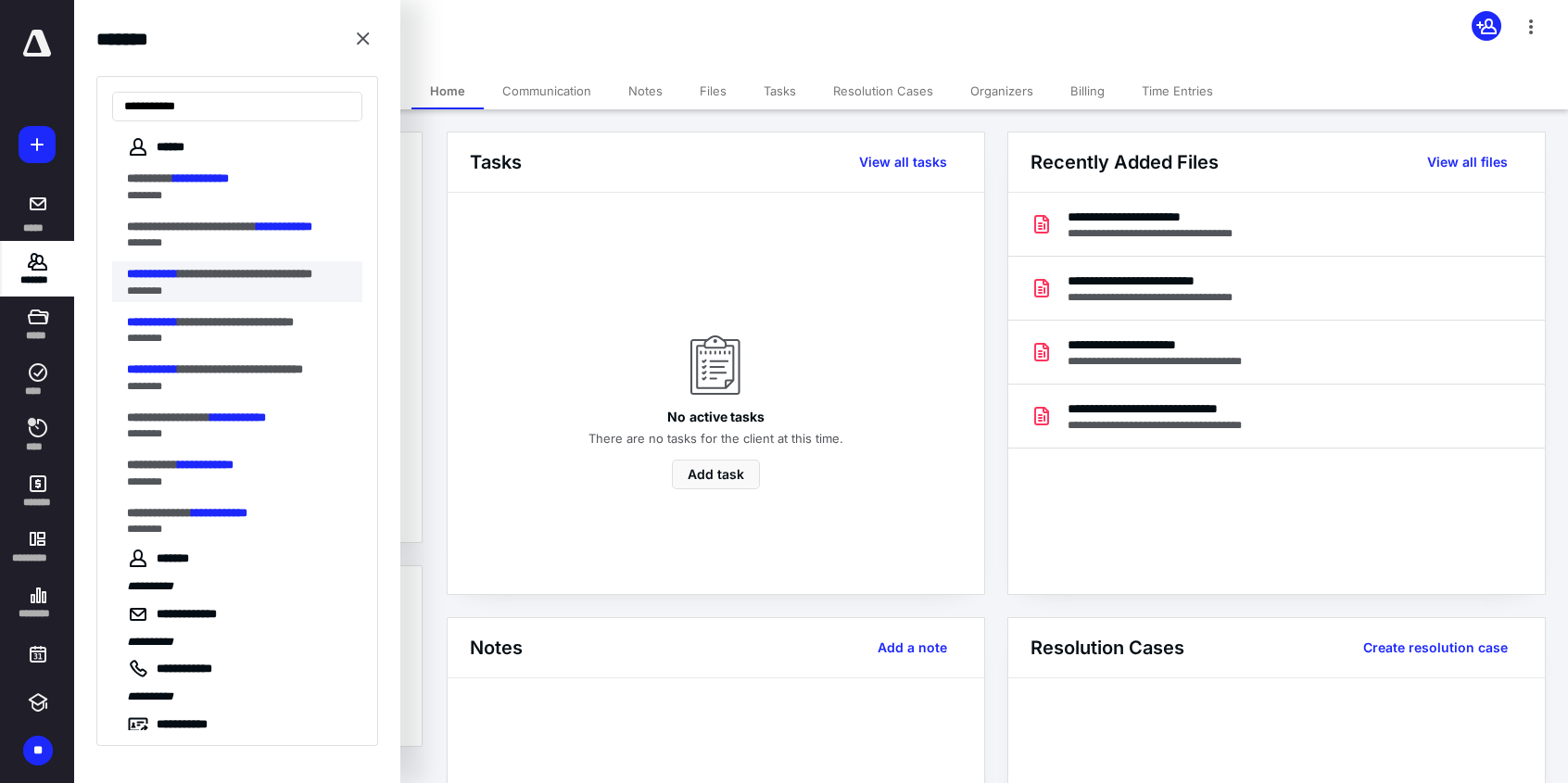 type on "**********" 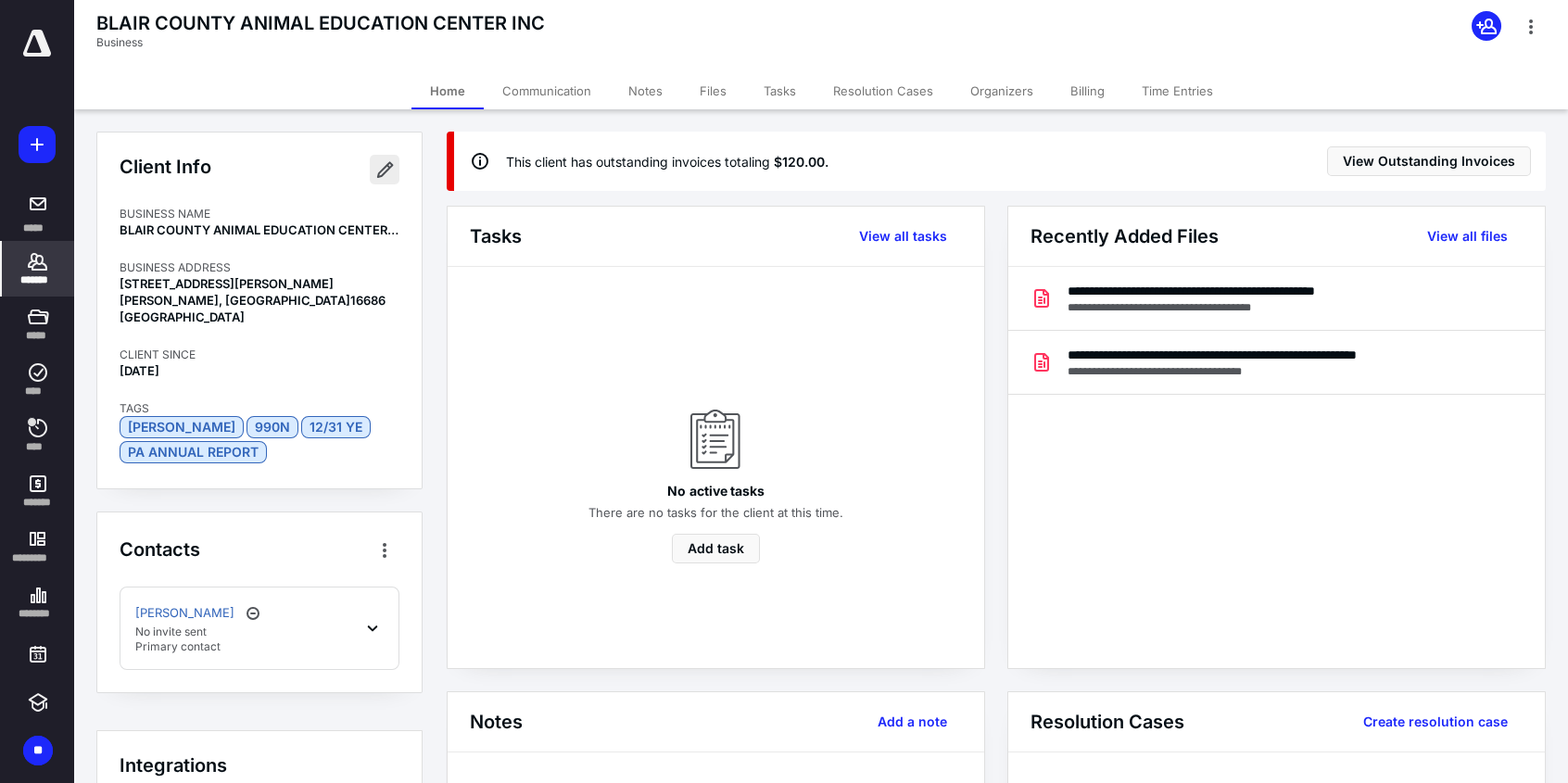 click at bounding box center [385, 170] 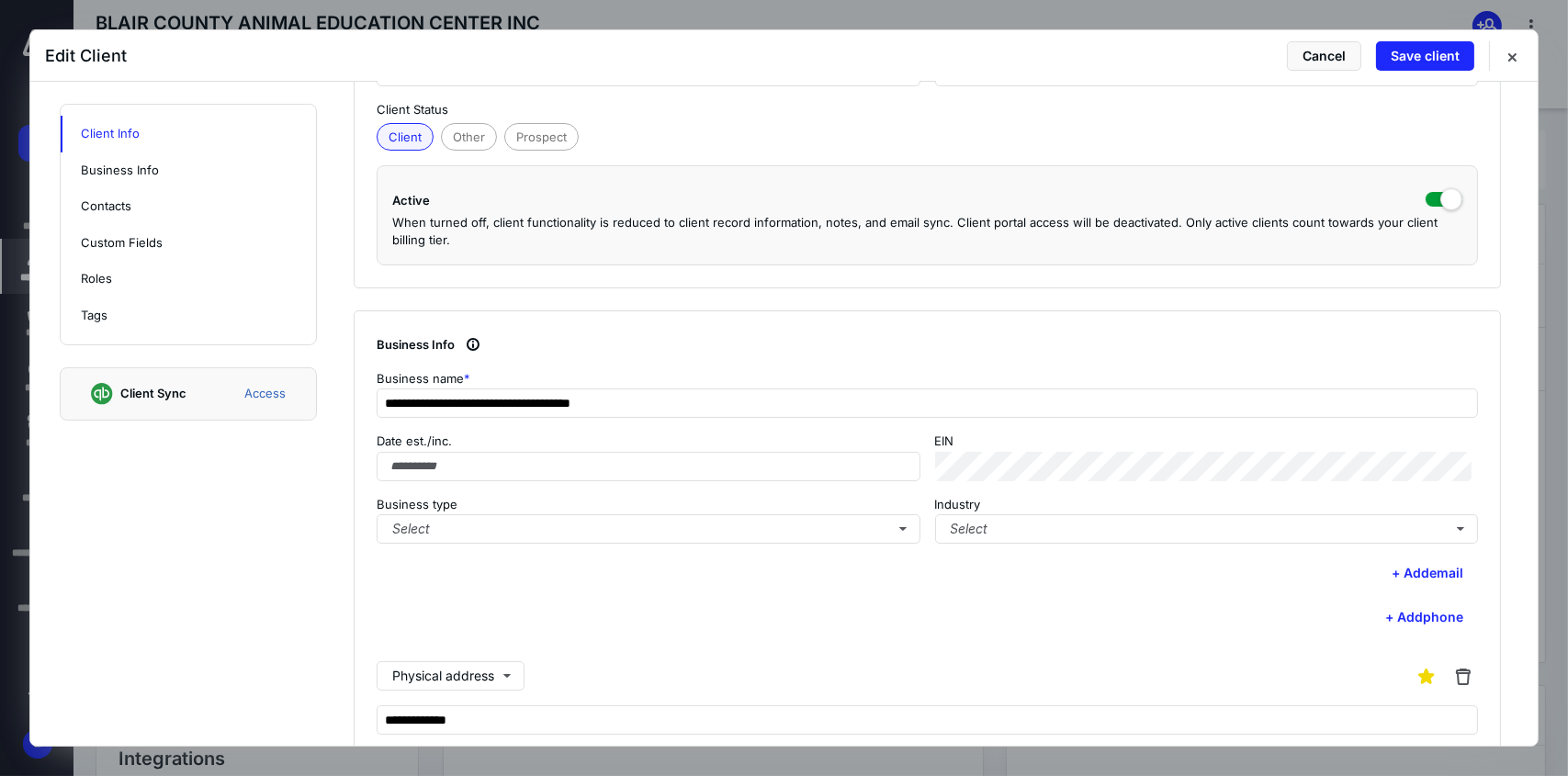 scroll, scrollTop: 367, scrollLeft: 0, axis: vertical 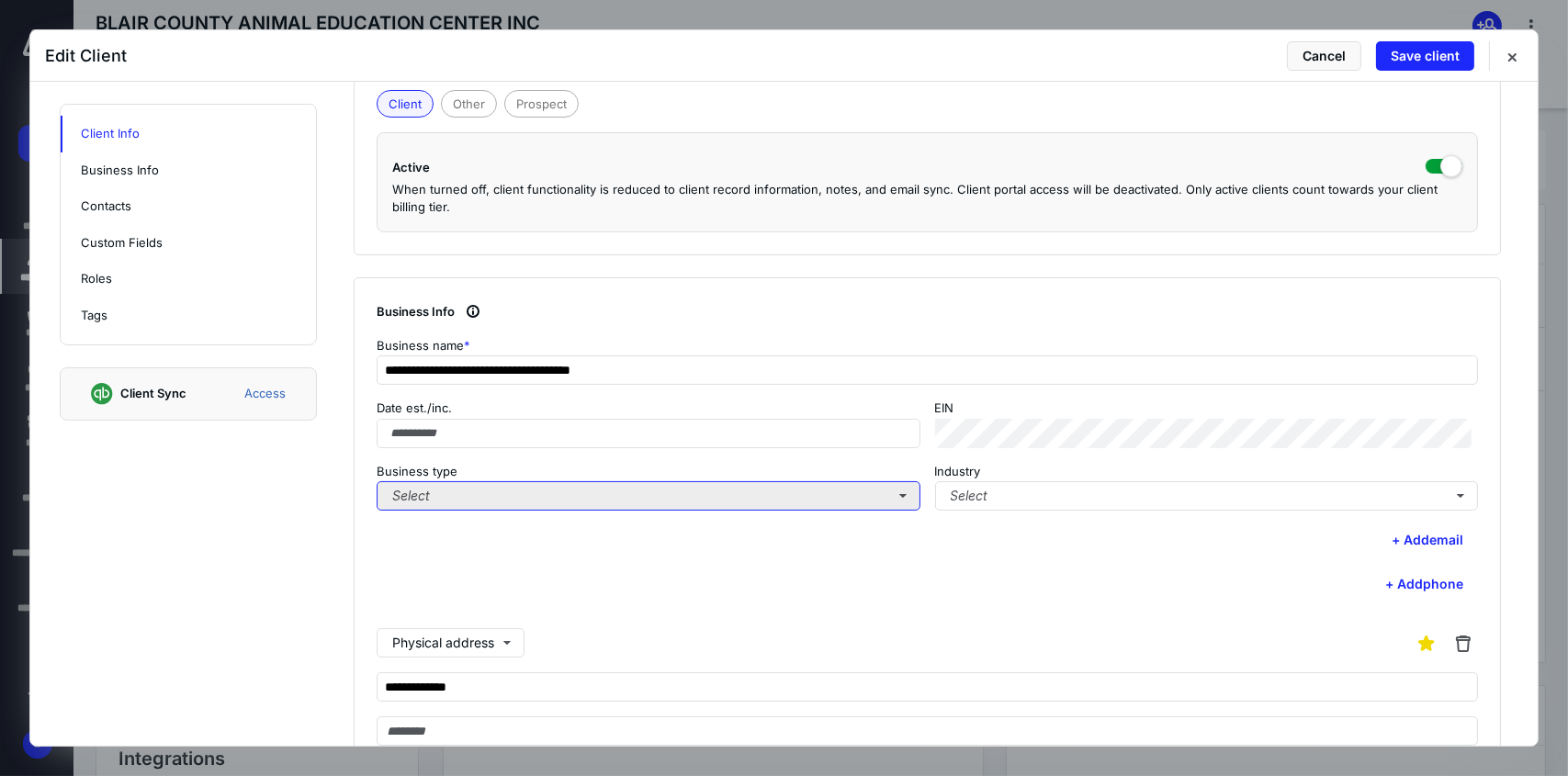 click on "Select" at bounding box center [649, 496] 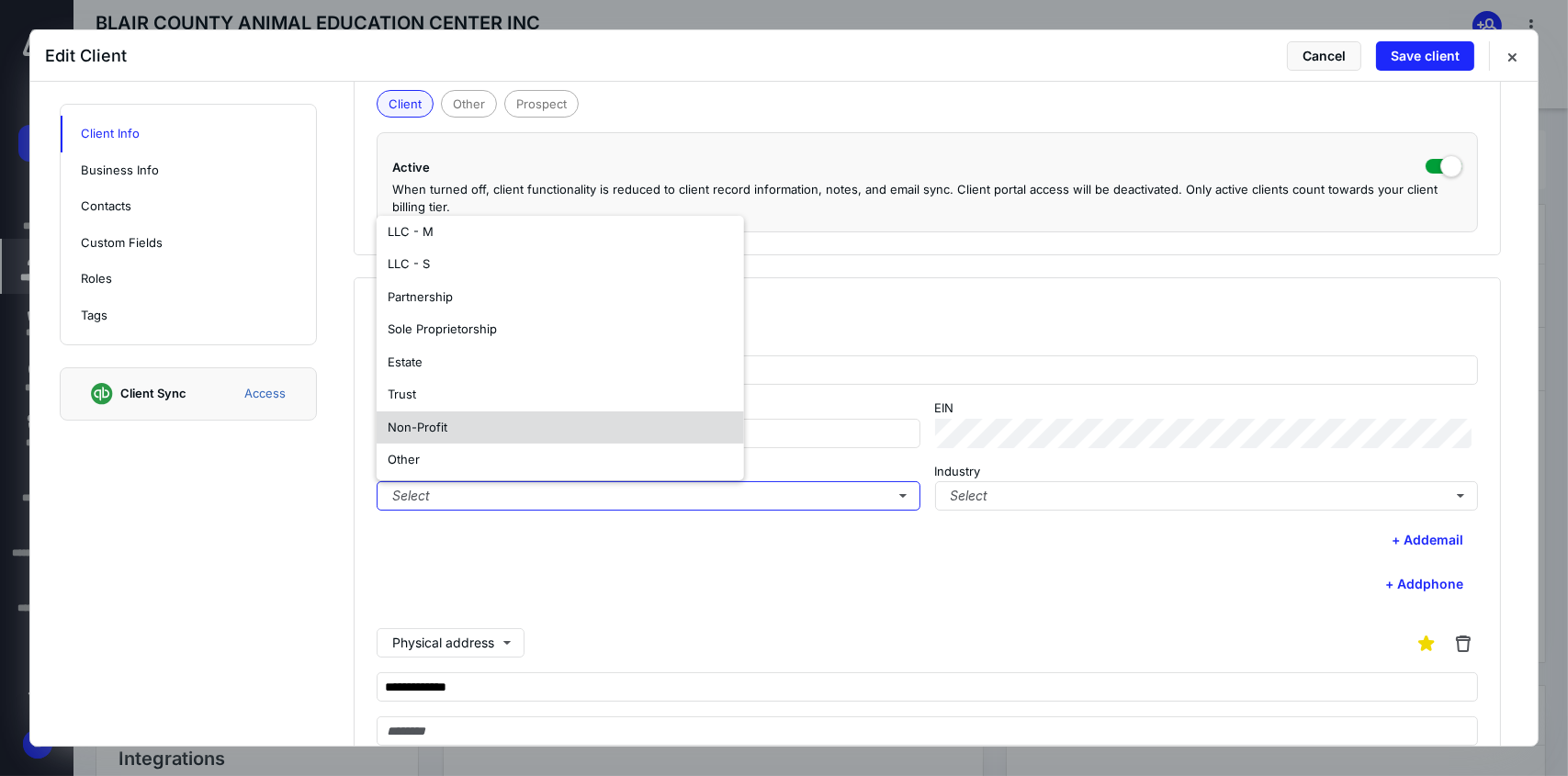 scroll, scrollTop: 107, scrollLeft: 0, axis: vertical 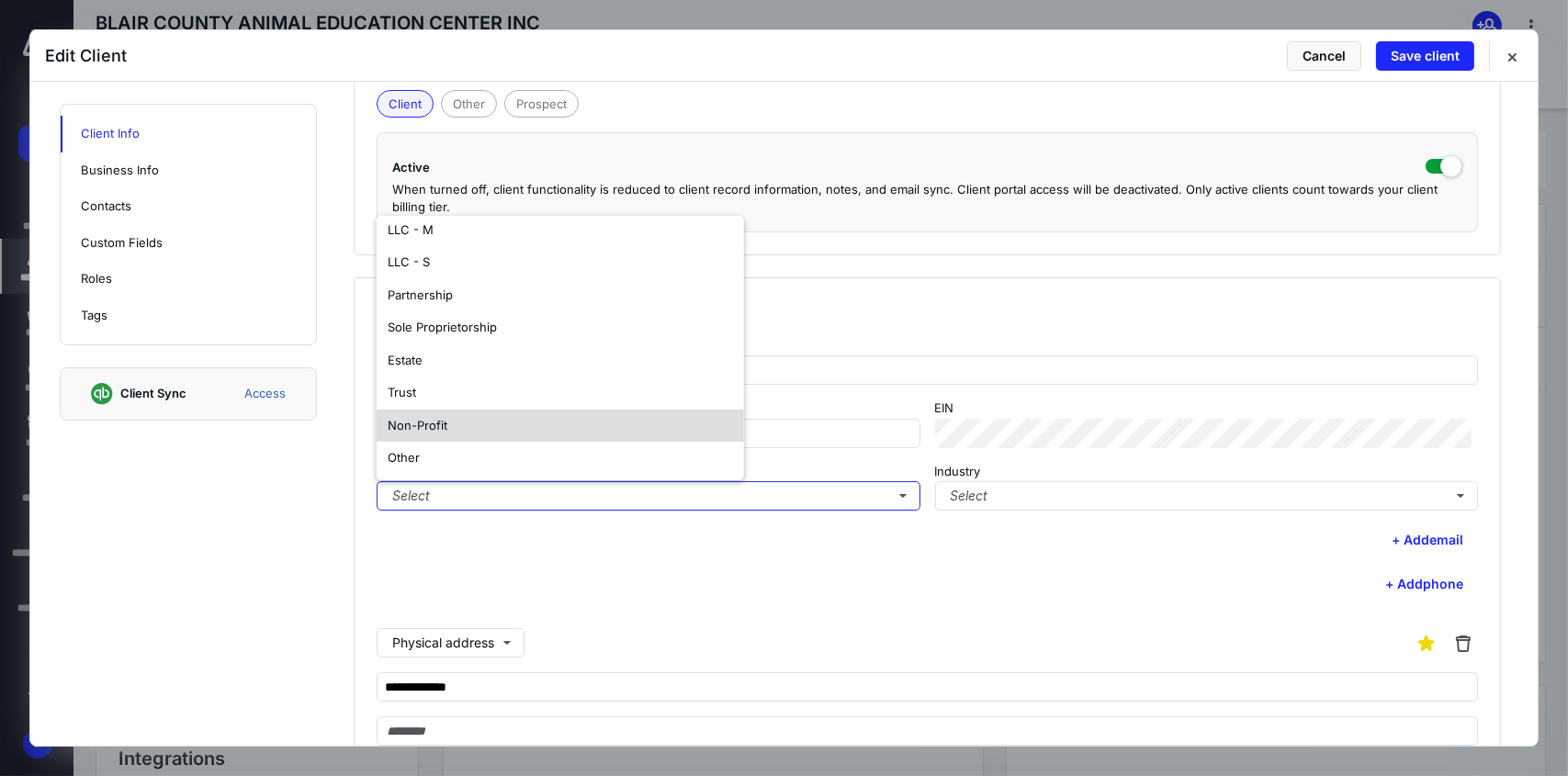 click on "Non-Profit" at bounding box center (560, 426) 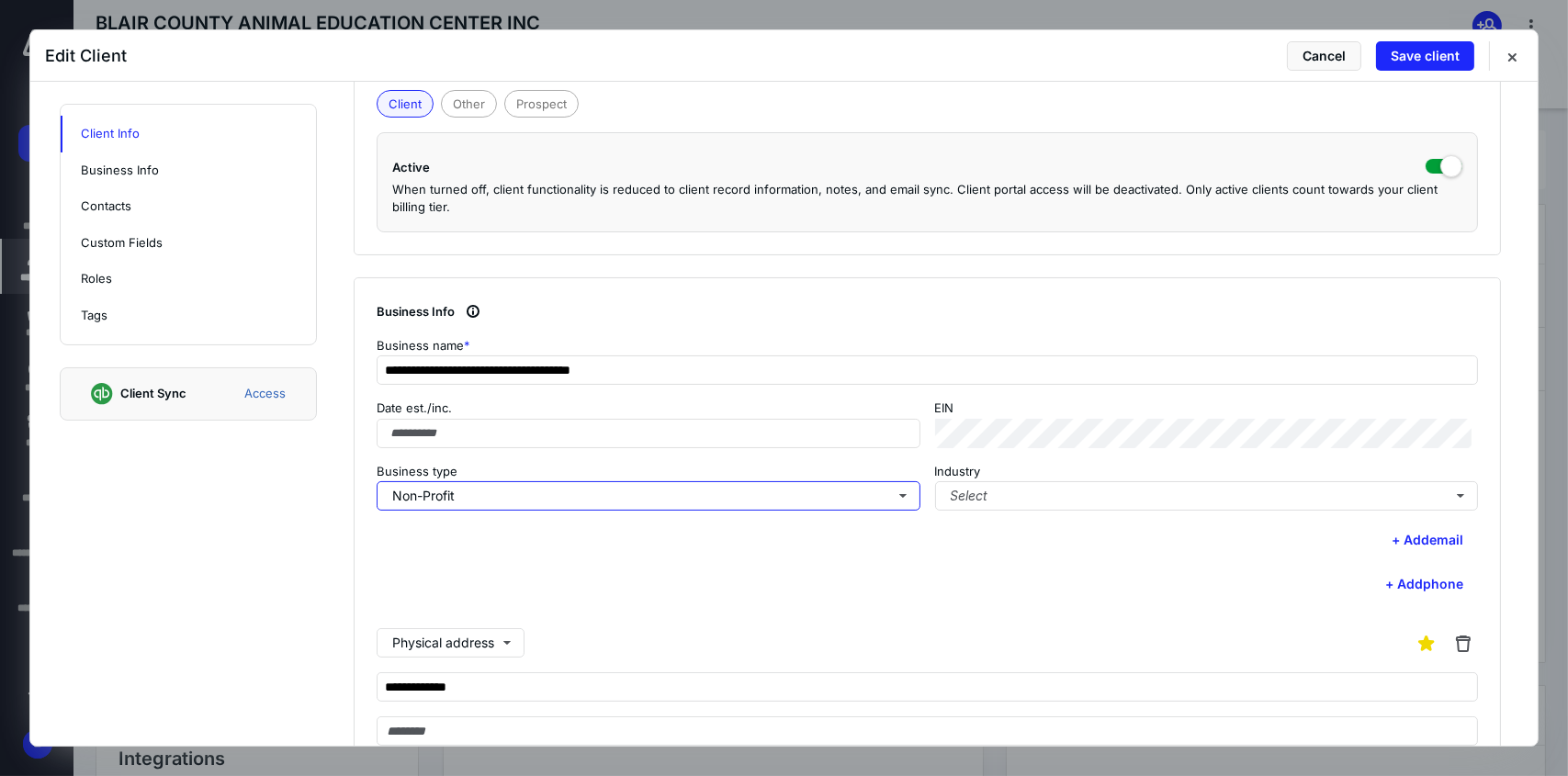 scroll, scrollTop: 0, scrollLeft: 0, axis: both 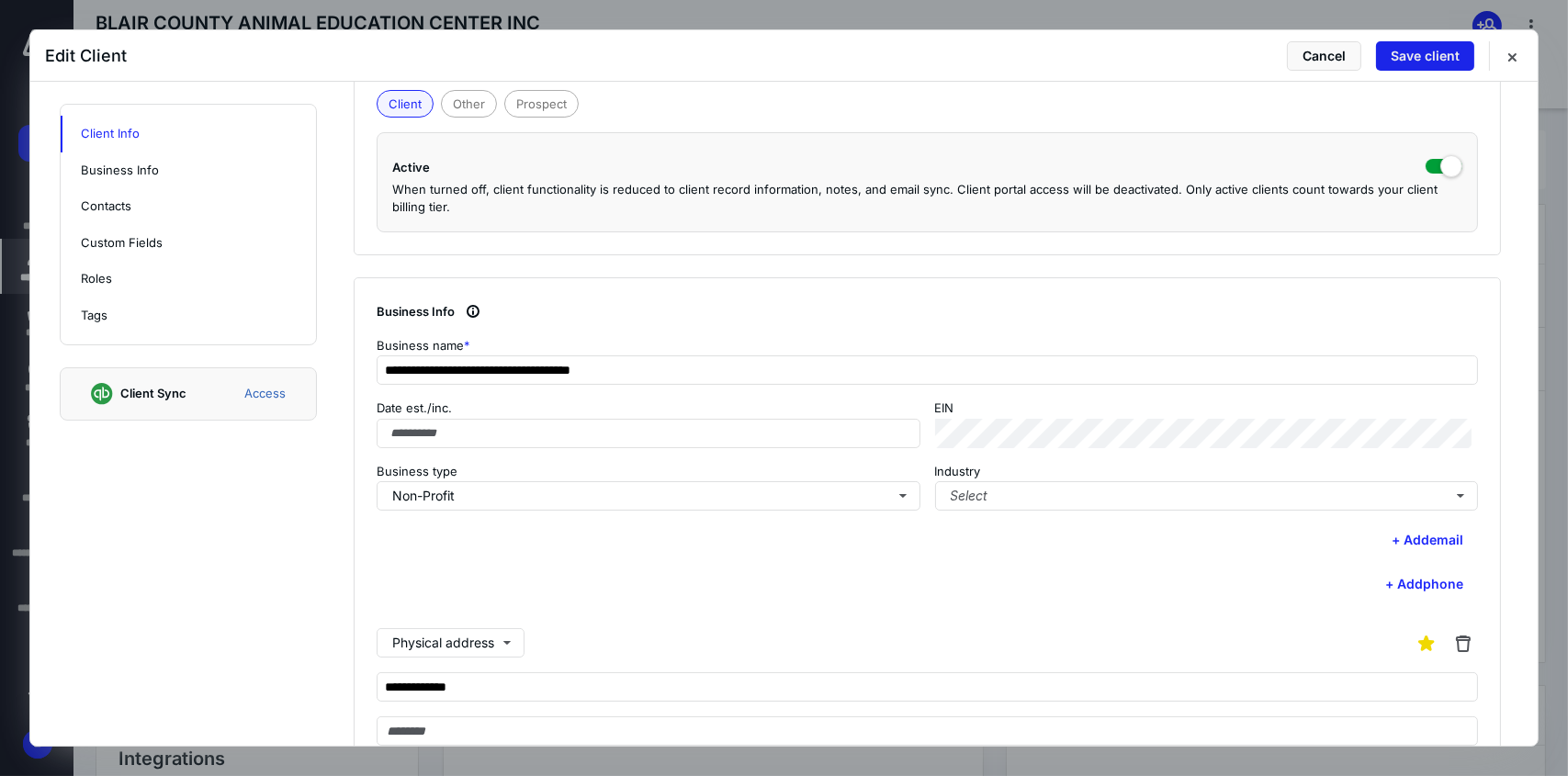 click on "Save client" at bounding box center (1425, 56) 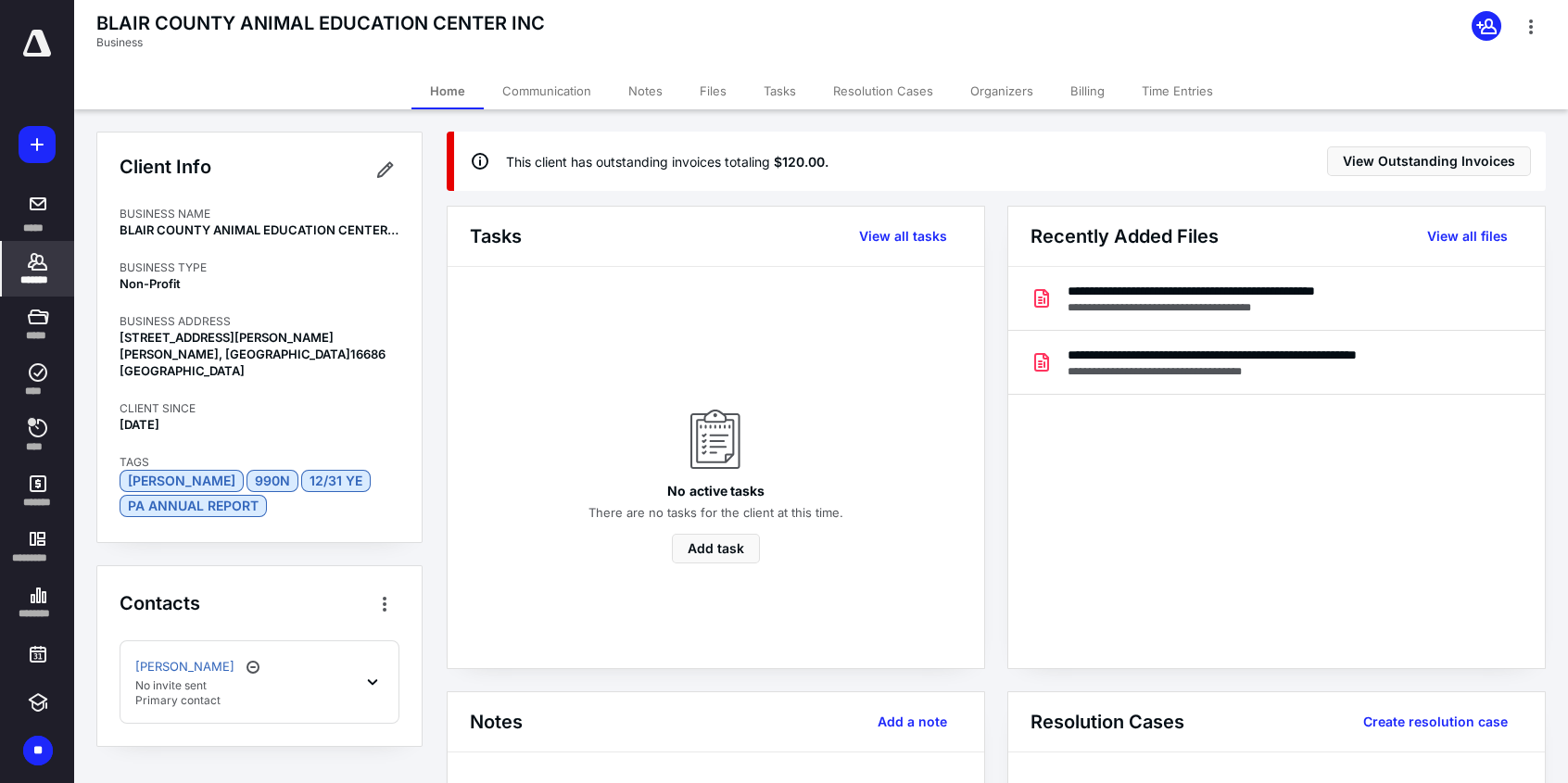 click 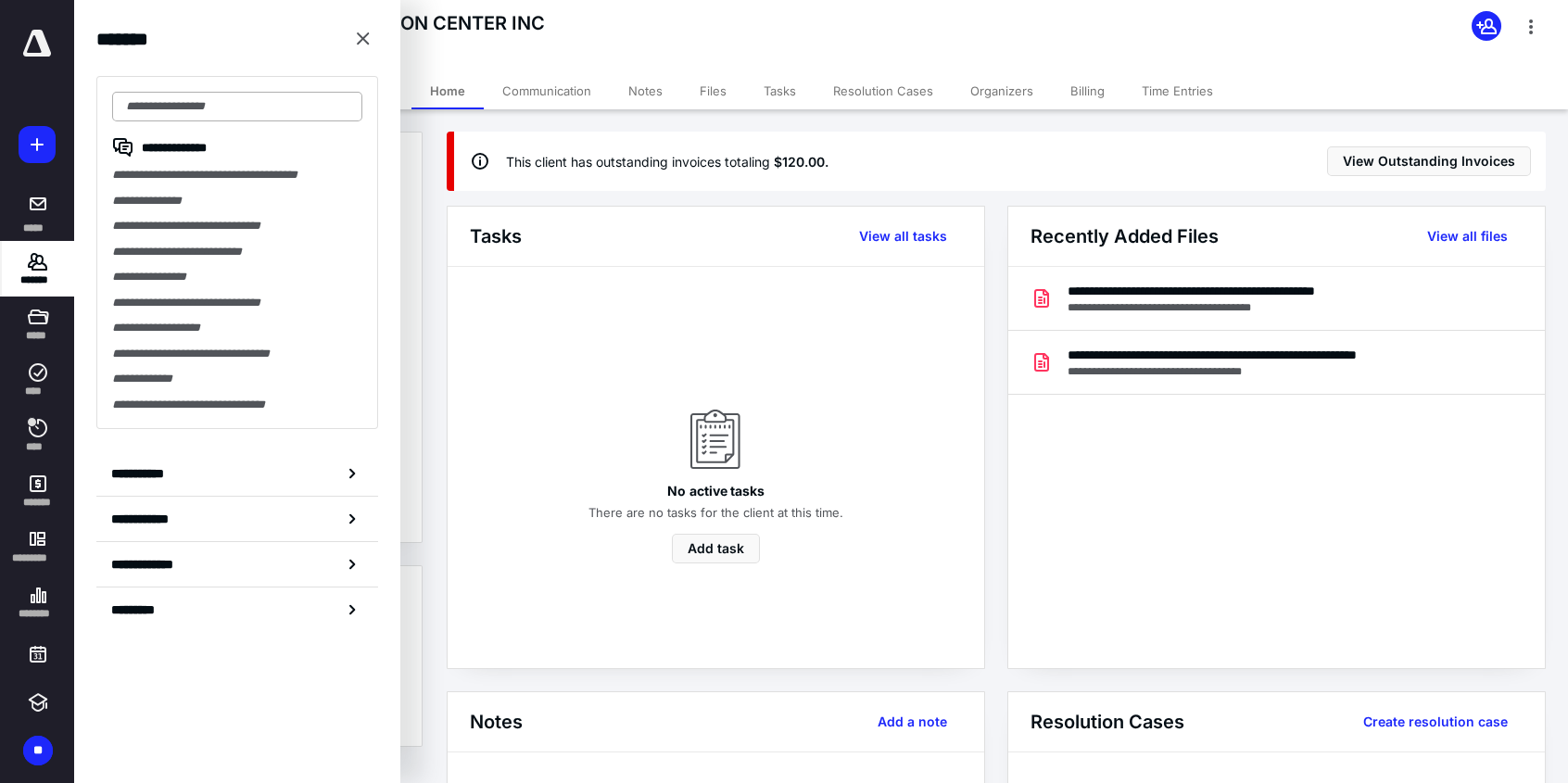 click at bounding box center [237, 107] 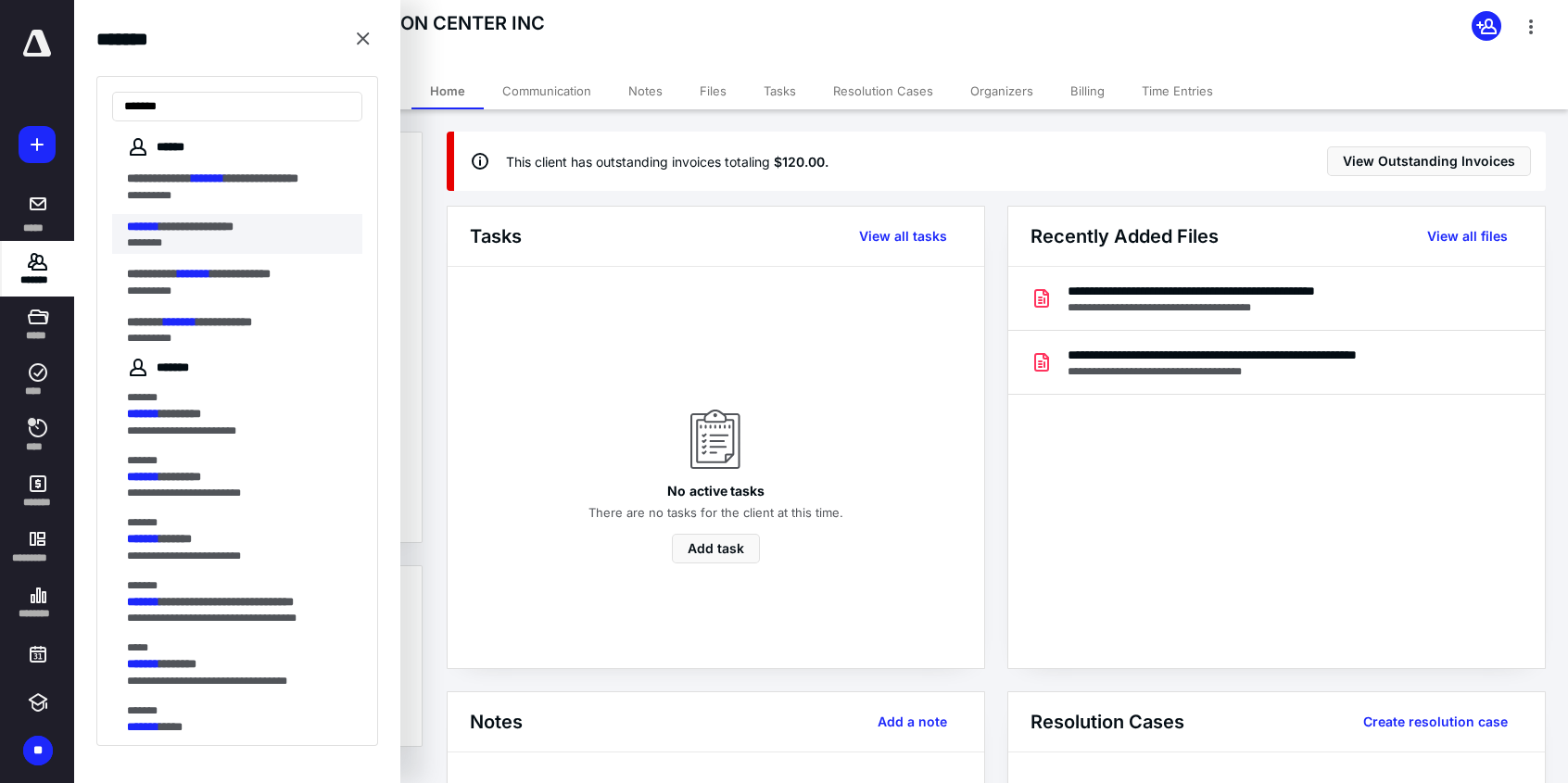 type on "*******" 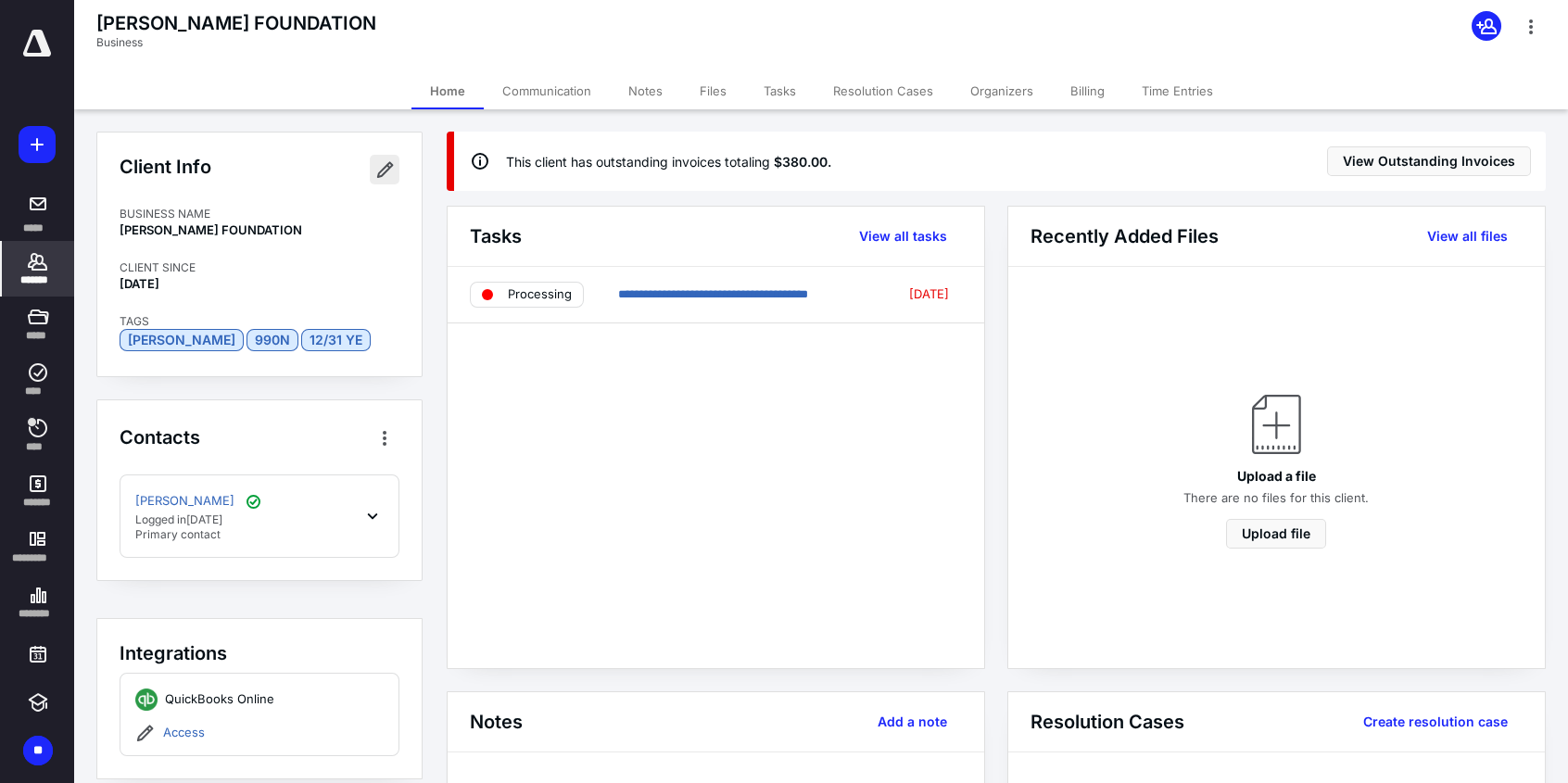 click at bounding box center [385, 170] 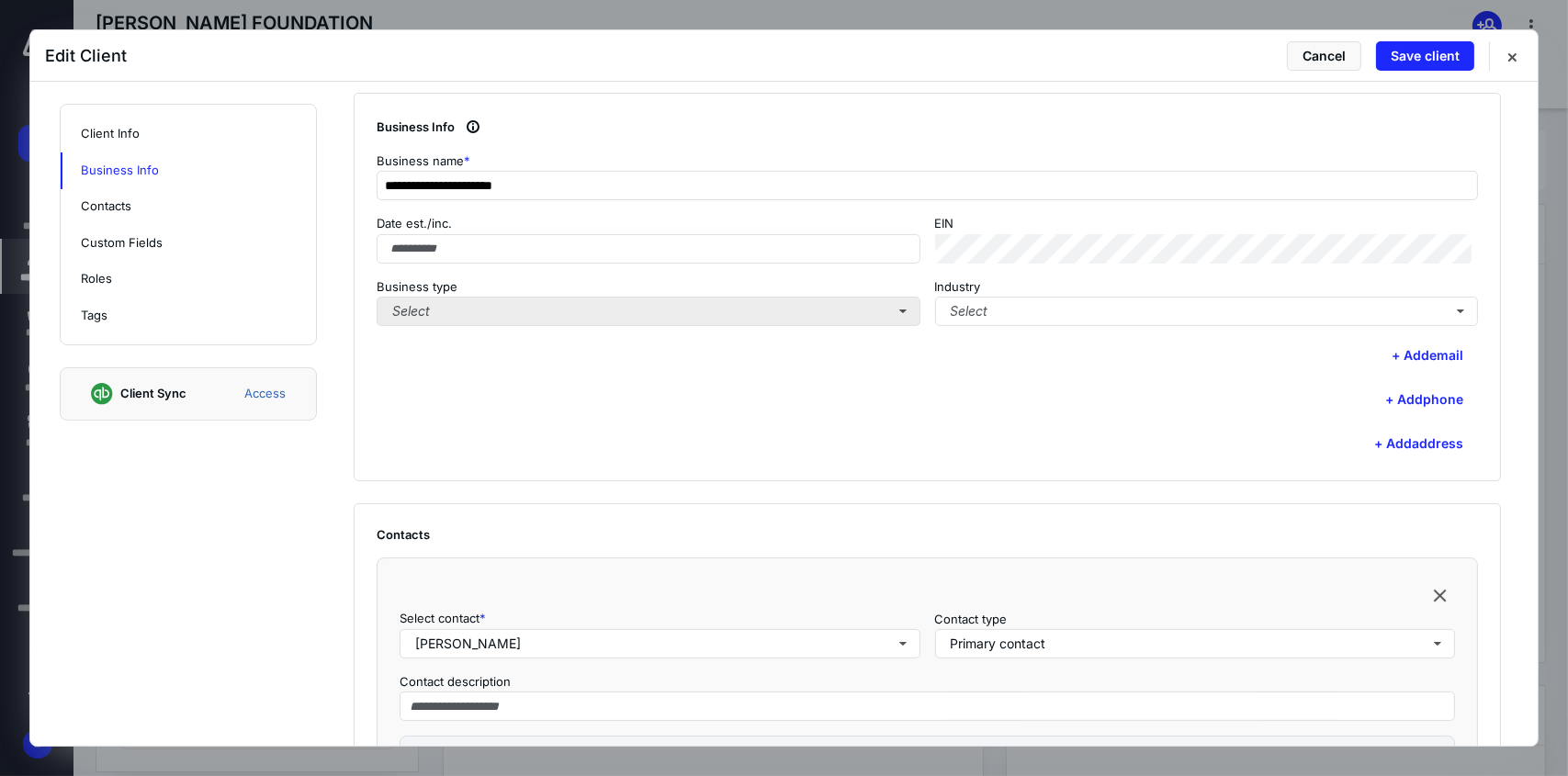 scroll, scrollTop: 643, scrollLeft: 0, axis: vertical 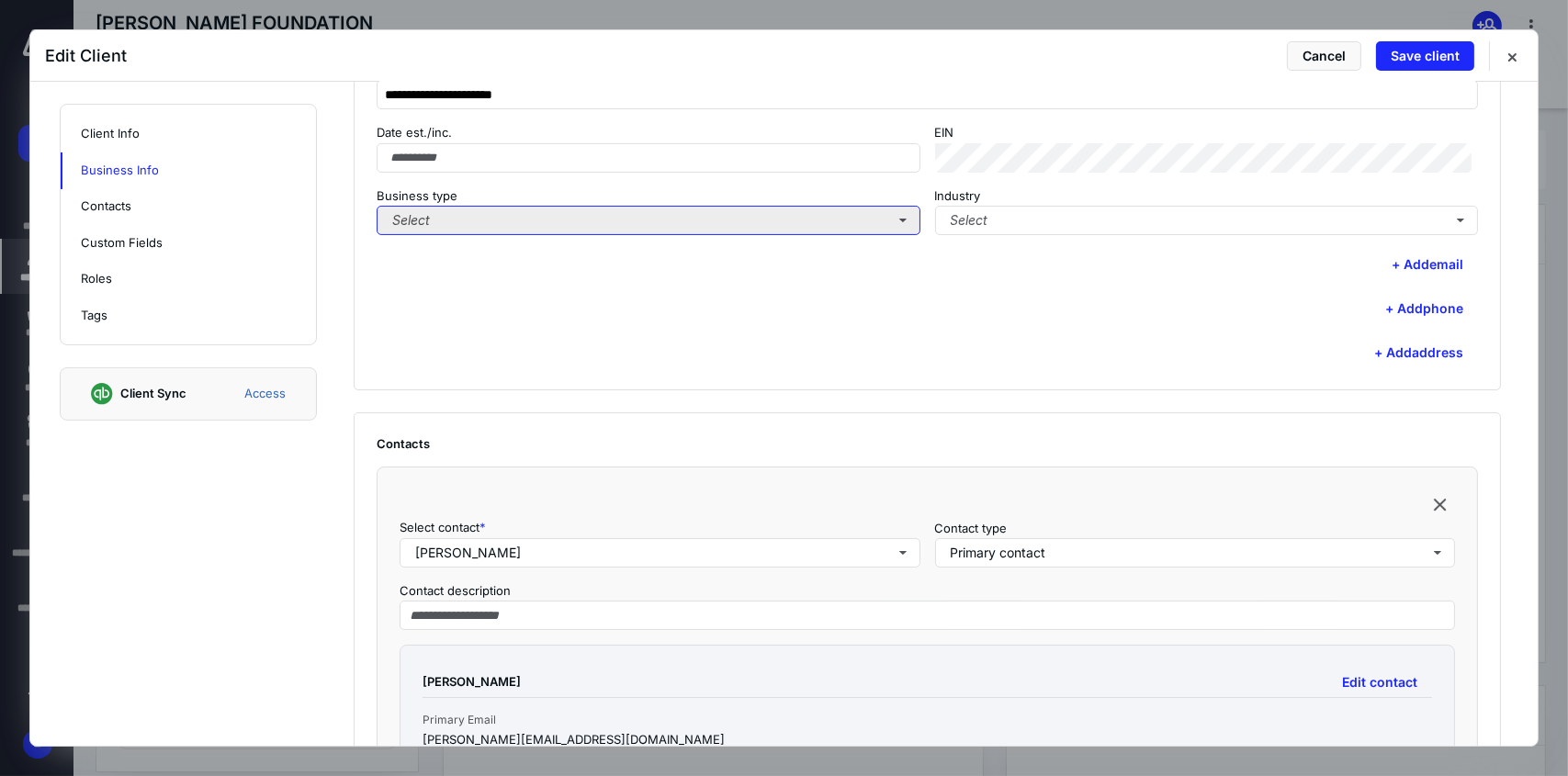click on "Select" at bounding box center [649, 220] 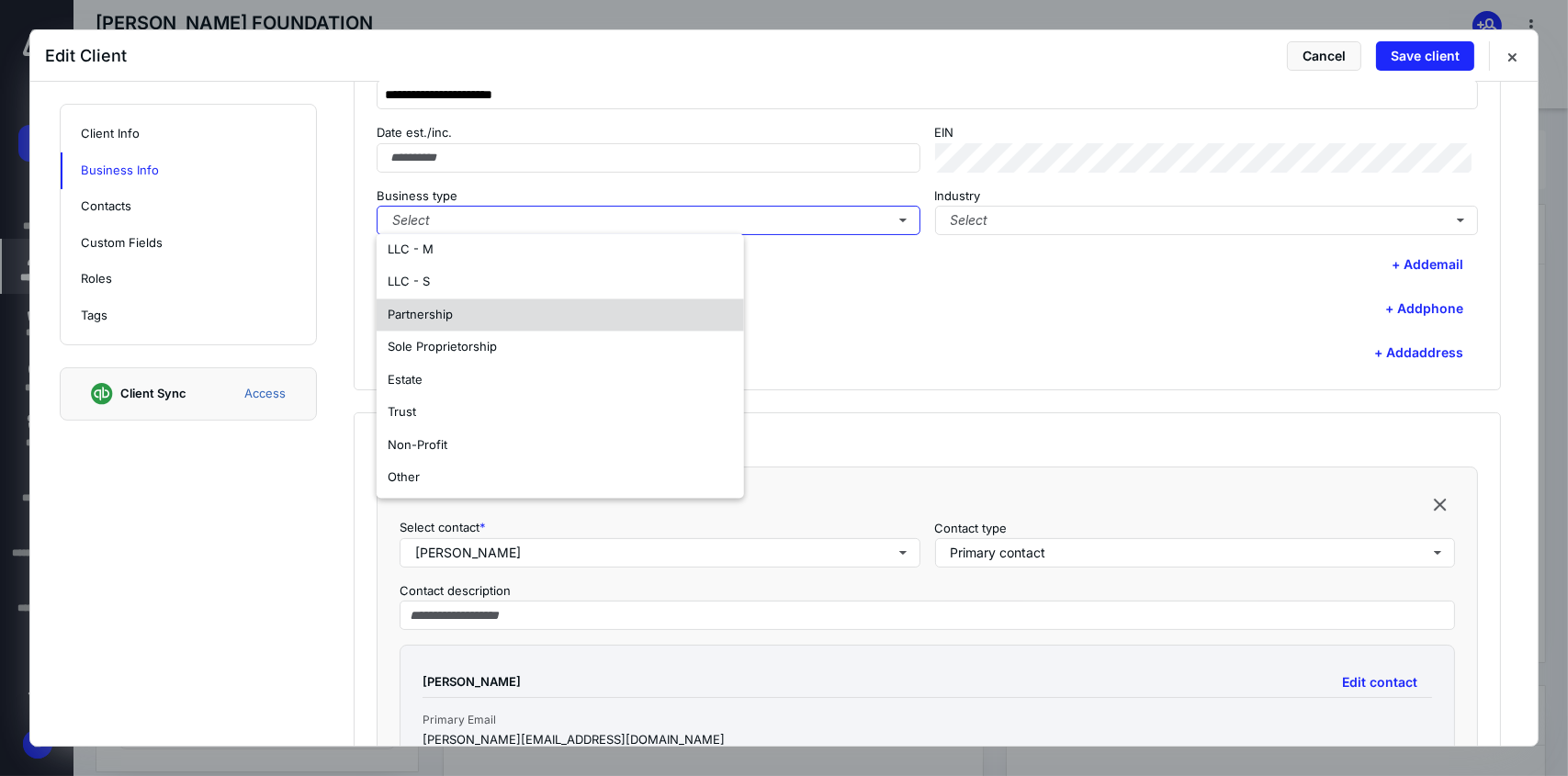 scroll, scrollTop: 107, scrollLeft: 0, axis: vertical 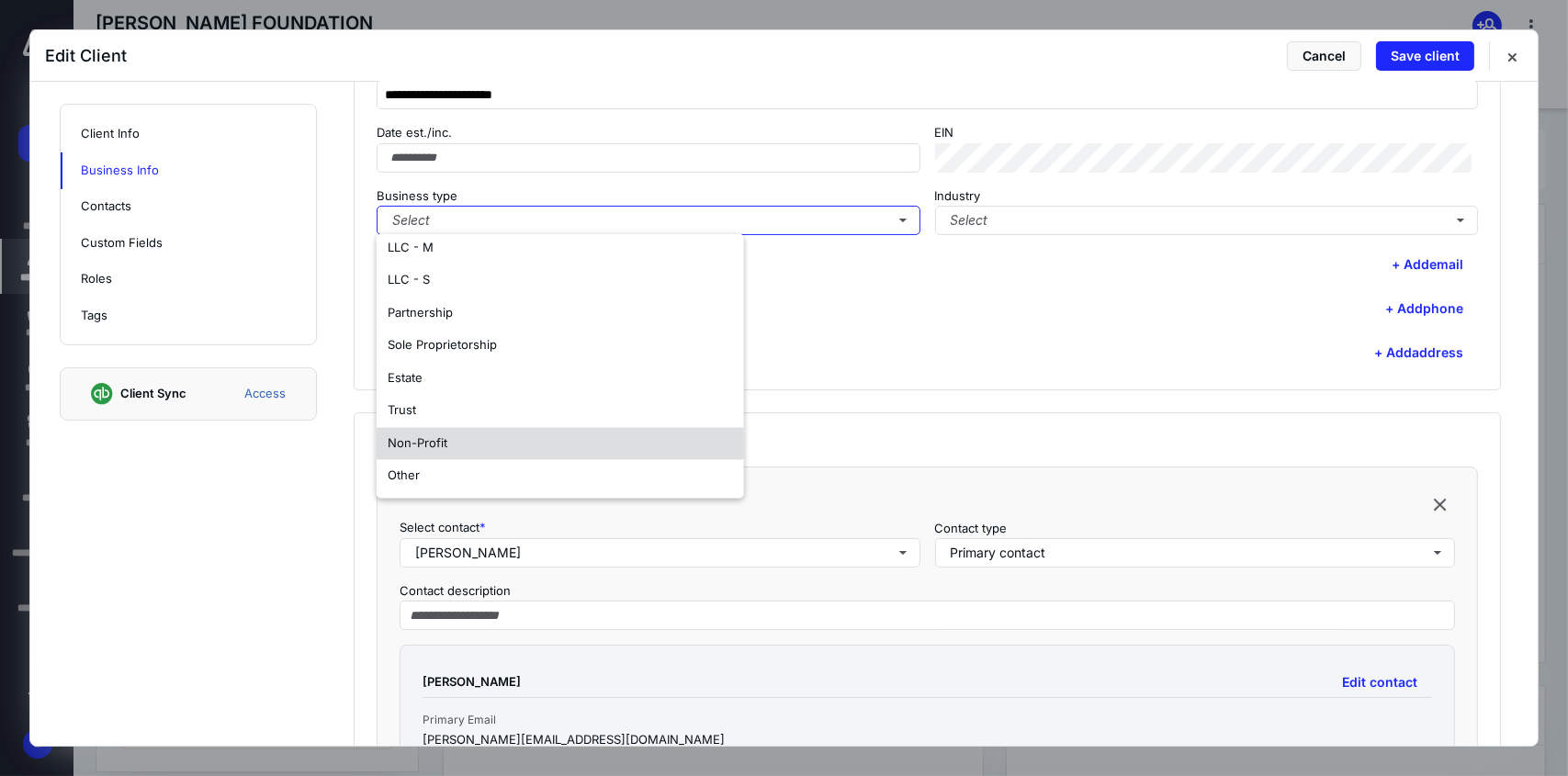 click on "Non-Profit" at bounding box center (560, 444) 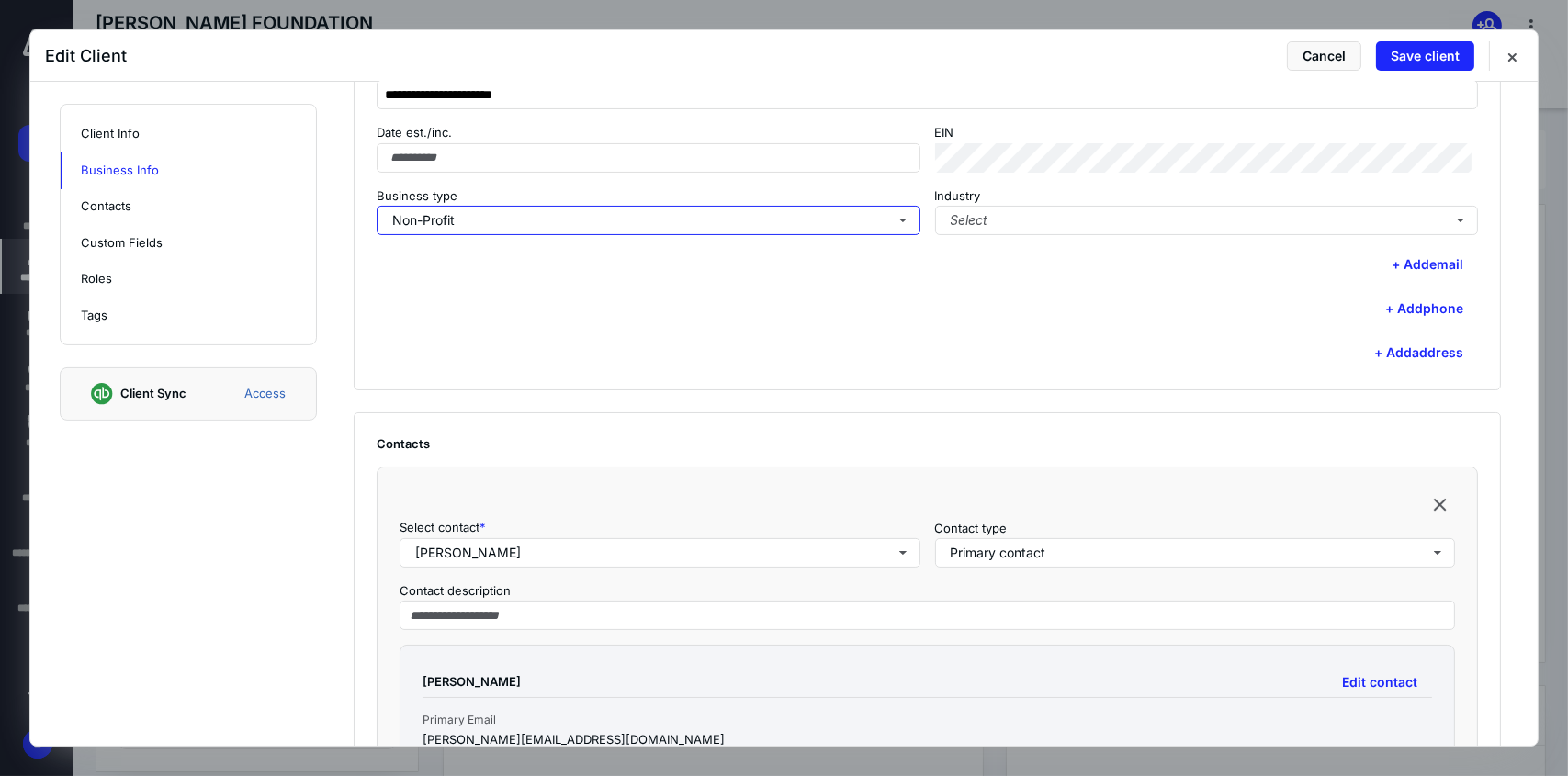 scroll, scrollTop: 0, scrollLeft: 0, axis: both 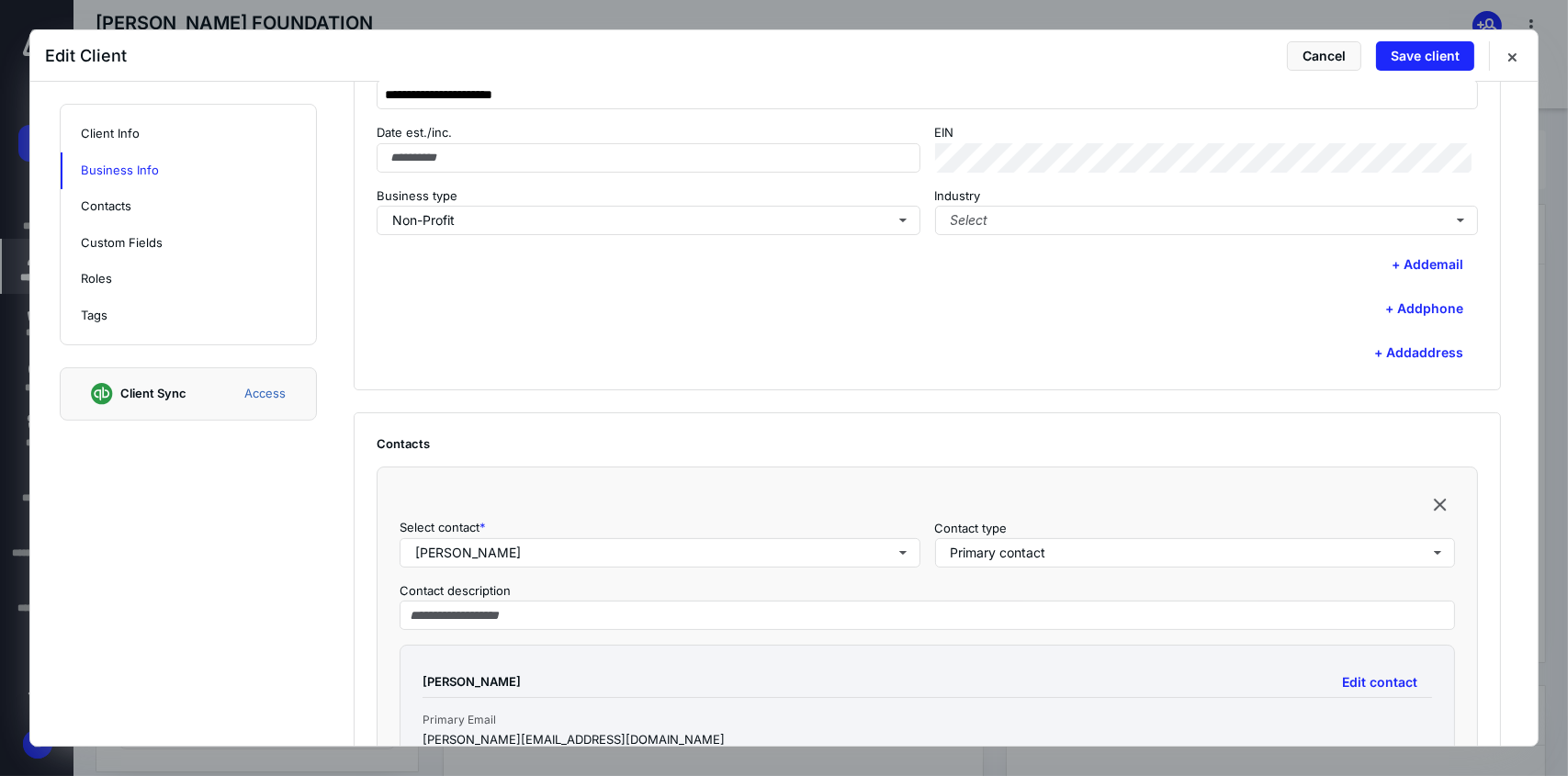 click on "+ Add  address" at bounding box center (927, 353) 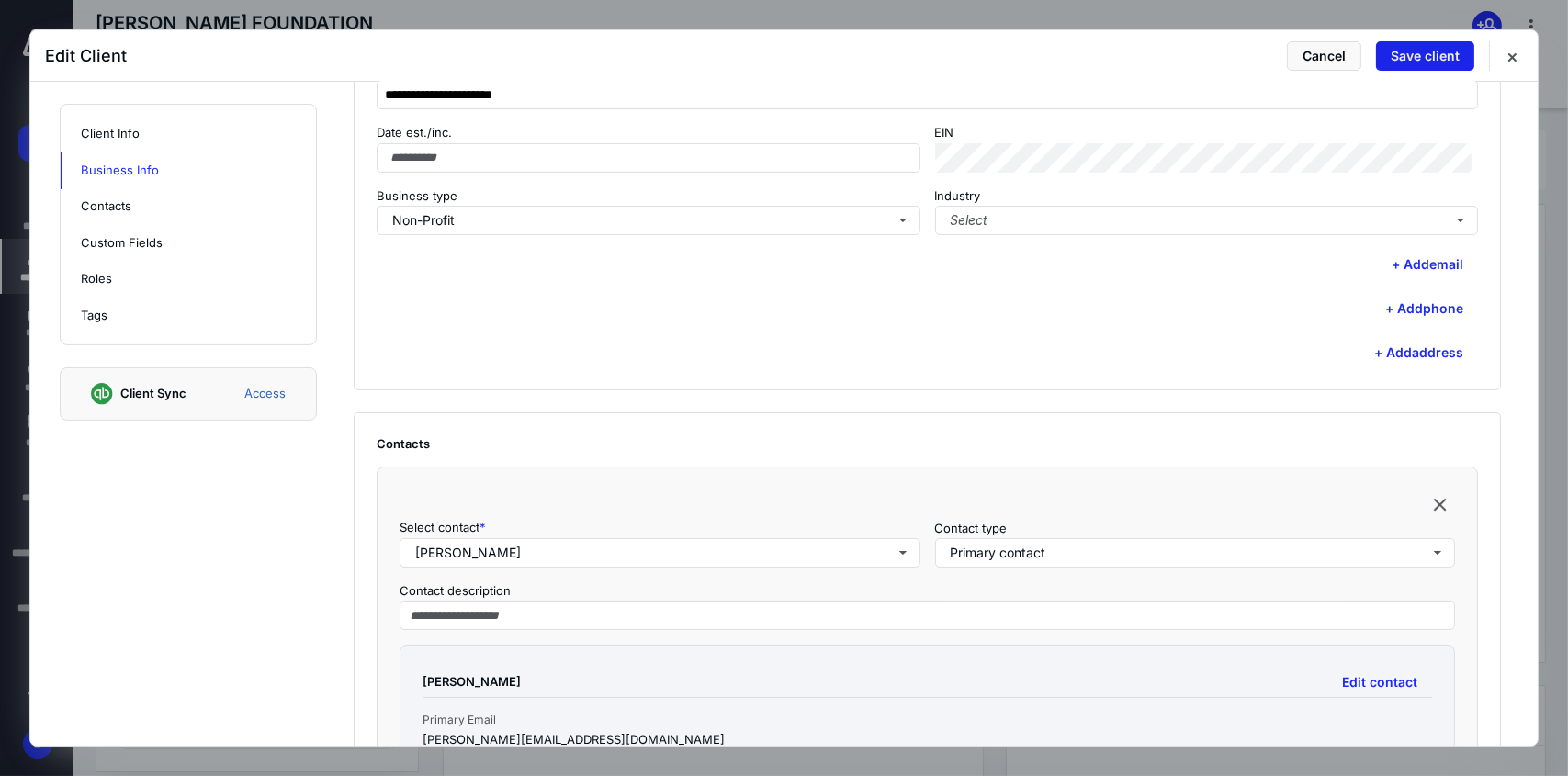 click on "Save client" at bounding box center [1425, 56] 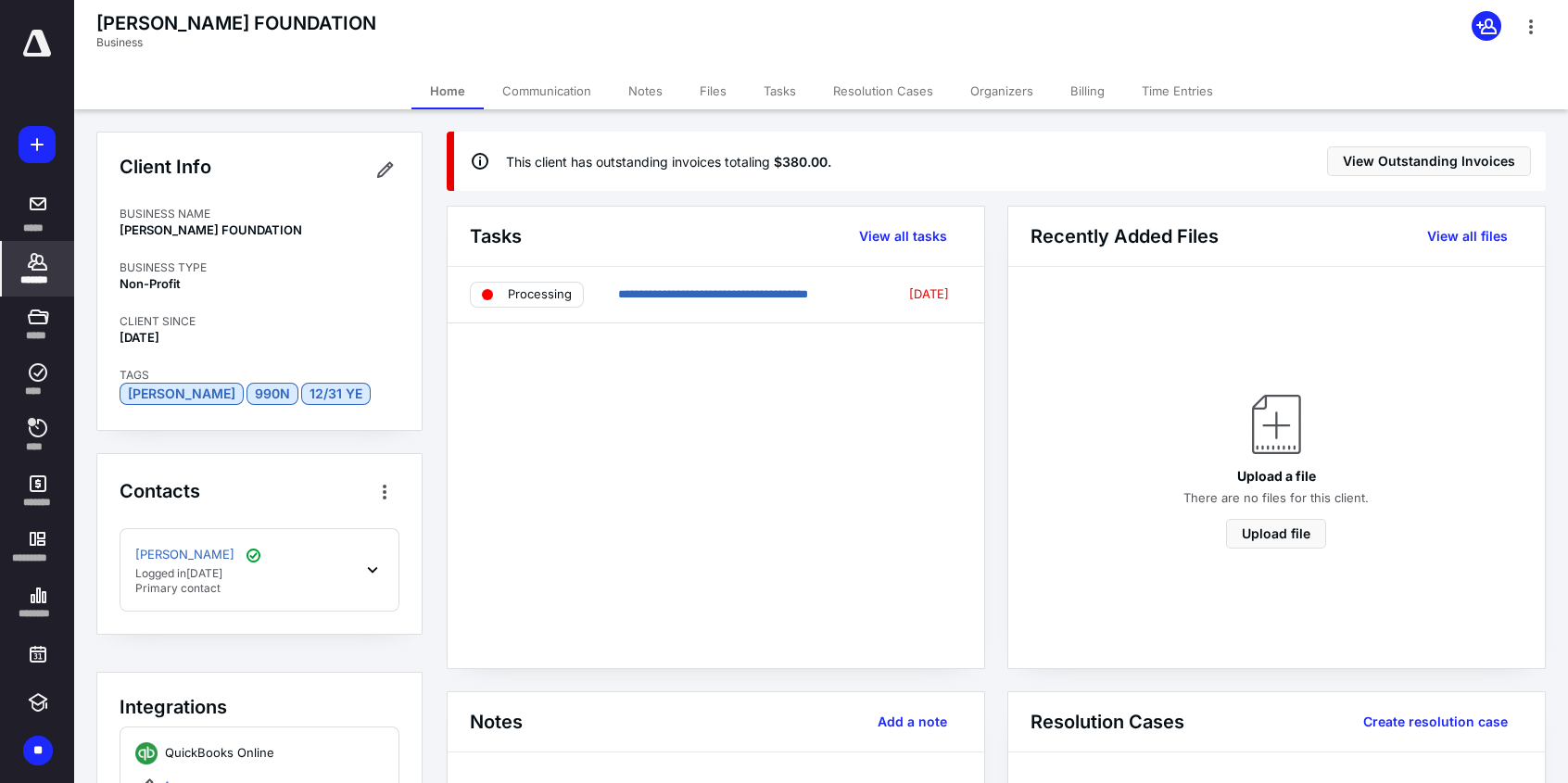 click 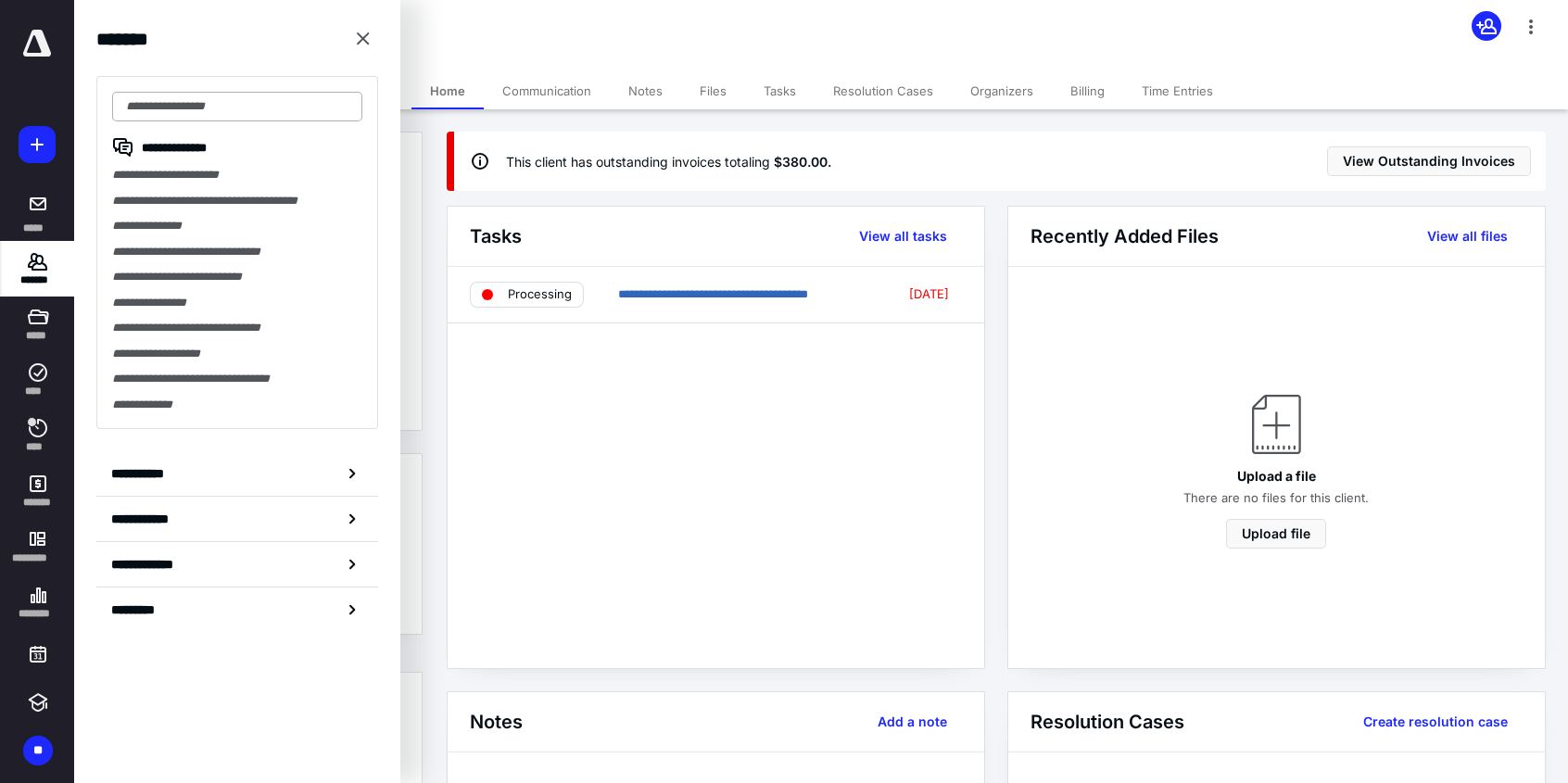 click at bounding box center (237, 107) 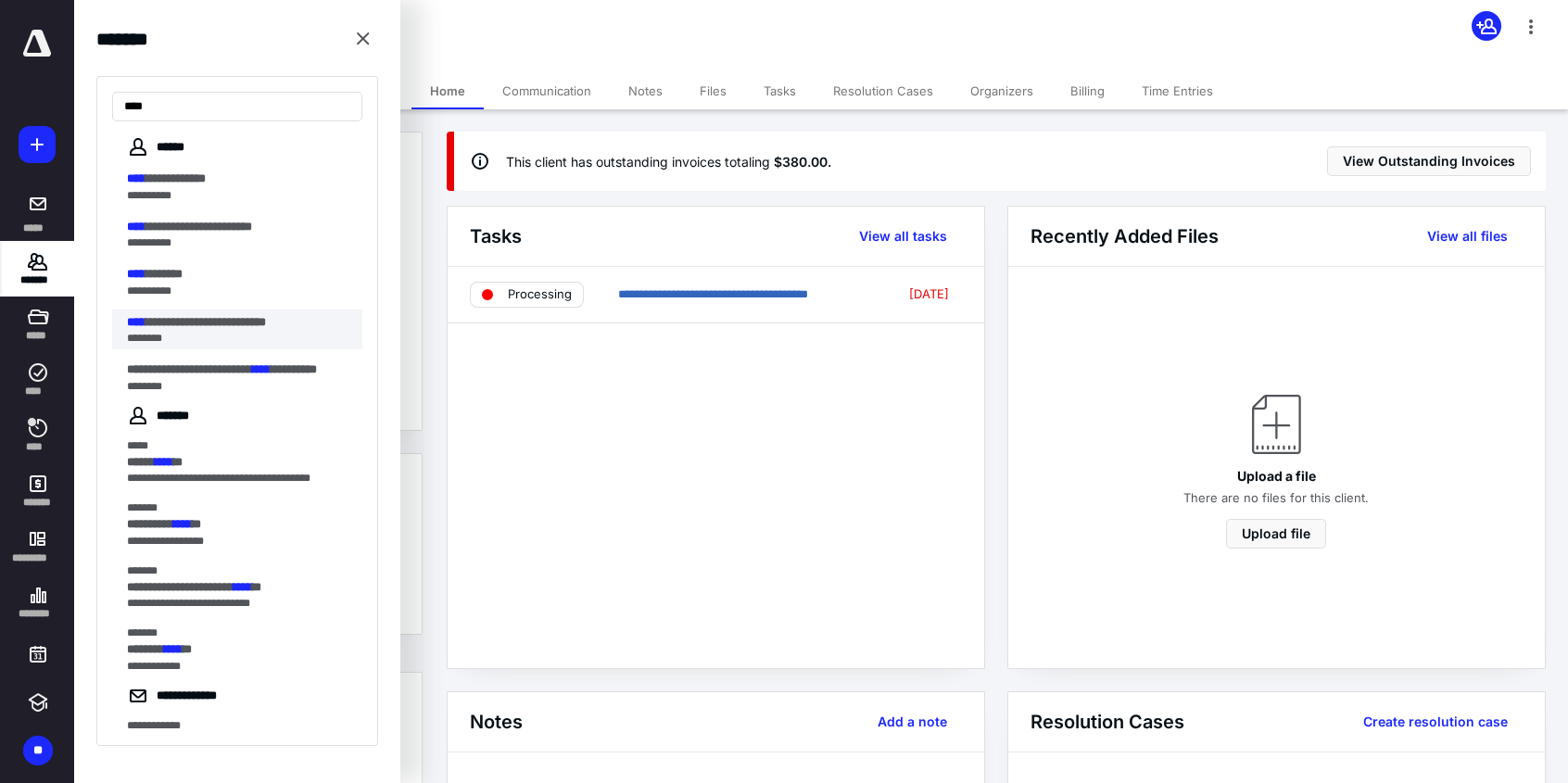 type on "****" 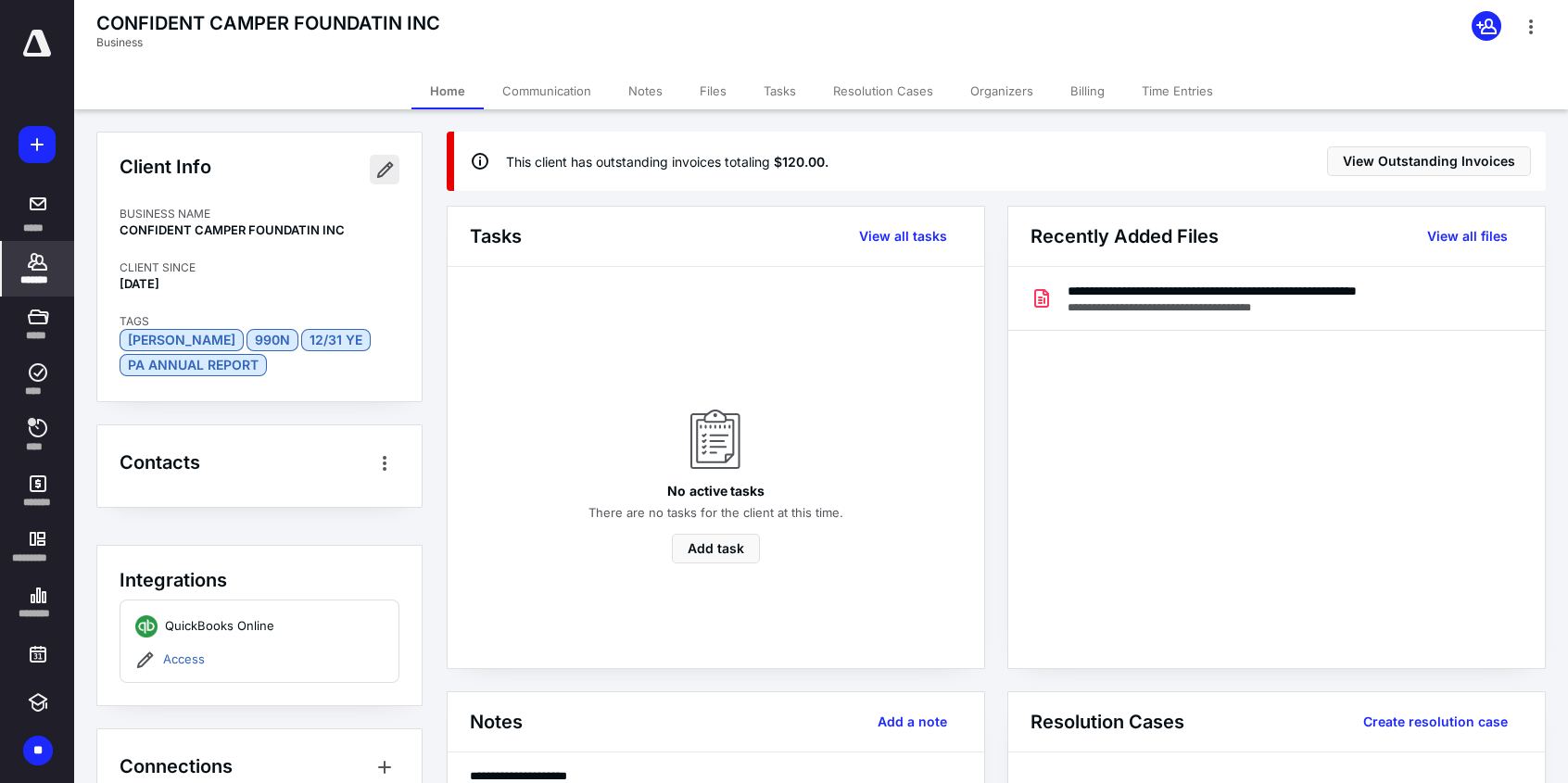 click at bounding box center [385, 170] 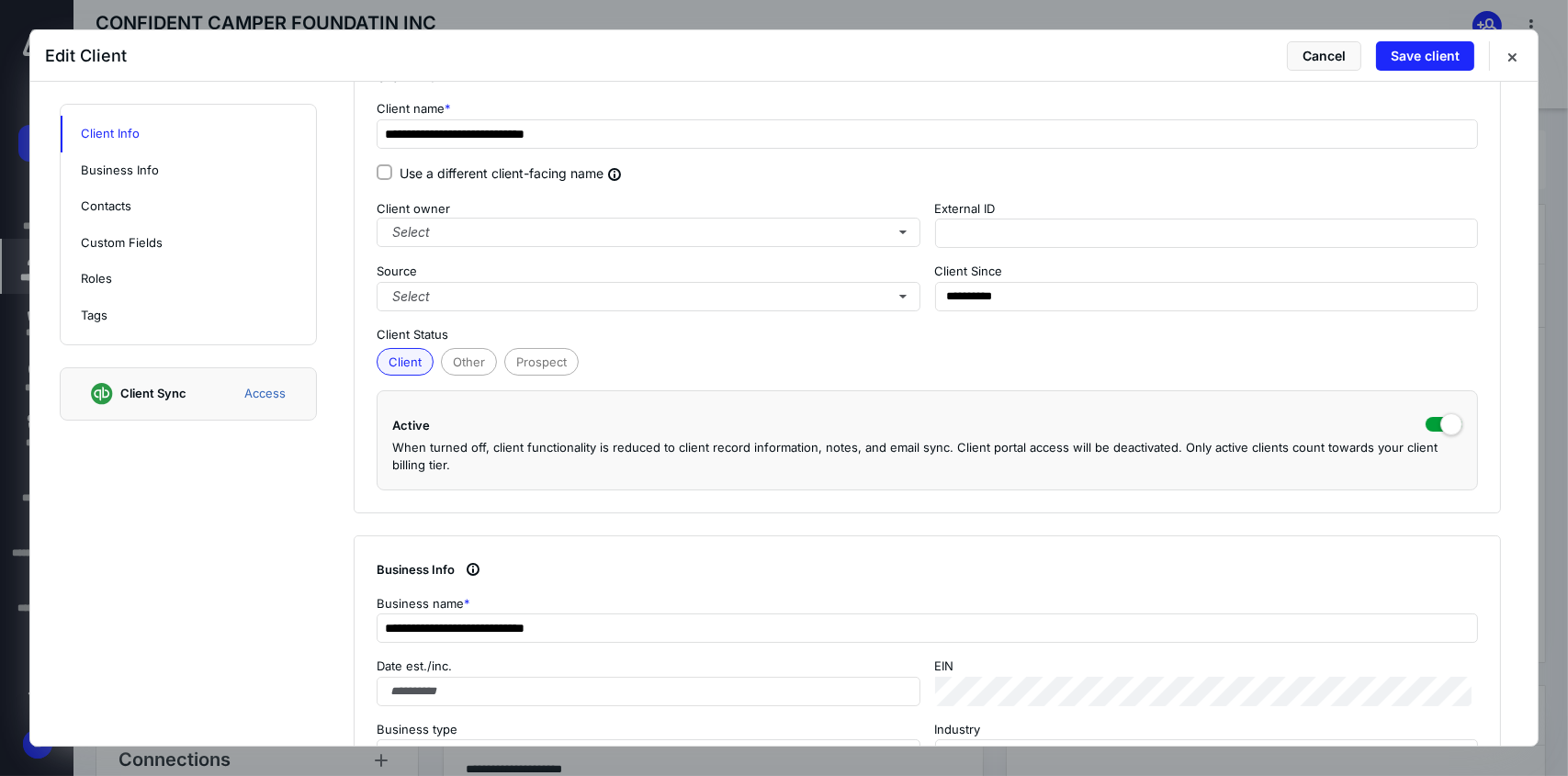 scroll, scrollTop: 367, scrollLeft: 0, axis: vertical 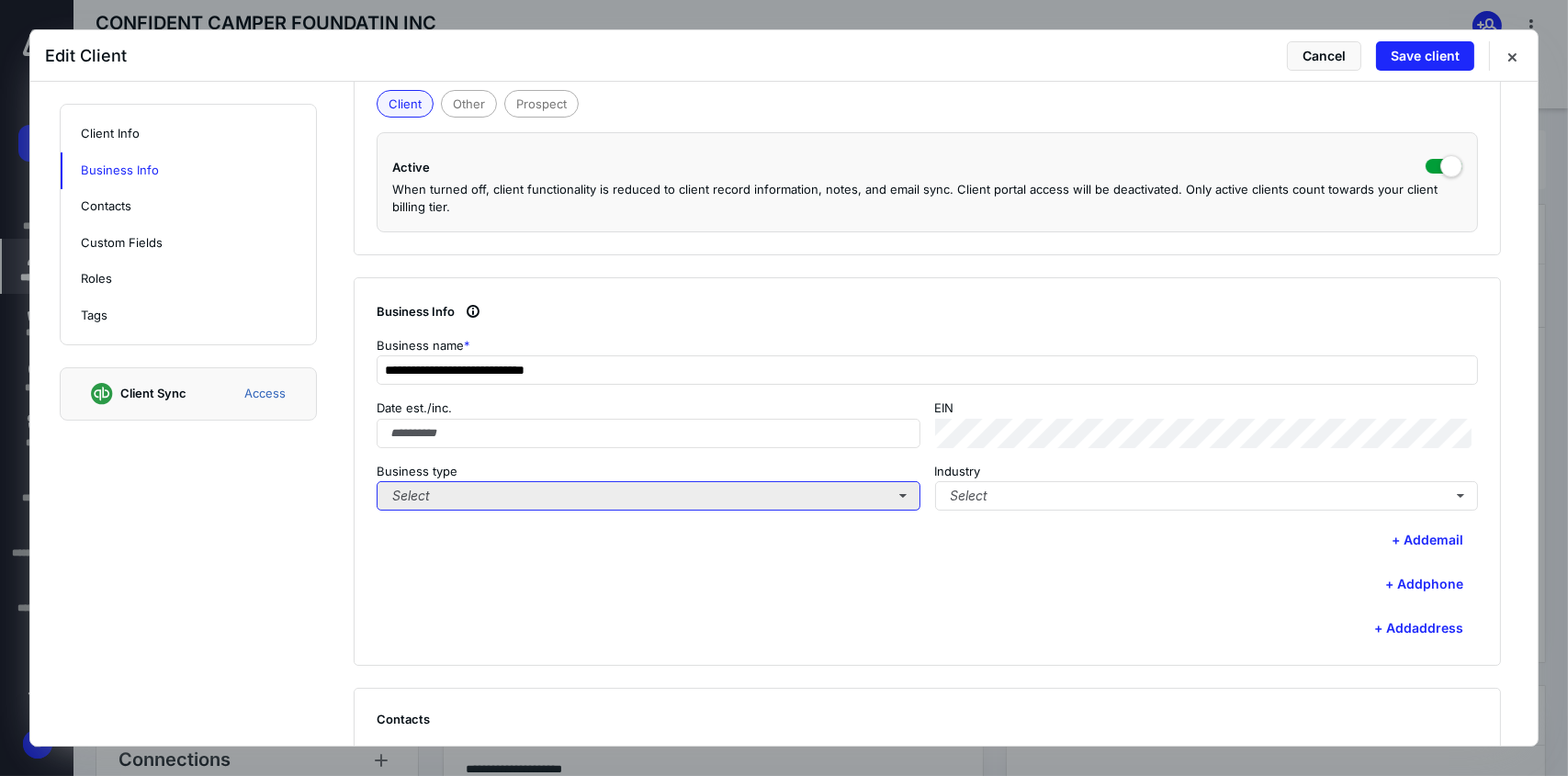 click on "Select" at bounding box center [649, 496] 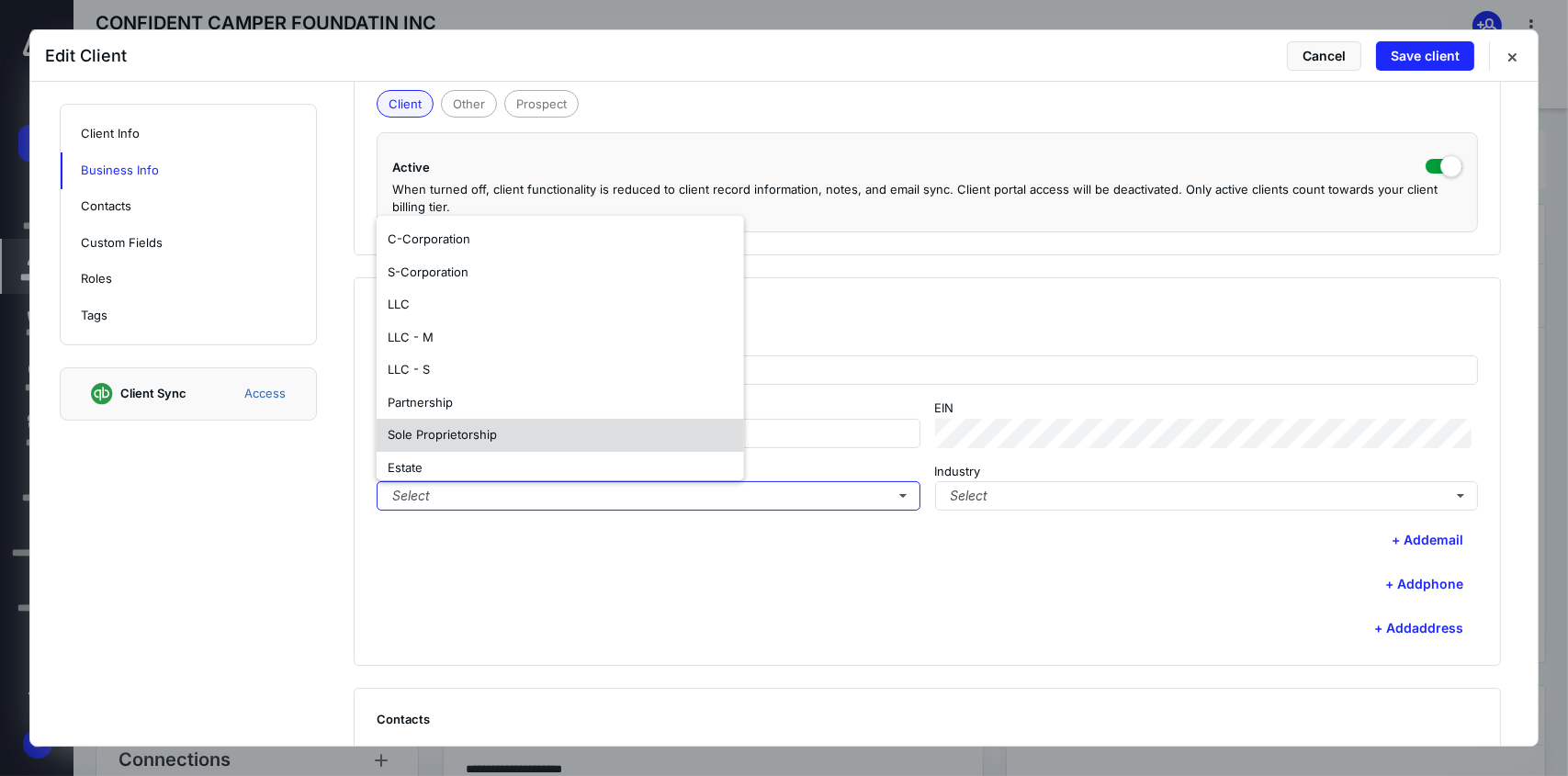scroll, scrollTop: 107, scrollLeft: 0, axis: vertical 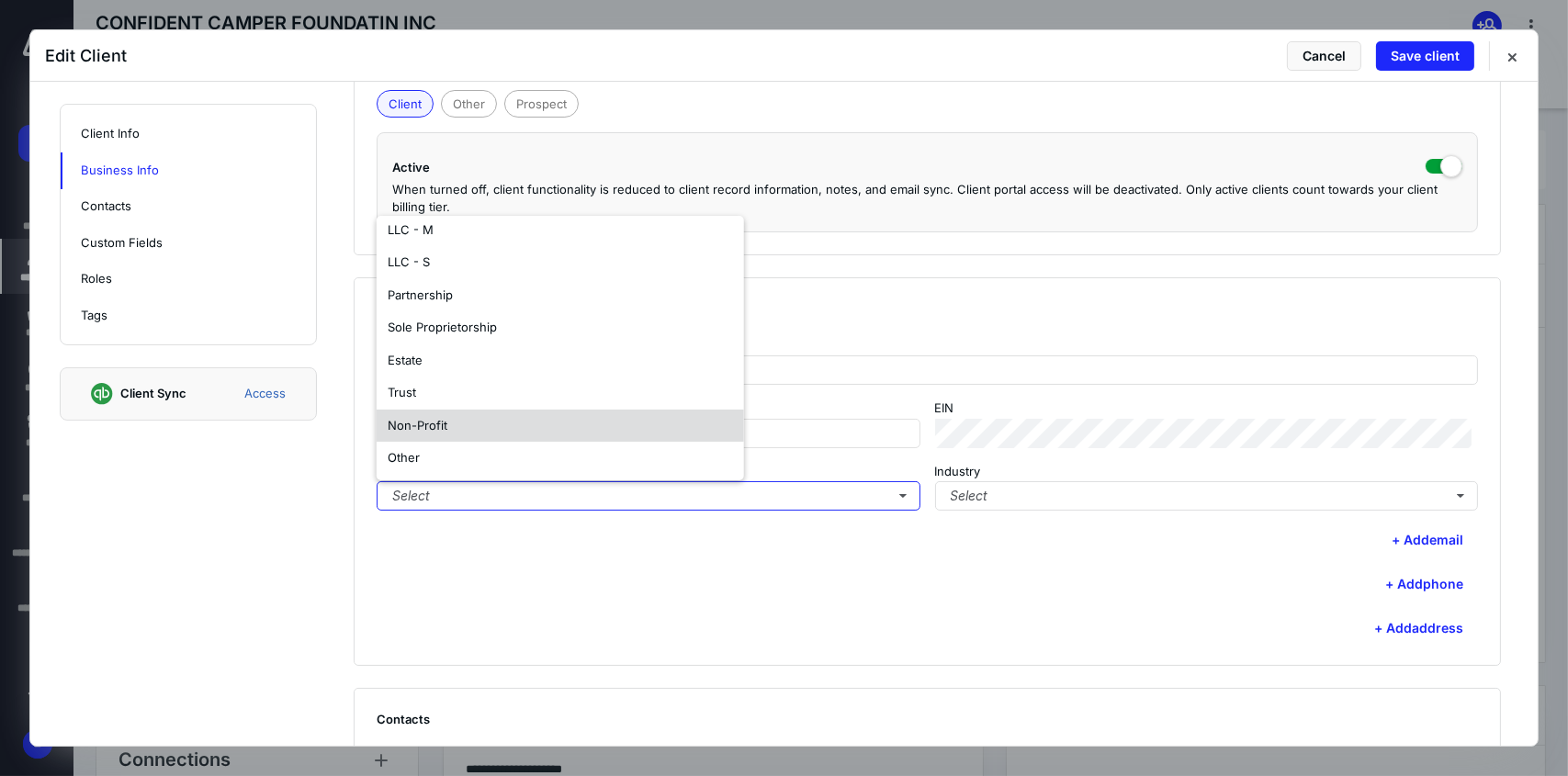 click on "Non-Profit" at bounding box center [560, 426] 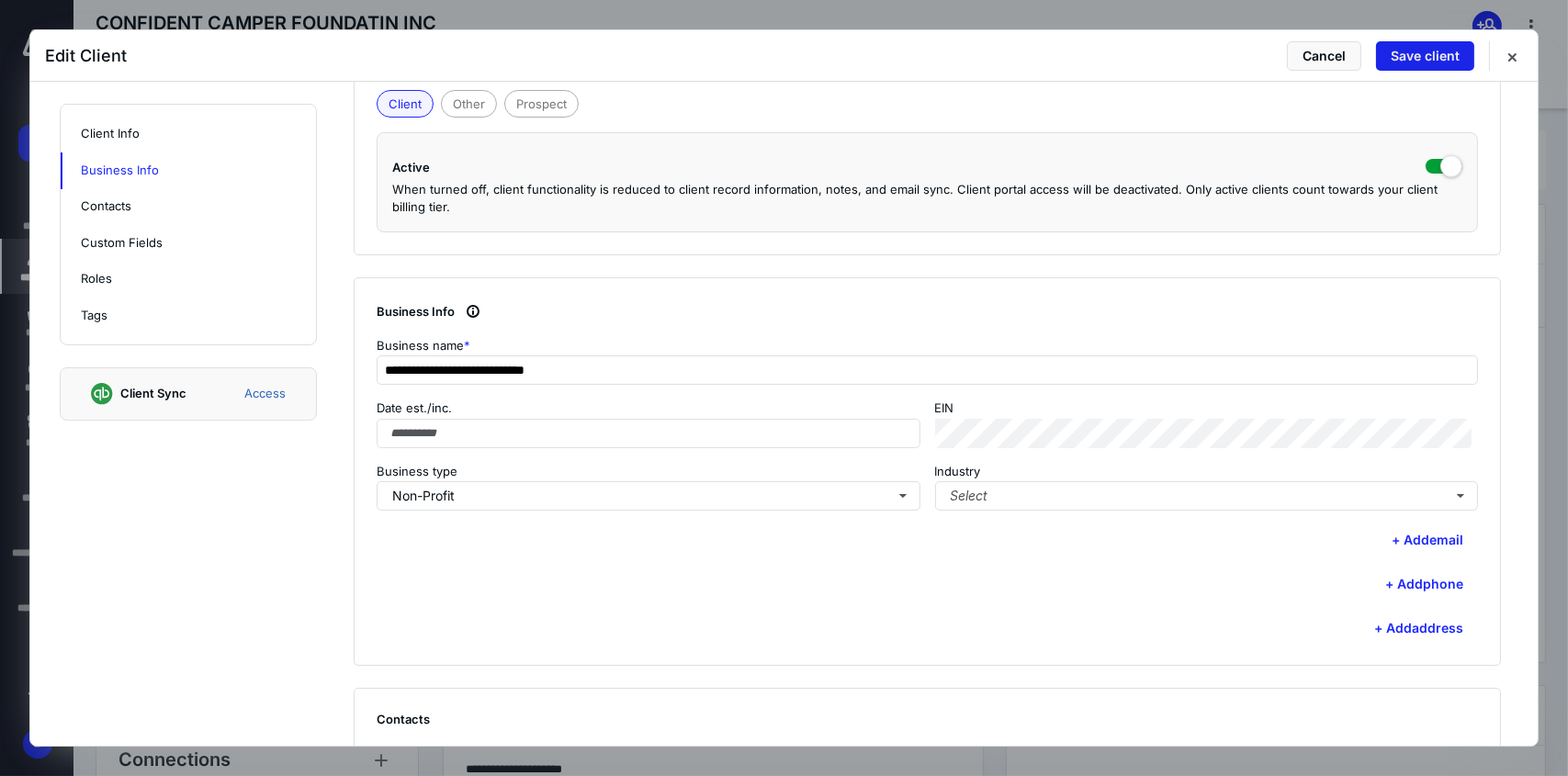 click on "Save client" at bounding box center [1425, 56] 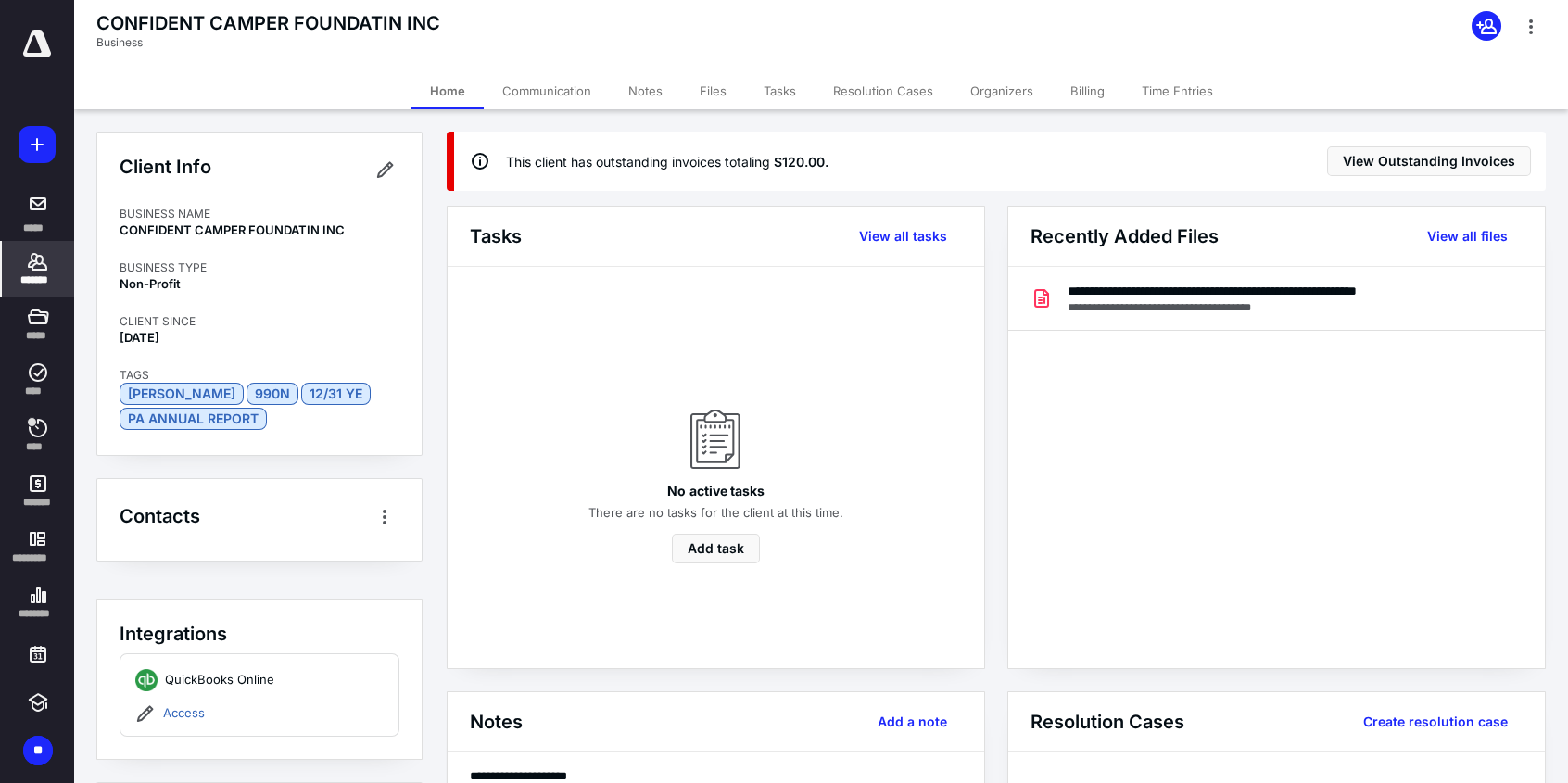 drag, startPoint x: 47, startPoint y: 259, endPoint x: 49, endPoint y: 247, distance: 12.165525 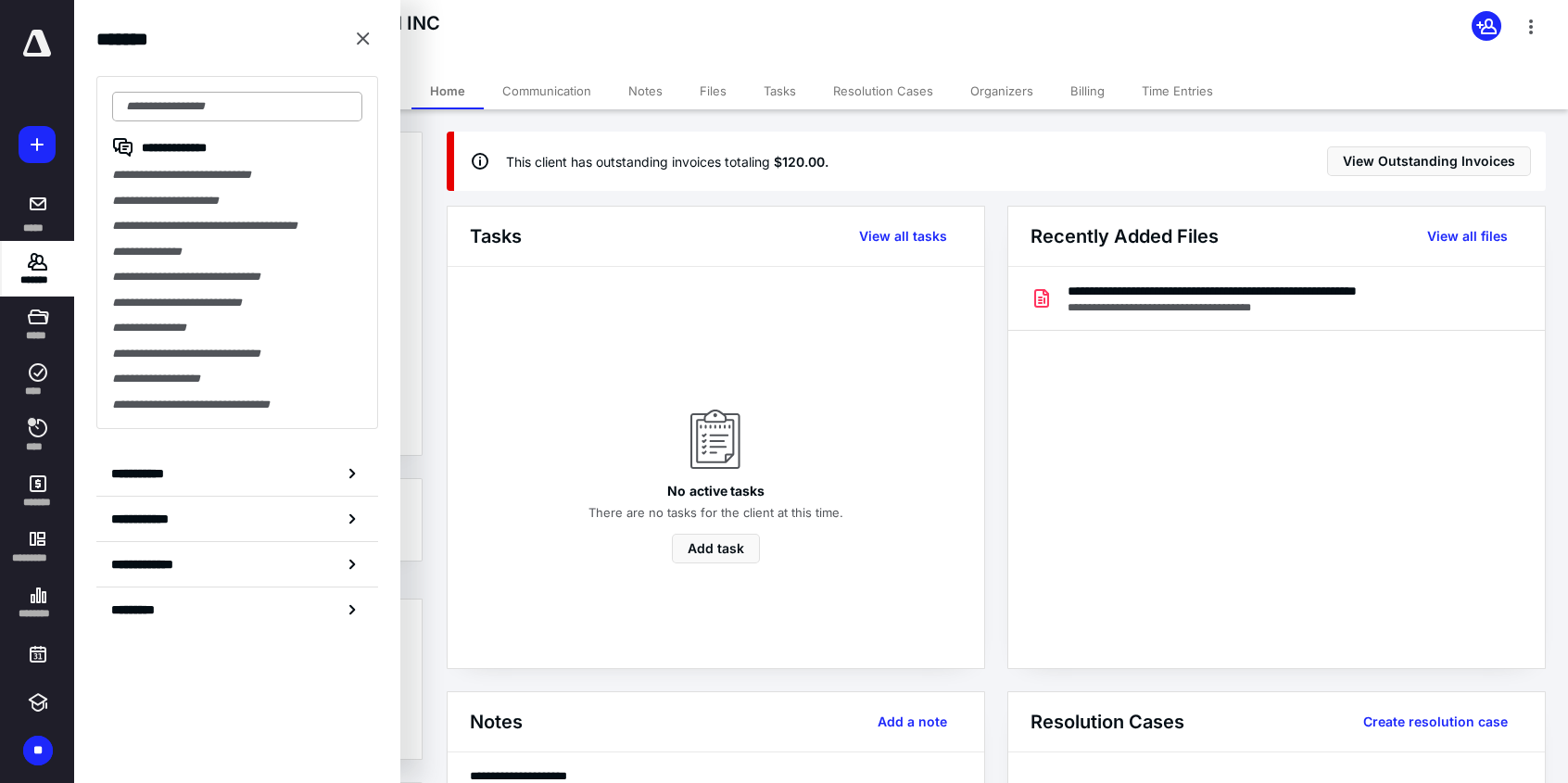 click at bounding box center (237, 107) 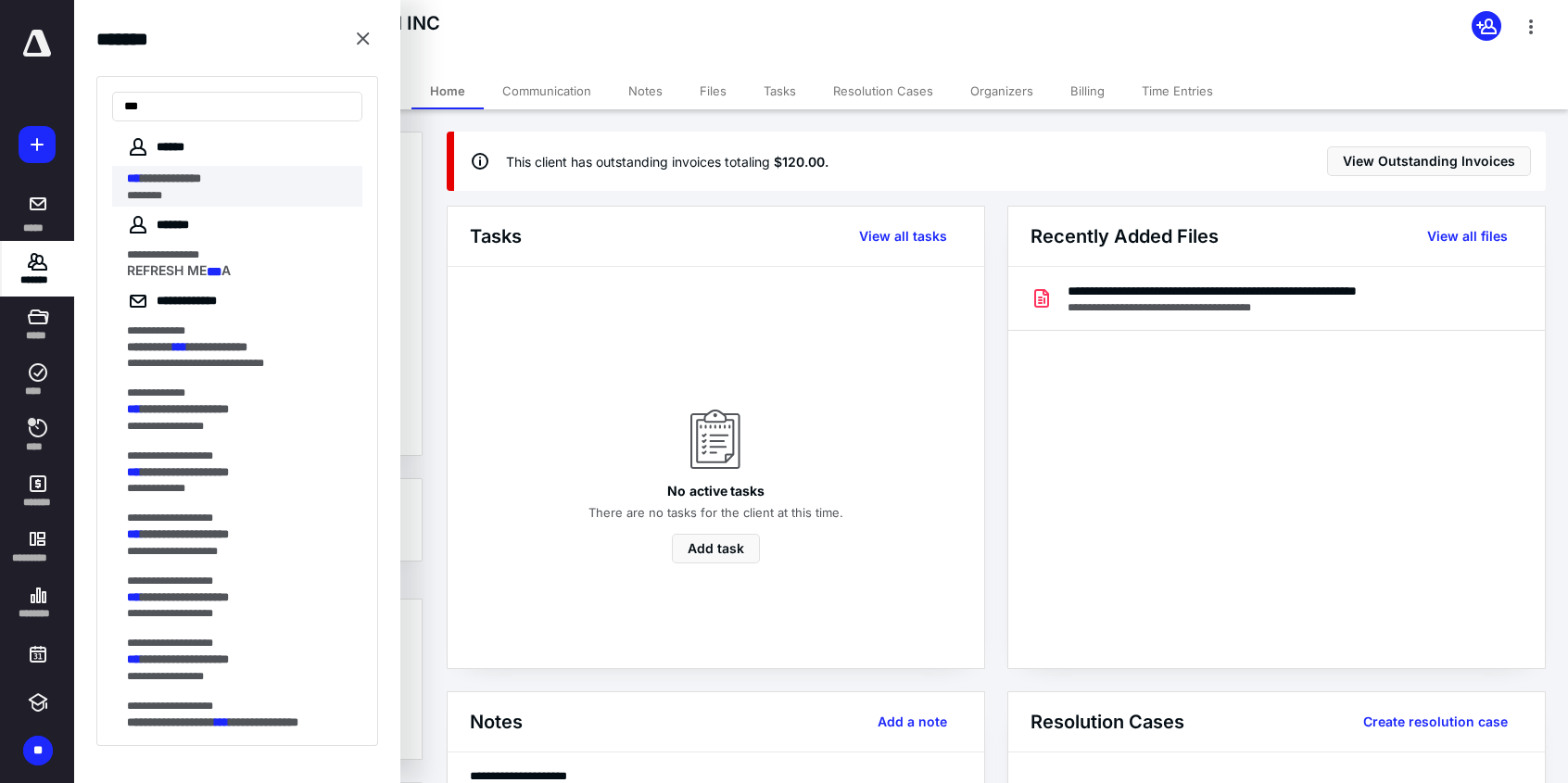 type on "***" 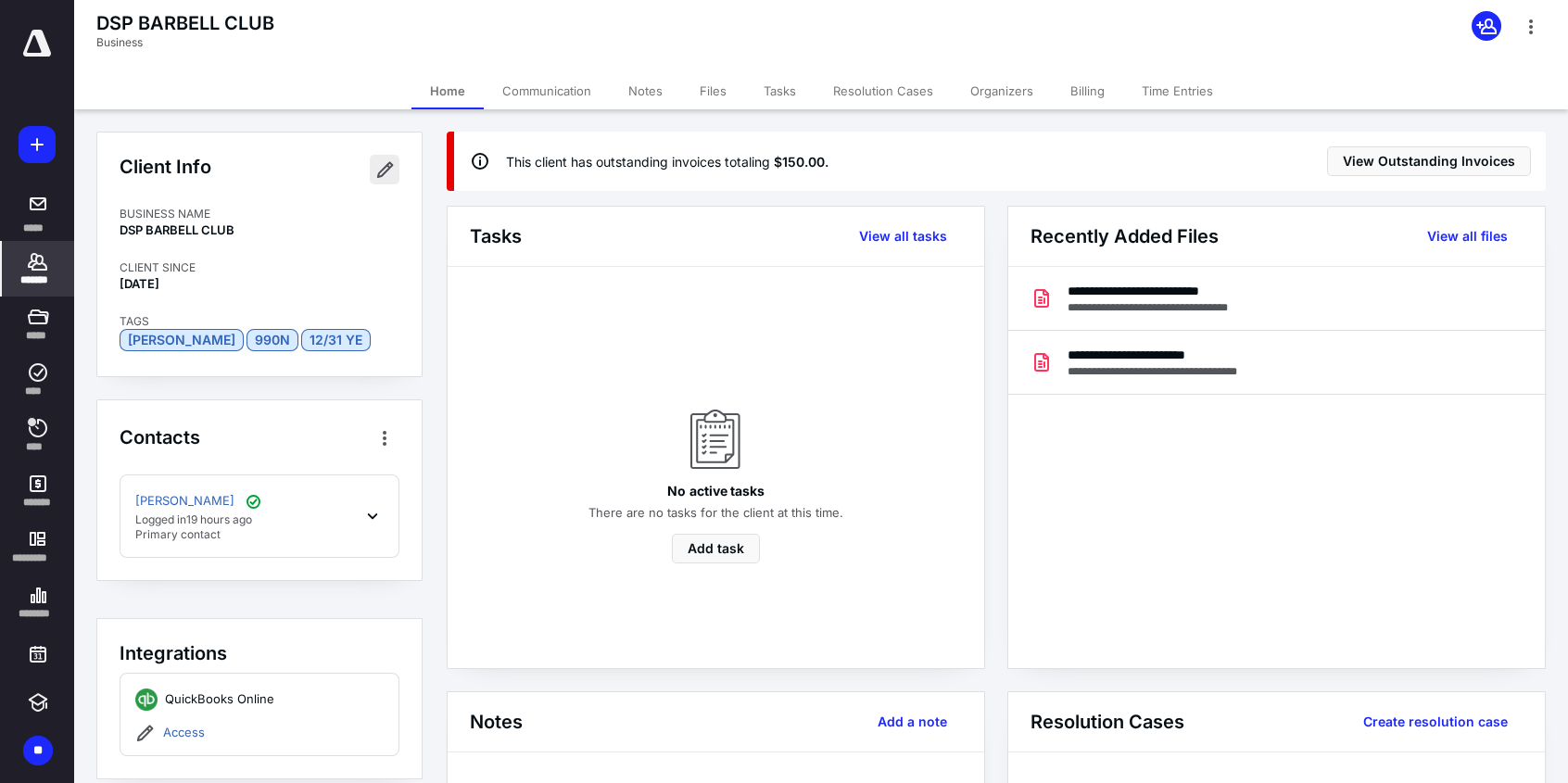 click at bounding box center (385, 170) 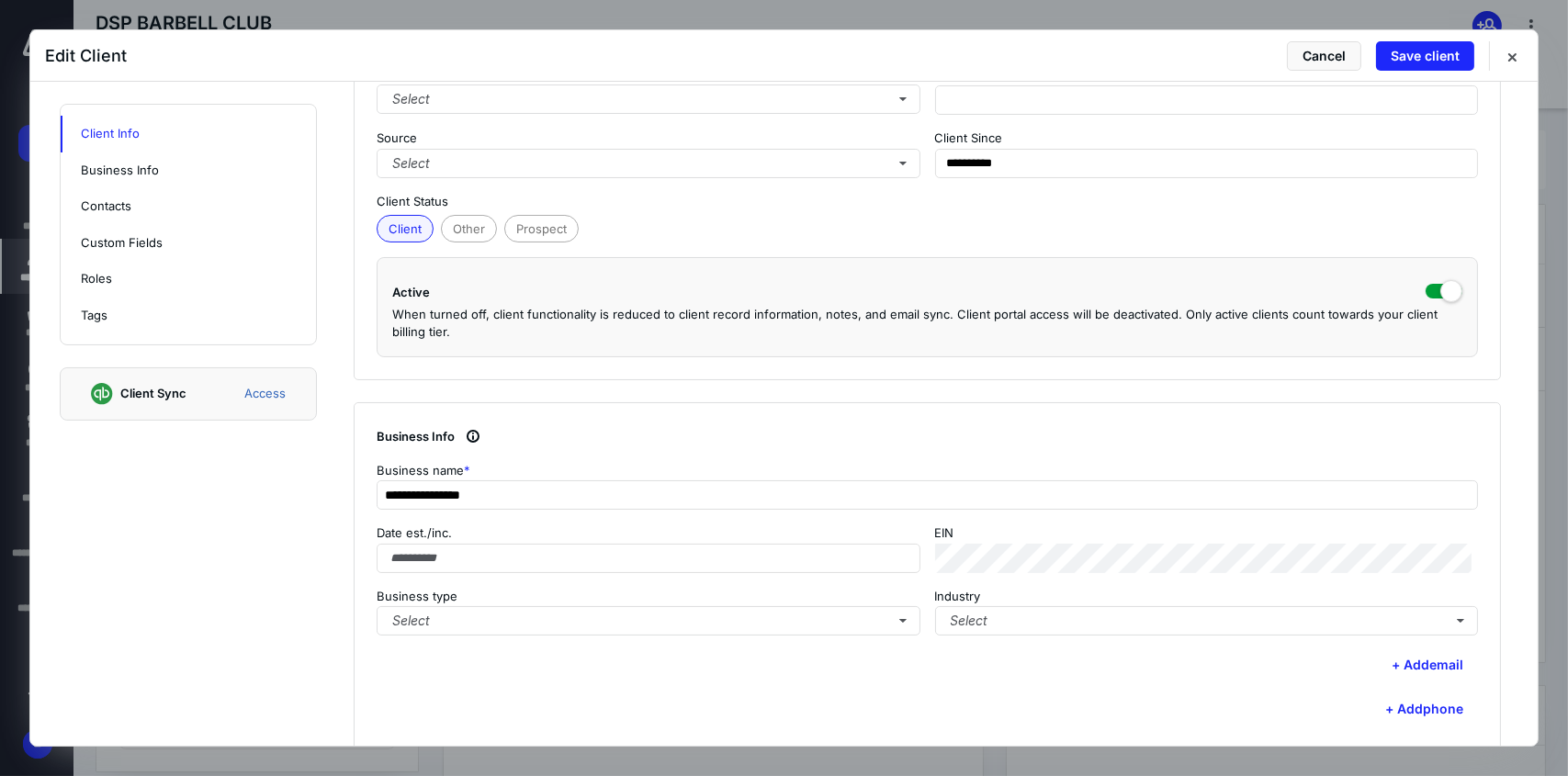 scroll, scrollTop: 367, scrollLeft: 0, axis: vertical 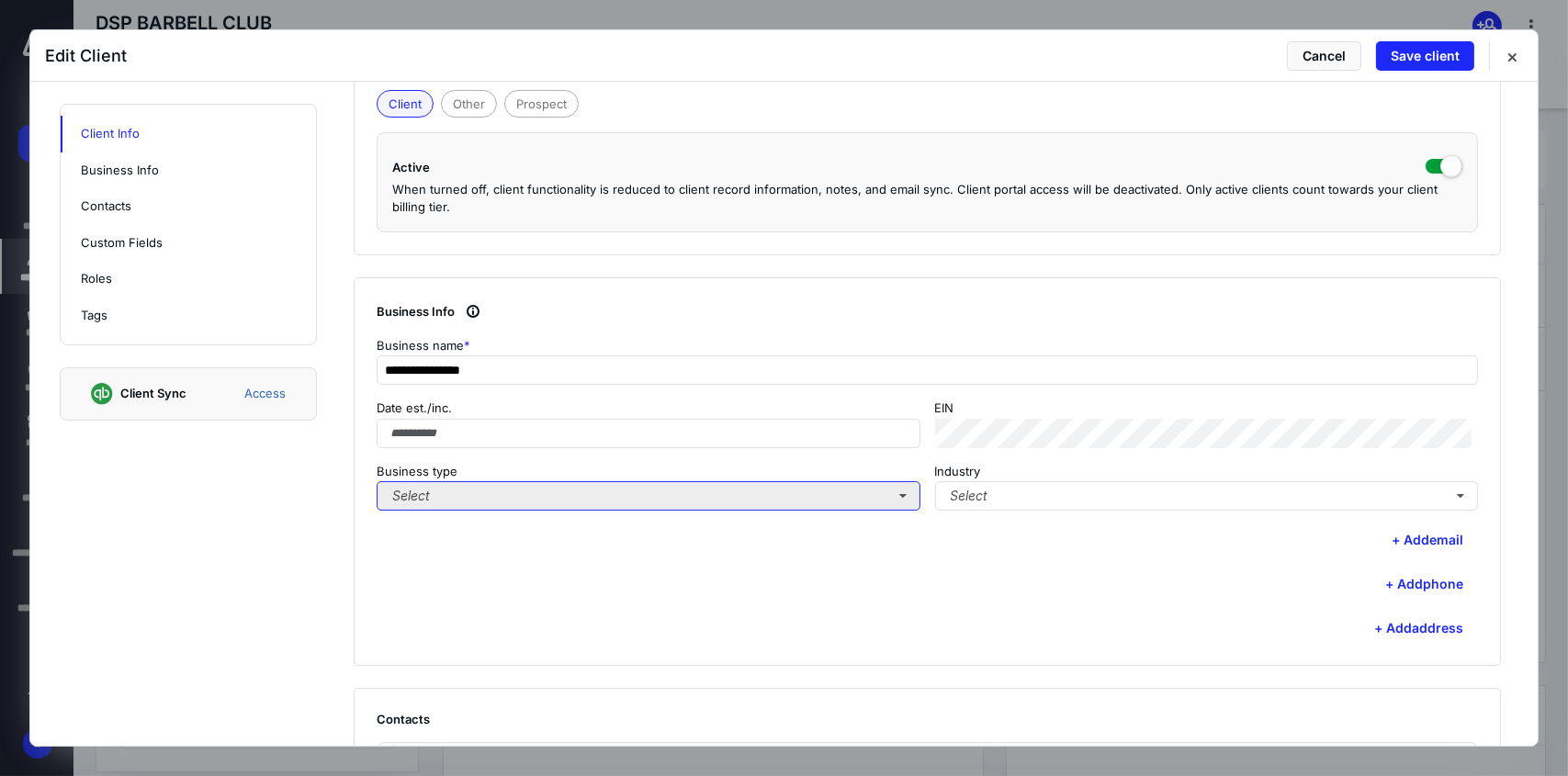 click on "Select" at bounding box center [649, 496] 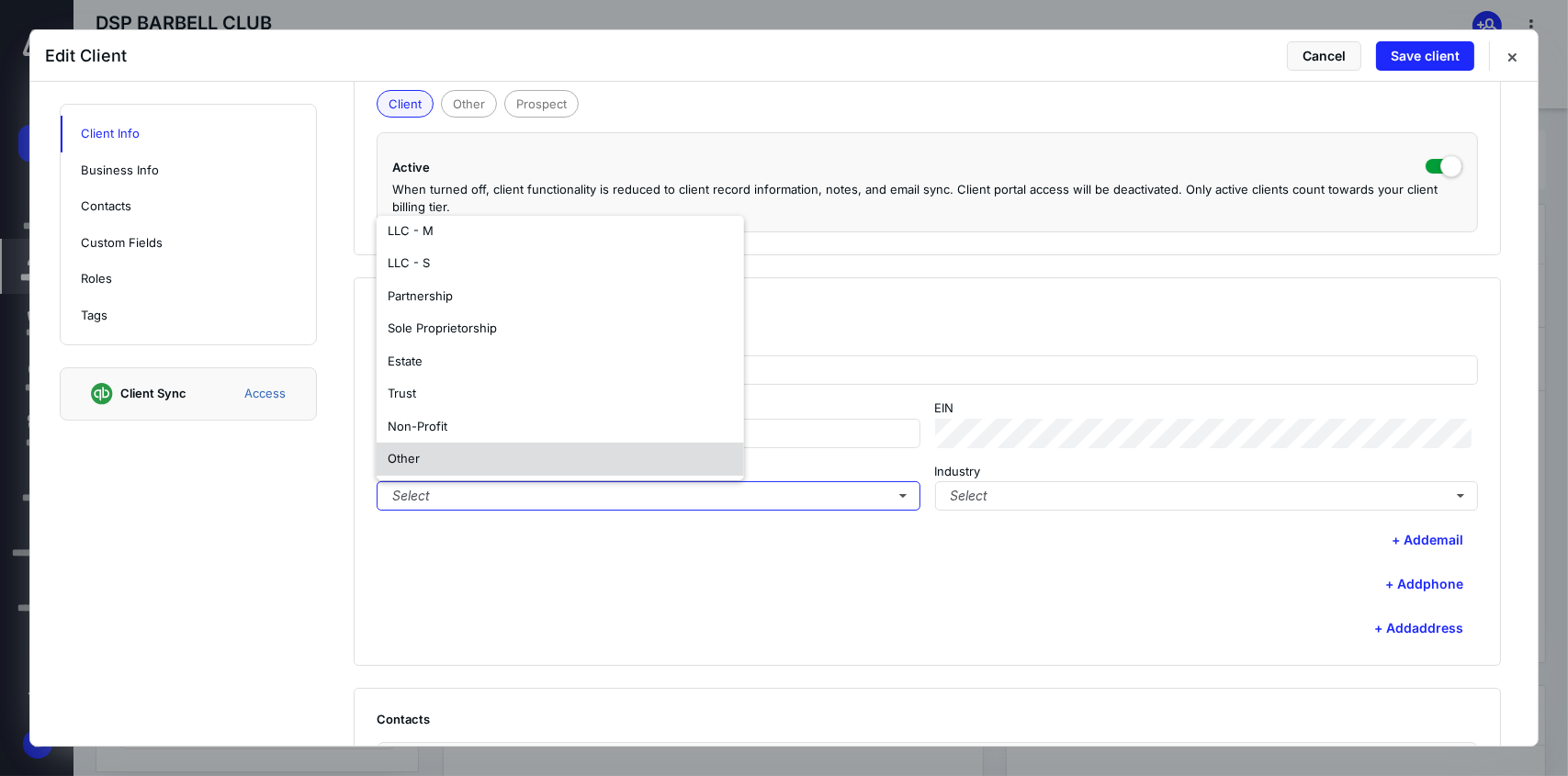 scroll, scrollTop: 107, scrollLeft: 0, axis: vertical 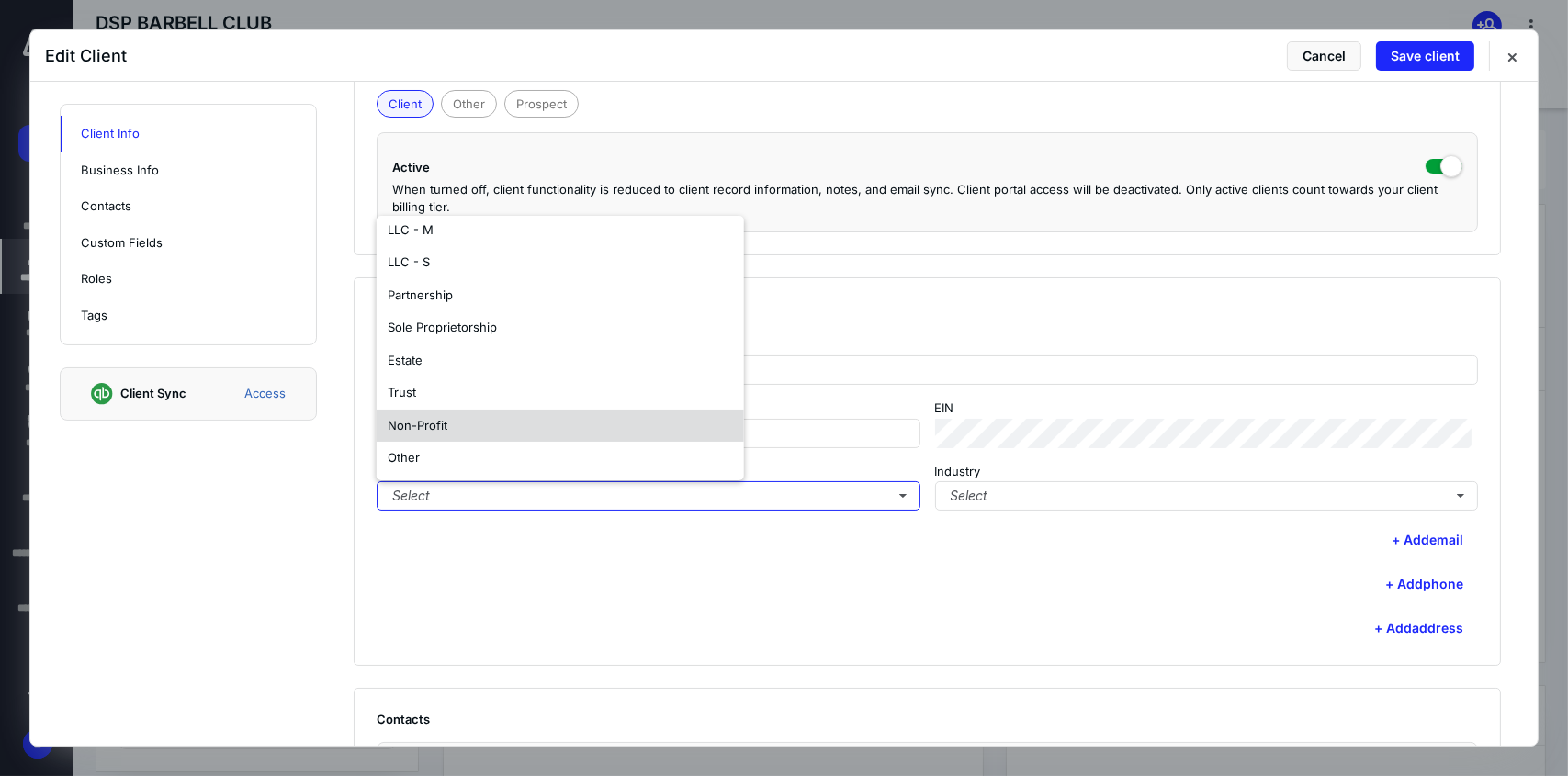 click on "Non-Profit" at bounding box center (560, 426) 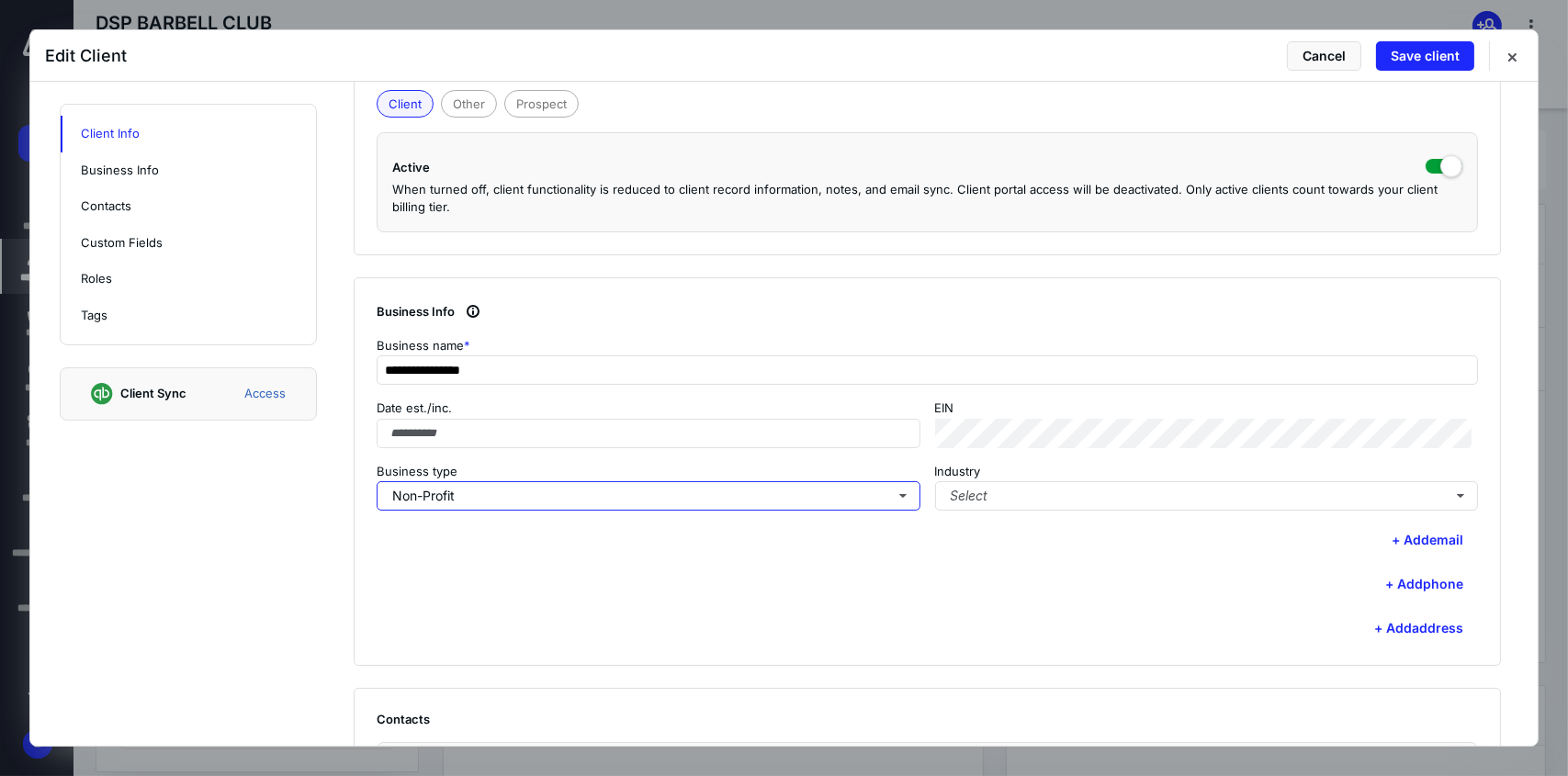 scroll, scrollTop: 0, scrollLeft: 0, axis: both 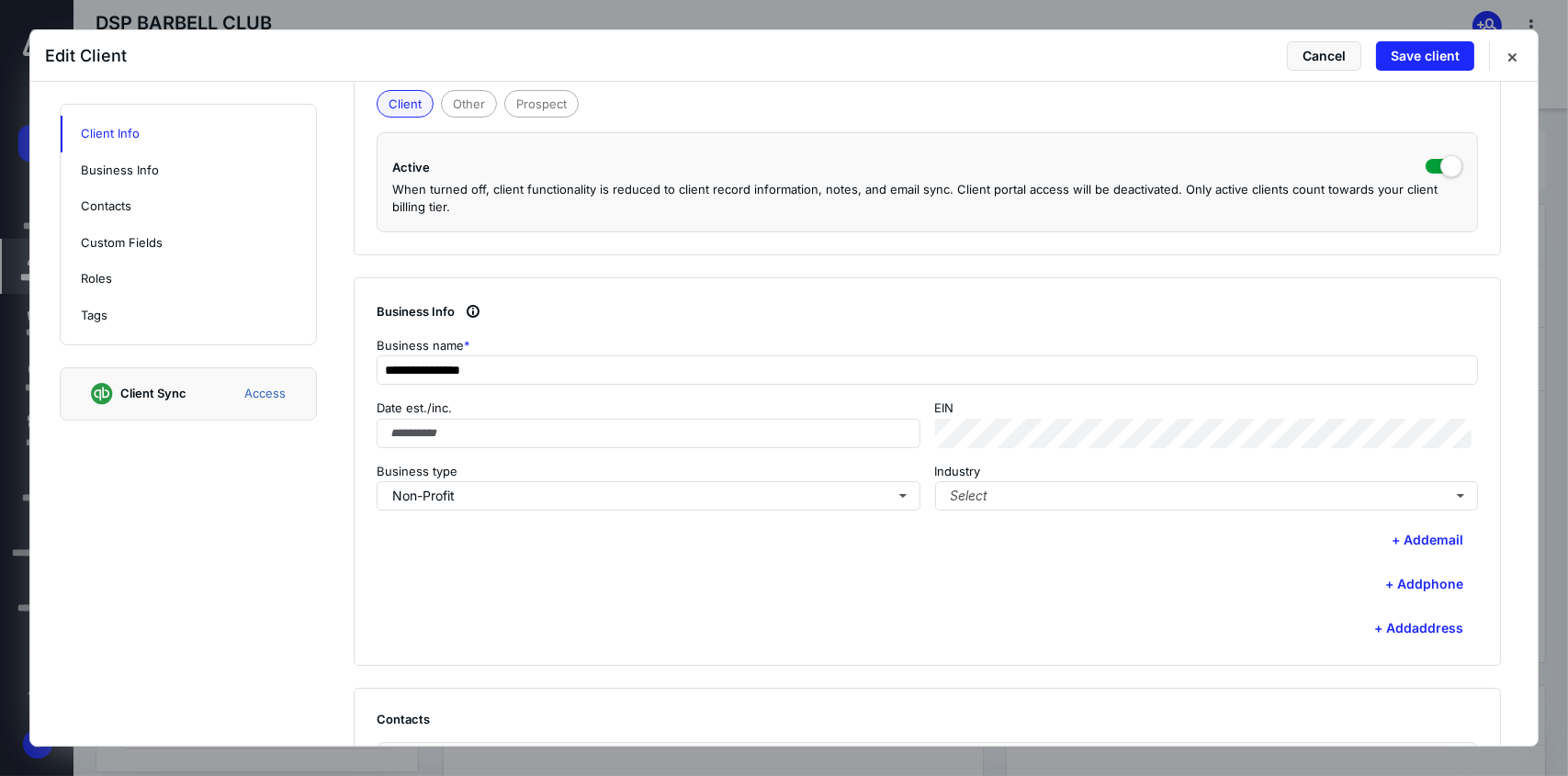 click on "+ Add  email" at bounding box center [927, 540] 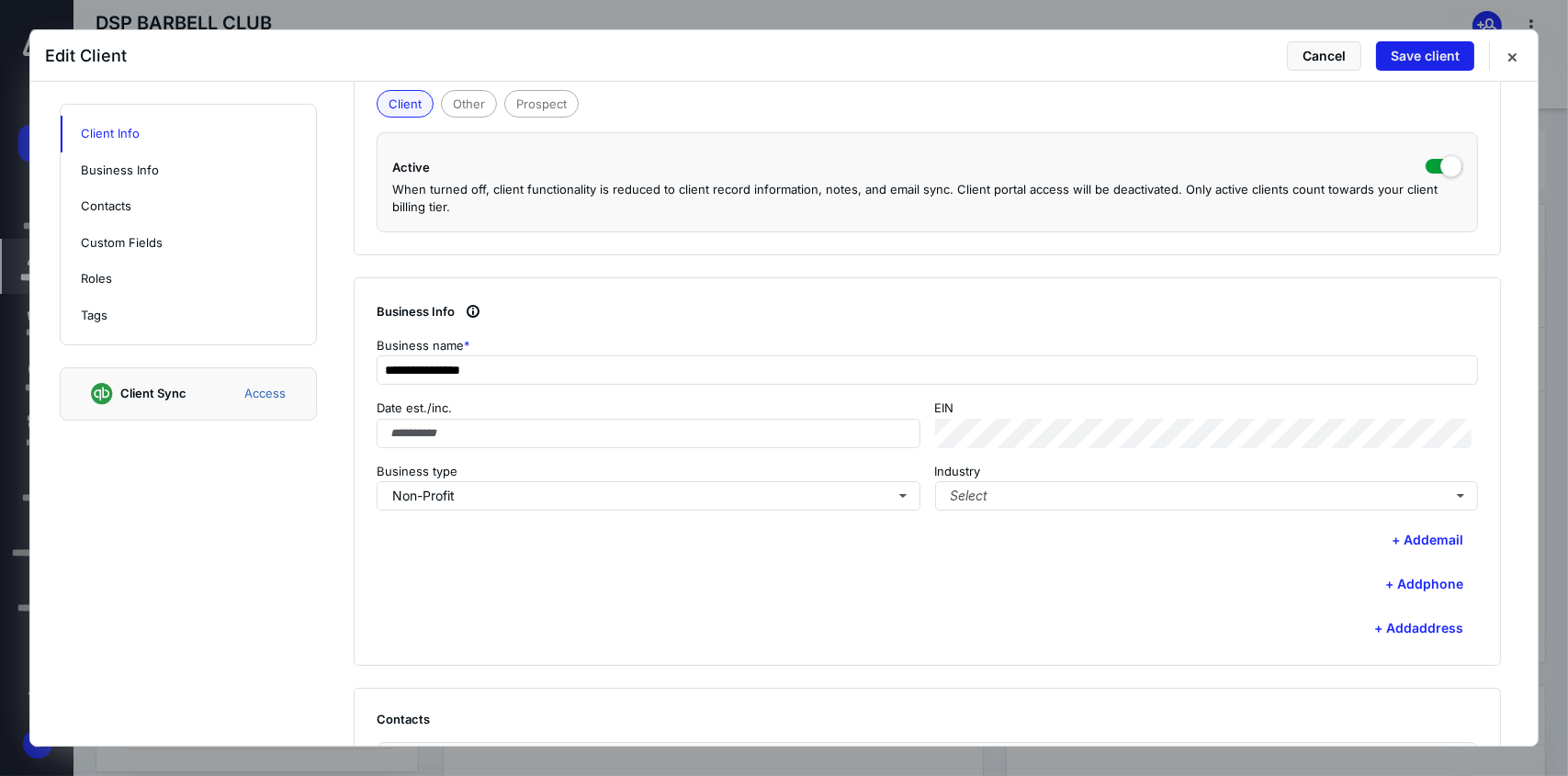 click on "Save client" at bounding box center (1425, 56) 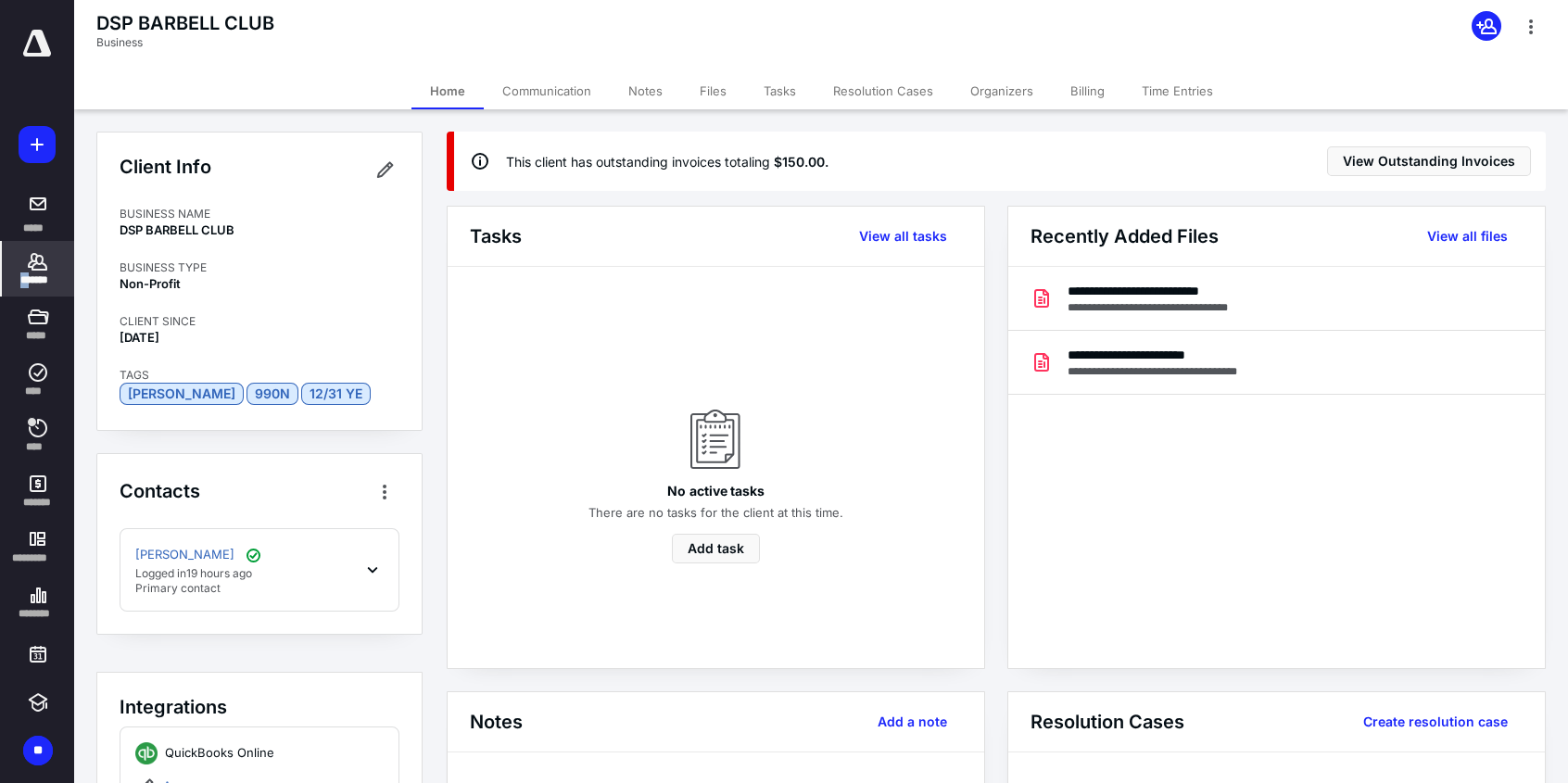 click on "*******" at bounding box center (38, 269) 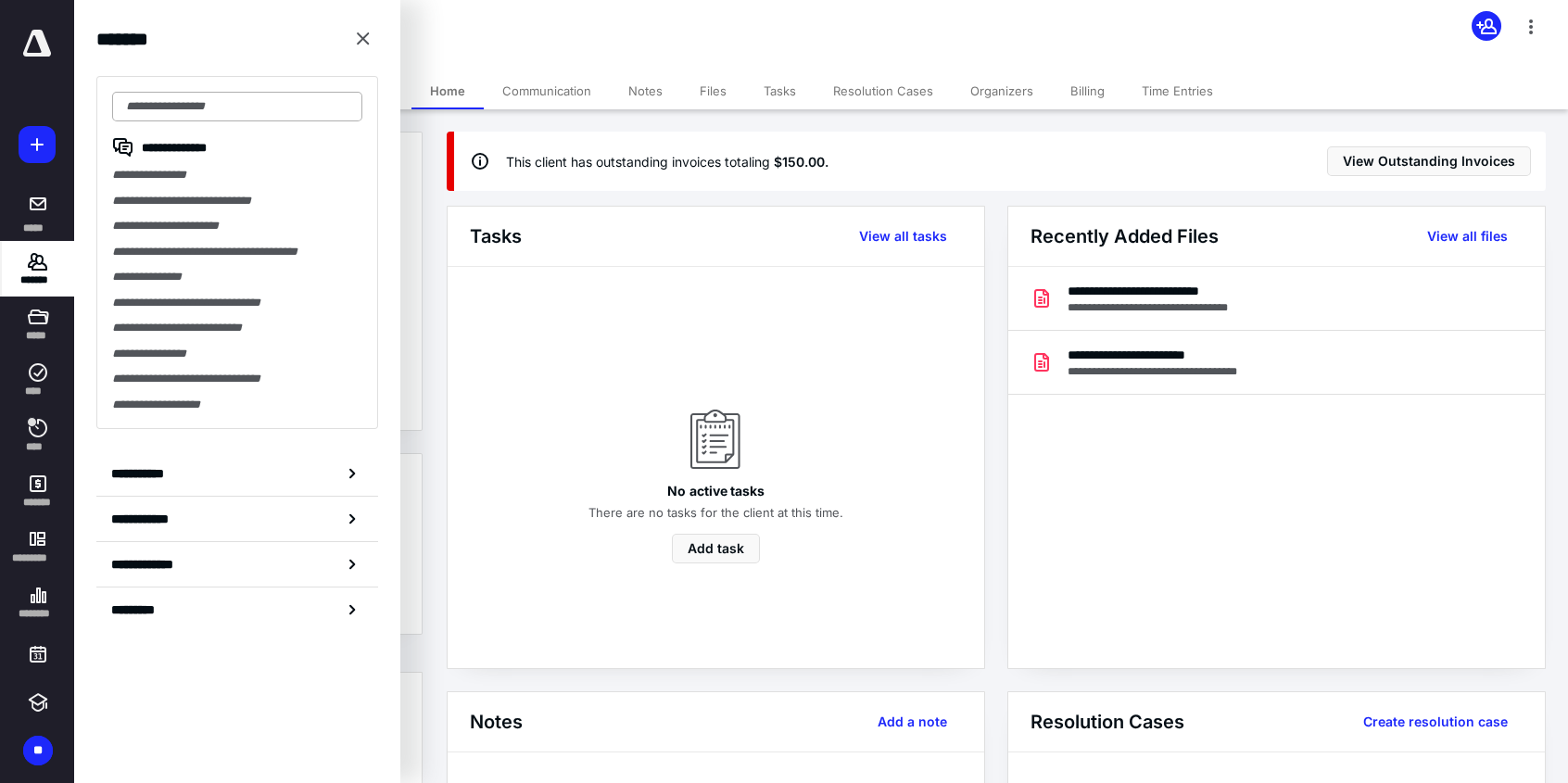 click at bounding box center [237, 107] 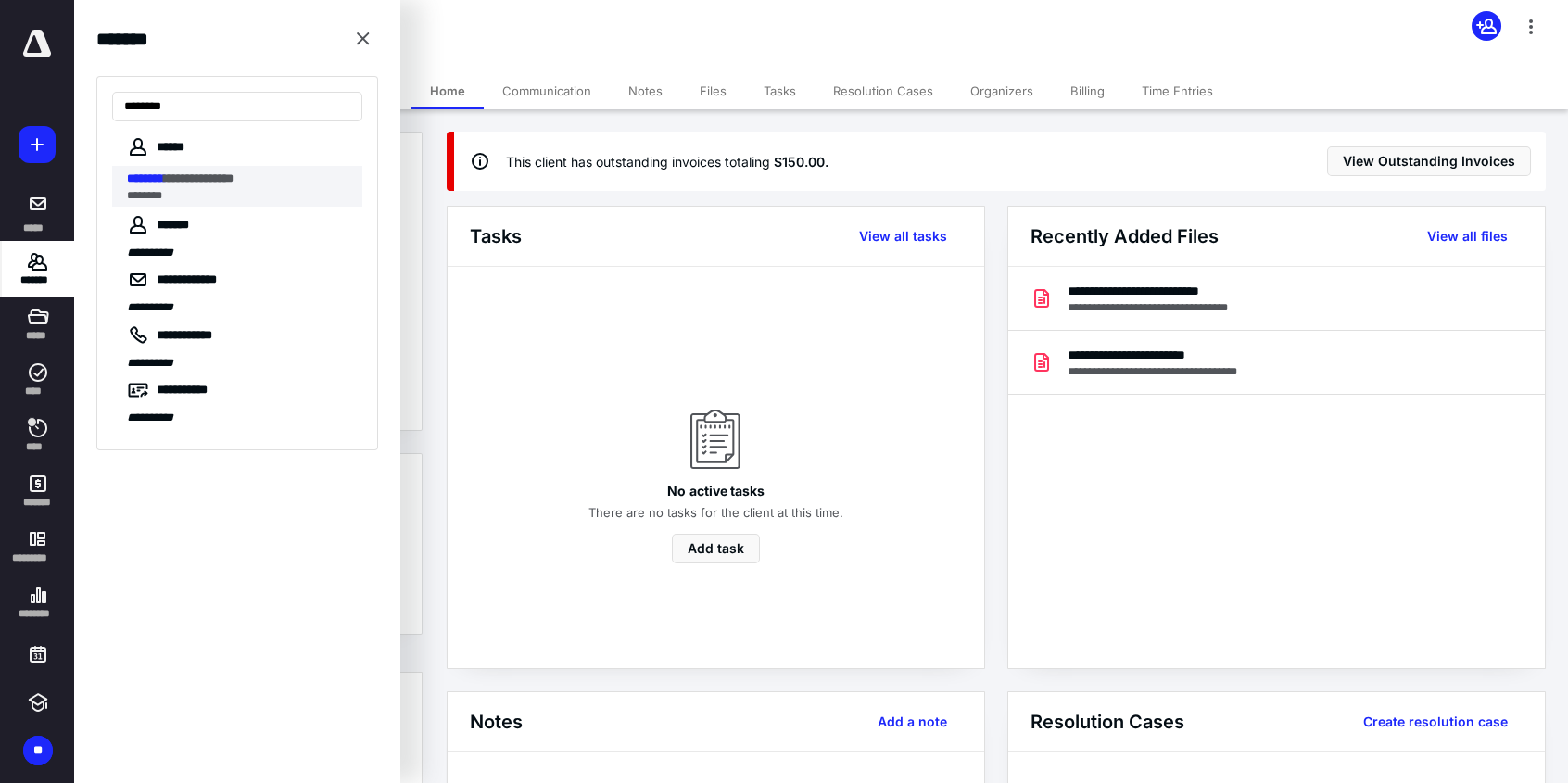 type on "********" 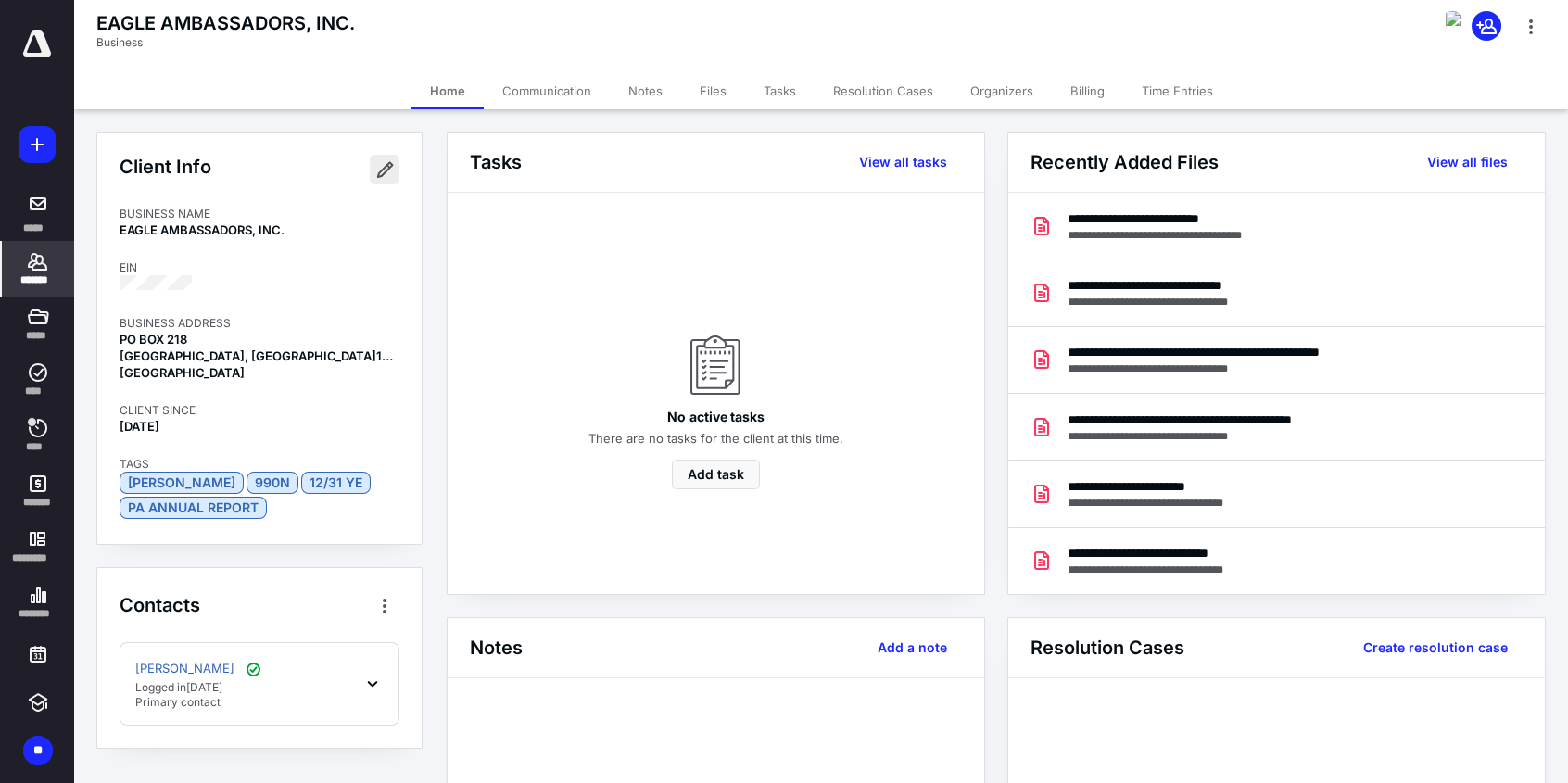 click at bounding box center [385, 170] 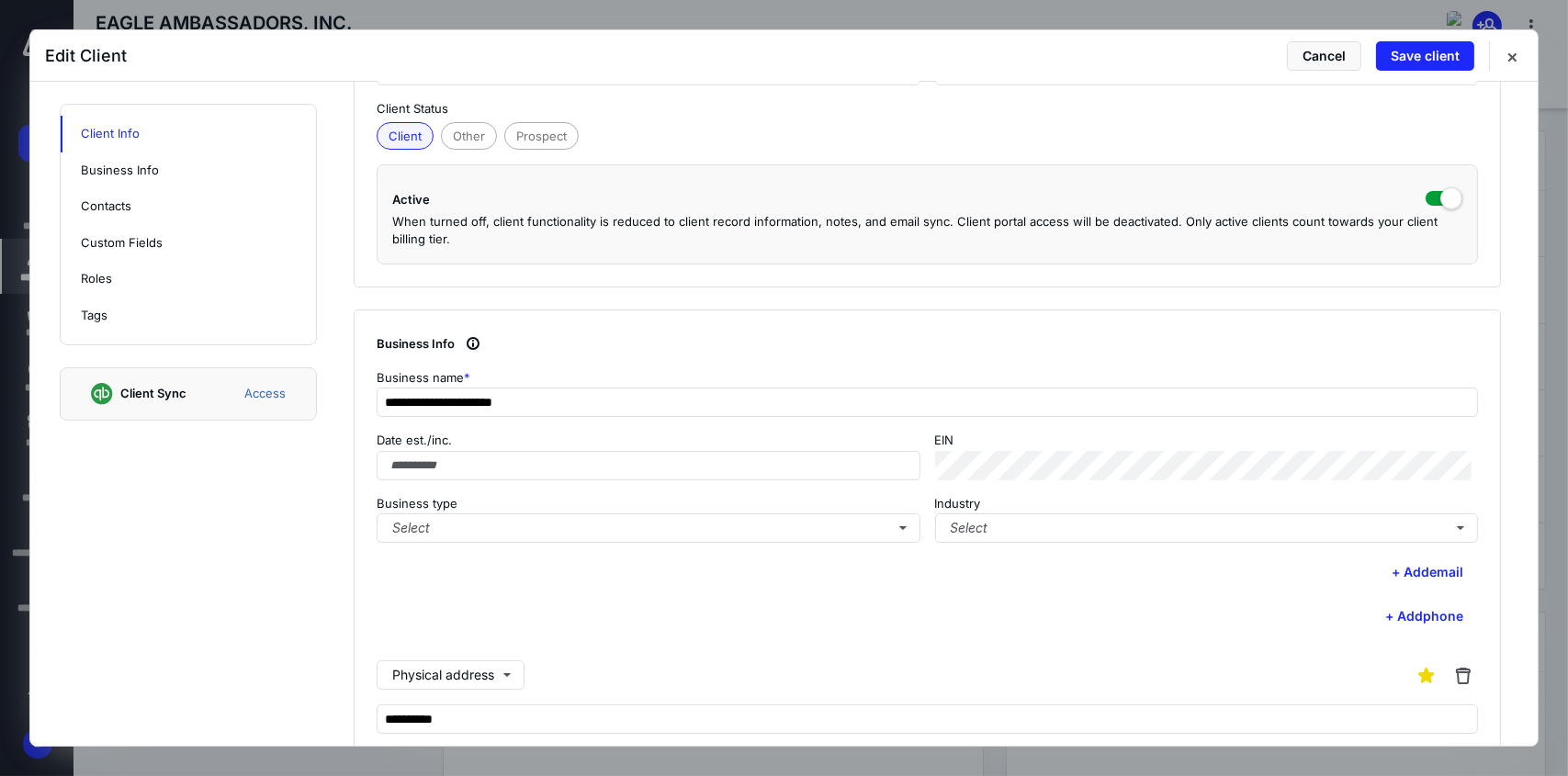scroll, scrollTop: 367, scrollLeft: 0, axis: vertical 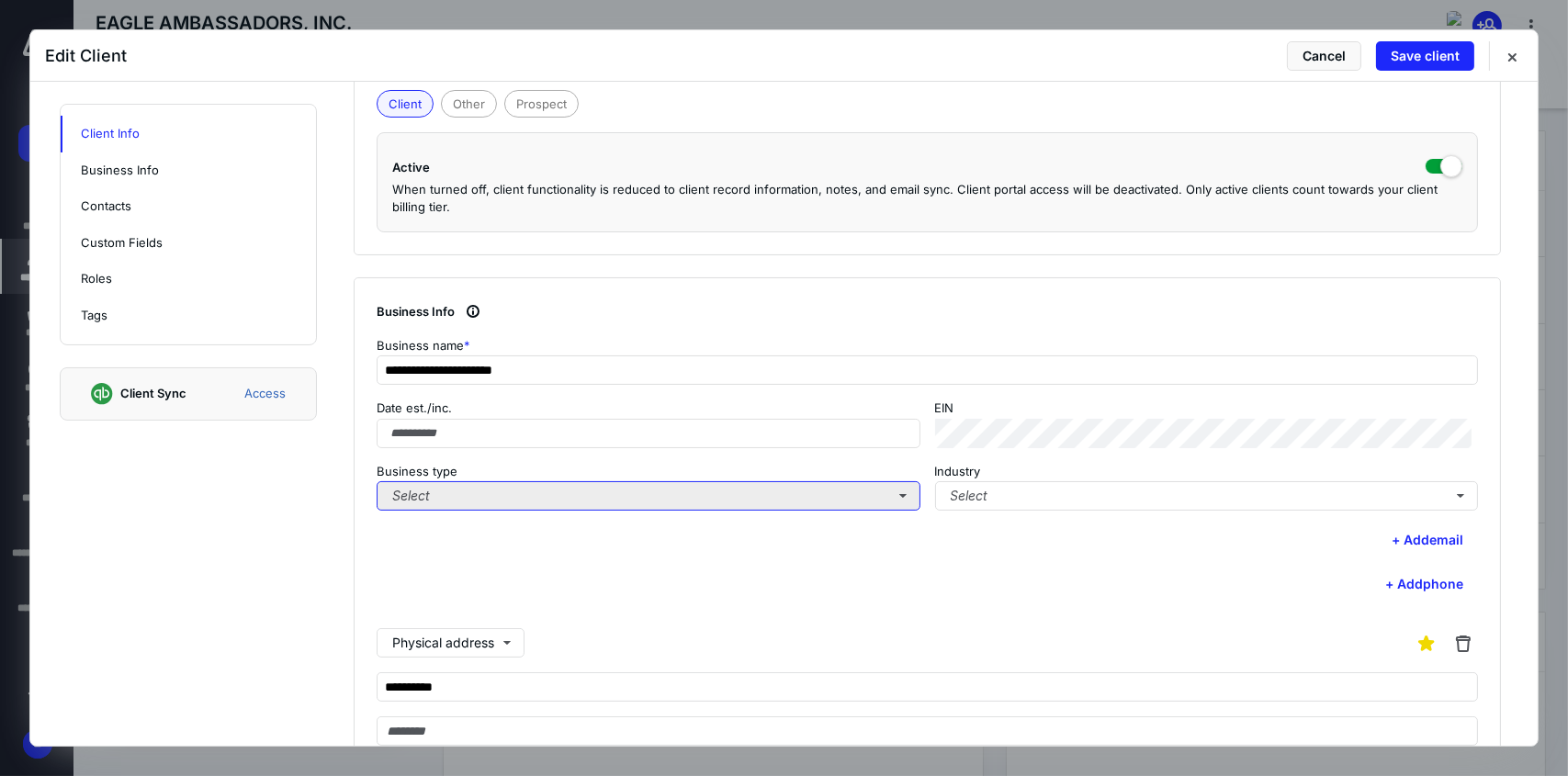 click on "Select" at bounding box center [649, 496] 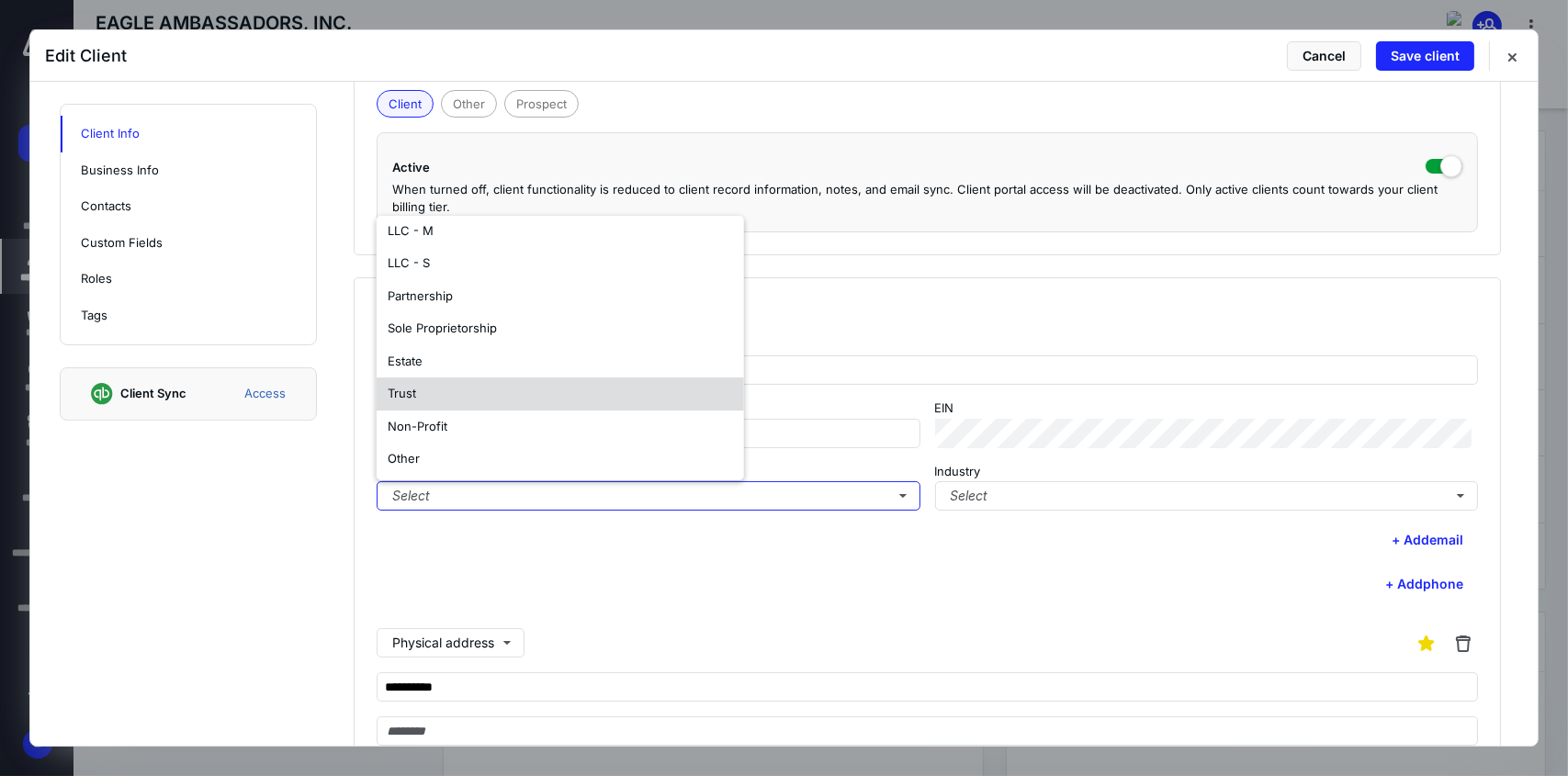 scroll, scrollTop: 107, scrollLeft: 0, axis: vertical 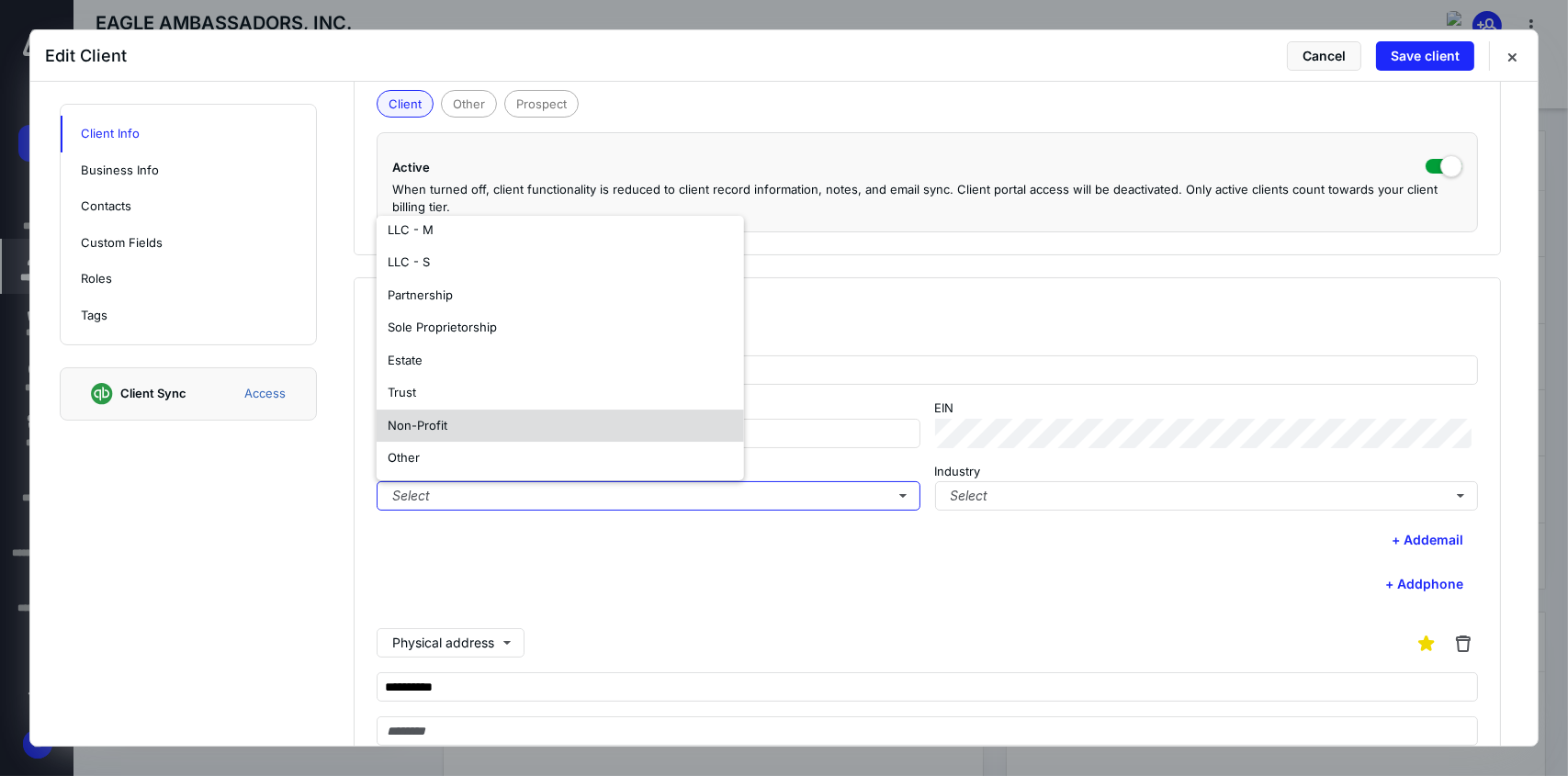 click on "Non-Profit" at bounding box center (560, 426) 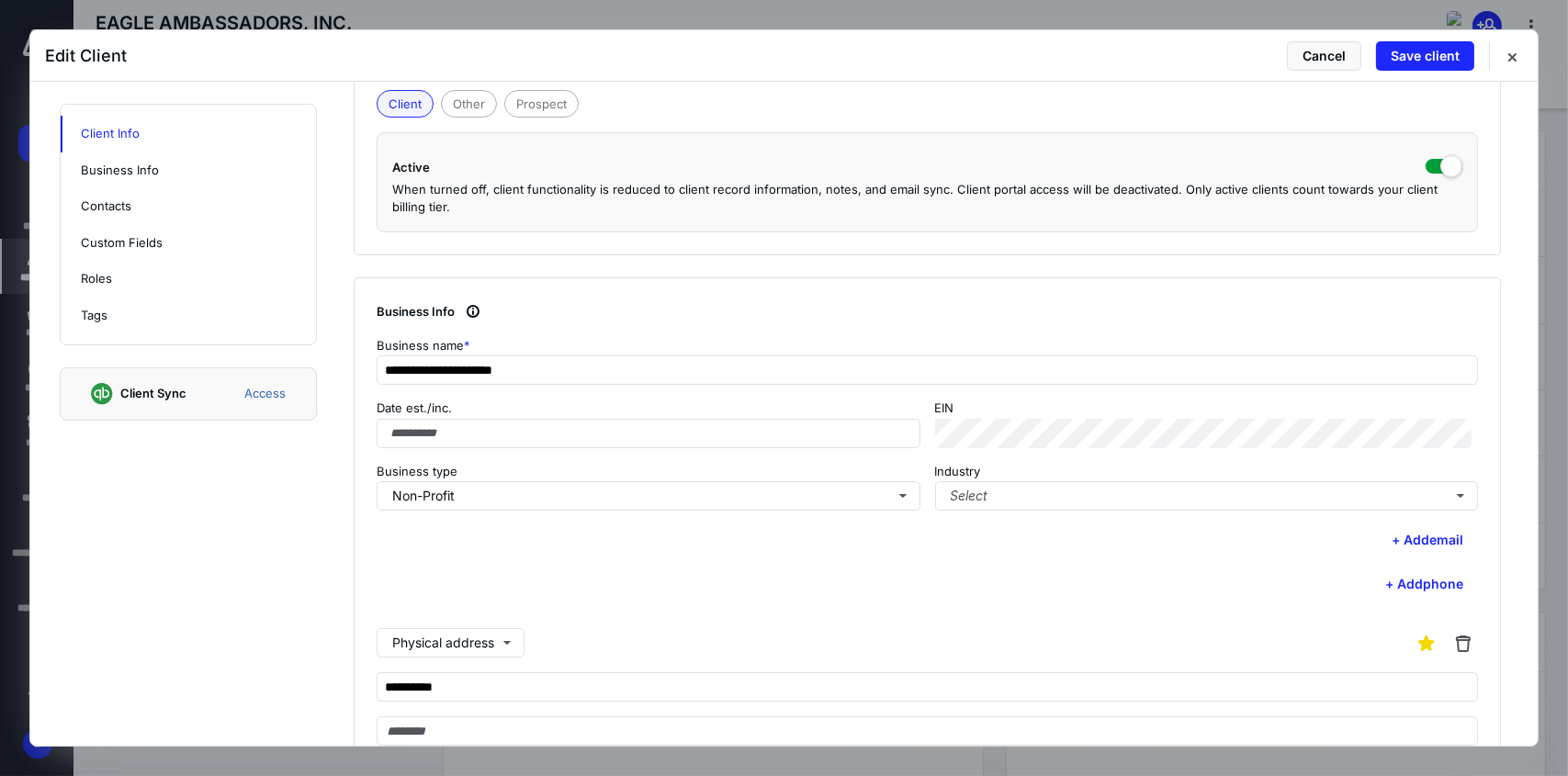 click on "**********" at bounding box center [927, 590] 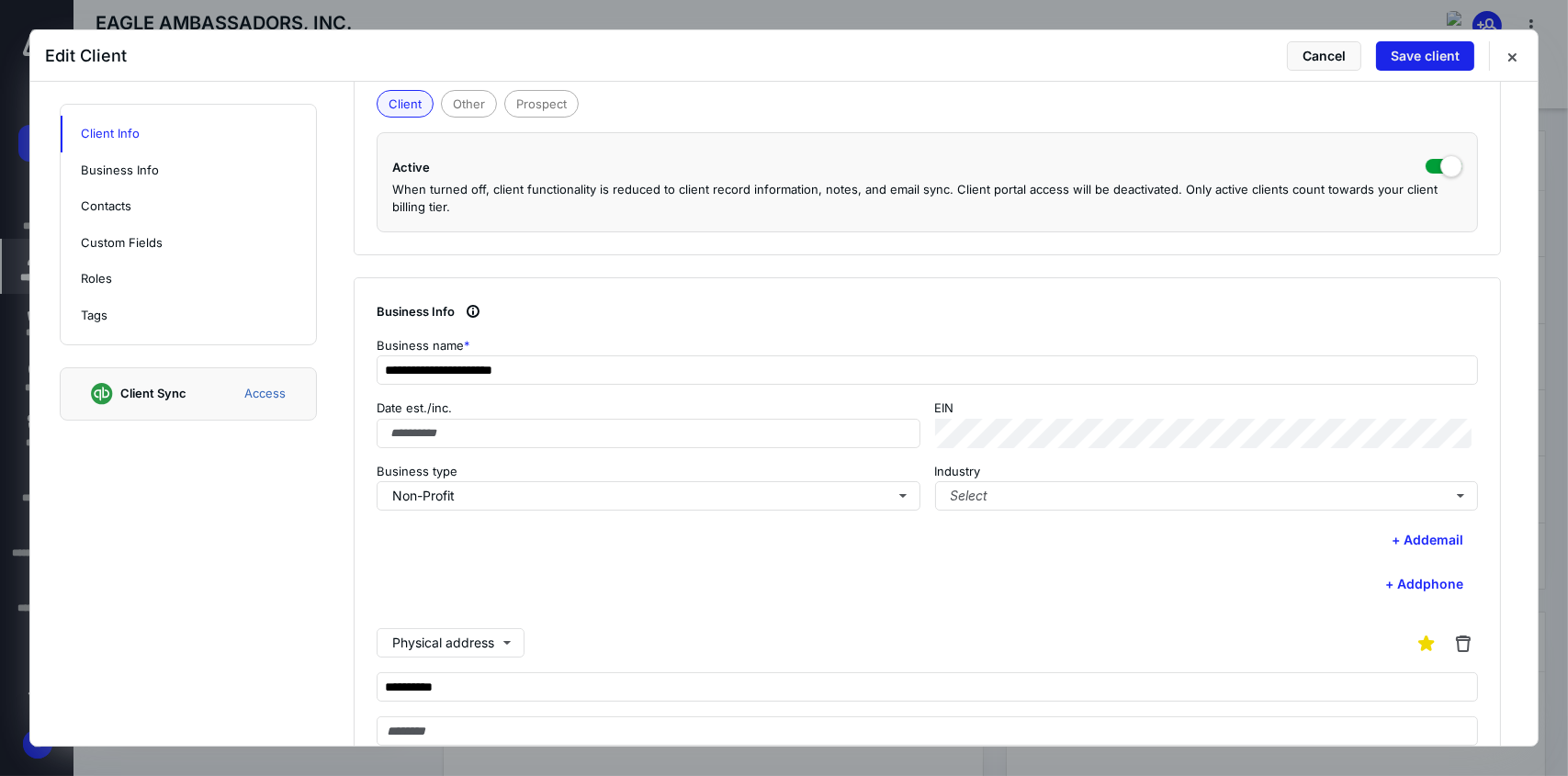 click on "Save client" at bounding box center (1425, 56) 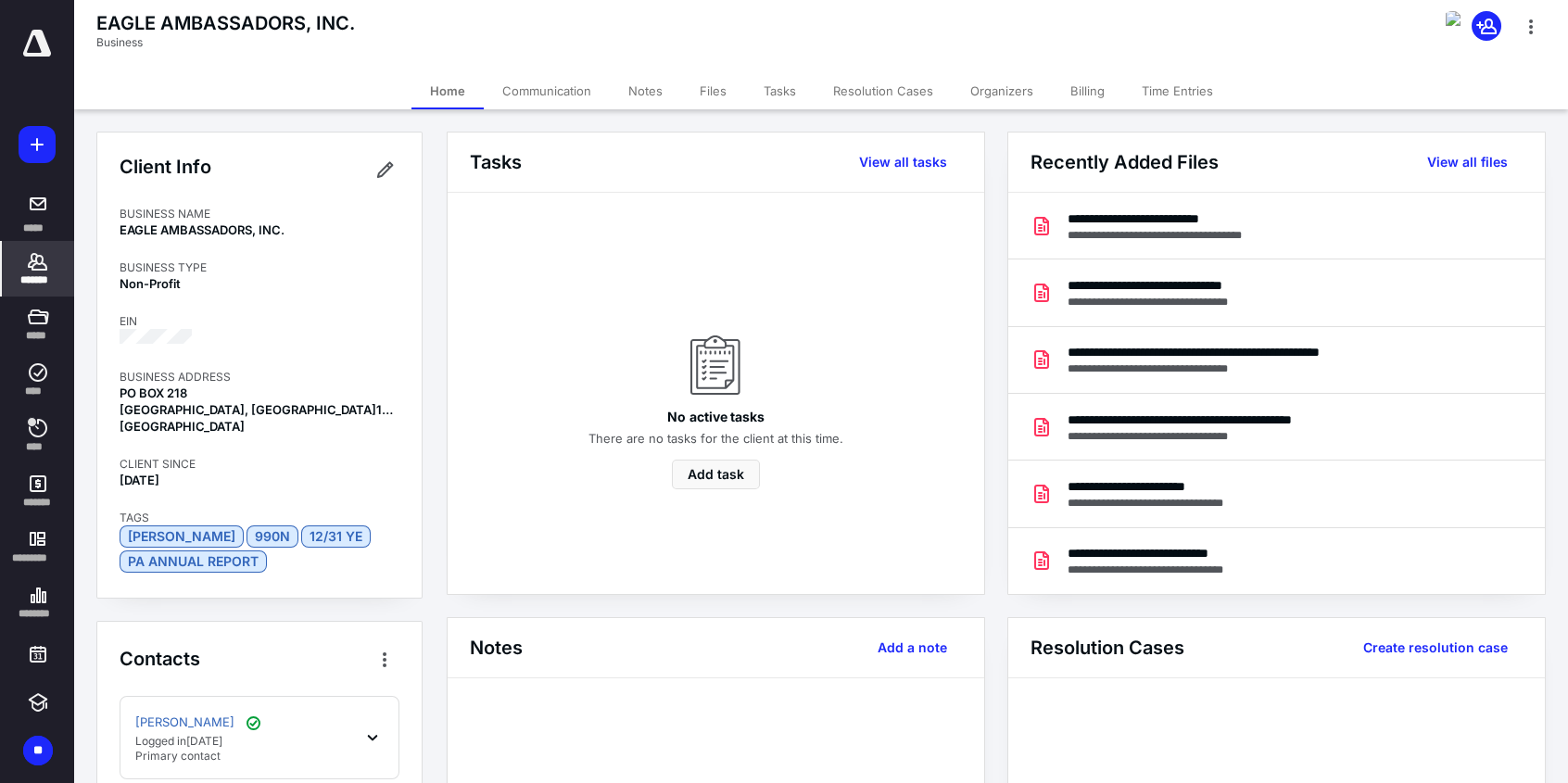 click on "*******" at bounding box center [38, 280] 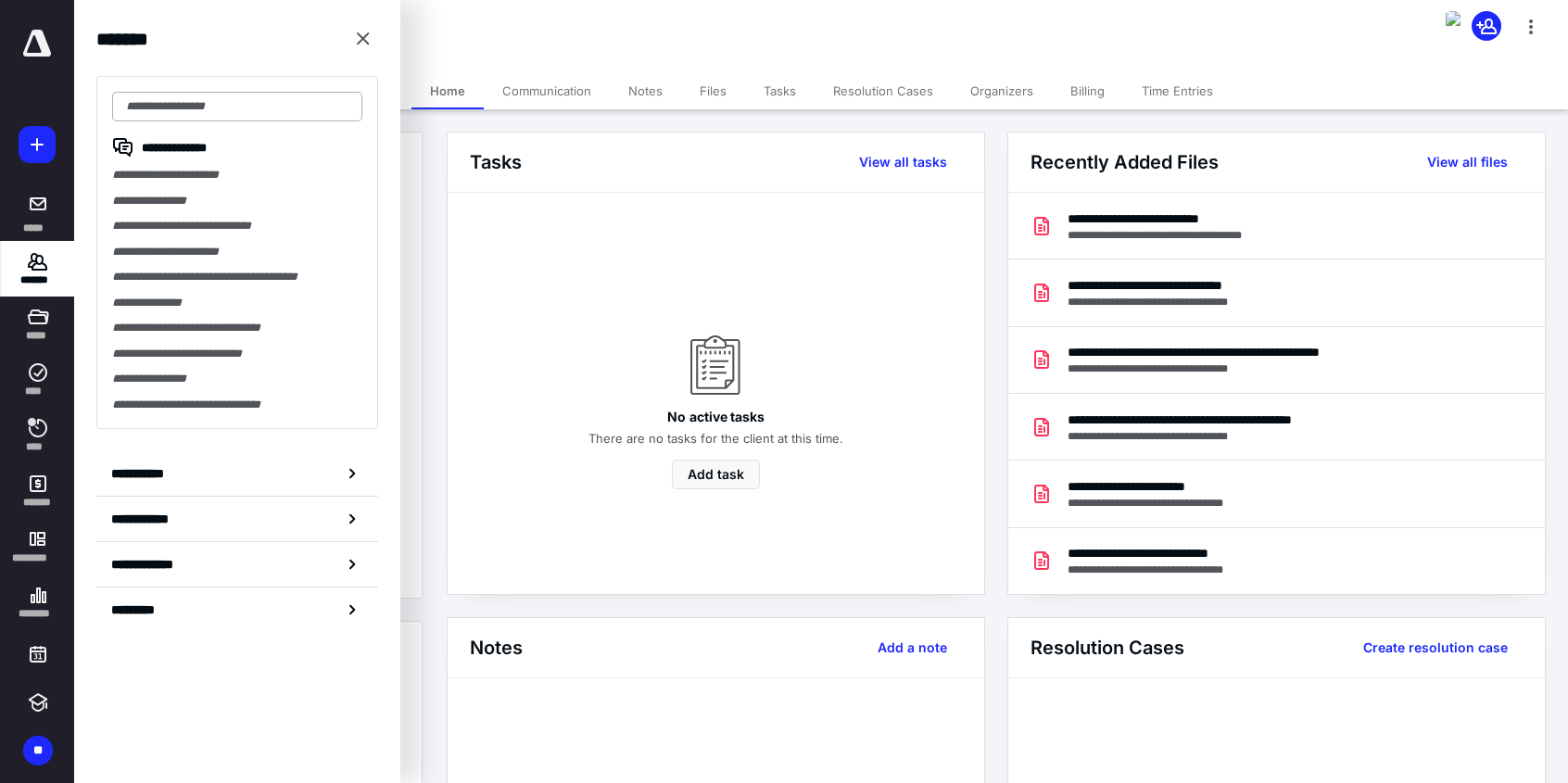 click at bounding box center [237, 107] 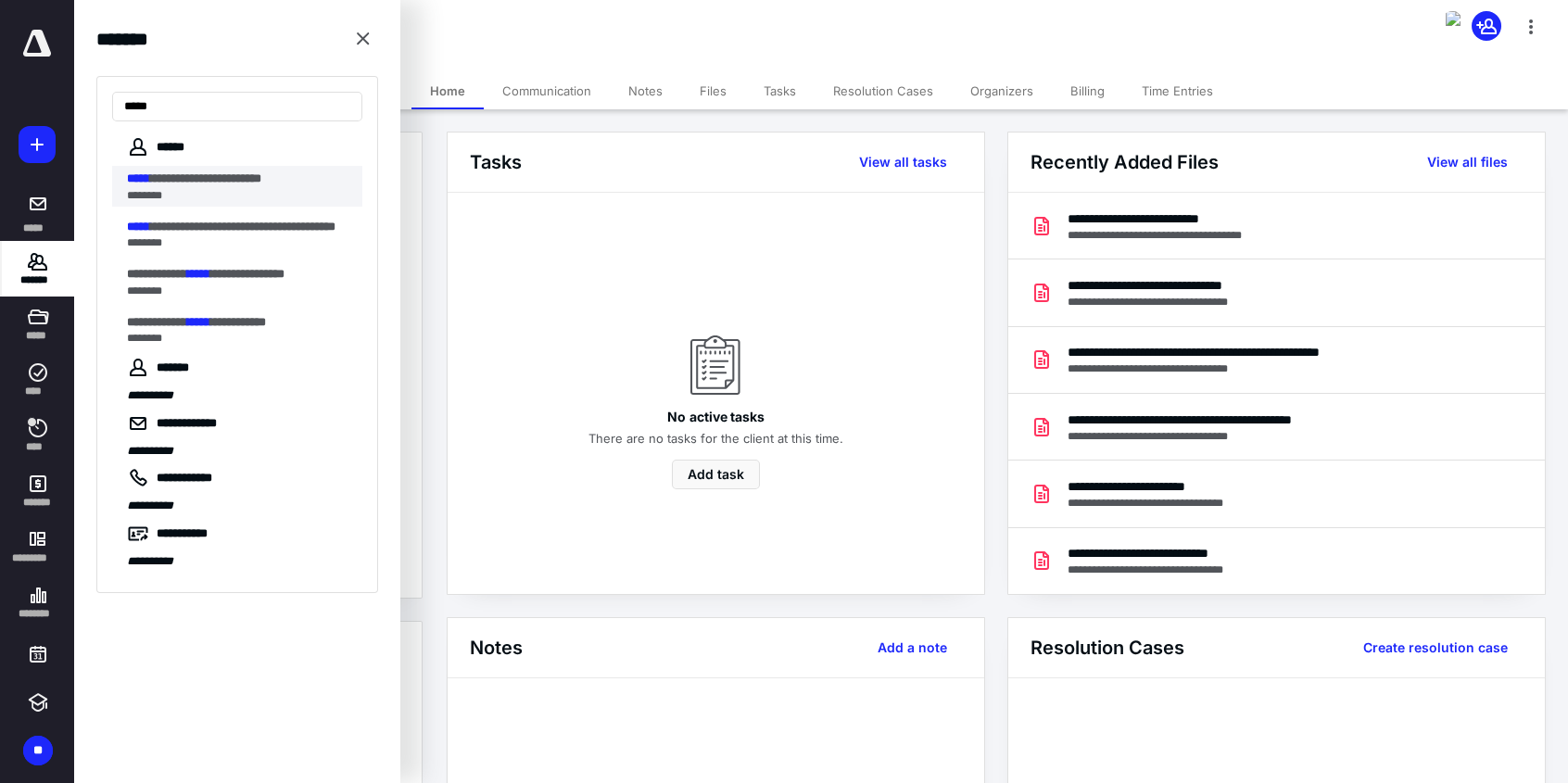 type on "*****" 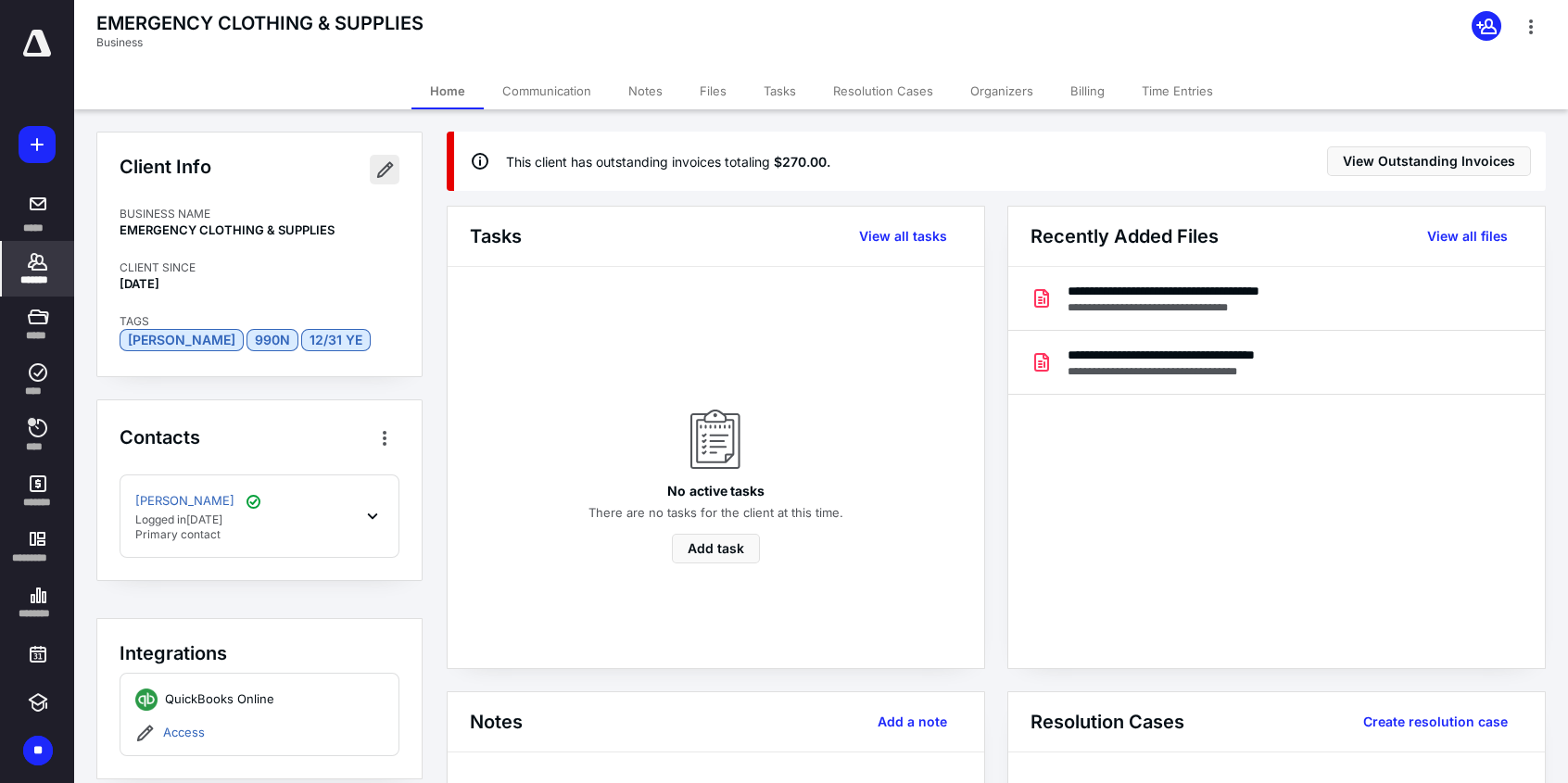 click at bounding box center [385, 170] 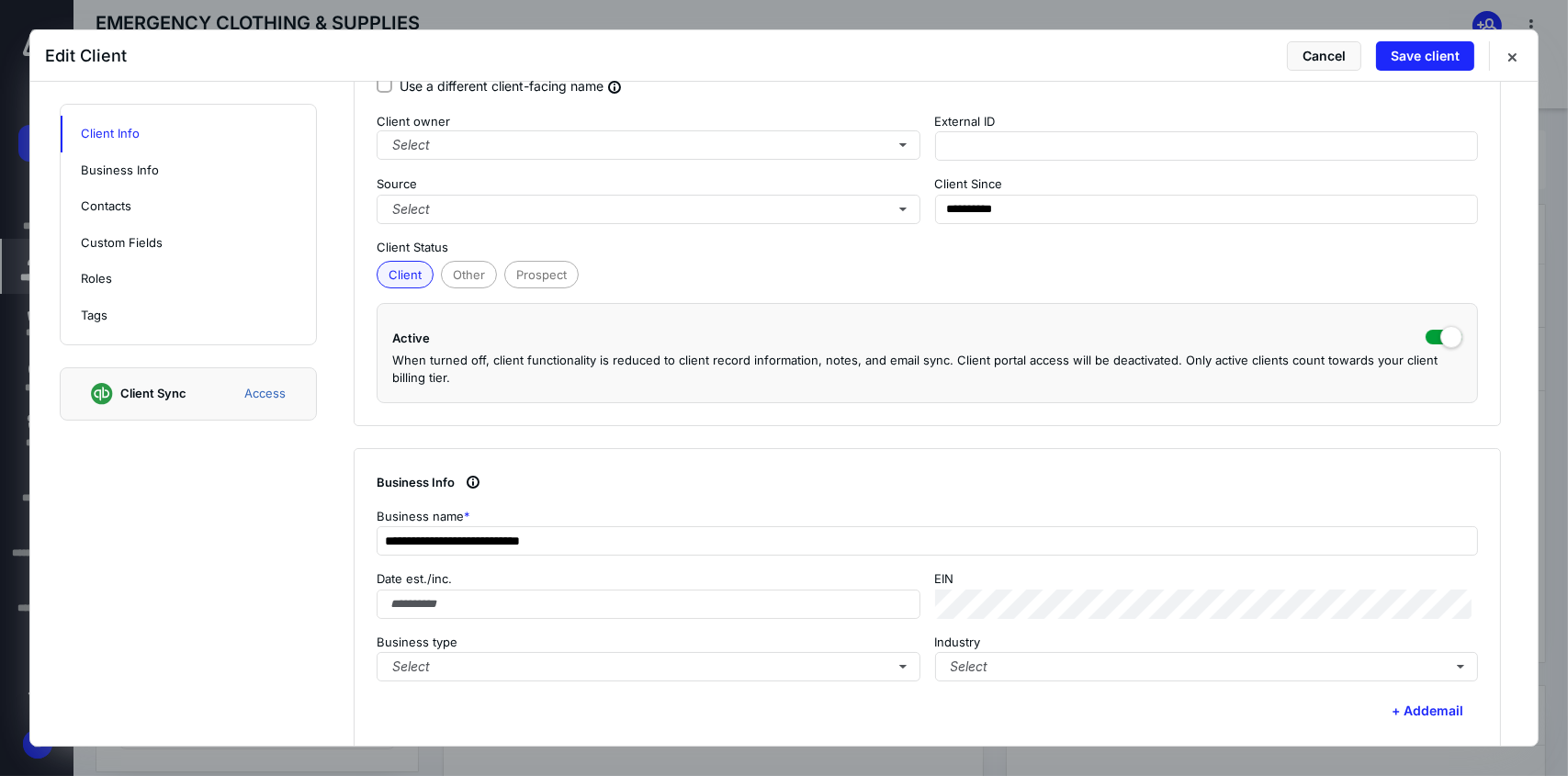 scroll, scrollTop: 367, scrollLeft: 0, axis: vertical 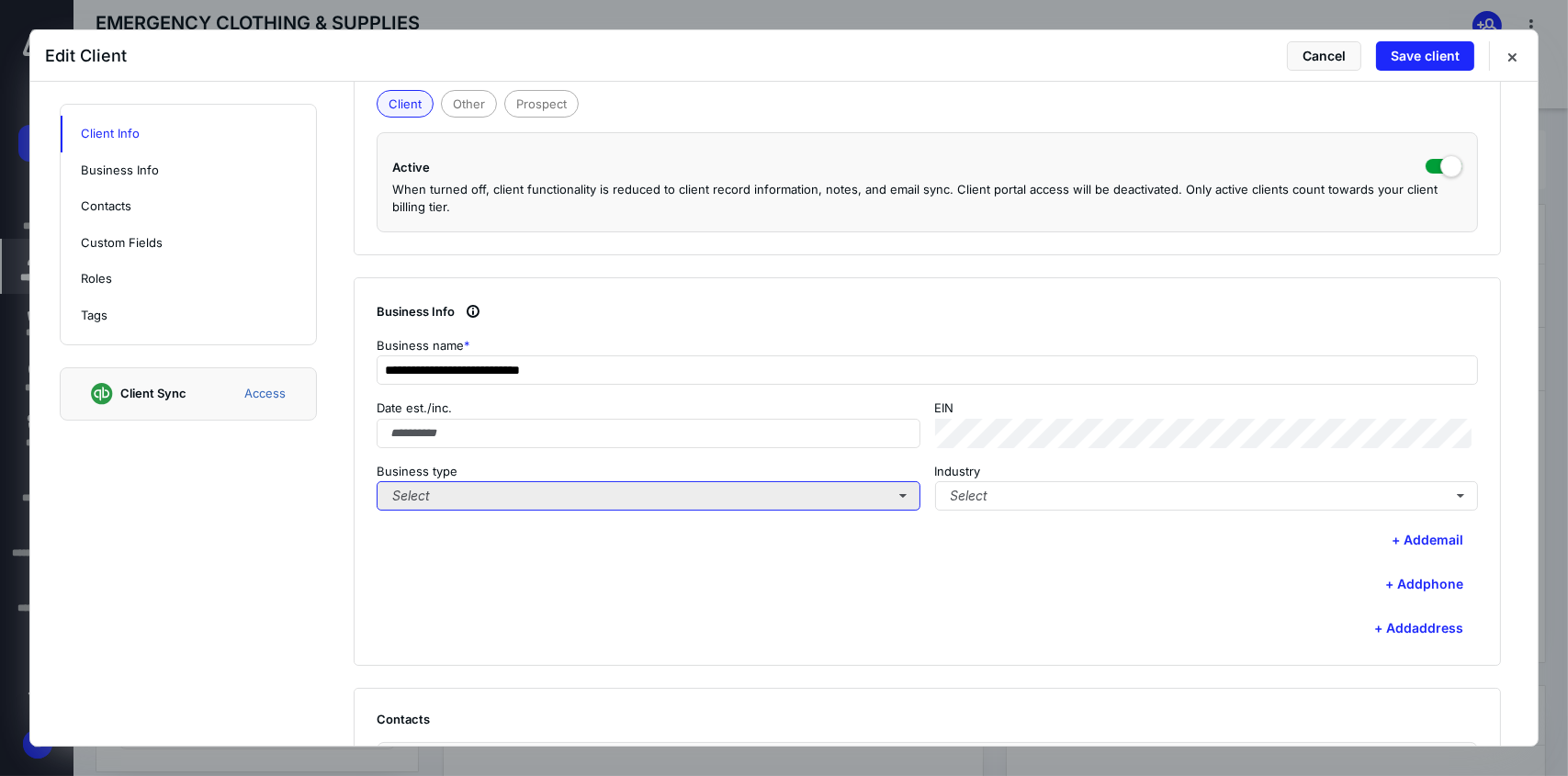 click on "Select" at bounding box center (649, 496) 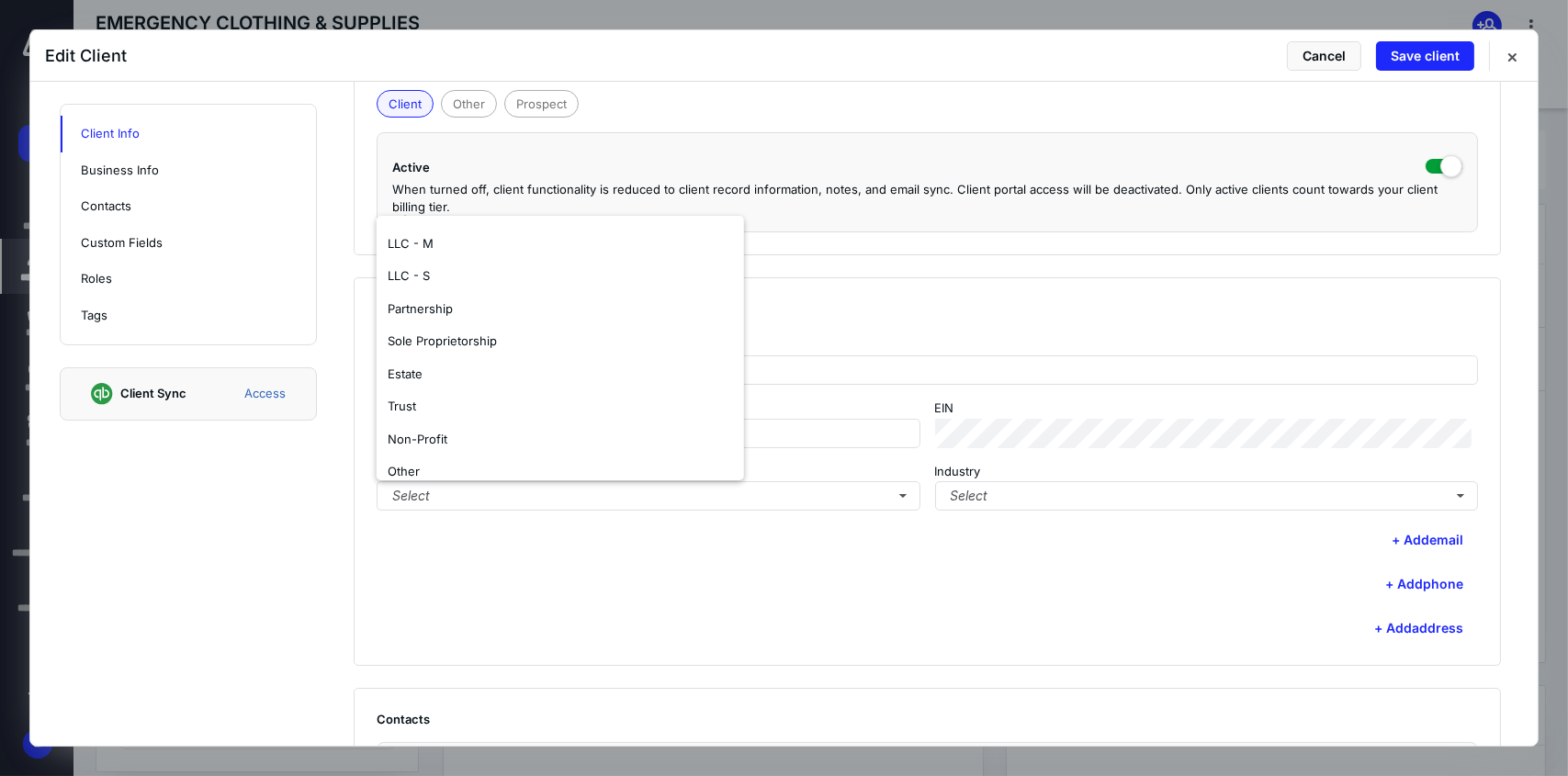 scroll, scrollTop: 107, scrollLeft: 0, axis: vertical 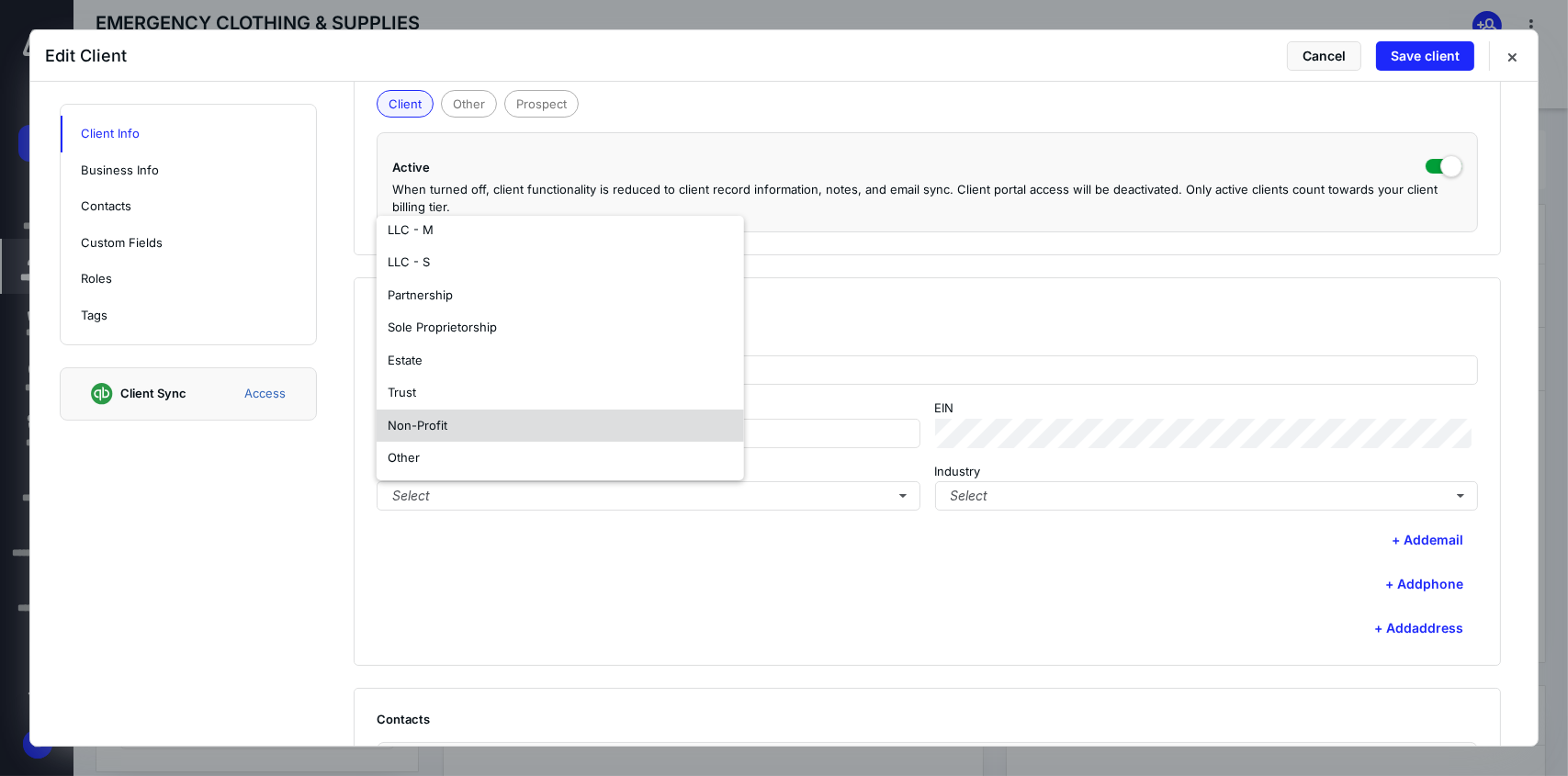 click on "Non-Profit" at bounding box center [560, 426] 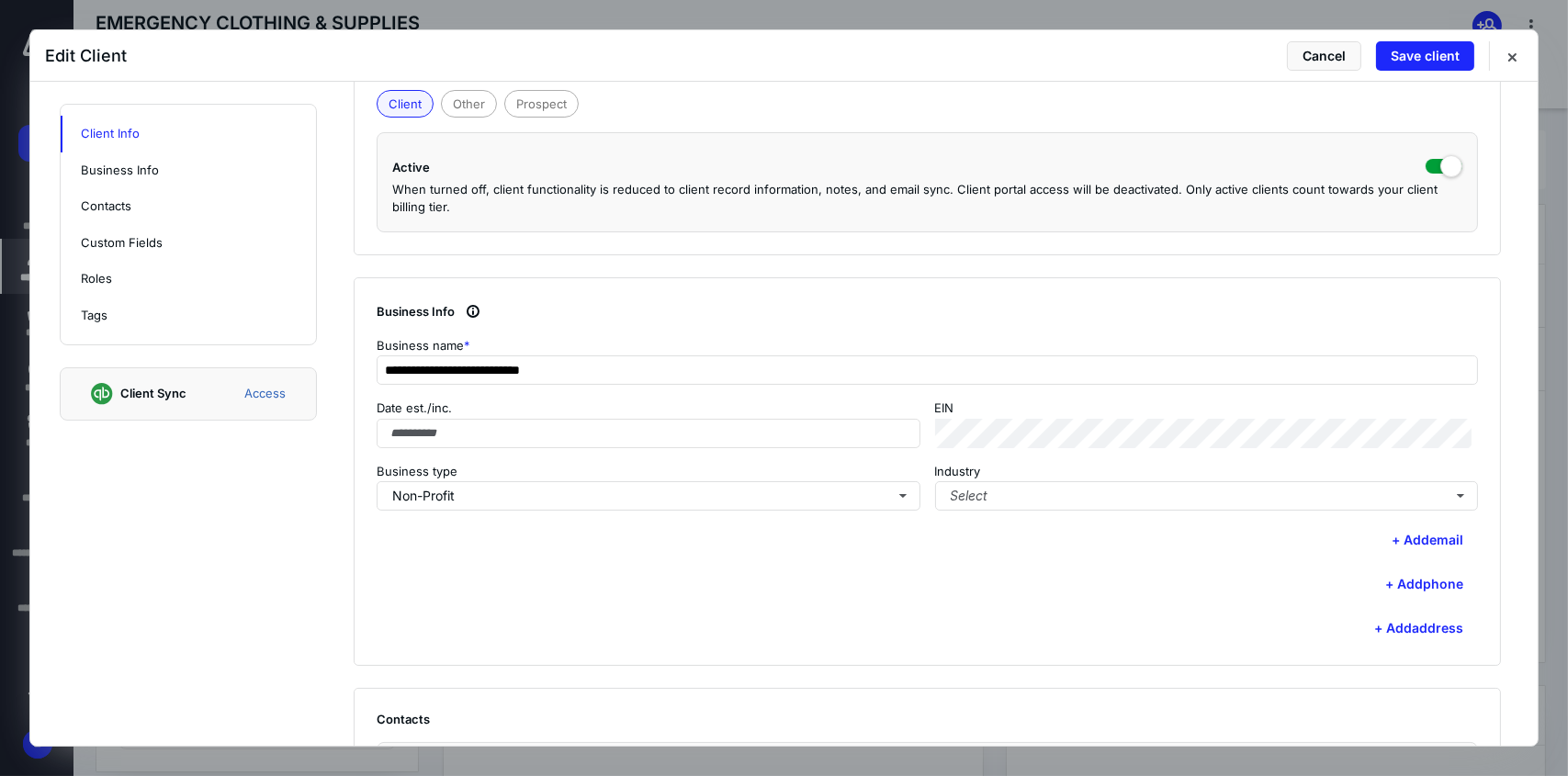 click on "**********" at bounding box center (927, 472) 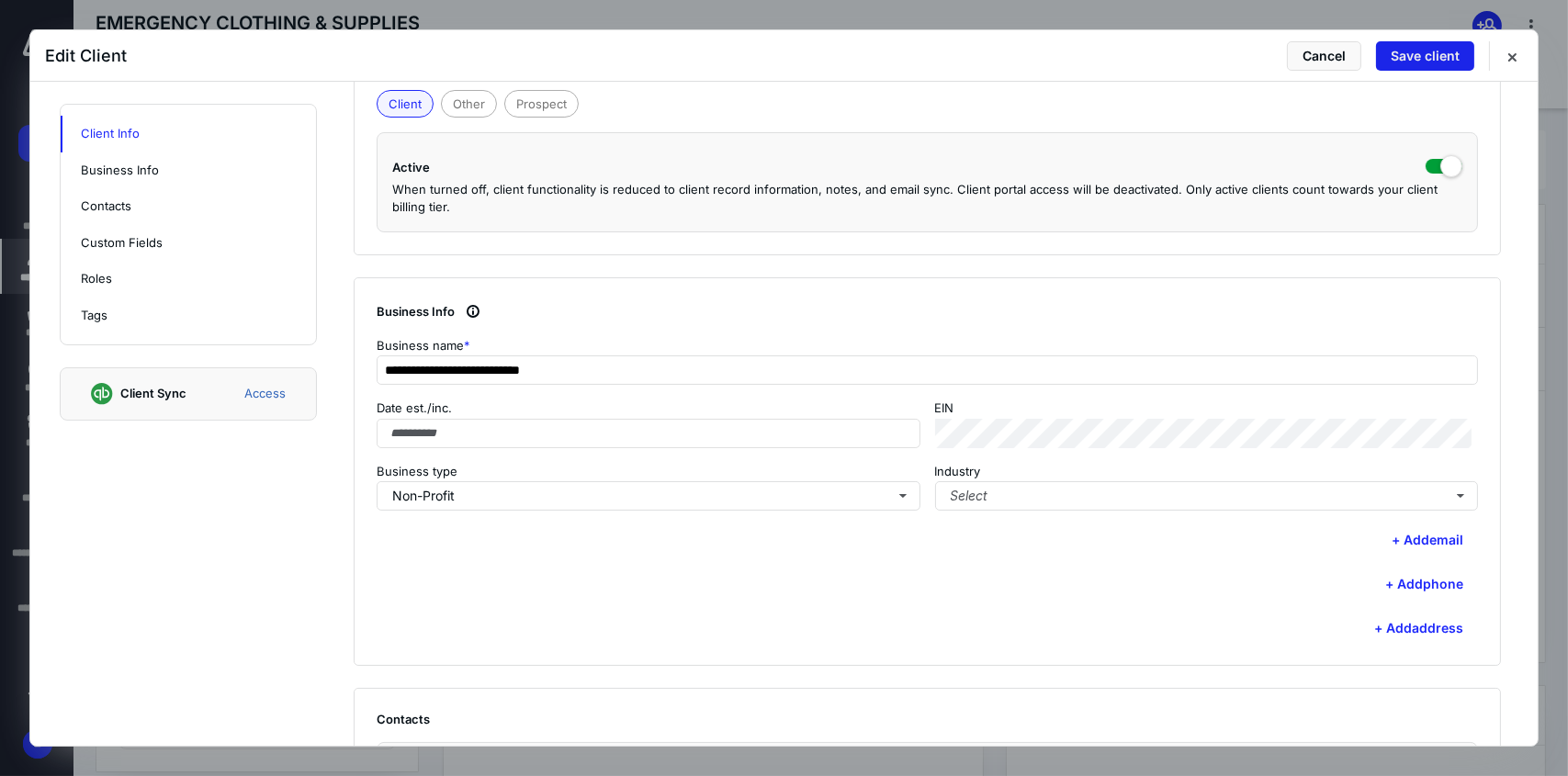 click on "Save client" at bounding box center [1425, 56] 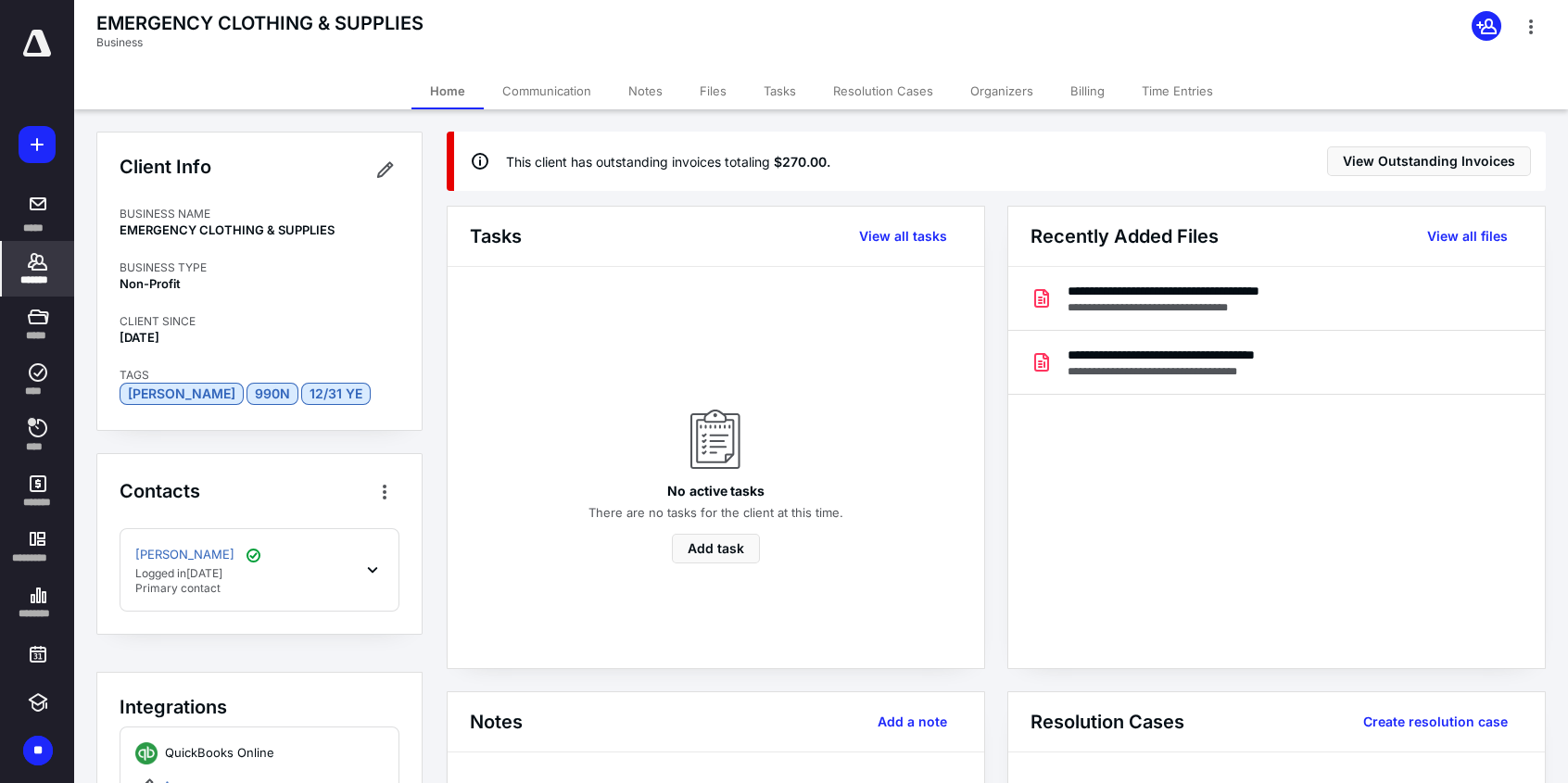 click 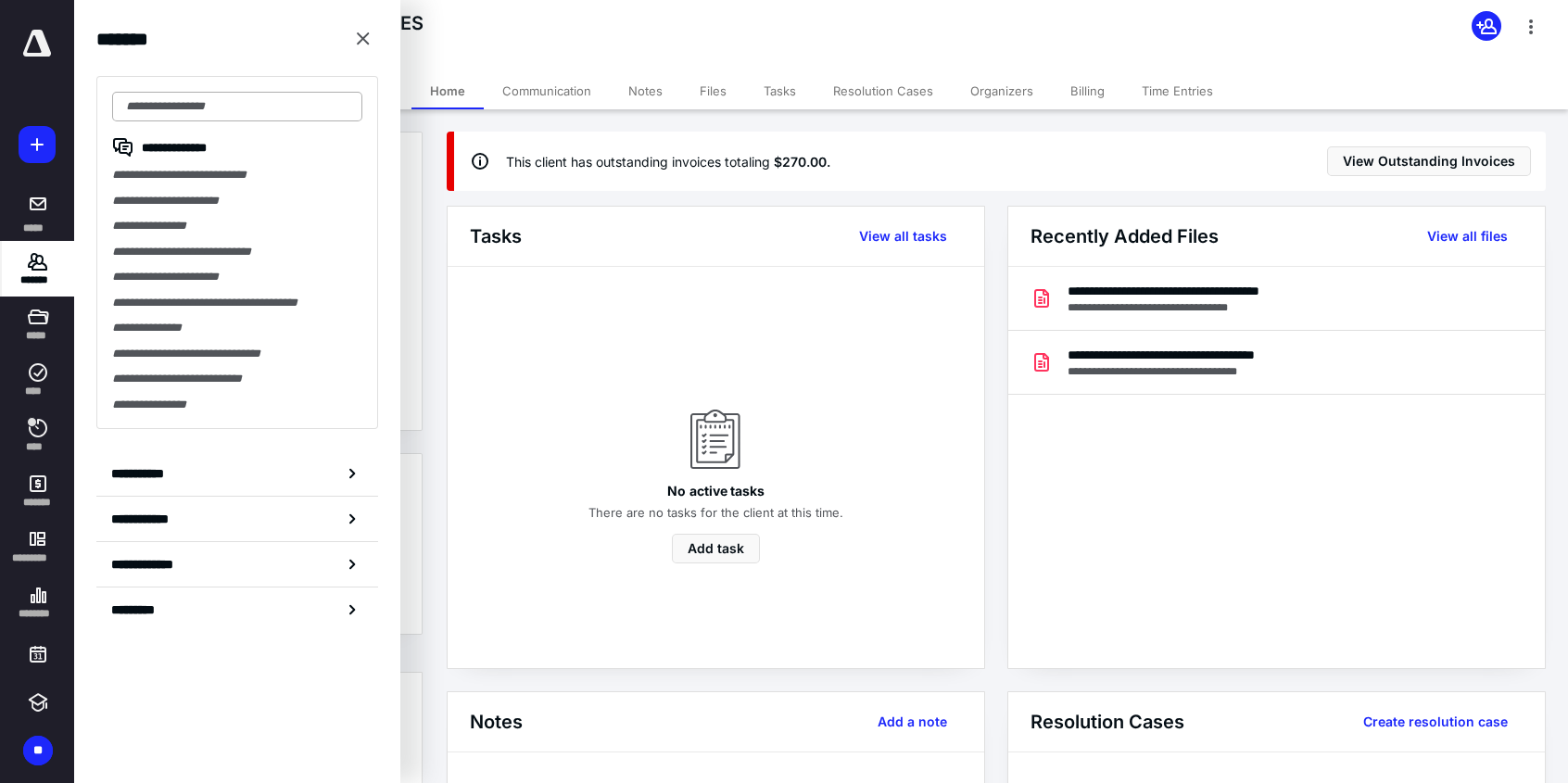 click at bounding box center (237, 107) 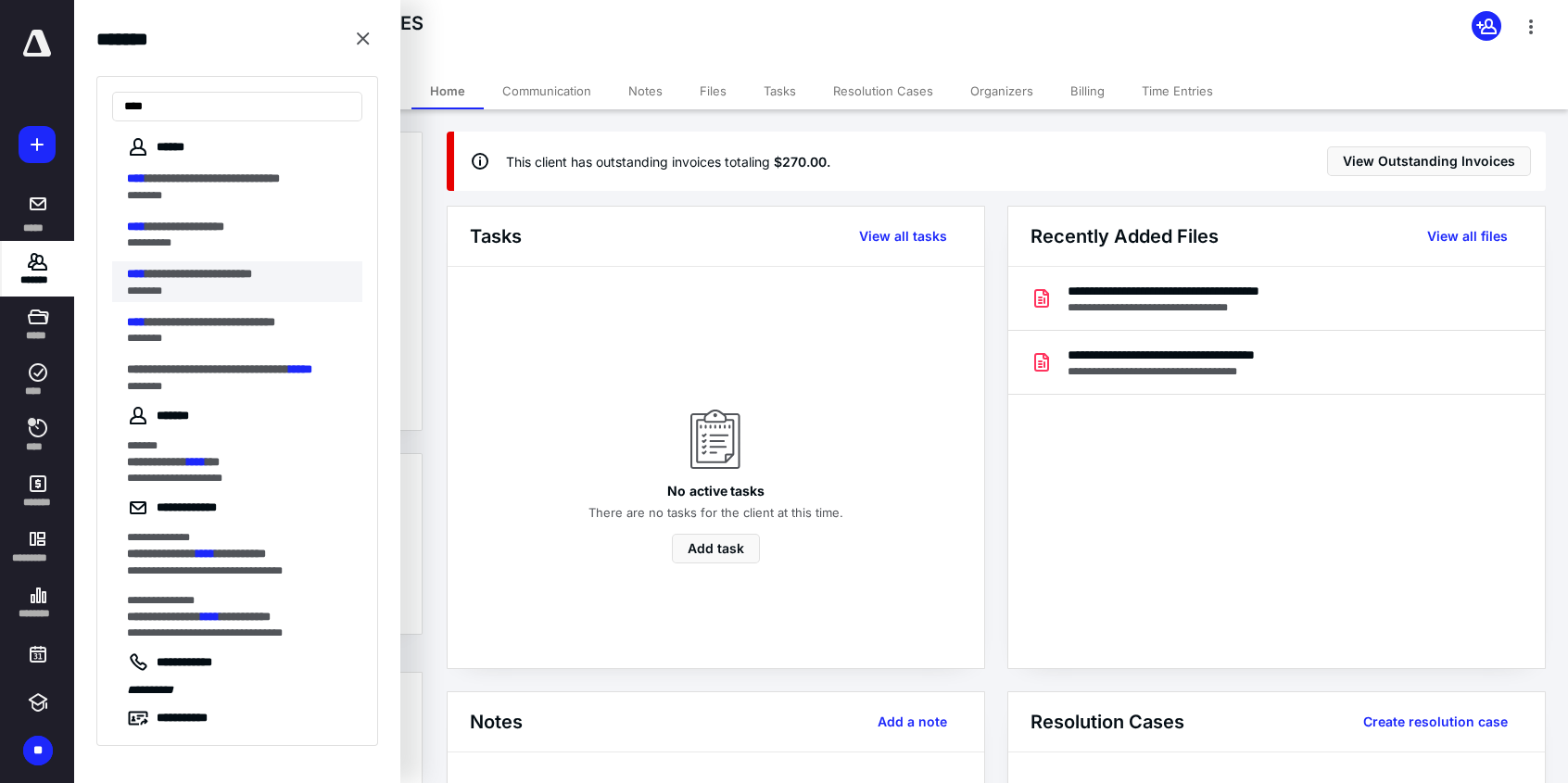 type on "****" 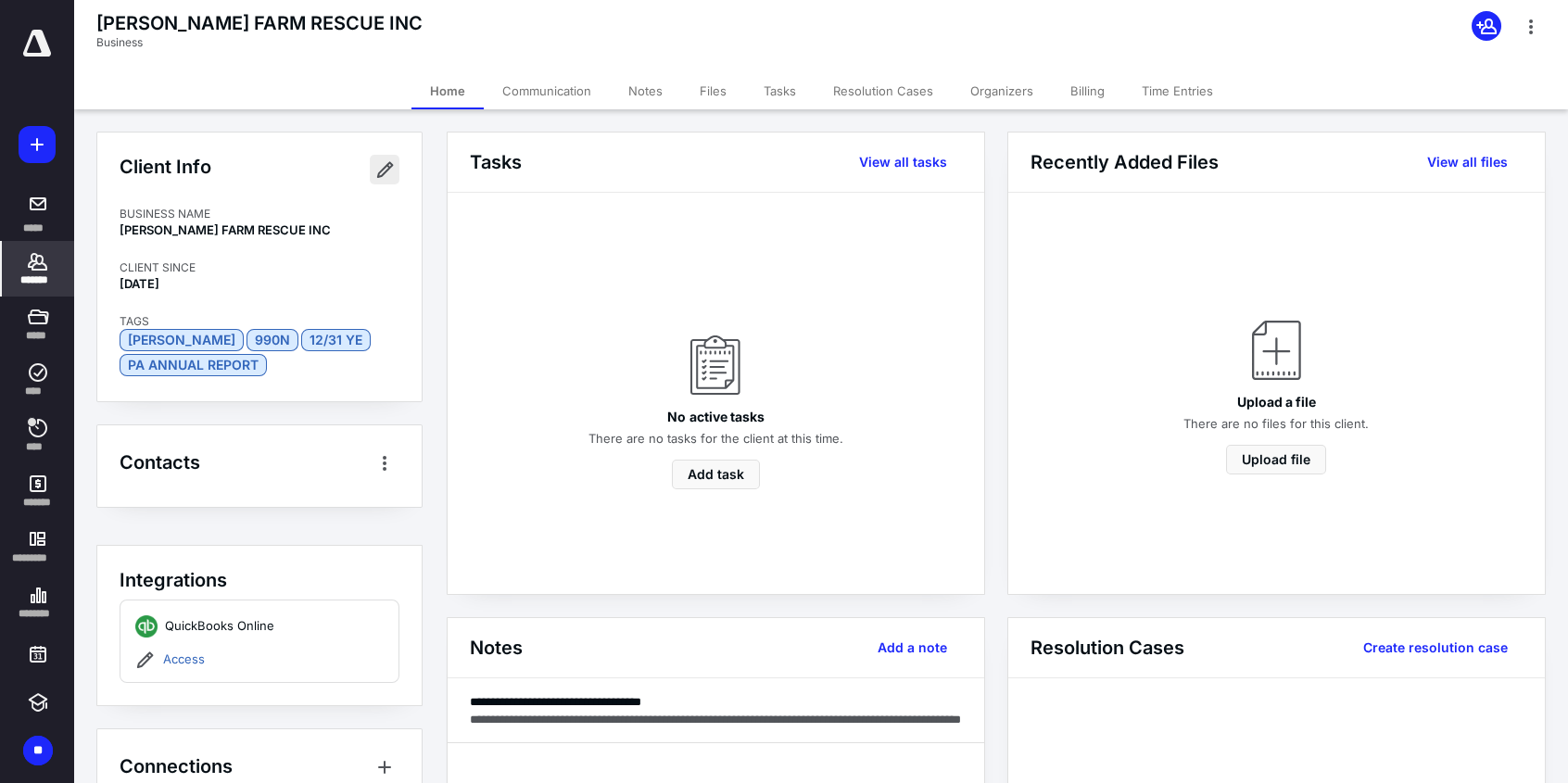 click at bounding box center (385, 170) 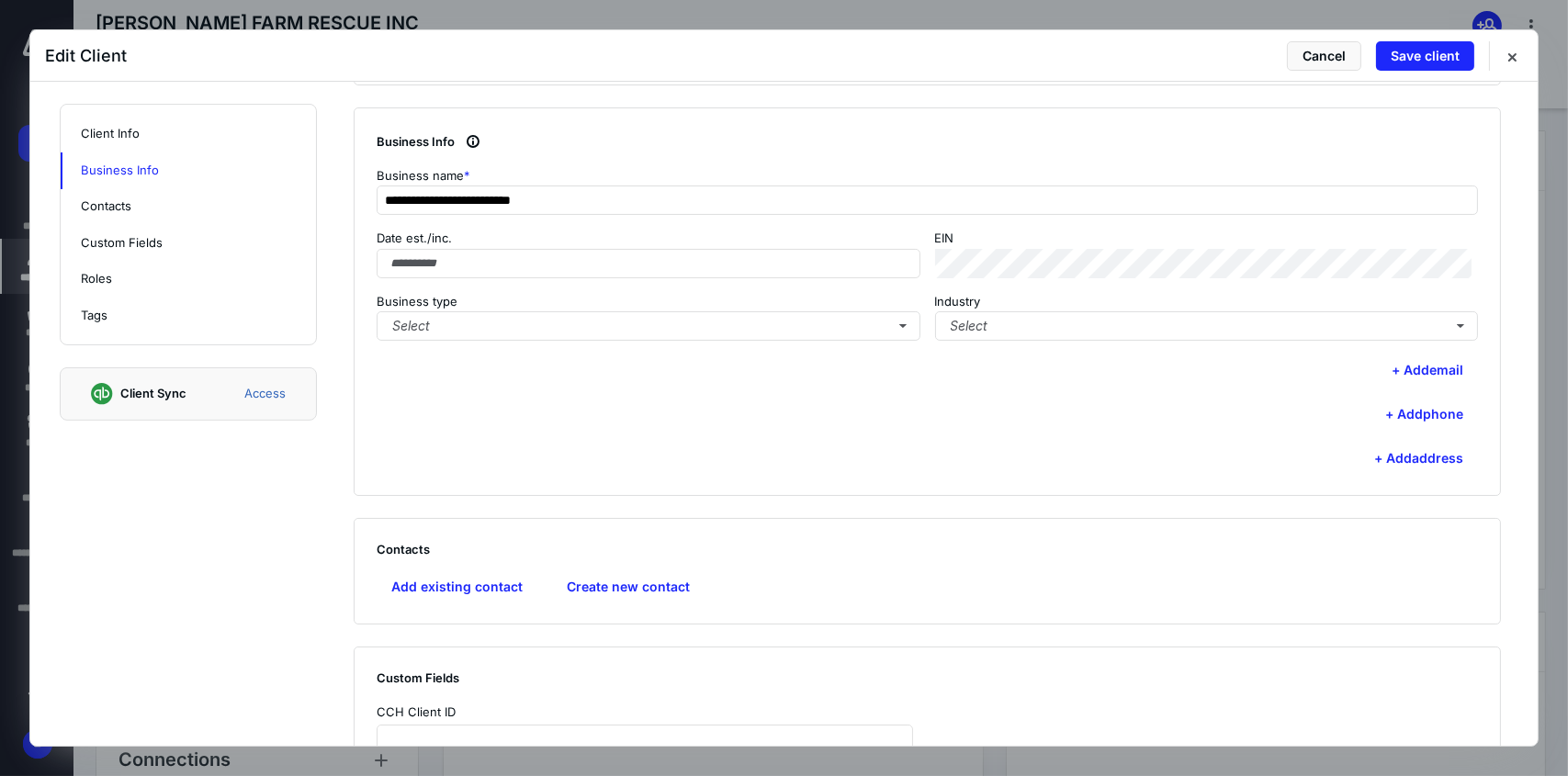 scroll, scrollTop: 551, scrollLeft: 0, axis: vertical 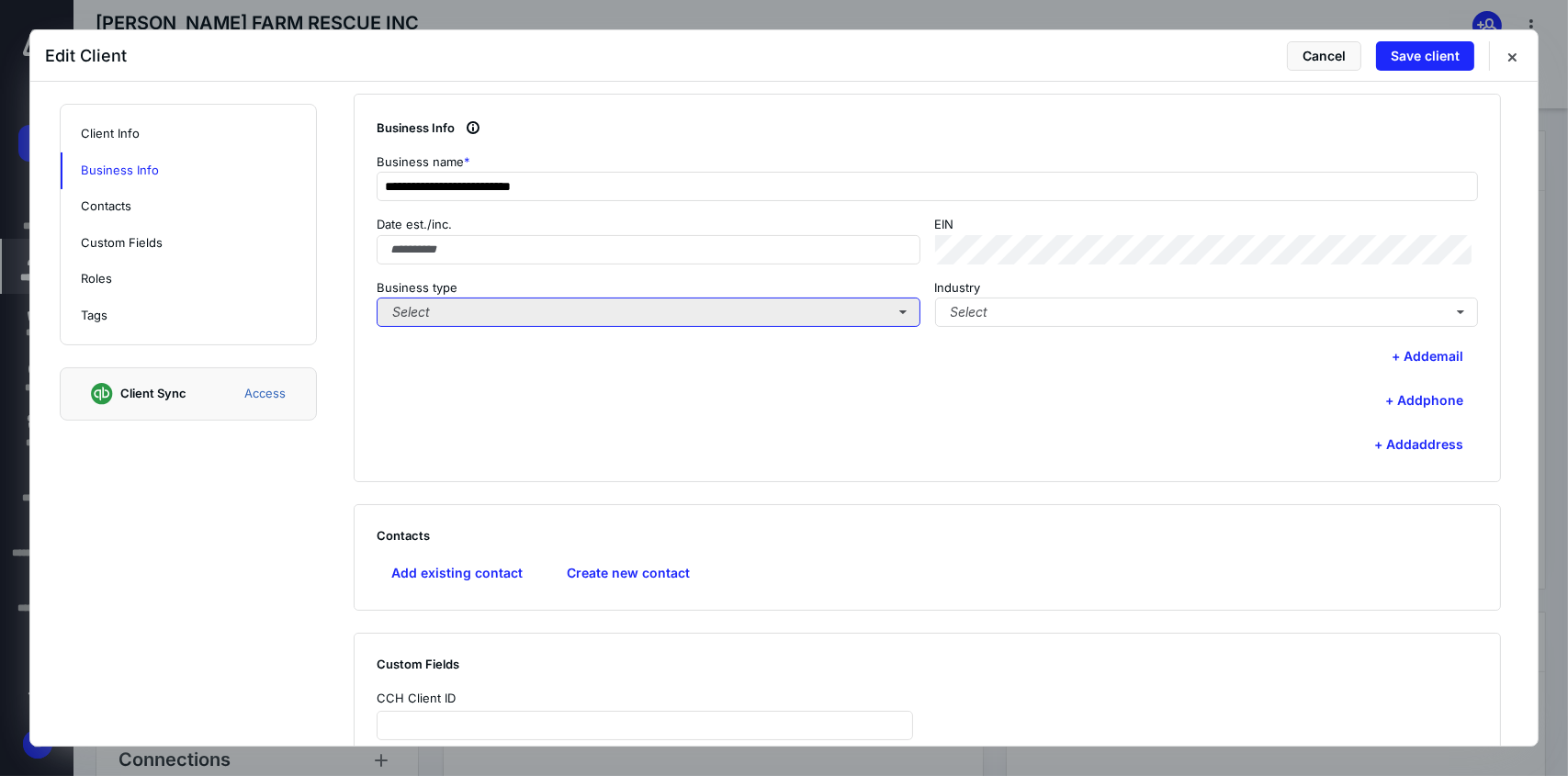 click on "Select" at bounding box center [649, 312] 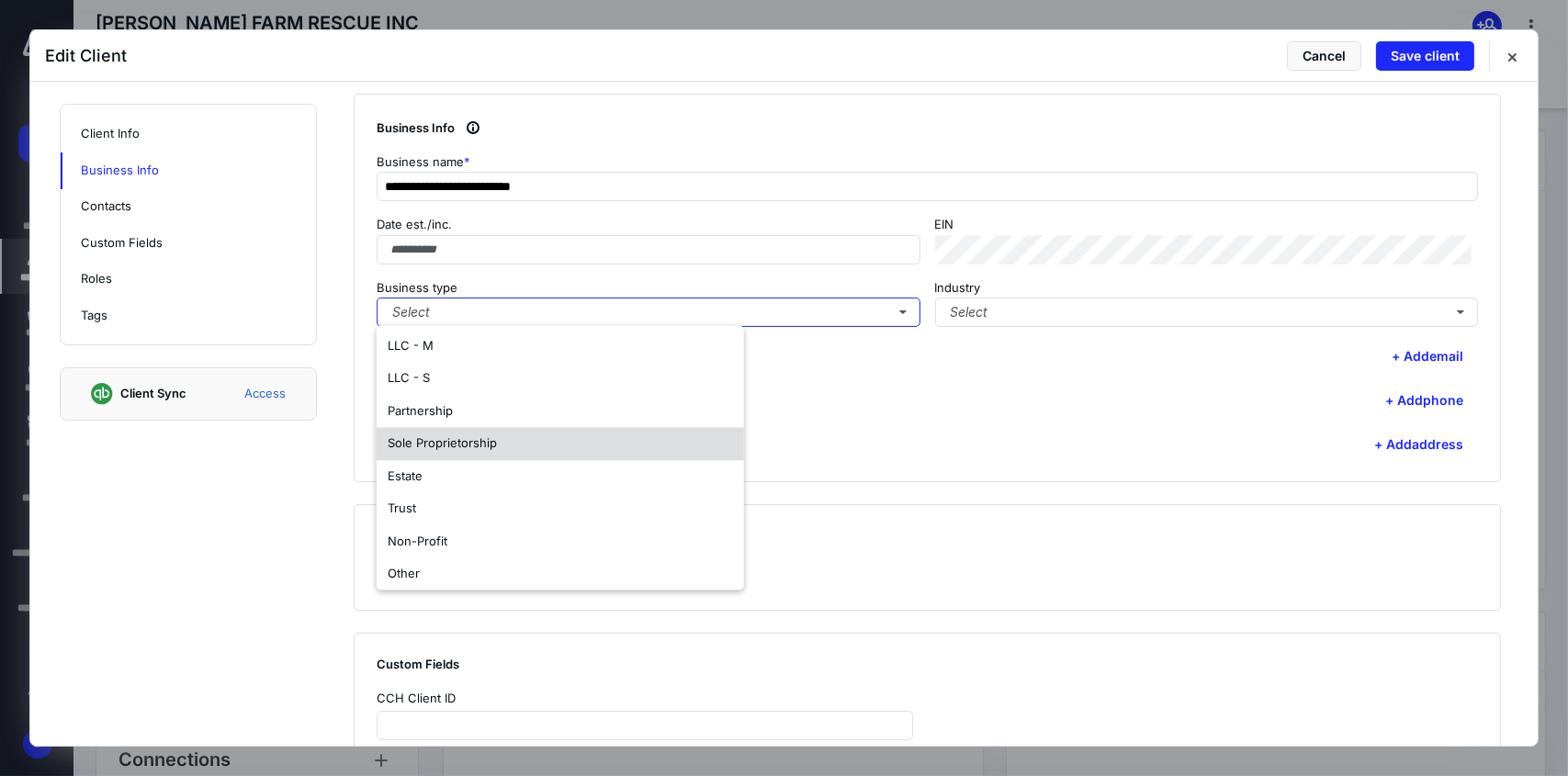 scroll, scrollTop: 107, scrollLeft: 0, axis: vertical 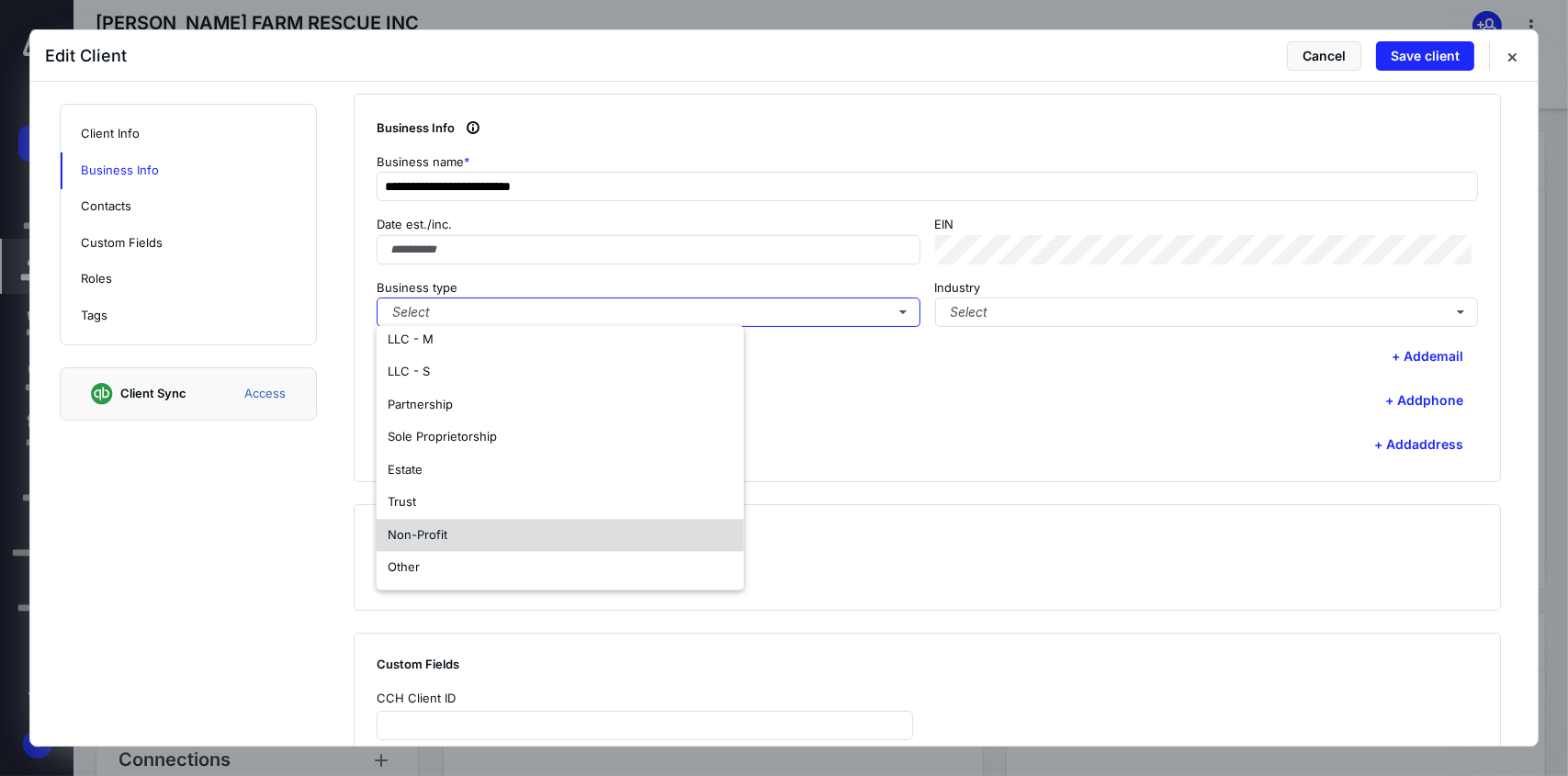 click on "Non-Profit" at bounding box center [560, 535] 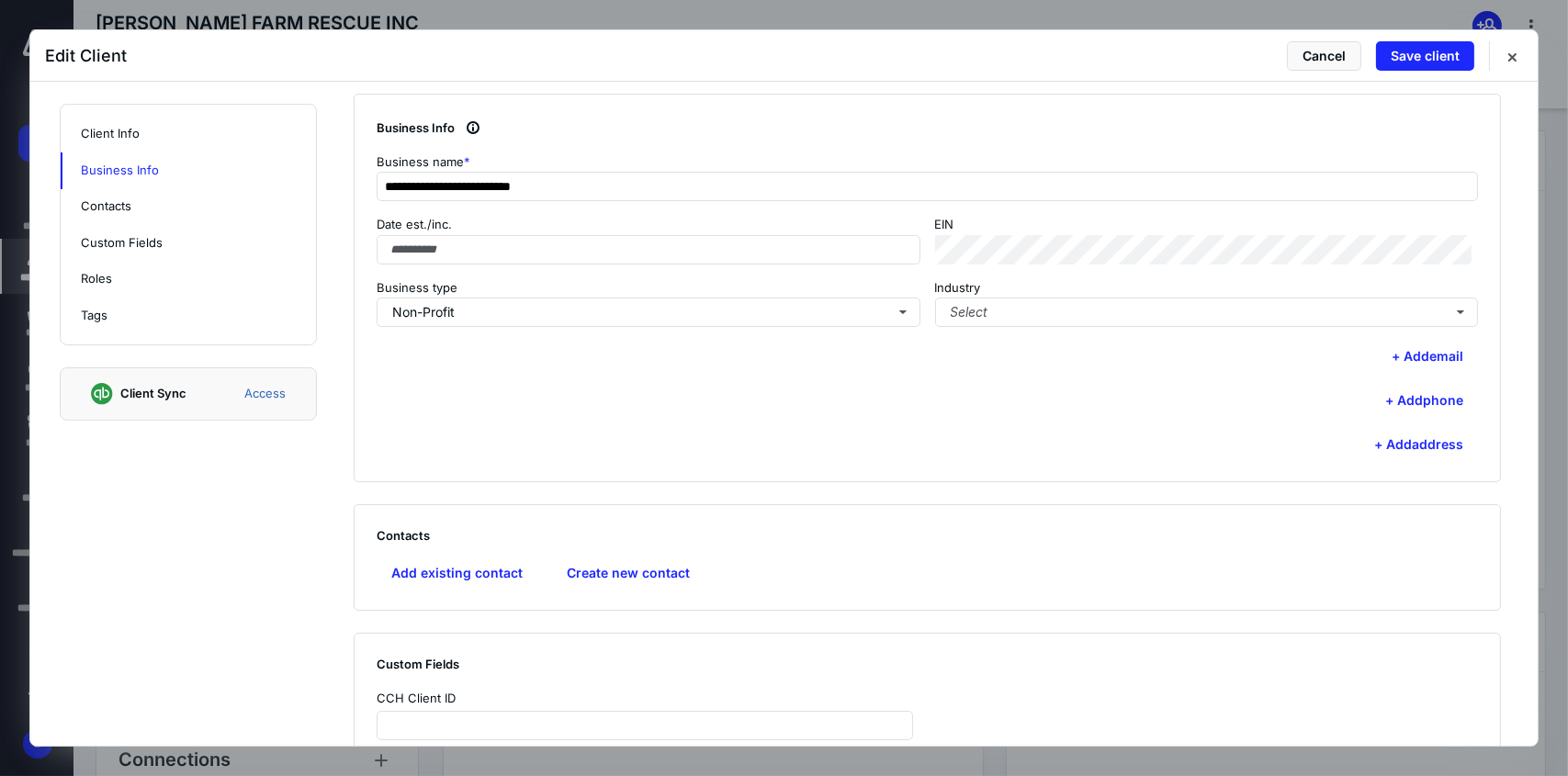 click on "**********" at bounding box center (938, 460) 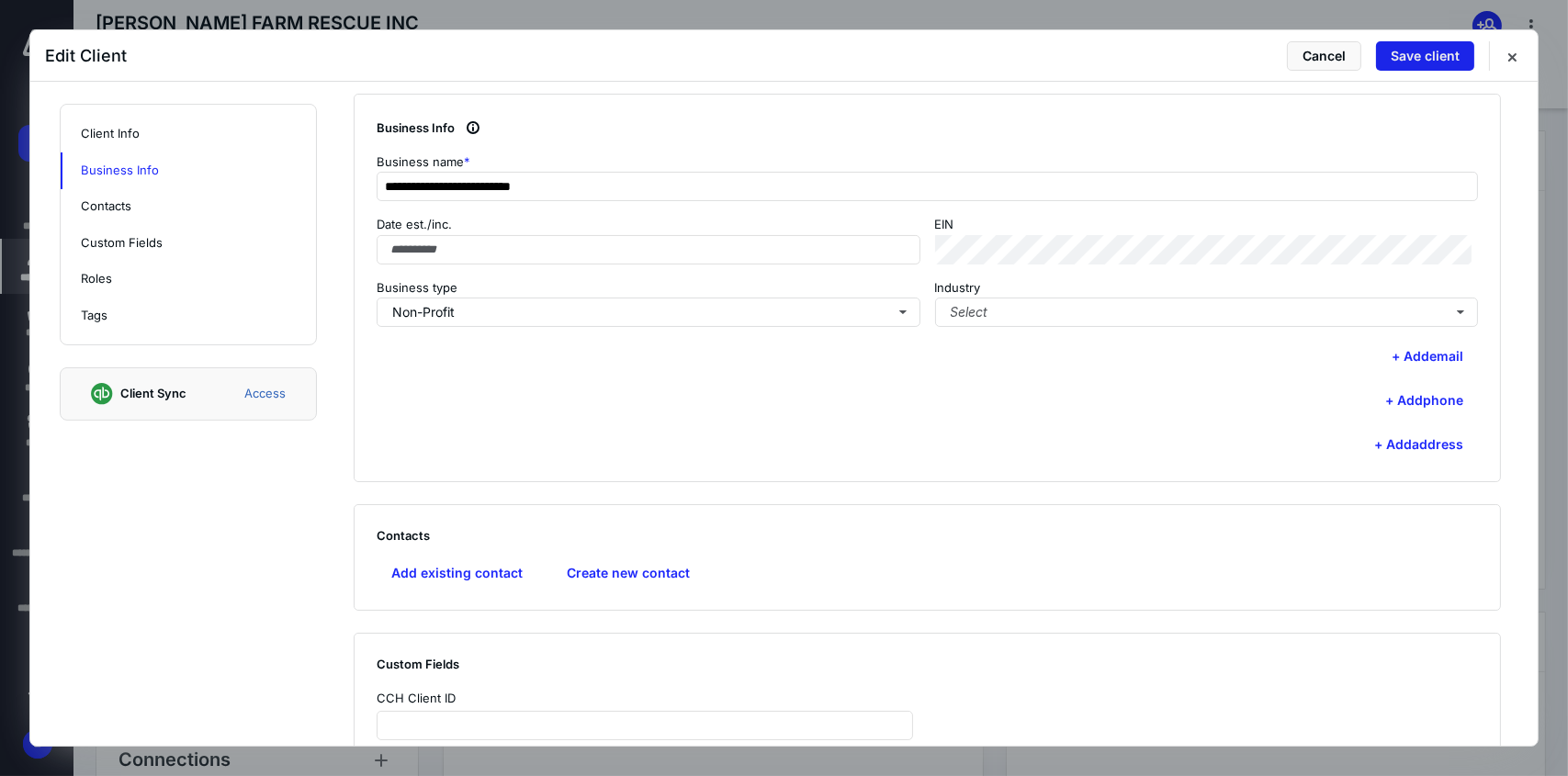 click on "Save client" at bounding box center [1425, 56] 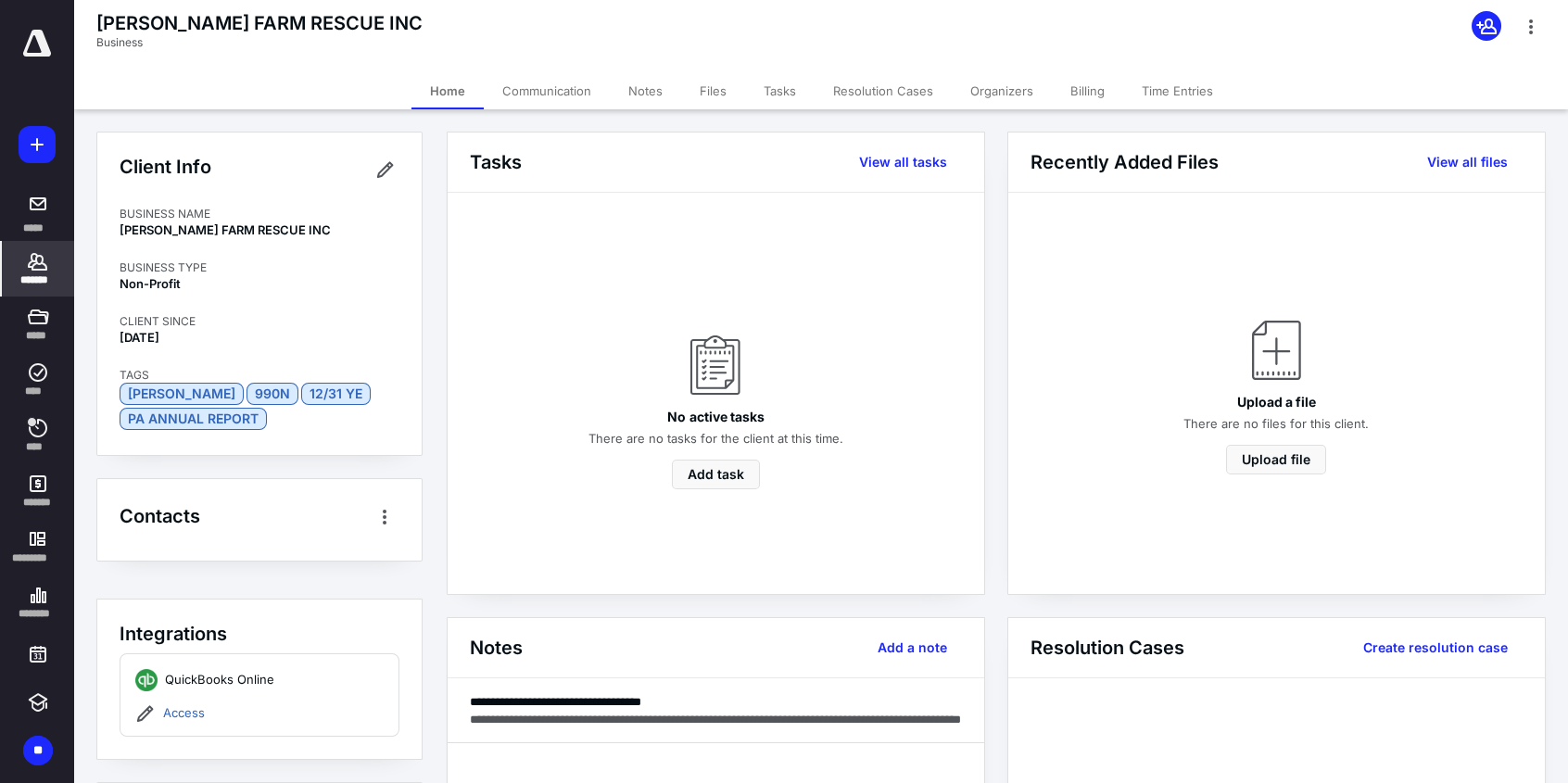 click on "*******" at bounding box center [38, 280] 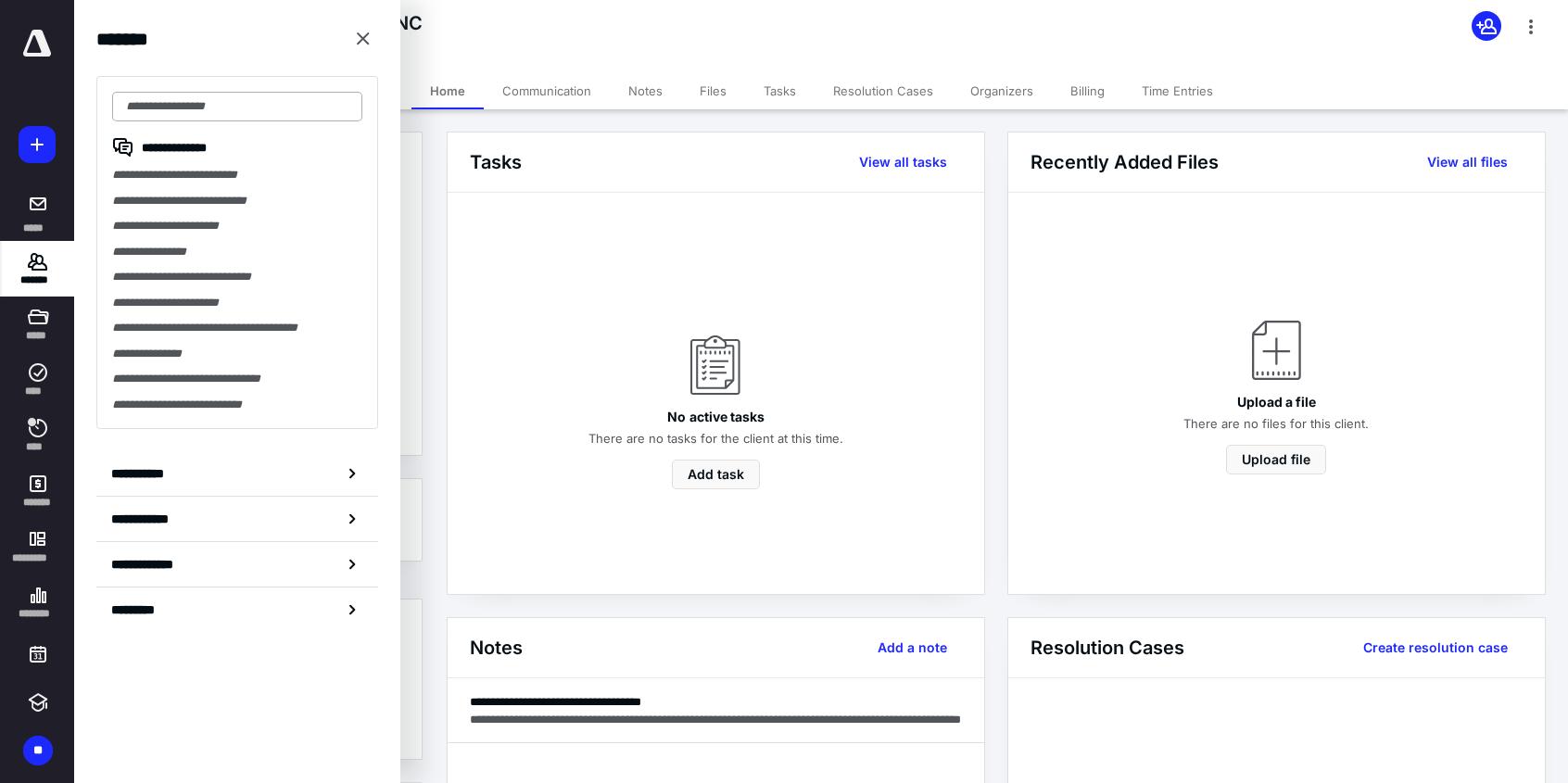 click at bounding box center [237, 107] 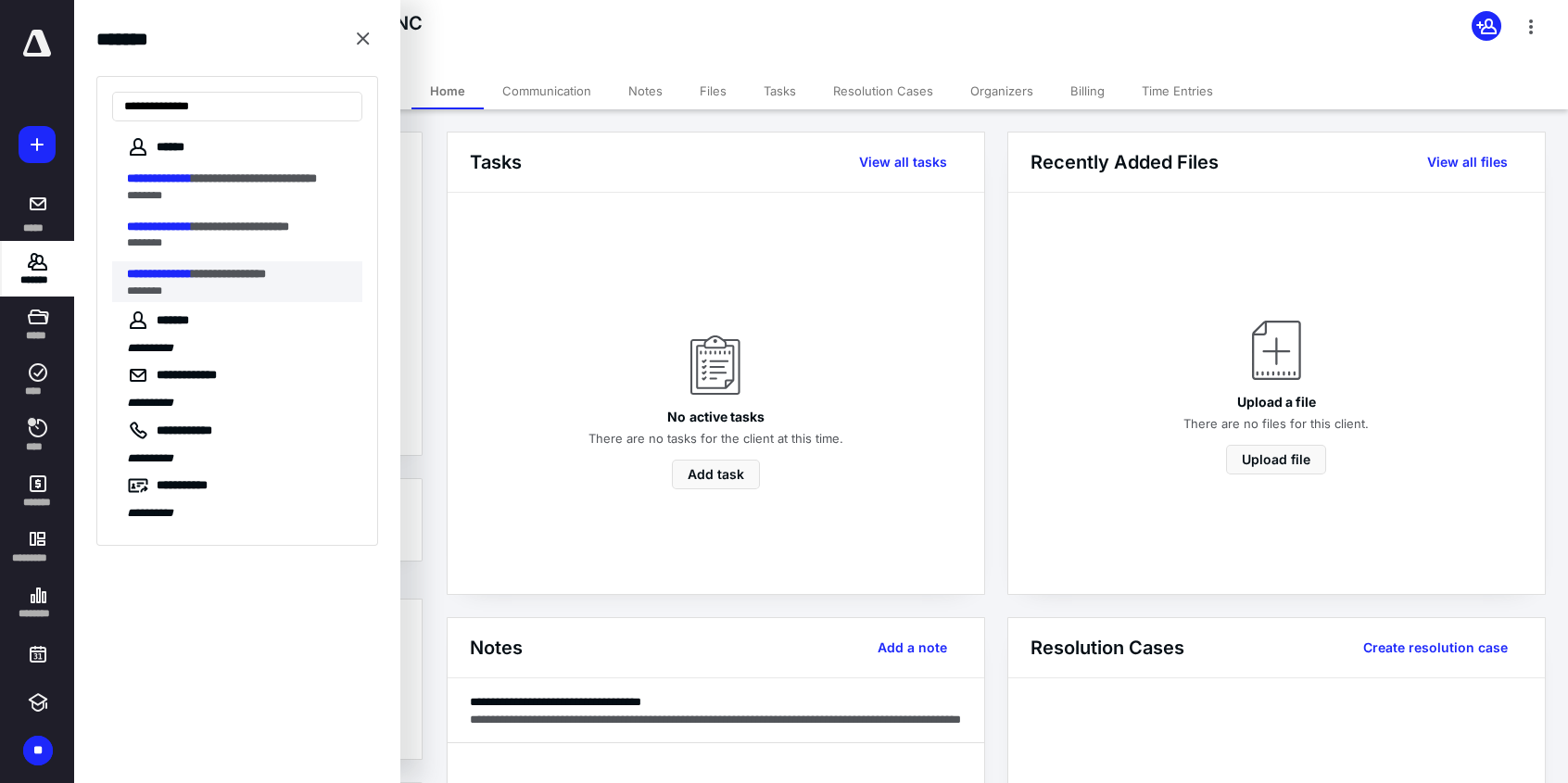 type on "**********" 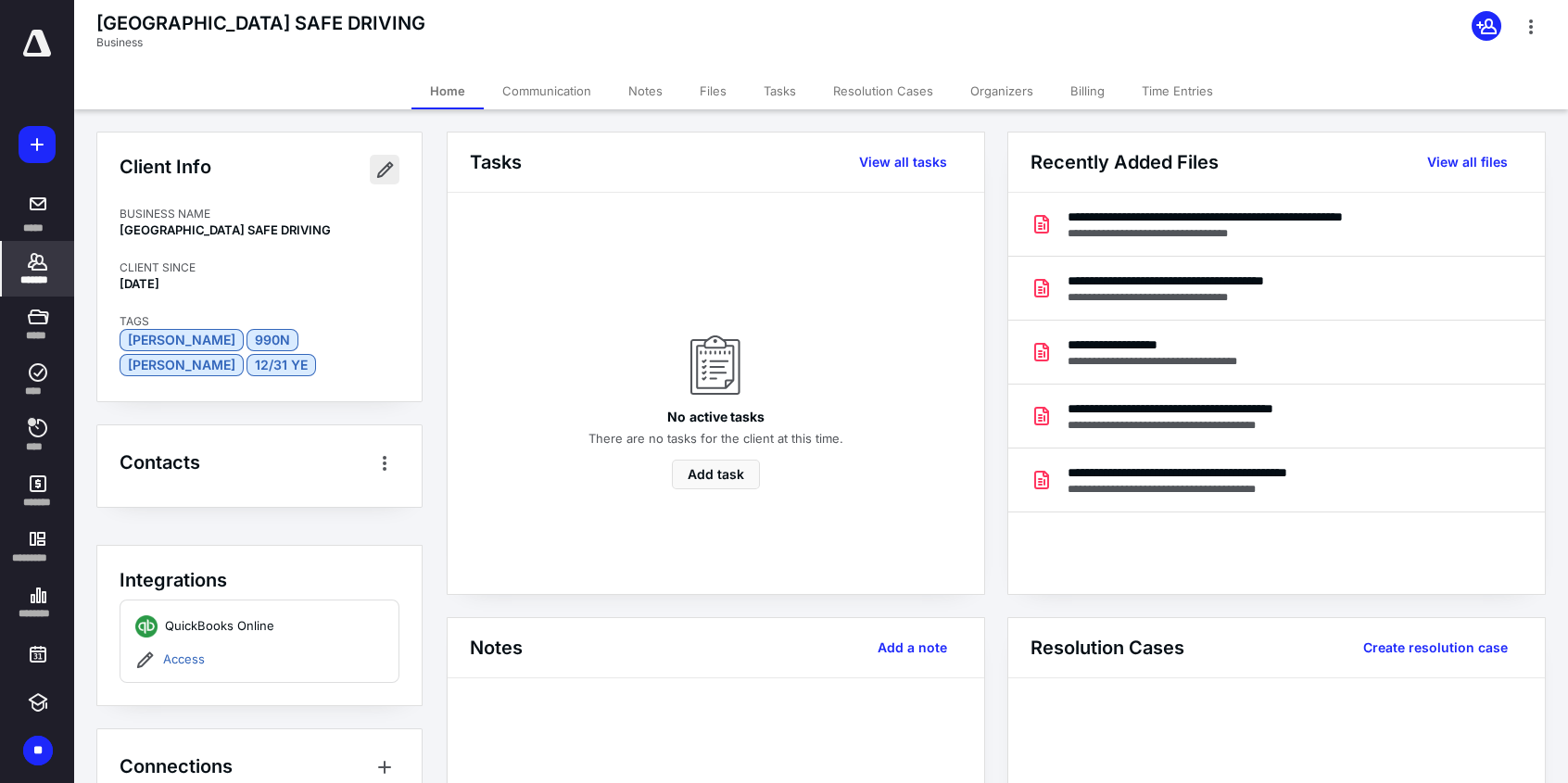 click at bounding box center [385, 170] 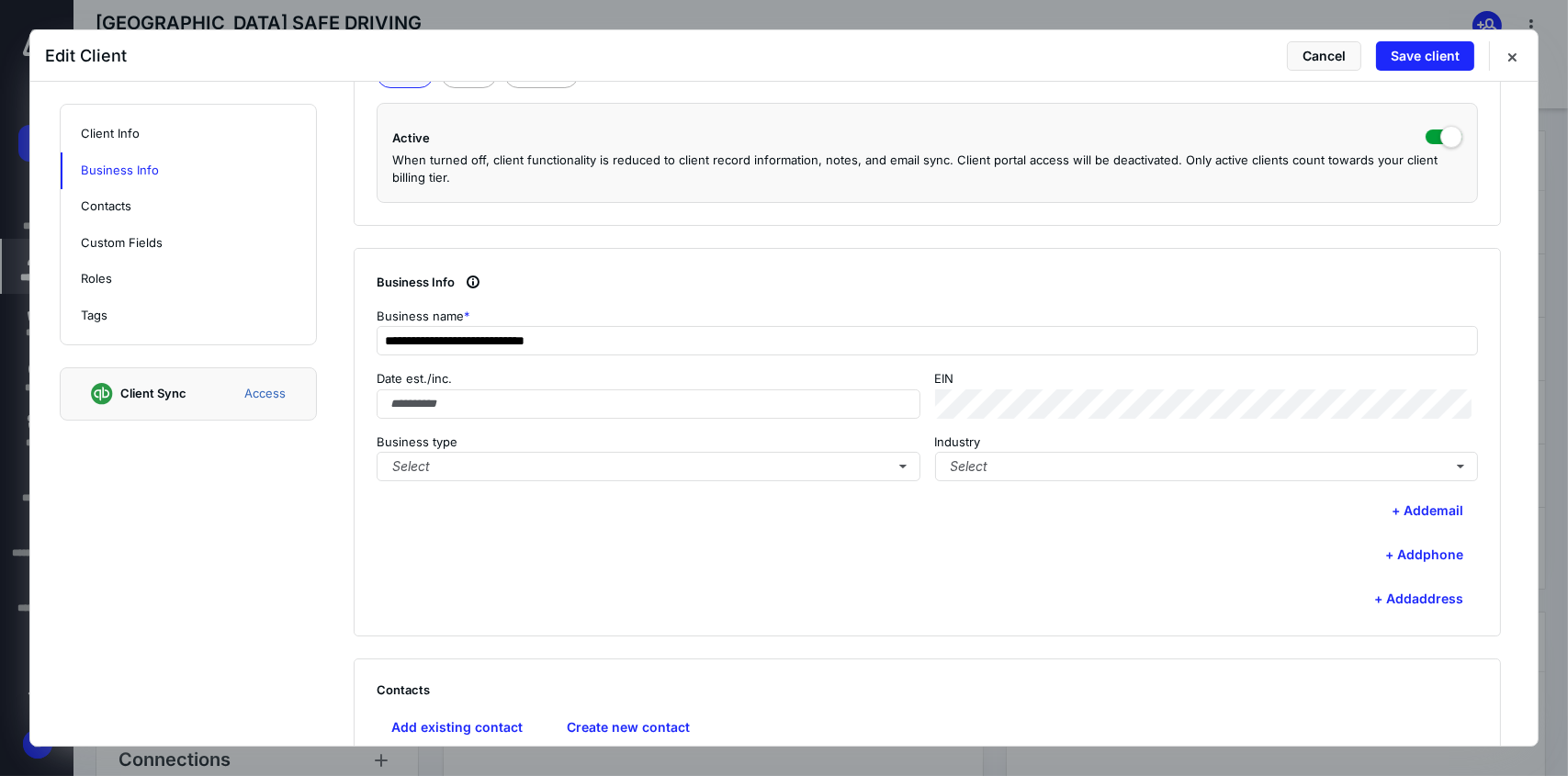 scroll, scrollTop: 459, scrollLeft: 0, axis: vertical 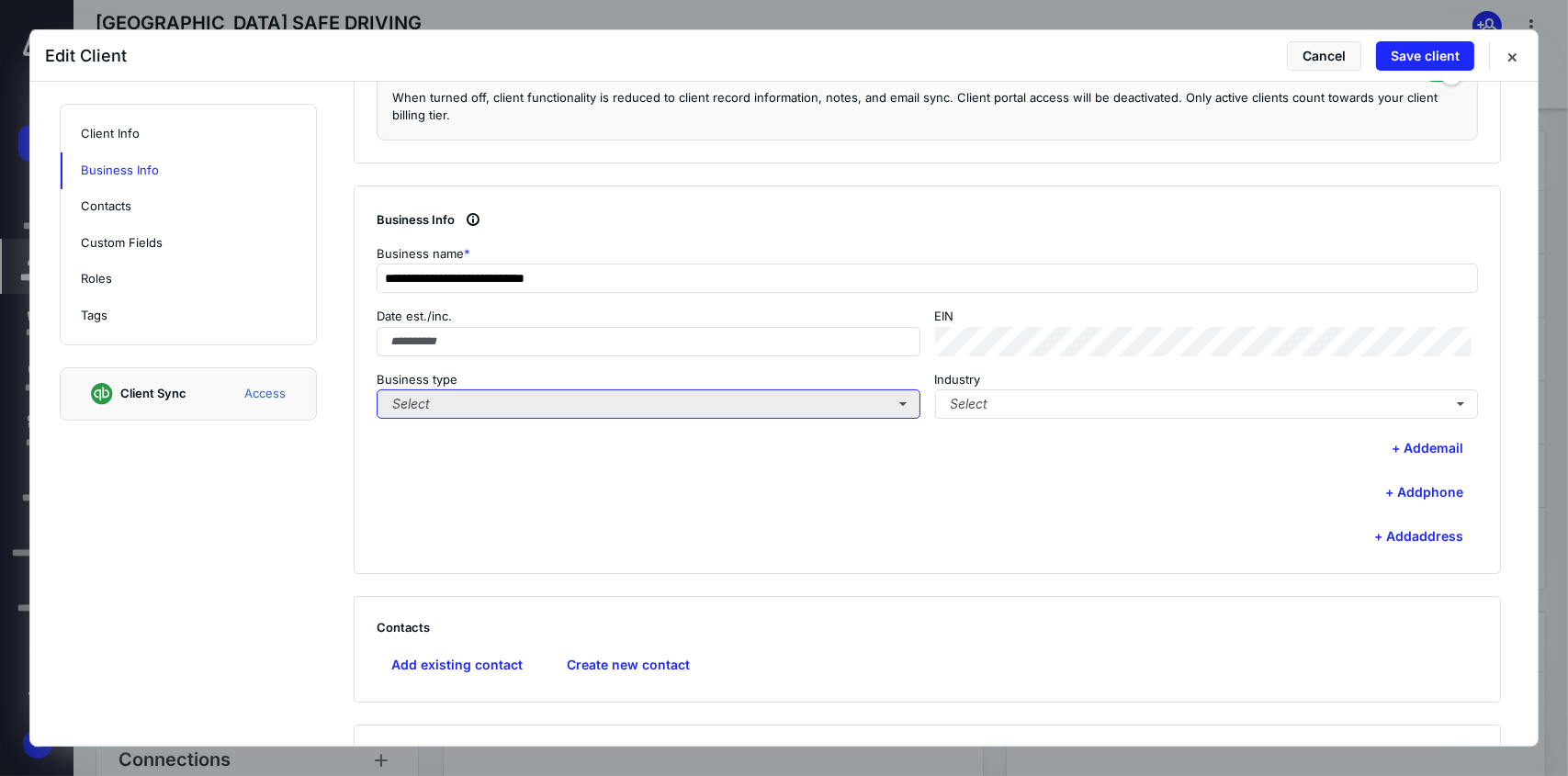 click on "Select" at bounding box center [649, 404] 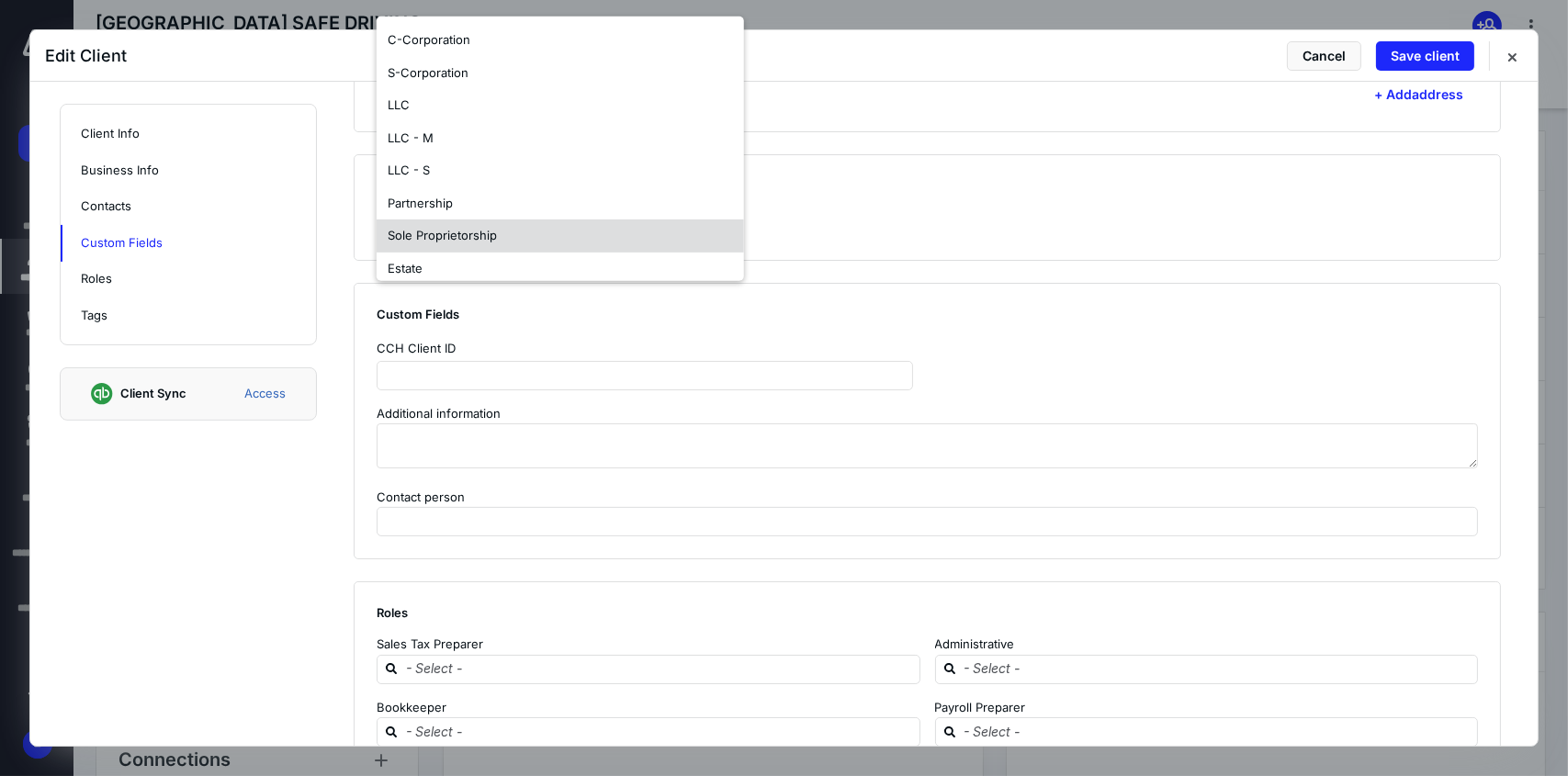 scroll, scrollTop: 918, scrollLeft: 0, axis: vertical 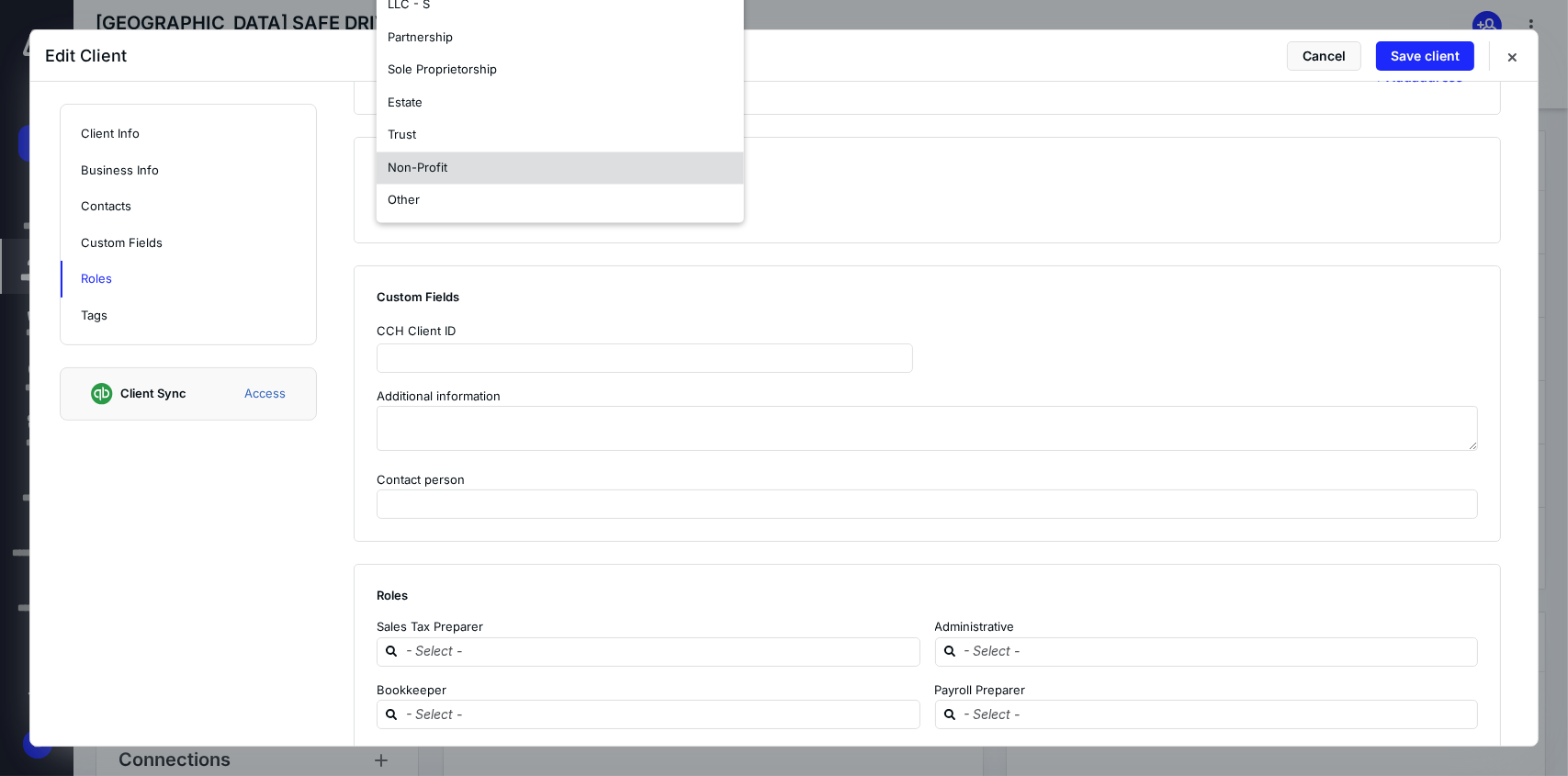 click on "Non-Profit" at bounding box center [560, 168] 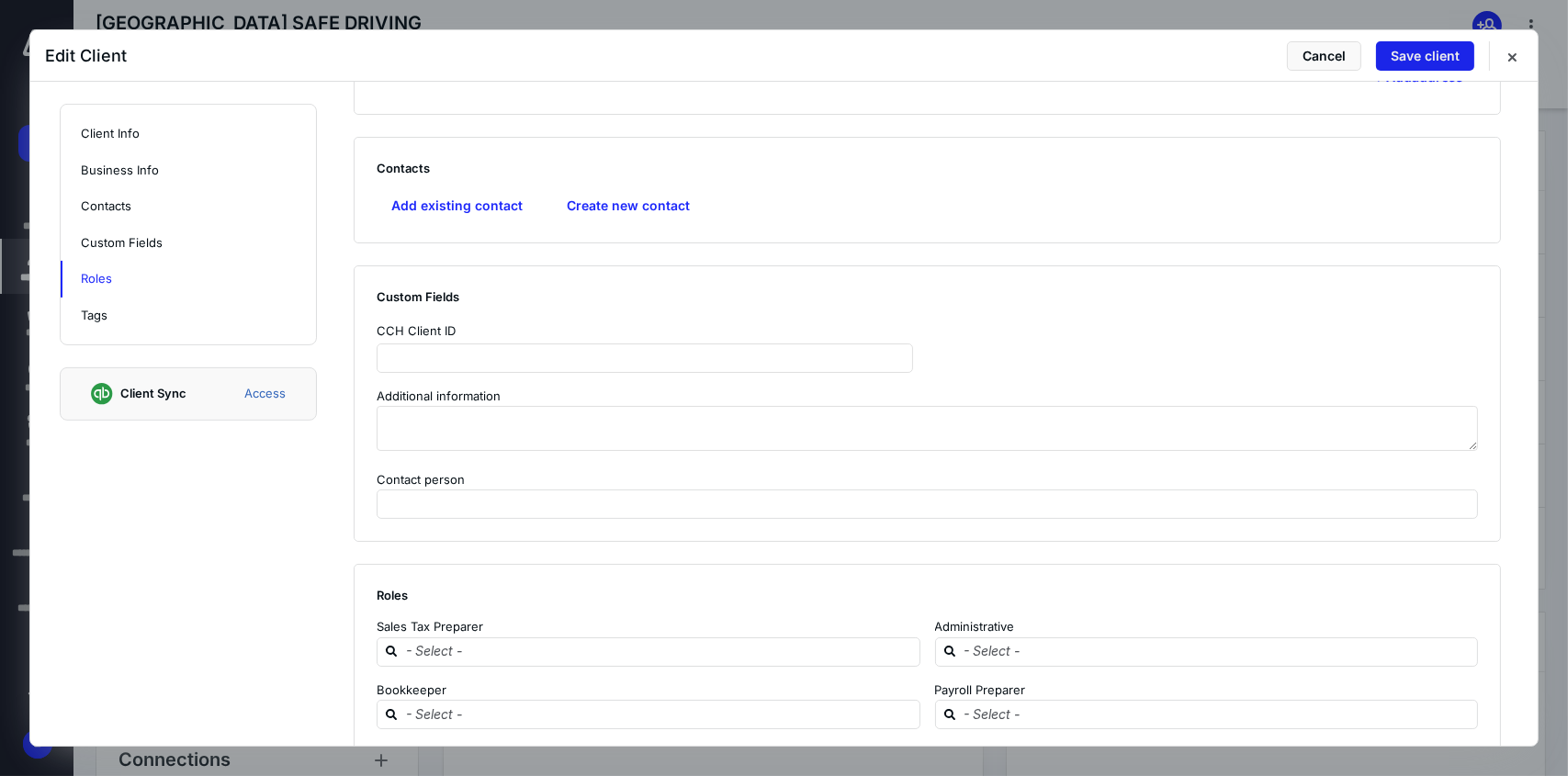 click on "Save client" at bounding box center [1425, 56] 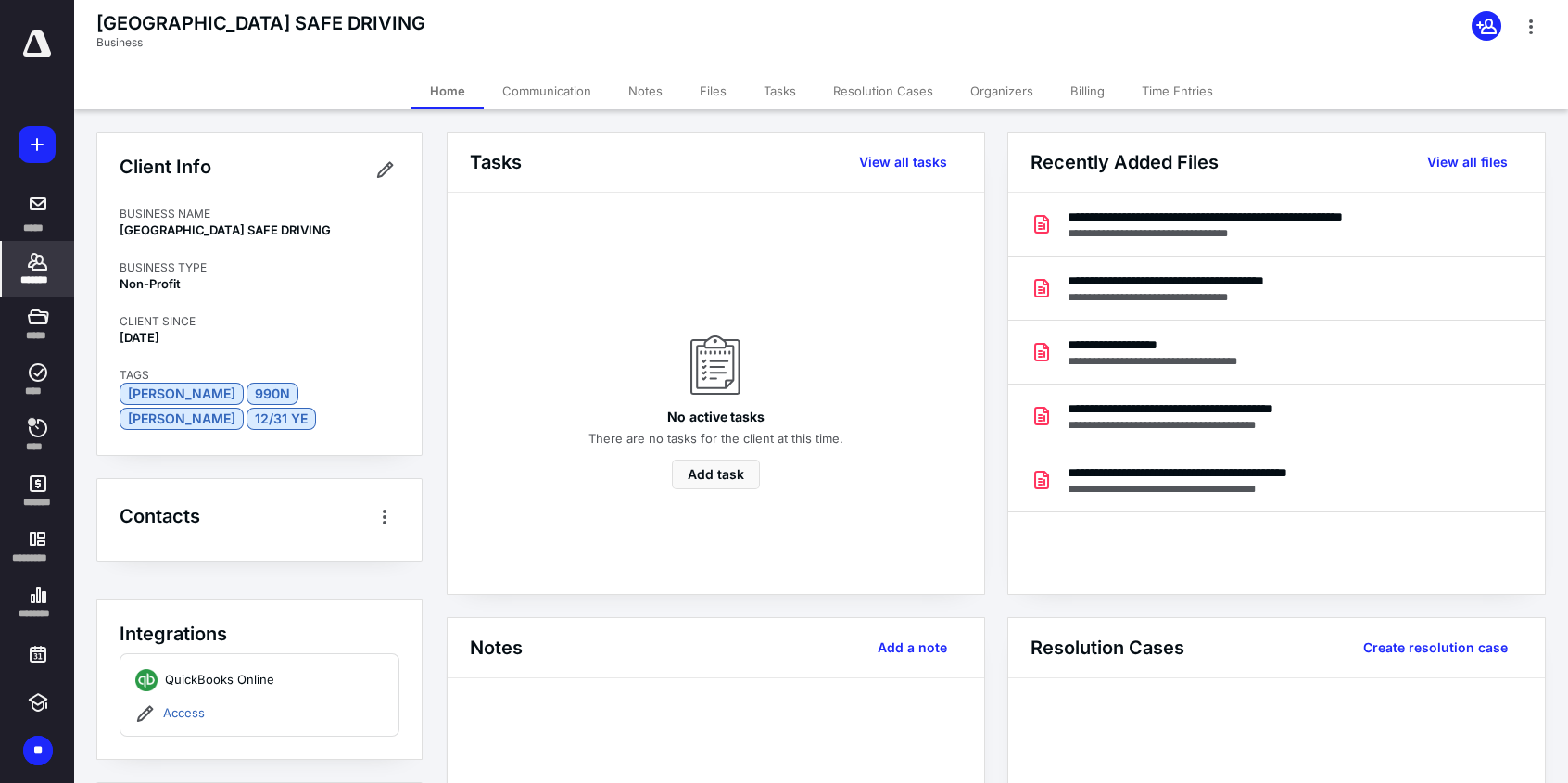 click on "*******" at bounding box center (38, 280) 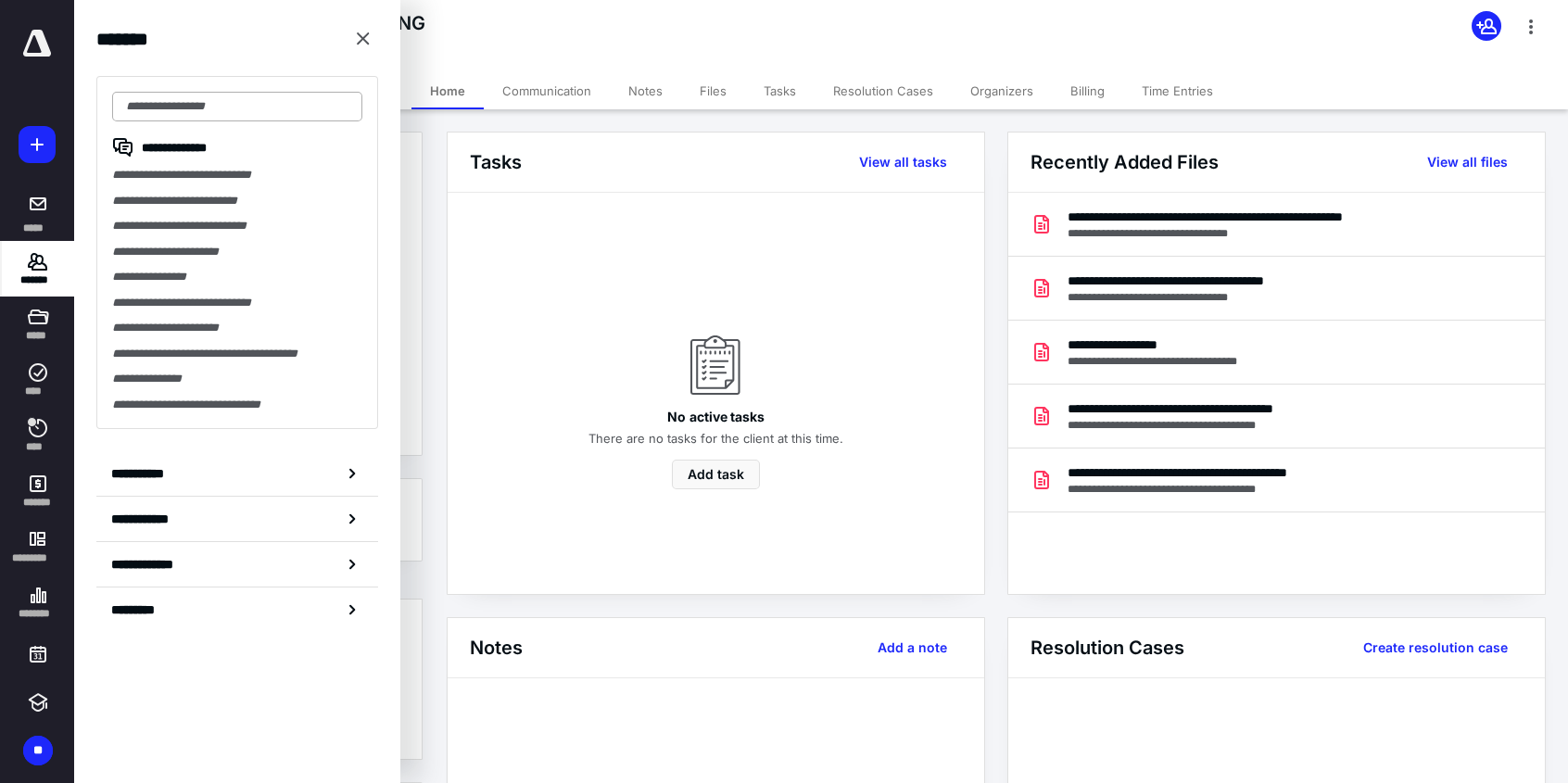 click at bounding box center (237, 107) 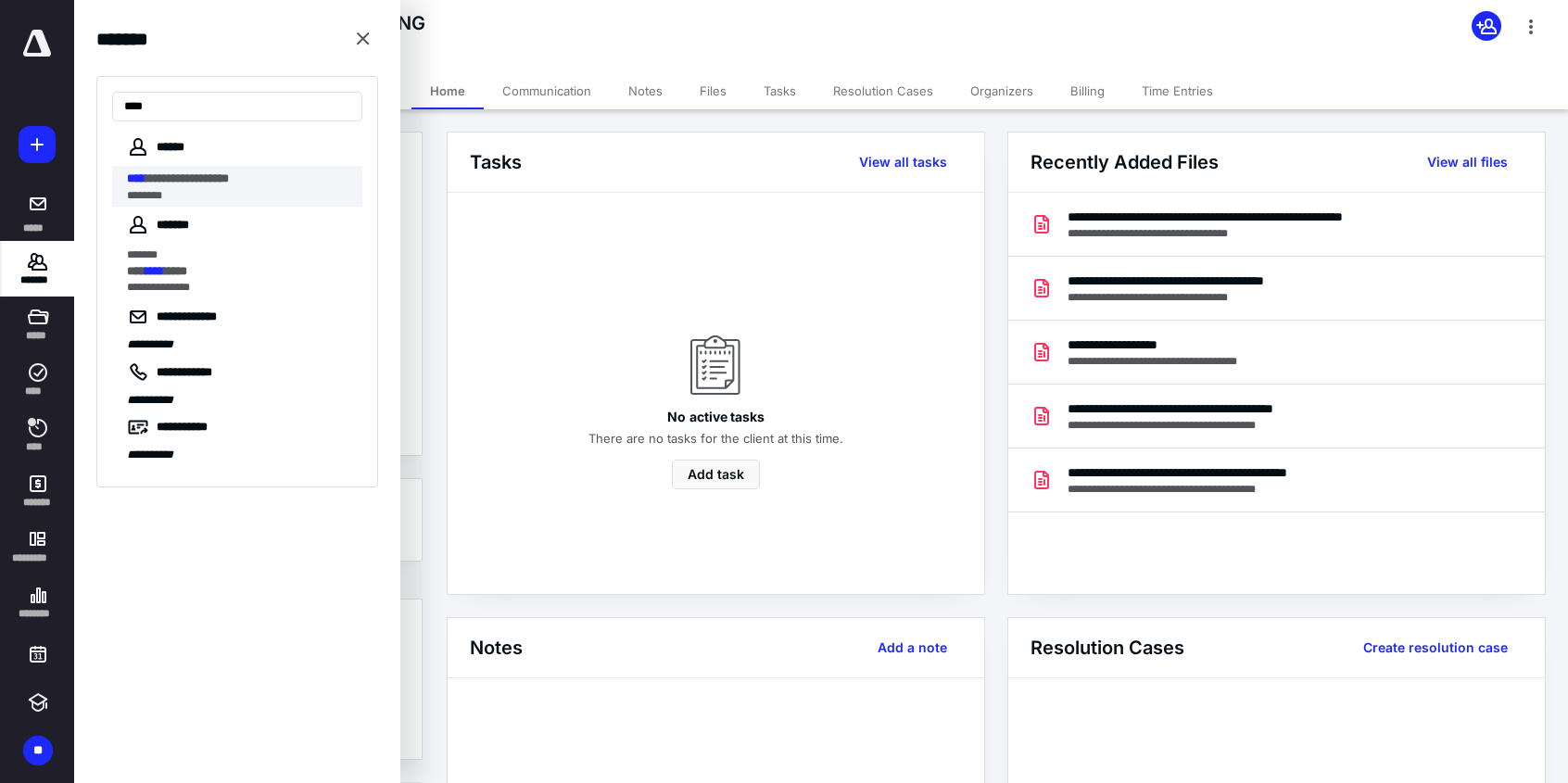 type on "****" 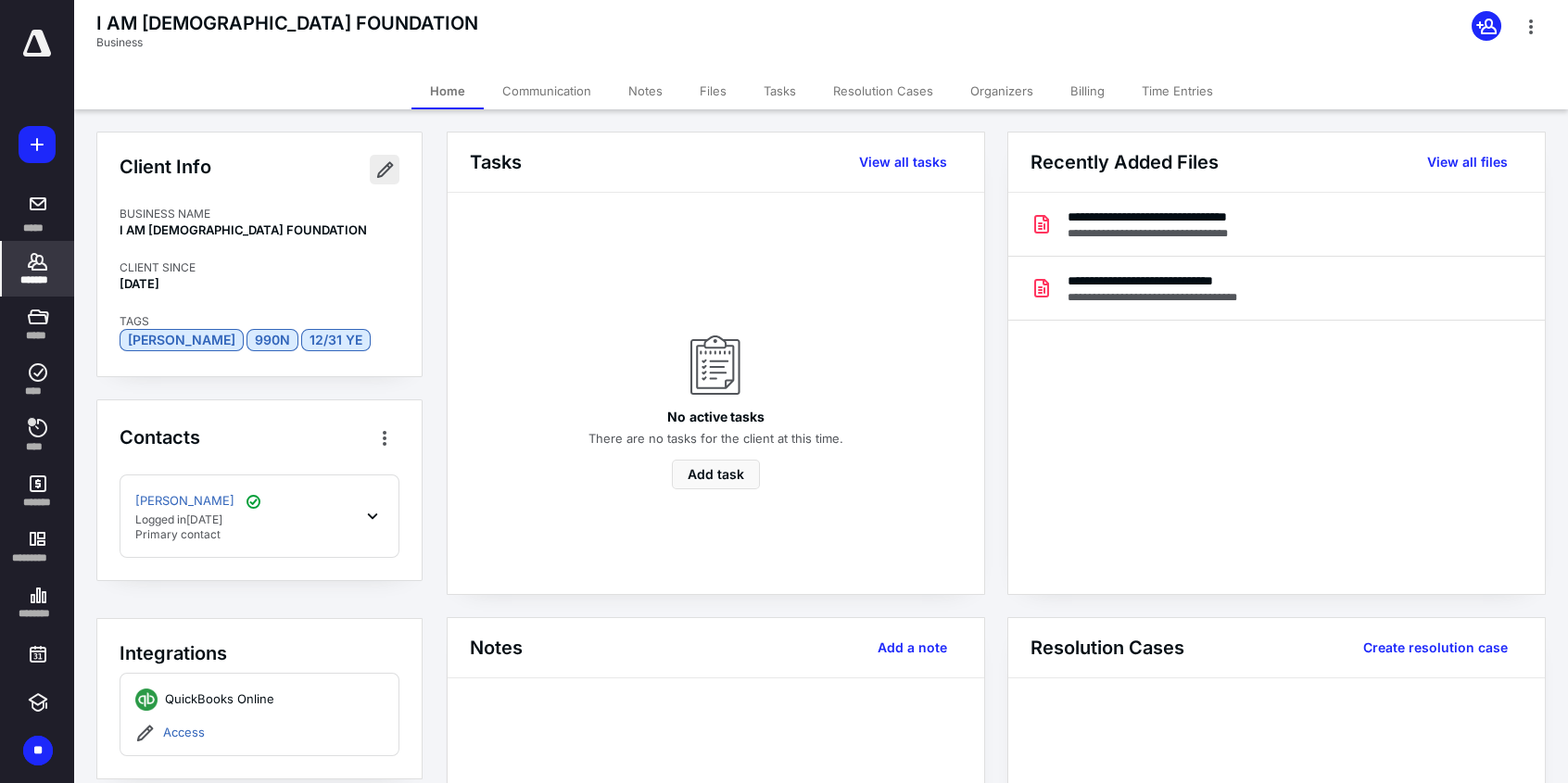 click at bounding box center (385, 170) 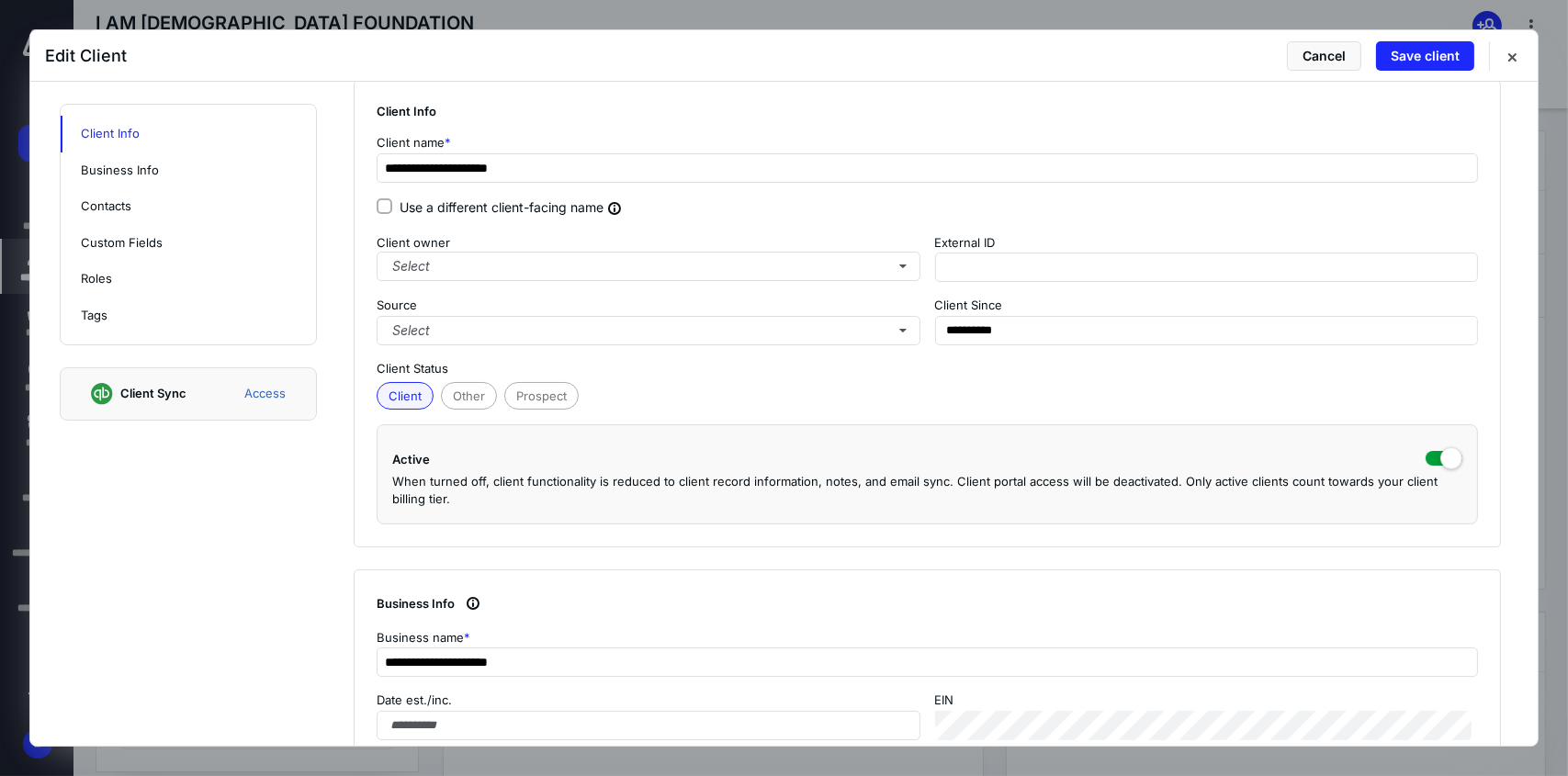 scroll, scrollTop: 459, scrollLeft: 0, axis: vertical 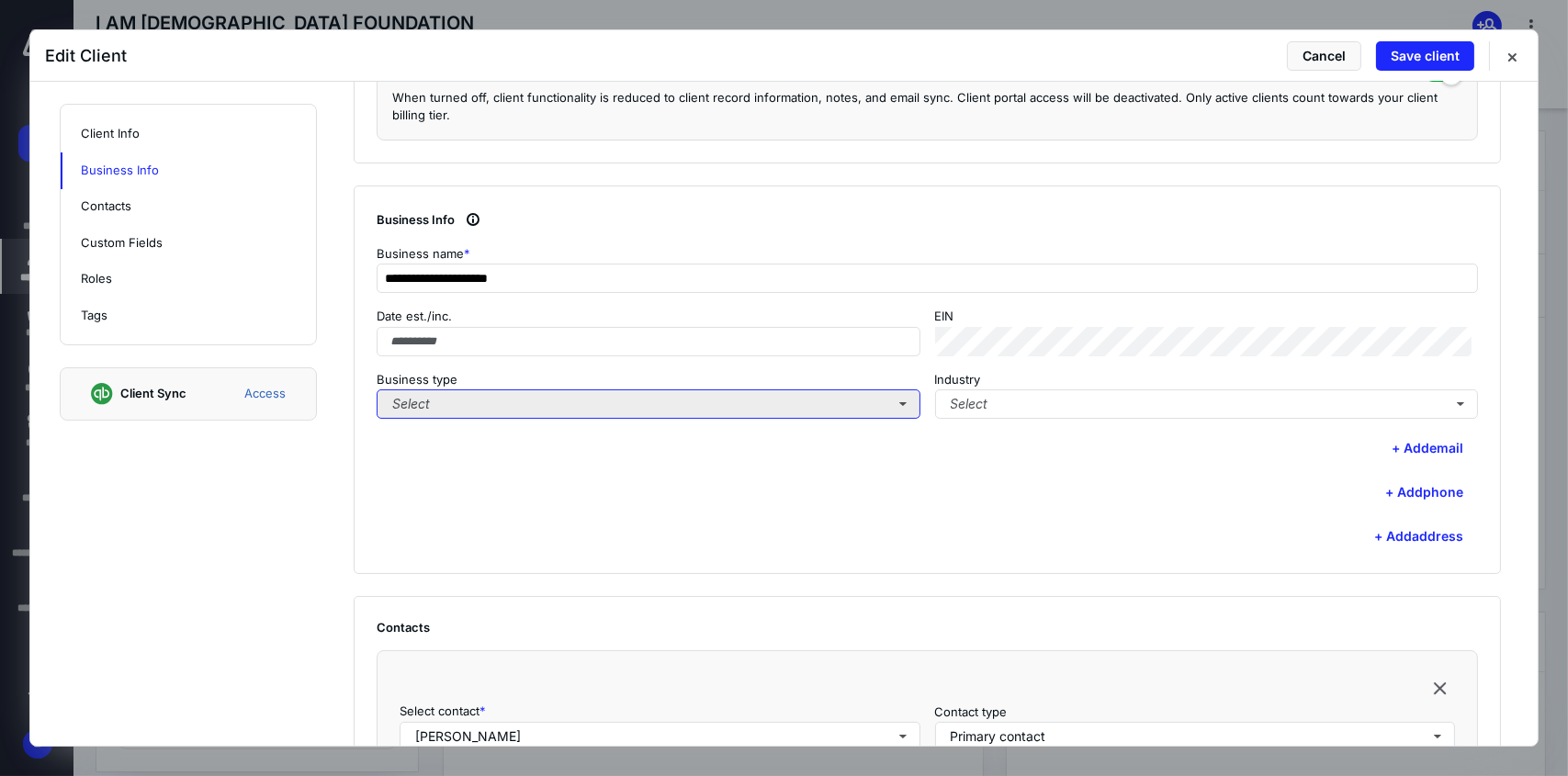 click on "Select" at bounding box center [649, 404] 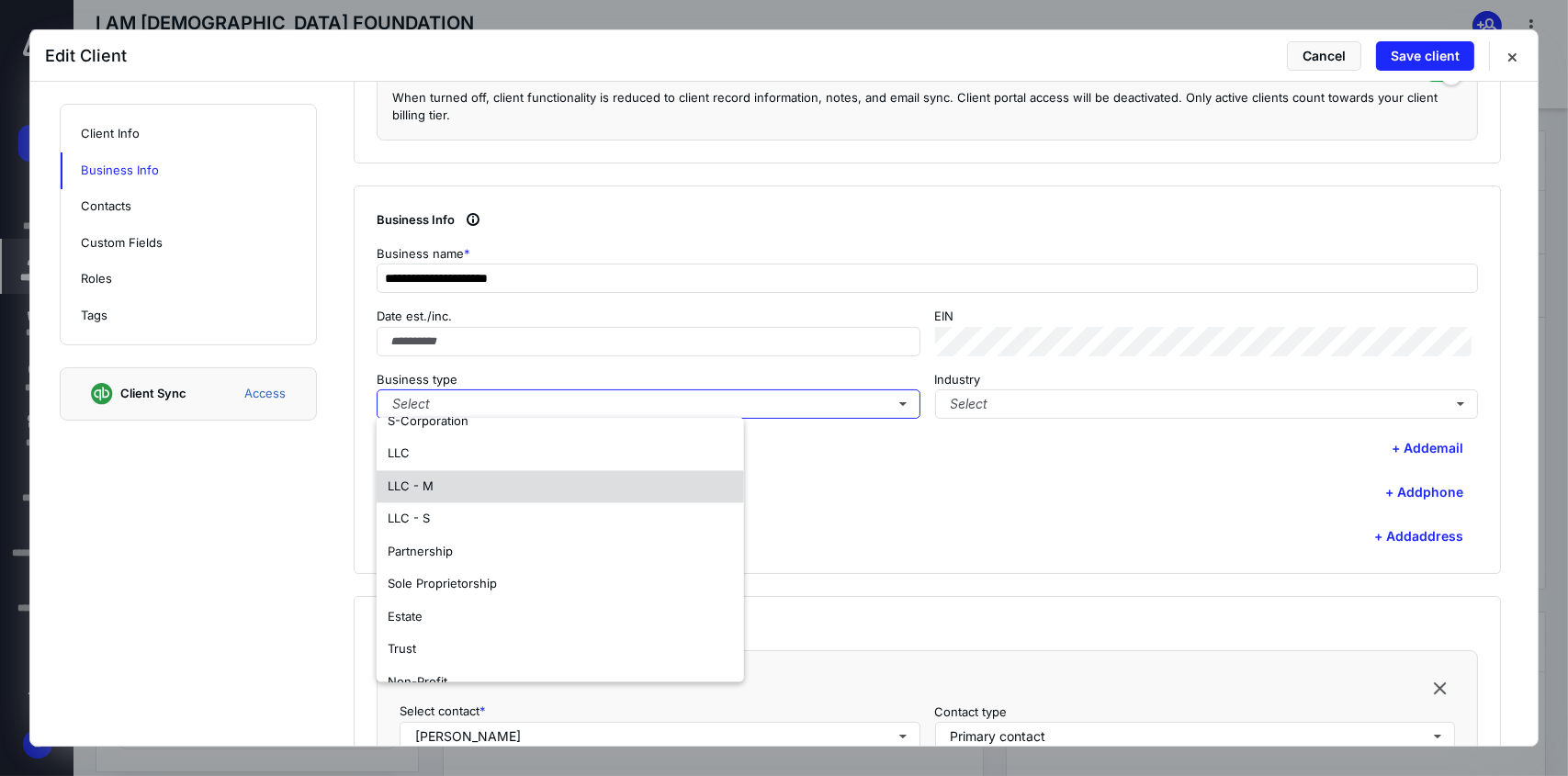 scroll, scrollTop: 107, scrollLeft: 0, axis: vertical 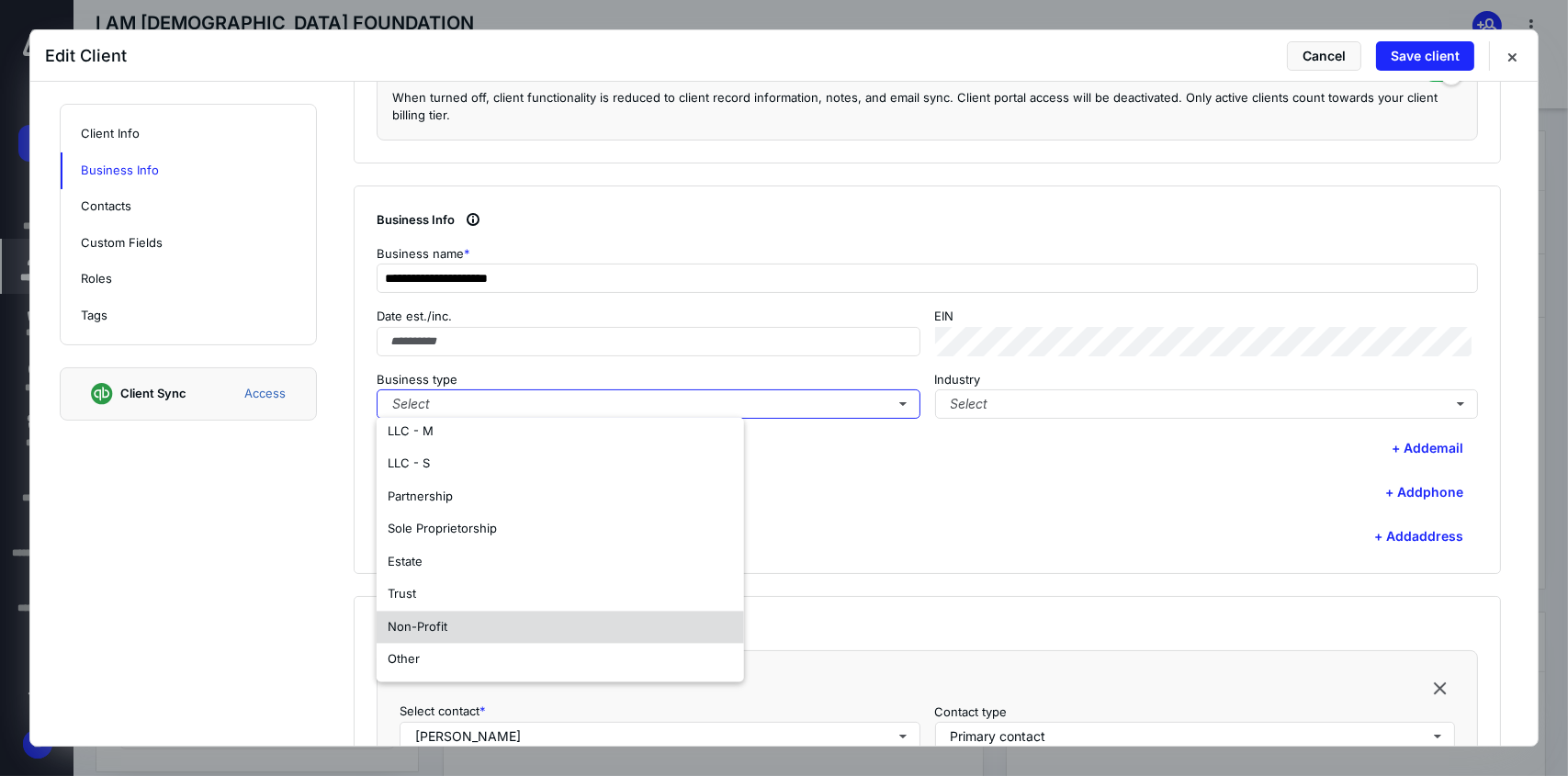 click on "Non-Profit" at bounding box center [560, 627] 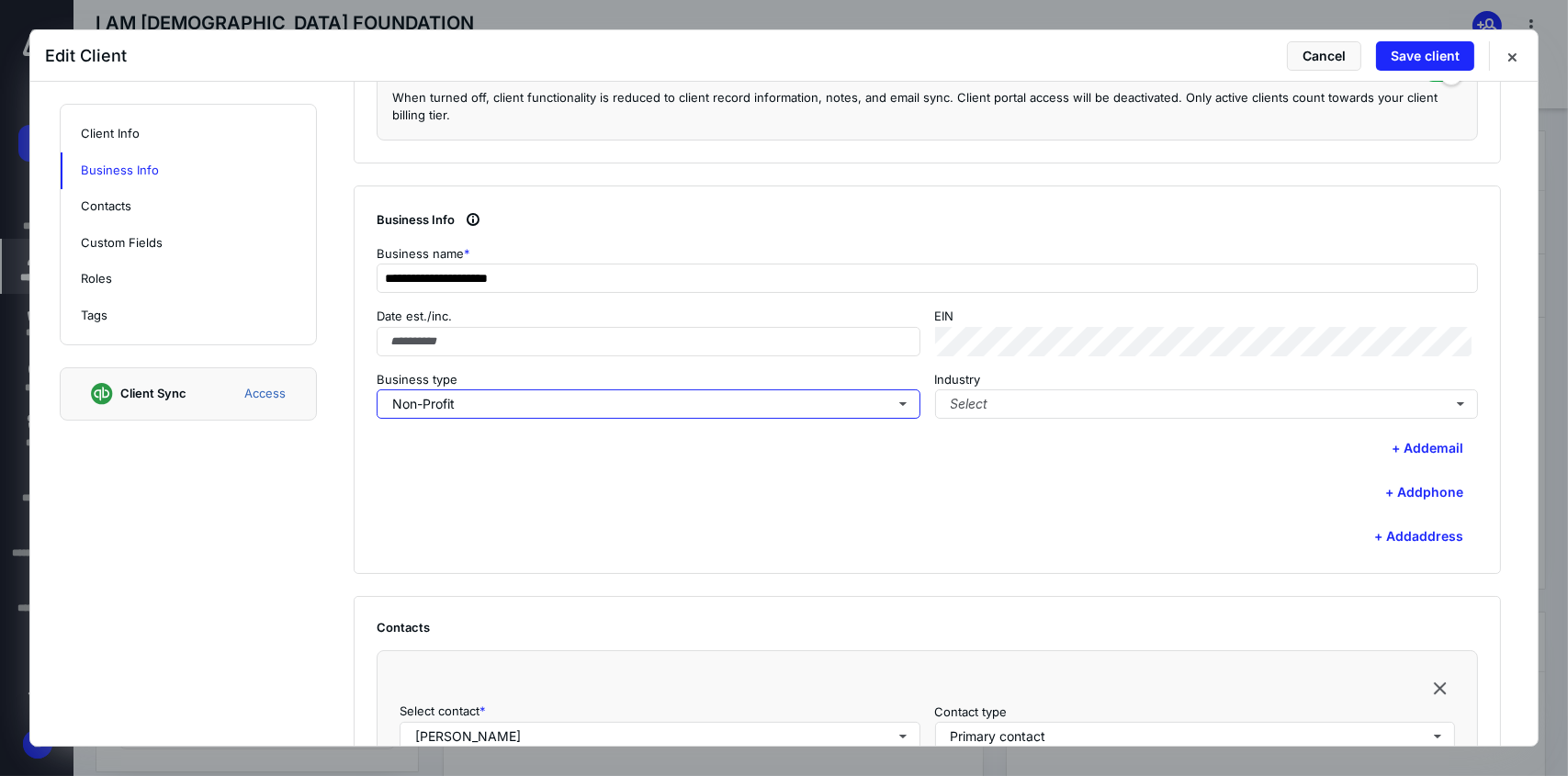 scroll, scrollTop: 0, scrollLeft: 0, axis: both 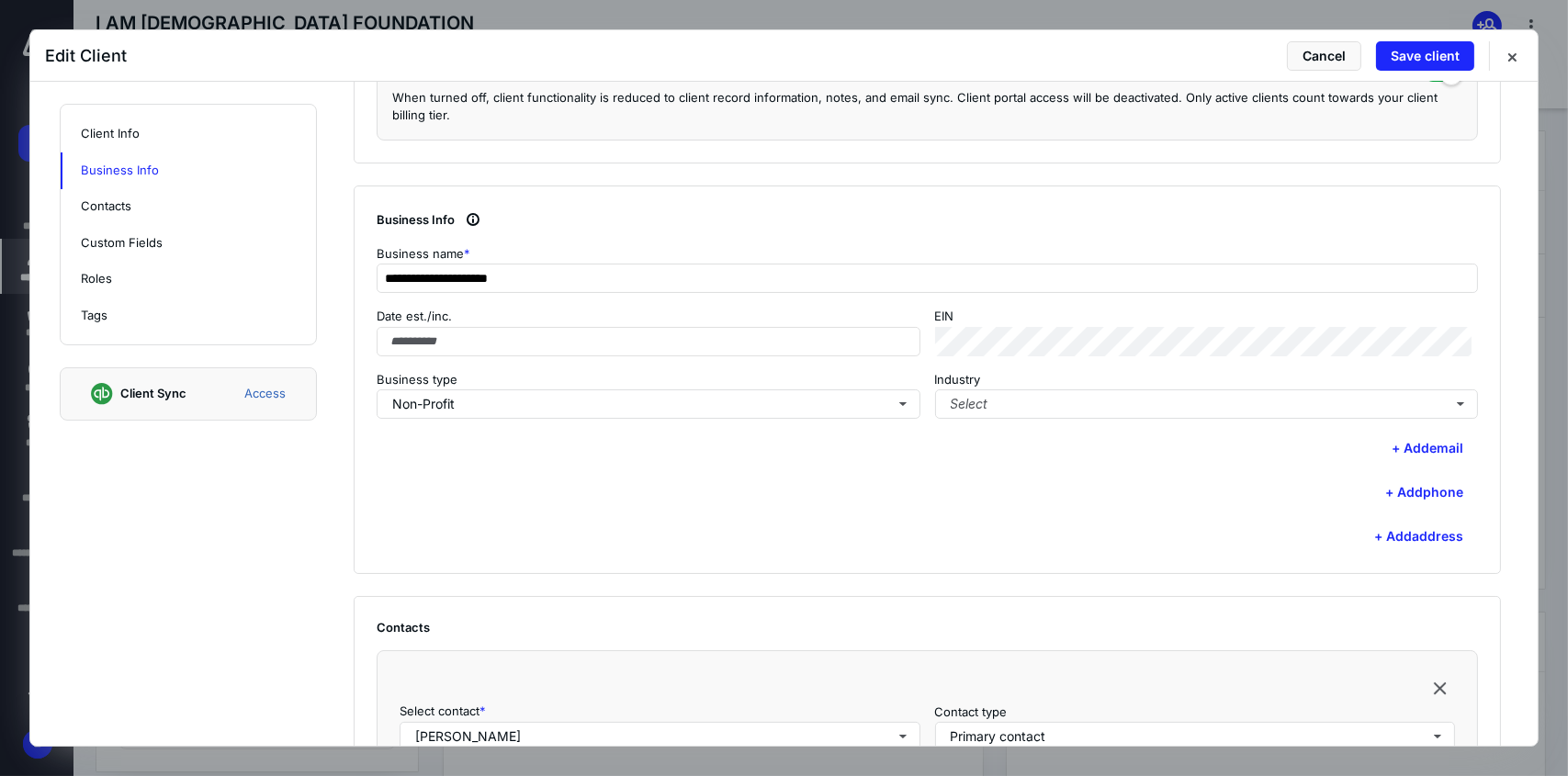 click on "+ Add  address" at bounding box center [927, 536] 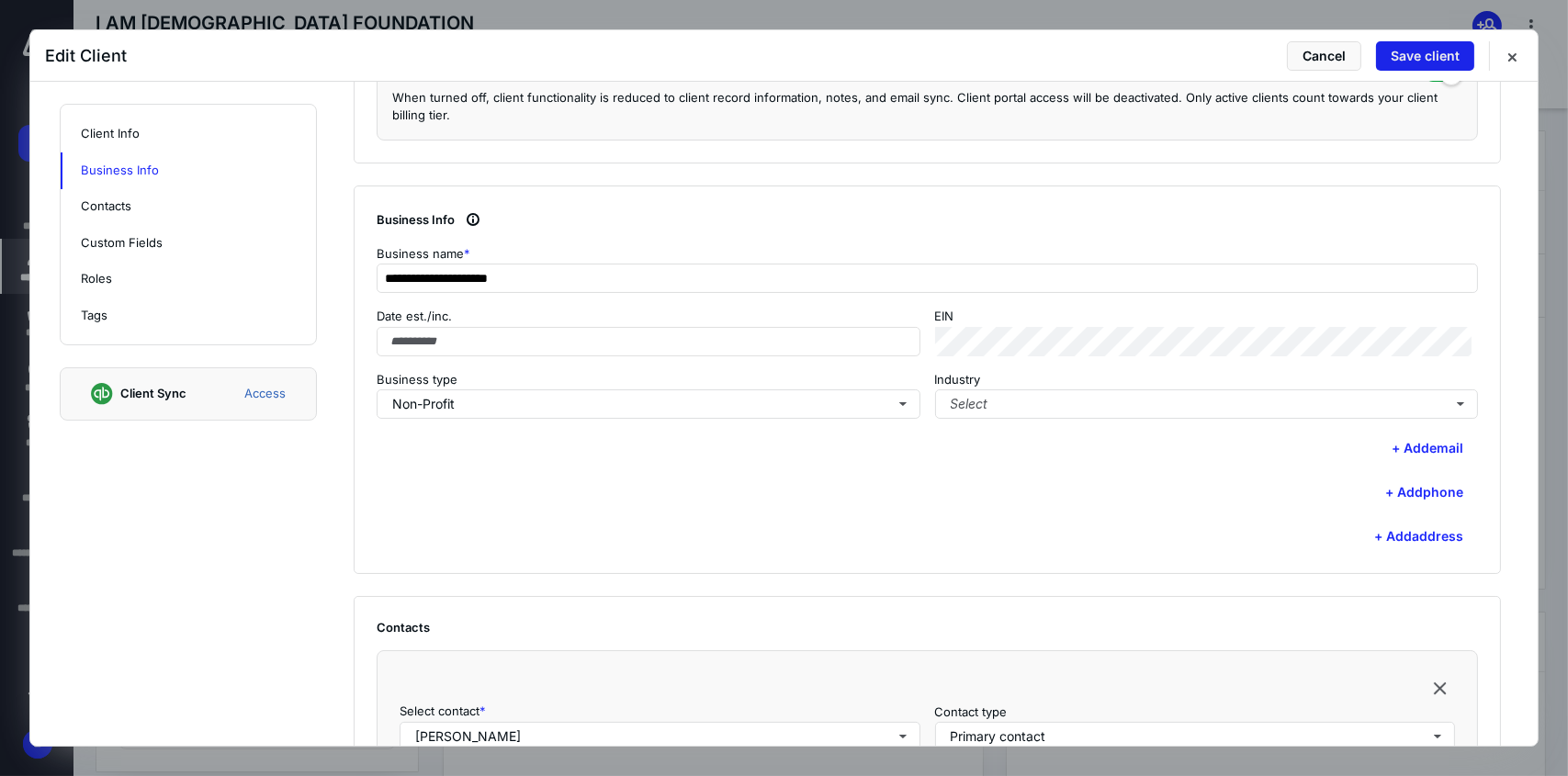 click on "Save client" at bounding box center [1425, 56] 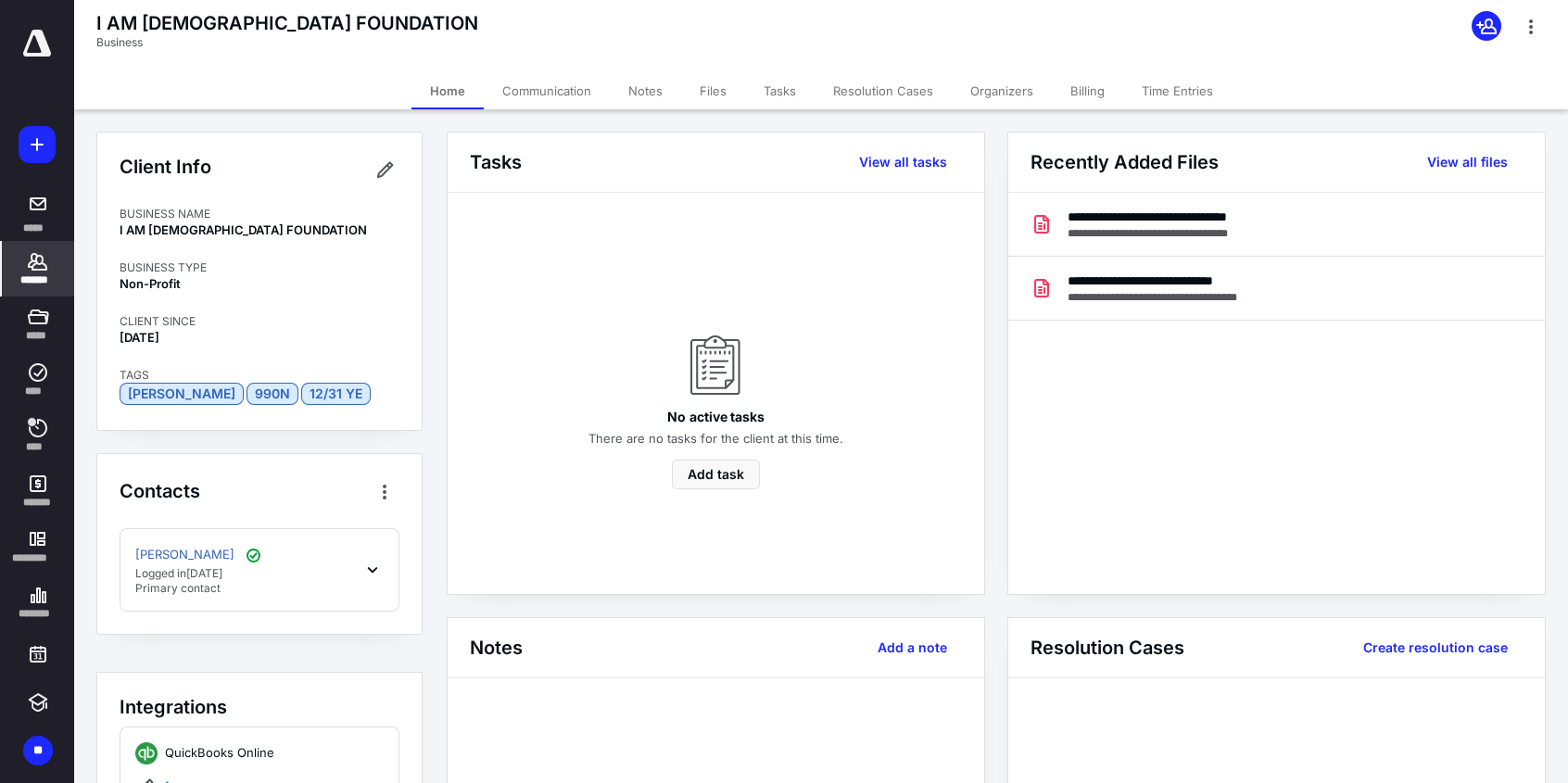 click on "*******" at bounding box center [38, 269] 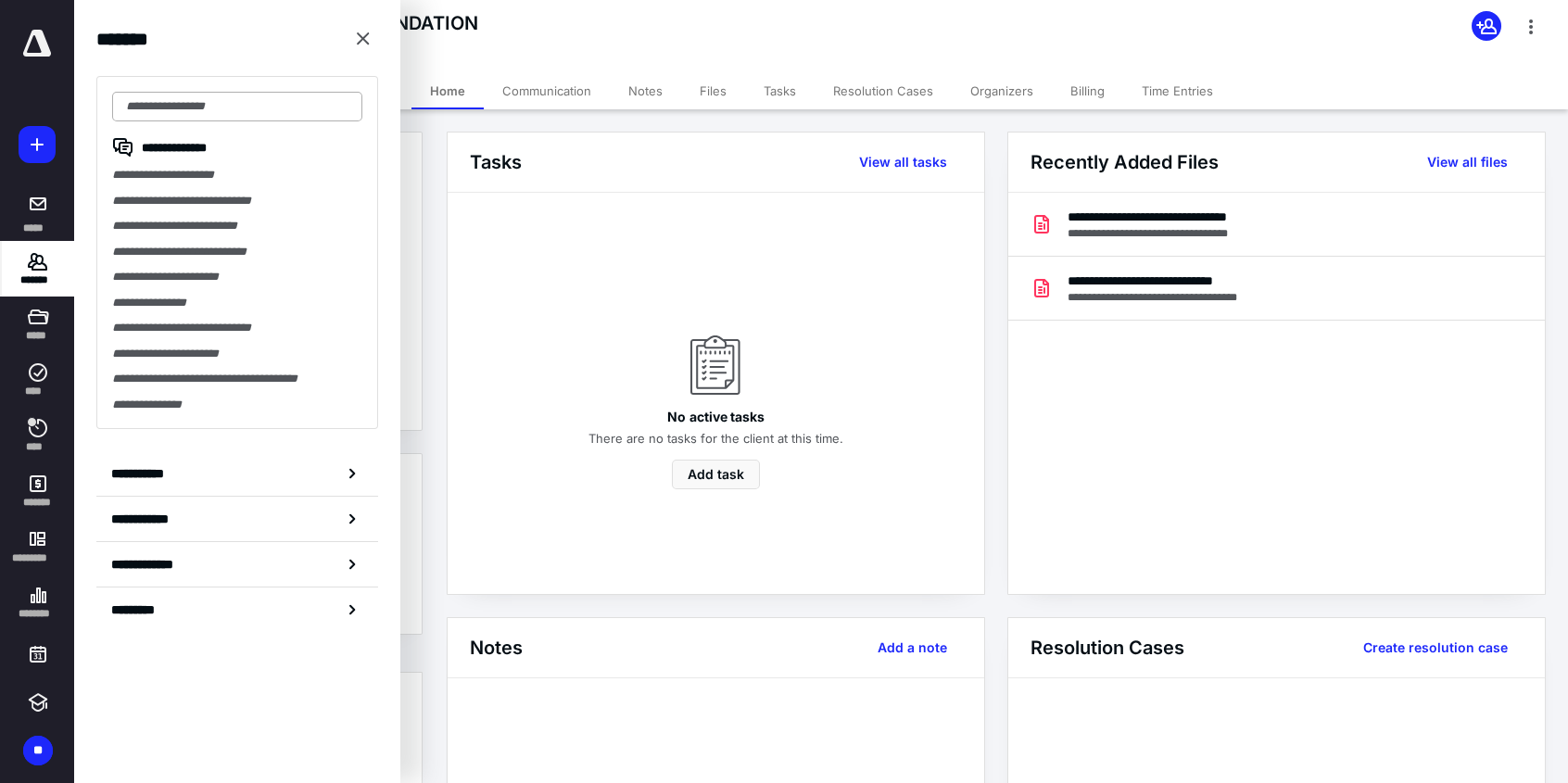 click at bounding box center [237, 107] 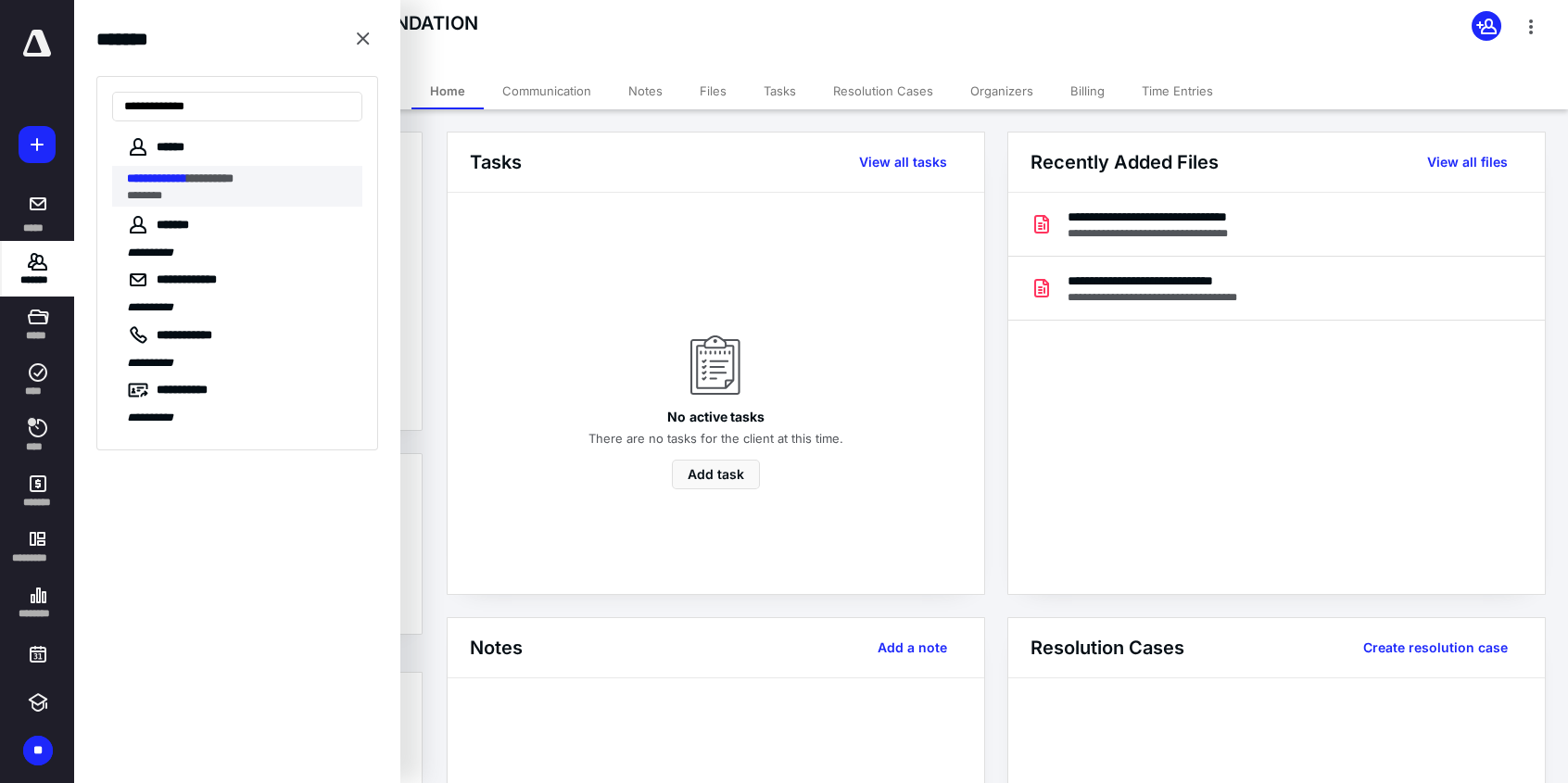 type on "**********" 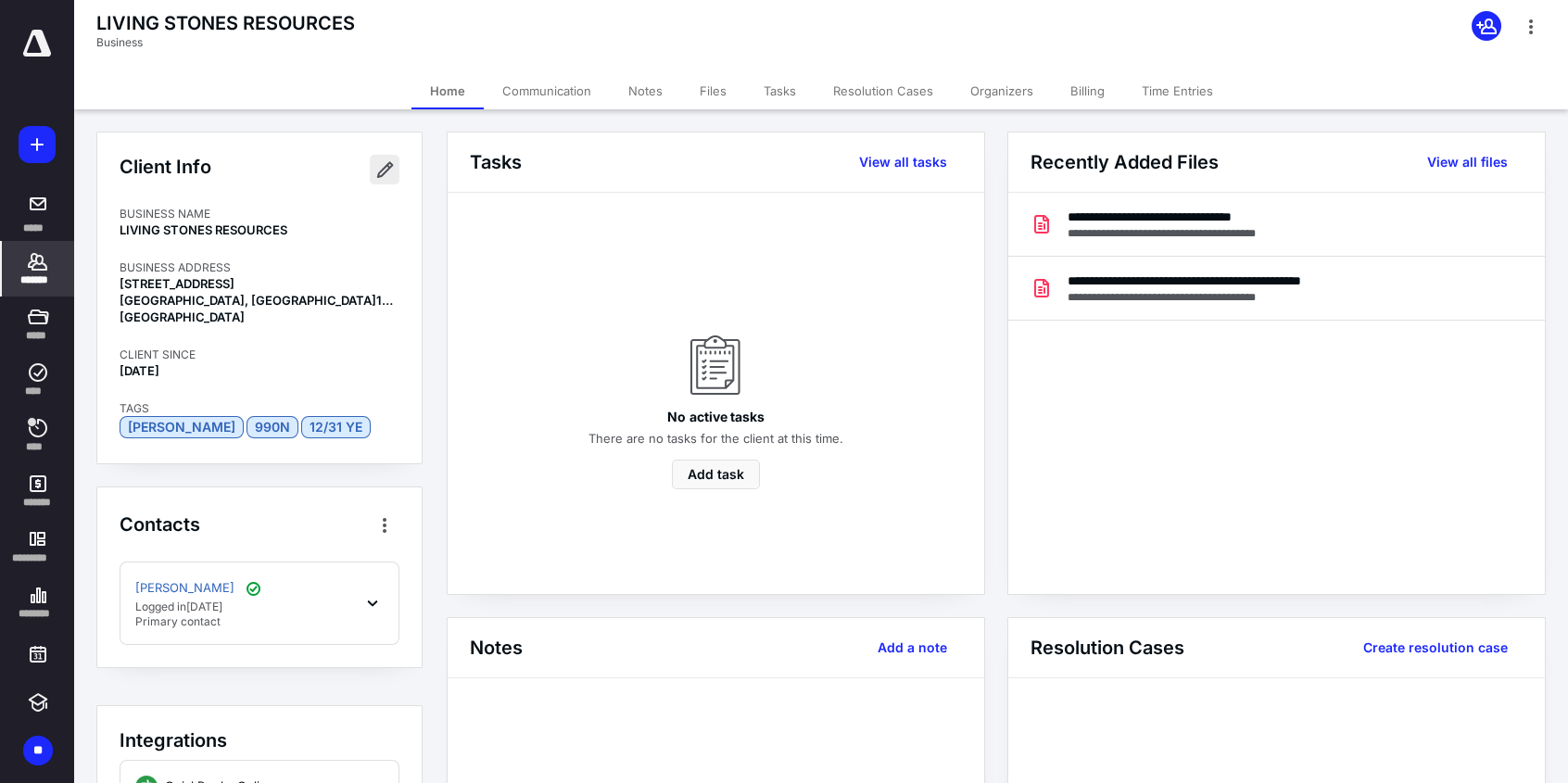 click at bounding box center [385, 170] 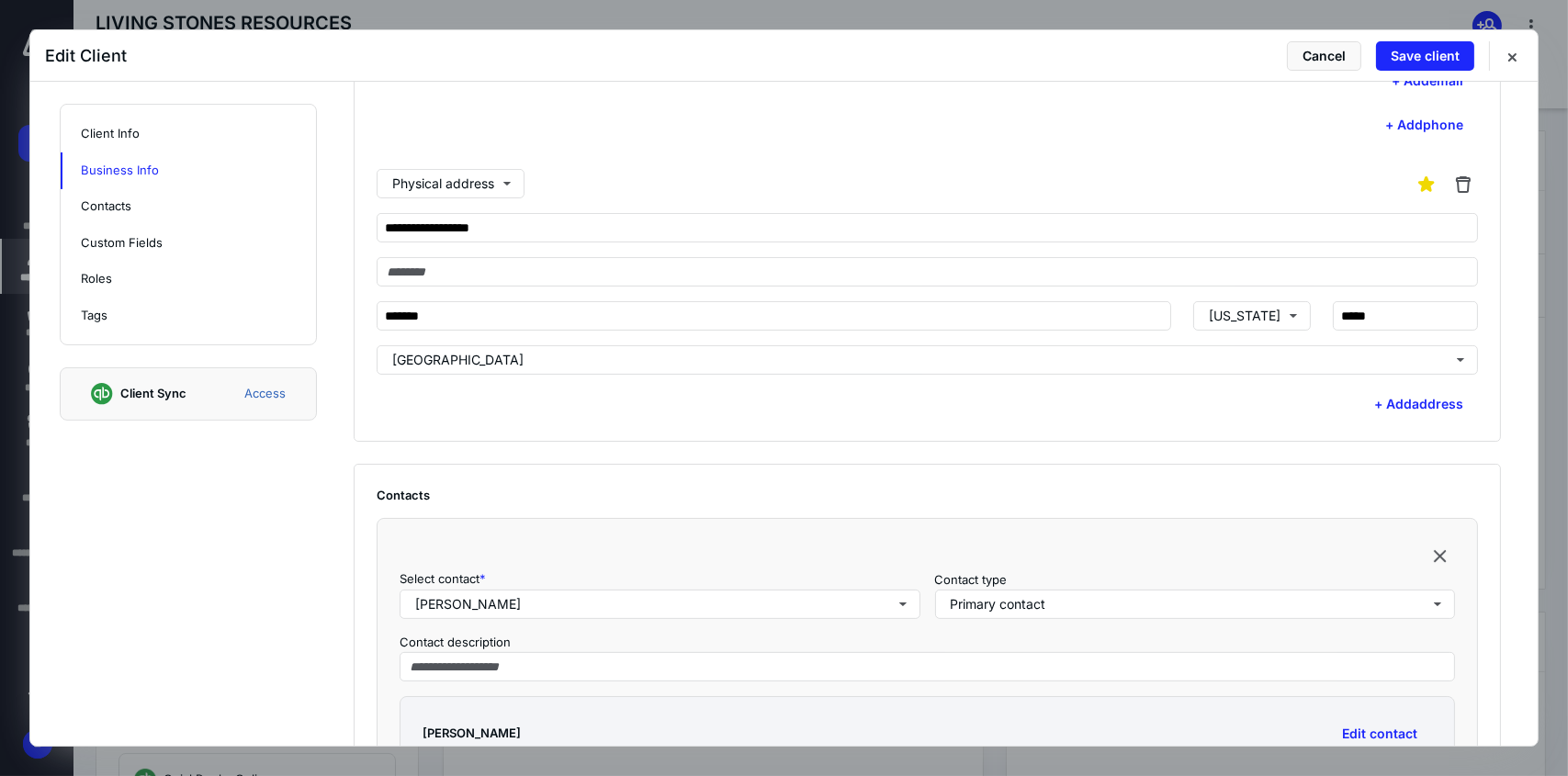 scroll, scrollTop: 551, scrollLeft: 0, axis: vertical 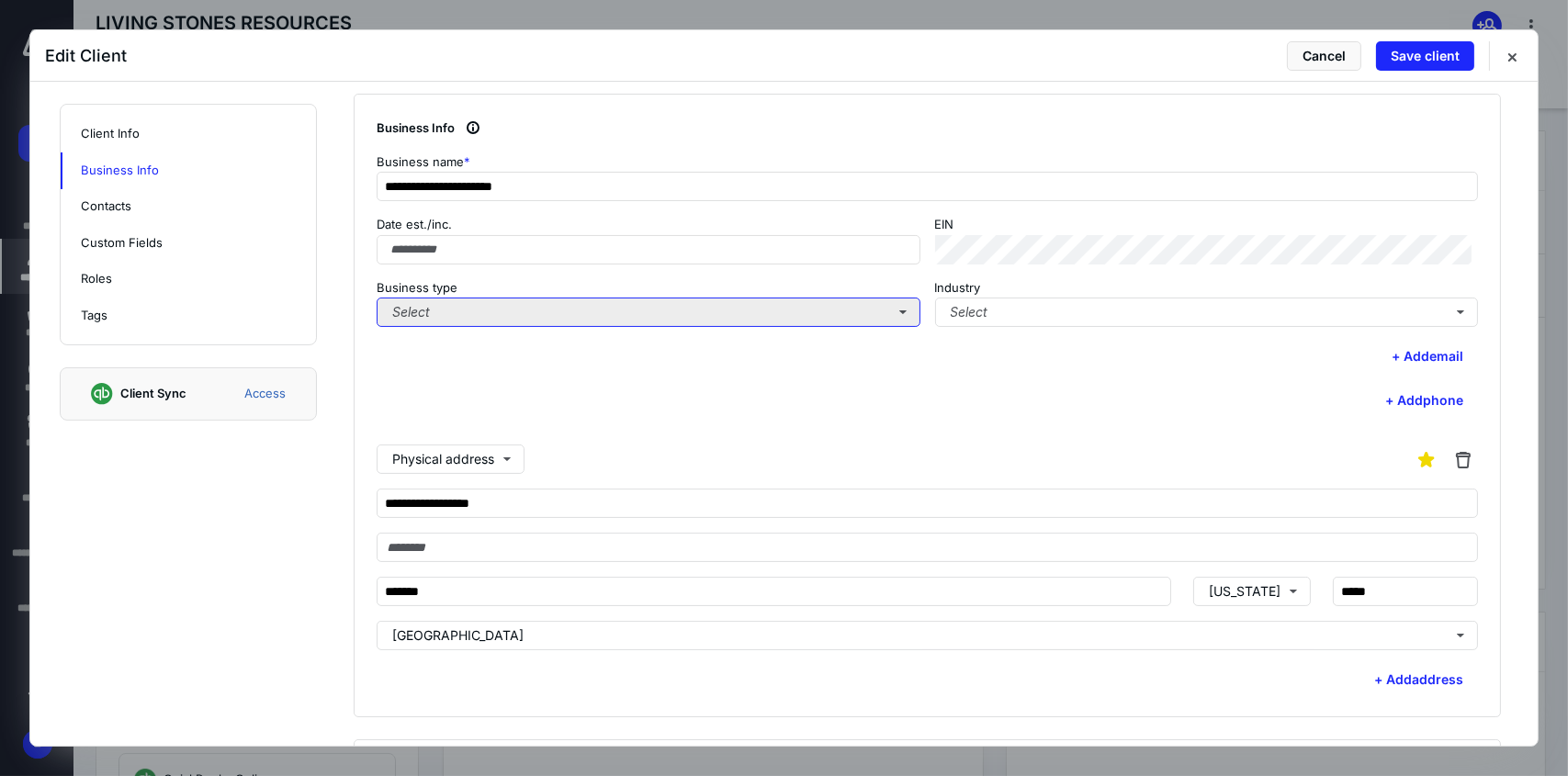 click on "Select" at bounding box center (649, 312) 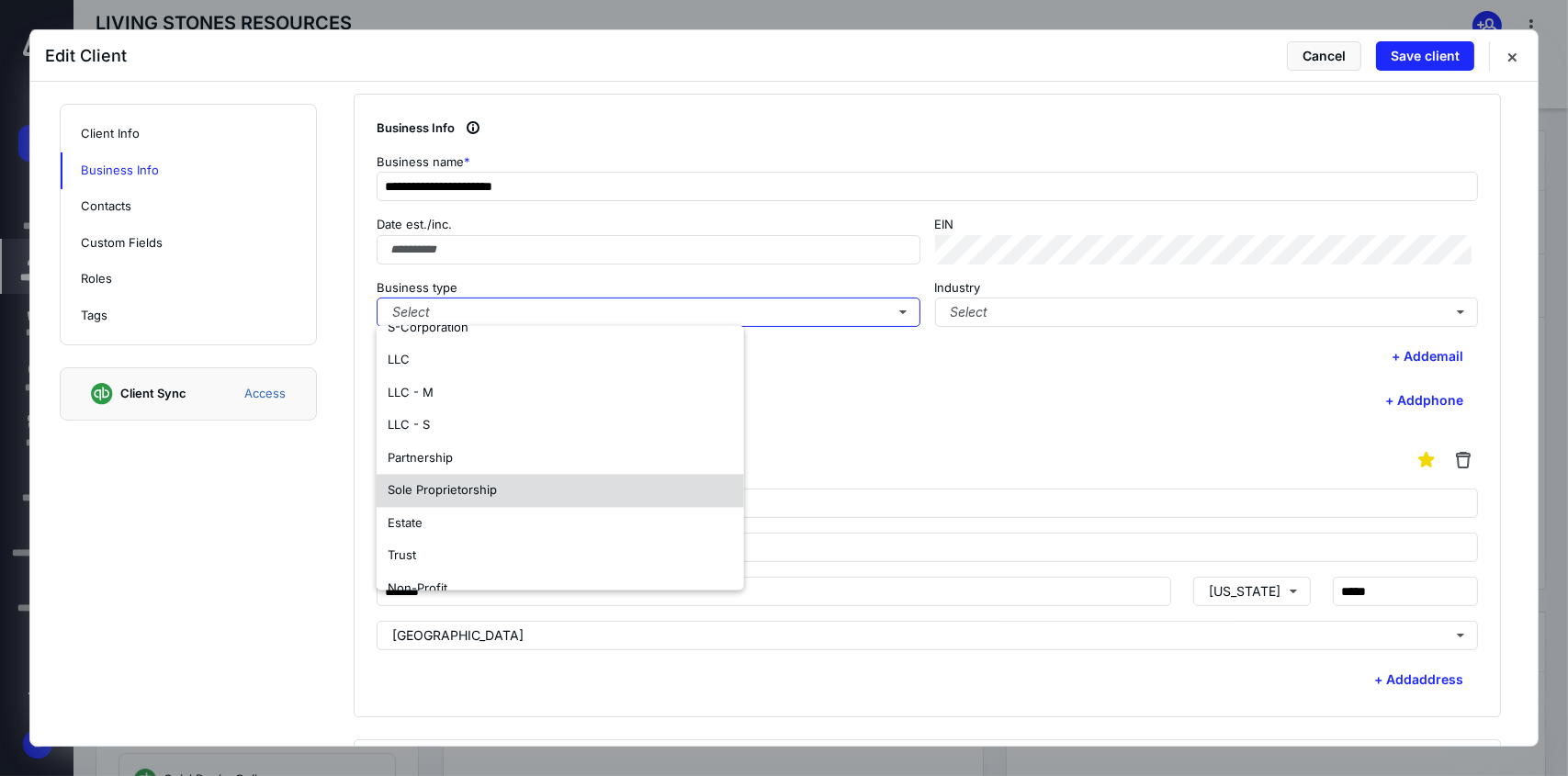 scroll, scrollTop: 107, scrollLeft: 0, axis: vertical 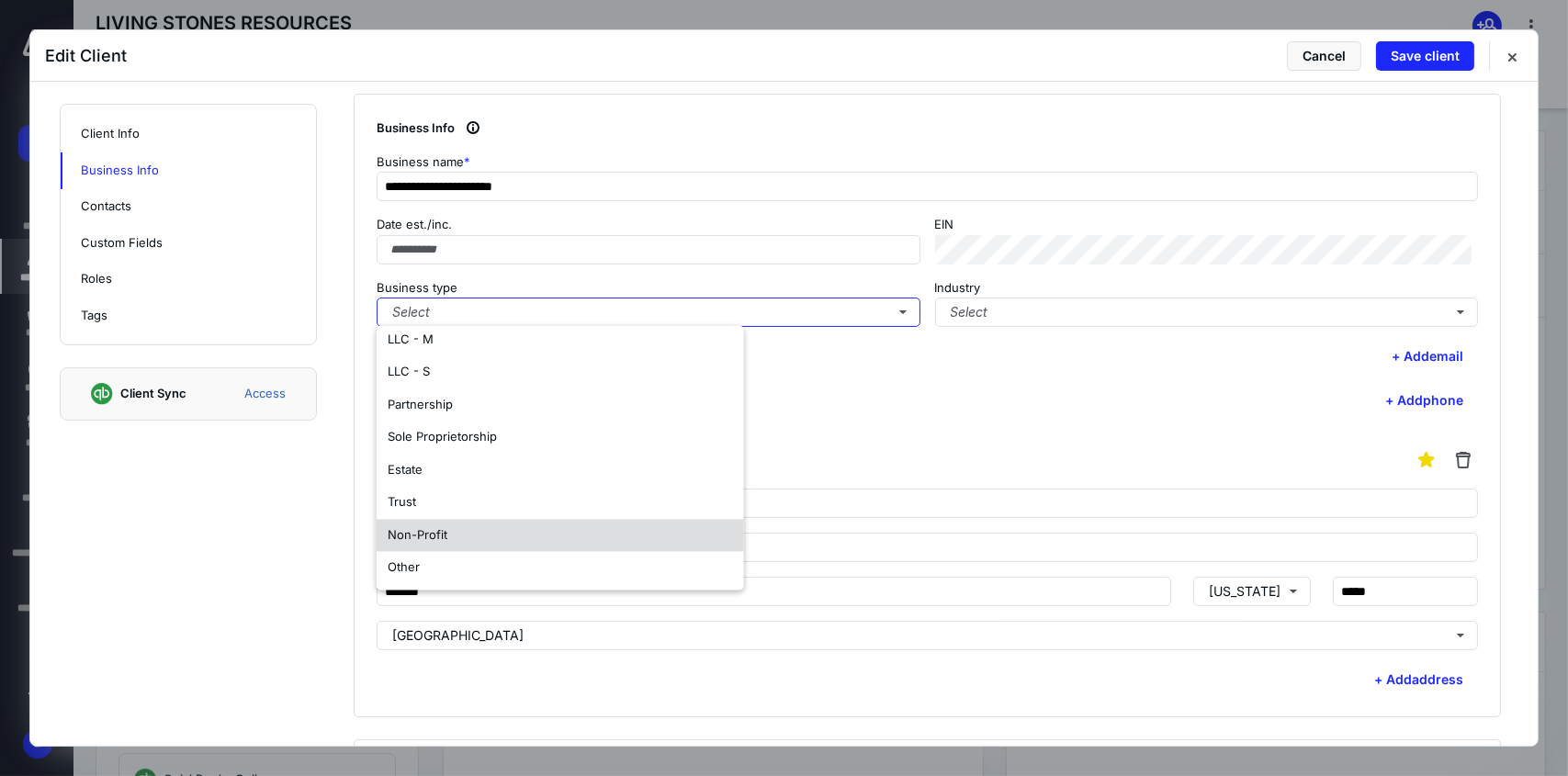 click on "Non-Profit" at bounding box center (560, 535) 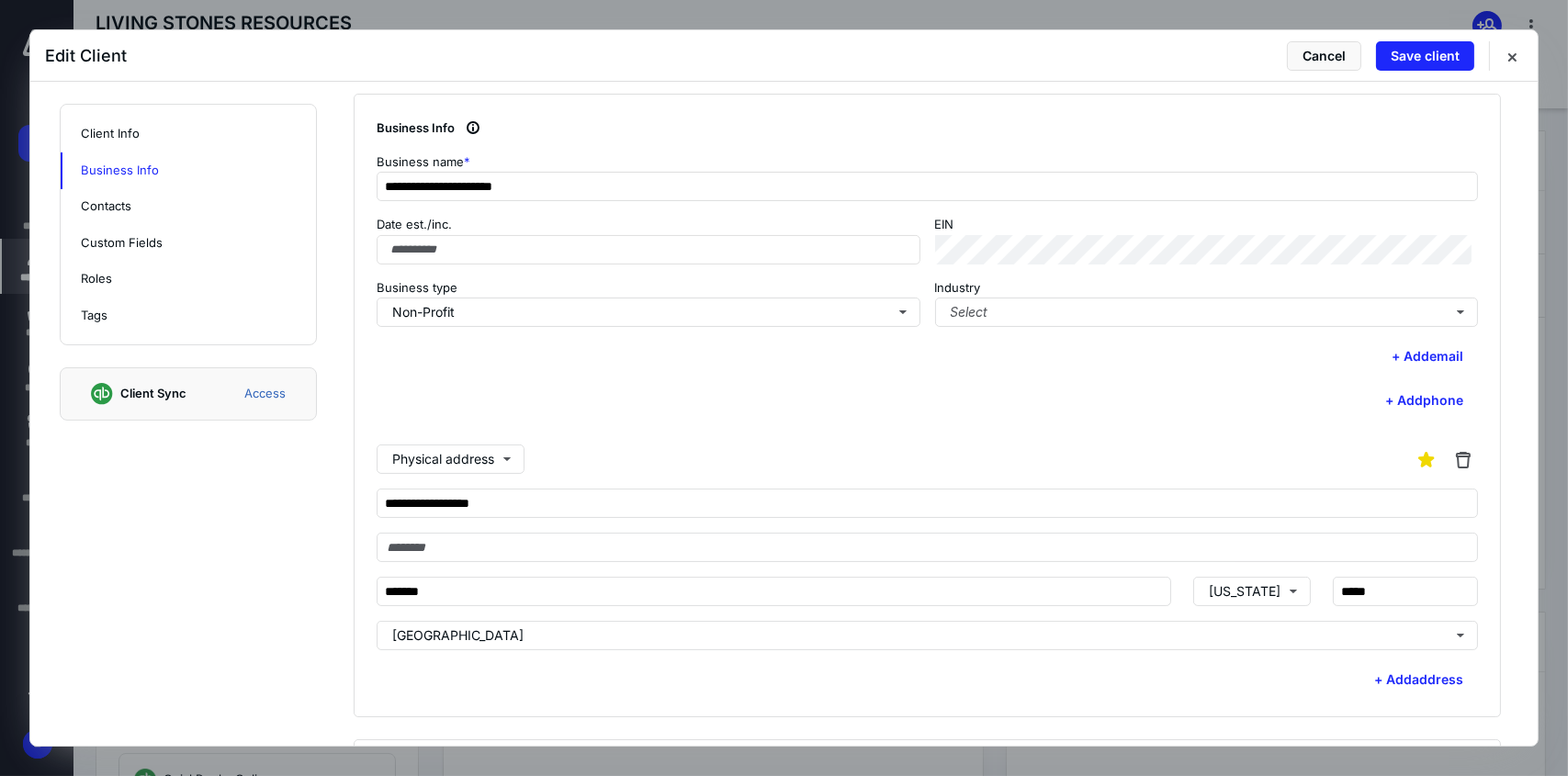 click on "Physical address" at bounding box center [927, 459] 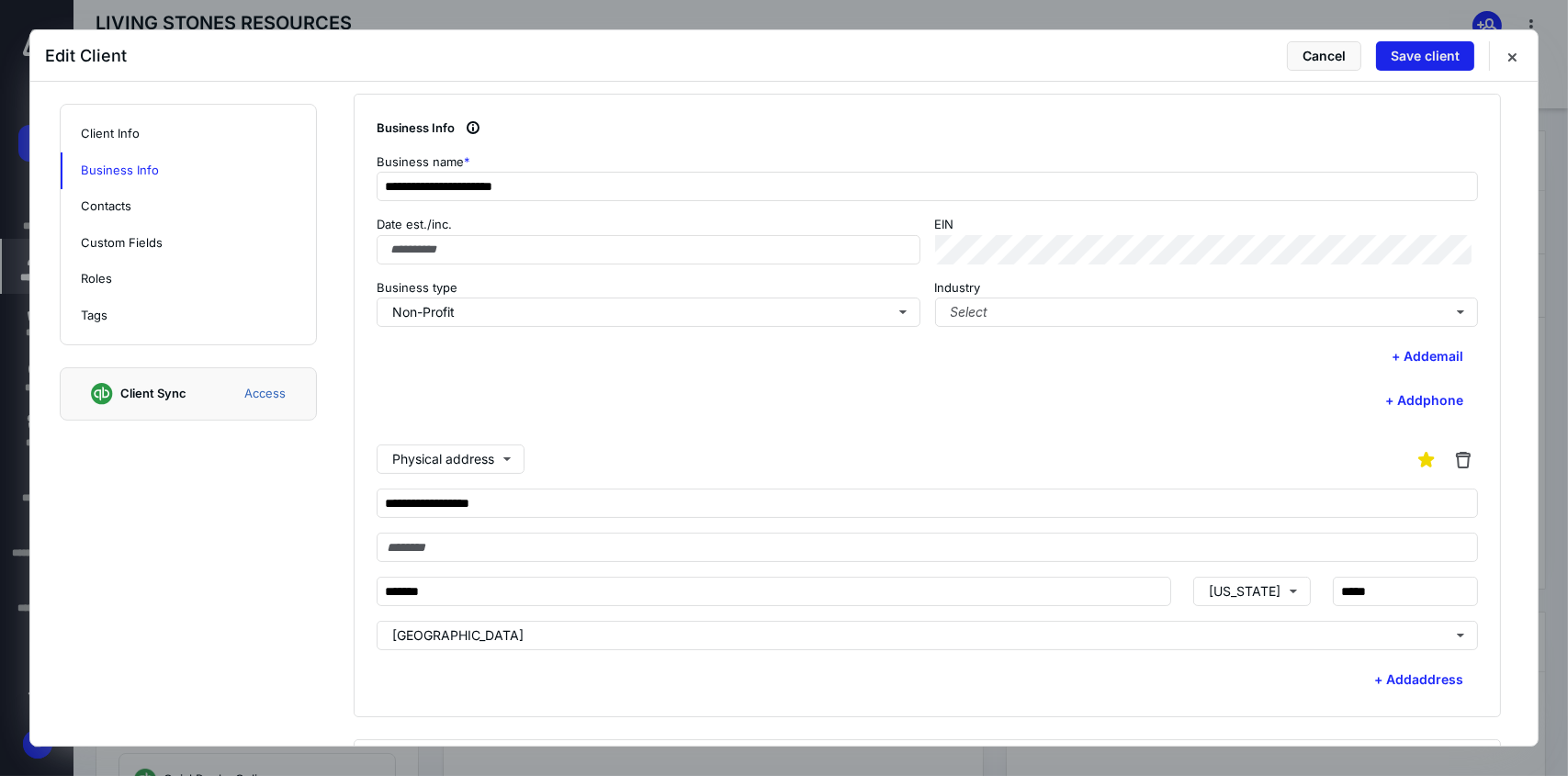 click on "Save client" at bounding box center (1425, 56) 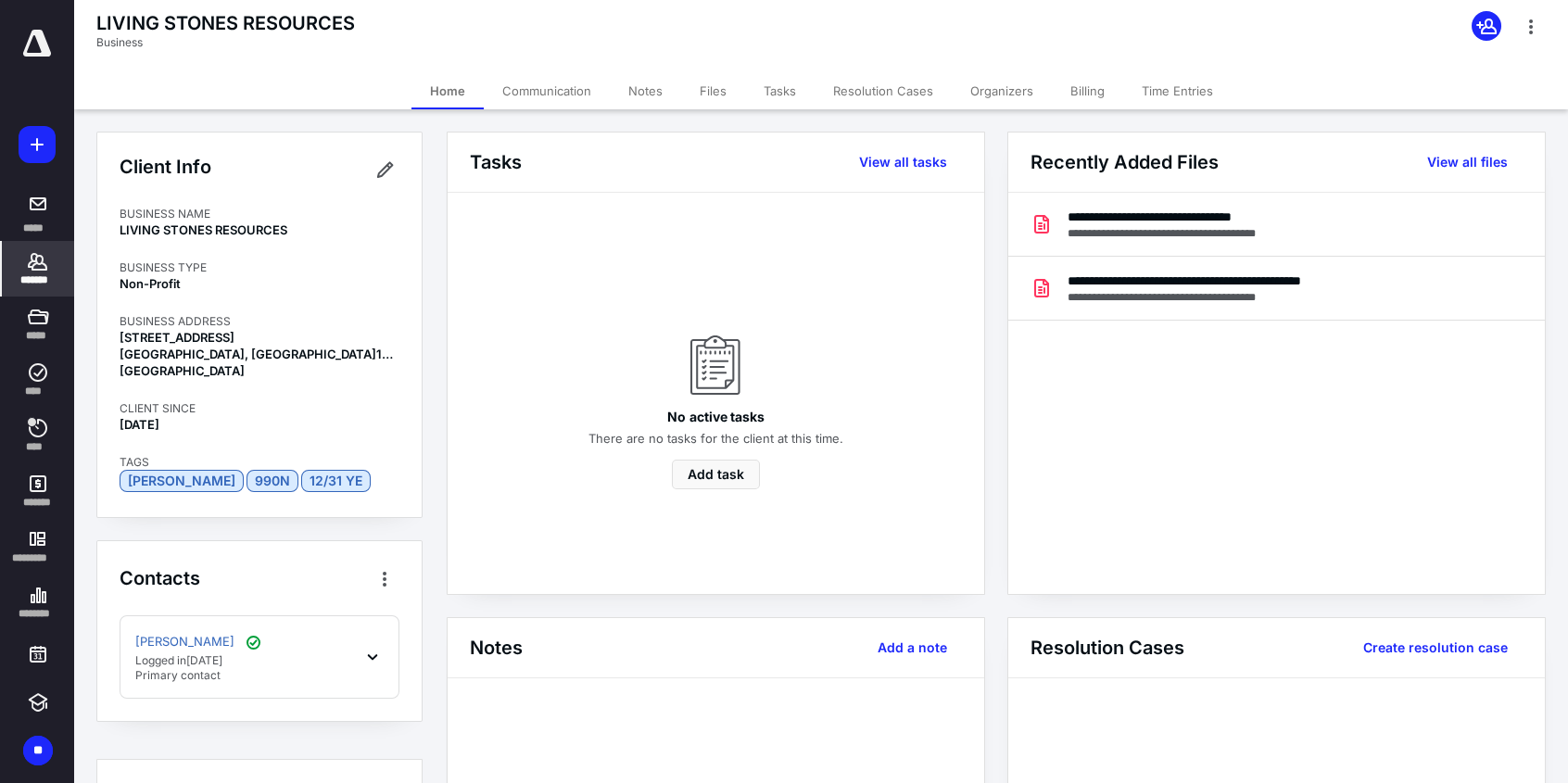 click 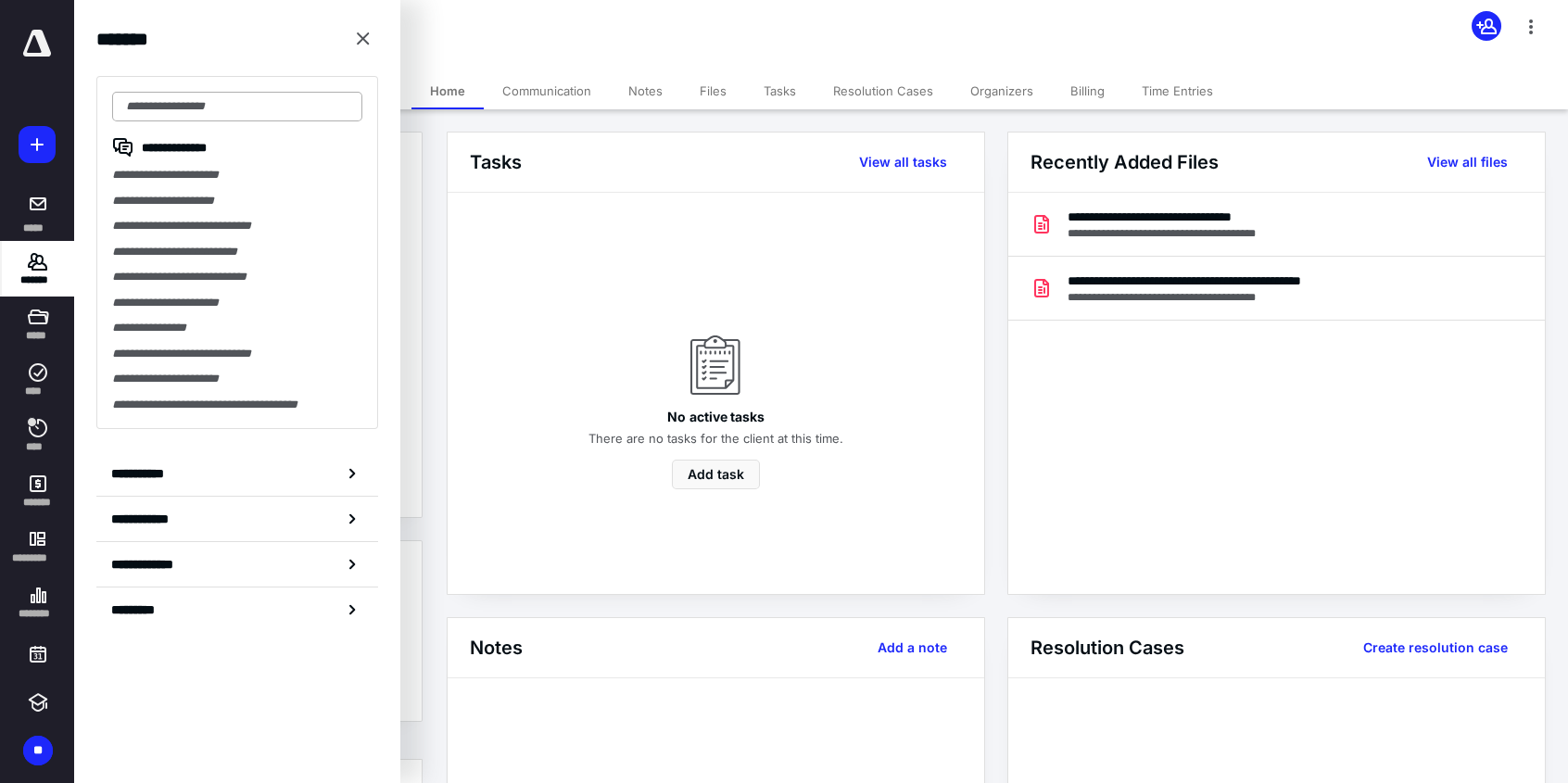 click at bounding box center [237, 107] 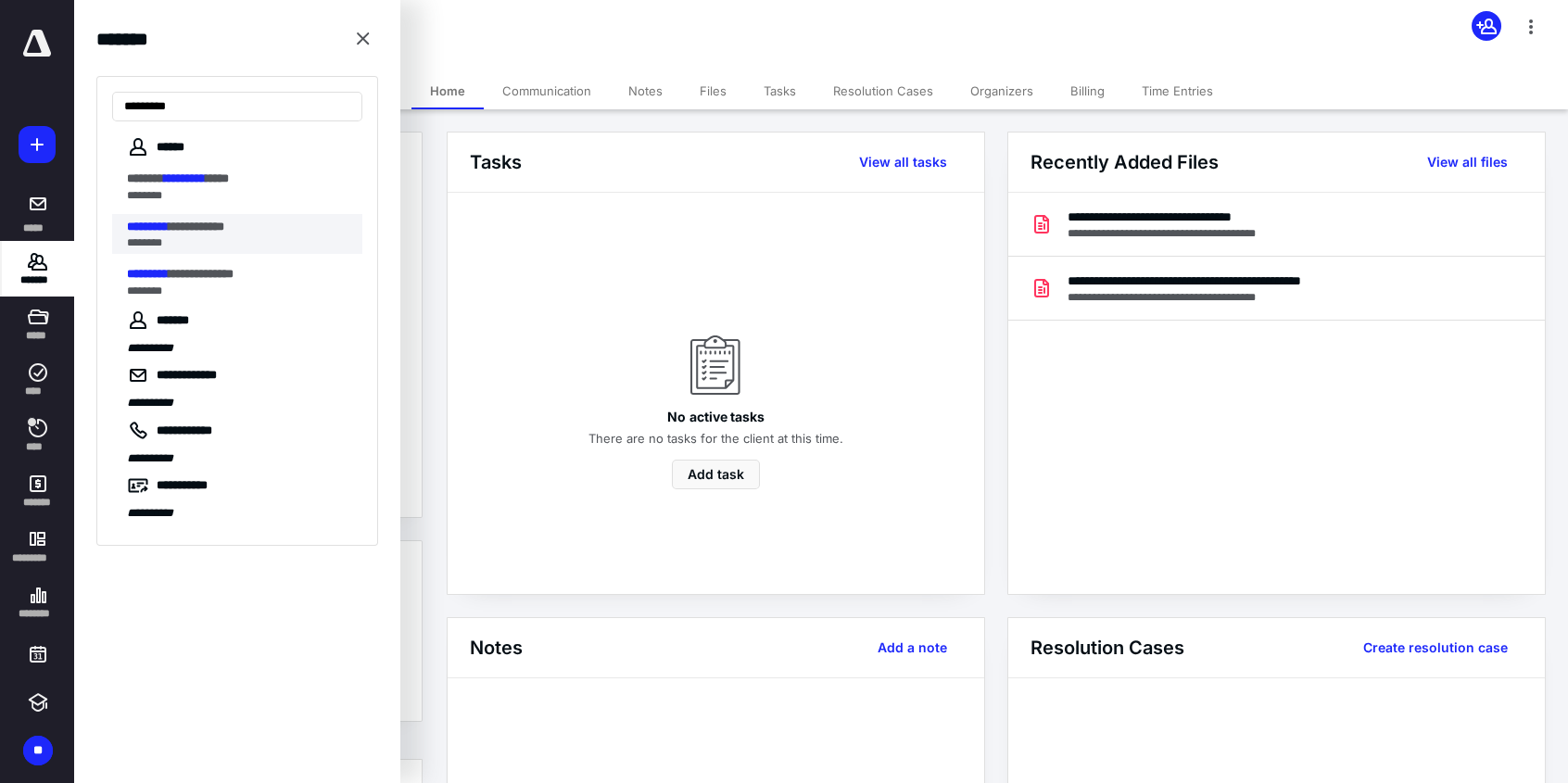 type on "*********" 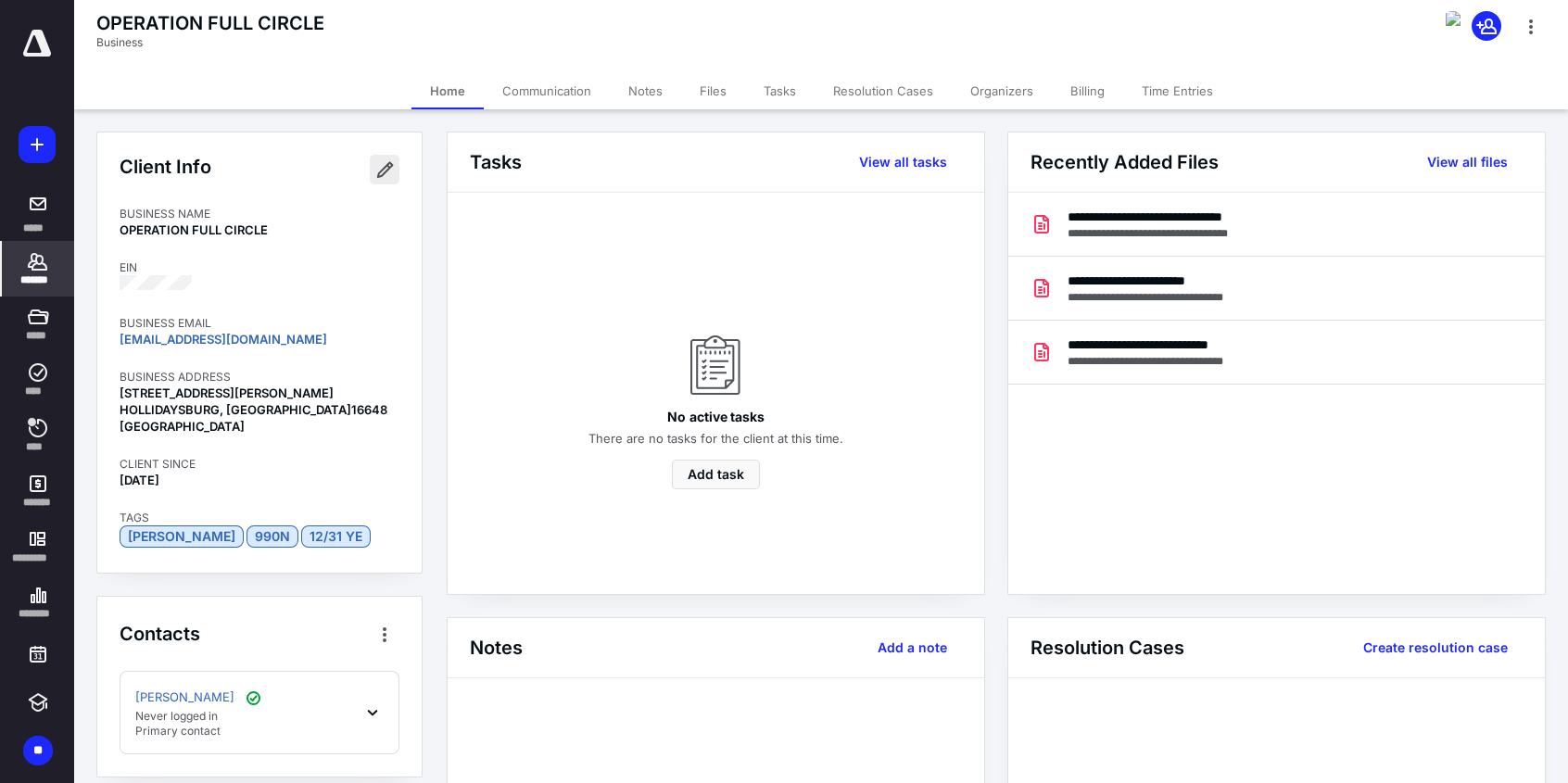 click at bounding box center (385, 170) 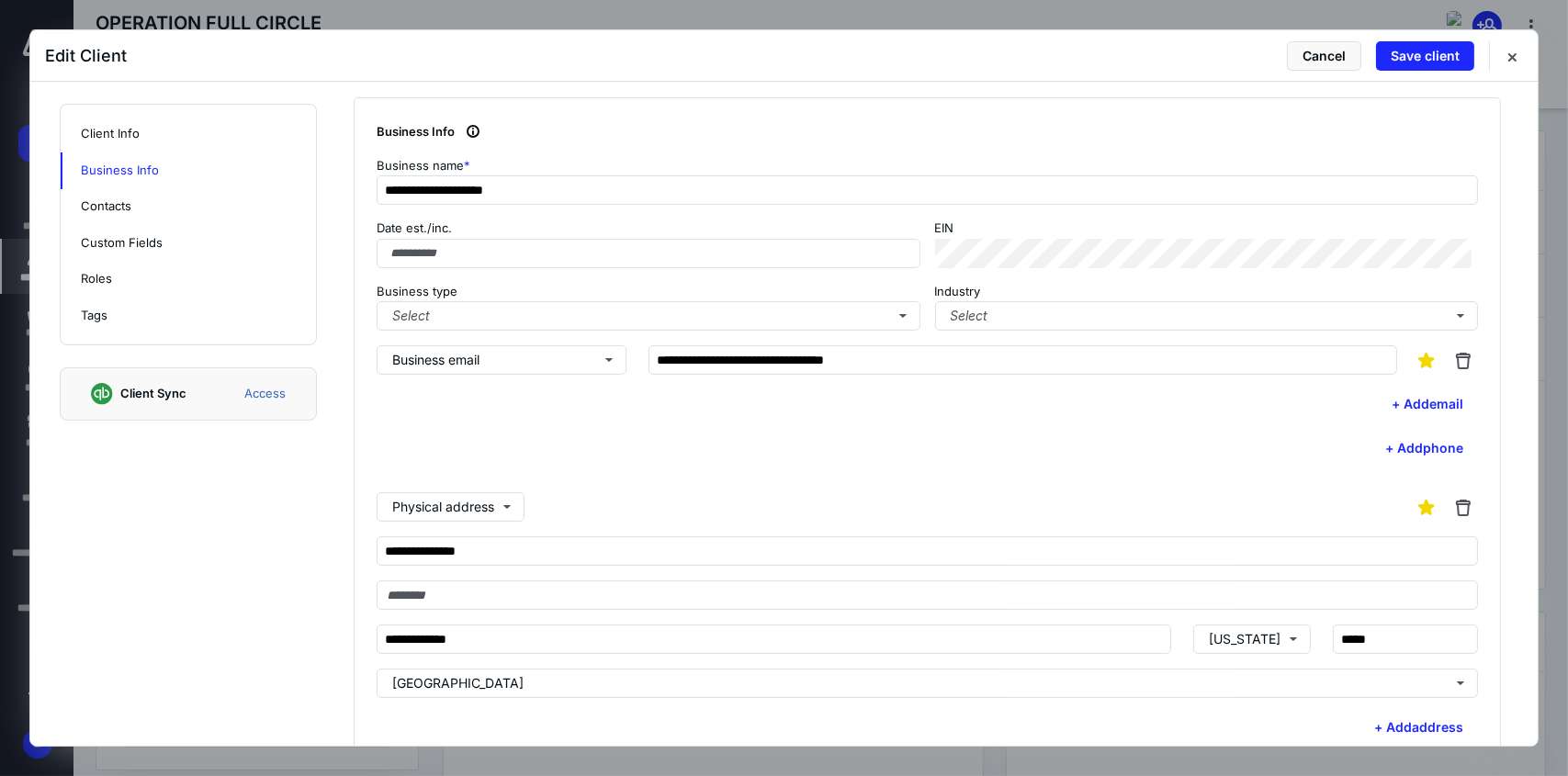 scroll, scrollTop: 367, scrollLeft: 0, axis: vertical 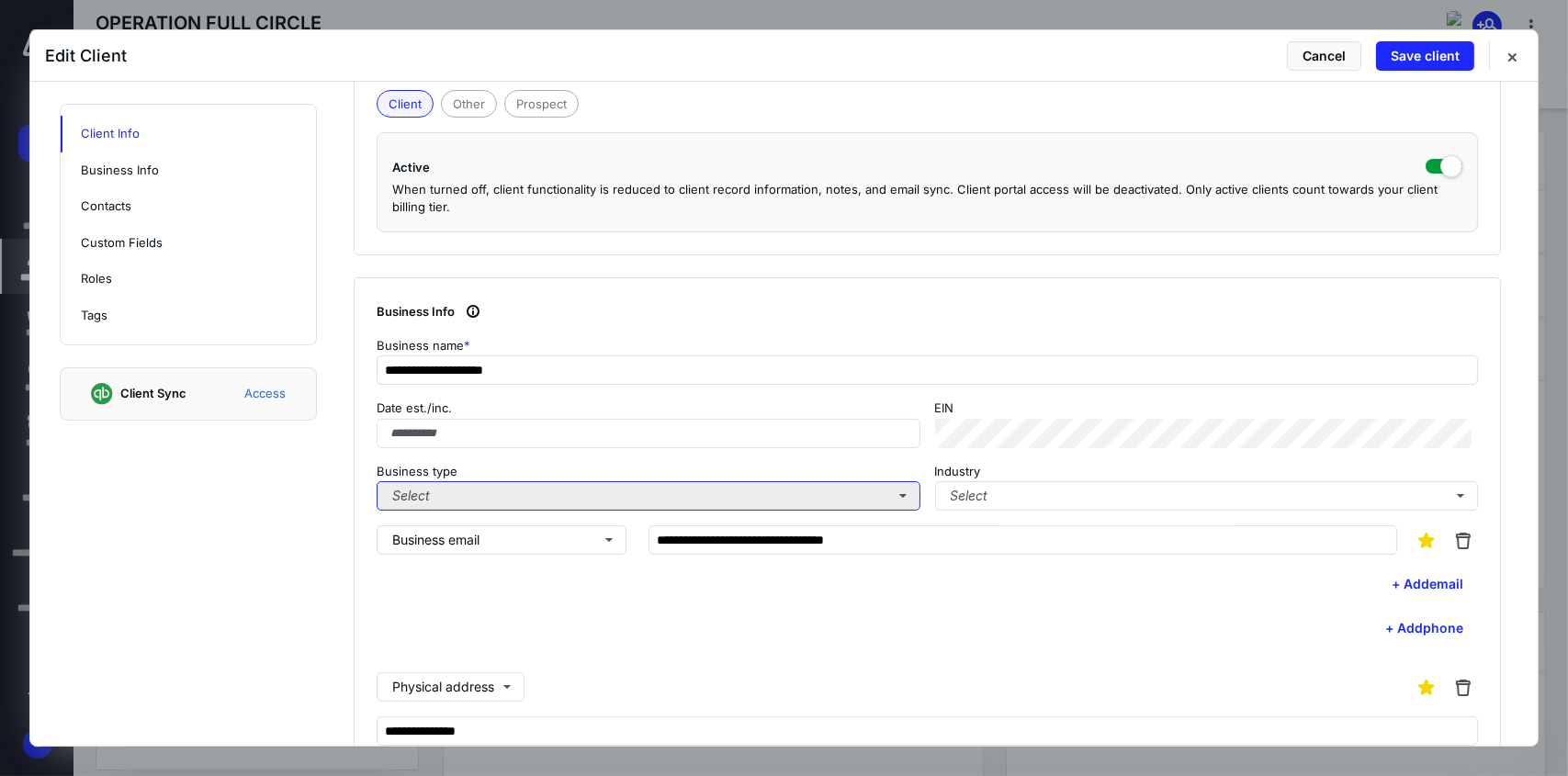 click on "Select" at bounding box center (649, 496) 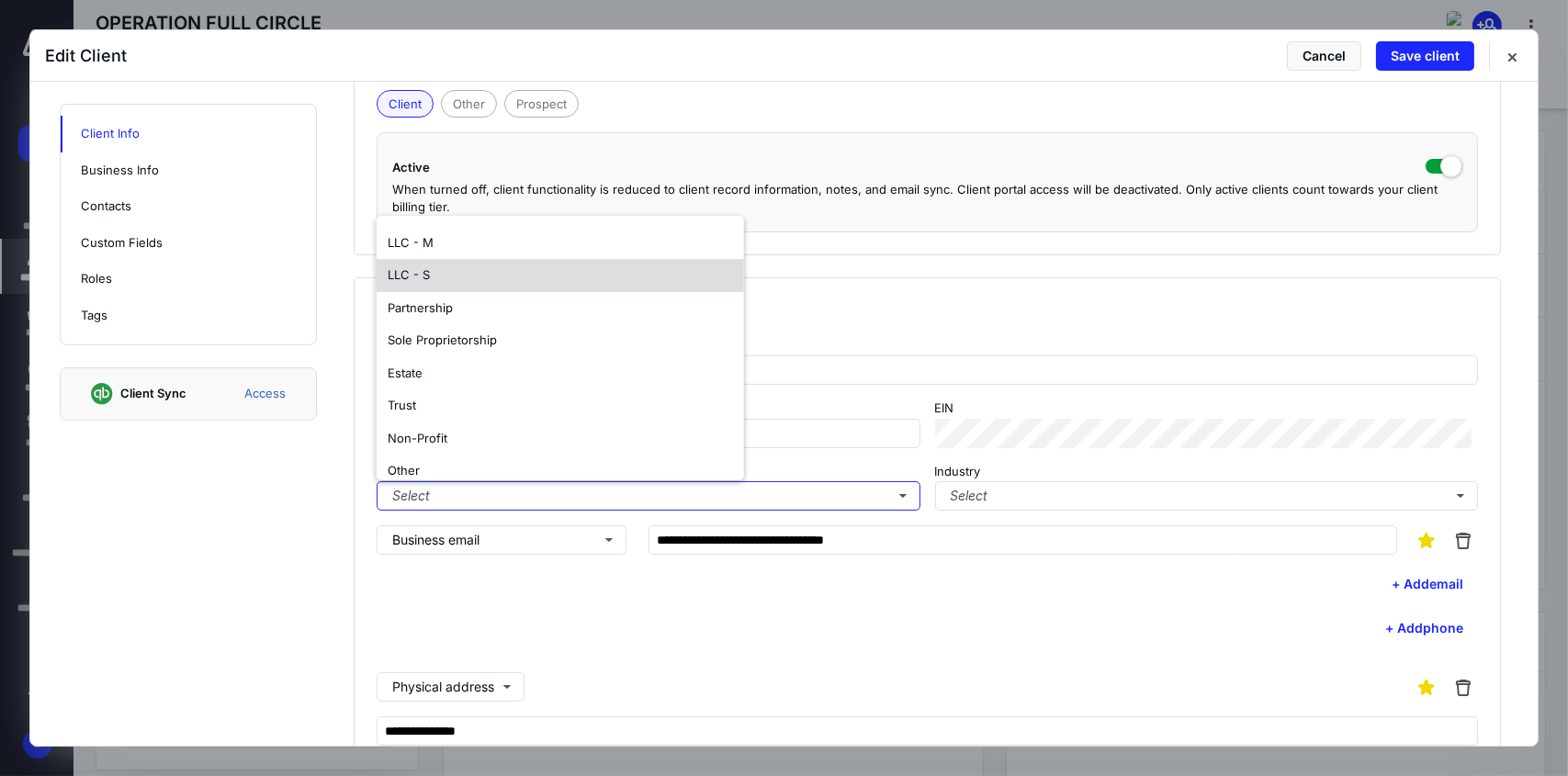 scroll, scrollTop: 107, scrollLeft: 0, axis: vertical 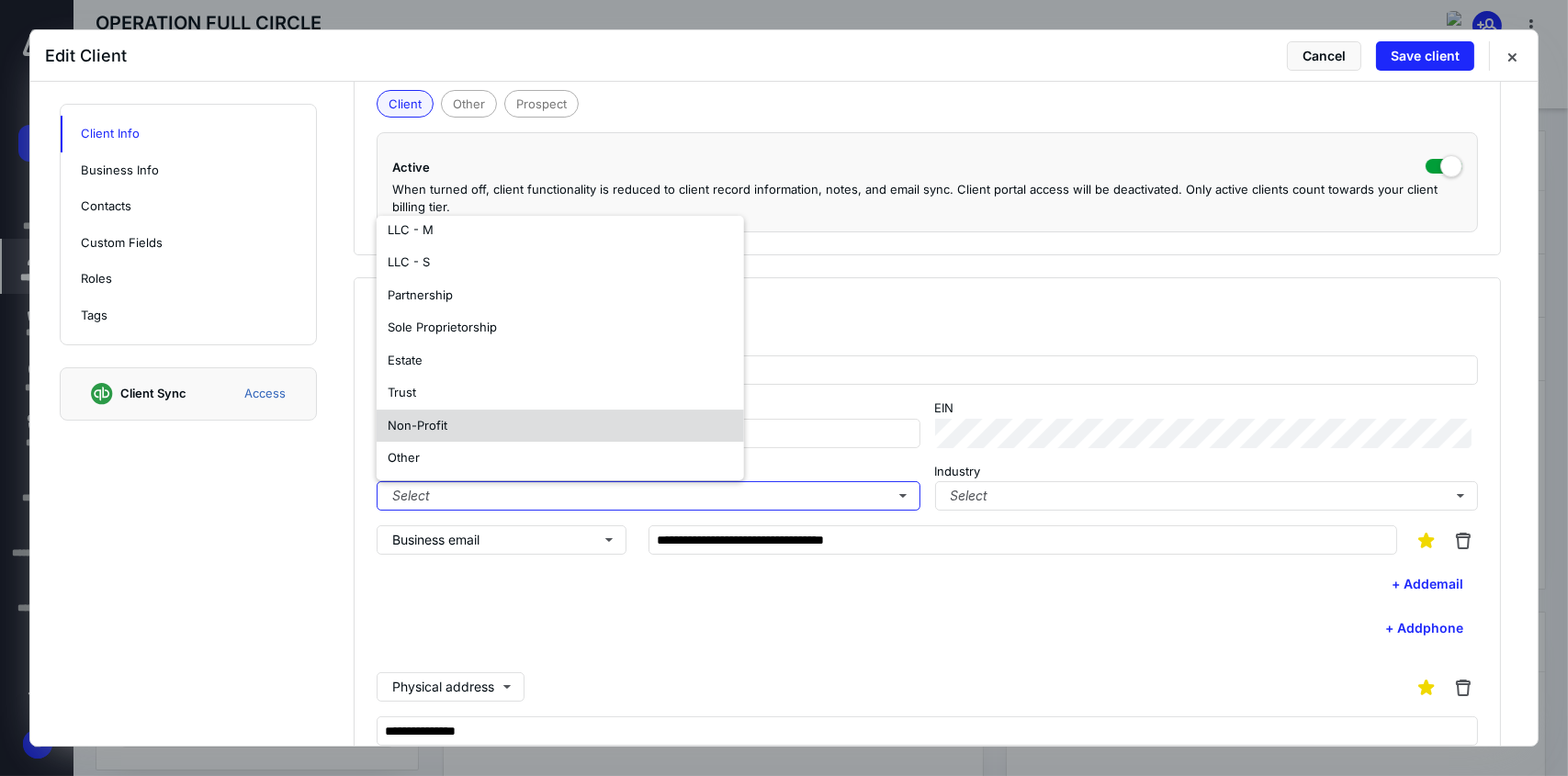 click on "Non-Profit" at bounding box center (560, 426) 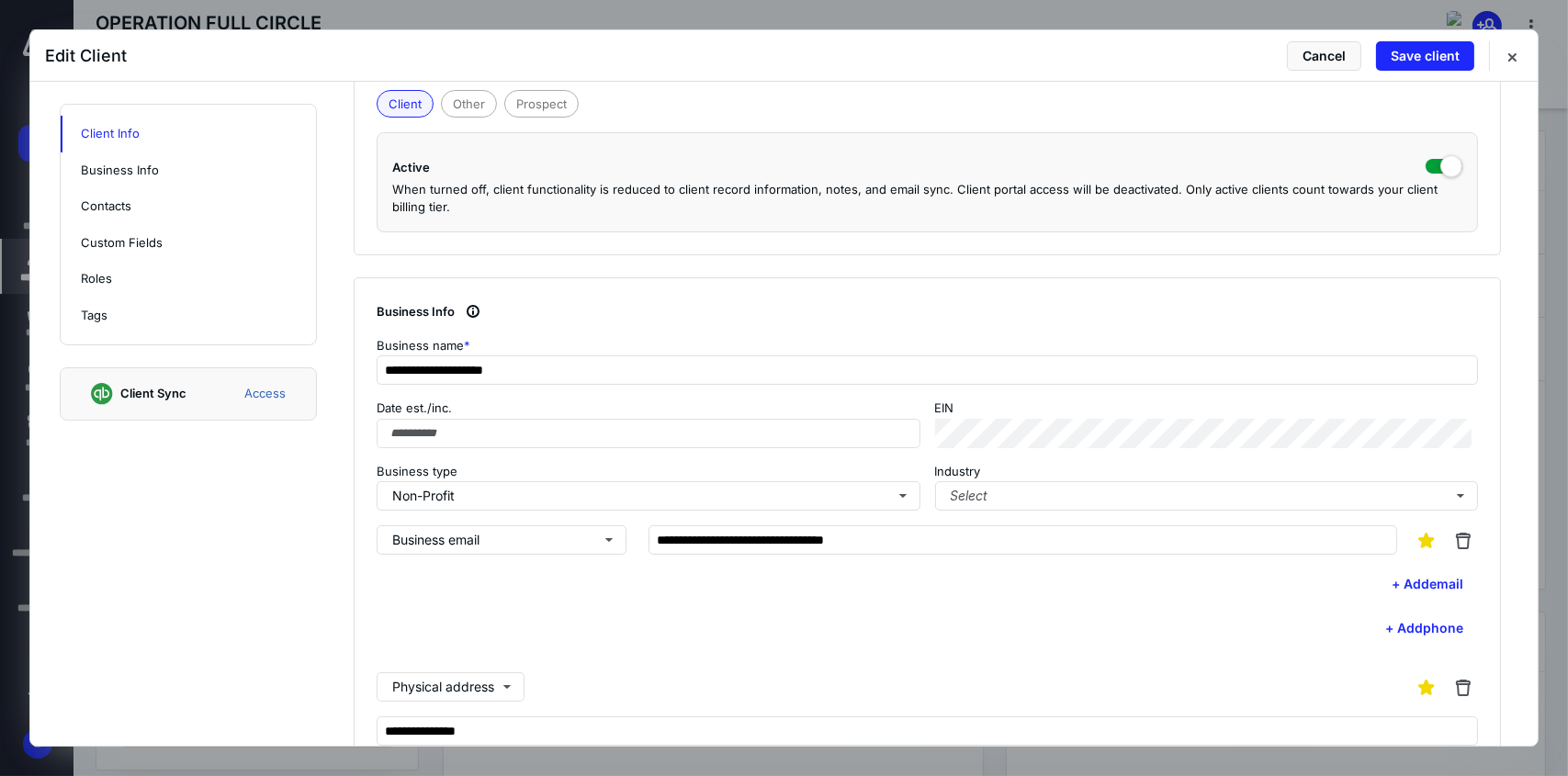 click on "+ Add  phone" at bounding box center (927, 628) 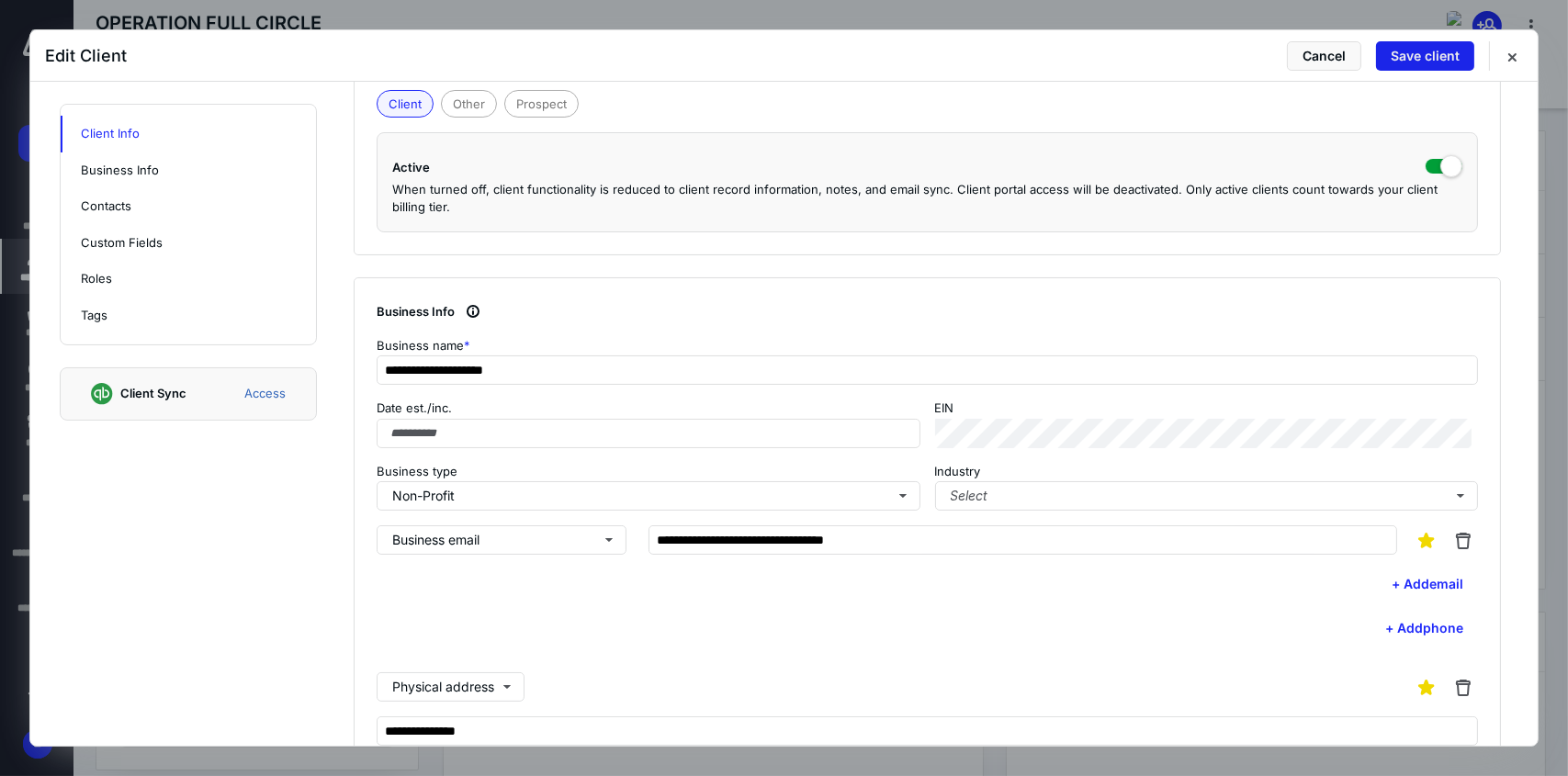 click on "Save client" at bounding box center [1425, 56] 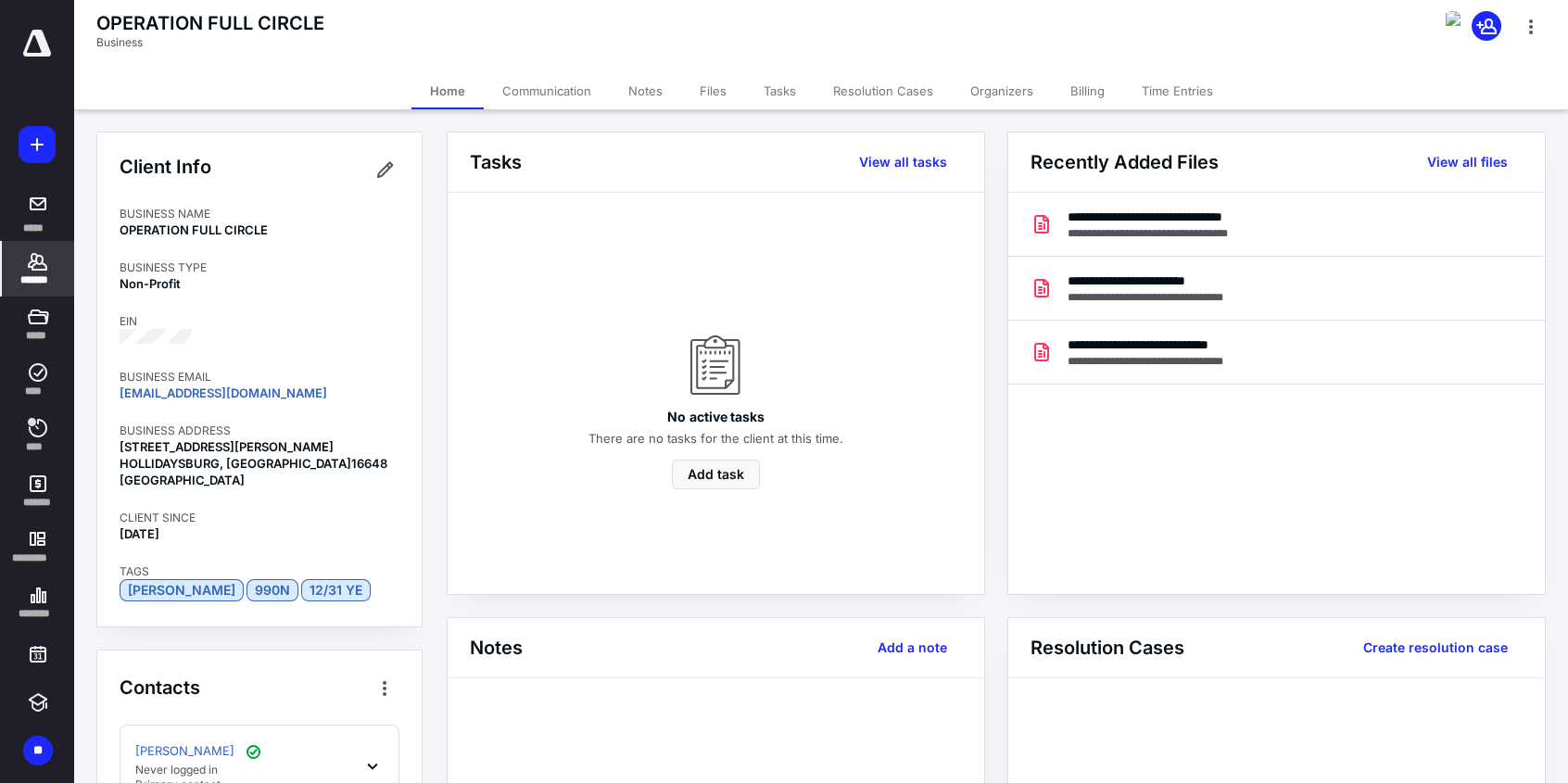 drag, startPoint x: 20, startPoint y: 274, endPoint x: 54, endPoint y: 232, distance: 54.037024 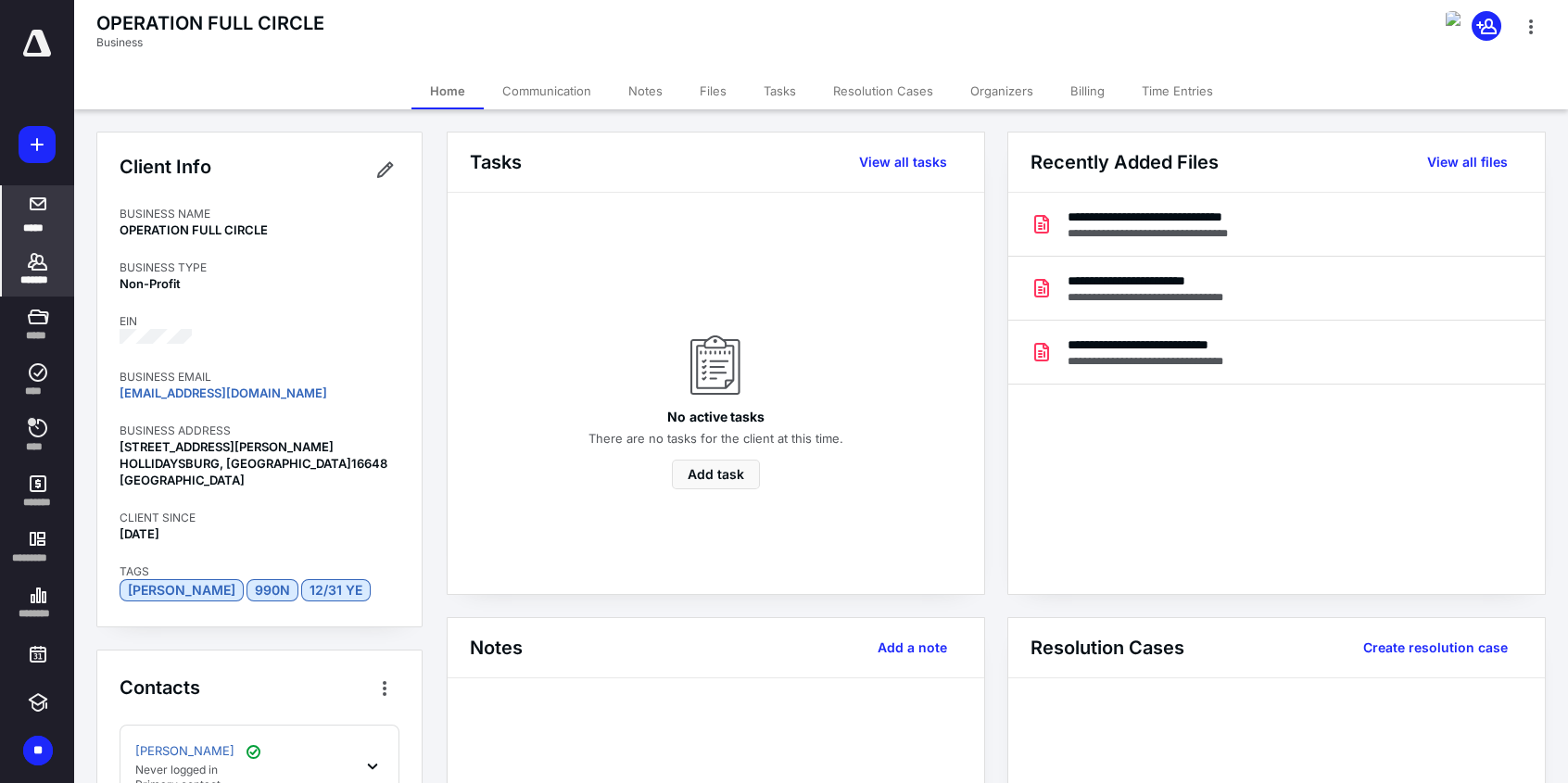 click on "*******" at bounding box center [38, 280] 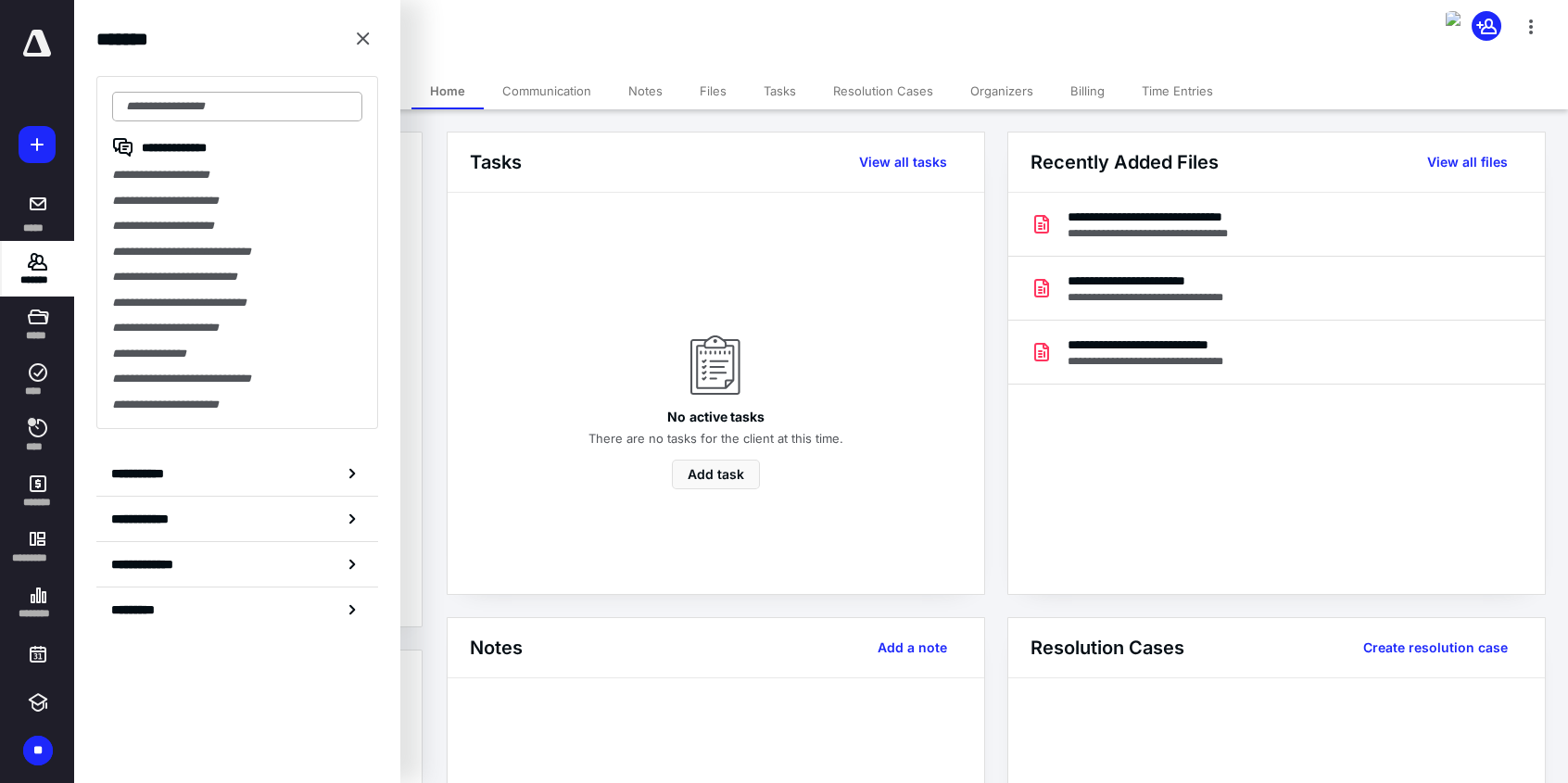 click at bounding box center [237, 107] 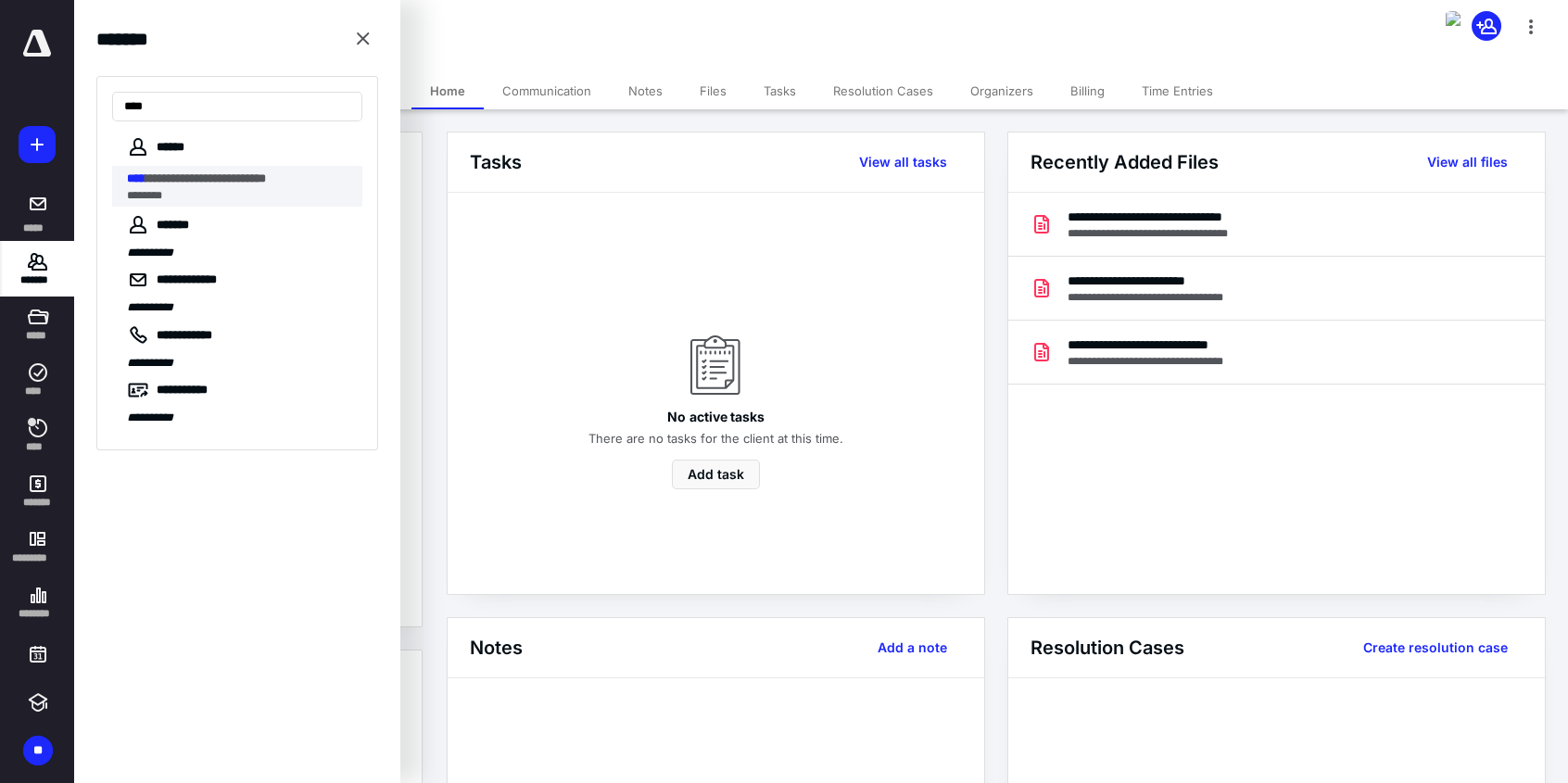 type on "****" 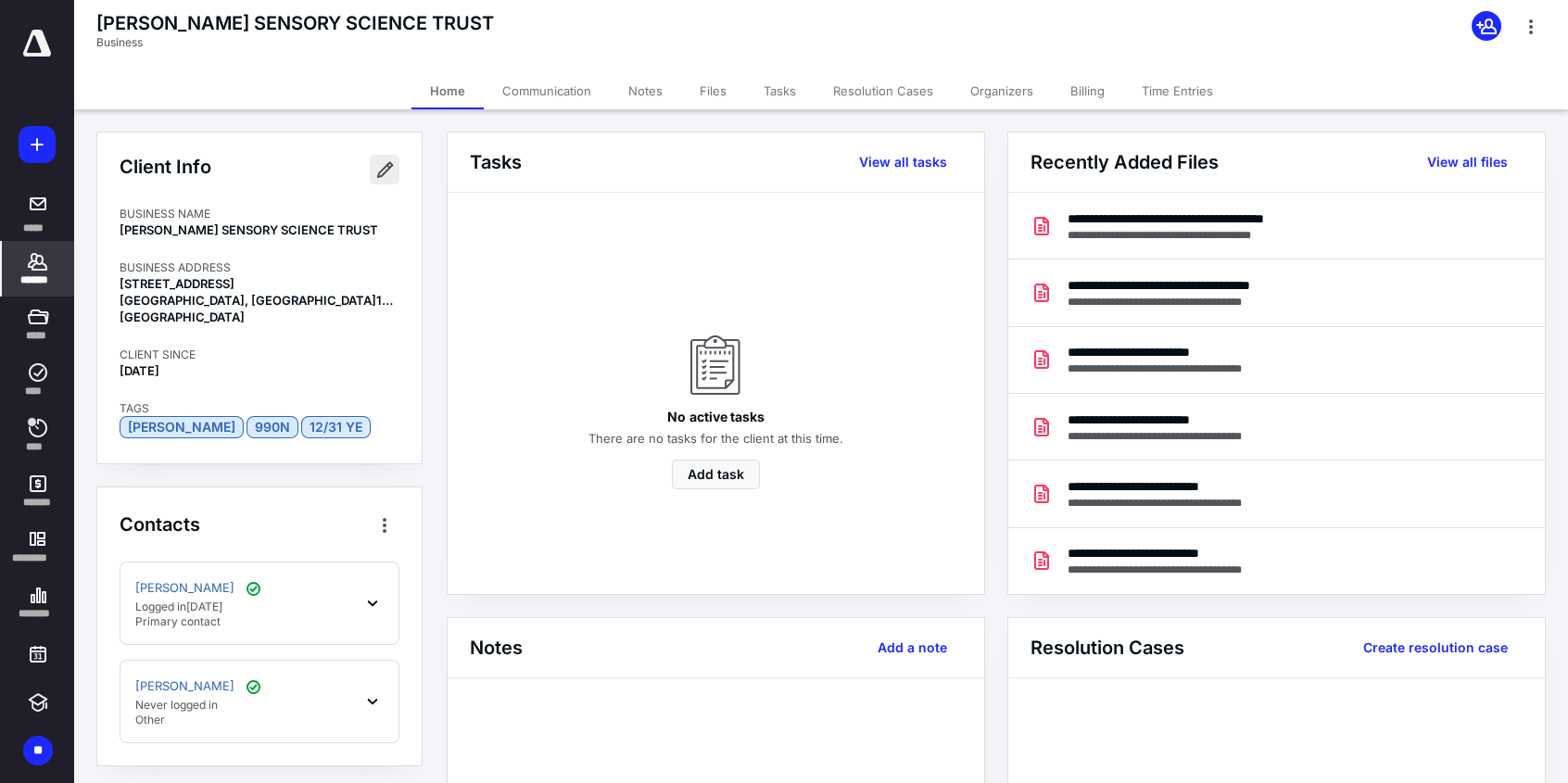 click at bounding box center [385, 170] 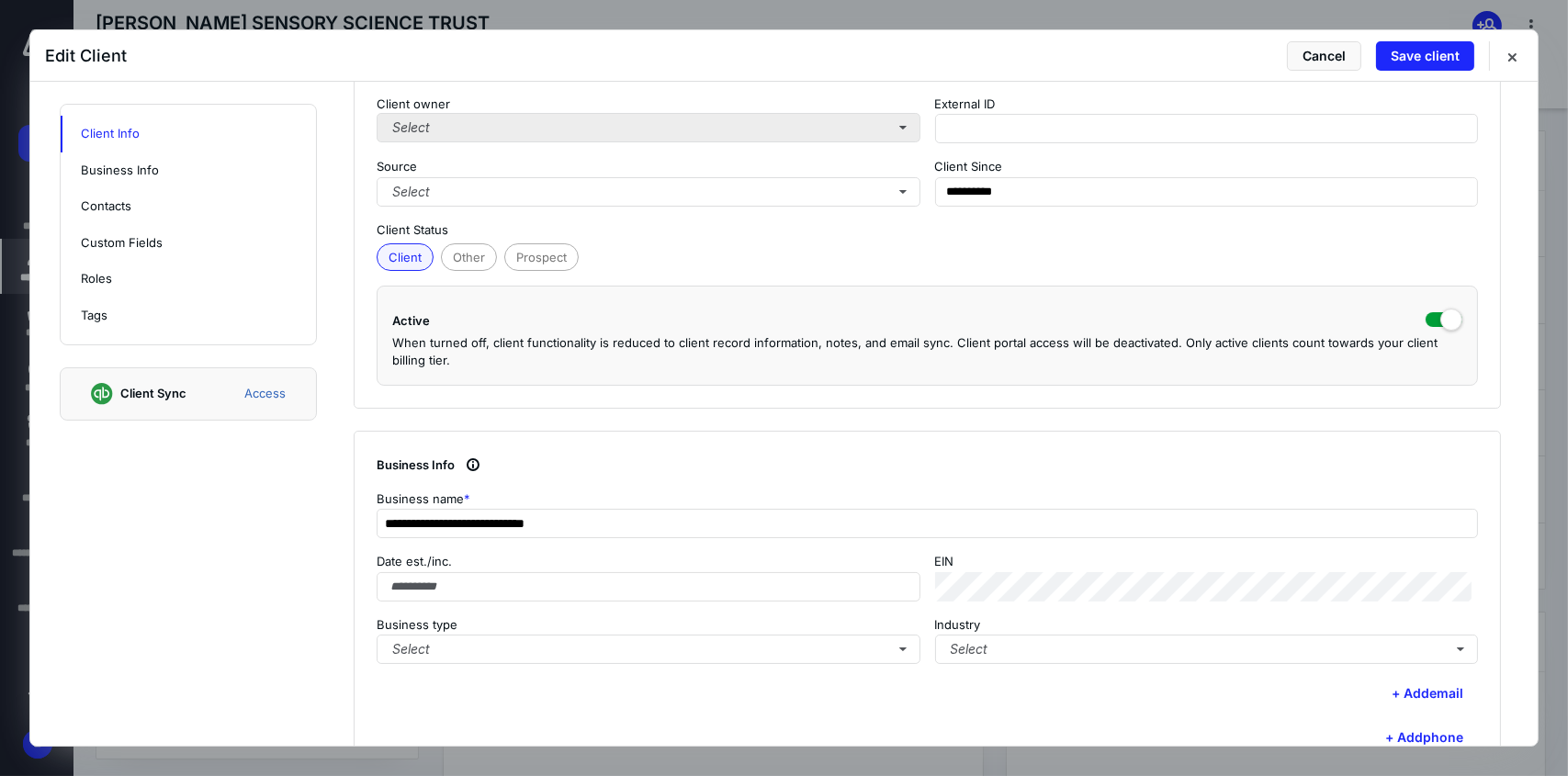 scroll, scrollTop: 367, scrollLeft: 0, axis: vertical 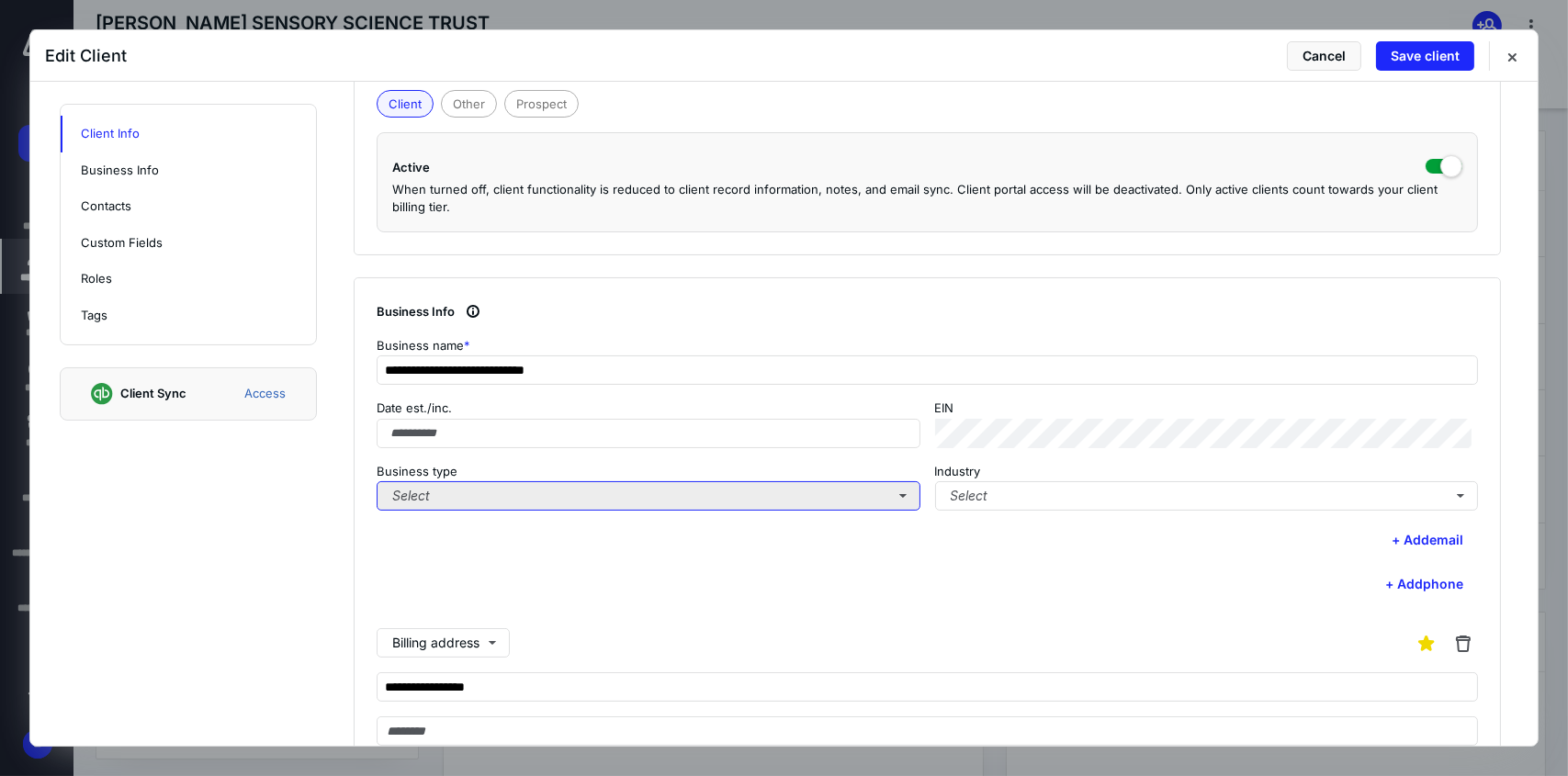 click on "Select" at bounding box center [649, 496] 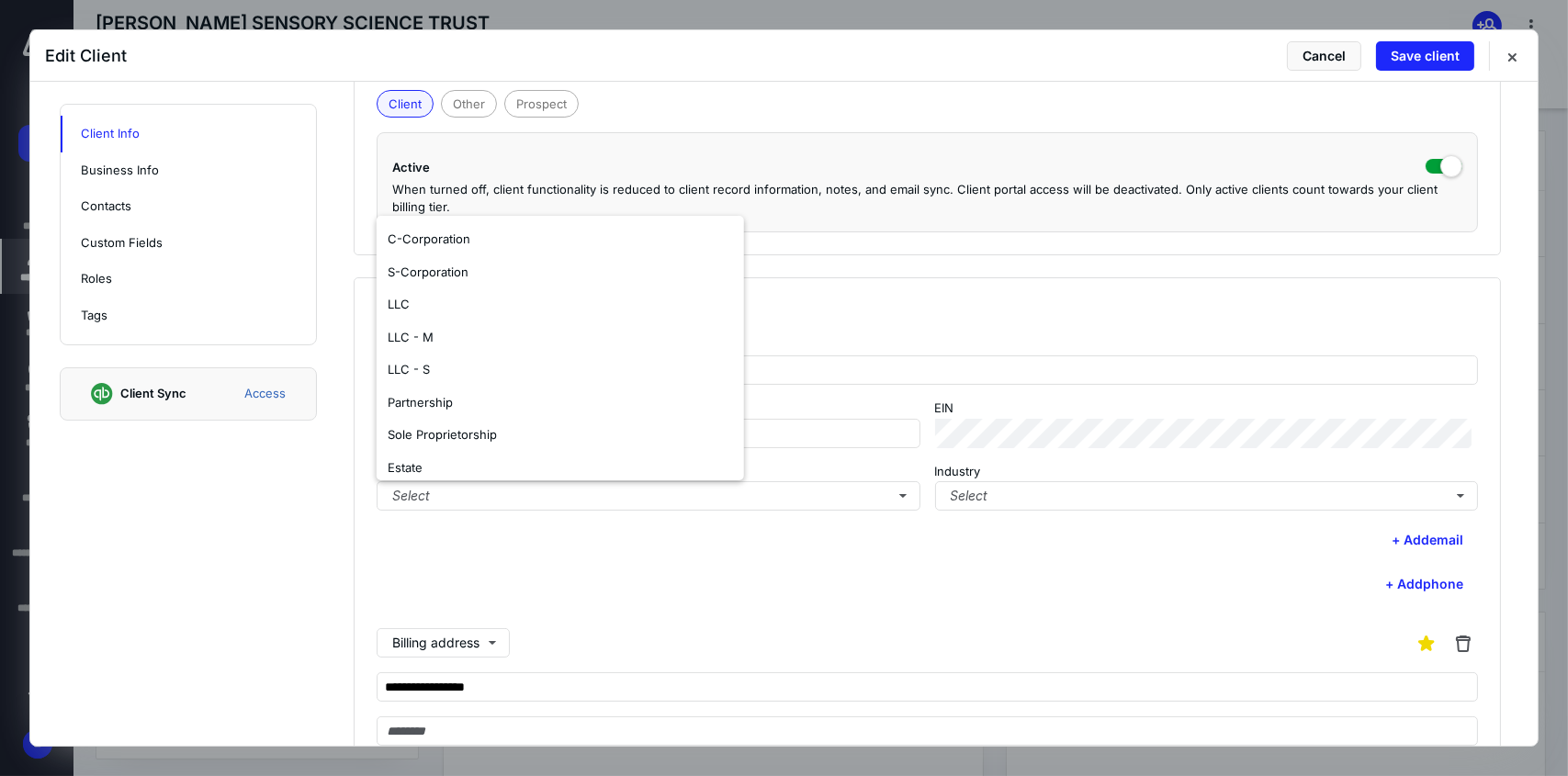 scroll, scrollTop: 107, scrollLeft: 0, axis: vertical 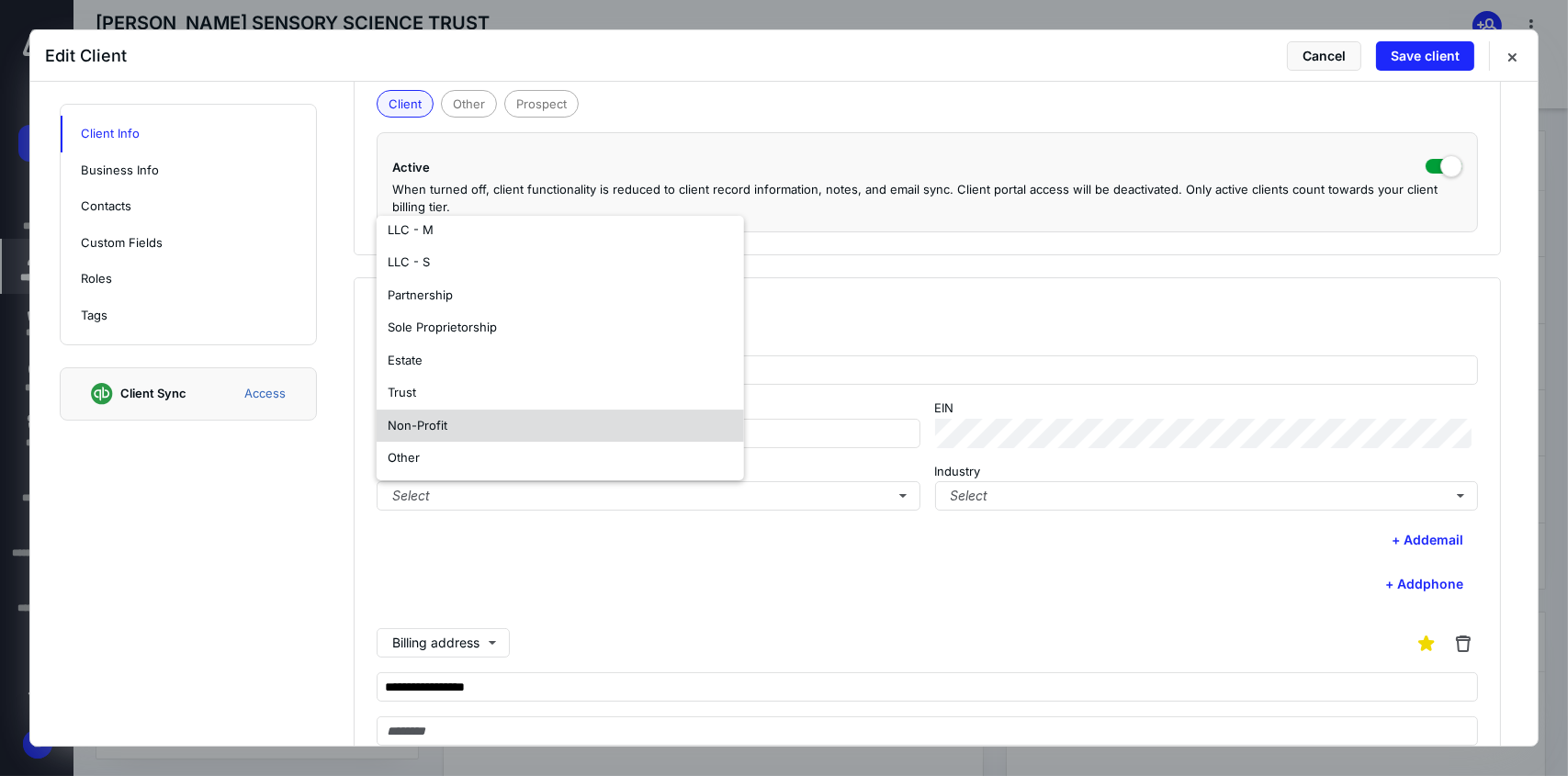 click on "Non-Profit" at bounding box center (560, 426) 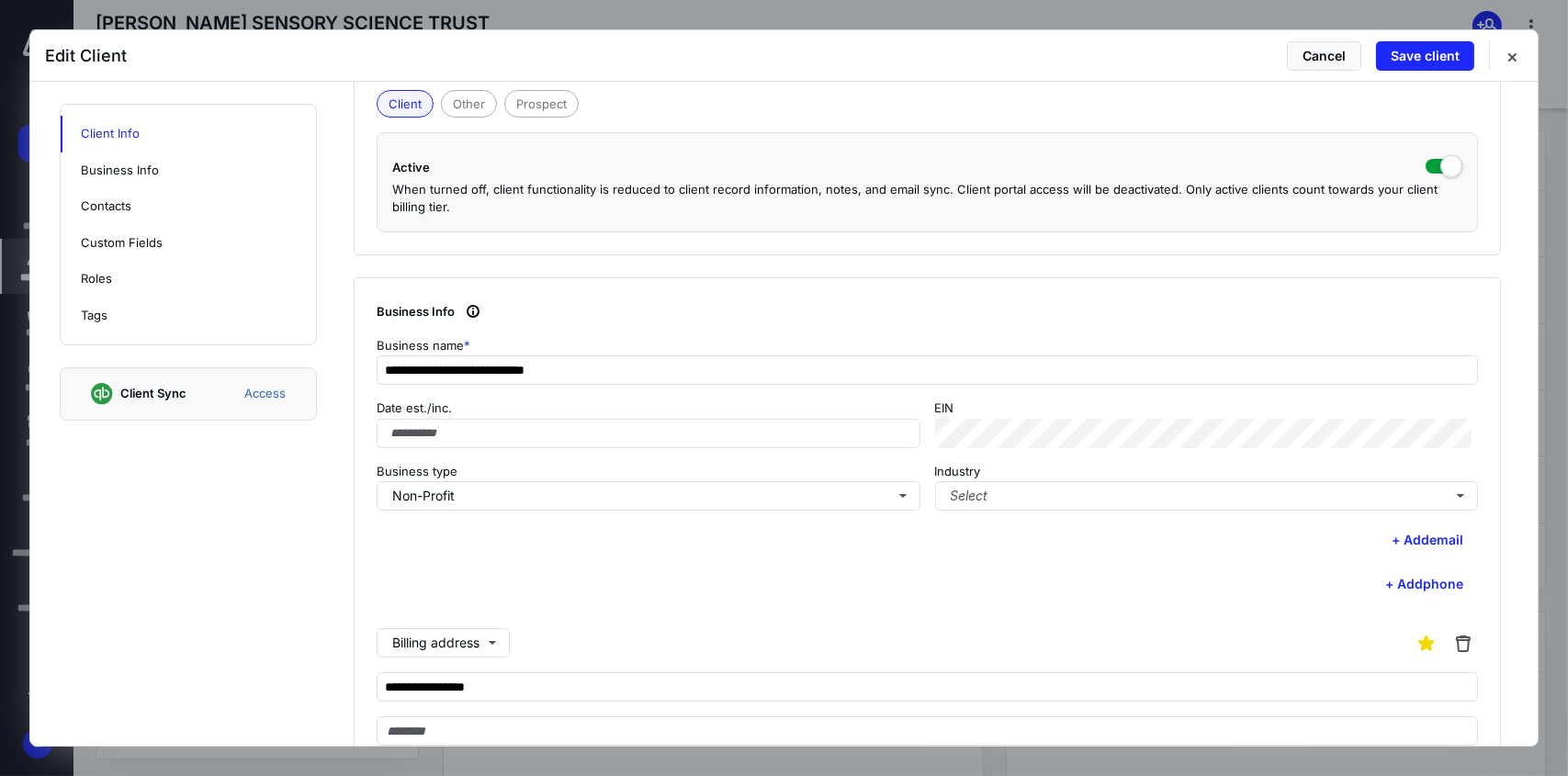 scroll, scrollTop: 0, scrollLeft: 0, axis: both 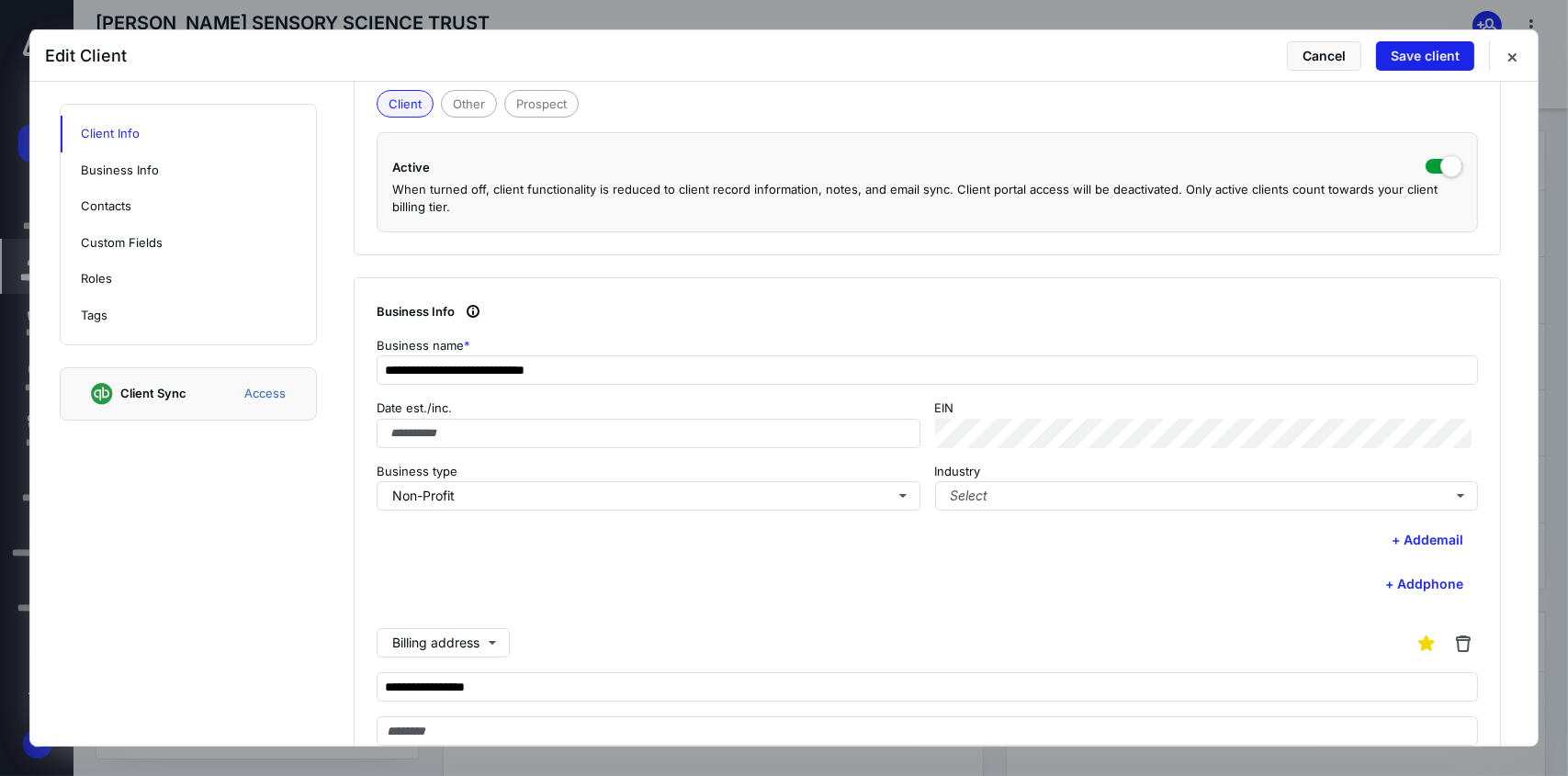 click on "Save client" at bounding box center [1425, 56] 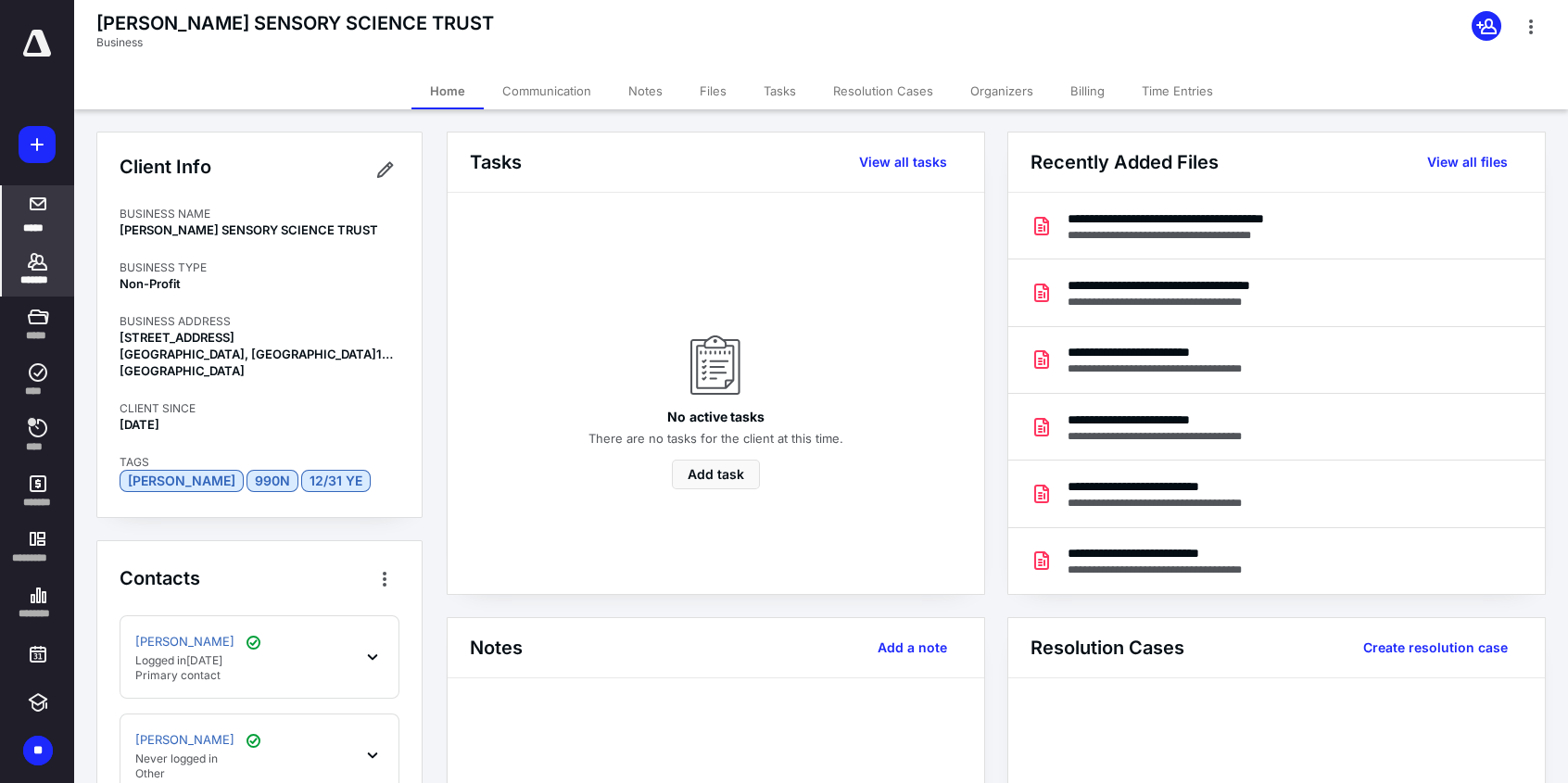 drag, startPoint x: 43, startPoint y: 264, endPoint x: 66, endPoint y: 237, distance: 35.4683 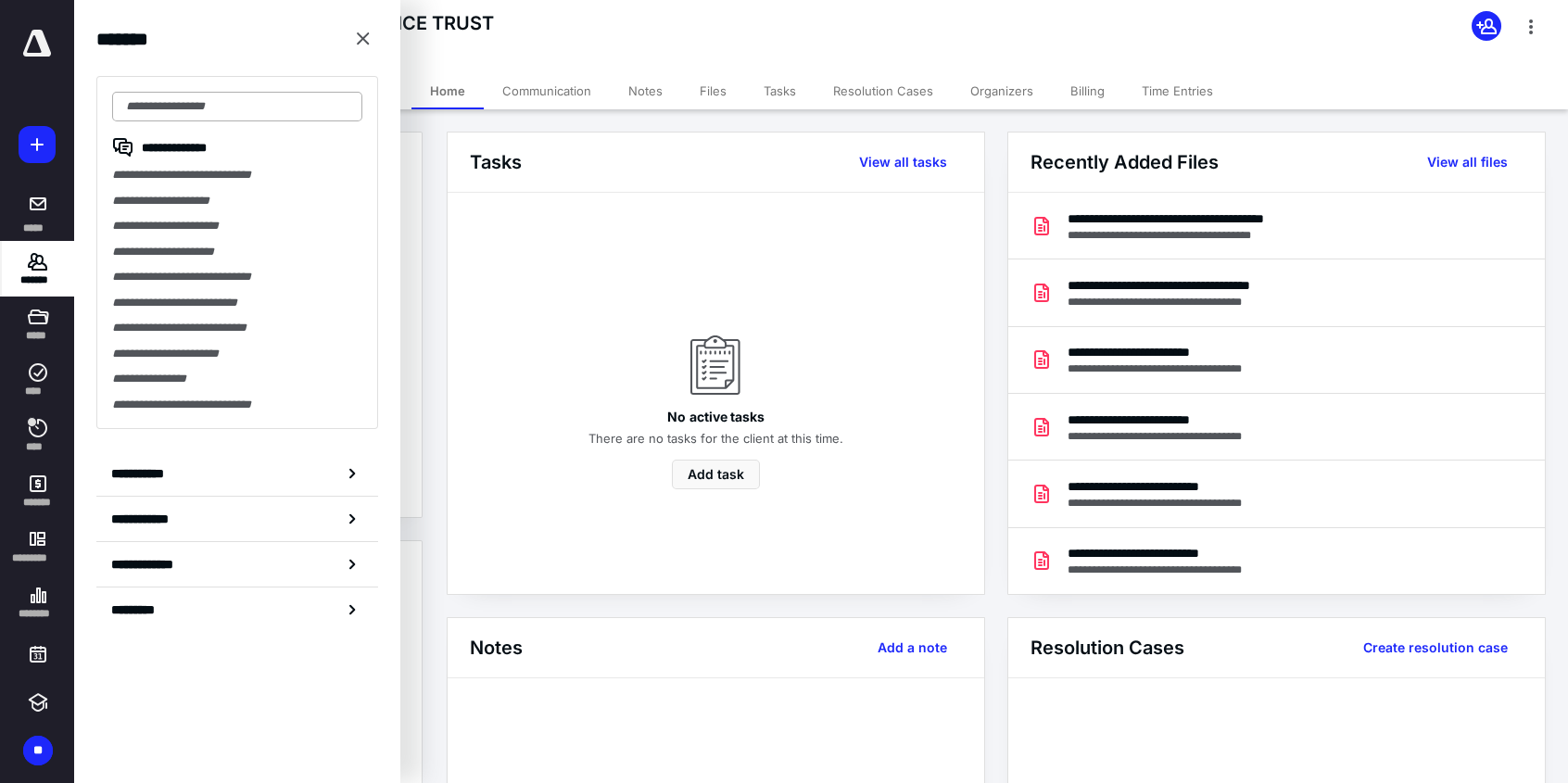 click at bounding box center [237, 107] 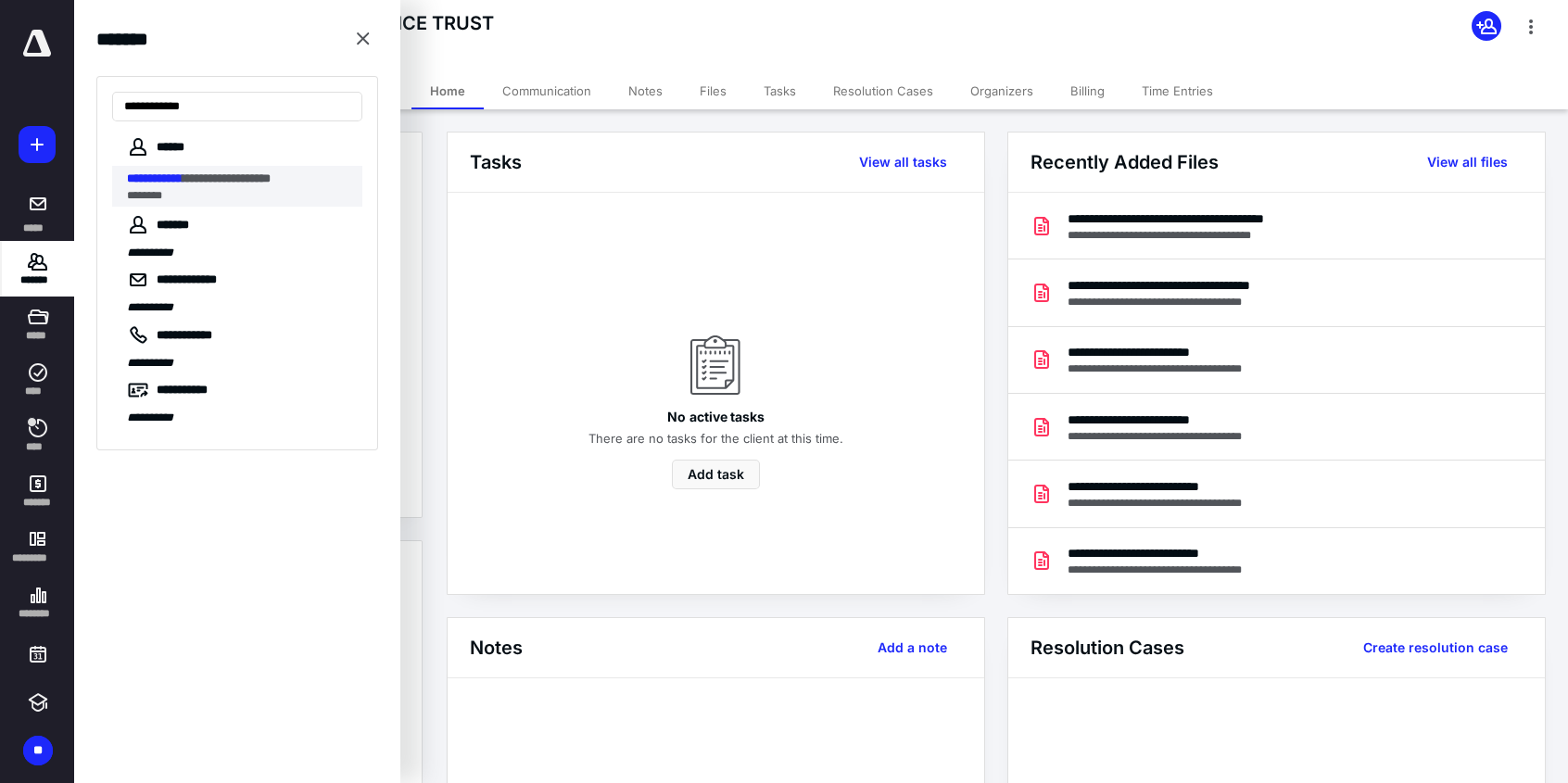 type on "**********" 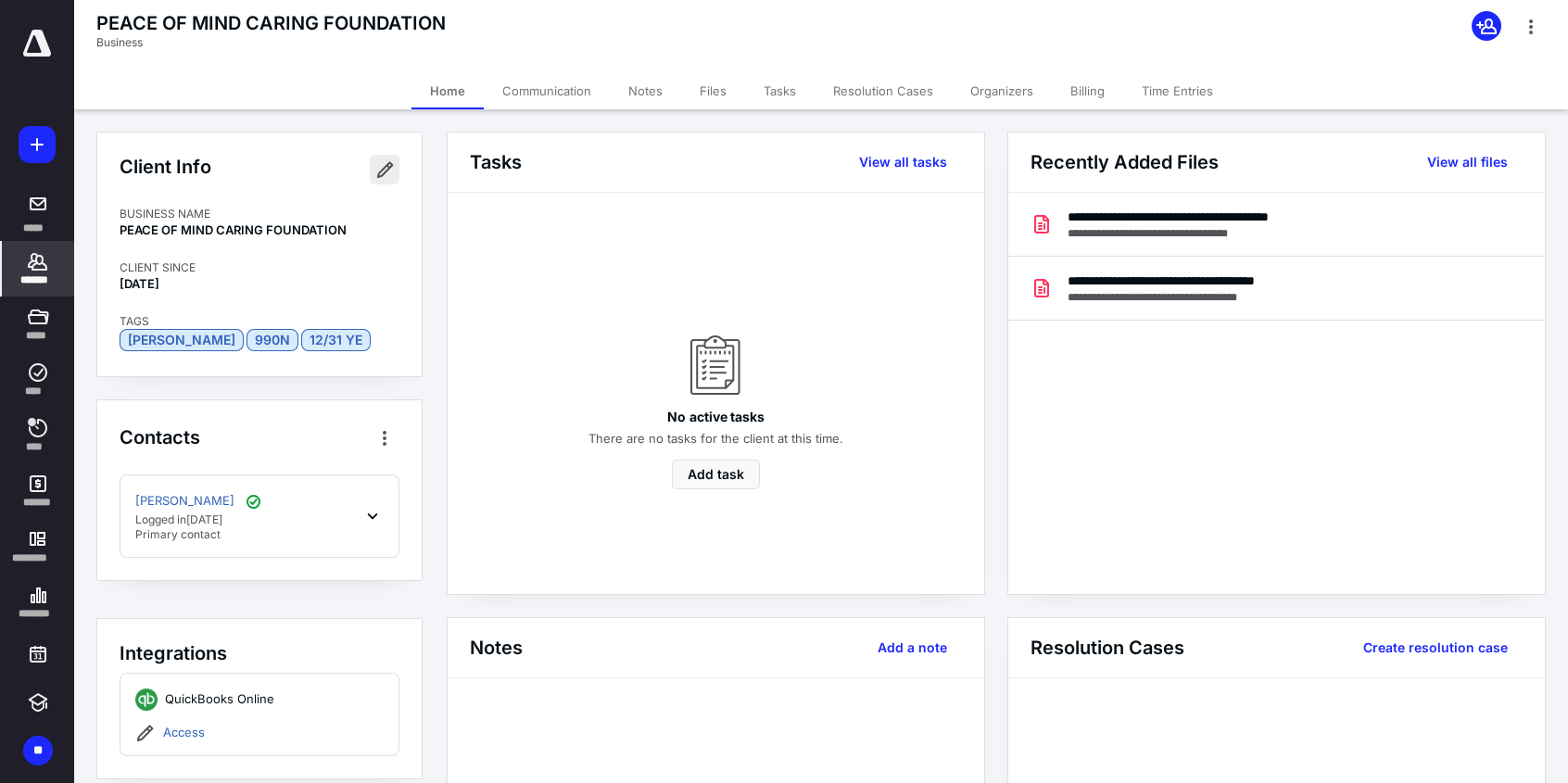 click at bounding box center [385, 170] 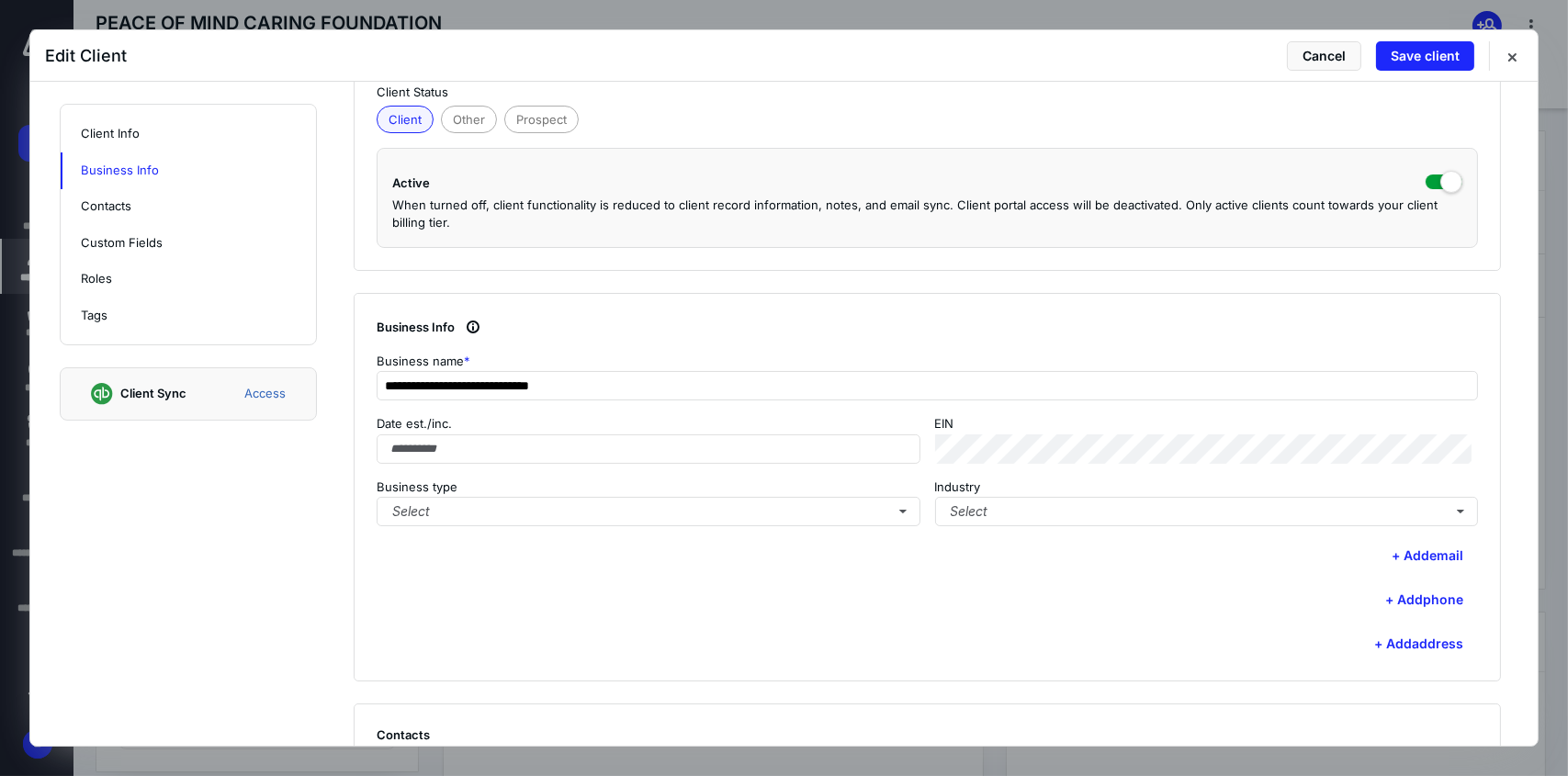 scroll, scrollTop: 459, scrollLeft: 0, axis: vertical 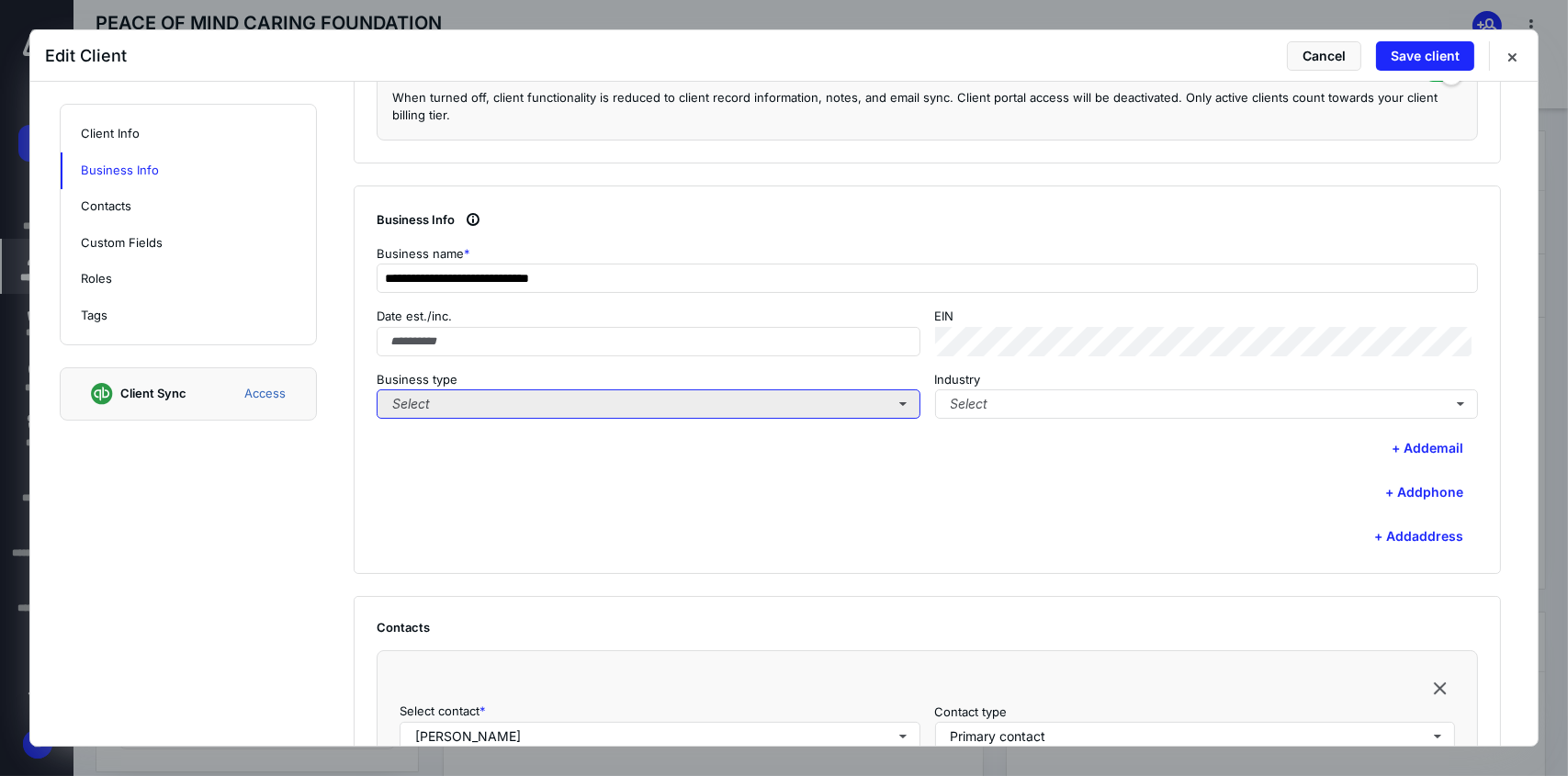 click on "Select" at bounding box center (649, 404) 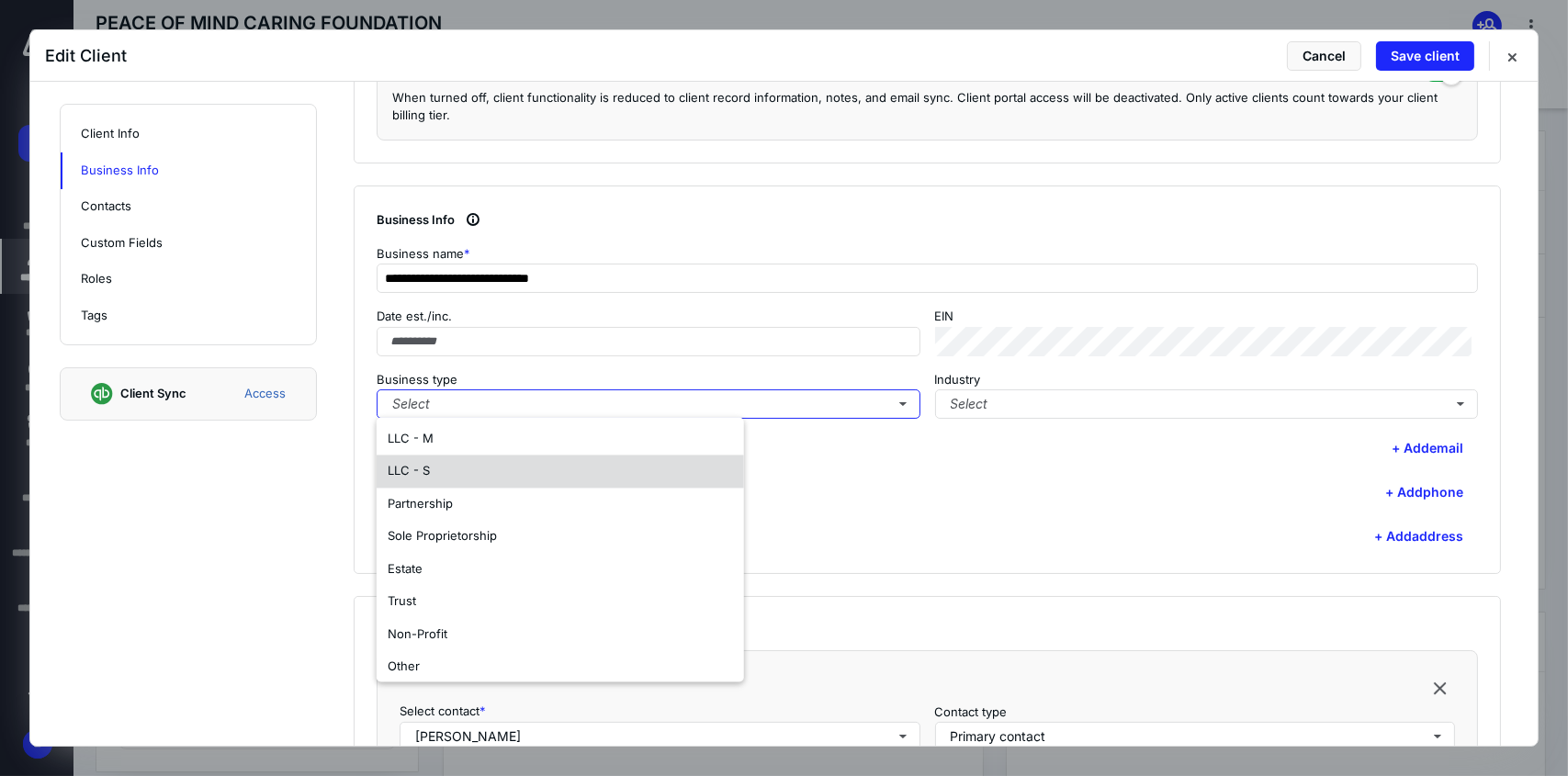 scroll, scrollTop: 107, scrollLeft: 0, axis: vertical 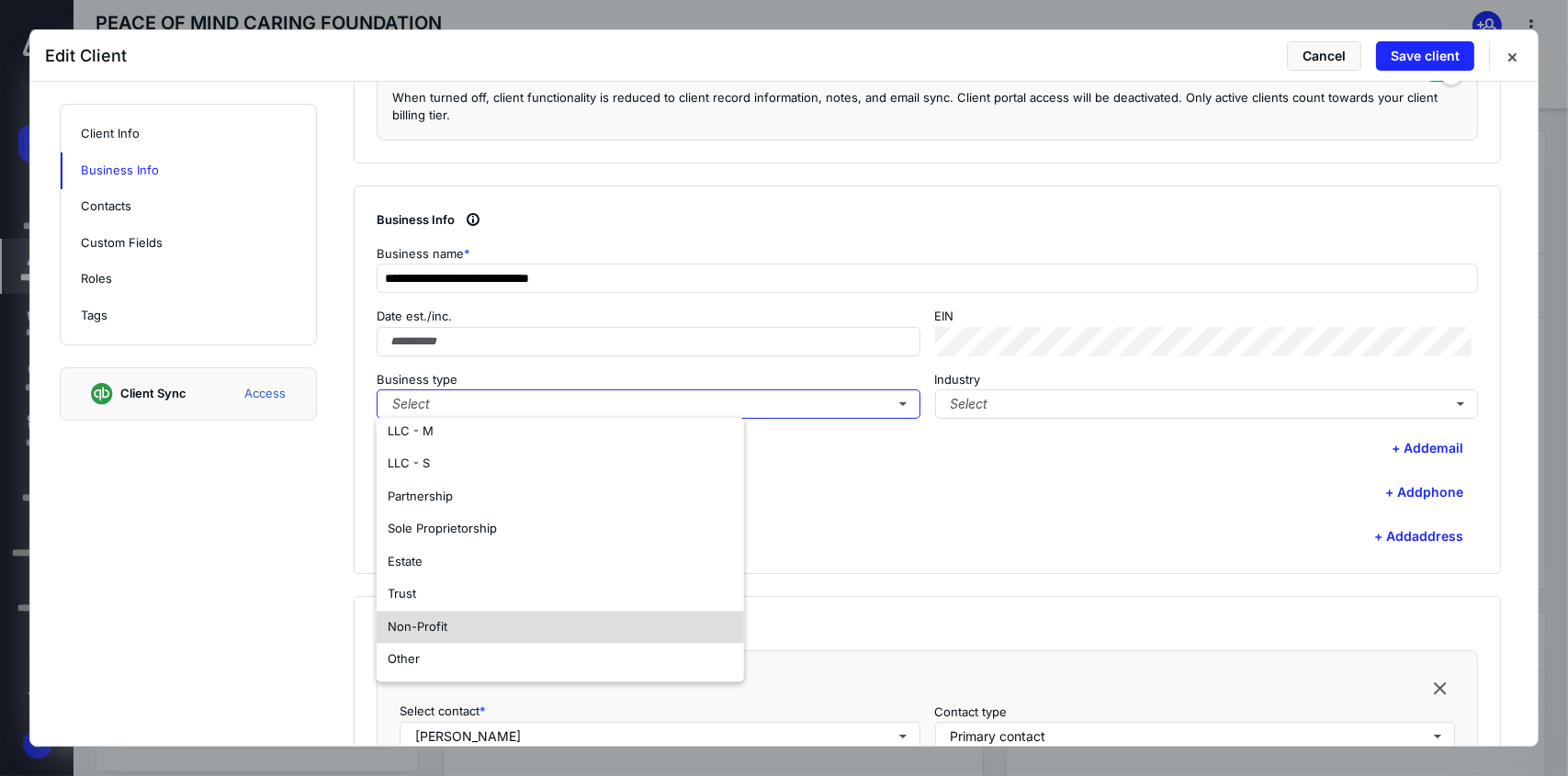 click on "Non-Profit" at bounding box center [560, 627] 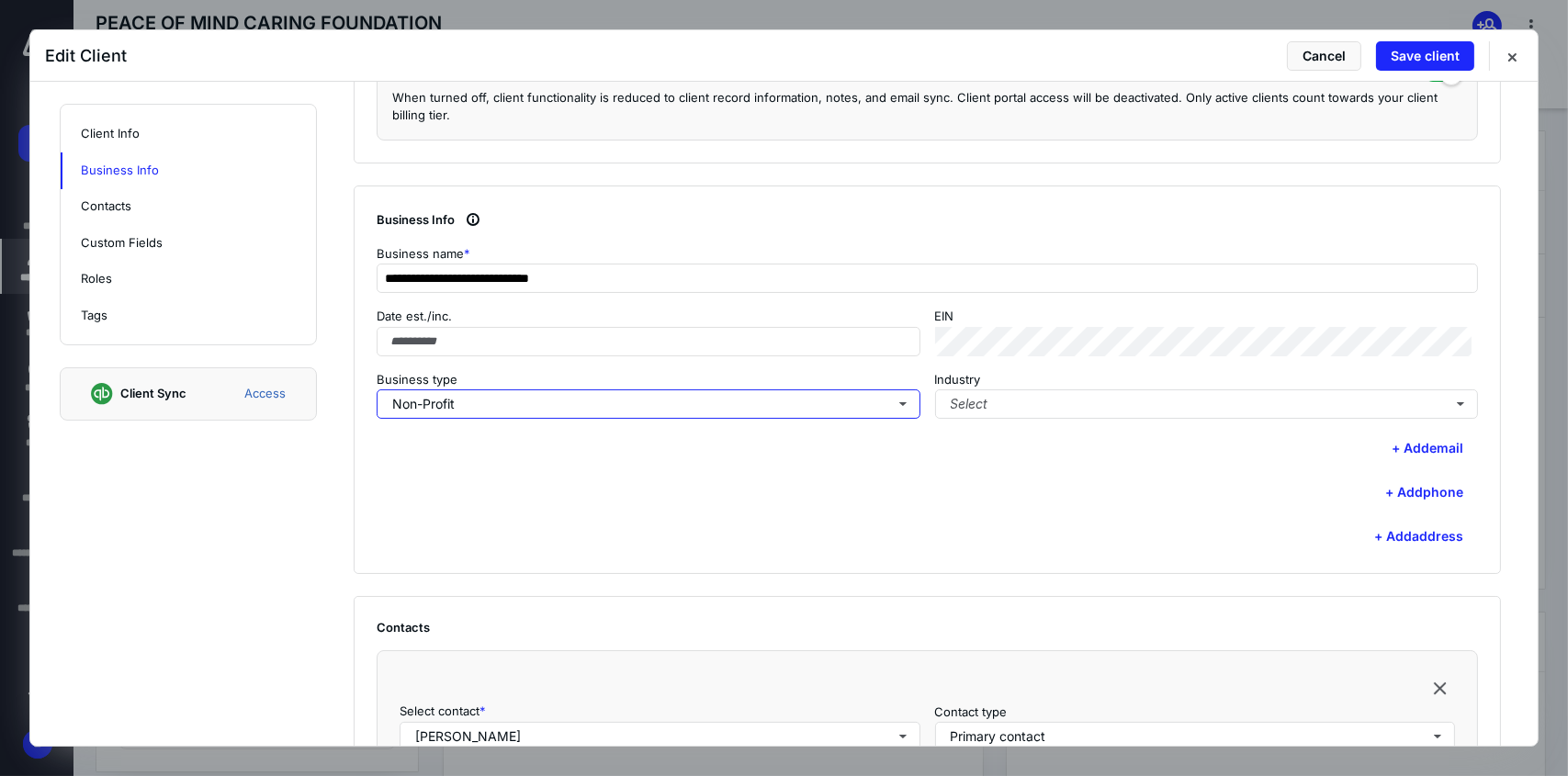 scroll, scrollTop: 0, scrollLeft: 0, axis: both 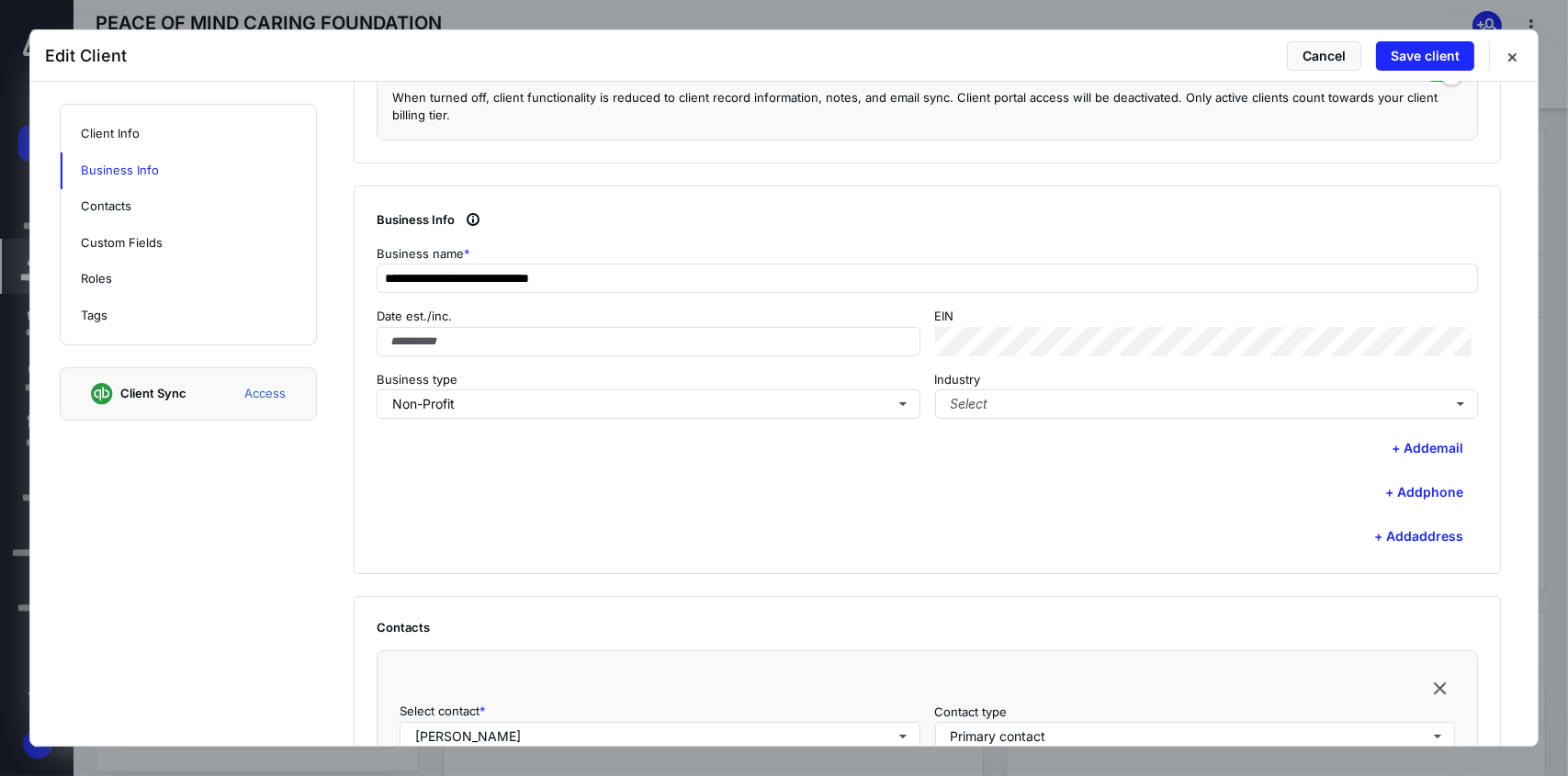 drag, startPoint x: 716, startPoint y: 523, endPoint x: 719, endPoint y: 508, distance: 15.297059 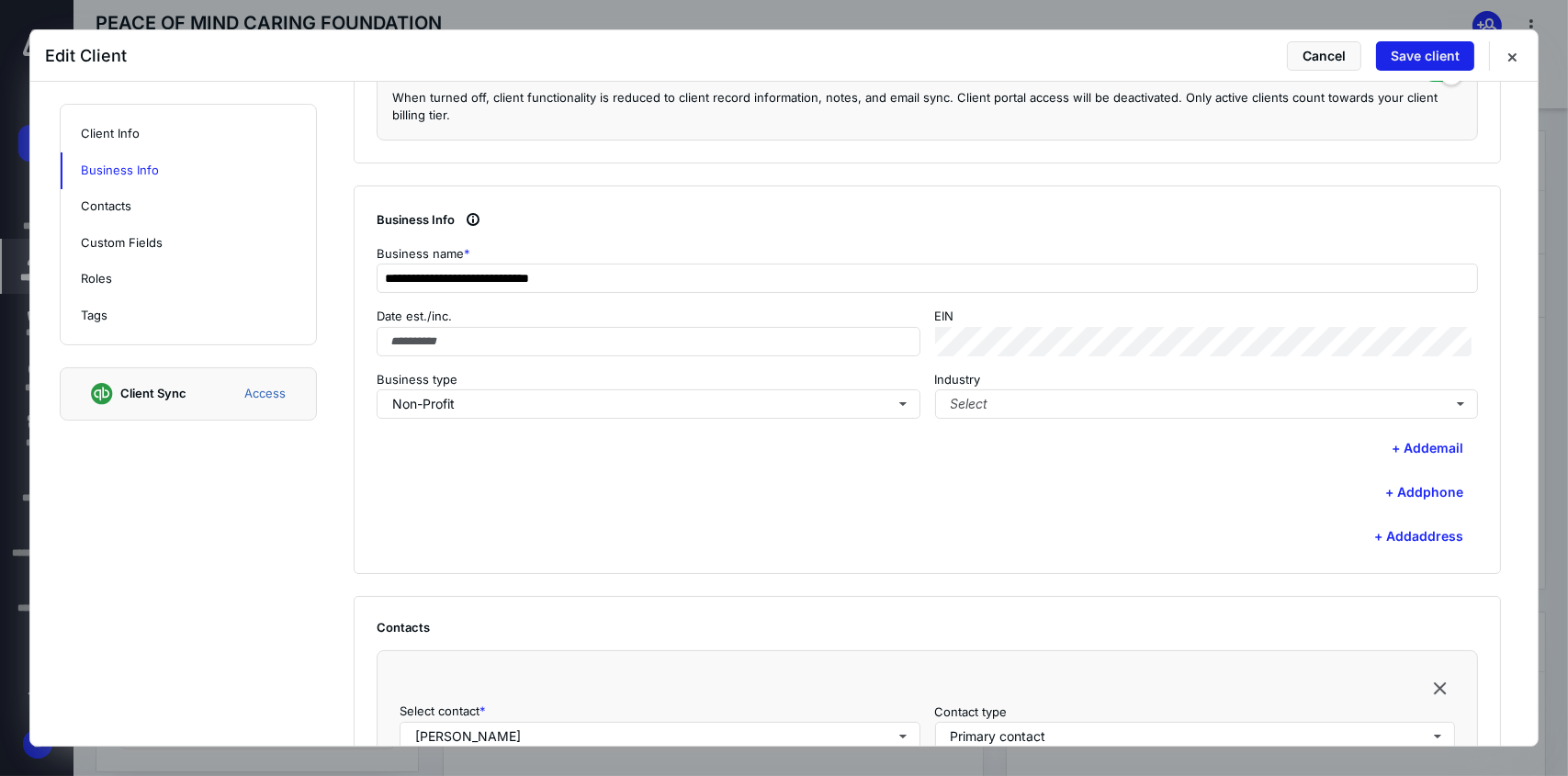 click on "Save client" at bounding box center (1425, 56) 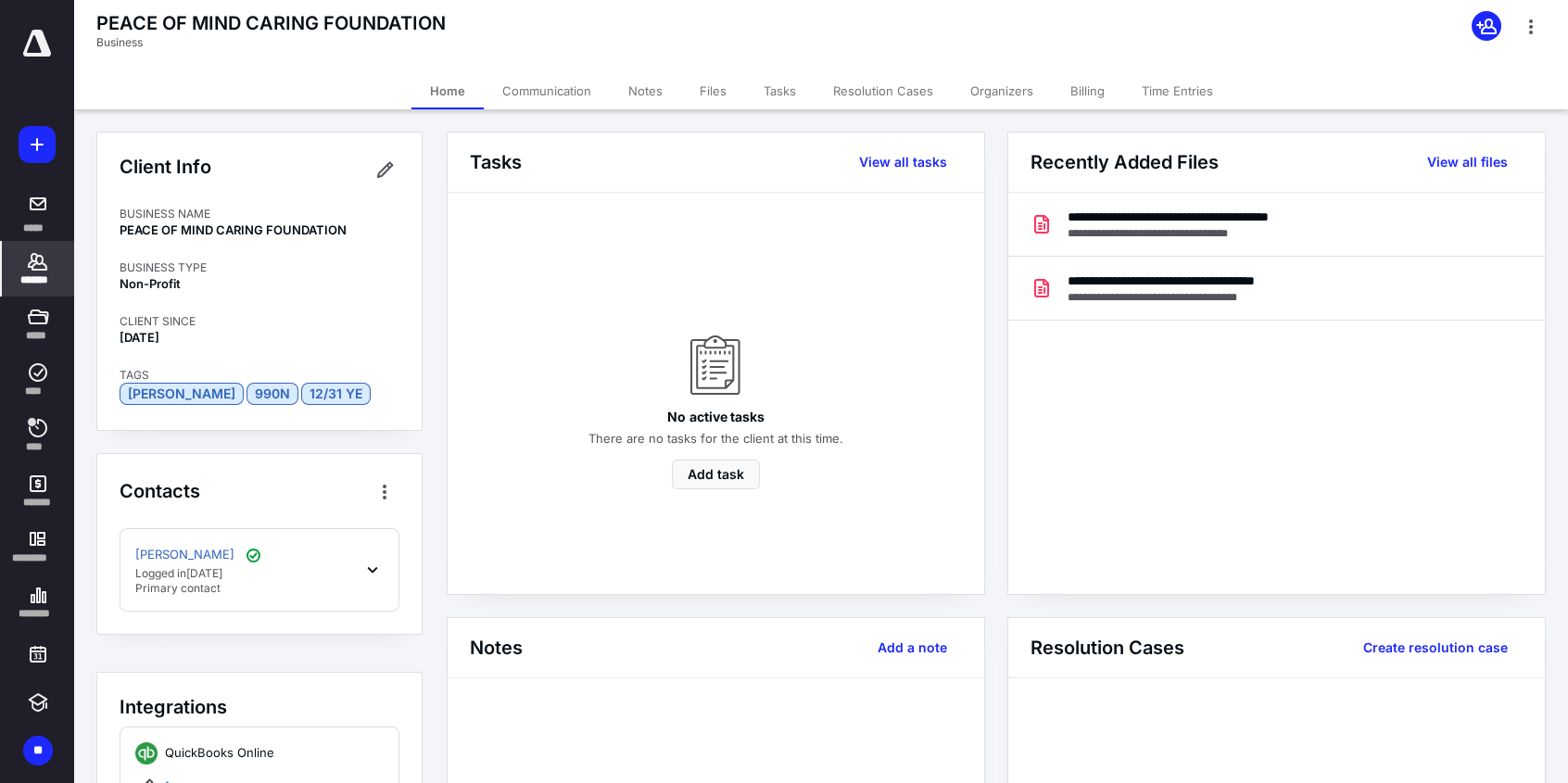 click on "*******" at bounding box center [38, 280] 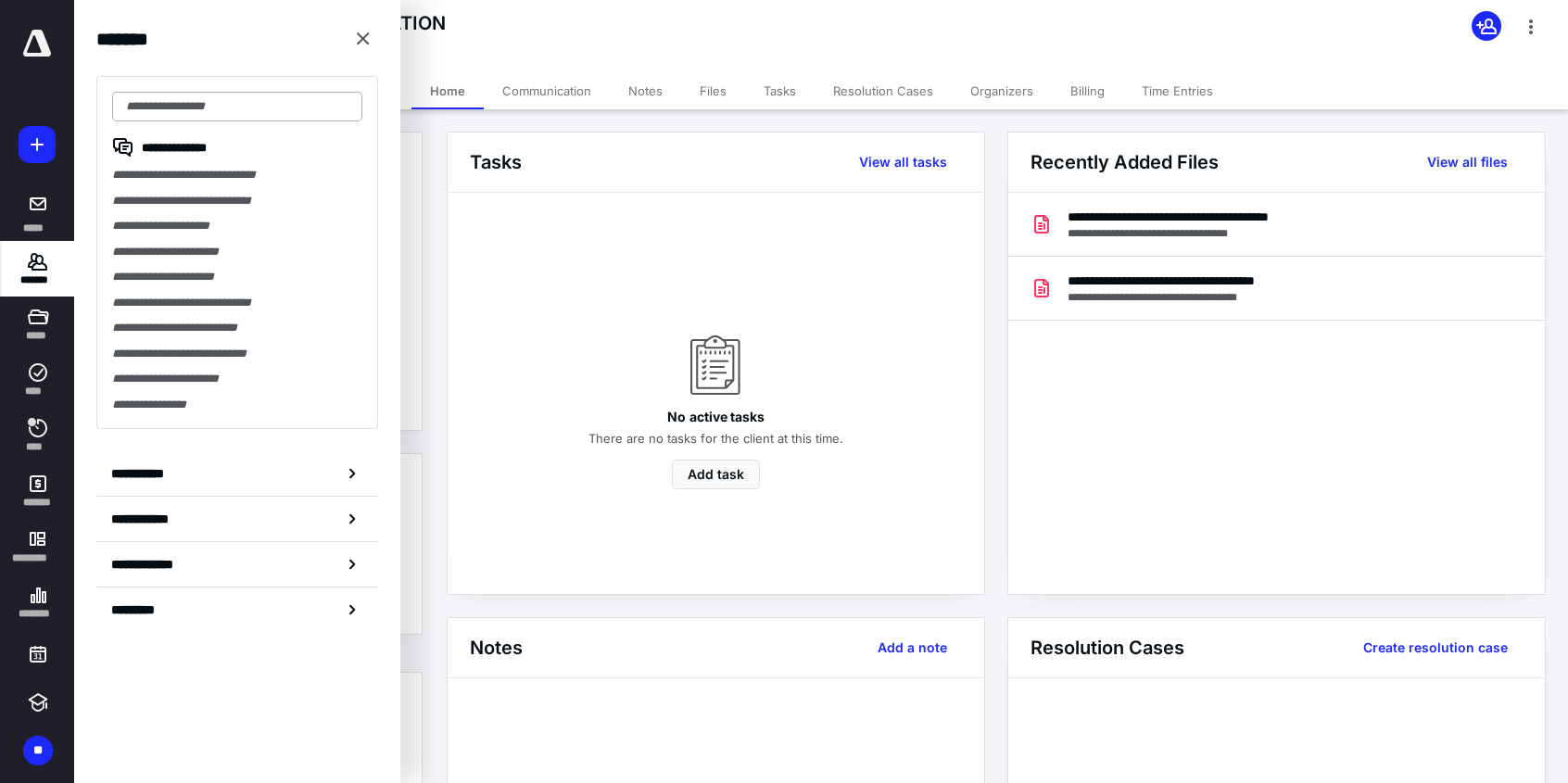 click at bounding box center (237, 107) 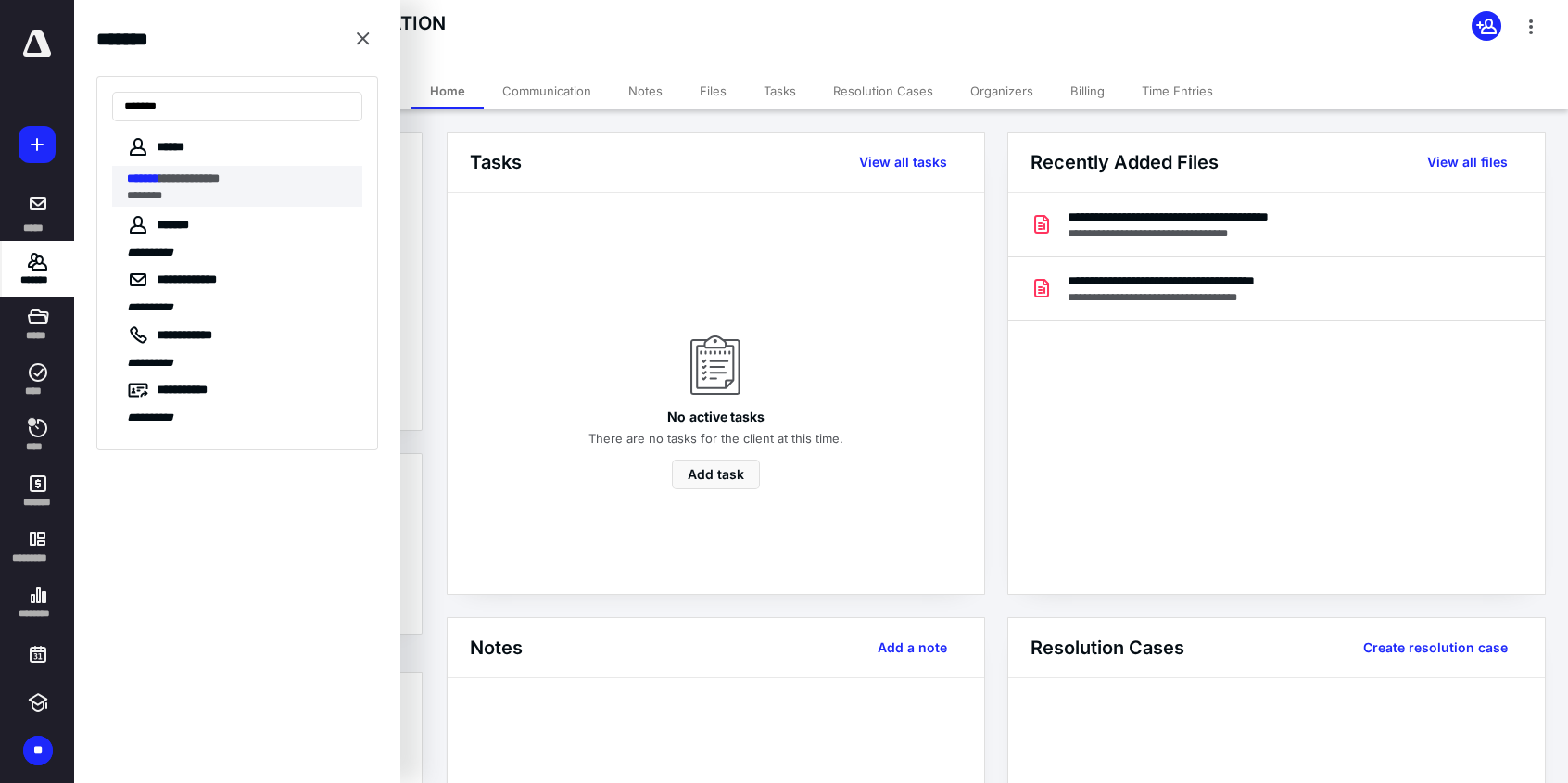 type on "*******" 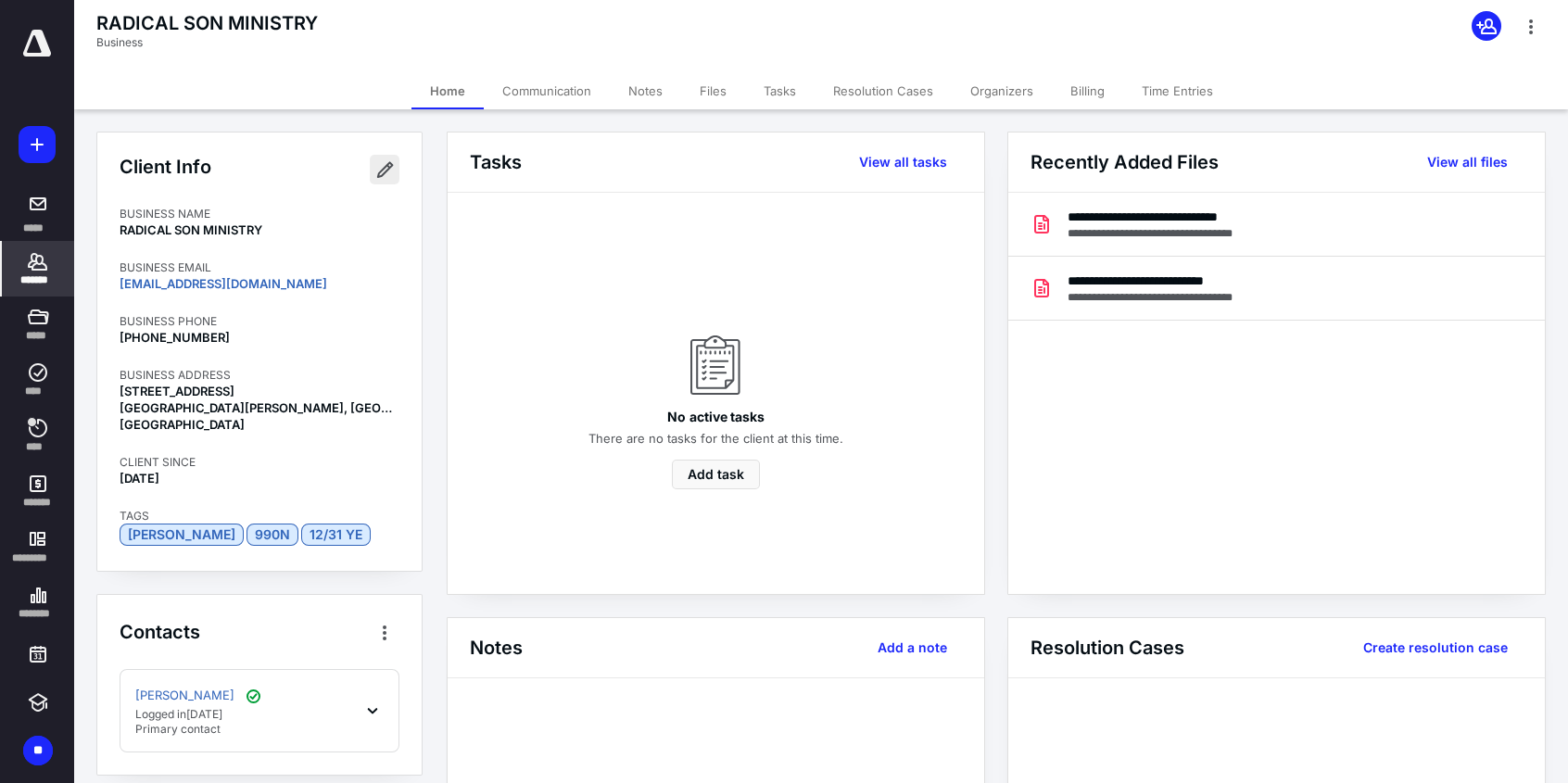 click at bounding box center (385, 170) 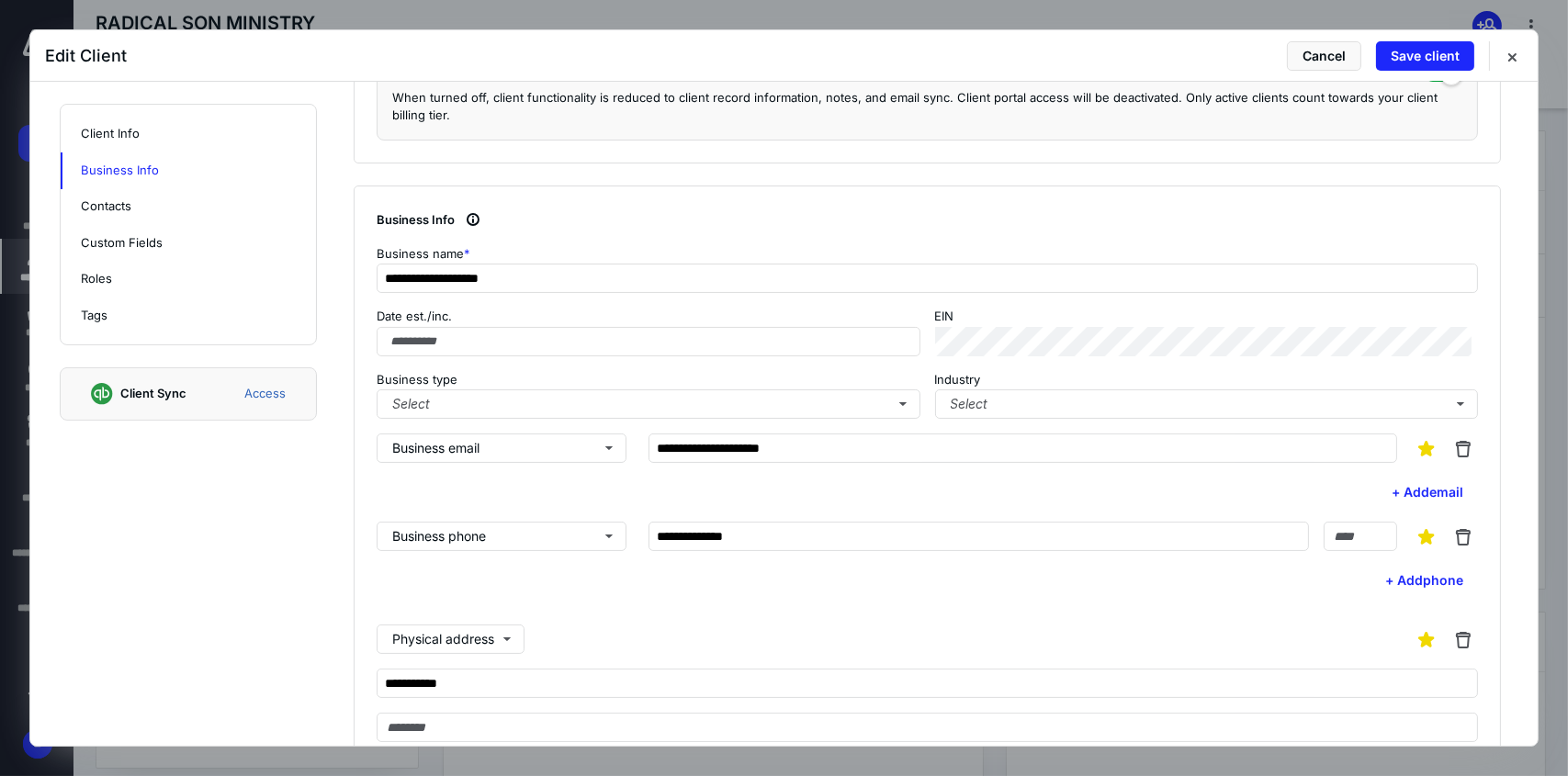 scroll, scrollTop: 551, scrollLeft: 0, axis: vertical 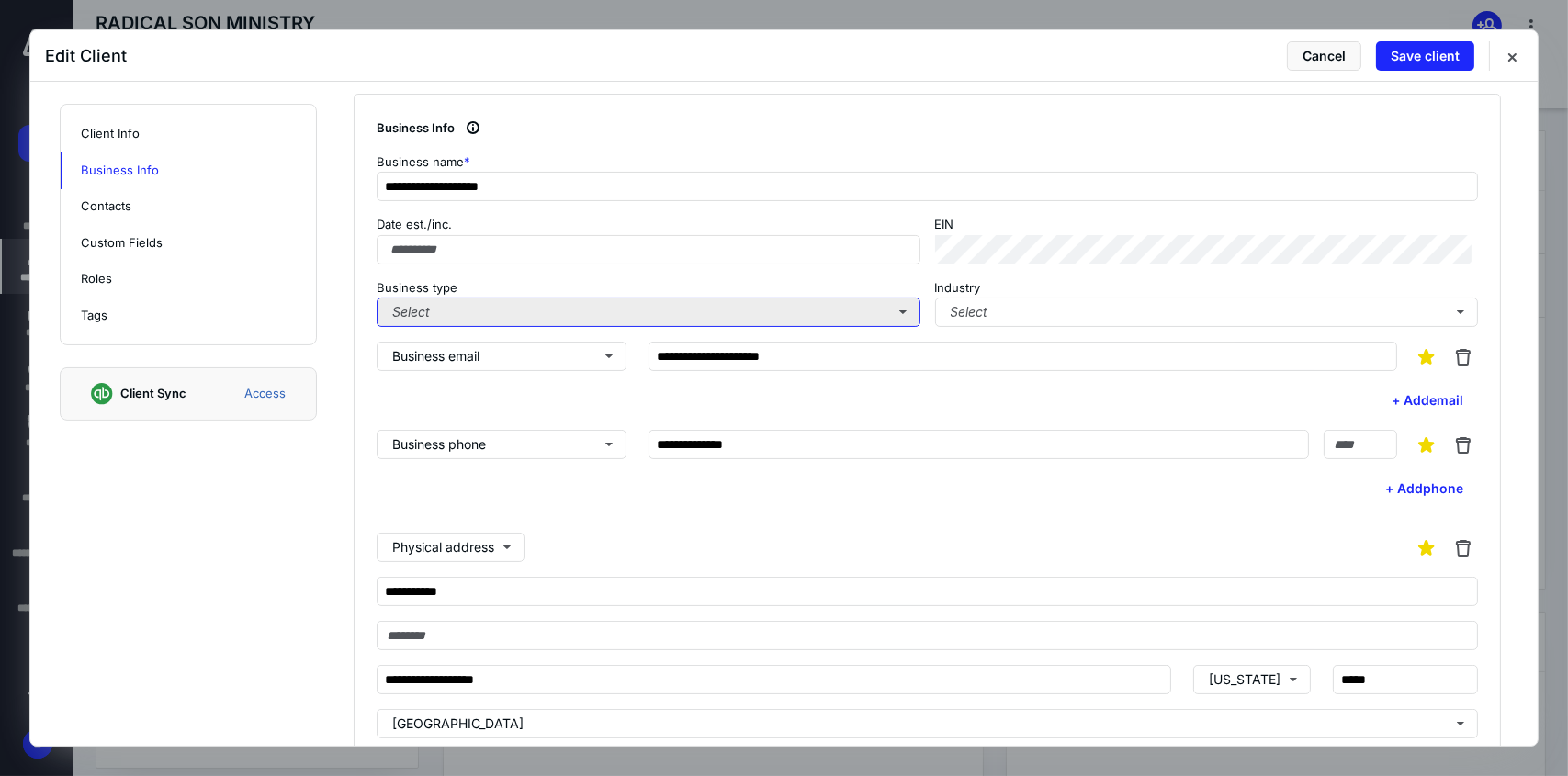 click on "Select" at bounding box center [649, 312] 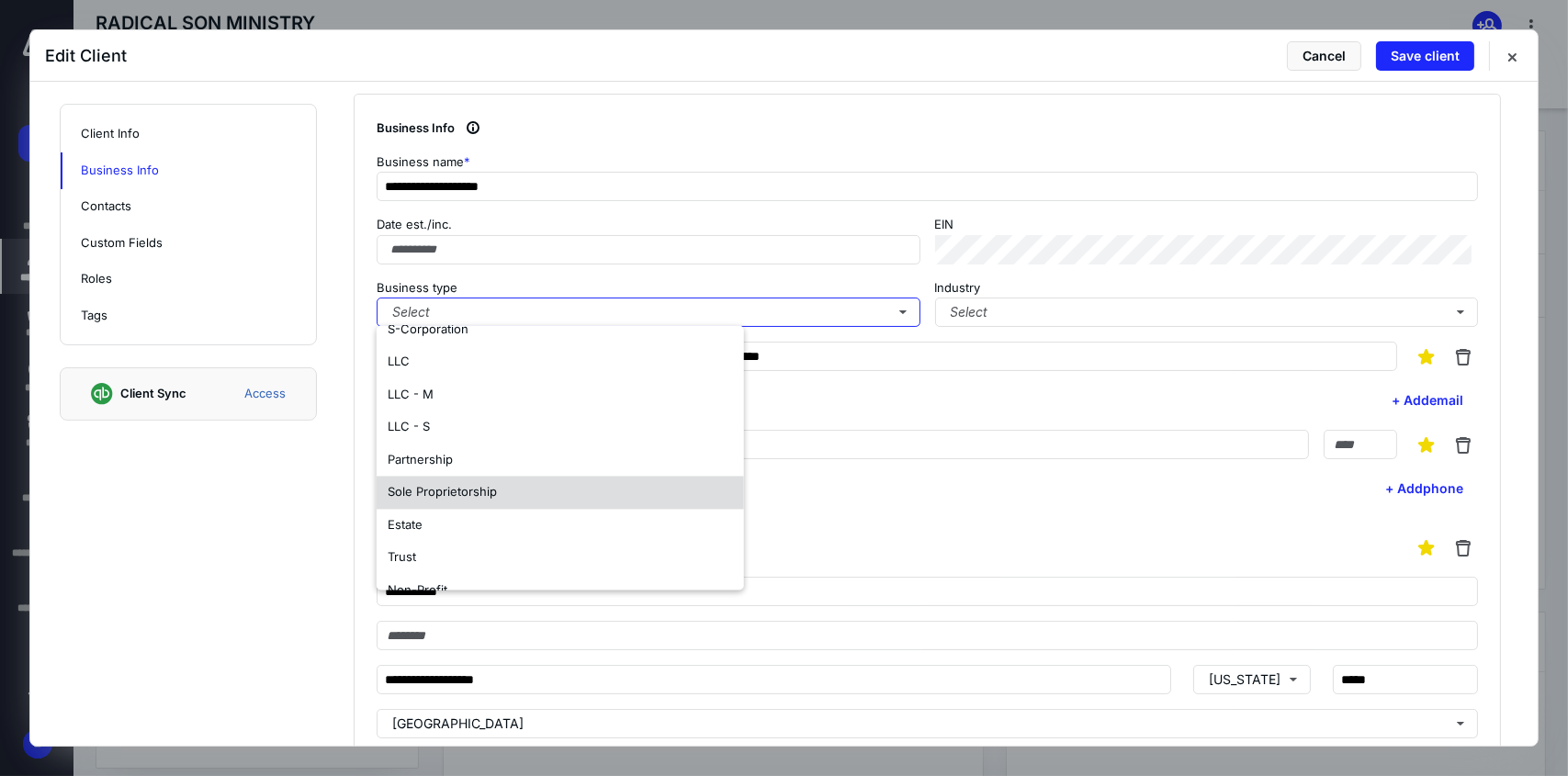 scroll, scrollTop: 107, scrollLeft: 0, axis: vertical 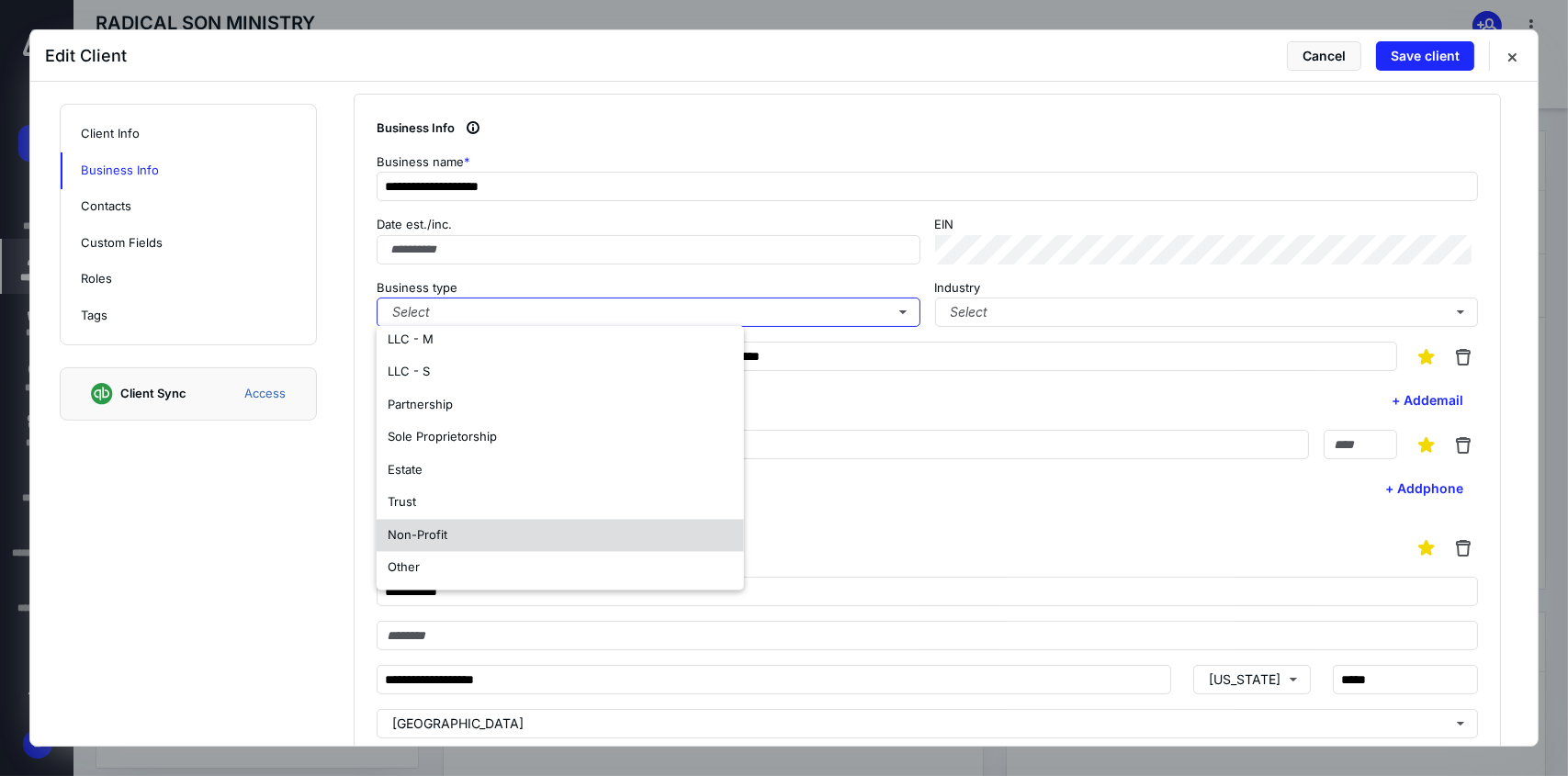 click on "Non-Profit" at bounding box center [560, 535] 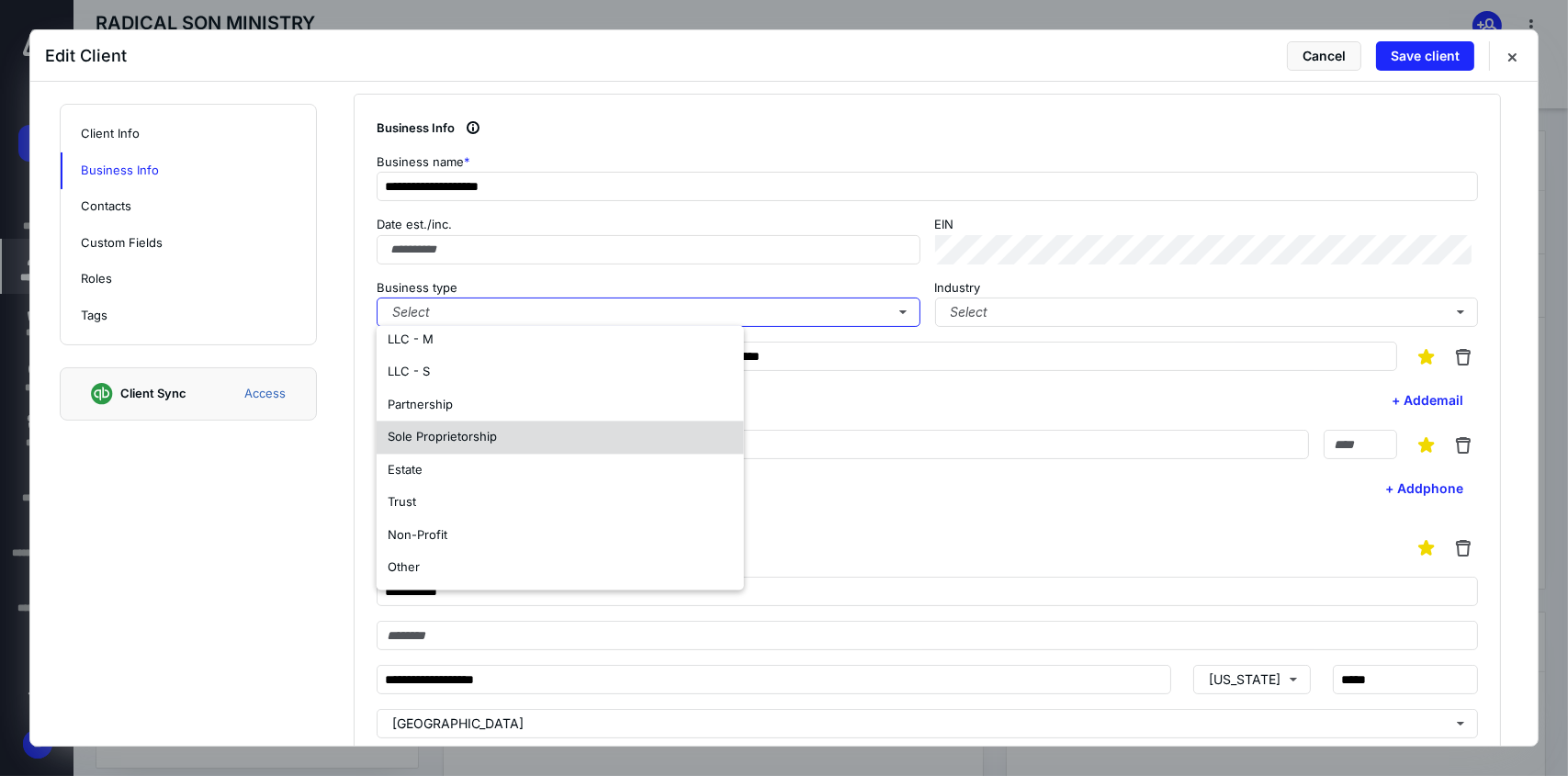 scroll, scrollTop: 0, scrollLeft: 0, axis: both 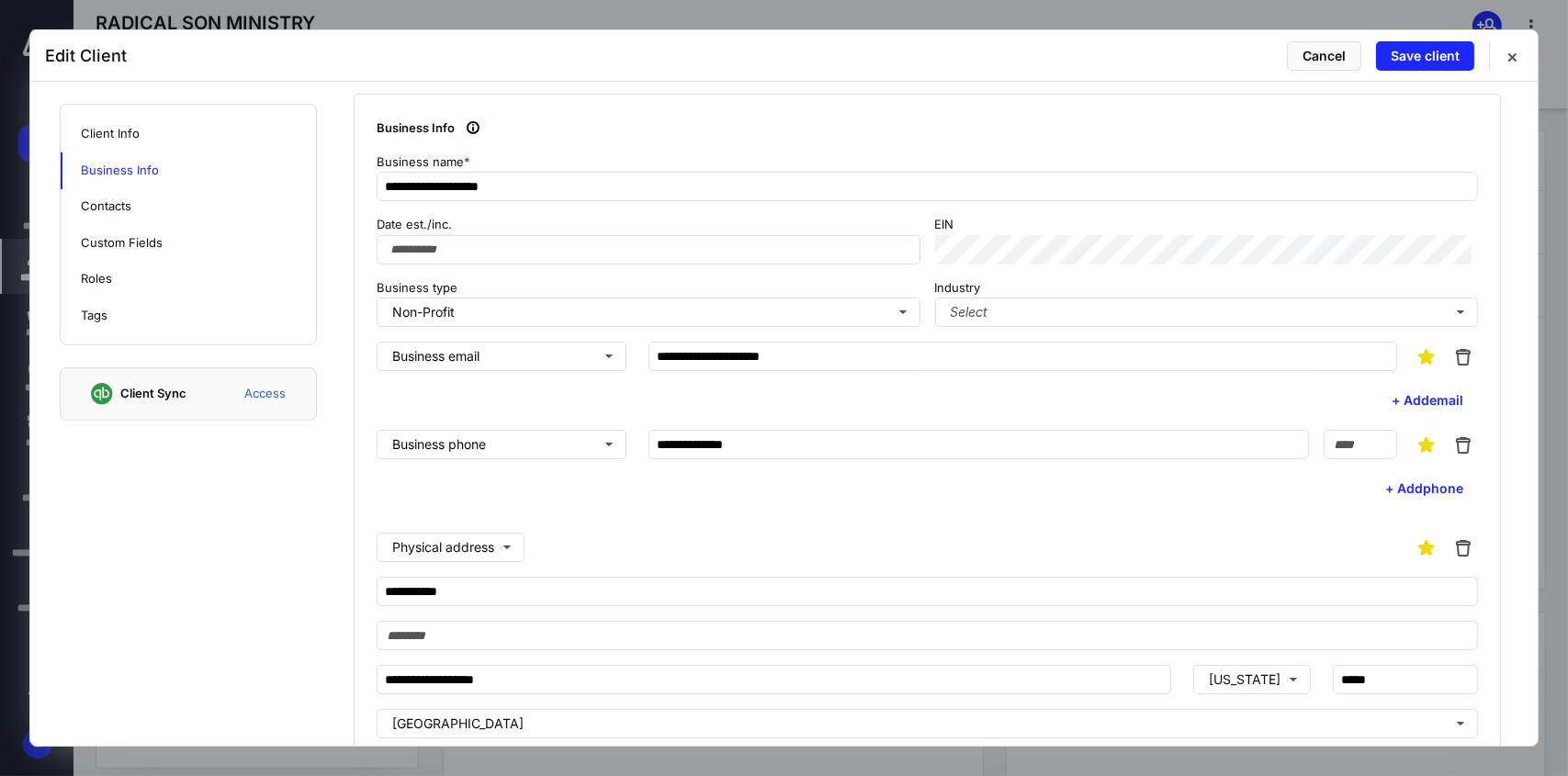 click on "Physical address" at bounding box center (927, 547) 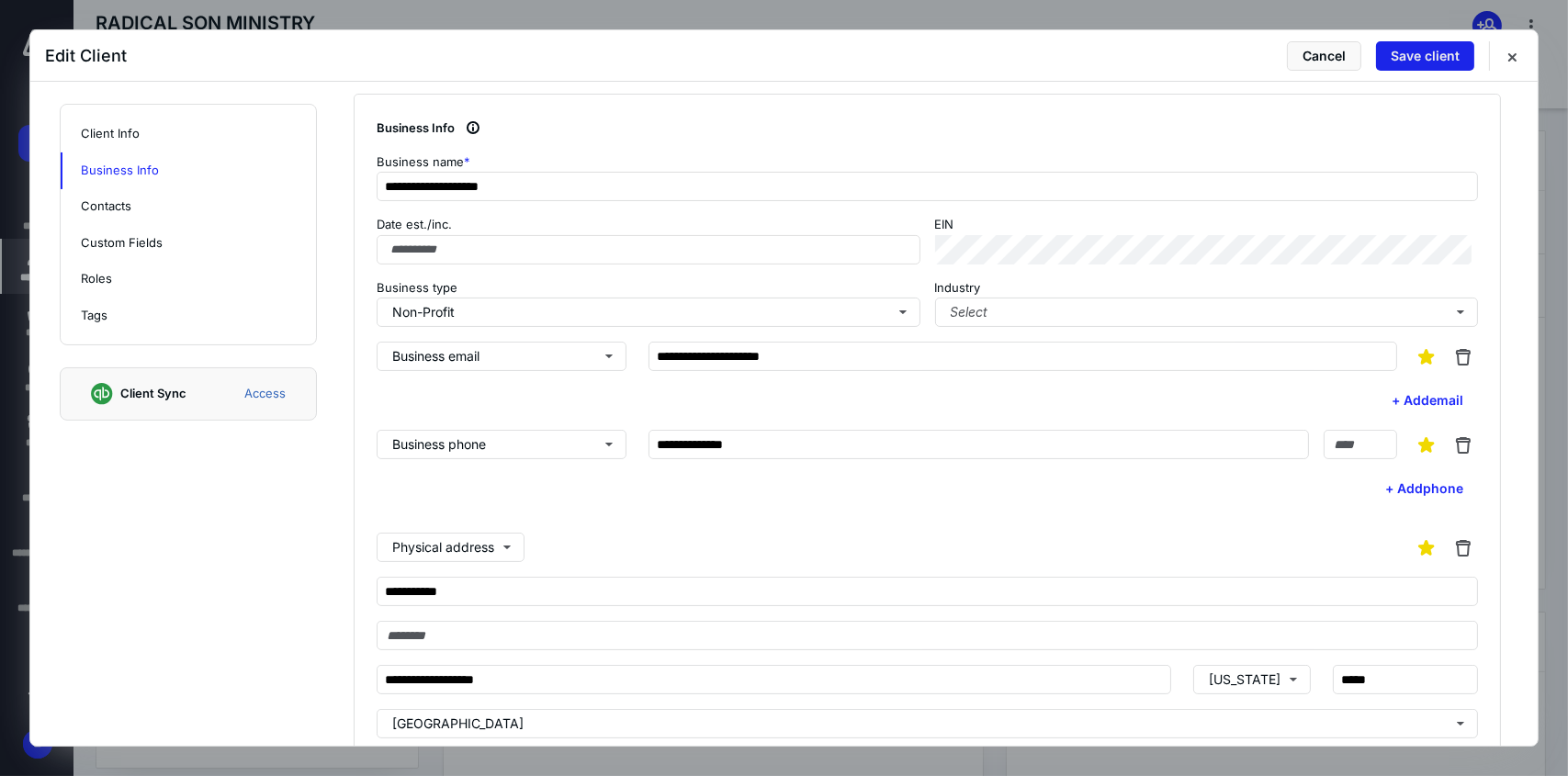 click on "Save client" at bounding box center (1425, 56) 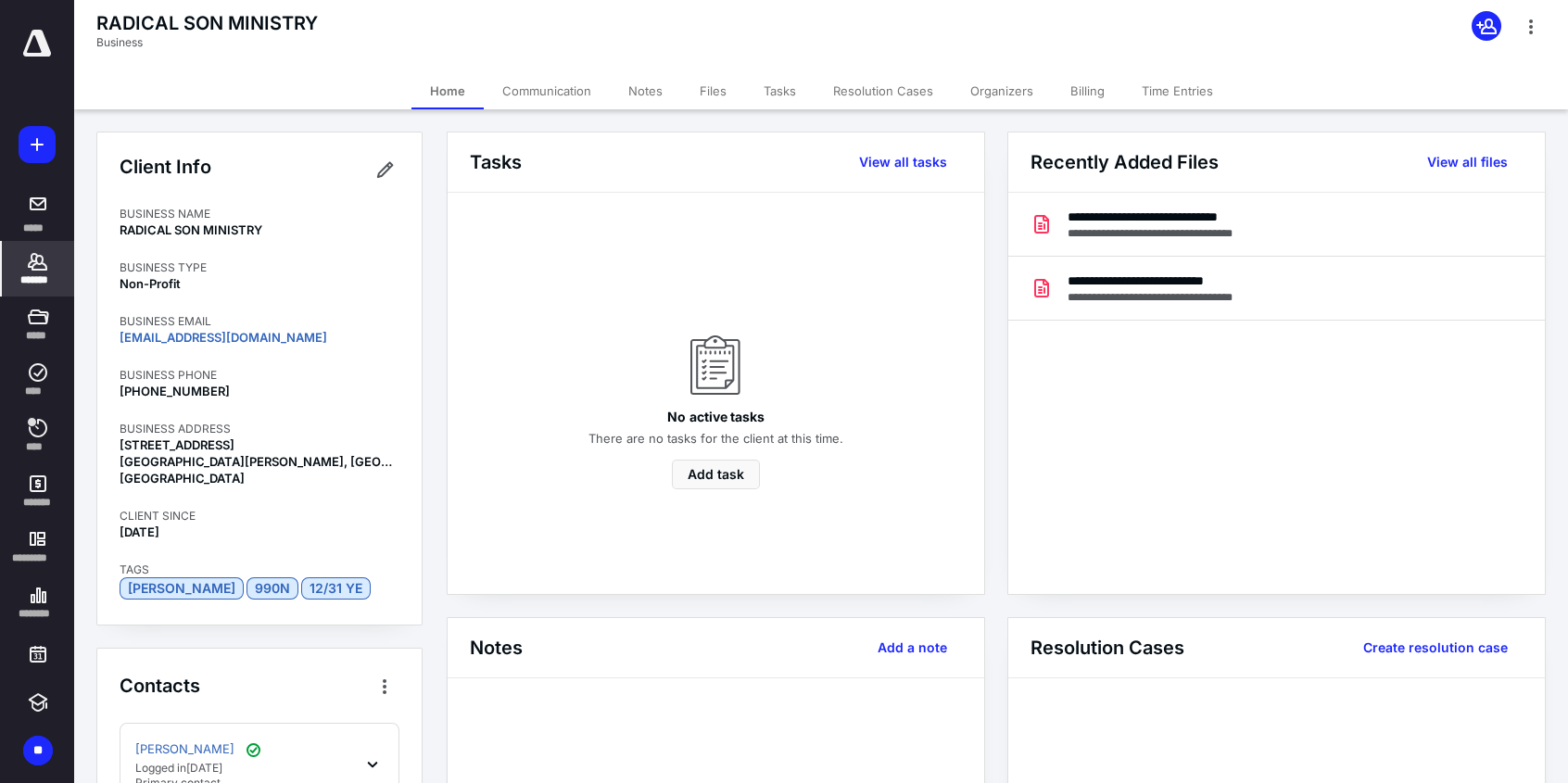 click on "*******" at bounding box center [38, 280] 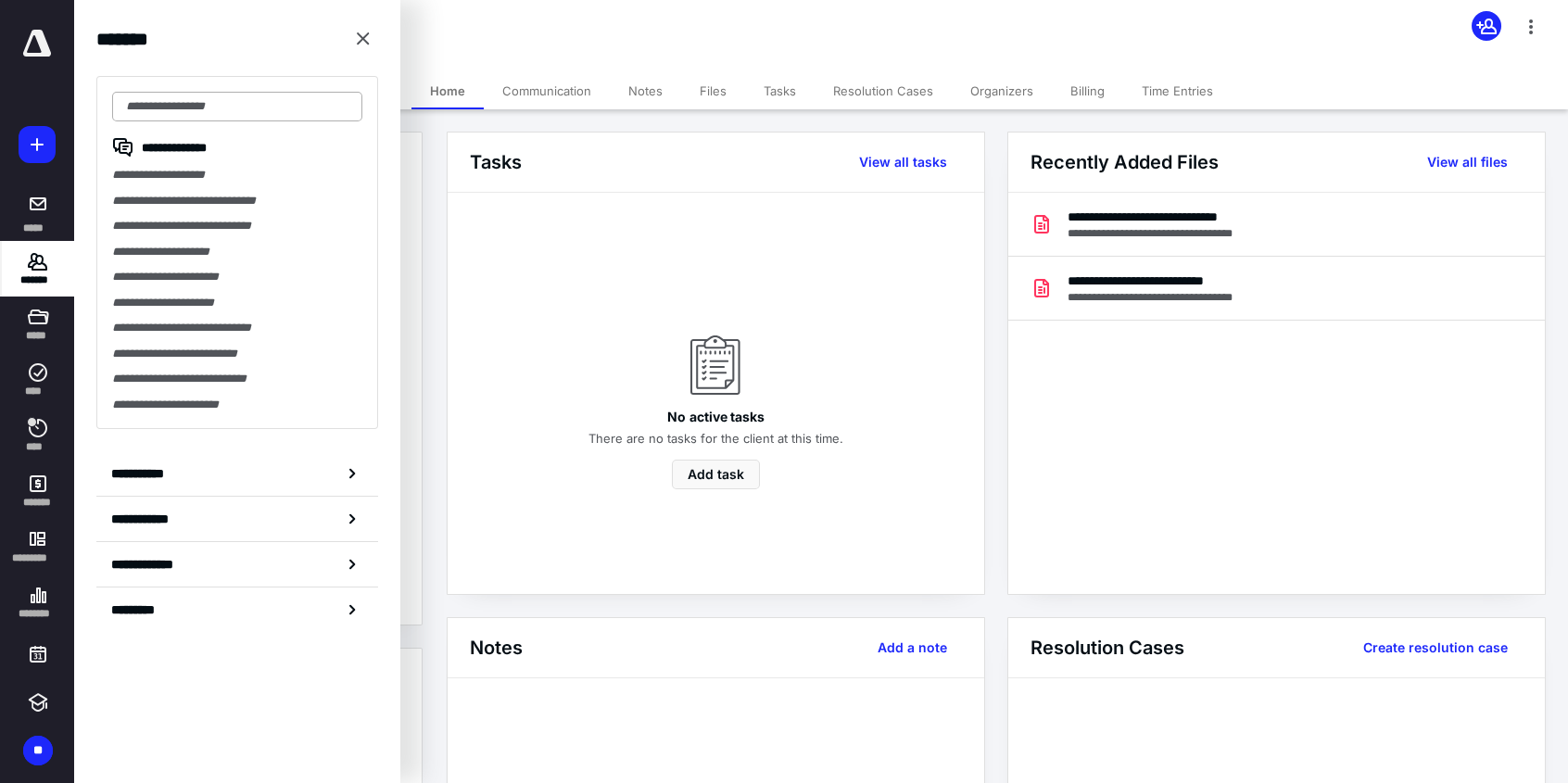 click at bounding box center (237, 107) 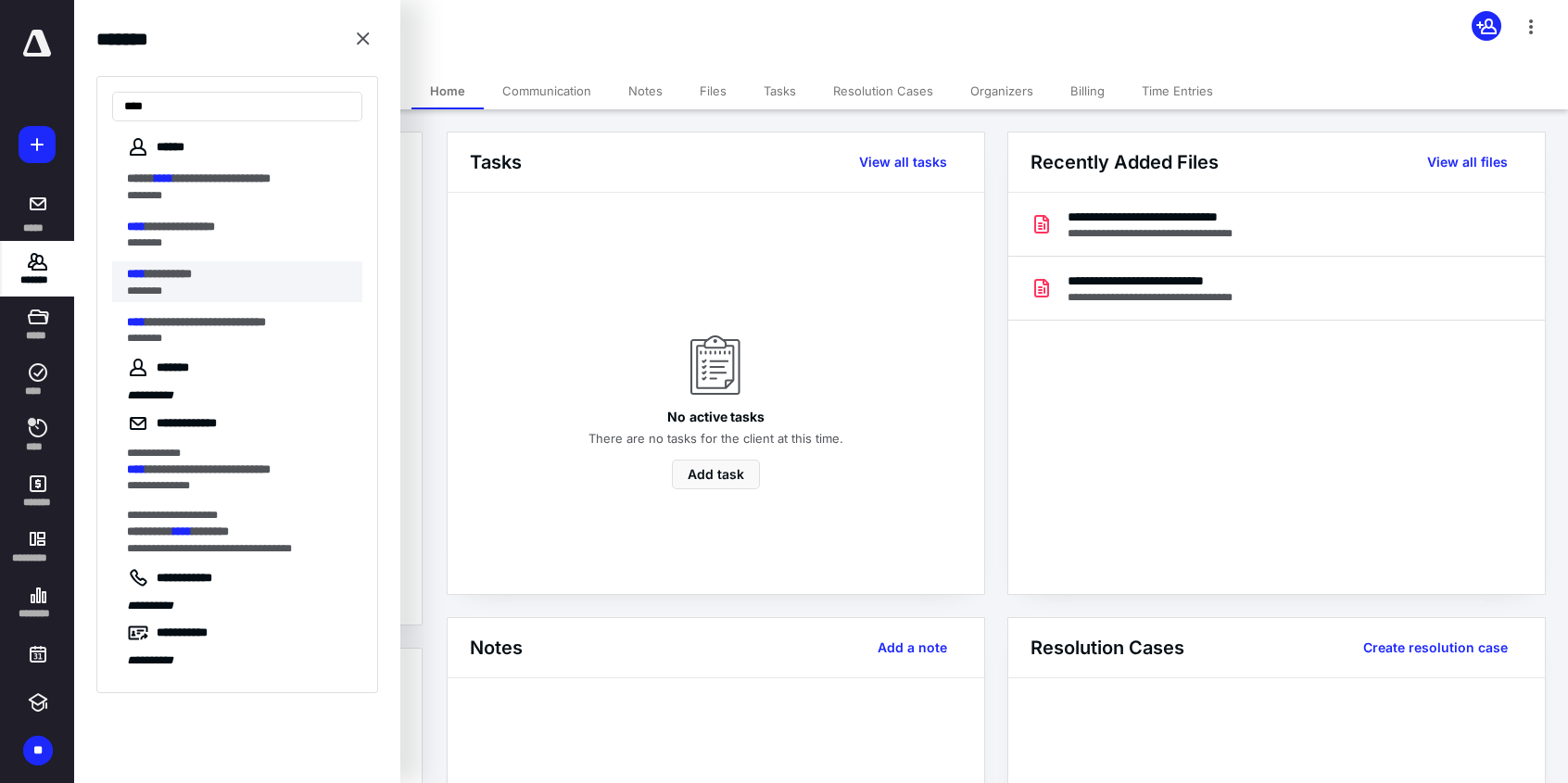 type on "****" 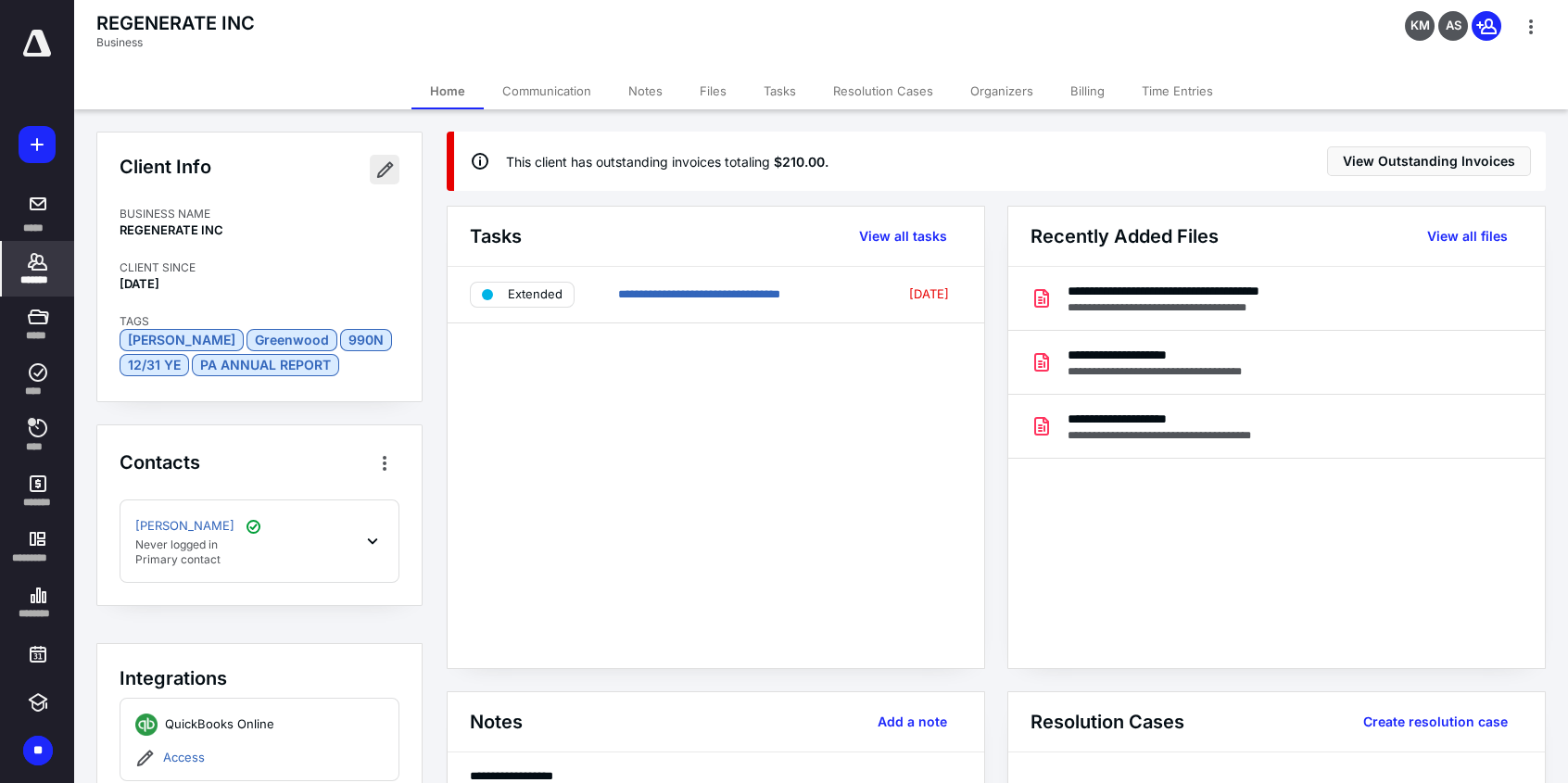 click at bounding box center [385, 170] 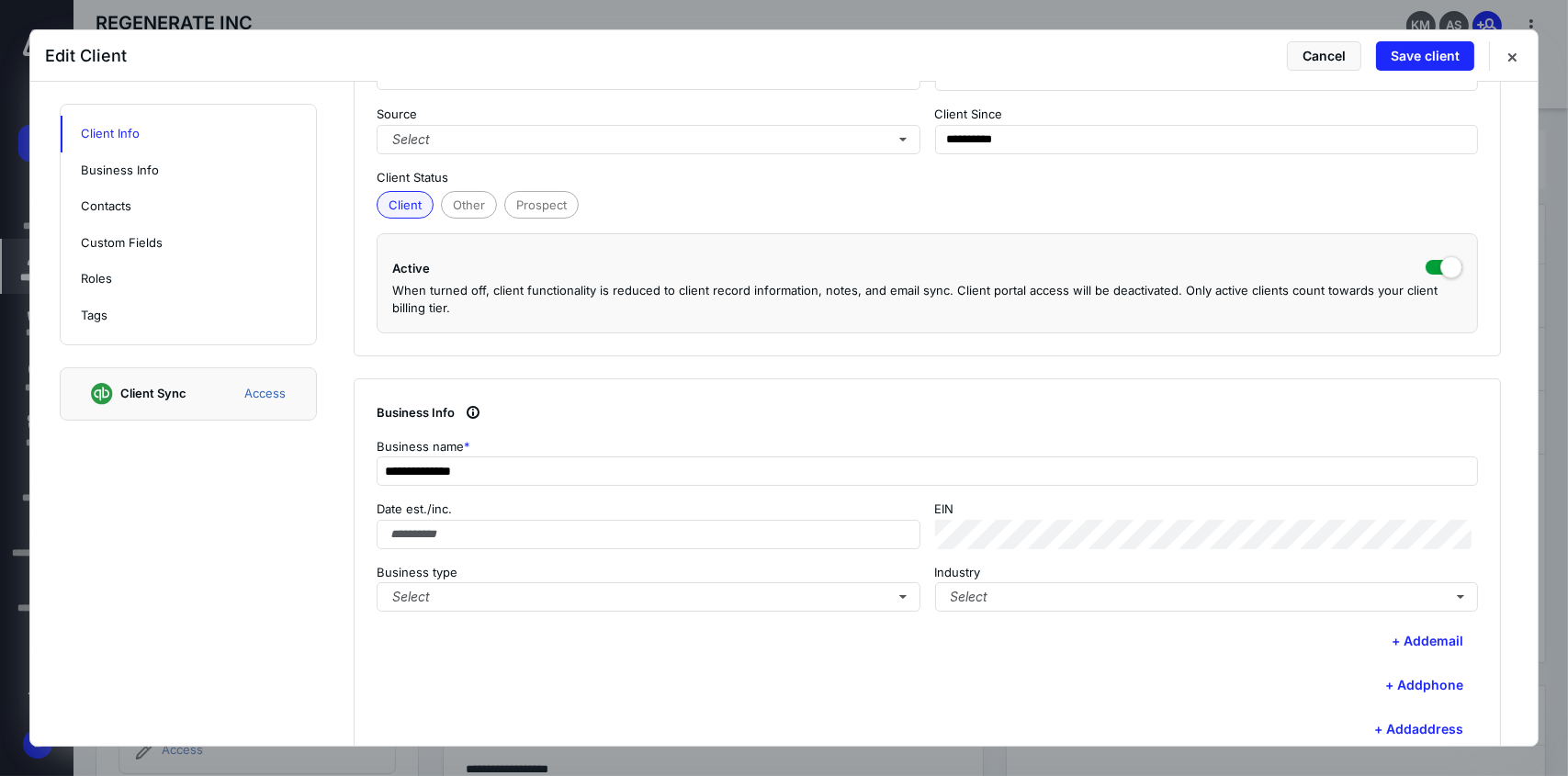 scroll, scrollTop: 276, scrollLeft: 0, axis: vertical 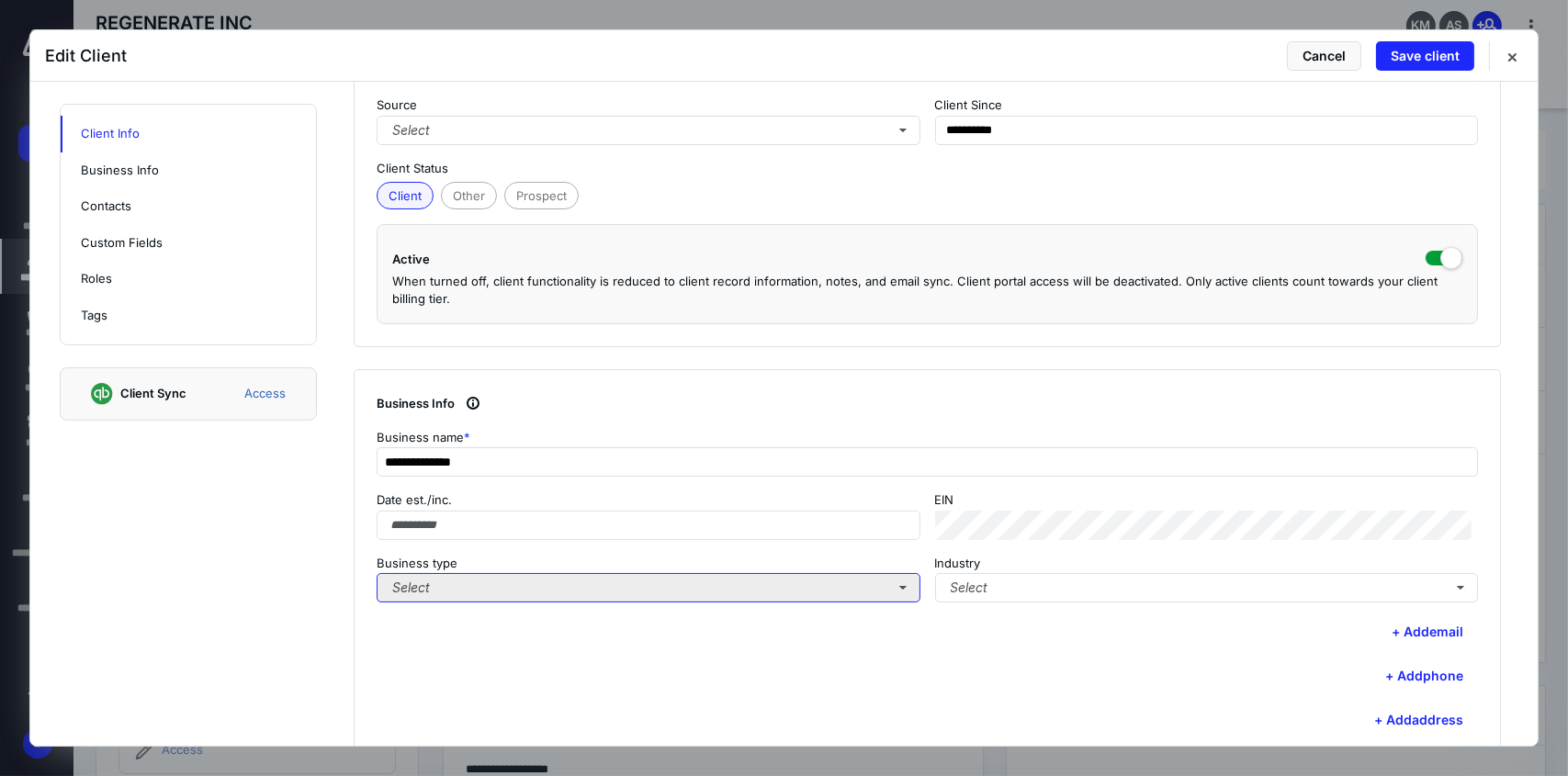click on "Select" at bounding box center [649, 588] 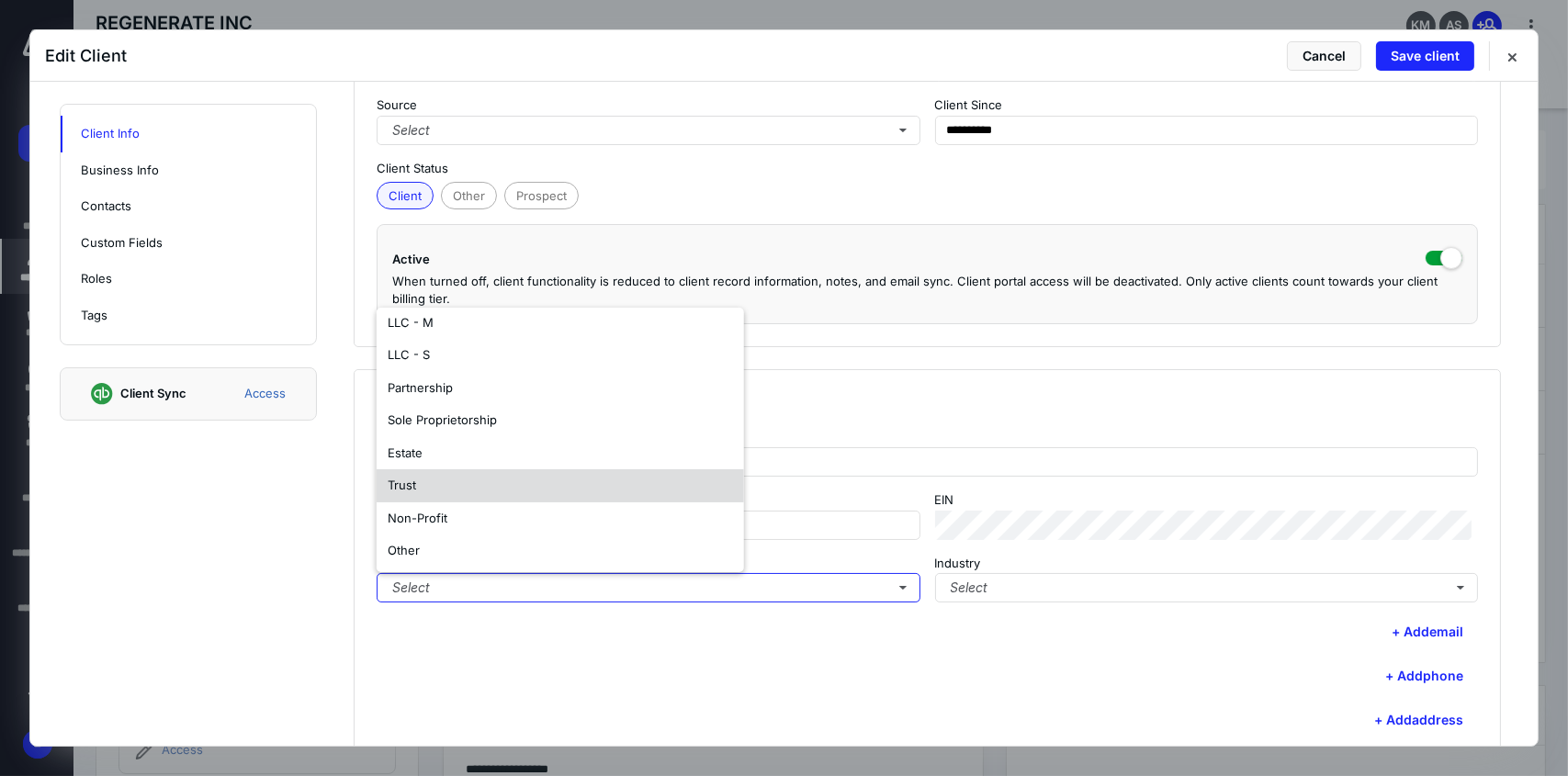 scroll, scrollTop: 107, scrollLeft: 0, axis: vertical 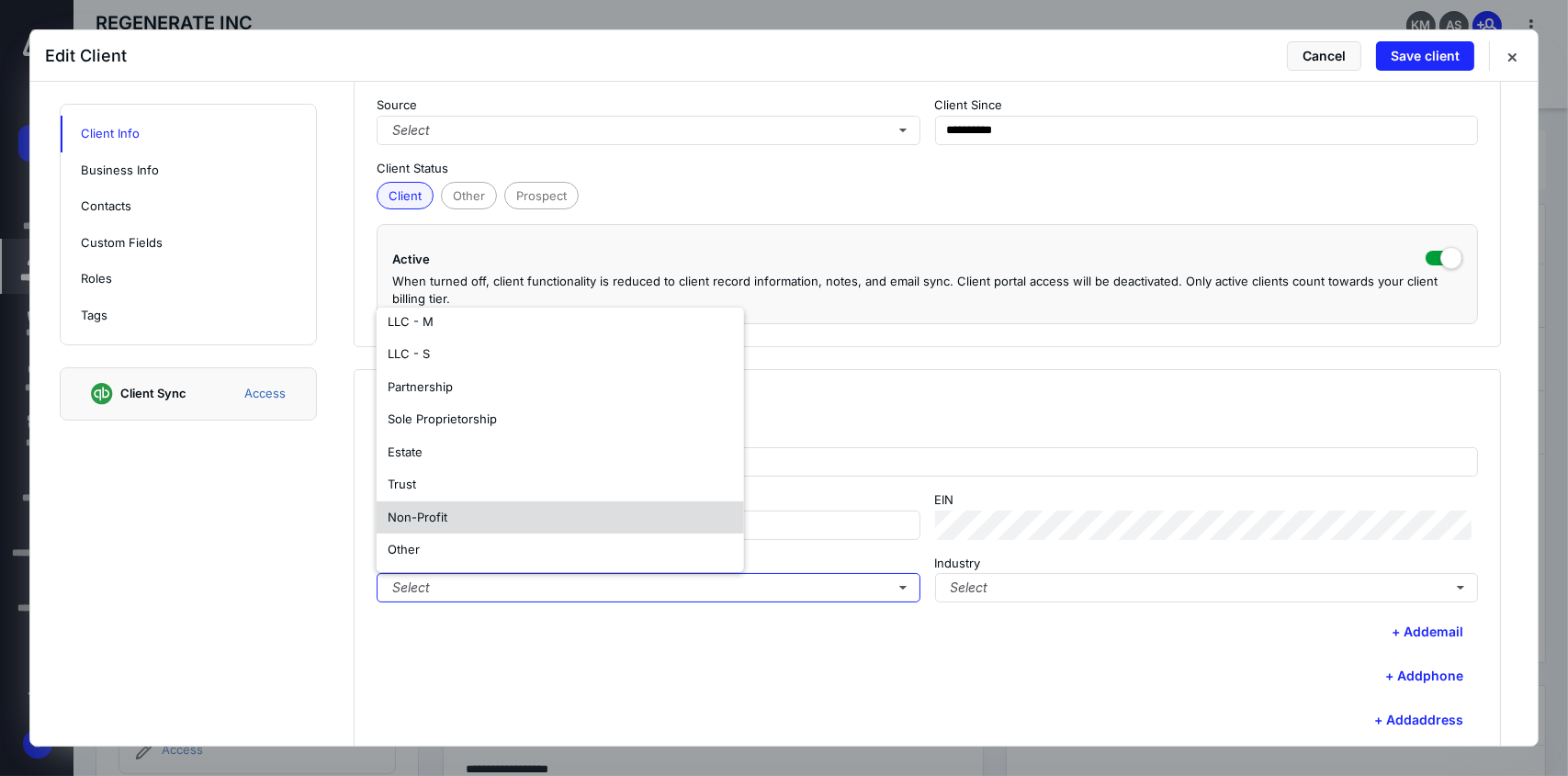 click on "Non-Profit" at bounding box center [560, 518] 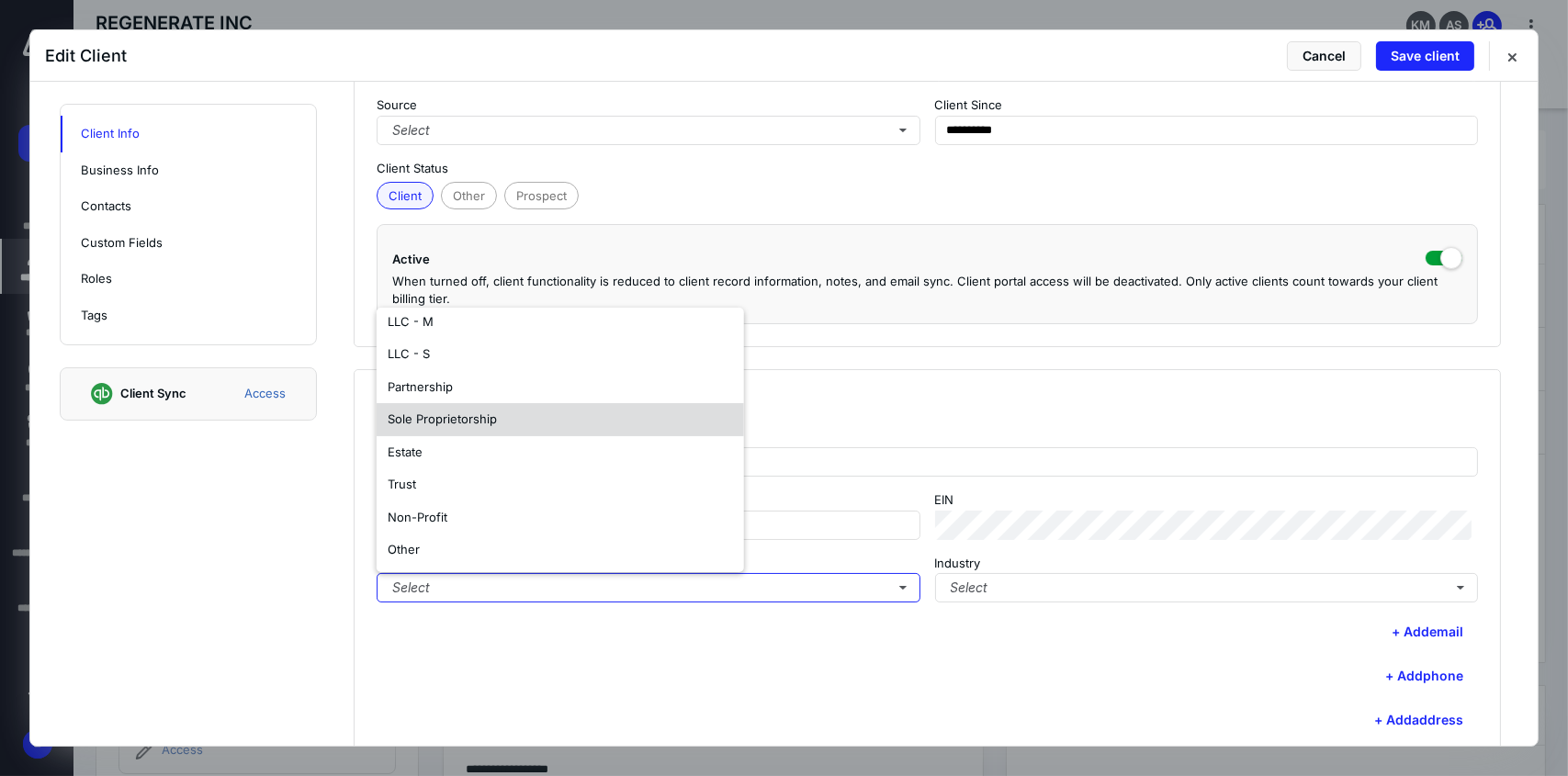 scroll, scrollTop: 0, scrollLeft: 0, axis: both 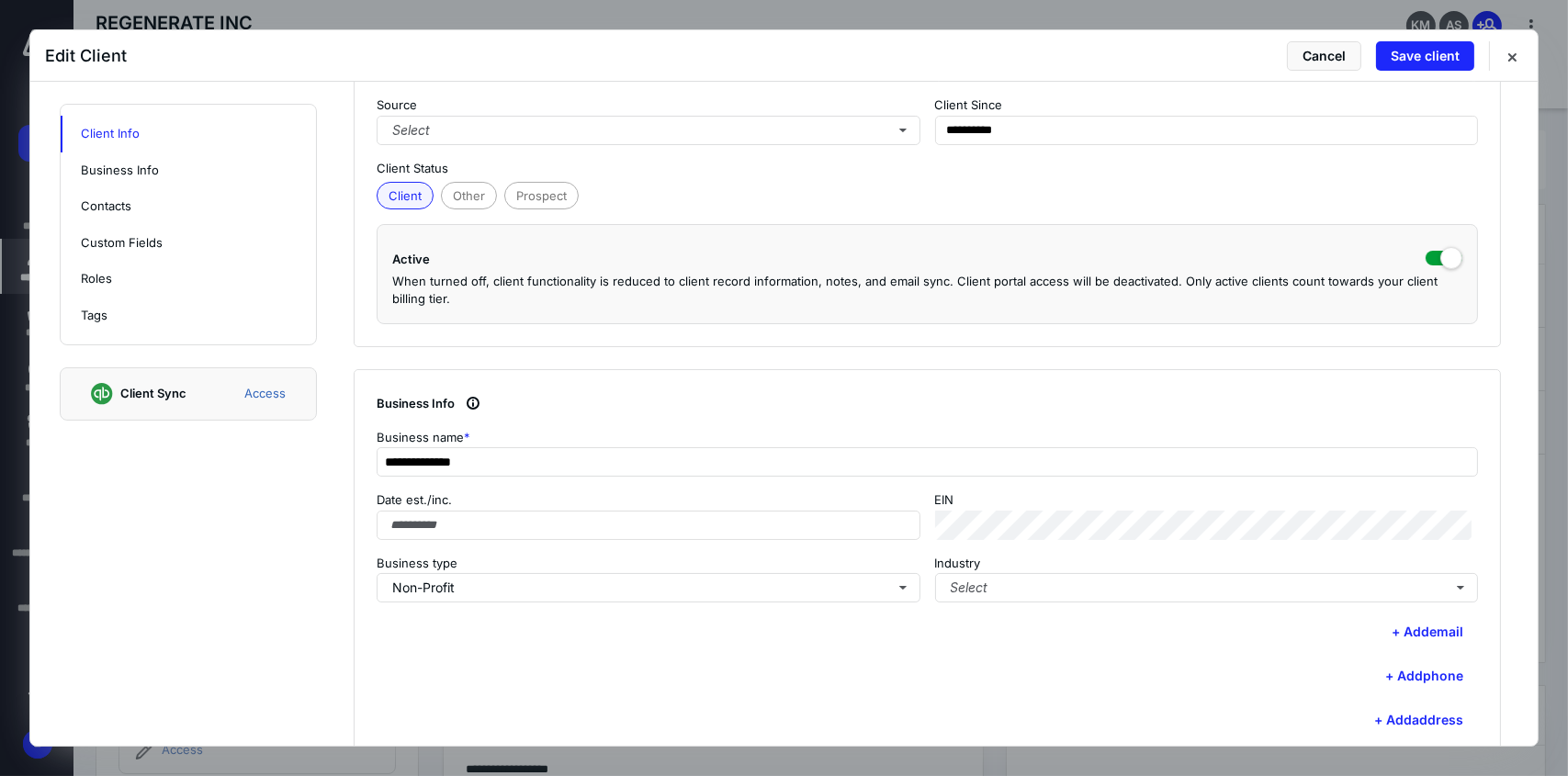 click on "+ Add  phone" at bounding box center [927, 676] 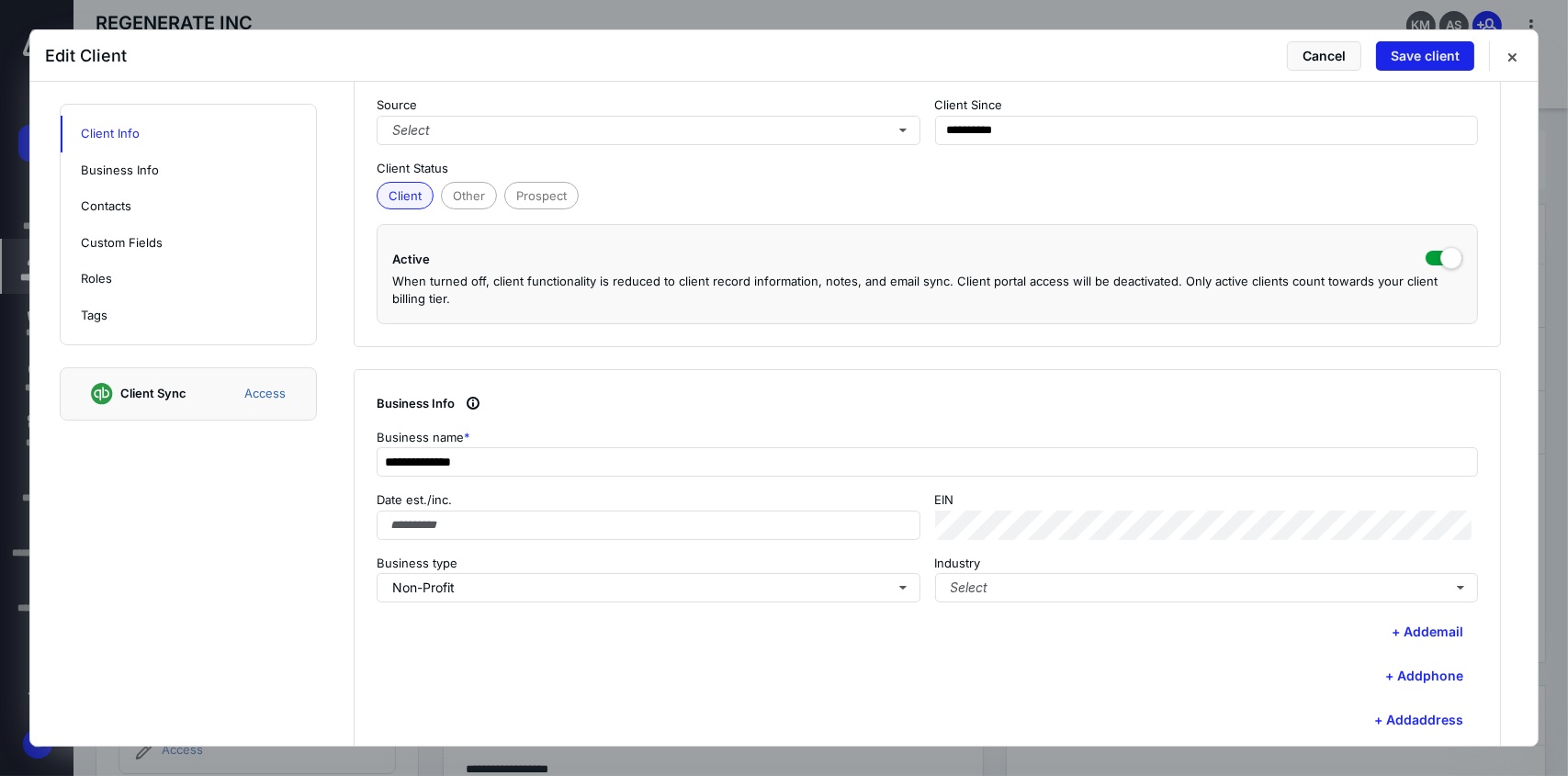 click on "Save client" at bounding box center [1425, 56] 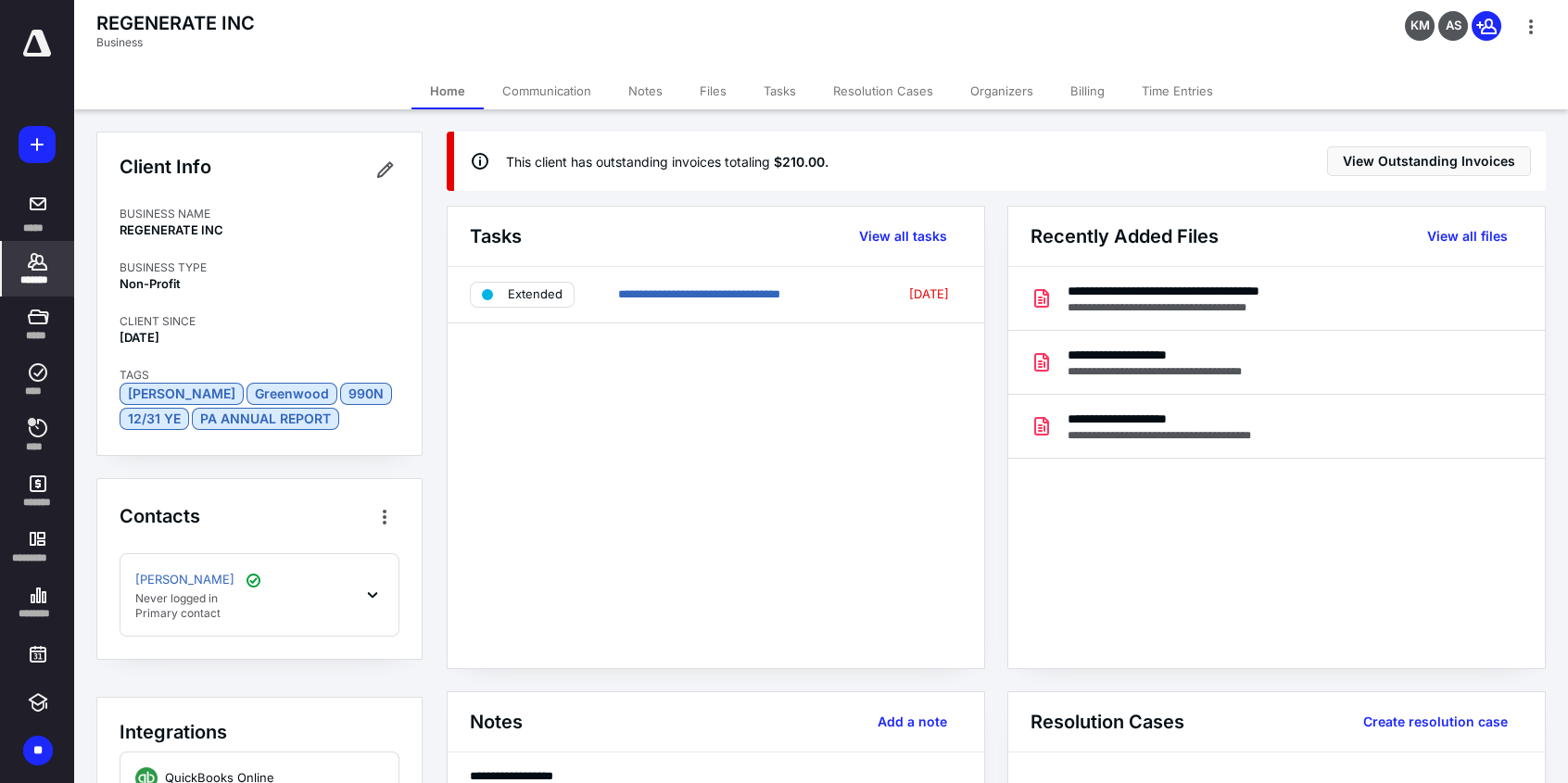 click 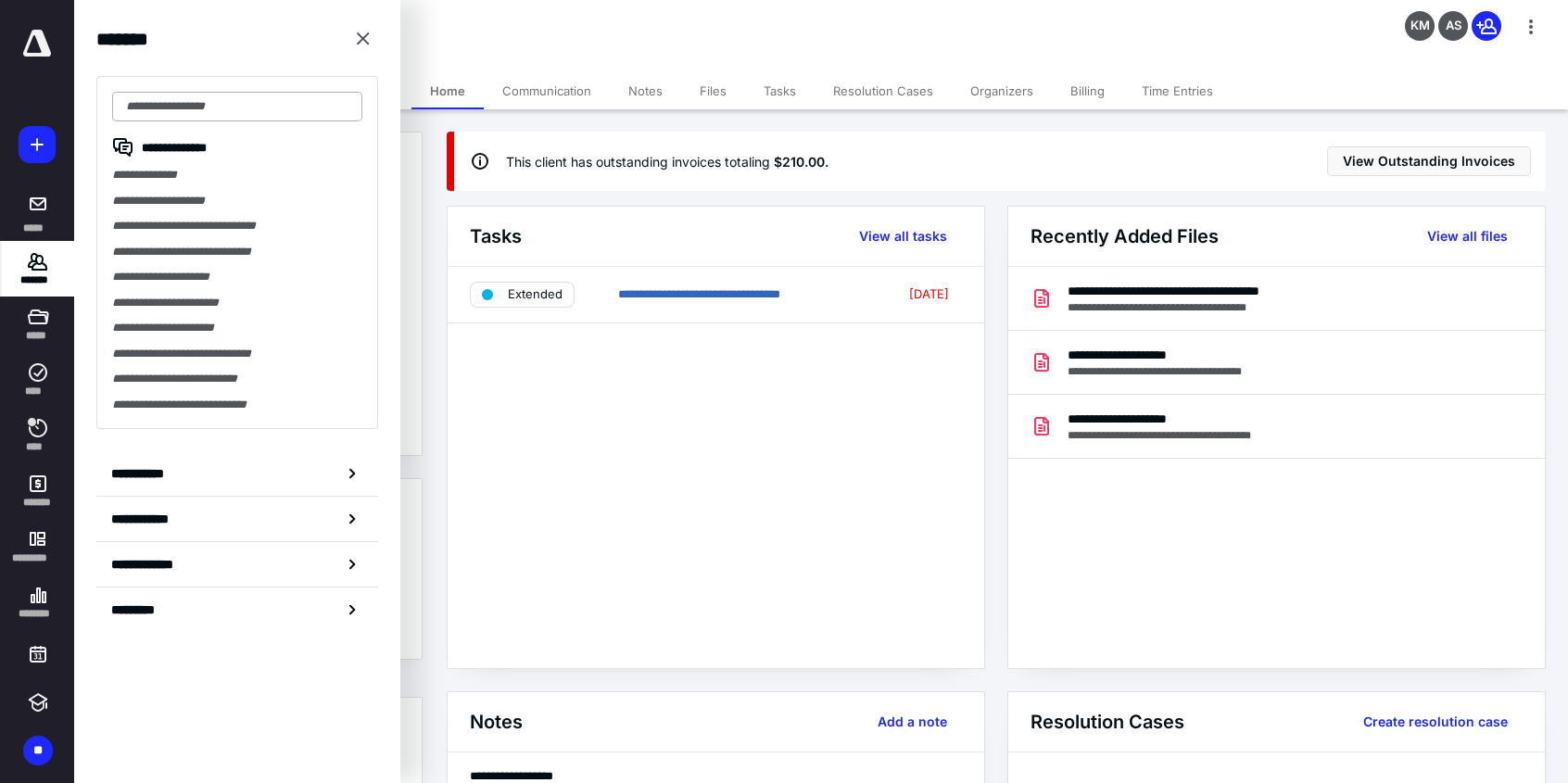 click at bounding box center [237, 107] 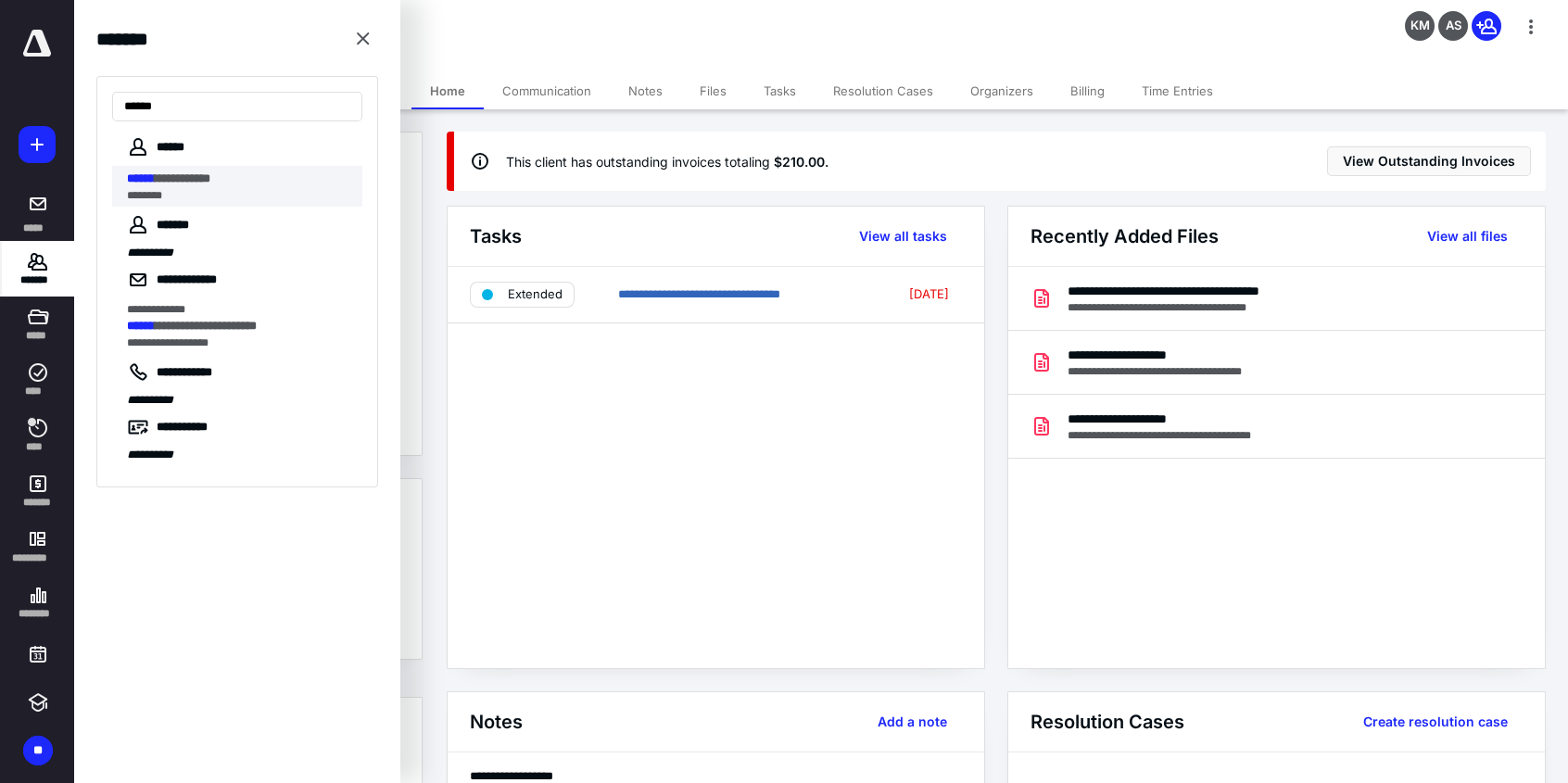 type on "******" 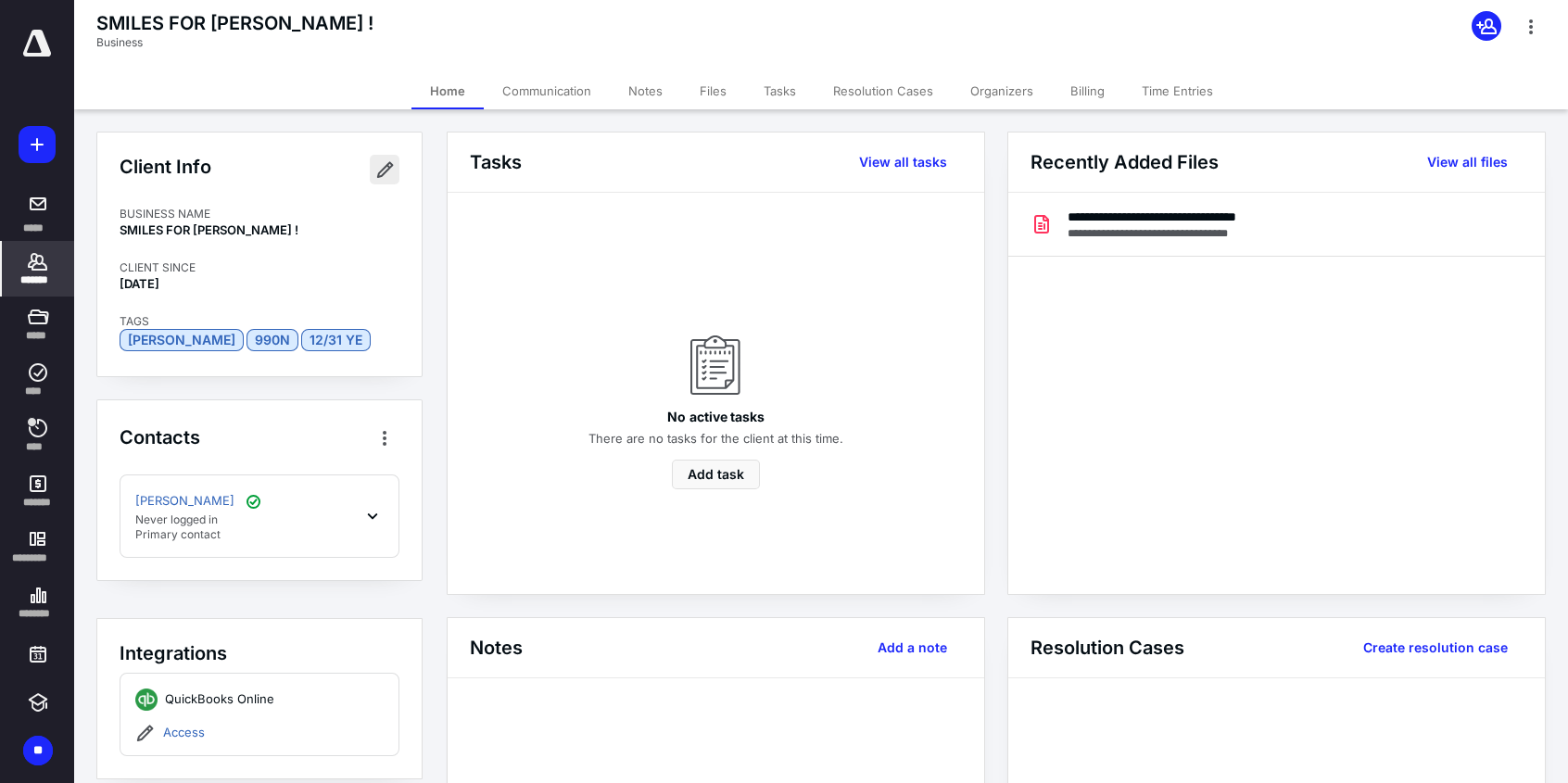 click at bounding box center [385, 170] 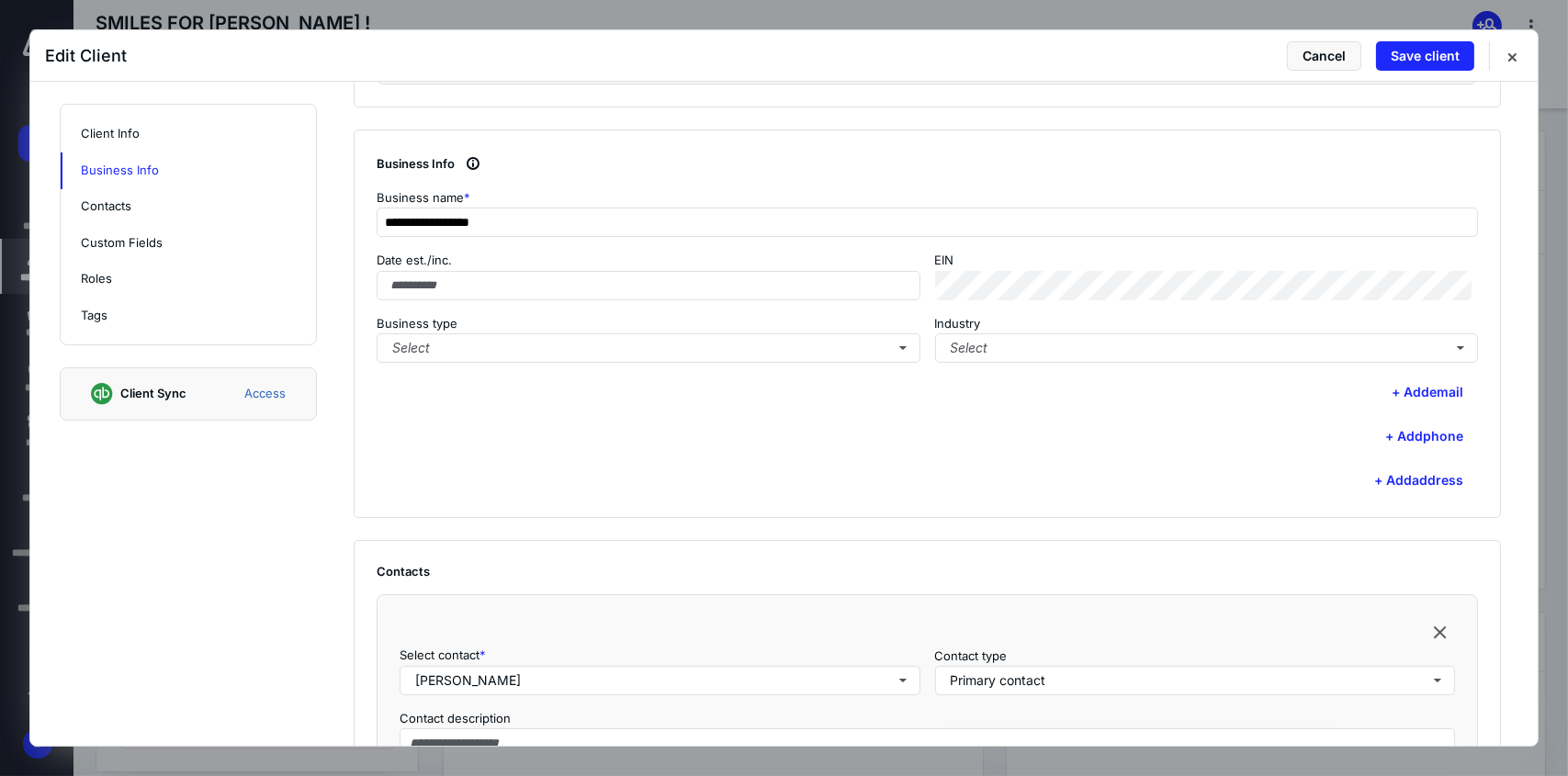 scroll, scrollTop: 551, scrollLeft: 0, axis: vertical 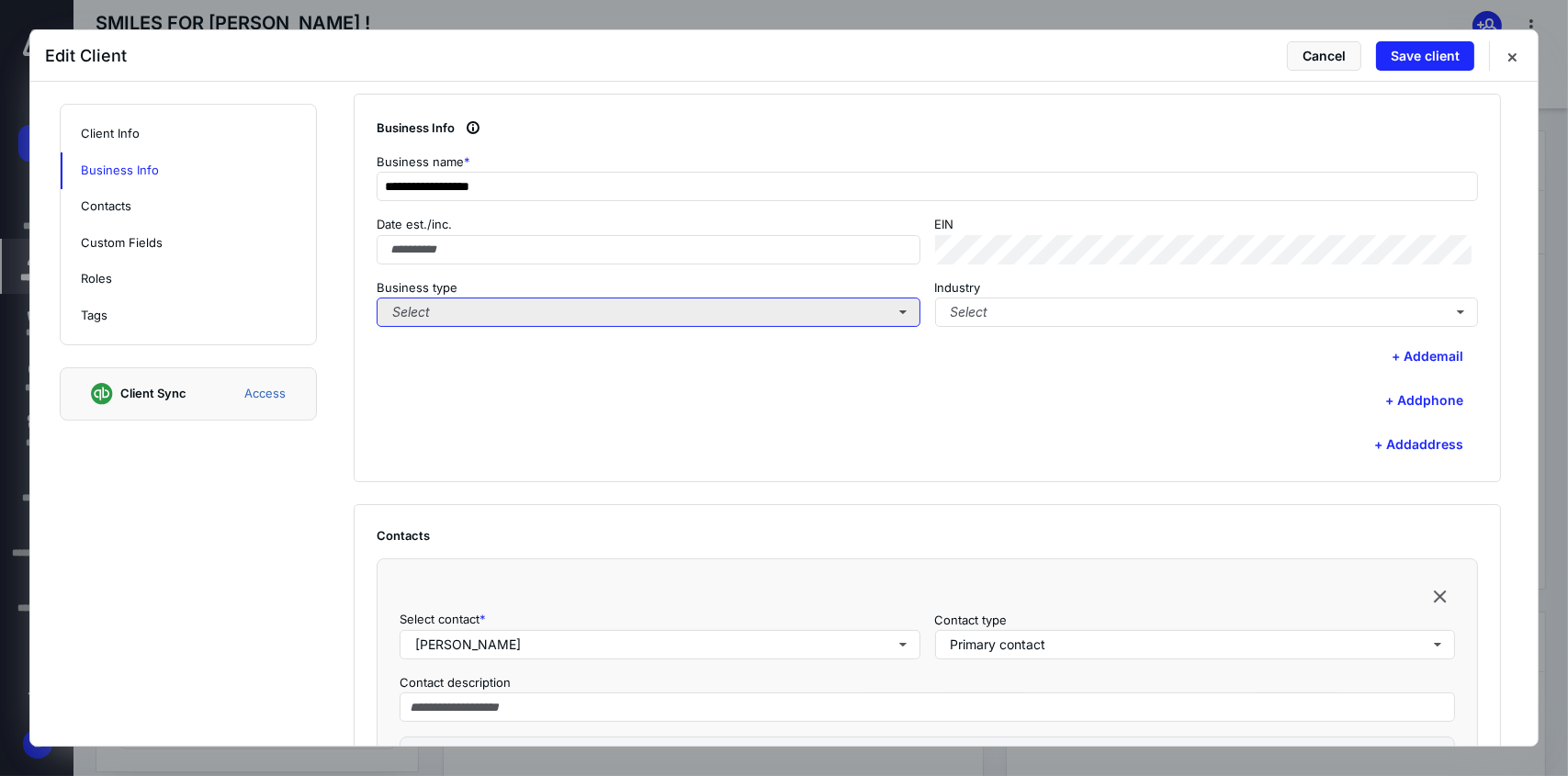 click on "Select" at bounding box center (649, 312) 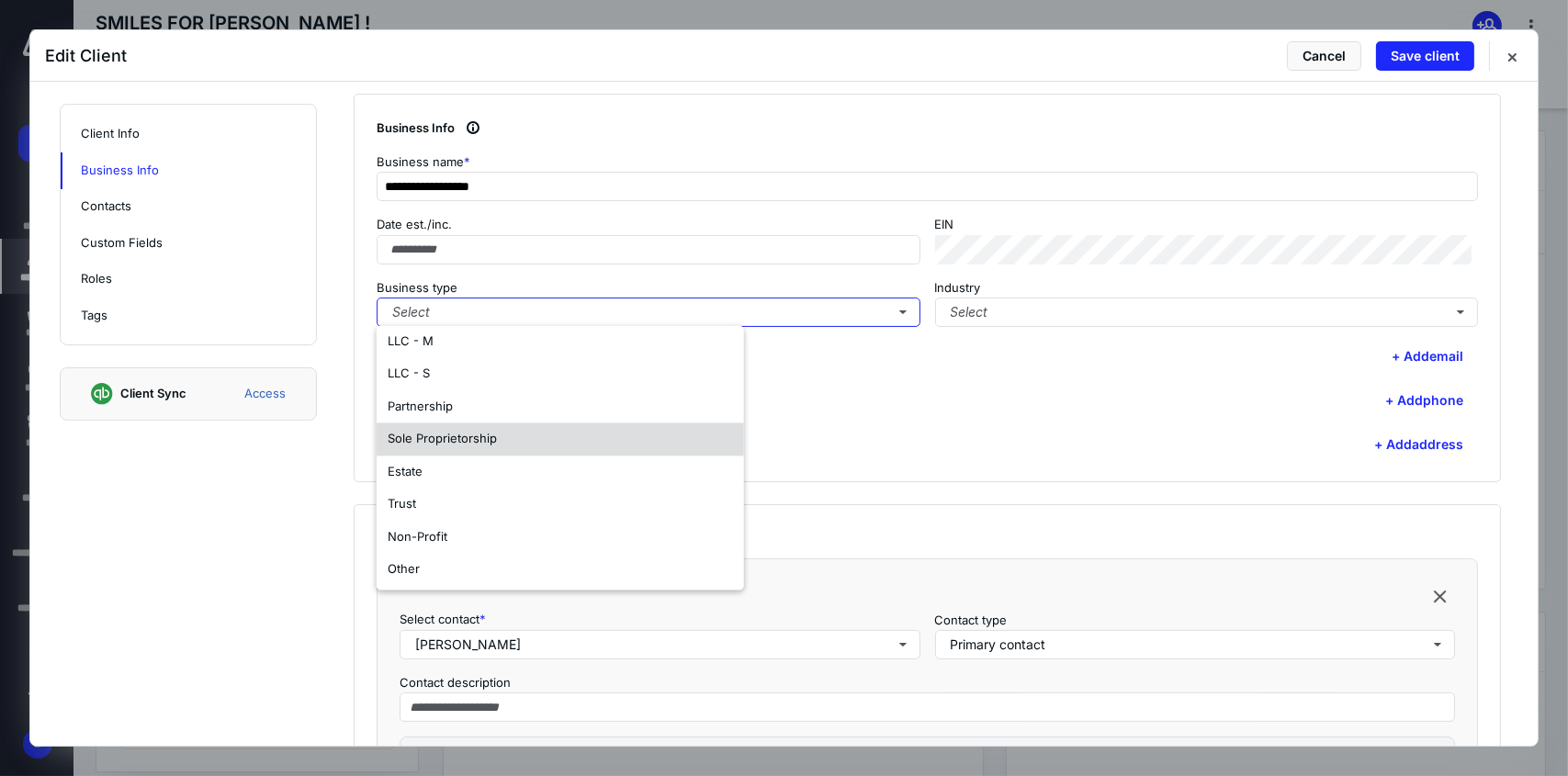scroll, scrollTop: 107, scrollLeft: 0, axis: vertical 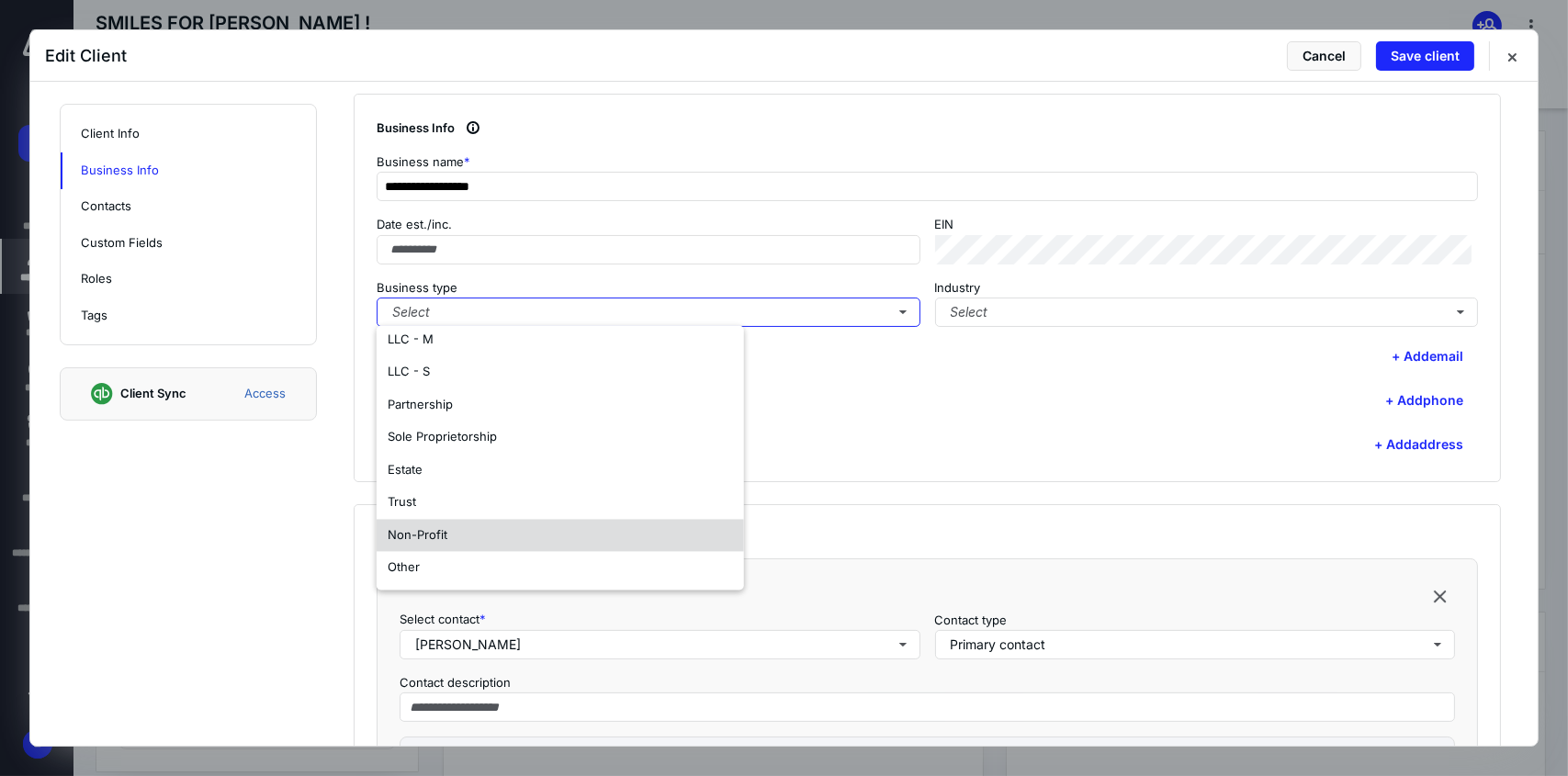 click on "Non-Profit" at bounding box center [560, 535] 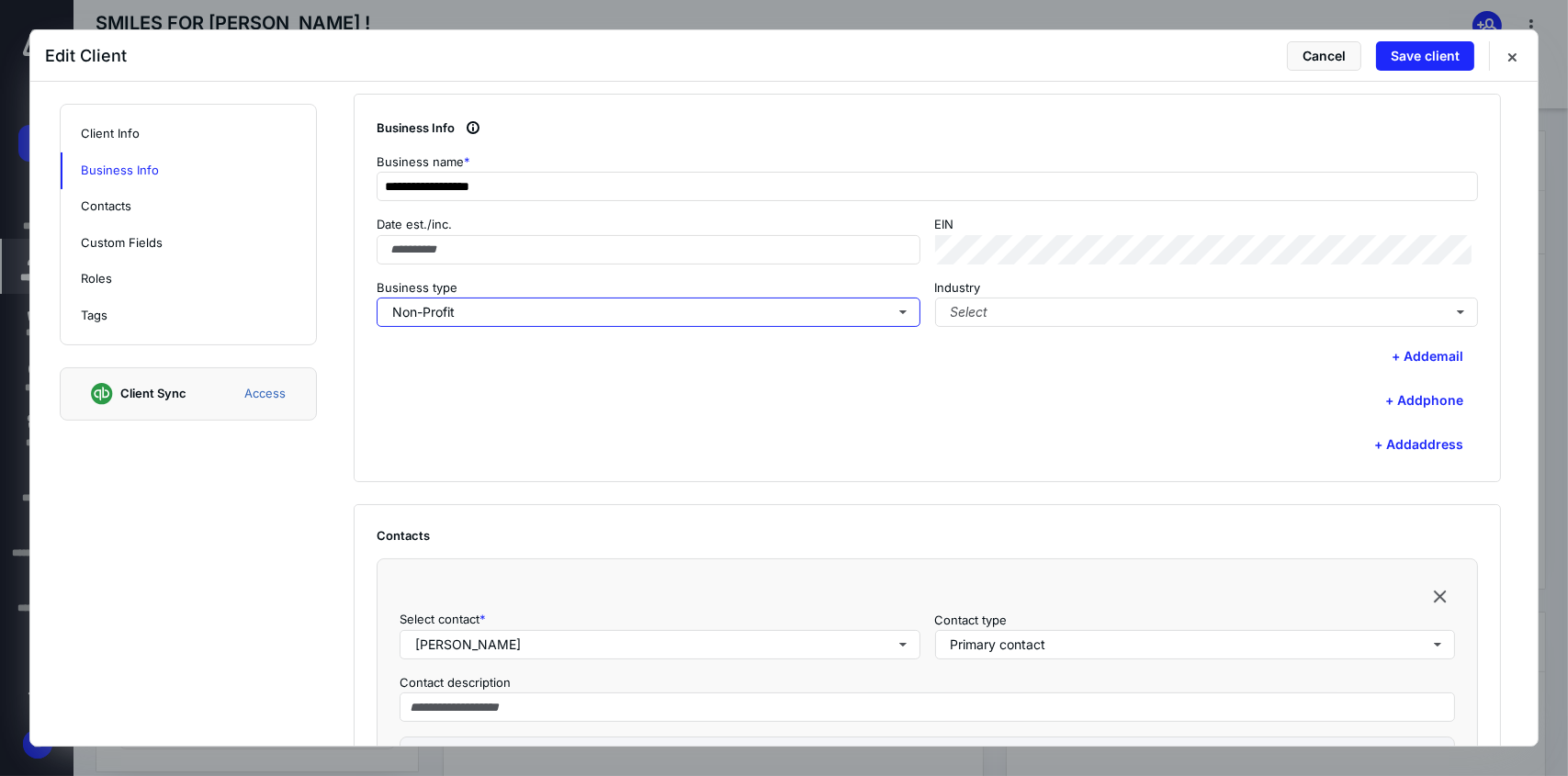 scroll, scrollTop: 0, scrollLeft: 0, axis: both 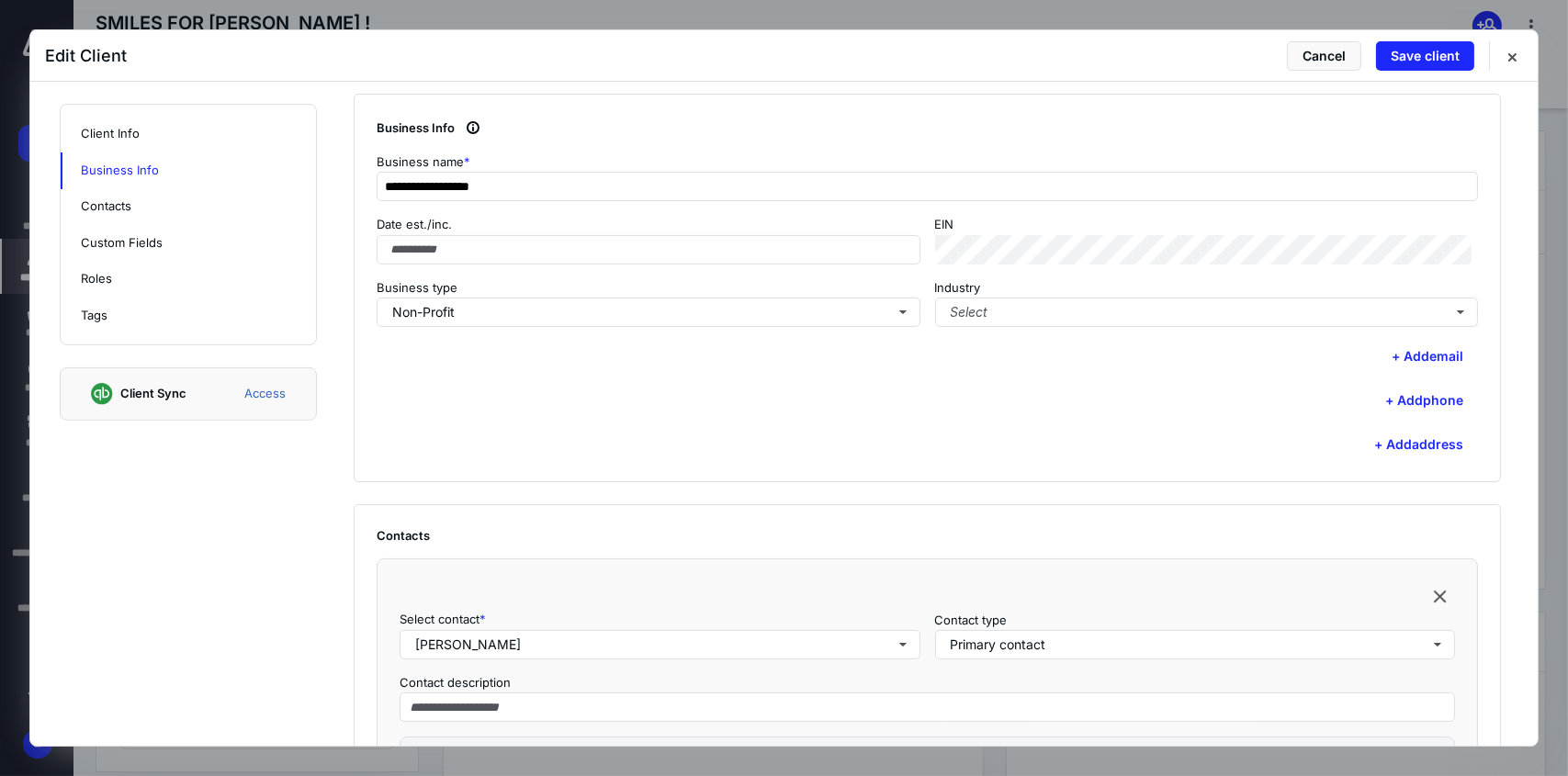 click on "**********" at bounding box center (927, 288) 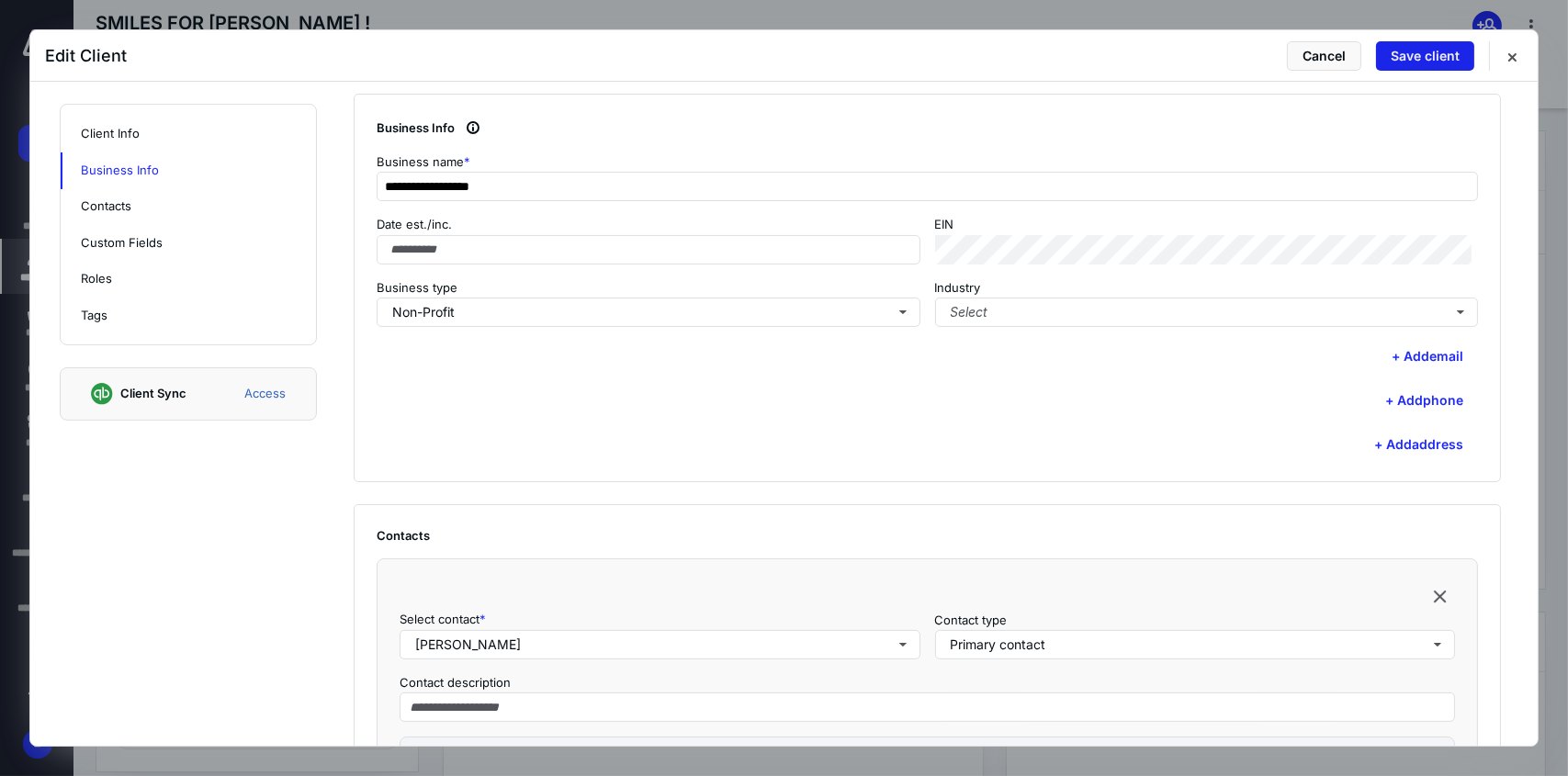 click on "Save client" at bounding box center [1425, 56] 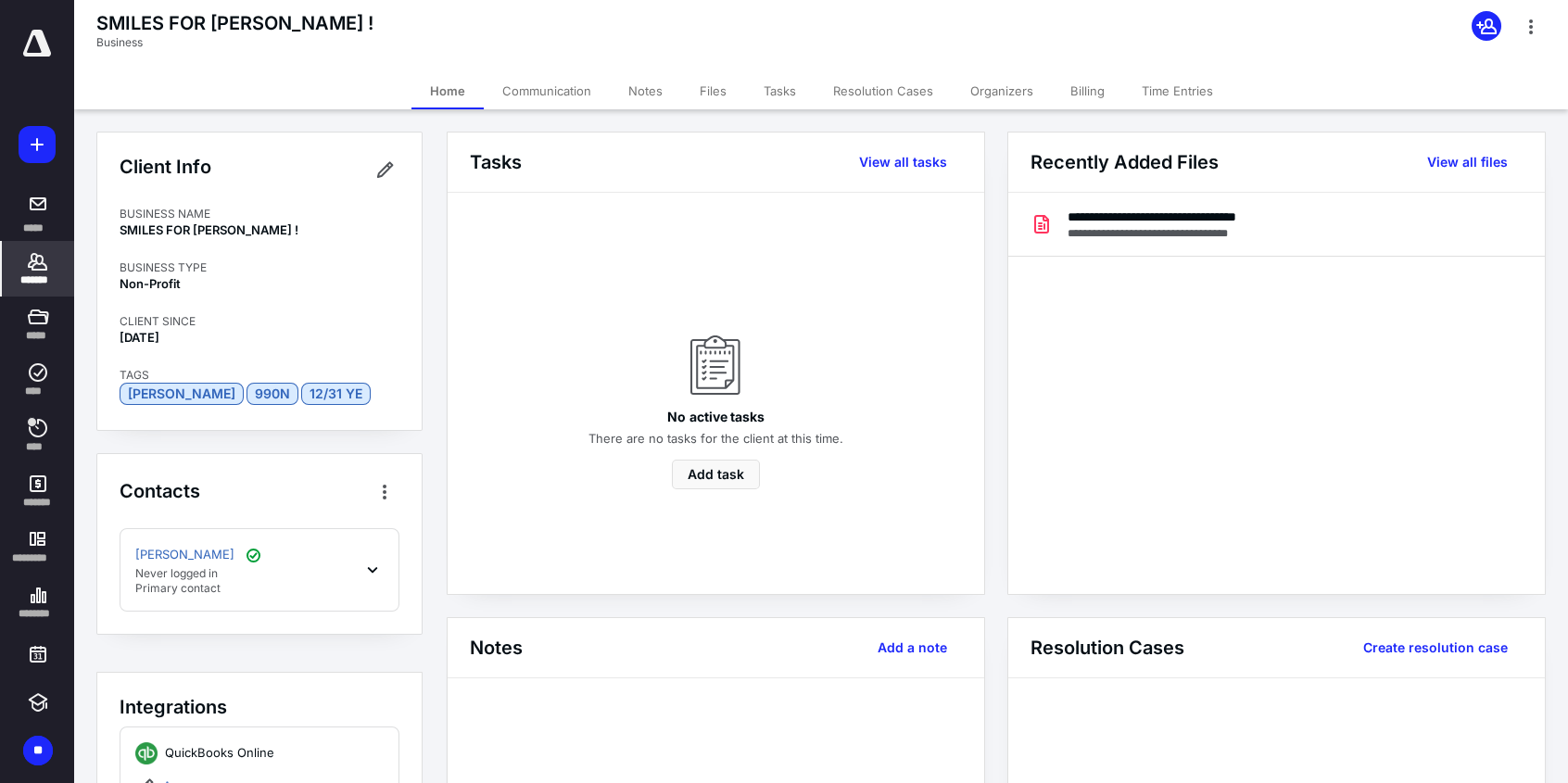 click 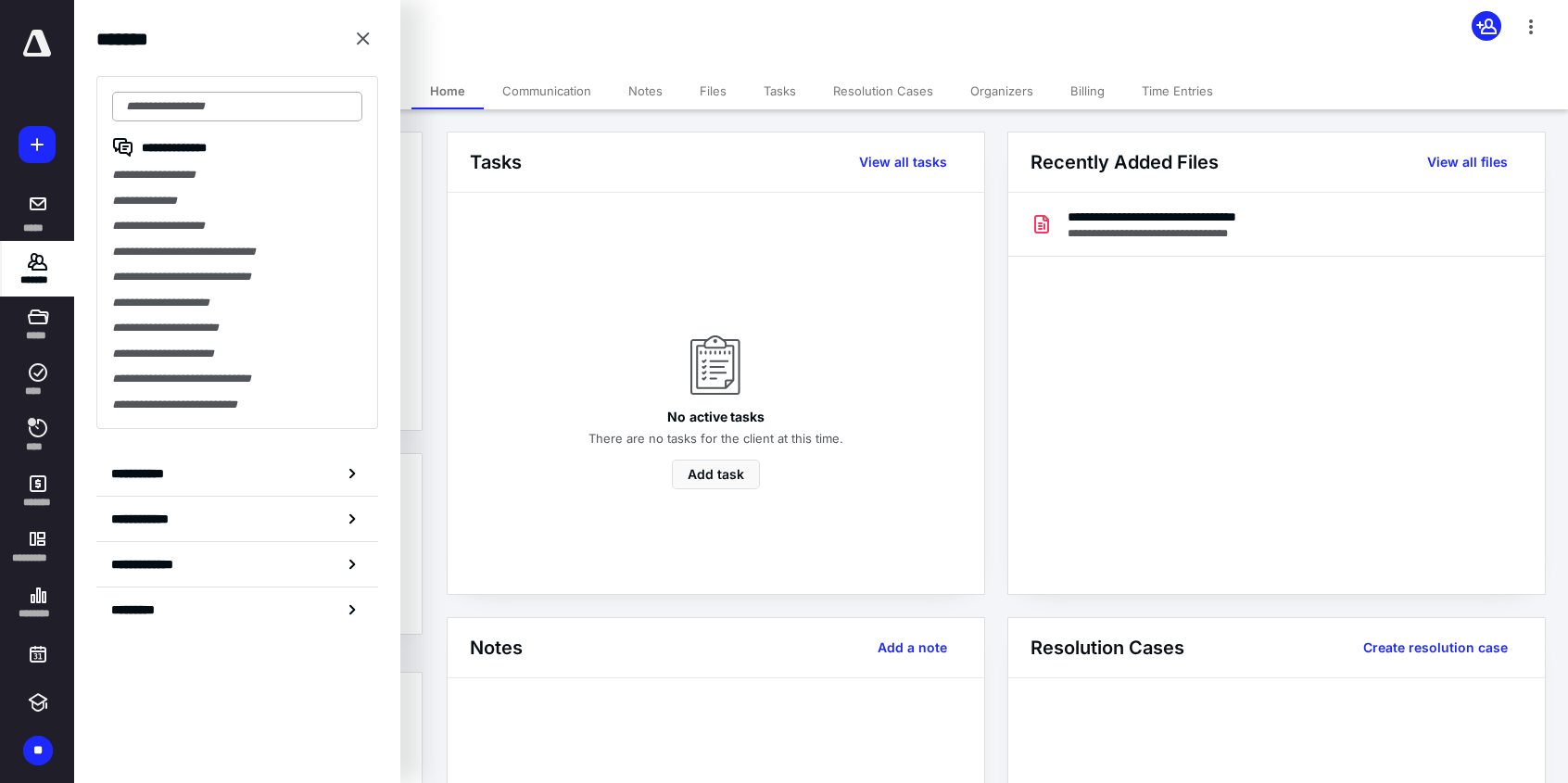 click at bounding box center (237, 107) 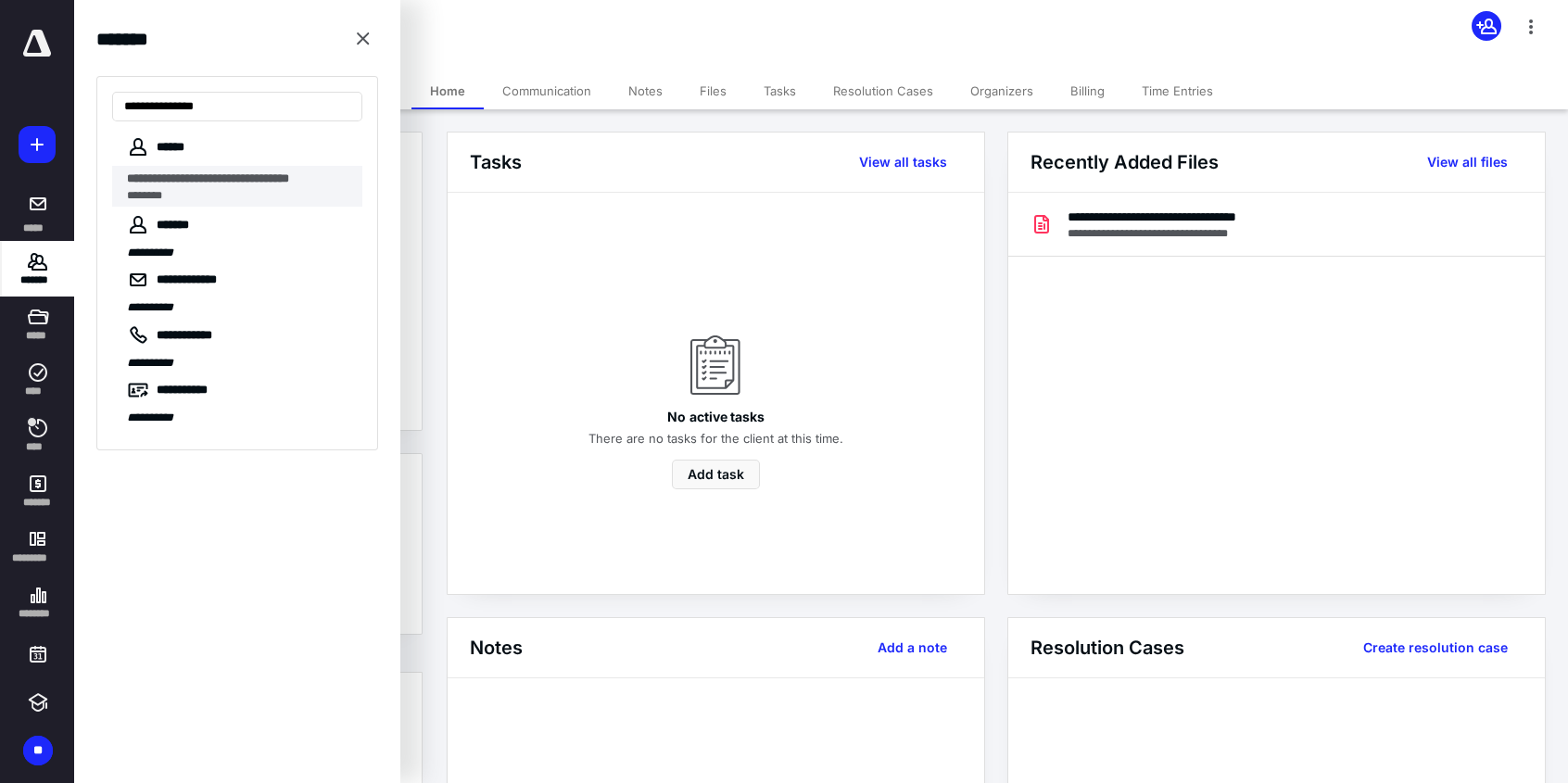 type on "**********" 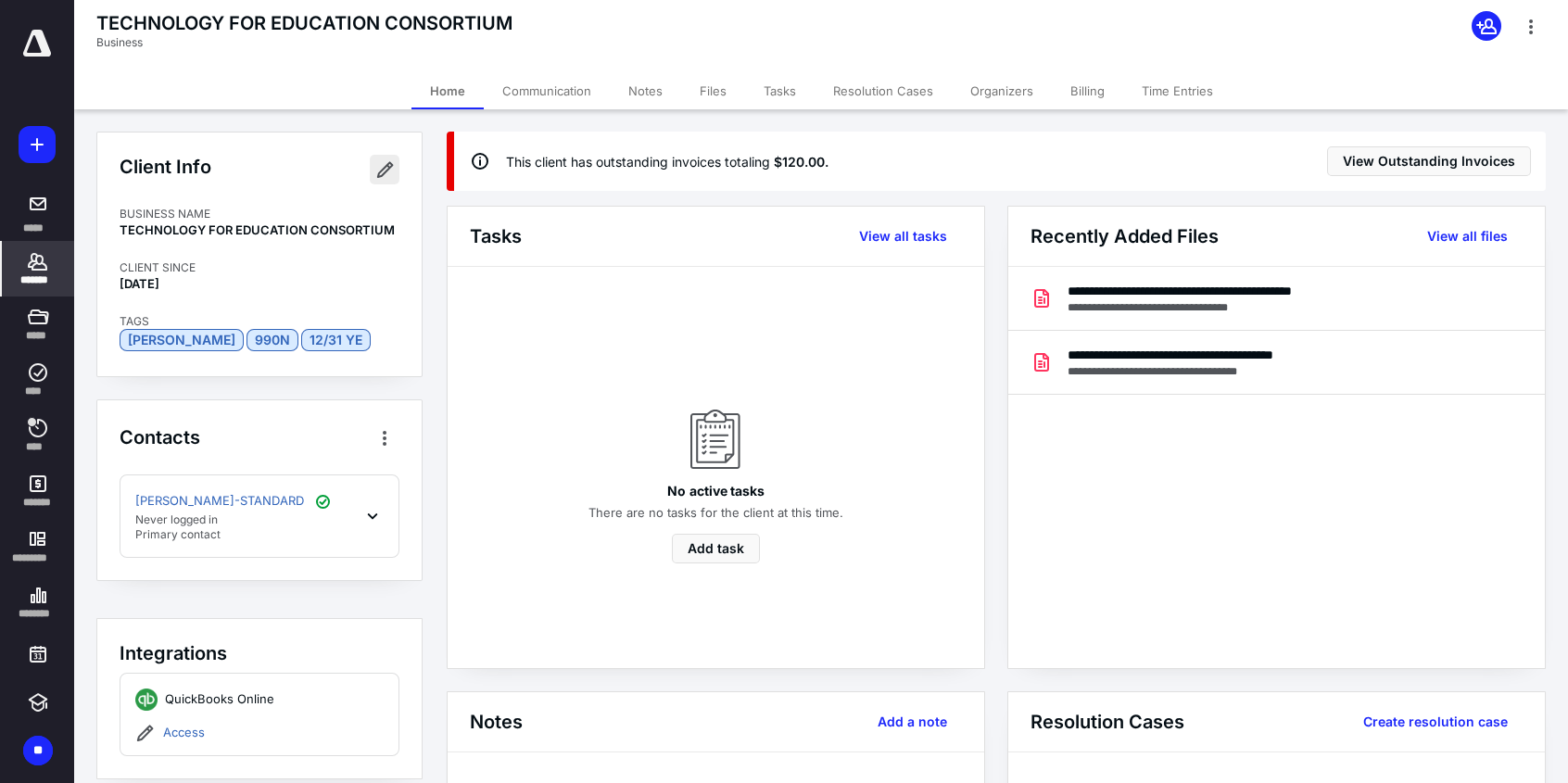 click at bounding box center (385, 170) 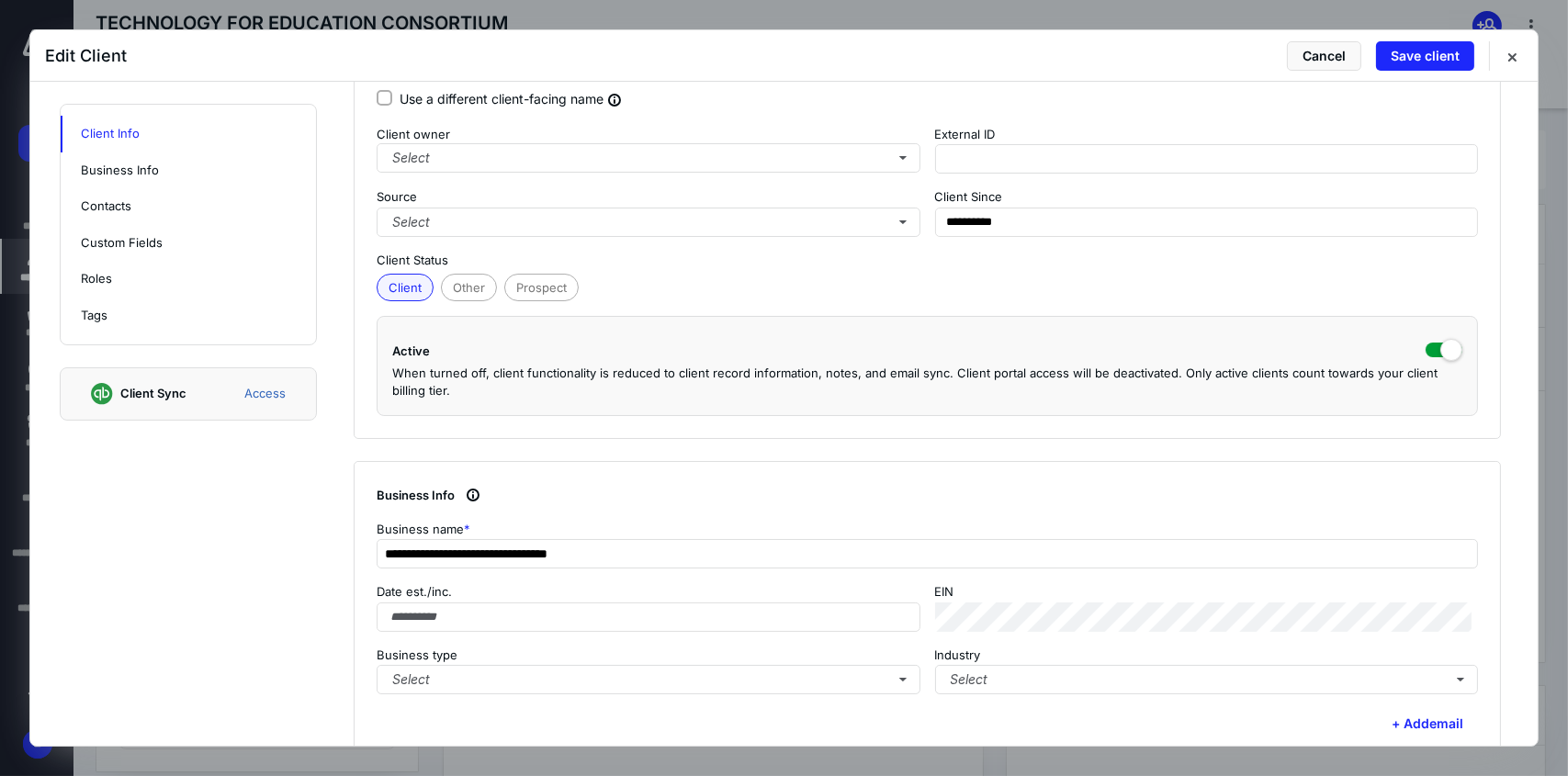 scroll, scrollTop: 276, scrollLeft: 0, axis: vertical 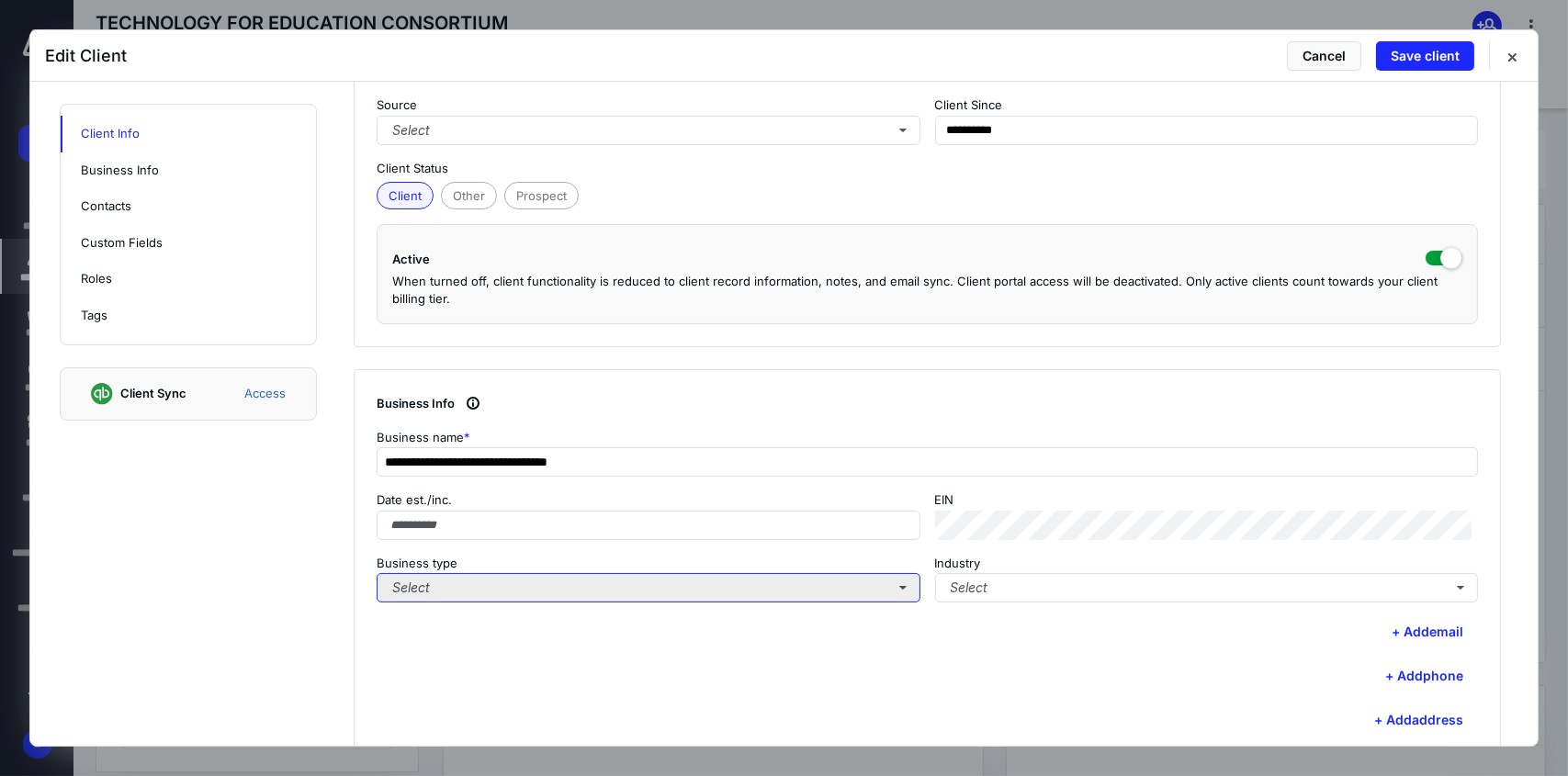 click on "Select" at bounding box center [649, 588] 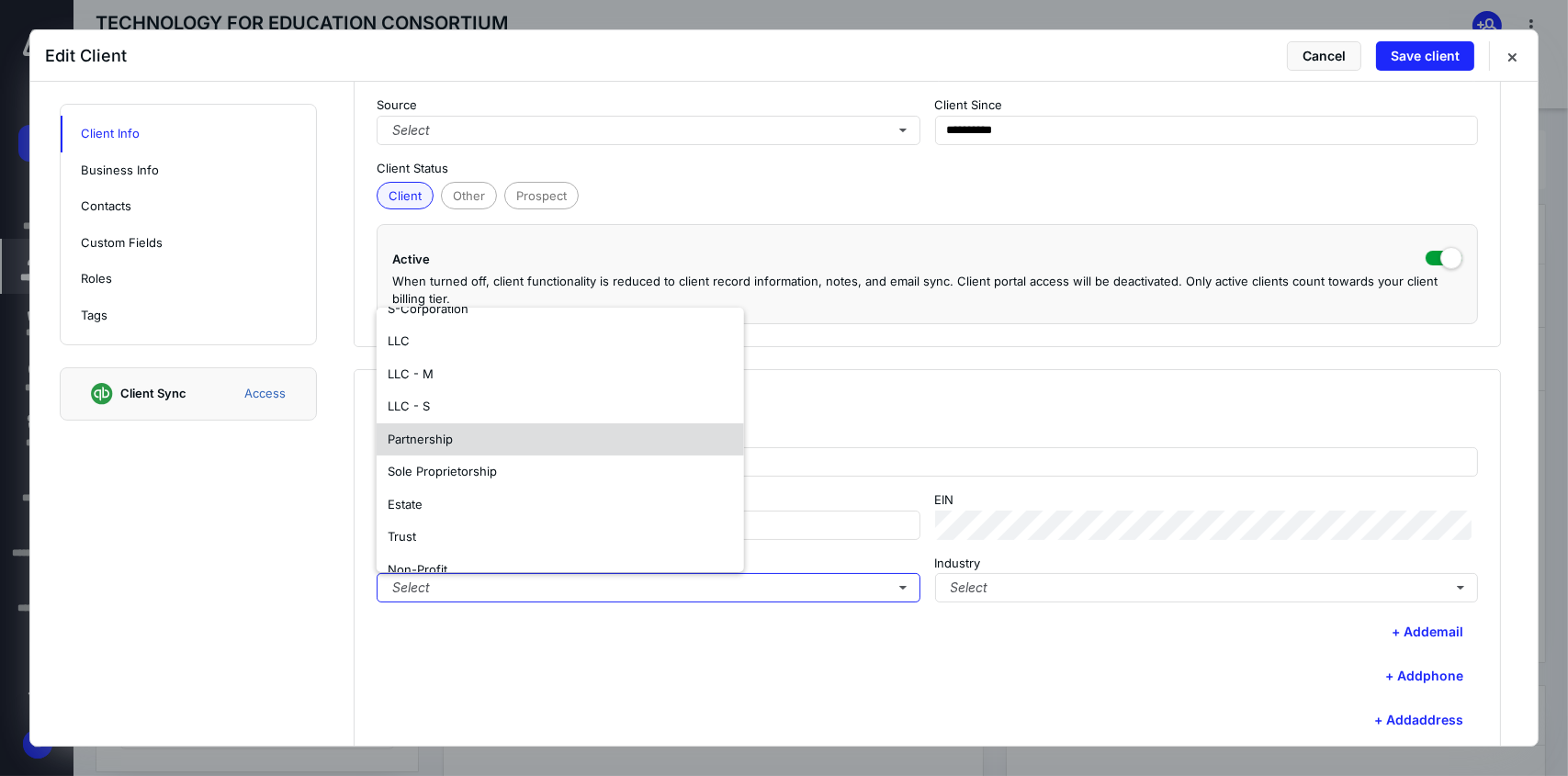 scroll, scrollTop: 107, scrollLeft: 0, axis: vertical 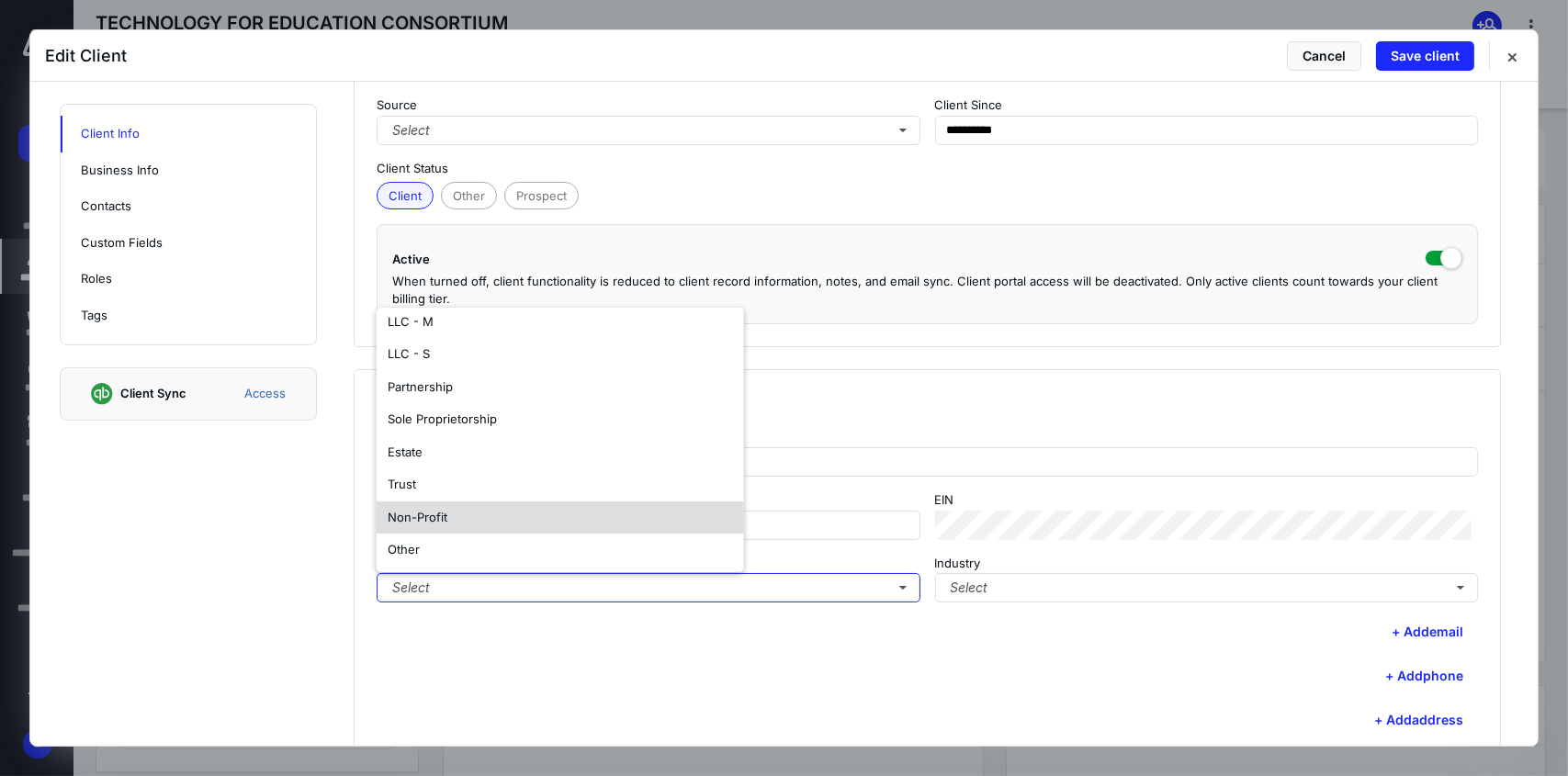 click on "Non-Profit" at bounding box center (560, 518) 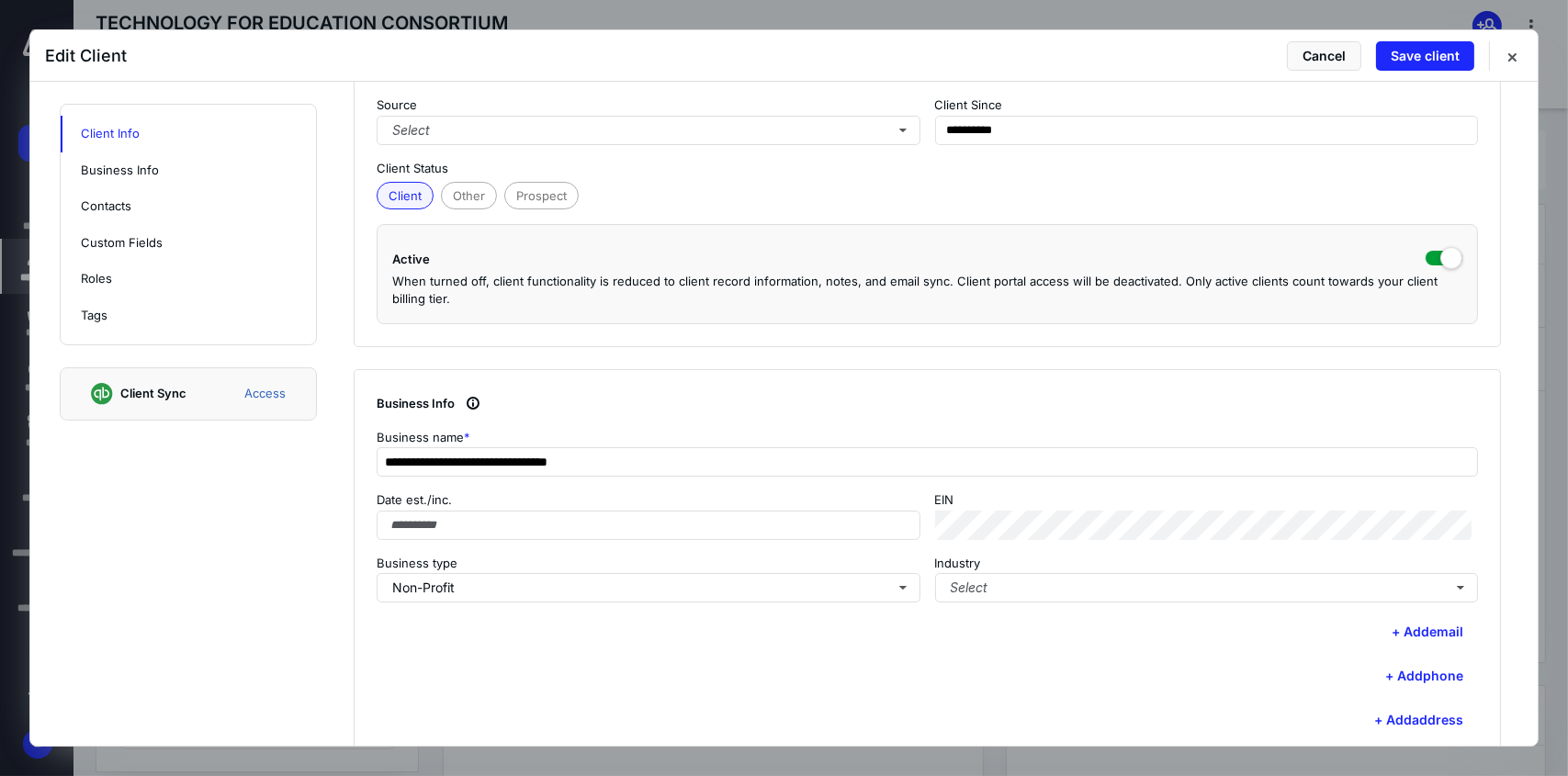 click on "**********" at bounding box center [927, 564] 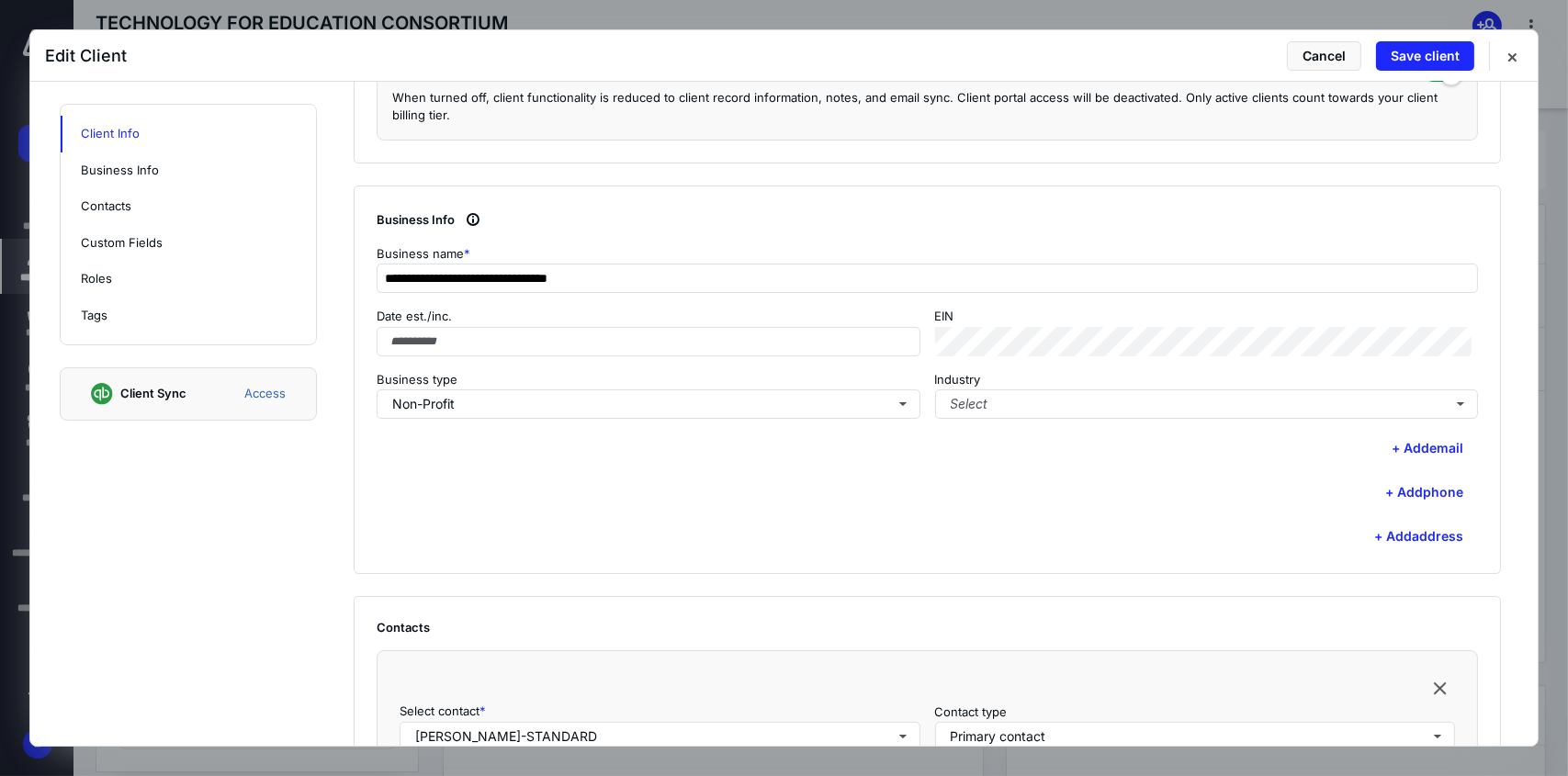 scroll, scrollTop: 0, scrollLeft: 0, axis: both 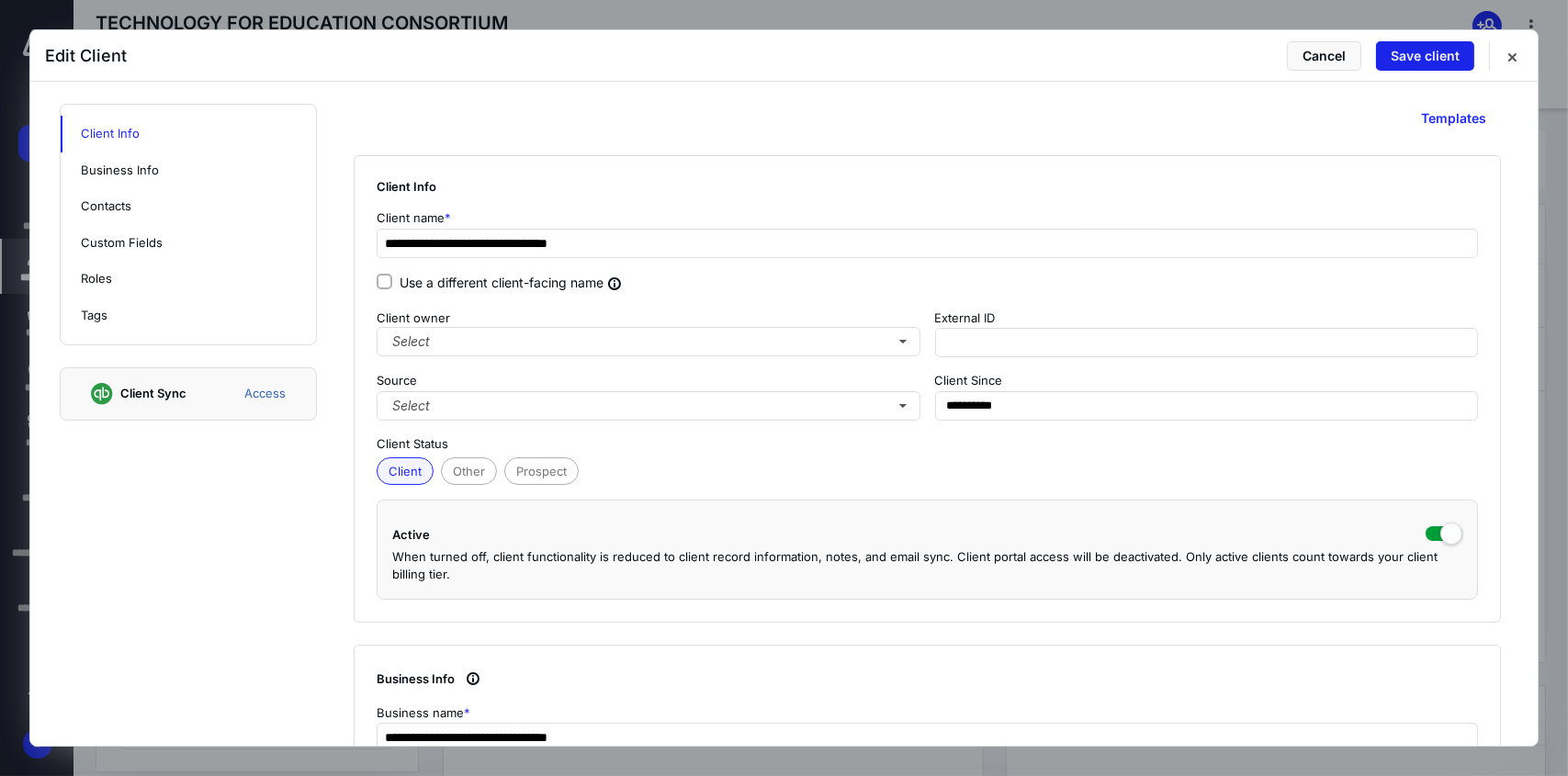 click on "Save client" at bounding box center [1425, 56] 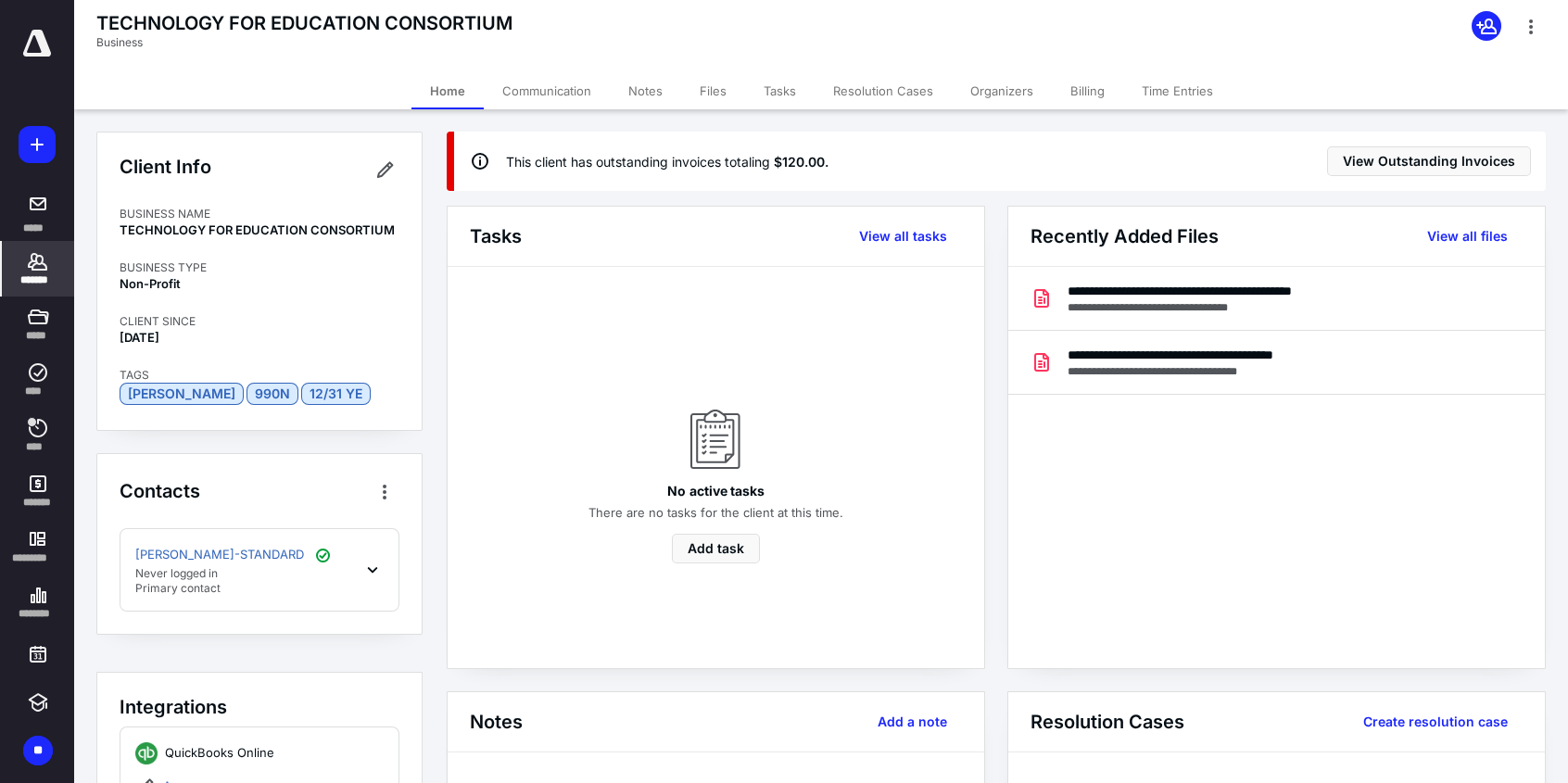 click on "*******" at bounding box center (38, 280) 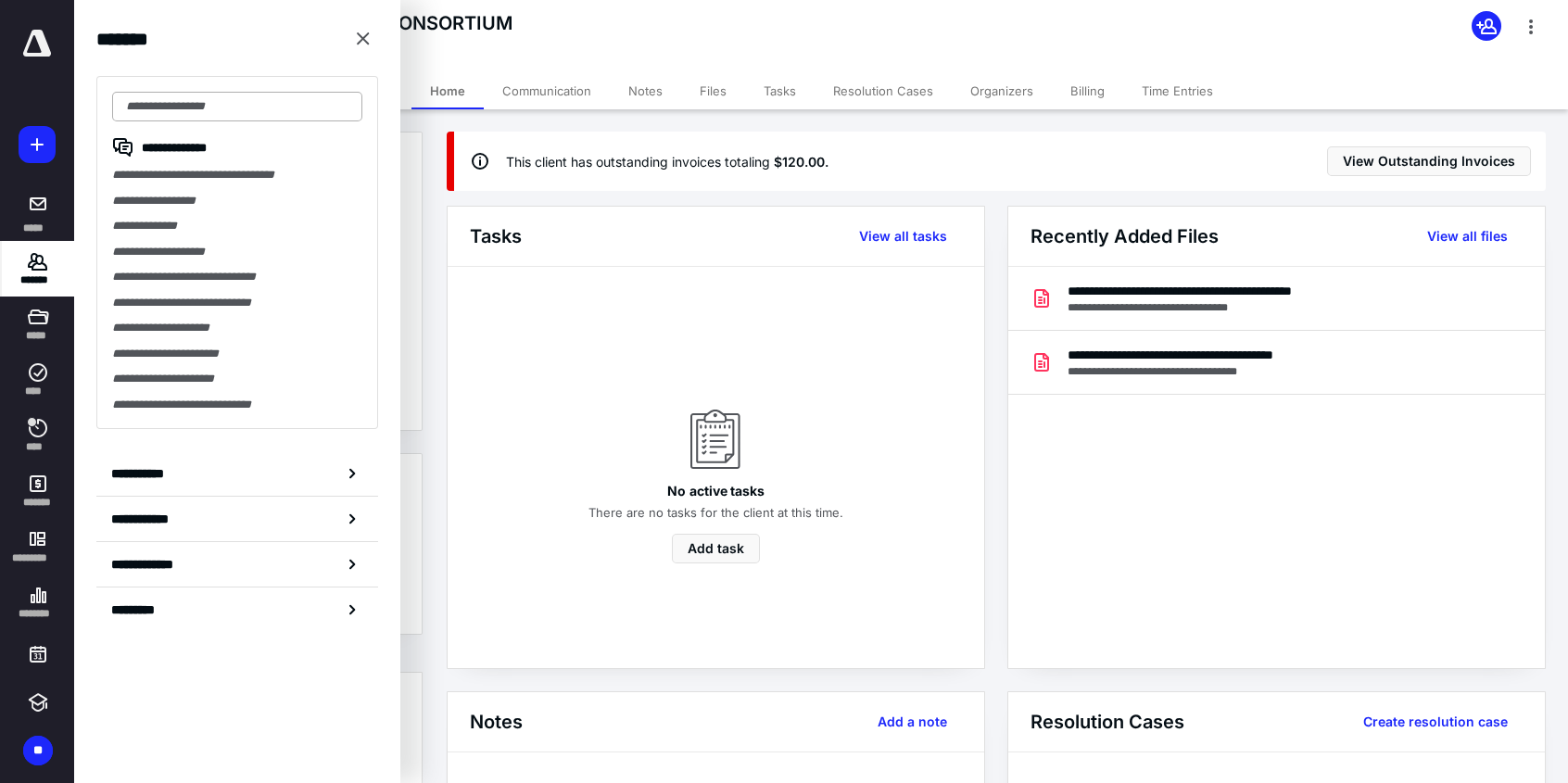 click at bounding box center [237, 107] 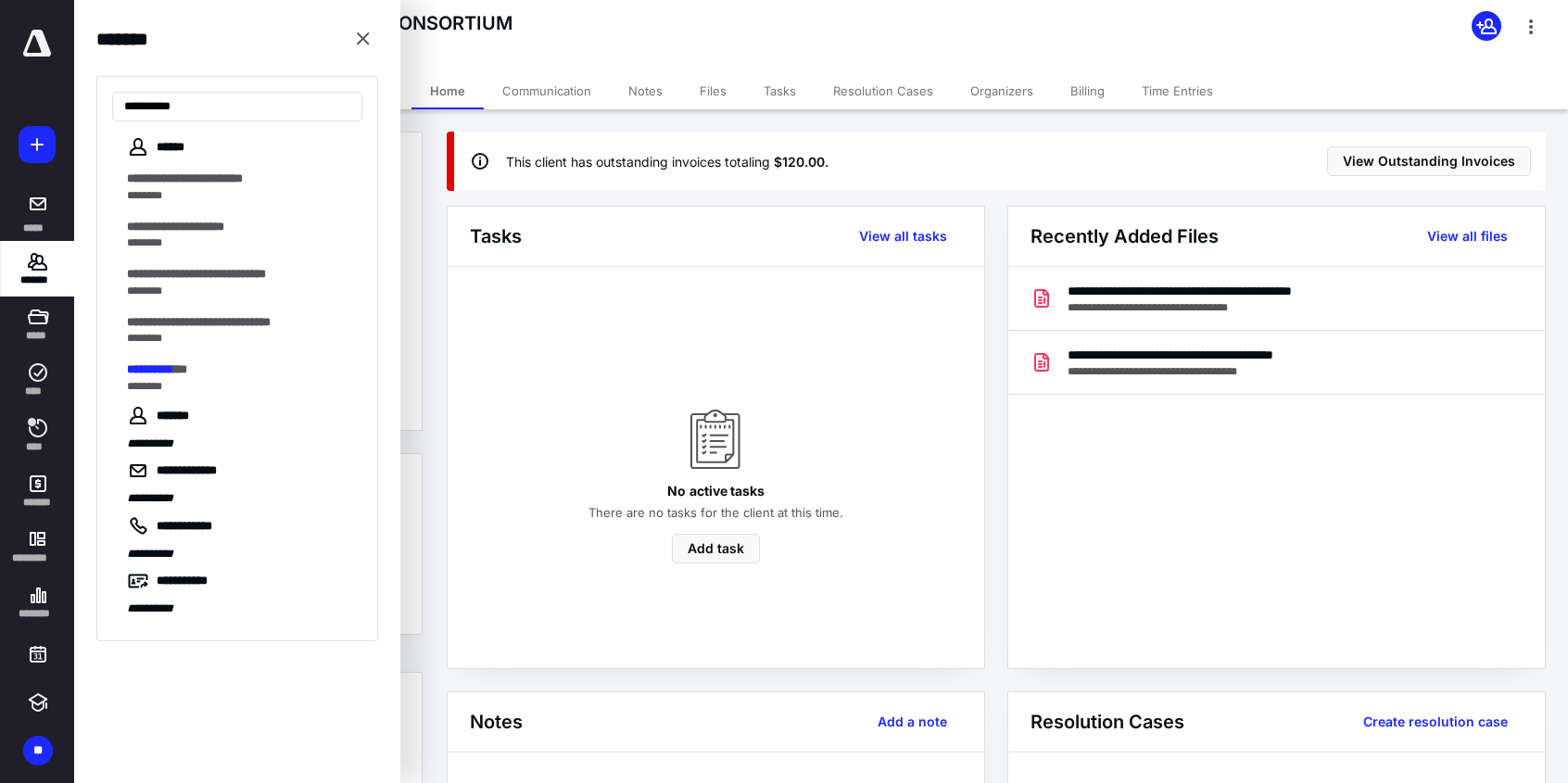 type on "**********" 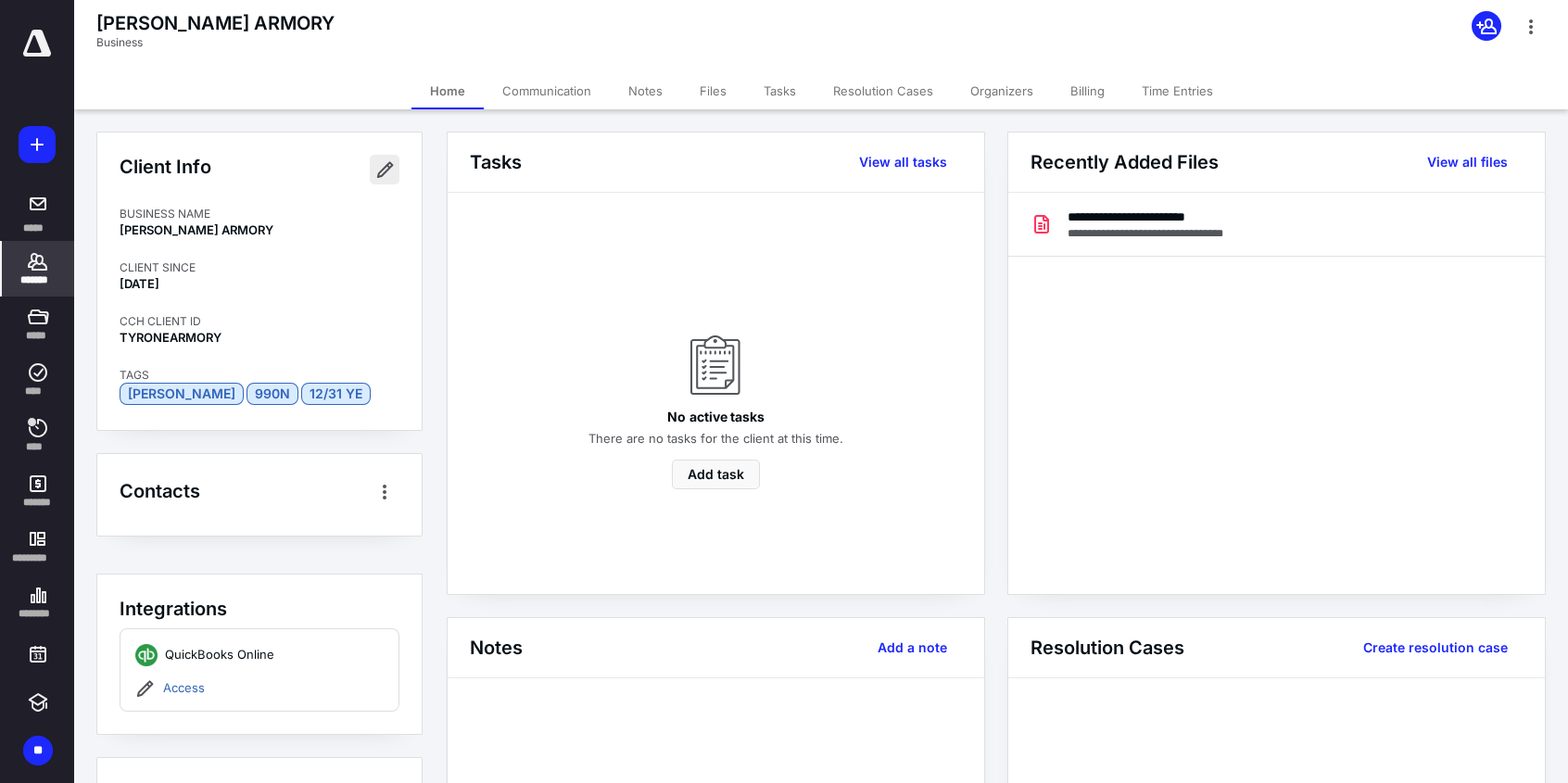 click at bounding box center (385, 170) 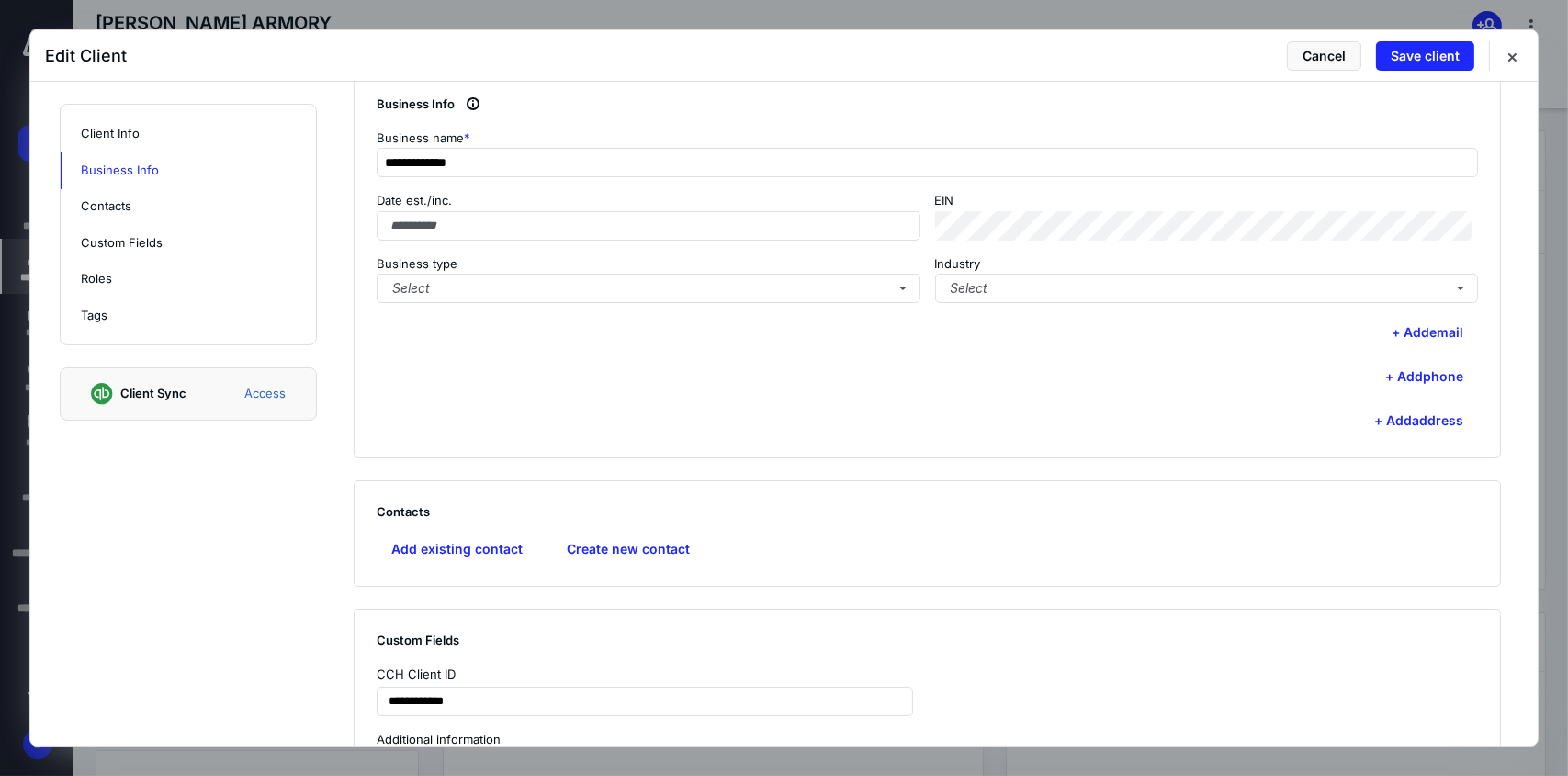 scroll, scrollTop: 459, scrollLeft: 0, axis: vertical 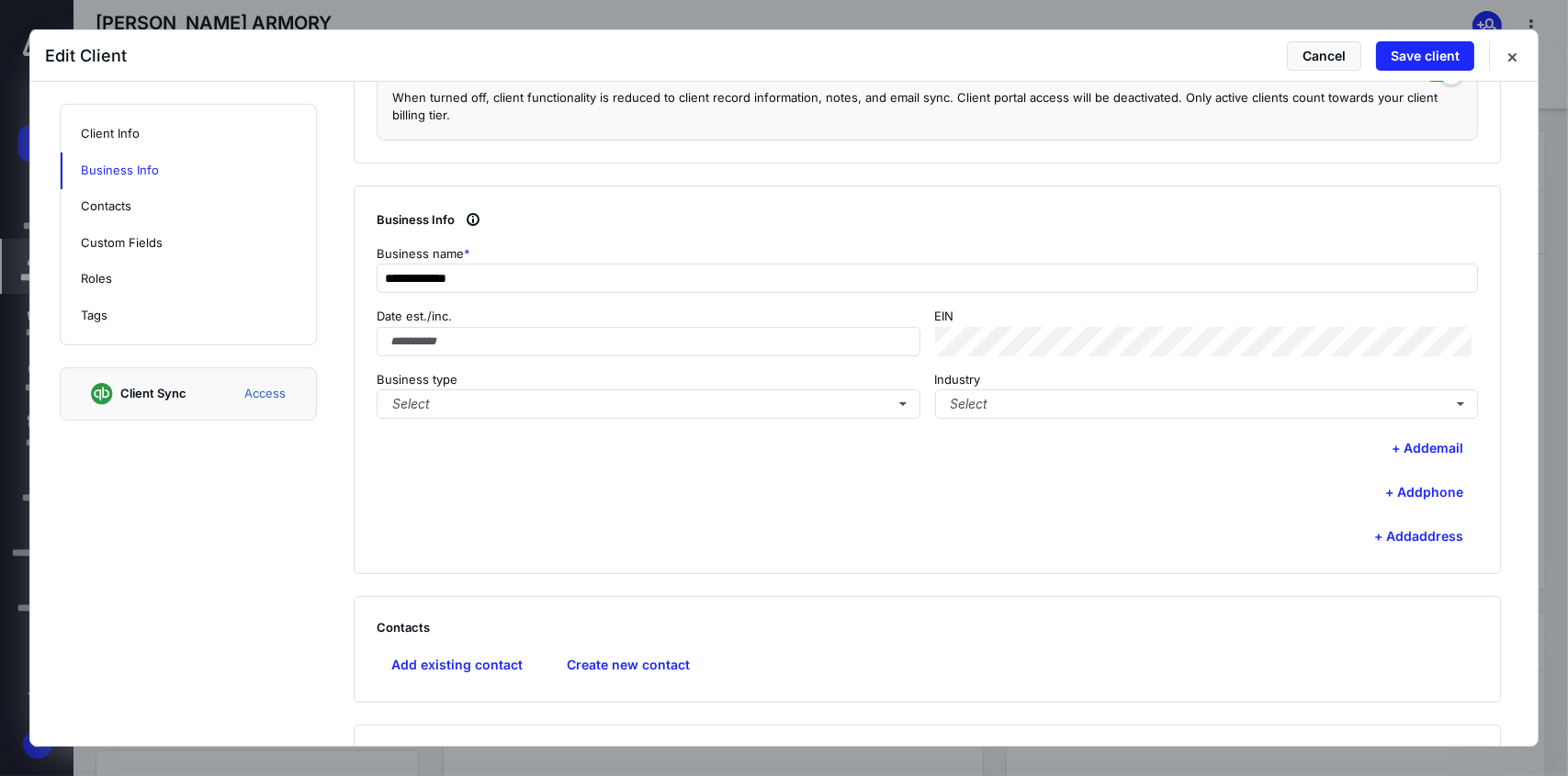 click on "Select" at bounding box center (649, 404) 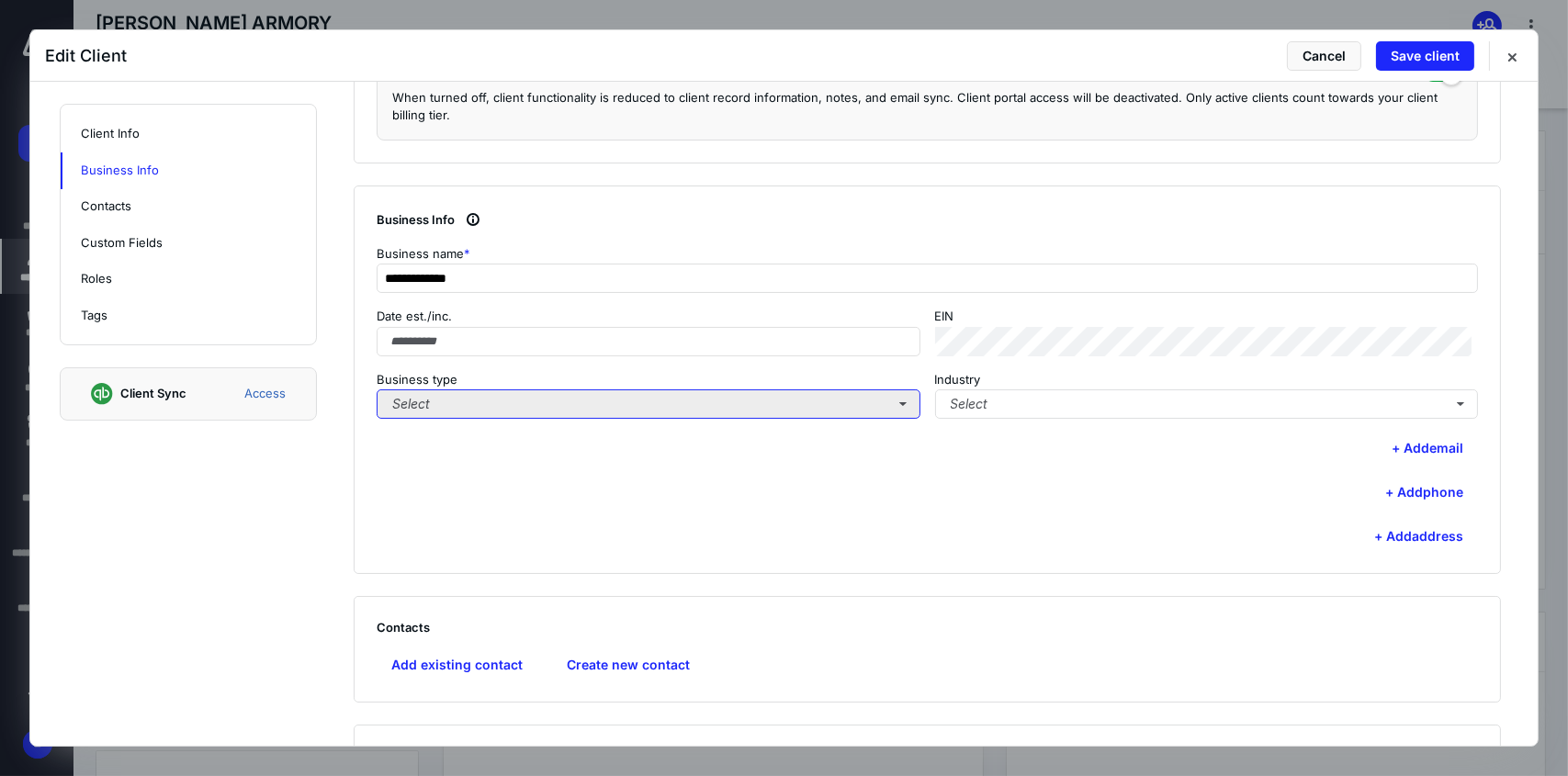 click on "Select" at bounding box center (649, 404) 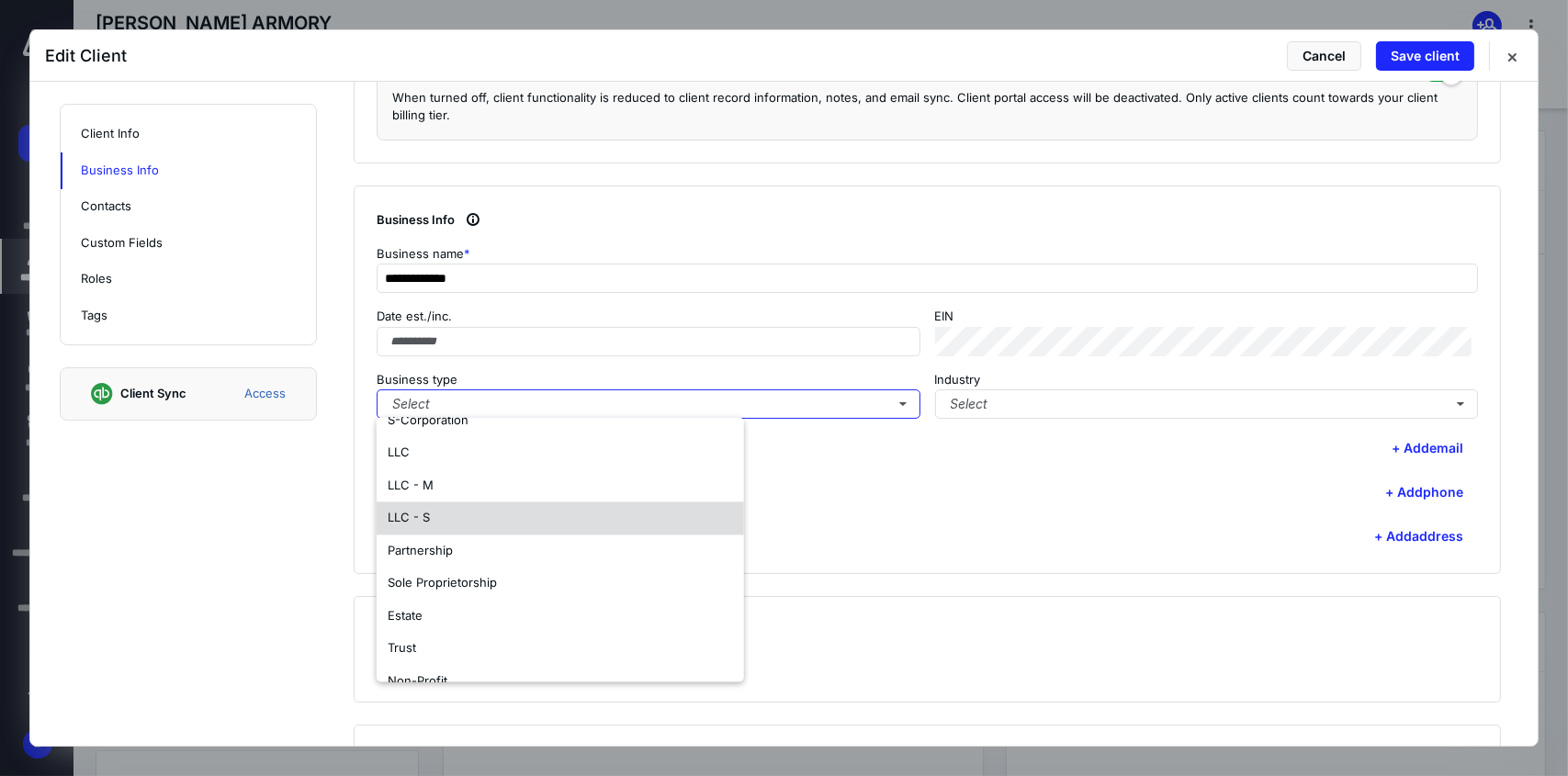 scroll, scrollTop: 107, scrollLeft: 0, axis: vertical 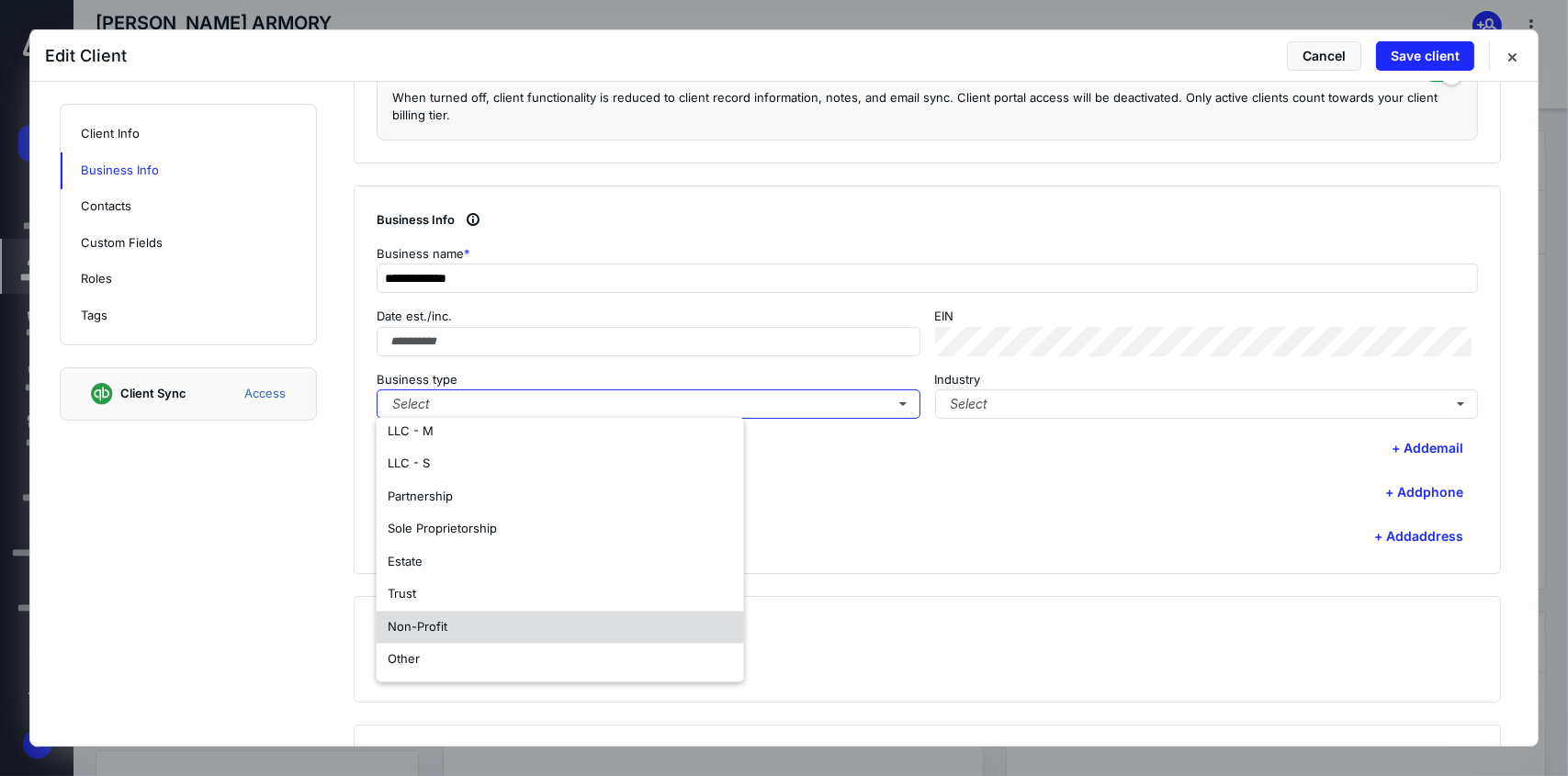 click on "Non-Profit" at bounding box center [560, 627] 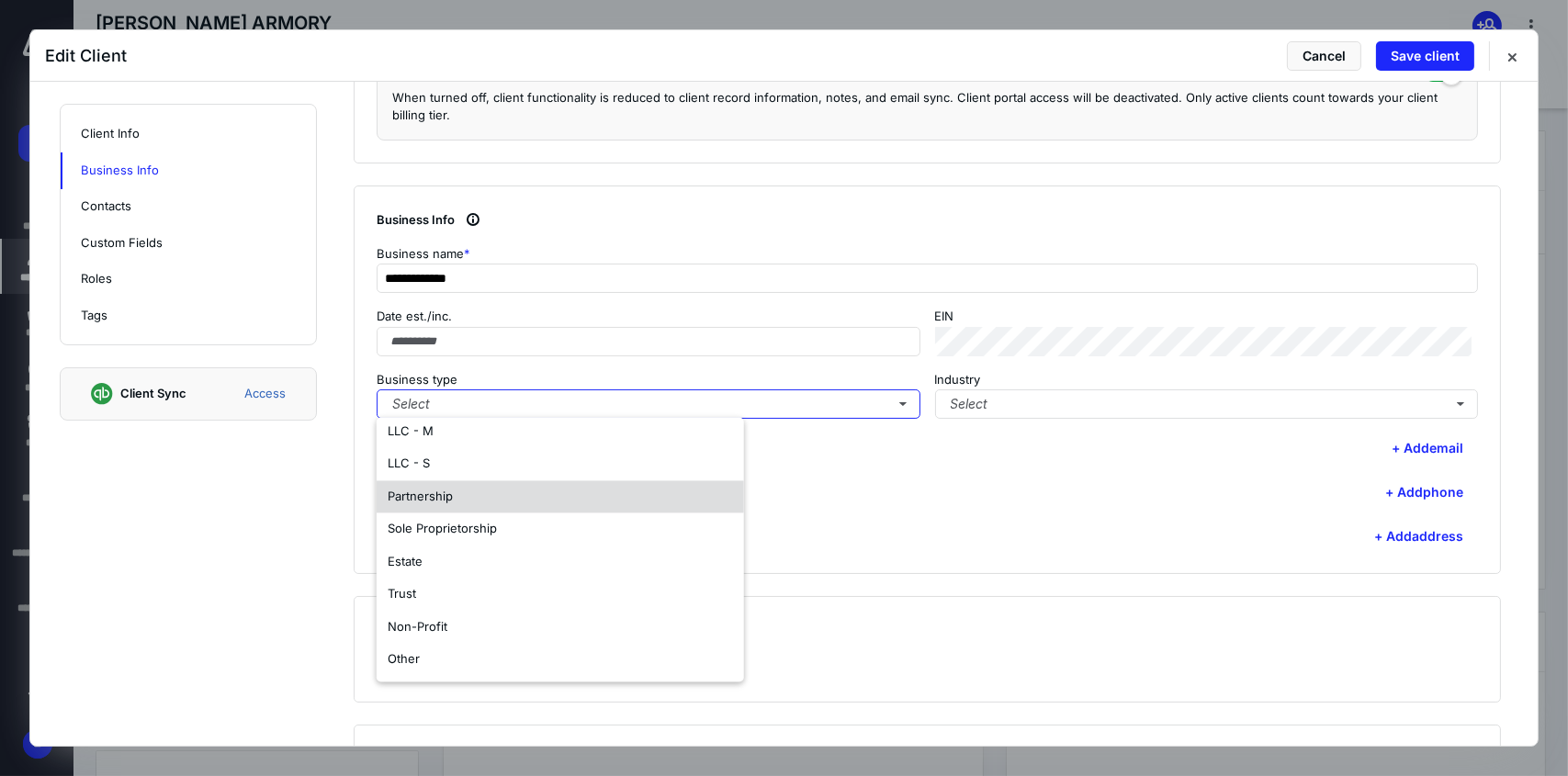 scroll, scrollTop: 0, scrollLeft: 0, axis: both 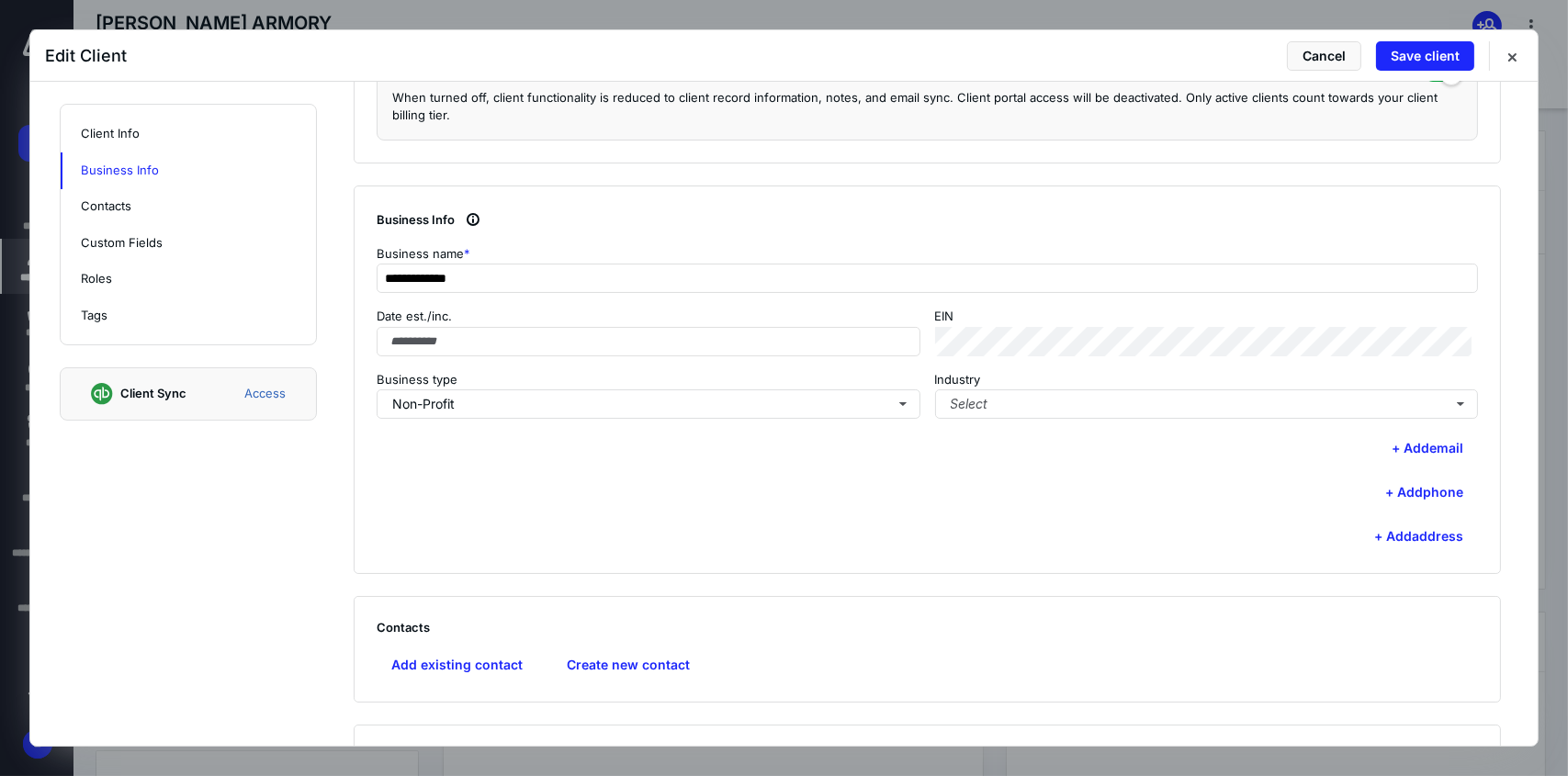 click on "**********" at bounding box center (927, 380) 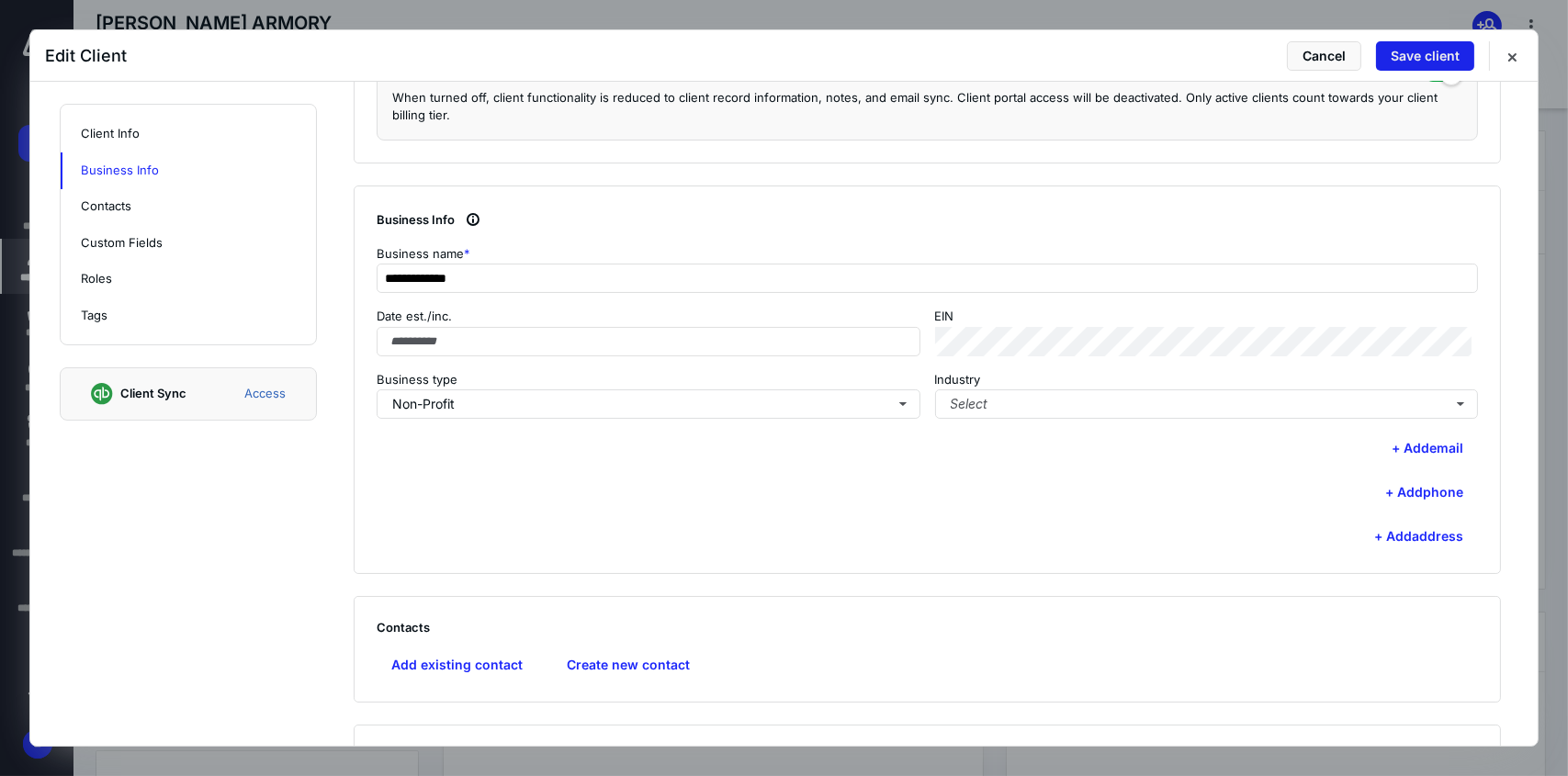 click on "Save client" at bounding box center (1425, 56) 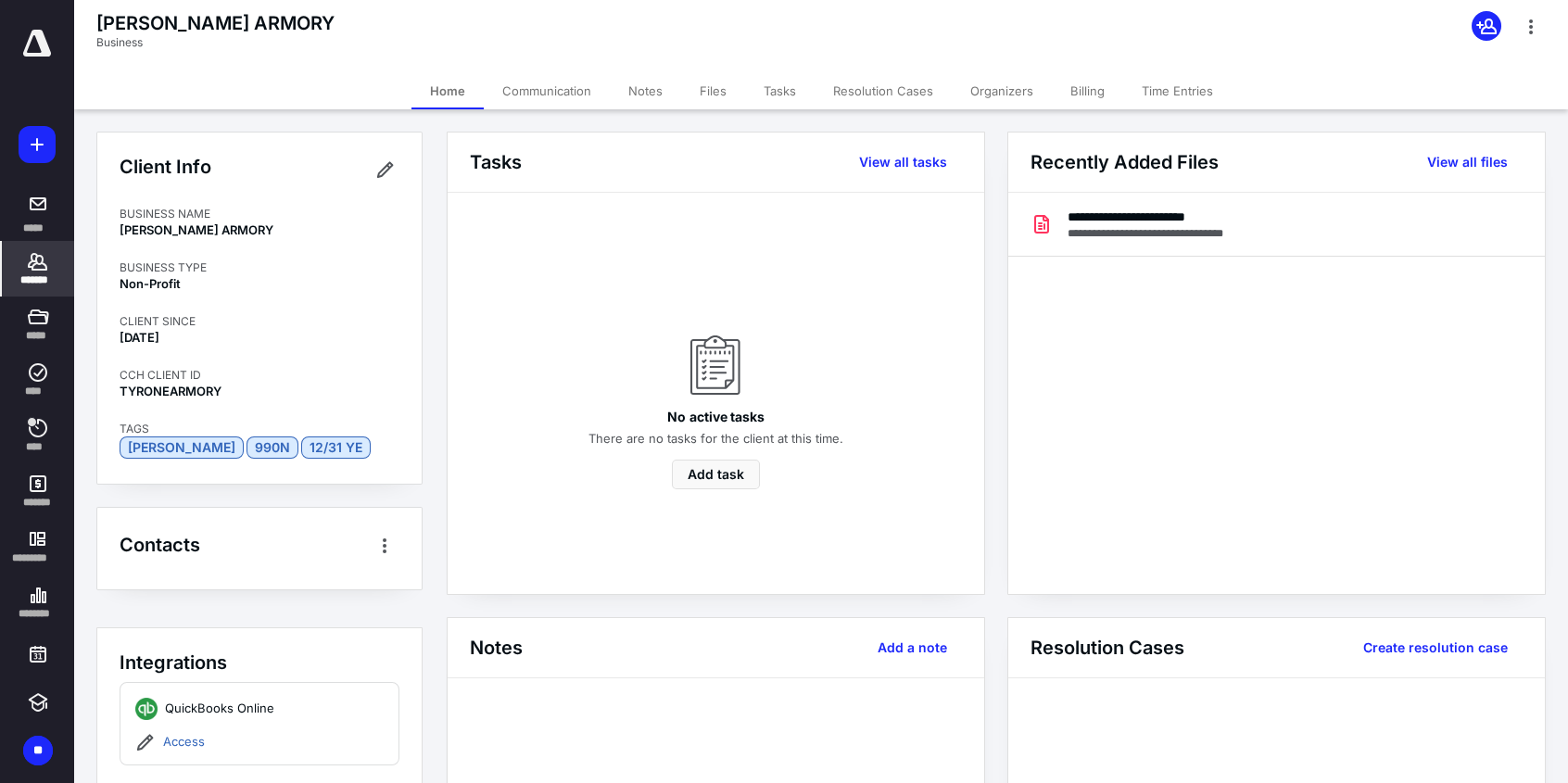 click on "*******" at bounding box center (38, 280) 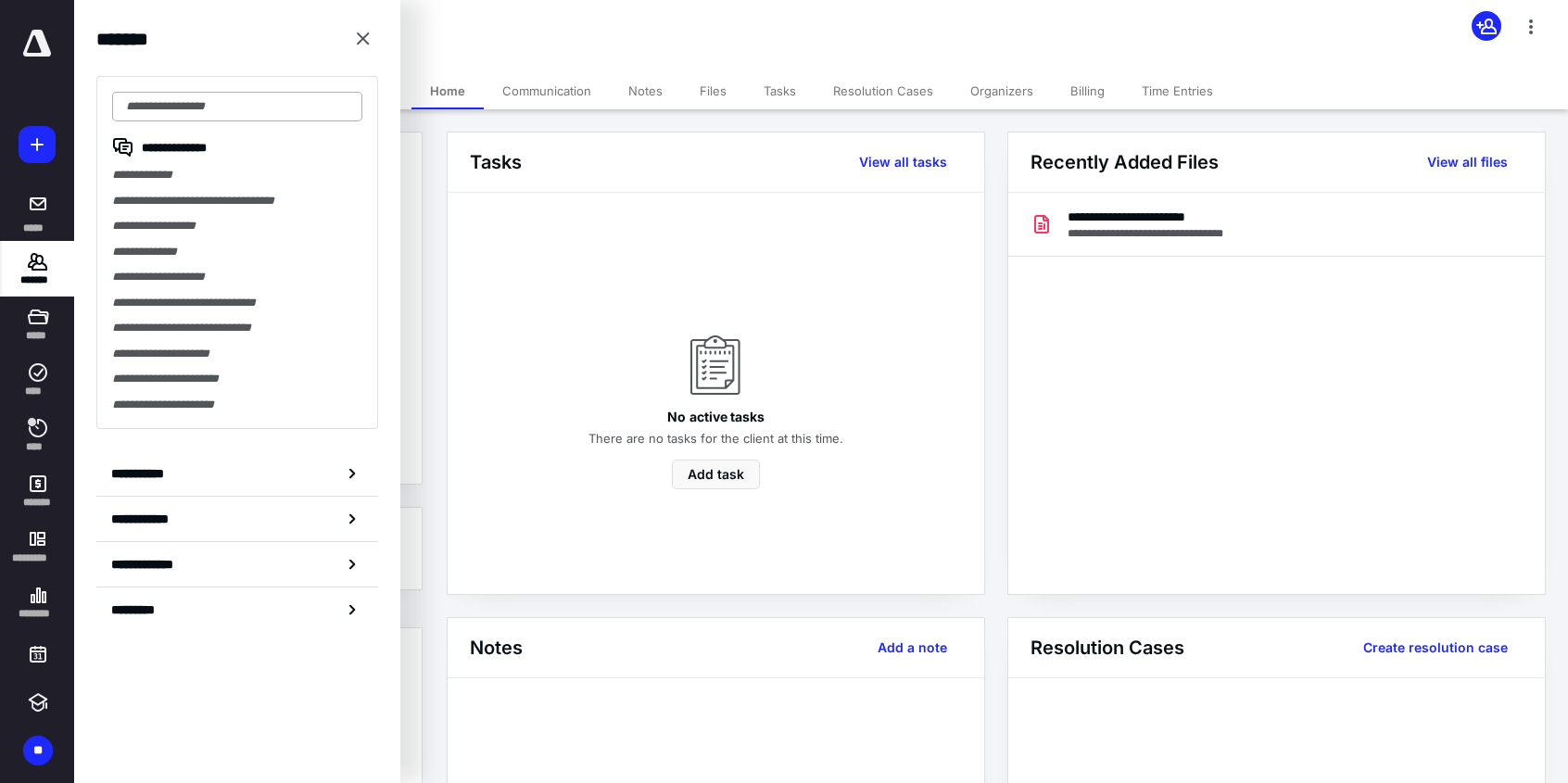 click at bounding box center [237, 107] 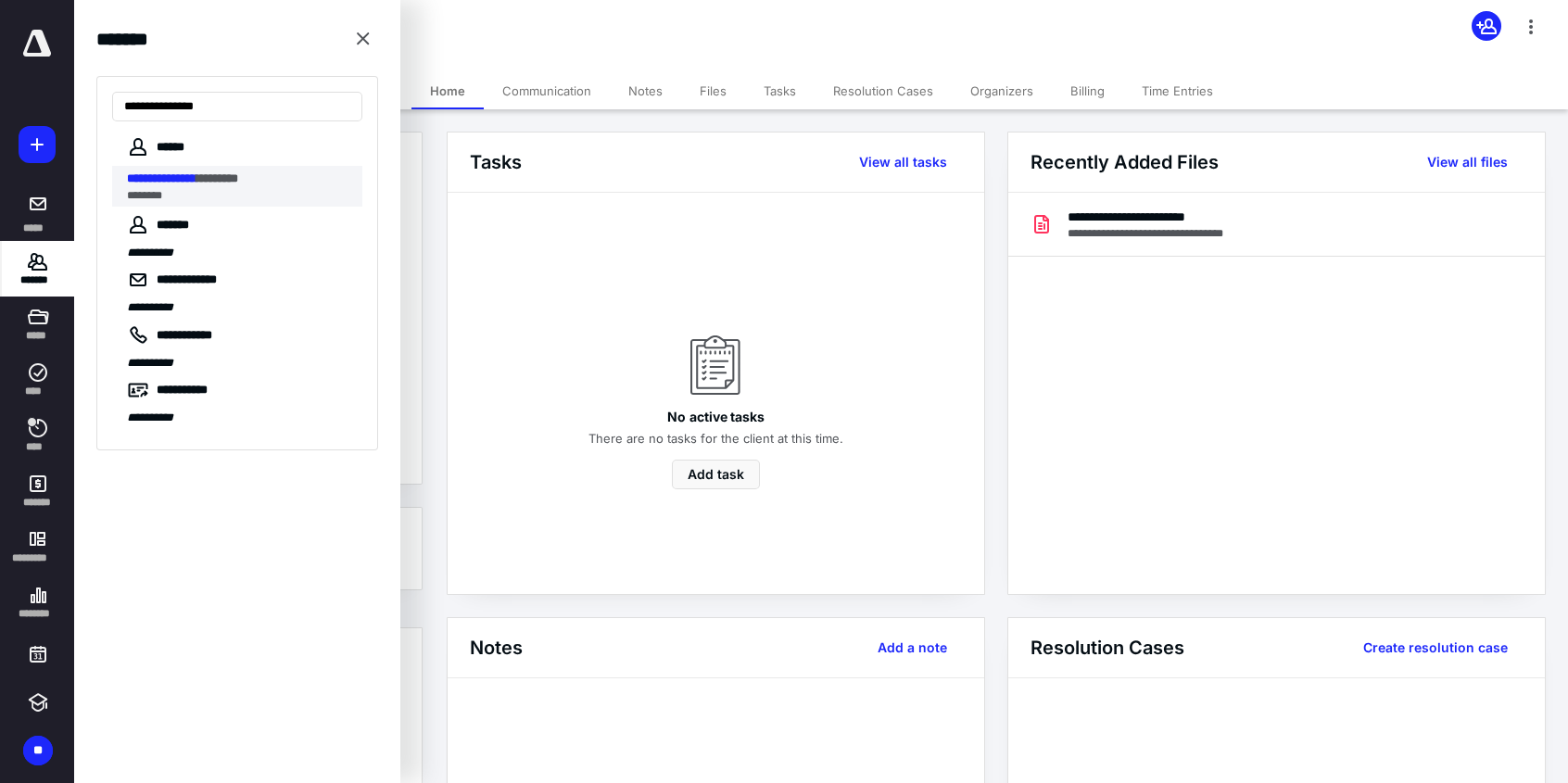 type on "**********" 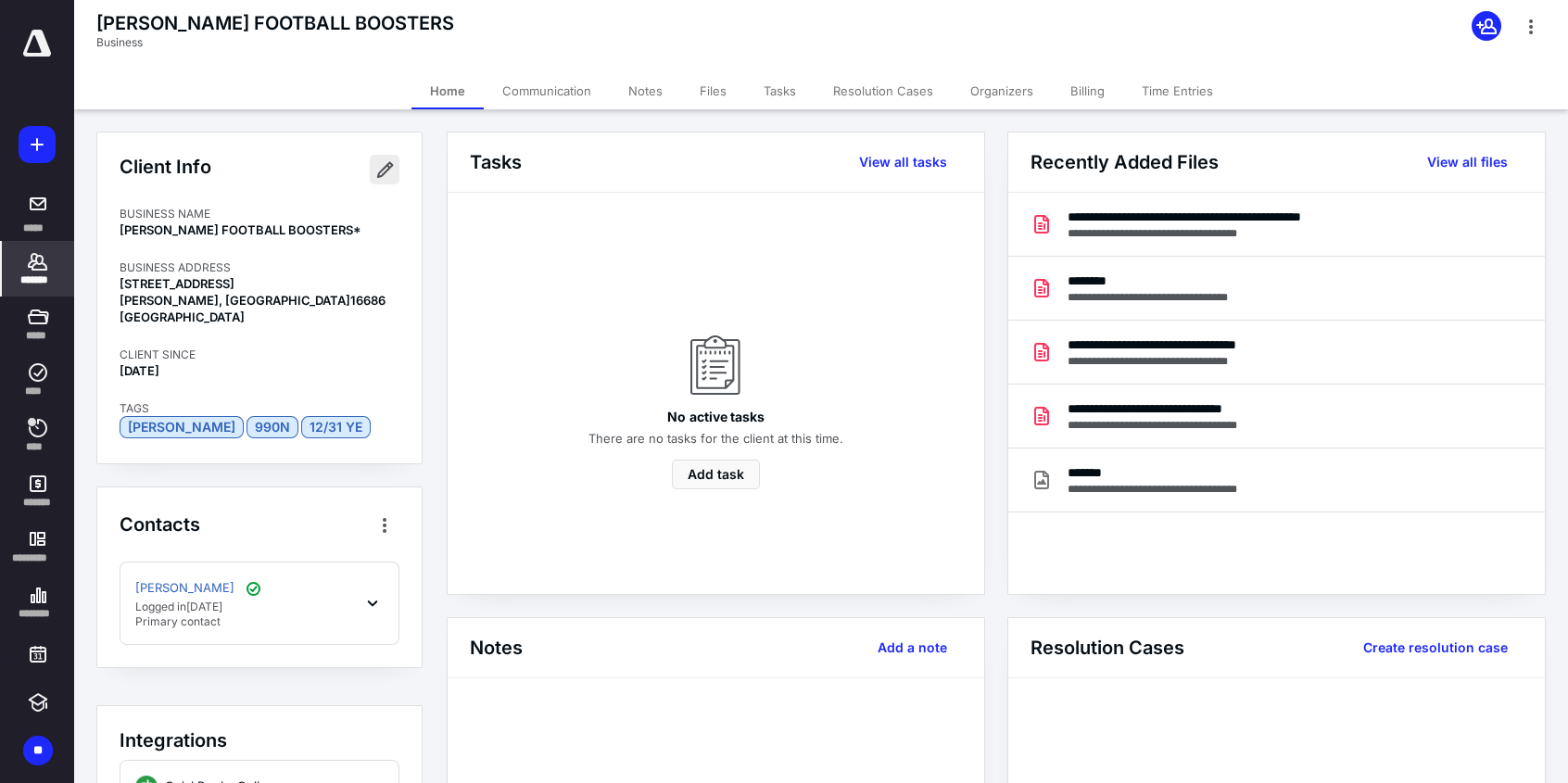 click at bounding box center [385, 170] 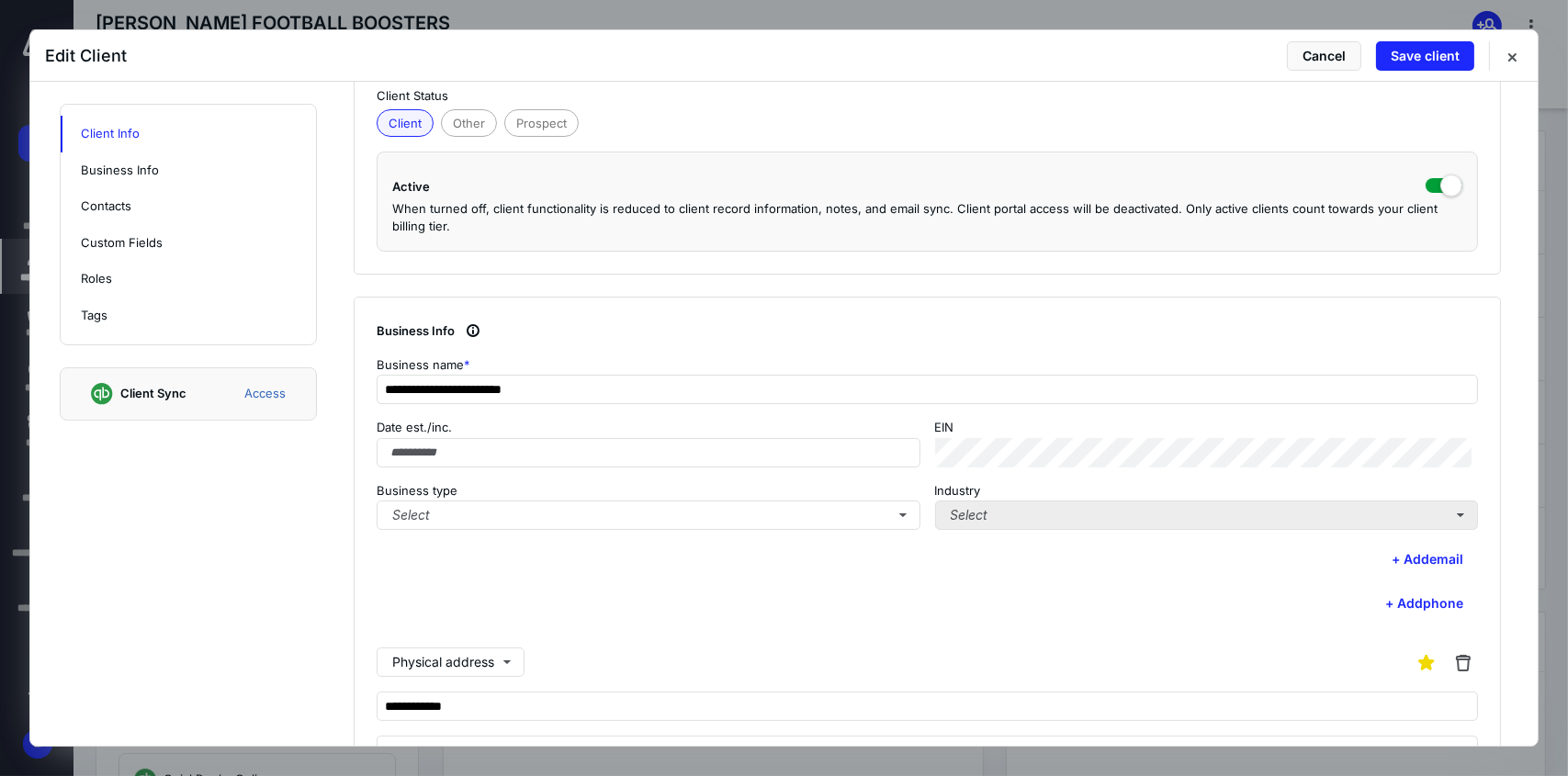 scroll, scrollTop: 367, scrollLeft: 0, axis: vertical 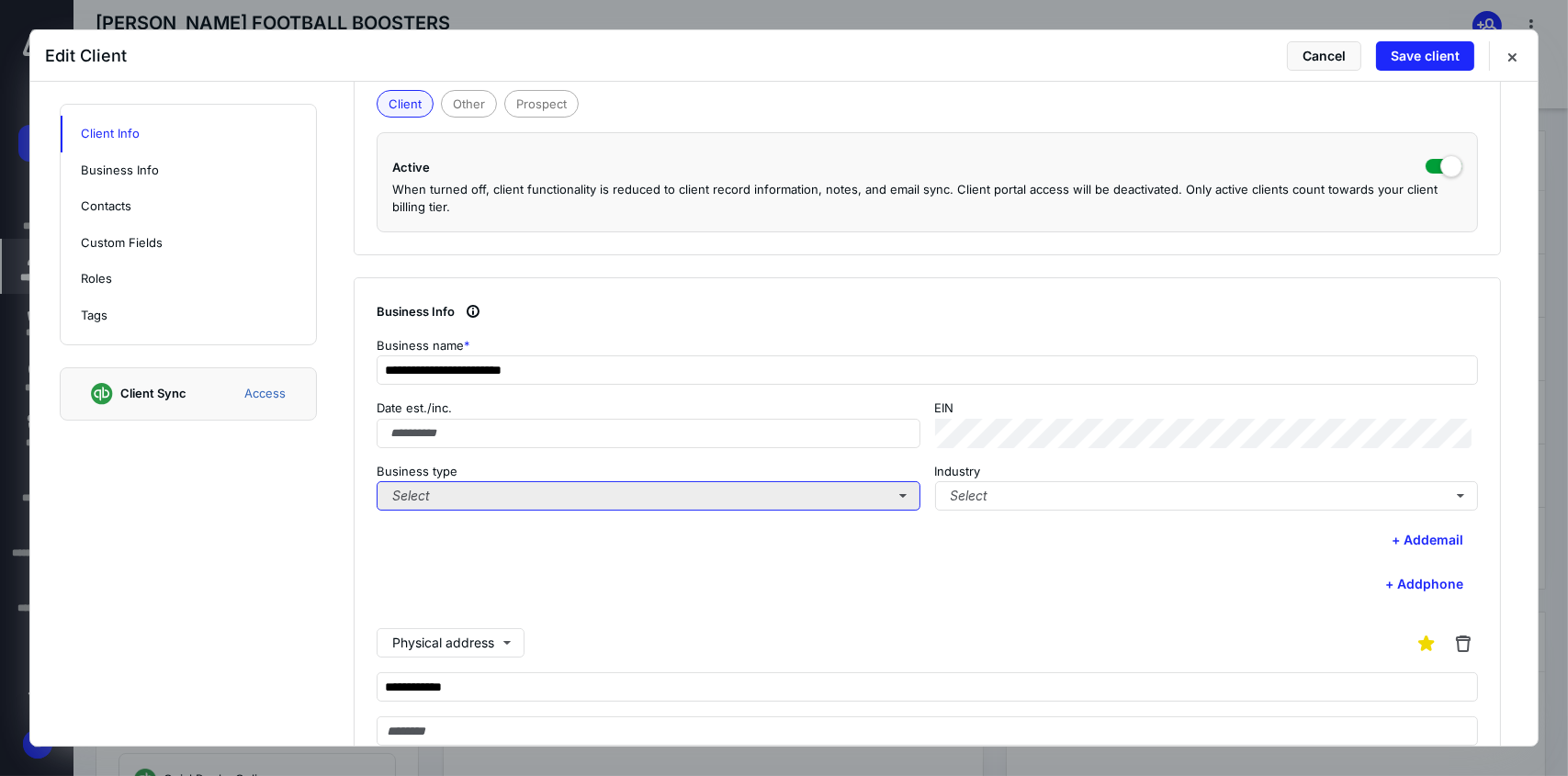 click on "Select" at bounding box center (649, 496) 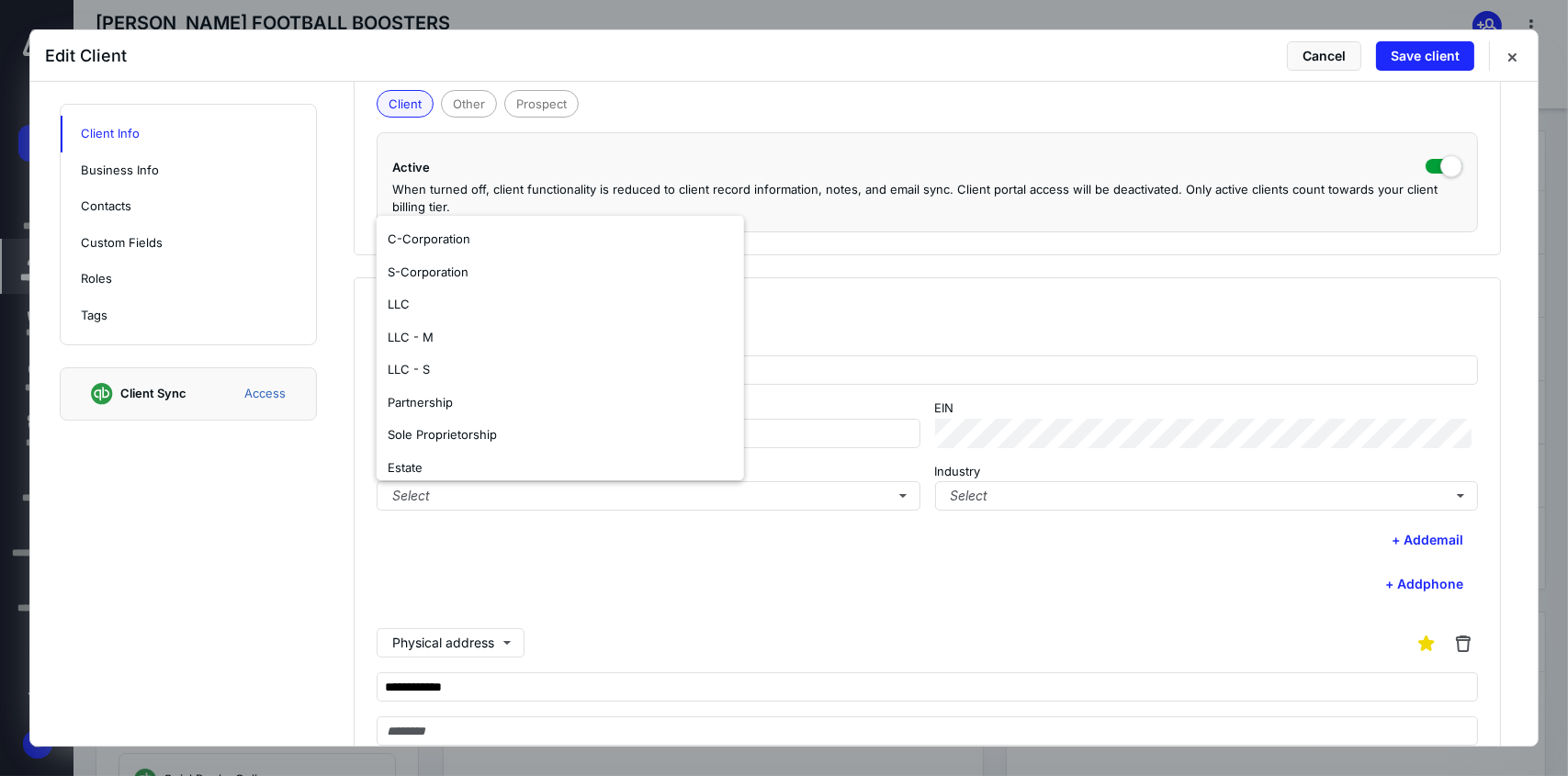 scroll, scrollTop: 107, scrollLeft: 0, axis: vertical 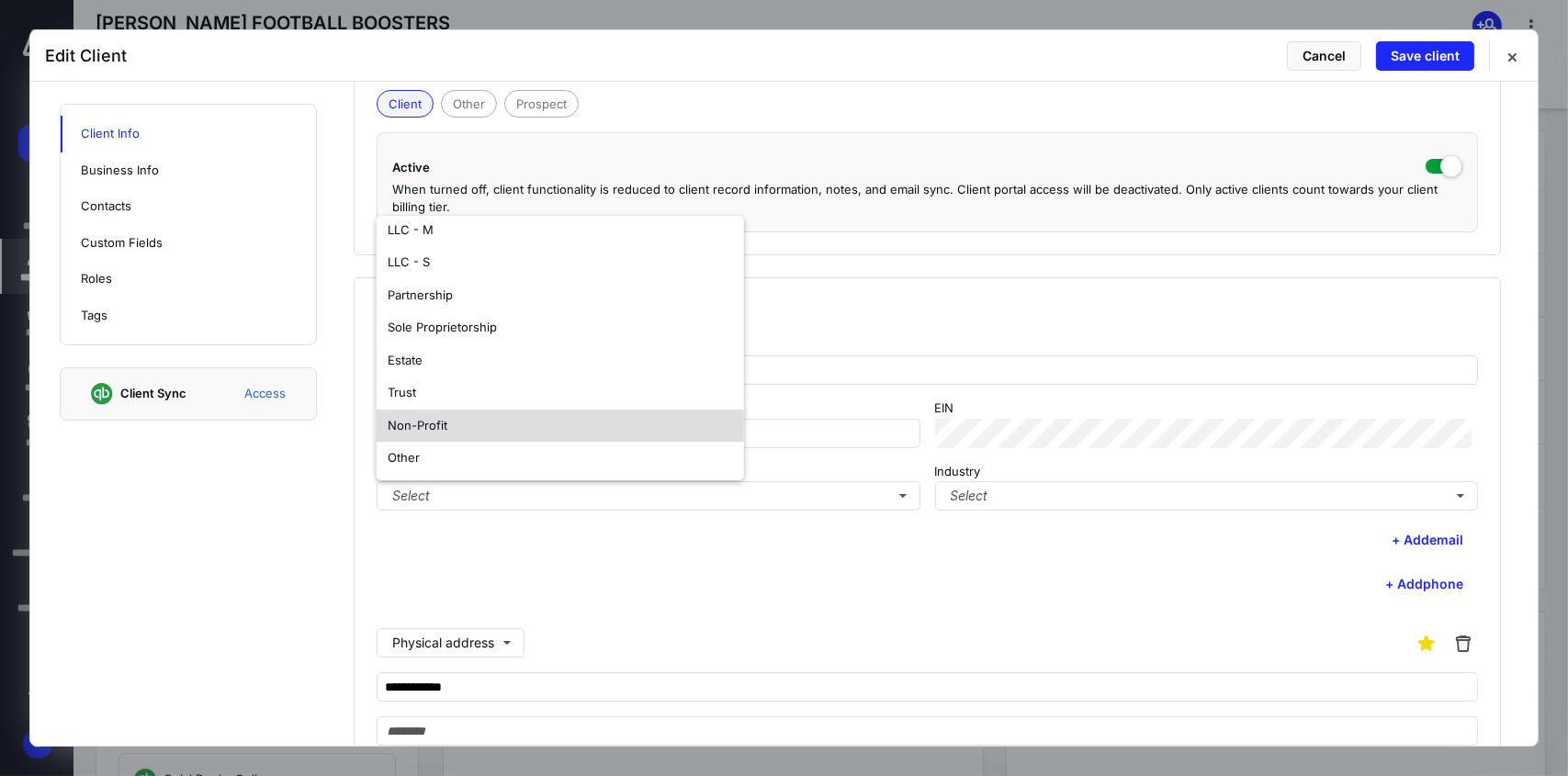 click on "Non-Profit" at bounding box center (560, 426) 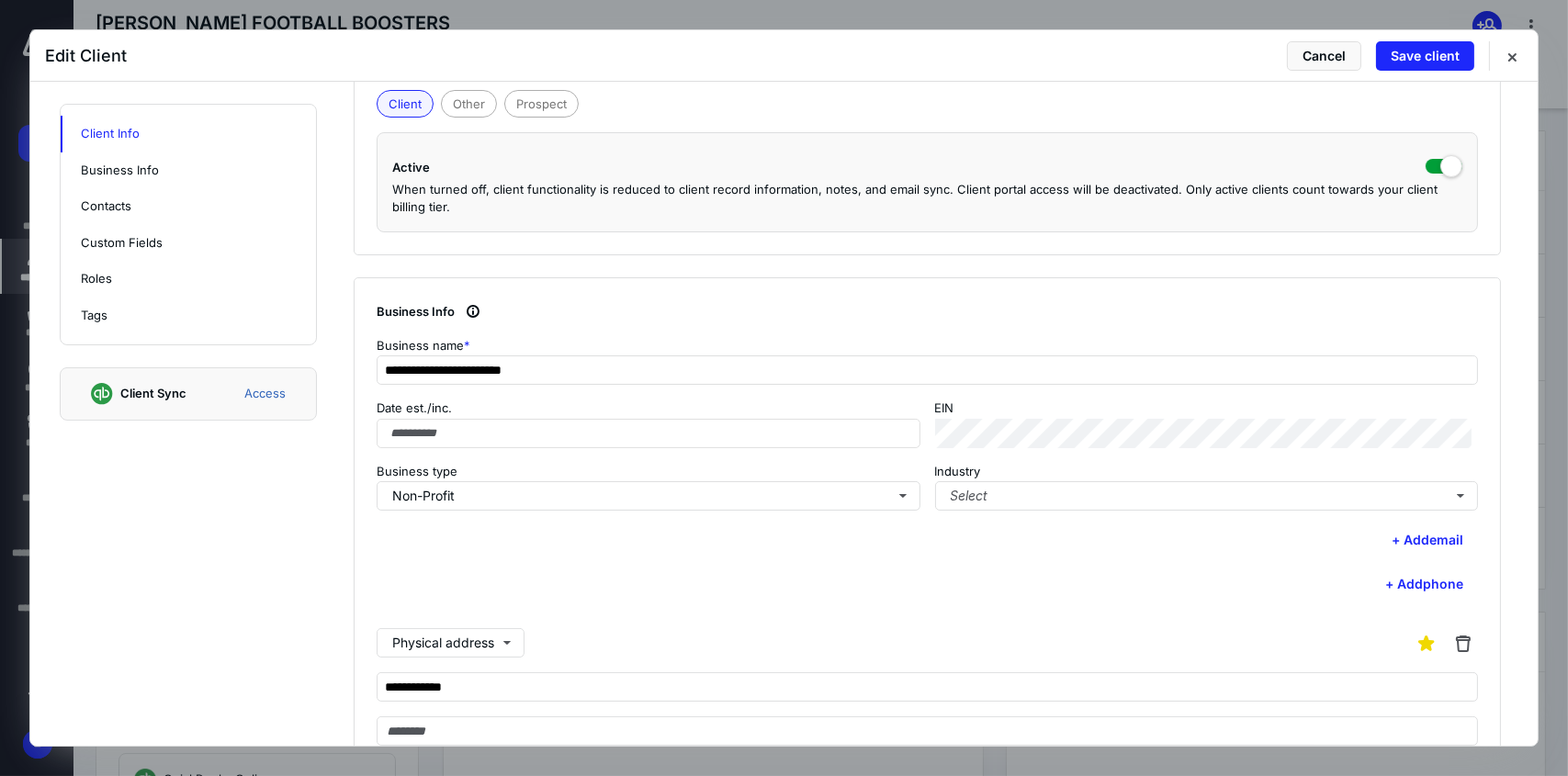 click on "+ Add  phone" at bounding box center [927, 584] 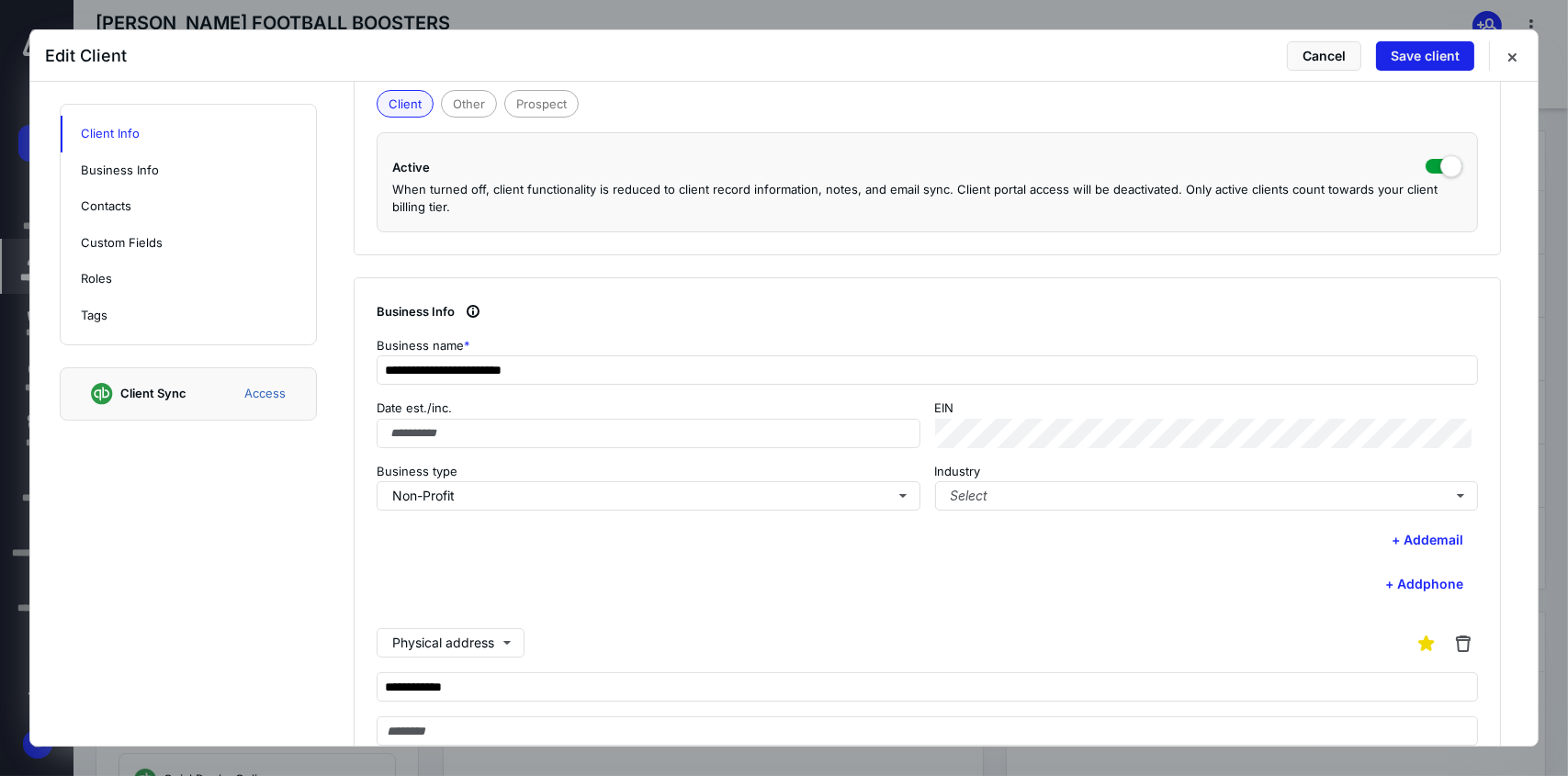 click on "Save client" at bounding box center [1425, 56] 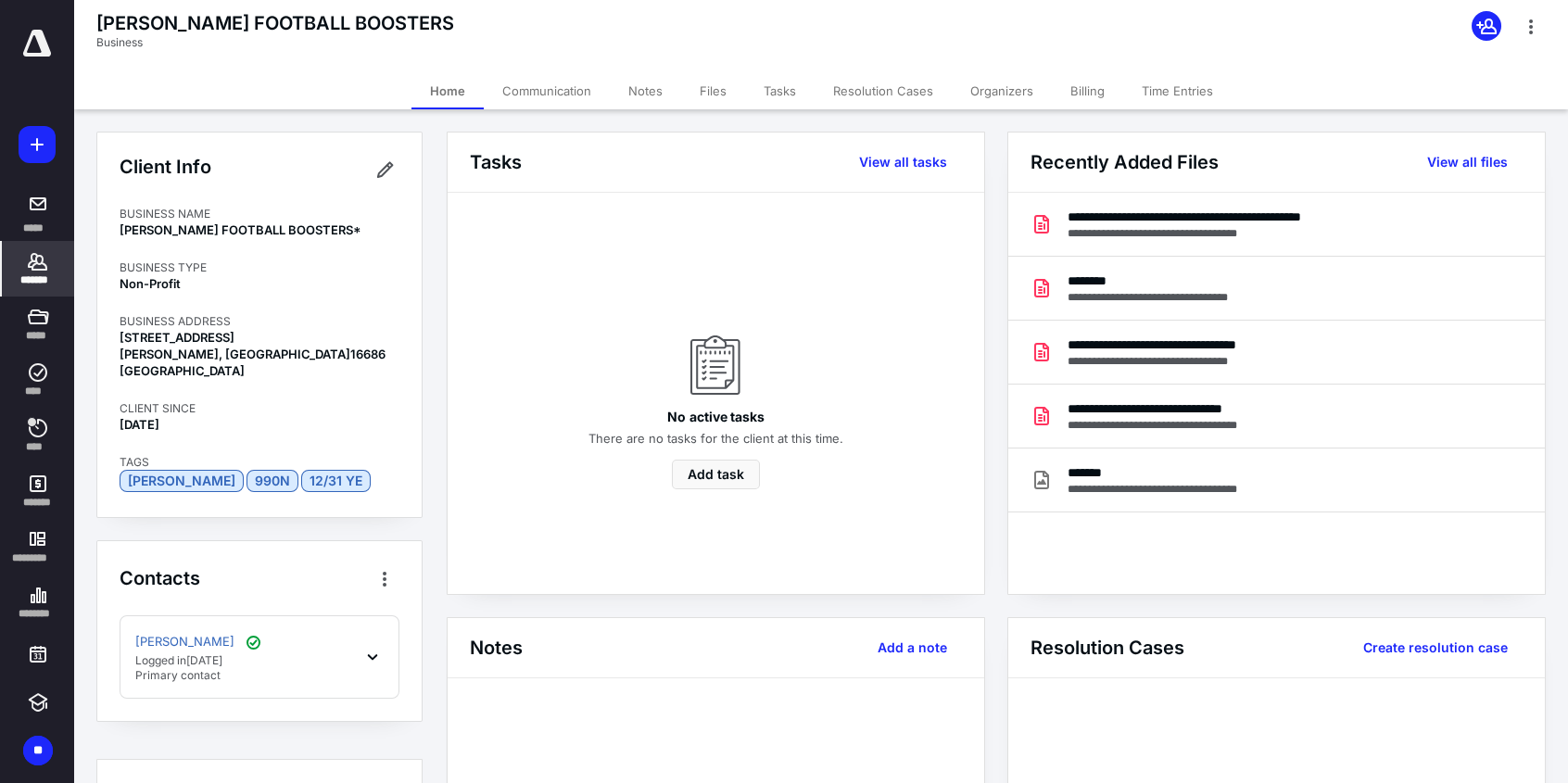 click 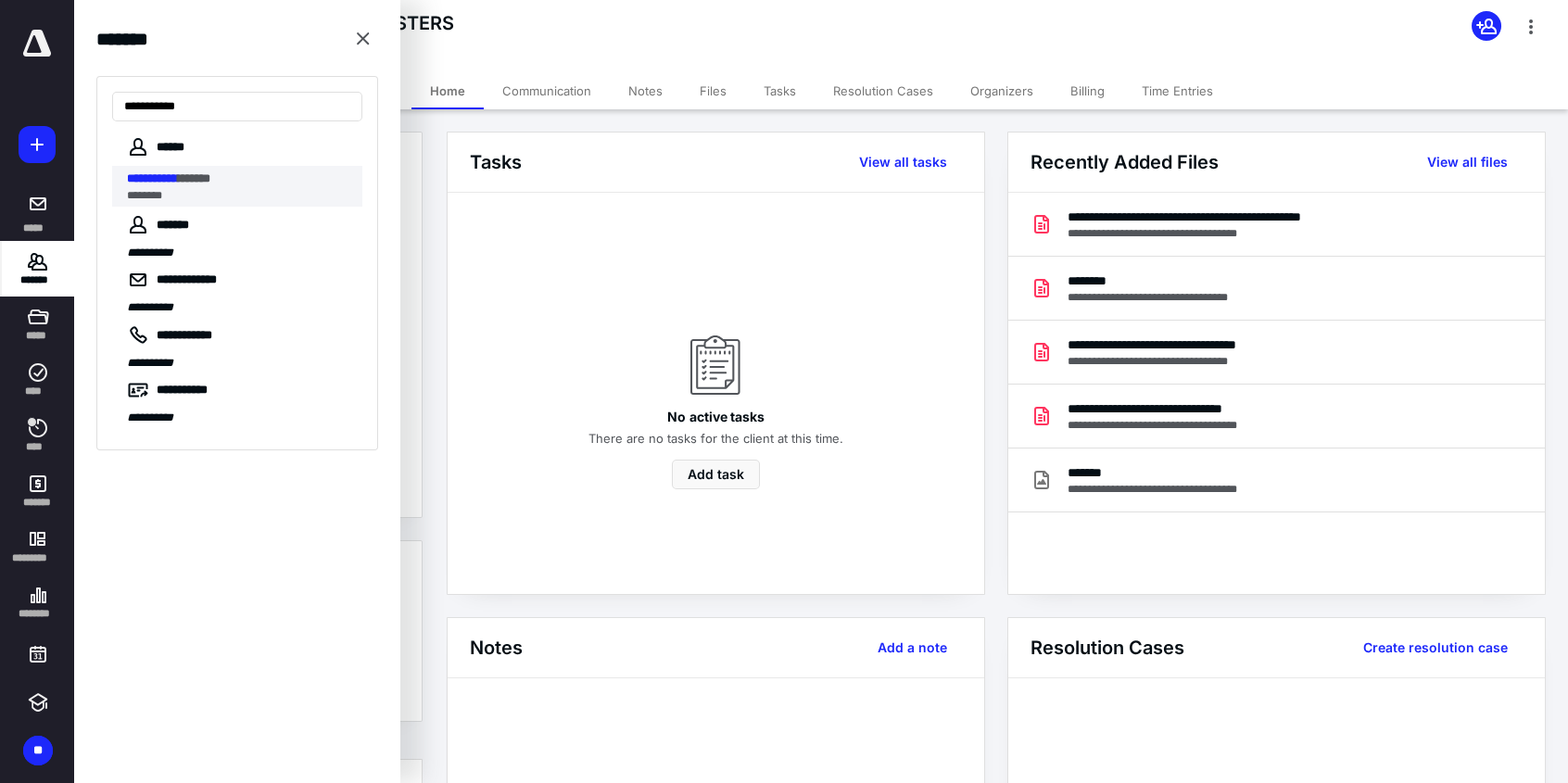type on "**********" 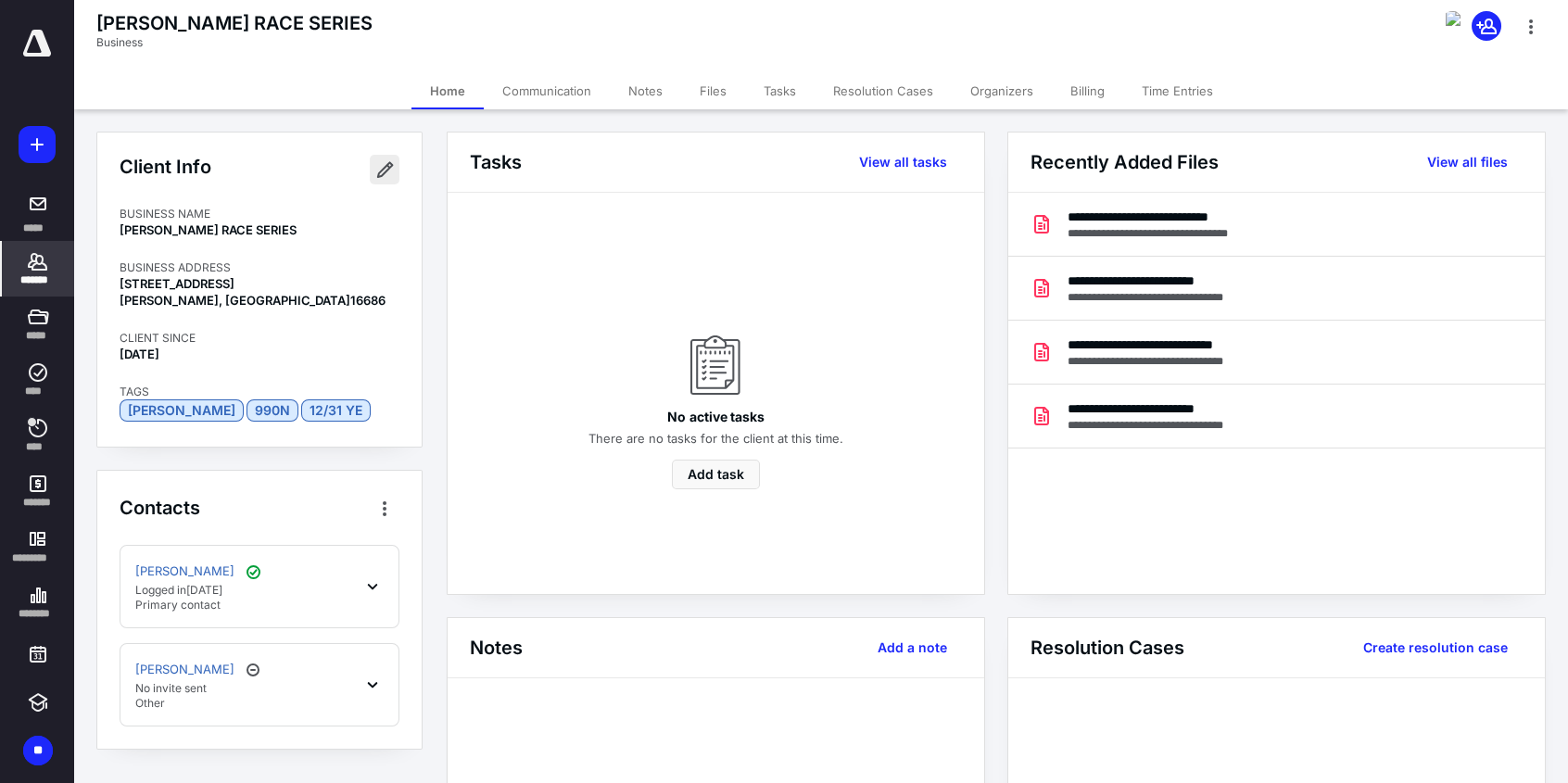 click at bounding box center [385, 170] 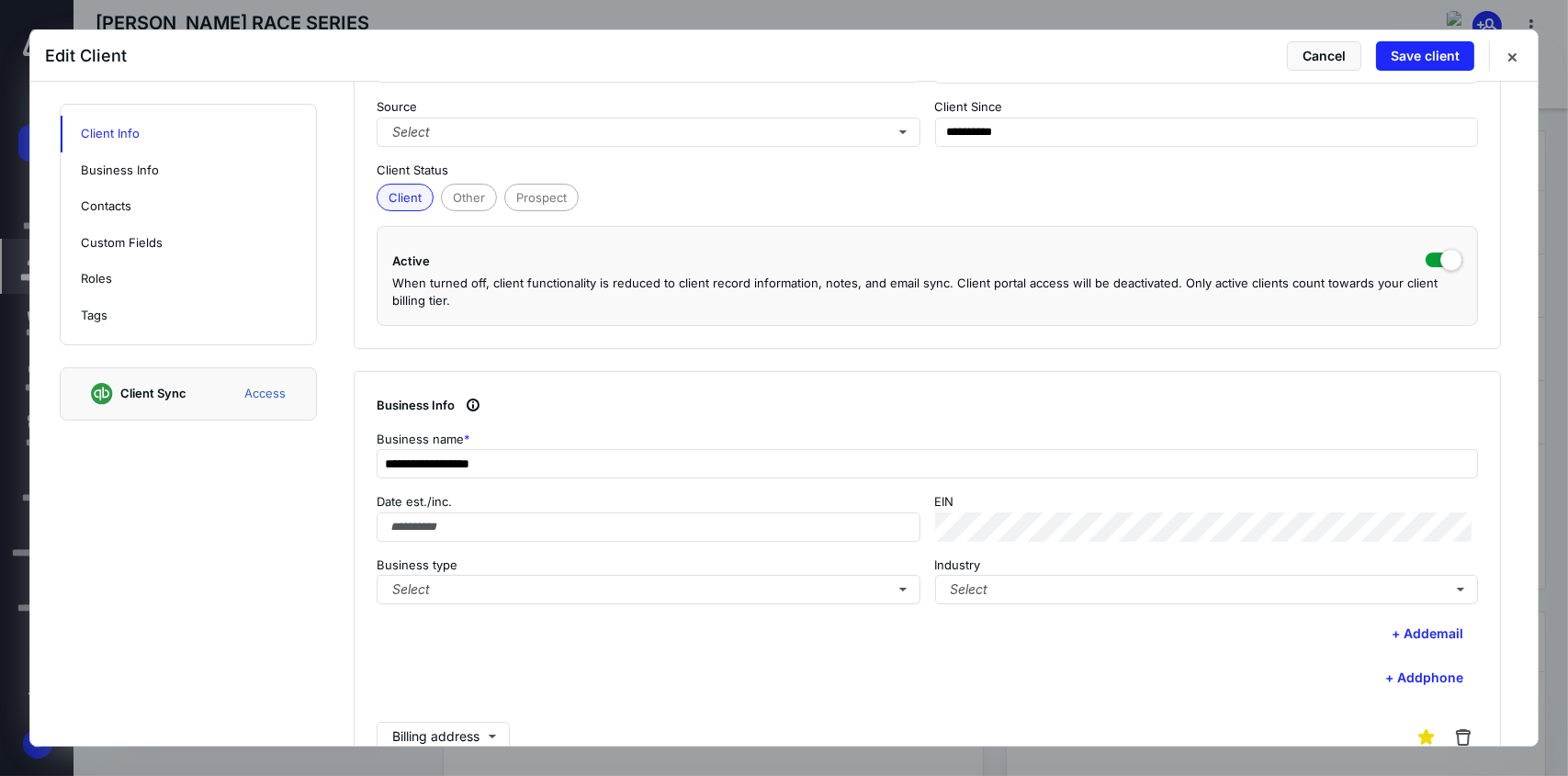 scroll, scrollTop: 276, scrollLeft: 0, axis: vertical 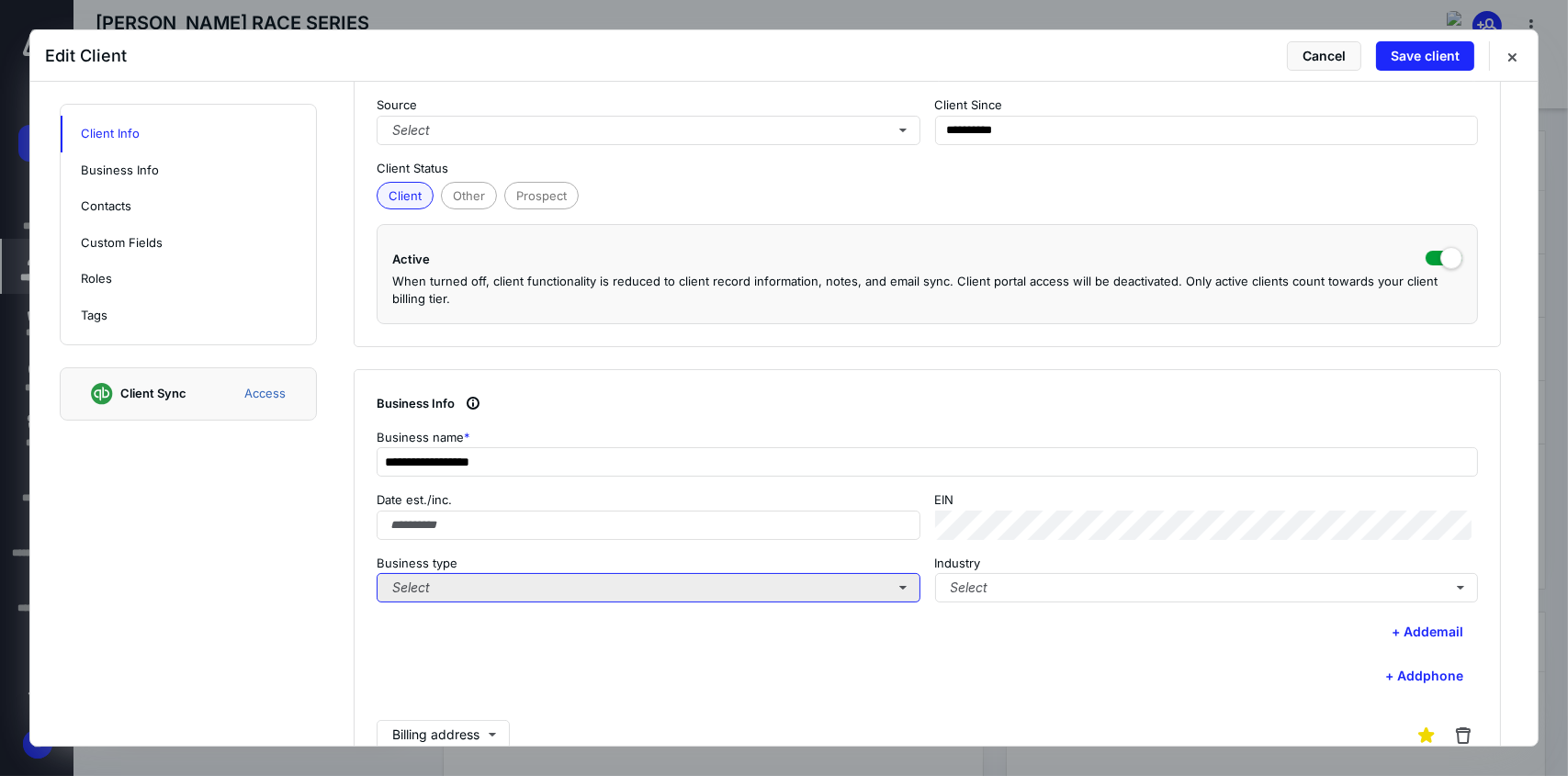 click on "Select" at bounding box center (649, 588) 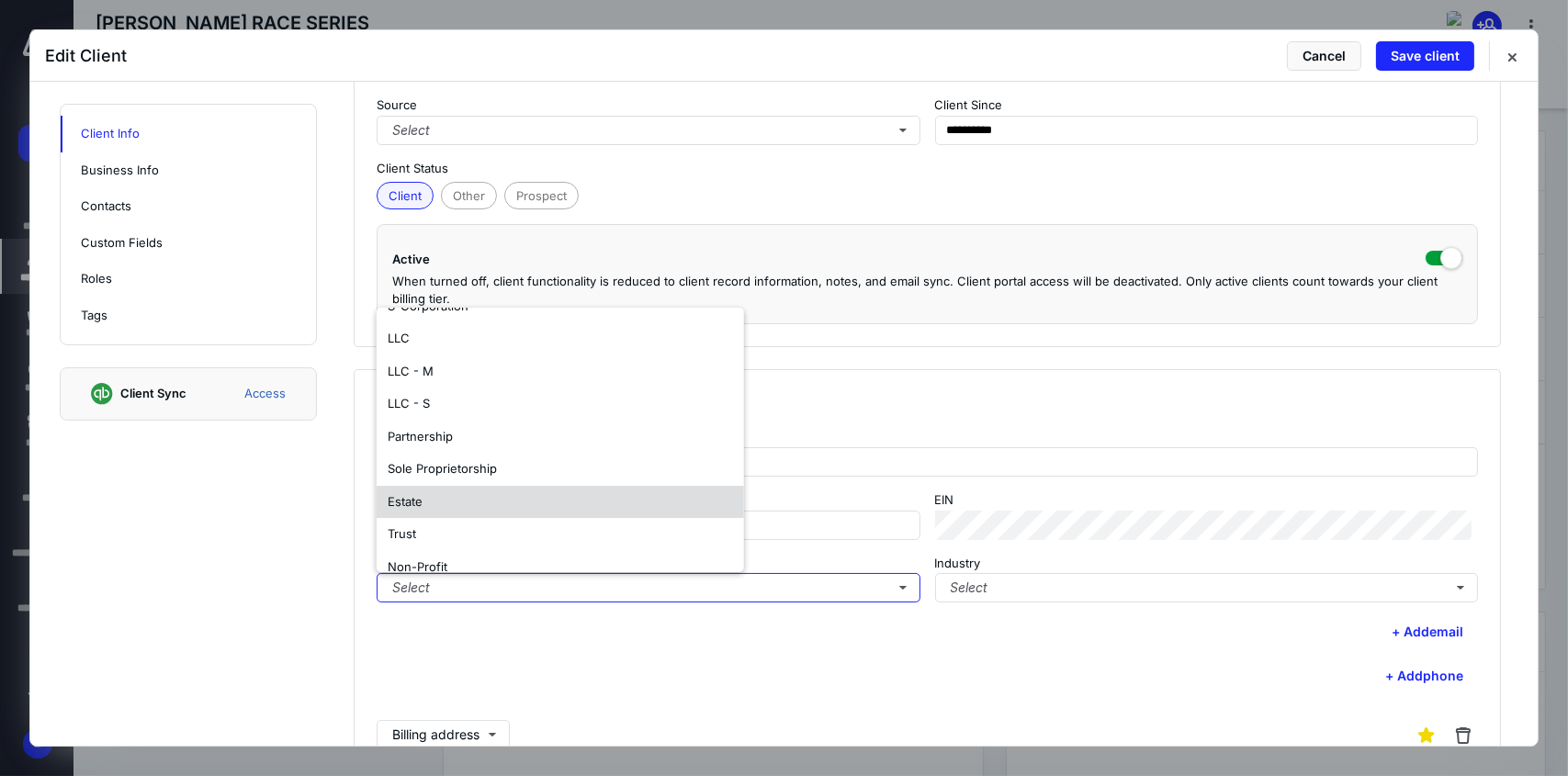 scroll, scrollTop: 107, scrollLeft: 0, axis: vertical 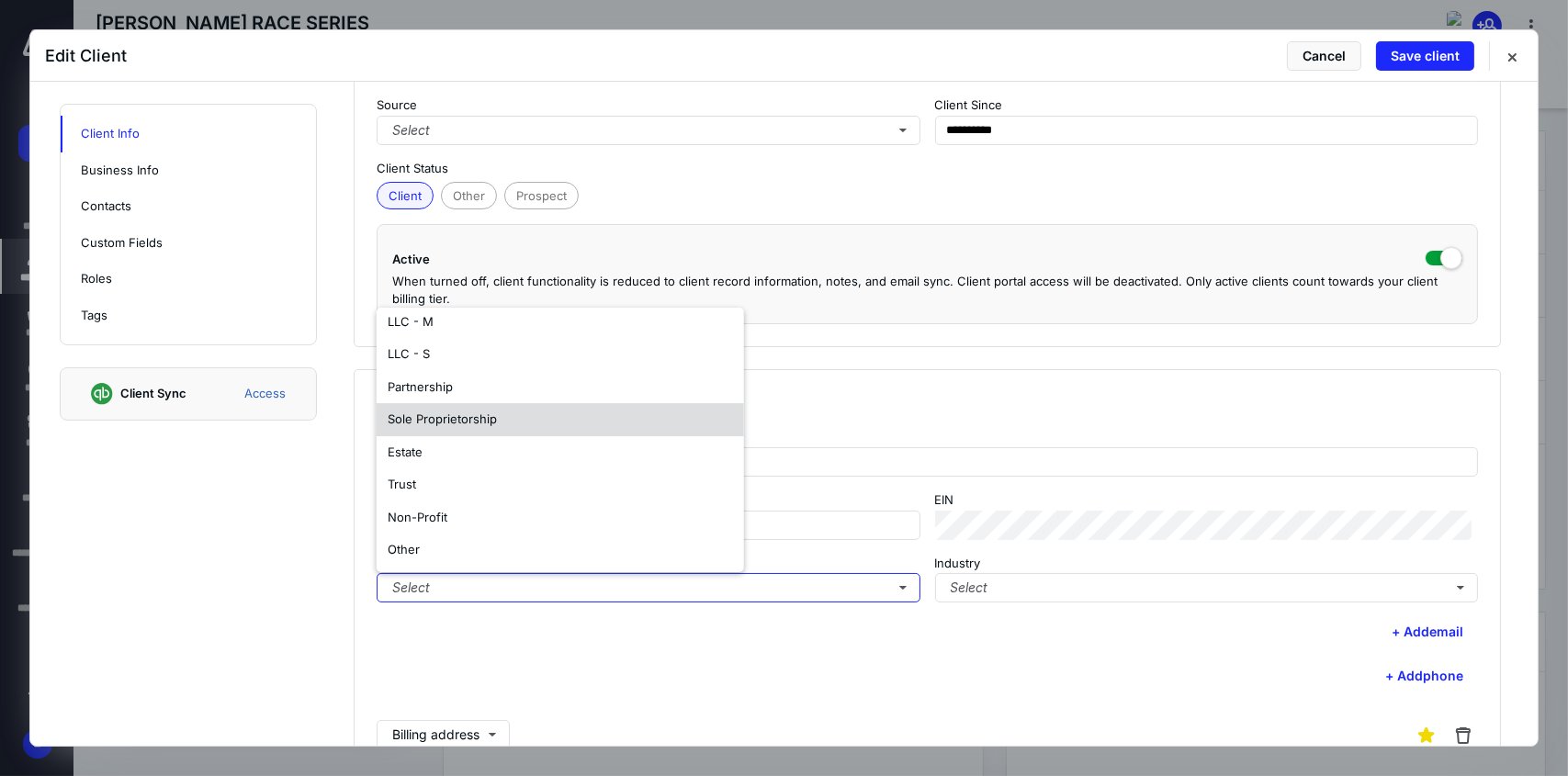 click on "Non-Profit" at bounding box center [560, 518] 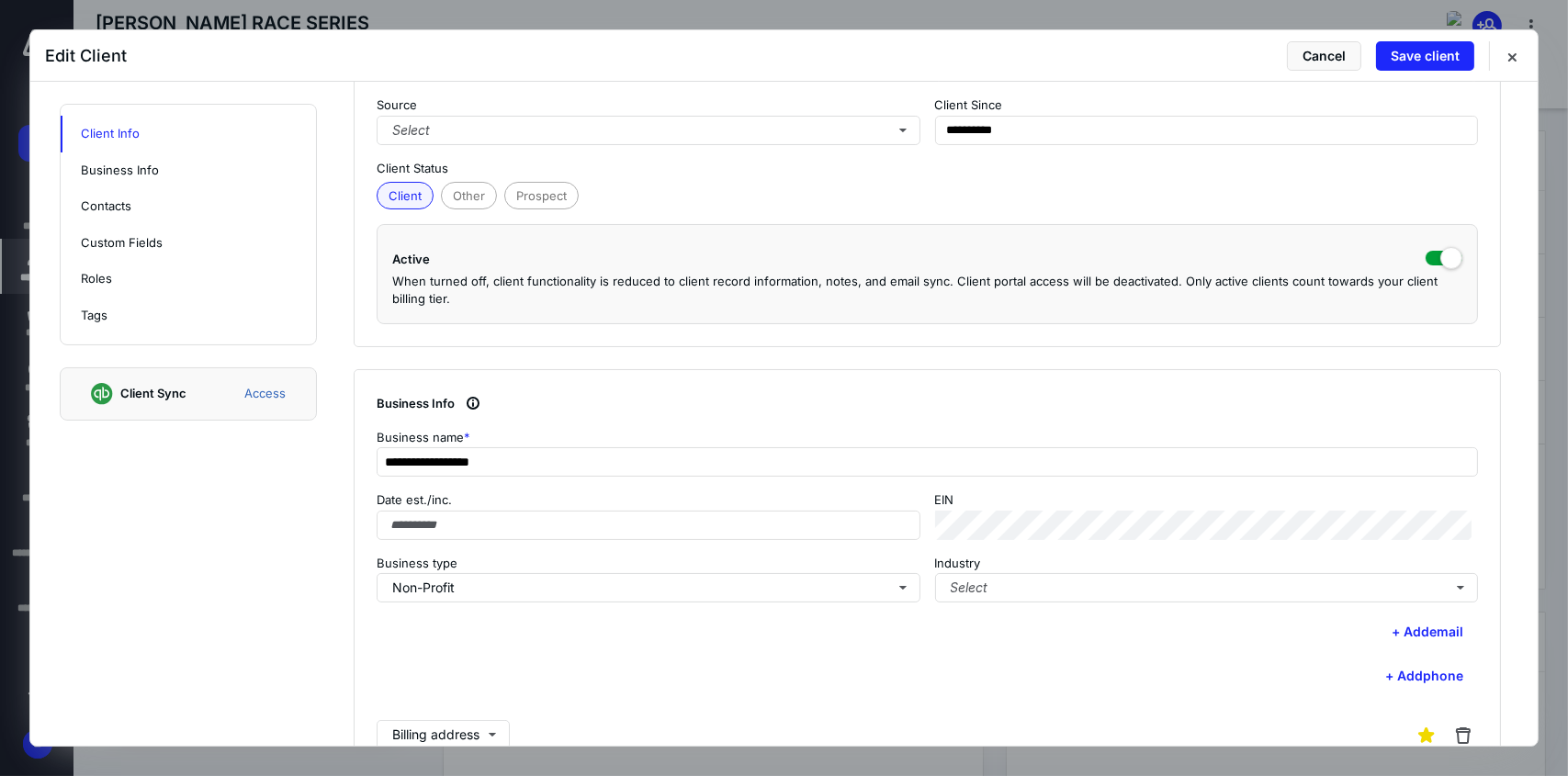 click on "**********" at bounding box center (927, 799) 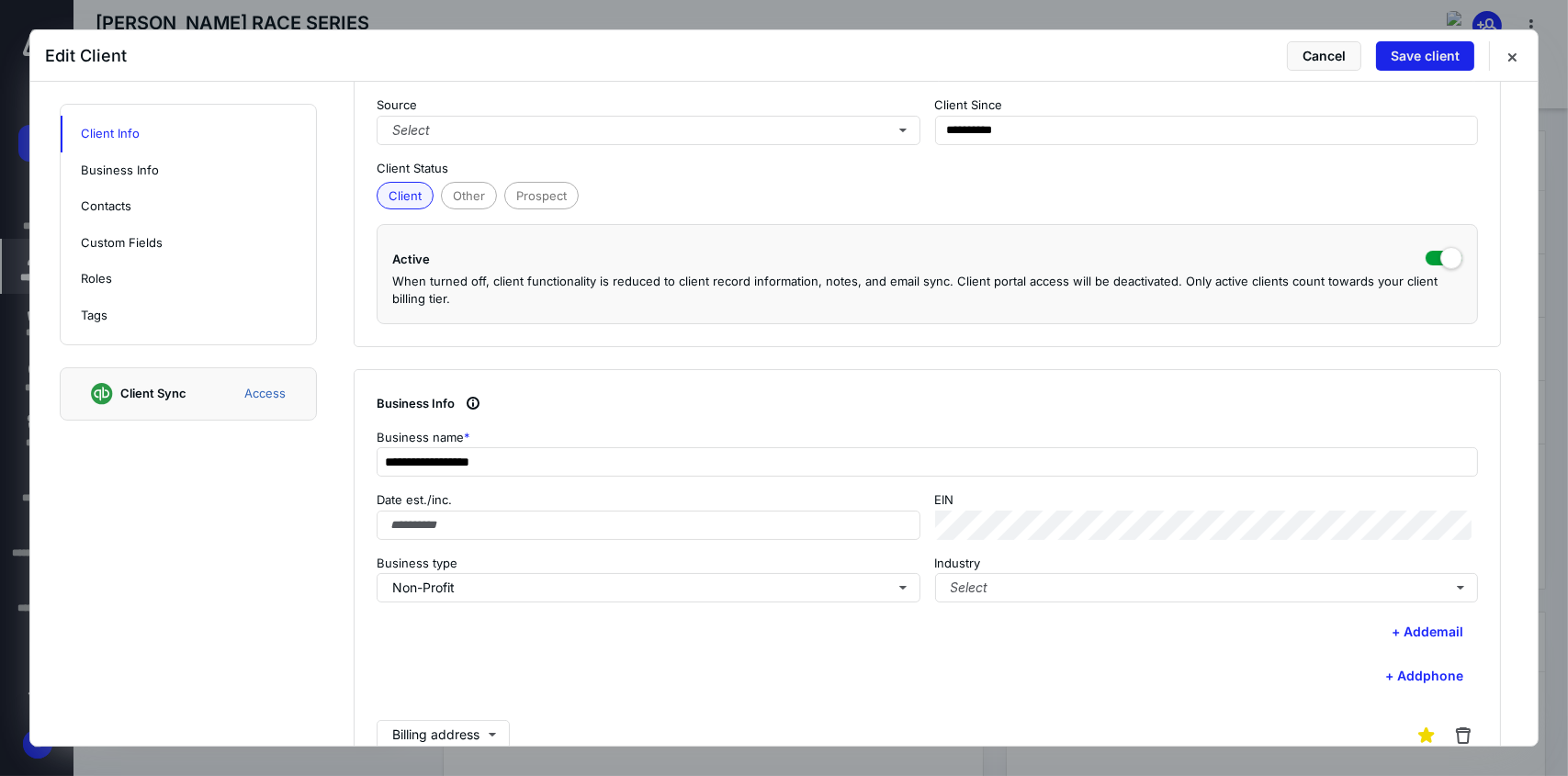 click on "Save client" at bounding box center [1425, 56] 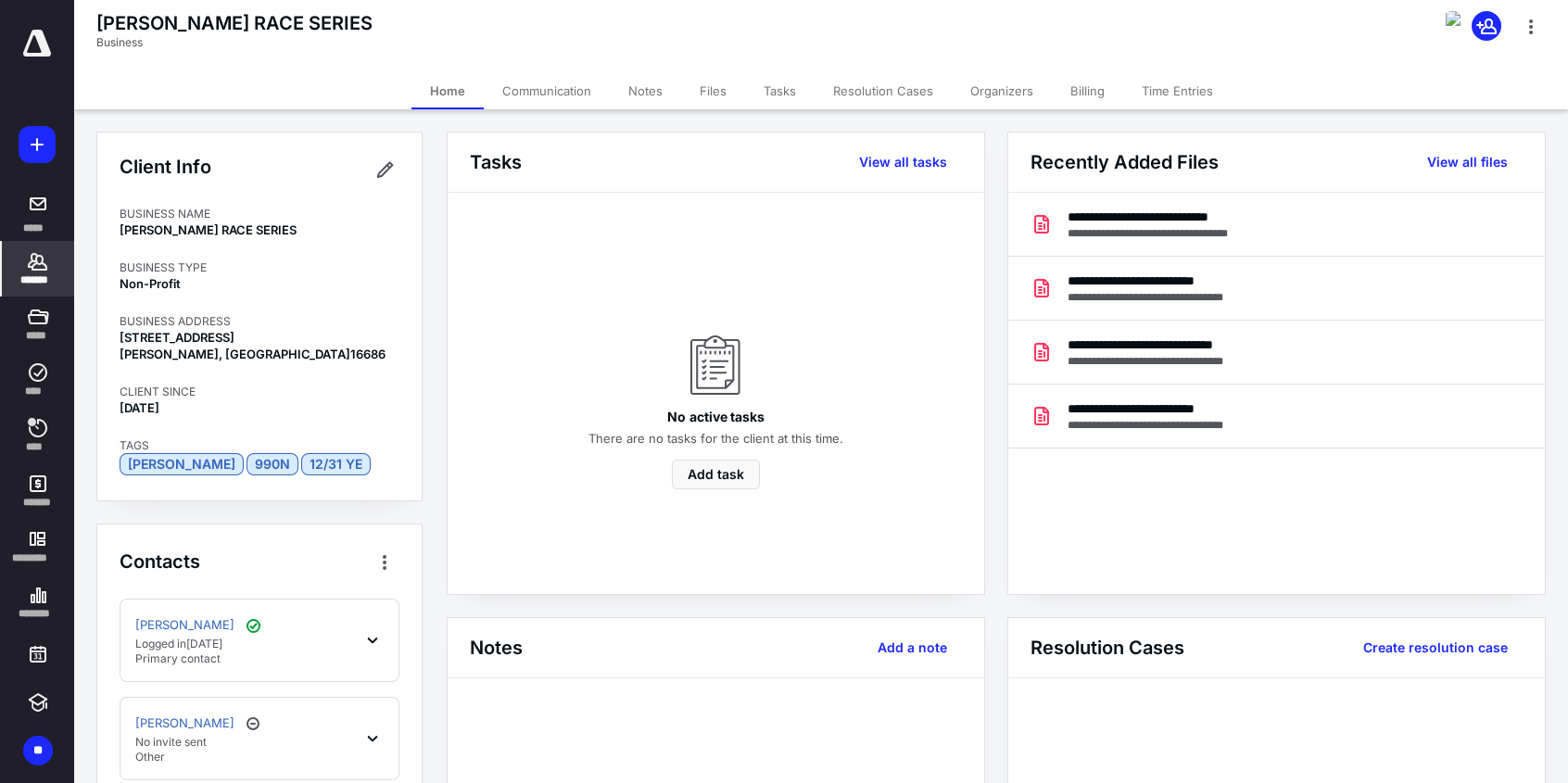click 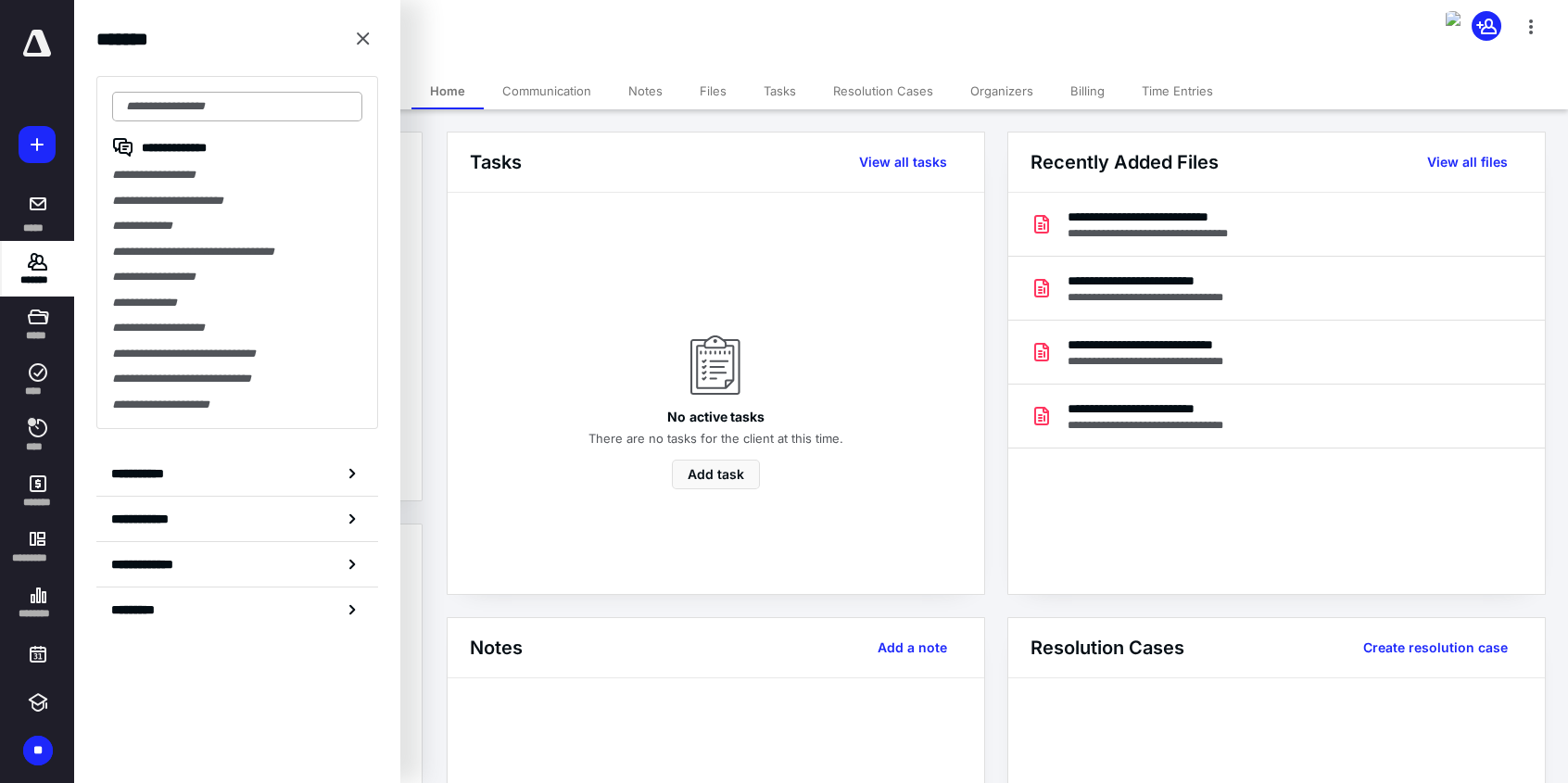 click at bounding box center [237, 107] 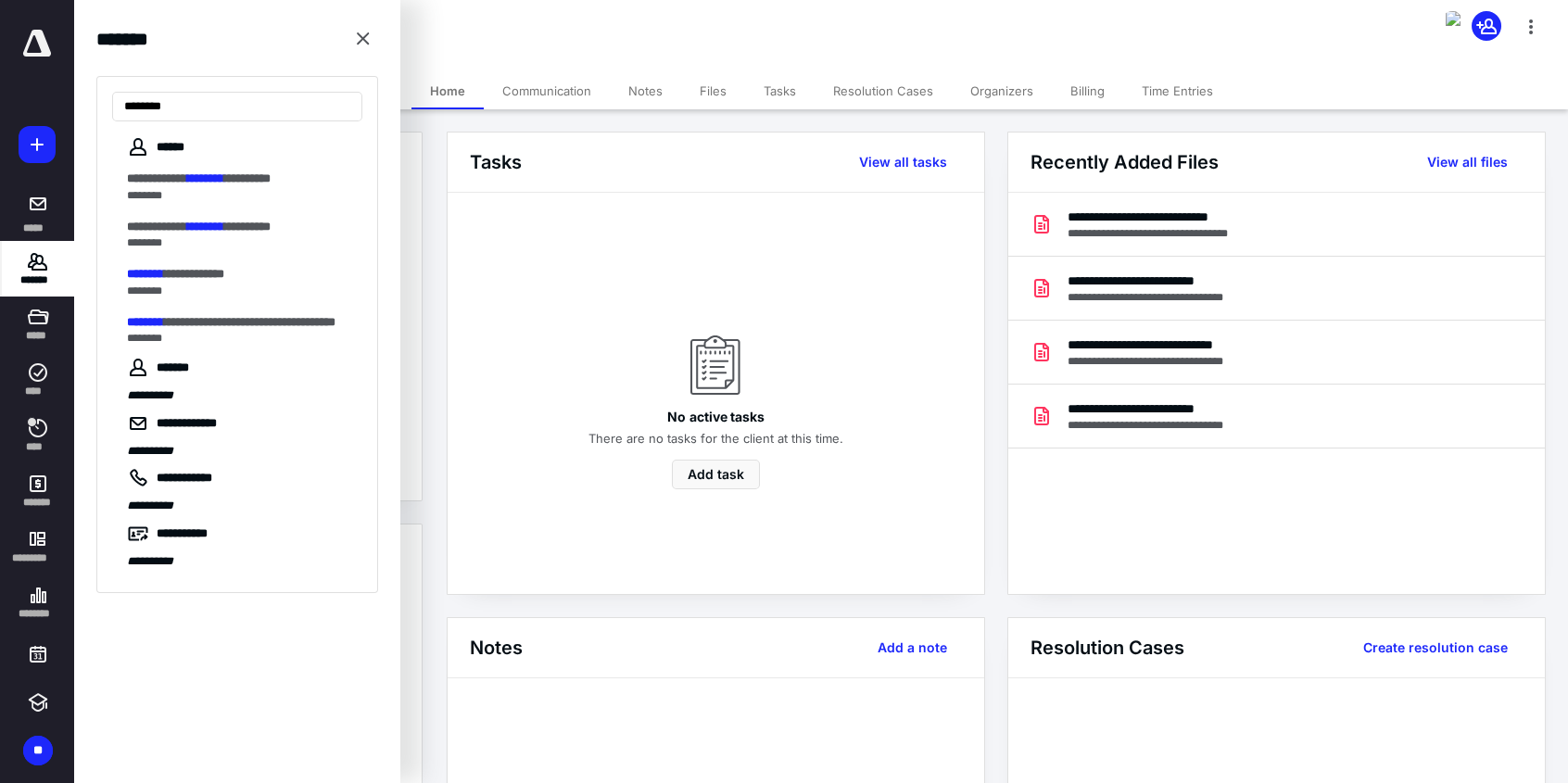 type on "********" 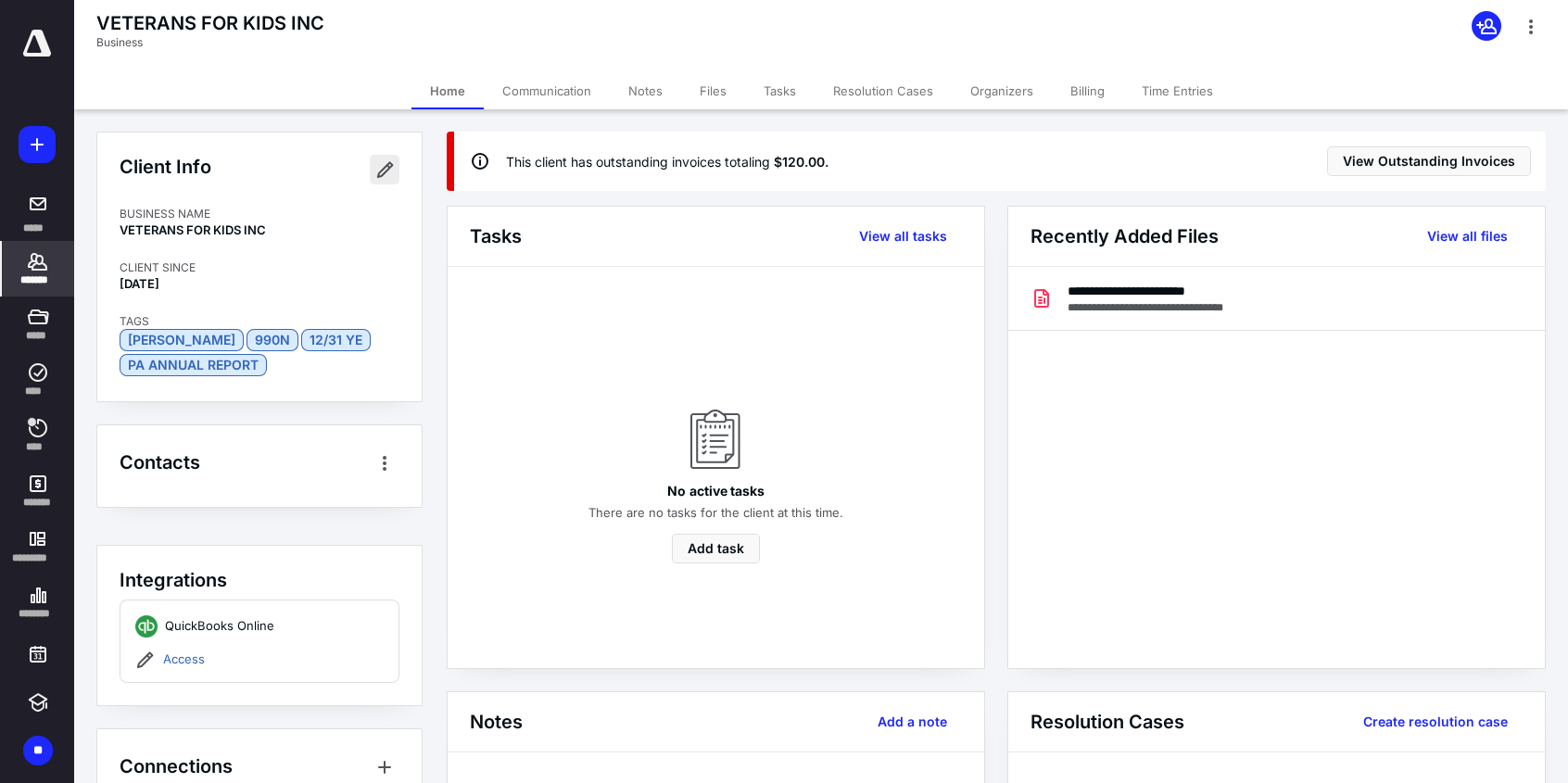 click at bounding box center (385, 170) 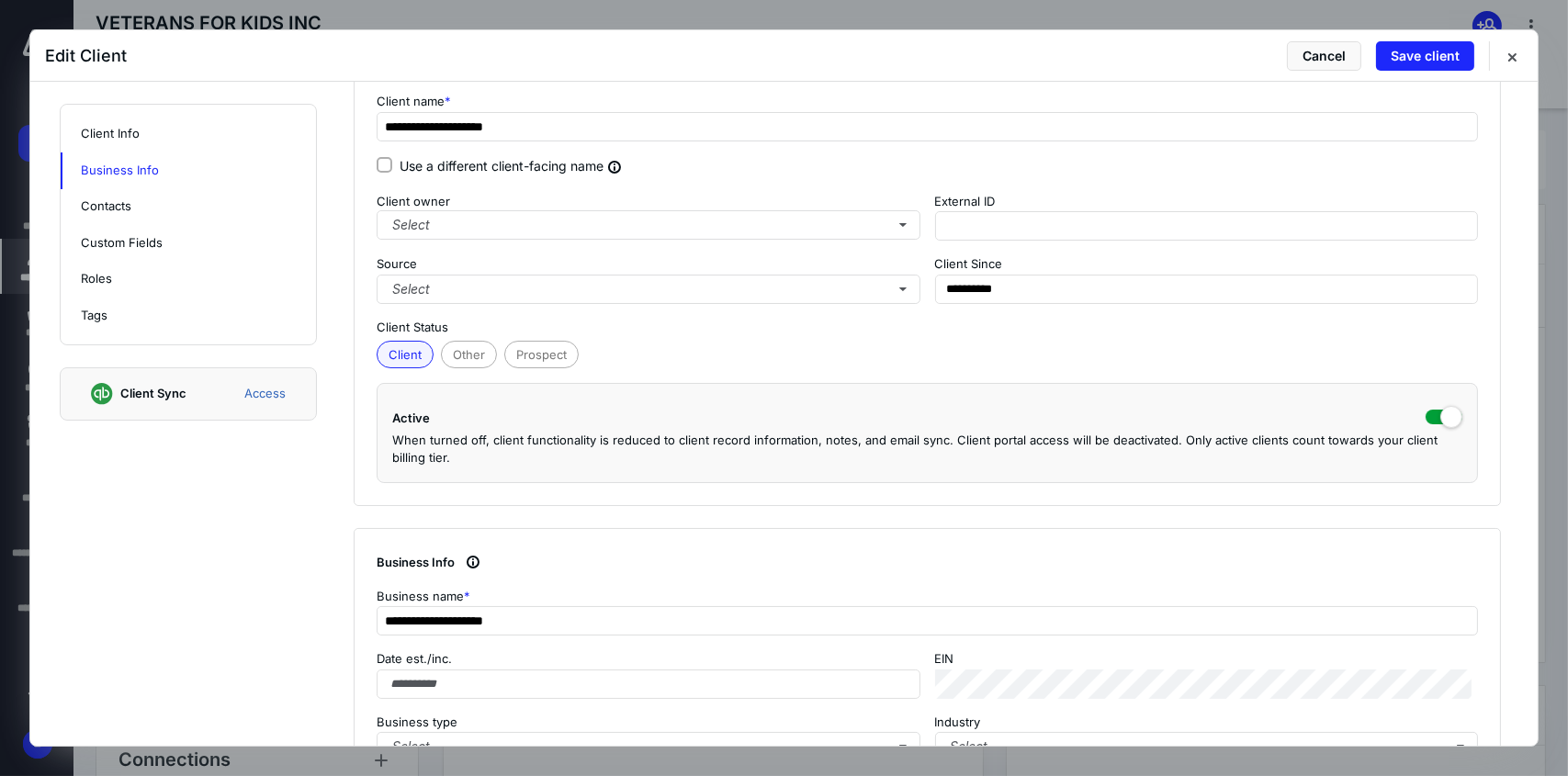 scroll, scrollTop: 367, scrollLeft: 0, axis: vertical 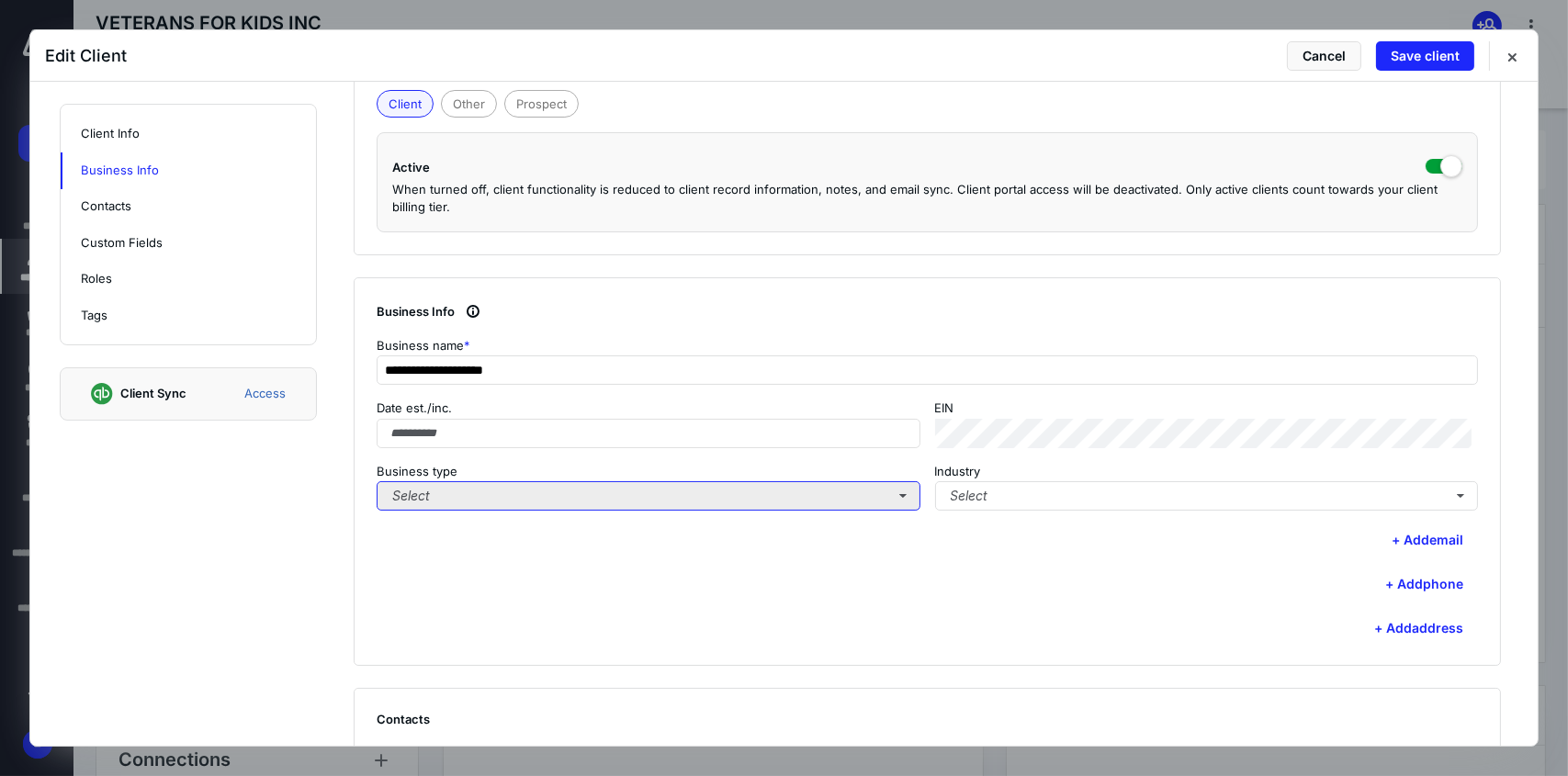 click on "Select" at bounding box center (649, 496) 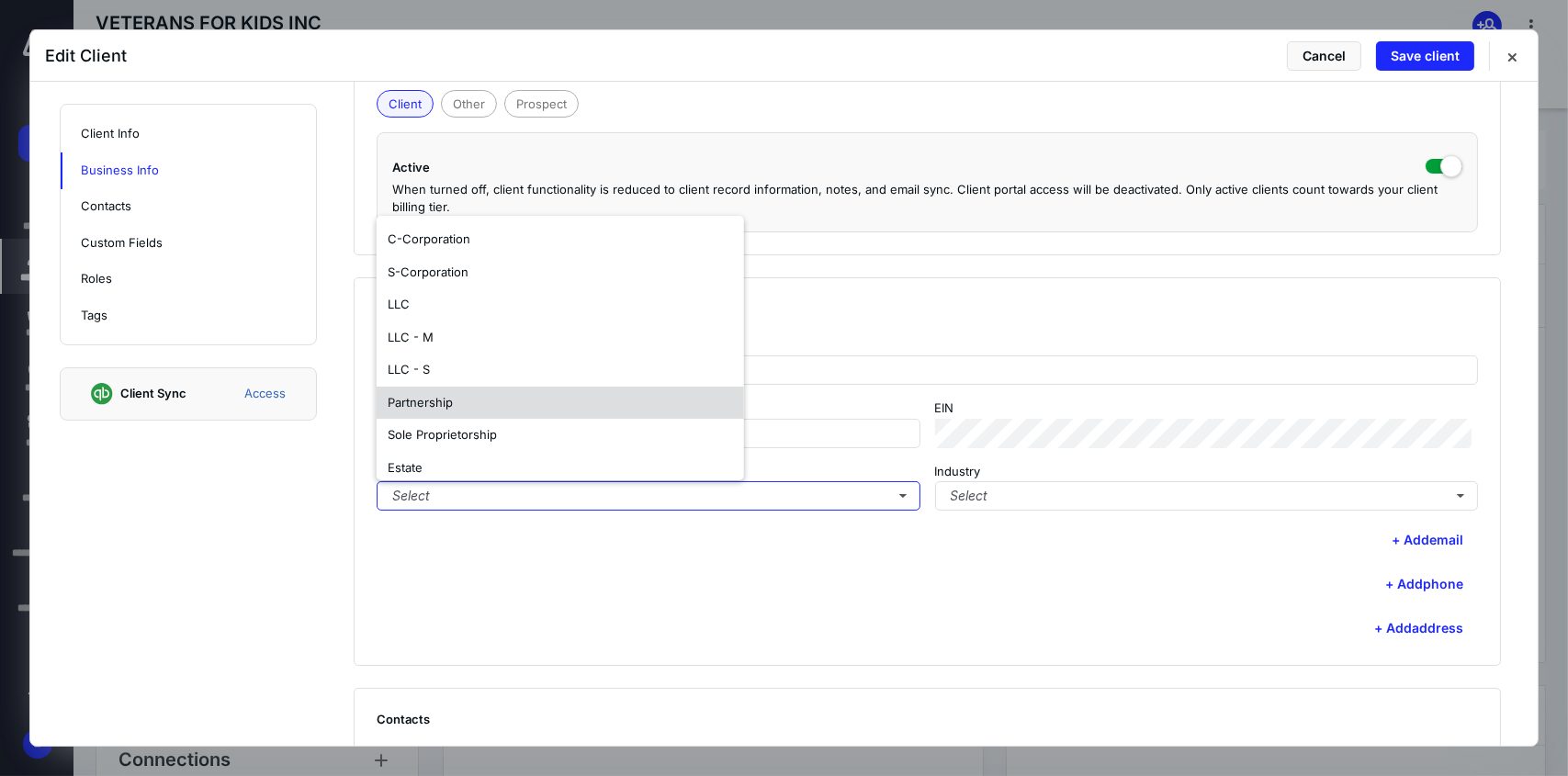 scroll, scrollTop: 107, scrollLeft: 0, axis: vertical 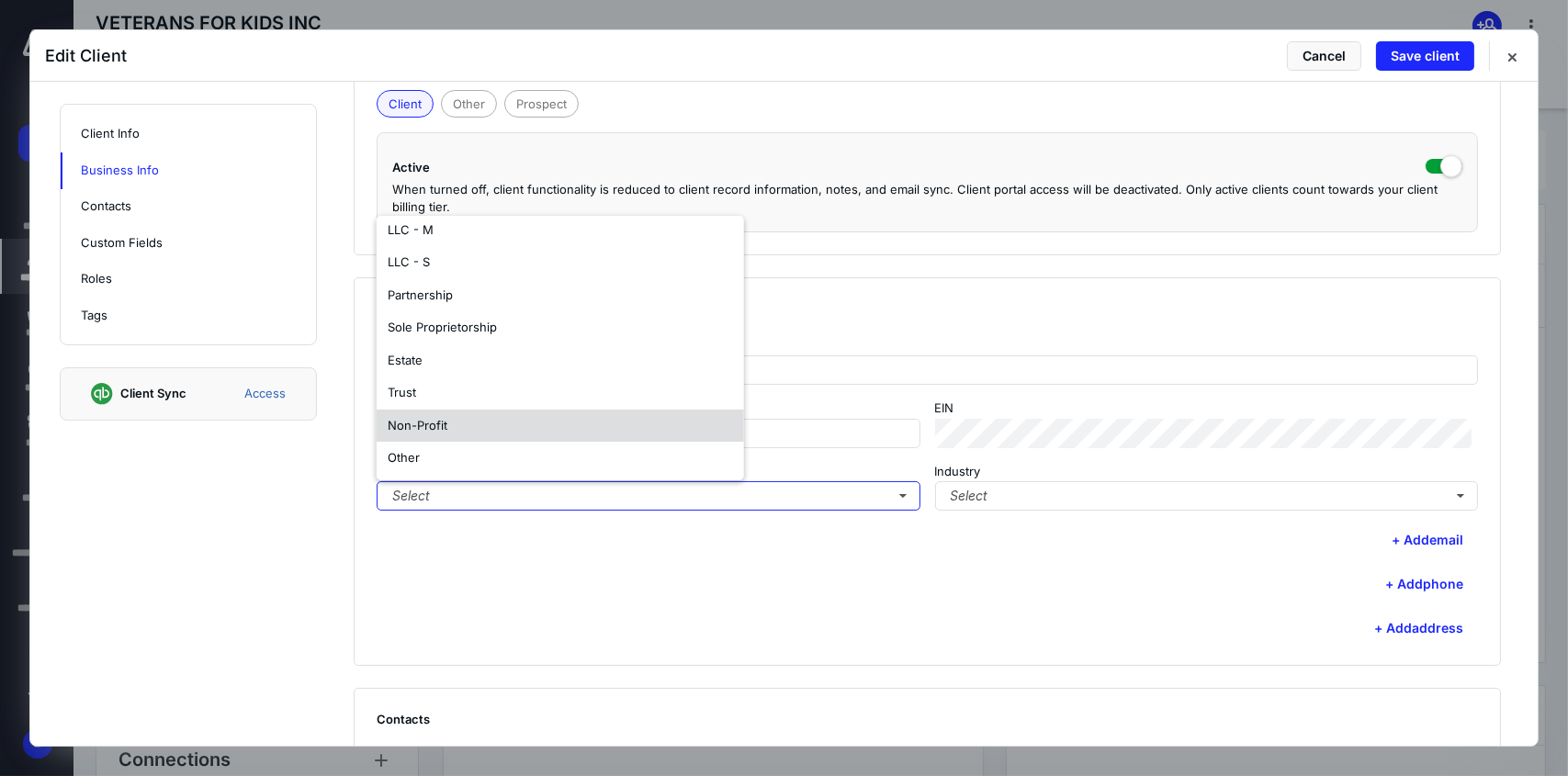 click on "Non-Profit" at bounding box center (560, 426) 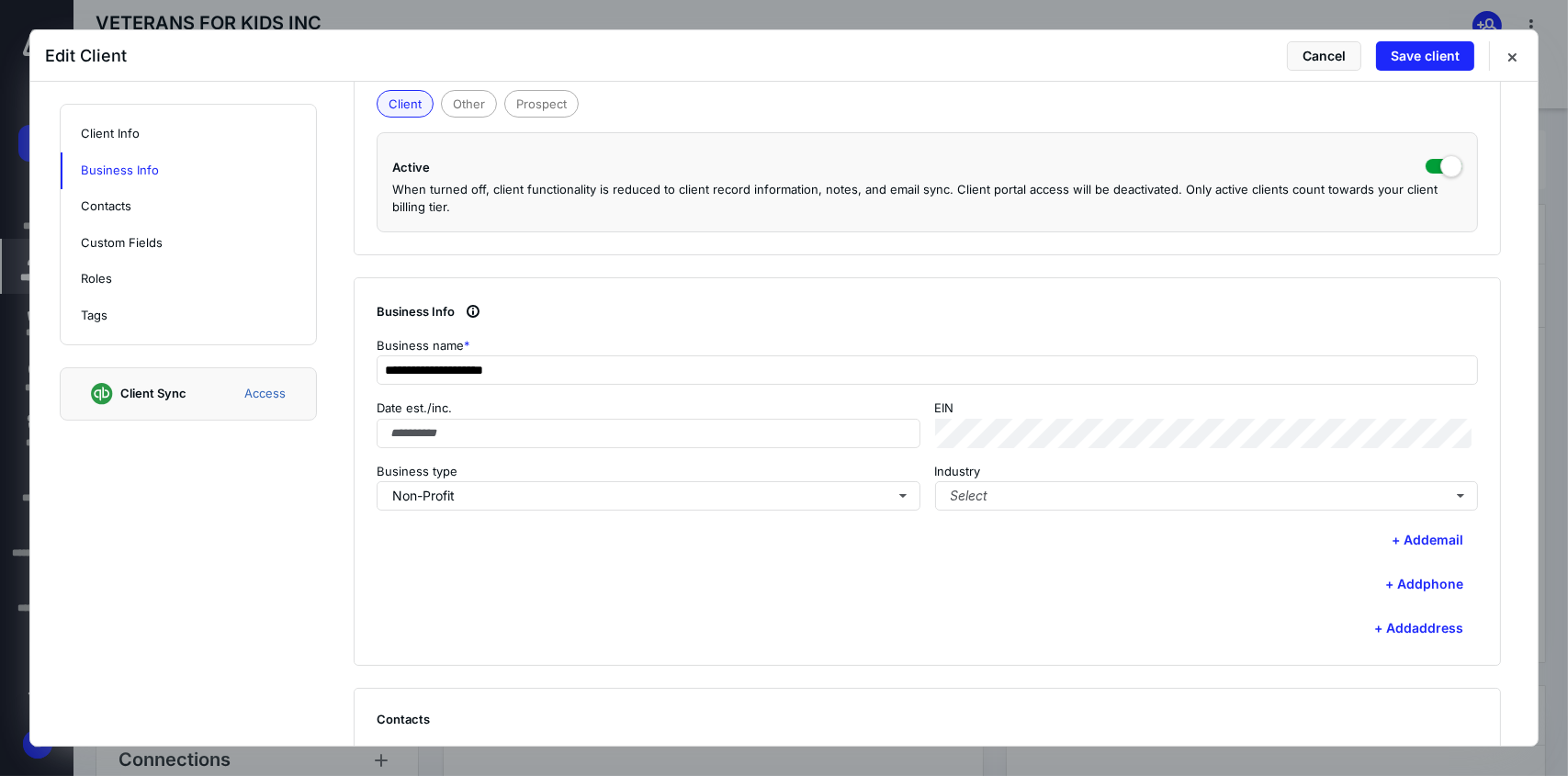 click on "+ Add  phone" at bounding box center [927, 584] 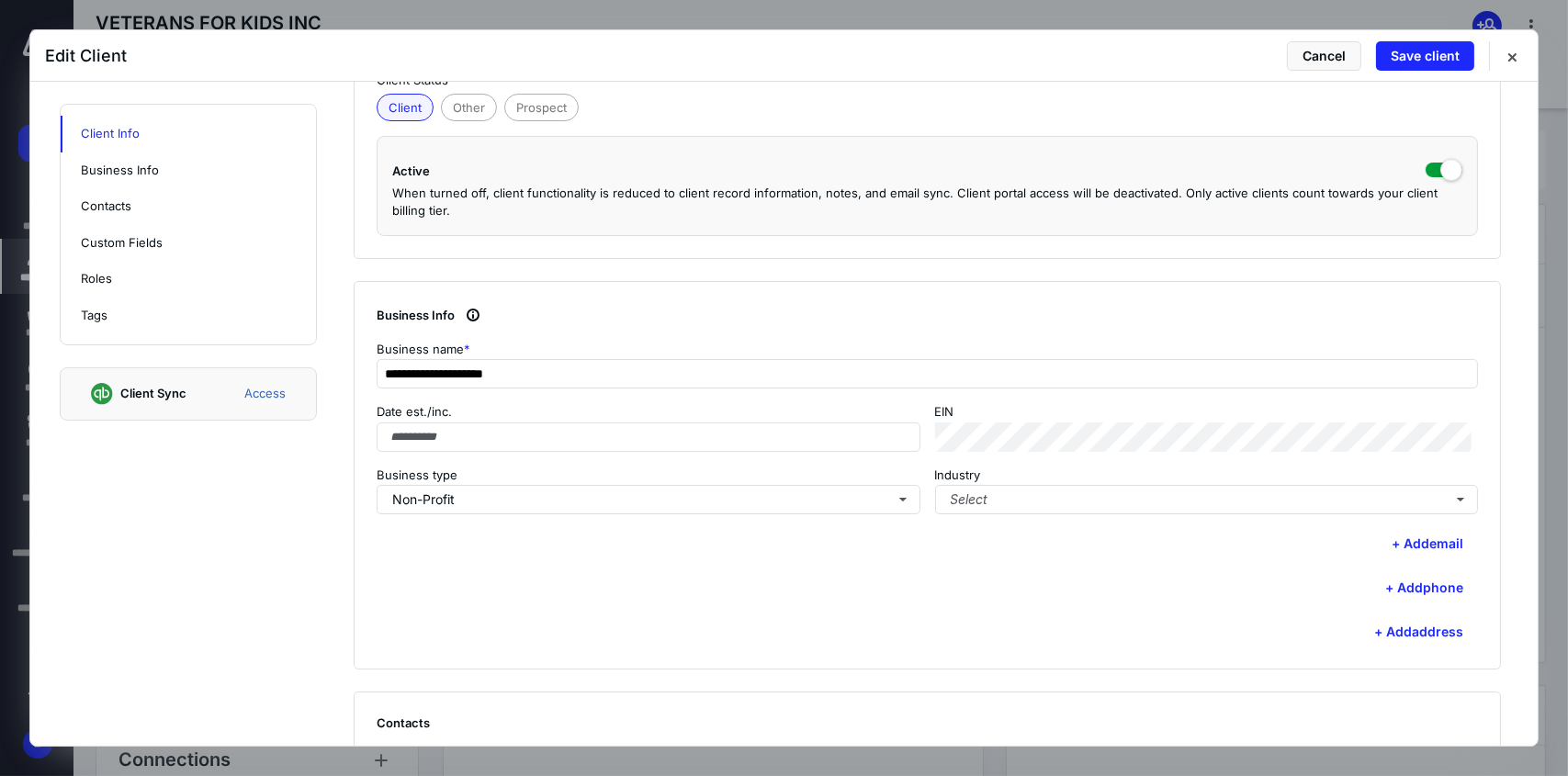 scroll, scrollTop: 184, scrollLeft: 0, axis: vertical 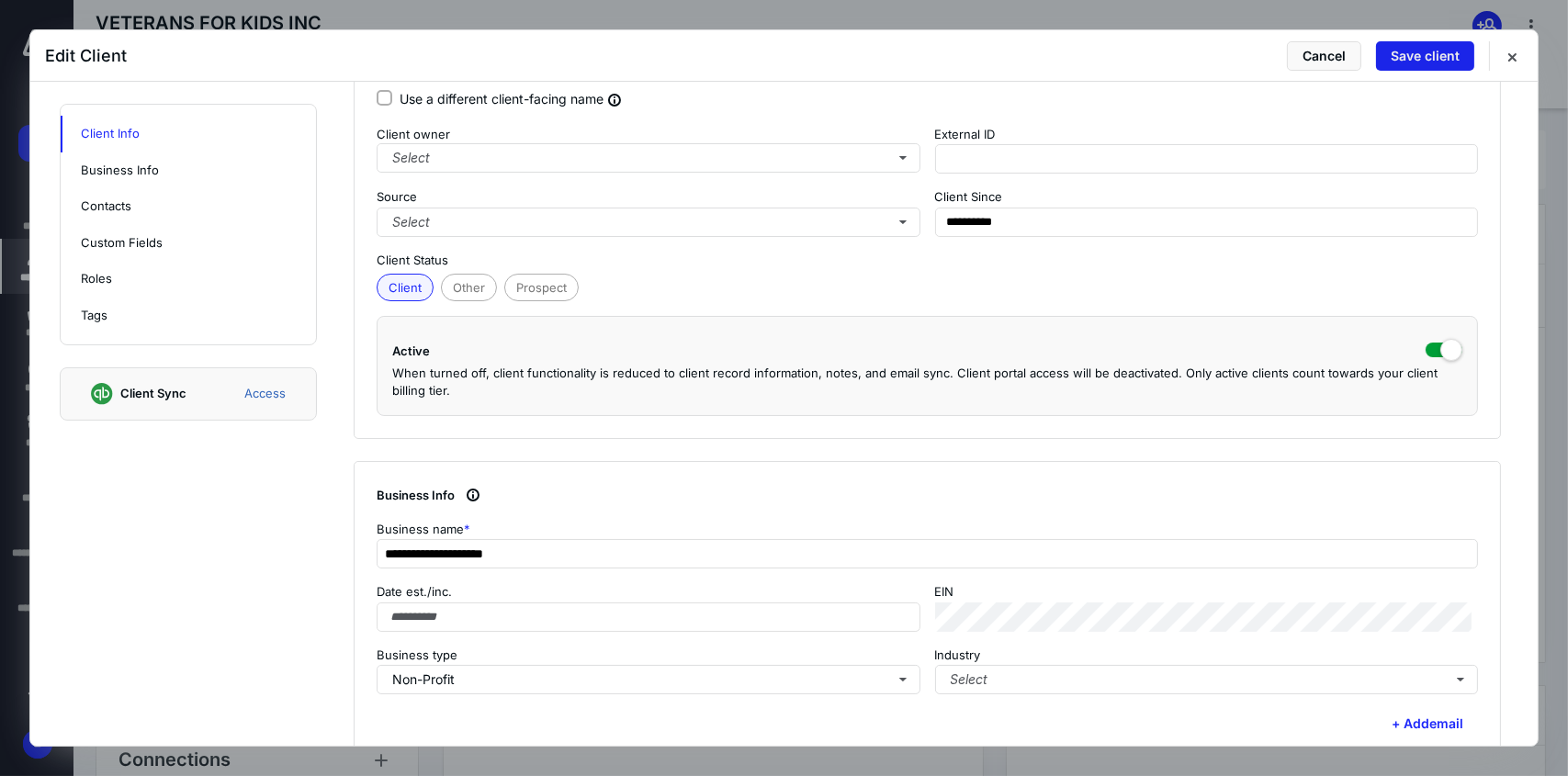click on "Save client" at bounding box center [1425, 56] 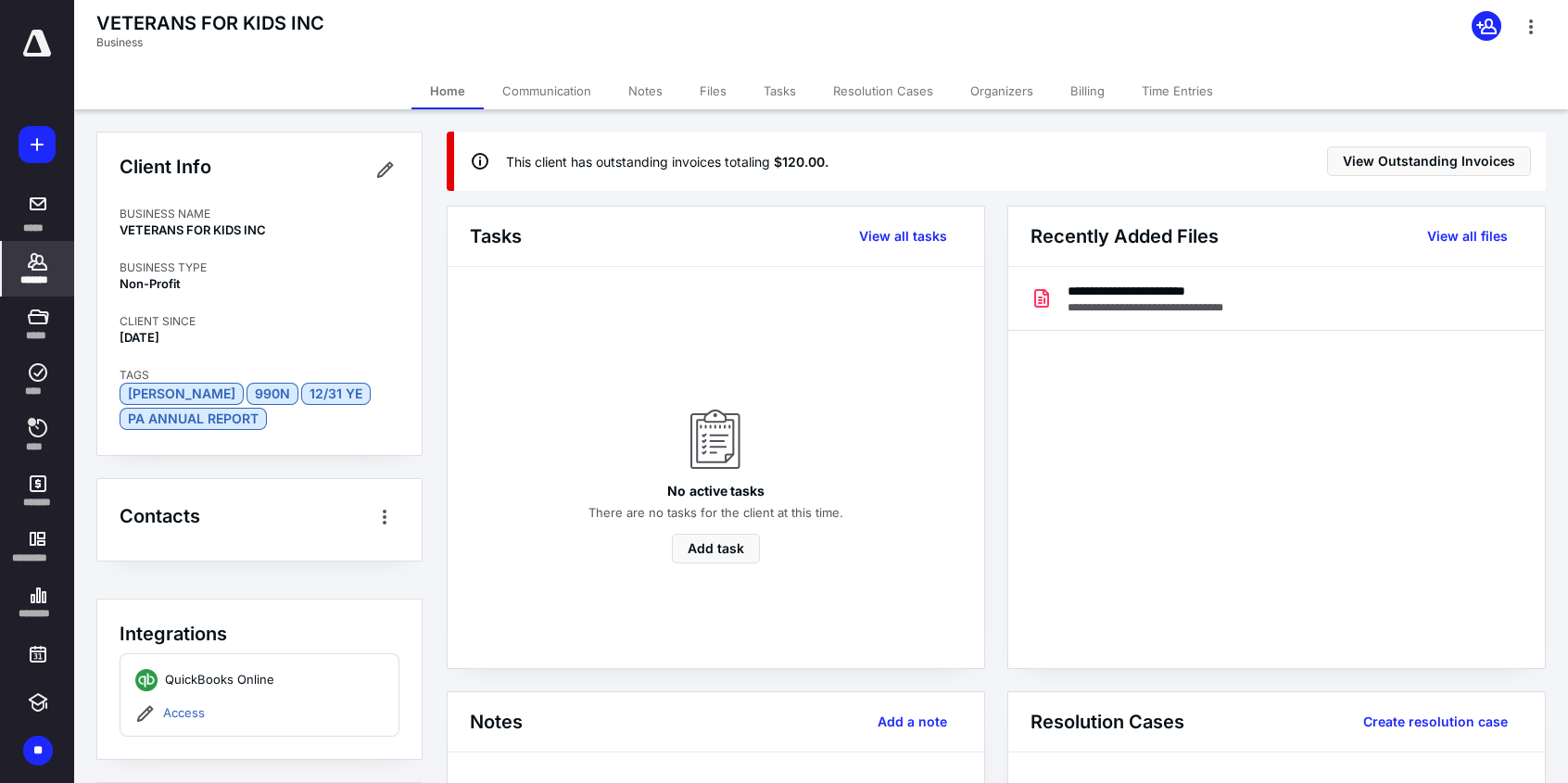click on "*******" at bounding box center (38, 280) 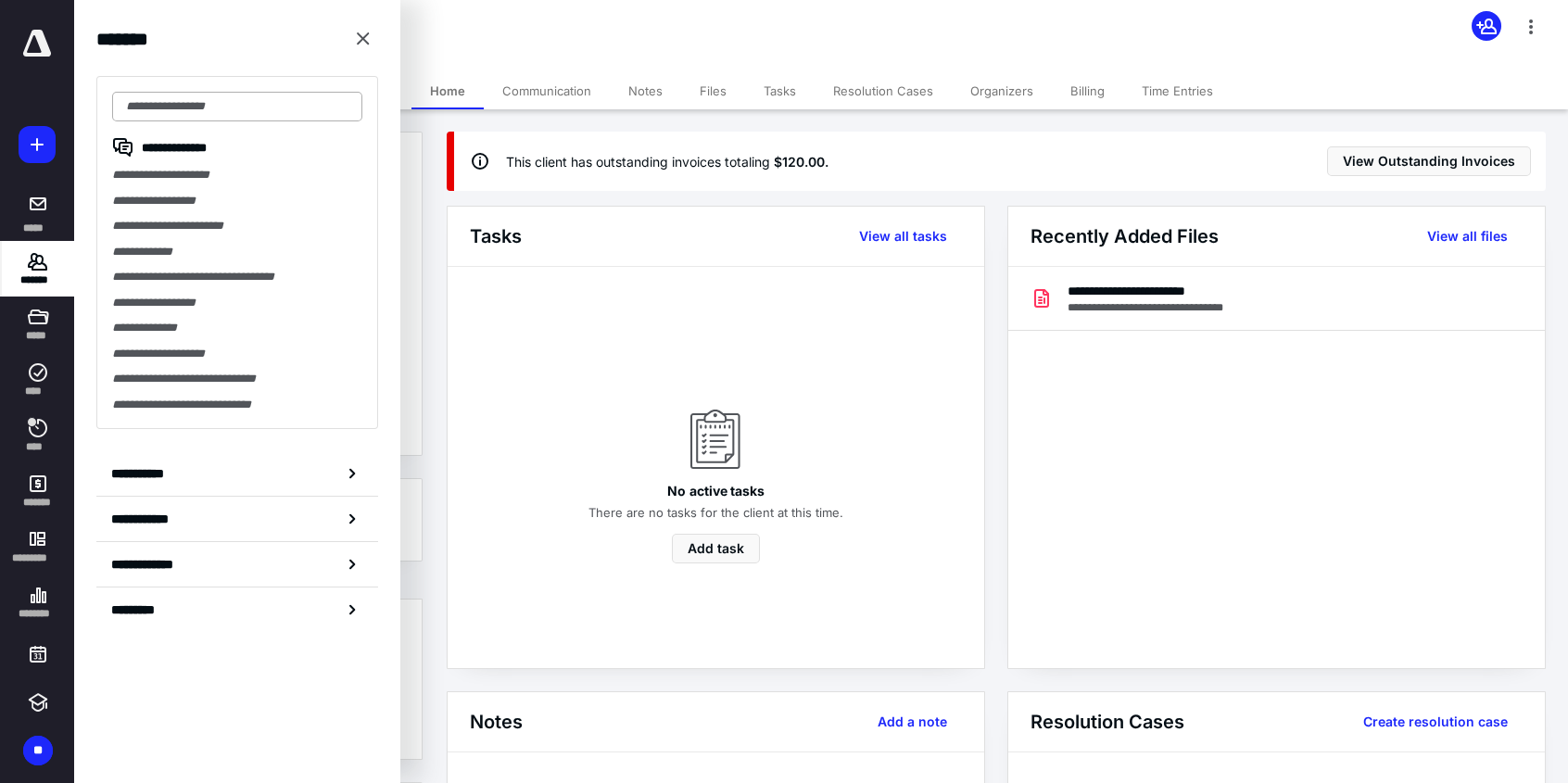 click at bounding box center (237, 107) 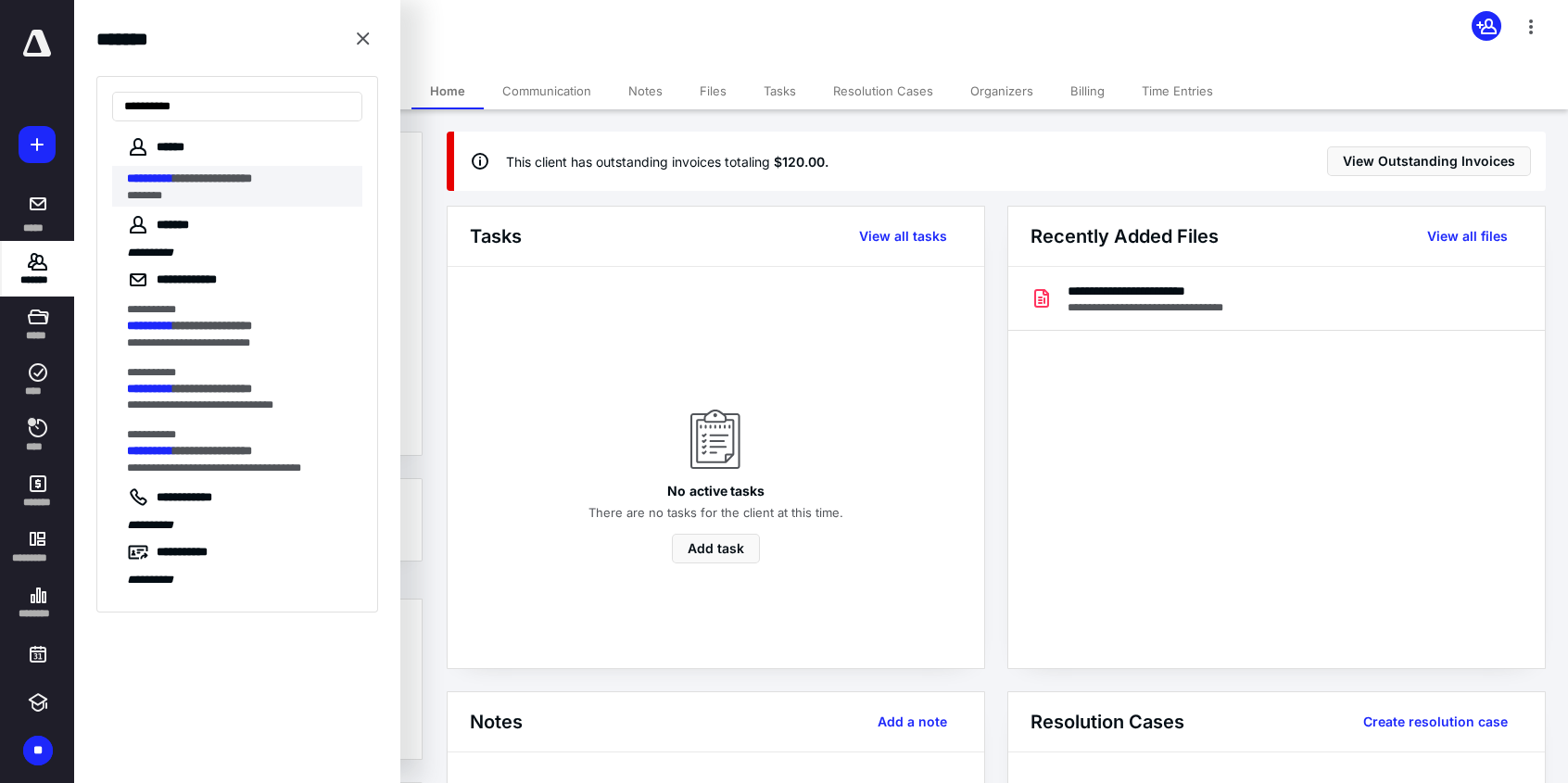 type on "**********" 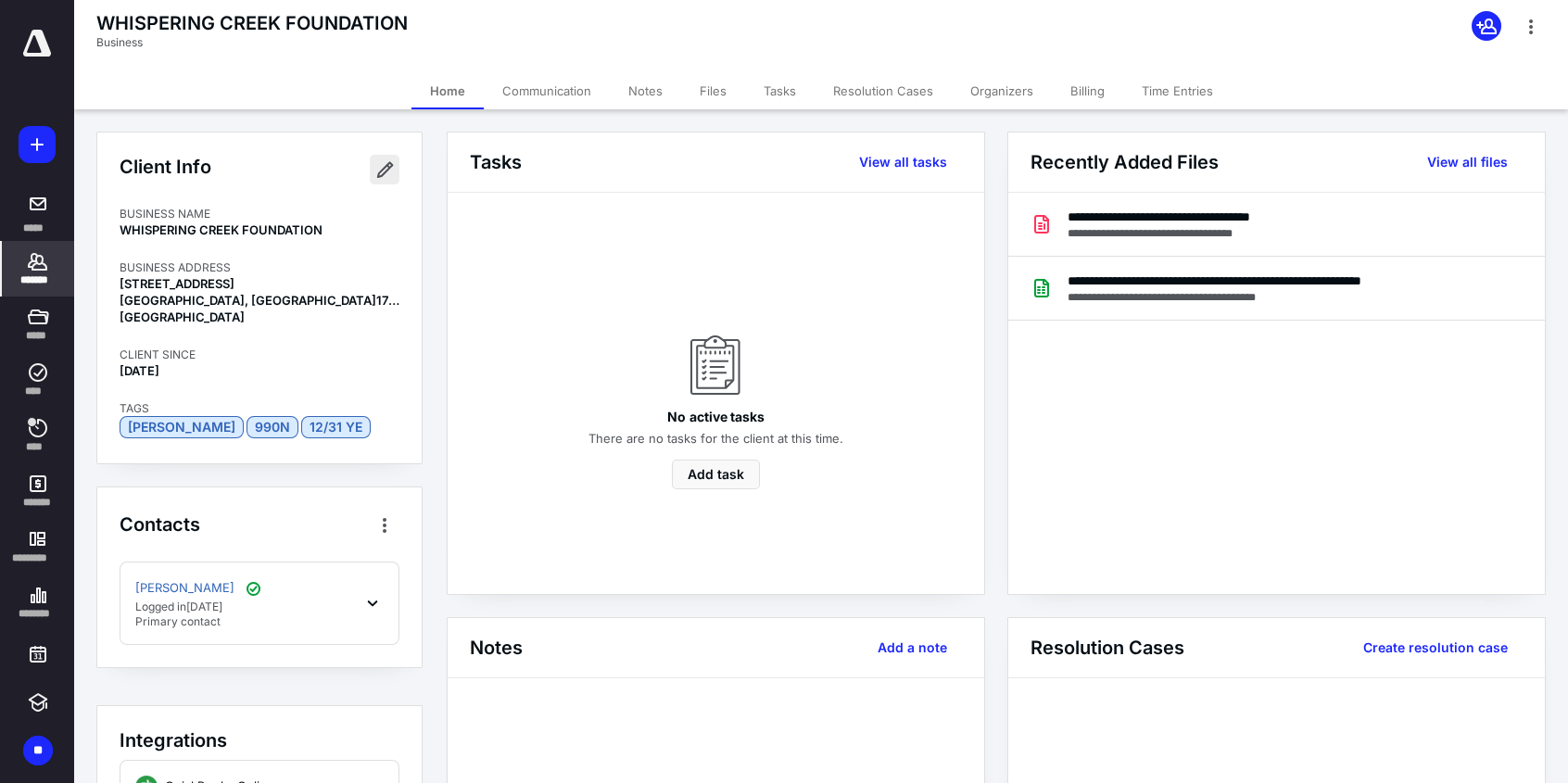 click at bounding box center [385, 170] 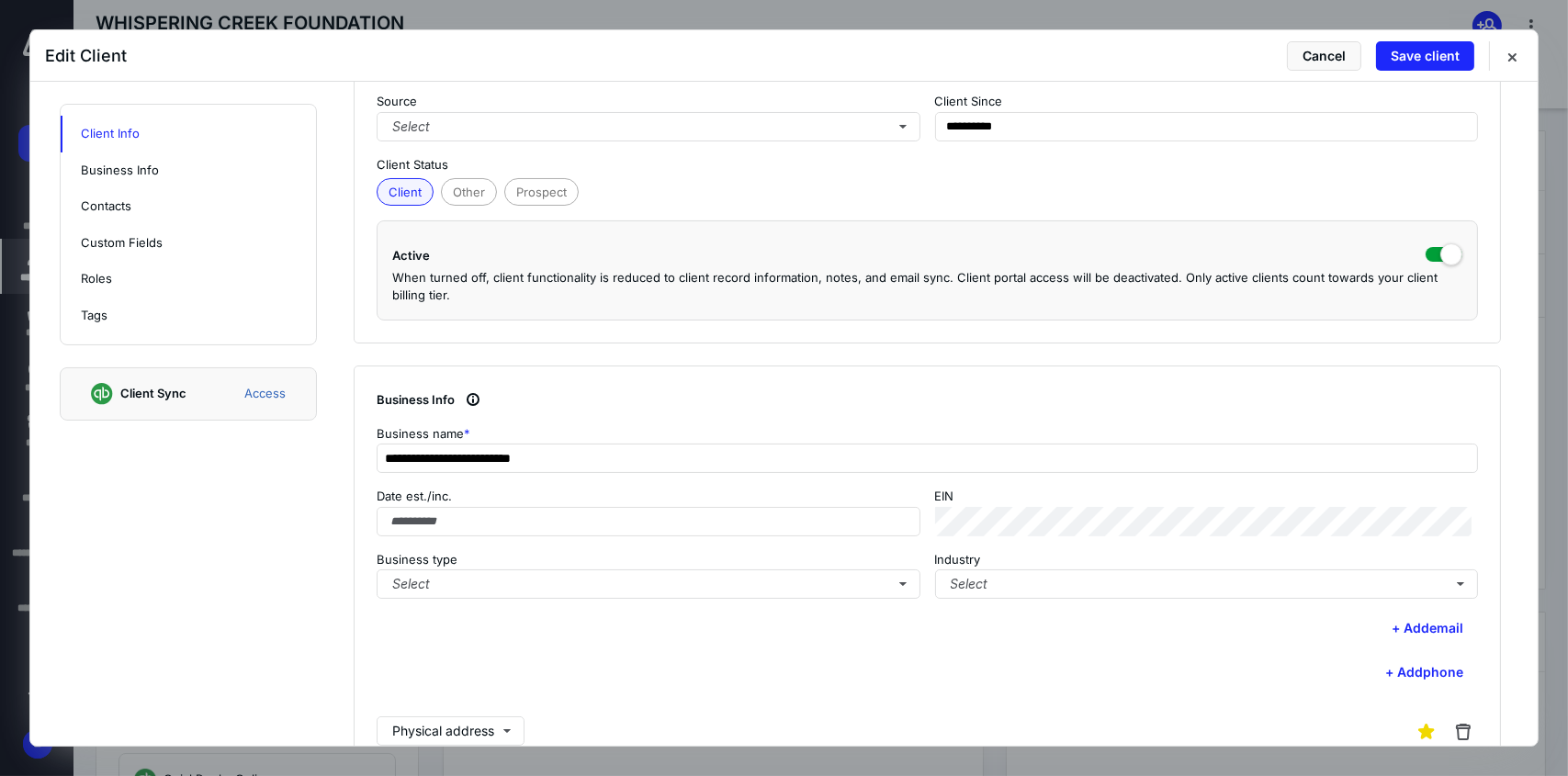scroll, scrollTop: 459, scrollLeft: 0, axis: vertical 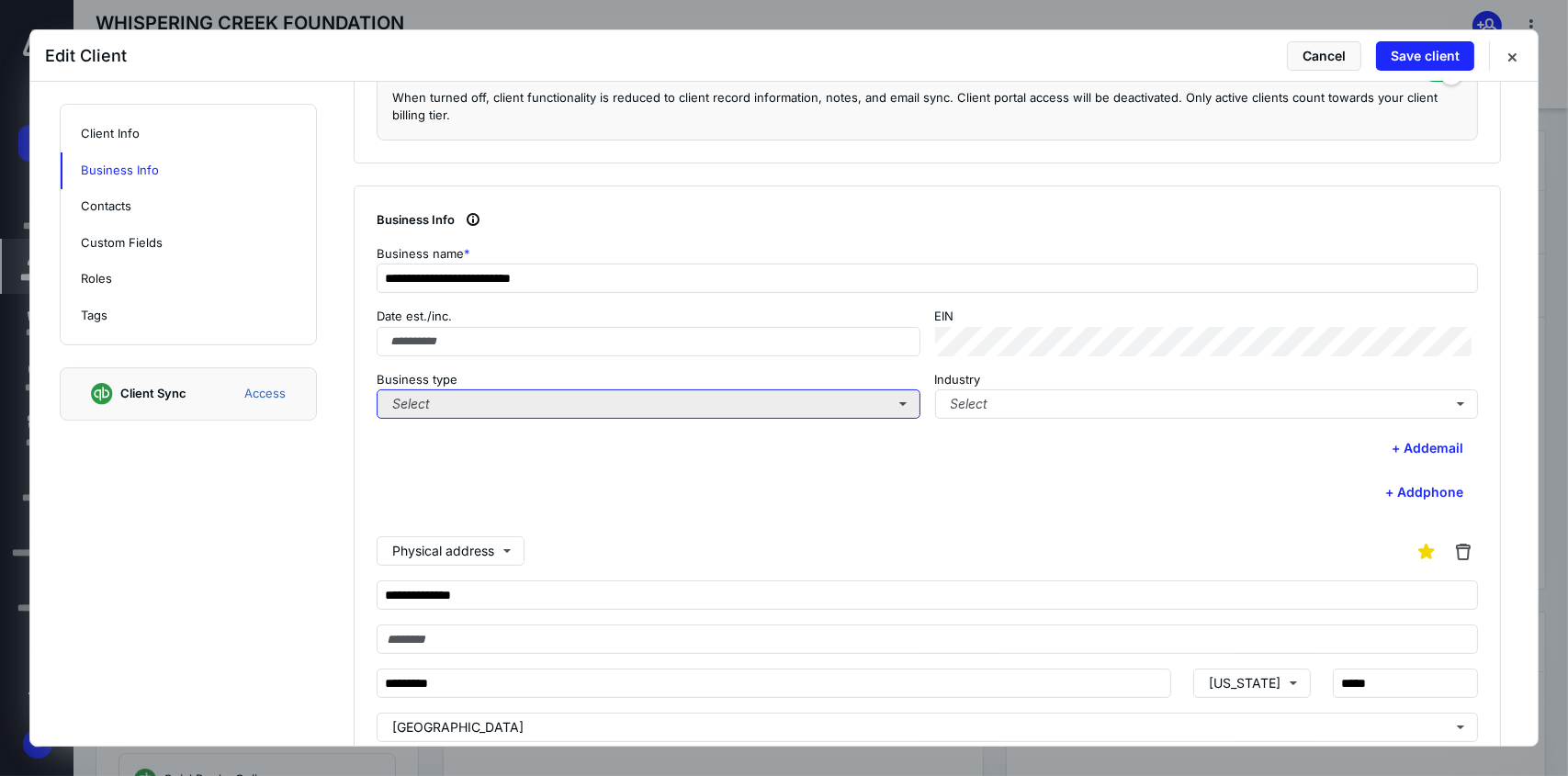 click on "Select" at bounding box center (649, 404) 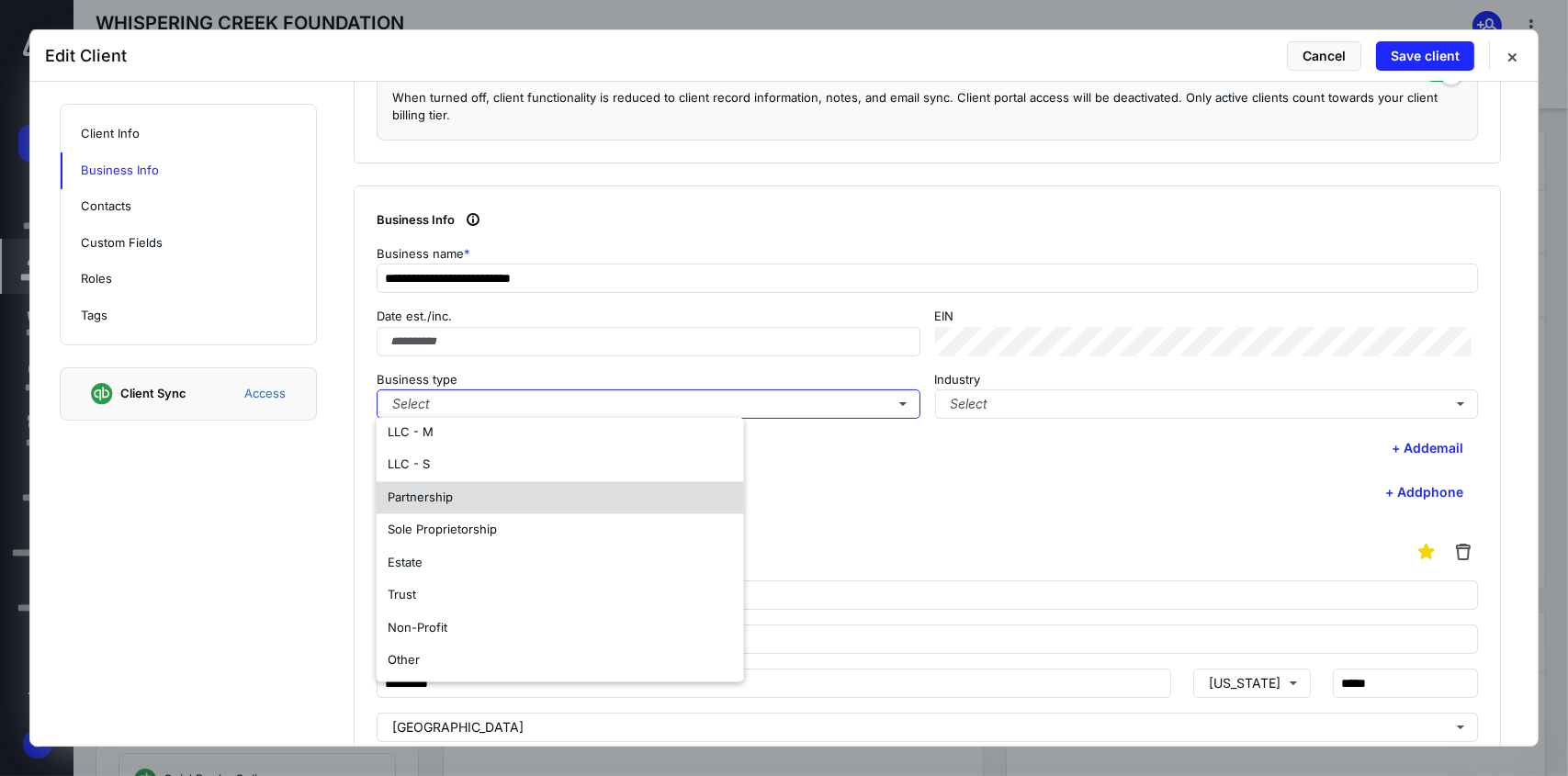 scroll, scrollTop: 107, scrollLeft: 0, axis: vertical 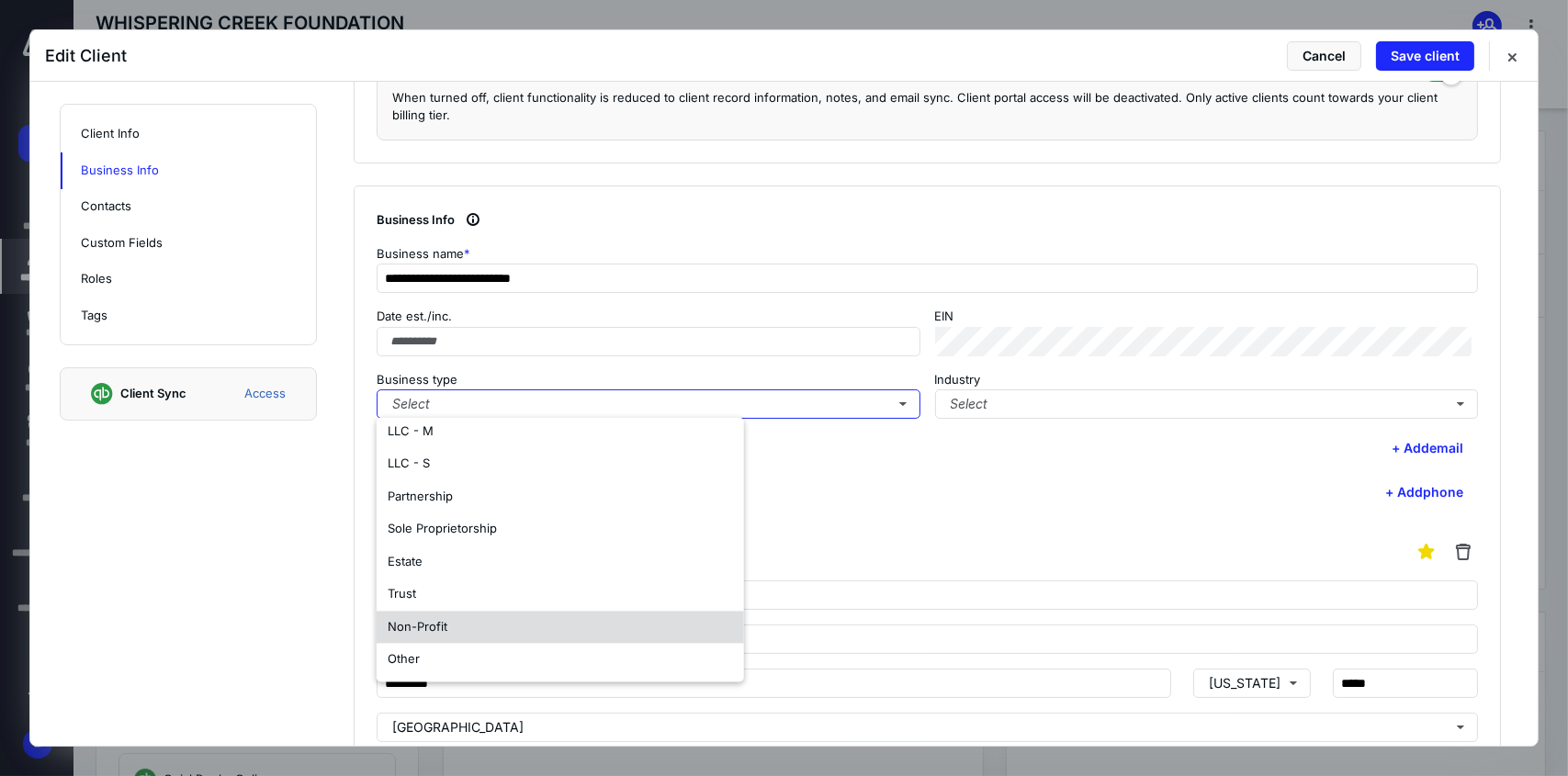 click on "Non-Profit" at bounding box center [560, 627] 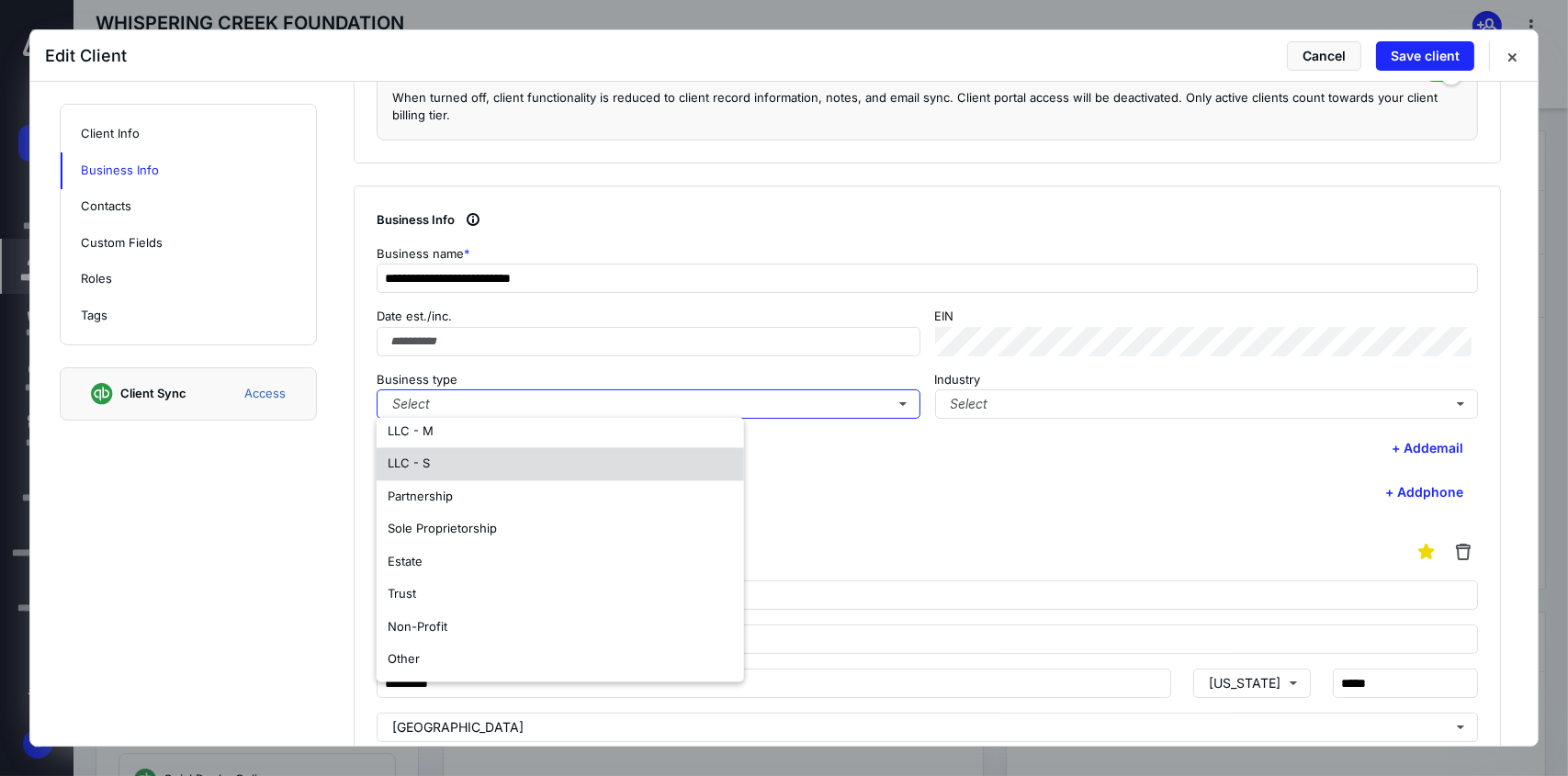 scroll, scrollTop: 0, scrollLeft: 0, axis: both 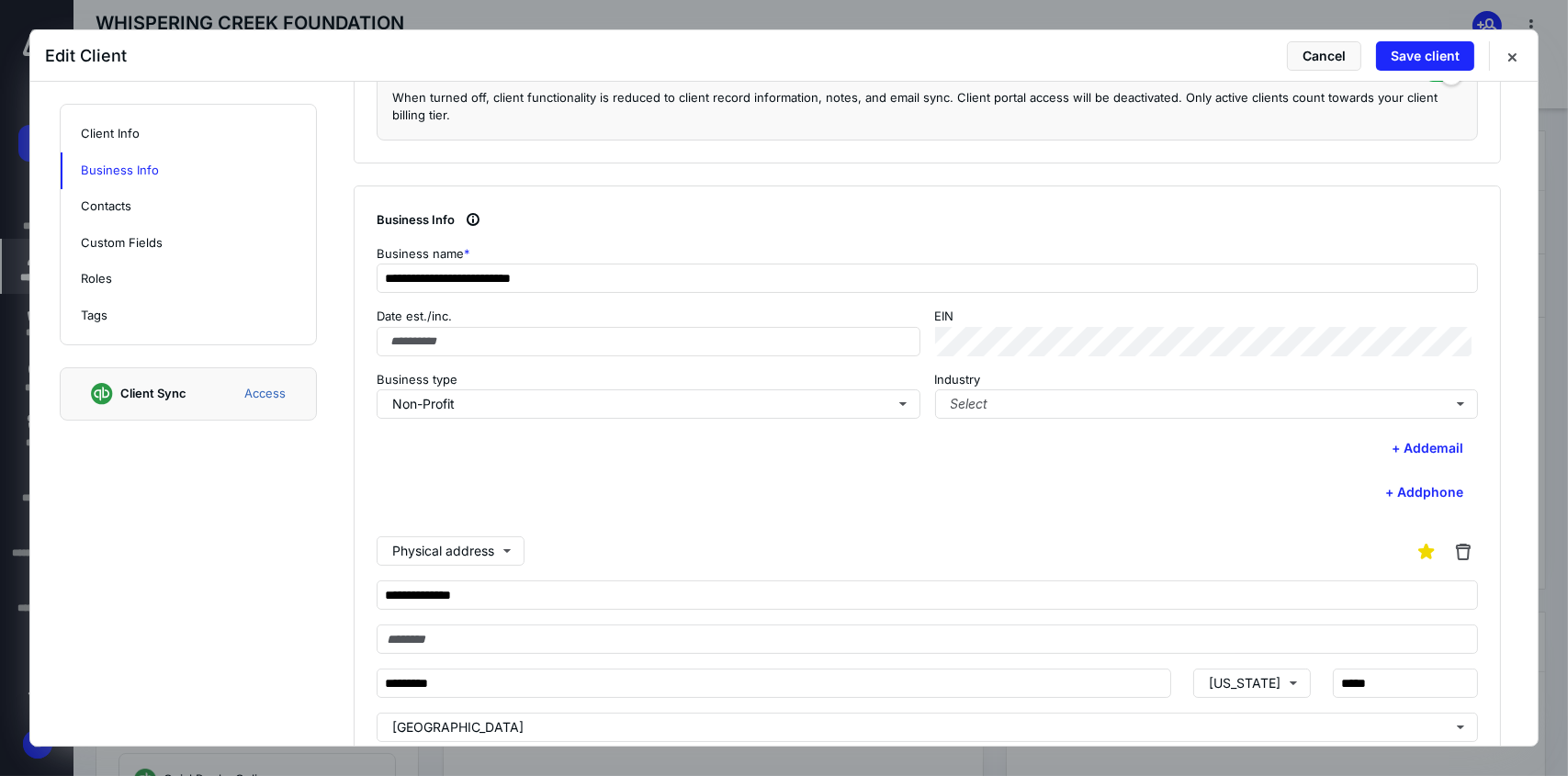 click on "+ Add  phone" at bounding box center [927, 492] 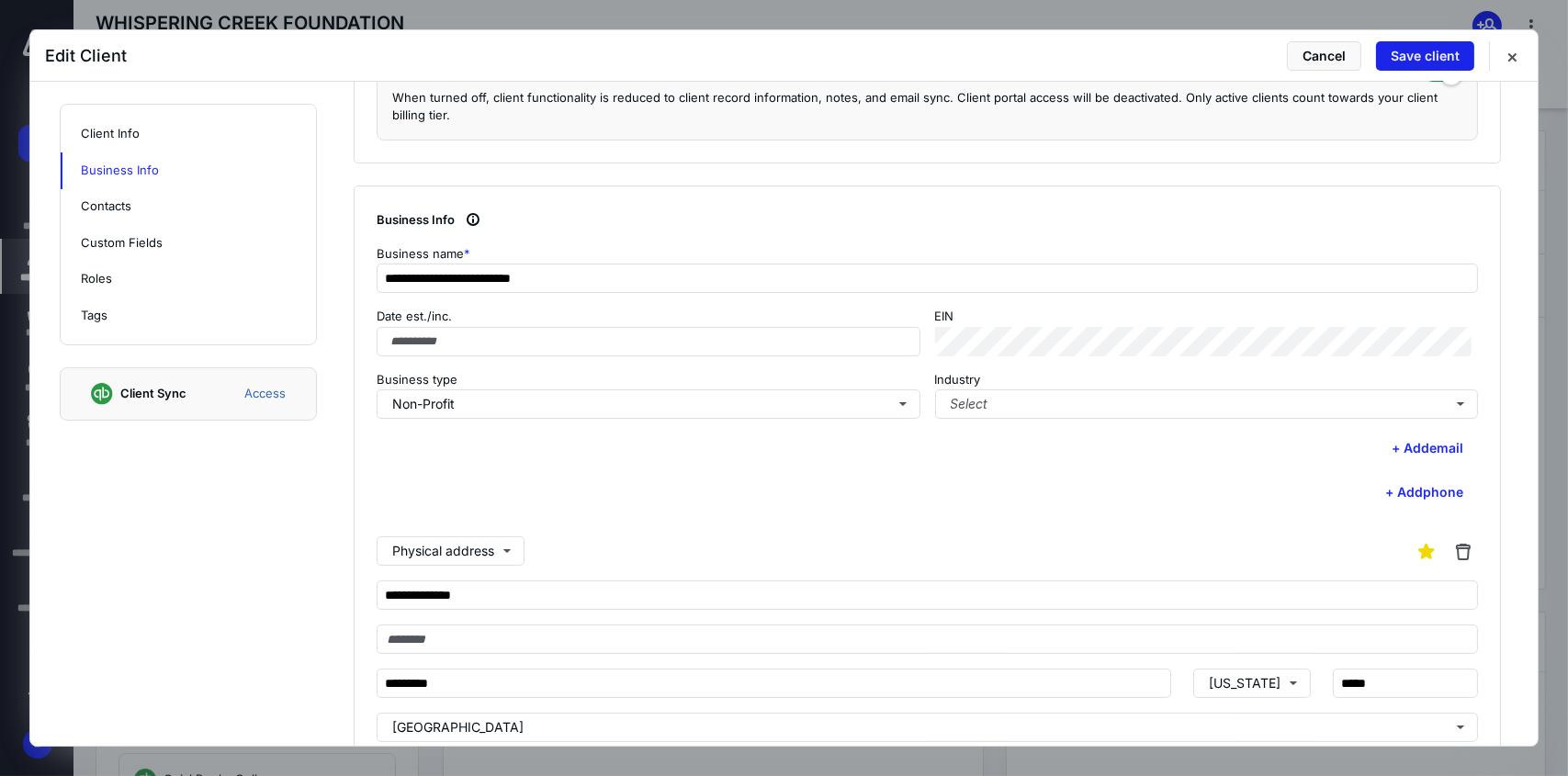 click on "Save client" at bounding box center [1425, 56] 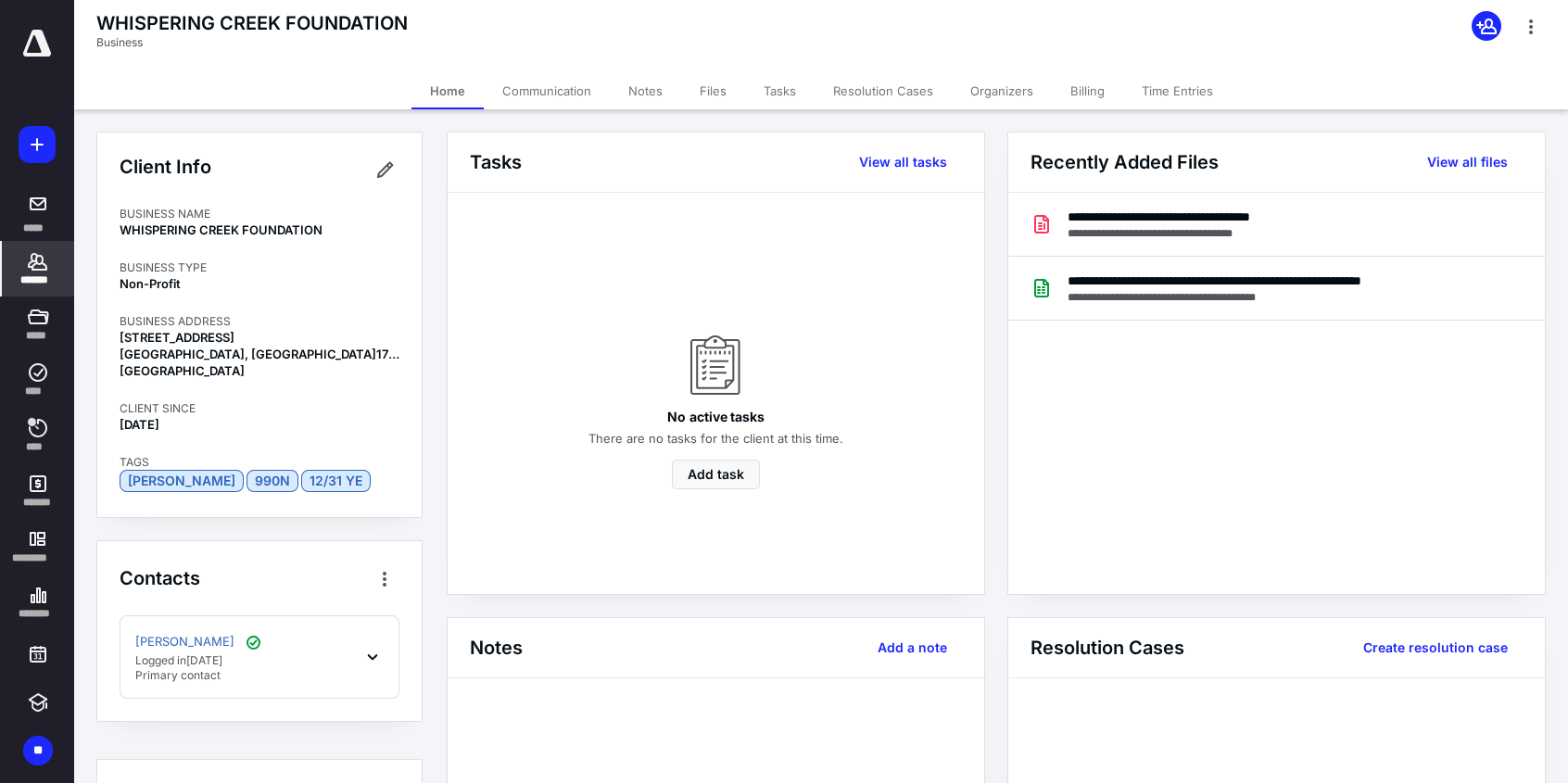 click on "*******" at bounding box center [38, 280] 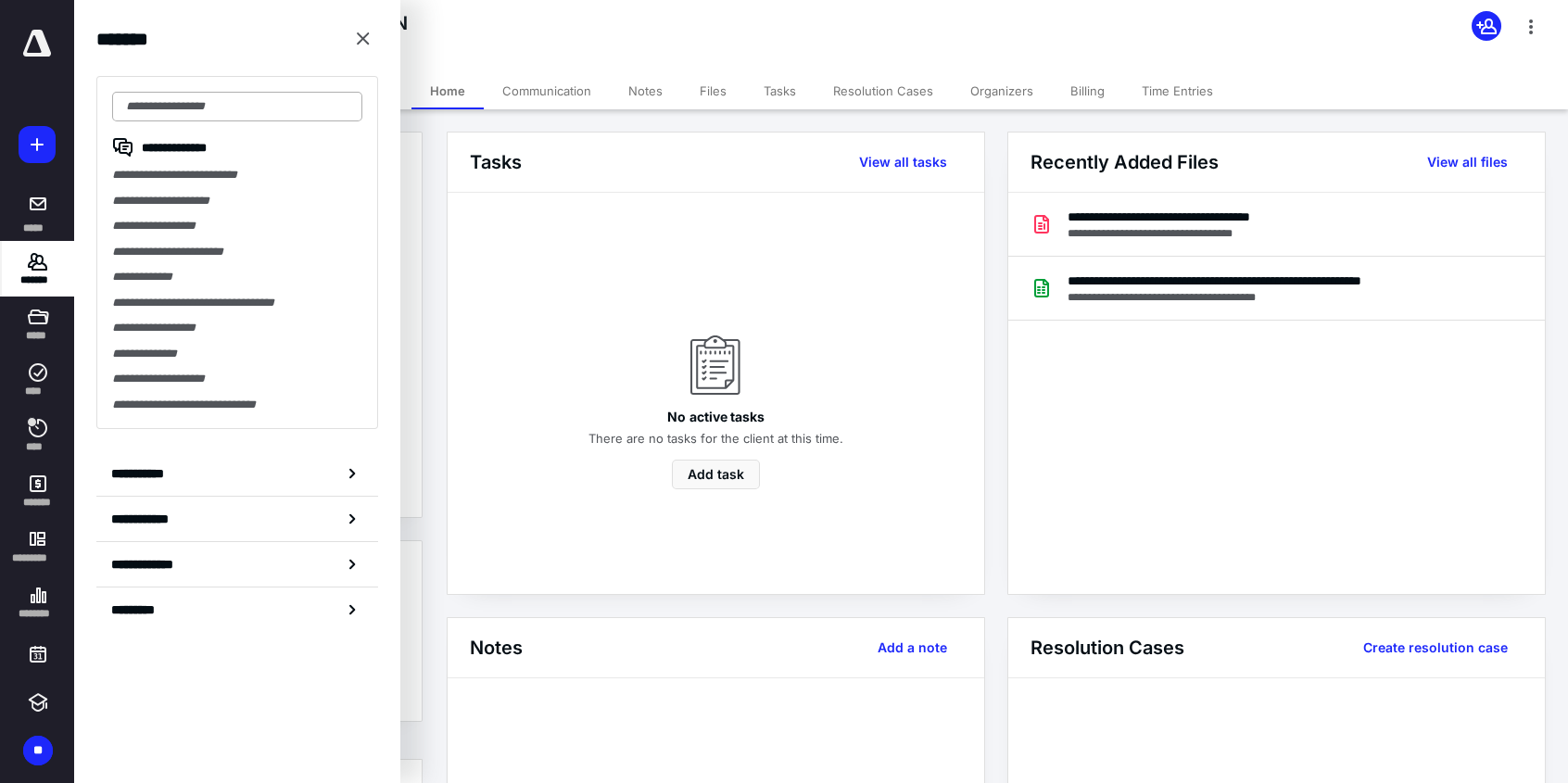 click at bounding box center (237, 107) 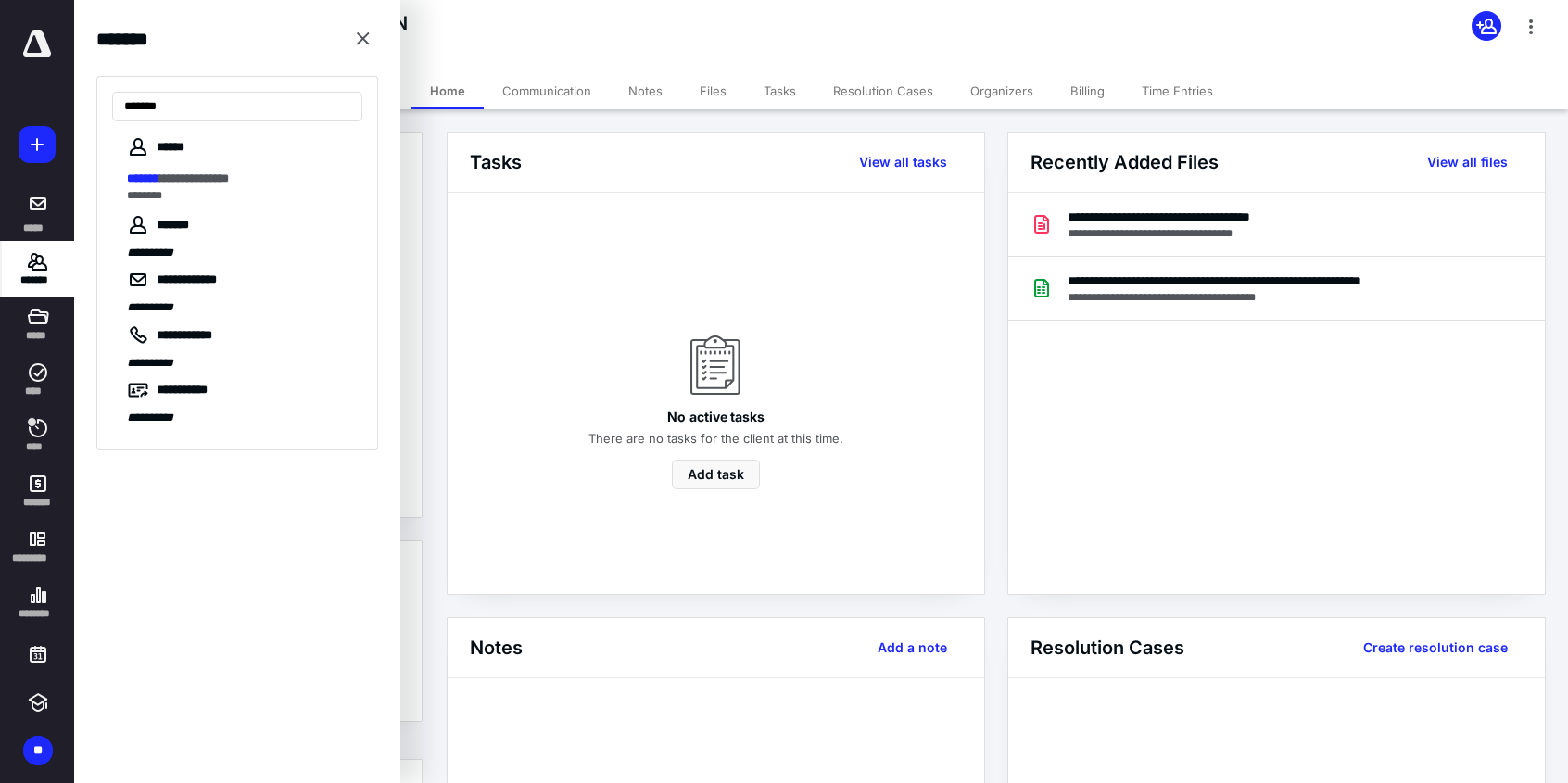 type on "*******" 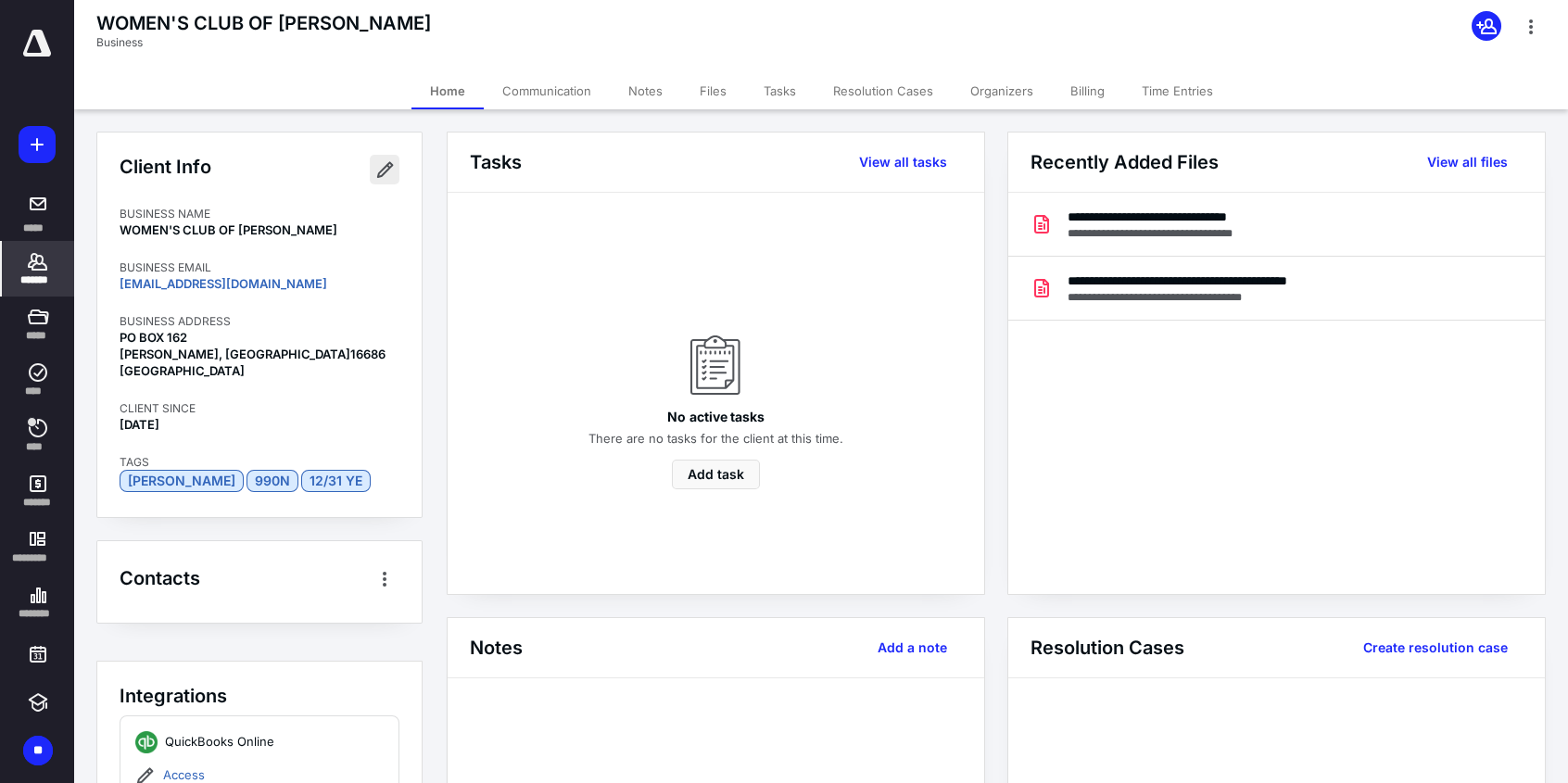 click at bounding box center (385, 170) 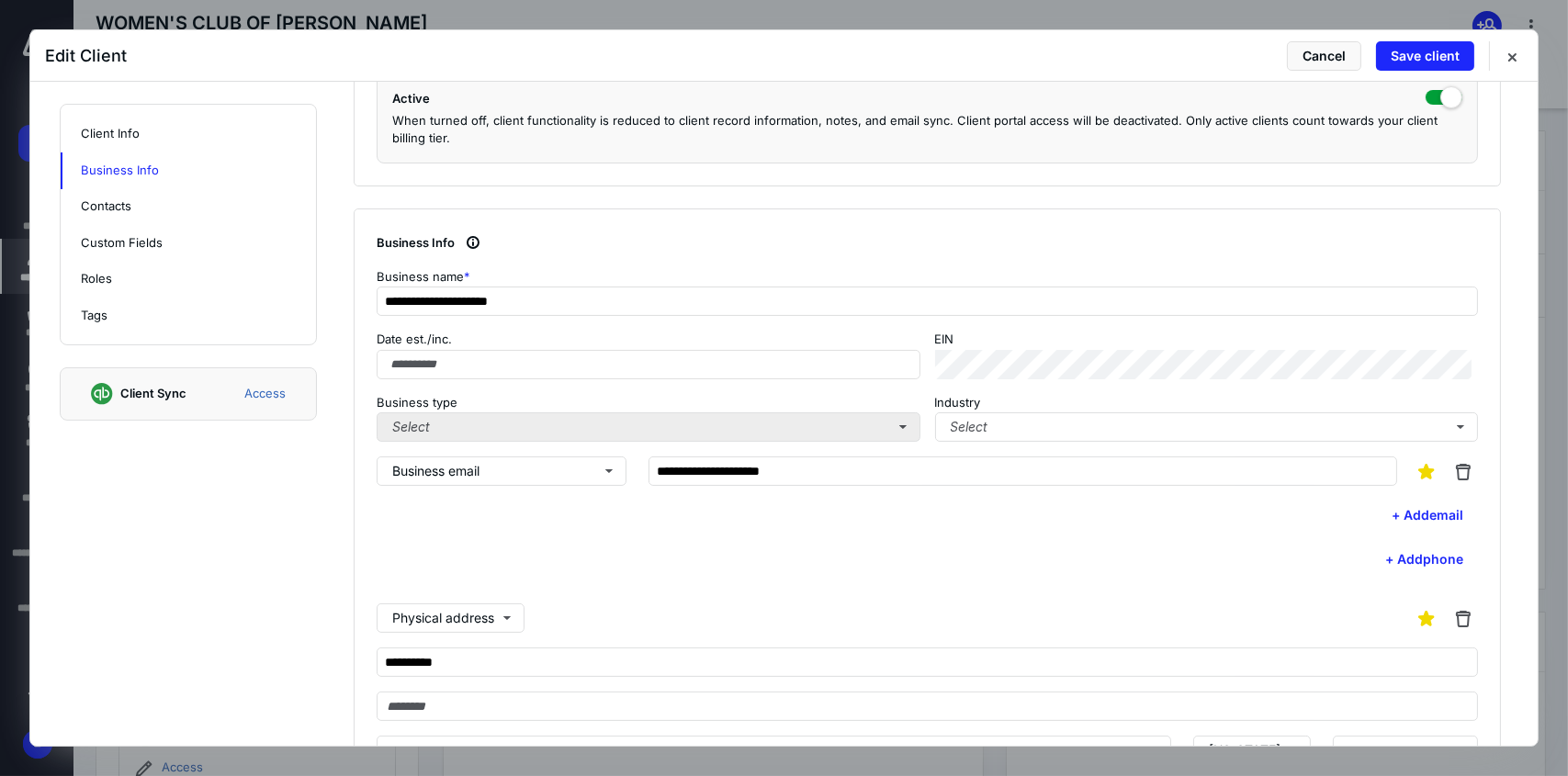 scroll, scrollTop: 551, scrollLeft: 0, axis: vertical 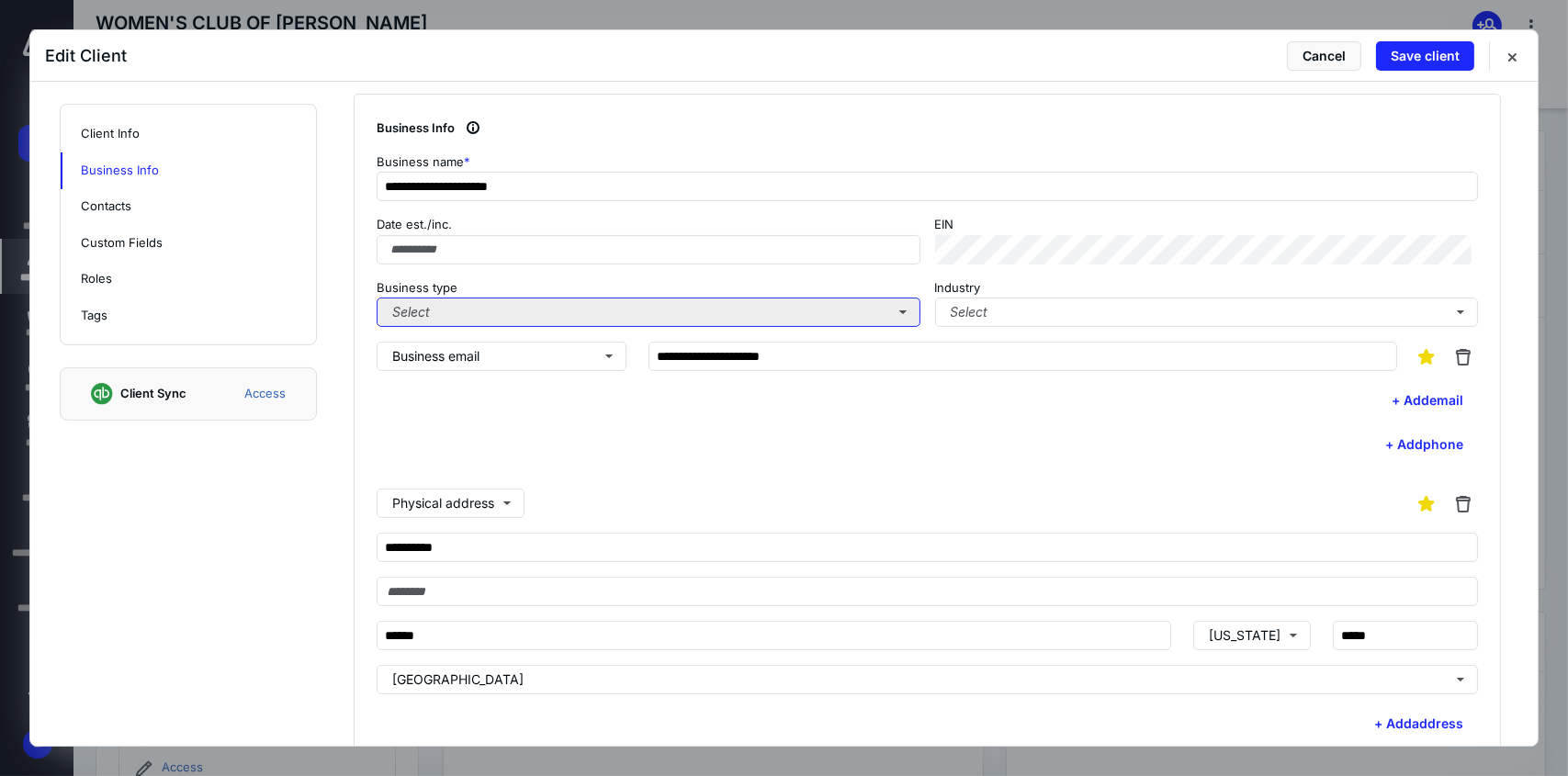 click on "Select" at bounding box center [649, 312] 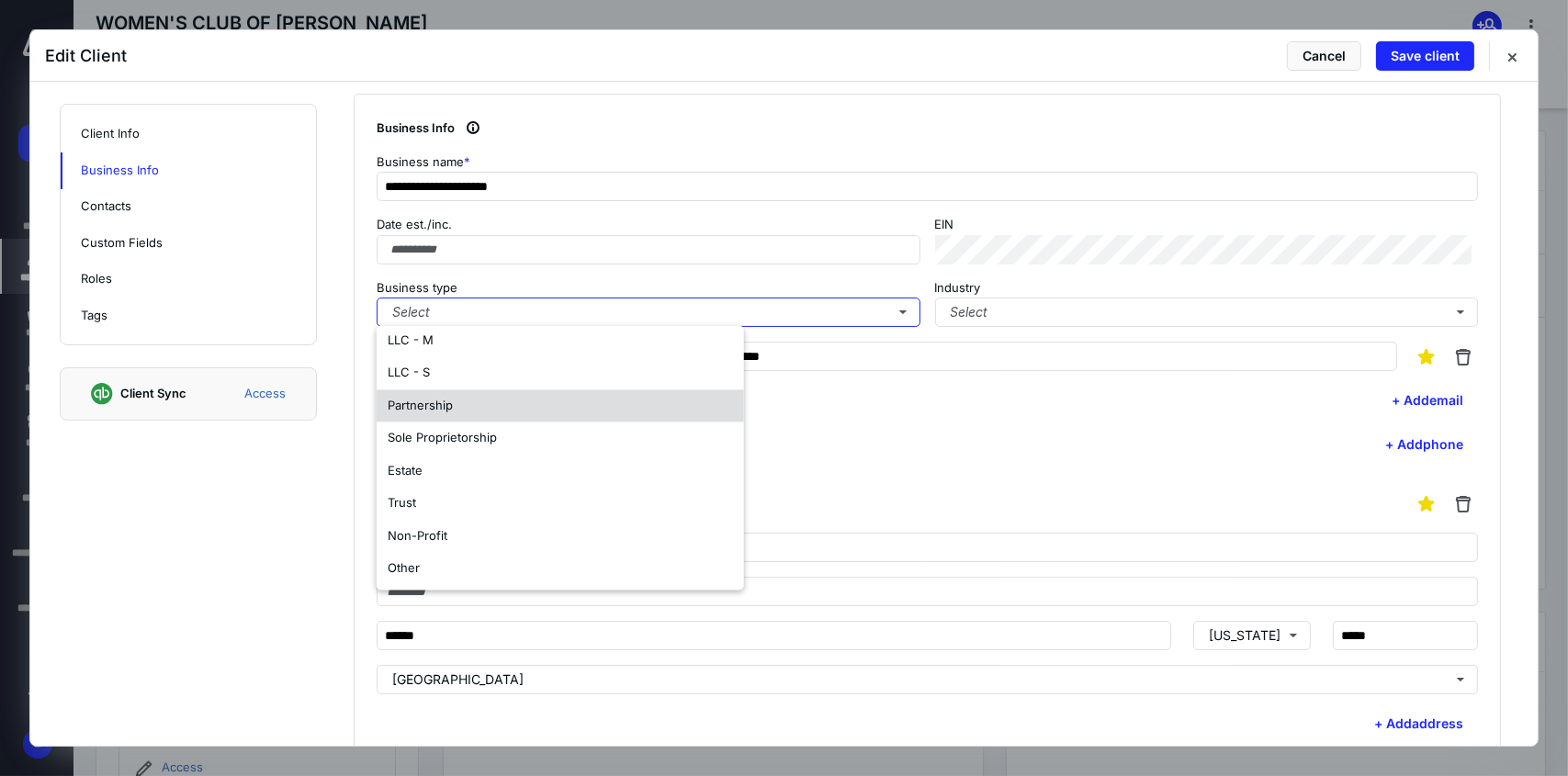 scroll, scrollTop: 107, scrollLeft: 0, axis: vertical 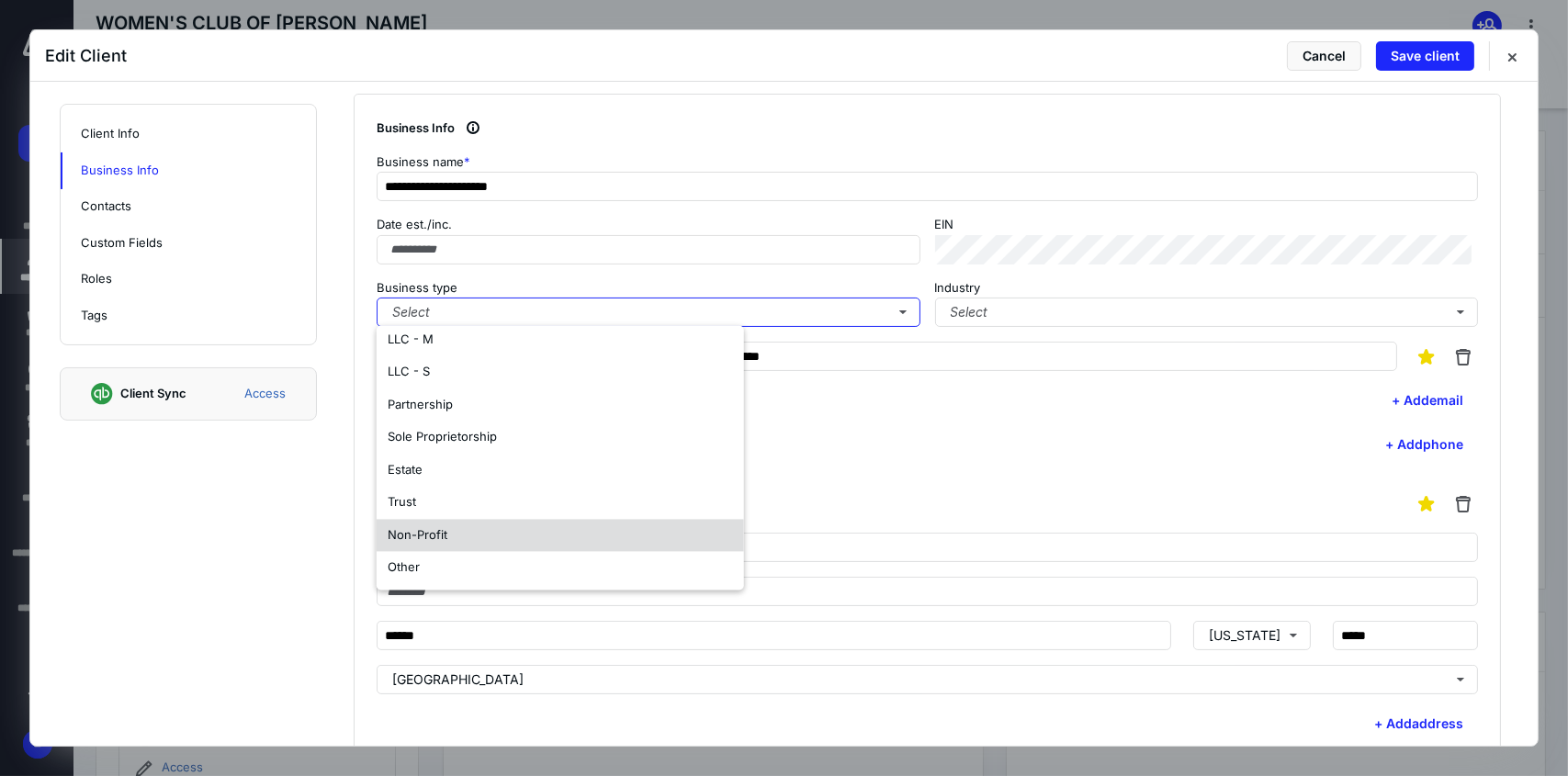click on "Non-Profit" at bounding box center (560, 535) 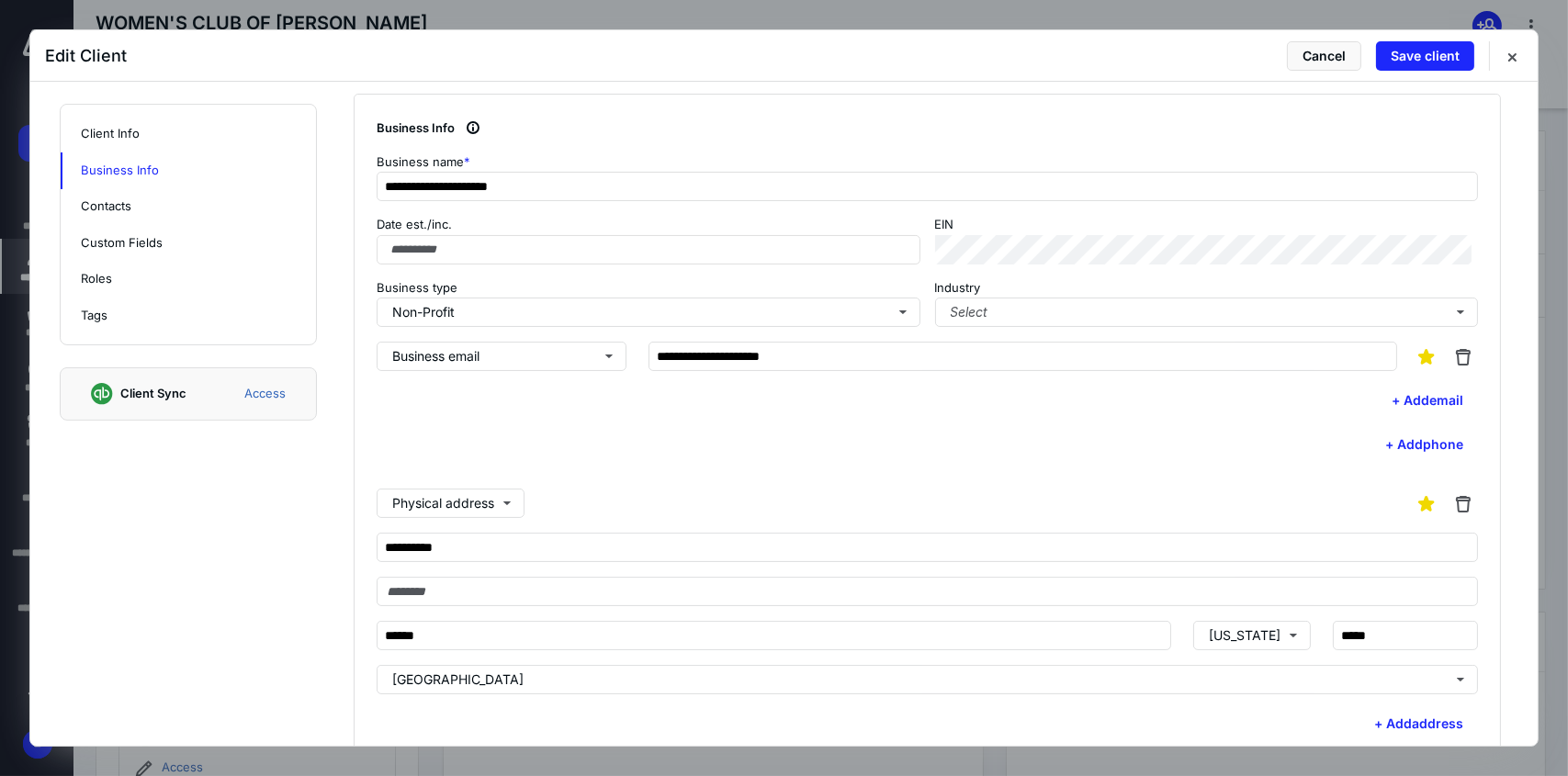 click on "**********" at bounding box center (927, 584) 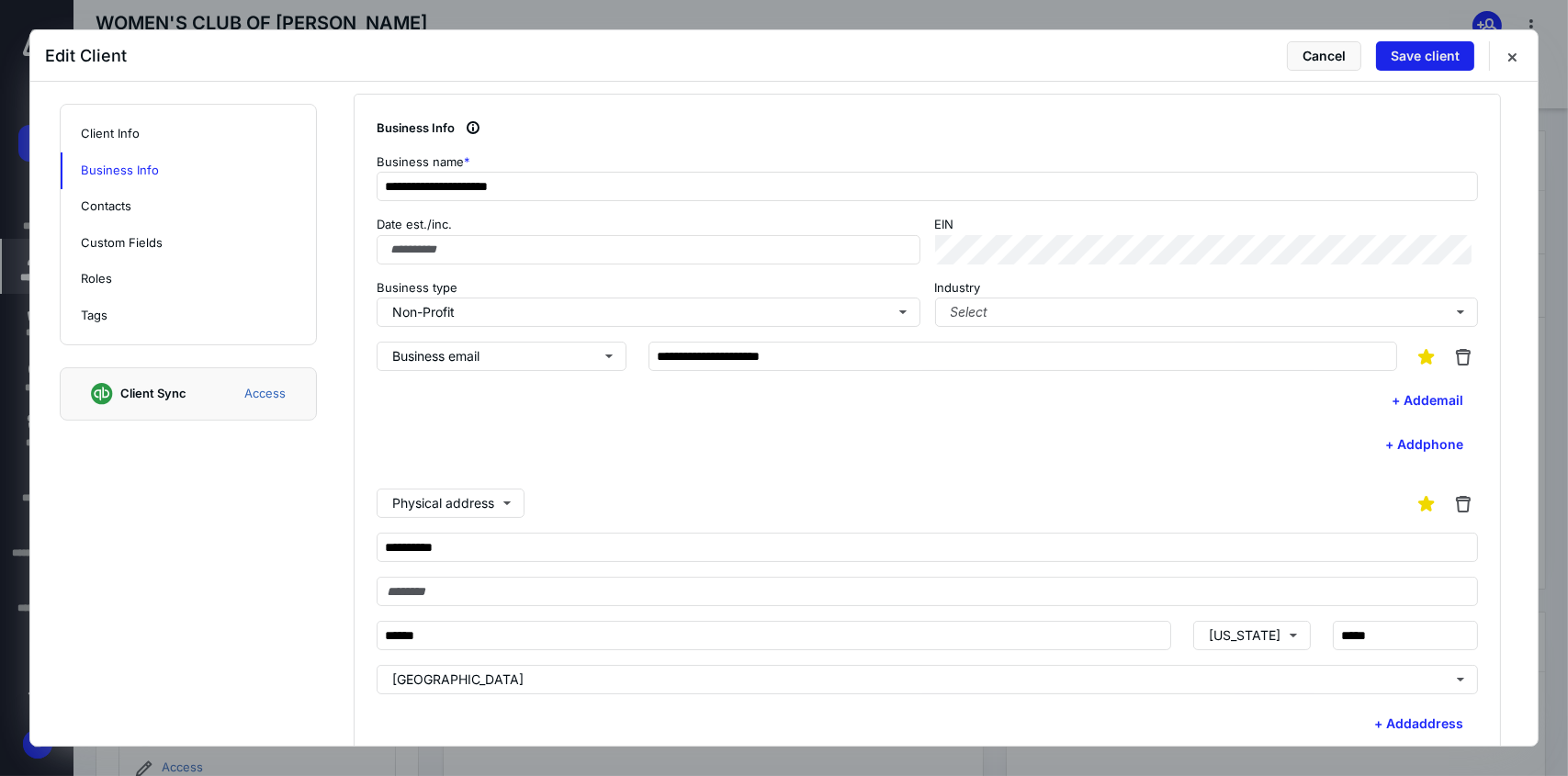 click on "Save client" at bounding box center (1425, 56) 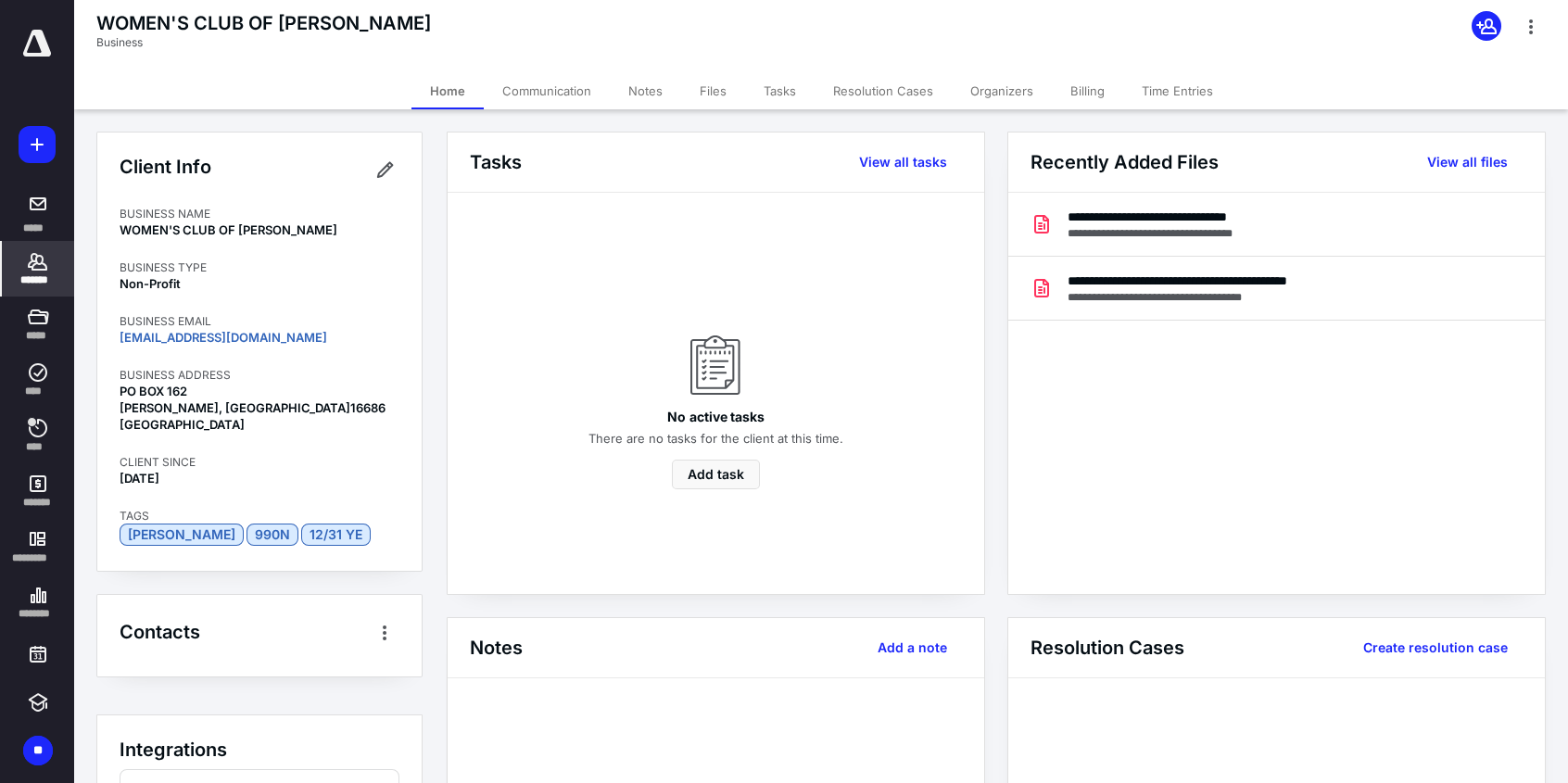 click on "*******" at bounding box center [38, 269] 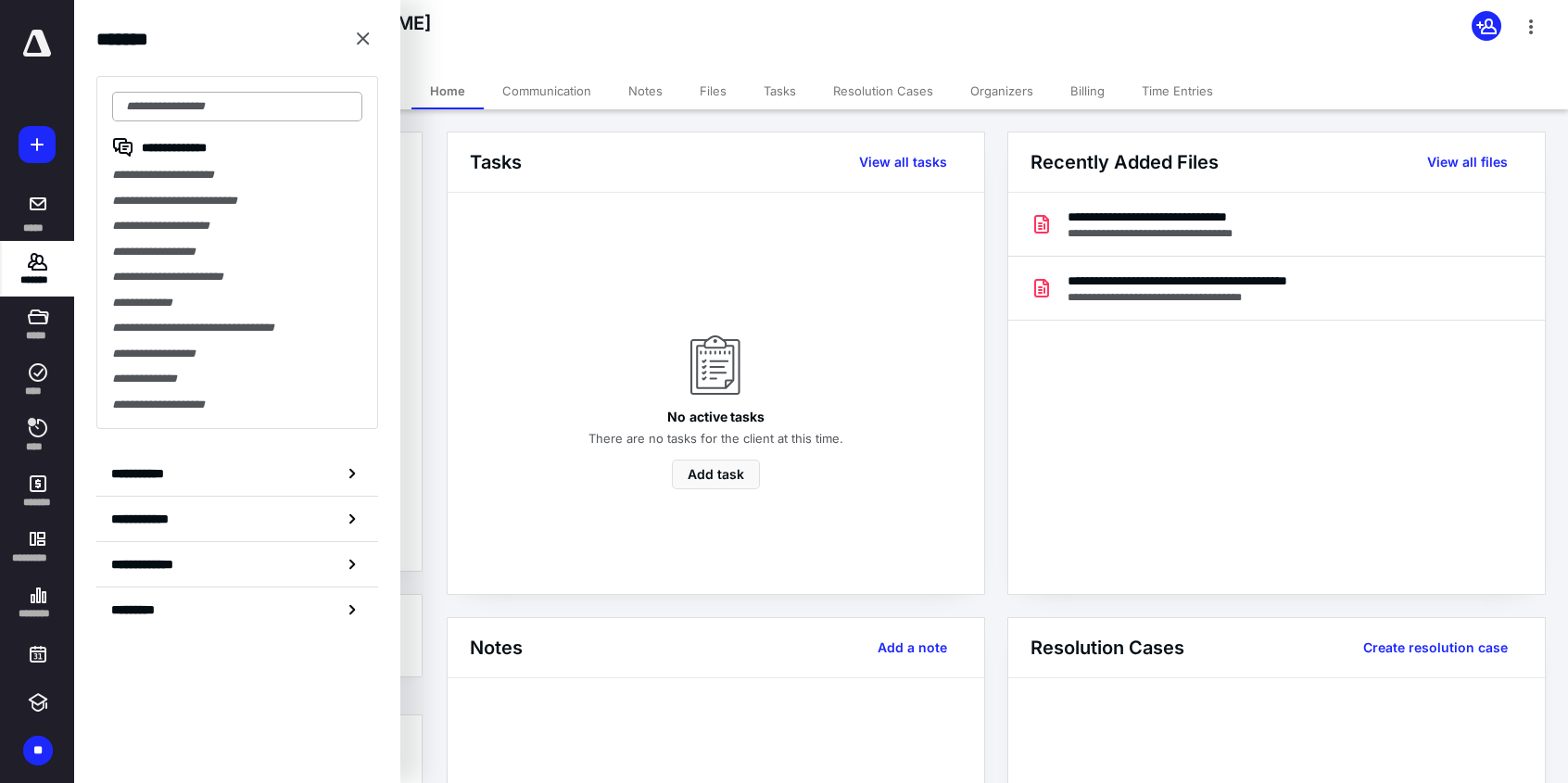 click at bounding box center (237, 107) 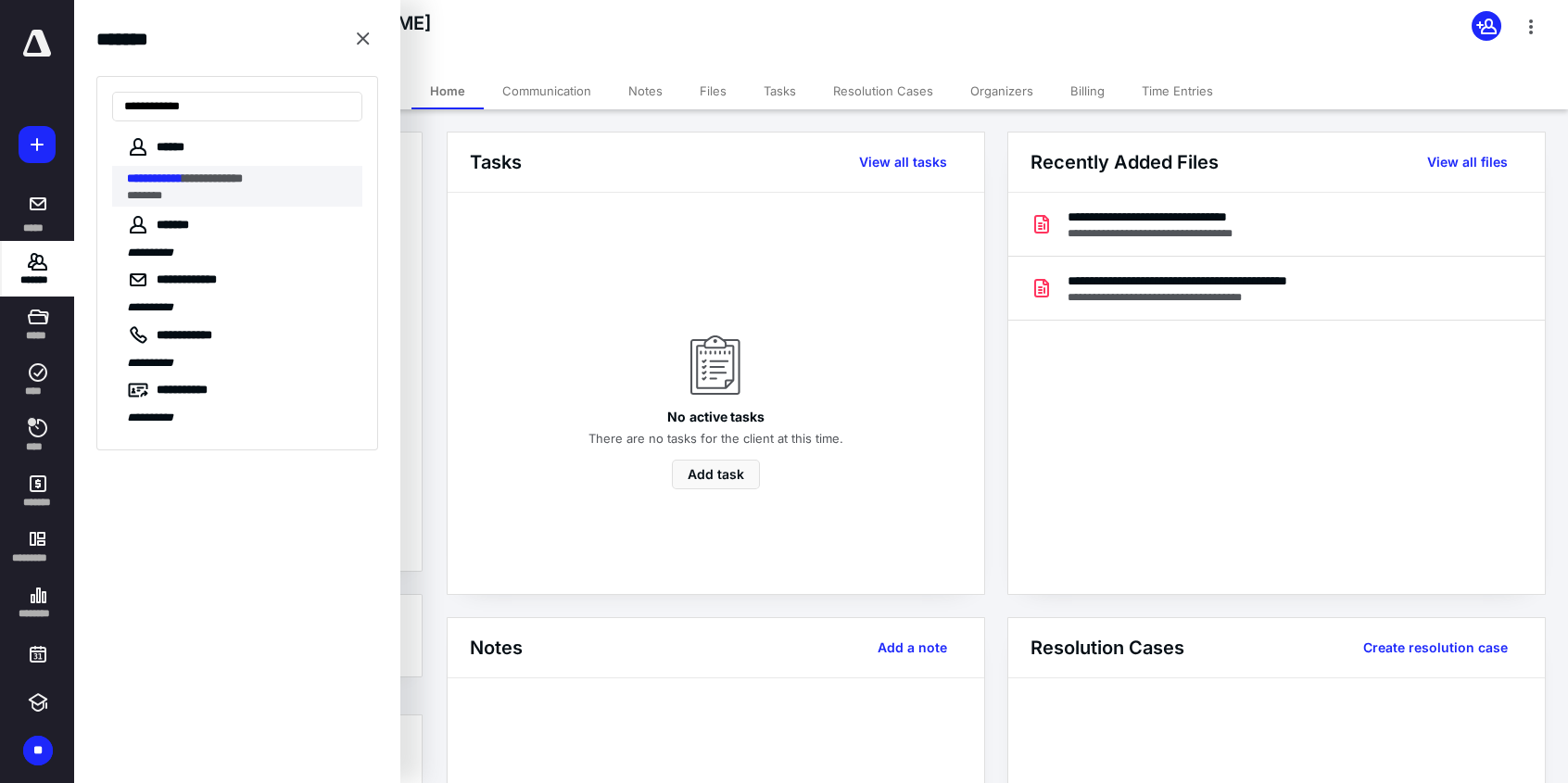 type on "**********" 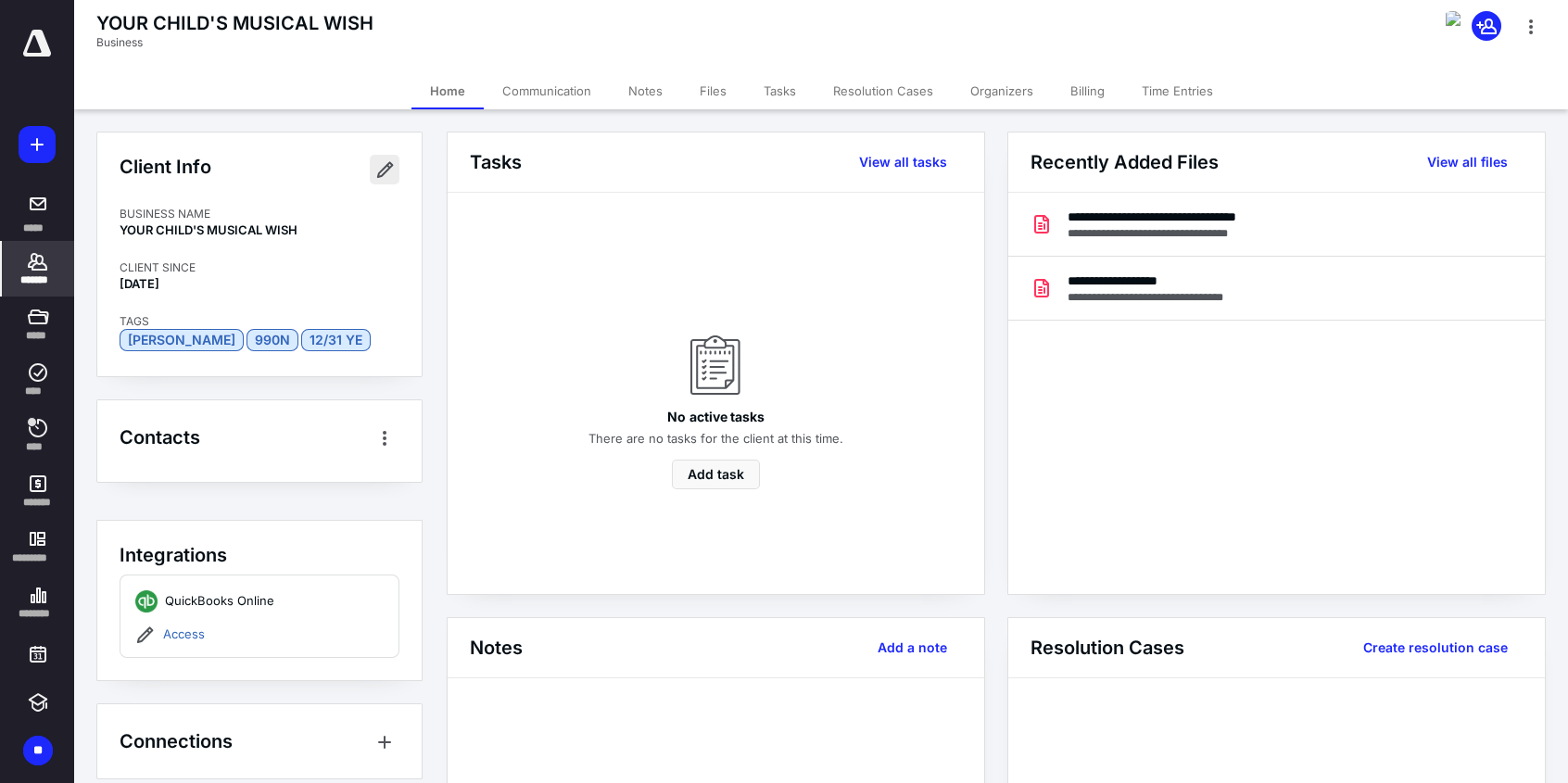click at bounding box center (385, 170) 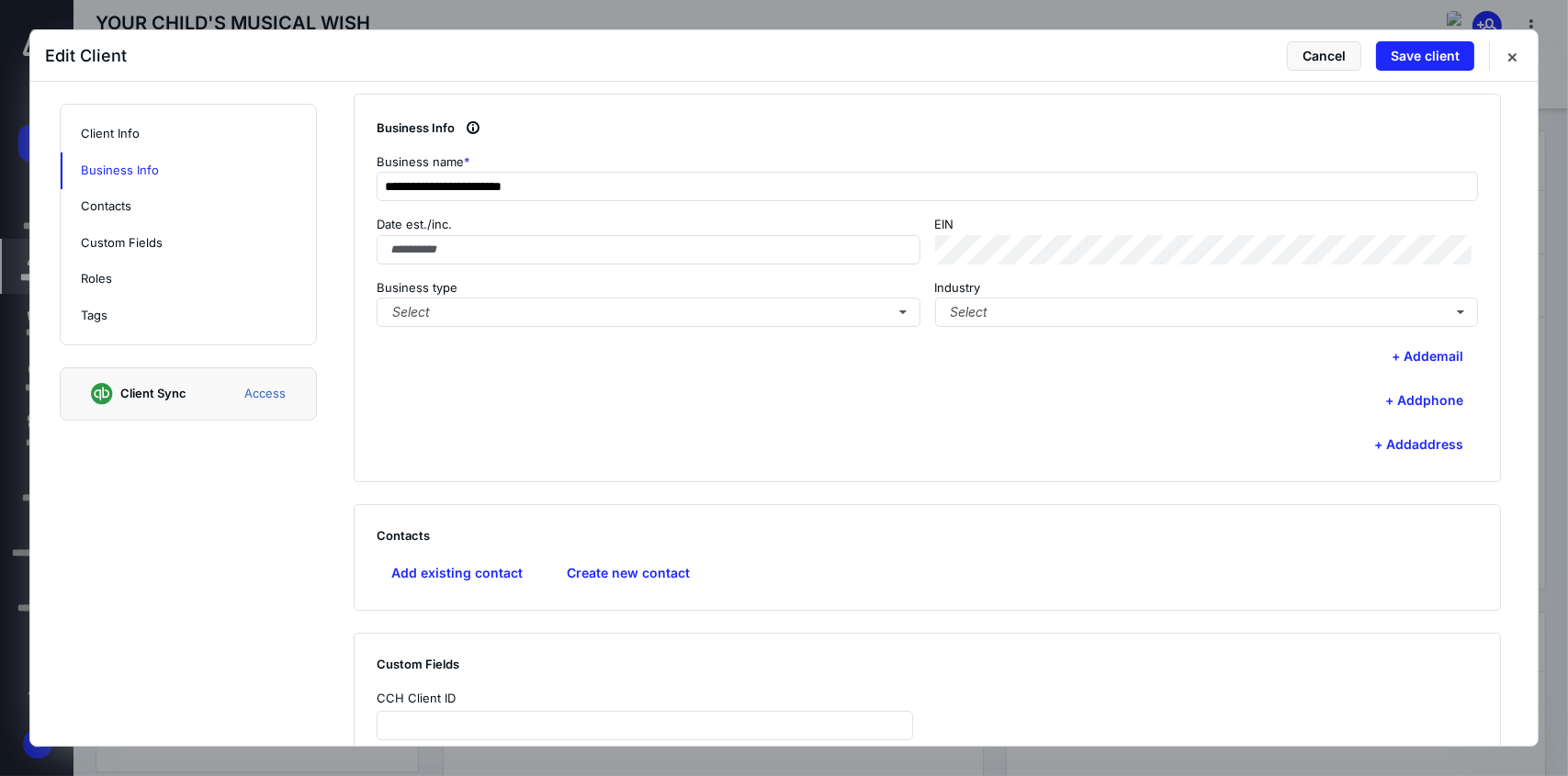 scroll, scrollTop: 276, scrollLeft: 0, axis: vertical 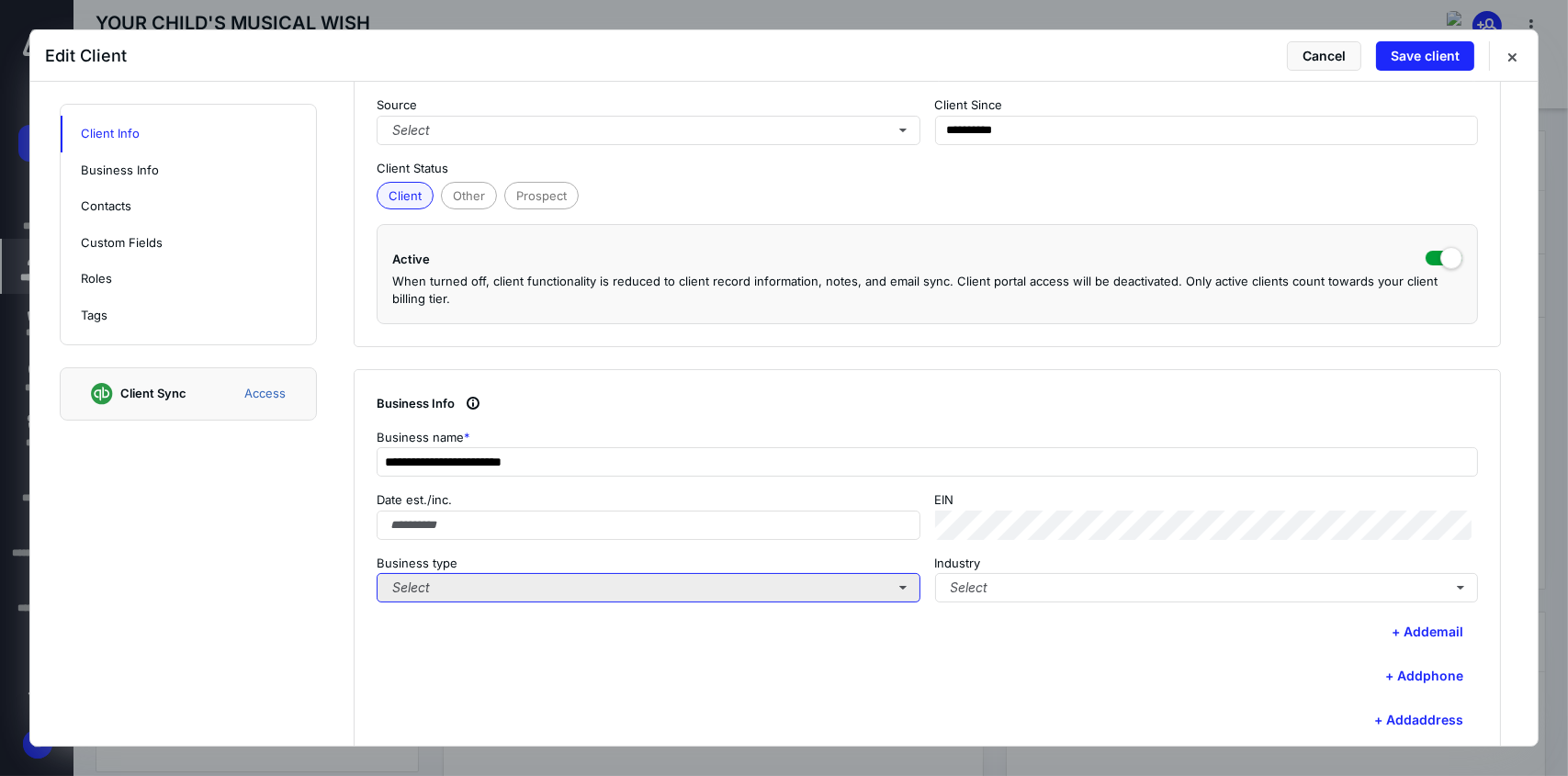 click on "Select" at bounding box center [649, 588] 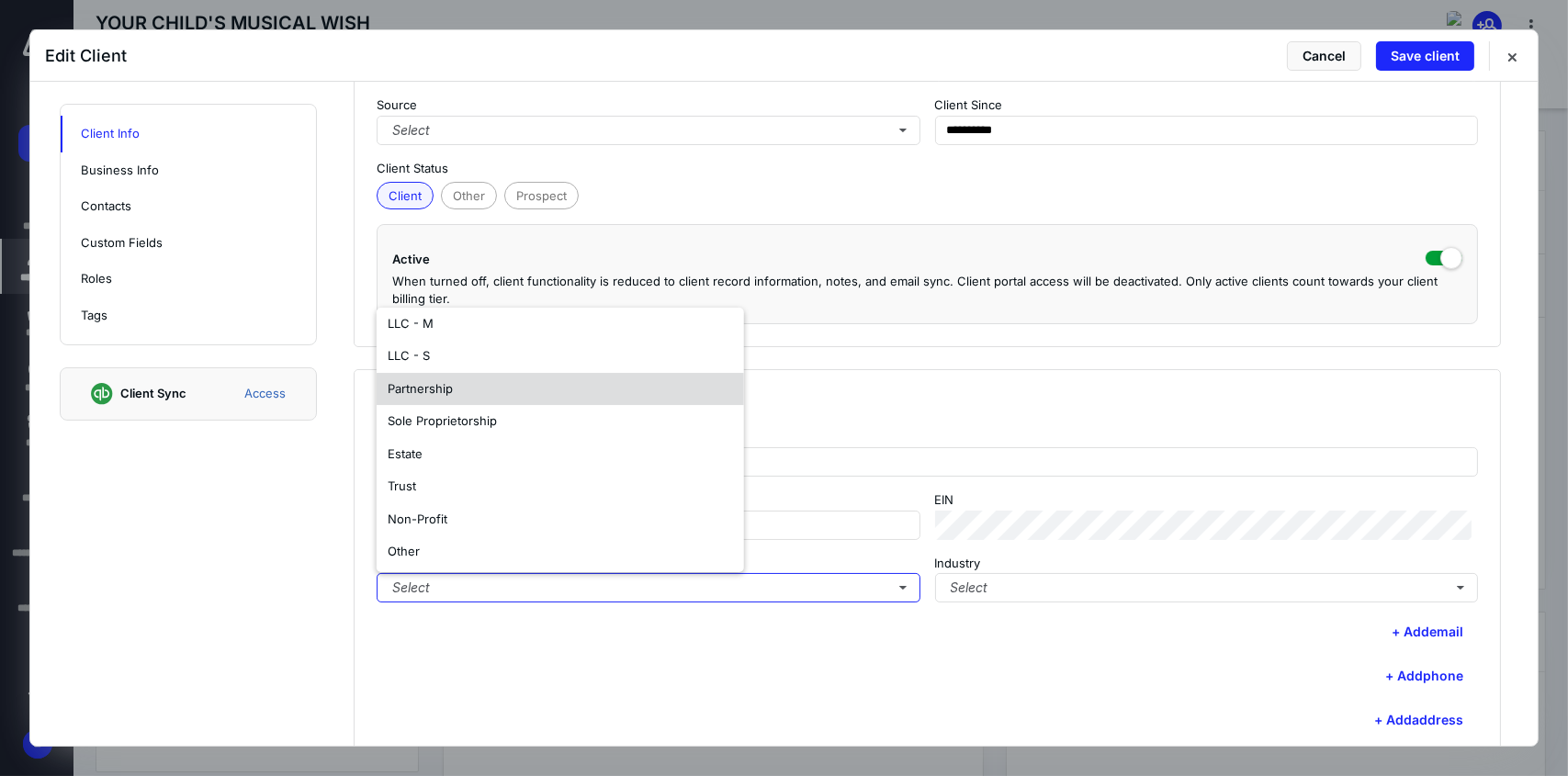 scroll, scrollTop: 107, scrollLeft: 0, axis: vertical 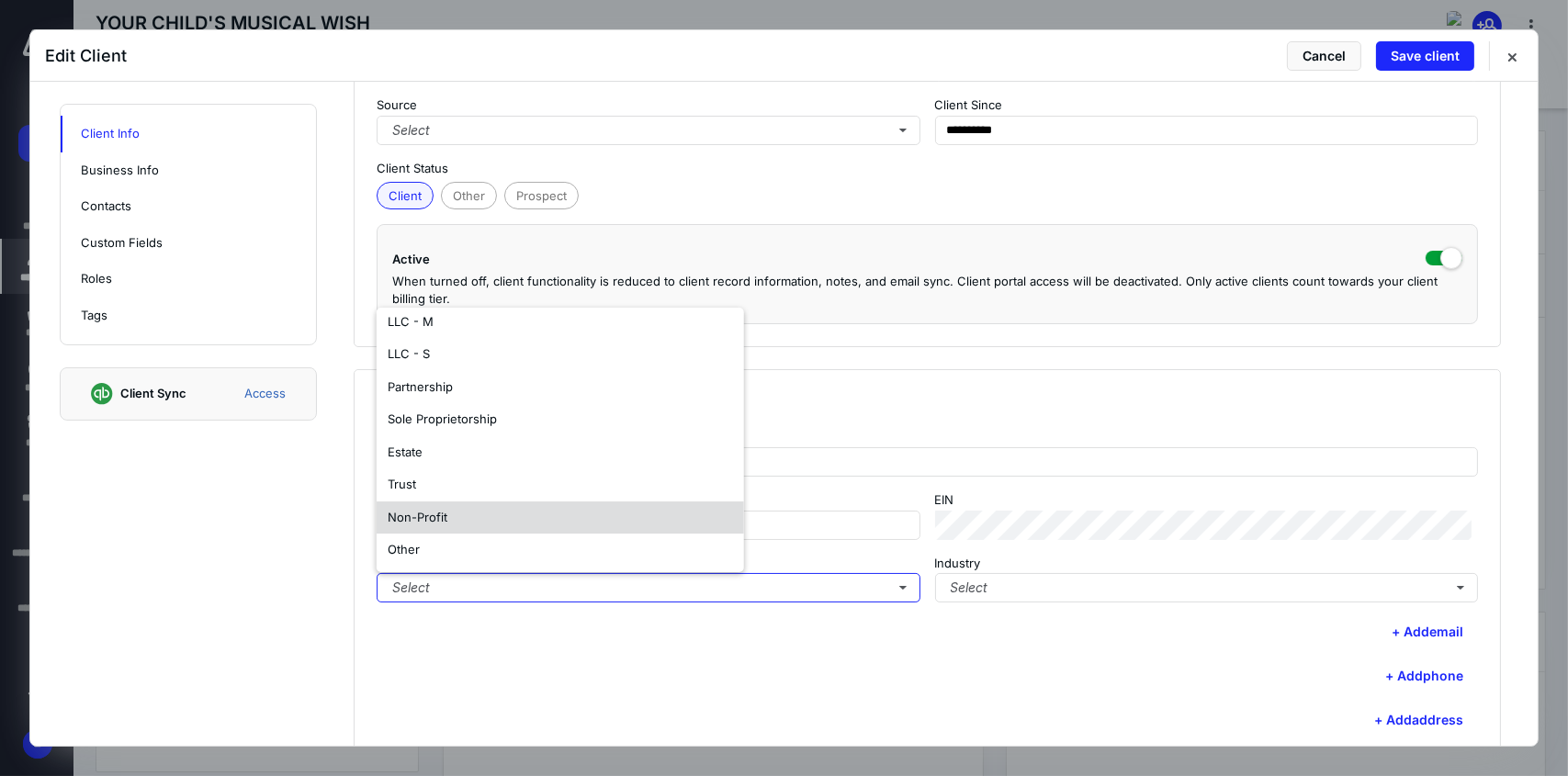 click on "Non-Profit" at bounding box center [560, 518] 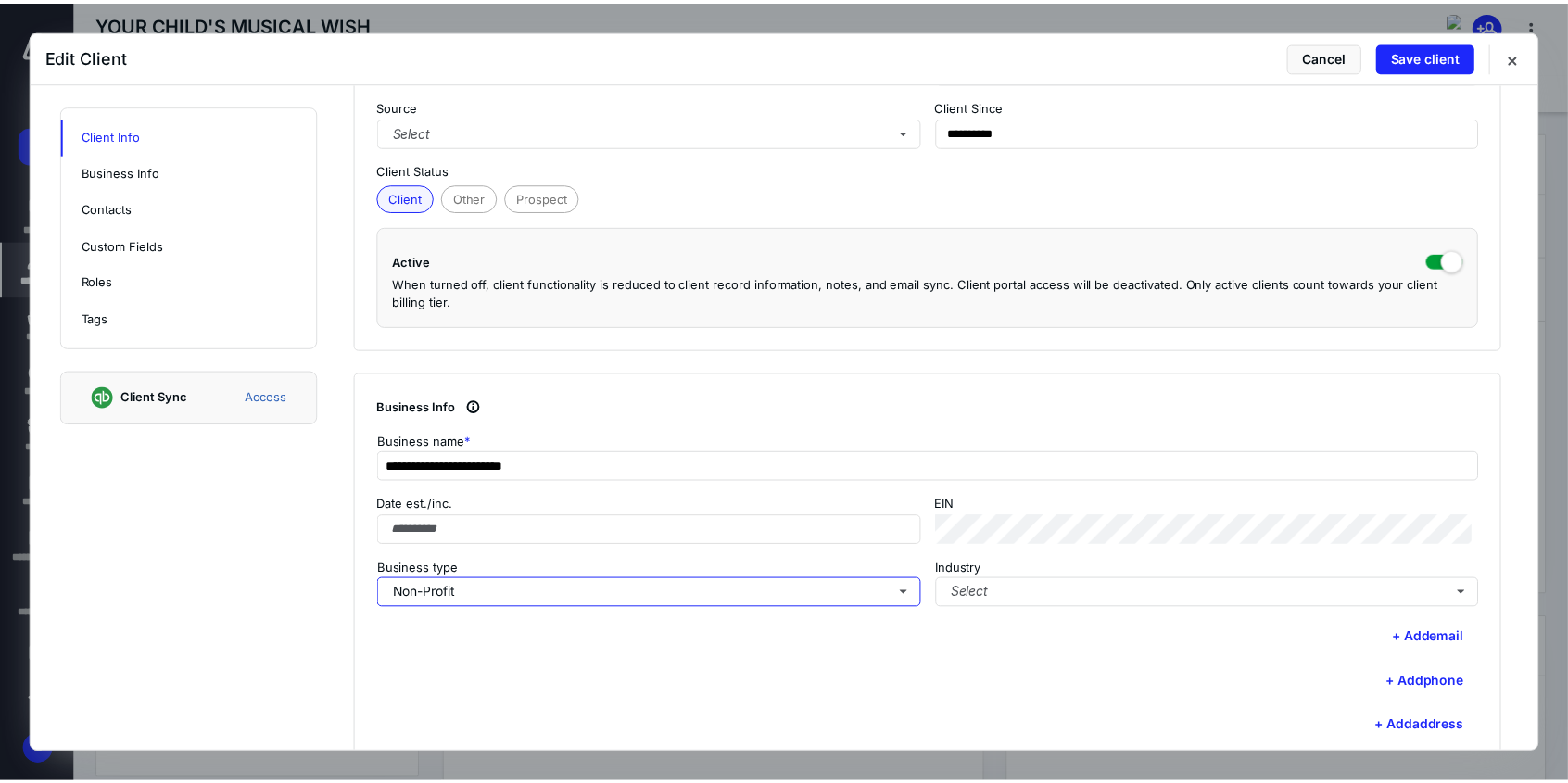 scroll, scrollTop: 0, scrollLeft: 0, axis: both 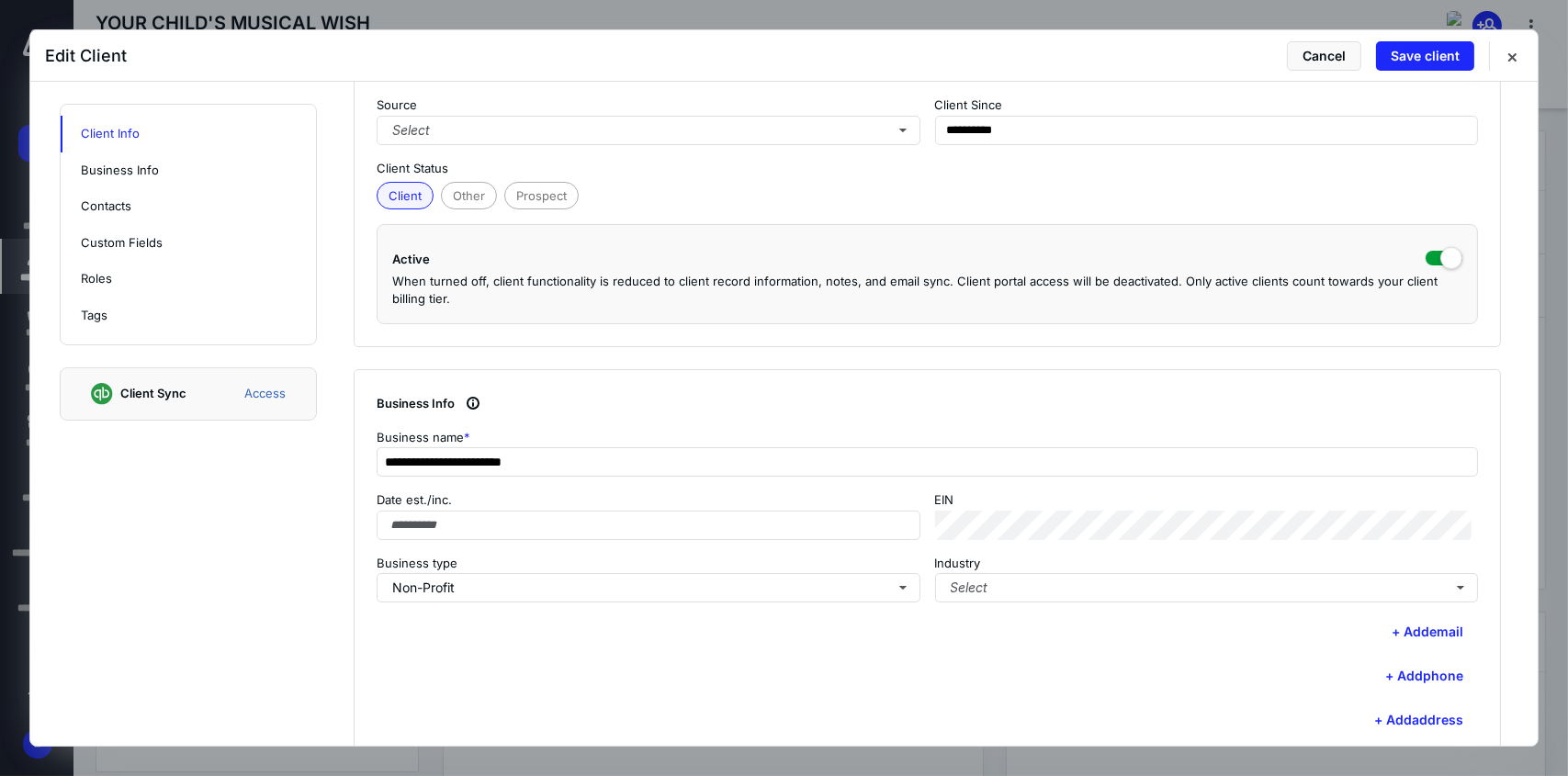 click on "+ Add  phone" at bounding box center (927, 676) 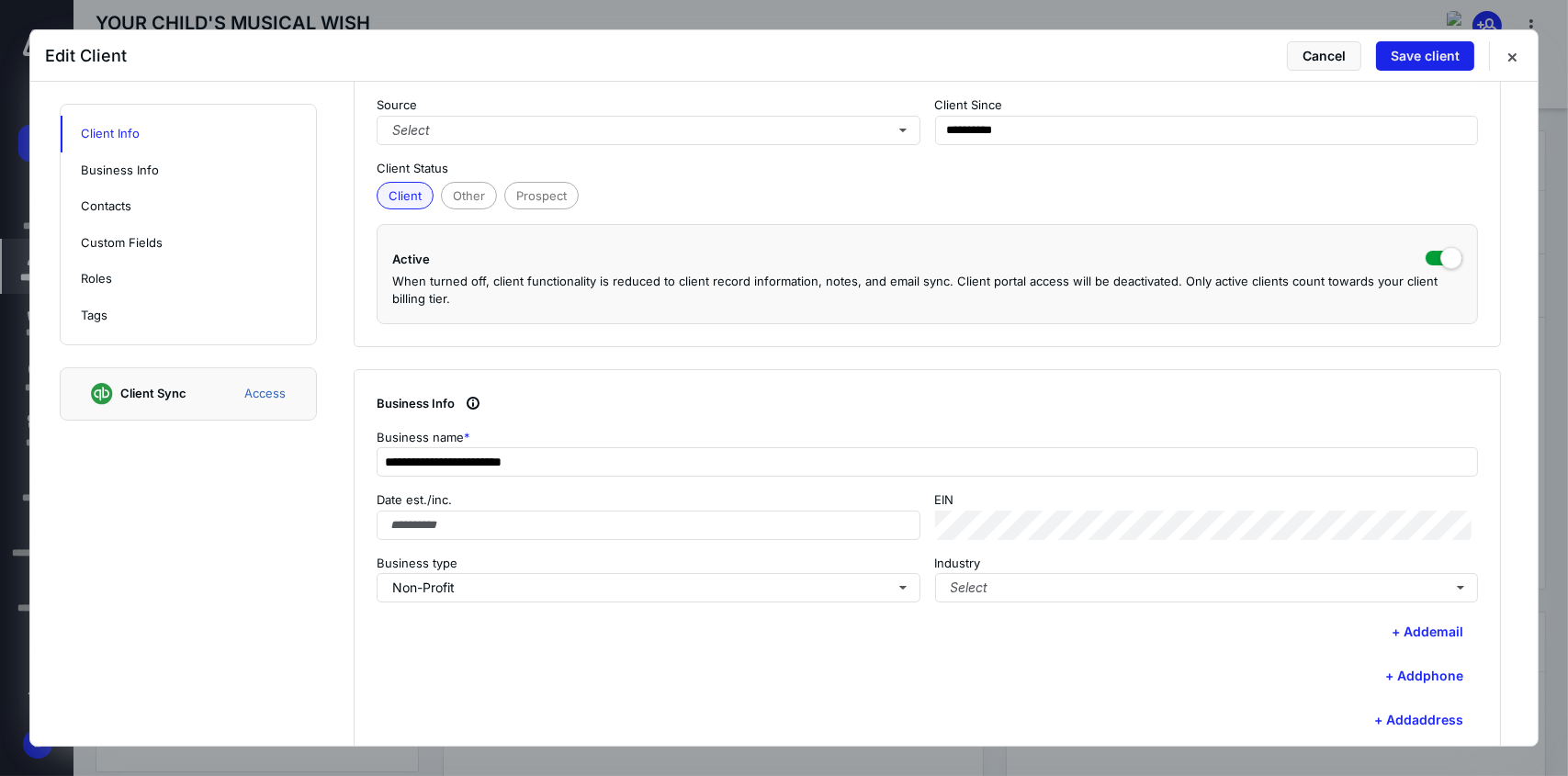 click on "Save client" at bounding box center [1425, 56] 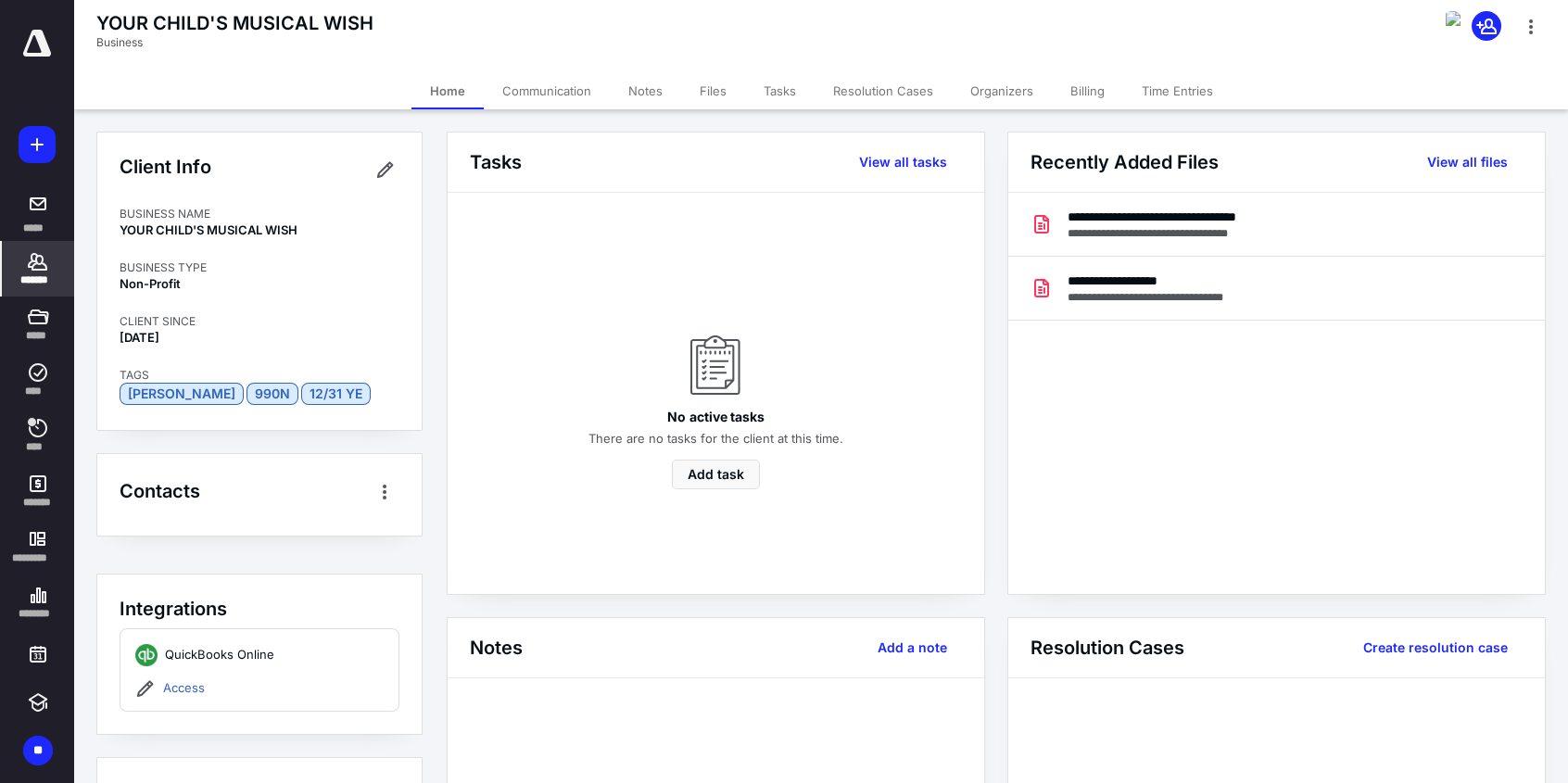 click on "*******" at bounding box center [38, 280] 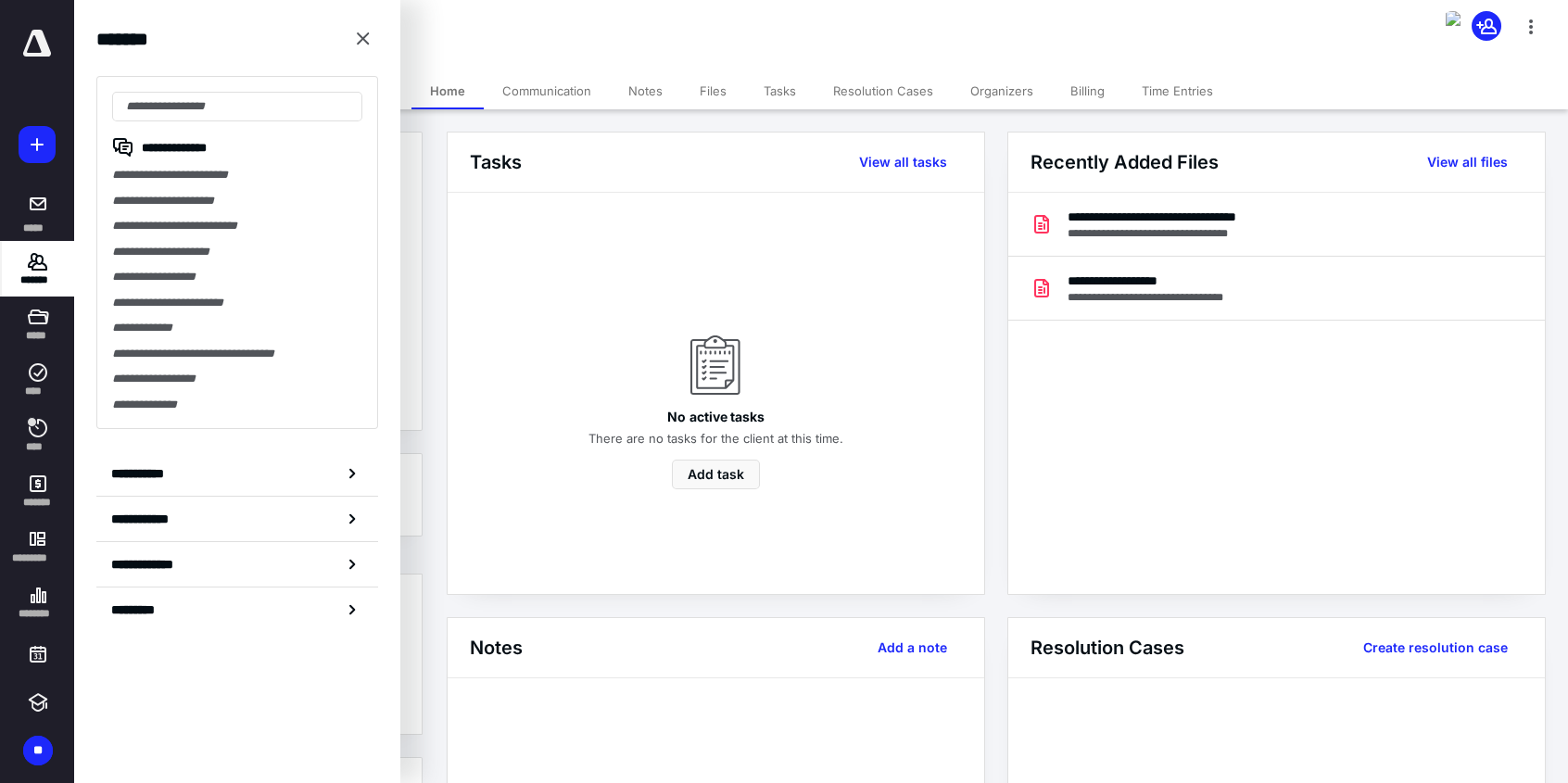 click at bounding box center (37, 44) 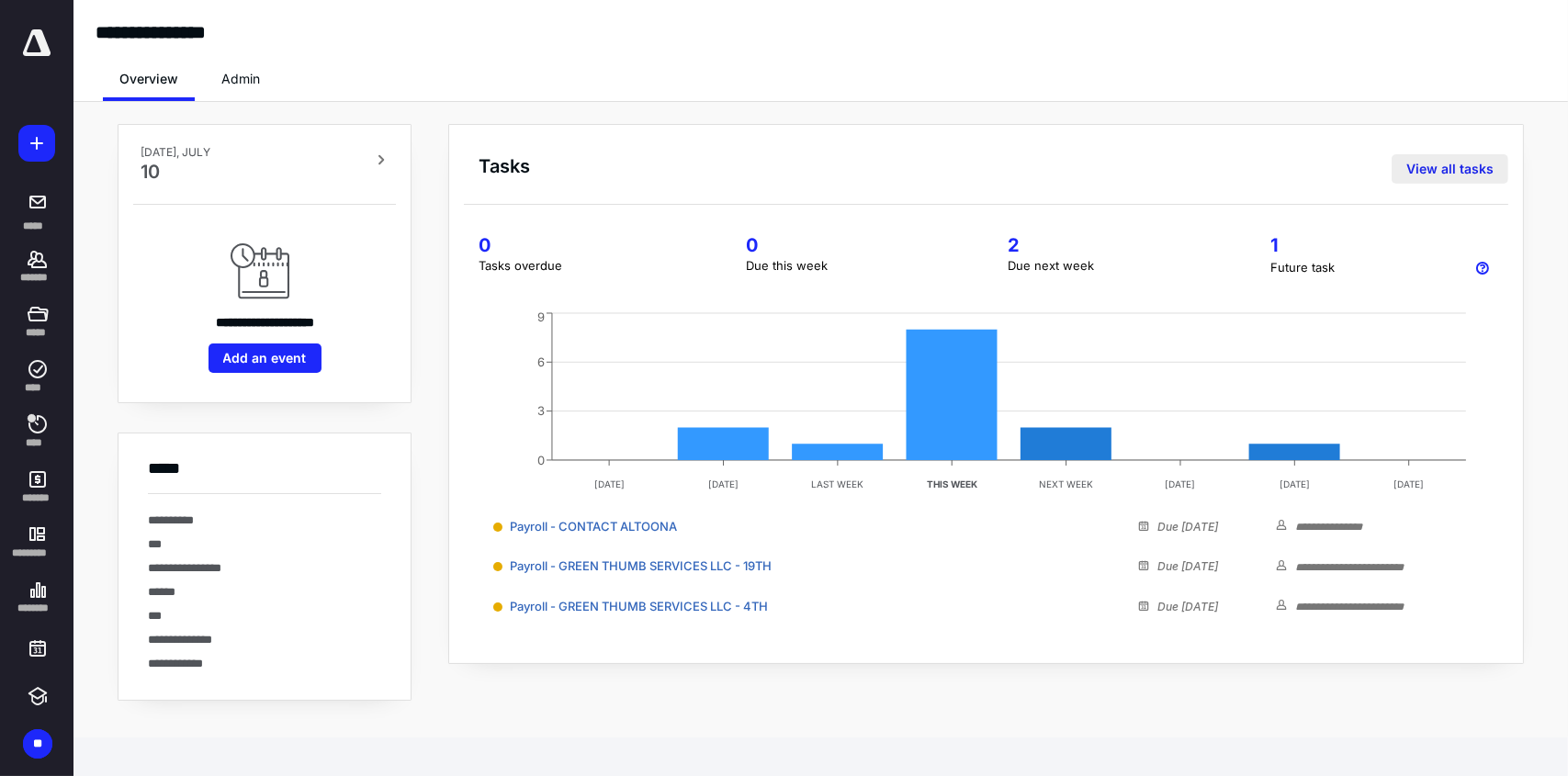 click on "View all tasks" at bounding box center (1450, 169) 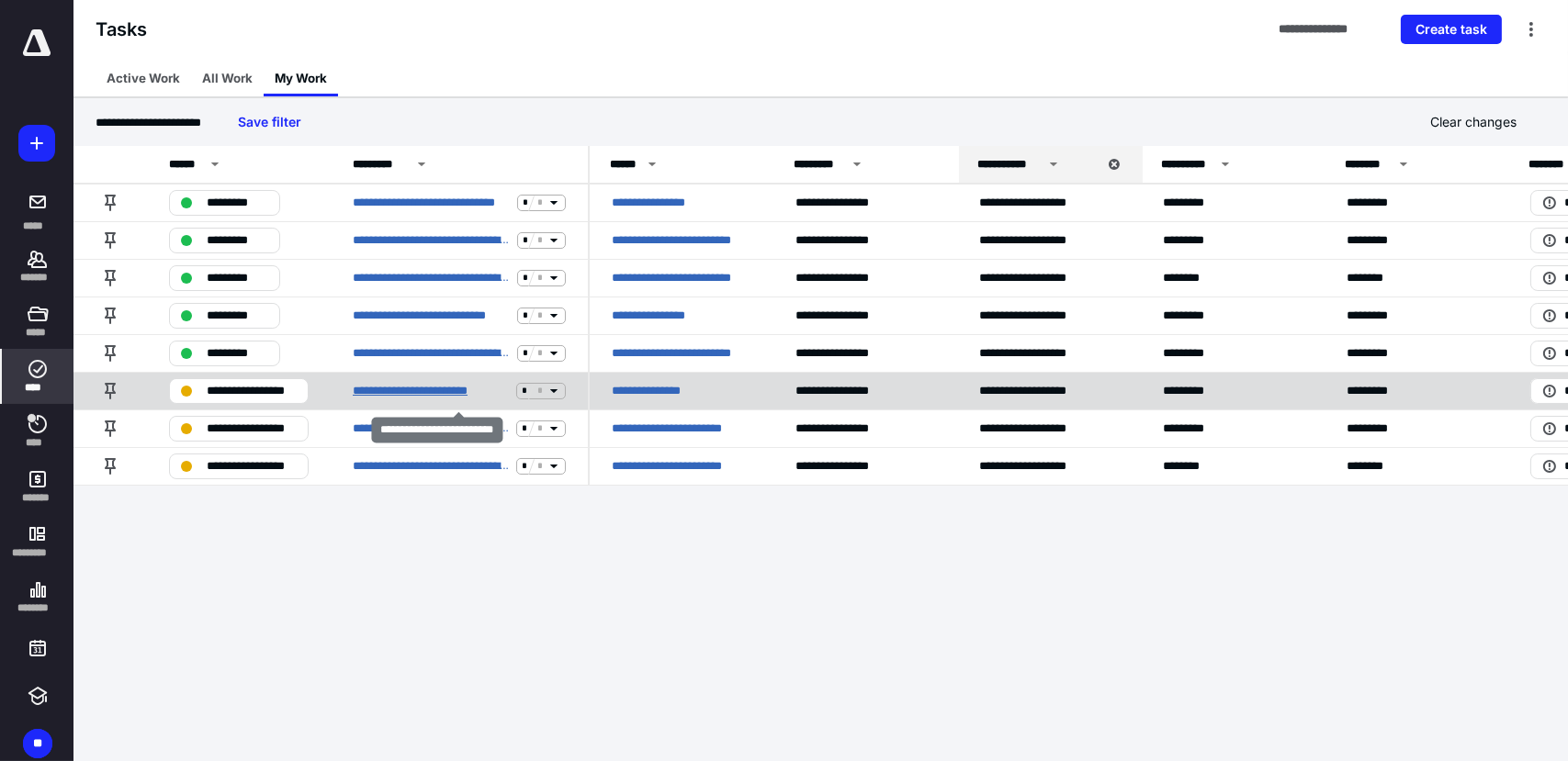 click on "**********" at bounding box center (431, 391) 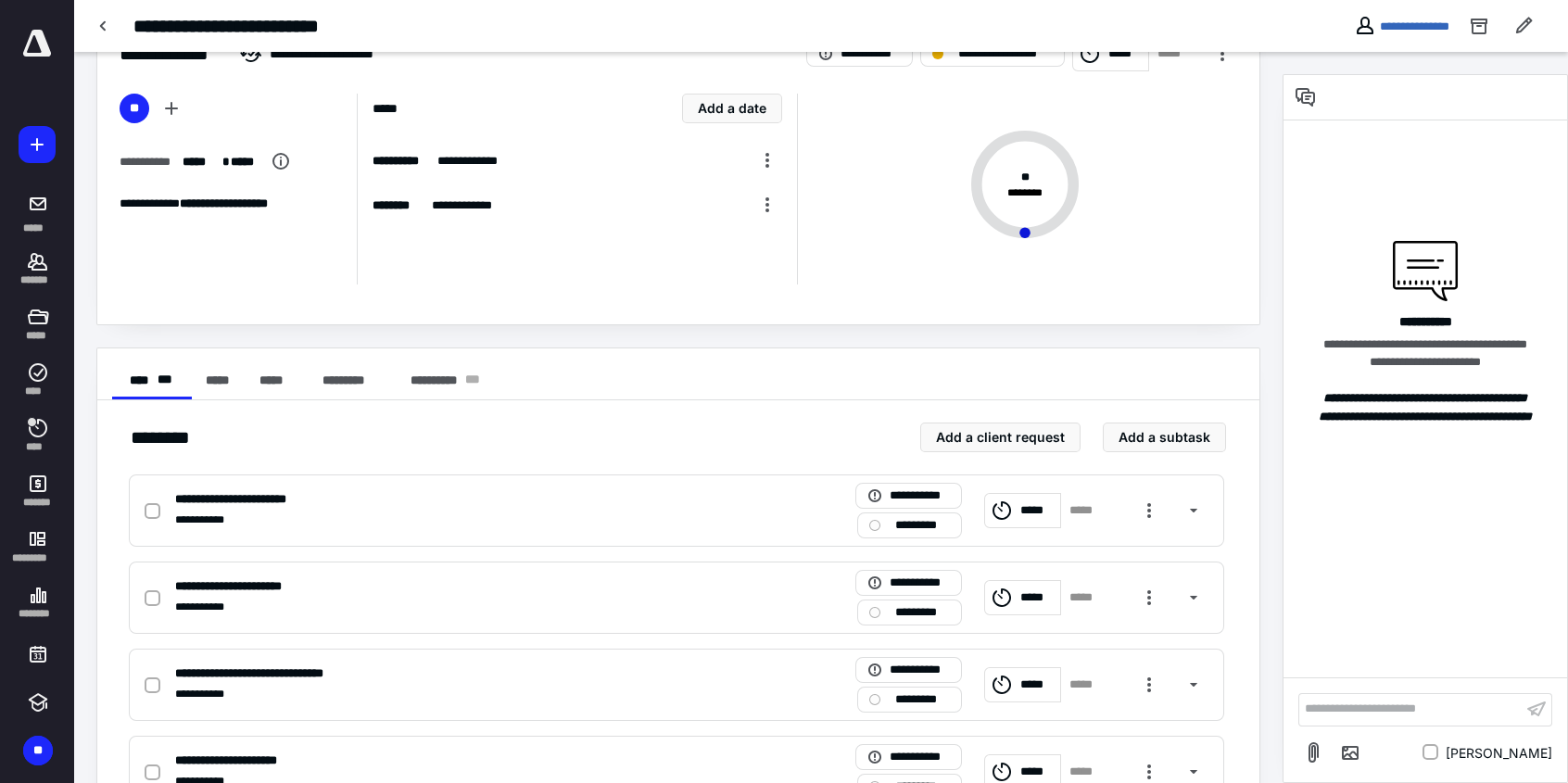 scroll, scrollTop: 93, scrollLeft: 0, axis: vertical 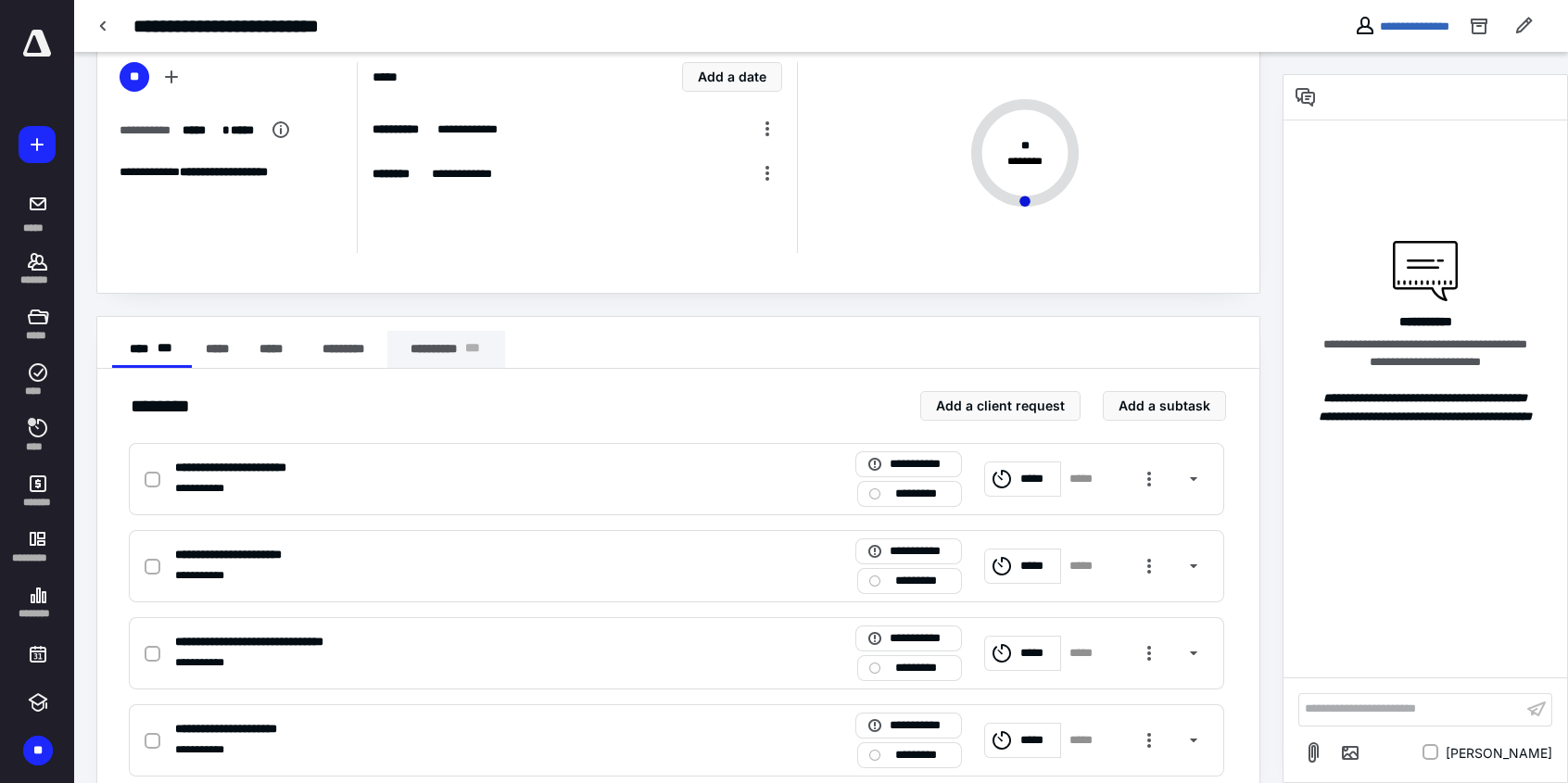 click on "**********" at bounding box center (446, 349) 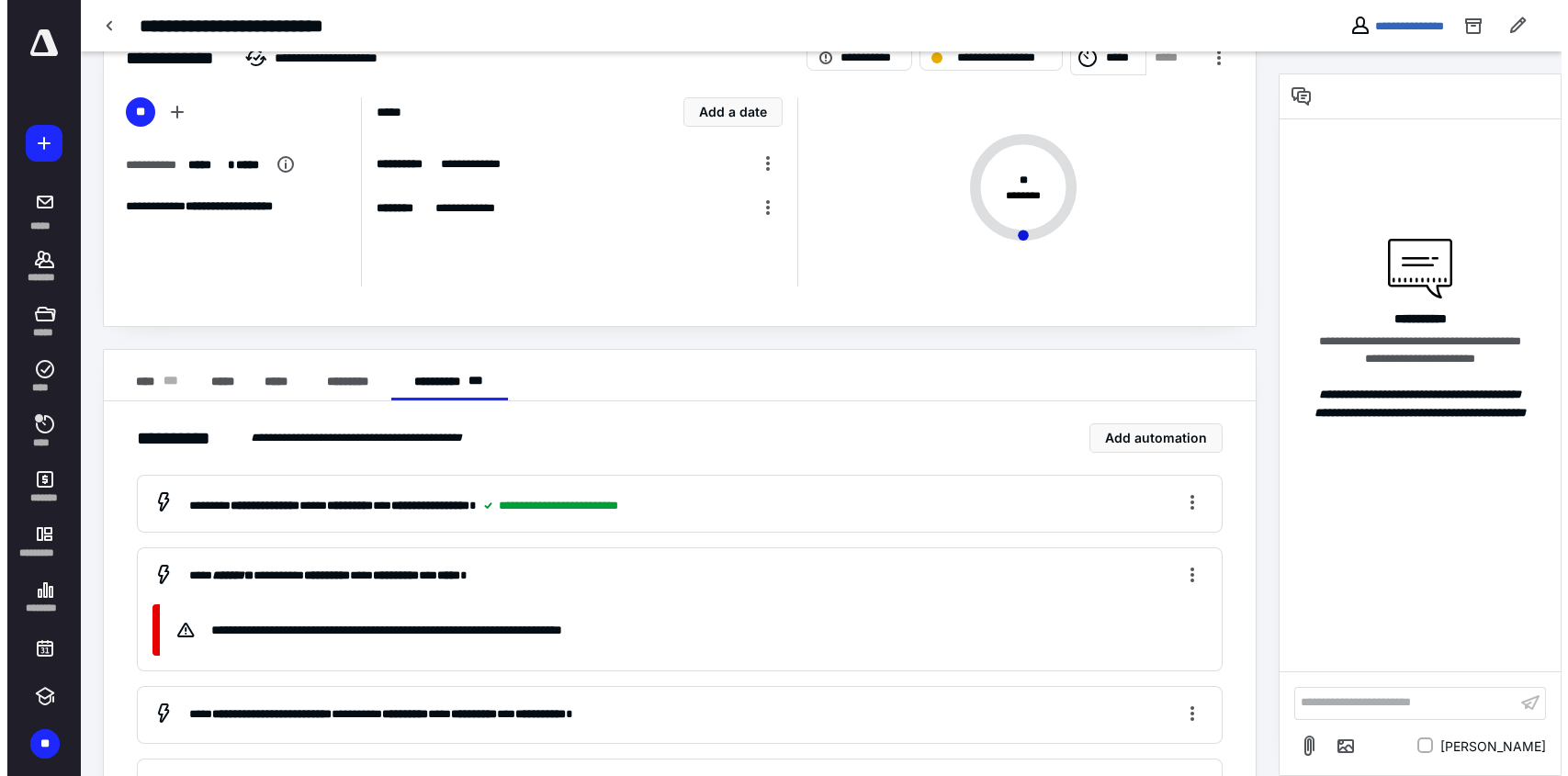 scroll, scrollTop: 0, scrollLeft: 0, axis: both 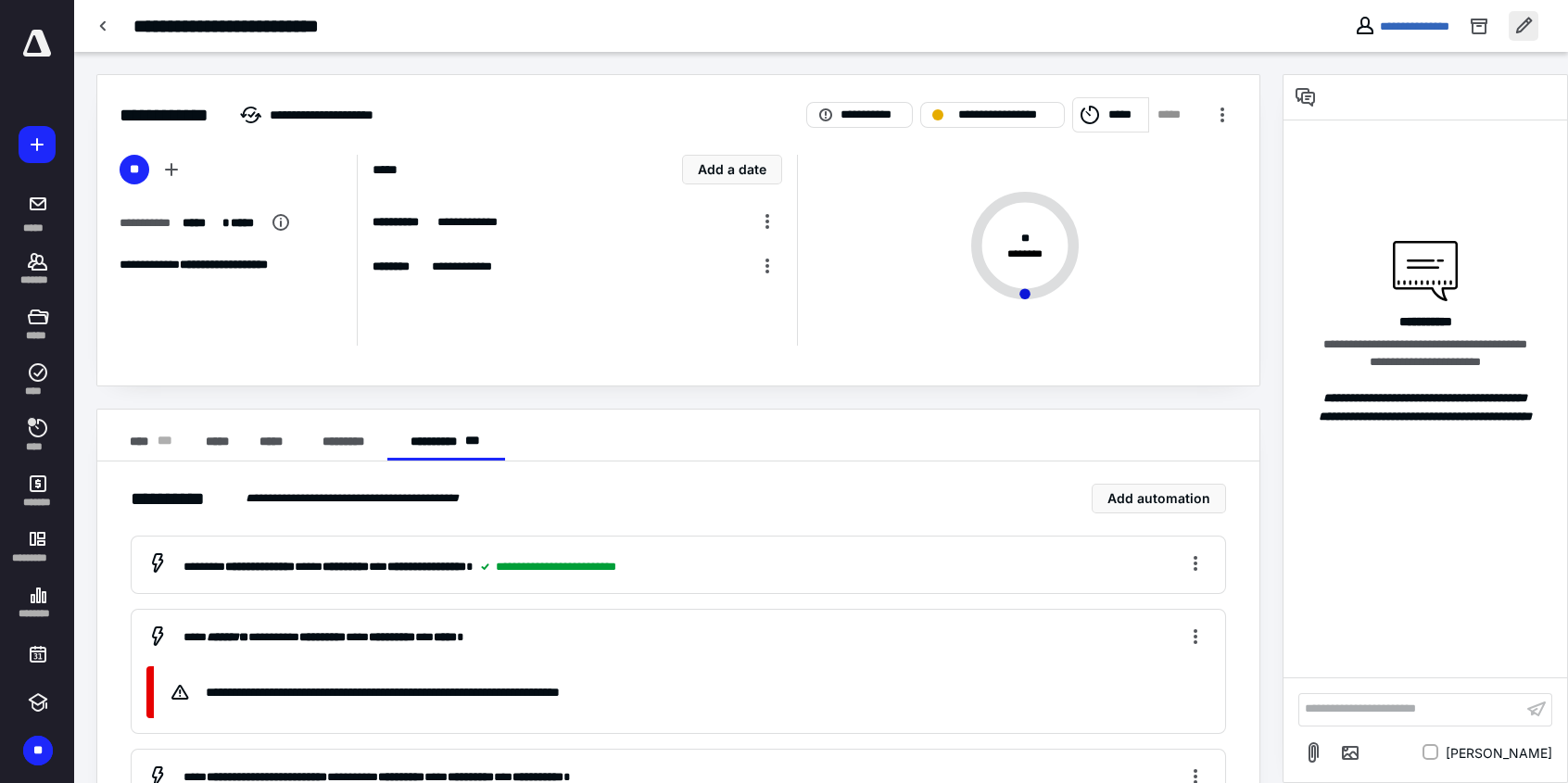 click at bounding box center (1524, 26) 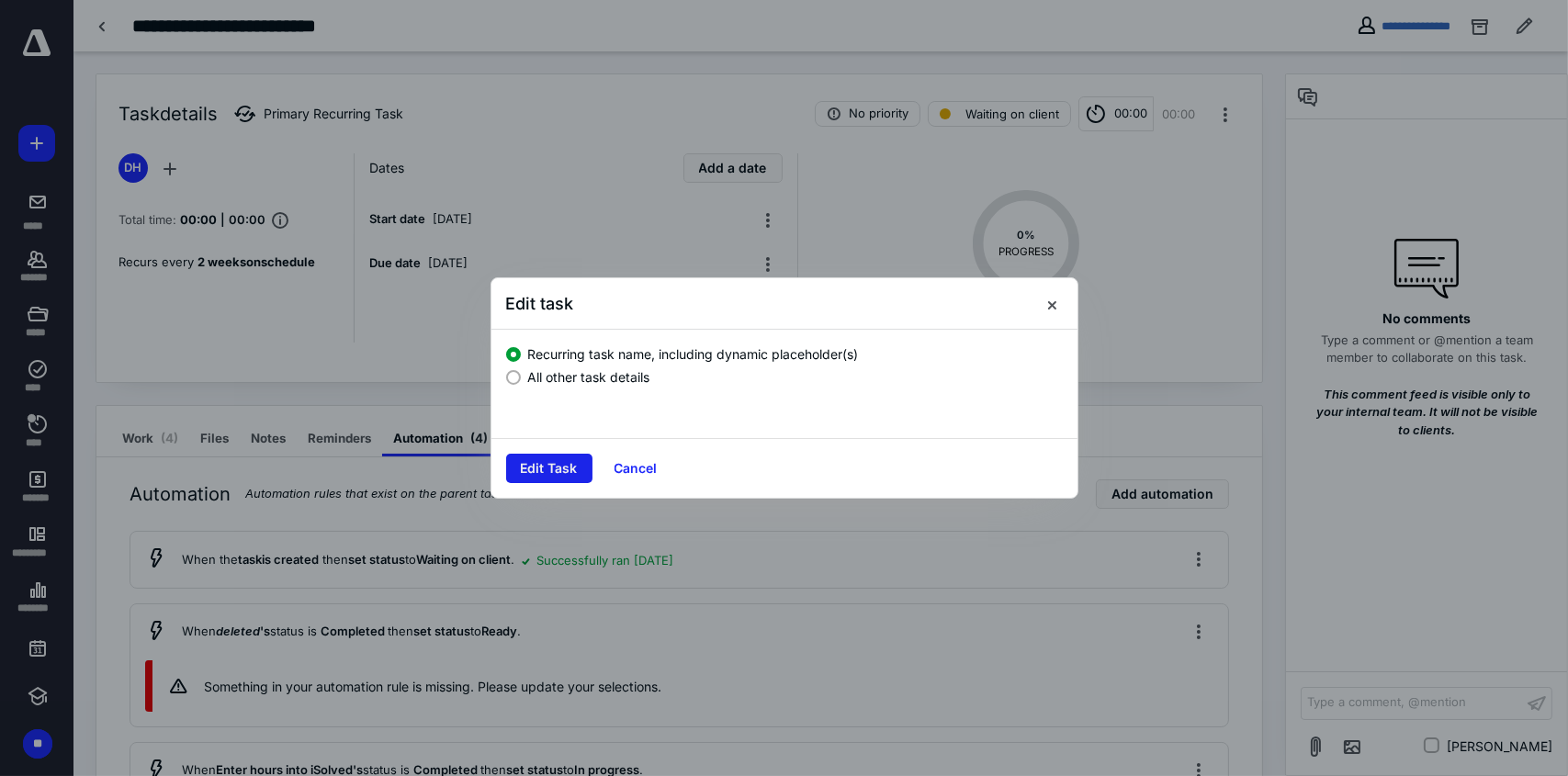 click on "Edit Task" at bounding box center (549, 468) 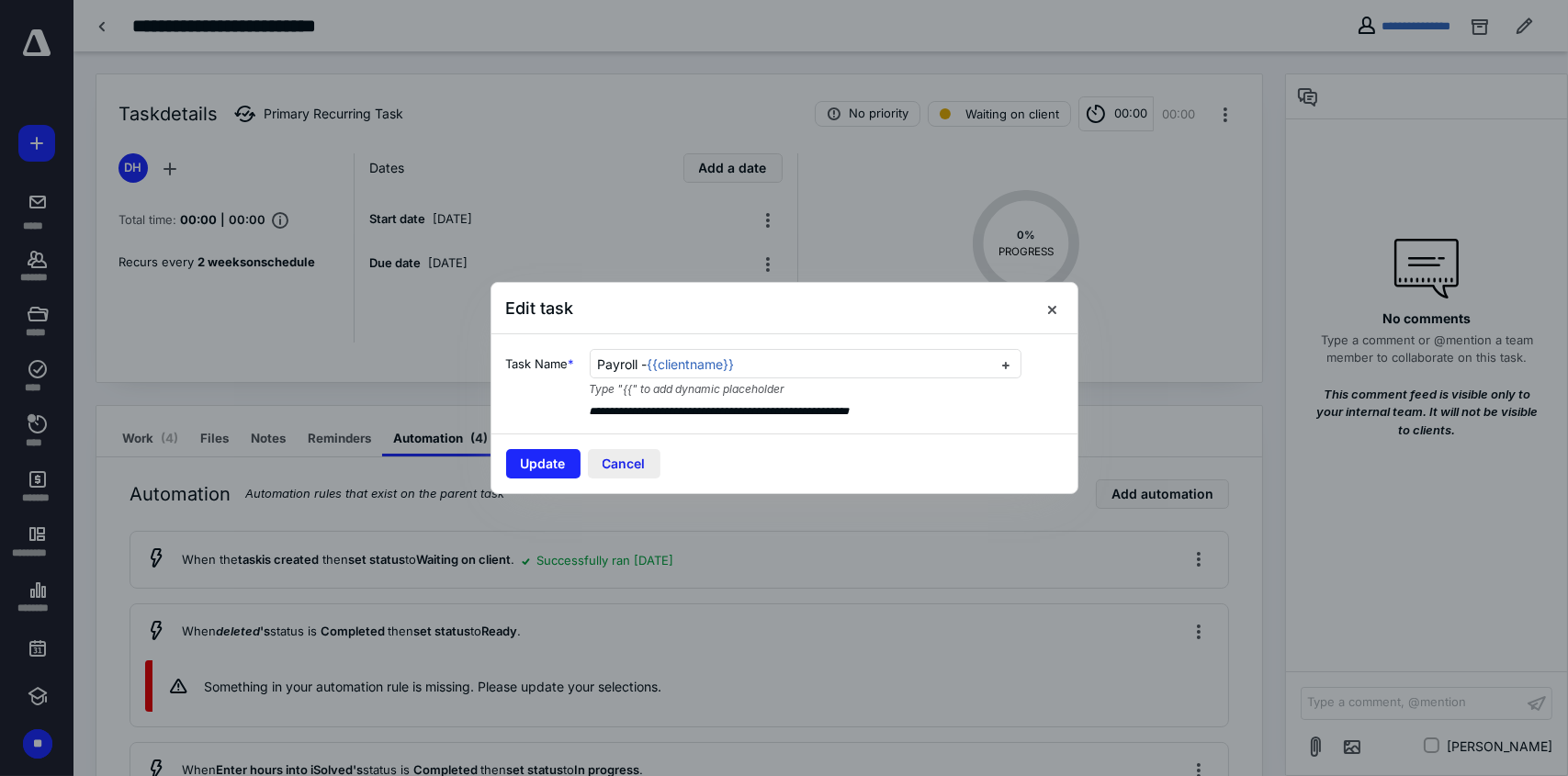 click on "Cancel" at bounding box center (624, 464) 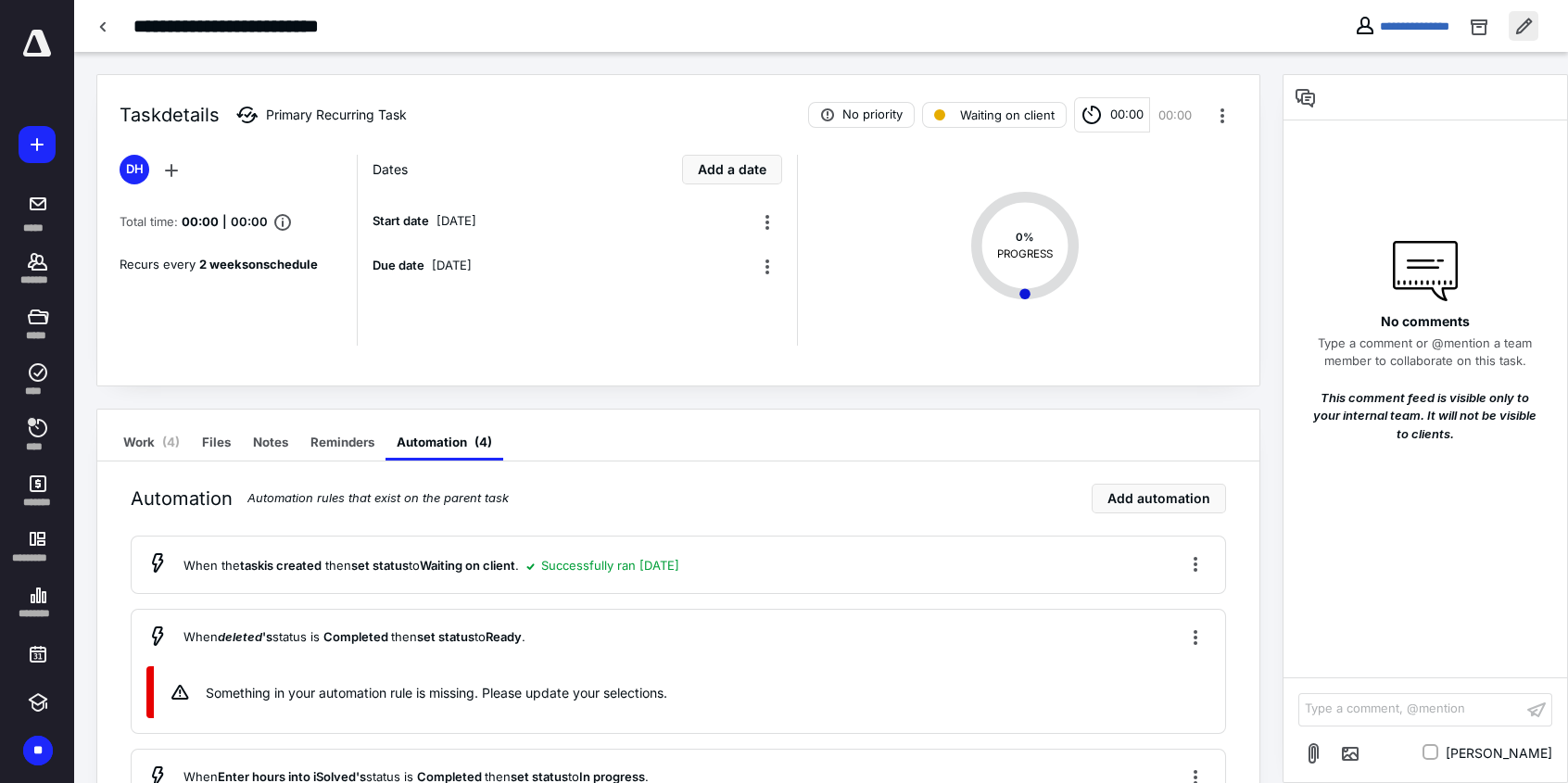 click at bounding box center (1524, 26) 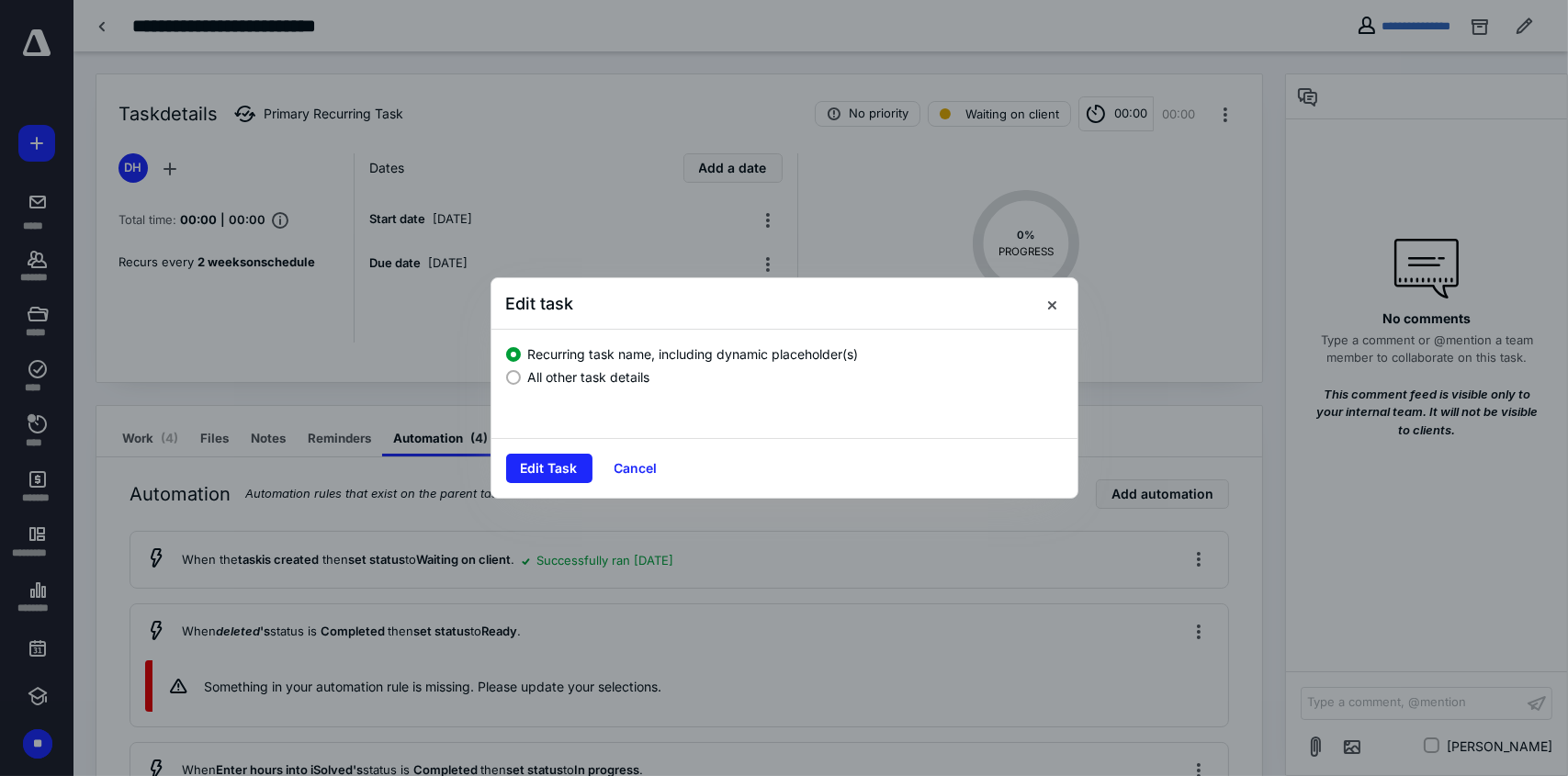 click at bounding box center [513, 377] 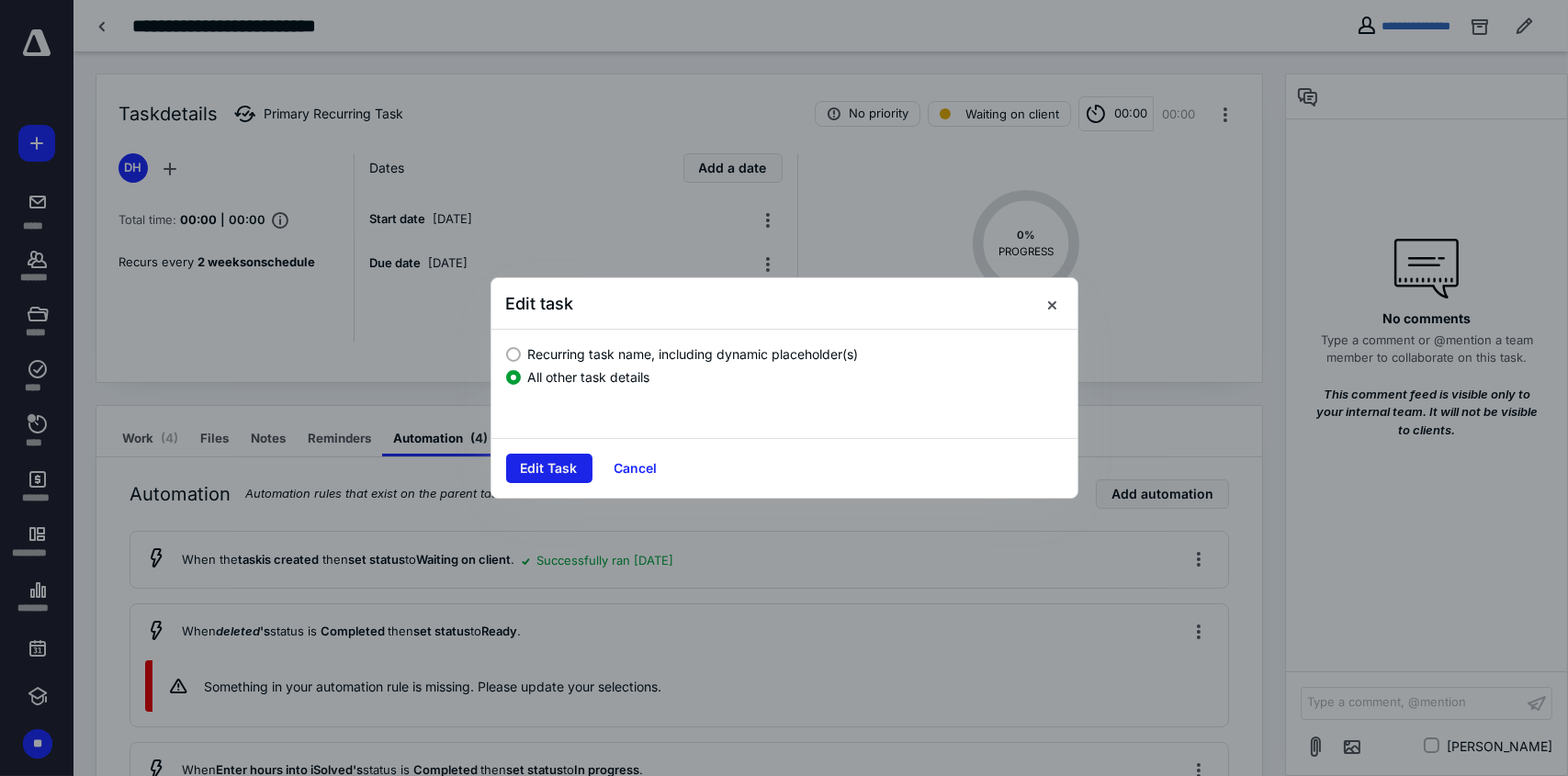 click on "Edit Task" at bounding box center [549, 468] 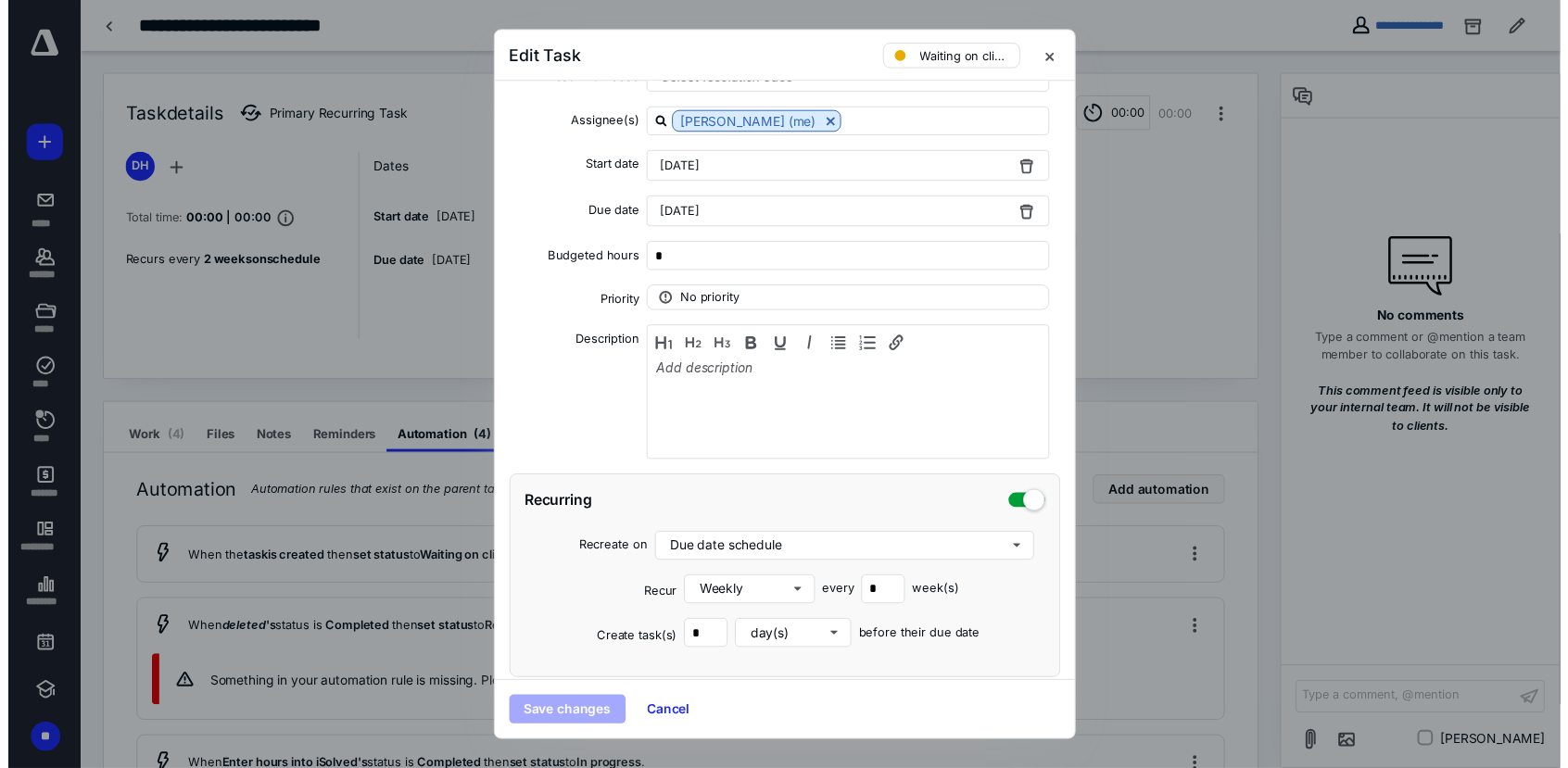 scroll, scrollTop: 278, scrollLeft: 0, axis: vertical 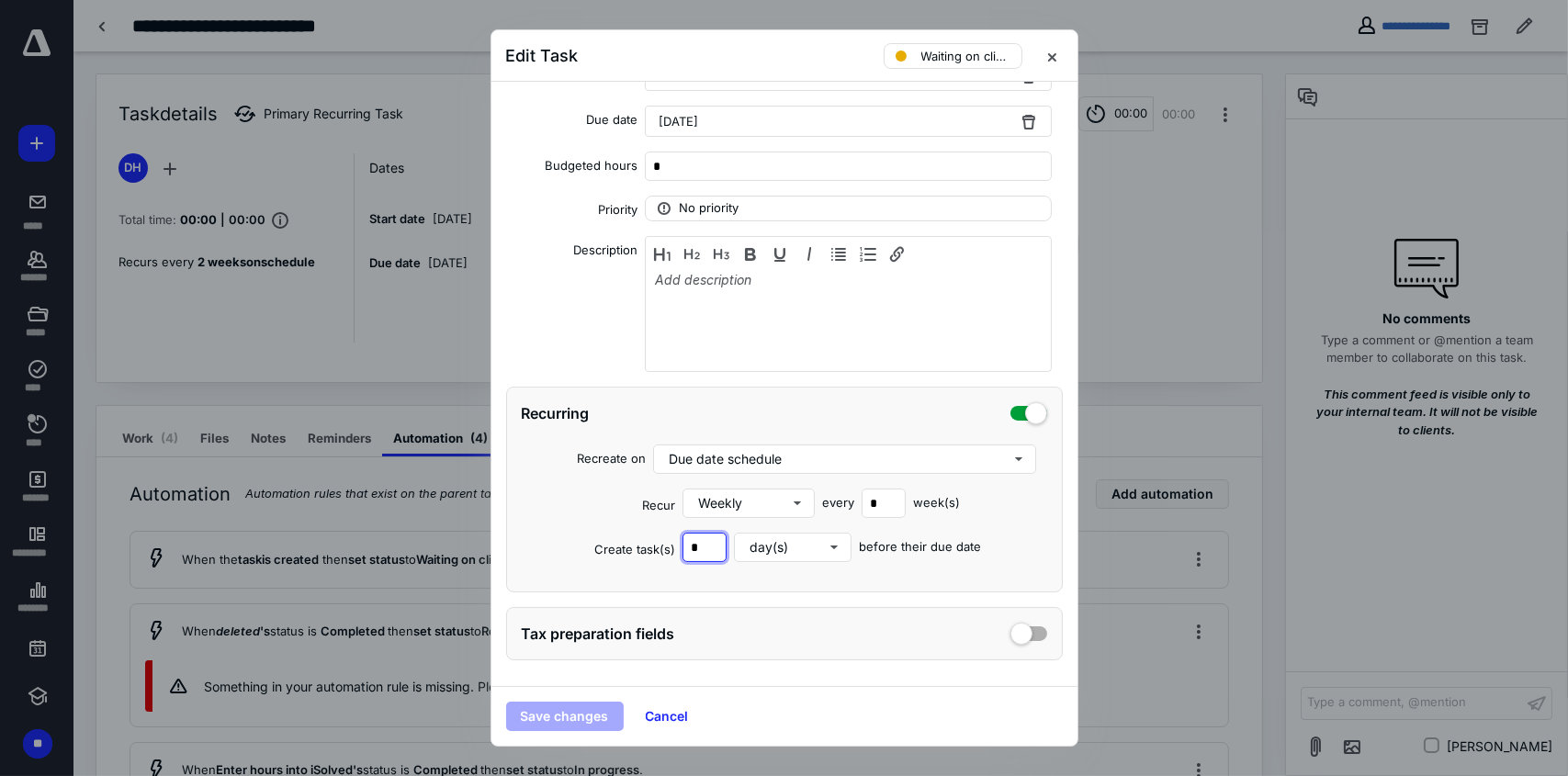drag, startPoint x: 696, startPoint y: 549, endPoint x: 679, endPoint y: 545, distance: 17.464249 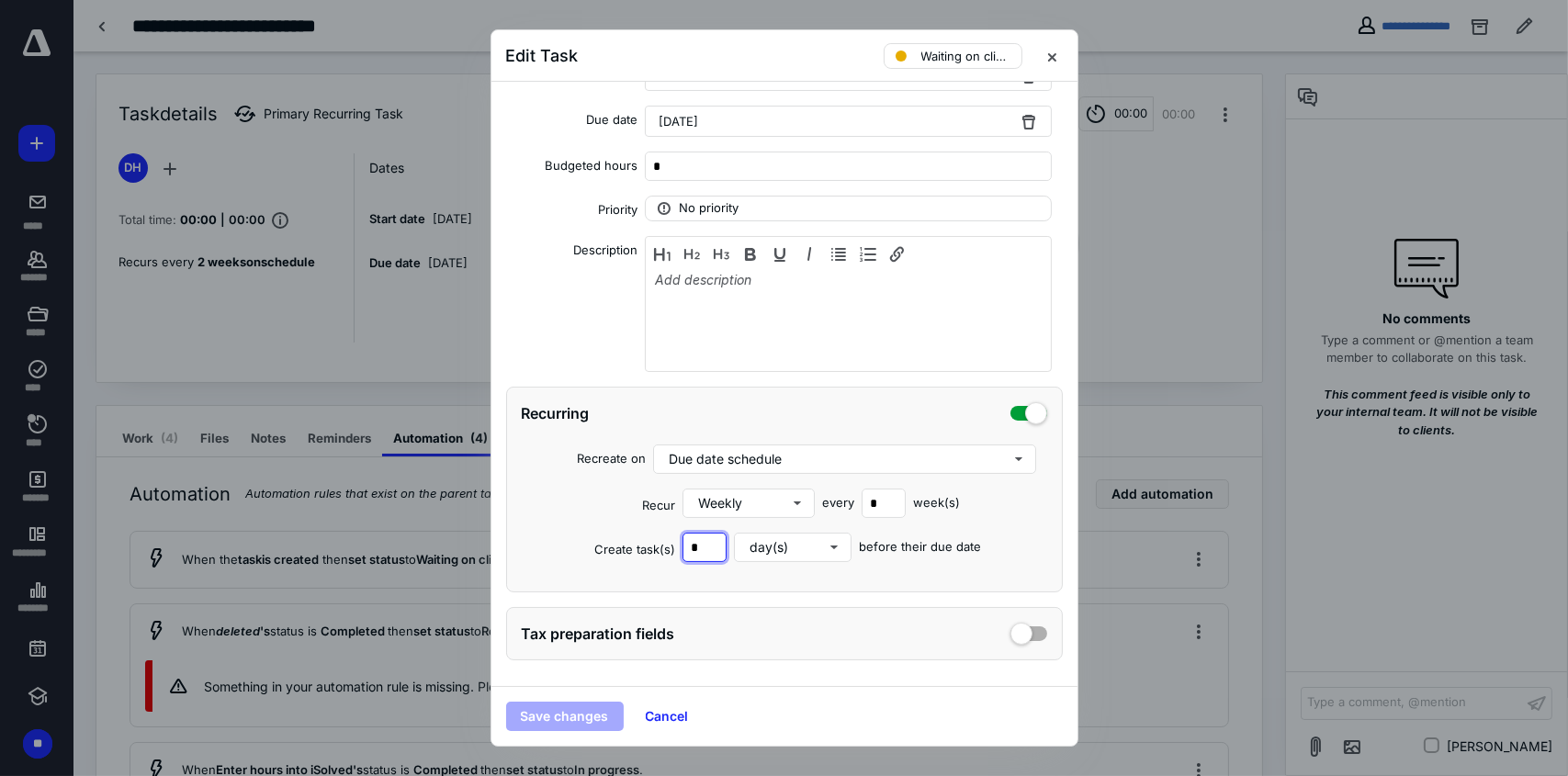 click on "*" at bounding box center (705, 547) 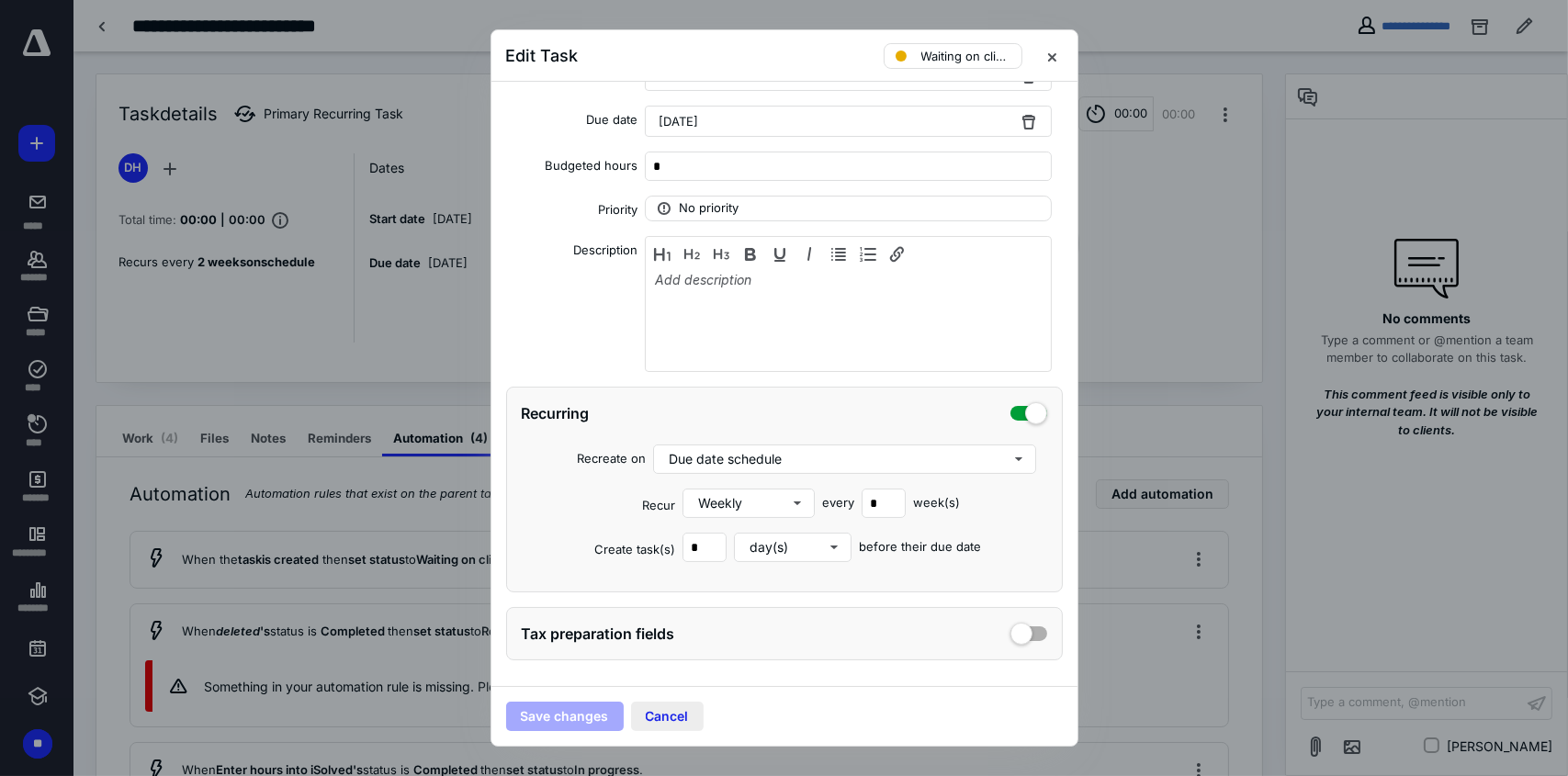 click on "Cancel" at bounding box center [667, 716] 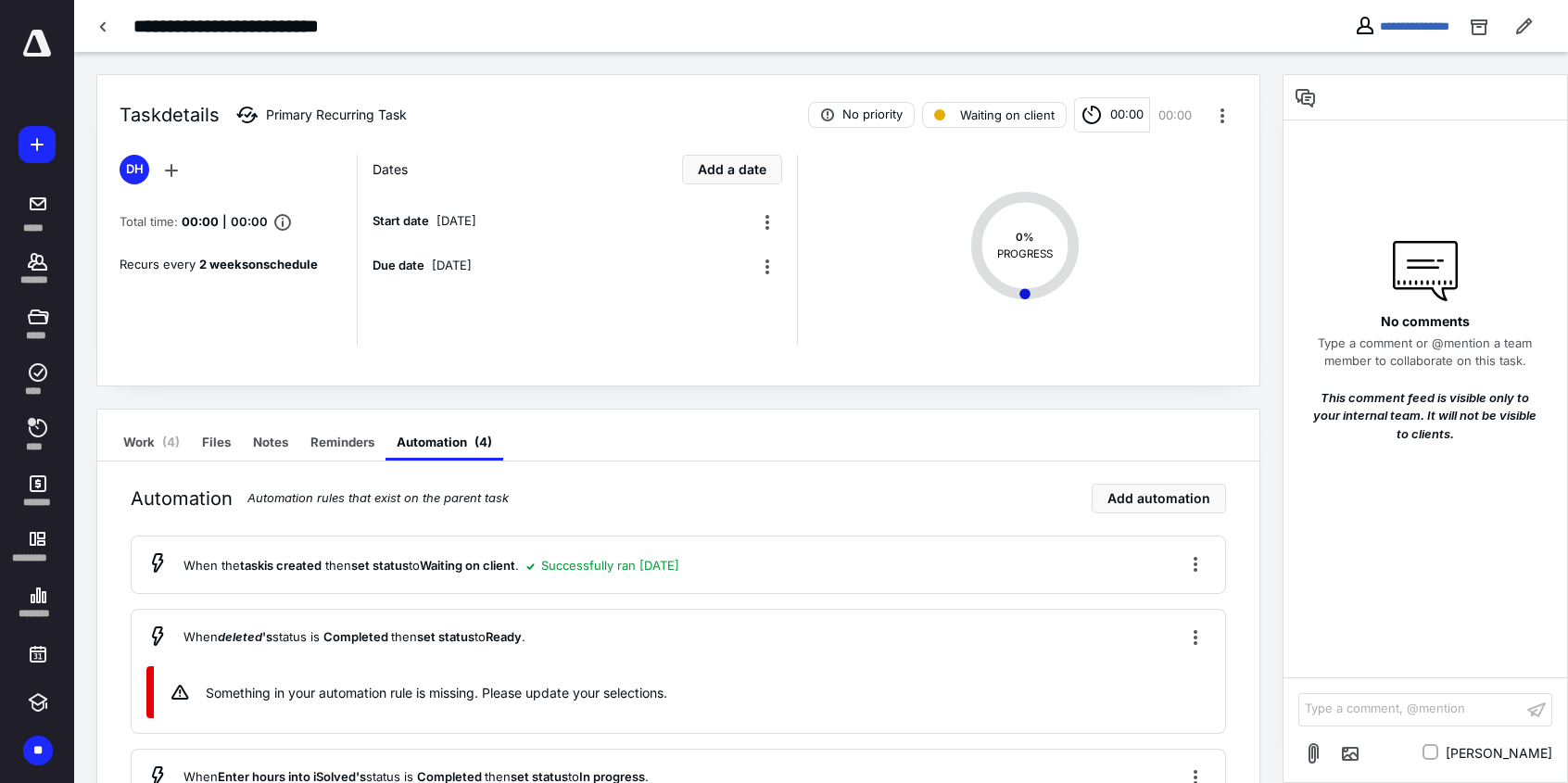 click at bounding box center (37, 44) 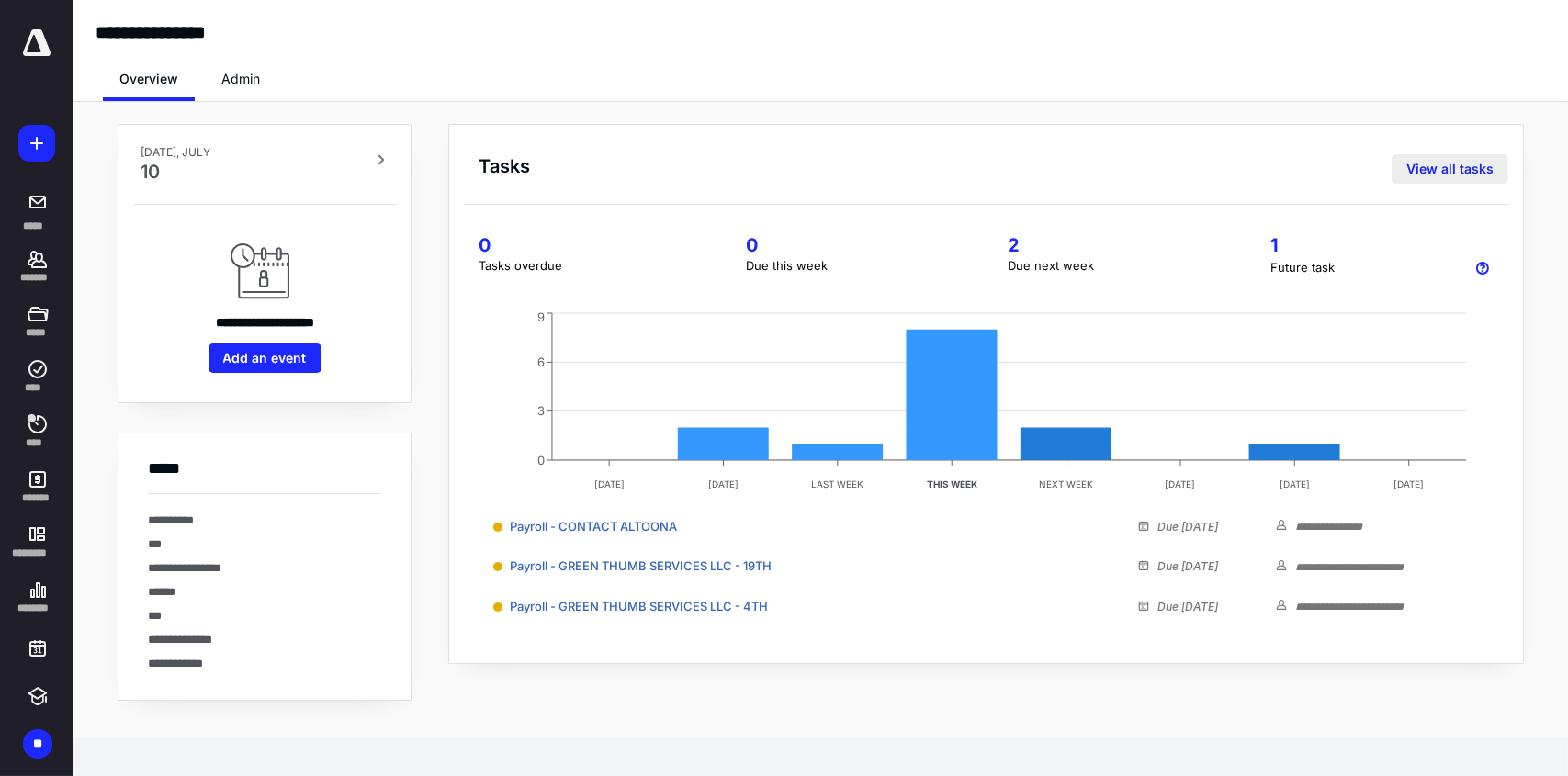 click on "View all tasks" at bounding box center (1450, 169) 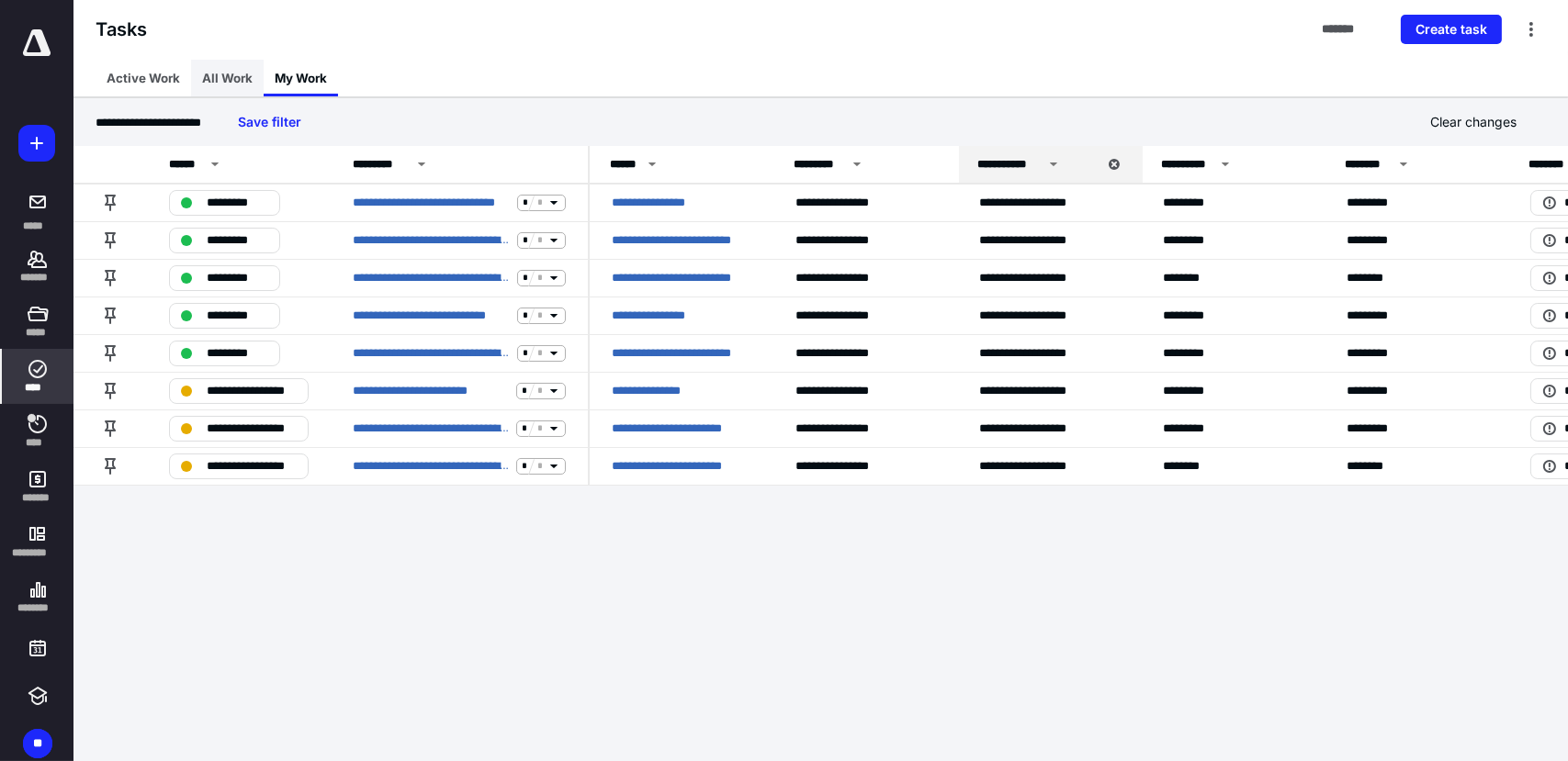 click on "All Work" at bounding box center (227, 78) 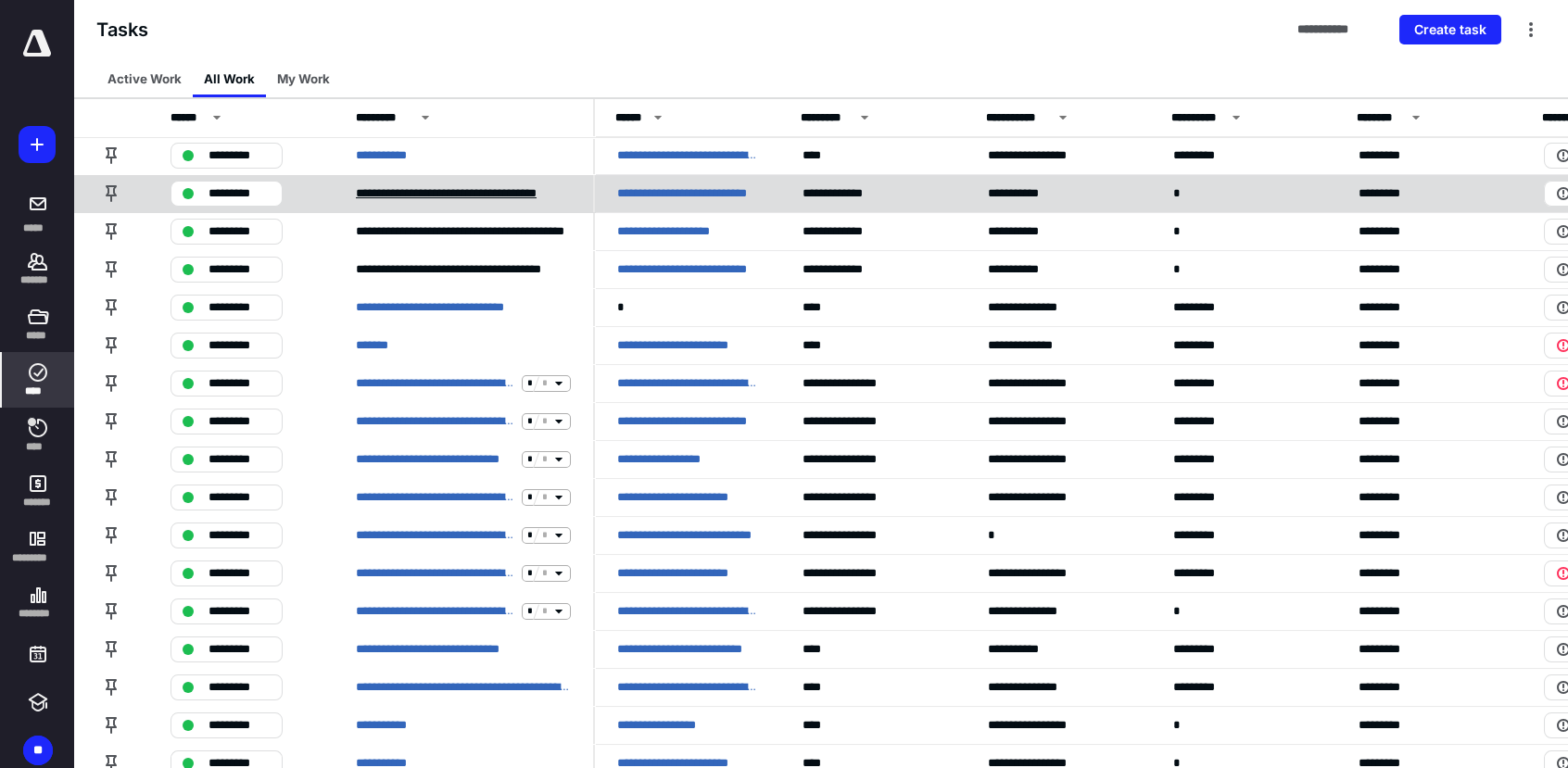 scroll, scrollTop: 2687, scrollLeft: 0, axis: vertical 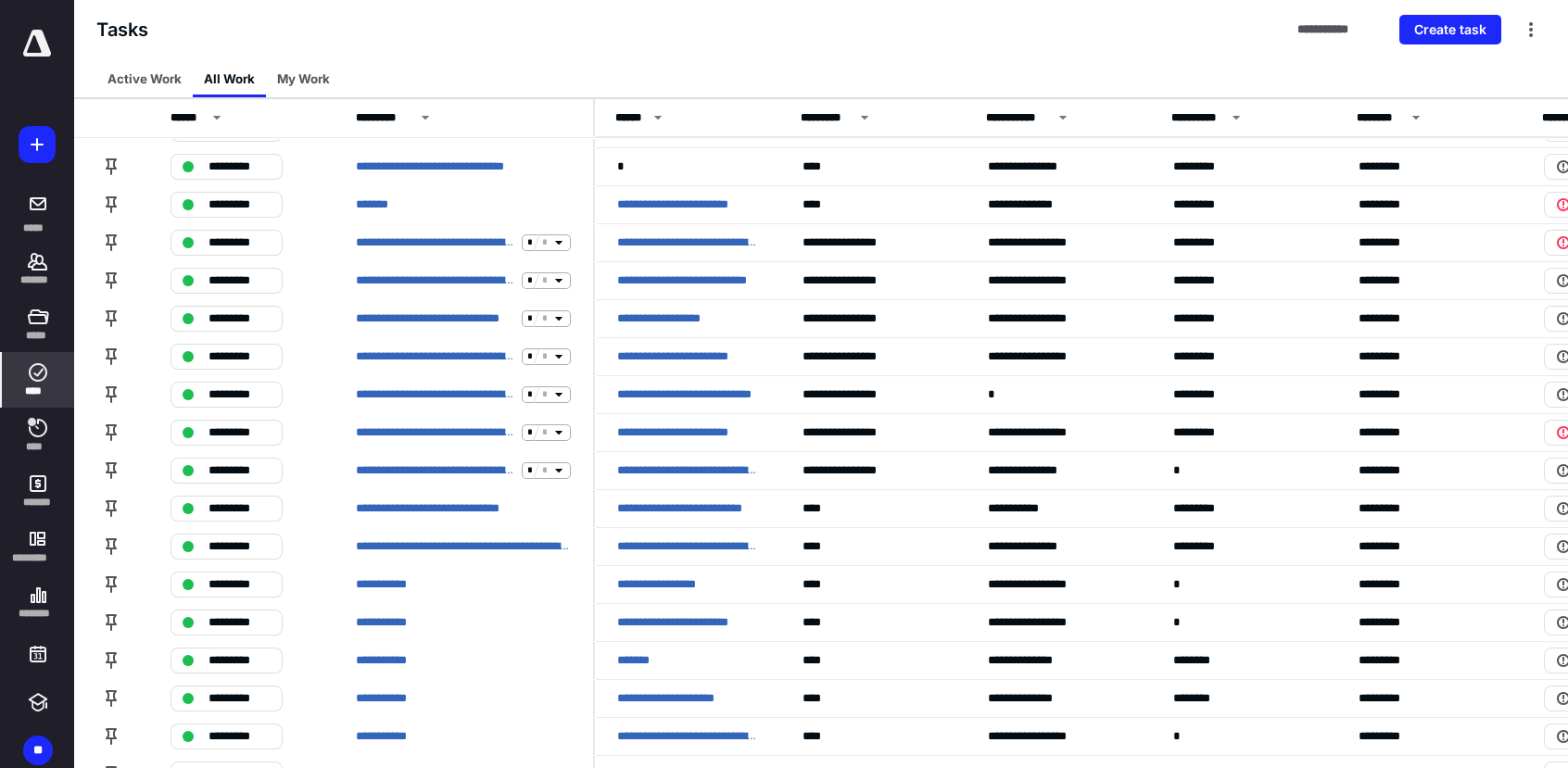 click on "**********" at bounding box center (821, 30) 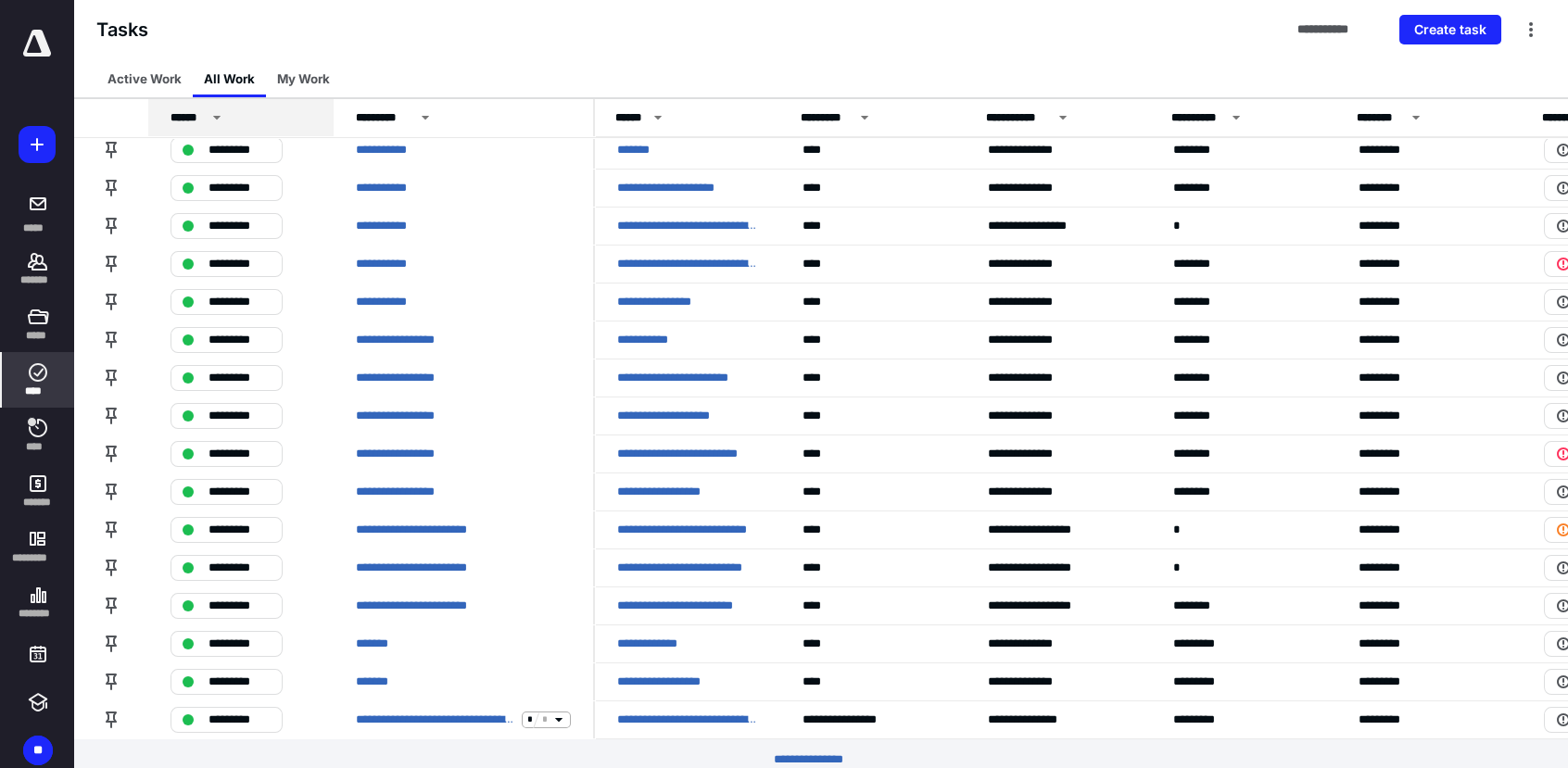 scroll, scrollTop: 2919, scrollLeft: 0, axis: vertical 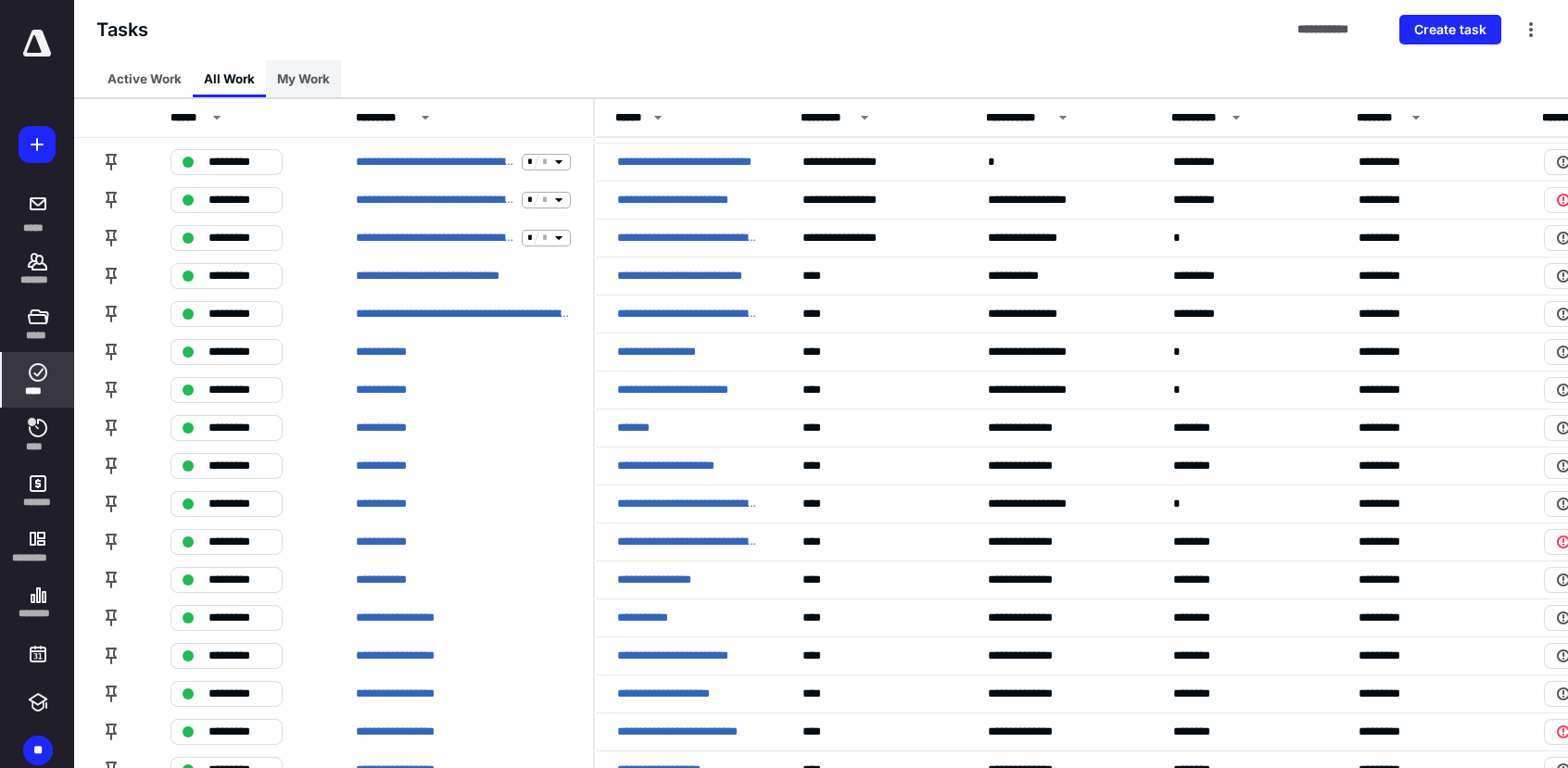 click on "My Work" at bounding box center [303, 79] 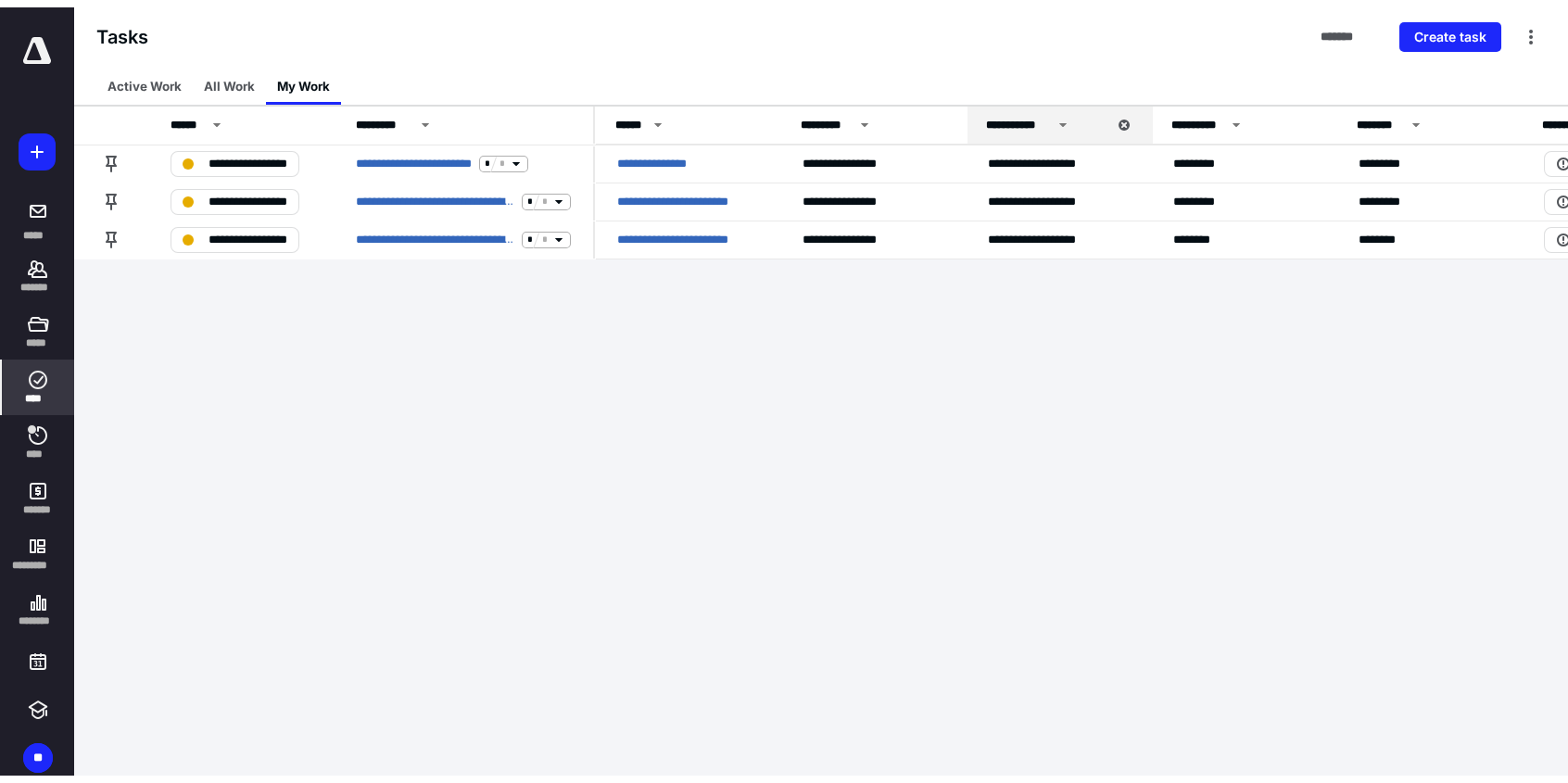 scroll, scrollTop: 0, scrollLeft: 0, axis: both 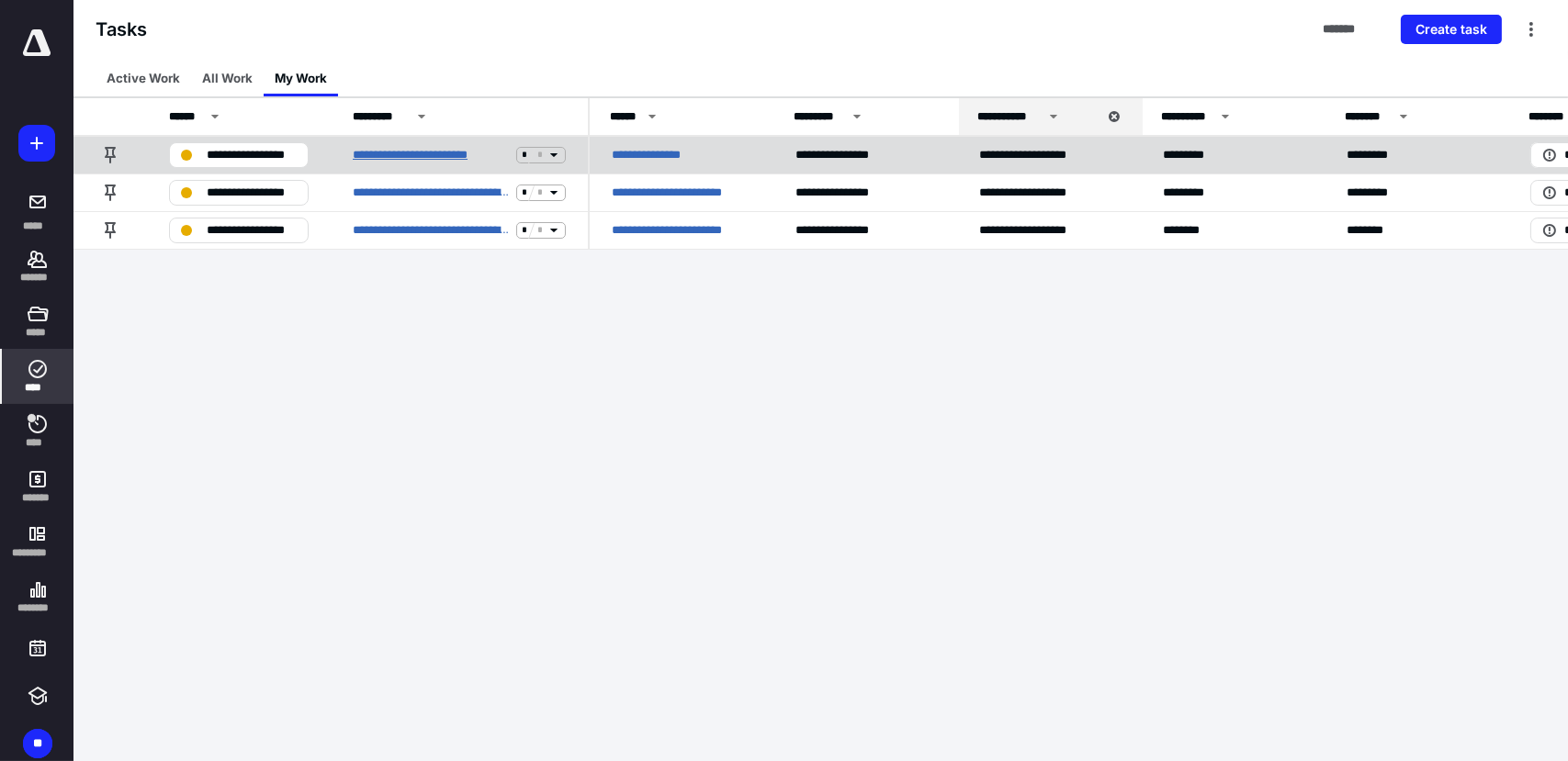 click on "**********" at bounding box center [431, 155] 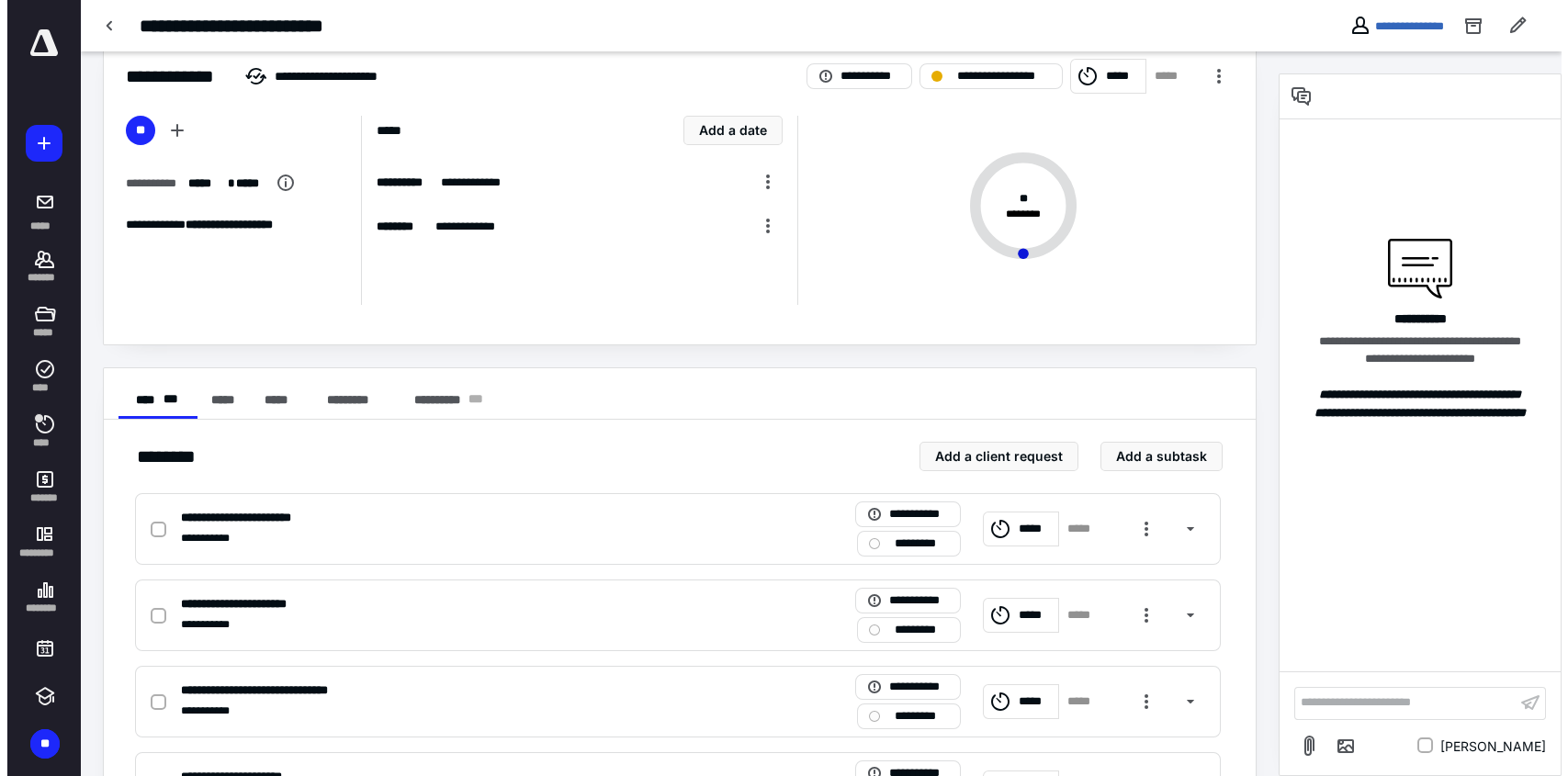 scroll, scrollTop: 0, scrollLeft: 0, axis: both 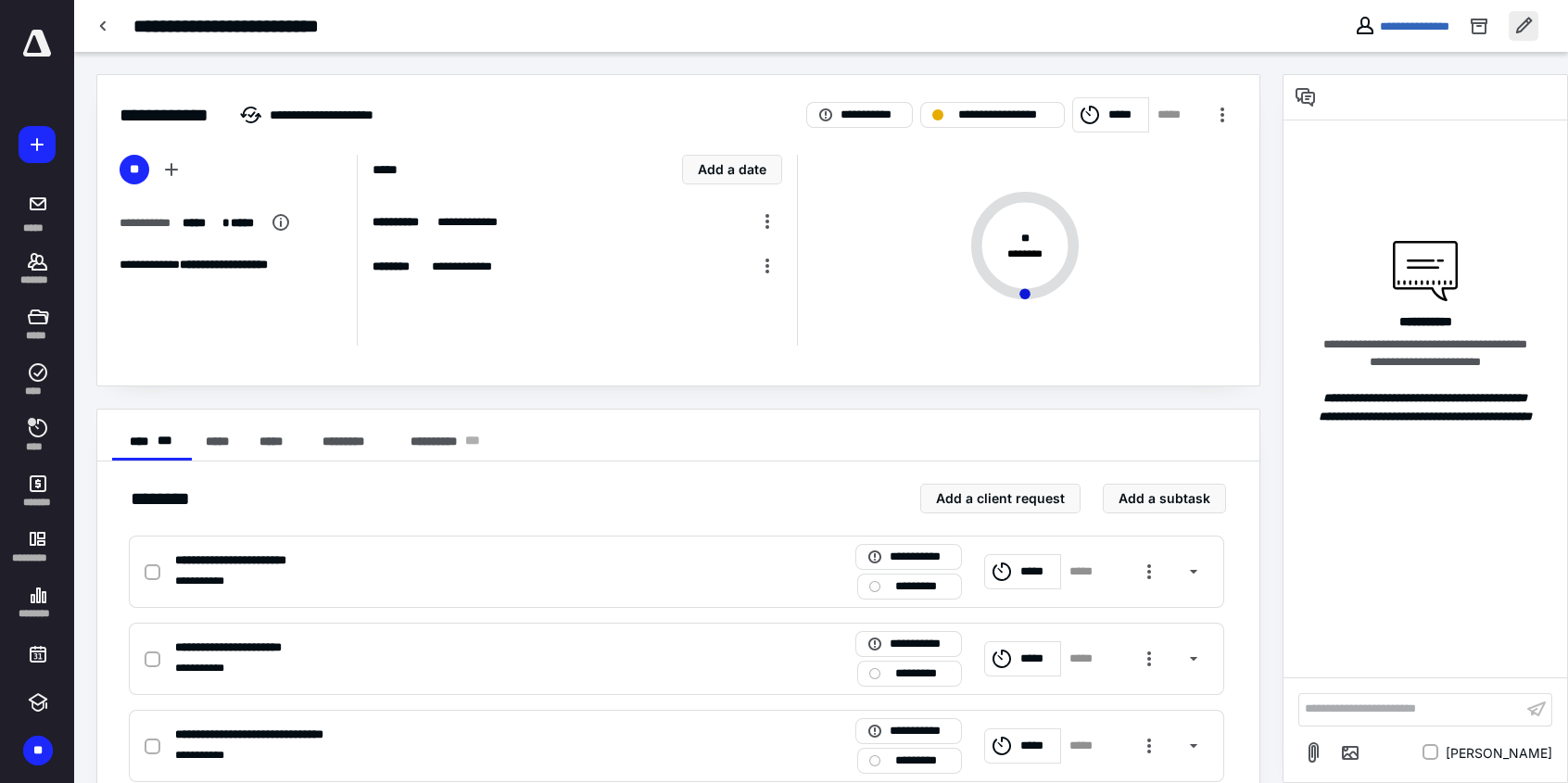 click at bounding box center [1524, 26] 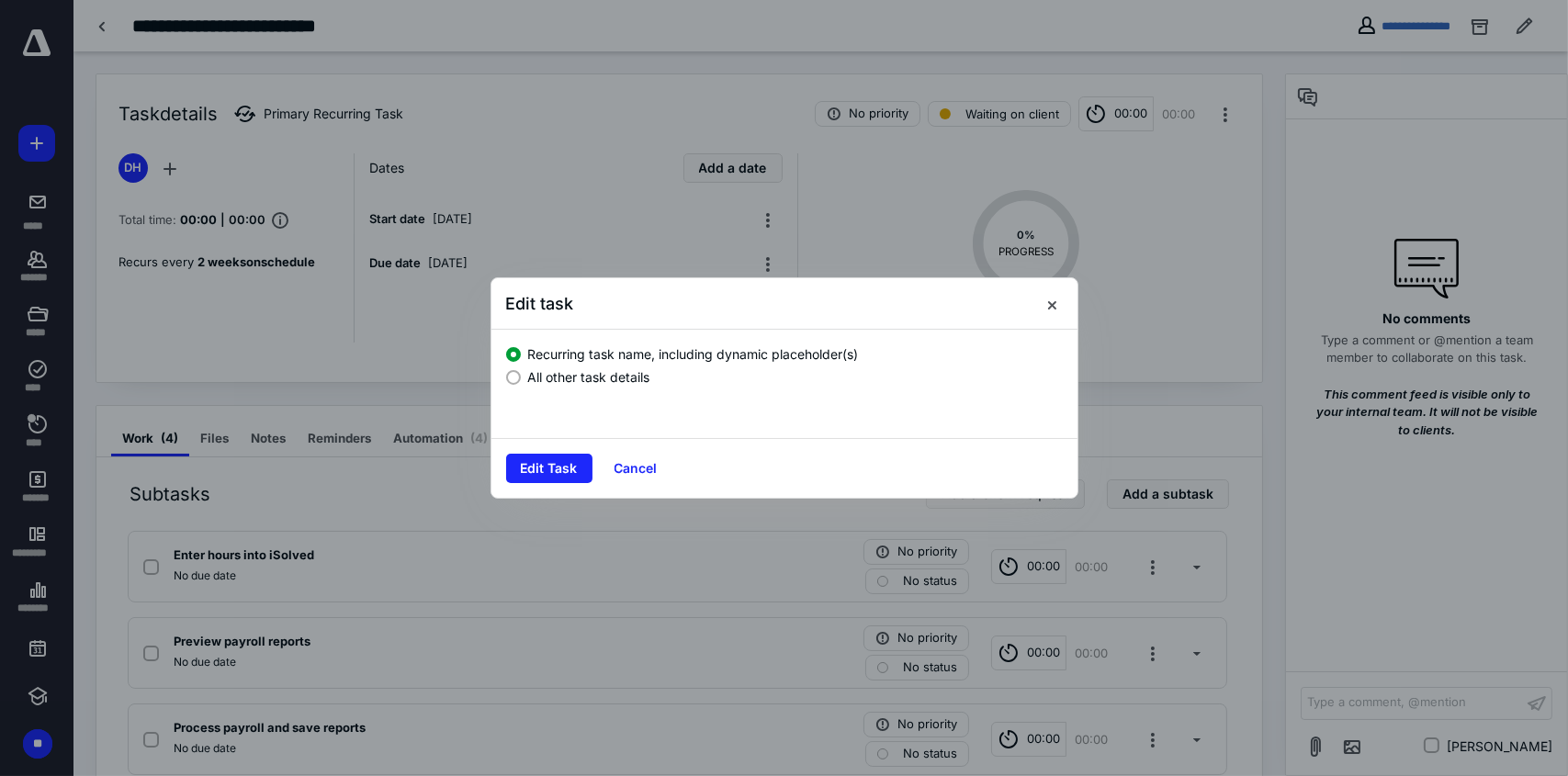 click at bounding box center [513, 377] 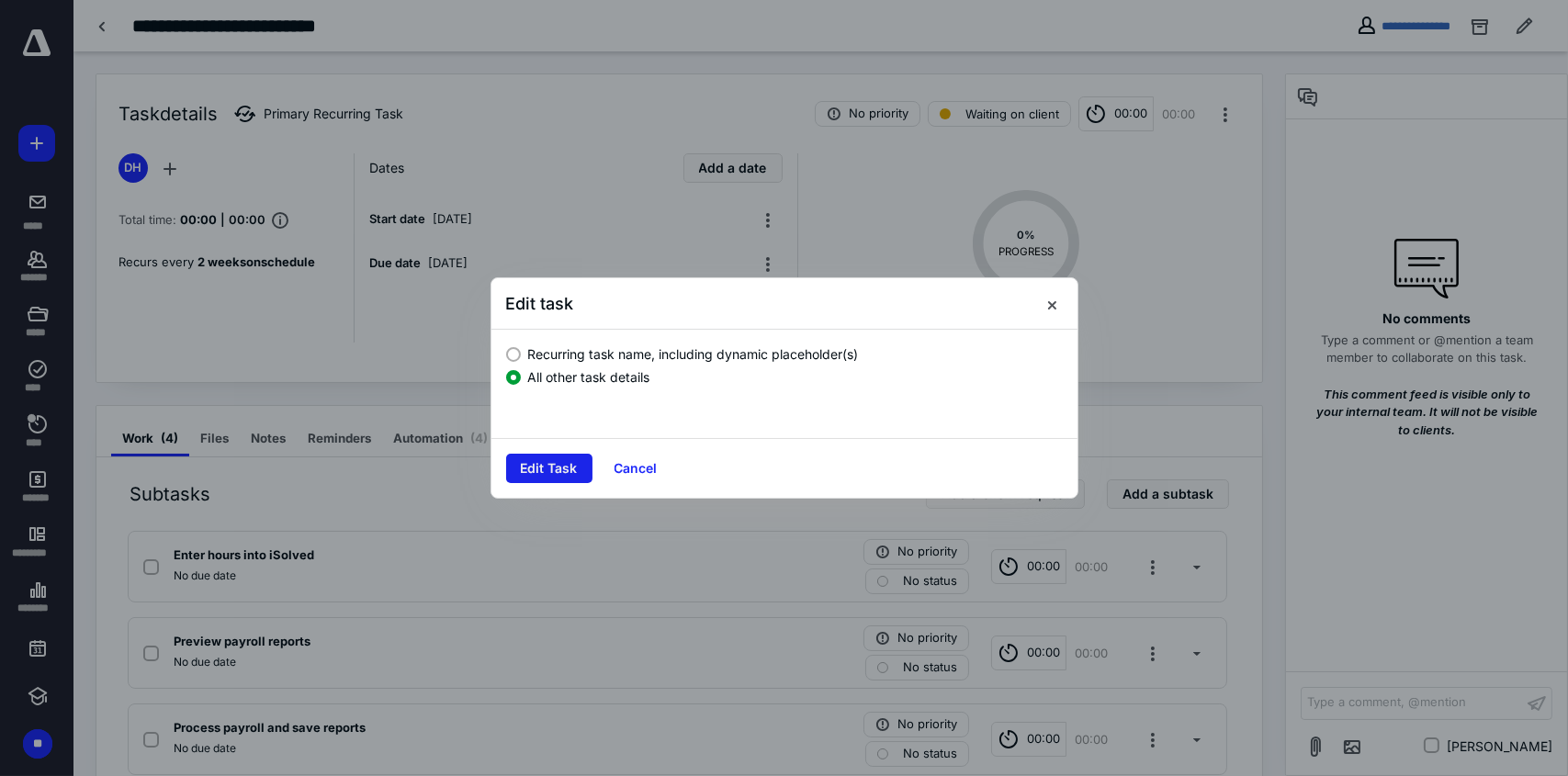 click on "Edit Task" at bounding box center (549, 468) 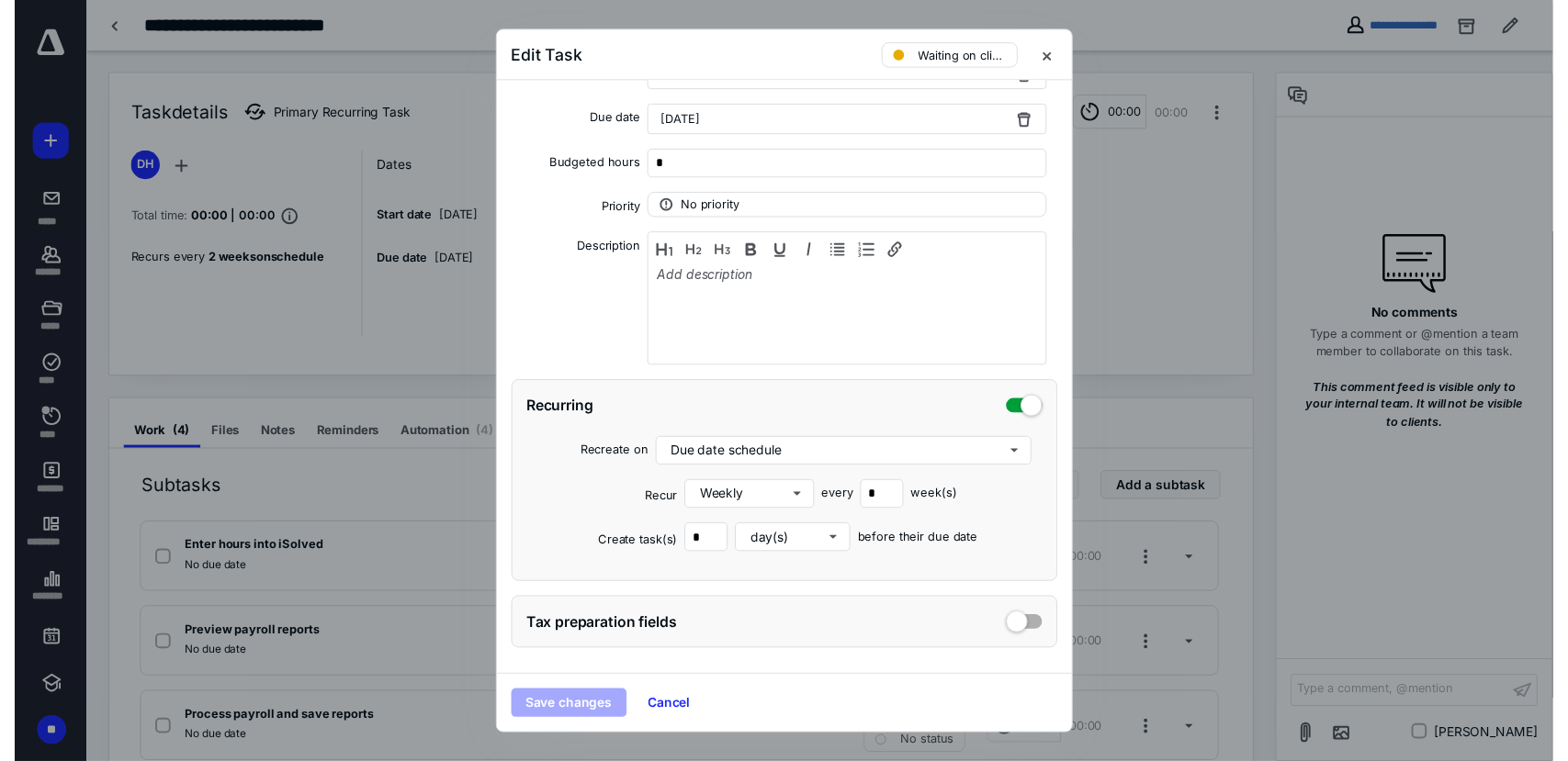 scroll, scrollTop: 277, scrollLeft: 0, axis: vertical 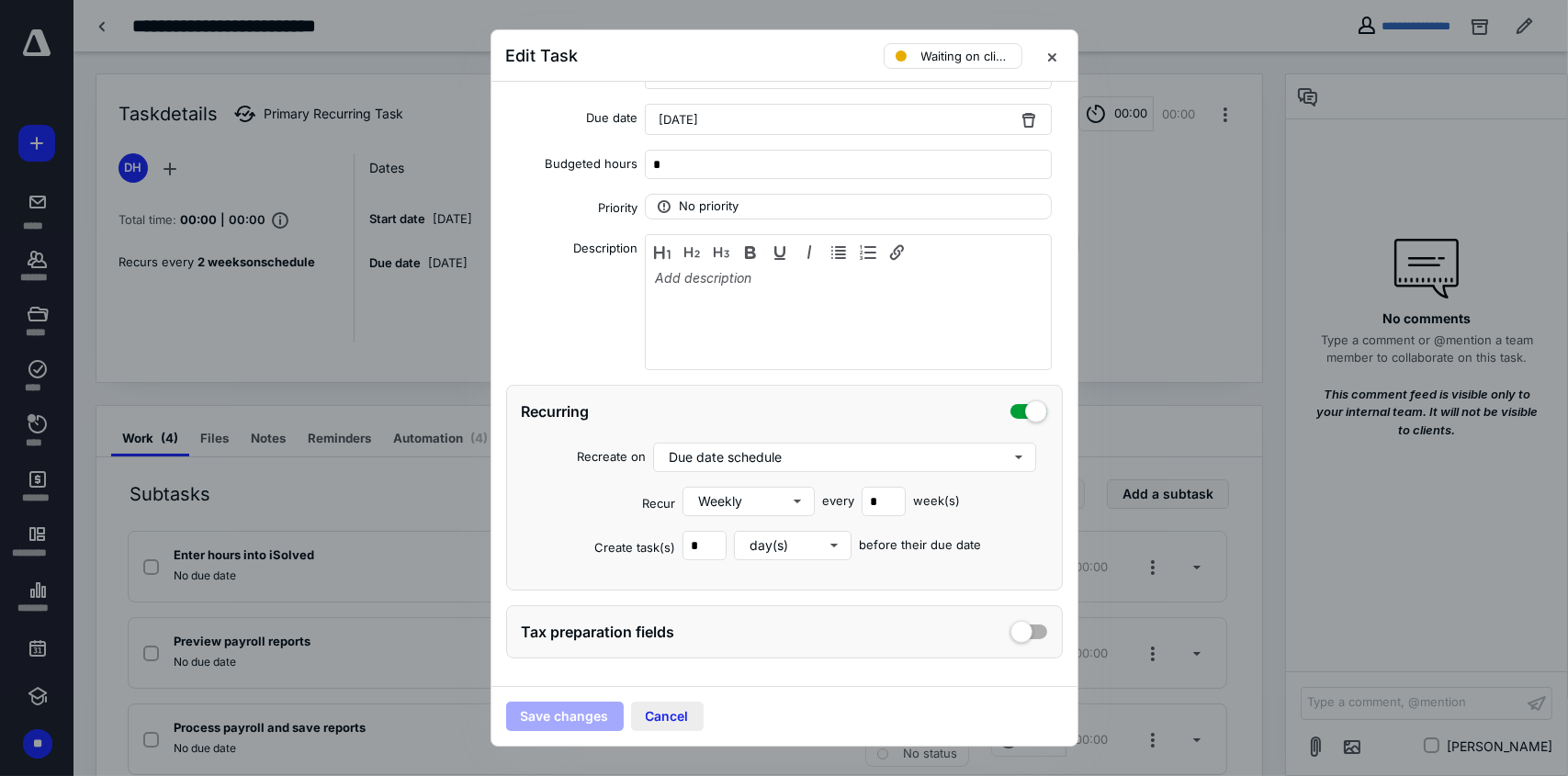 click on "Cancel" at bounding box center [667, 716] 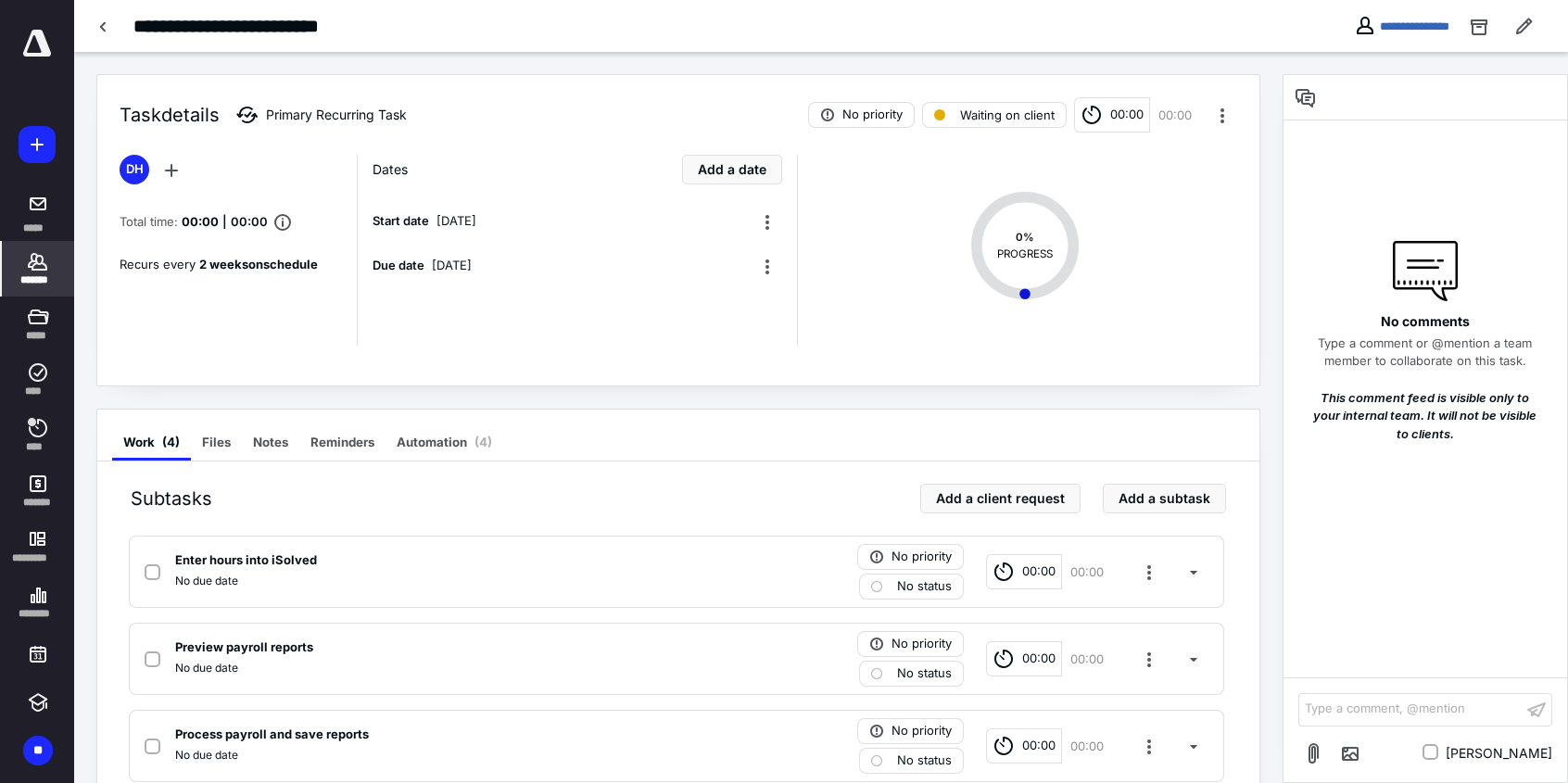 click 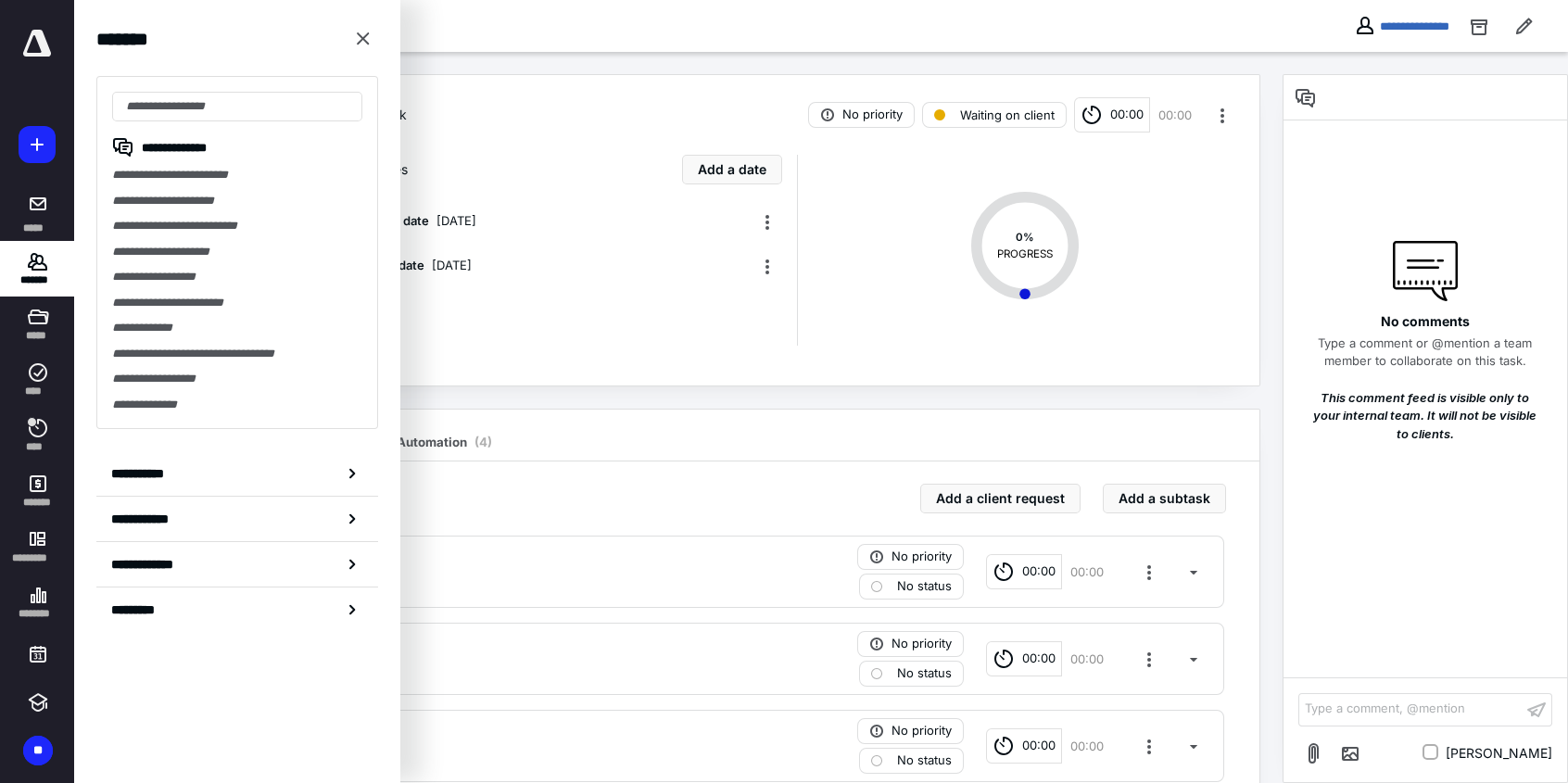 click at bounding box center [37, 44] 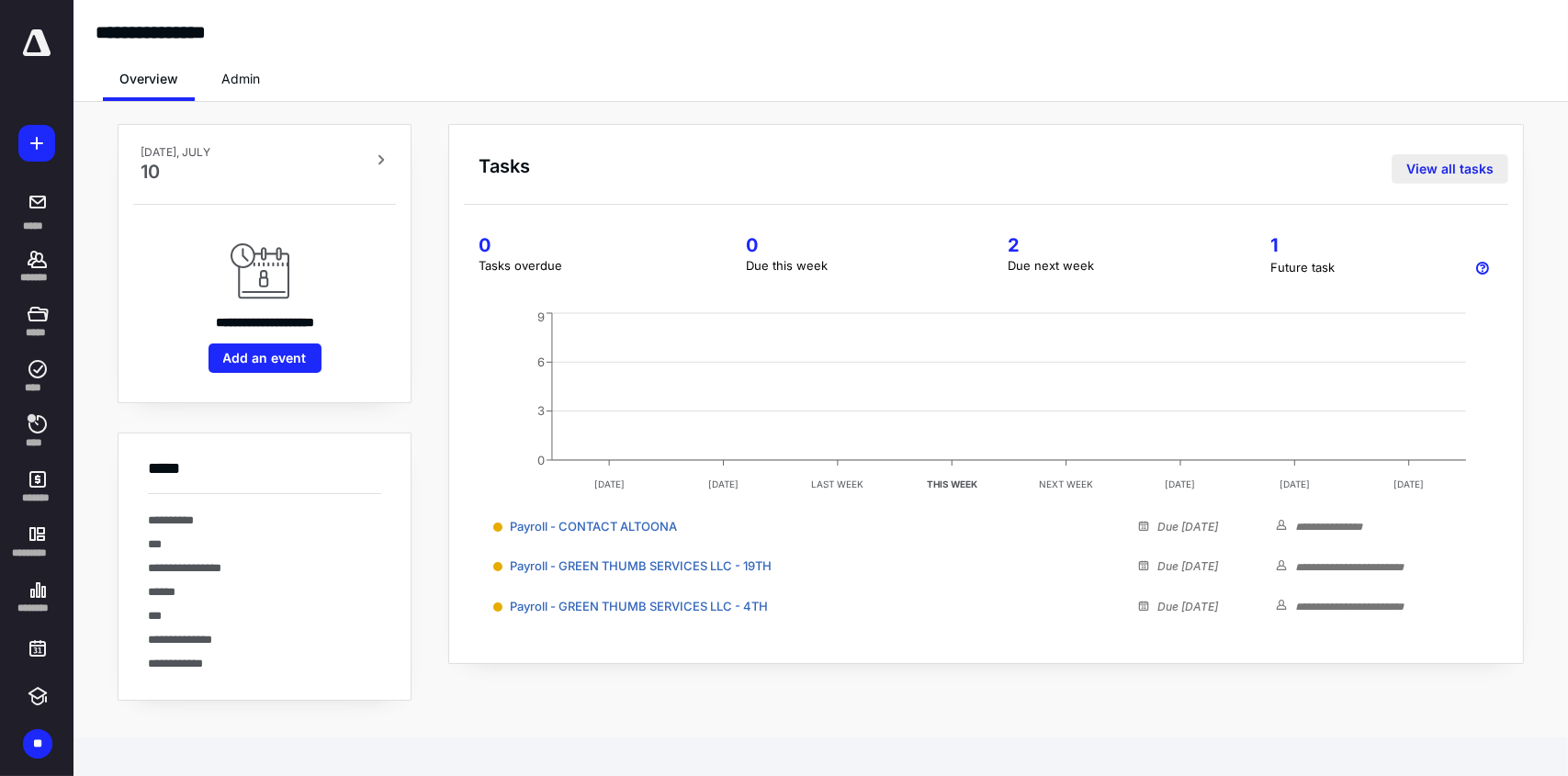click on "View all tasks" at bounding box center [1450, 169] 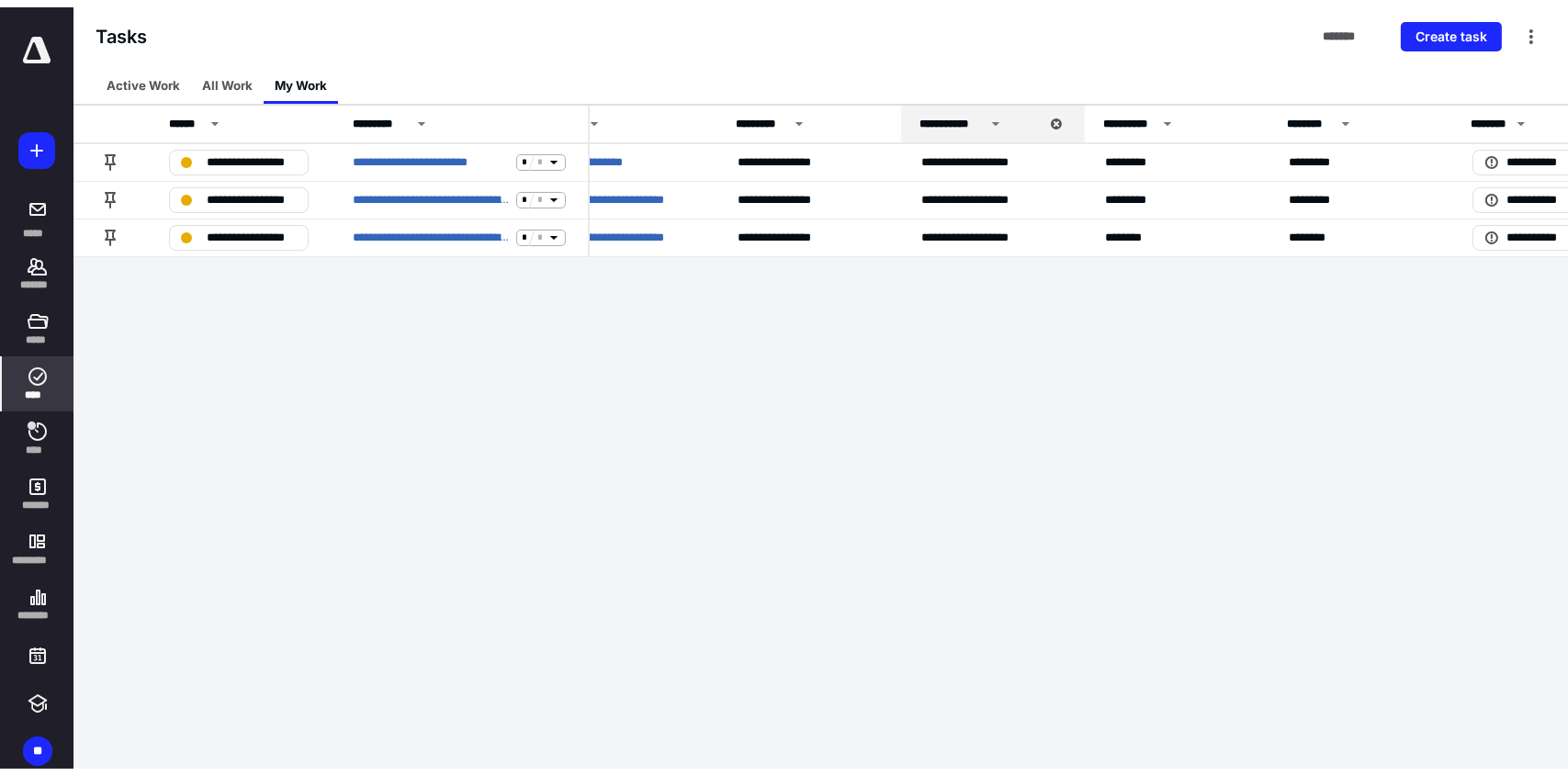 scroll, scrollTop: 0, scrollLeft: 53, axis: horizontal 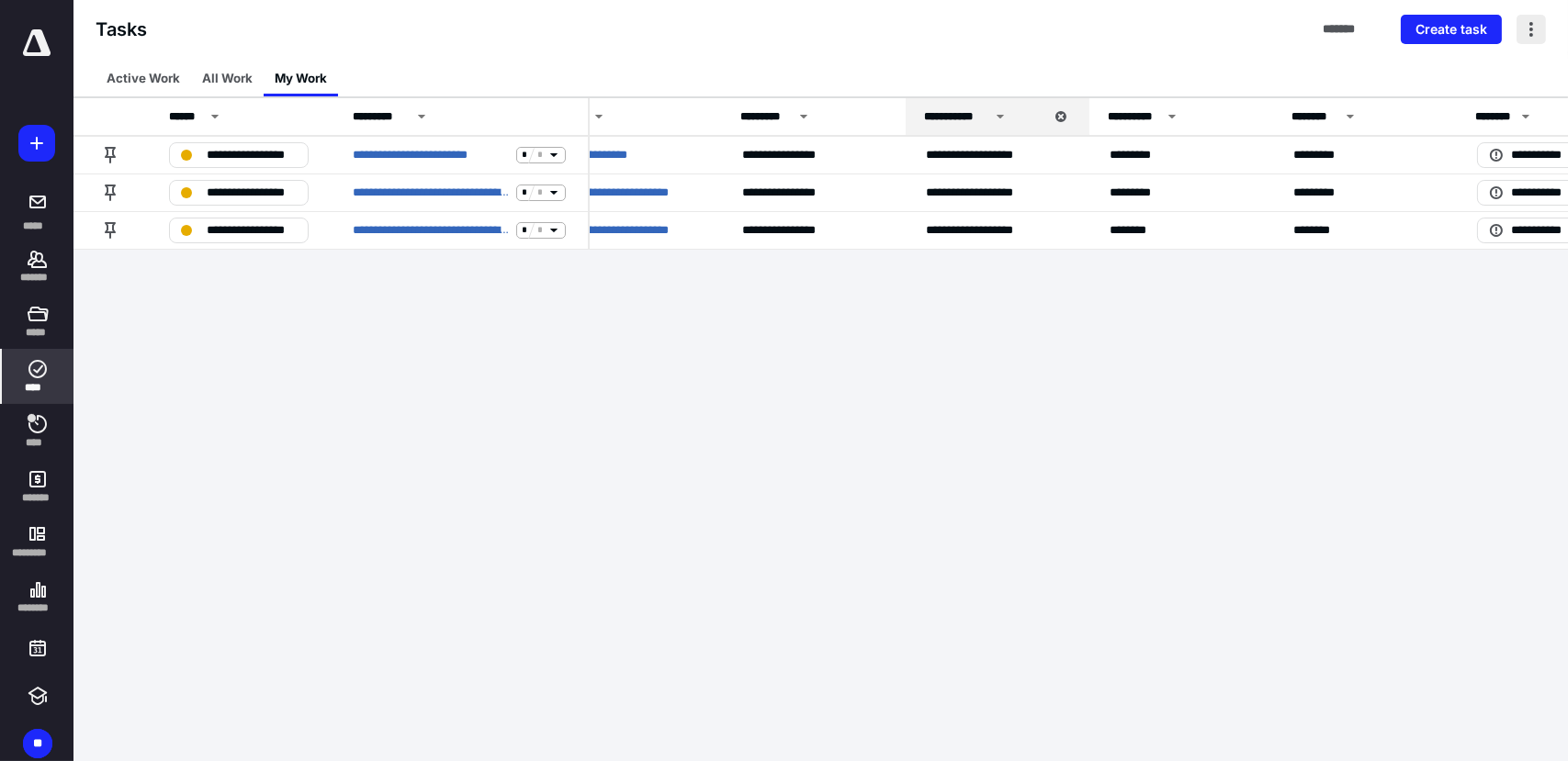 click at bounding box center (1531, 29) 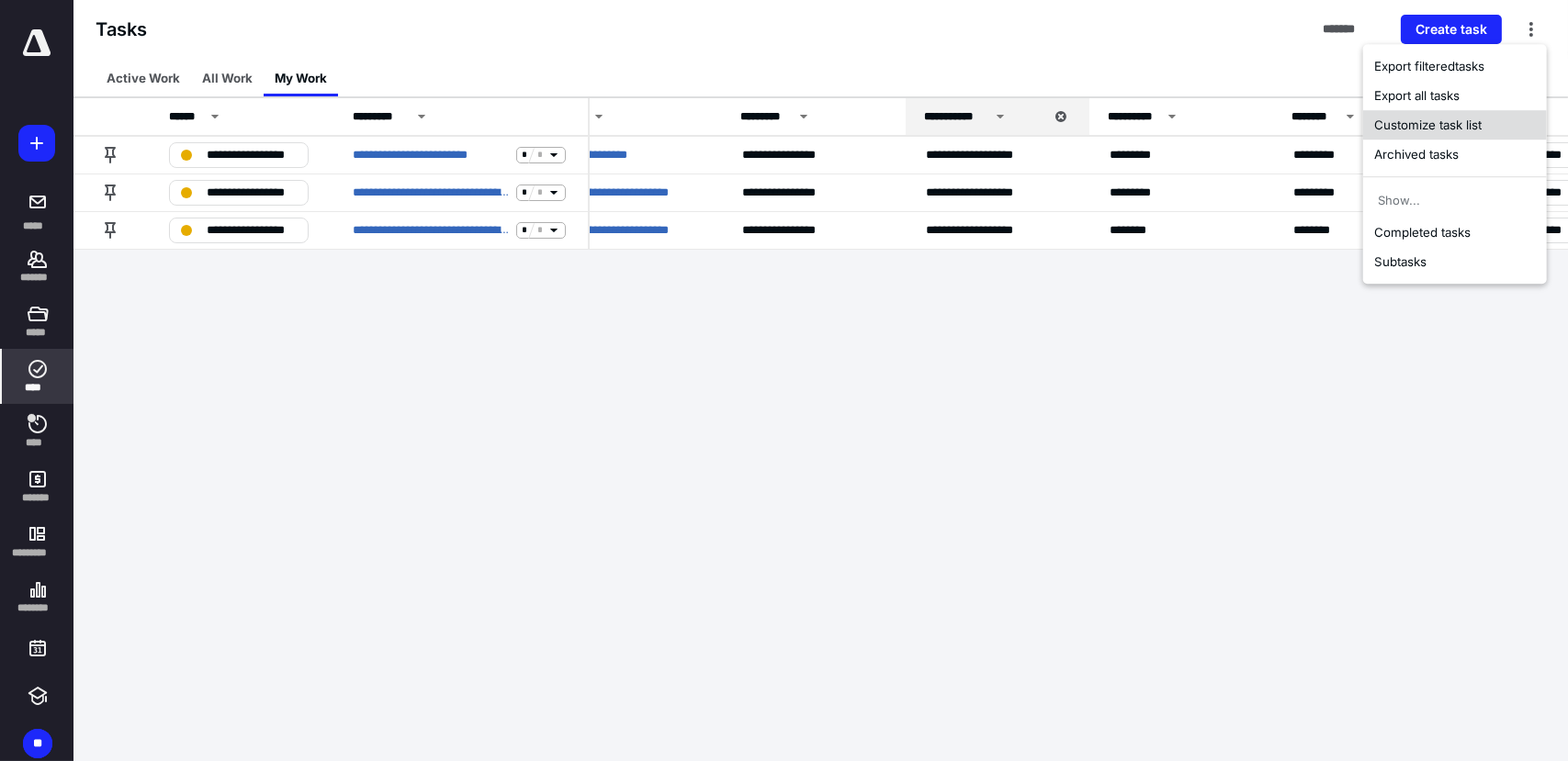click on "Customize task list" at bounding box center [1455, 125] 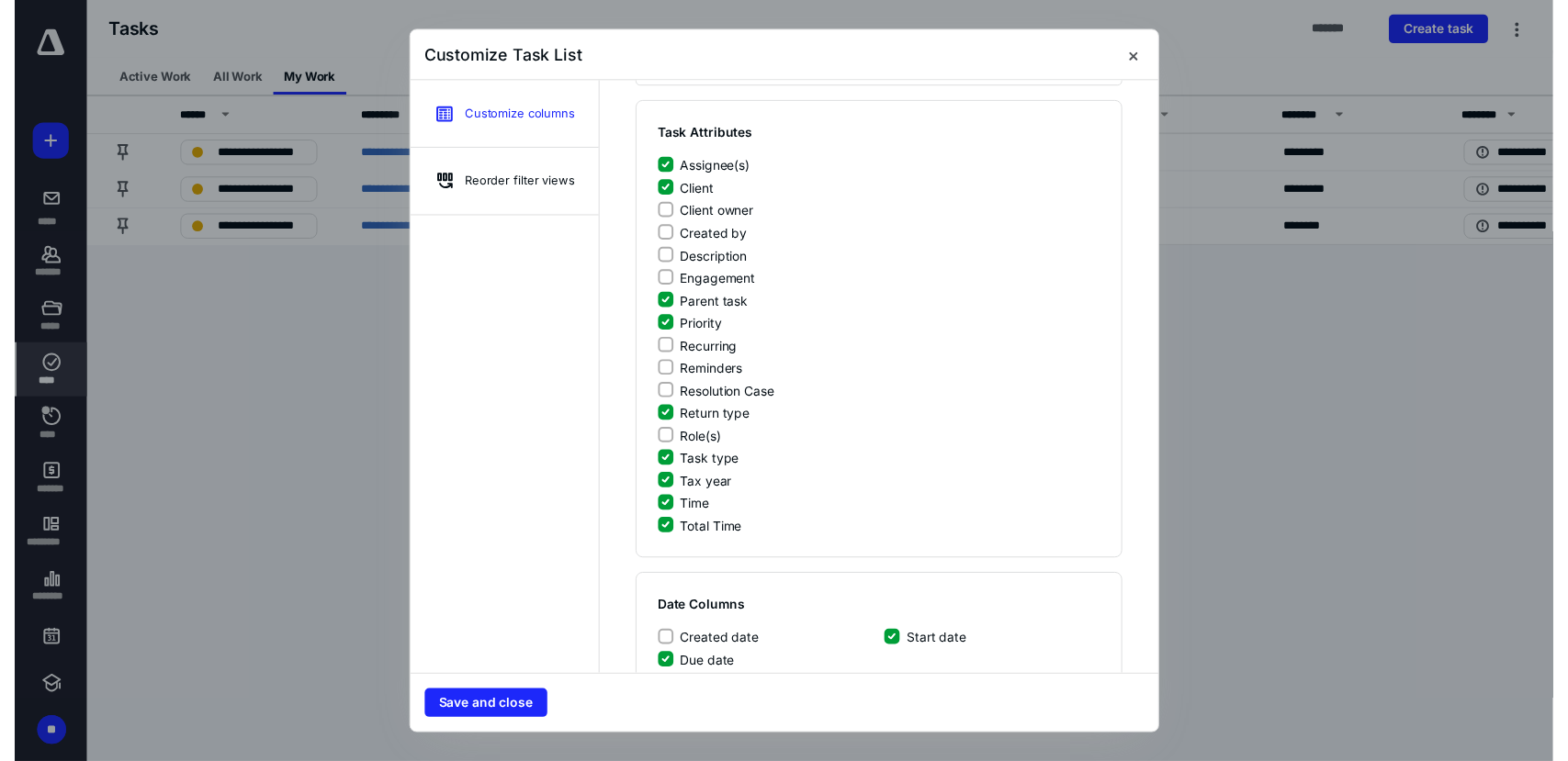 scroll, scrollTop: 0, scrollLeft: 0, axis: both 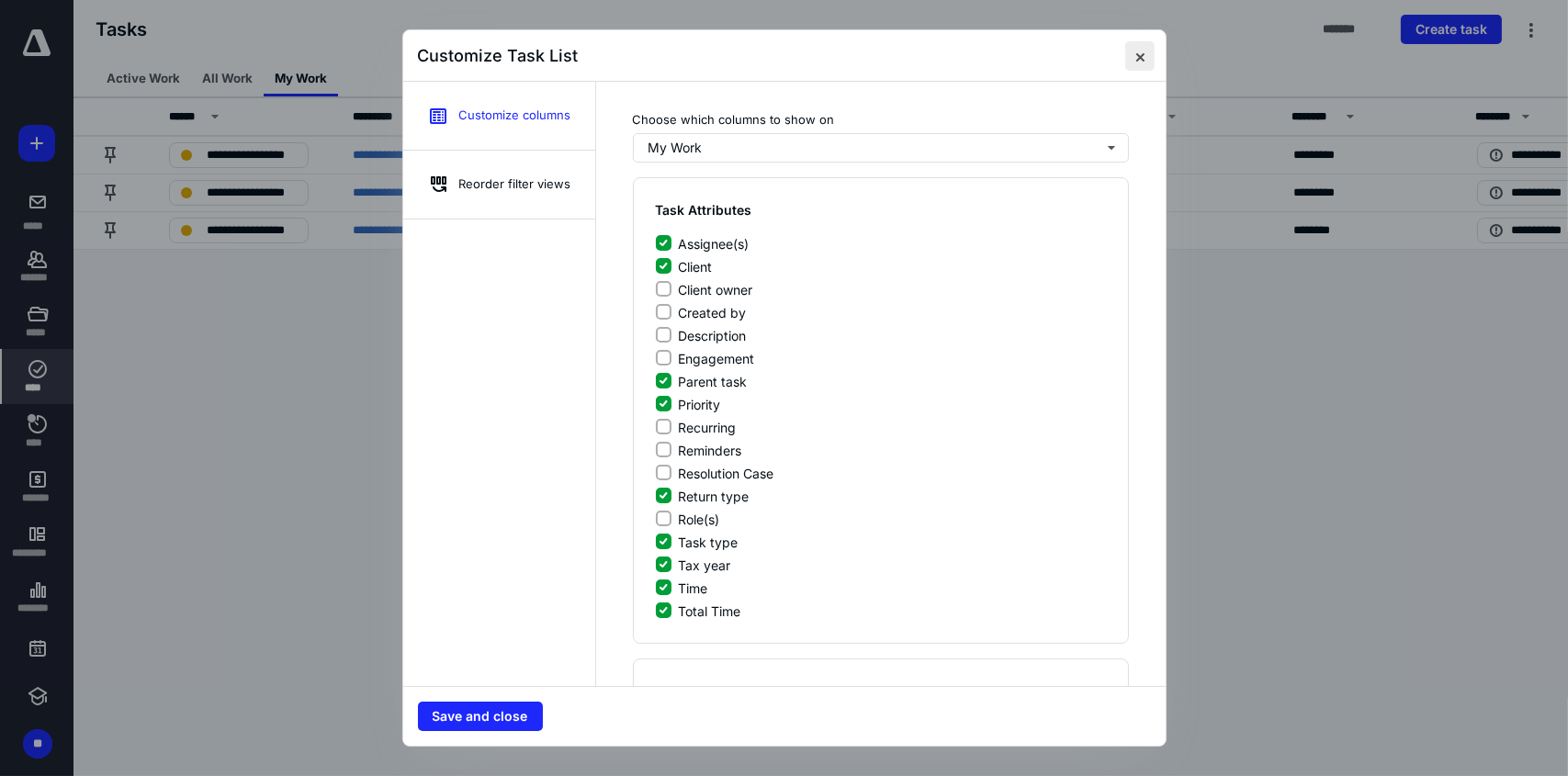 click at bounding box center (1140, 56) 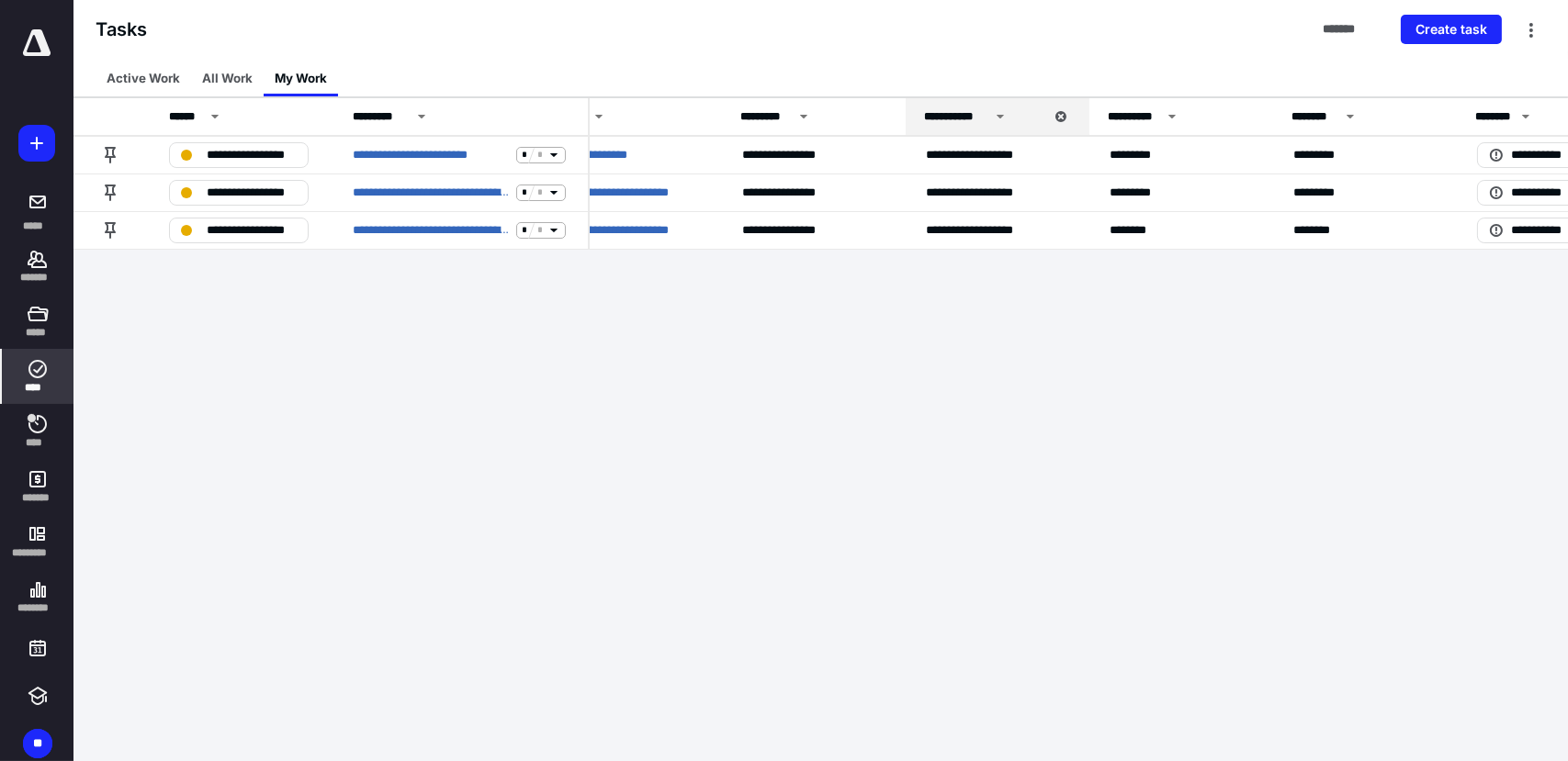 click on "**********" at bounding box center (730, 380) 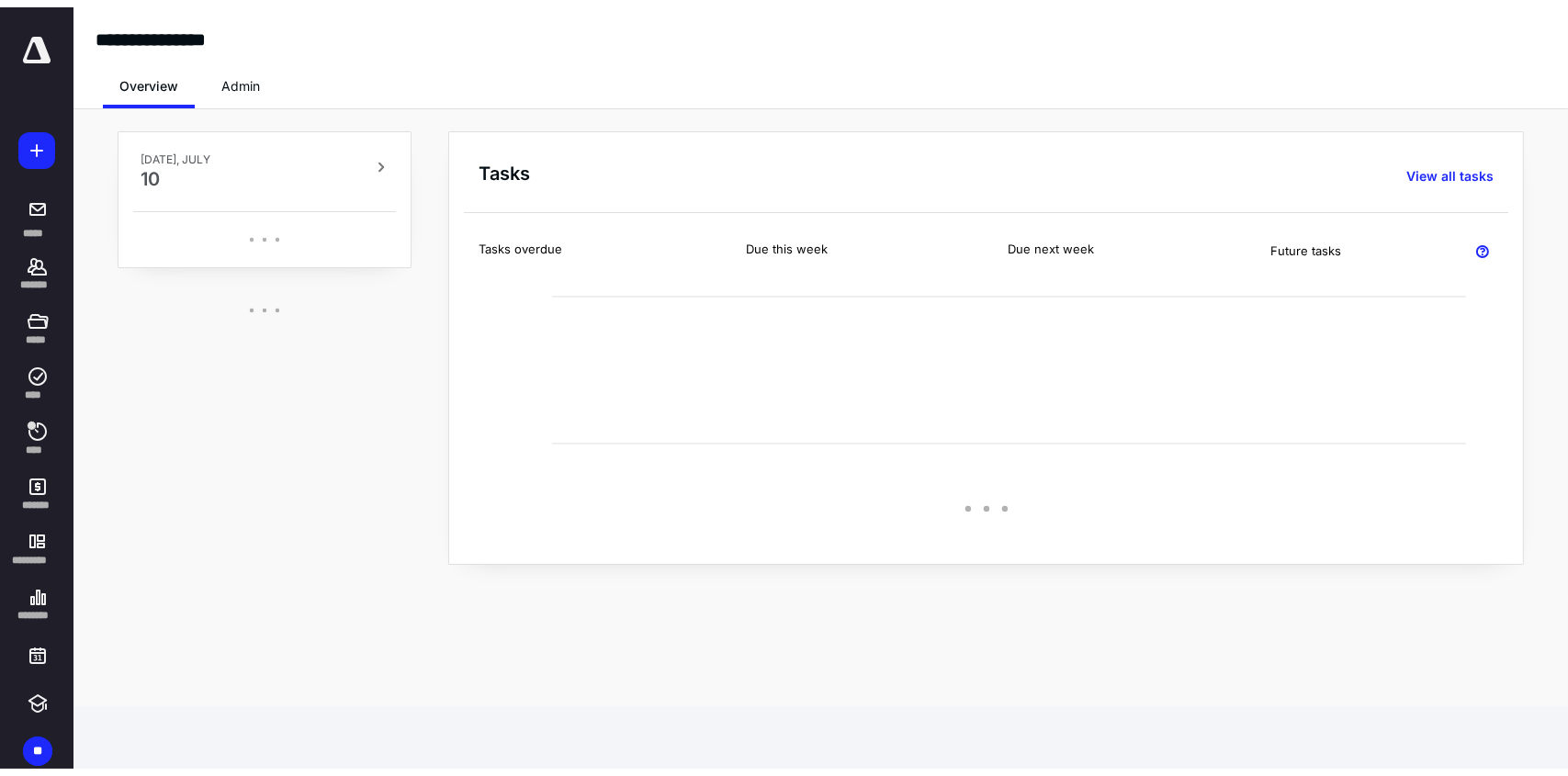 scroll, scrollTop: 0, scrollLeft: 0, axis: both 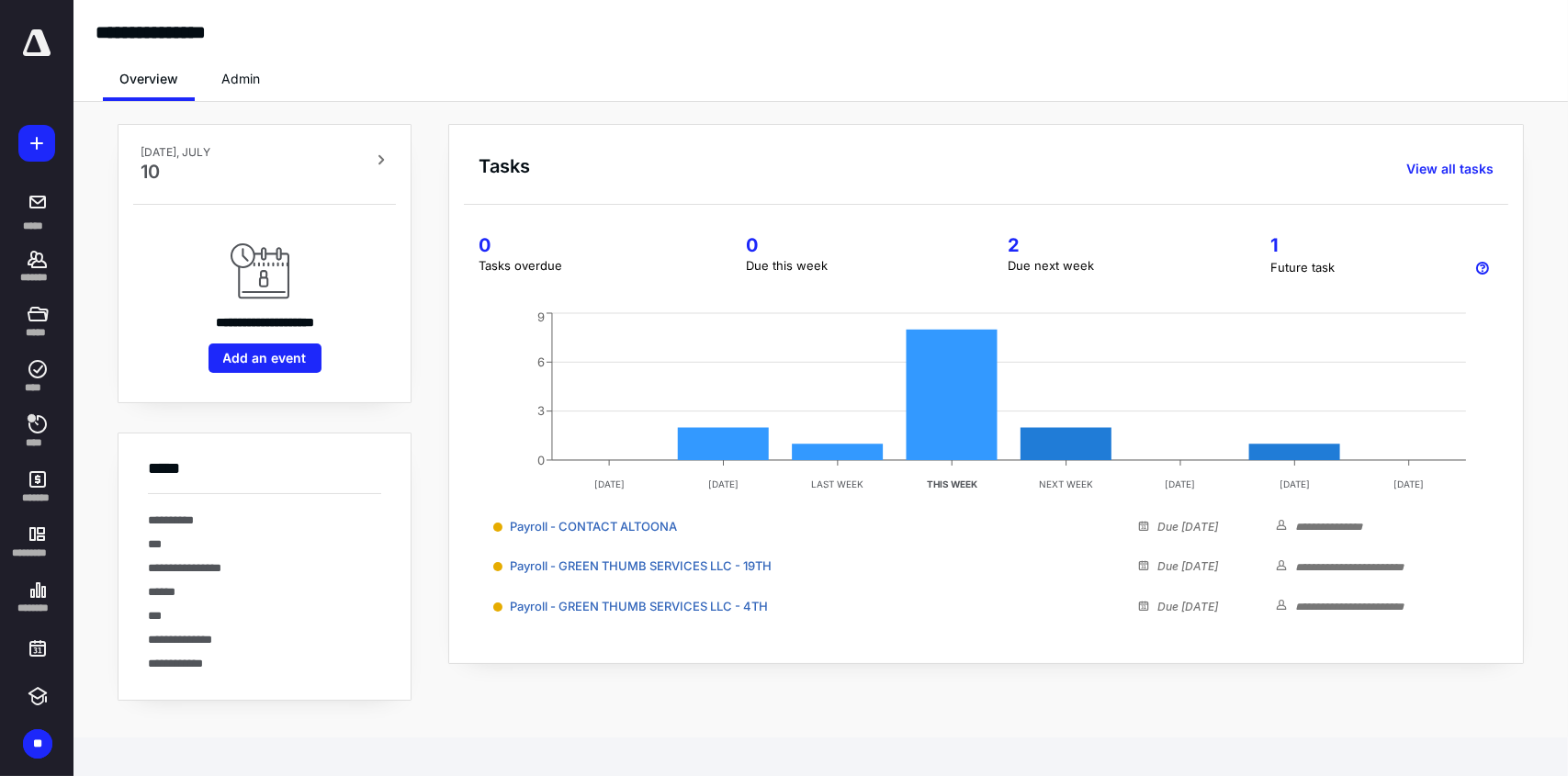 click 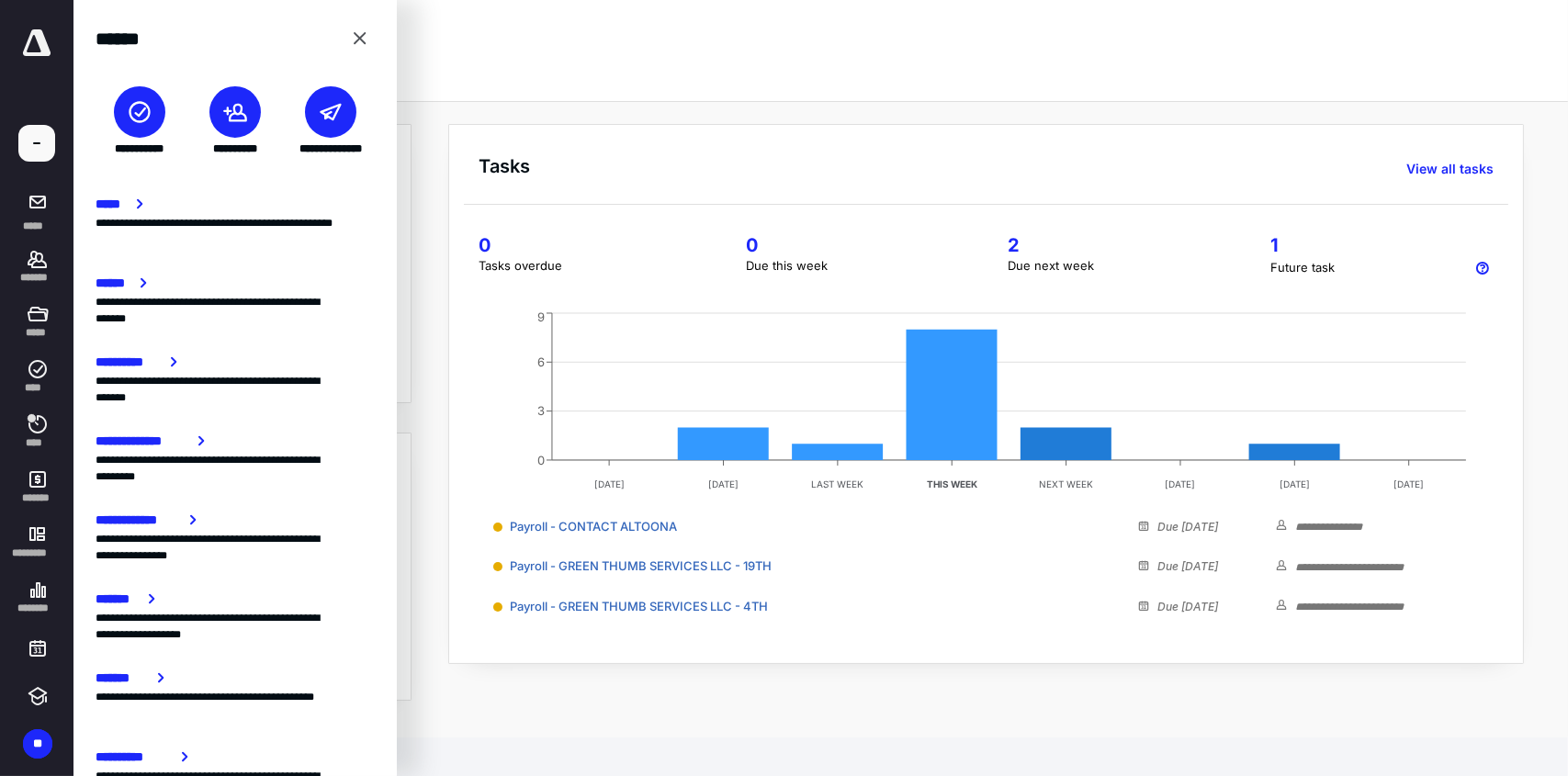 click 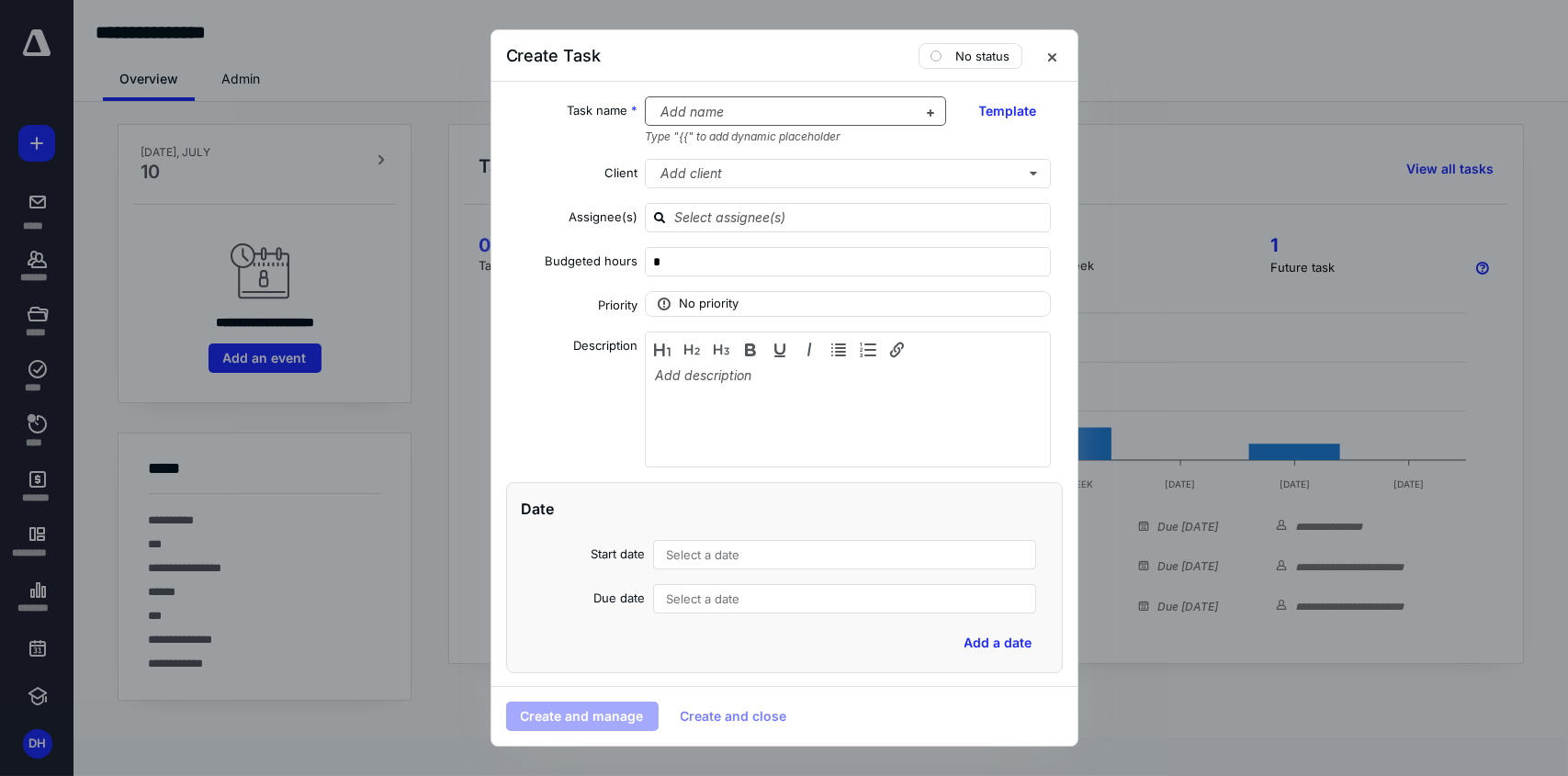 click at bounding box center (784, 112) 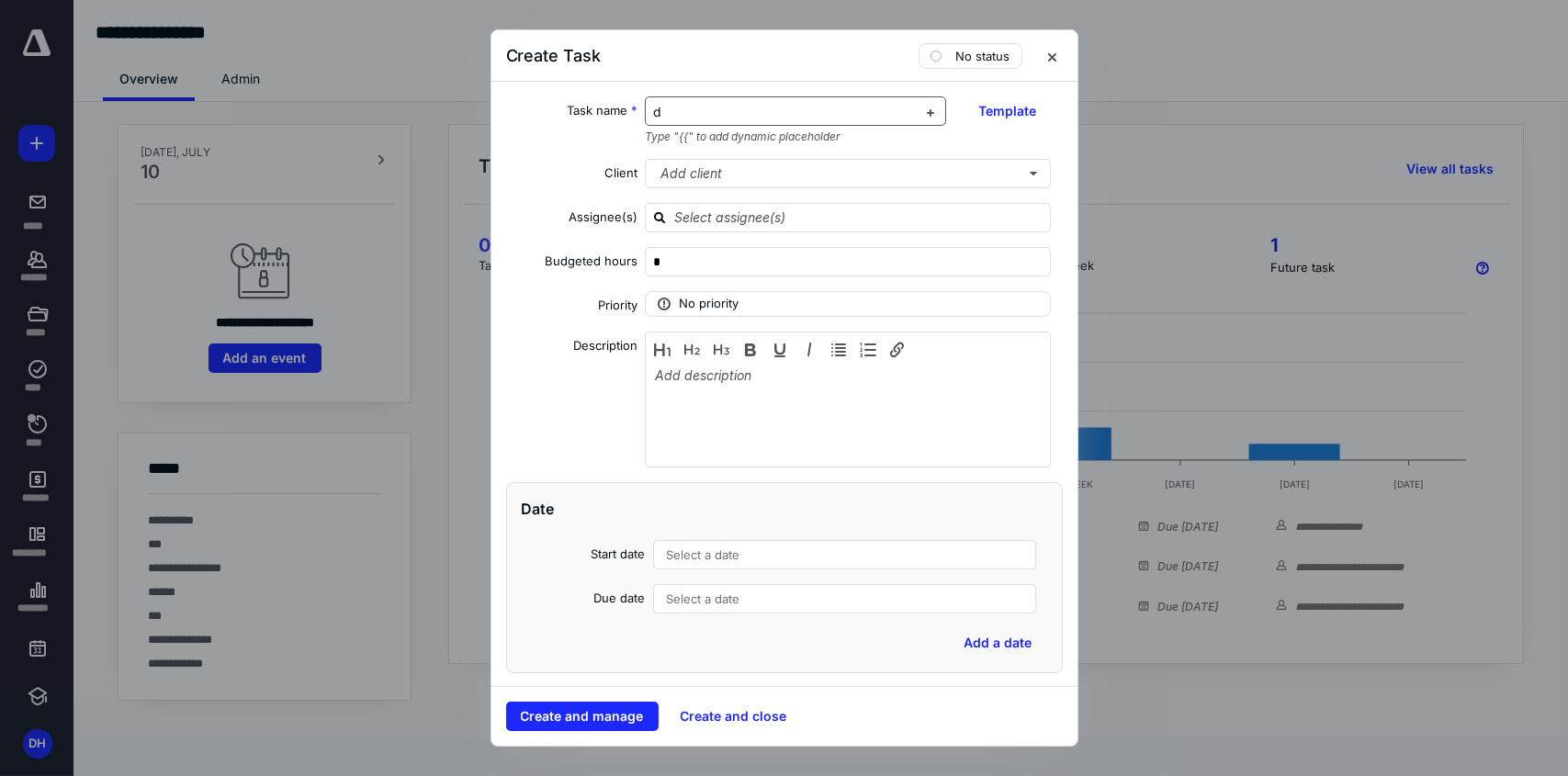 type 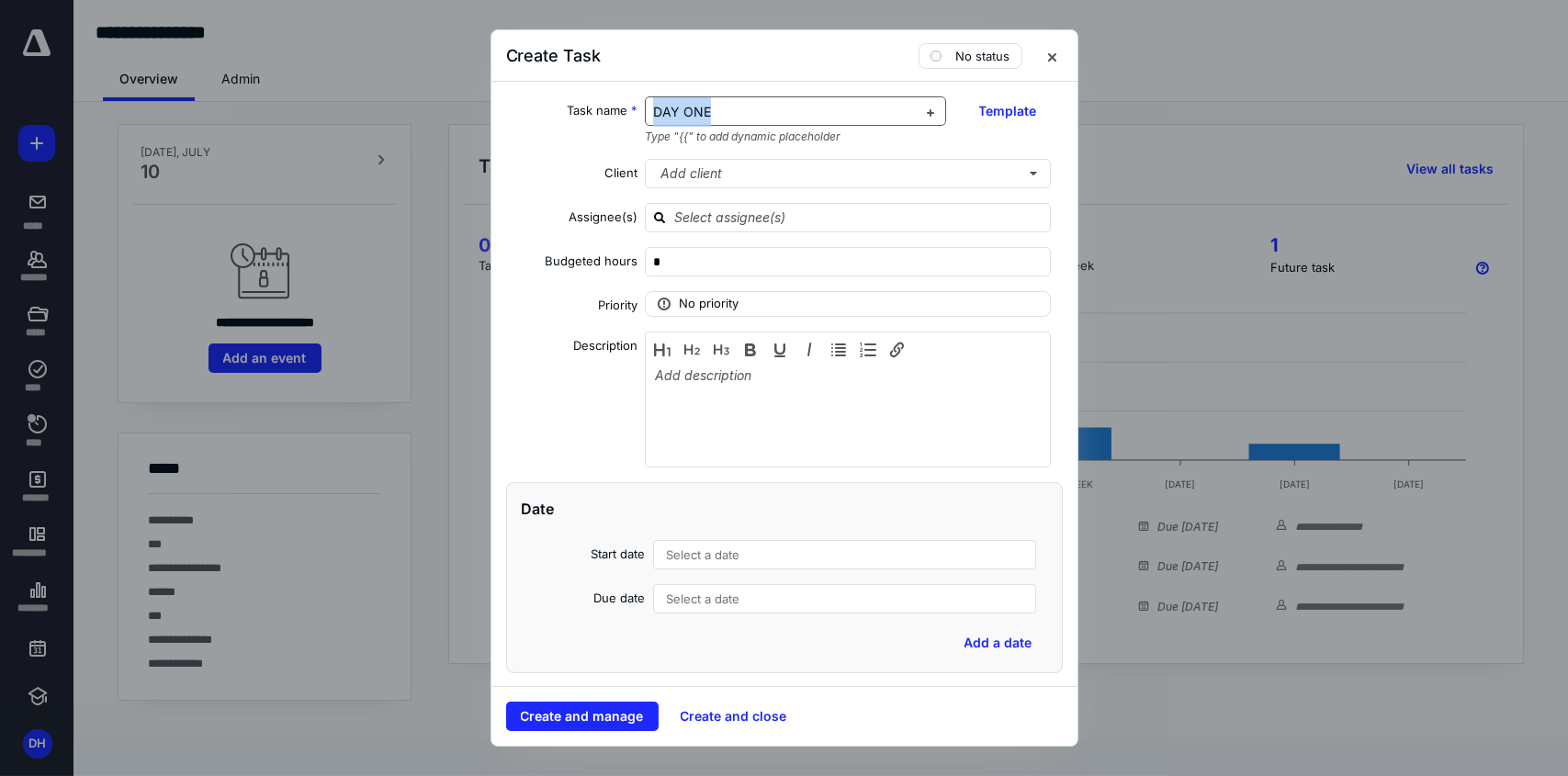 drag, startPoint x: 739, startPoint y: 106, endPoint x: 643, endPoint y: 106, distance: 96 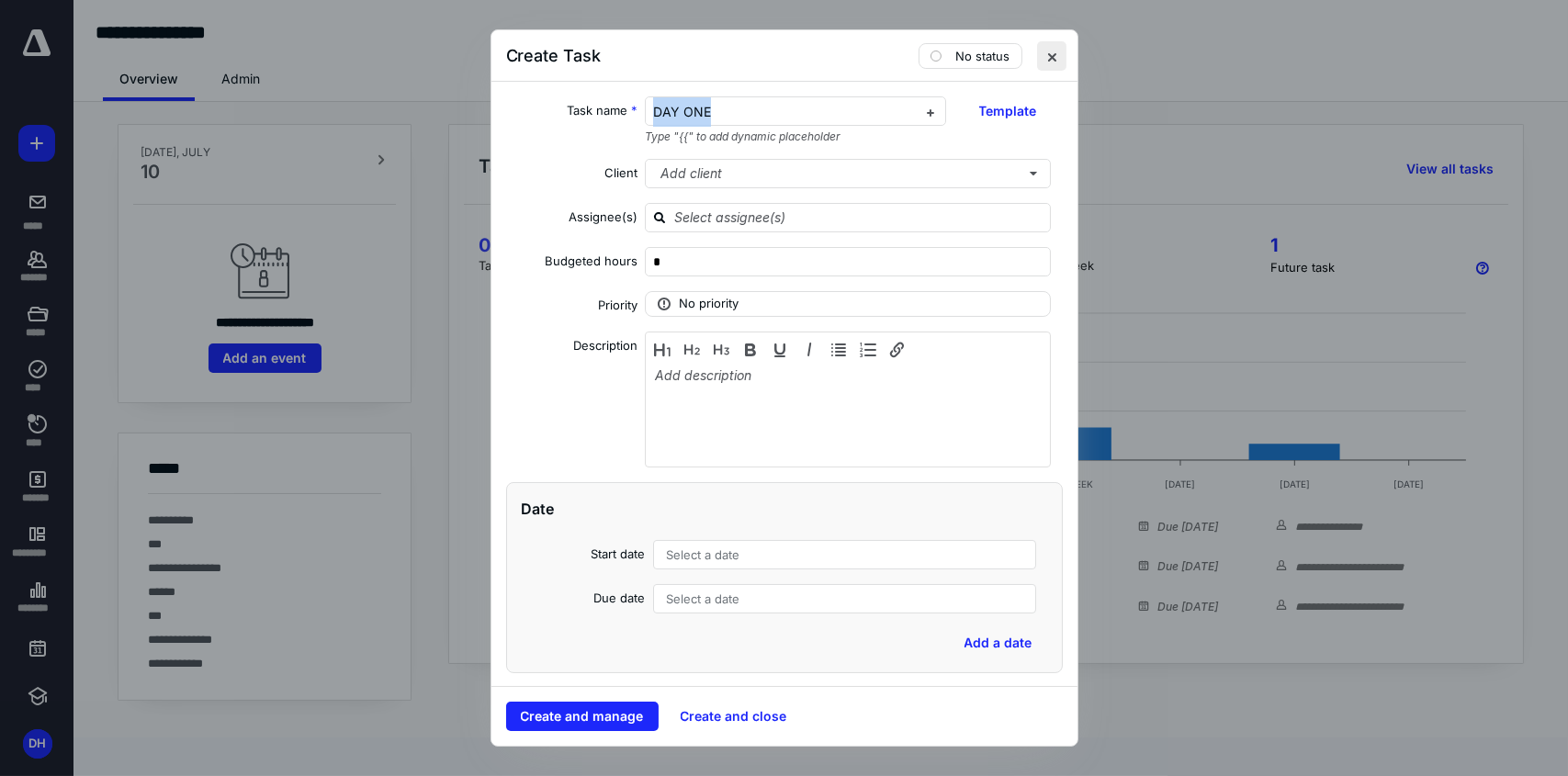 click at bounding box center (1052, 56) 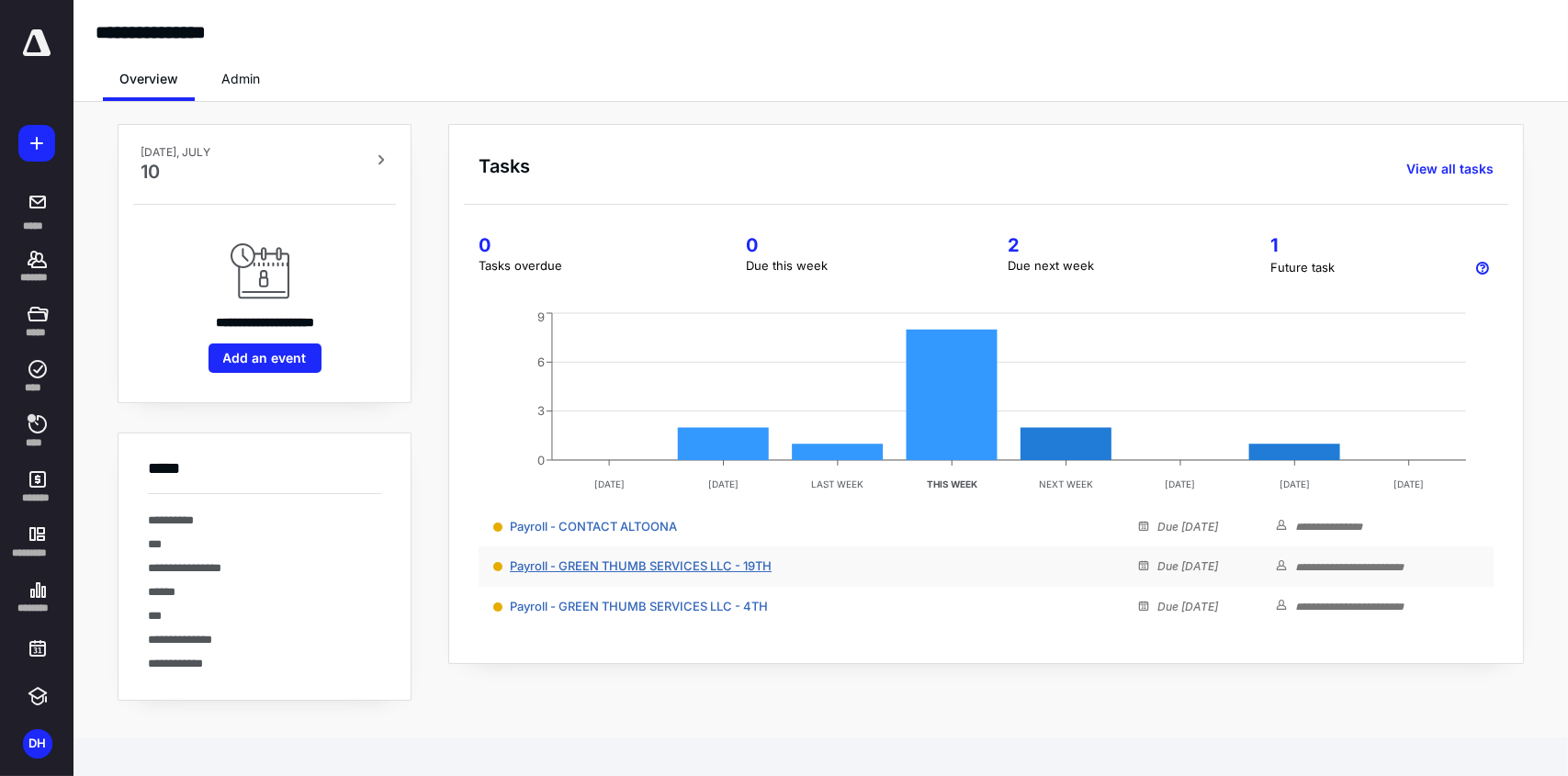 click on "Payroll - GREEN THUMB SERVICES LLC - 19TH" at bounding box center (640, 566) 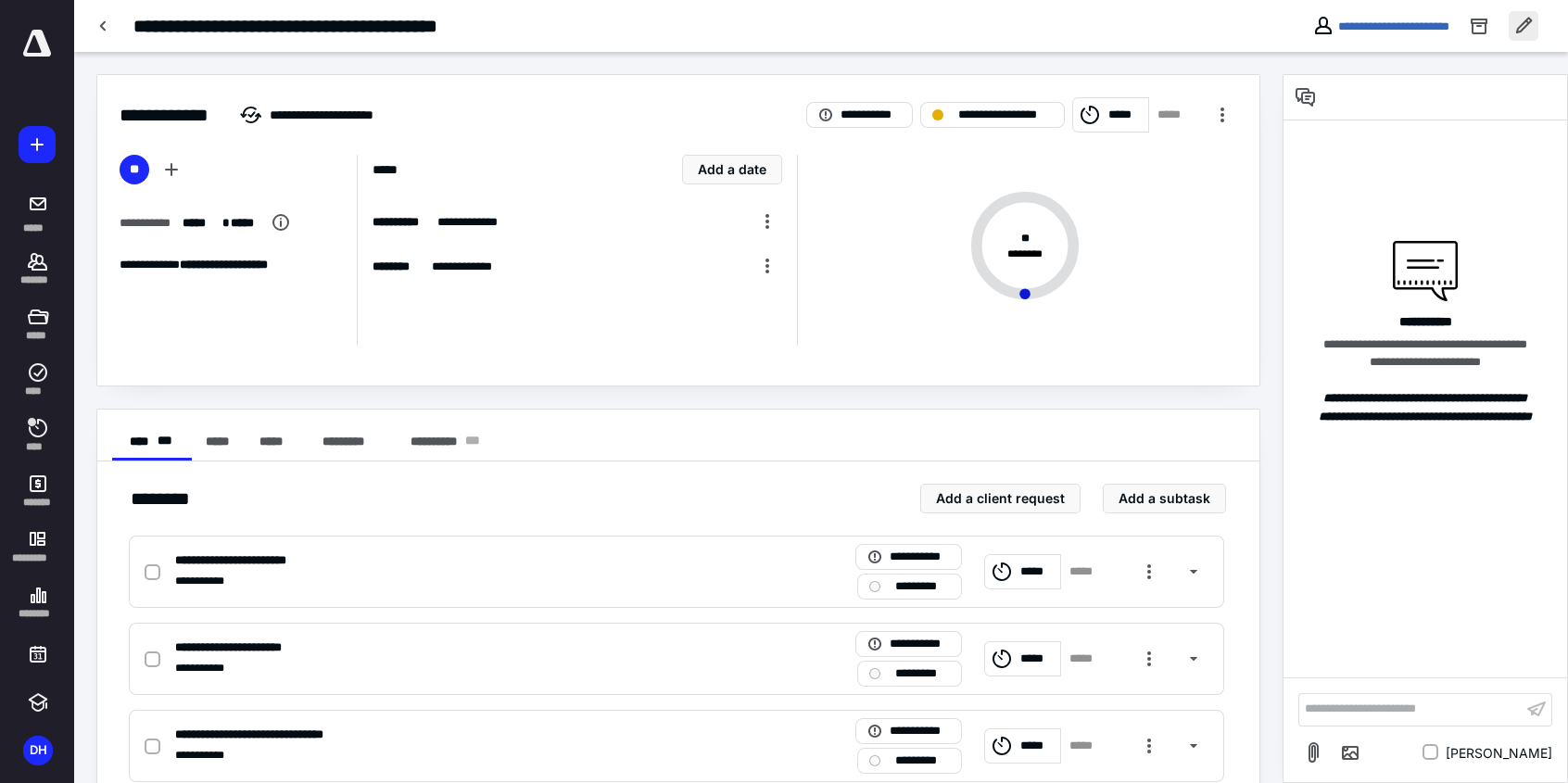 click at bounding box center [1524, 26] 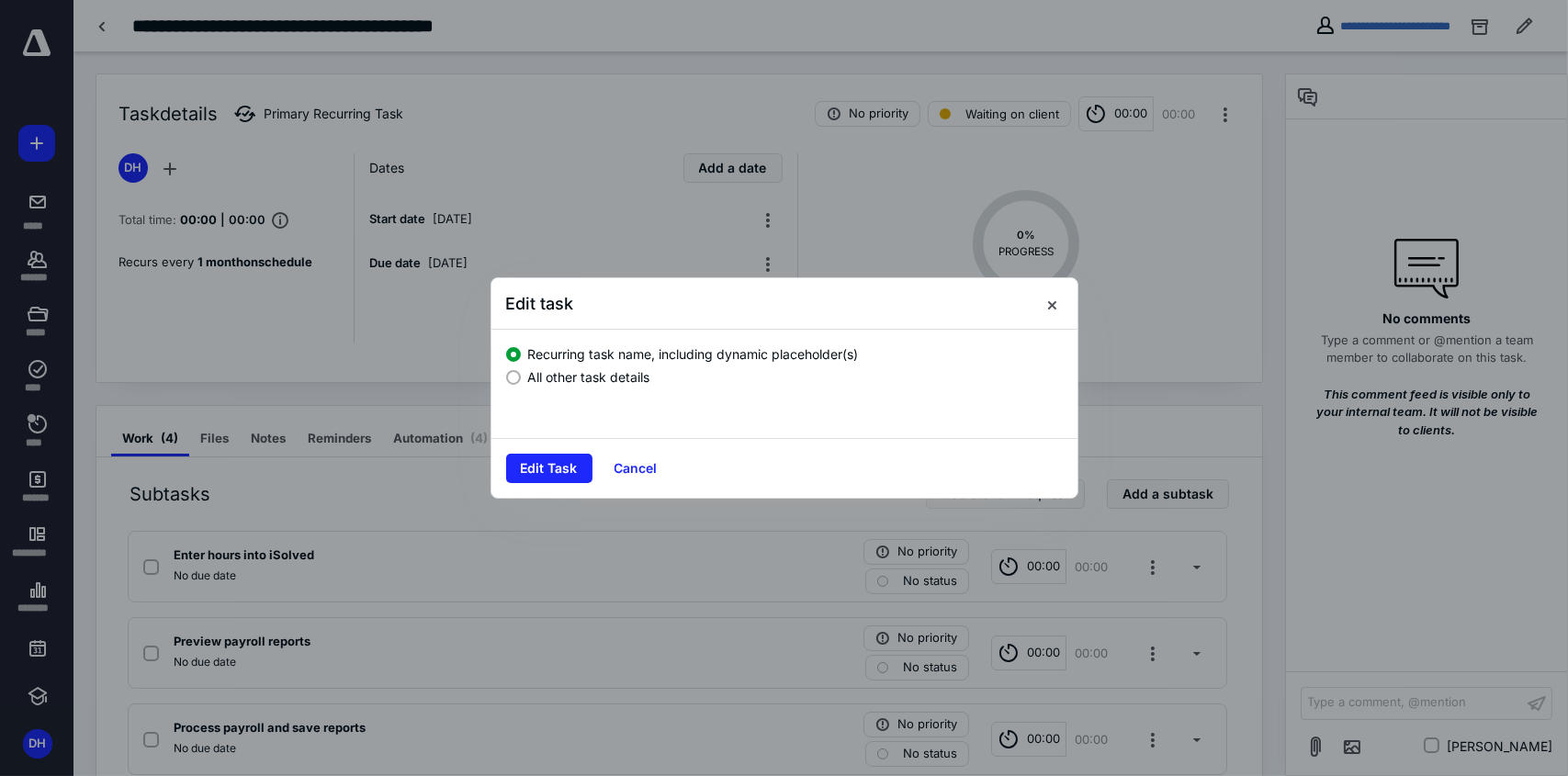 click at bounding box center (513, 377) 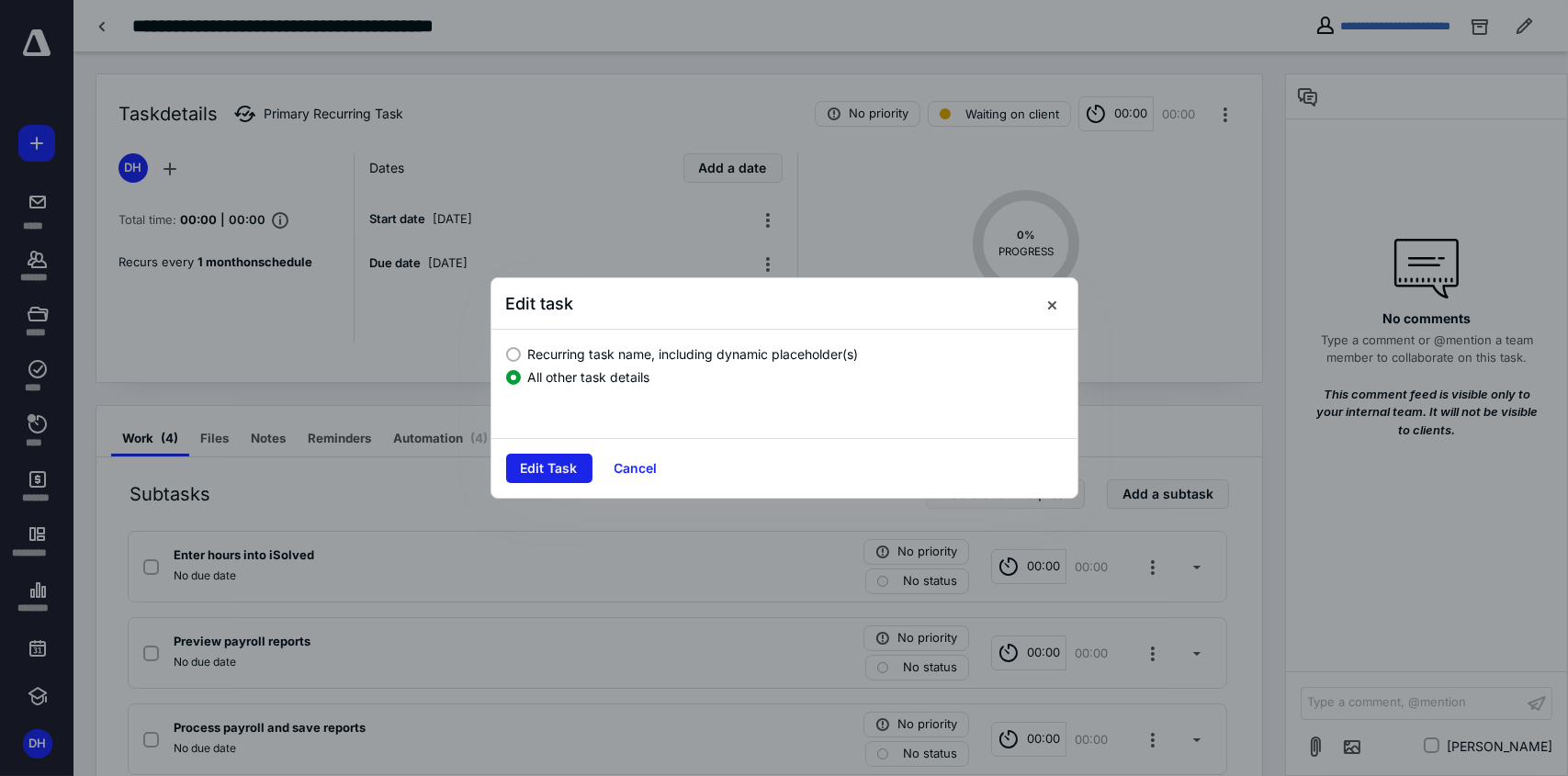 click on "Edit Task" at bounding box center [549, 468] 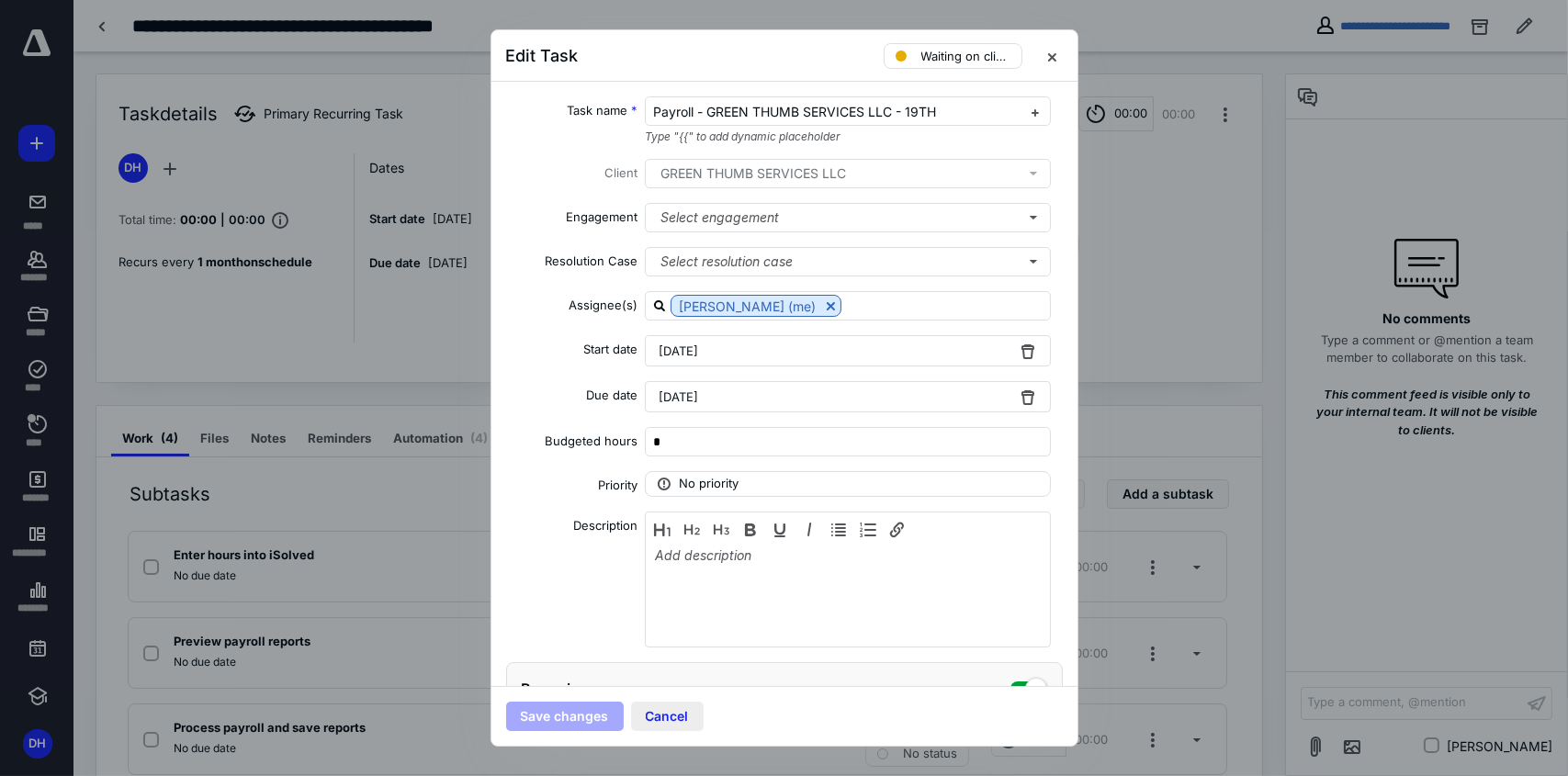 click on "Cancel" at bounding box center [667, 716] 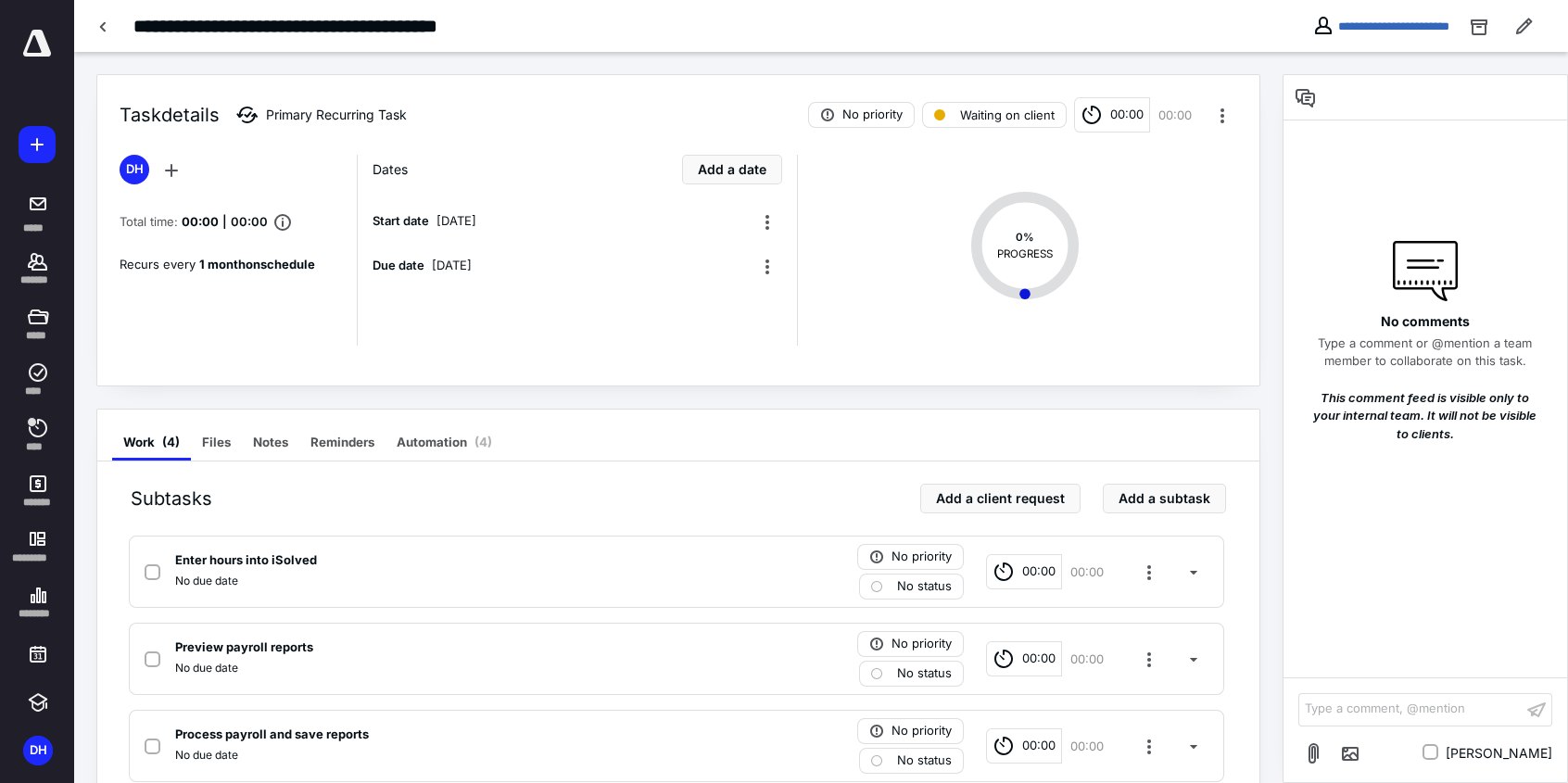 click 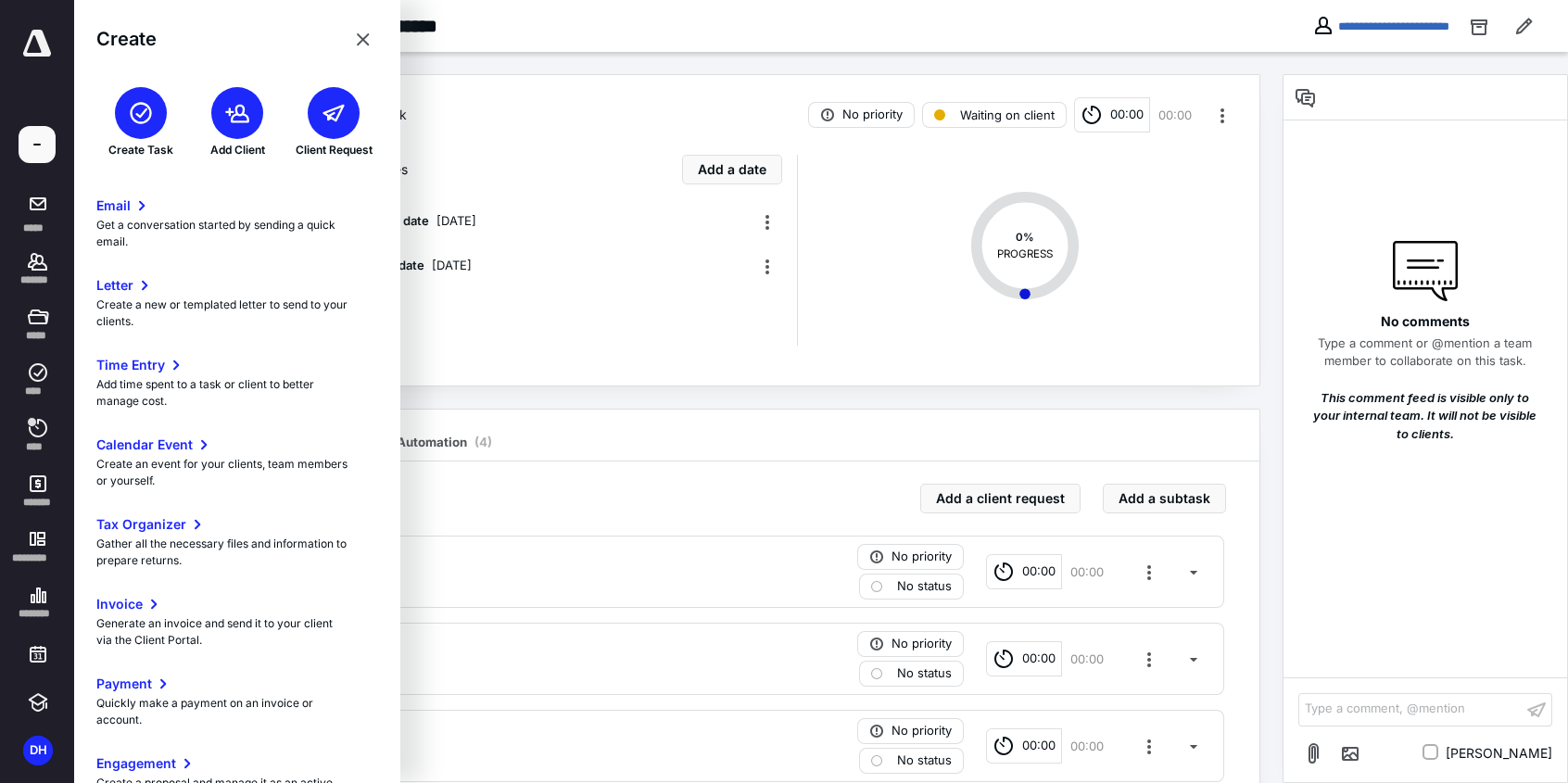 click 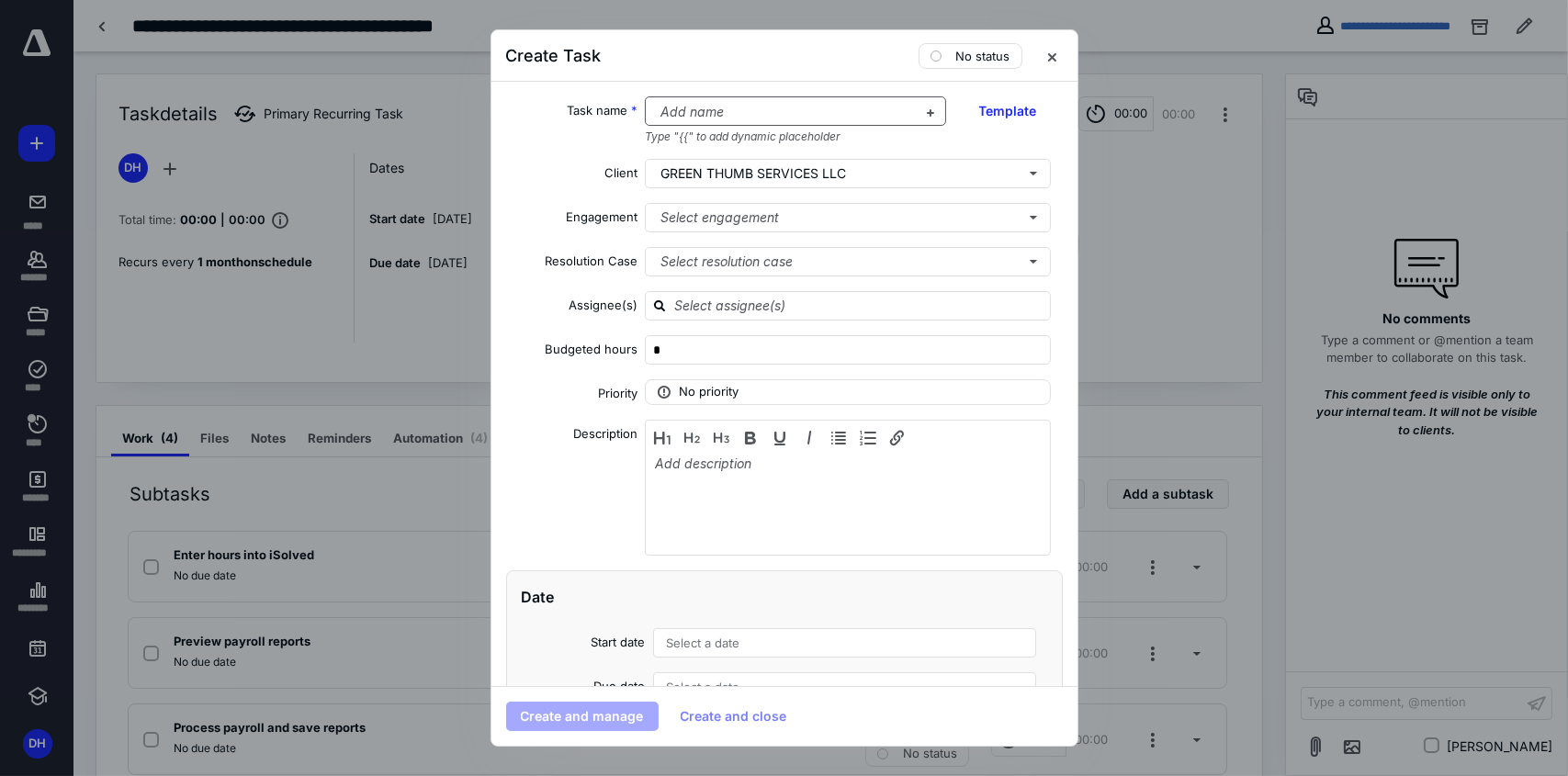 click at bounding box center (784, 112) 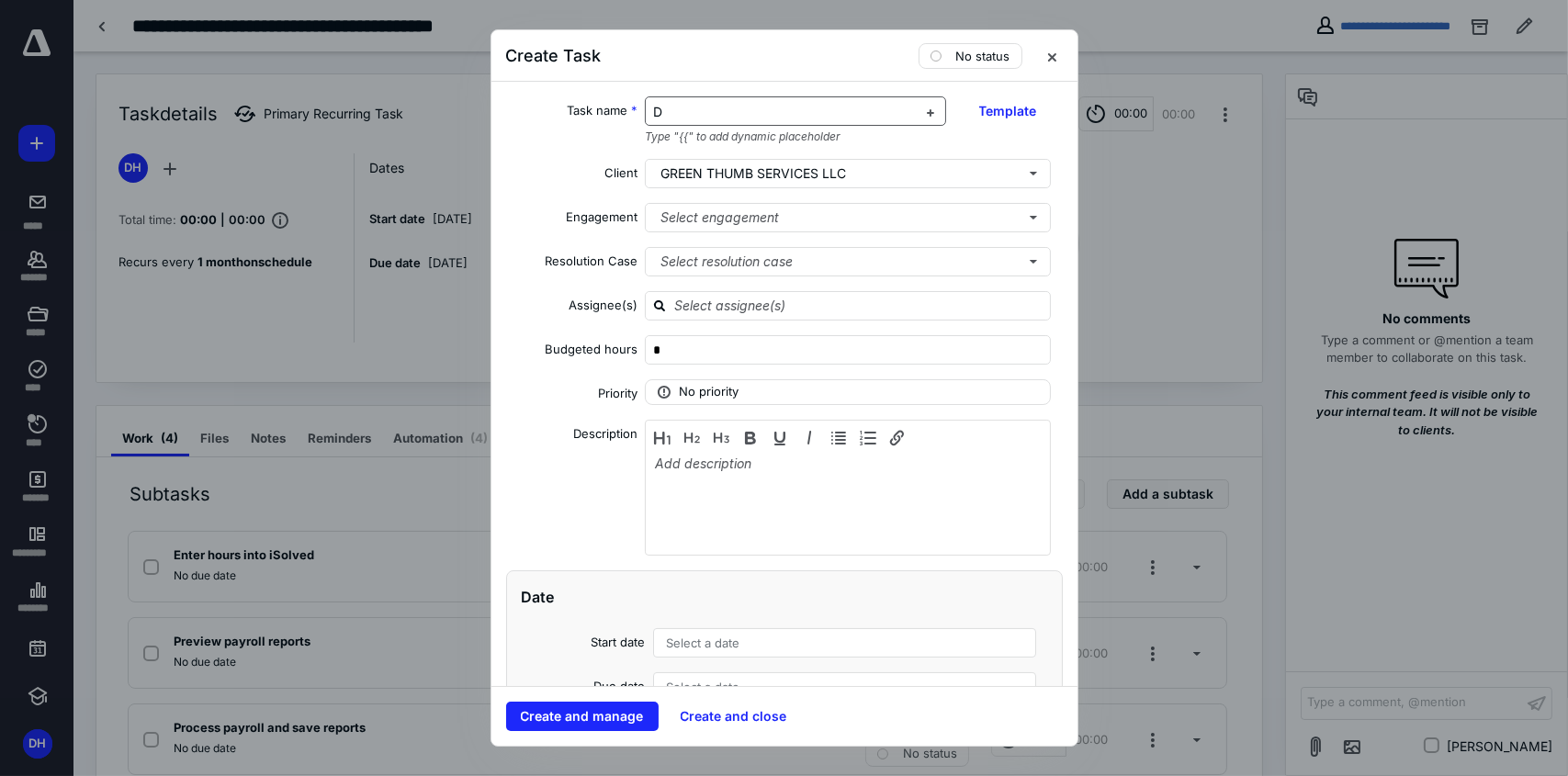 type 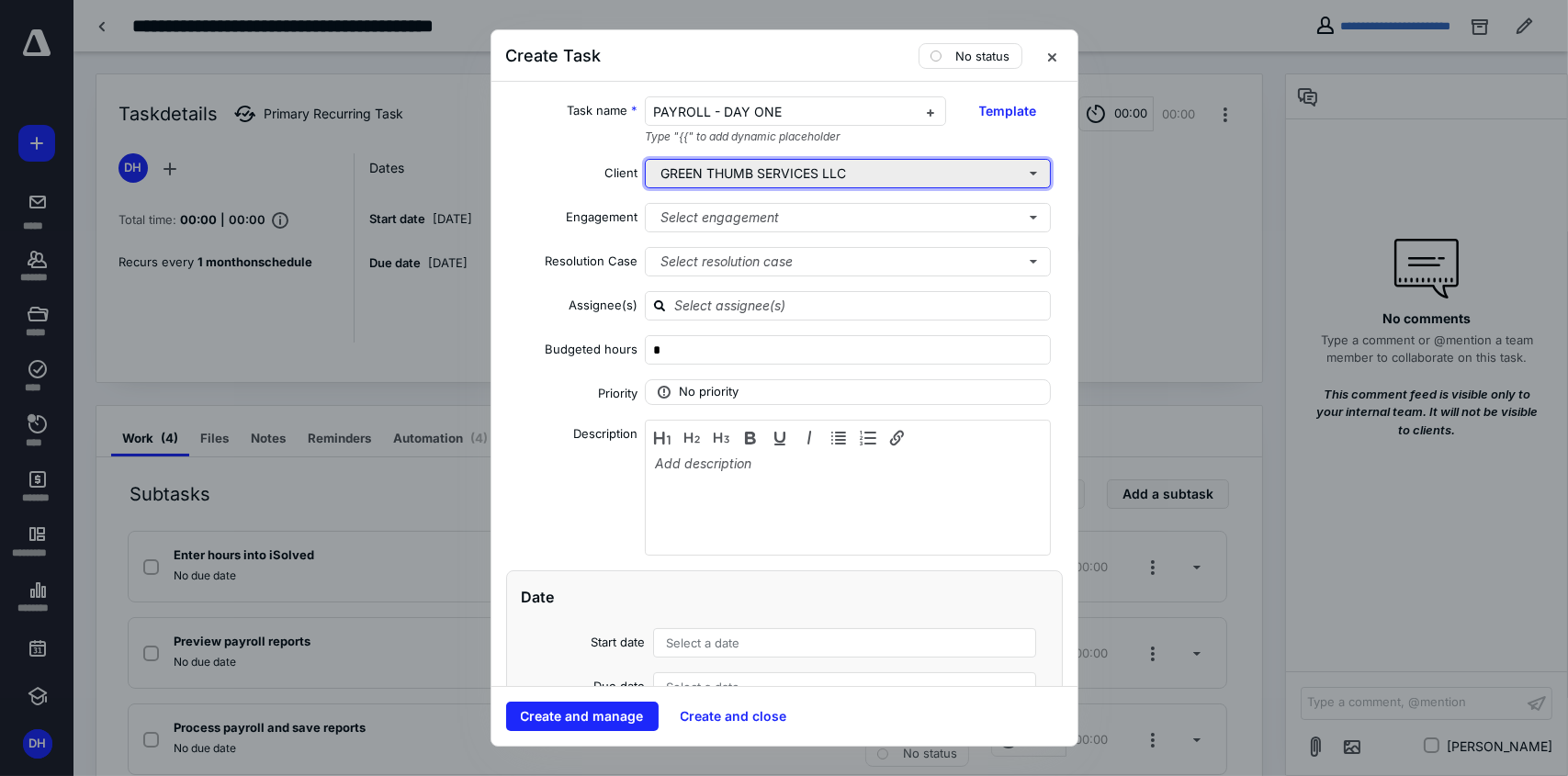 click on "GREEN THUMB SERVICES LLC" at bounding box center [848, 174] 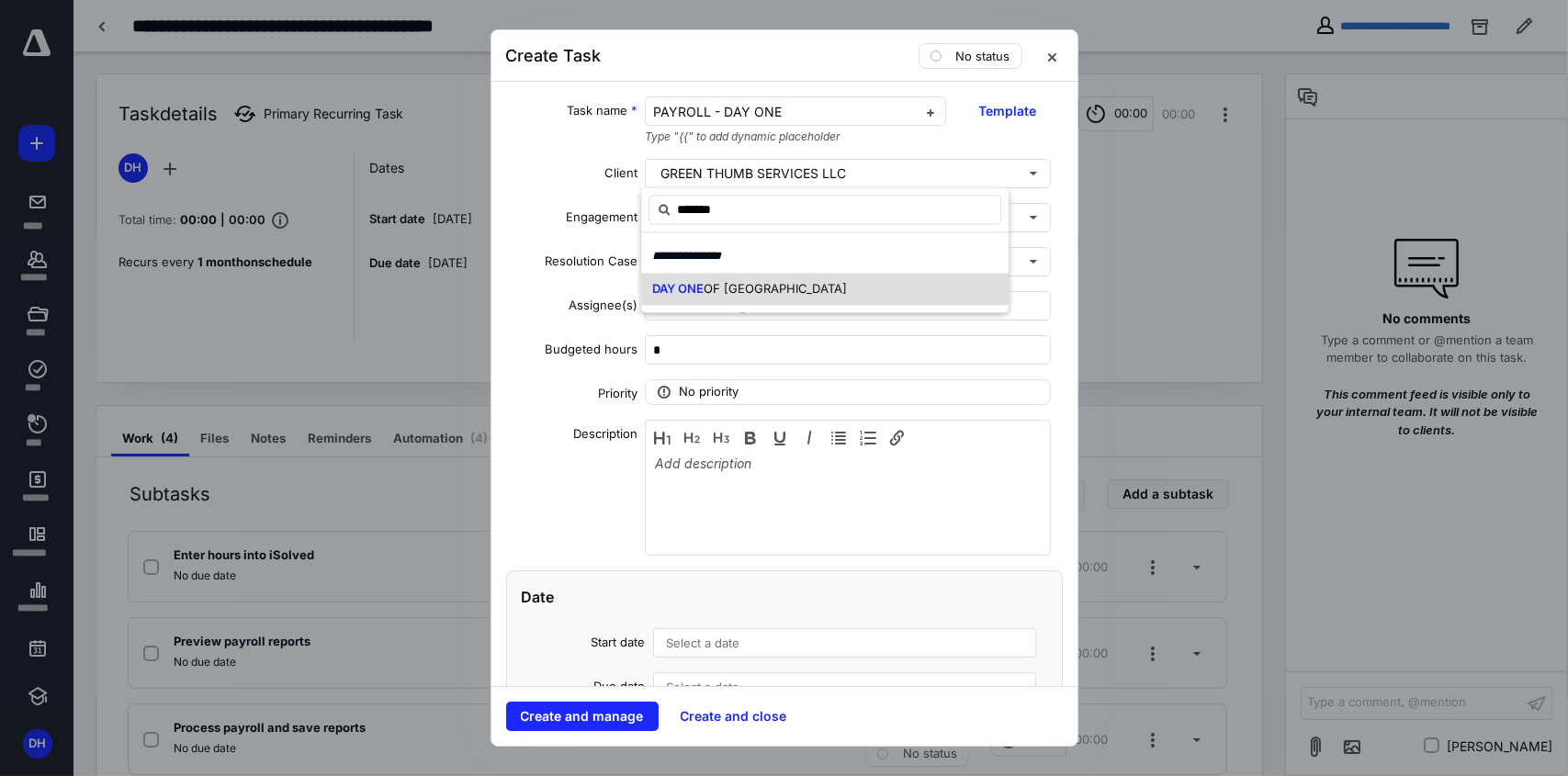 click on "OF GREATER ALTOONA" at bounding box center (775, 288) 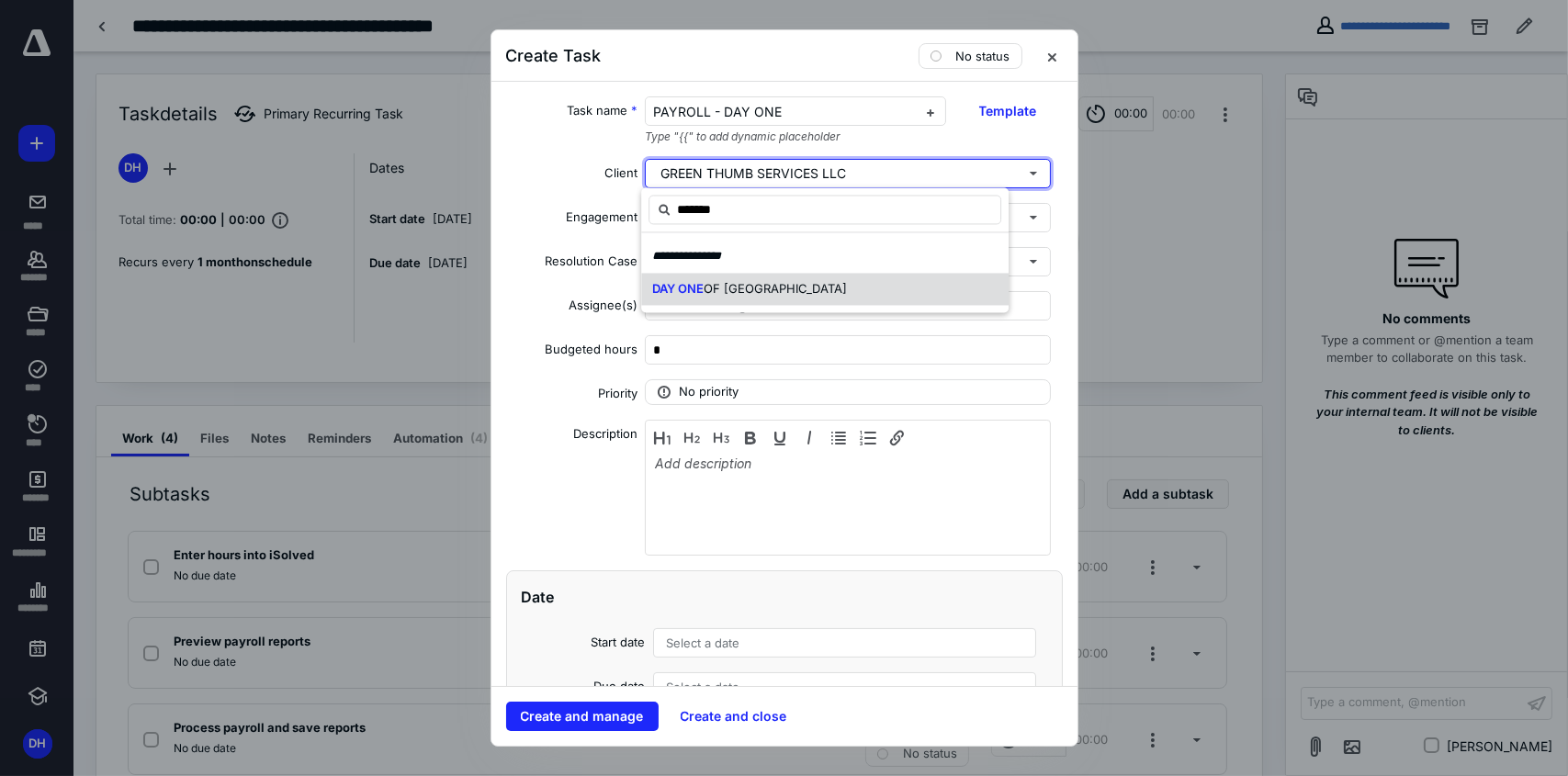type 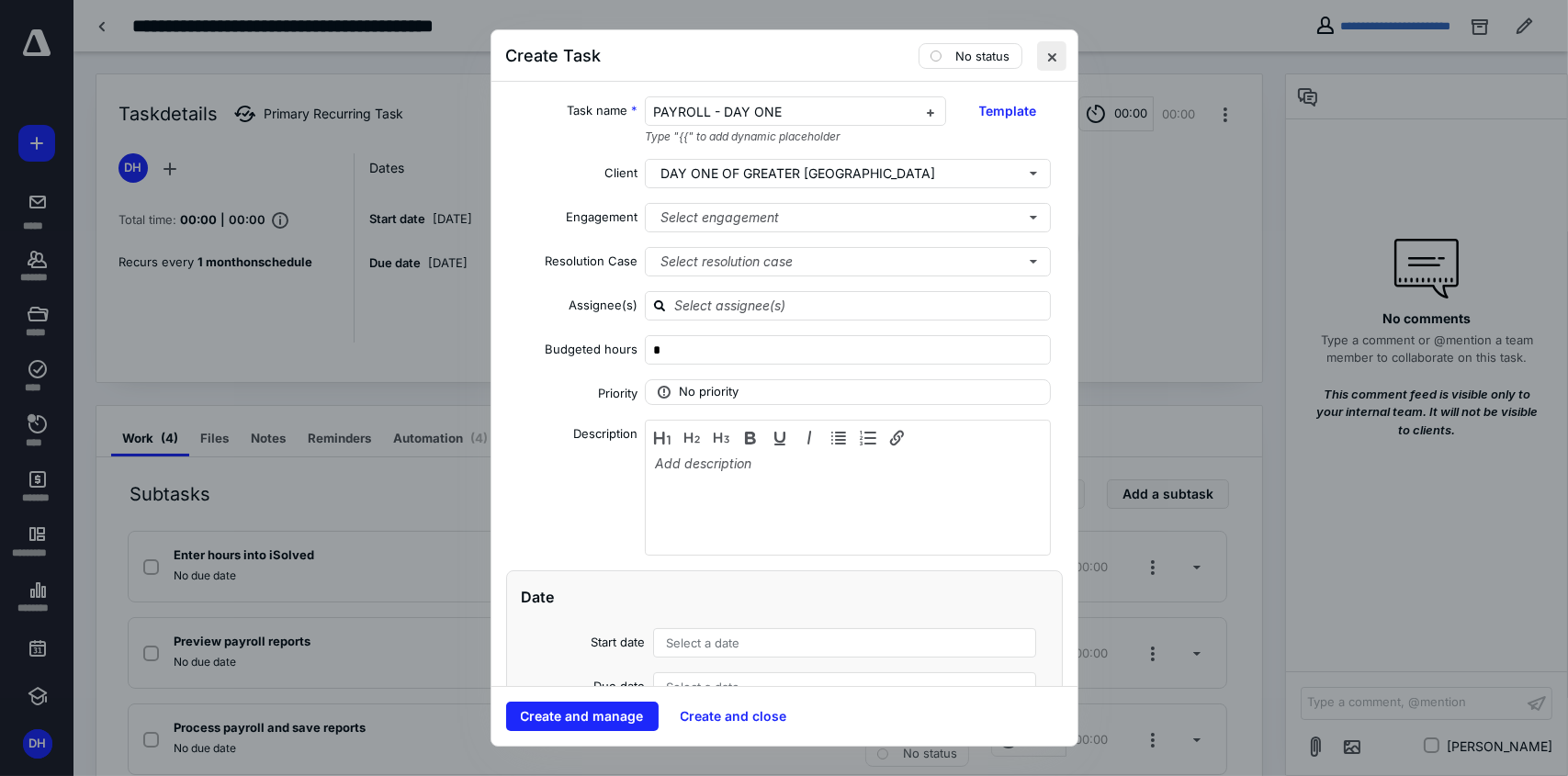 click at bounding box center (1052, 56) 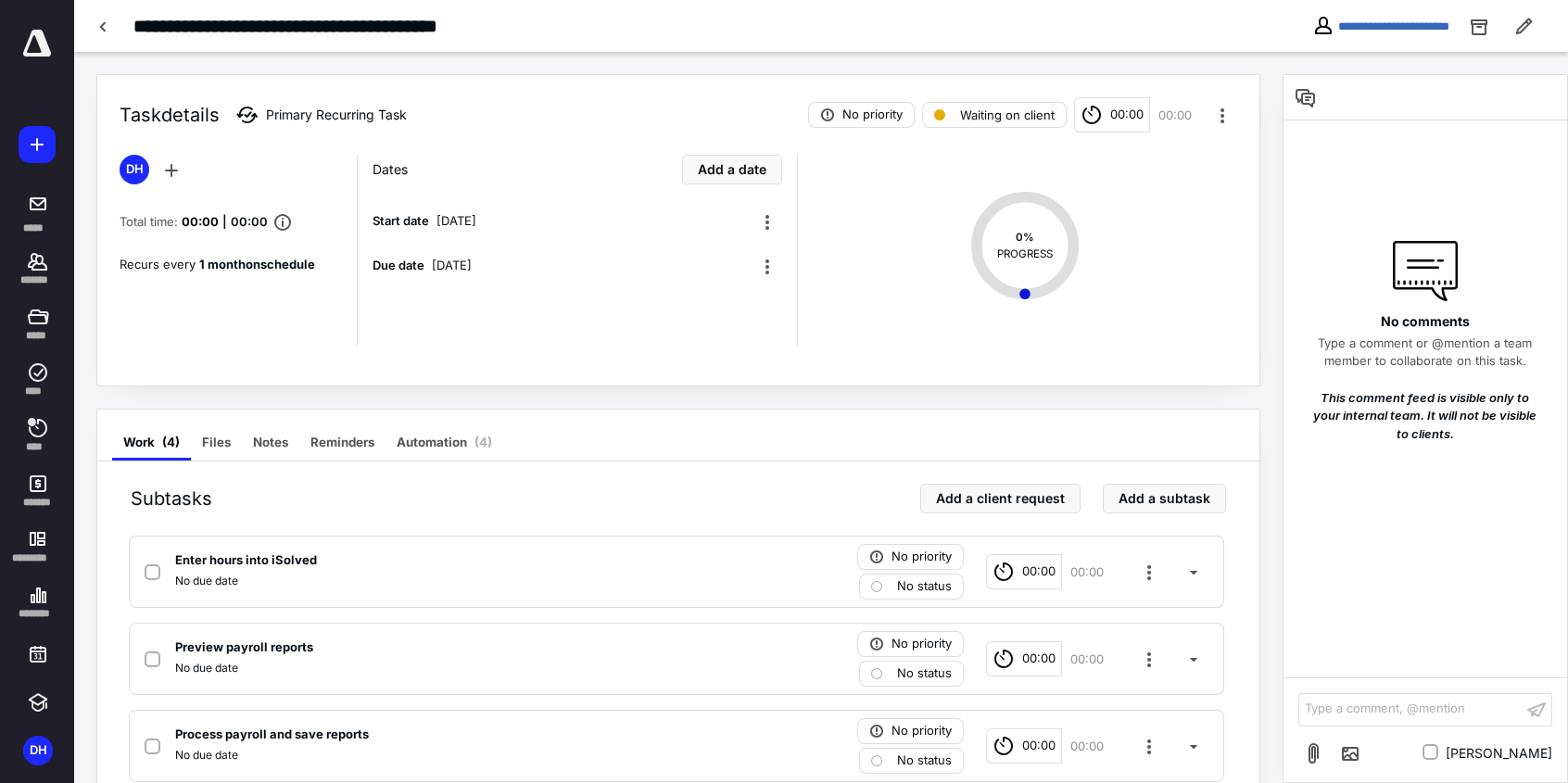 click at bounding box center (37, 44) 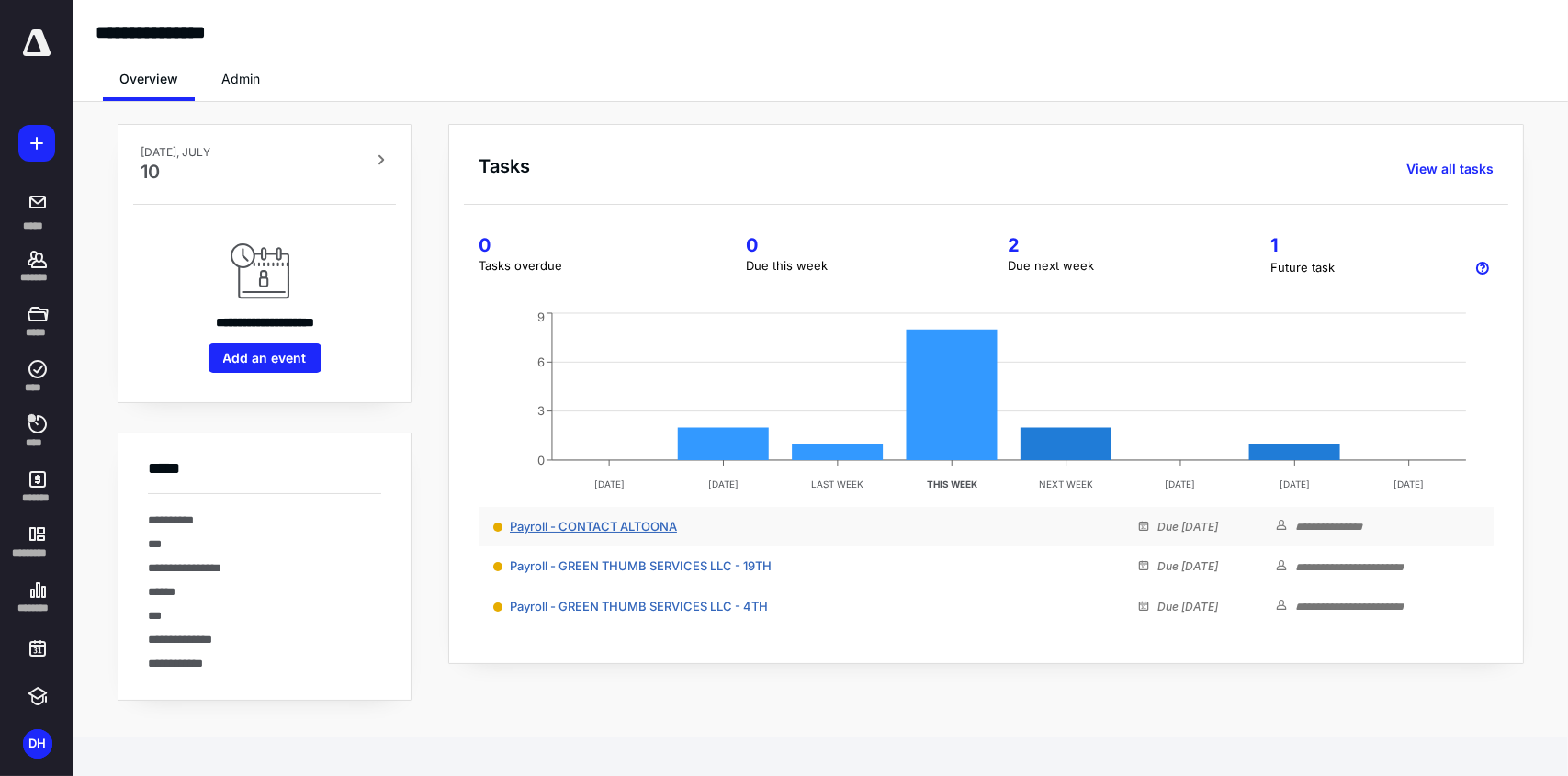 click on "Payroll - CONTACT ALTOONA" at bounding box center (593, 526) 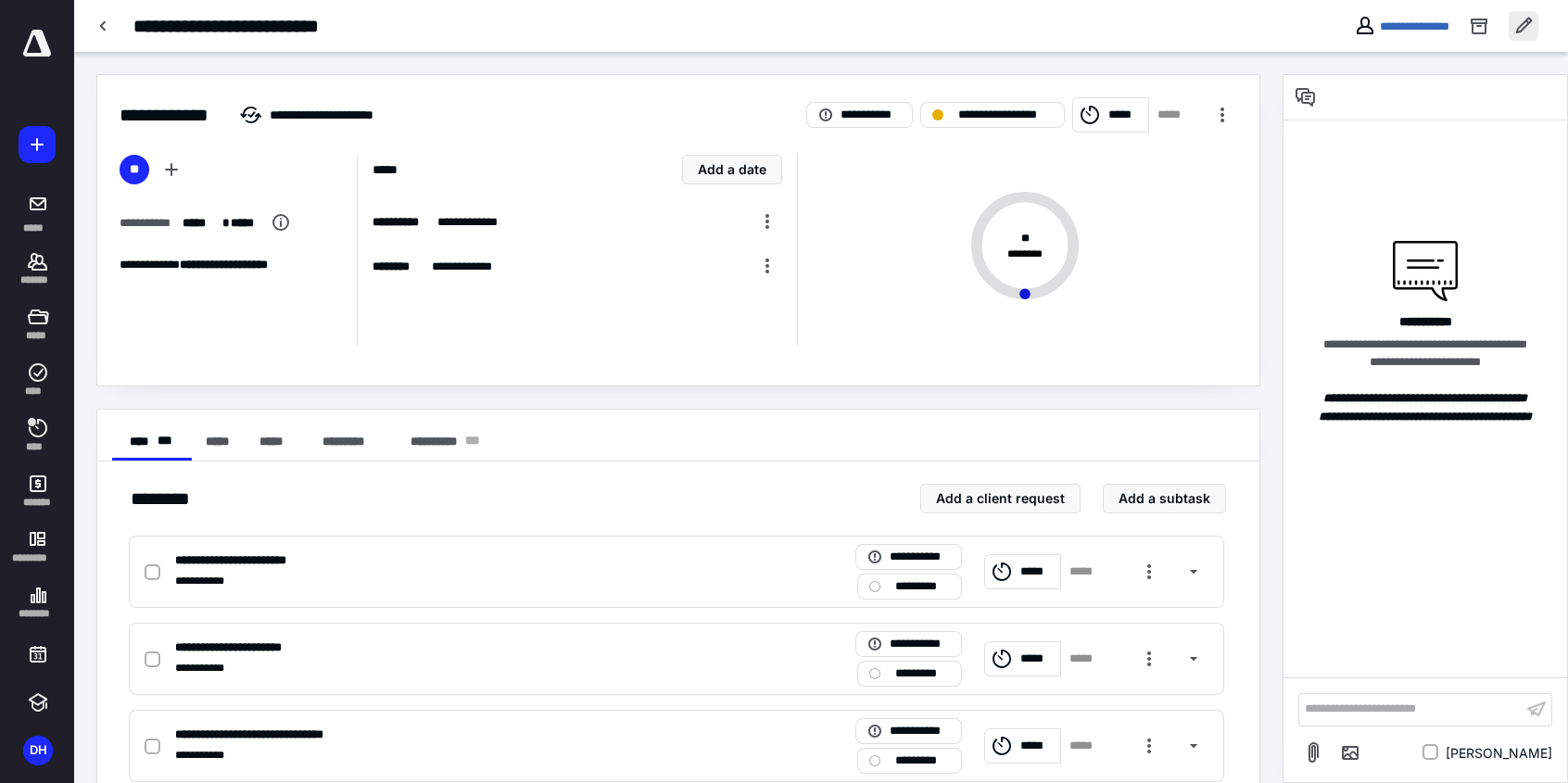 click at bounding box center (1524, 26) 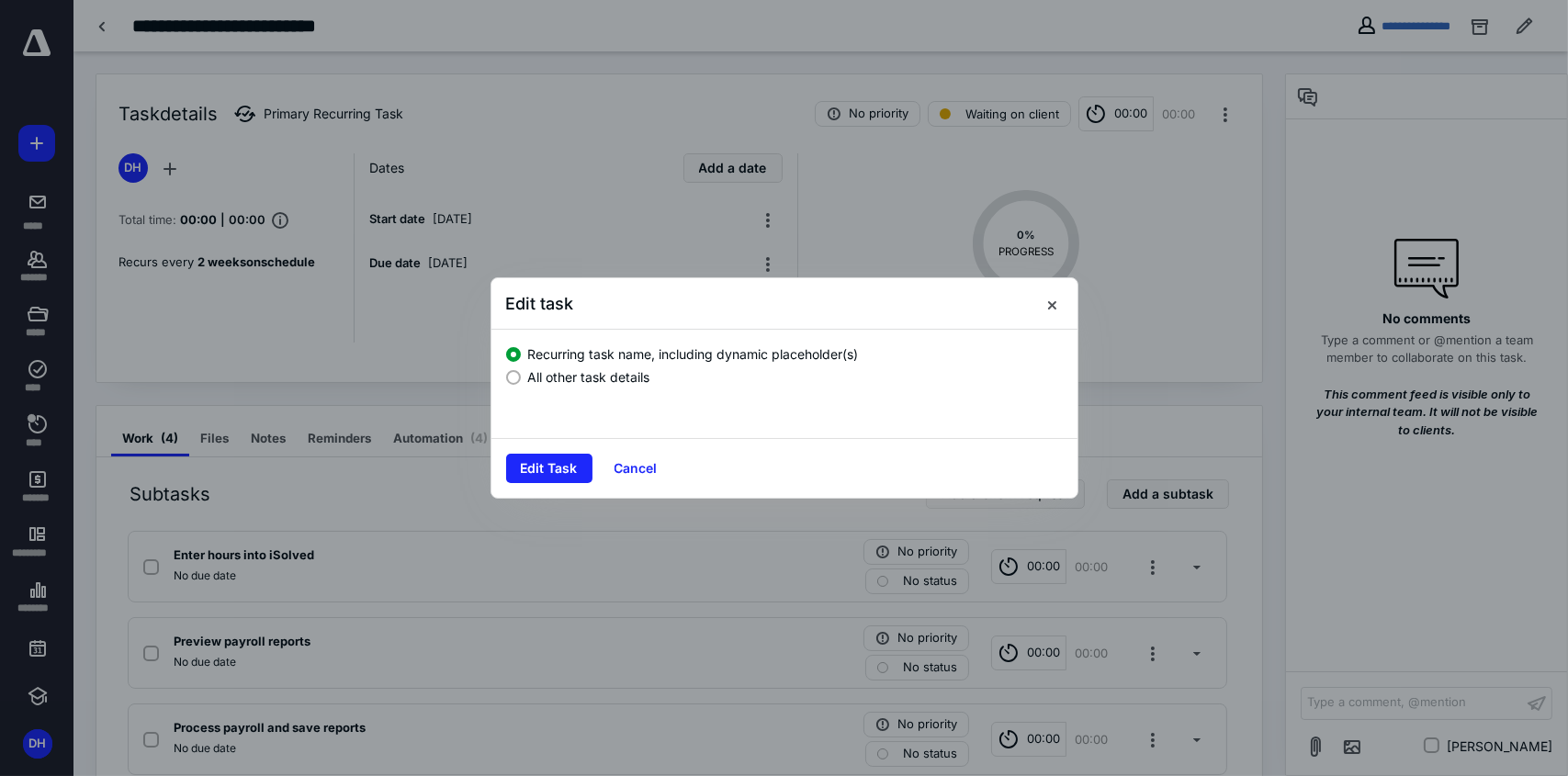 click at bounding box center [513, 377] 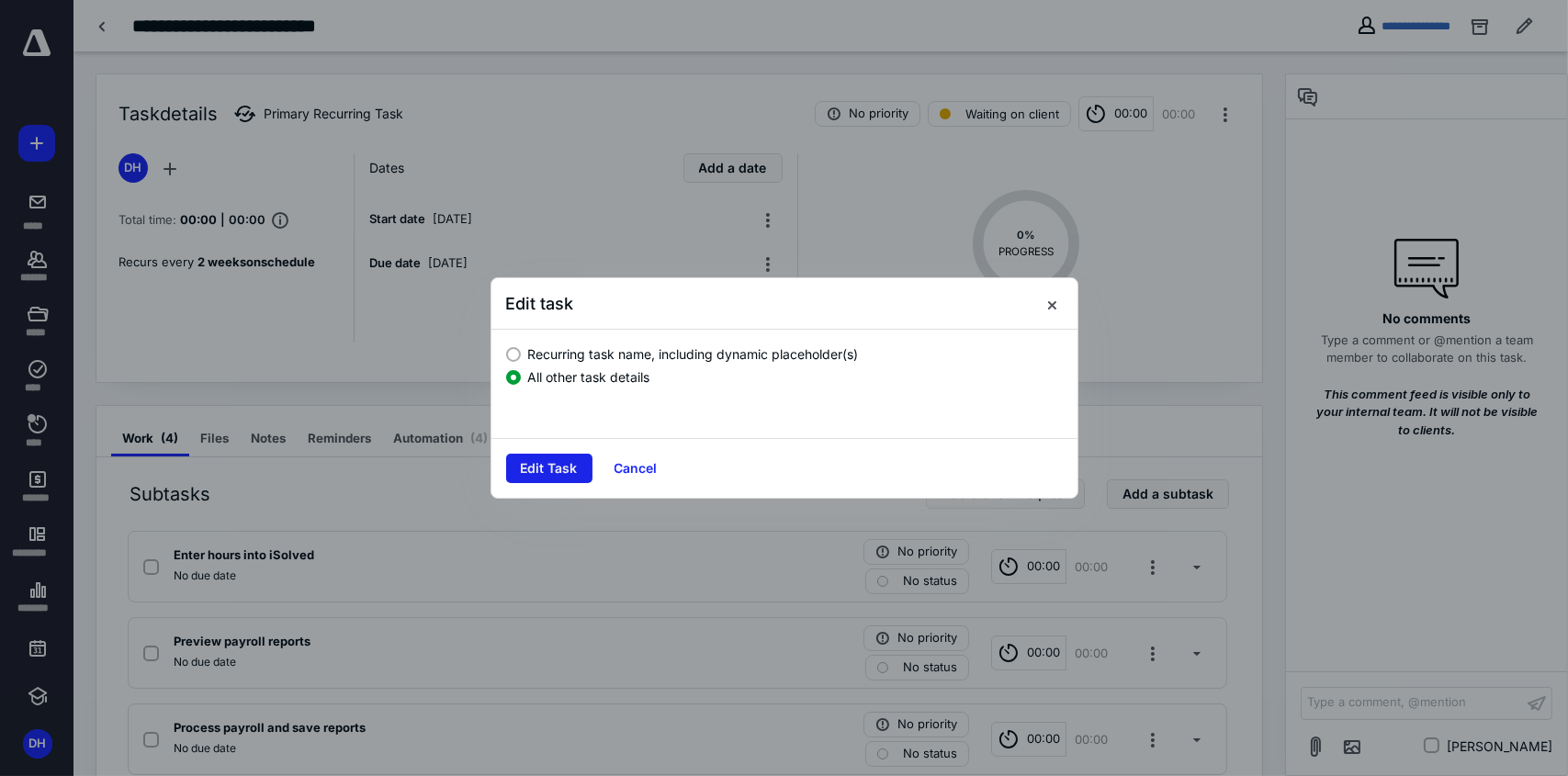 click on "Edit Task" at bounding box center (549, 468) 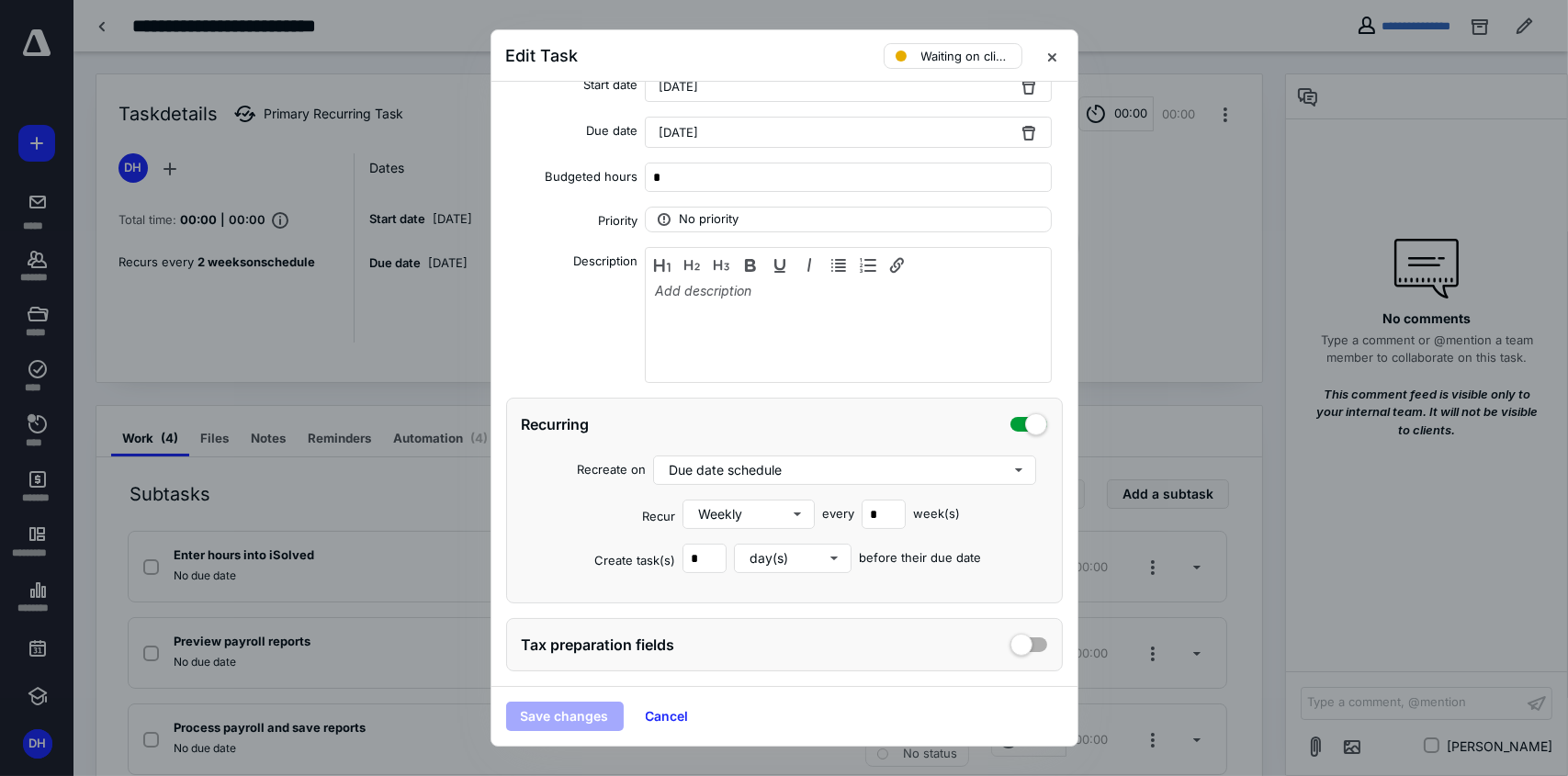 scroll, scrollTop: 277, scrollLeft: 0, axis: vertical 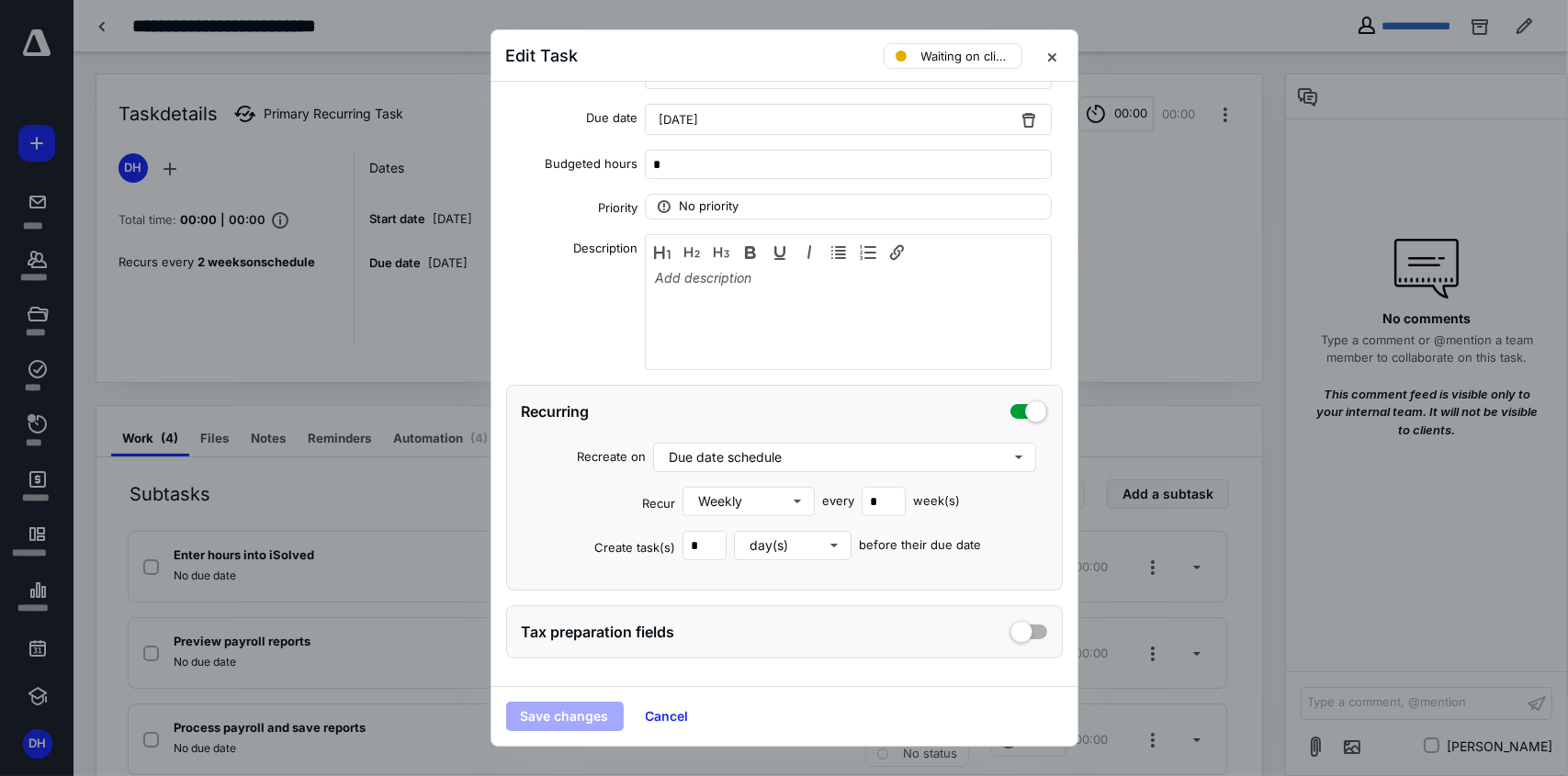 click at bounding box center [784, 388] 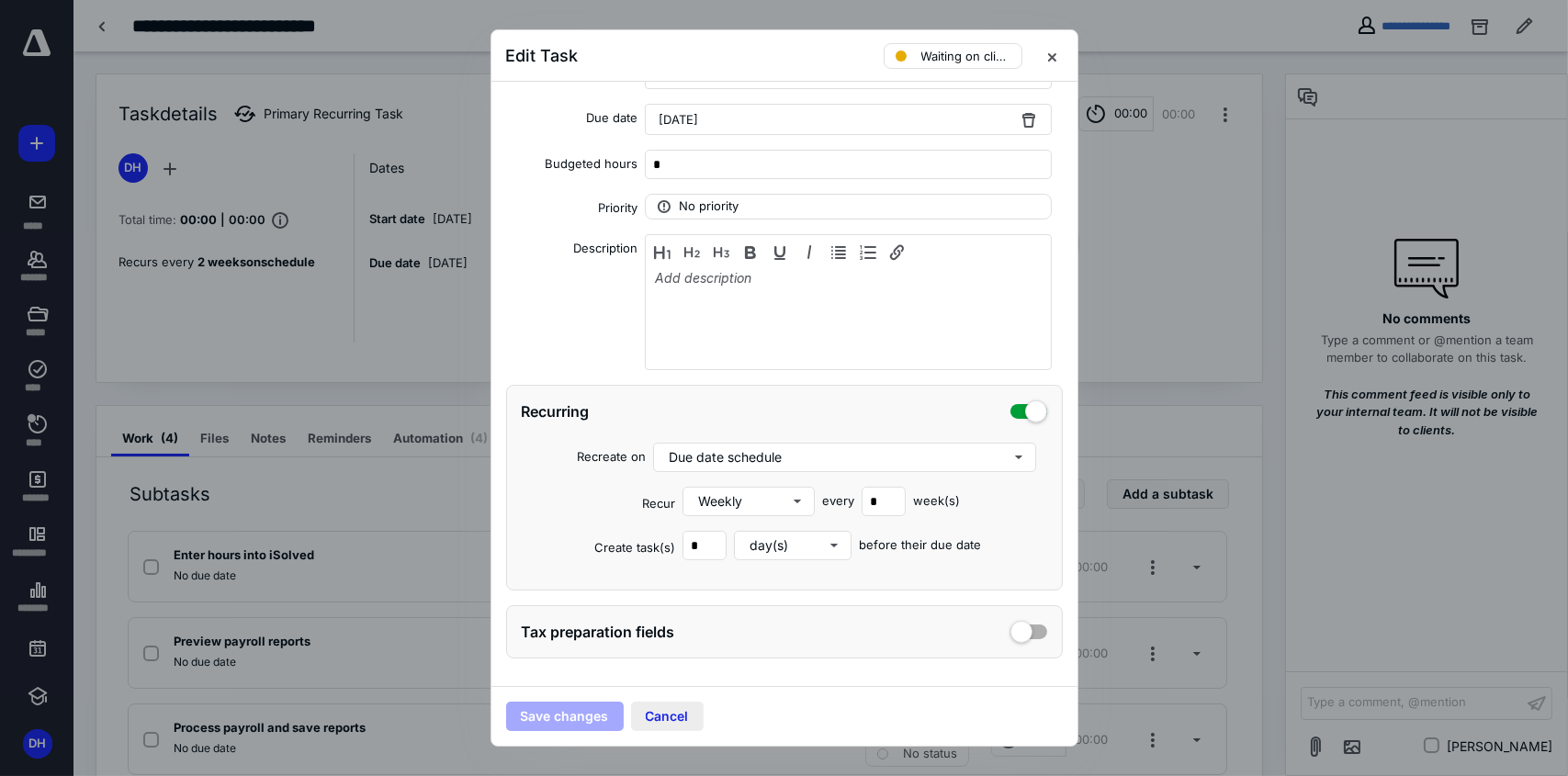 click on "Cancel" at bounding box center (667, 716) 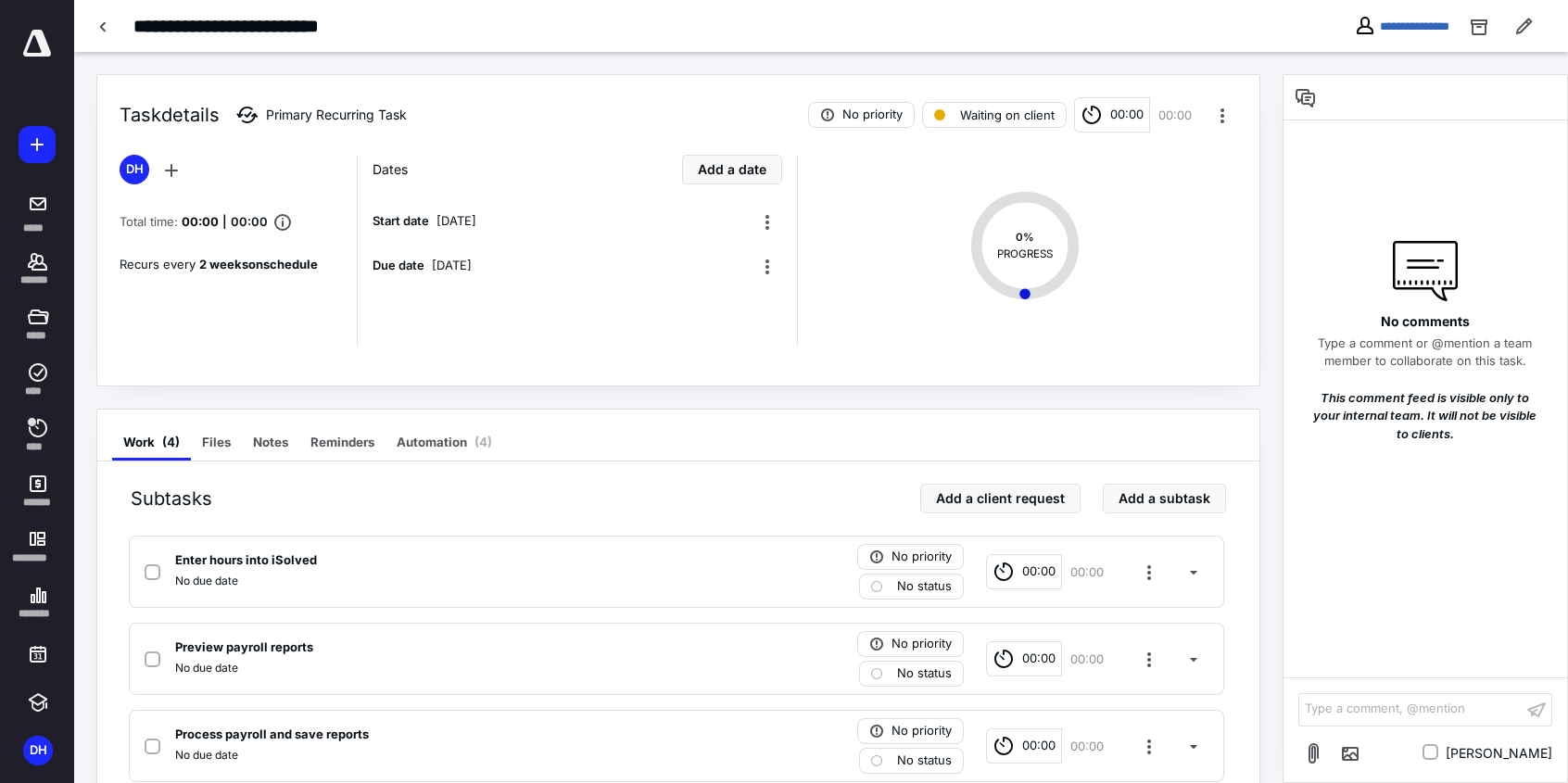 click 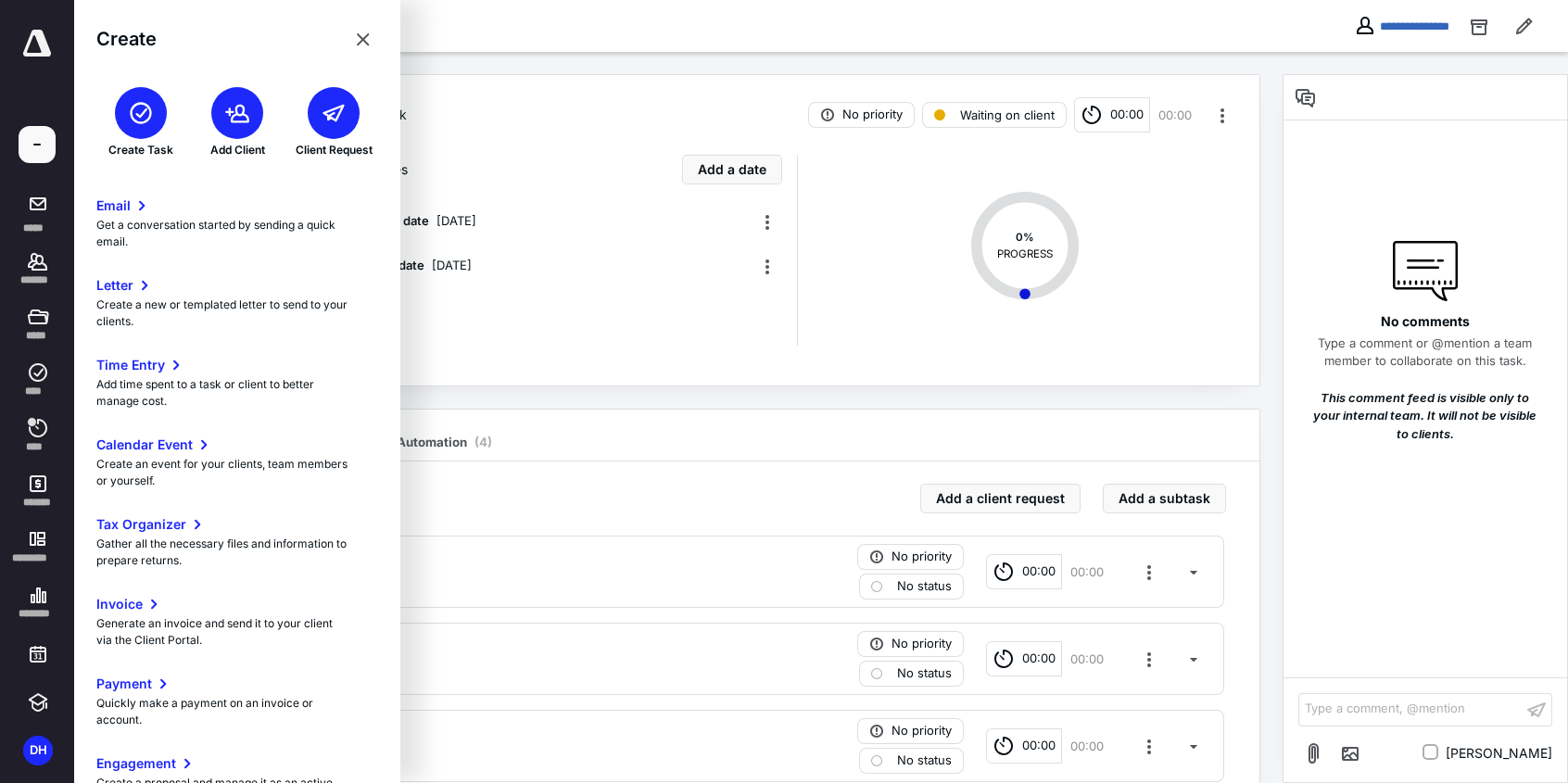 click on "Dates Add a date Start date July 15, 2025 Due date July 15, 2025" at bounding box center [576, 250] 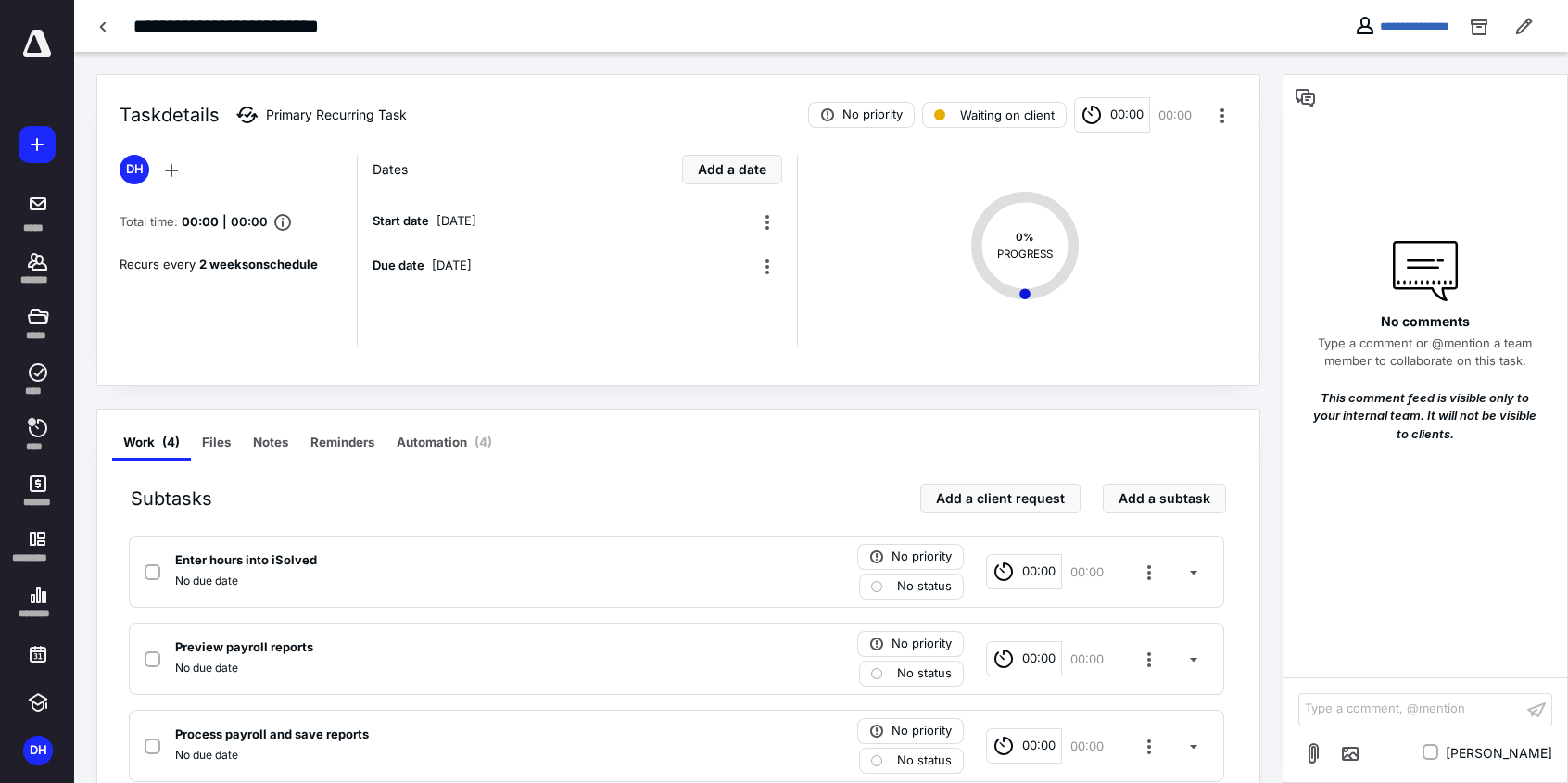 click at bounding box center (37, 44) 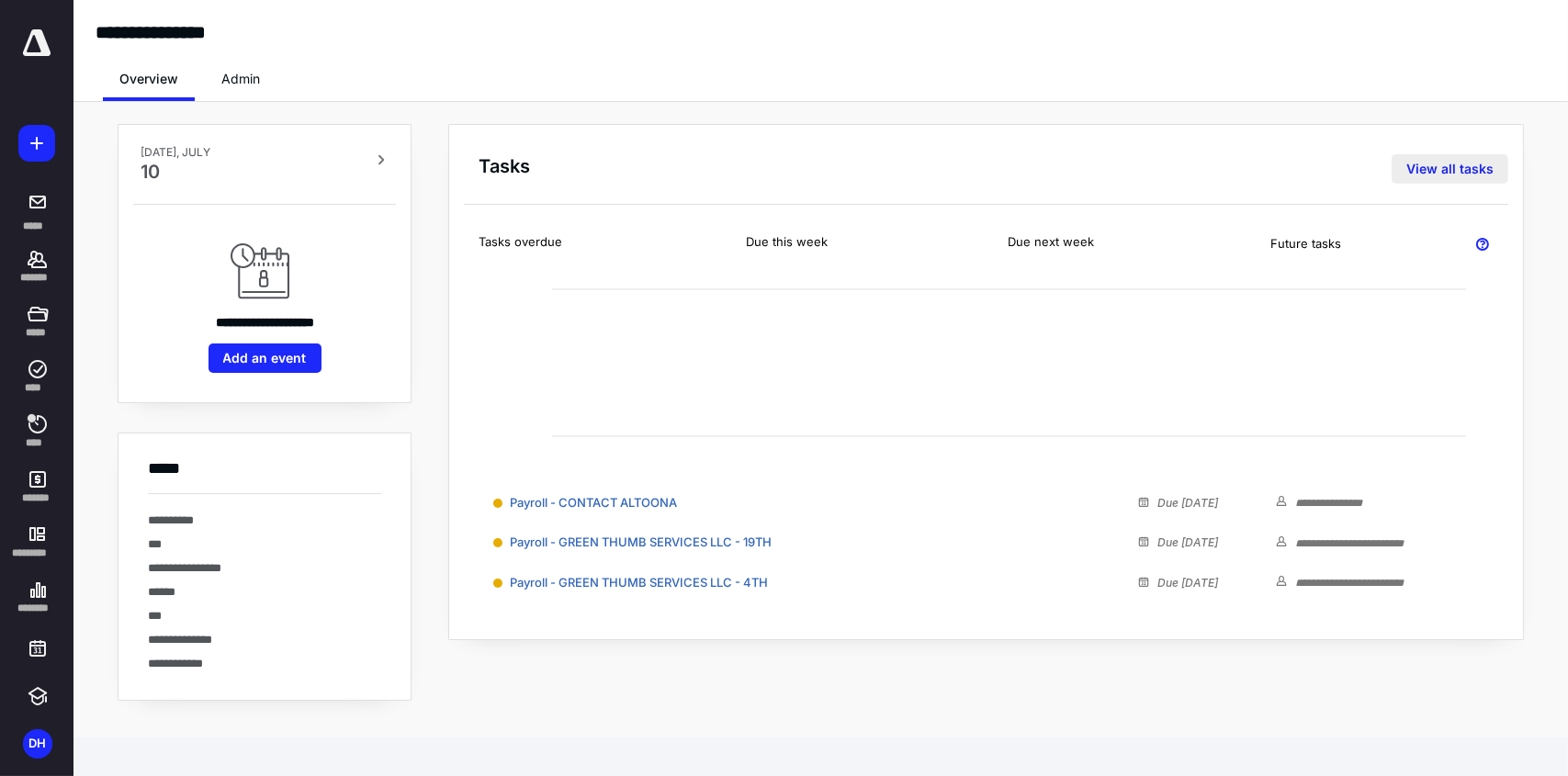 click on "View all tasks" at bounding box center (1450, 169) 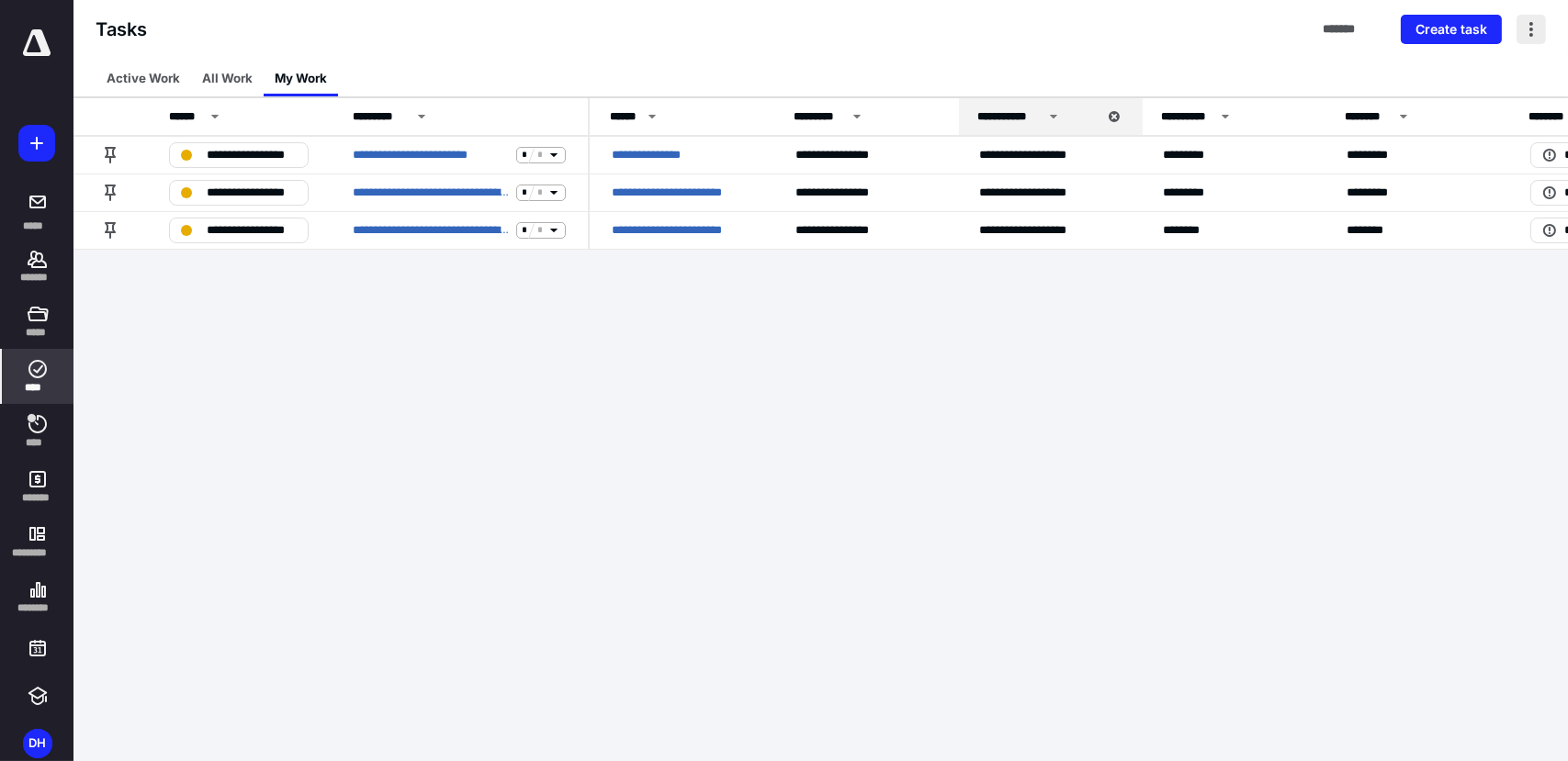 click at bounding box center [1531, 29] 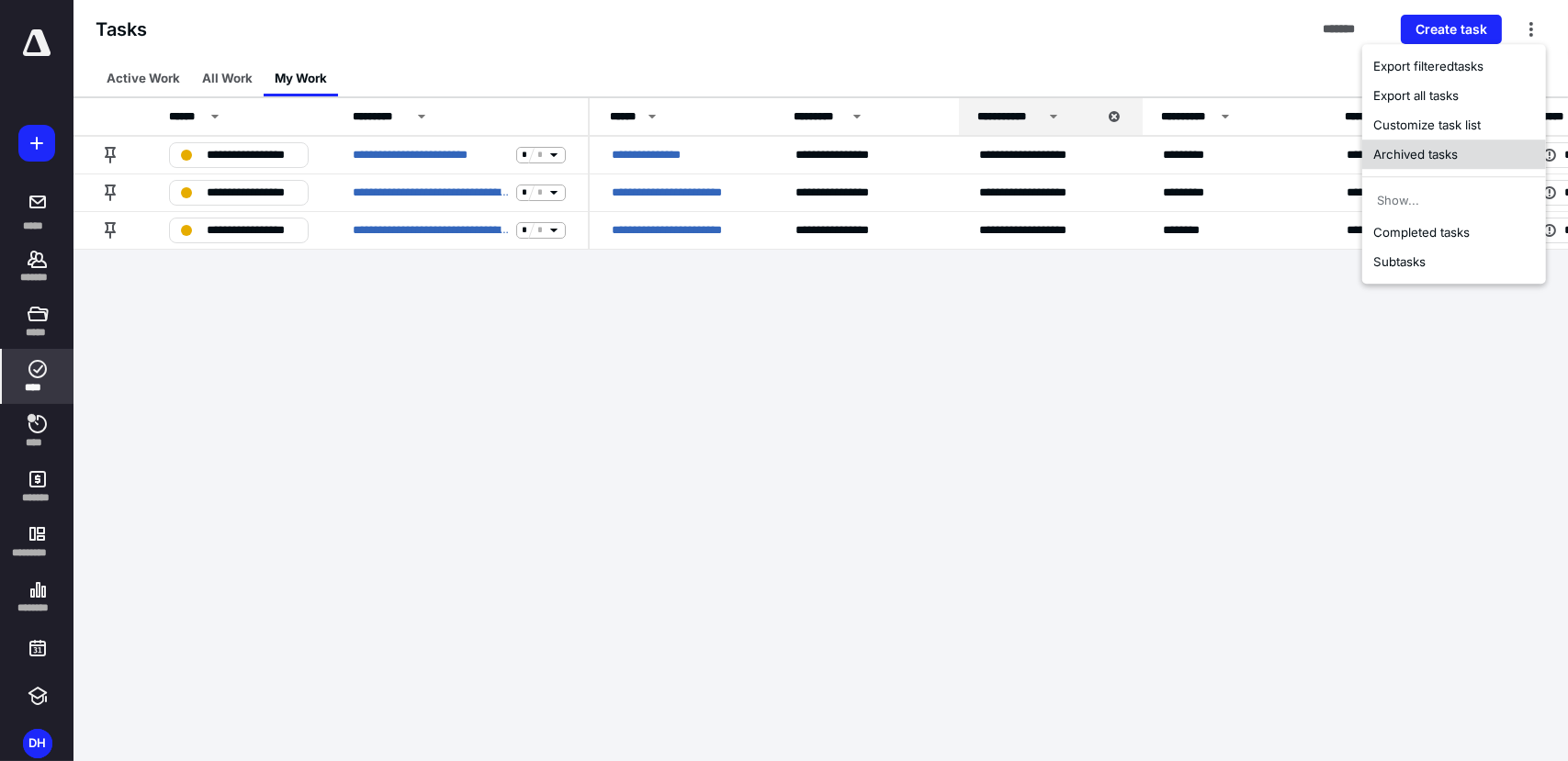 click on "Archived tasks" at bounding box center (1454, 154) 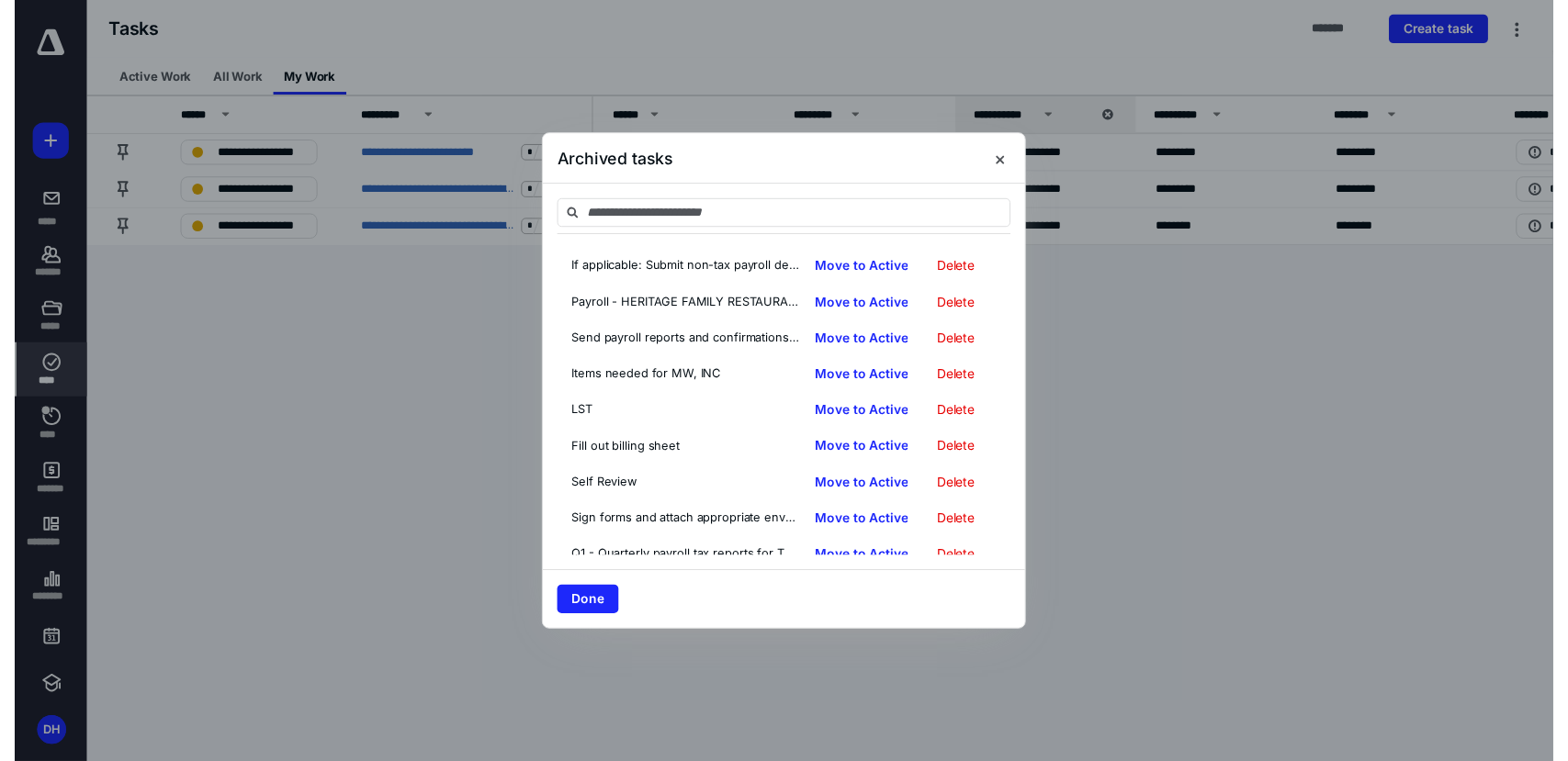 scroll, scrollTop: 1513, scrollLeft: 0, axis: vertical 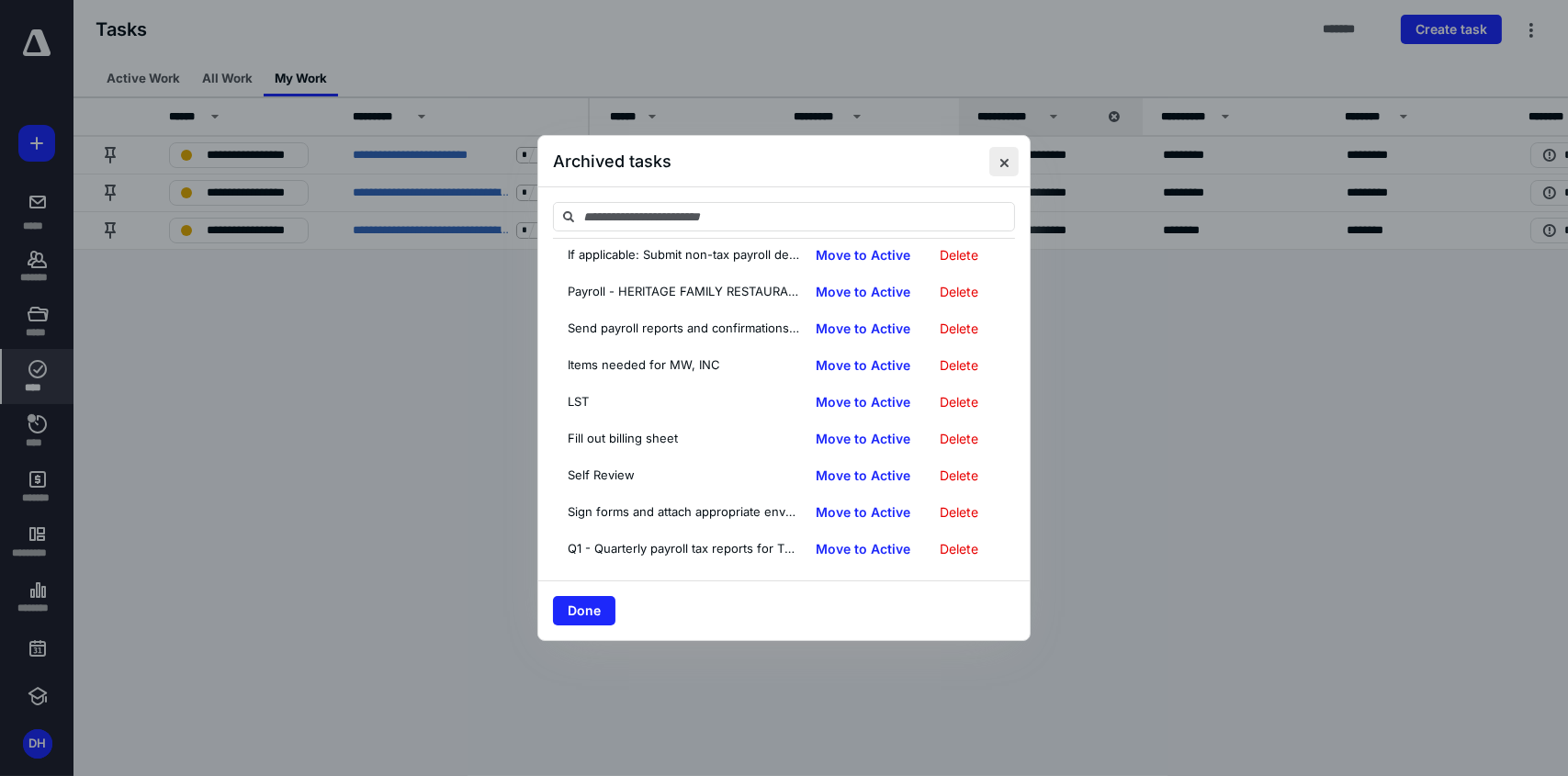 click at bounding box center [1004, 162] 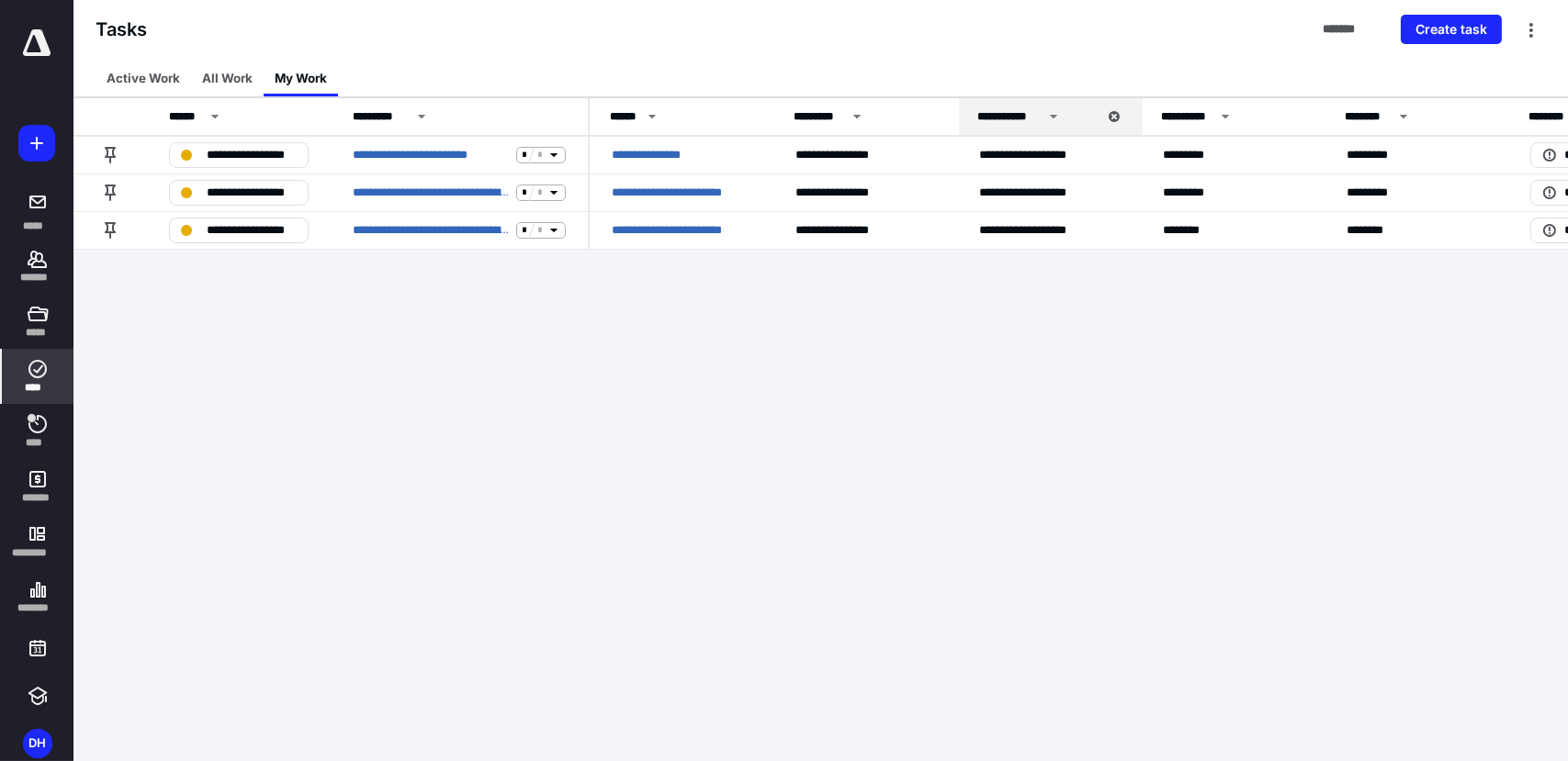 click on "**********" at bounding box center [784, 380] 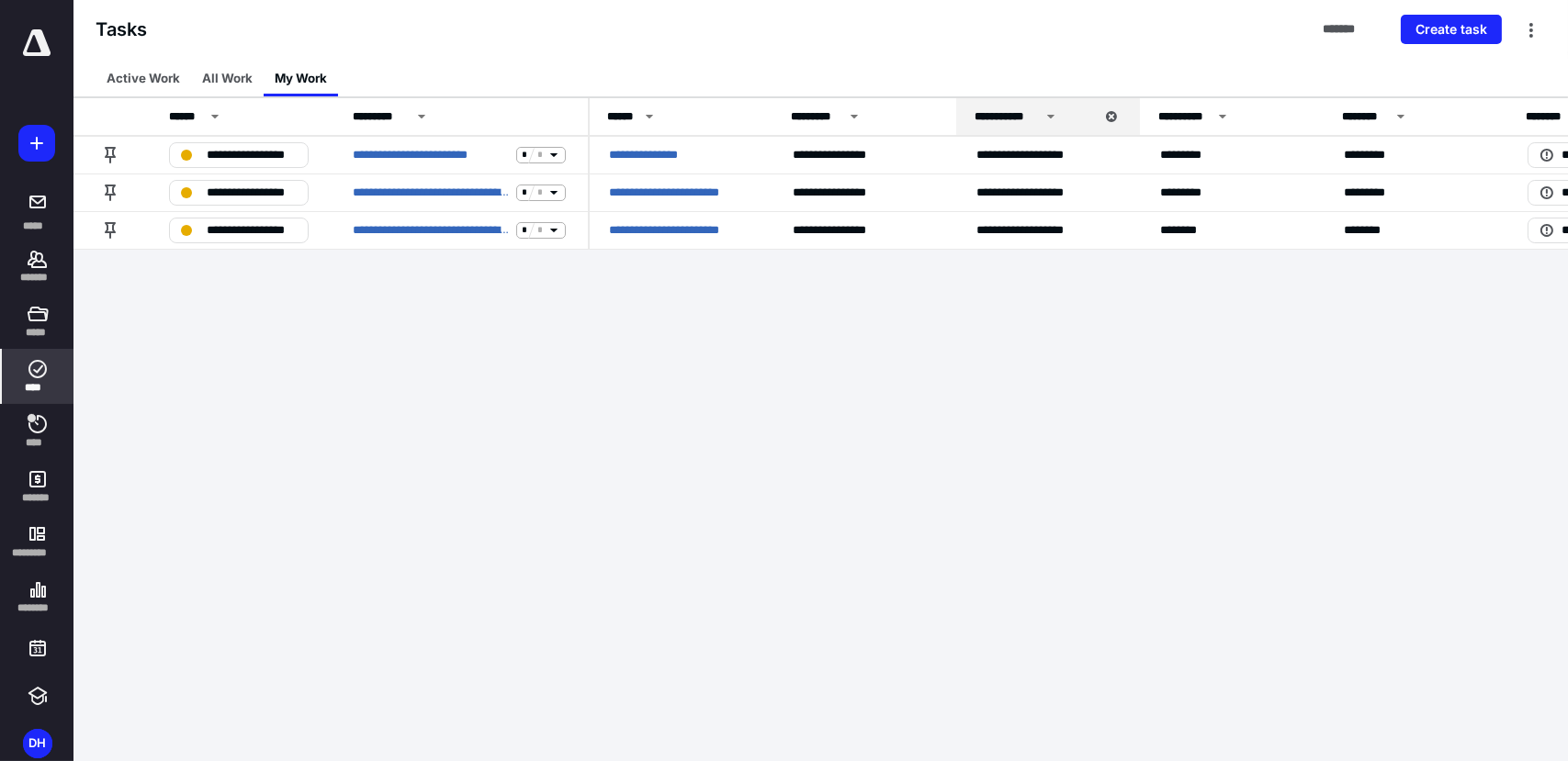 scroll, scrollTop: 0, scrollLeft: 0, axis: both 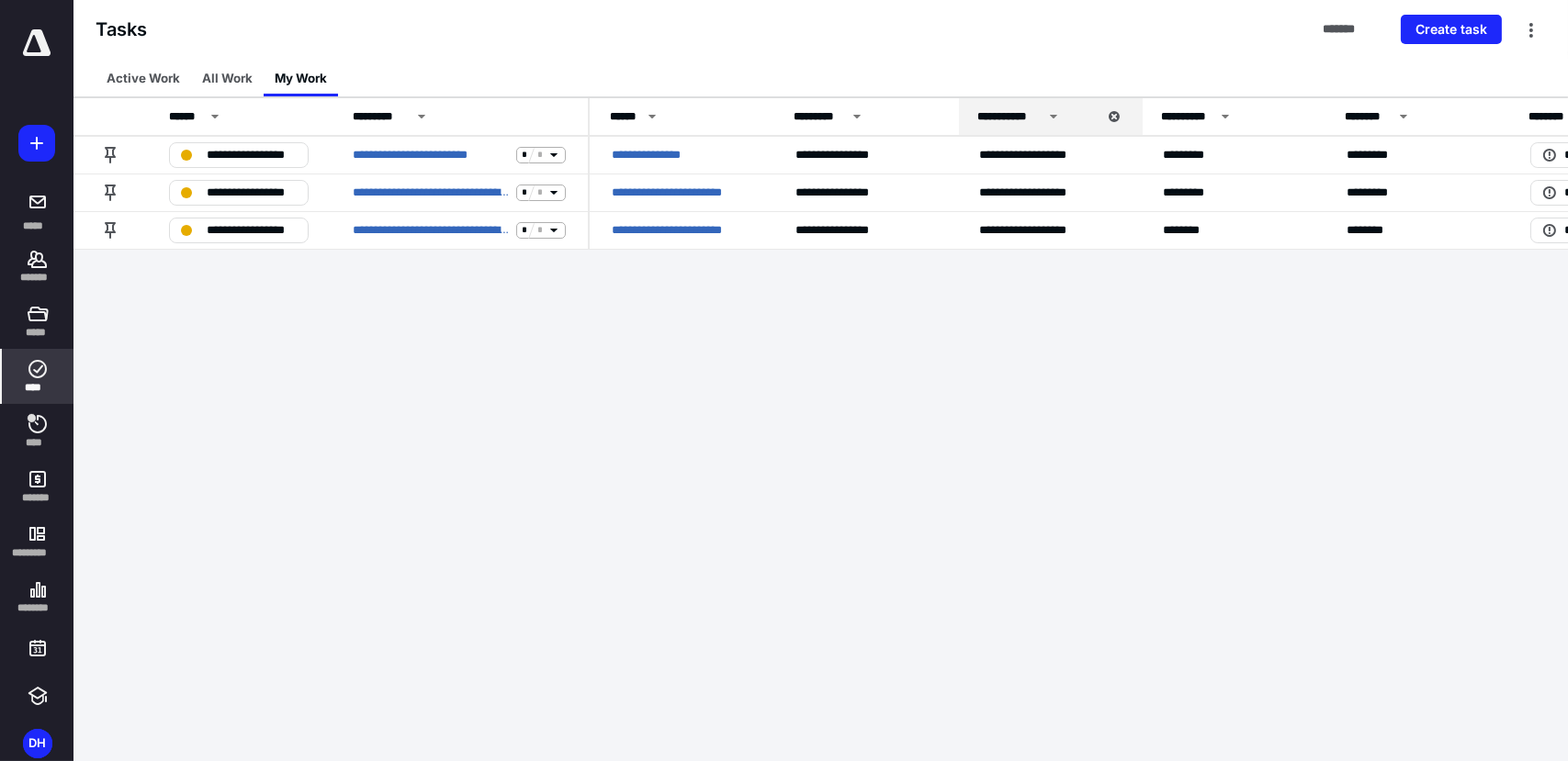 click on "**********" at bounding box center [784, 380] 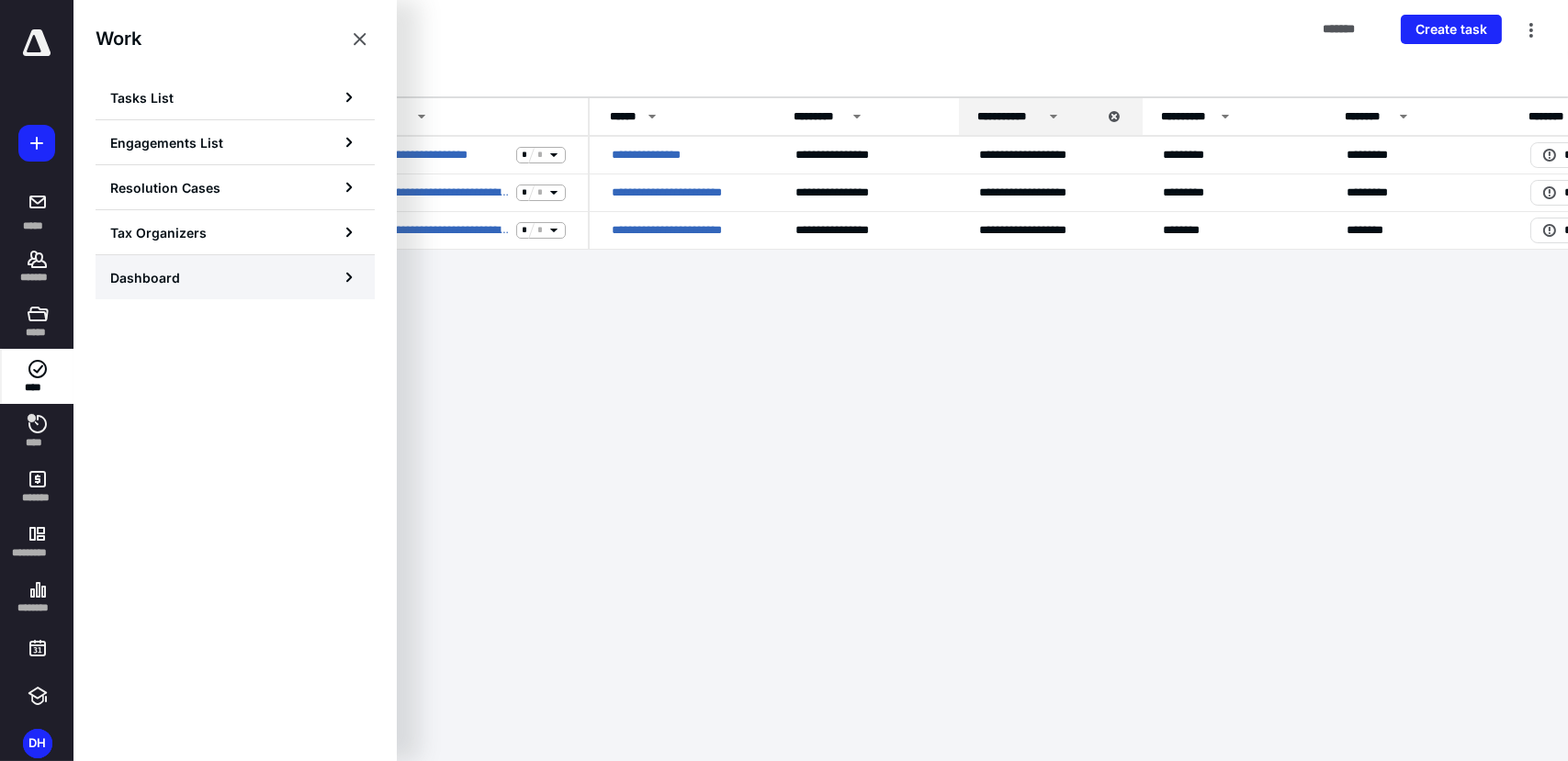 click on "Dashboard" at bounding box center [235, 277] 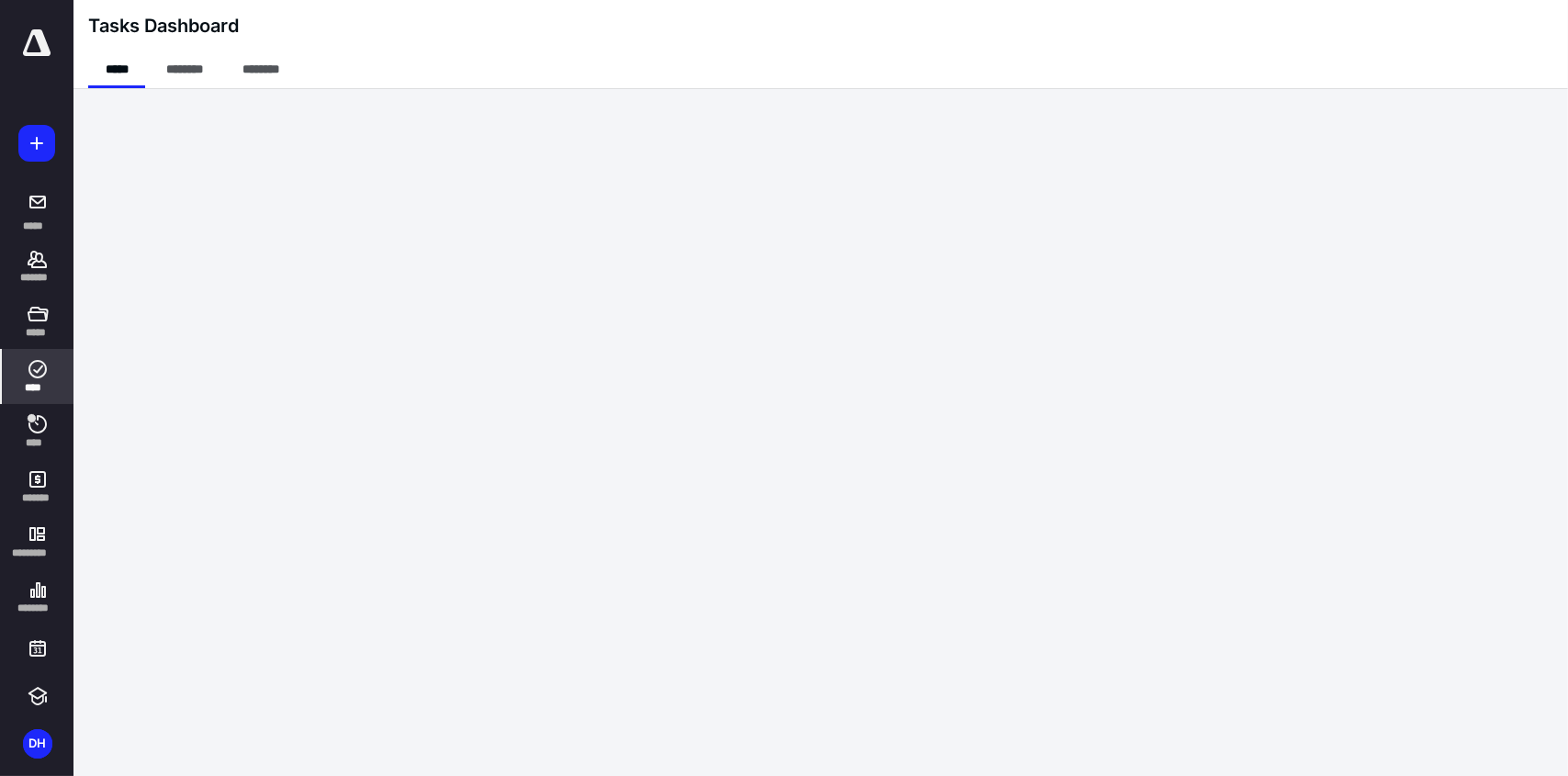 click at bounding box center [37, 43] 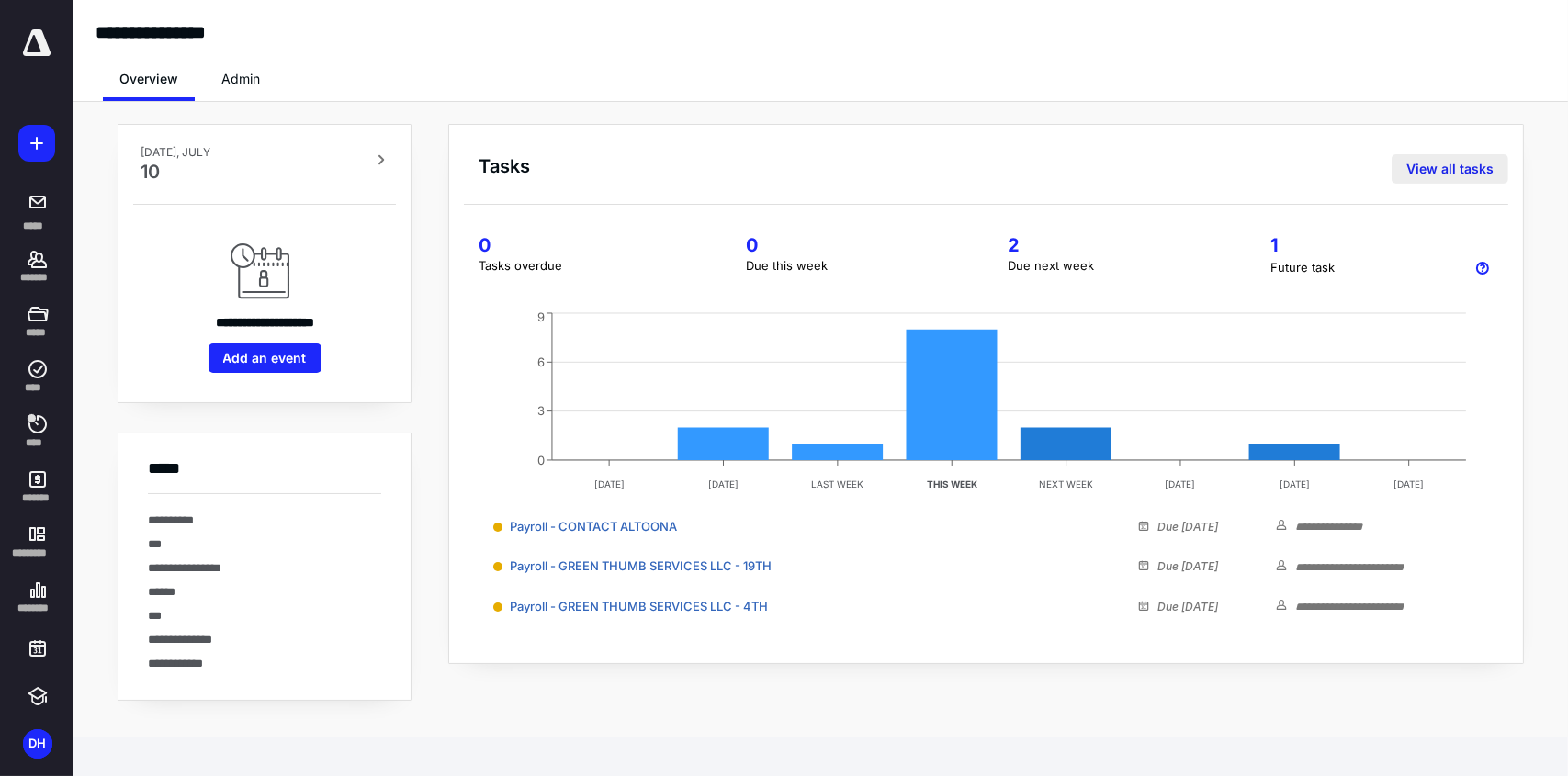 click on "View all tasks" at bounding box center [1450, 169] 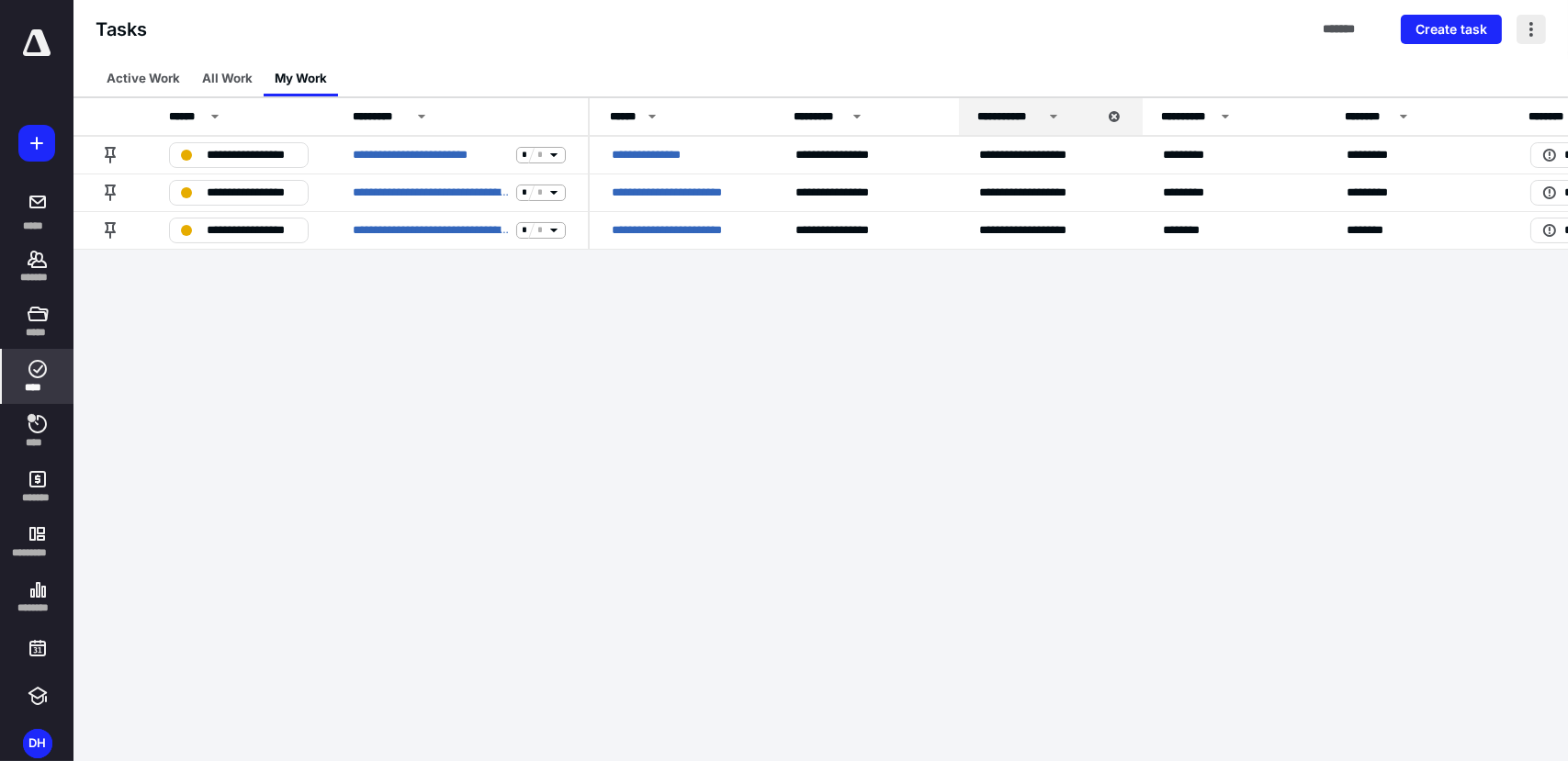 click at bounding box center (1531, 29) 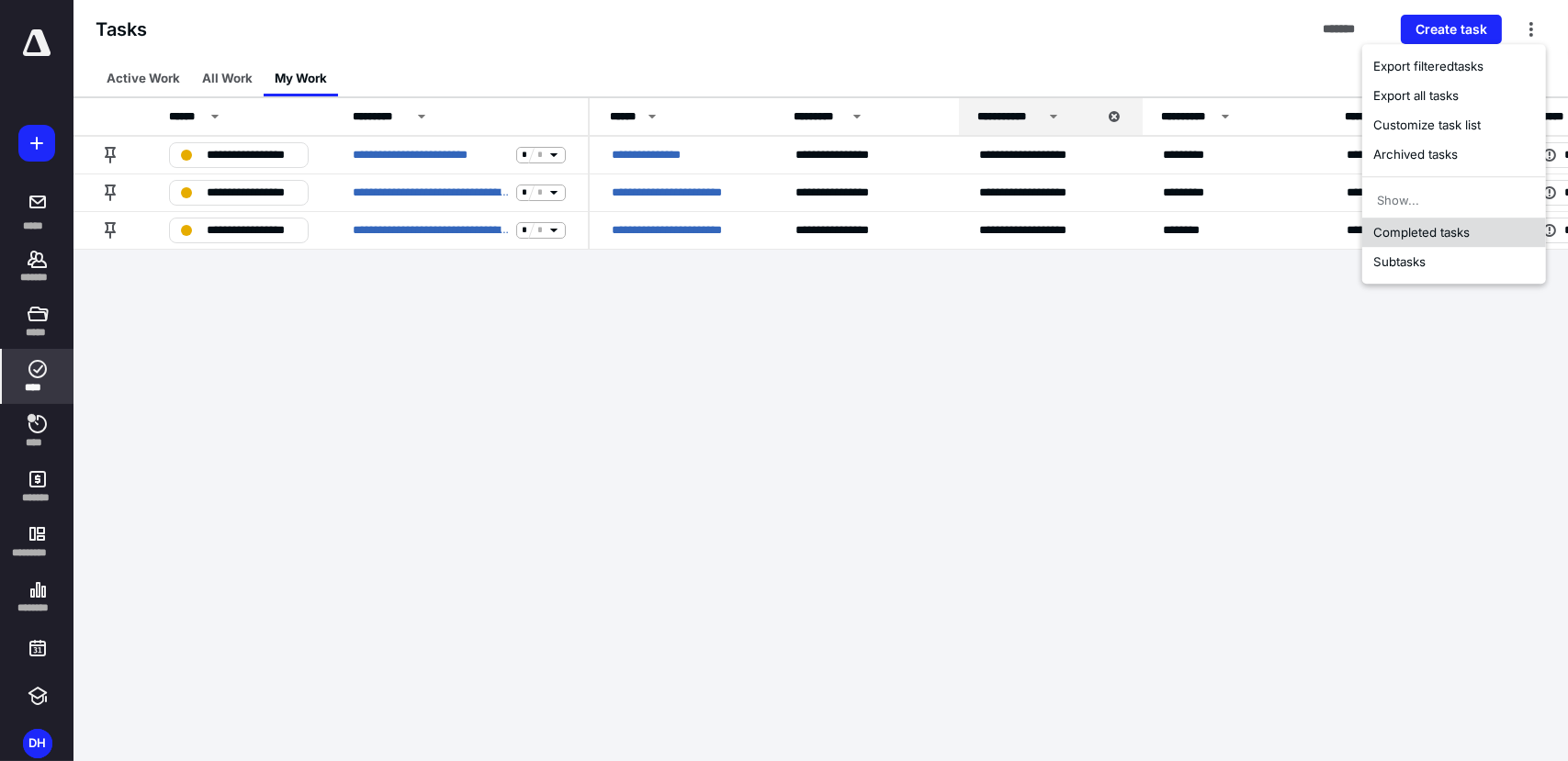click on "Completed tasks" at bounding box center [1454, 232] 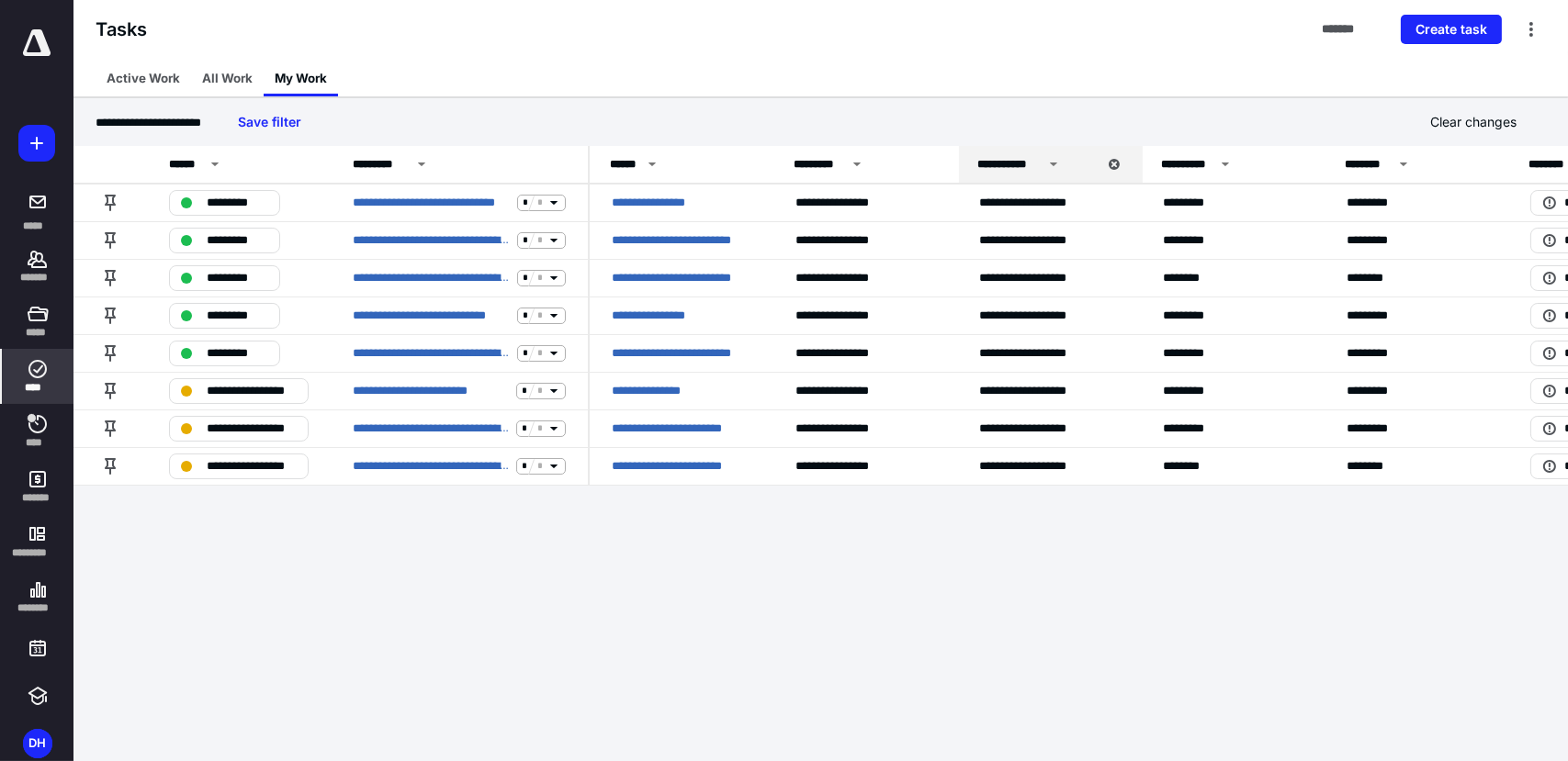 click on "**********" at bounding box center [784, 380] 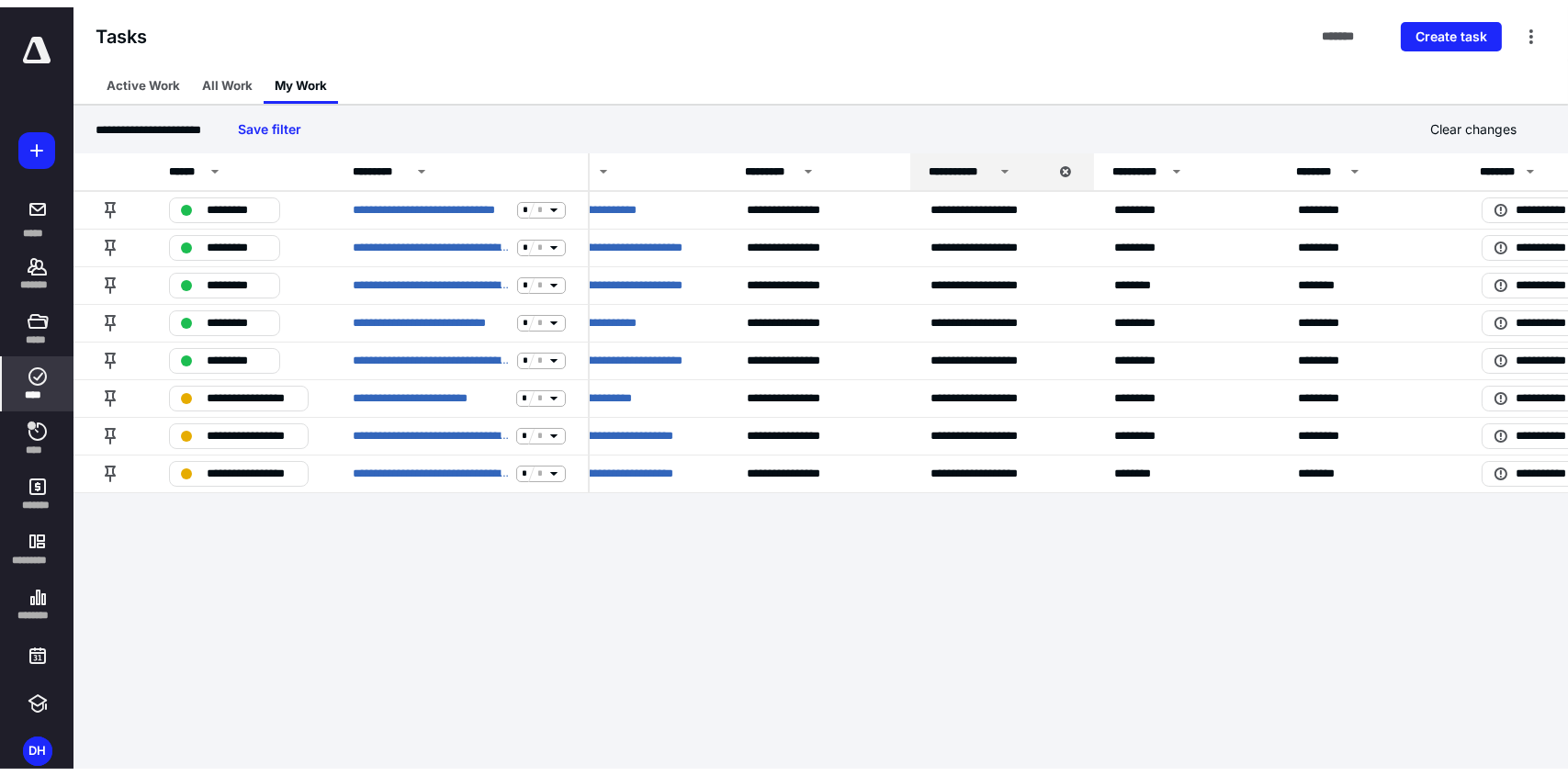 scroll, scrollTop: 0, scrollLeft: 0, axis: both 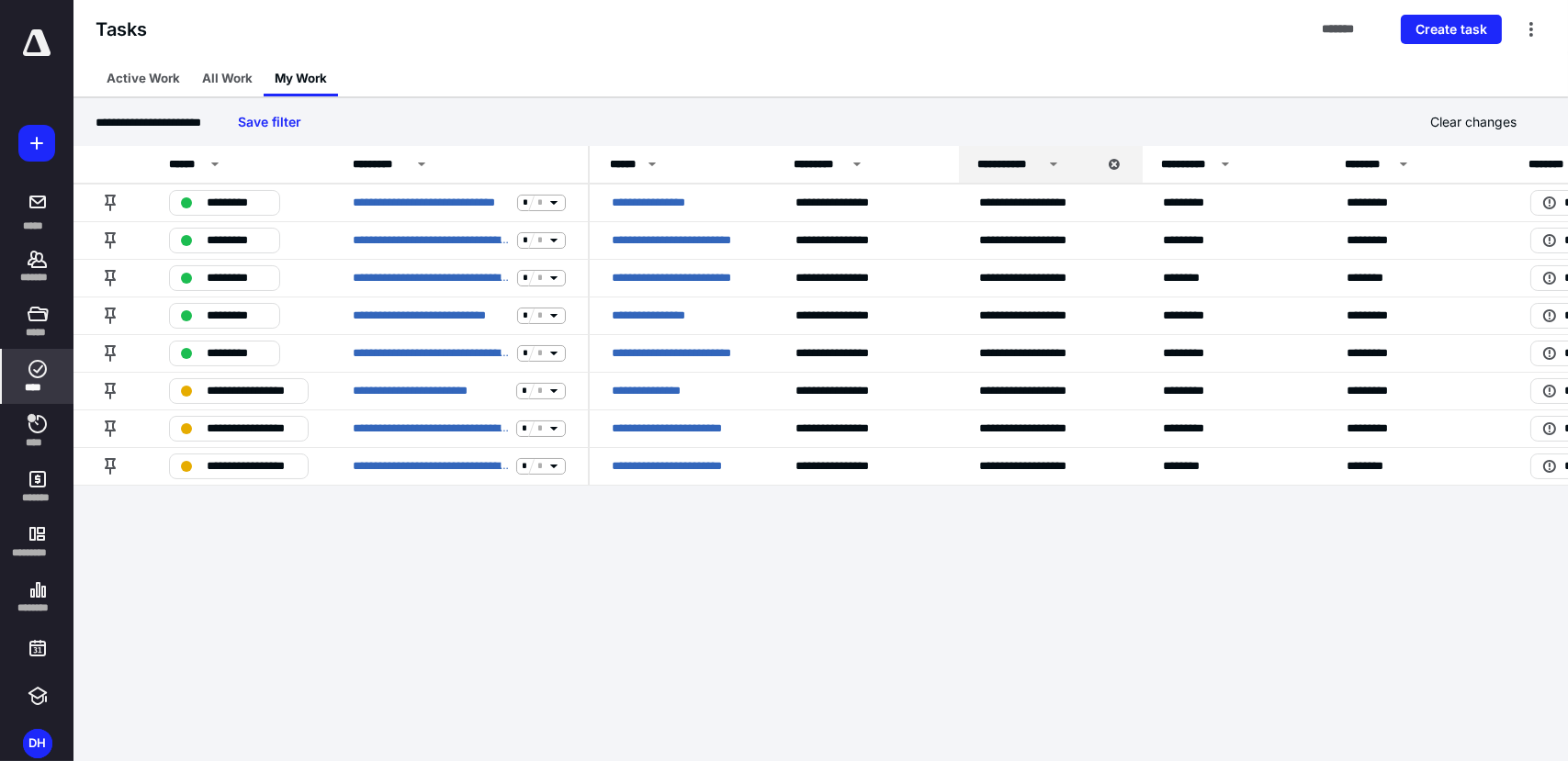 click on "**********" at bounding box center [784, 380] 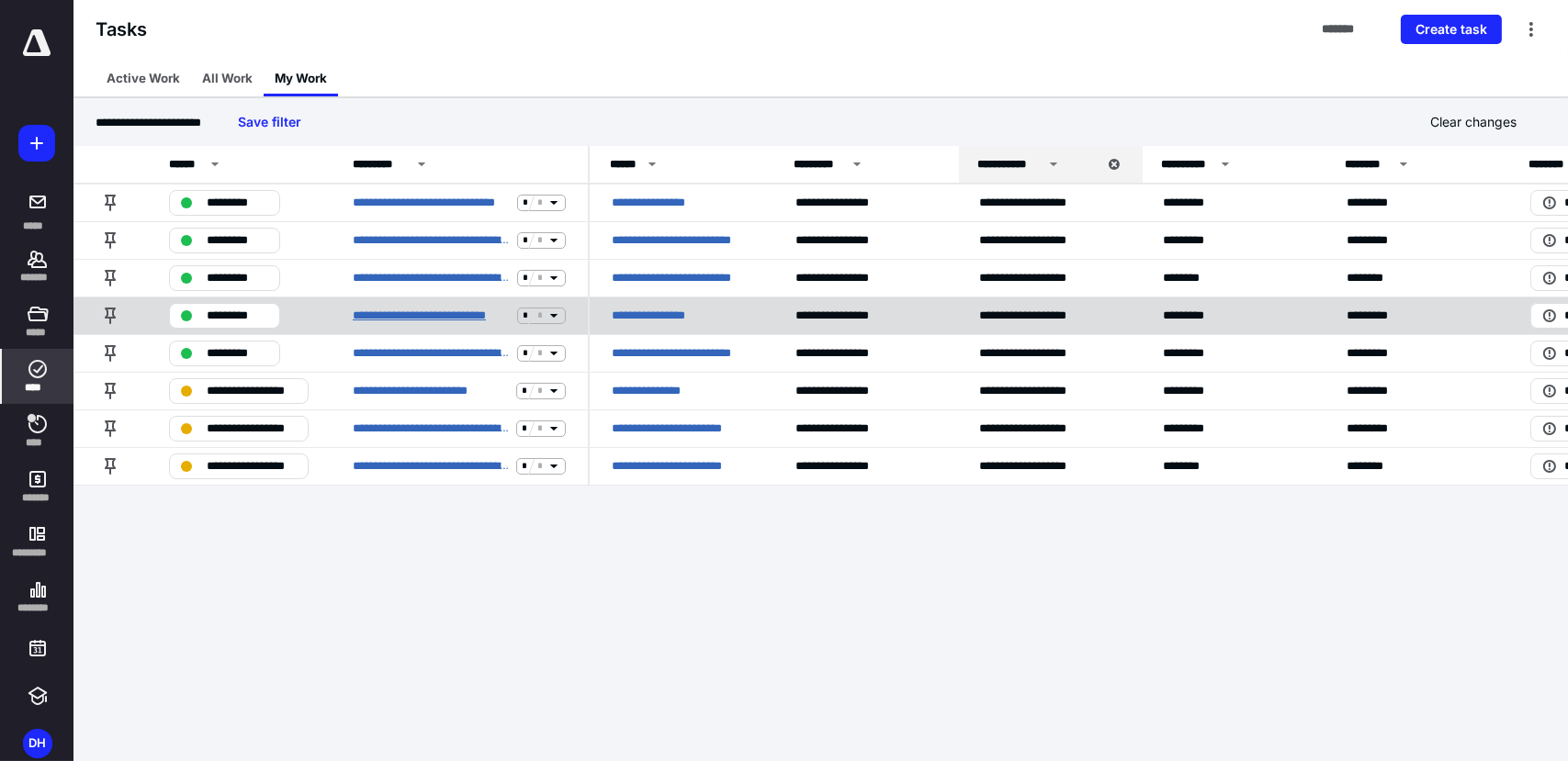 click on "**********" at bounding box center (431, 316) 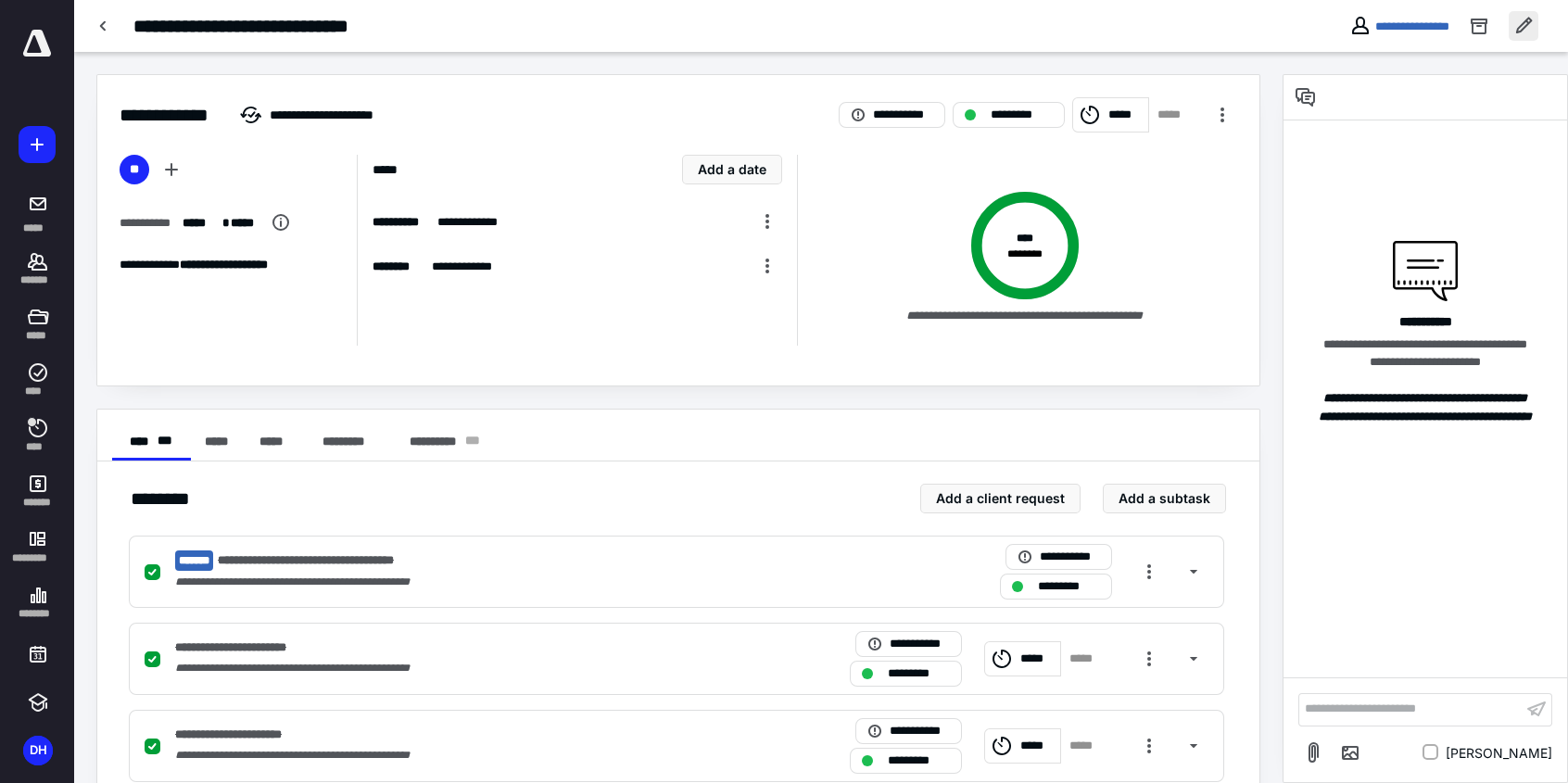 click at bounding box center [1524, 26] 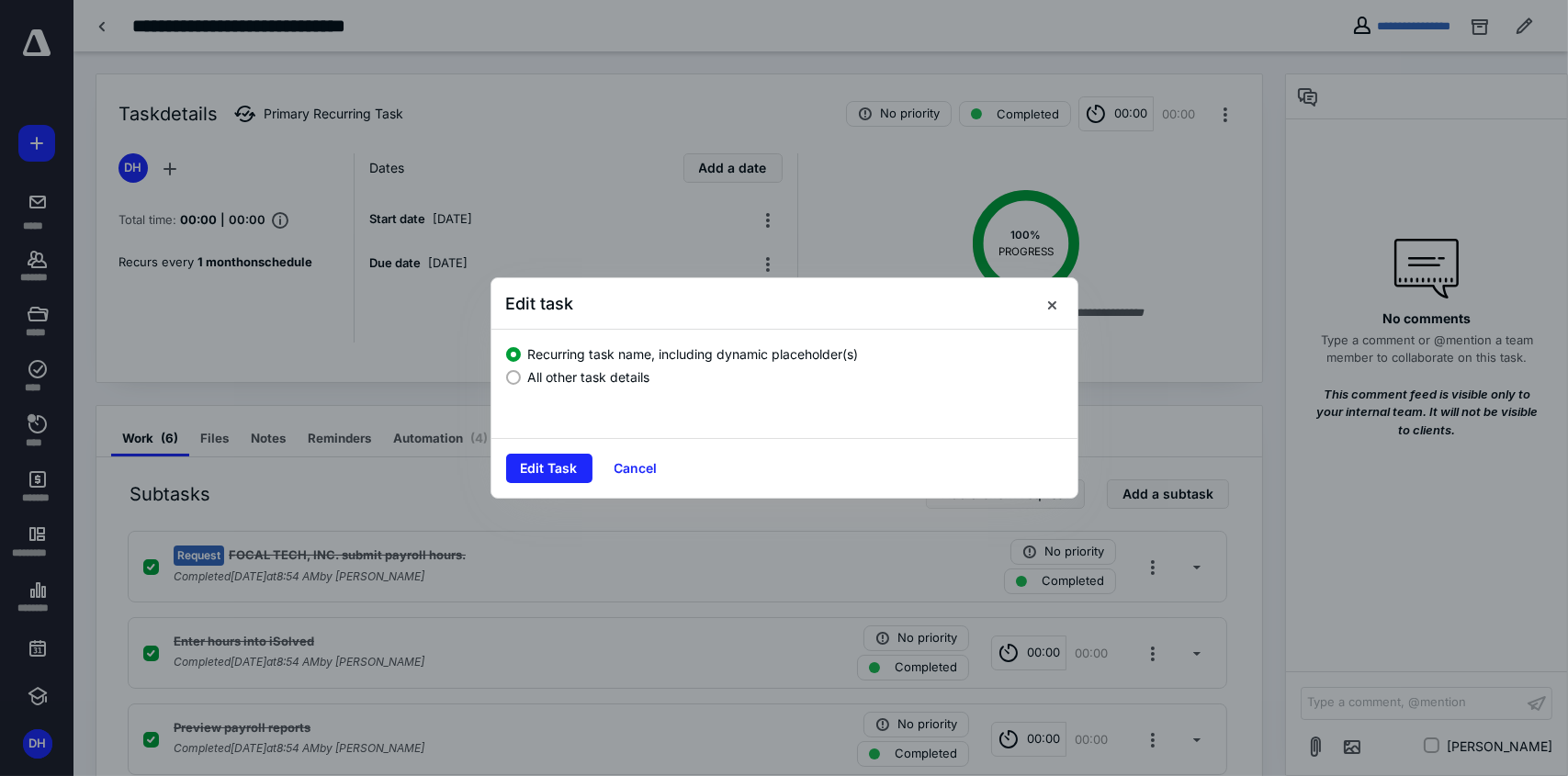 click at bounding box center [513, 377] 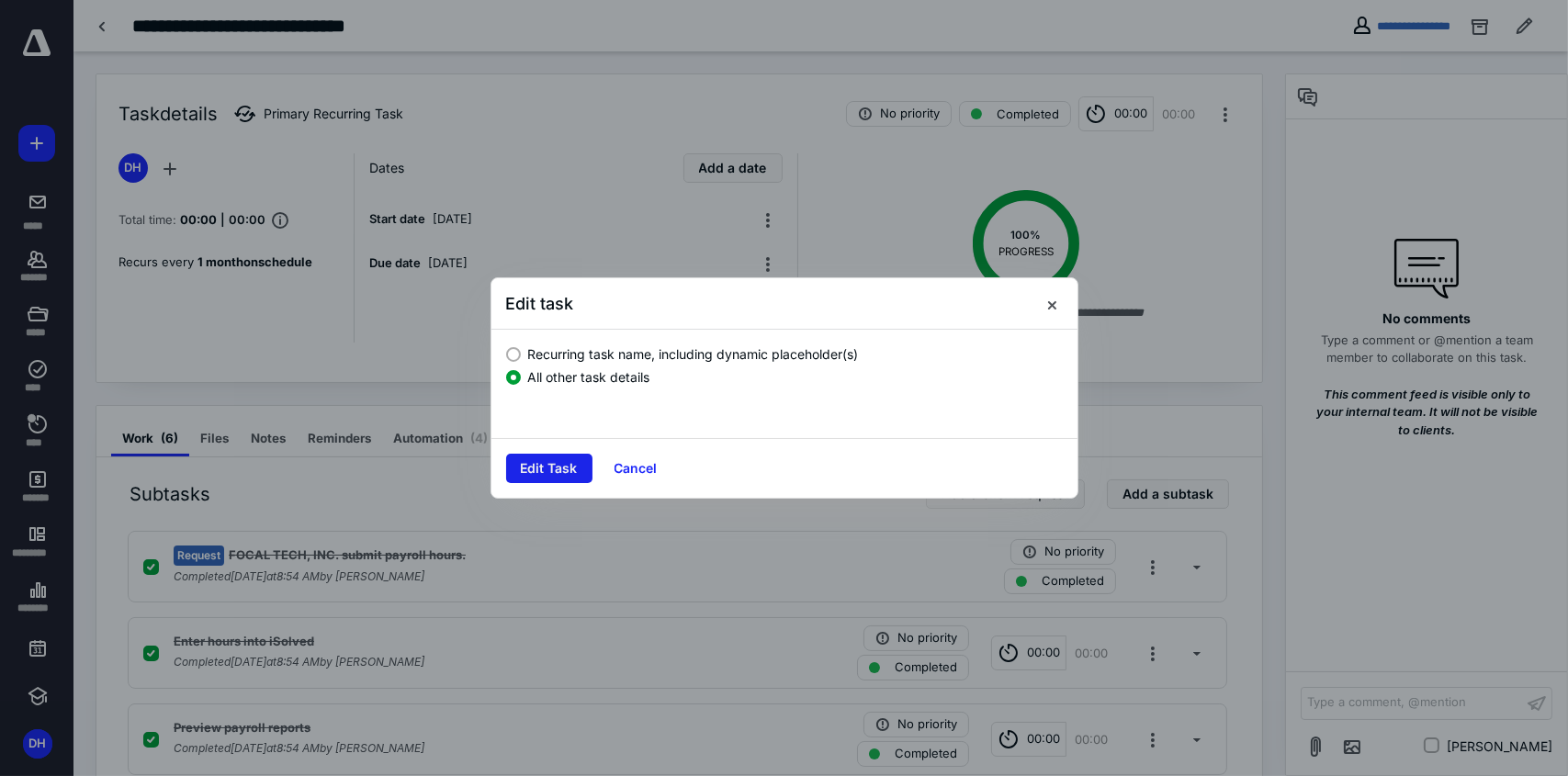 click on "Edit Task" at bounding box center [549, 468] 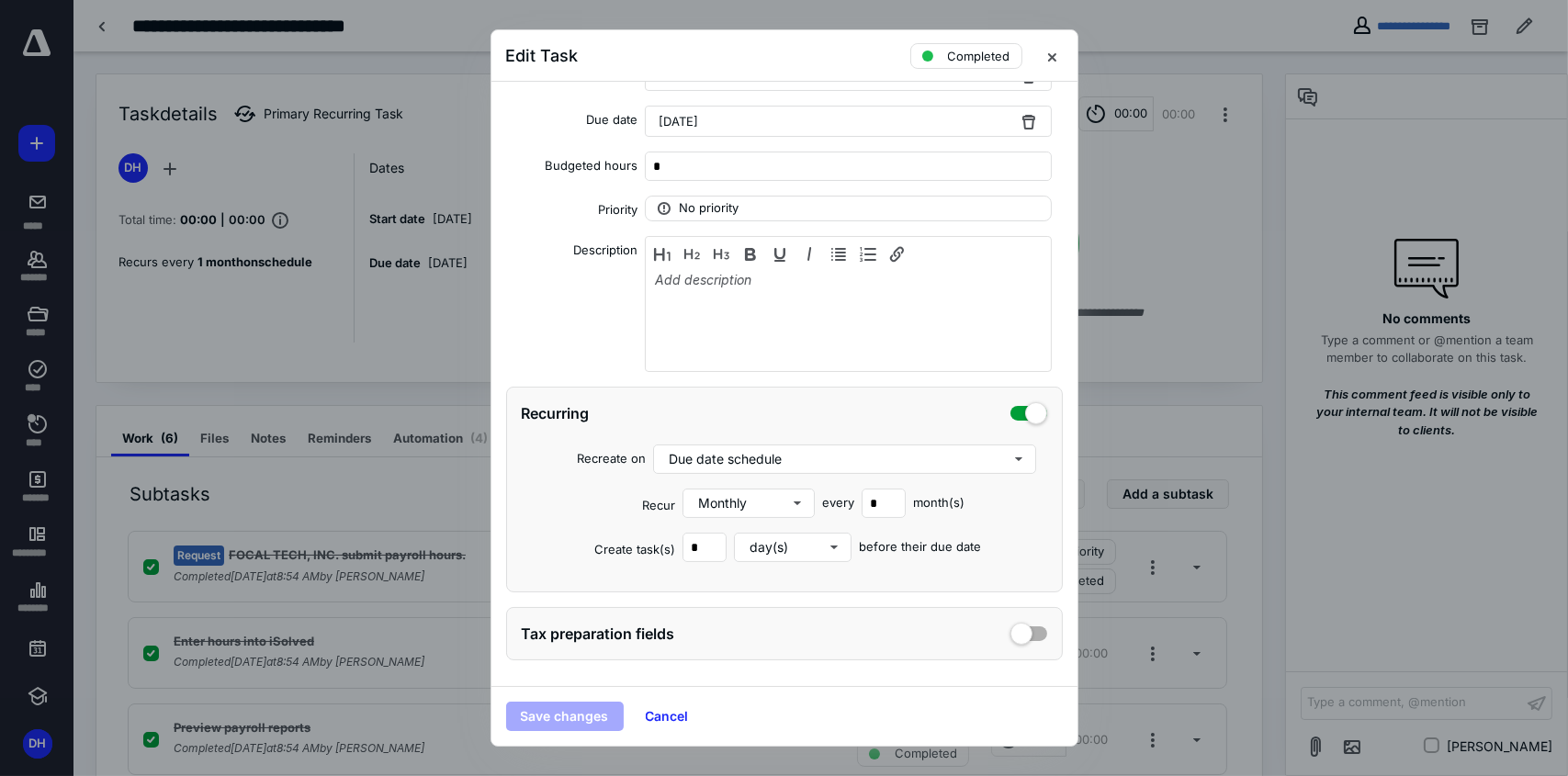 scroll, scrollTop: 277, scrollLeft: 0, axis: vertical 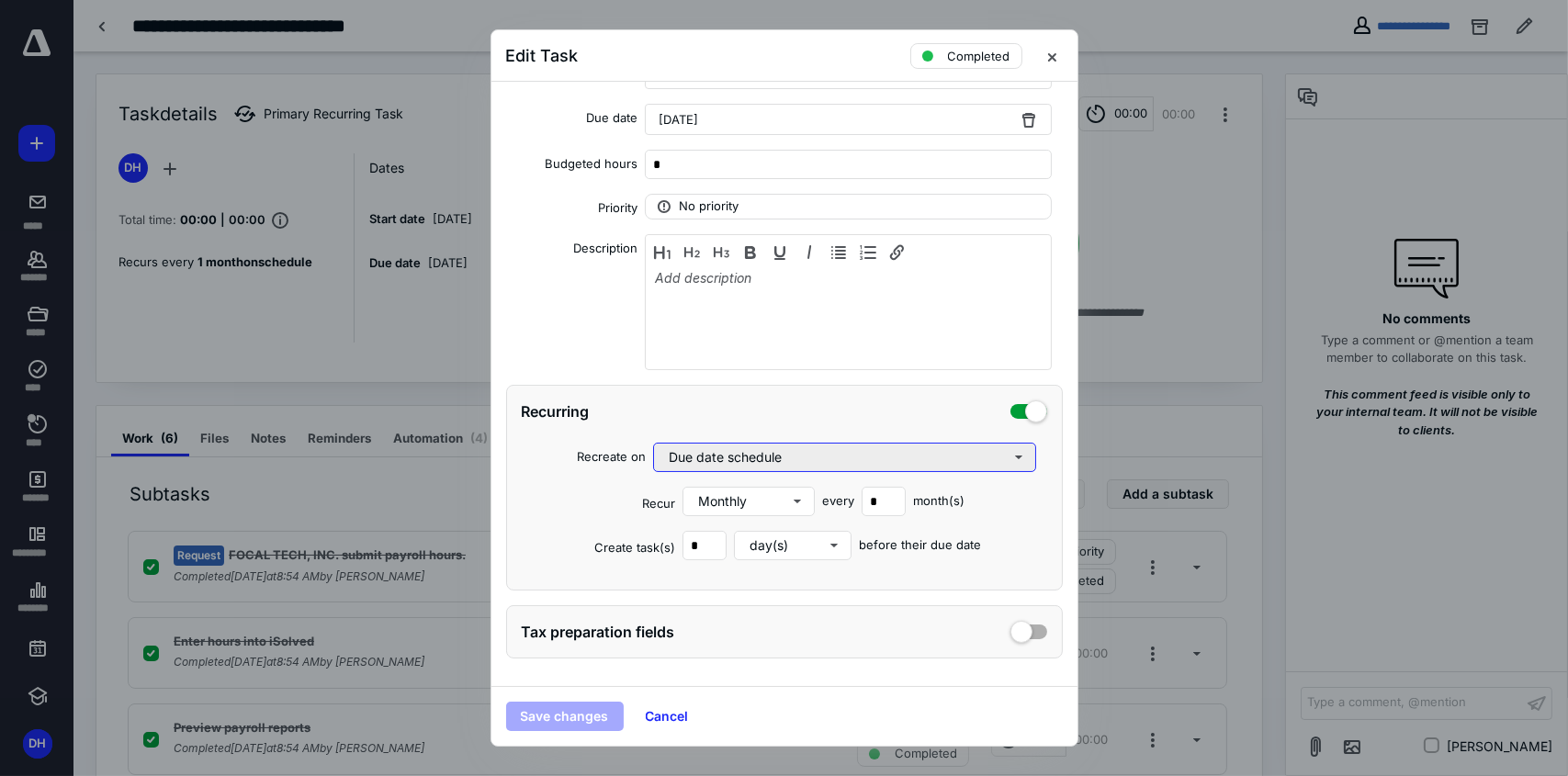 click on "Due date schedule" at bounding box center (845, 457) 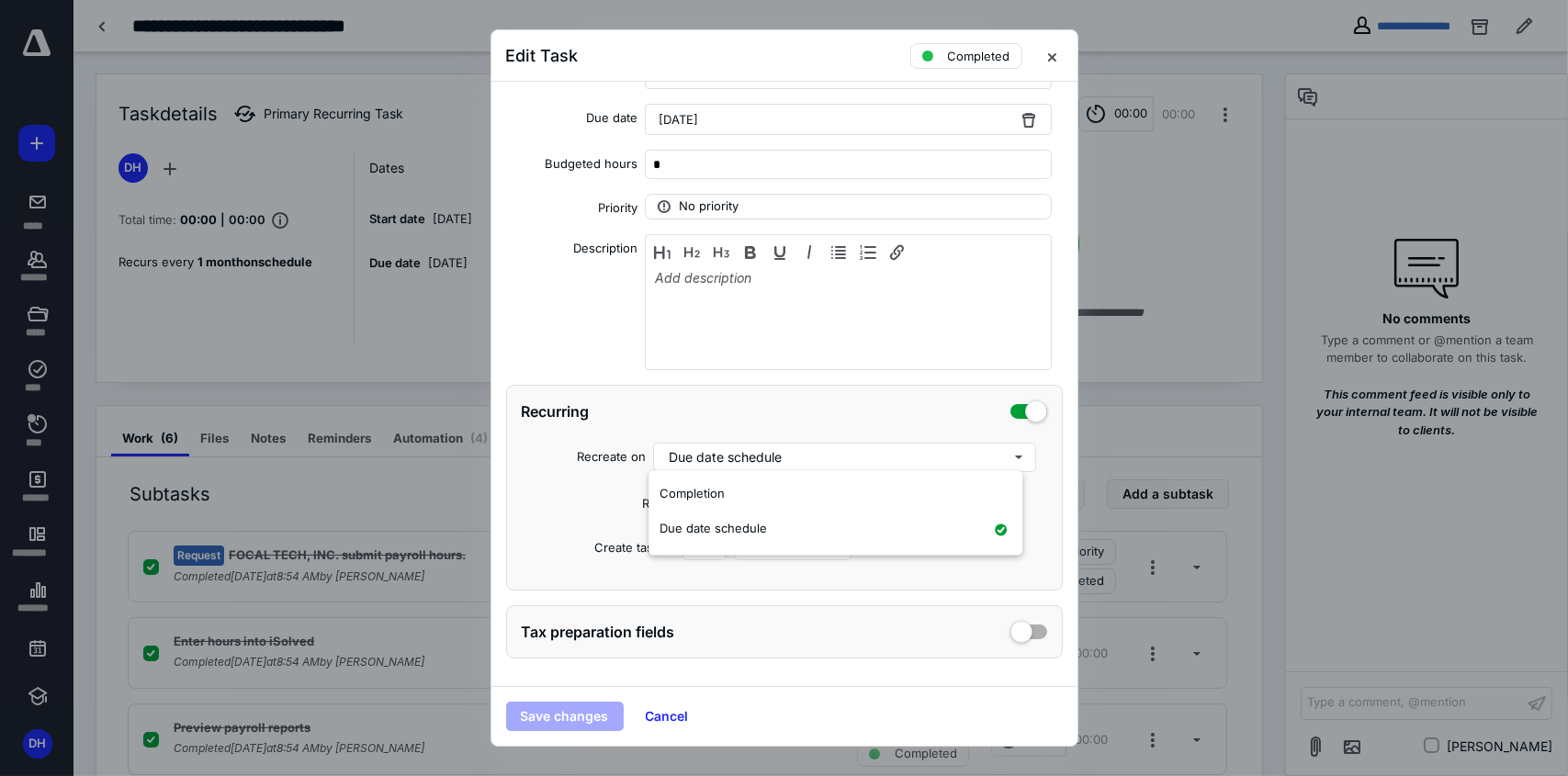 click on "Recurring Recreate on Due date schedule Recur Monthly every * month(s) Create task(s) * day(s) before their due date" at bounding box center (784, 488) 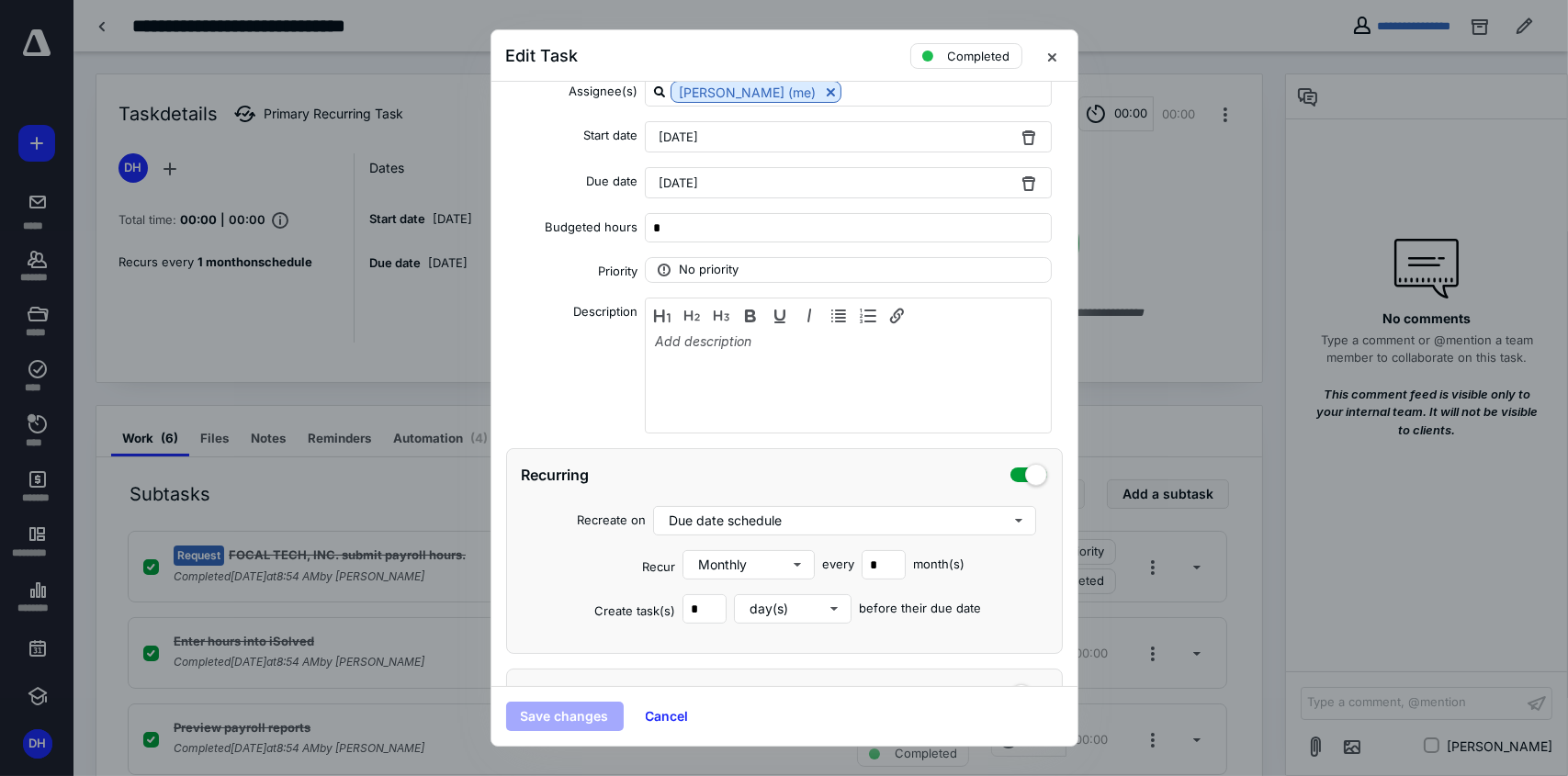 scroll, scrollTop: 277, scrollLeft: 0, axis: vertical 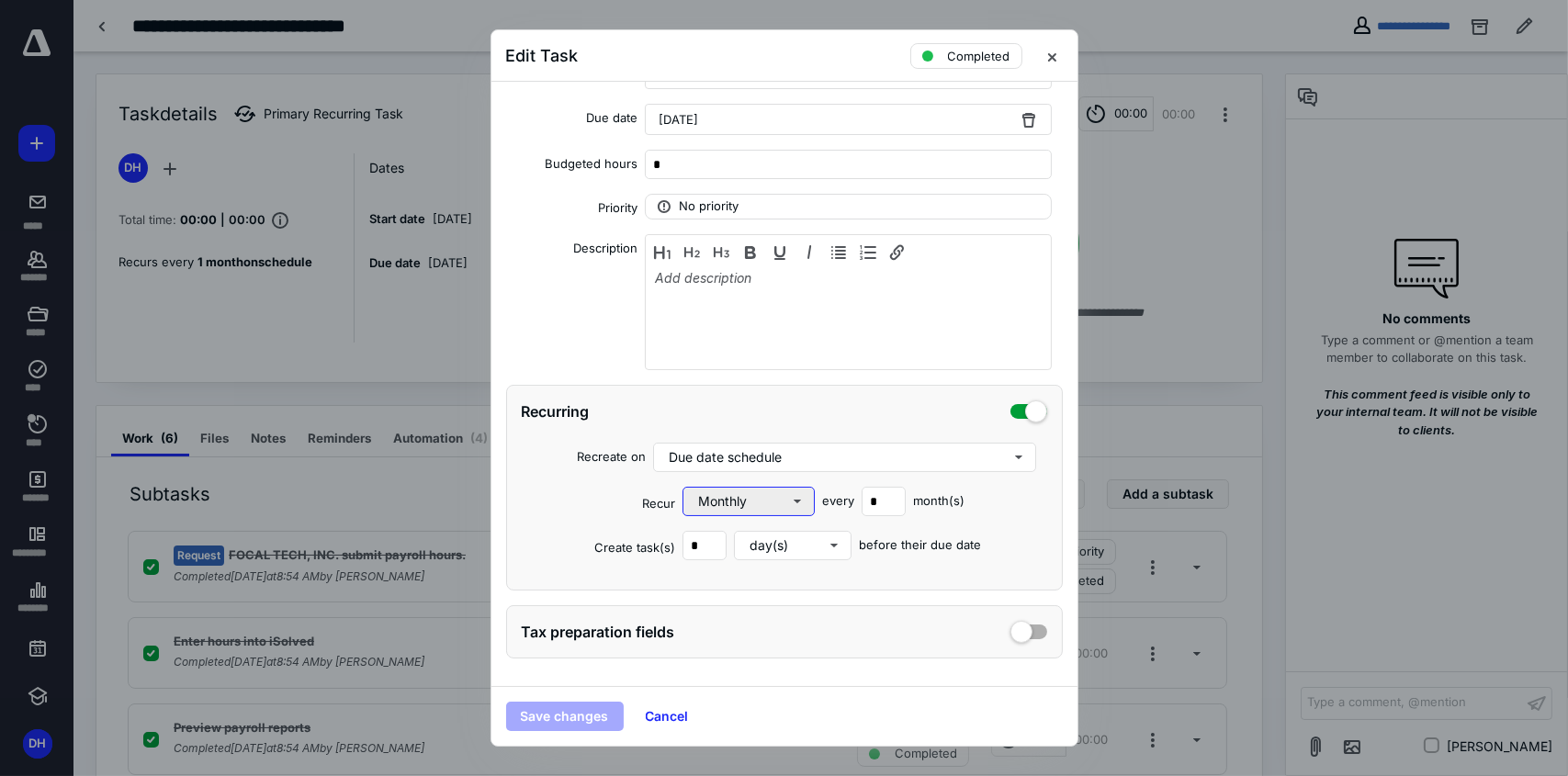 click on "Monthly" at bounding box center [749, 501] 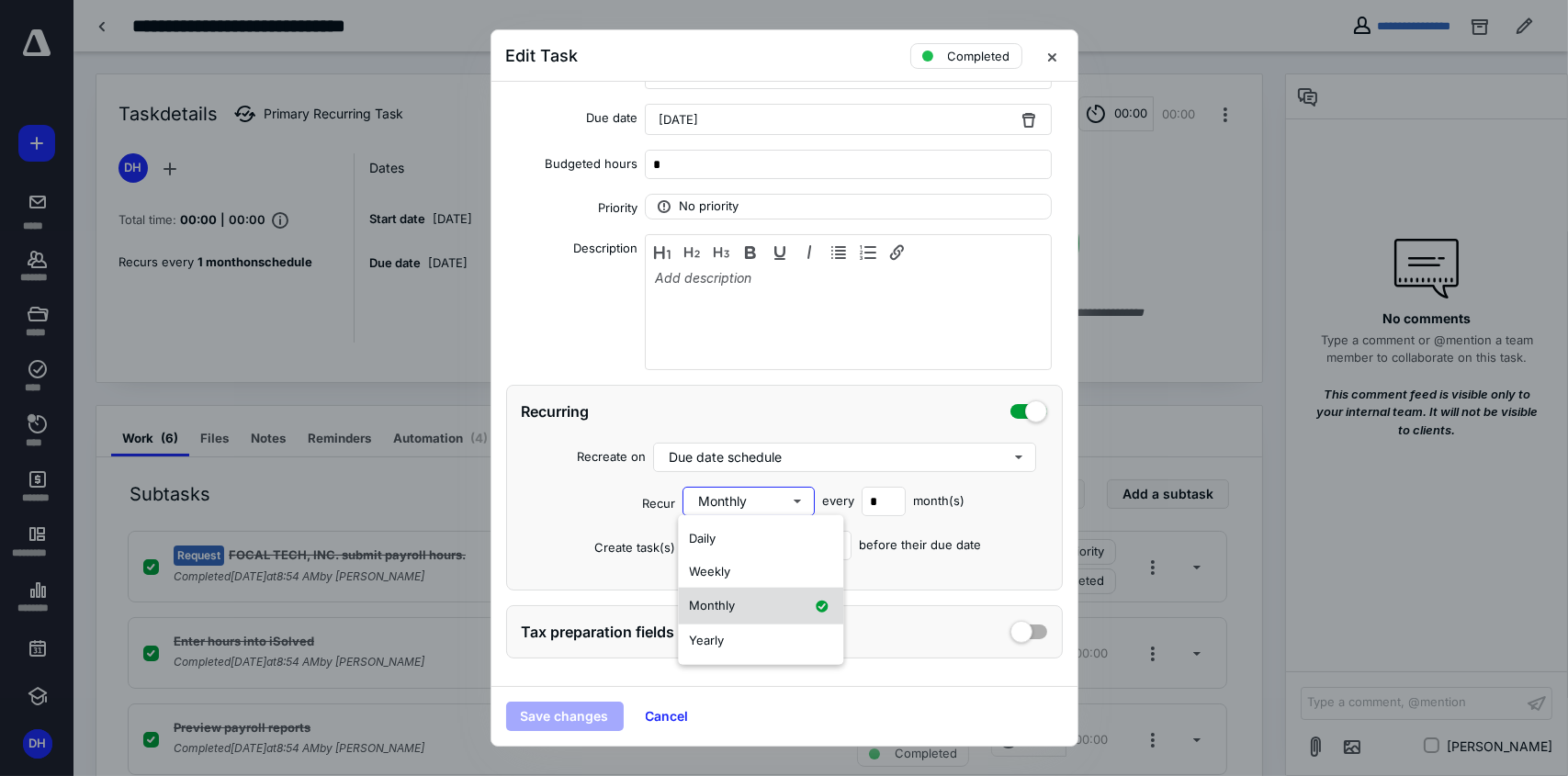 click on "Monthly" at bounding box center [761, 606] 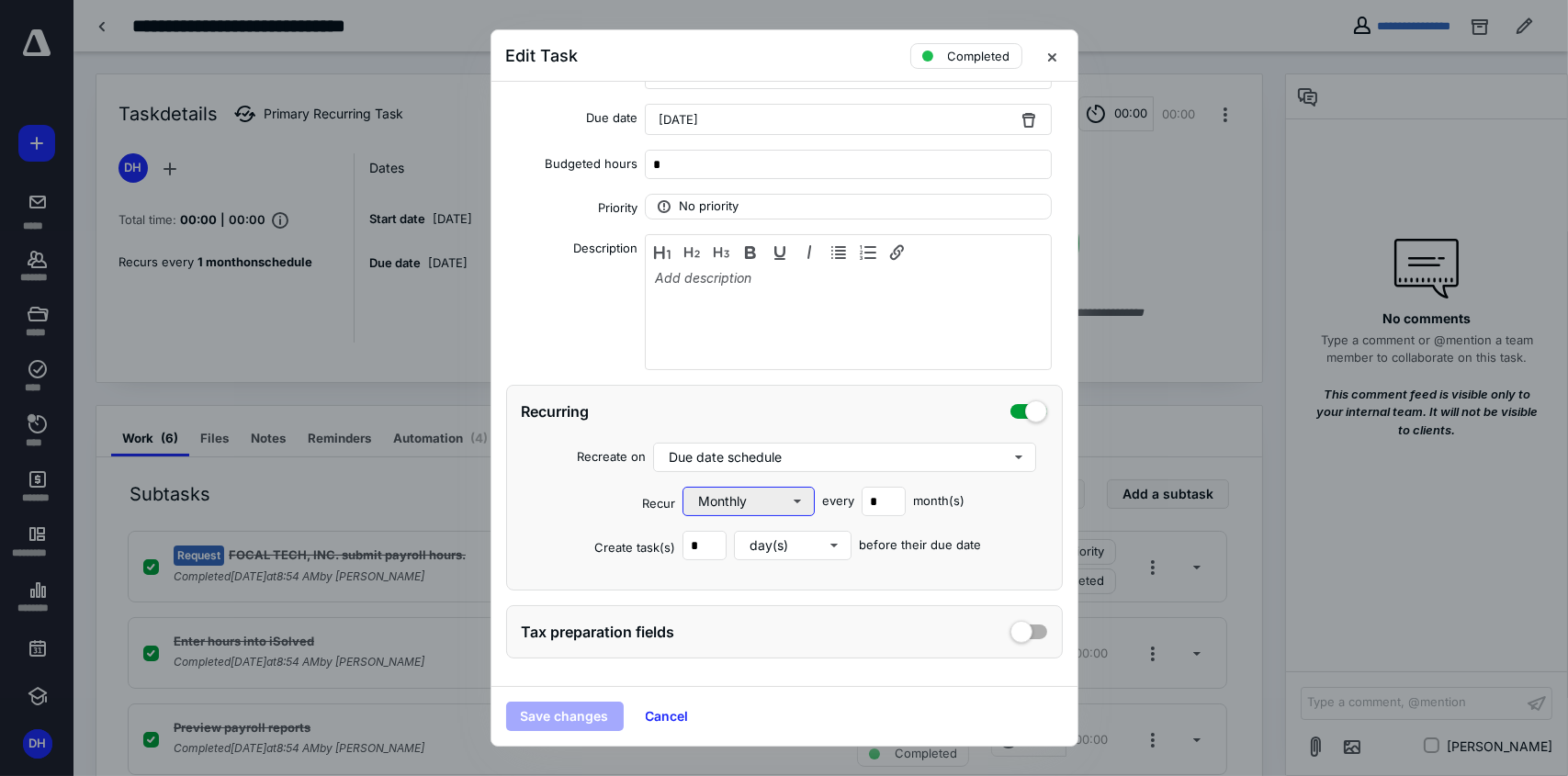 click on "Monthly" at bounding box center [749, 501] 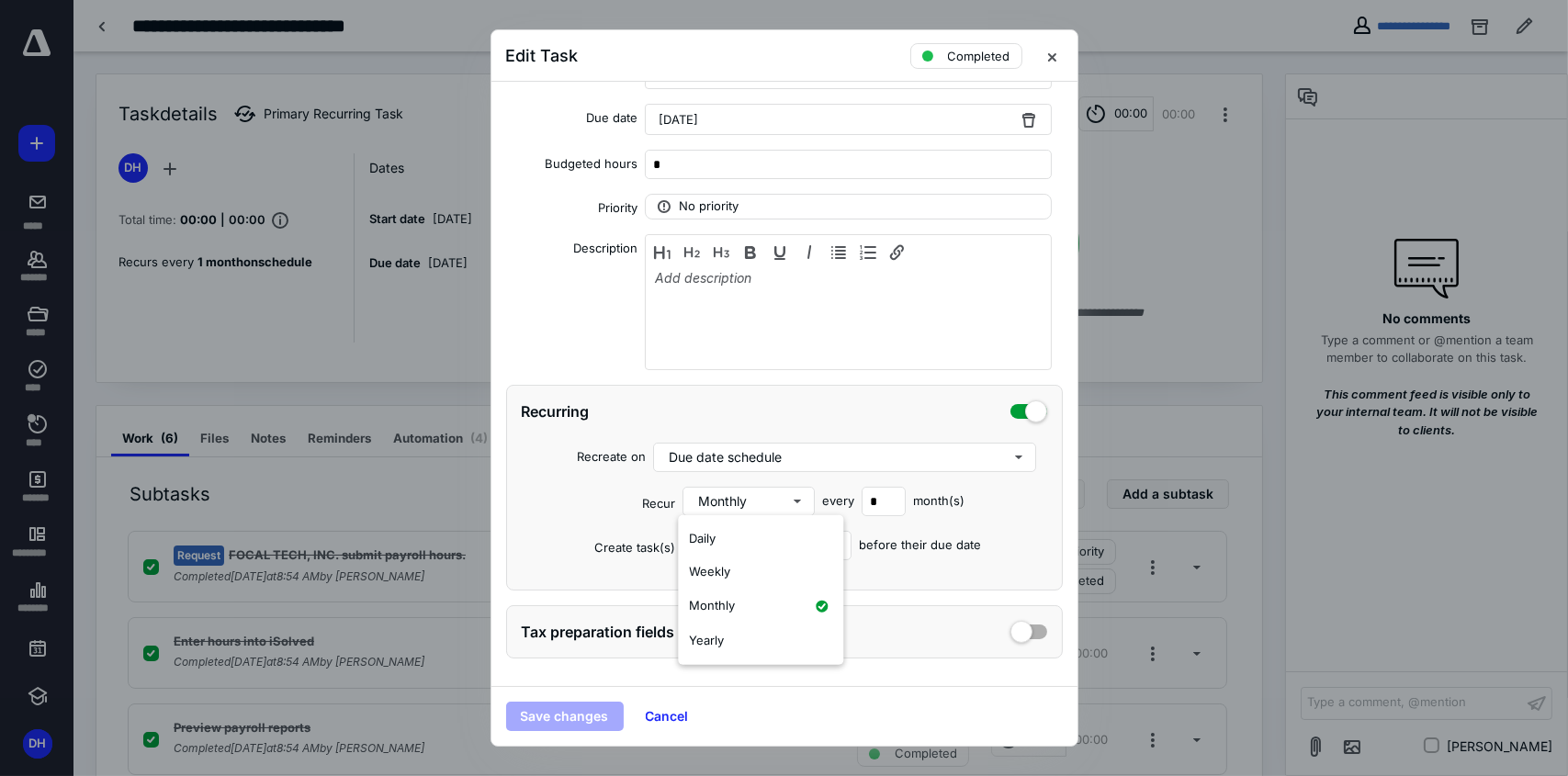 click on "Recurring" at bounding box center (784, 411) 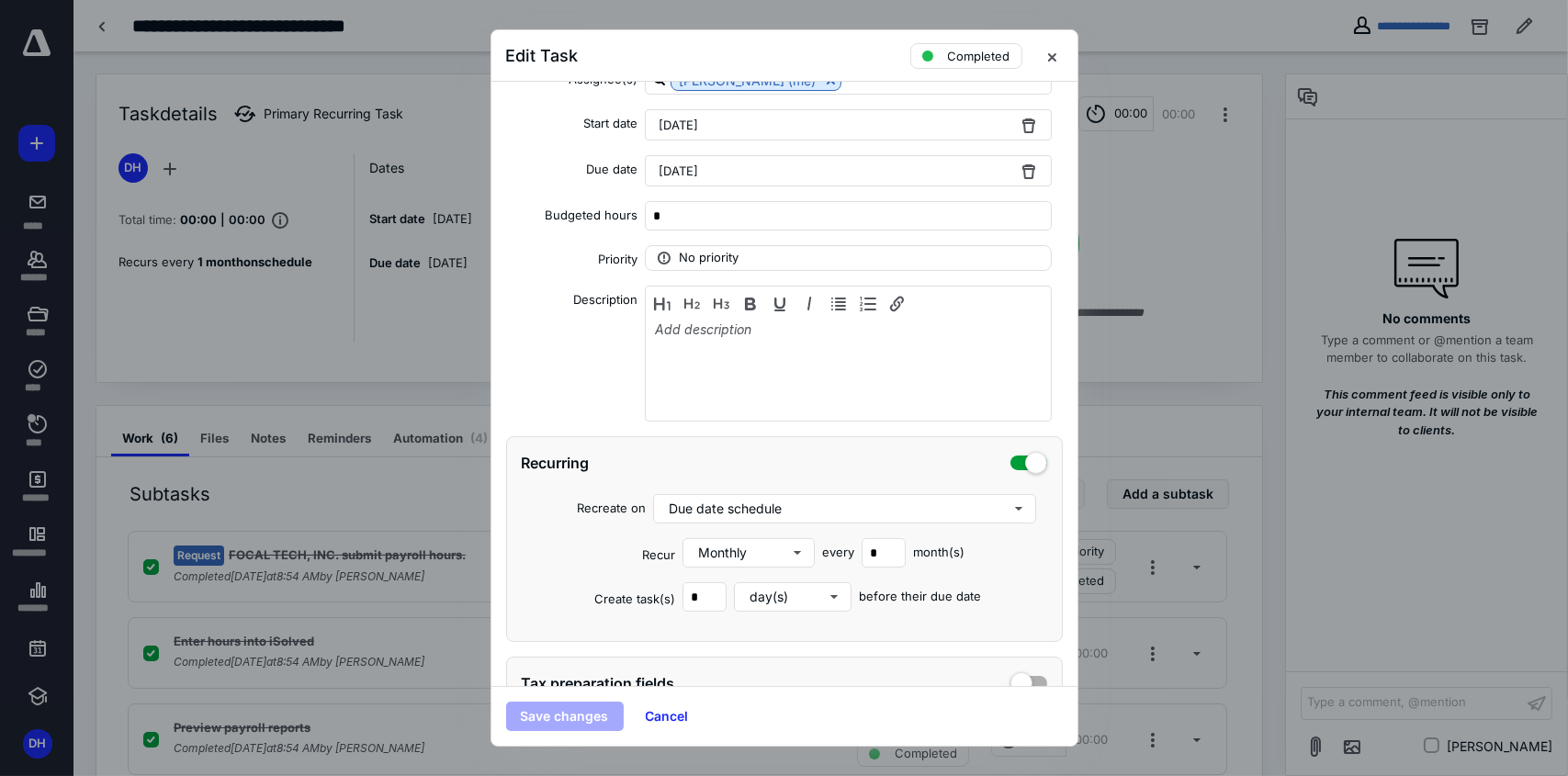 scroll, scrollTop: 277, scrollLeft: 0, axis: vertical 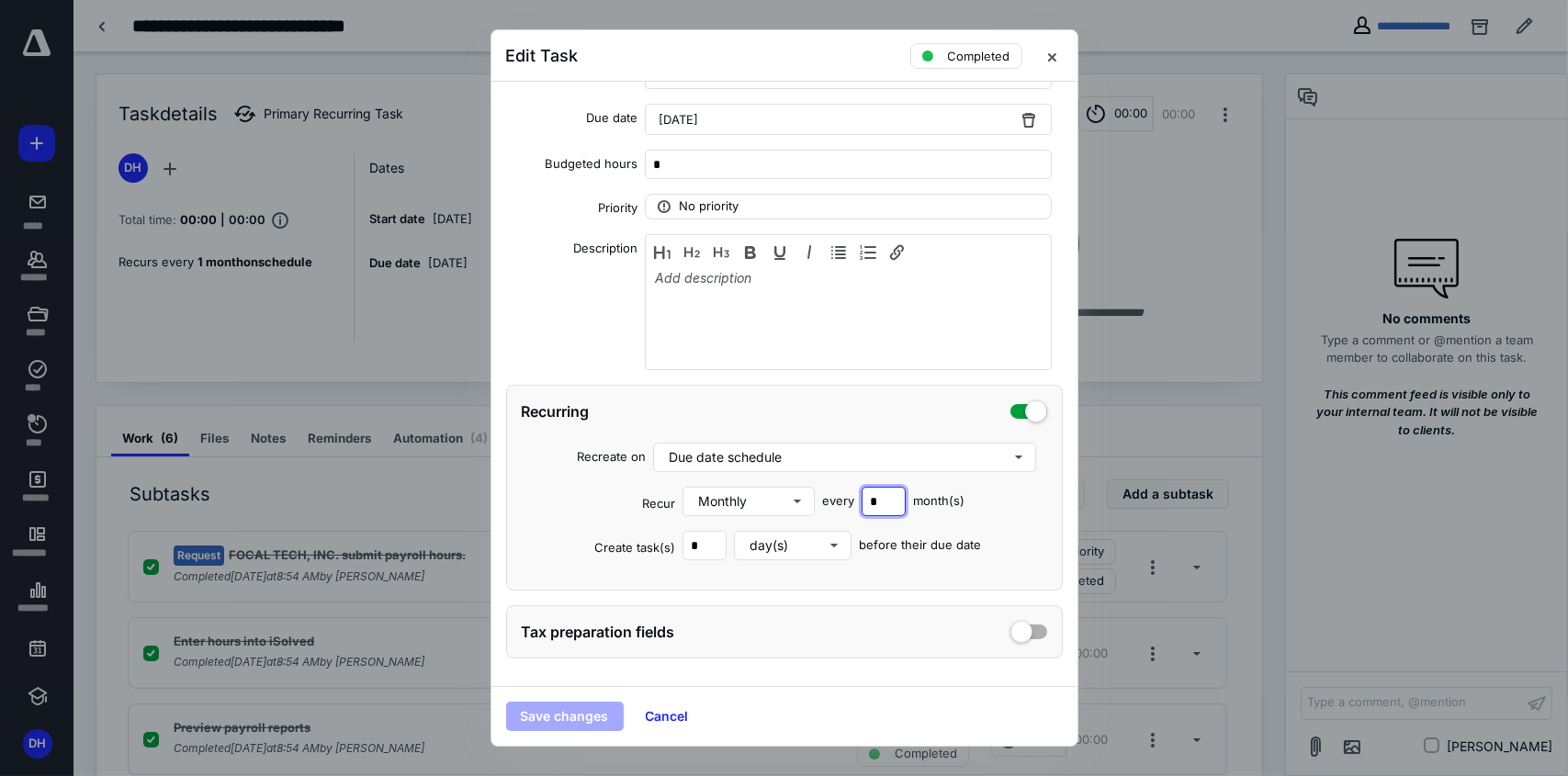 drag, startPoint x: 880, startPoint y: 498, endPoint x: 834, endPoint y: 491, distance: 46.52956 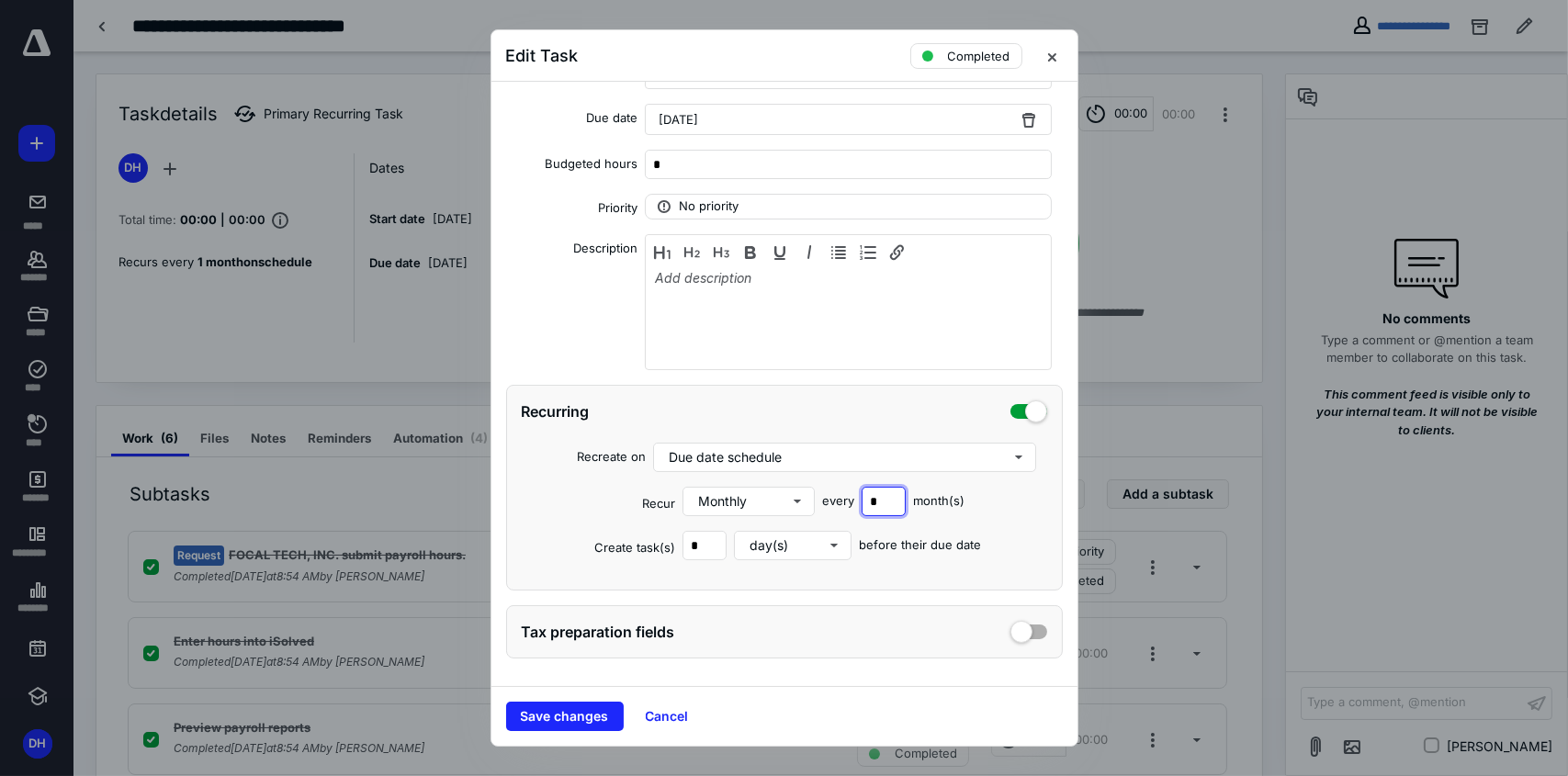 drag, startPoint x: 875, startPoint y: 497, endPoint x: 846, endPoint y: 497, distance: 29 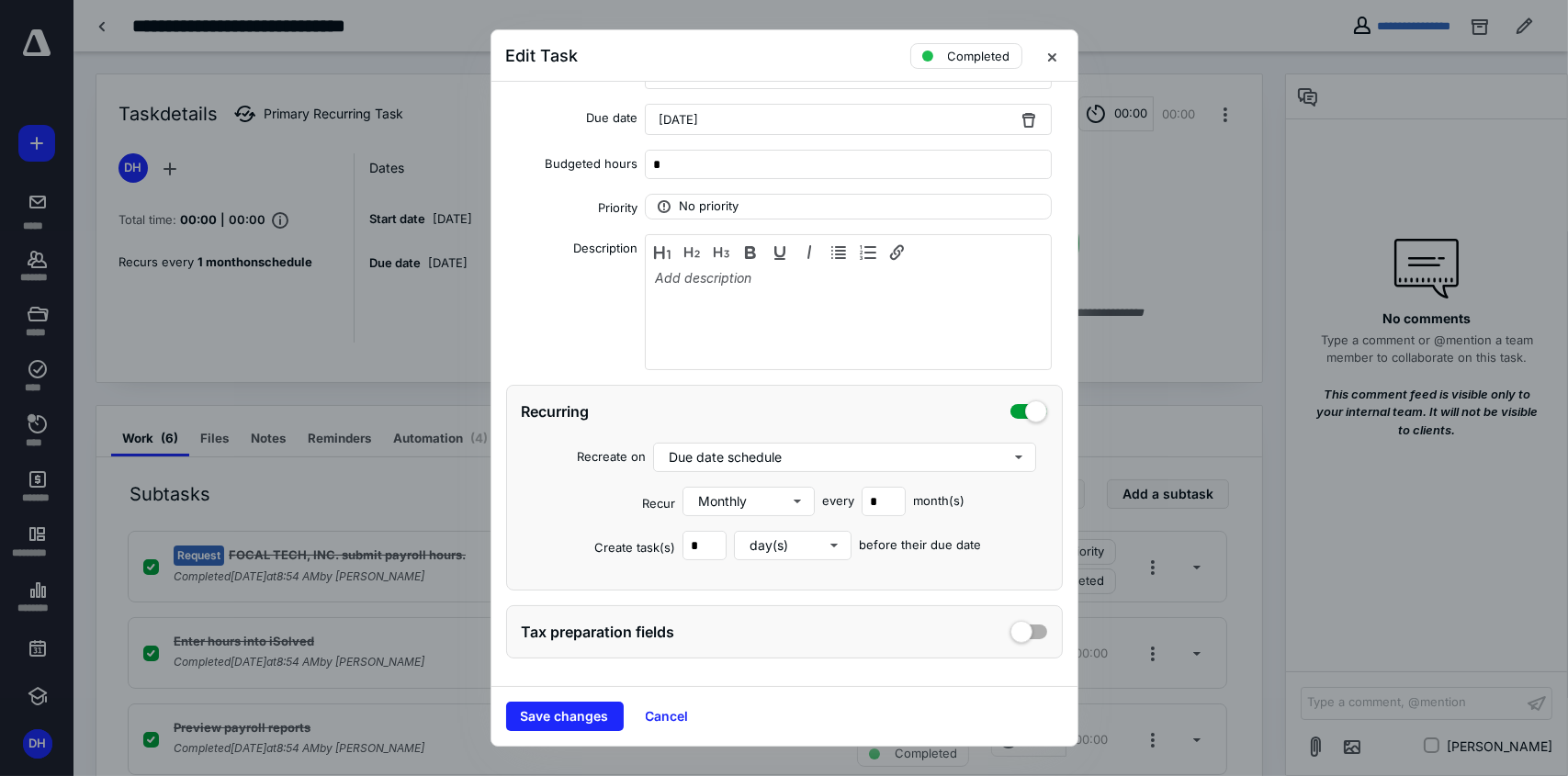 click on "Recurring Recreate on Due date schedule Recur Monthly every * month(s) Create task(s) * day(s) before their due date" at bounding box center (784, 488) 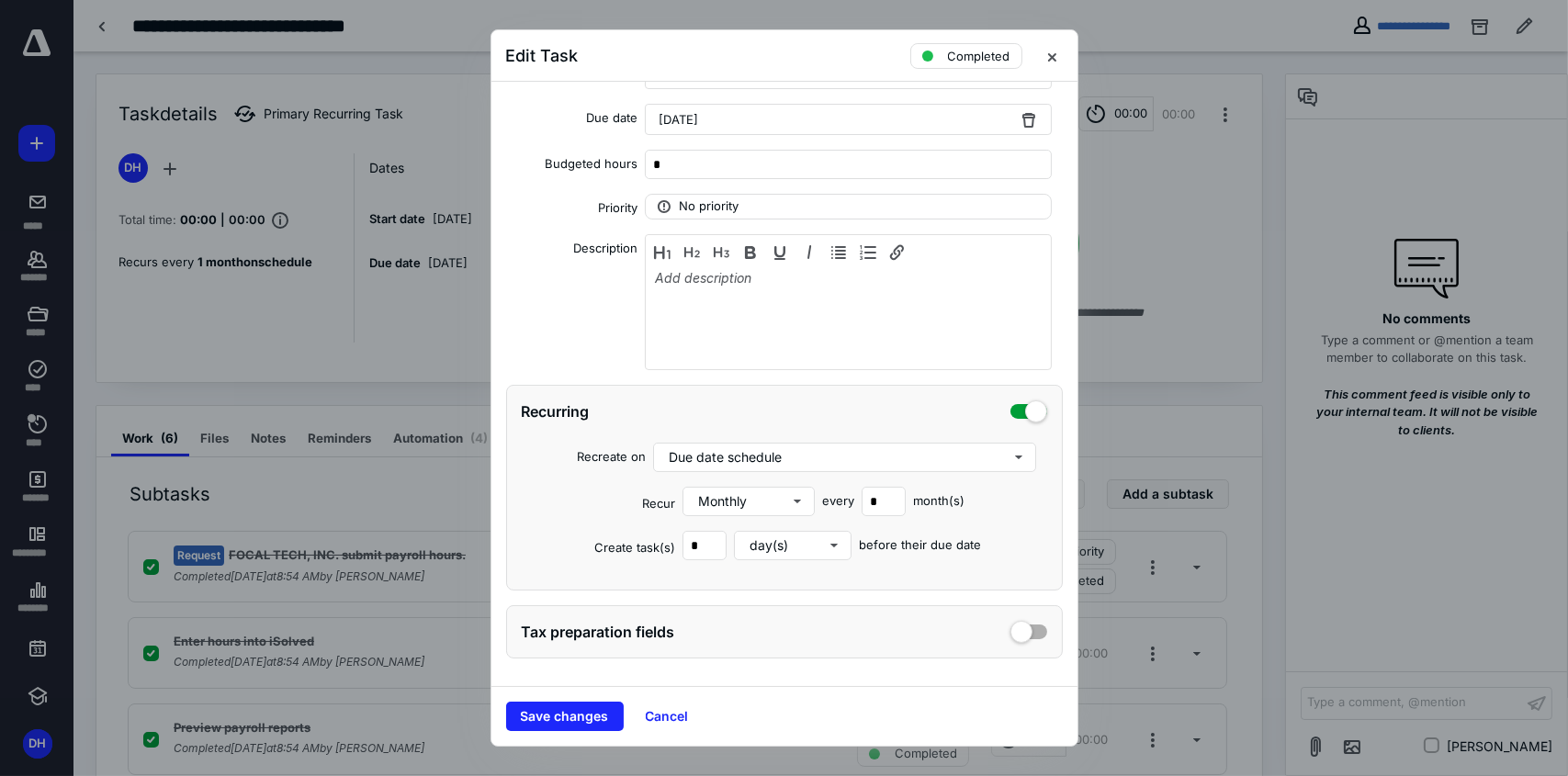 scroll, scrollTop: 2, scrollLeft: 0, axis: vertical 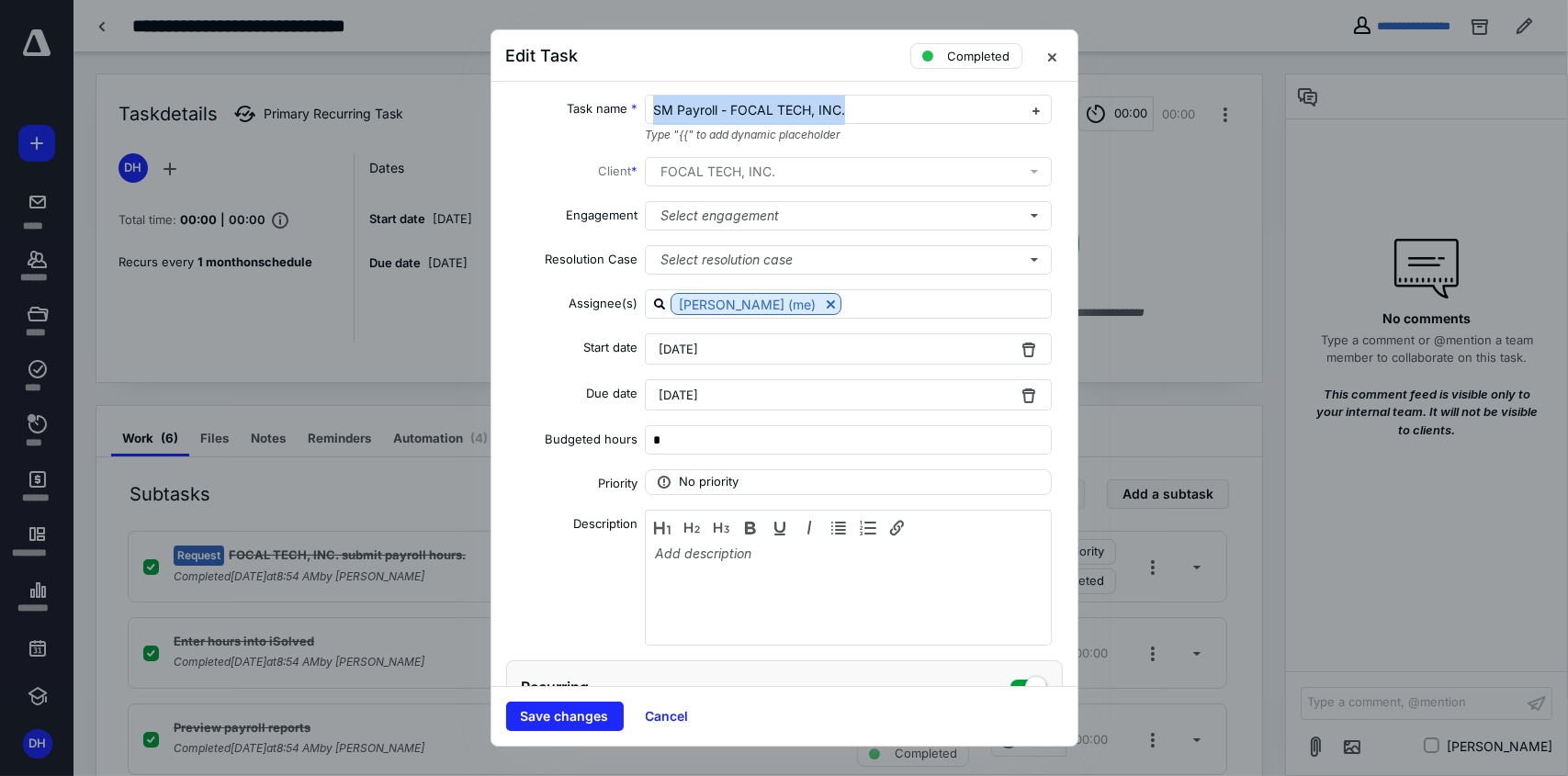 drag, startPoint x: 867, startPoint y: 105, endPoint x: 627, endPoint y: 117, distance: 240.29981 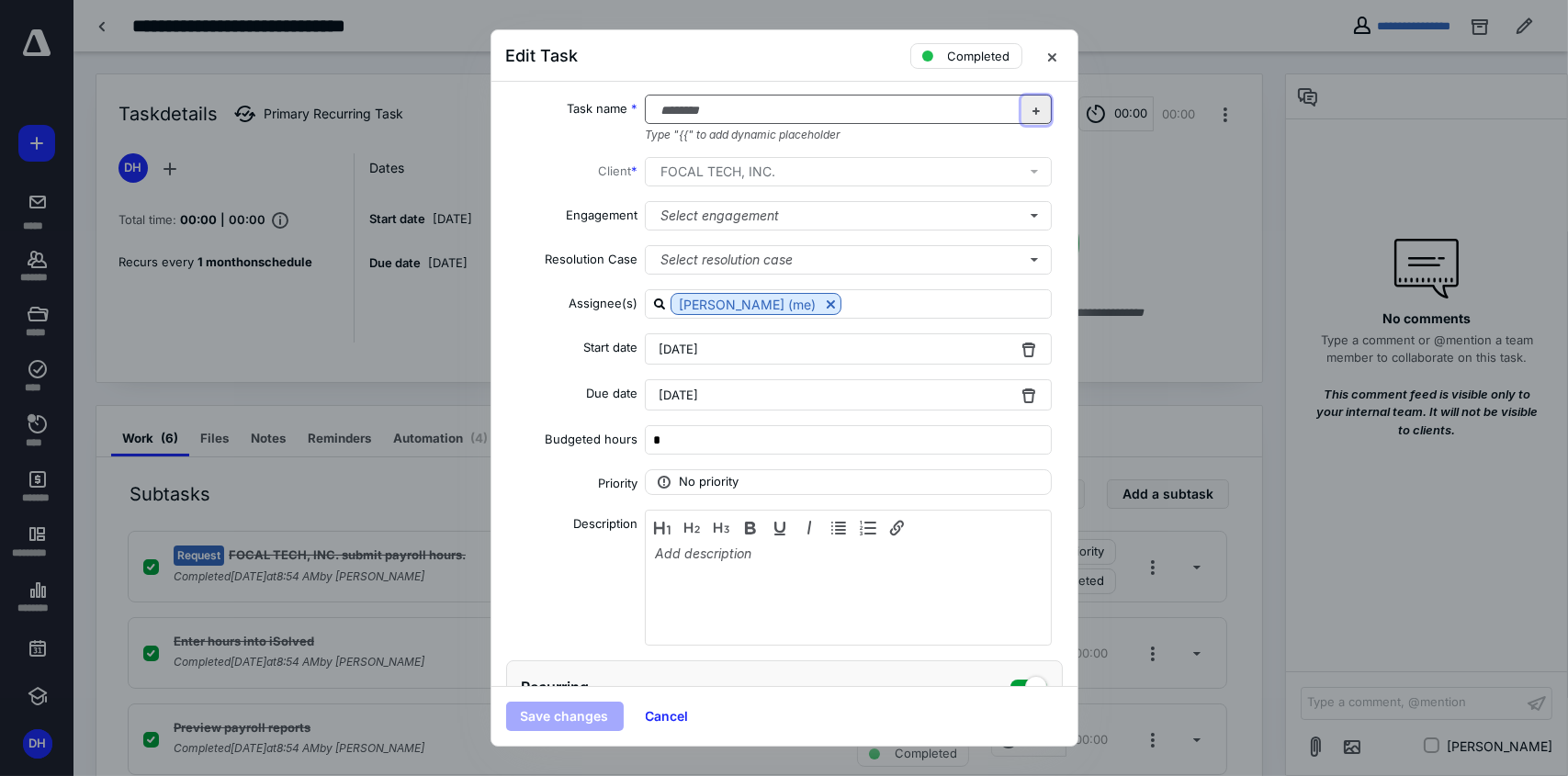 click at bounding box center (1036, 110) 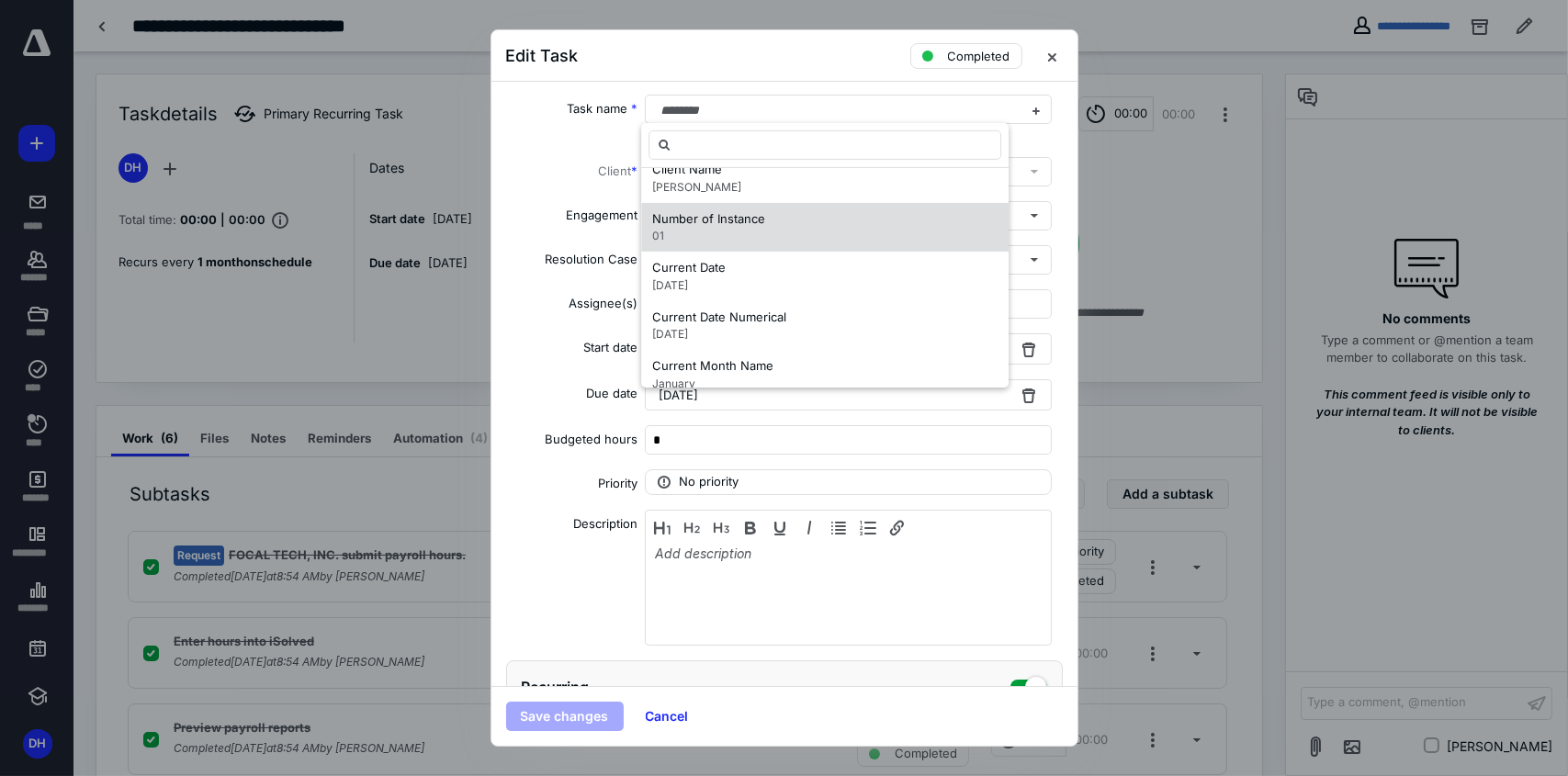 scroll, scrollTop: 0, scrollLeft: 0, axis: both 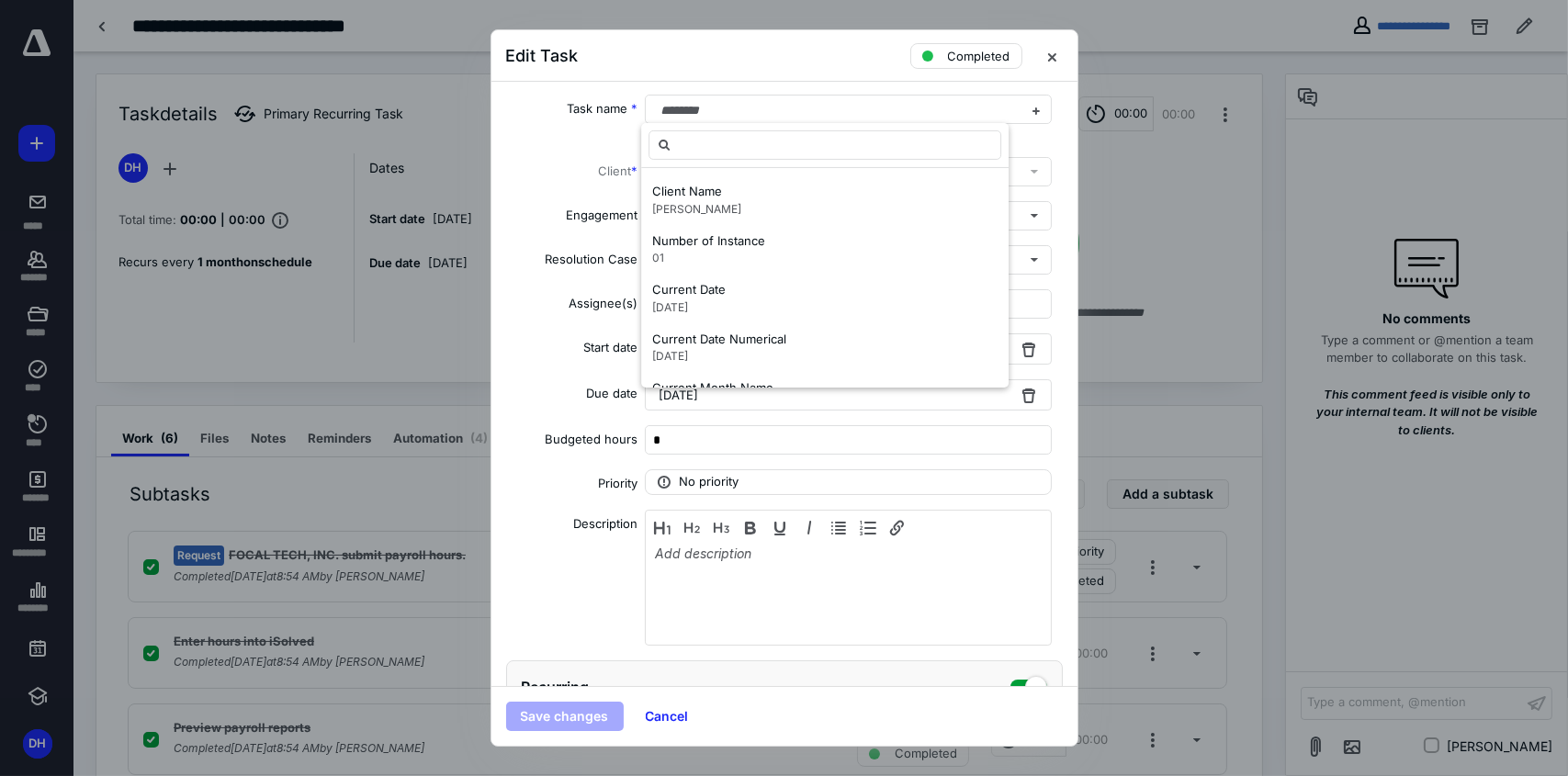 click on "Edit Task Completed" at bounding box center (784, 56) 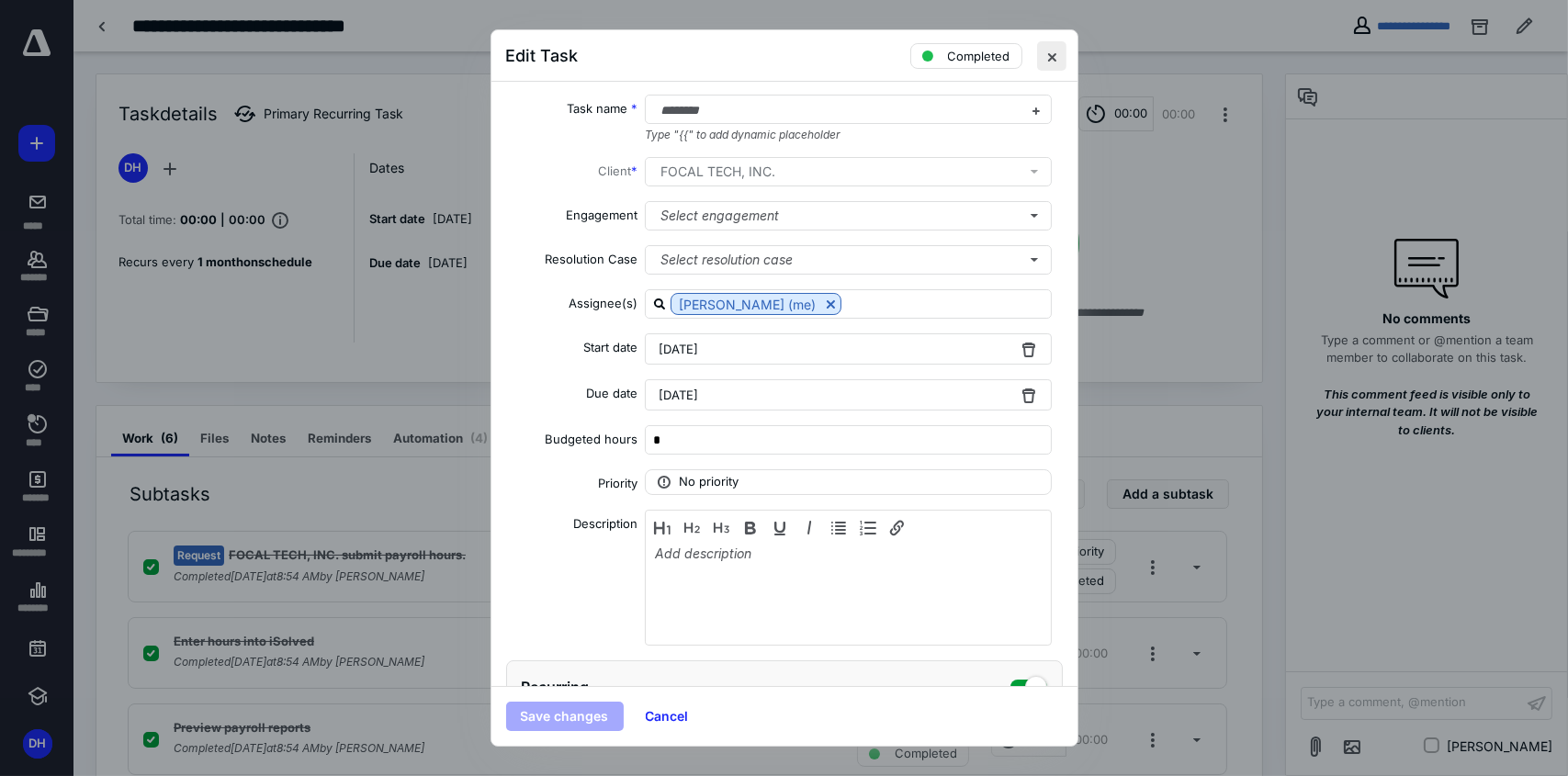 click at bounding box center (1052, 56) 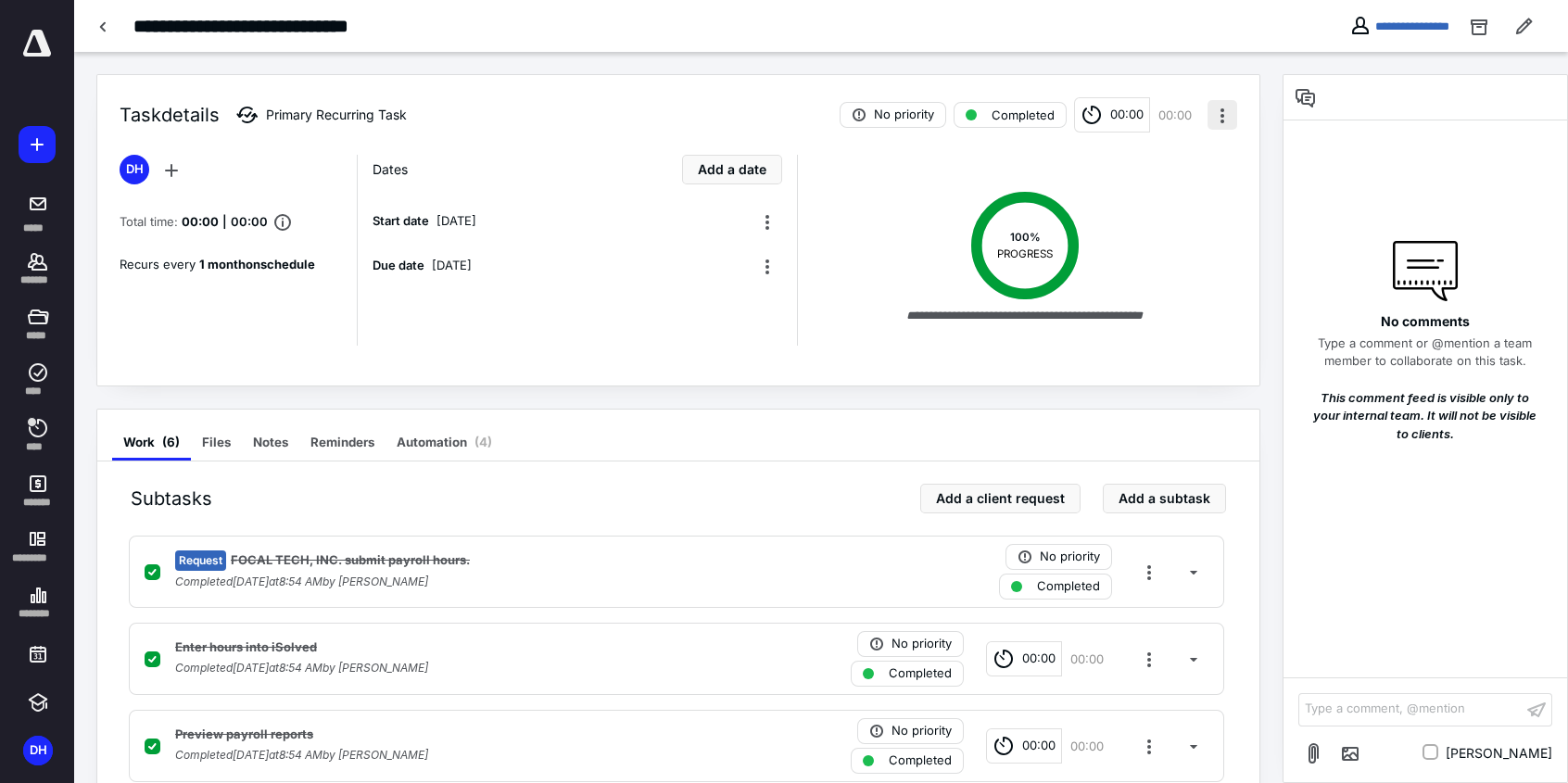 click at bounding box center [1222, 115] 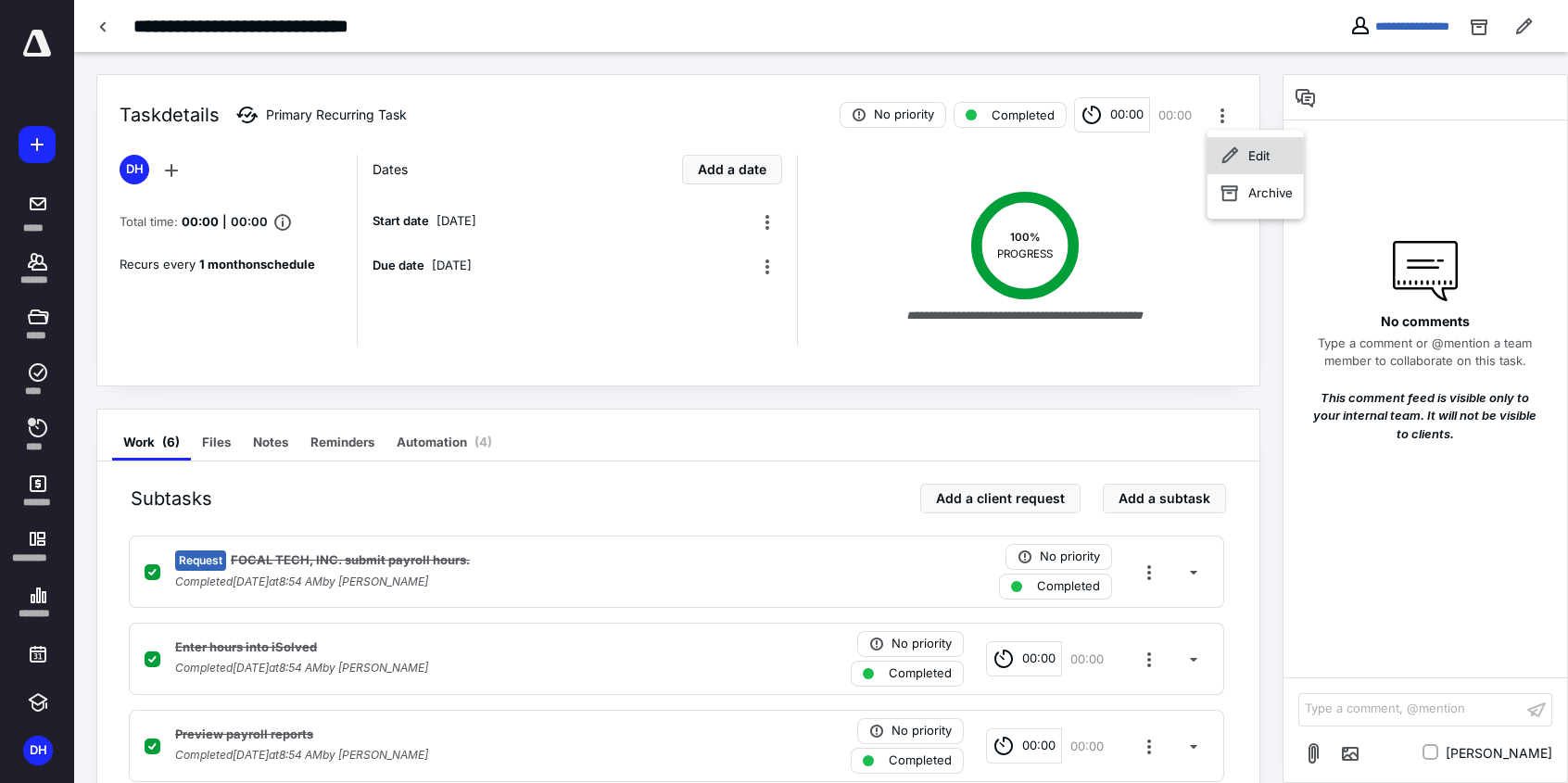 click on "Edit" at bounding box center (1256, 156) 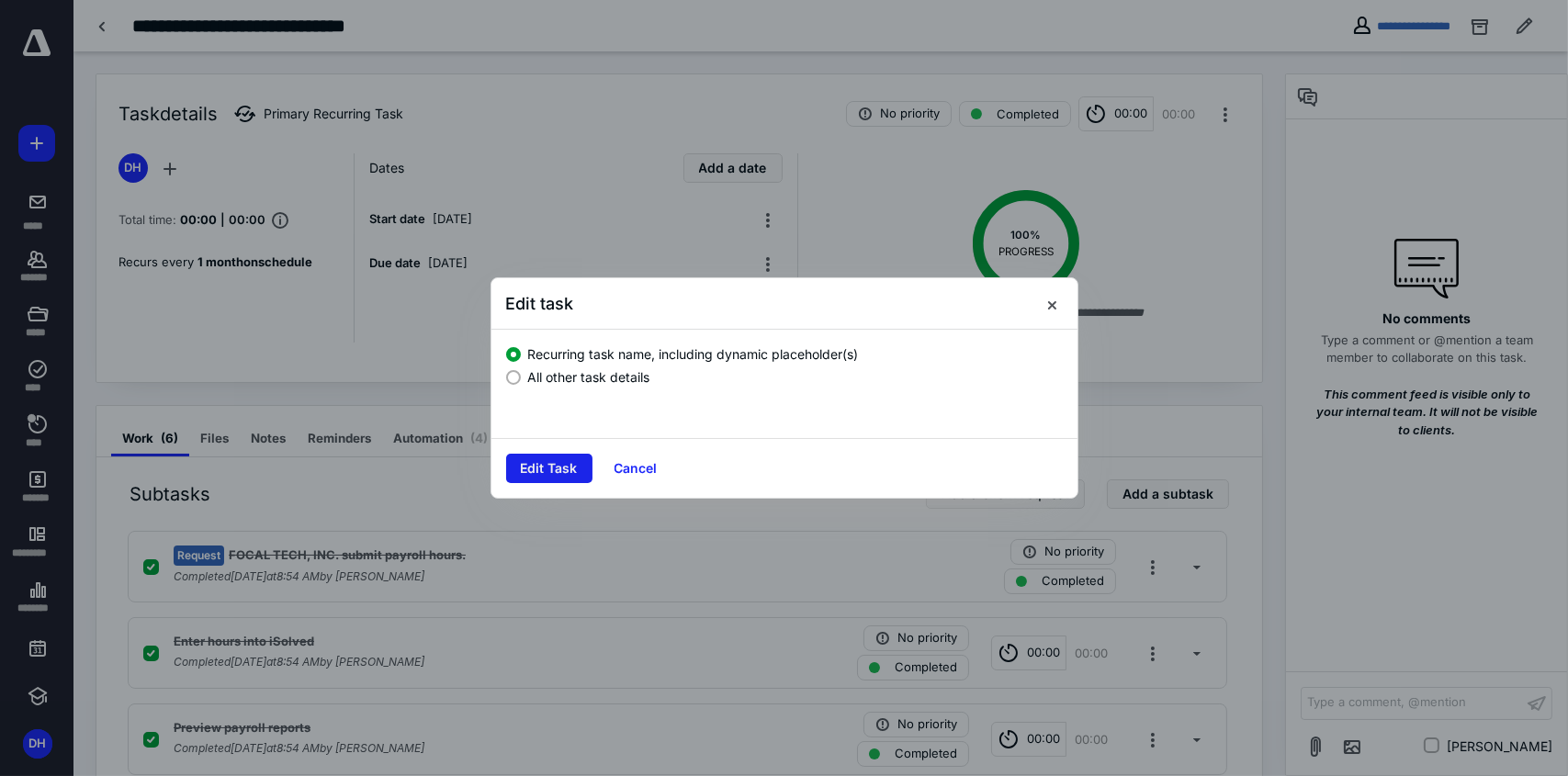 click on "Edit Task" at bounding box center (549, 468) 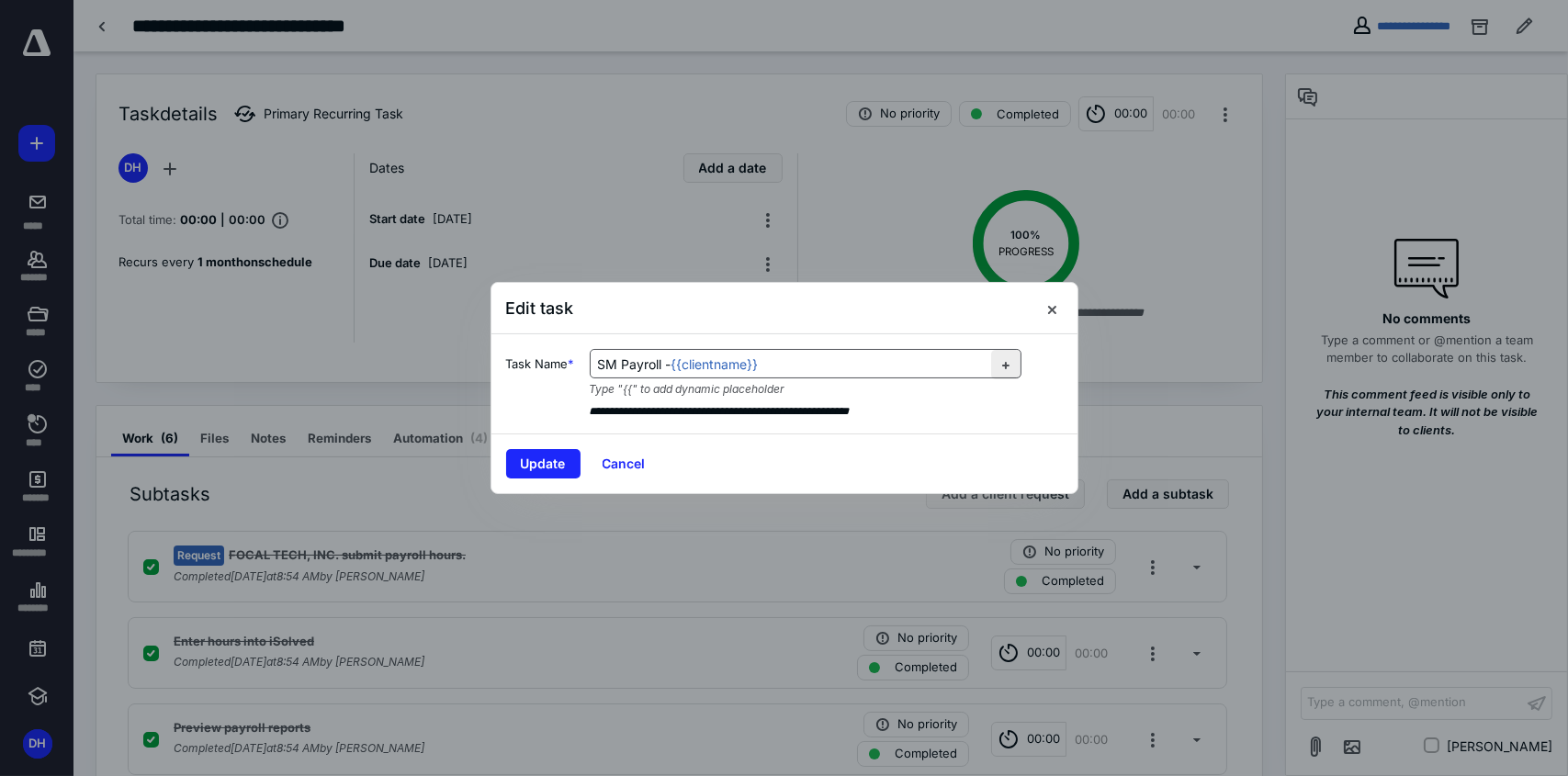 click at bounding box center (1006, 365) 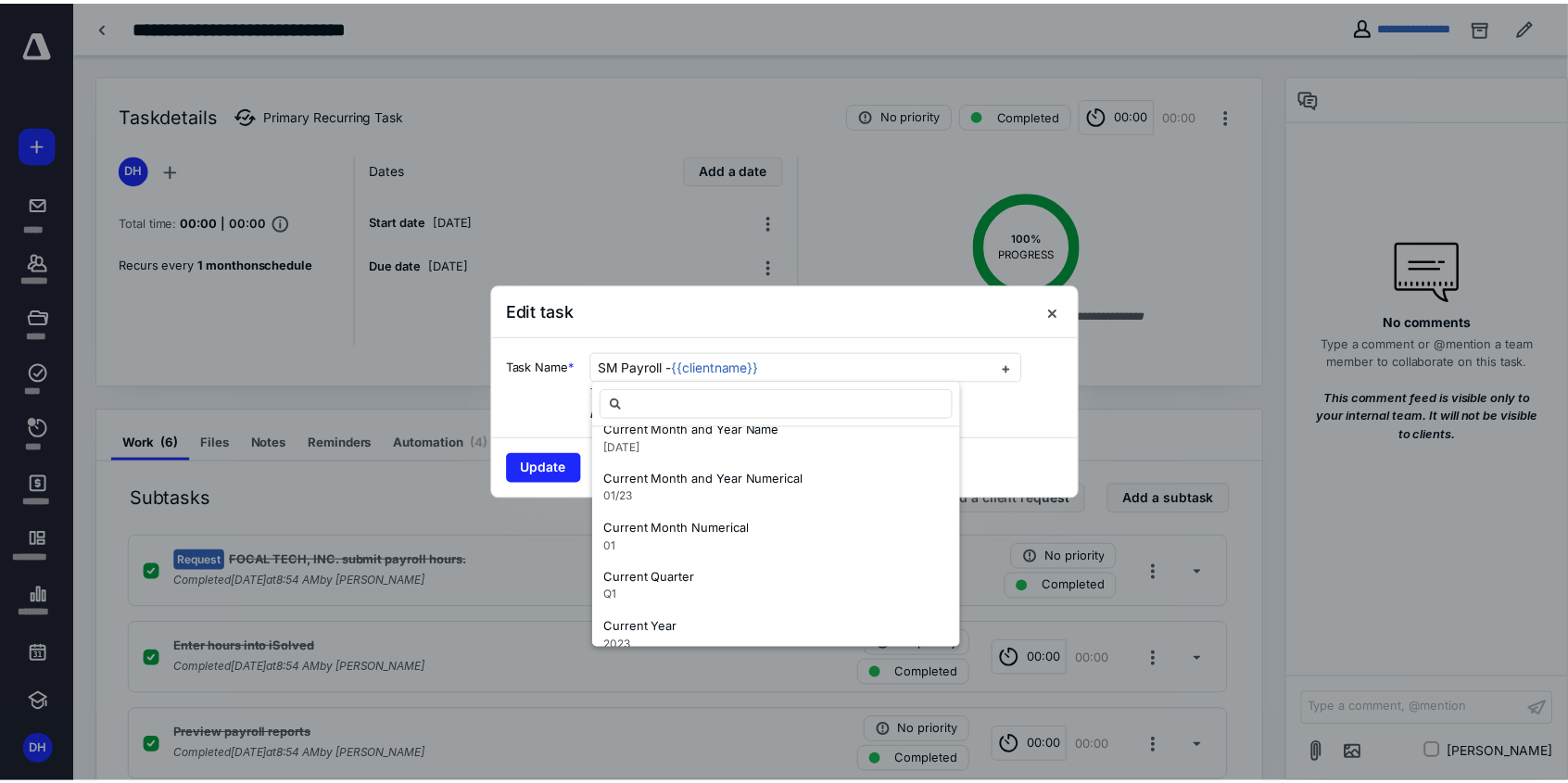 scroll, scrollTop: 93, scrollLeft: 0, axis: vertical 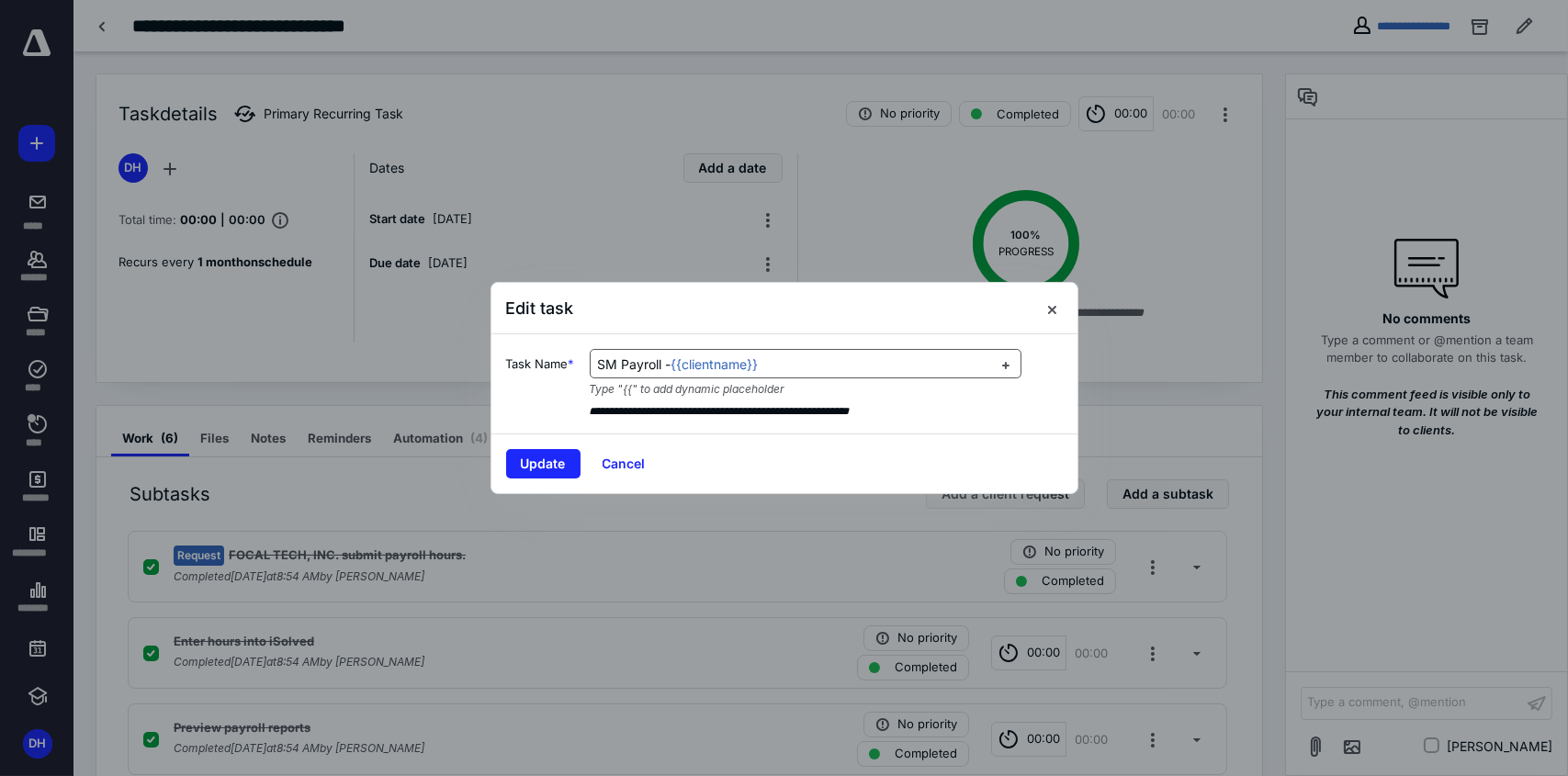 click on "SM Payroll -  {{clientname}}" at bounding box center (795, 365) 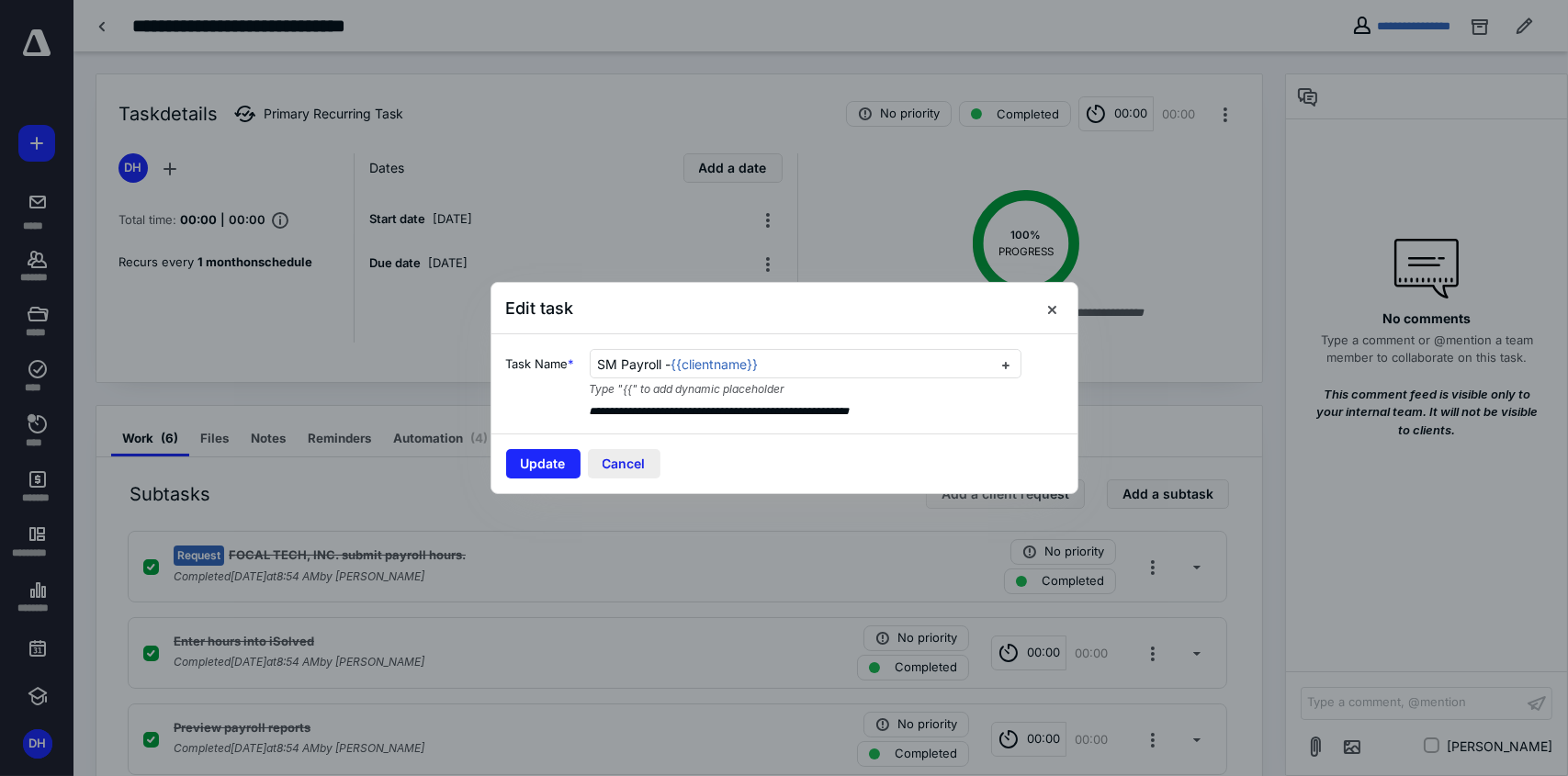click on "Cancel" at bounding box center [624, 464] 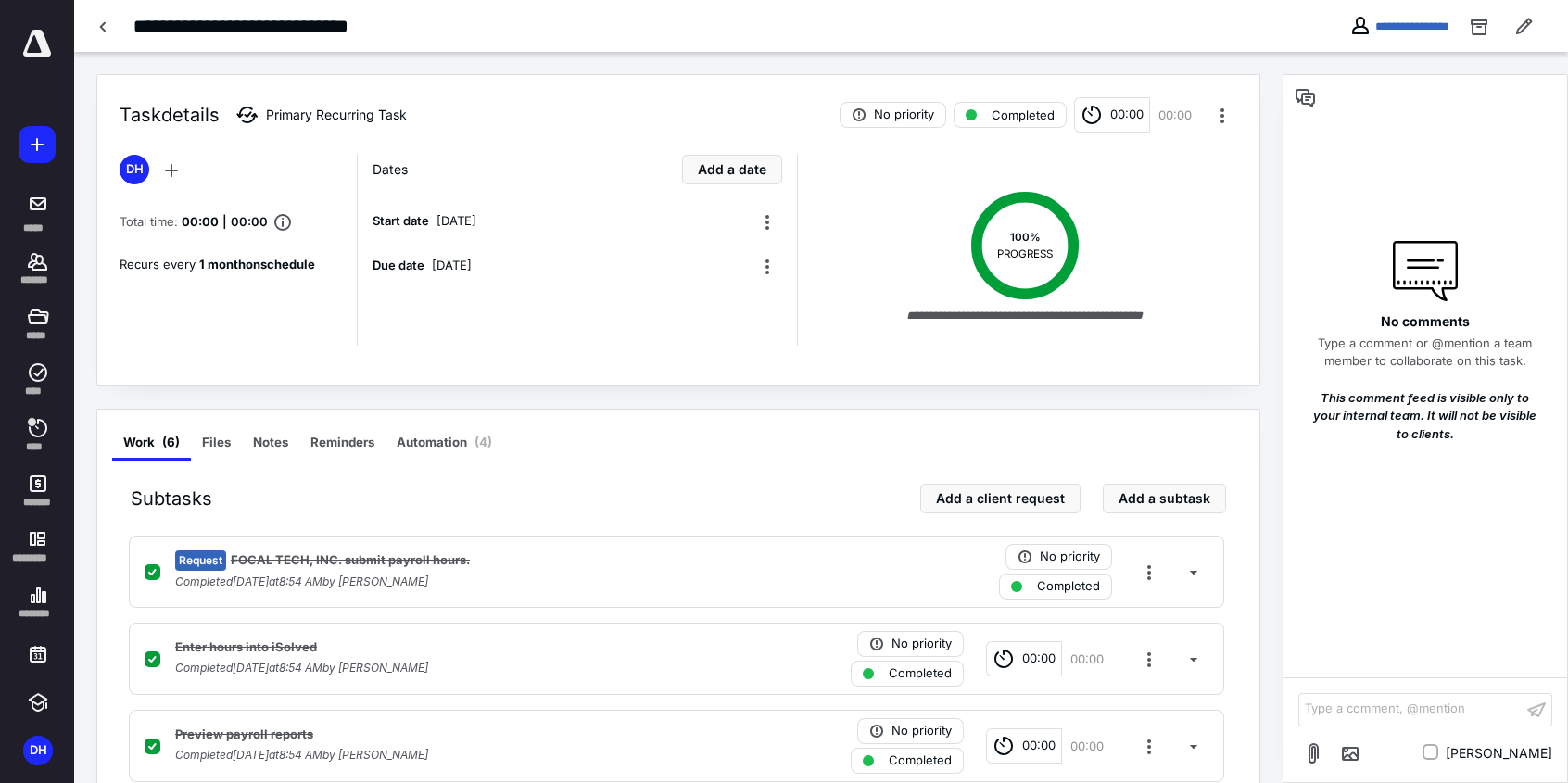 scroll, scrollTop: 0, scrollLeft: 0, axis: both 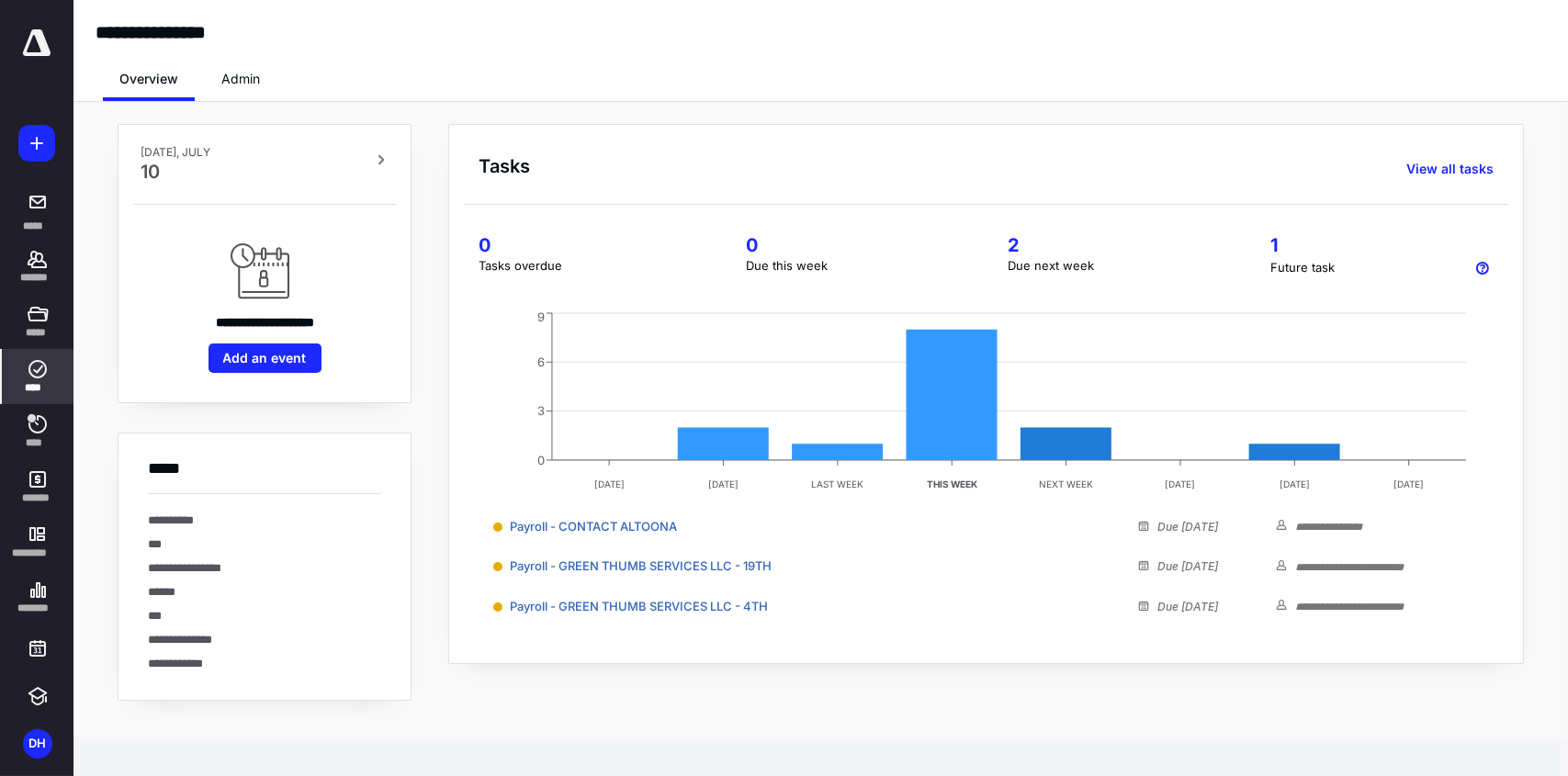 click 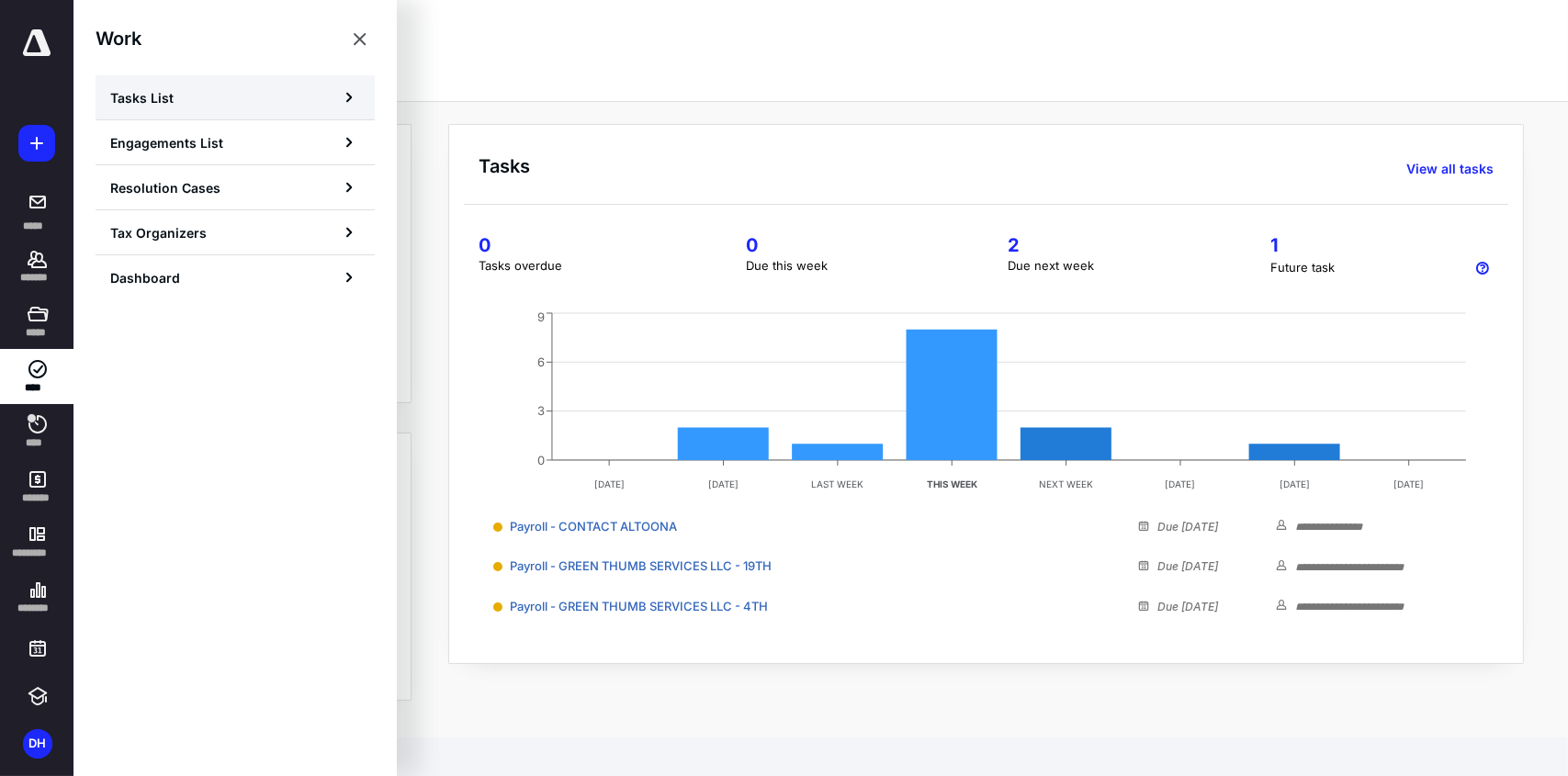 click on "Tasks List" at bounding box center [235, 97] 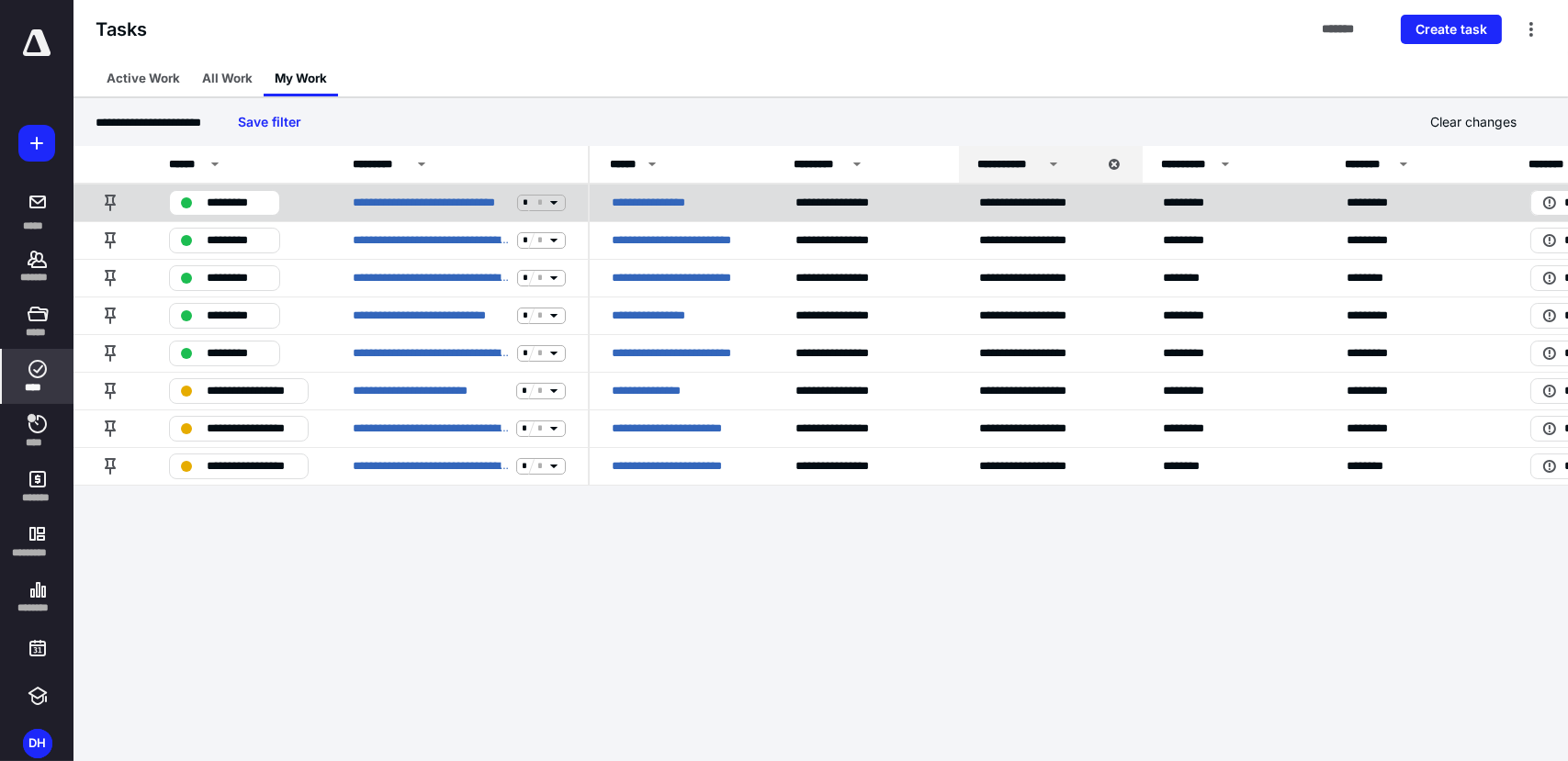 click on "**********" at bounding box center [665, 203] 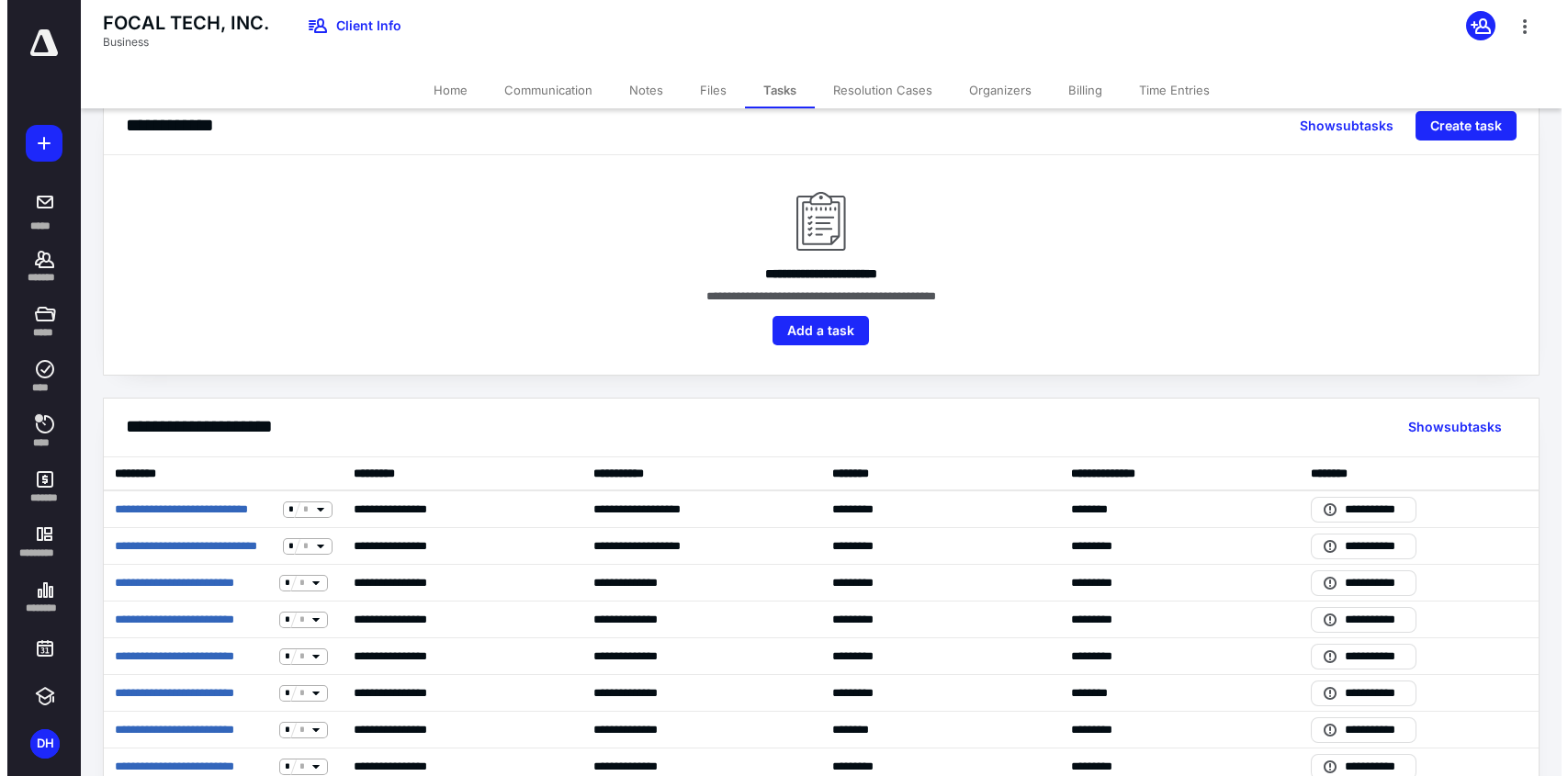 scroll, scrollTop: 0, scrollLeft: 0, axis: both 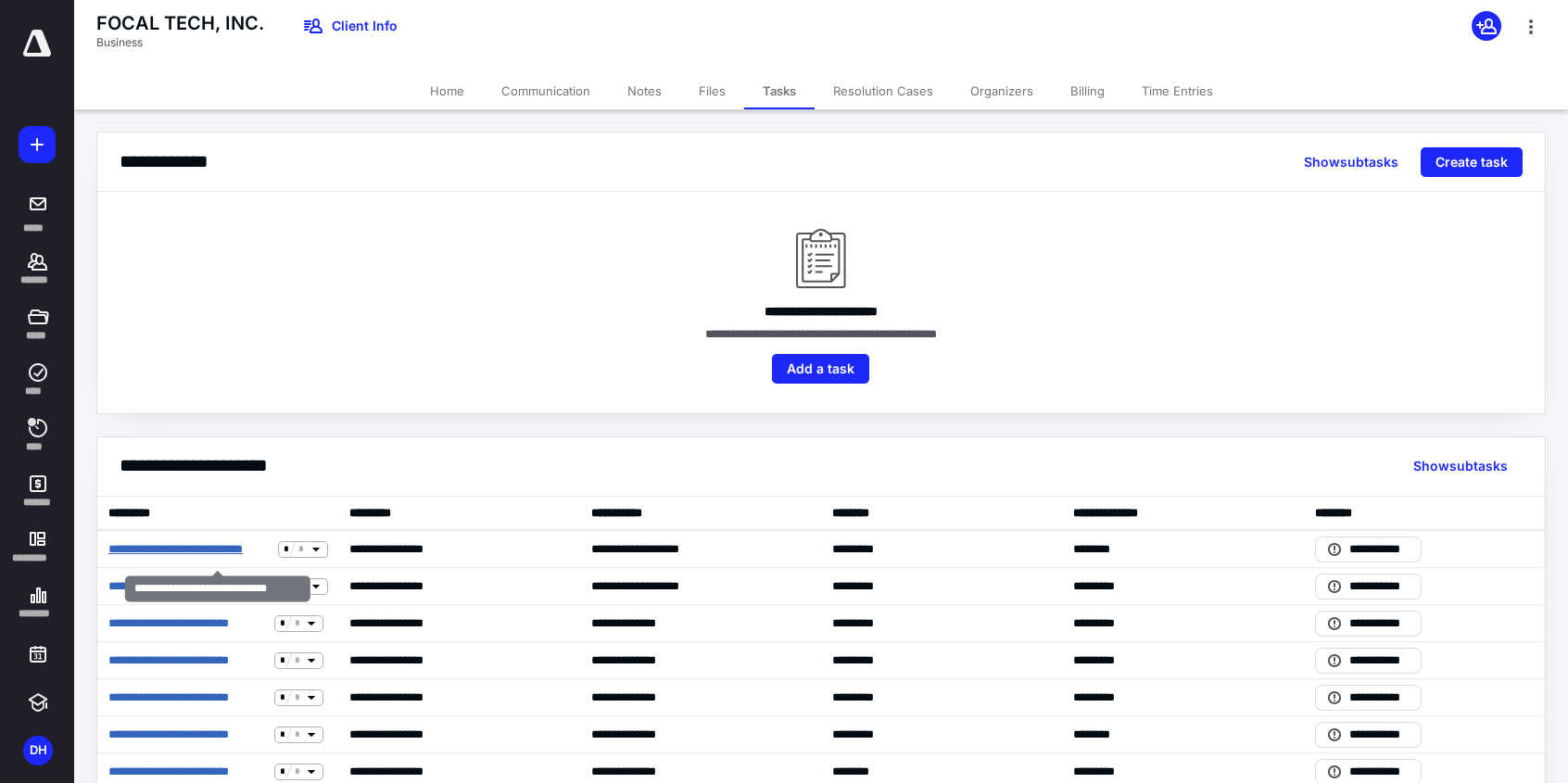 click on "**********" at bounding box center (189, 549) 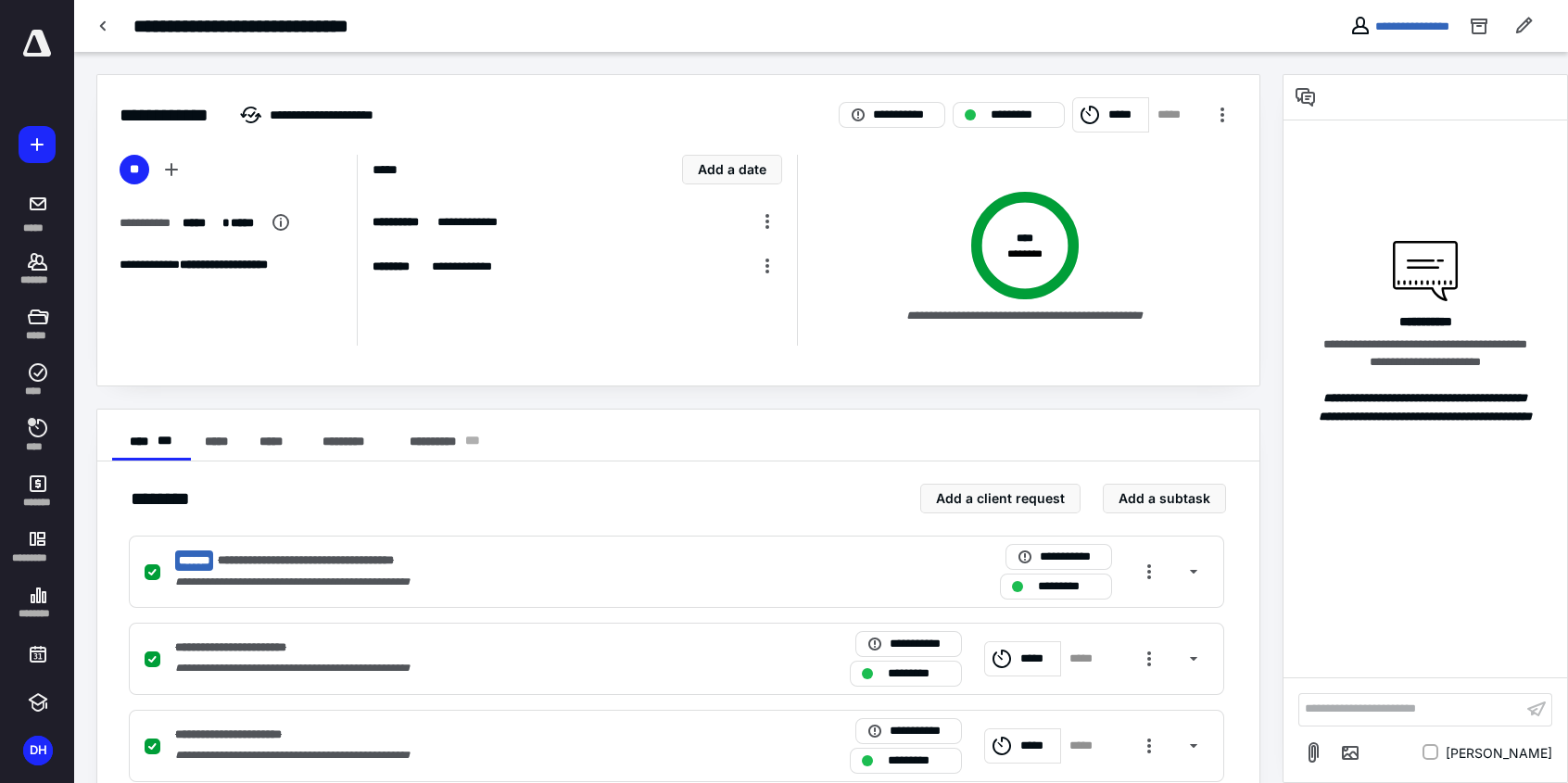 click 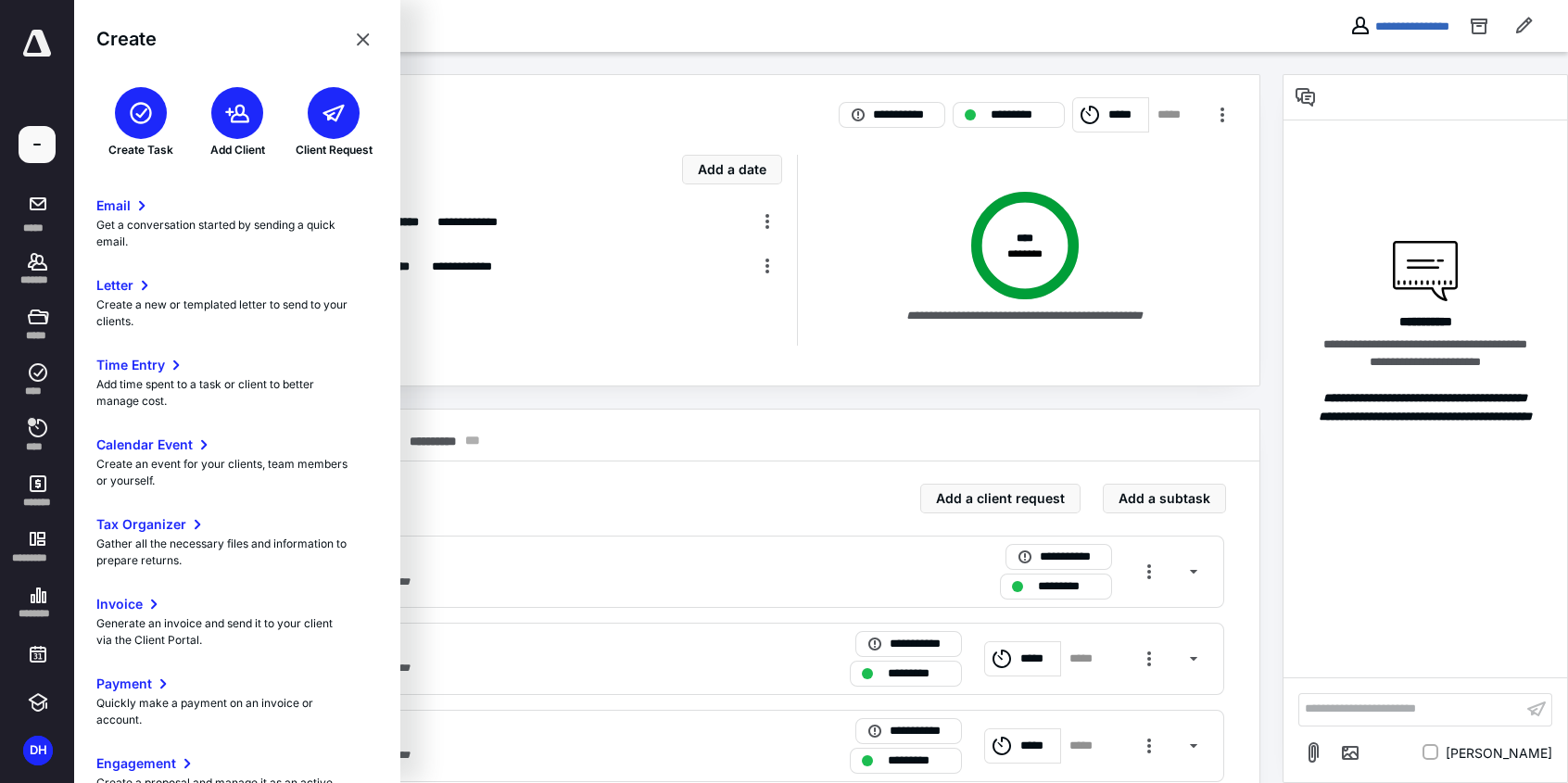 click 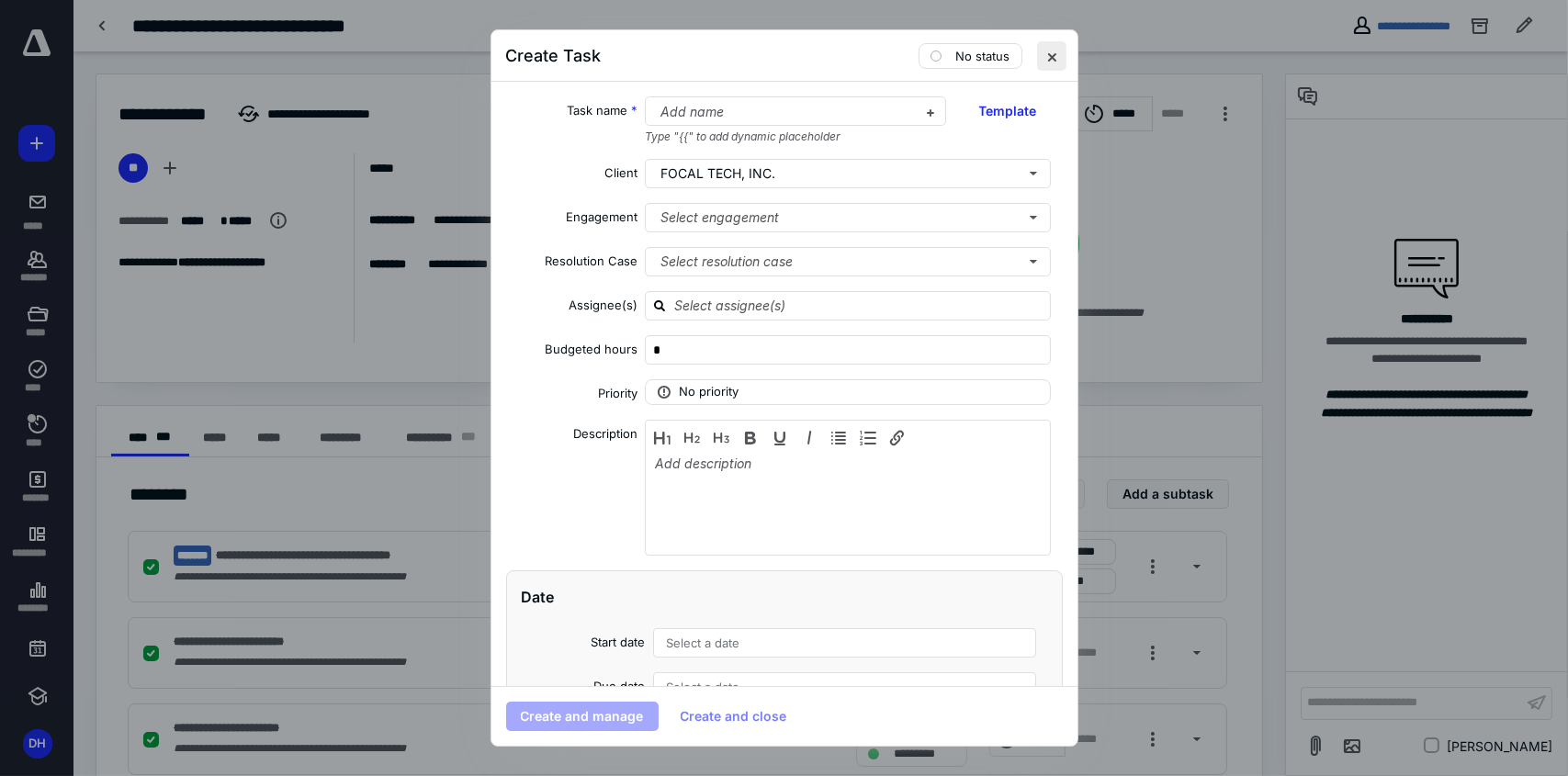 click at bounding box center (1052, 56) 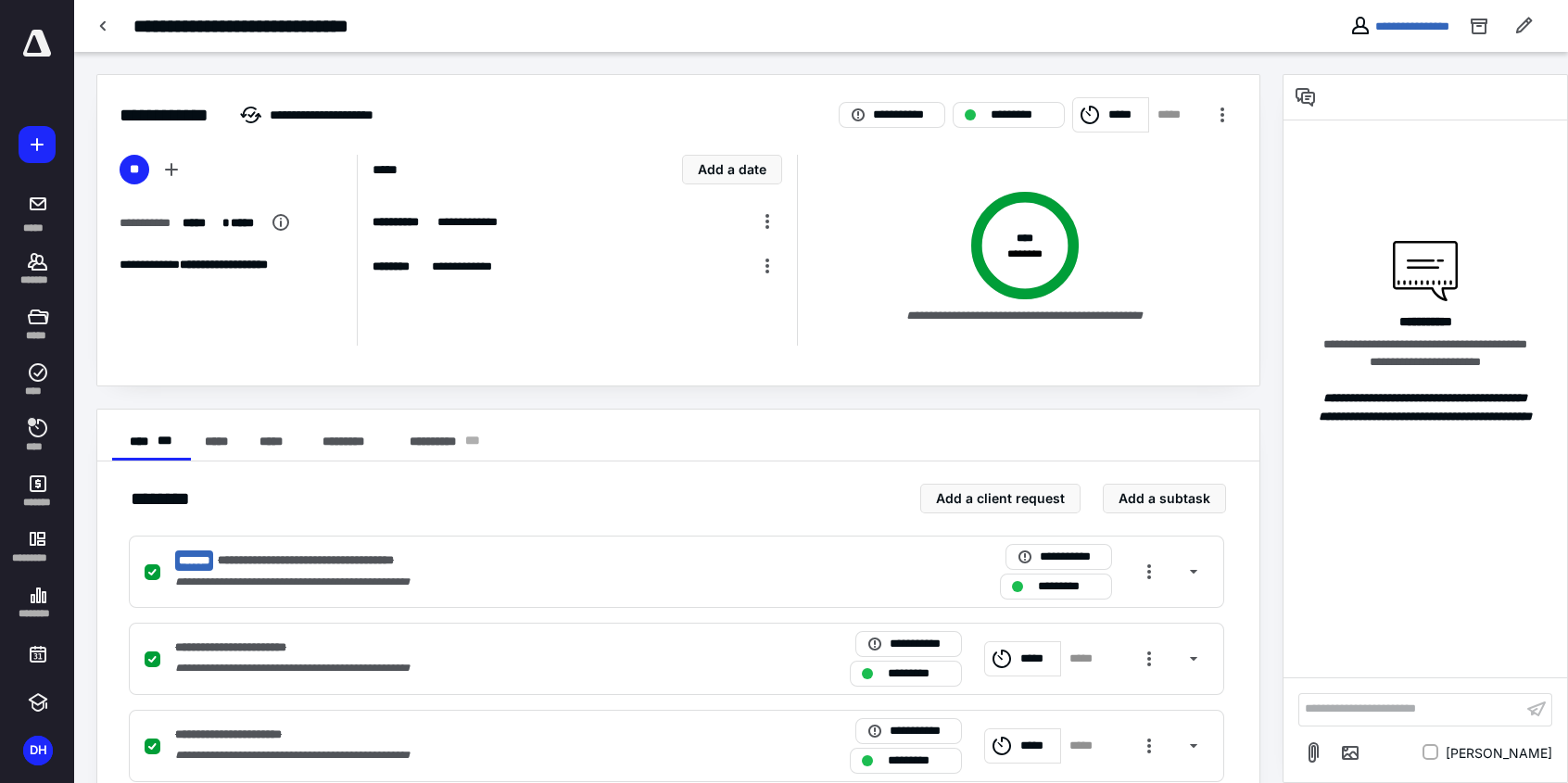 click at bounding box center [37, 44] 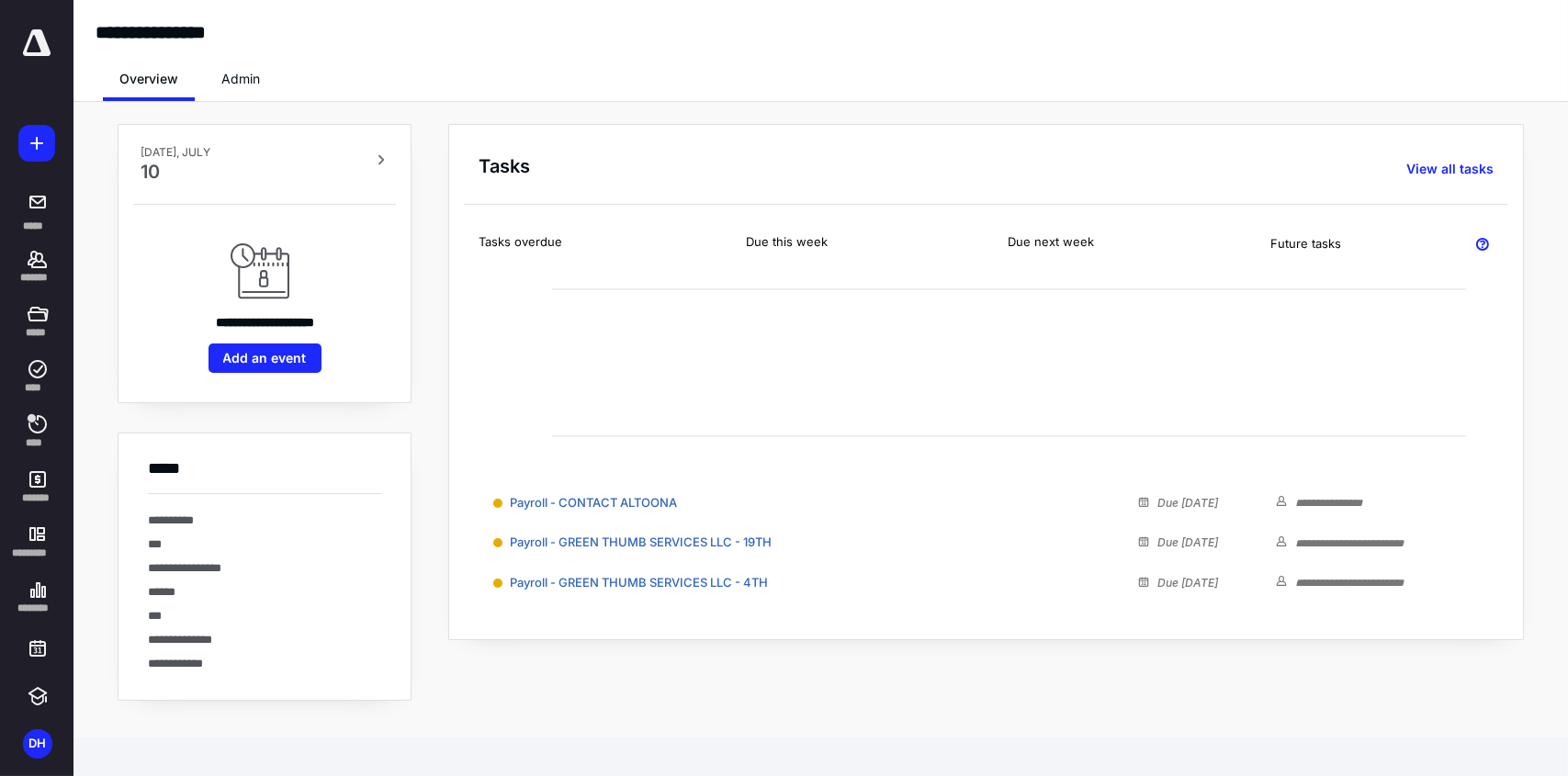 click 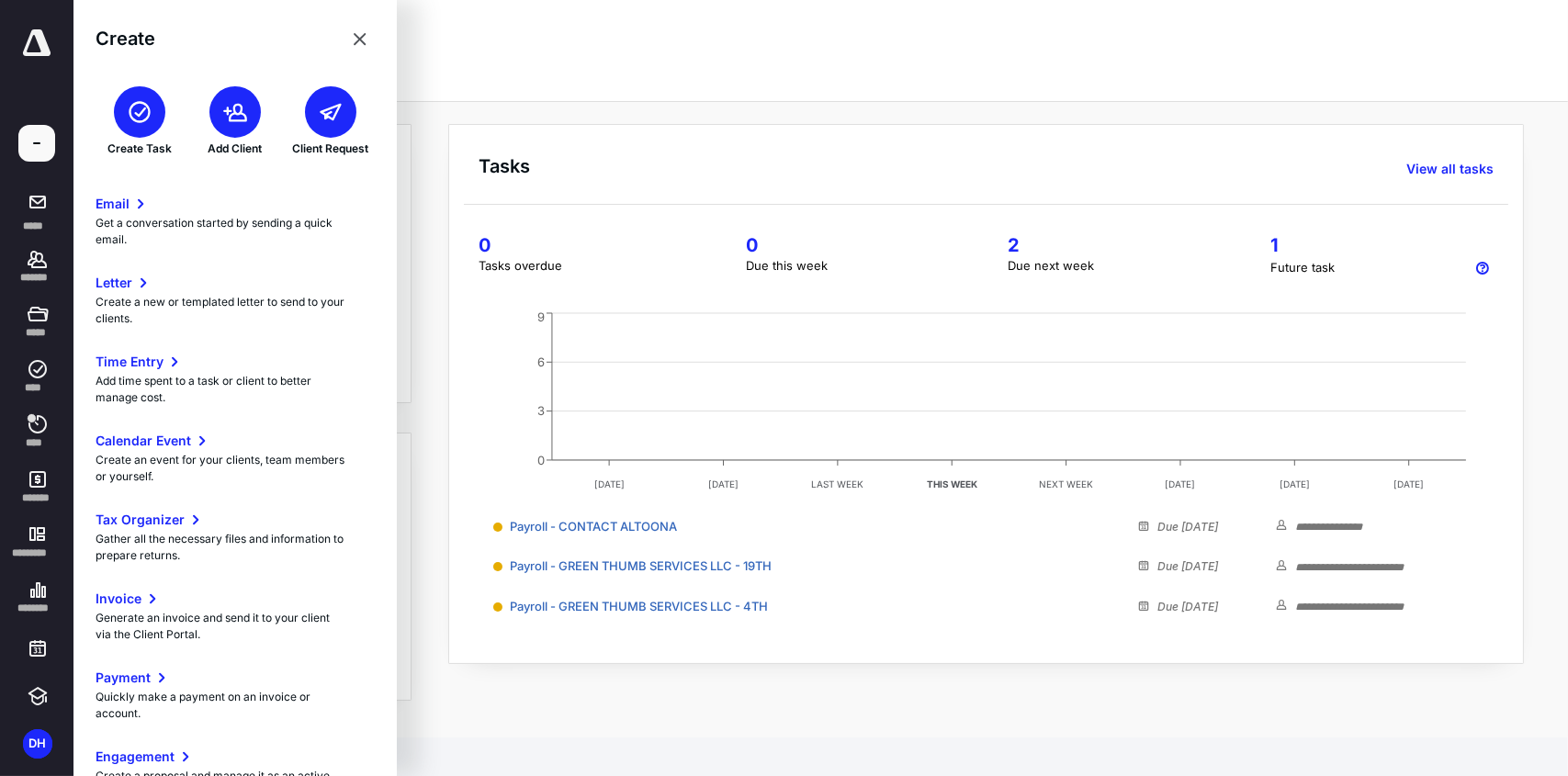 click 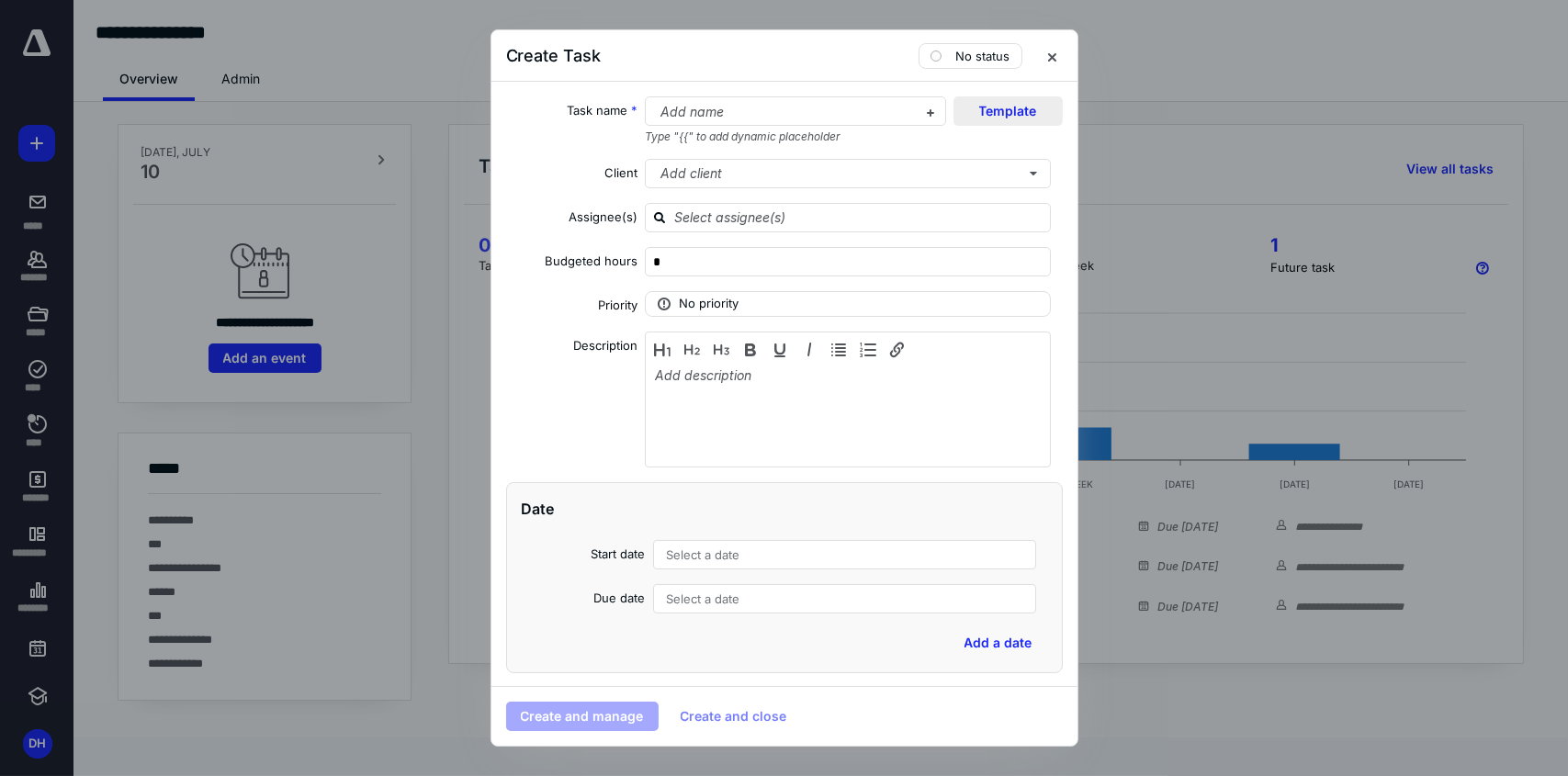 click on "Template" at bounding box center (1008, 111) 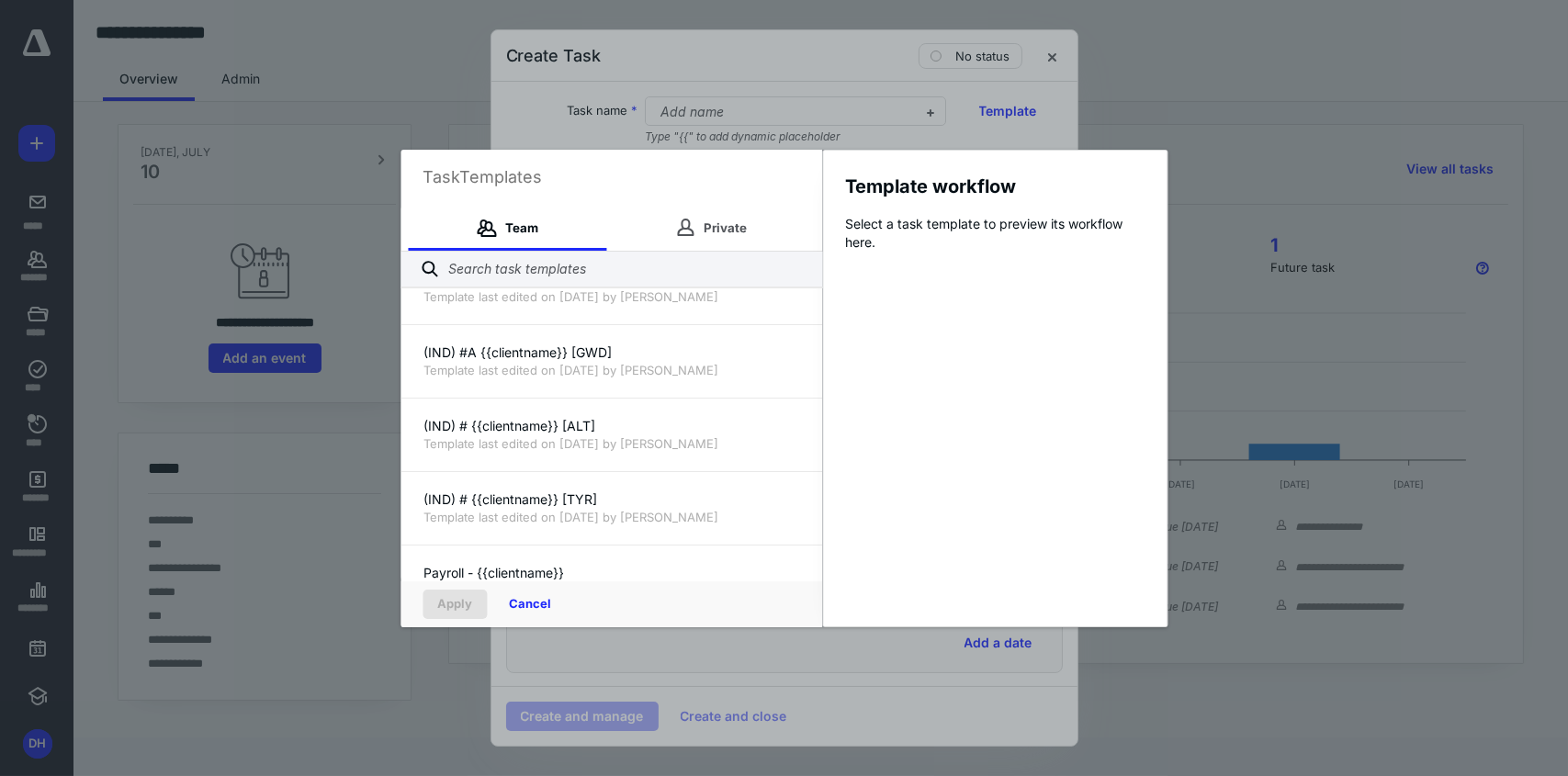 scroll, scrollTop: 643, scrollLeft: 0, axis: vertical 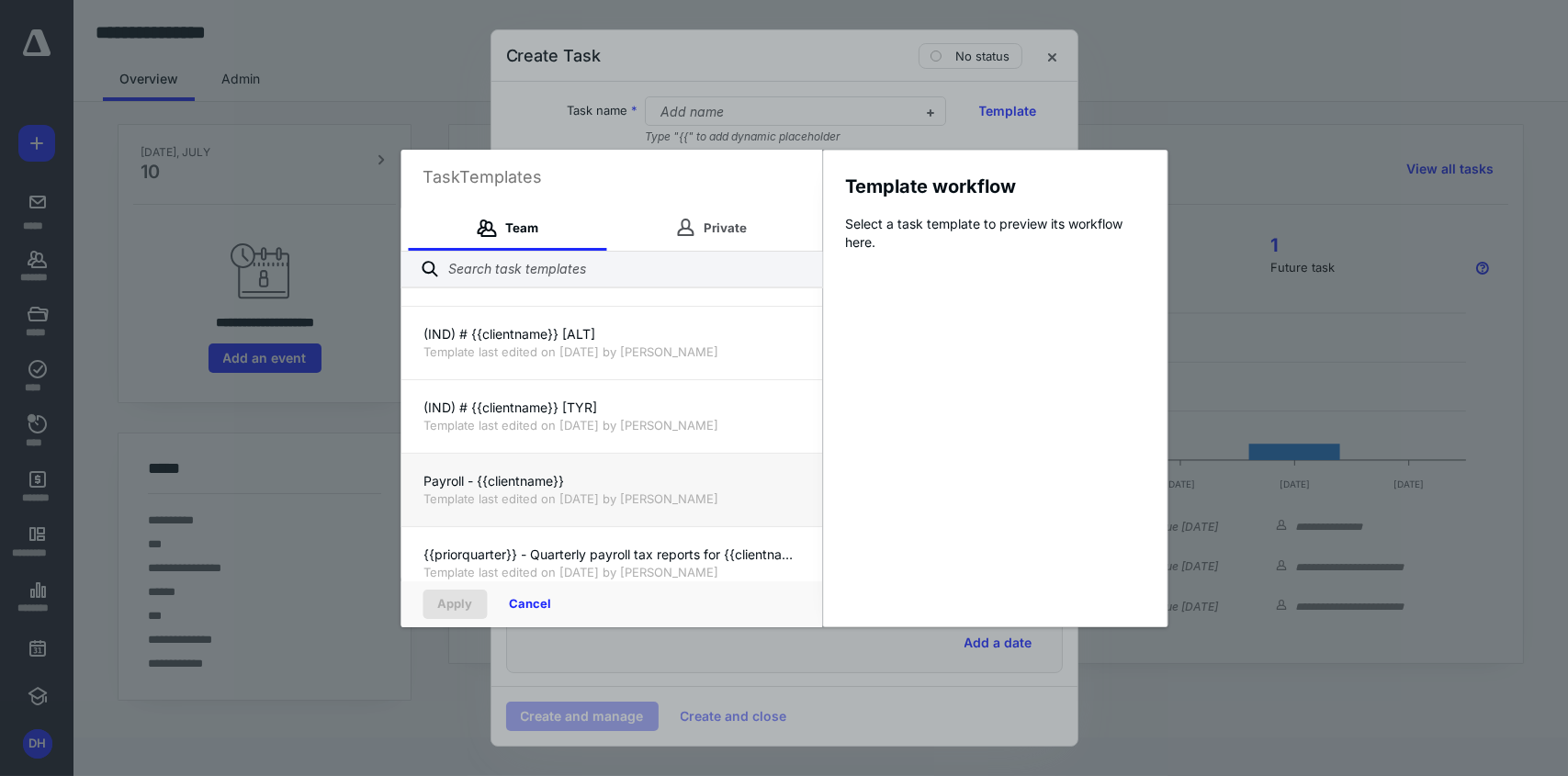 click on "Template last edited on 1/10/2025 by Chris DeAntonio" at bounding box center [611, 499] 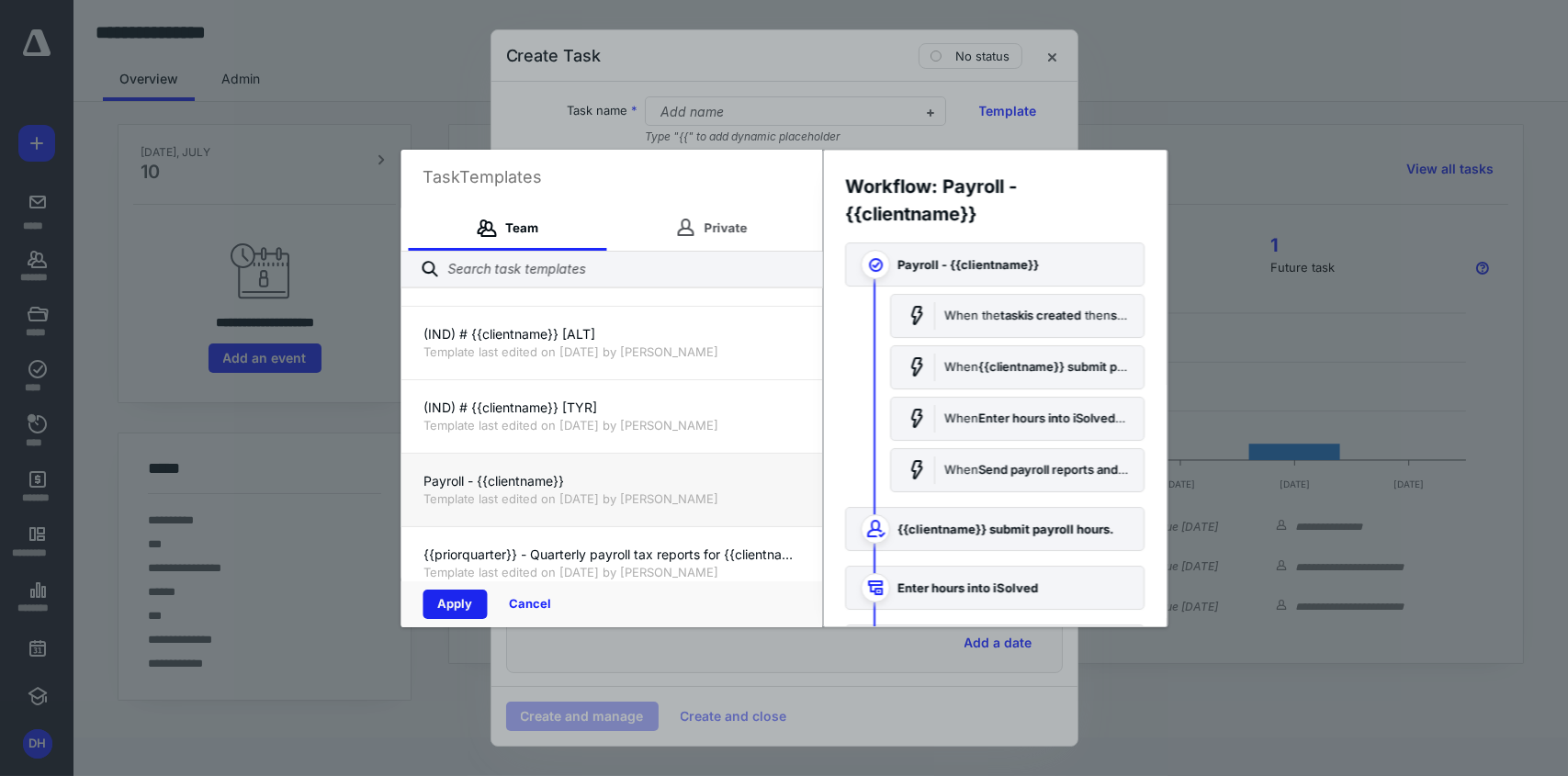 click on "Apply" at bounding box center [455, 604] 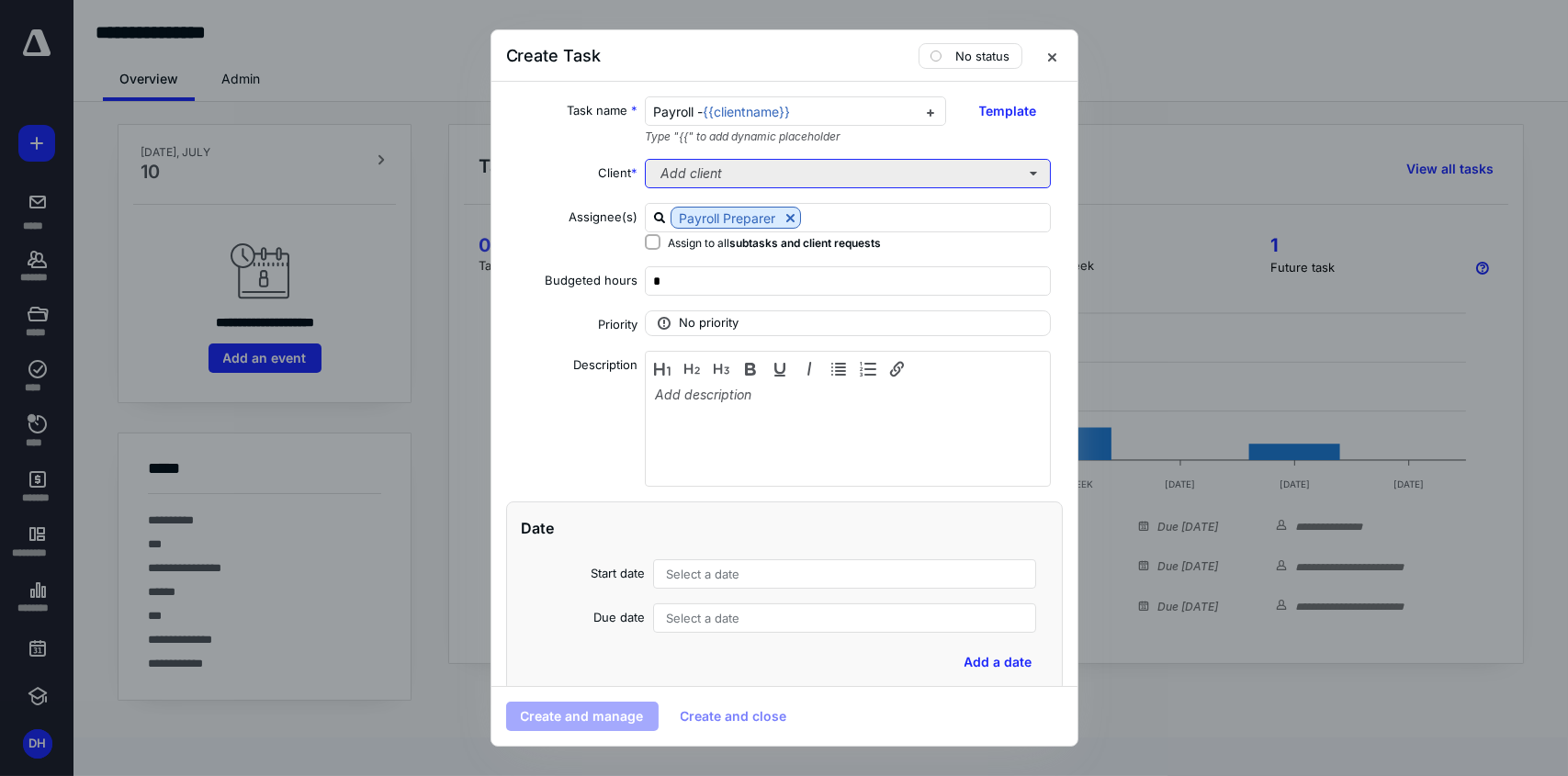 click on "Add client" at bounding box center (848, 174) 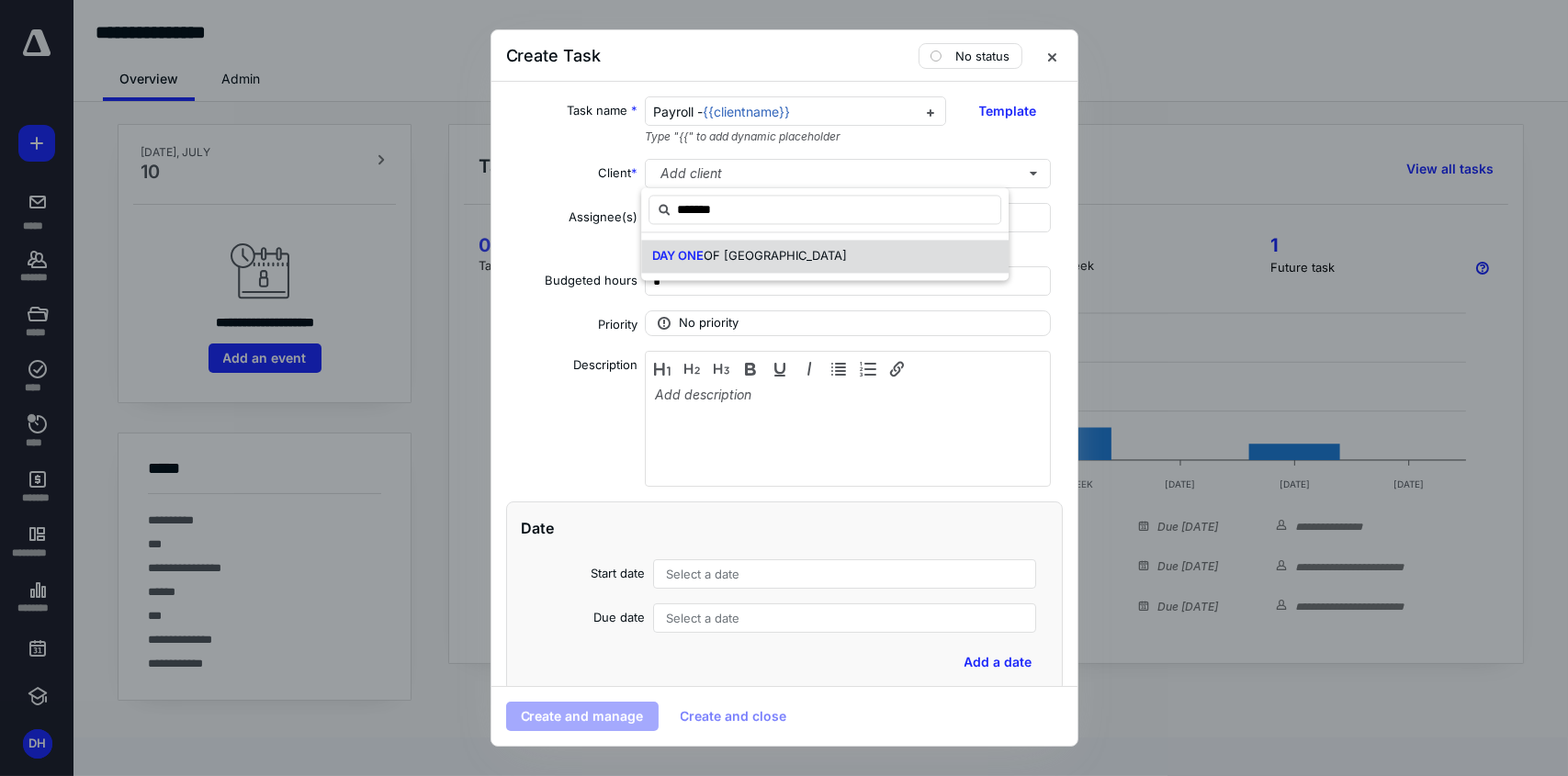 click on "OF GREATER ALTOONA" at bounding box center (775, 255) 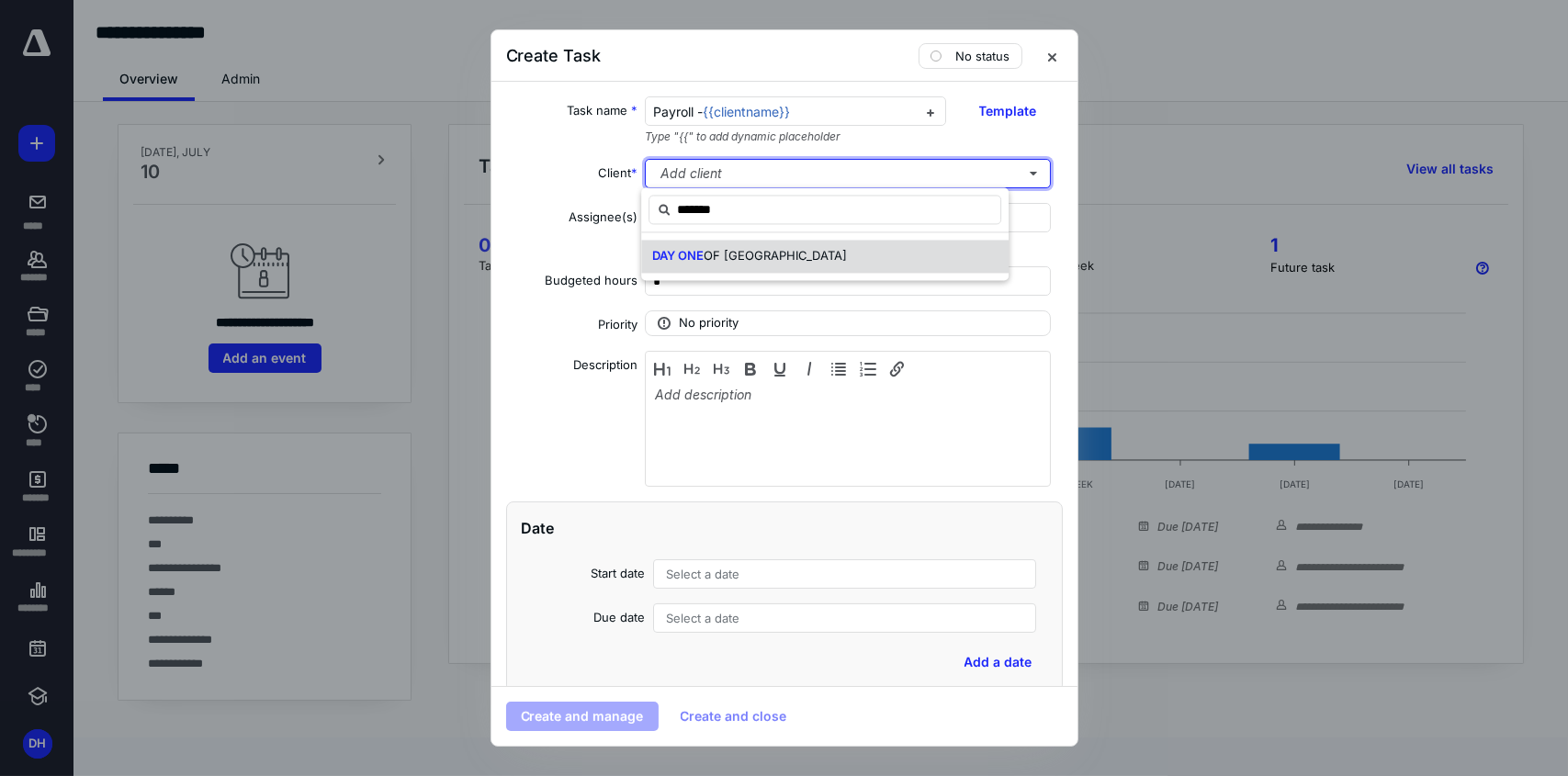 type 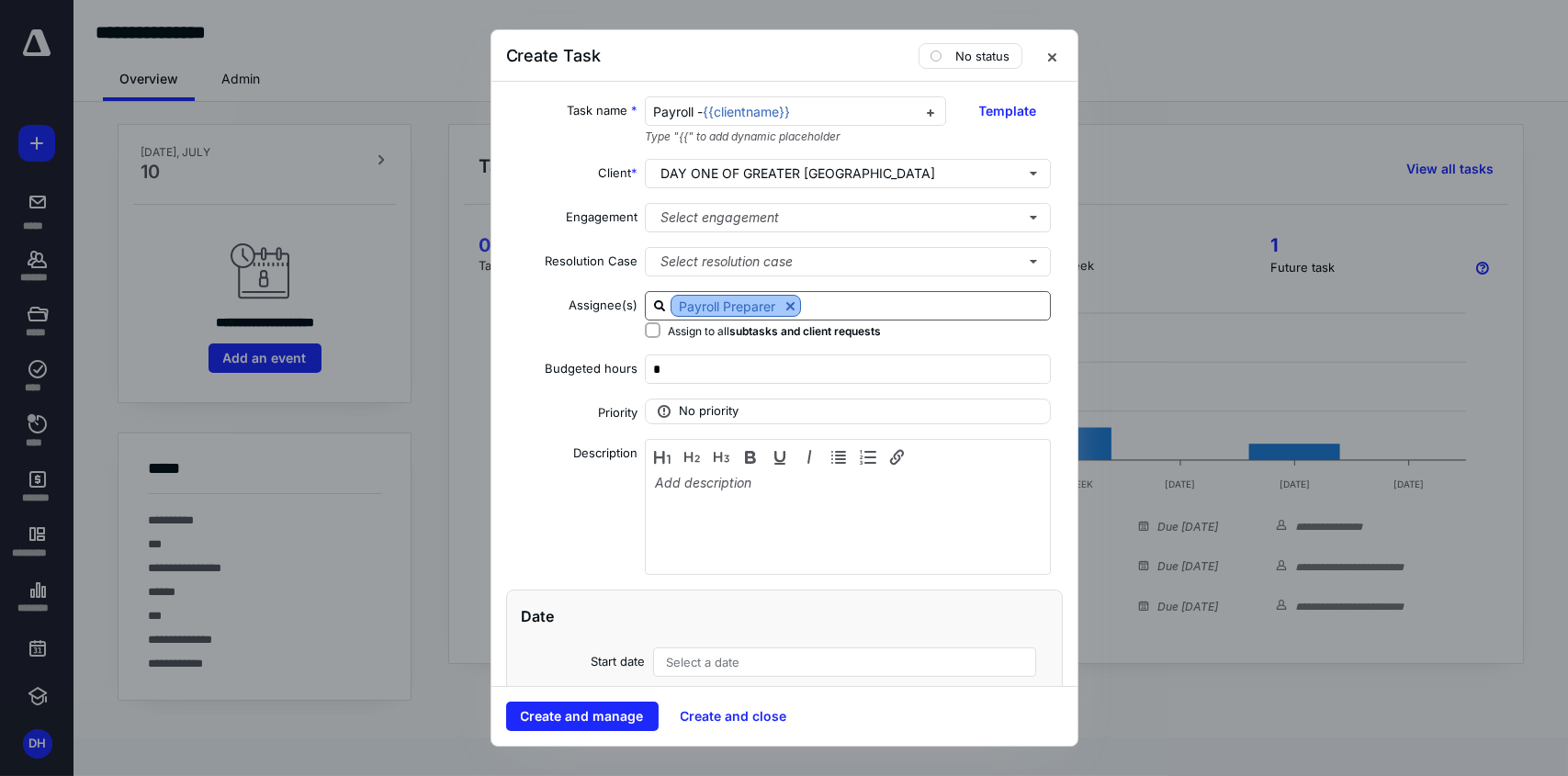click at bounding box center [790, 306] 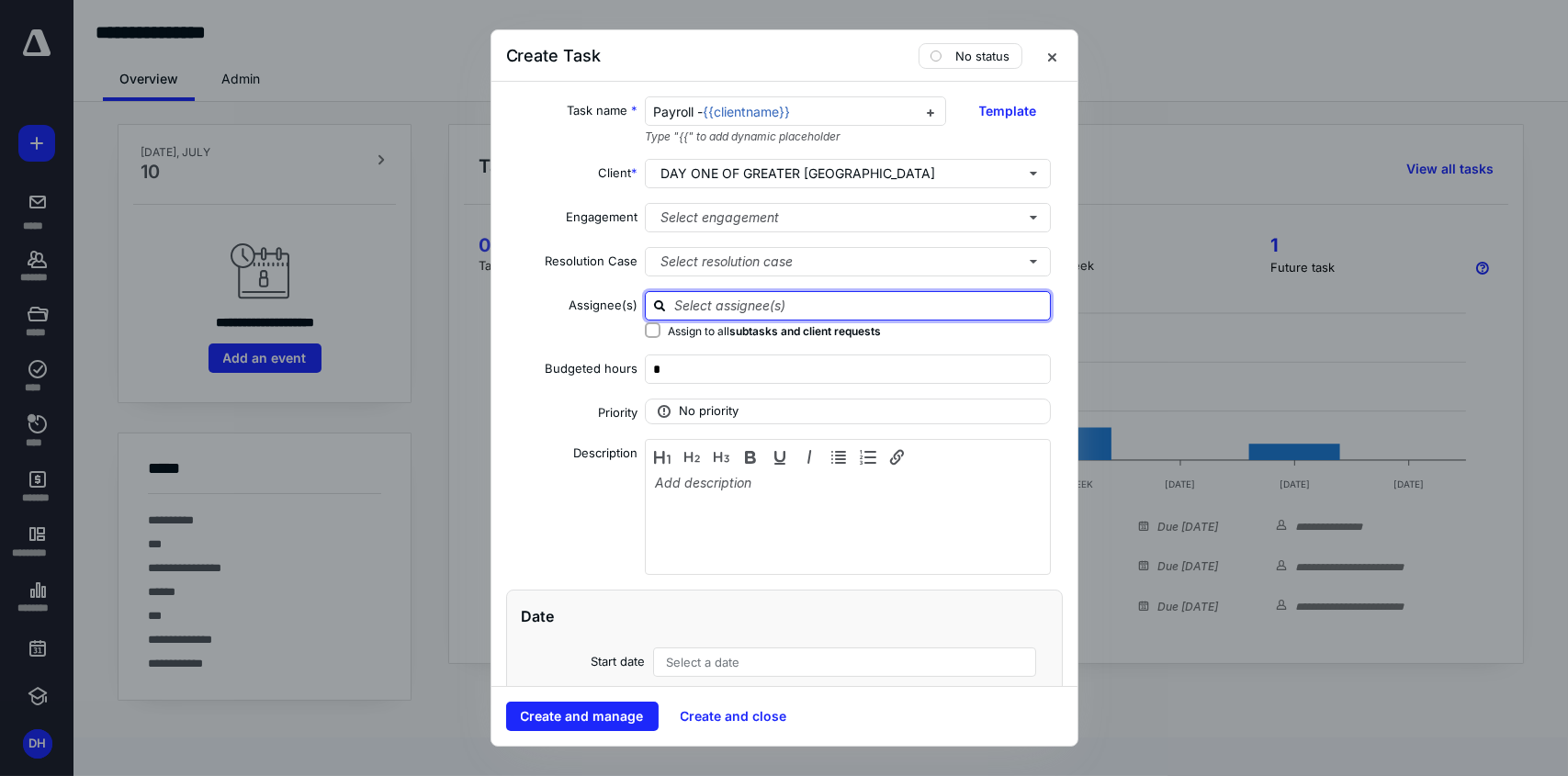 drag, startPoint x: 795, startPoint y: 303, endPoint x: 685, endPoint y: 302, distance: 110.0045 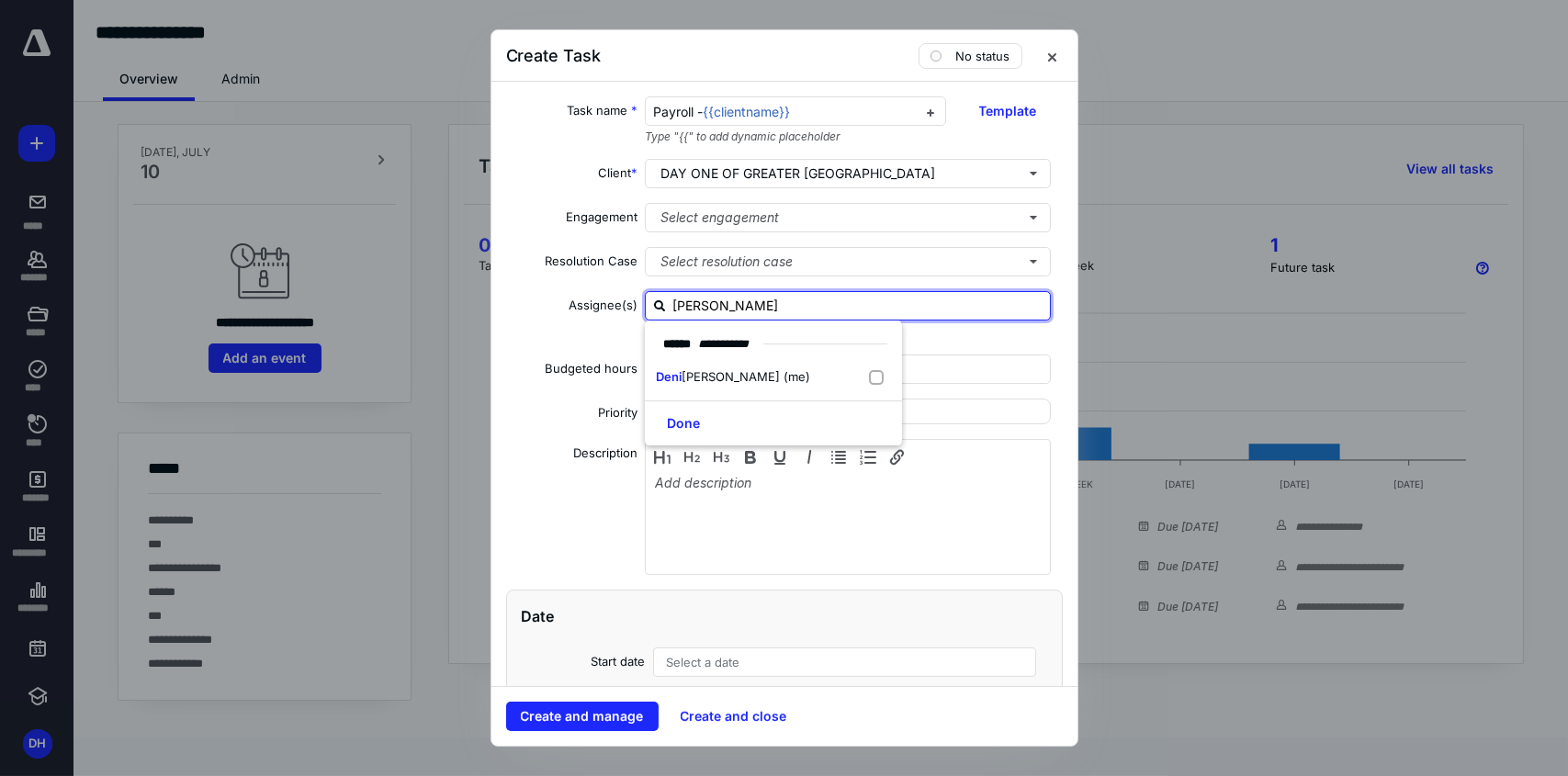 type on "DENISE" 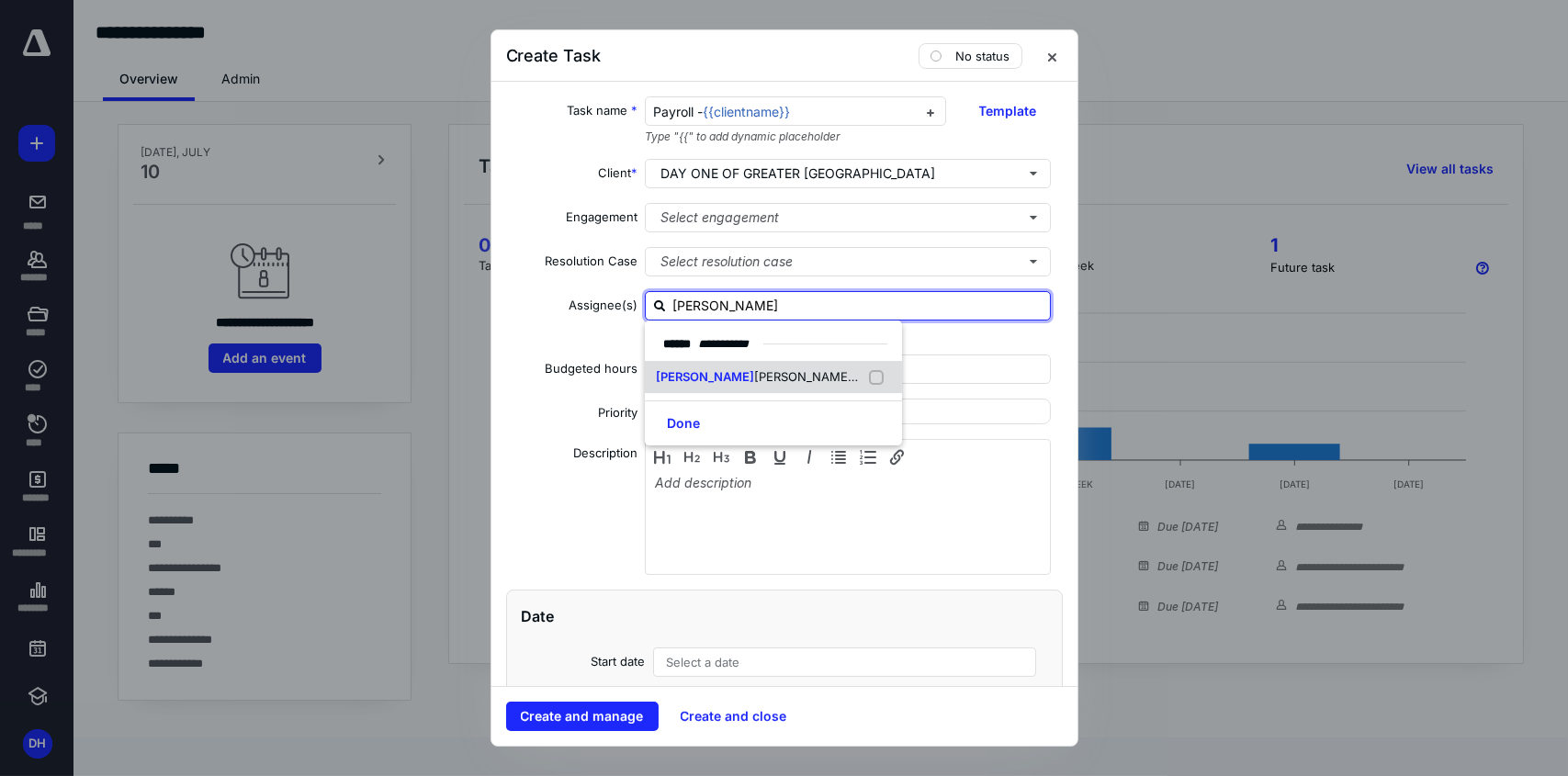 click on "Hileman (me)" at bounding box center [818, 377] 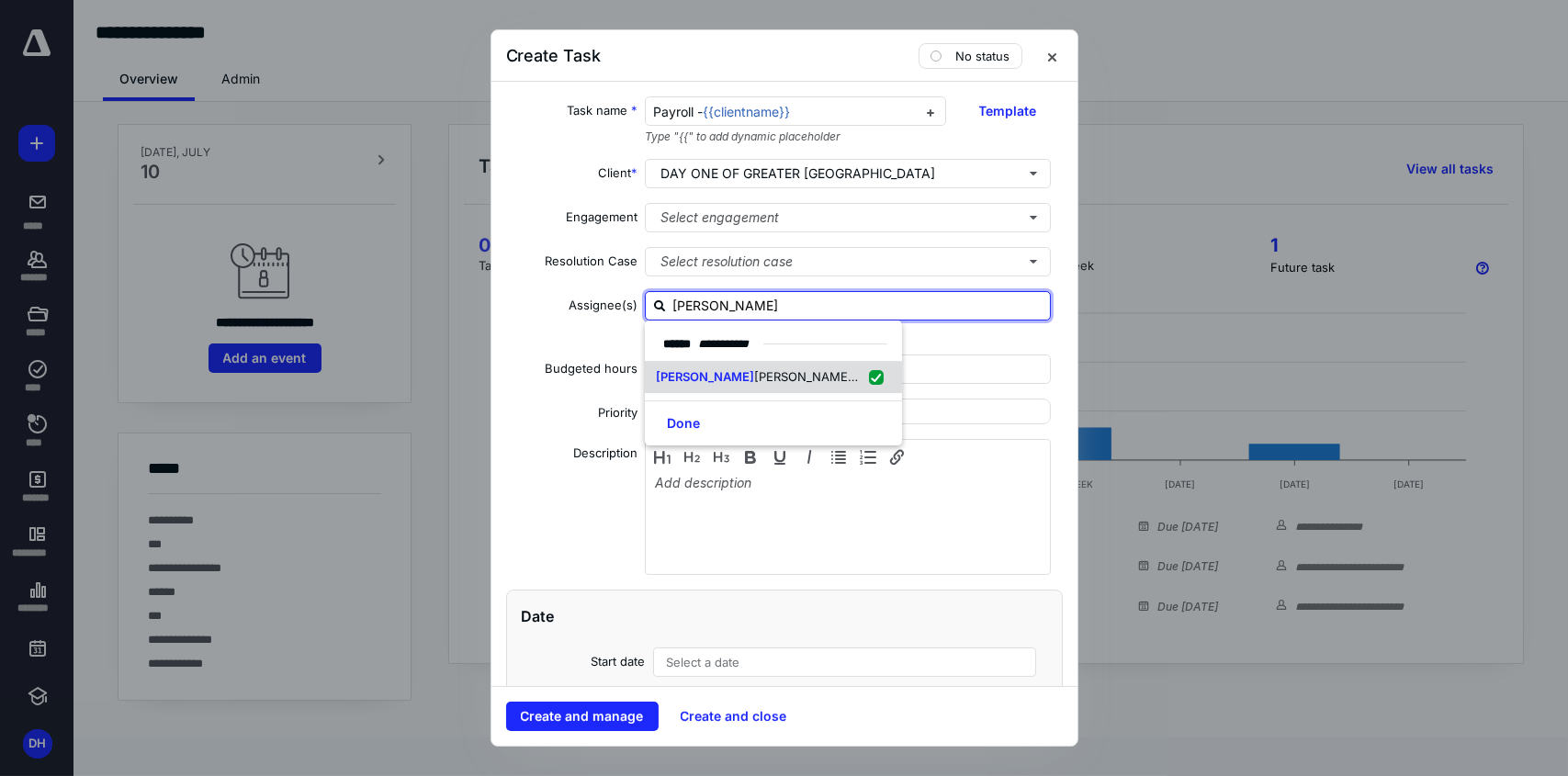 checkbox on "true" 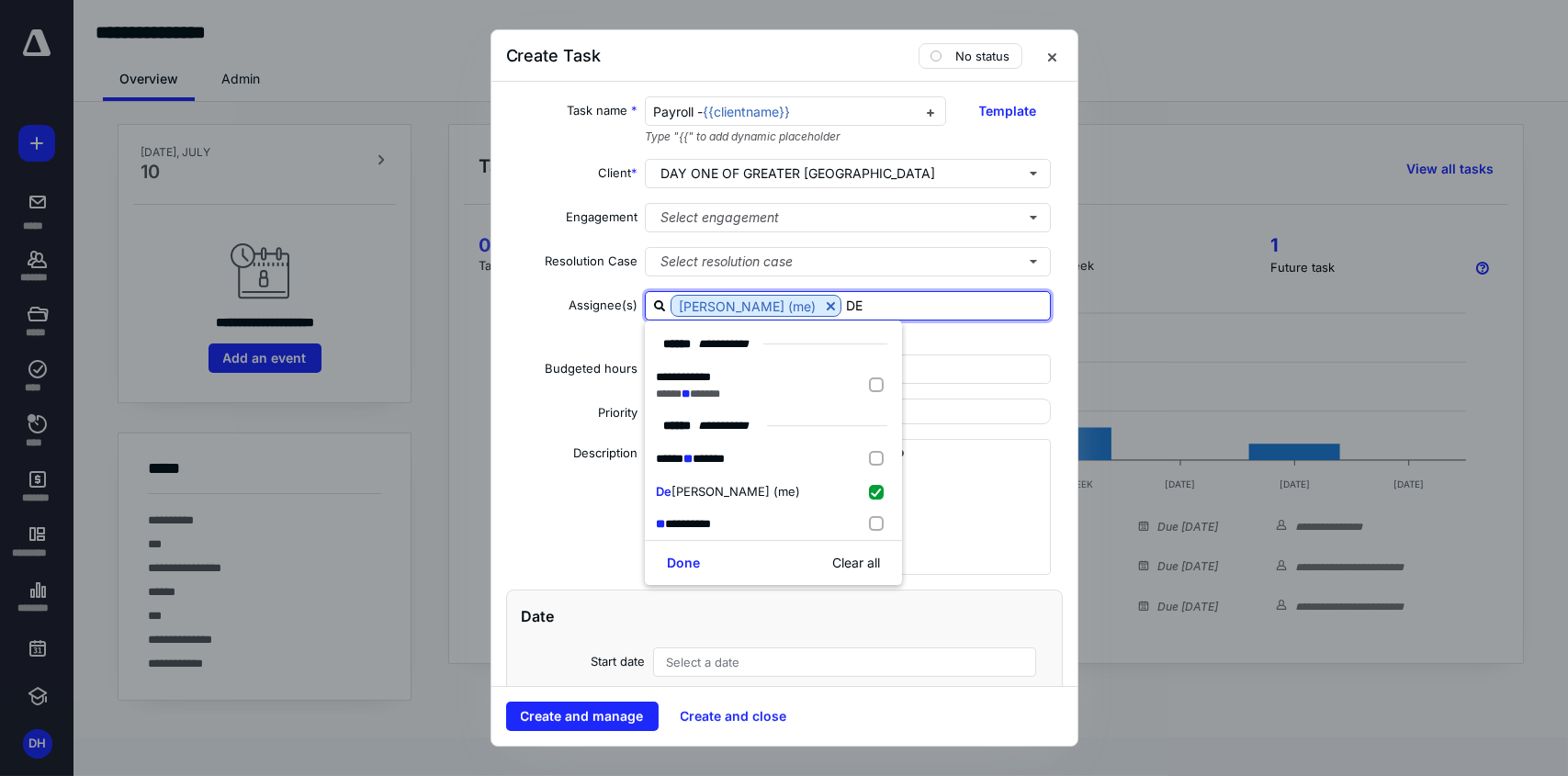 type on "D" 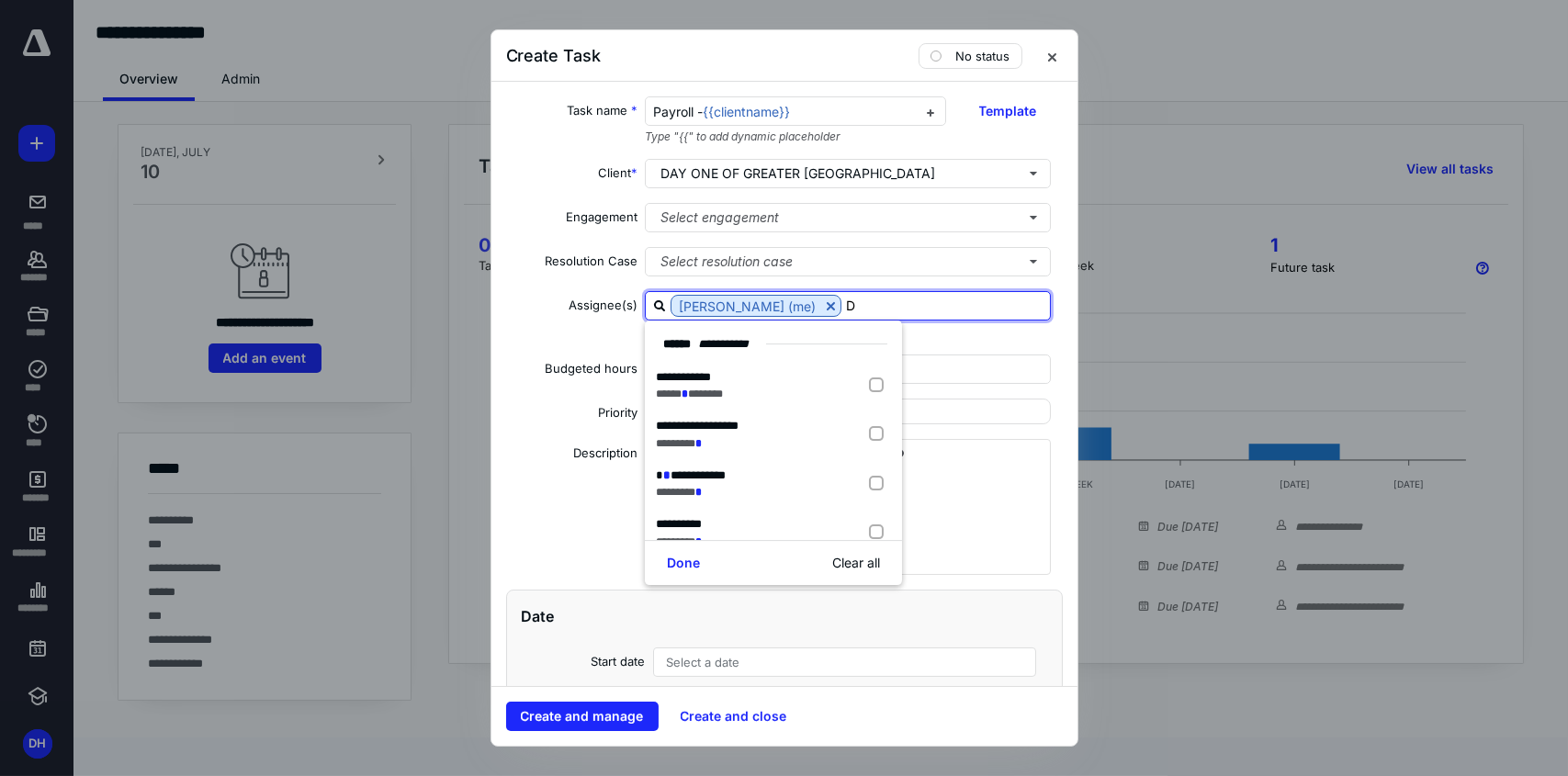type 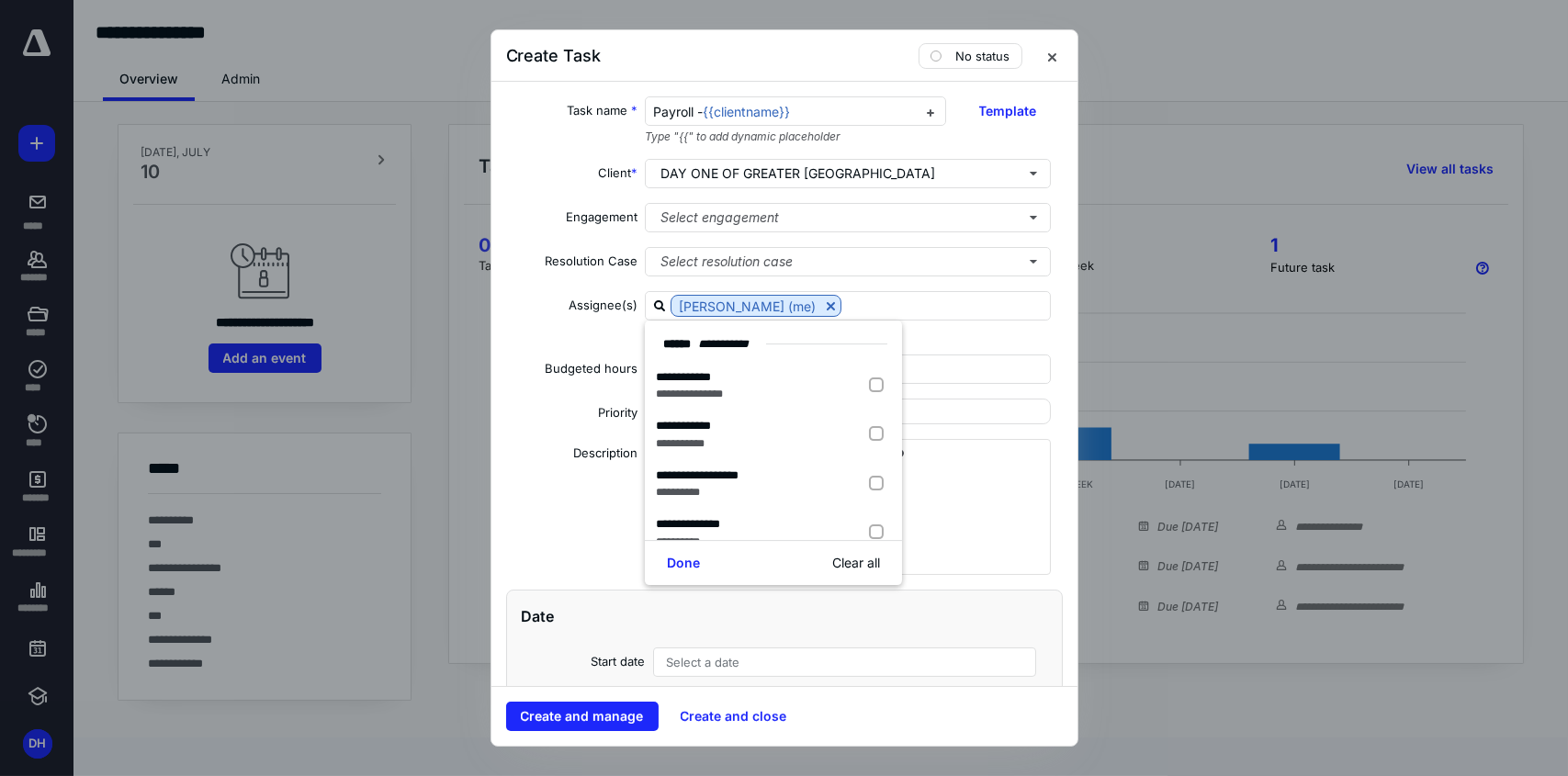 click on "Assign to all  subtasks and client requests" at bounding box center (848, 330) 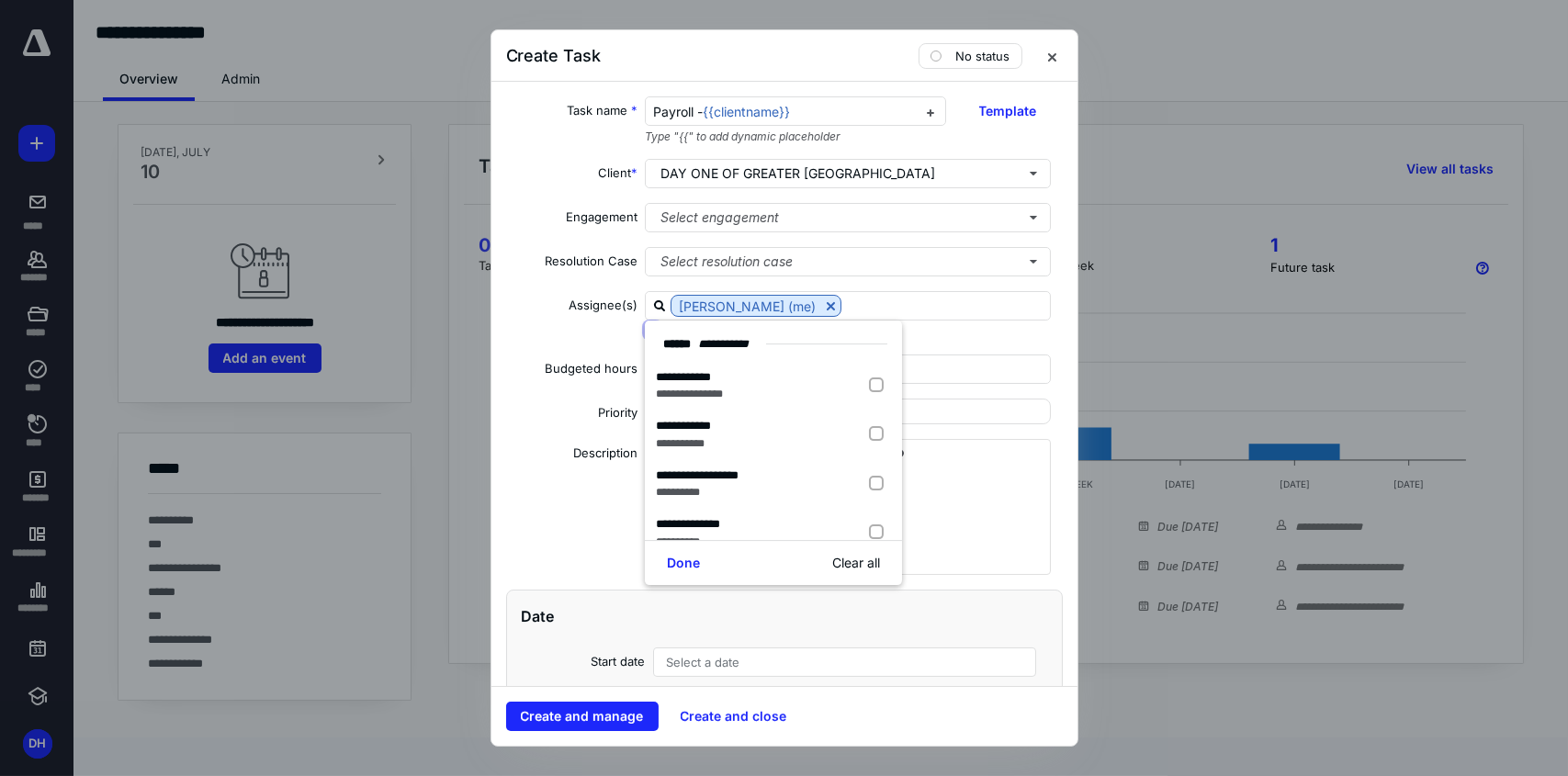 click on "Assign to all  subtasks and client requests" at bounding box center [652, 330] 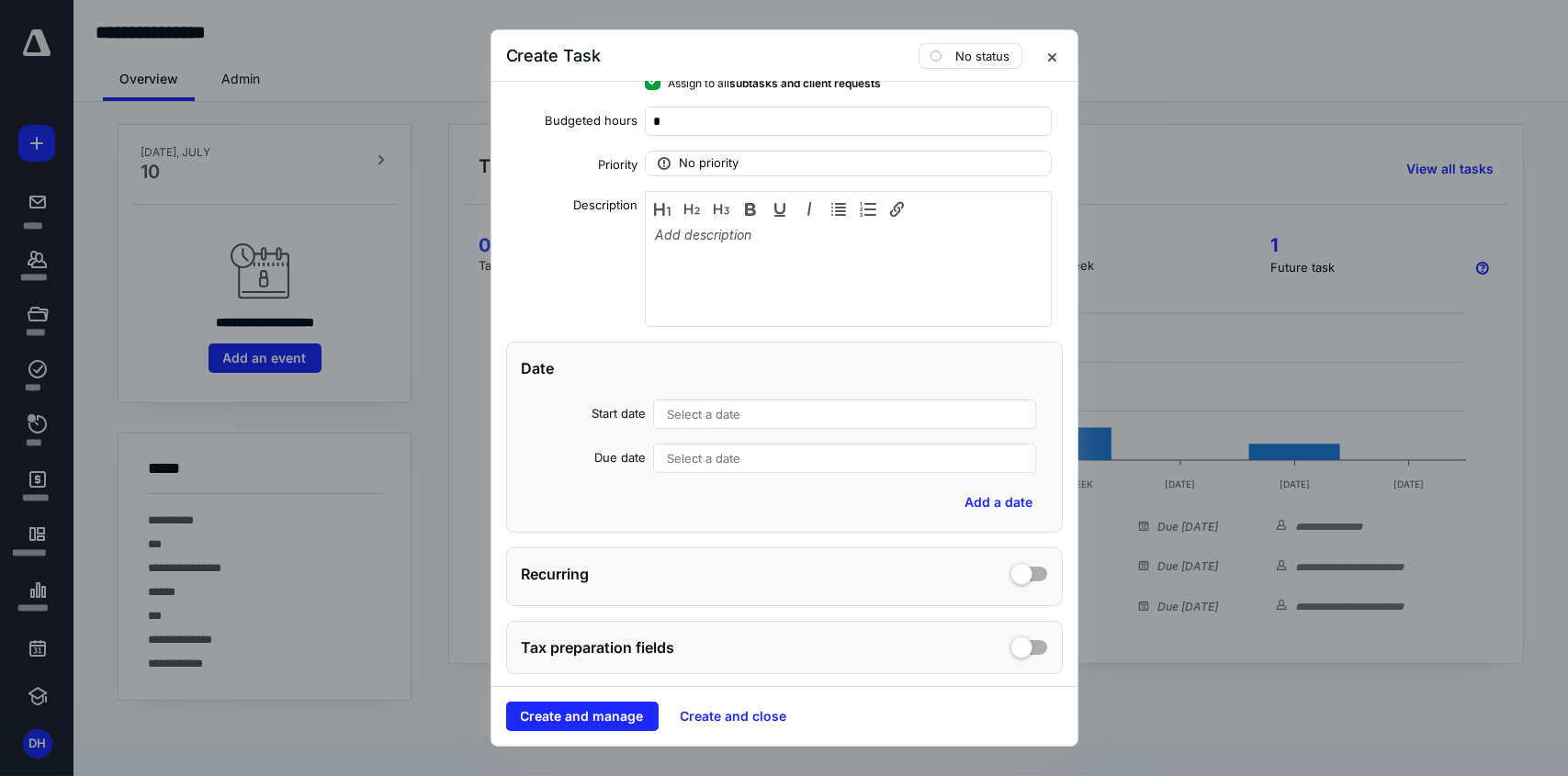 scroll, scrollTop: 276, scrollLeft: 0, axis: vertical 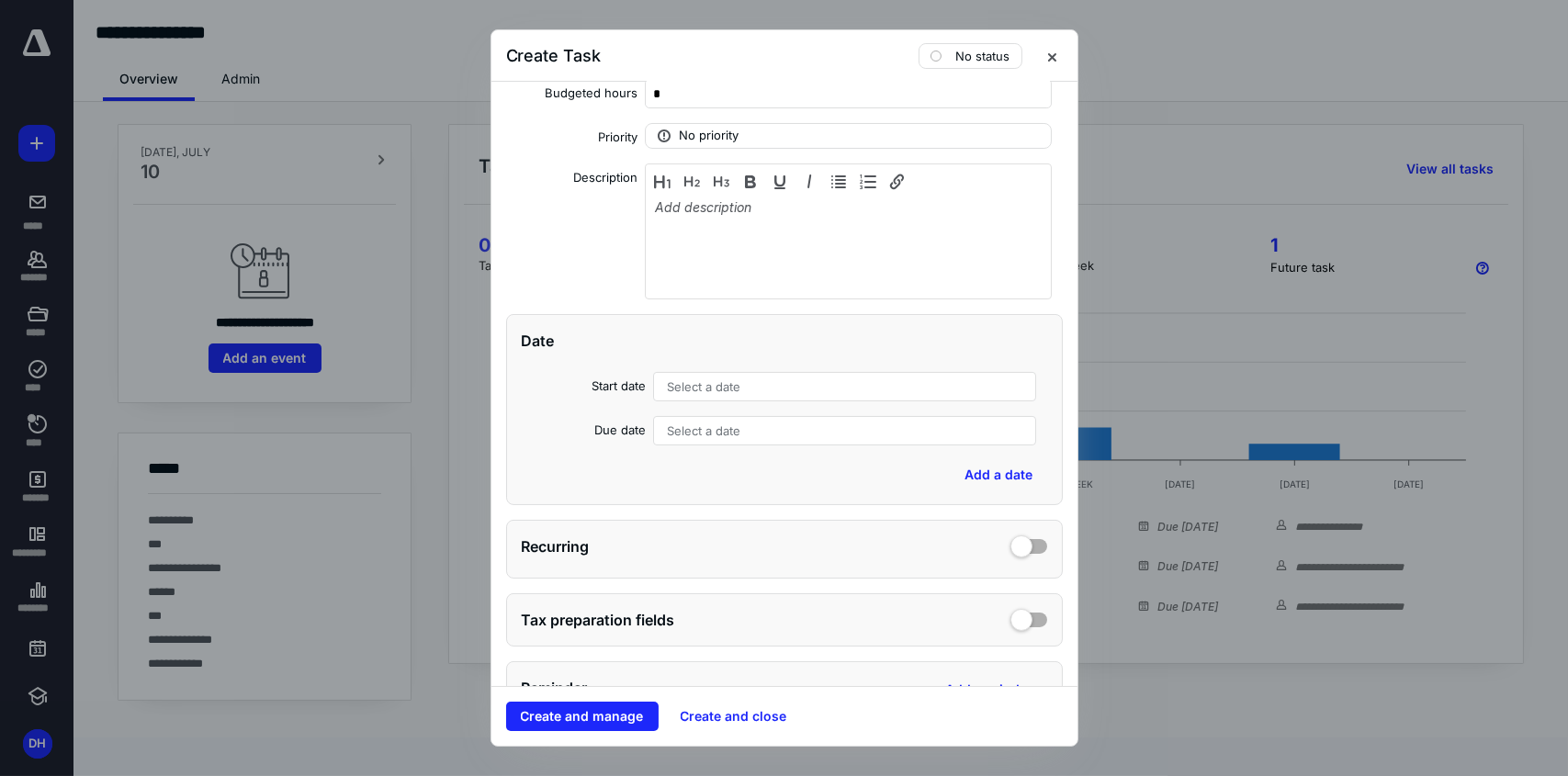 click on "Select a date" at bounding box center [845, 387] 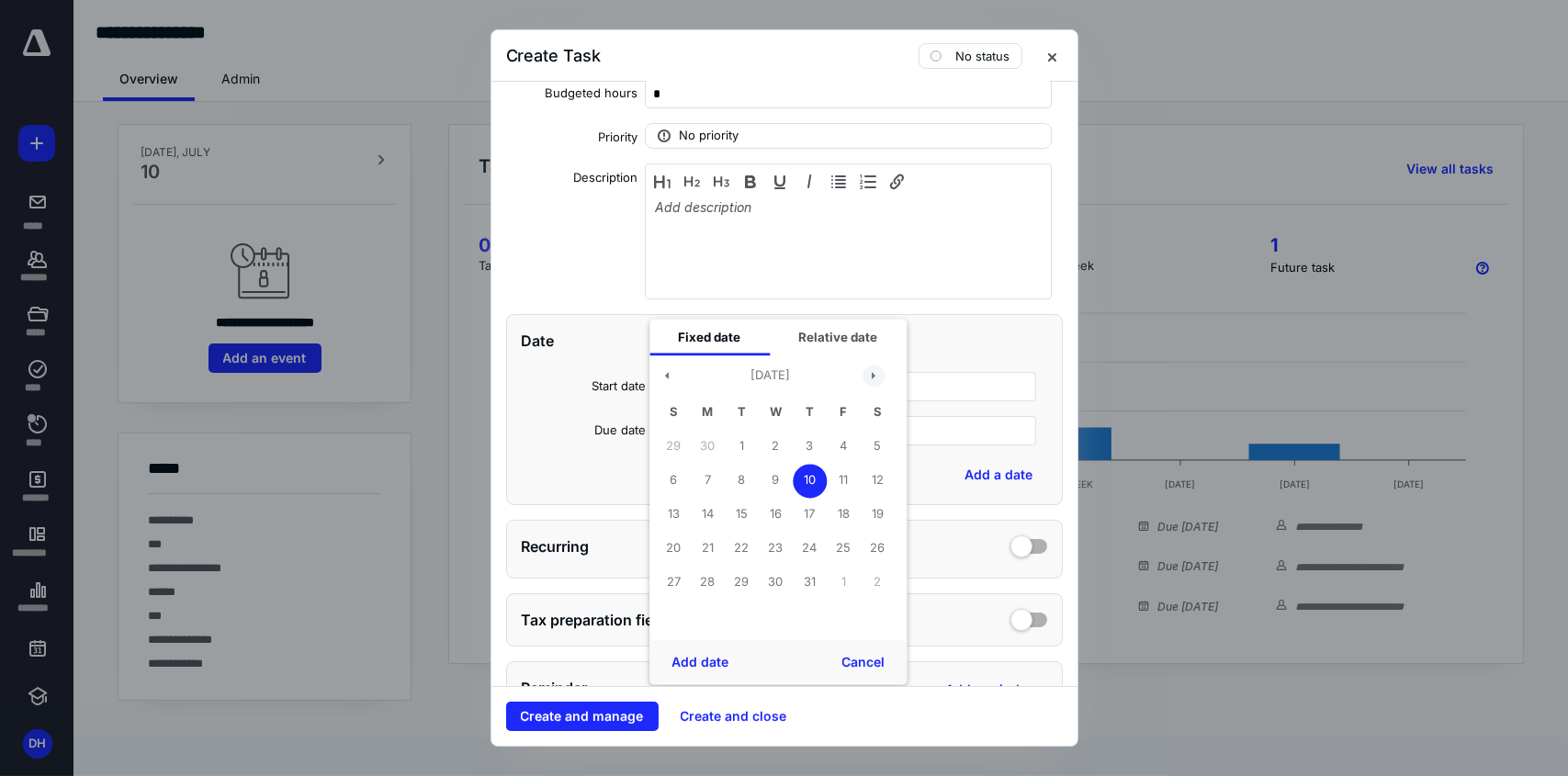 click at bounding box center [874, 376] 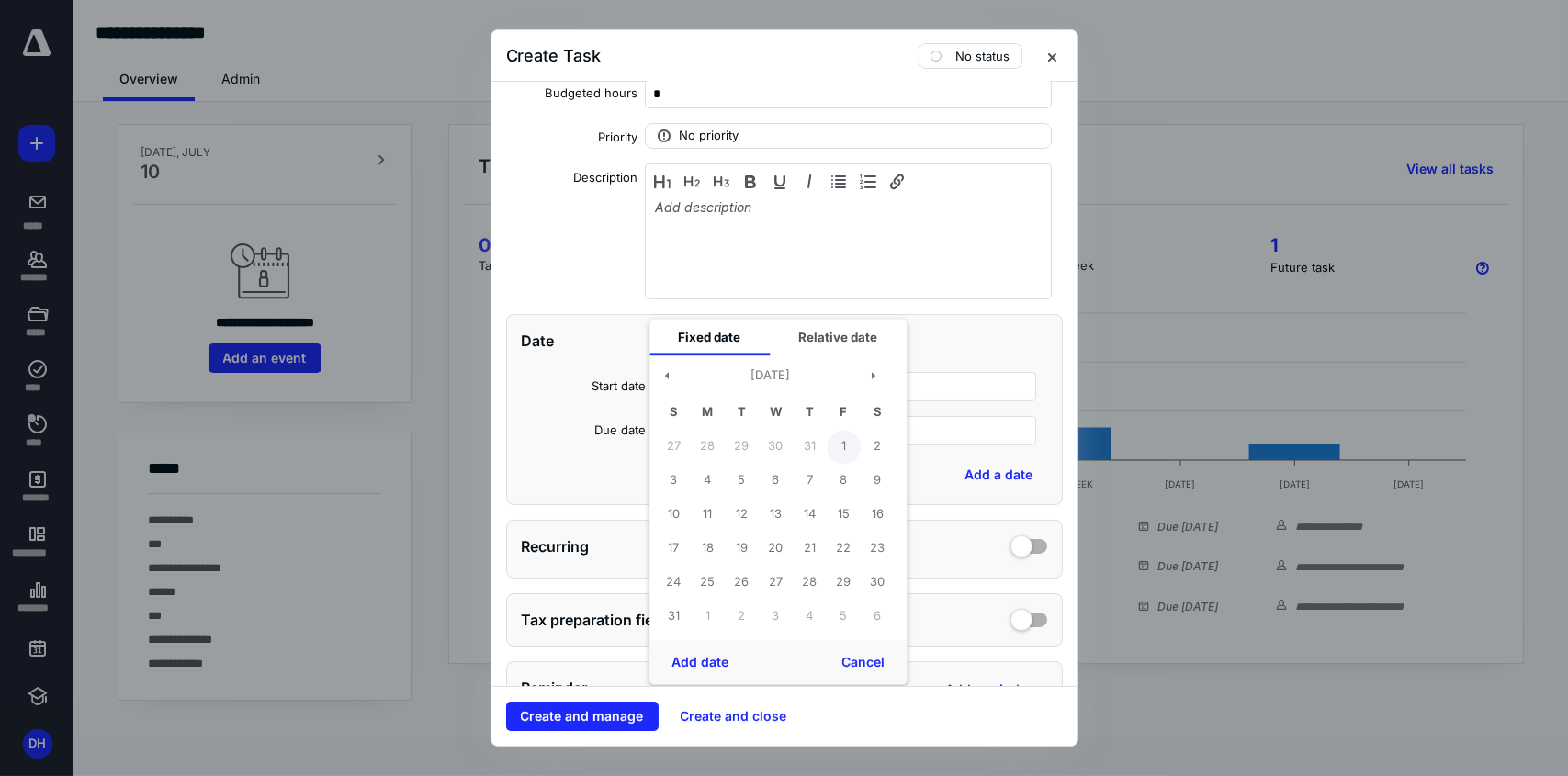 click on "1" at bounding box center (843, 446) 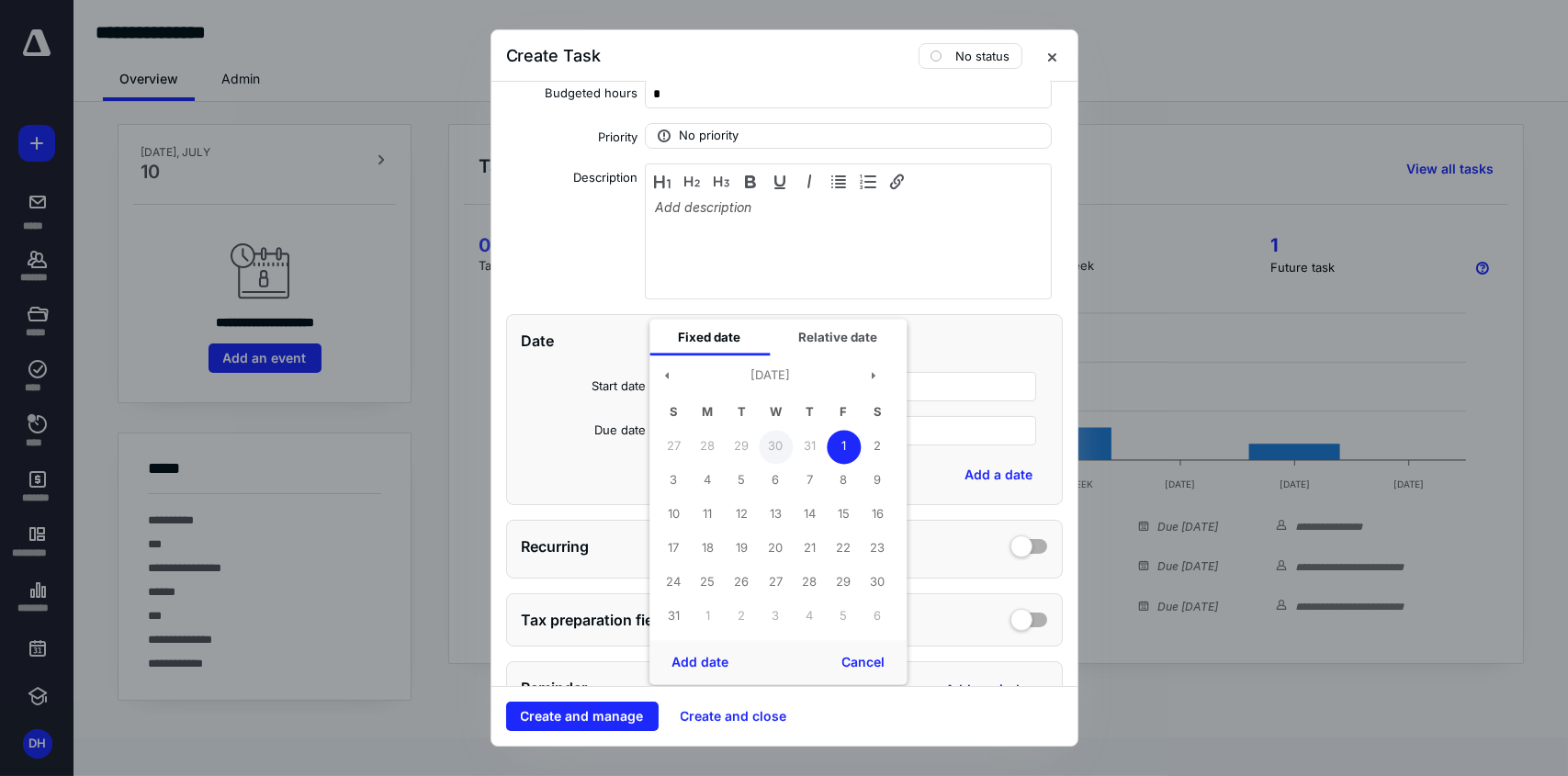 click on "30" at bounding box center (775, 446) 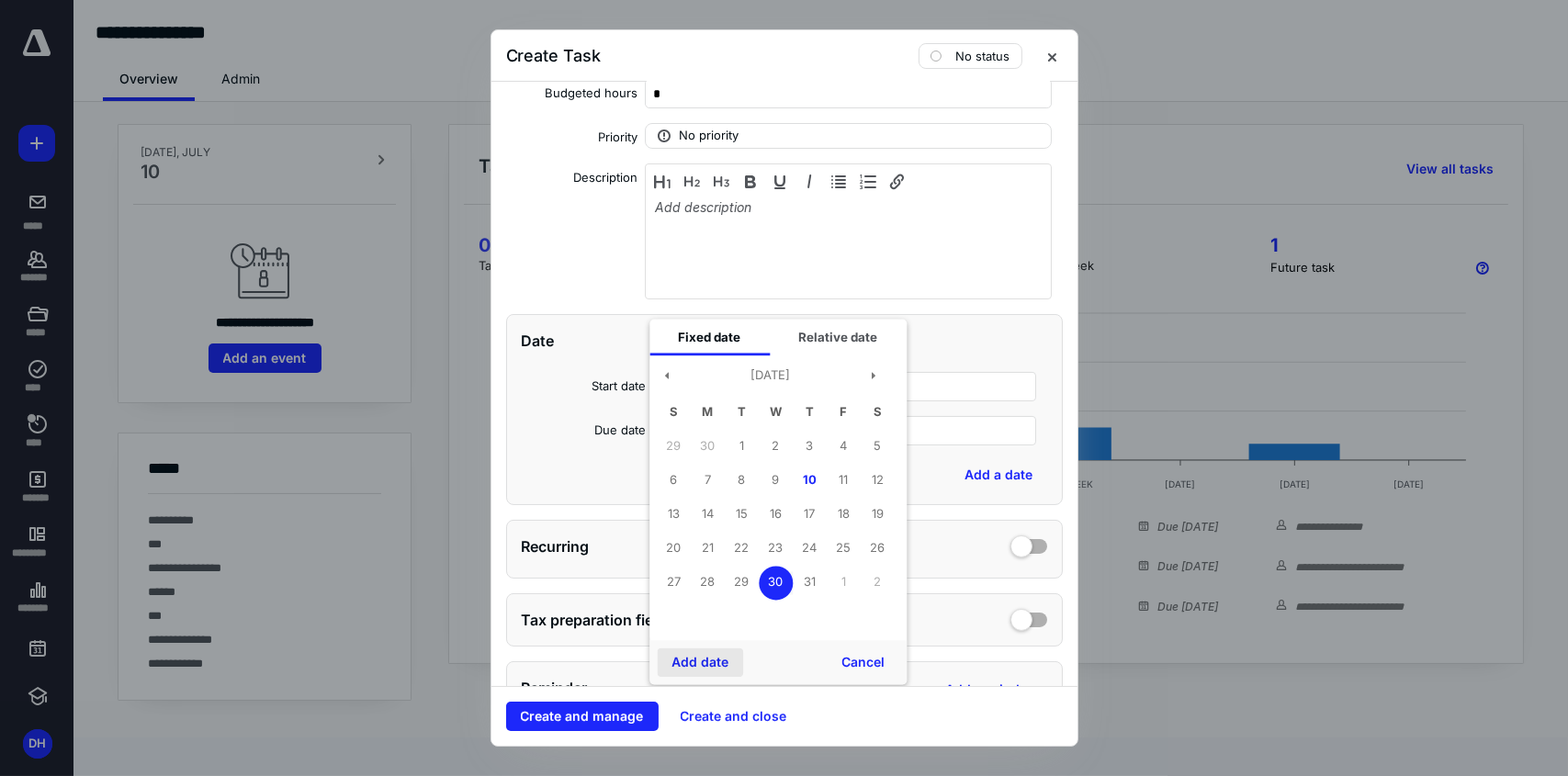 click on "Add date" at bounding box center [700, 662] 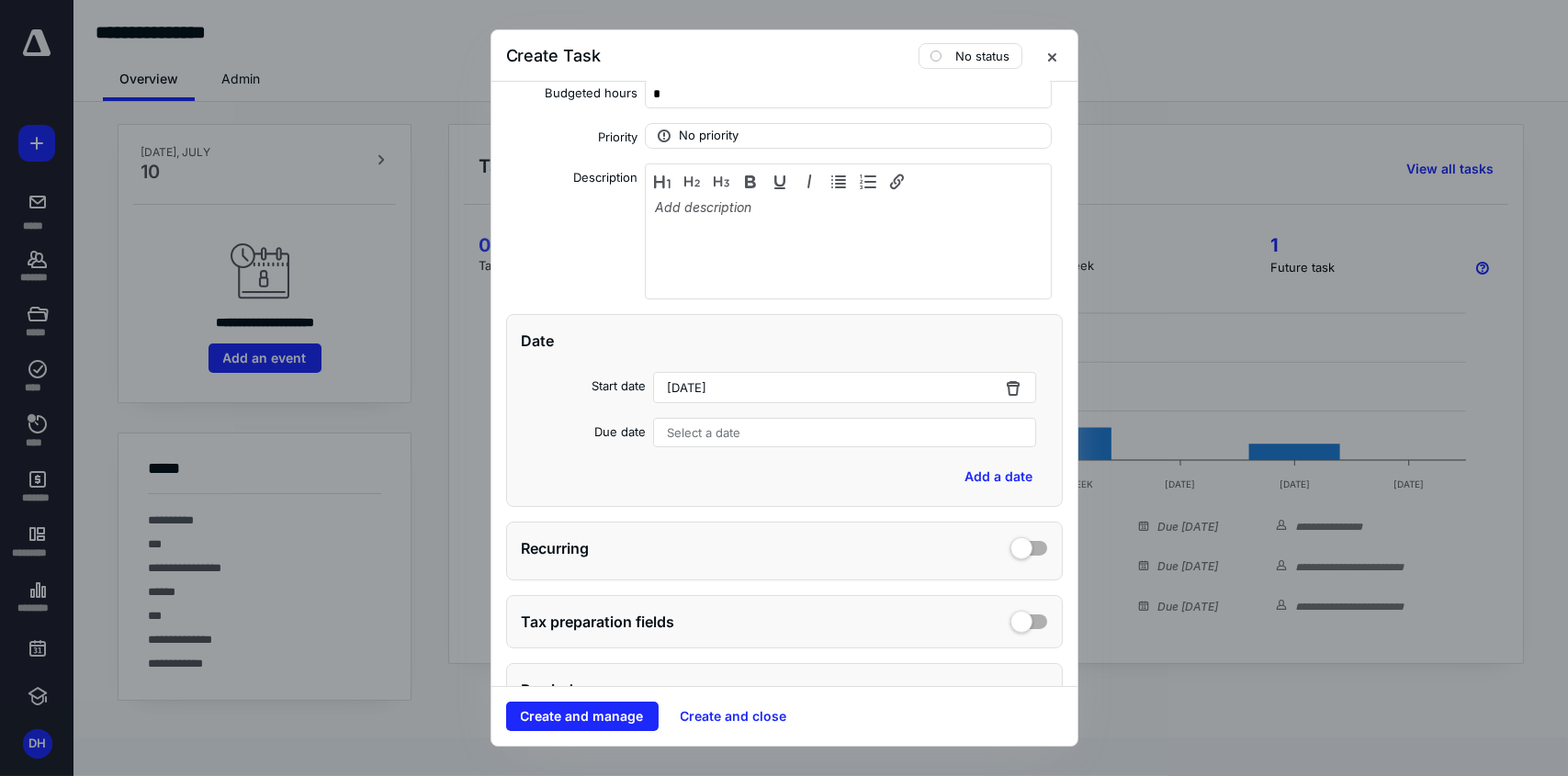 click on "Select a date" at bounding box center (845, 433) 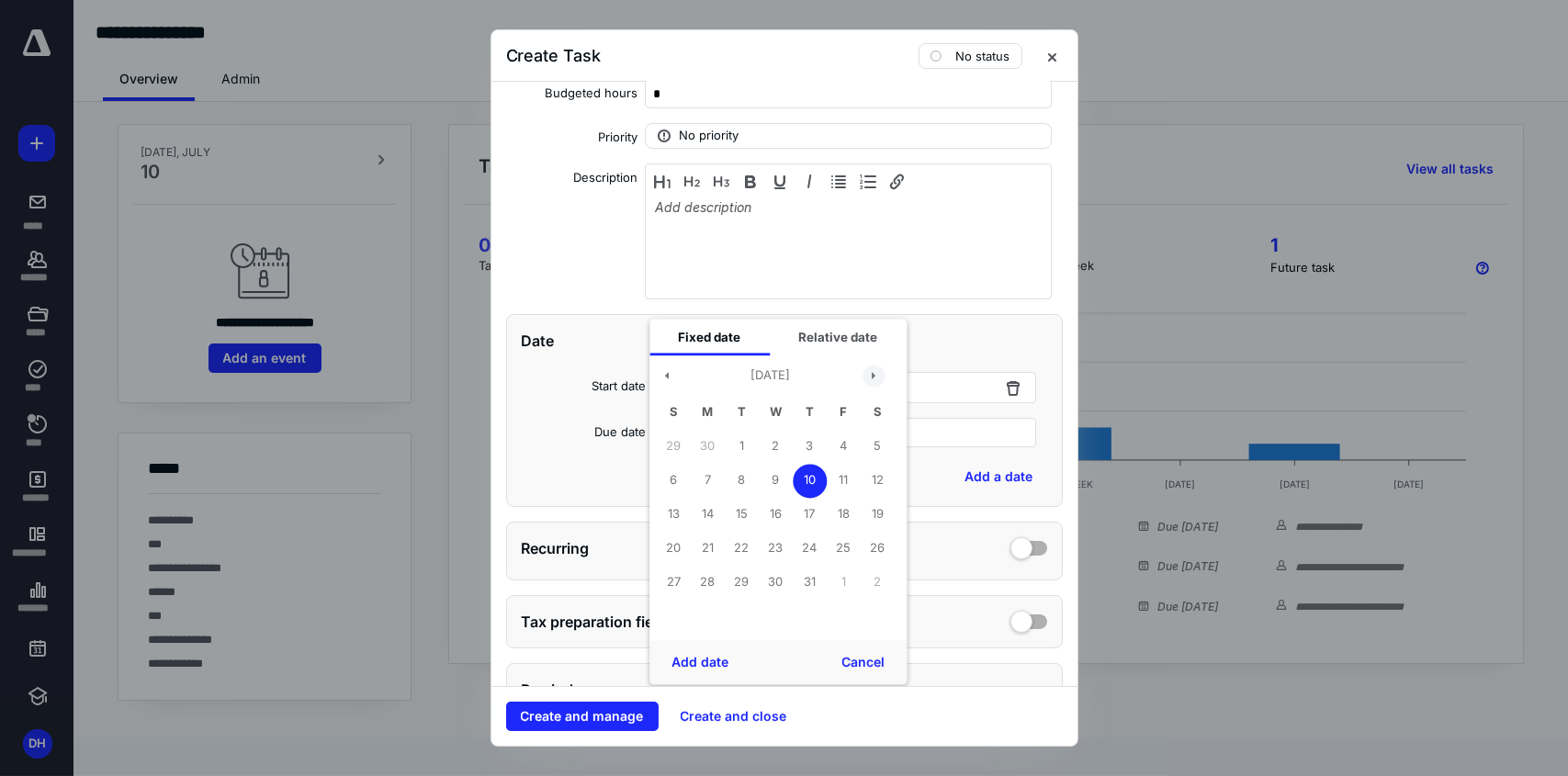 click at bounding box center (874, 376) 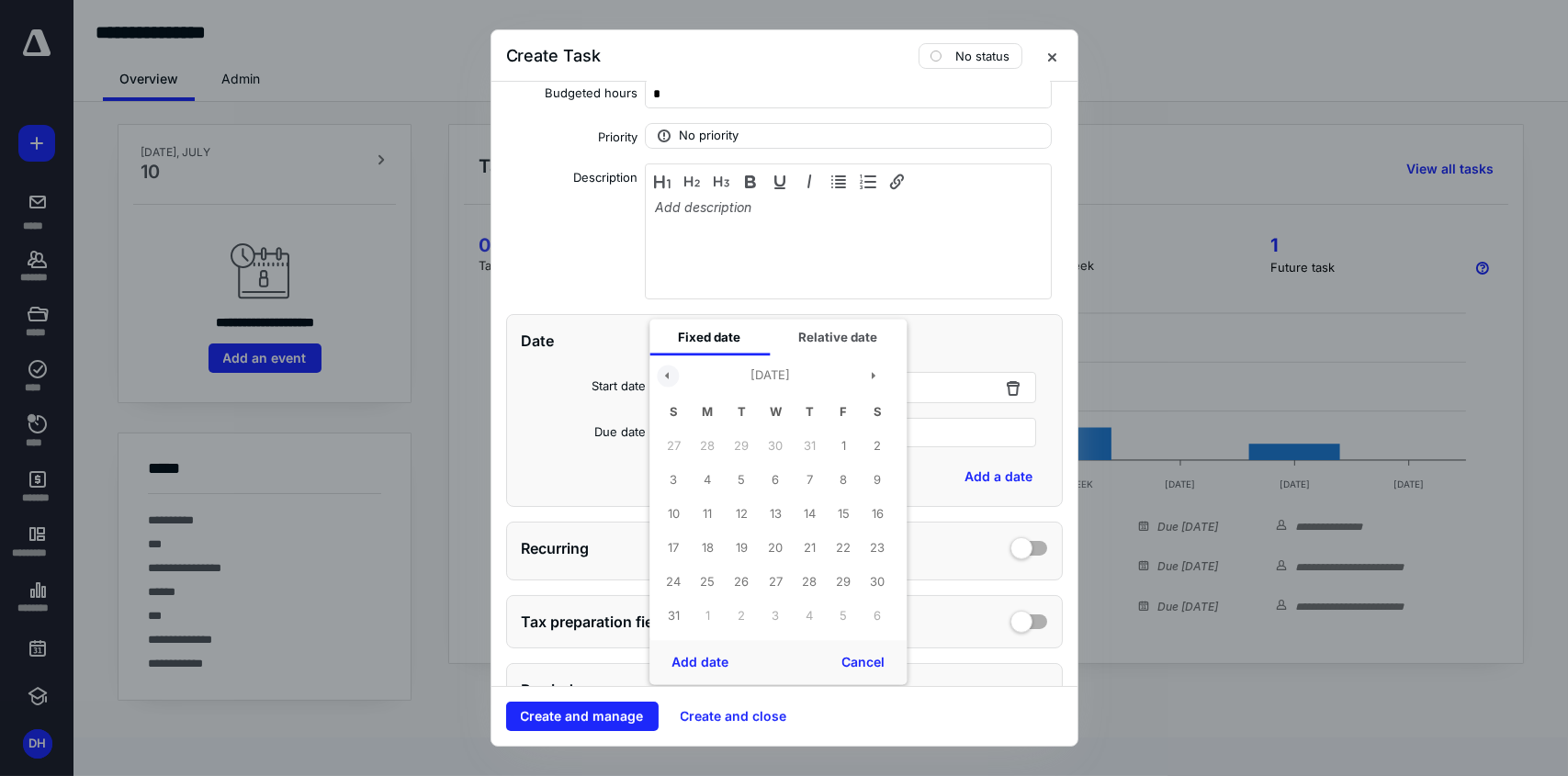 click at bounding box center (668, 376) 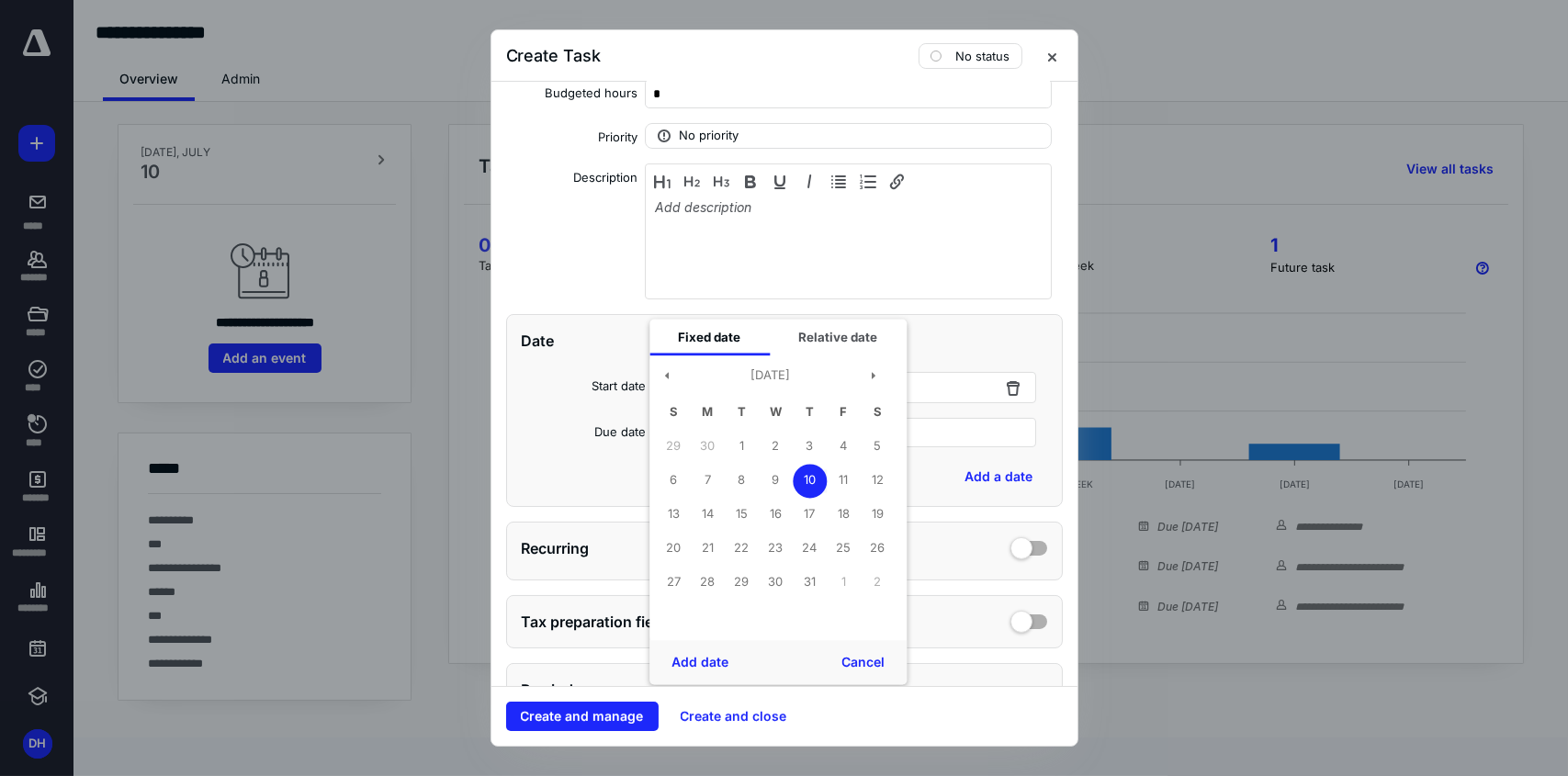 click on "Date" at bounding box center (784, 341) 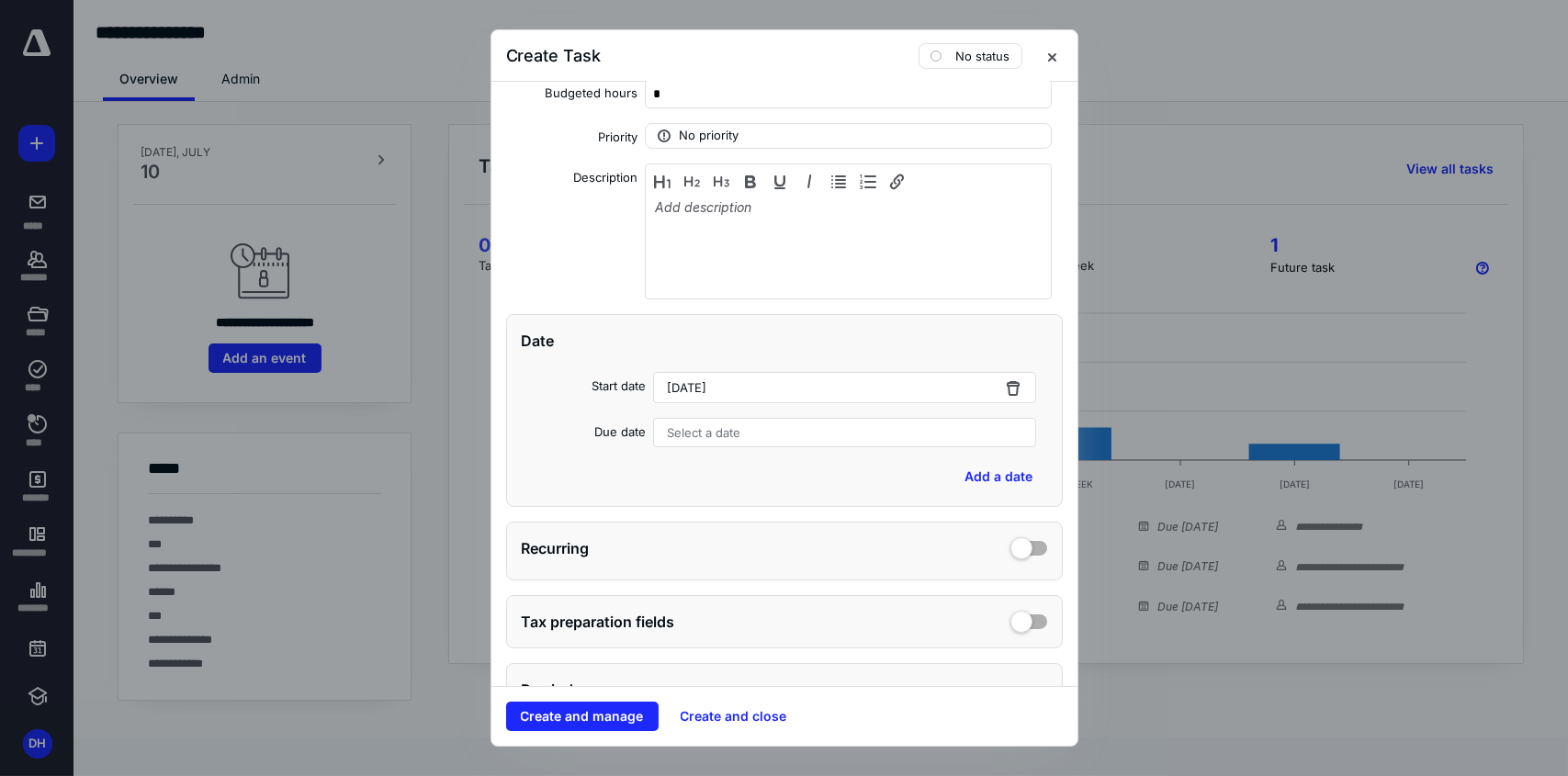 click on "Select a date" at bounding box center [845, 433] 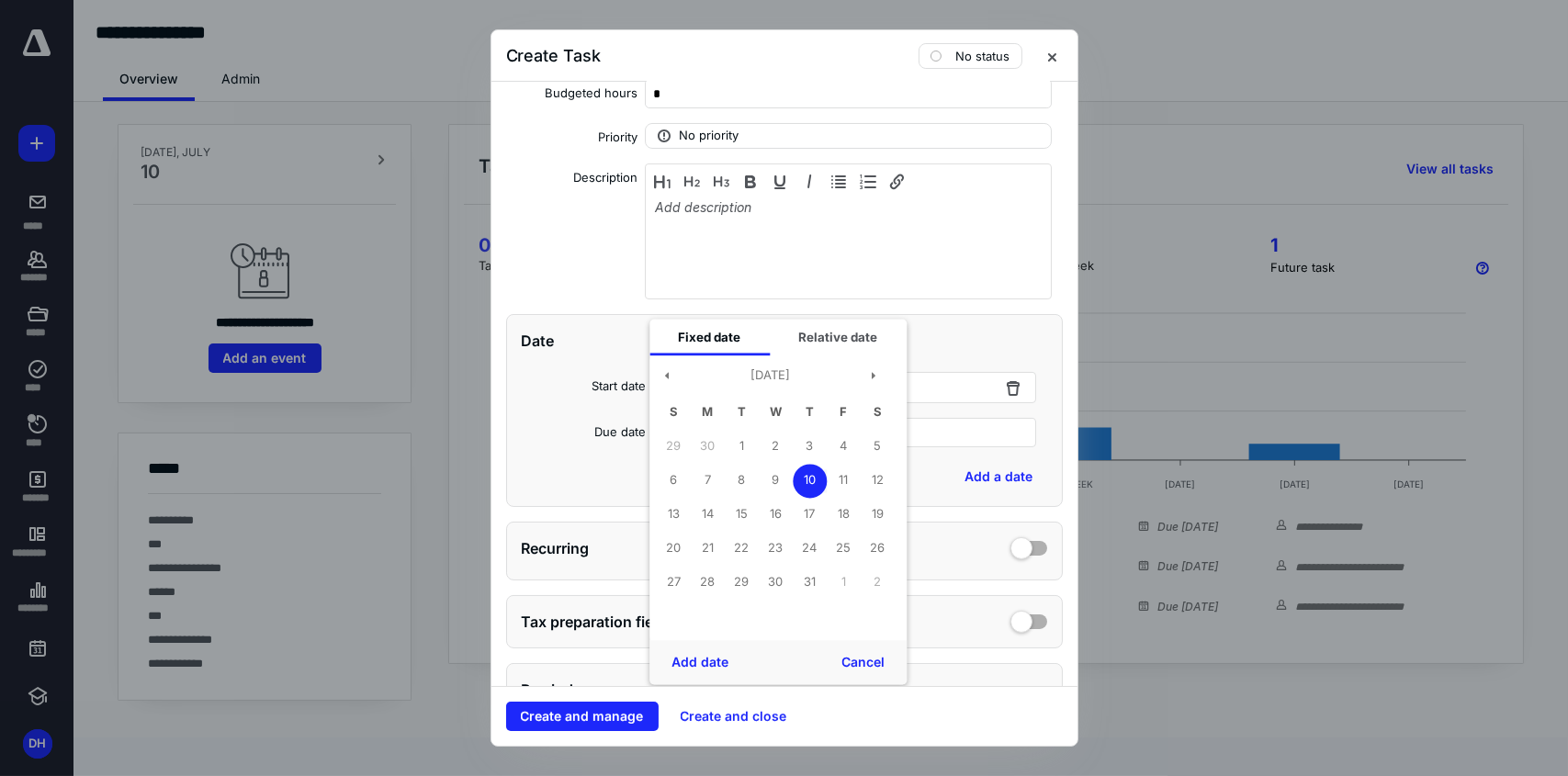 click on "Date" at bounding box center [784, 341] 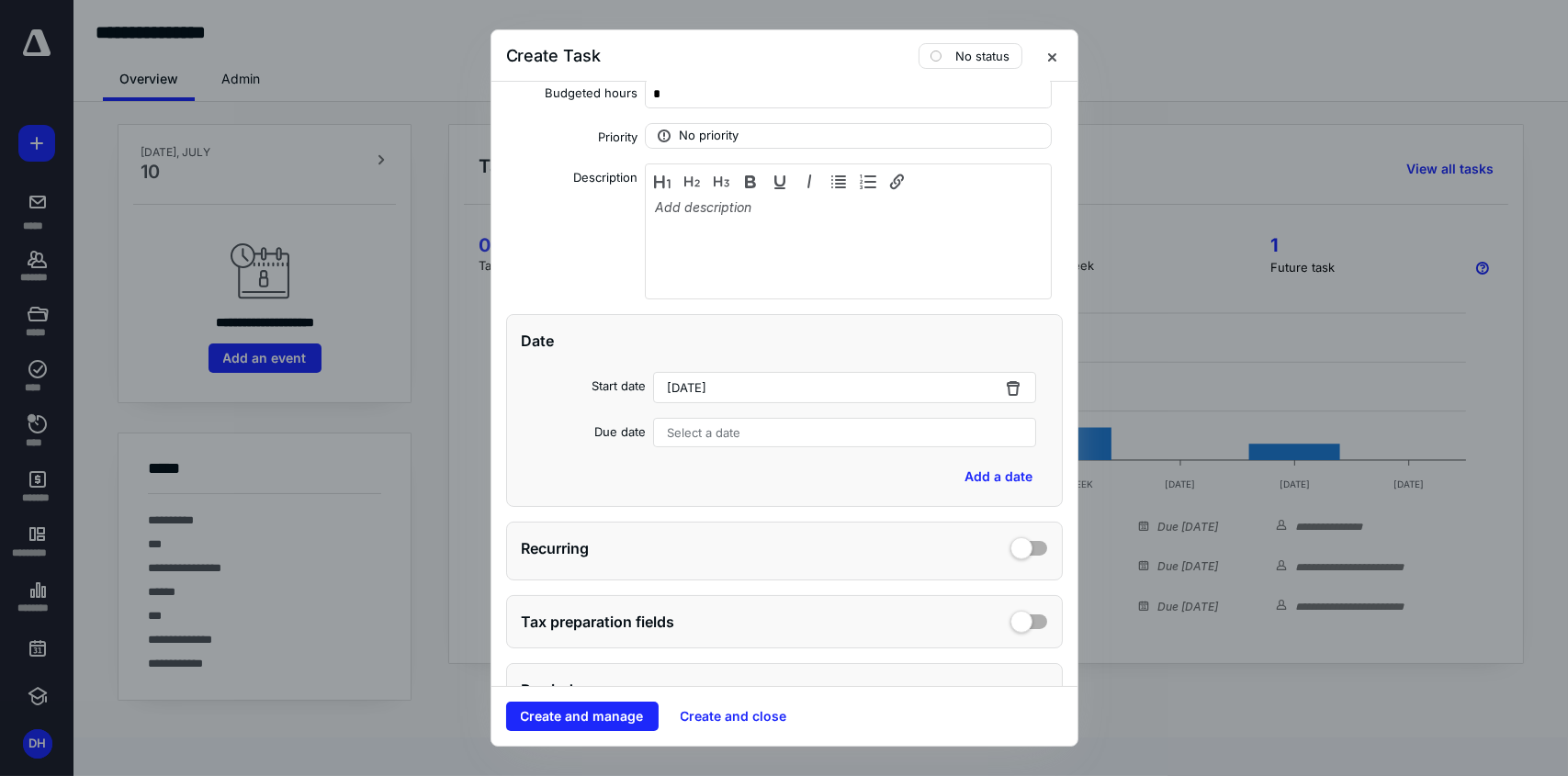 click on "Select a date" at bounding box center [845, 433] 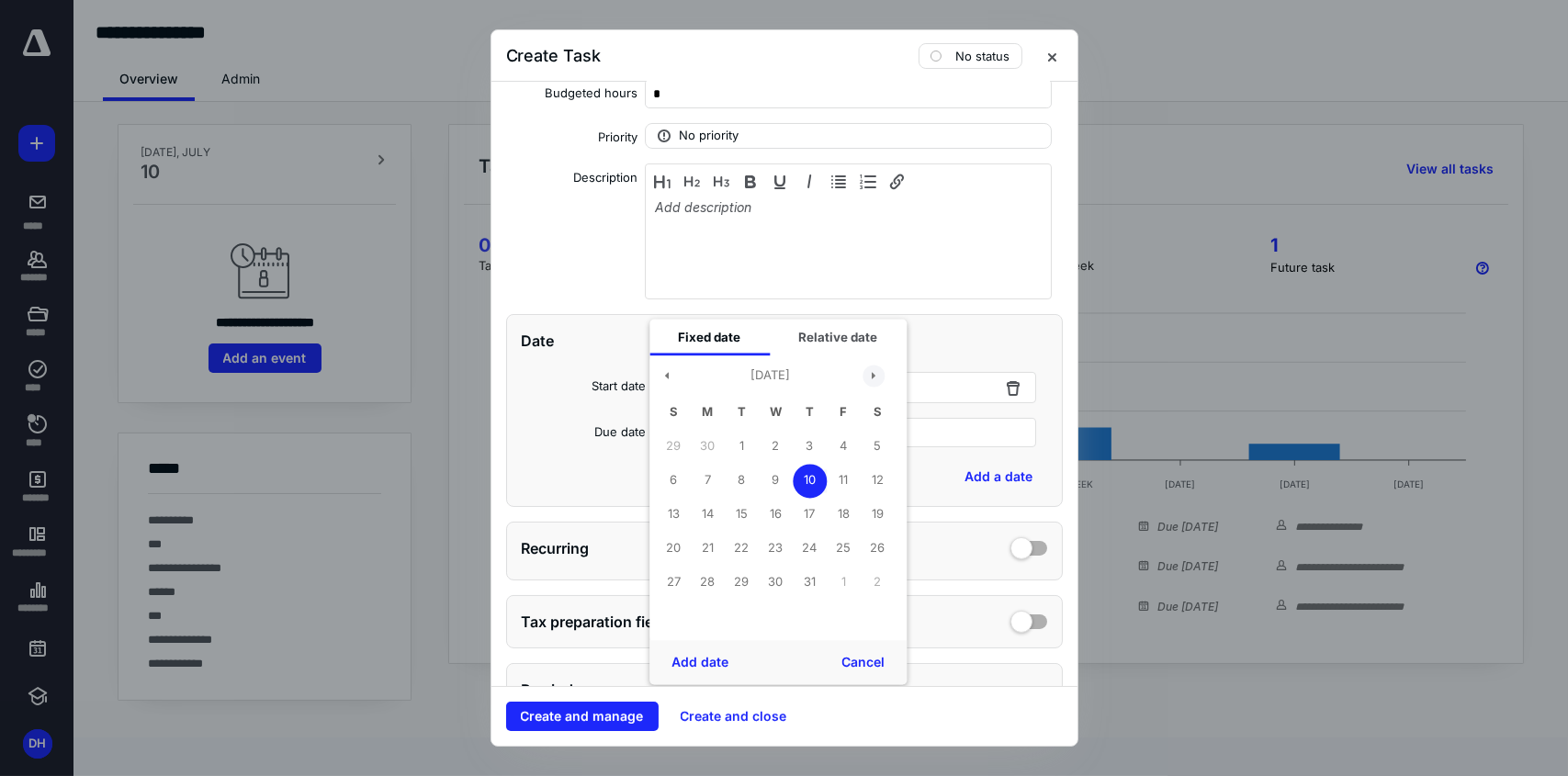 click at bounding box center (874, 376) 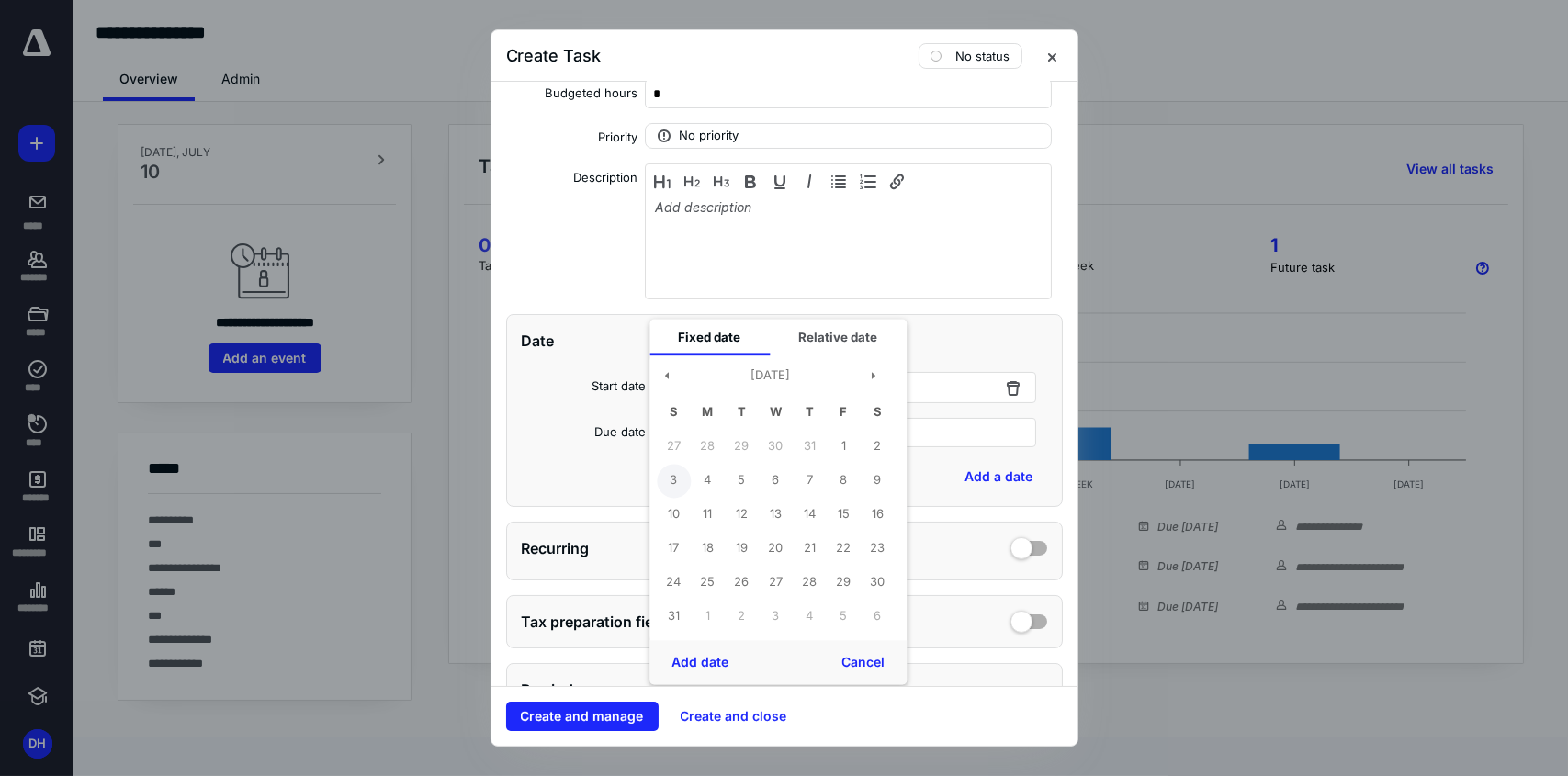 click on "3" at bounding box center [673, 480] 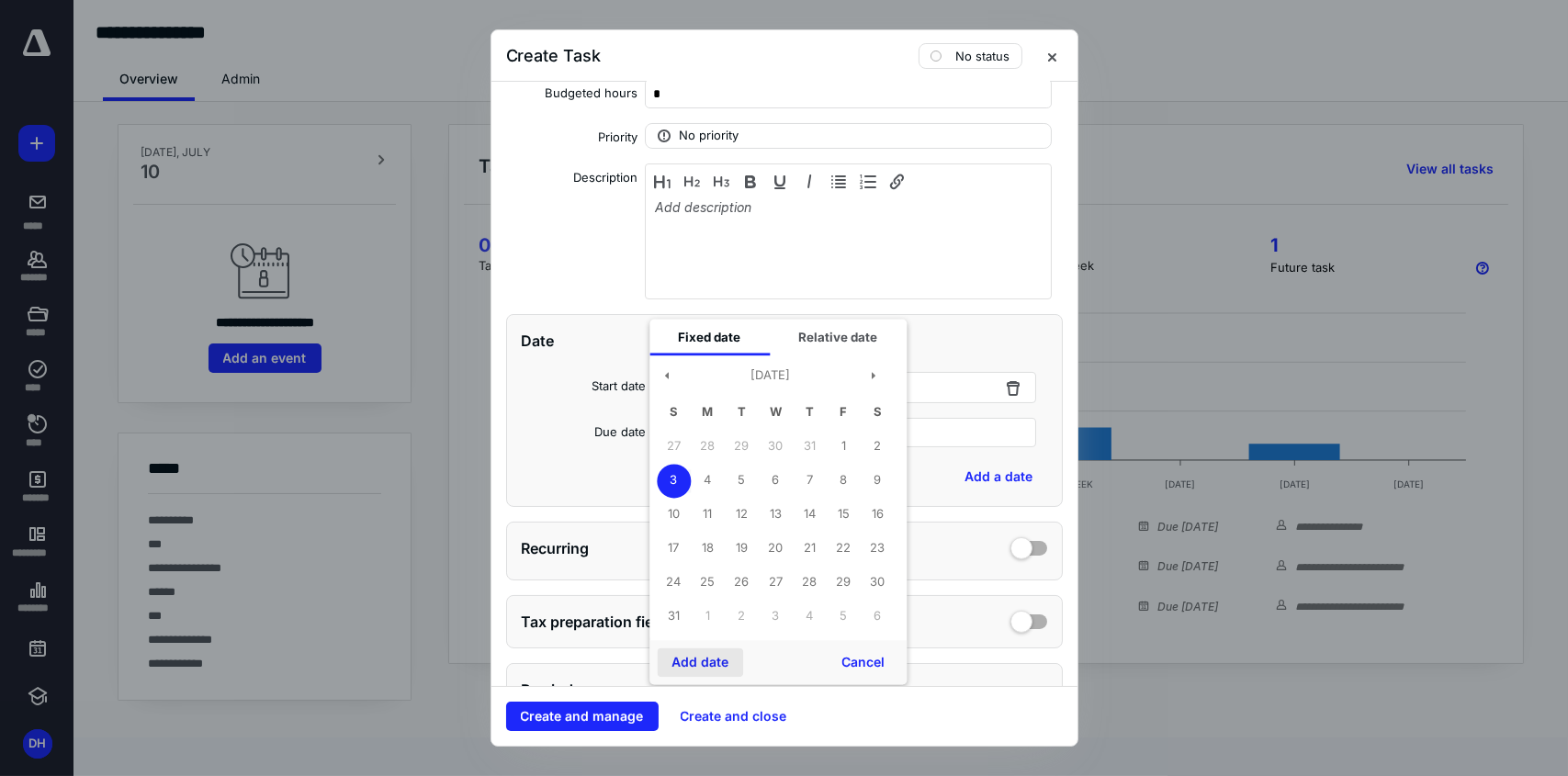 click on "Add date" at bounding box center (700, 662) 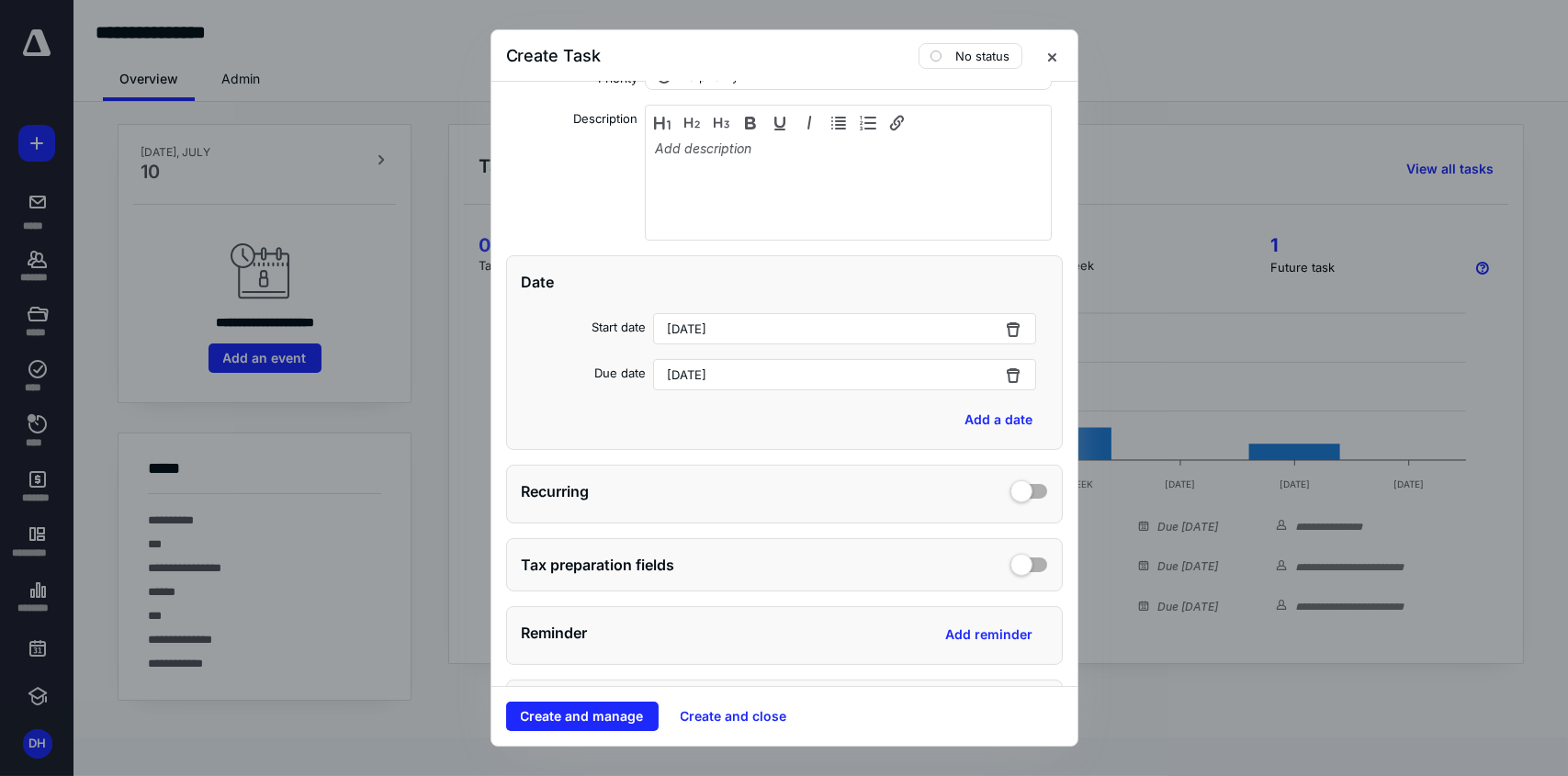 scroll, scrollTop: 367, scrollLeft: 0, axis: vertical 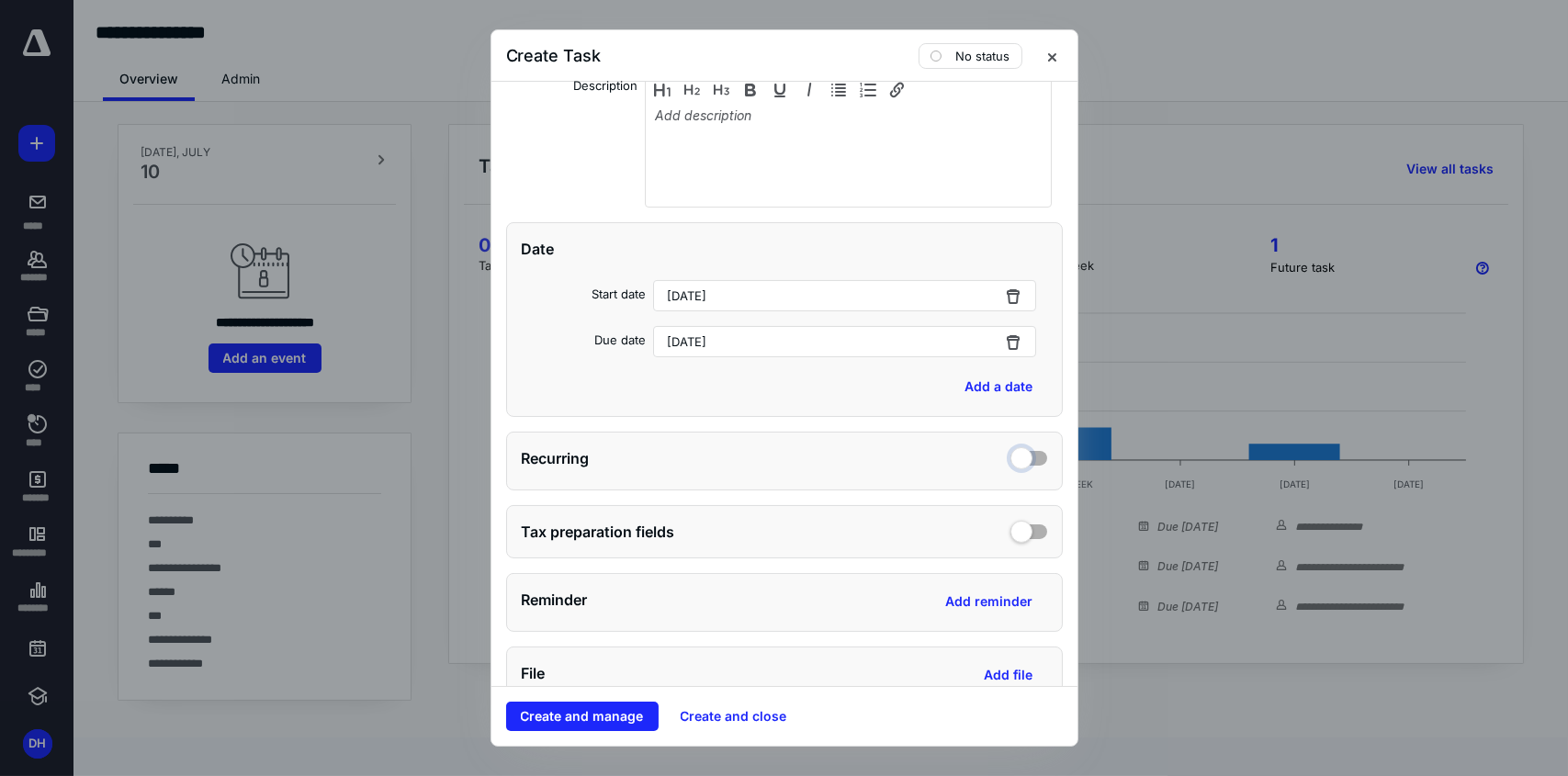 click at bounding box center (1029, 455) 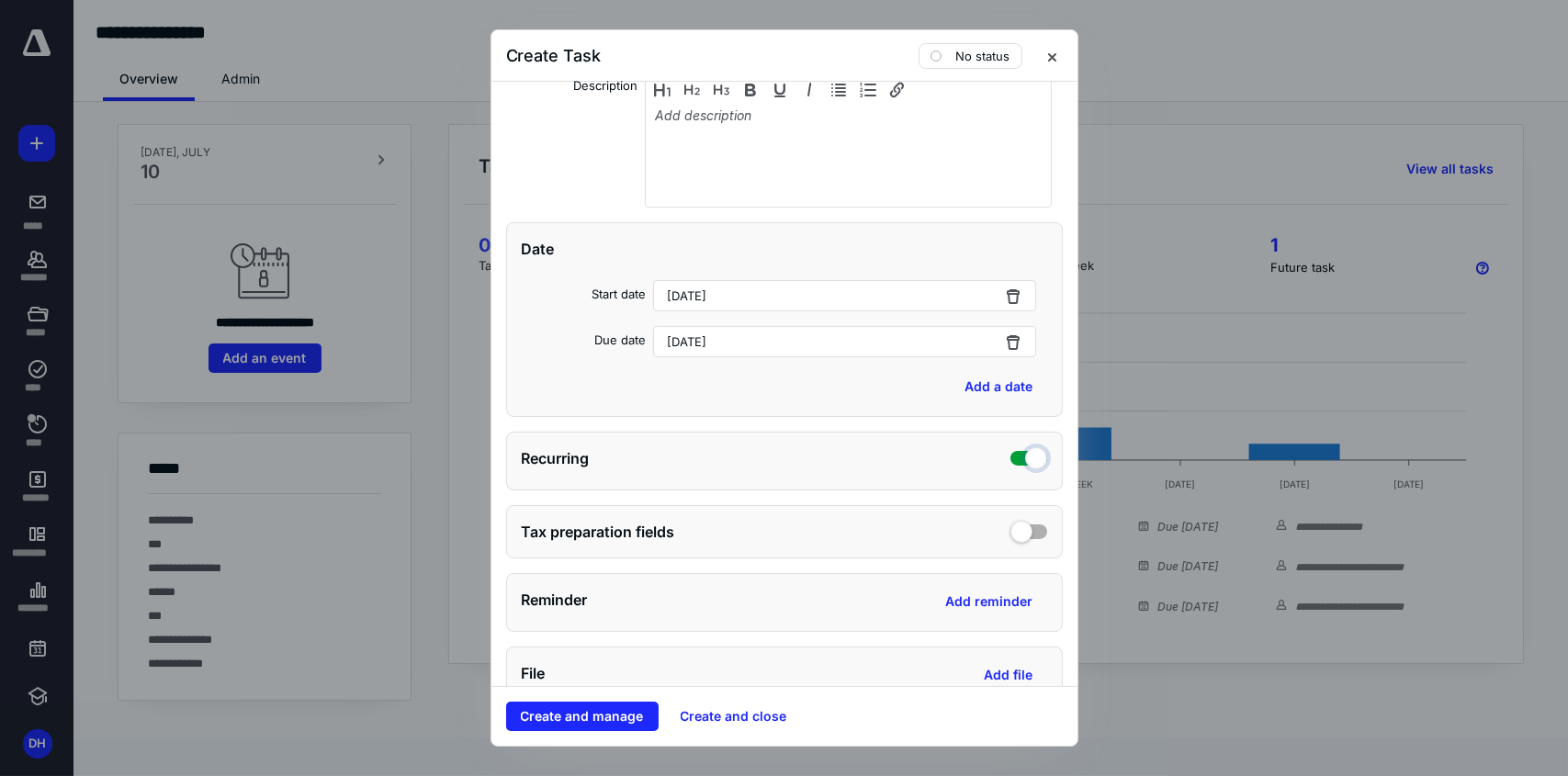 checkbox on "true" 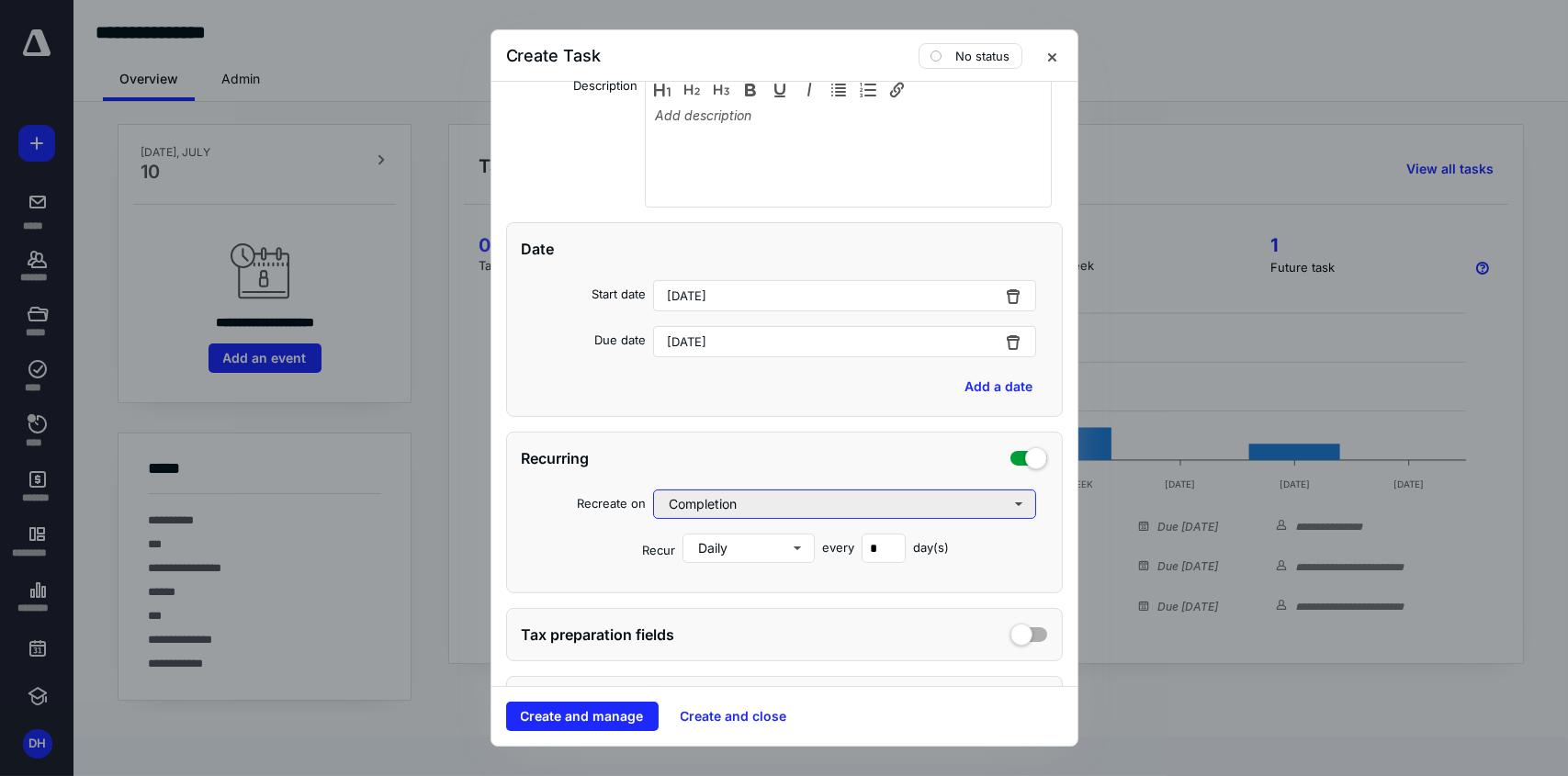 click on "Completion" at bounding box center (845, 504) 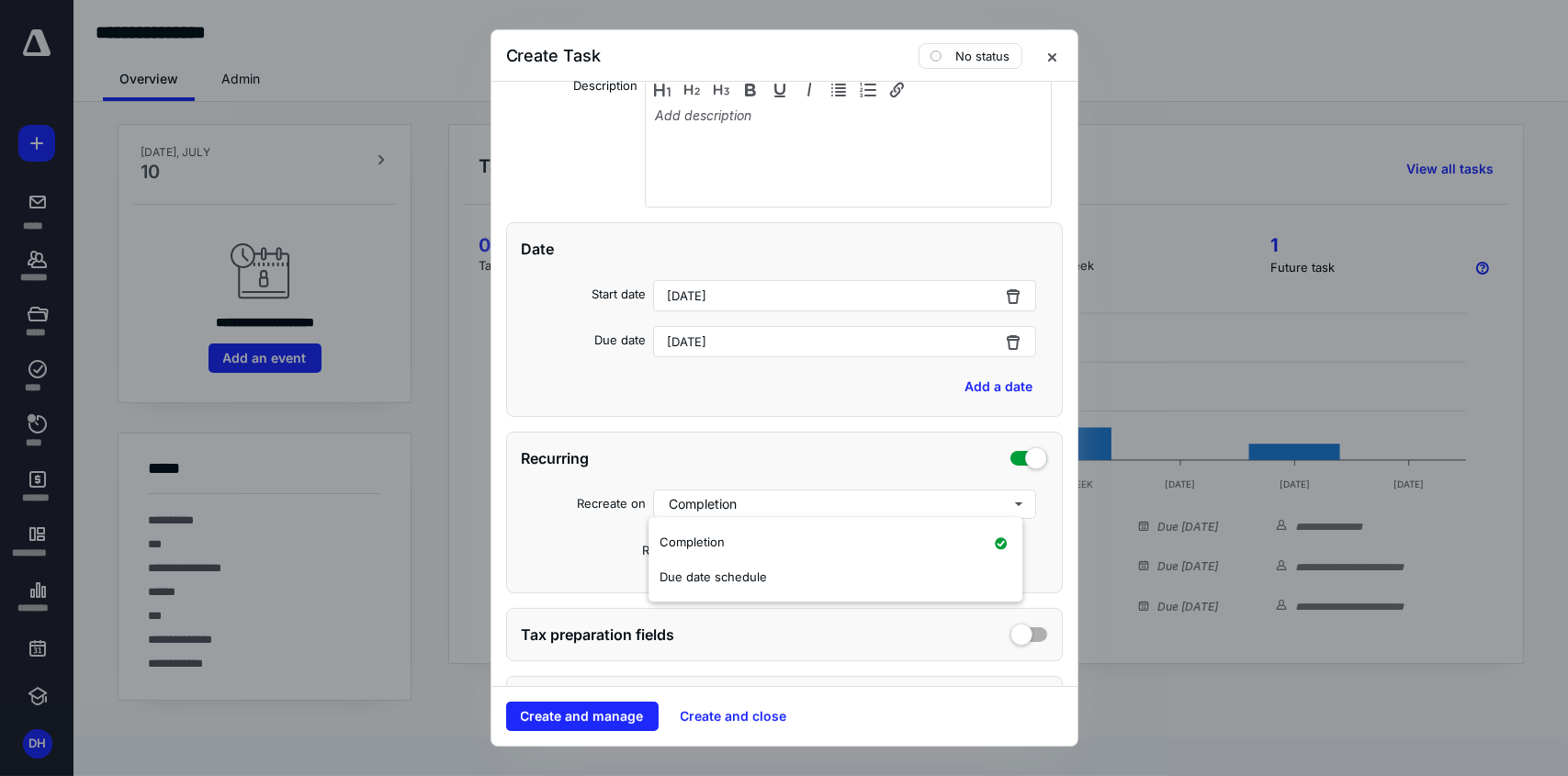 click on "Recurring" at bounding box center (784, 458) 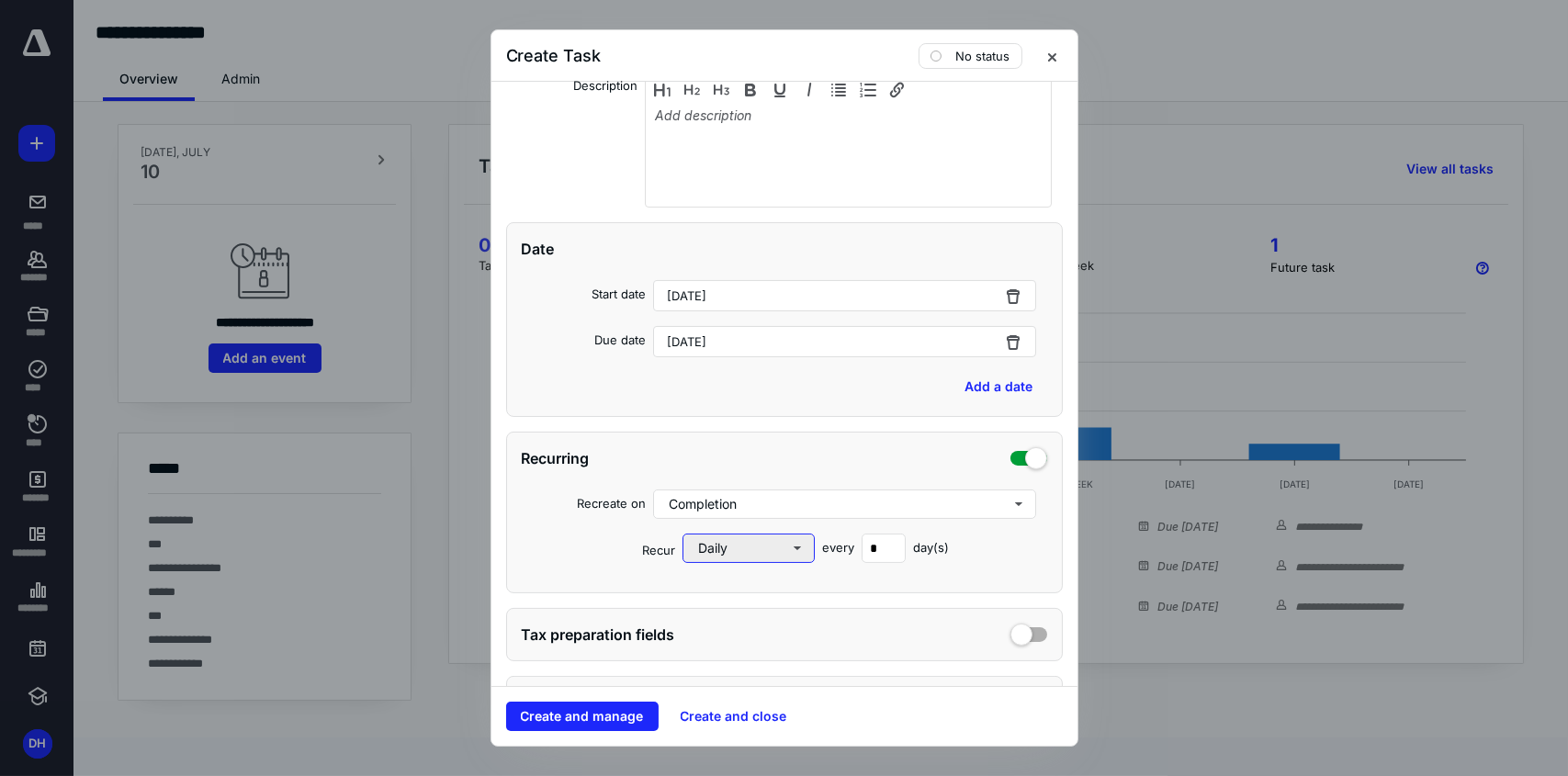 click on "Daily" at bounding box center (749, 548) 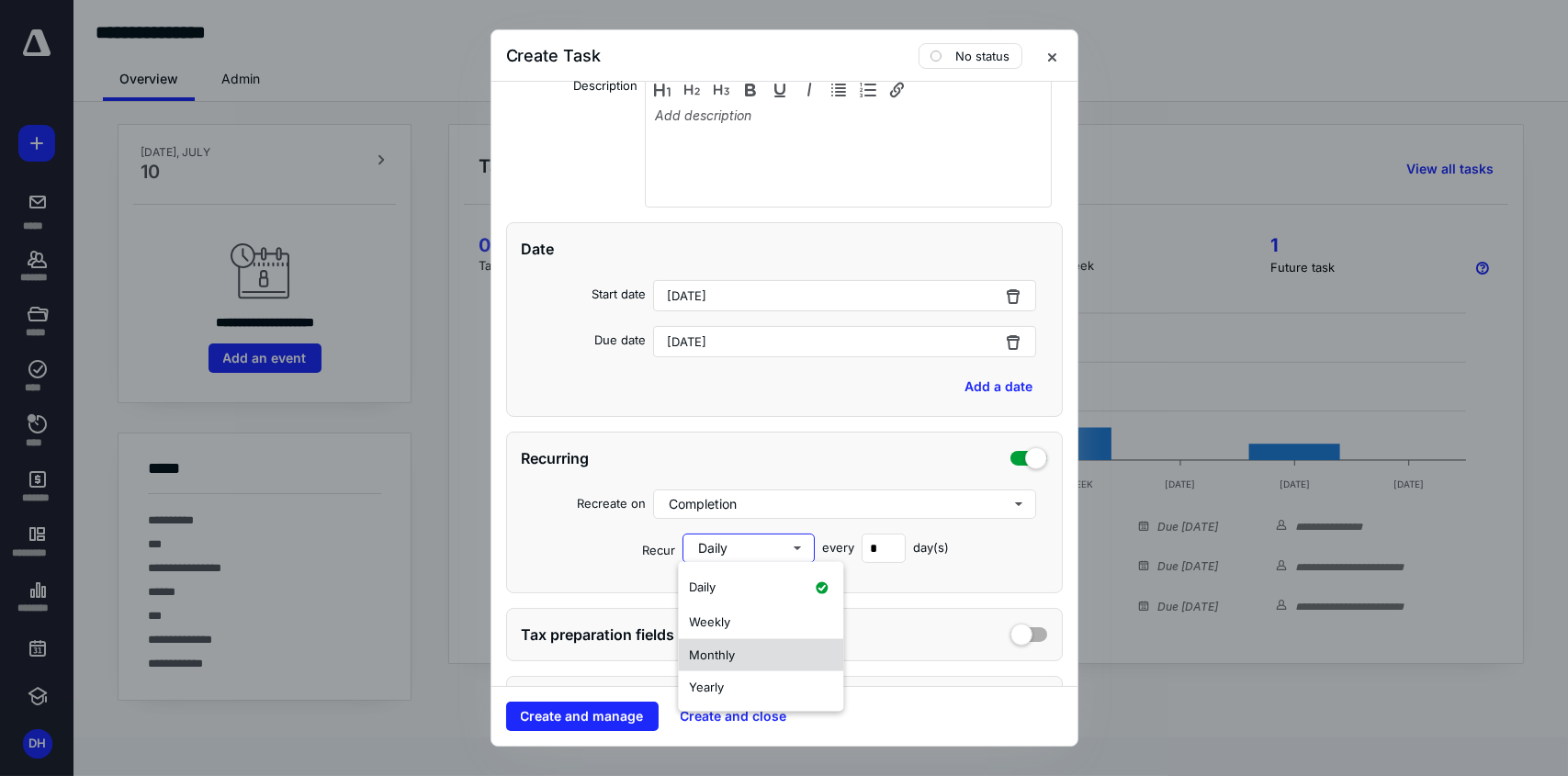 click on "Monthly" at bounding box center (761, 655) 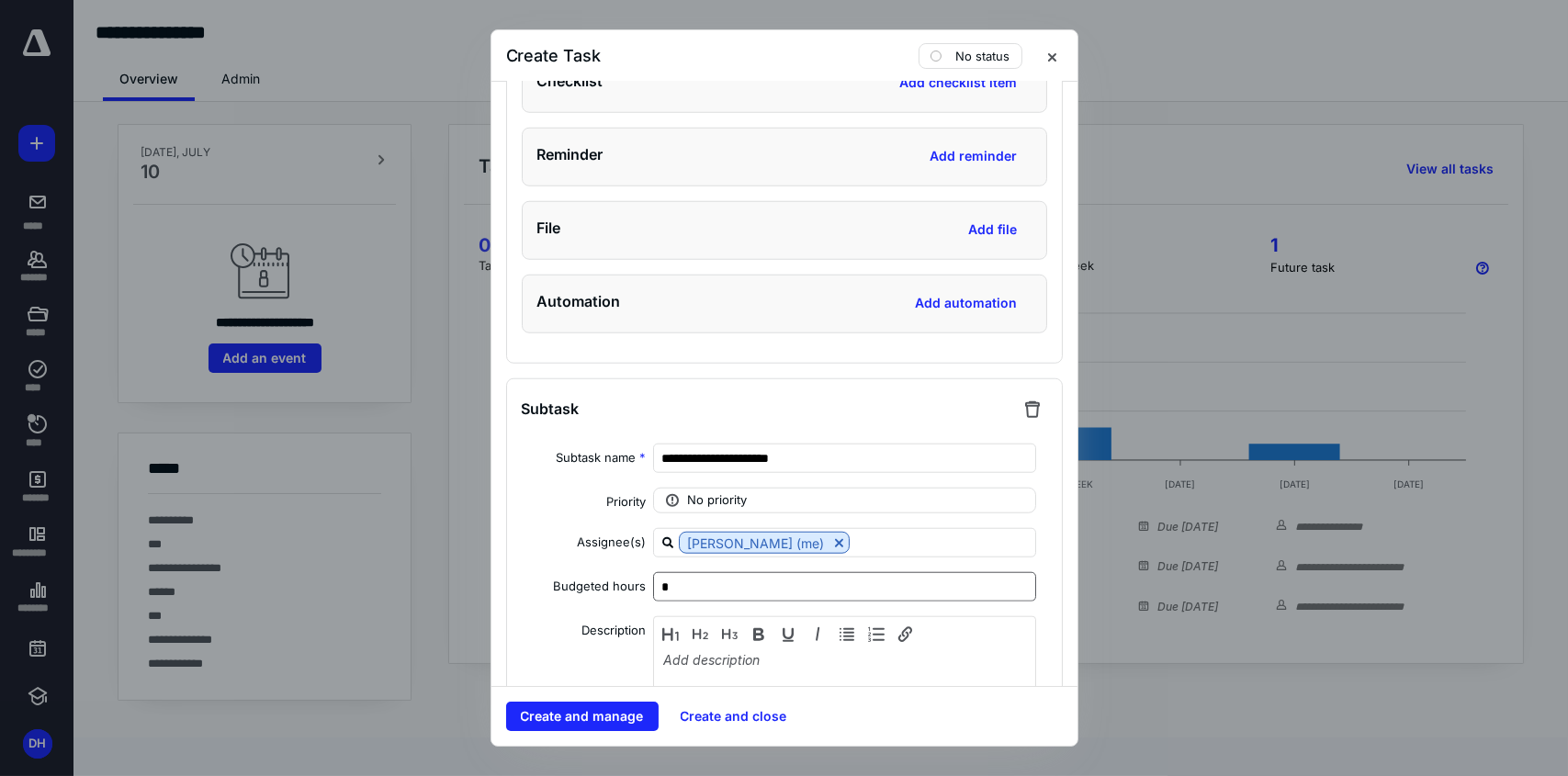 scroll, scrollTop: 2847, scrollLeft: 0, axis: vertical 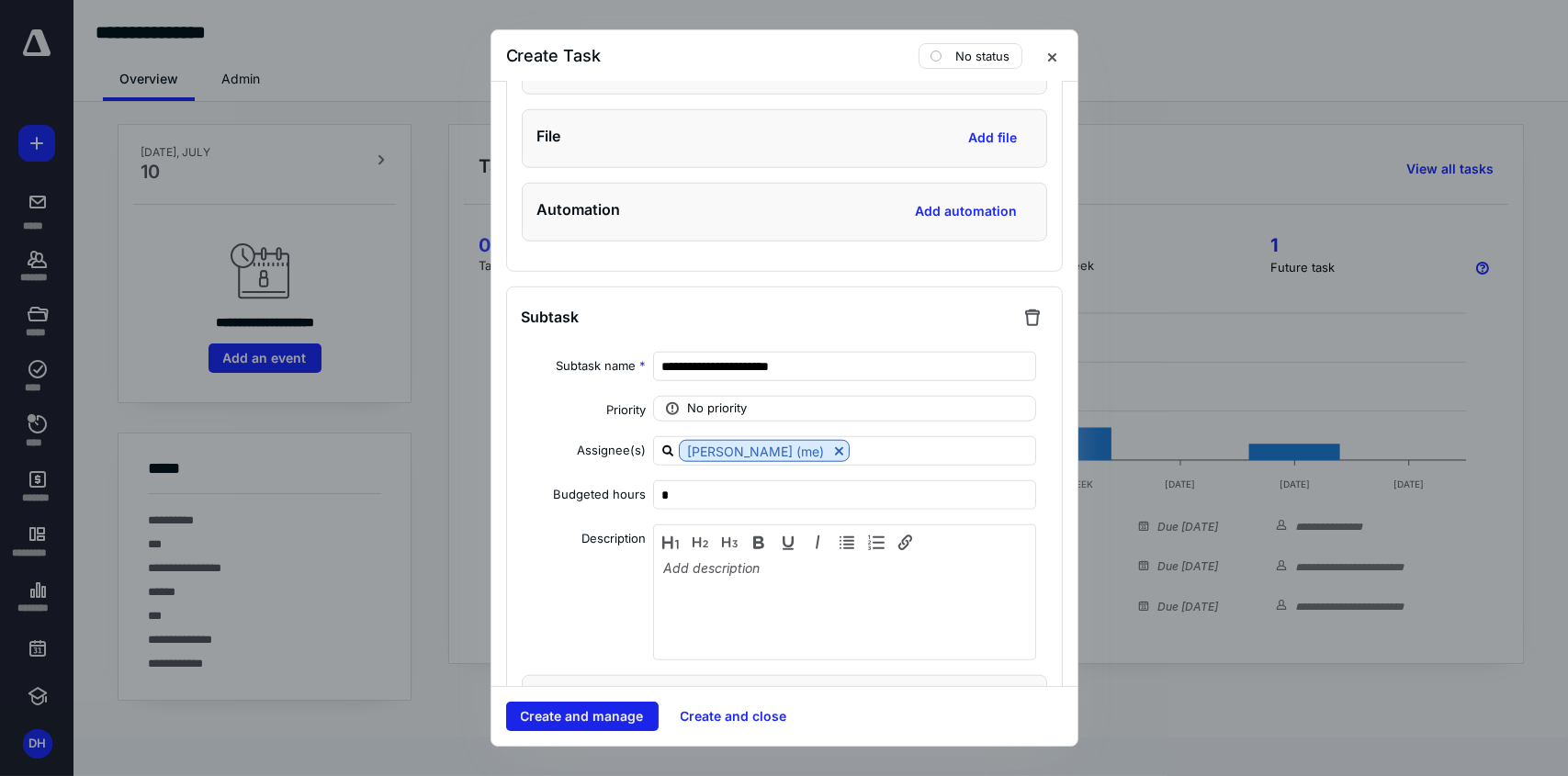 click on "Create and manage" at bounding box center [582, 716] 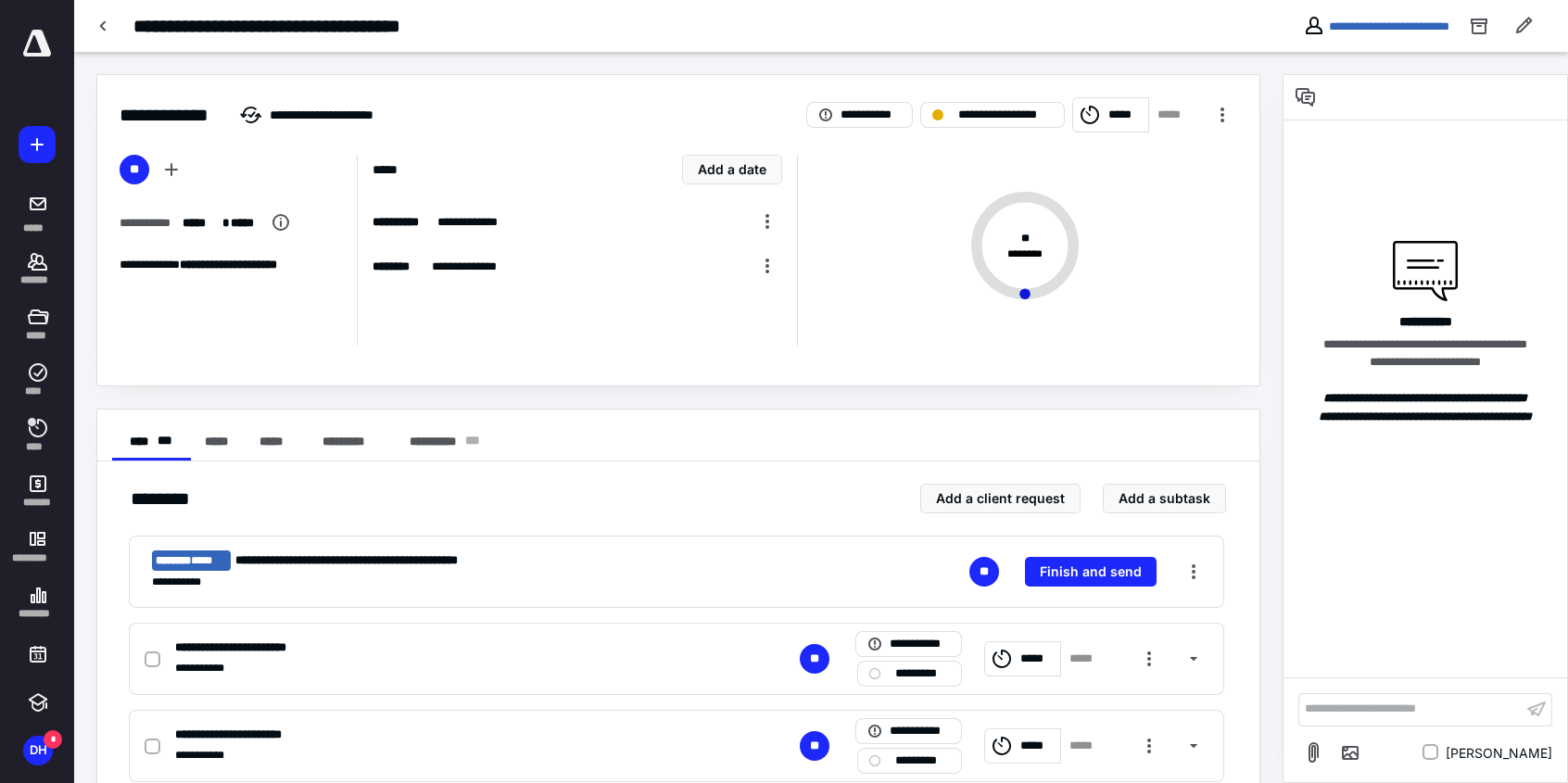 click at bounding box center [37, 44] 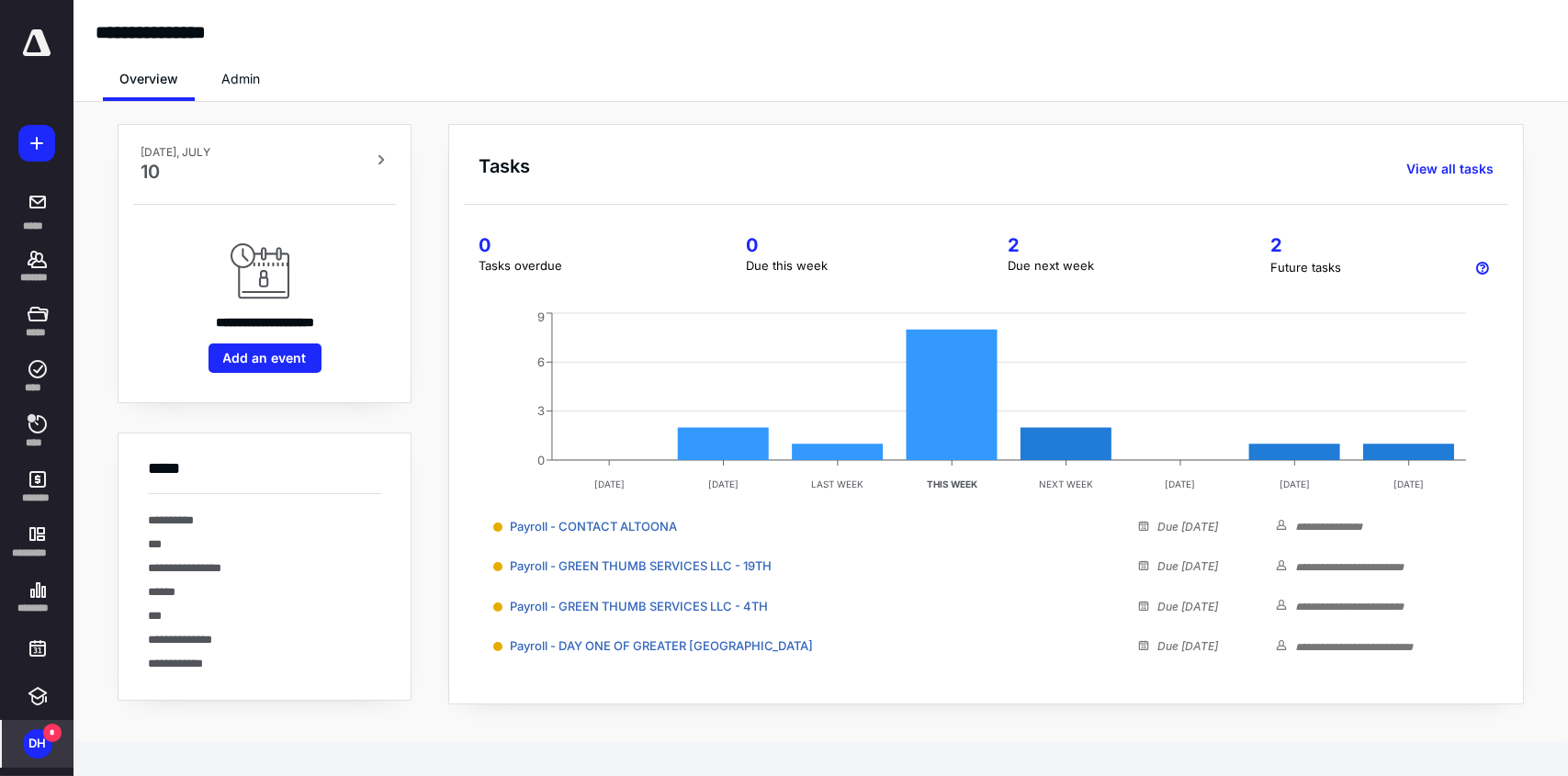 click on "DH" at bounding box center (38, 744) 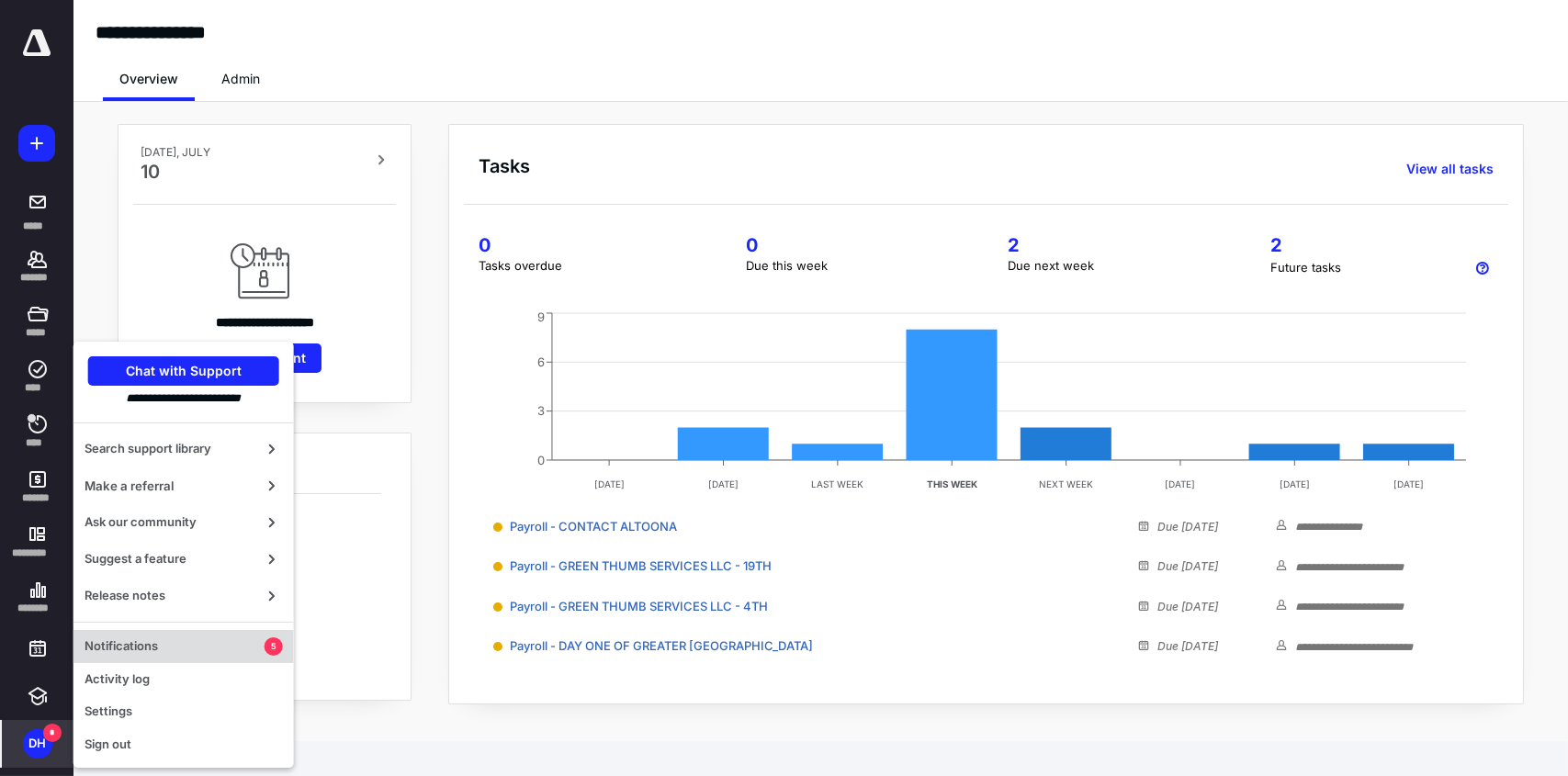 click on "Notifications" at bounding box center (175, 647) 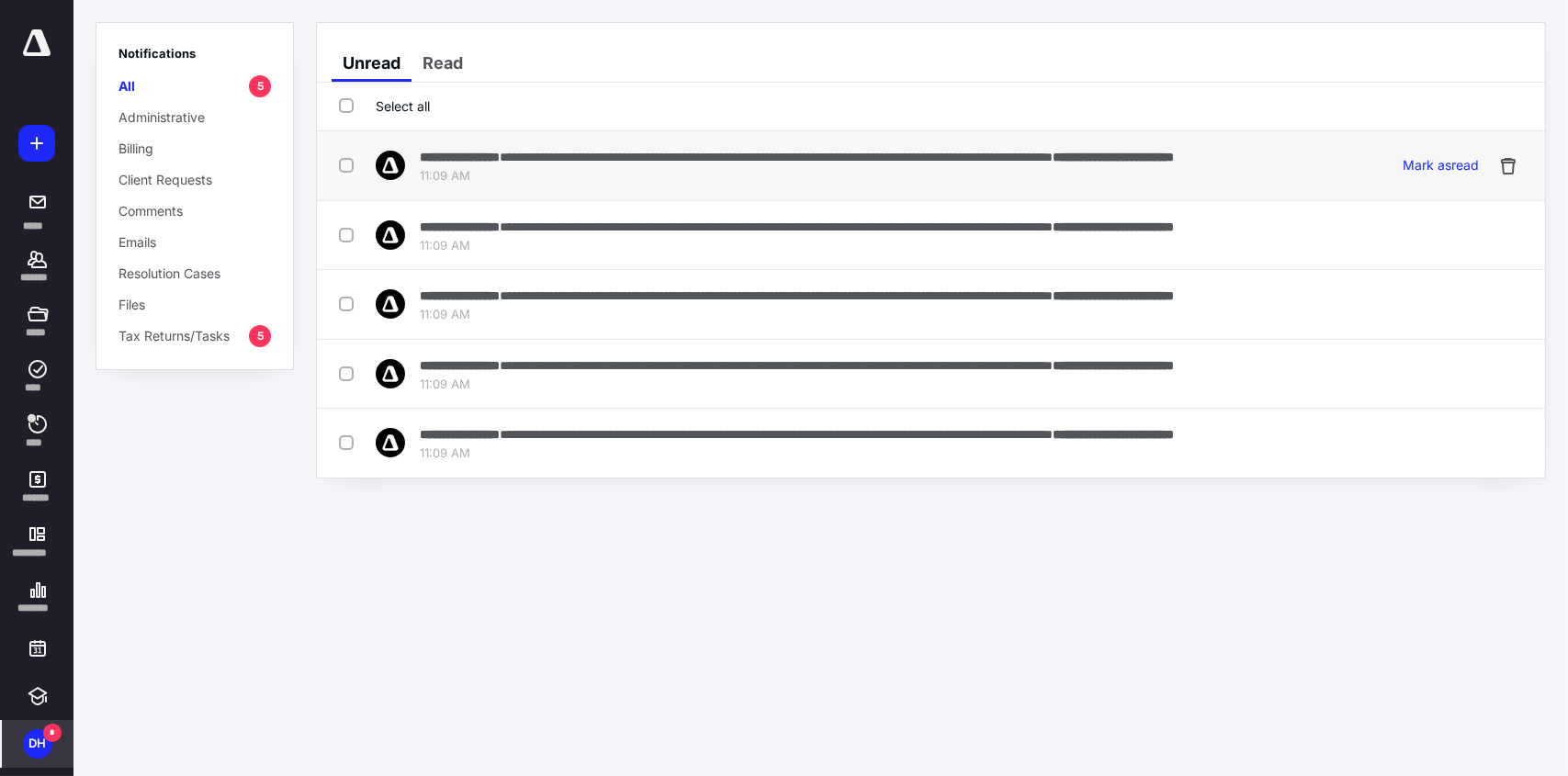 click at bounding box center (350, 164) 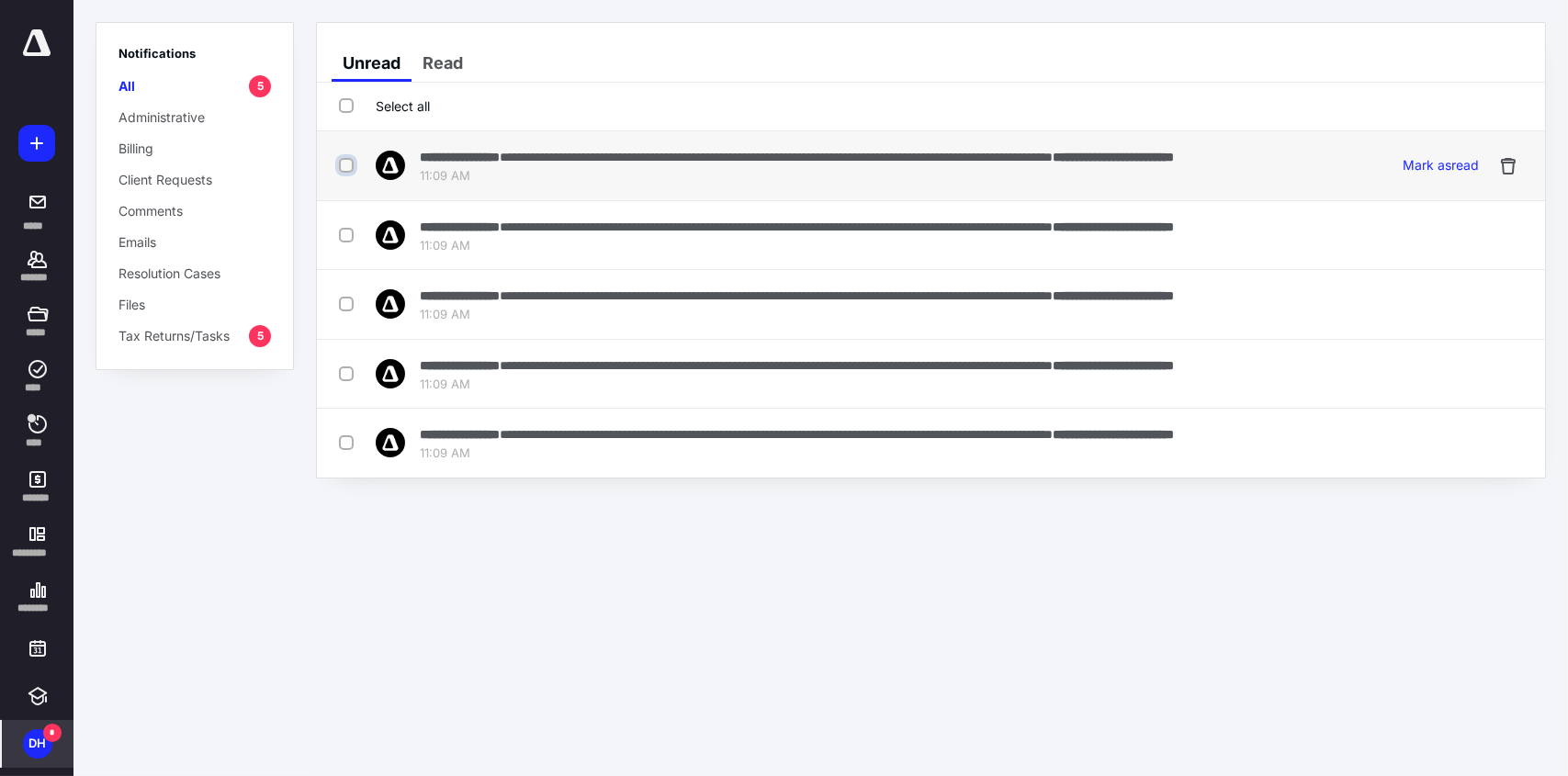 checkbox on "true" 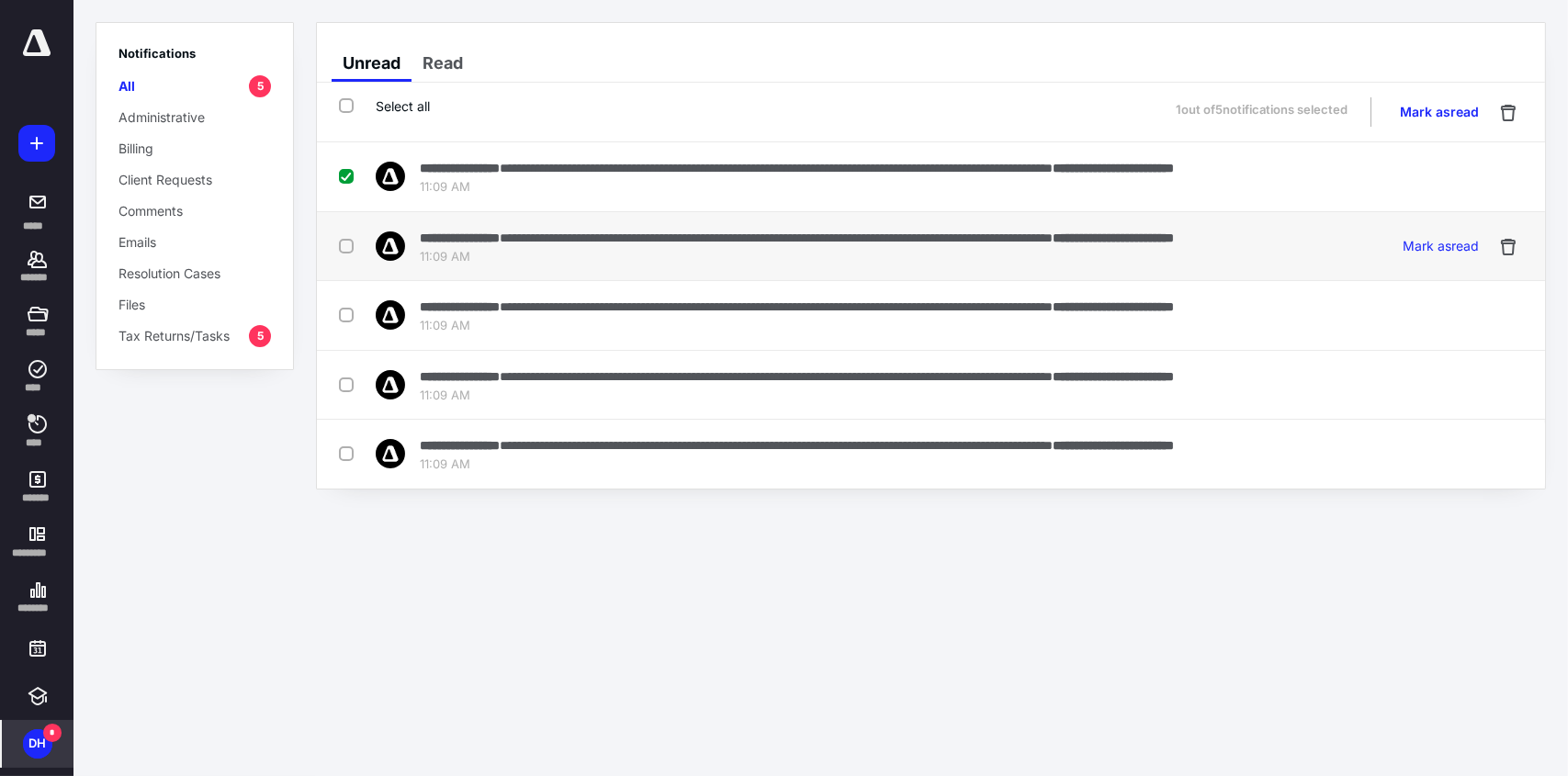 click at bounding box center [350, 245] 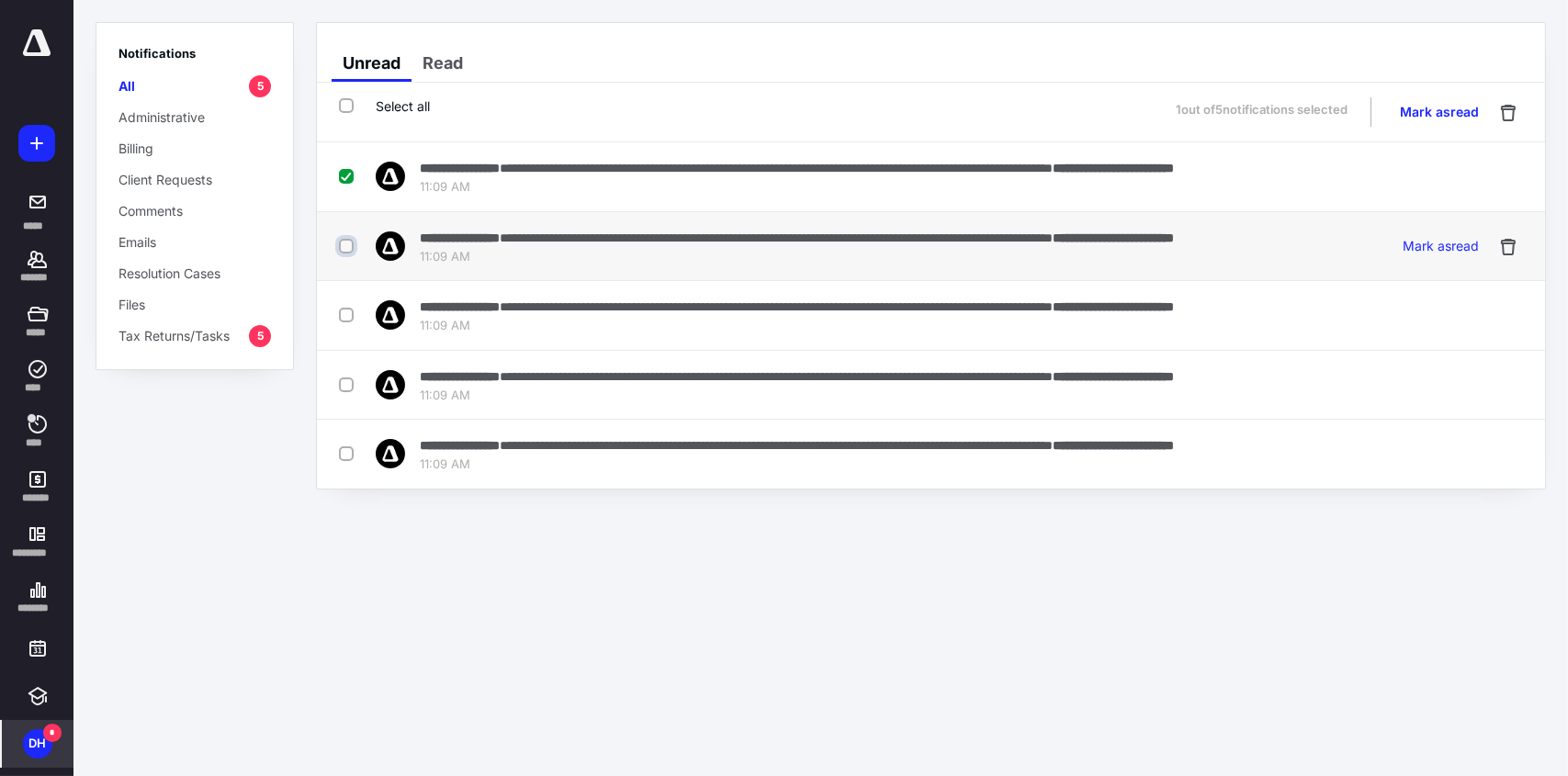 click at bounding box center (348, 246) 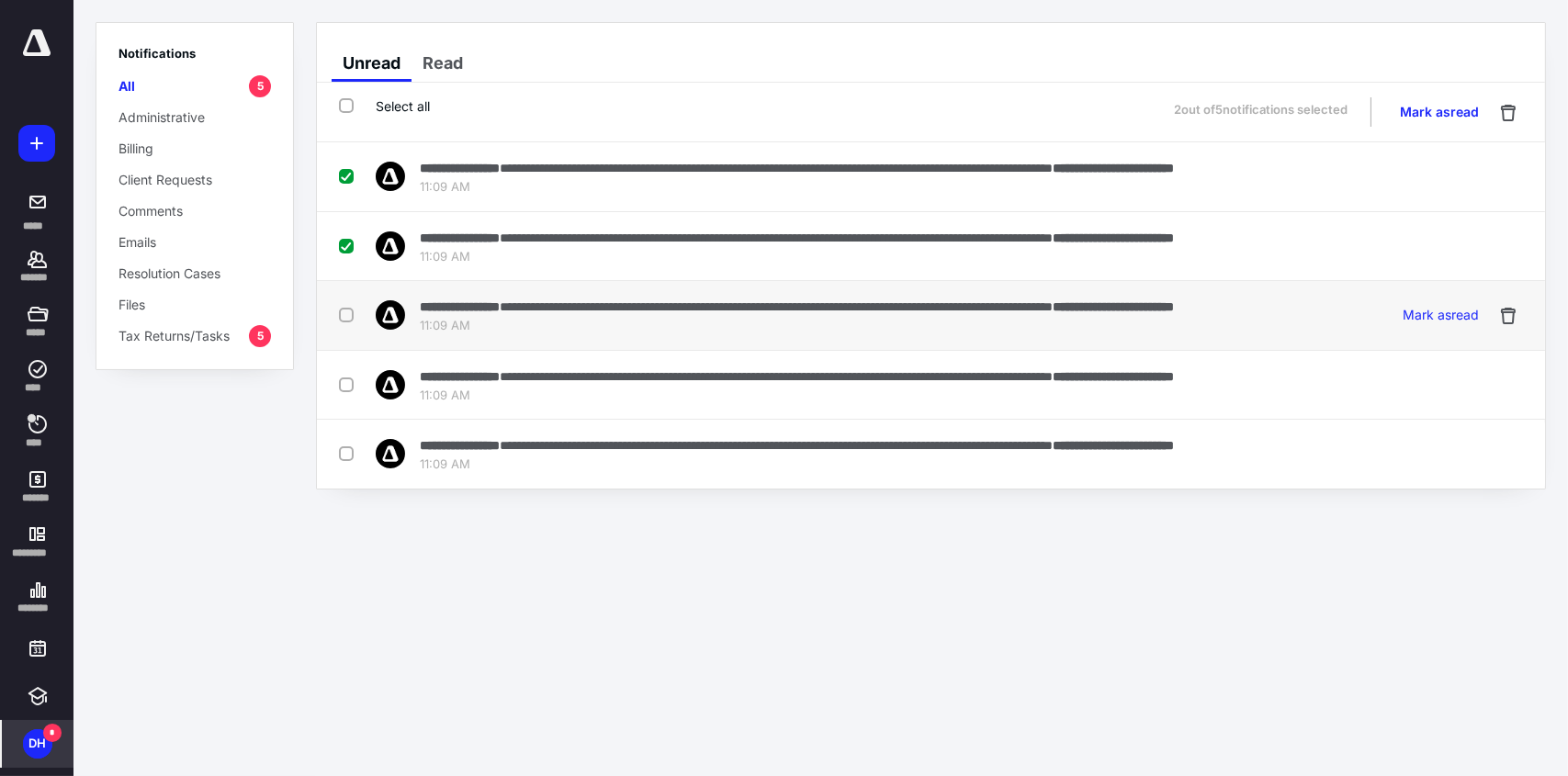 click at bounding box center [350, 314] 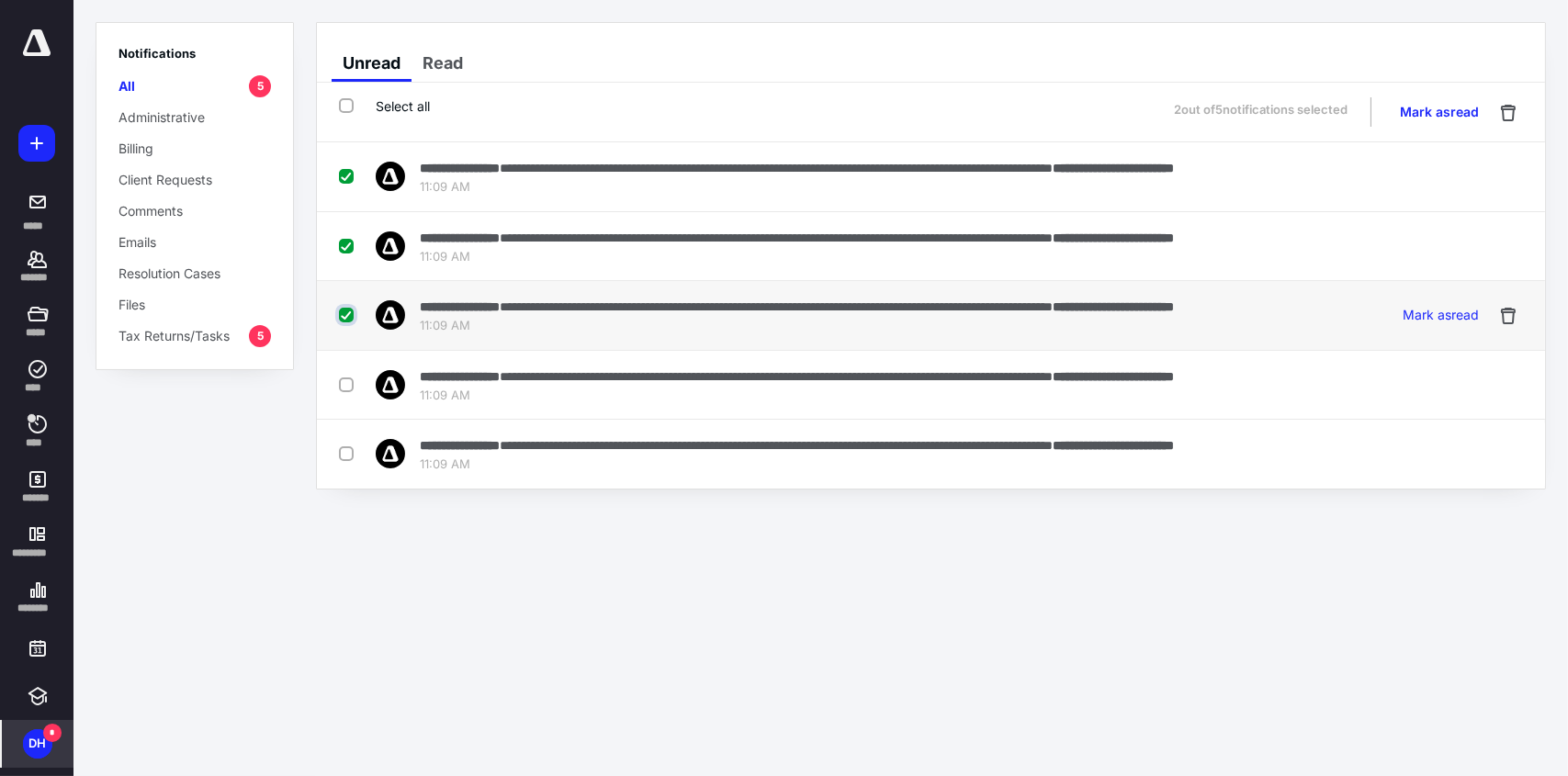 checkbox on "true" 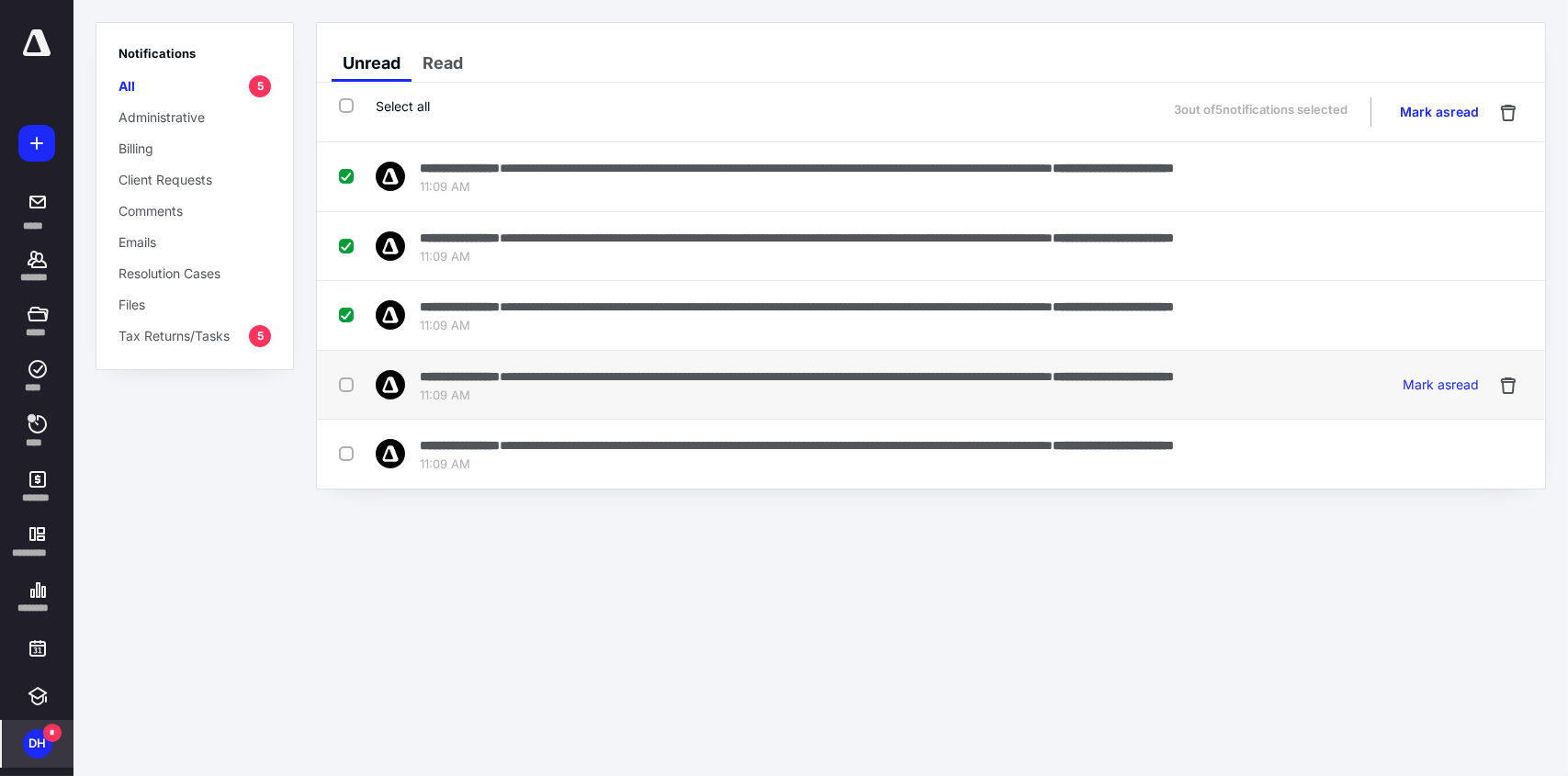 click at bounding box center (350, 384) 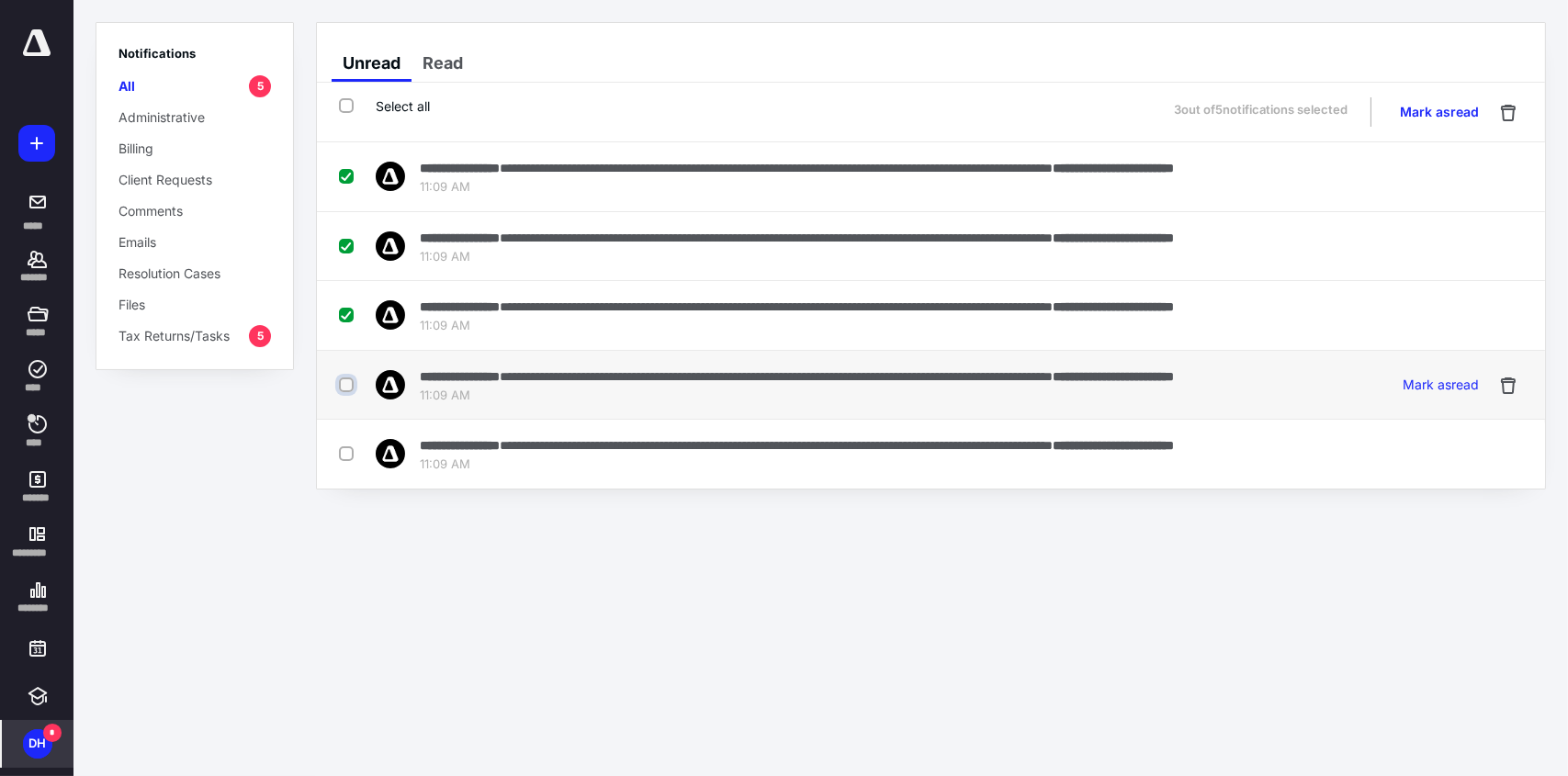 checkbox on "true" 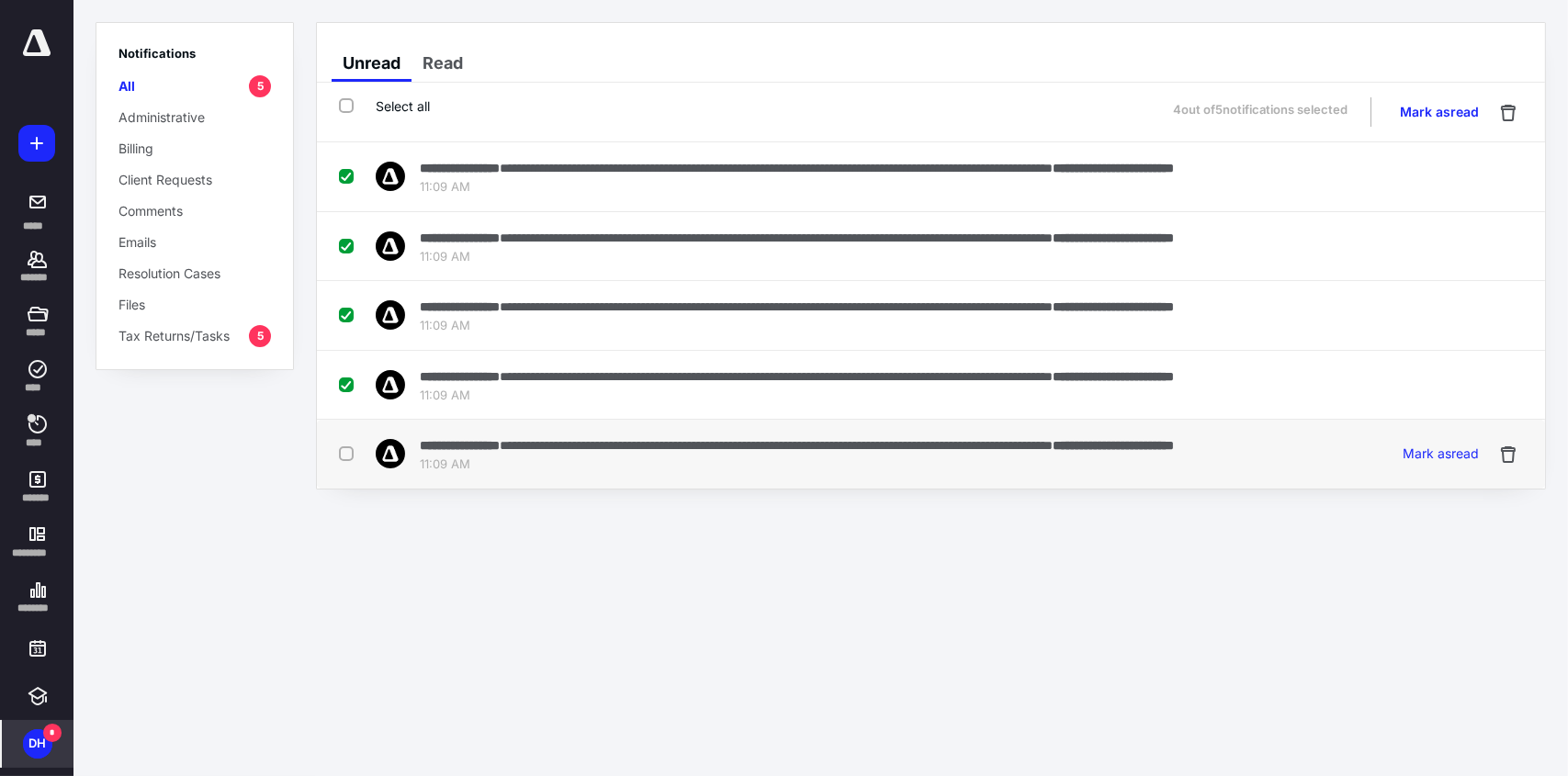 click at bounding box center (350, 453) 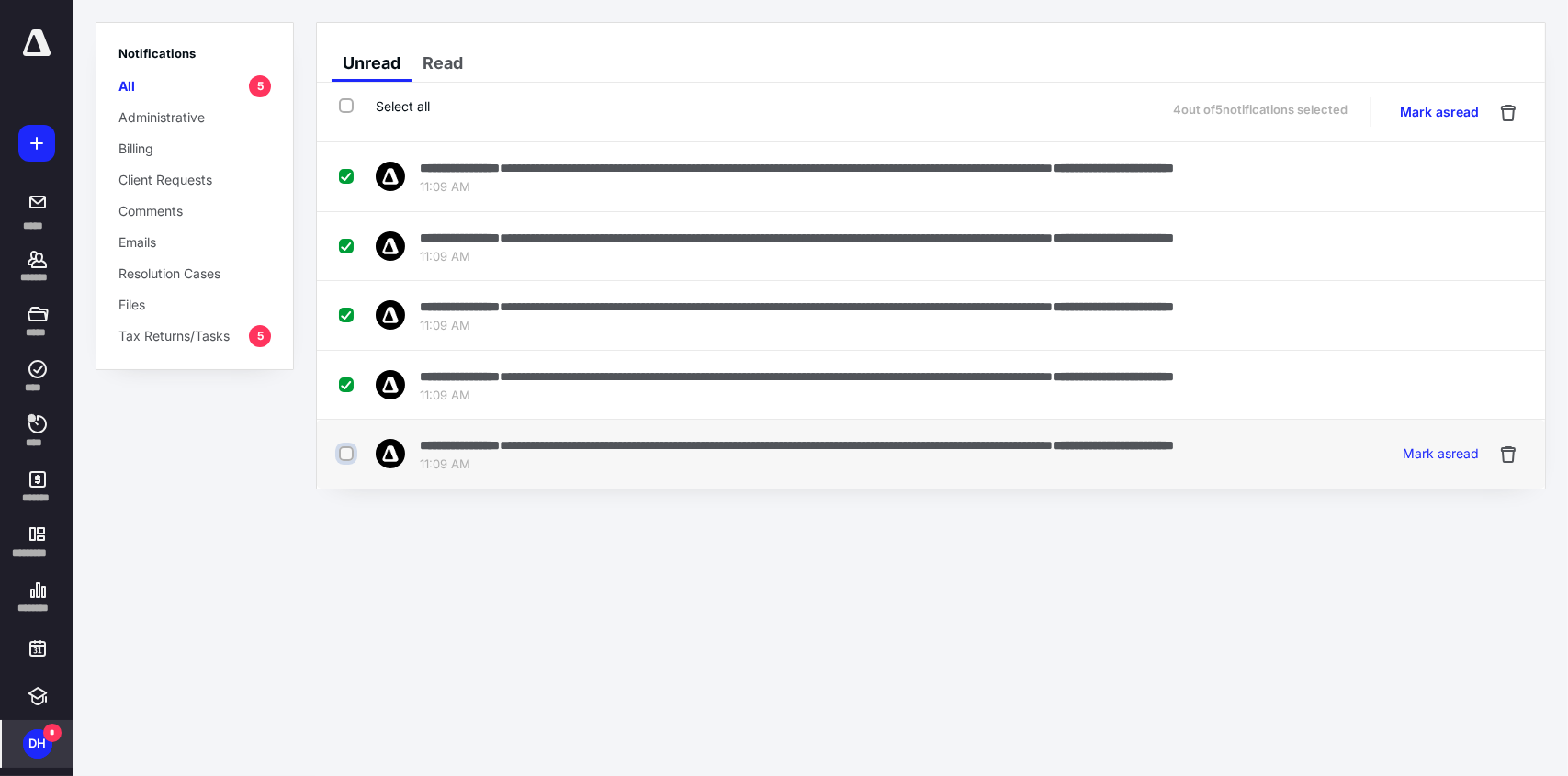 click at bounding box center (348, 454) 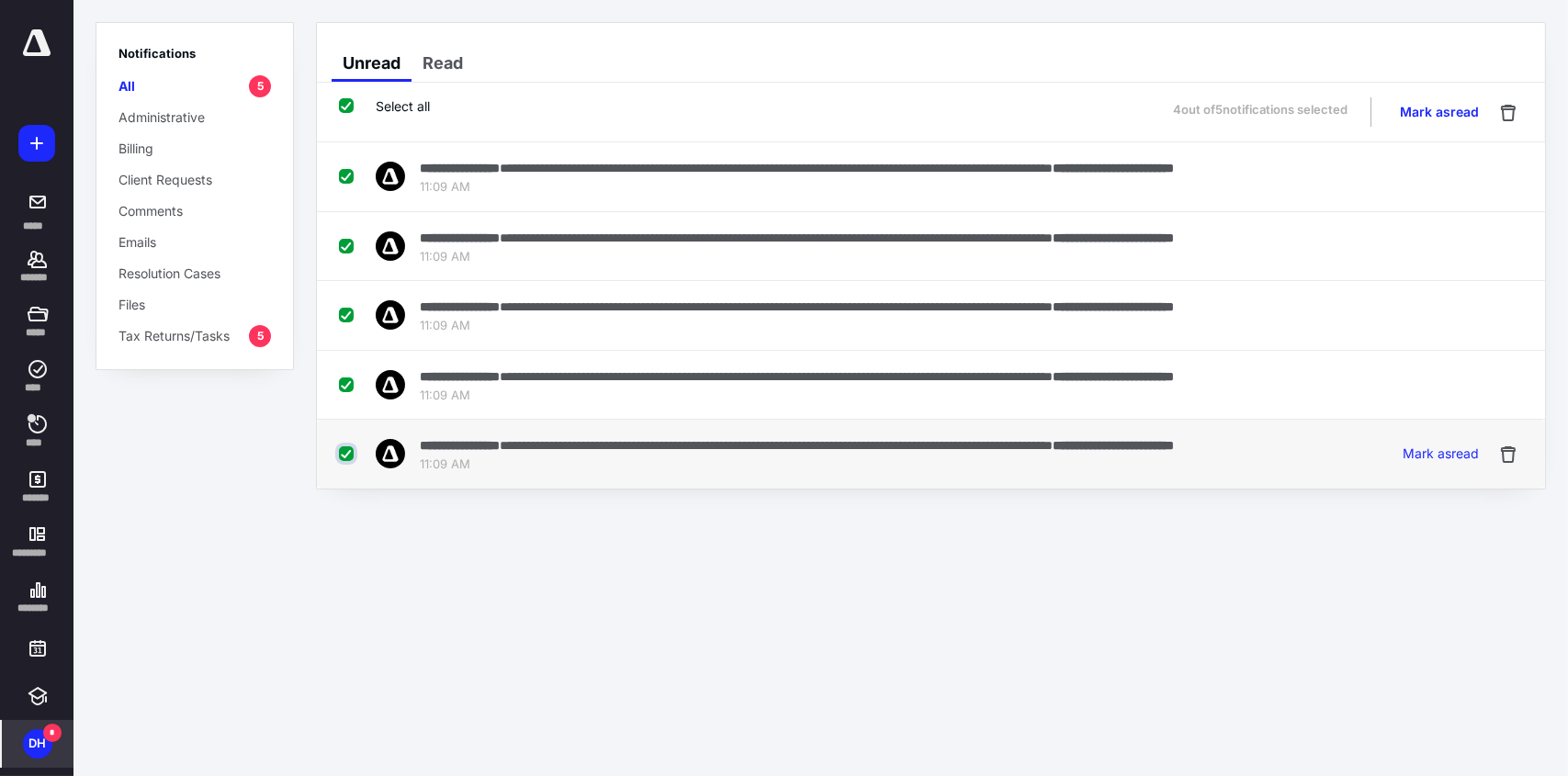 checkbox on "true" 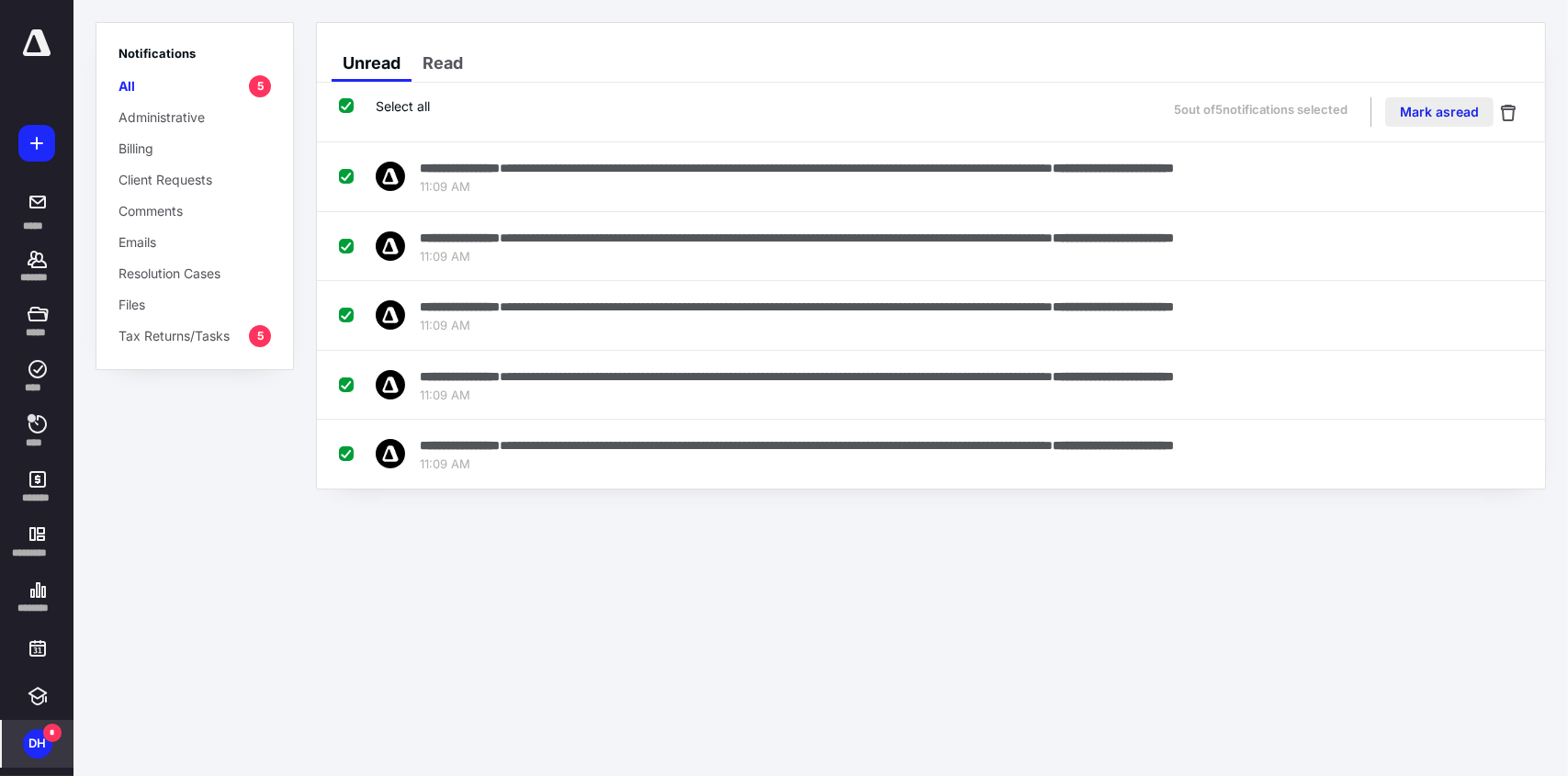click on "Mark as  read" at bounding box center [1439, 112] 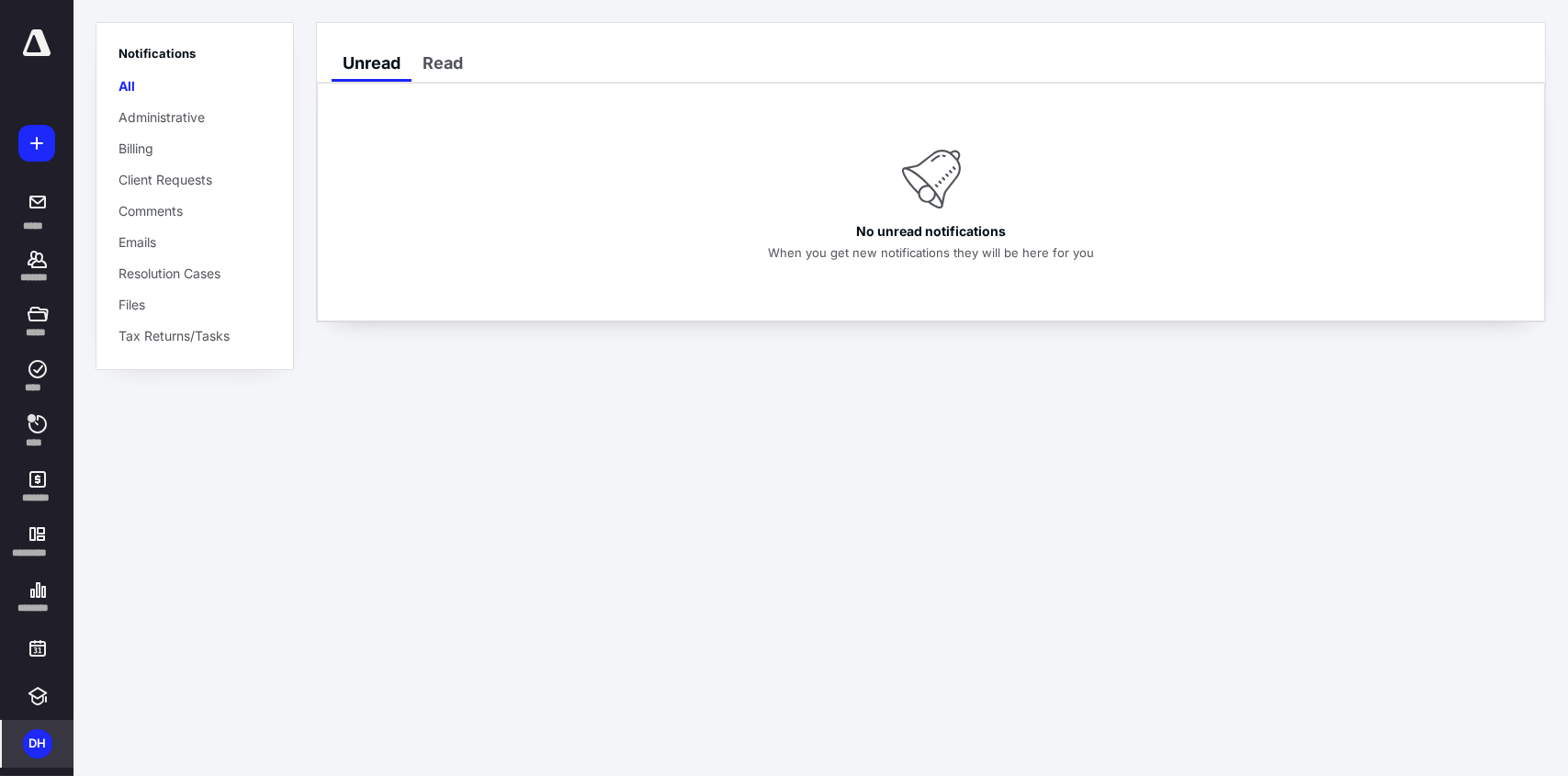 click on "**********" at bounding box center [784, 388] 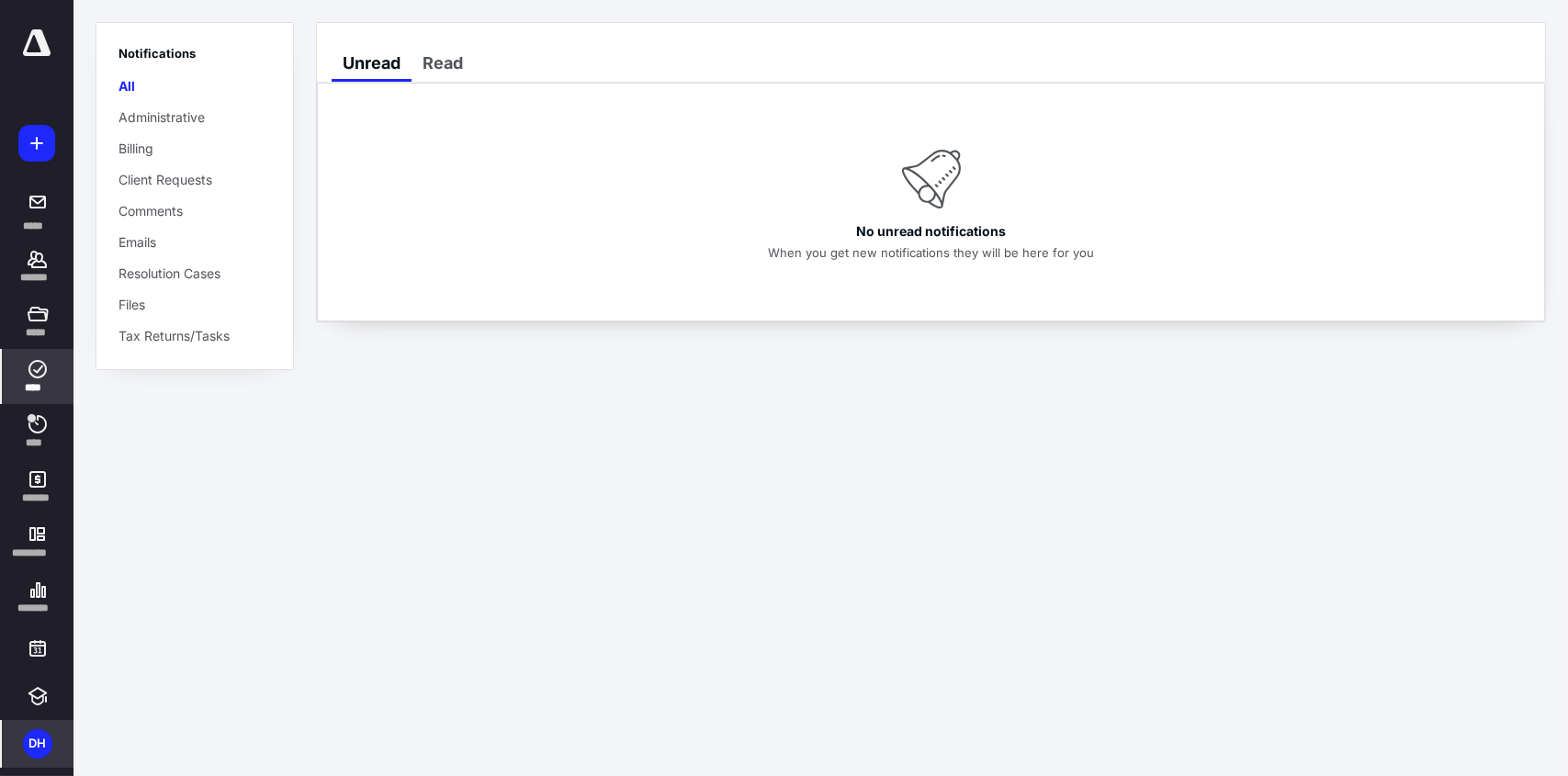 click 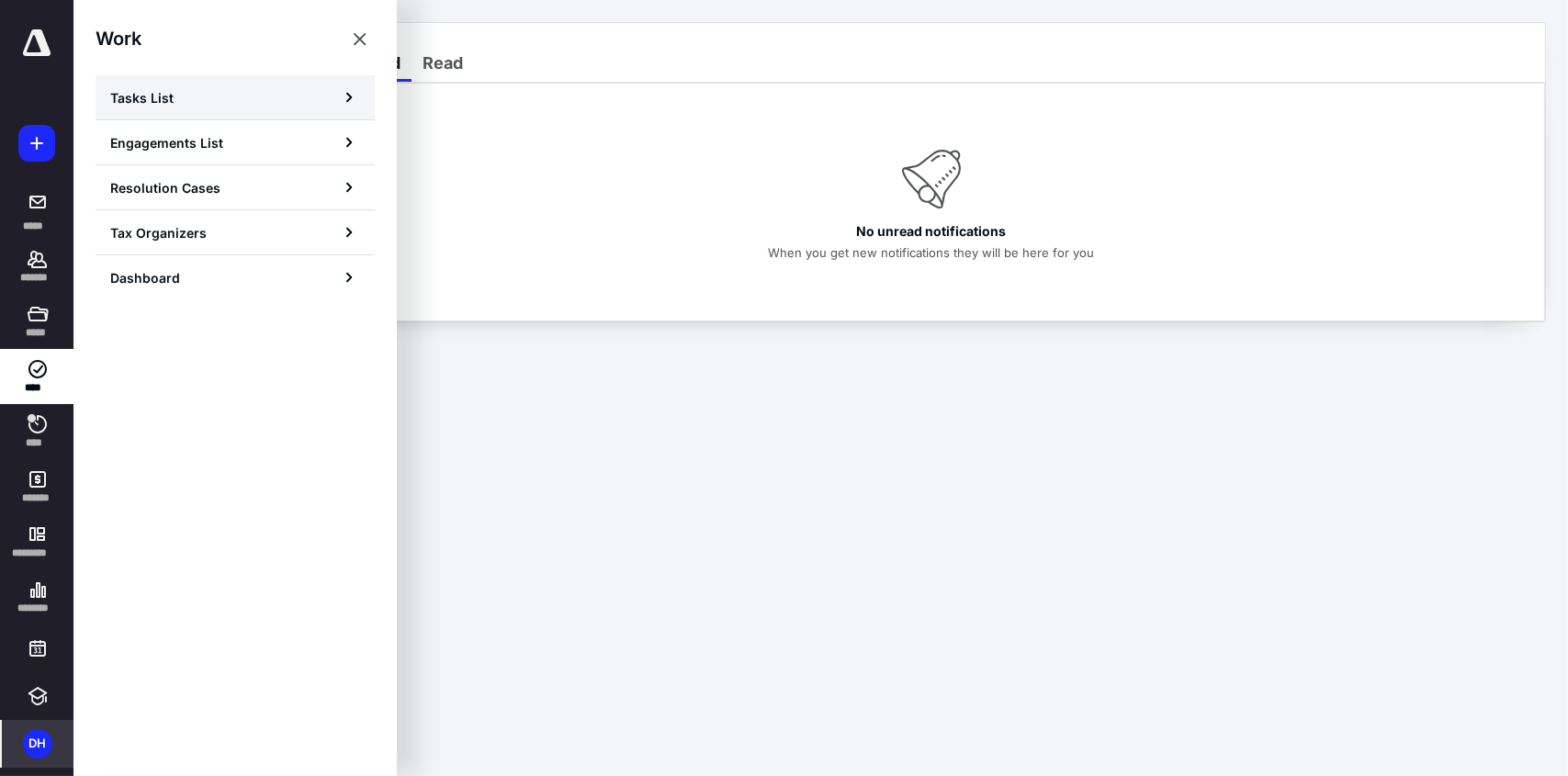 click on "Tasks List" at bounding box center (235, 97) 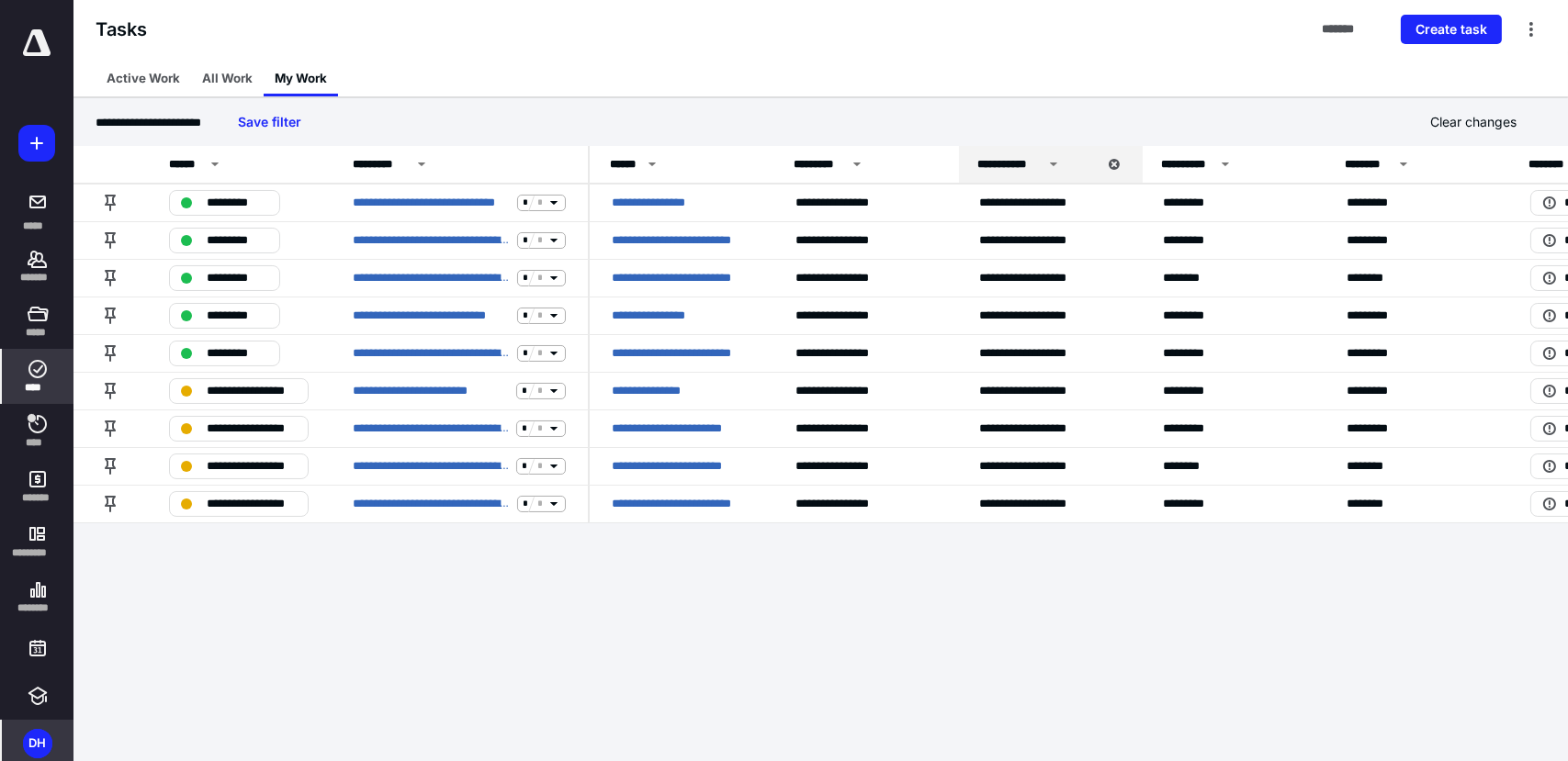 click on "**********" at bounding box center (784, 380) 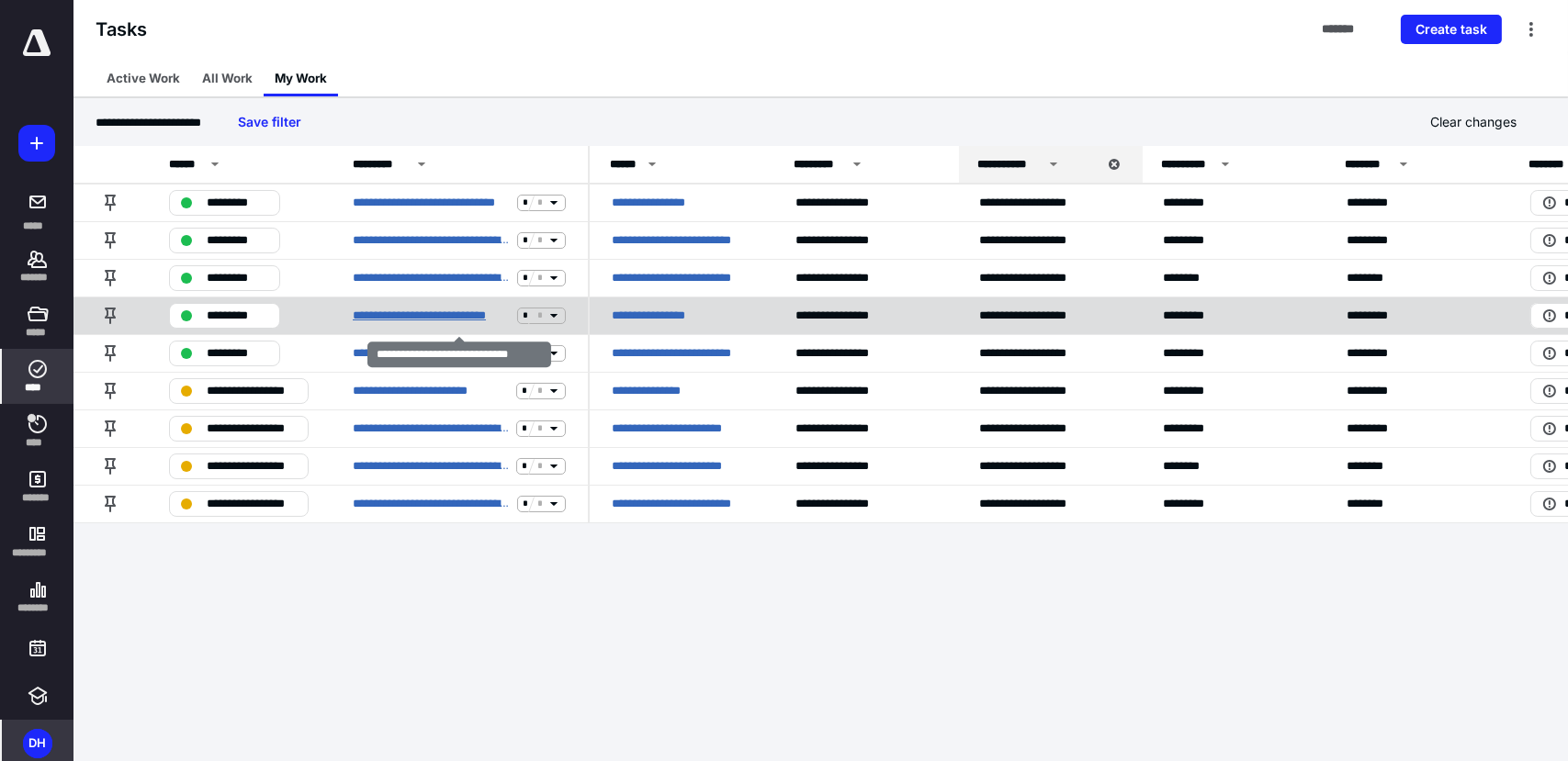 click on "**********" at bounding box center (431, 316) 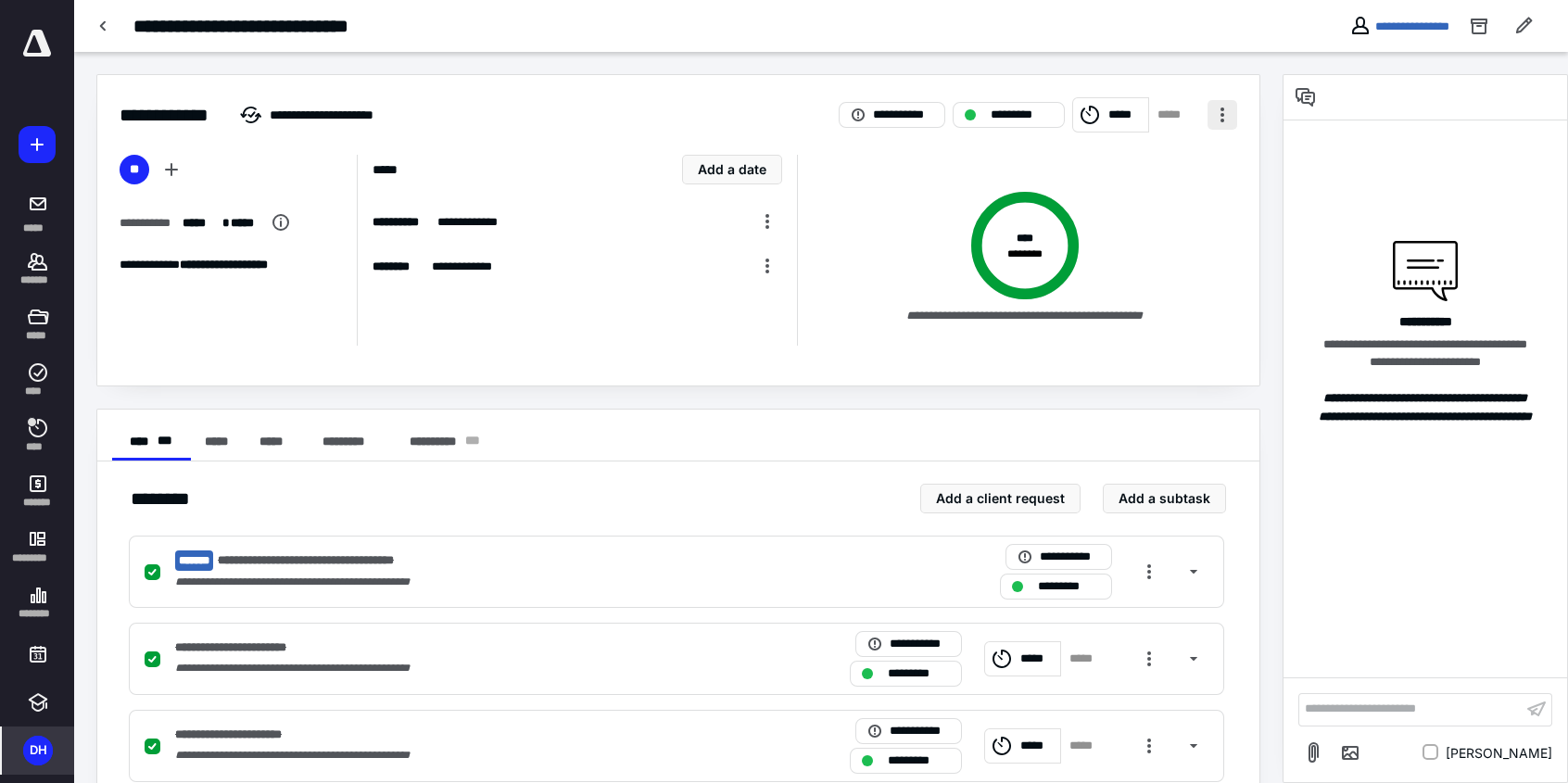 click at bounding box center (1222, 115) 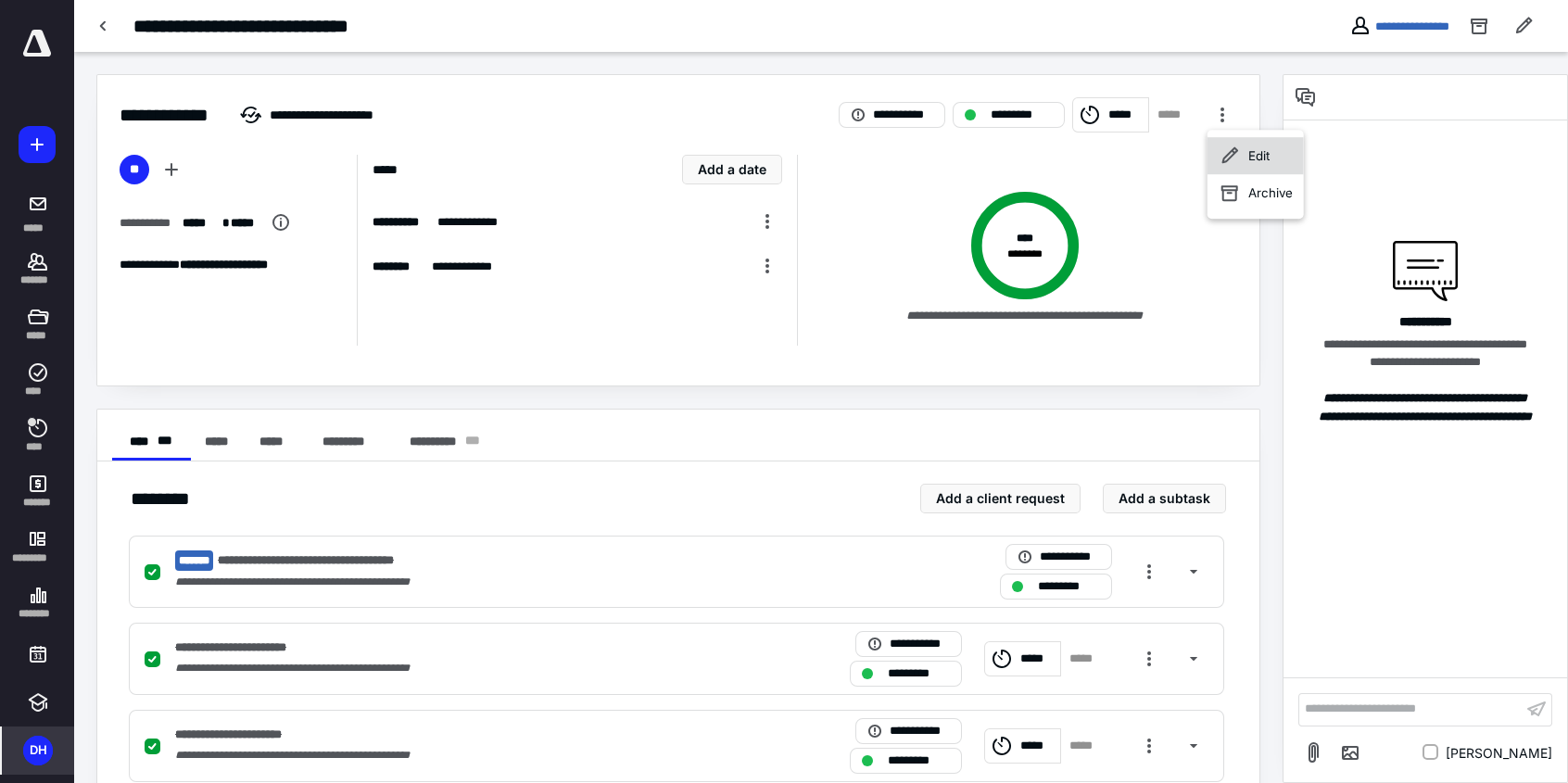 click 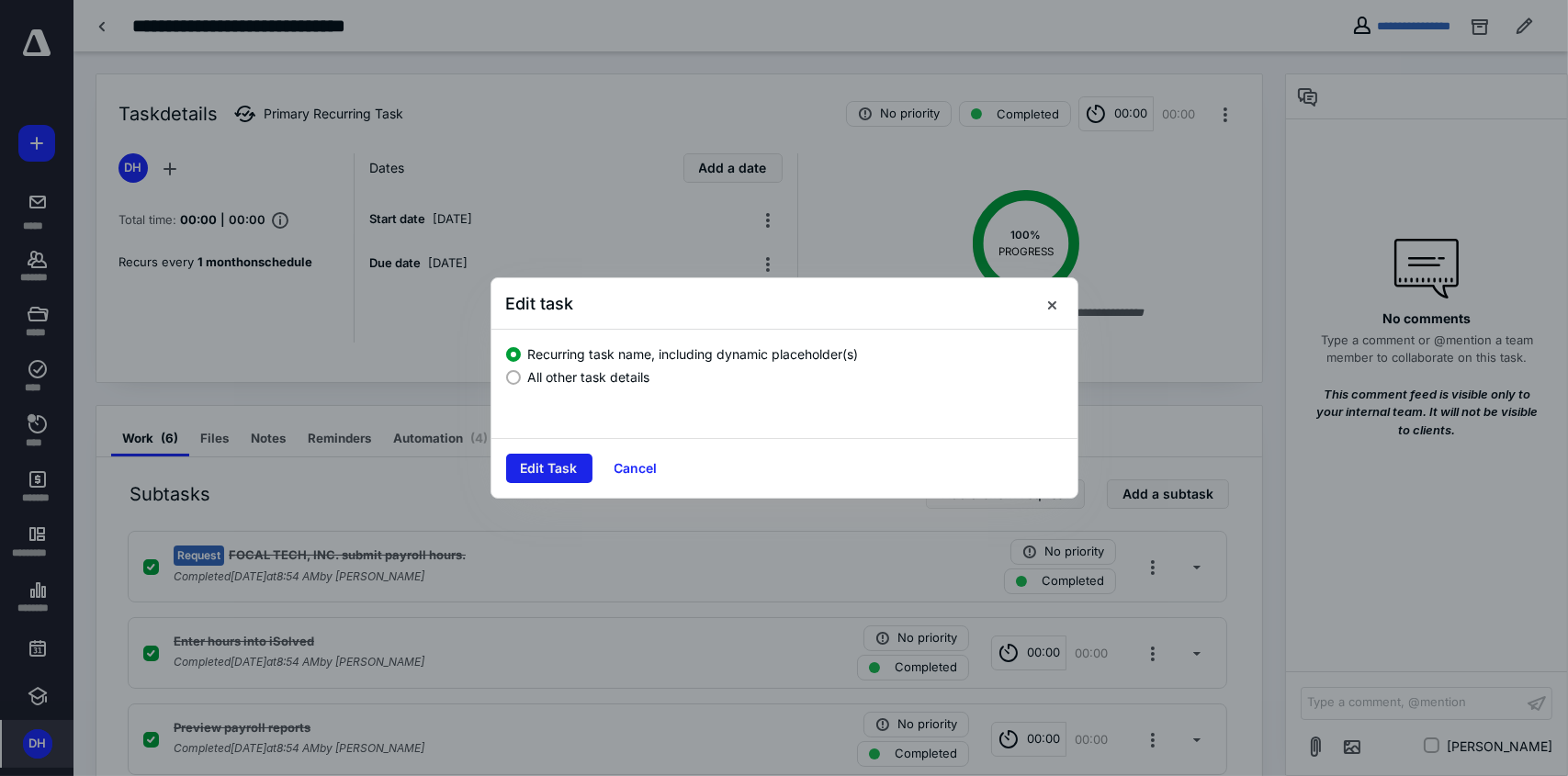 click on "Edit Task" at bounding box center (549, 468) 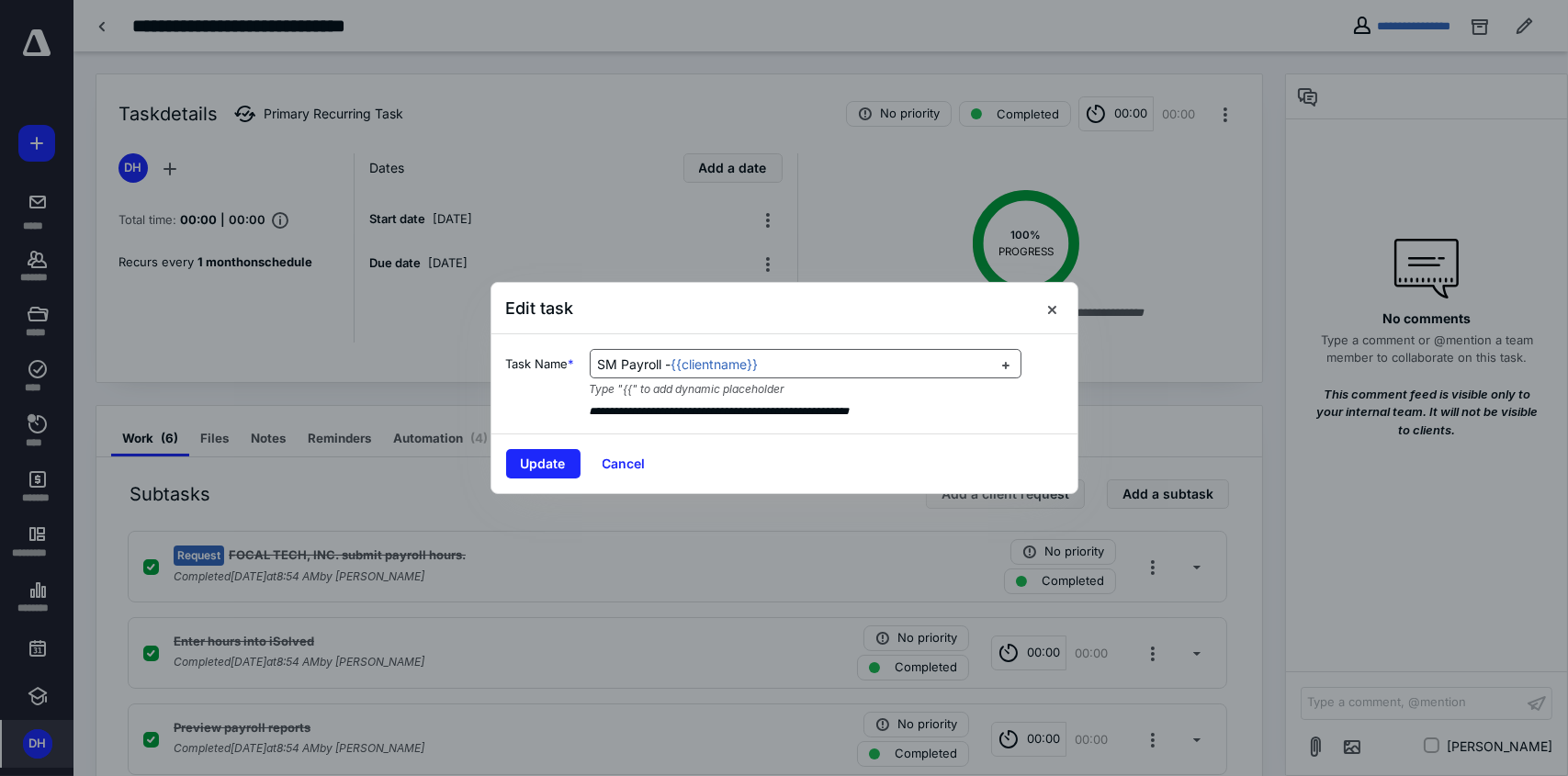 click on "SM Payroll -  {{clientname}}" at bounding box center [795, 365] 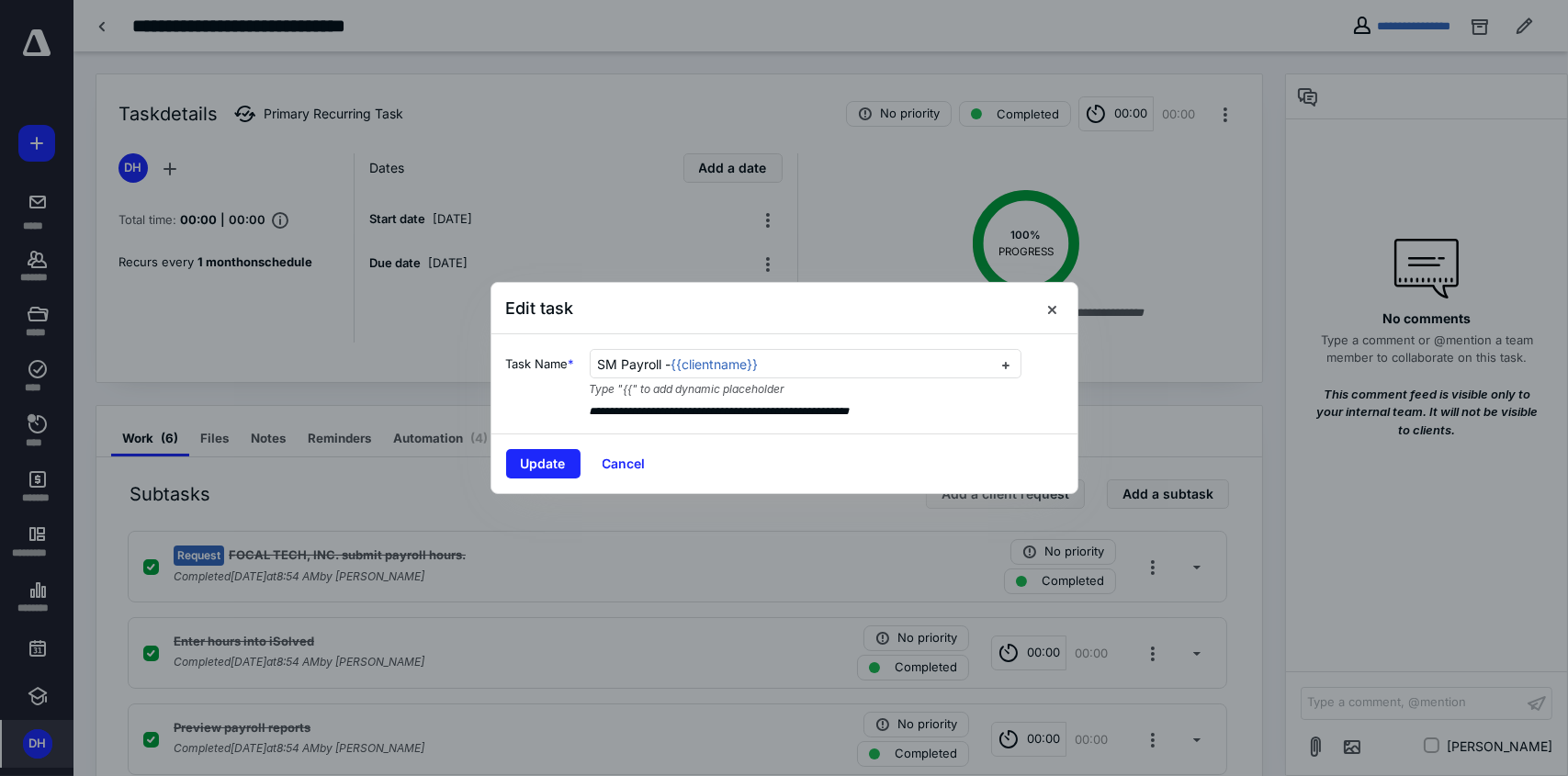 click on "Edit task" at bounding box center (784, 309) 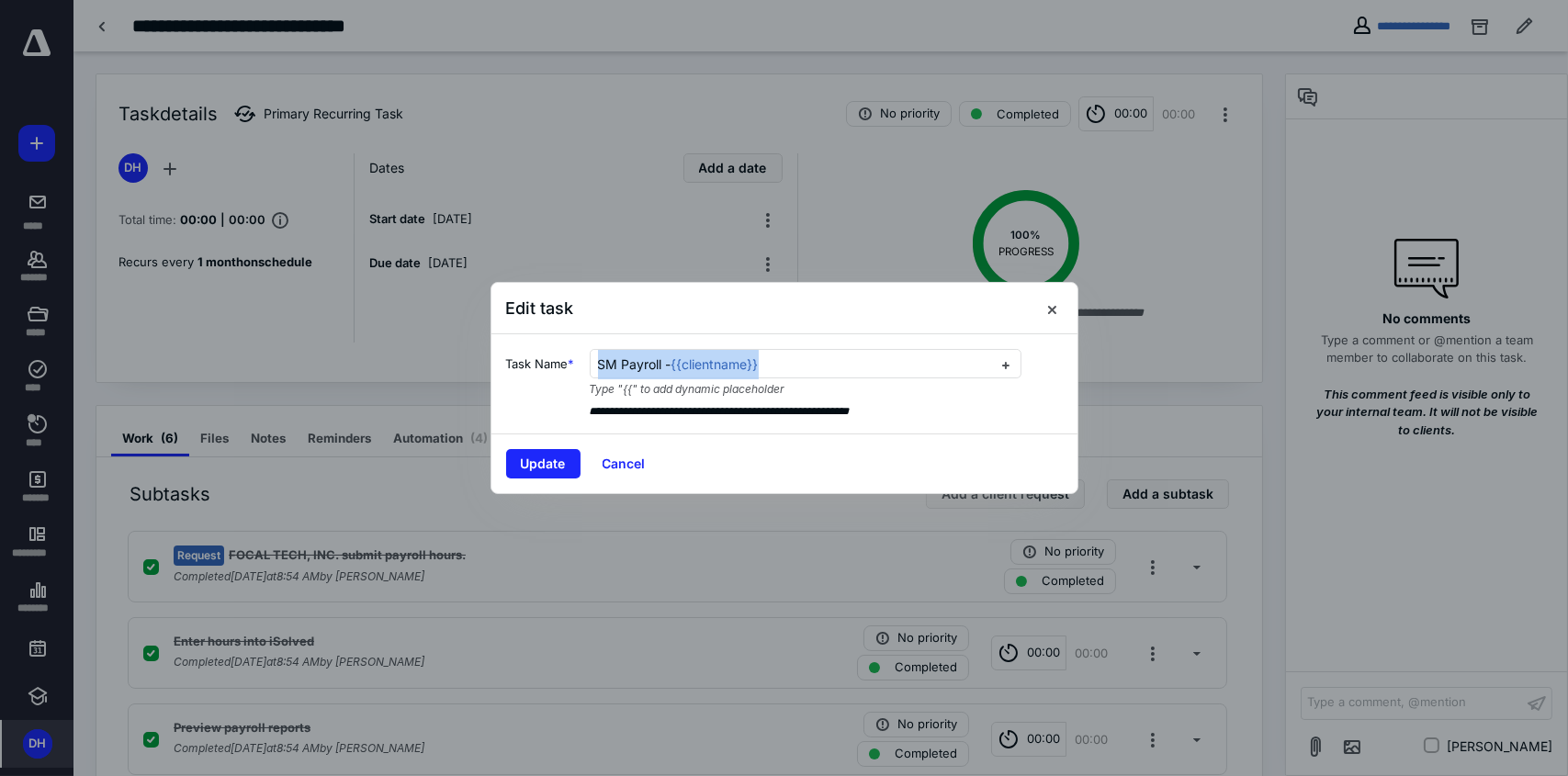 drag, startPoint x: 820, startPoint y: 365, endPoint x: 577, endPoint y: 371, distance: 243.07406 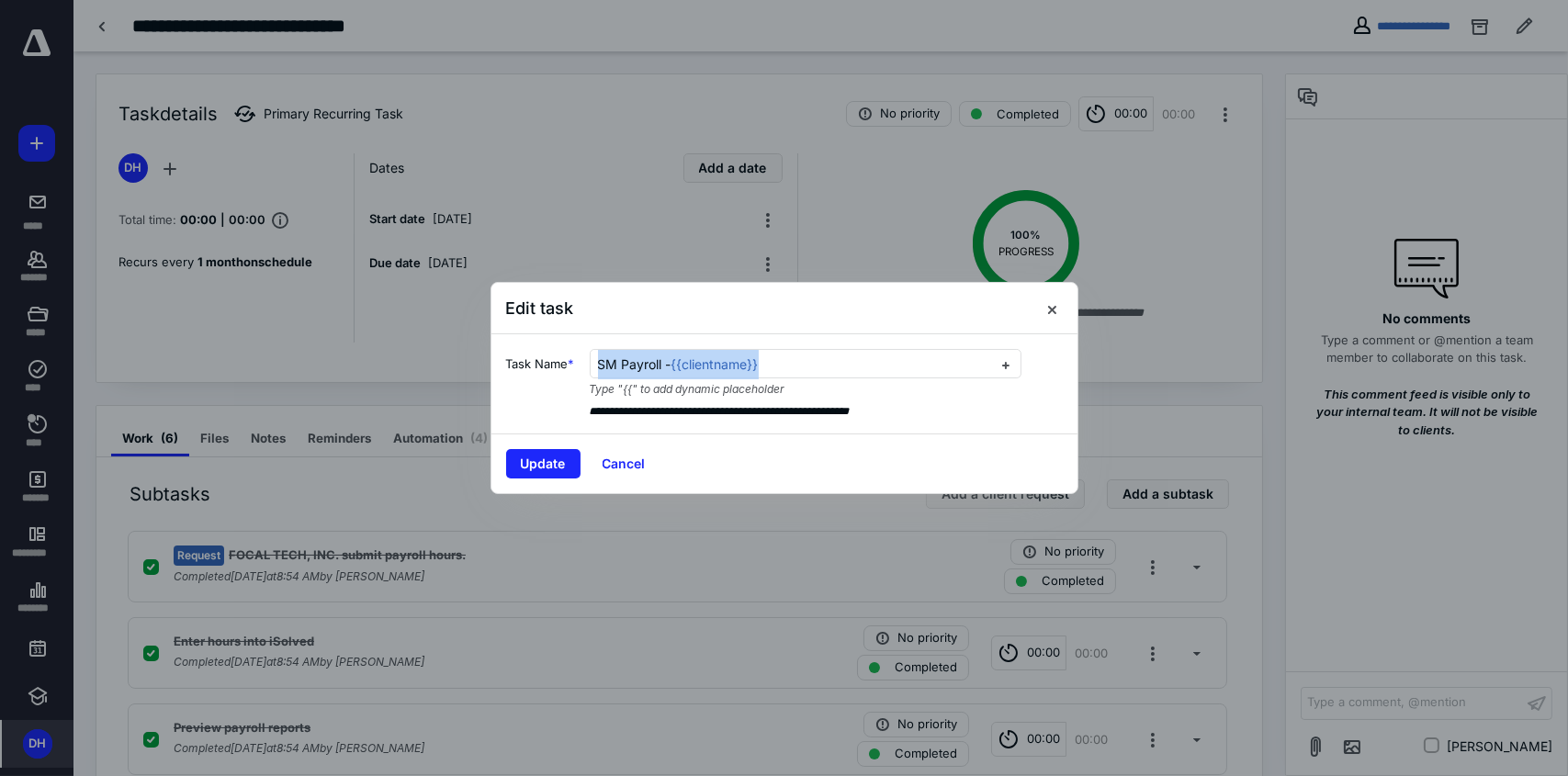 click on "**********" at bounding box center (784, 384) 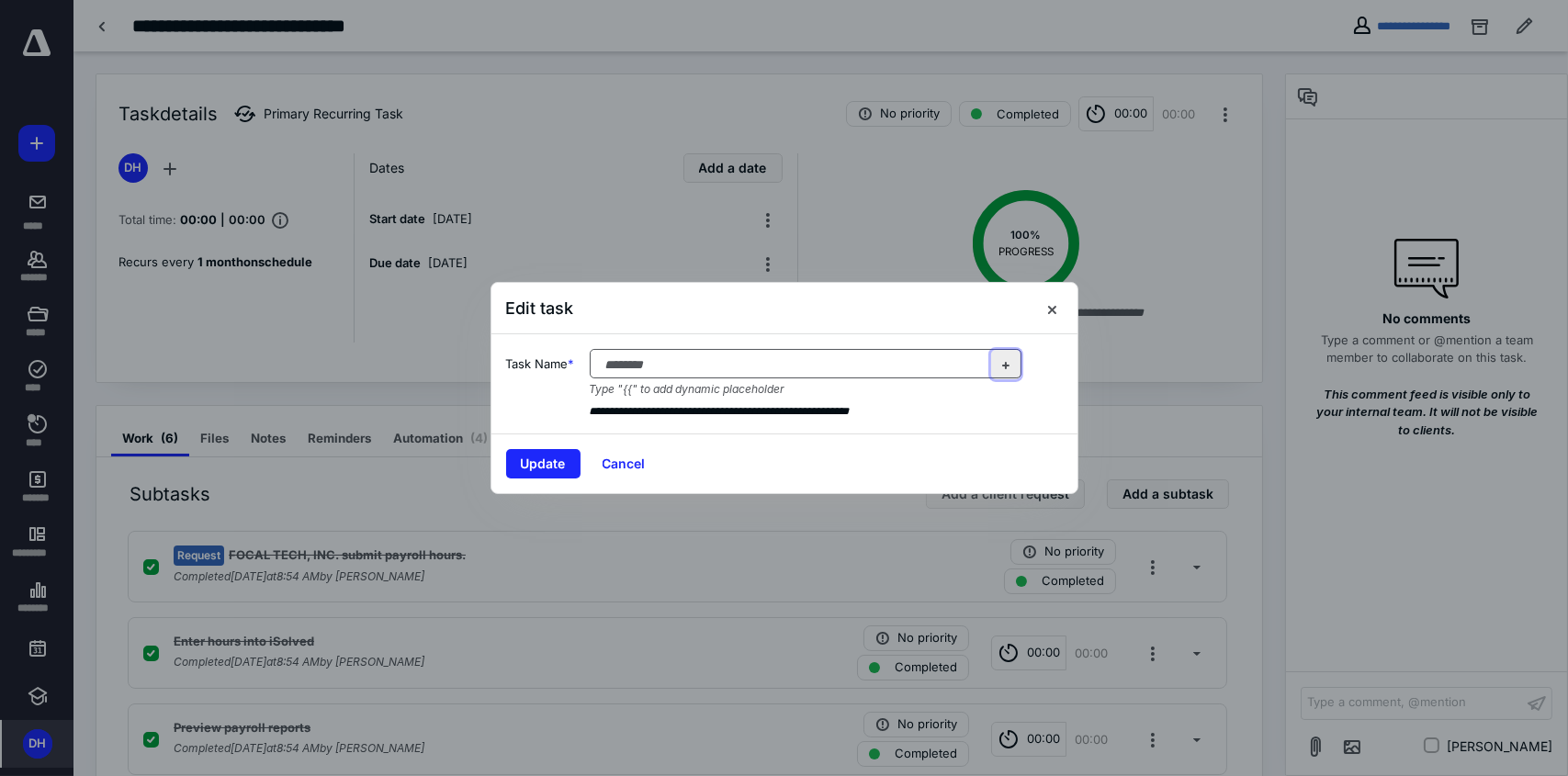 click at bounding box center [1006, 365] 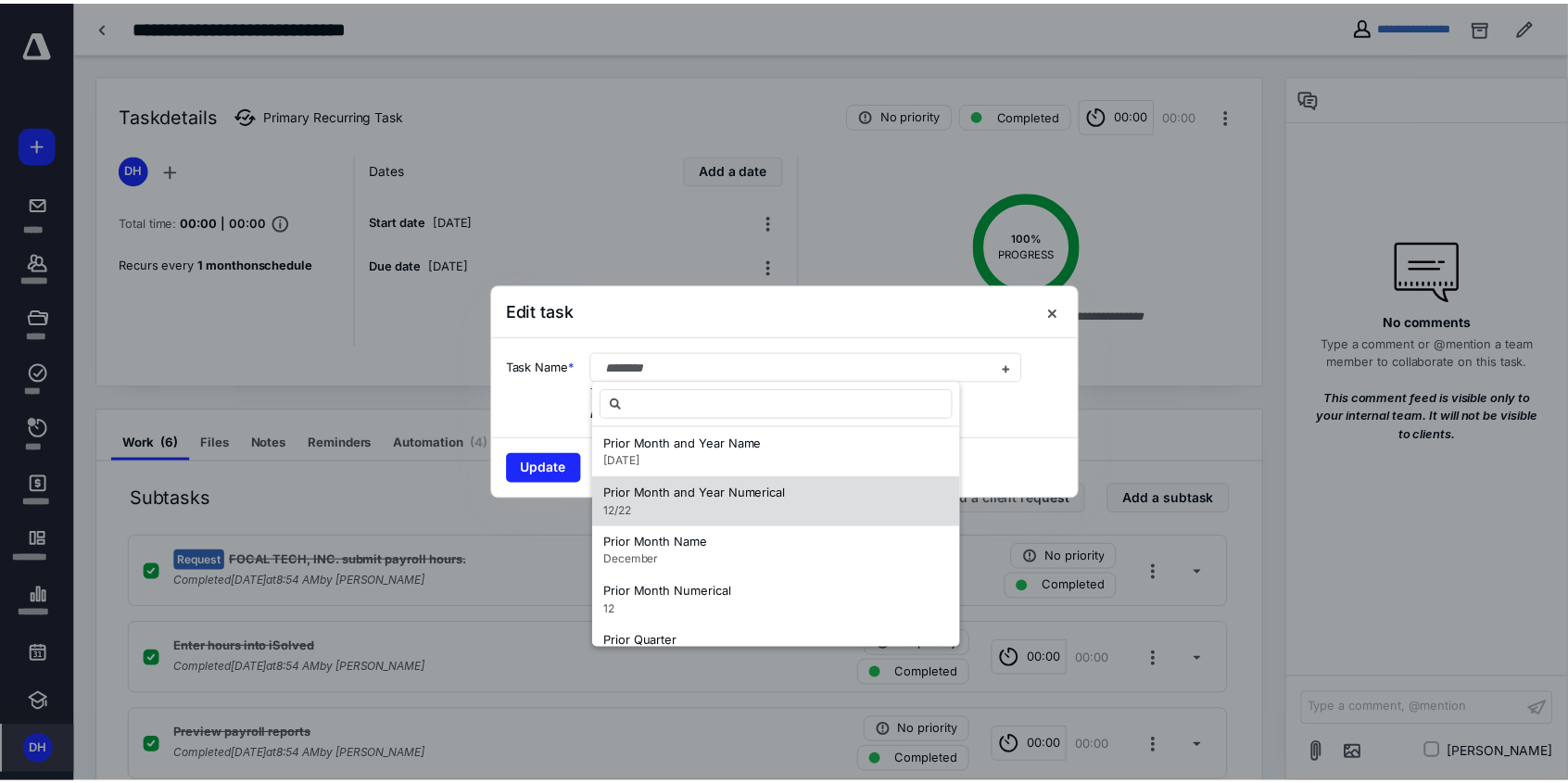 scroll, scrollTop: 1946, scrollLeft: 0, axis: vertical 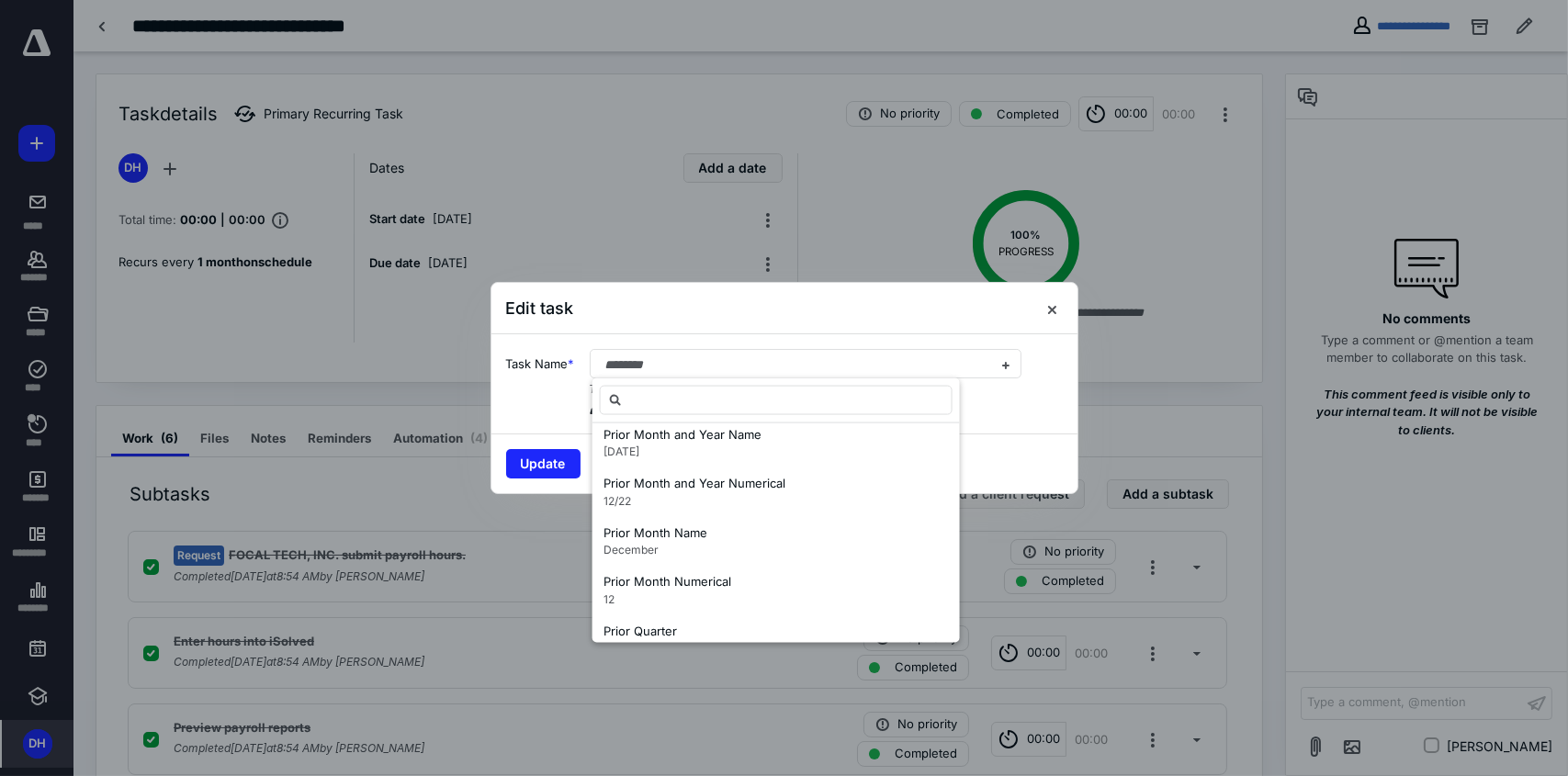 click at bounding box center [784, 388] 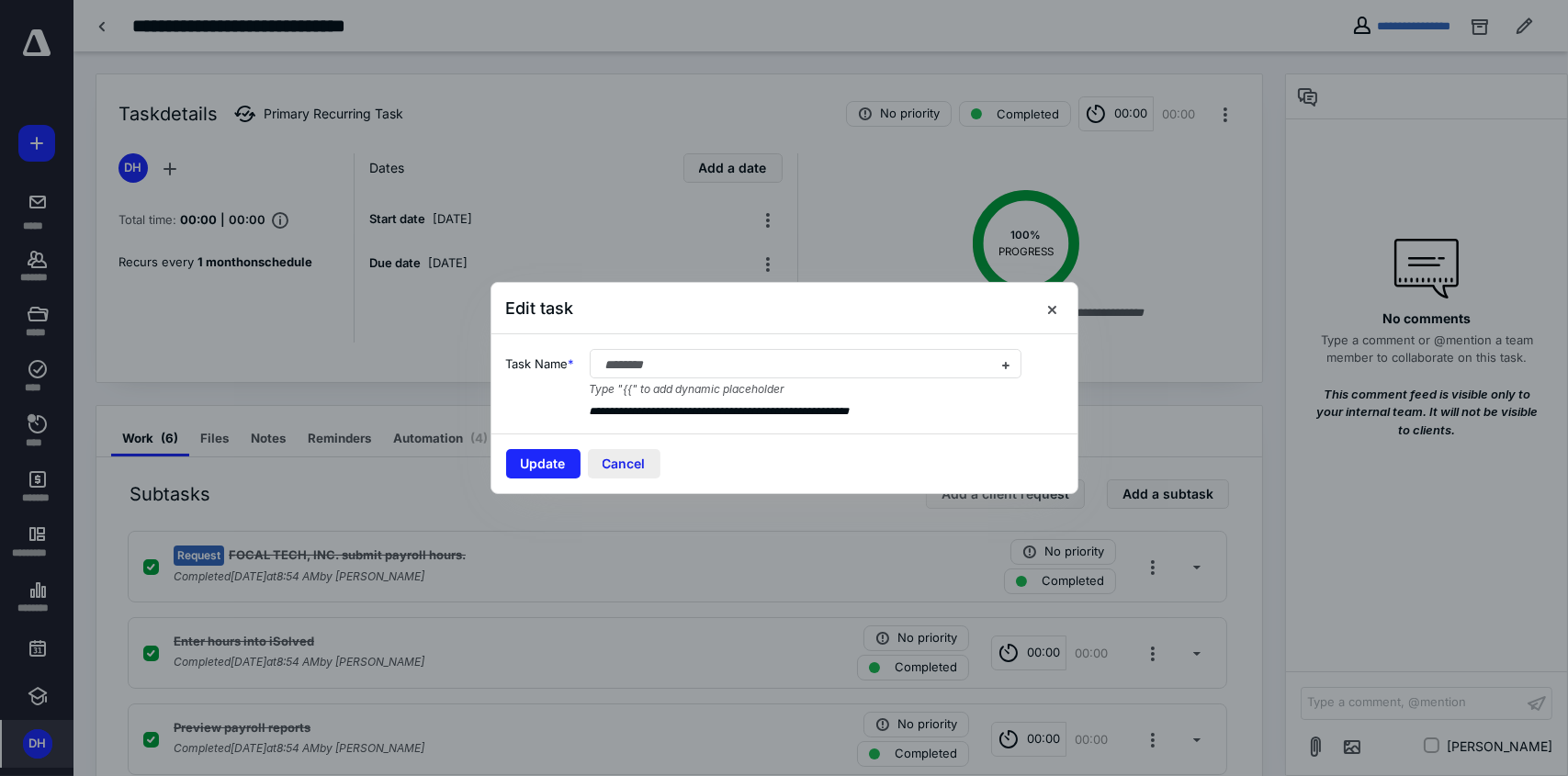 click on "Cancel" at bounding box center (624, 464) 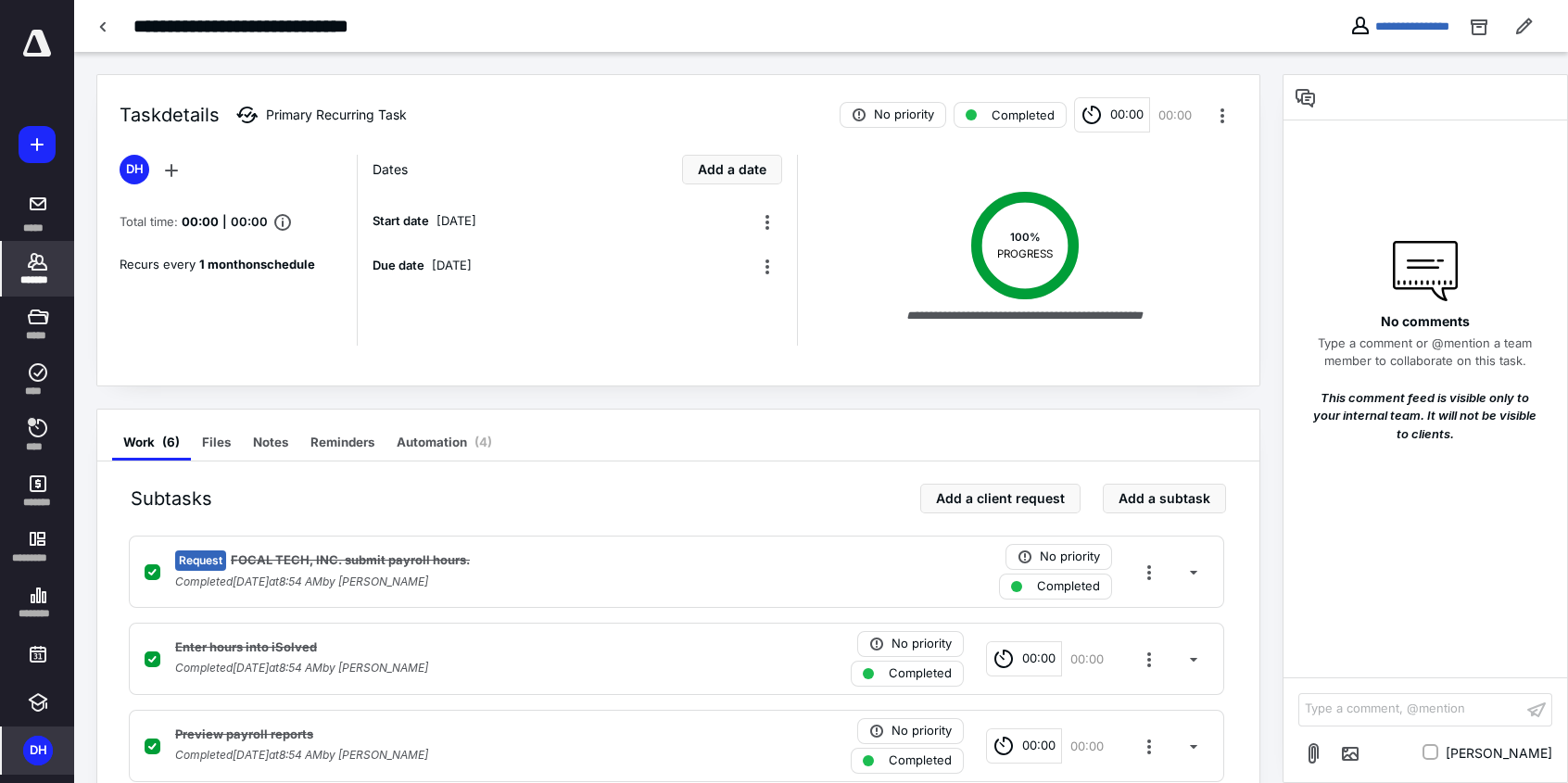 click on "*******" at bounding box center (38, 280) 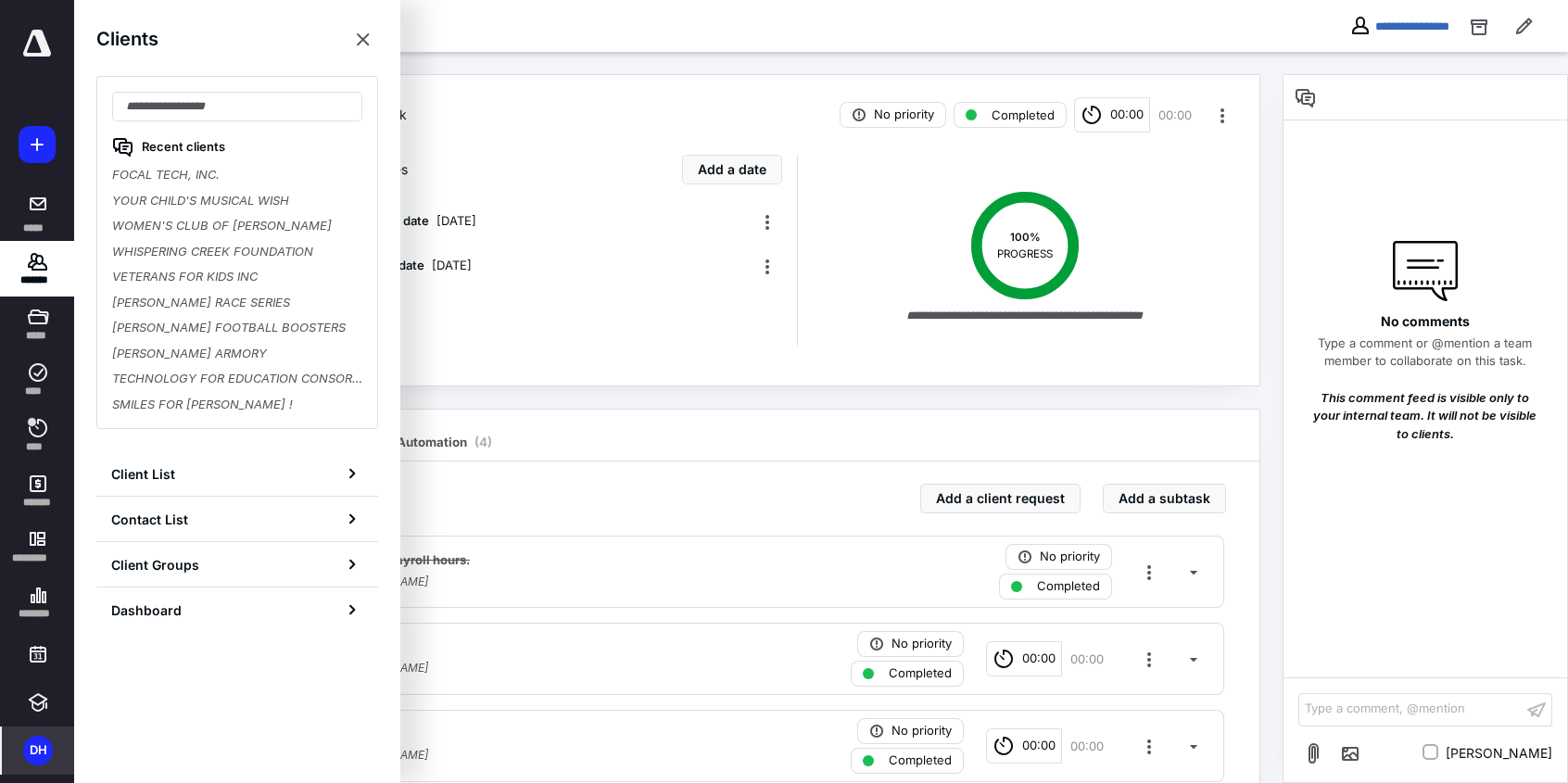 click on "Dates Add a date Start date July 11, 2025 Due date July 11, 2025" at bounding box center (576, 250) 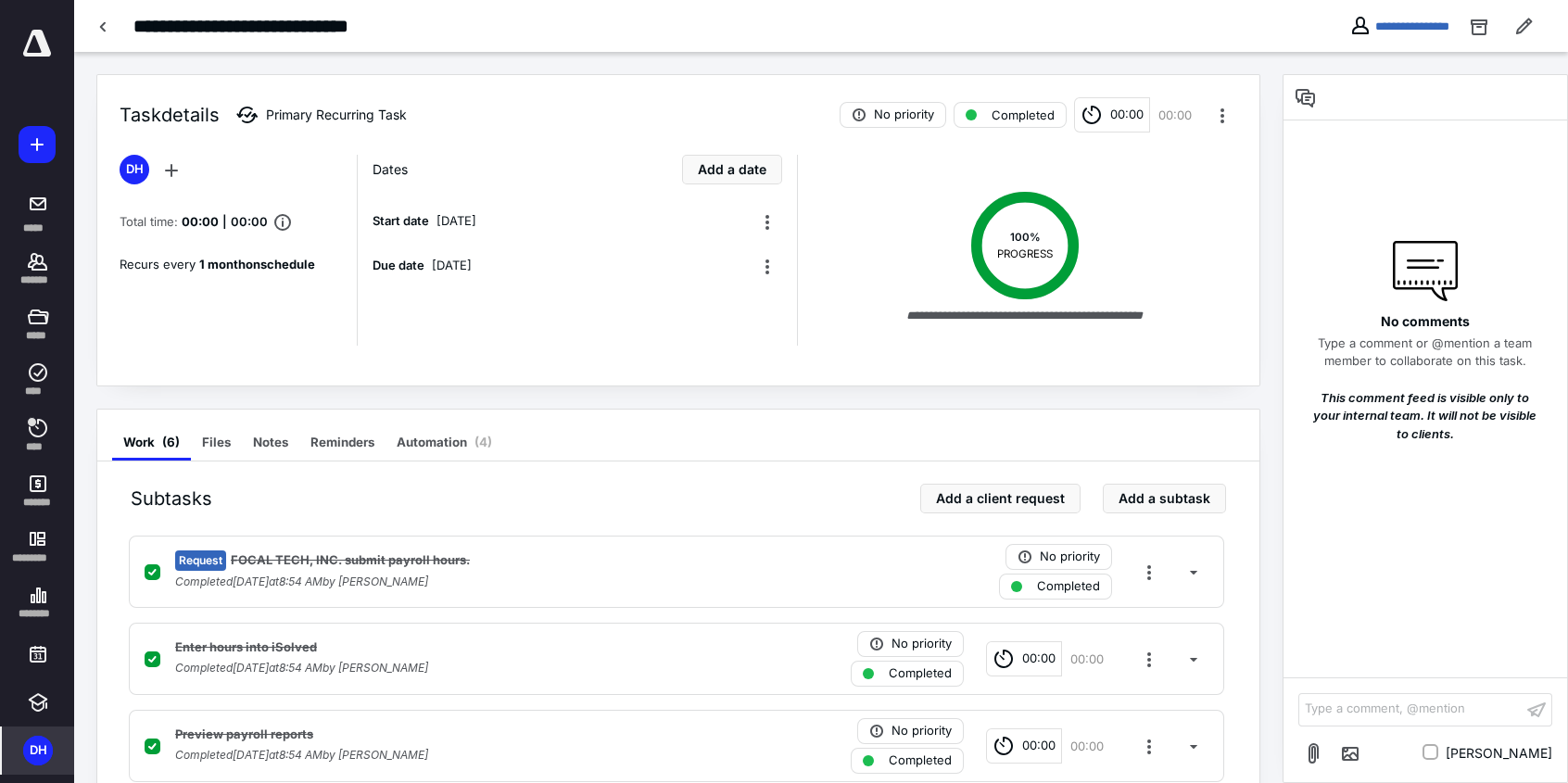 click at bounding box center [37, 44] 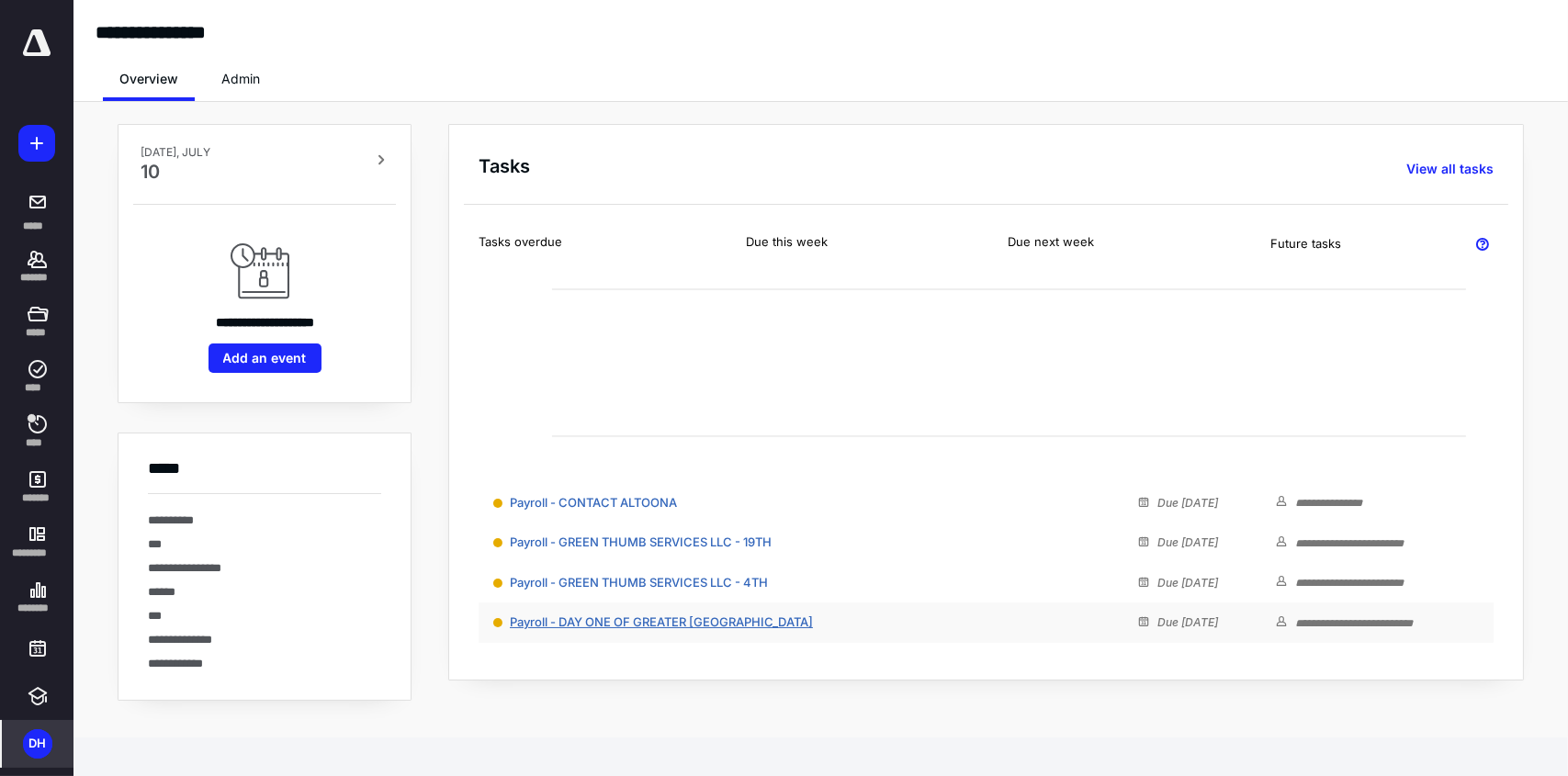click on "Payroll - DAY ONE OF GREATER [GEOGRAPHIC_DATA]" at bounding box center (661, 622) 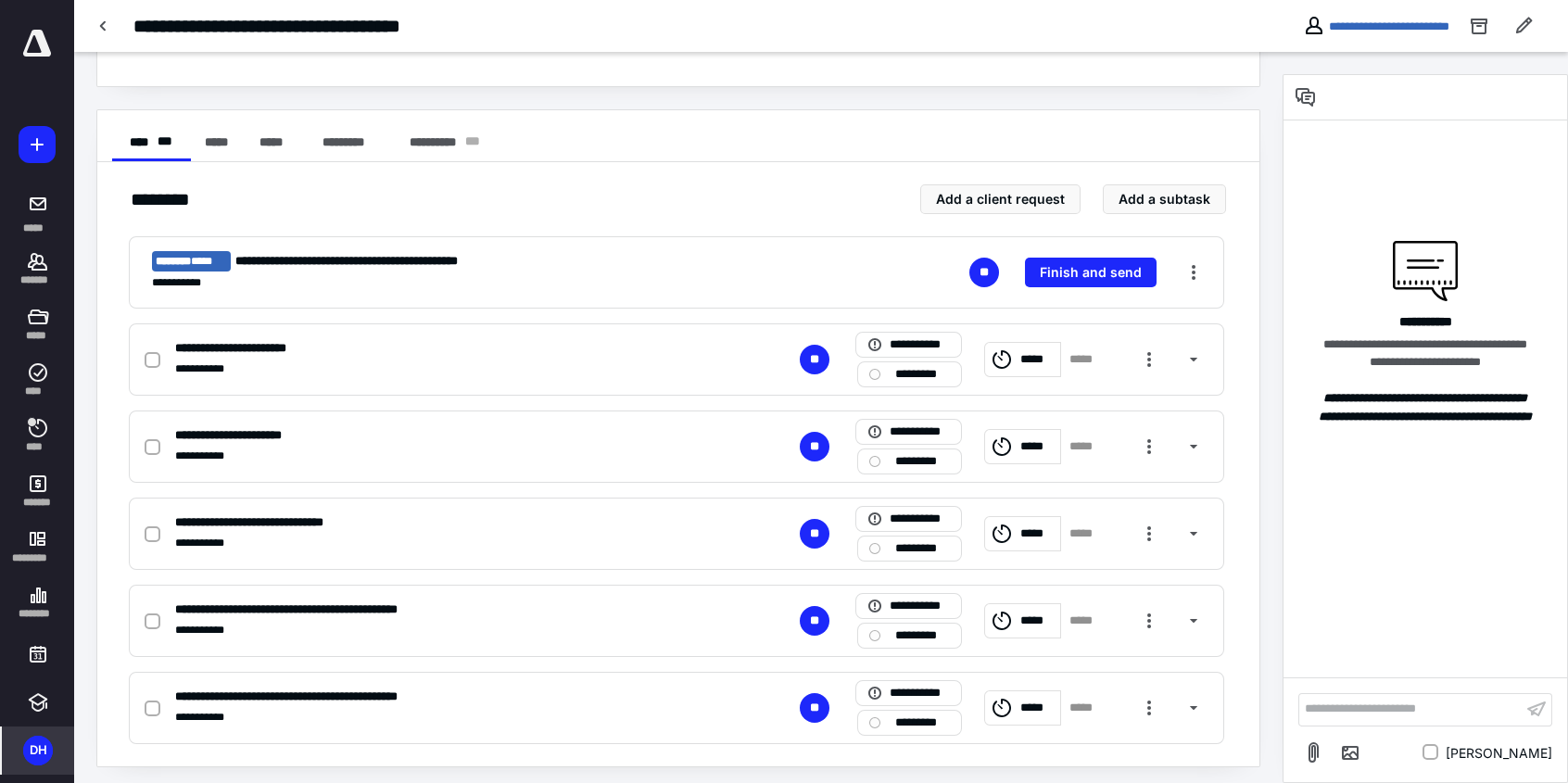 scroll, scrollTop: 306, scrollLeft: 0, axis: vertical 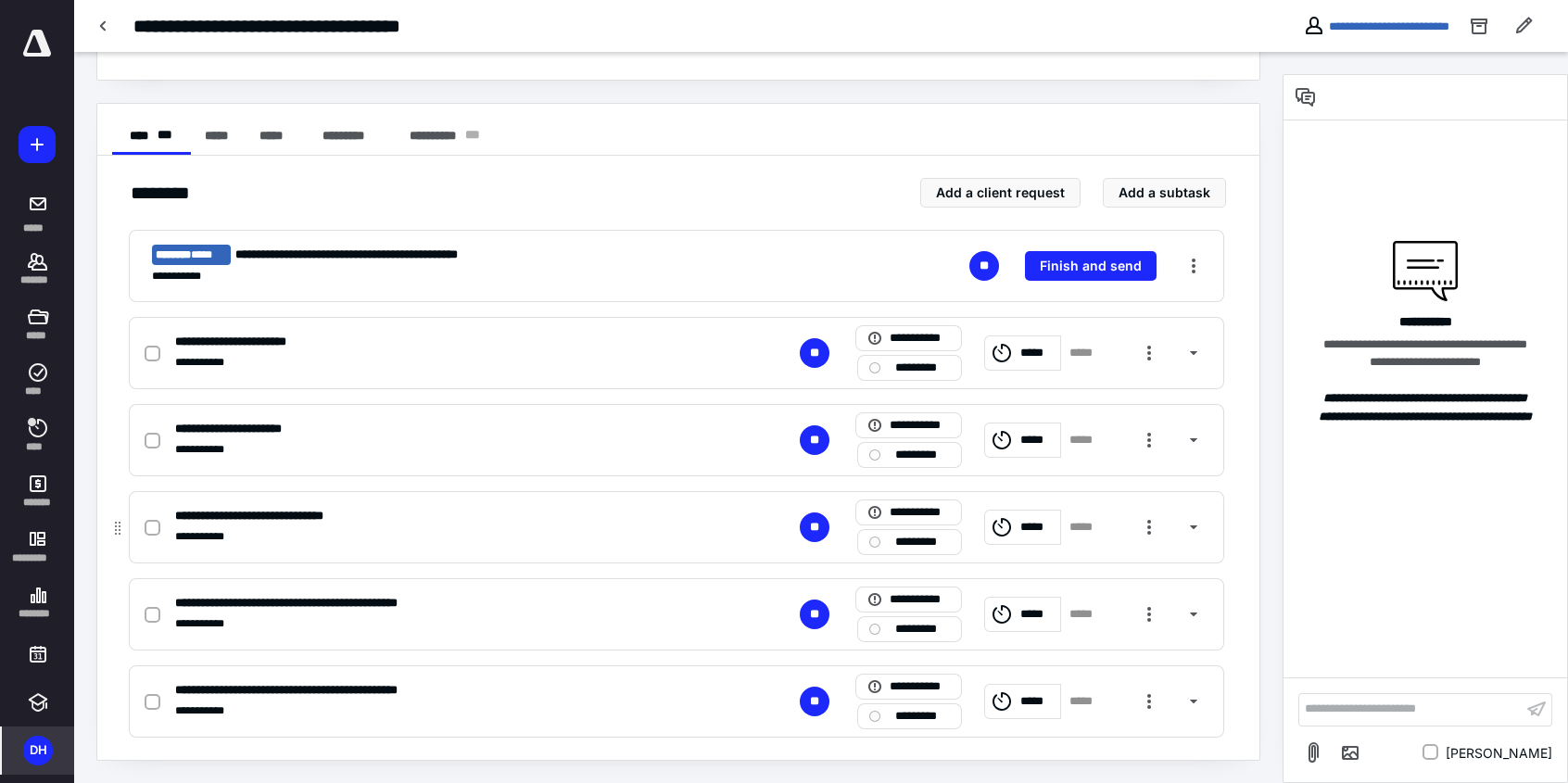click on "**********" at bounding box center [271, 516] 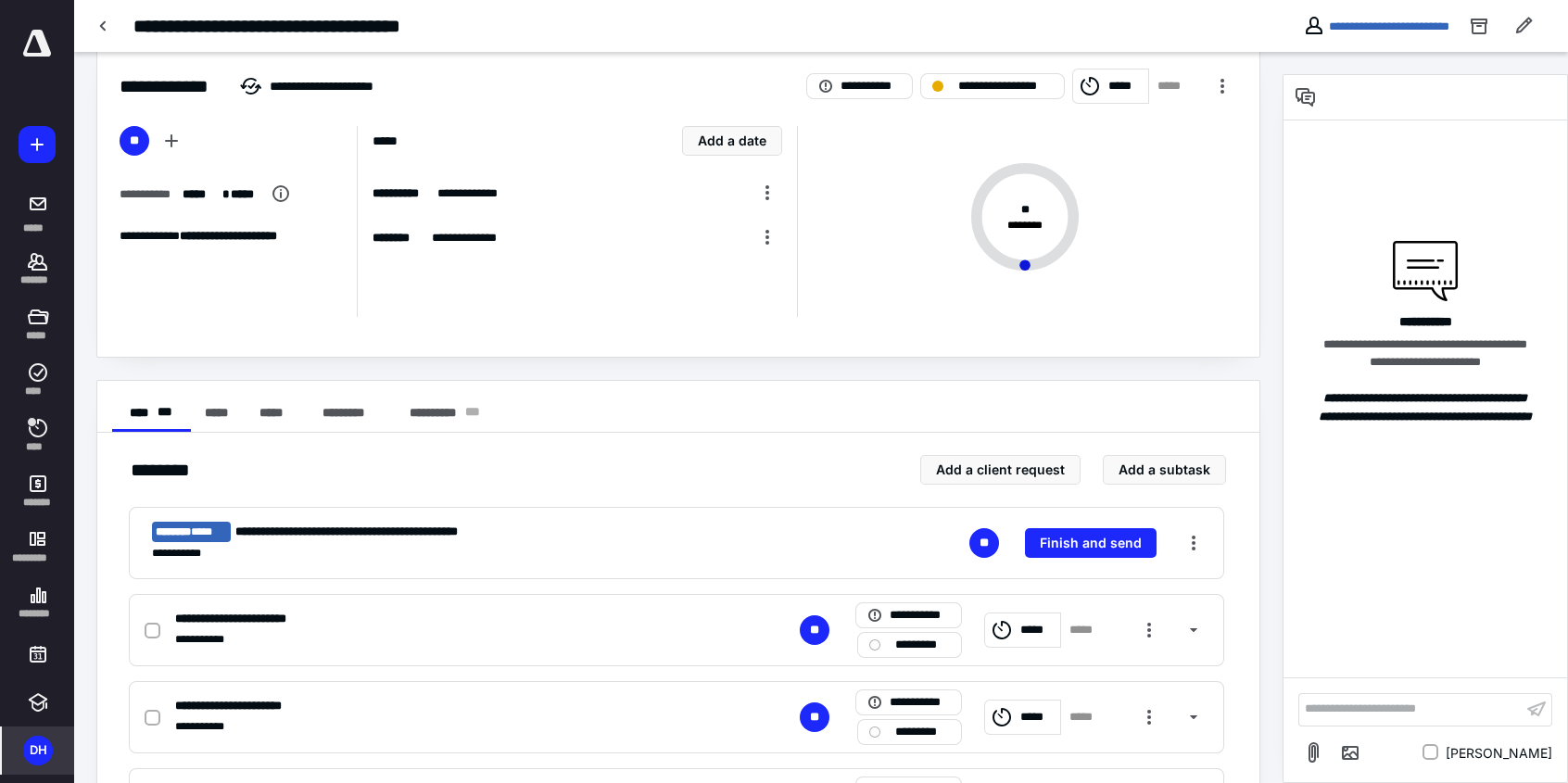 scroll, scrollTop: 28, scrollLeft: 0, axis: vertical 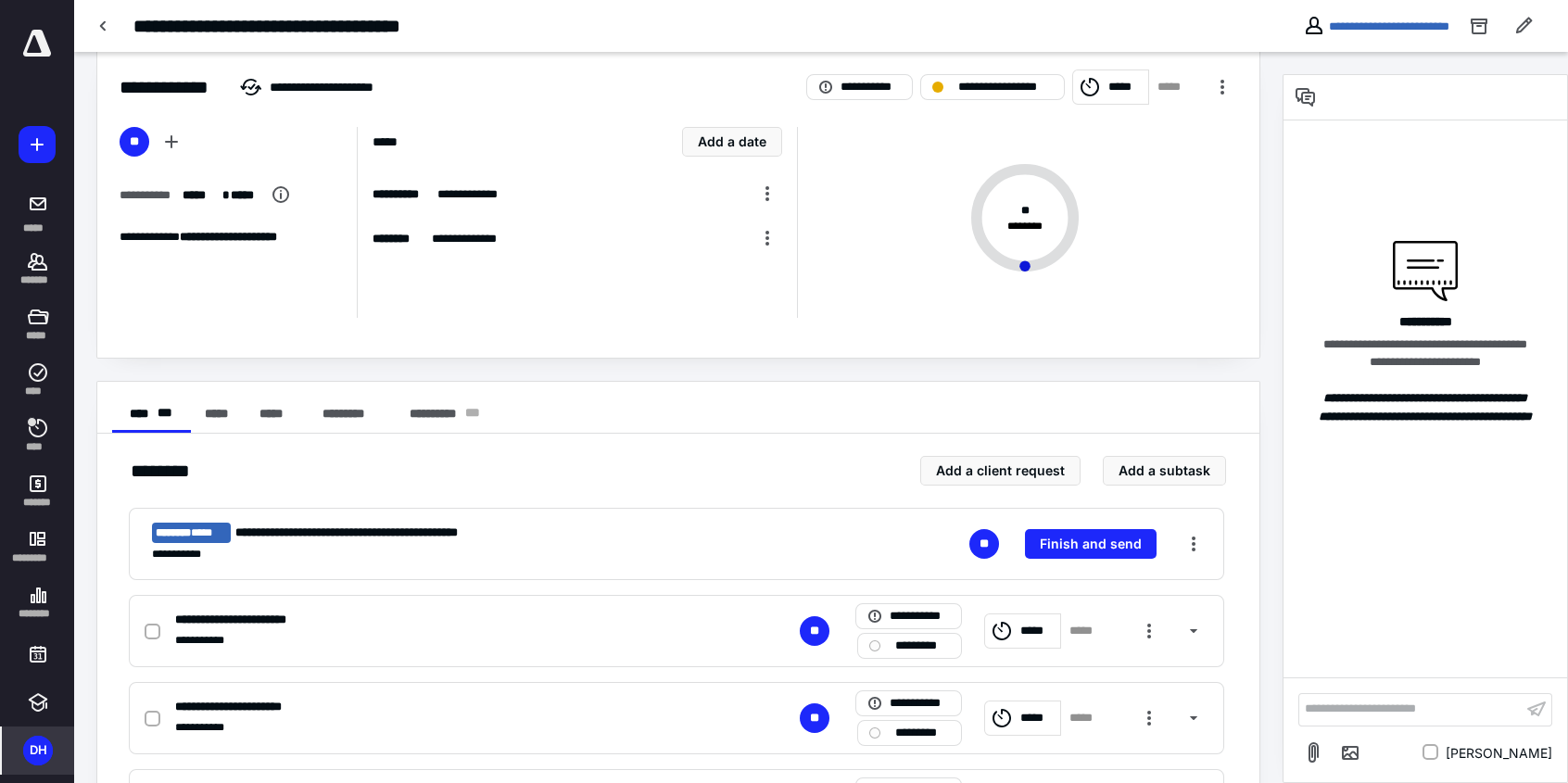 click on "**********" at bounding box center [678, 408] 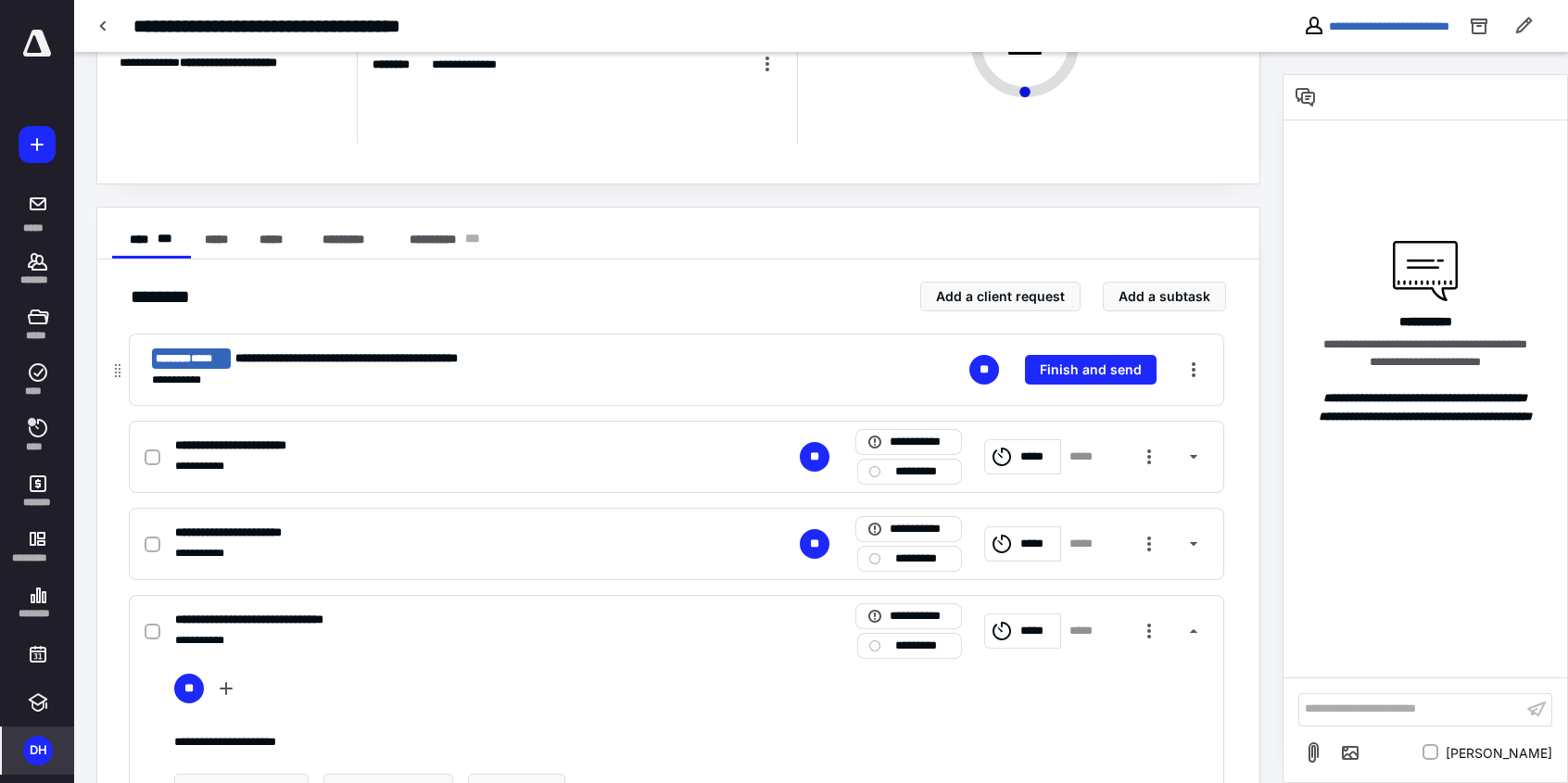 scroll, scrollTop: 213, scrollLeft: 0, axis: vertical 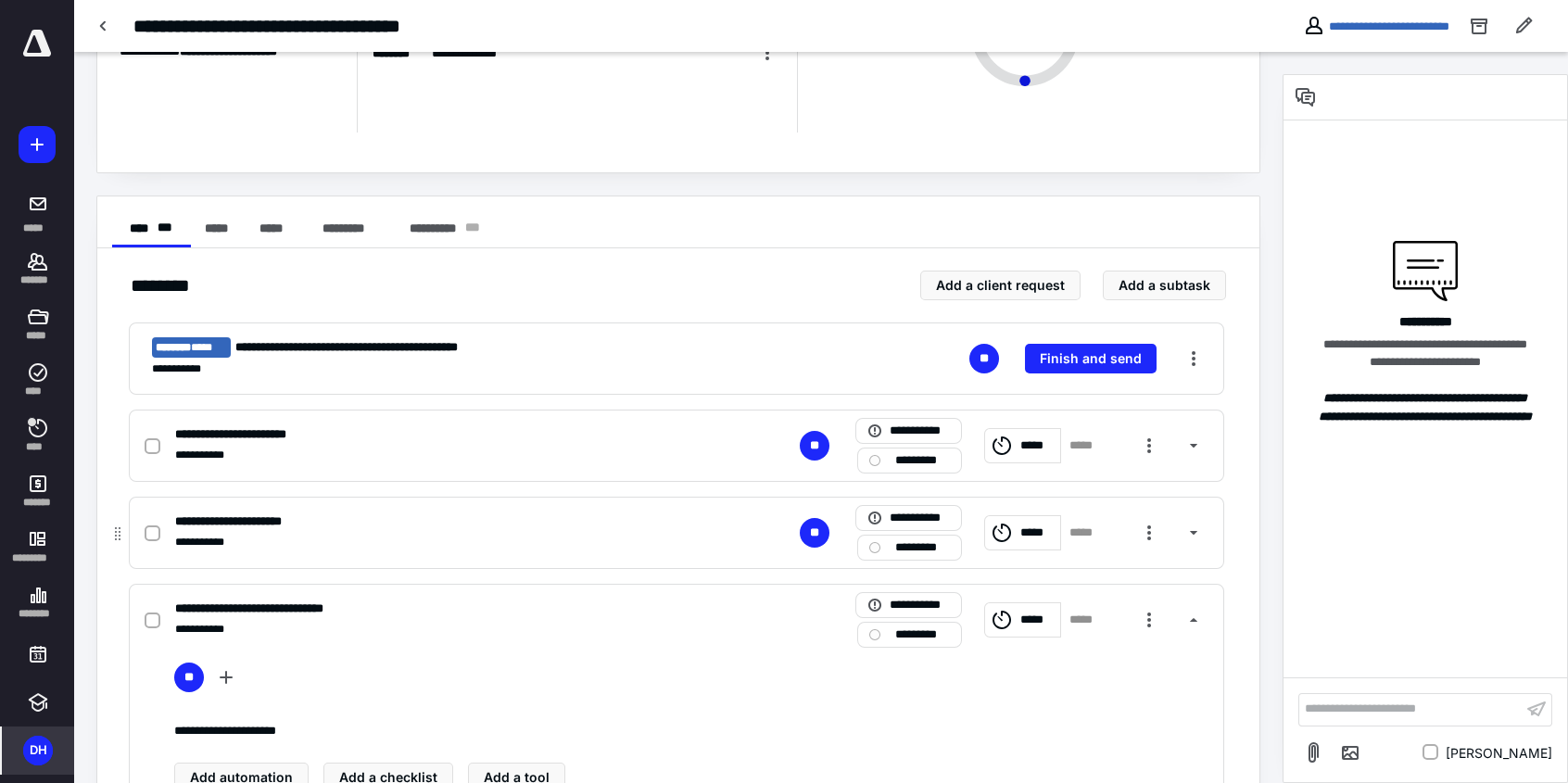click on "**********" at bounding box center [243, 522] 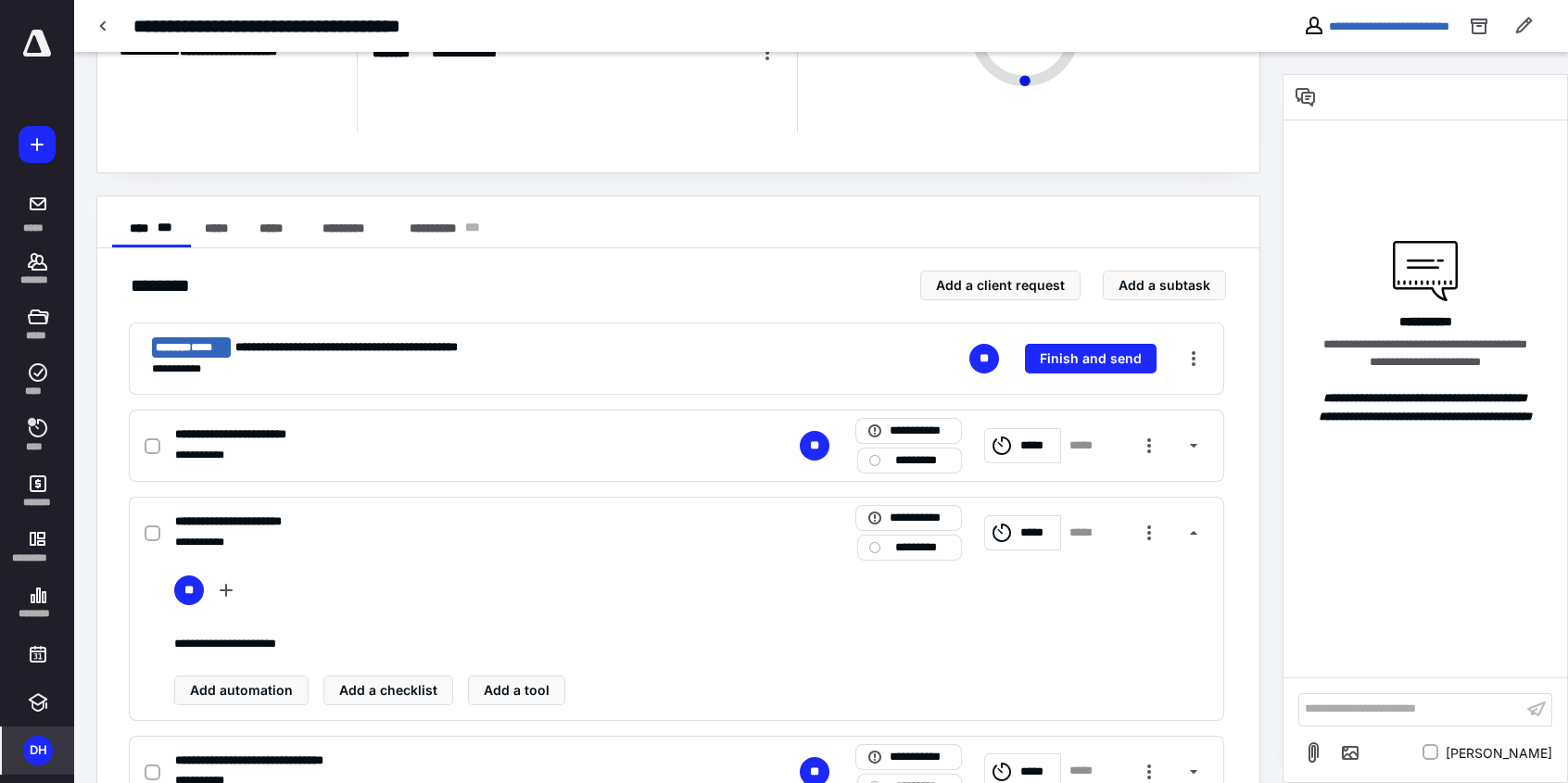 click on "**********" at bounding box center (678, 626) 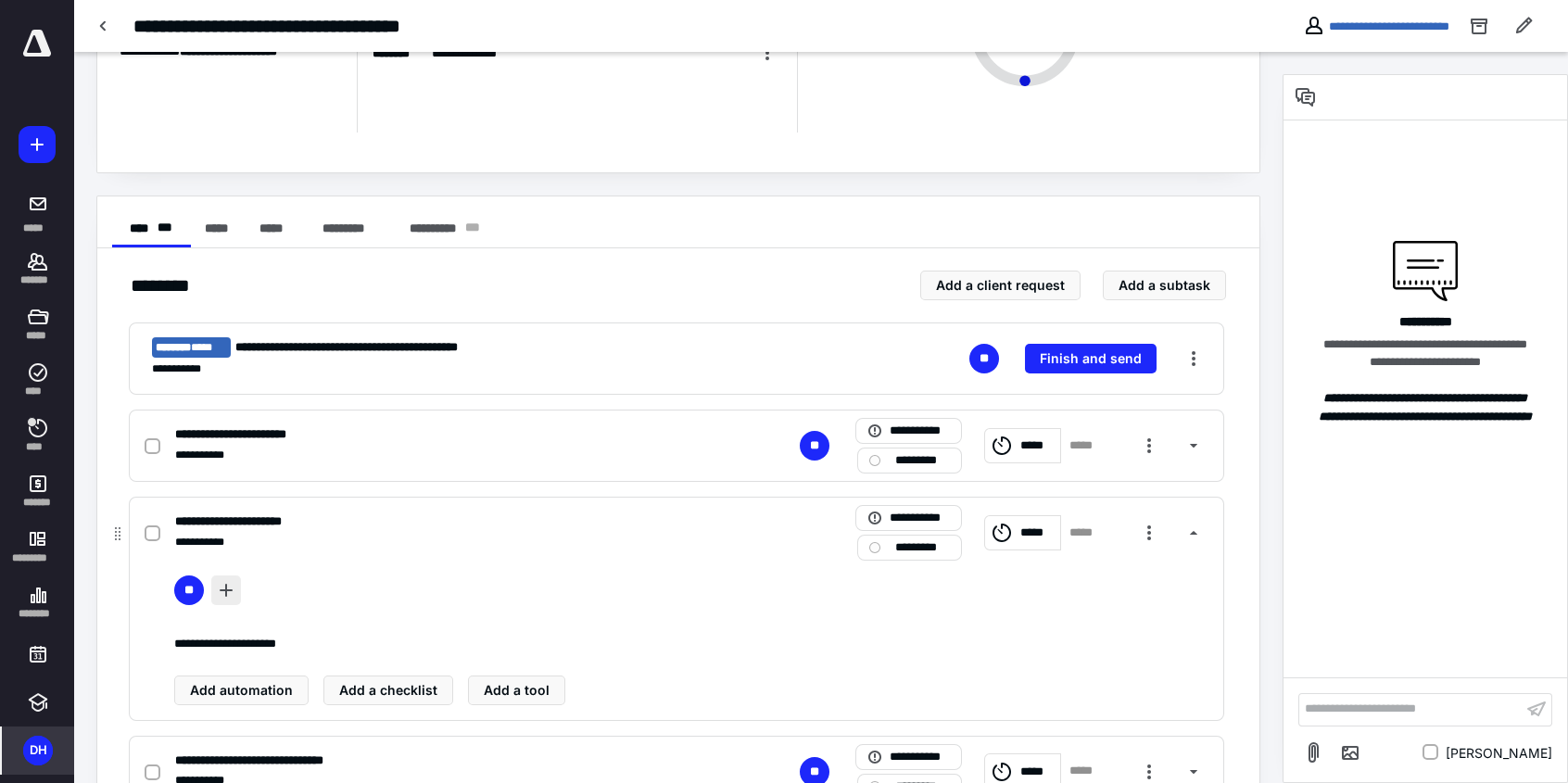 click at bounding box center [226, 590] 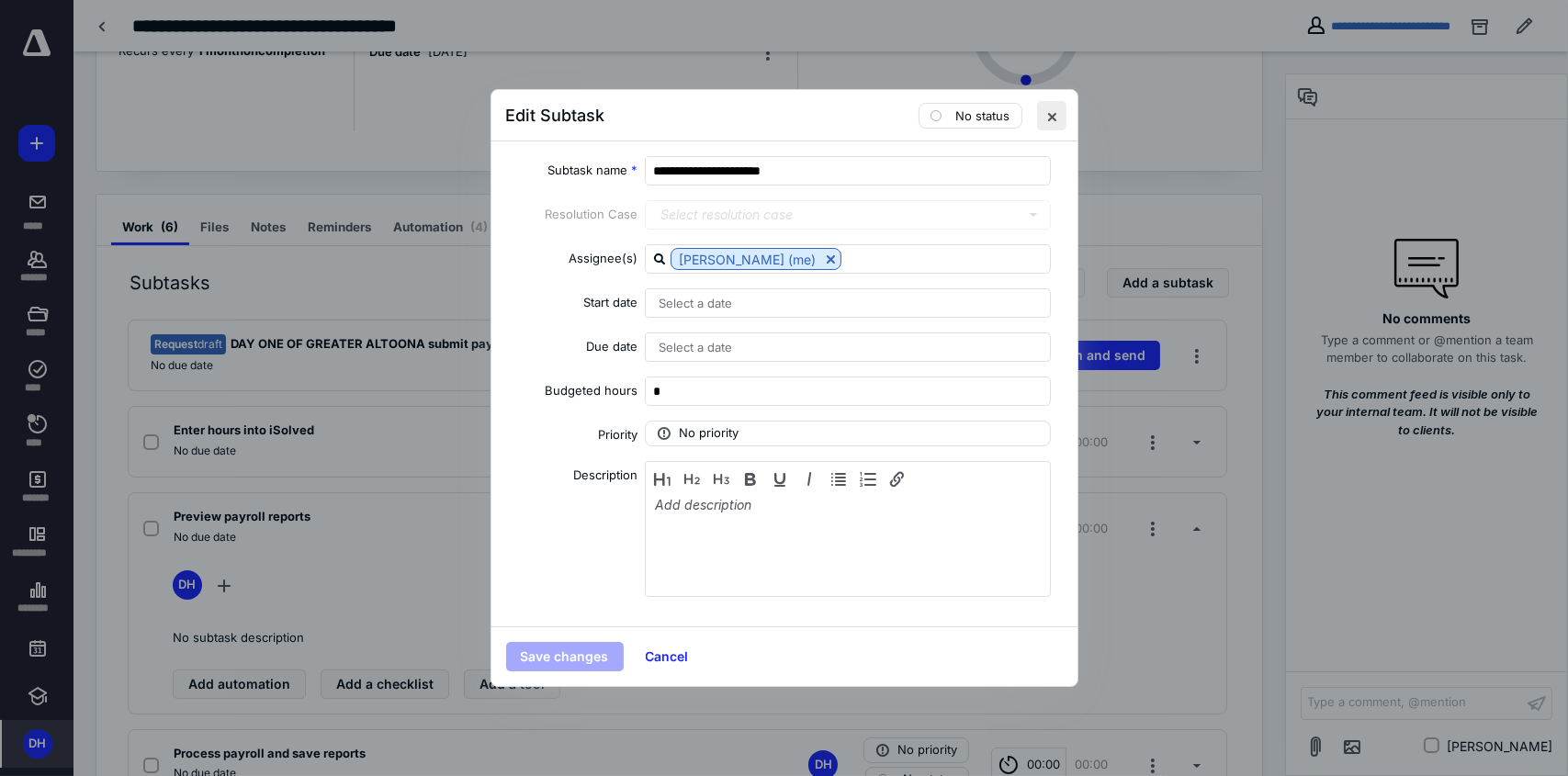 click at bounding box center (1052, 116) 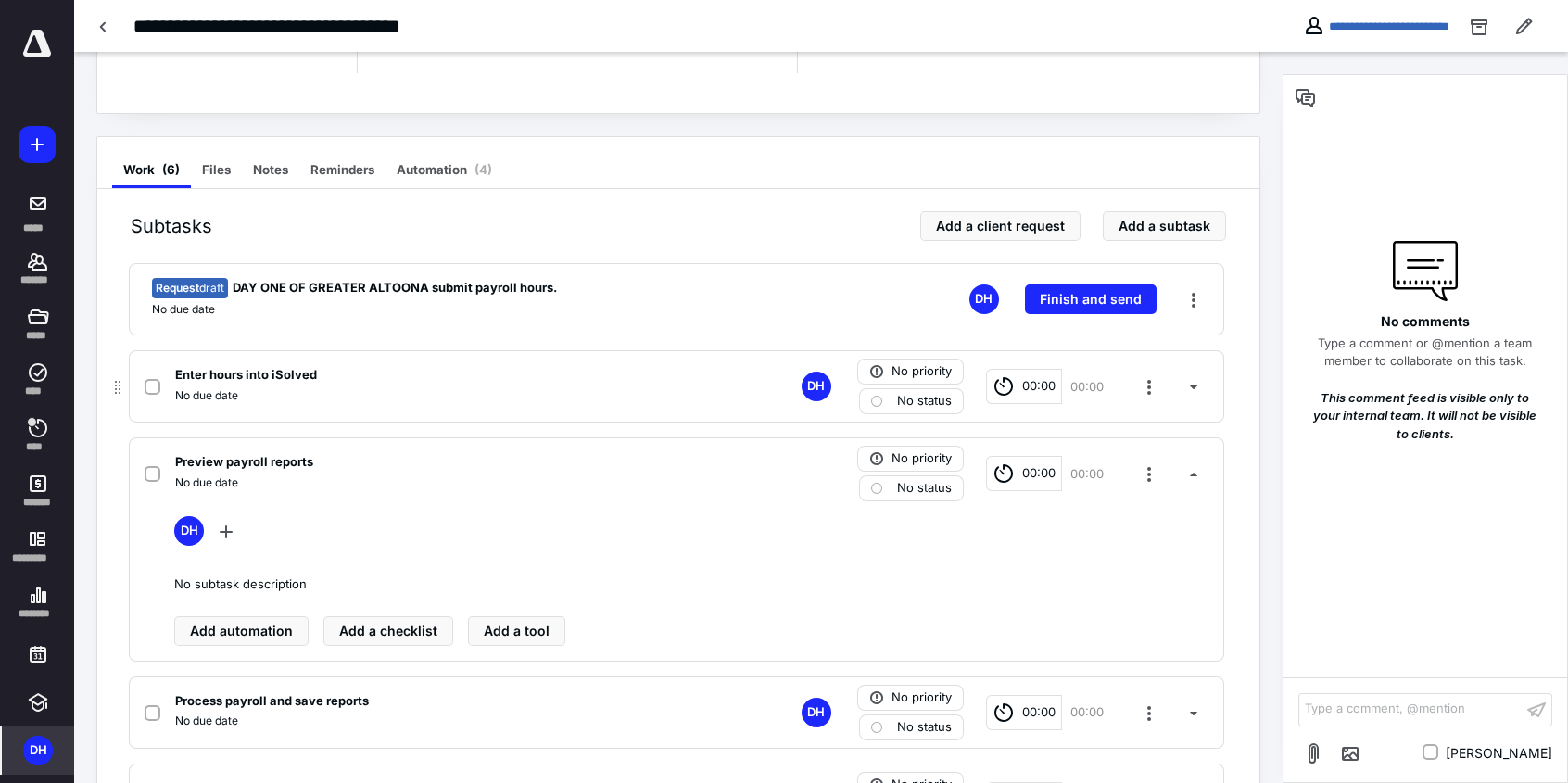 scroll, scrollTop: 306, scrollLeft: 0, axis: vertical 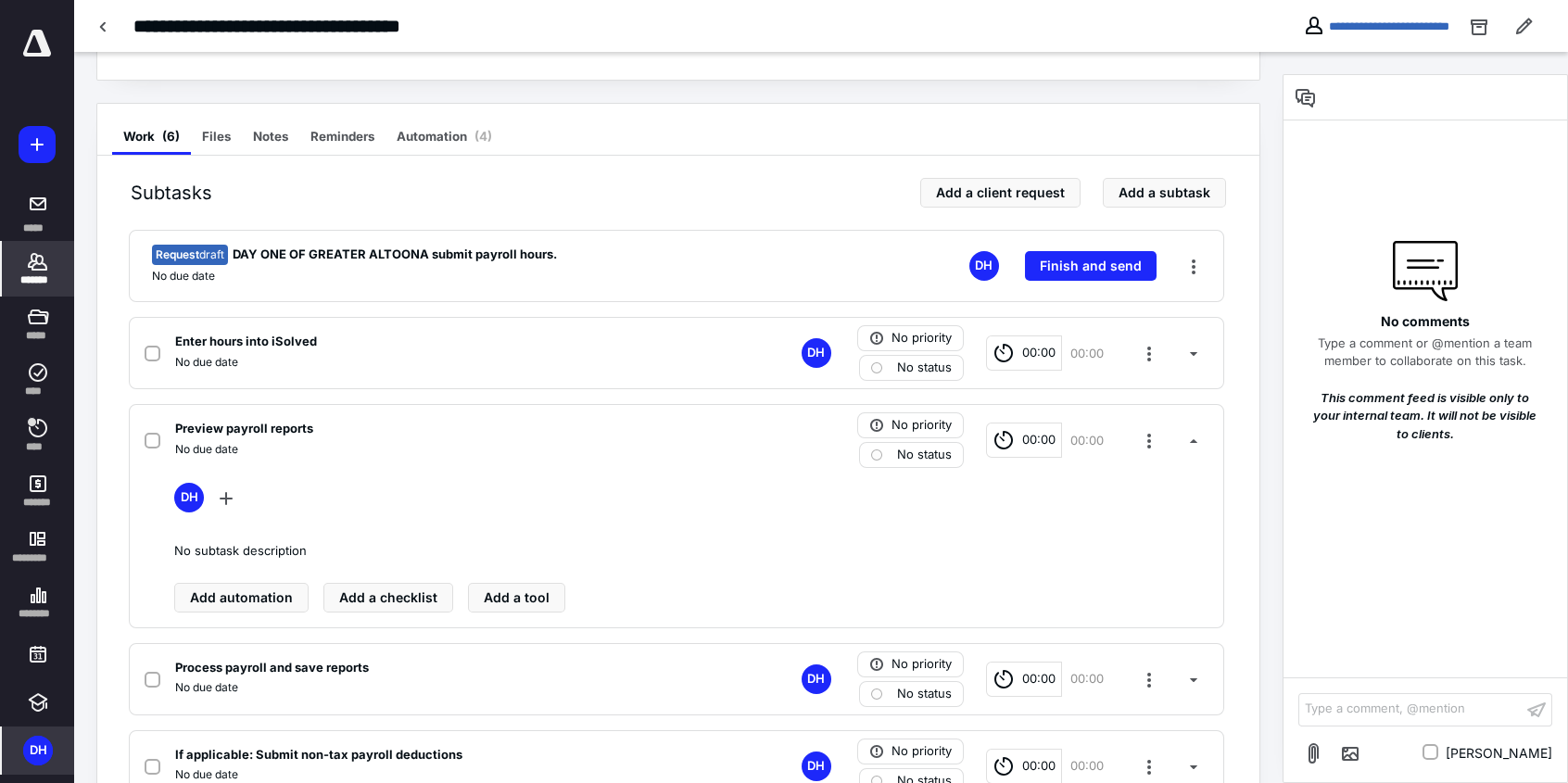 click 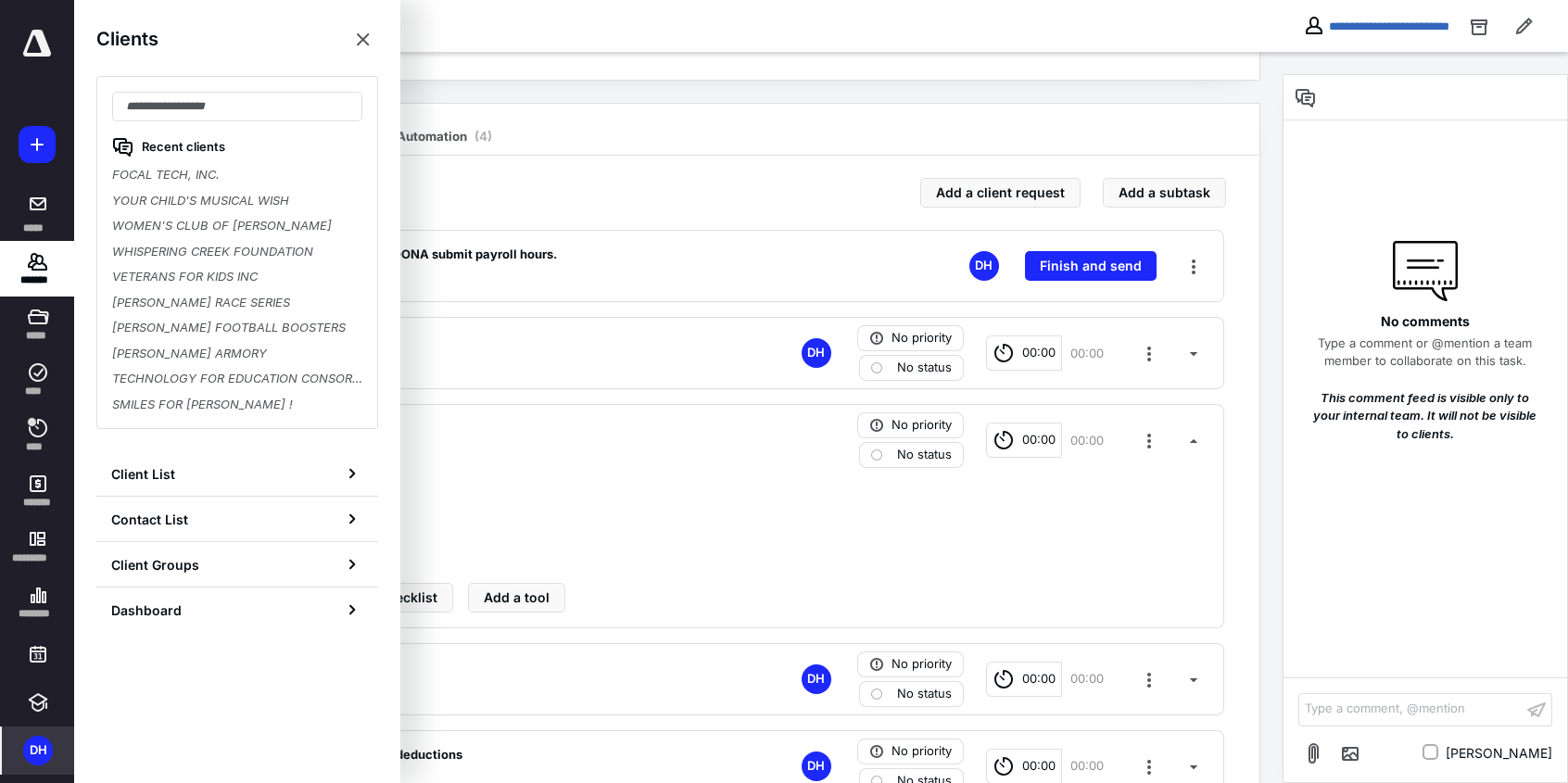 click on "Task  details  Primary Recurring Task No priority Waiting on client 00:00 00:00 DH Total time: 00:00 | 00:00 Recurs every   1   month  on  completion Dates Add a date Start date July 30, 2025 Due date August 3, 2025 0 % PROGRESS Work ( 6 ) Files Notes Reminders Automation ( 4 ) Subtasks Add a client request Add a subtask Request  draft DAY ONE OF GREATER ALTOONA submit payroll hours. No due date DH Finish and send Enter hours into iSolved No due date DH No priority No status 00:00 00:00 Preview payroll reports No due date No priority No status 00:00 00:00 DH No subtask description Add automation Add a checklist Add a tool Process payroll and save reports No due date DH No priority No status 00:00 00:00 If applicable: Submit non-tax payroll deductions No due date DH No priority No status 00:00 00:00 Send payroll reports and confirmations to client No due date DH No priority No status 00:00 00:00" at bounding box center (678, 340) 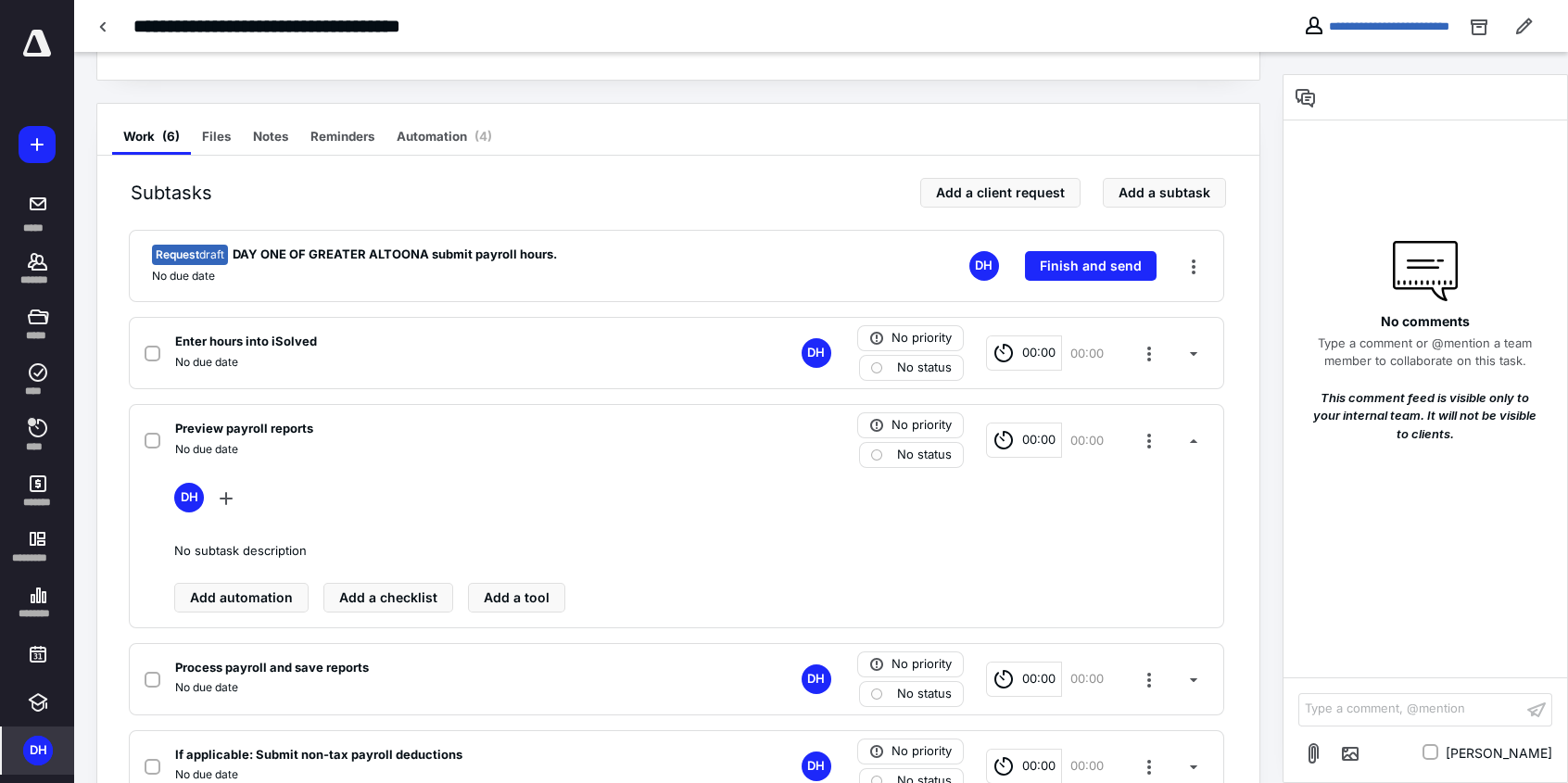 click at bounding box center (37, 44) 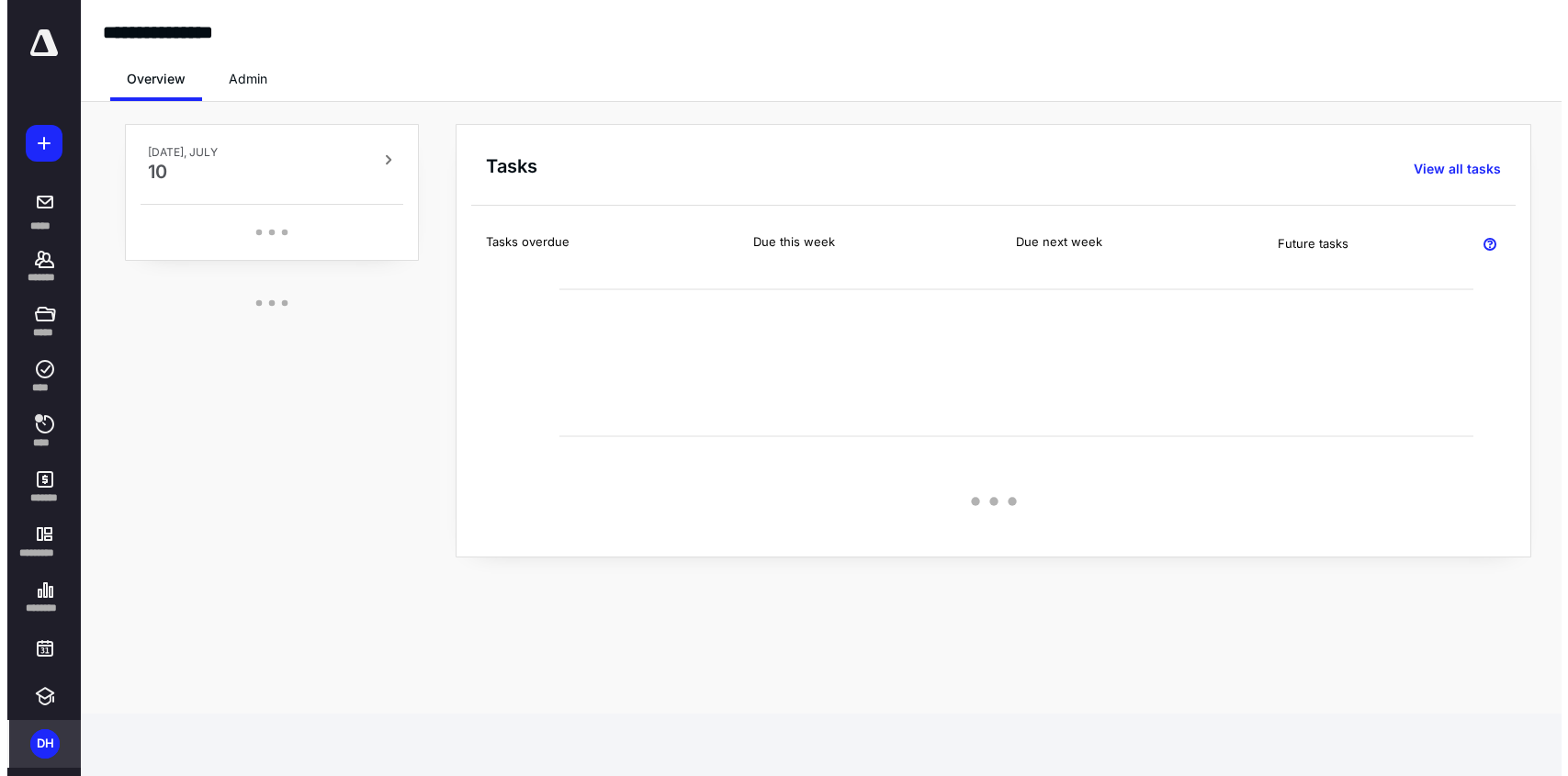 scroll, scrollTop: 0, scrollLeft: 0, axis: both 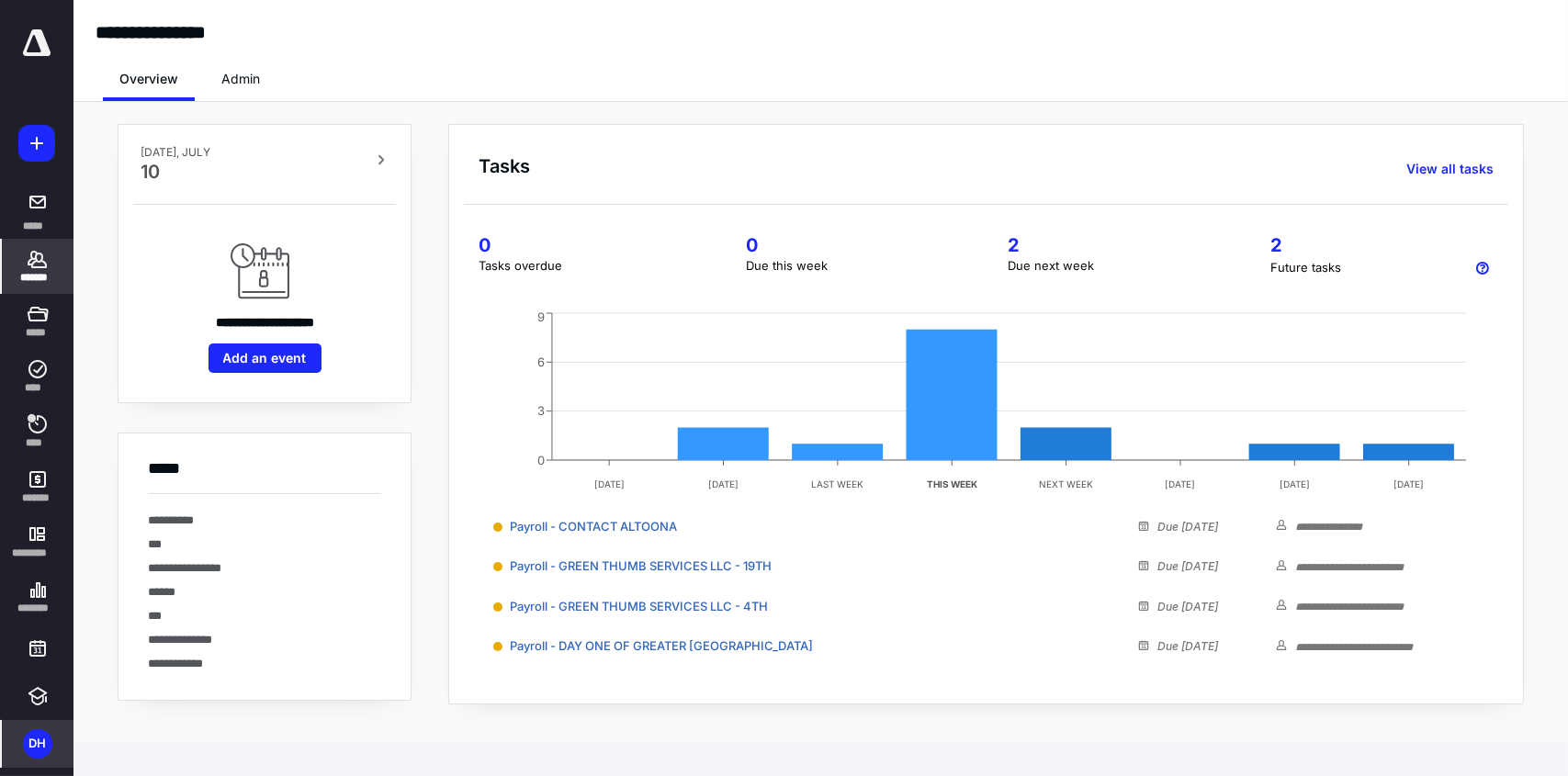 click 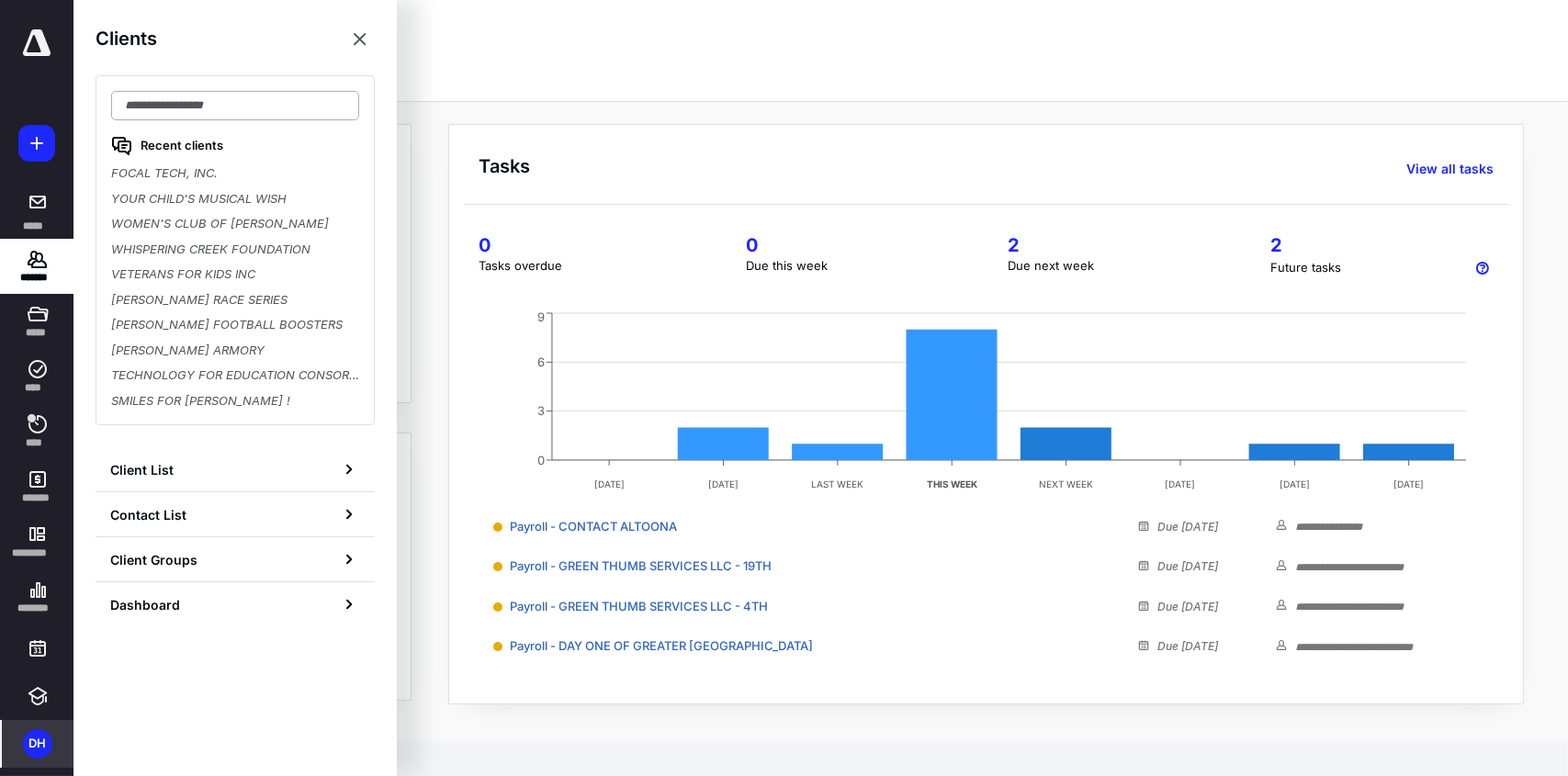 click at bounding box center [235, 106] 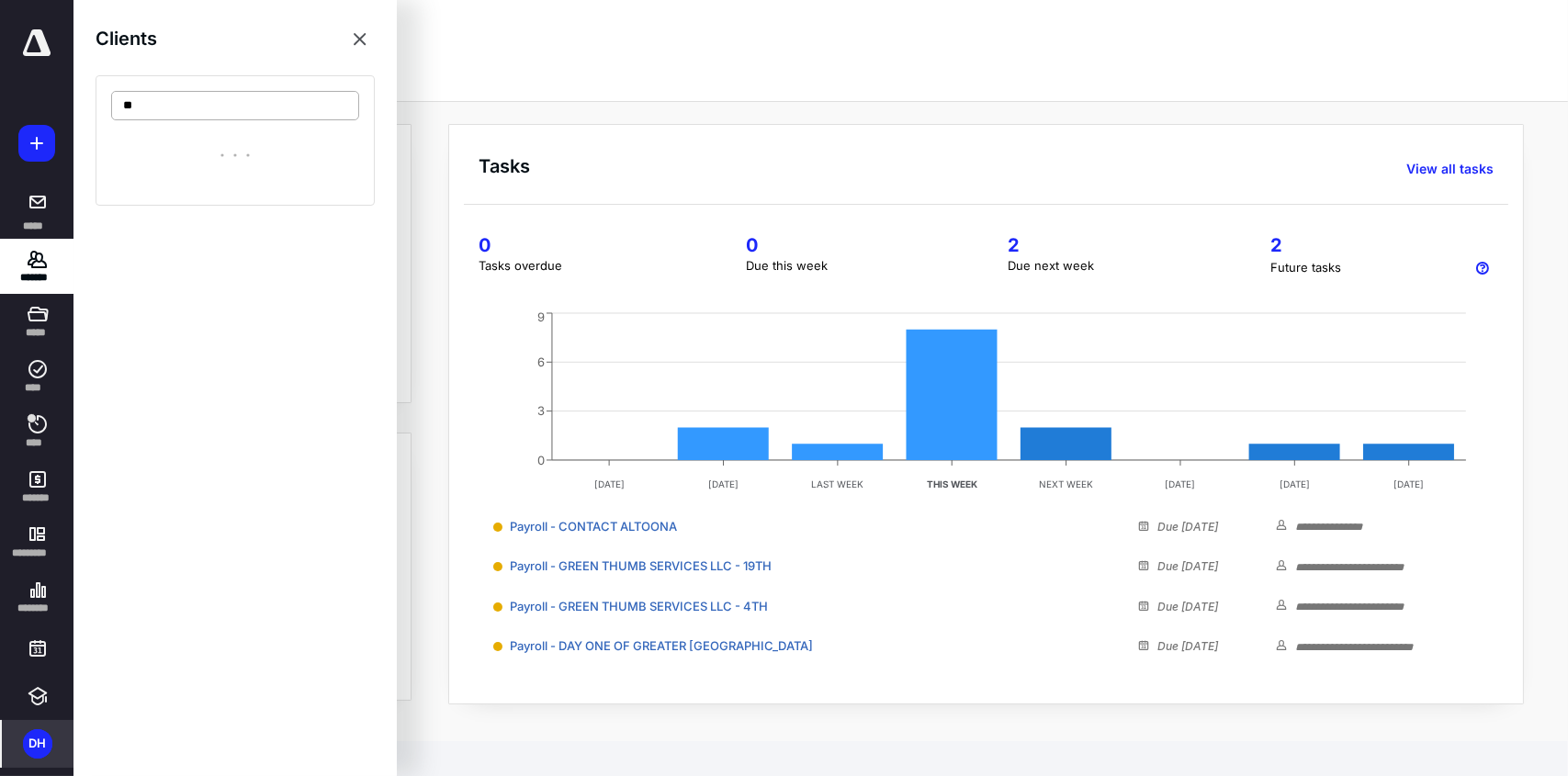 type on "*" 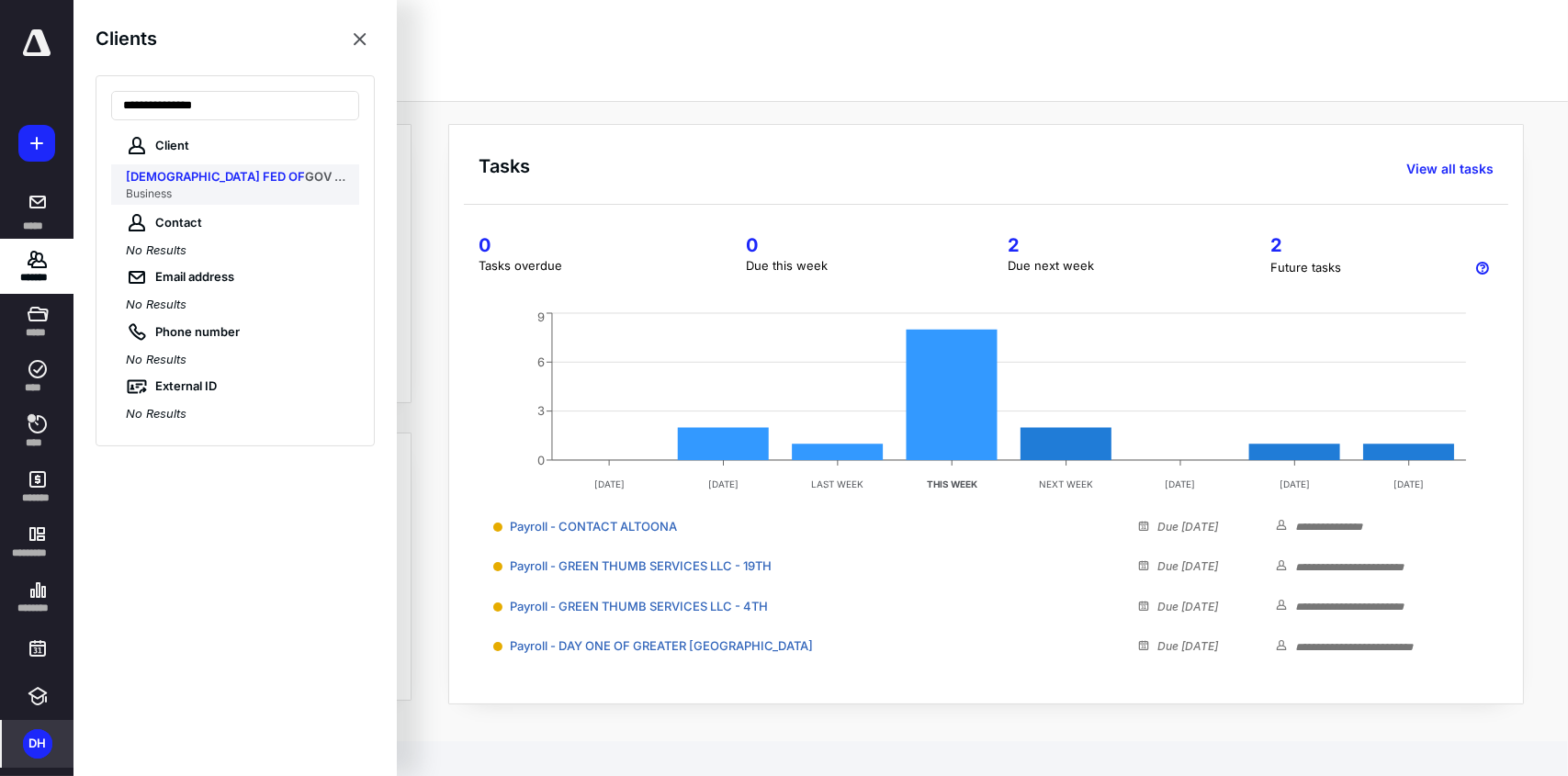 type on "**********" 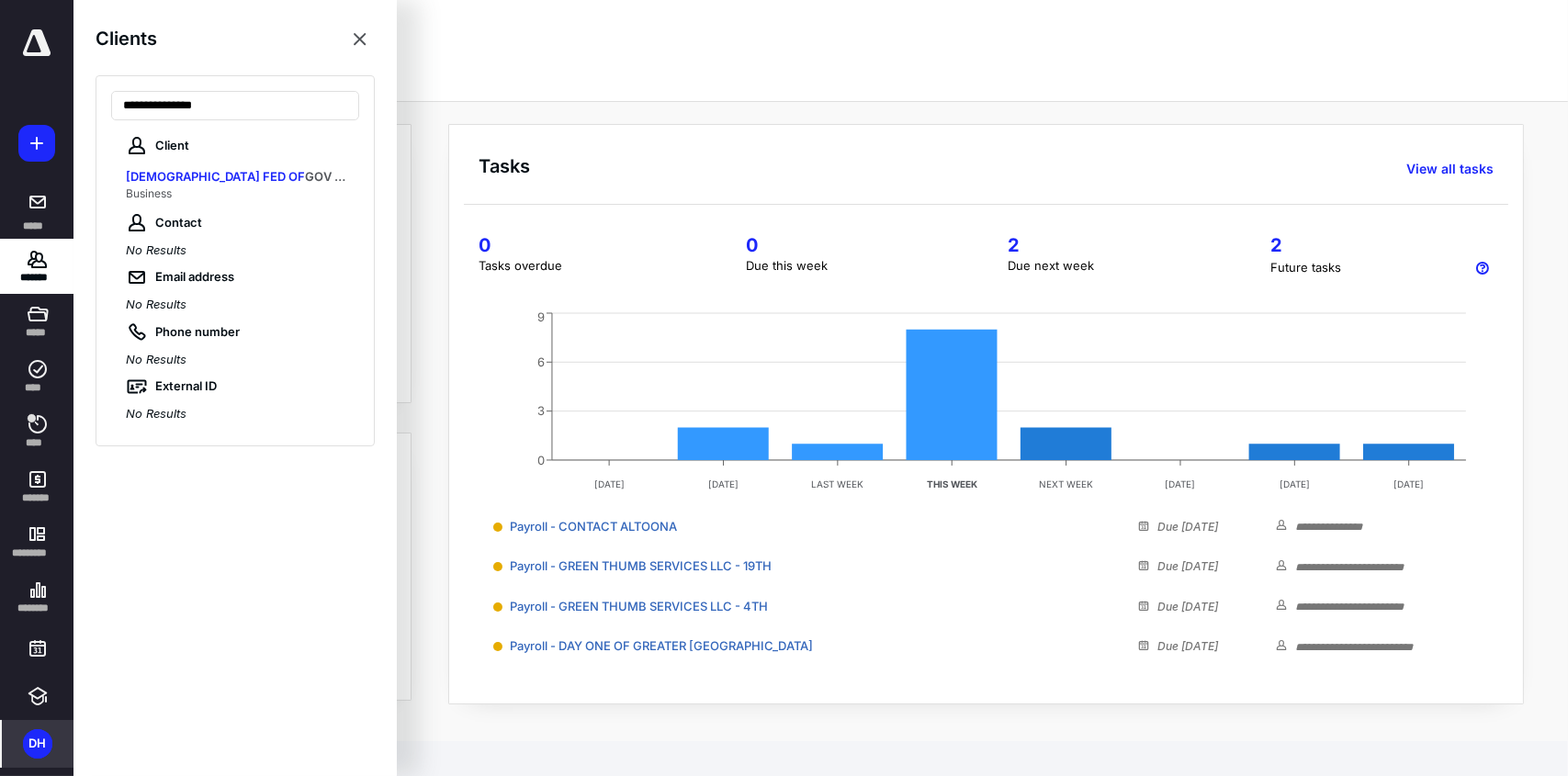 click on "Business" at bounding box center [237, 194] 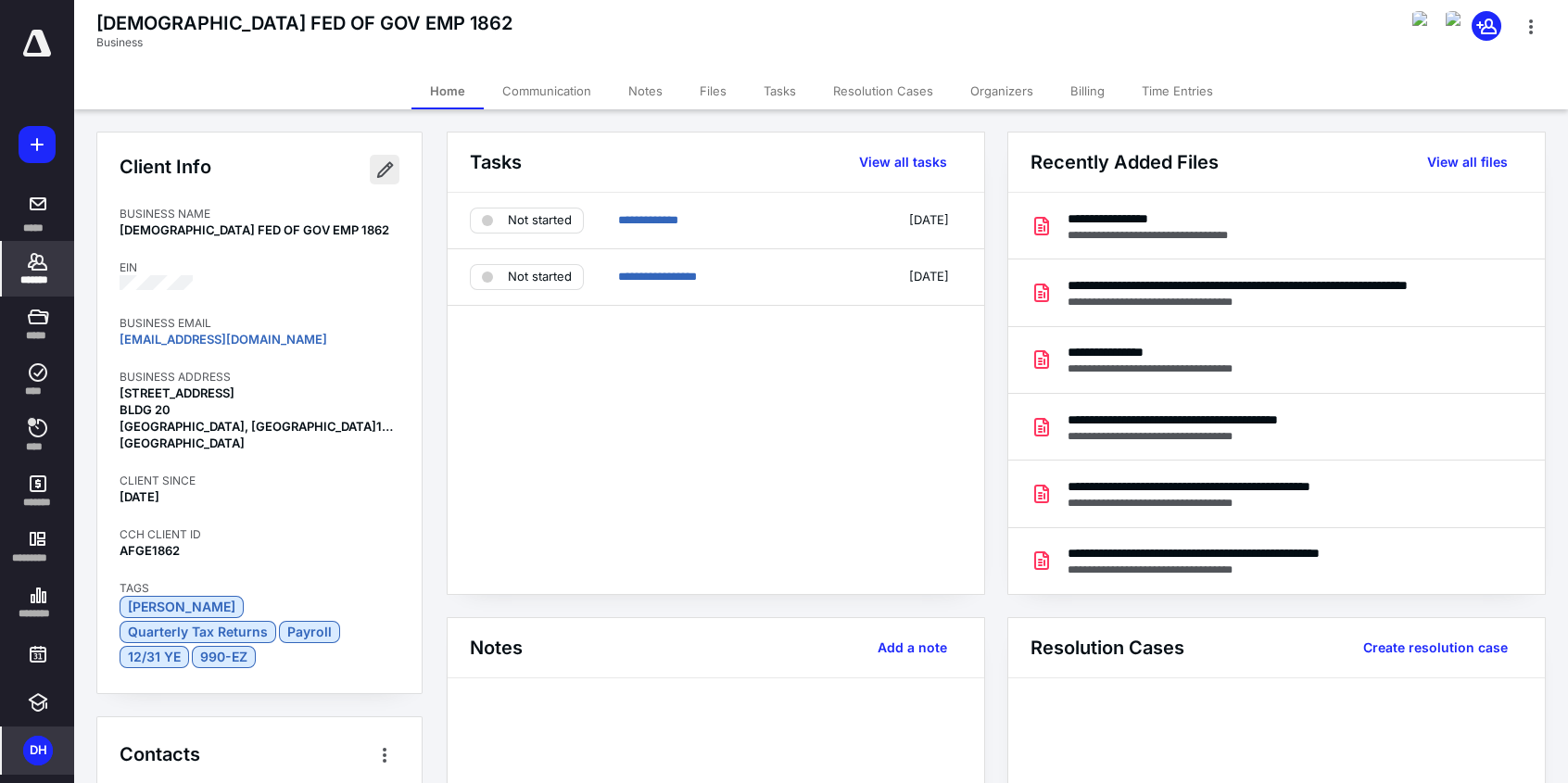 click at bounding box center (385, 170) 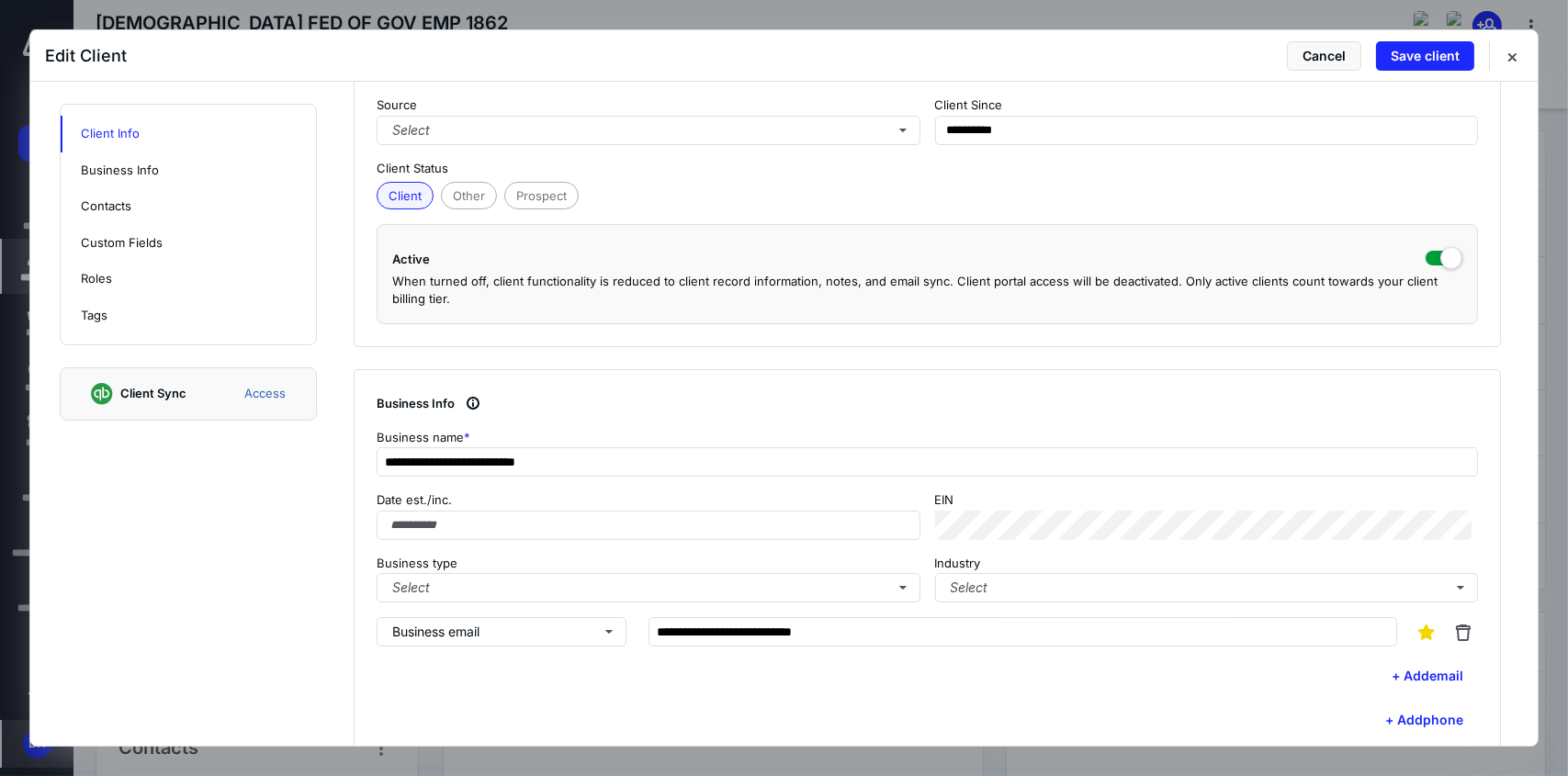 scroll, scrollTop: 367, scrollLeft: 0, axis: vertical 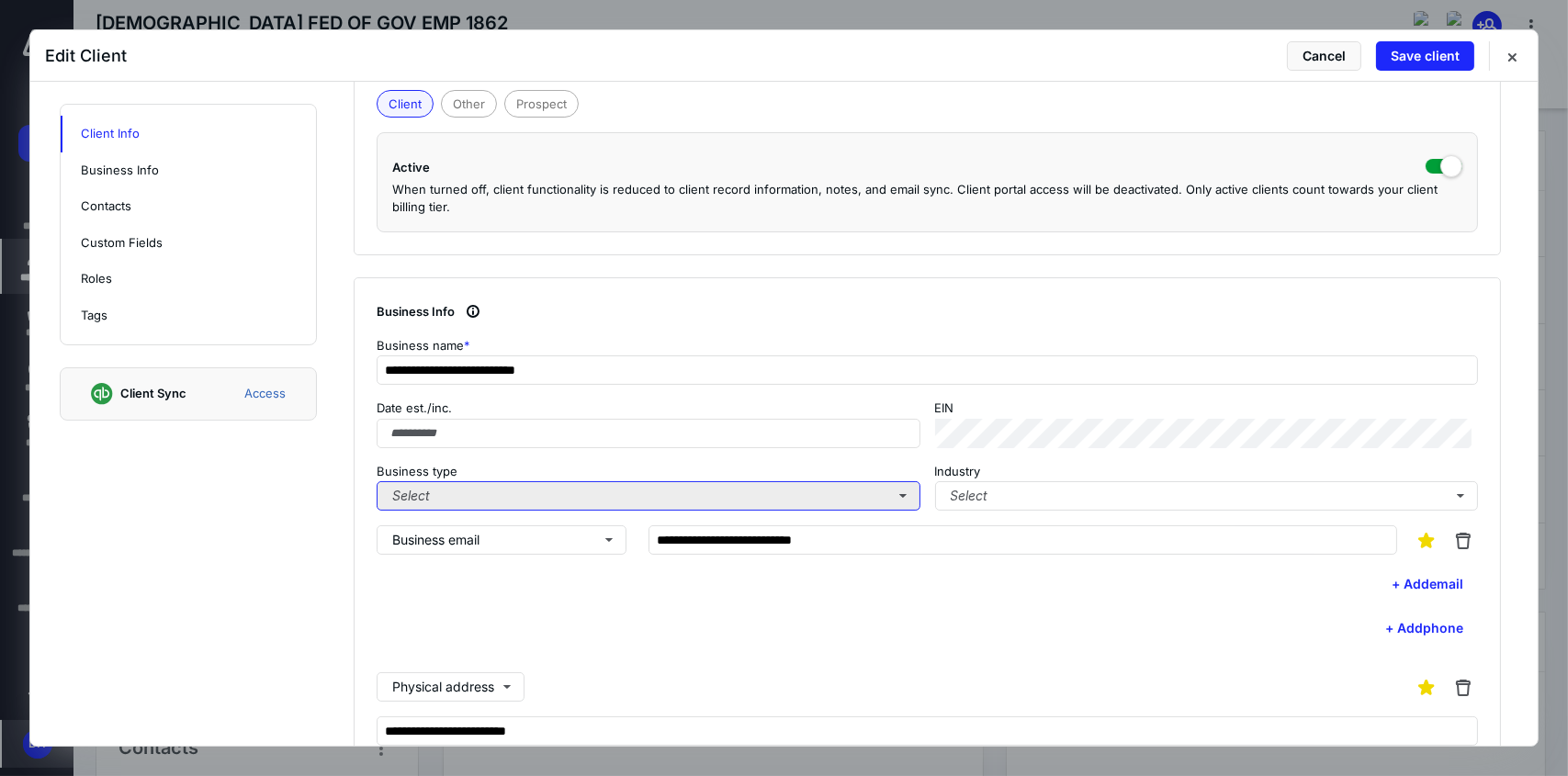 click on "Select" at bounding box center [649, 496] 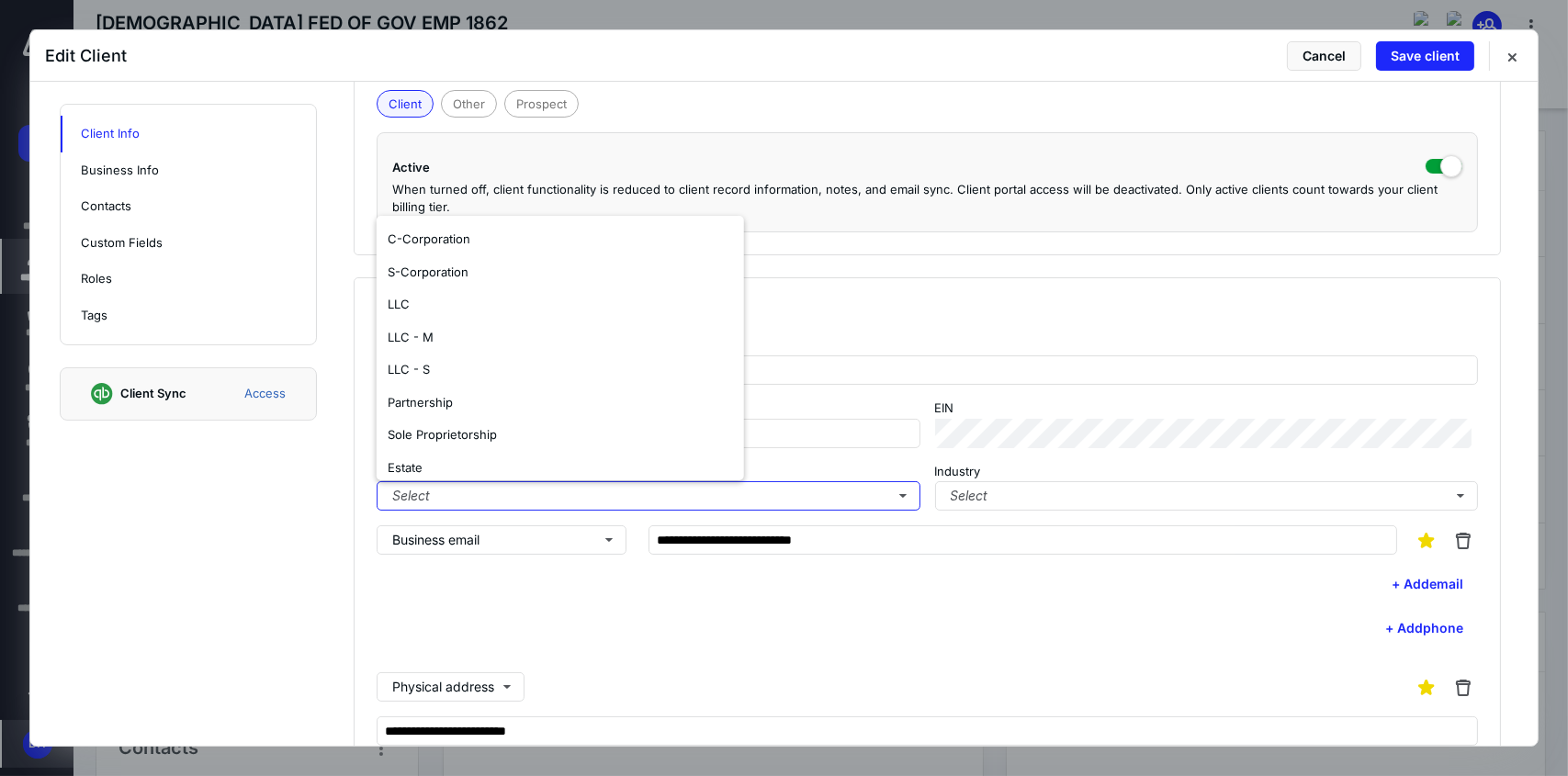 scroll, scrollTop: 107, scrollLeft: 0, axis: vertical 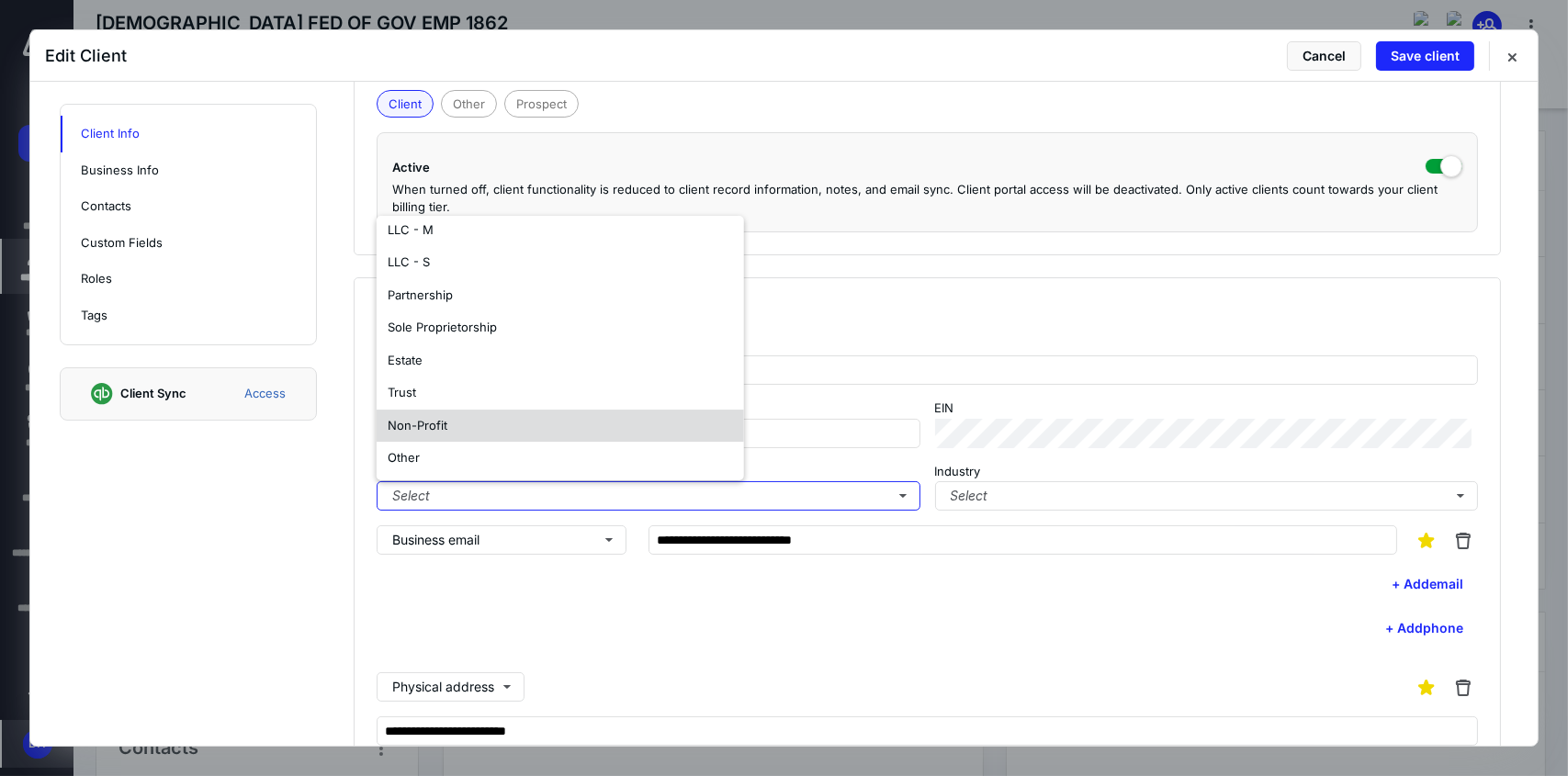 click on "Non-Profit" at bounding box center [560, 426] 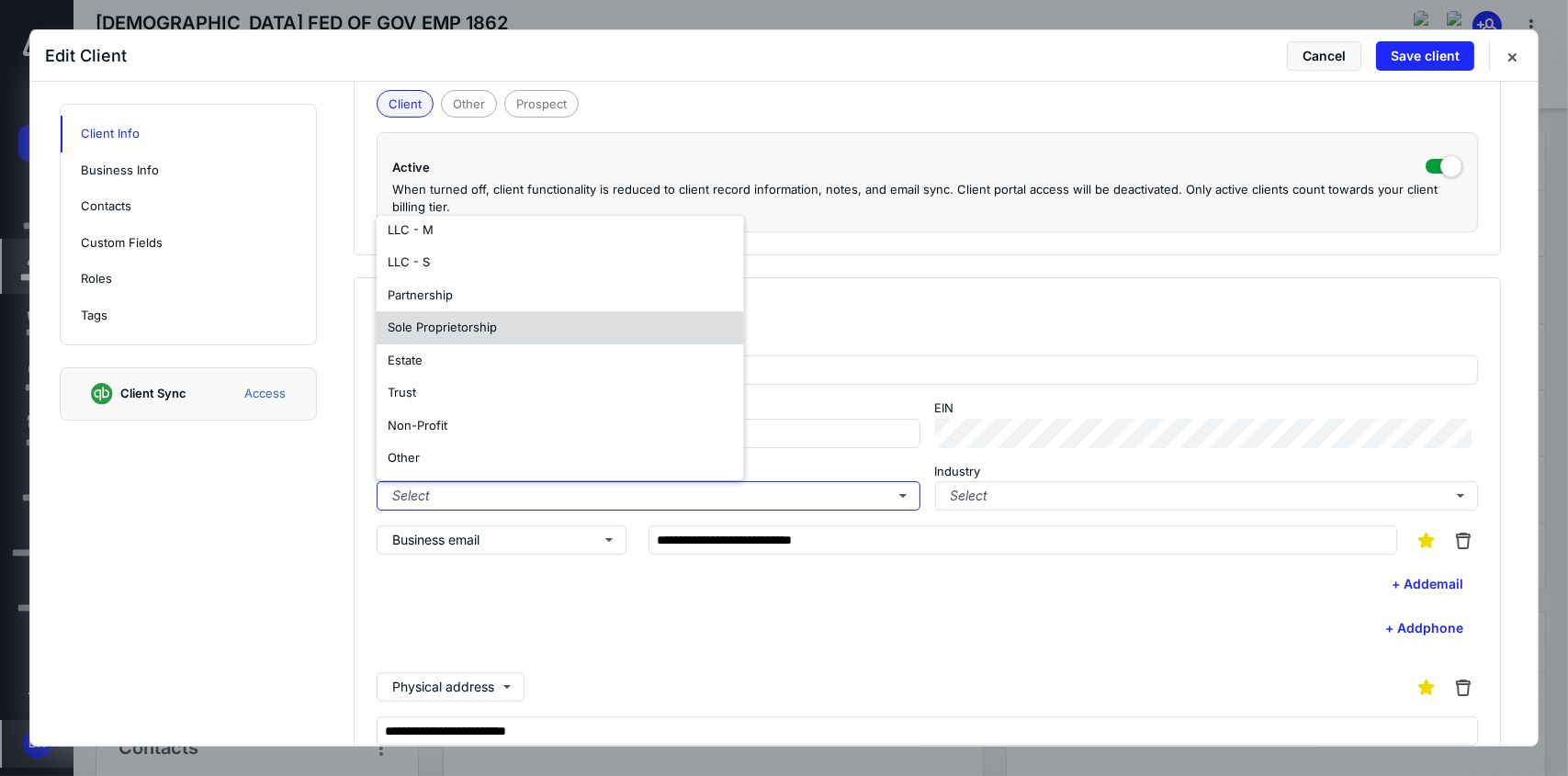 scroll, scrollTop: 0, scrollLeft: 0, axis: both 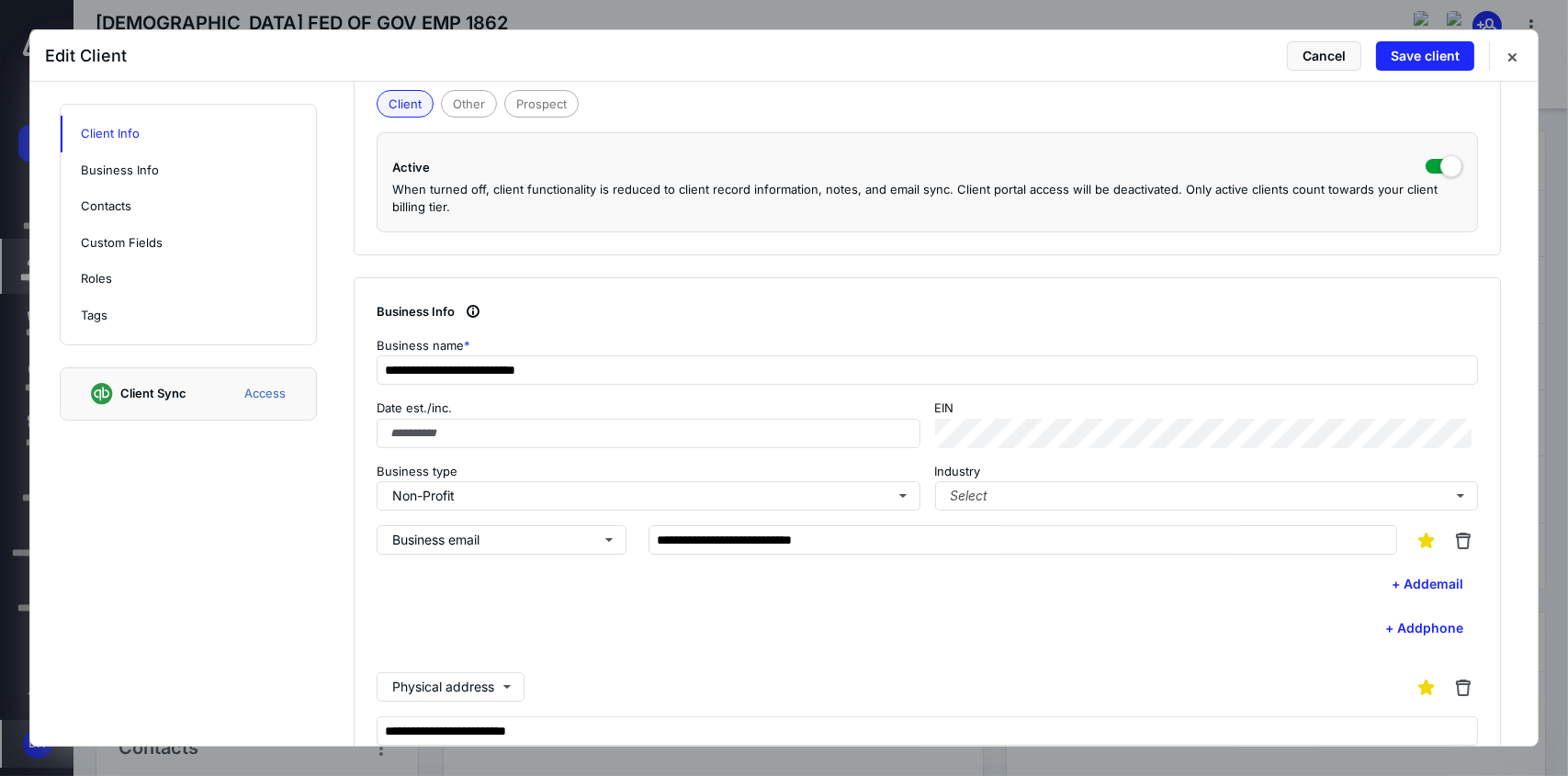 click on "Business Info" at bounding box center [927, 311] 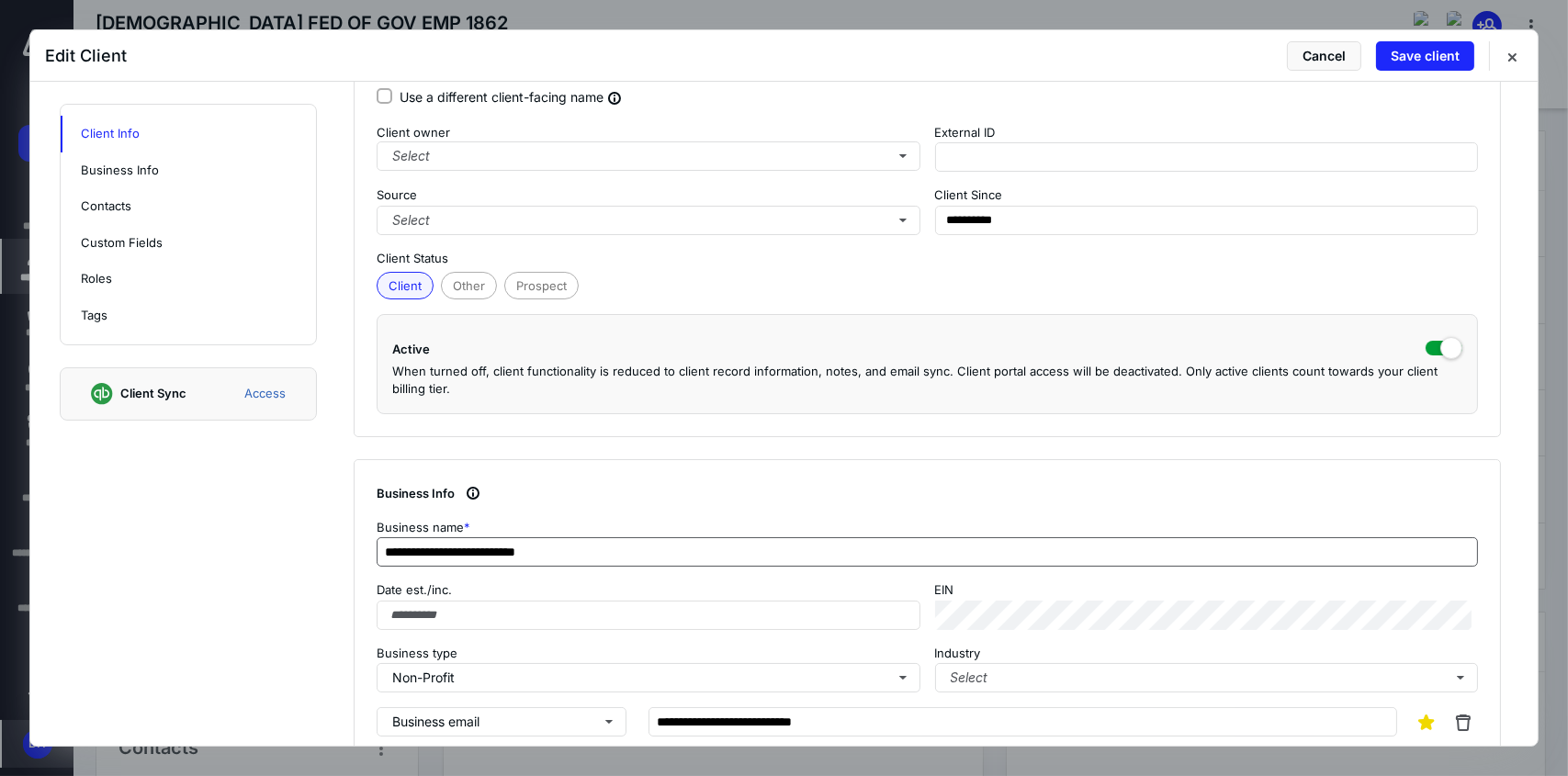 scroll, scrollTop: 184, scrollLeft: 0, axis: vertical 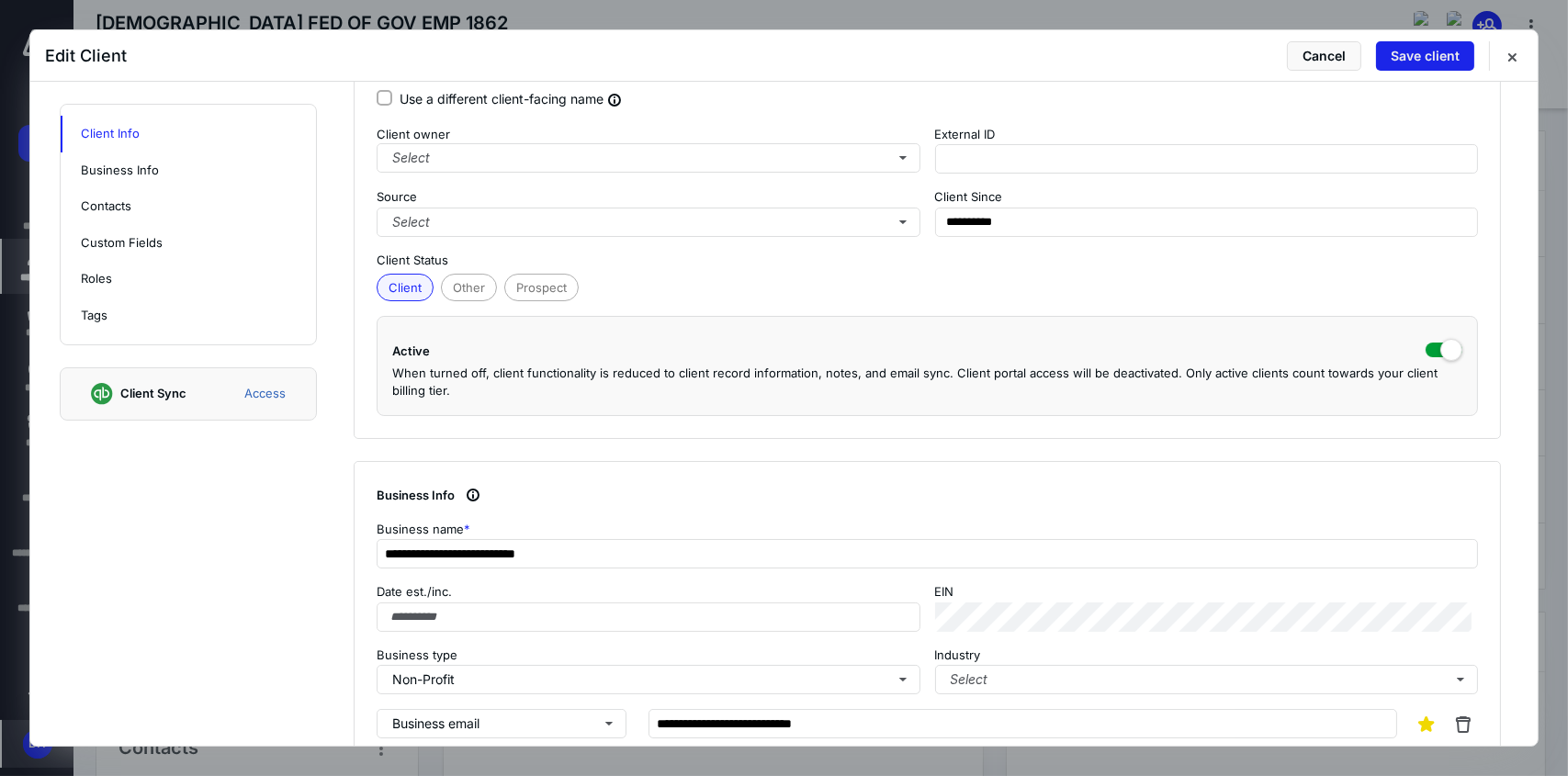 click on "Save client" at bounding box center [1425, 56] 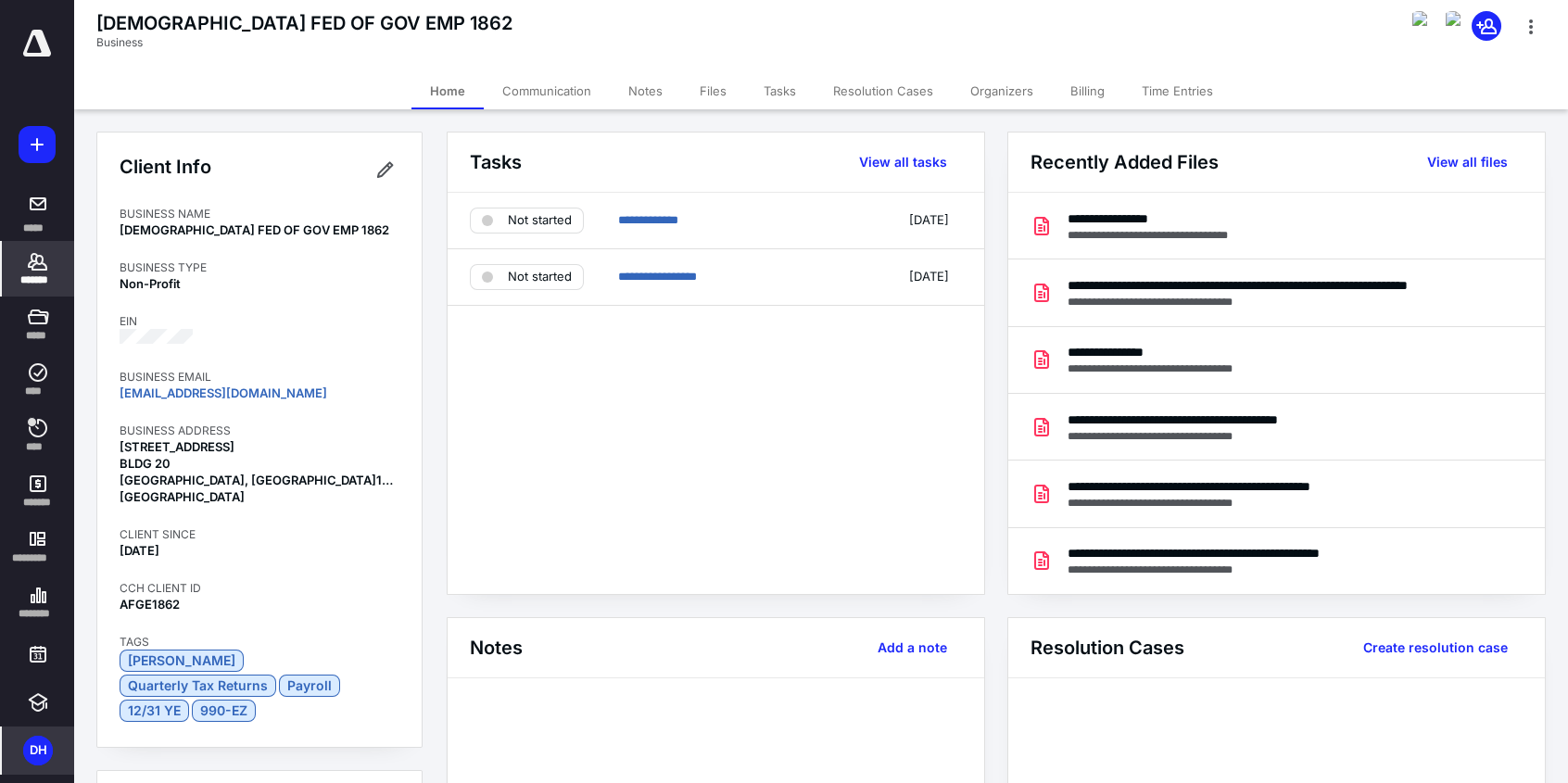 drag, startPoint x: 13, startPoint y: 269, endPoint x: 21, endPoint y: 263, distance: 10 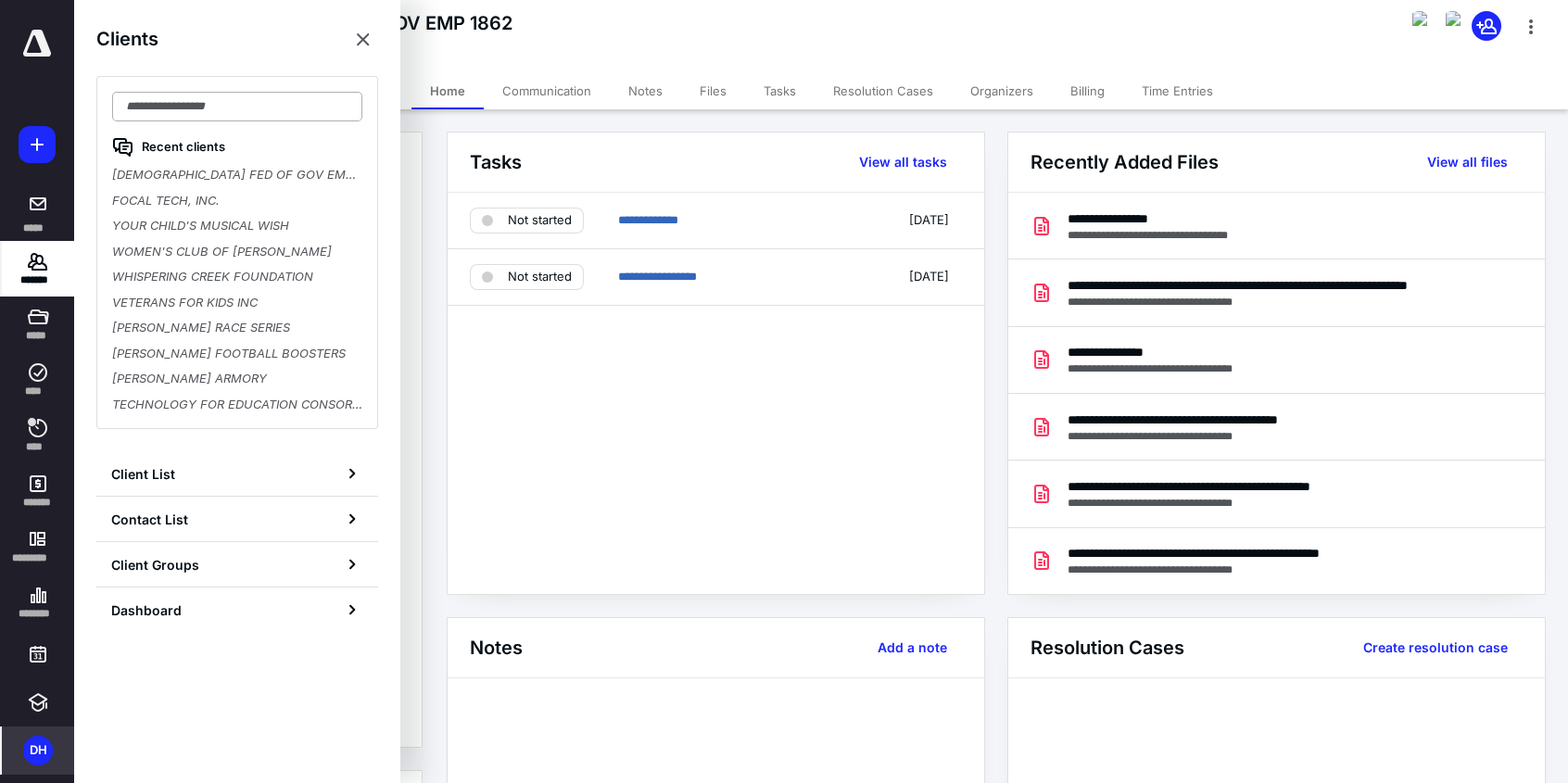 click at bounding box center (237, 107) 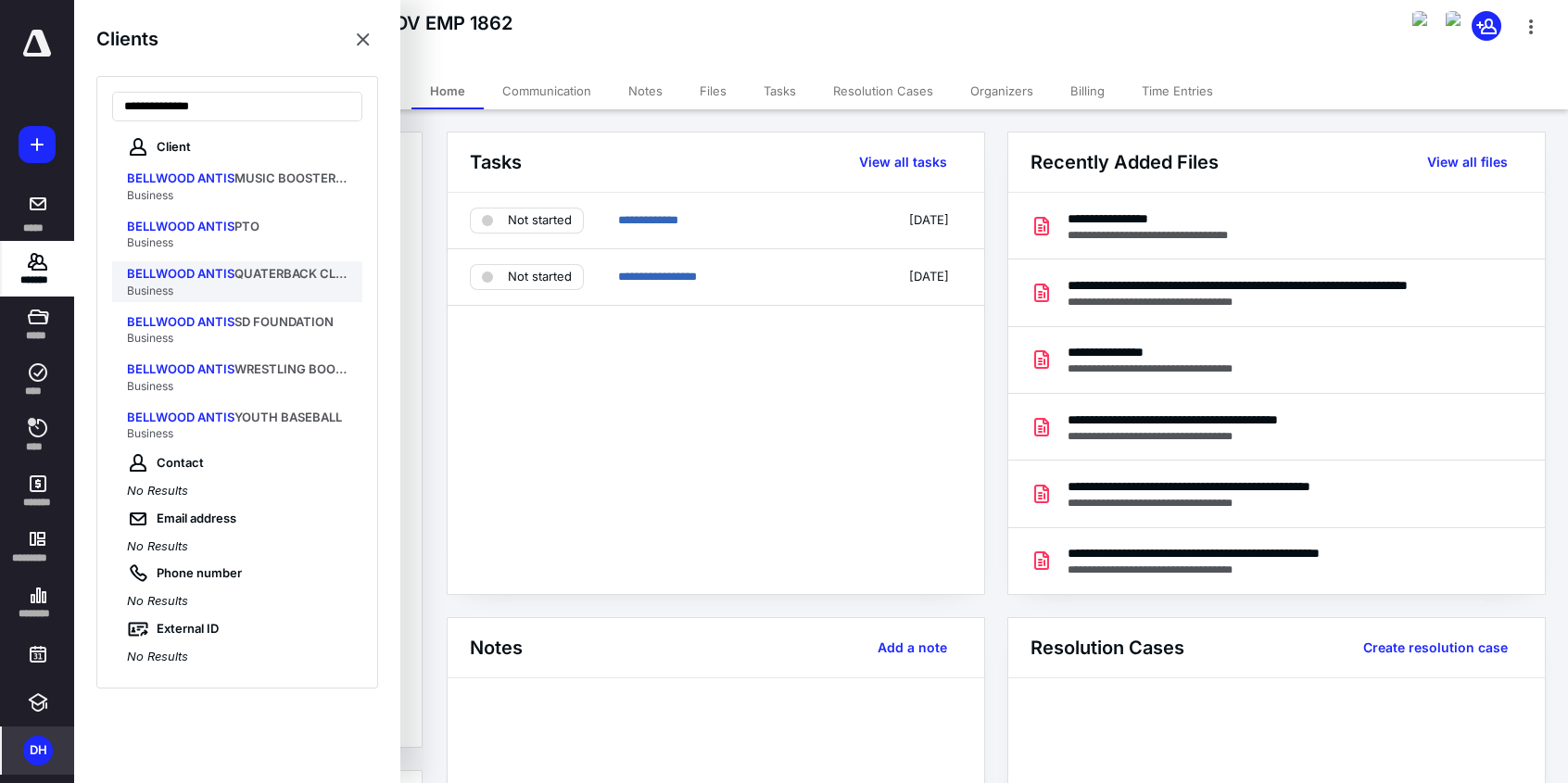 type on "**********" 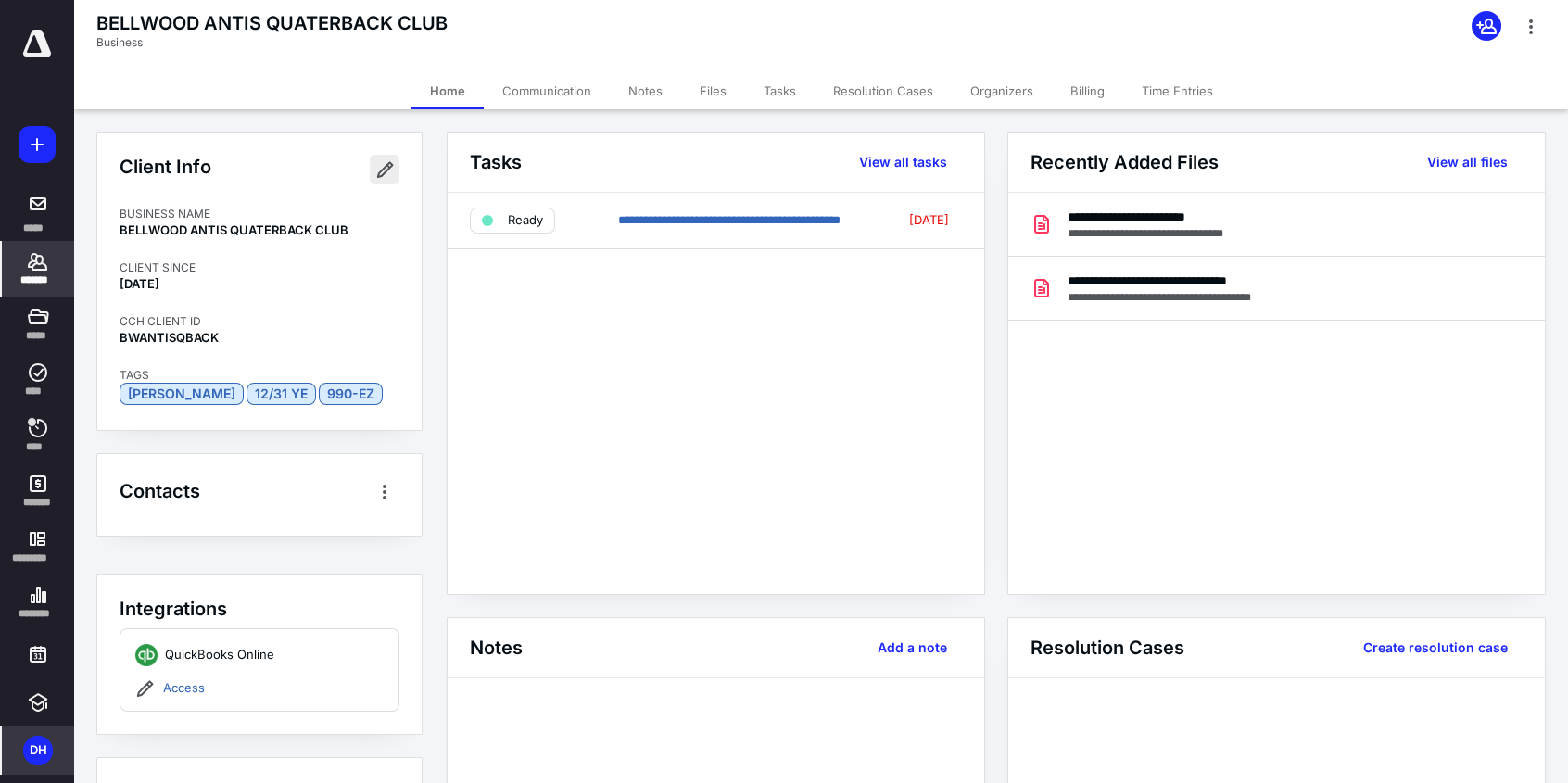 click at bounding box center [385, 170] 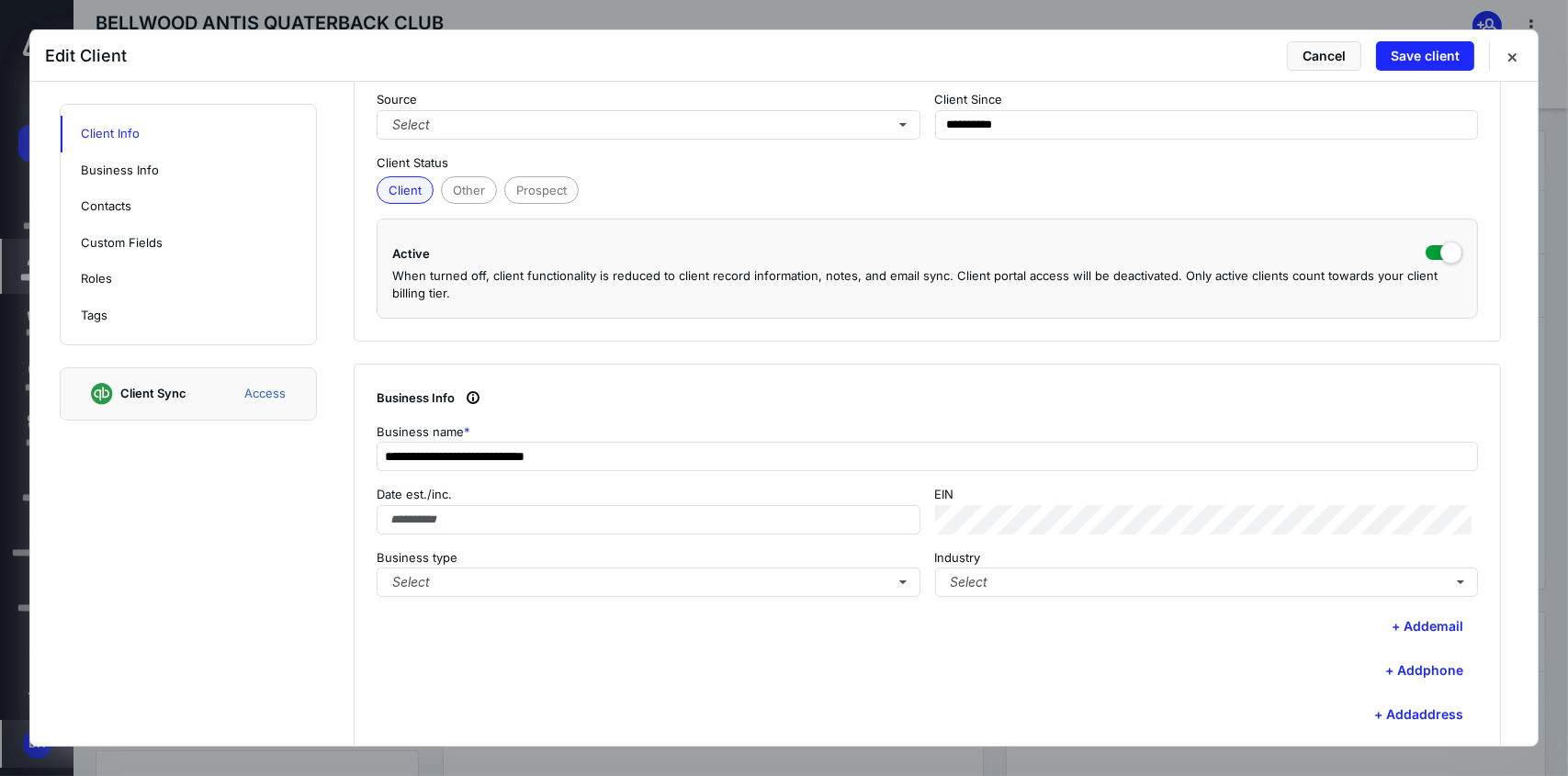 scroll, scrollTop: 276, scrollLeft: 0, axis: vertical 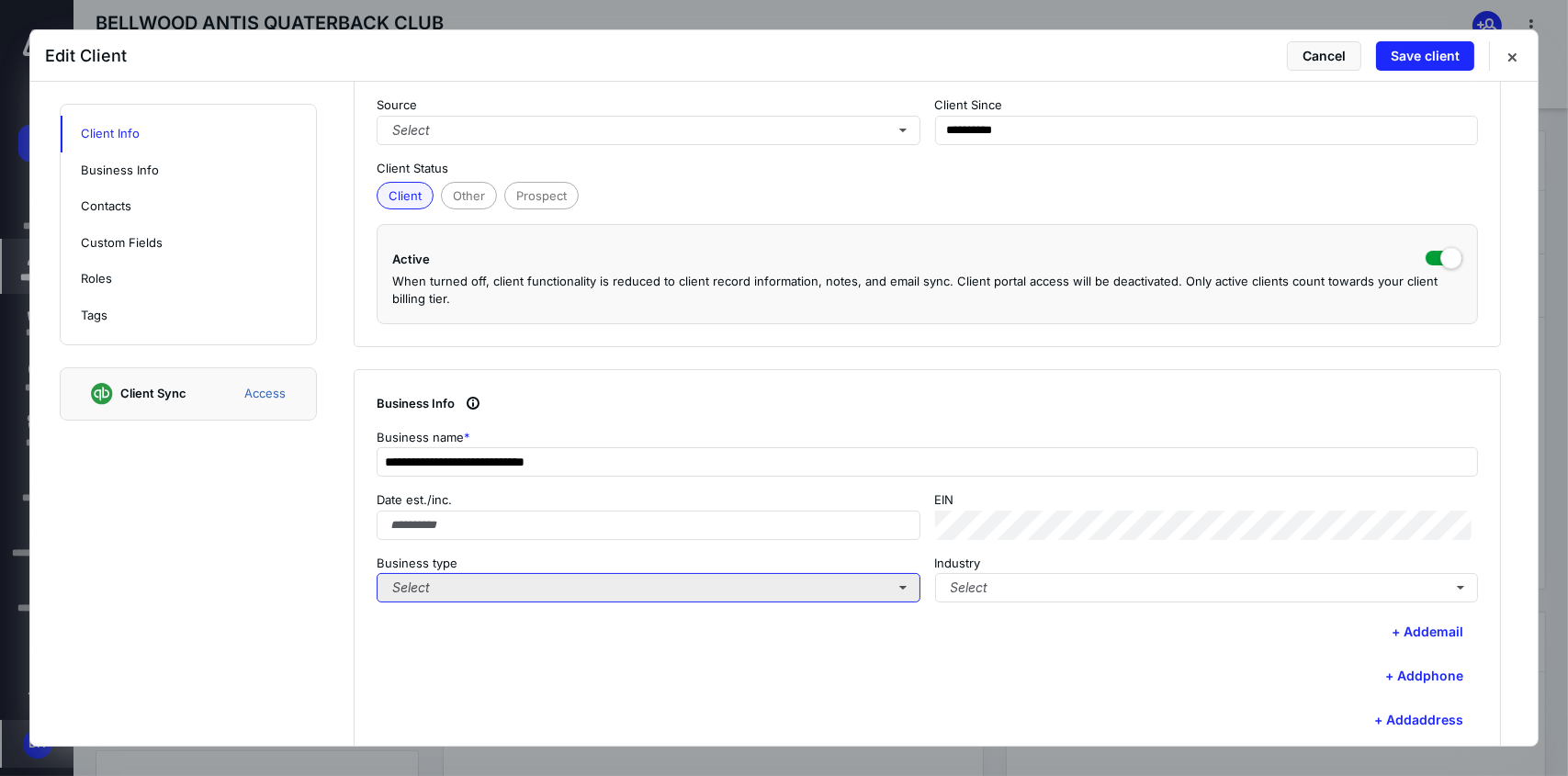 click on "Select" at bounding box center (649, 588) 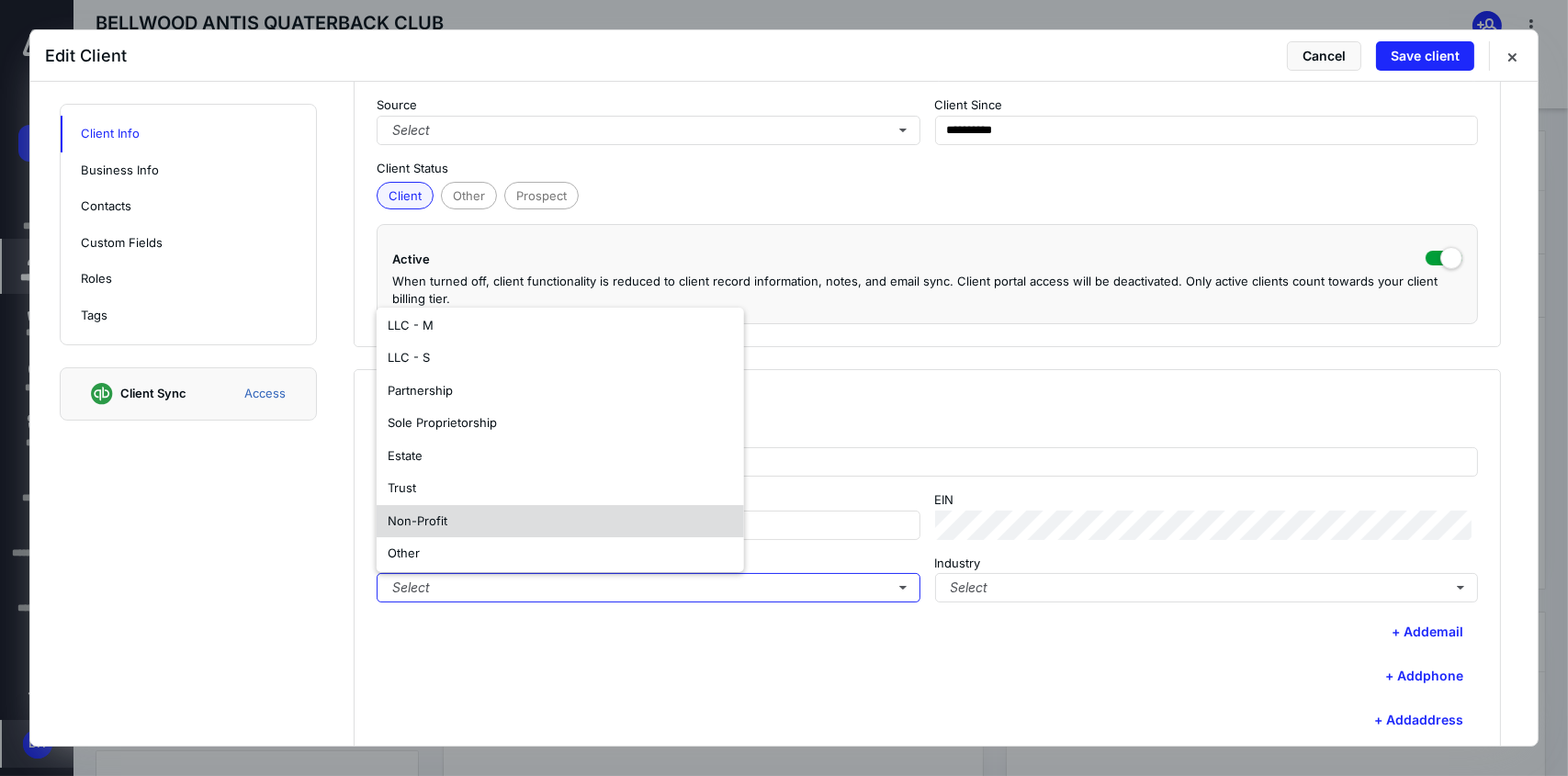 scroll, scrollTop: 107, scrollLeft: 0, axis: vertical 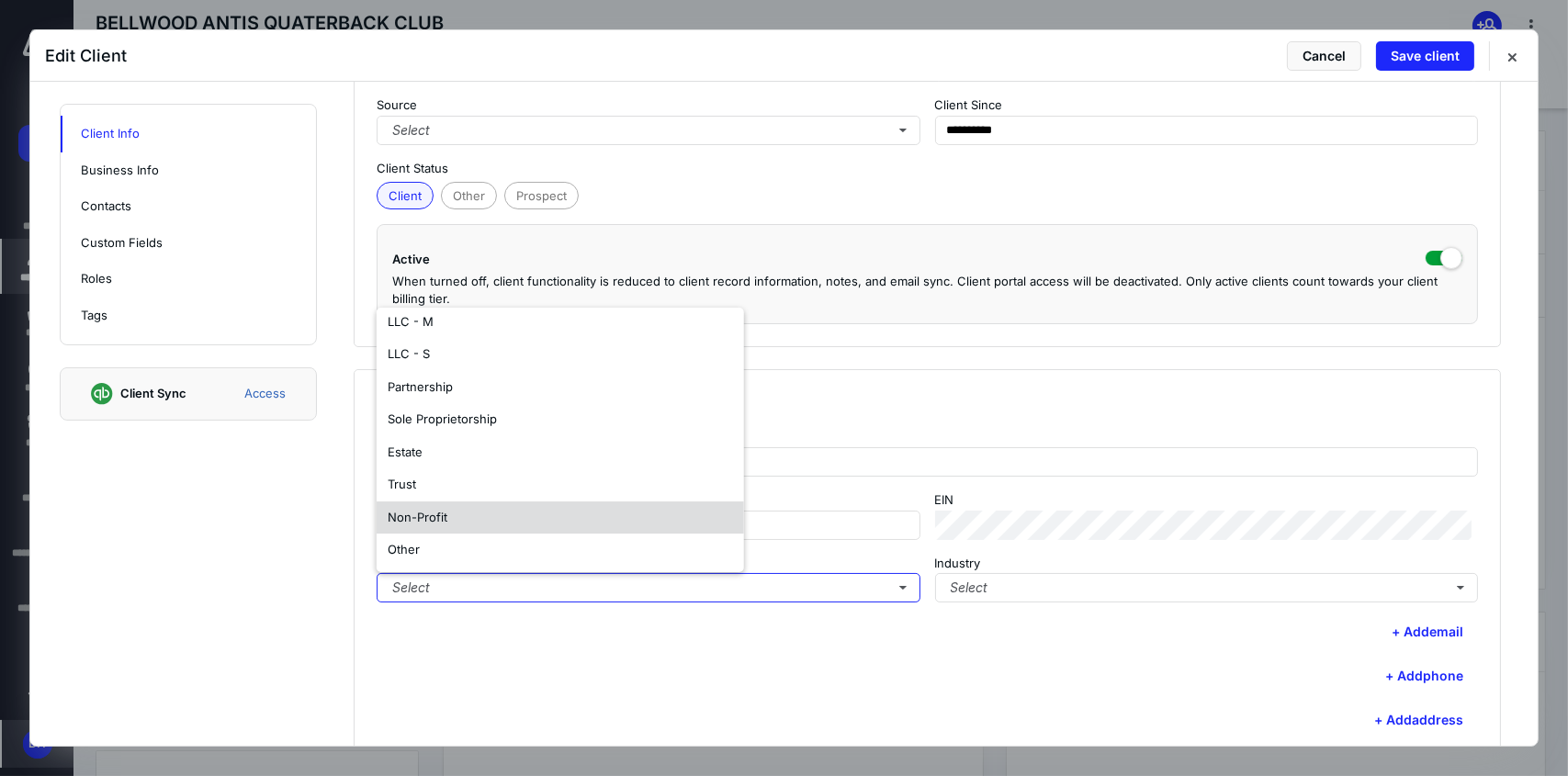 click on "Non-Profit" at bounding box center (560, 518) 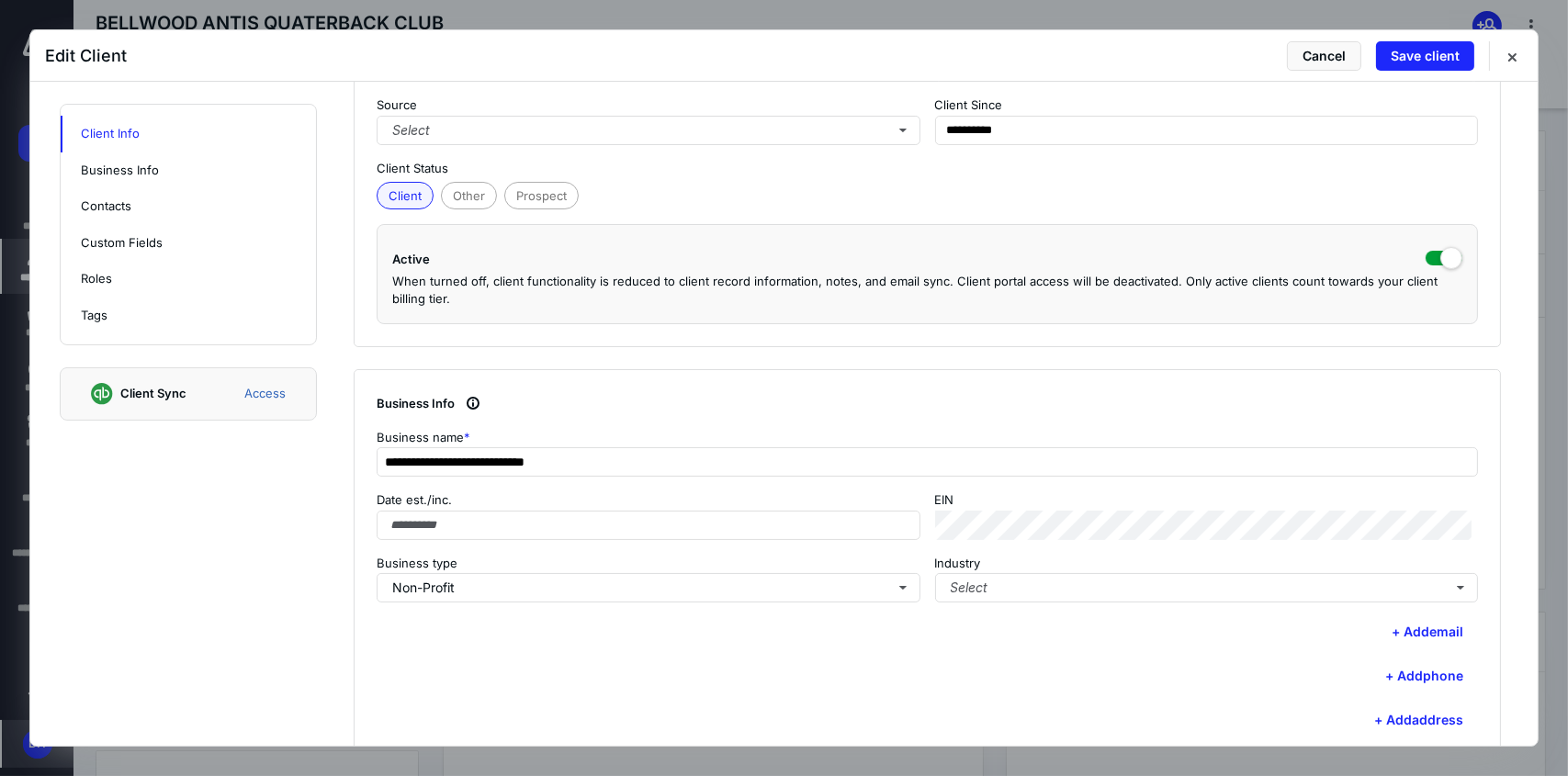 click on "+ Add  phone" at bounding box center [927, 676] 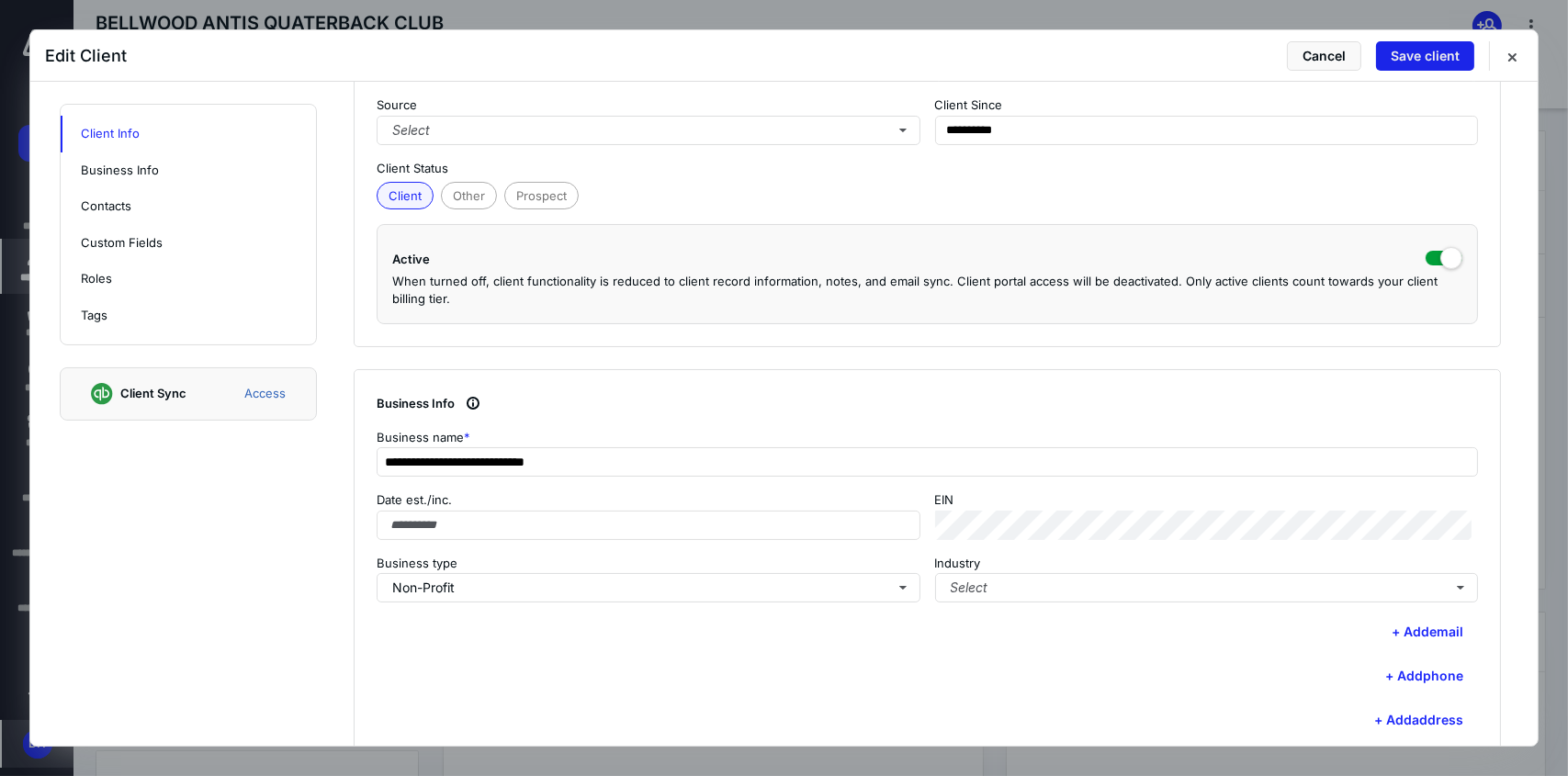 click on "Save client" at bounding box center (1425, 56) 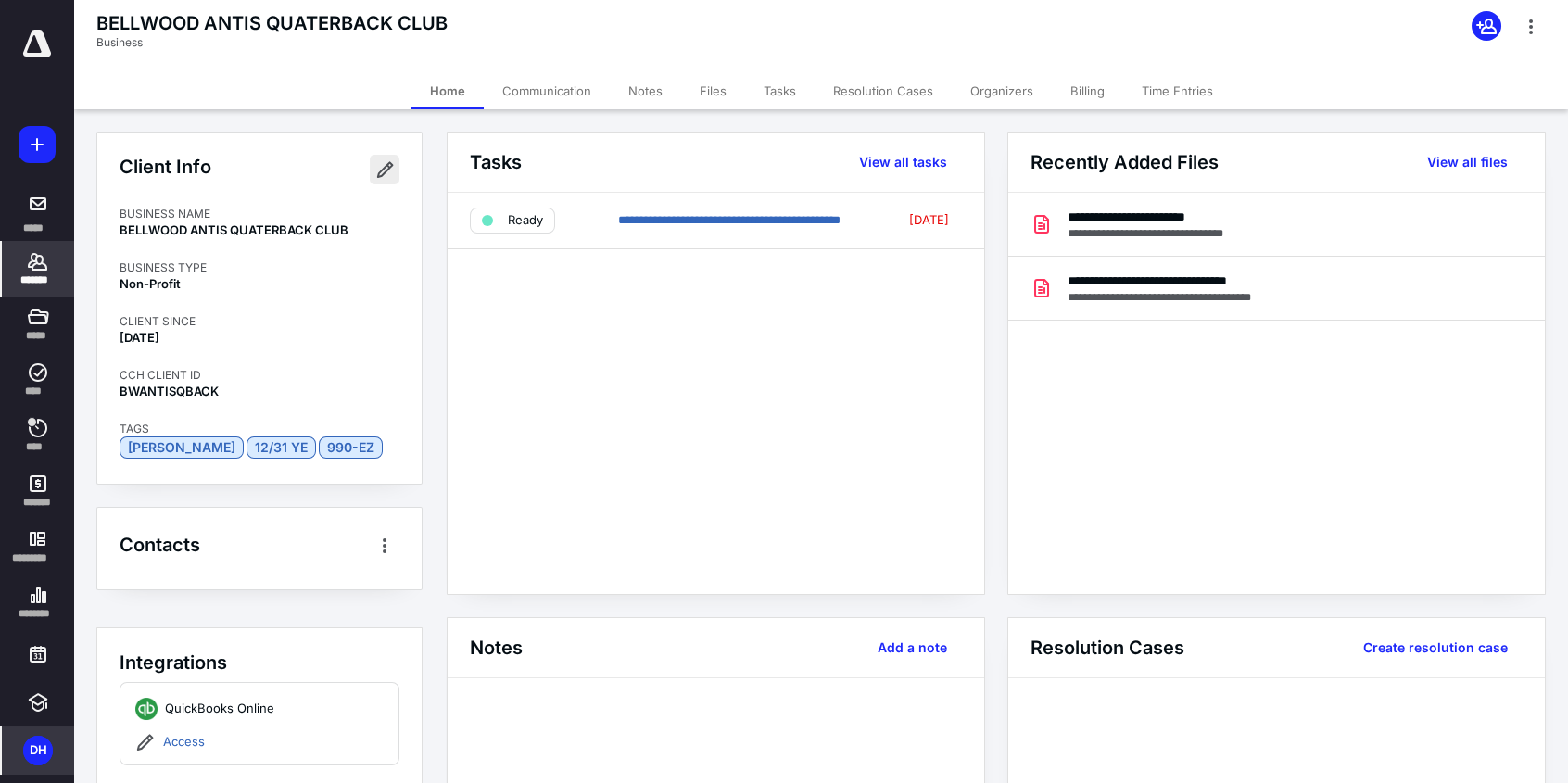 click at bounding box center [385, 170] 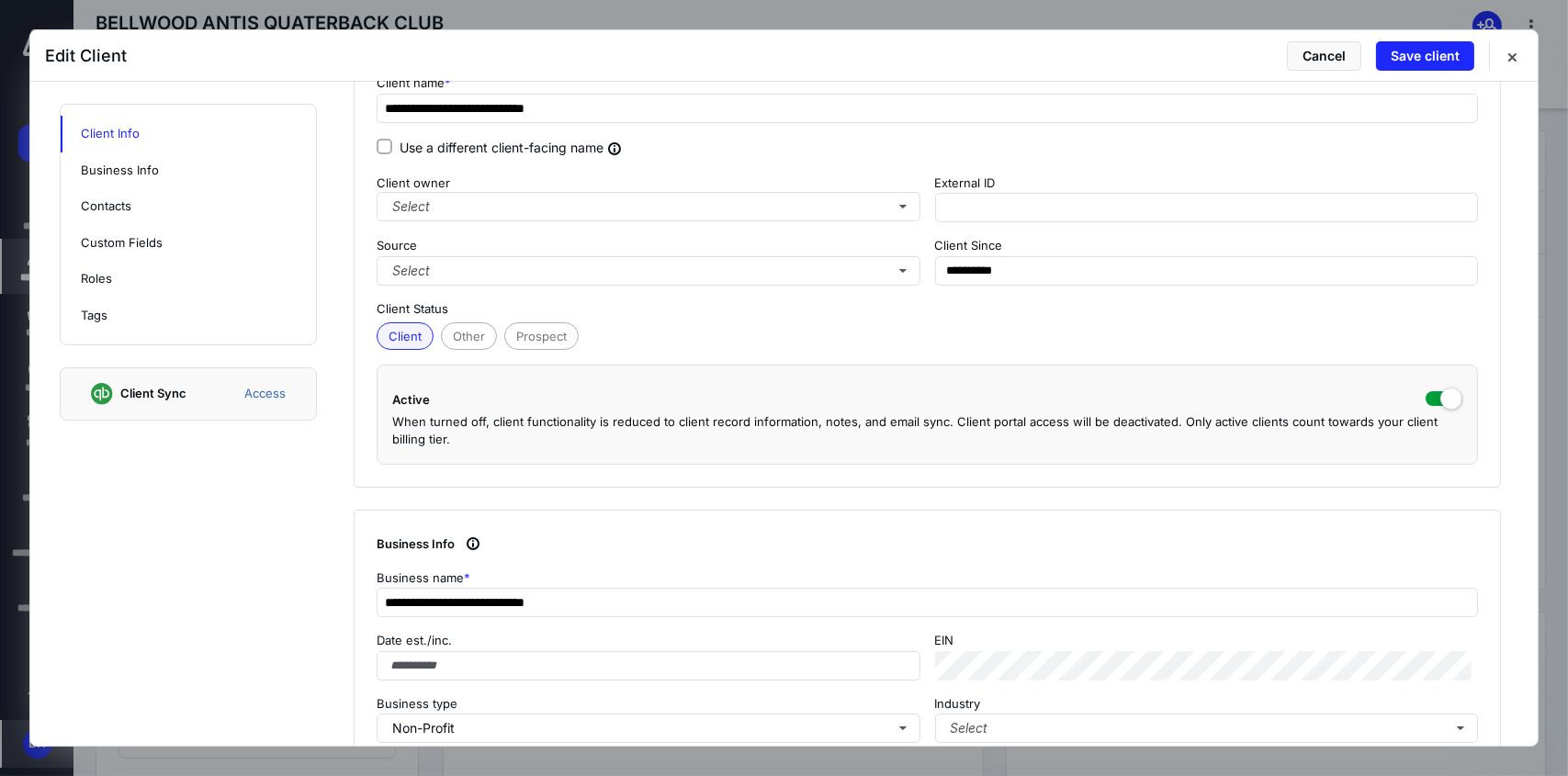 scroll, scrollTop: 184, scrollLeft: 0, axis: vertical 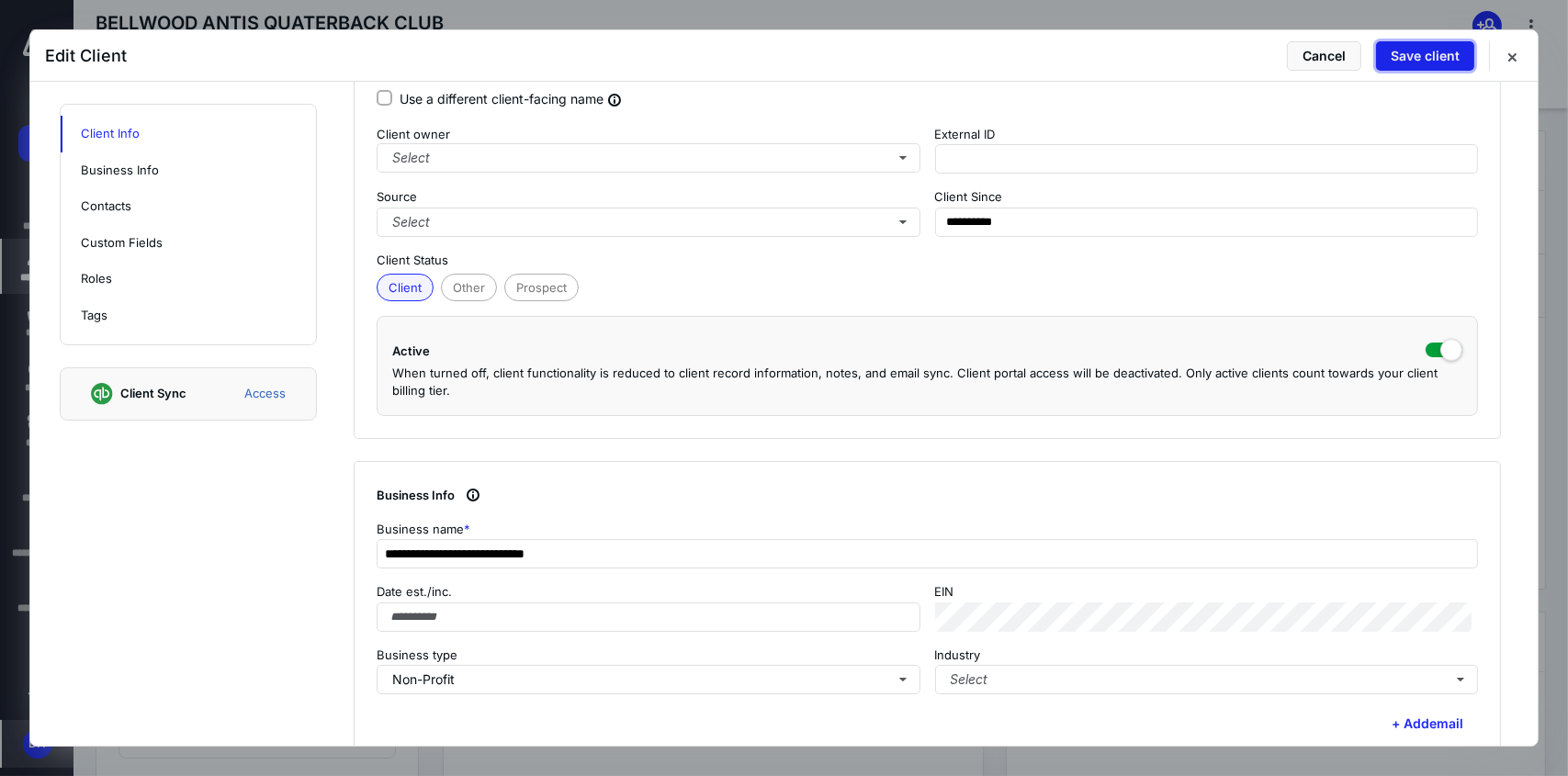 click on "Save client" at bounding box center (1425, 56) 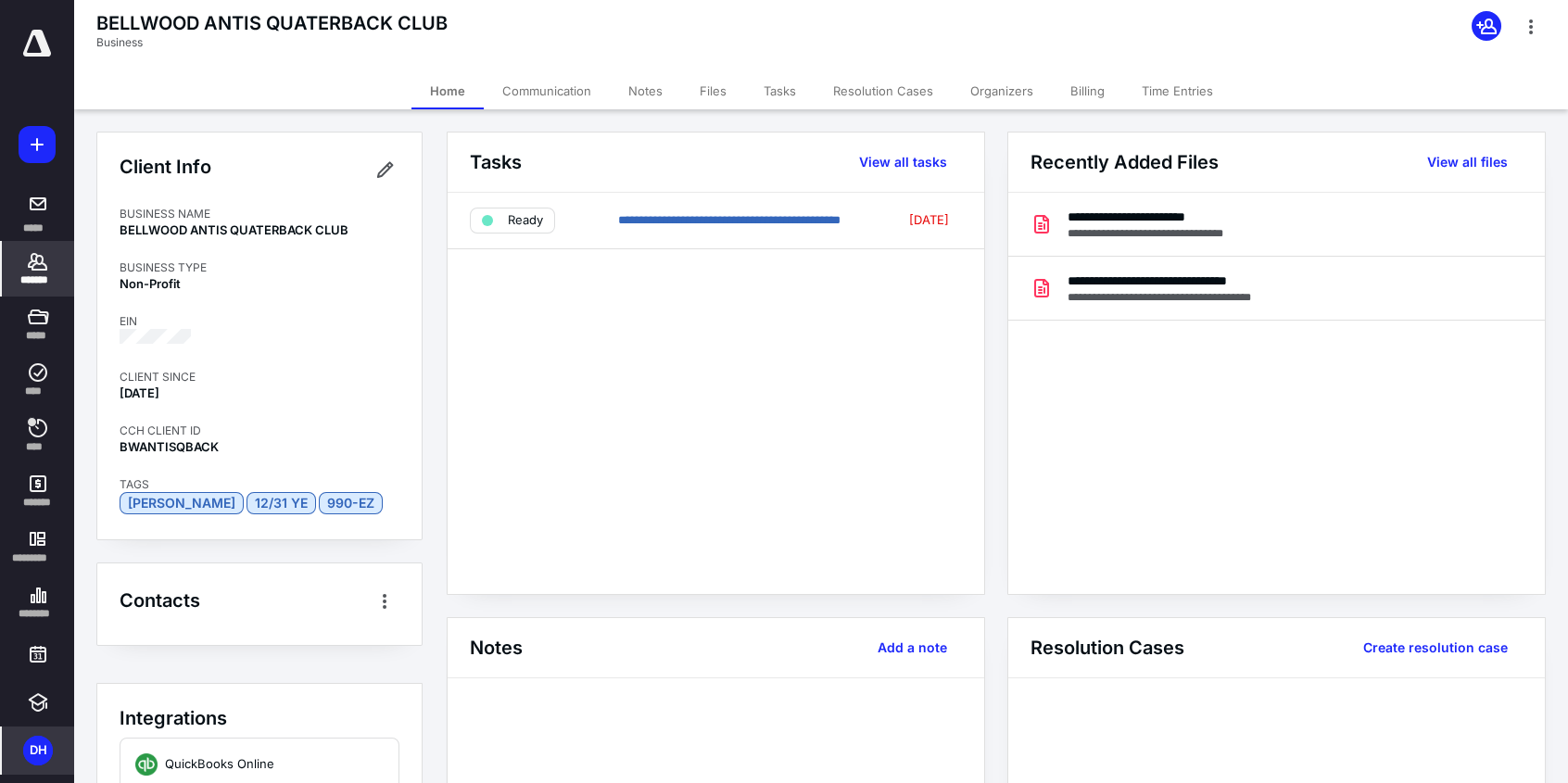click on "*******" at bounding box center [38, 269] 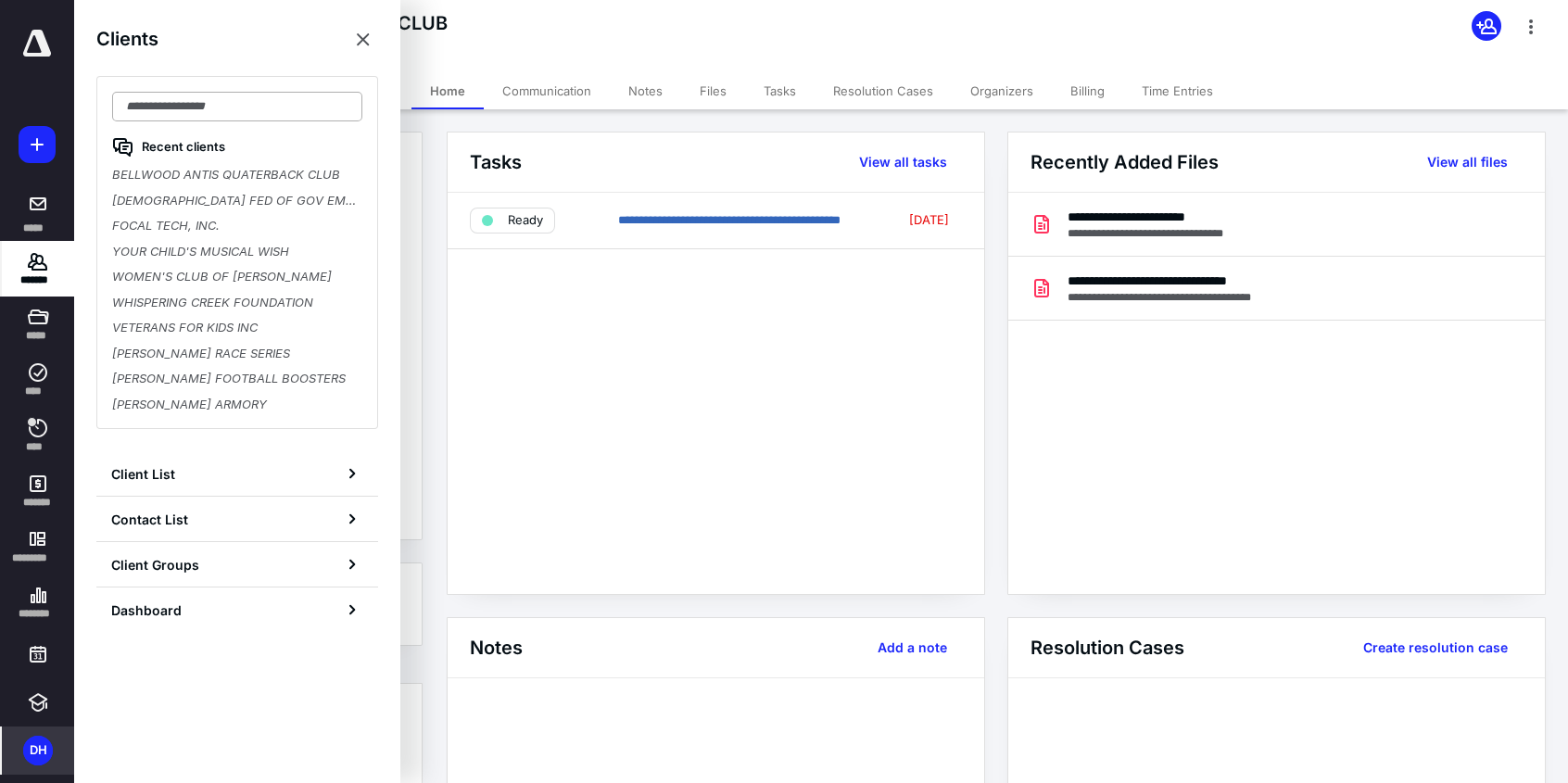 click at bounding box center [237, 107] 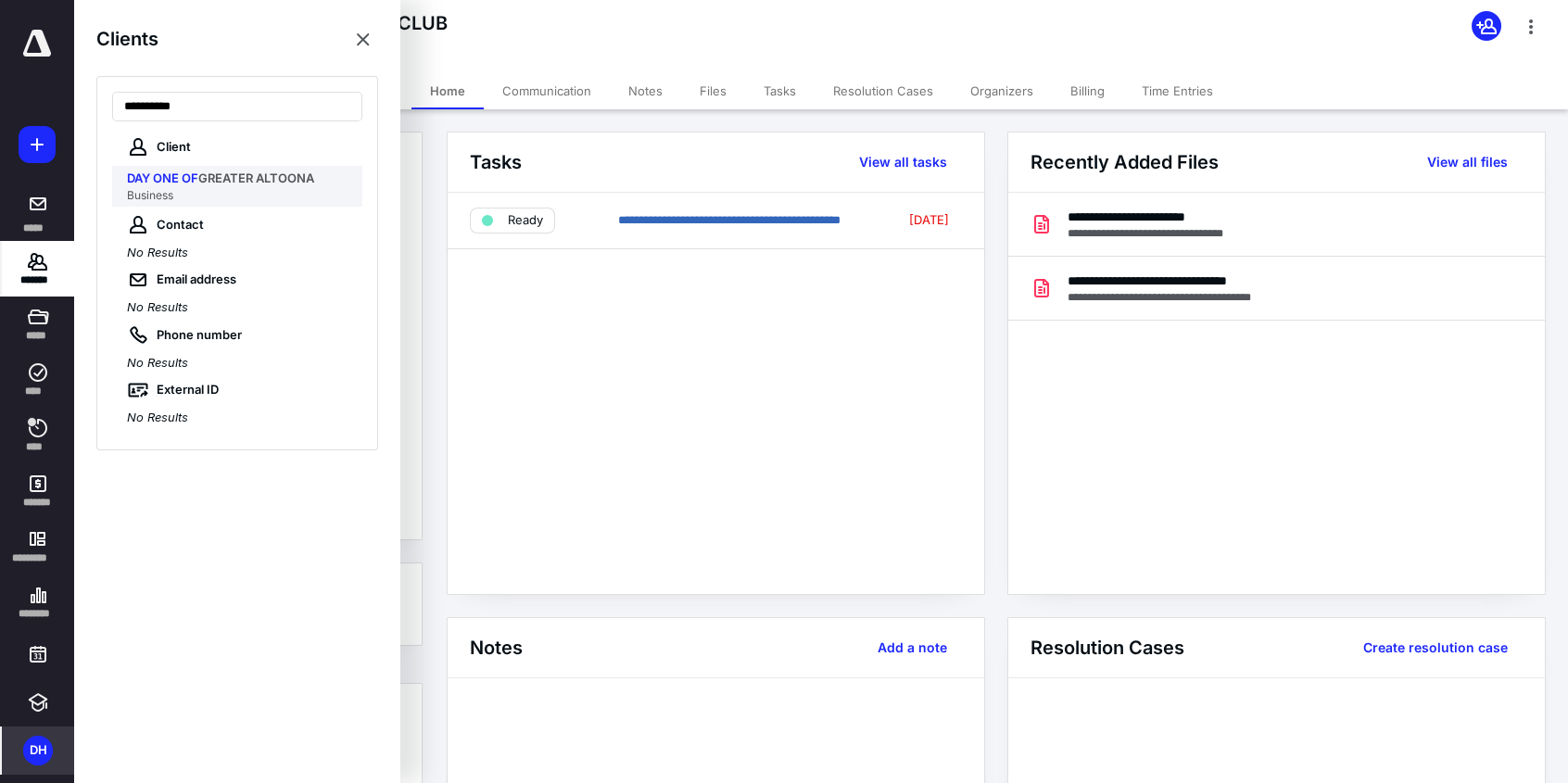 type on "**********" 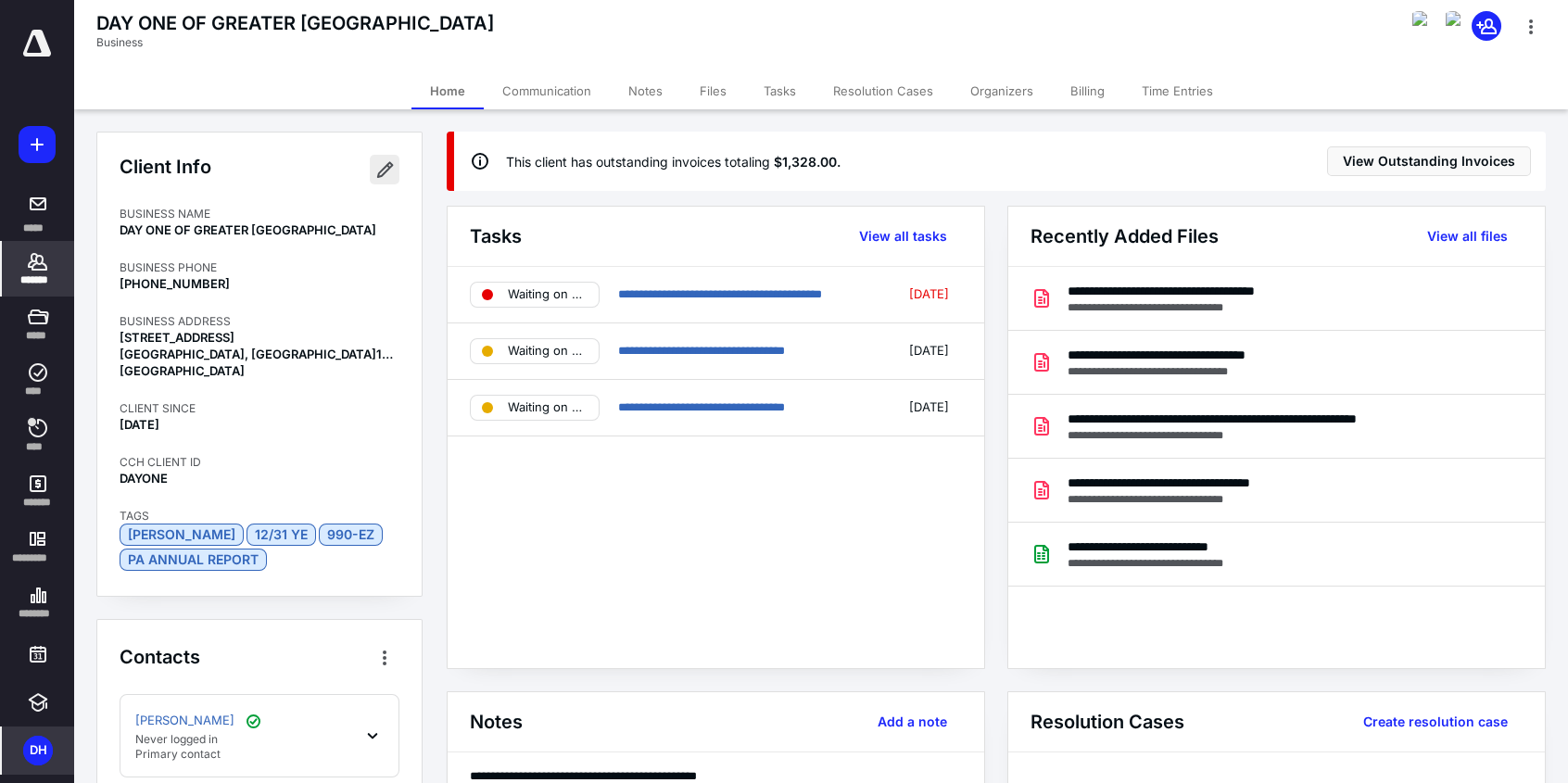 click at bounding box center [385, 170] 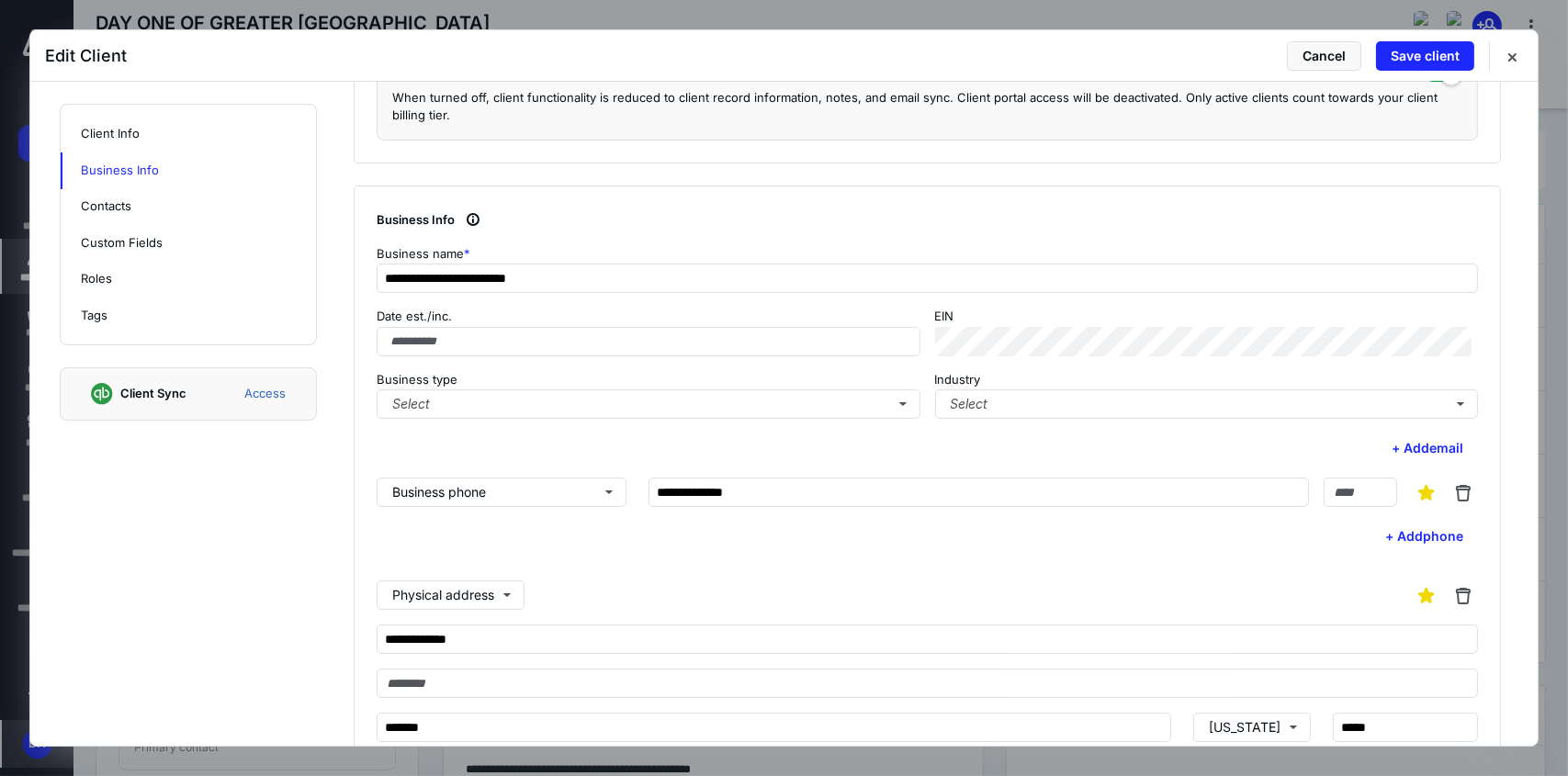 scroll, scrollTop: 0, scrollLeft: 0, axis: both 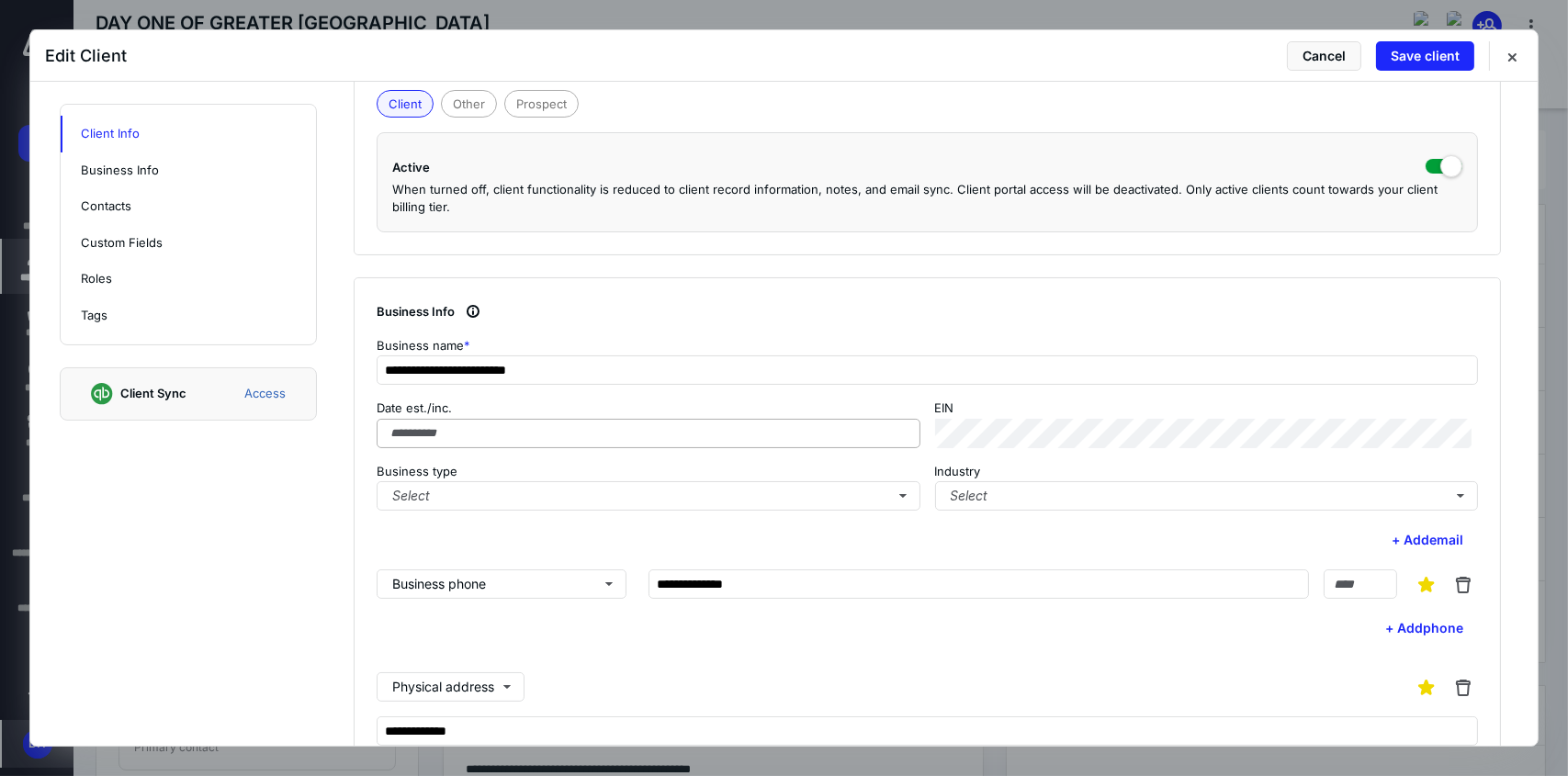 click on "Date est./inc. EIN Business type Select Industry Select" at bounding box center [927, 455] 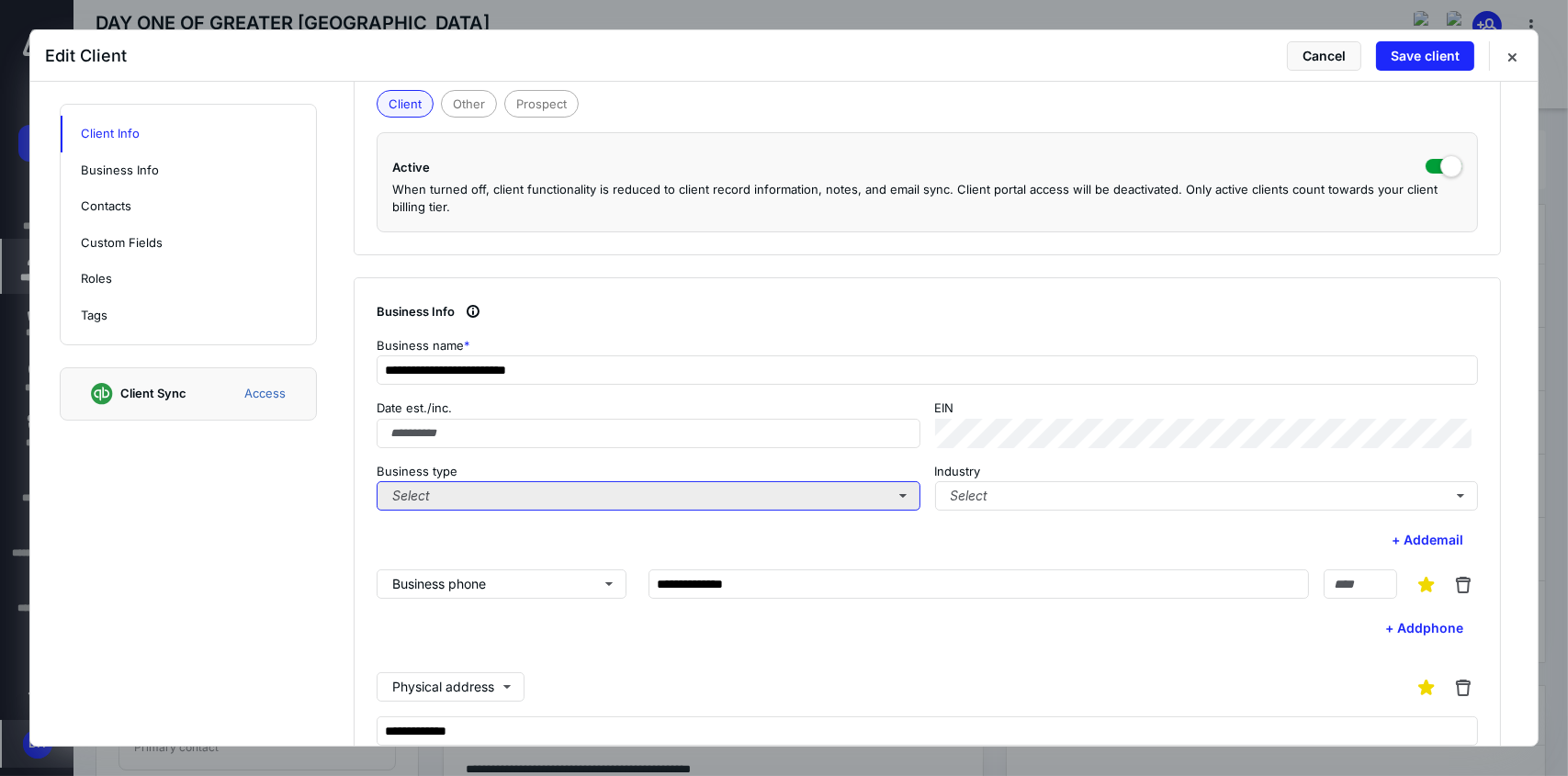 click on "Select" at bounding box center (649, 496) 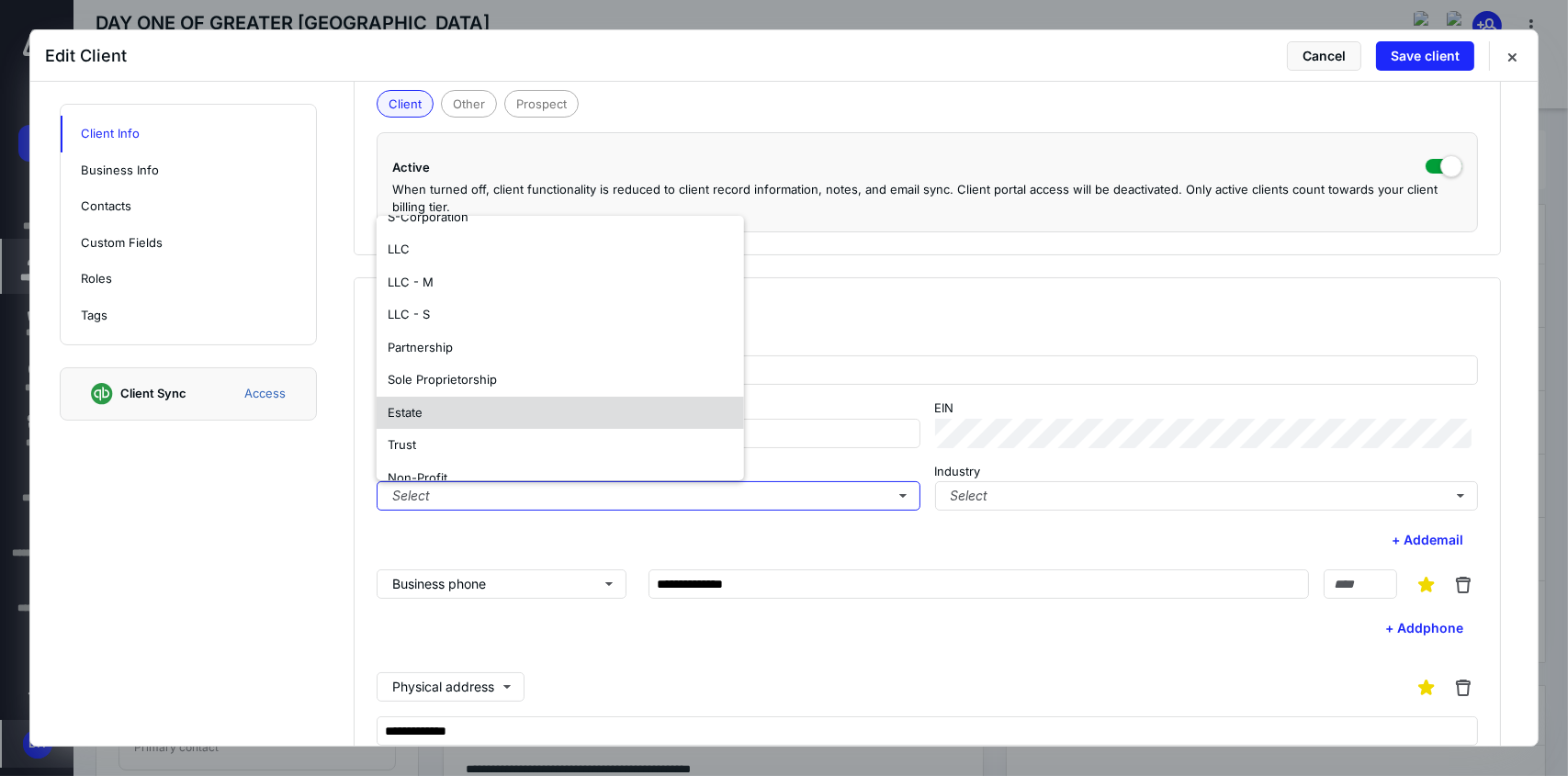 scroll, scrollTop: 107, scrollLeft: 0, axis: vertical 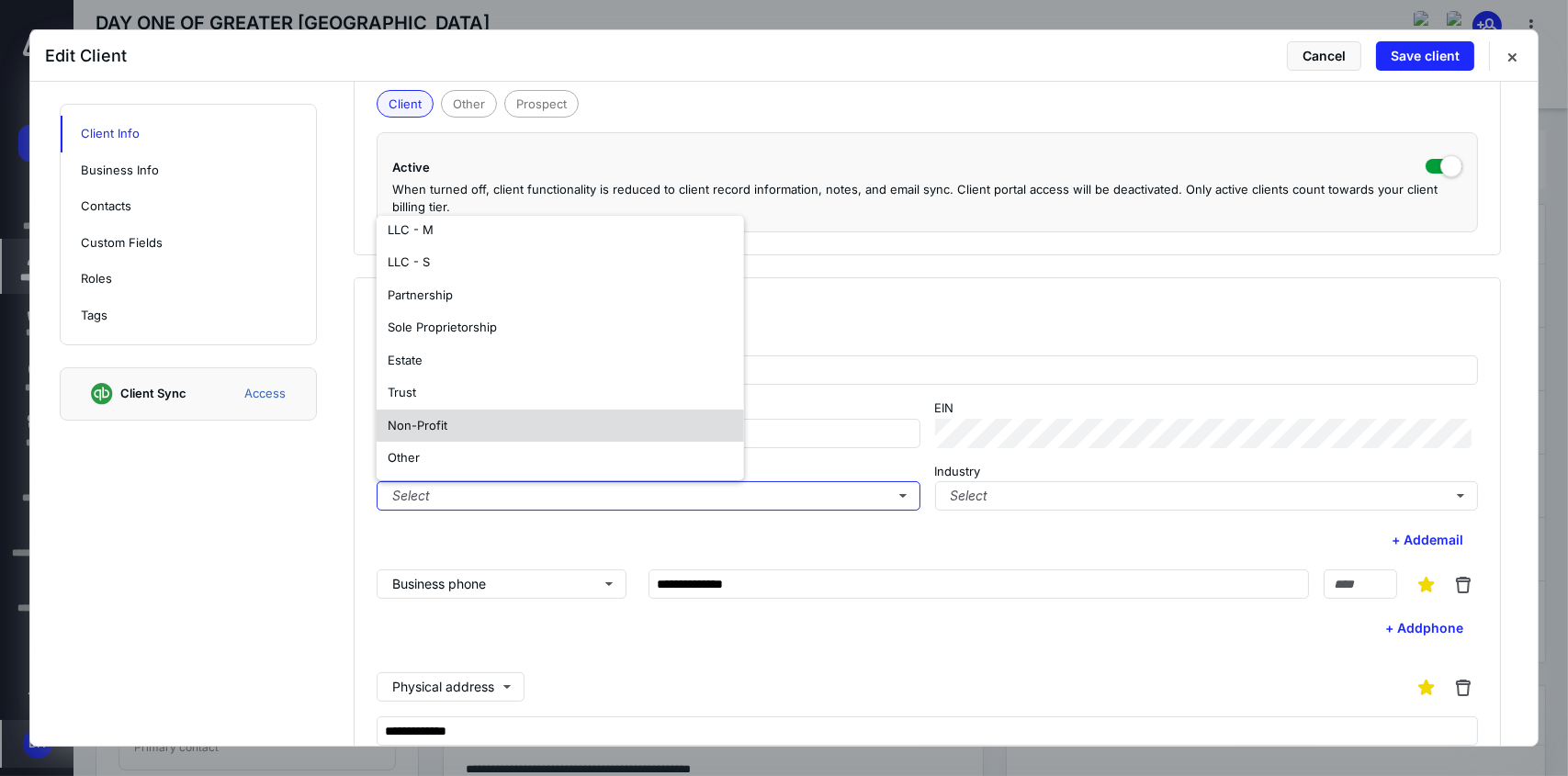 click on "Non-Profit" at bounding box center (560, 426) 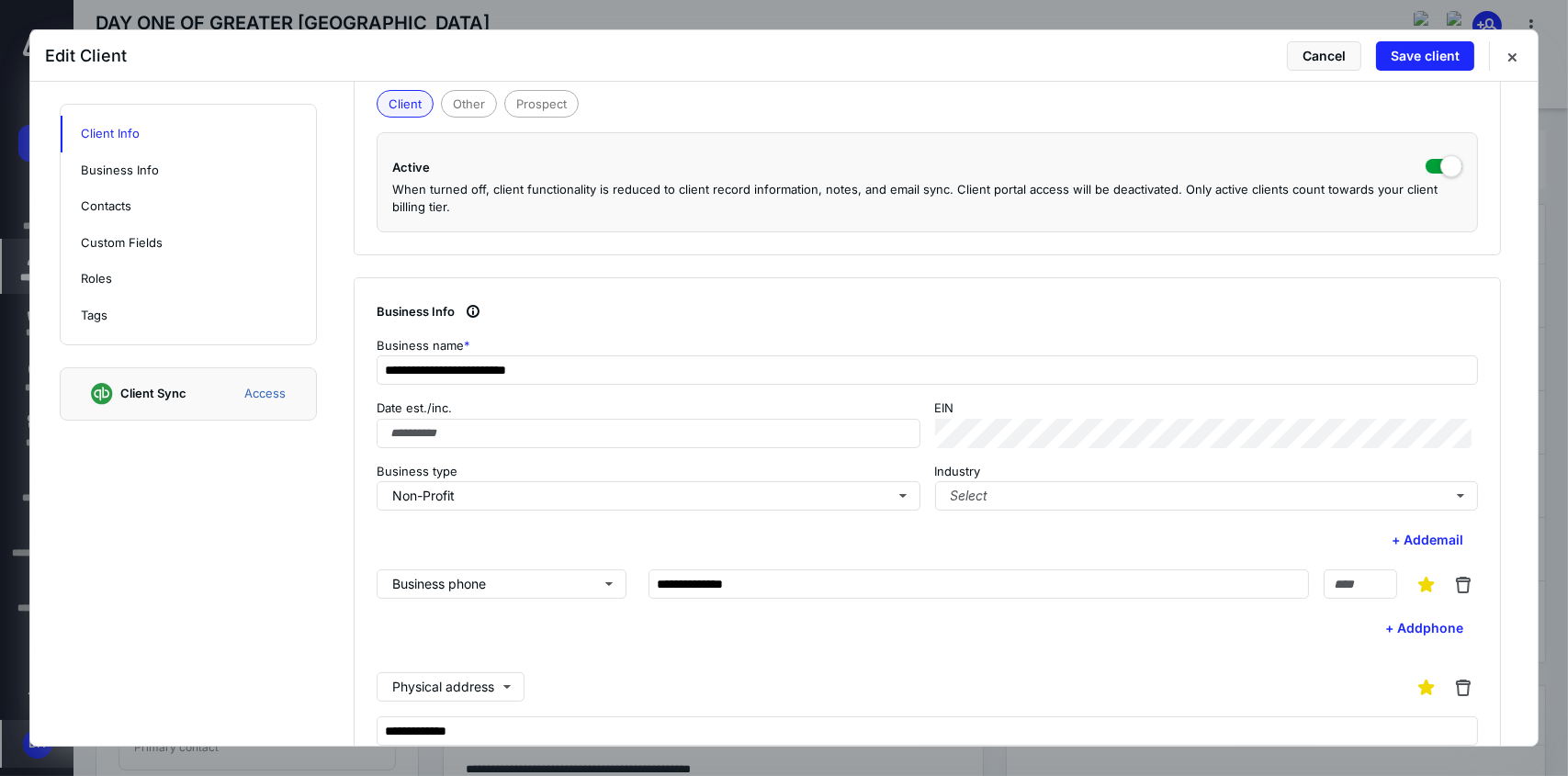 click on "**********" at bounding box center (927, 612) 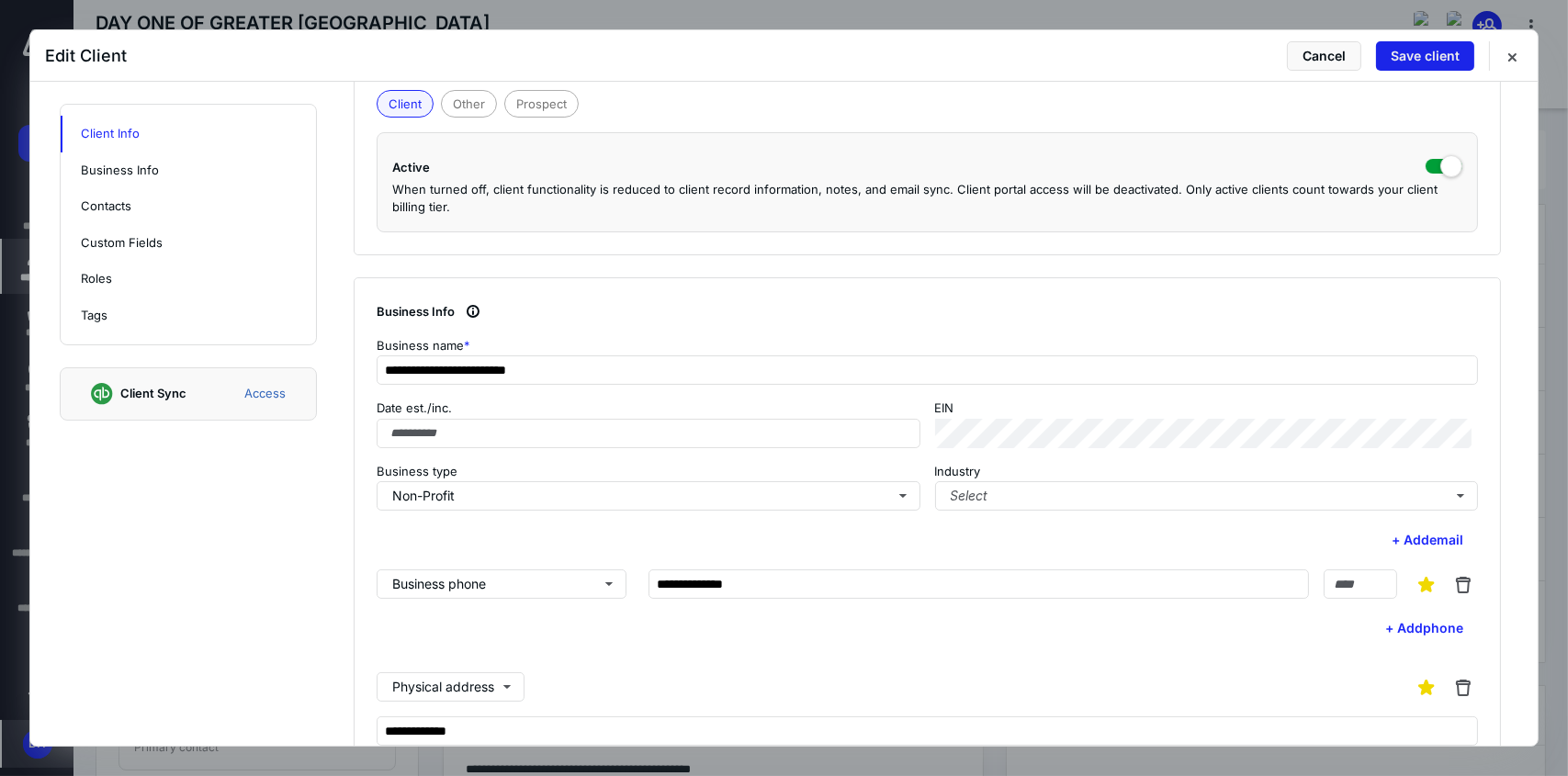 click on "Save client" at bounding box center (1425, 56) 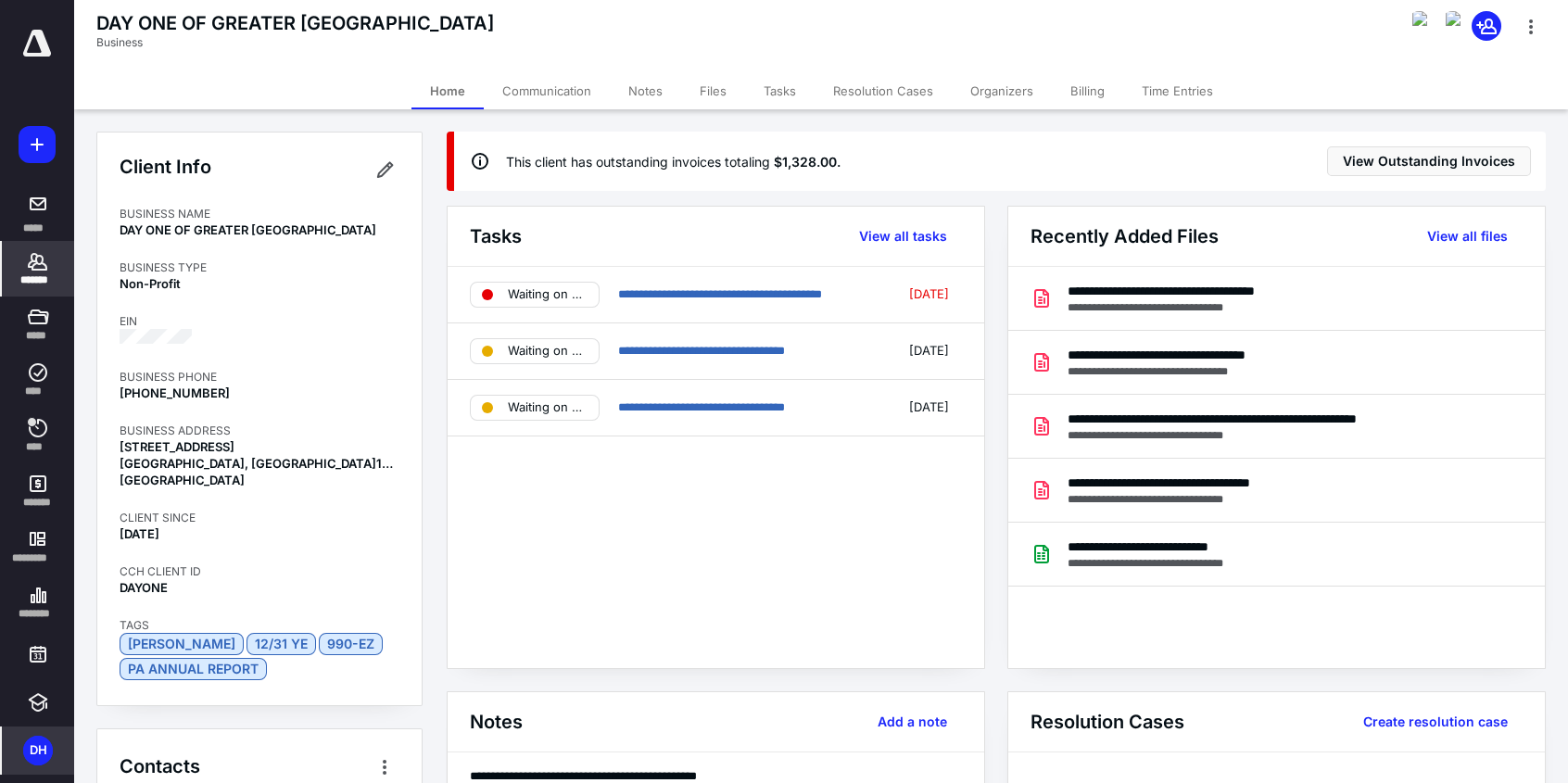 click on "*******" at bounding box center (38, 269) 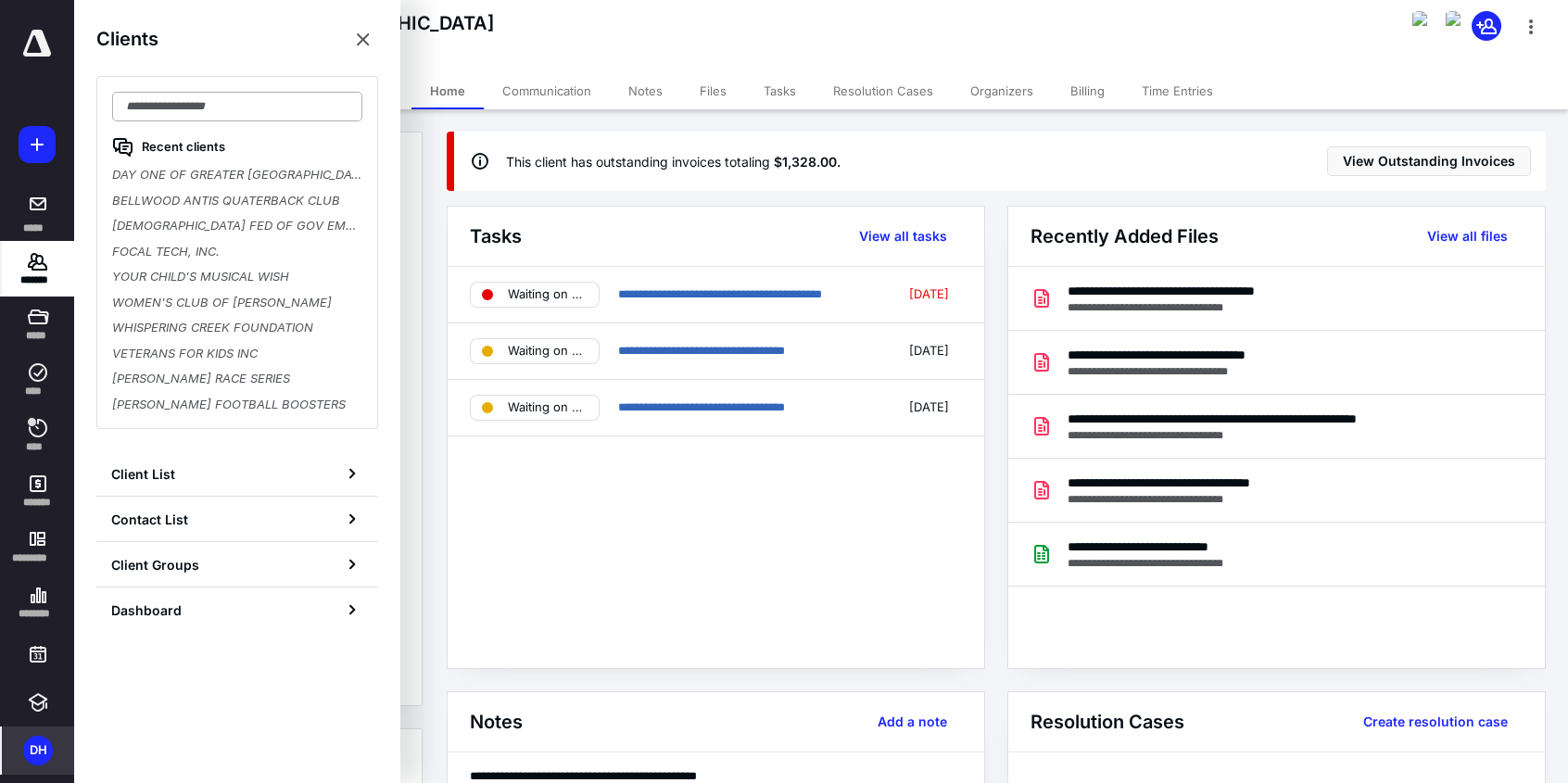click at bounding box center [237, 107] 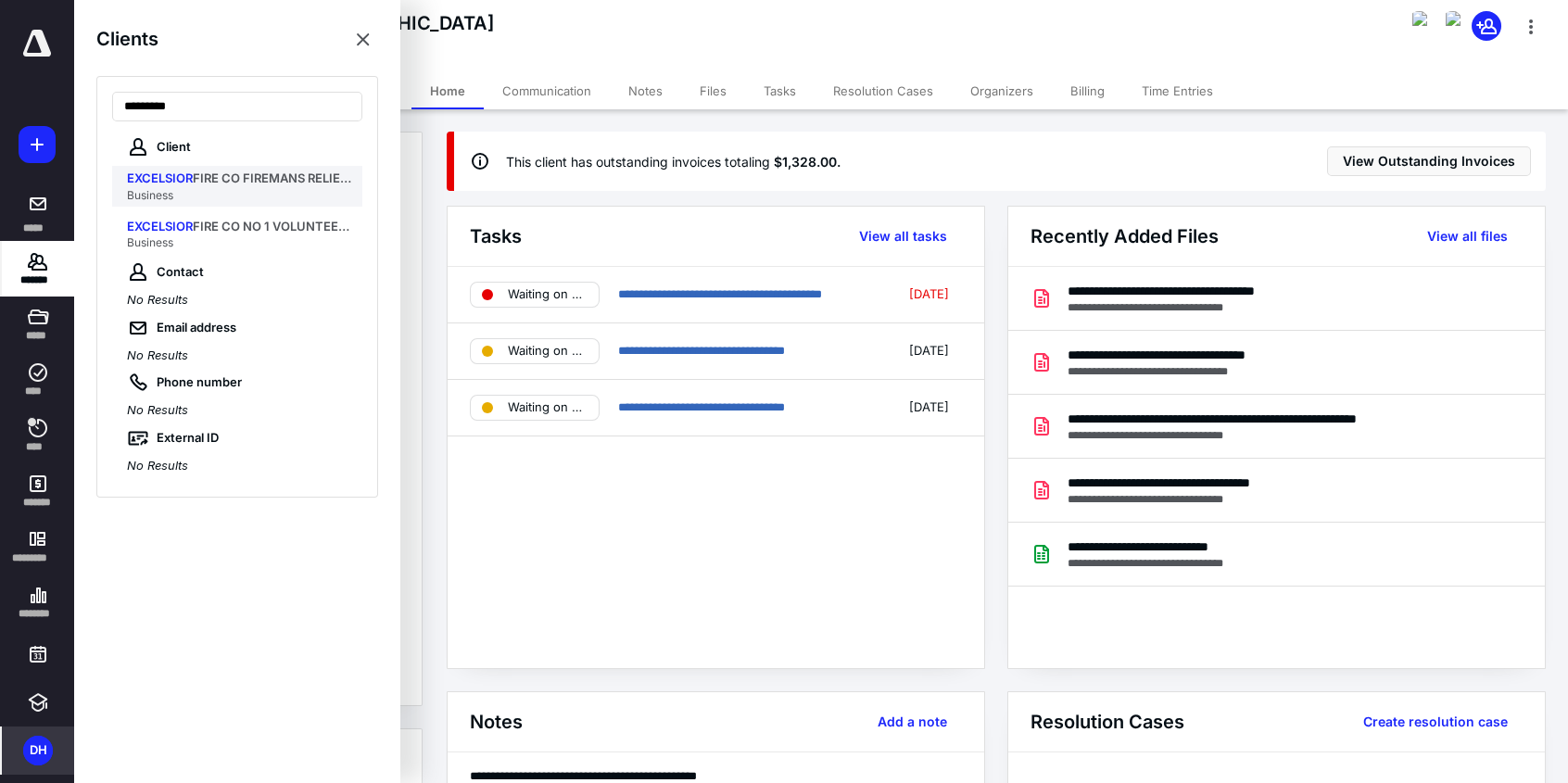 type on "*********" 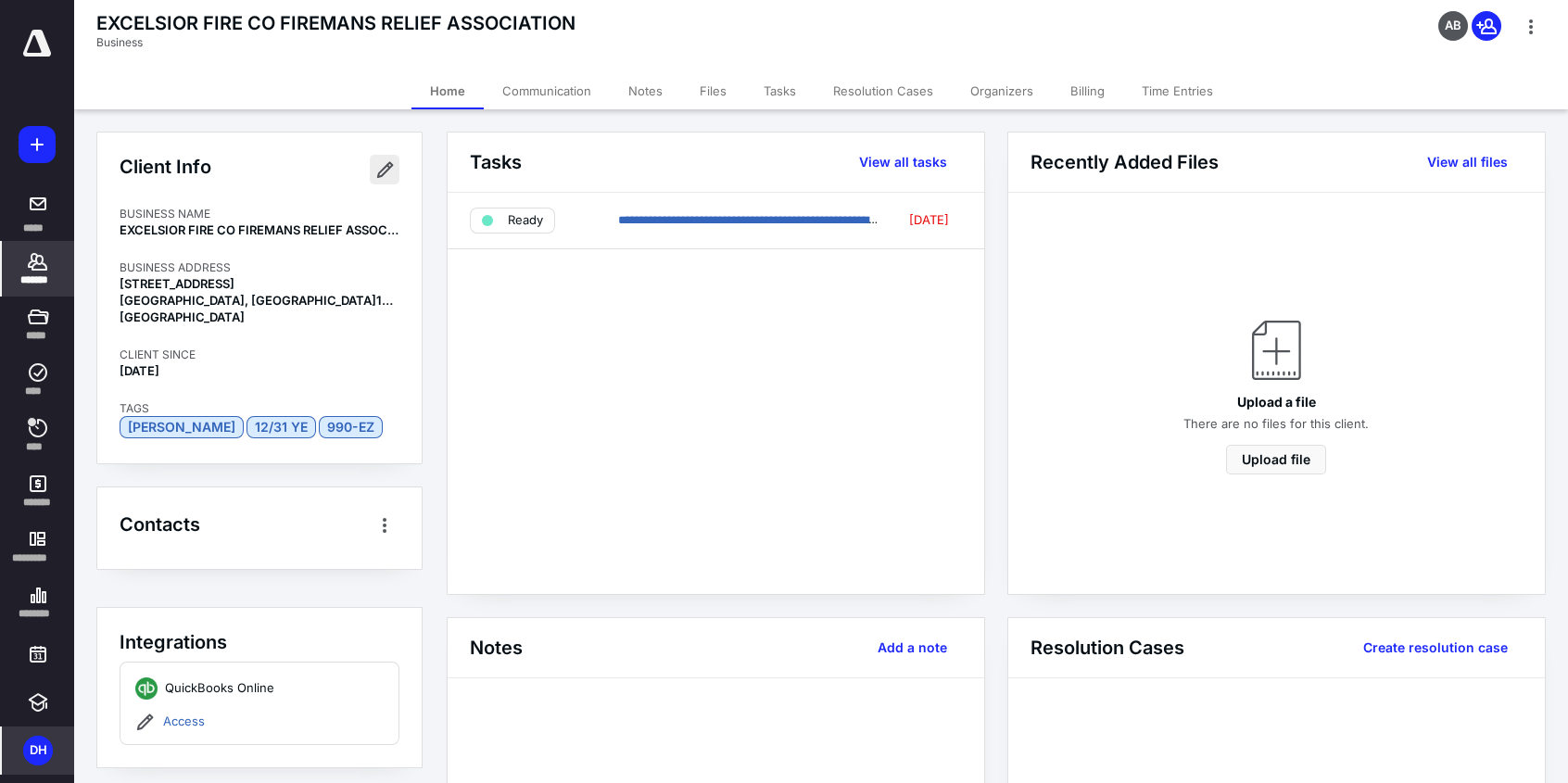 click at bounding box center [385, 170] 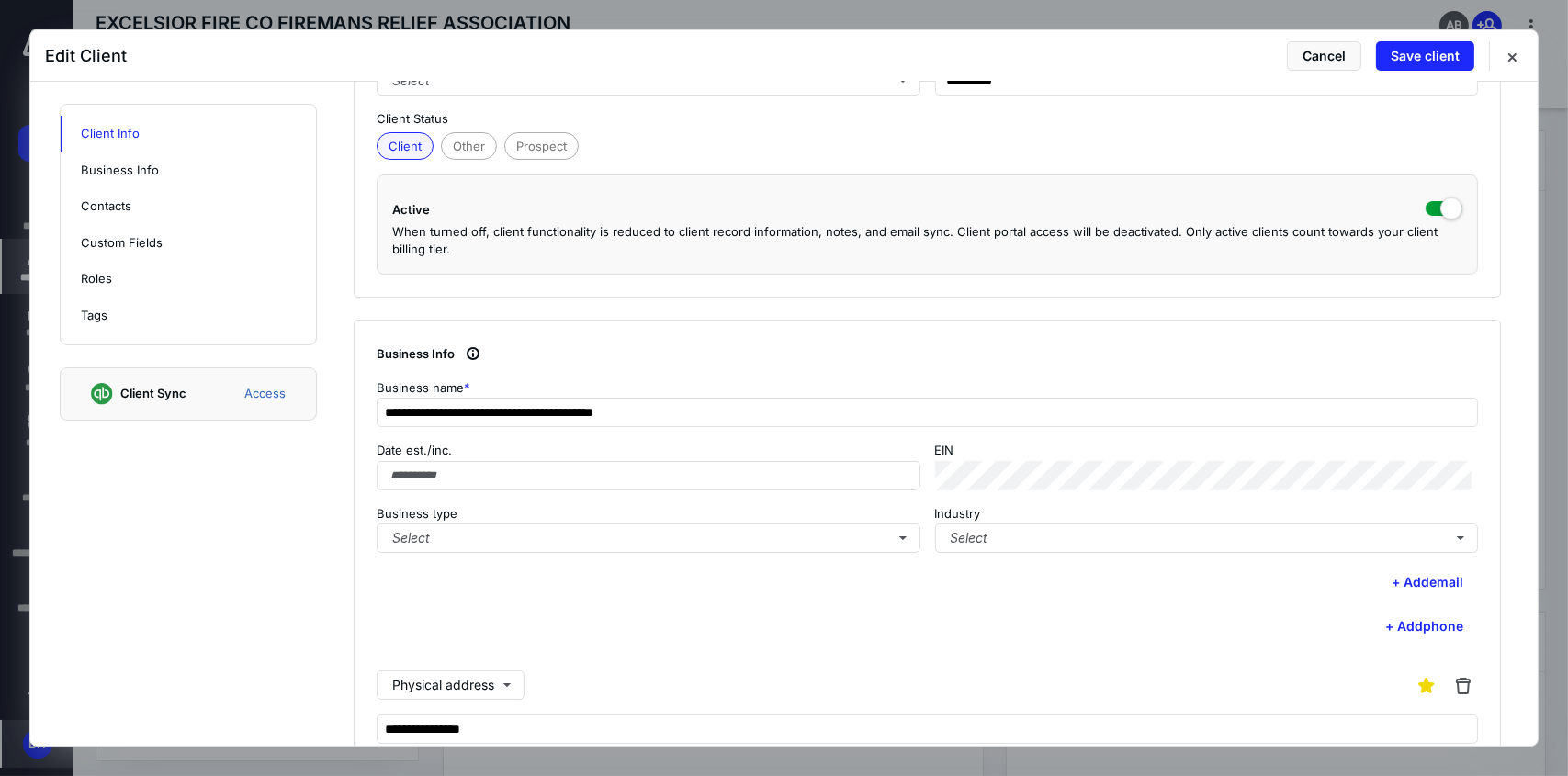 scroll, scrollTop: 367, scrollLeft: 0, axis: vertical 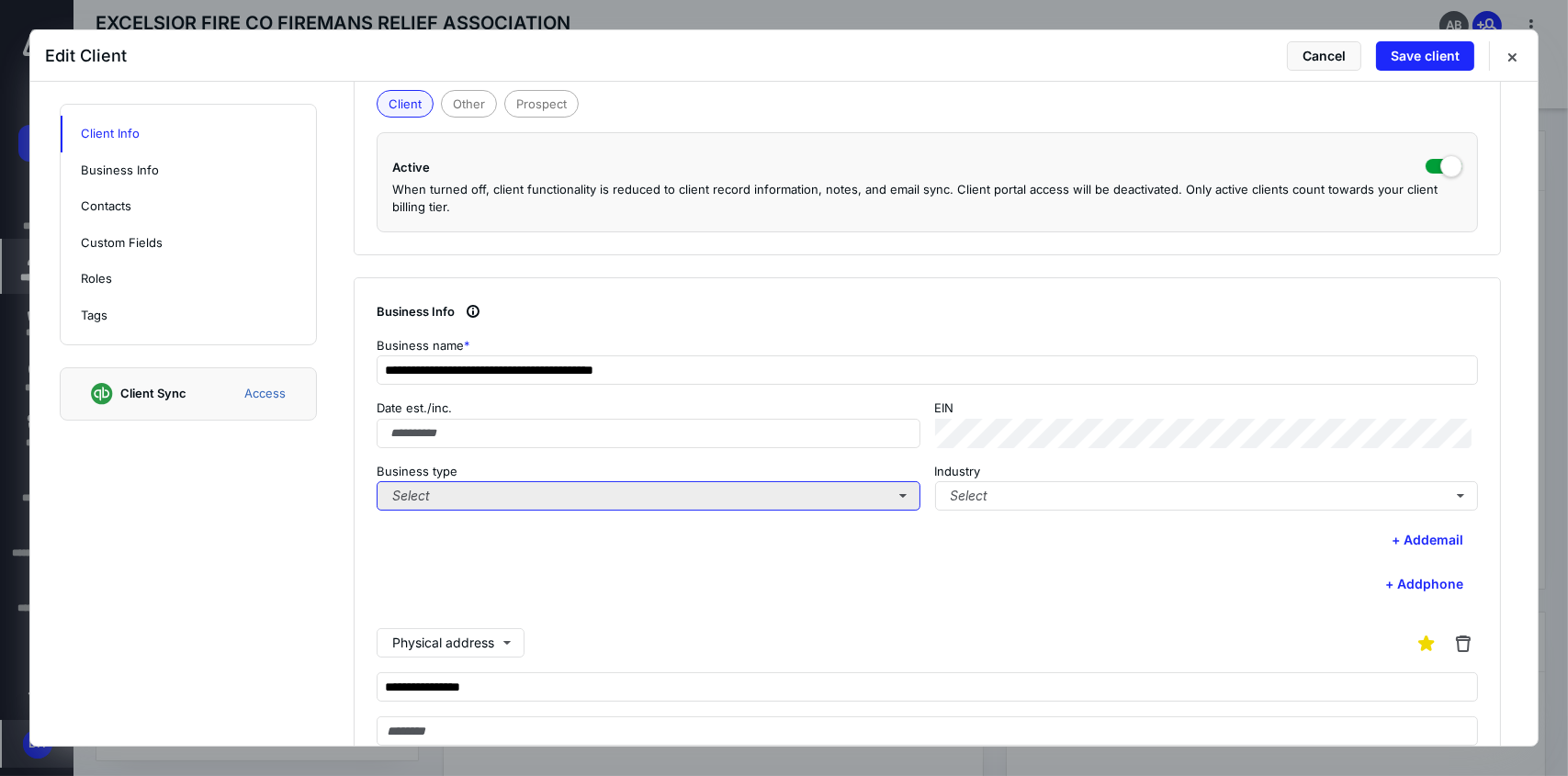 click on "Select" at bounding box center (649, 496) 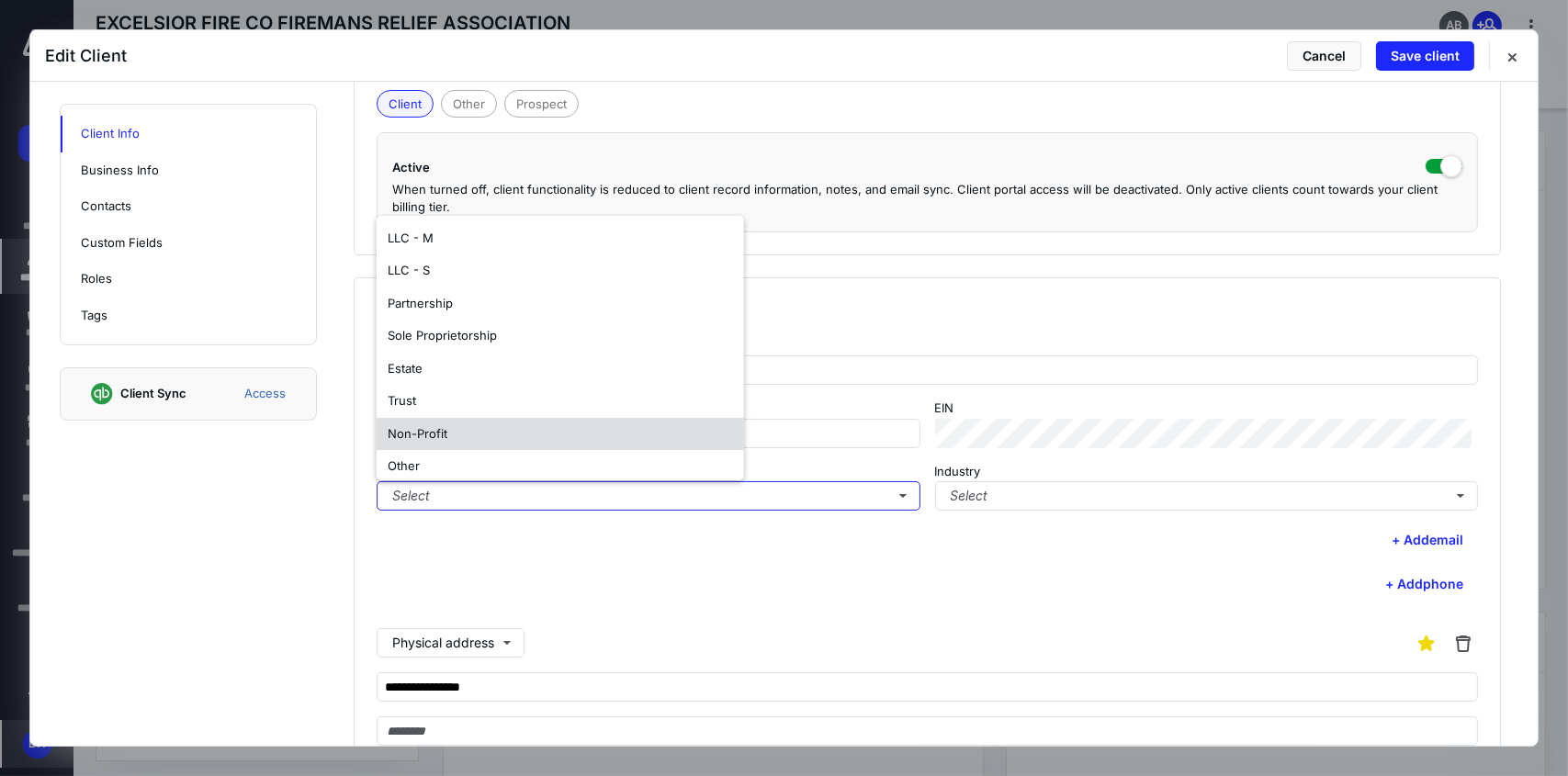 scroll, scrollTop: 107, scrollLeft: 0, axis: vertical 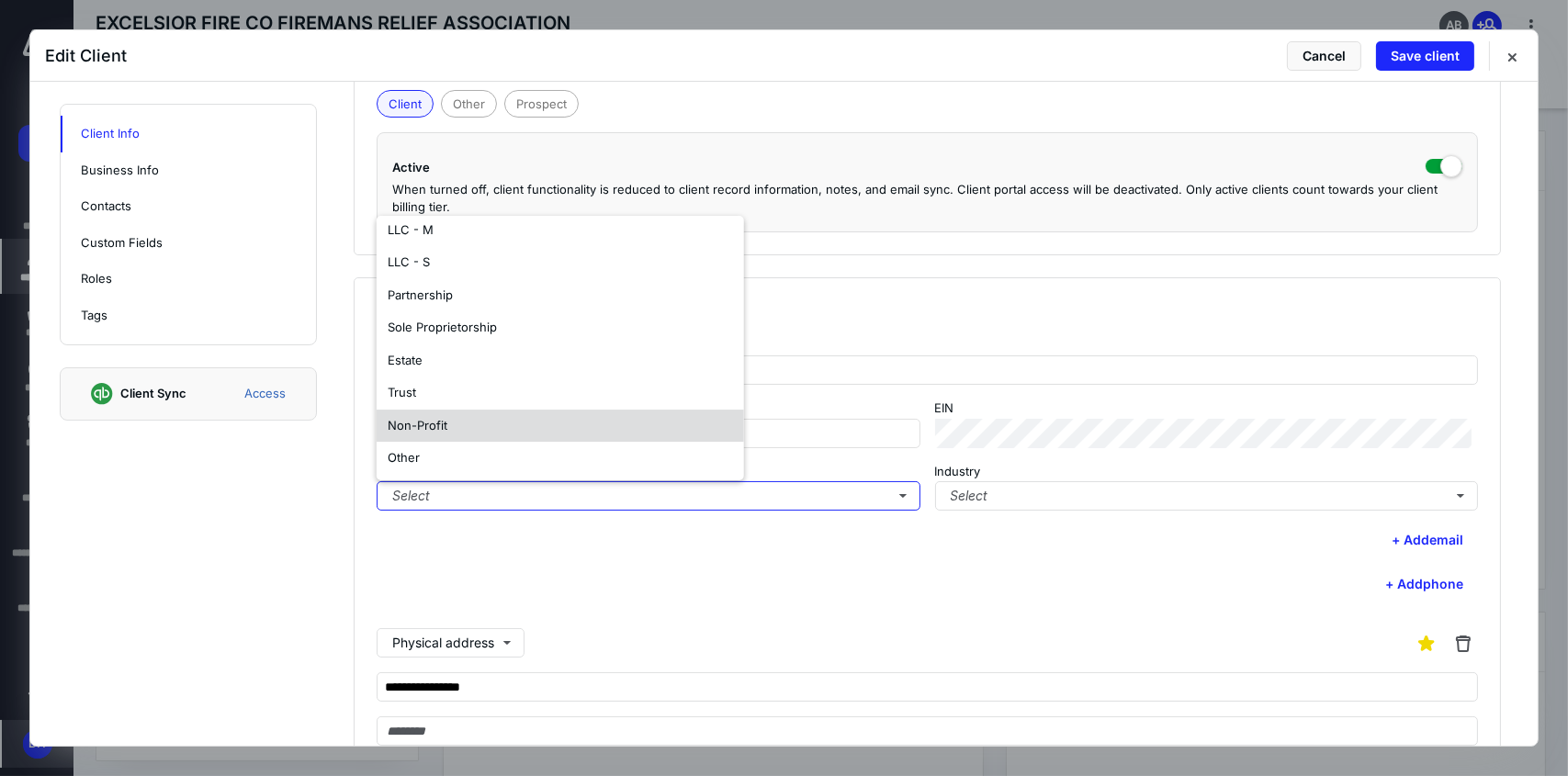 click on "Non-Profit" at bounding box center [560, 426] 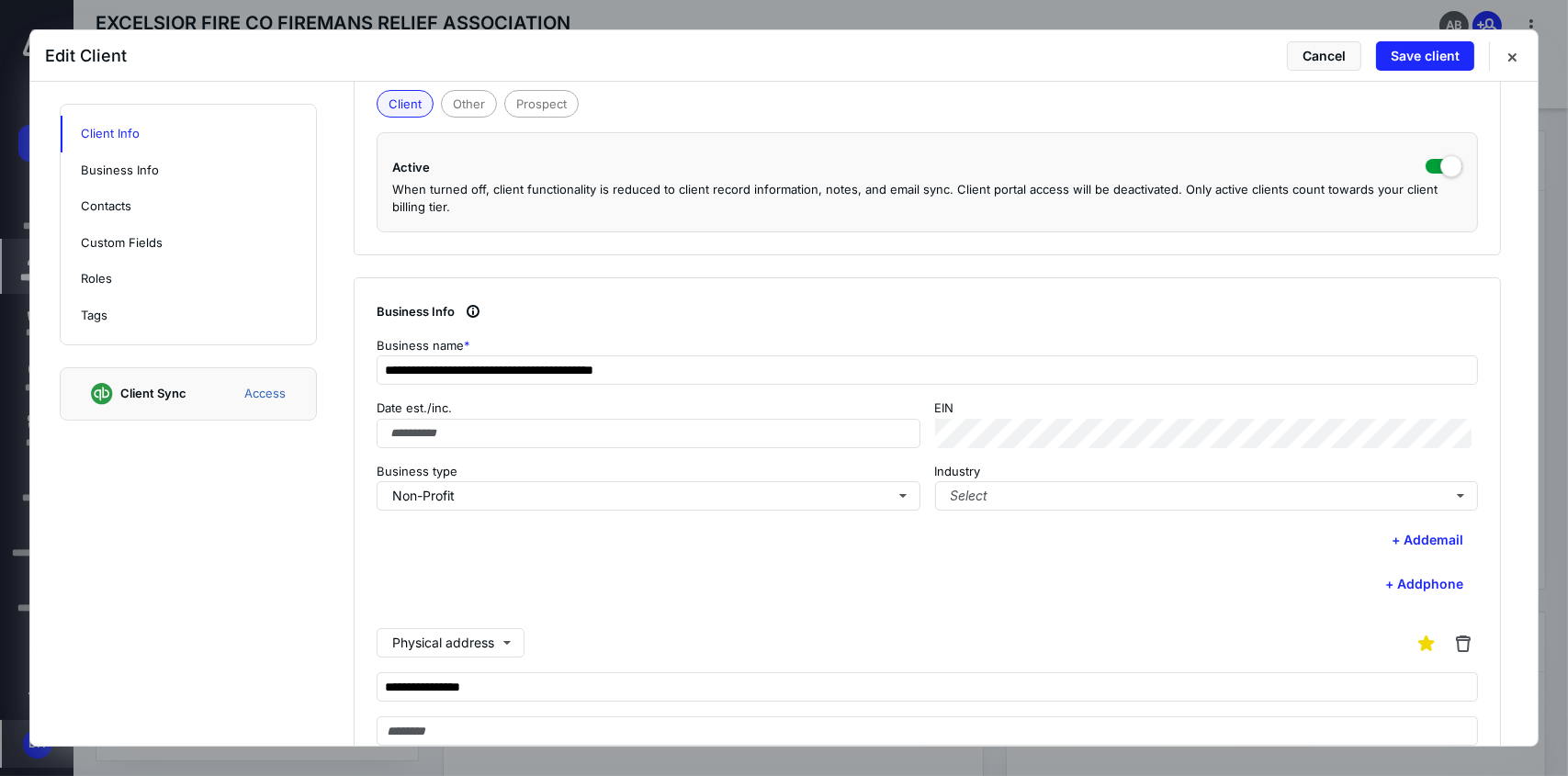 click on "Physical address" at bounding box center (927, 643) 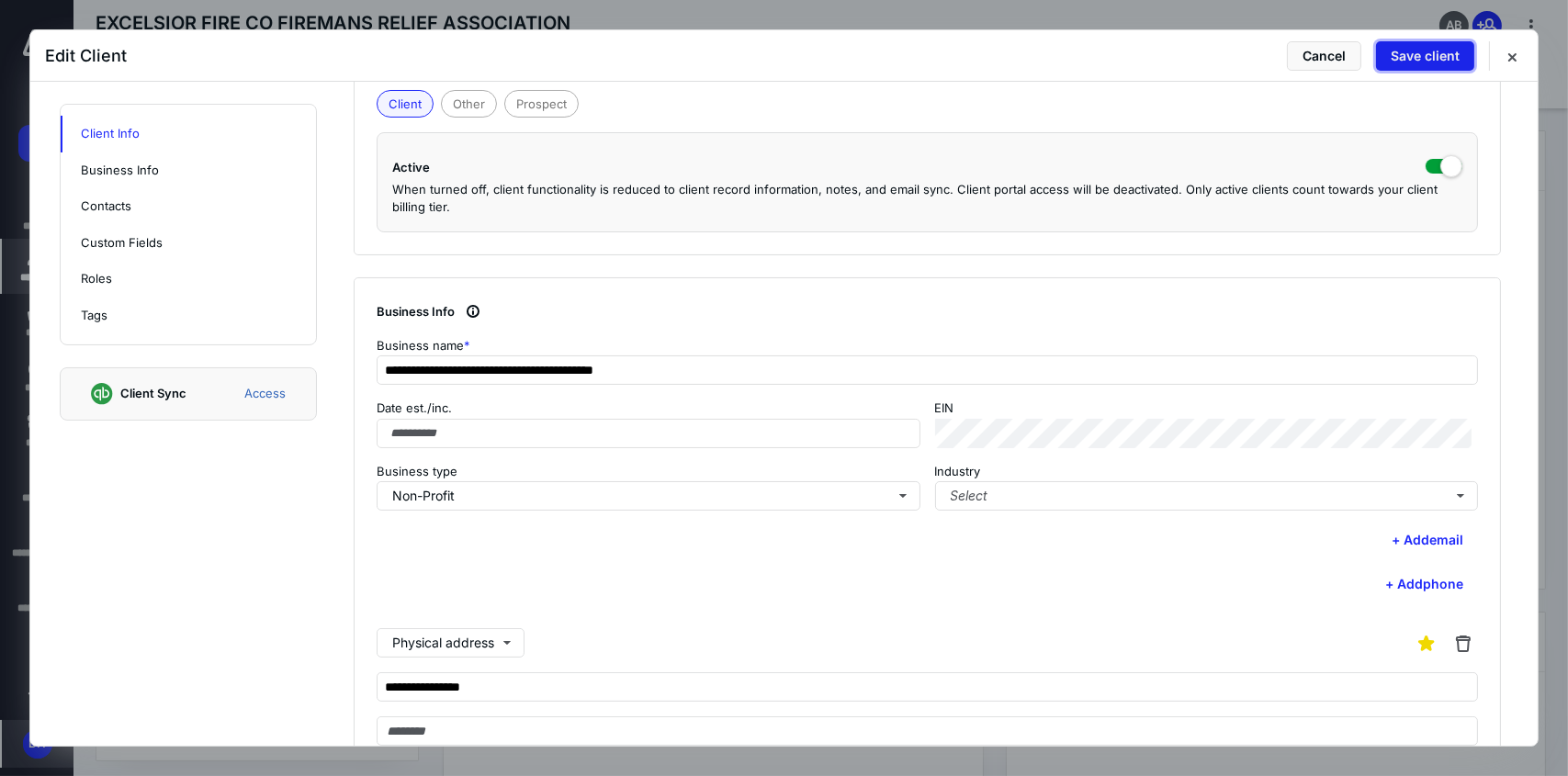 click on "Save client" at bounding box center (1425, 56) 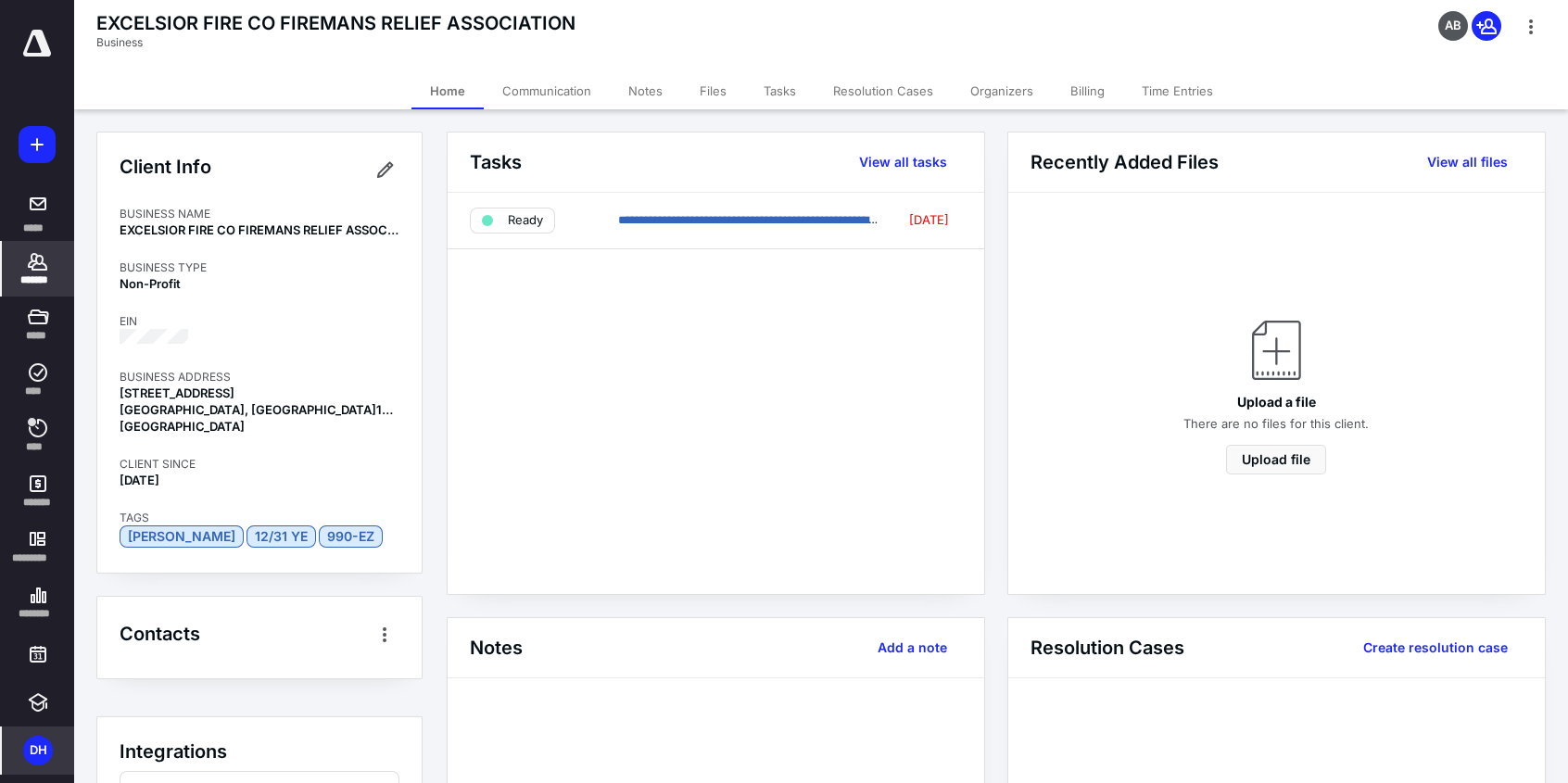click on "**********" at bounding box center (715, 393) 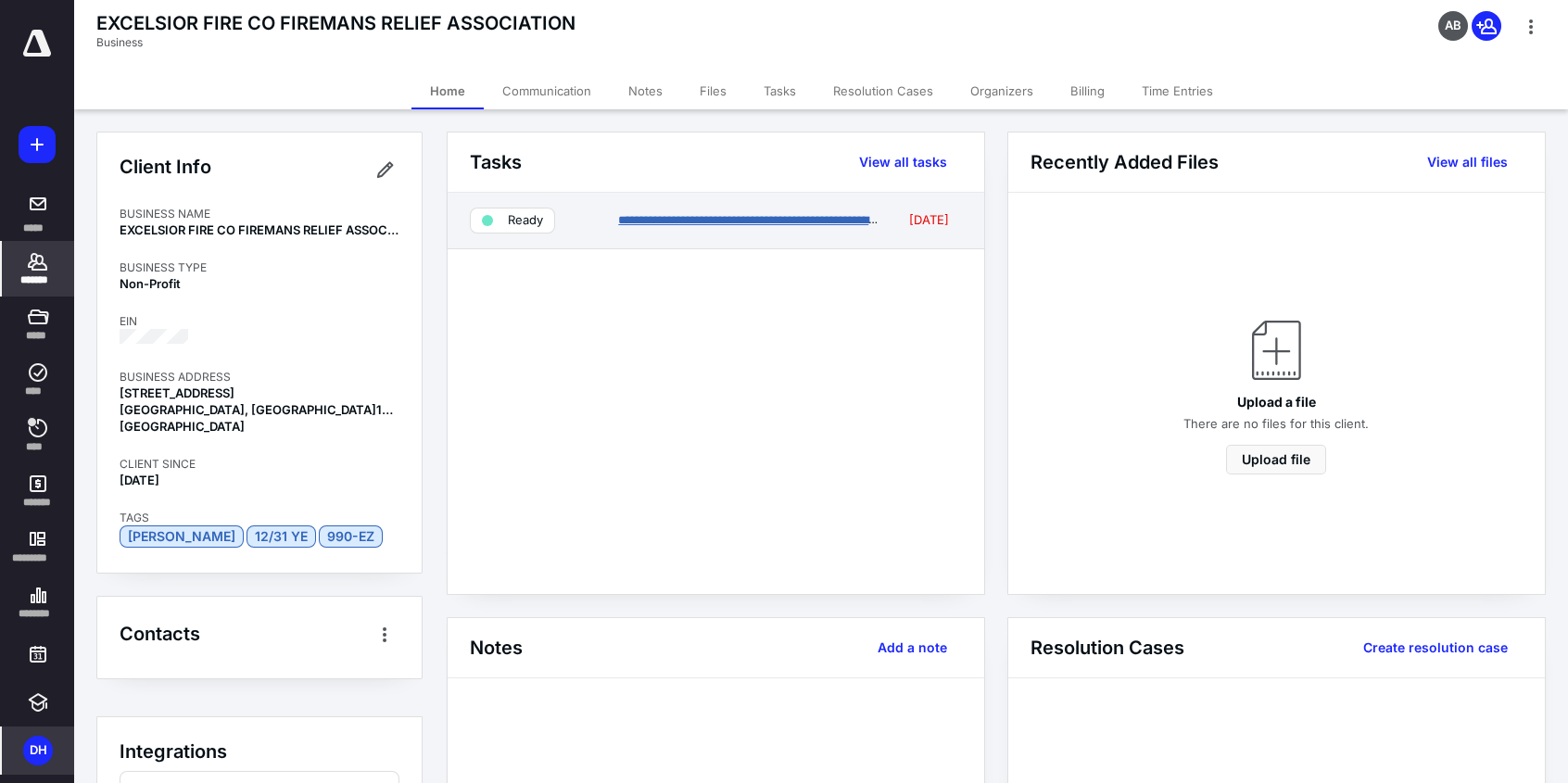 click on "**********" at bounding box center (764, 220) 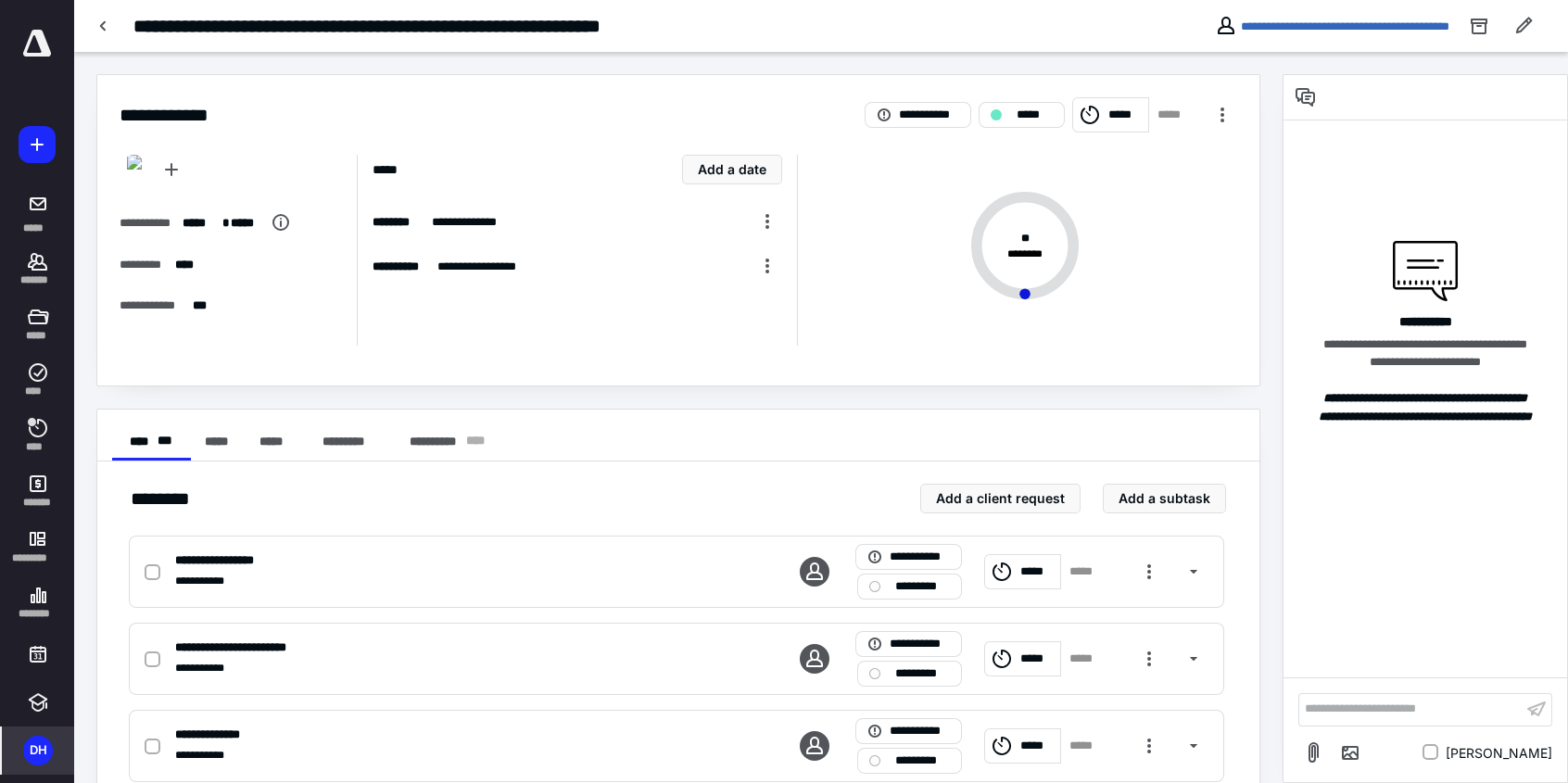 click at bounding box center (37, 44) 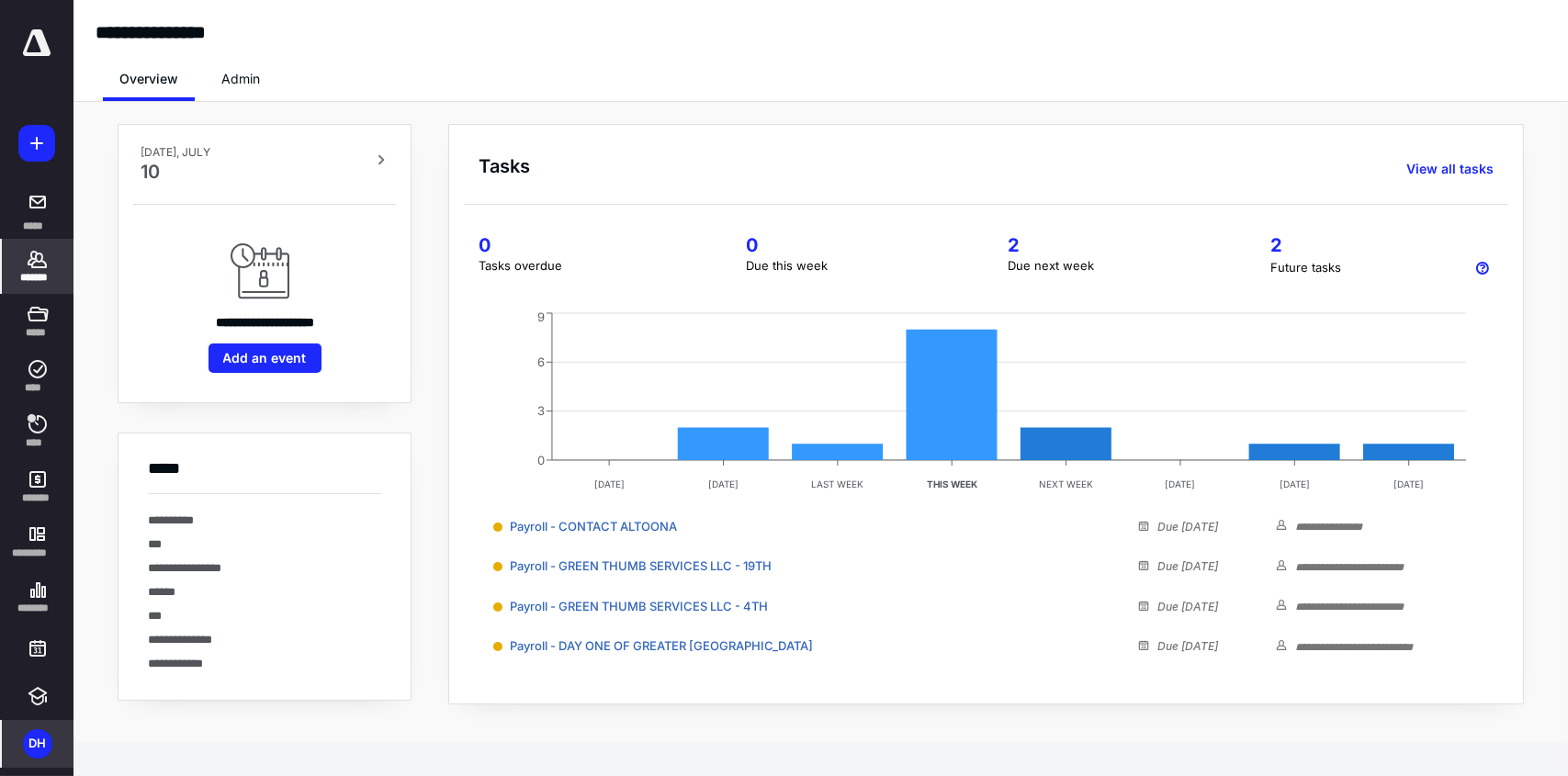 click 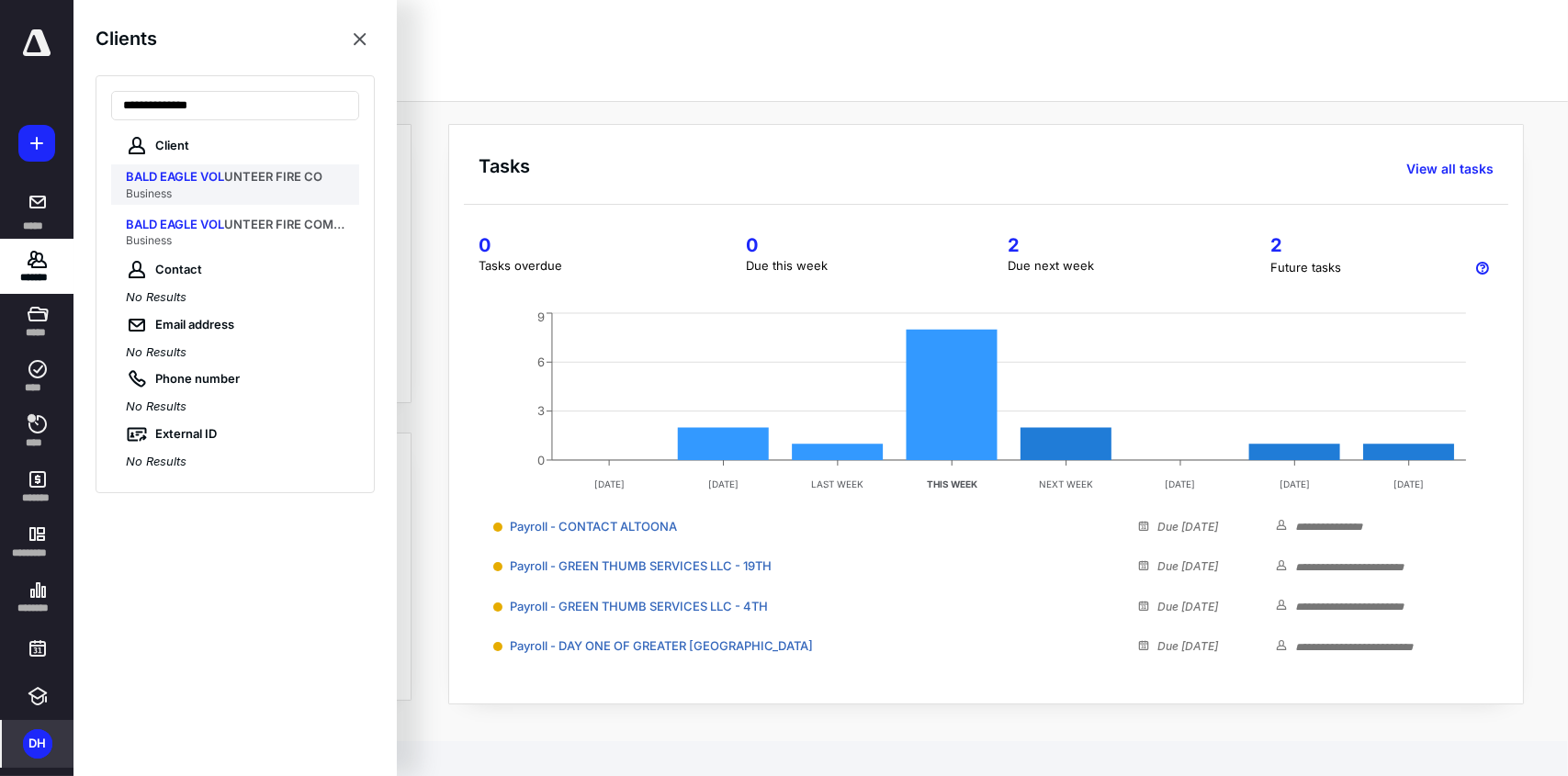 type on "**********" 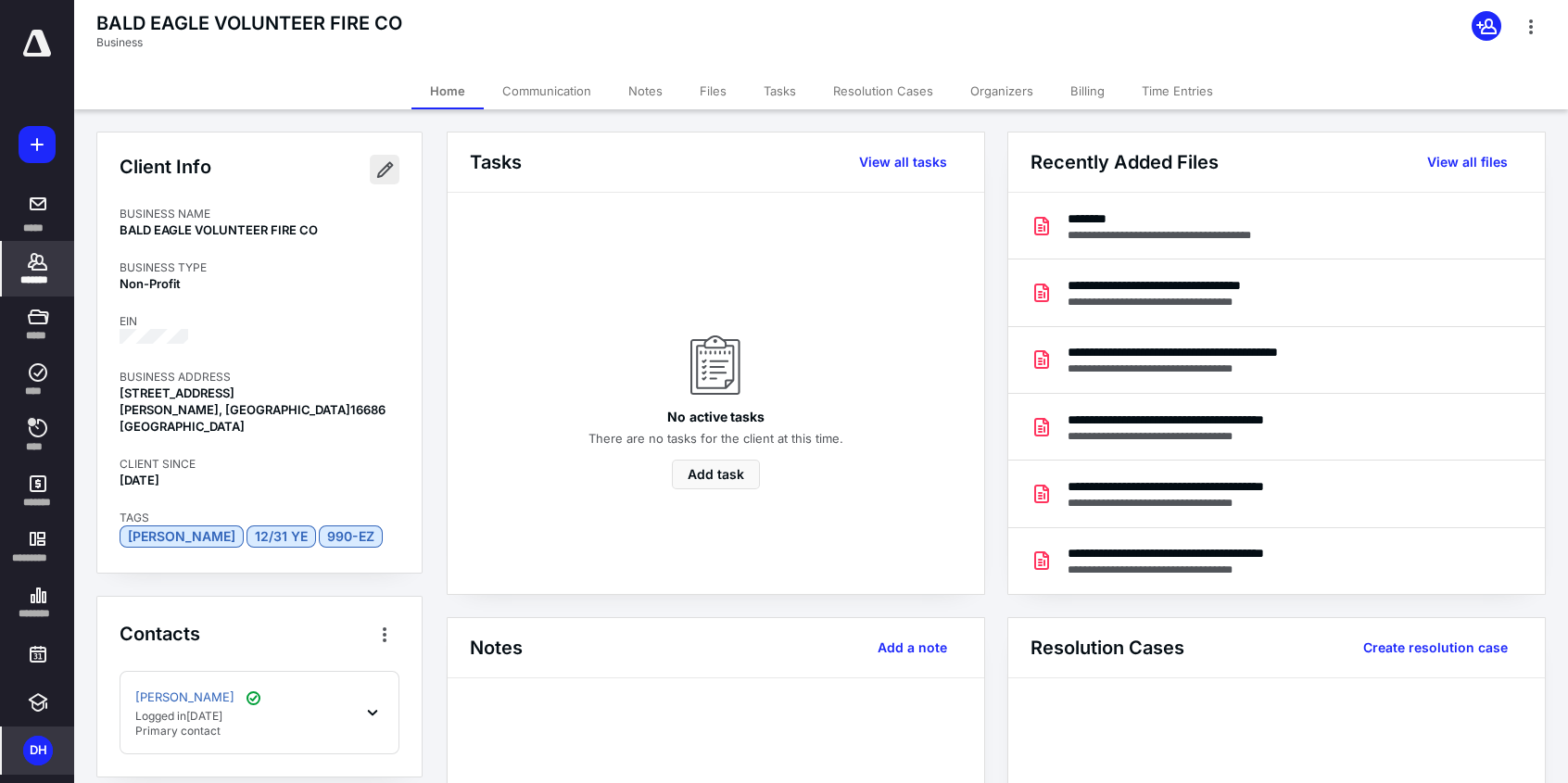 click at bounding box center (385, 170) 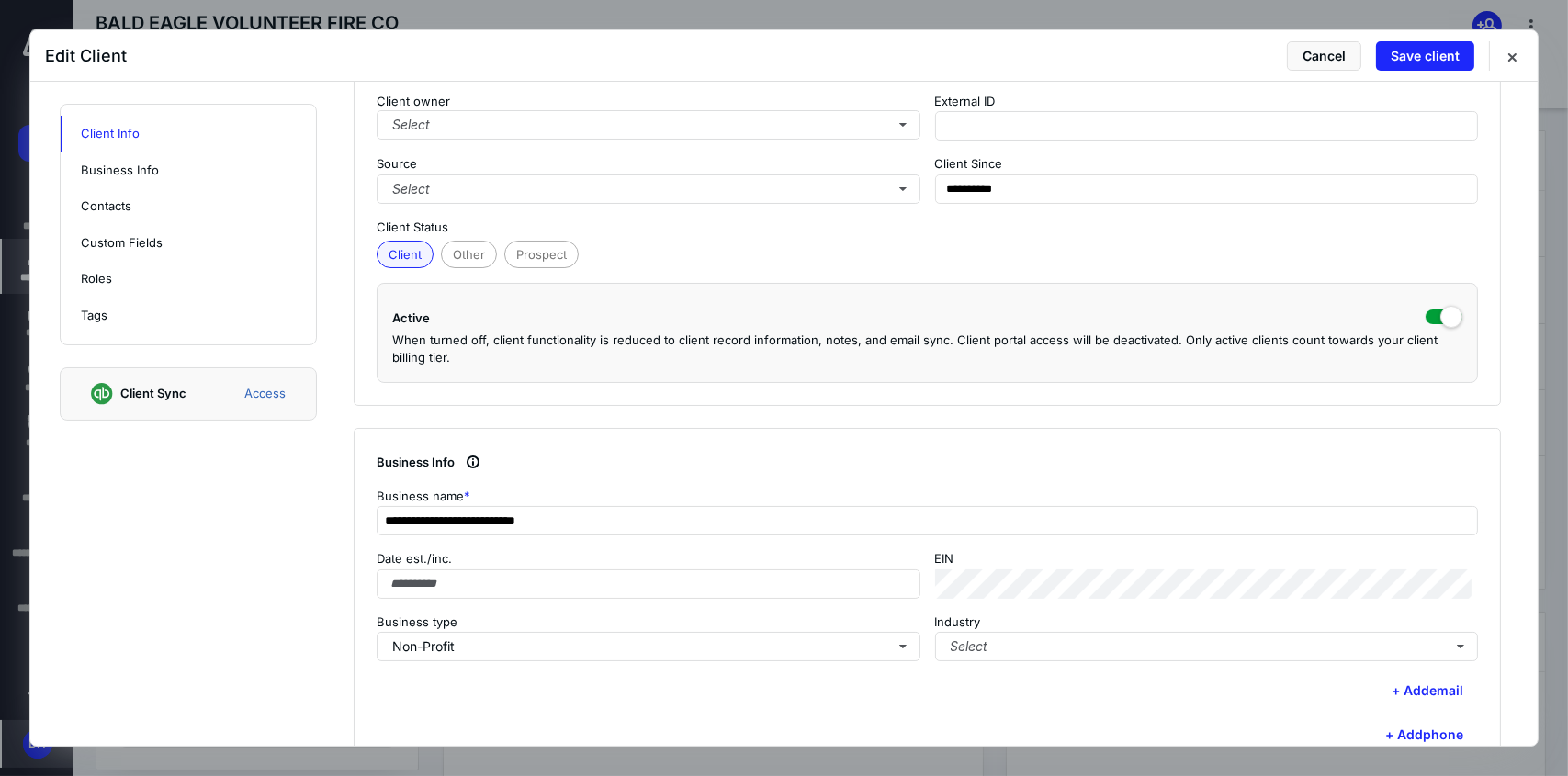 scroll, scrollTop: 0, scrollLeft: 0, axis: both 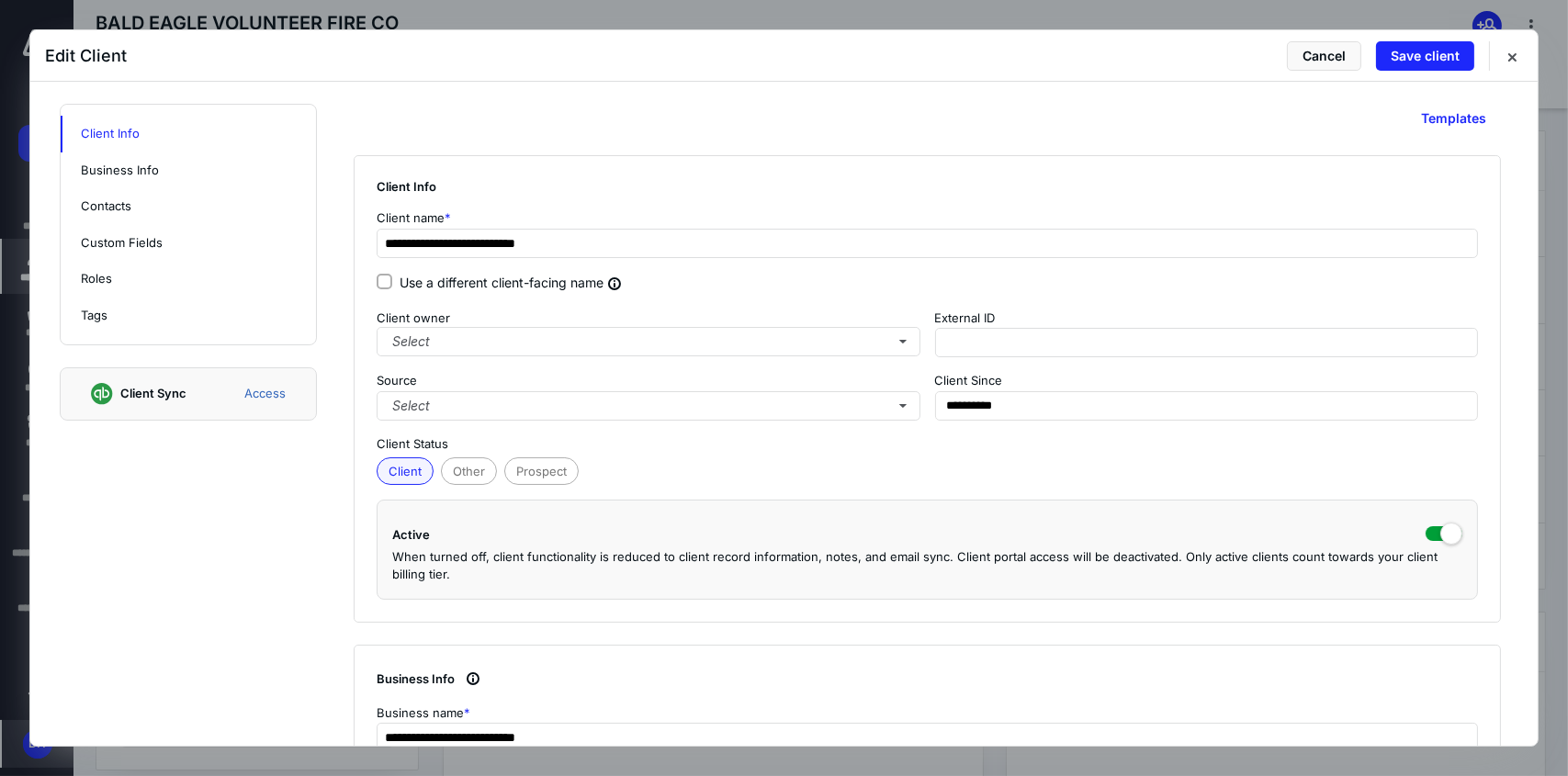 click on "**********" at bounding box center [784, 413] 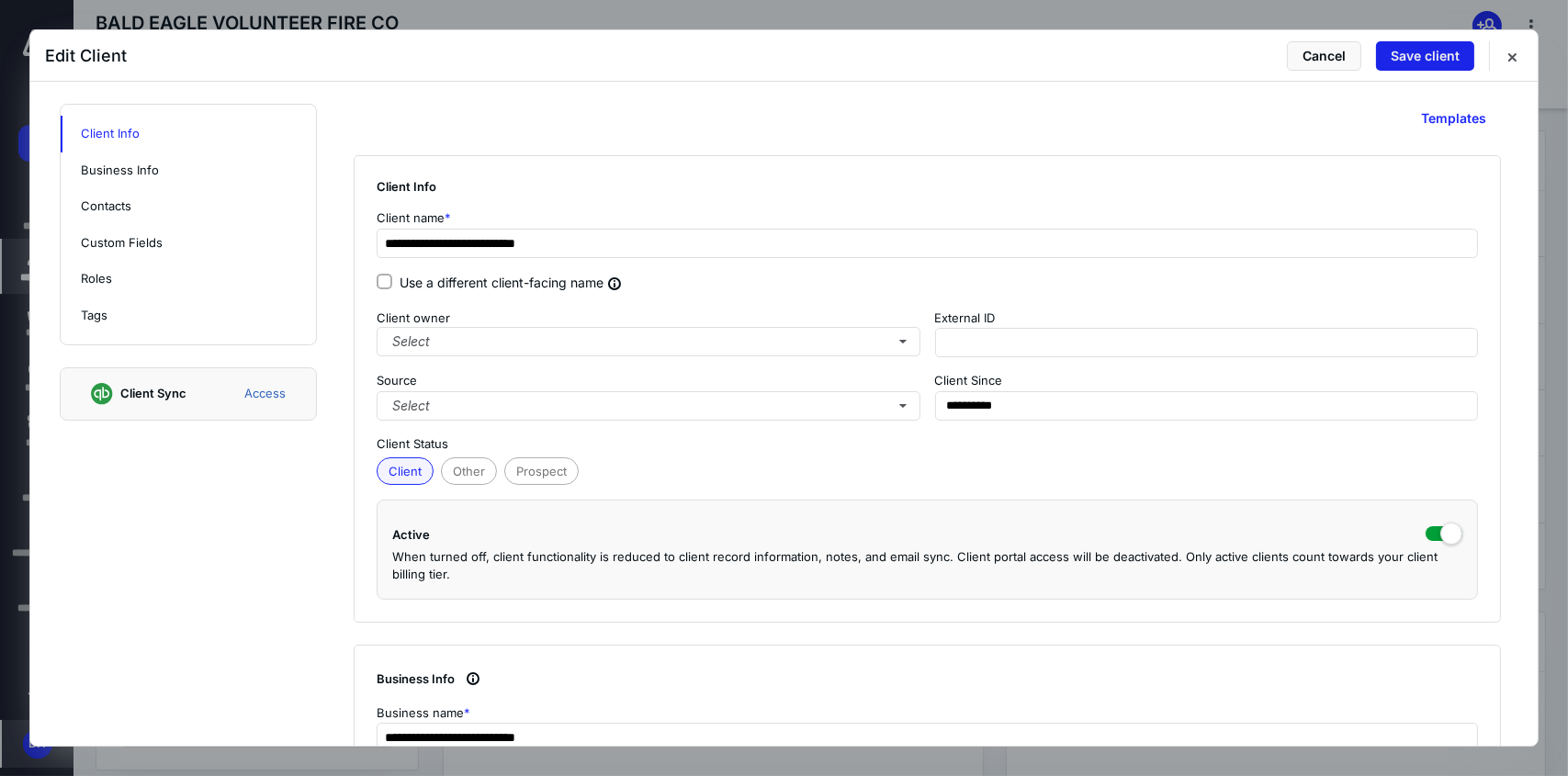 click on "Save client" at bounding box center (1425, 56) 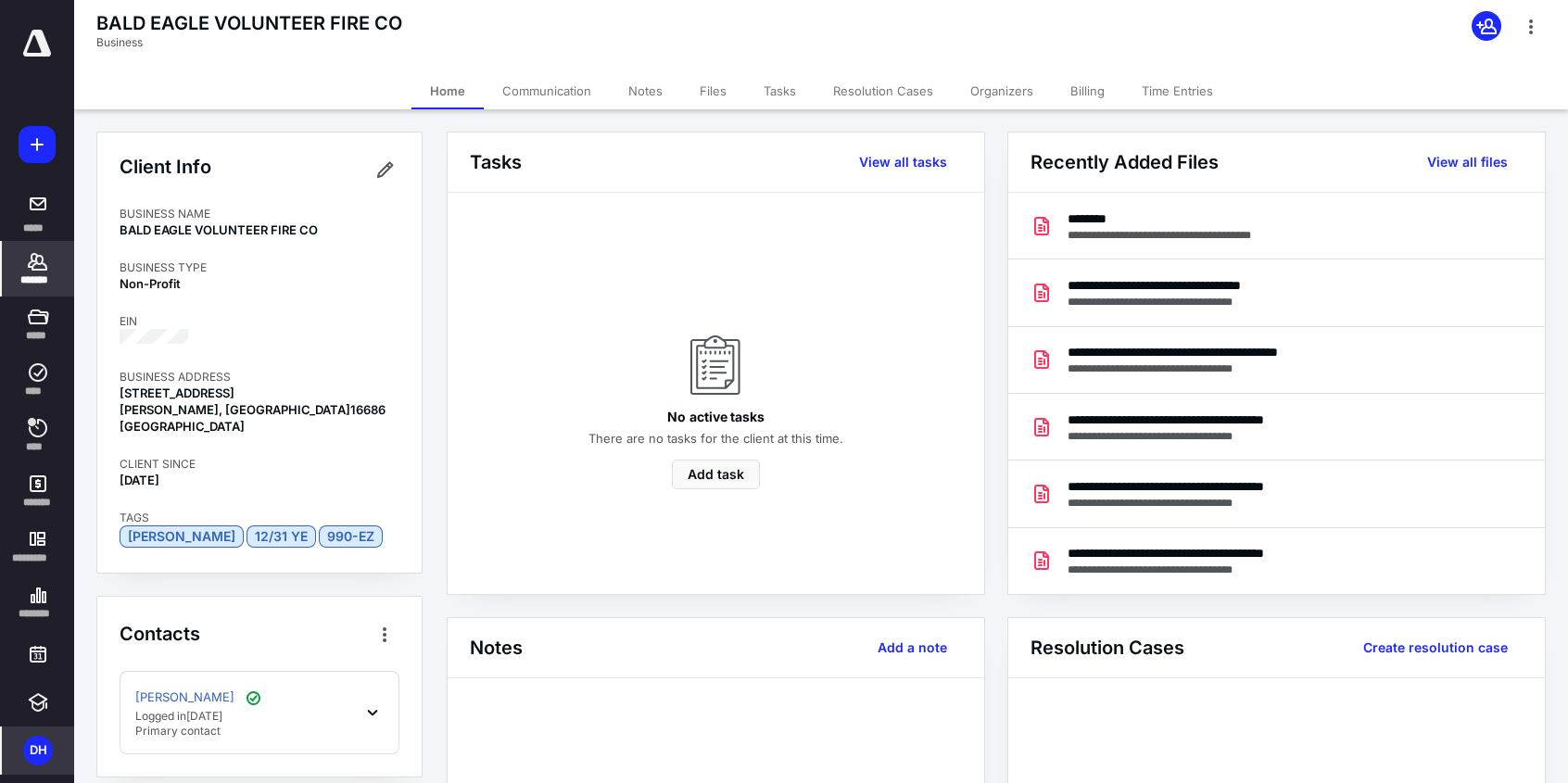 click 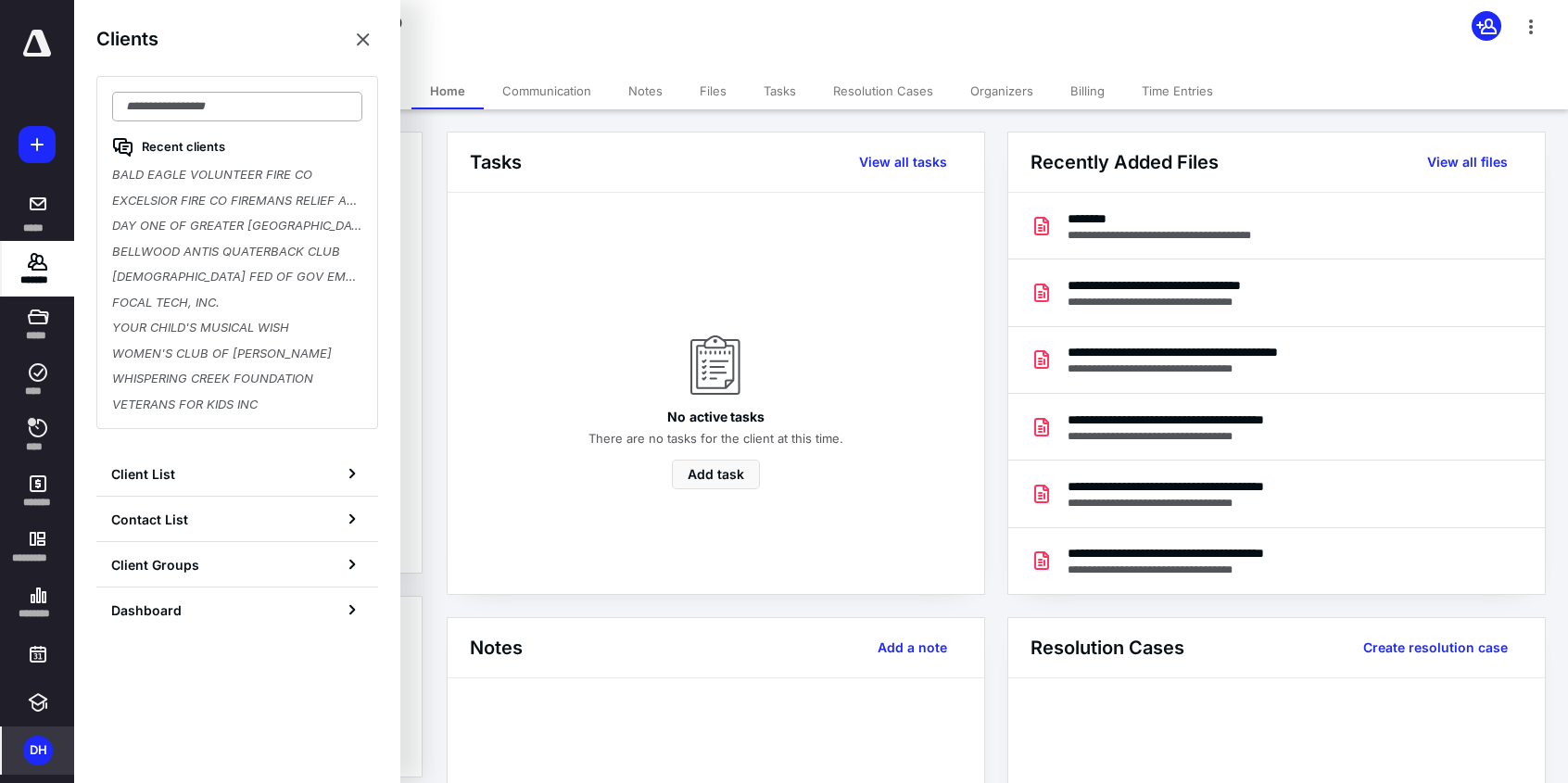 click at bounding box center [237, 107] 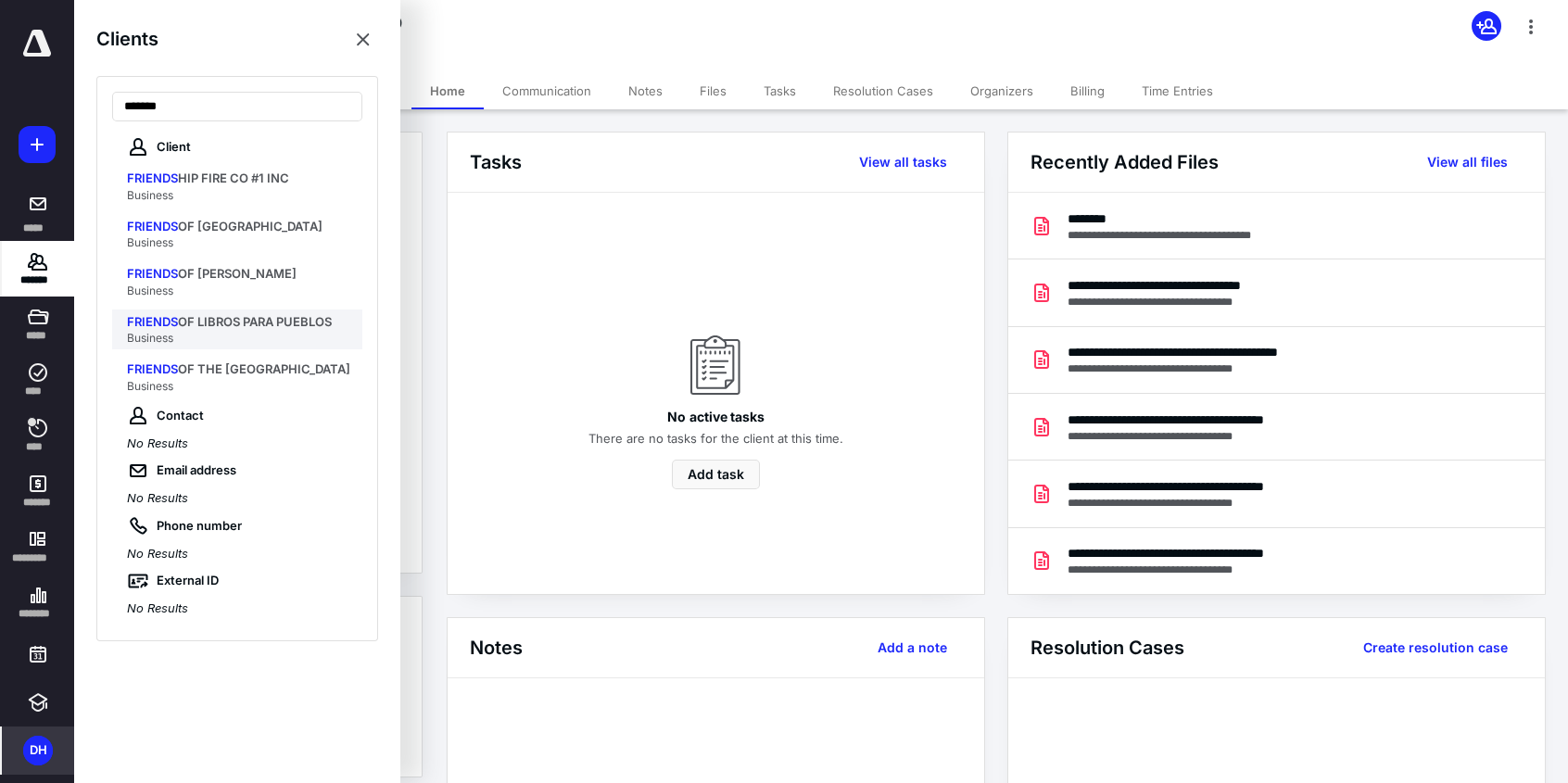 type on "*******" 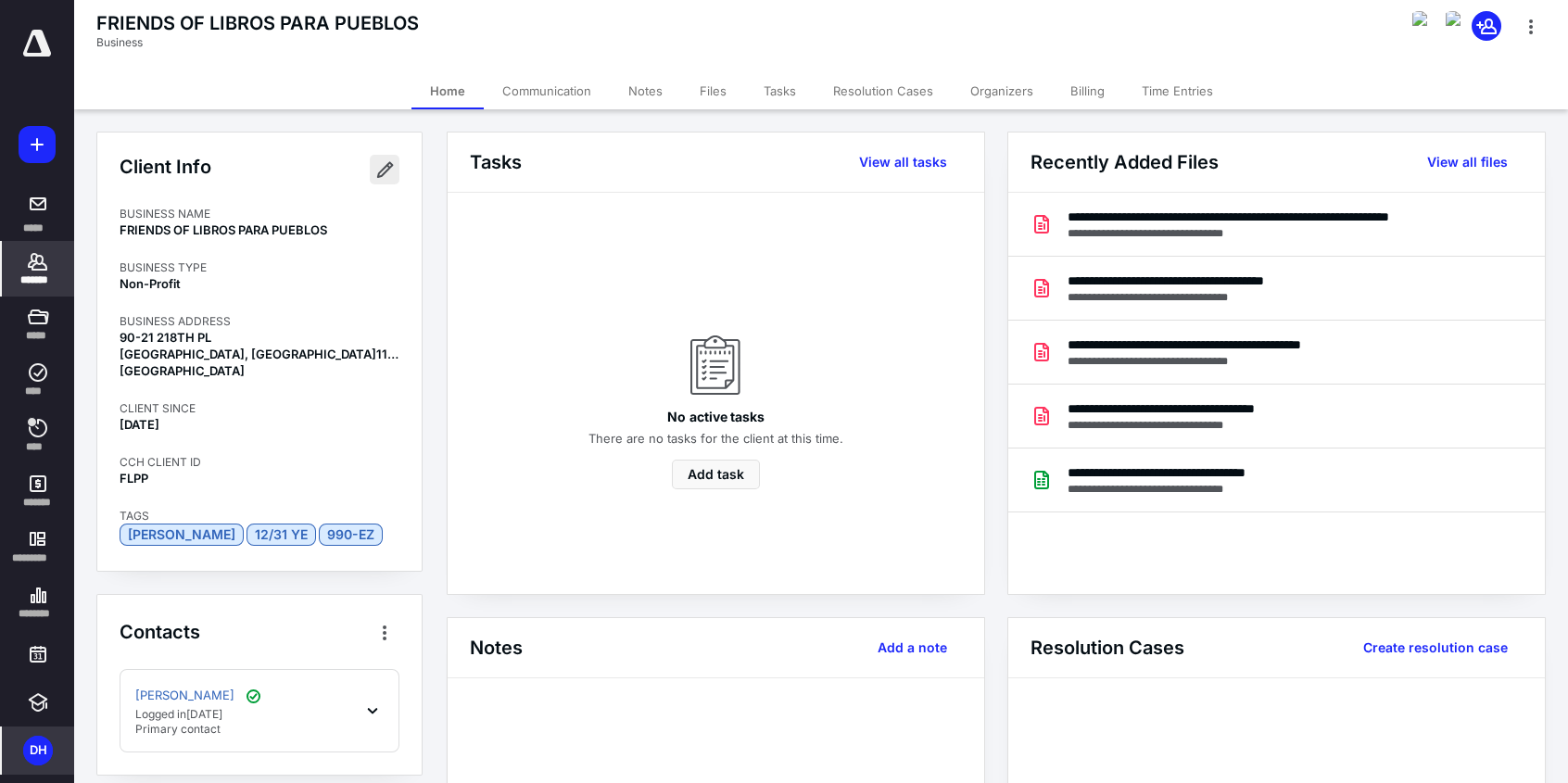 click at bounding box center (385, 170) 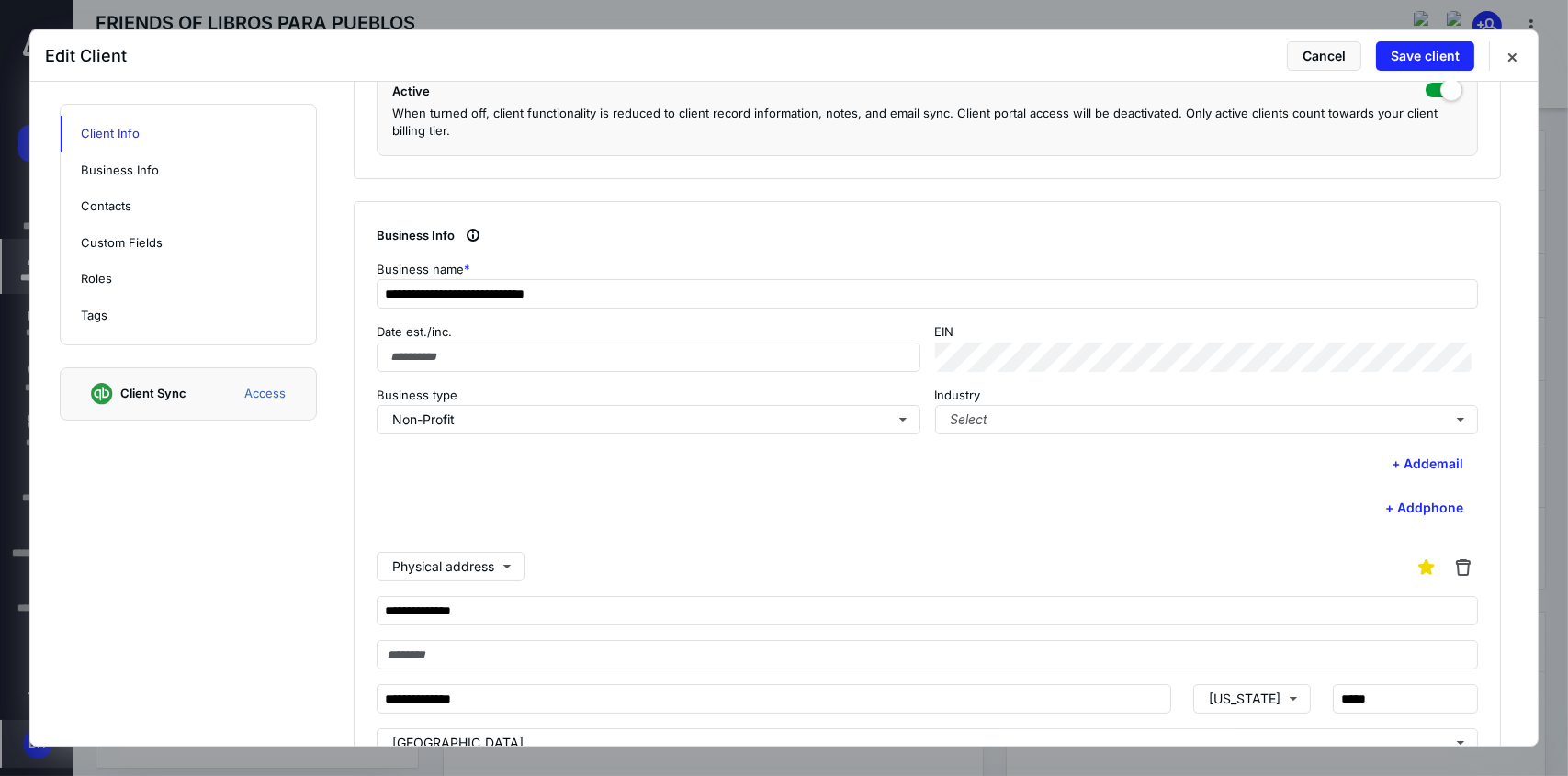 scroll, scrollTop: 459, scrollLeft: 0, axis: vertical 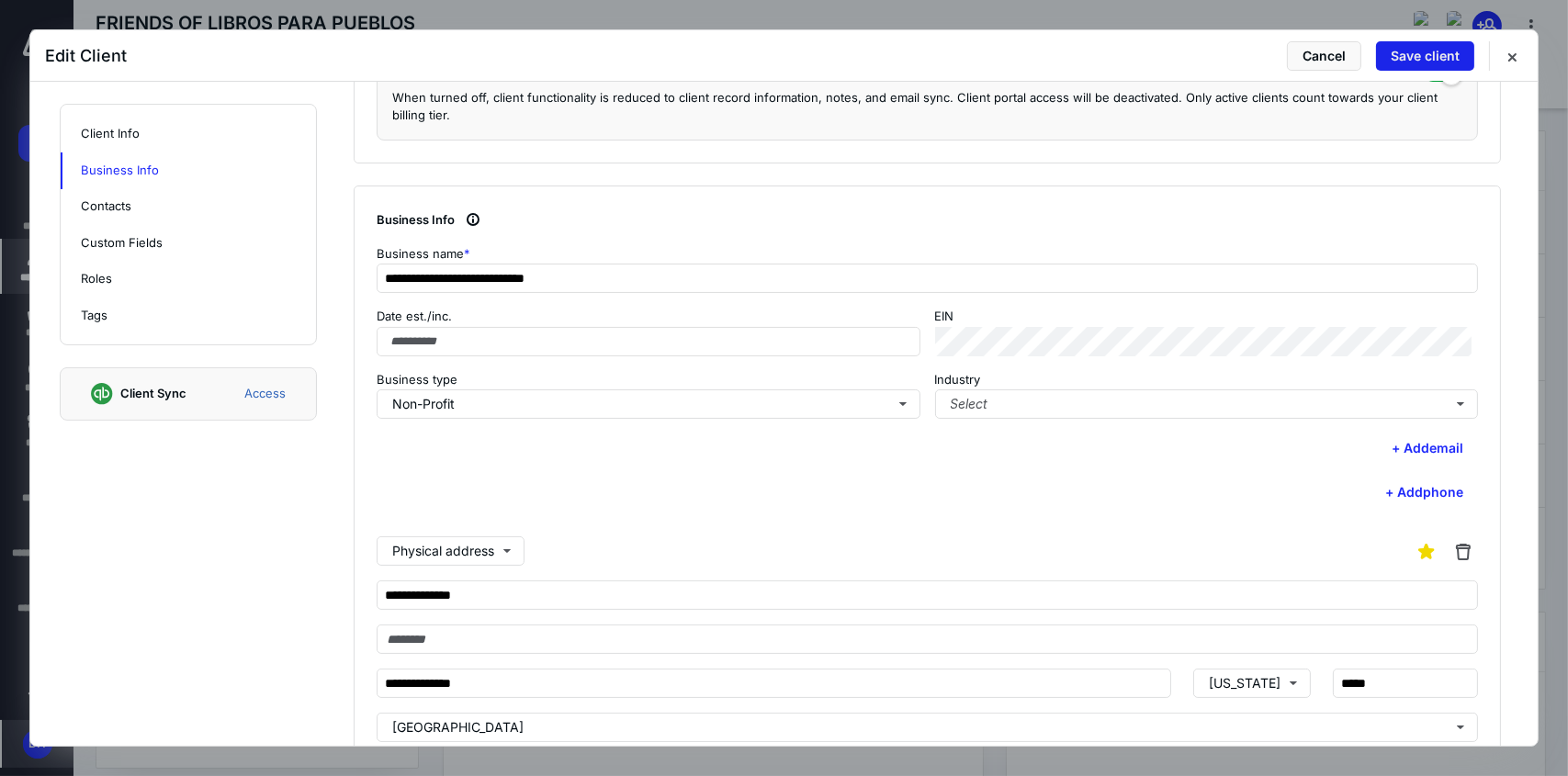 click on "Save client" at bounding box center [1425, 56] 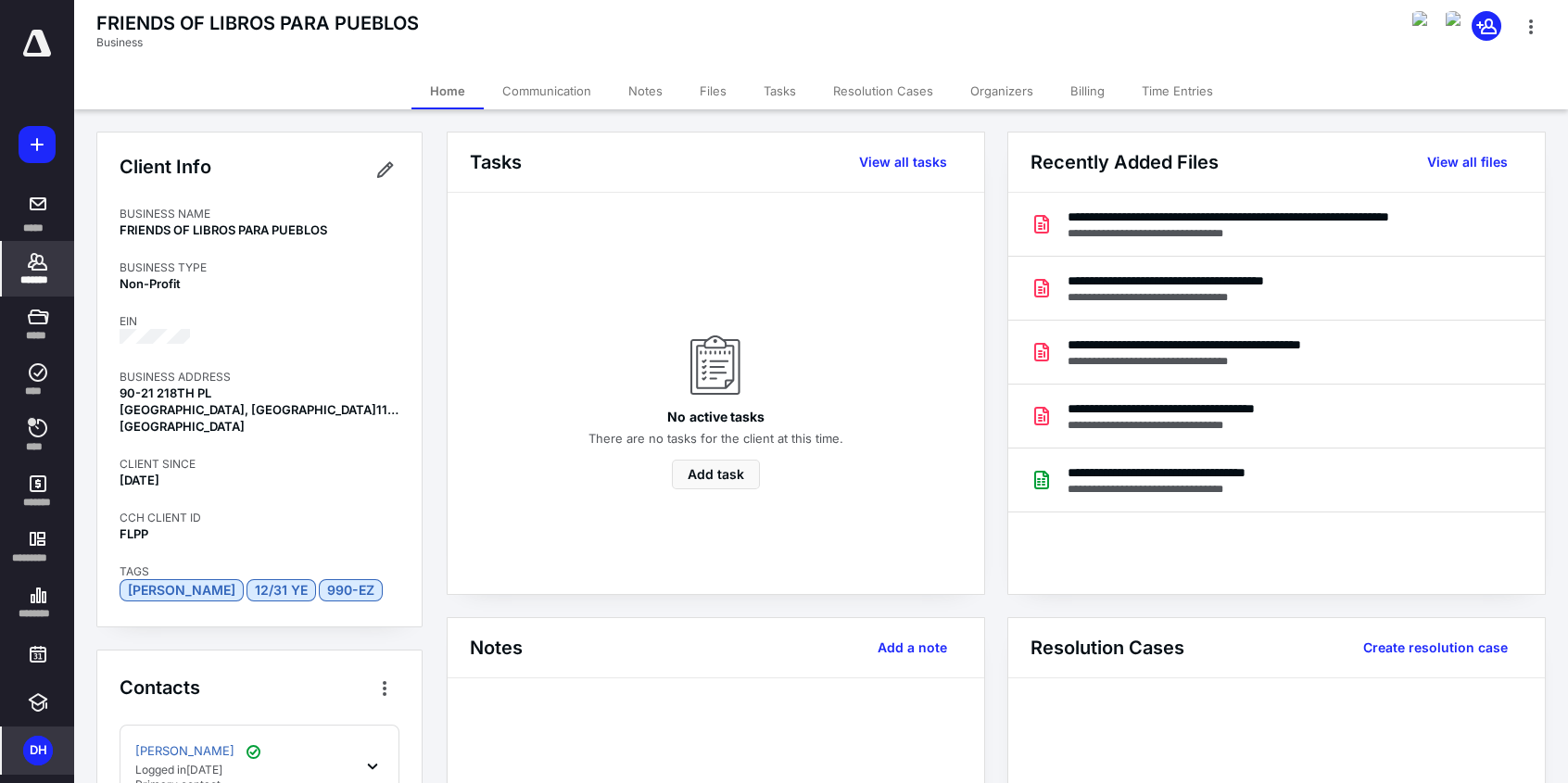 drag, startPoint x: 32, startPoint y: 274, endPoint x: 41, endPoint y: 260, distance: 16.643317 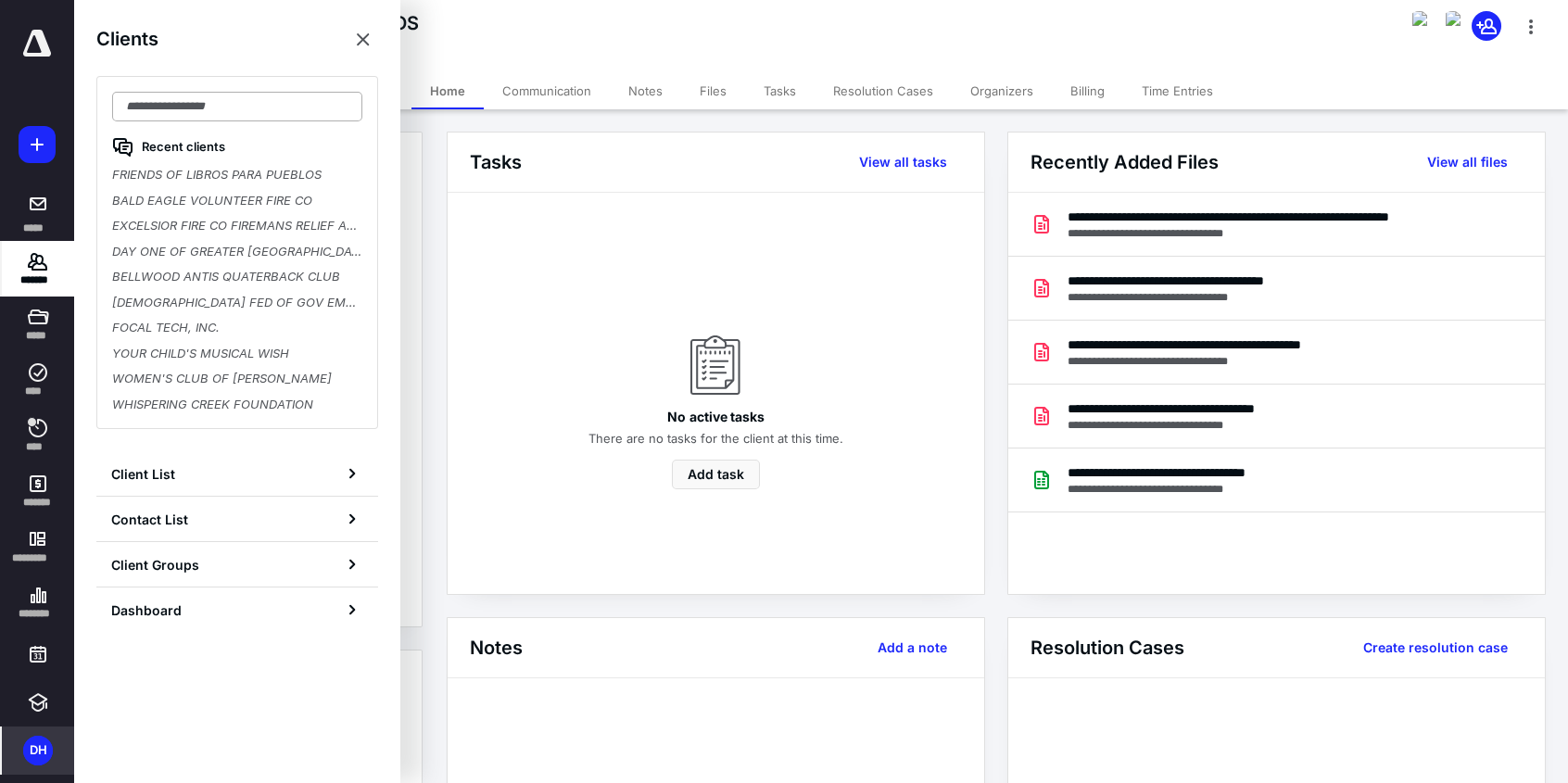 click at bounding box center (237, 107) 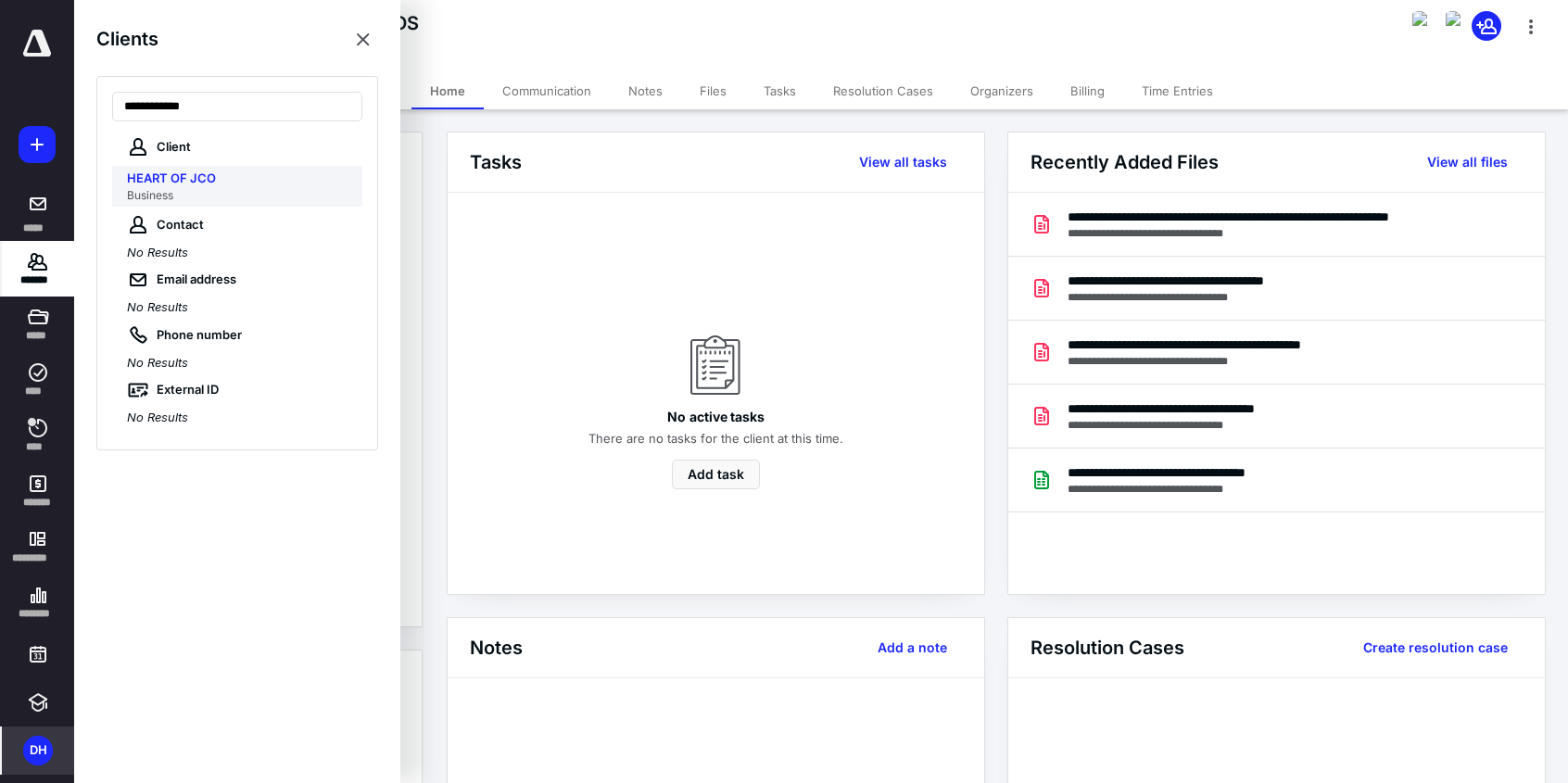 type on "**********" 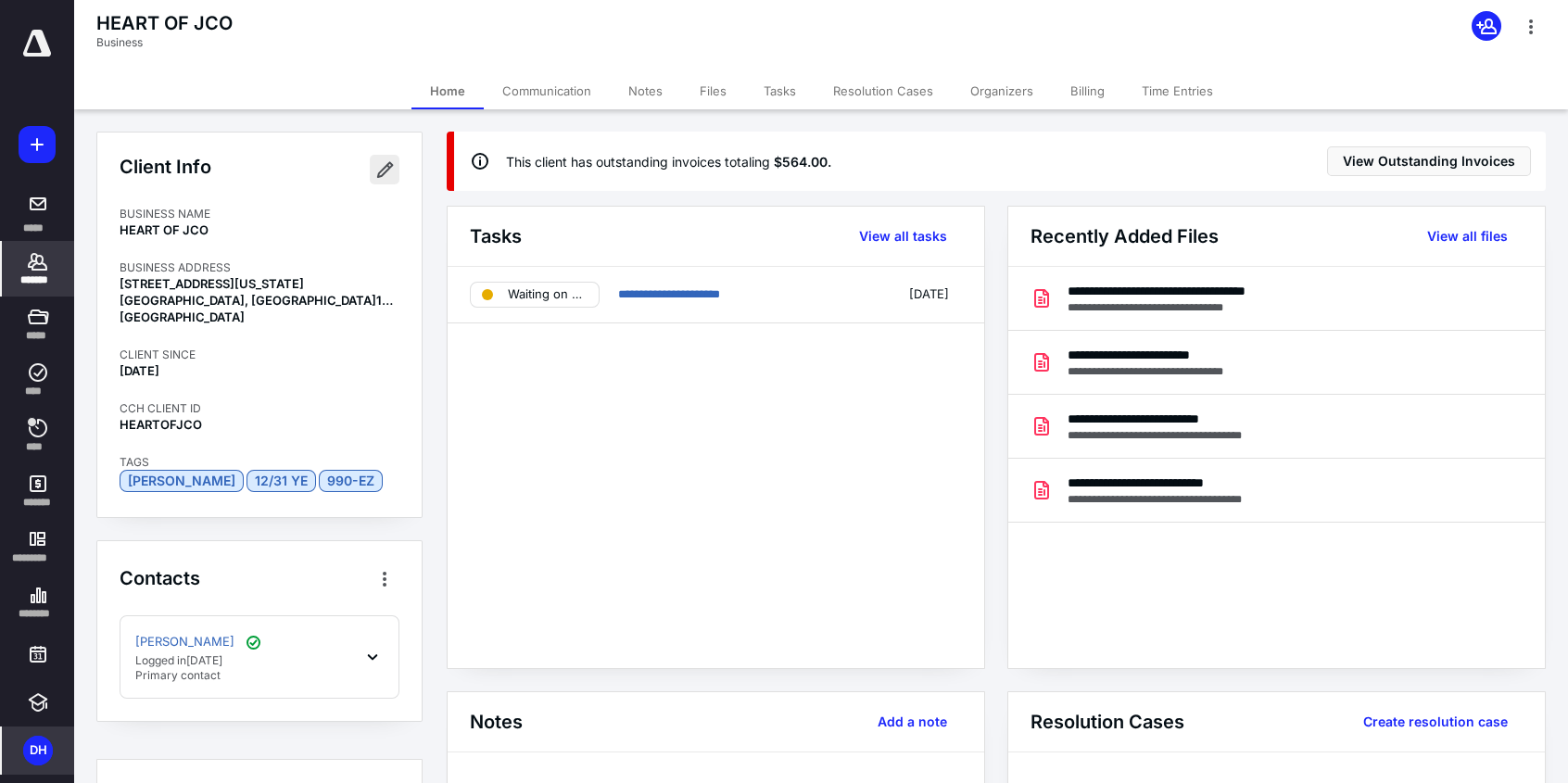 click at bounding box center [385, 170] 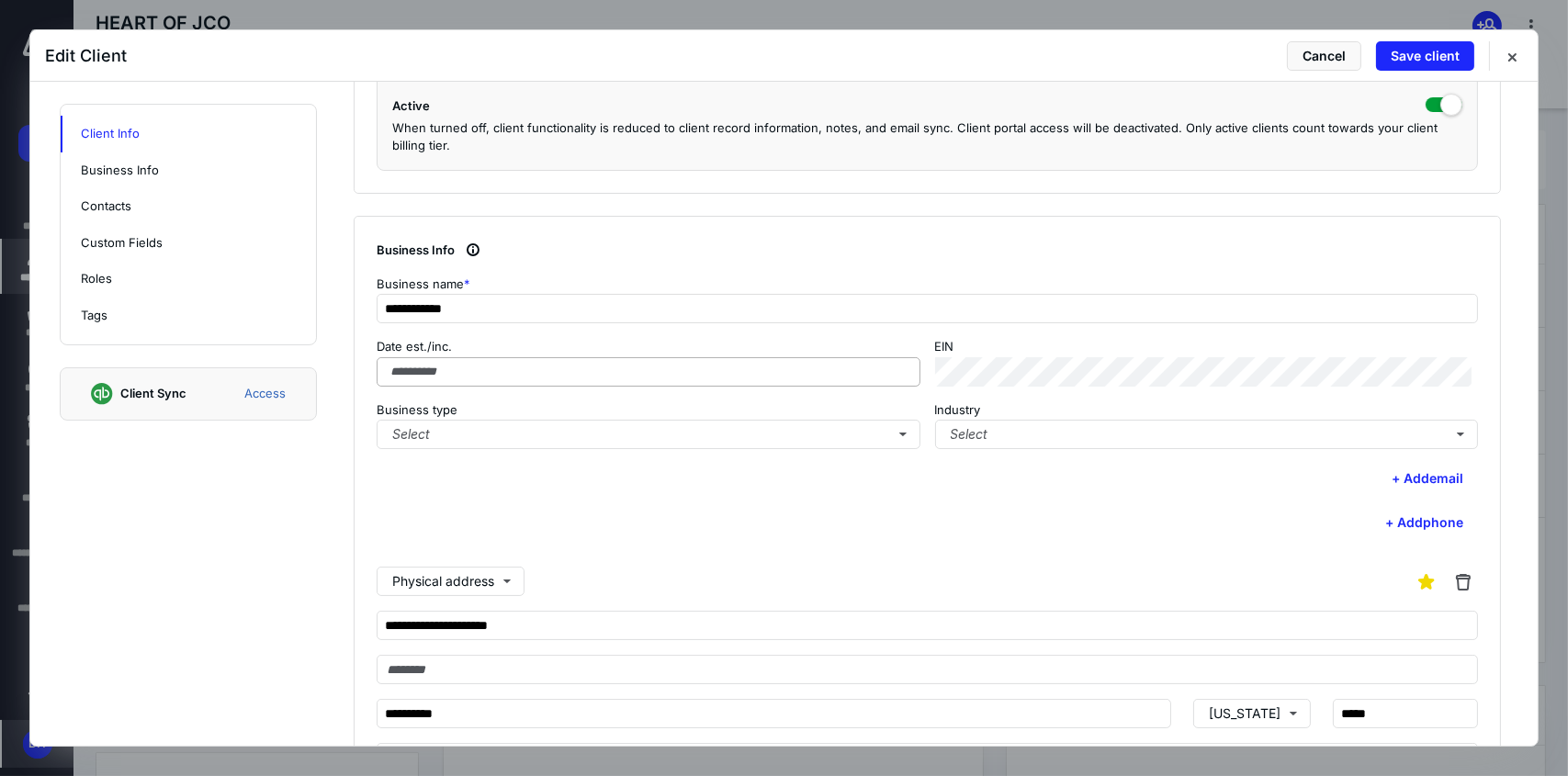 scroll, scrollTop: 459, scrollLeft: 0, axis: vertical 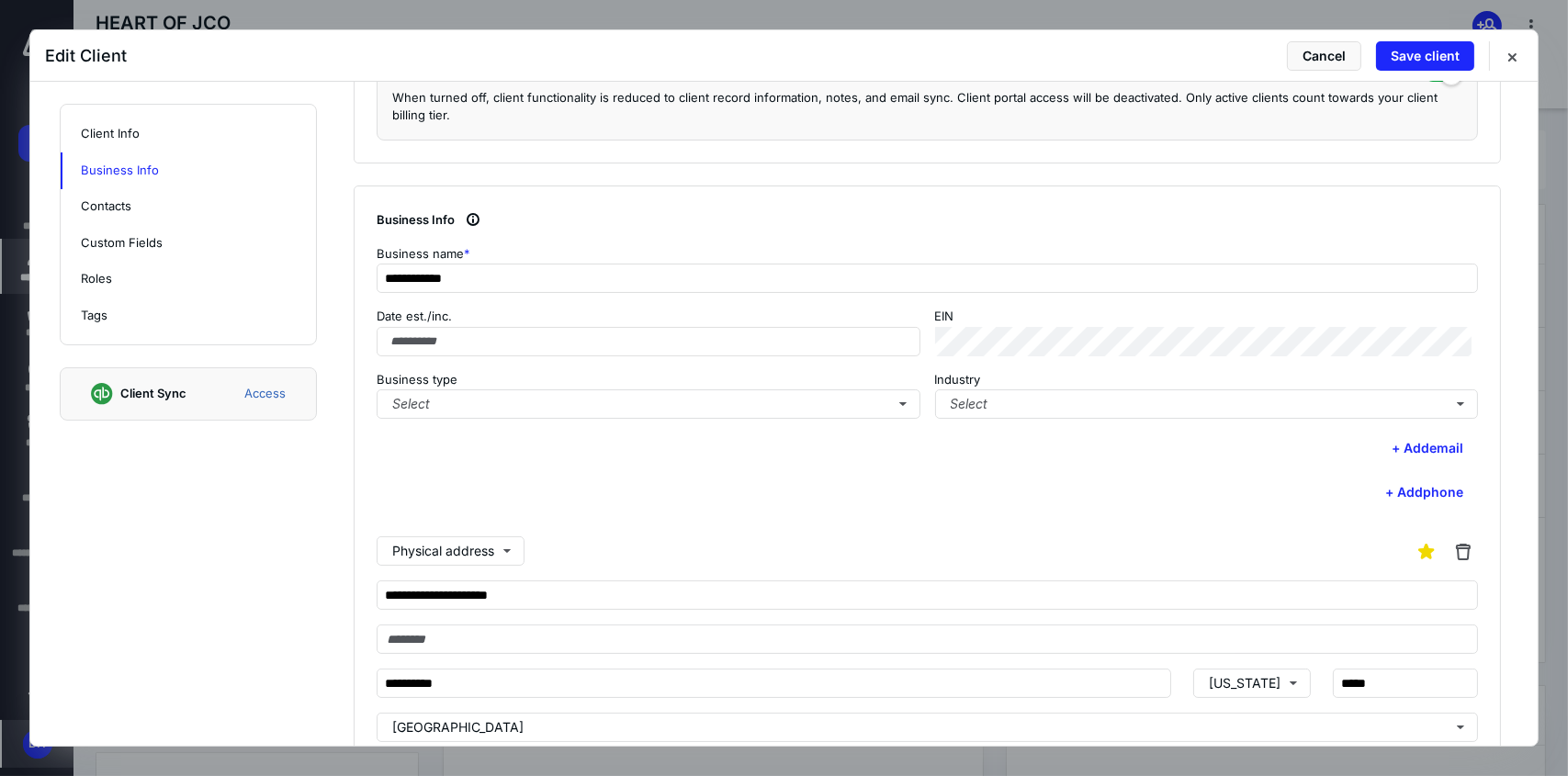 click on "Date est./inc. EIN Business type Select Industry Select" at bounding box center [927, 363] 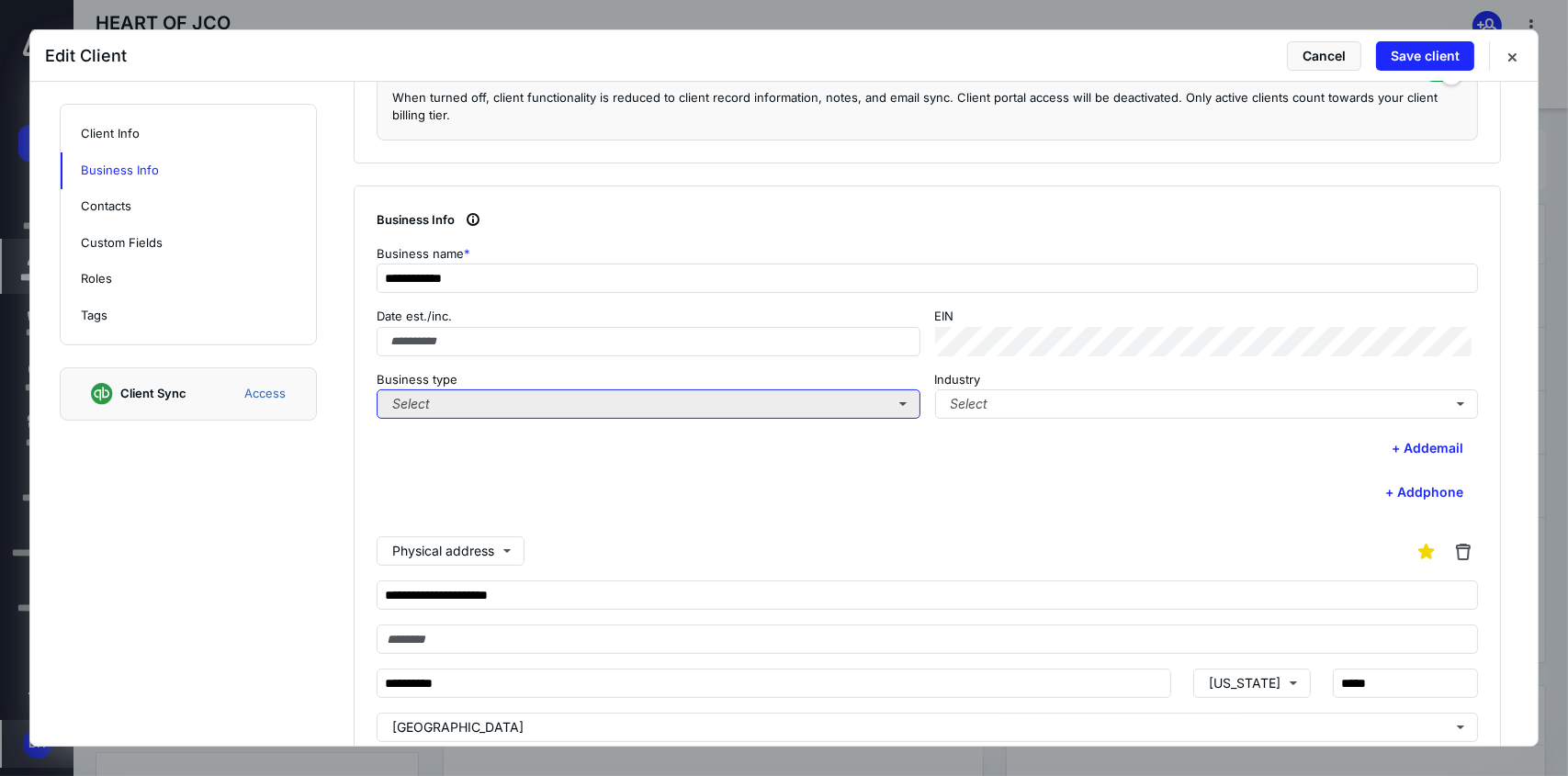 click on "Select" at bounding box center (649, 404) 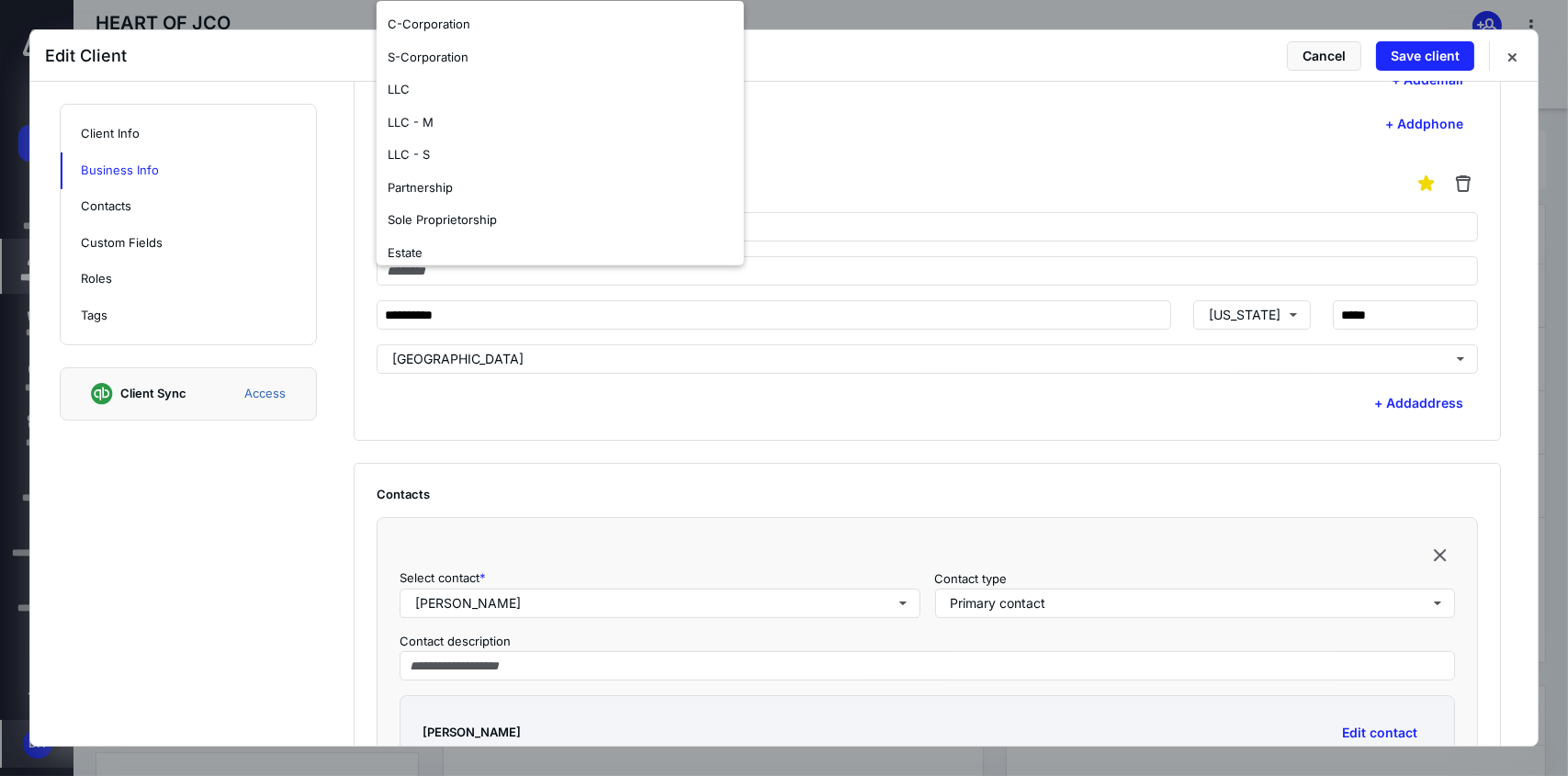 scroll, scrollTop: 918, scrollLeft: 0, axis: vertical 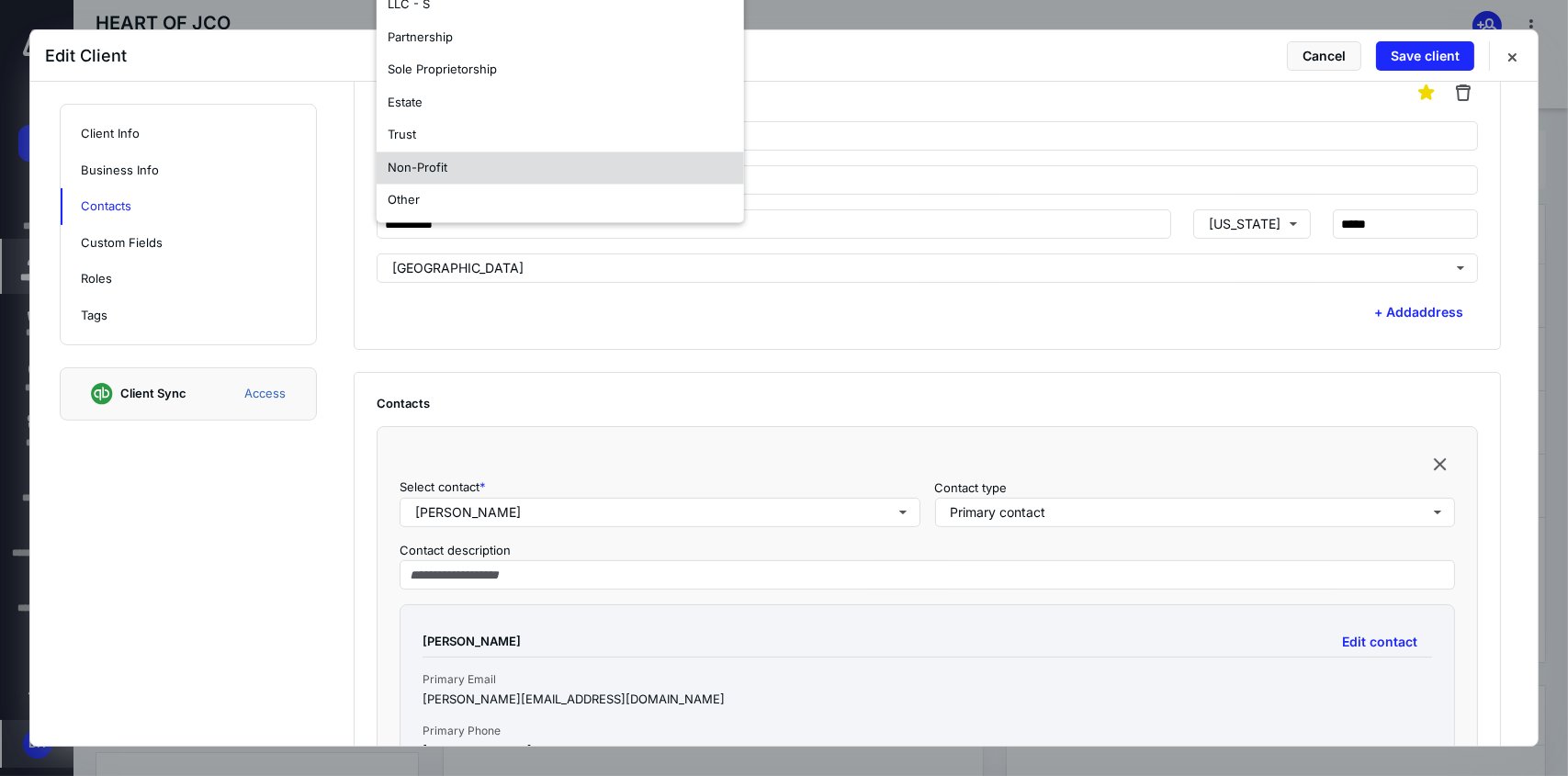 click on "Non-Profit" at bounding box center [560, 168] 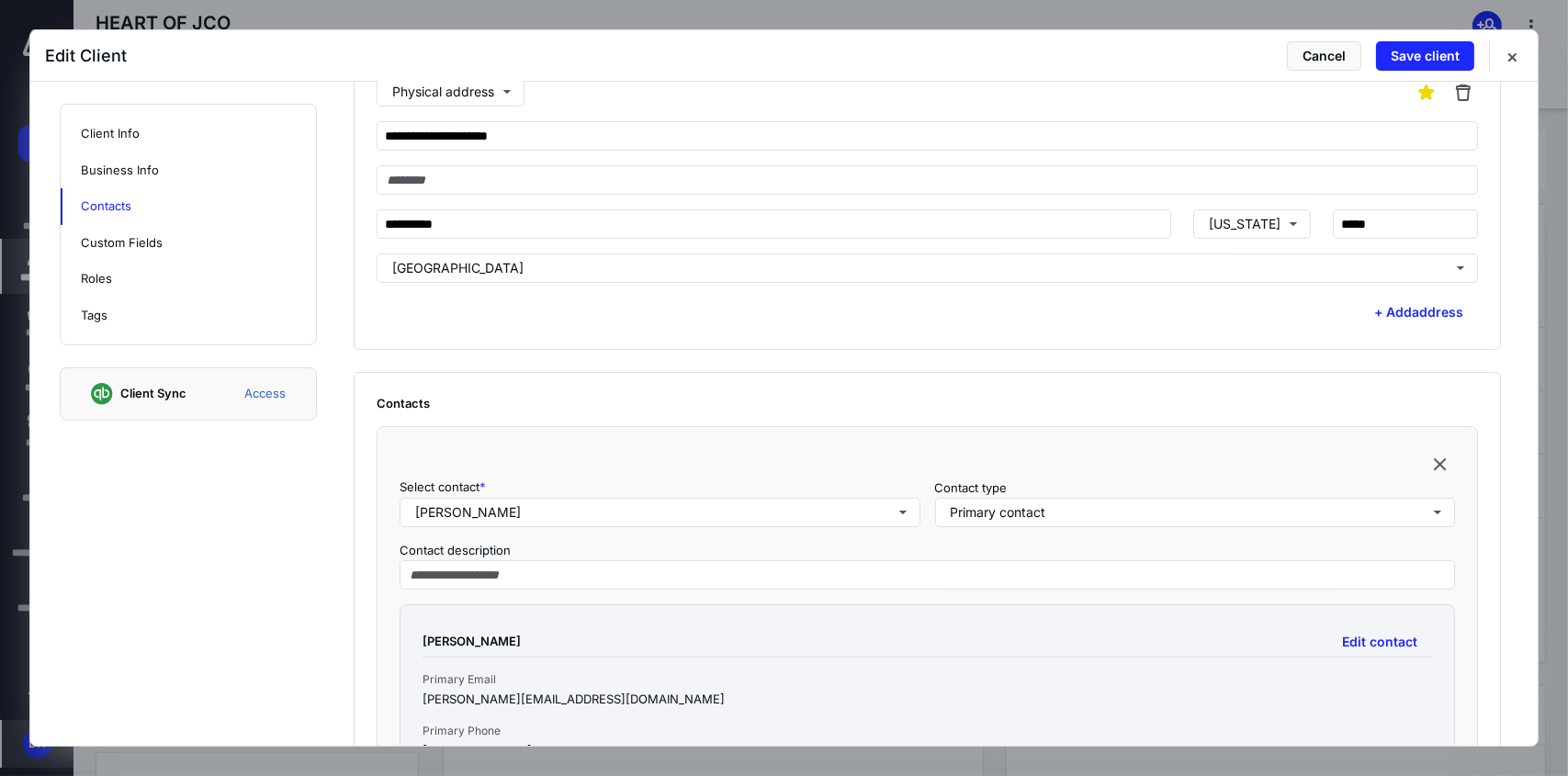 scroll, scrollTop: 0, scrollLeft: 0, axis: both 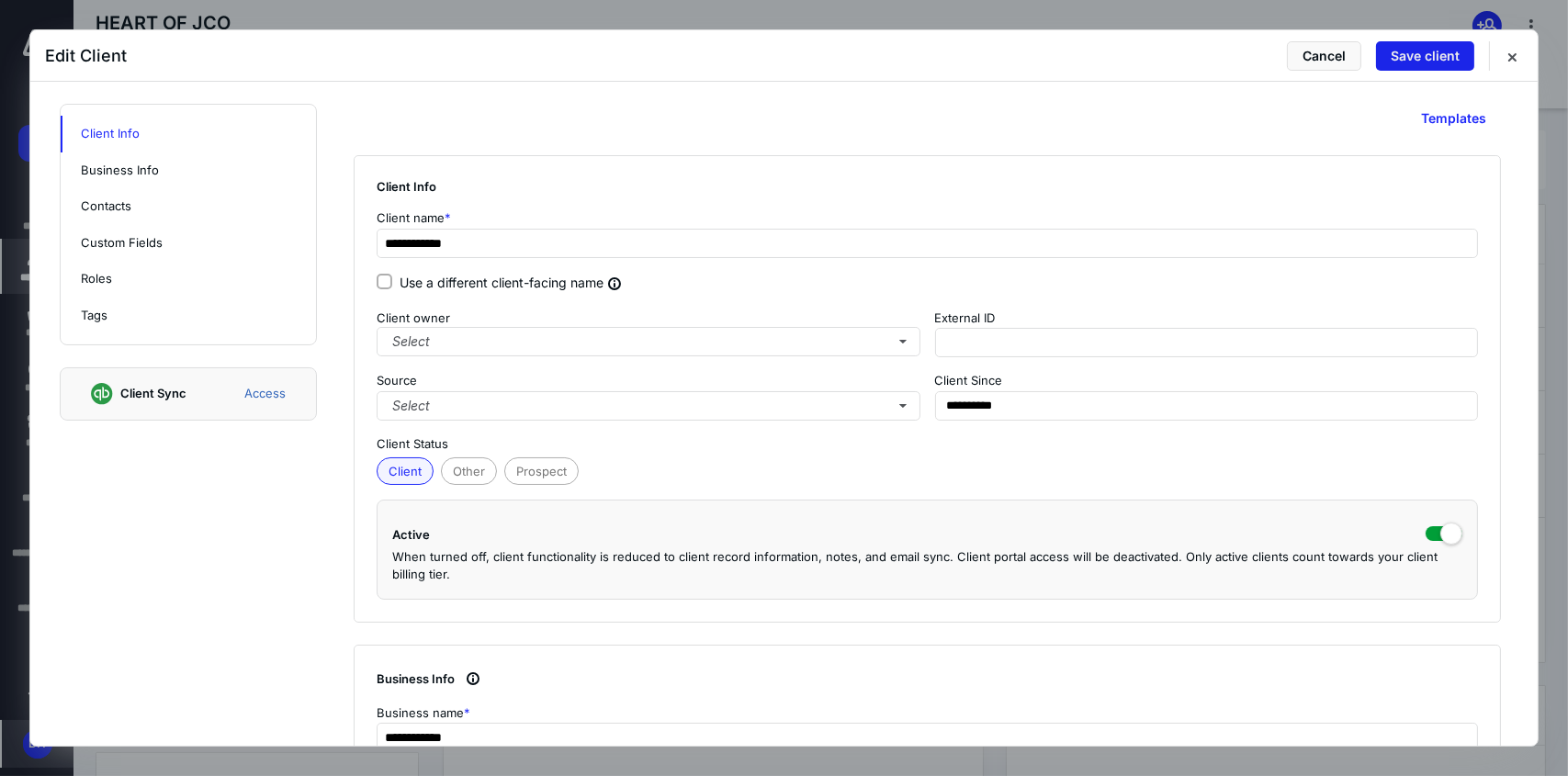 click on "Save client" at bounding box center [1425, 56] 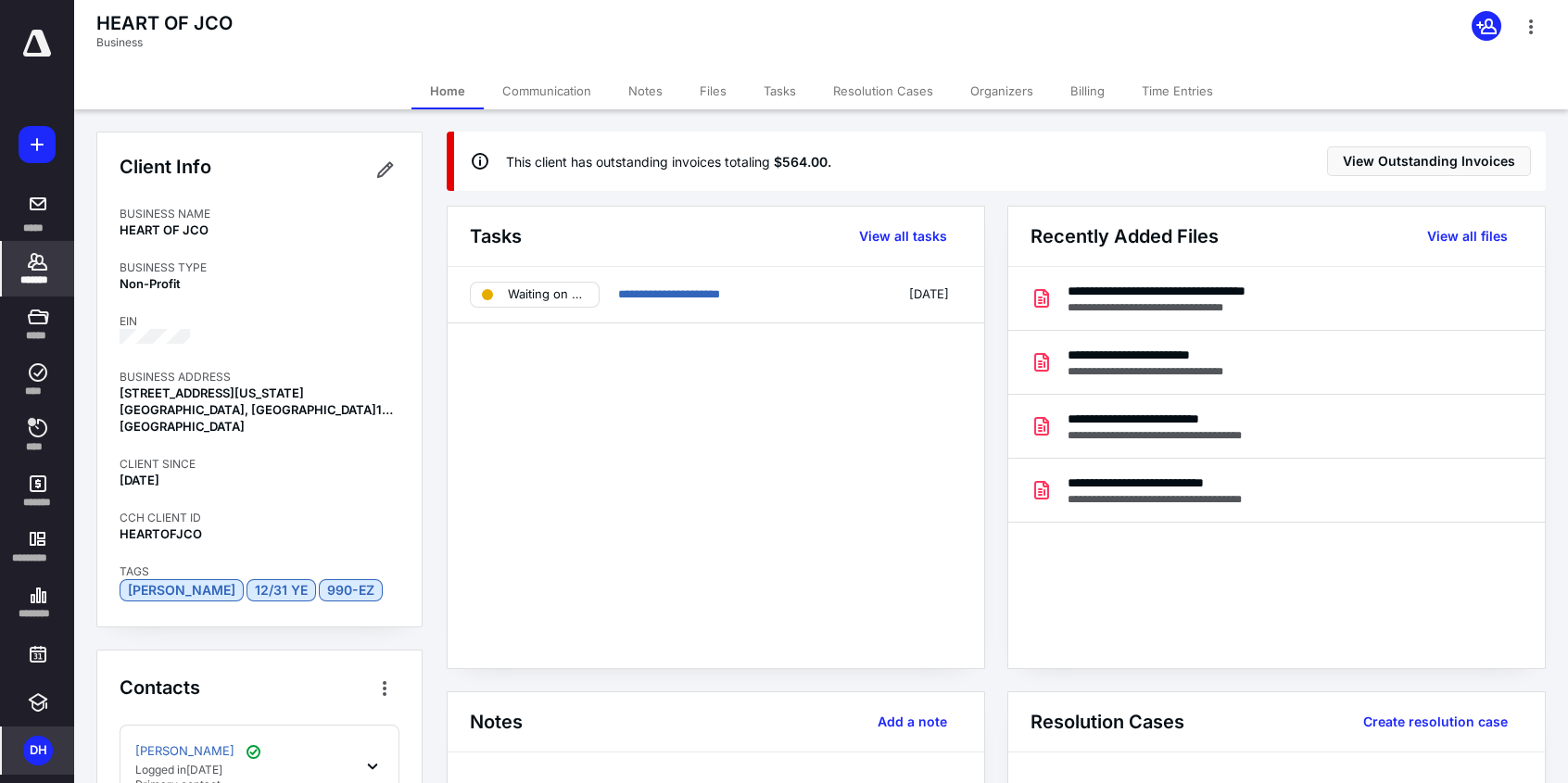 click on "*******" at bounding box center (38, 280) 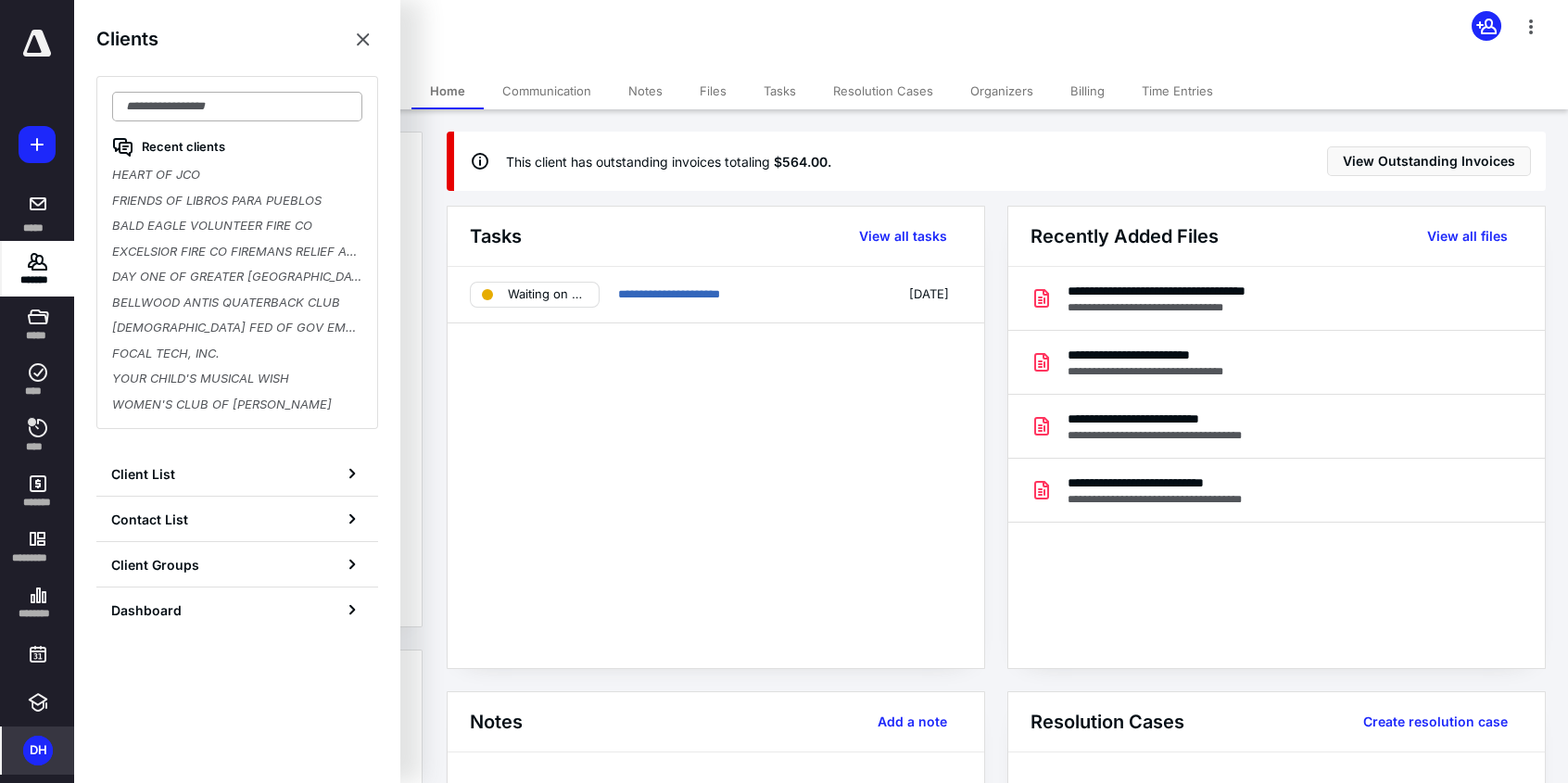 click at bounding box center [237, 107] 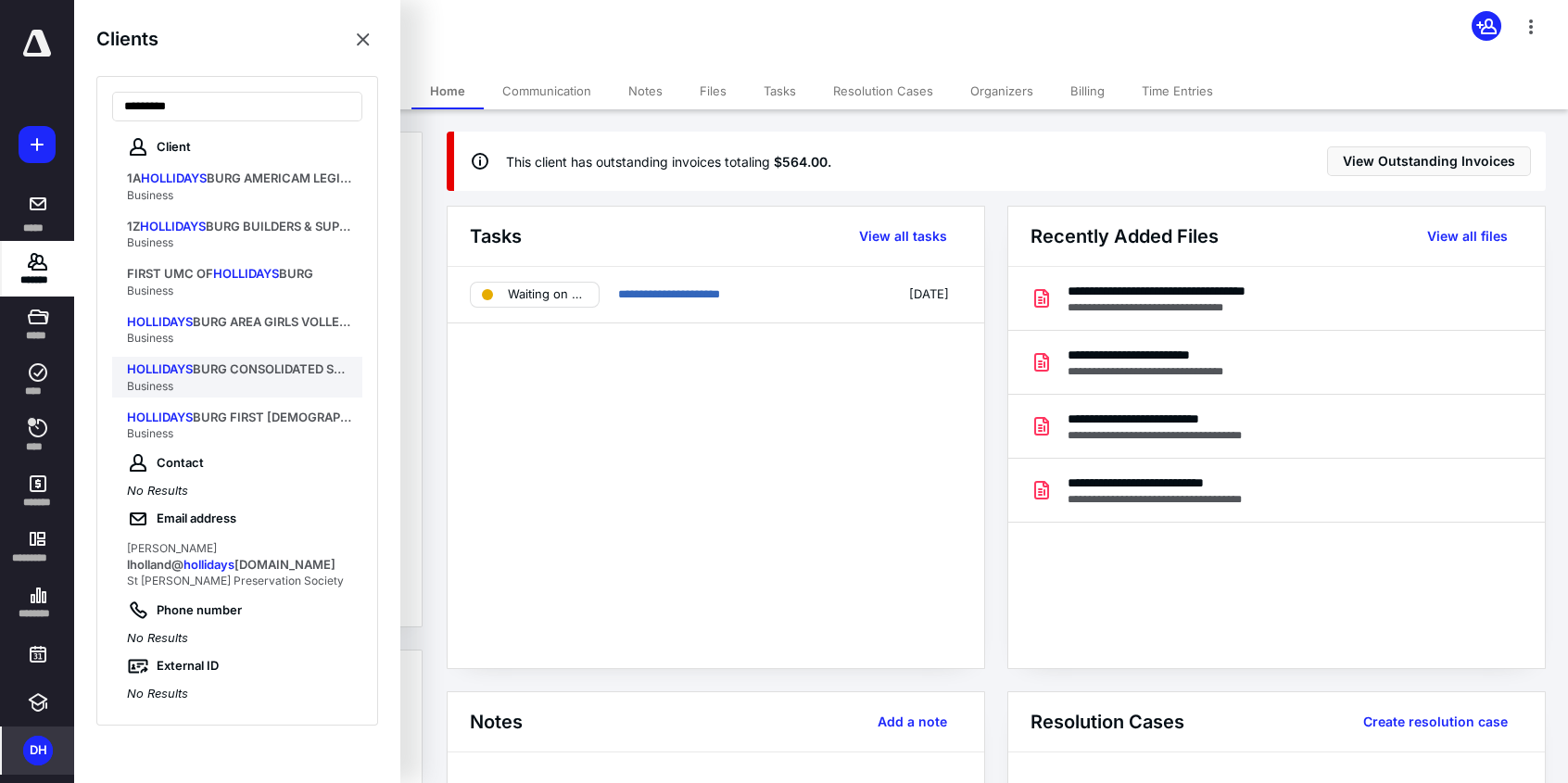 type on "*********" 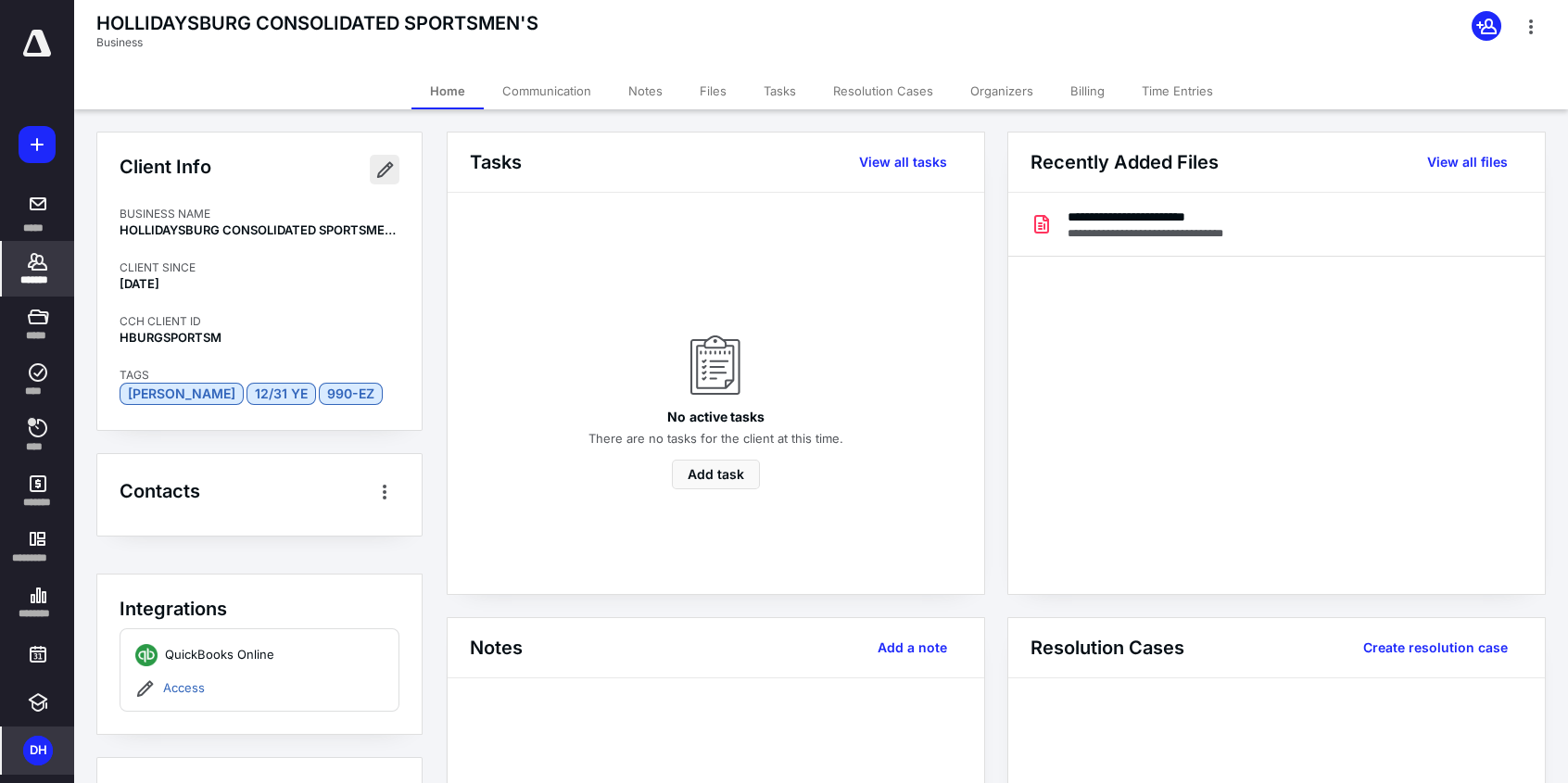 click at bounding box center [385, 170] 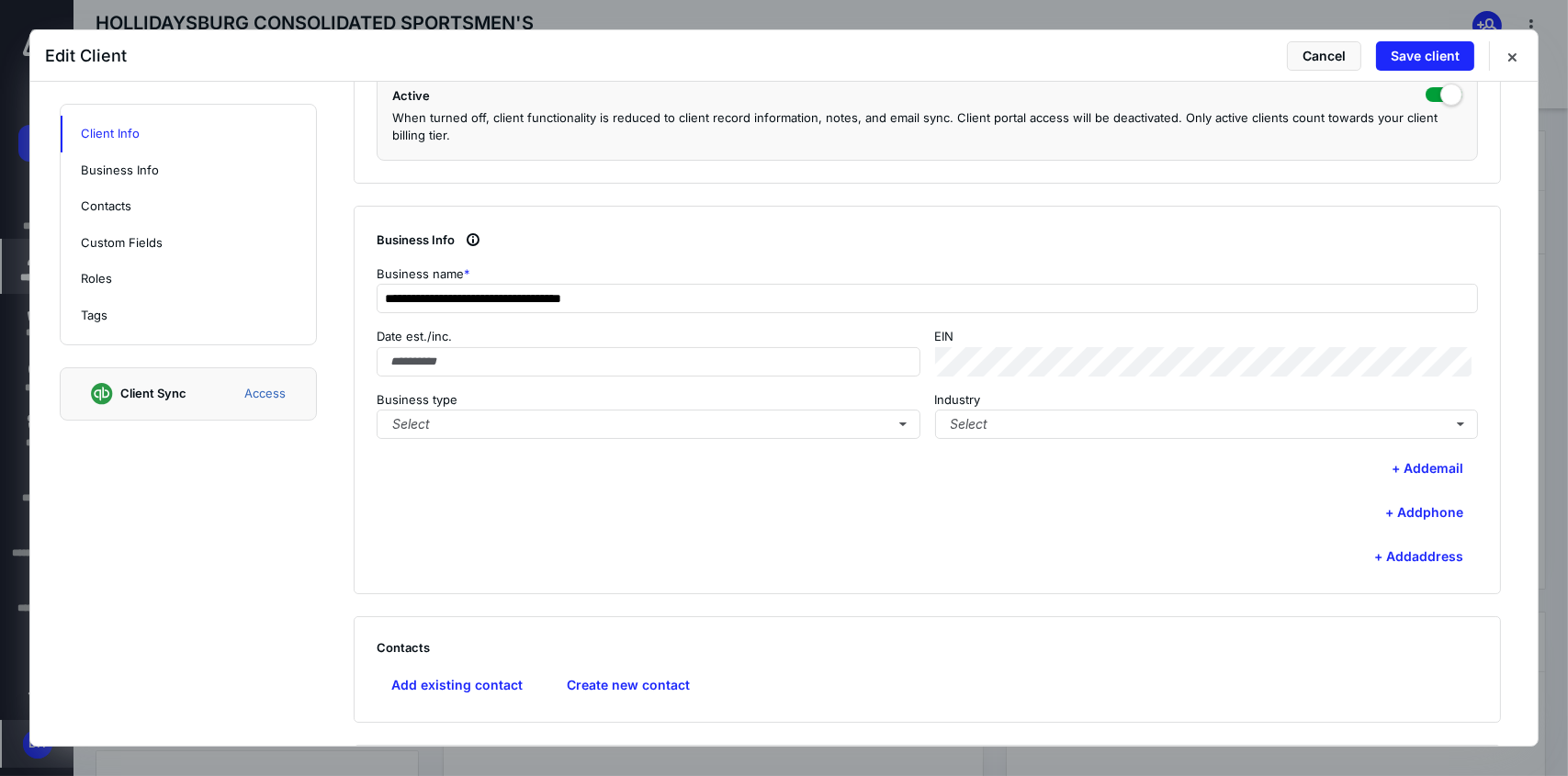 scroll, scrollTop: 459, scrollLeft: 0, axis: vertical 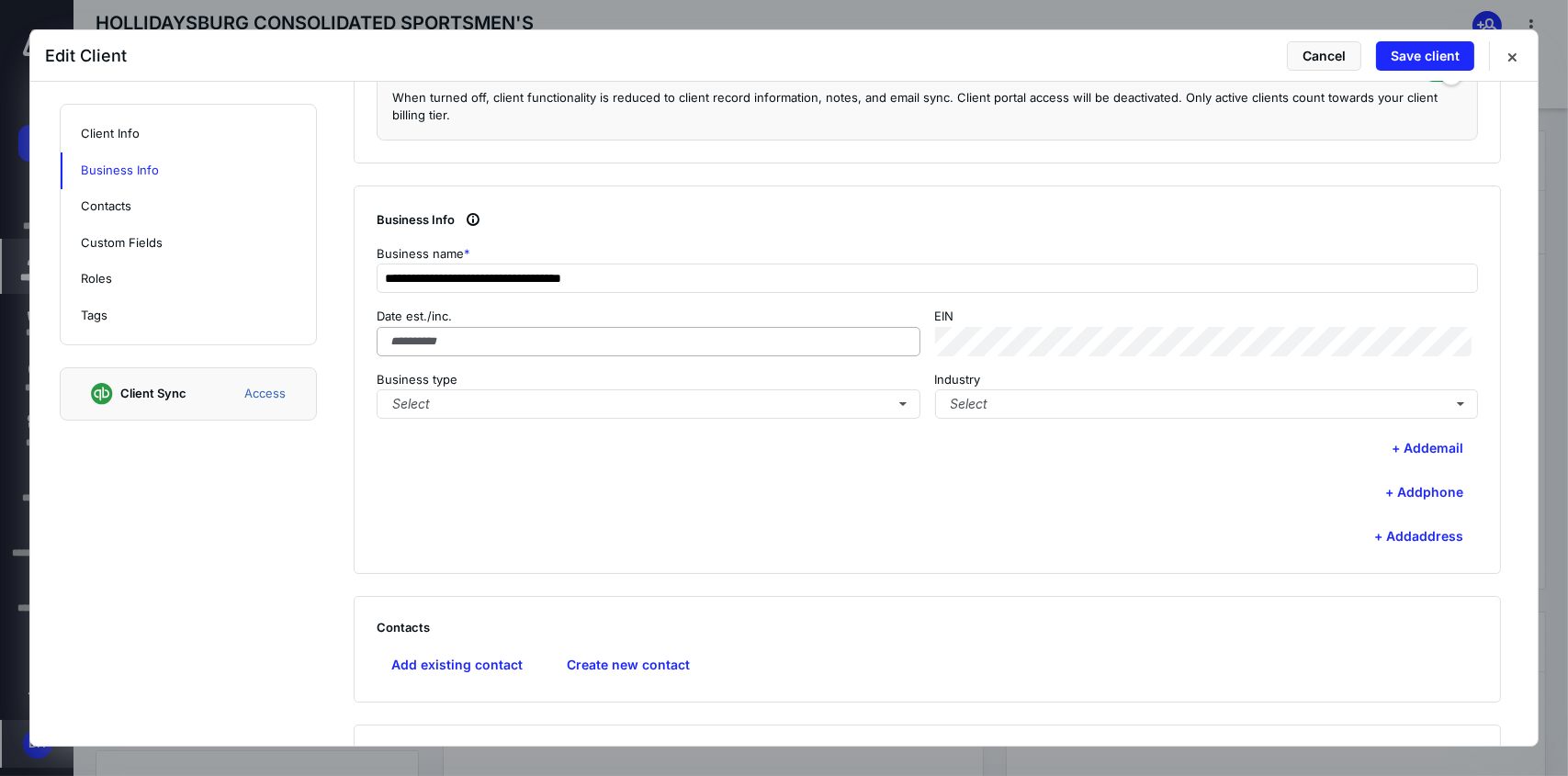 click on "Date est./inc. EIN Business type Select Industry Select" at bounding box center (927, 363) 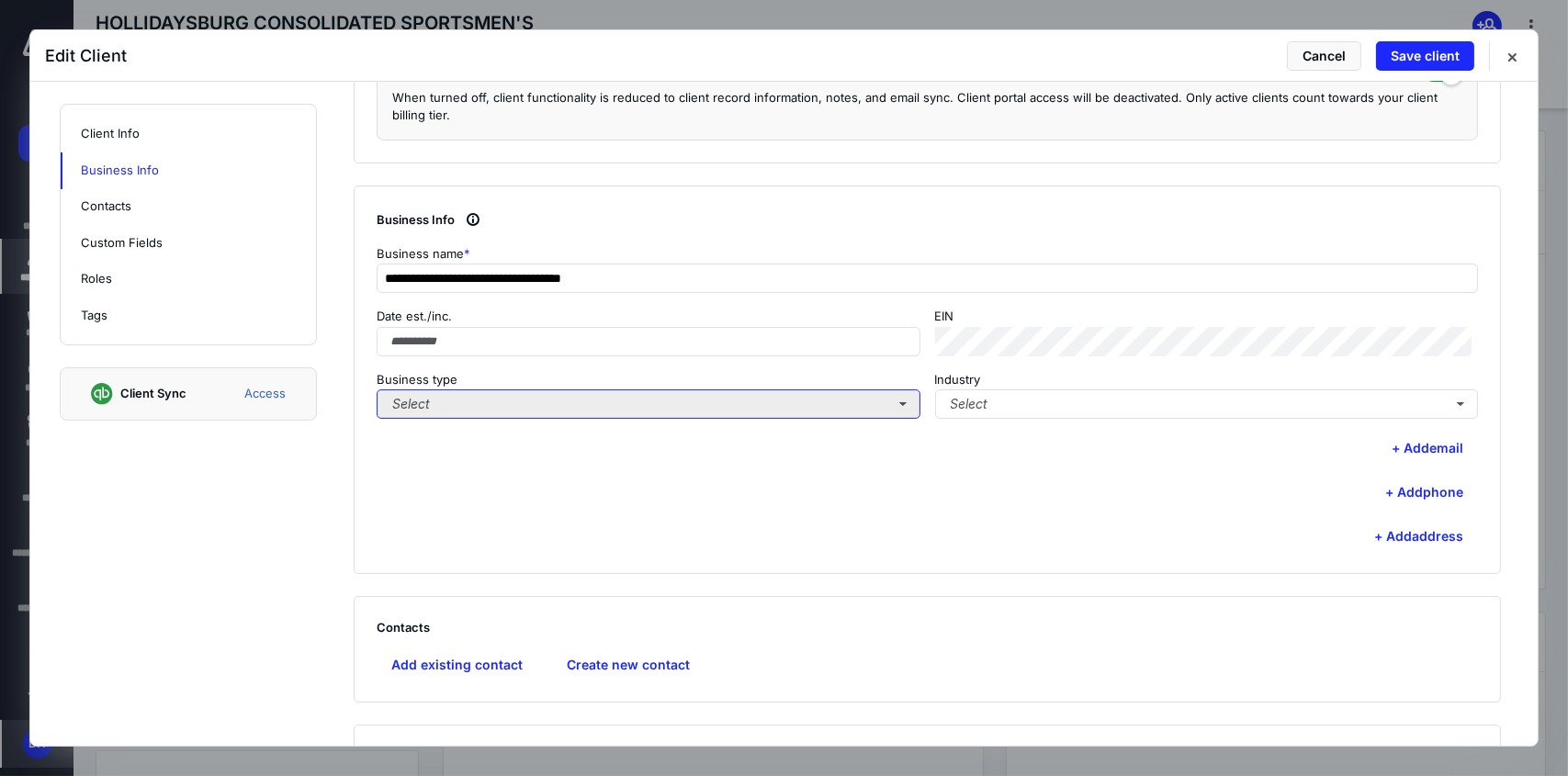 click on "Select" at bounding box center (649, 404) 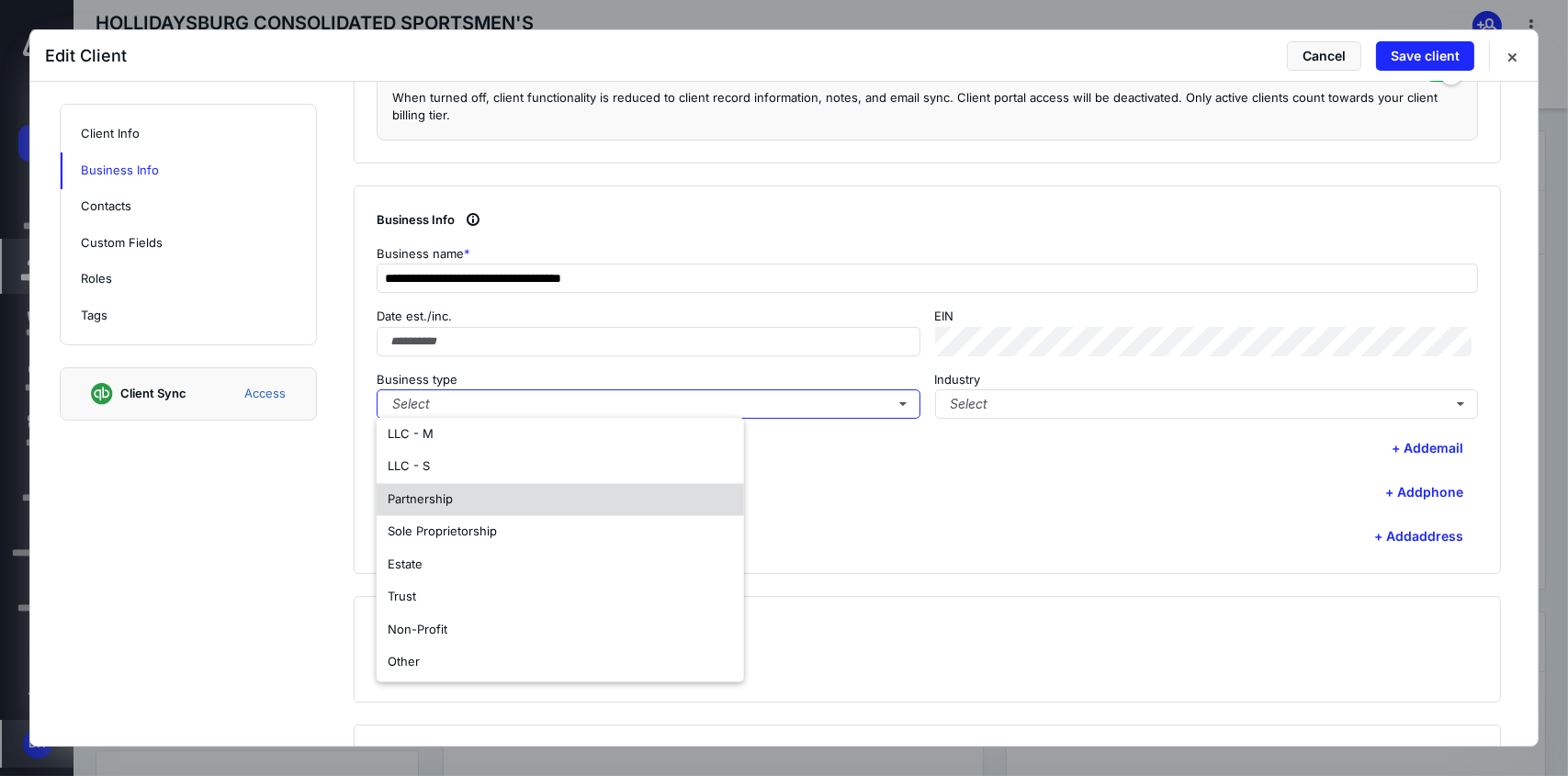 scroll, scrollTop: 107, scrollLeft: 0, axis: vertical 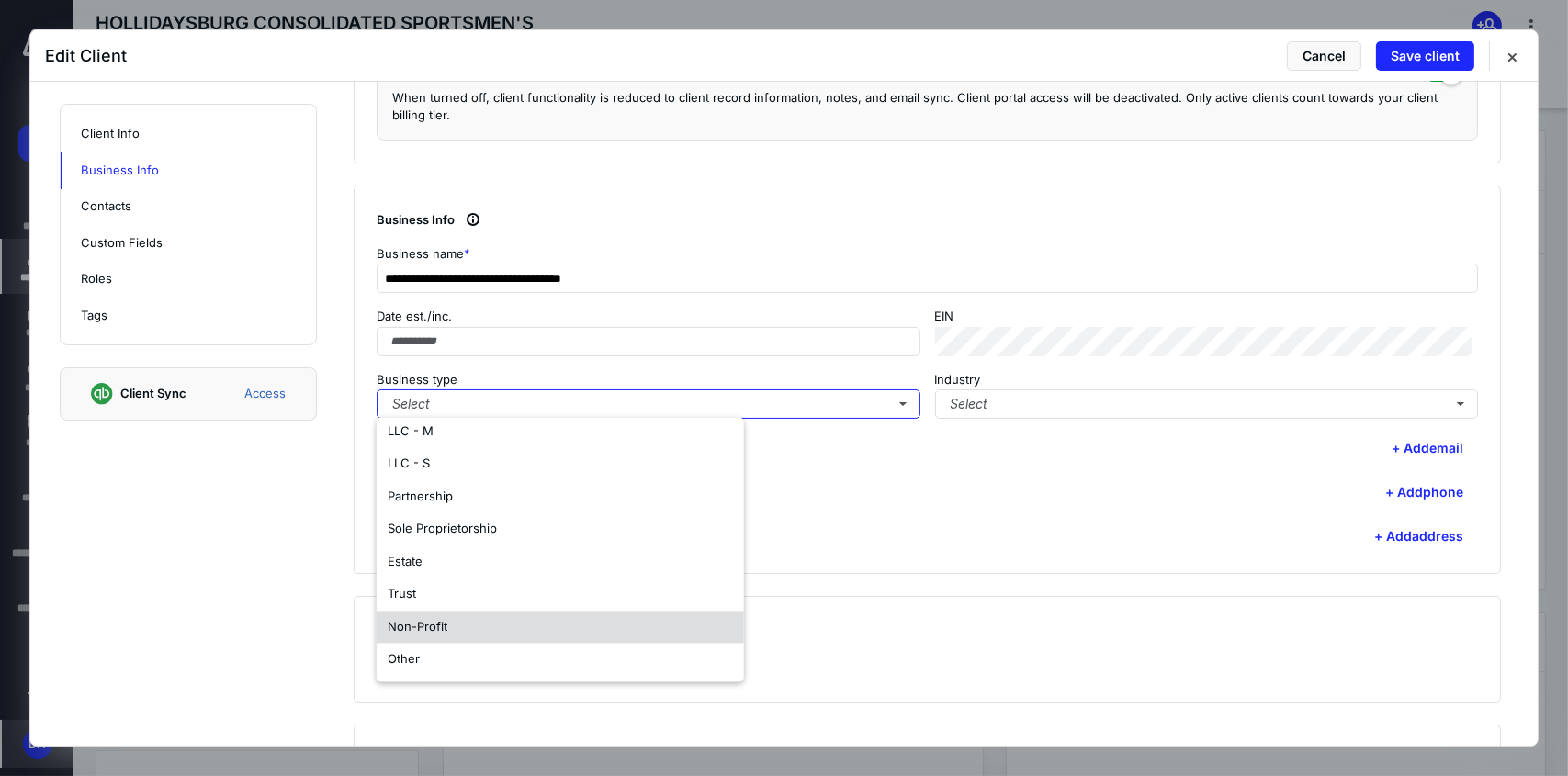 click on "Non-Profit" at bounding box center [560, 627] 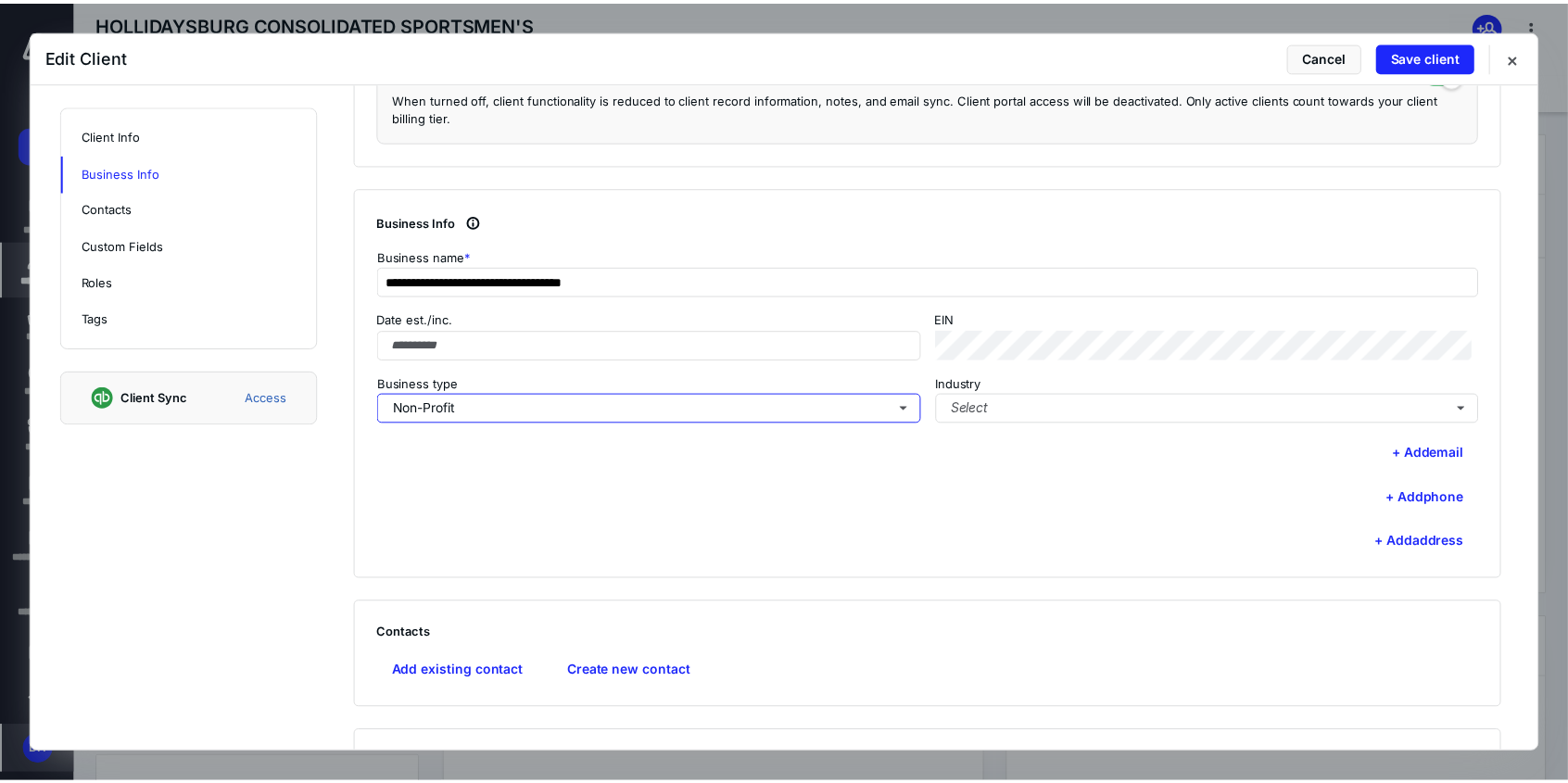 scroll, scrollTop: 0, scrollLeft: 0, axis: both 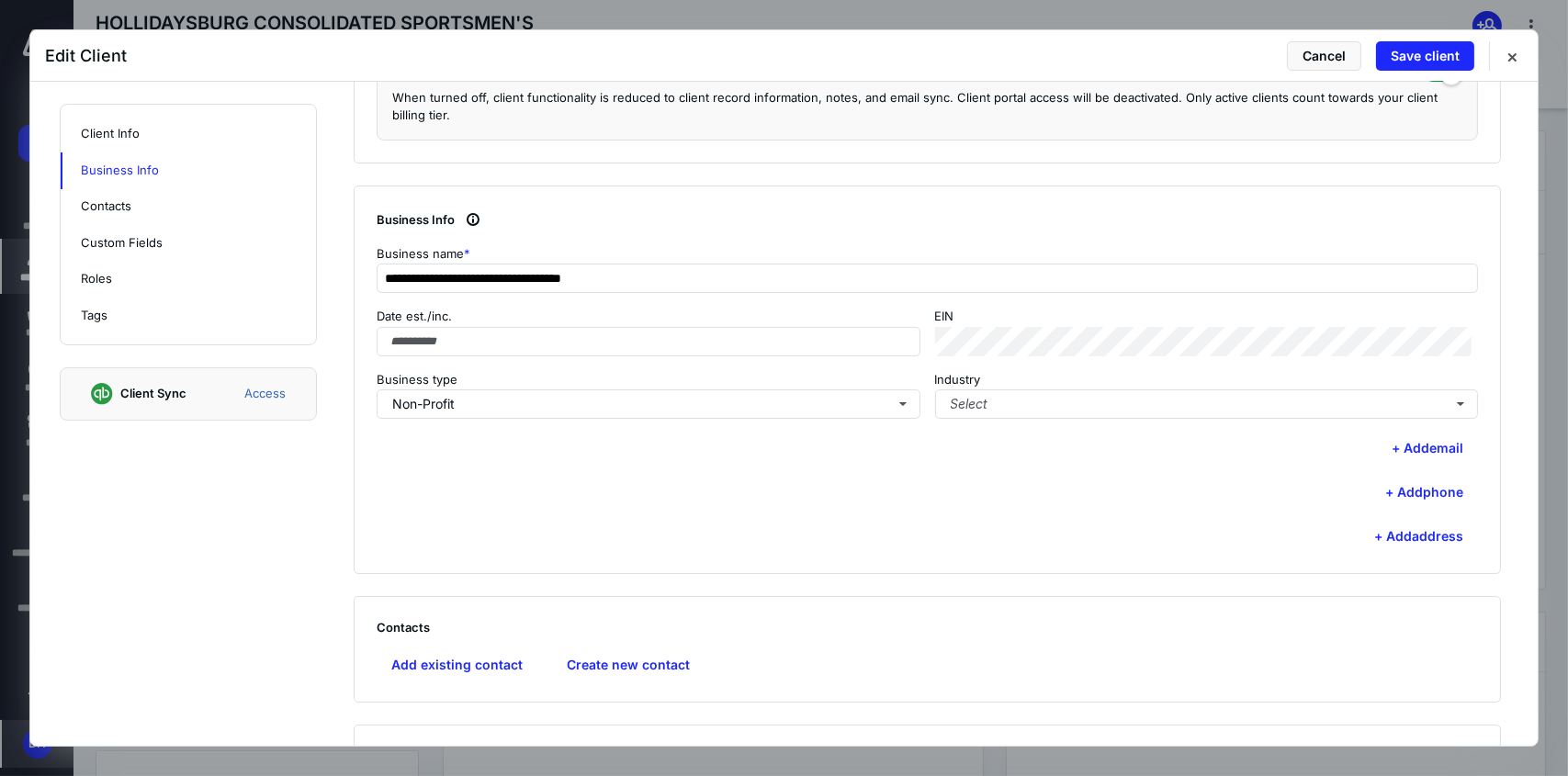click on "+ Add  address" at bounding box center (927, 536) 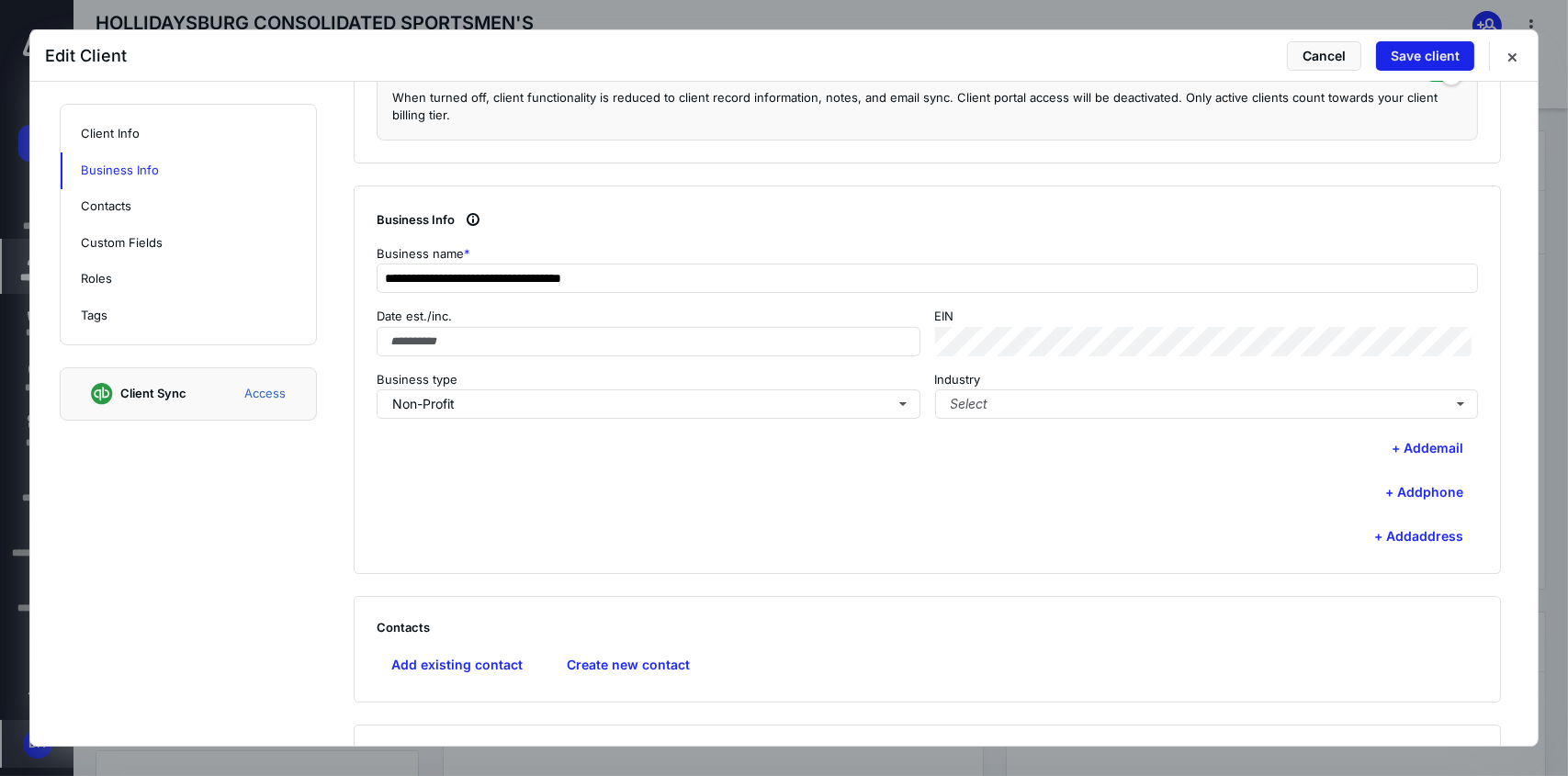 click on "Save client" at bounding box center [1425, 56] 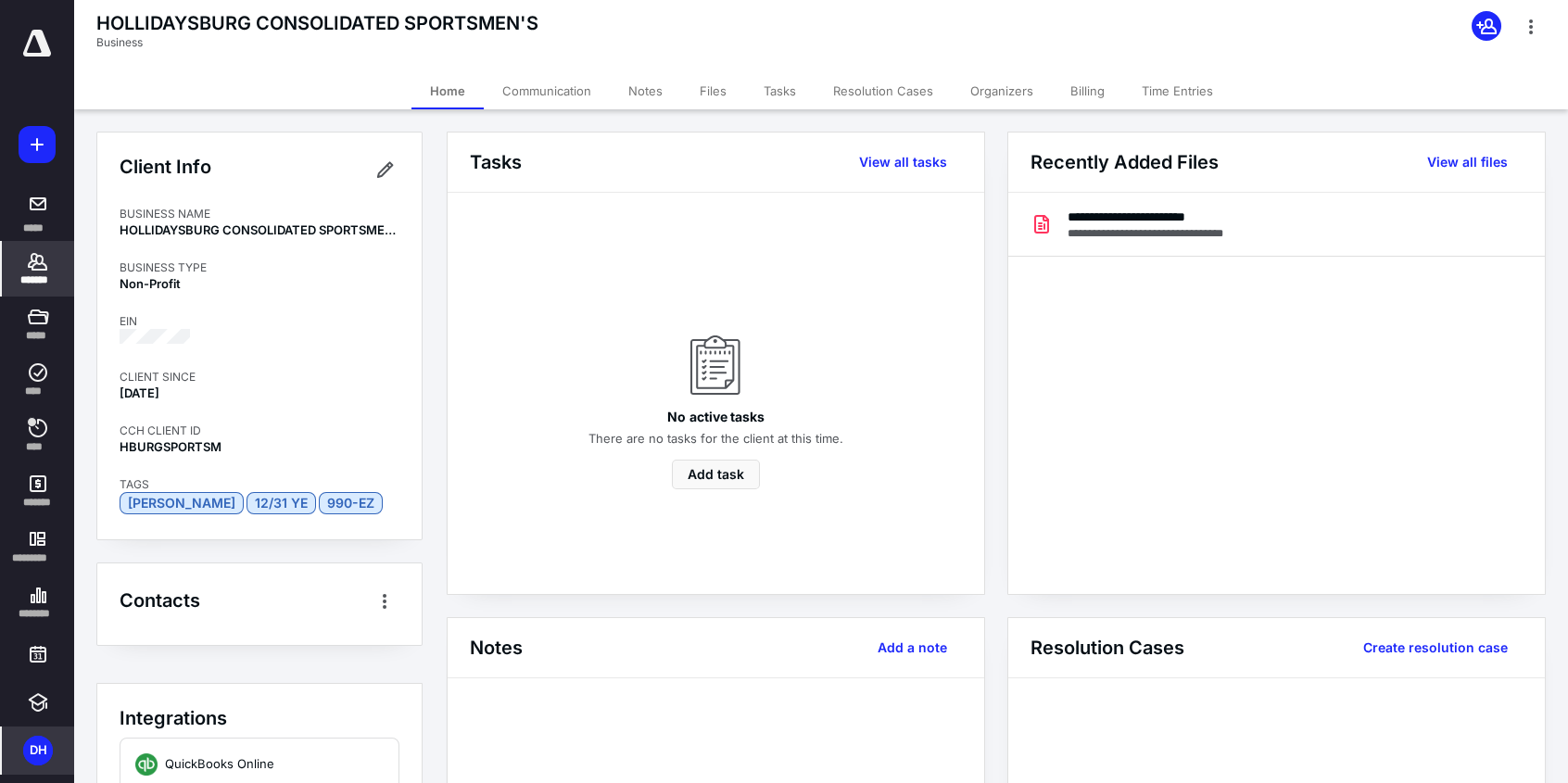 click on "*******" at bounding box center [38, 280] 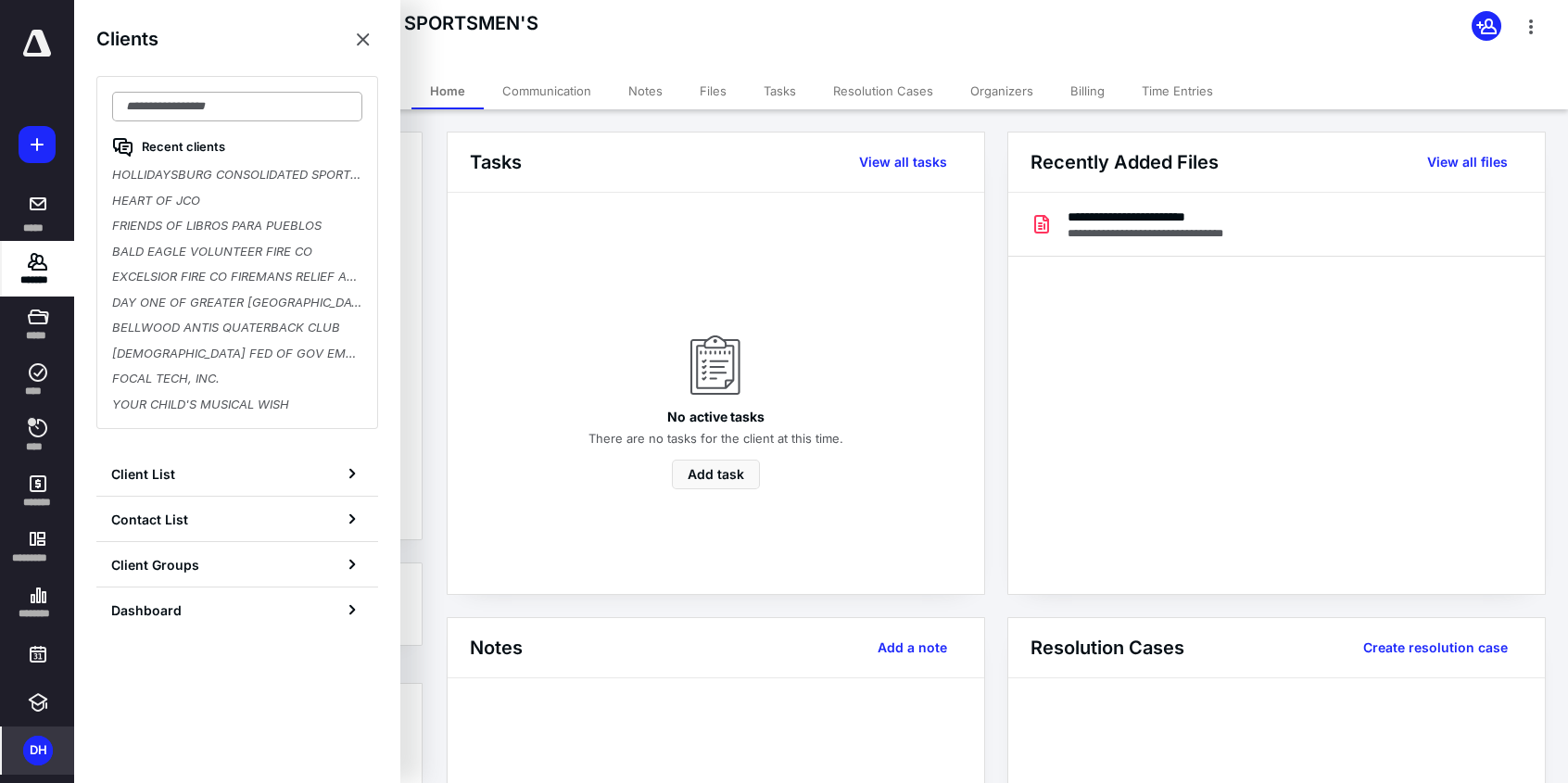 click at bounding box center [237, 107] 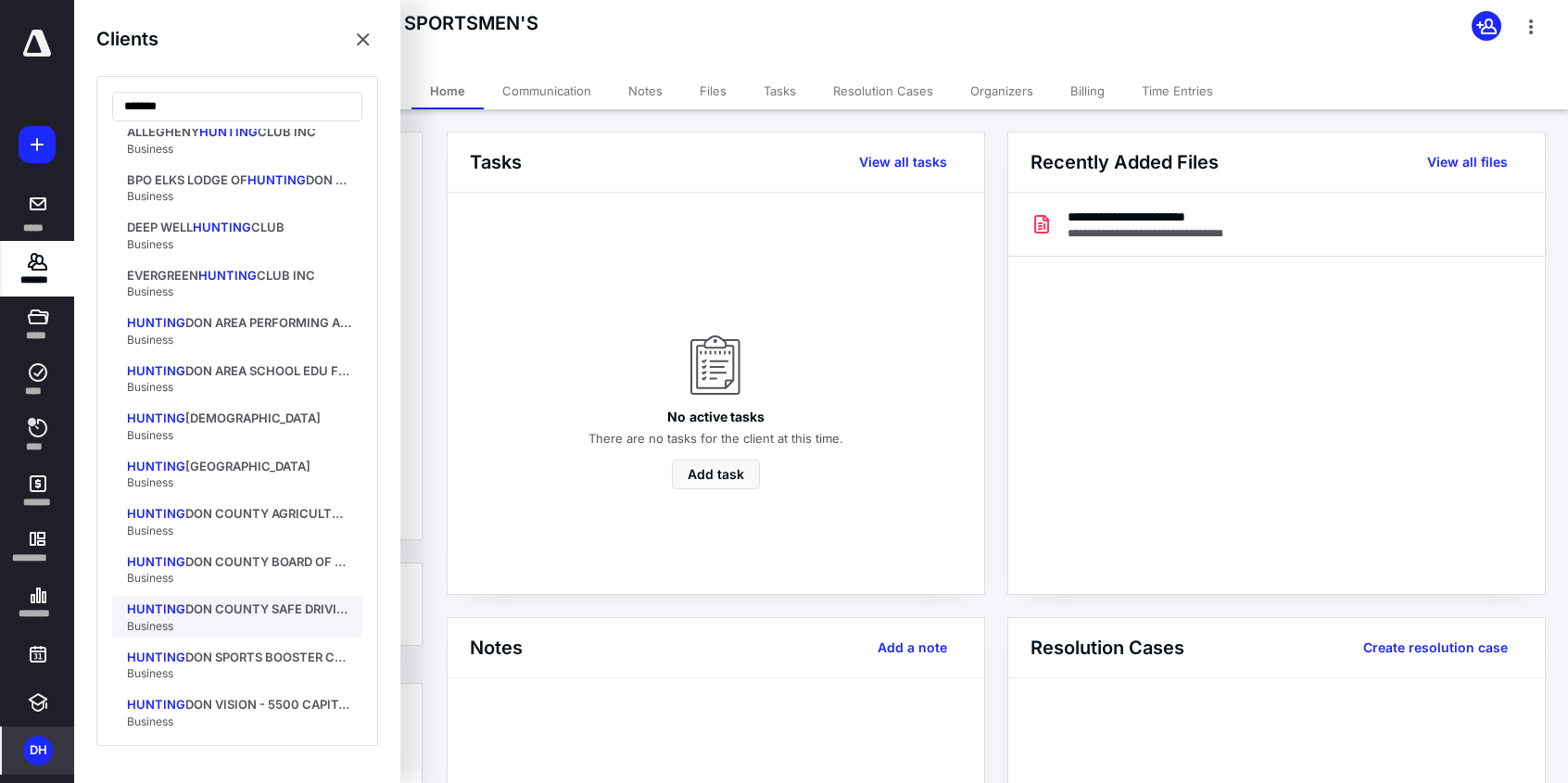 scroll, scrollTop: 93, scrollLeft: 0, axis: vertical 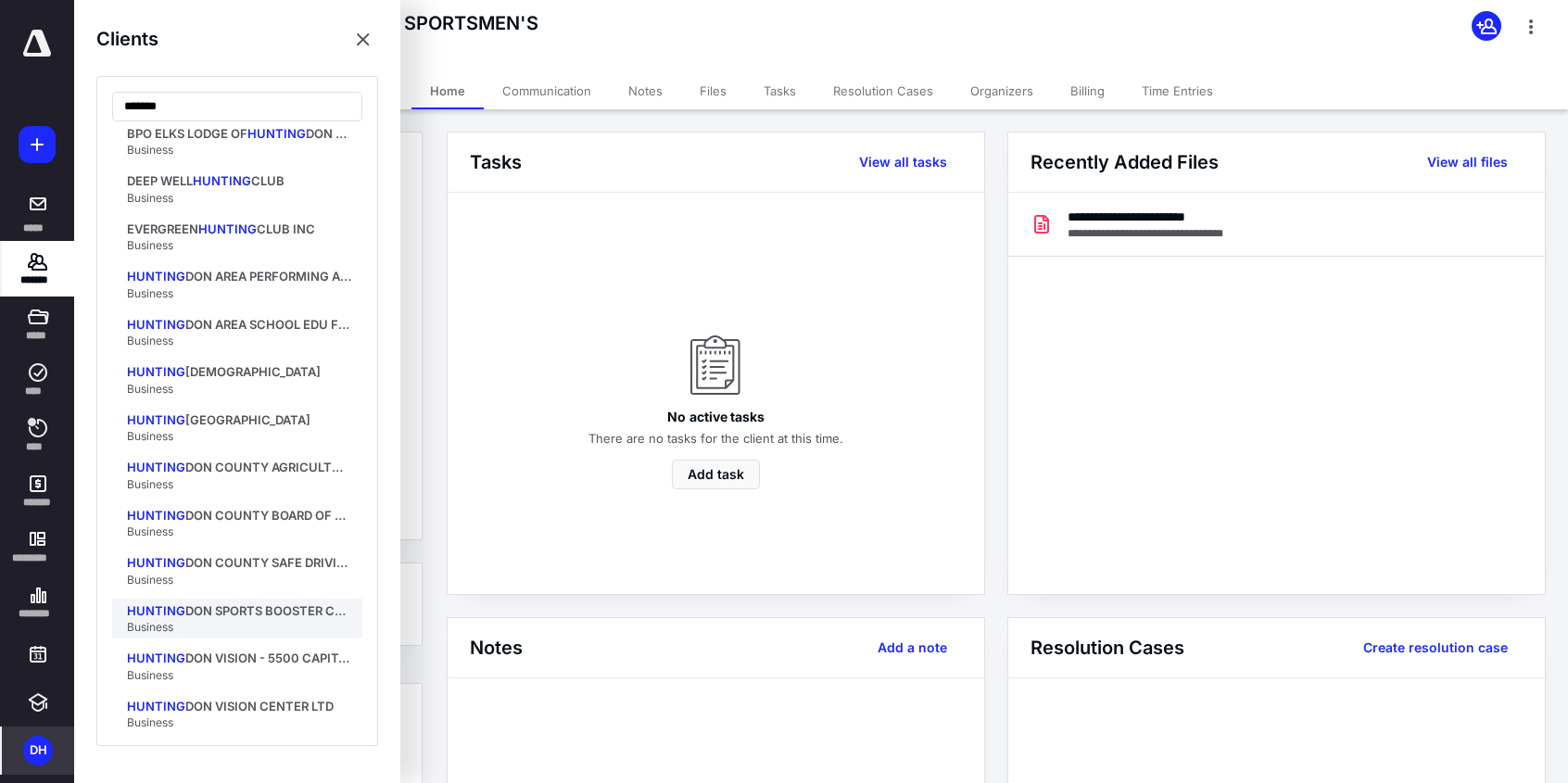 type on "*******" 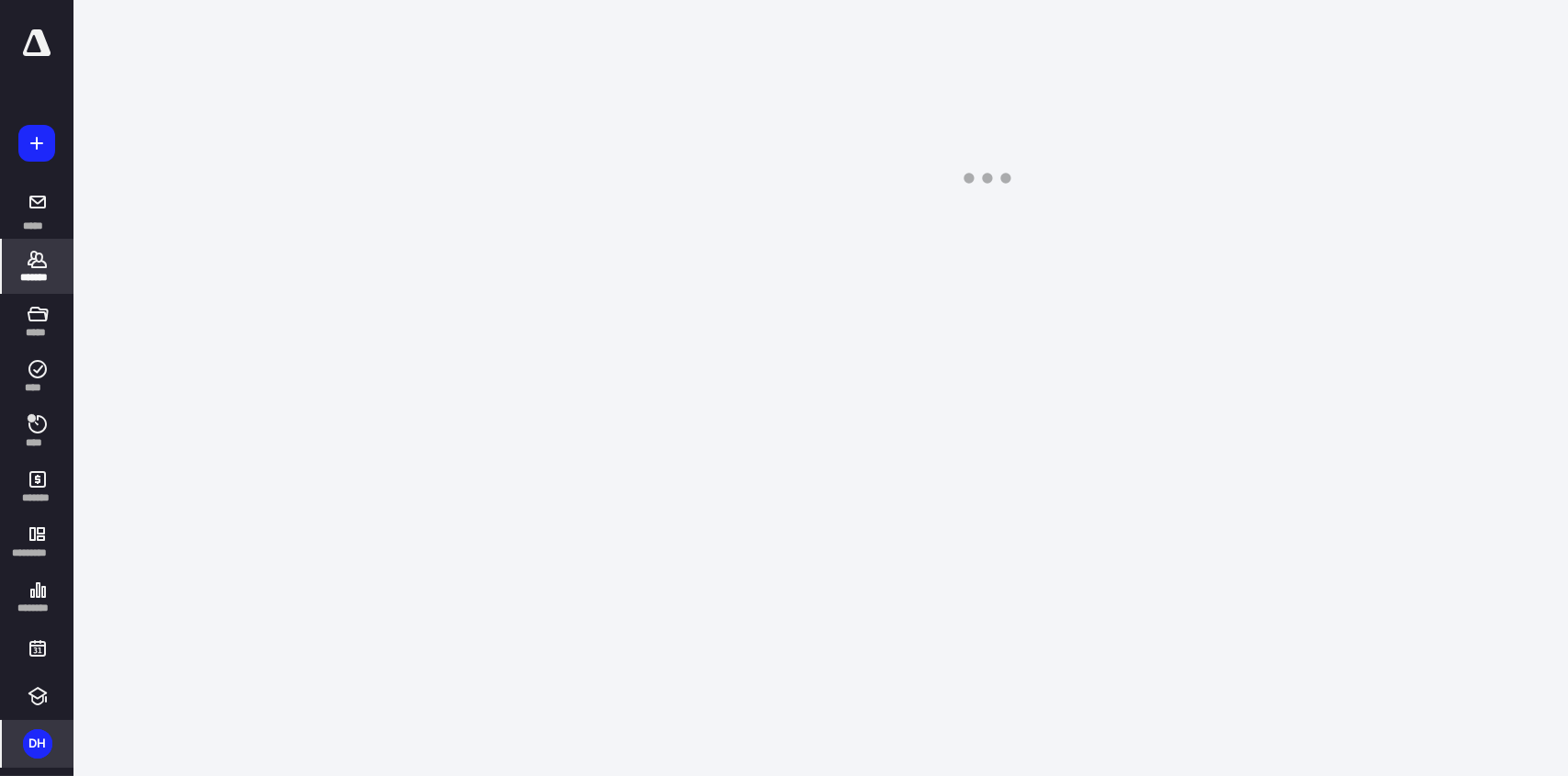 click on "**********" at bounding box center [777, 388] 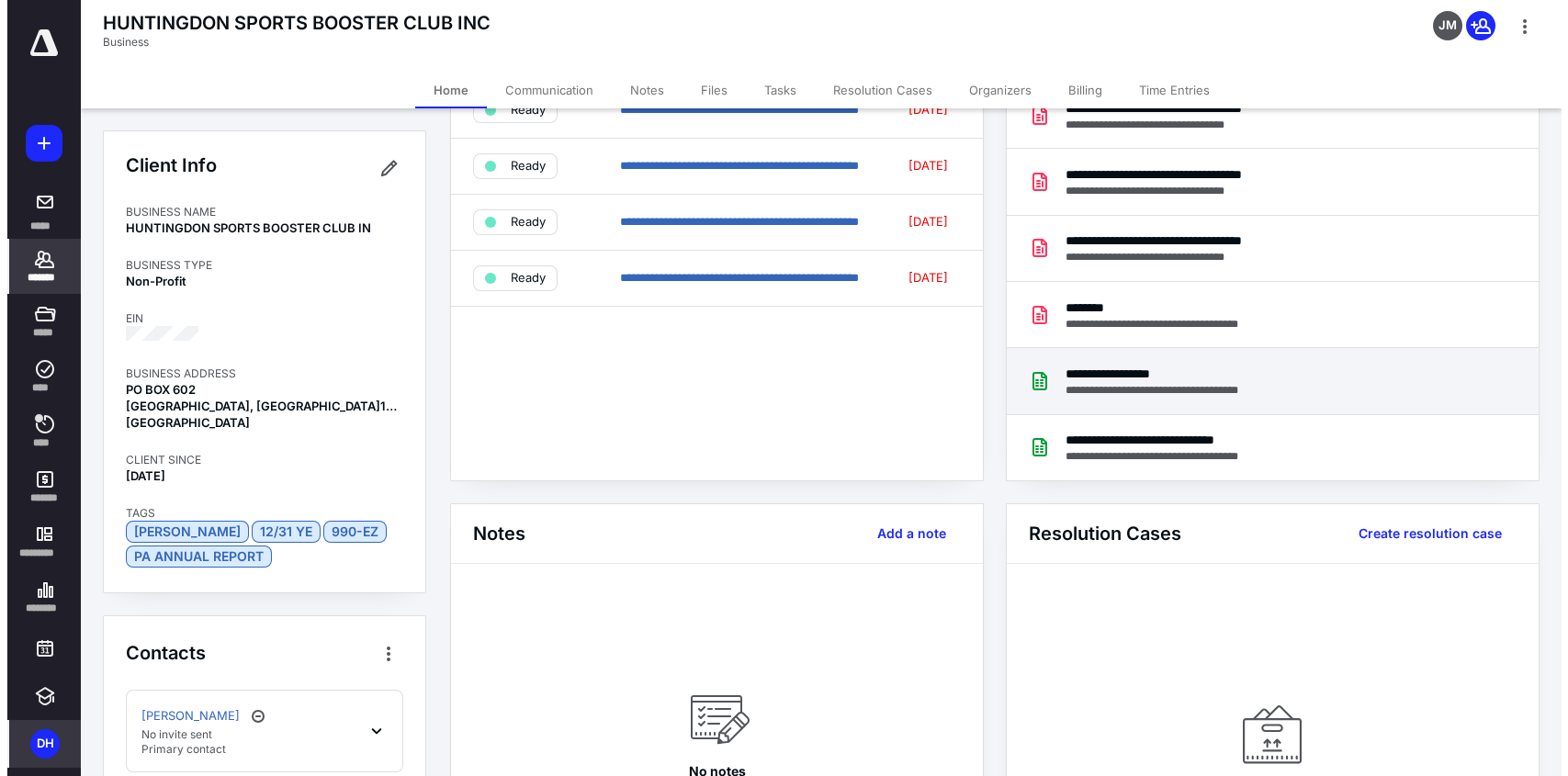 scroll, scrollTop: 0, scrollLeft: 0, axis: both 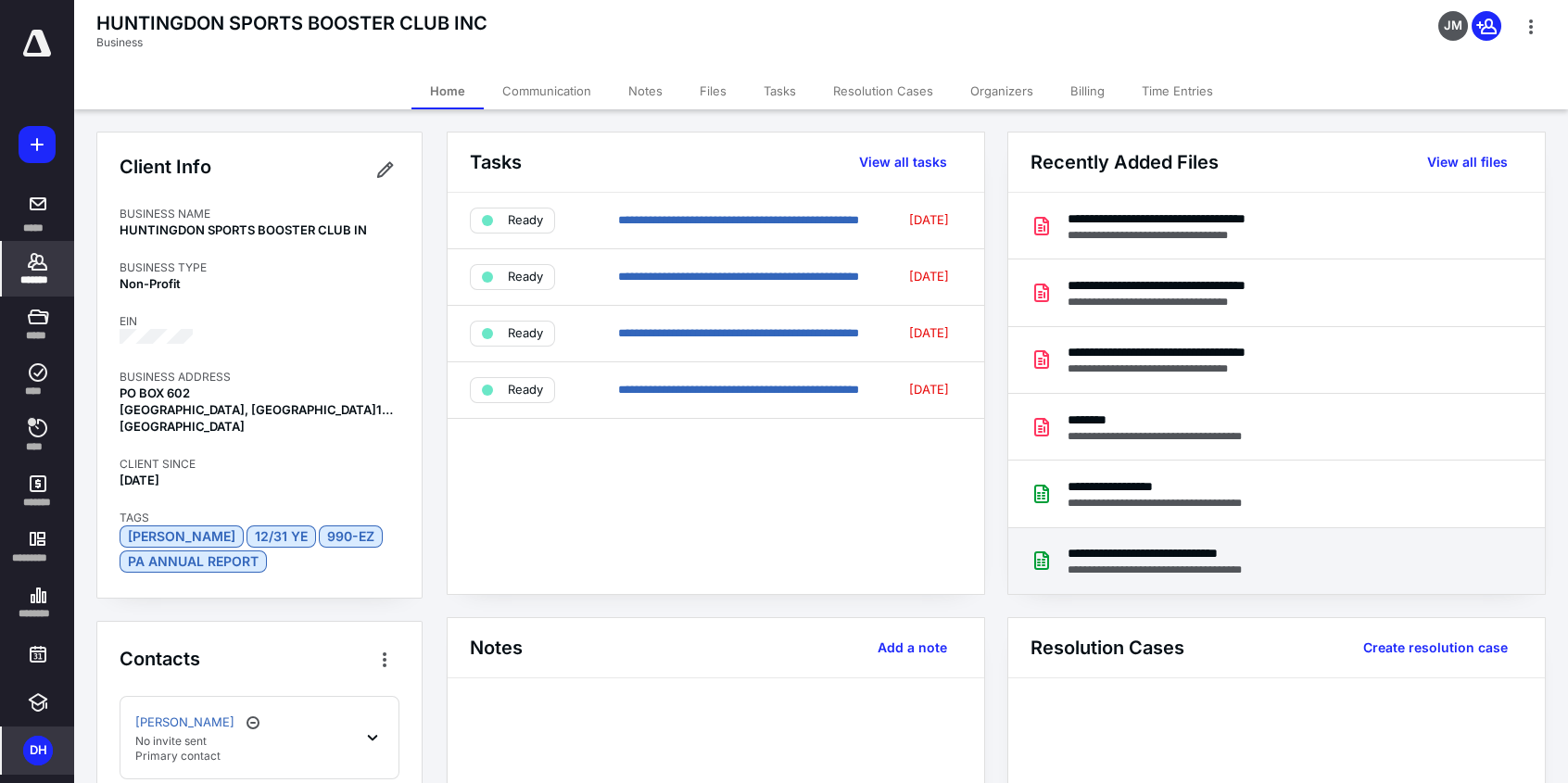 click on "**********" at bounding box center (1174, 553) 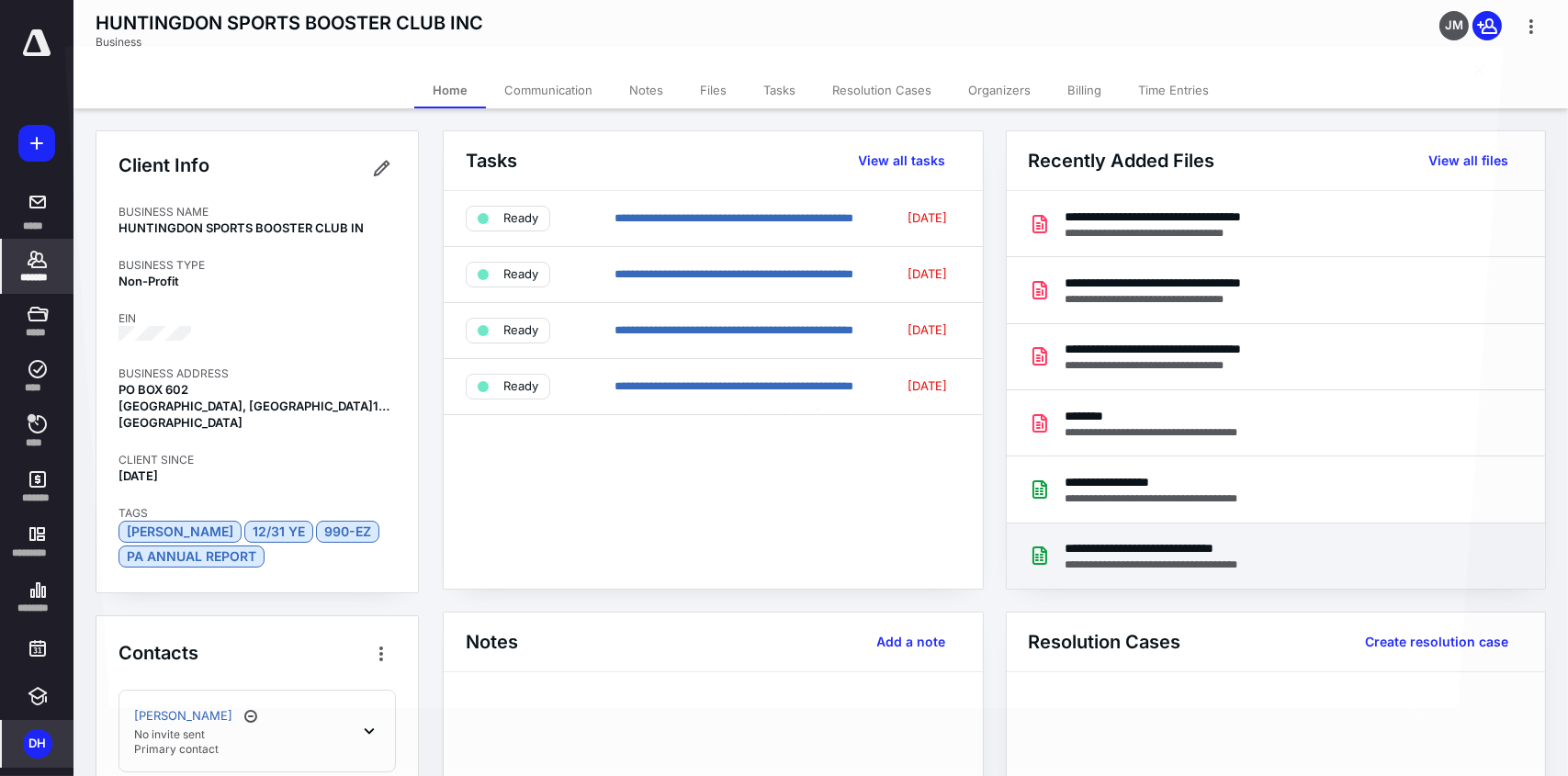 click at bounding box center (784, 399) 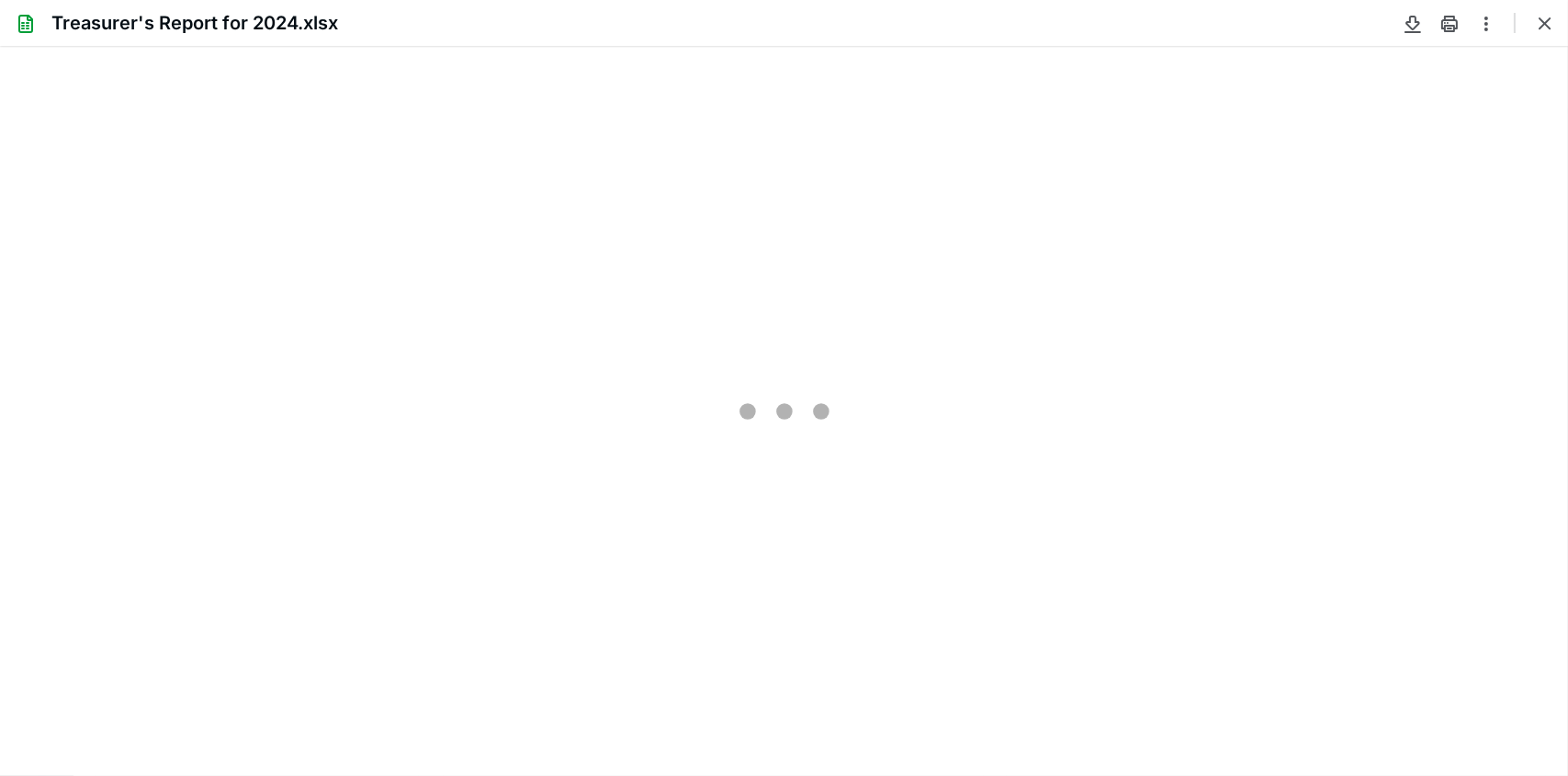 scroll, scrollTop: 0, scrollLeft: 0, axis: both 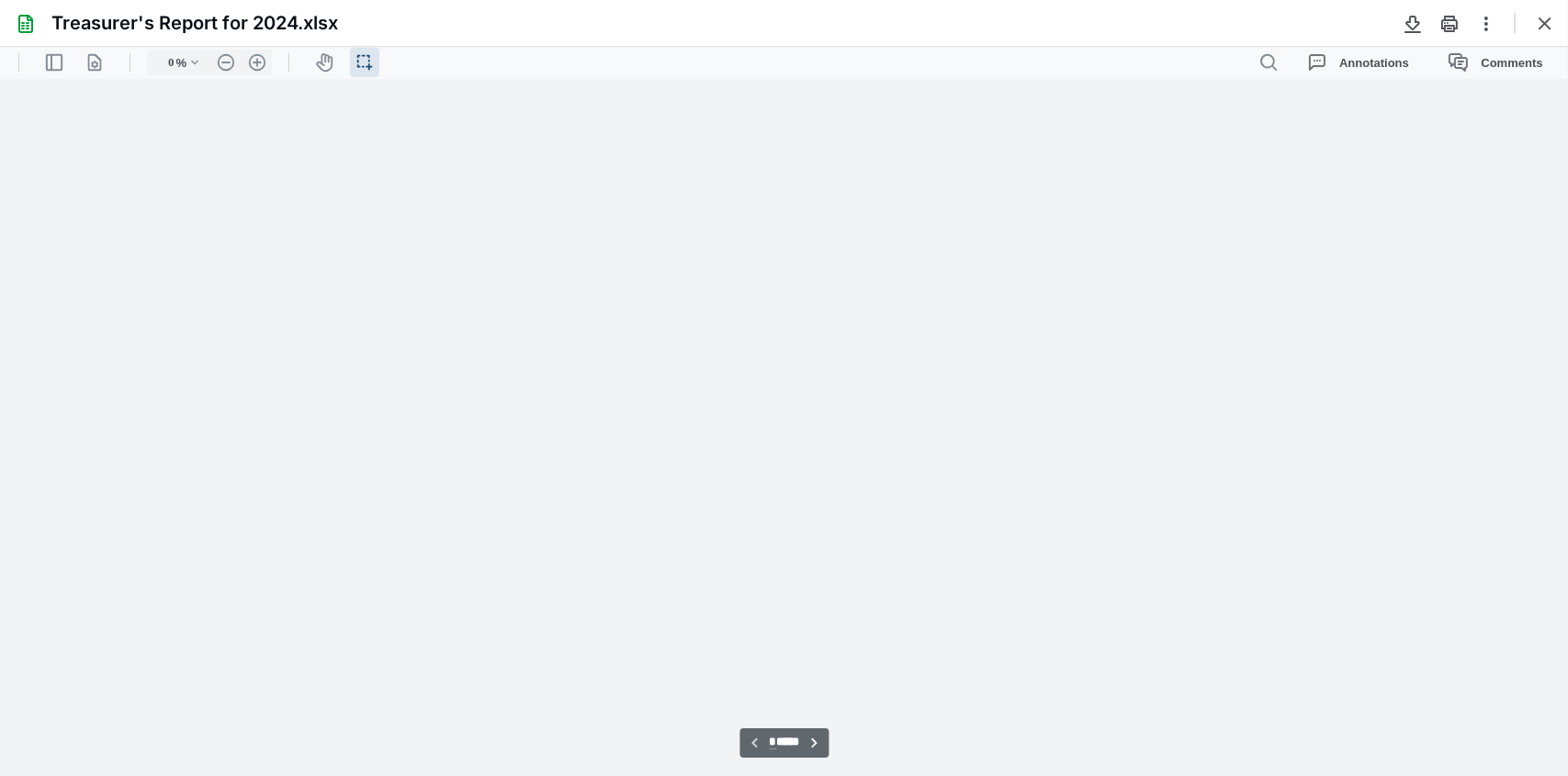 type on "115" 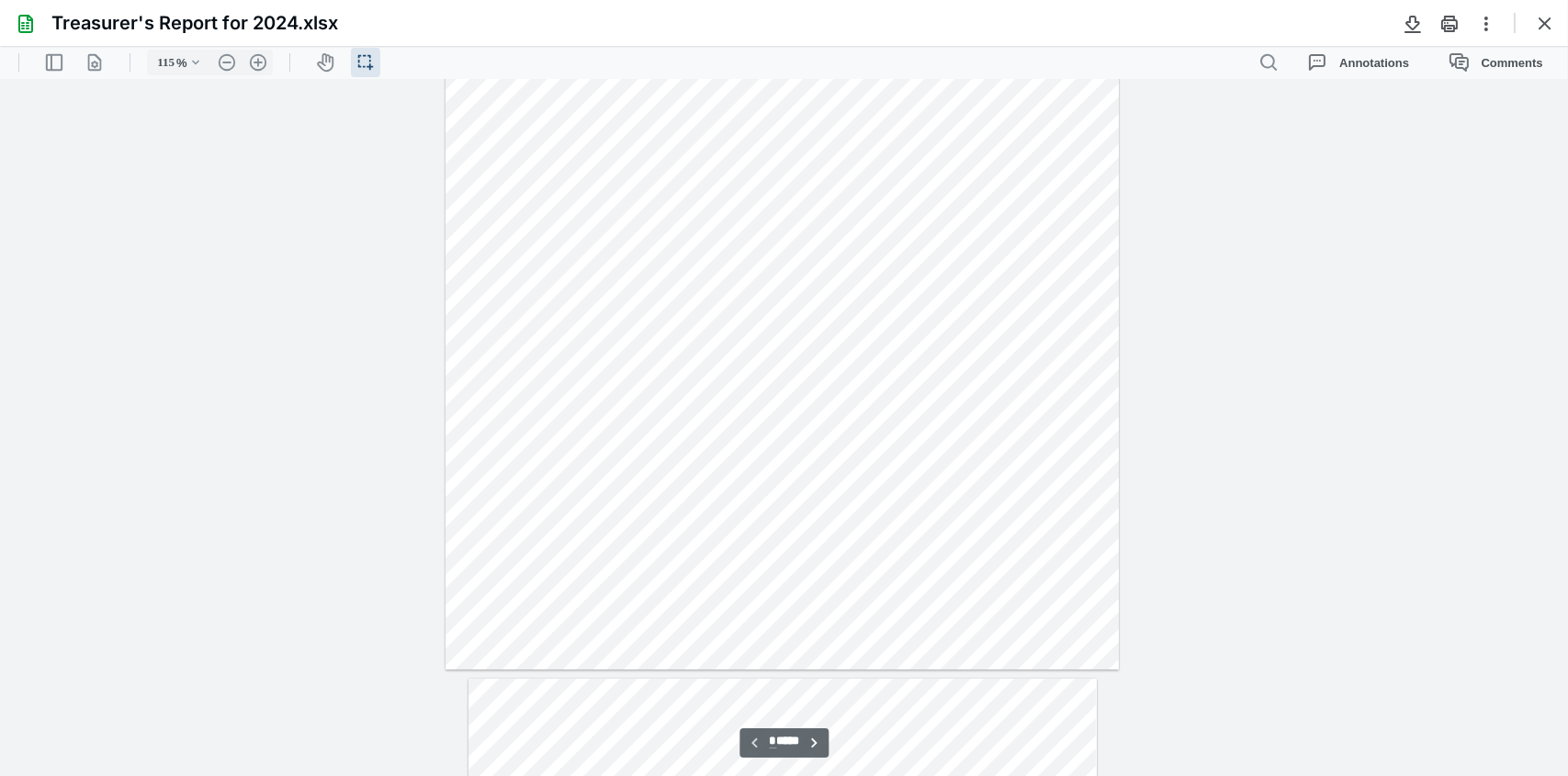 scroll, scrollTop: 129, scrollLeft: 0, axis: vertical 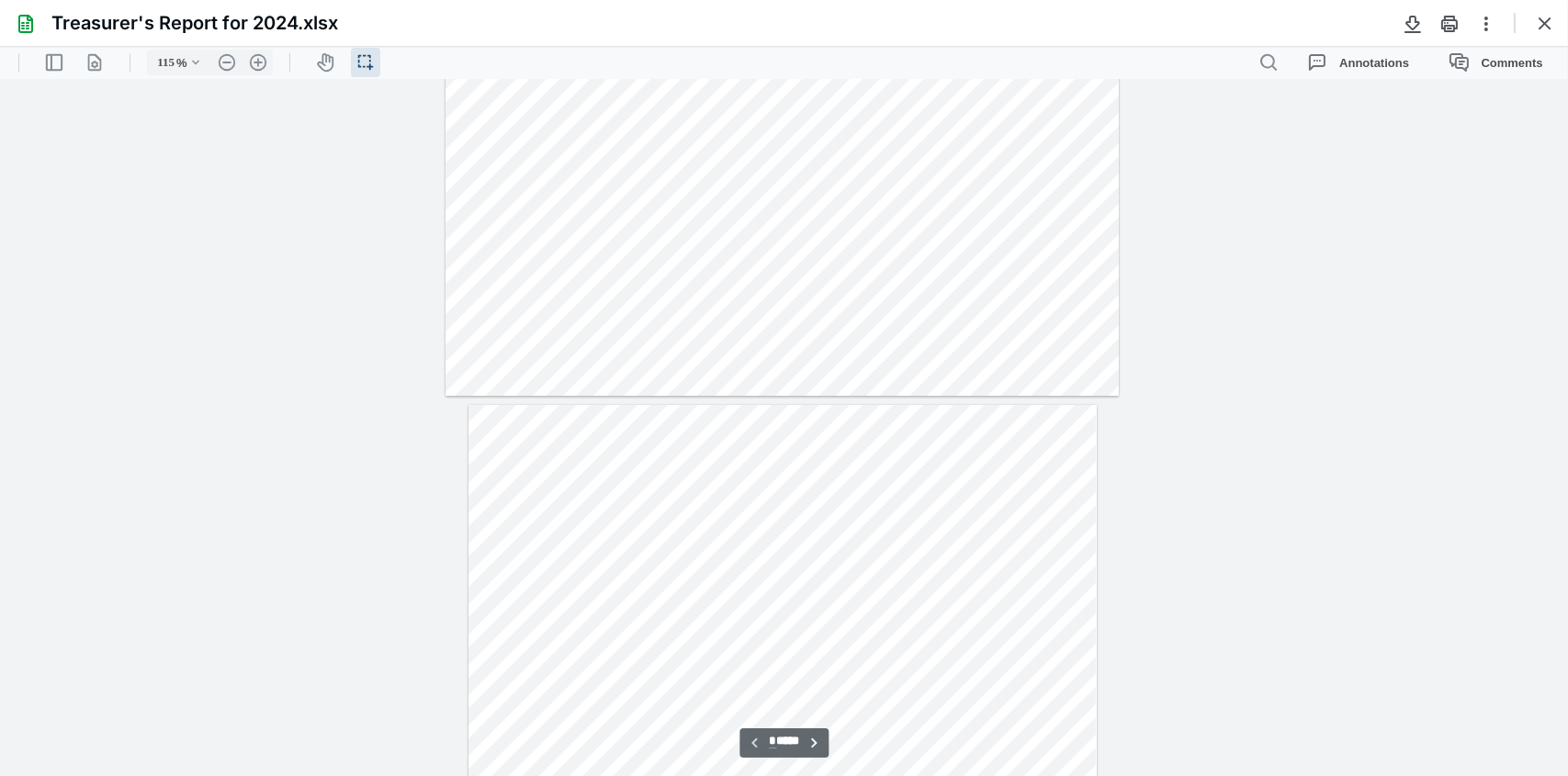 type on "*" 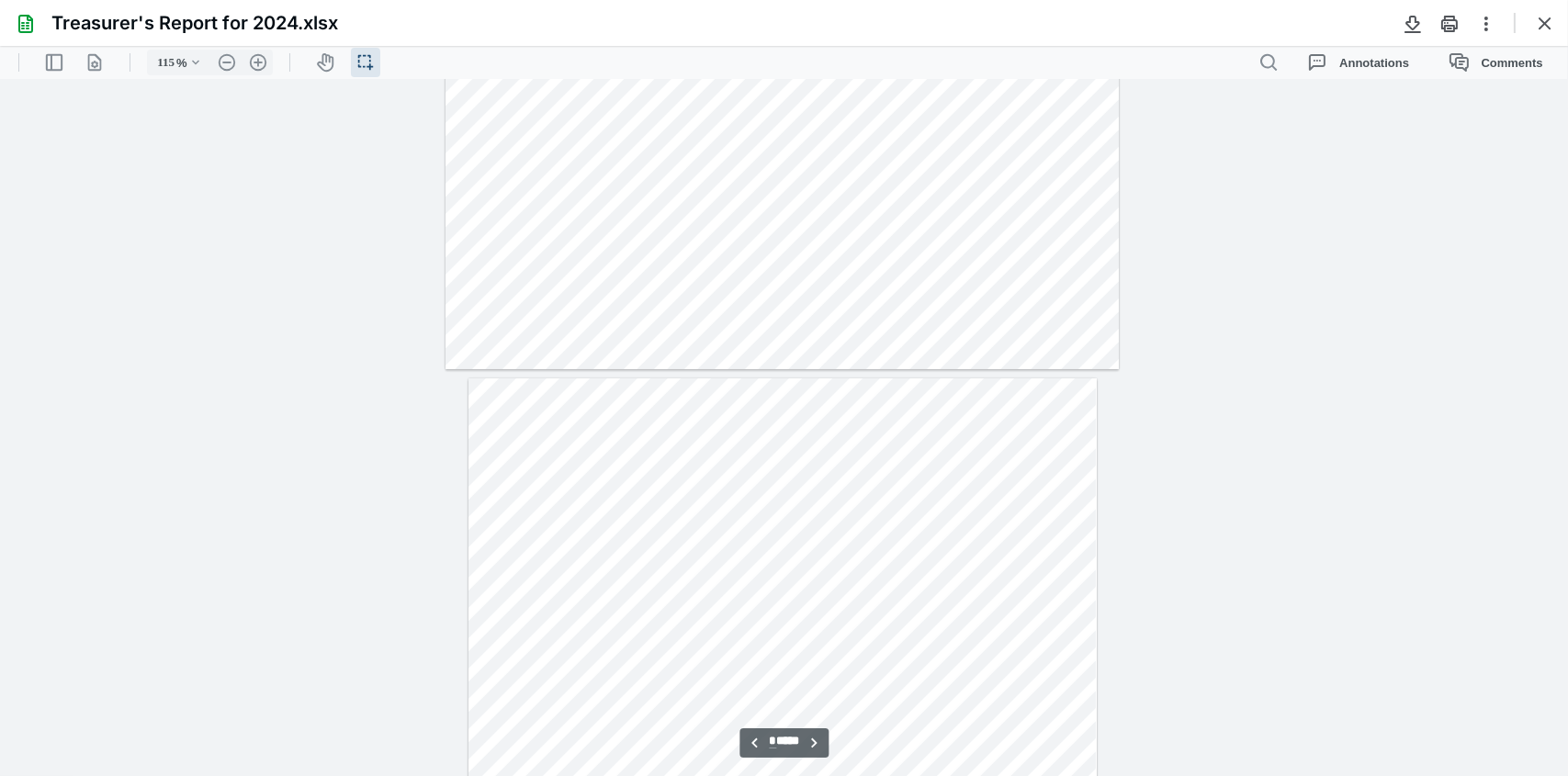 scroll, scrollTop: 405, scrollLeft: 0, axis: vertical 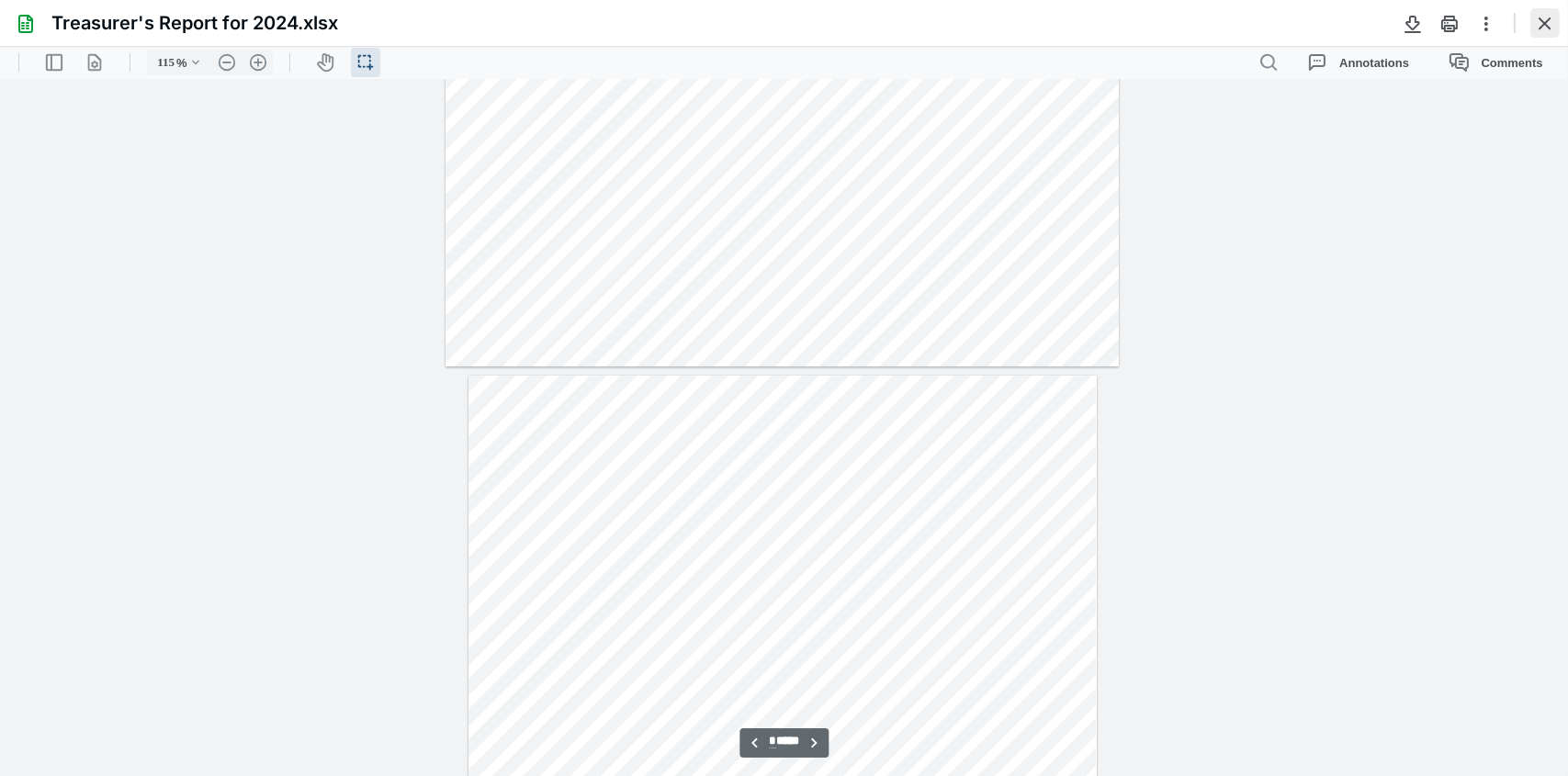 click at bounding box center (1545, 23) 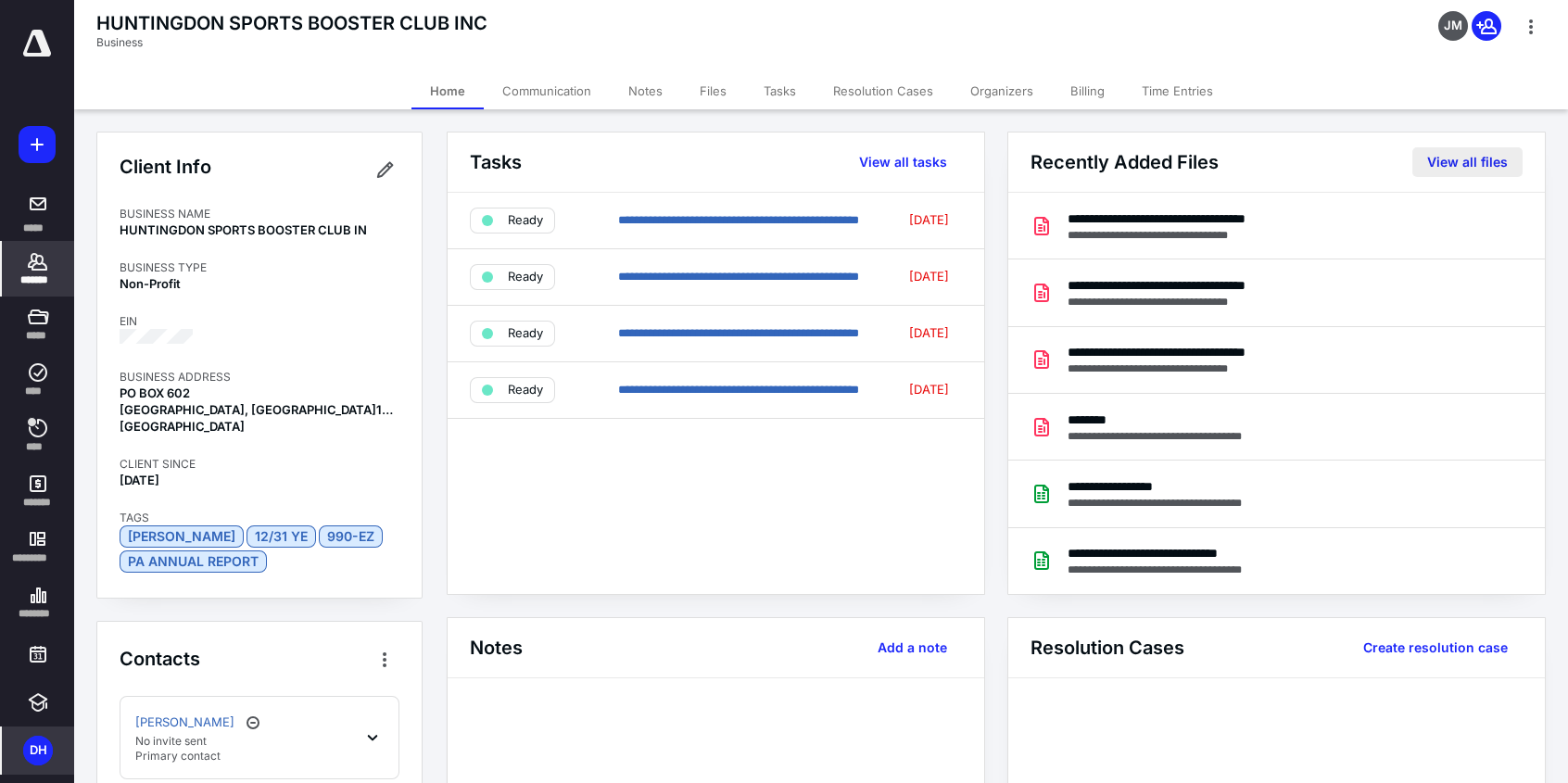 click on "View all files" at bounding box center (1467, 162) 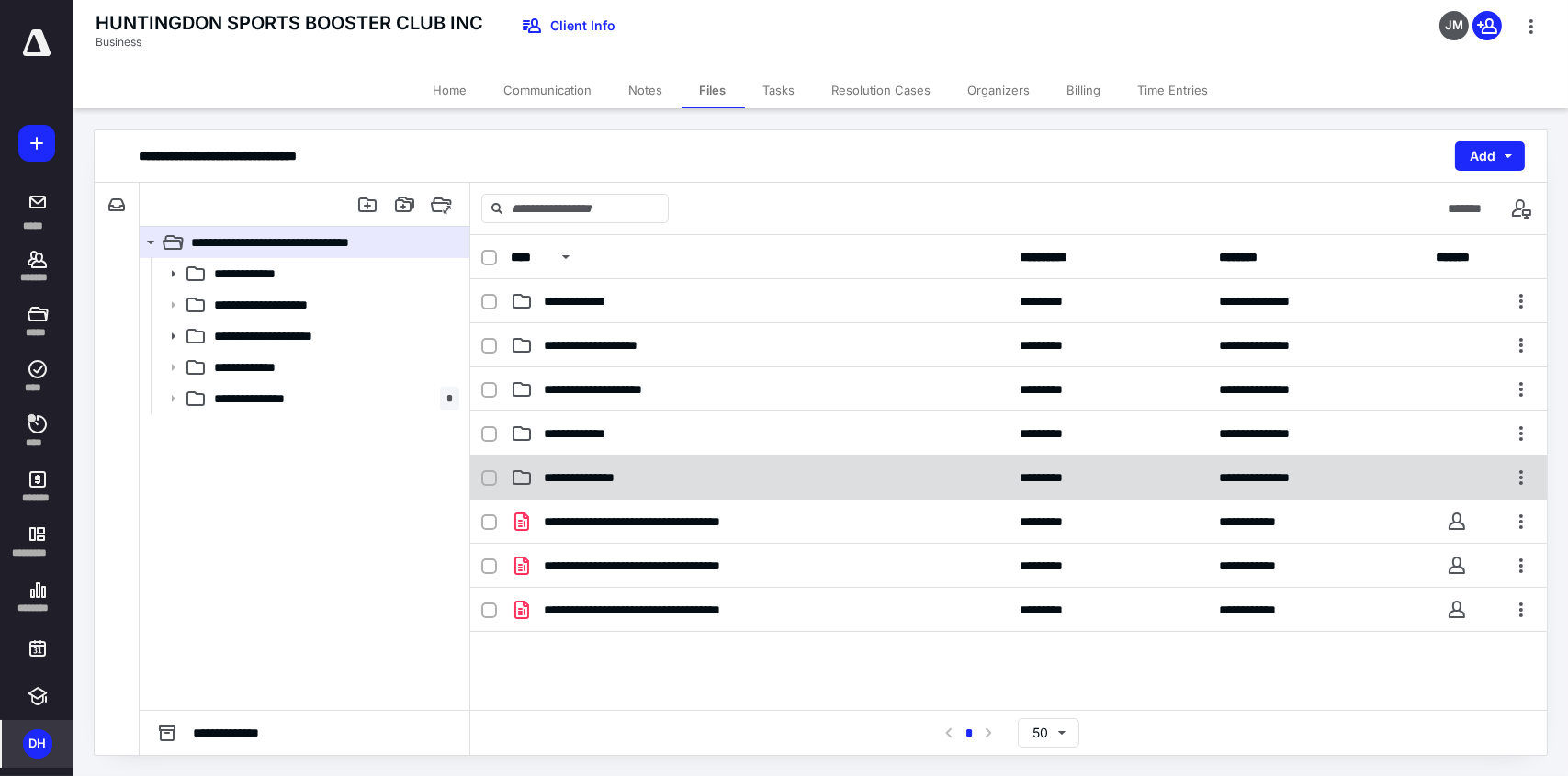 click on "**********" at bounding box center [760, 478] 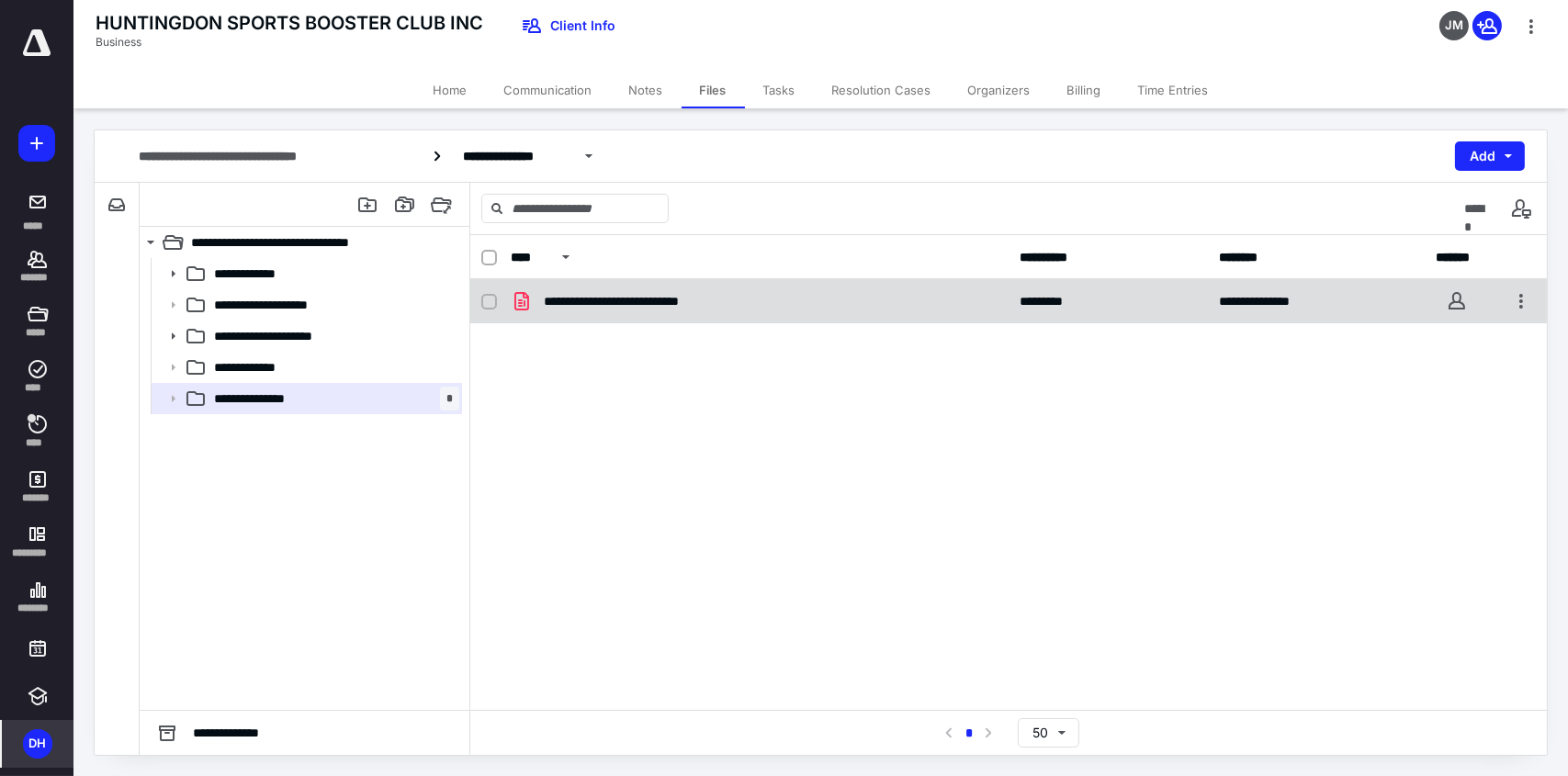 click on "**********" at bounding box center [649, 301] 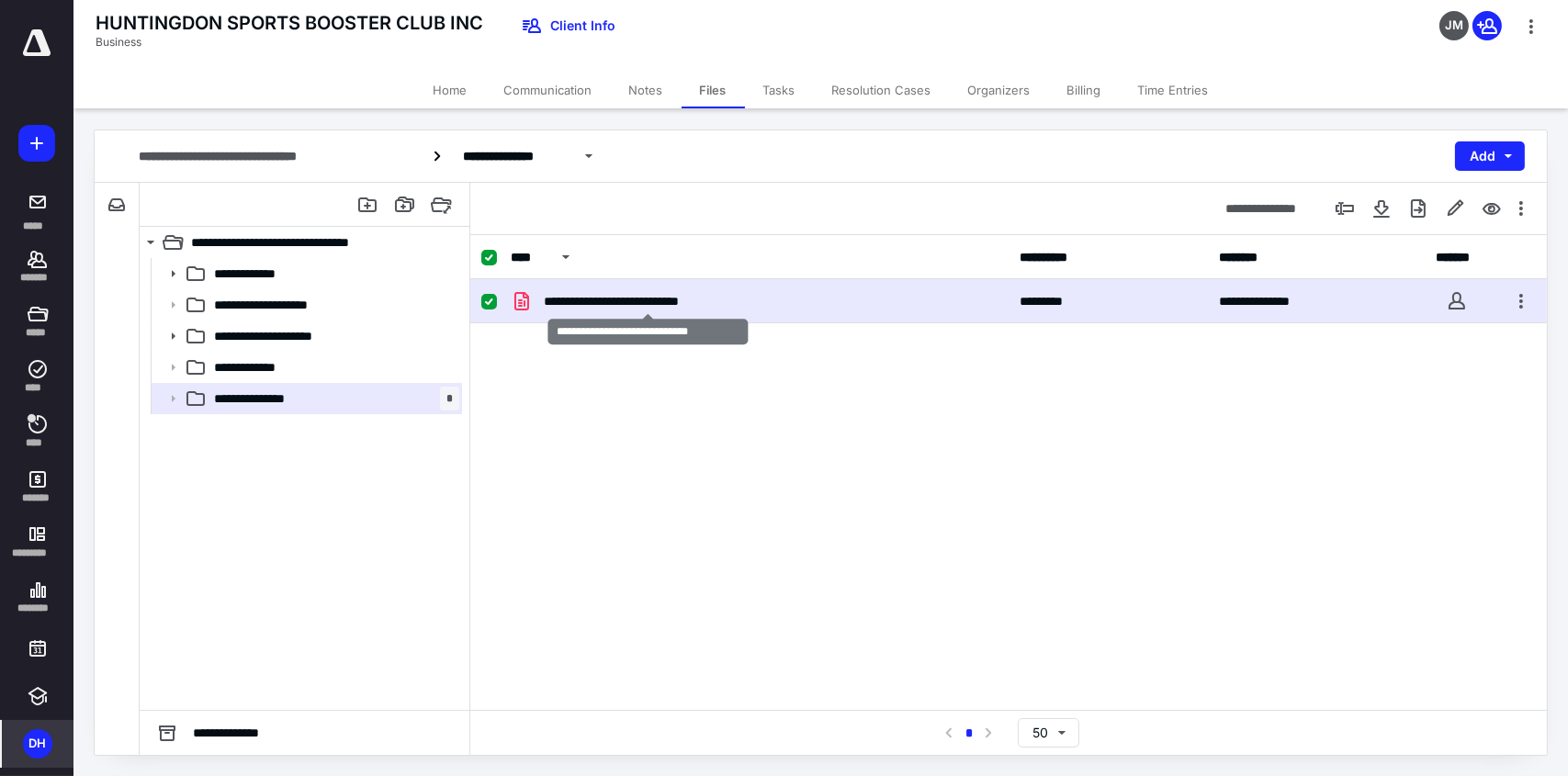 click on "**********" at bounding box center (649, 301) 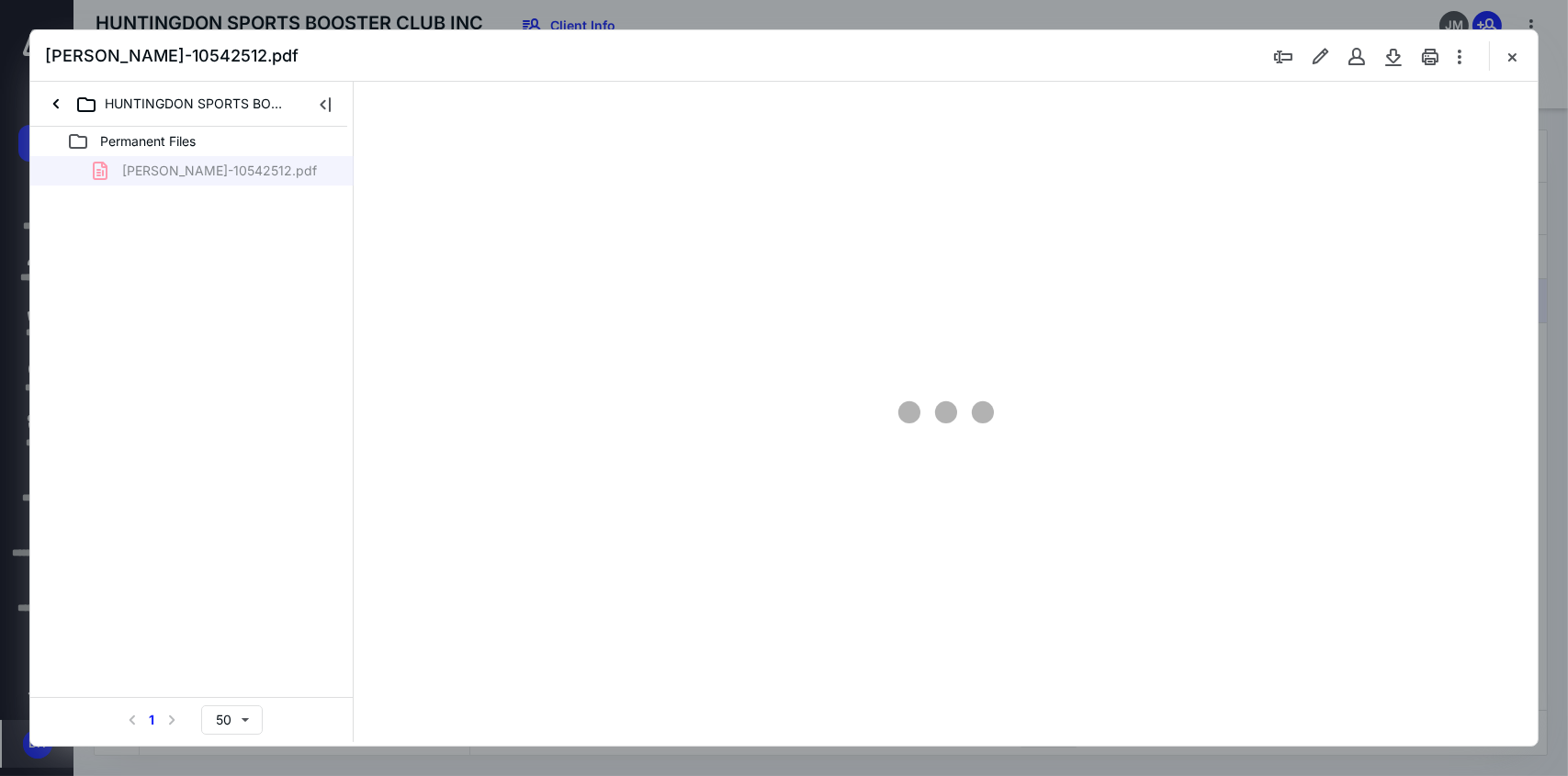 scroll, scrollTop: 0, scrollLeft: 0, axis: both 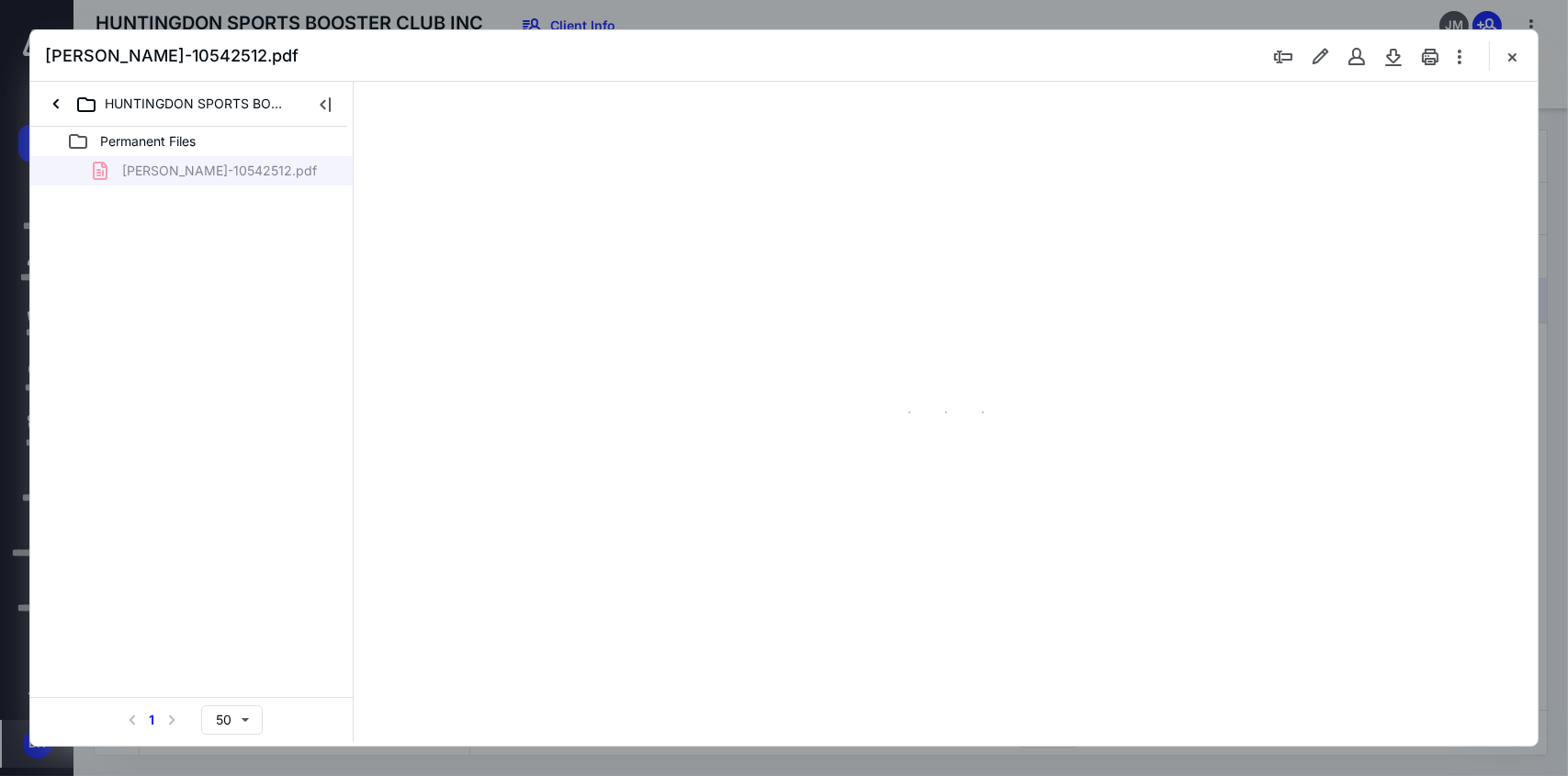 type on "107" 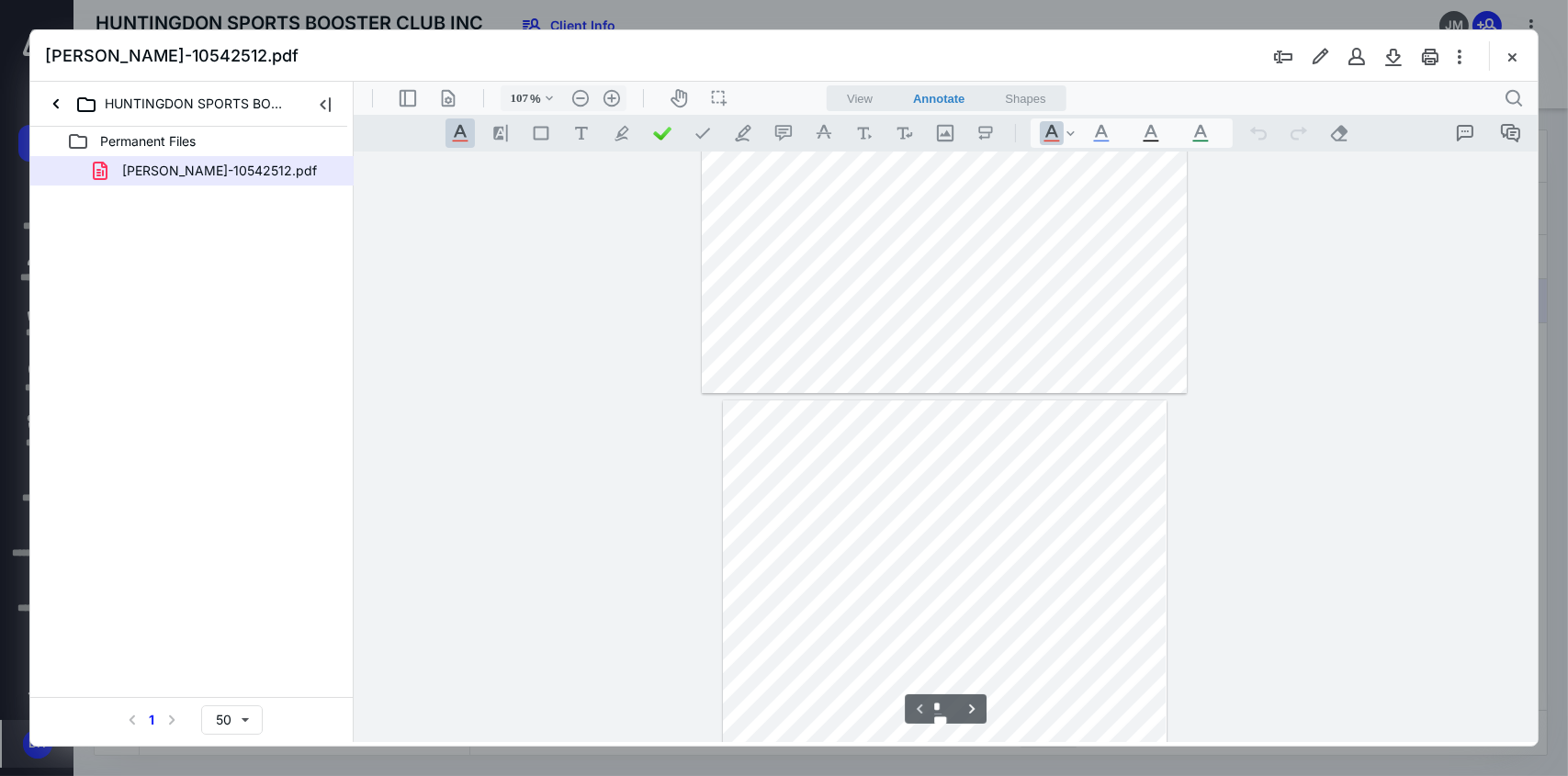 scroll, scrollTop: 367, scrollLeft: 0, axis: vertical 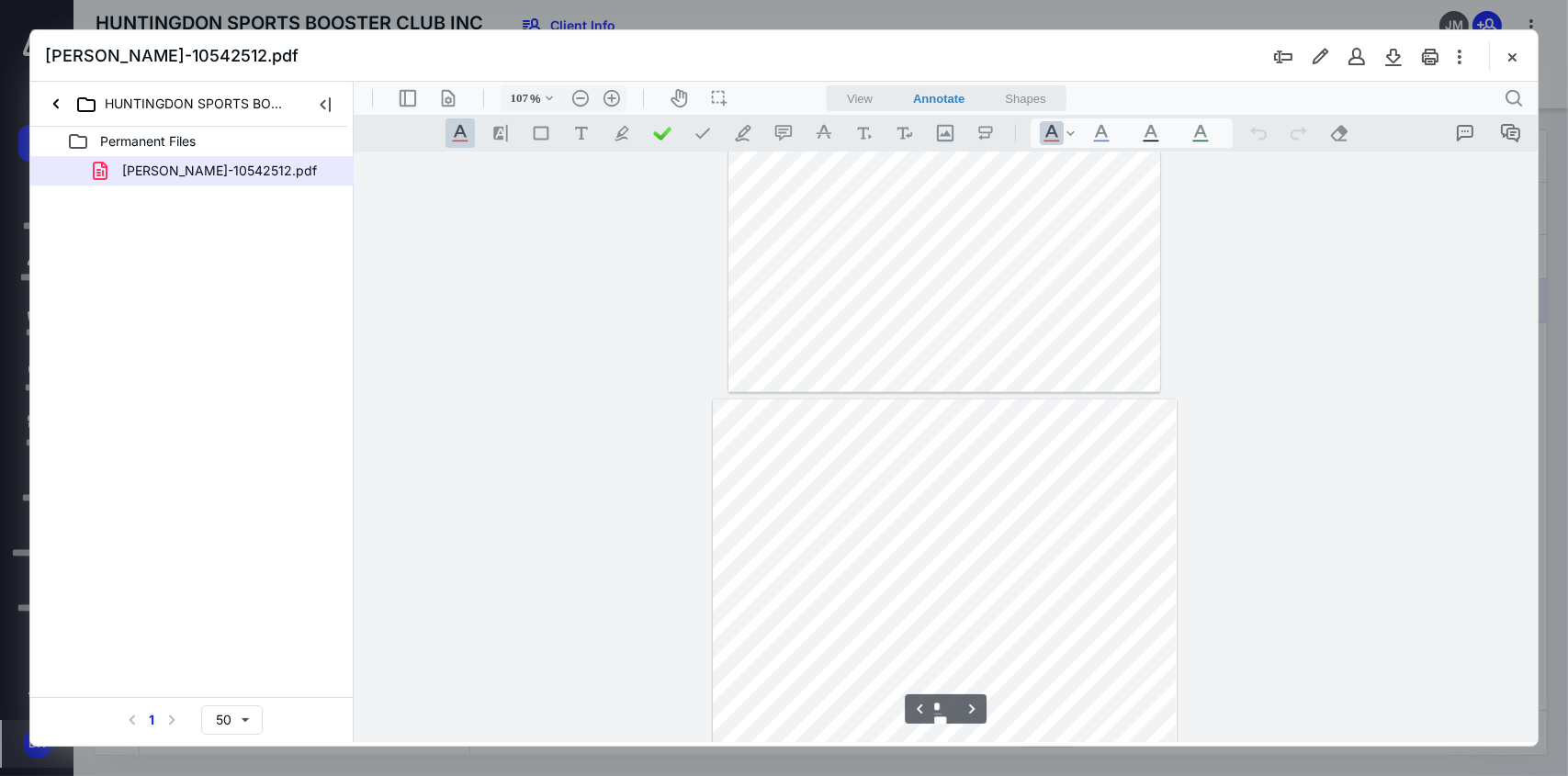 type on "*" 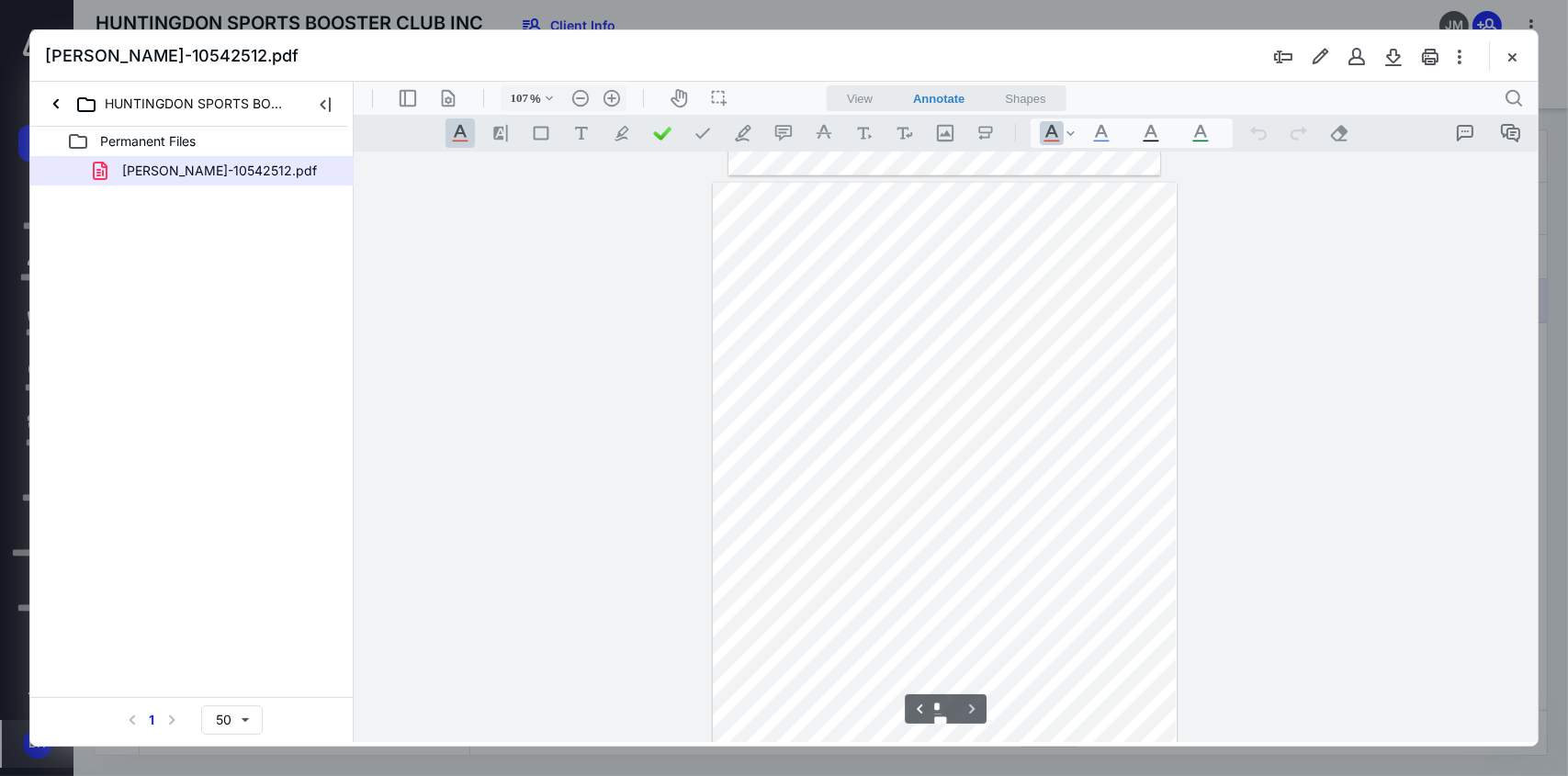scroll, scrollTop: 2892, scrollLeft: 0, axis: vertical 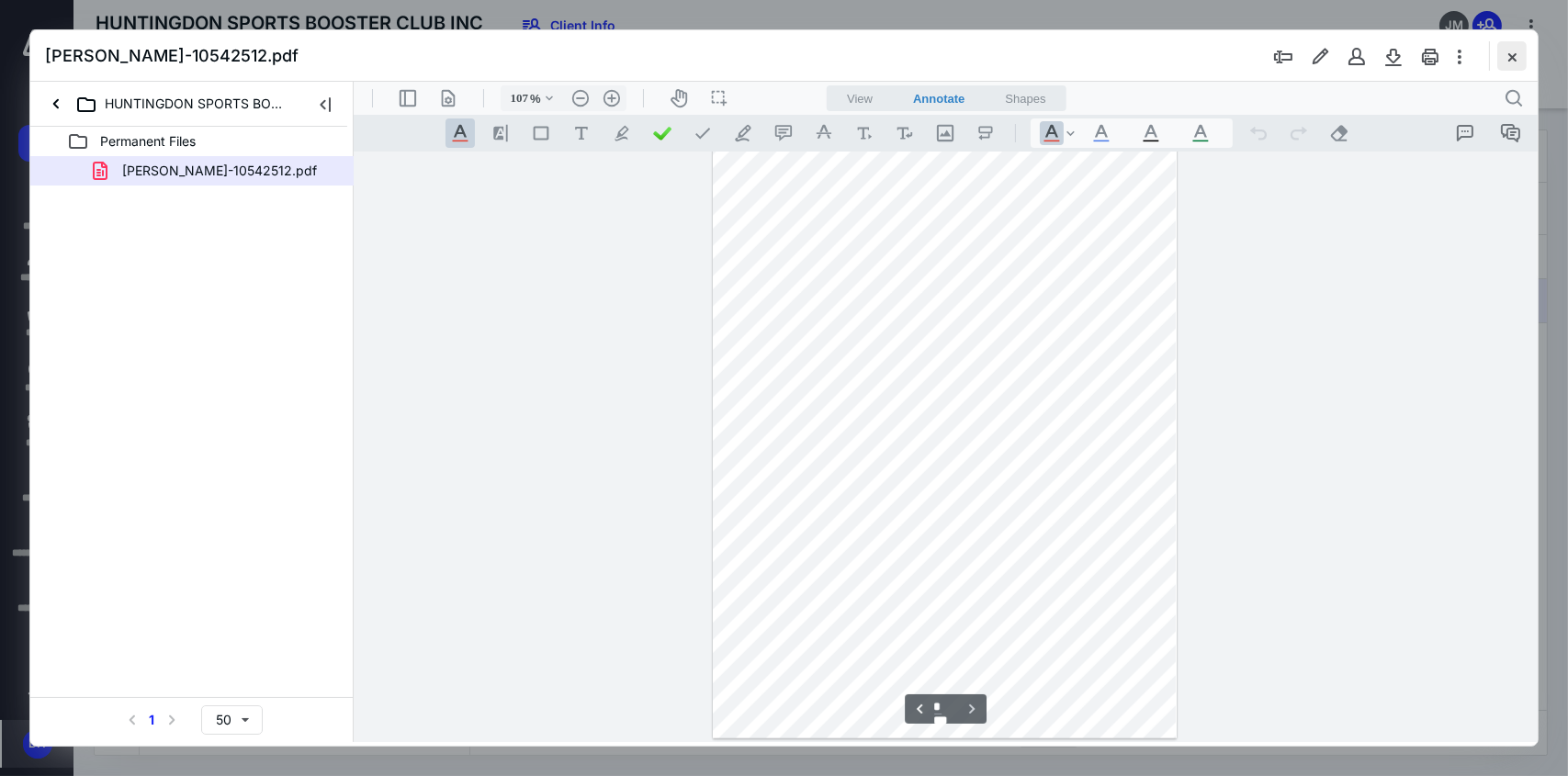 click at bounding box center [1512, 56] 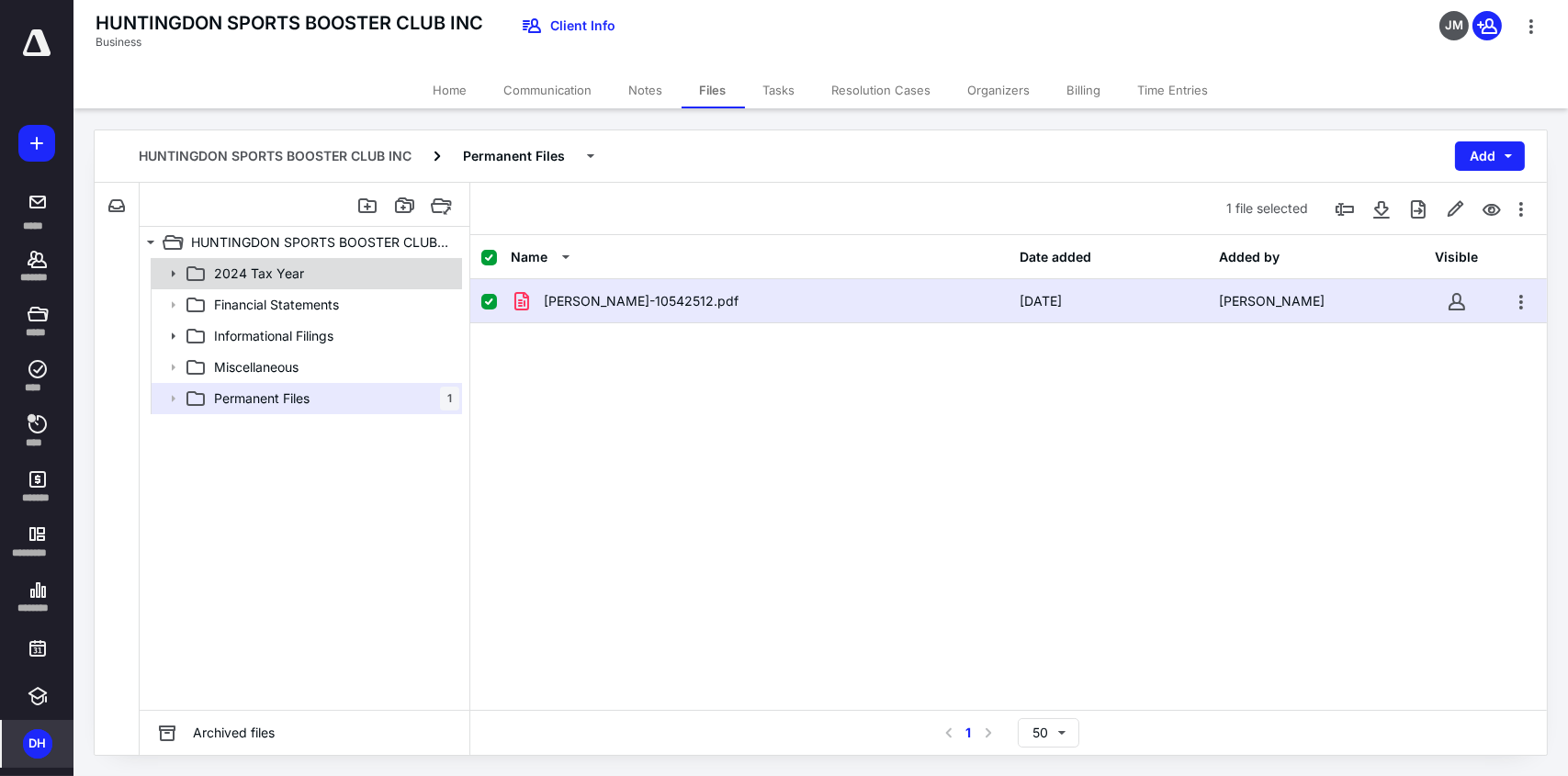 click on "2024 Tax Year" at bounding box center (259, 274) 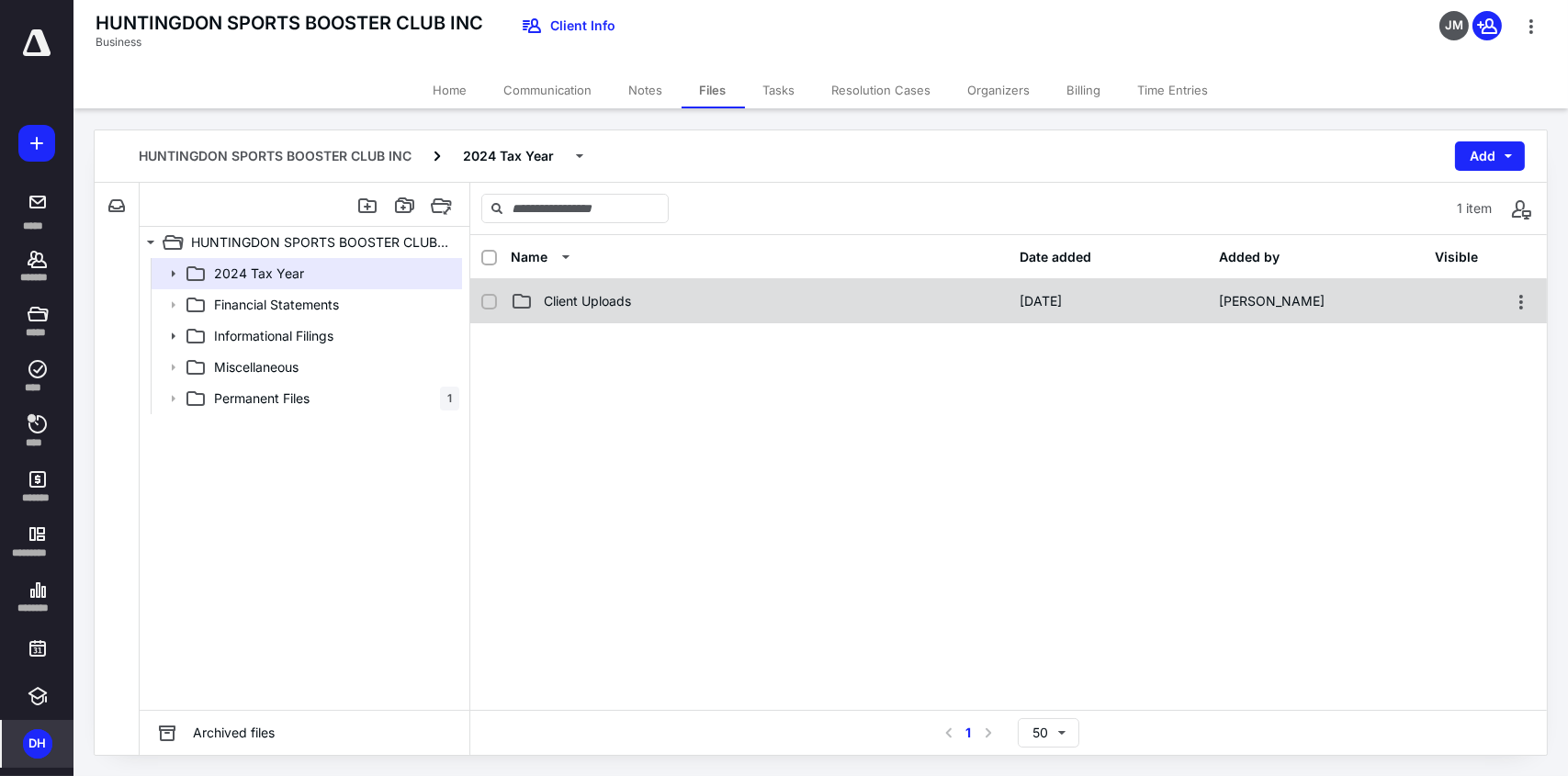 click on "Client Uploads" at bounding box center (760, 301) 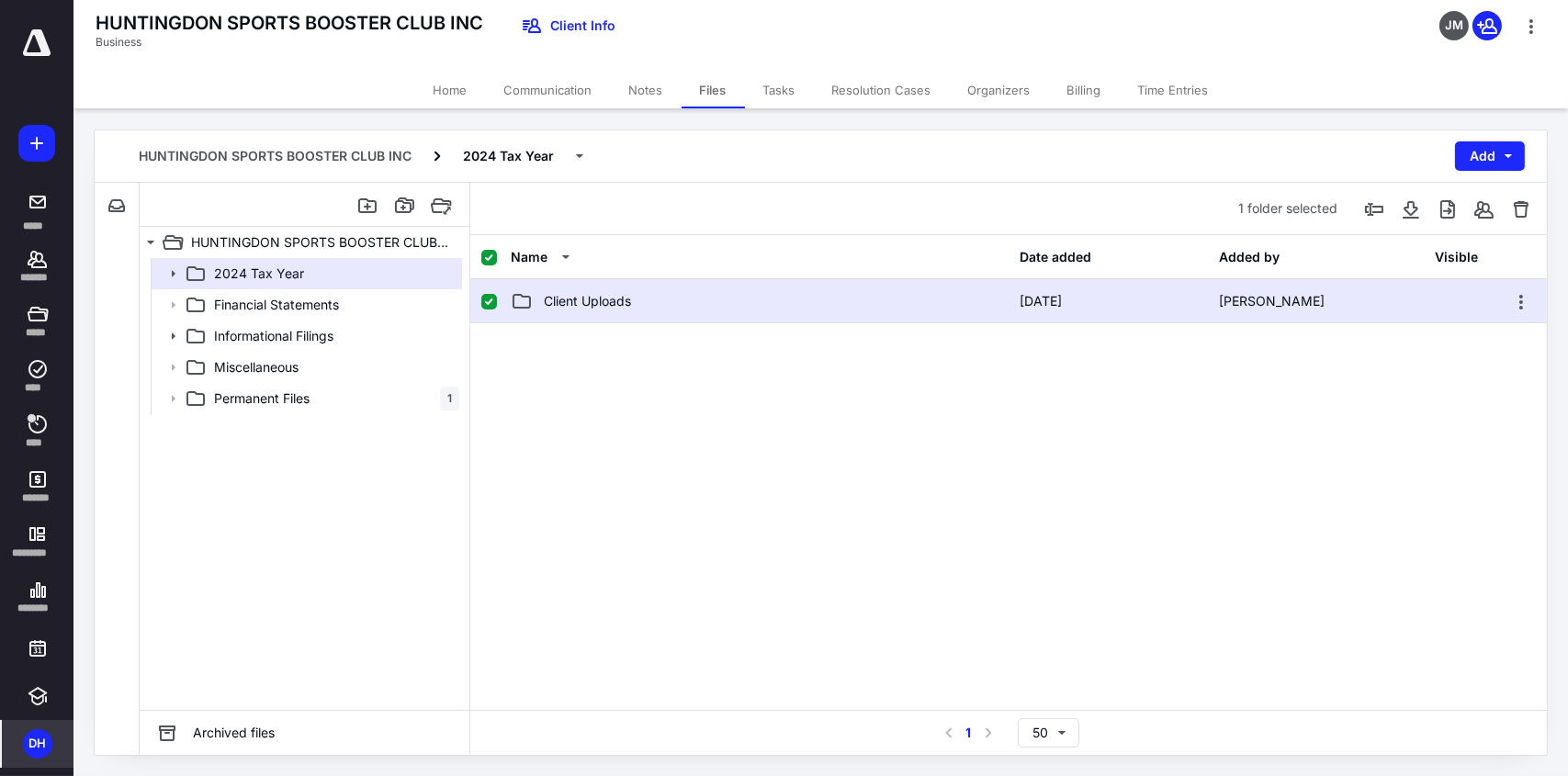 click on "Client Uploads" at bounding box center [760, 301] 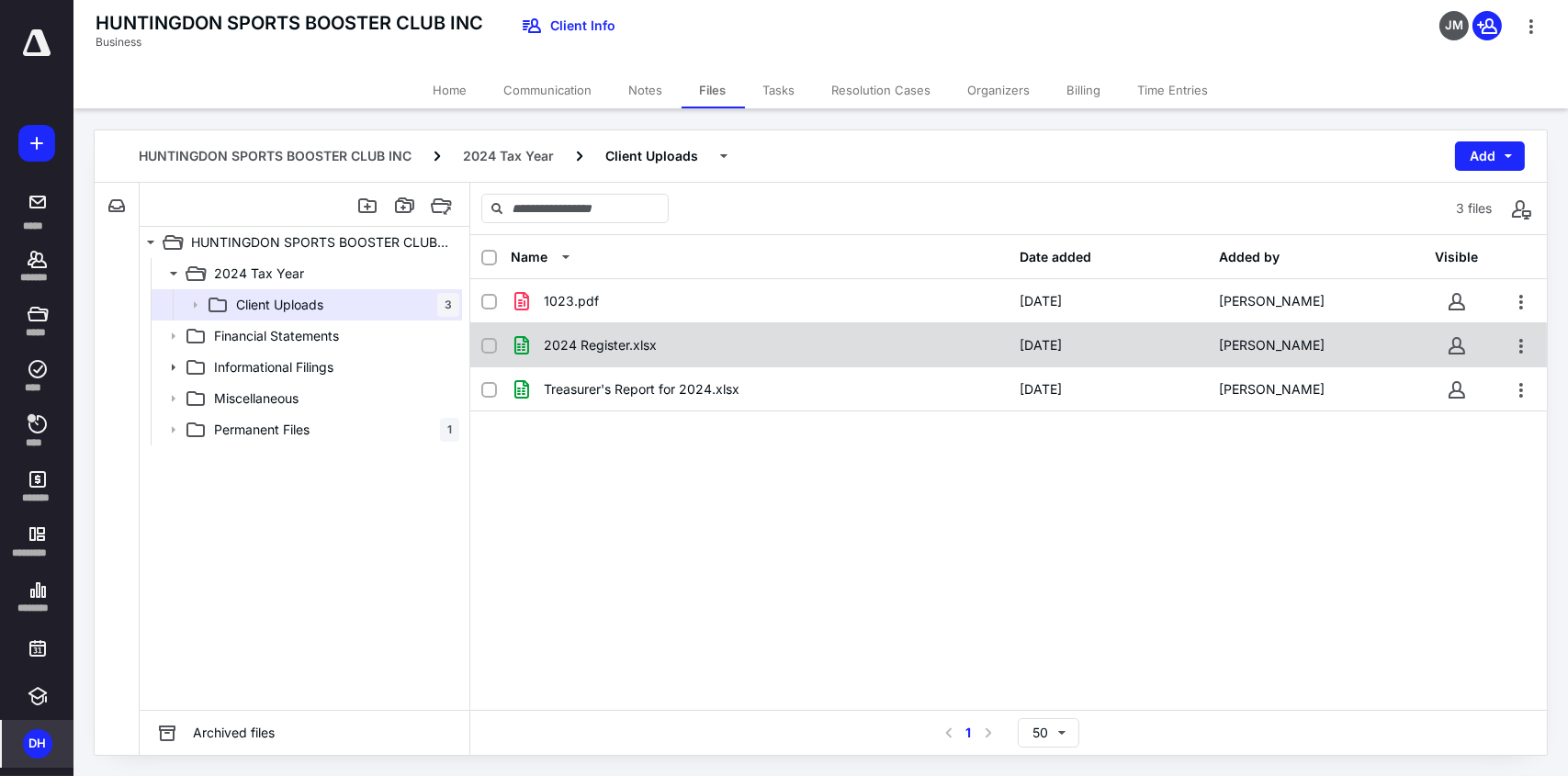click on "2024 Register.xlsx" at bounding box center (760, 345) 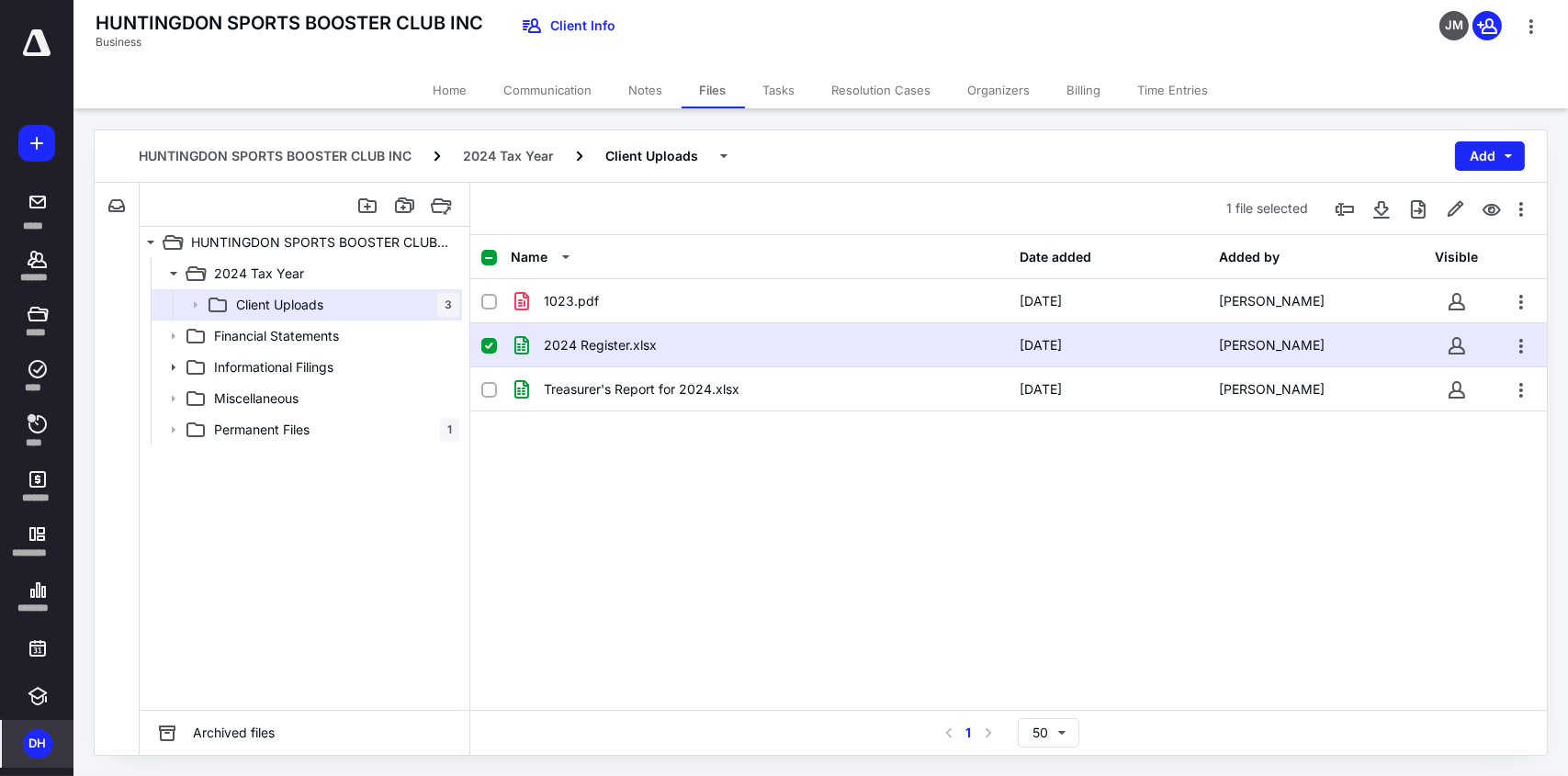 click on "2024 Register.xlsx" at bounding box center (760, 345) 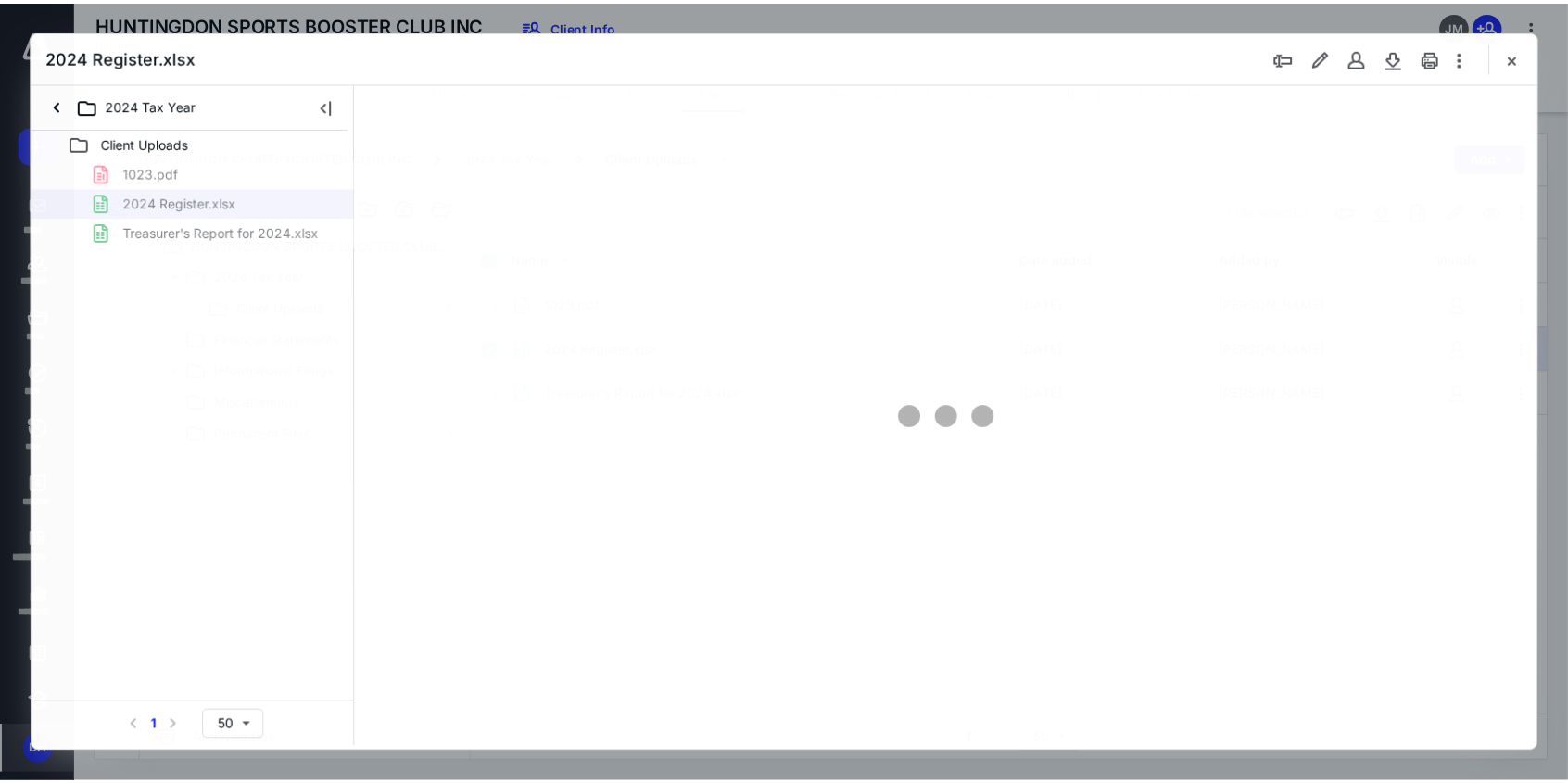 scroll, scrollTop: 0, scrollLeft: 0, axis: both 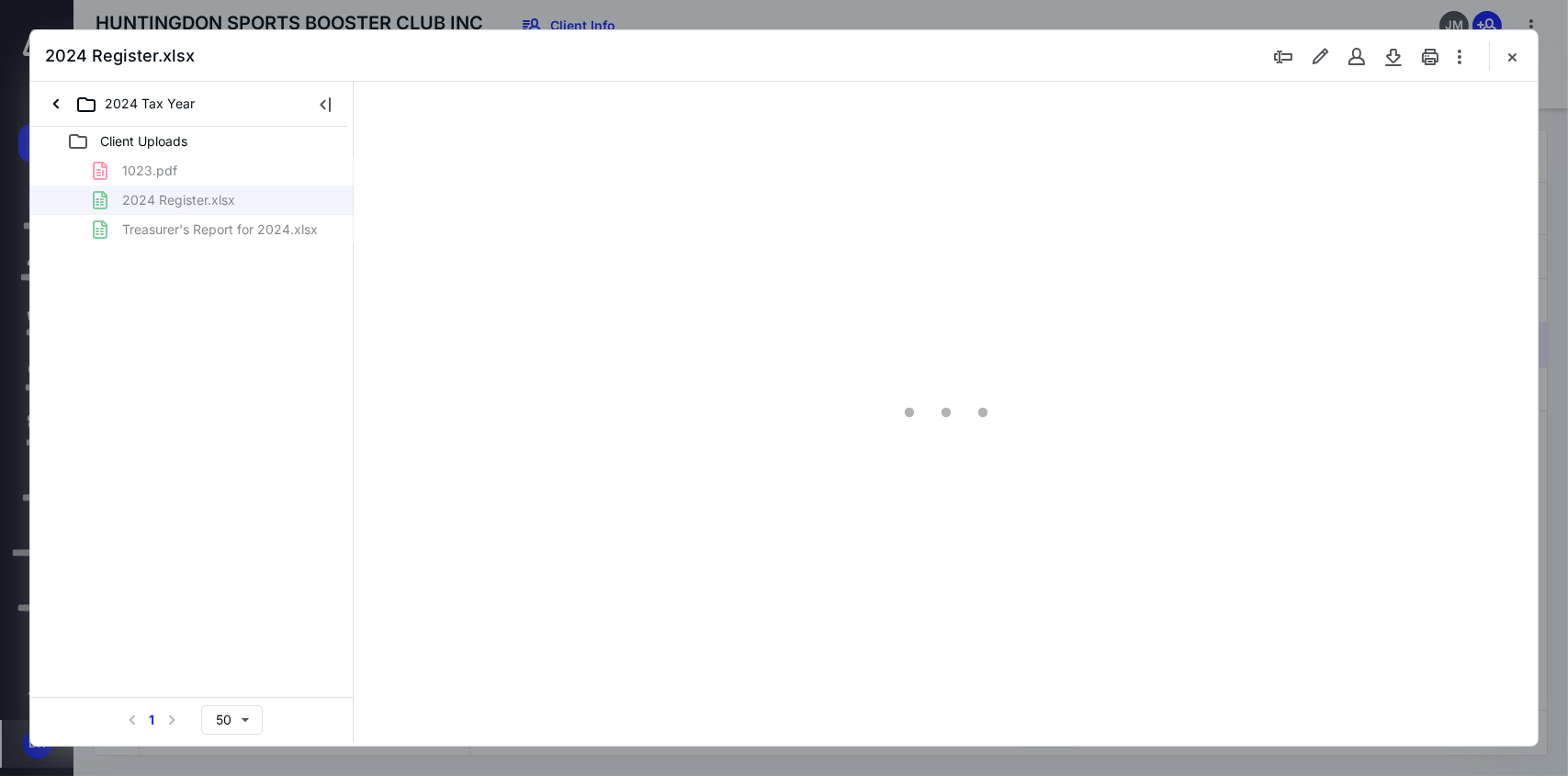 type on "13" 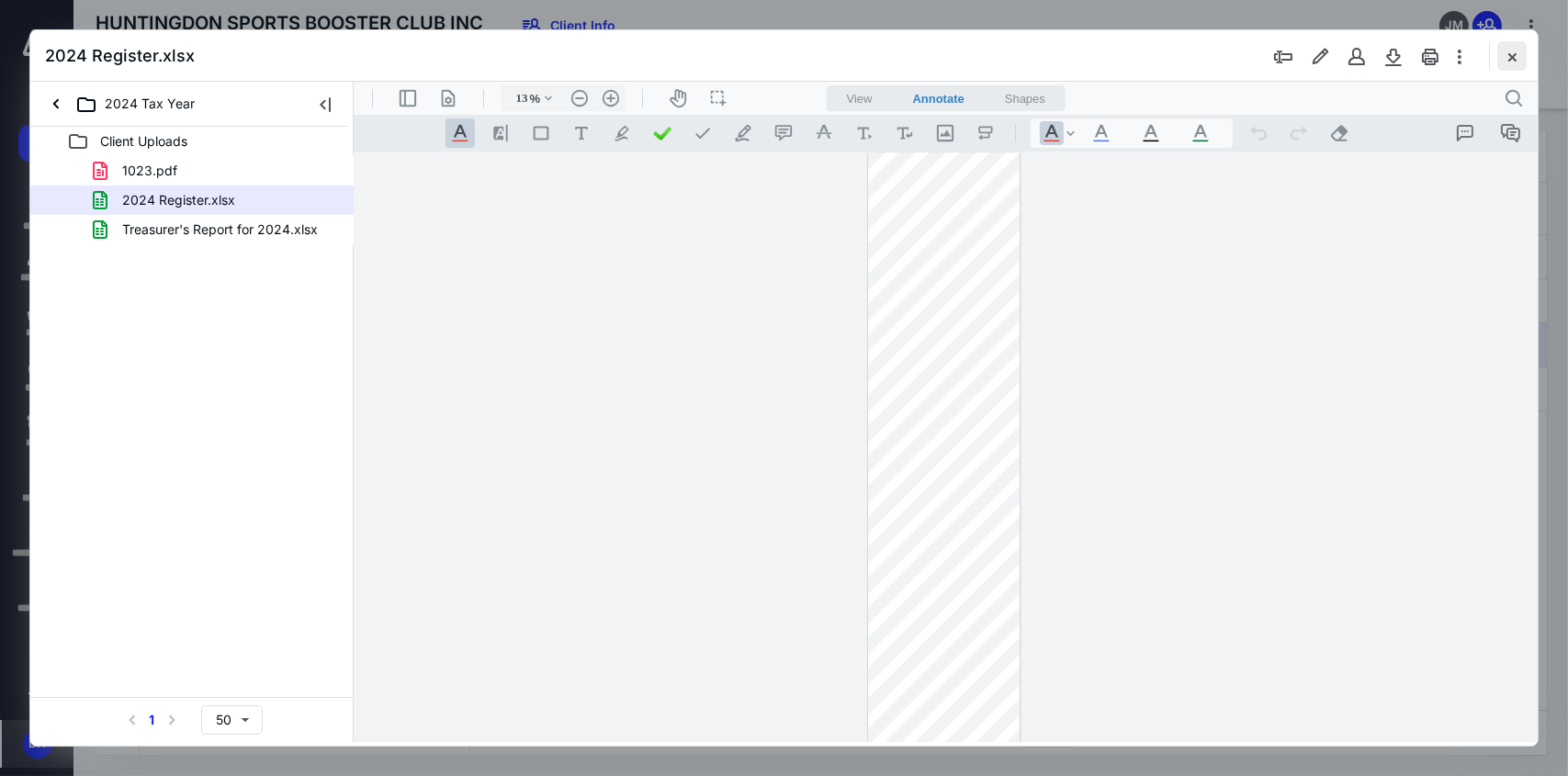 click at bounding box center (1512, 56) 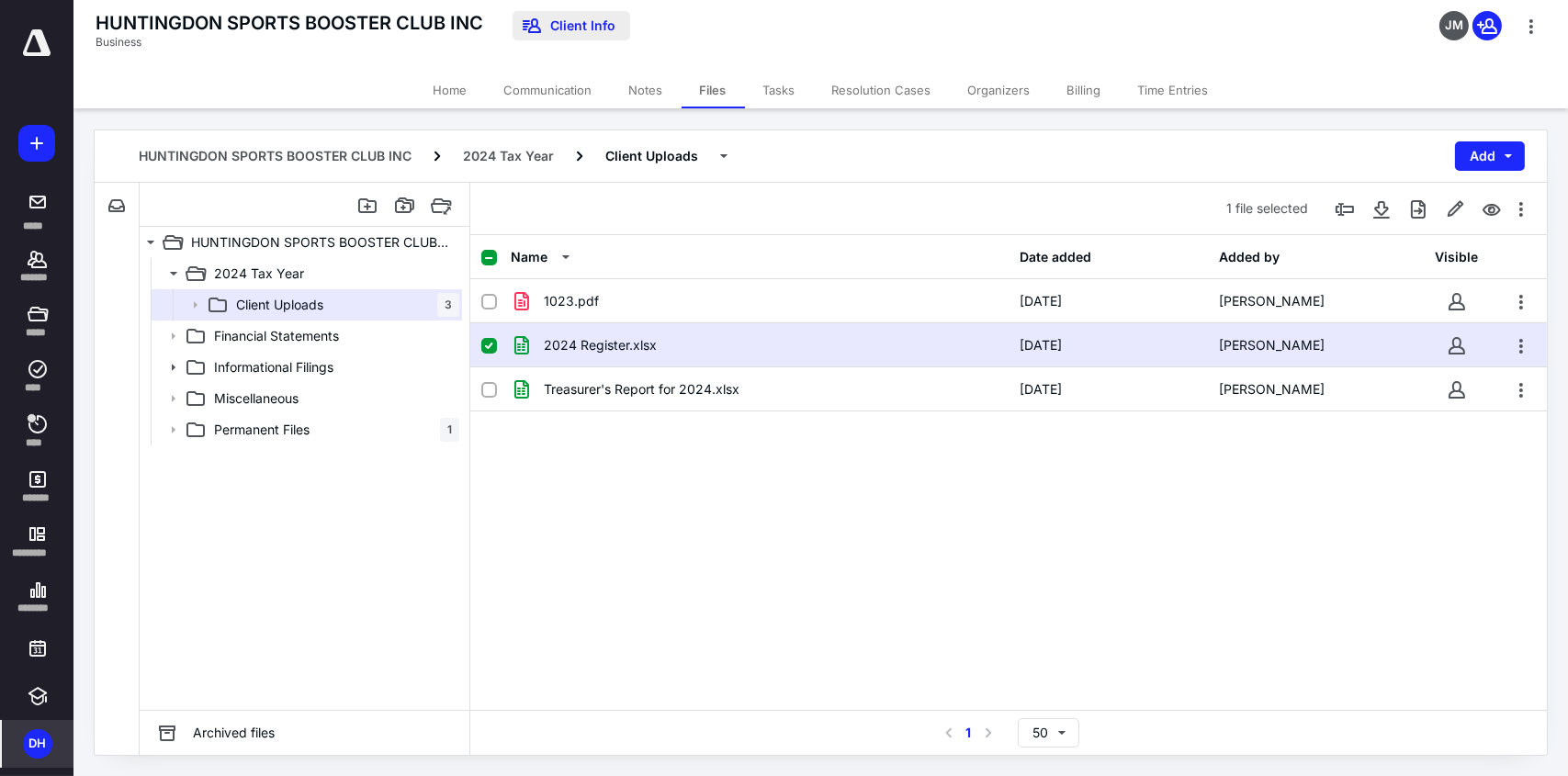 click on "Client Info" at bounding box center [571, 26] 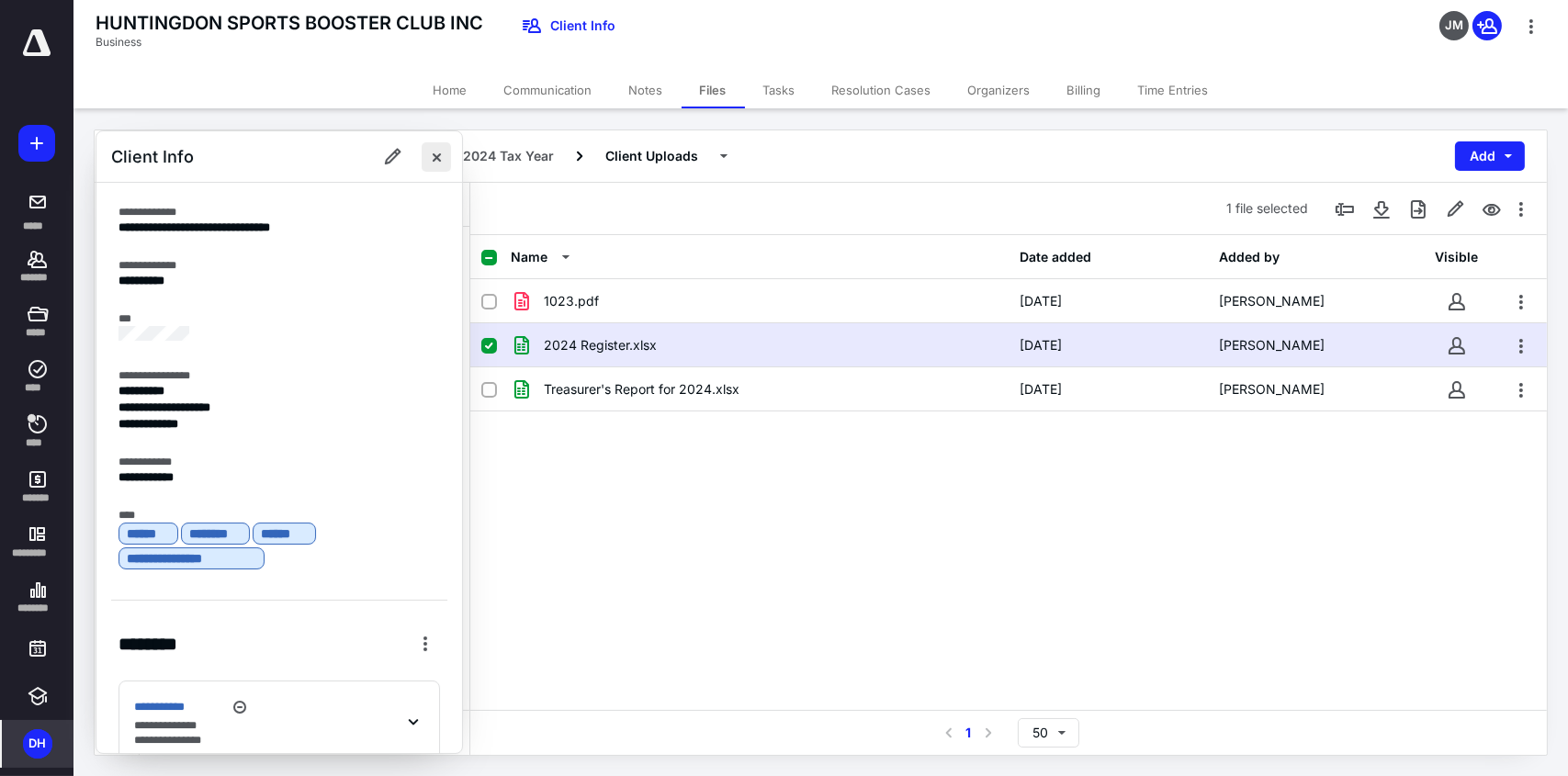 click at bounding box center (436, 157) 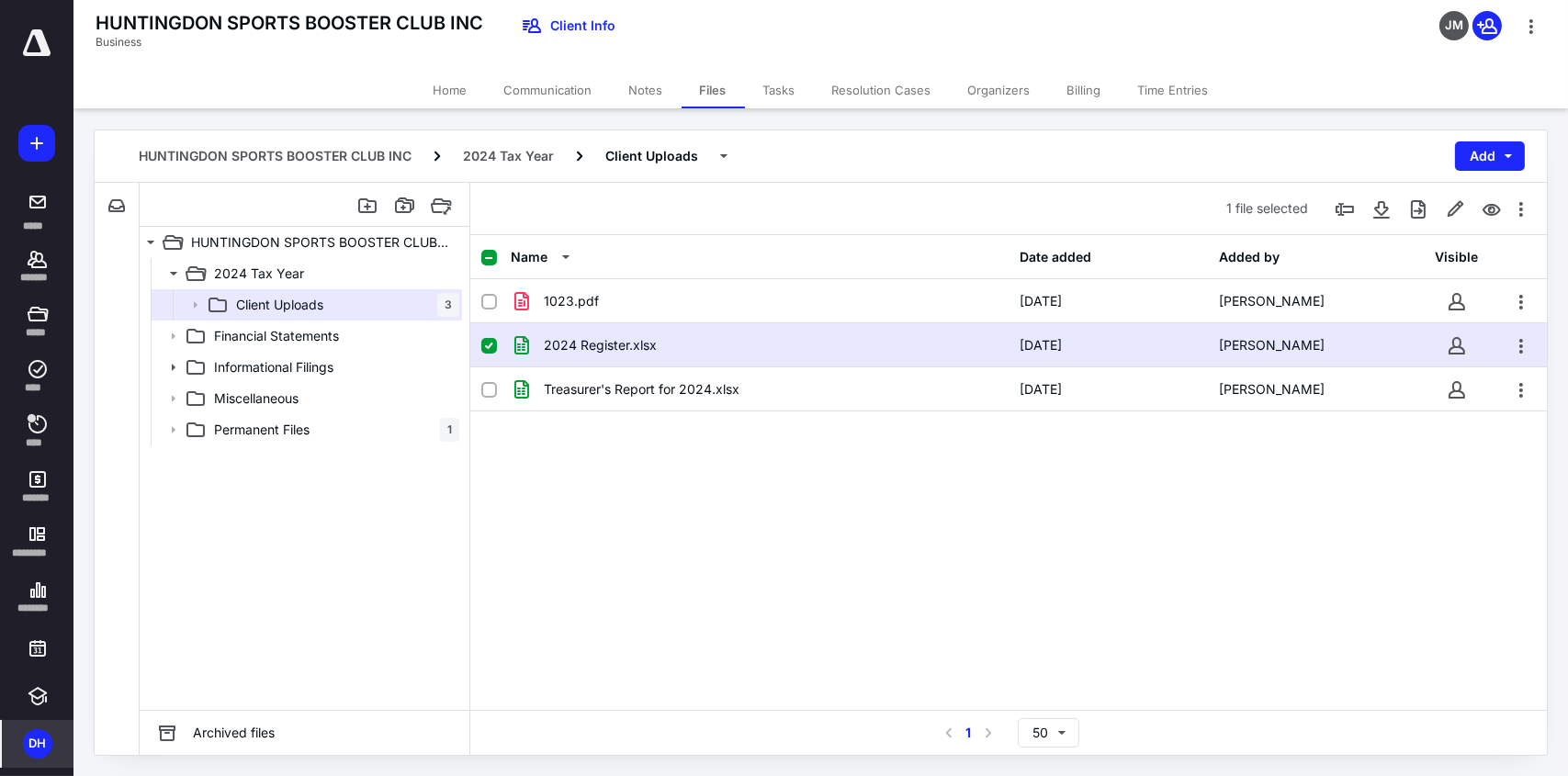 click at bounding box center [37, 43] 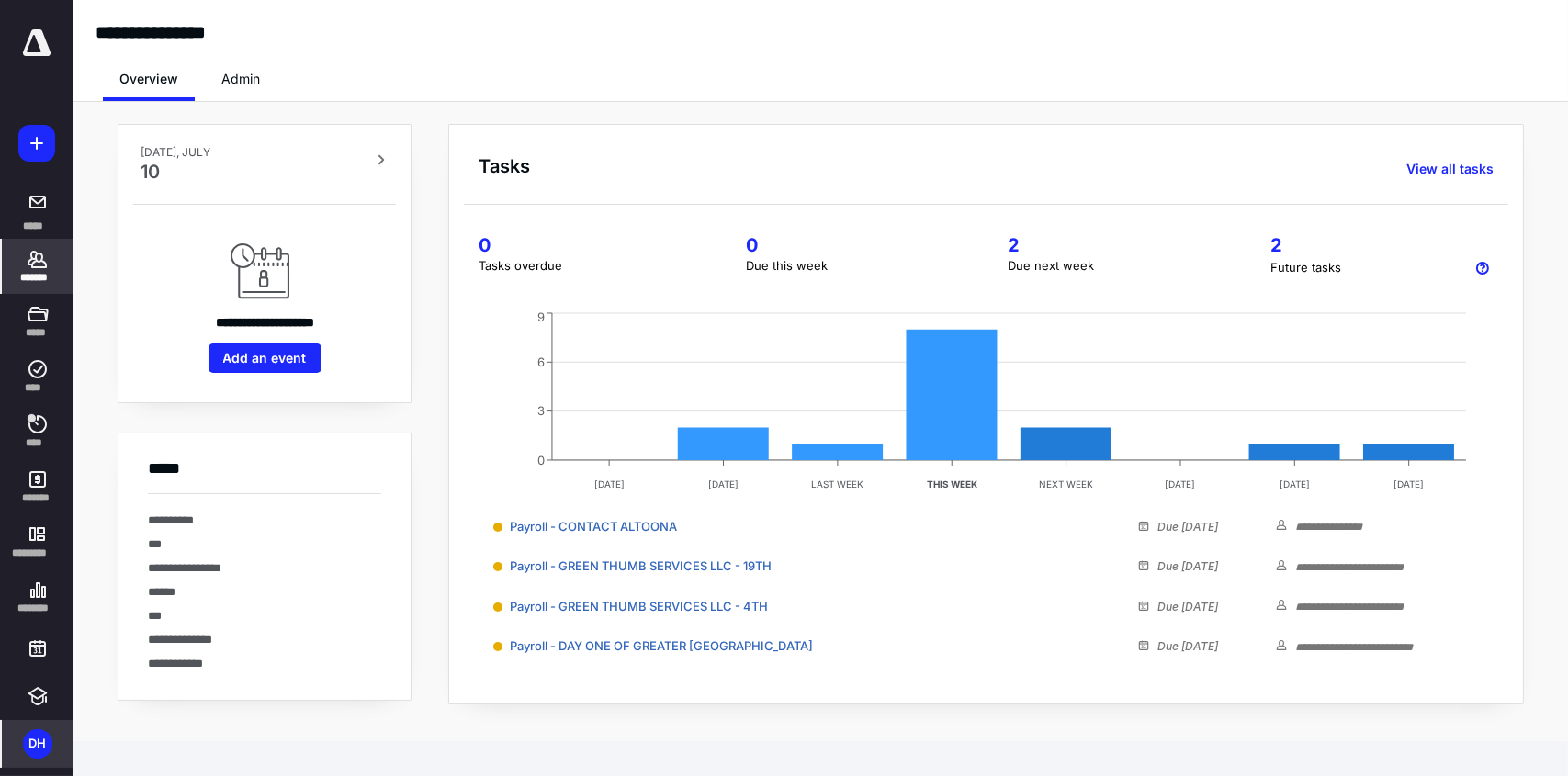 click on "*******" at bounding box center (38, 277) 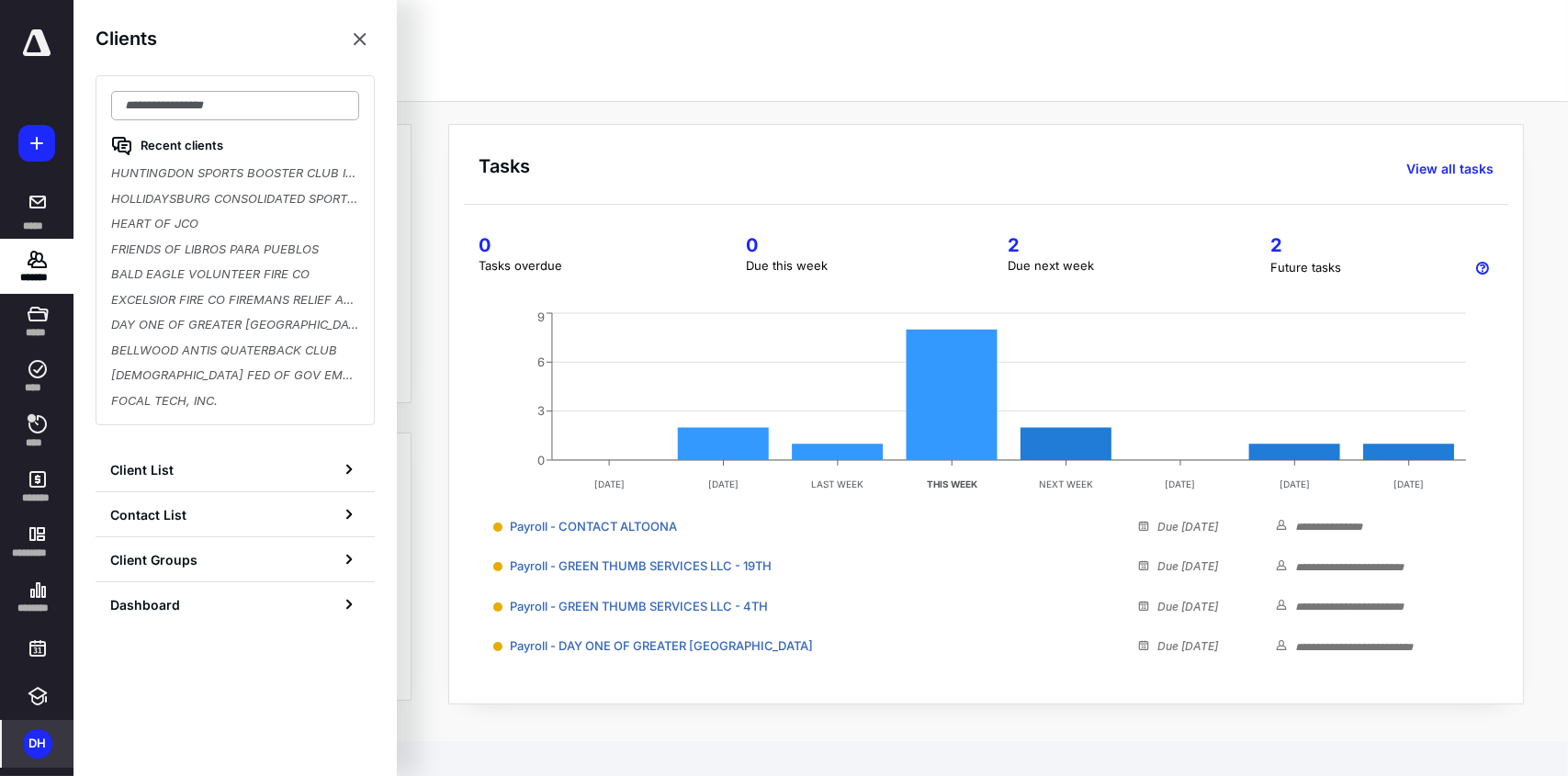 click at bounding box center [235, 106] 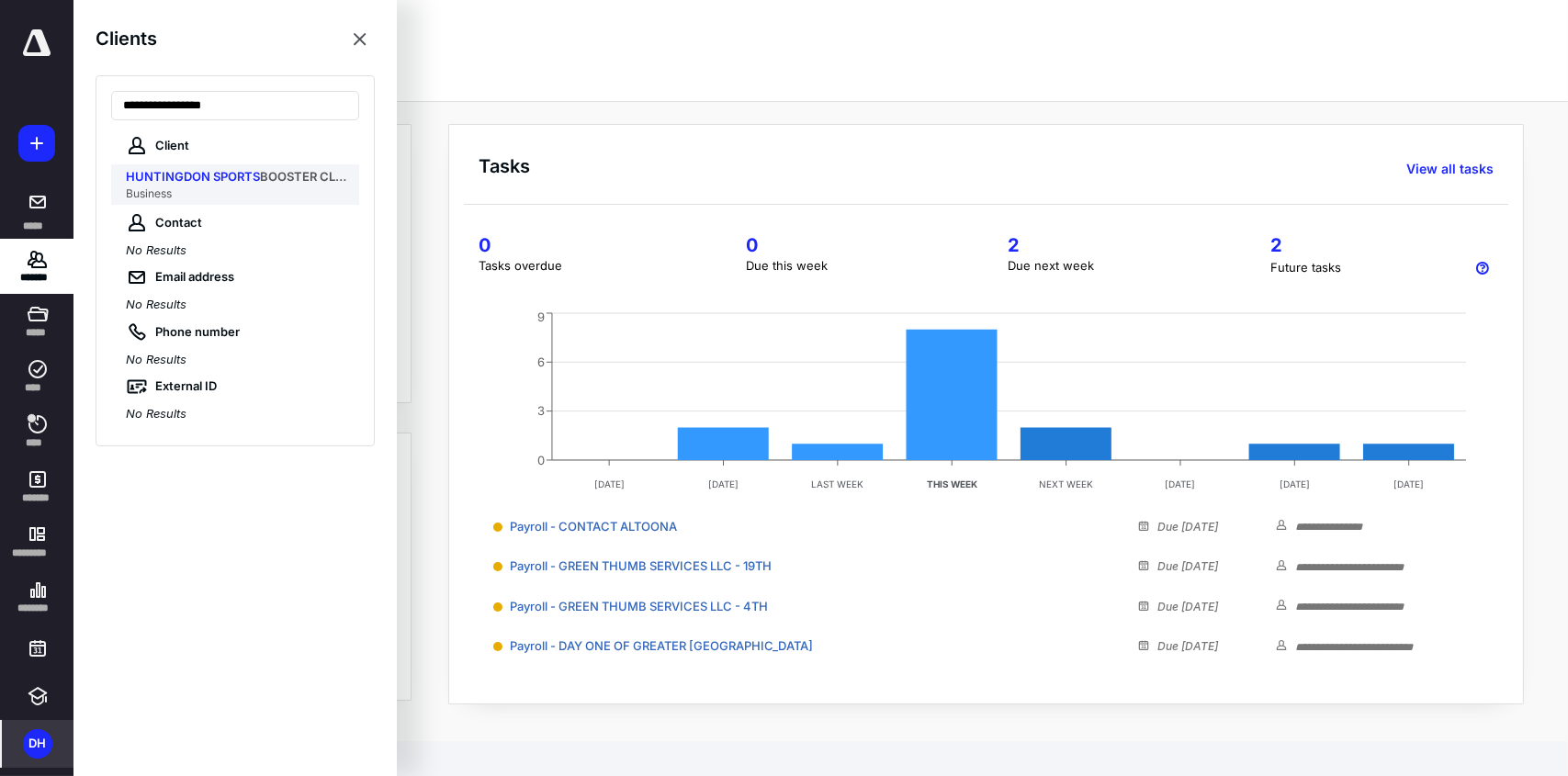 type on "**********" 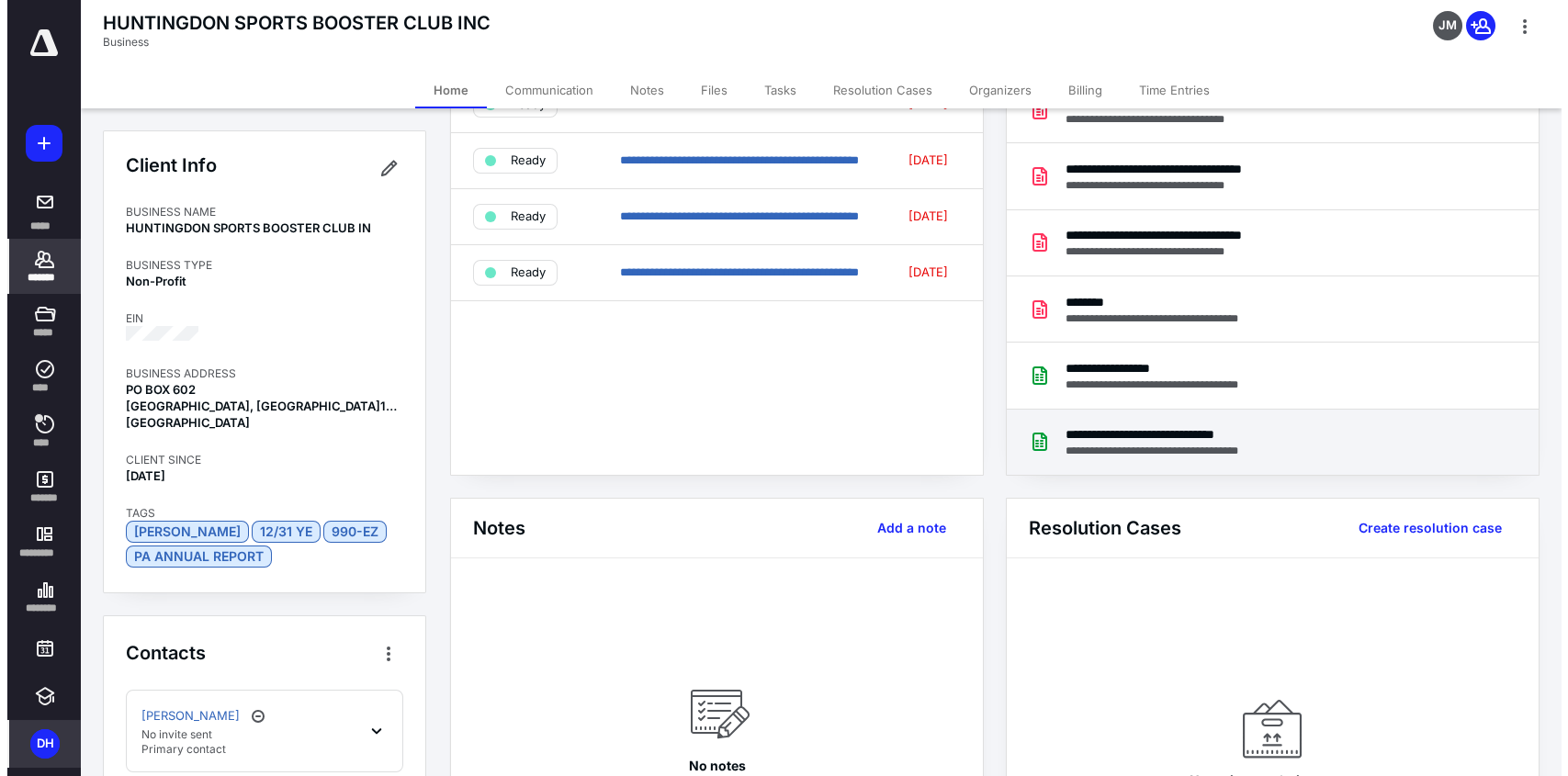 scroll, scrollTop: 0, scrollLeft: 0, axis: both 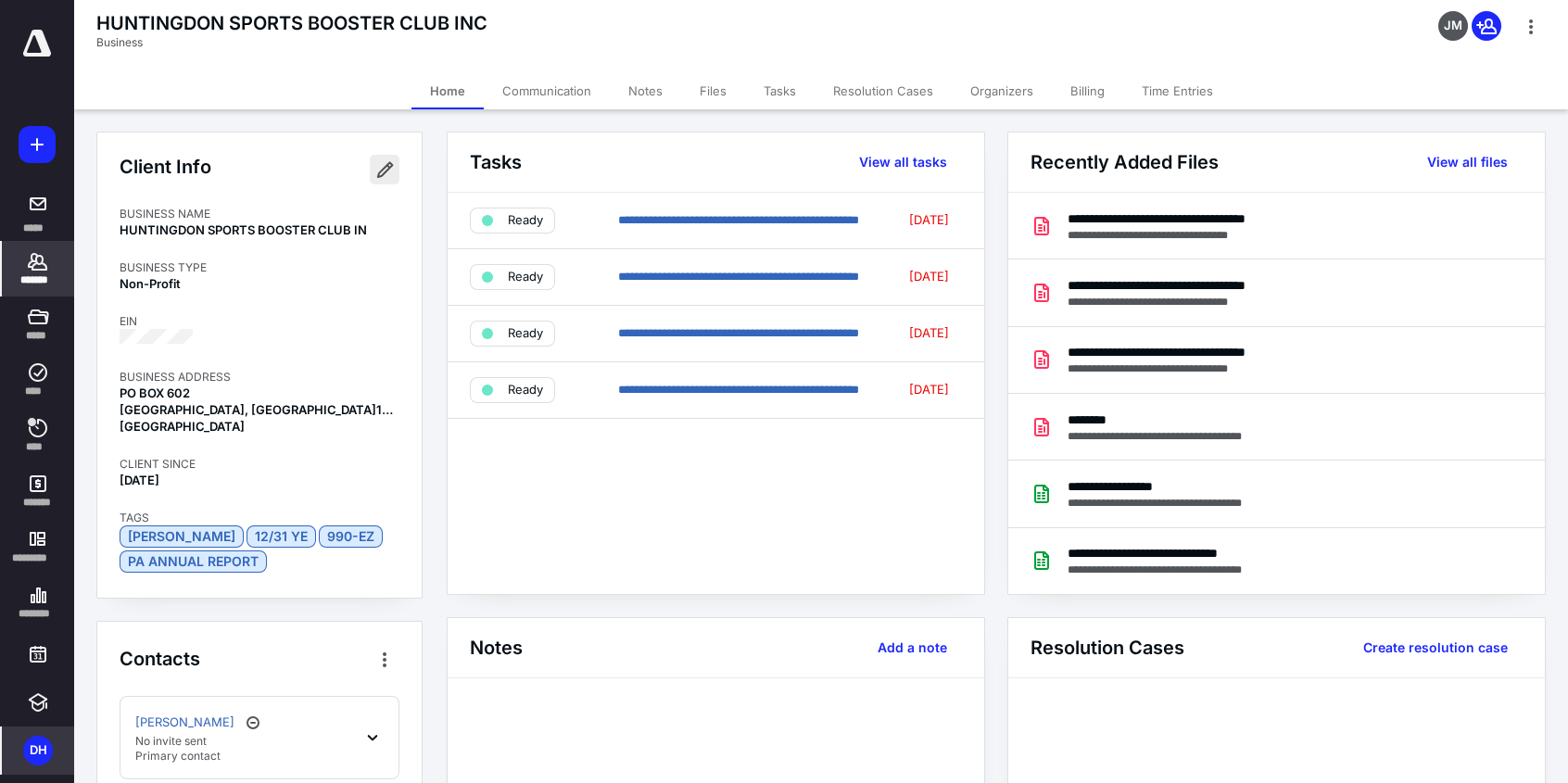 click at bounding box center [385, 170] 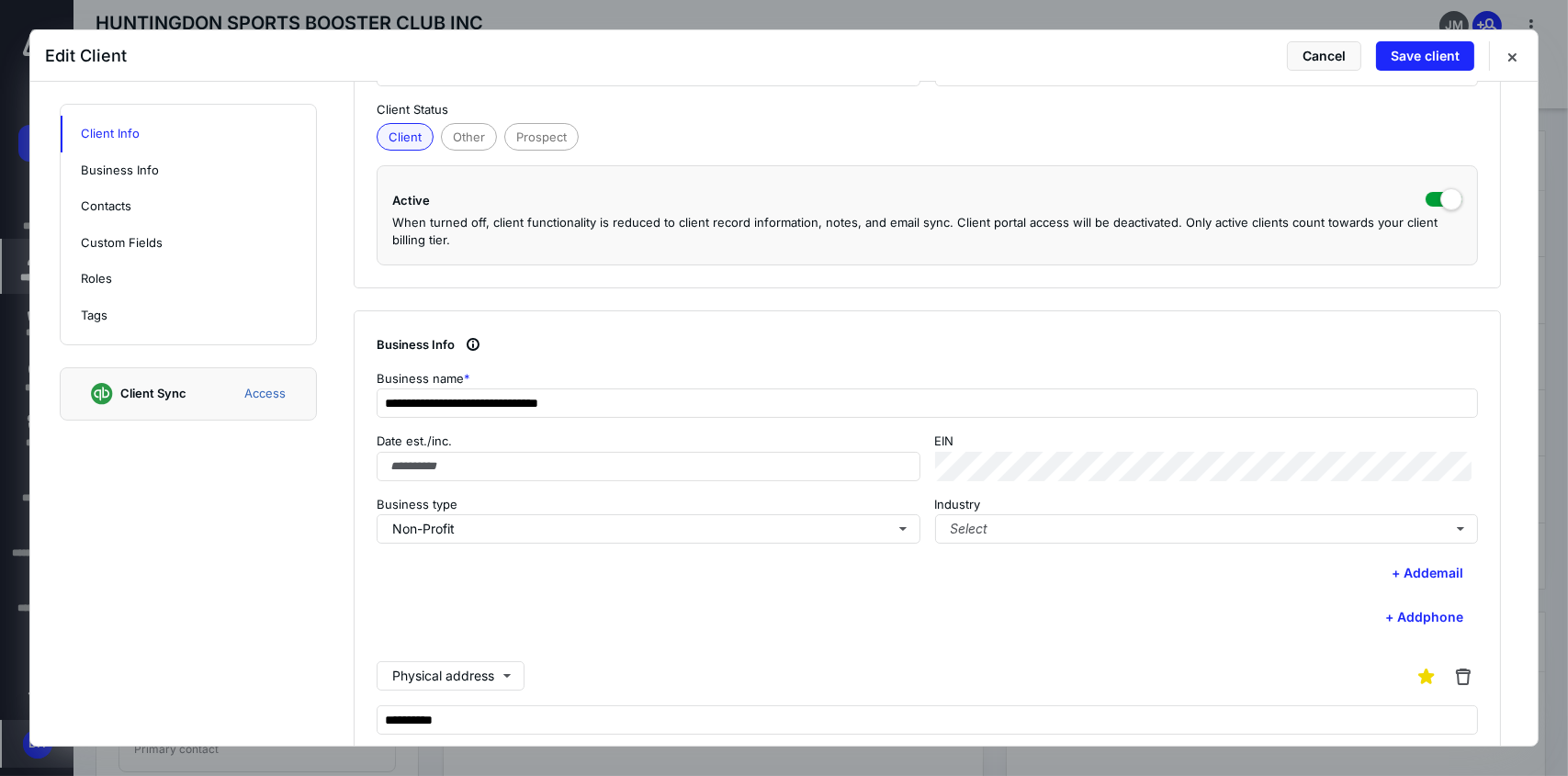 scroll, scrollTop: 367, scrollLeft: 0, axis: vertical 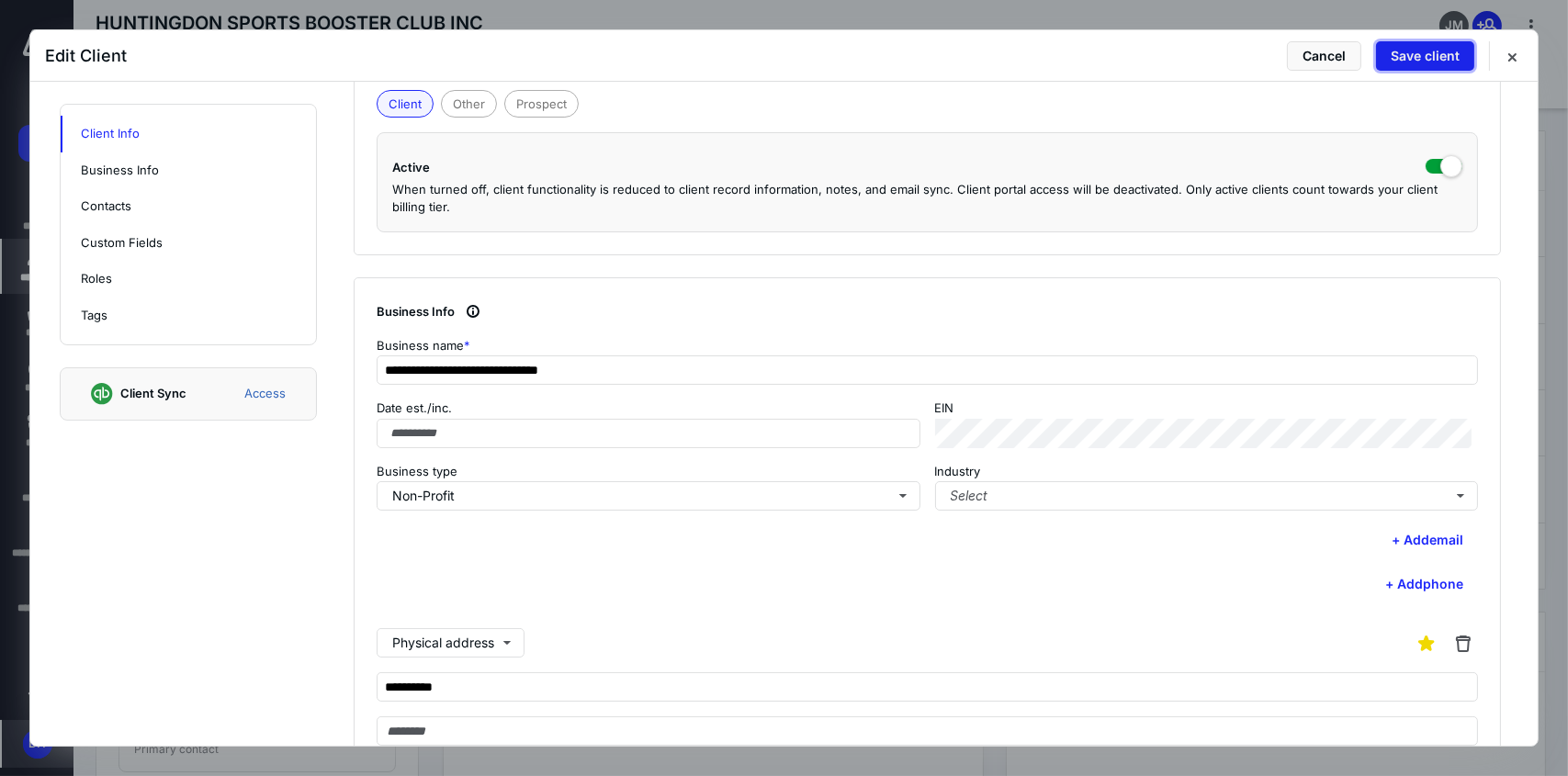 click on "Save client" at bounding box center [1425, 56] 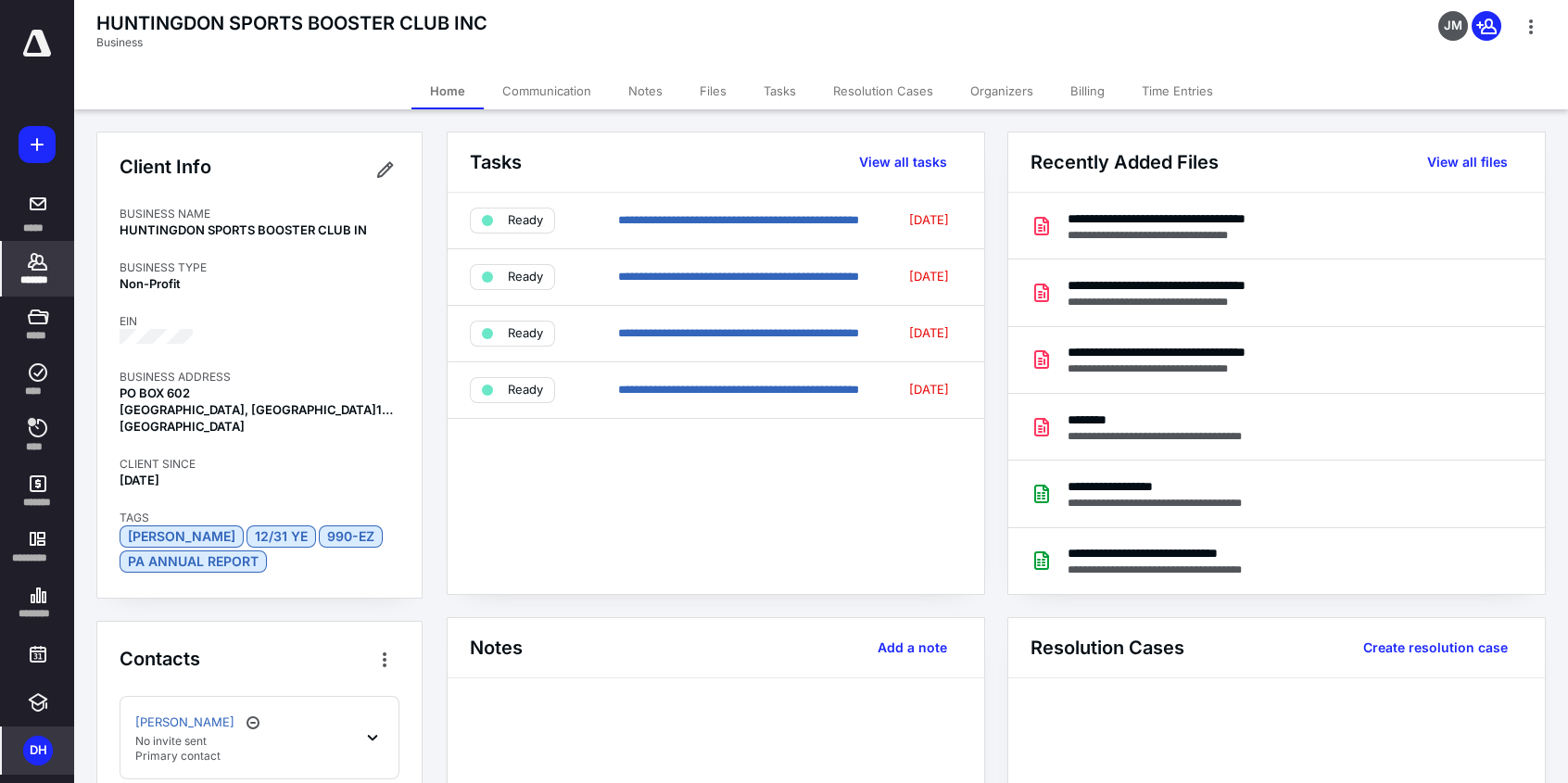 click on "*******" at bounding box center (38, 280) 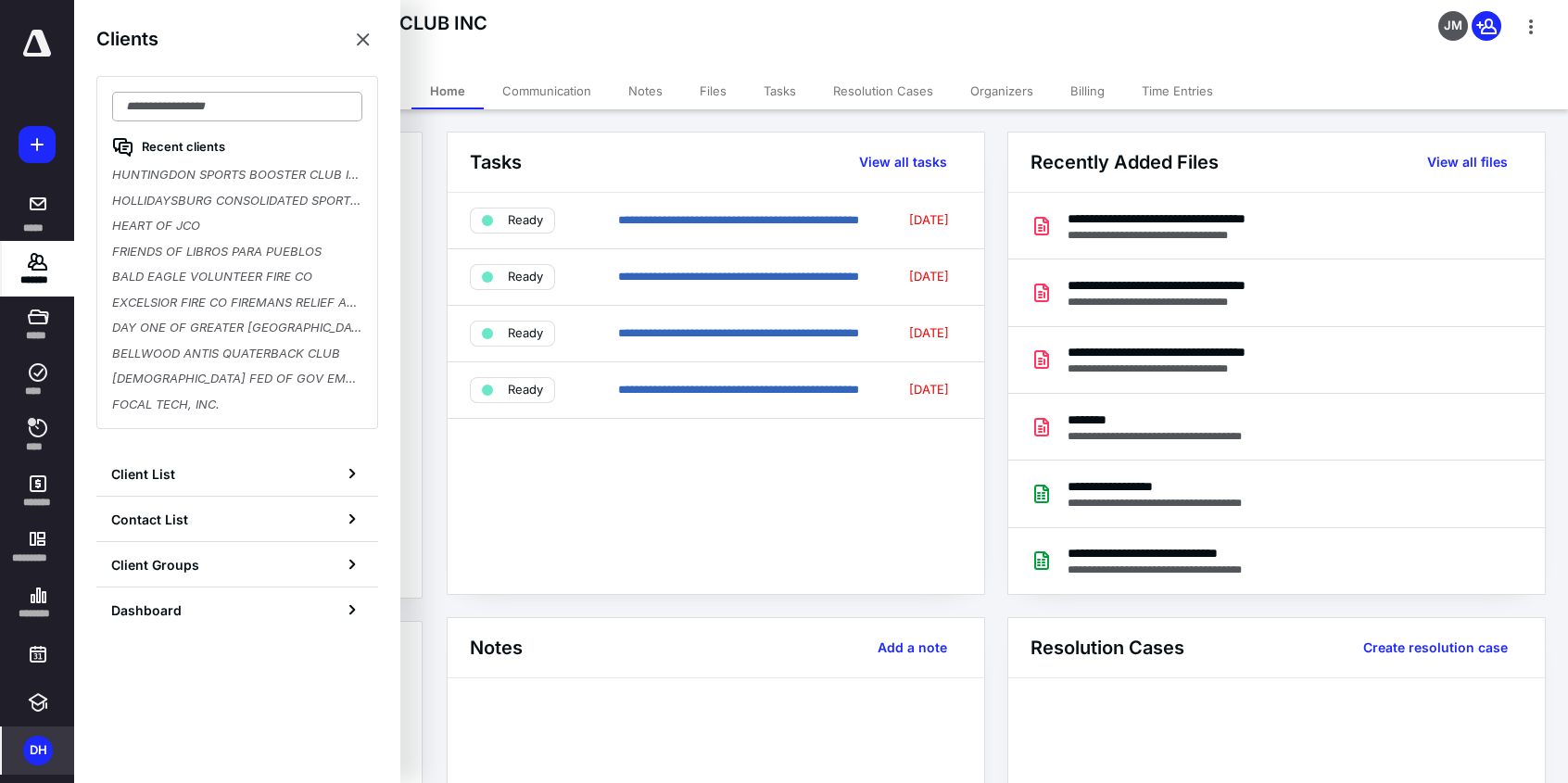 click at bounding box center [237, 107] 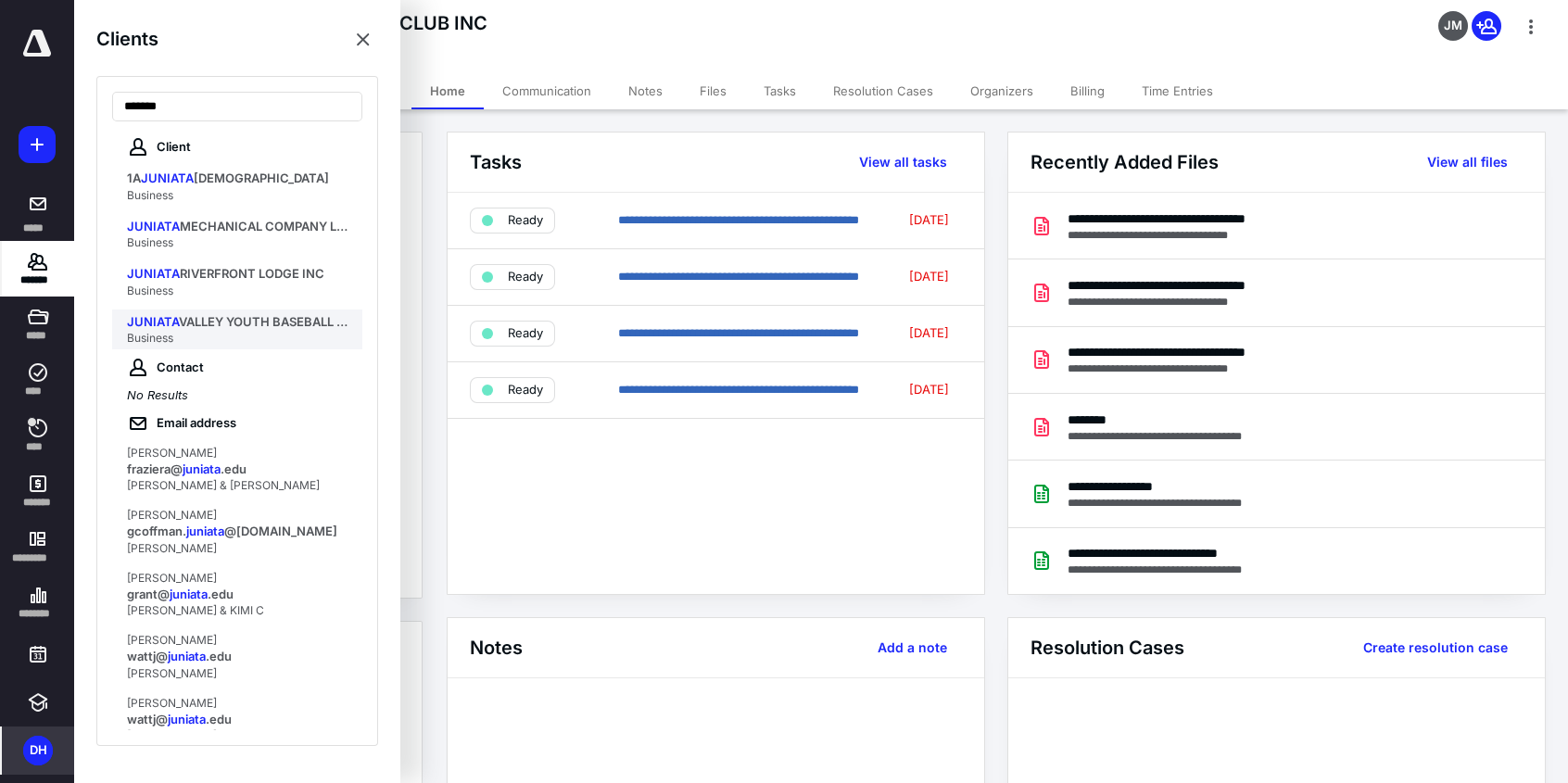 type on "*******" 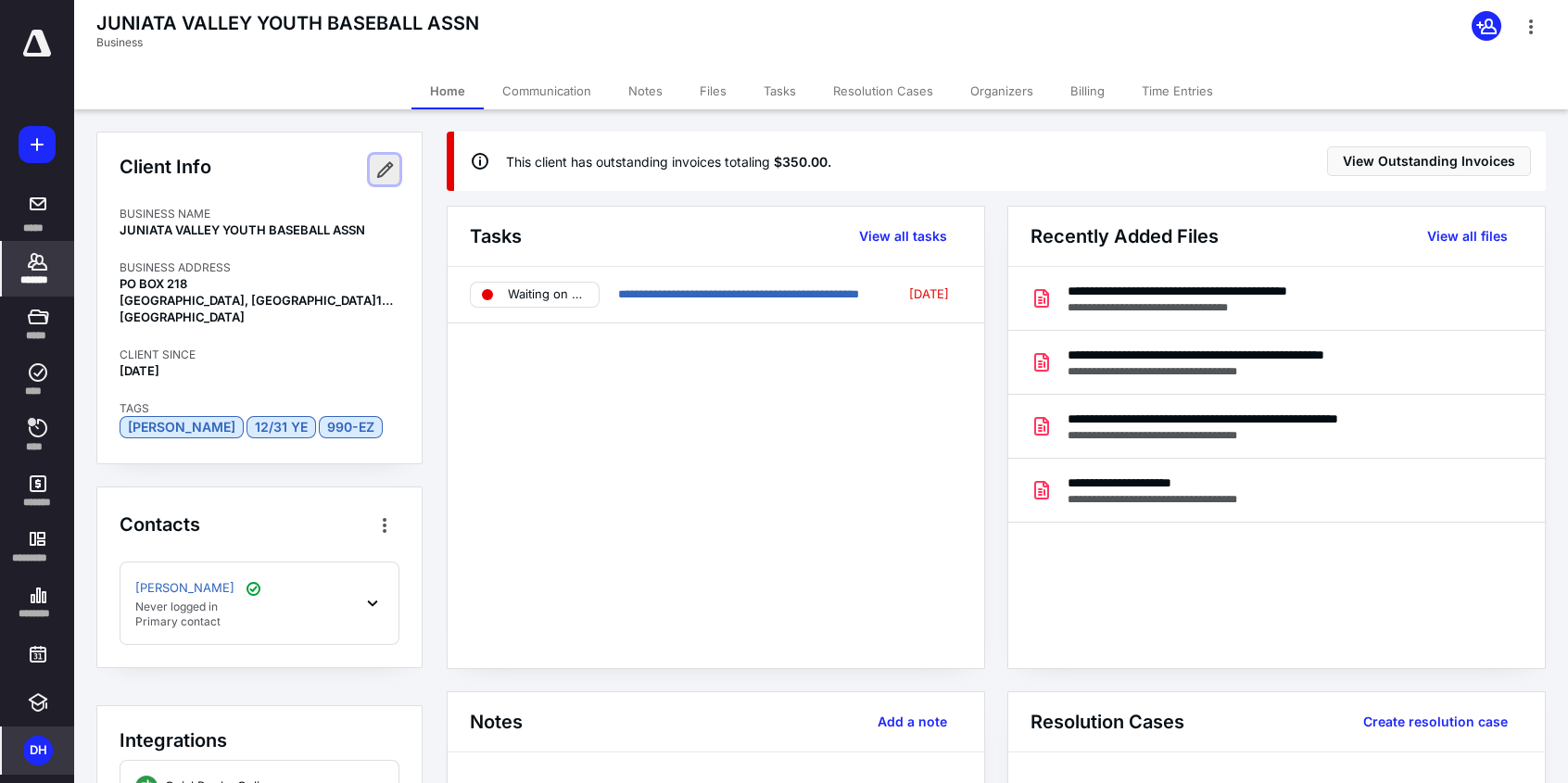 click at bounding box center [385, 170] 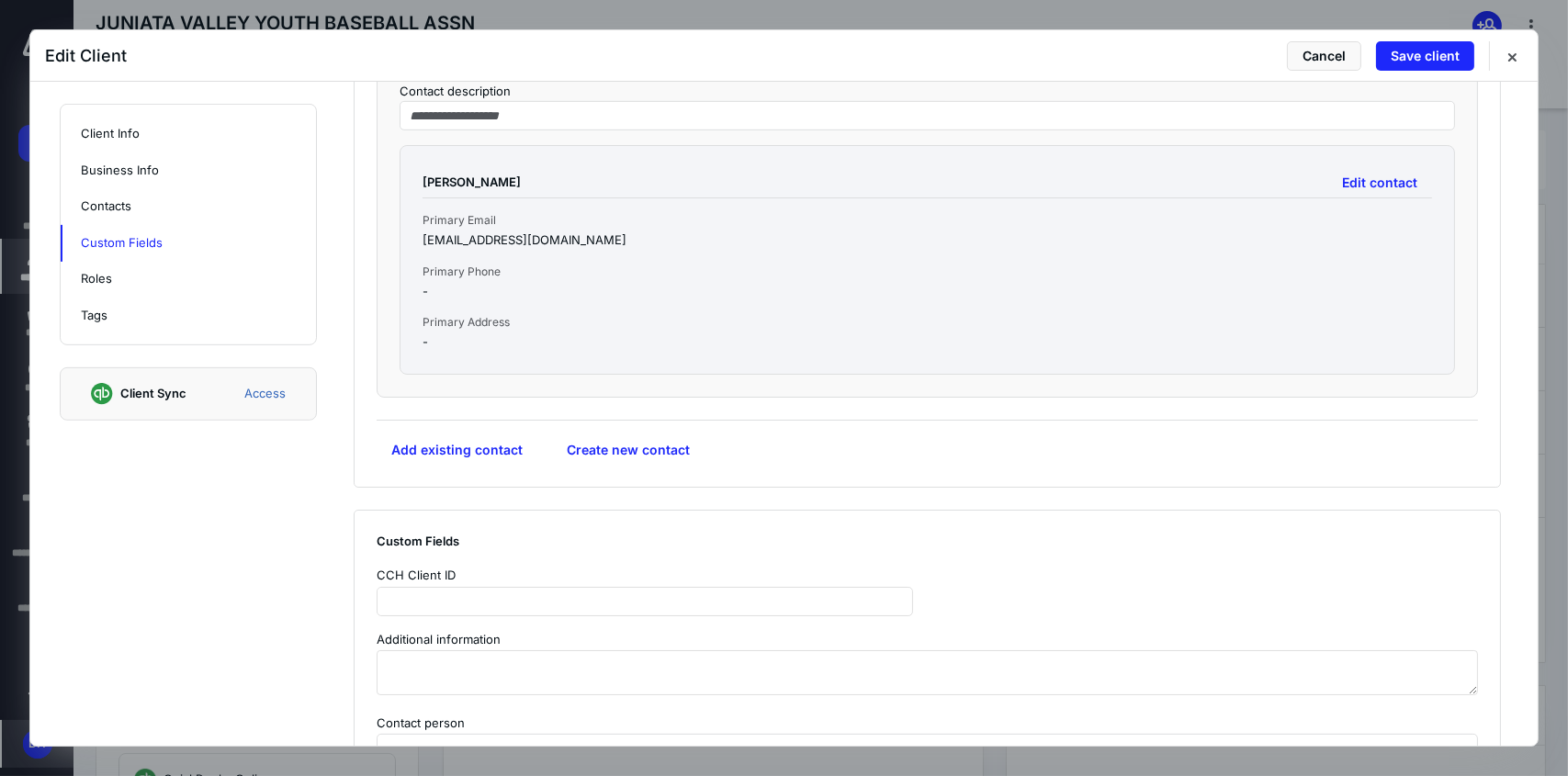 scroll, scrollTop: 1469, scrollLeft: 0, axis: vertical 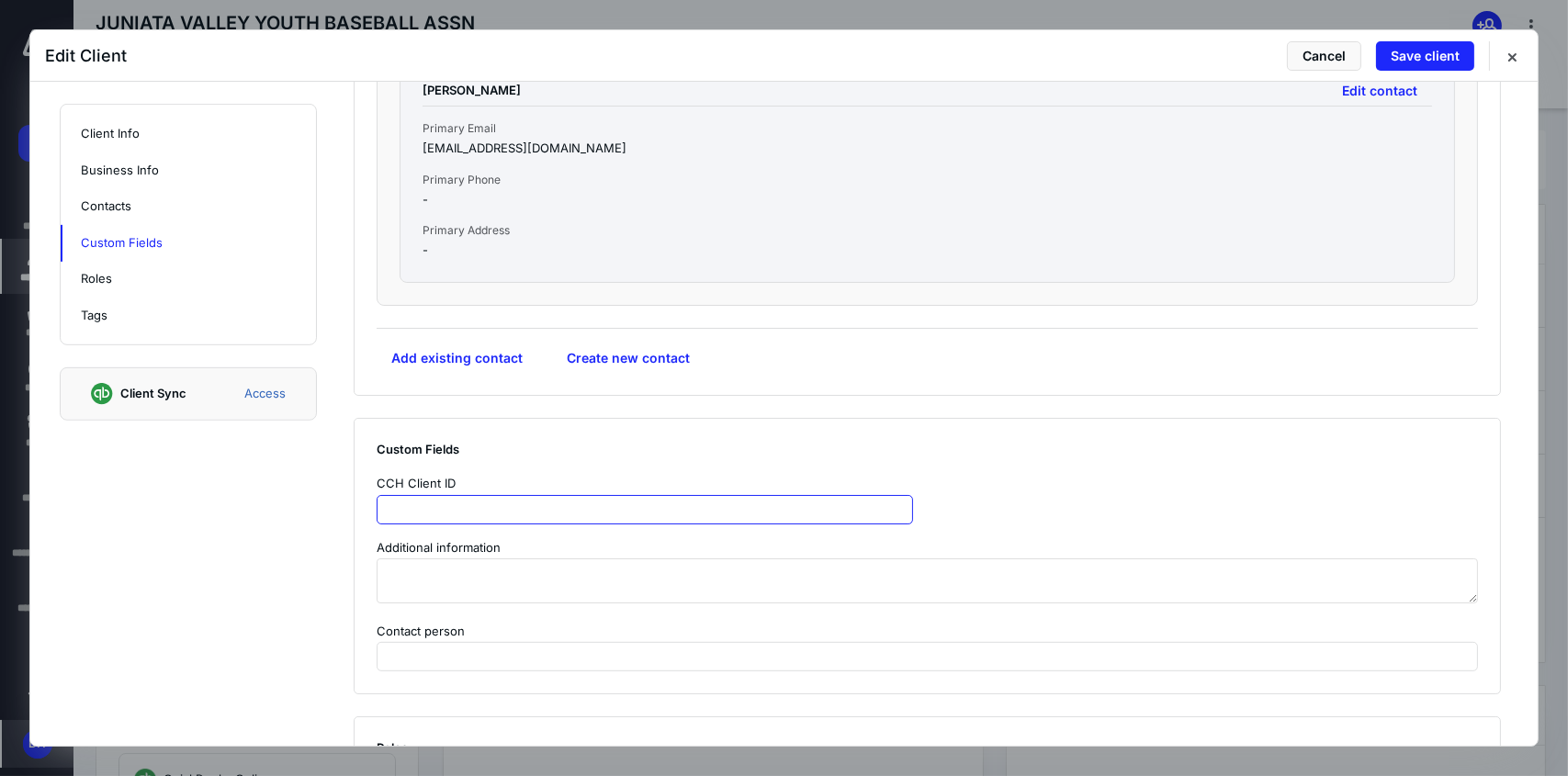 click at bounding box center (645, 510) 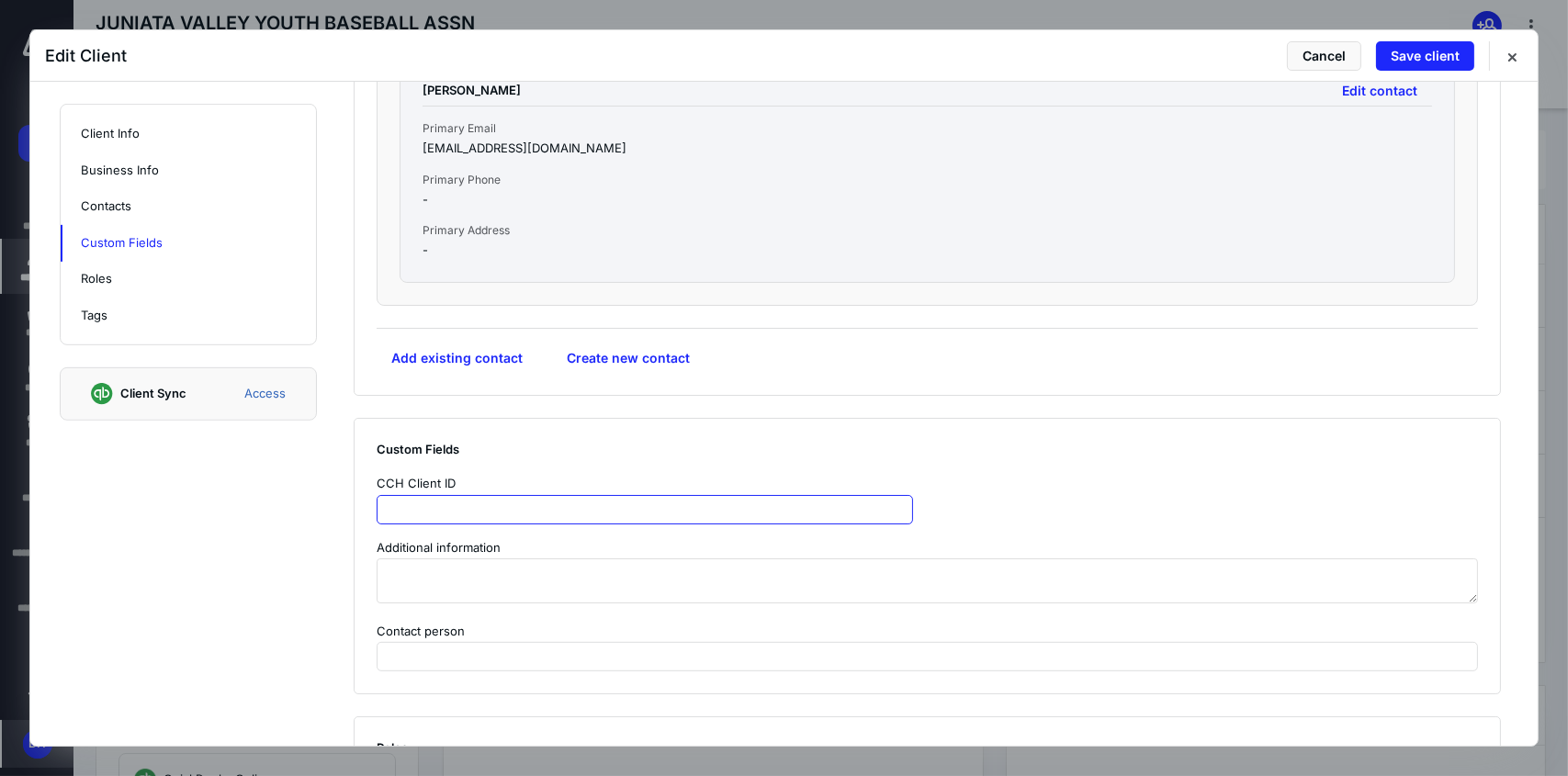 paste on "*****" 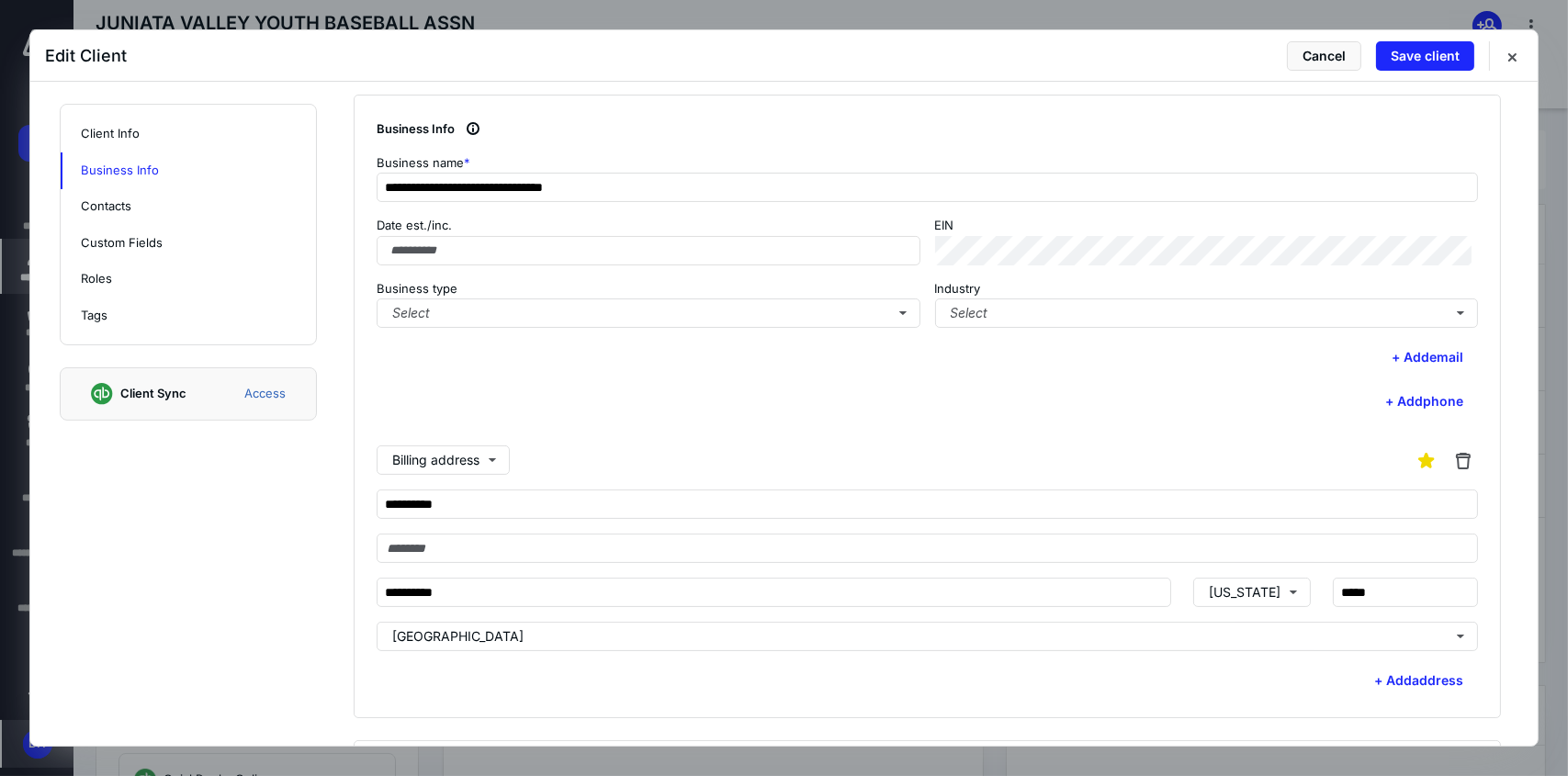 scroll, scrollTop: 459, scrollLeft: 0, axis: vertical 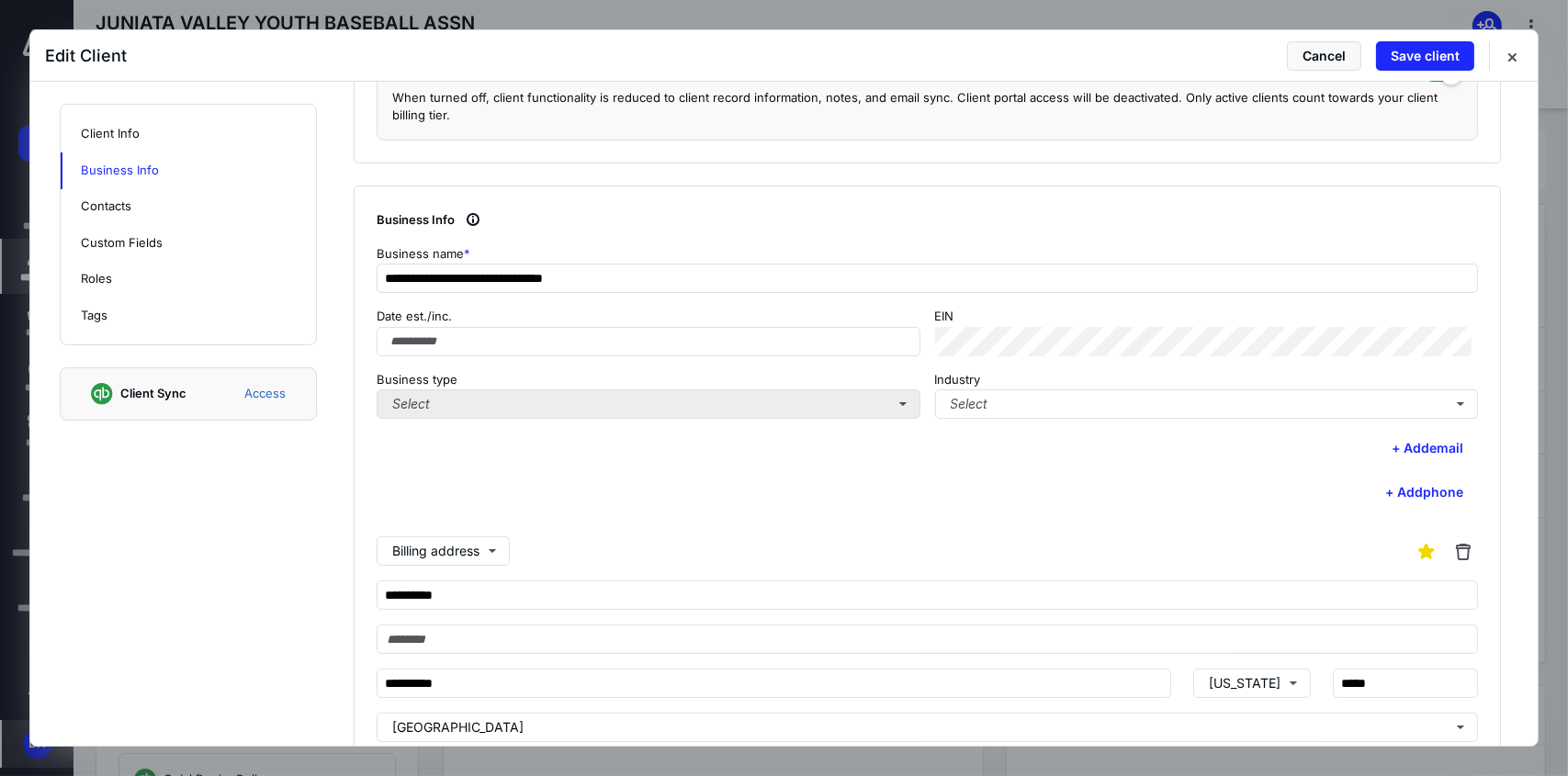 type on "*****" 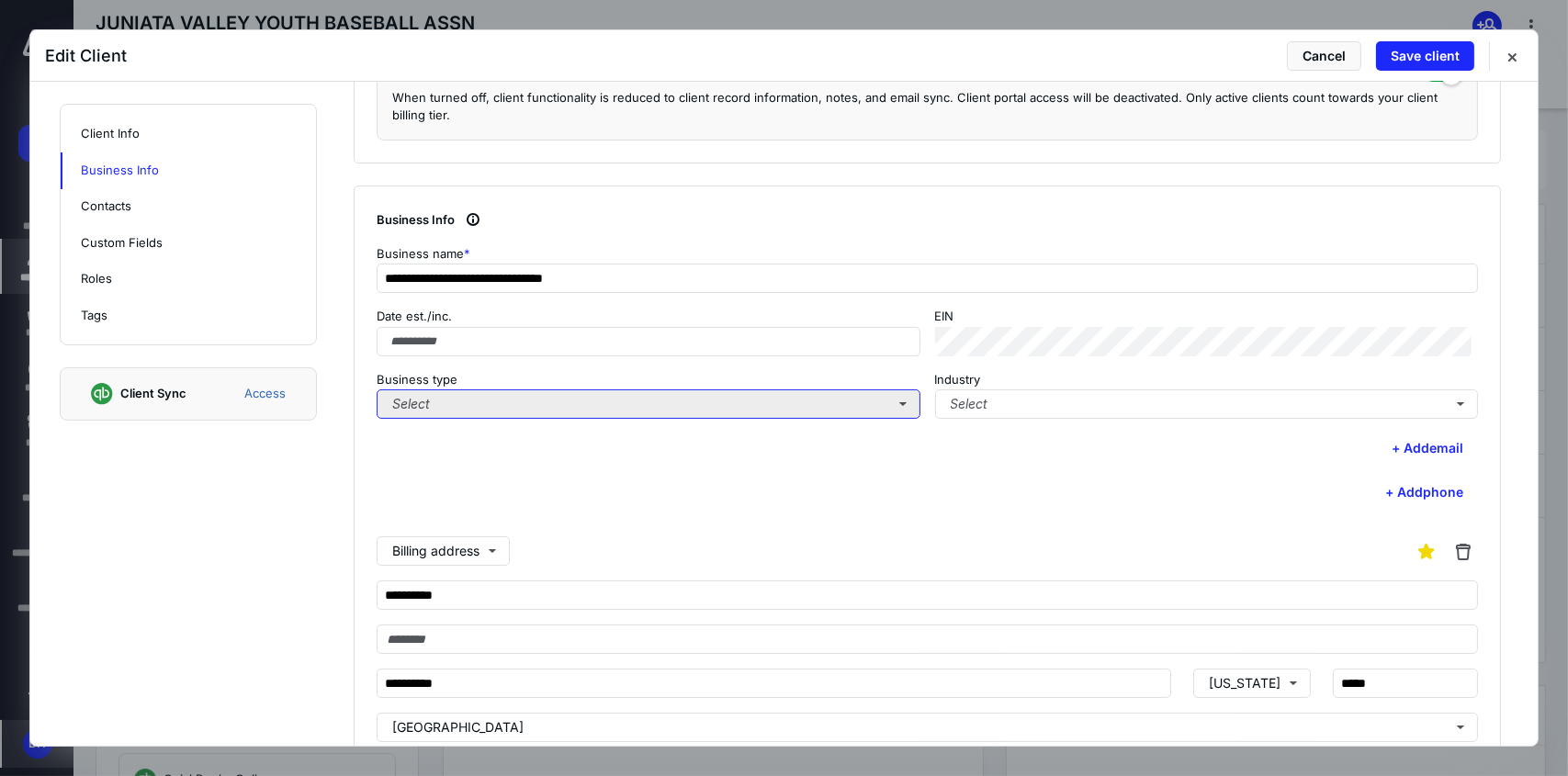 click on "Select" at bounding box center [649, 404] 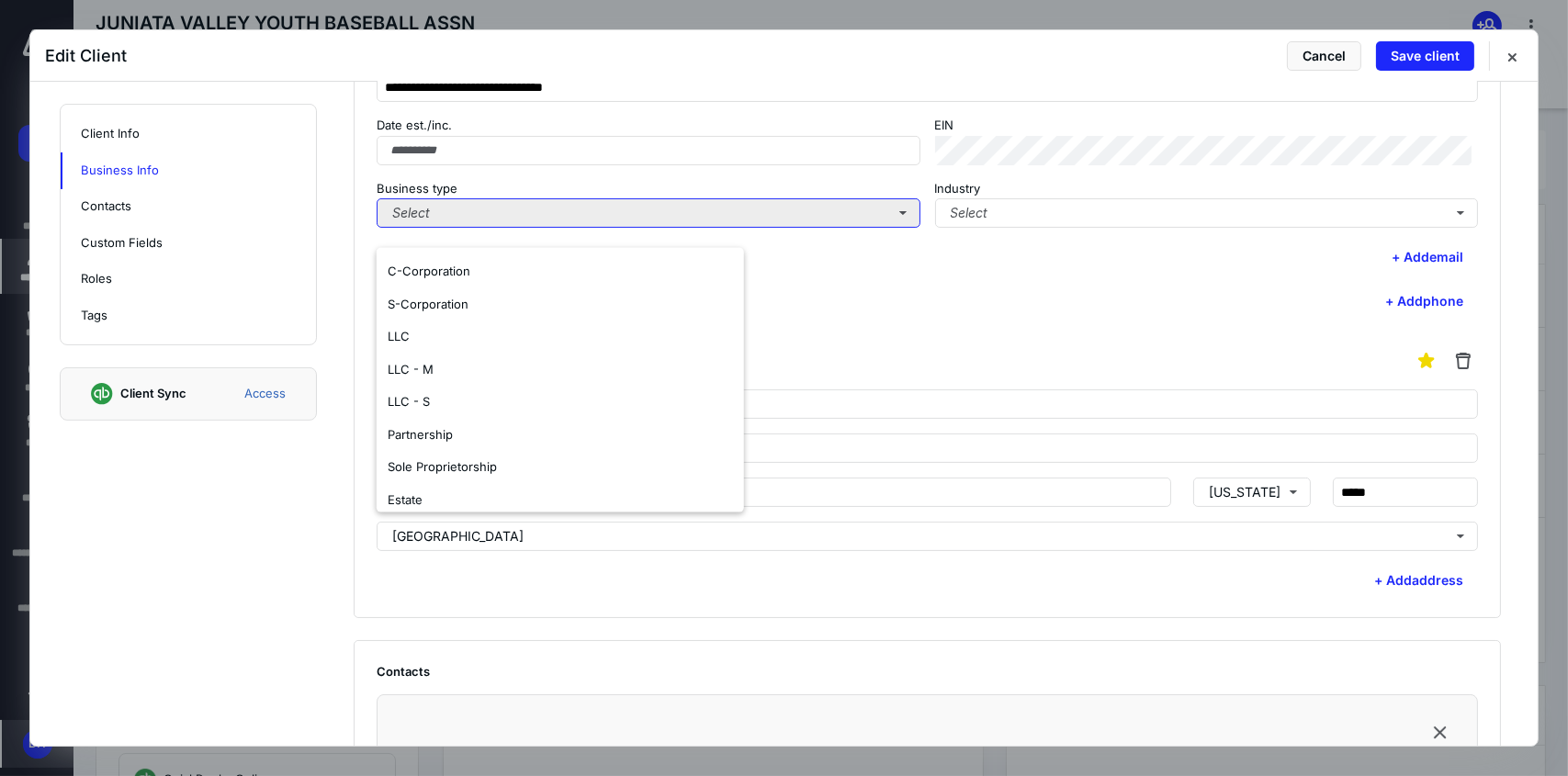 scroll, scrollTop: 735, scrollLeft: 0, axis: vertical 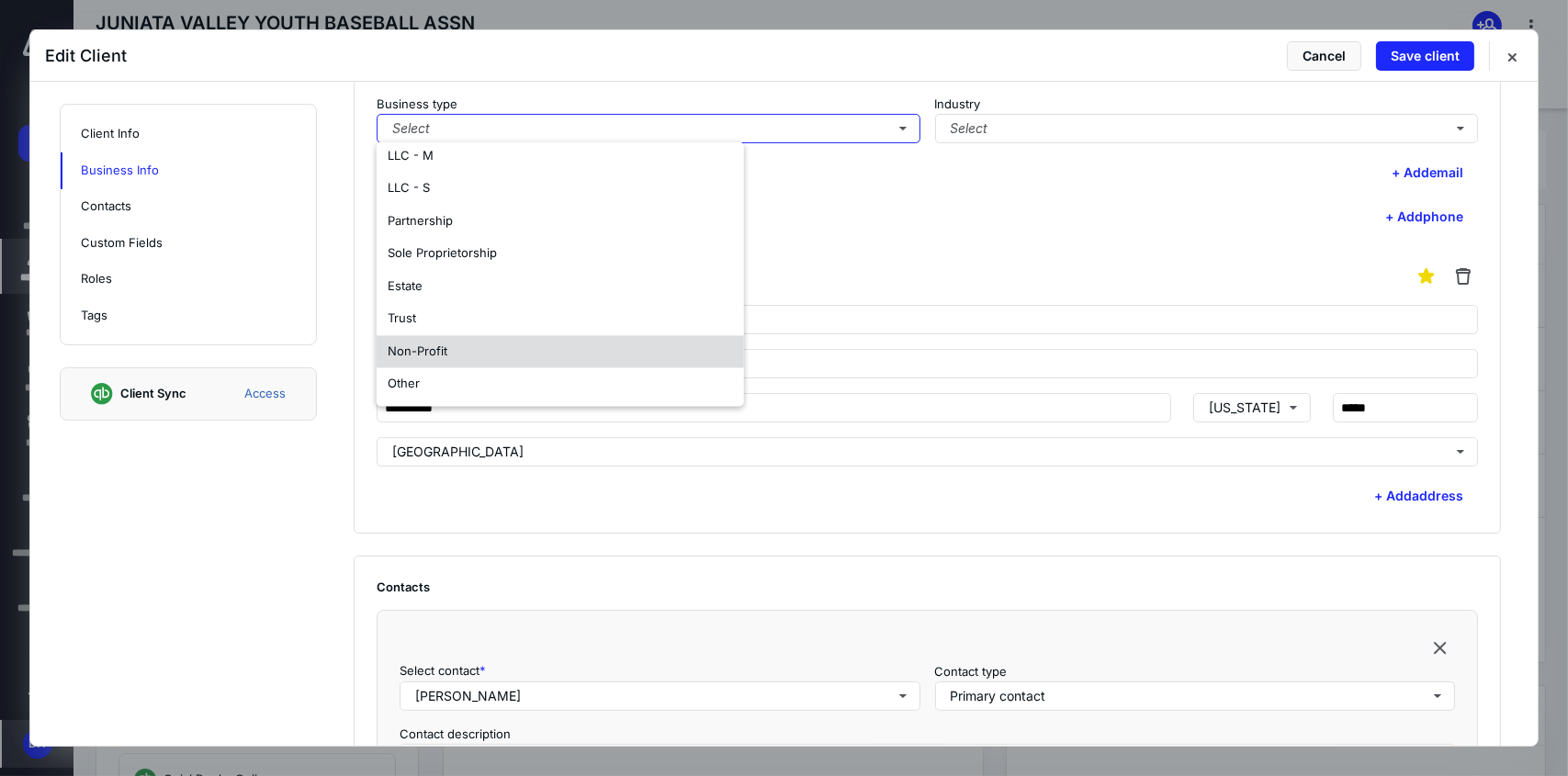 click on "Non-Profit" at bounding box center [560, 352] 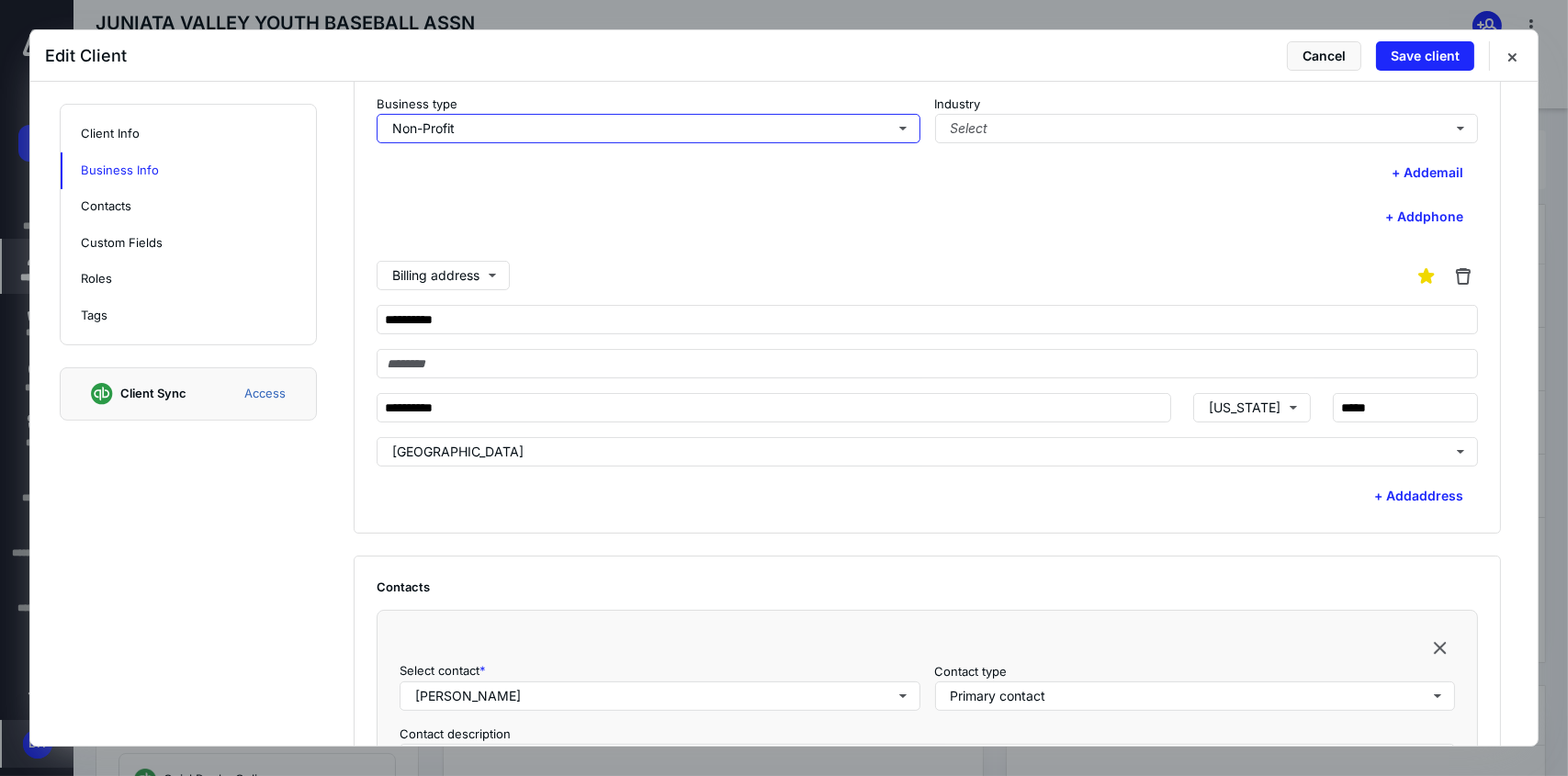 scroll, scrollTop: 0, scrollLeft: 0, axis: both 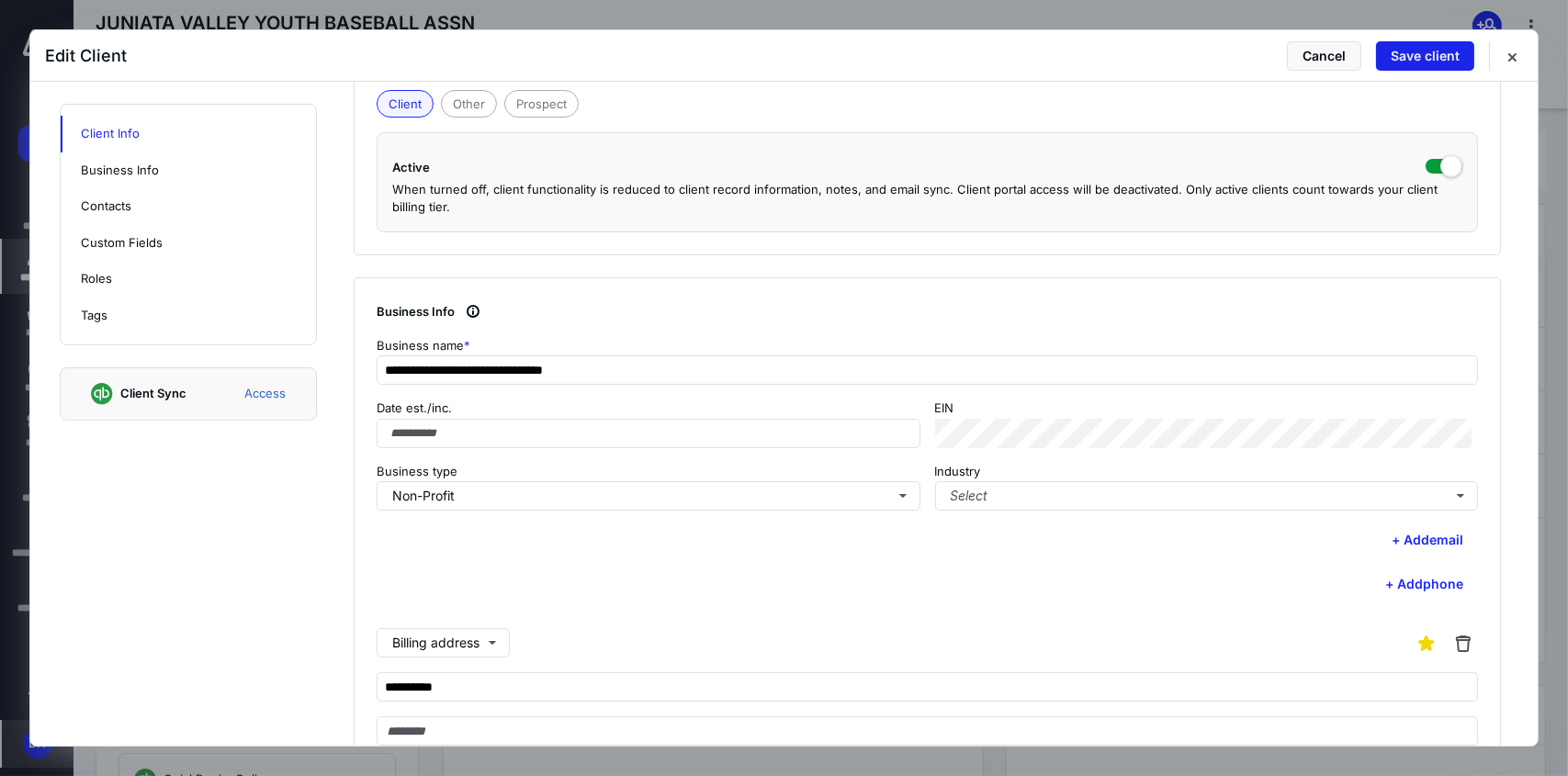 click on "Save client" at bounding box center [1425, 56] 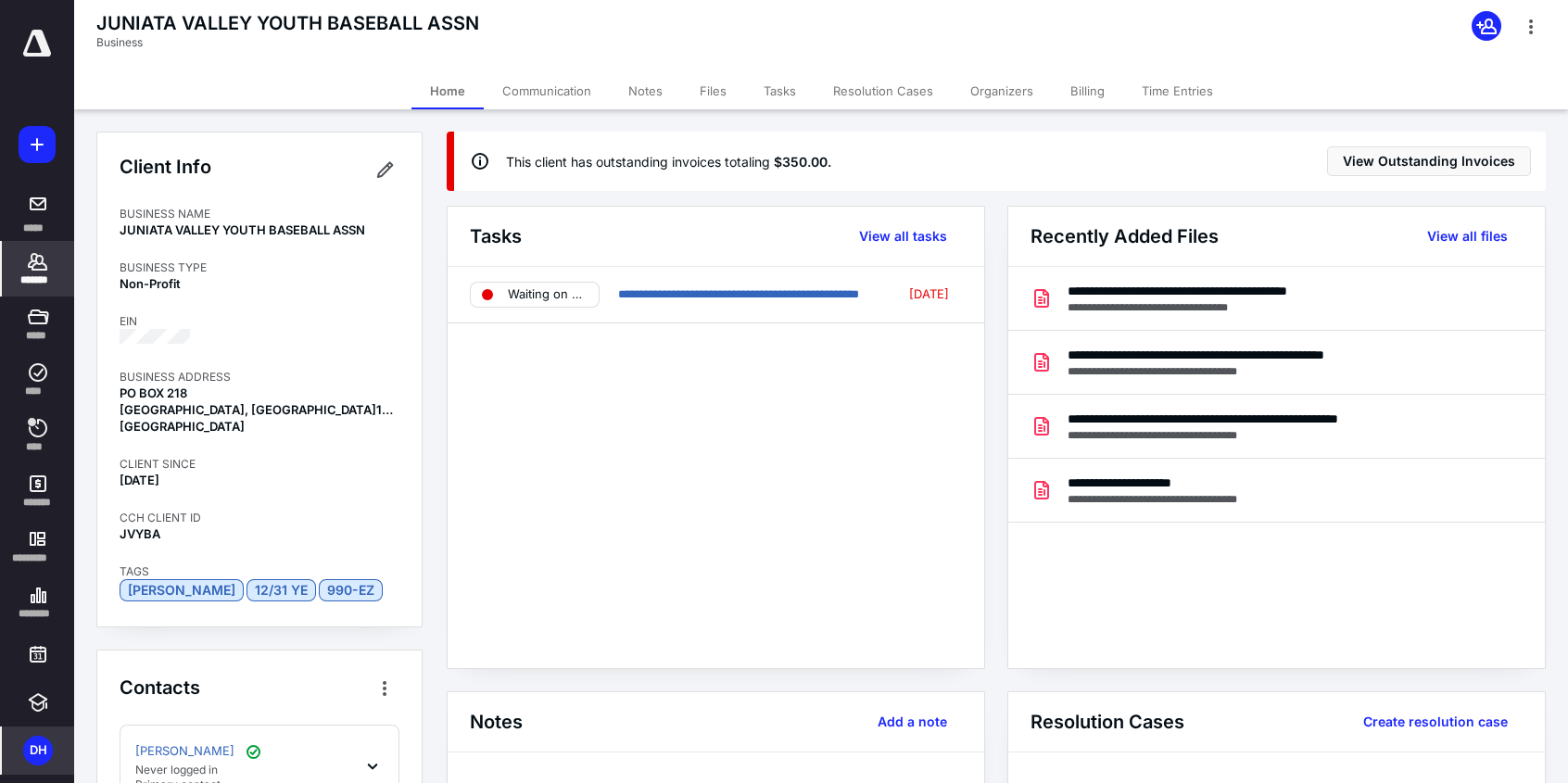 click on "*******" at bounding box center (38, 280) 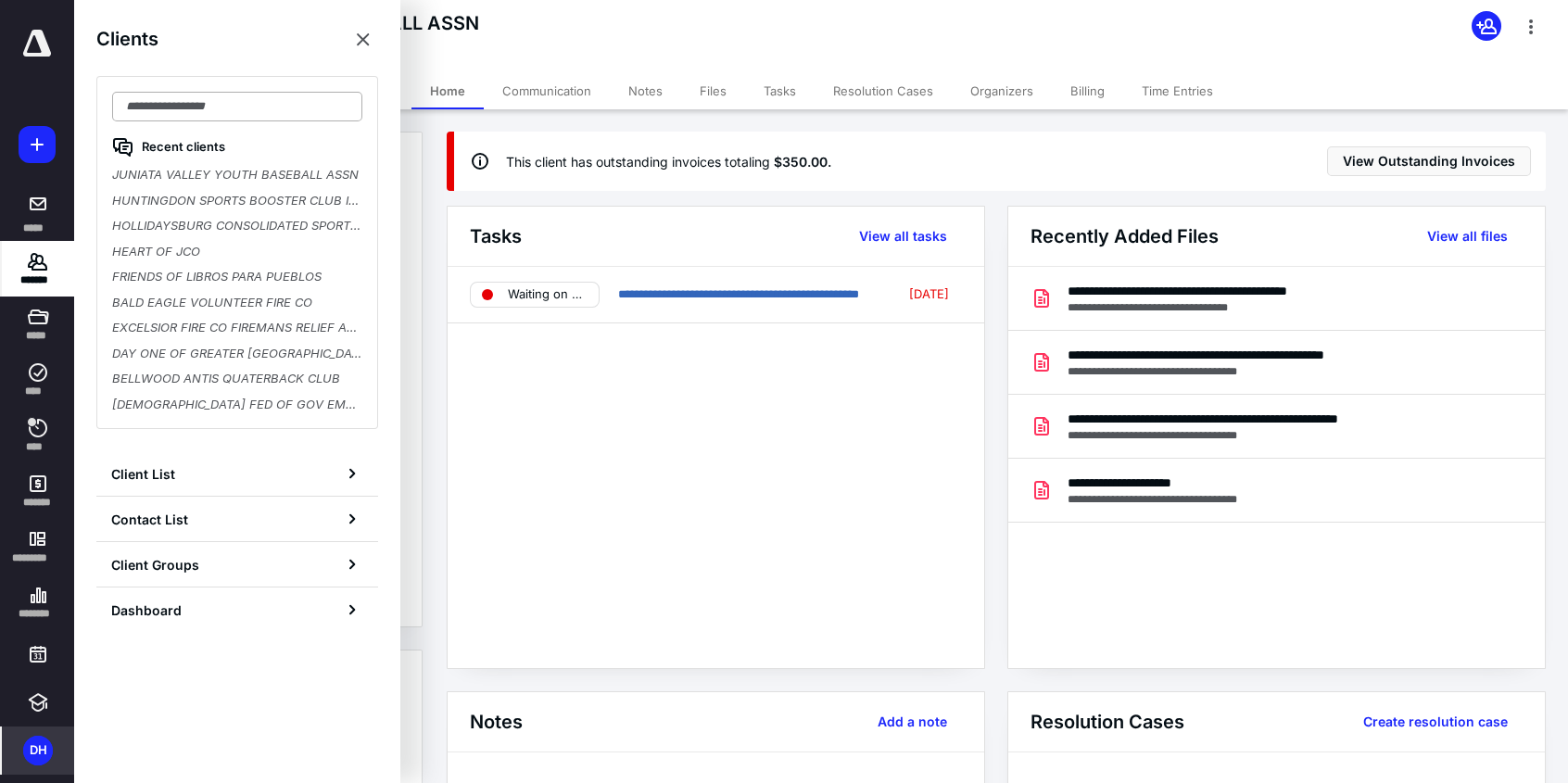 click at bounding box center (237, 107) 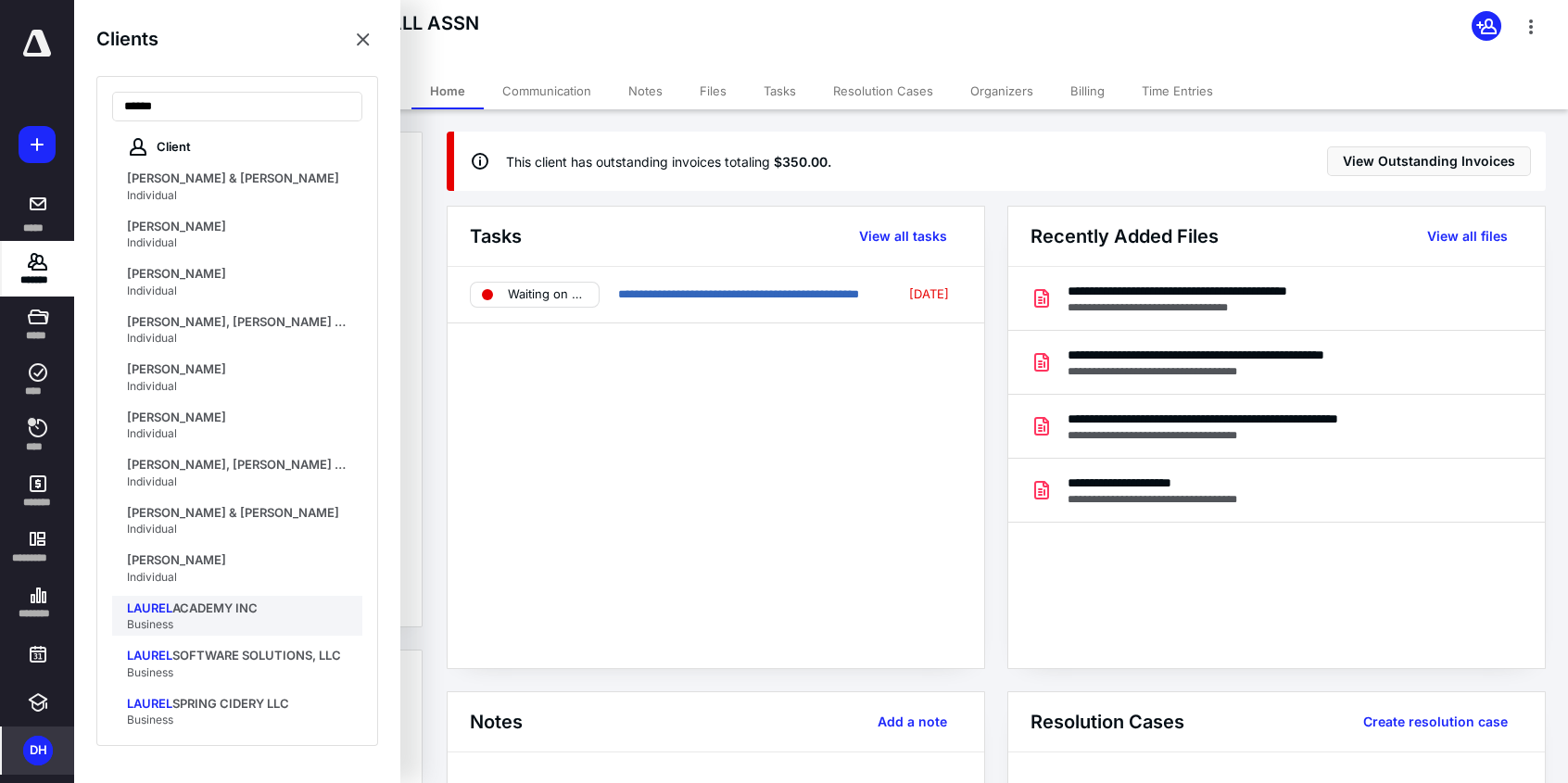 type on "******" 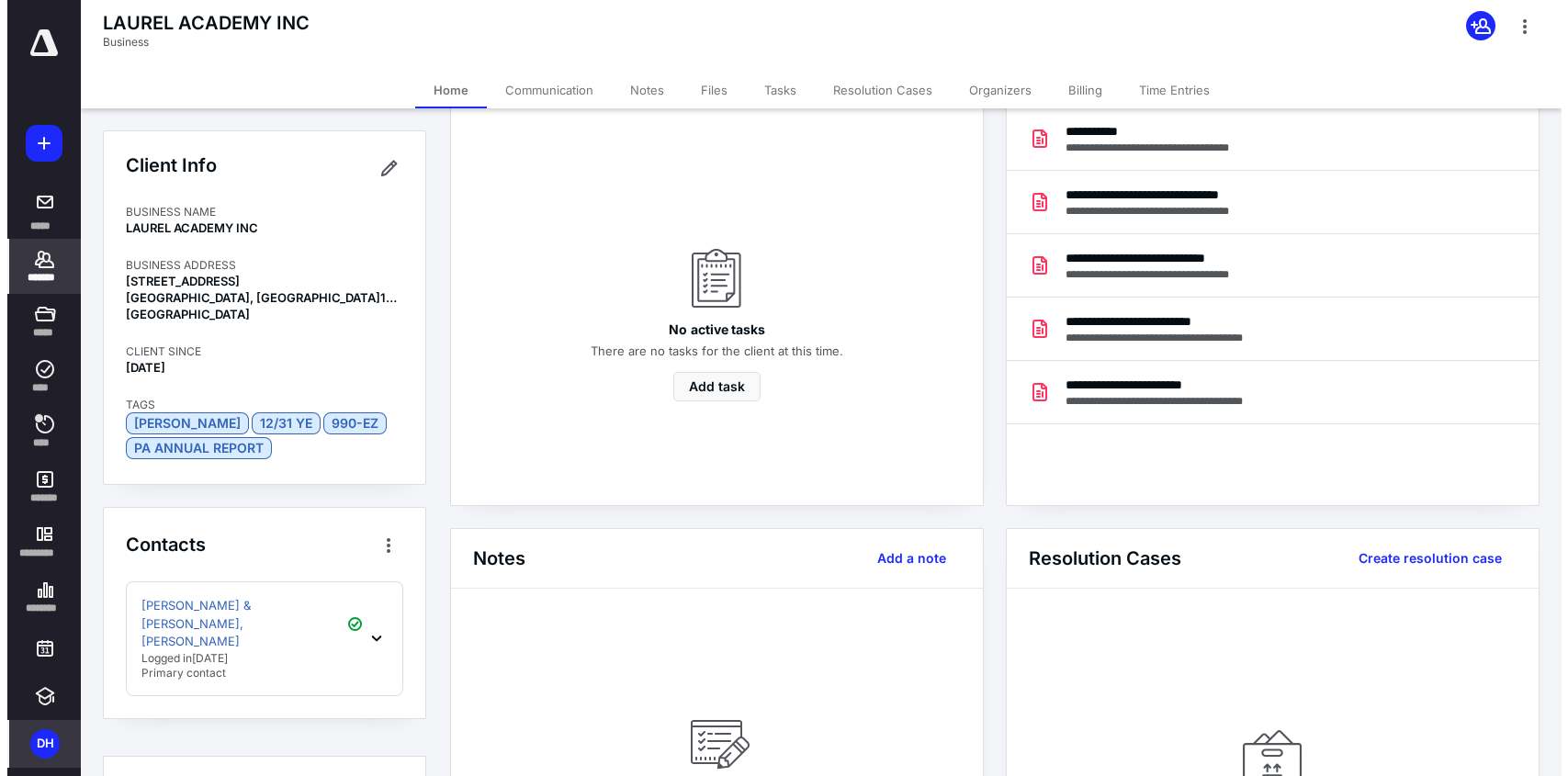 scroll, scrollTop: 184, scrollLeft: 0, axis: vertical 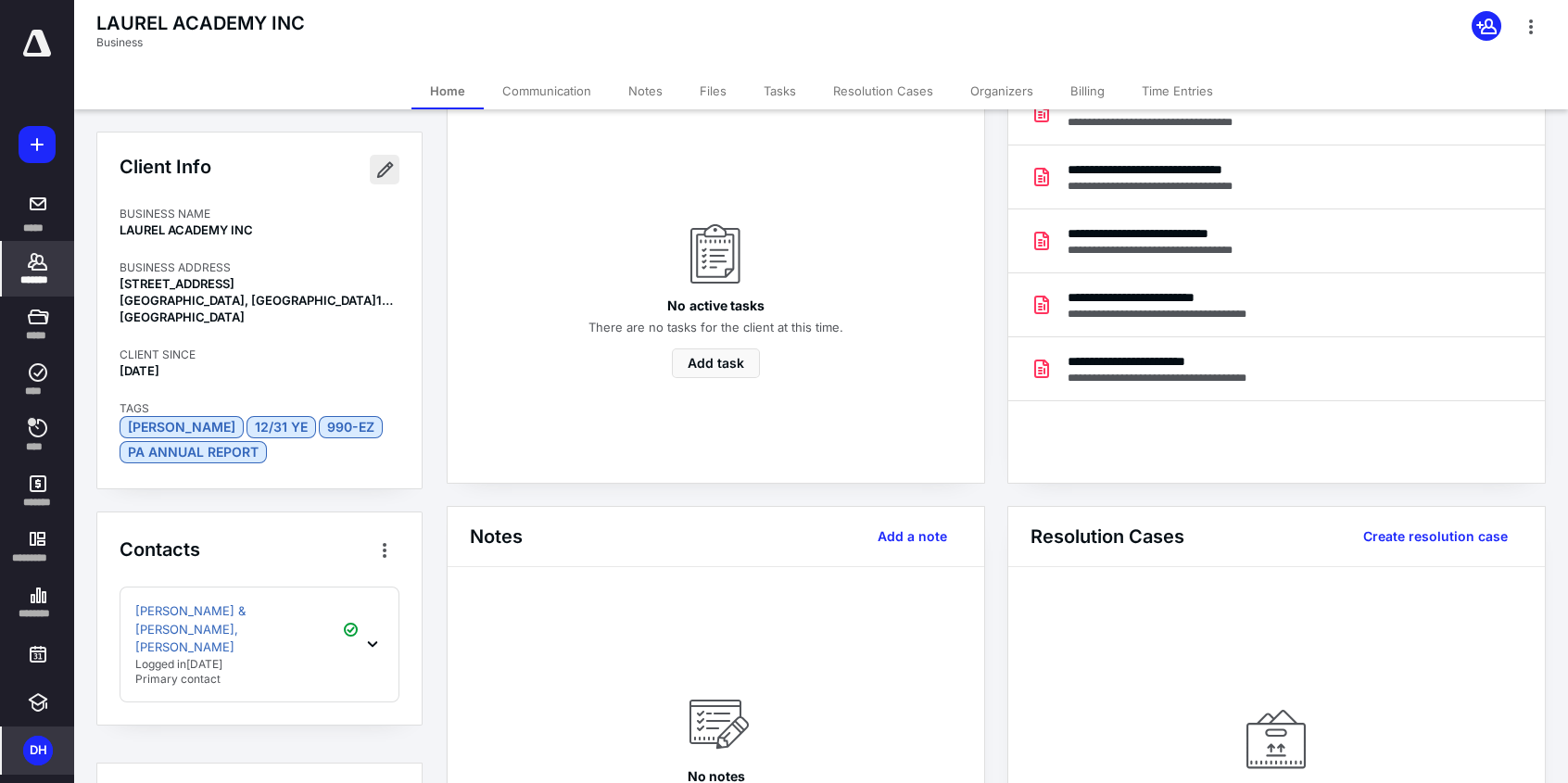 click at bounding box center [385, 170] 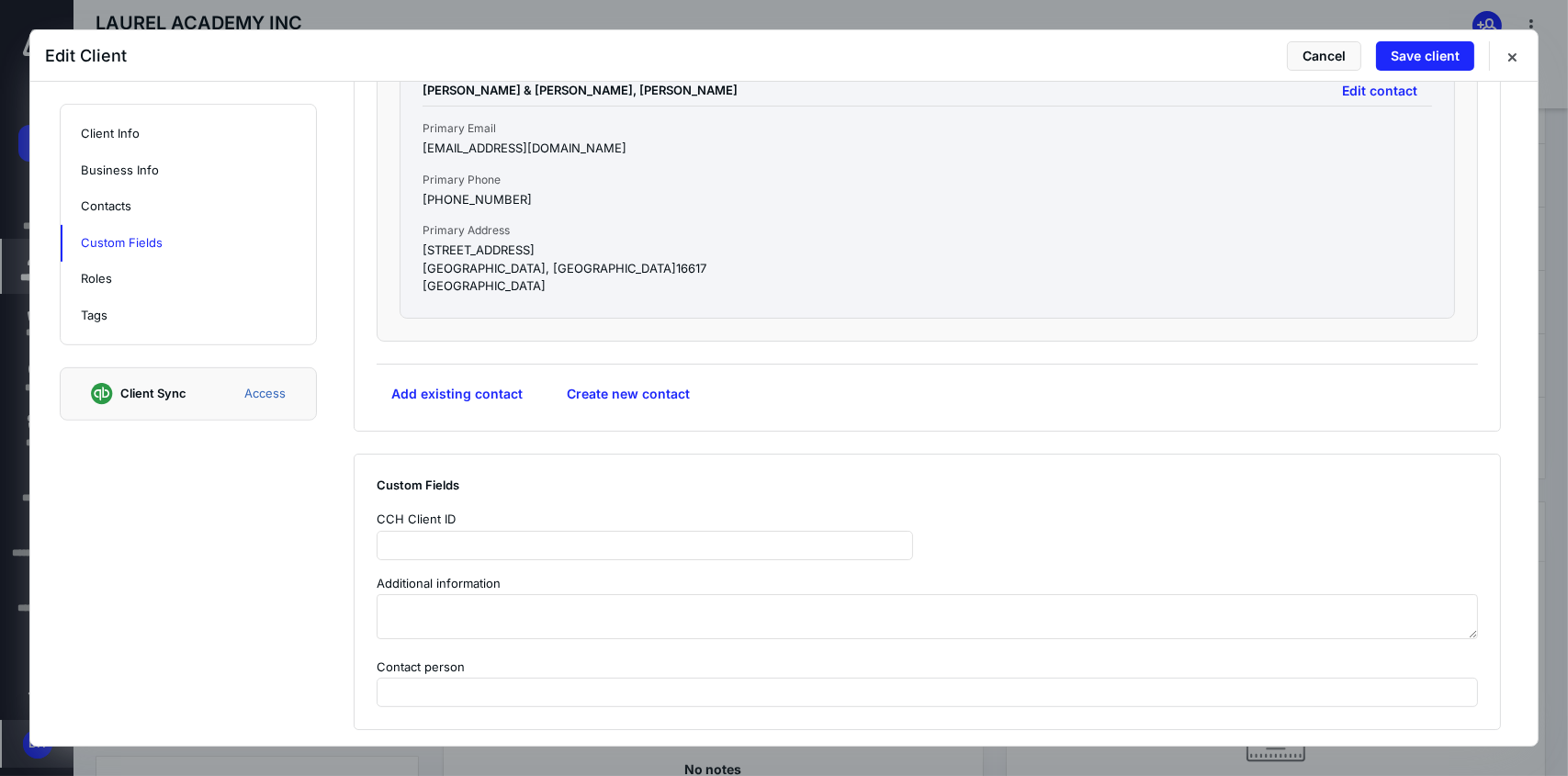 scroll, scrollTop: 1561, scrollLeft: 0, axis: vertical 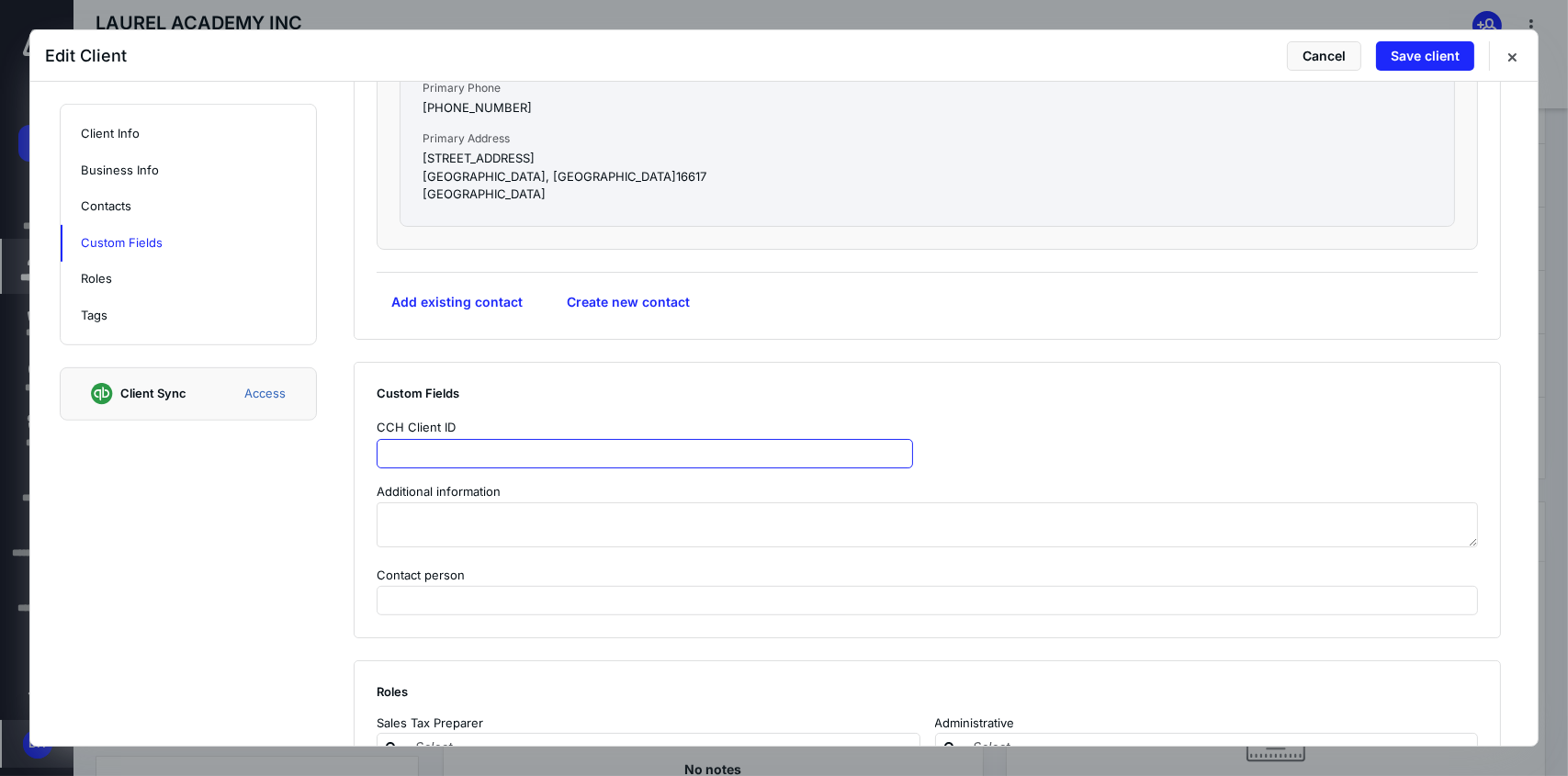 click at bounding box center [645, 454] 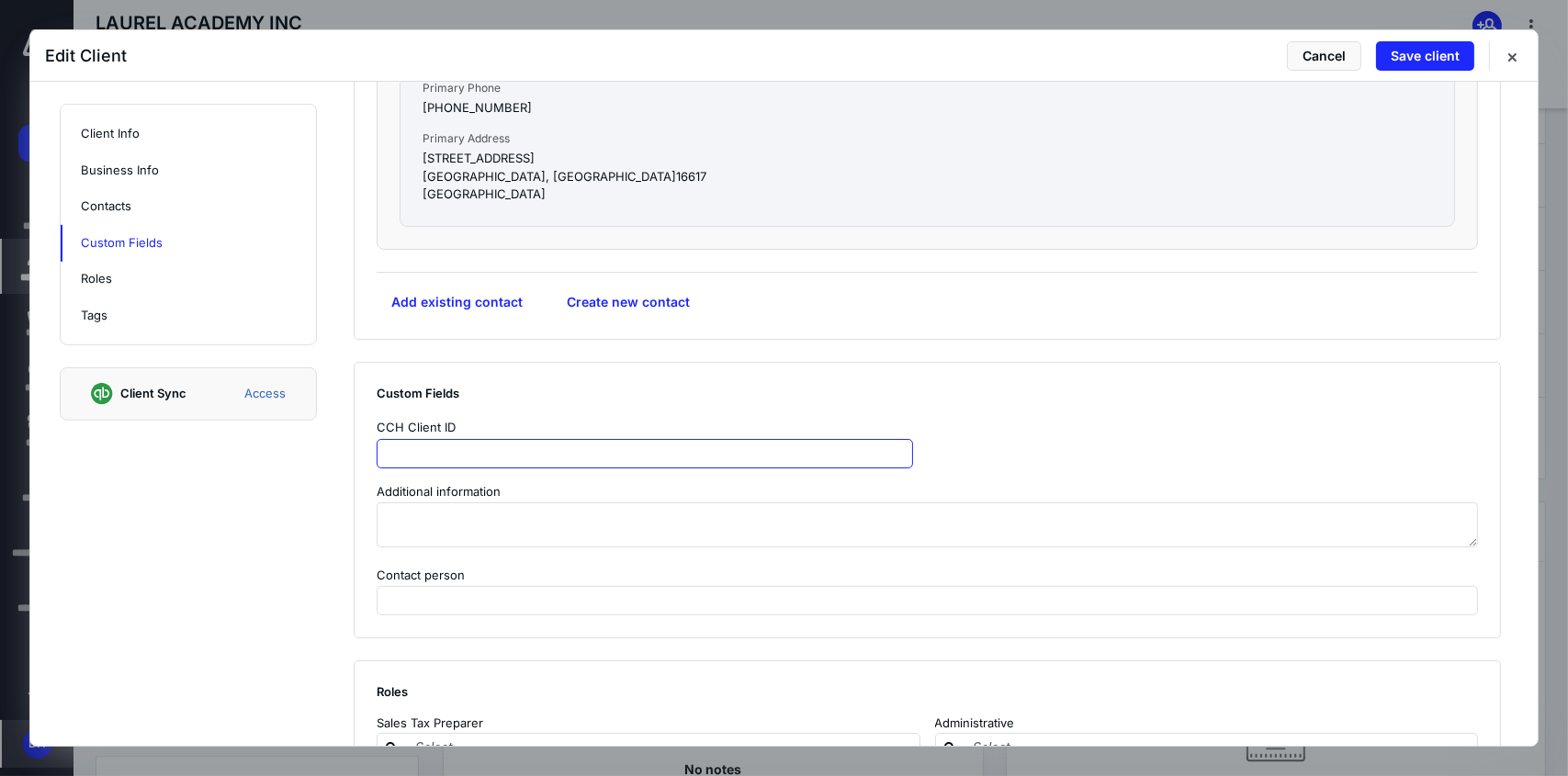 paste on "**********" 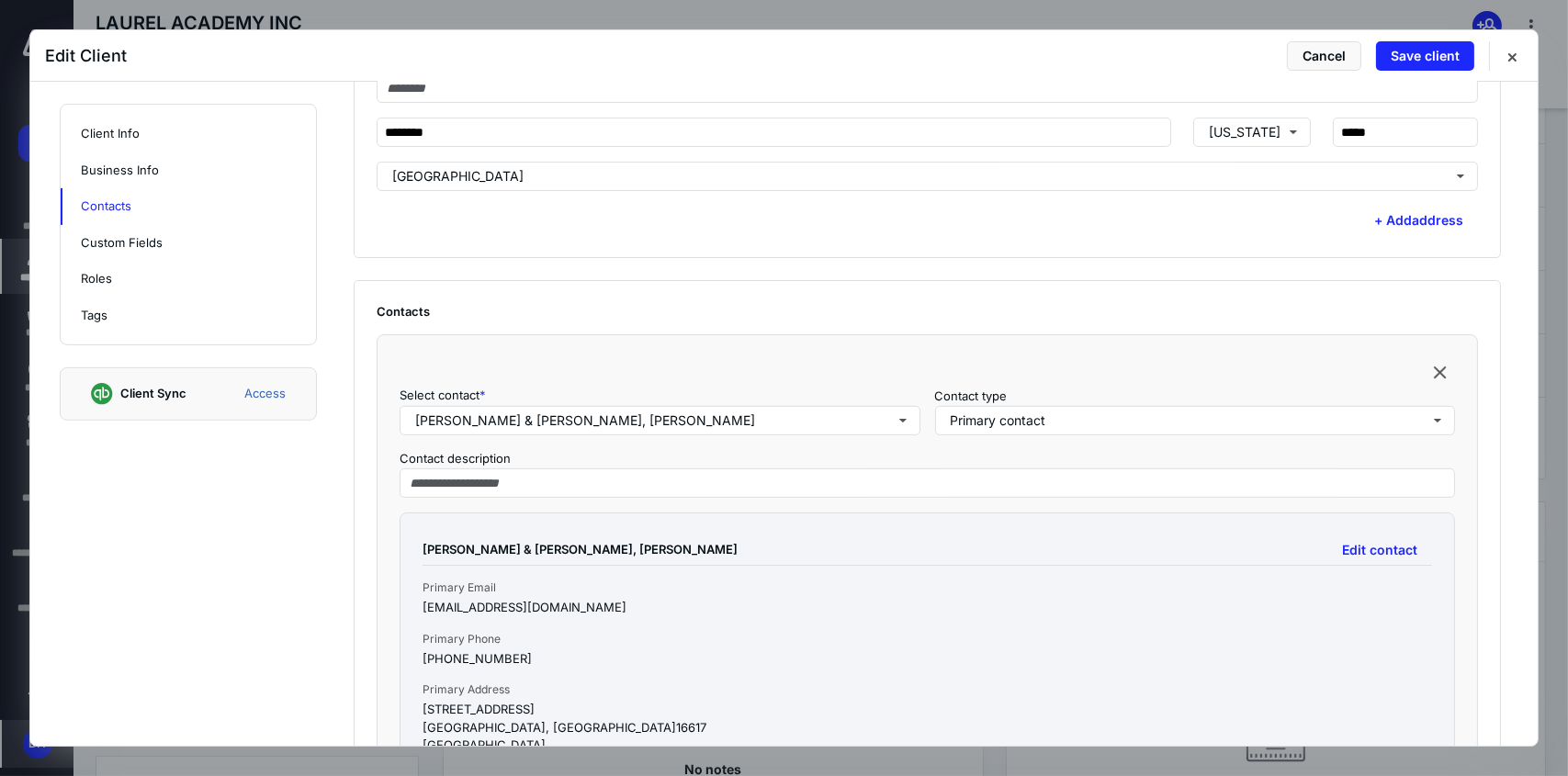 scroll, scrollTop: 551, scrollLeft: 0, axis: vertical 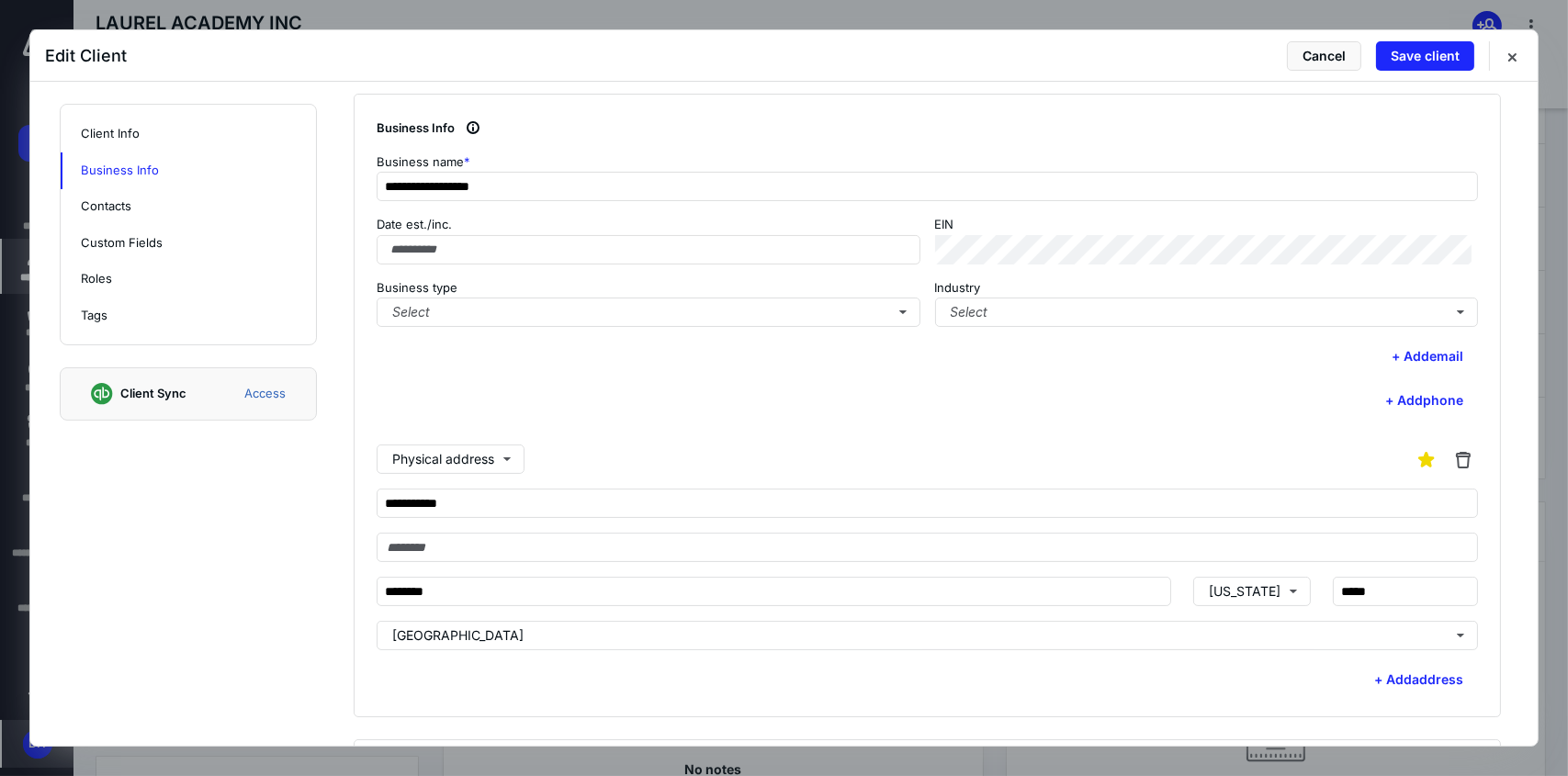 type on "**********" 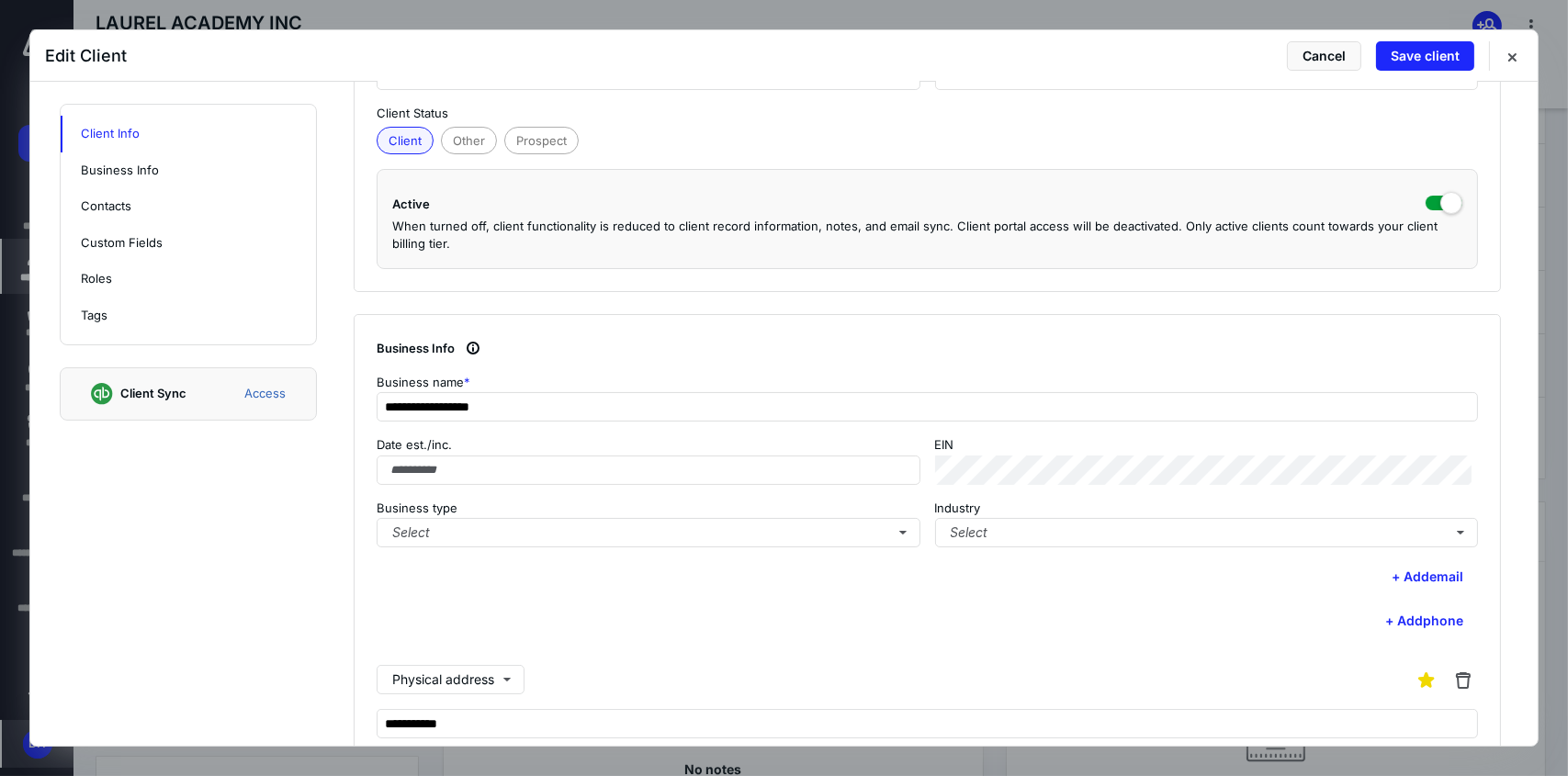 scroll, scrollTop: 367, scrollLeft: 0, axis: vertical 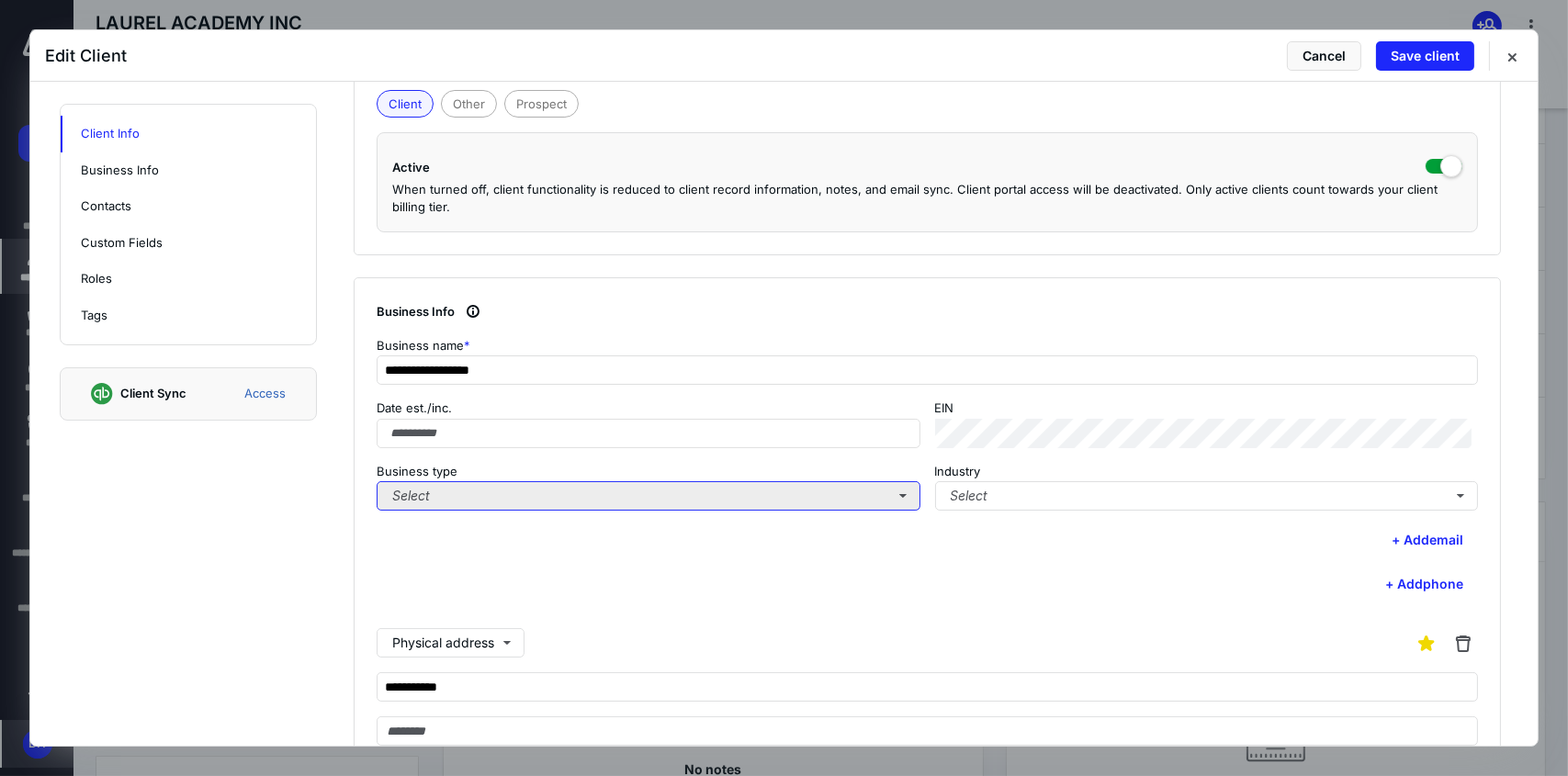 click on "Select" at bounding box center [649, 496] 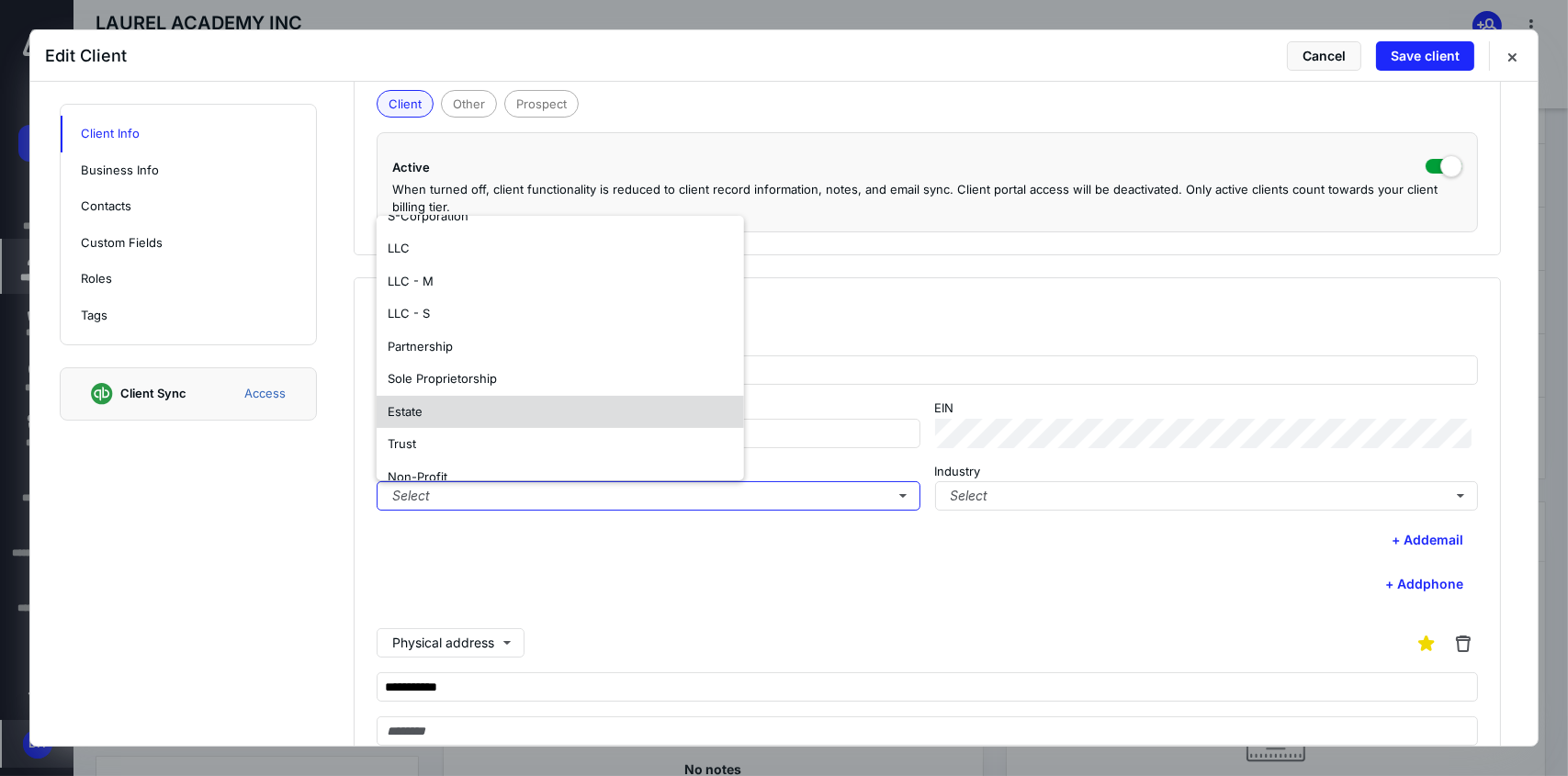scroll, scrollTop: 107, scrollLeft: 0, axis: vertical 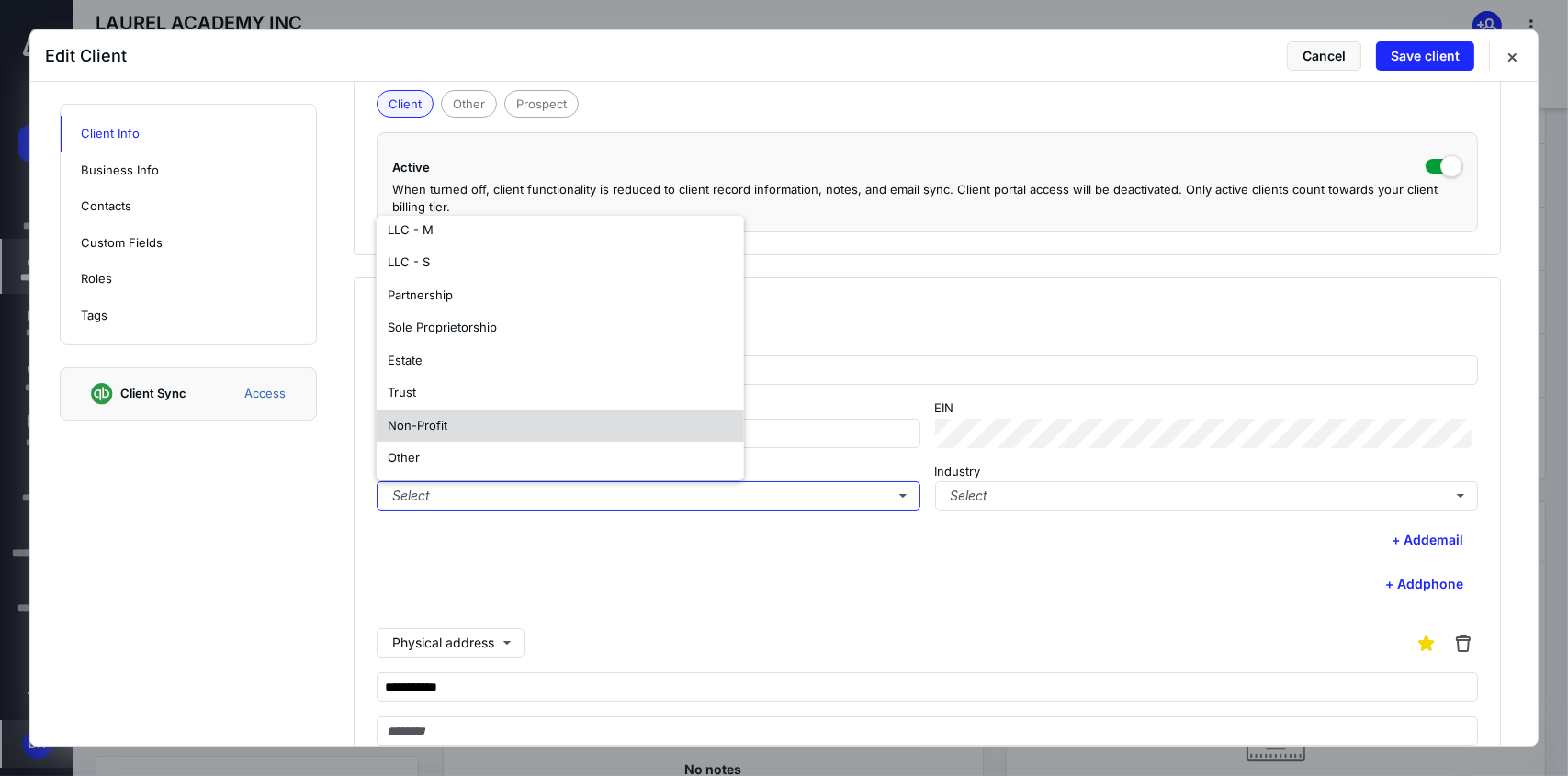 click on "Non-Profit" at bounding box center (560, 426) 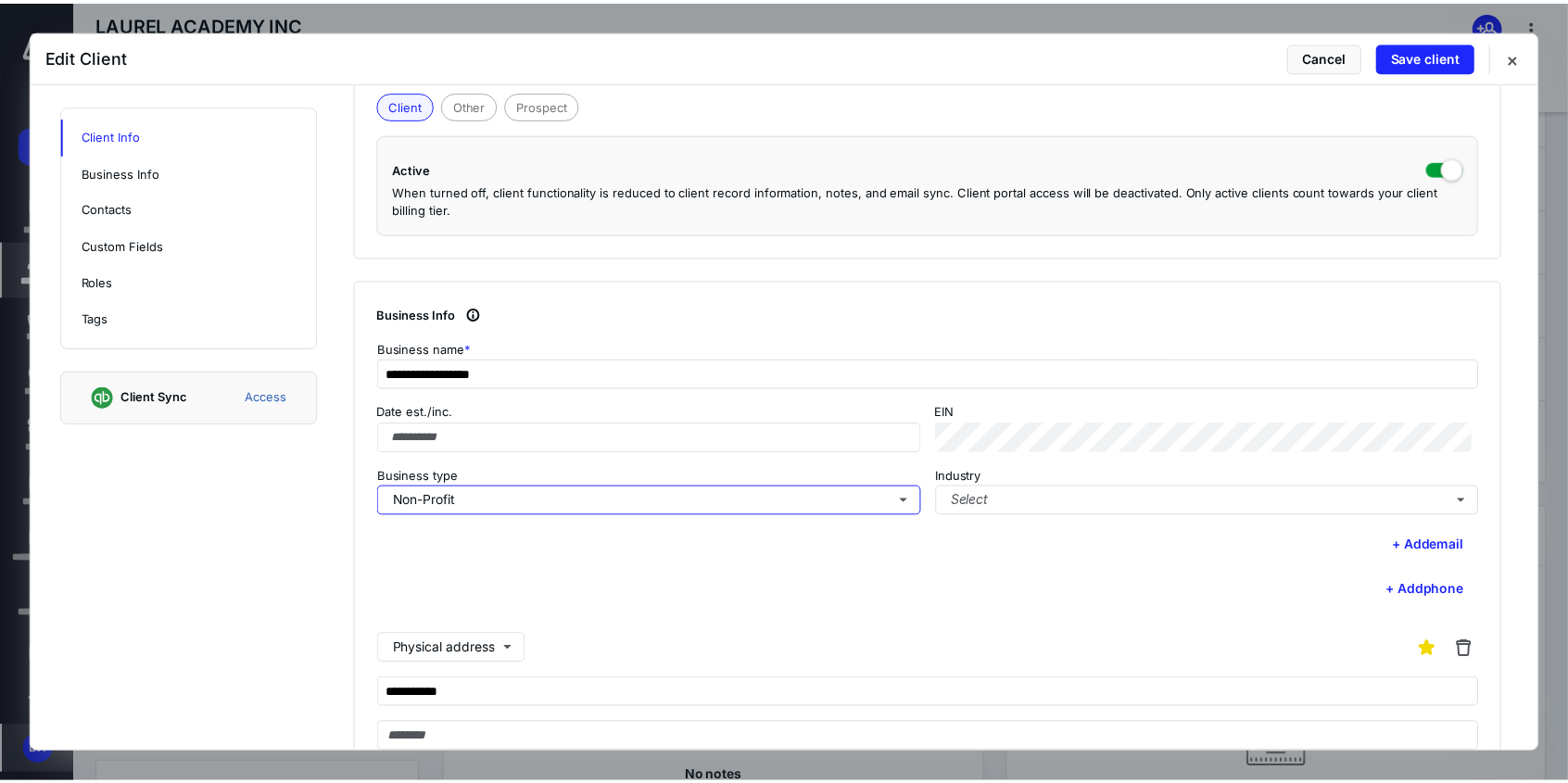 scroll, scrollTop: 0, scrollLeft: 0, axis: both 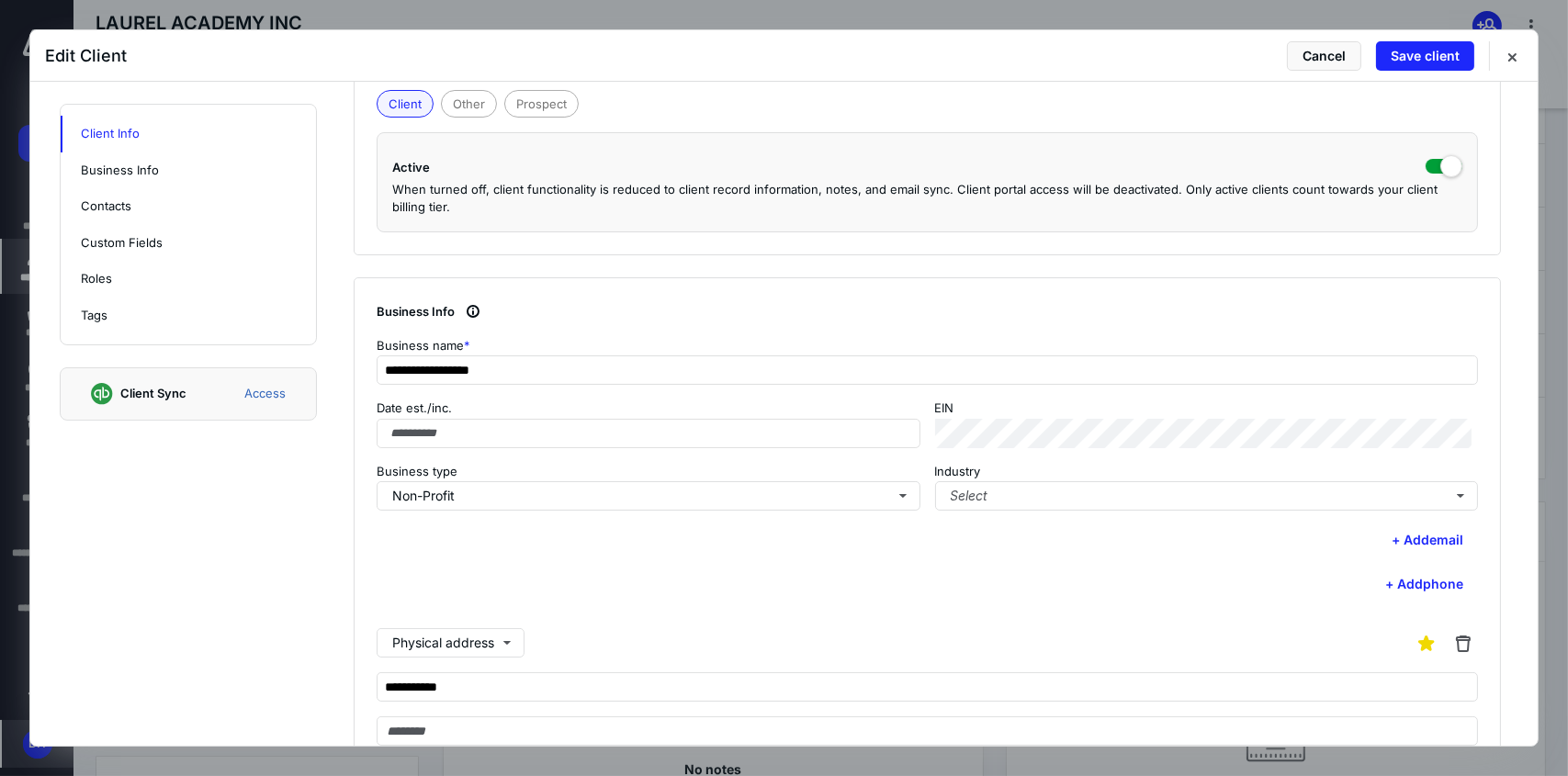 click on "+ Add  phone" at bounding box center (927, 584) 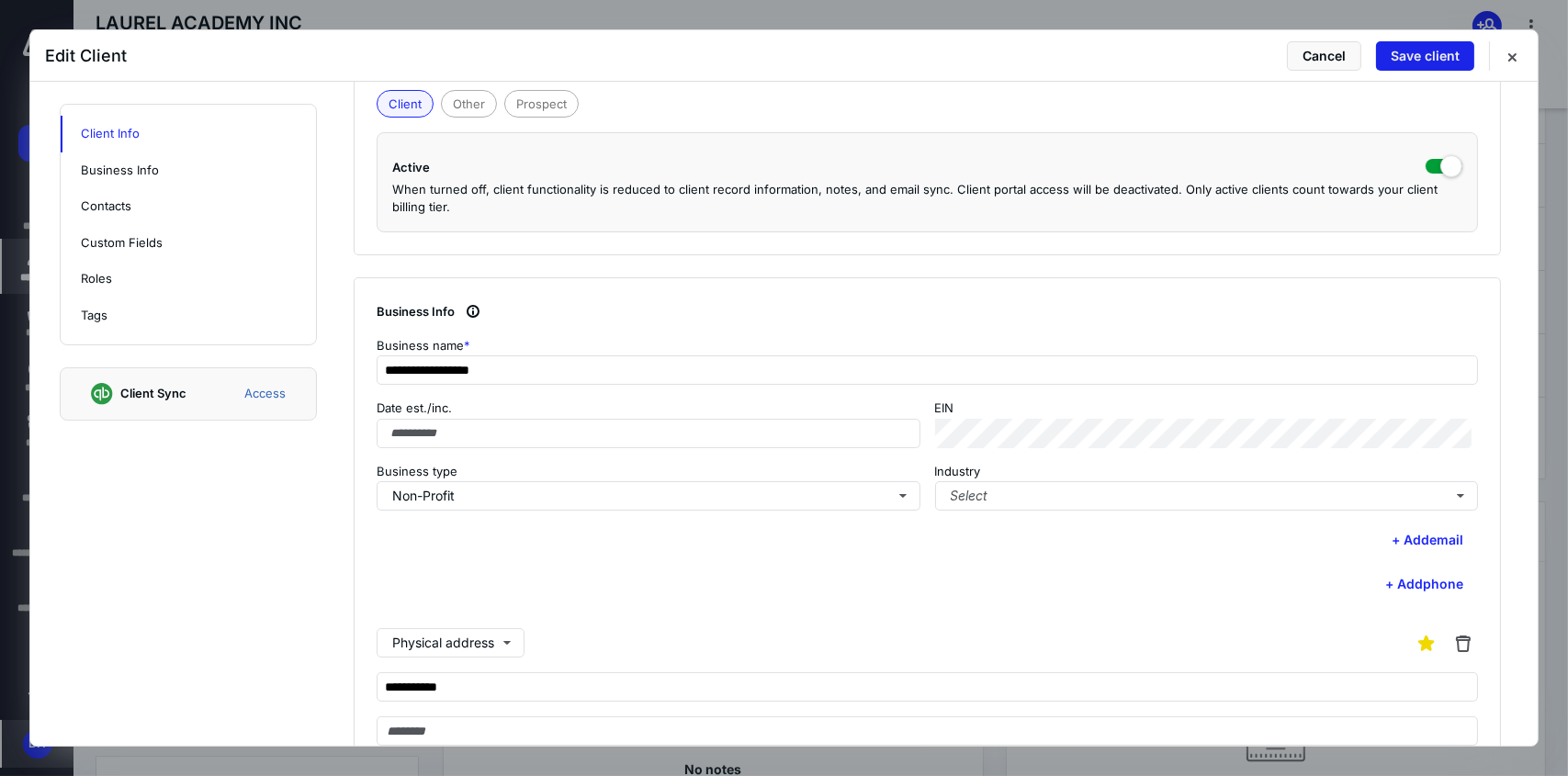 click on "Save client" at bounding box center (1425, 56) 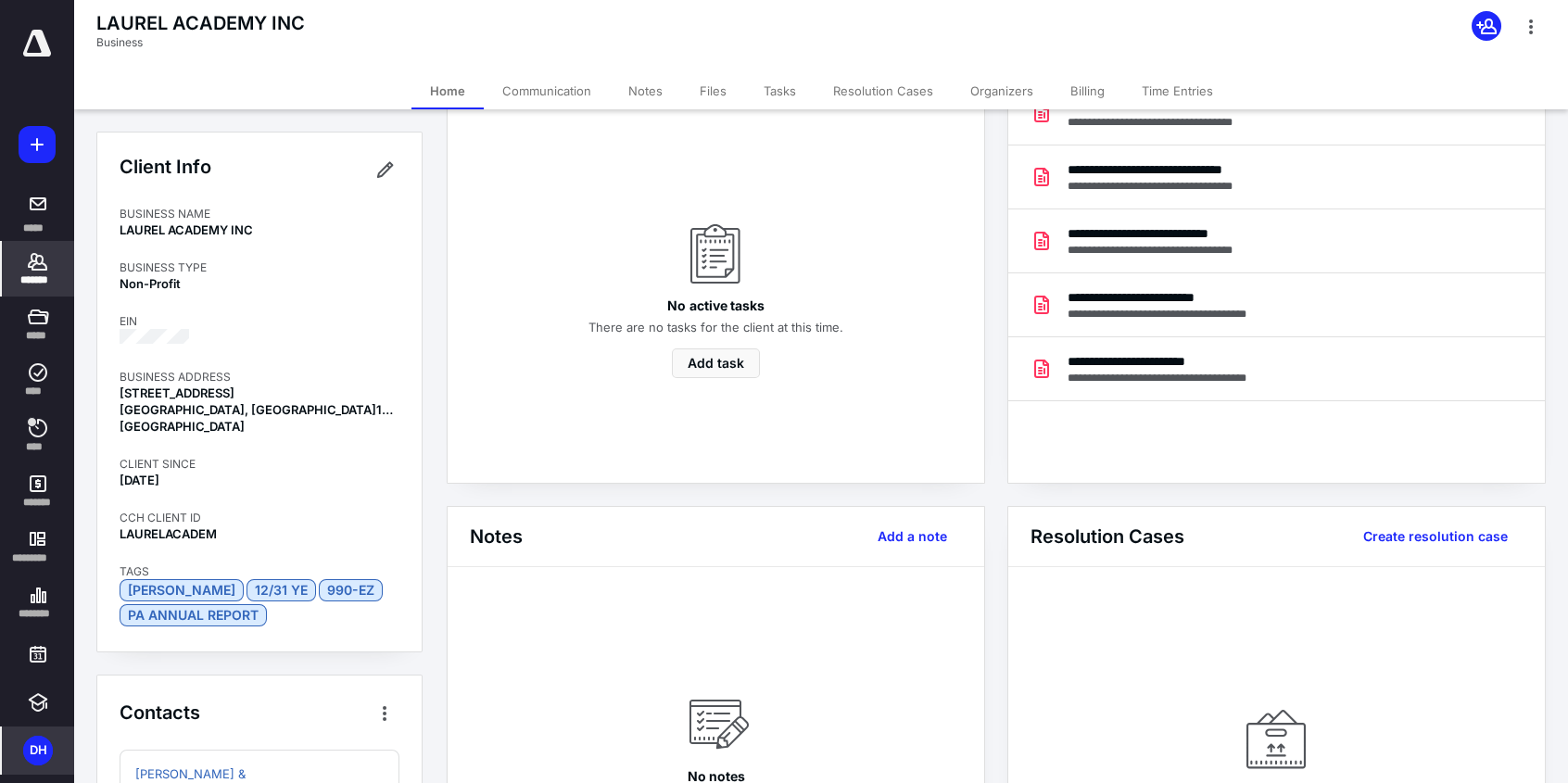 click on "*******" at bounding box center [38, 280] 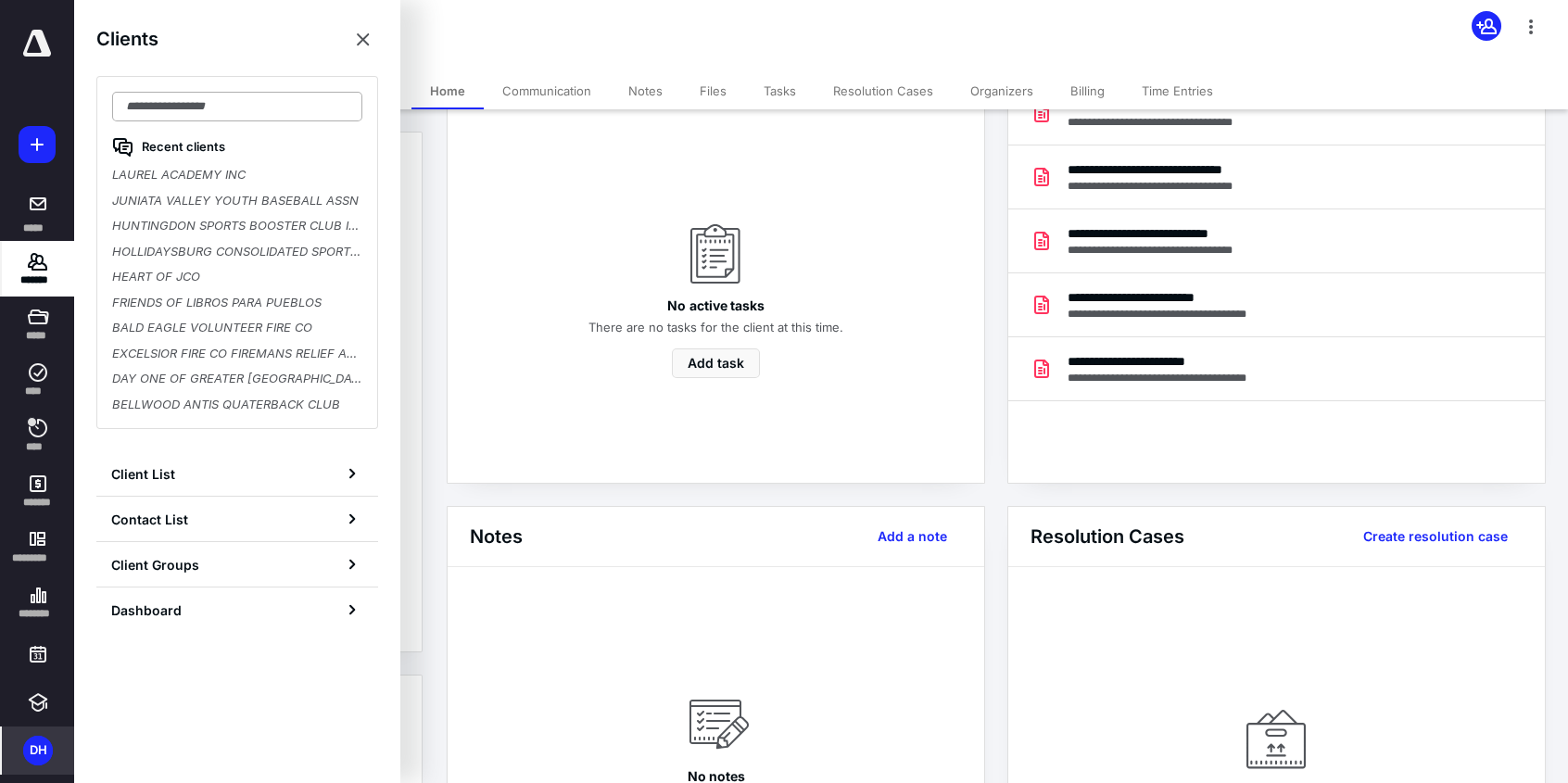 click at bounding box center [237, 107] 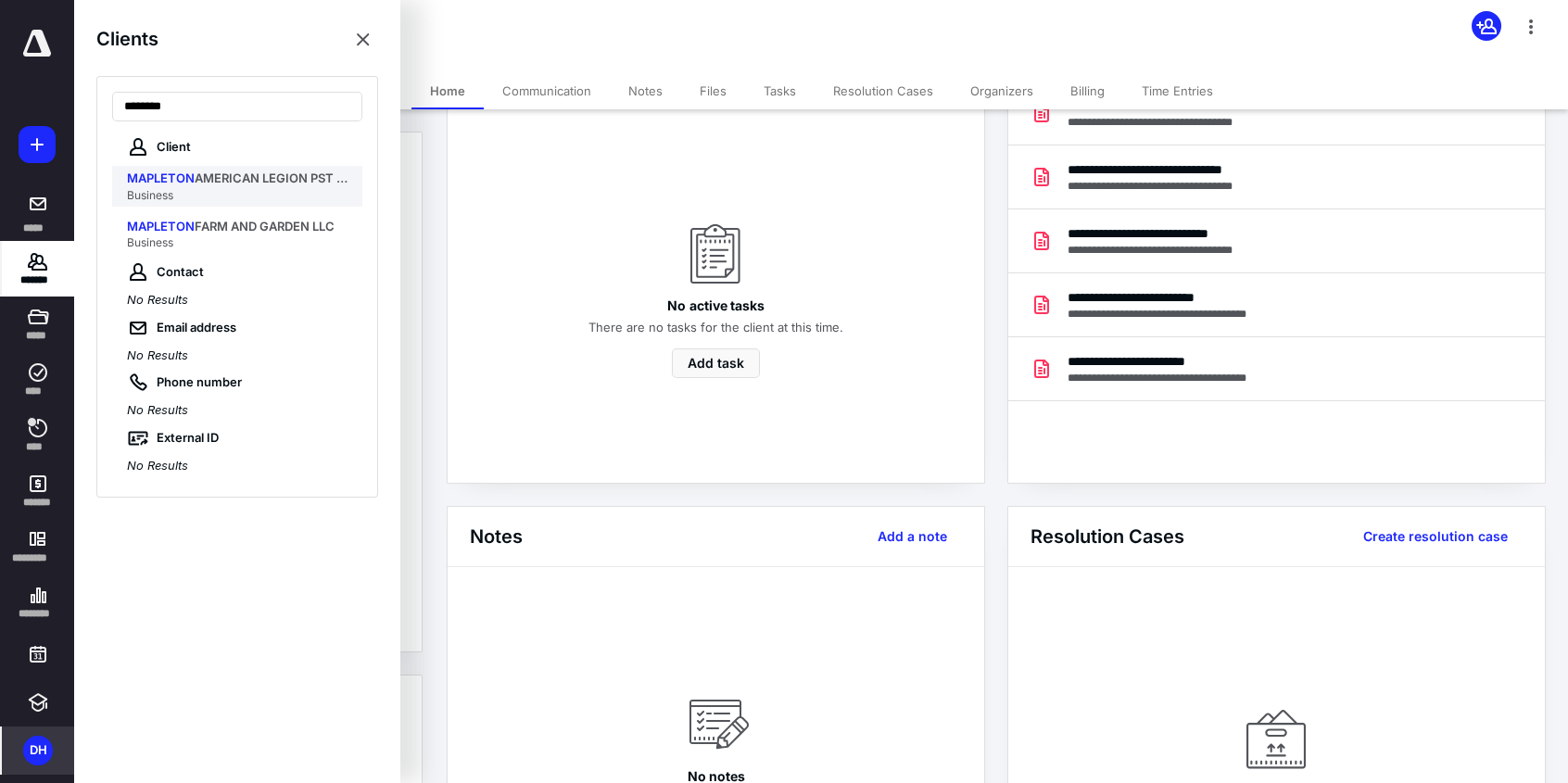 type on "********" 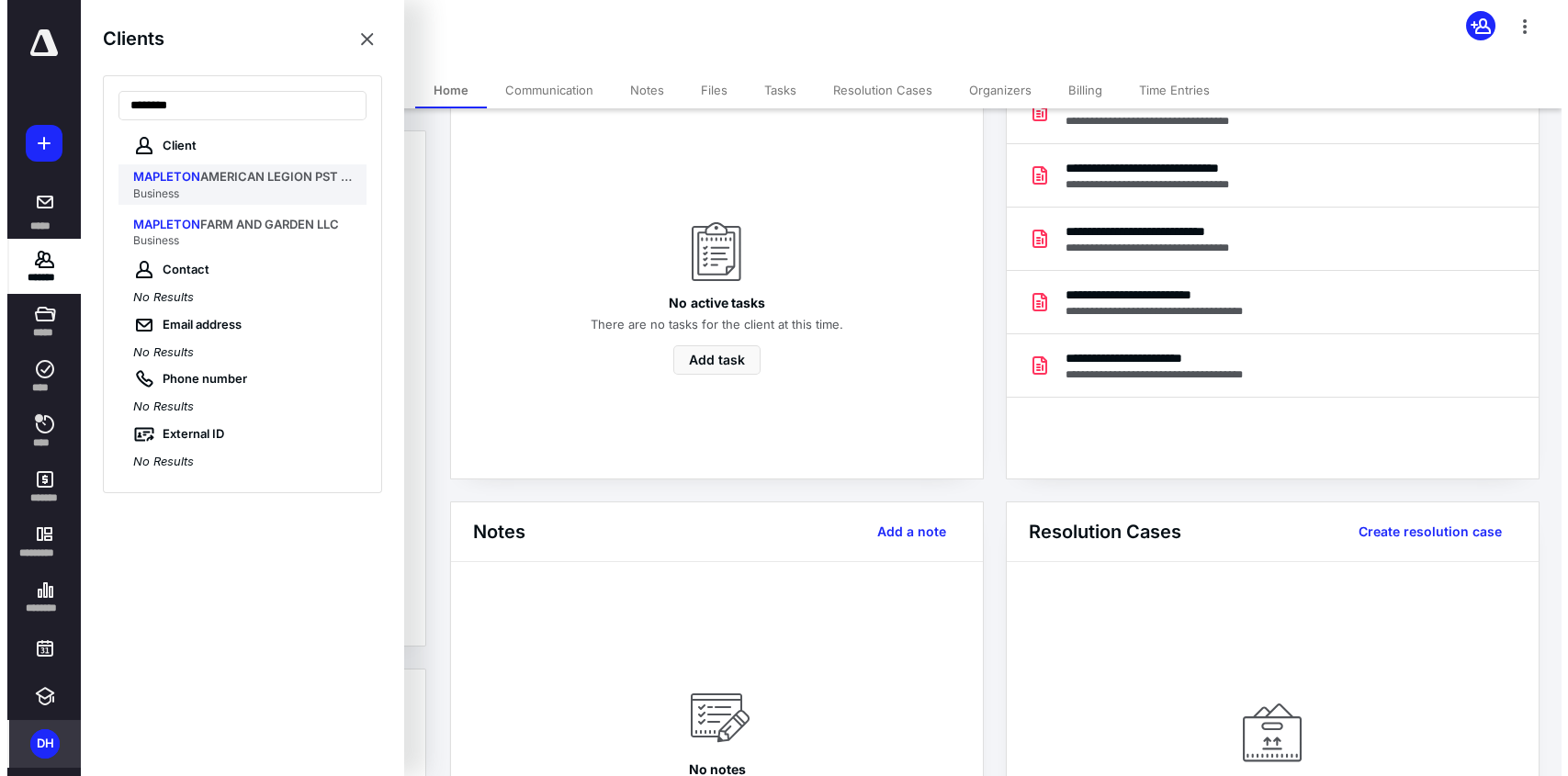 scroll, scrollTop: 0, scrollLeft: 0, axis: both 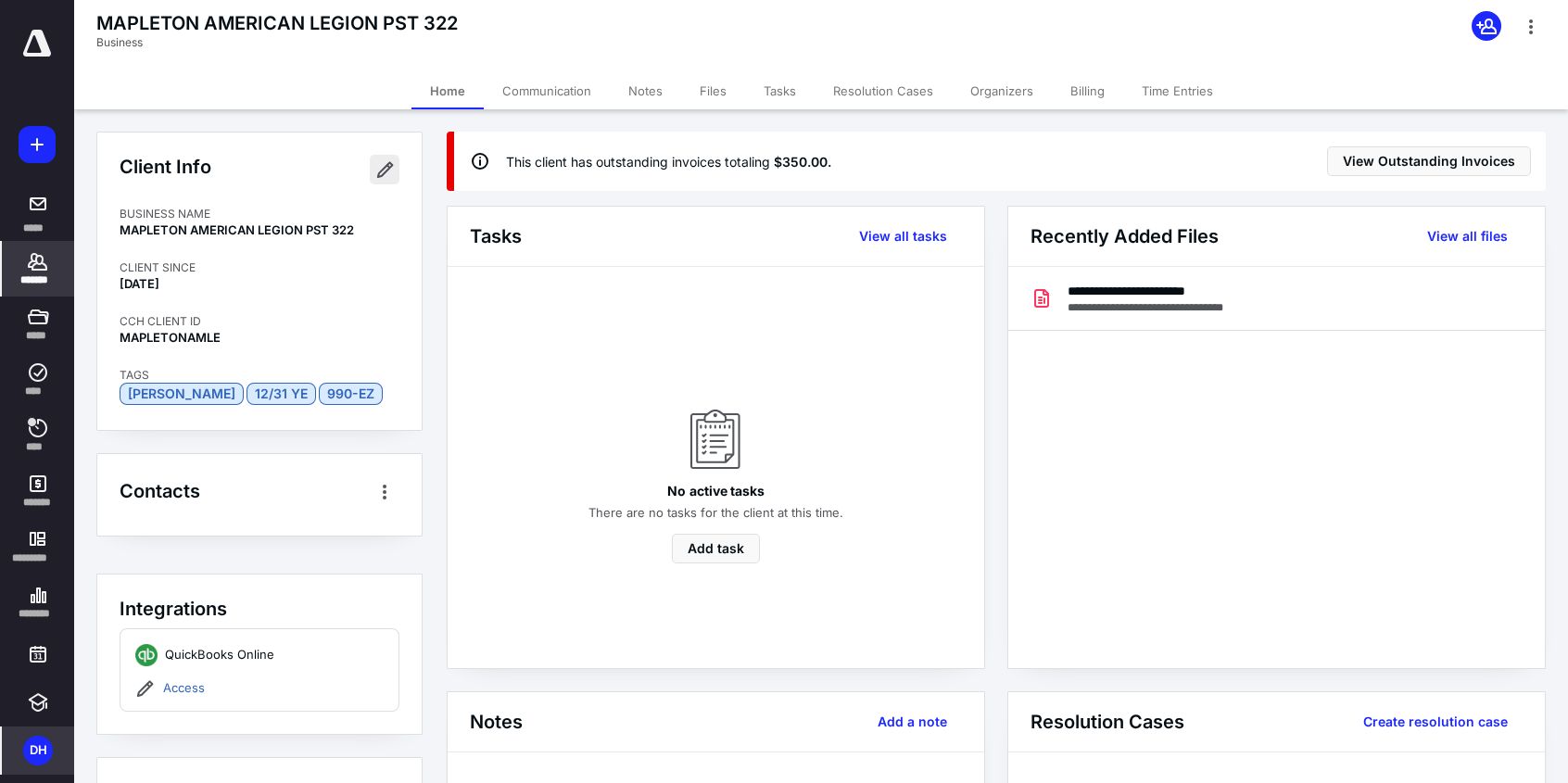 click at bounding box center [385, 170] 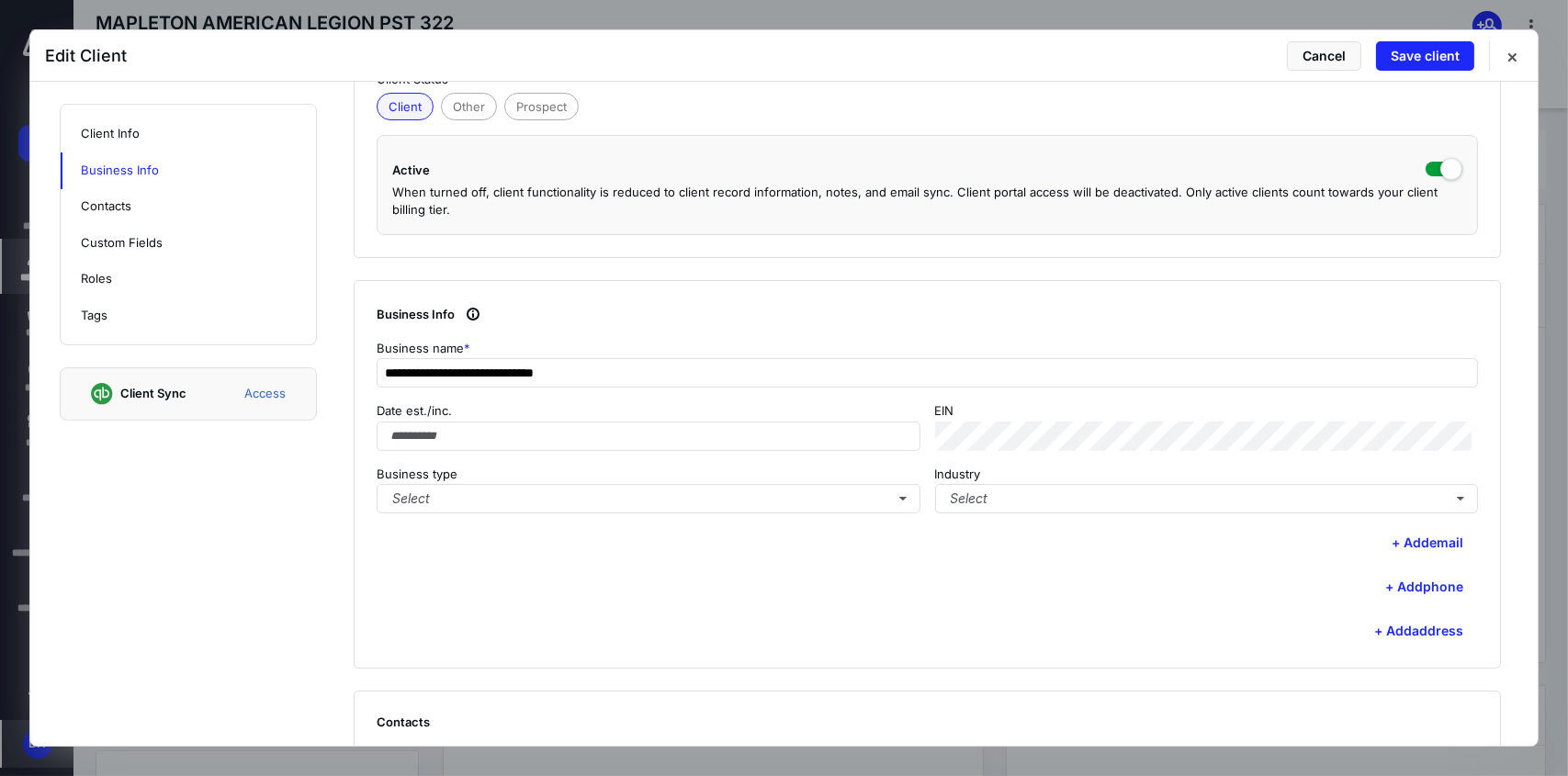 scroll, scrollTop: 367, scrollLeft: 0, axis: vertical 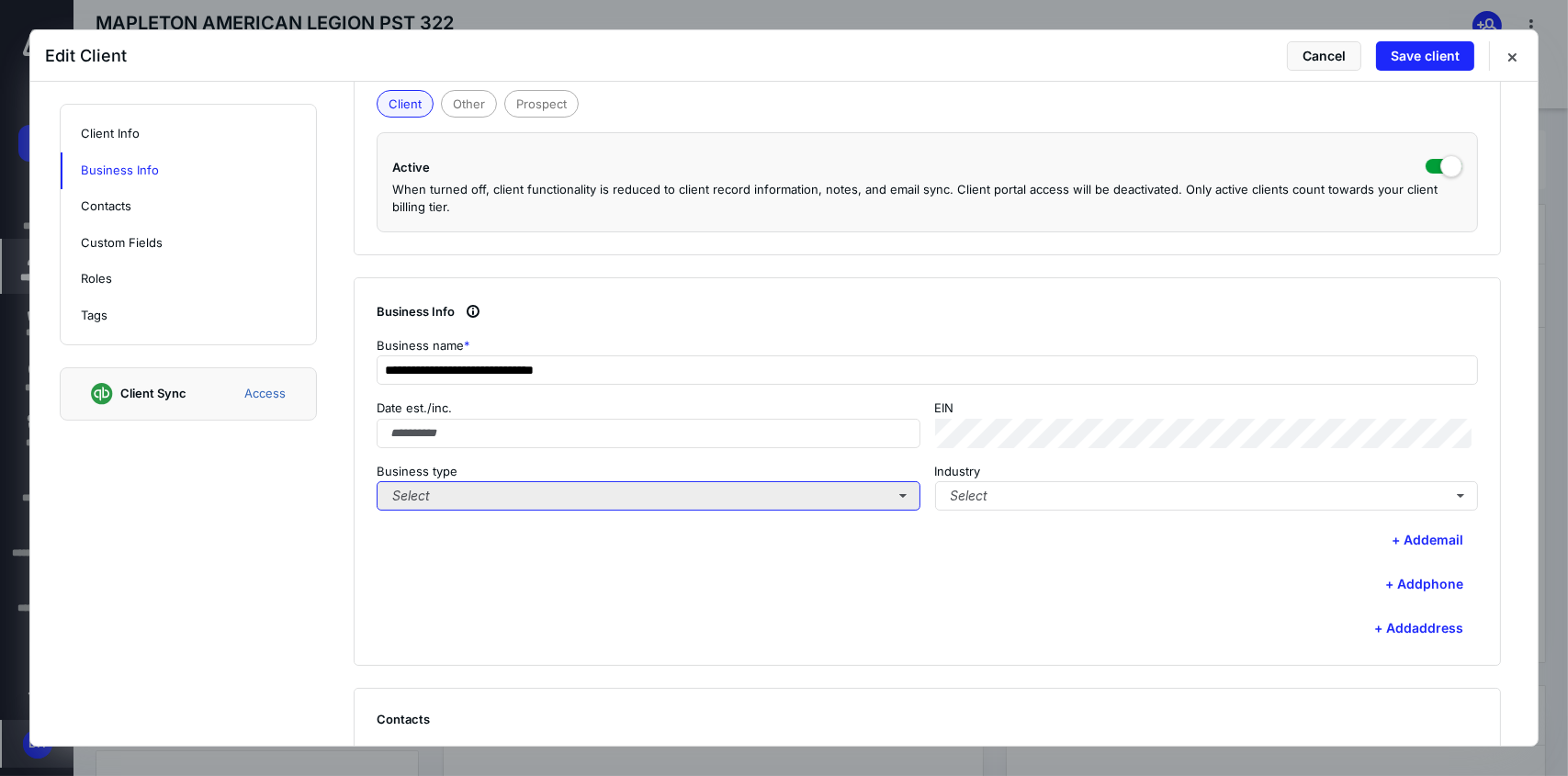 click on "Select" at bounding box center [649, 496] 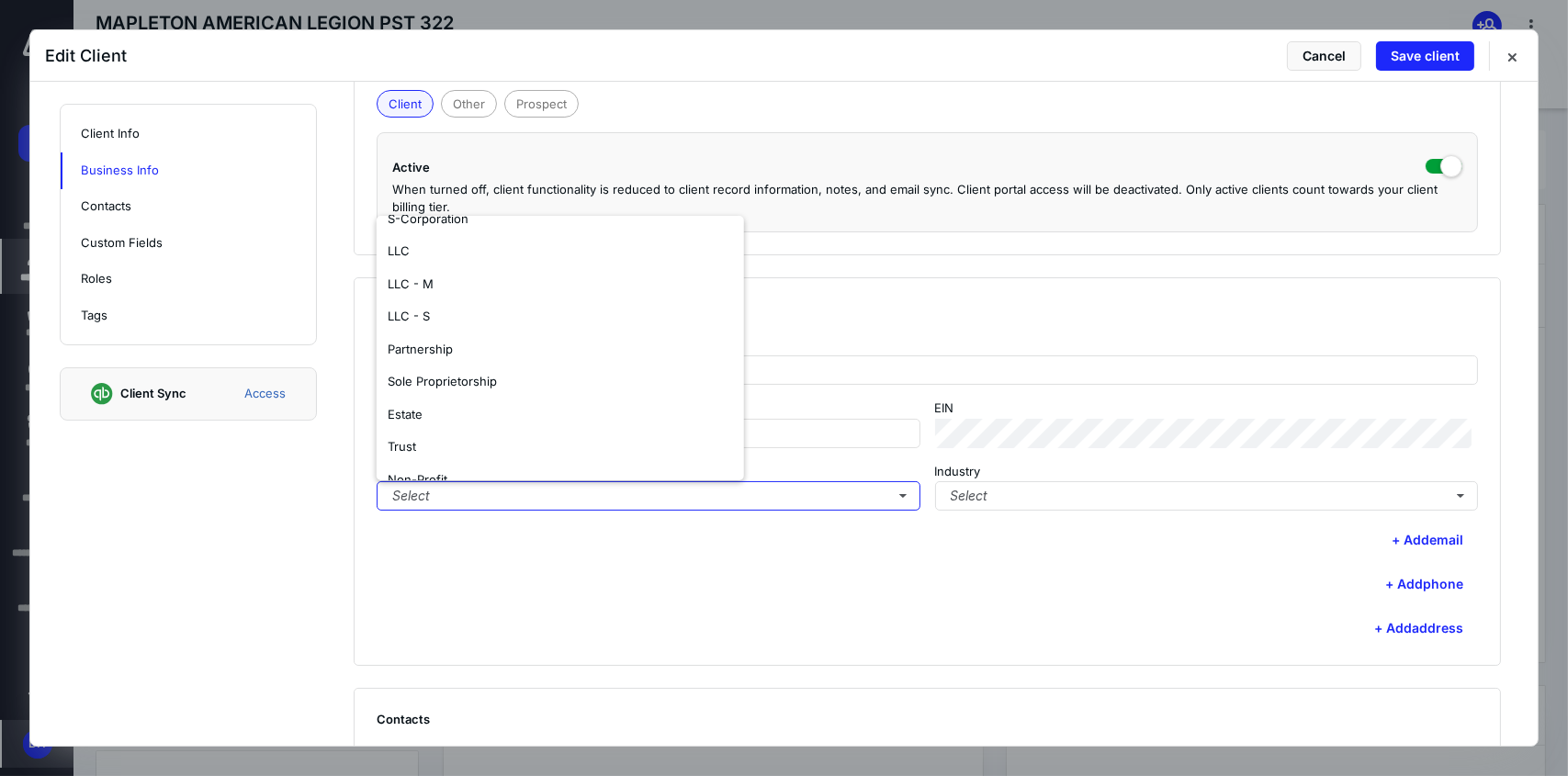 scroll, scrollTop: 107, scrollLeft: 0, axis: vertical 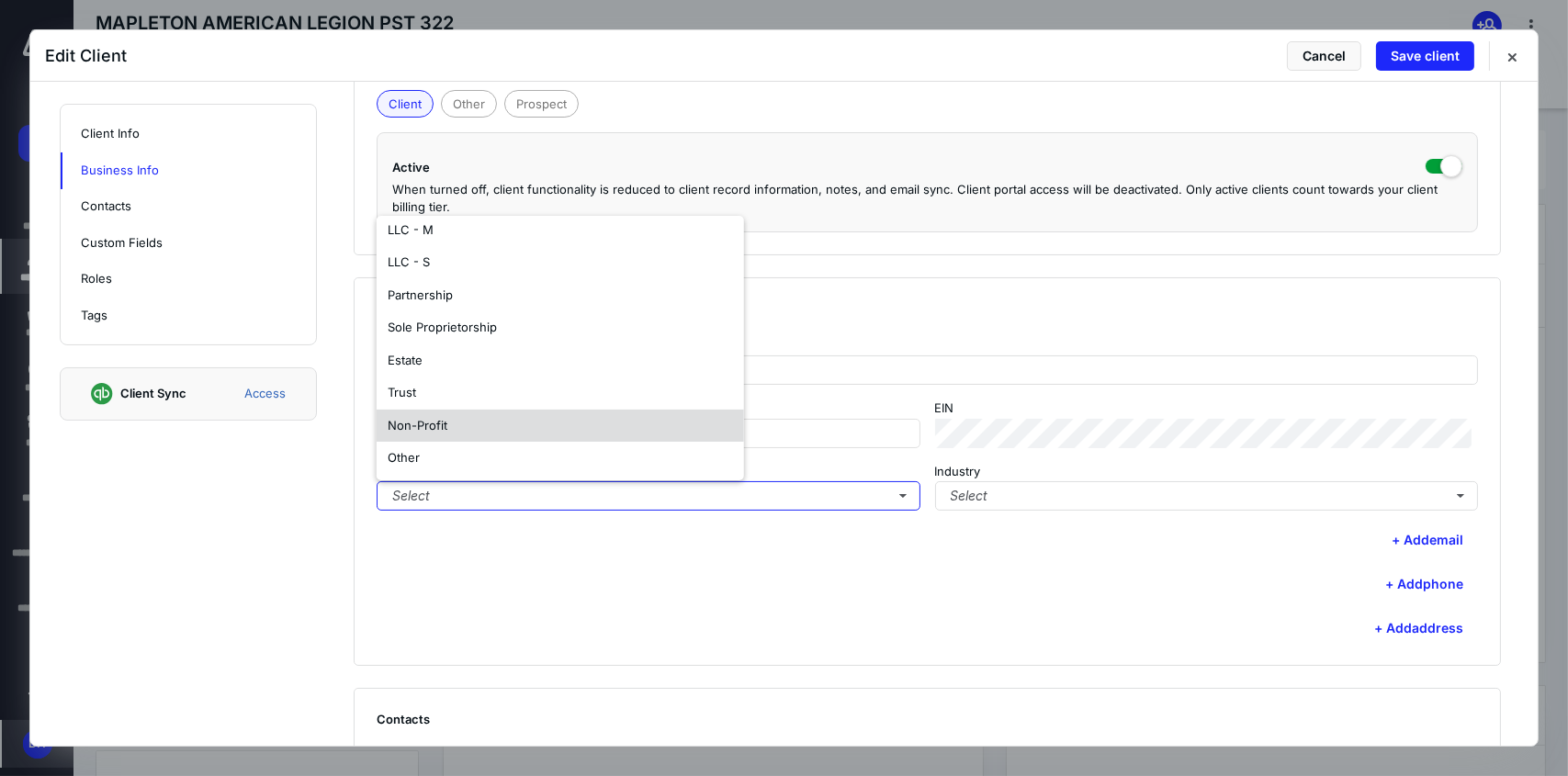 click on "Non-Profit" at bounding box center [560, 426] 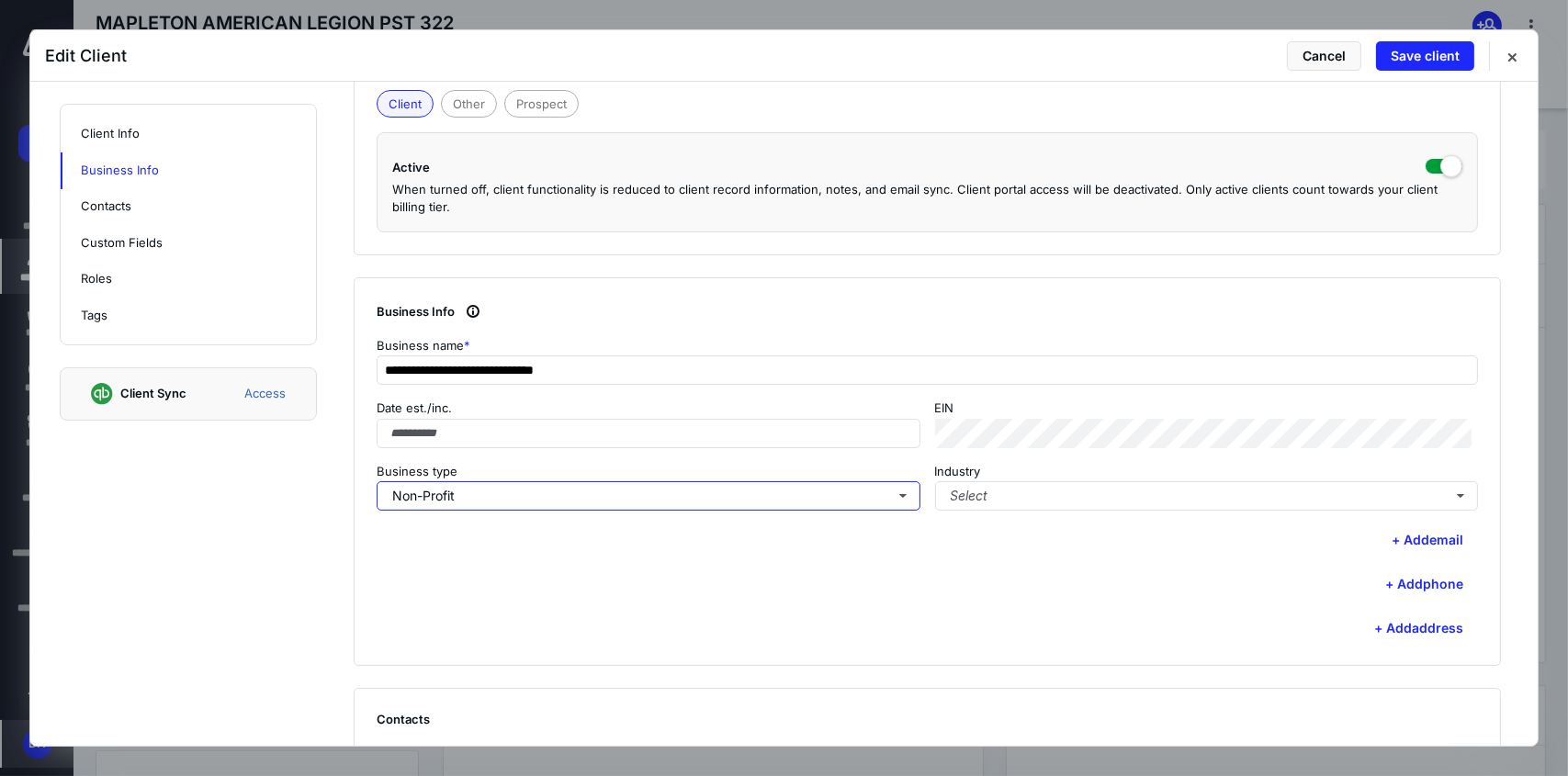 scroll, scrollTop: 0, scrollLeft: 0, axis: both 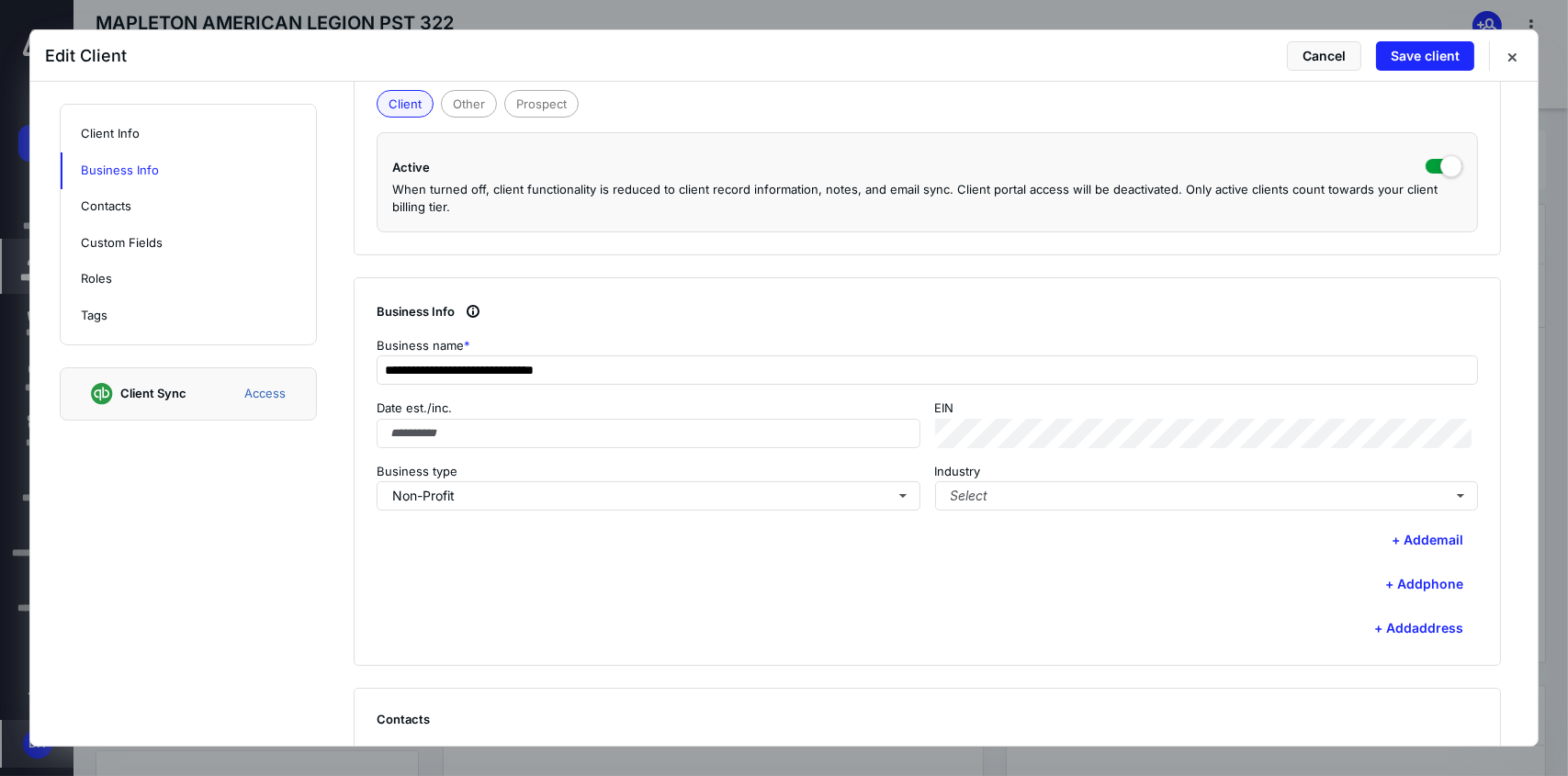 click on "+ Add  phone" at bounding box center [927, 584] 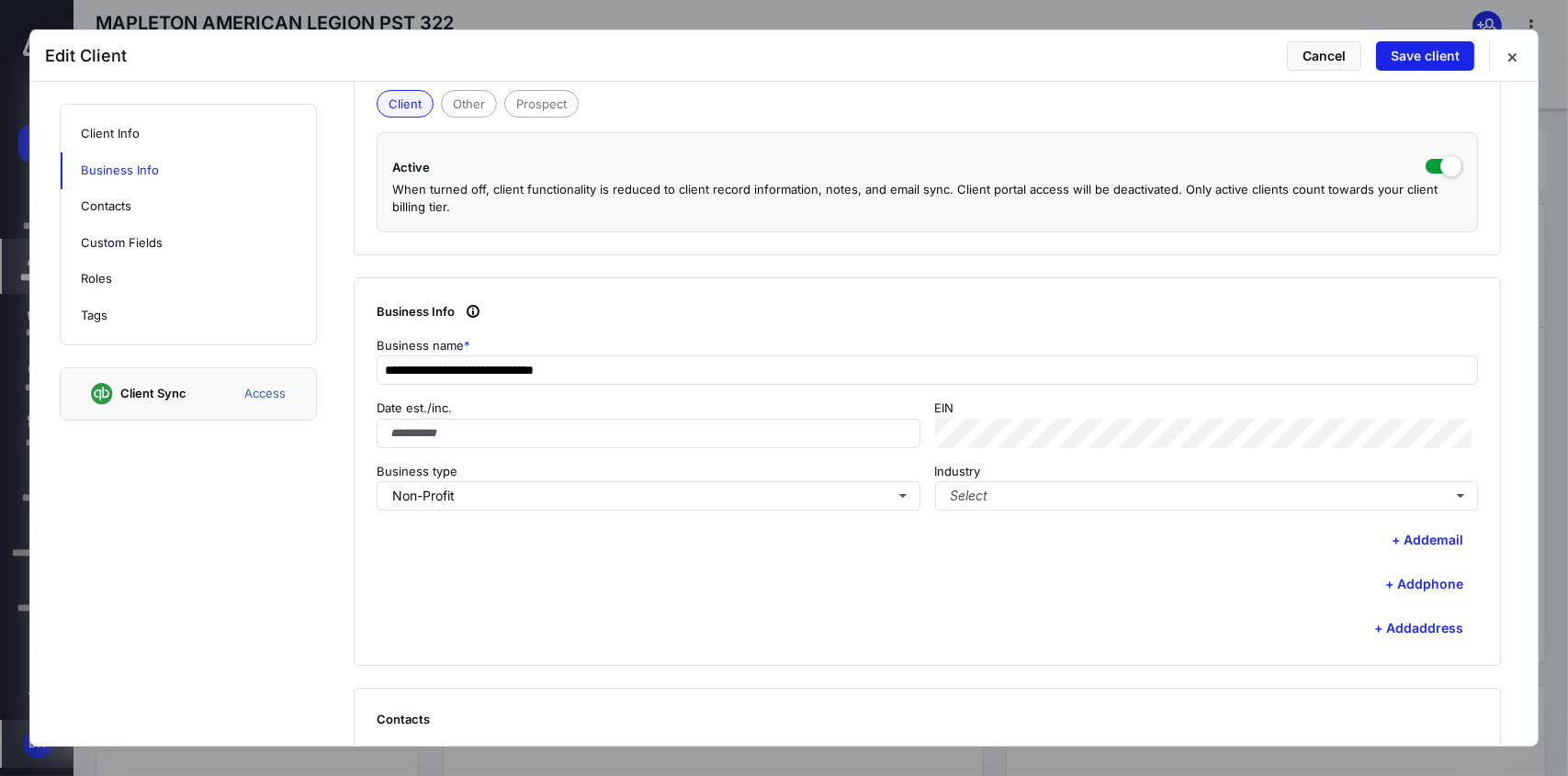 click on "Save client" at bounding box center [1425, 56] 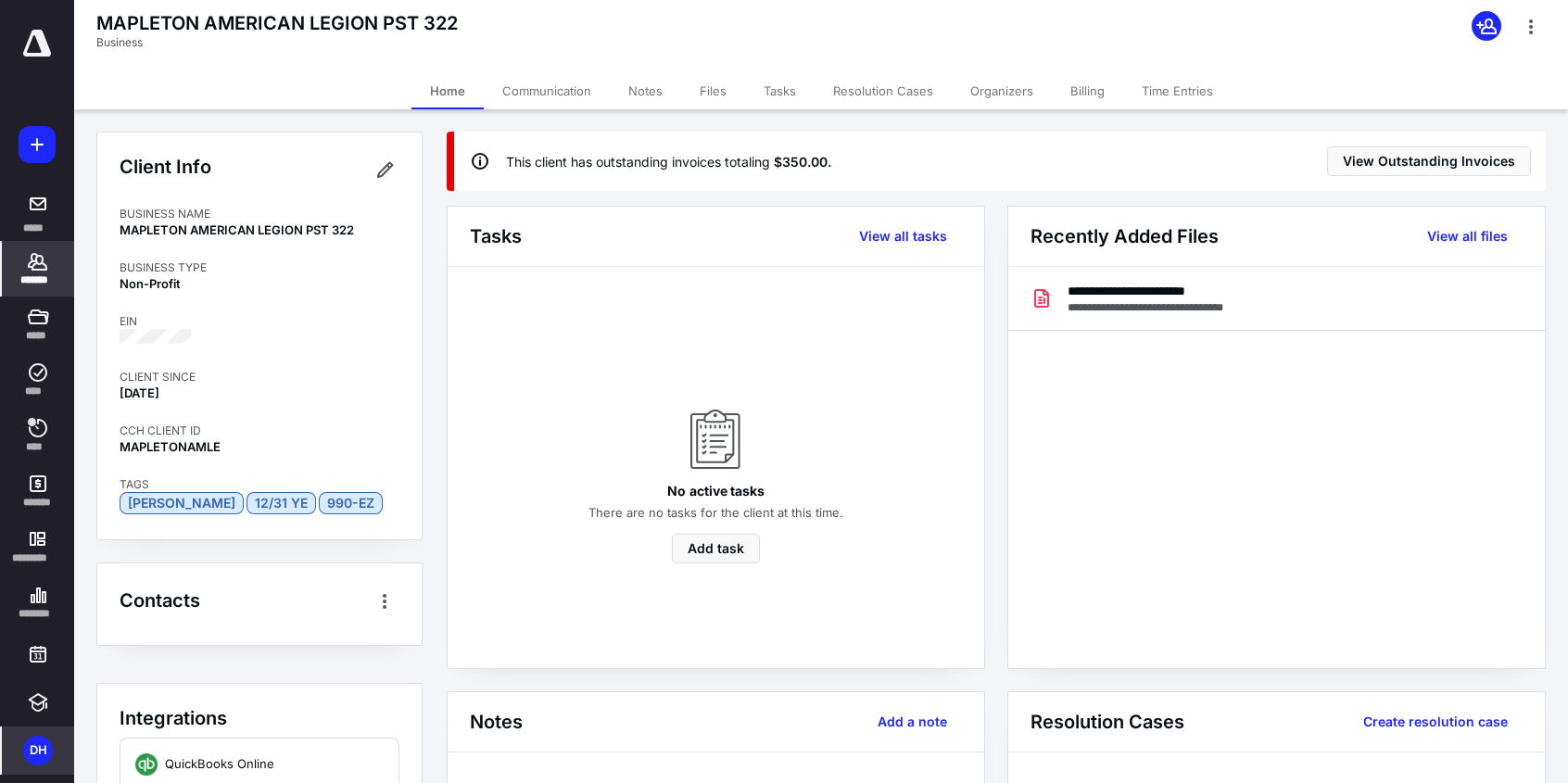 click on "*******" at bounding box center [38, 269] 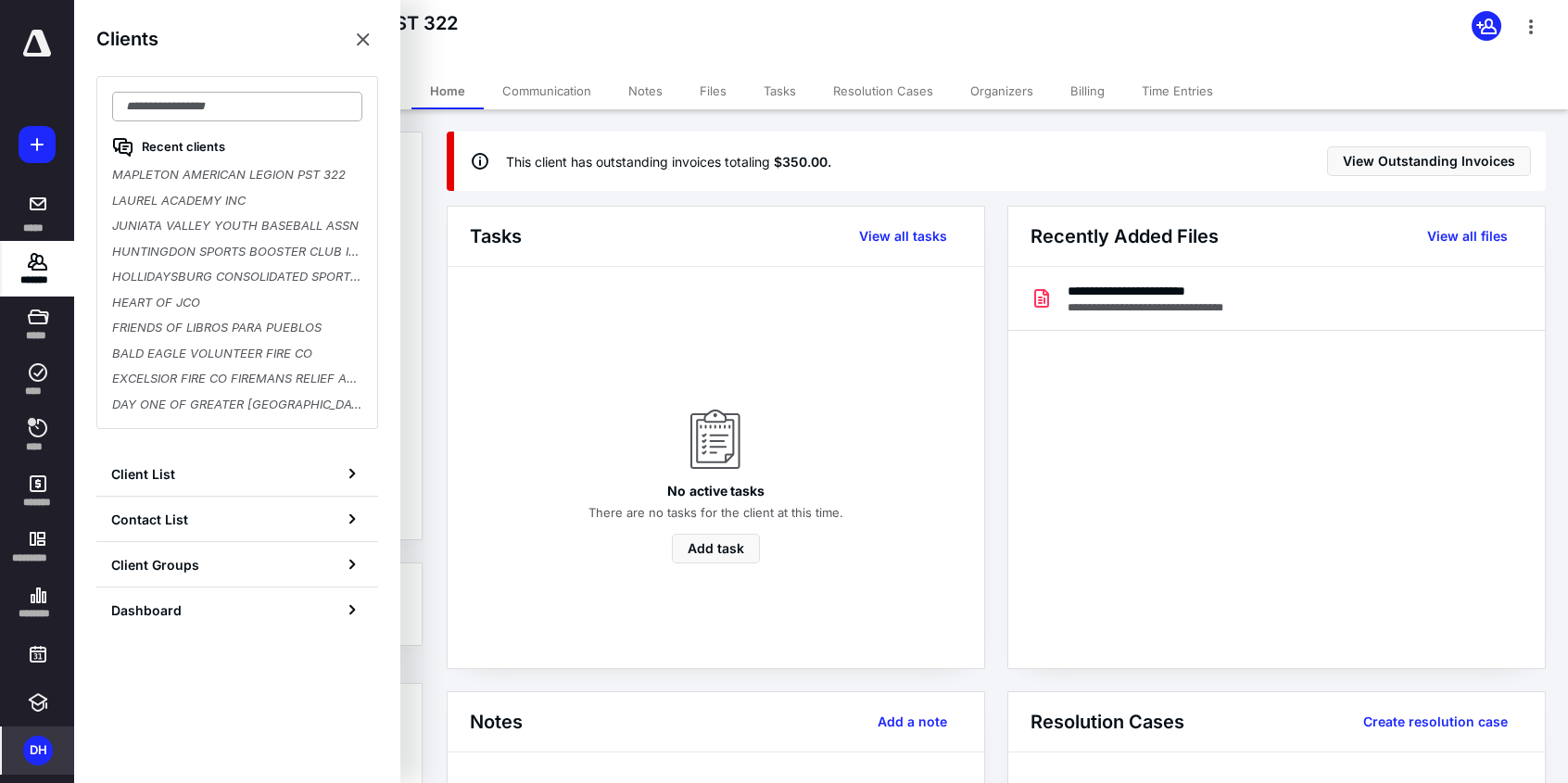 click at bounding box center [237, 107] 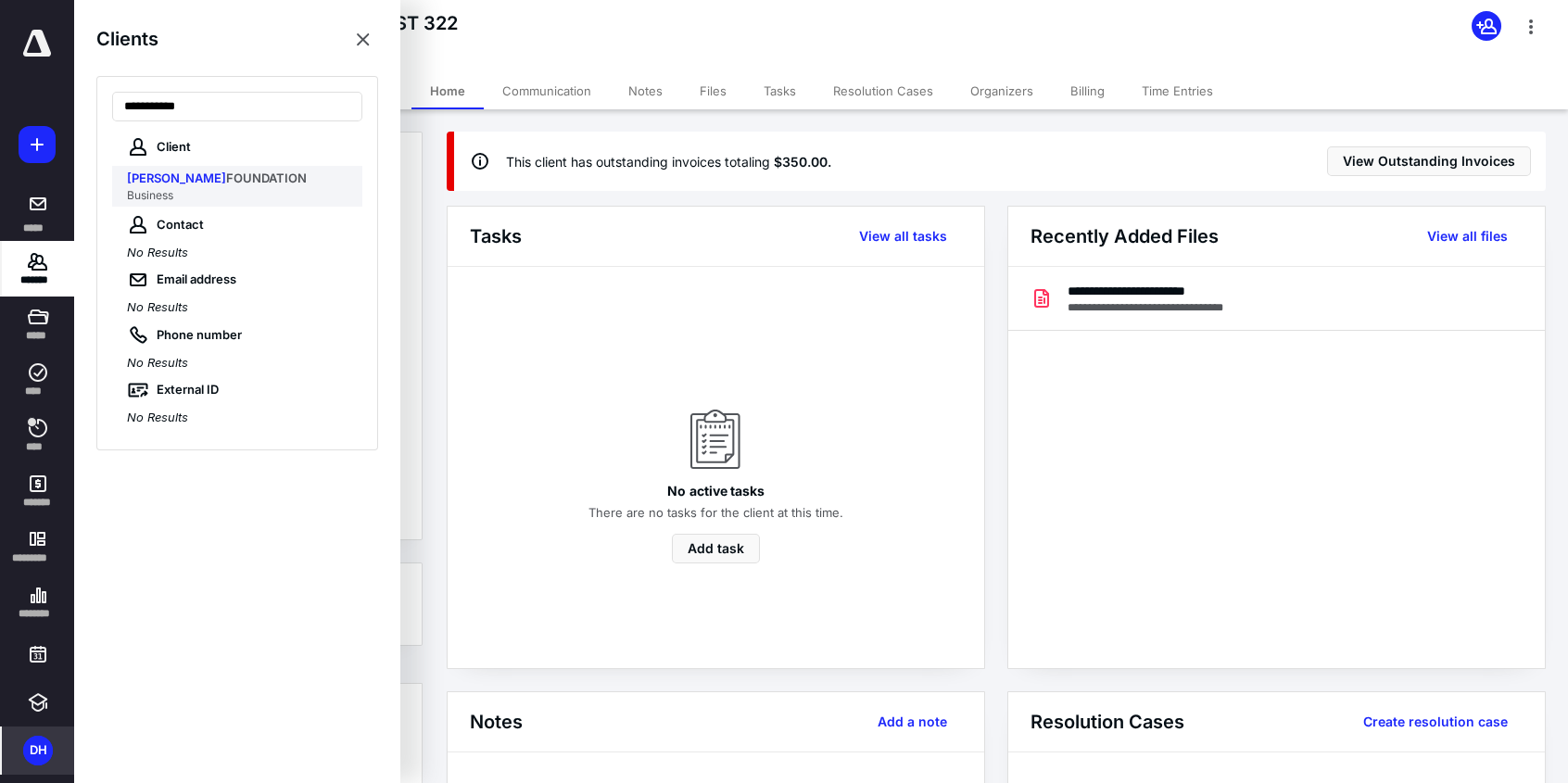 type on "**********" 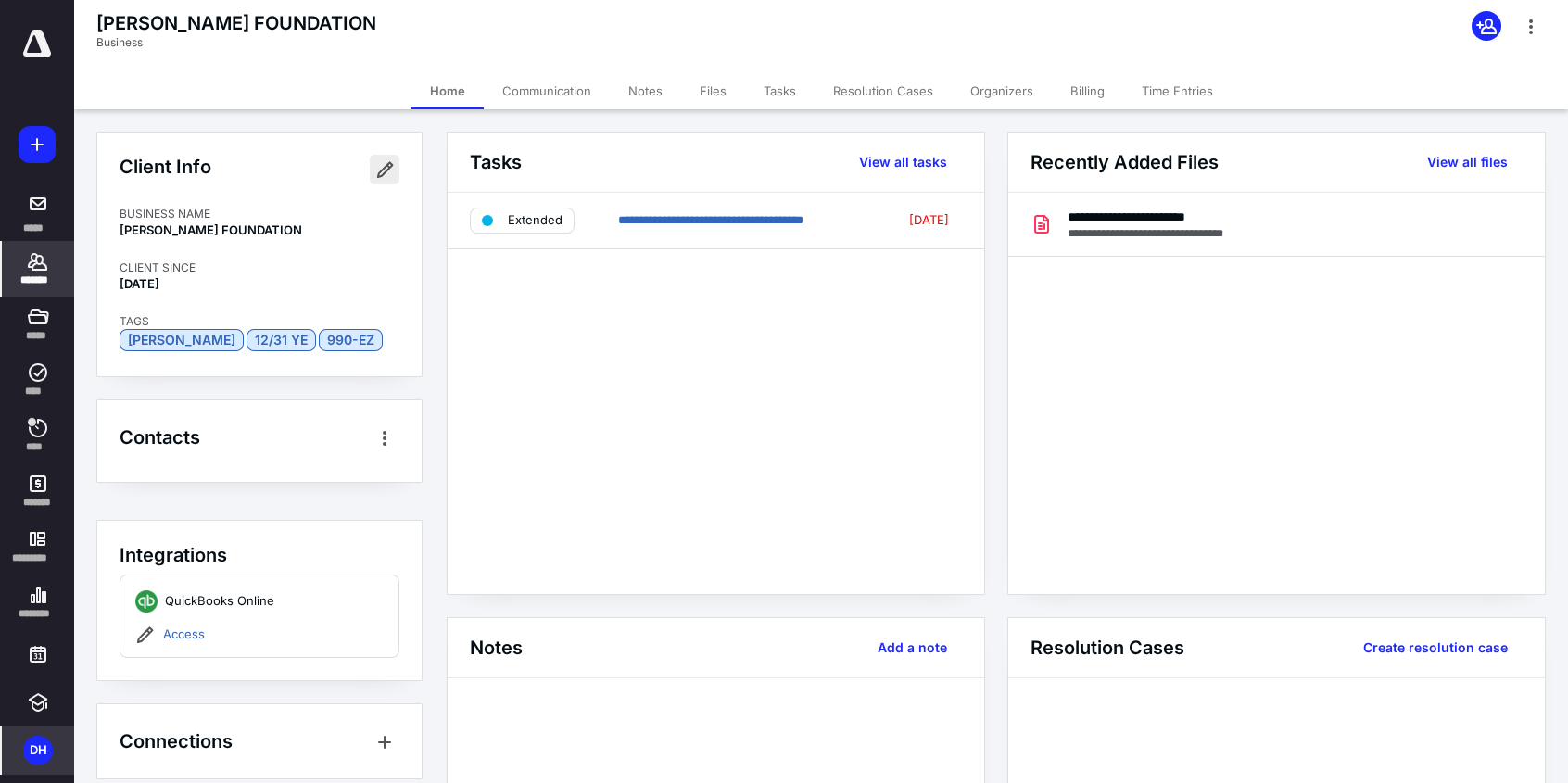 click at bounding box center [385, 170] 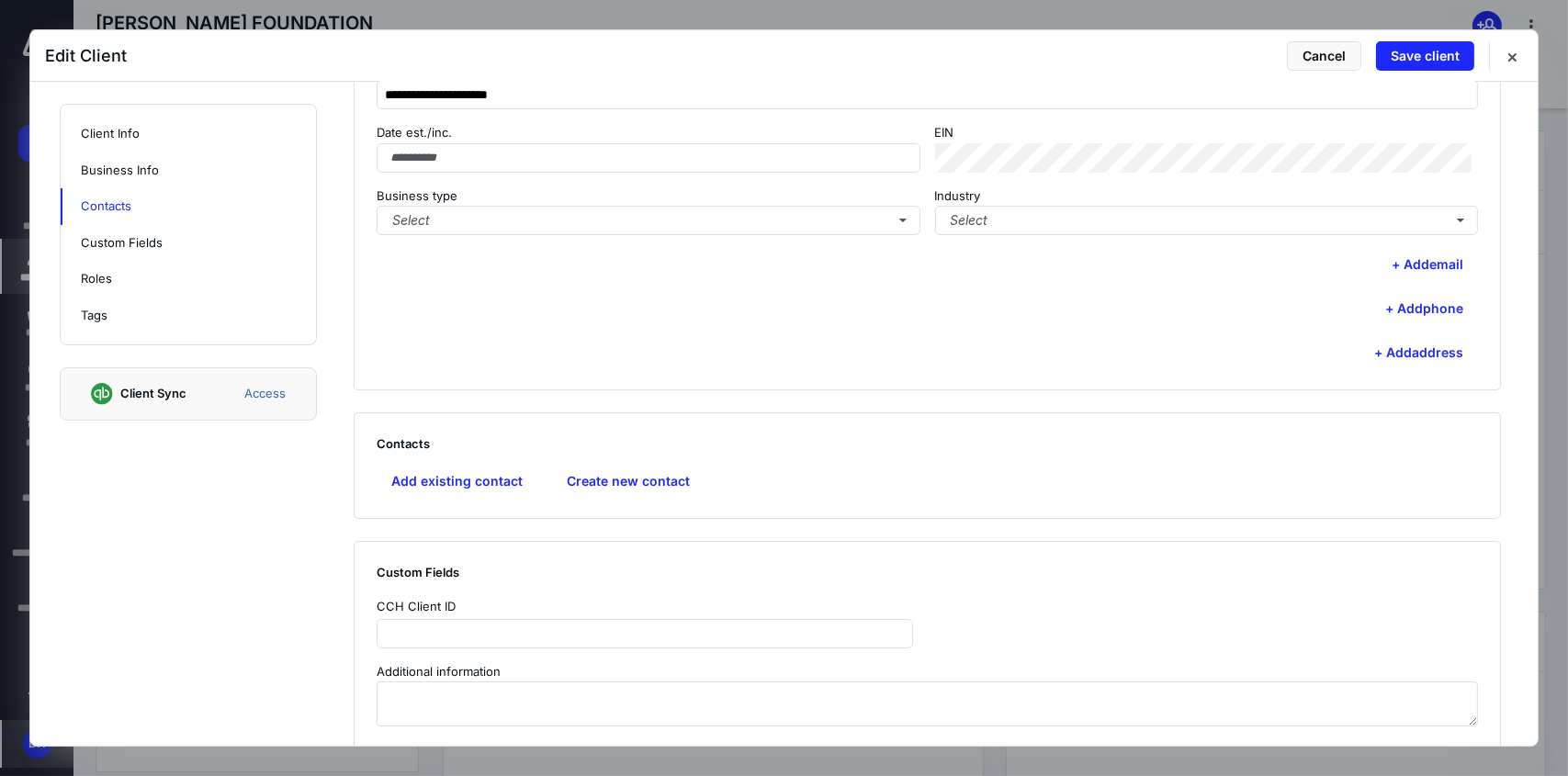 scroll, scrollTop: 735, scrollLeft: 0, axis: vertical 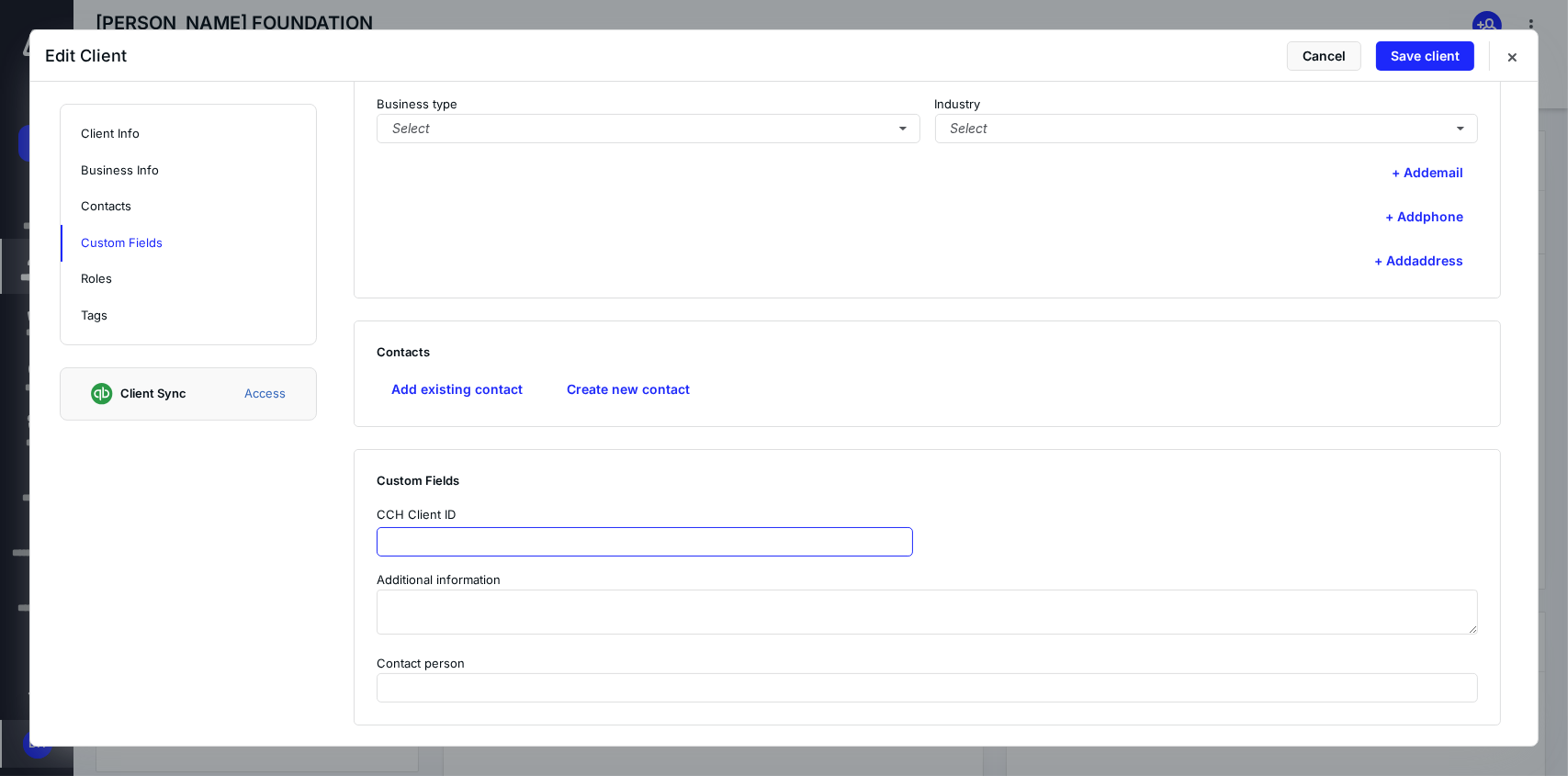 click at bounding box center [645, 542] 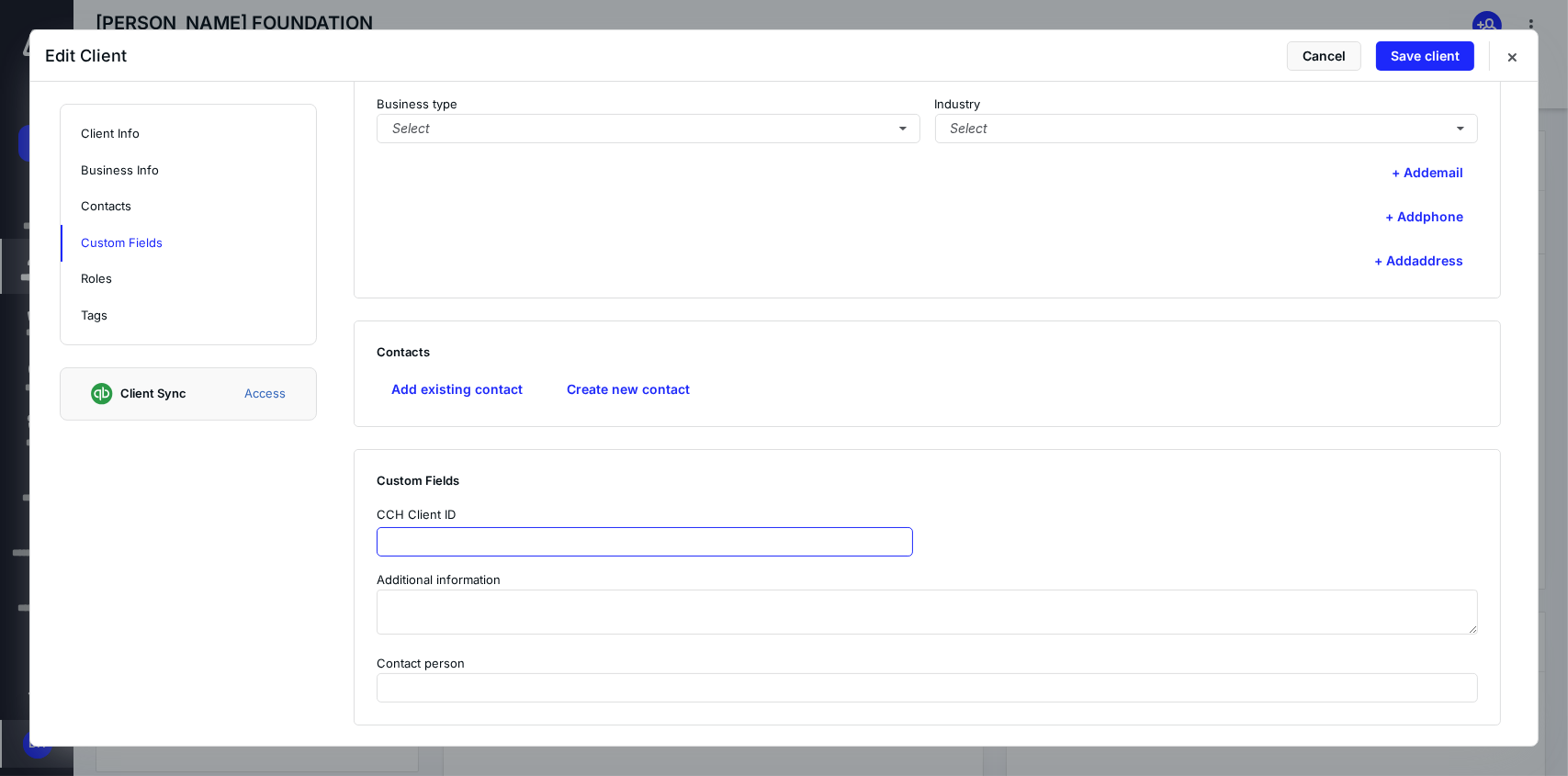 paste on "**********" 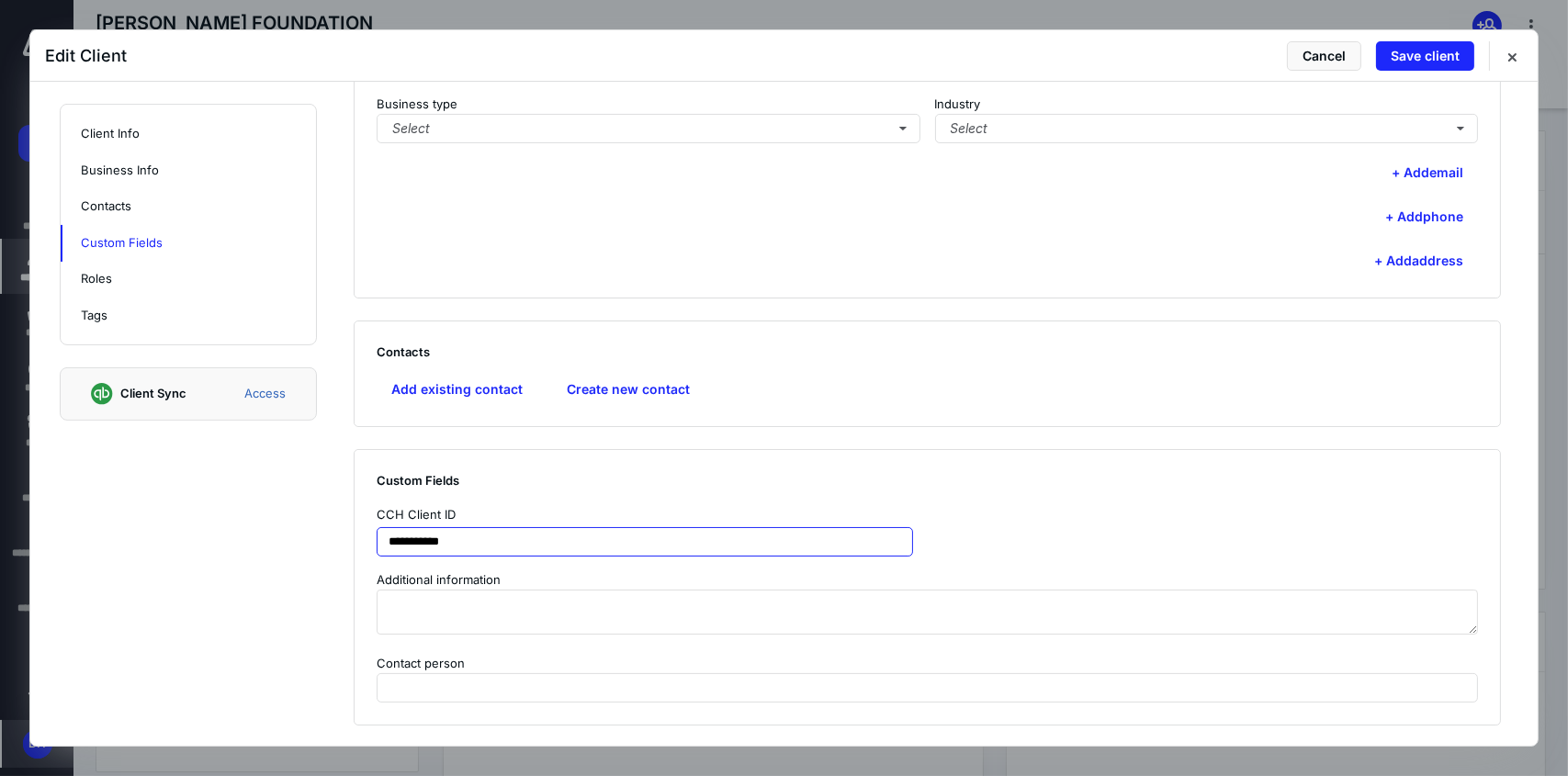 click on "**********" at bounding box center (645, 542) 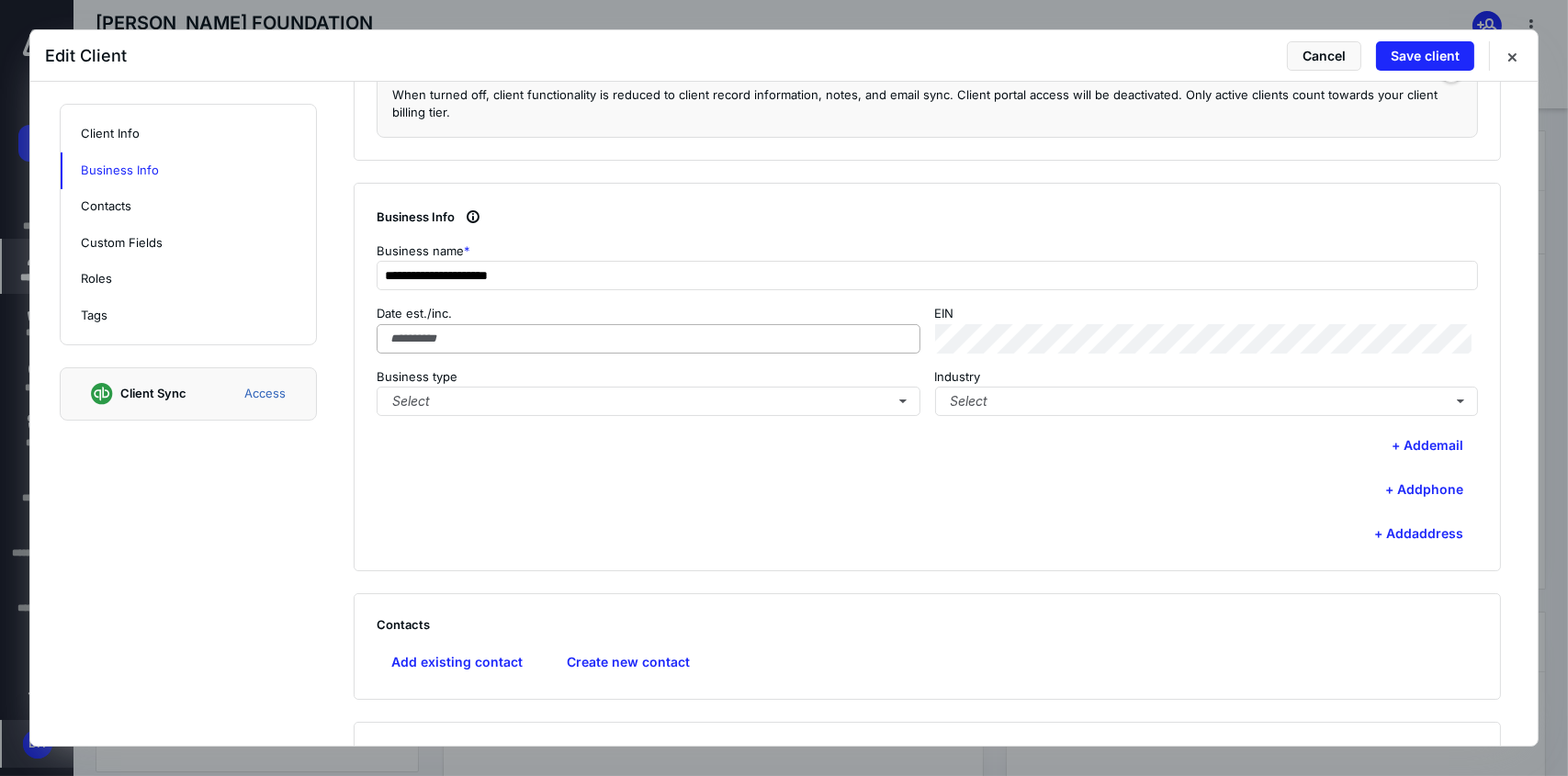scroll, scrollTop: 459, scrollLeft: 0, axis: vertical 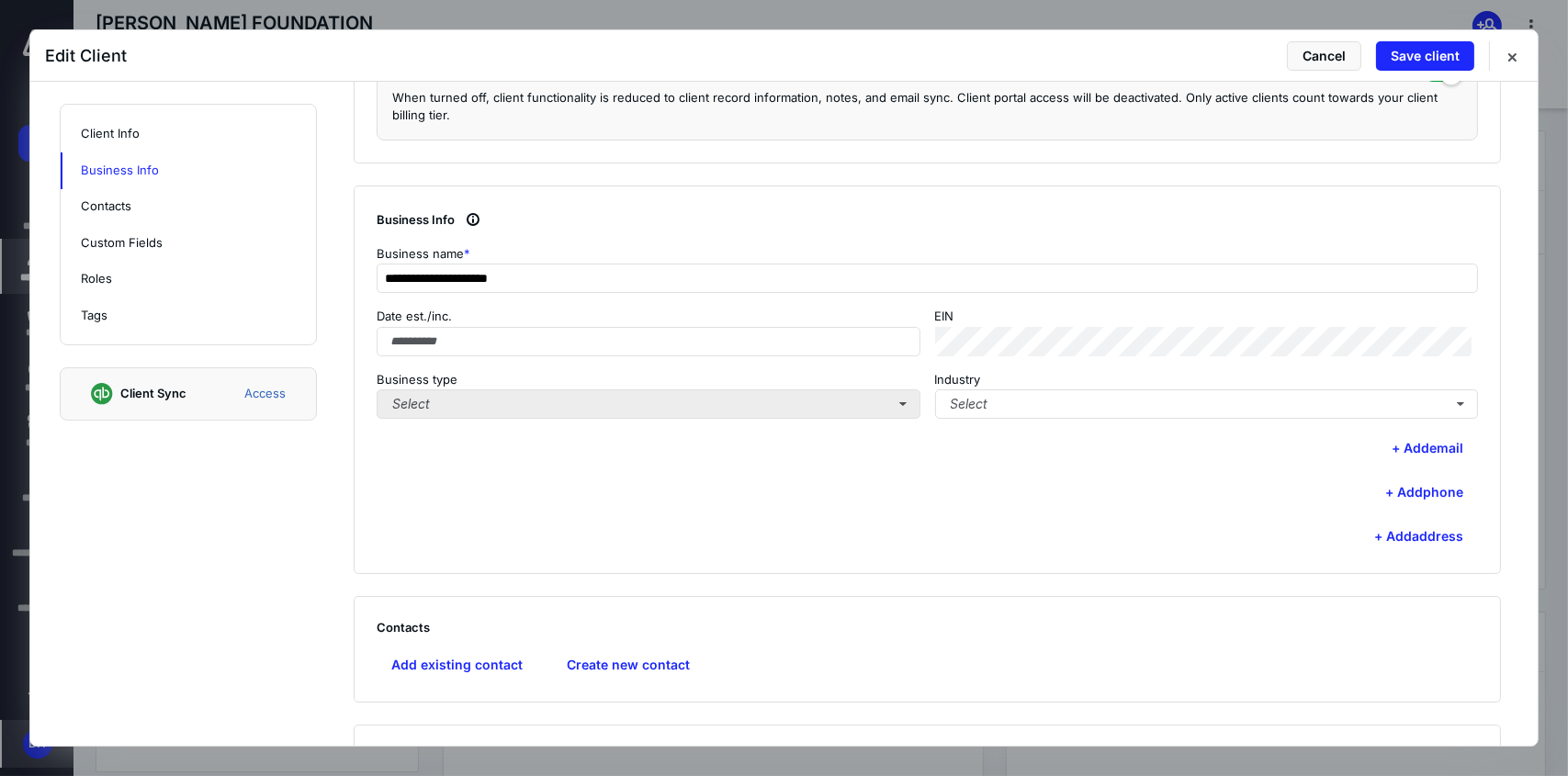 type on "**********" 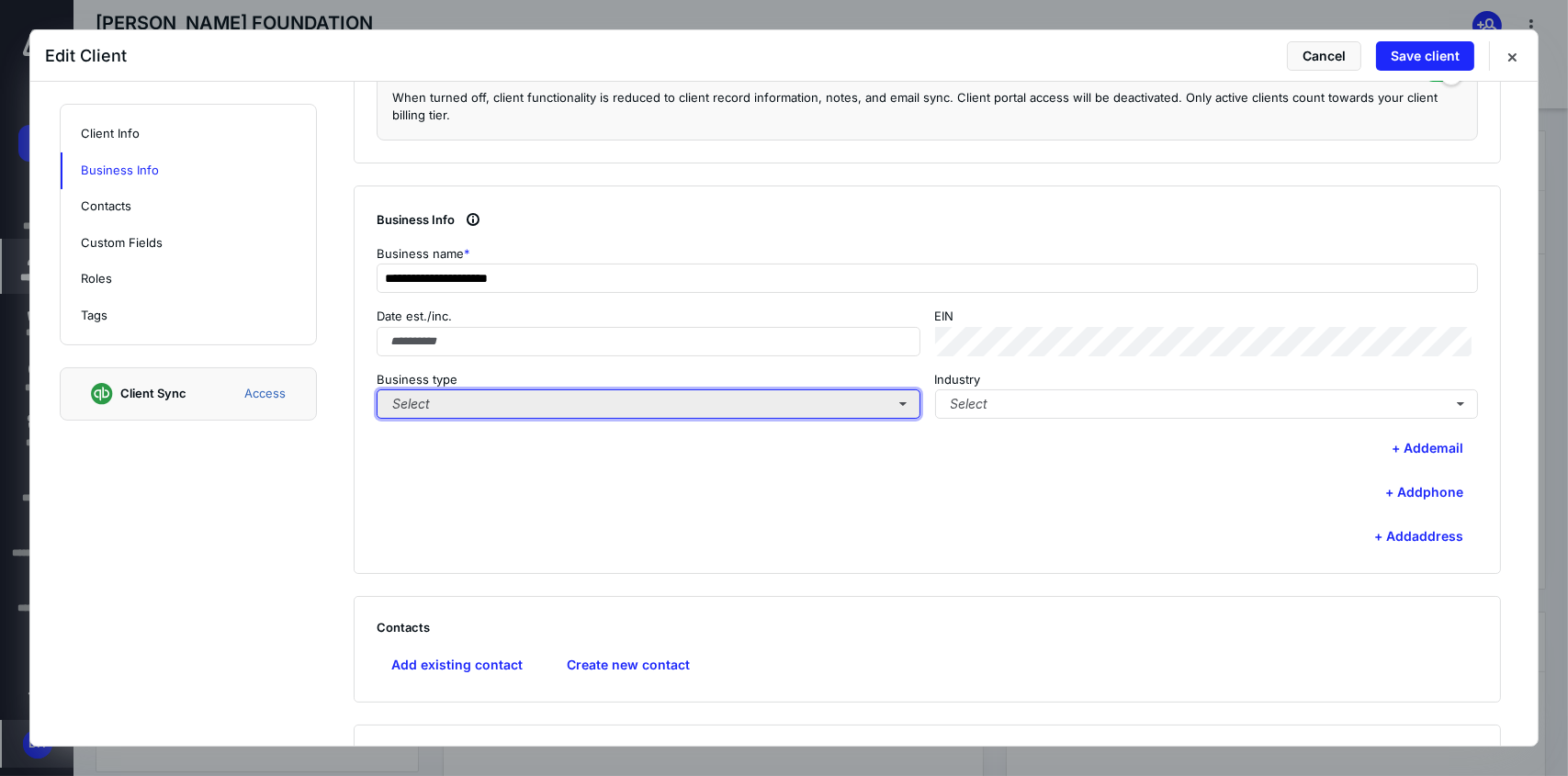 click on "Select" at bounding box center [649, 404] 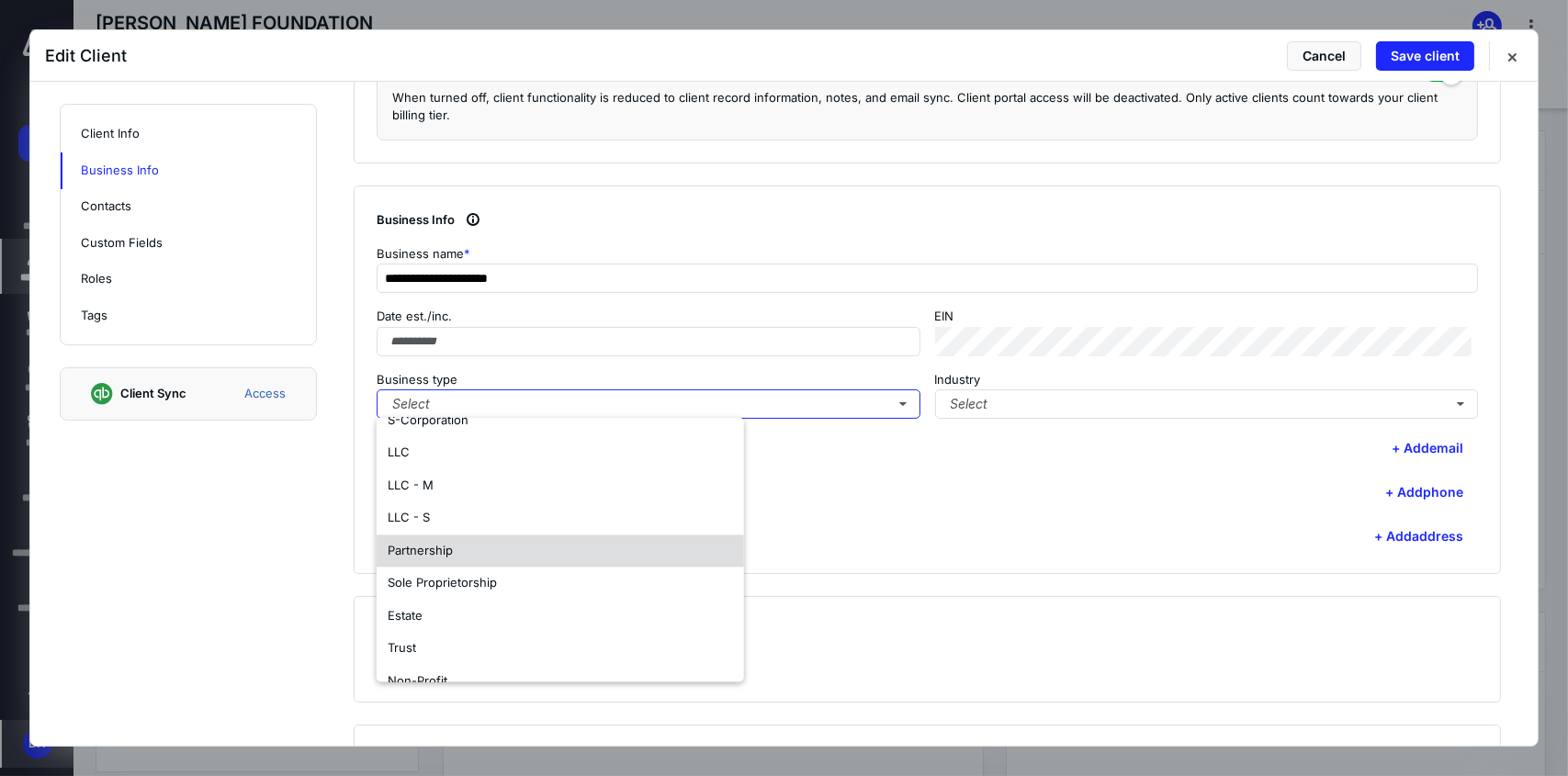 scroll, scrollTop: 107, scrollLeft: 0, axis: vertical 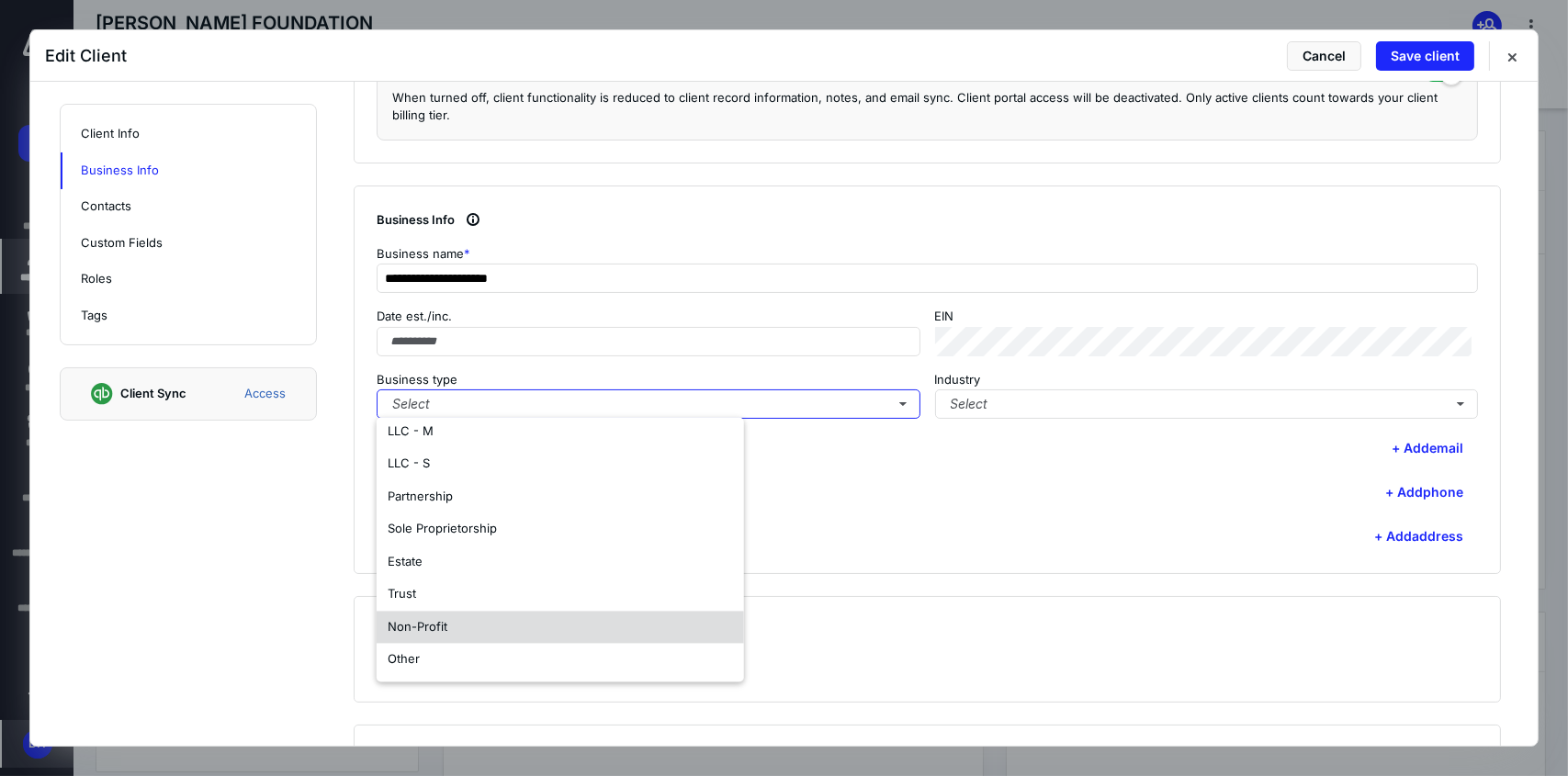 click on "Non-Profit" at bounding box center [560, 627] 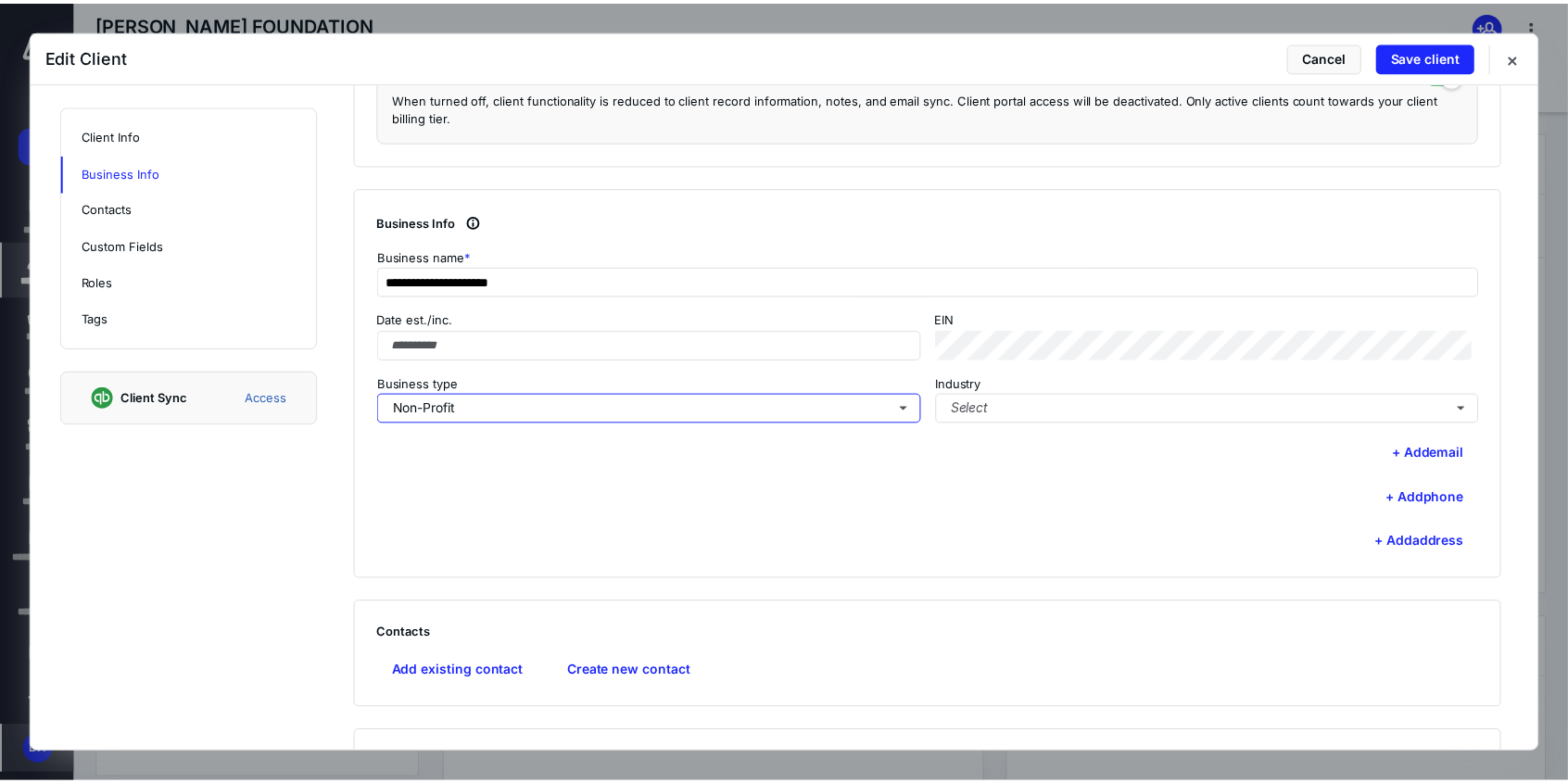 scroll, scrollTop: 0, scrollLeft: 0, axis: both 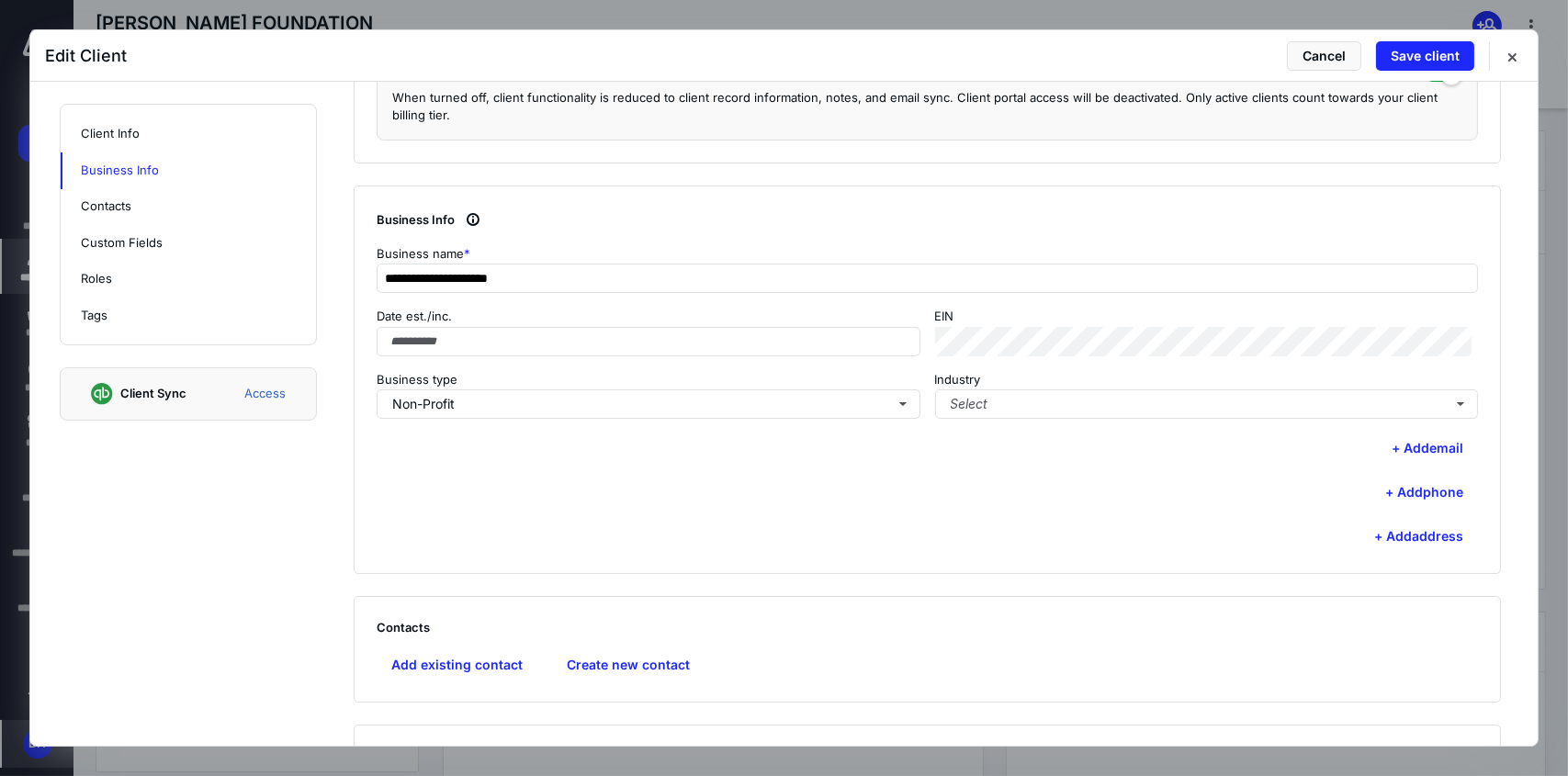click on "**********" at bounding box center [927, 380] 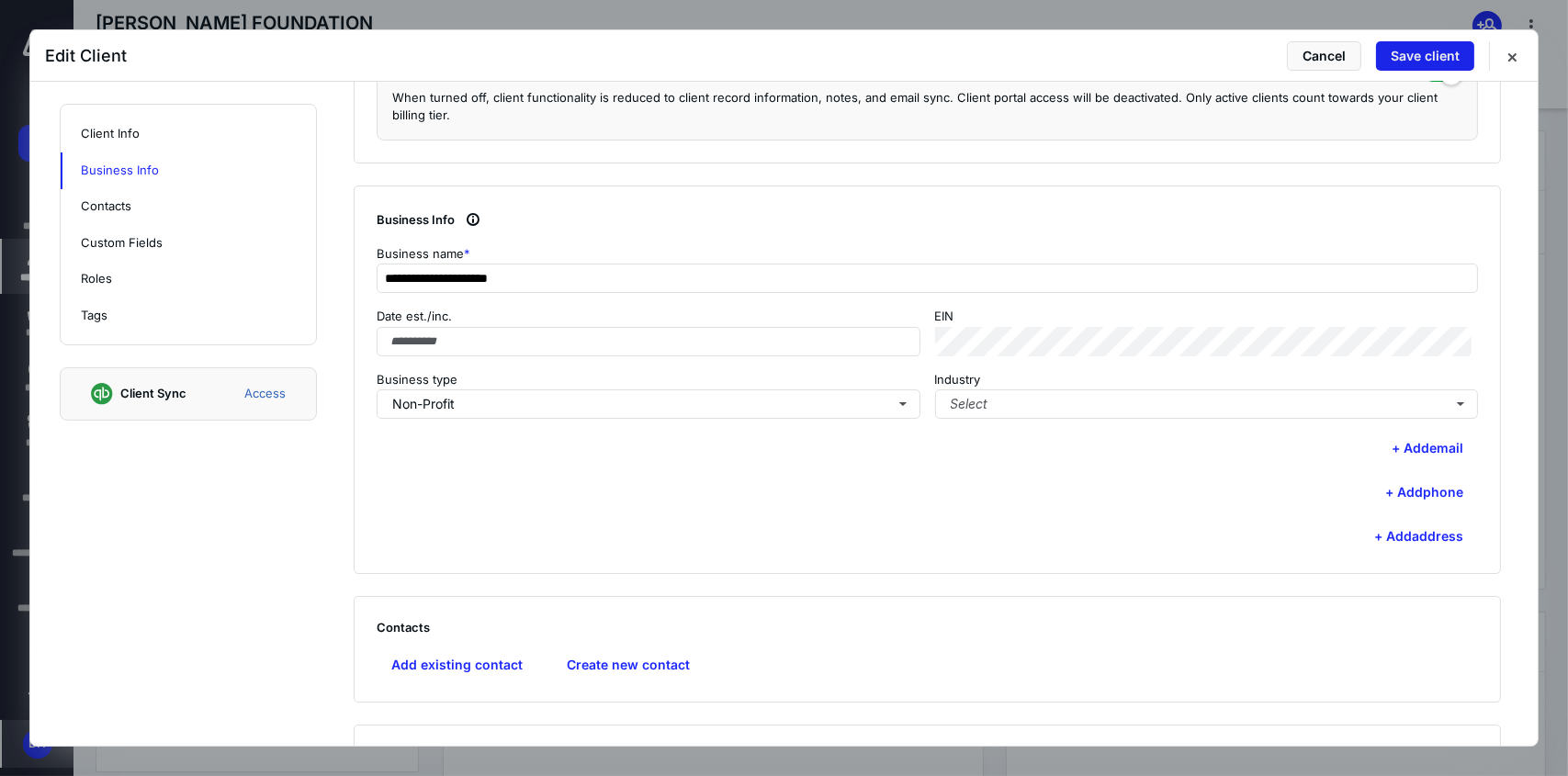 click on "Save client" at bounding box center (1425, 56) 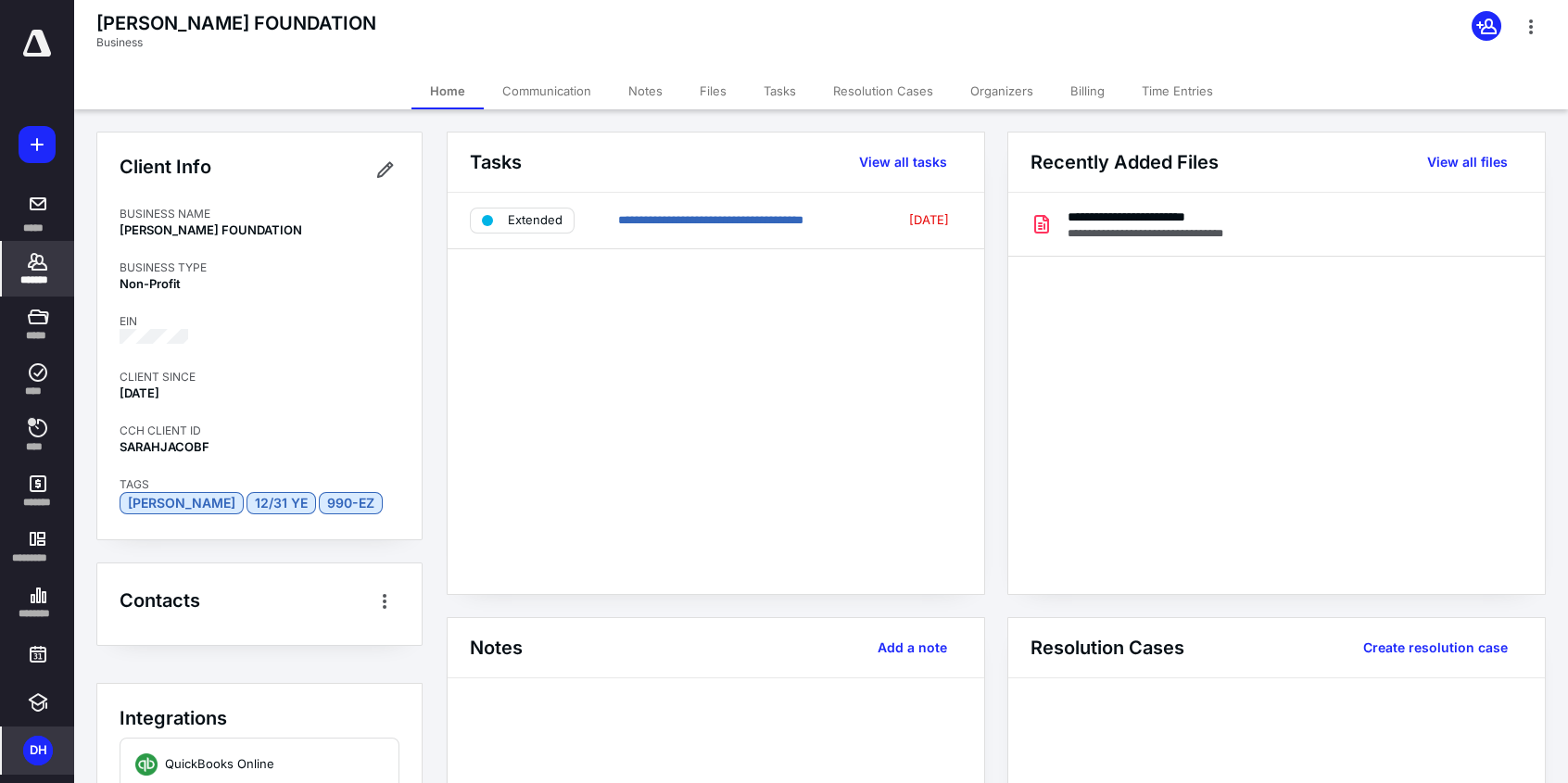 click on "*******" at bounding box center [38, 280] 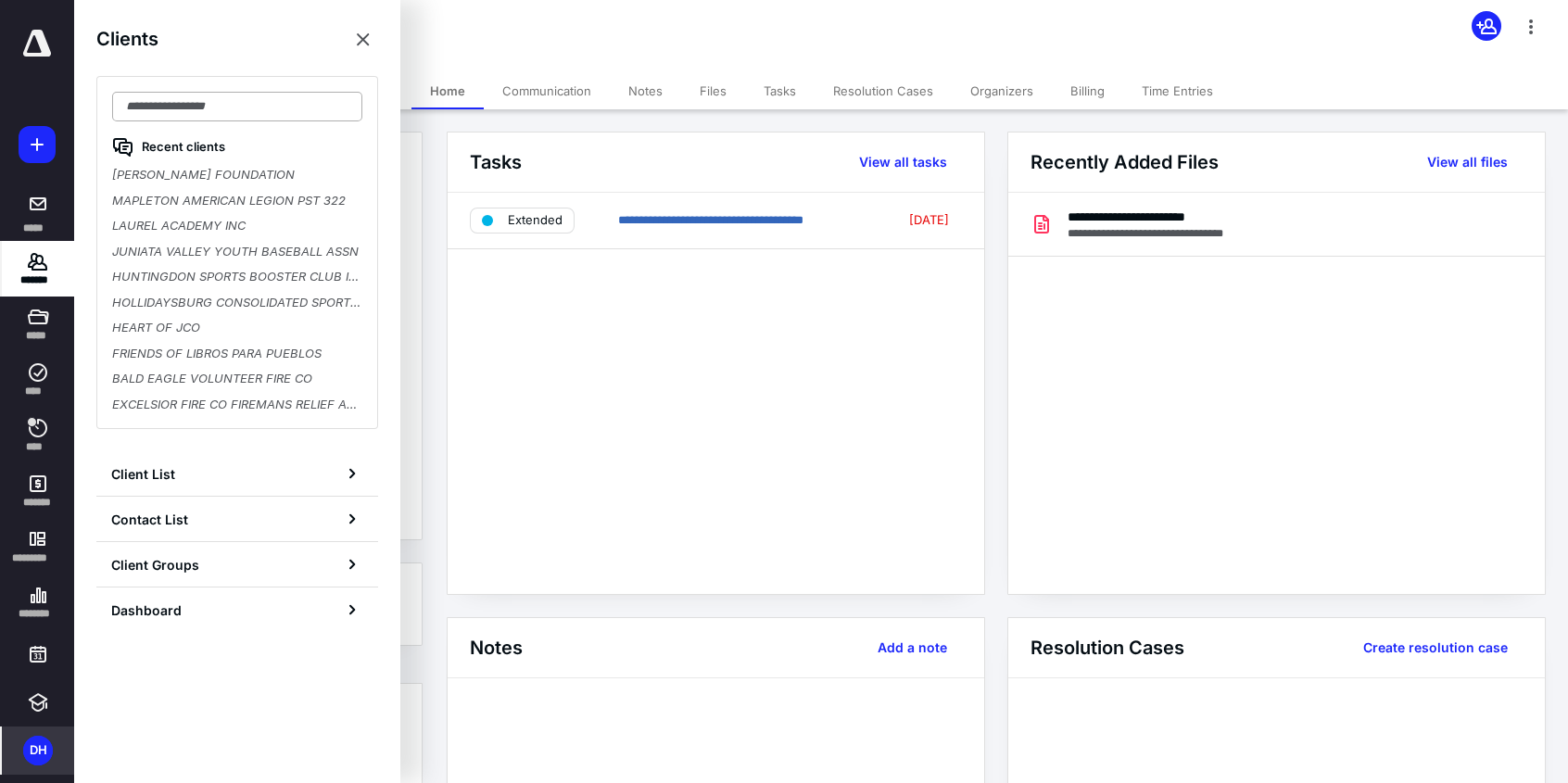 click at bounding box center (237, 107) 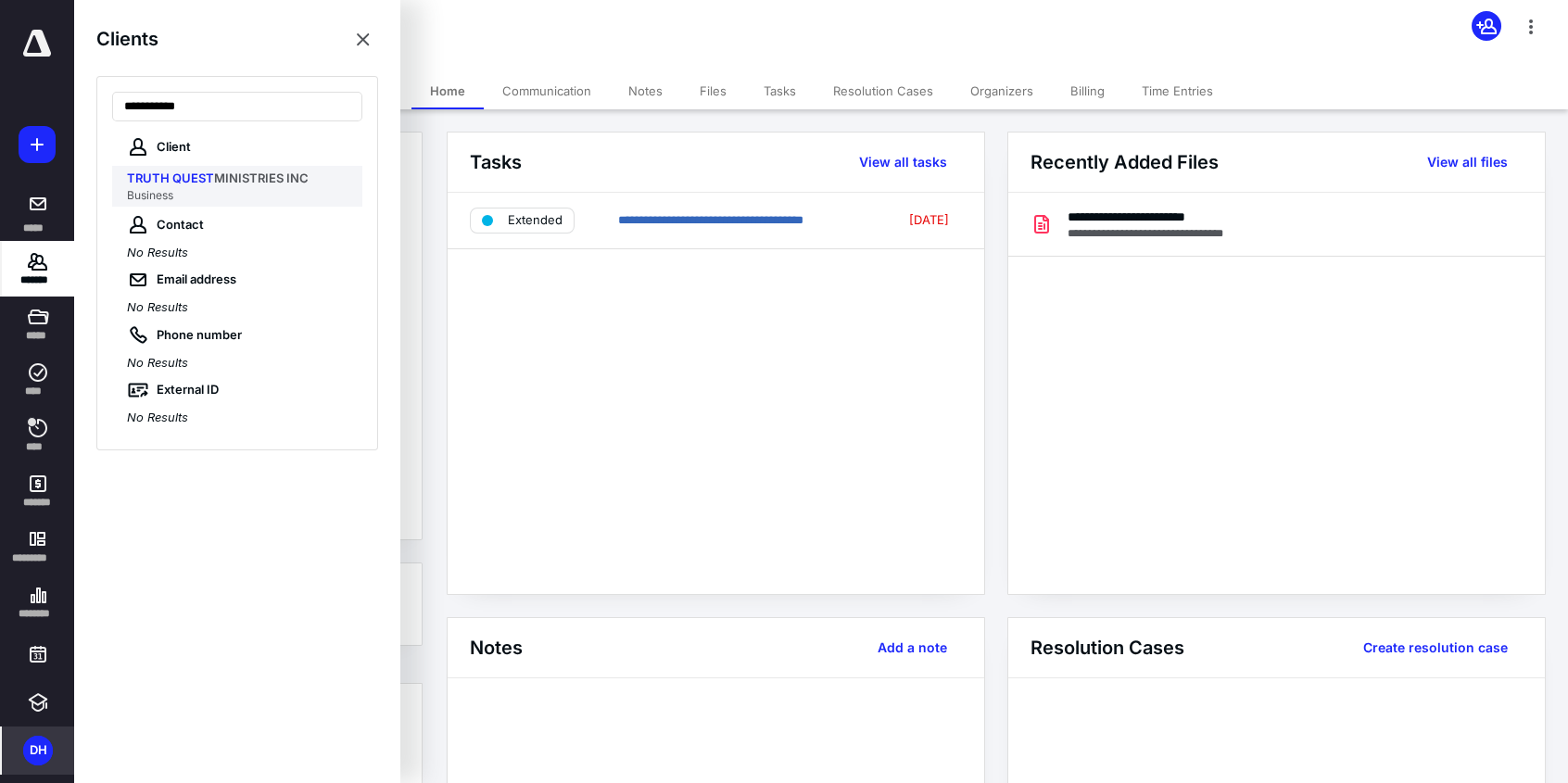 type on "**********" 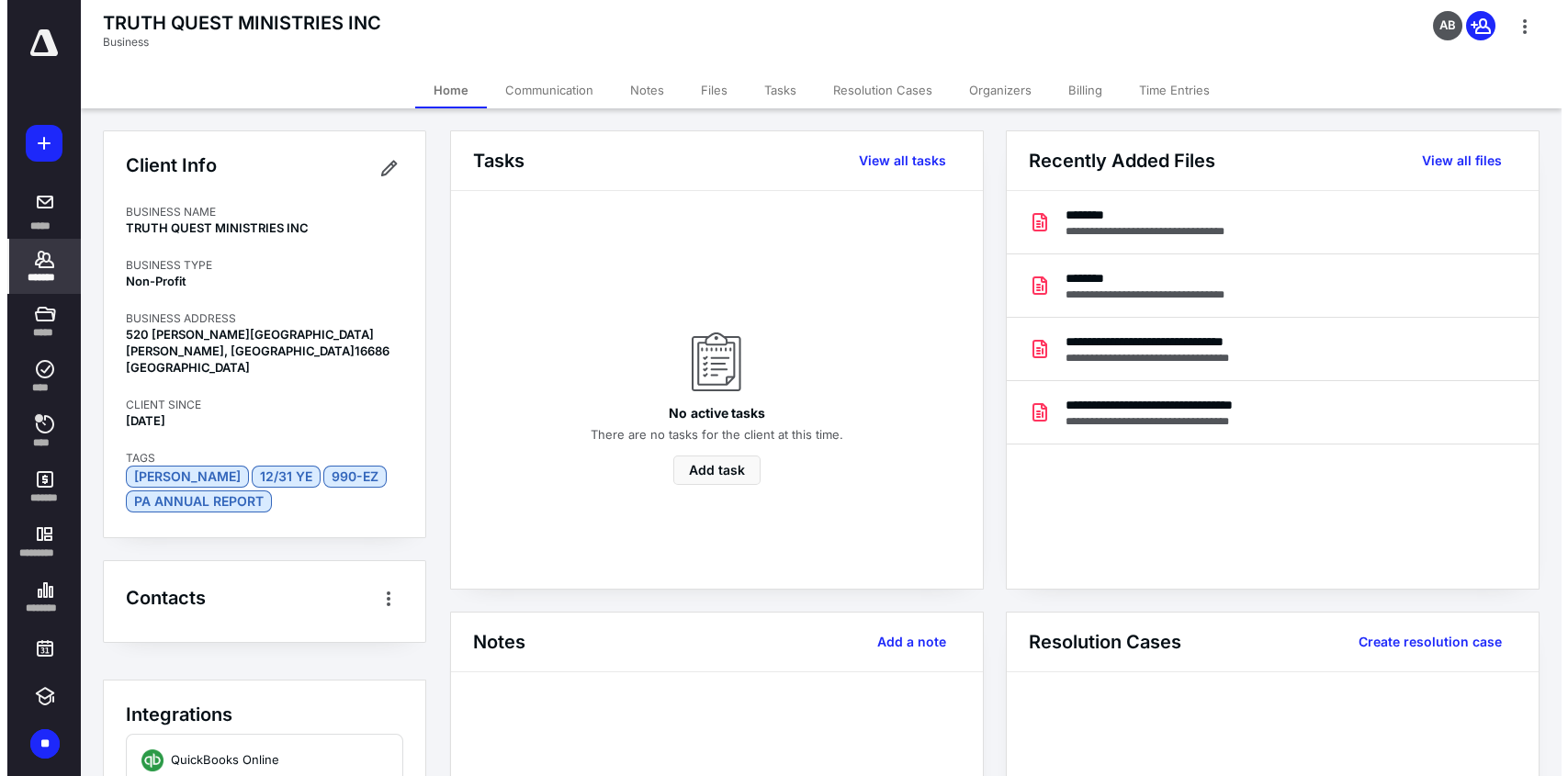 scroll, scrollTop: 0, scrollLeft: 0, axis: both 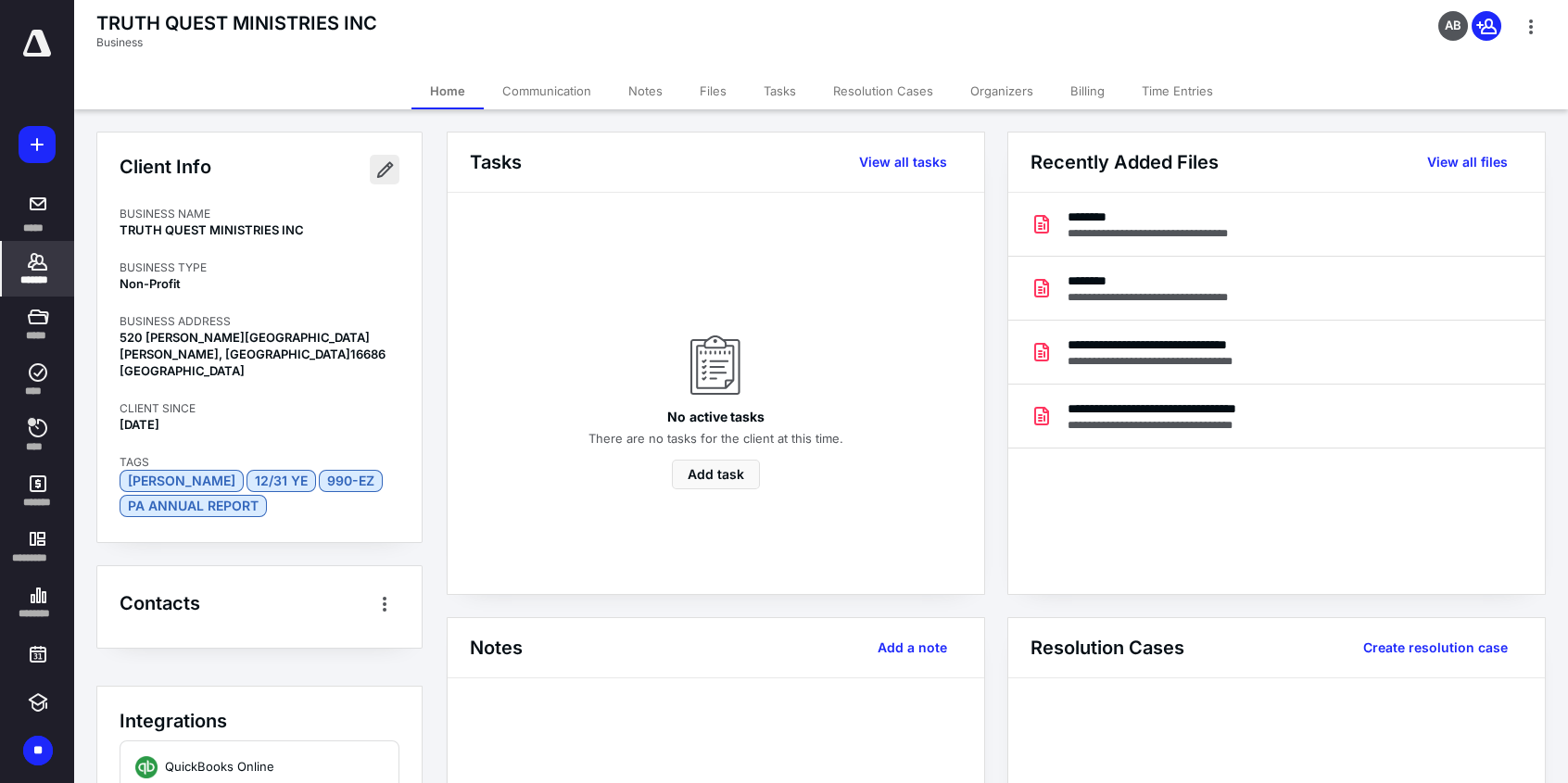 click at bounding box center [385, 170] 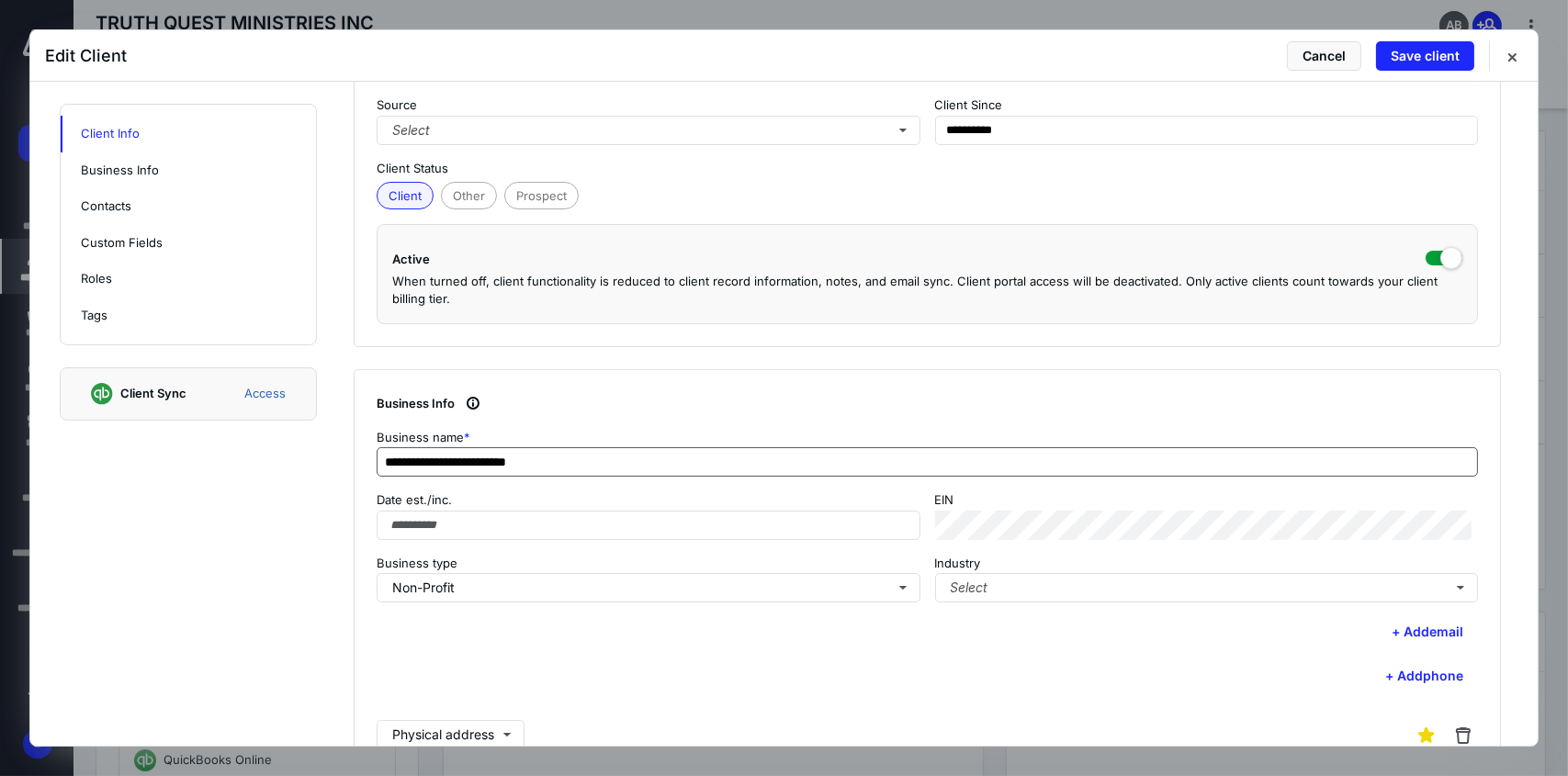 scroll, scrollTop: 0, scrollLeft: 0, axis: both 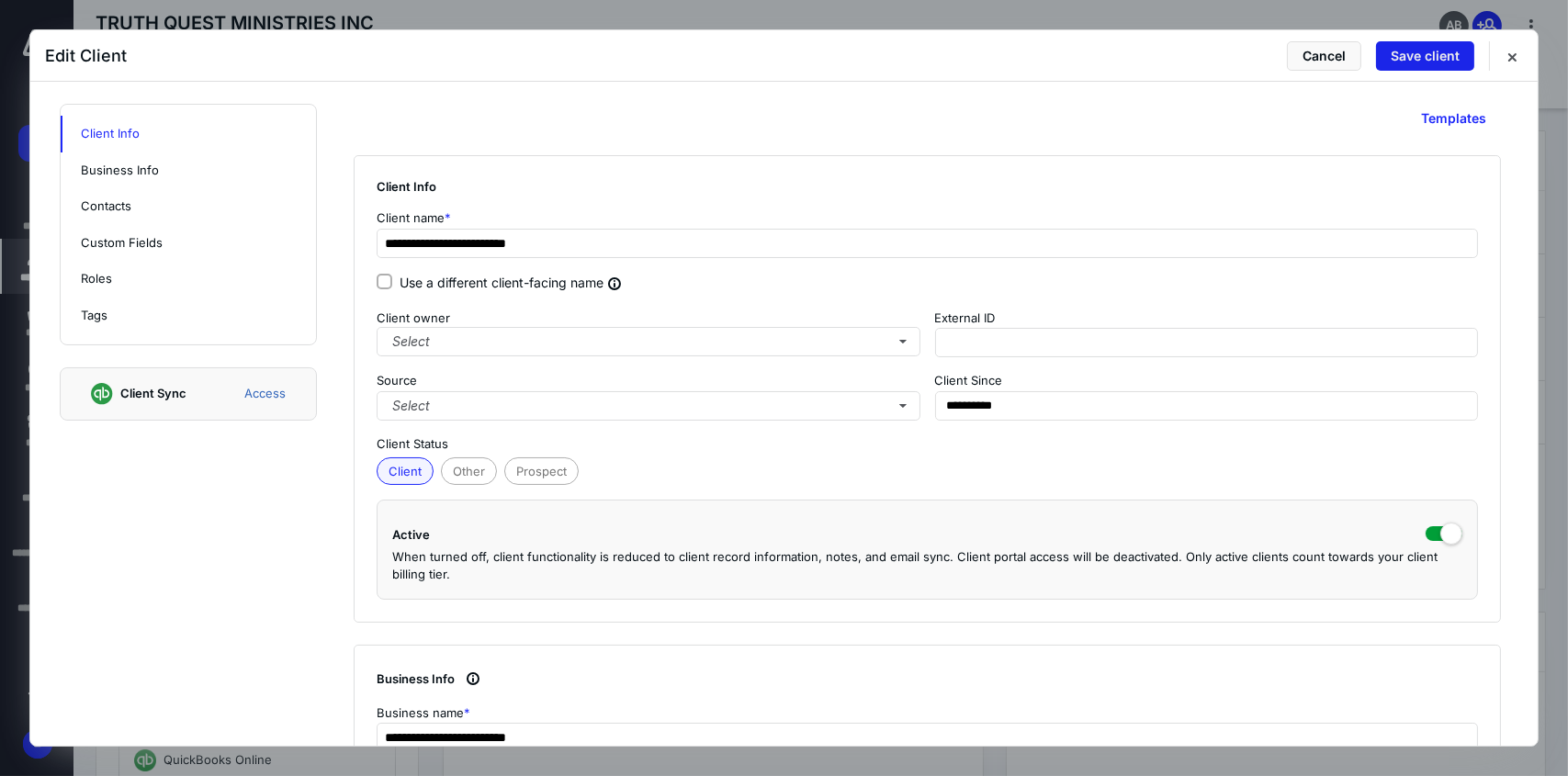 click on "Save client" at bounding box center [1425, 56] 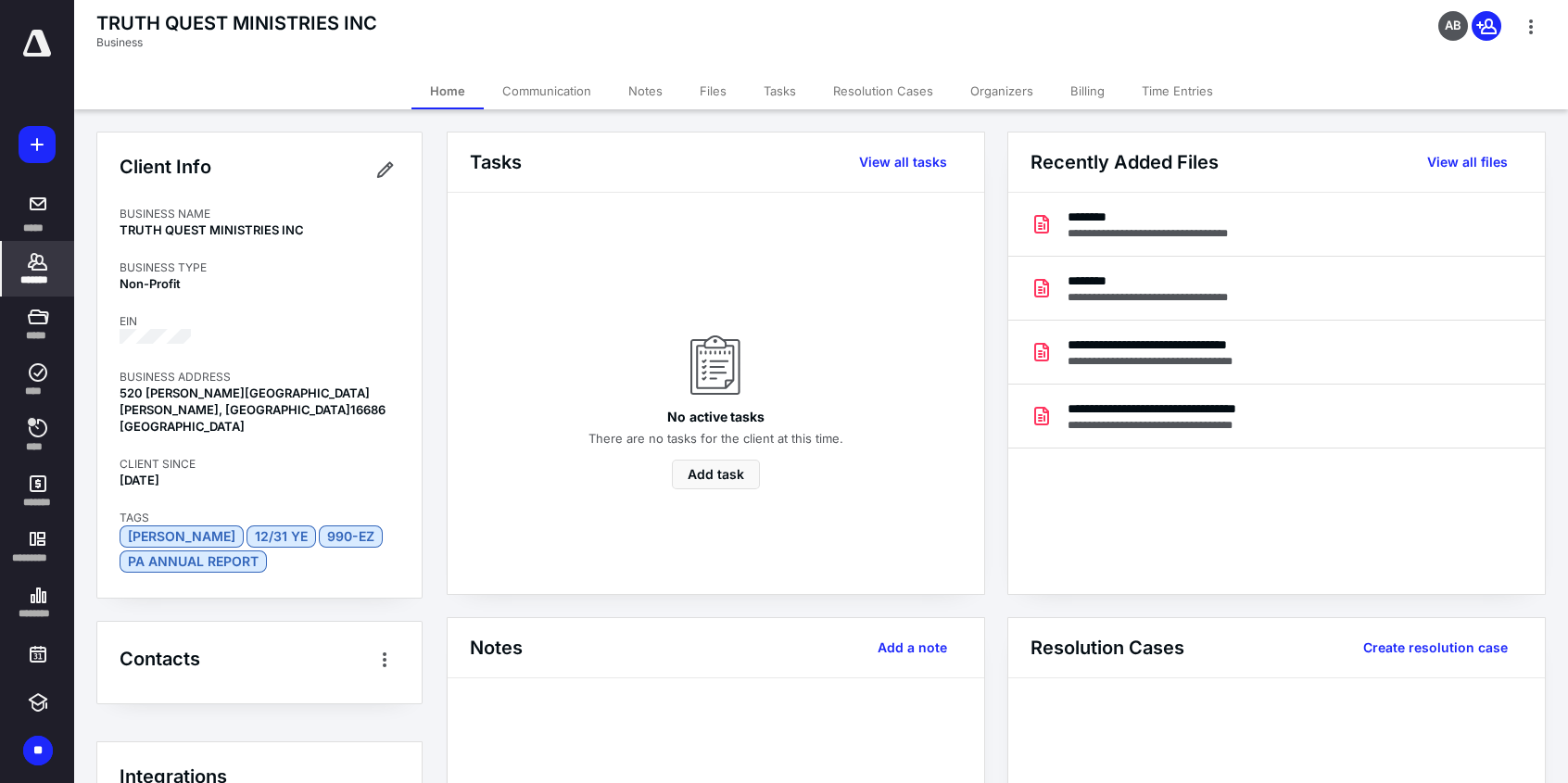 click 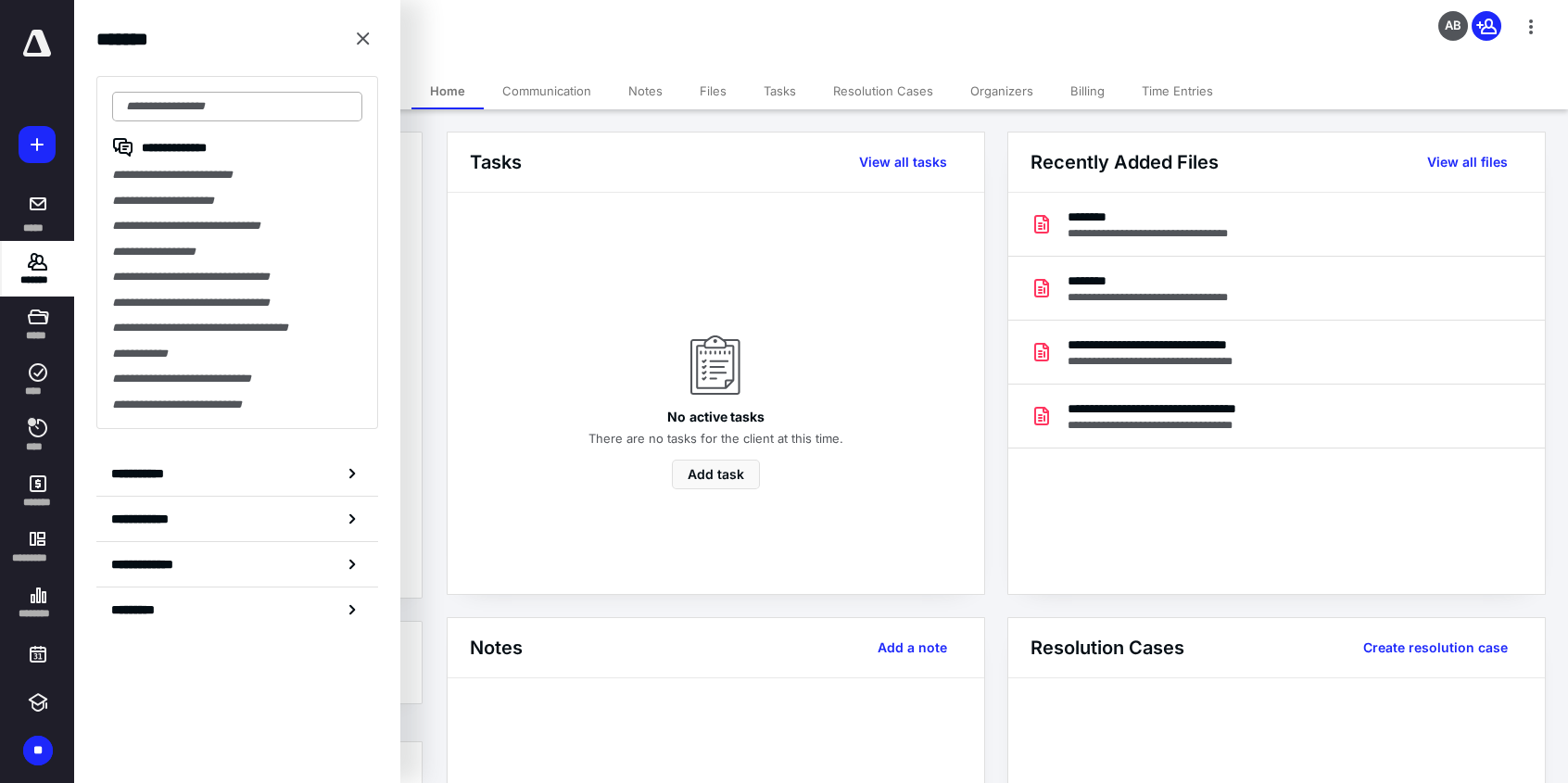 click at bounding box center (237, 107) 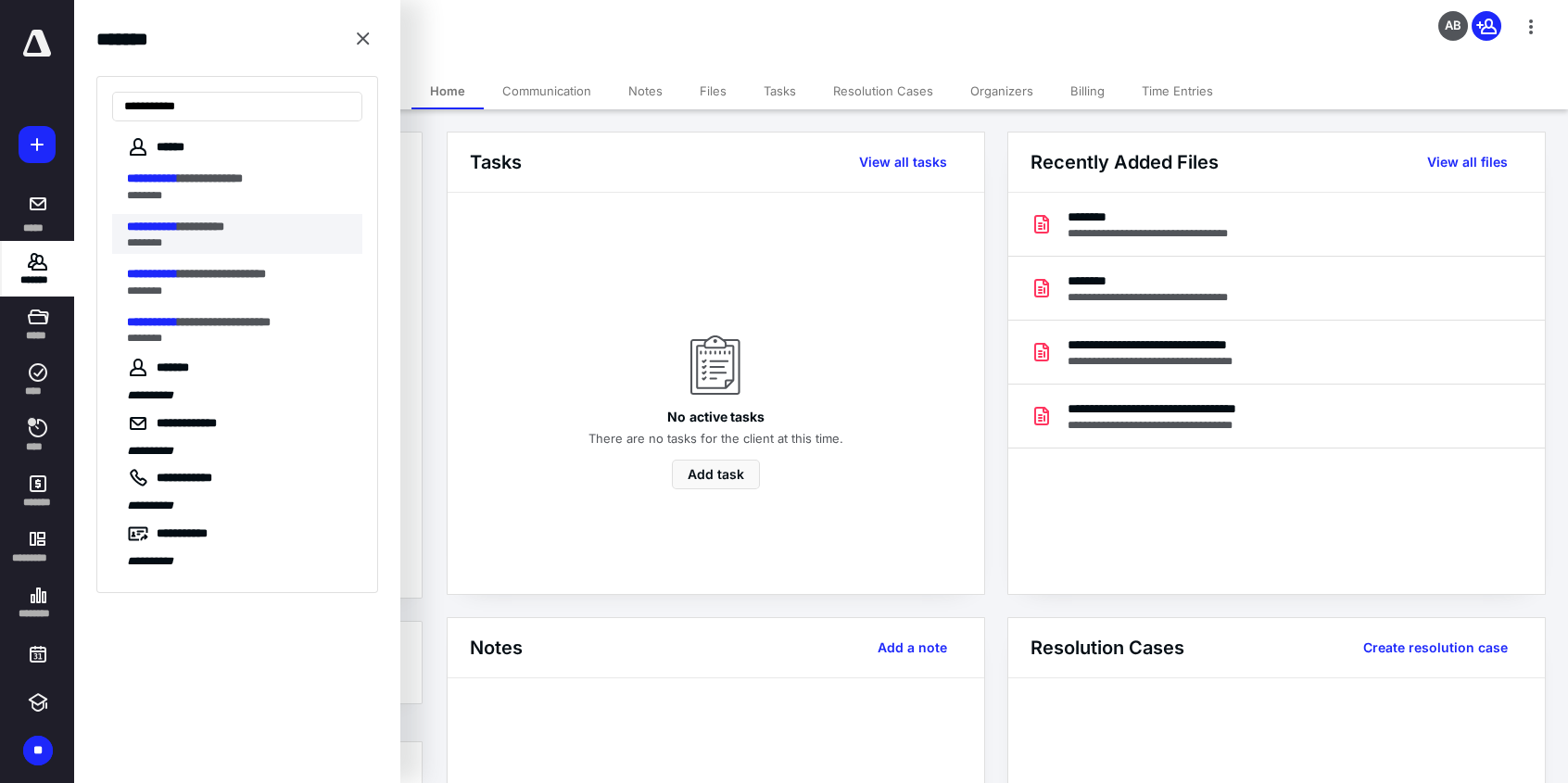 type on "**********" 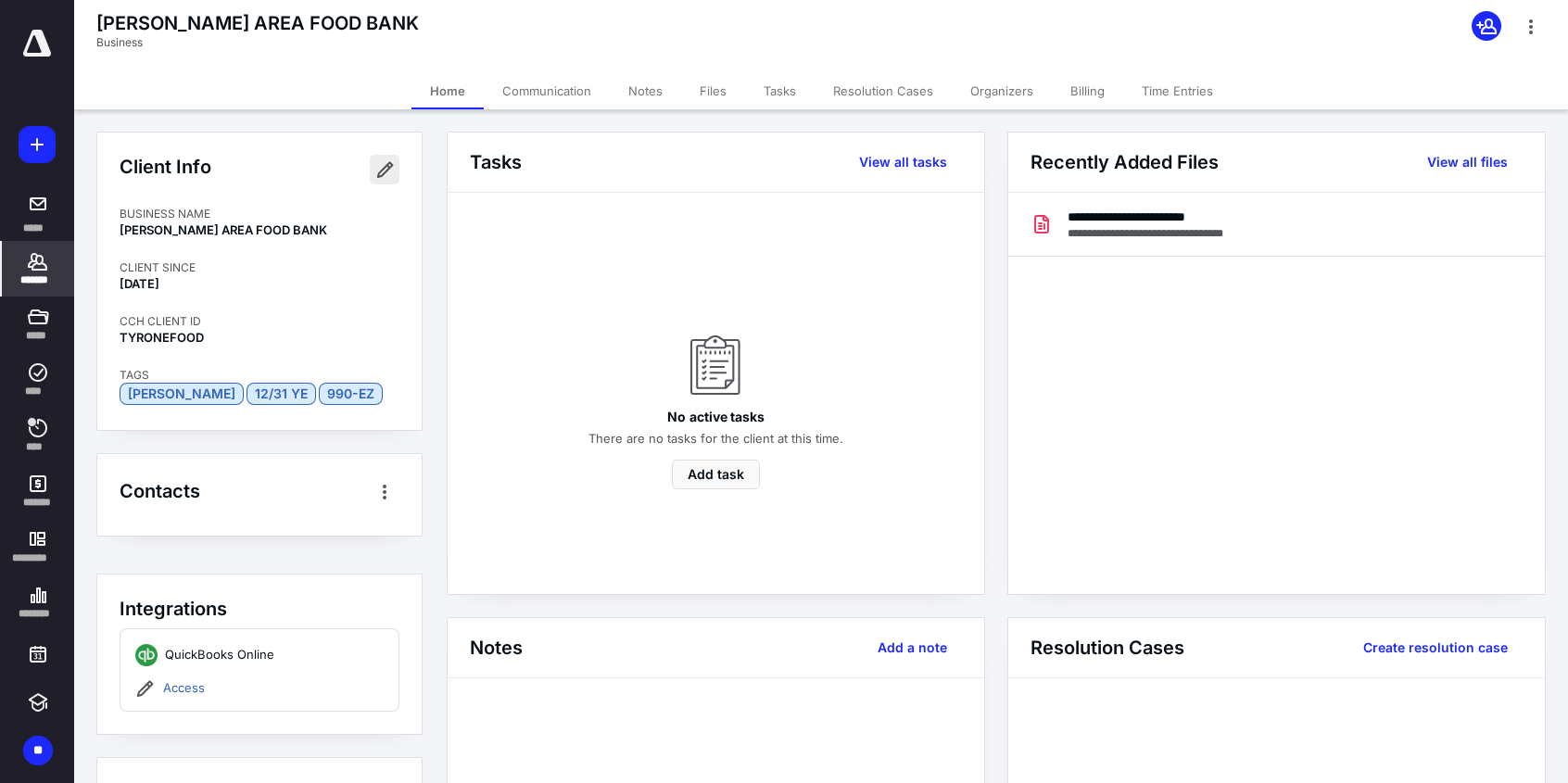click at bounding box center [385, 170] 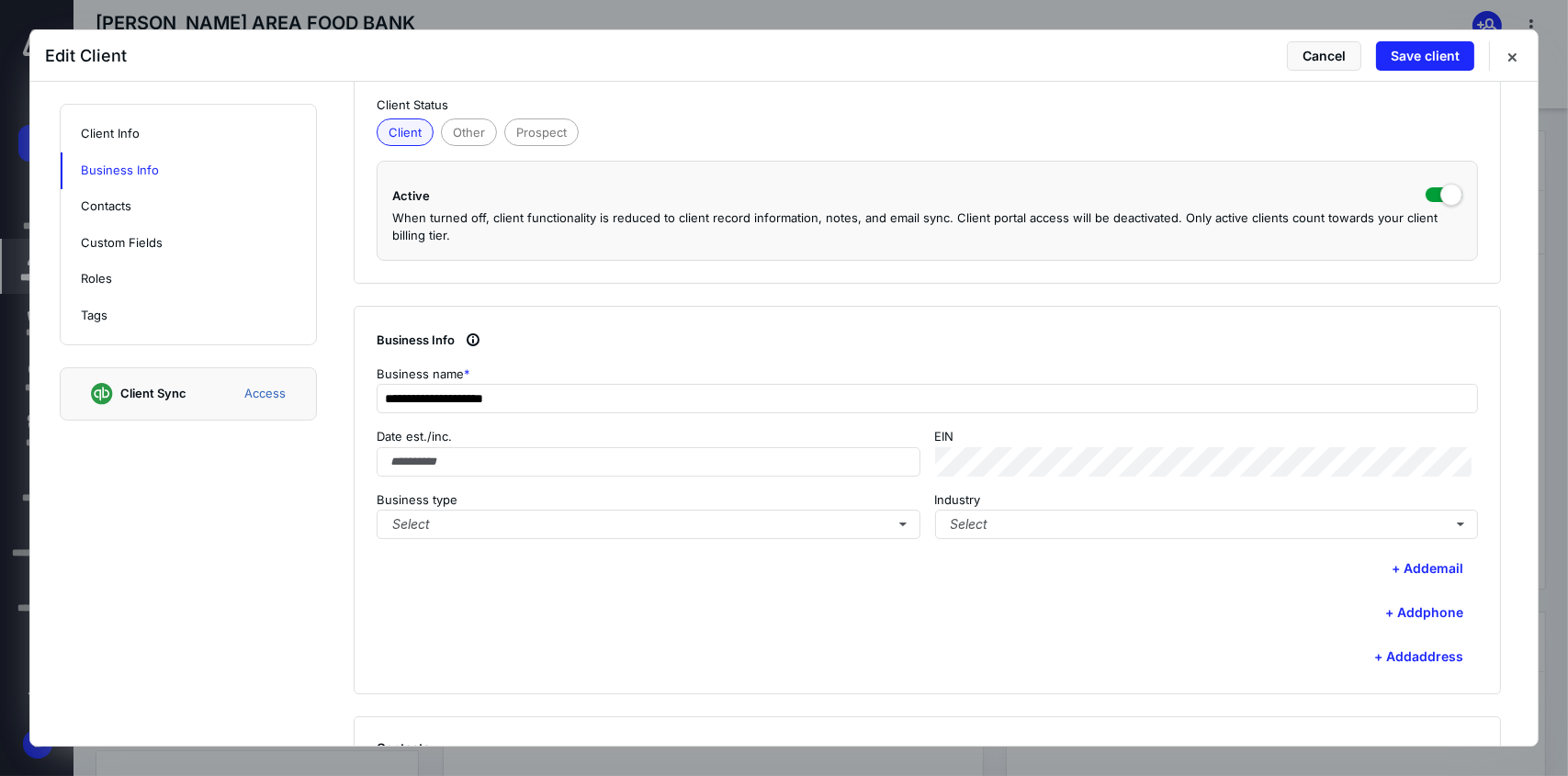scroll, scrollTop: 367, scrollLeft: 0, axis: vertical 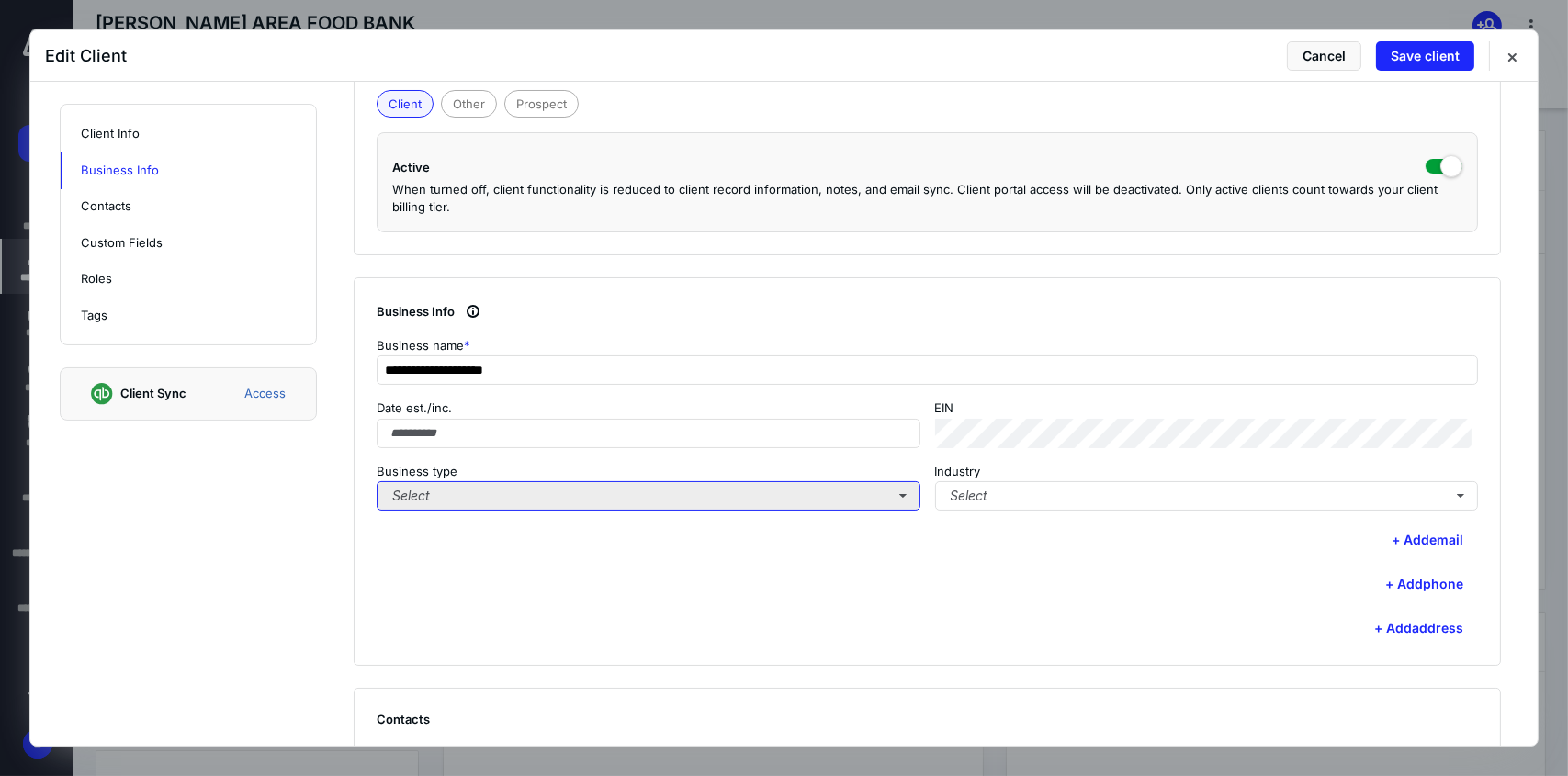 click on "Select" at bounding box center [649, 496] 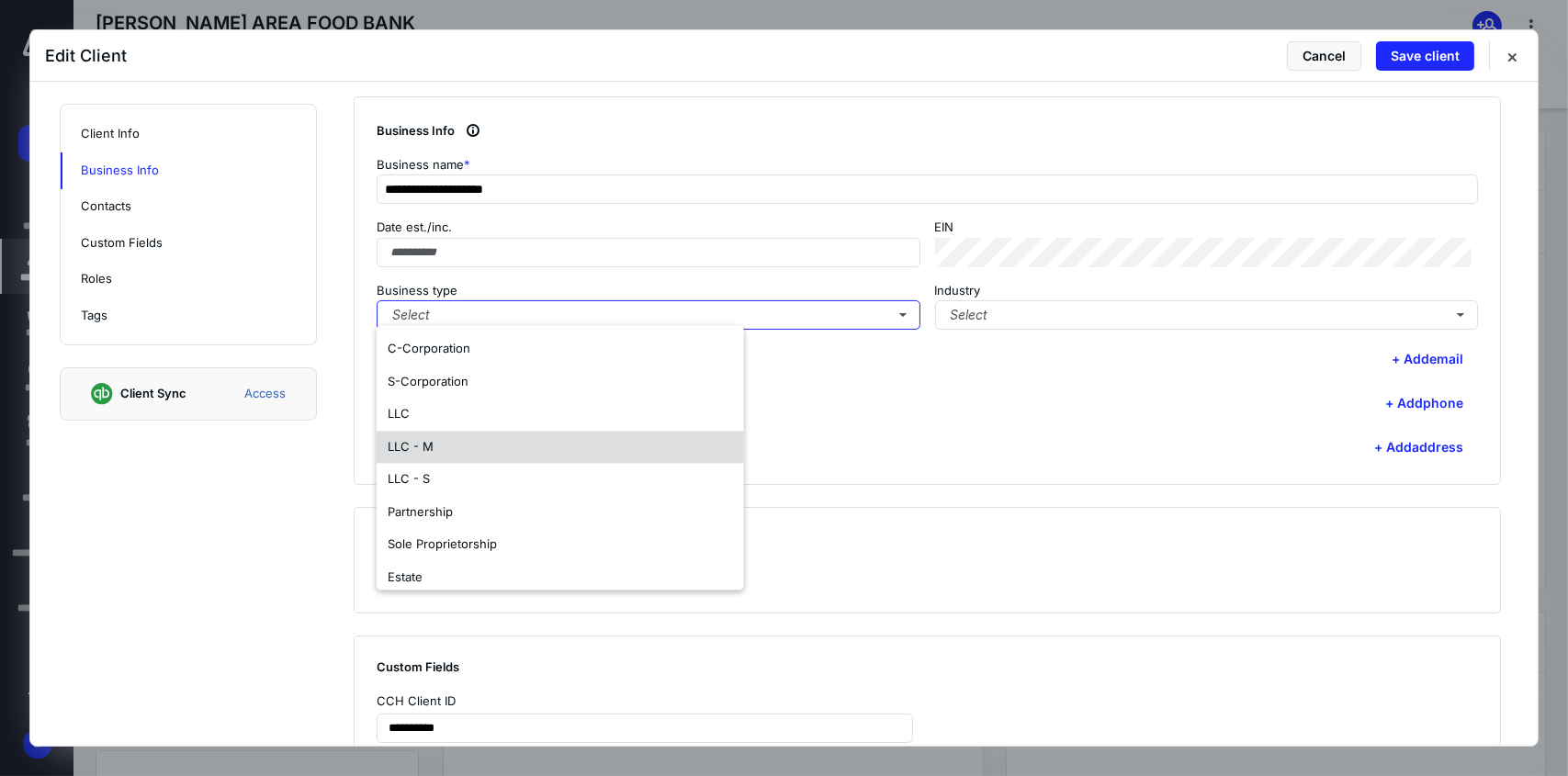 scroll, scrollTop: 551, scrollLeft: 0, axis: vertical 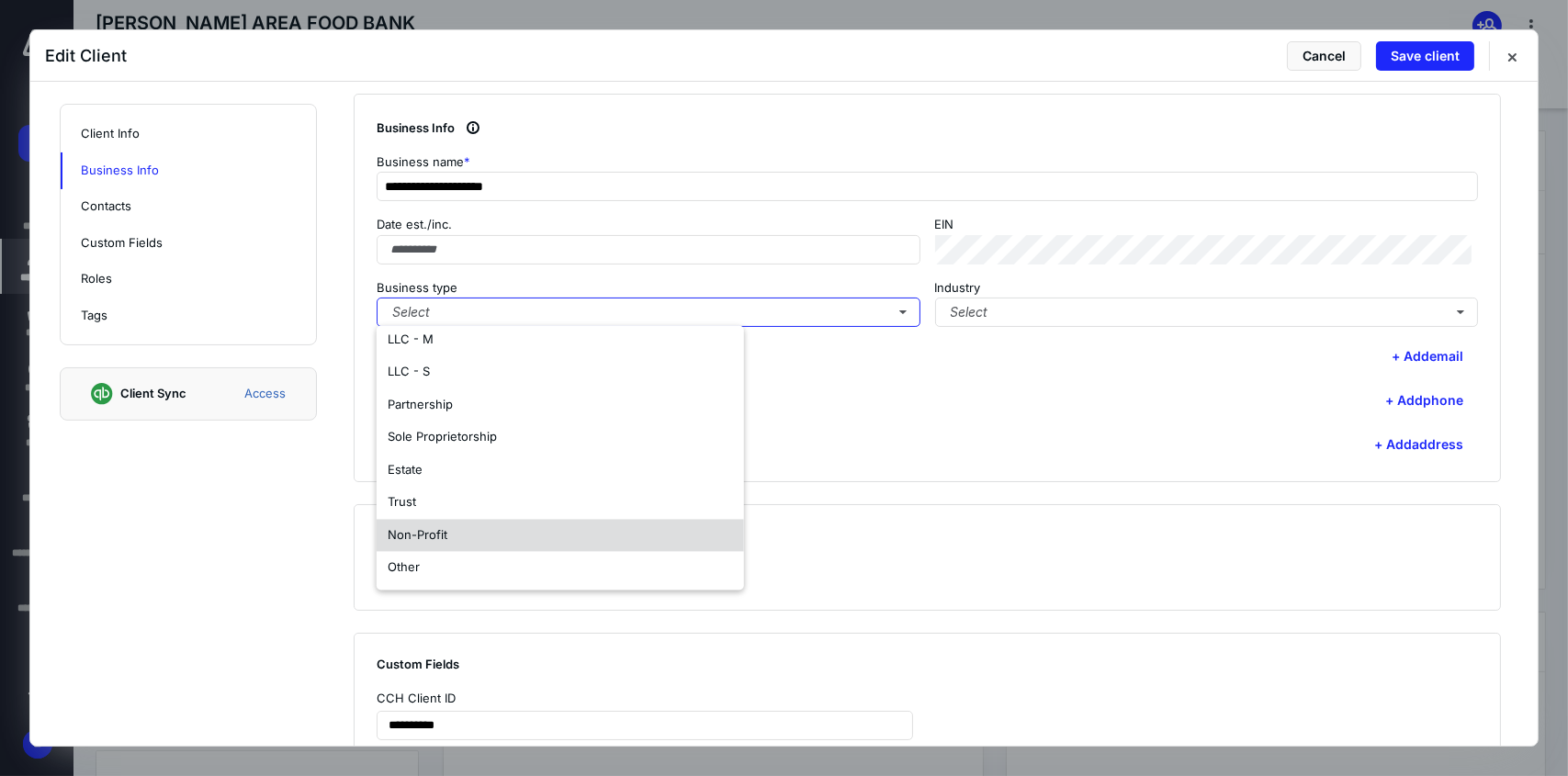 click on "Non-Profit" at bounding box center [560, 535] 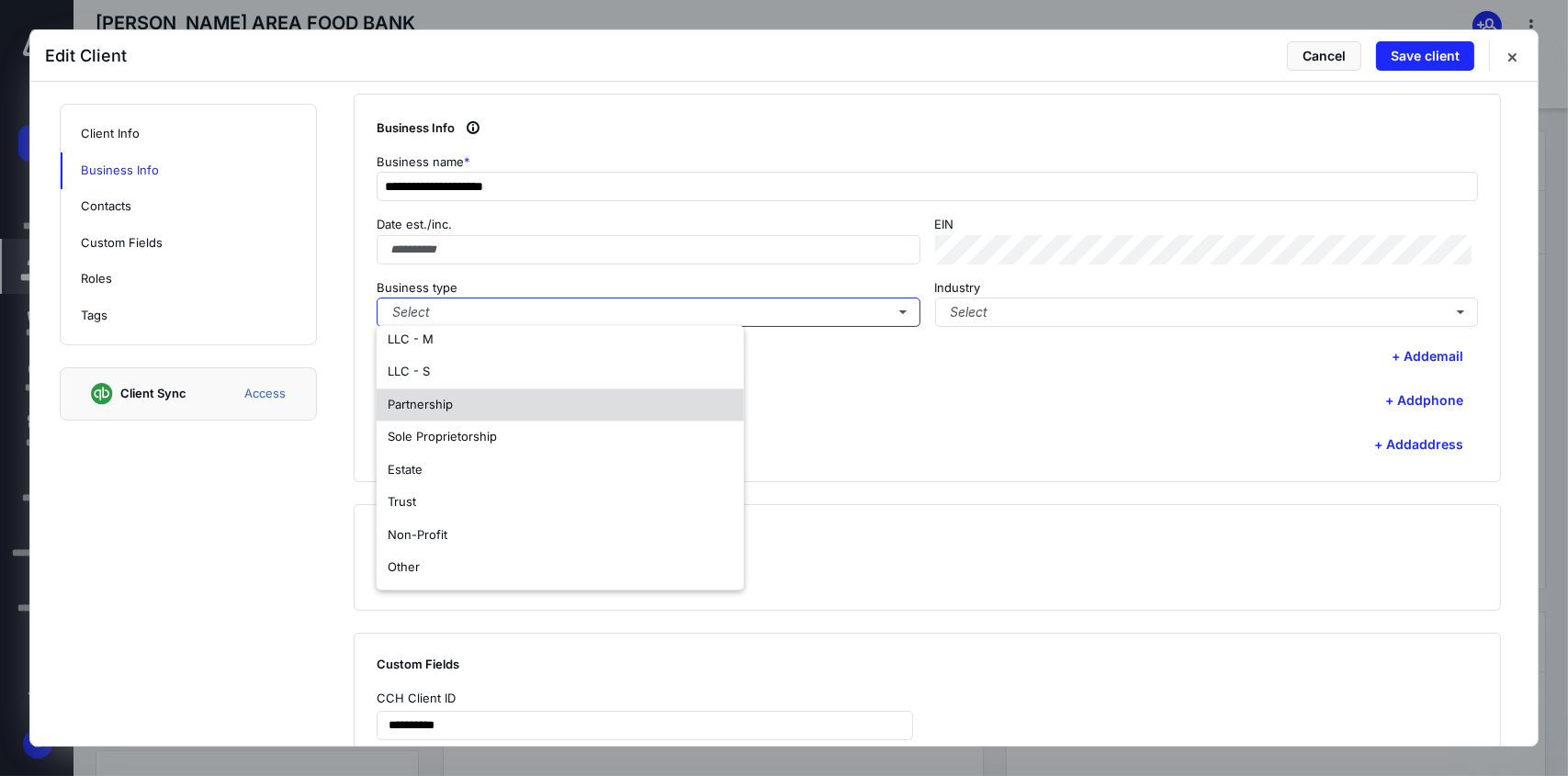 scroll, scrollTop: 0, scrollLeft: 0, axis: both 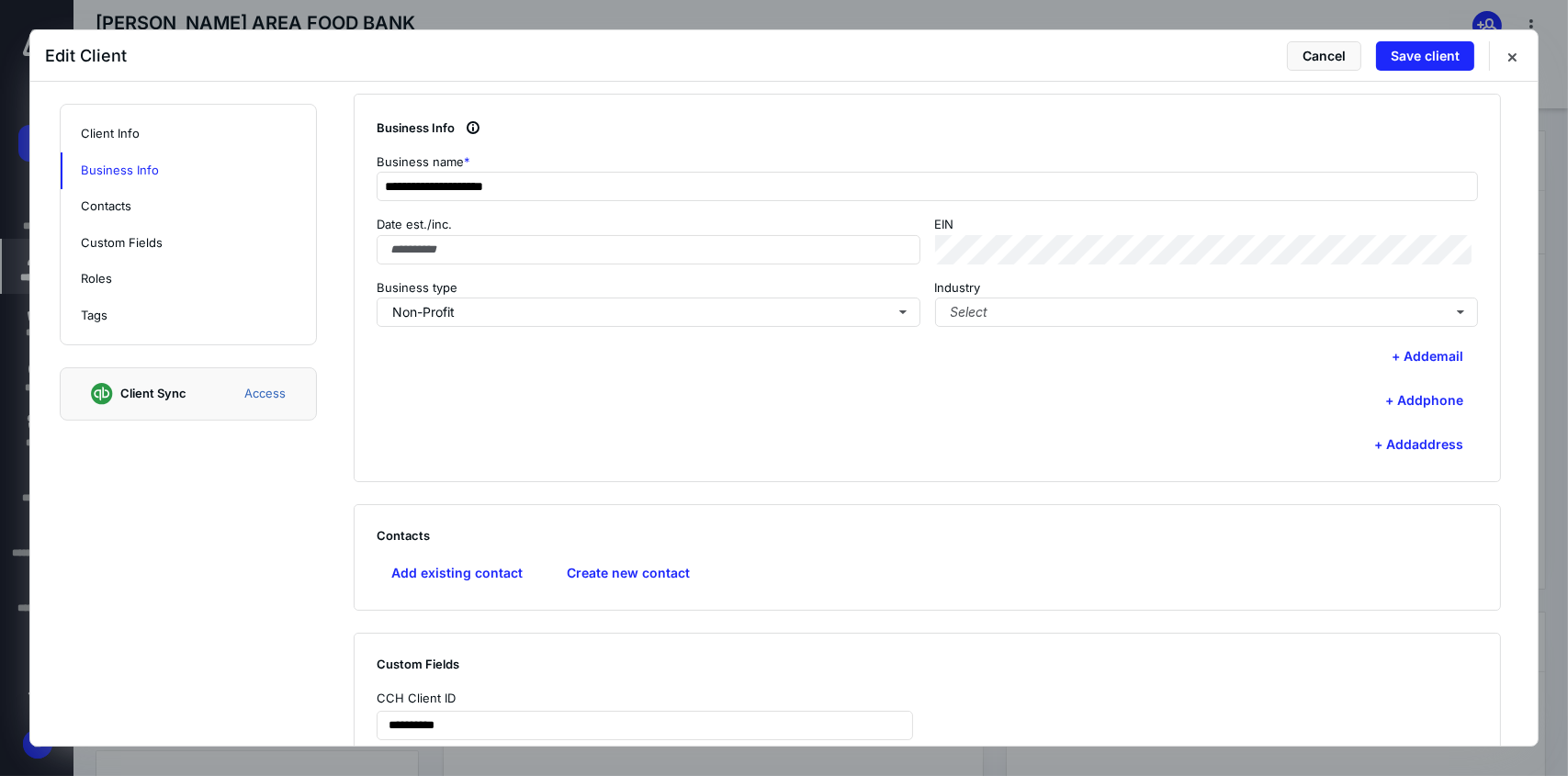click on "+ Add  address" at bounding box center [927, 444] 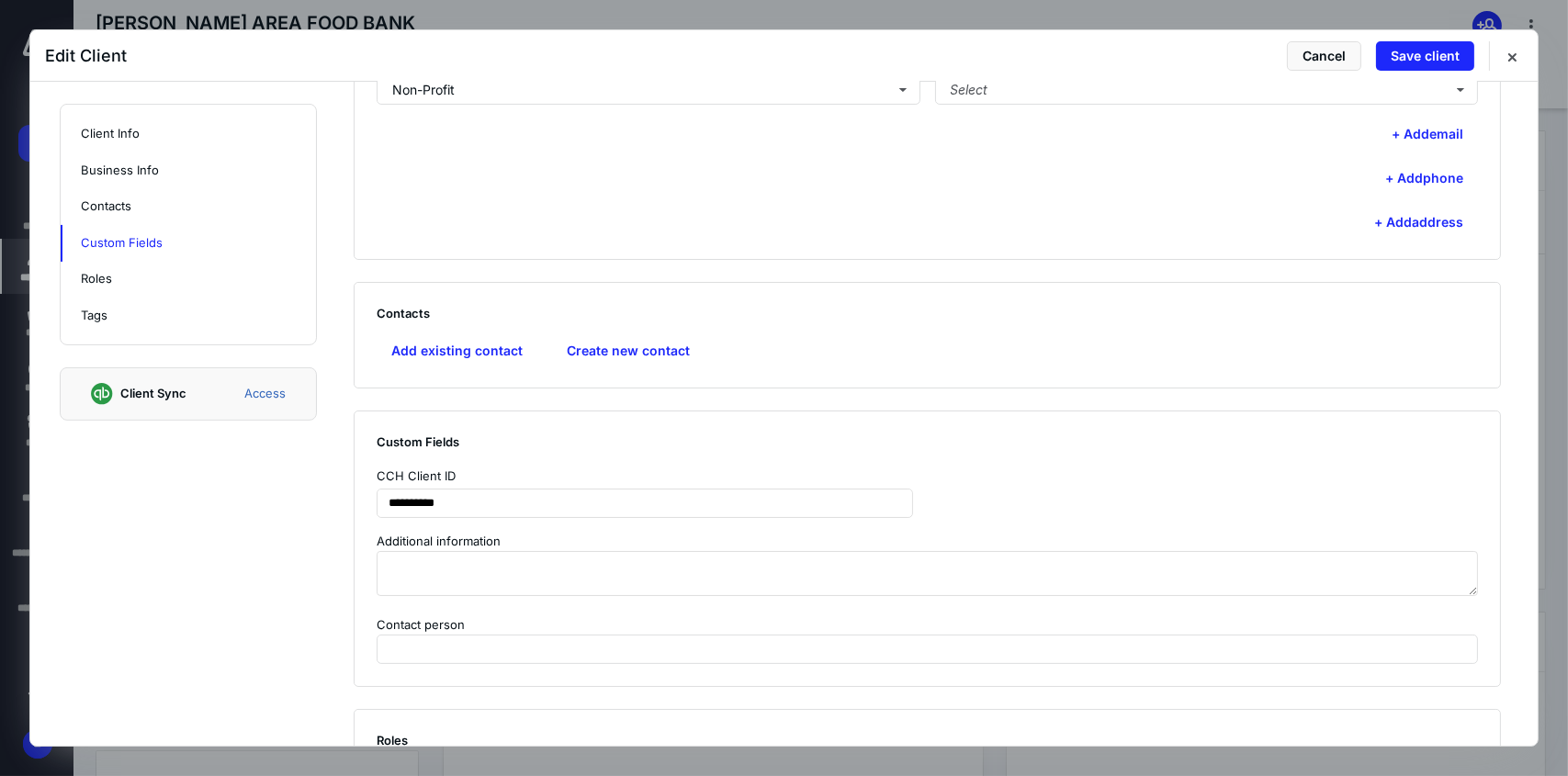 scroll, scrollTop: 827, scrollLeft: 0, axis: vertical 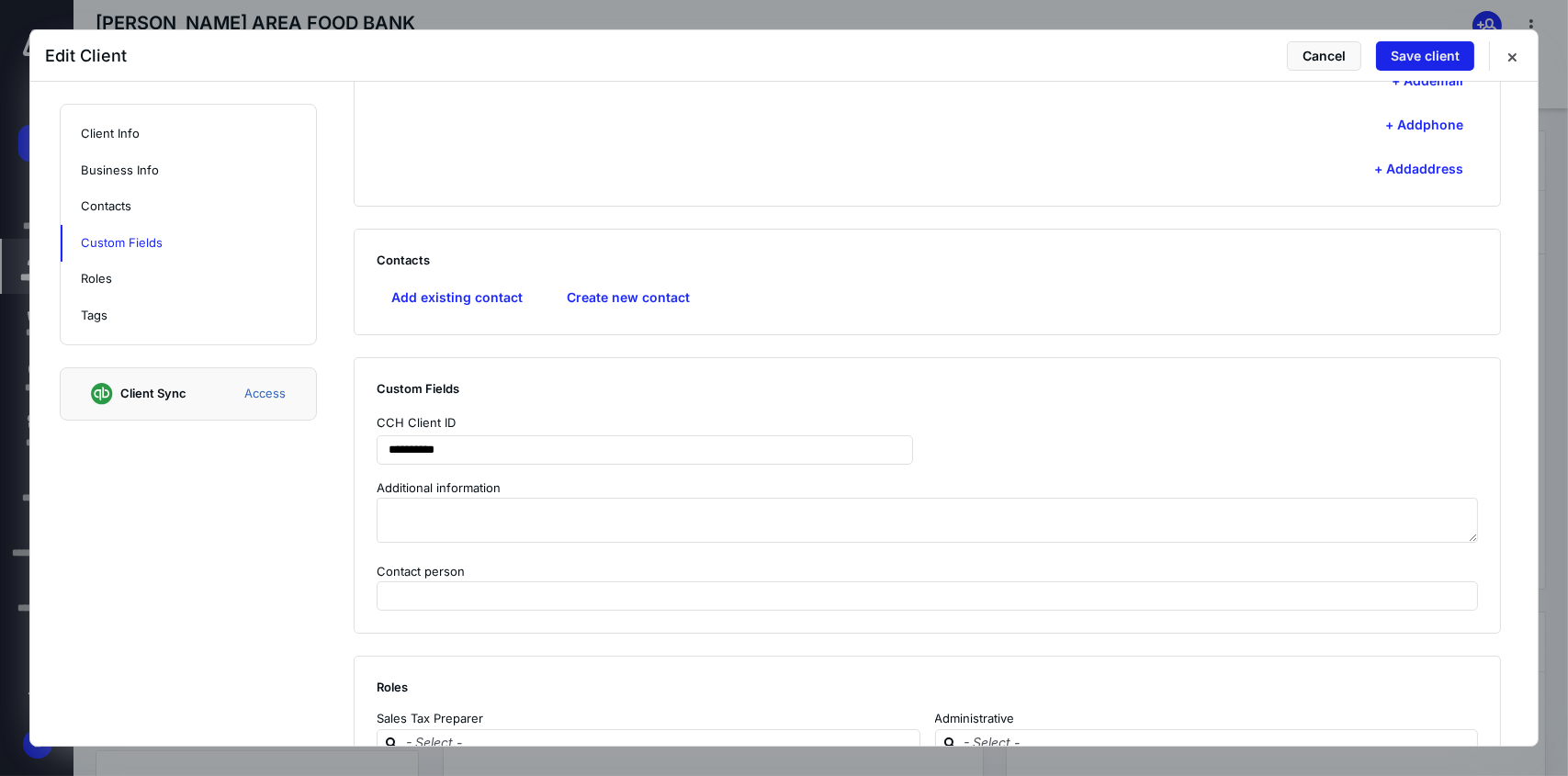click on "Save client" at bounding box center (1425, 56) 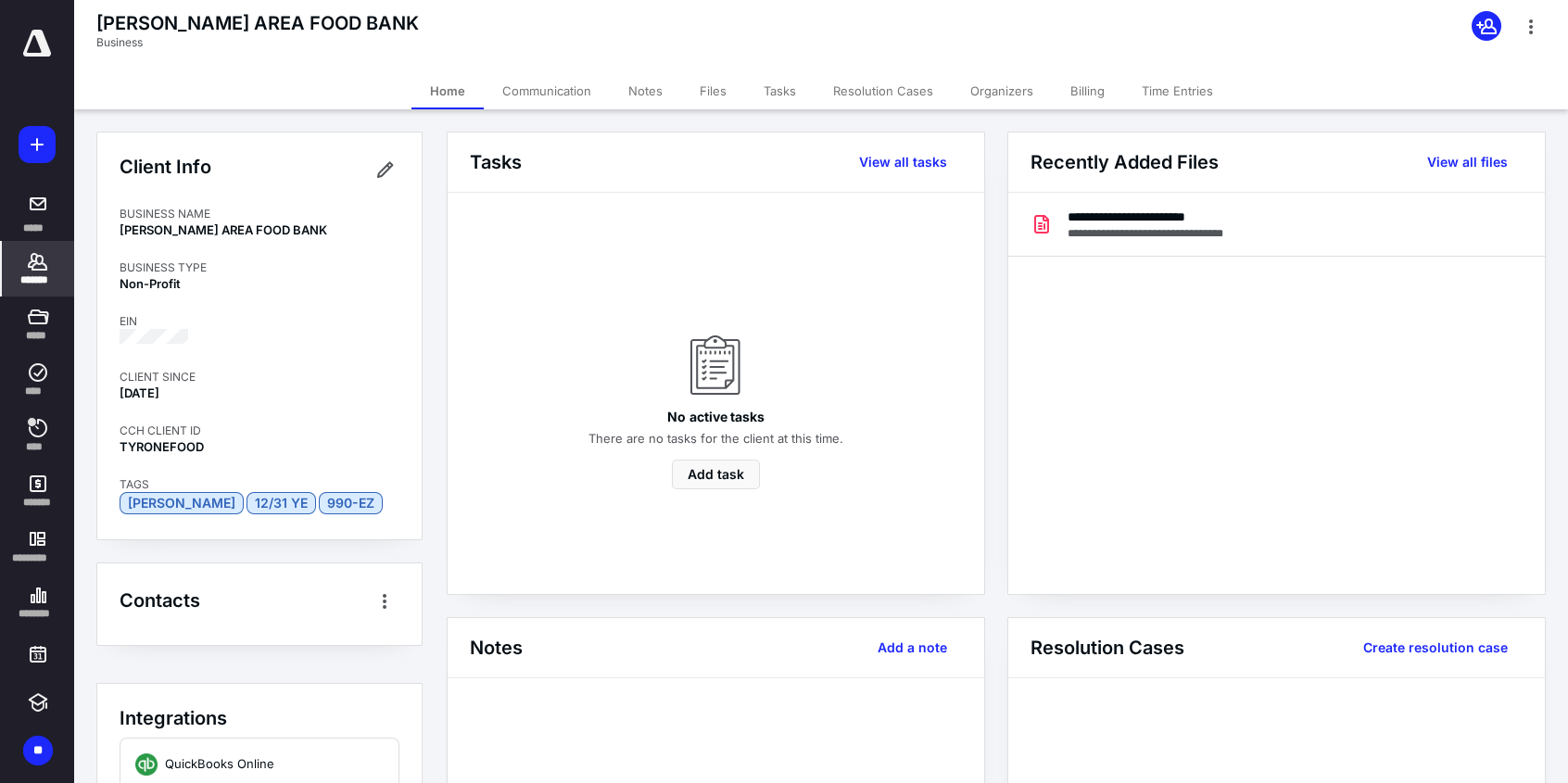 click on "*******" at bounding box center (38, 280) 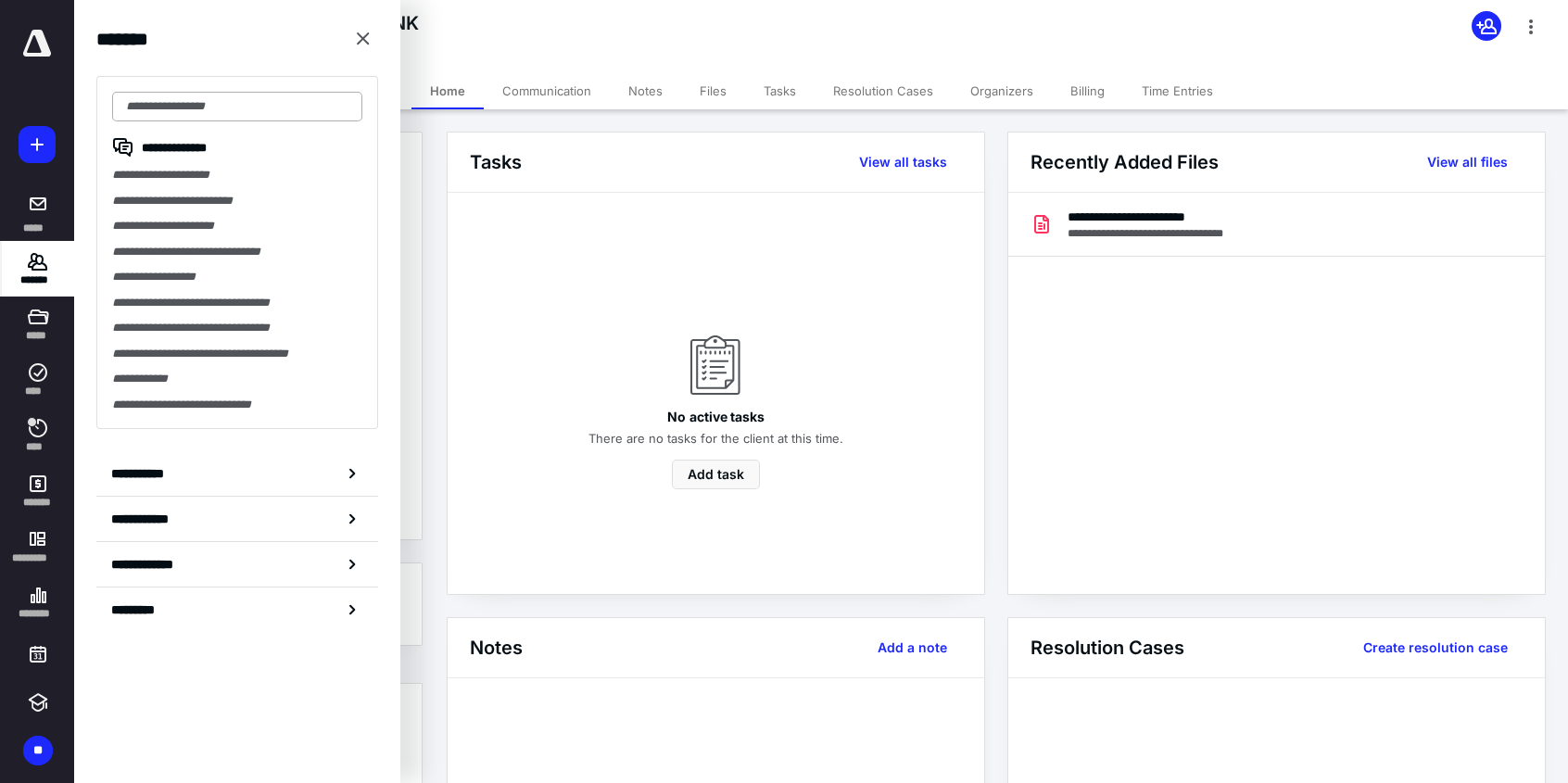 click at bounding box center (237, 107) 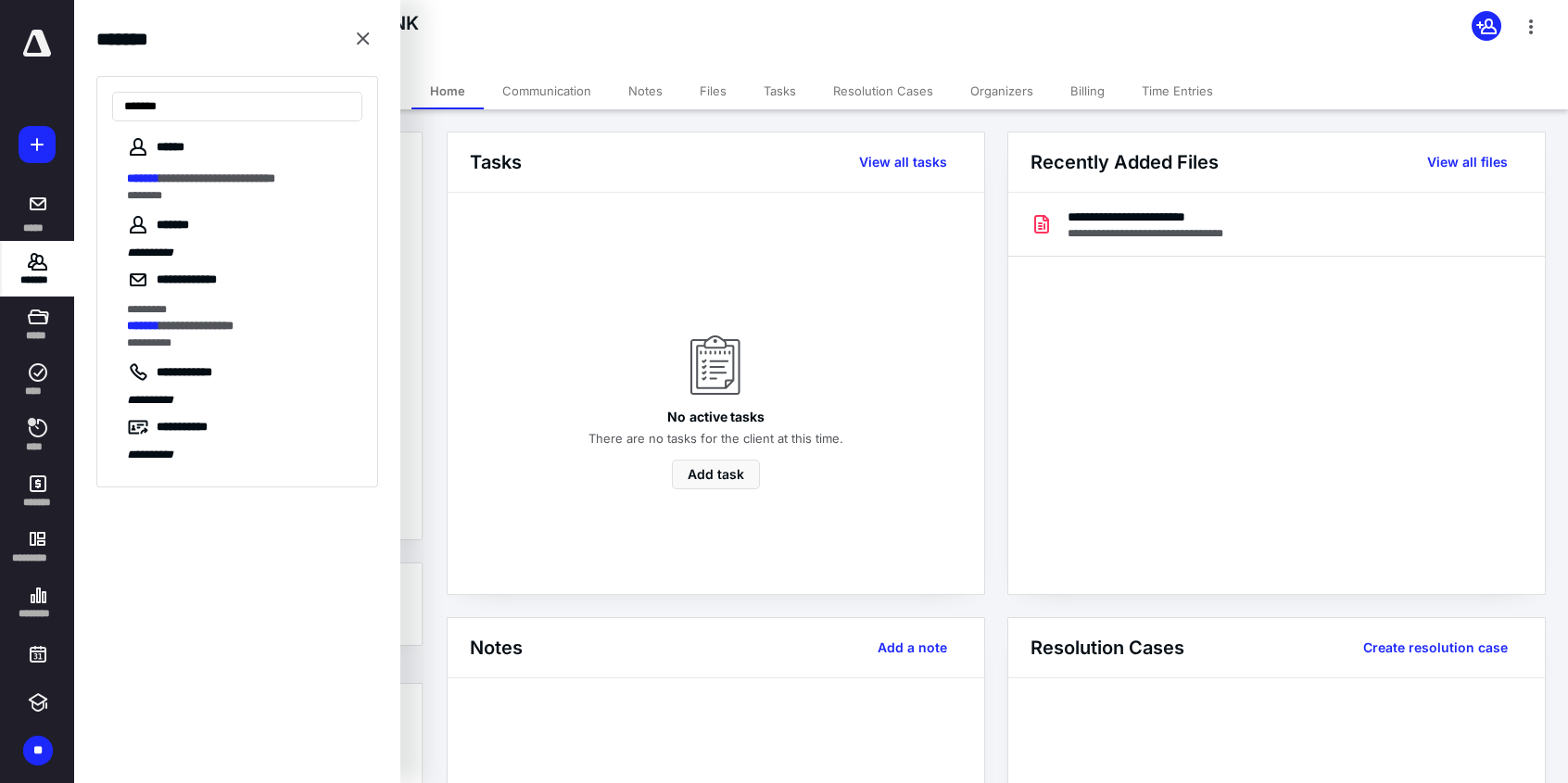 type on "*******" 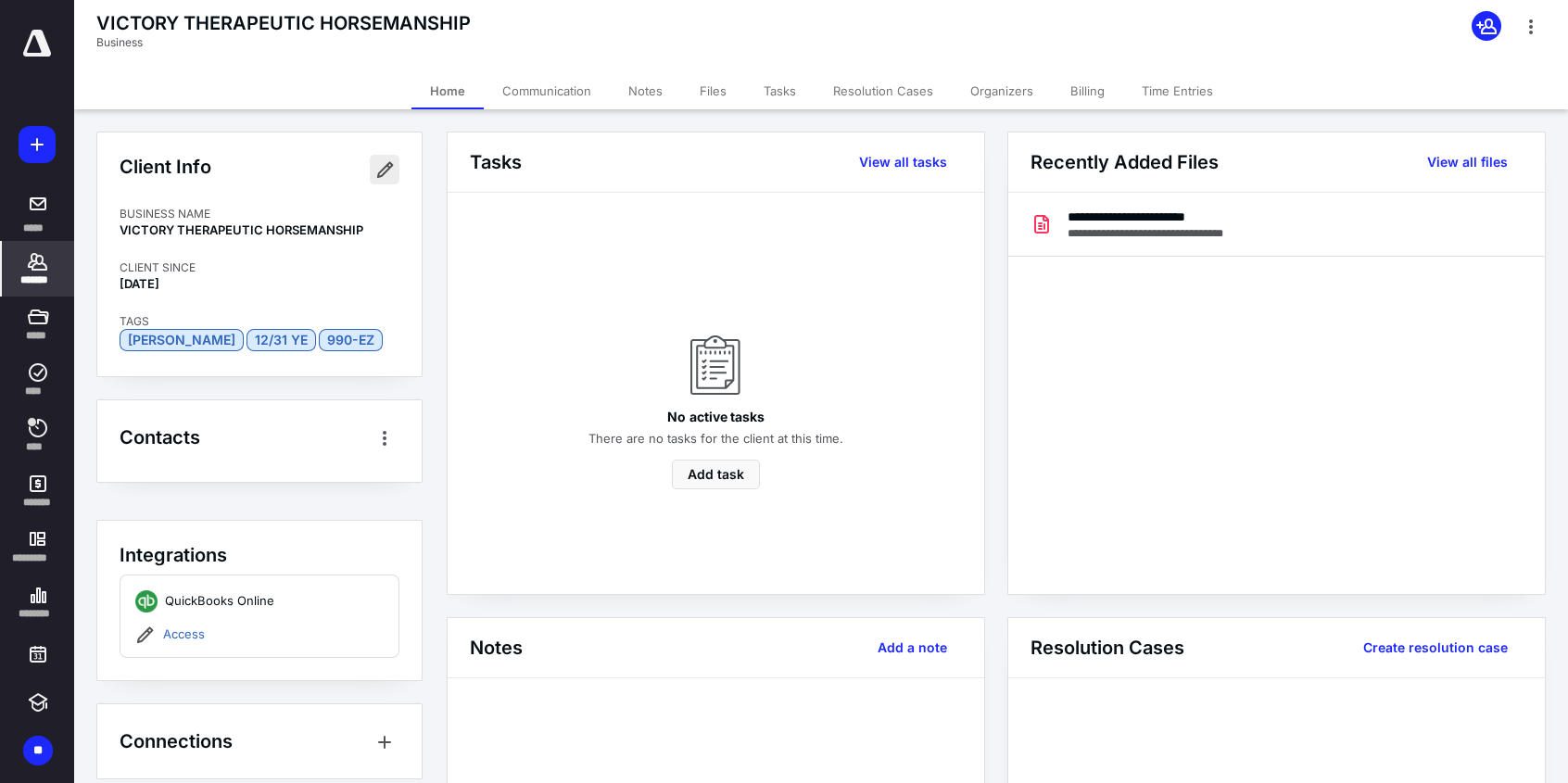 click at bounding box center [385, 170] 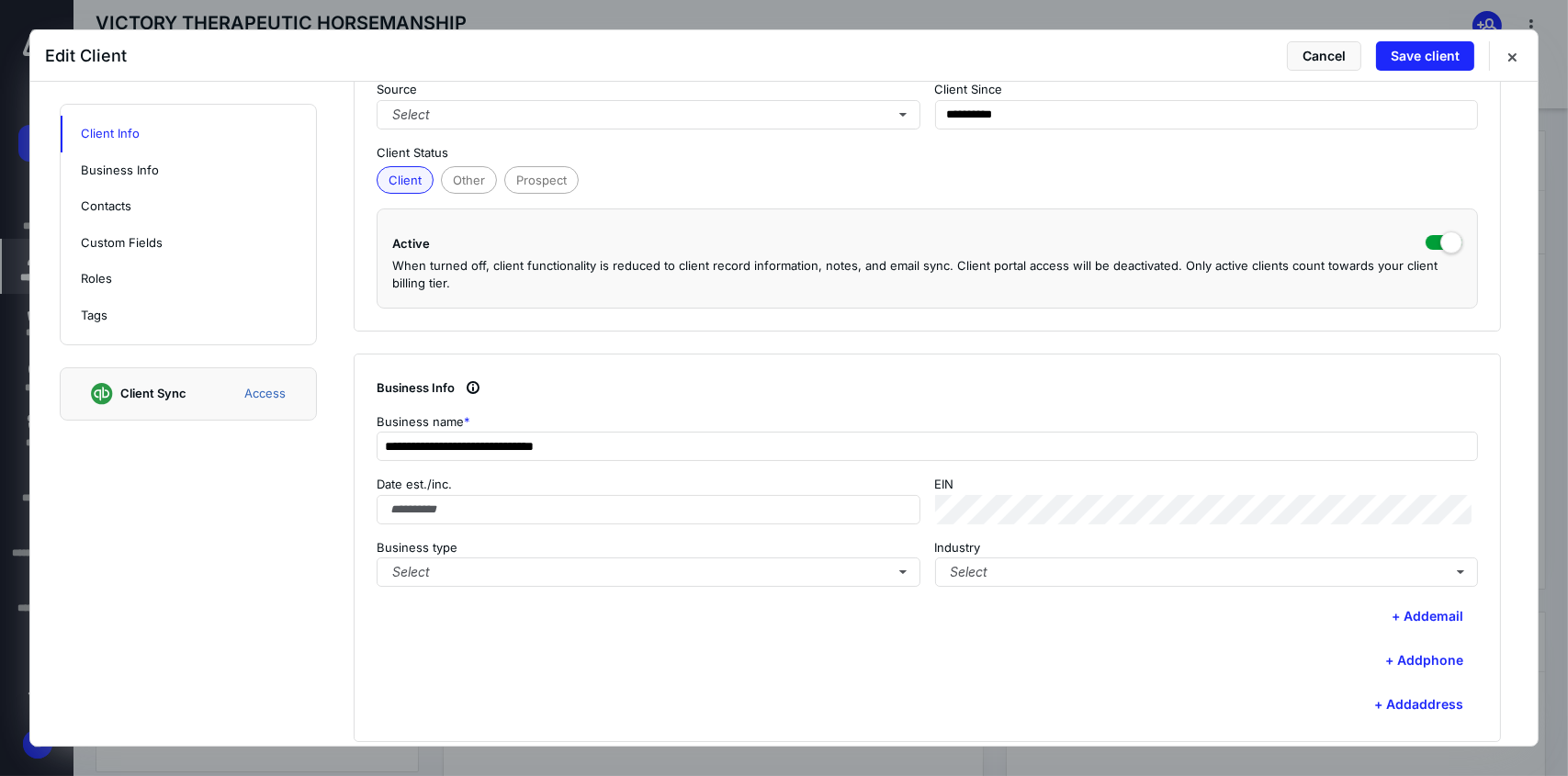 scroll, scrollTop: 367, scrollLeft: 0, axis: vertical 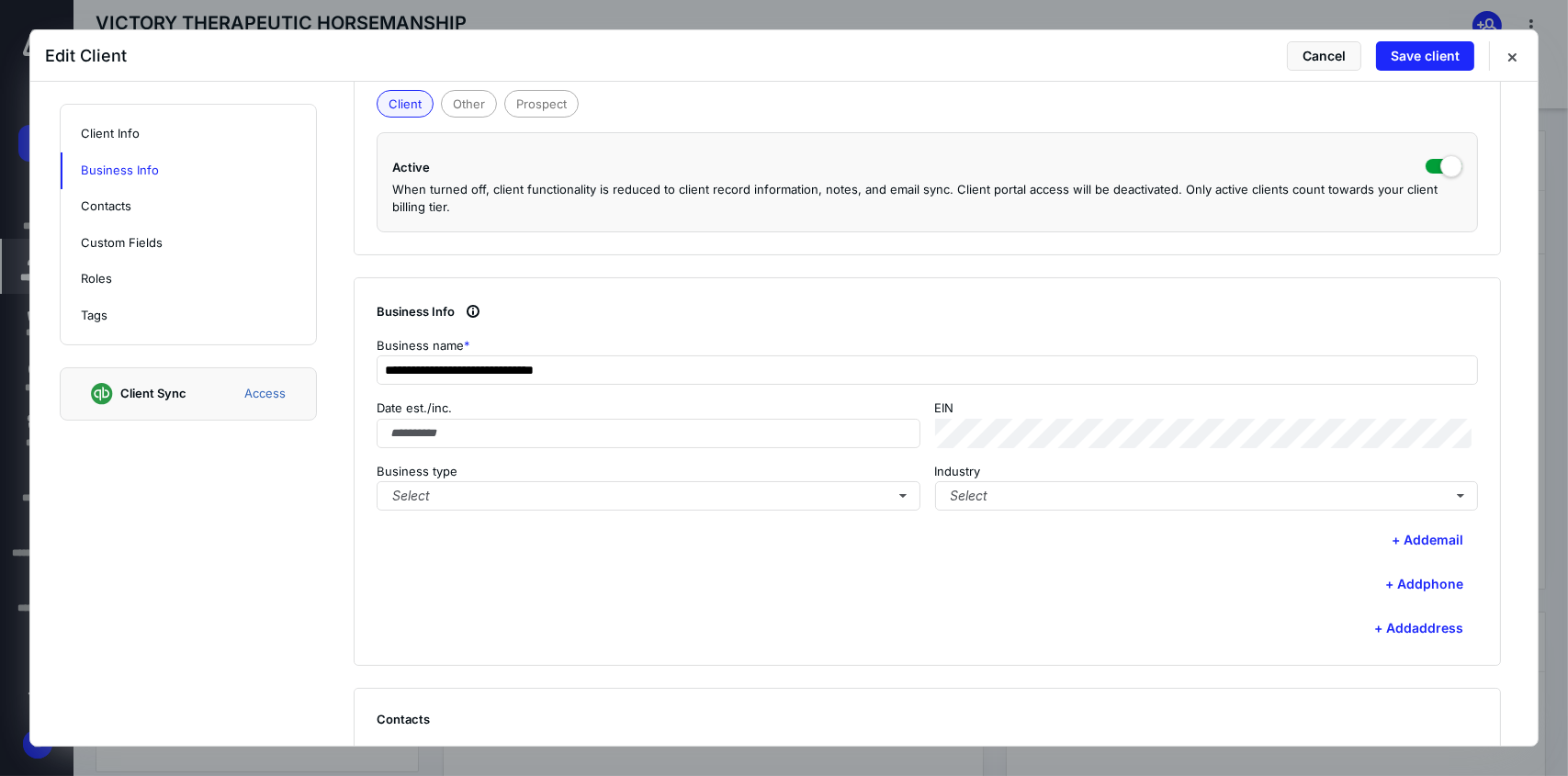 drag, startPoint x: 922, startPoint y: 433, endPoint x: 686, endPoint y: 579, distance: 277.51036 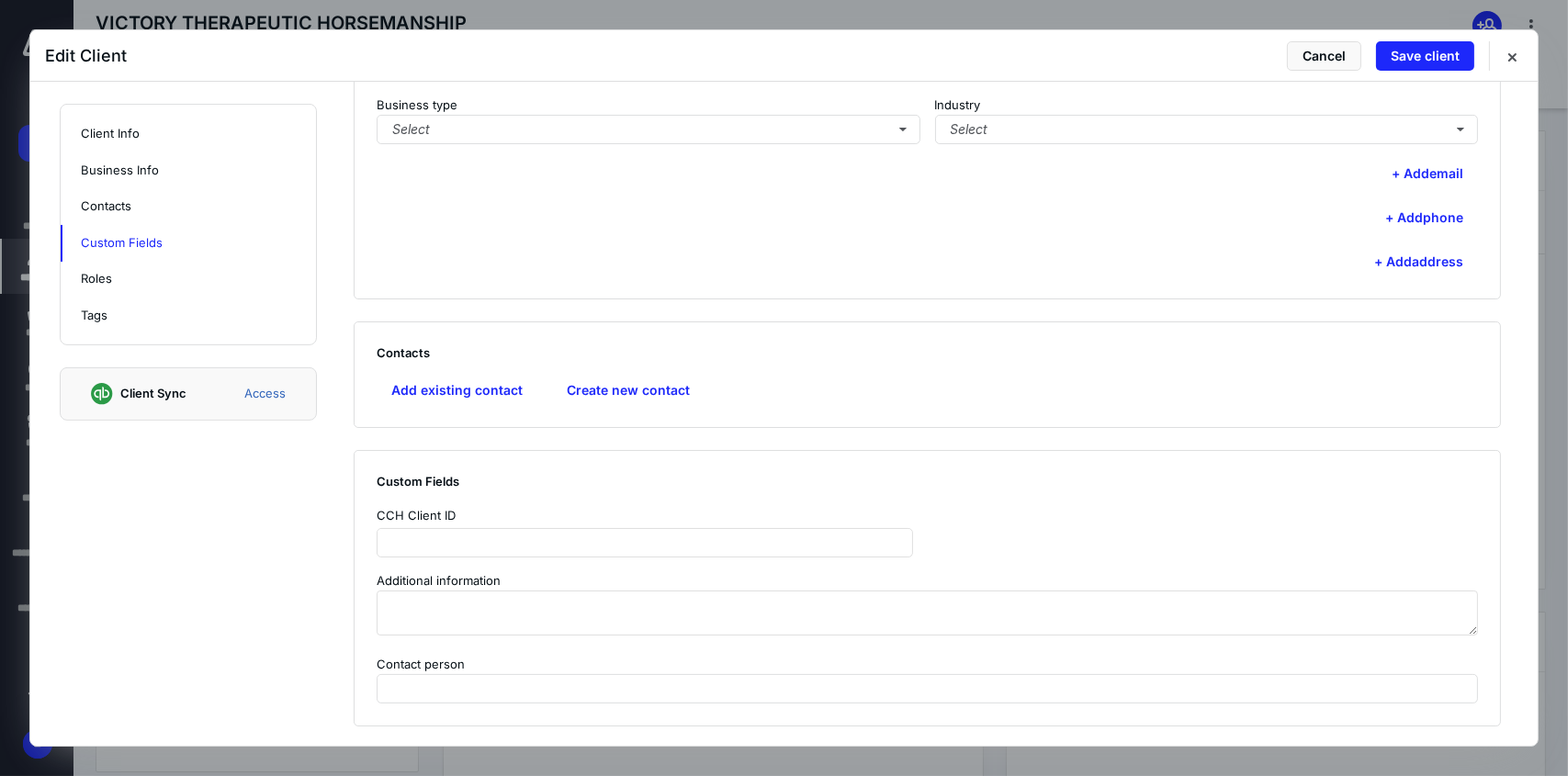 scroll, scrollTop: 735, scrollLeft: 0, axis: vertical 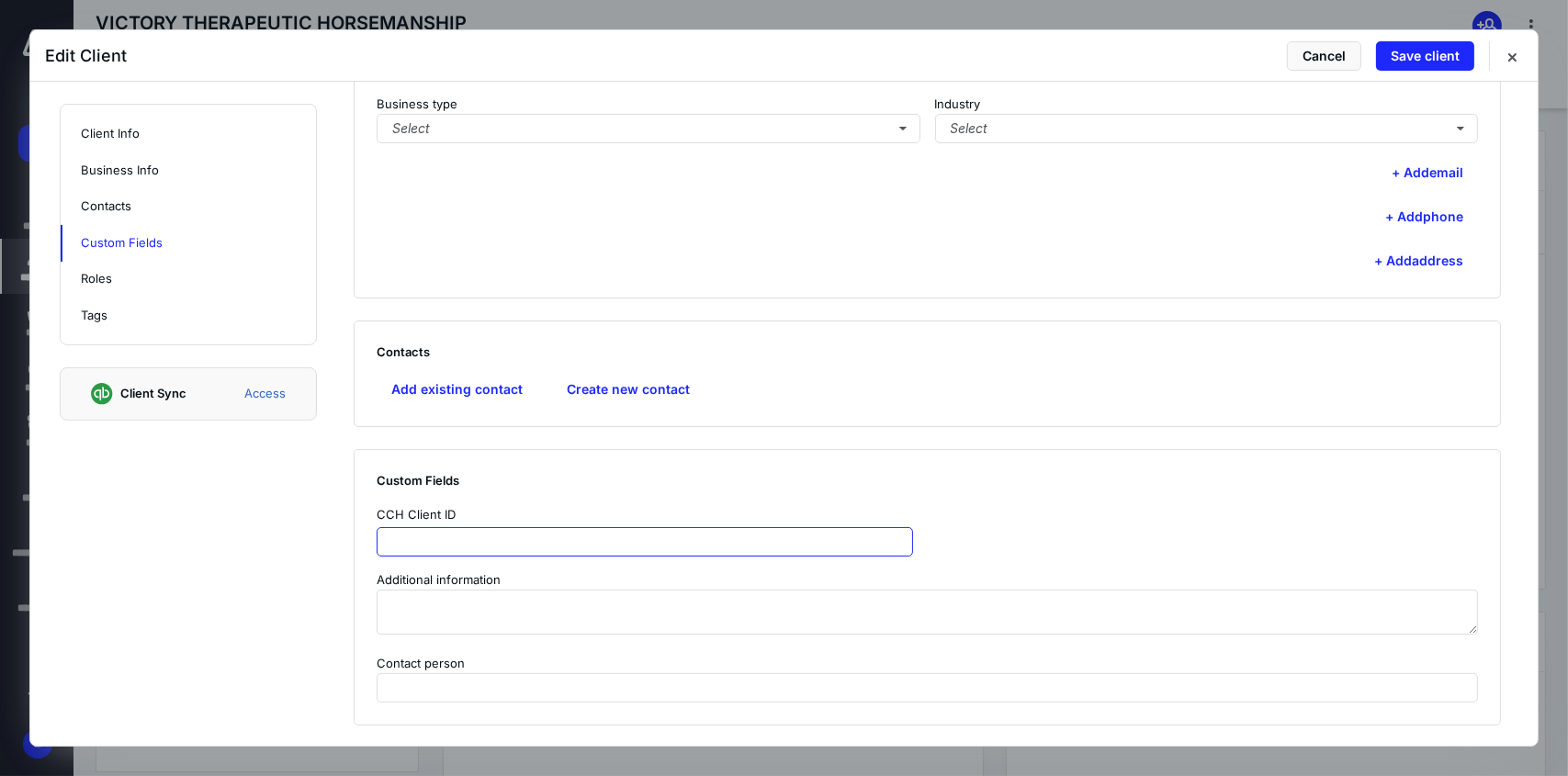 click at bounding box center (645, 542) 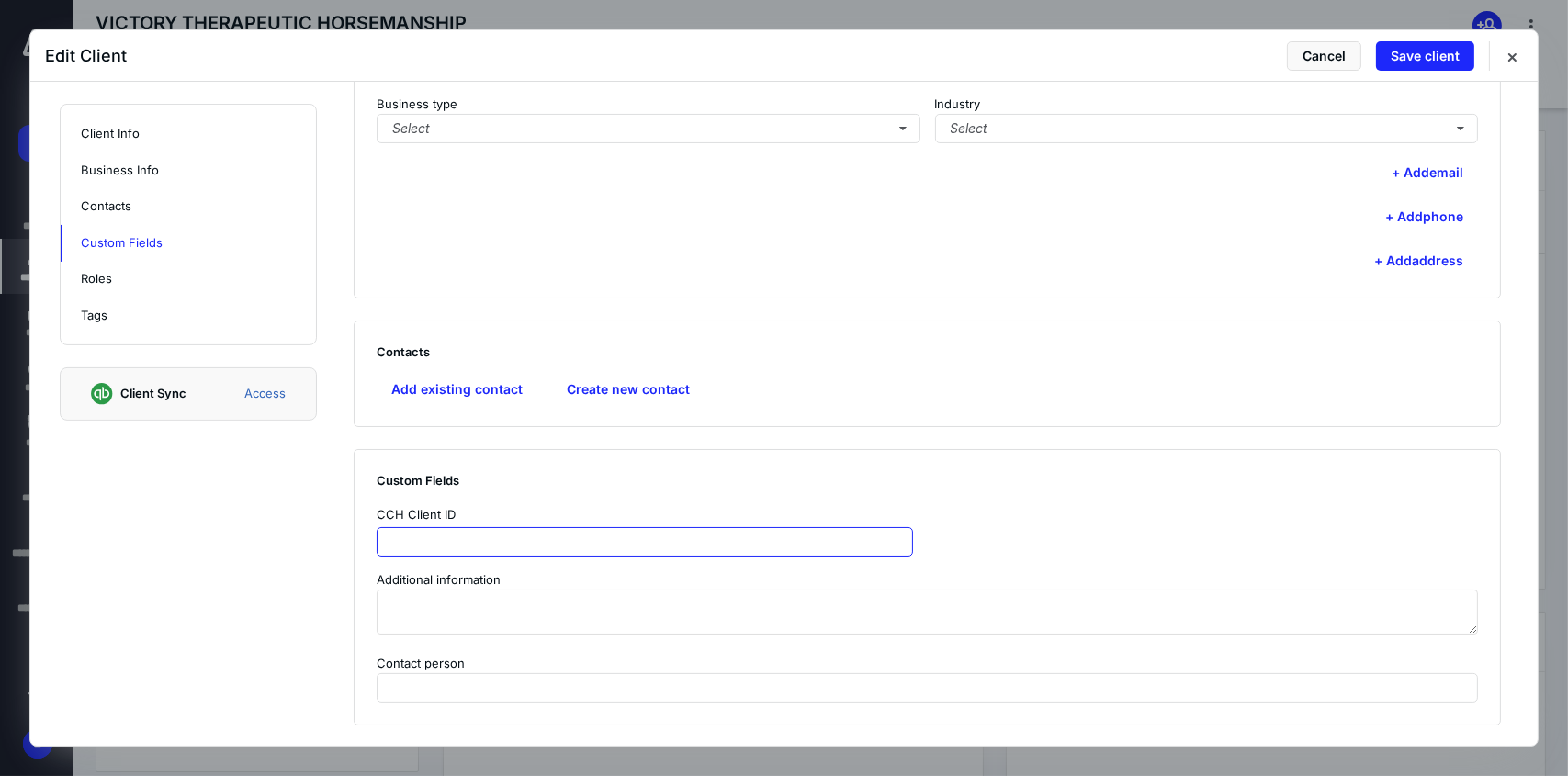 paste on "**********" 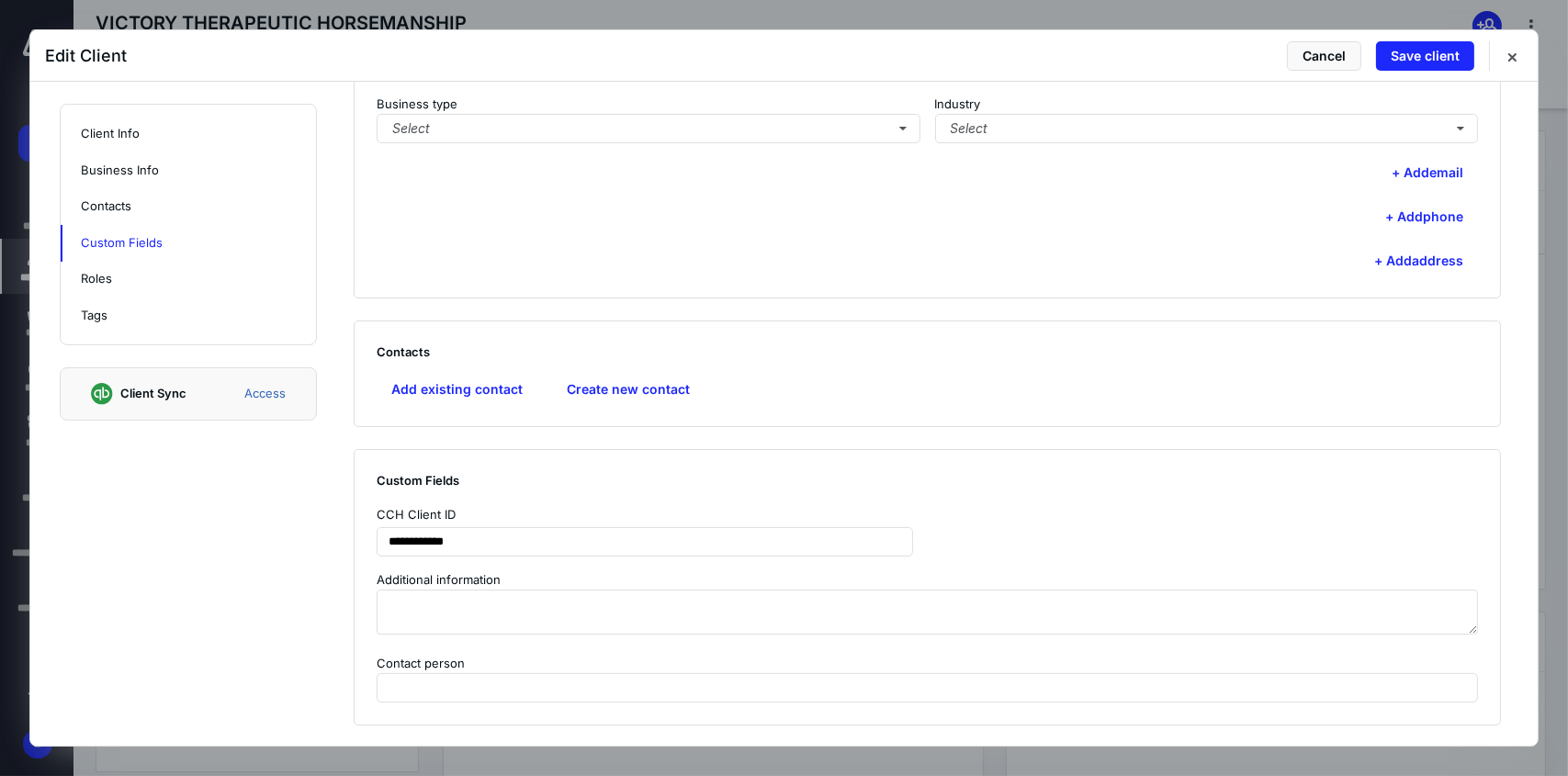 click on "**********" at bounding box center (927, 587) 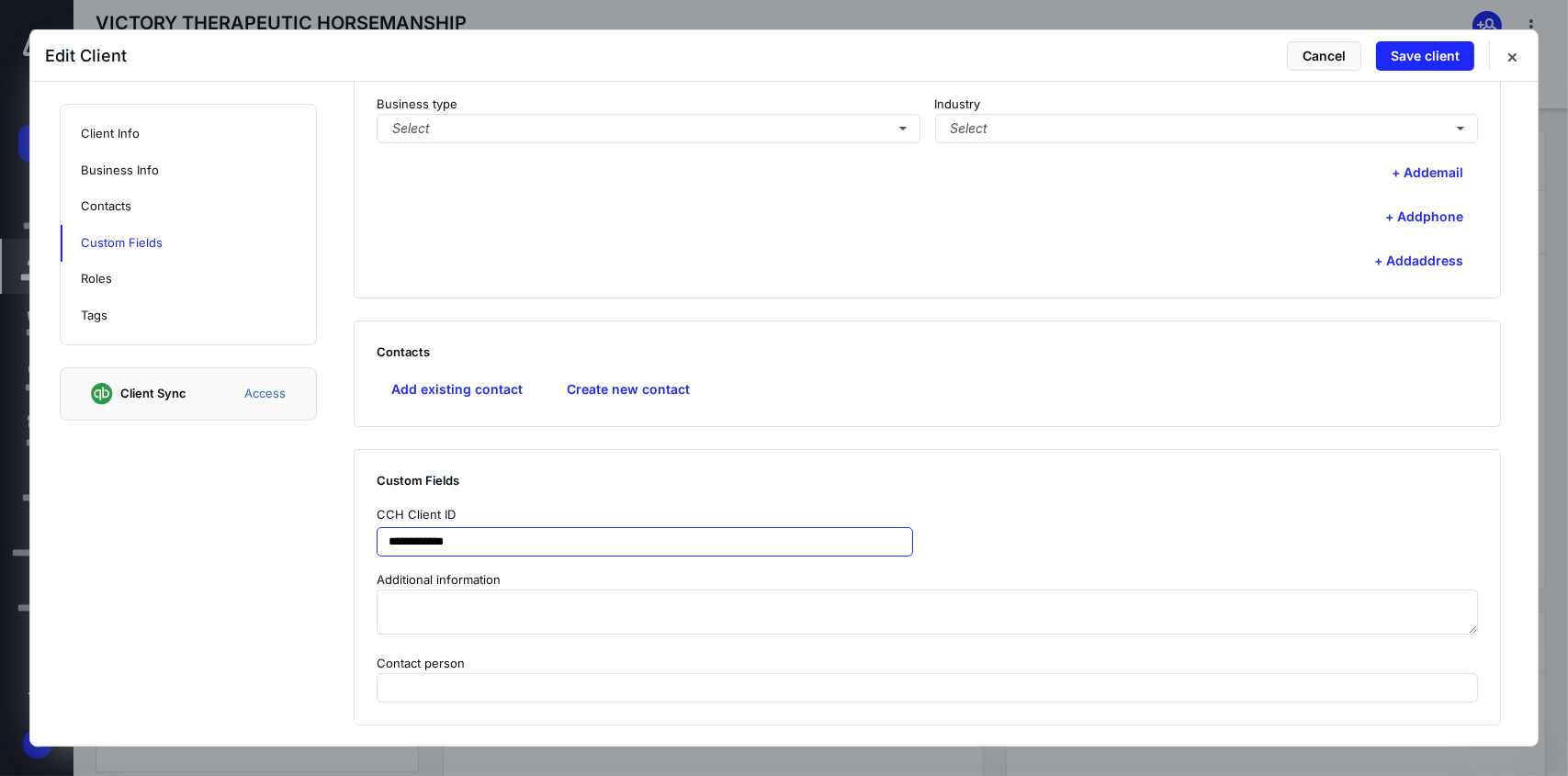 click on "**********" at bounding box center [645, 542] 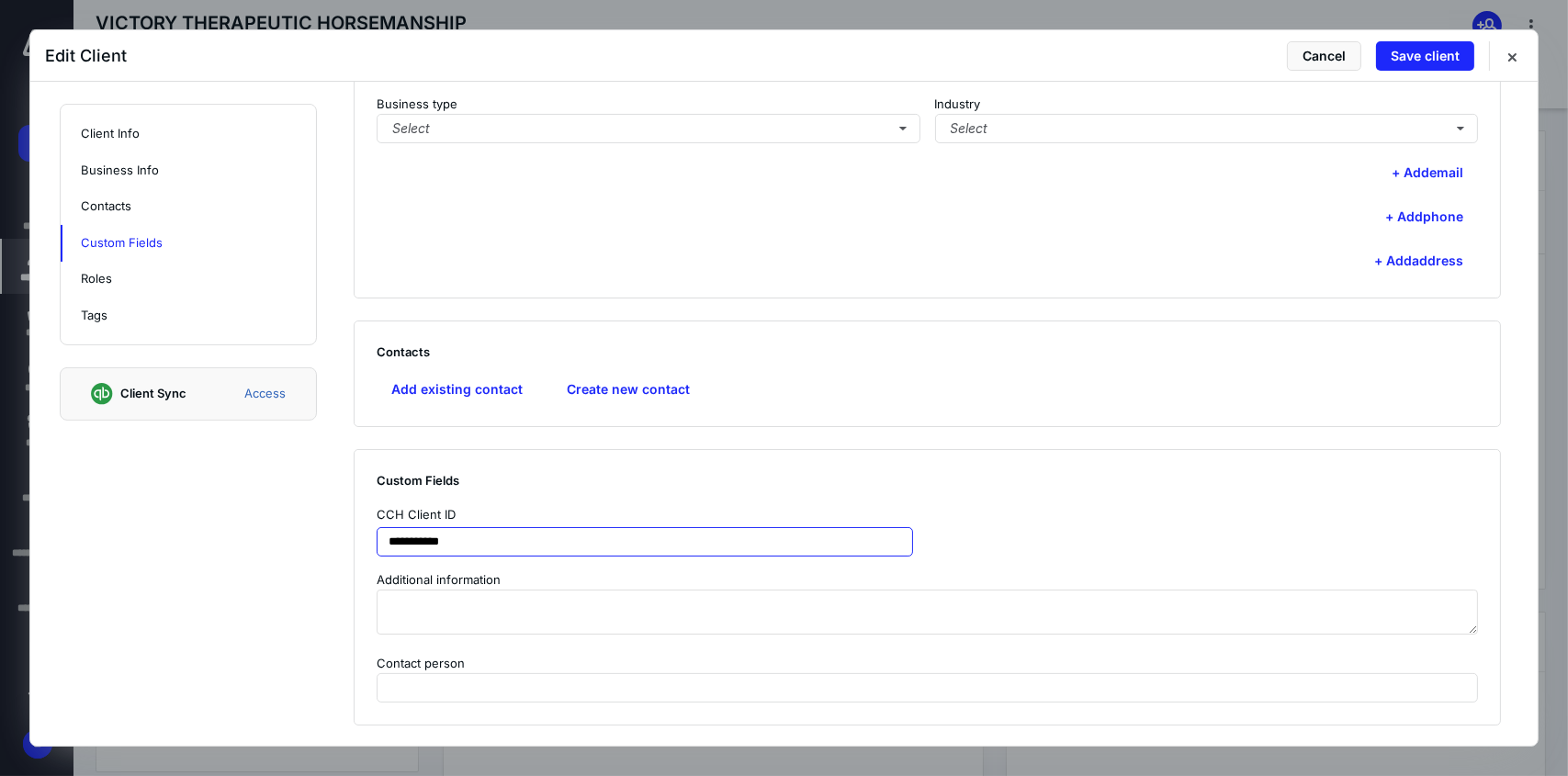 type on "**********" 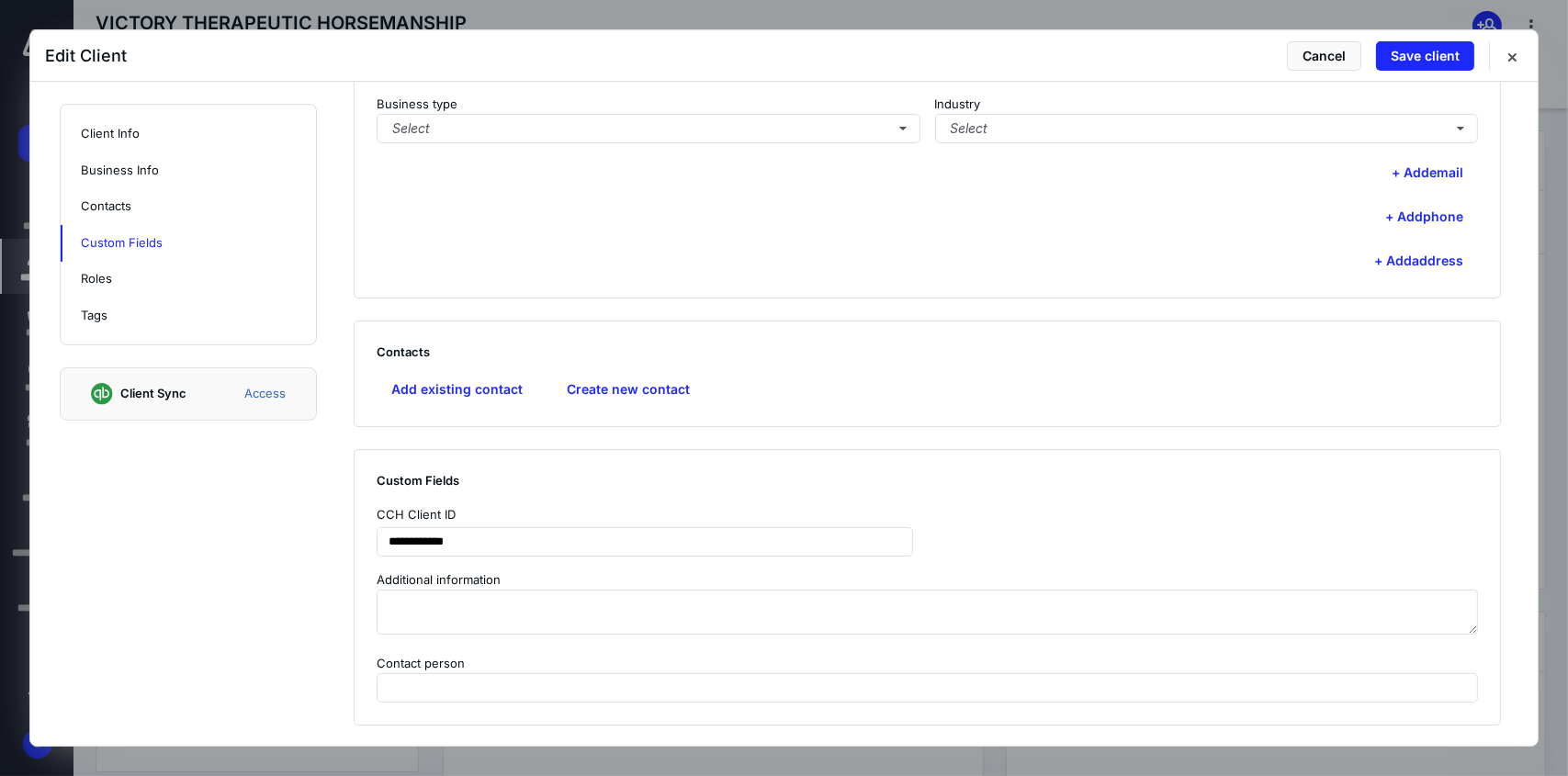 click on "**********" at bounding box center [927, 530] 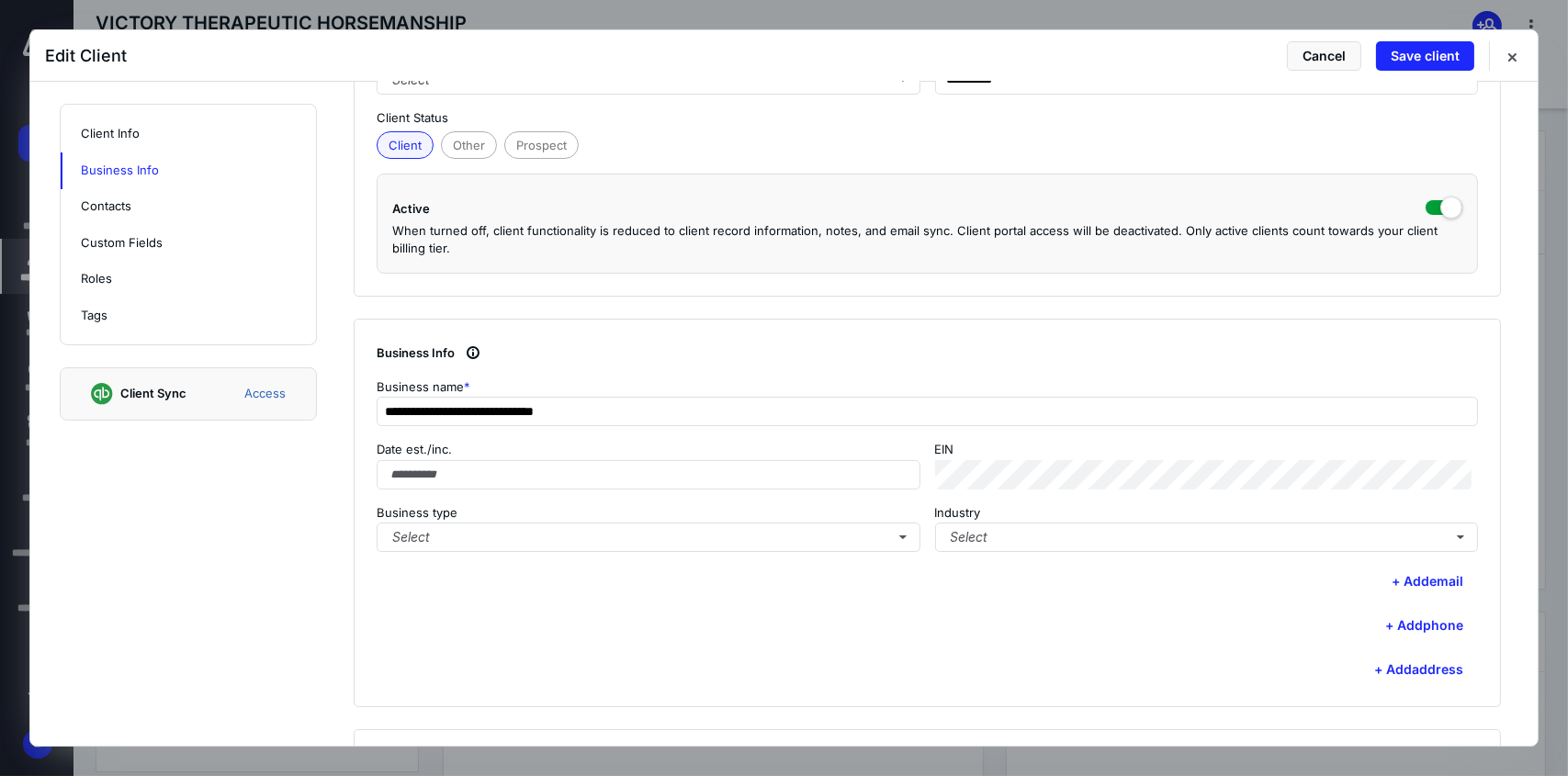 scroll, scrollTop: 367, scrollLeft: 0, axis: vertical 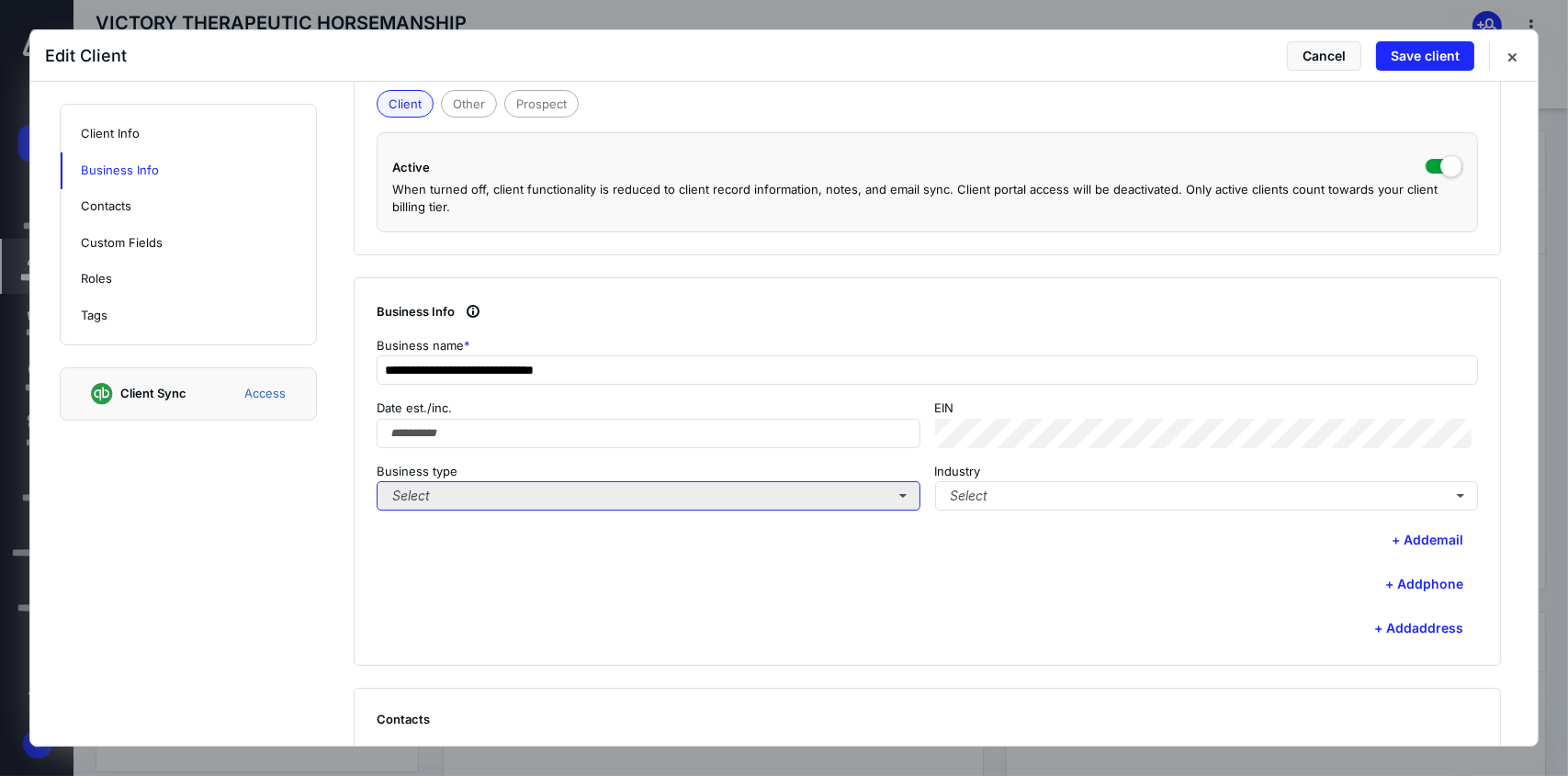 click on "Select" at bounding box center (649, 496) 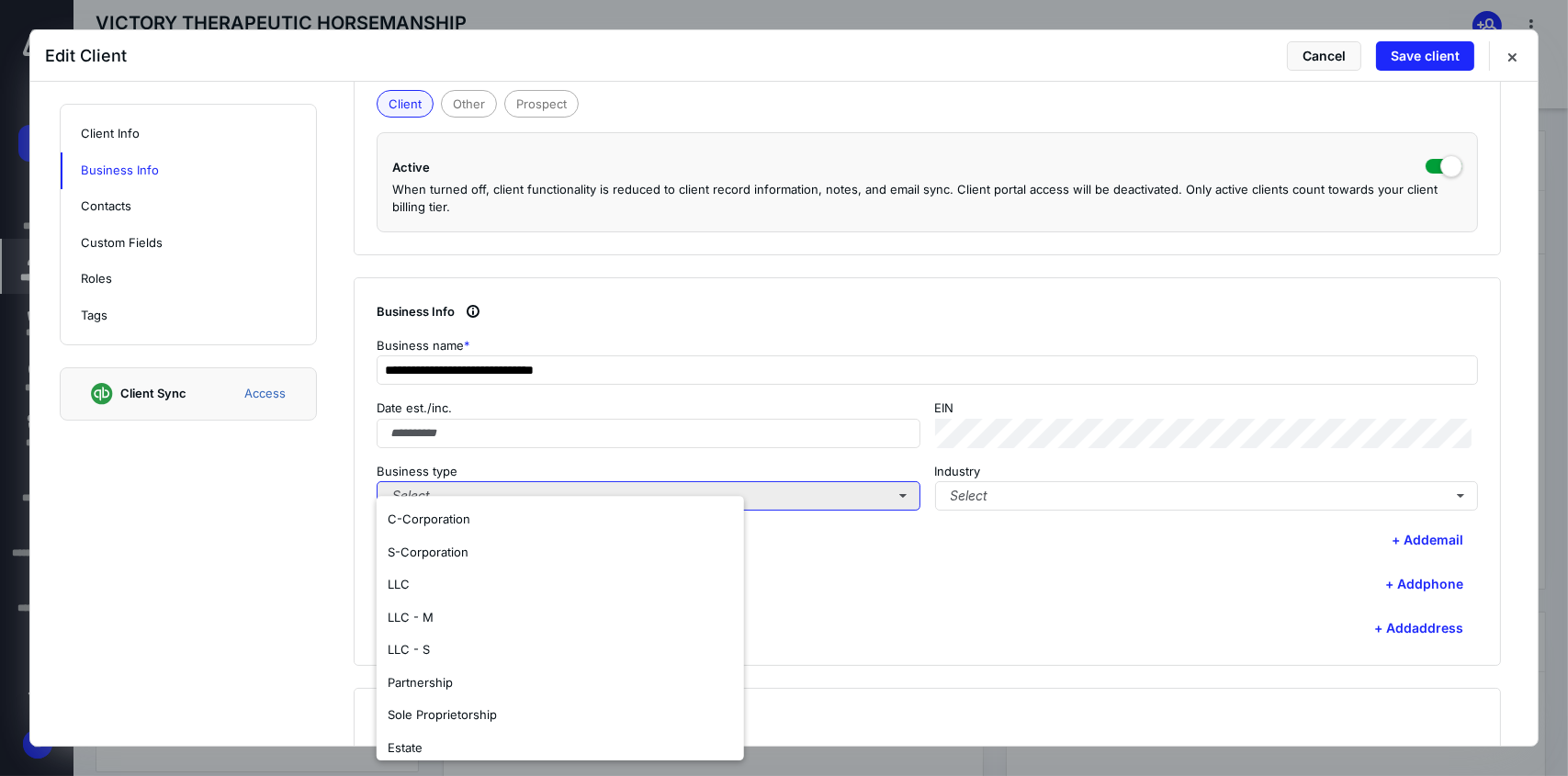 scroll, scrollTop: 459, scrollLeft: 0, axis: vertical 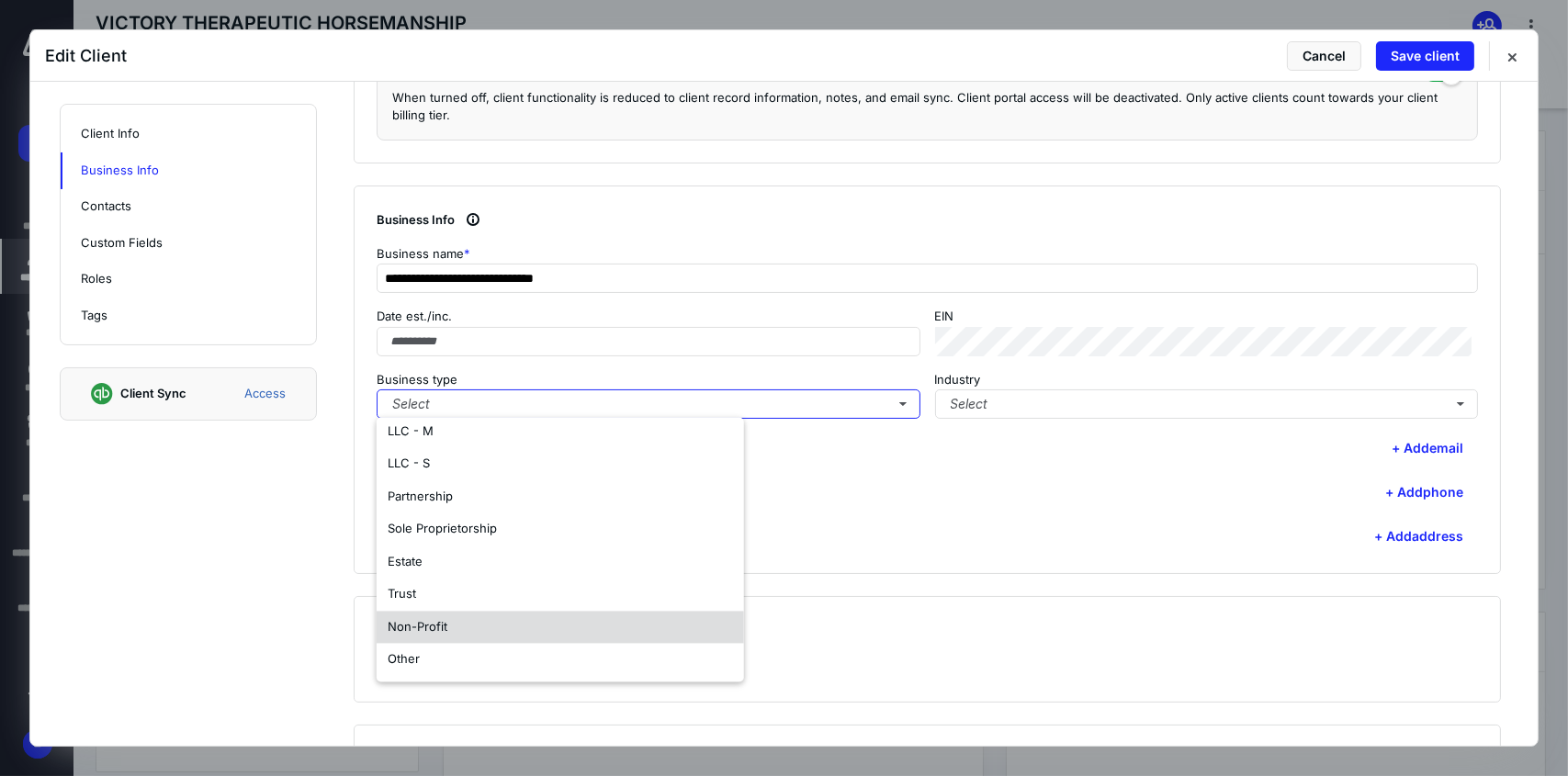 click on "Non-Profit" at bounding box center (560, 627) 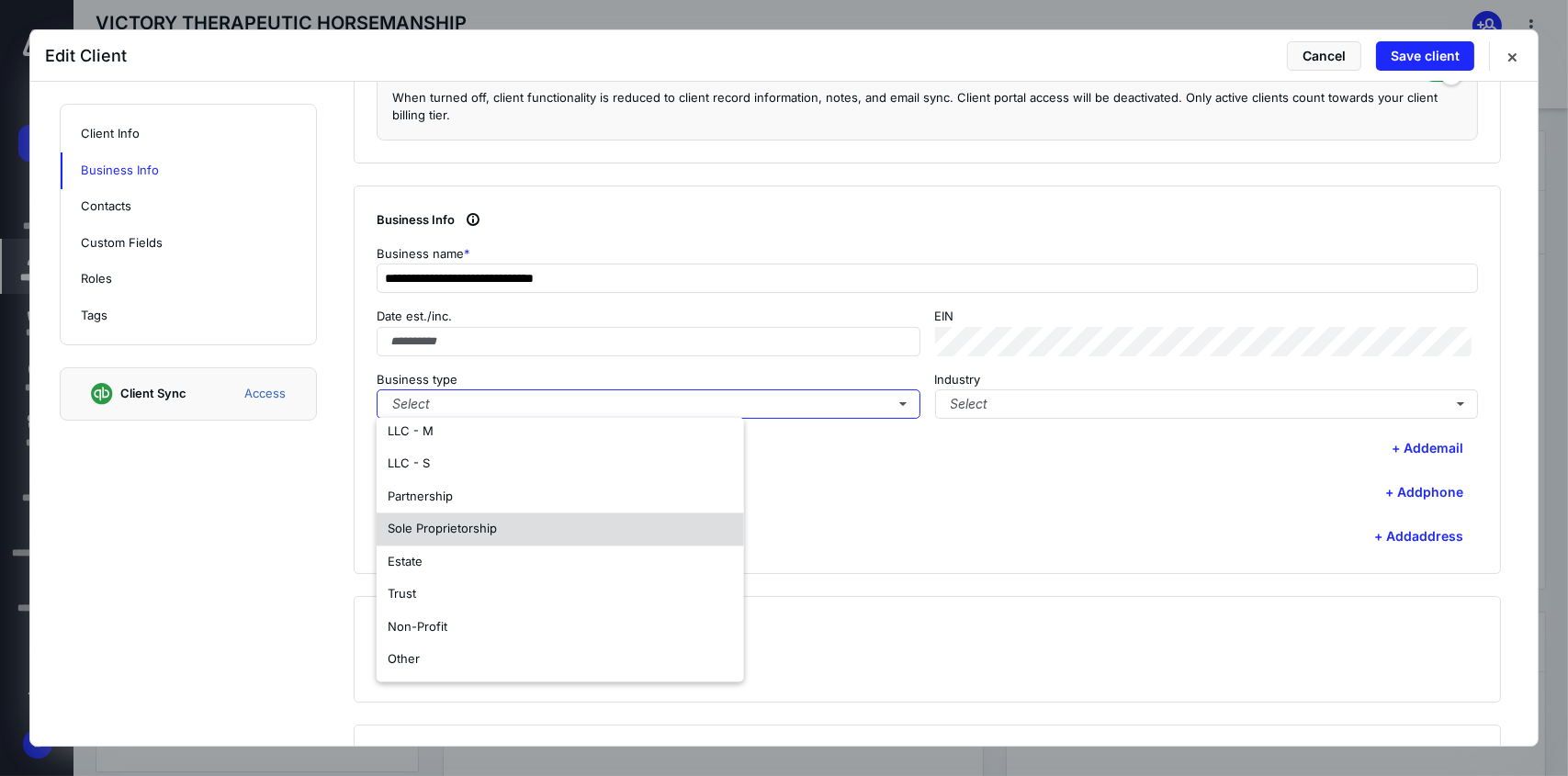 scroll, scrollTop: 0, scrollLeft: 0, axis: both 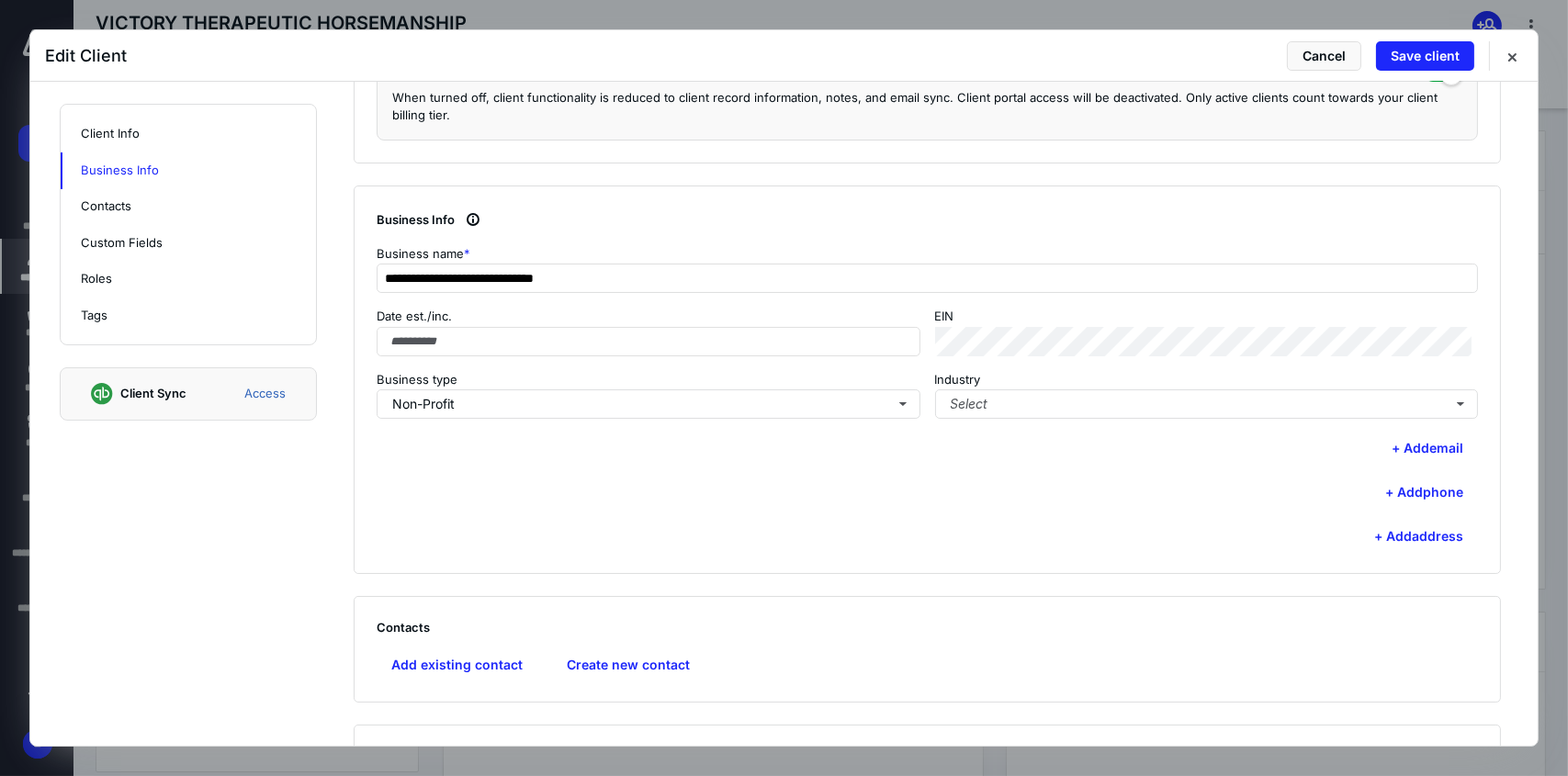 click on "+ Add  address" at bounding box center [927, 536] 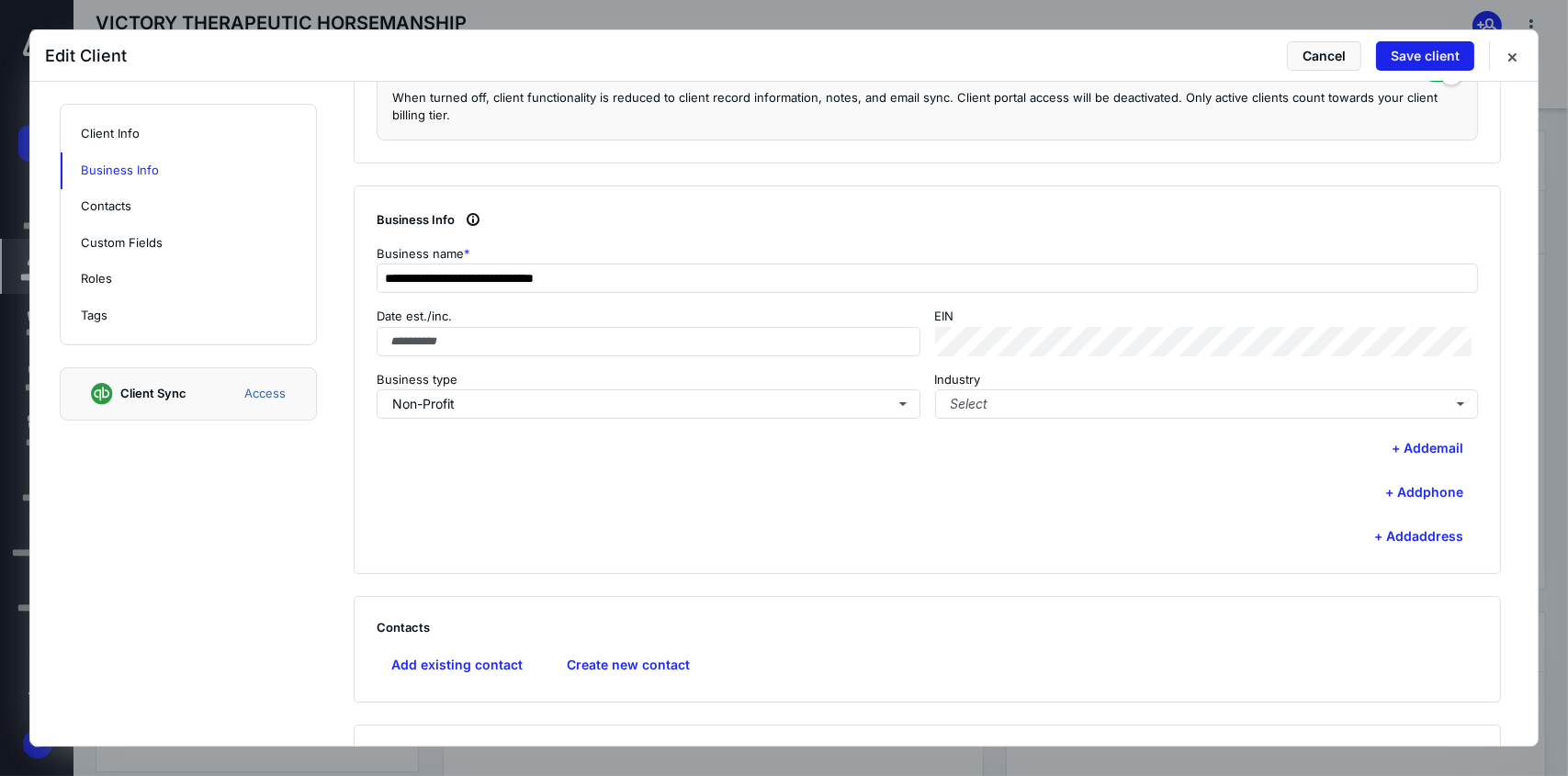 click on "Save client" at bounding box center [1425, 56] 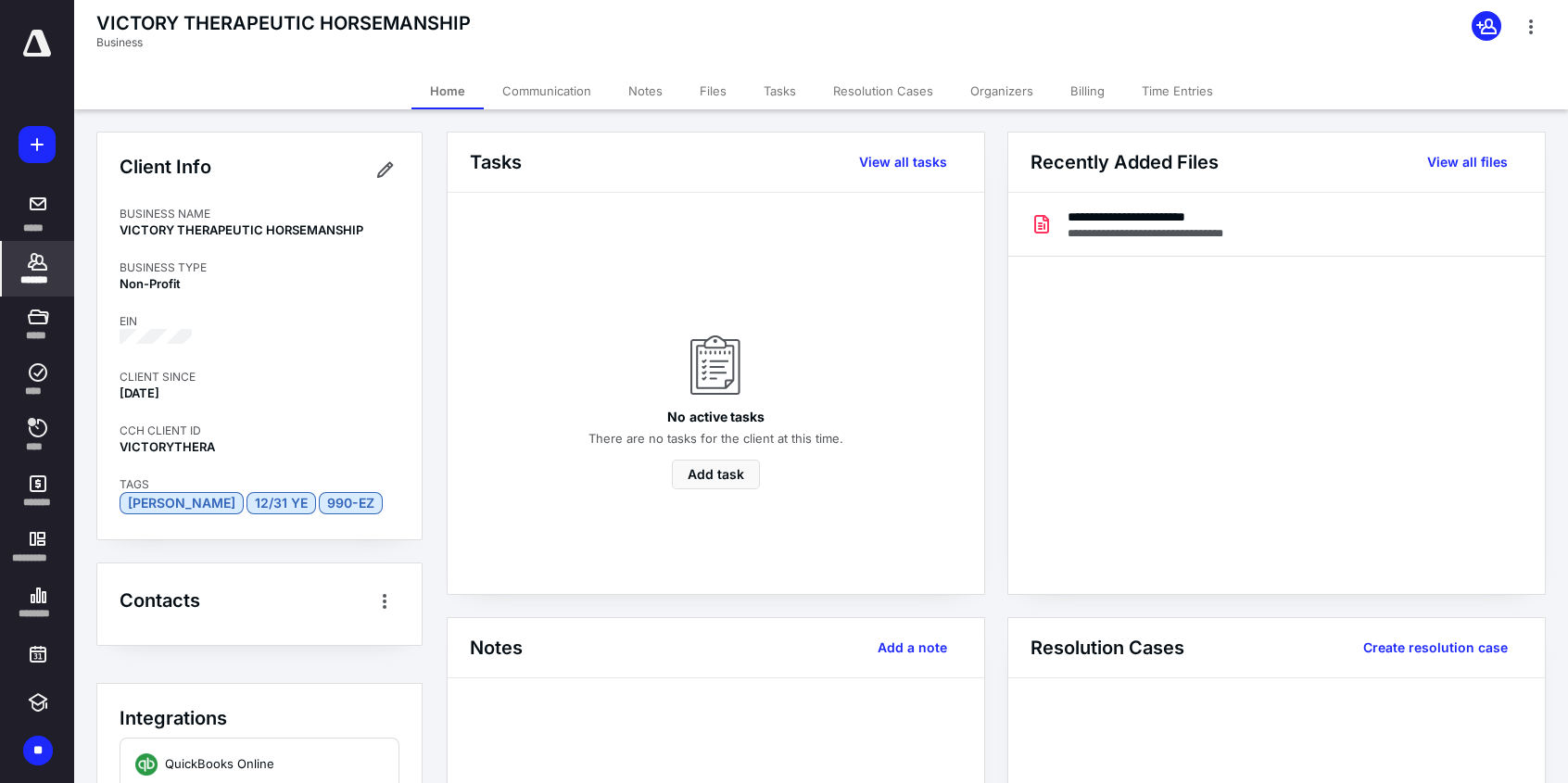 click on "*******" at bounding box center [38, 280] 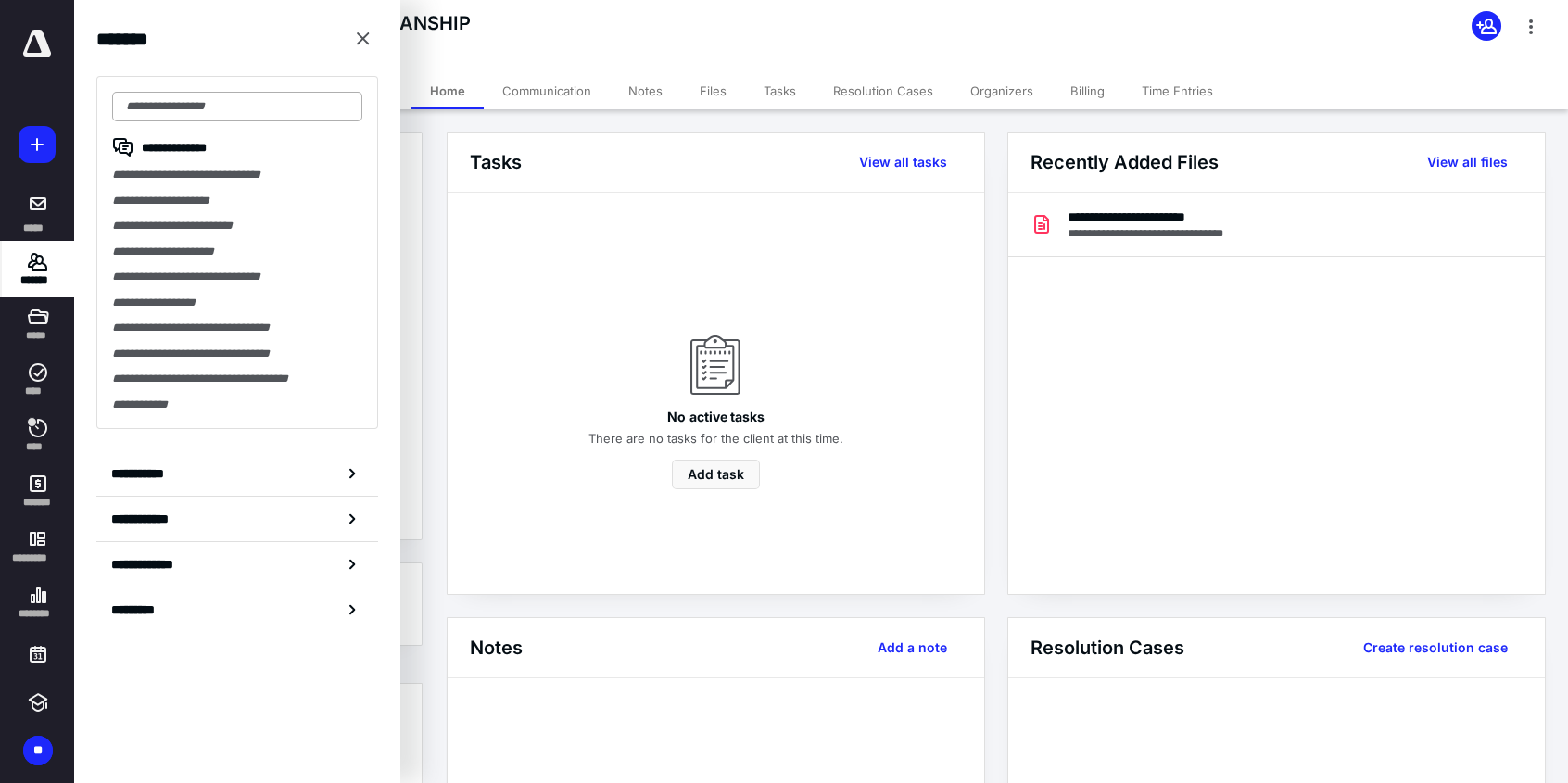 click at bounding box center [237, 107] 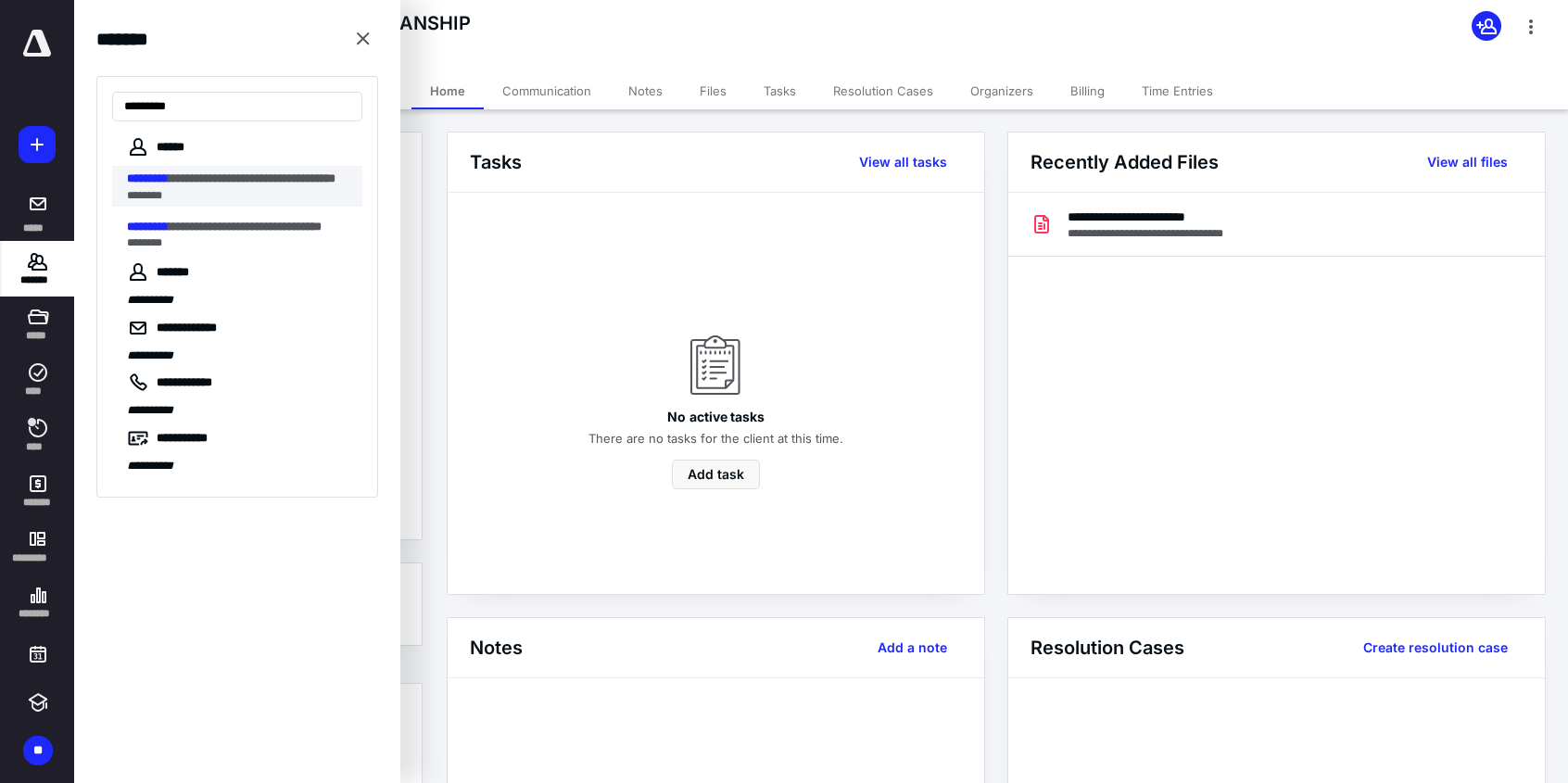 type on "*********" 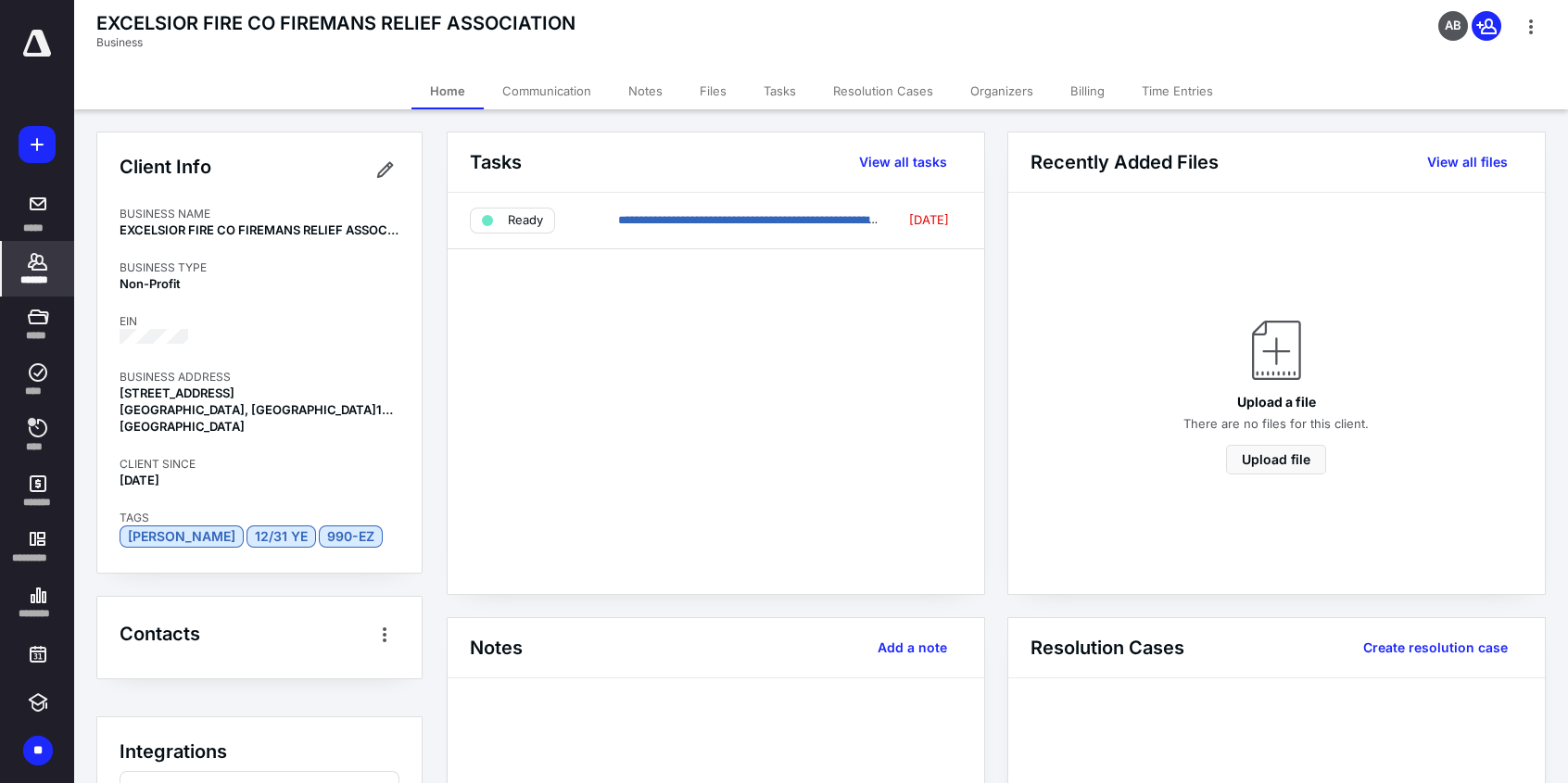 drag, startPoint x: 22, startPoint y: 273, endPoint x: 44, endPoint y: 251, distance: 31.112698 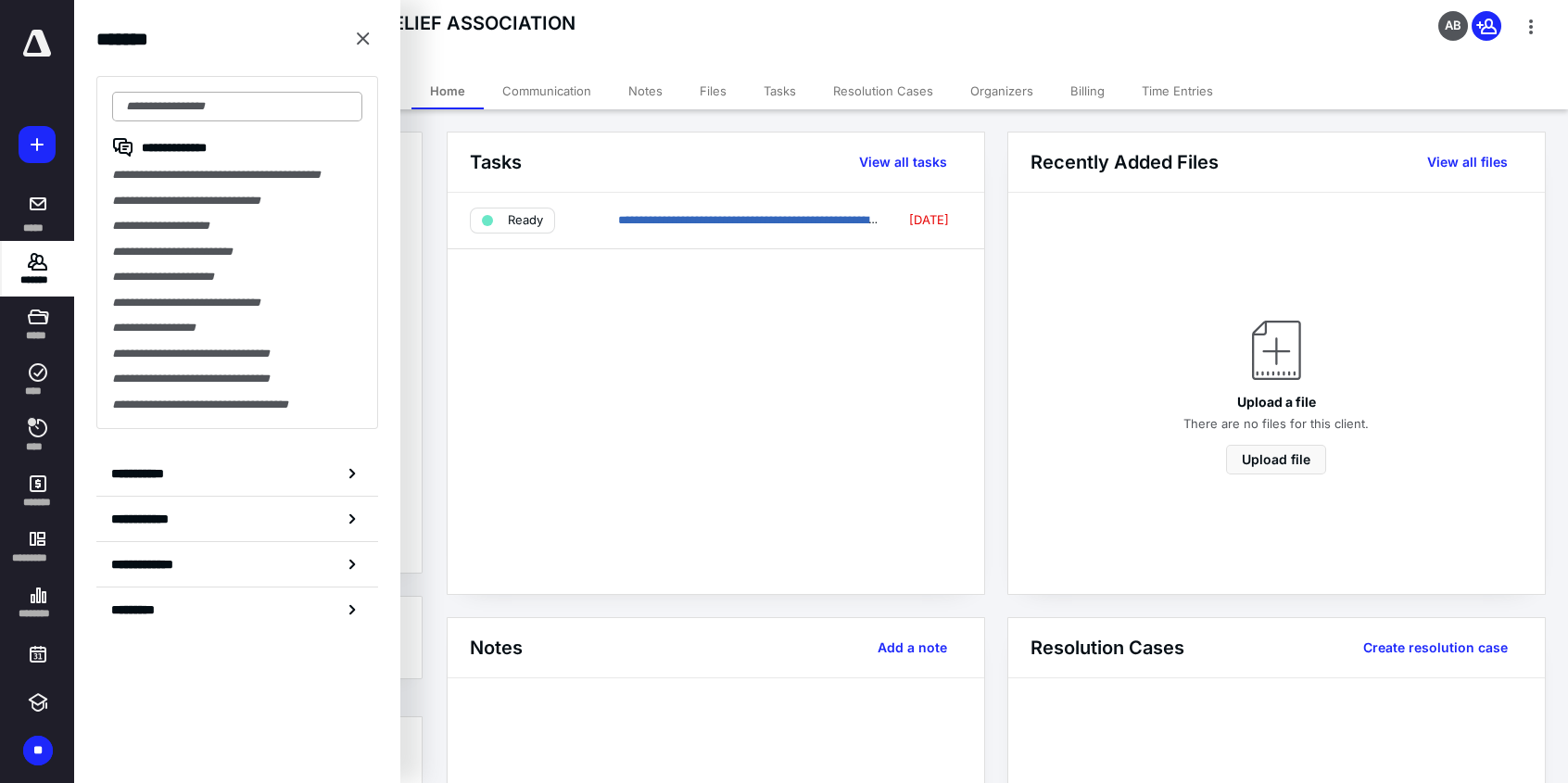 click at bounding box center [237, 107] 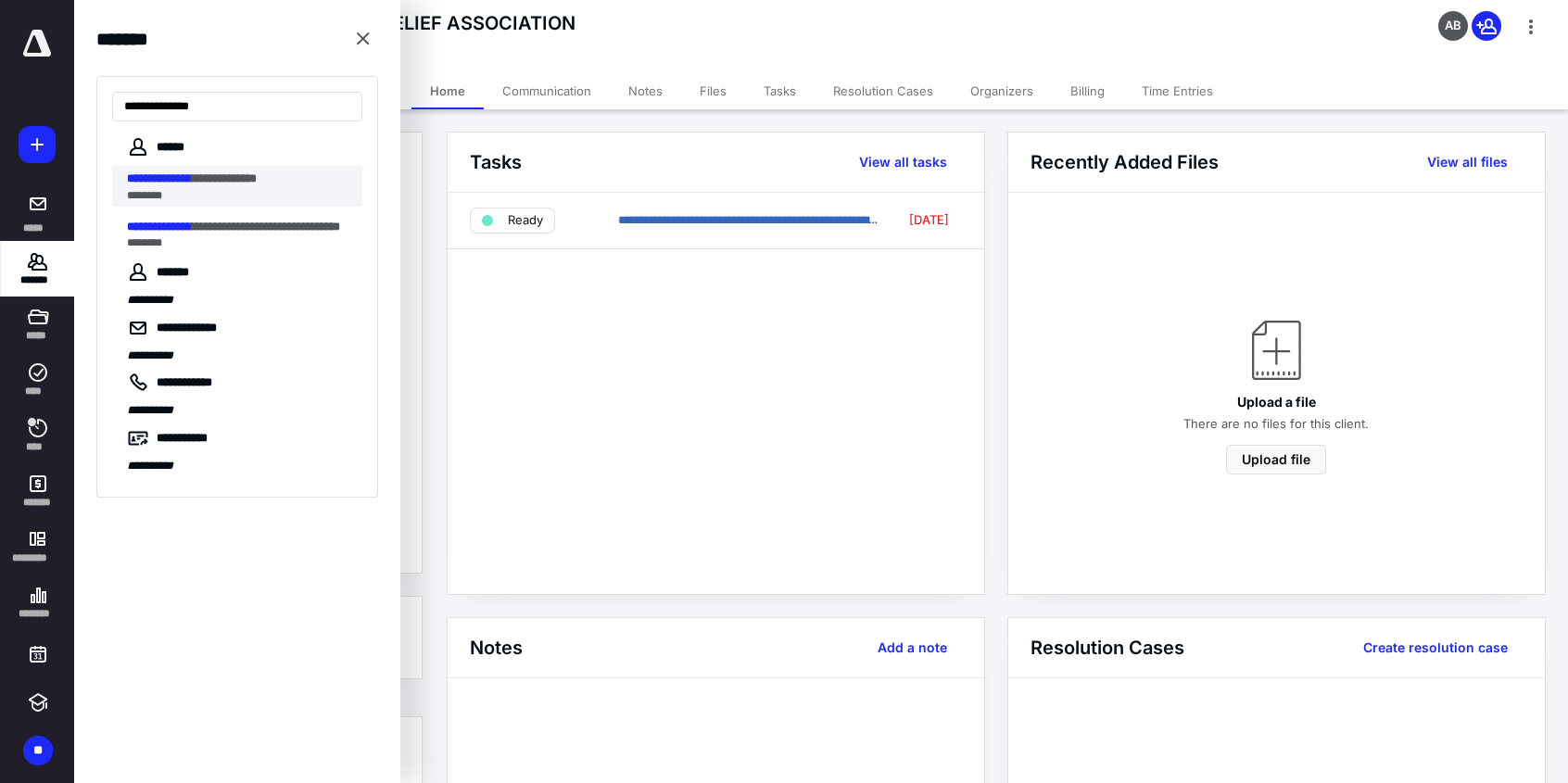 type on "**********" 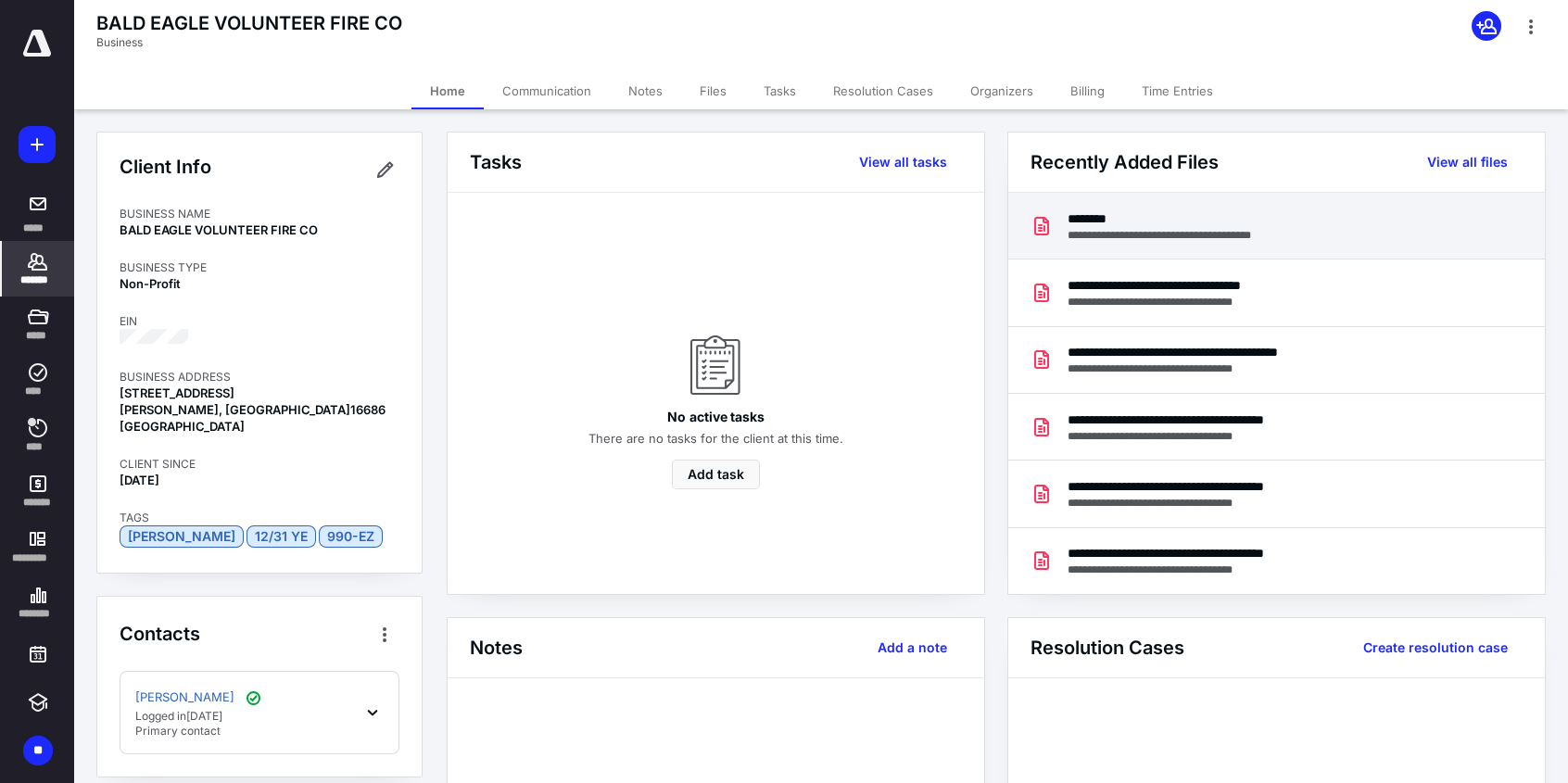 click on "********" at bounding box center (1181, 219) 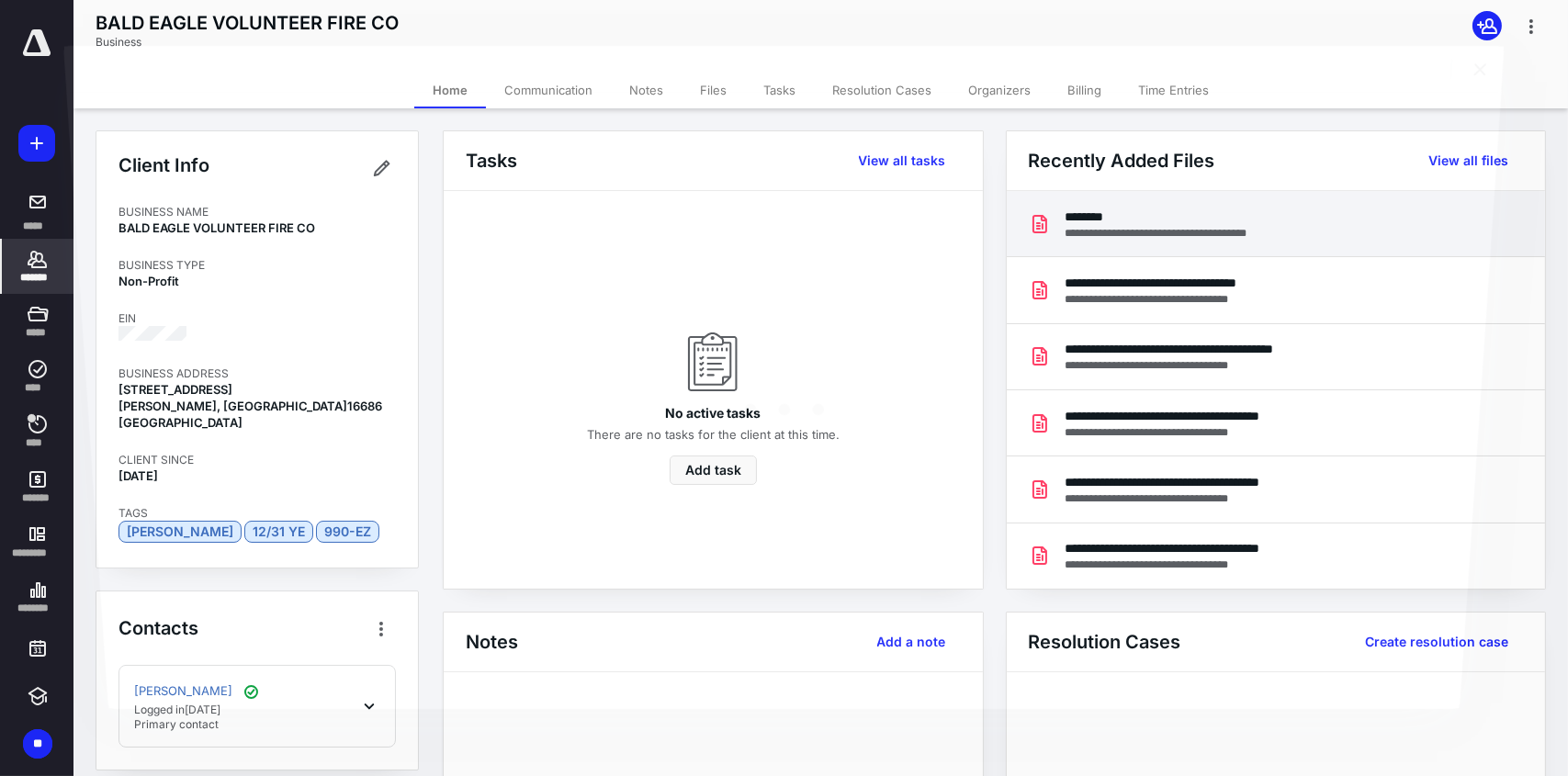 click at bounding box center (784, 400) 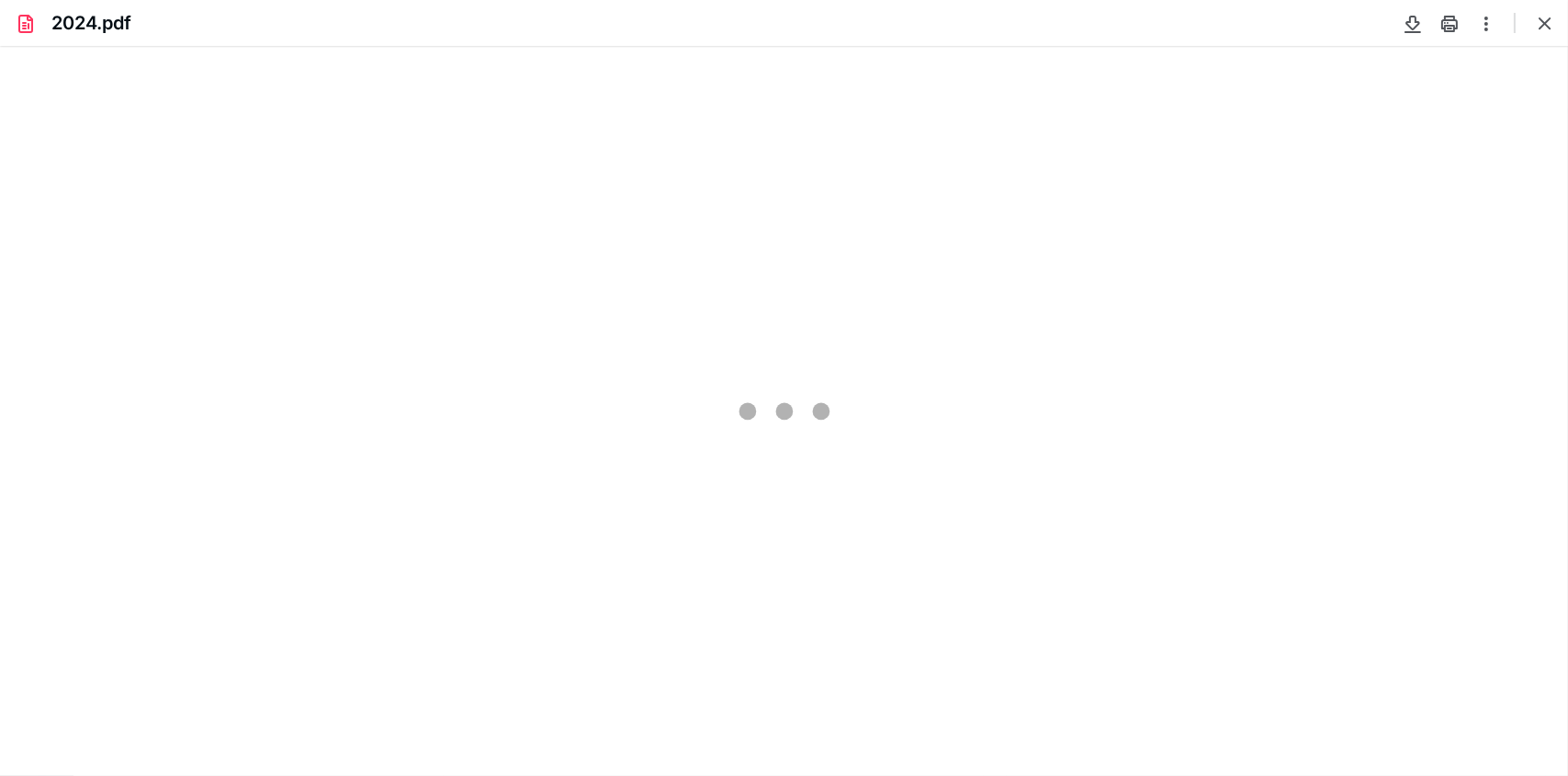 scroll, scrollTop: 0, scrollLeft: 0, axis: both 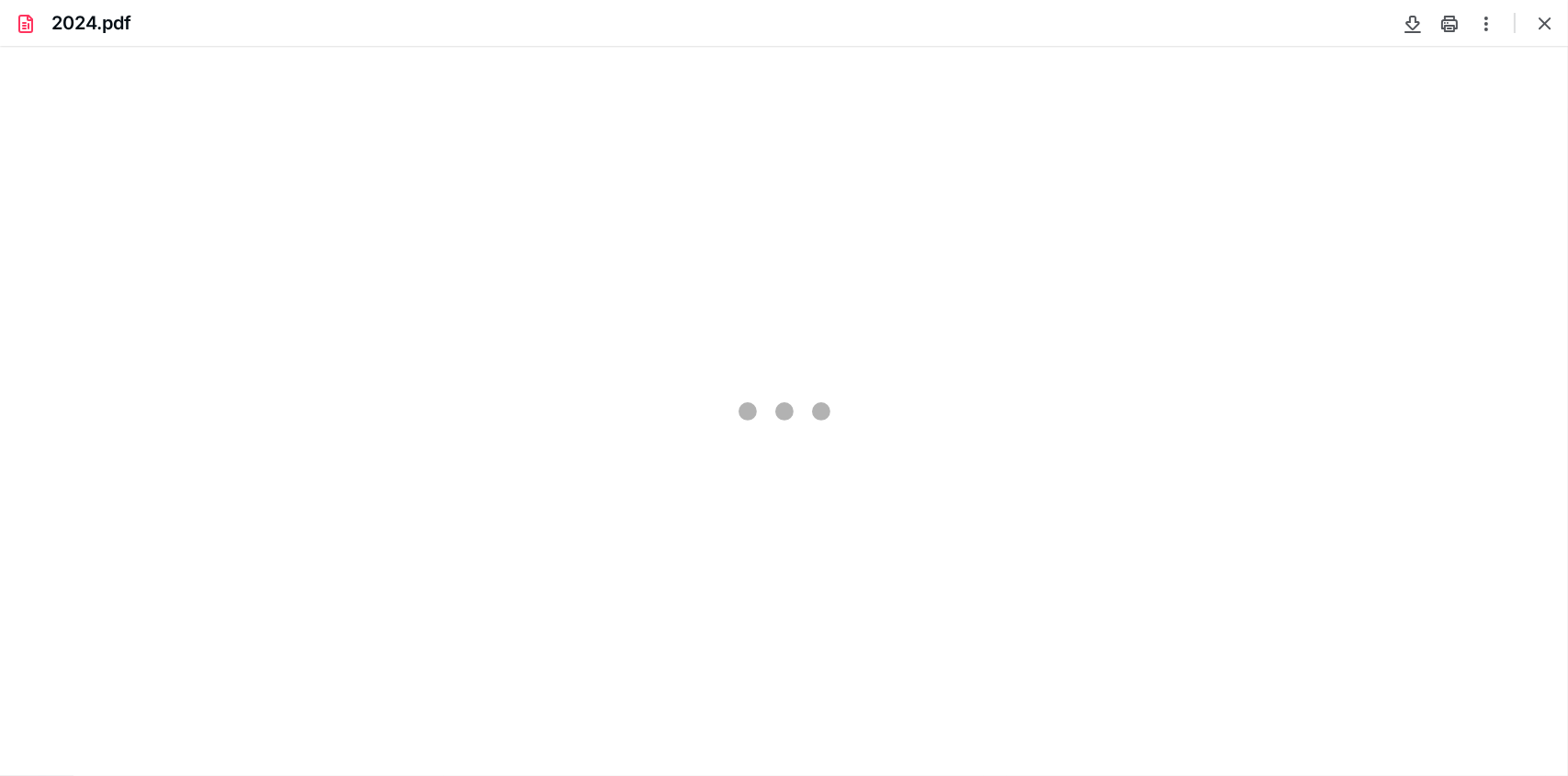 type on "95" 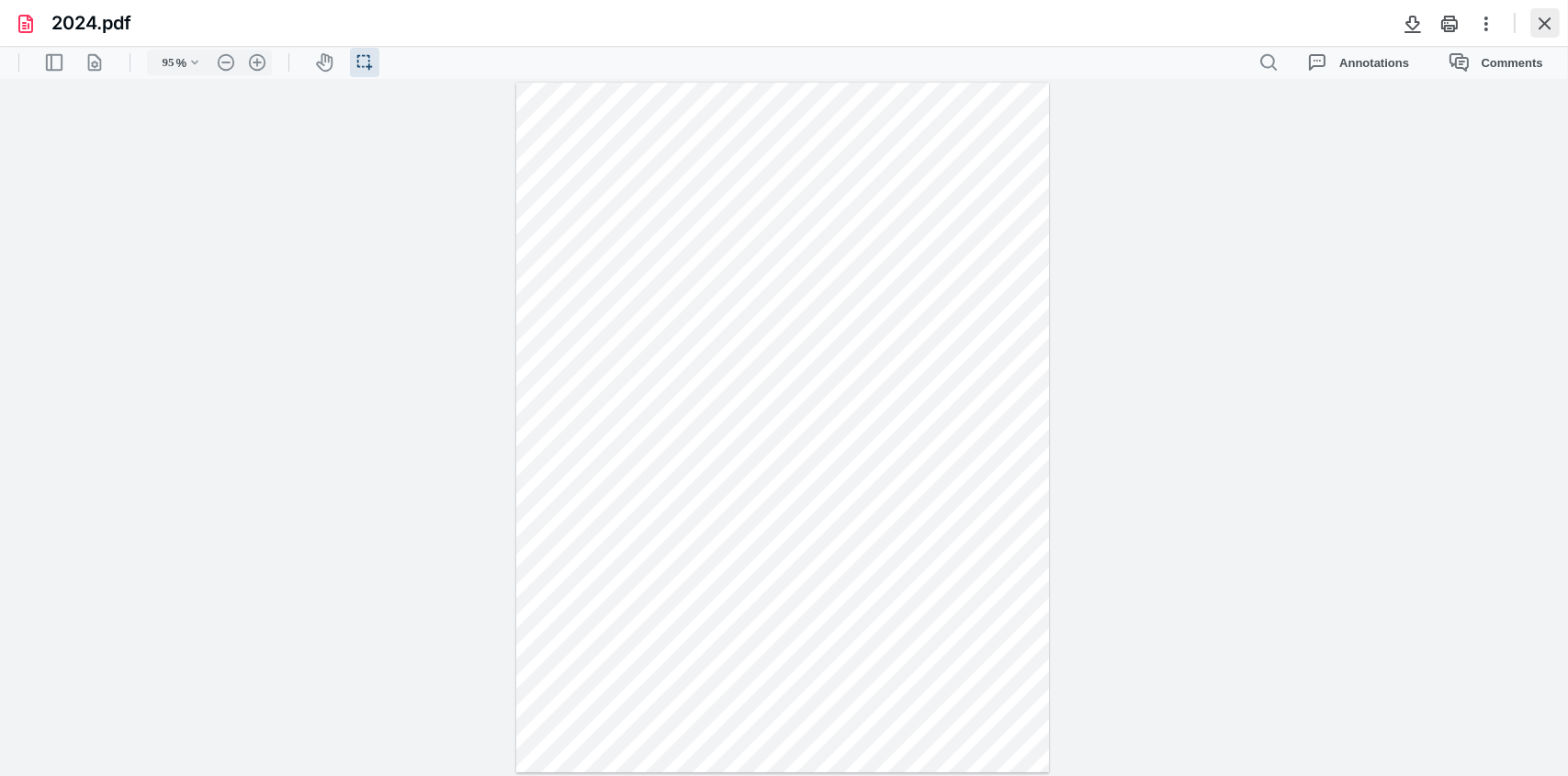 click at bounding box center (1545, 23) 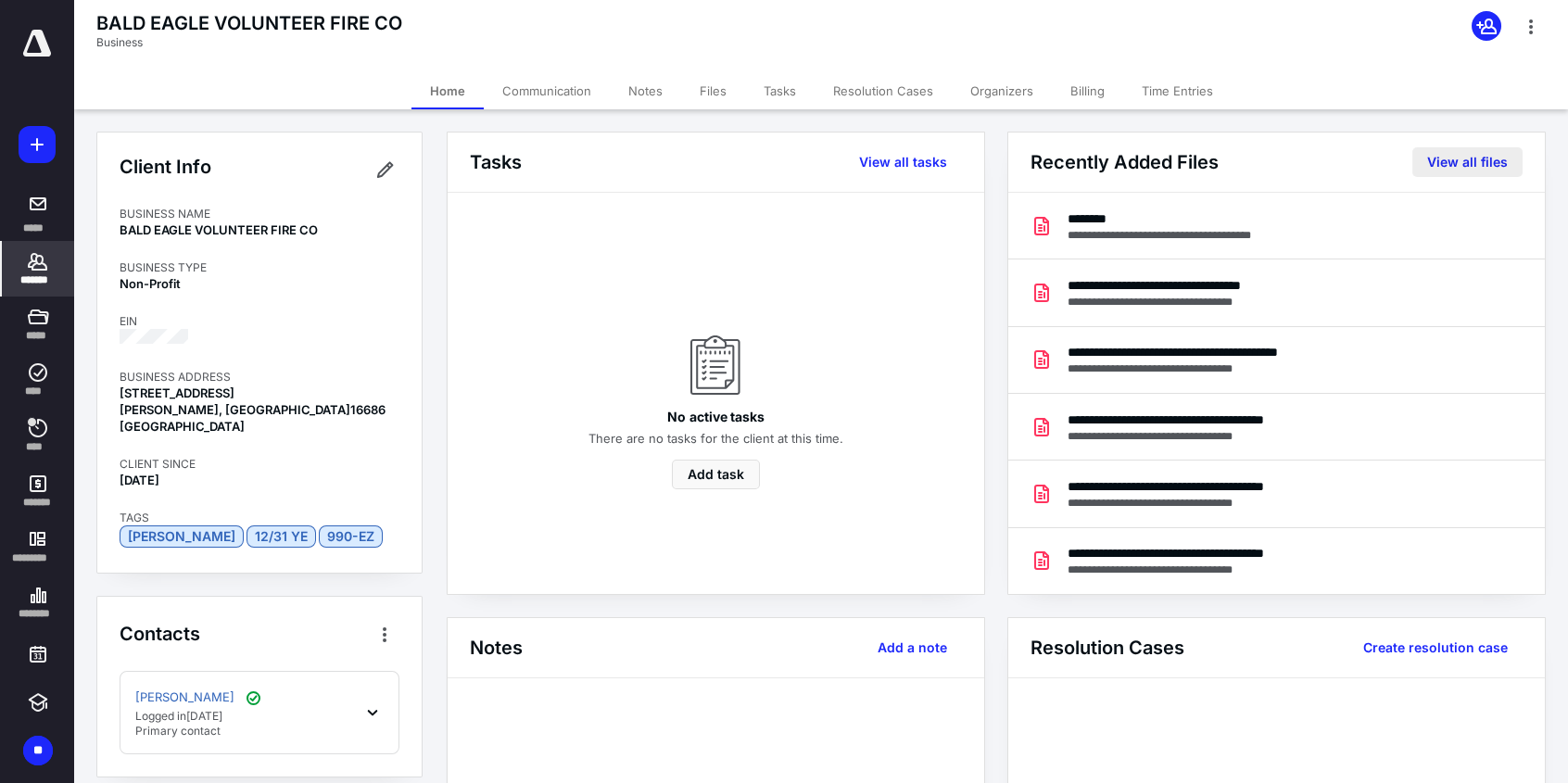 click on "View all files" at bounding box center [1467, 162] 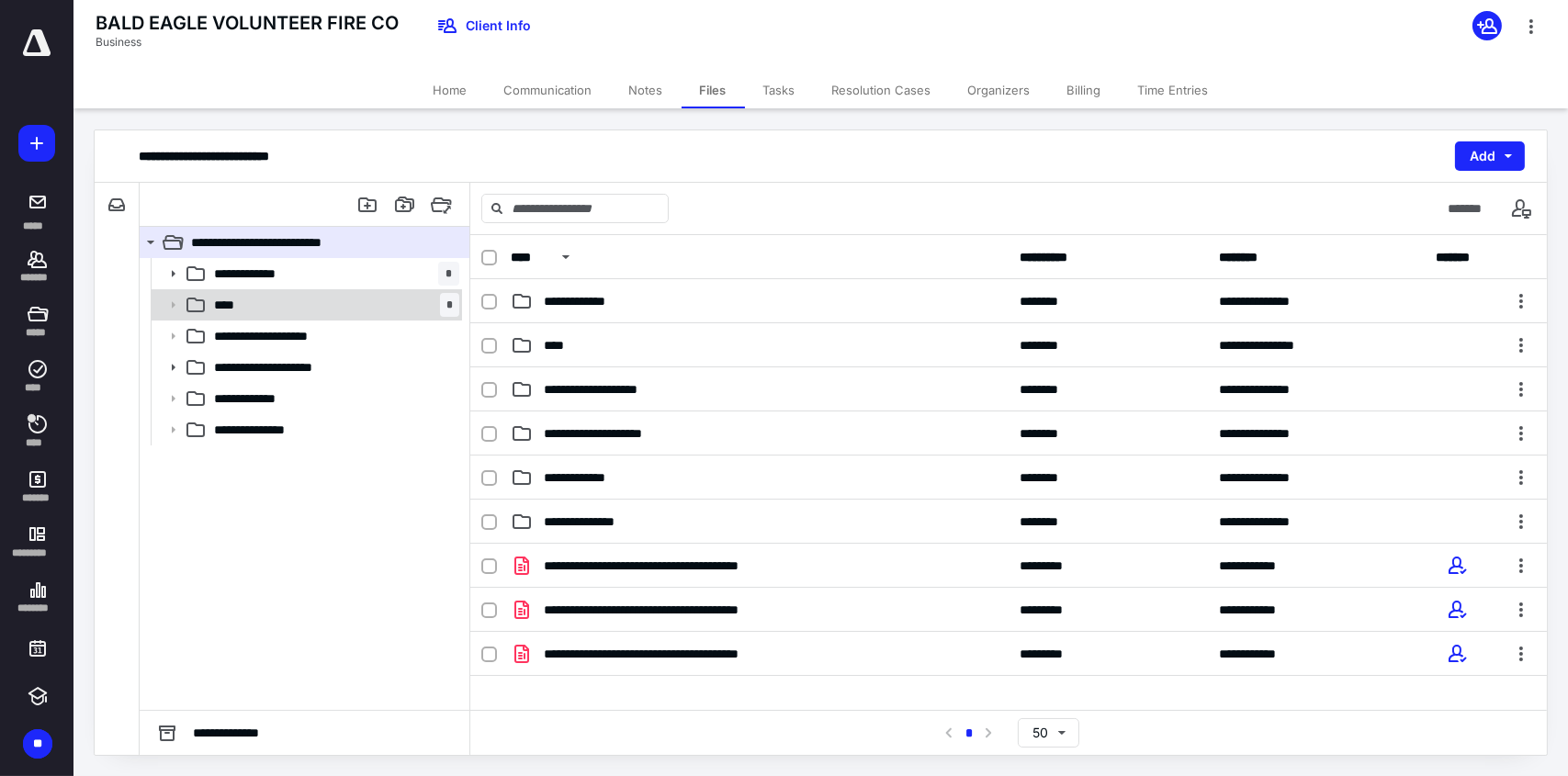 click on "**** *" at bounding box center (333, 305) 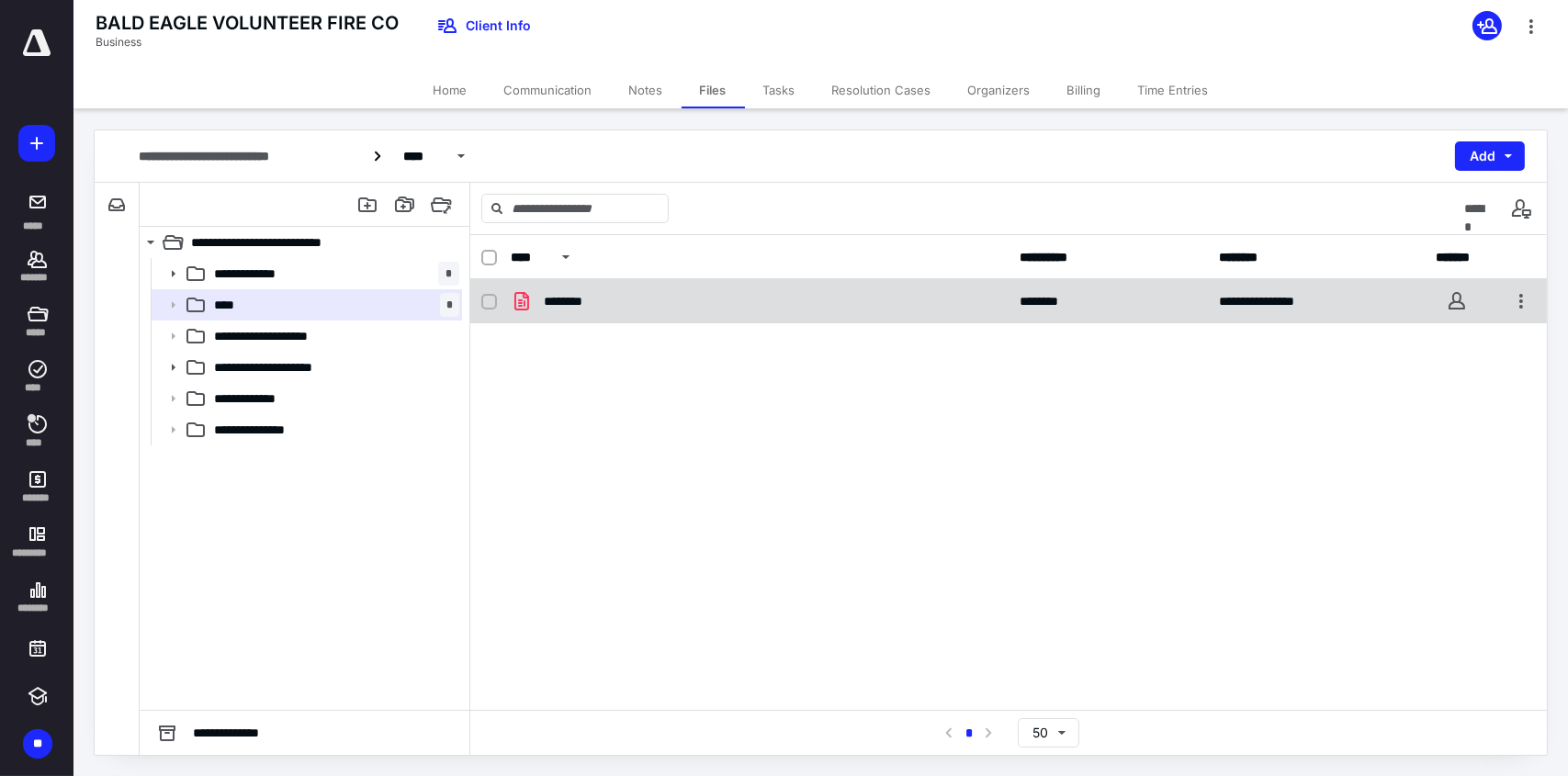 click on "********" at bounding box center [760, 301] 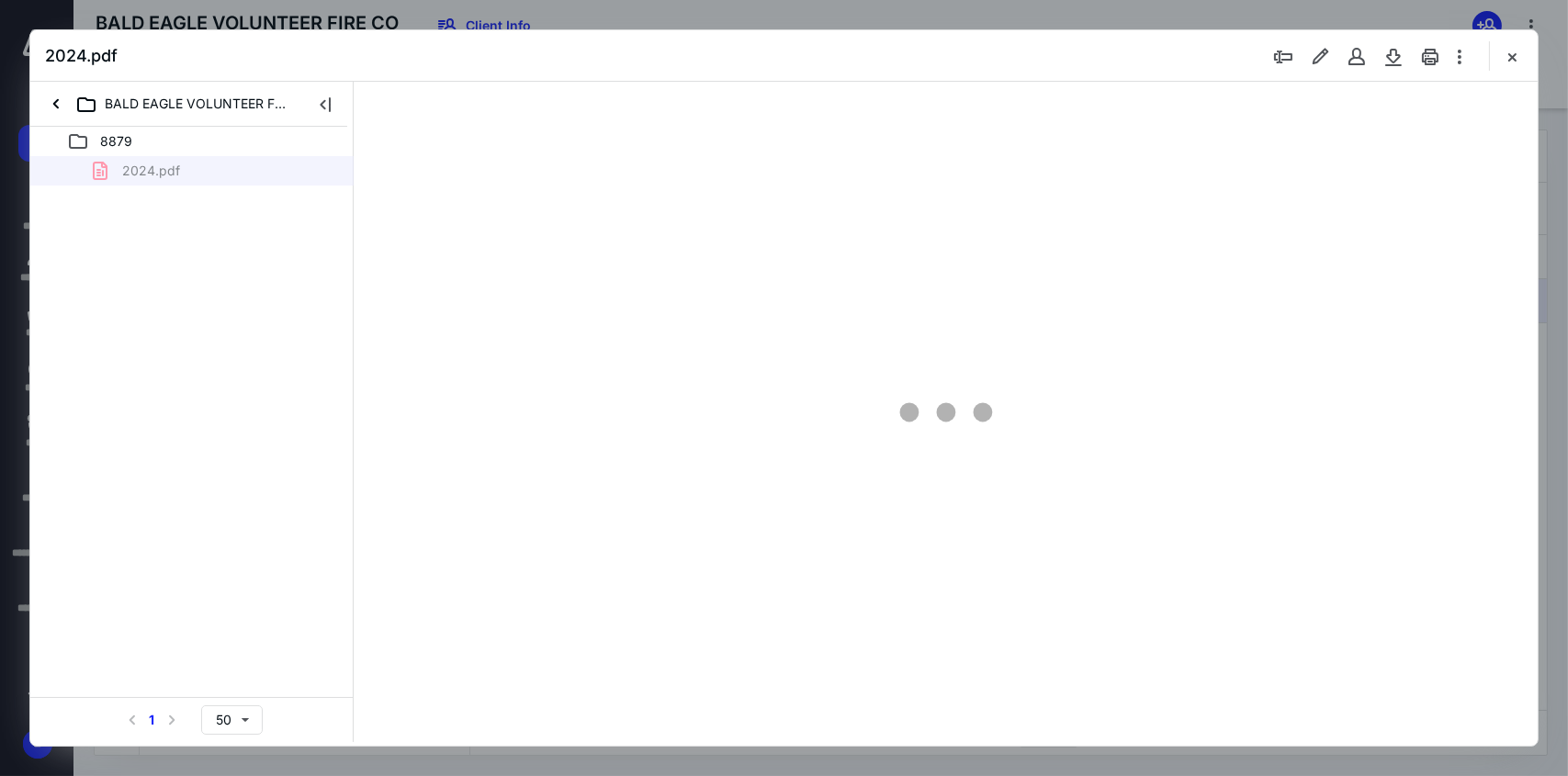 scroll, scrollTop: 0, scrollLeft: 0, axis: both 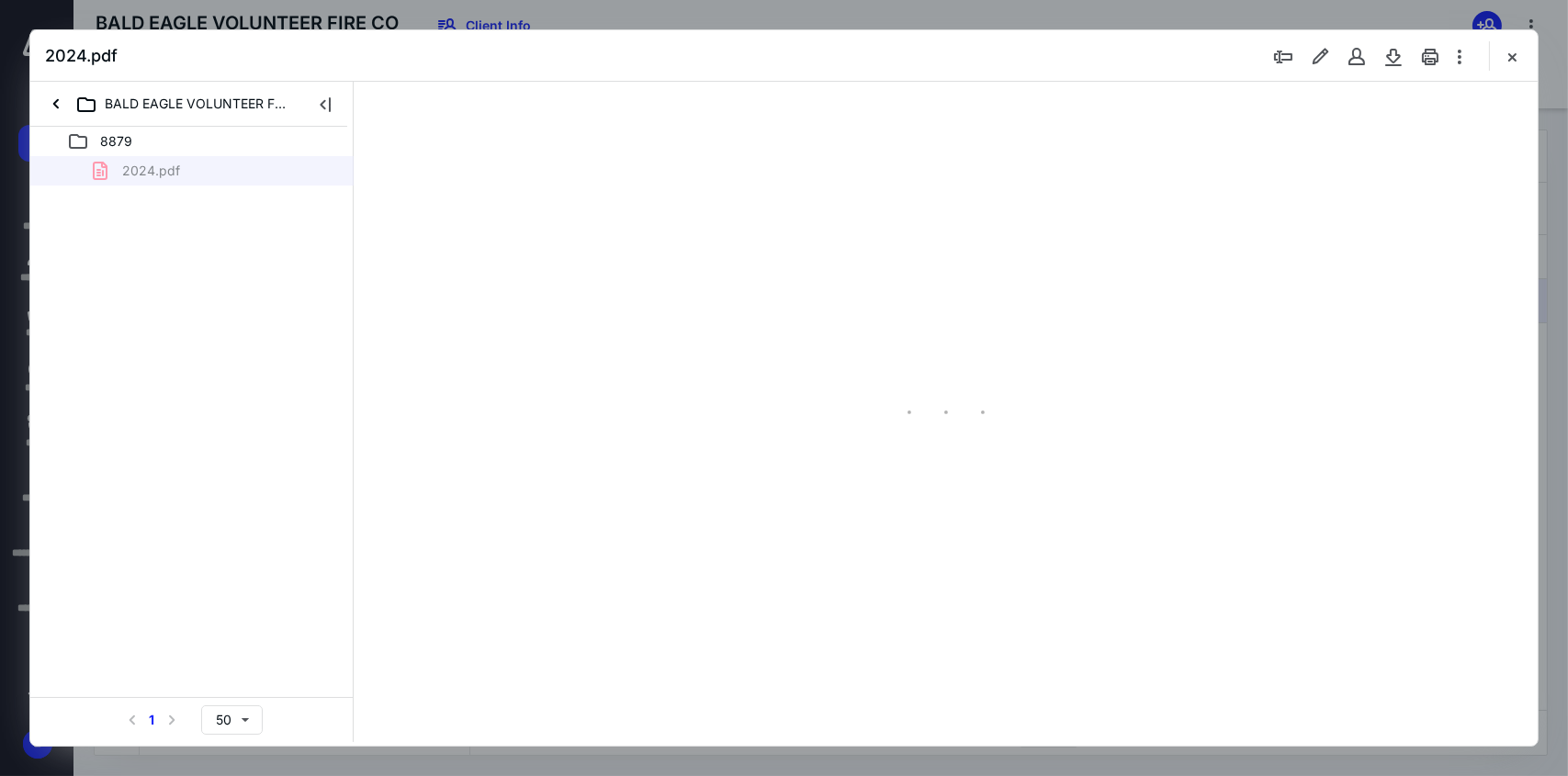 type on "81" 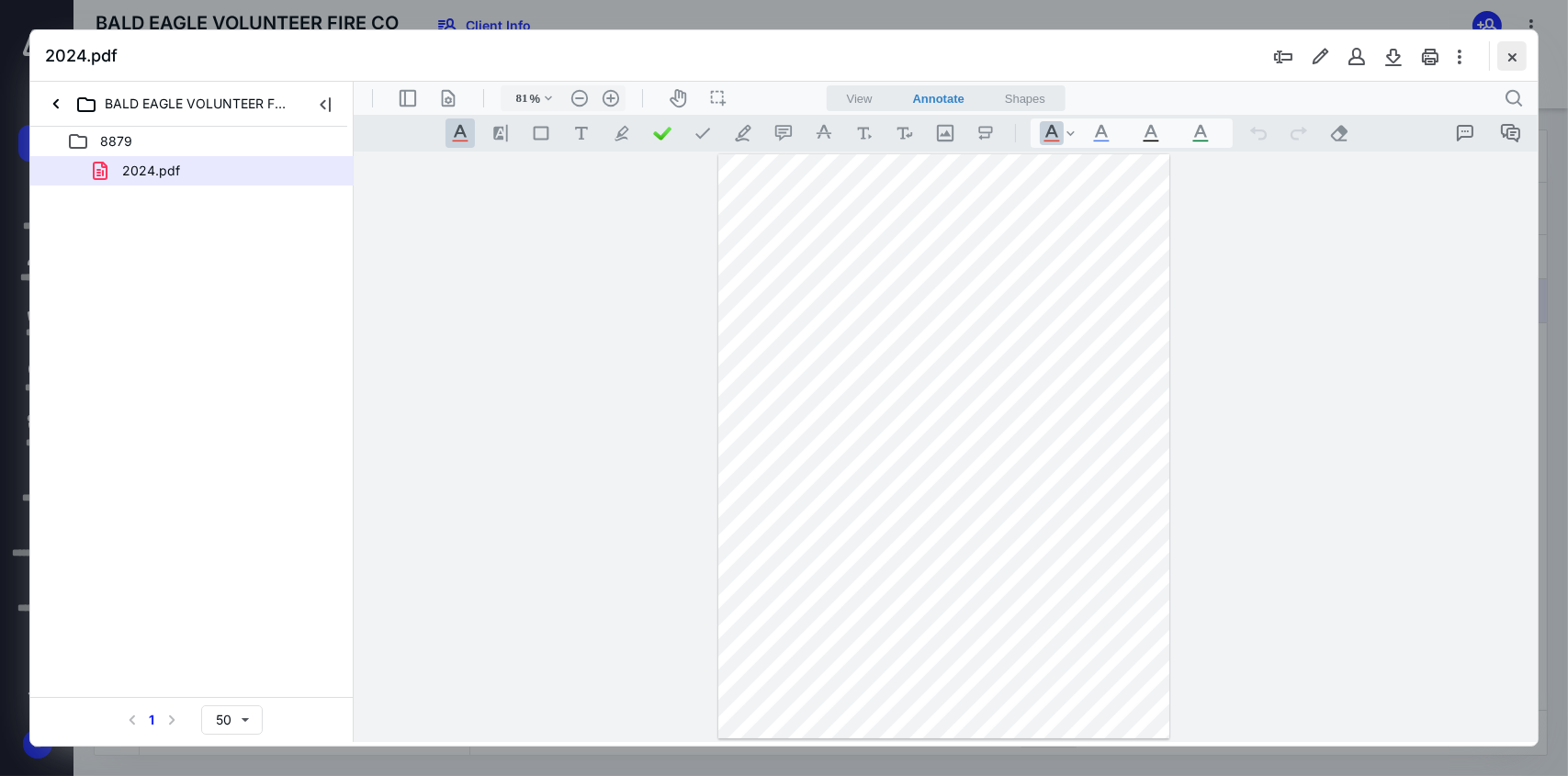 click at bounding box center [1512, 56] 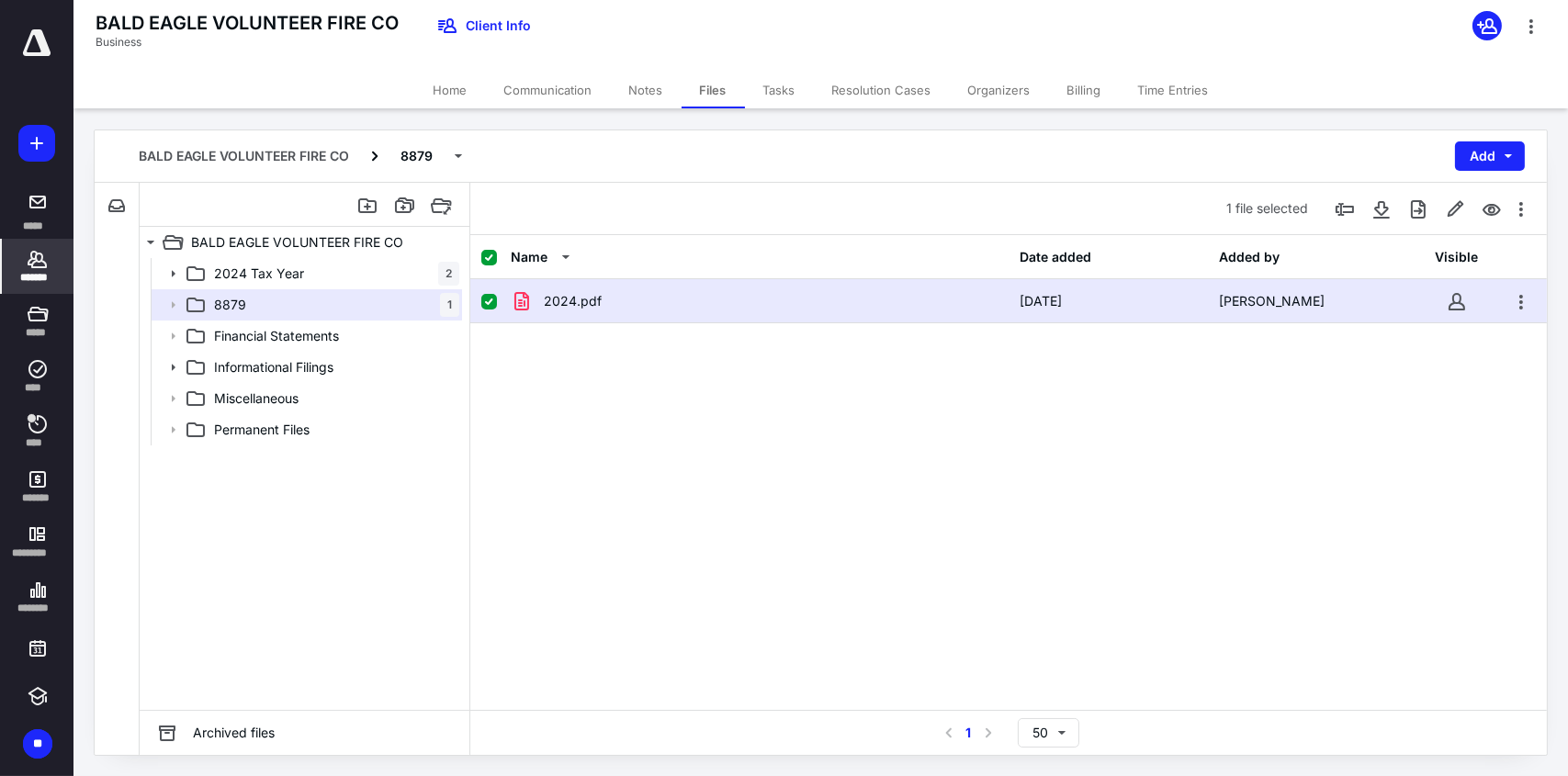 click 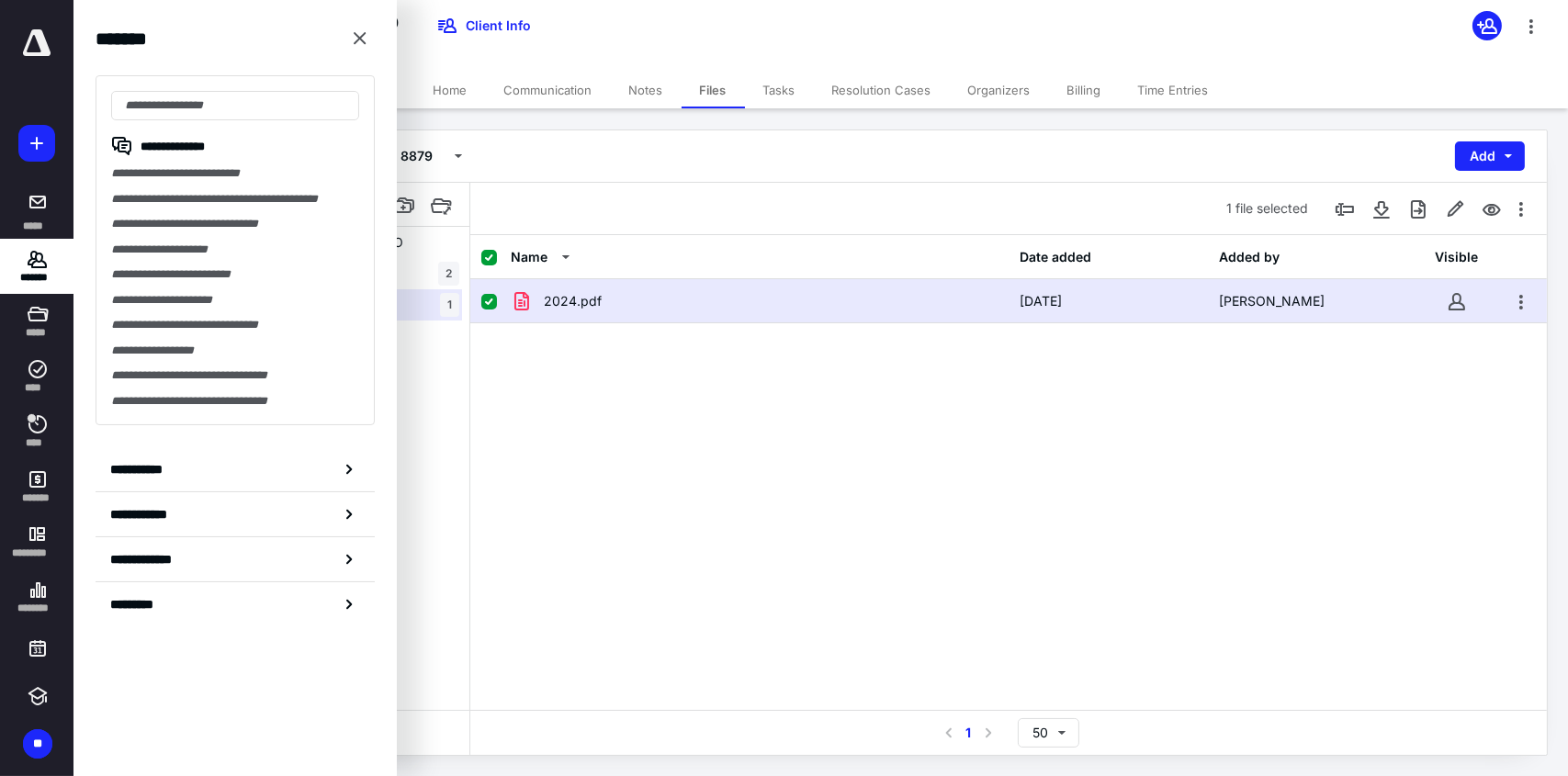 click on "Name Date added Added by Visible 2024.pdf 5/7/2025 Makayla Sprankle" at bounding box center (1009, 472) 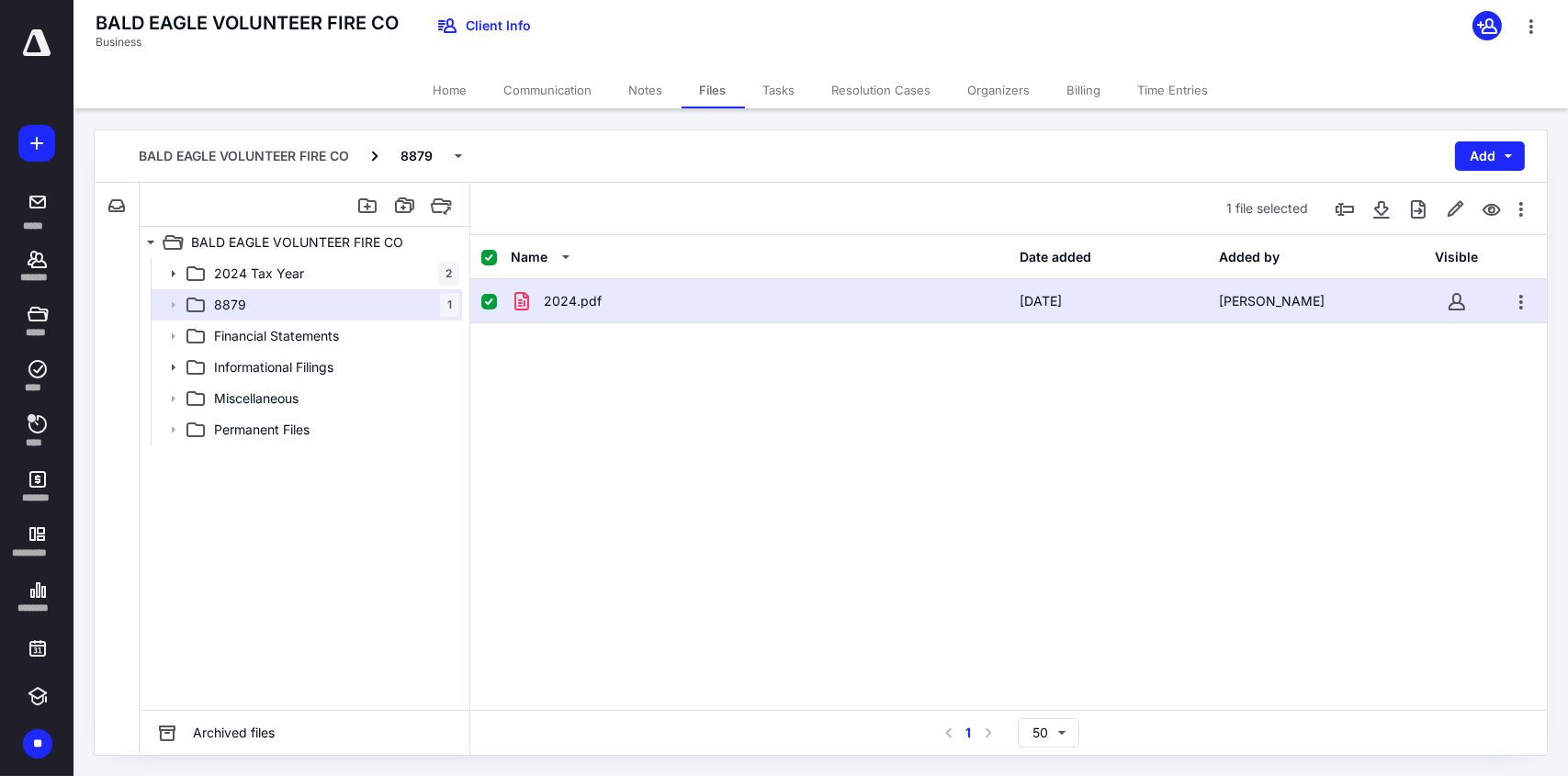 click at bounding box center (37, 43) 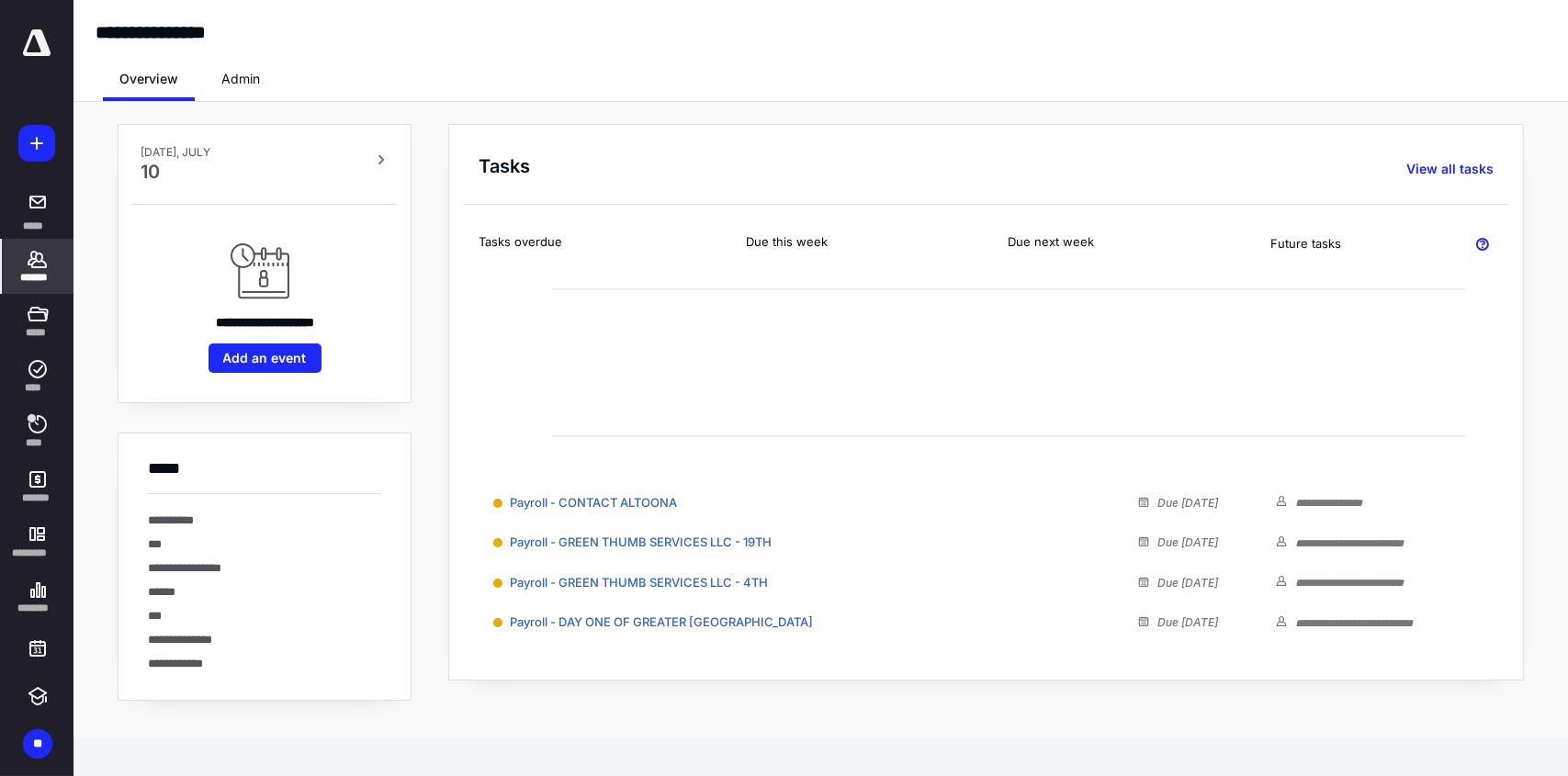 click on "*******" at bounding box center (38, 277) 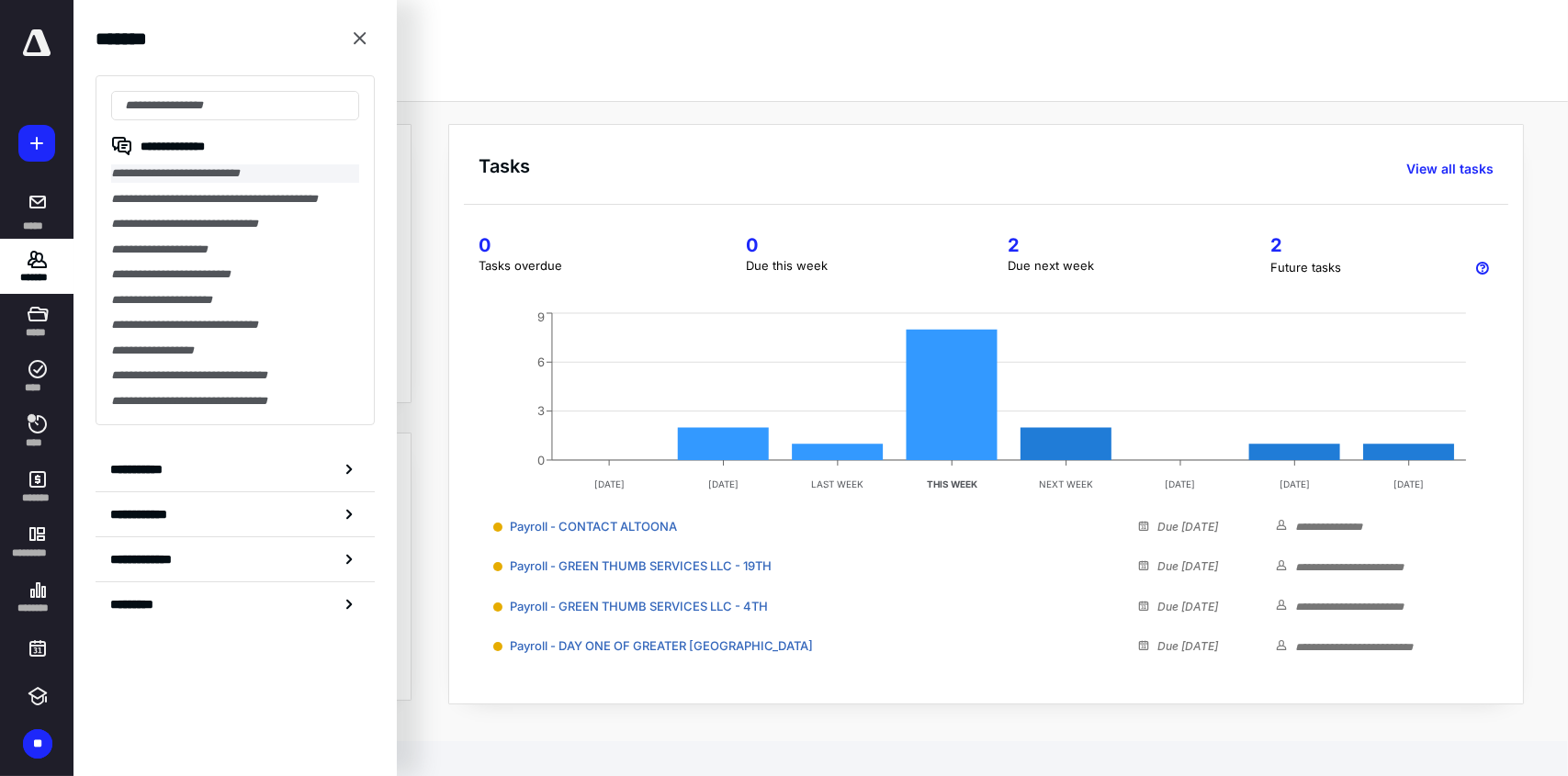 click on "**********" at bounding box center (235, 174) 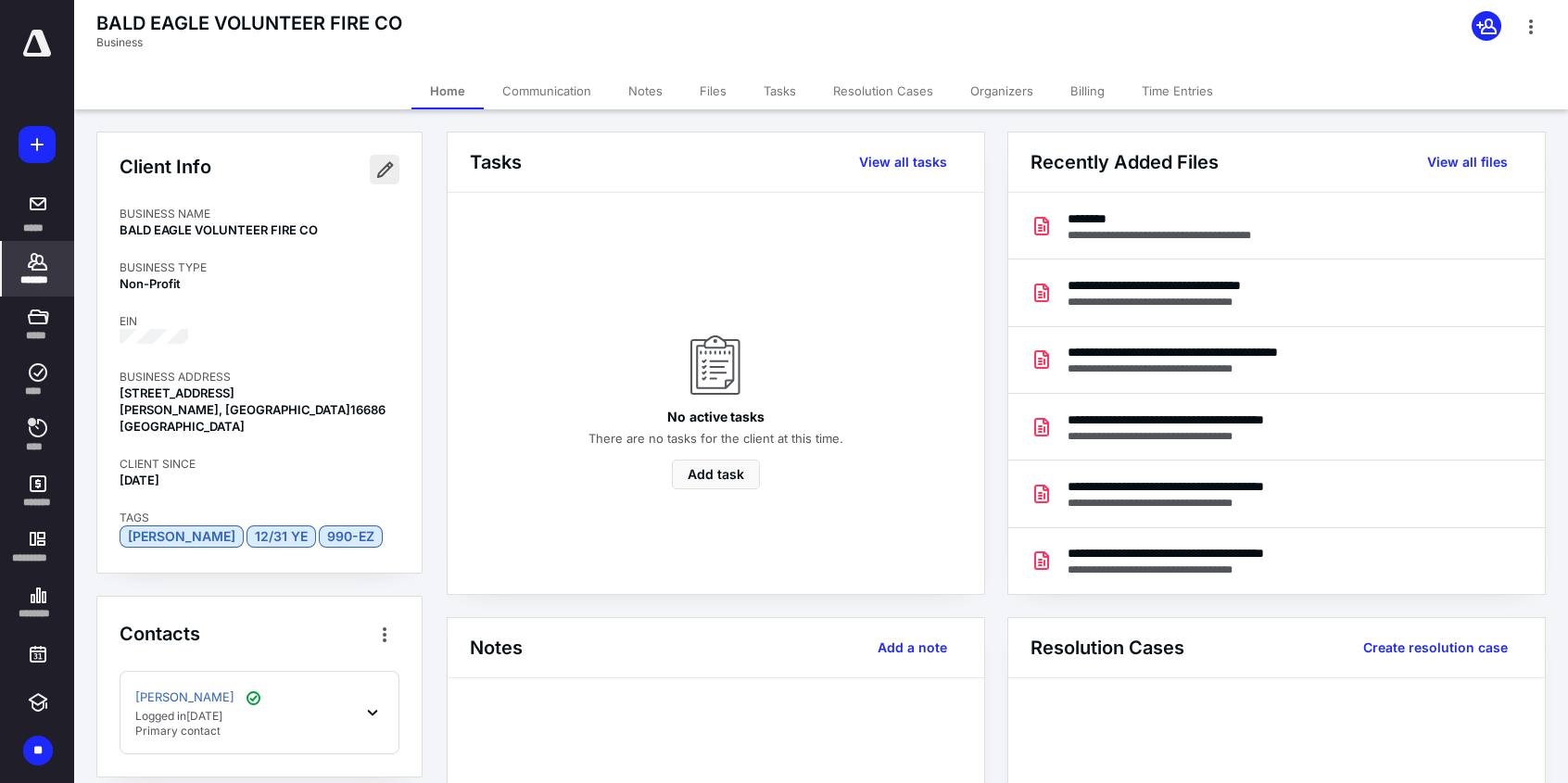 click at bounding box center [385, 170] 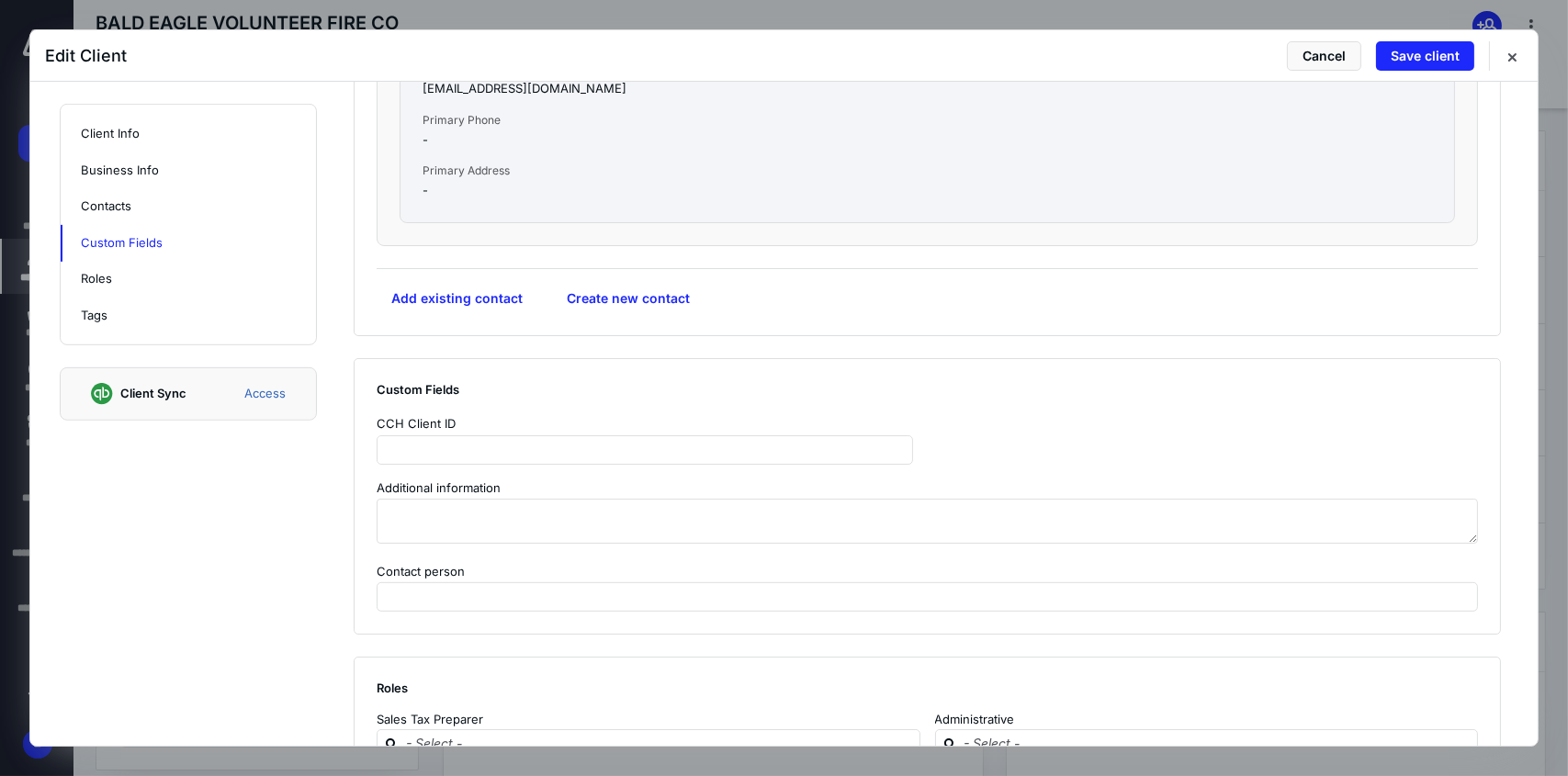 scroll, scrollTop: 1561, scrollLeft: 0, axis: vertical 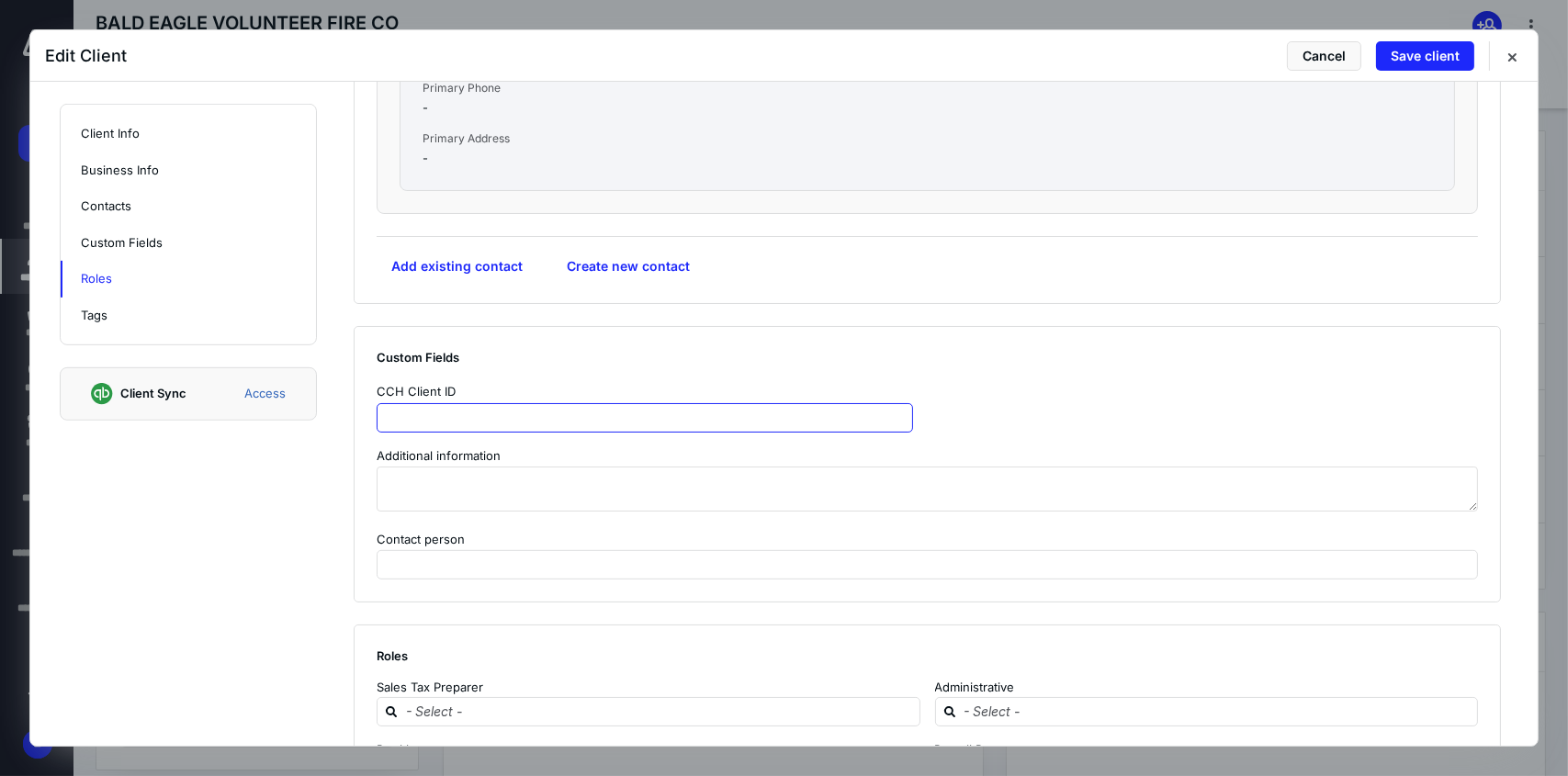 click at bounding box center [645, 418] 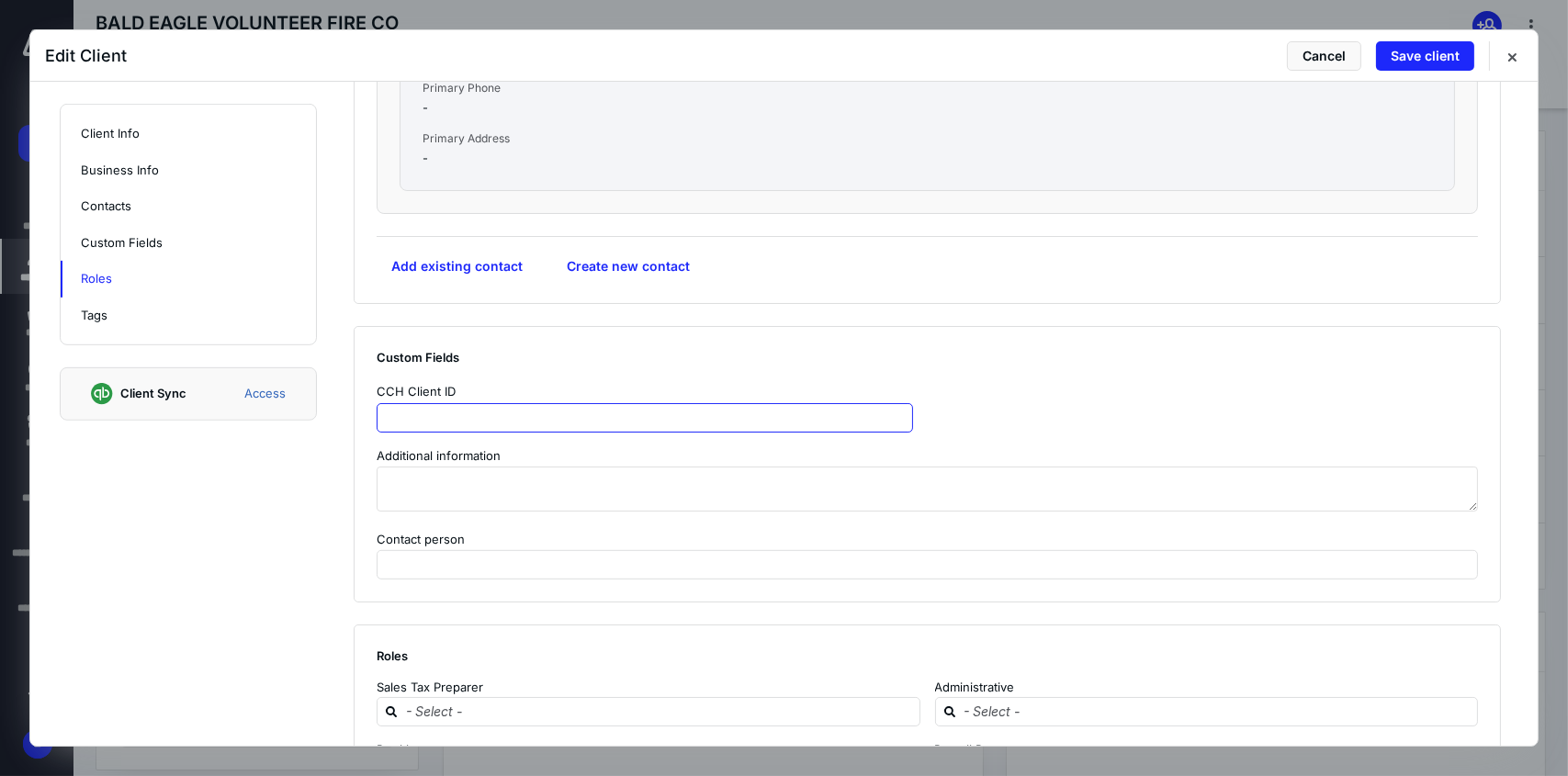 paste on "**********" 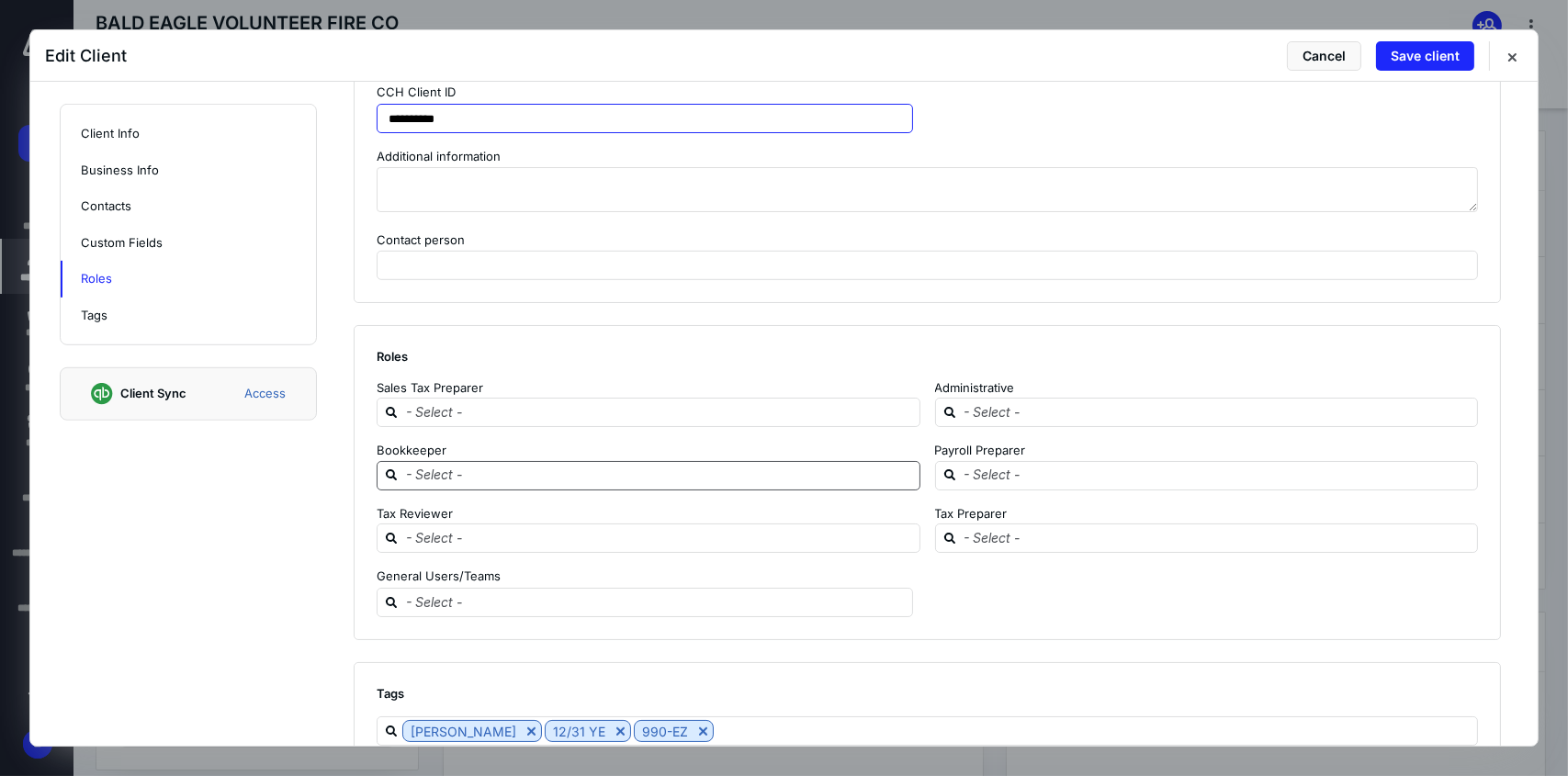 scroll, scrollTop: 1895, scrollLeft: 0, axis: vertical 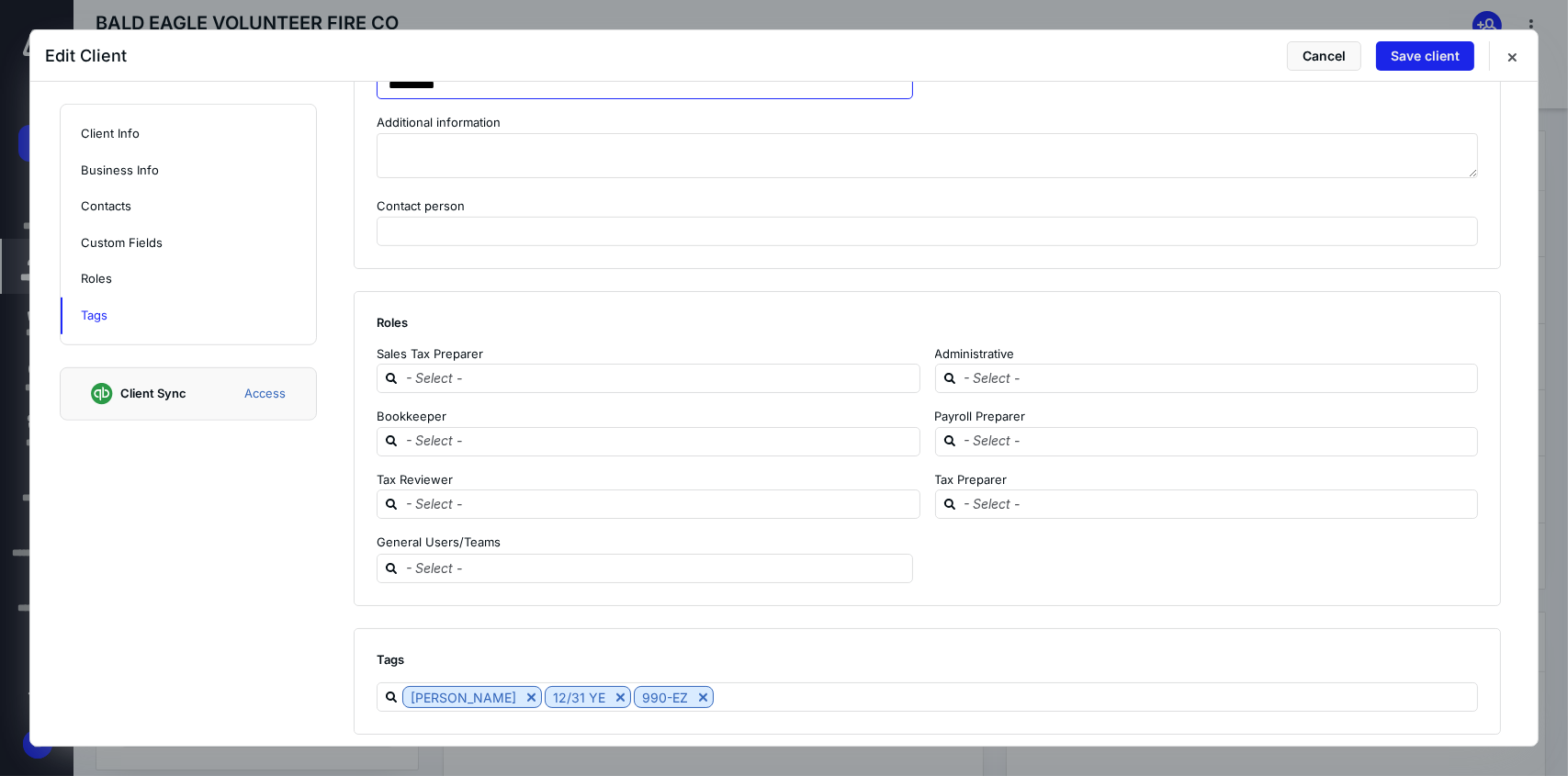 type on "**********" 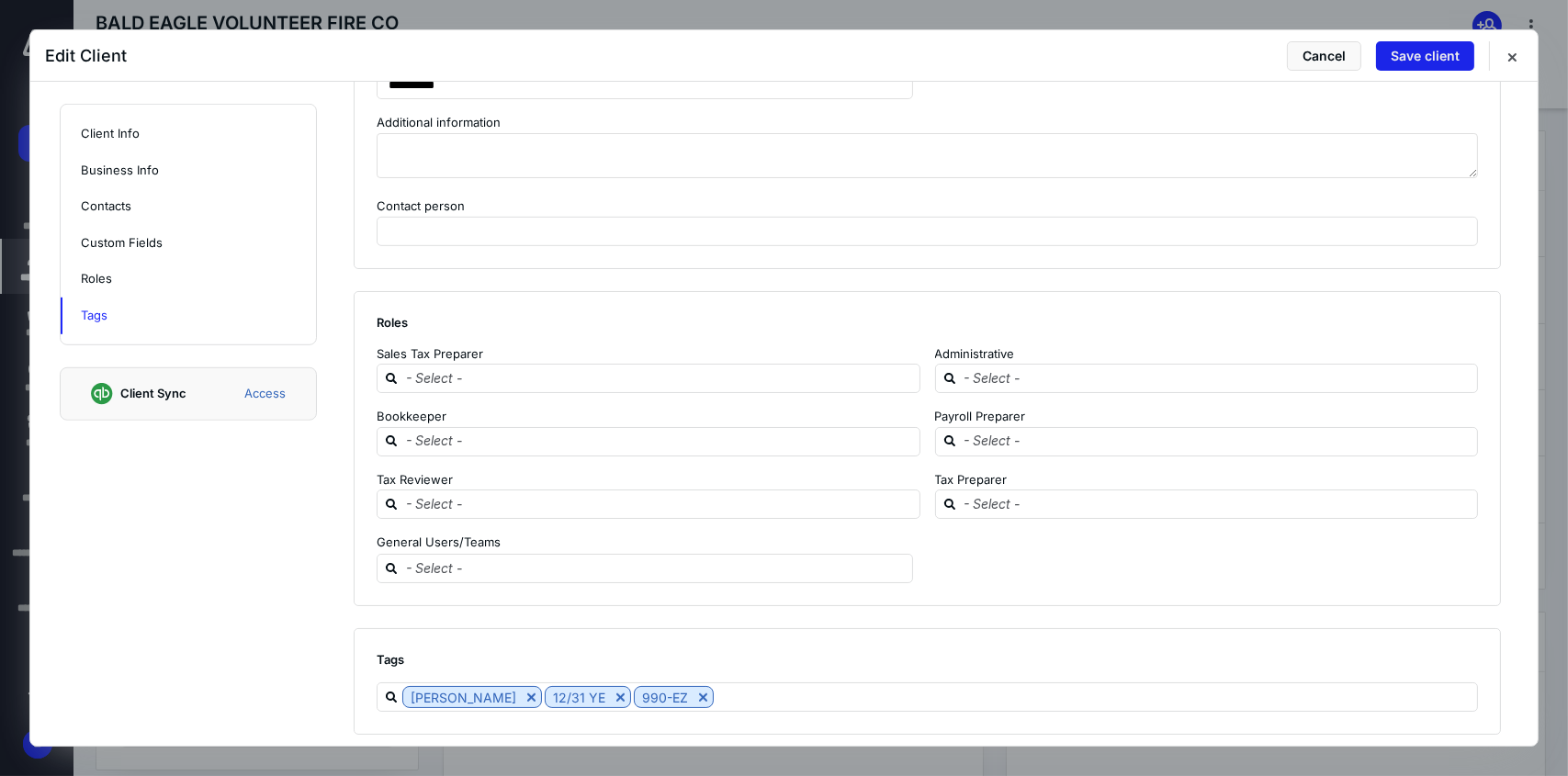 click on "Save client" at bounding box center (1425, 56) 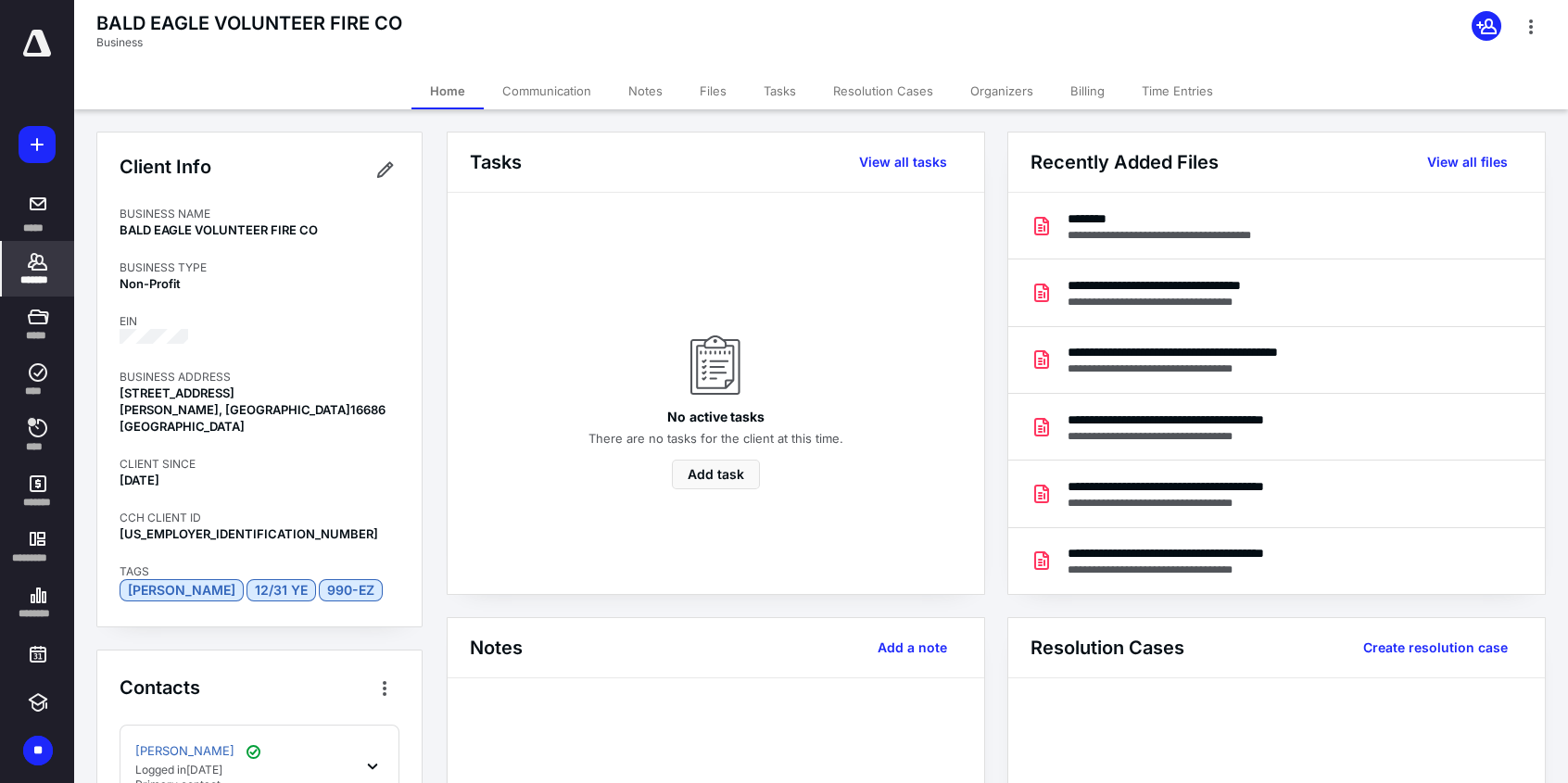 click on "*******" at bounding box center [38, 280] 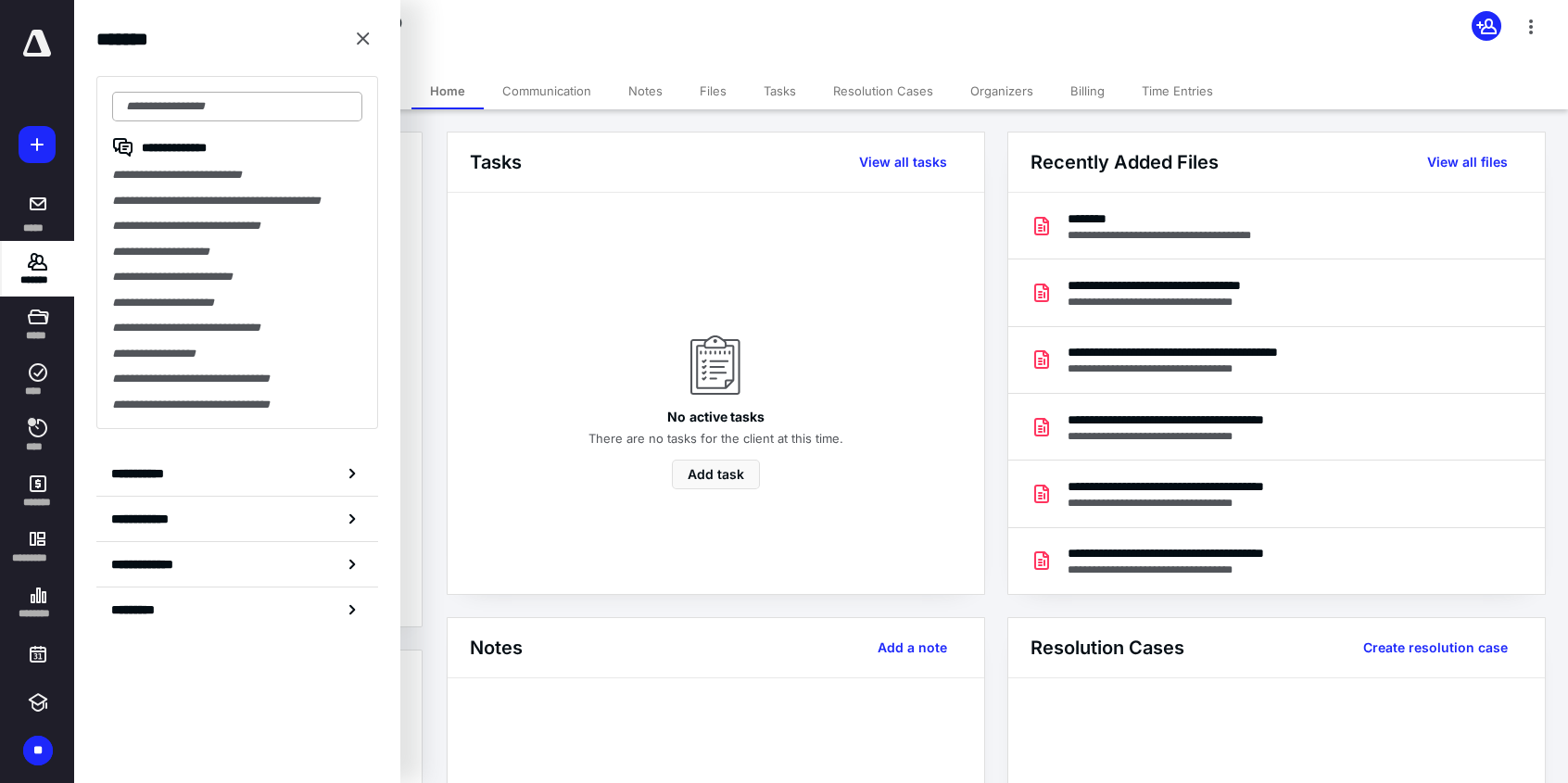 click at bounding box center (237, 107) 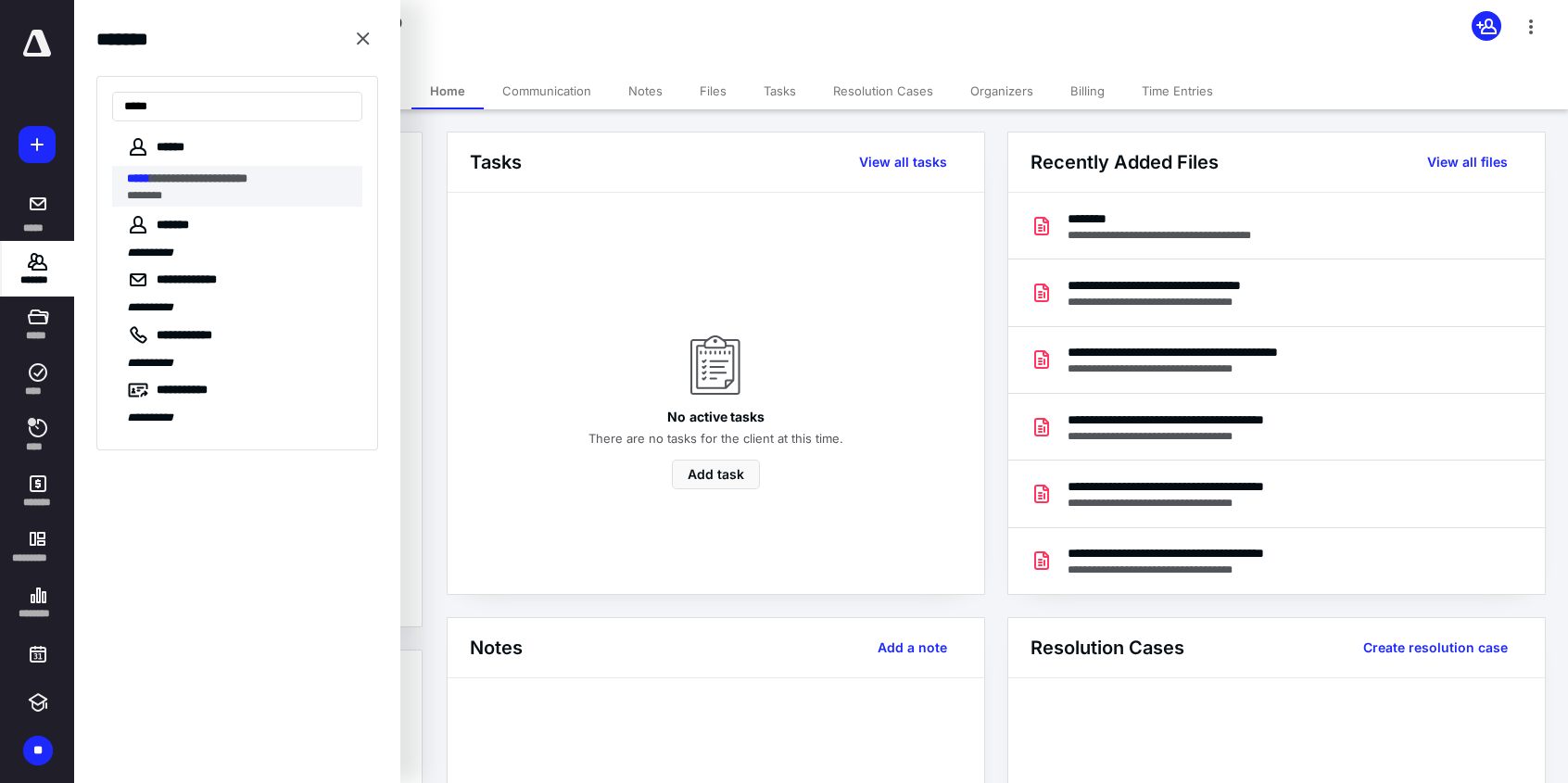 type on "*****" 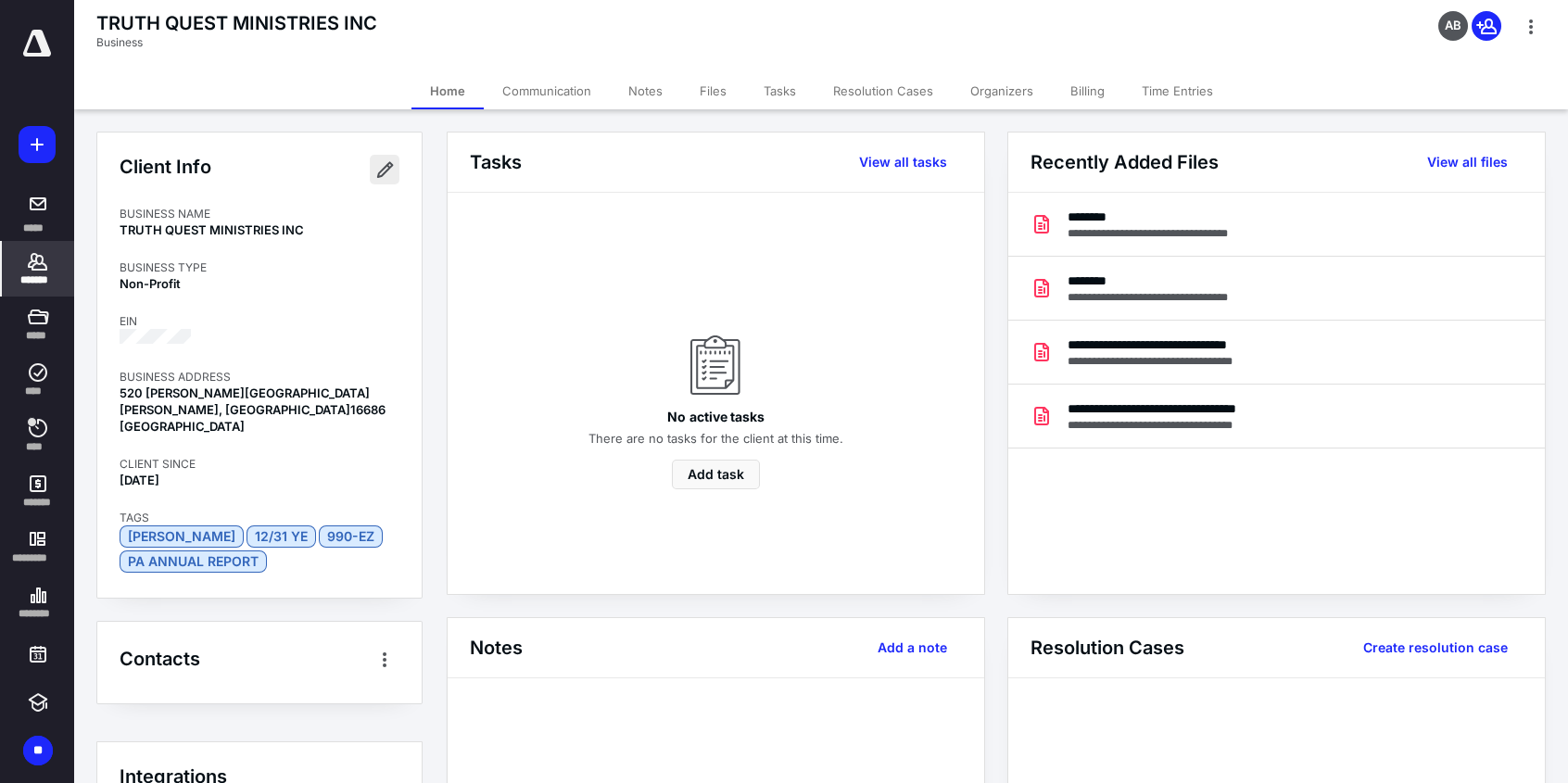 click at bounding box center (385, 170) 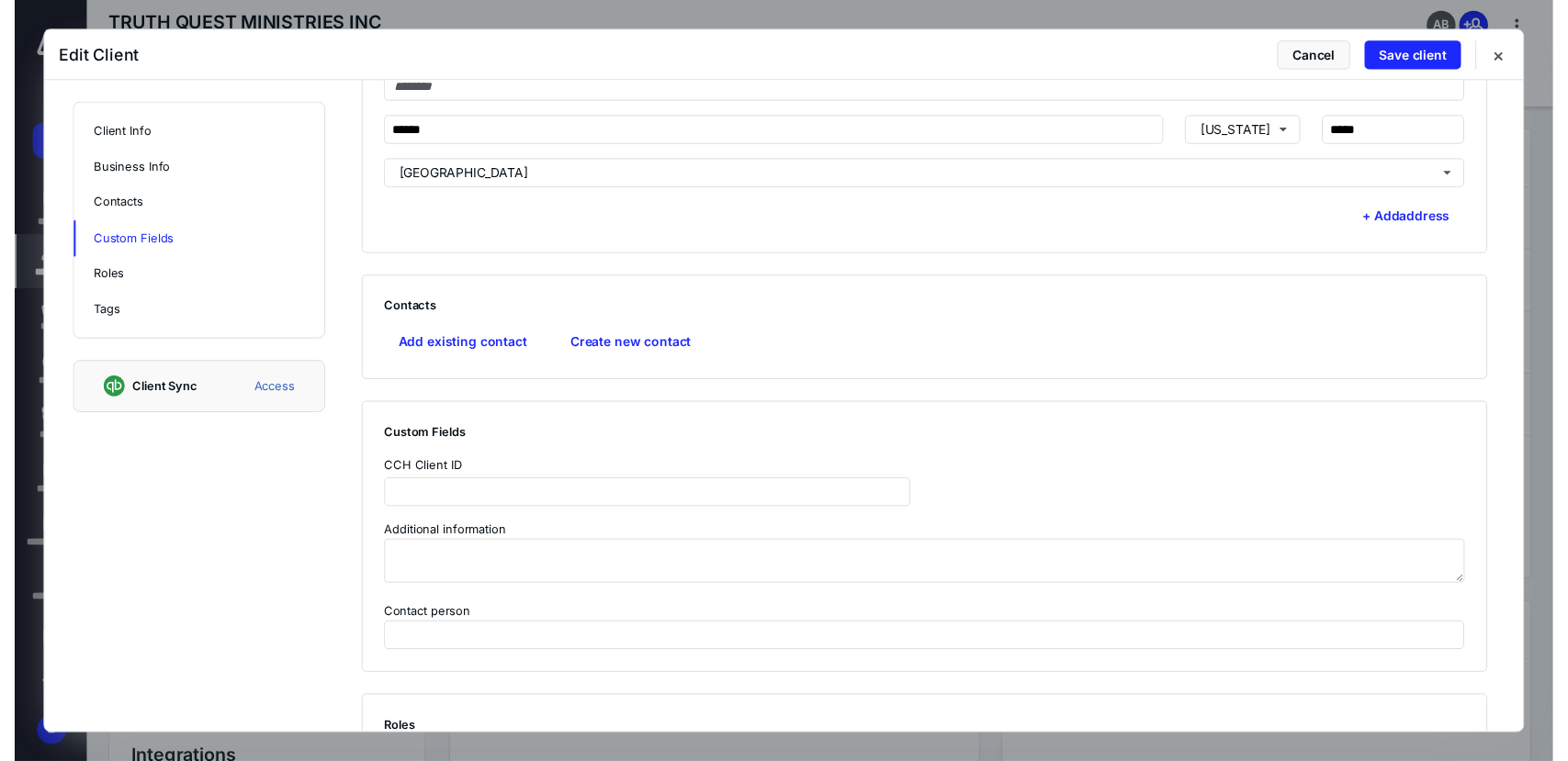 scroll, scrollTop: 1102, scrollLeft: 0, axis: vertical 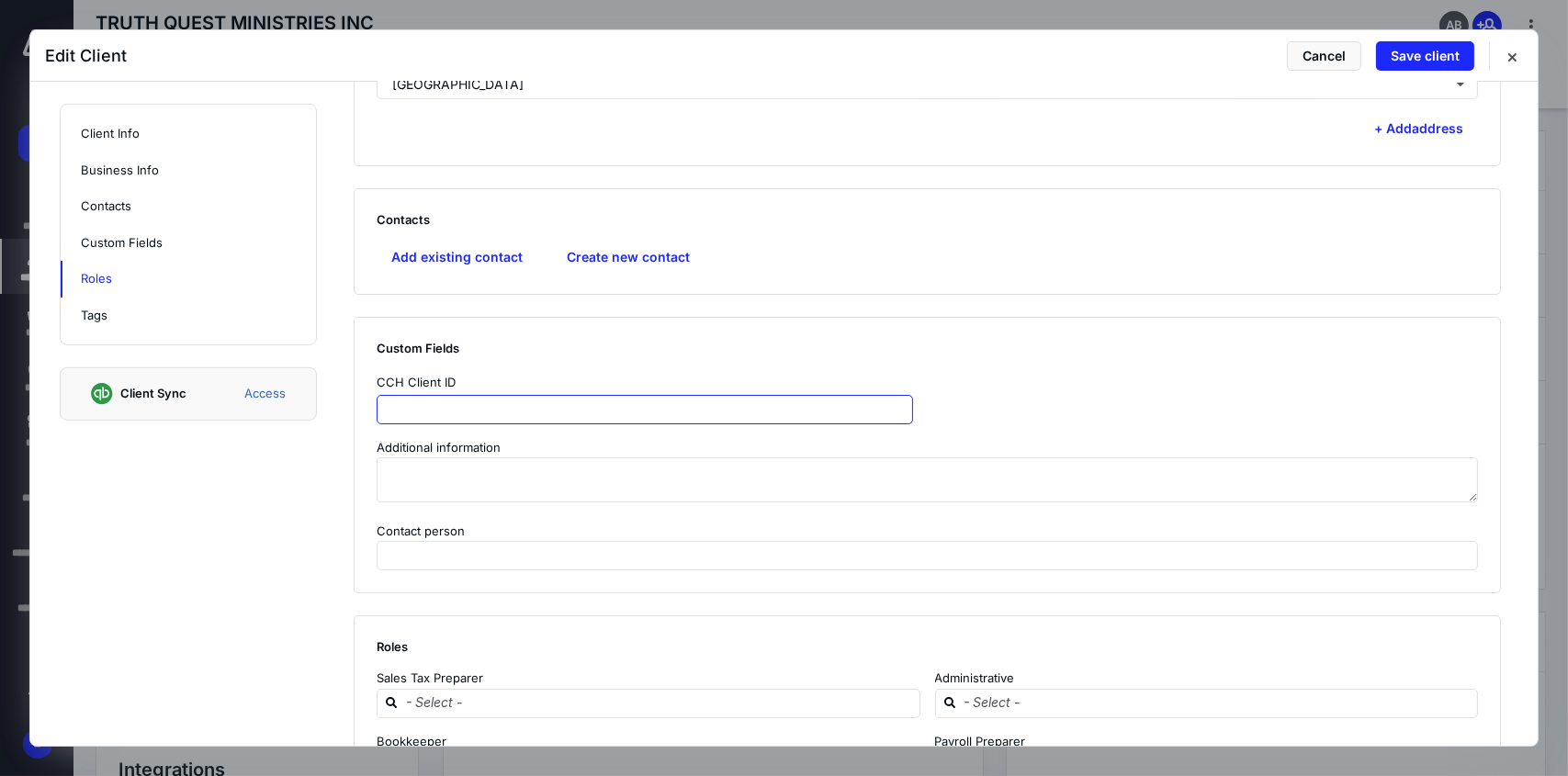 click at bounding box center [645, 410] 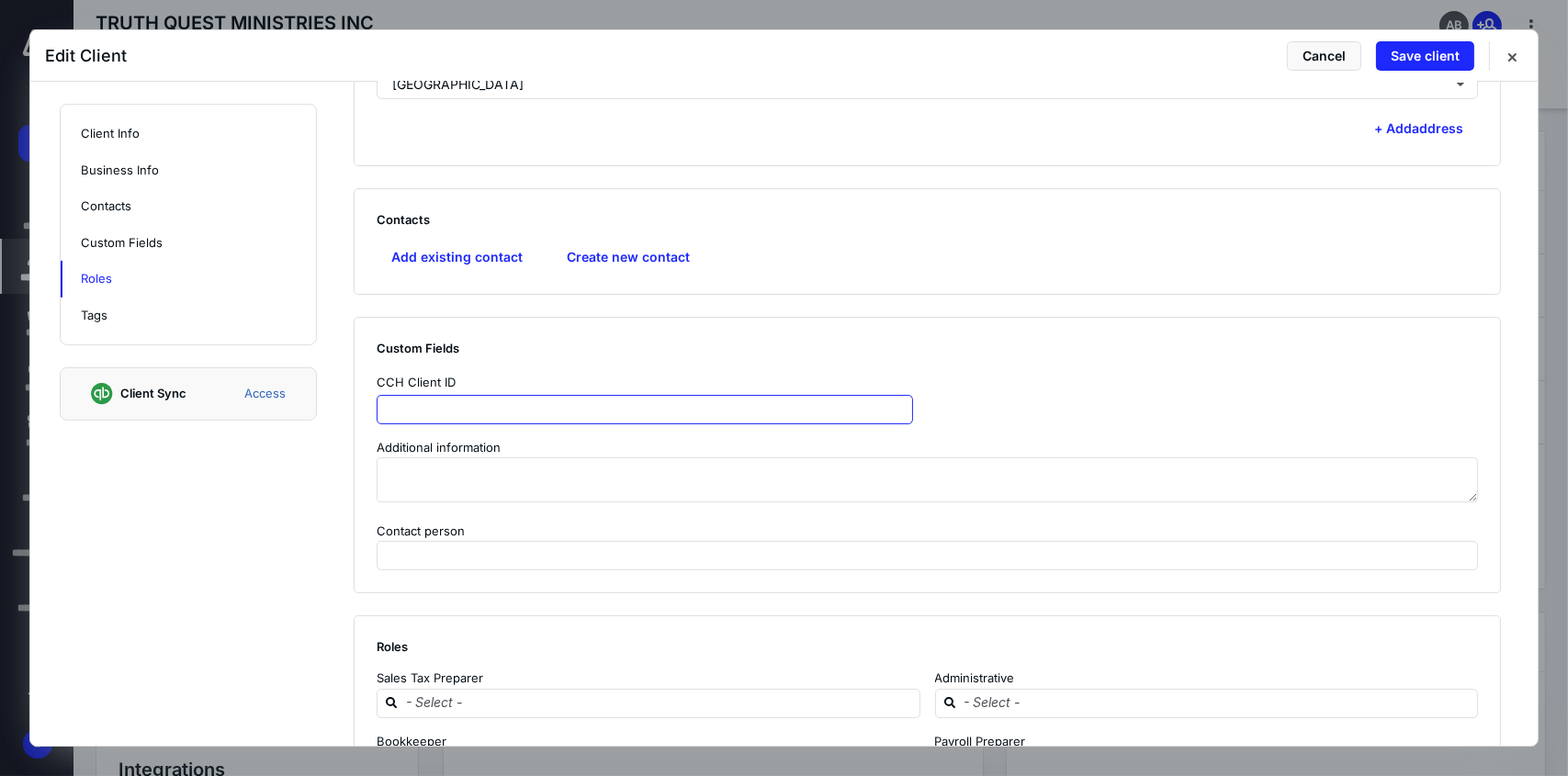 paste on "**********" 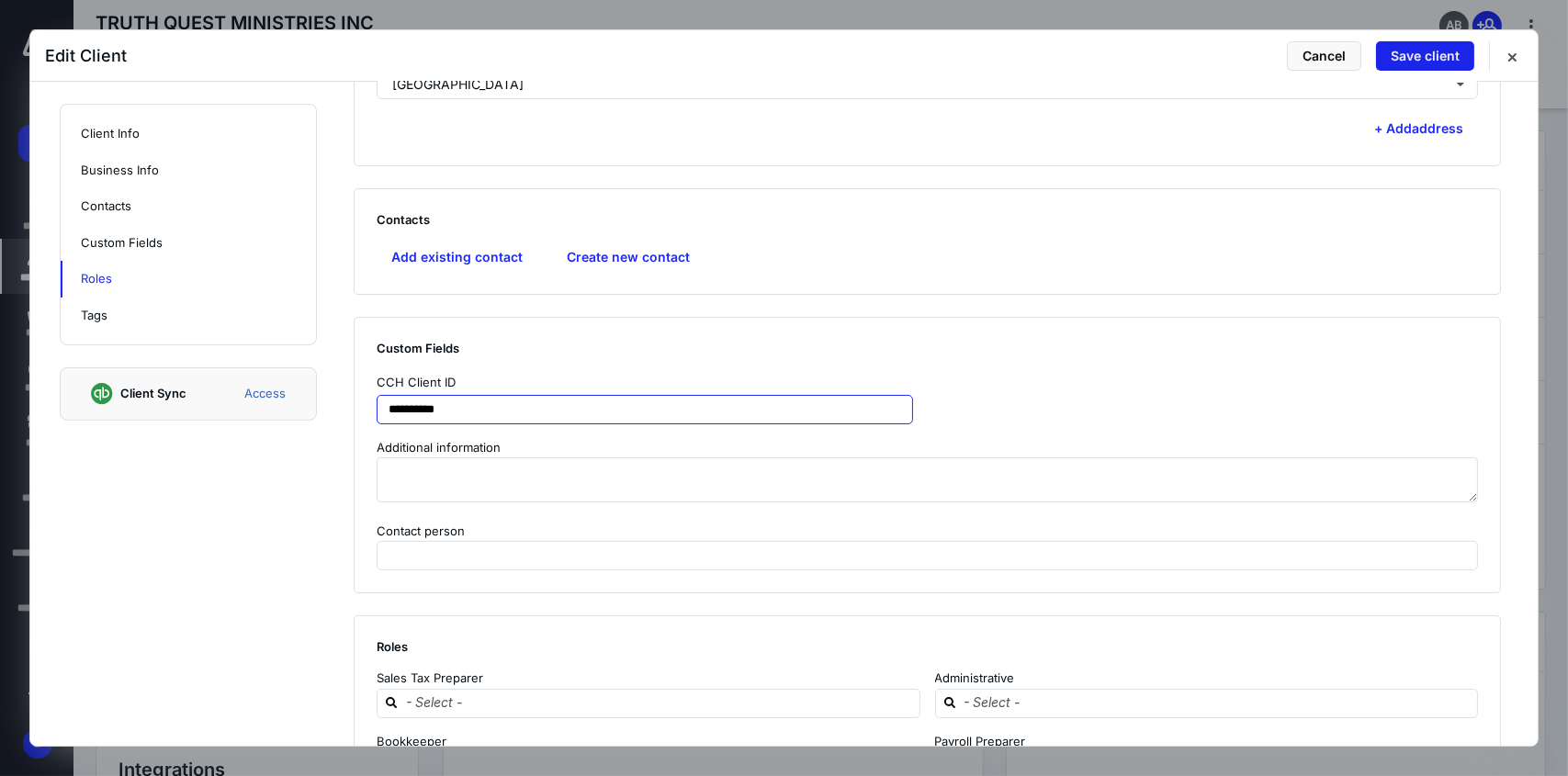 type on "**********" 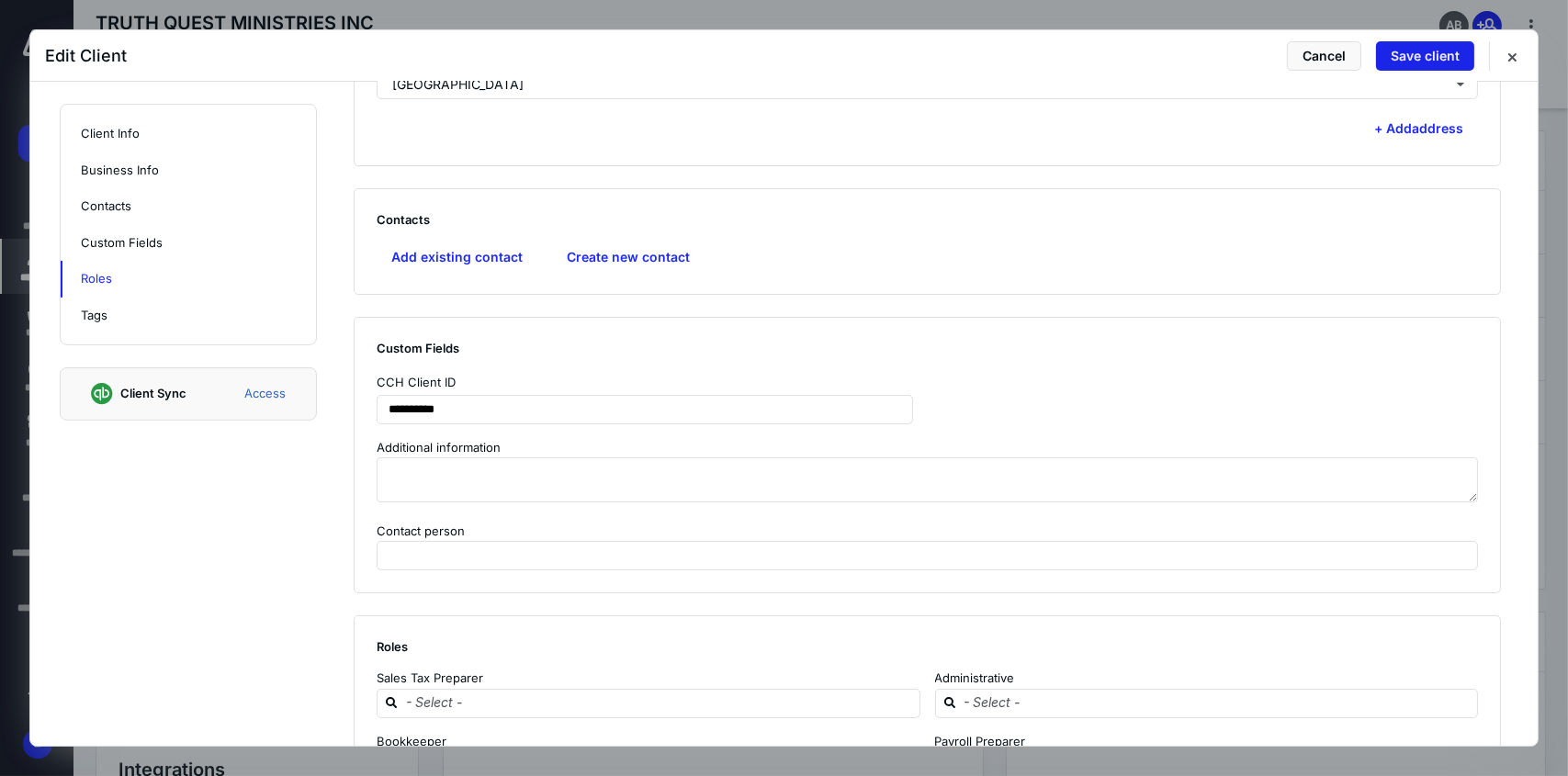 click on "Save client" at bounding box center (1425, 56) 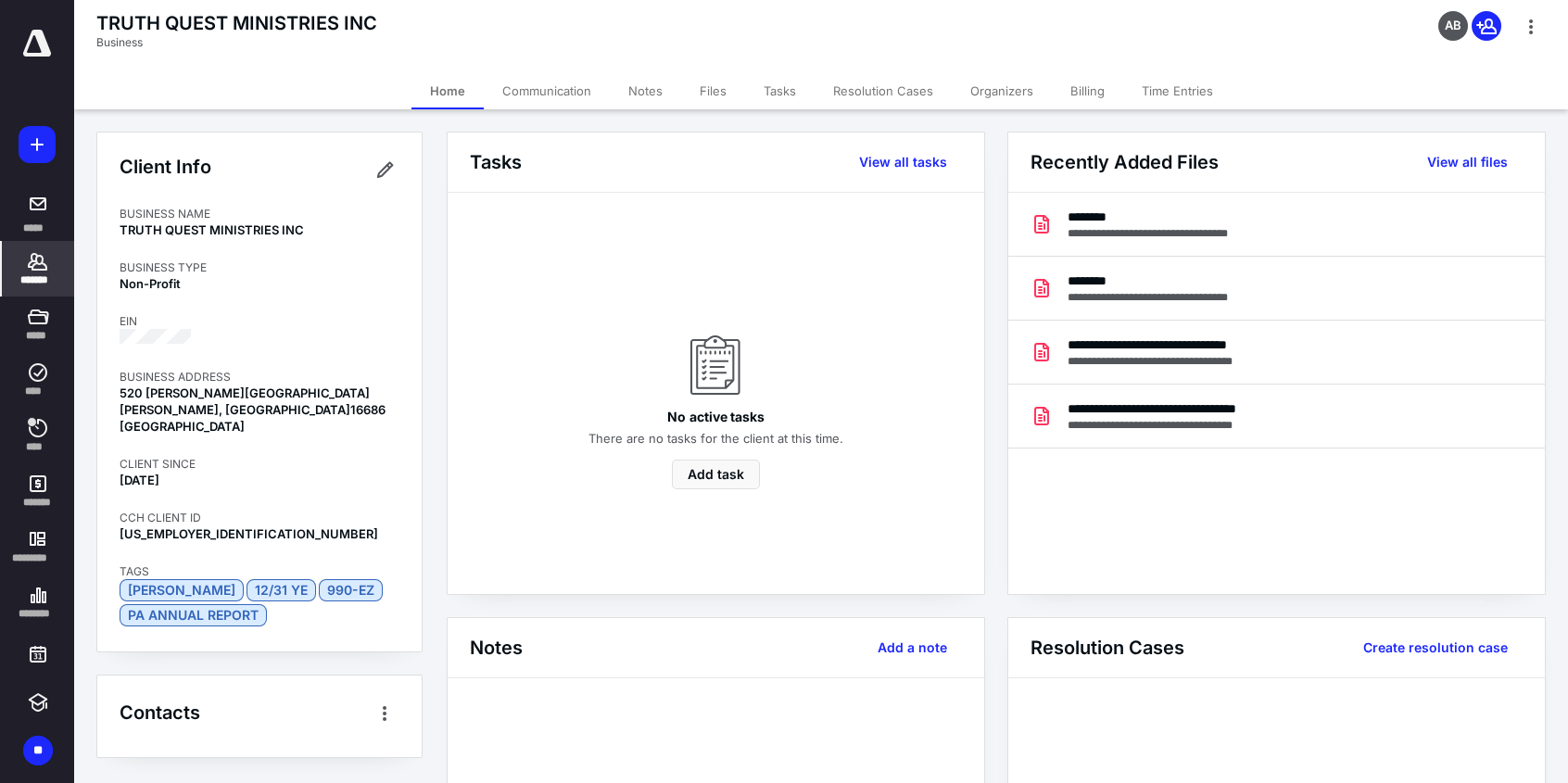 click on "AB" at bounding box center [1451, 42] 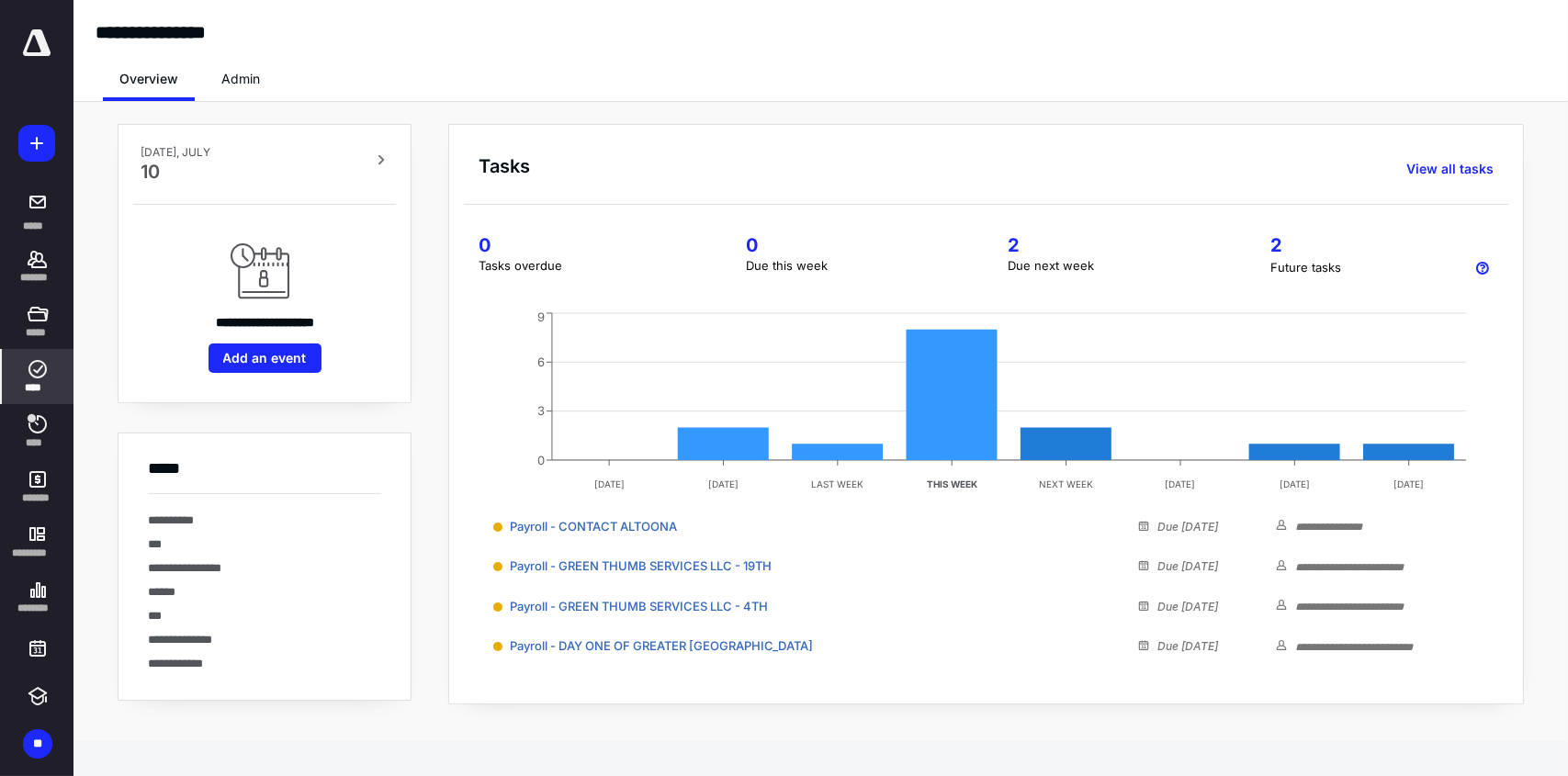 click on "****" at bounding box center (38, 388) 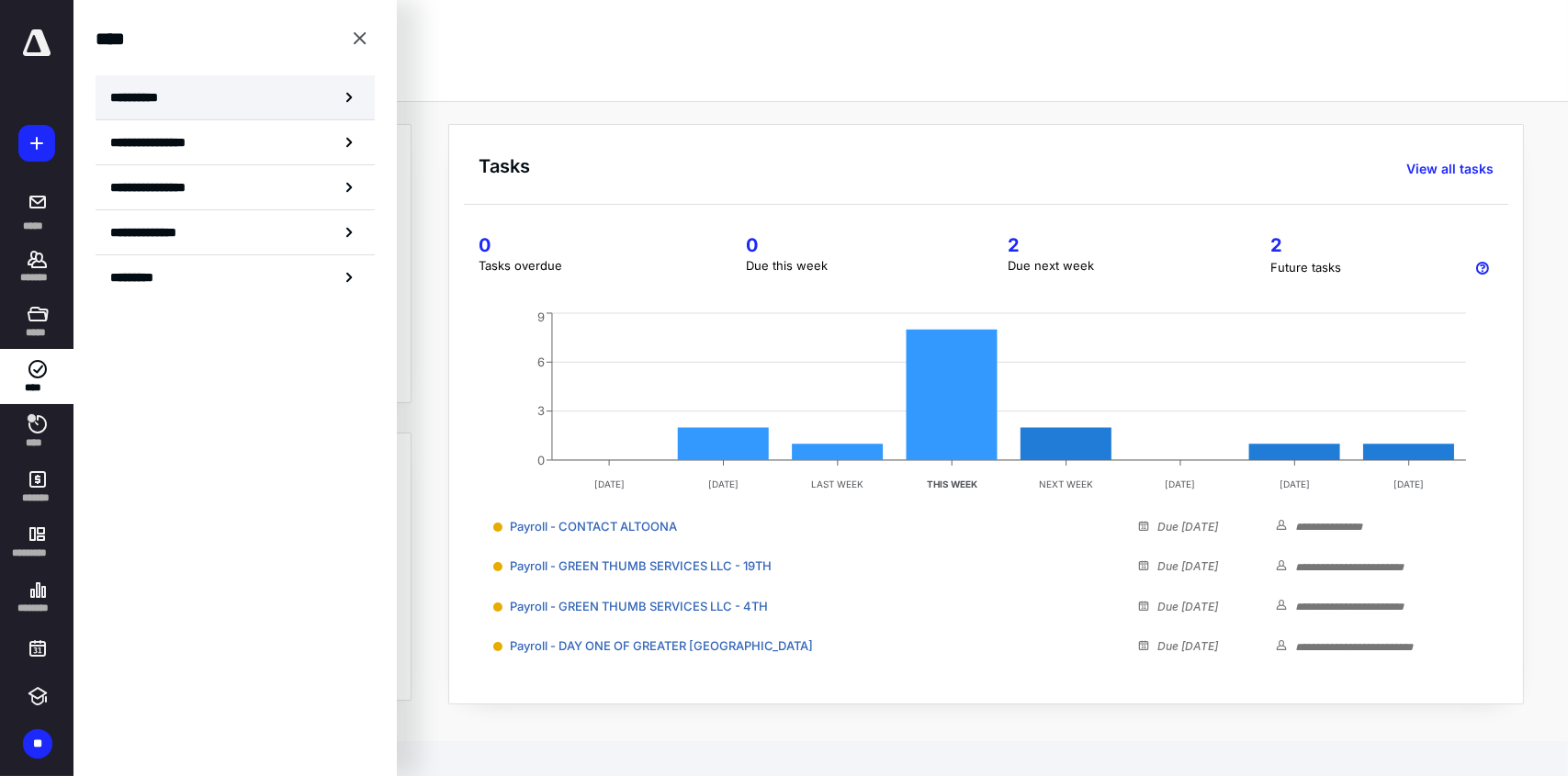 click on "**********" at bounding box center [235, 97] 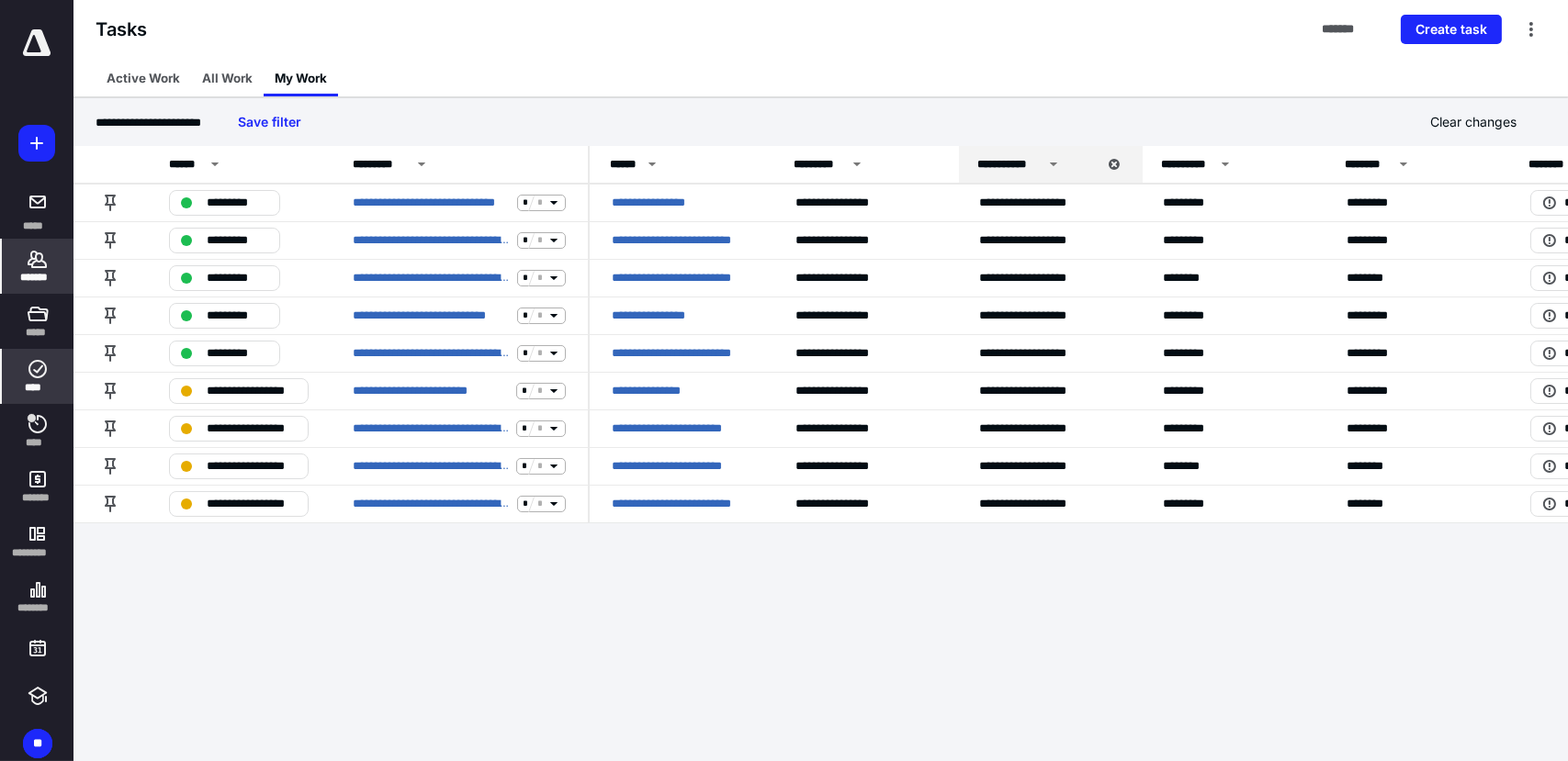 click on "*******" at bounding box center (38, 277) 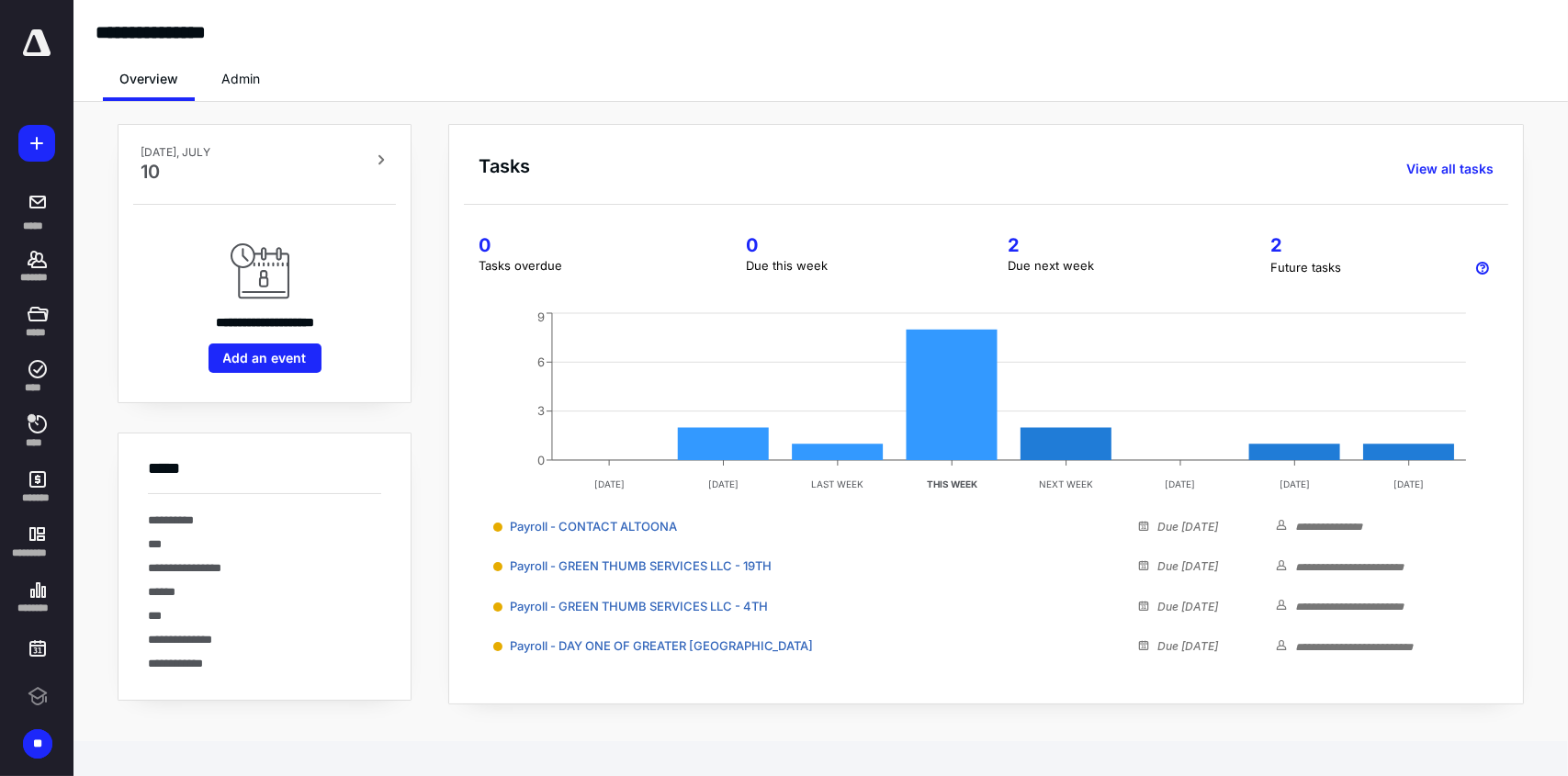 scroll, scrollTop: 0, scrollLeft: 0, axis: both 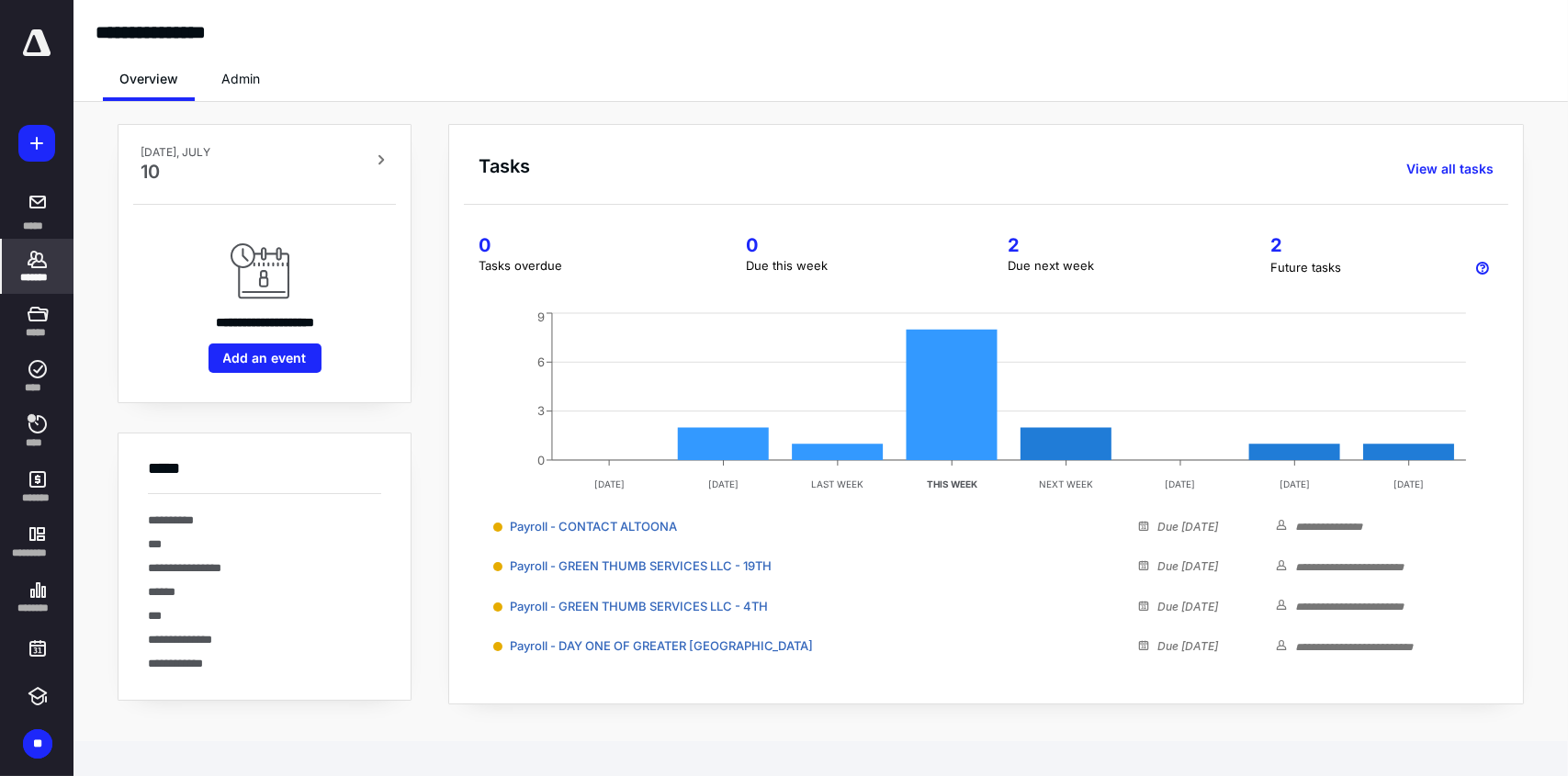 click on "*******" at bounding box center (38, 277) 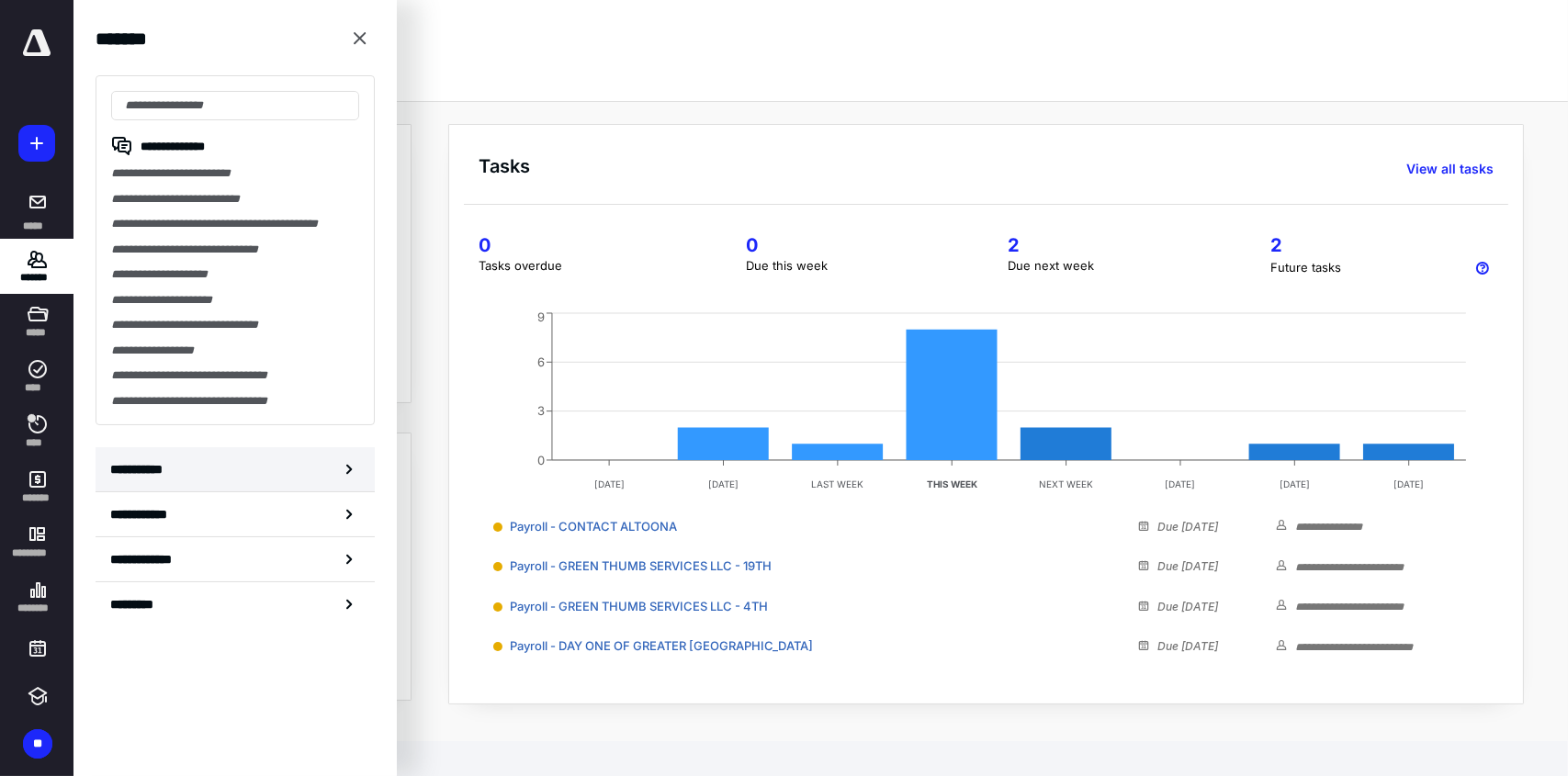 click on "**********" at bounding box center (235, 469) 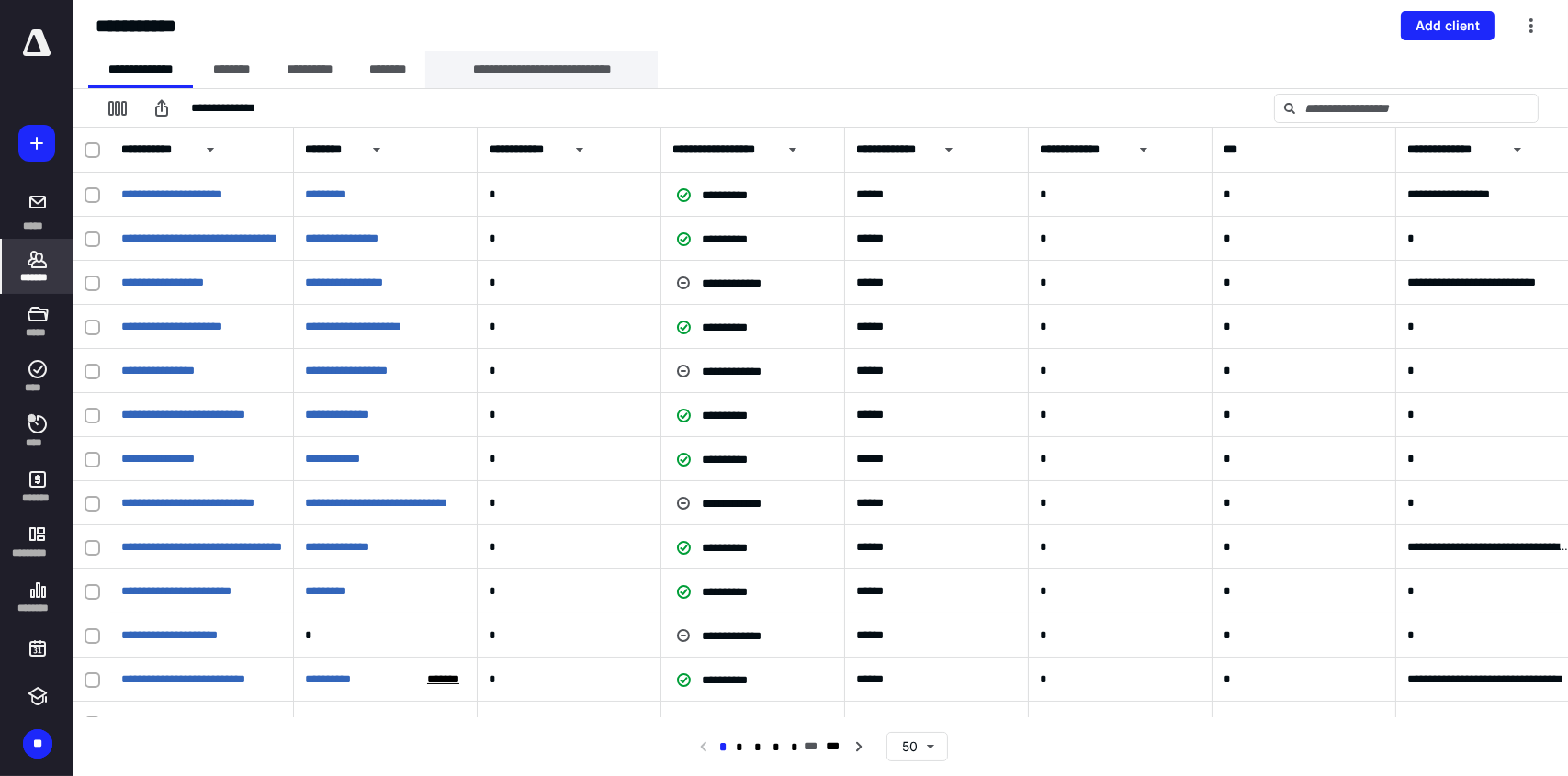 click on "**********" at bounding box center (541, 70) 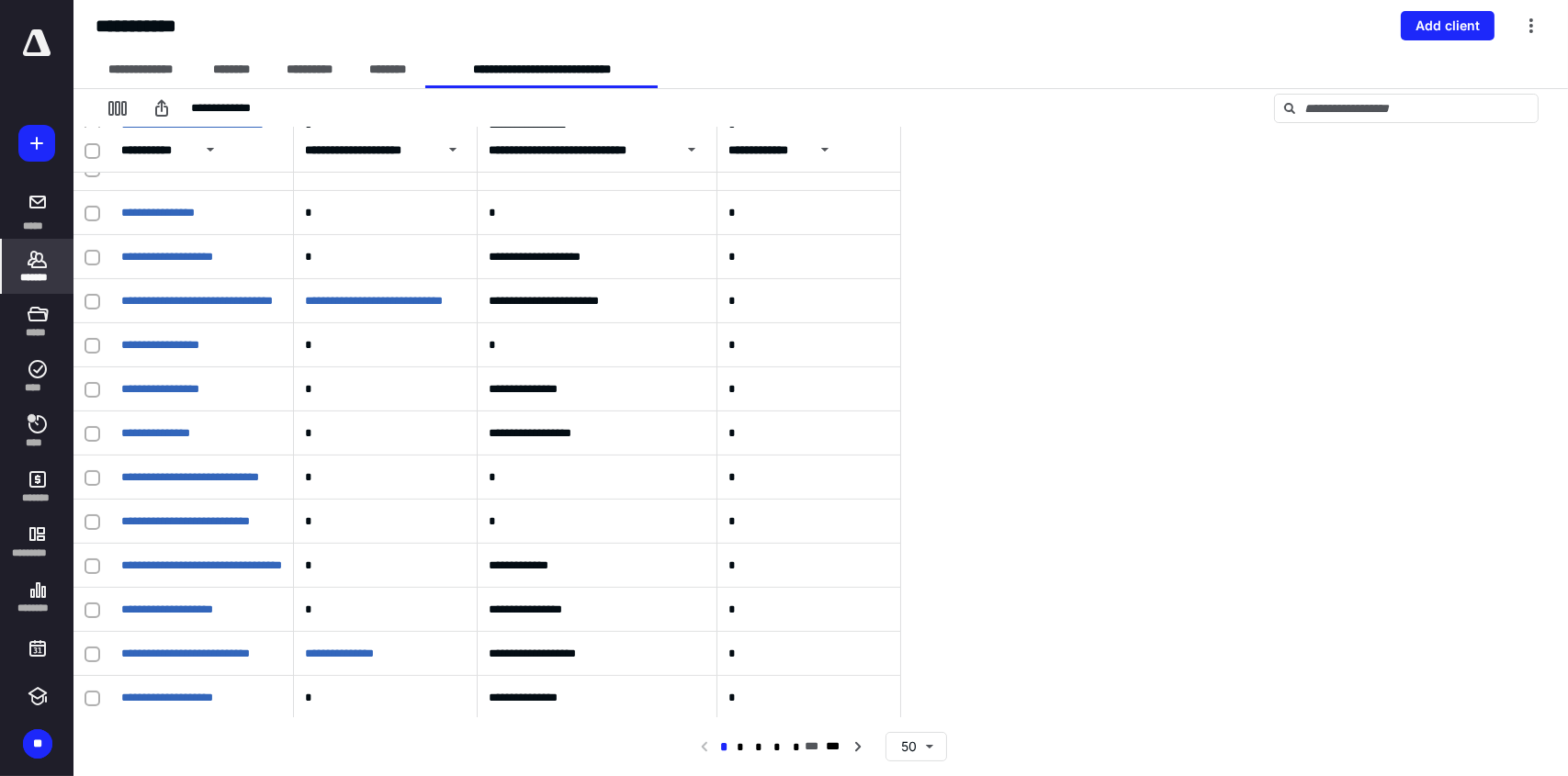 scroll, scrollTop: 1378, scrollLeft: 0, axis: vertical 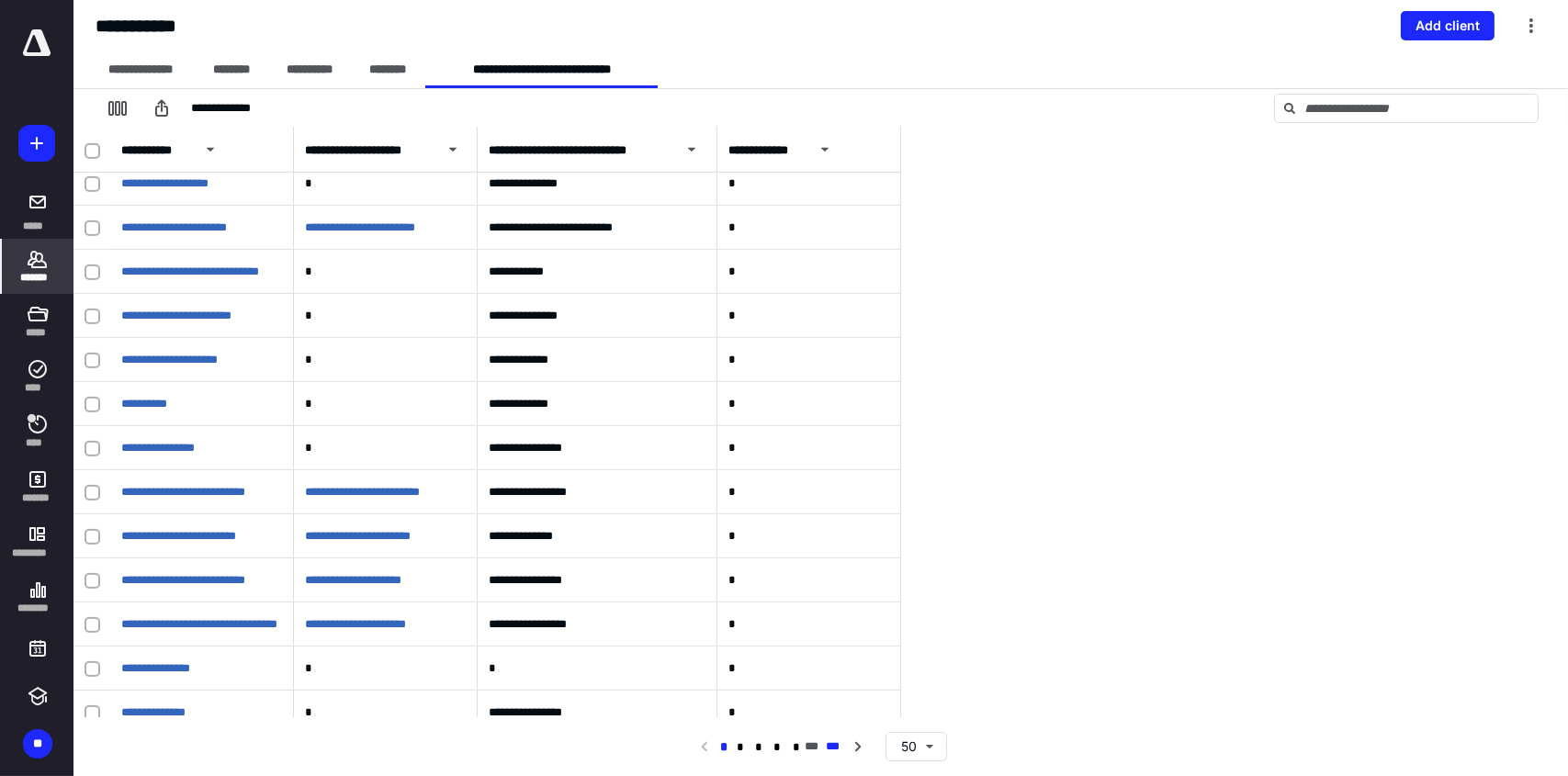 click on "***" at bounding box center [832, 747] 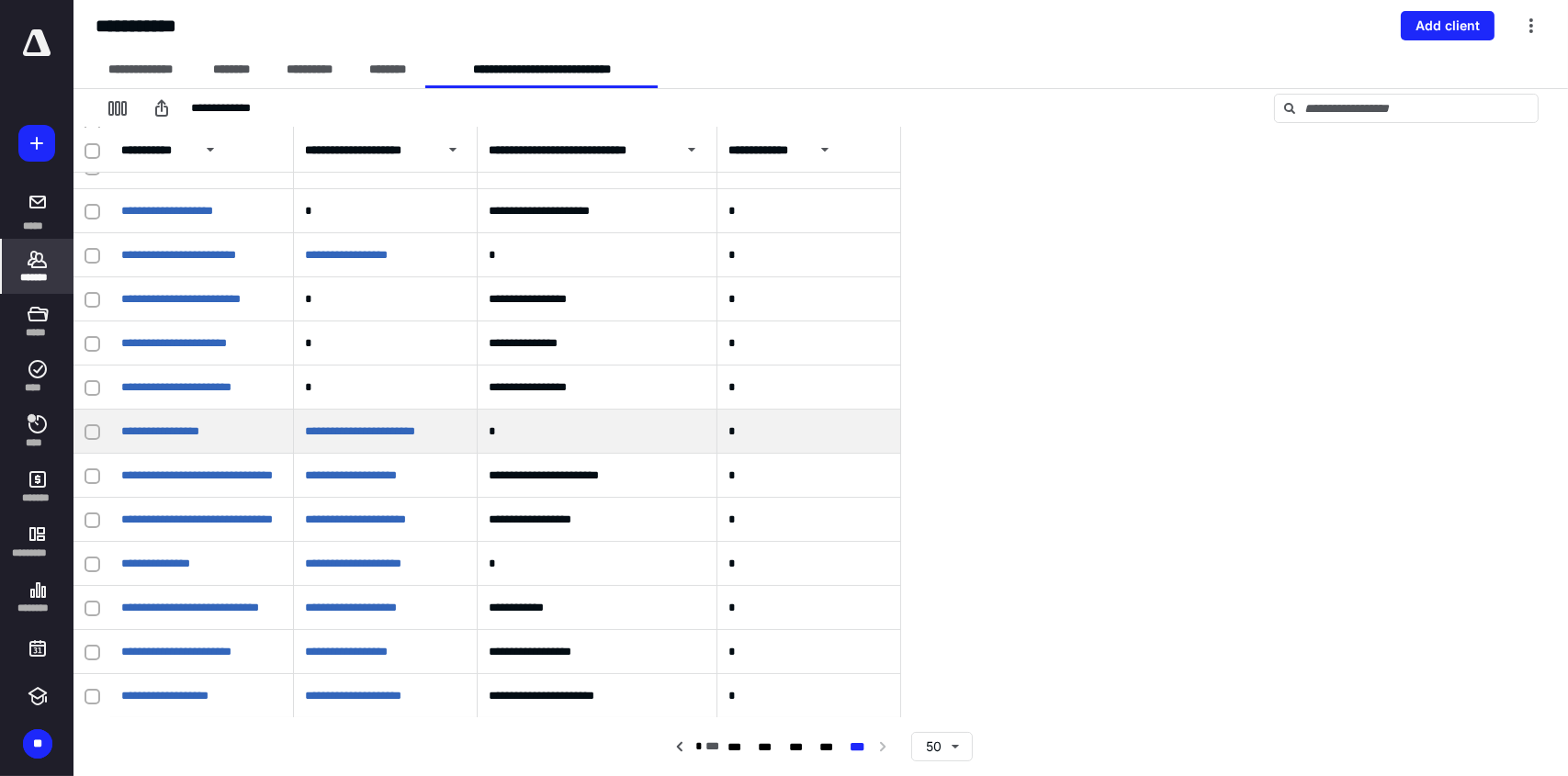scroll, scrollTop: 0, scrollLeft: 0, axis: both 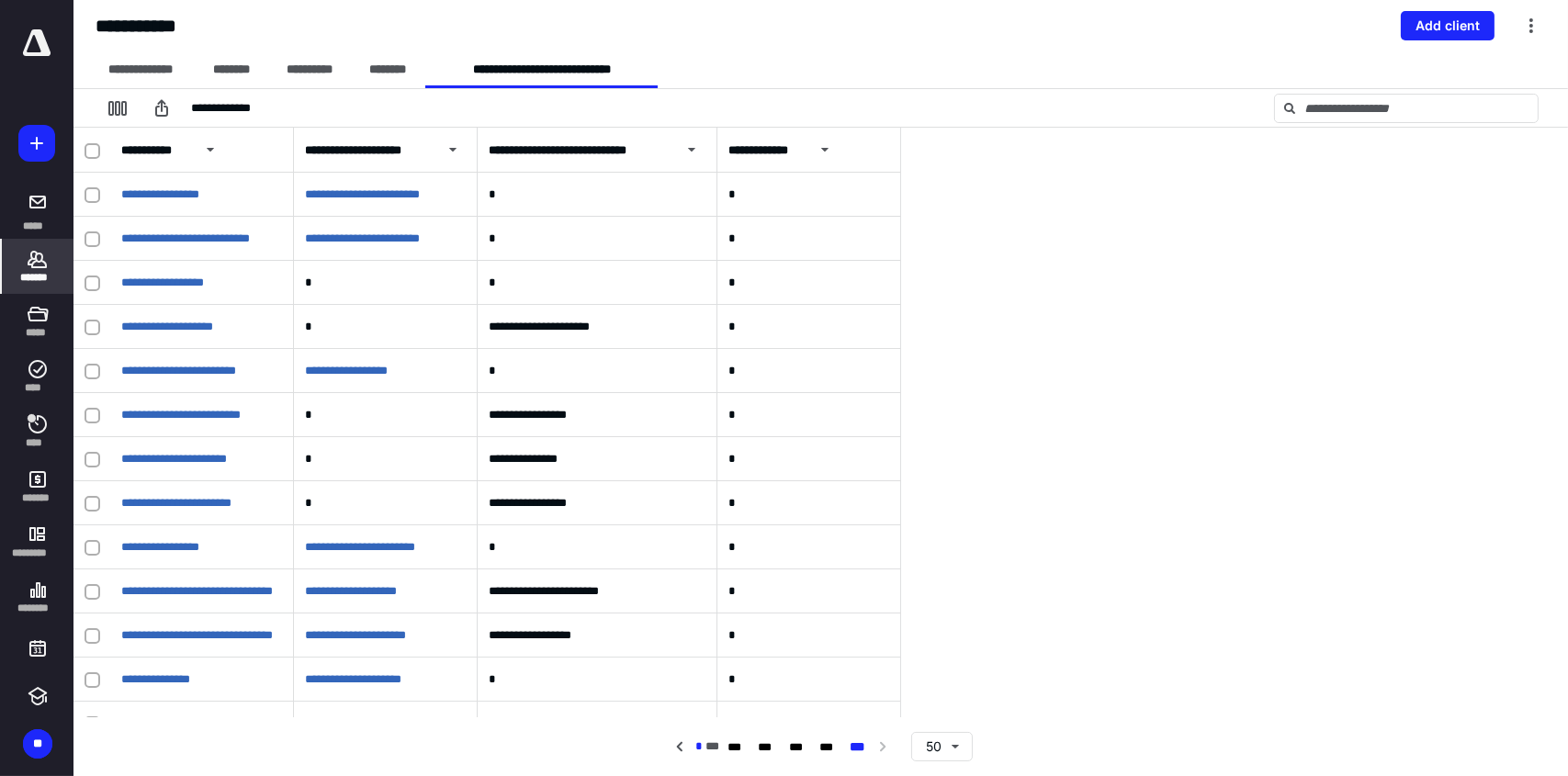click on "*" at bounding box center [697, 747] 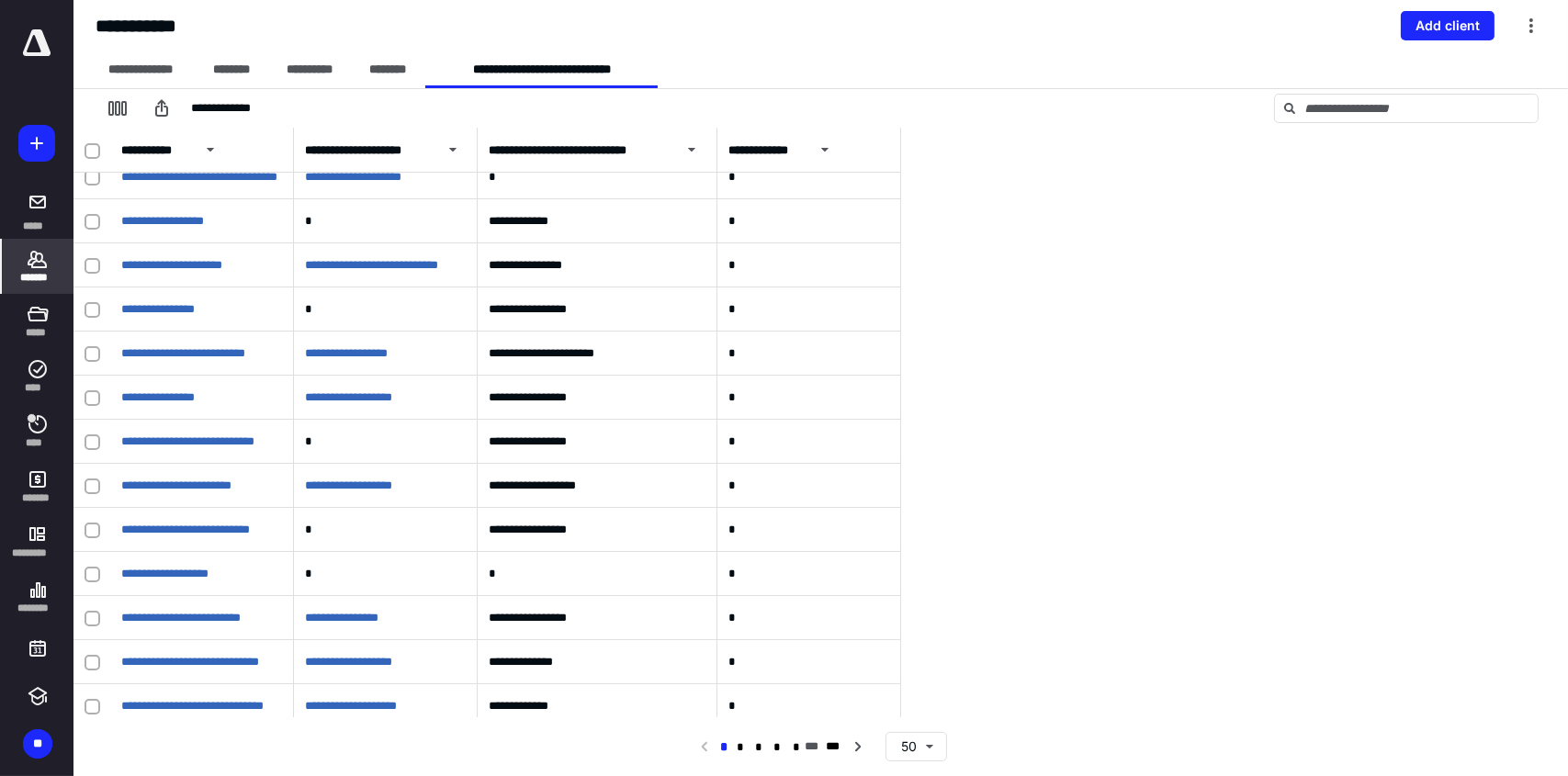 scroll, scrollTop: 0, scrollLeft: 0, axis: both 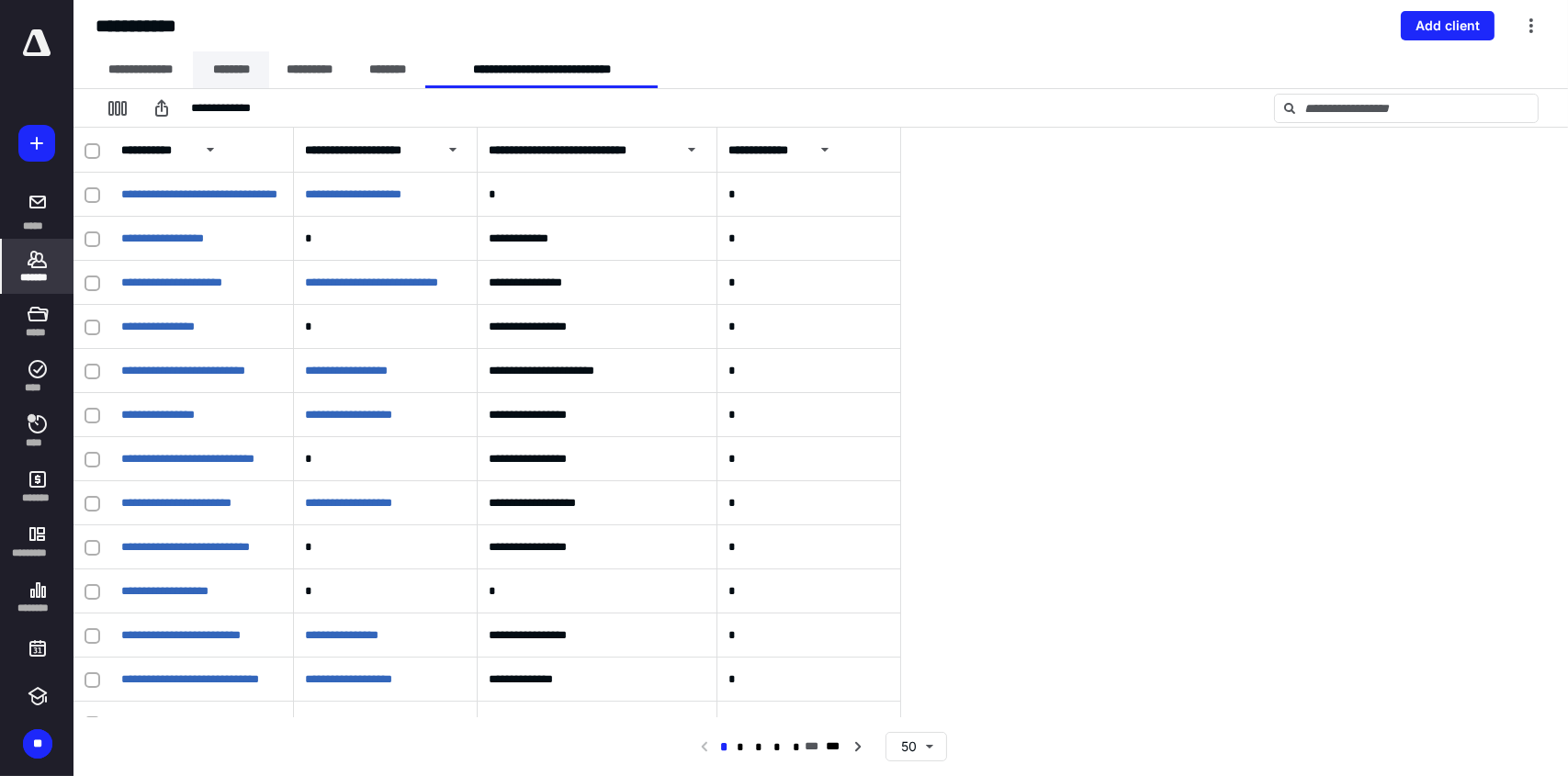 click on "********" at bounding box center [231, 70] 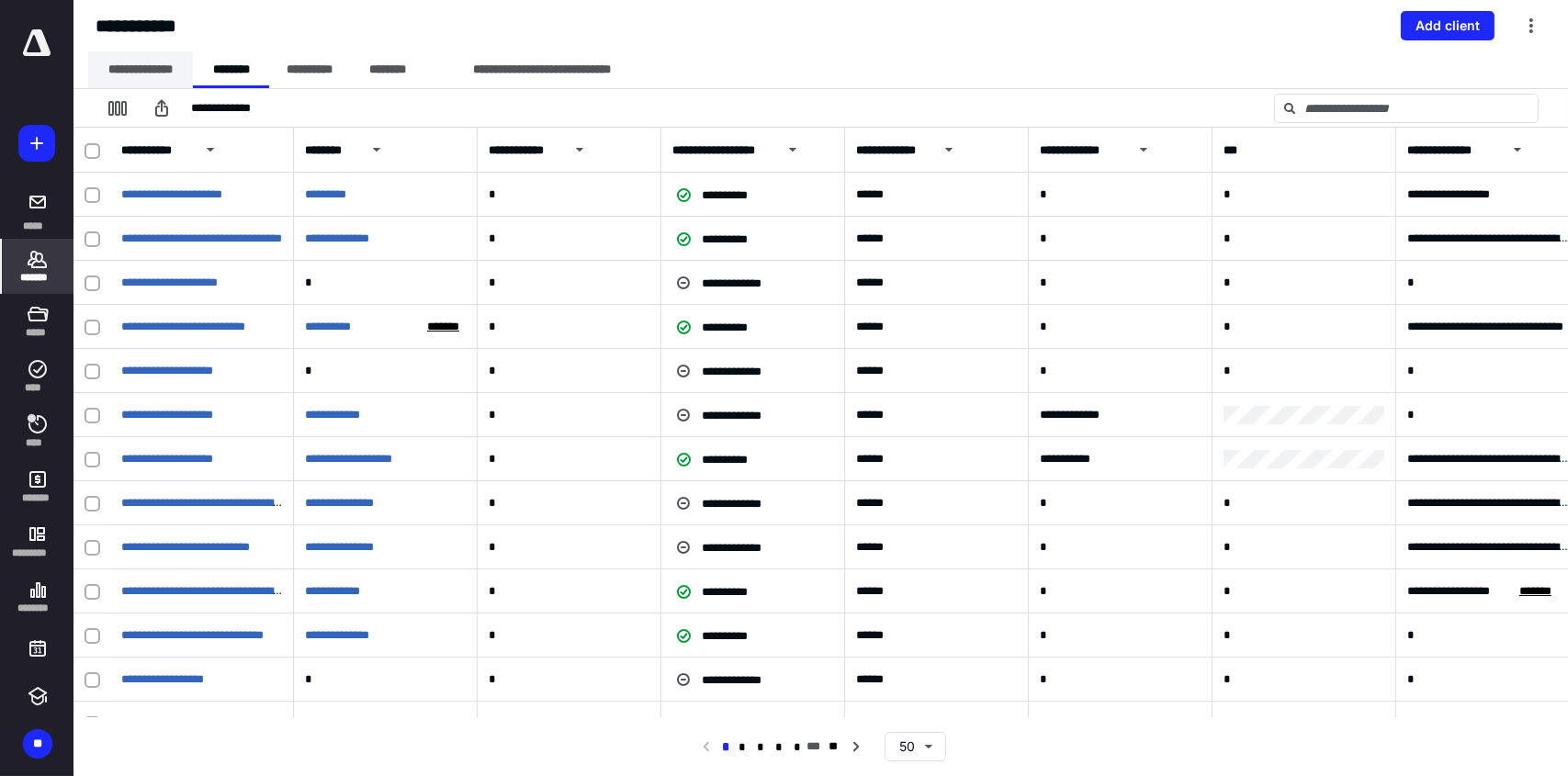 click on "**********" at bounding box center [141, 70] 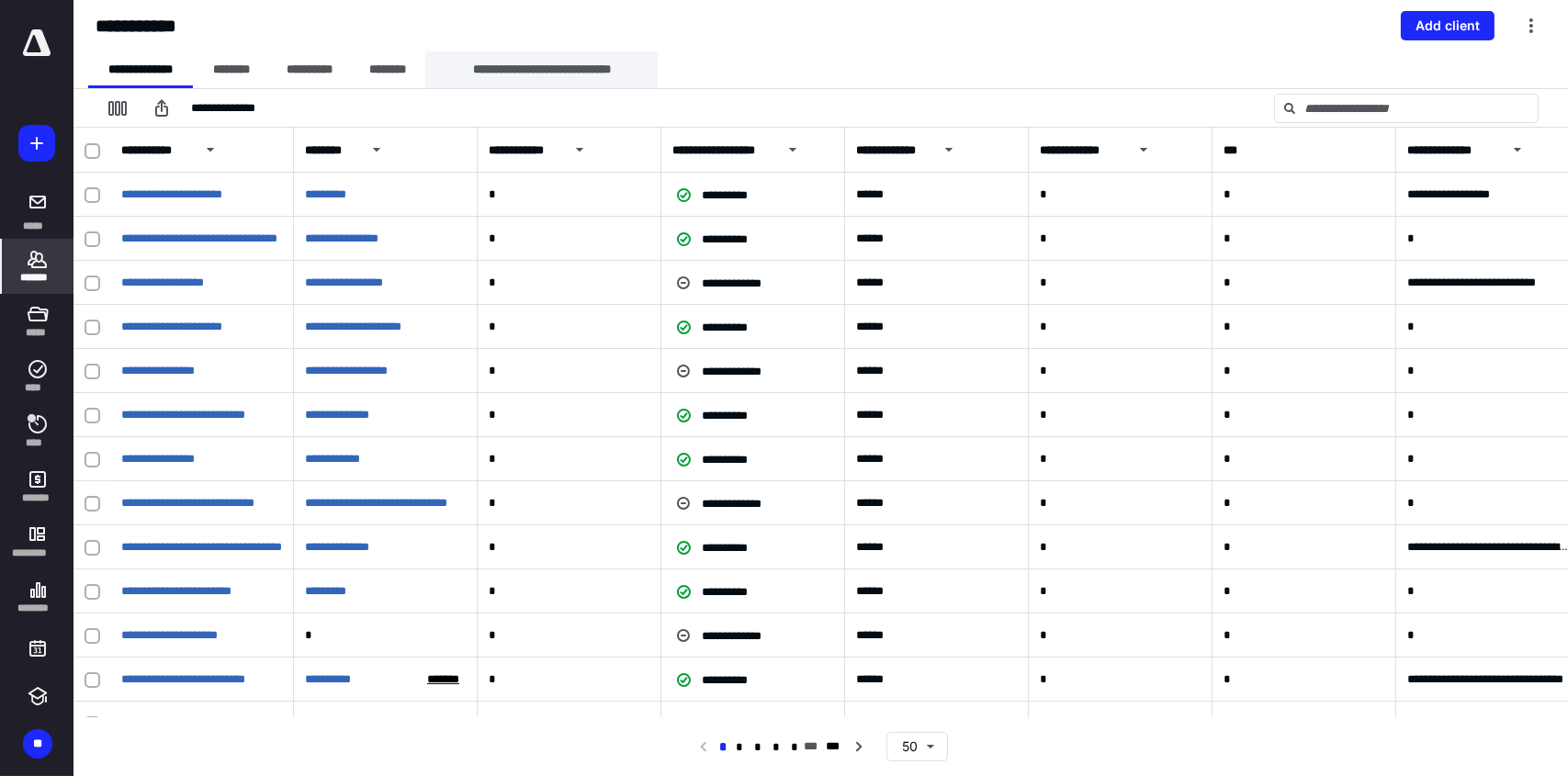 click on "**********" at bounding box center [541, 70] 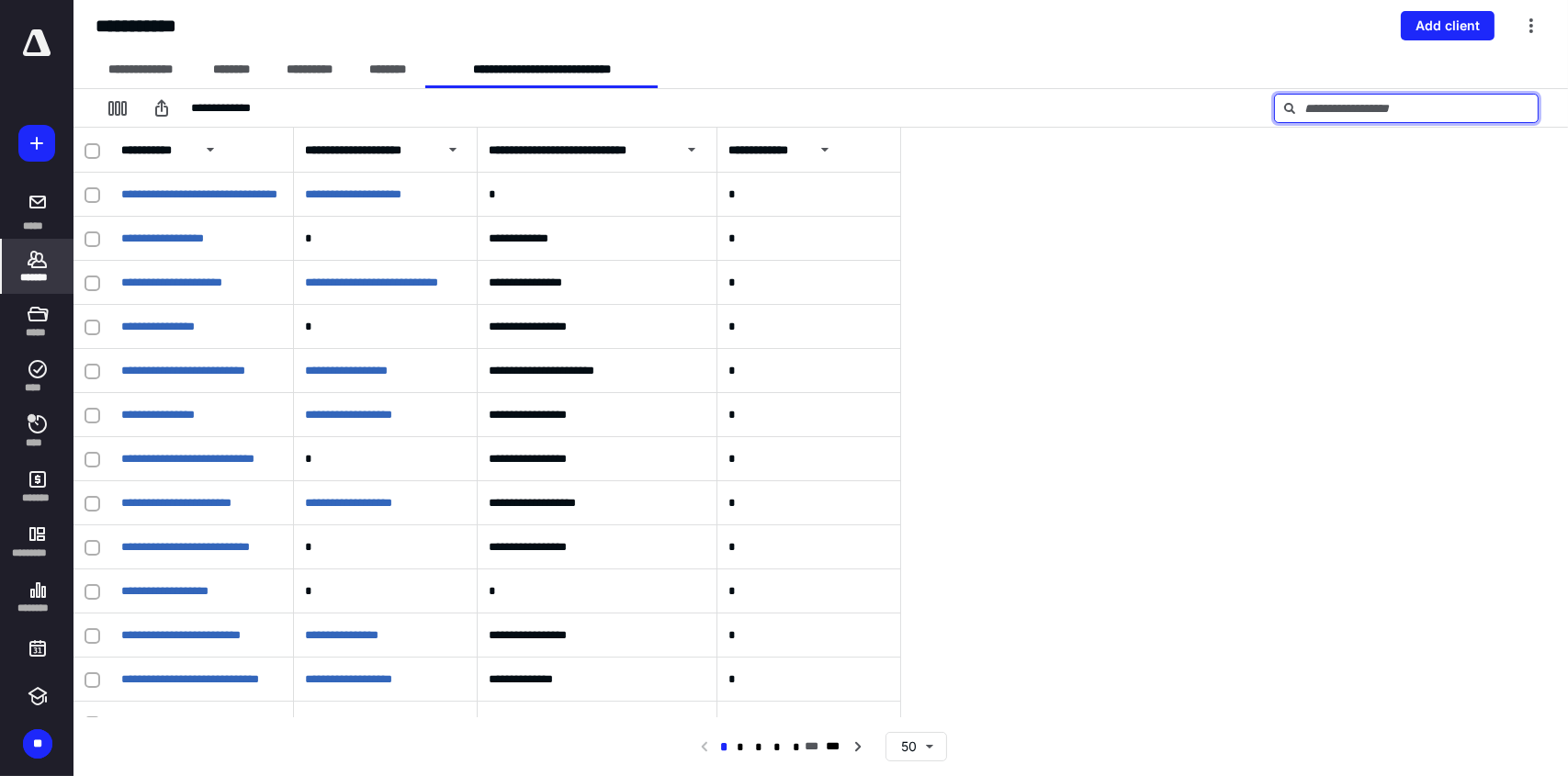 click at bounding box center (1406, 108) 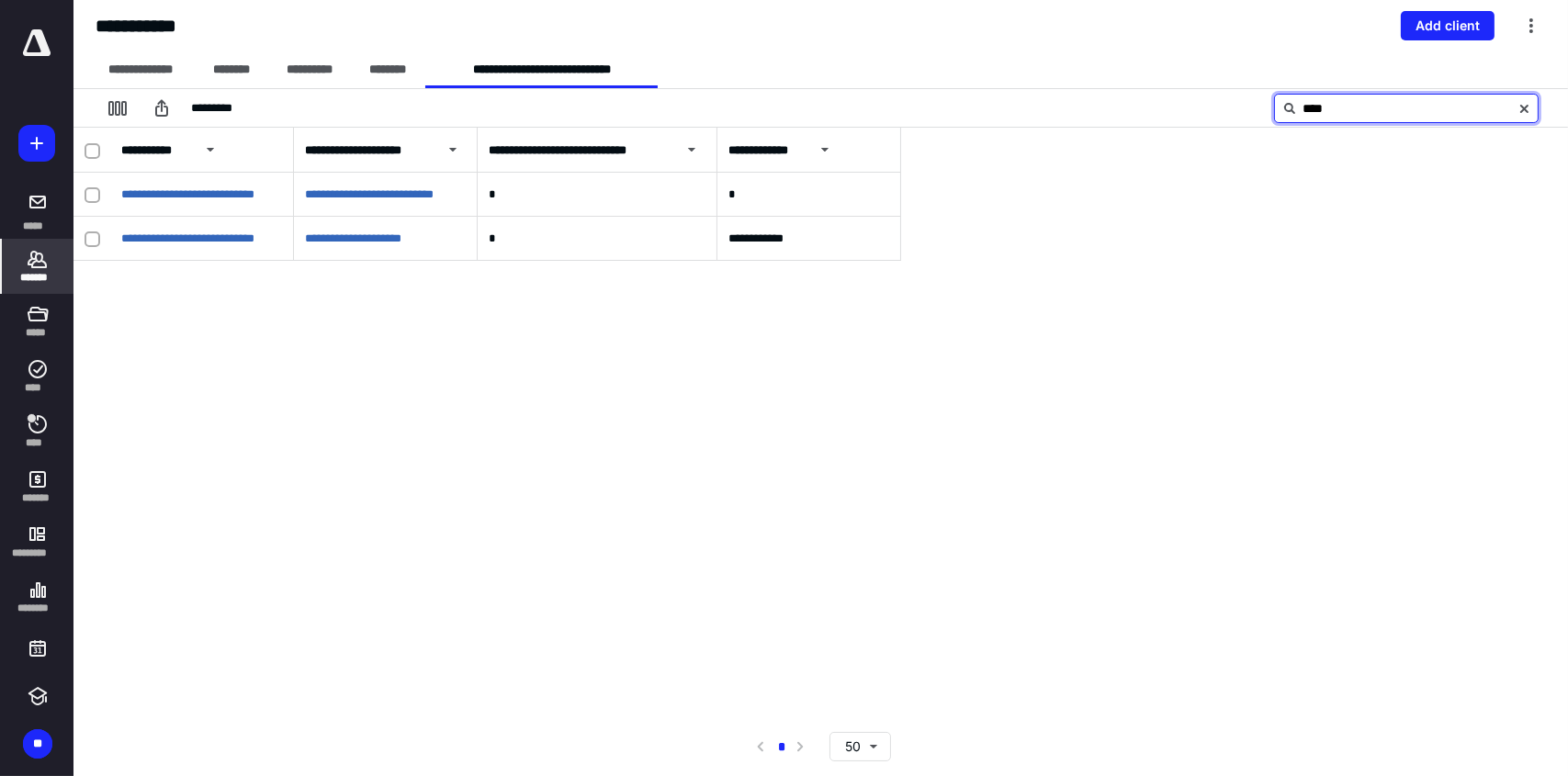 type on "****" 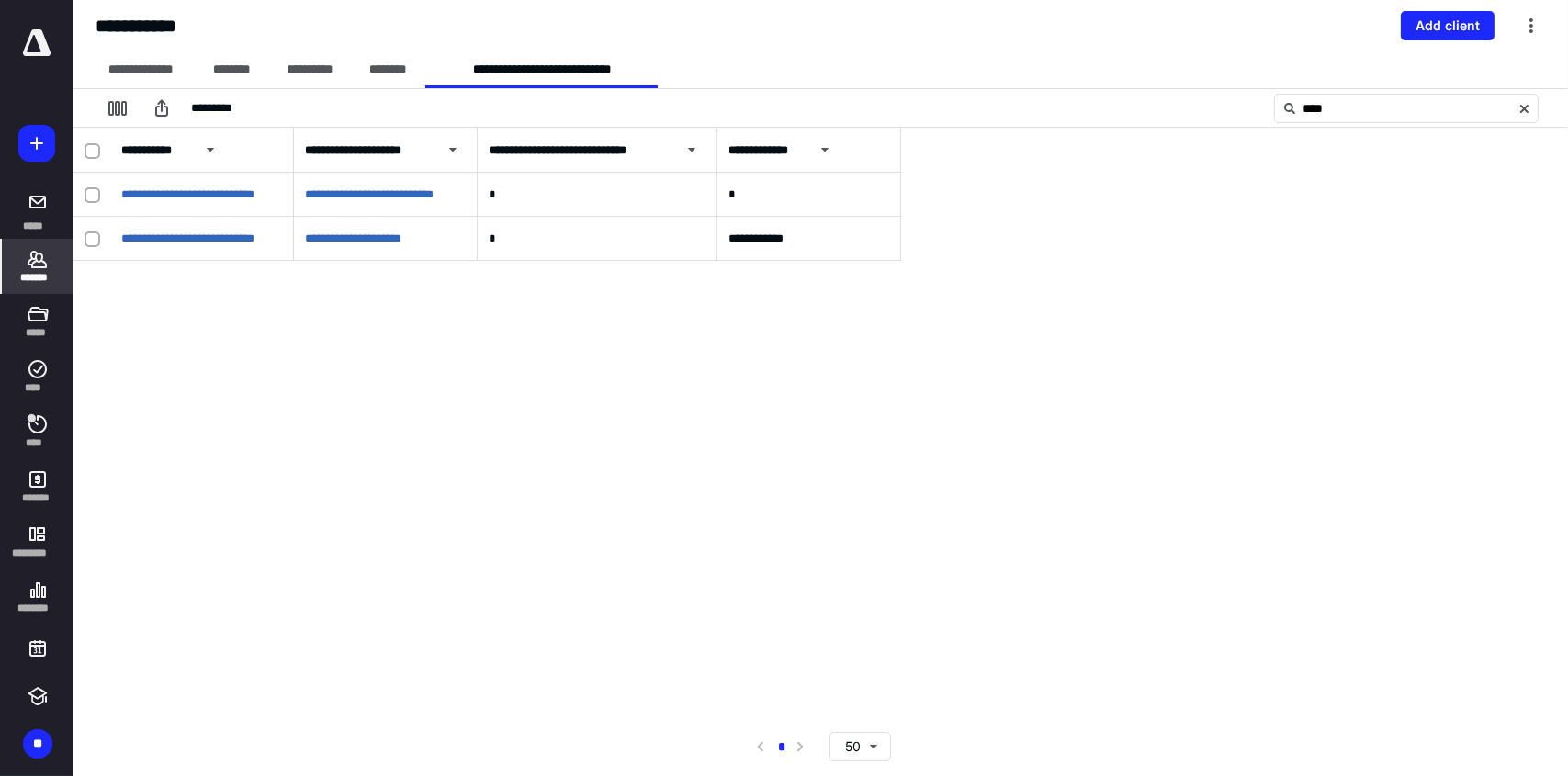 click 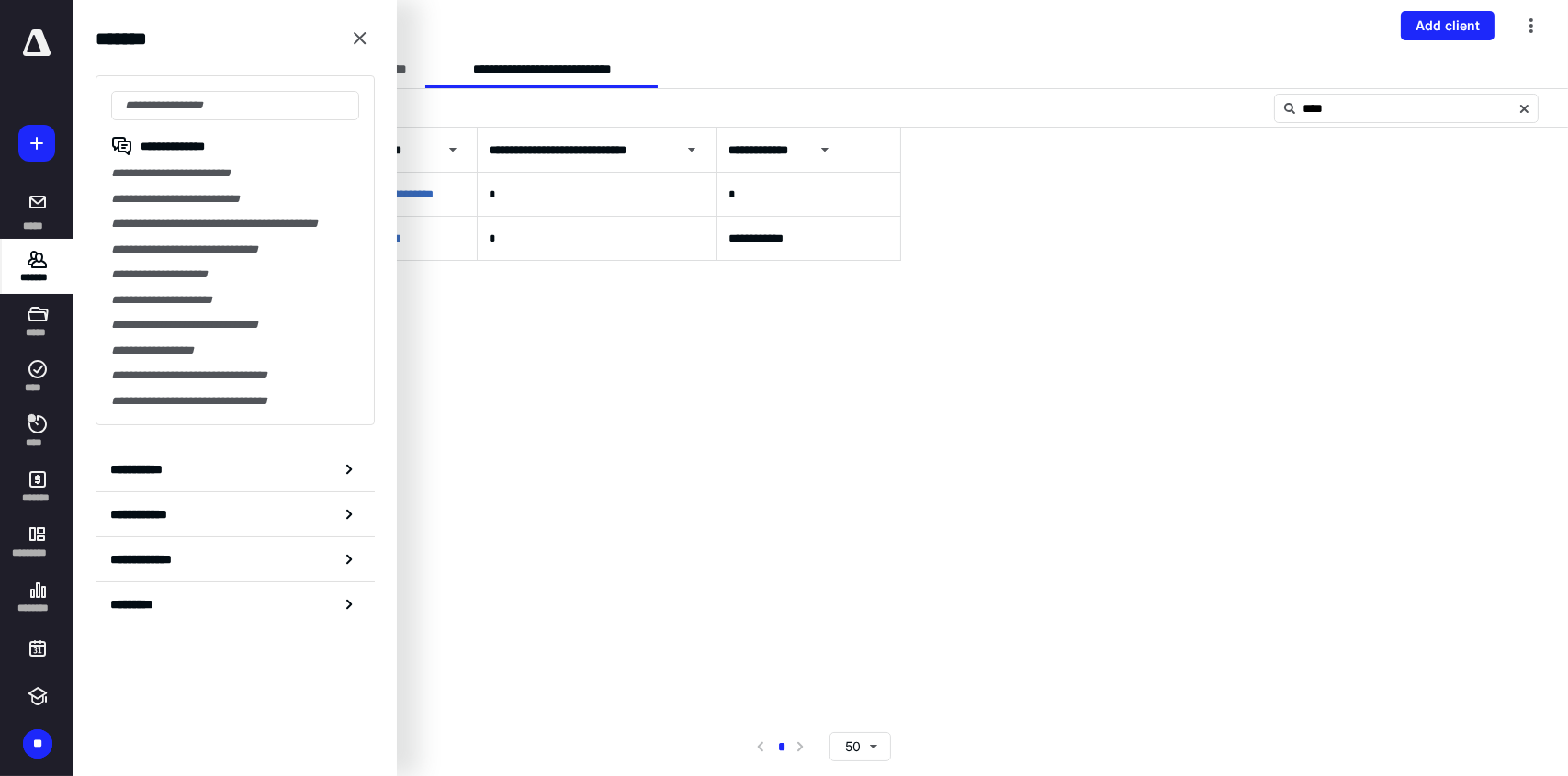 click on "**********" at bounding box center [820, 422] 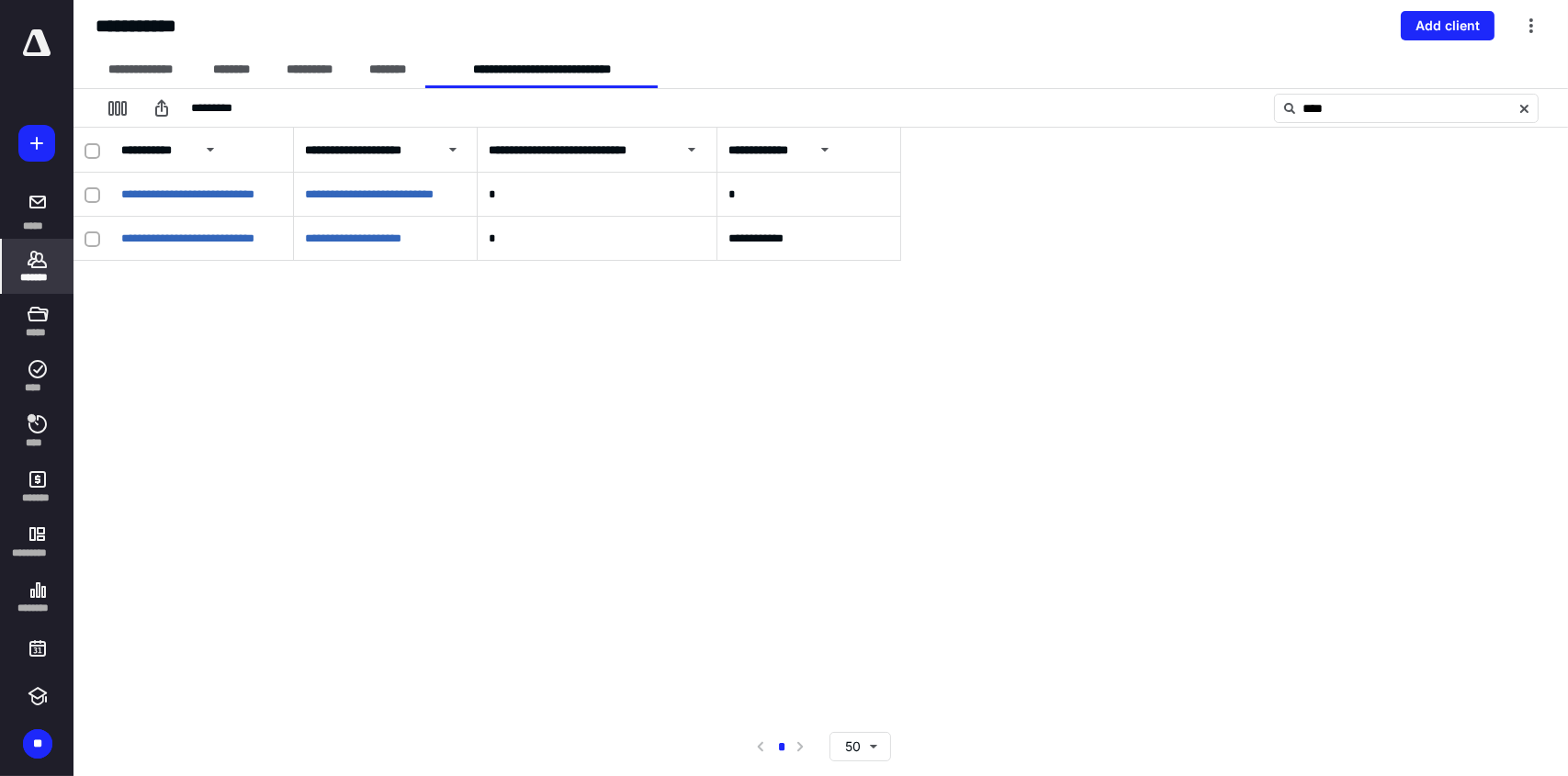 click at bounding box center (37, 43) 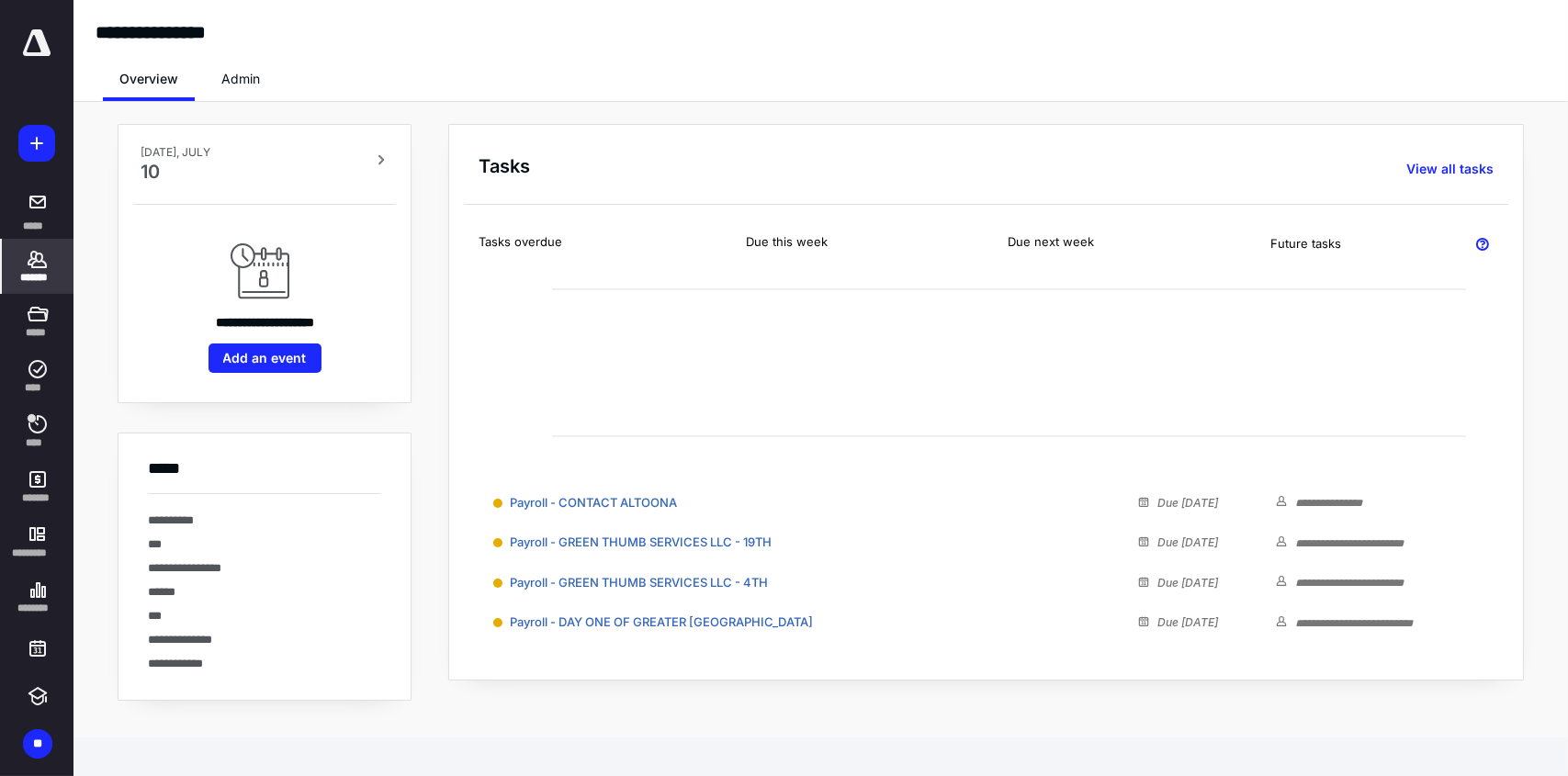 click on "*******" at bounding box center [38, 277] 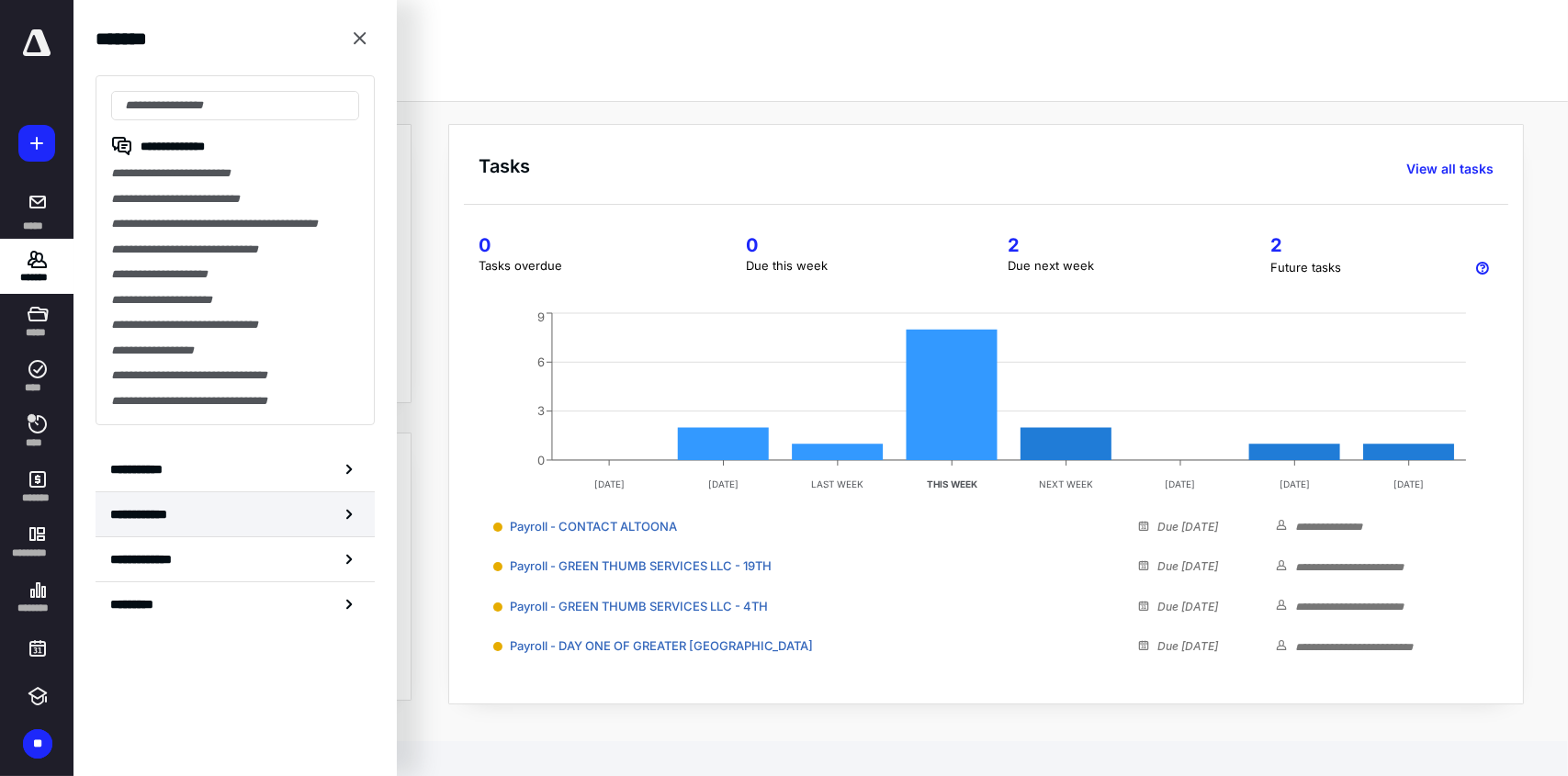 click on "**********" at bounding box center (235, 514) 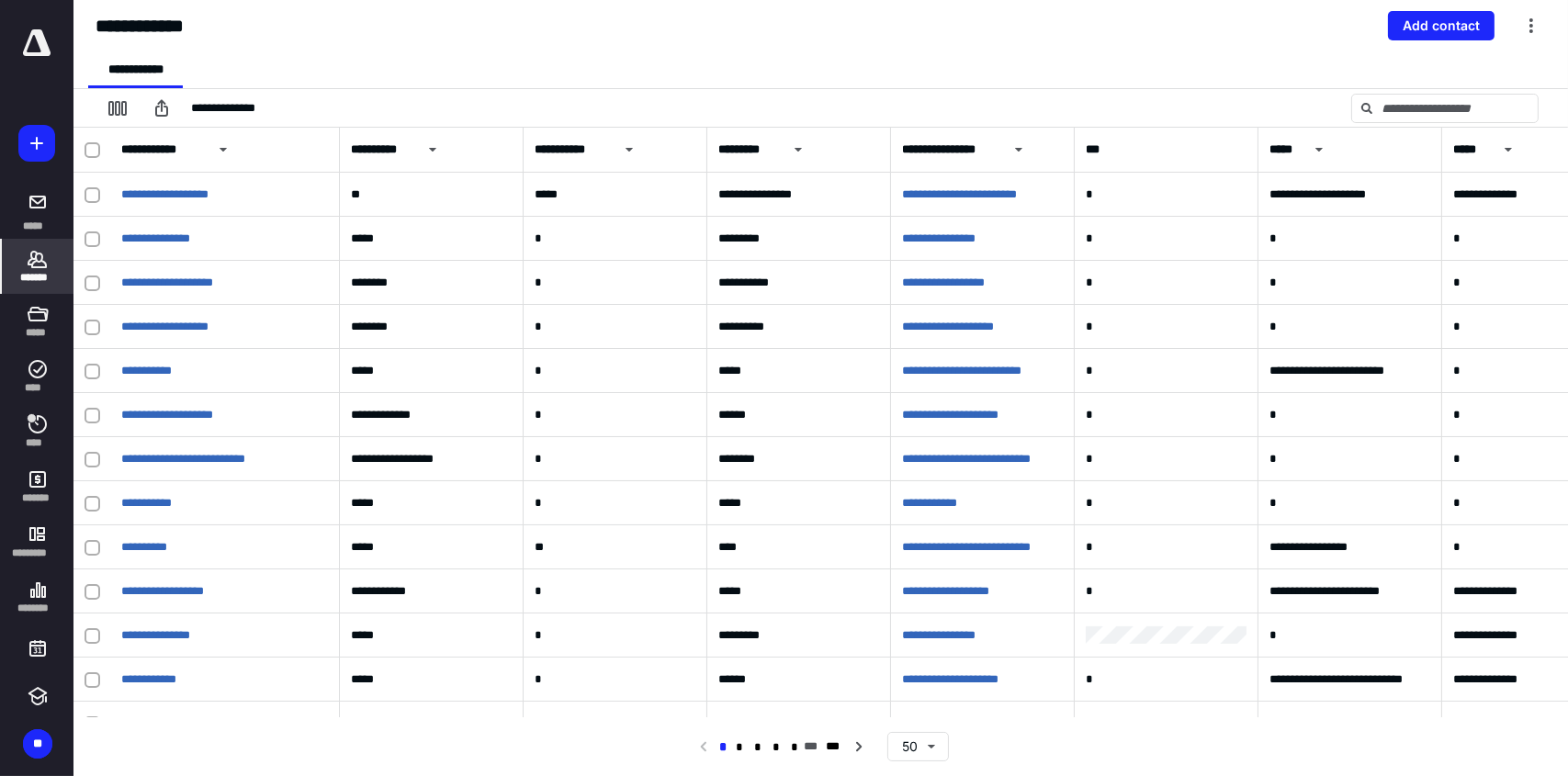 click on "*********" at bounding box center (763, 150) 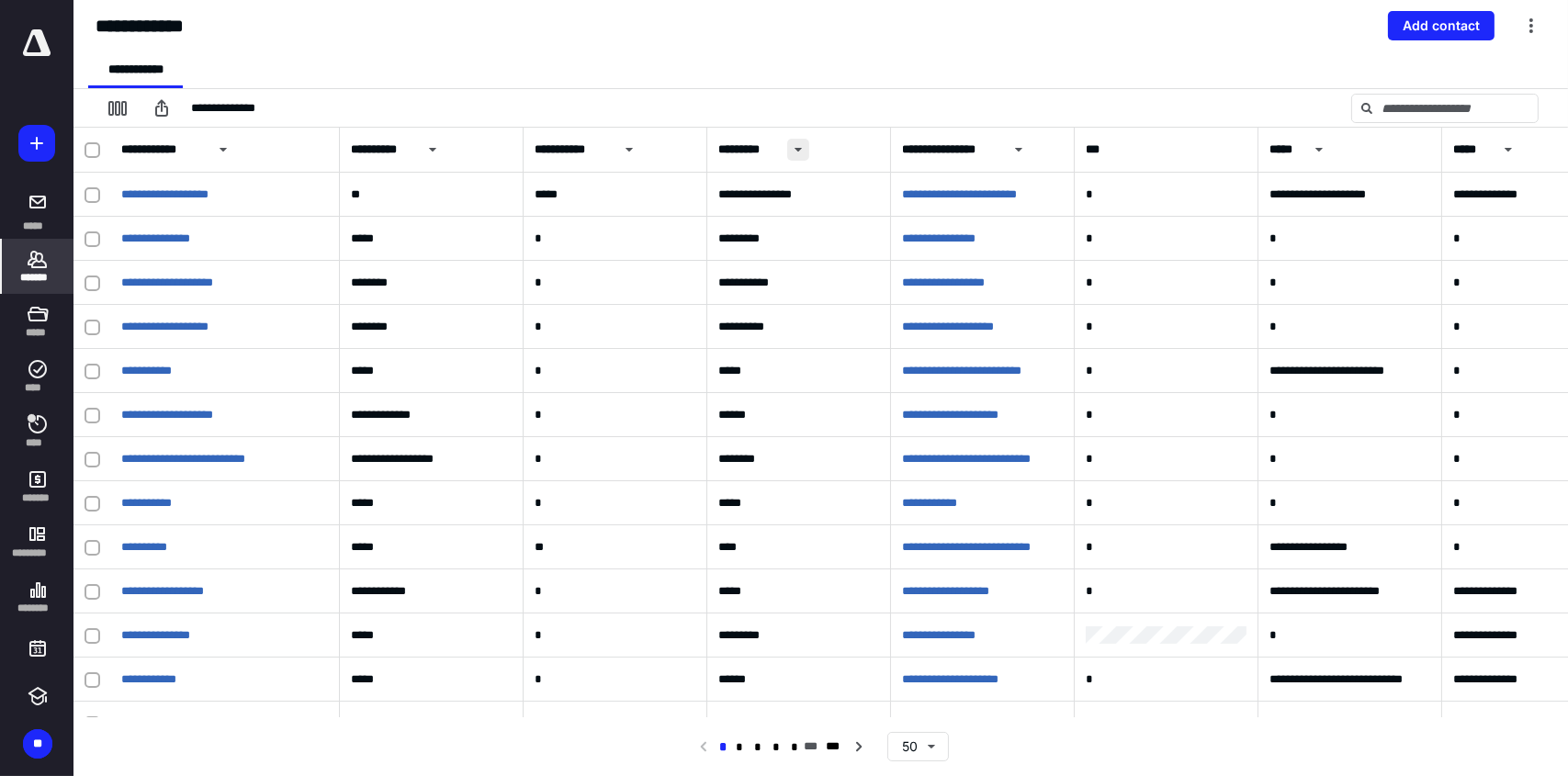 click at bounding box center [798, 150] 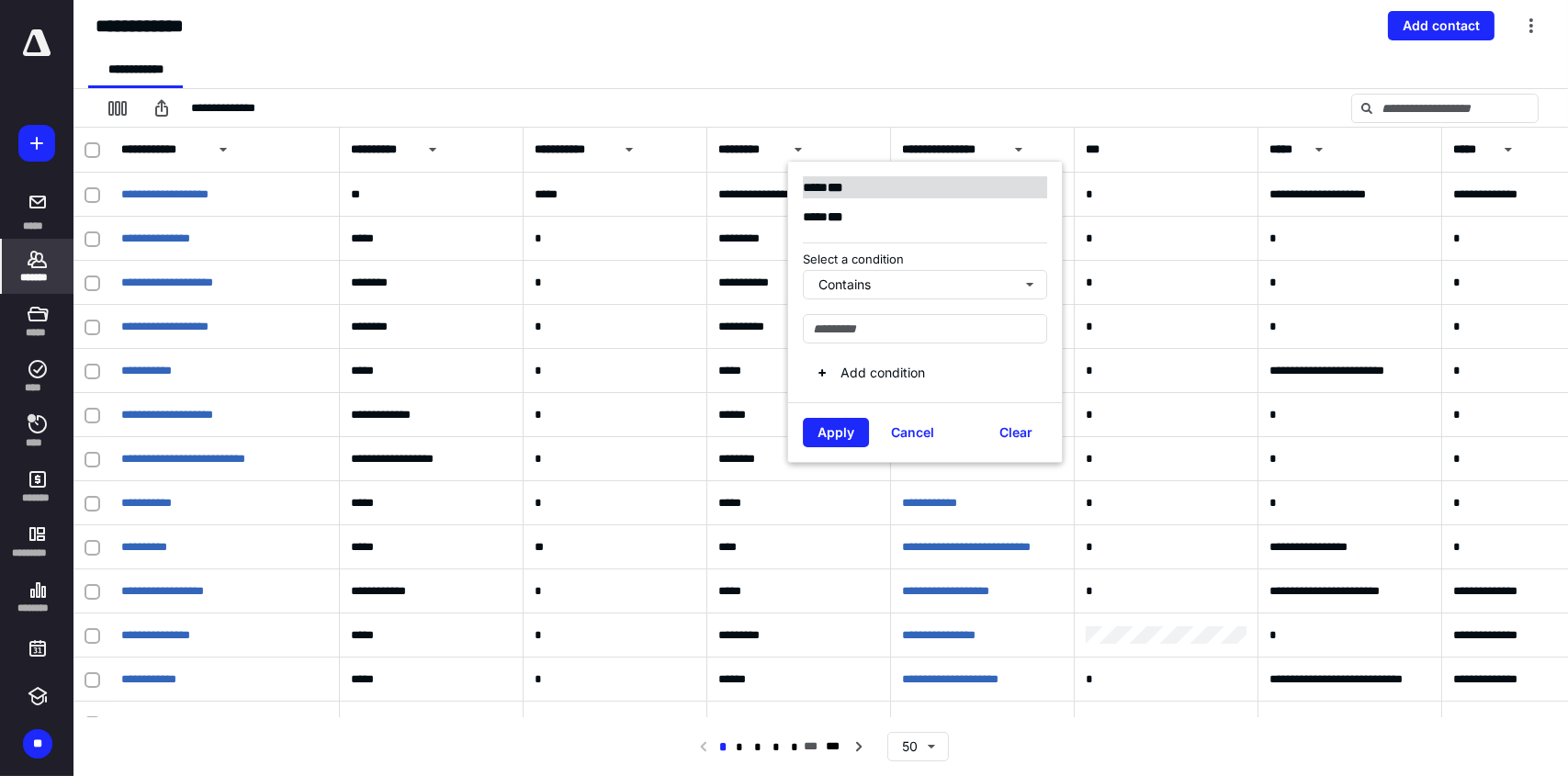 click on "***" at bounding box center (835, 187) 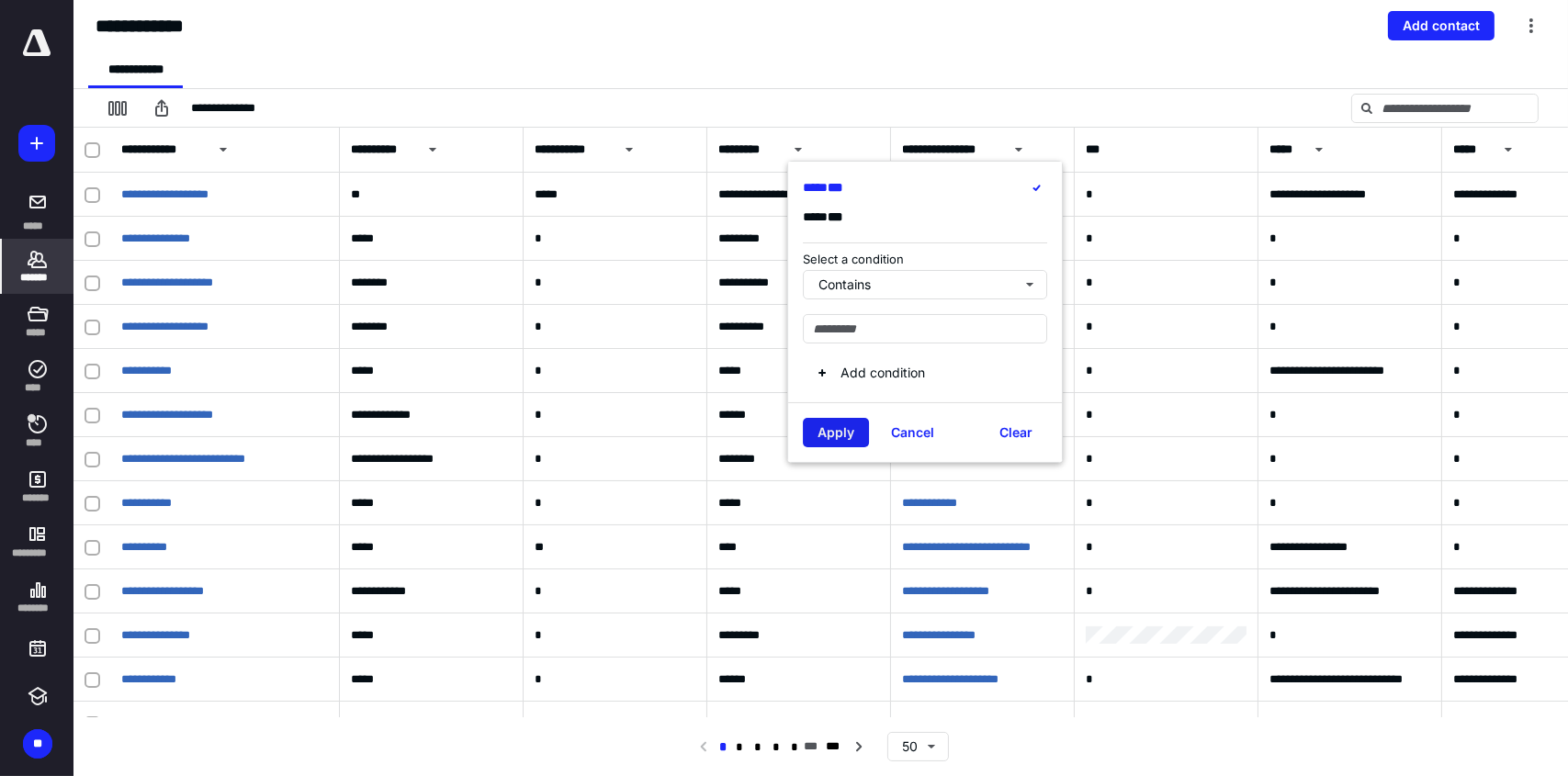 click on "Apply" at bounding box center (836, 433) 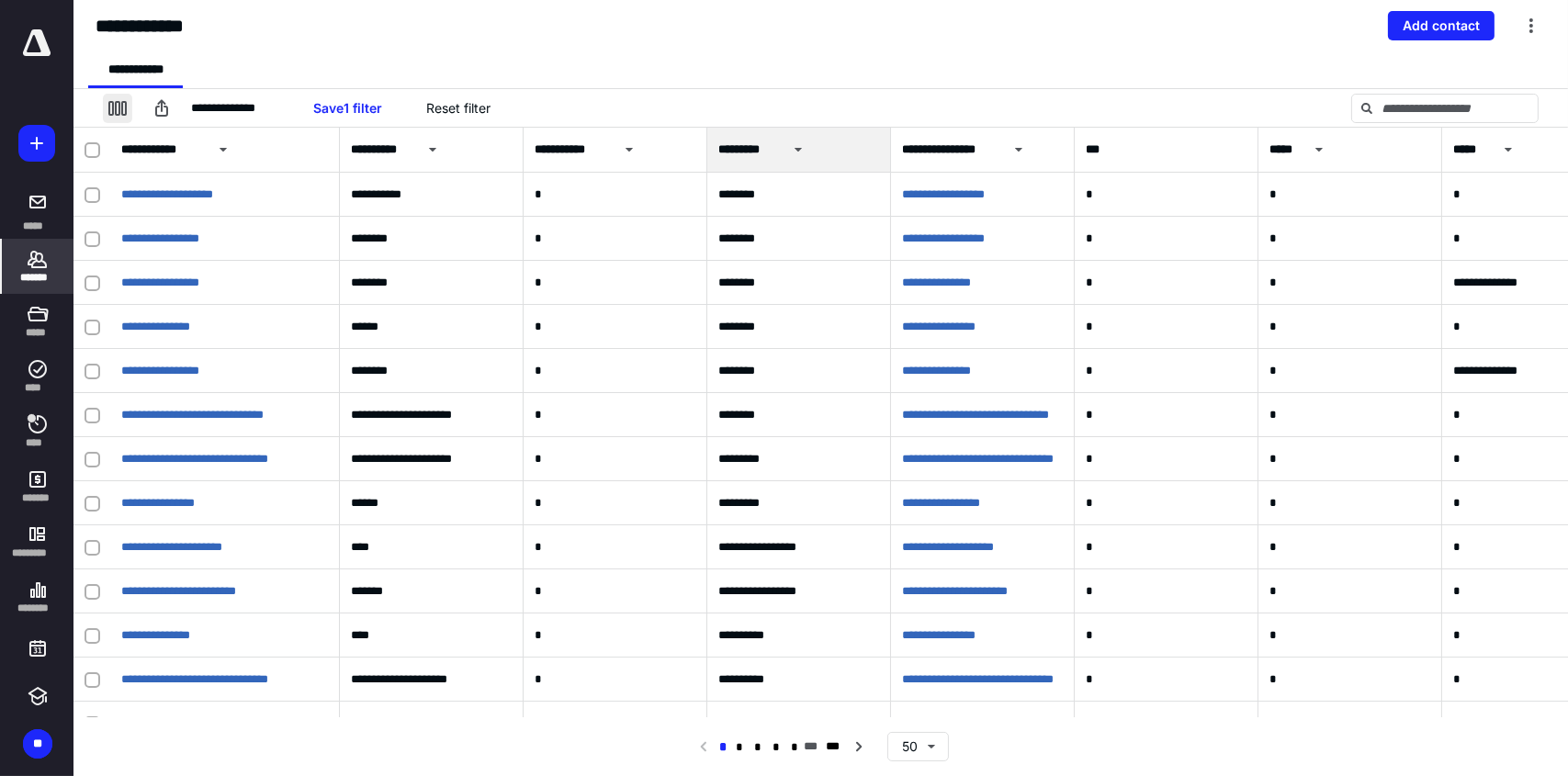 click at bounding box center (118, 108) 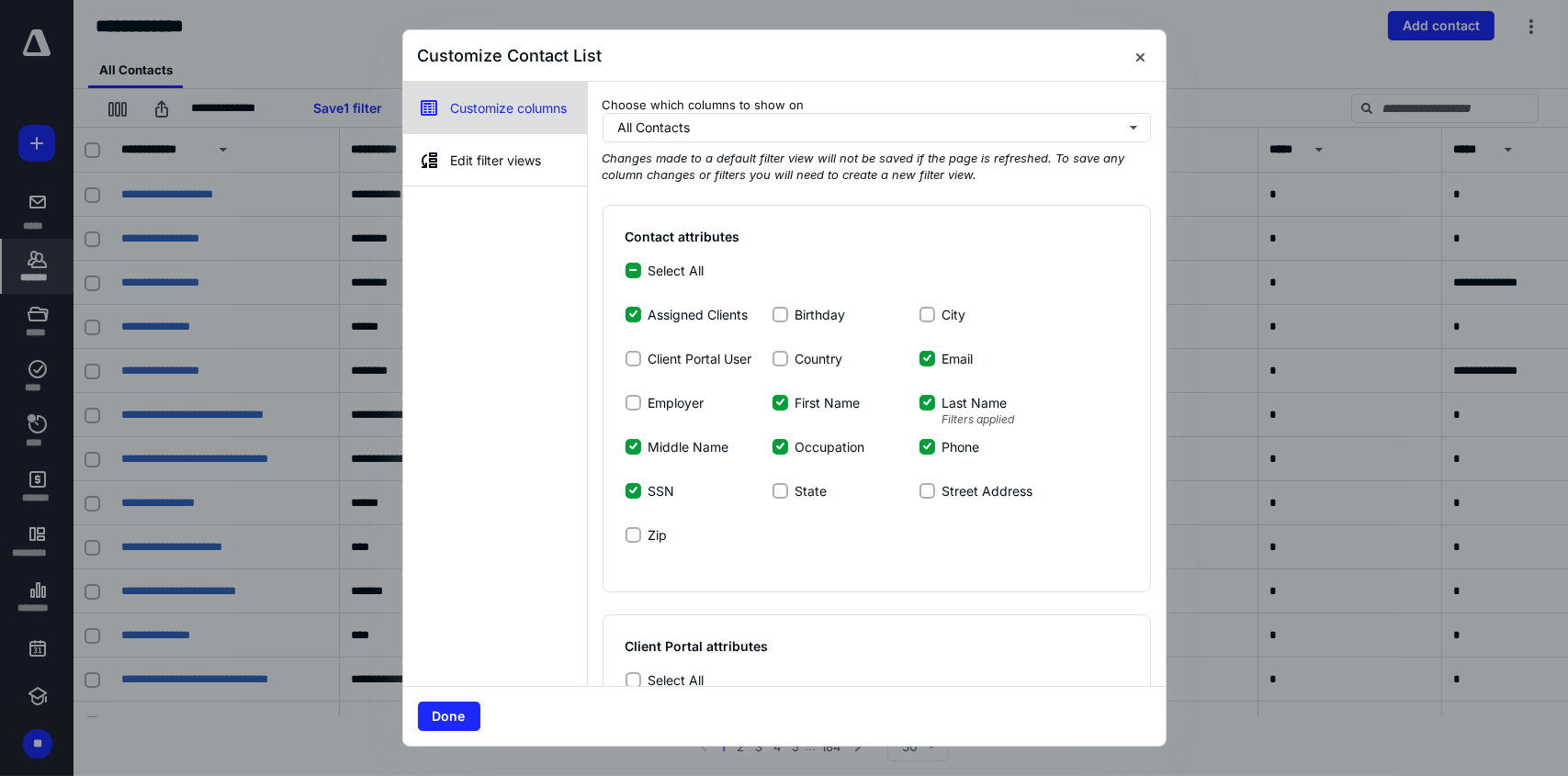click on "Customize columns" at bounding box center [495, 107] 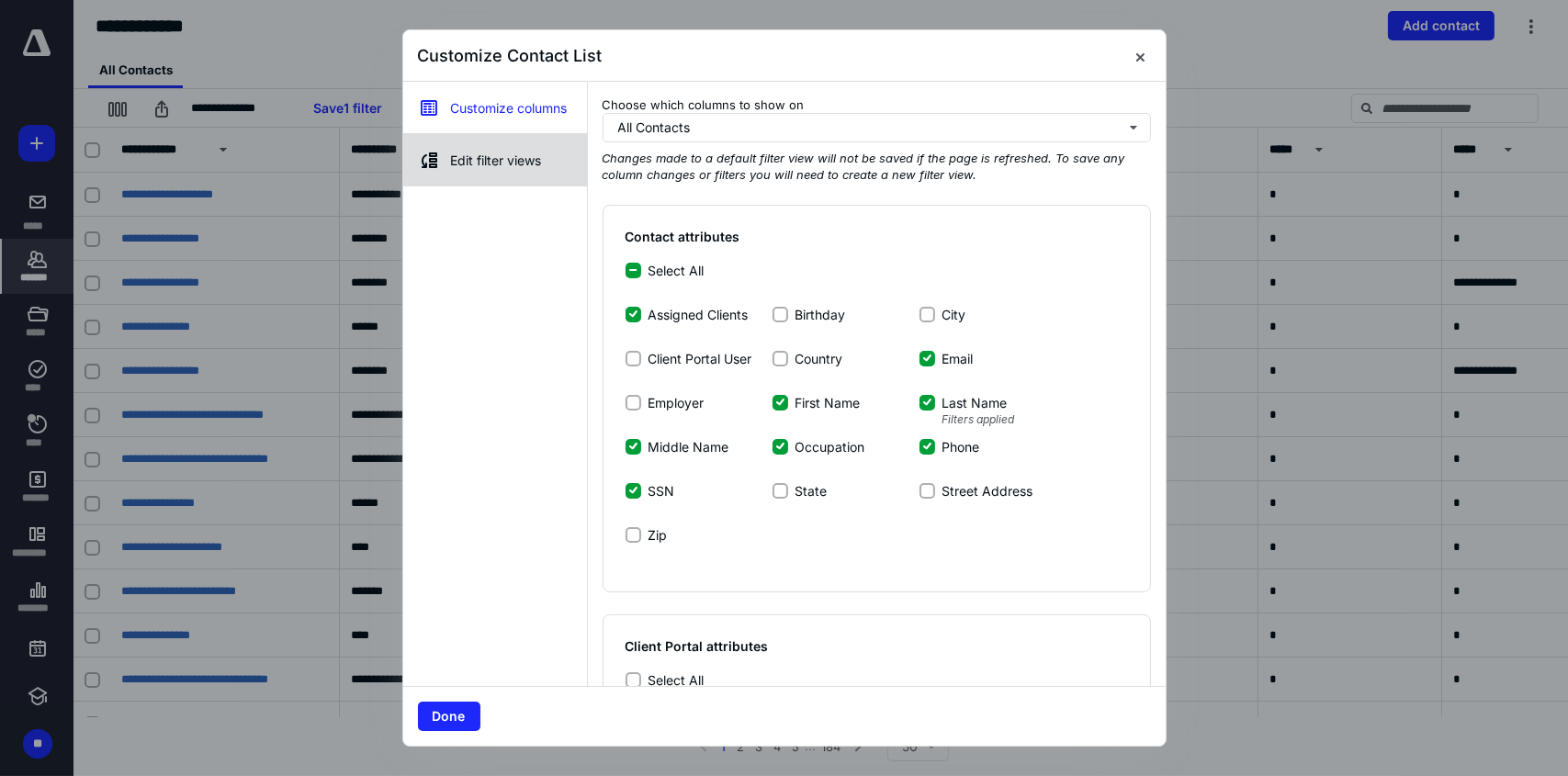 click on "Edit filter views" at bounding box center [495, 160] 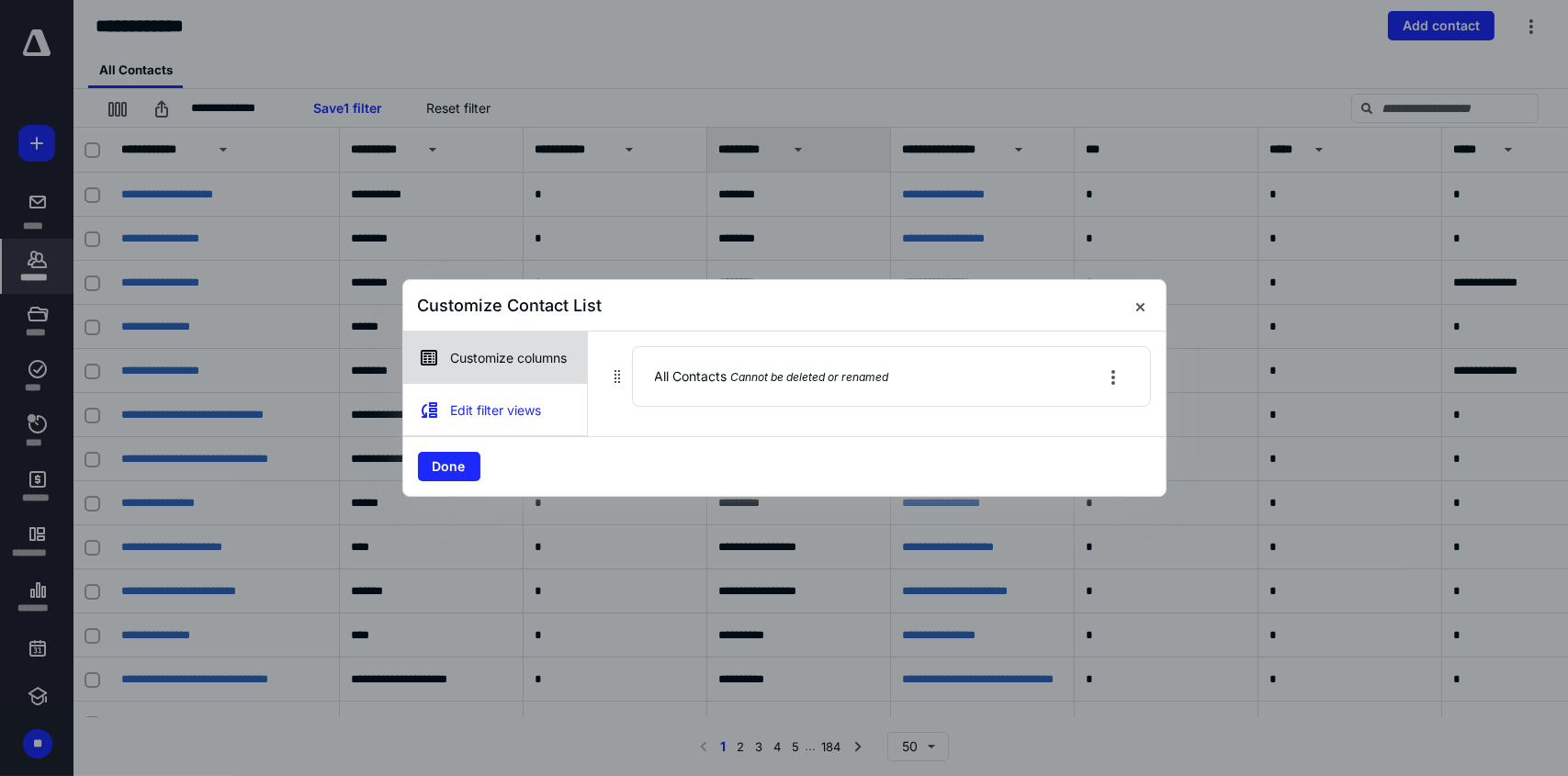 click on "Customize columns" at bounding box center [495, 357] 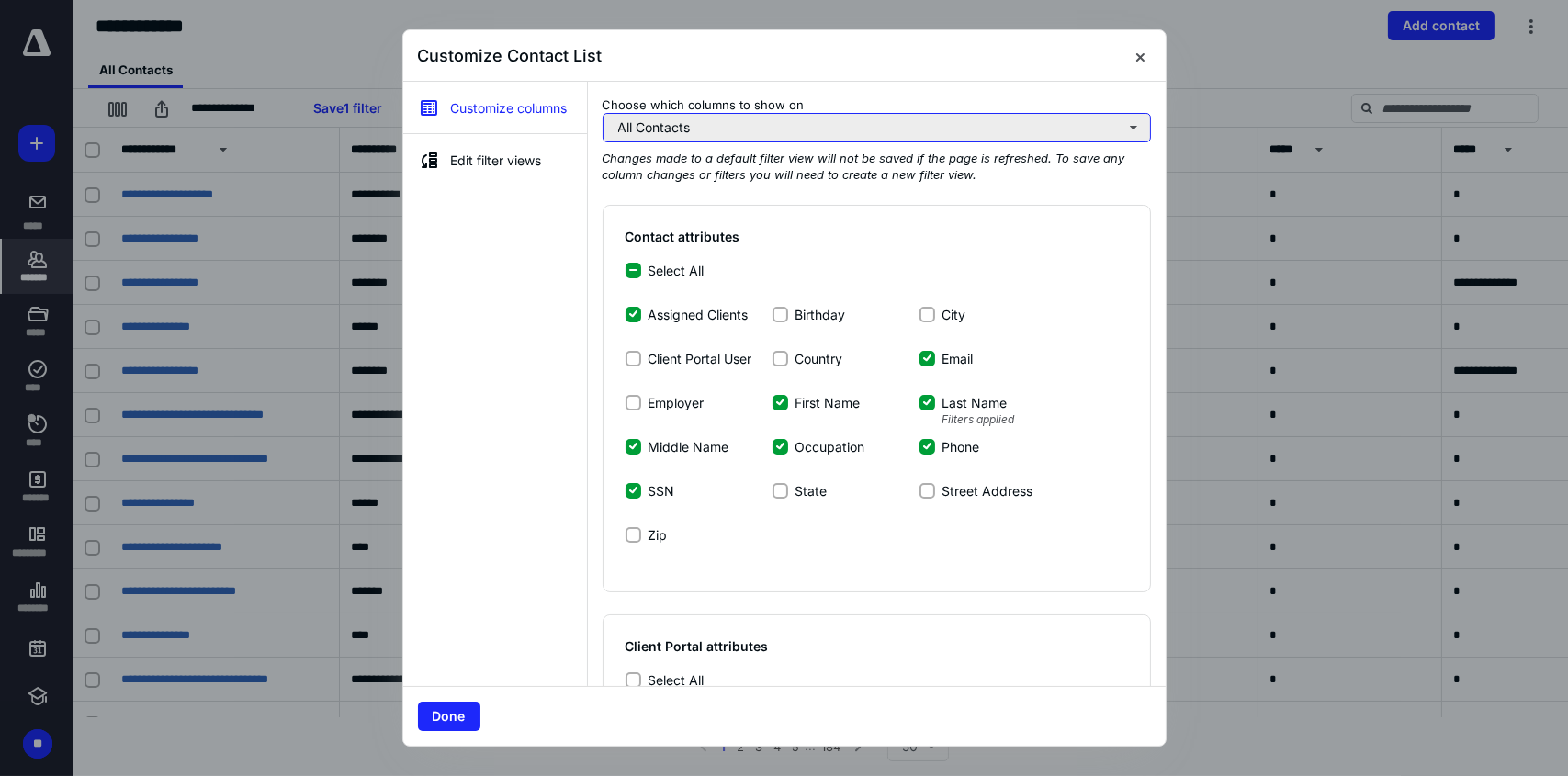 click on "All Contacts" at bounding box center (876, 128) 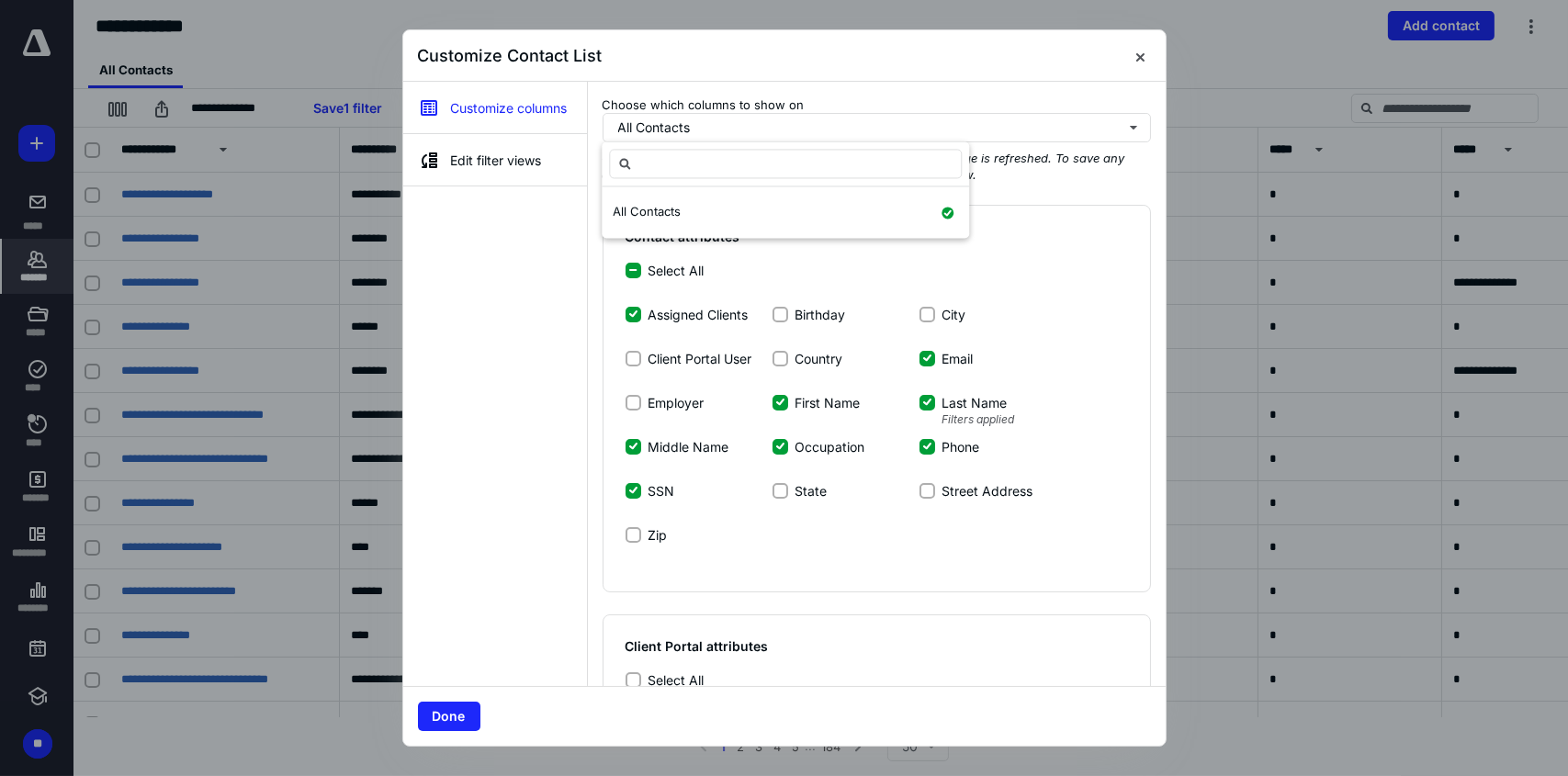 click on "Select All" at bounding box center (876, 279) 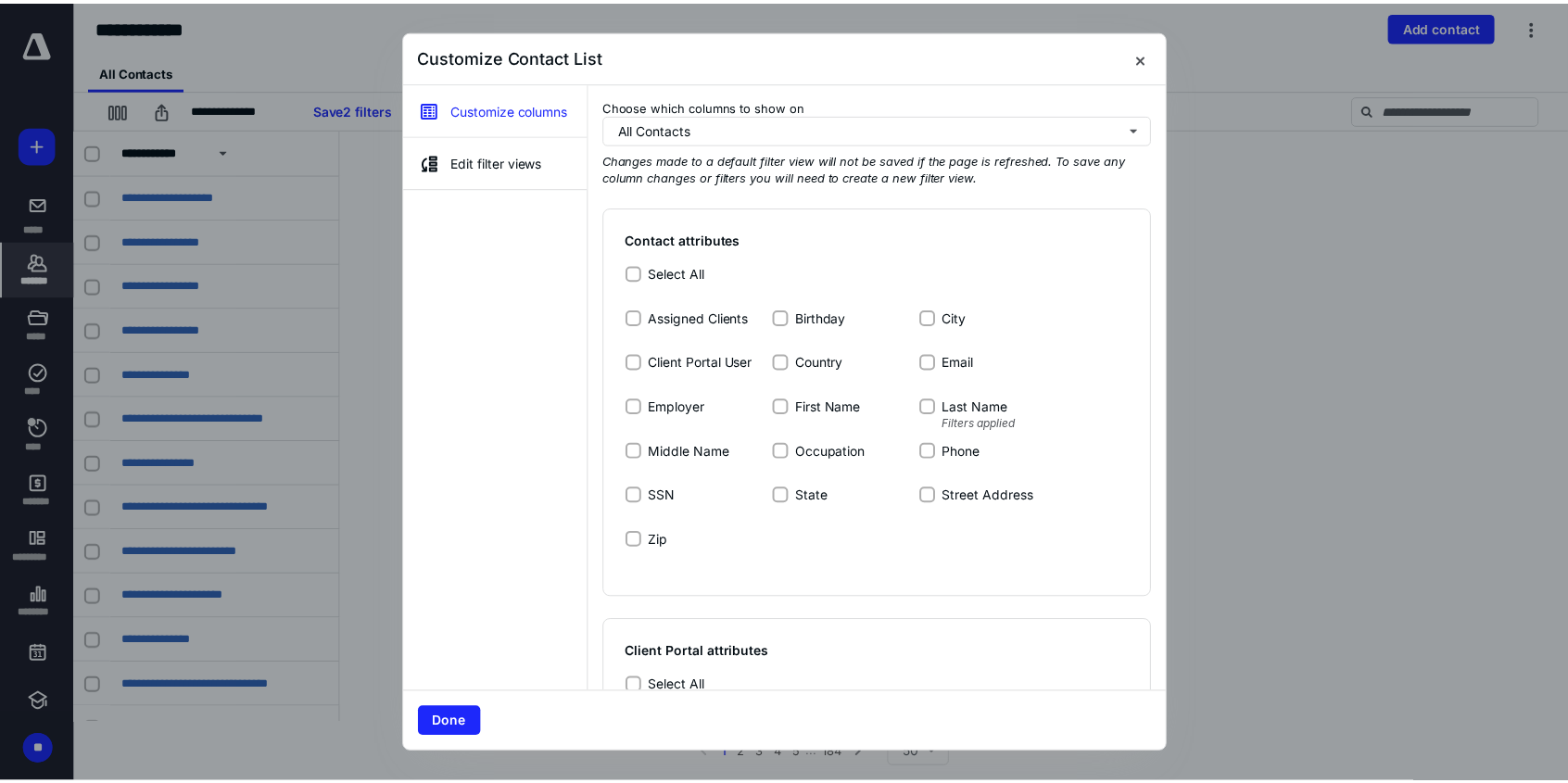 scroll, scrollTop: 0, scrollLeft: 0, axis: both 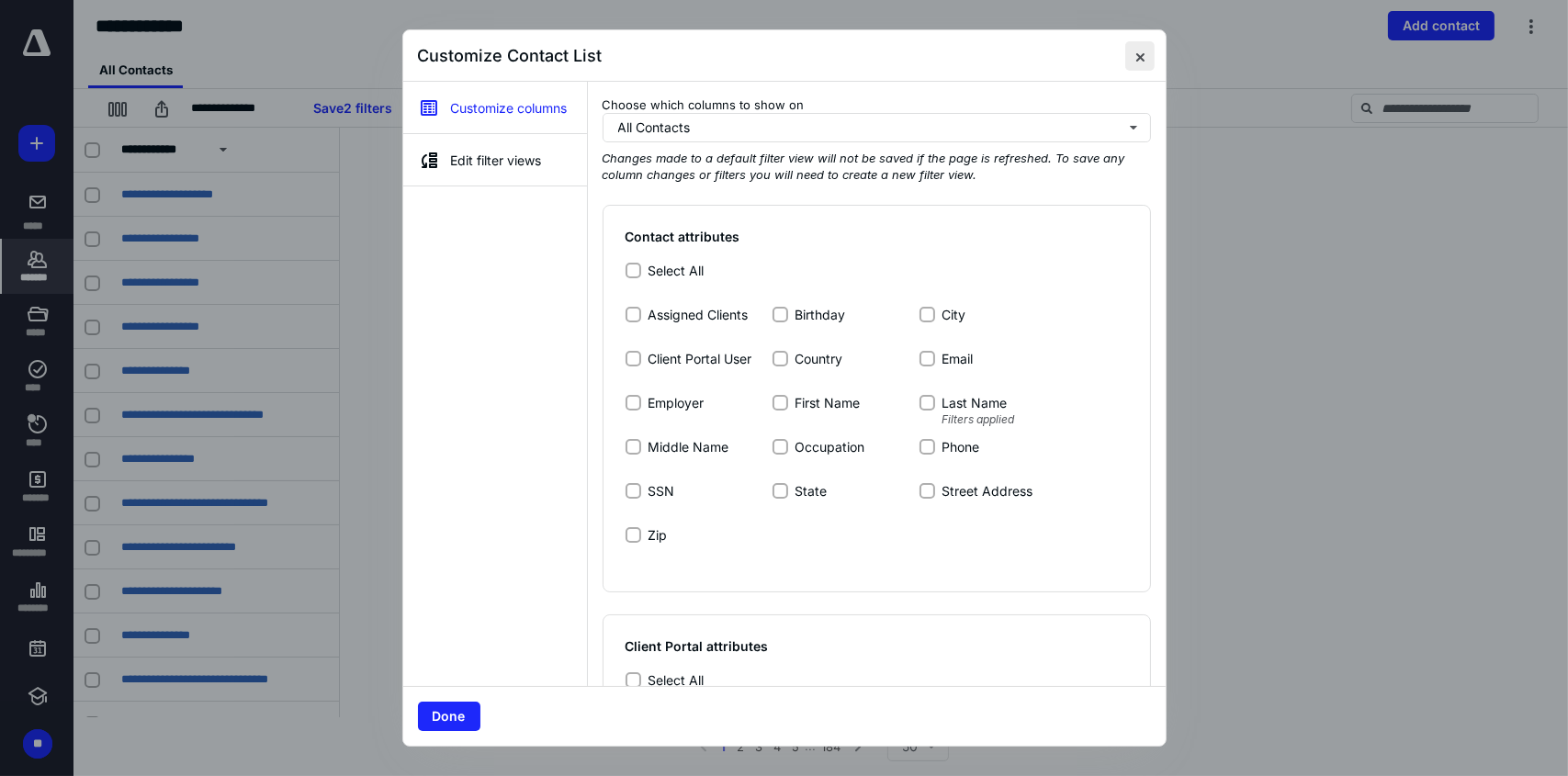 click at bounding box center (1140, 56) 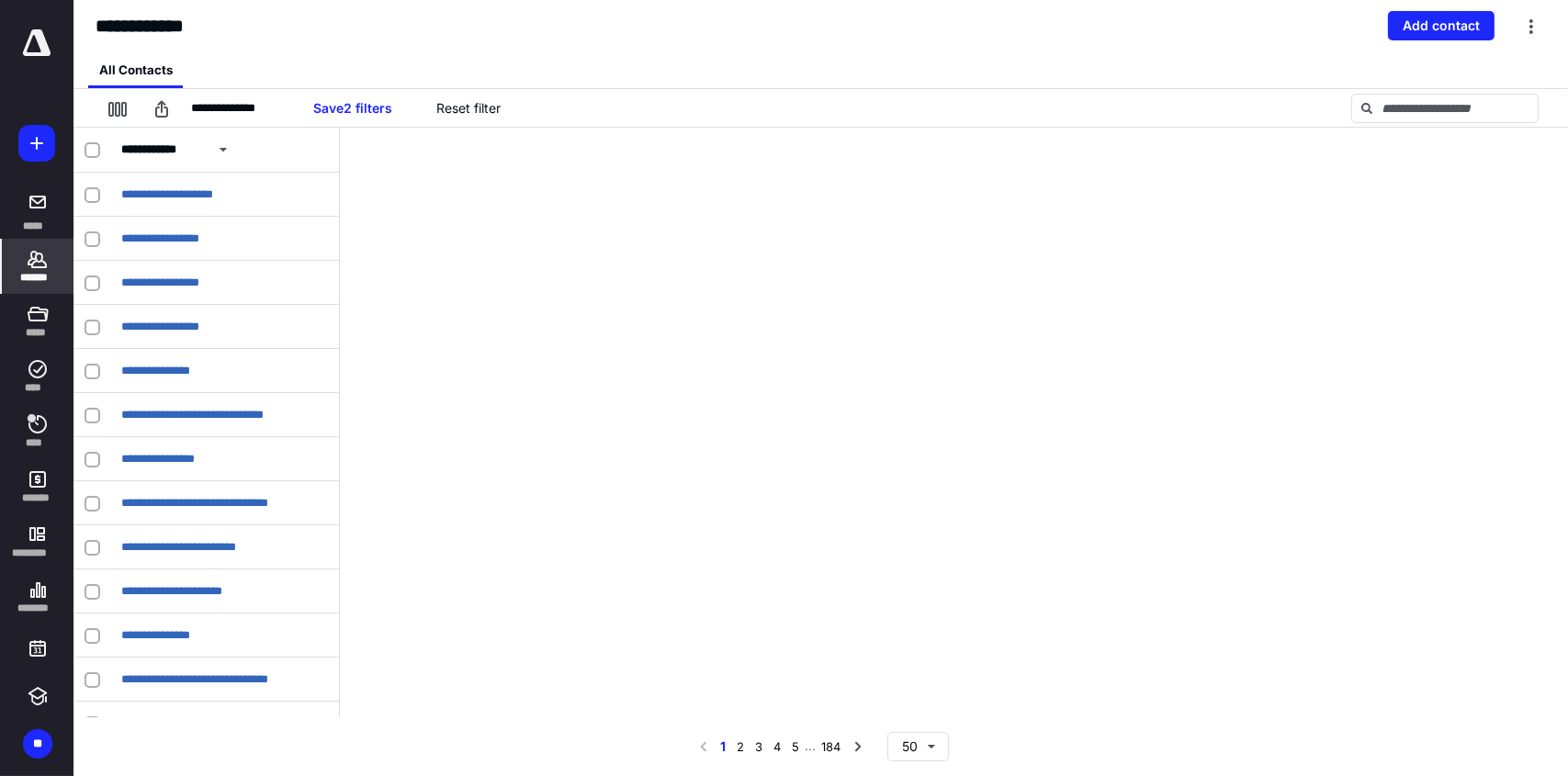 click on "**********" at bounding box center [820, 422] 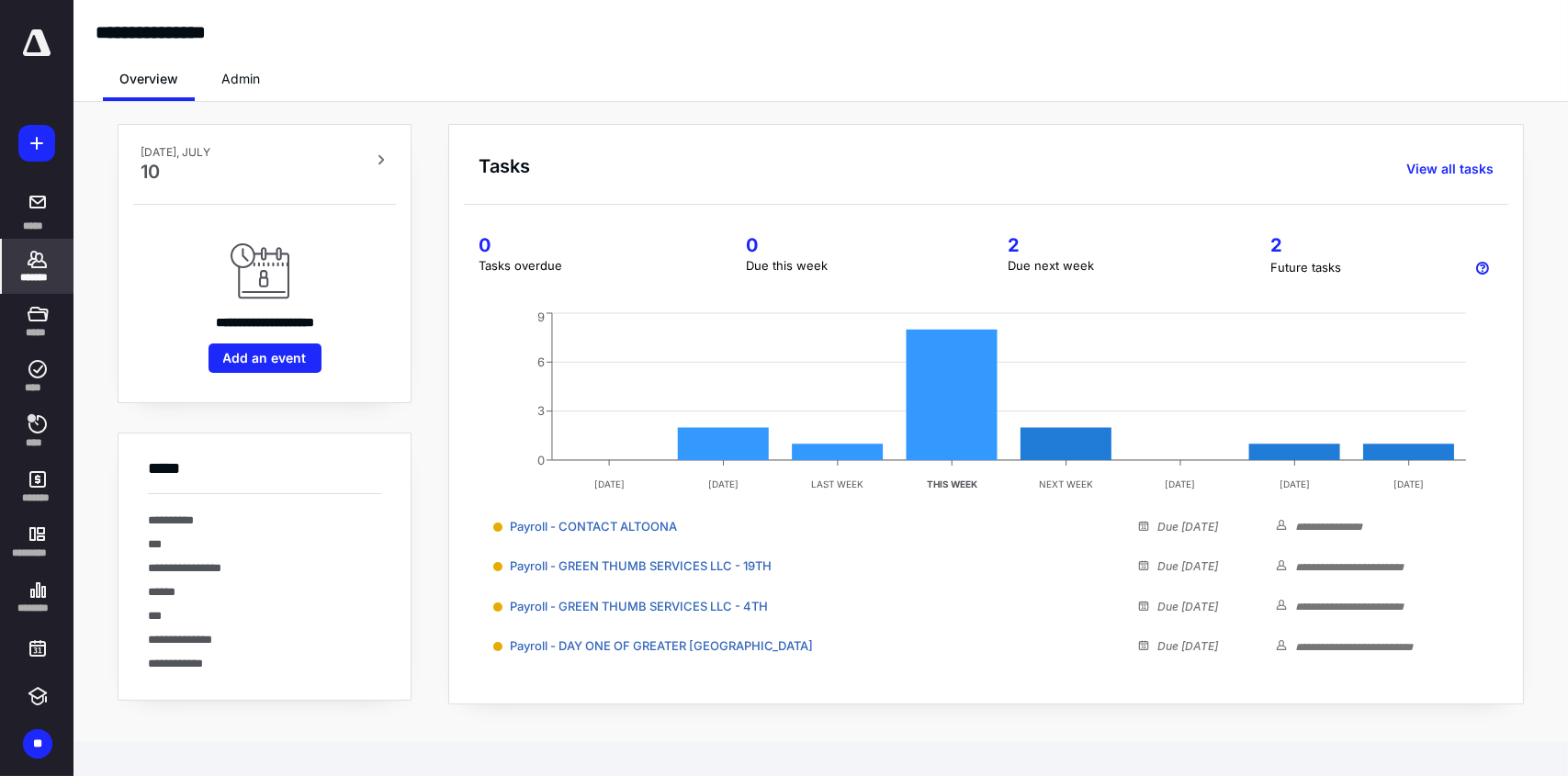click on "*******" at bounding box center (38, 266) 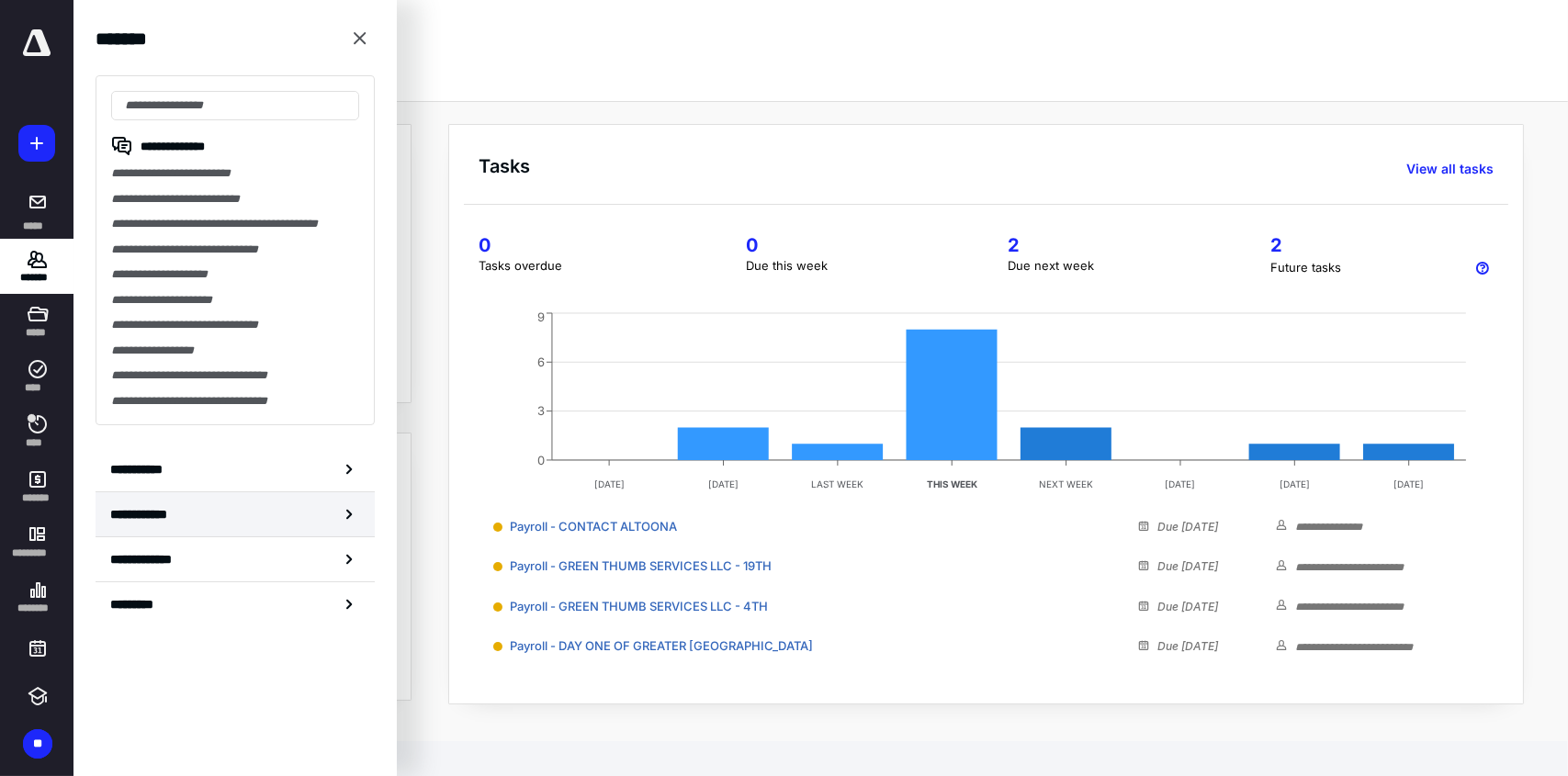 click on "**********" at bounding box center [235, 514] 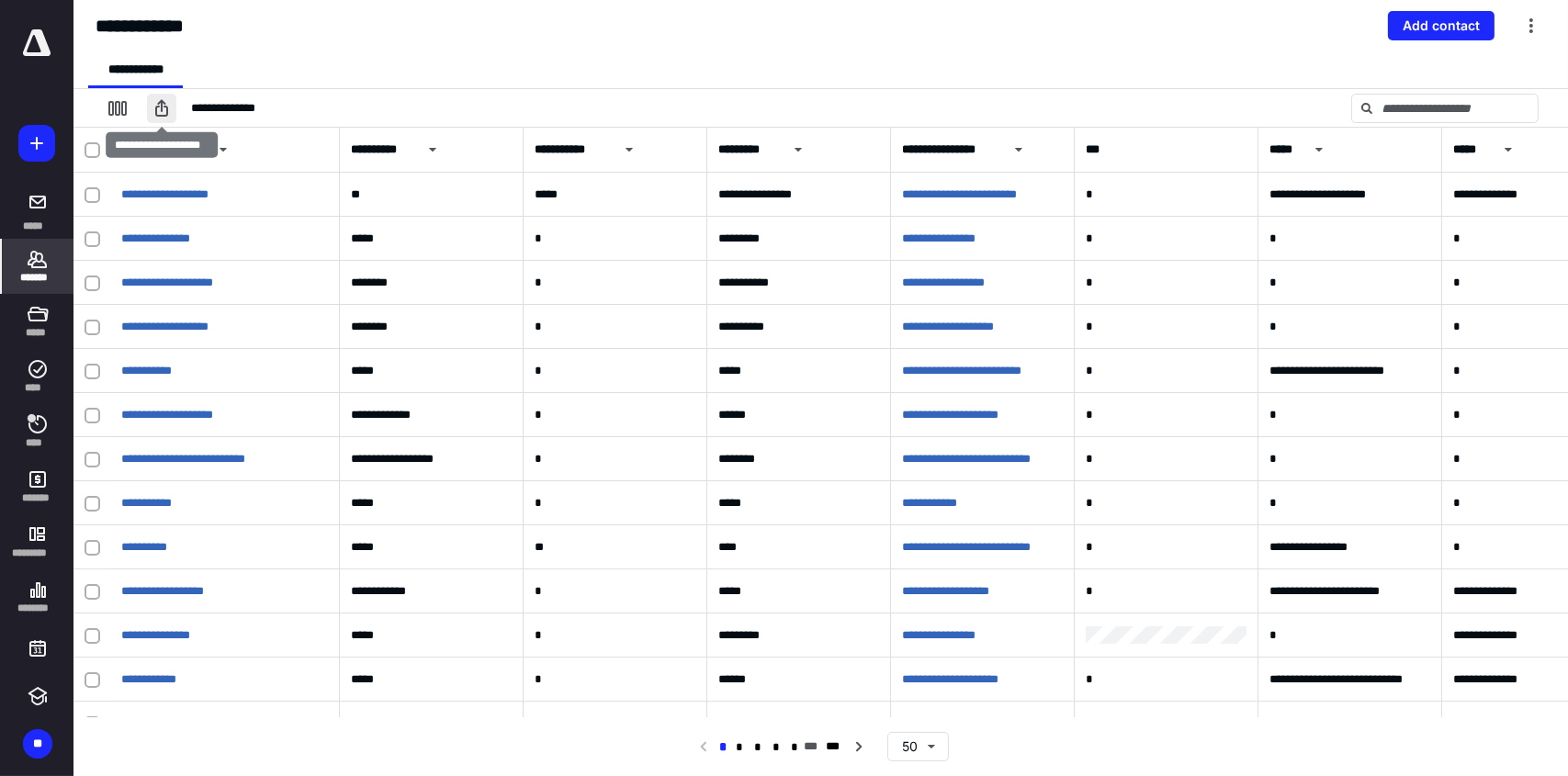 click at bounding box center (162, 108) 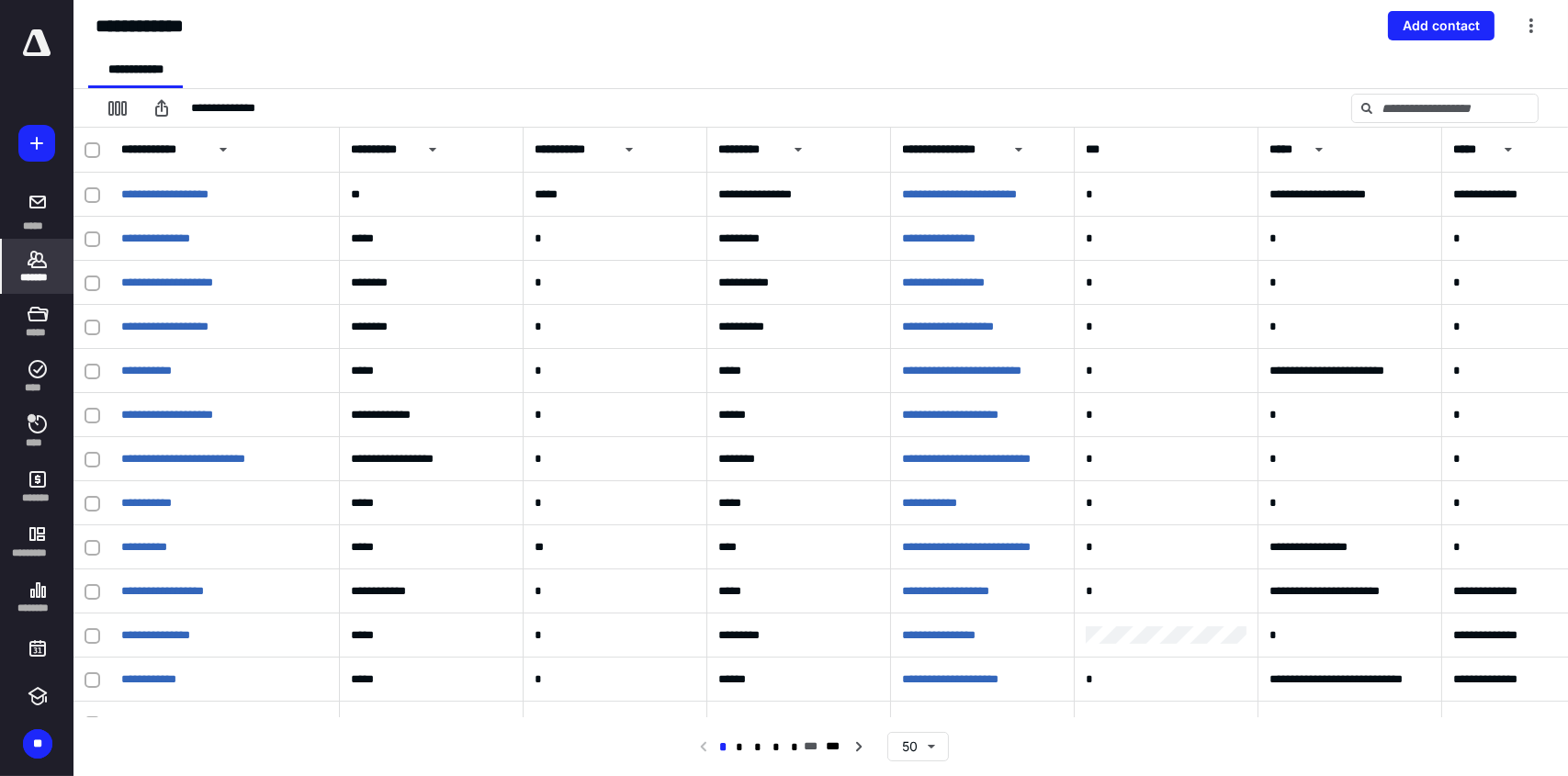 click at bounding box center [37, 43] 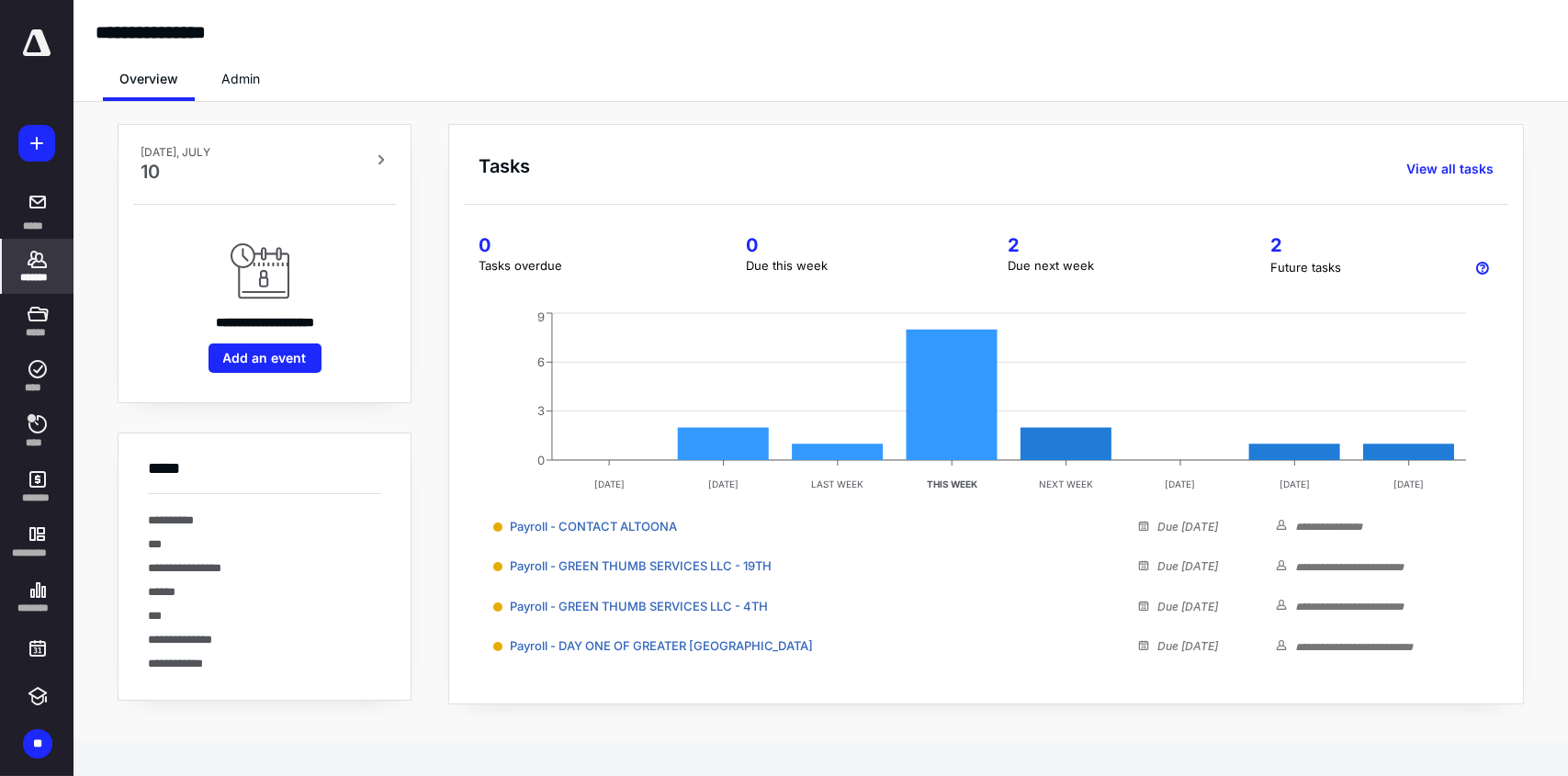 click on "*******" at bounding box center (38, 266) 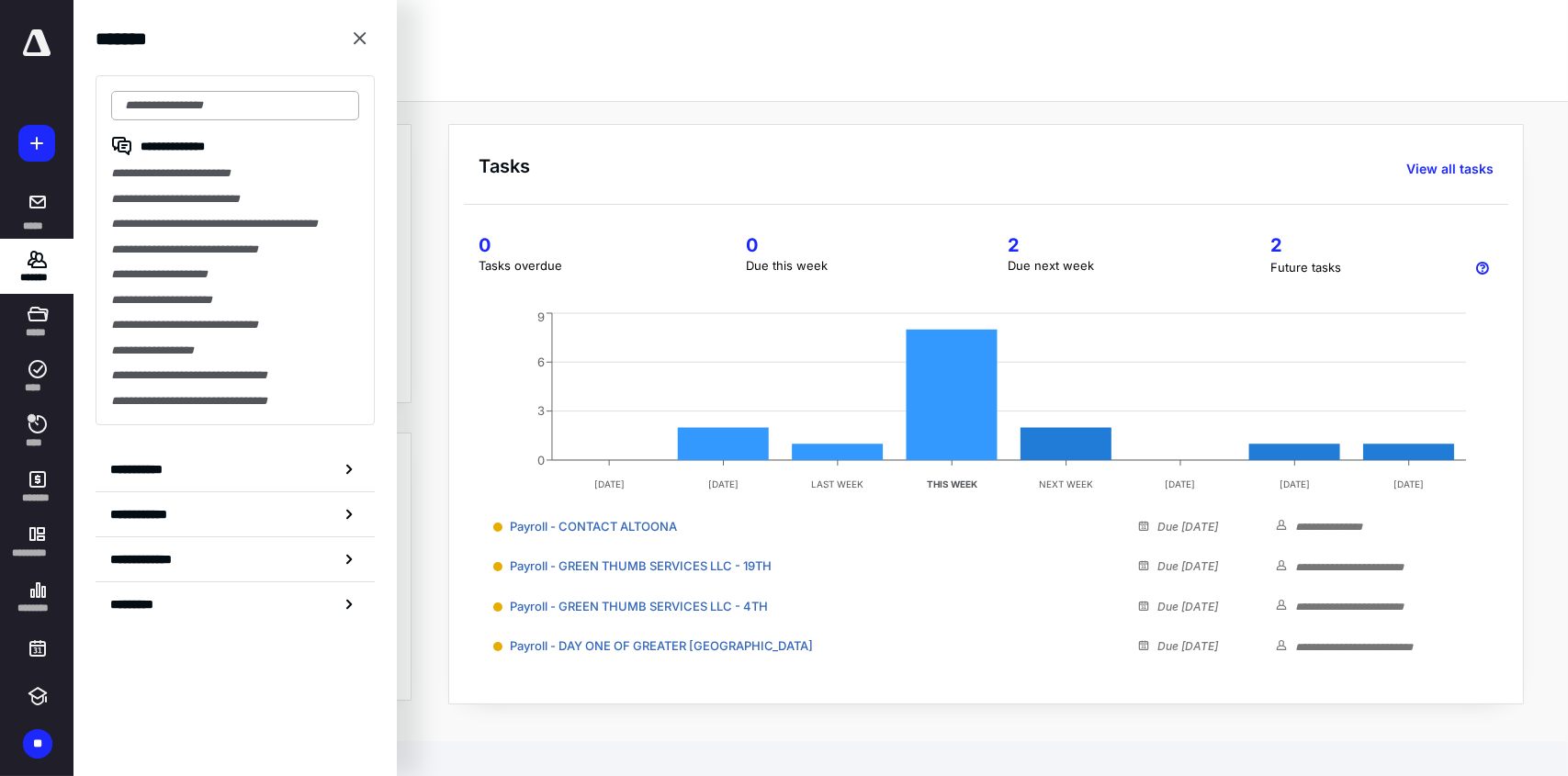 click at bounding box center [235, 106] 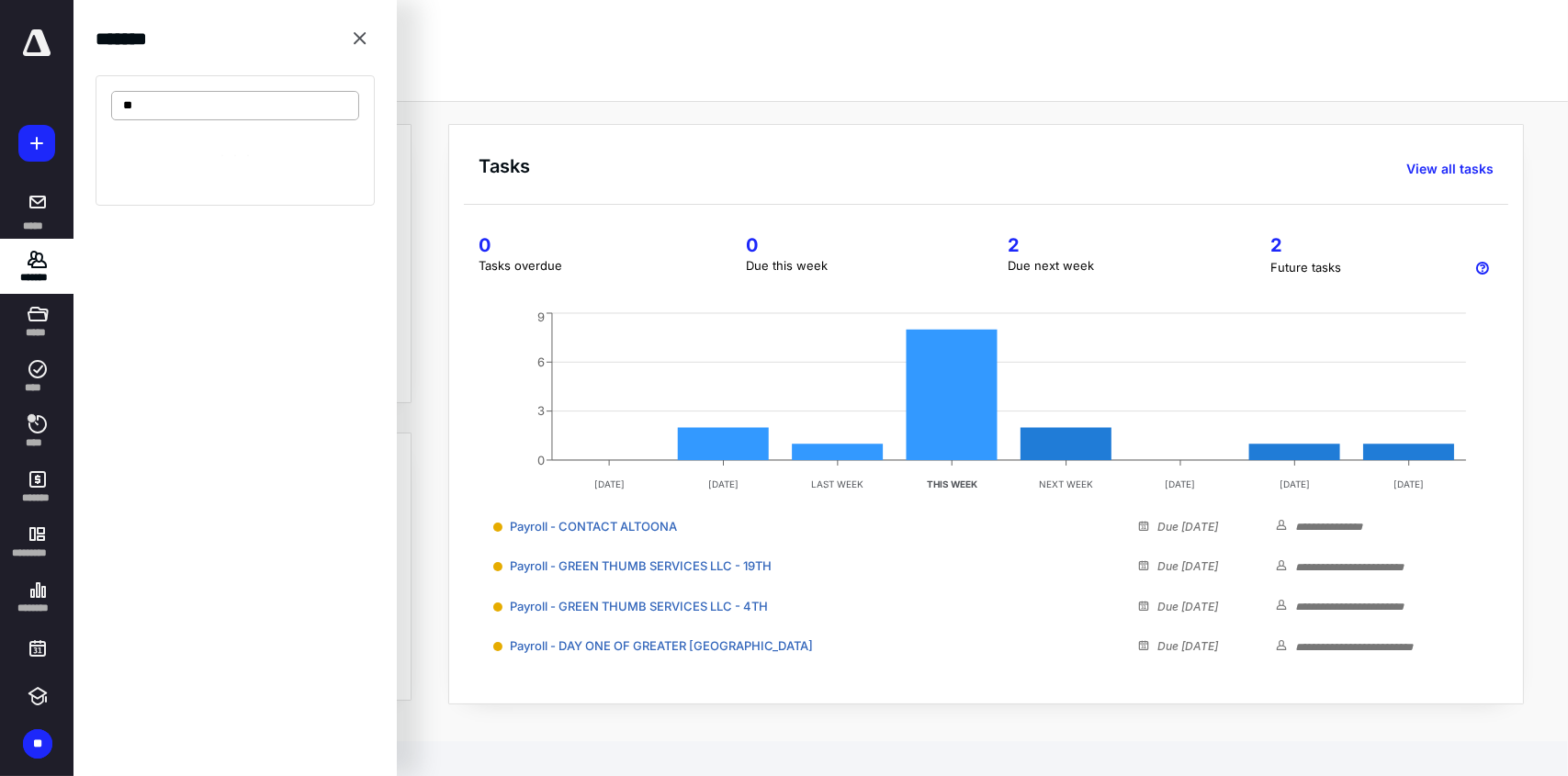 type on "*" 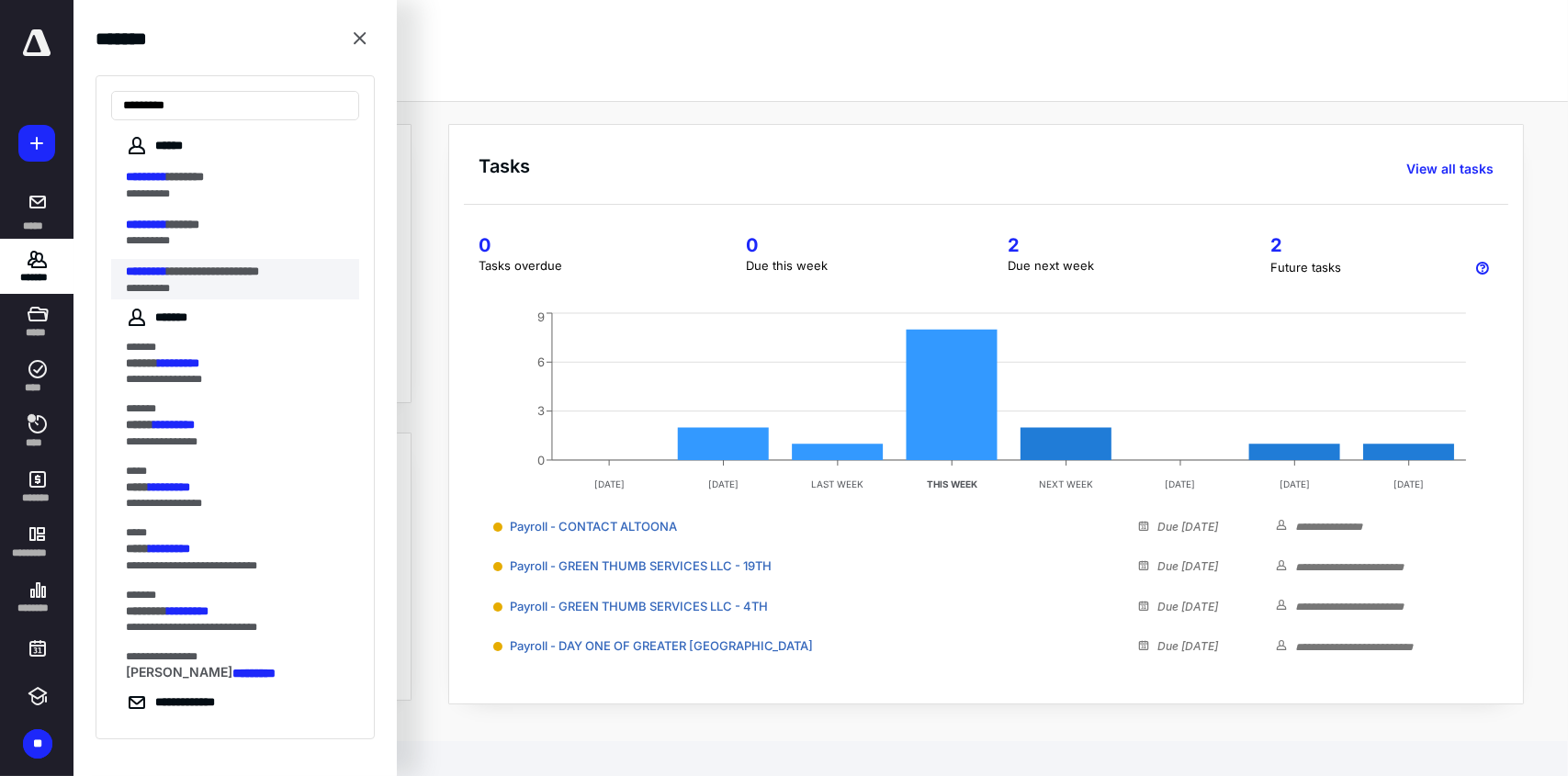 type on "*********" 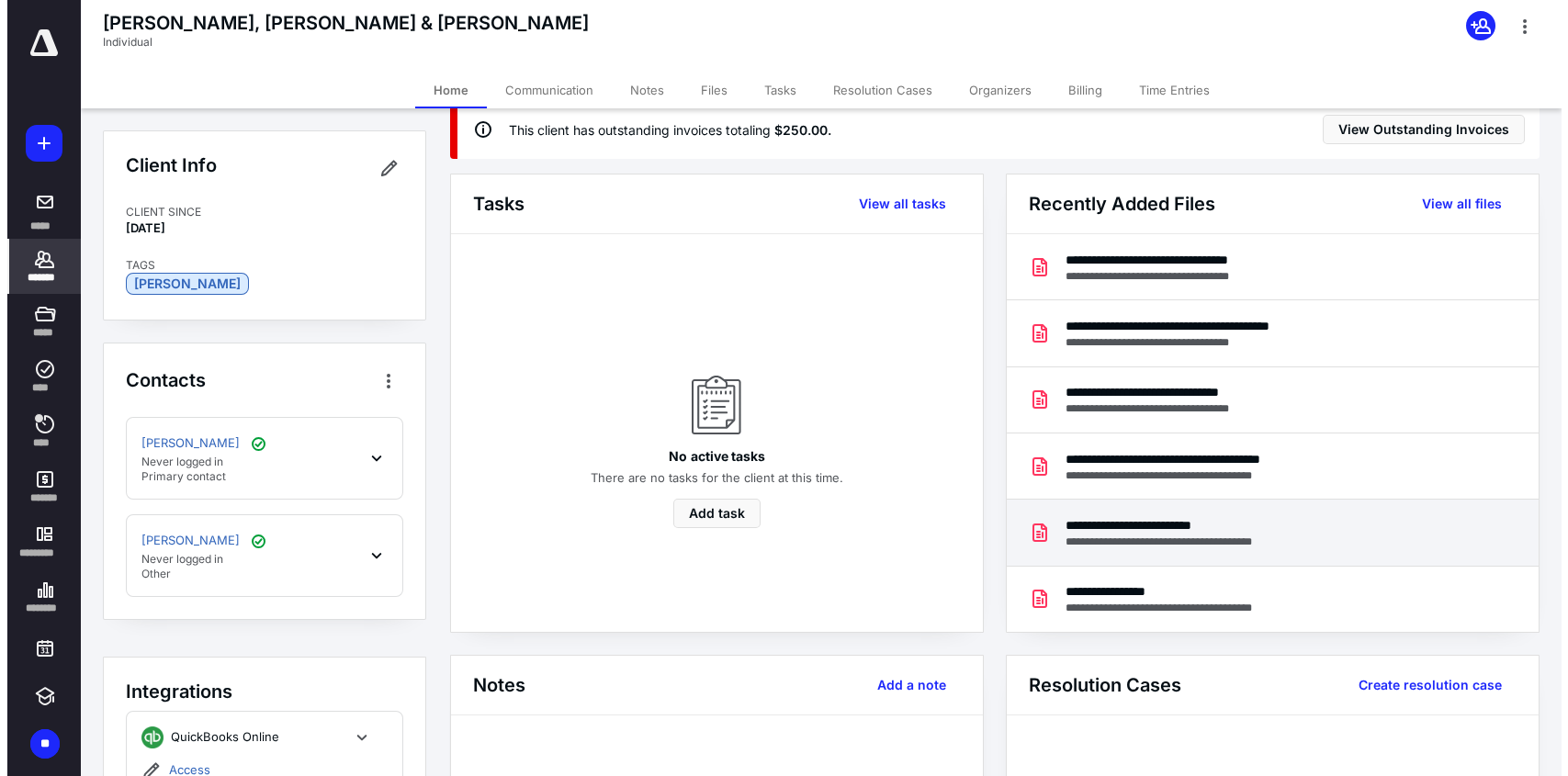 scroll, scrollTop: 0, scrollLeft: 0, axis: both 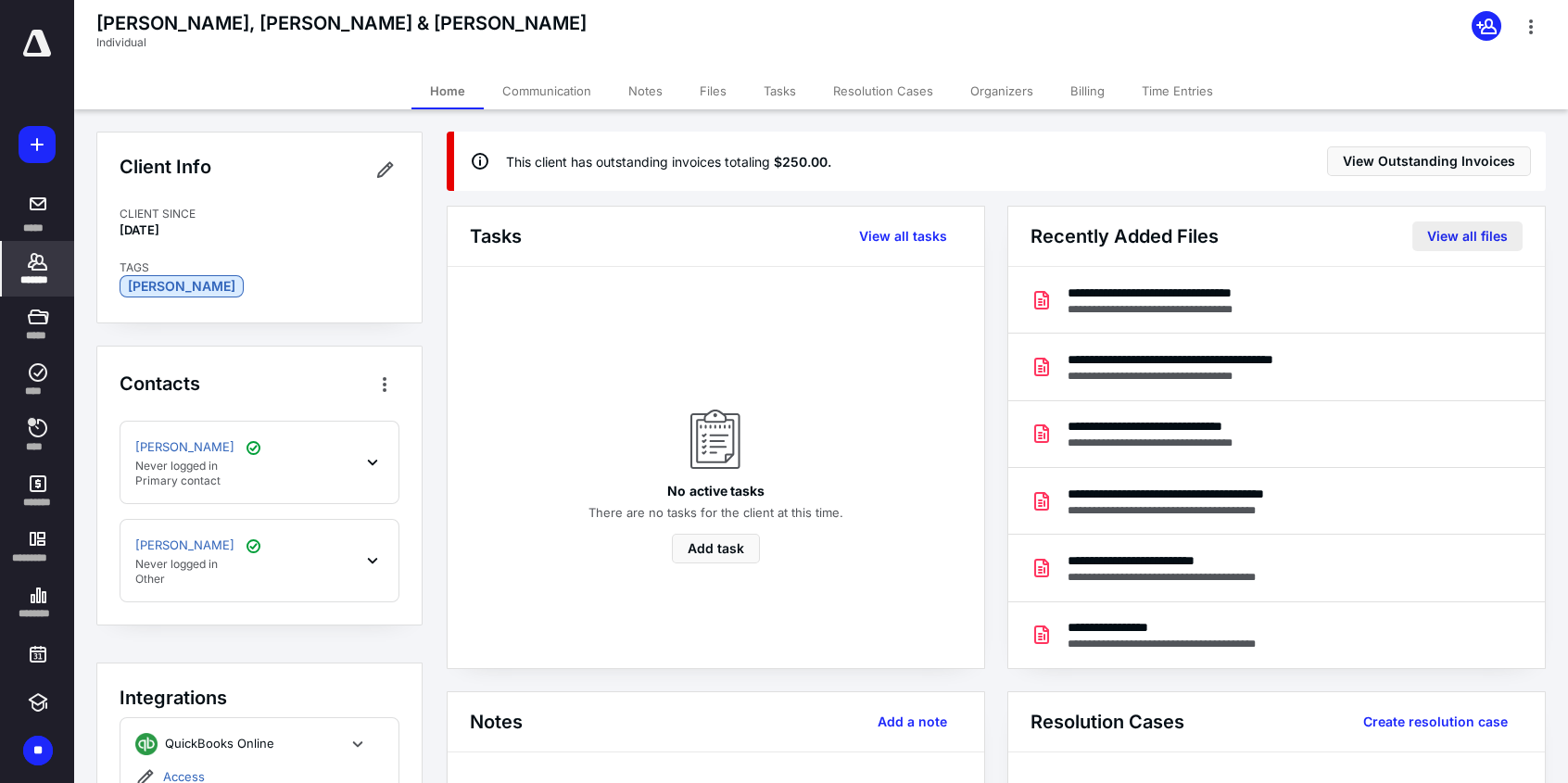 click on "View all files" at bounding box center (1467, 236) 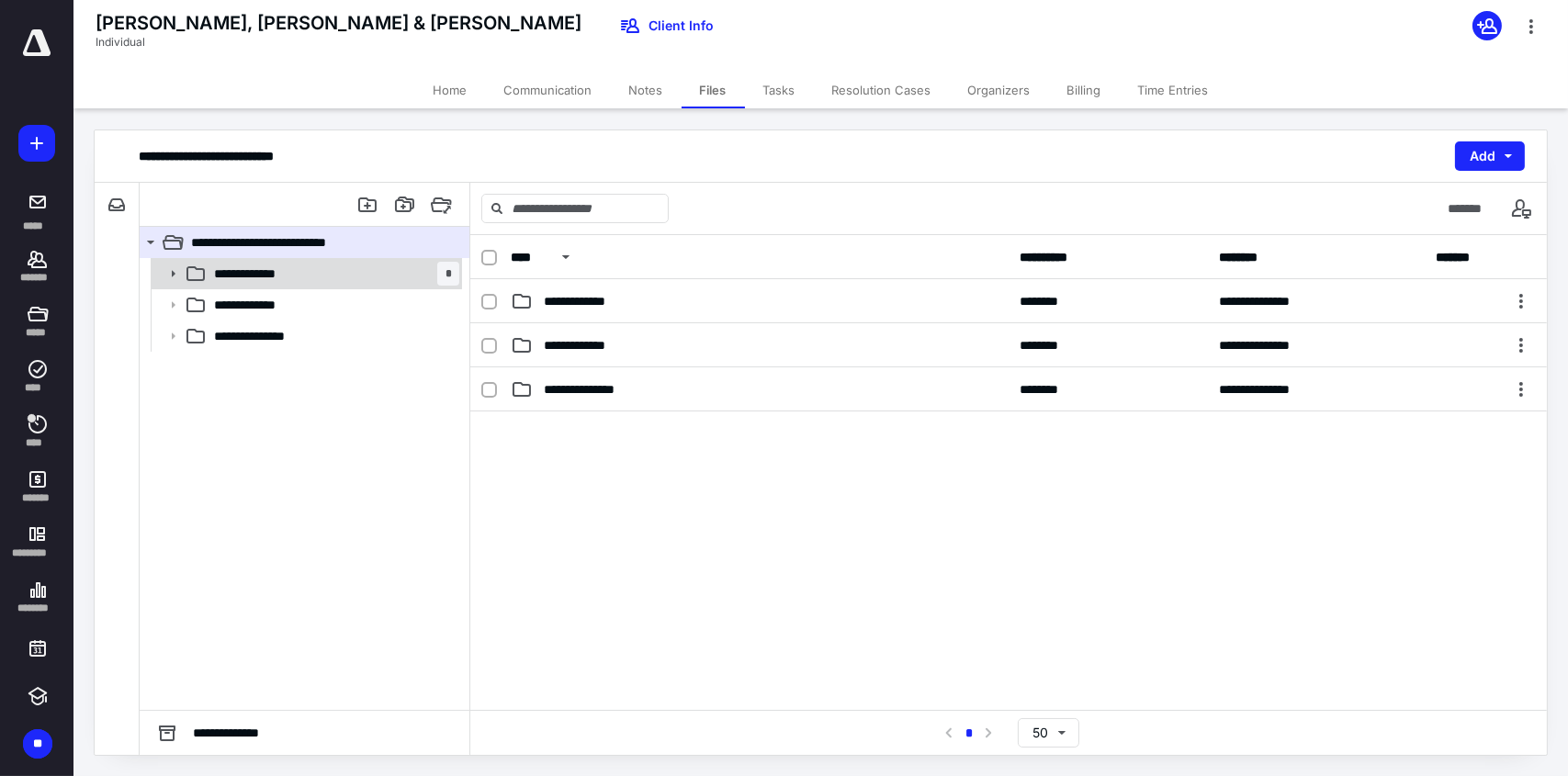 click on "**********" at bounding box center [333, 274] 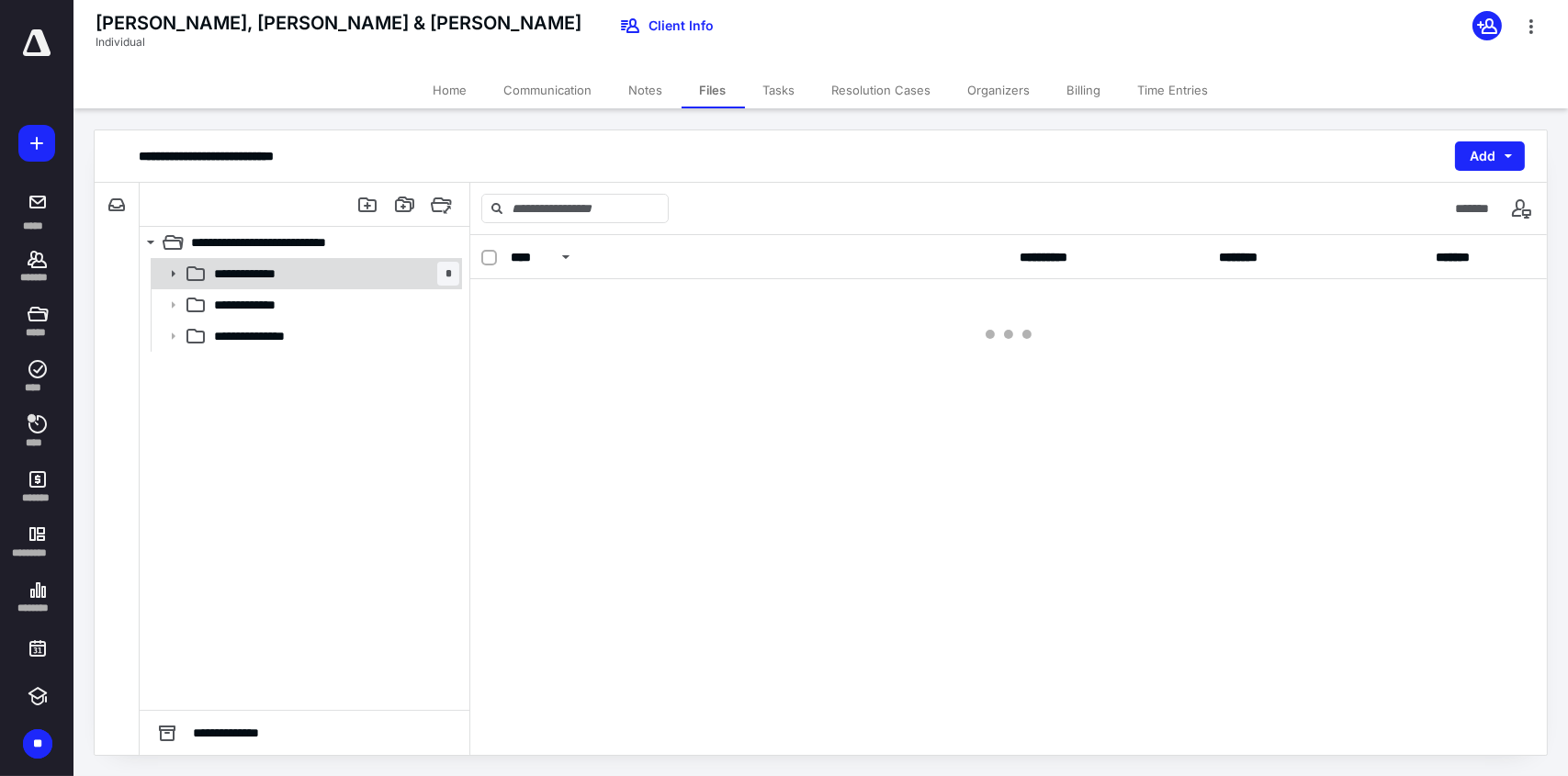 click on "**********" at bounding box center (333, 274) 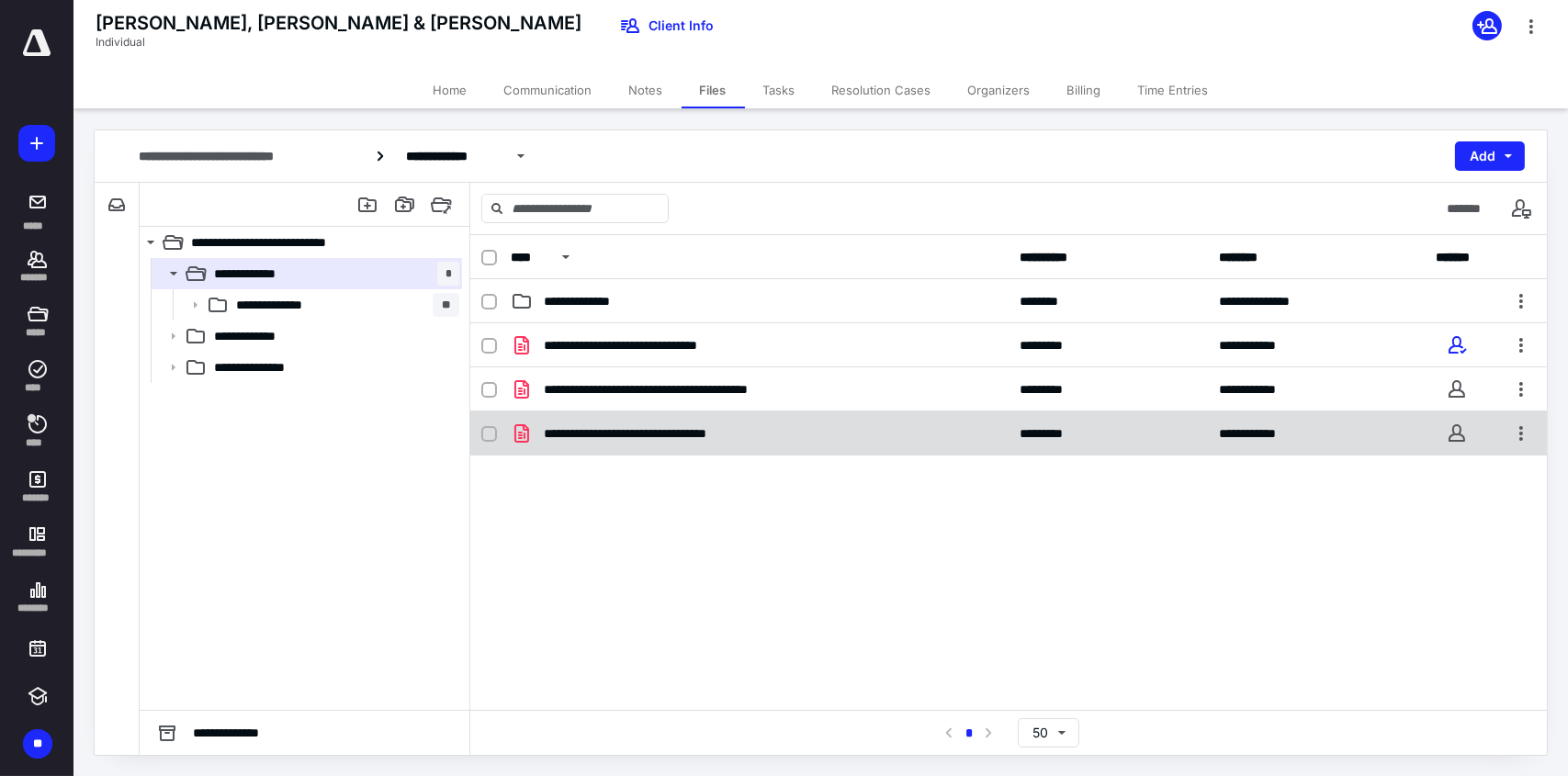 click on "**********" at bounding box center [675, 433] 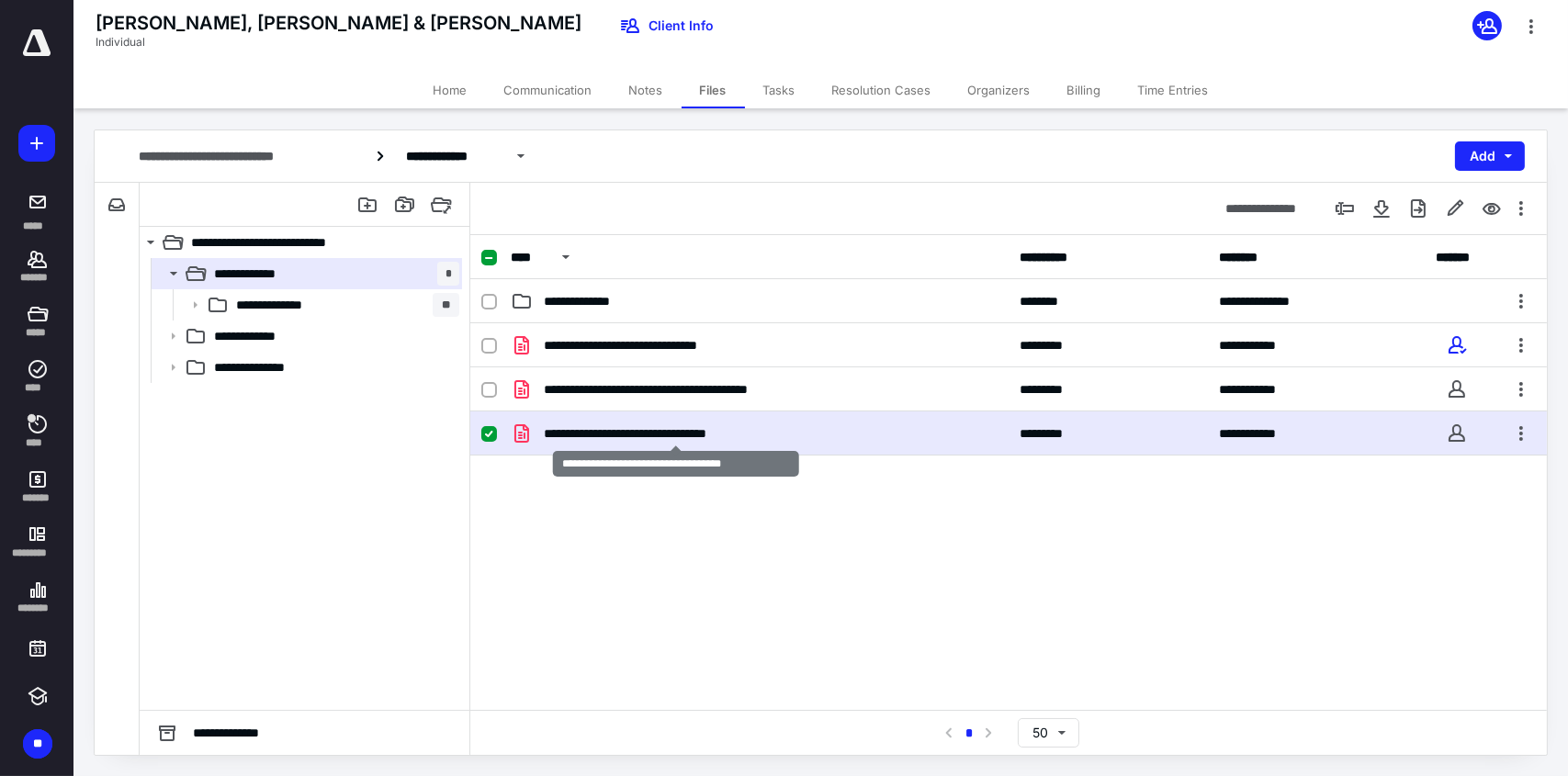 click on "**********" at bounding box center (675, 433) 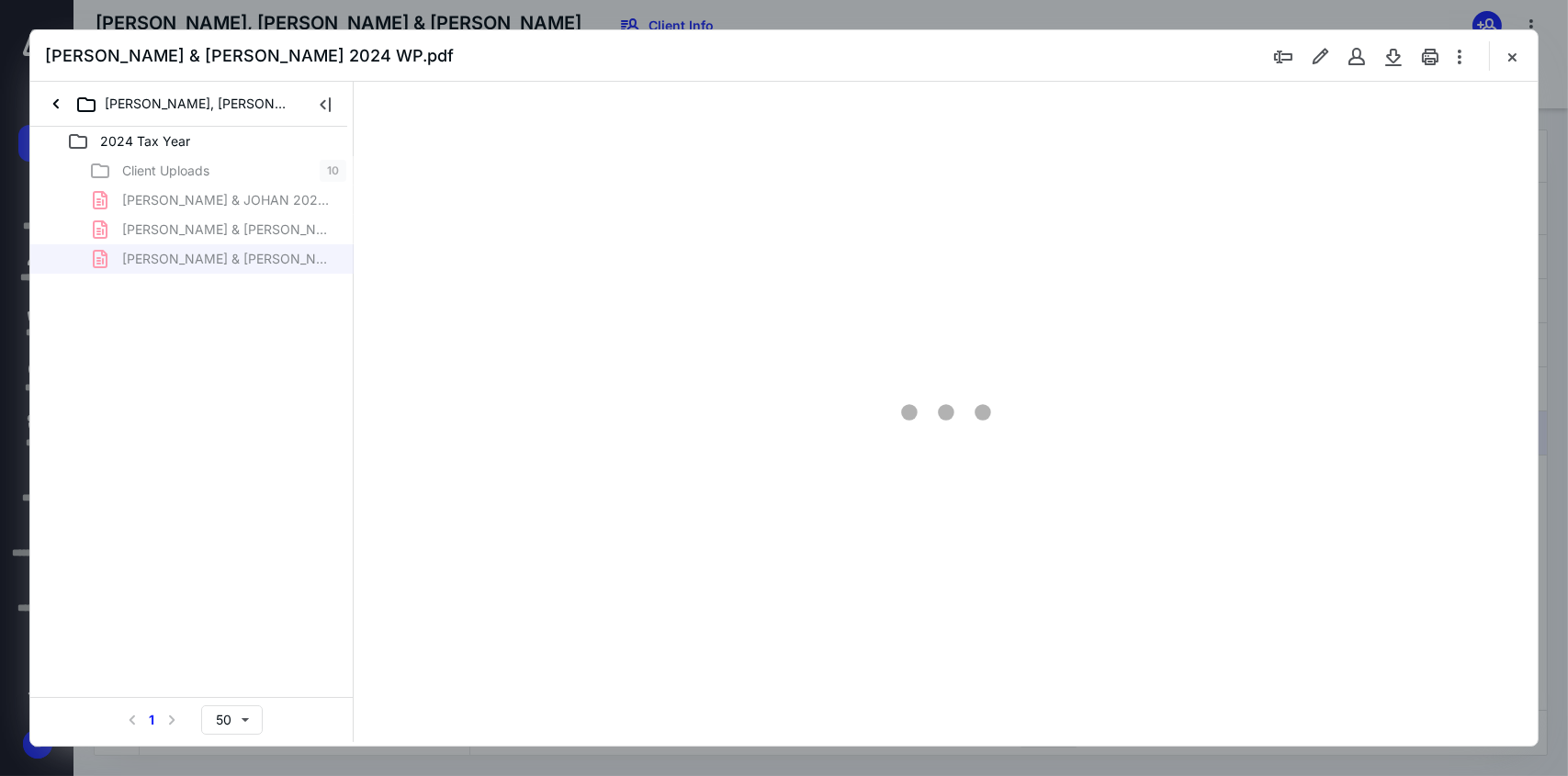 scroll, scrollTop: 0, scrollLeft: 0, axis: both 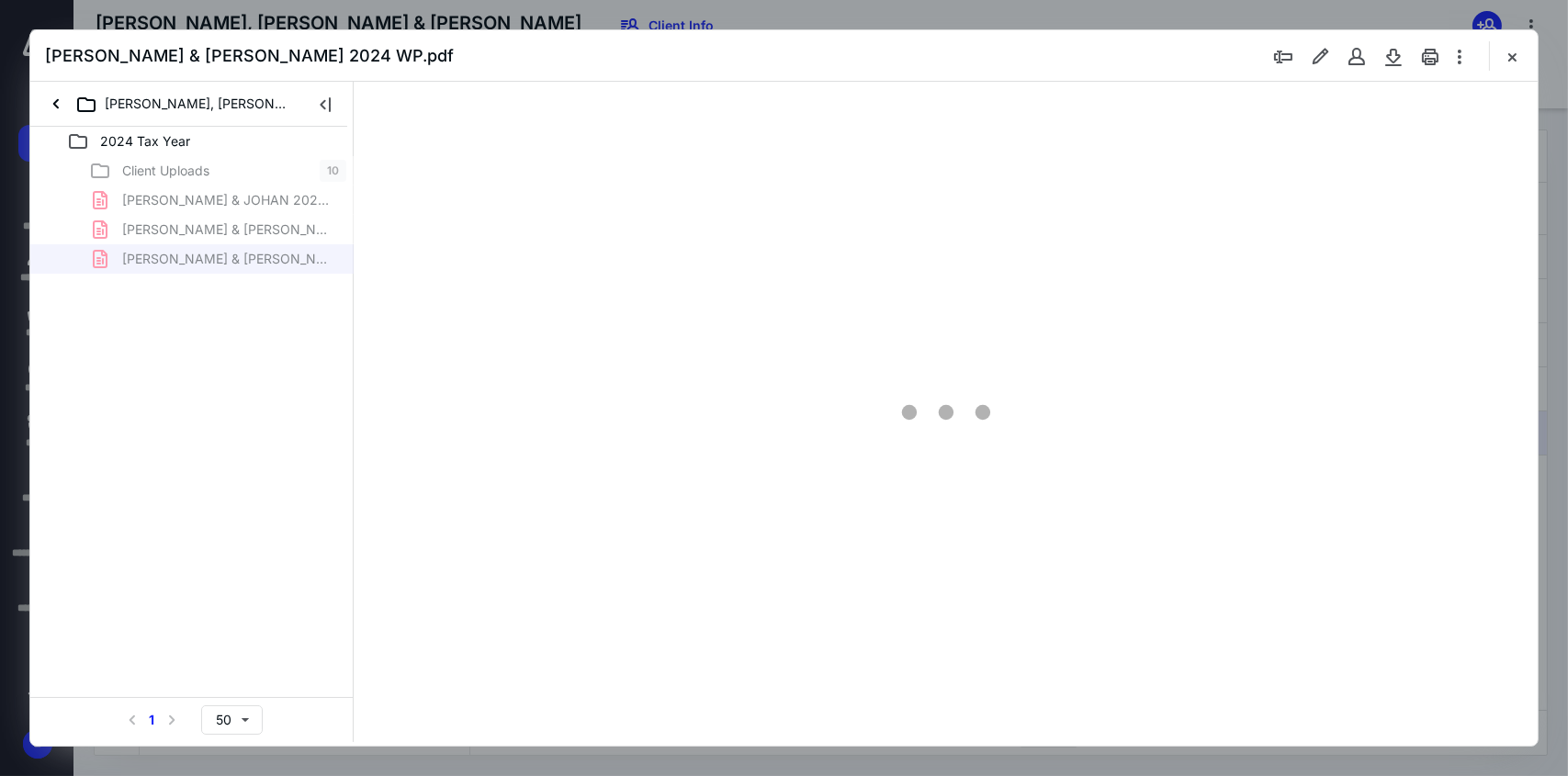 type on "81" 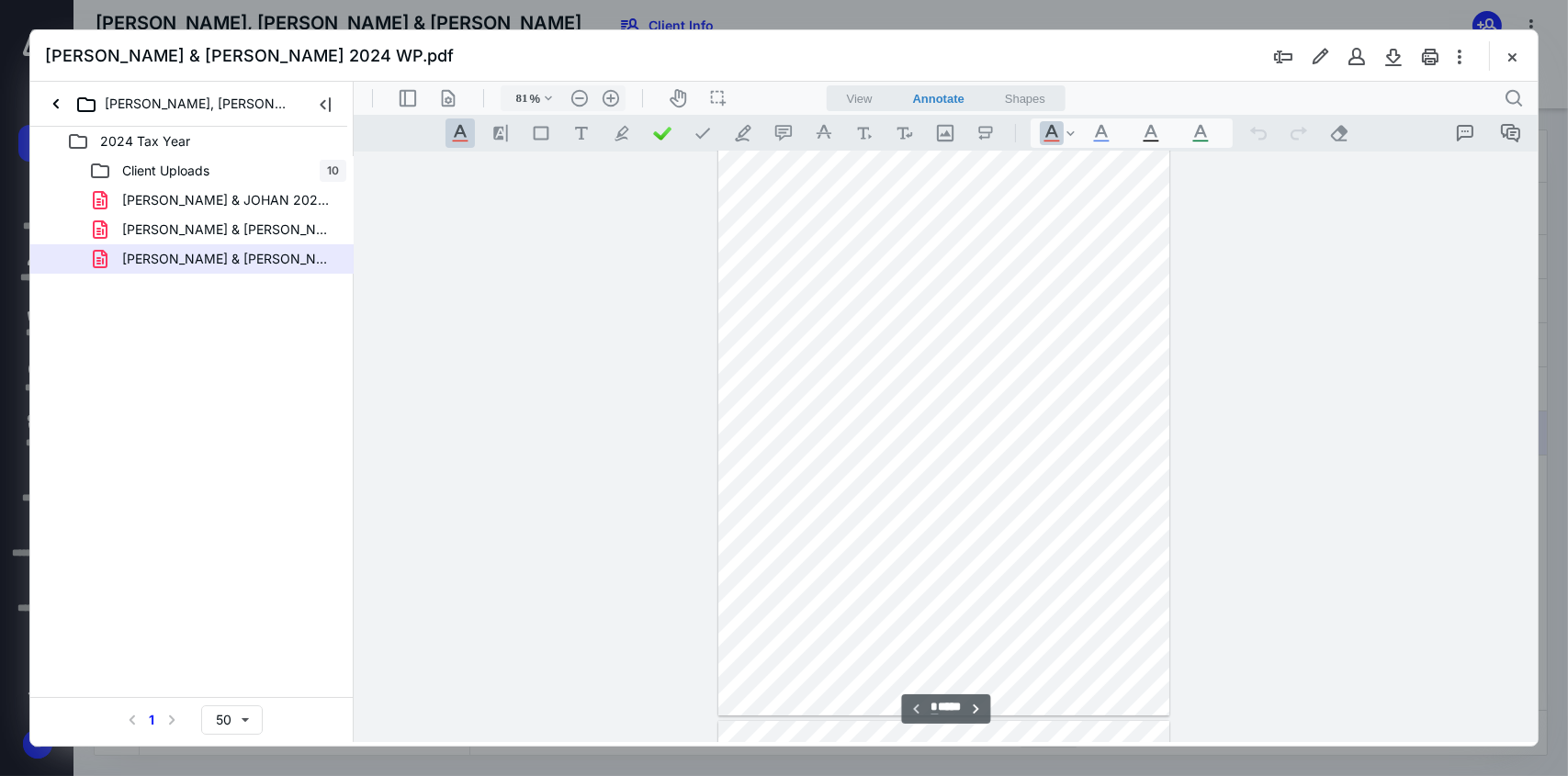 scroll, scrollTop: 0, scrollLeft: 0, axis: both 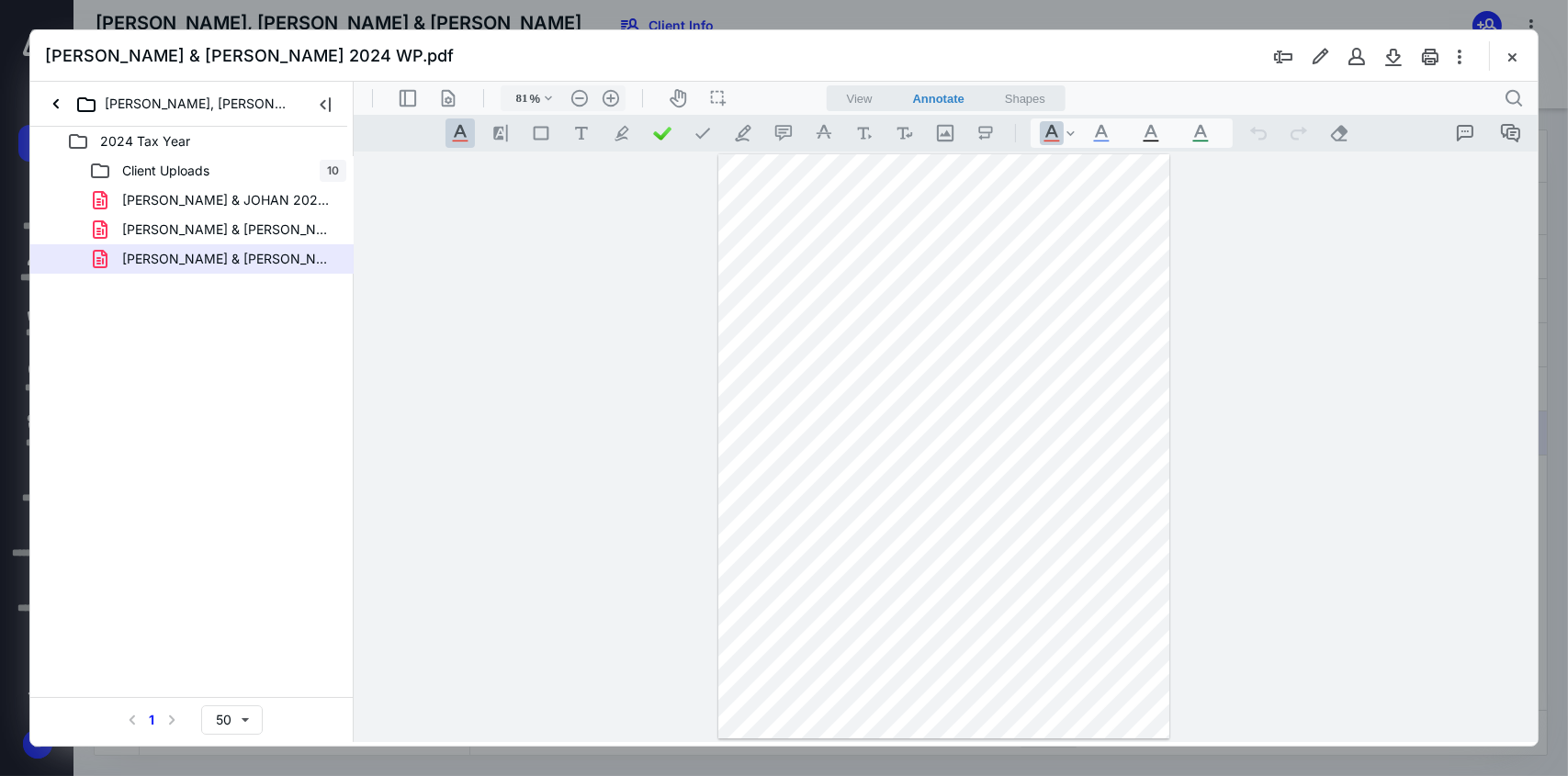 drag, startPoint x: 519, startPoint y: 52, endPoint x: 683, endPoint y: 58, distance: 164.10972 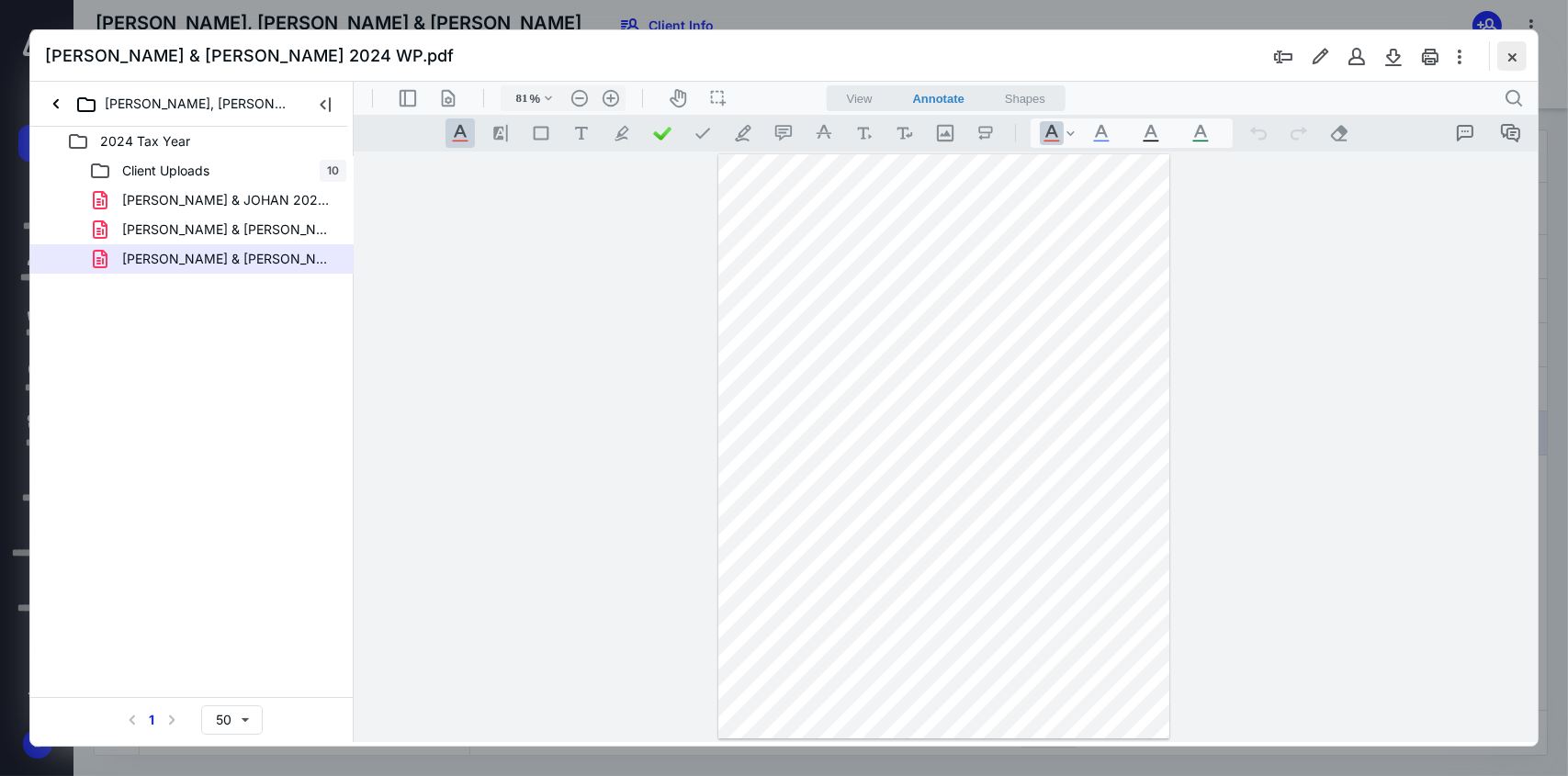 click at bounding box center [1512, 56] 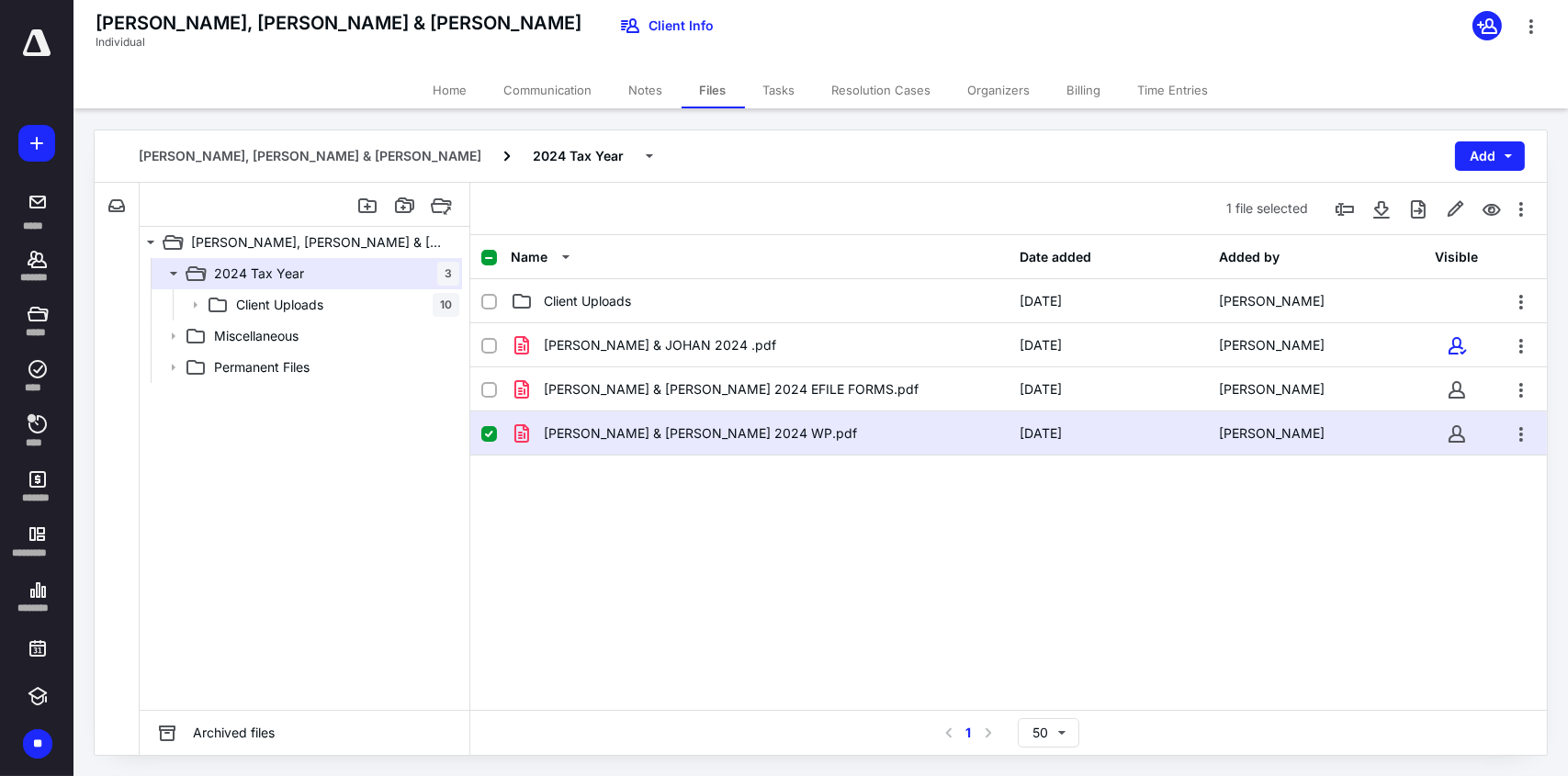 click on "ANDERSSON, IRMA & JOHAN 2024 .pdf 4/13/2025 Randy Tarpey ANDERSSON, IRMA & JOHAN 2024 EFILE FORMS.pdf 4/14/2025 Crystal Beck ANDERSSON, IRMA & JOHAN 2024 WP.pdf 4/14/2025 Crystal Beck" at bounding box center (1009, 461) 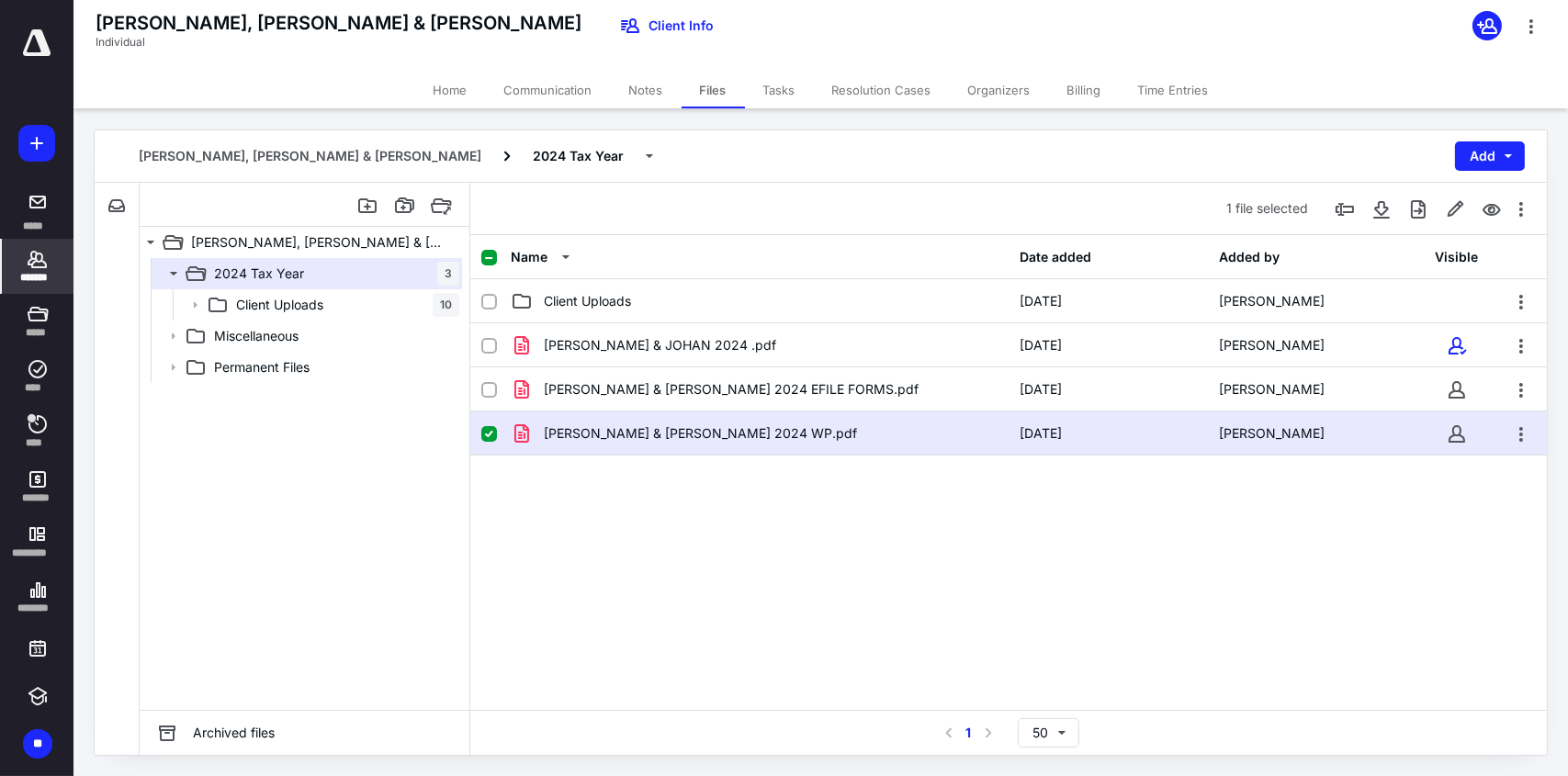 click 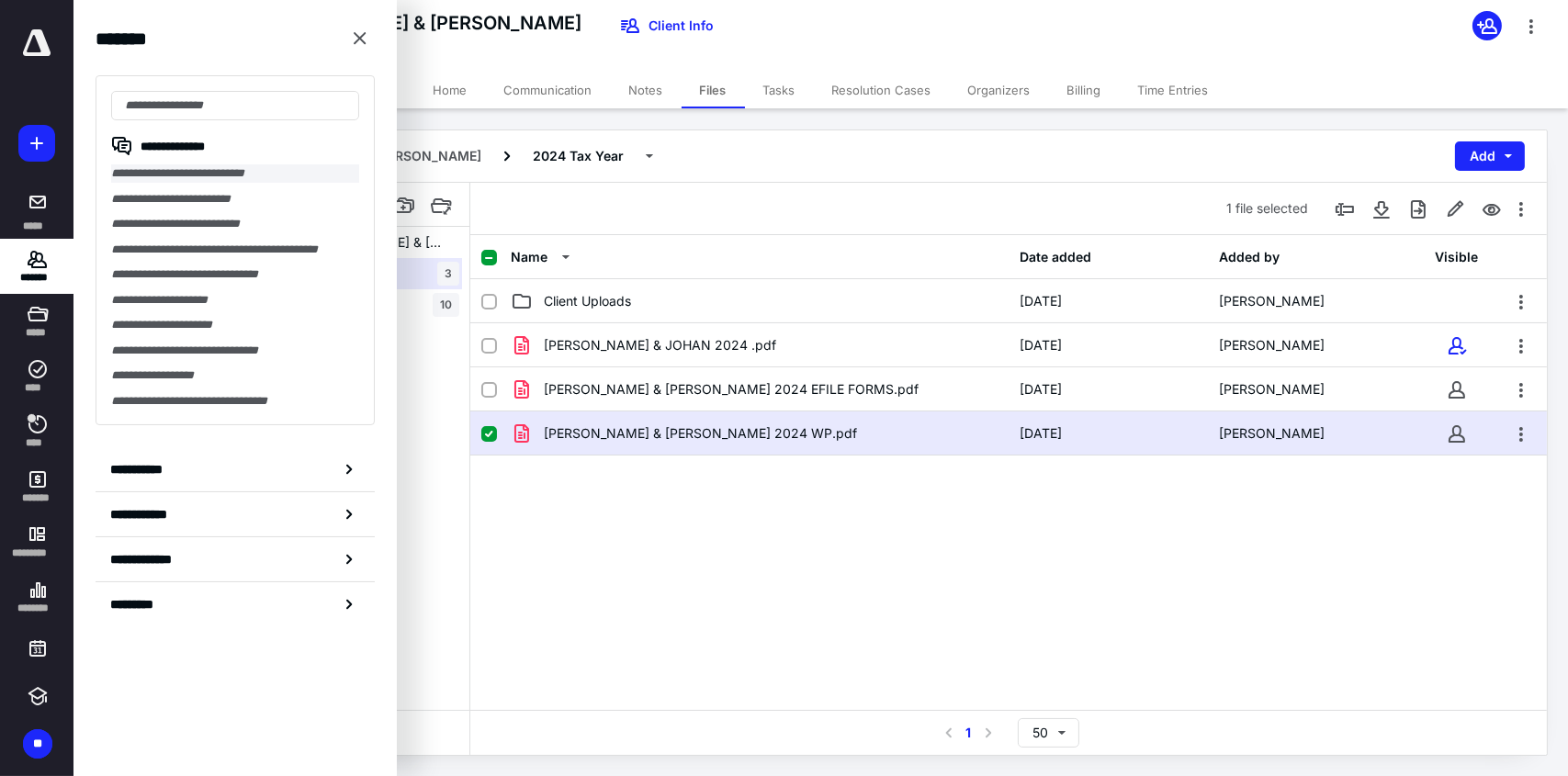 click on "**********" at bounding box center [235, 174] 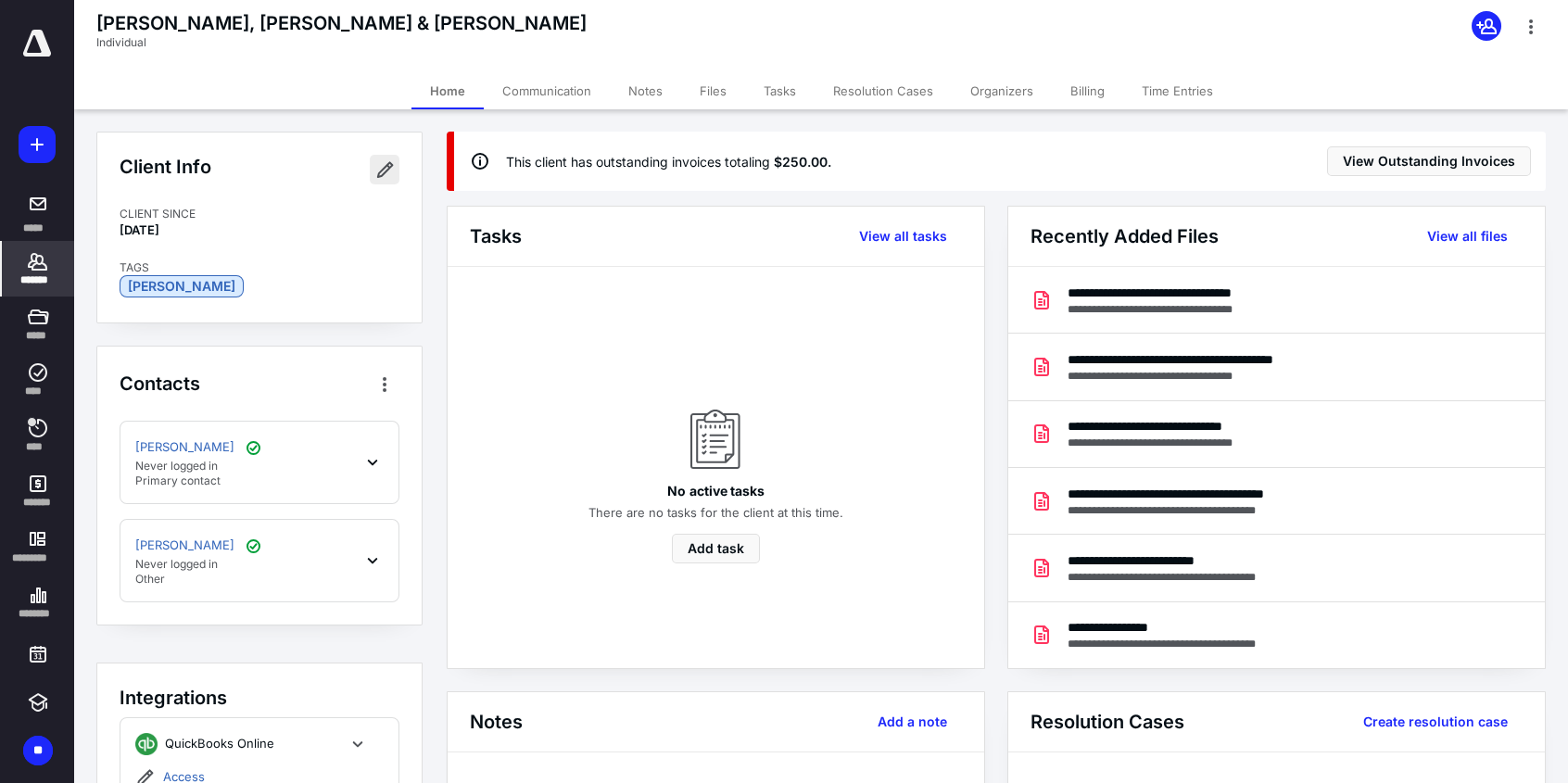 click at bounding box center (385, 170) 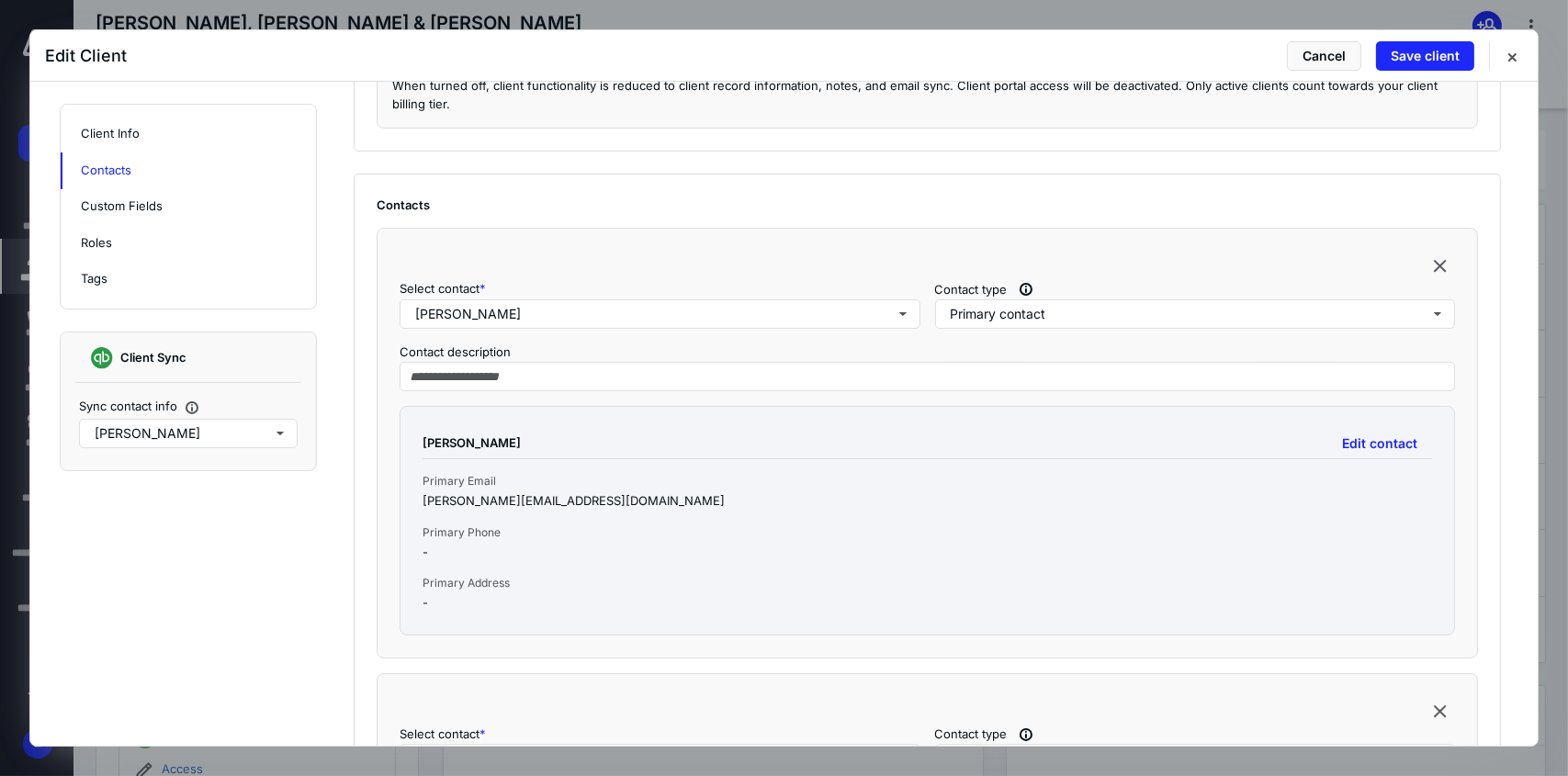 scroll, scrollTop: 827, scrollLeft: 0, axis: vertical 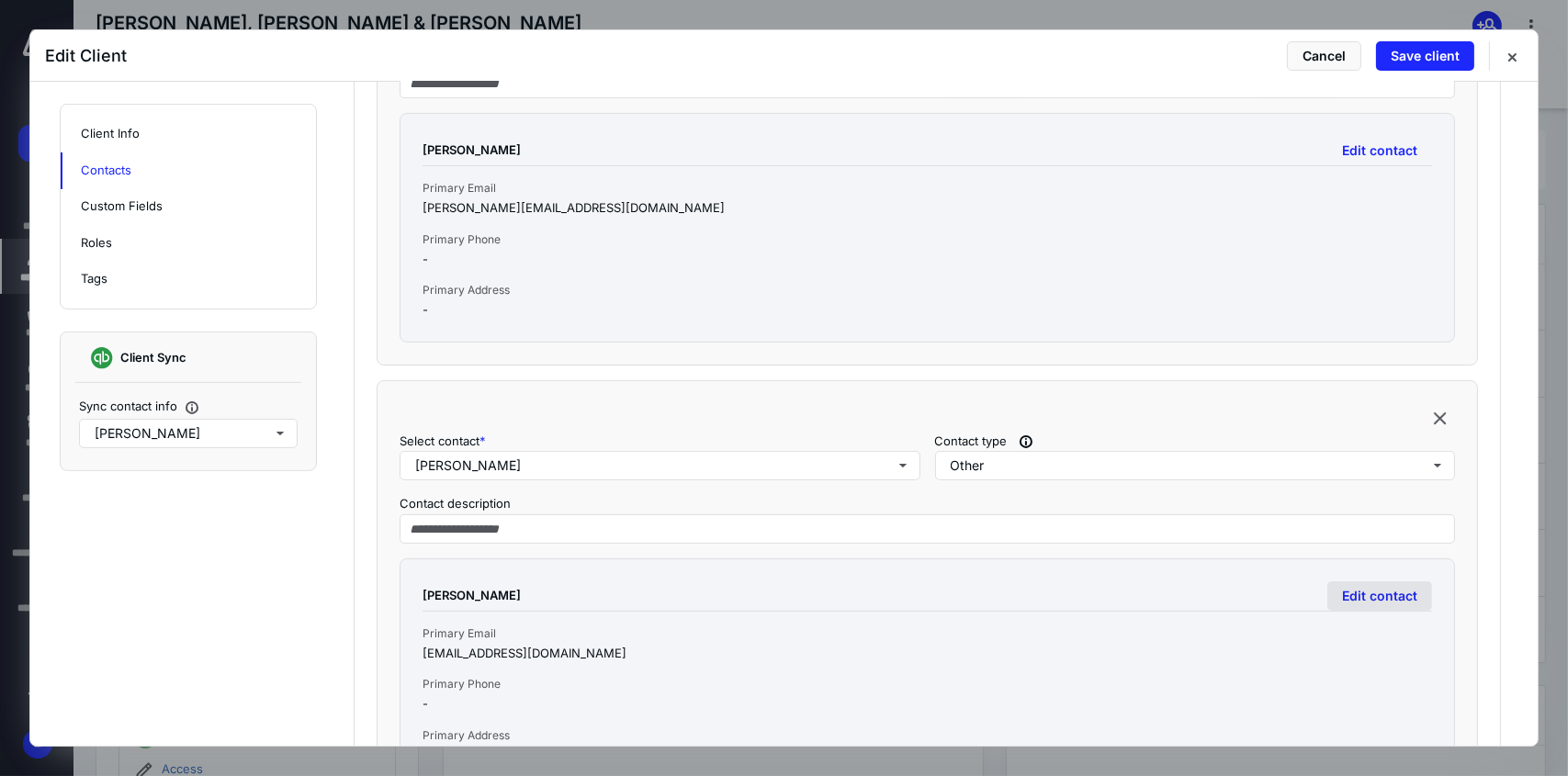 click on "Edit contact" at bounding box center (1380, 596) 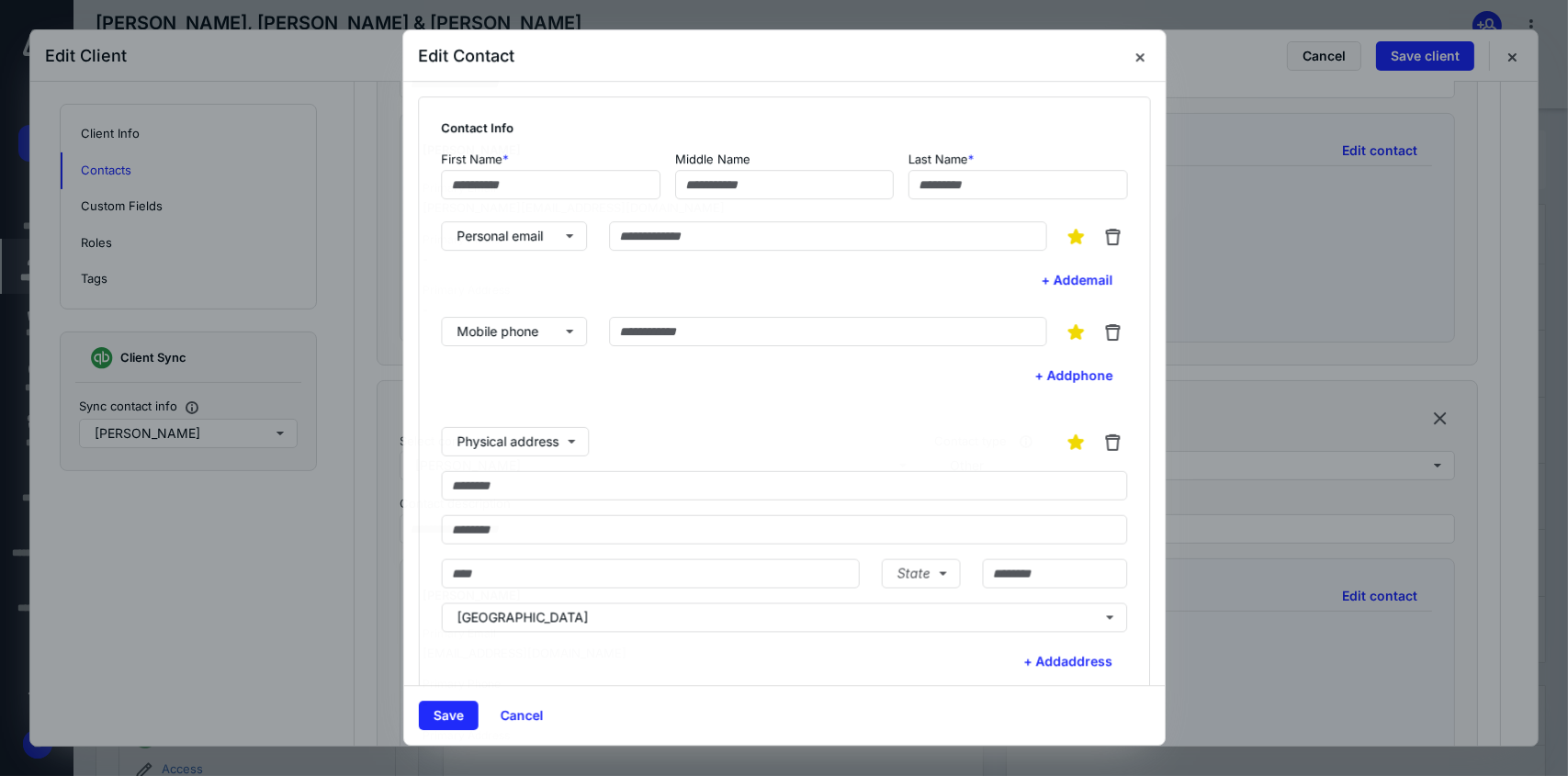 type on "****" 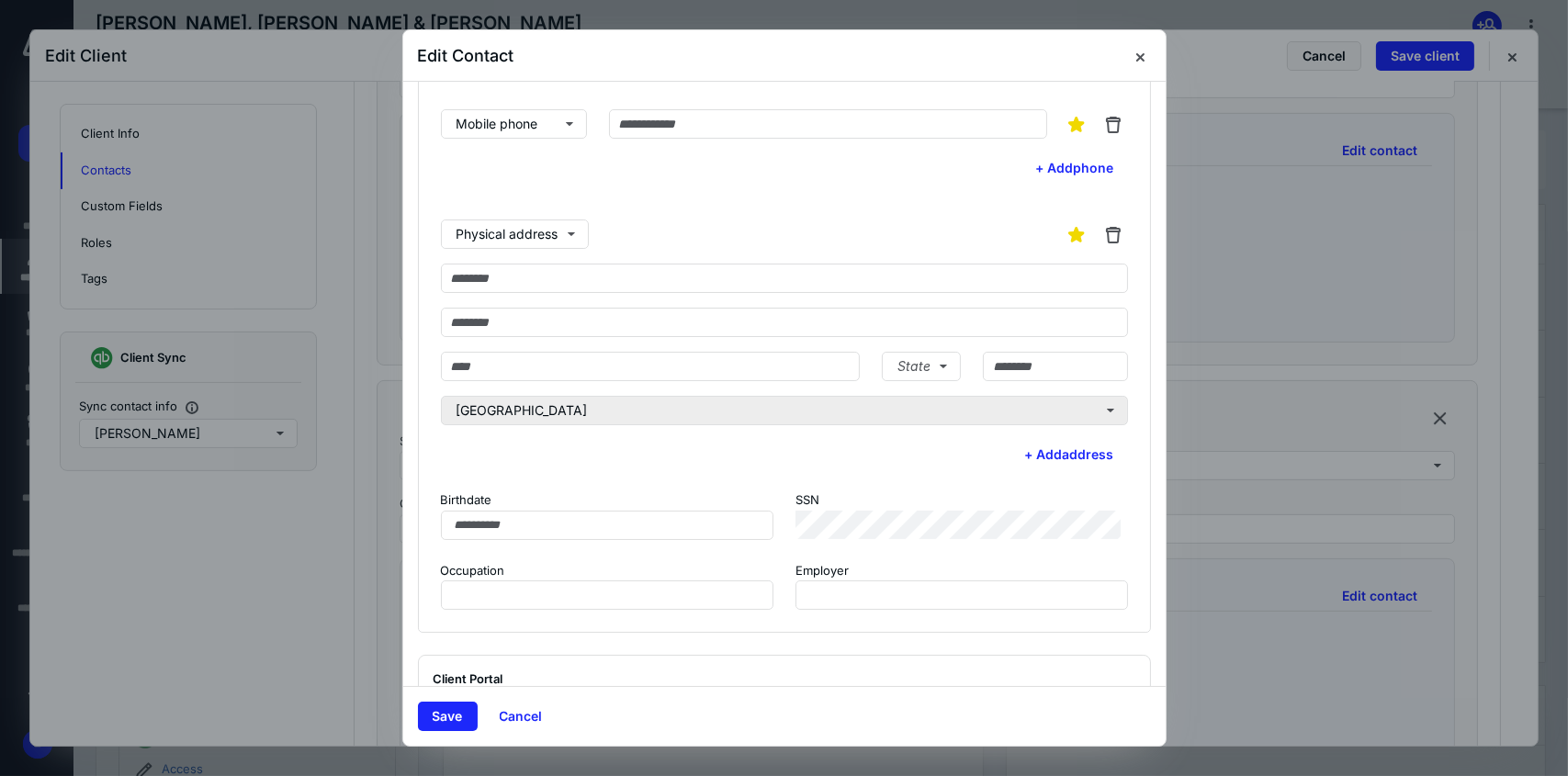 scroll, scrollTop: 269, scrollLeft: 0, axis: vertical 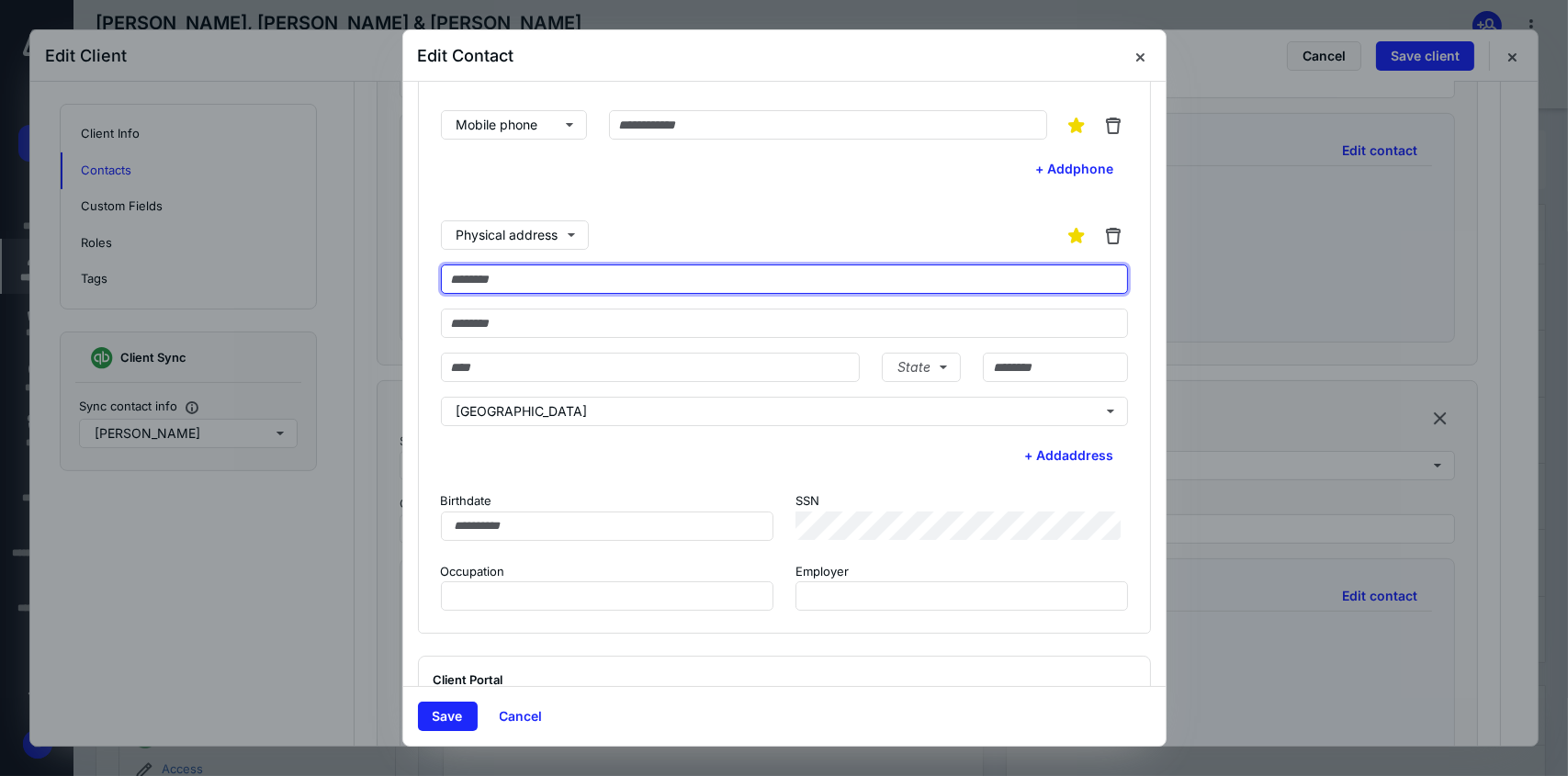 click at bounding box center (784, 279) 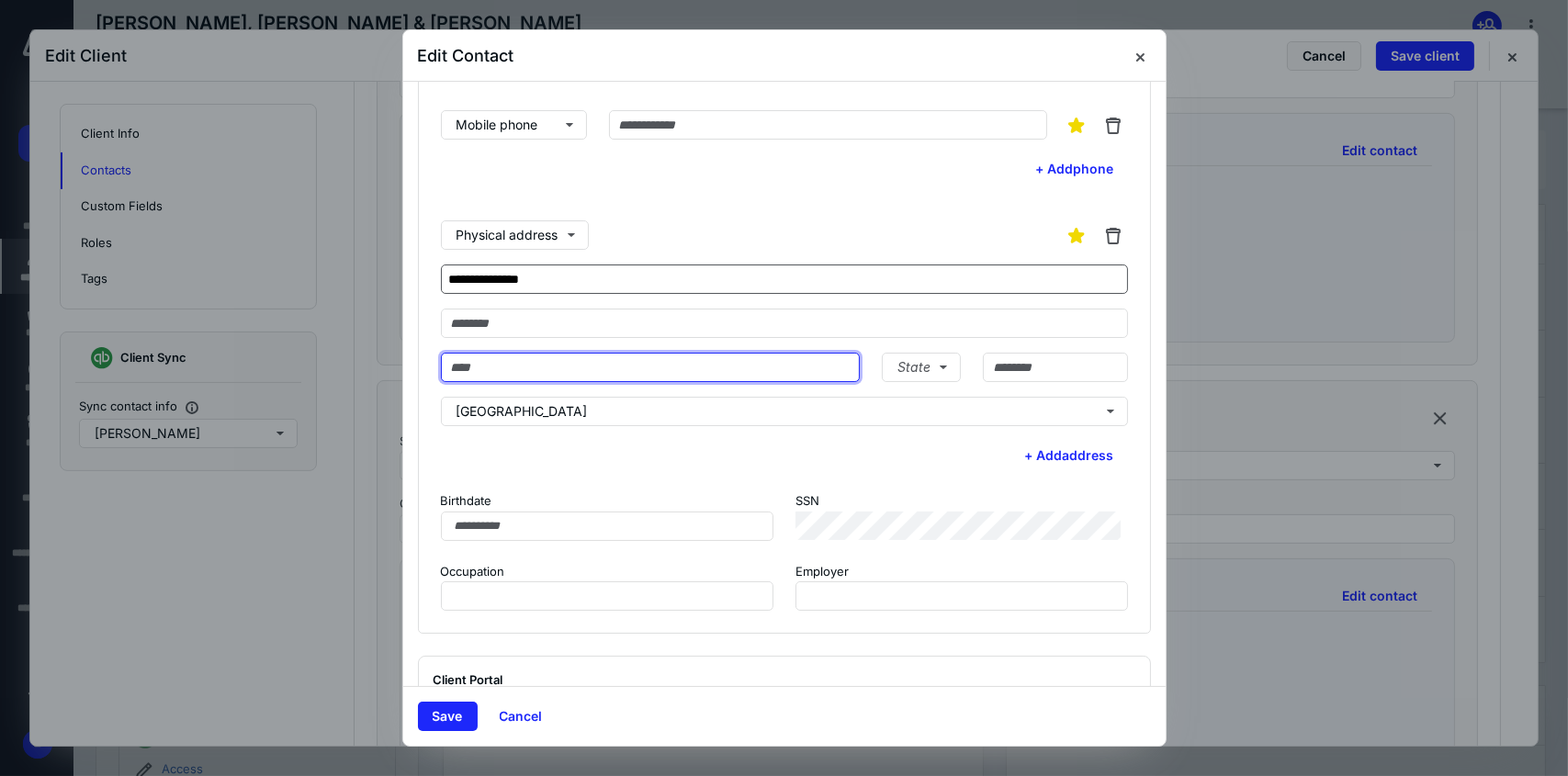 type on "******" 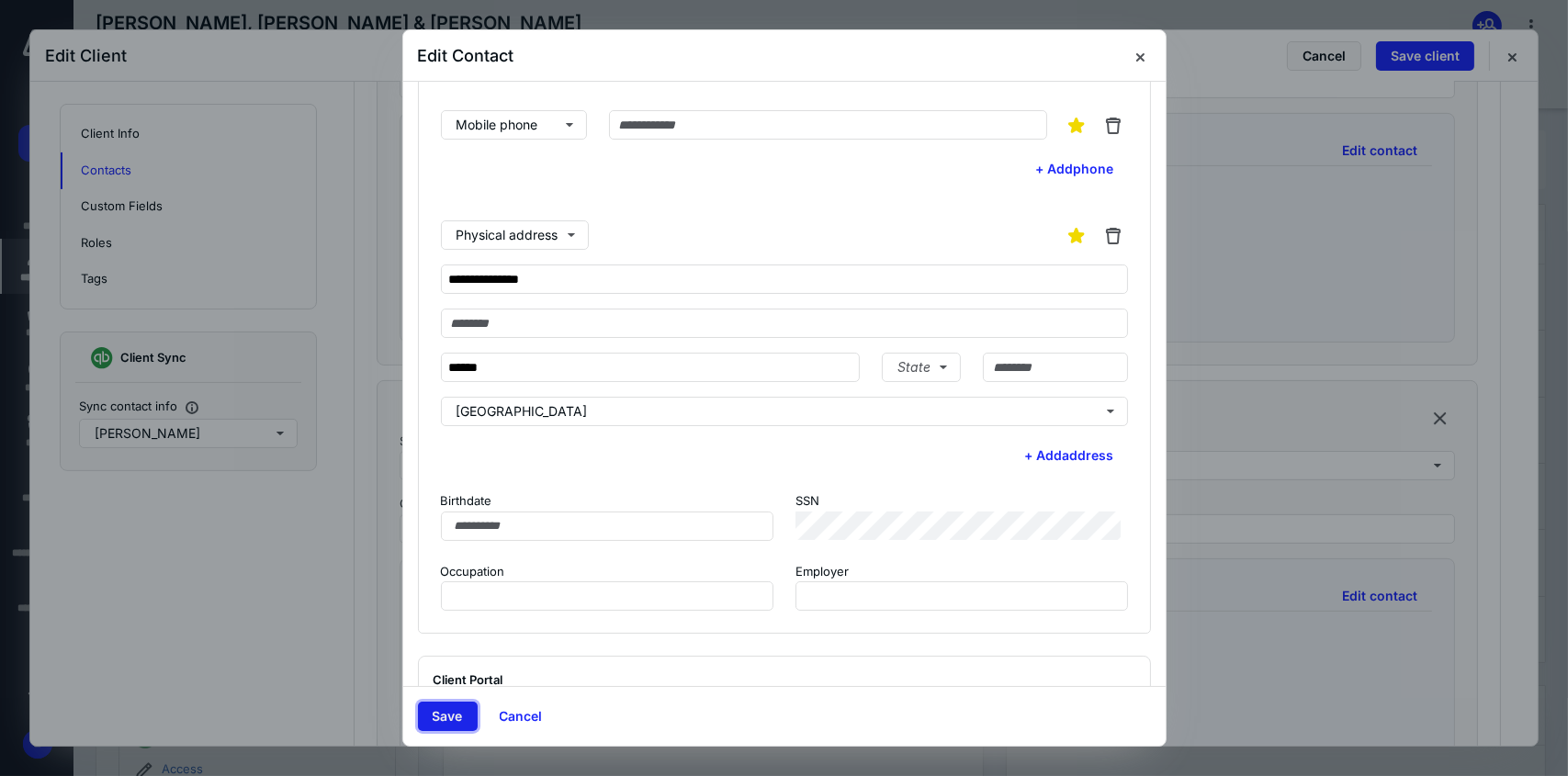 click on "Save" at bounding box center (447, 716) 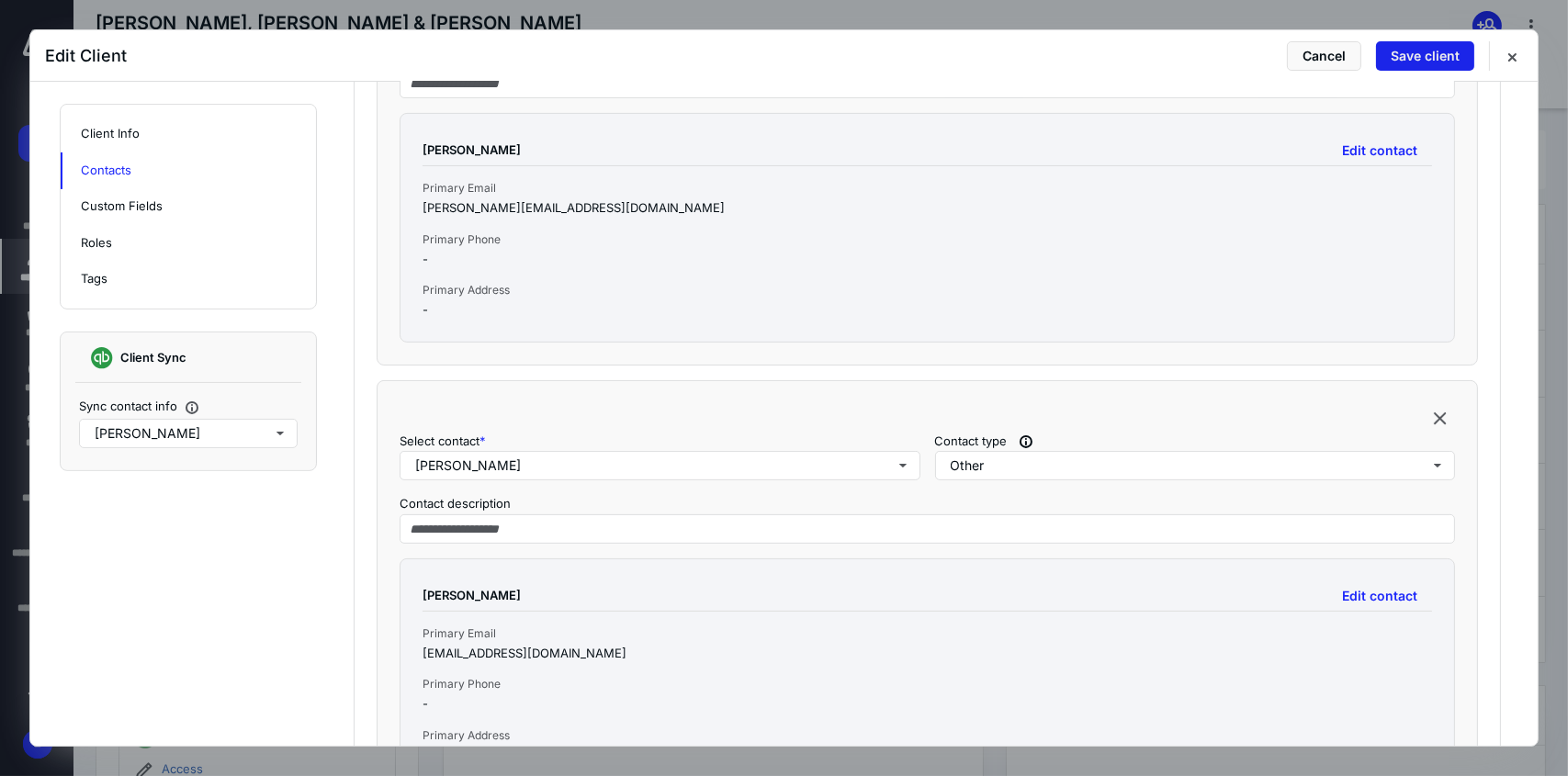 click on "Save client" at bounding box center (1425, 56) 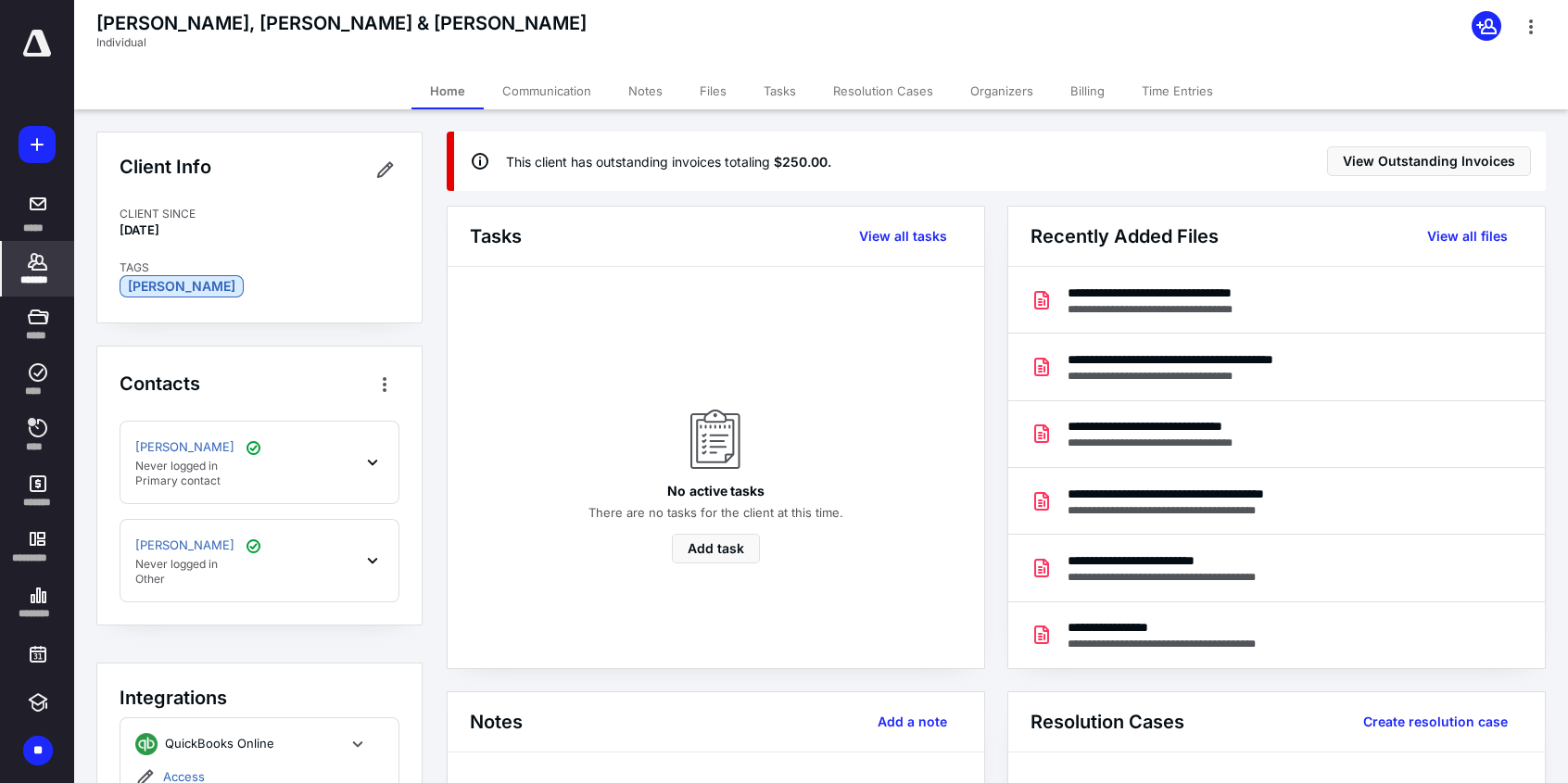 click on "*******" at bounding box center (38, 280) 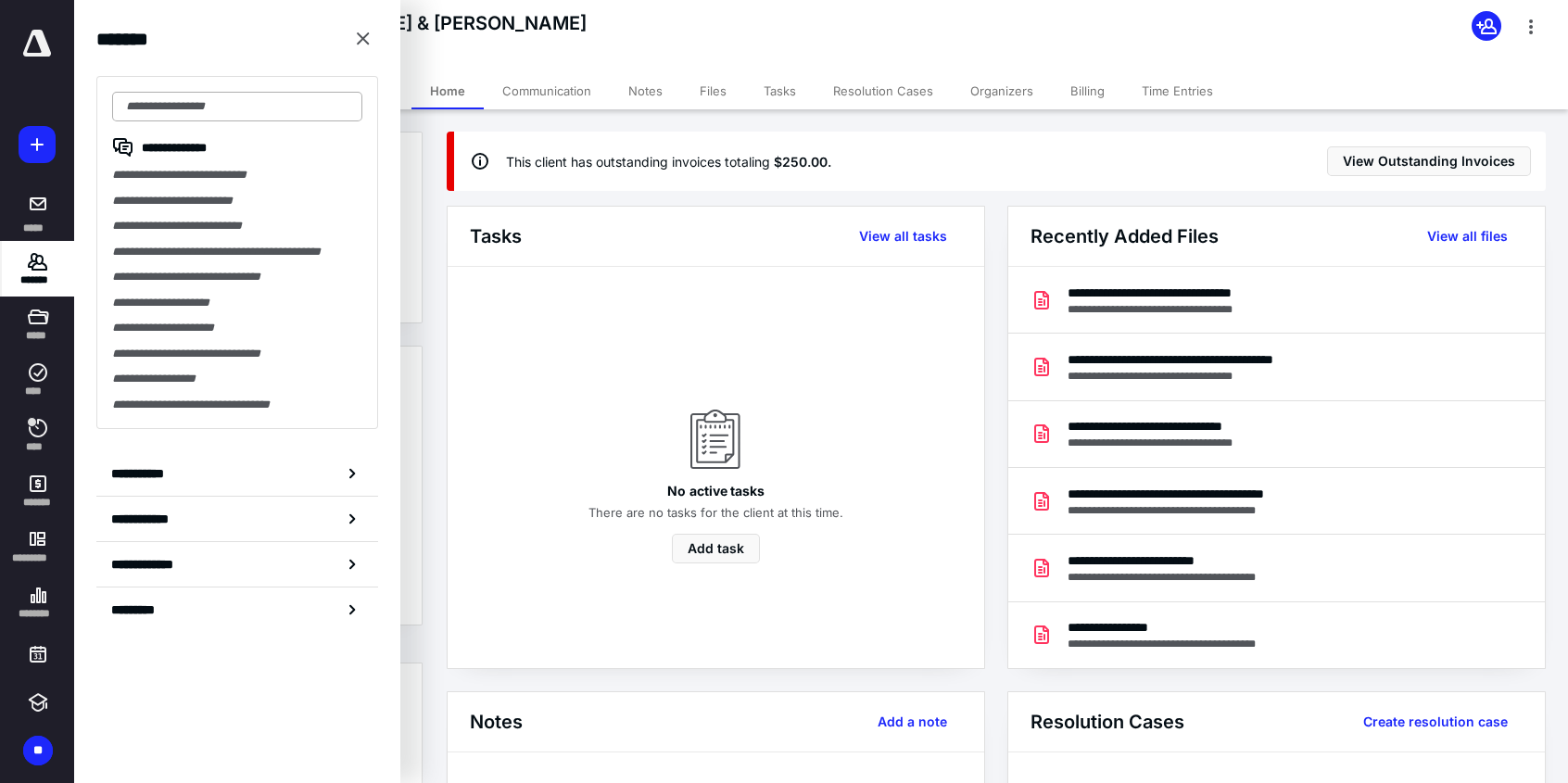 click at bounding box center [237, 107] 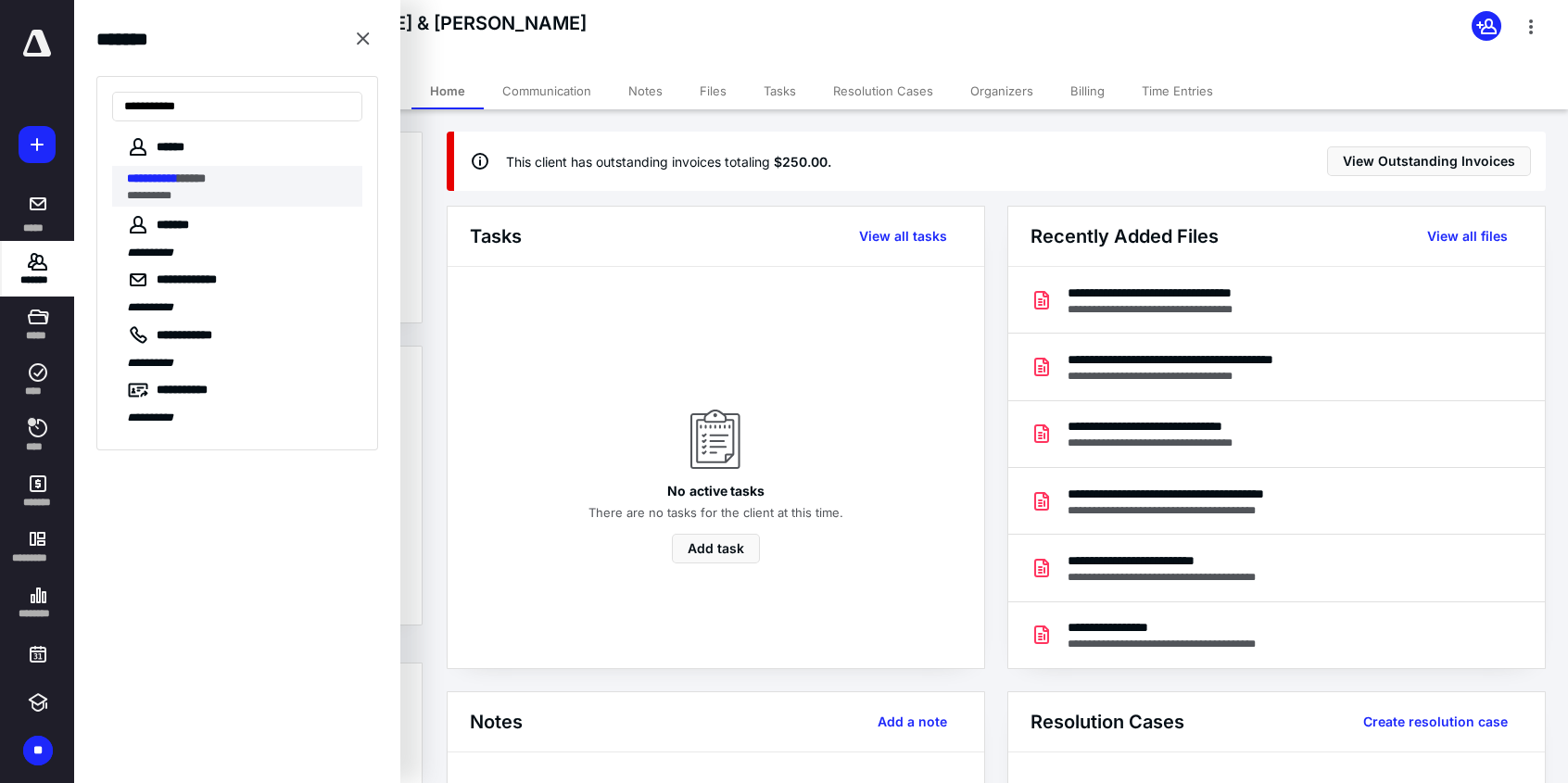 type on "**********" 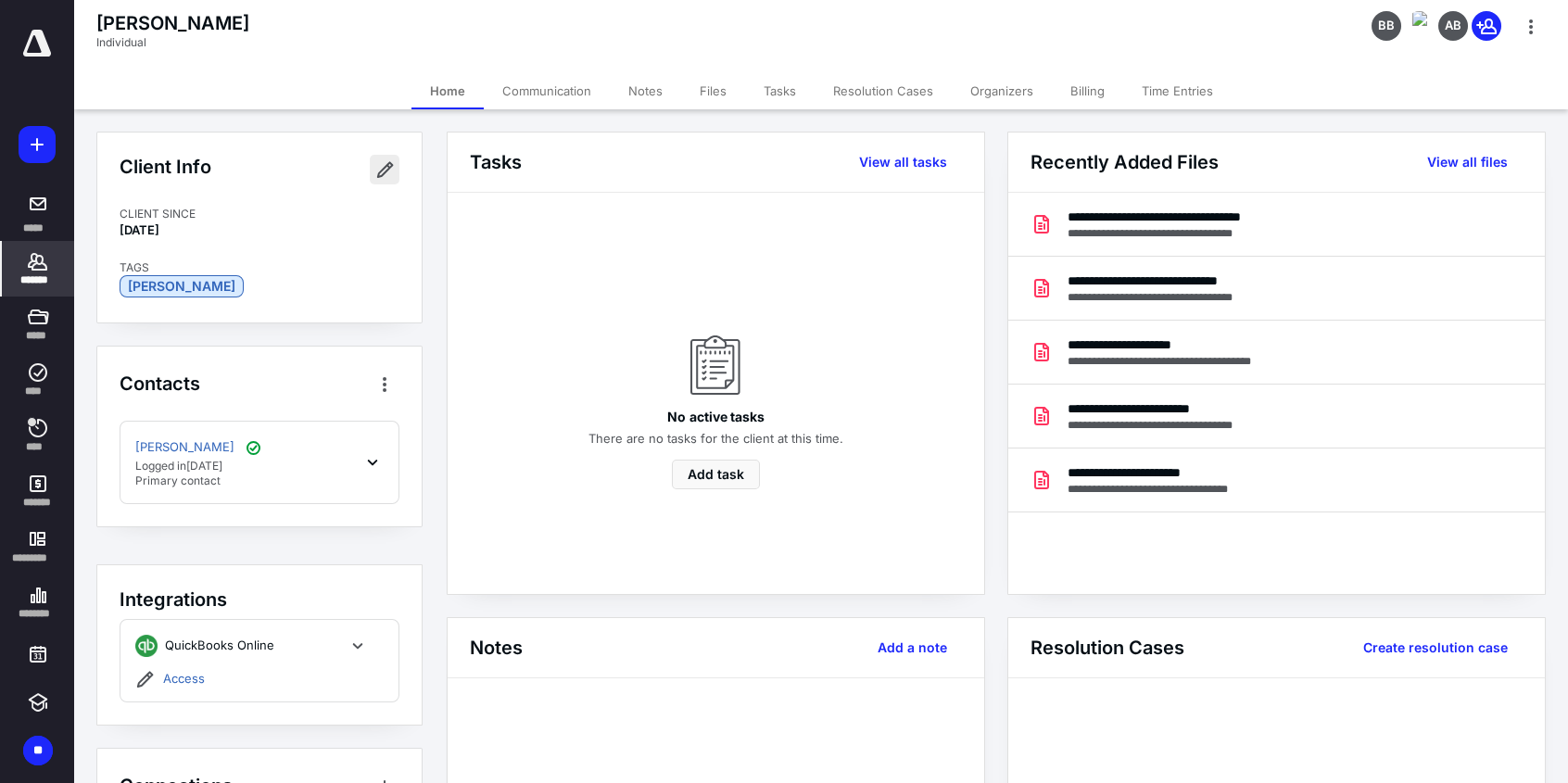 click at bounding box center [385, 170] 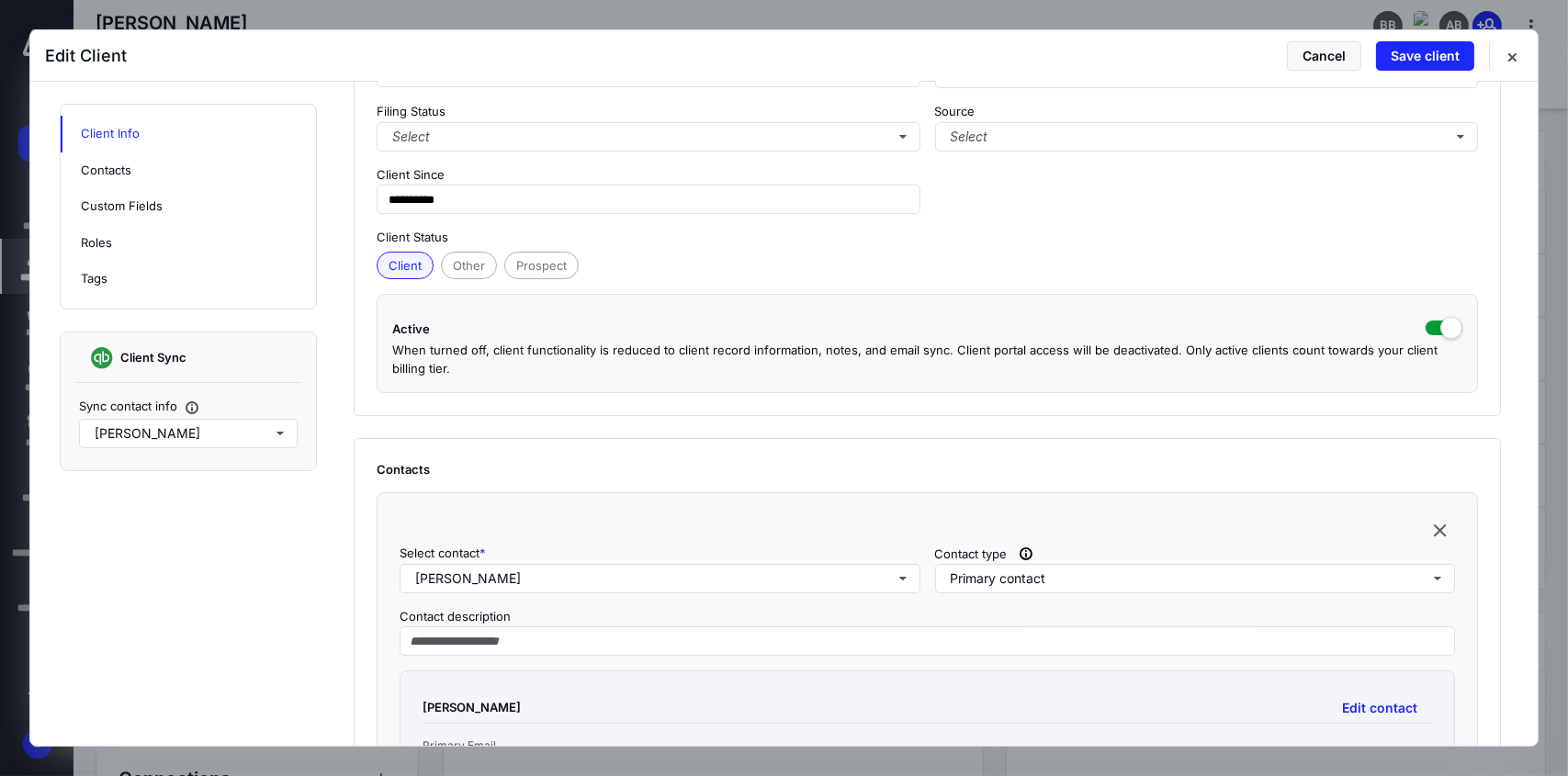 scroll, scrollTop: 276, scrollLeft: 0, axis: vertical 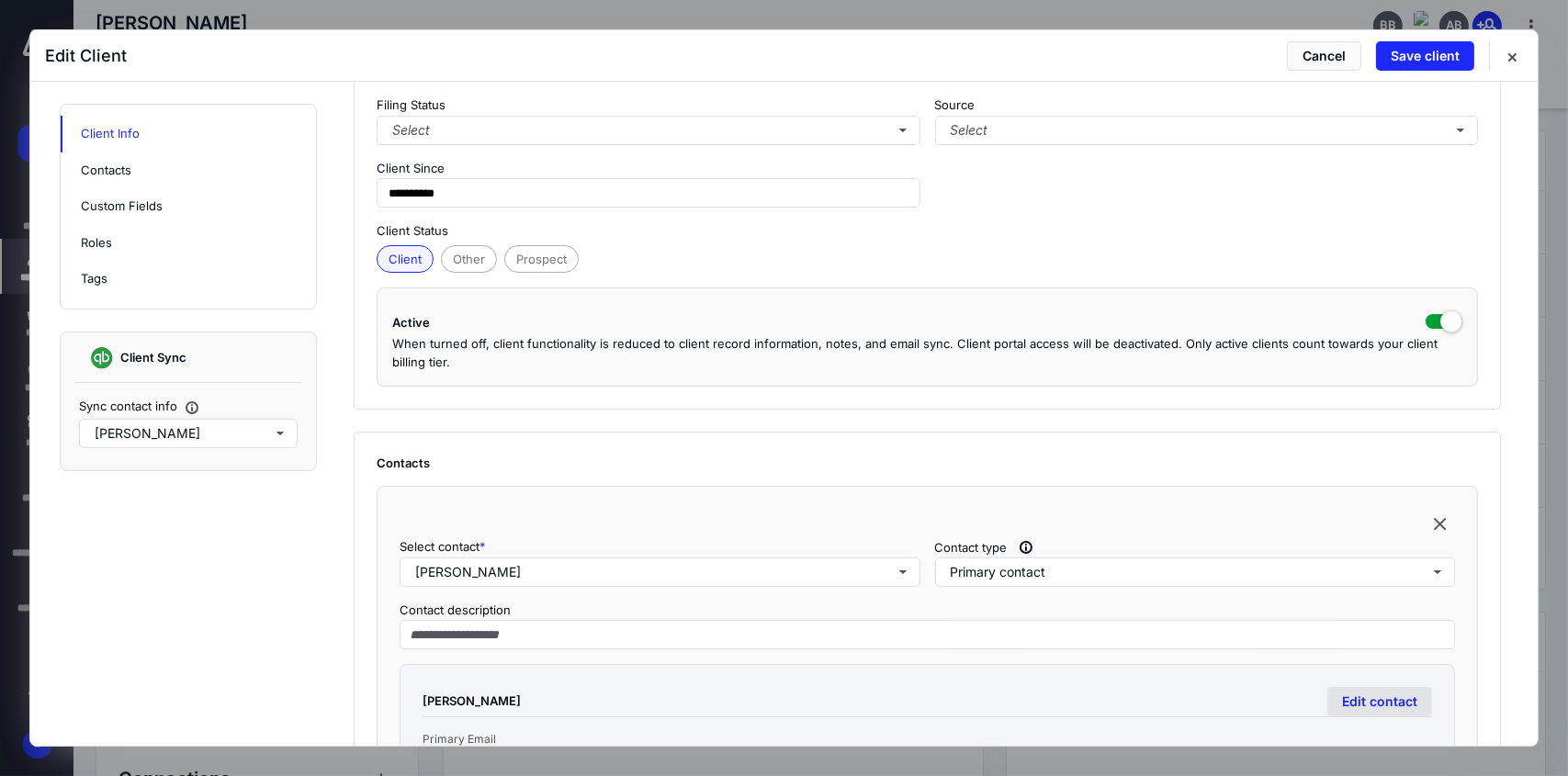 click on "Edit contact" at bounding box center [1380, 702] 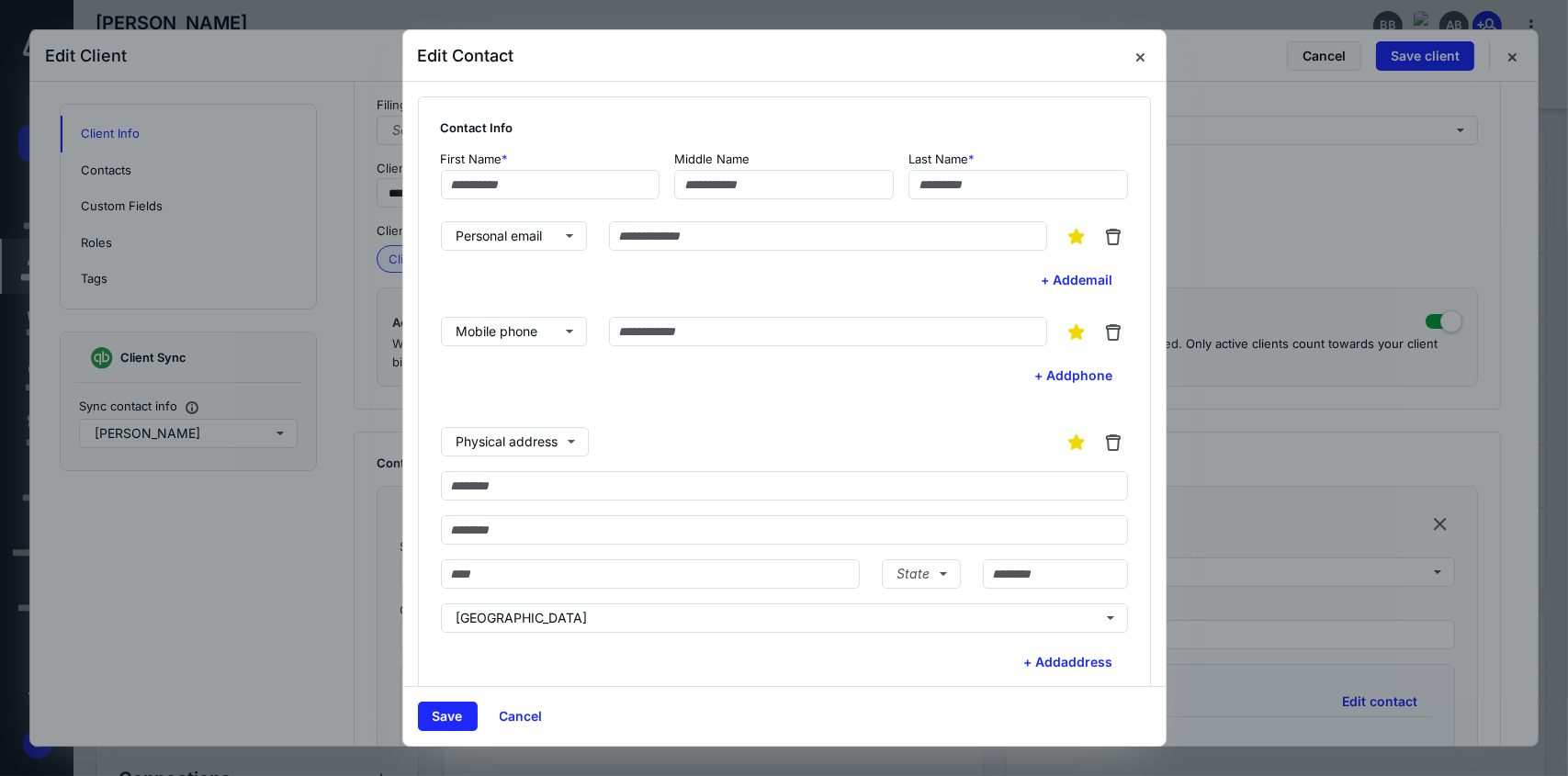 type on "******" 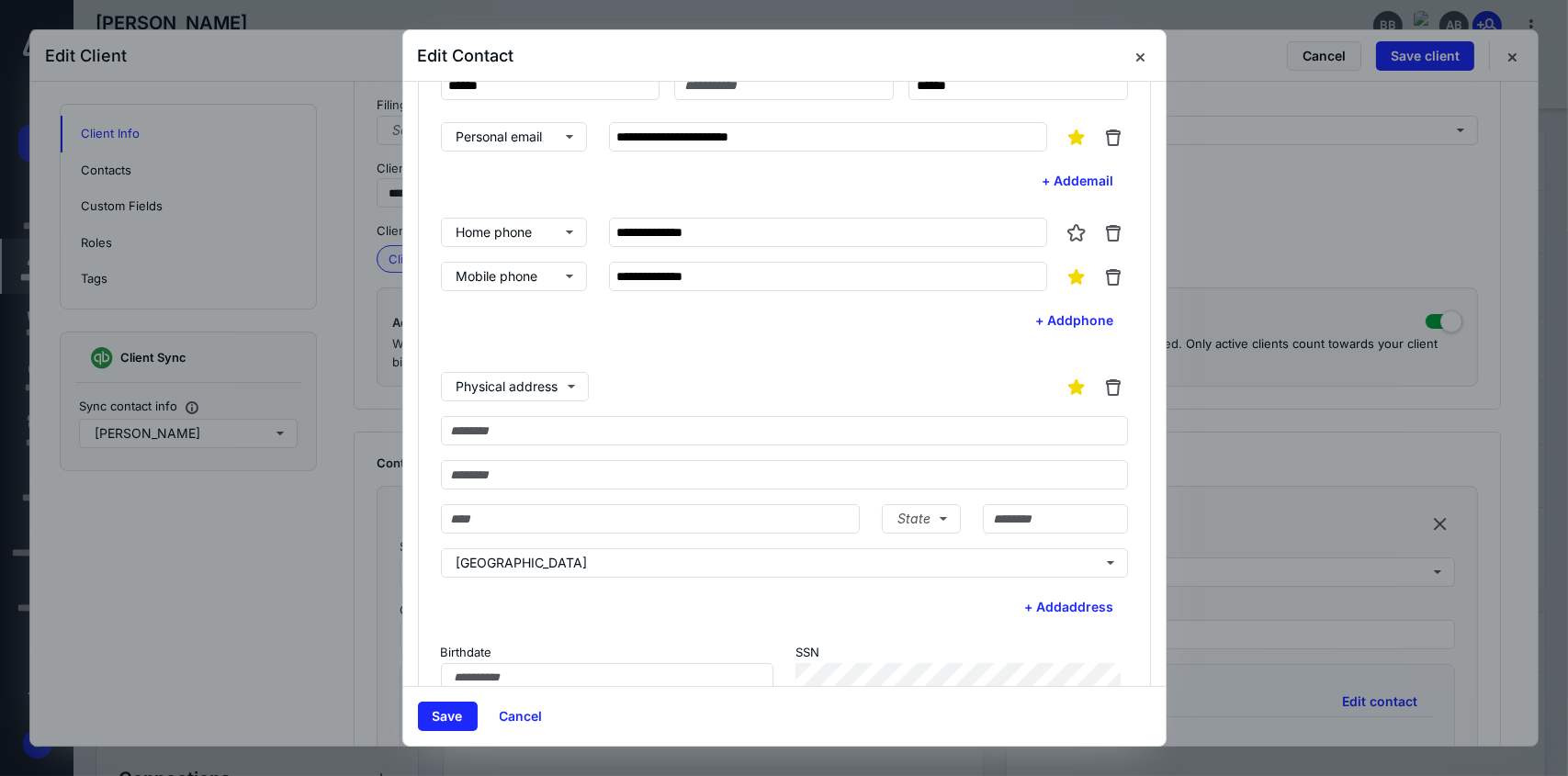 scroll, scrollTop: 276, scrollLeft: 0, axis: vertical 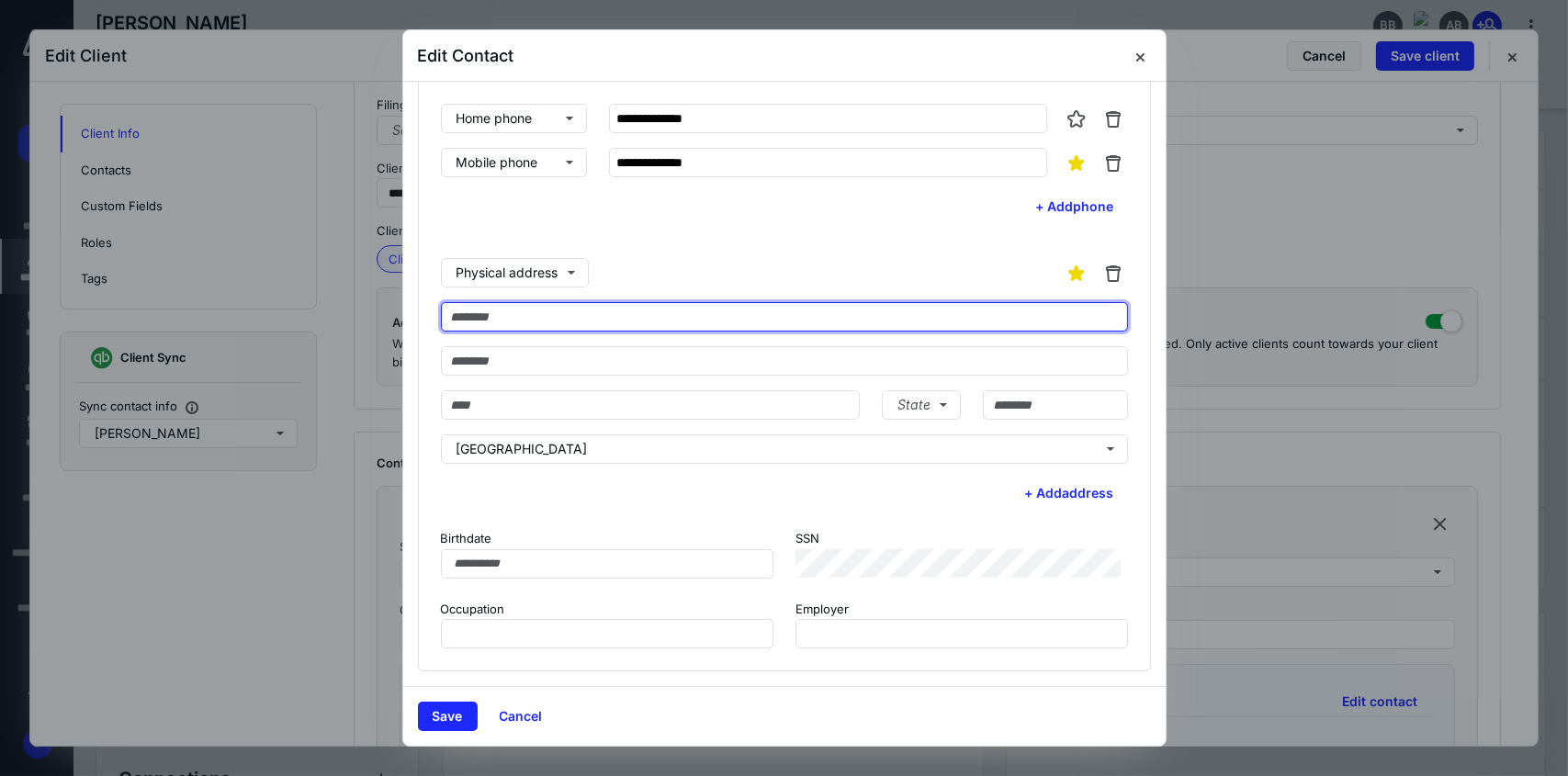 click at bounding box center [784, 317] 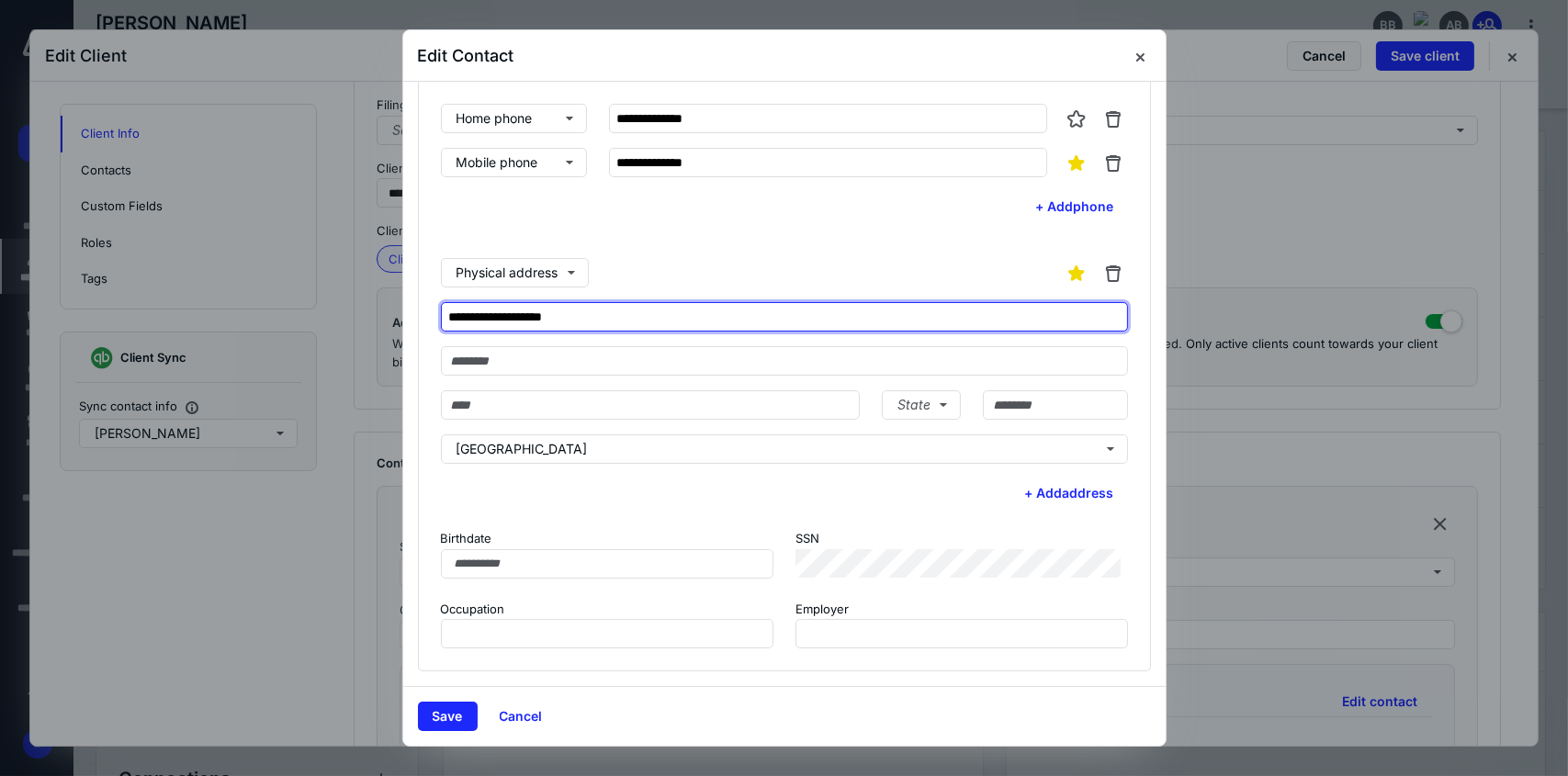 type on "**********" 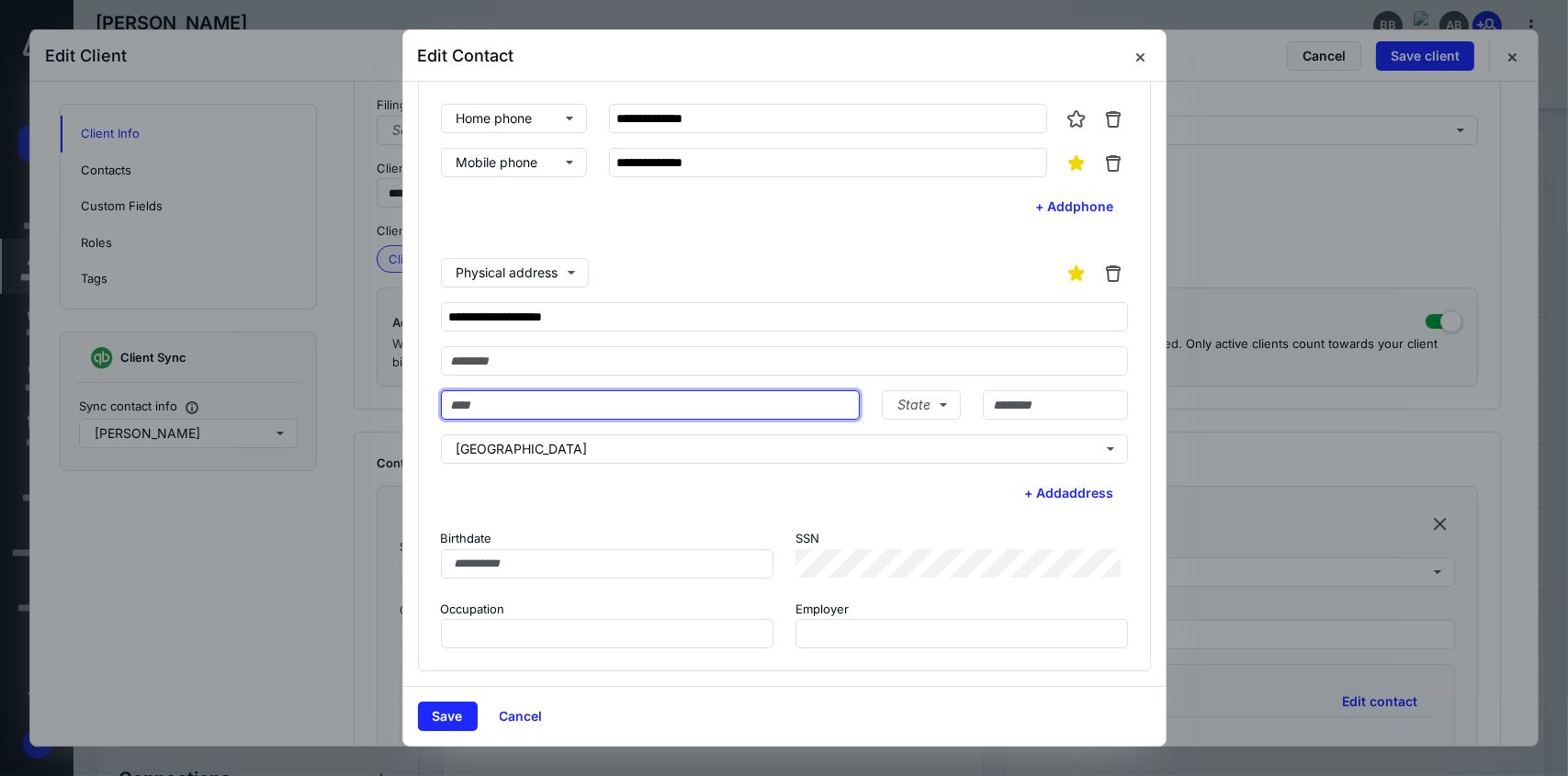 click at bounding box center [650, 405] 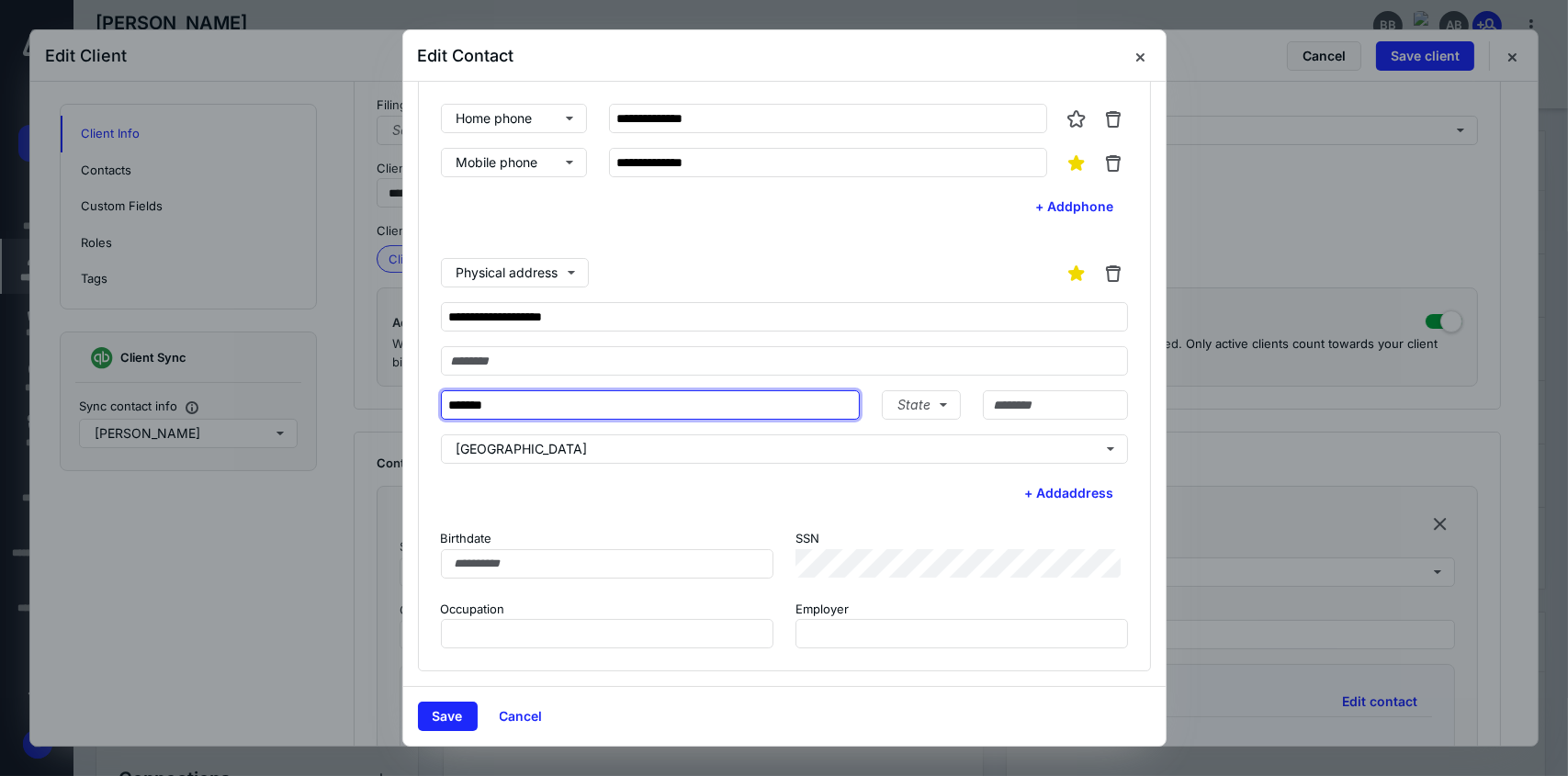 type on "*******" 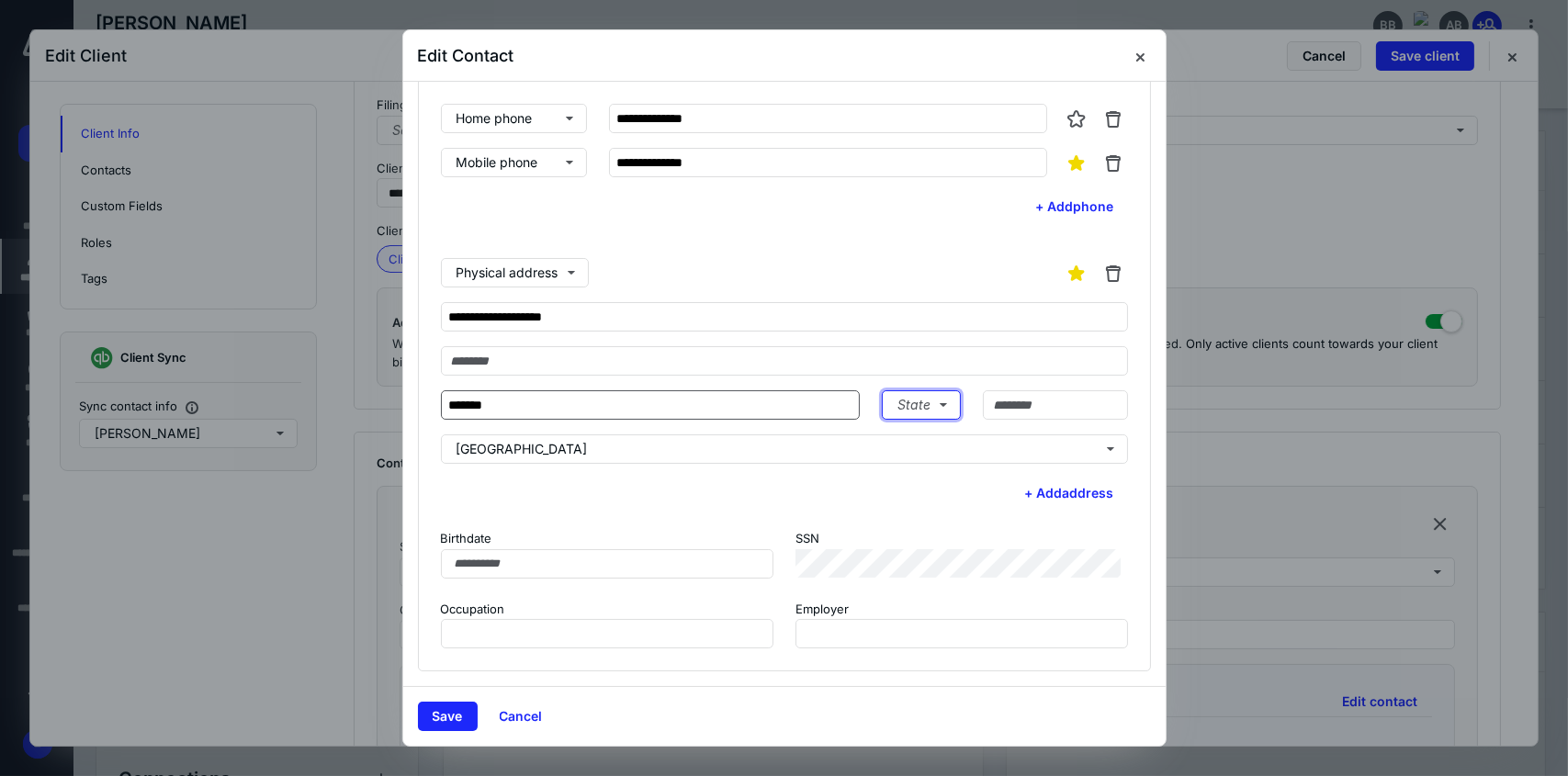 type 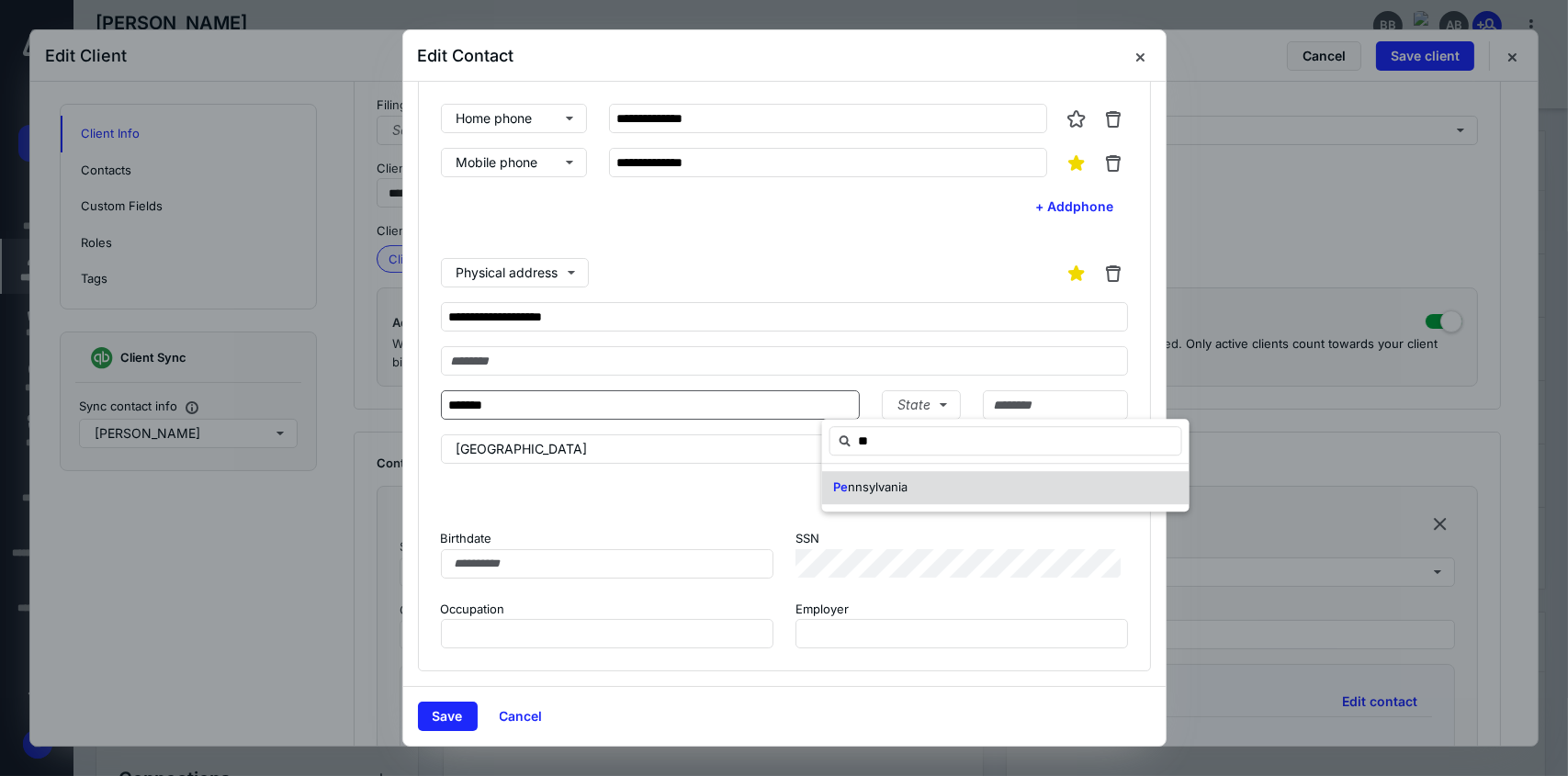 type on "**" 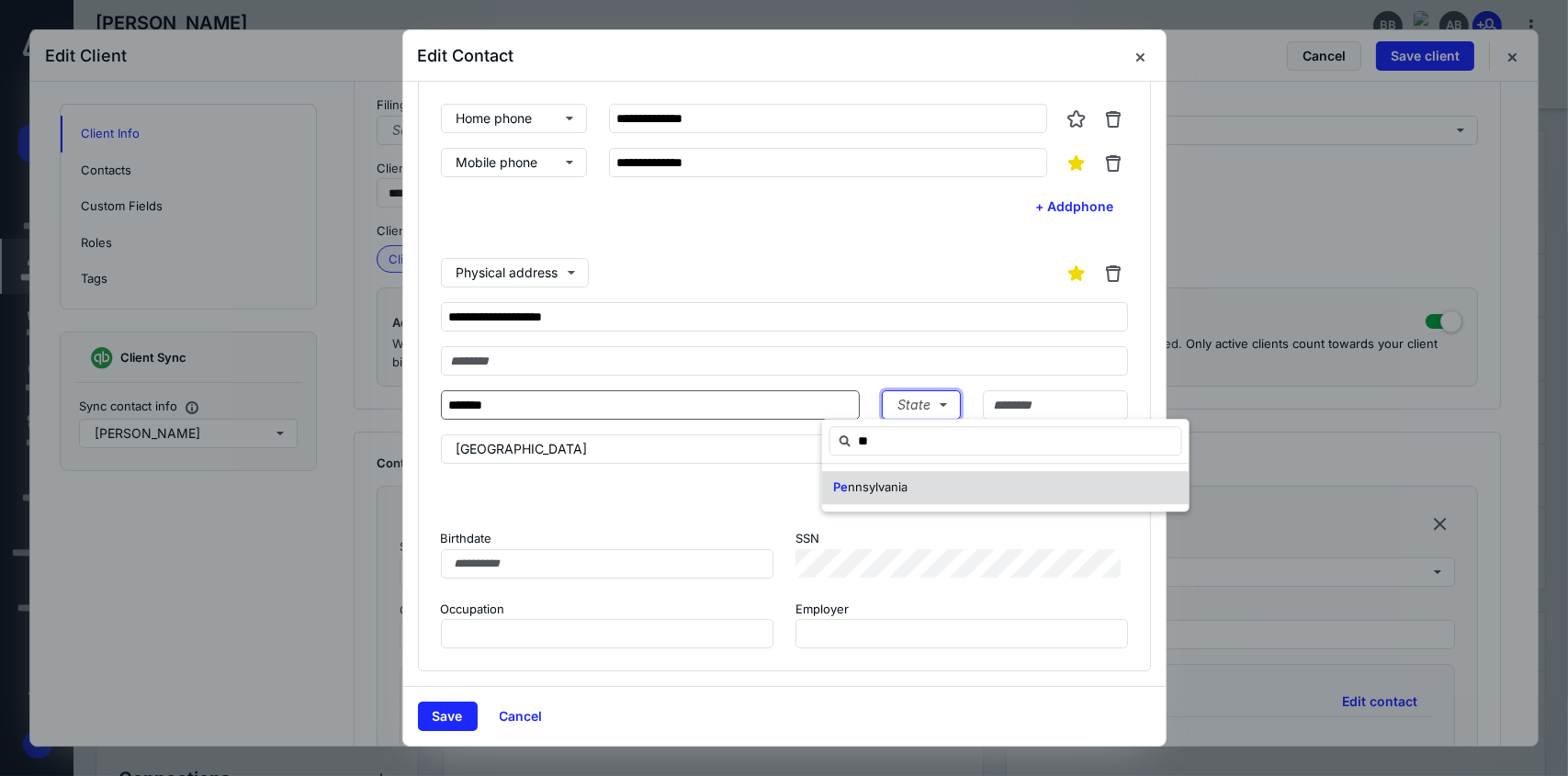 type 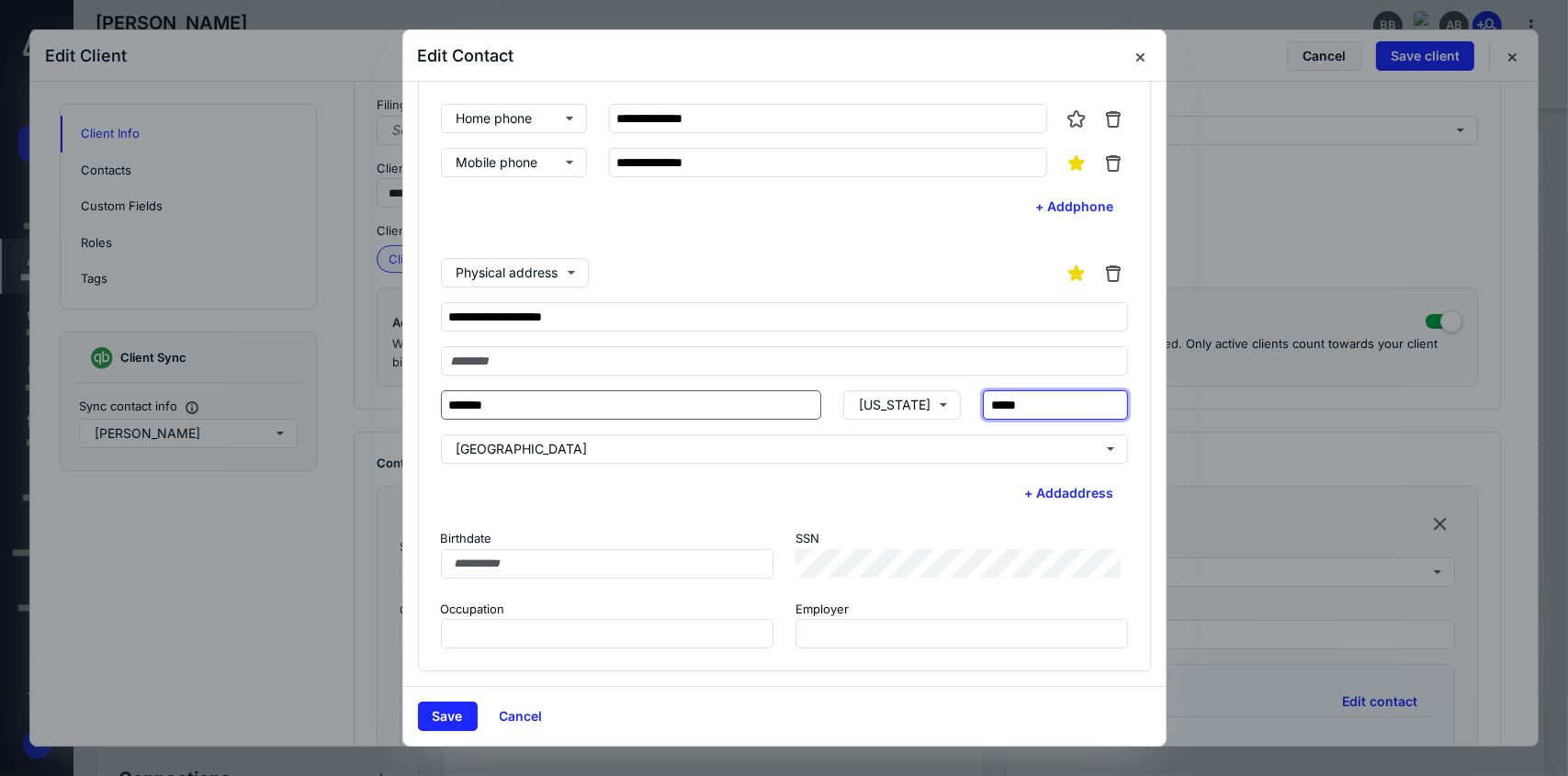 type on "*****" 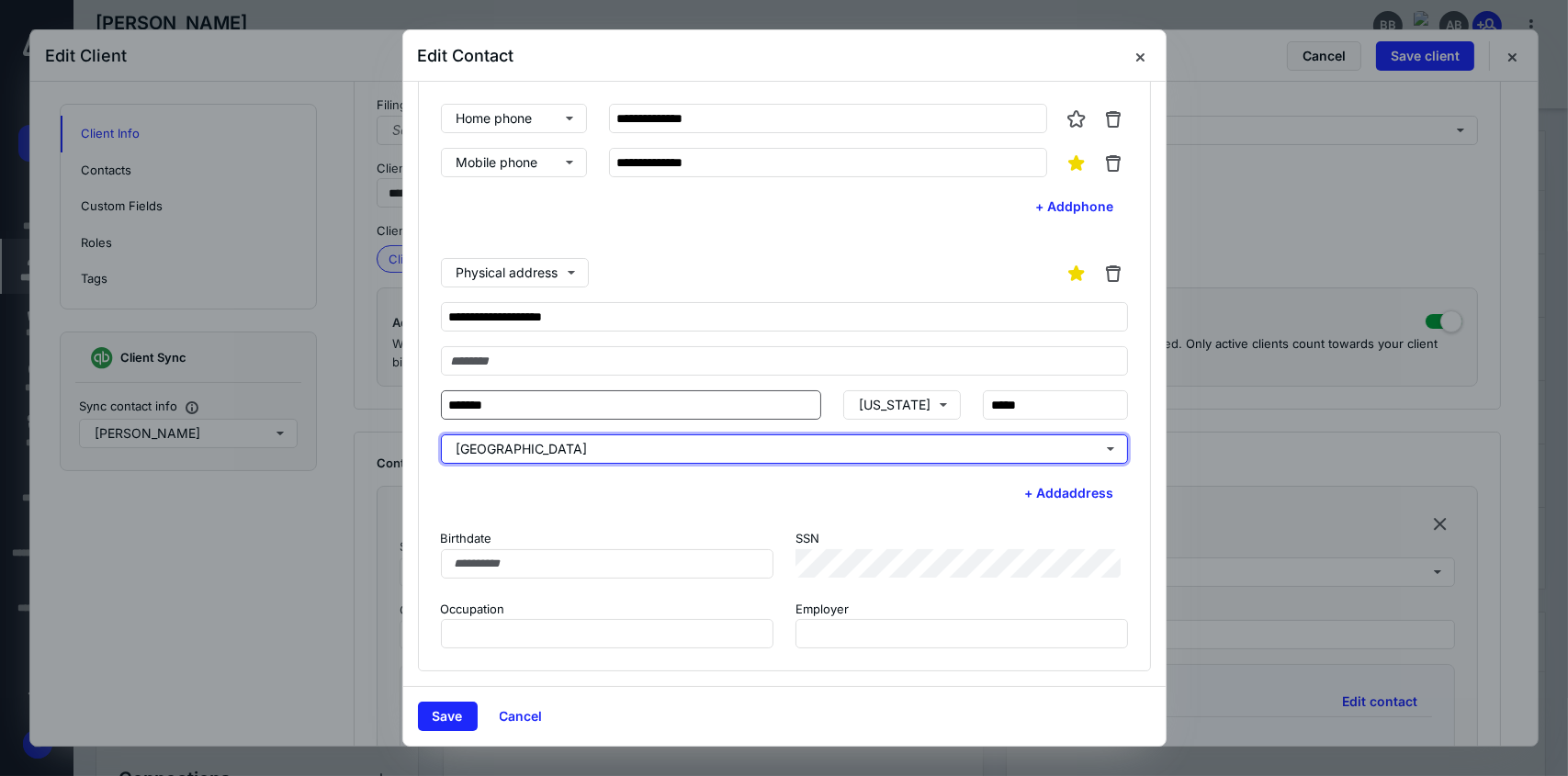 type 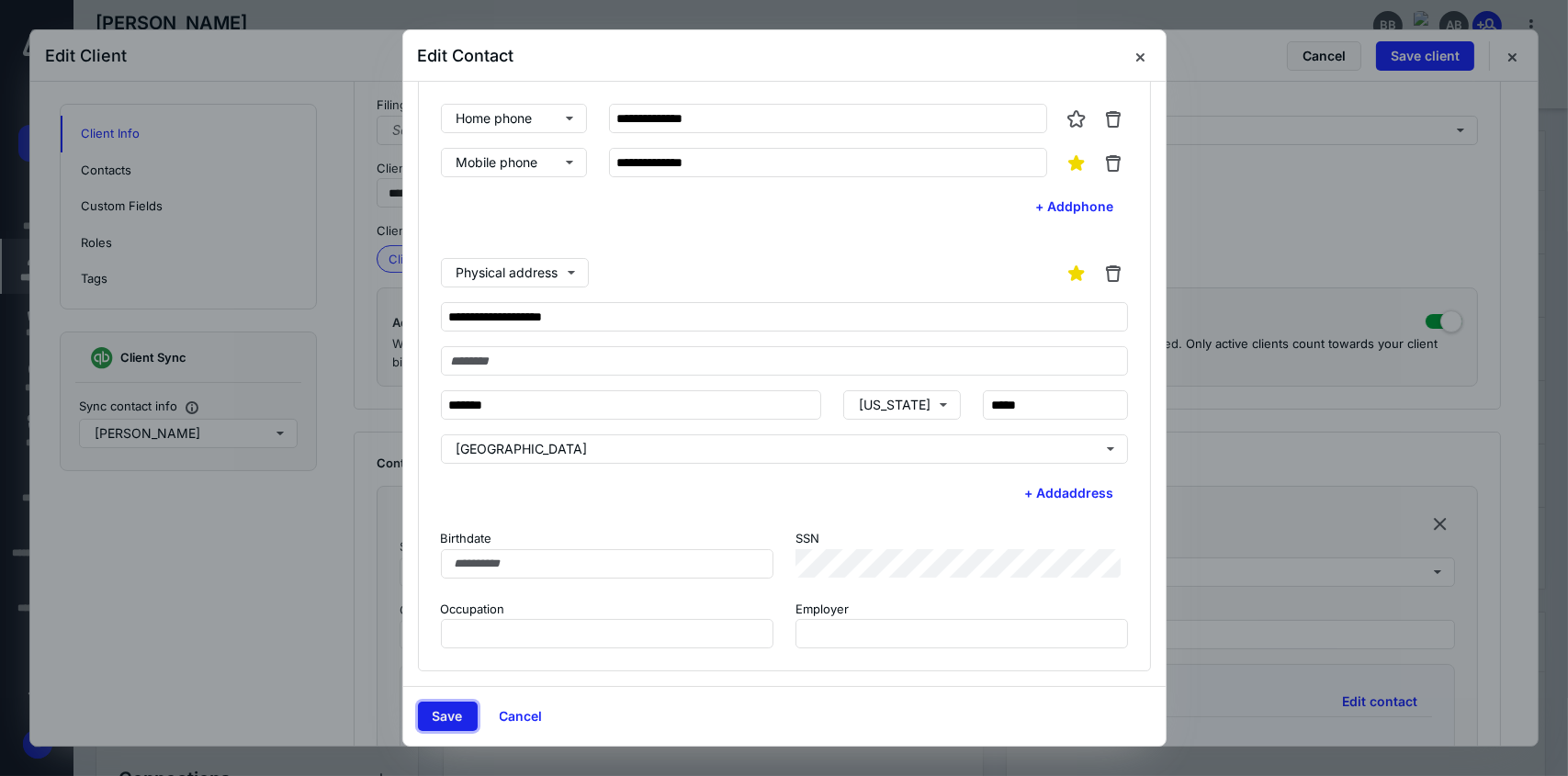 click on "Save" at bounding box center (447, 716) 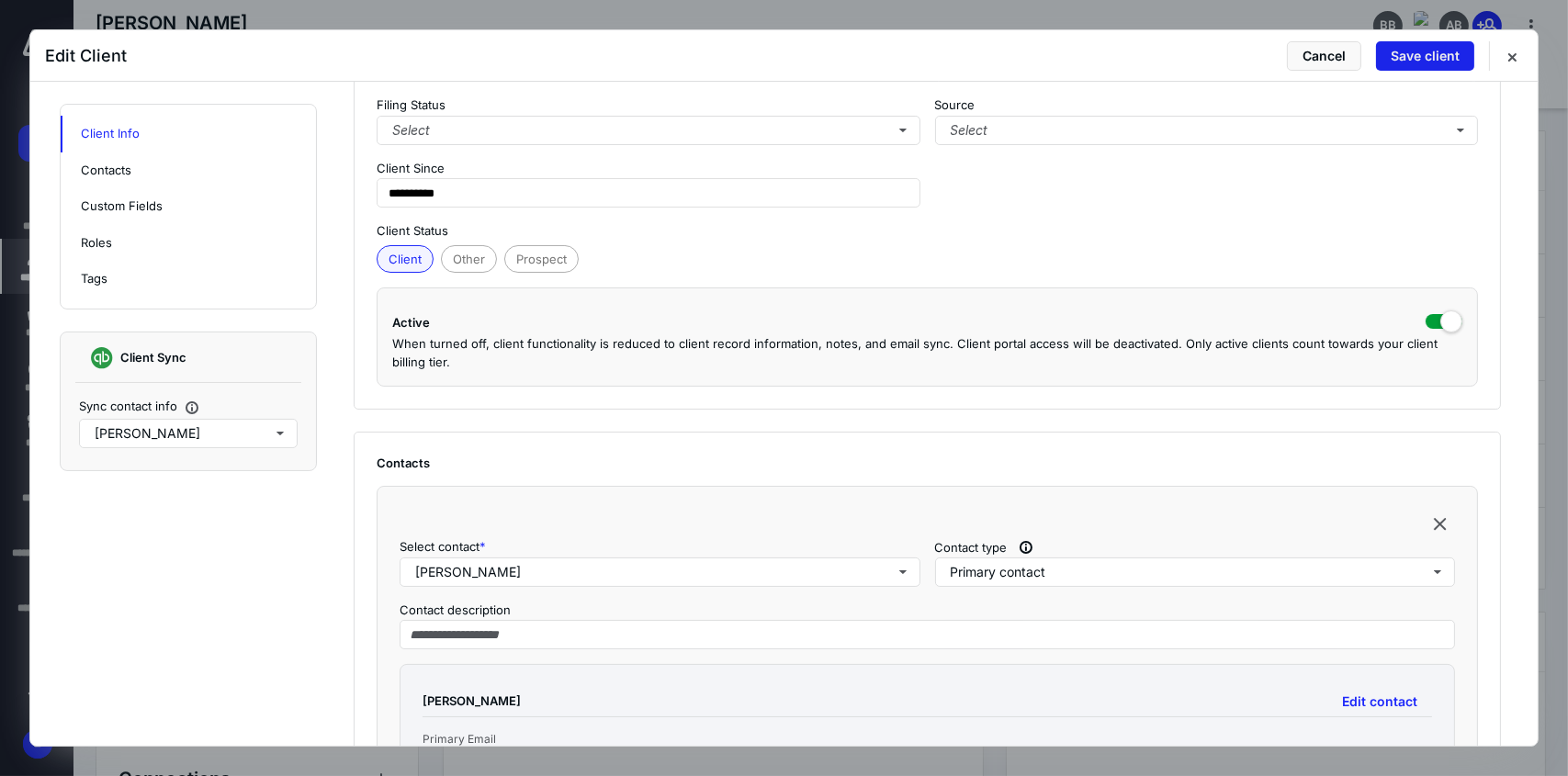 click on "Save client" at bounding box center [1425, 56] 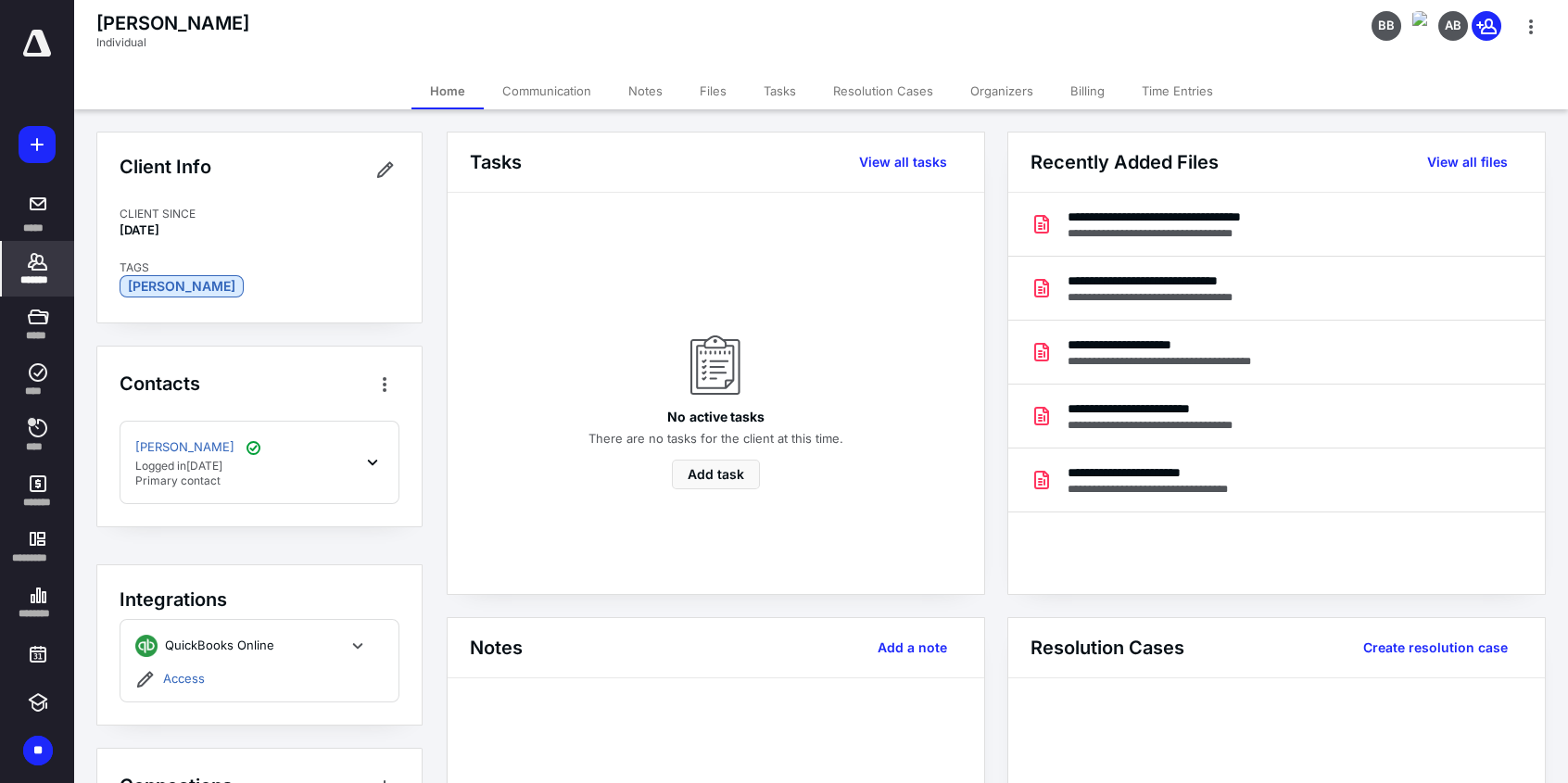 click 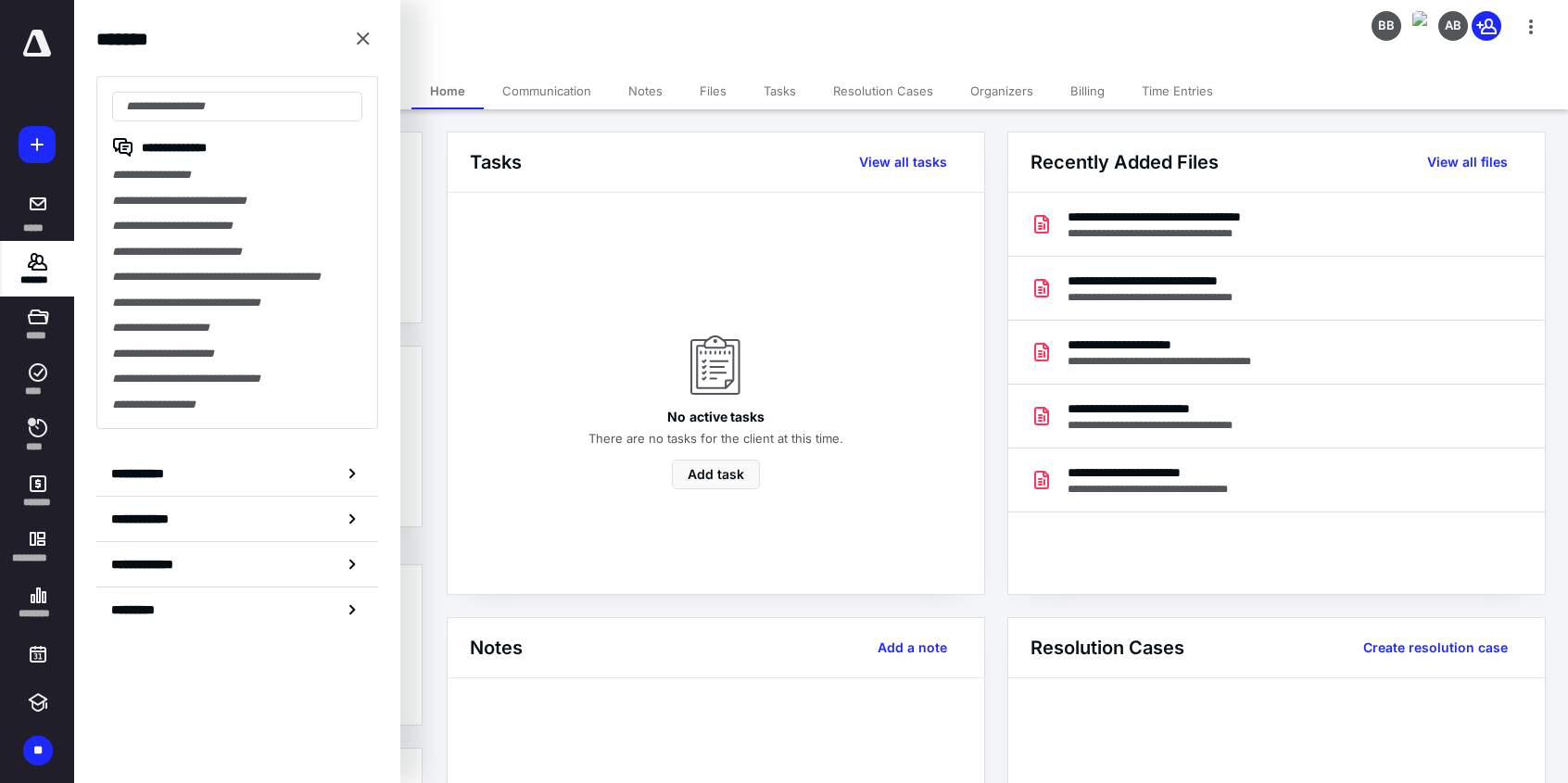 click on "*******" at bounding box center (38, 280) 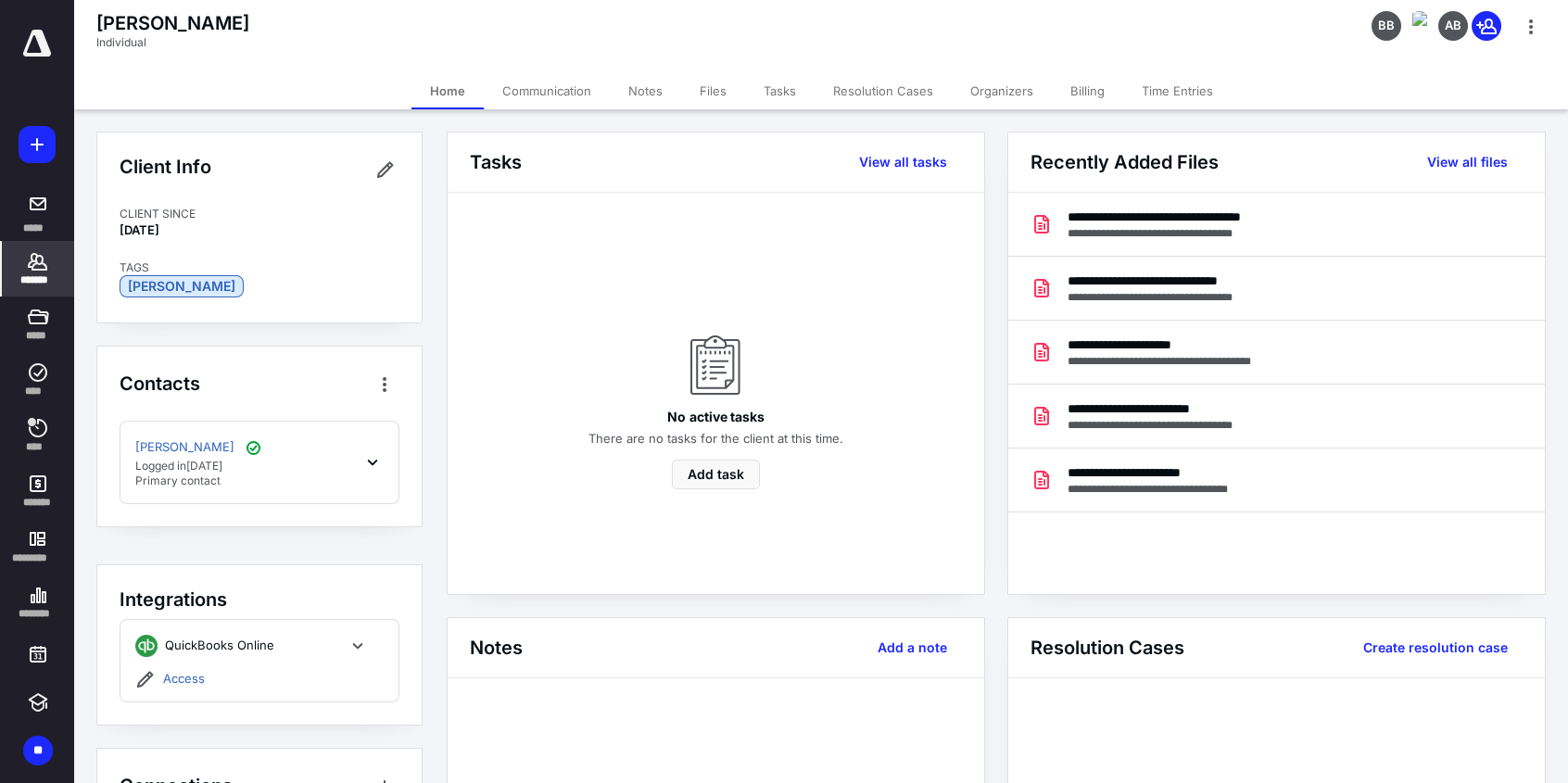 click on "*******" at bounding box center [38, 269] 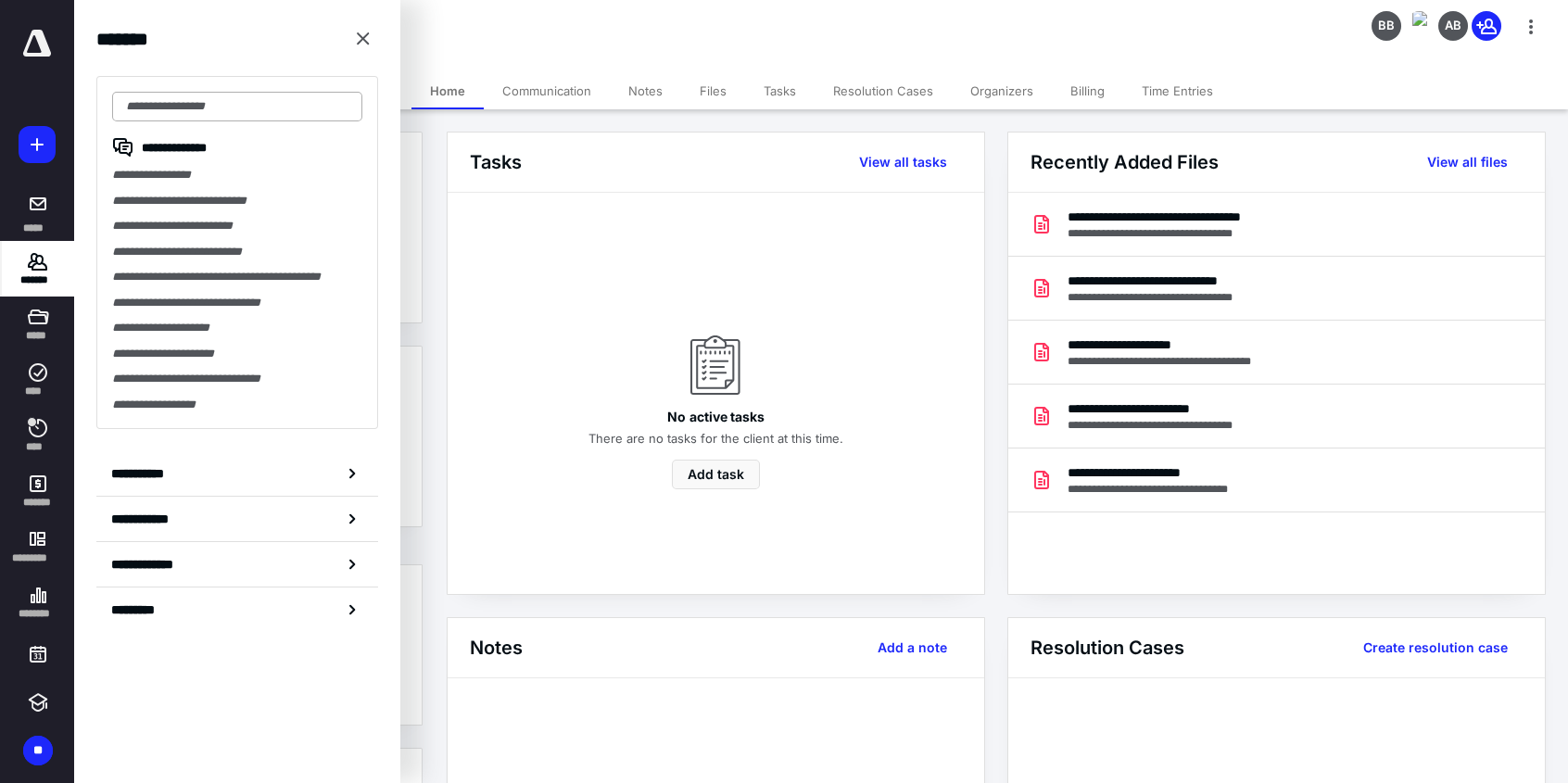 click at bounding box center (237, 107) 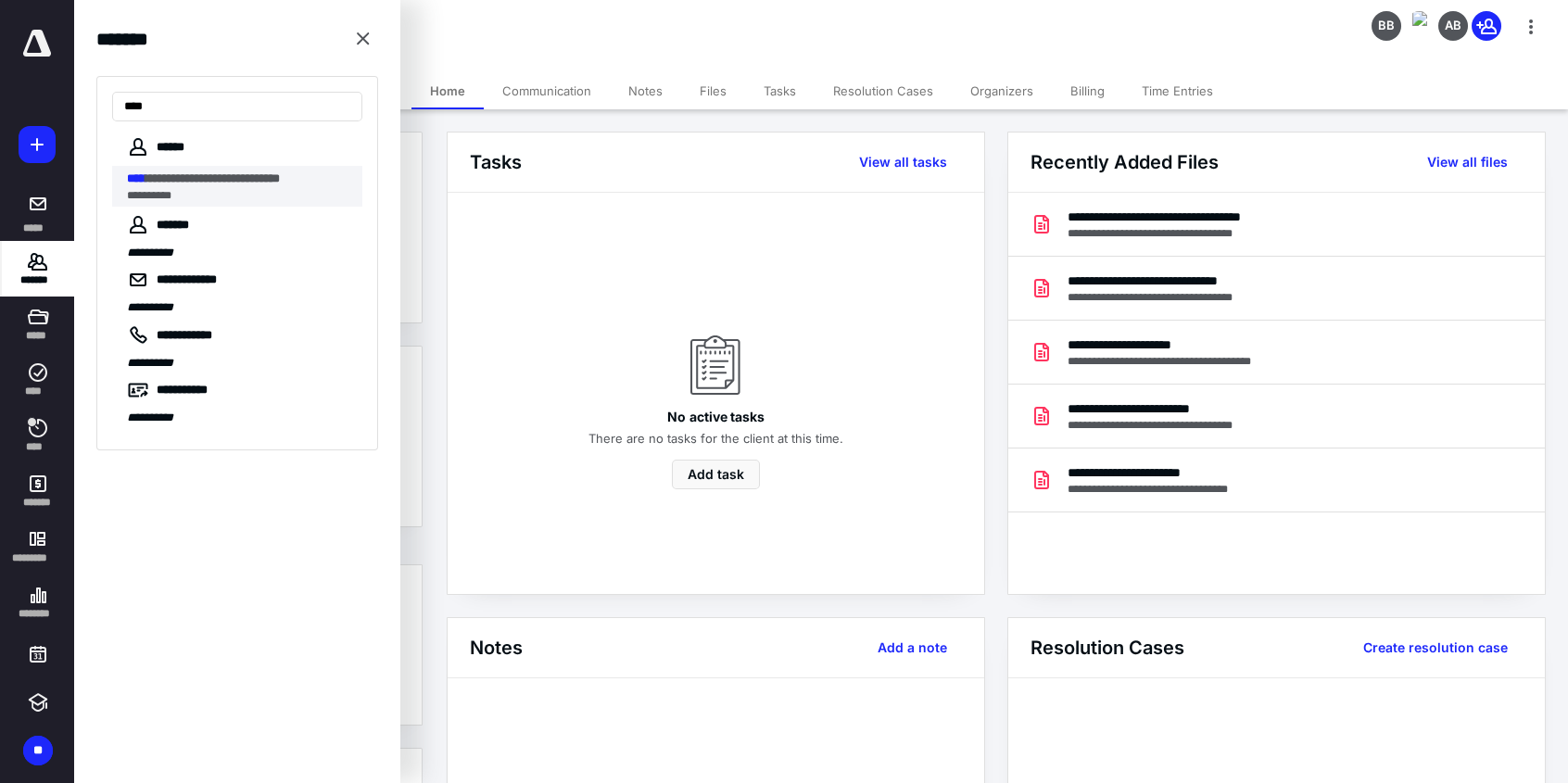 type on "****" 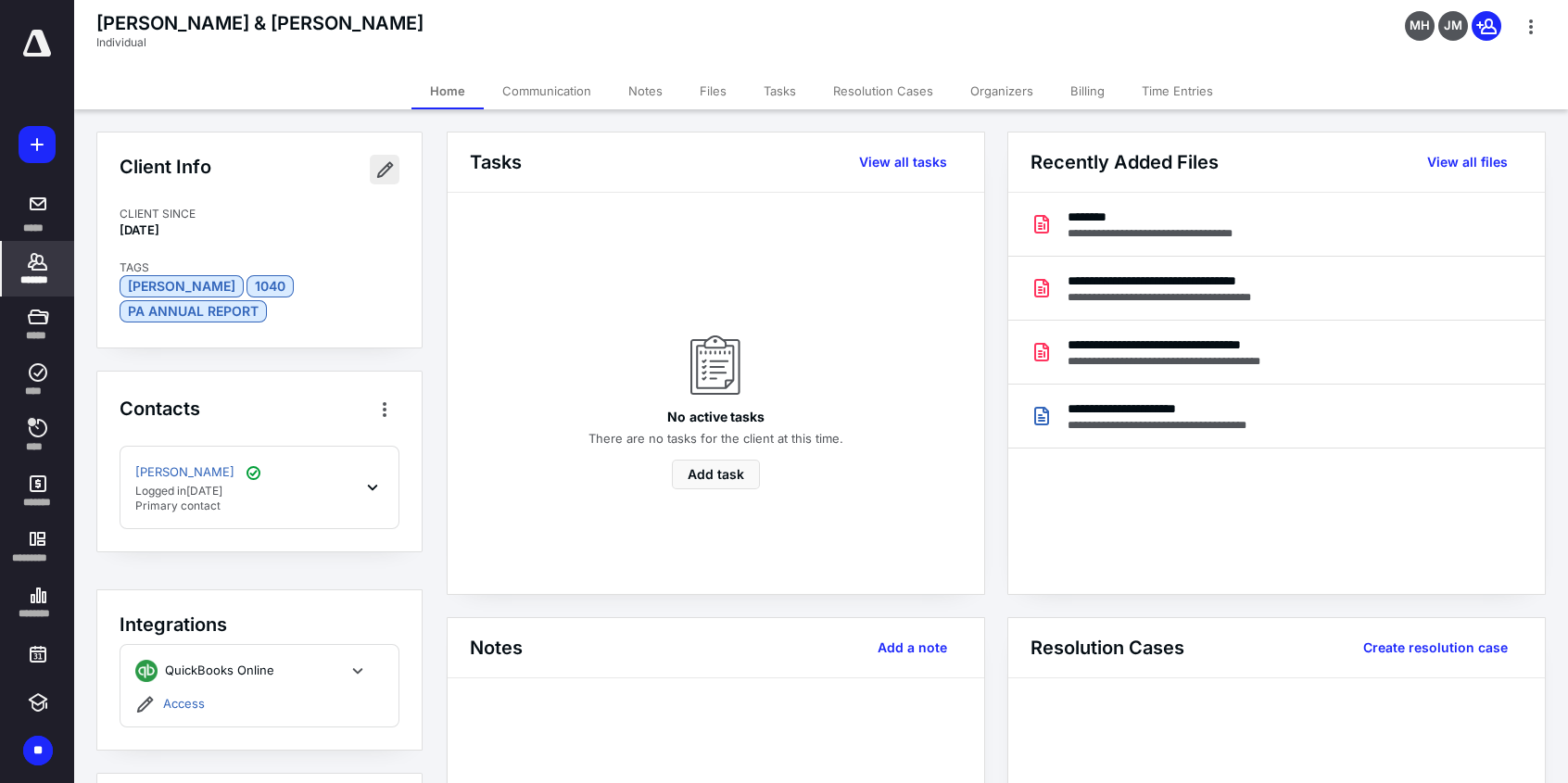 click at bounding box center [385, 170] 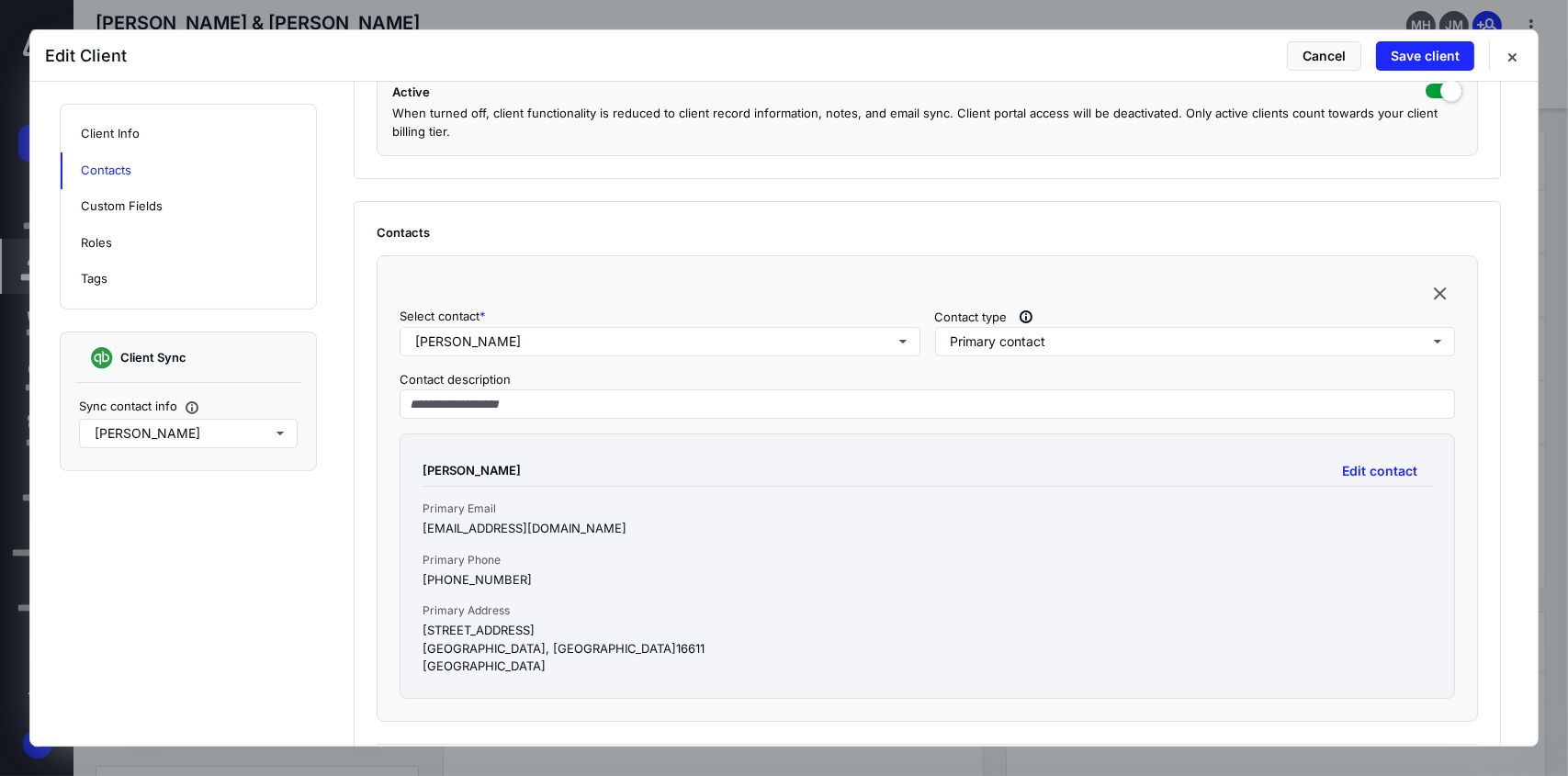 scroll, scrollTop: 551, scrollLeft: 0, axis: vertical 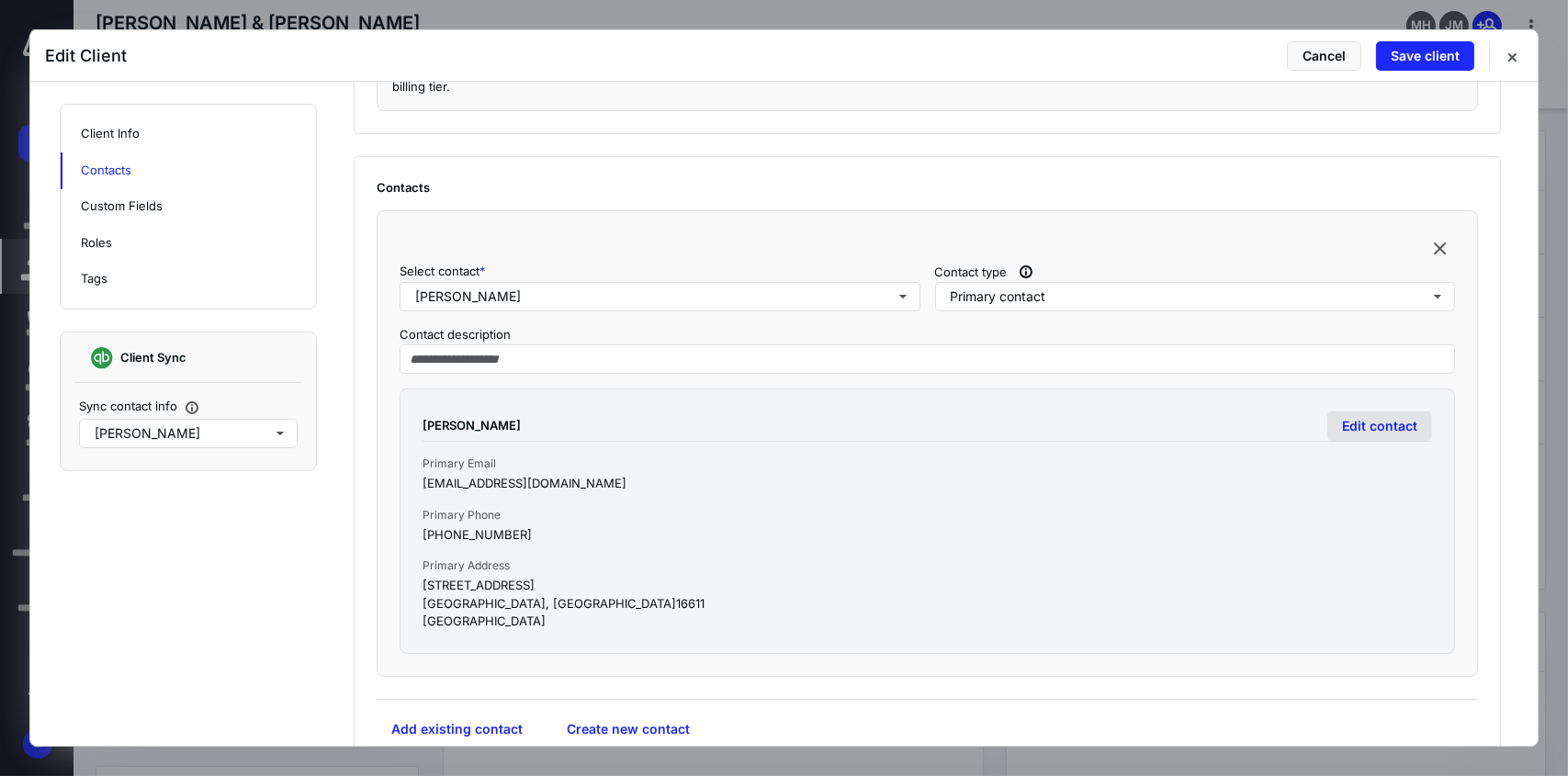 click on "Edit contact" at bounding box center [1380, 426] 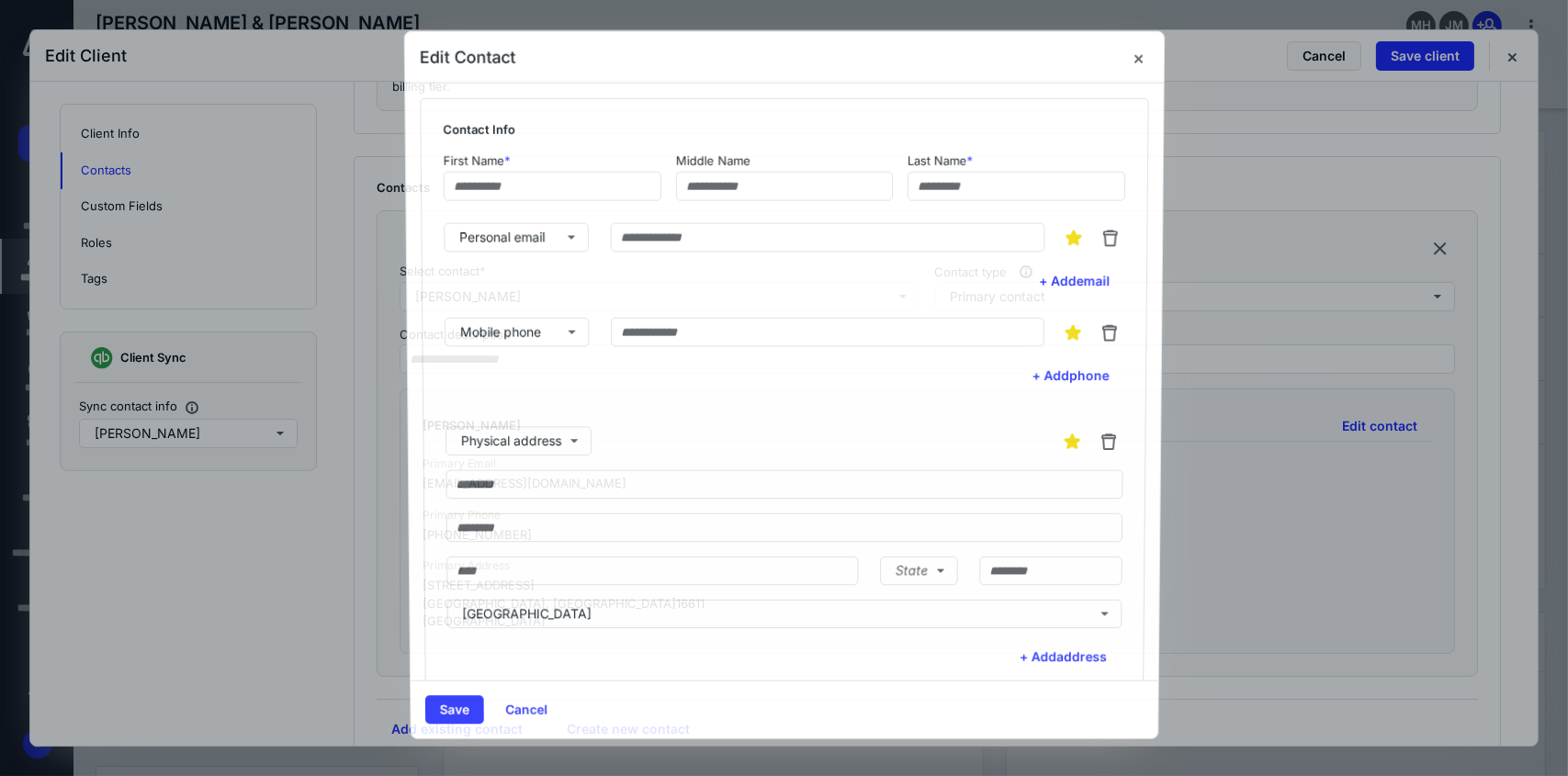 type on "********" 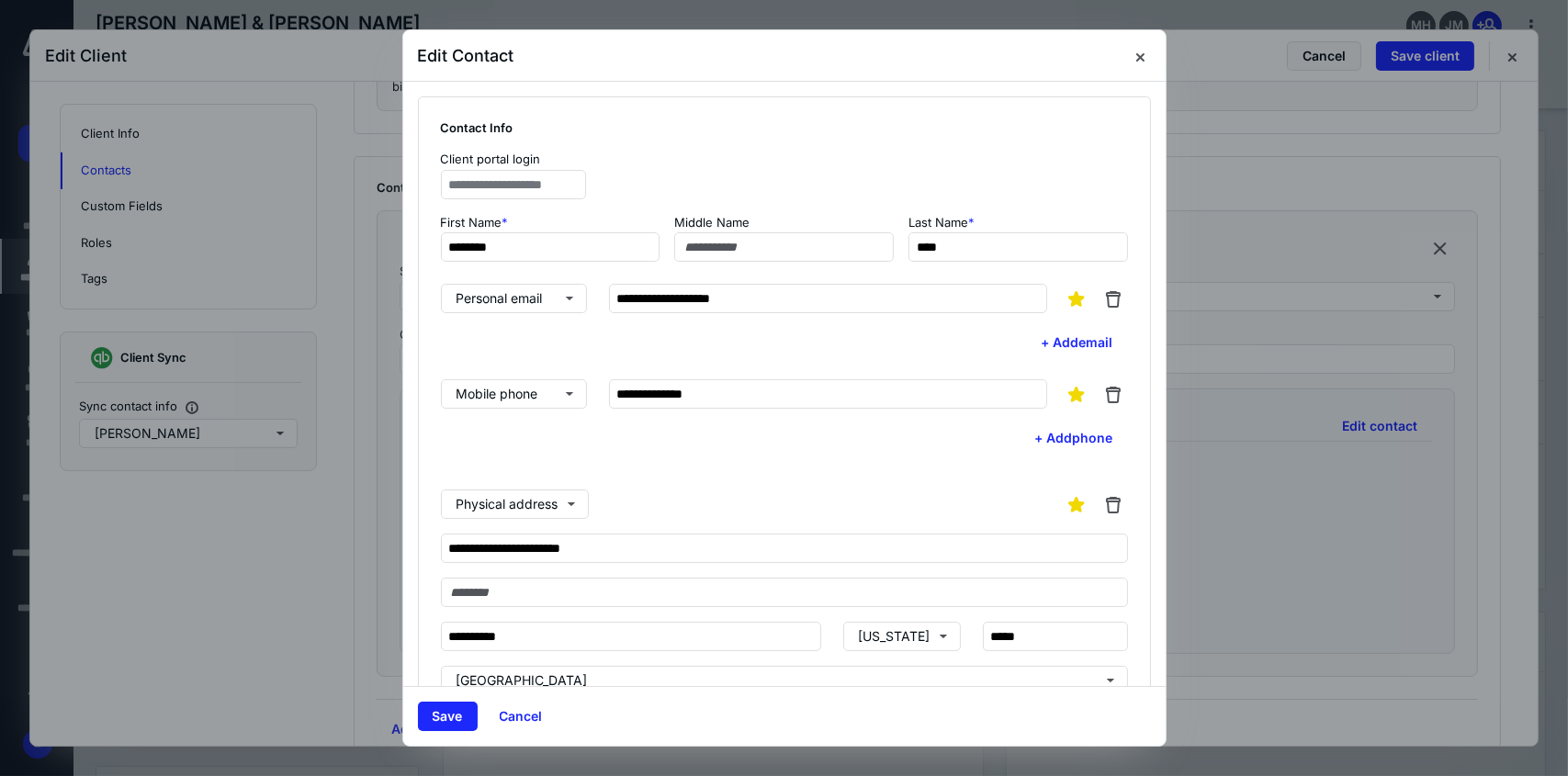 scroll, scrollTop: 92, scrollLeft: 0, axis: vertical 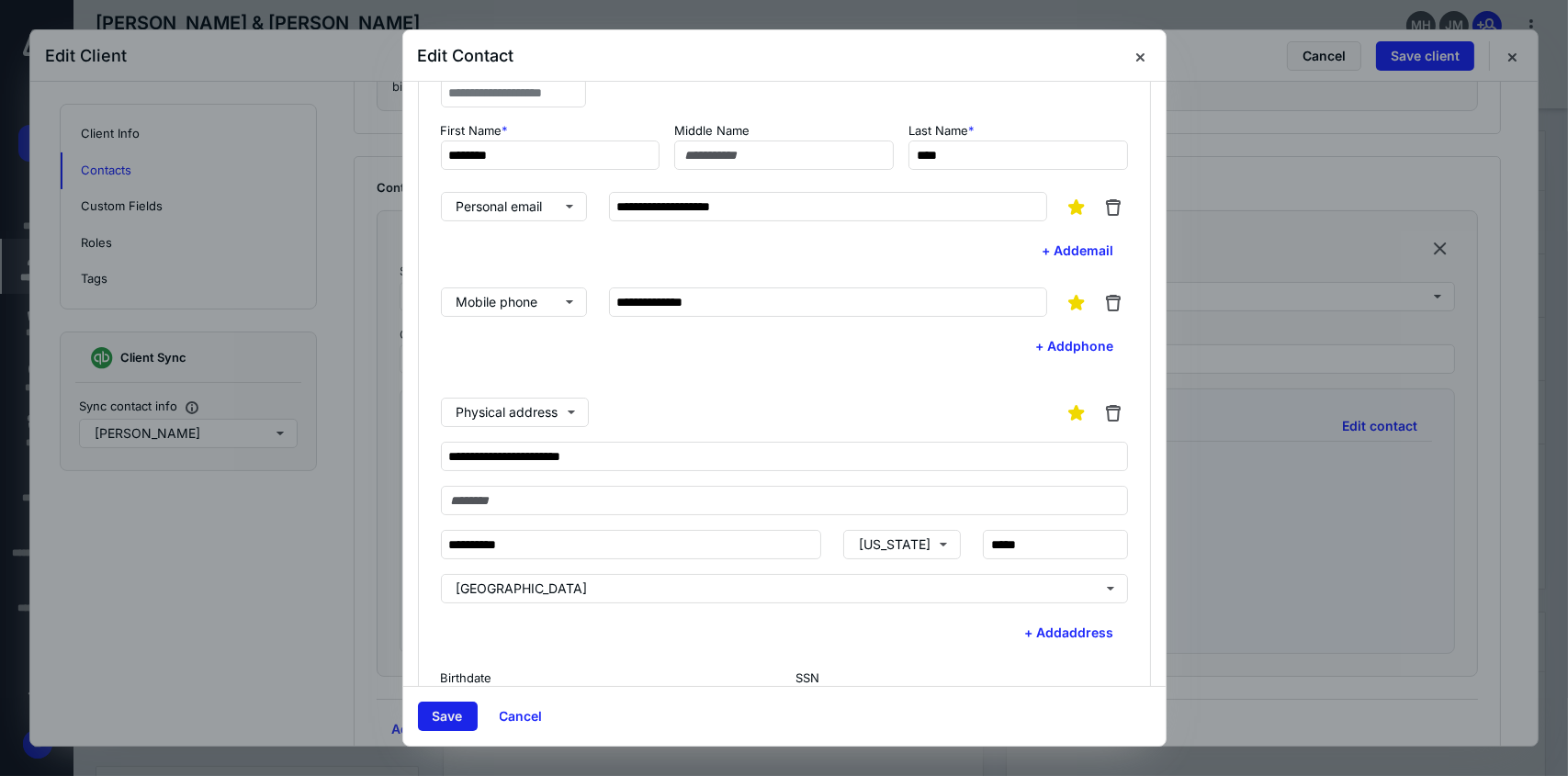 click on "Save" at bounding box center [447, 716] 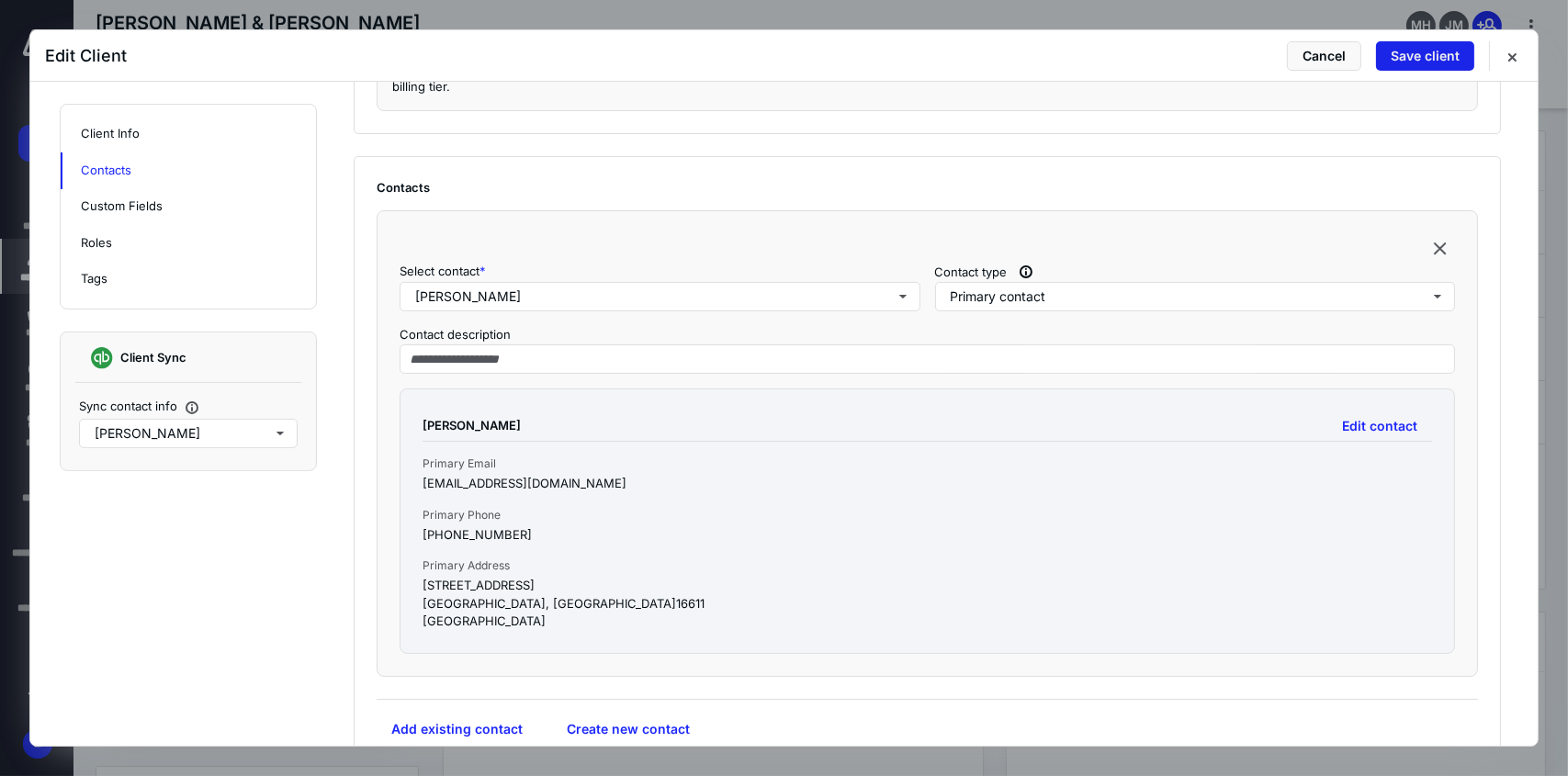 click on "Save client" at bounding box center [1425, 56] 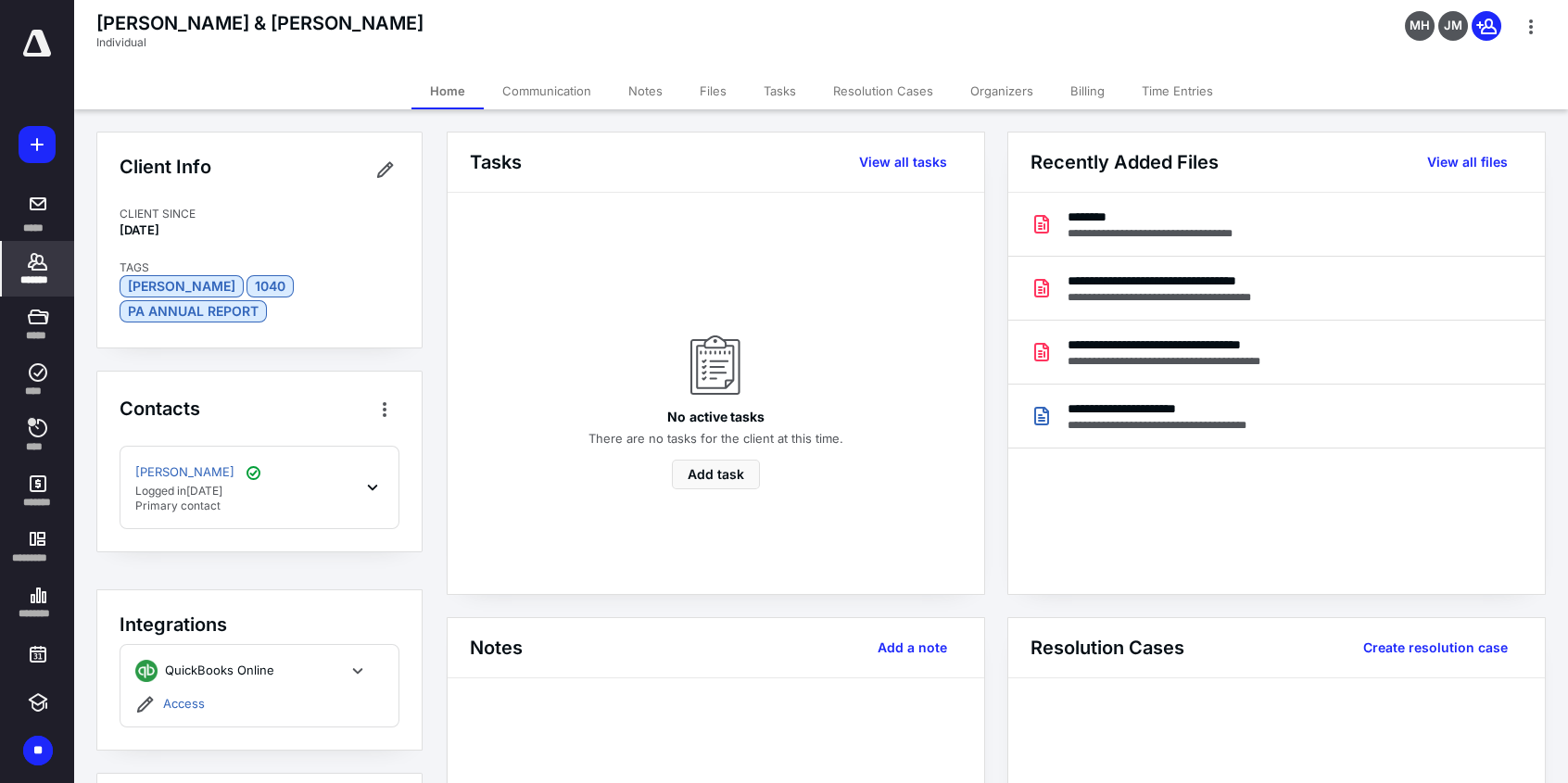 click on "*******" at bounding box center (38, 269) 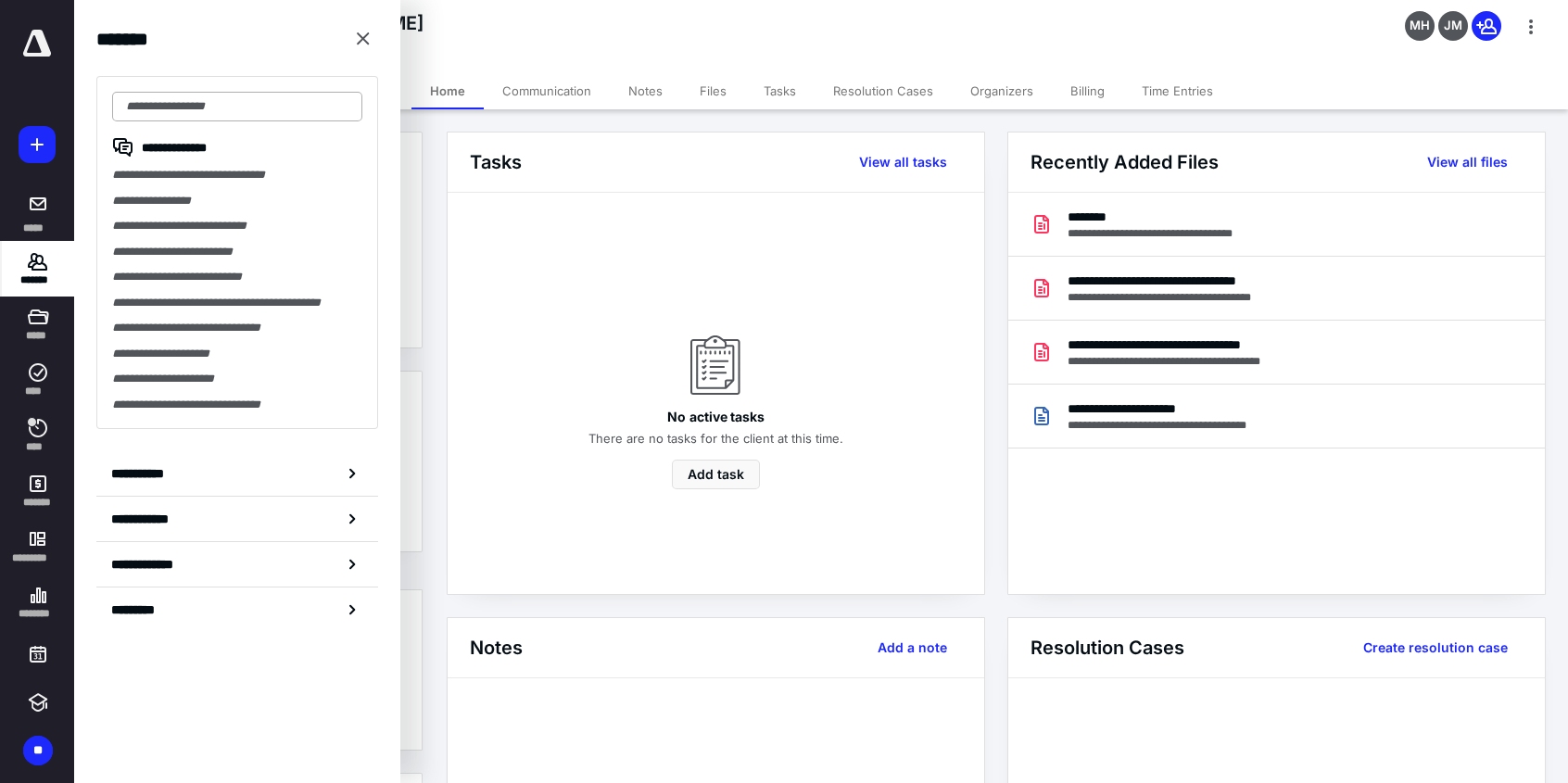 click at bounding box center (237, 107) 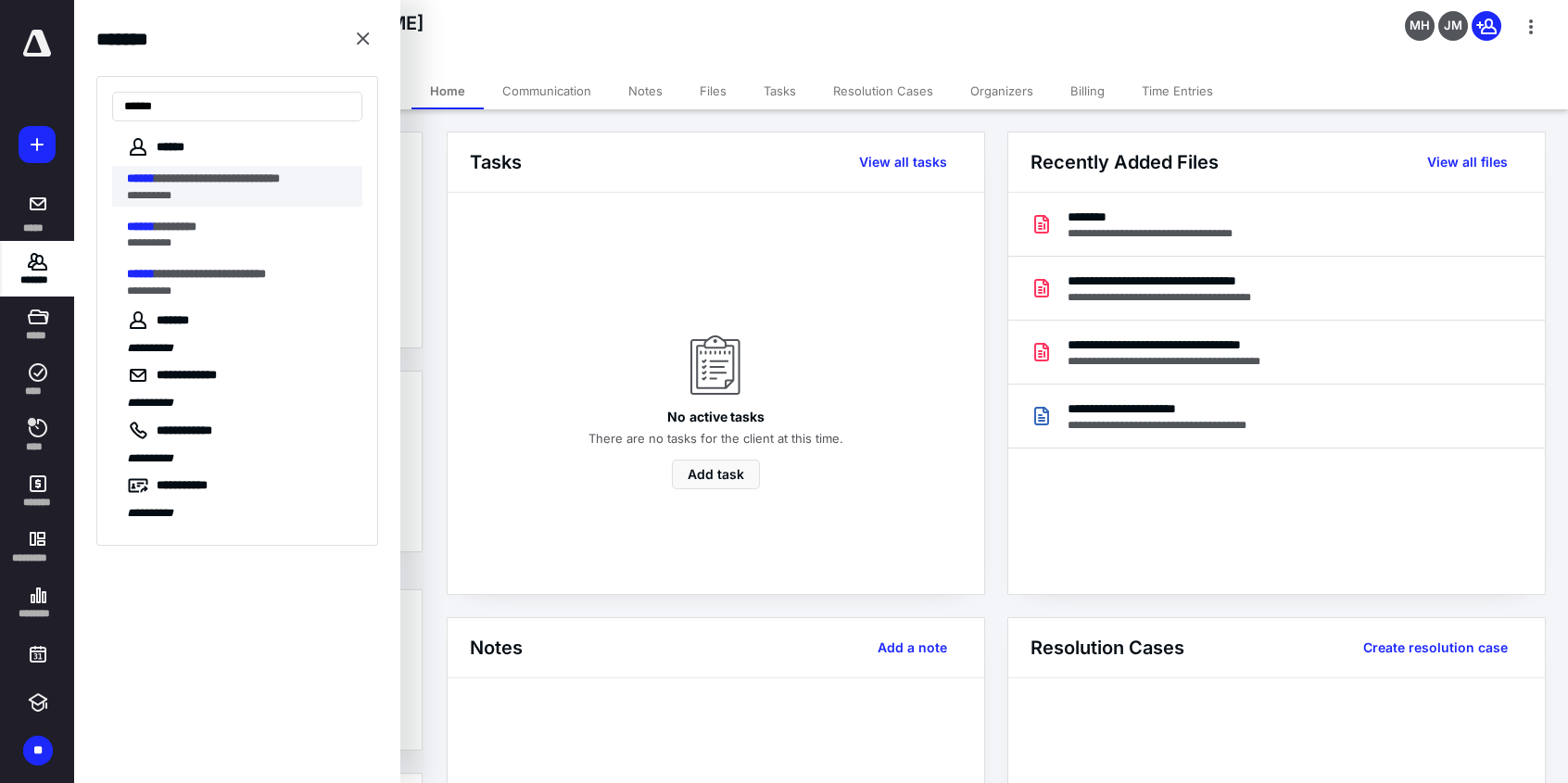 type on "******" 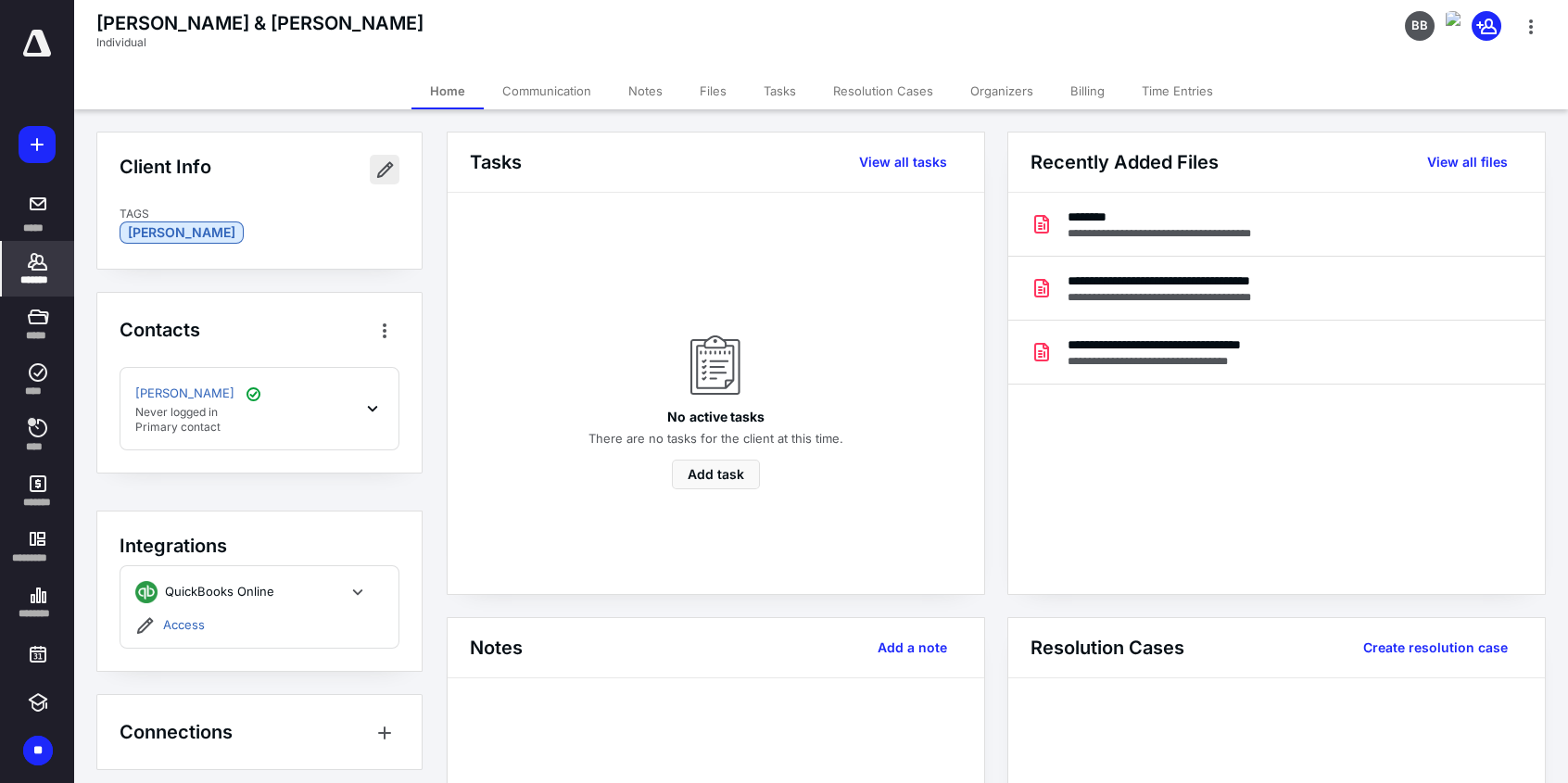 click at bounding box center [385, 170] 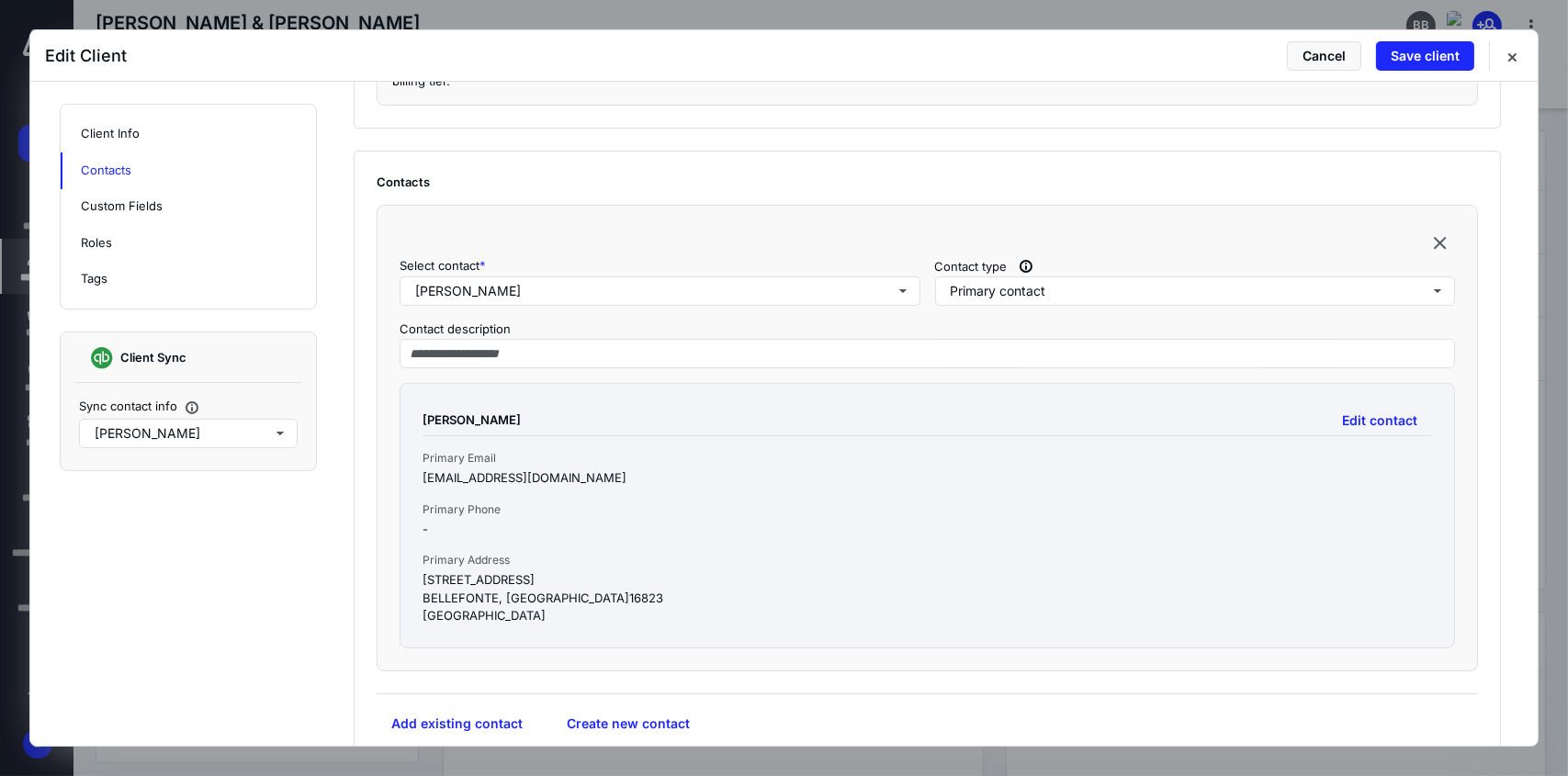 scroll, scrollTop: 643, scrollLeft: 0, axis: vertical 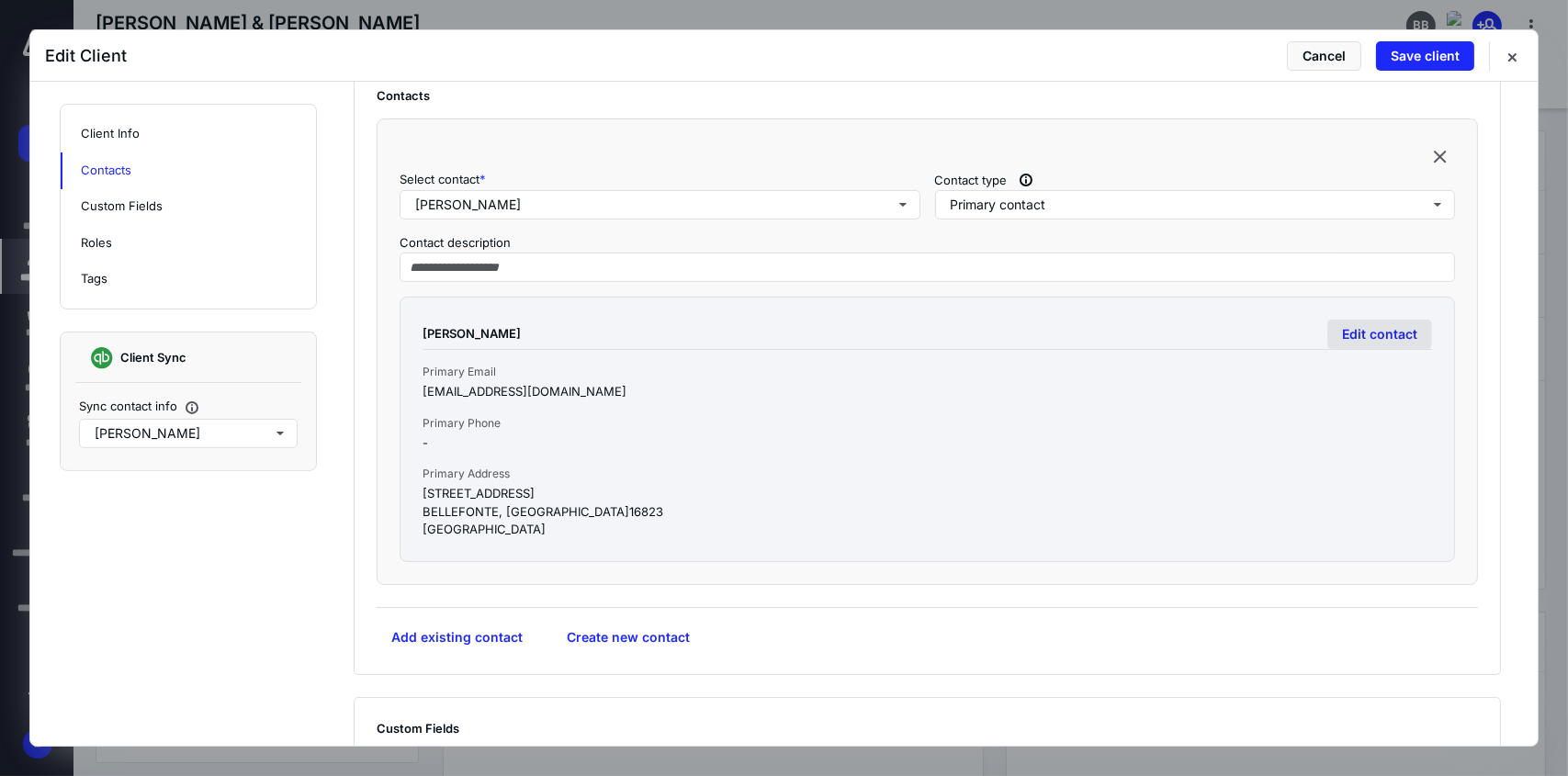 click on "Edit contact" at bounding box center [1380, 334] 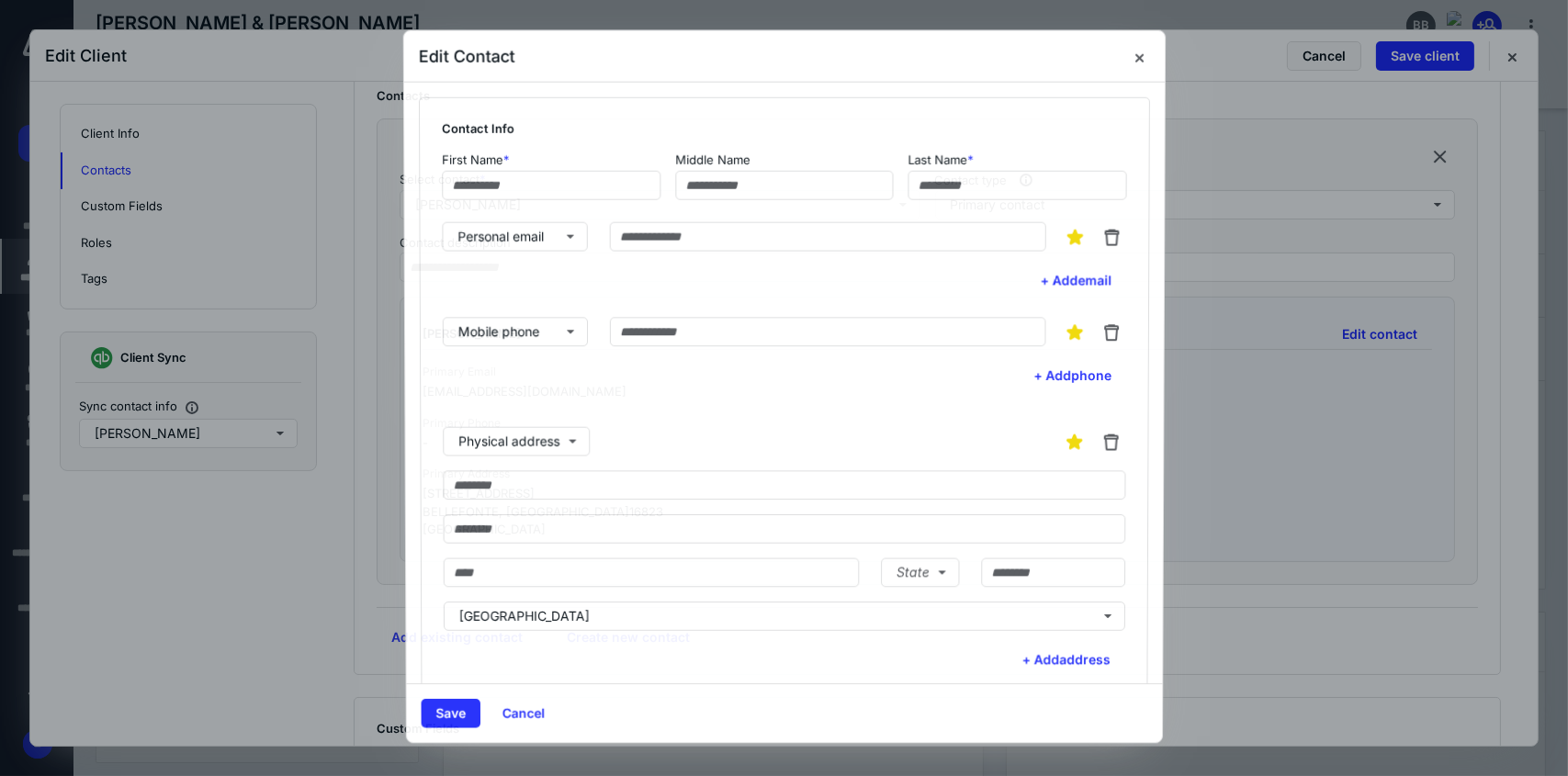 type on "*******" 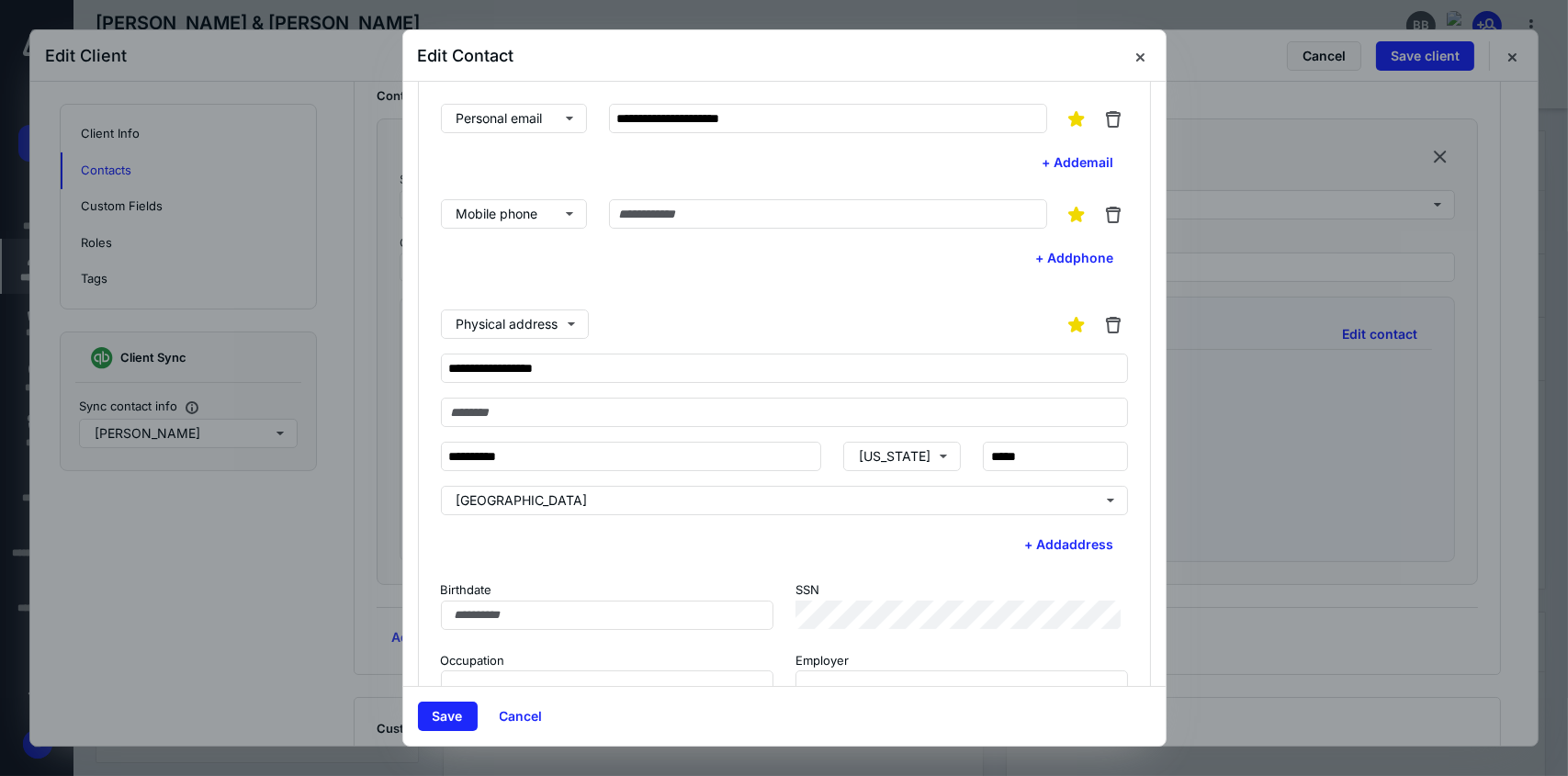 scroll, scrollTop: 276, scrollLeft: 0, axis: vertical 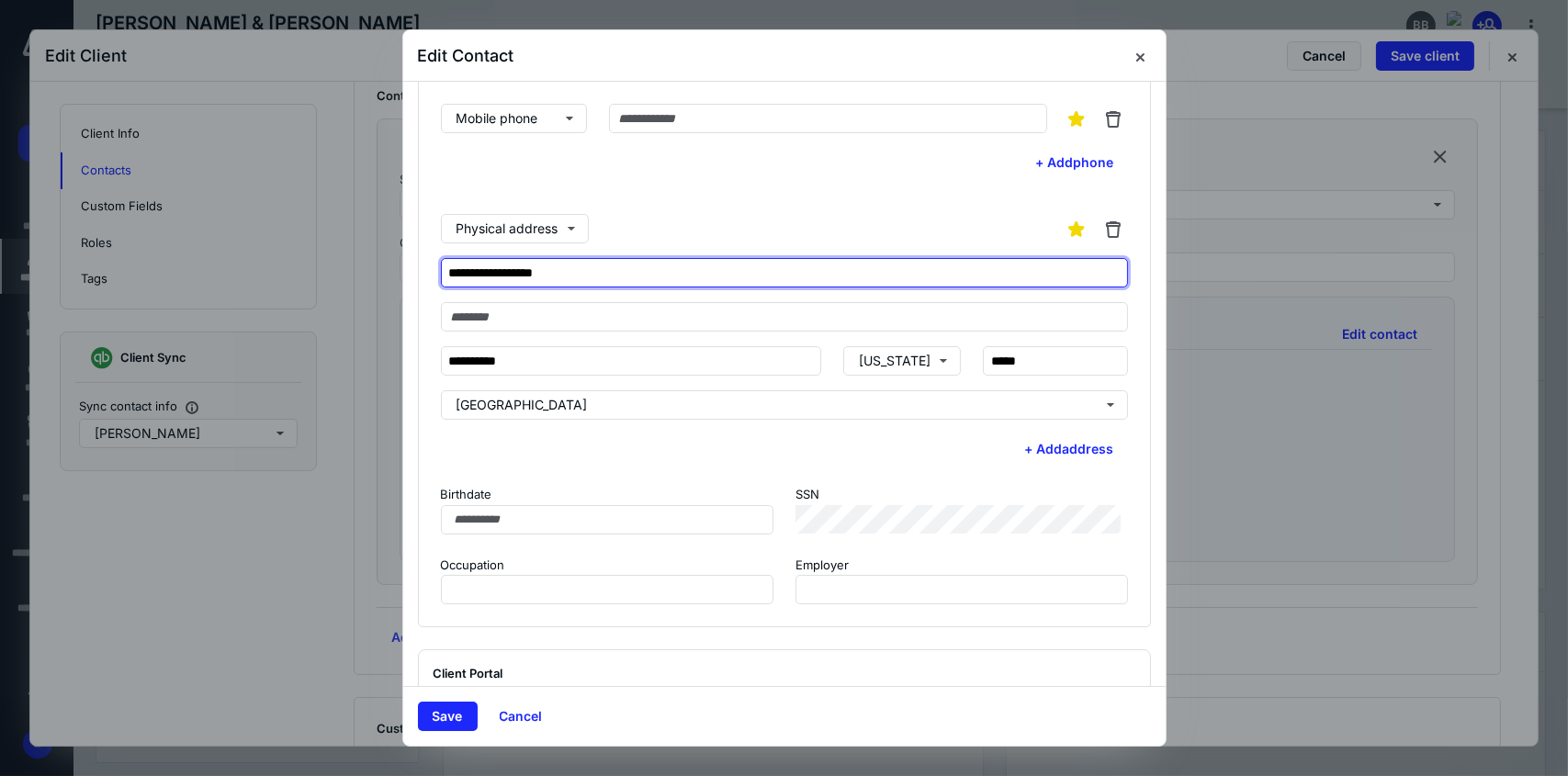 click on "**********" at bounding box center (784, 273) 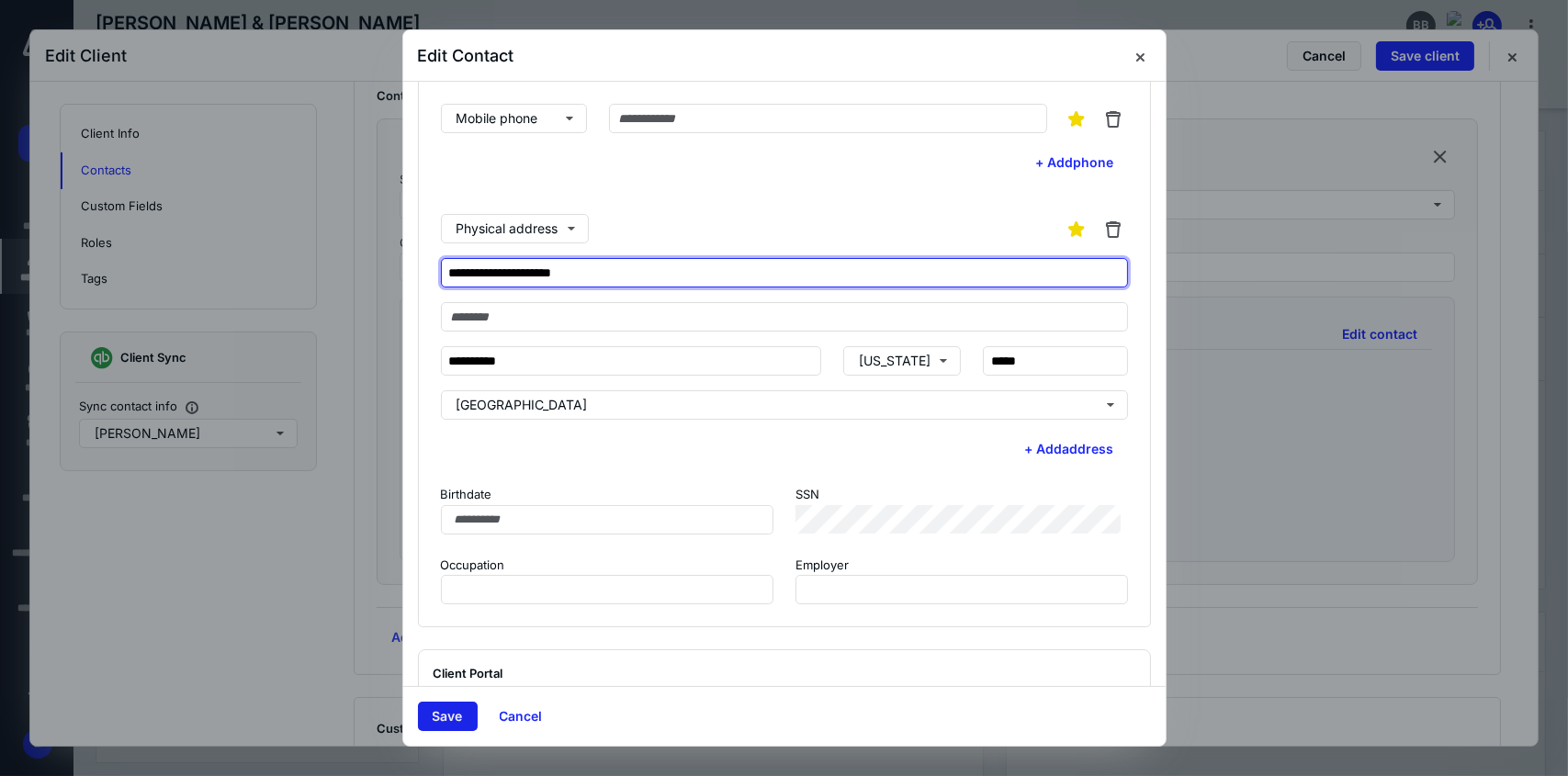 type on "**********" 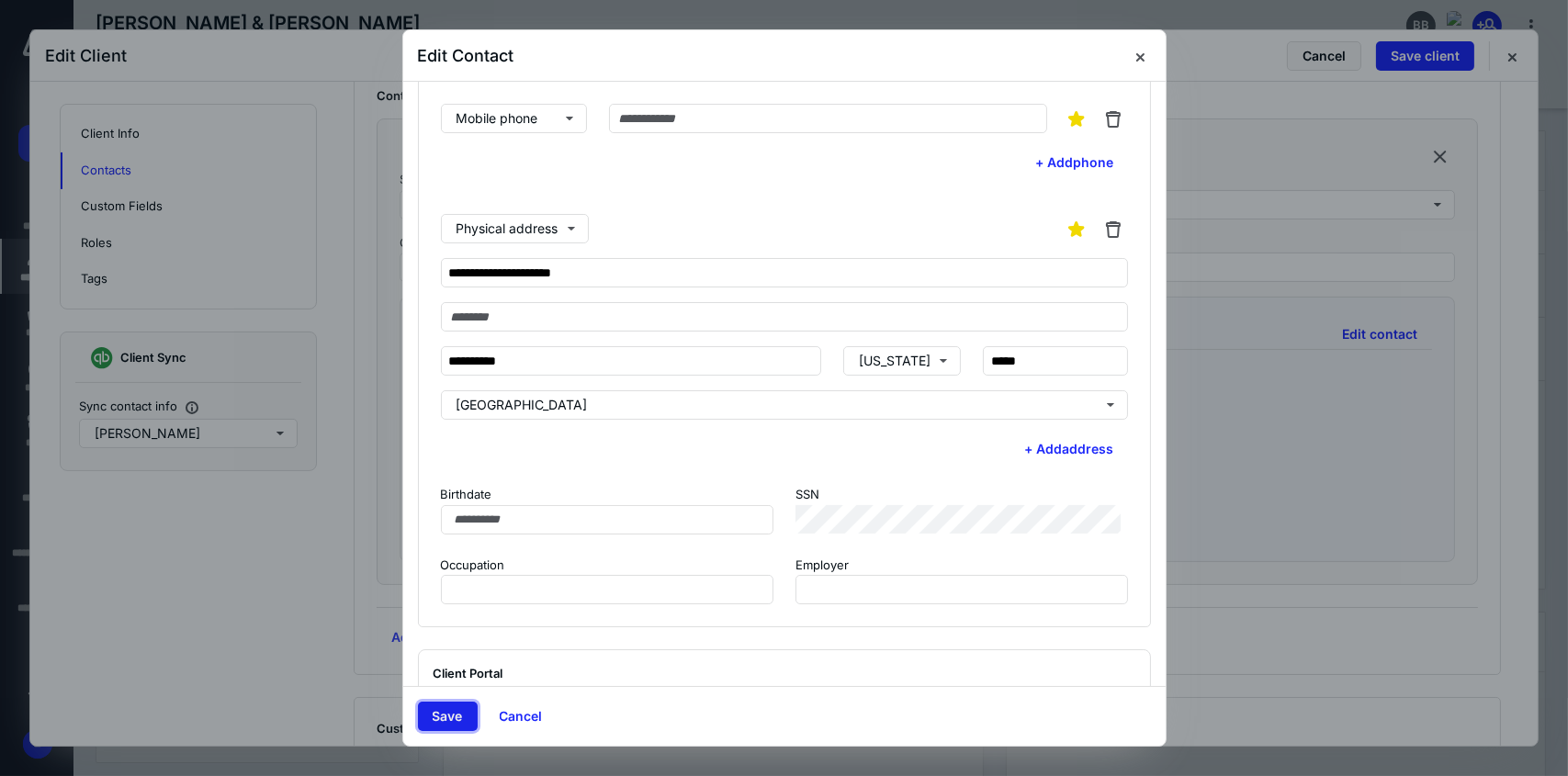 click on "Save" at bounding box center [447, 716] 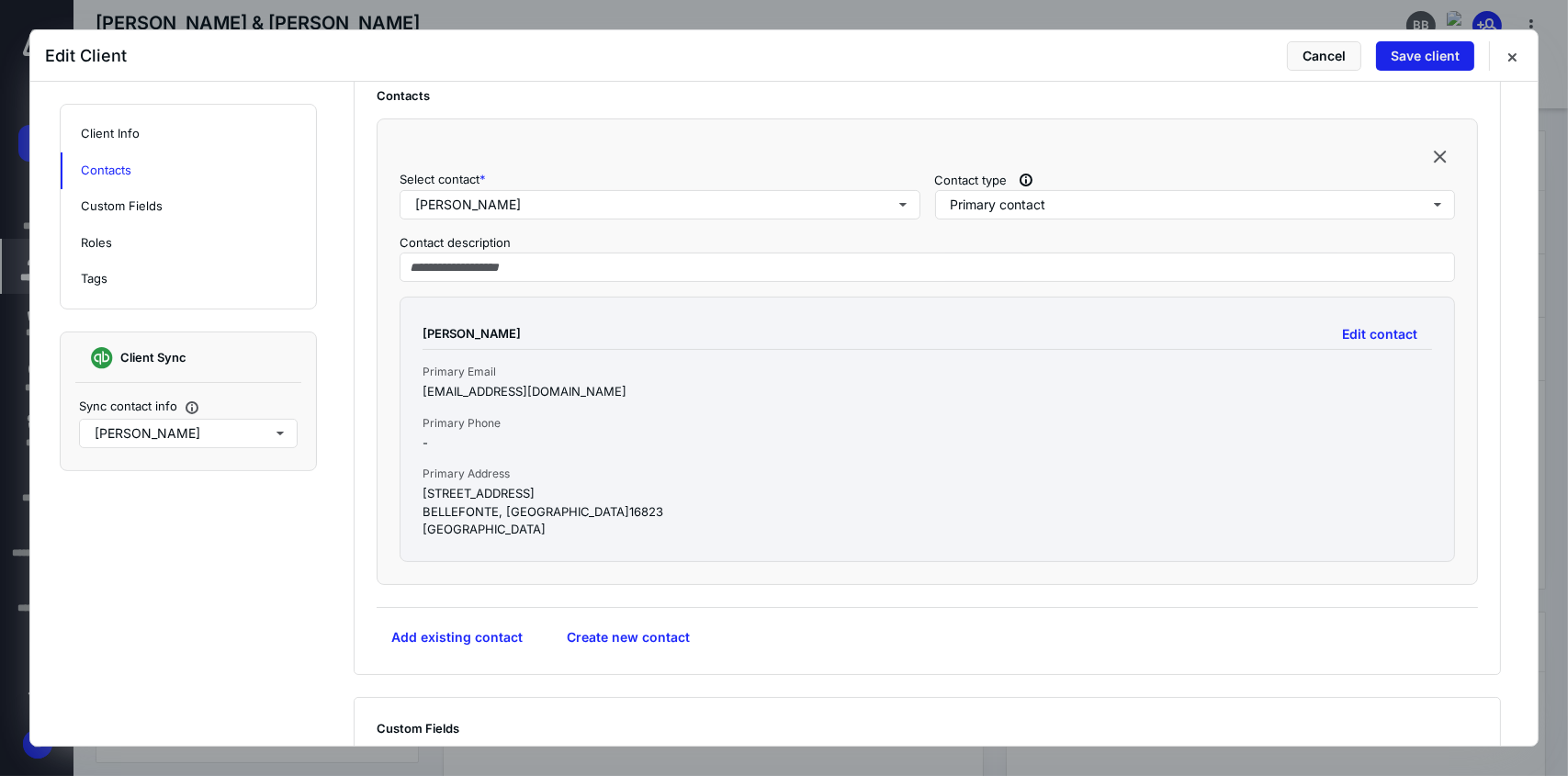 click on "Save client" at bounding box center [1425, 56] 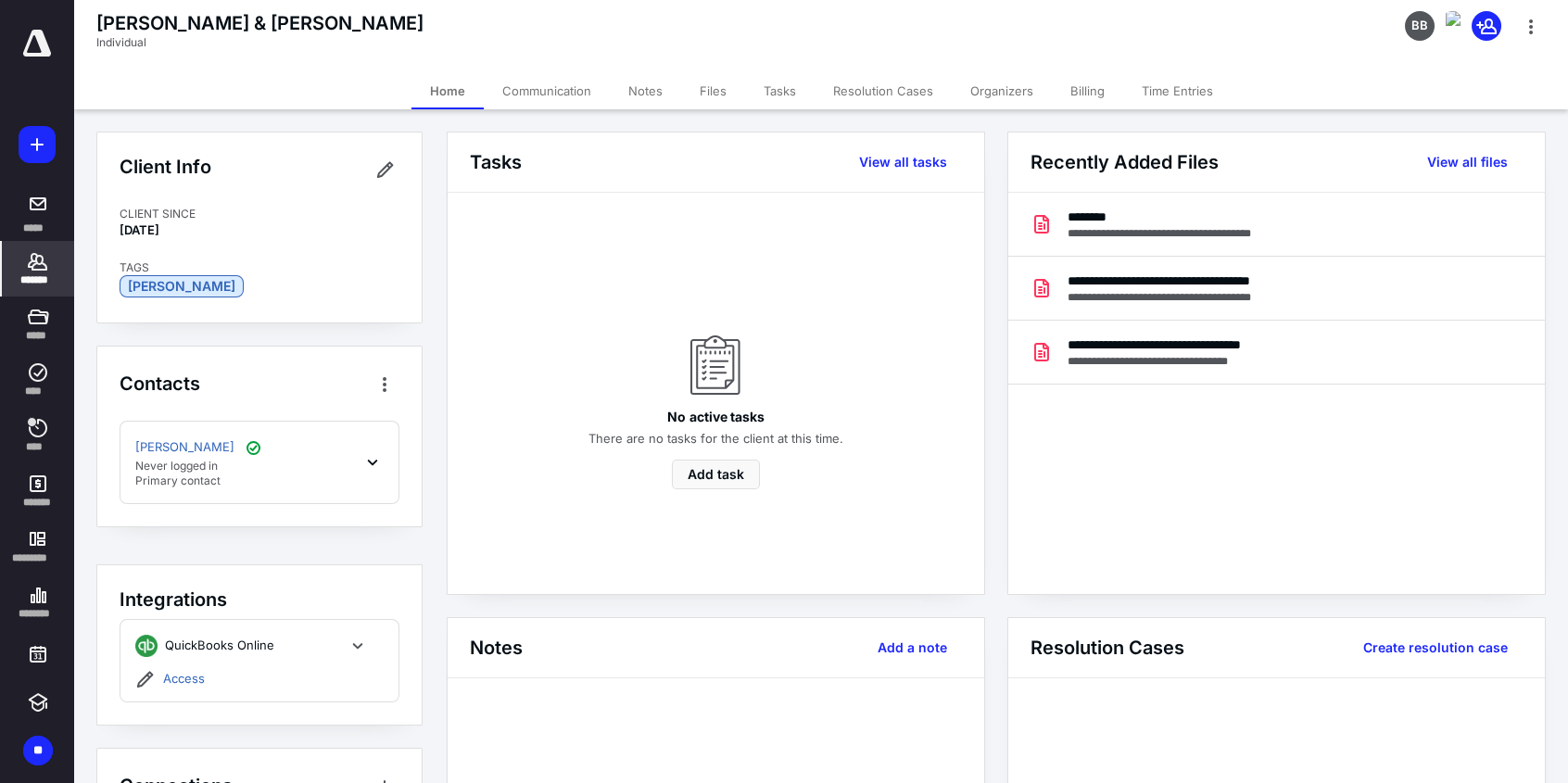 click on "*******" at bounding box center (38, 269) 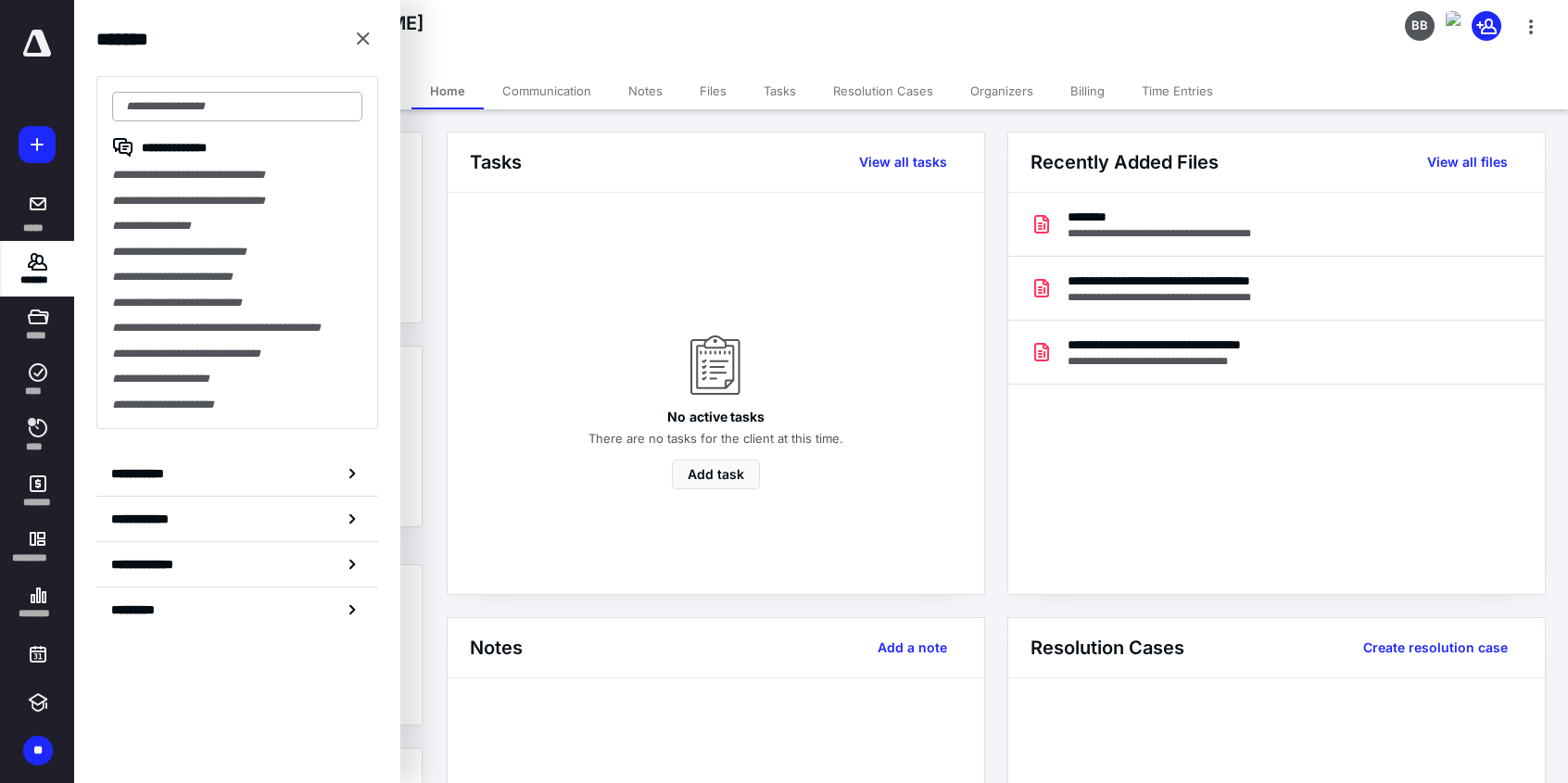 click at bounding box center [237, 107] 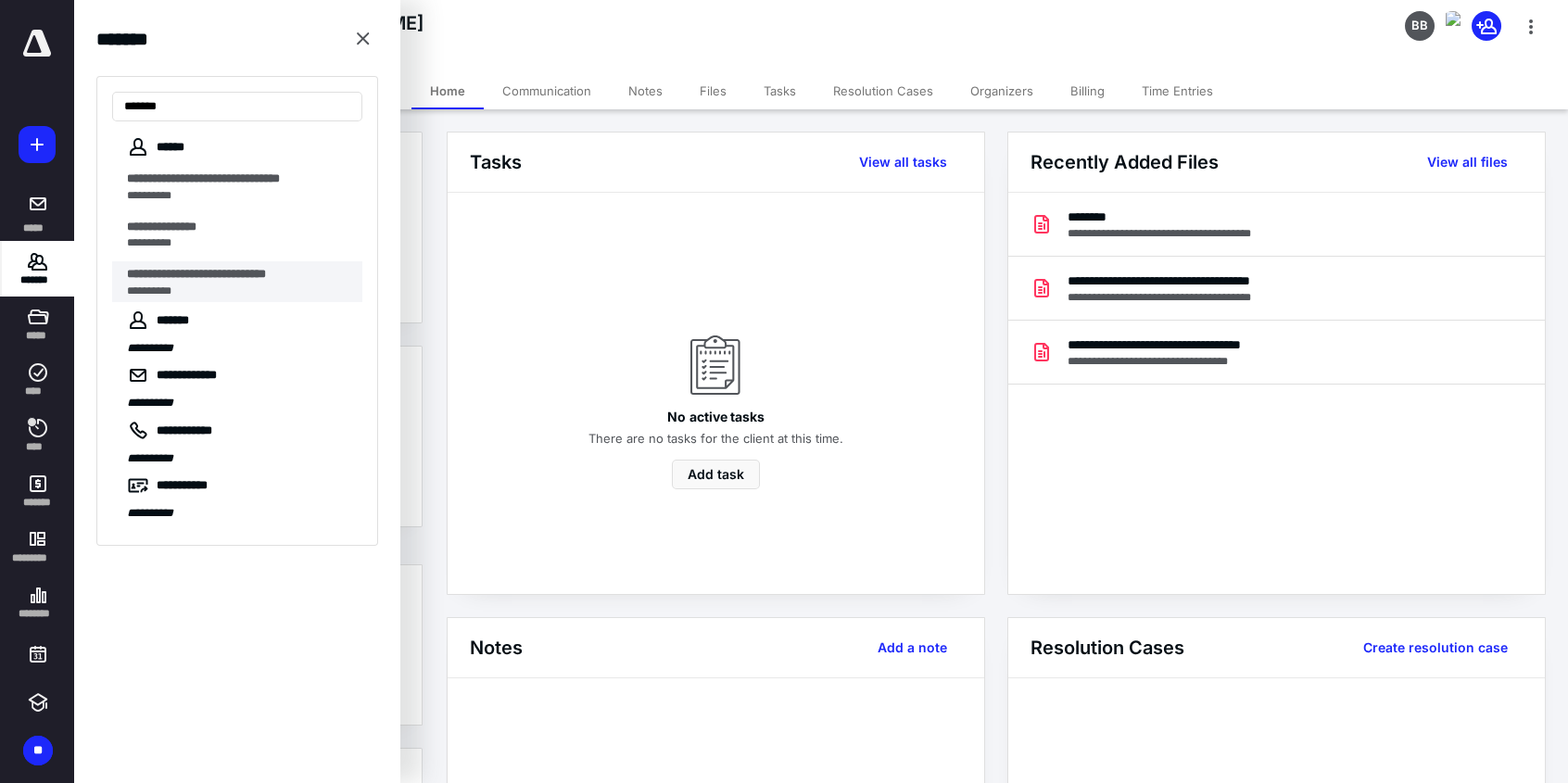 type on "******" 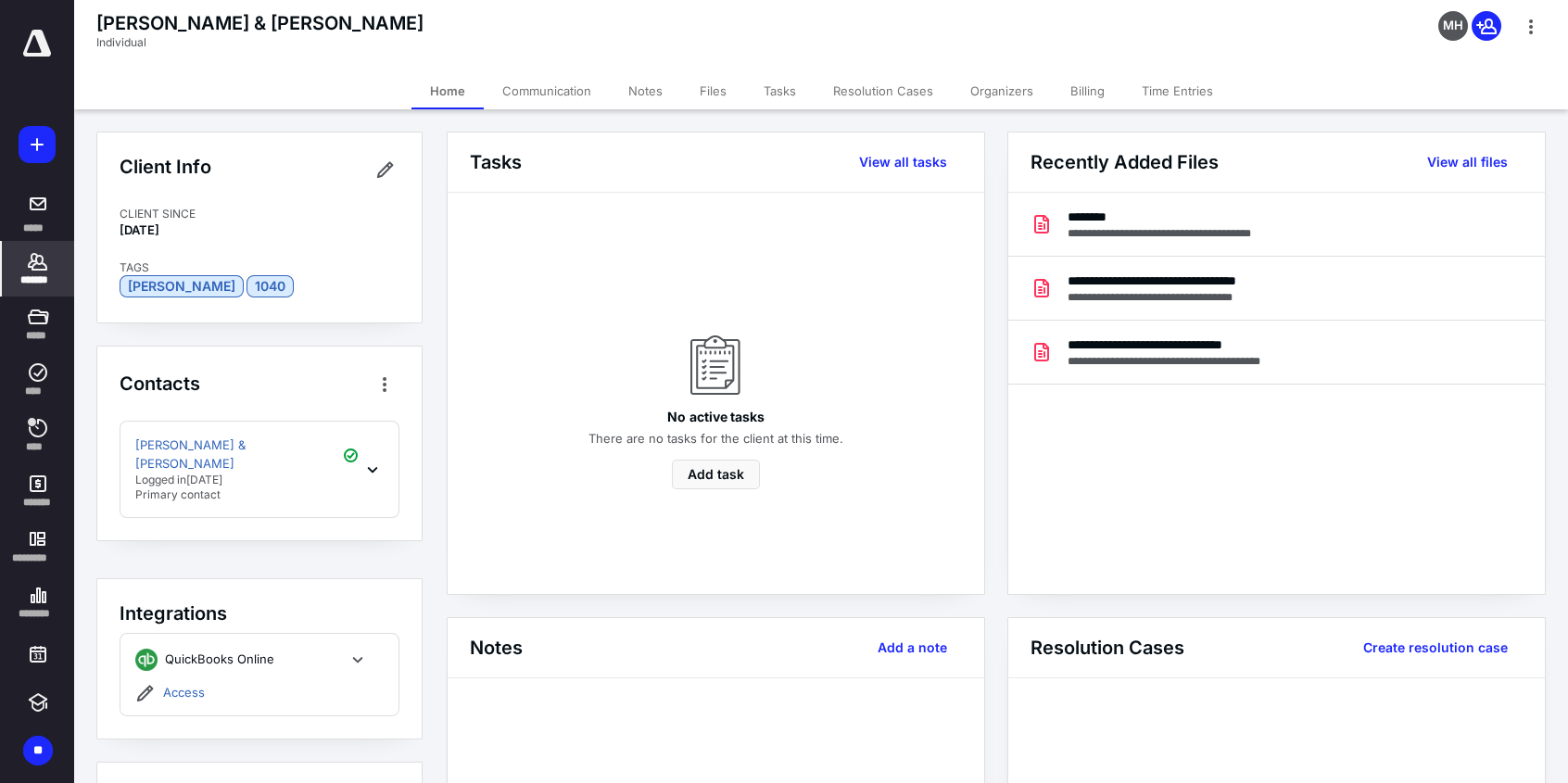 click on "*******" at bounding box center (38, 280) 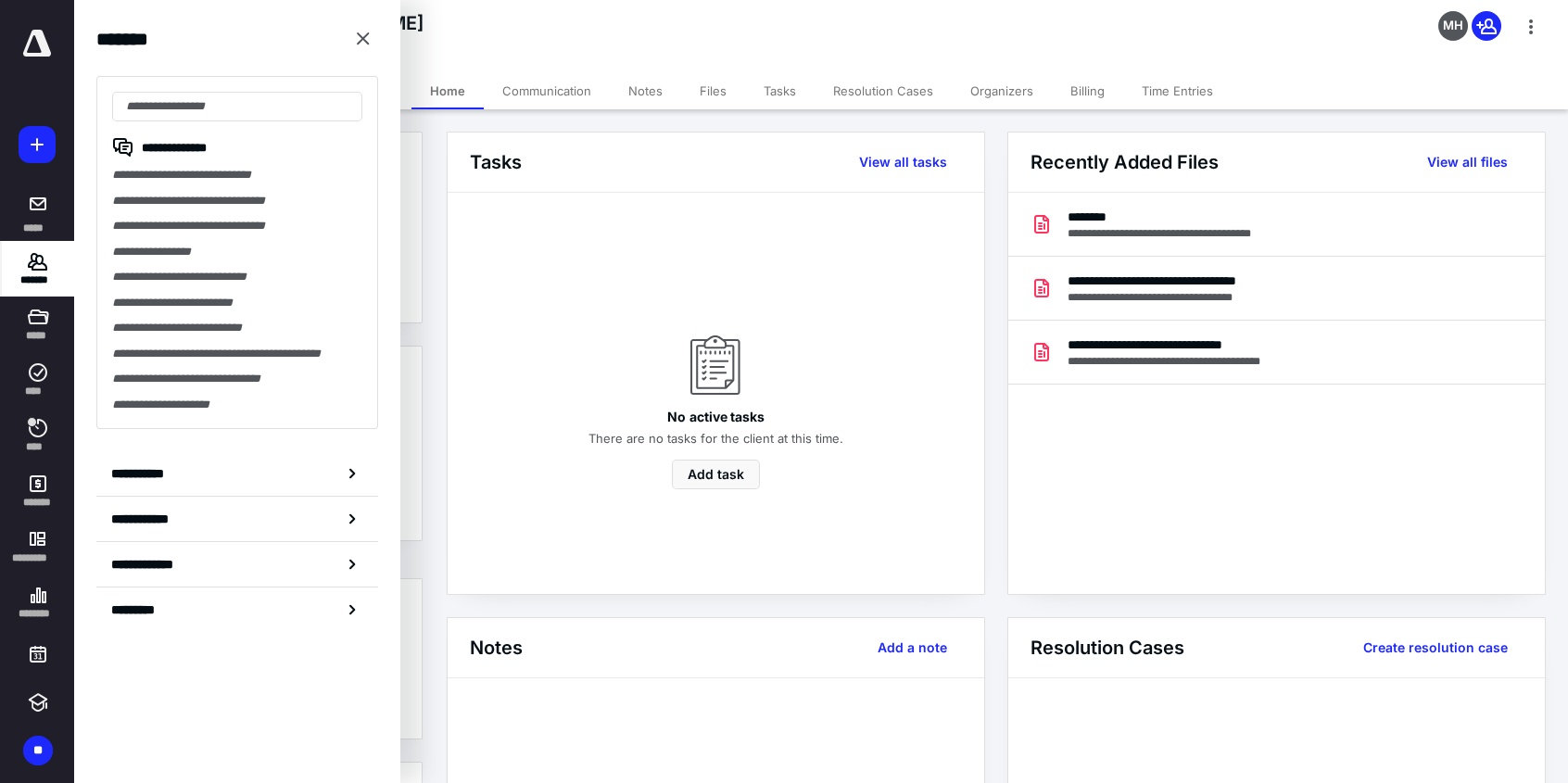 click on "**********" at bounding box center [1276, 393] 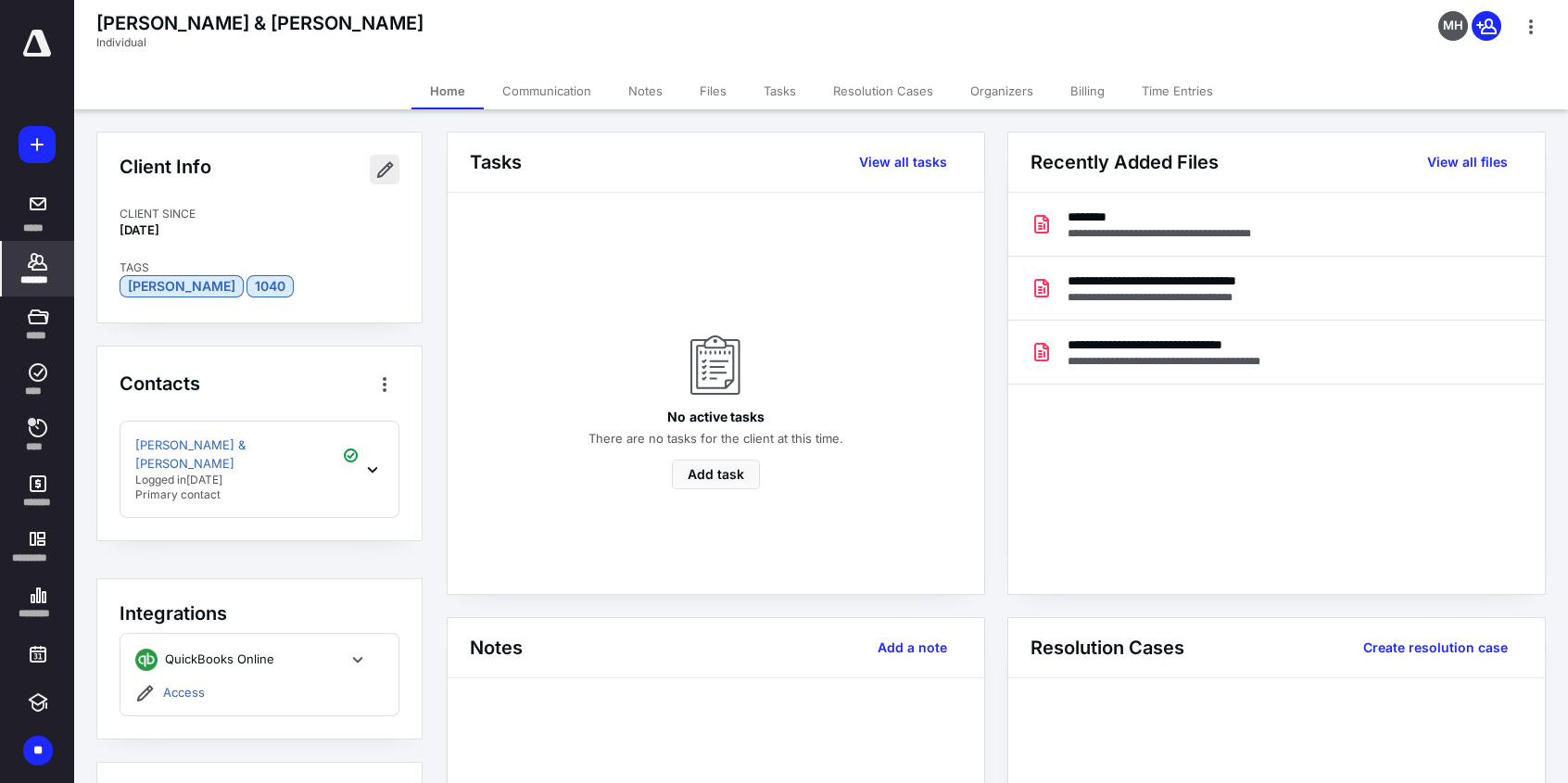 click at bounding box center [385, 170] 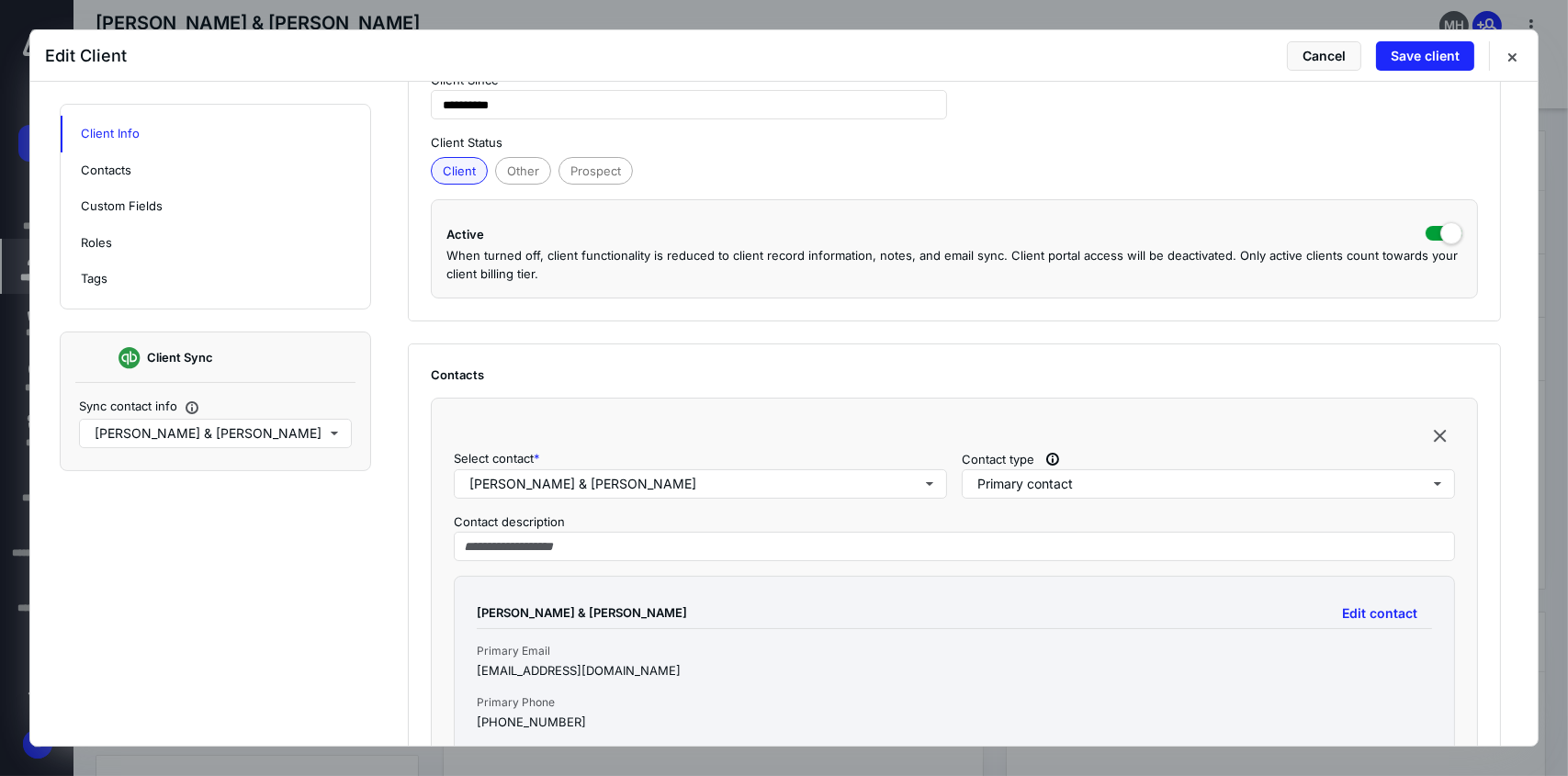 scroll, scrollTop: 367, scrollLeft: 0, axis: vertical 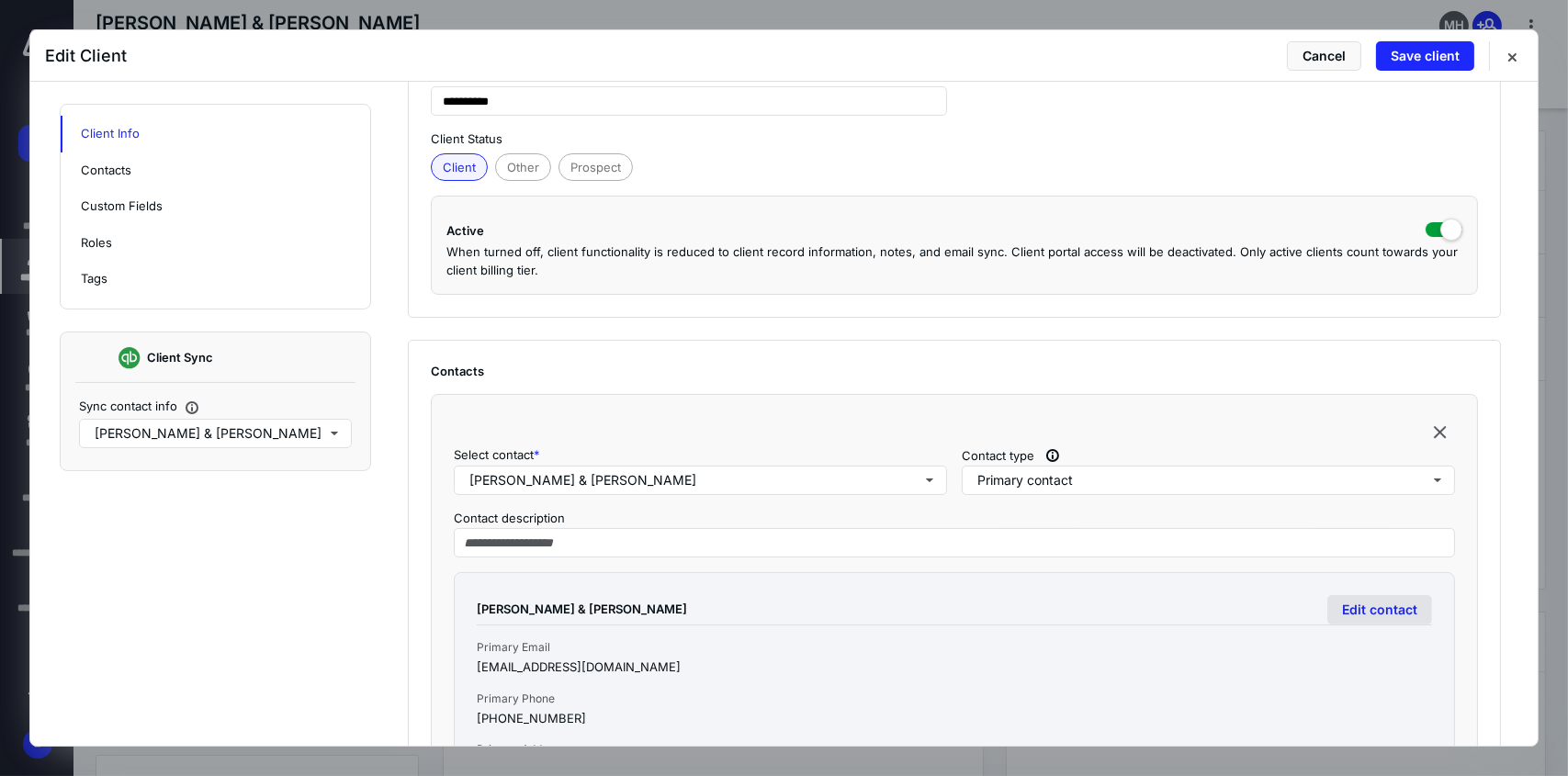 click on "Edit contact" at bounding box center (1380, 610) 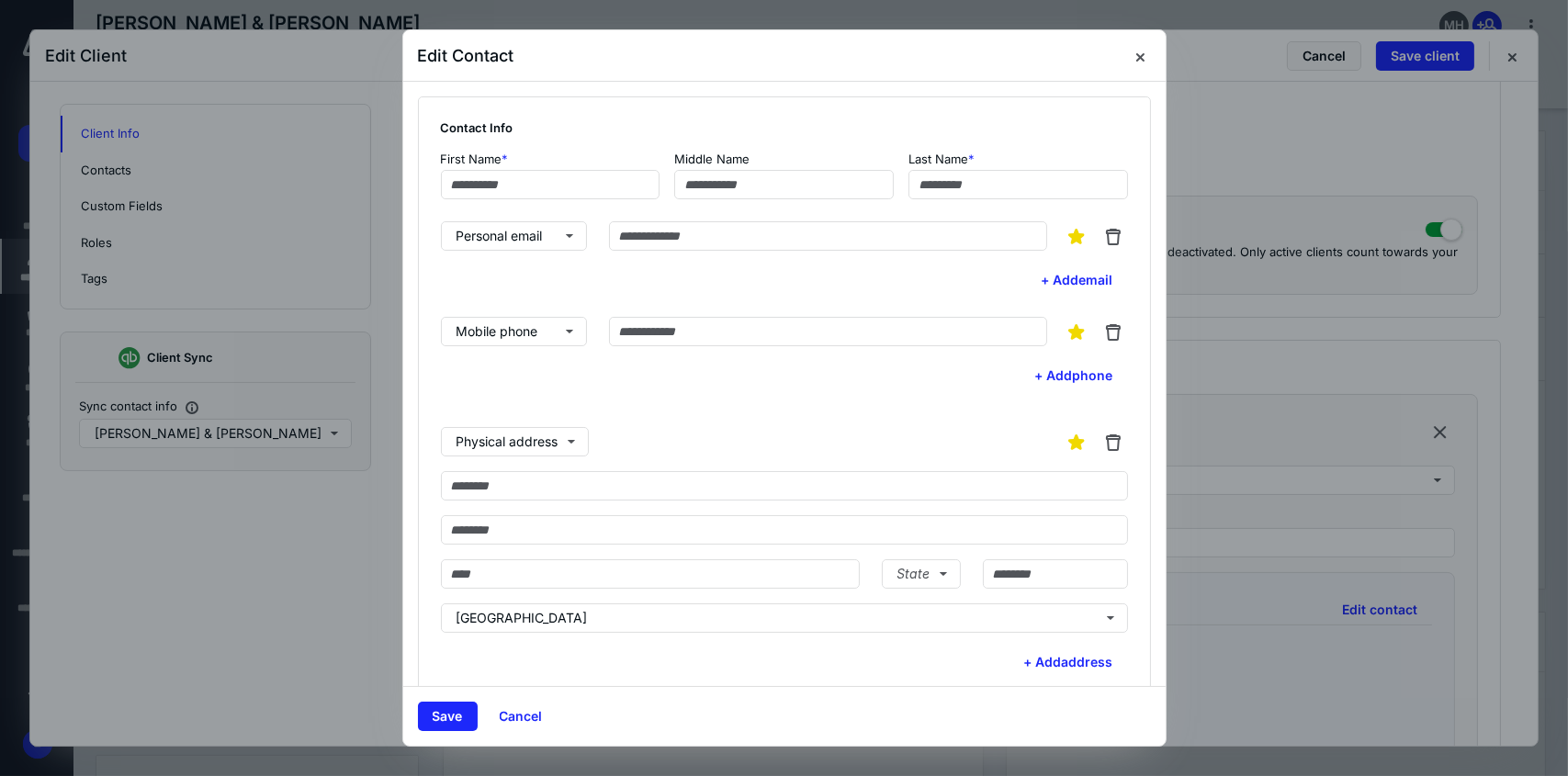type on "**********" 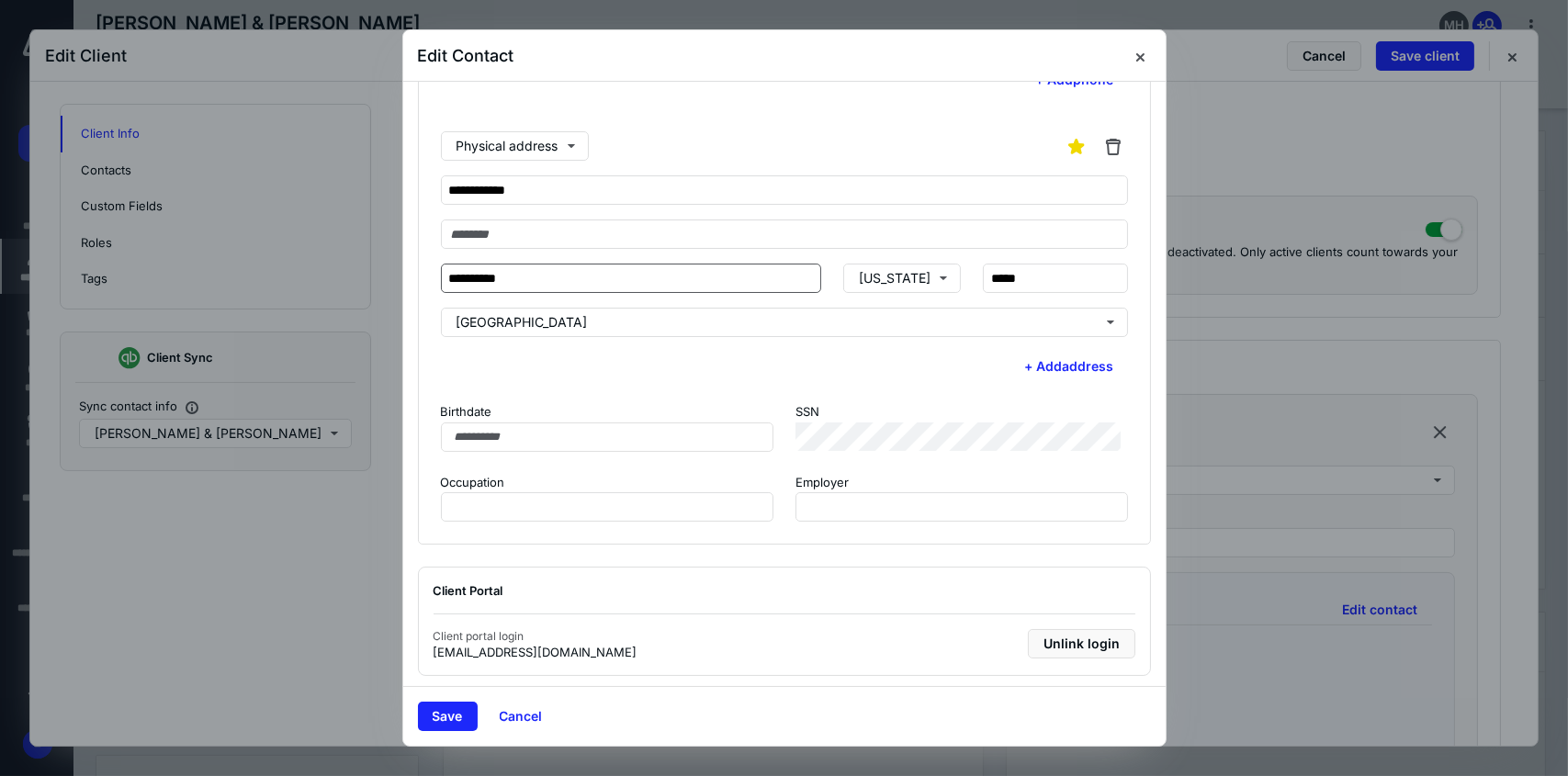scroll, scrollTop: 361, scrollLeft: 0, axis: vertical 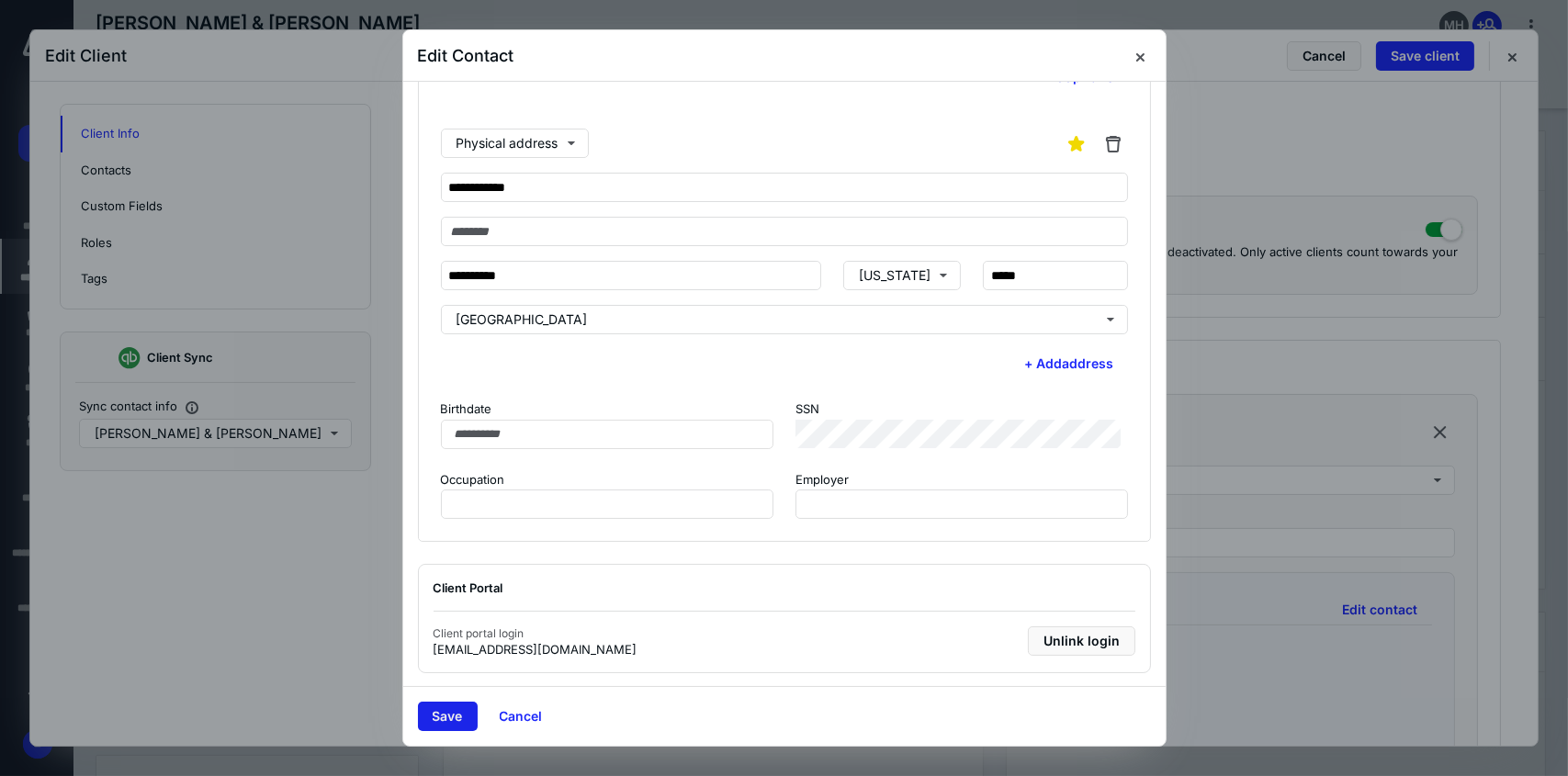 click on "Save" at bounding box center (447, 716) 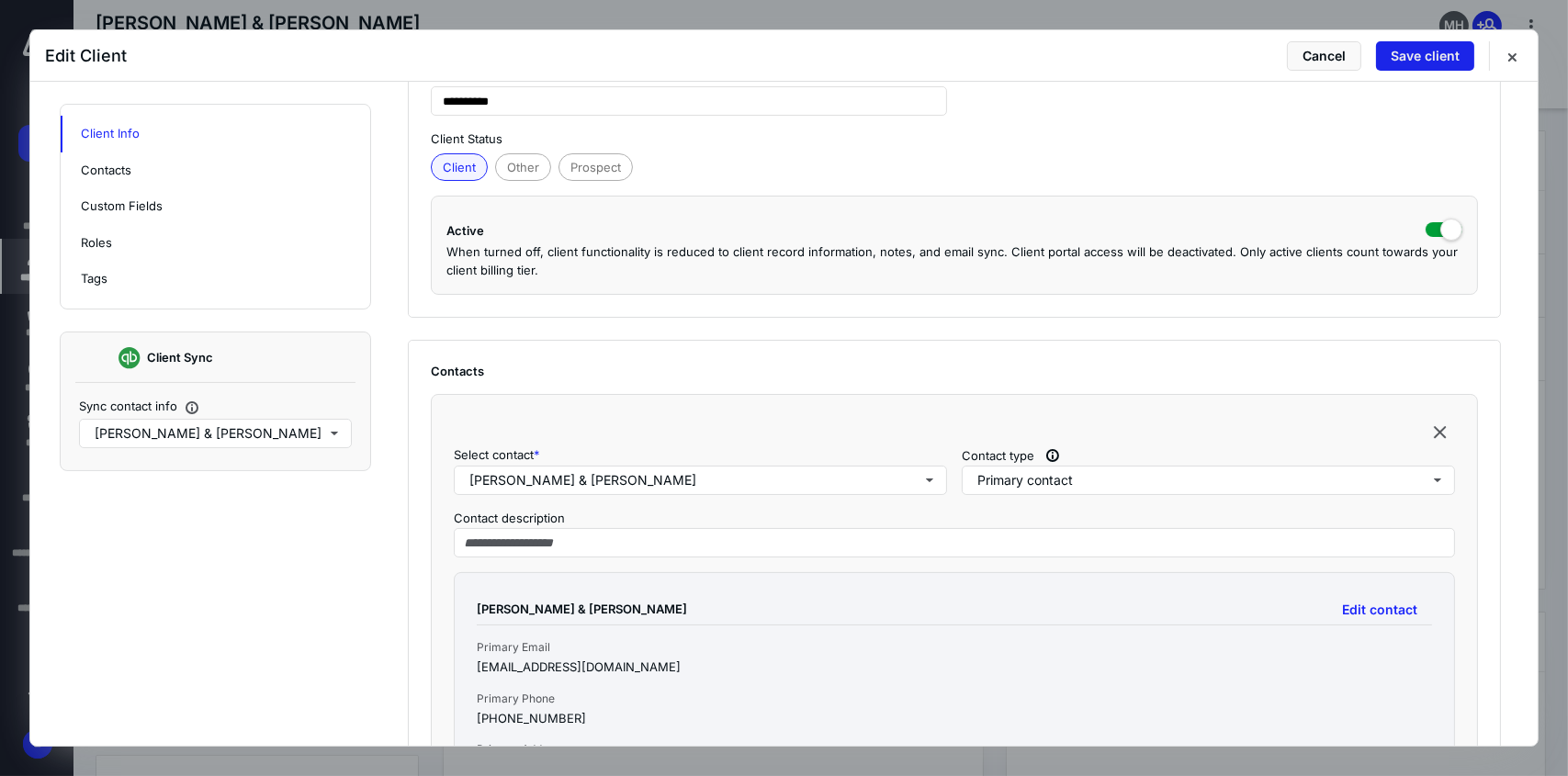 click on "Save client" at bounding box center [1425, 56] 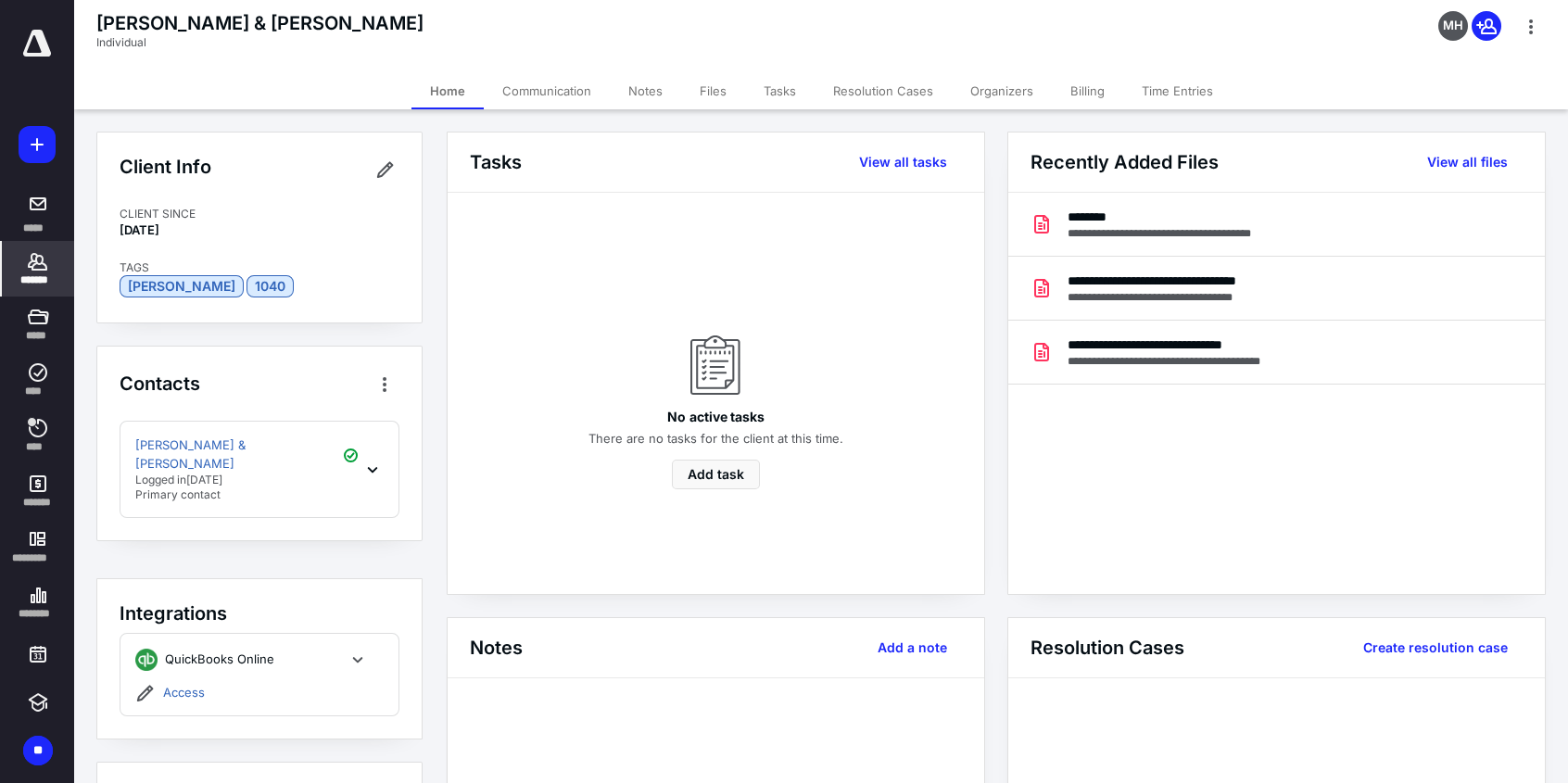 click on "*******" at bounding box center [38, 280] 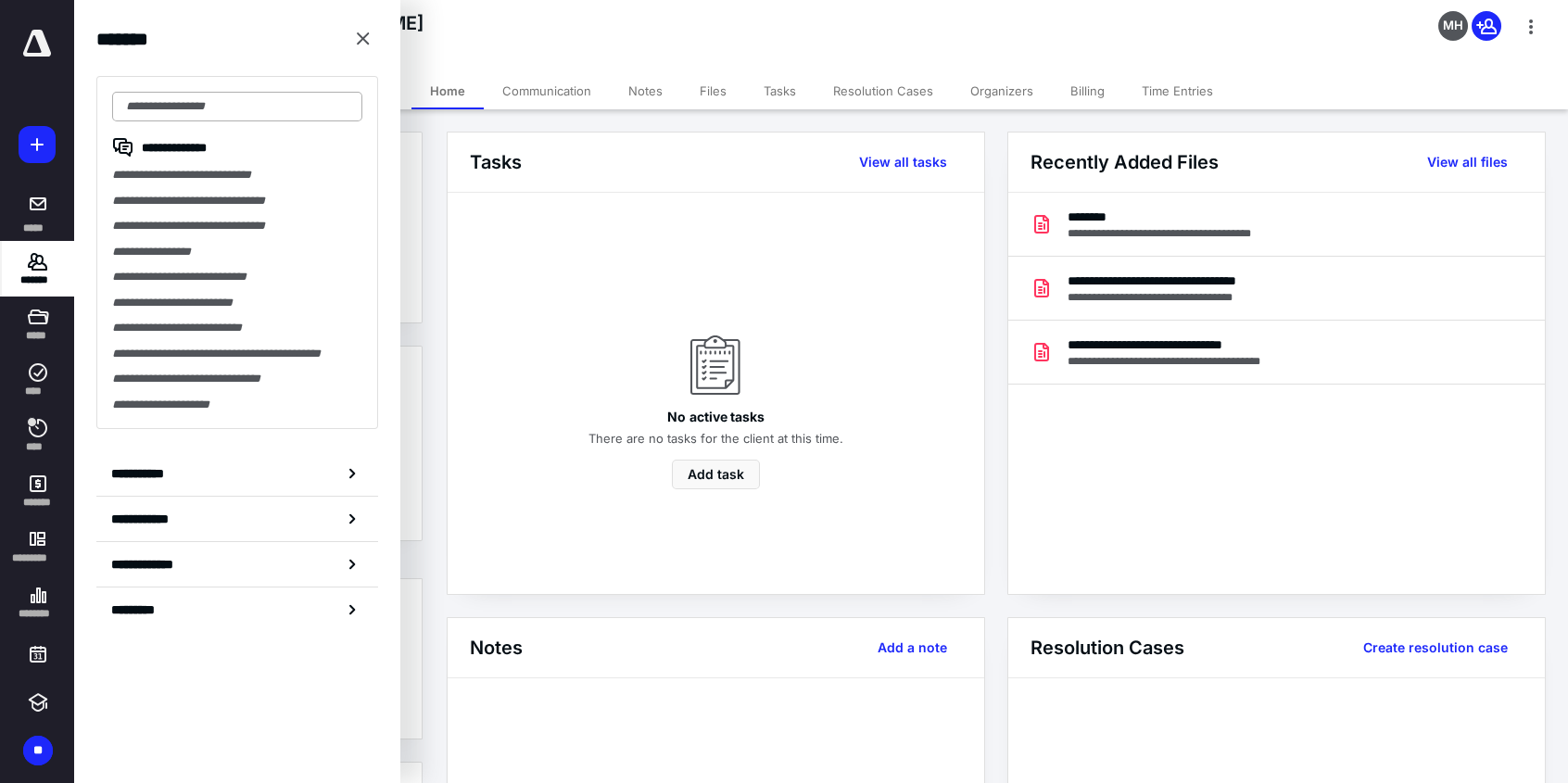 click at bounding box center [237, 107] 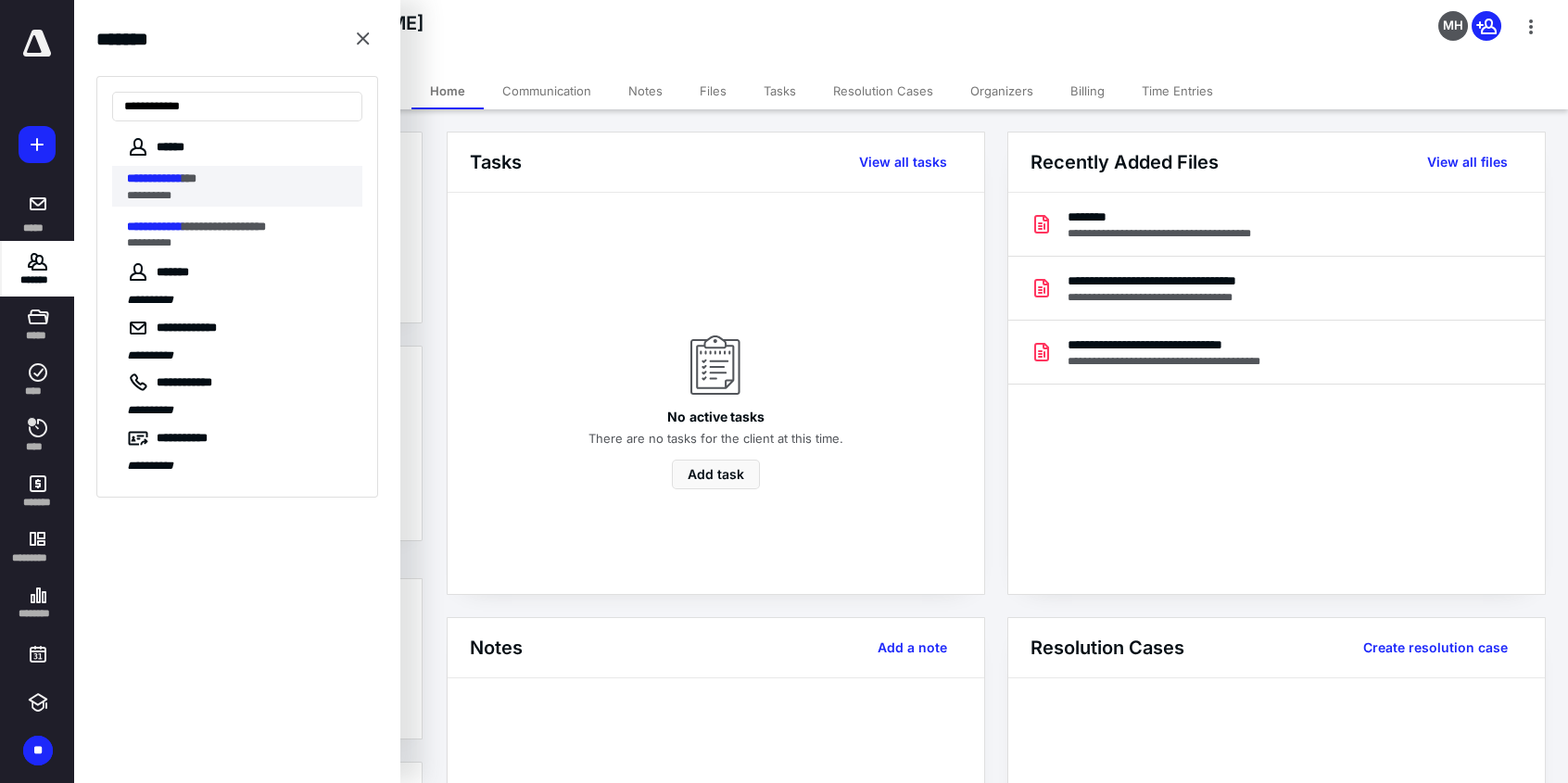 type on "**********" 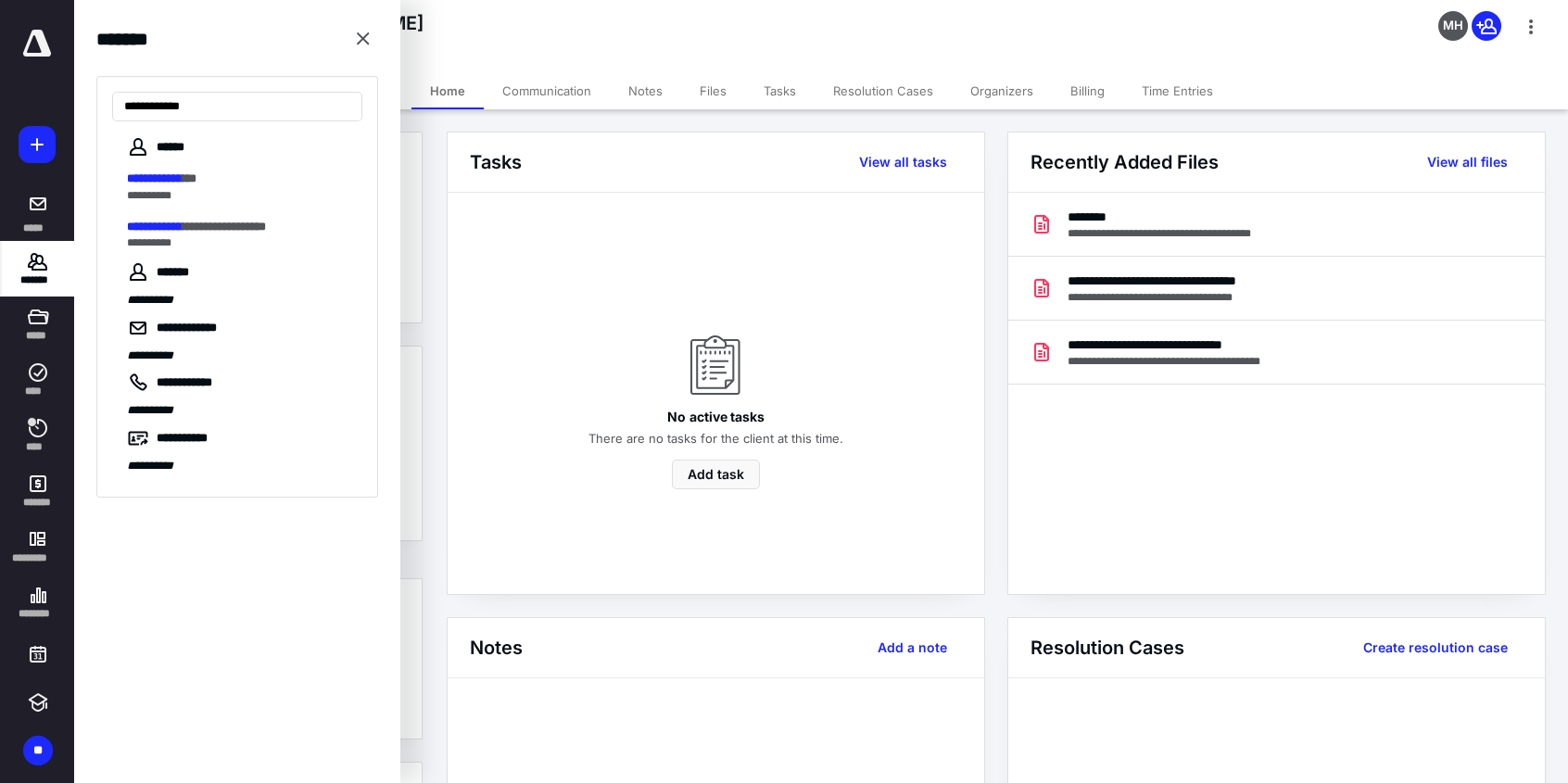 click on "**********" at bounding box center [239, 179] 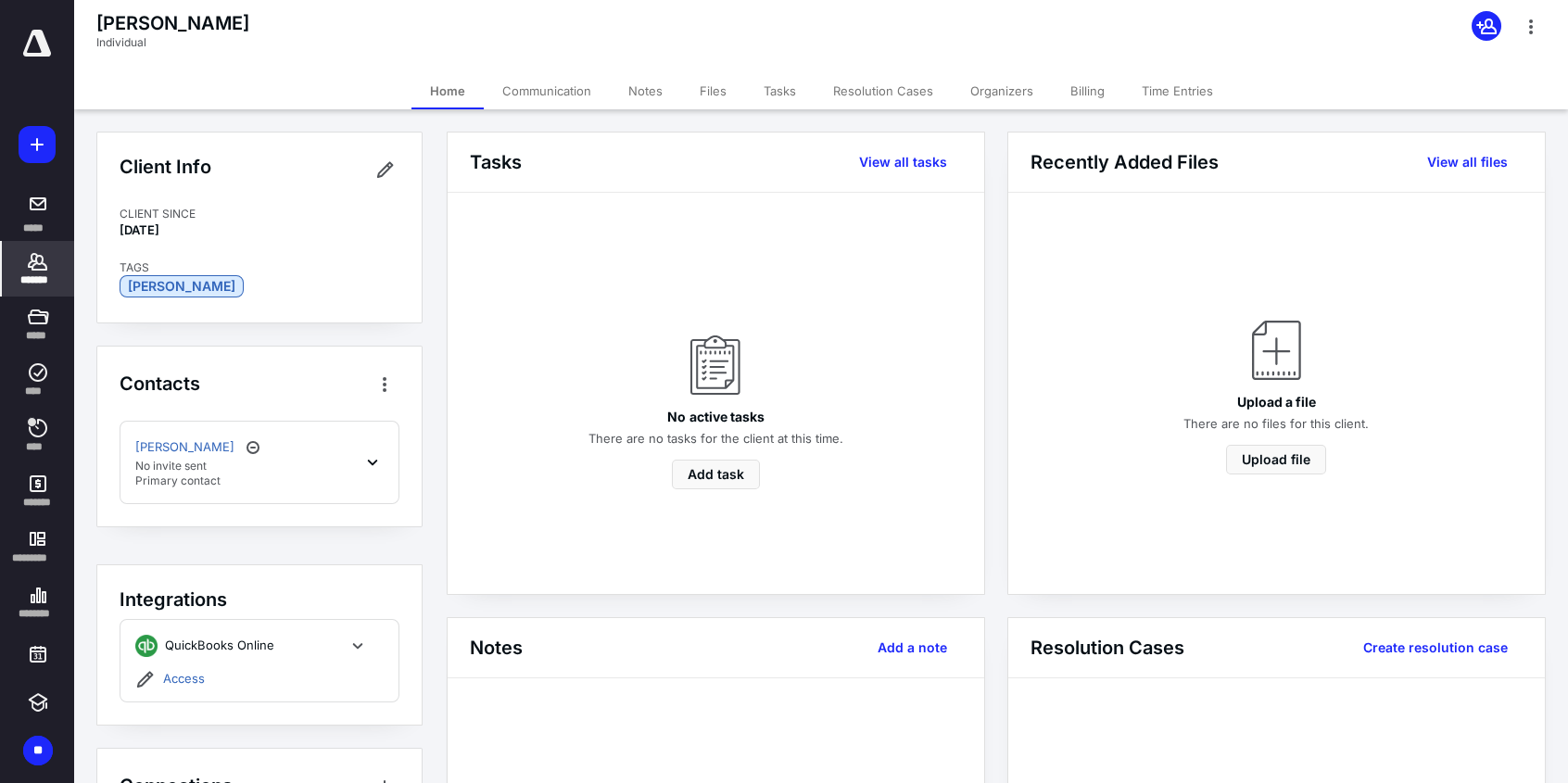 click on "*******" at bounding box center [38, 280] 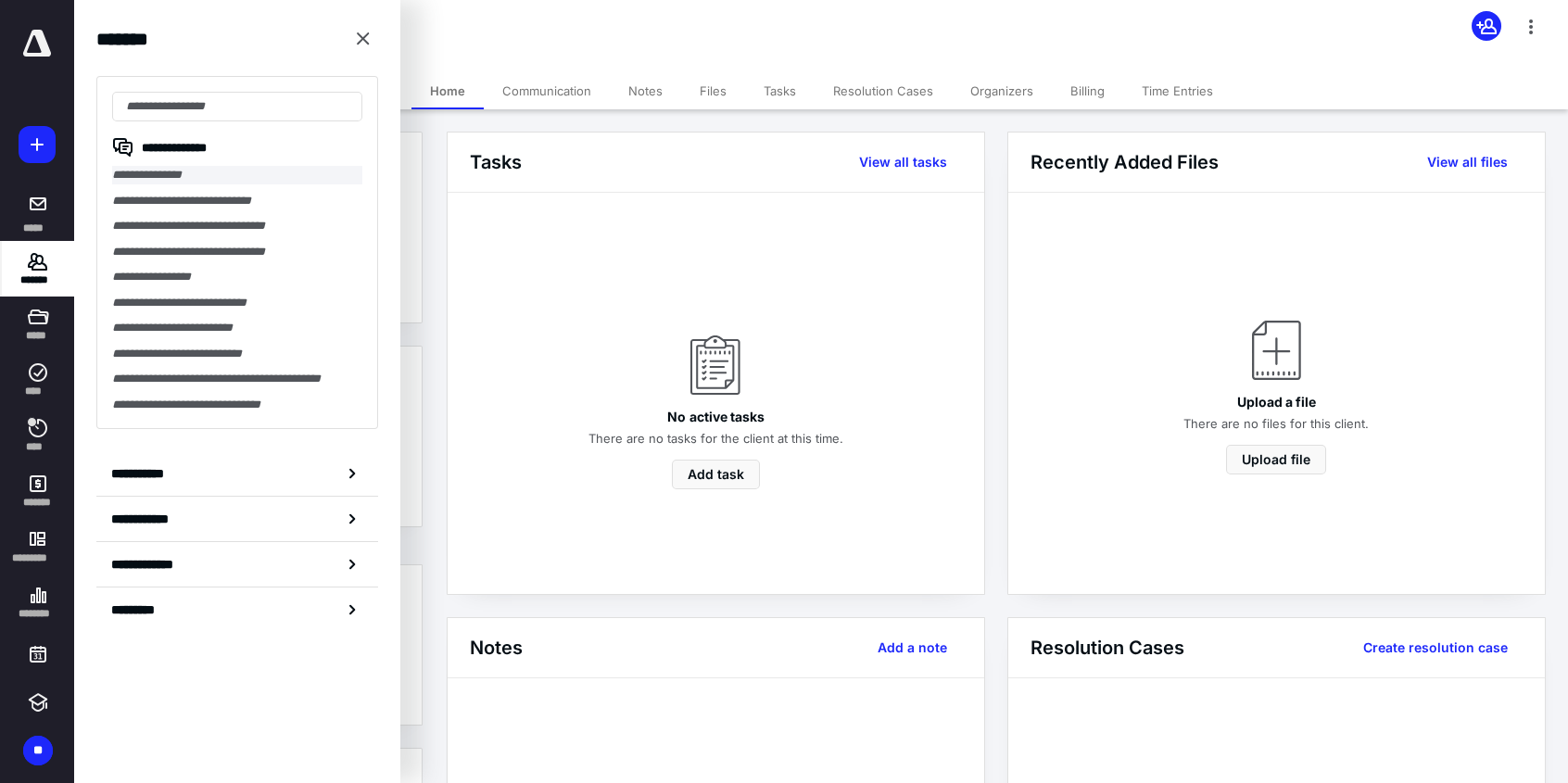 click on "**********" at bounding box center (237, 175) 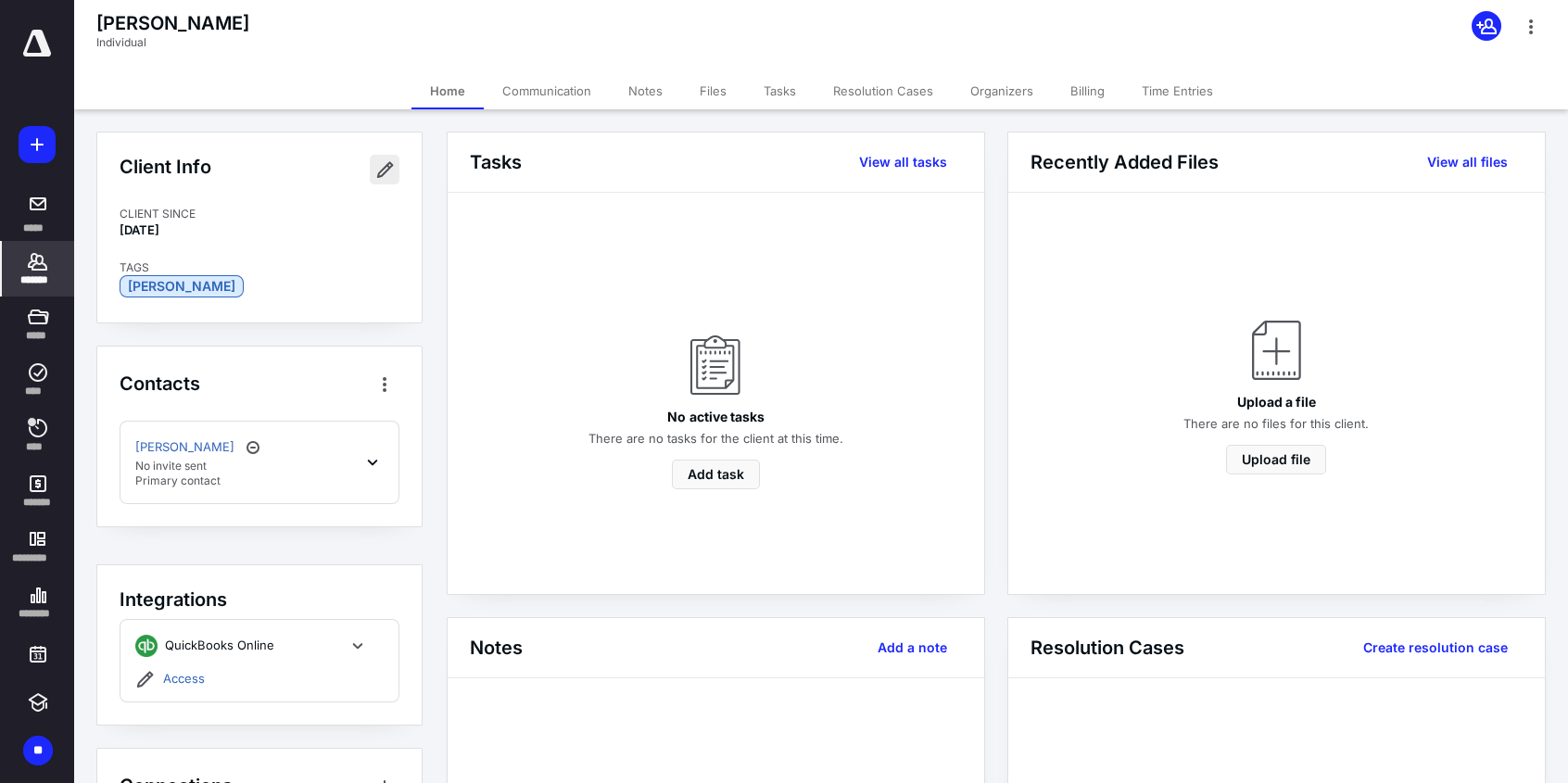 click at bounding box center [385, 170] 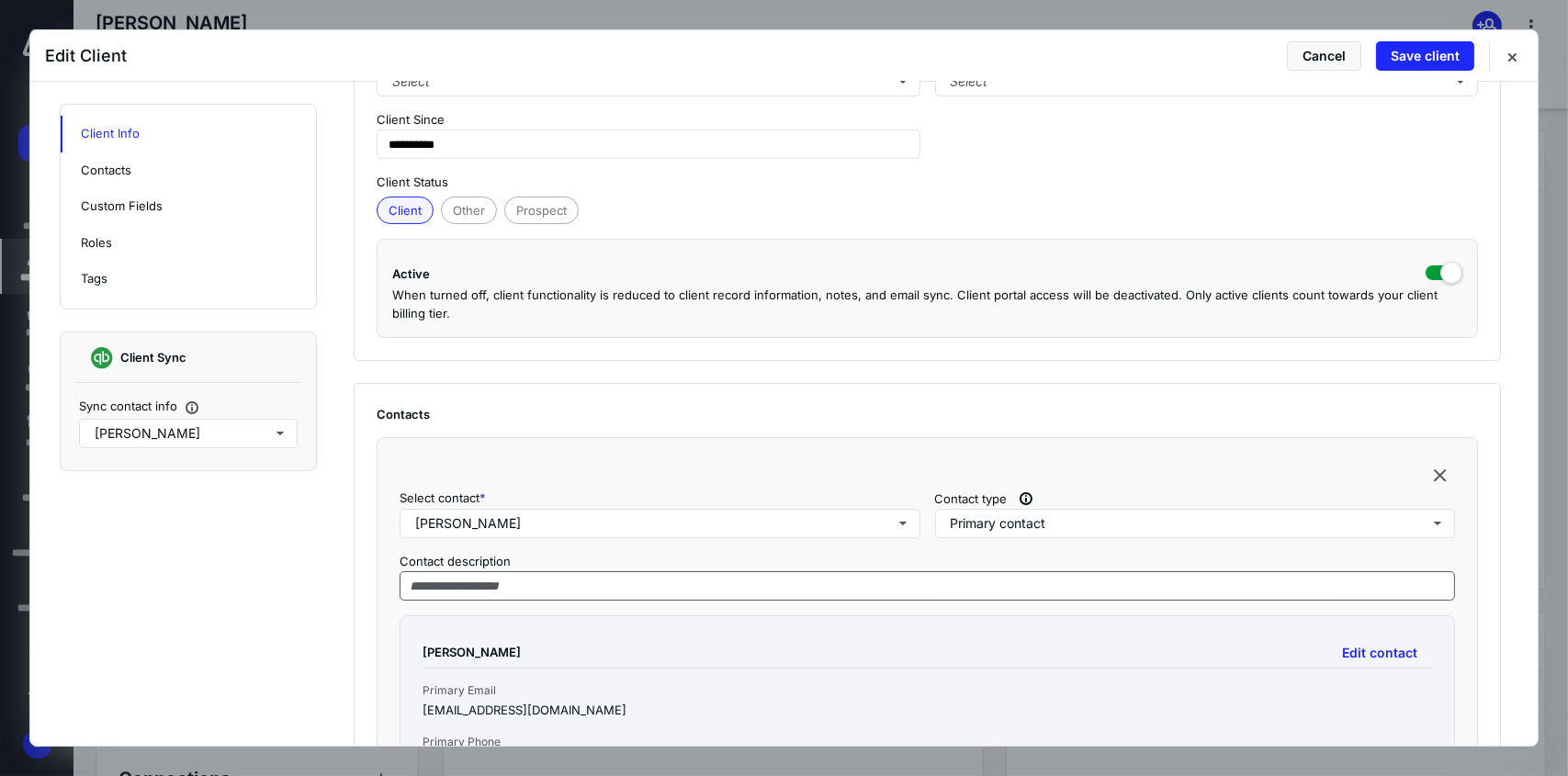 scroll, scrollTop: 367, scrollLeft: 0, axis: vertical 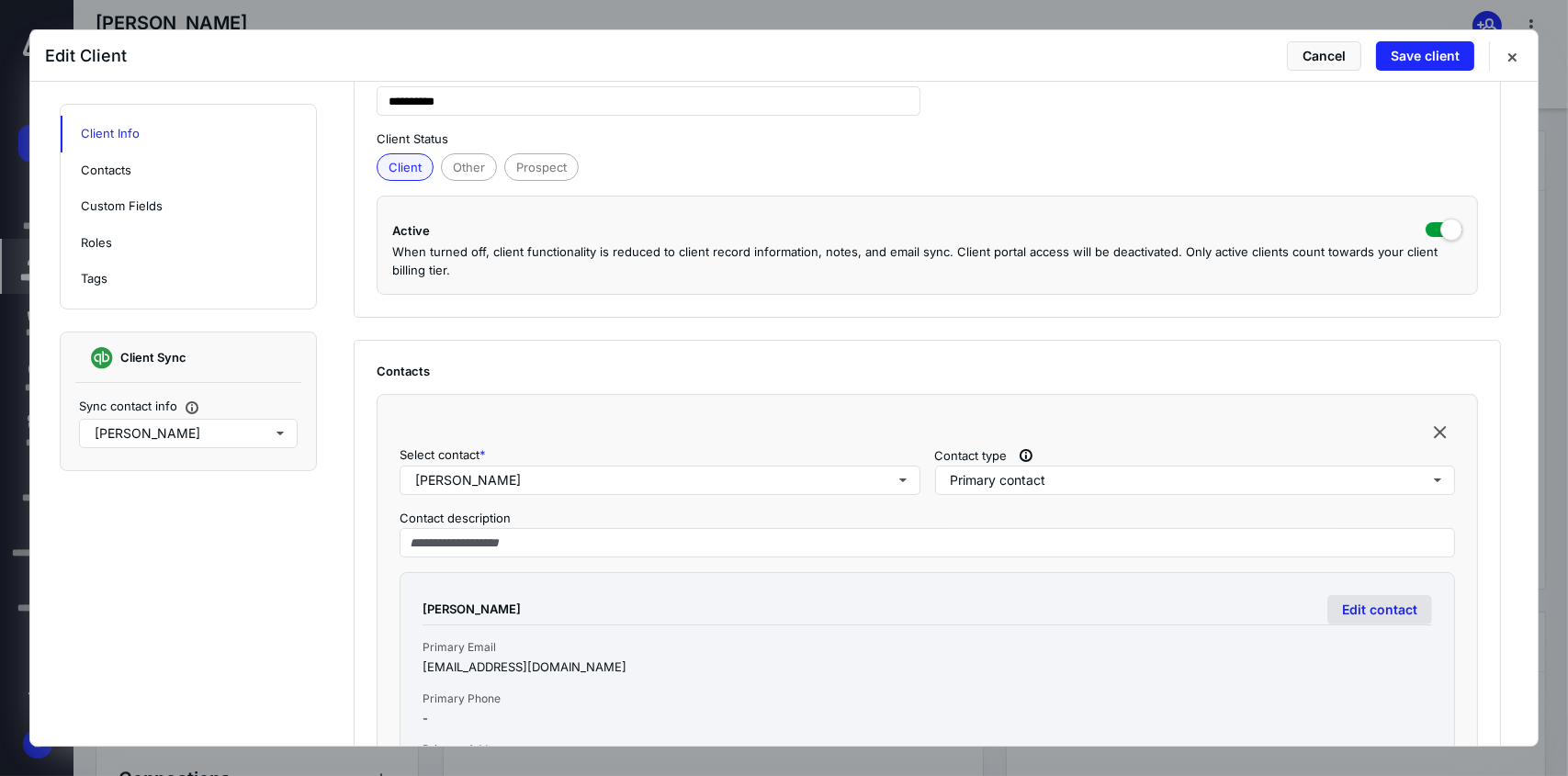 click on "Edit contact" at bounding box center [1380, 610] 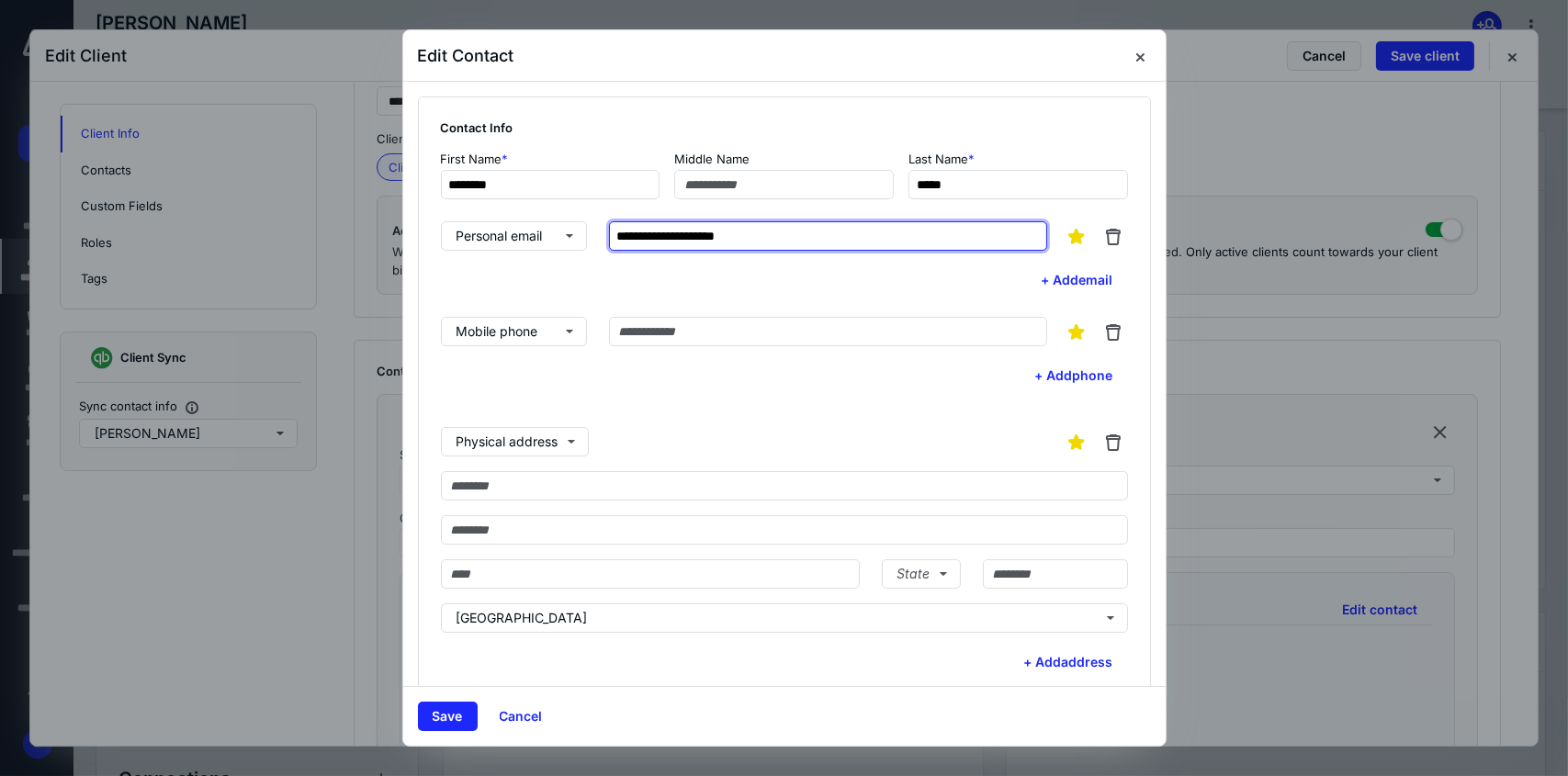 click on "**********" at bounding box center [828, 236] 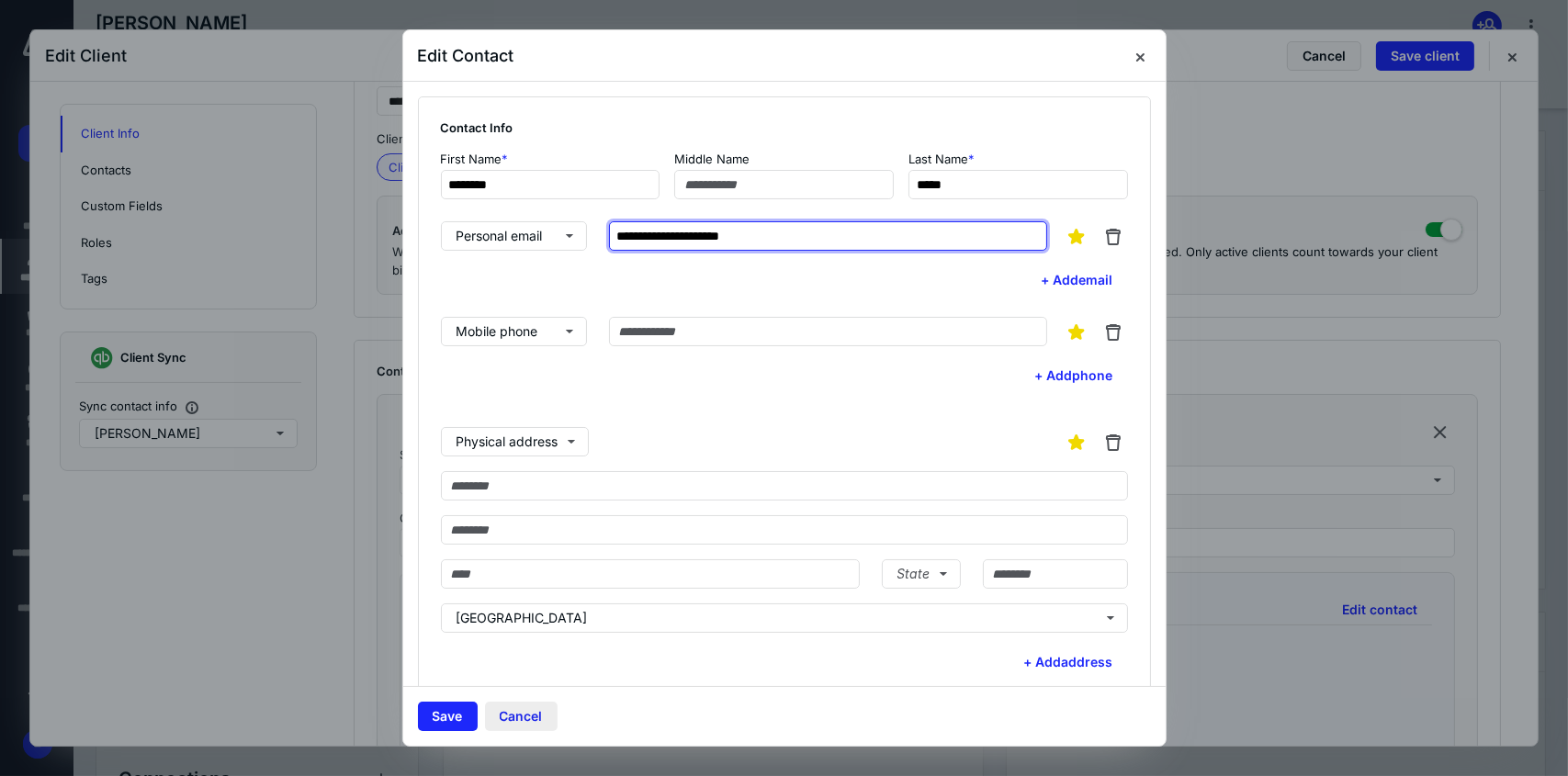 type on "**********" 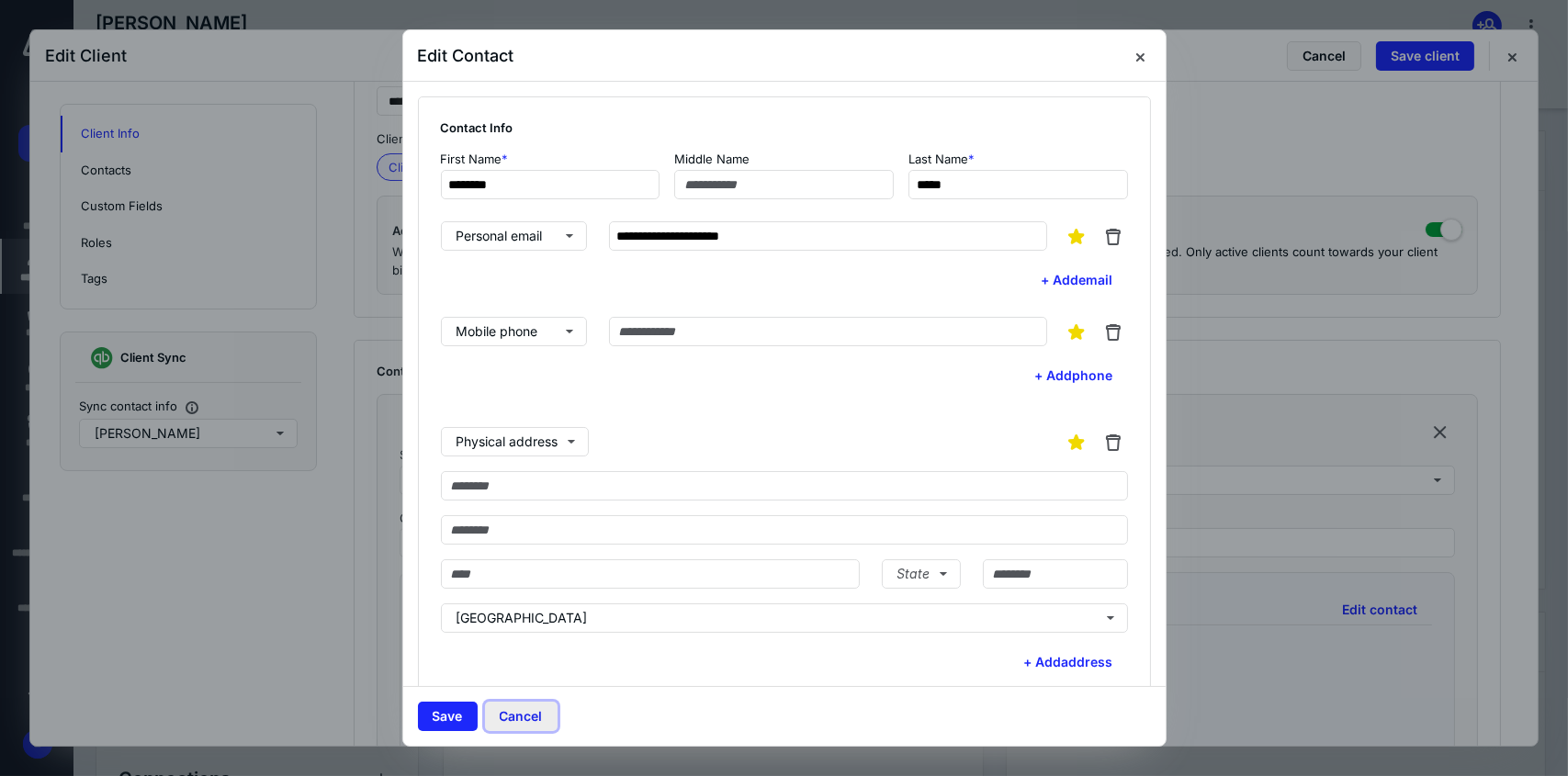 click on "Cancel" at bounding box center (521, 716) 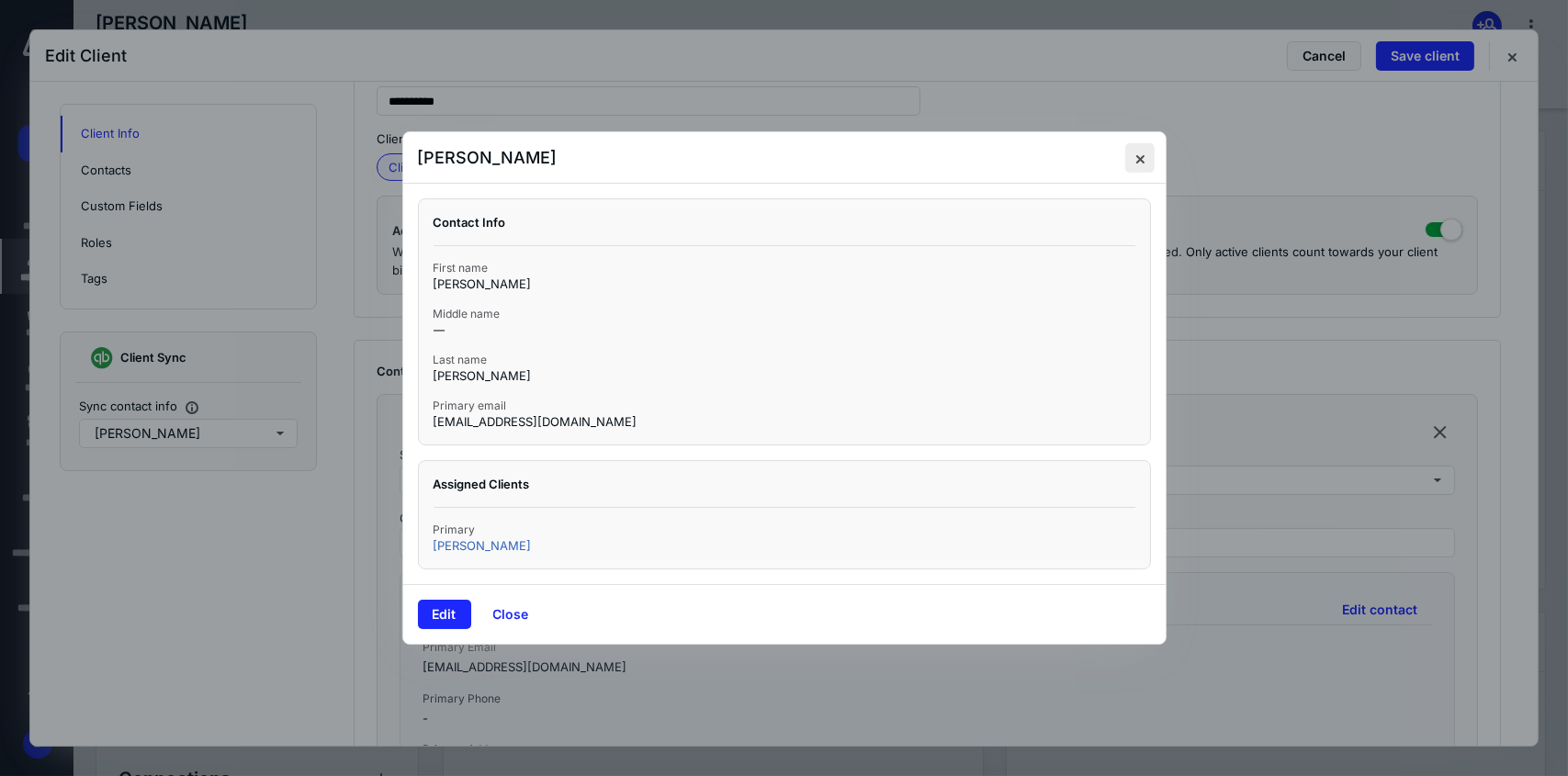 click at bounding box center [1140, 158] 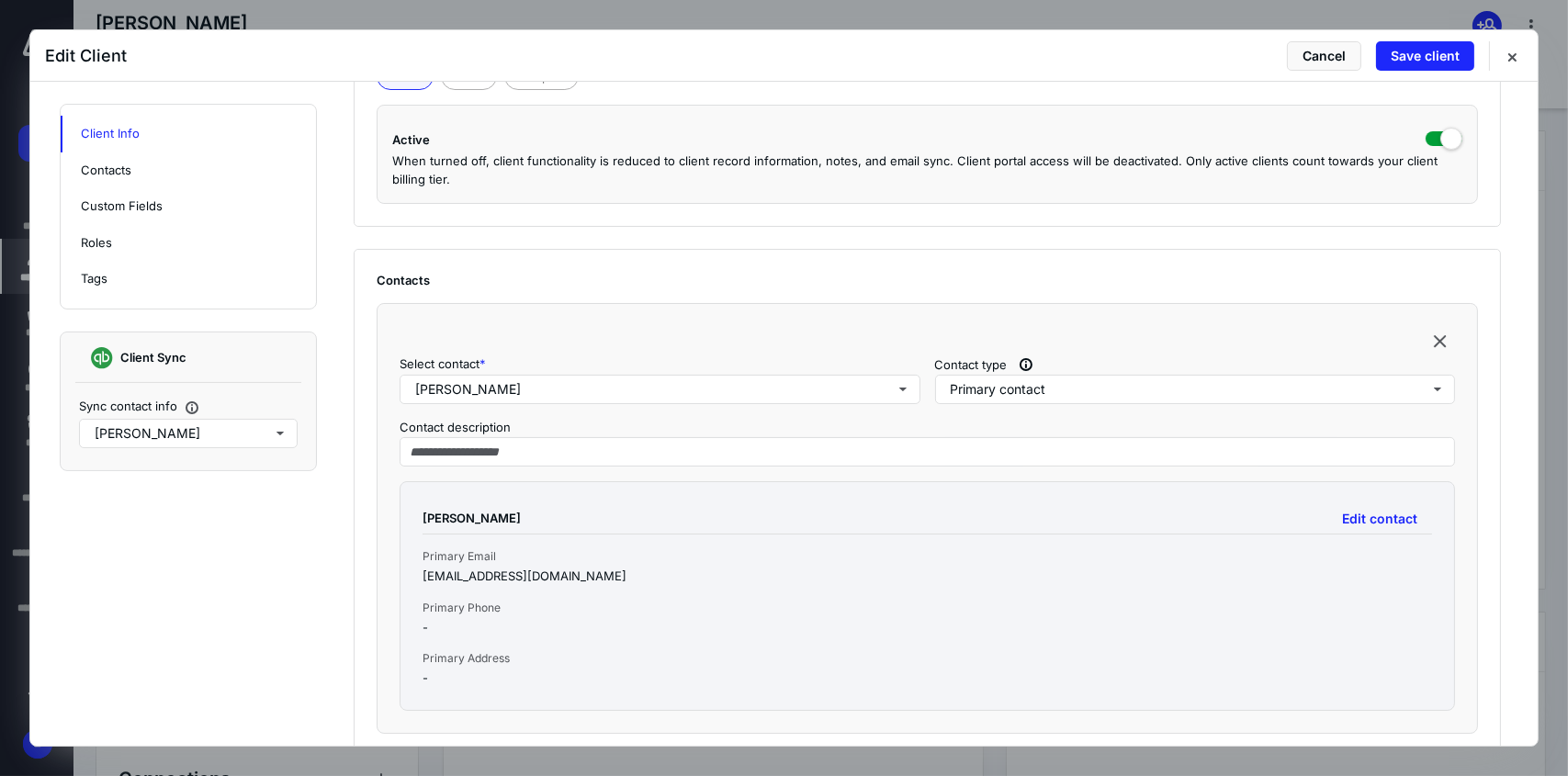 scroll, scrollTop: 459, scrollLeft: 0, axis: vertical 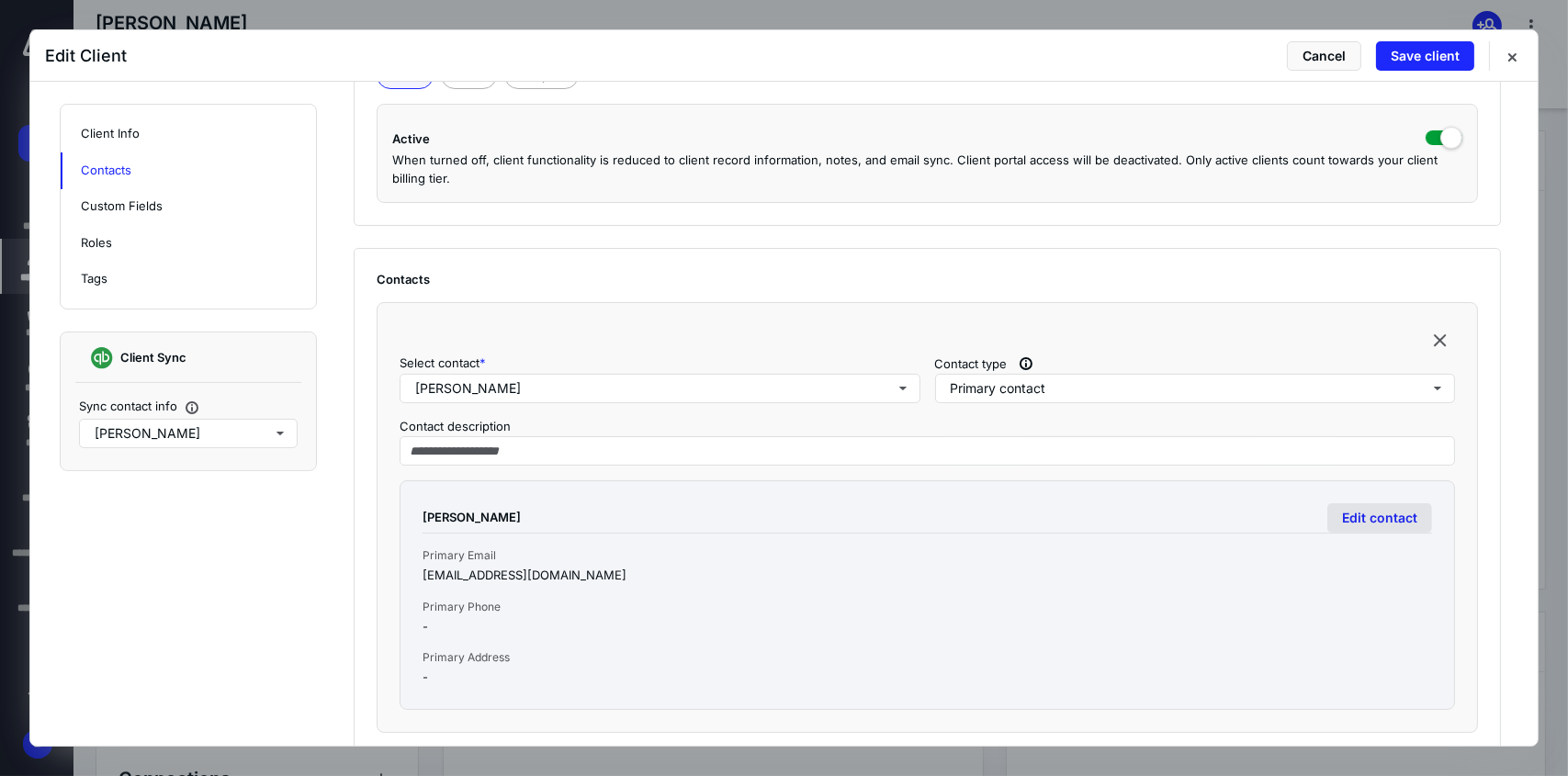 click on "Edit contact" at bounding box center [1380, 518] 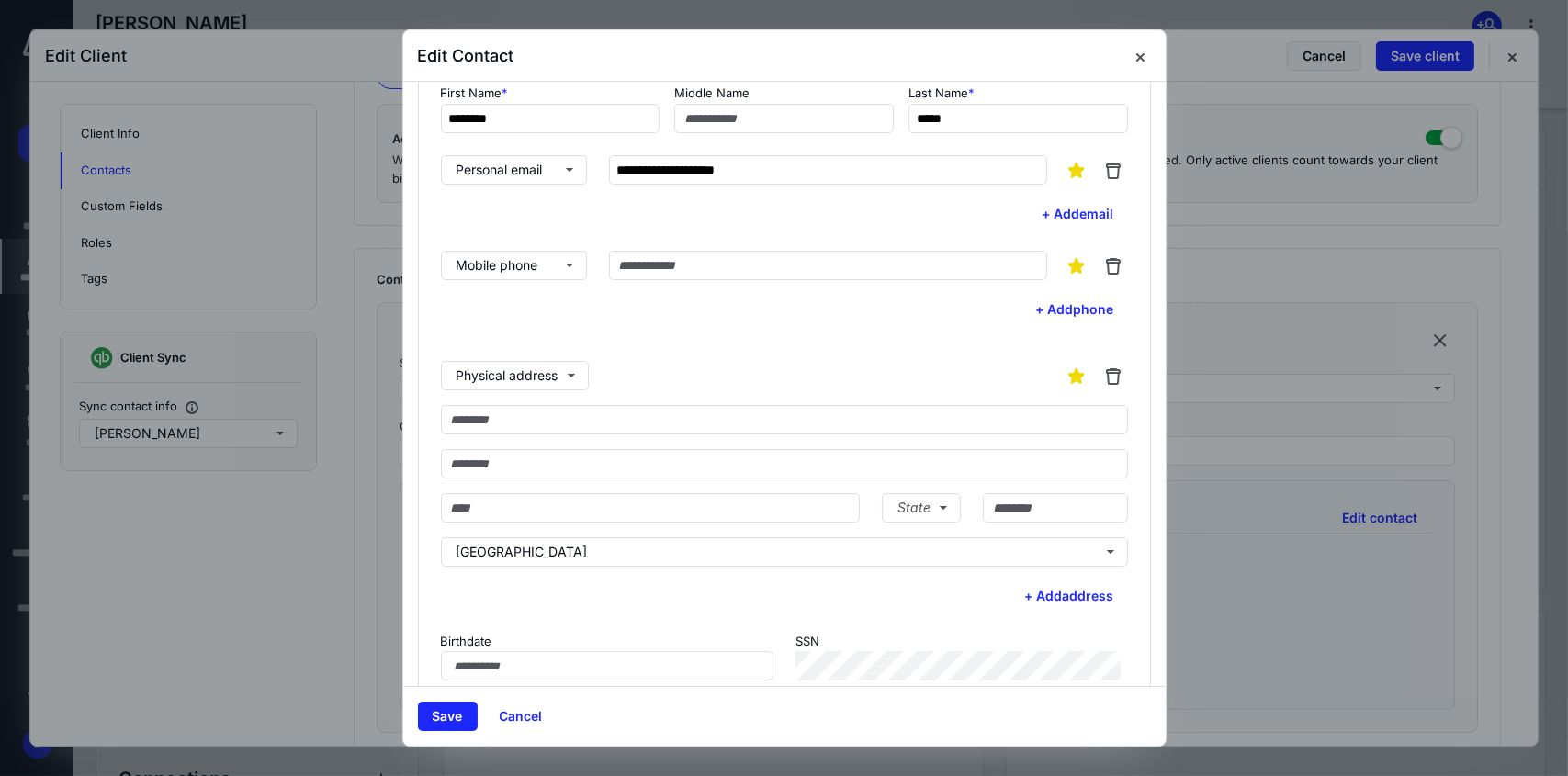 scroll, scrollTop: 0, scrollLeft: 0, axis: both 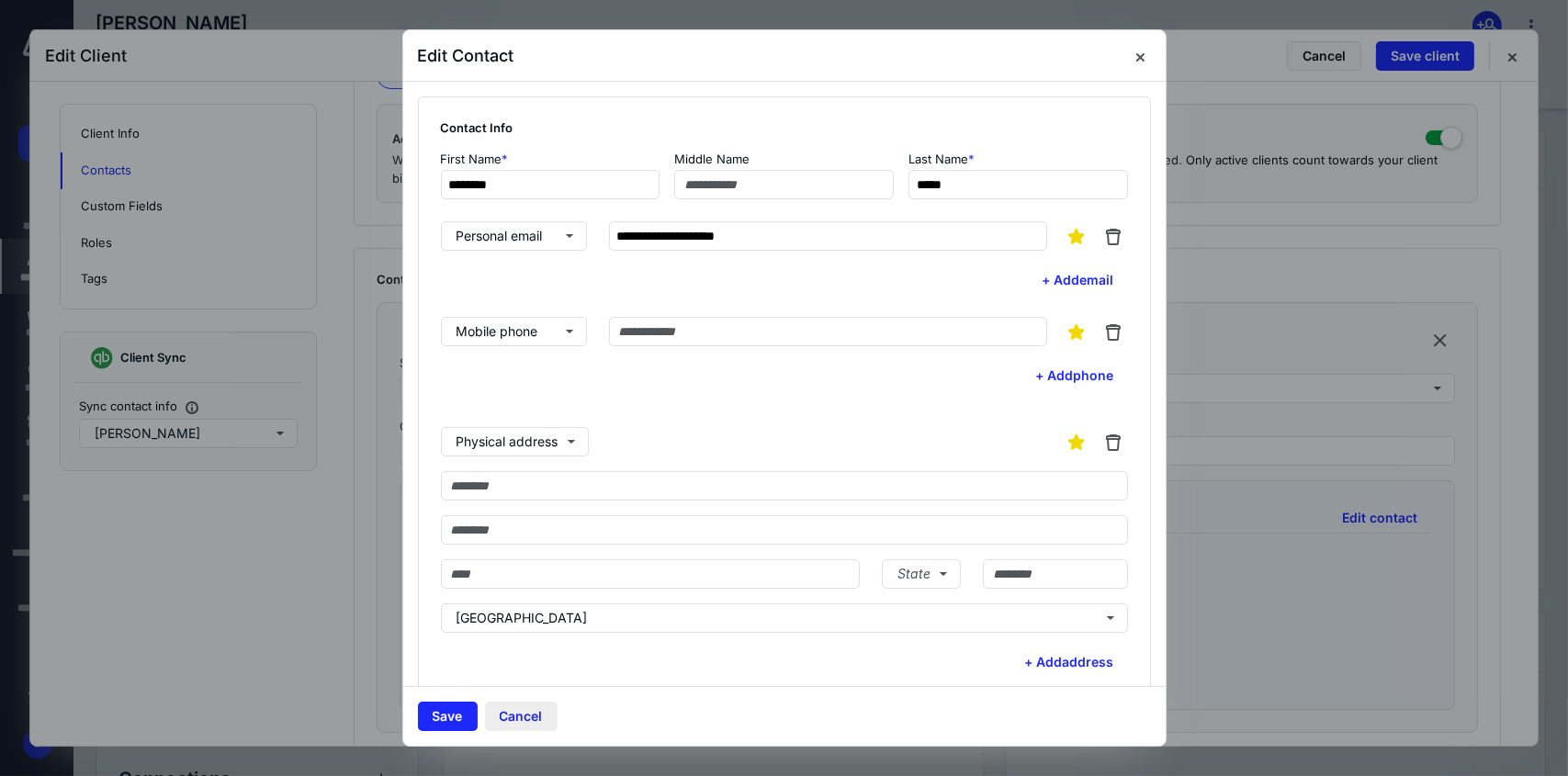 click on "Cancel" at bounding box center (521, 716) 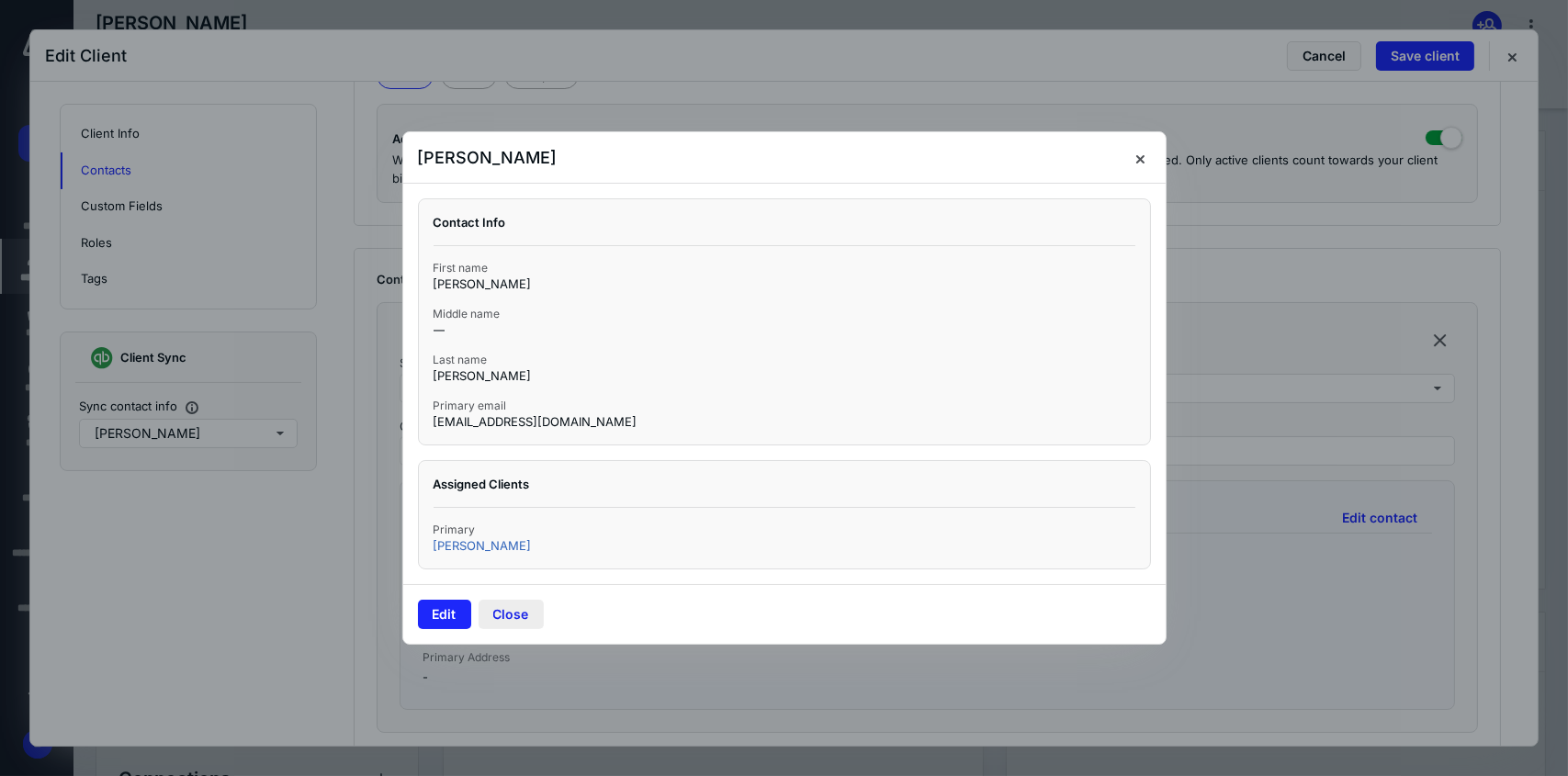 click on "Close" at bounding box center [511, 614] 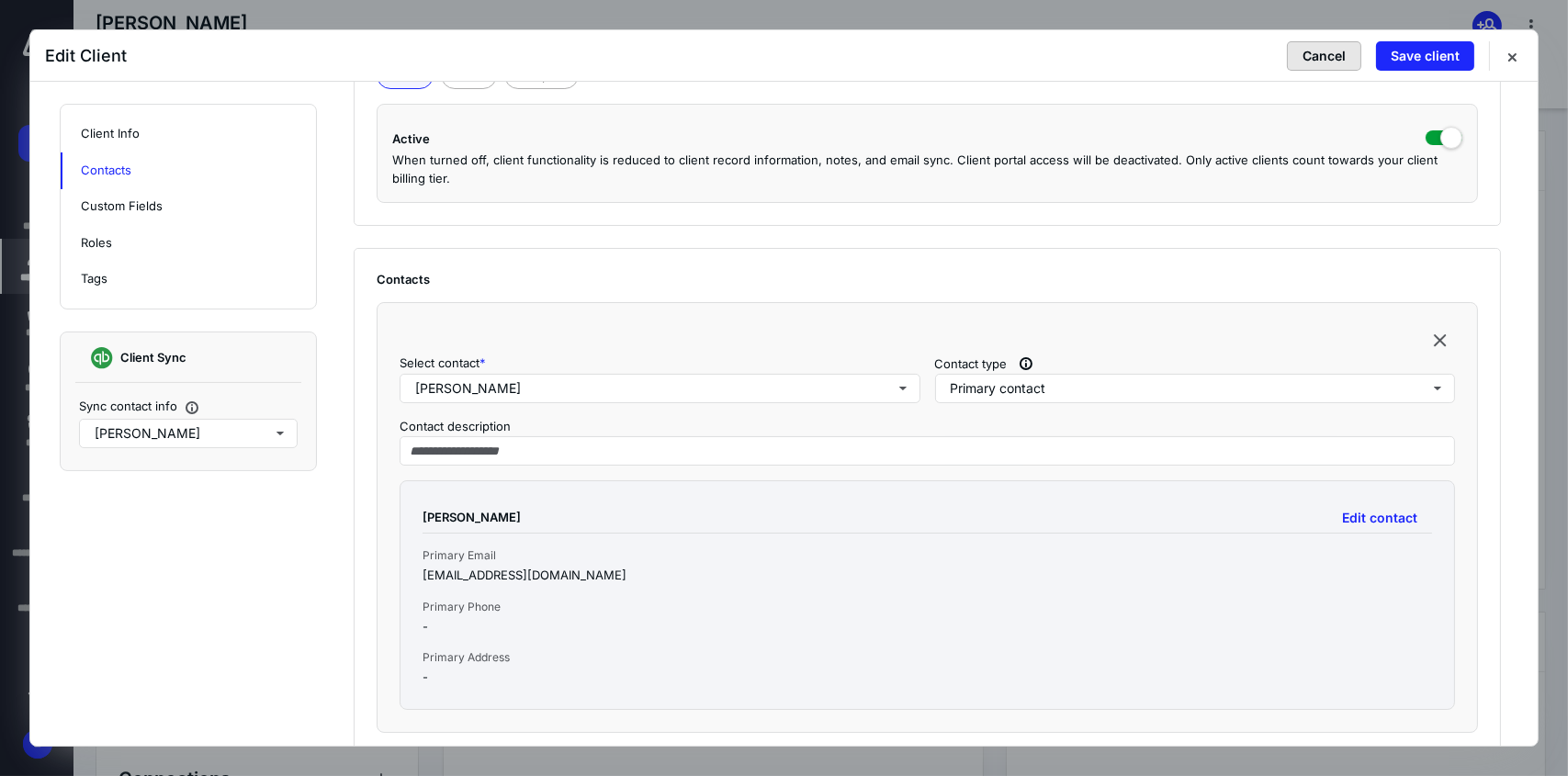 click on "Cancel" at bounding box center (1324, 56) 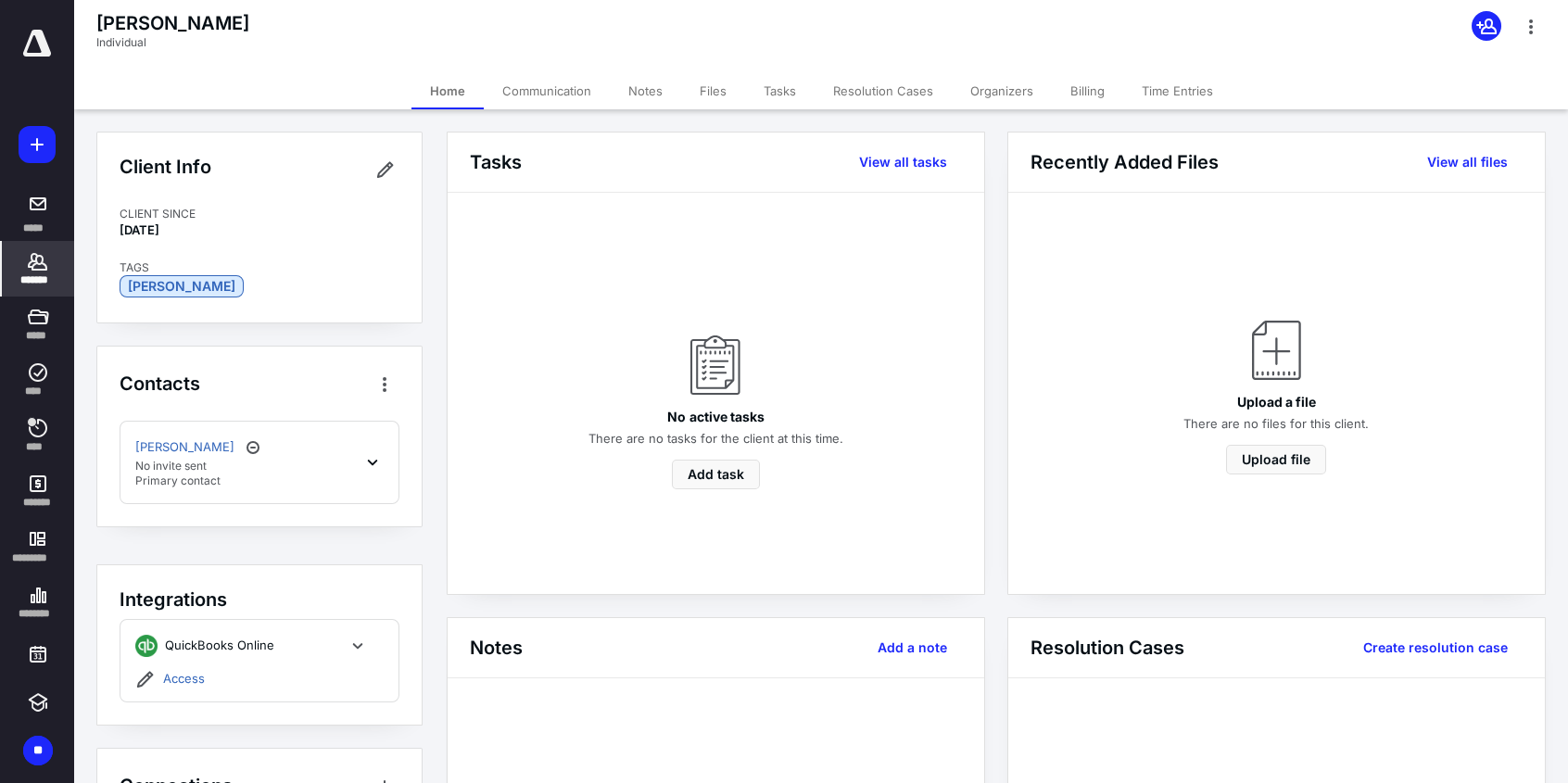 click on "No active tasks There are no tasks for the client at this time. Add task" at bounding box center (715, 393) 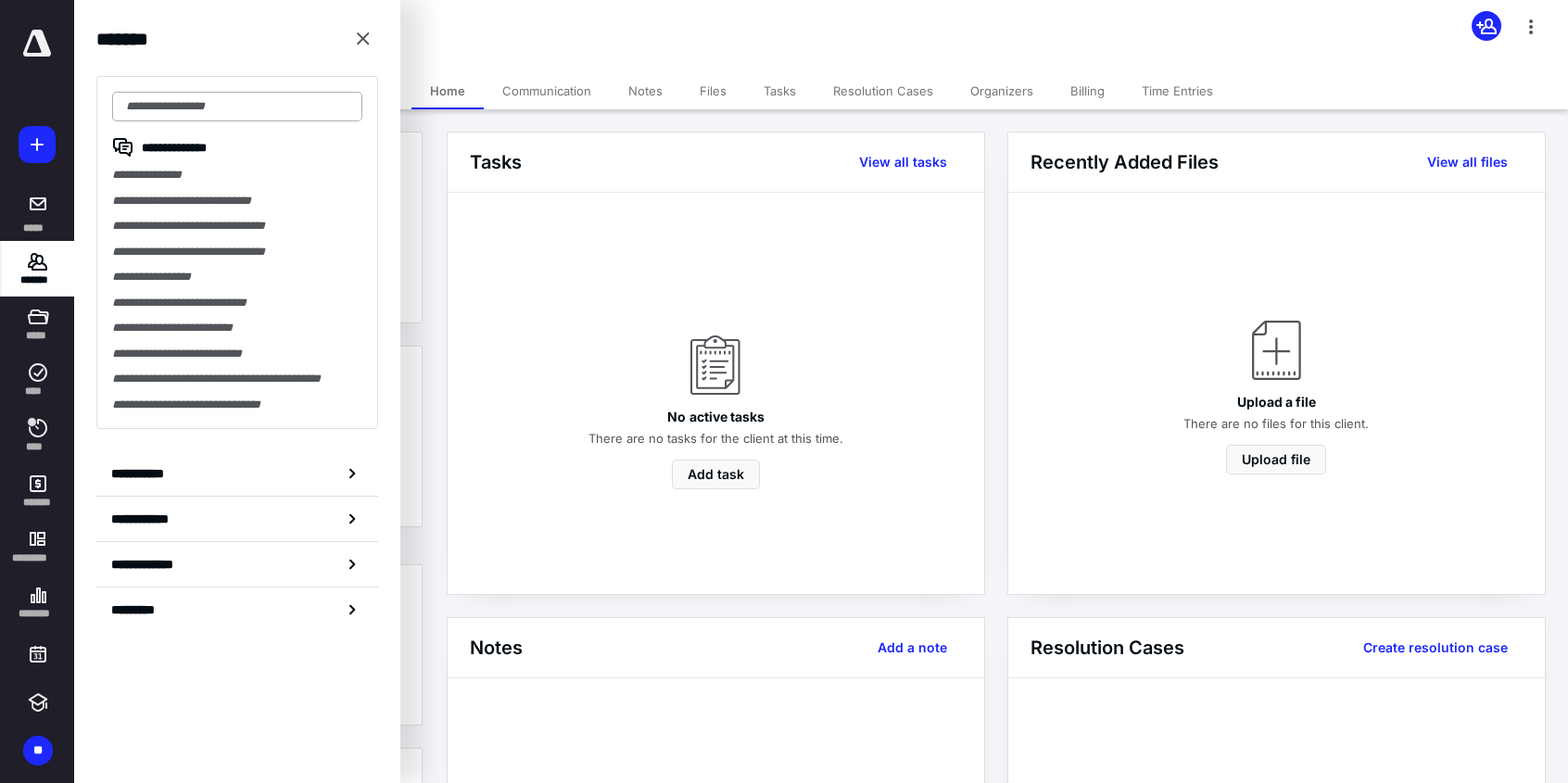 click at bounding box center [237, 107] 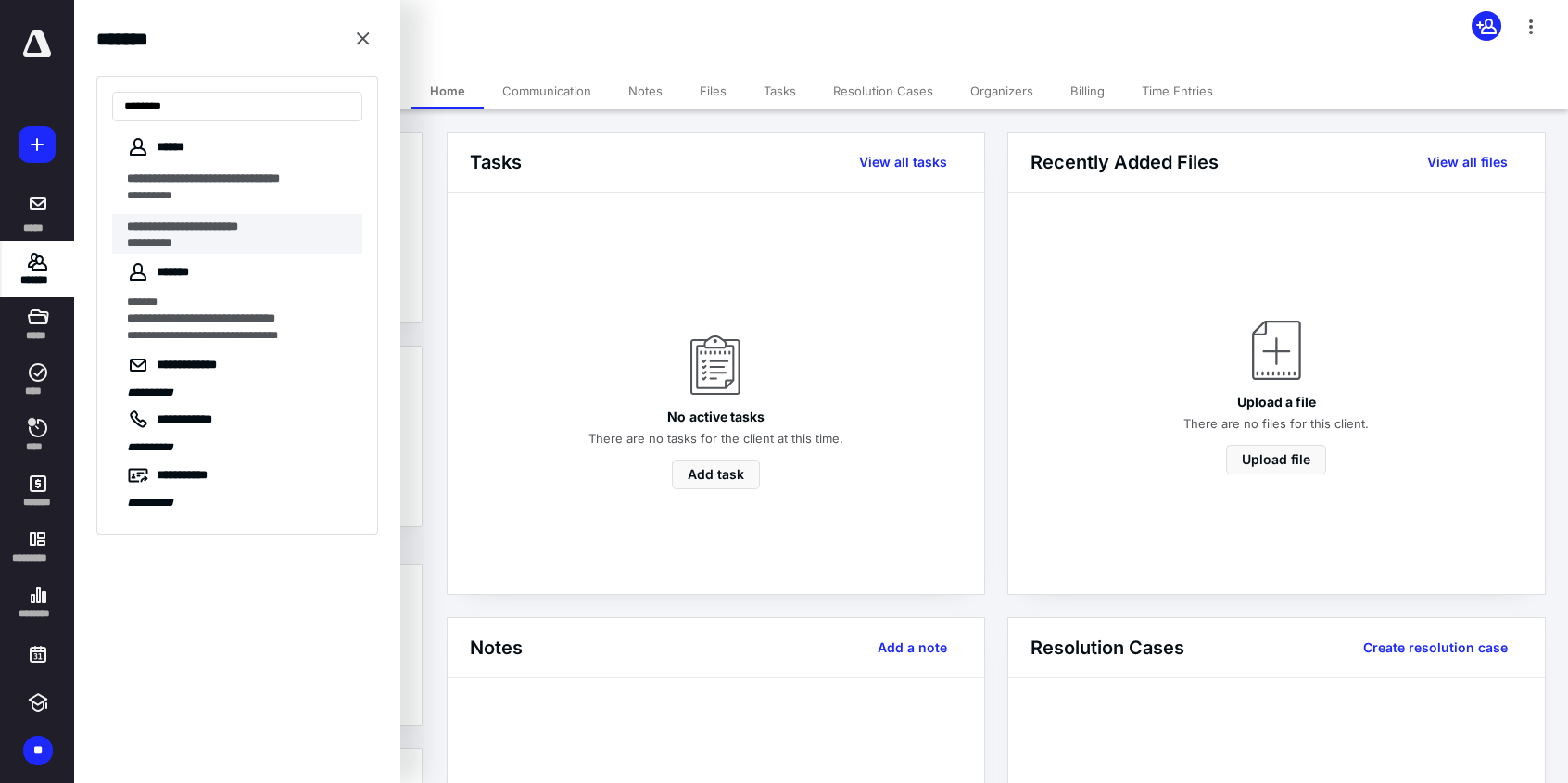 type on "*******" 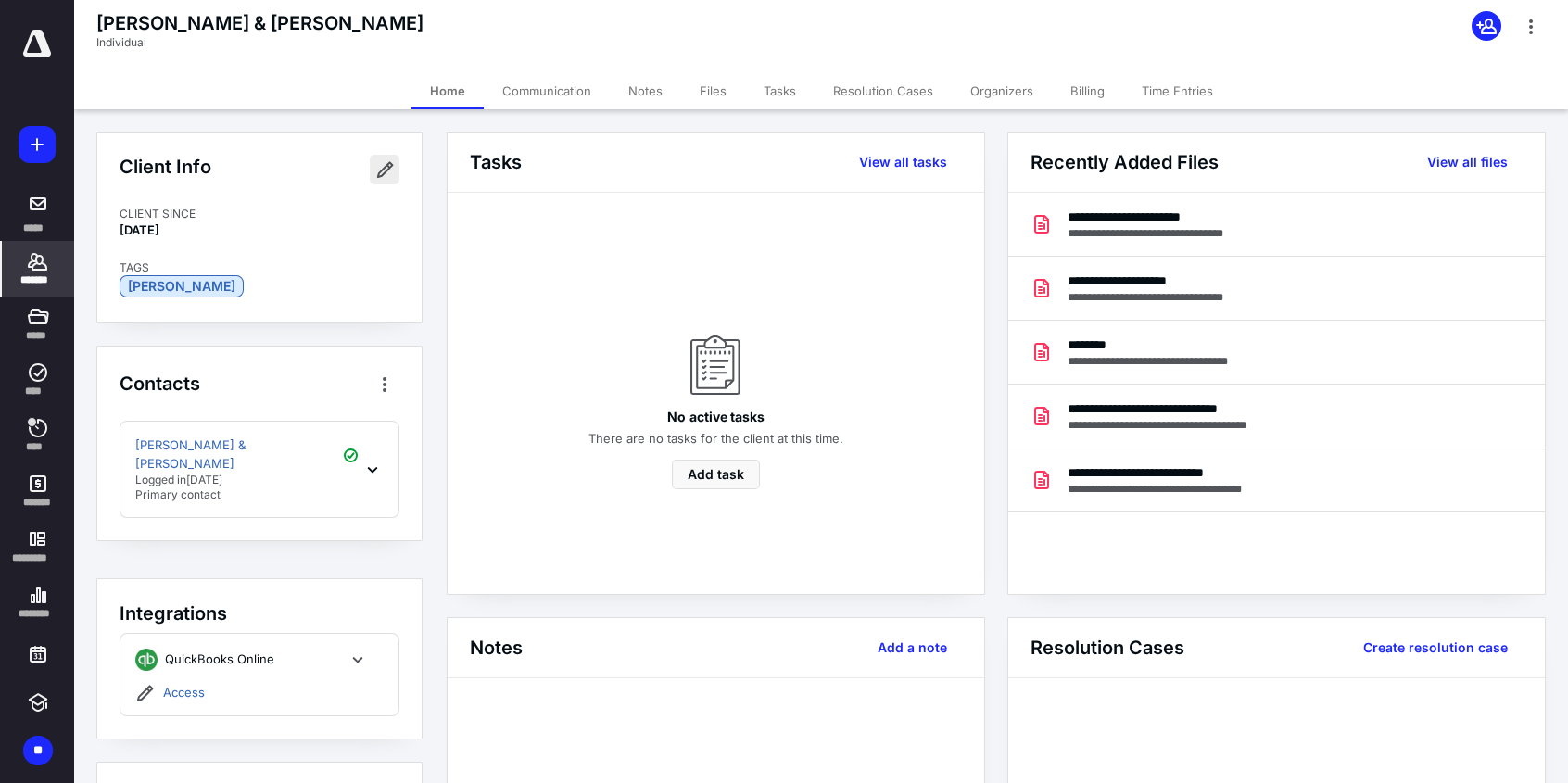 click at bounding box center [385, 170] 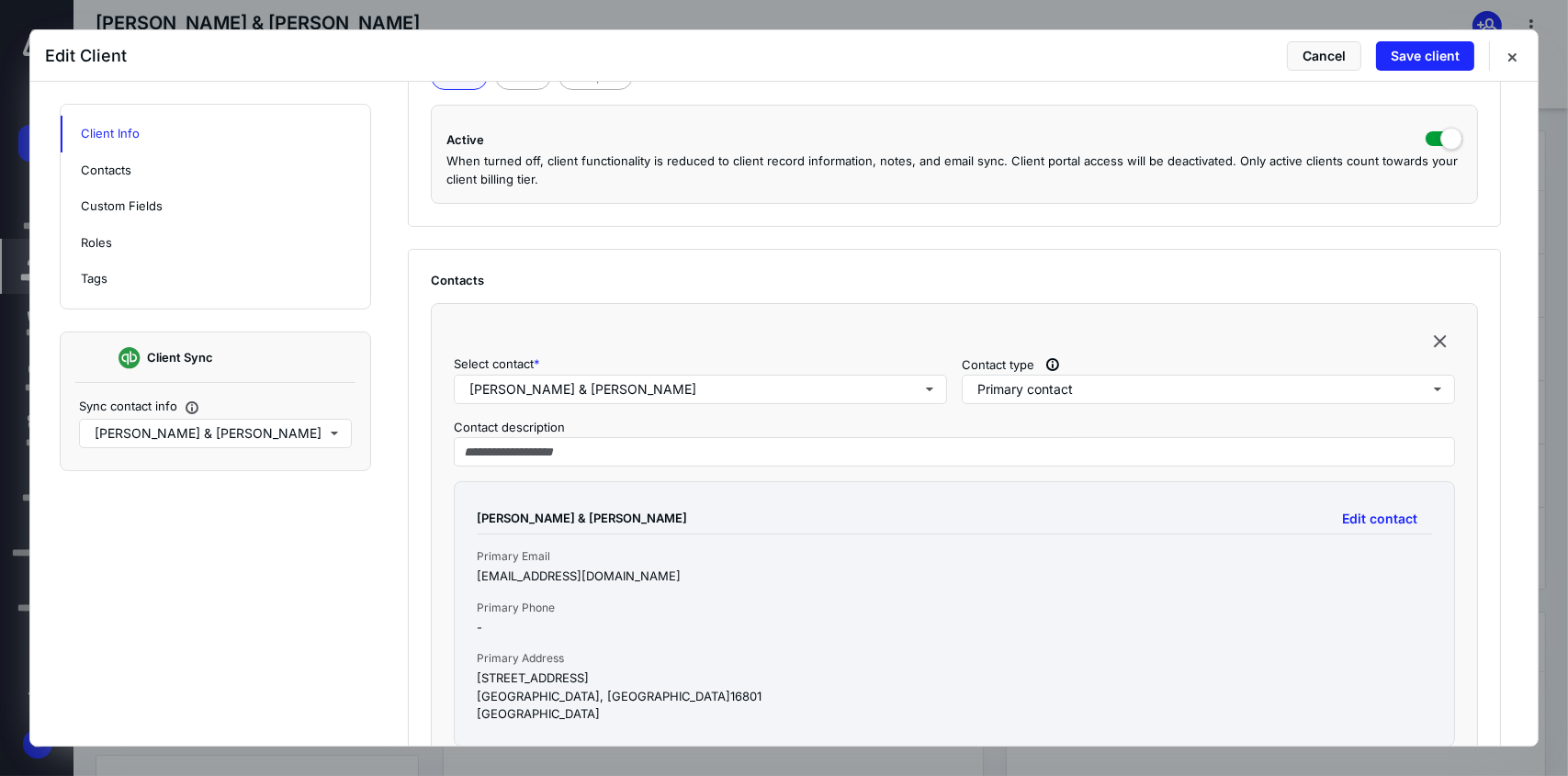 scroll, scrollTop: 459, scrollLeft: 0, axis: vertical 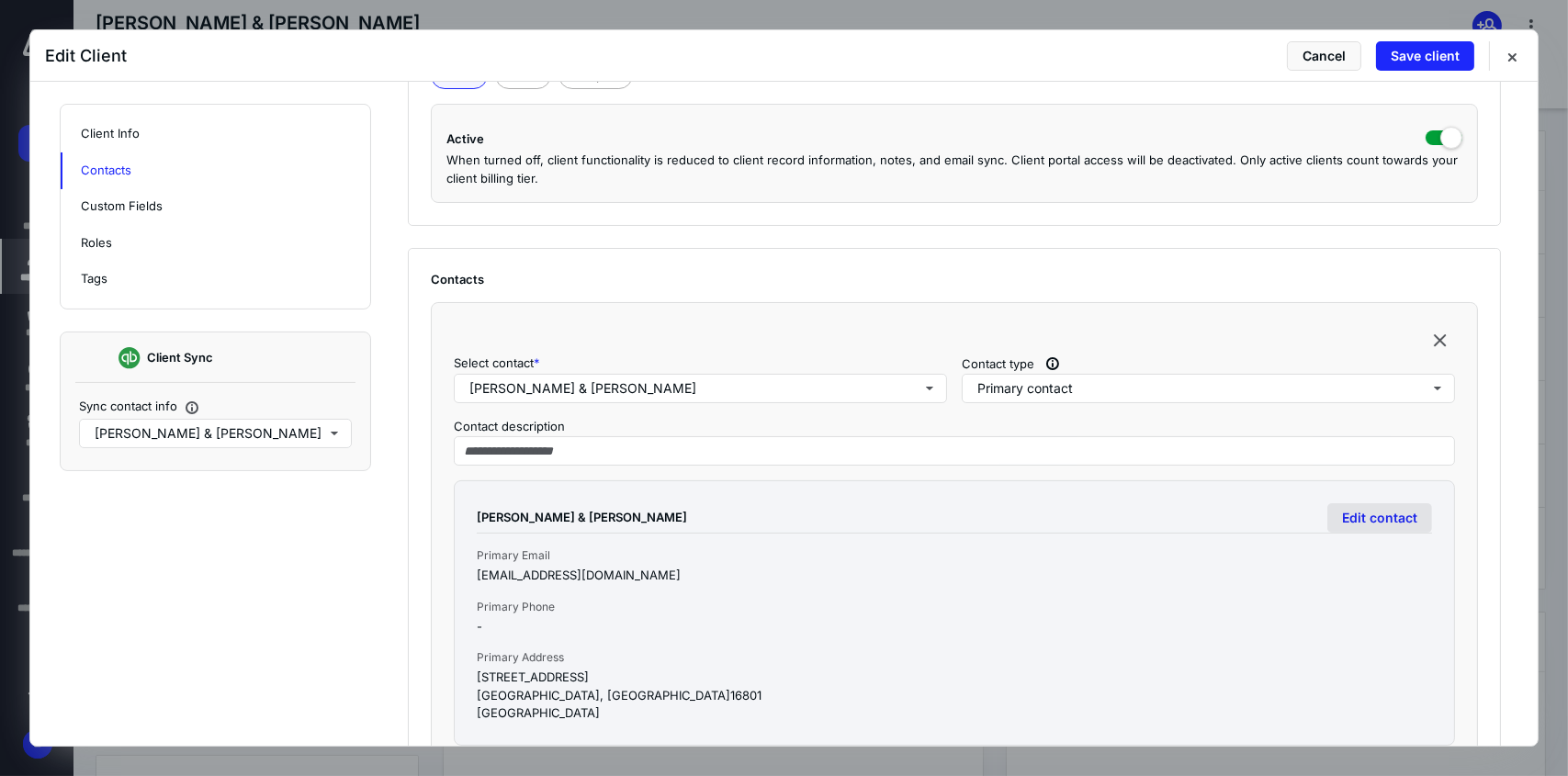 click on "Edit contact" at bounding box center (1380, 518) 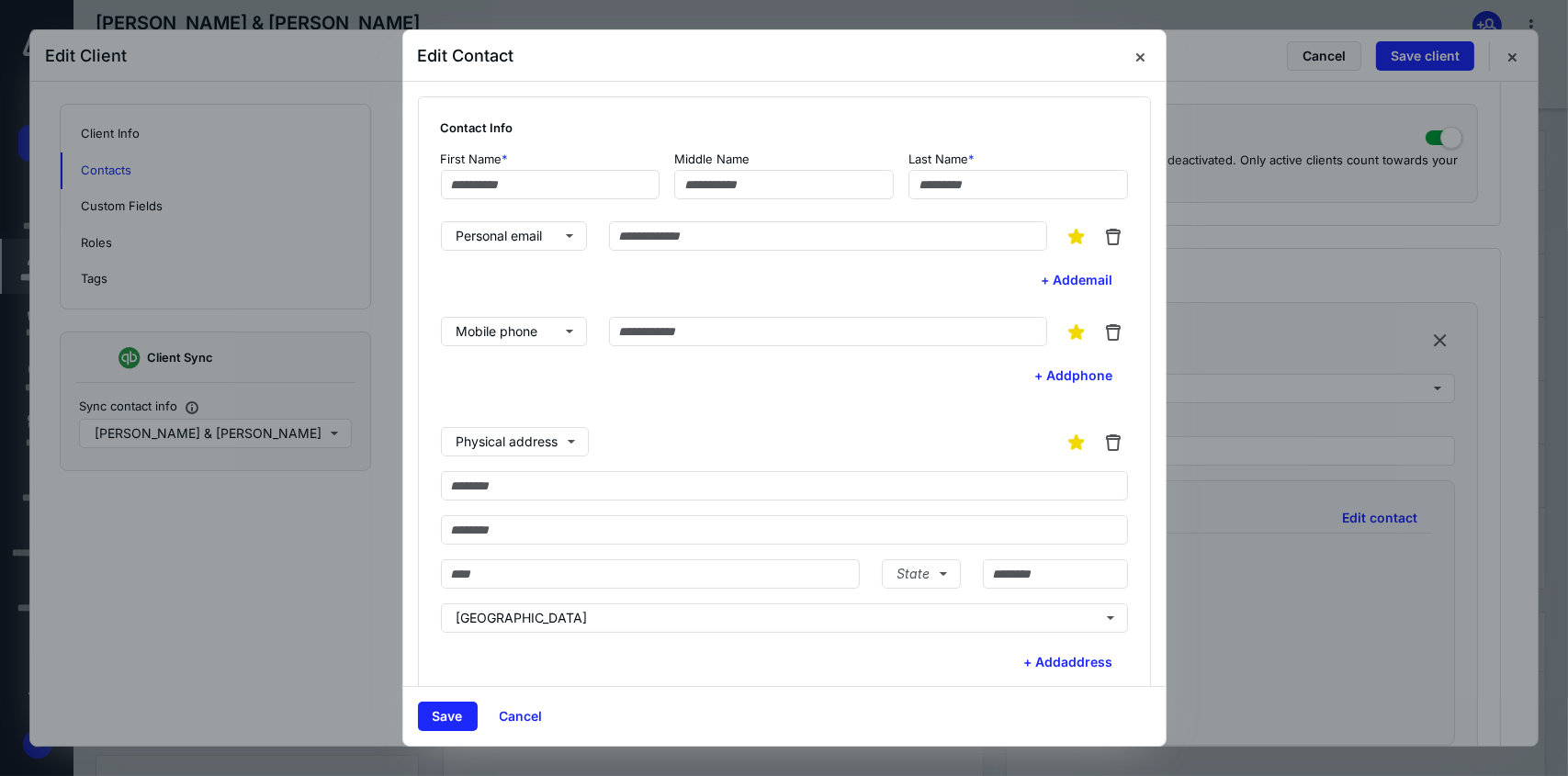 type on "**********" 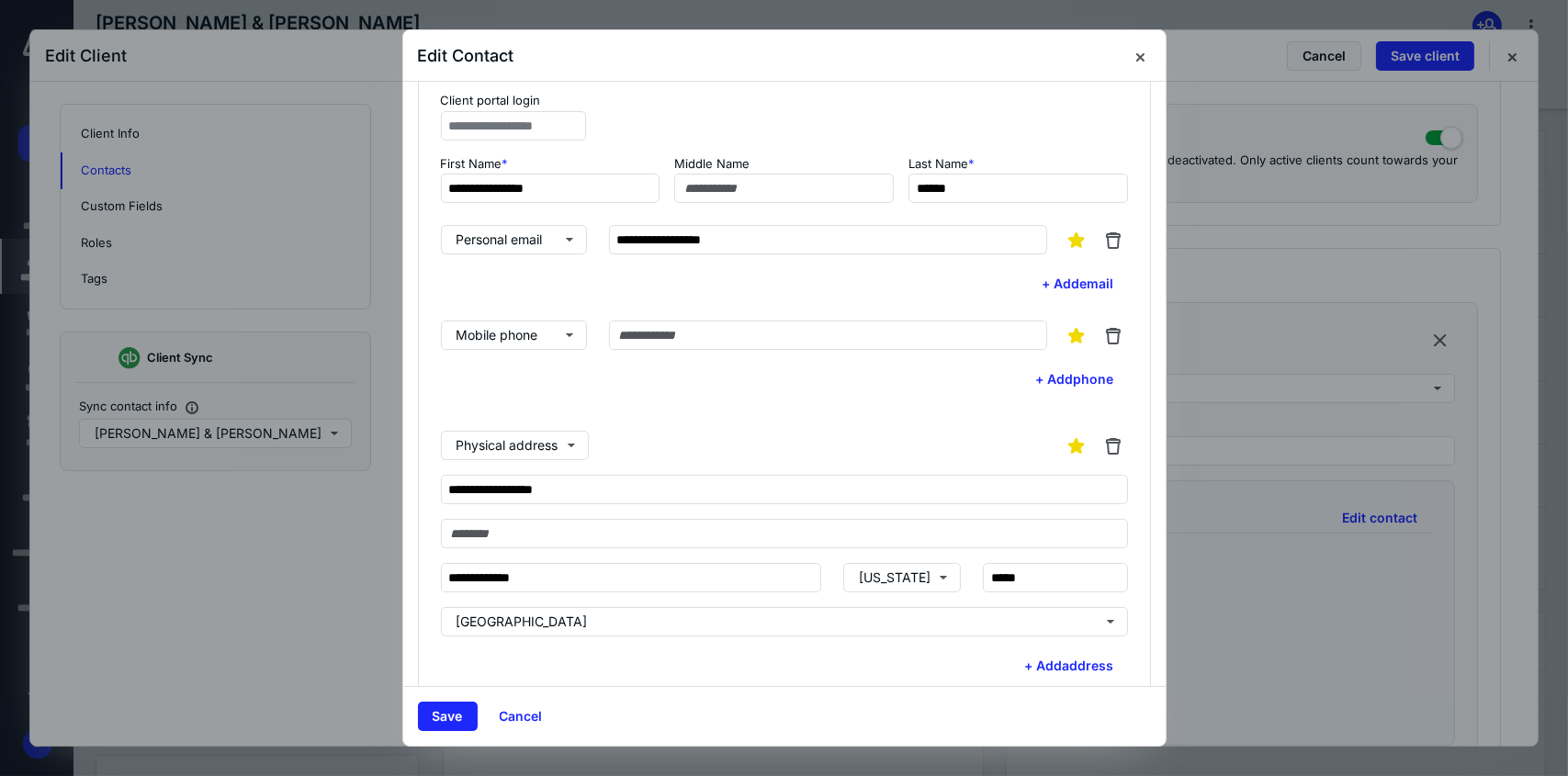 scroll, scrollTop: 92, scrollLeft: 0, axis: vertical 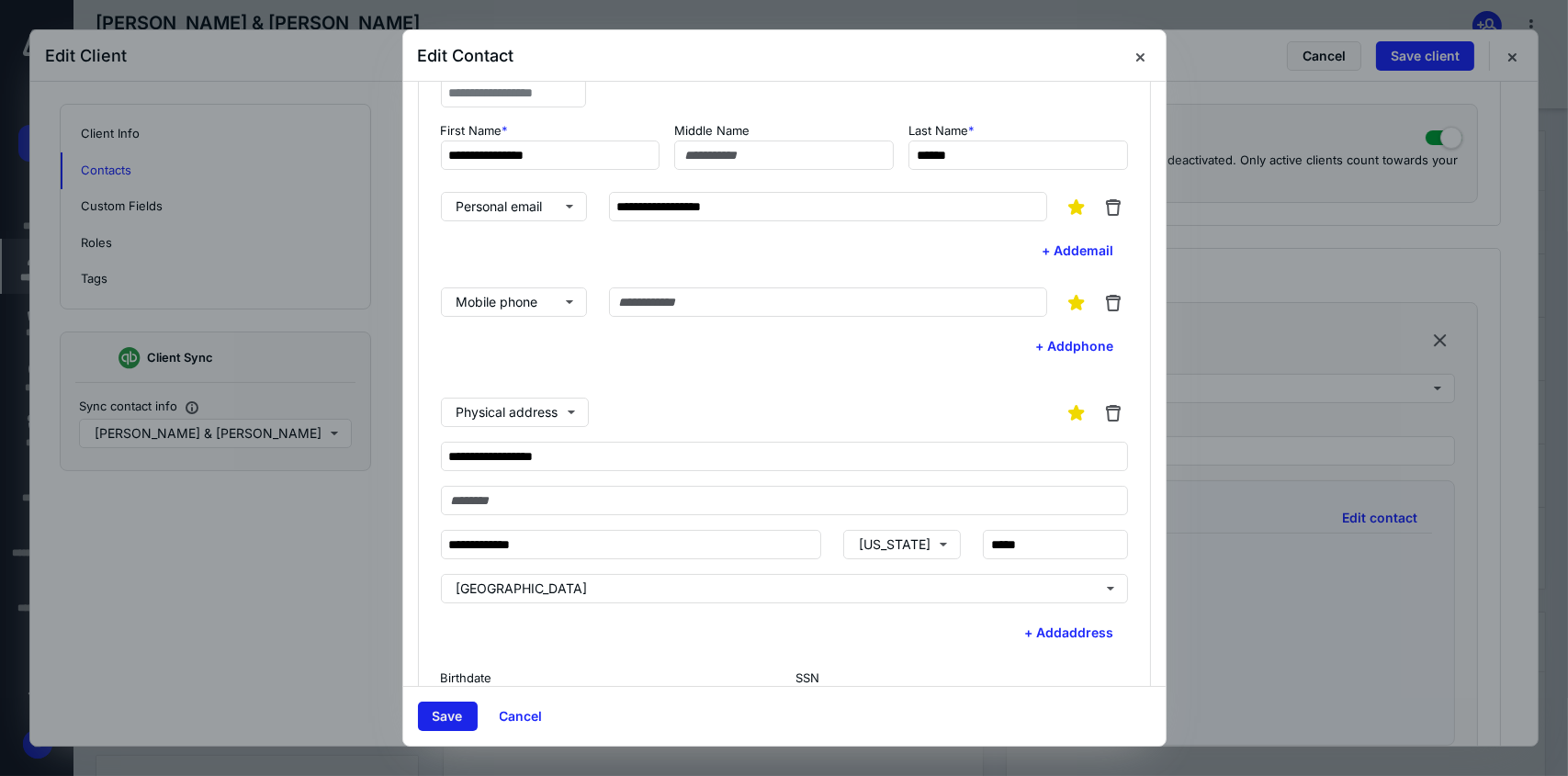 click on "Save" at bounding box center (447, 716) 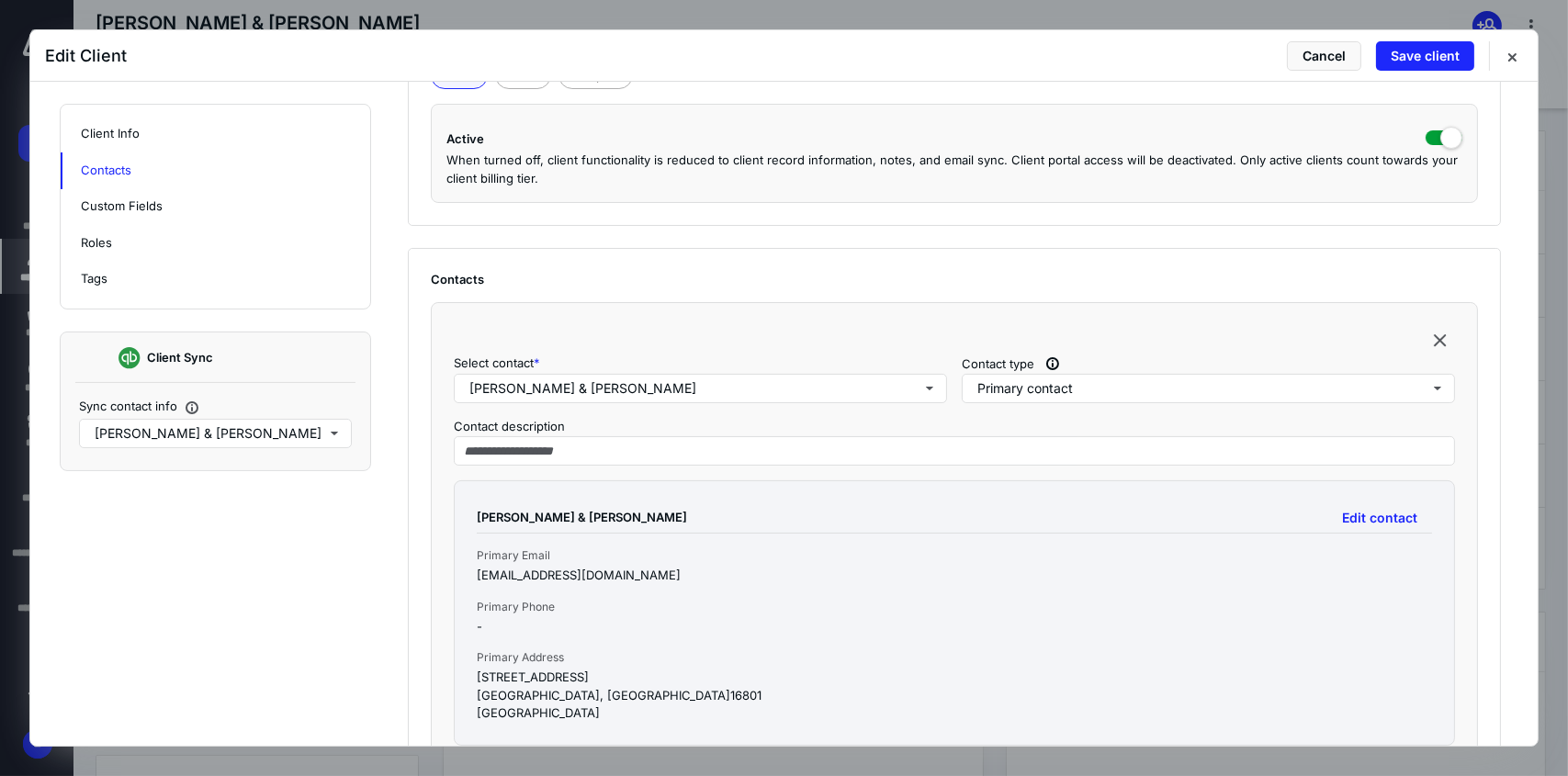 click on "Save client" at bounding box center [1425, 56] 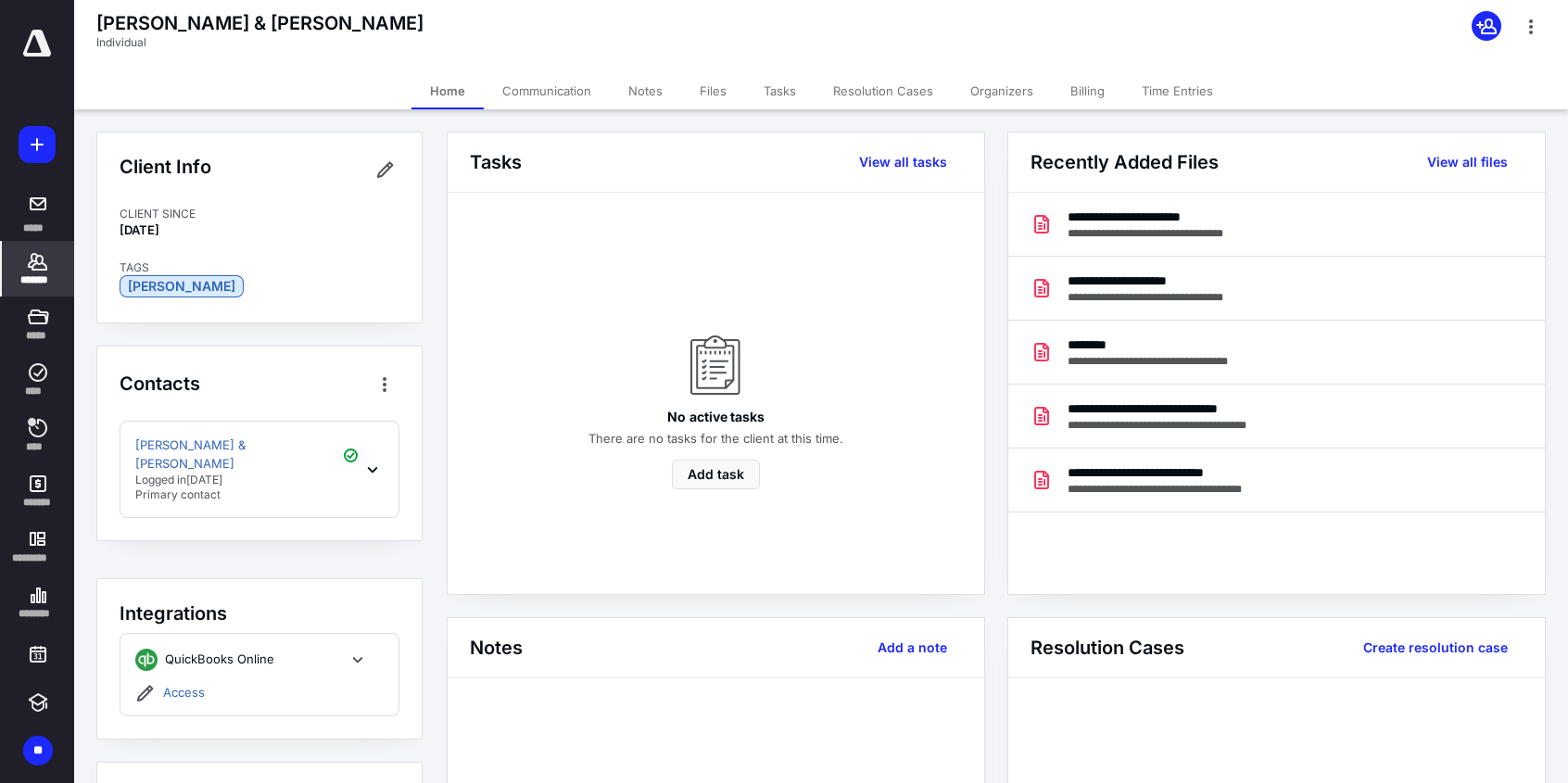 click 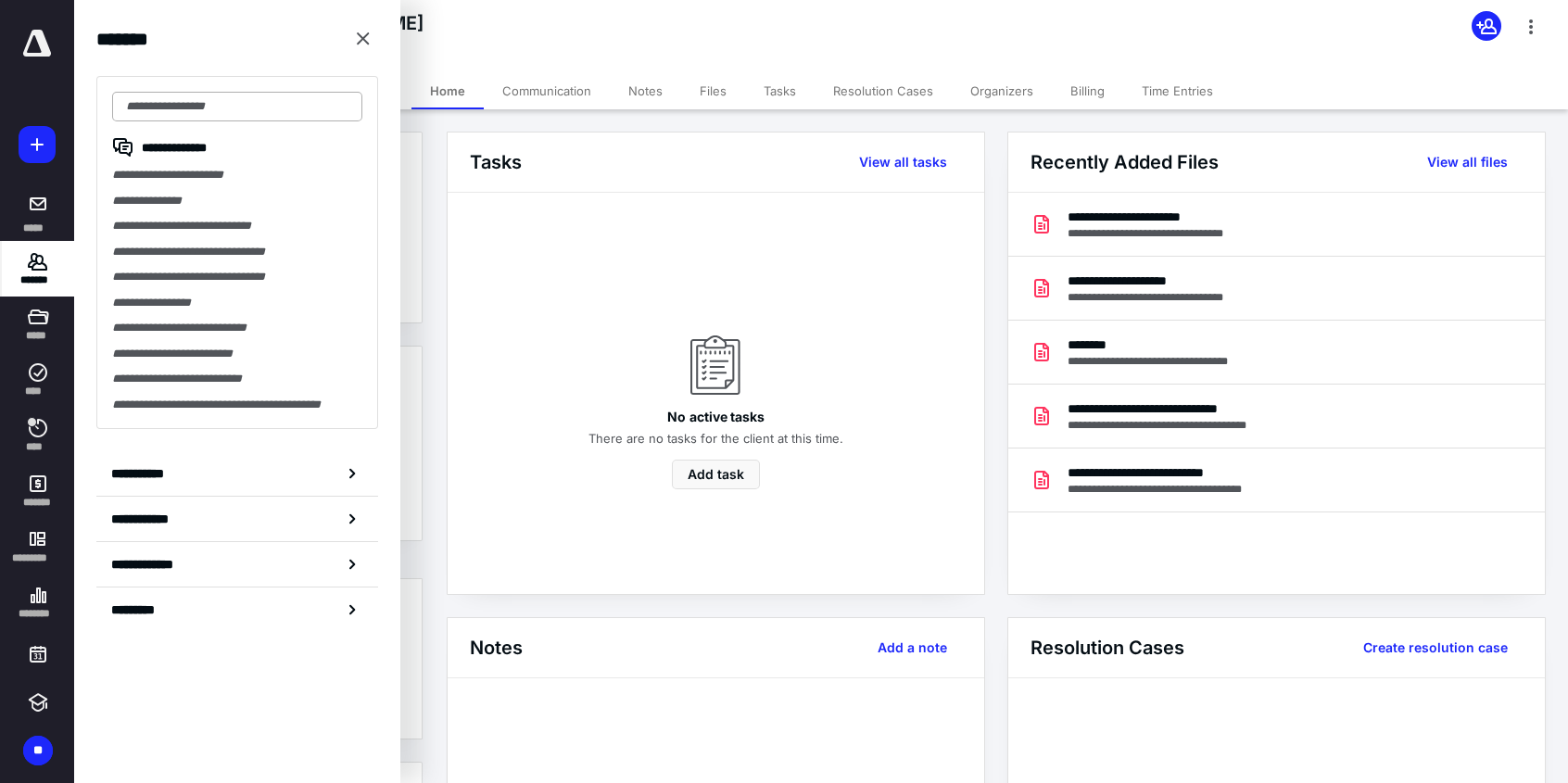 click at bounding box center (237, 107) 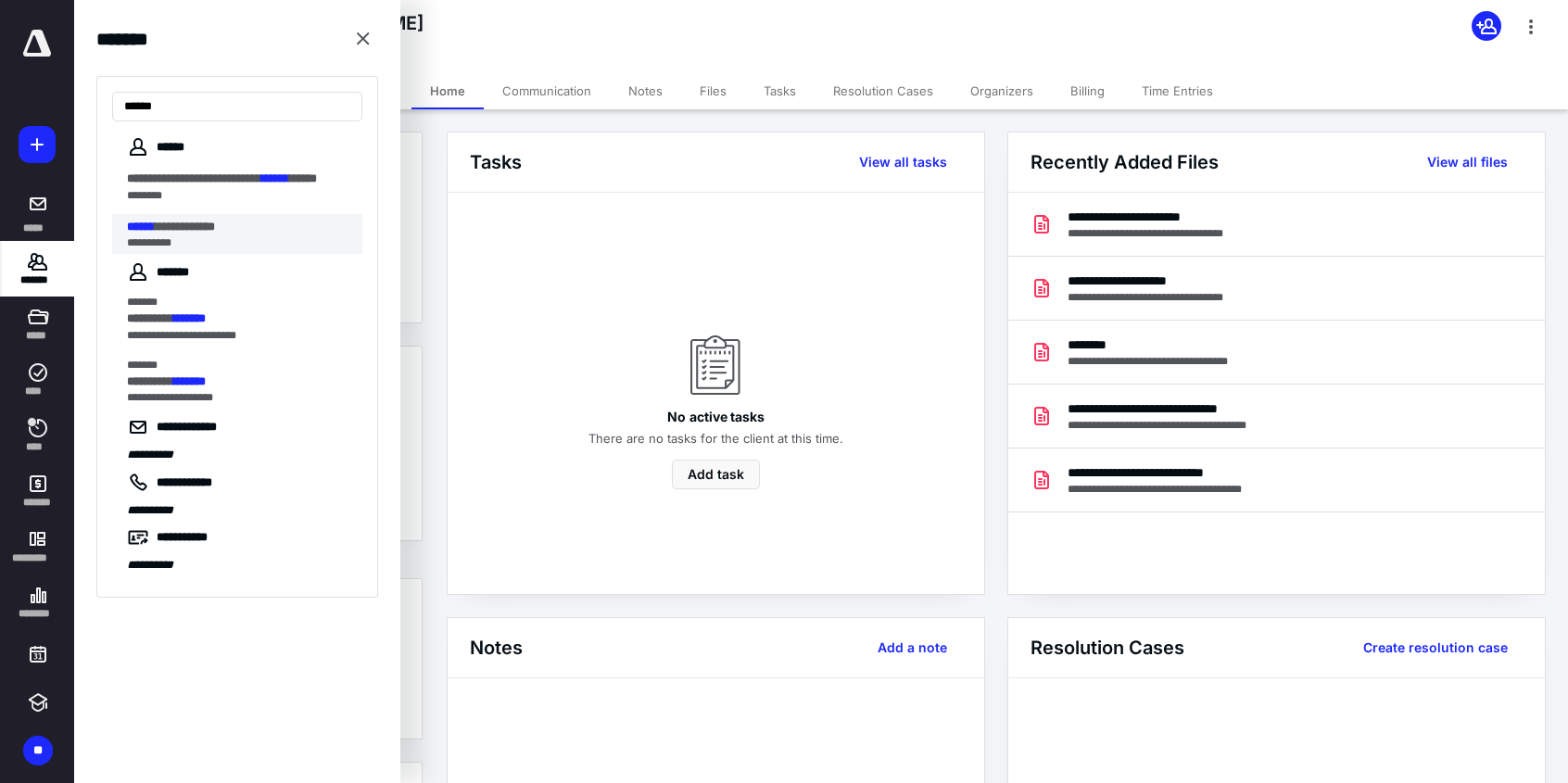 type on "******" 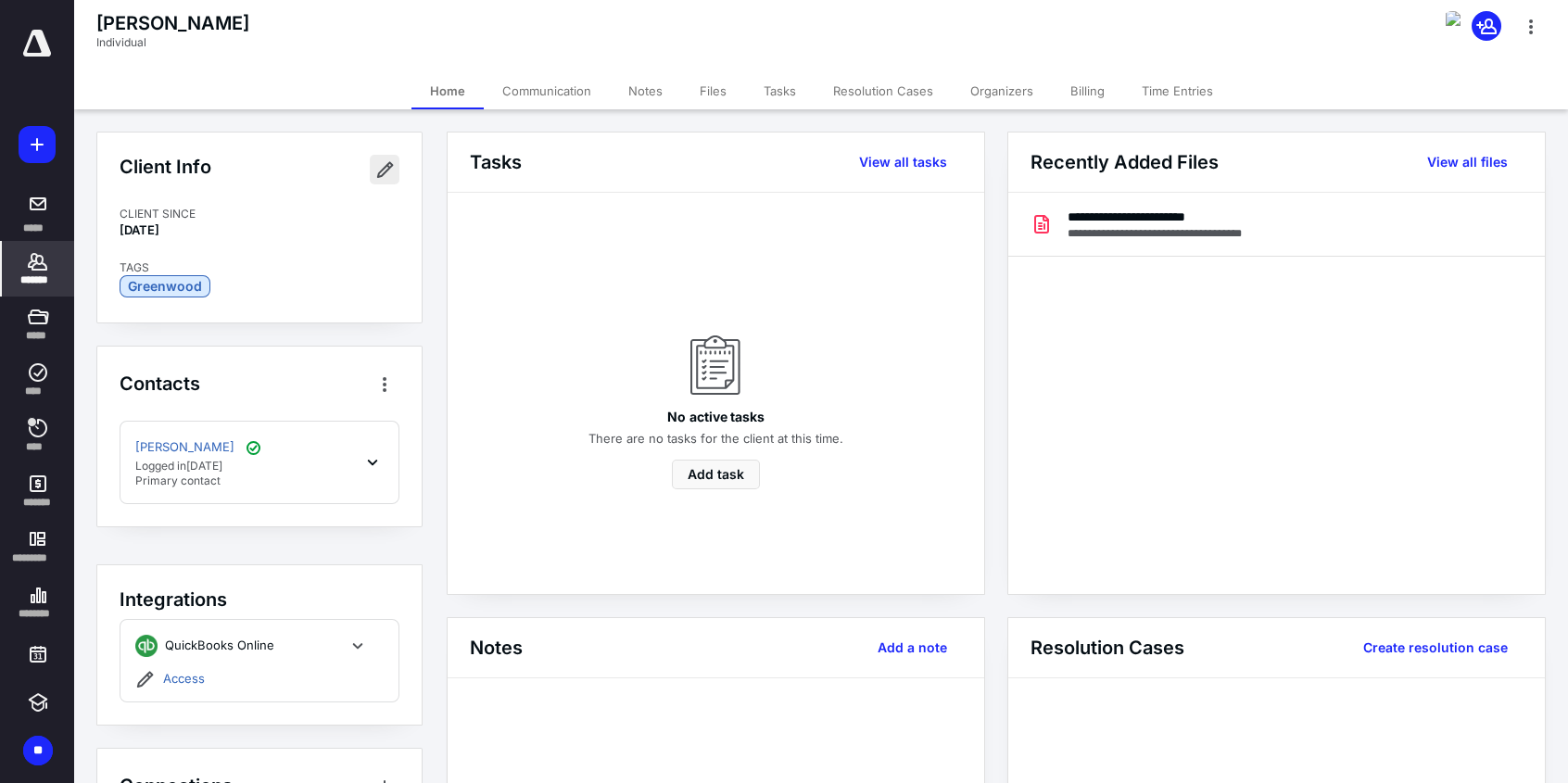 click at bounding box center [385, 170] 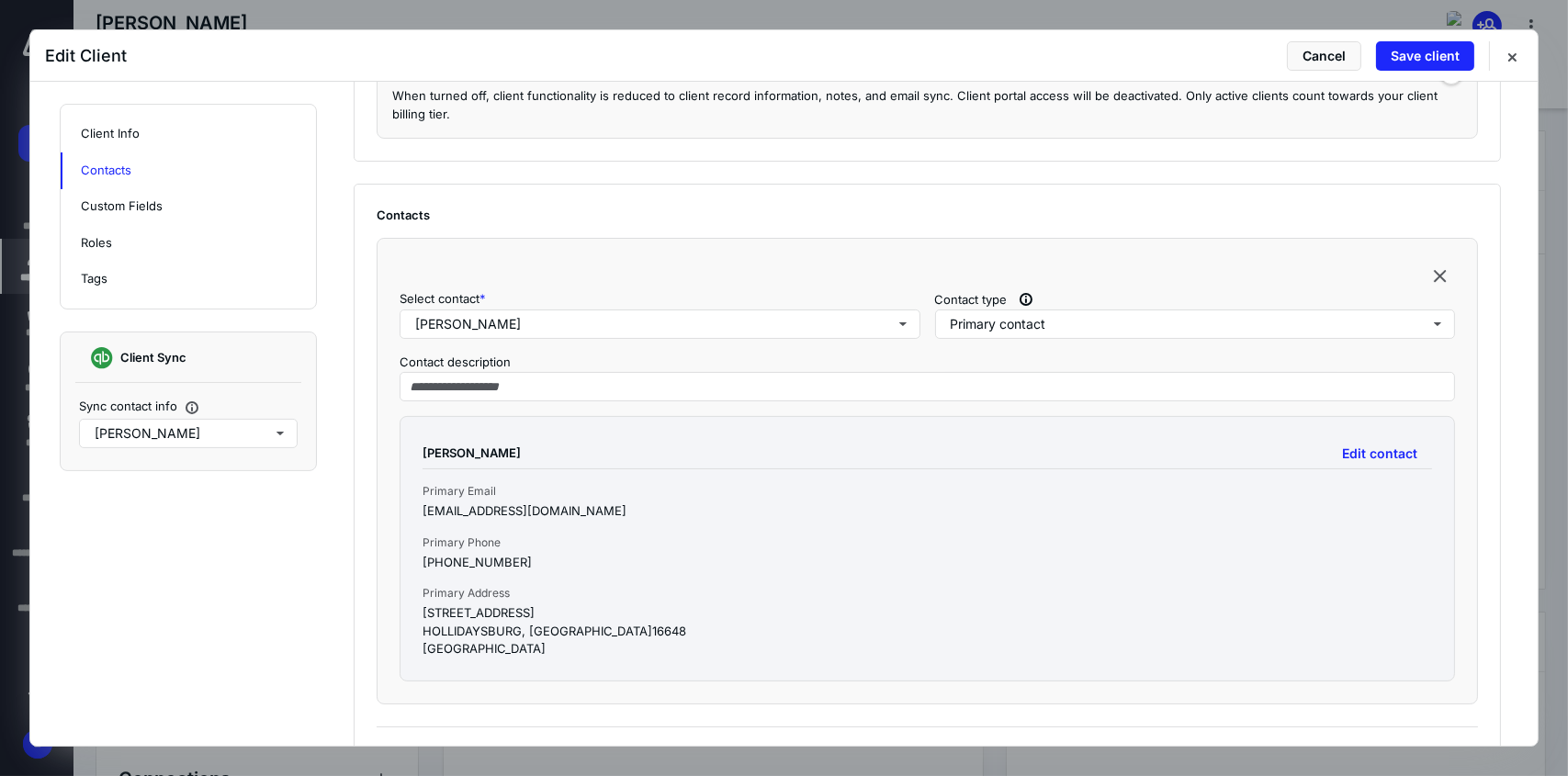 scroll, scrollTop: 551, scrollLeft: 0, axis: vertical 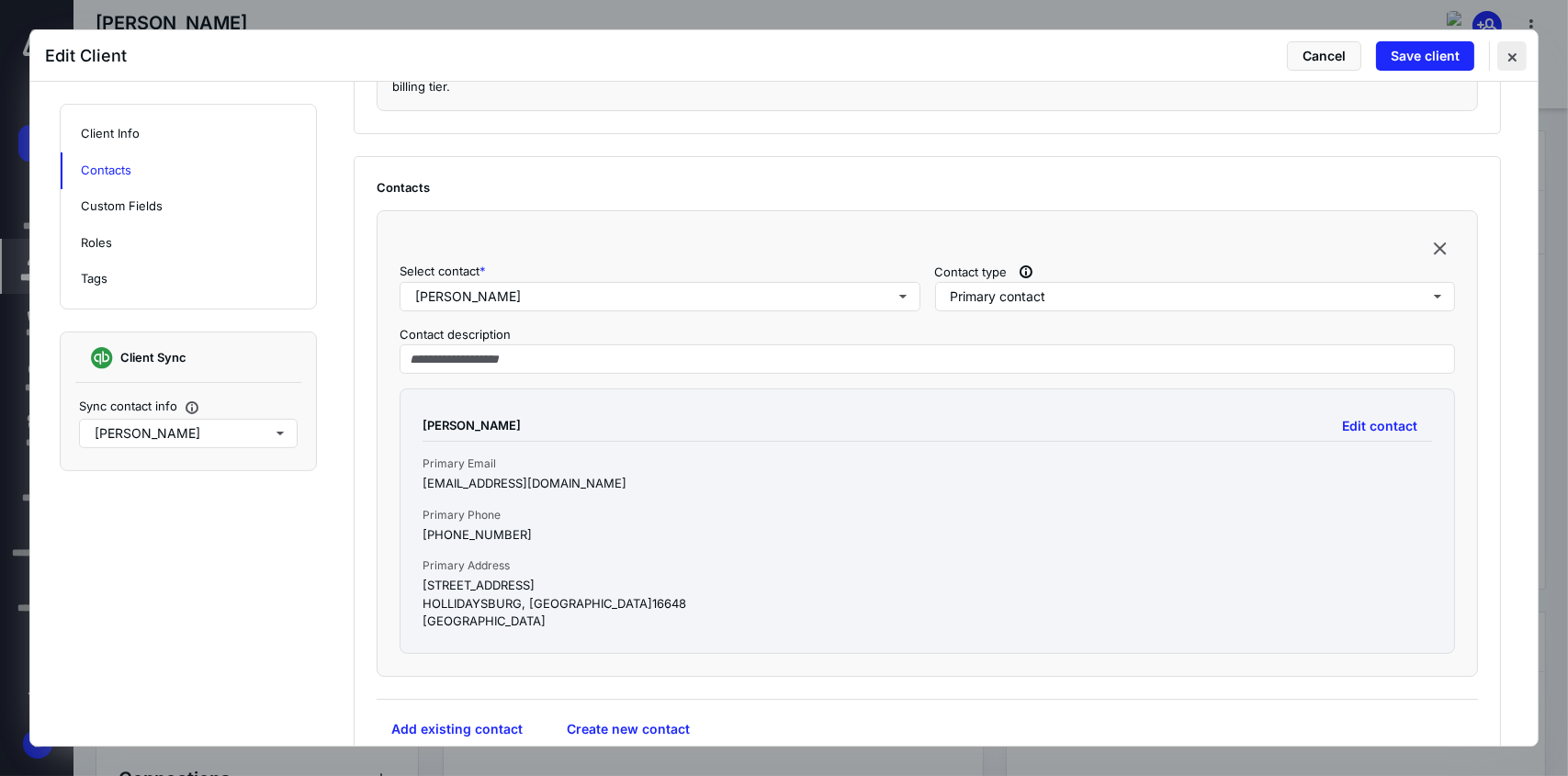 click at bounding box center (1512, 56) 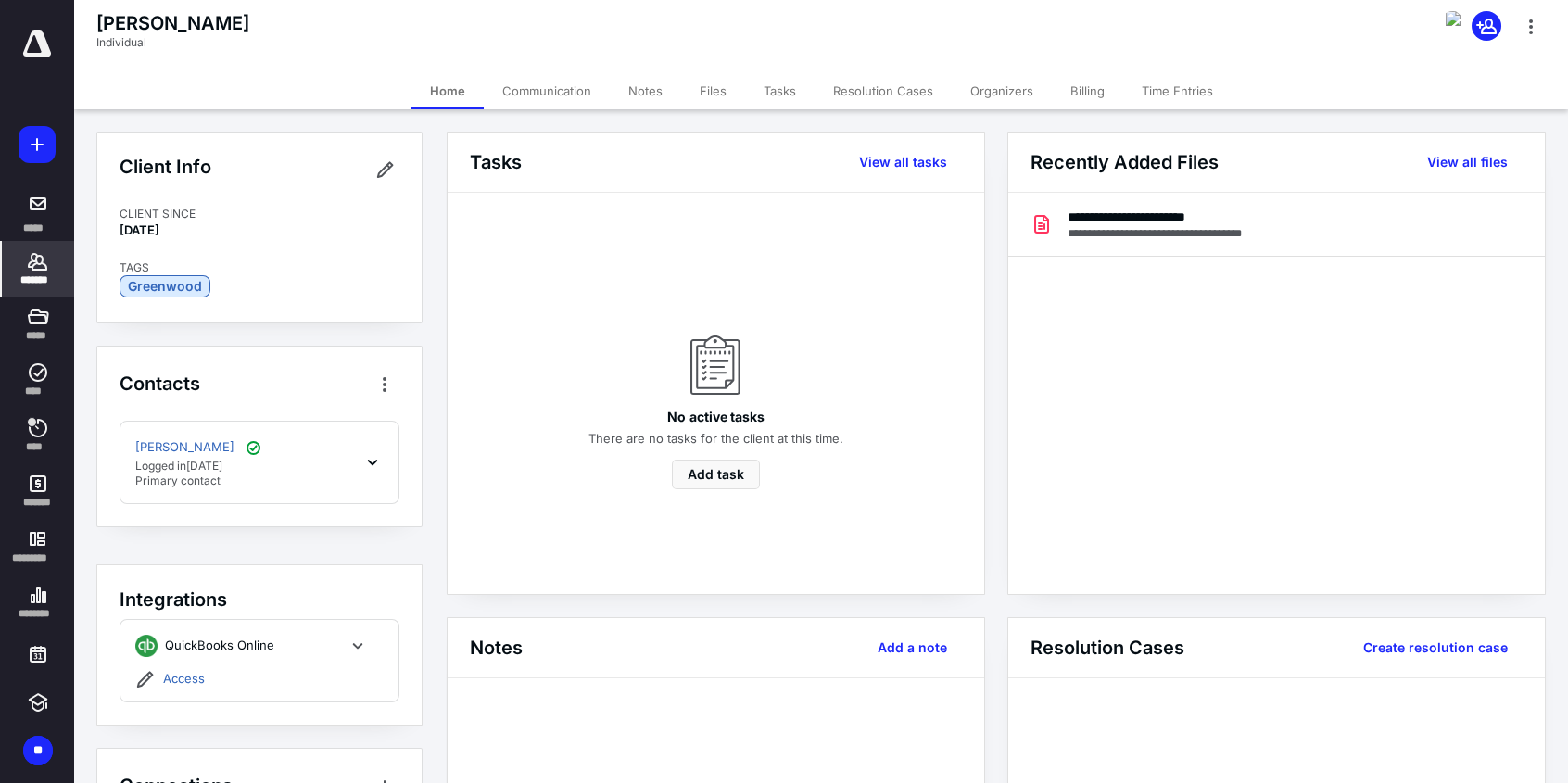 click on "**********" at bounding box center [1276, 393] 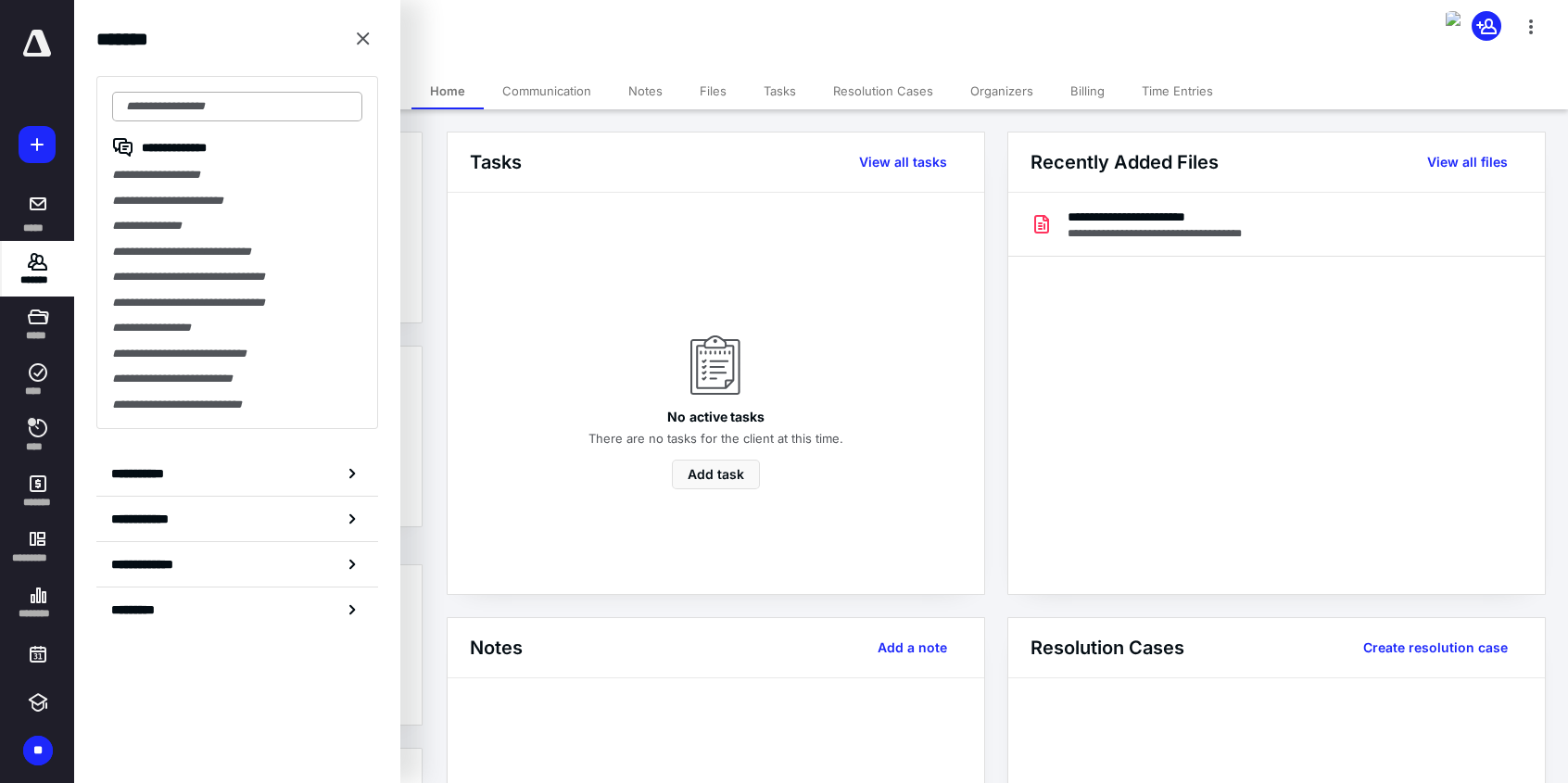 click at bounding box center [237, 107] 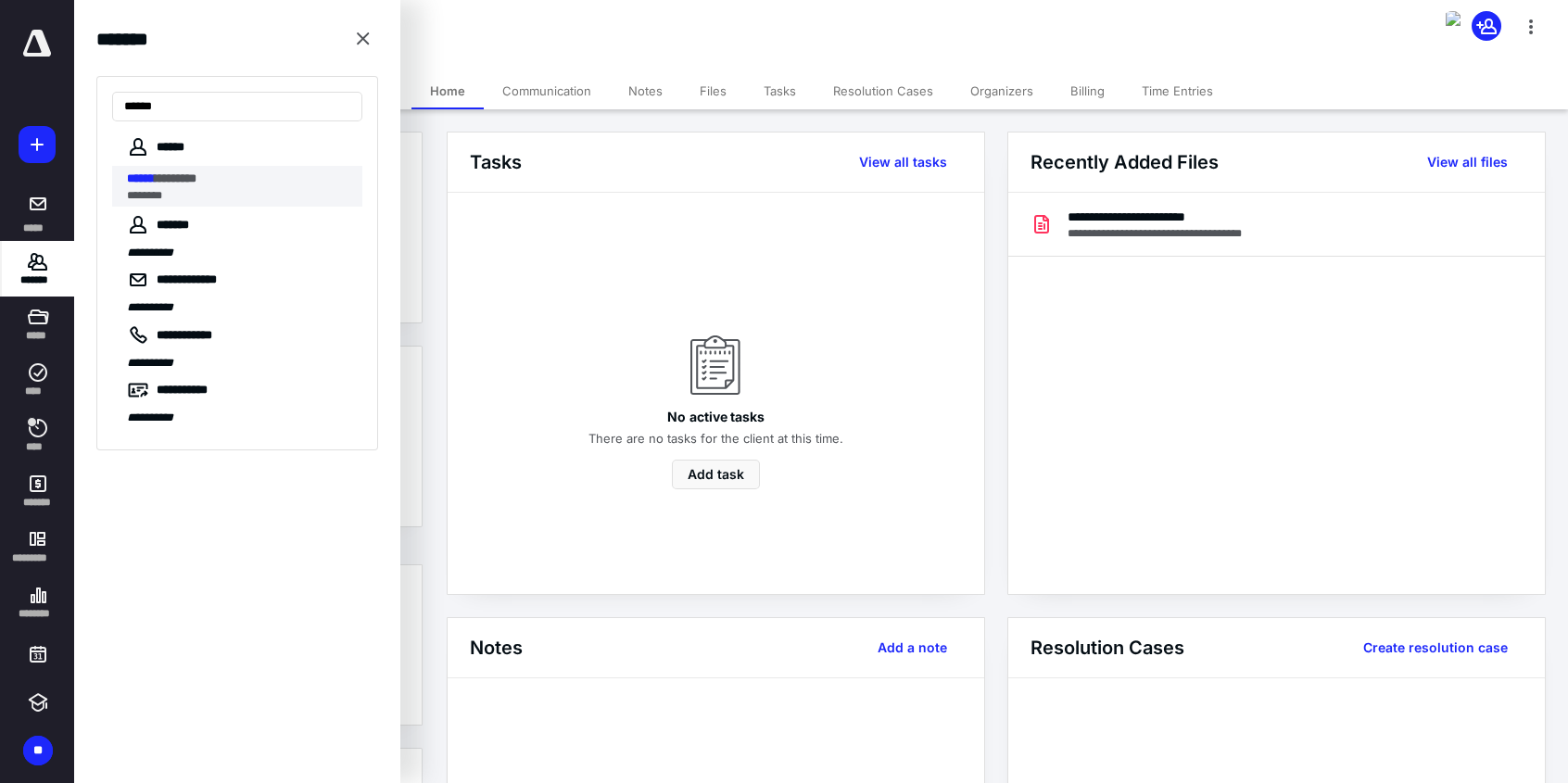 type on "******" 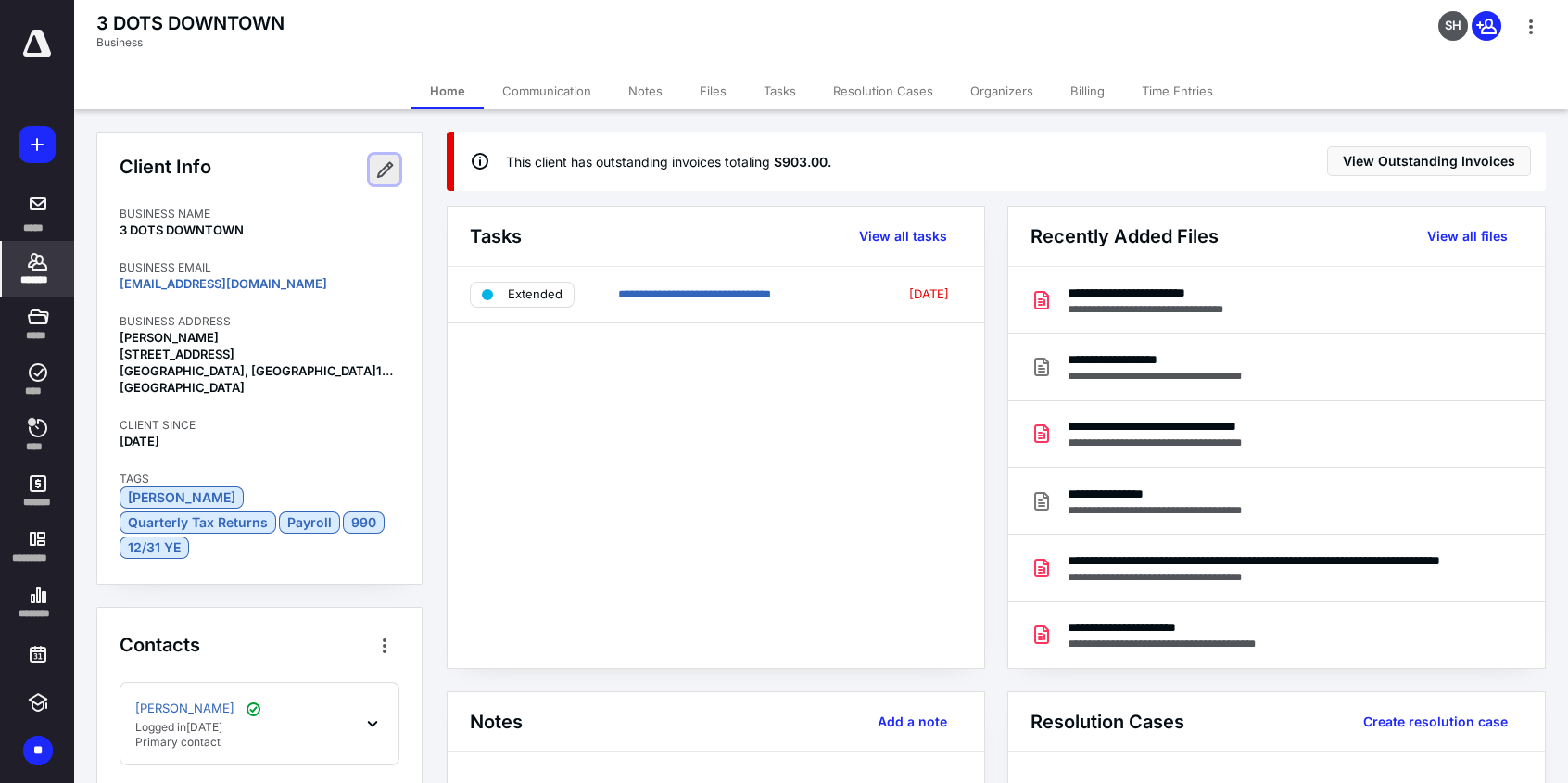 click at bounding box center (385, 170) 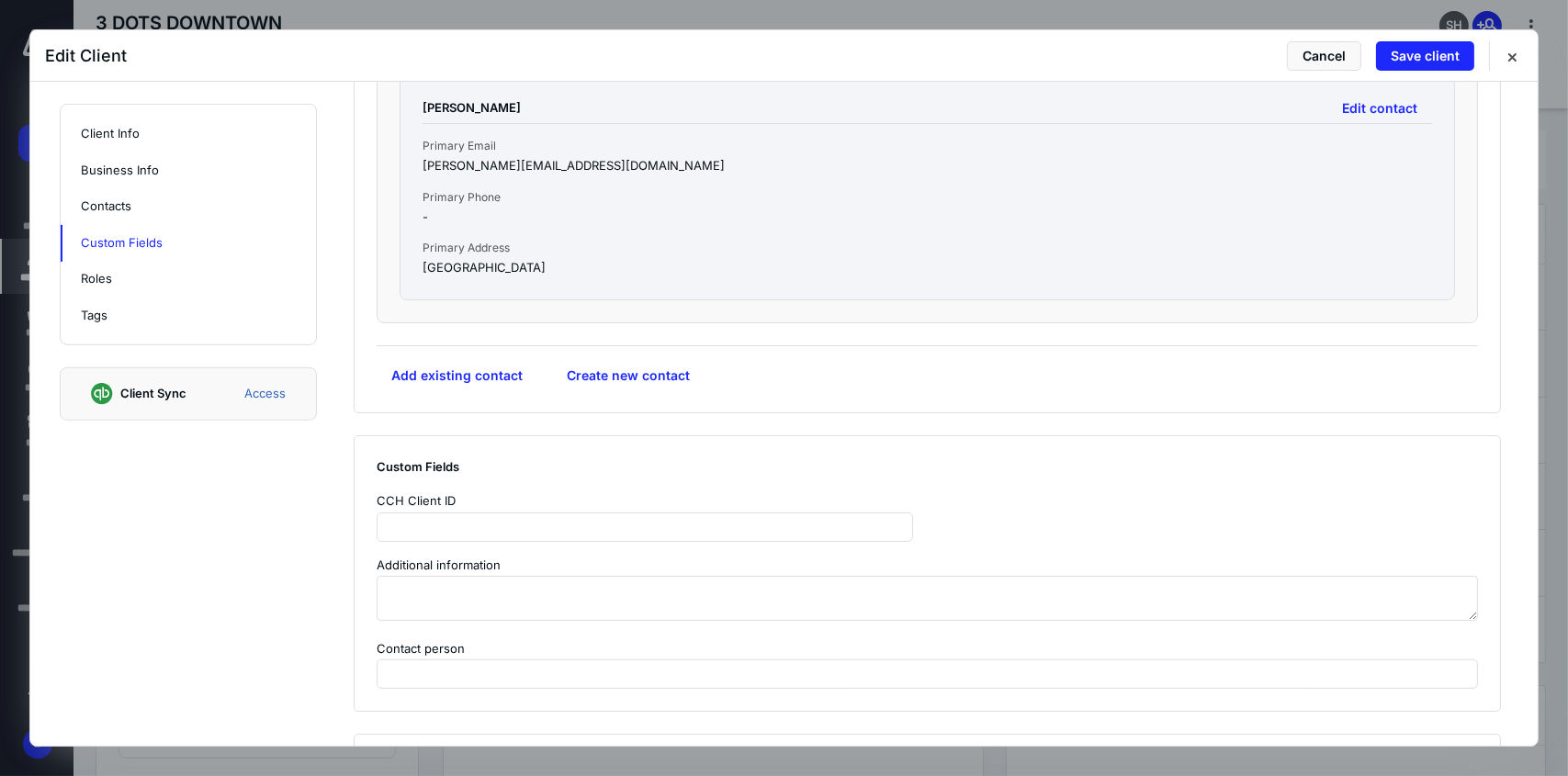 scroll, scrollTop: 1561, scrollLeft: 0, axis: vertical 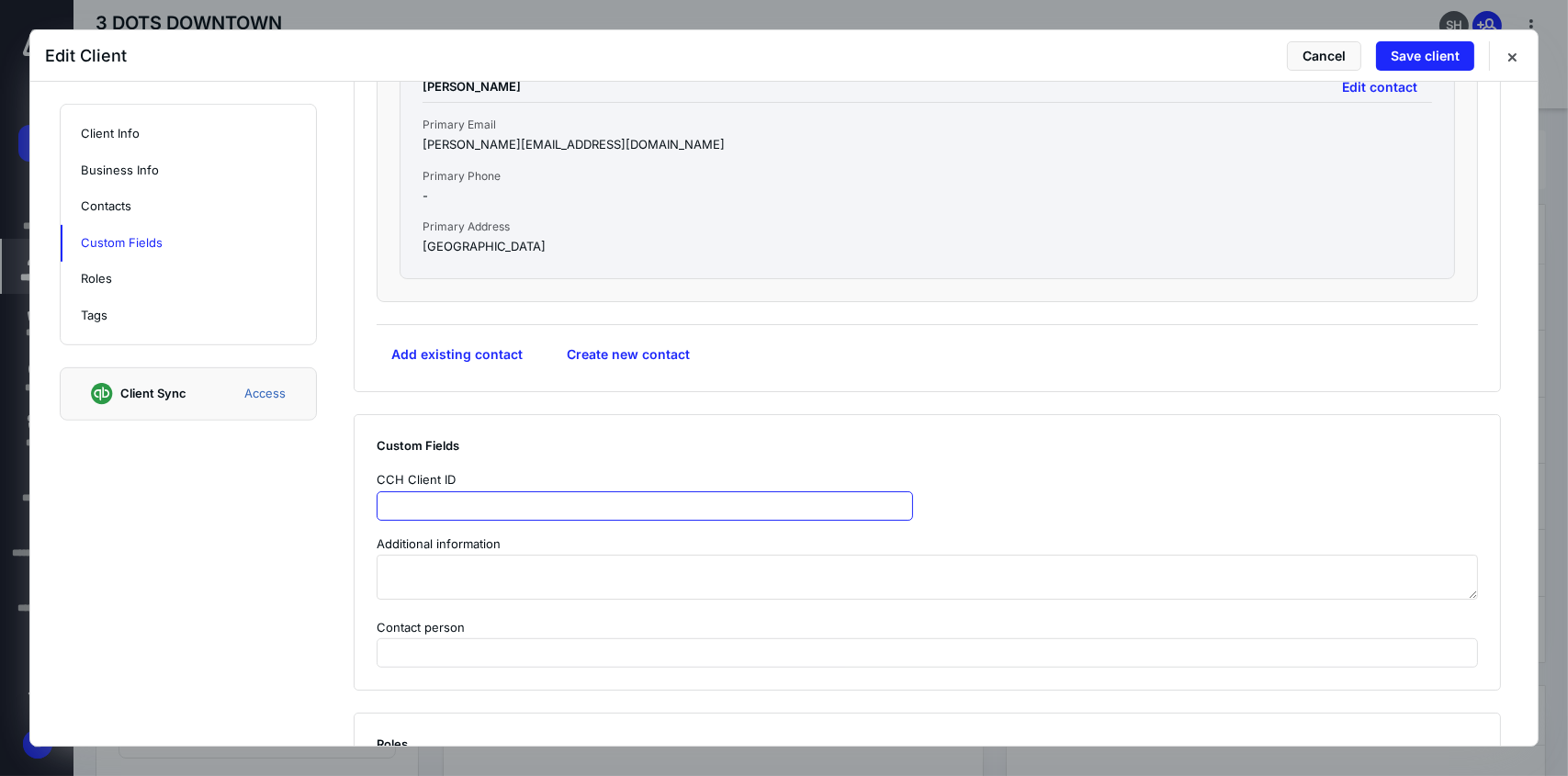 click at bounding box center [645, 506] 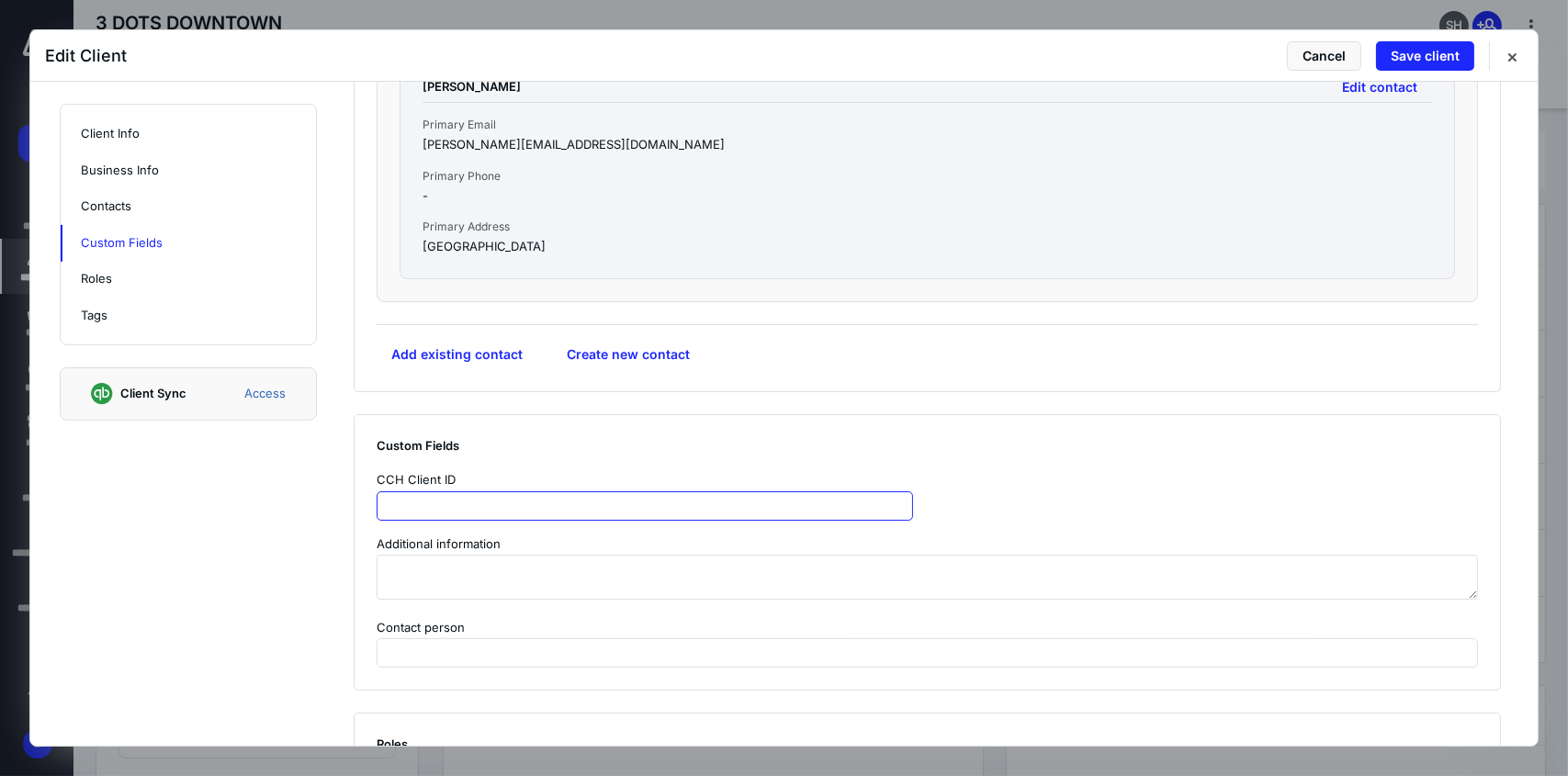 paste on "**********" 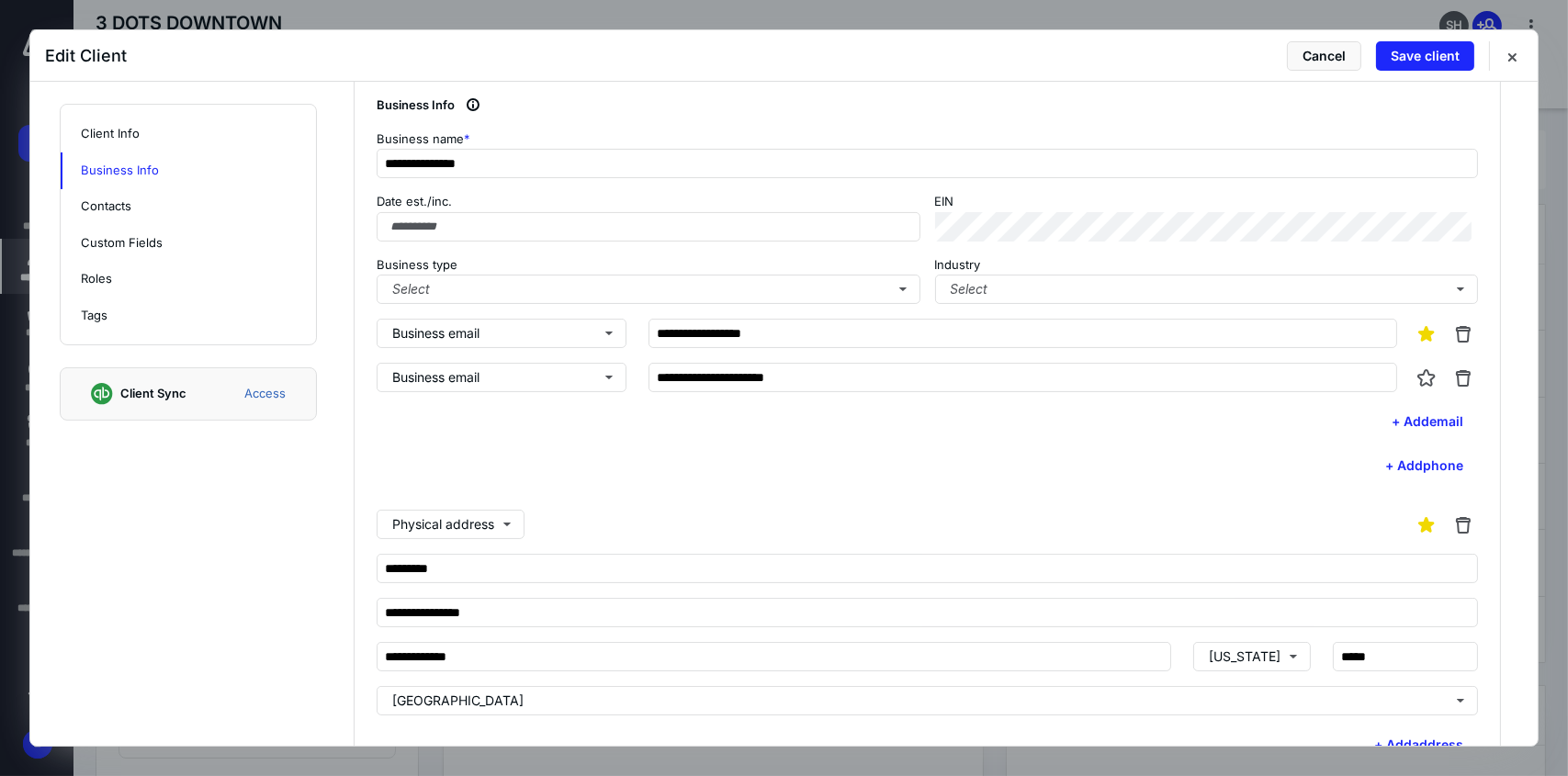 scroll, scrollTop: 551, scrollLeft: 0, axis: vertical 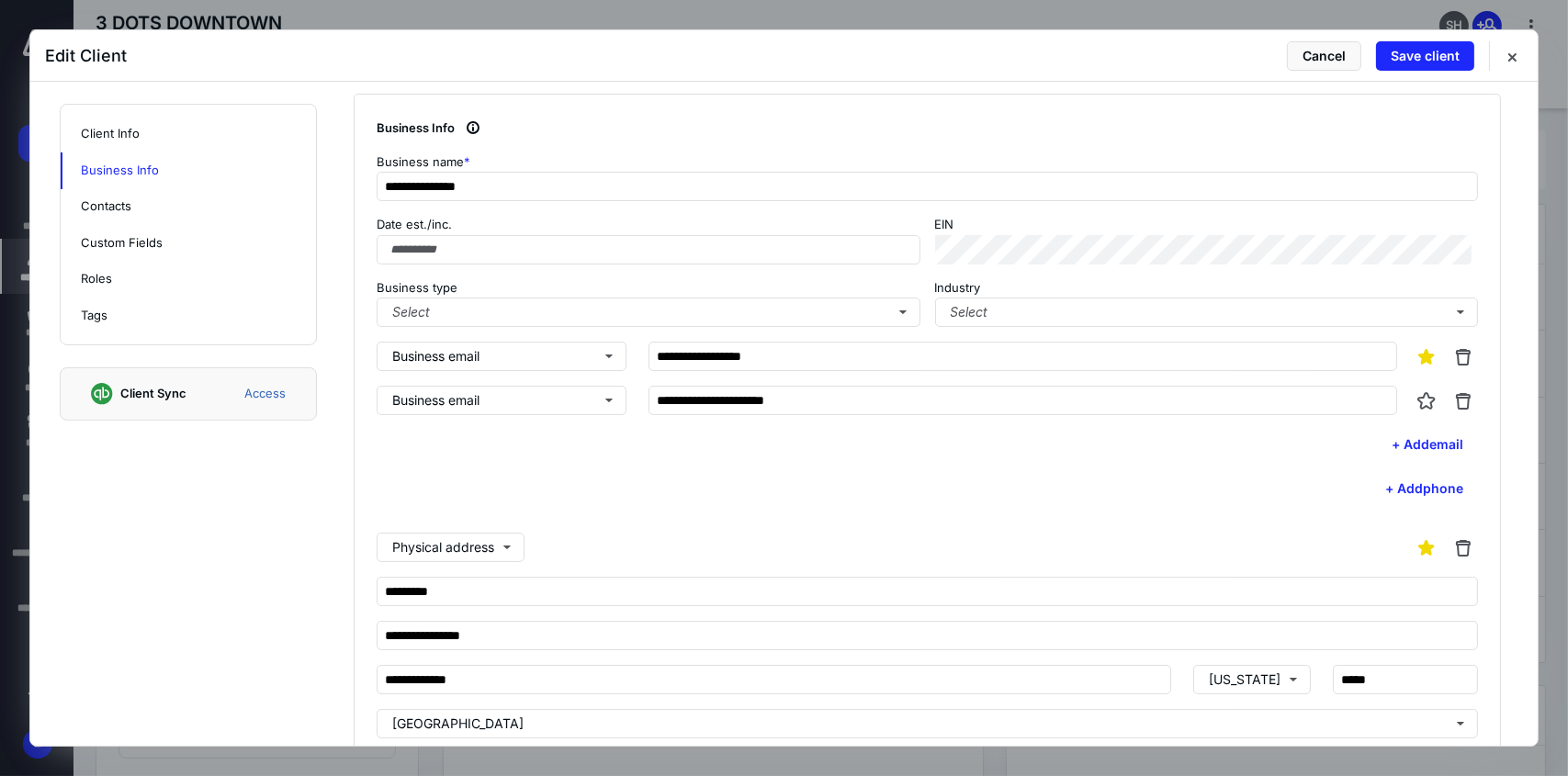 type on "**********" 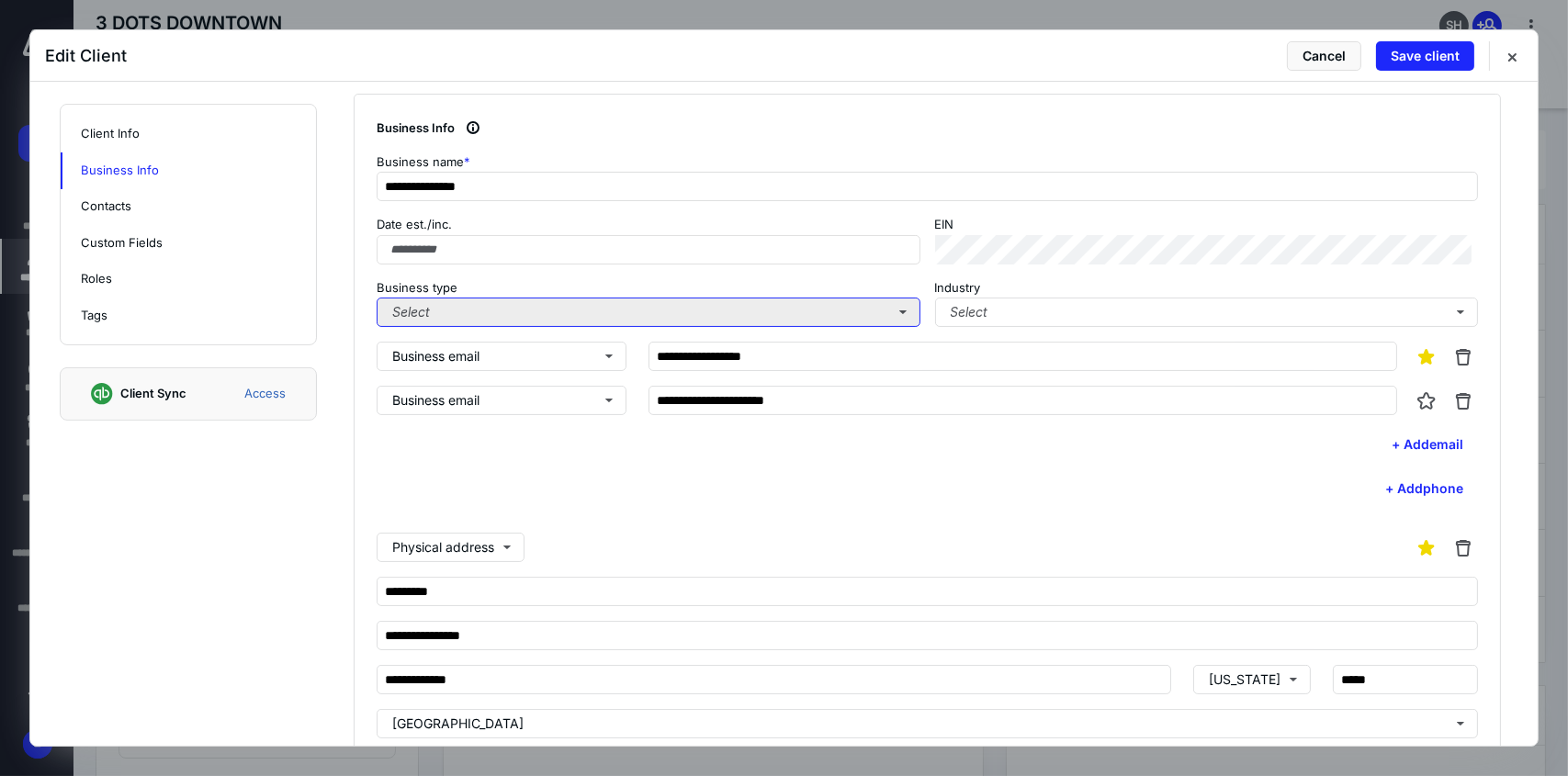 click on "Select" at bounding box center [649, 312] 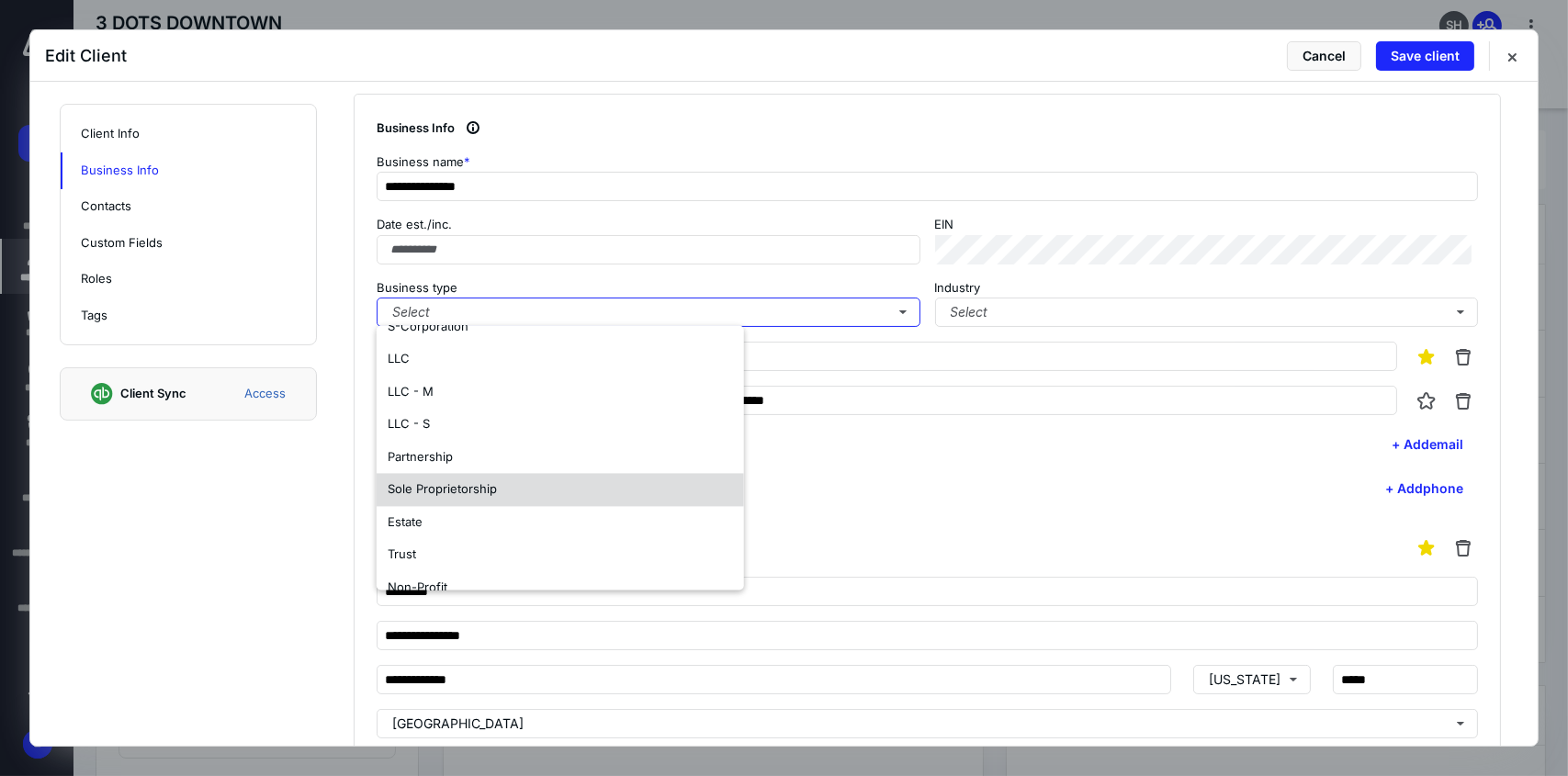 scroll, scrollTop: 107, scrollLeft: 0, axis: vertical 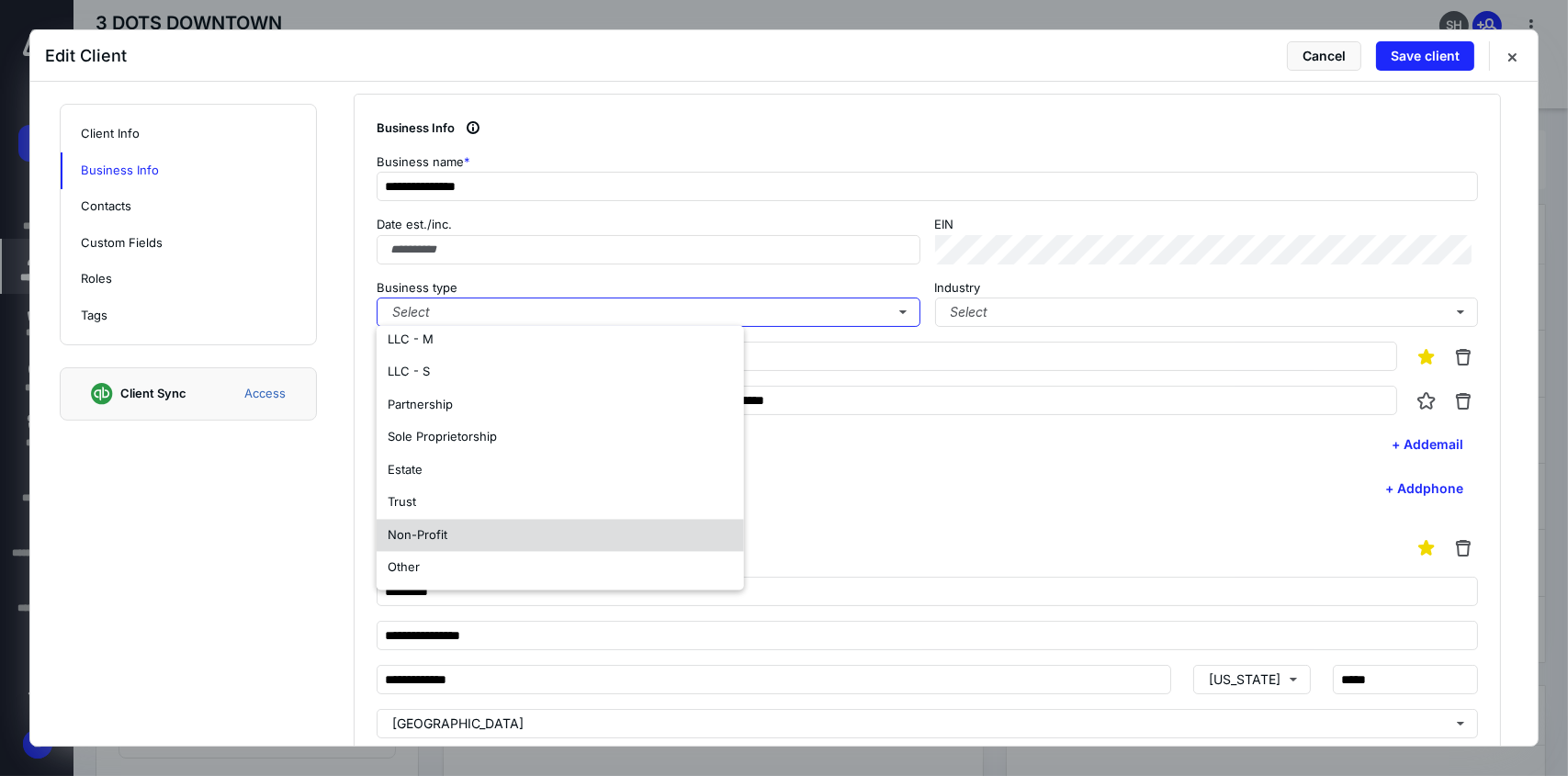click on "Non-Profit" at bounding box center (560, 535) 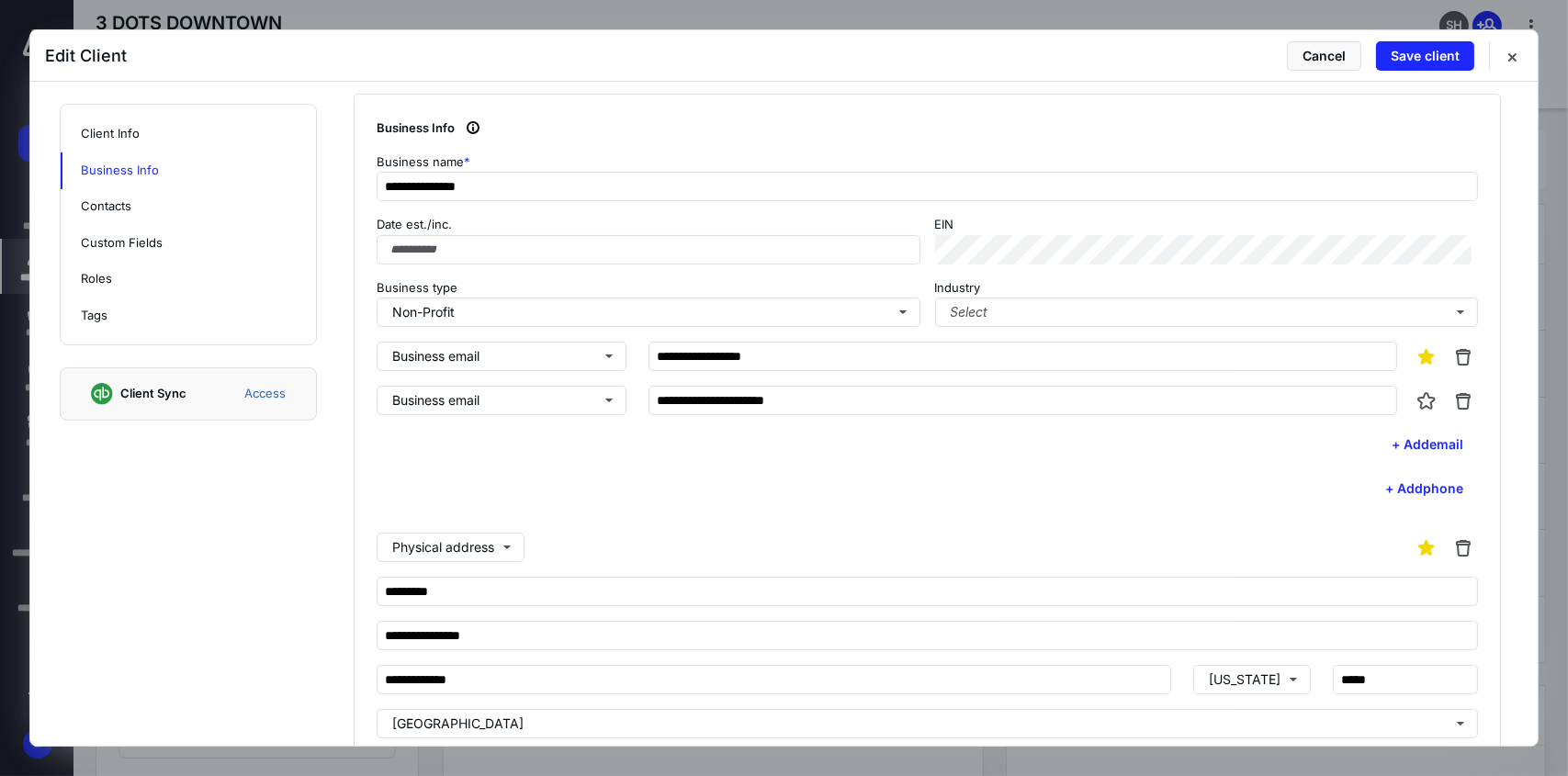 click on "+ Add  phone" at bounding box center [927, 489] 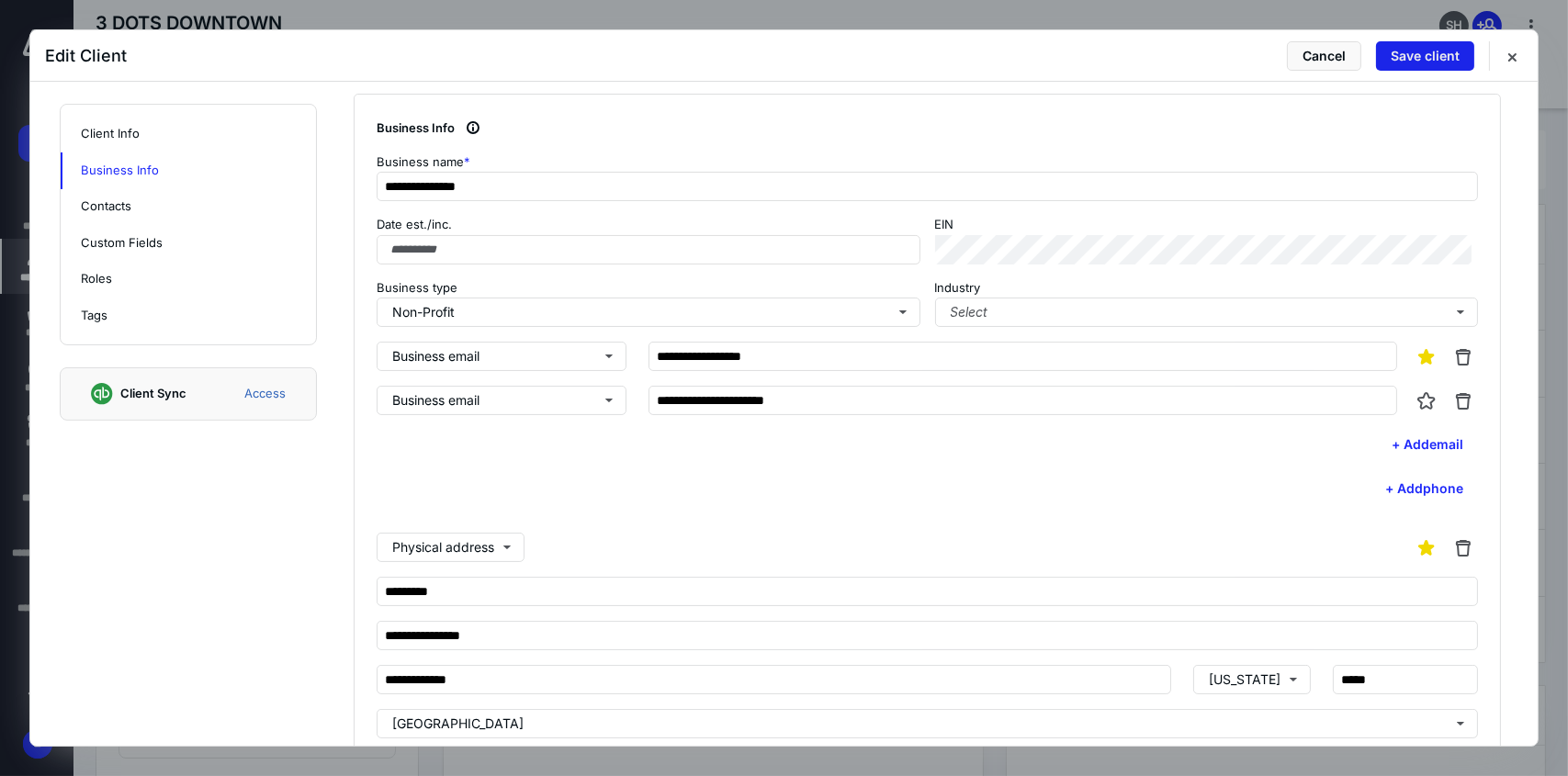 click on "Save client" at bounding box center [1425, 56] 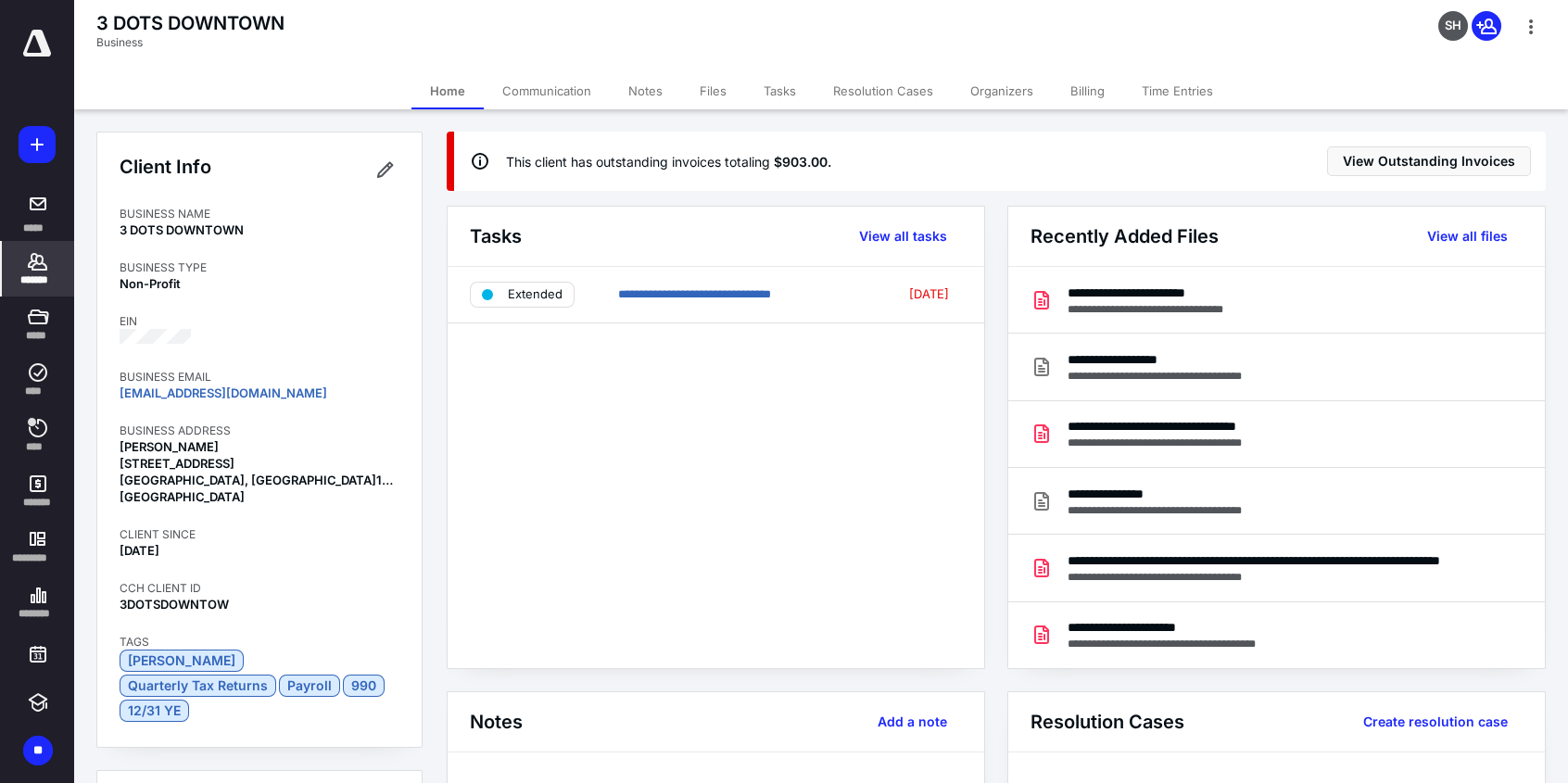 click 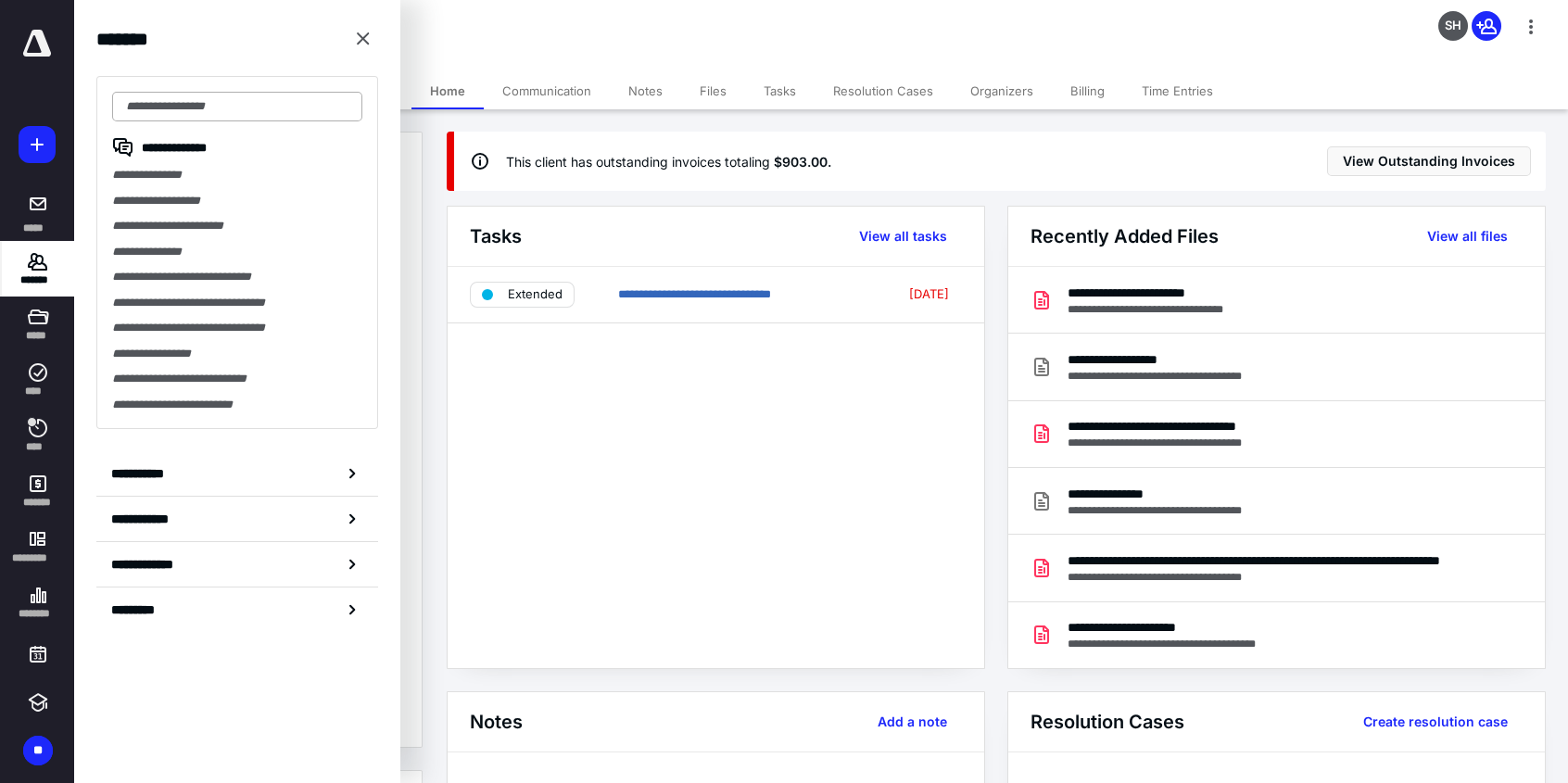 click at bounding box center (237, 107) 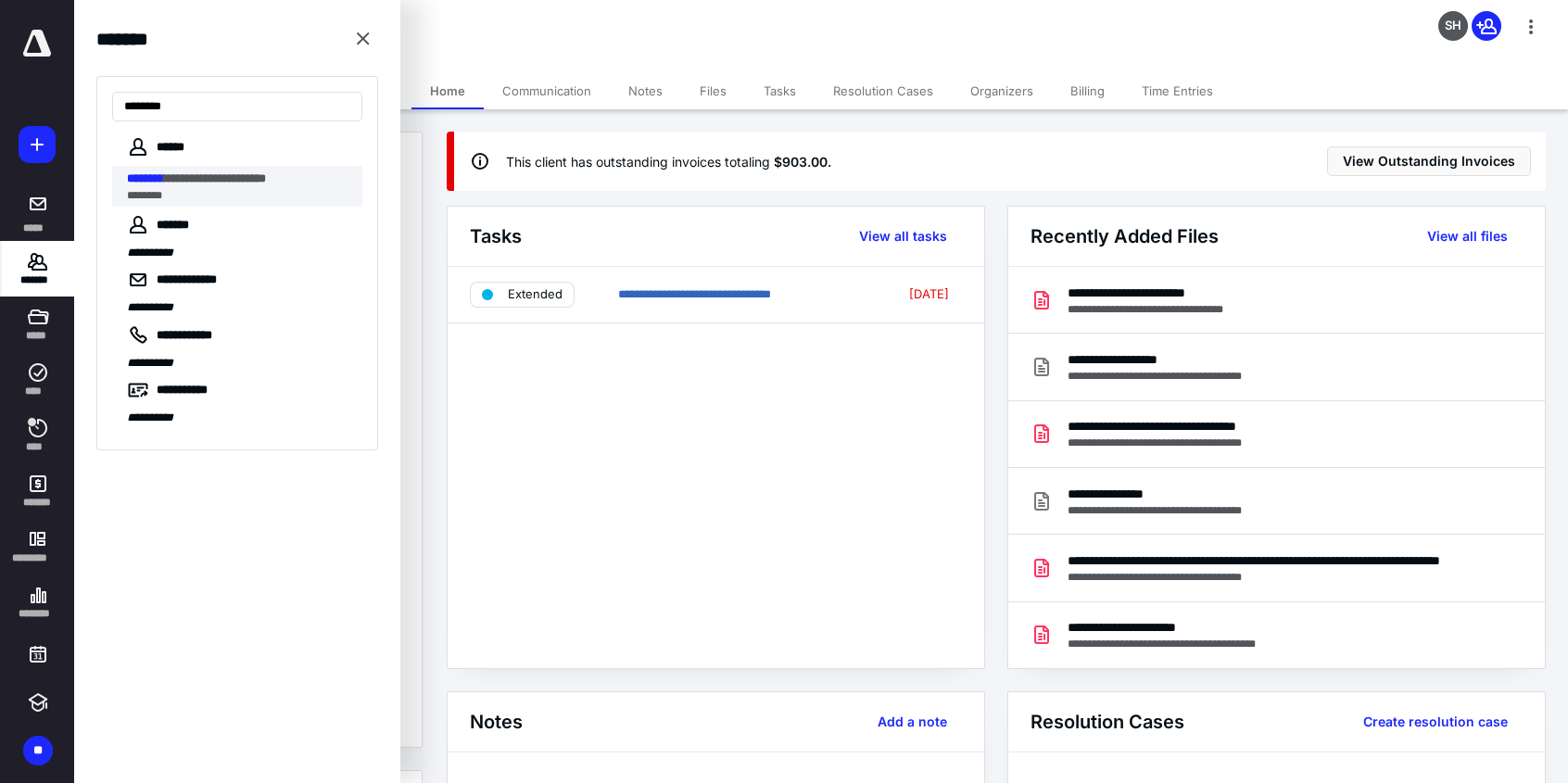 type on "********" 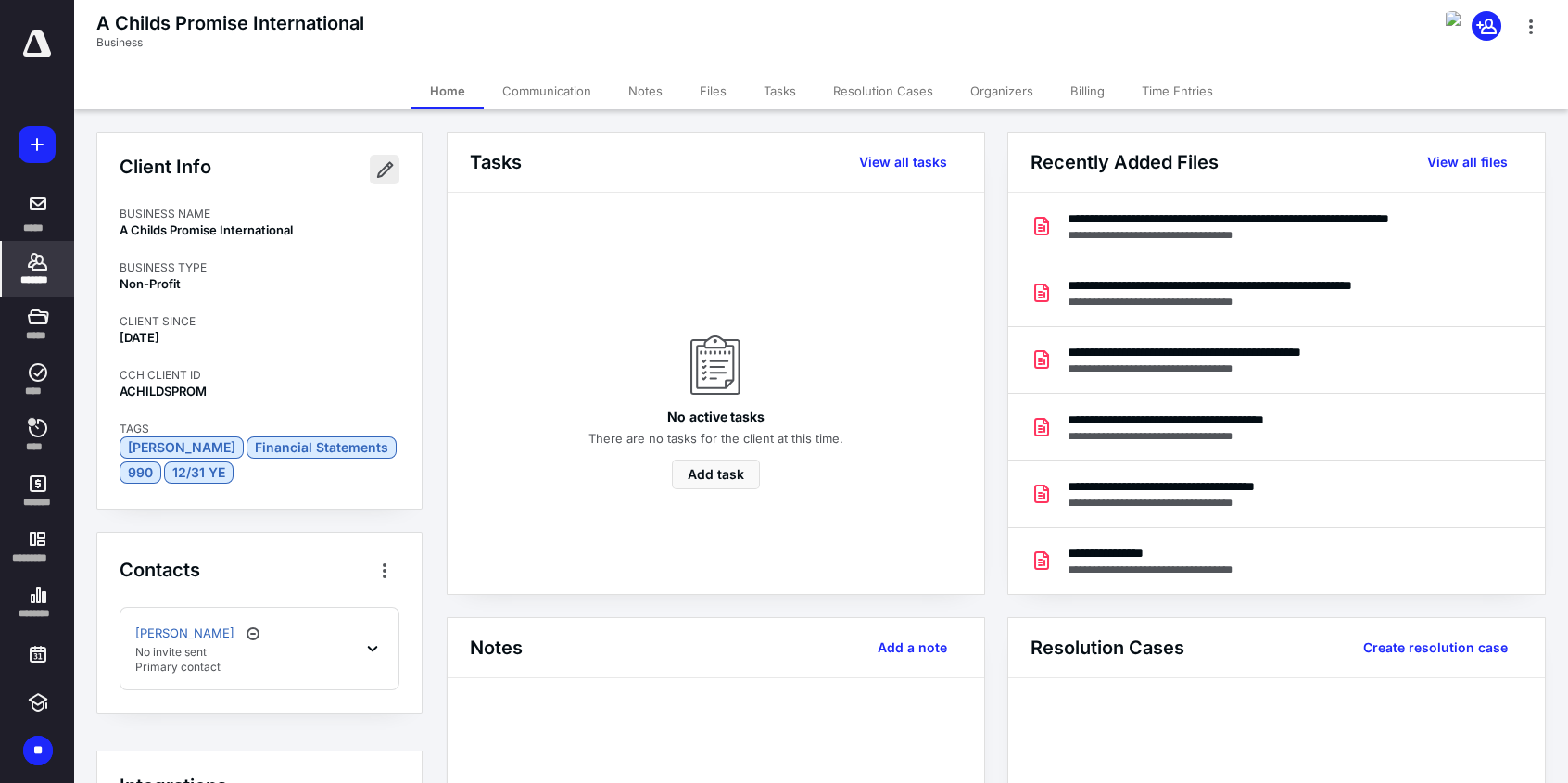 click at bounding box center [385, 170] 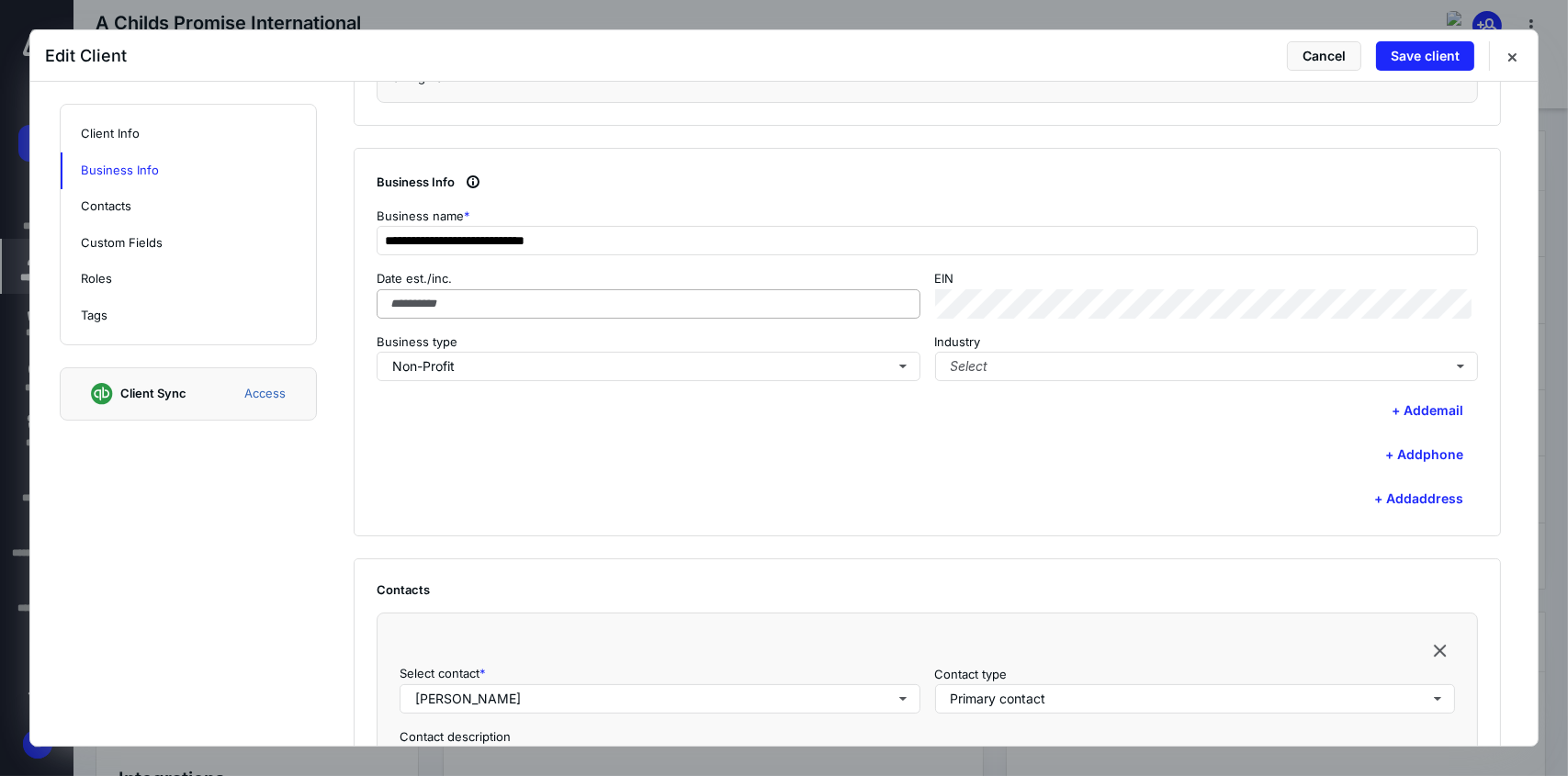 scroll, scrollTop: 551, scrollLeft: 0, axis: vertical 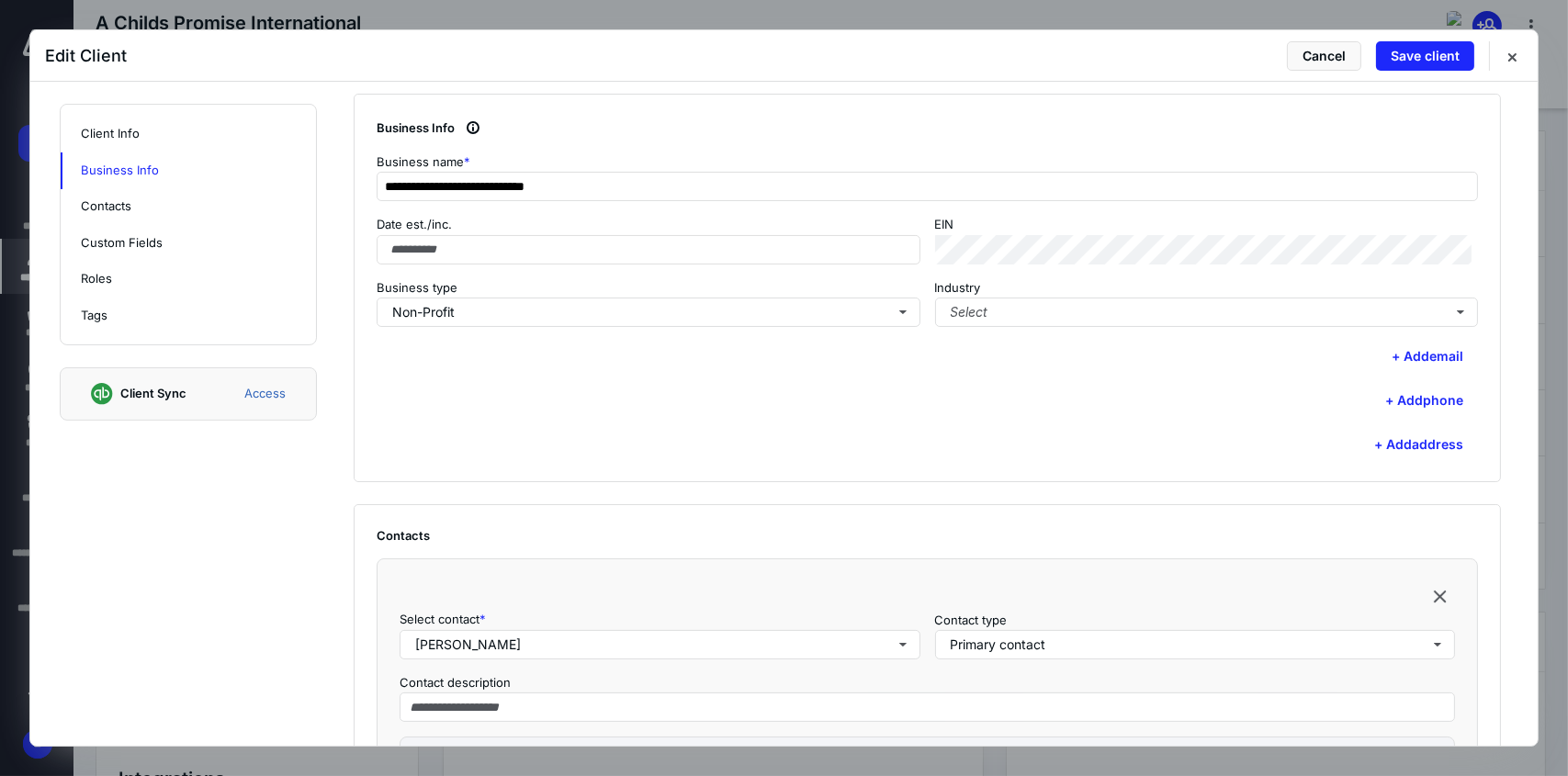 click on "**********" at bounding box center [927, 288] 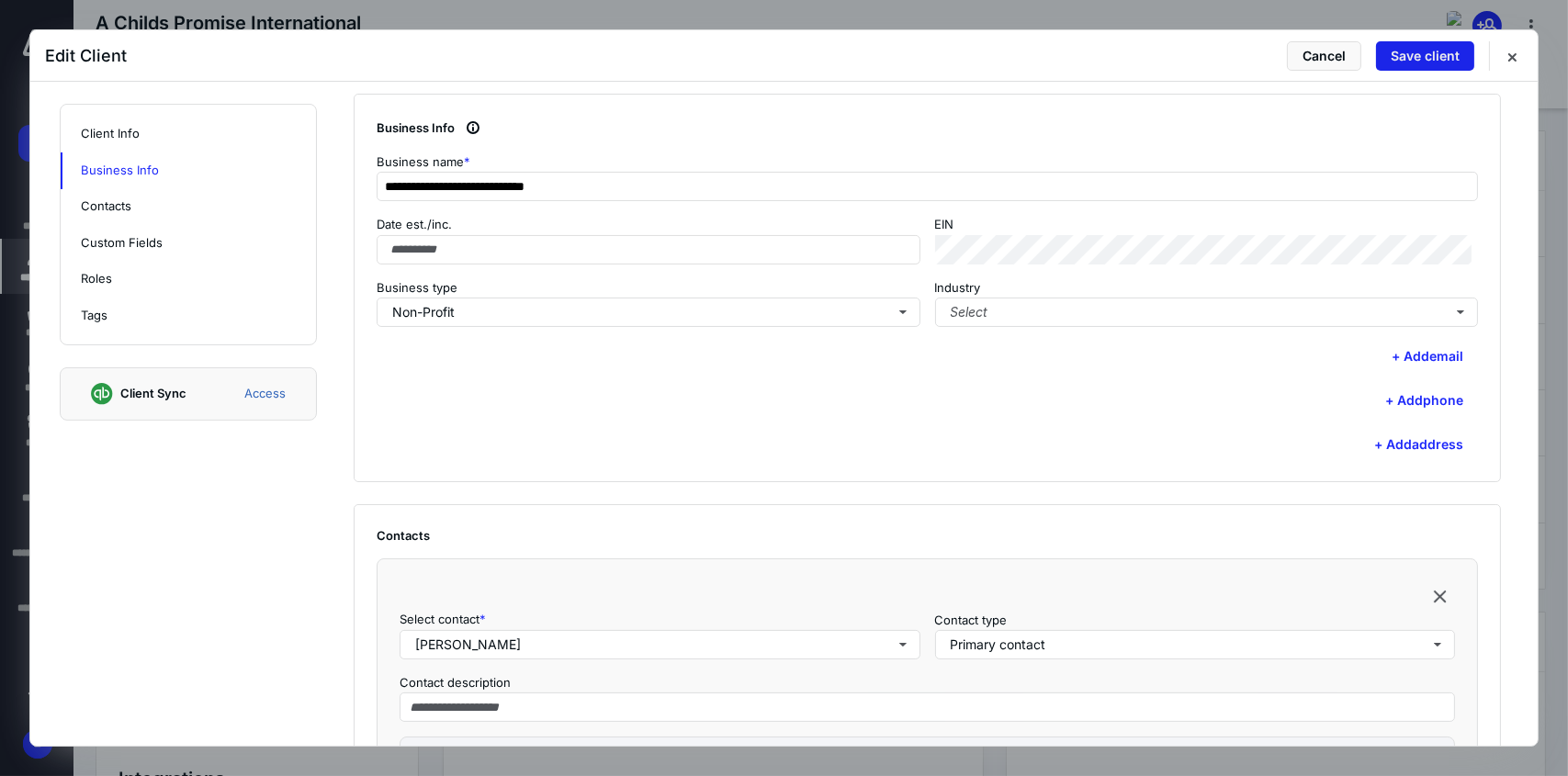 click on "Save client" at bounding box center (1425, 56) 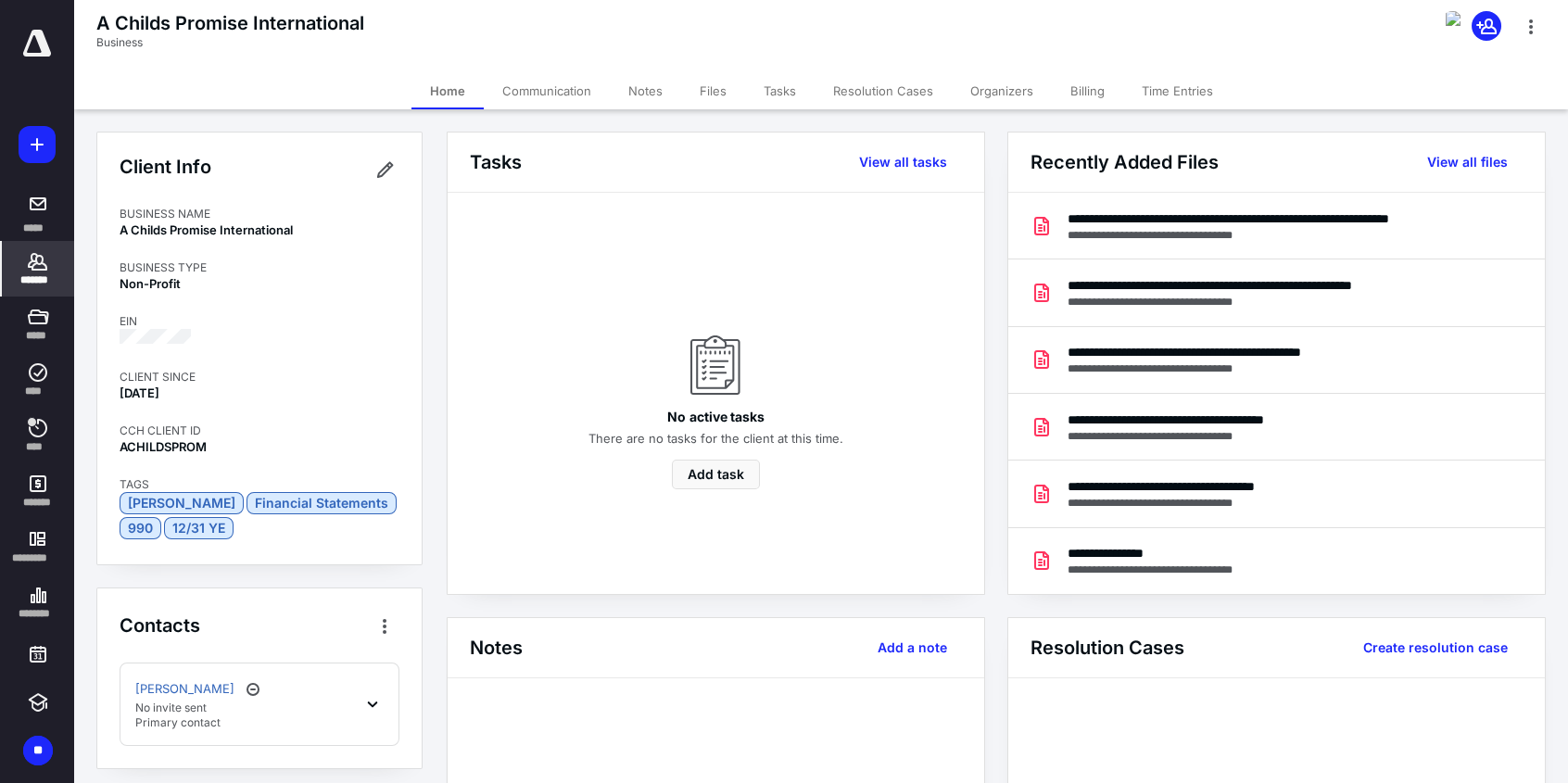 click on "*******" at bounding box center (38, 280) 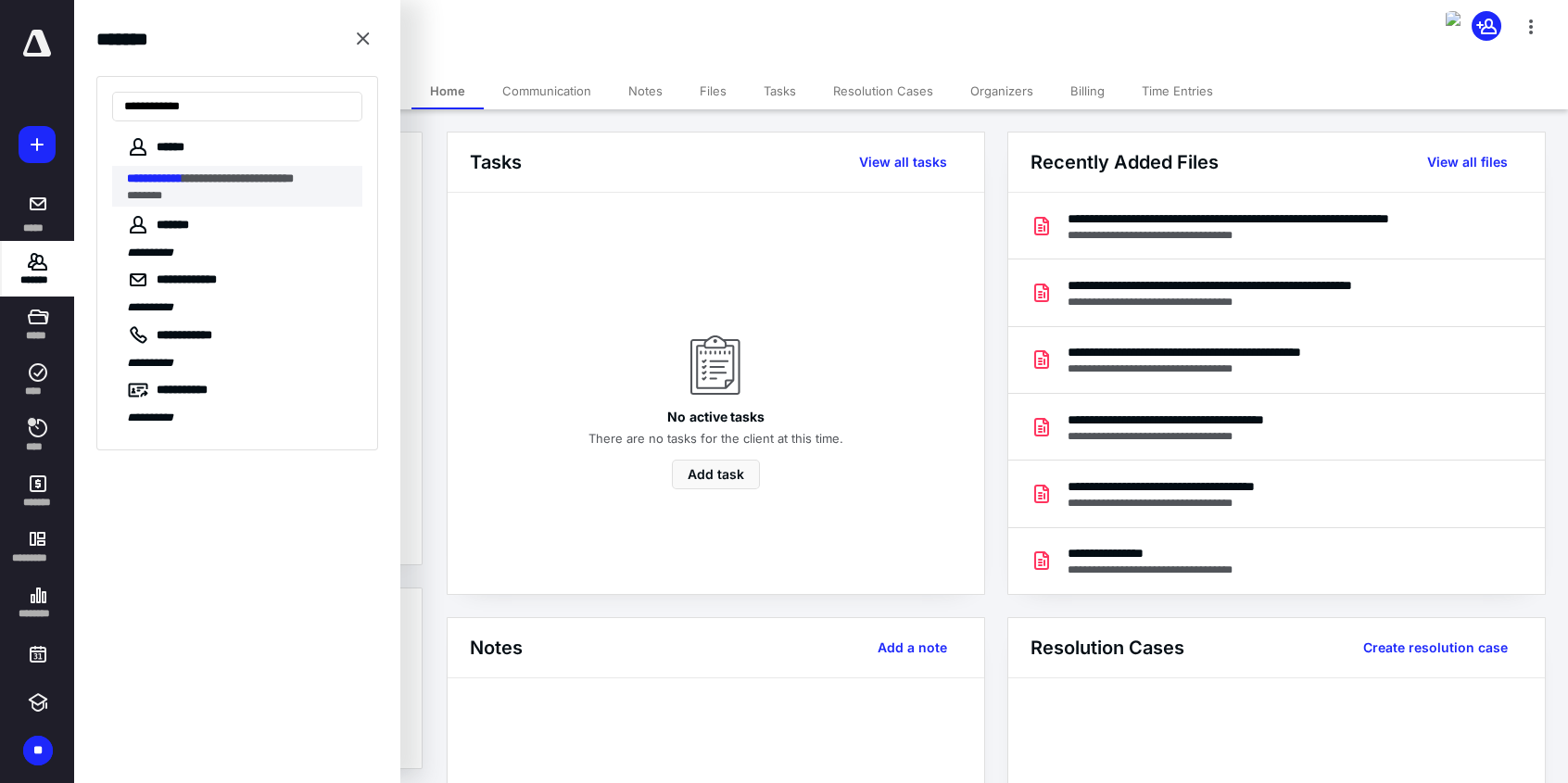 type on "**********" 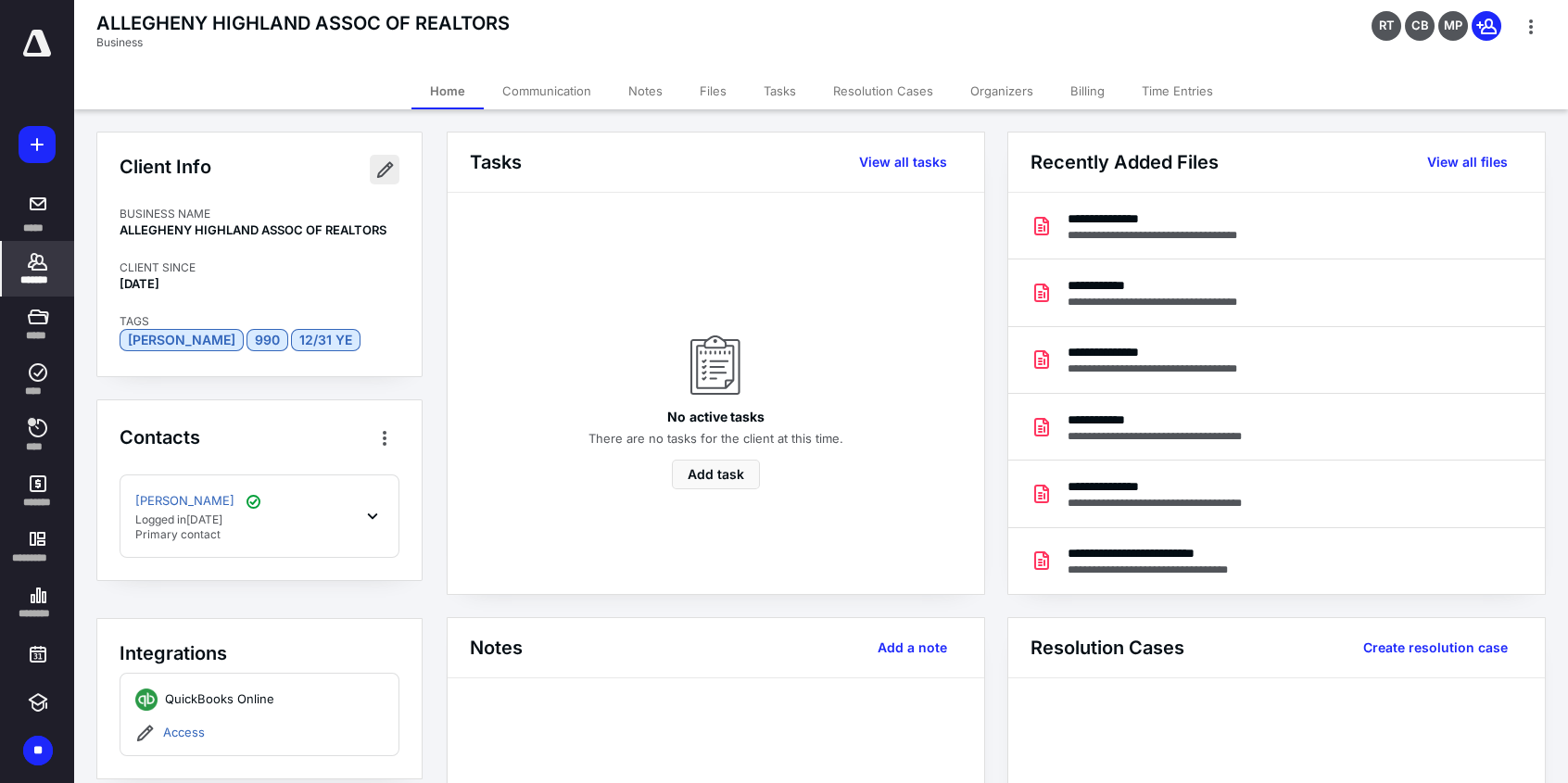 click at bounding box center [385, 170] 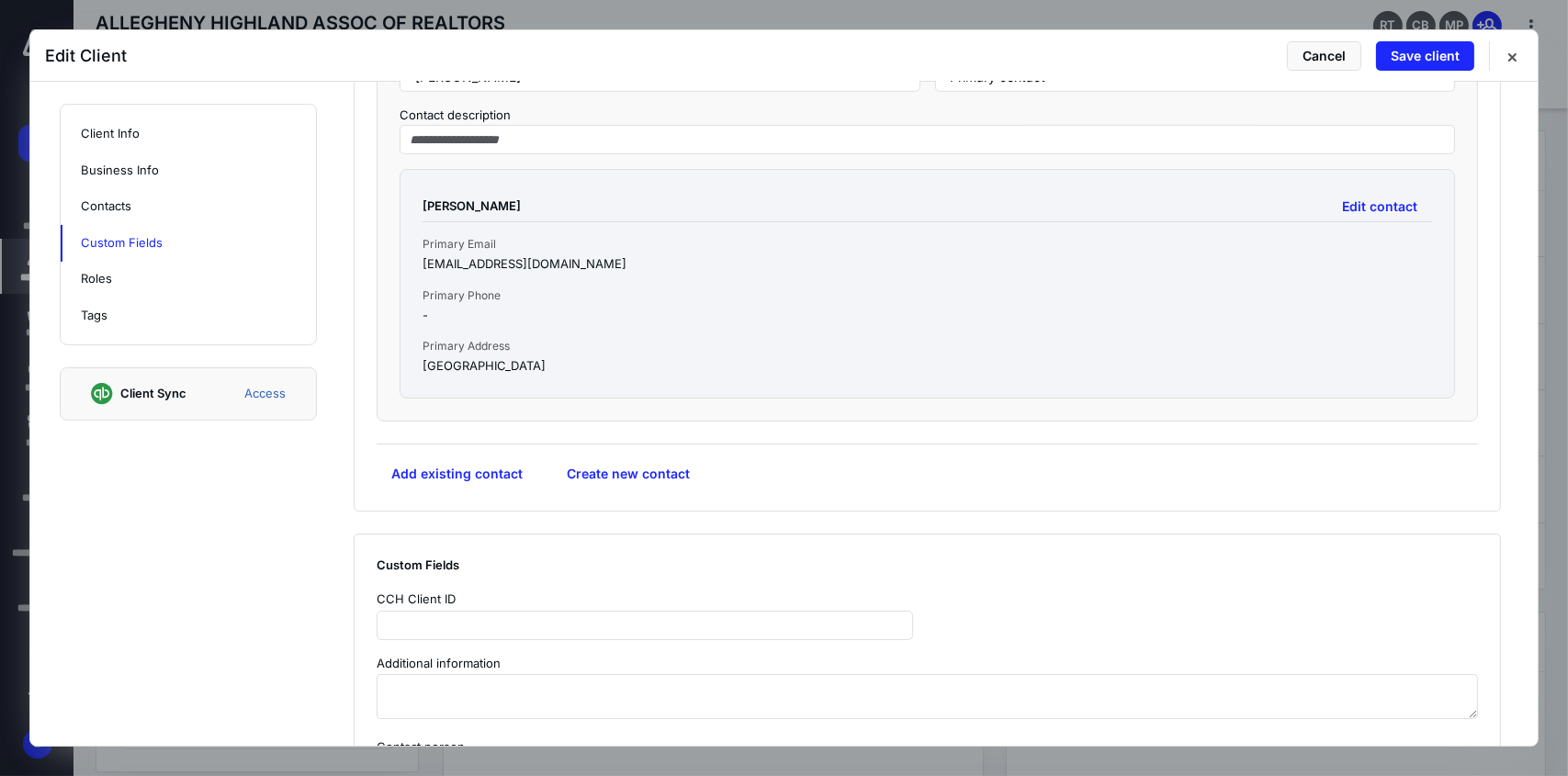 scroll, scrollTop: 1194, scrollLeft: 0, axis: vertical 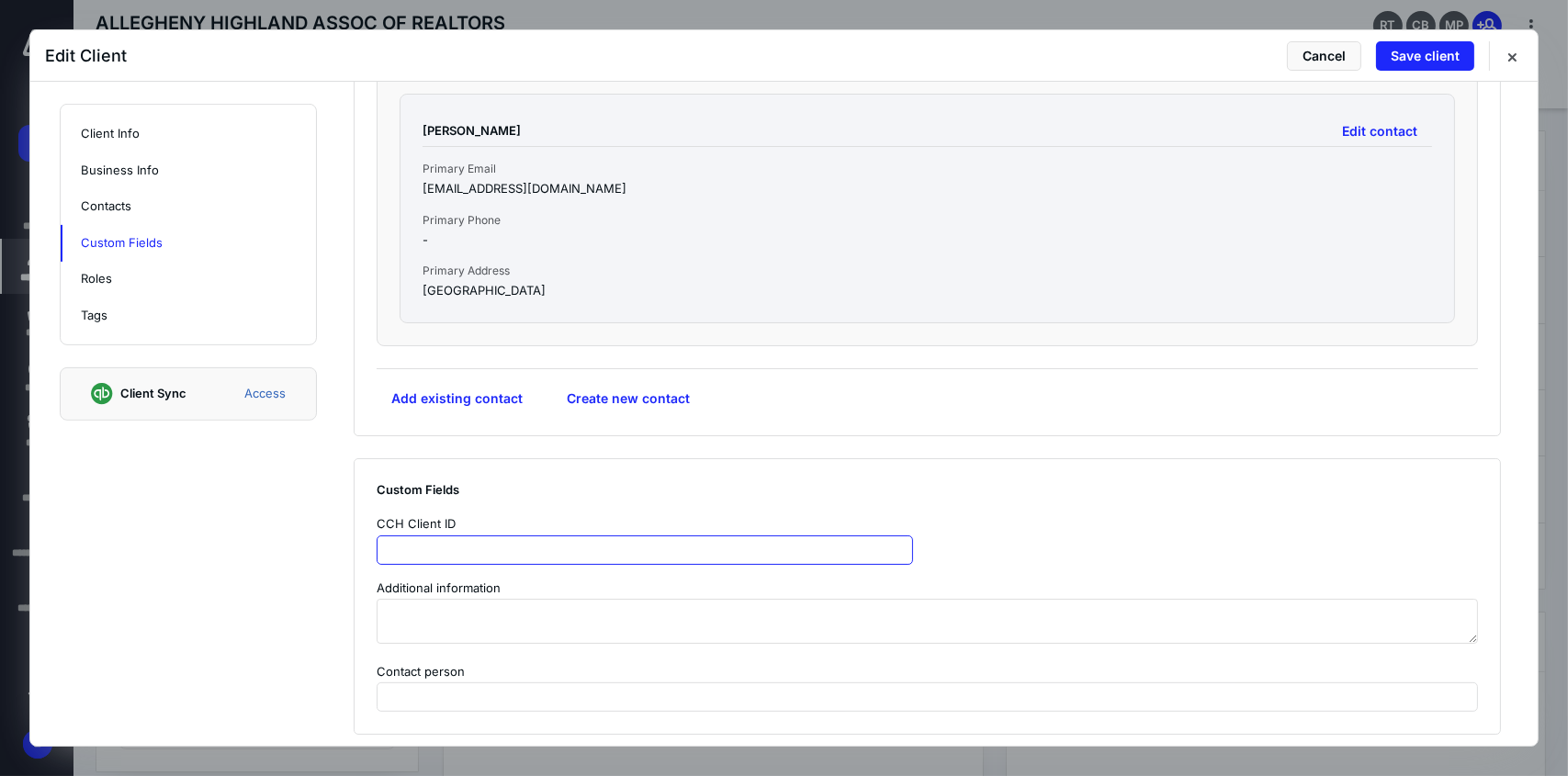 click at bounding box center [645, 550] 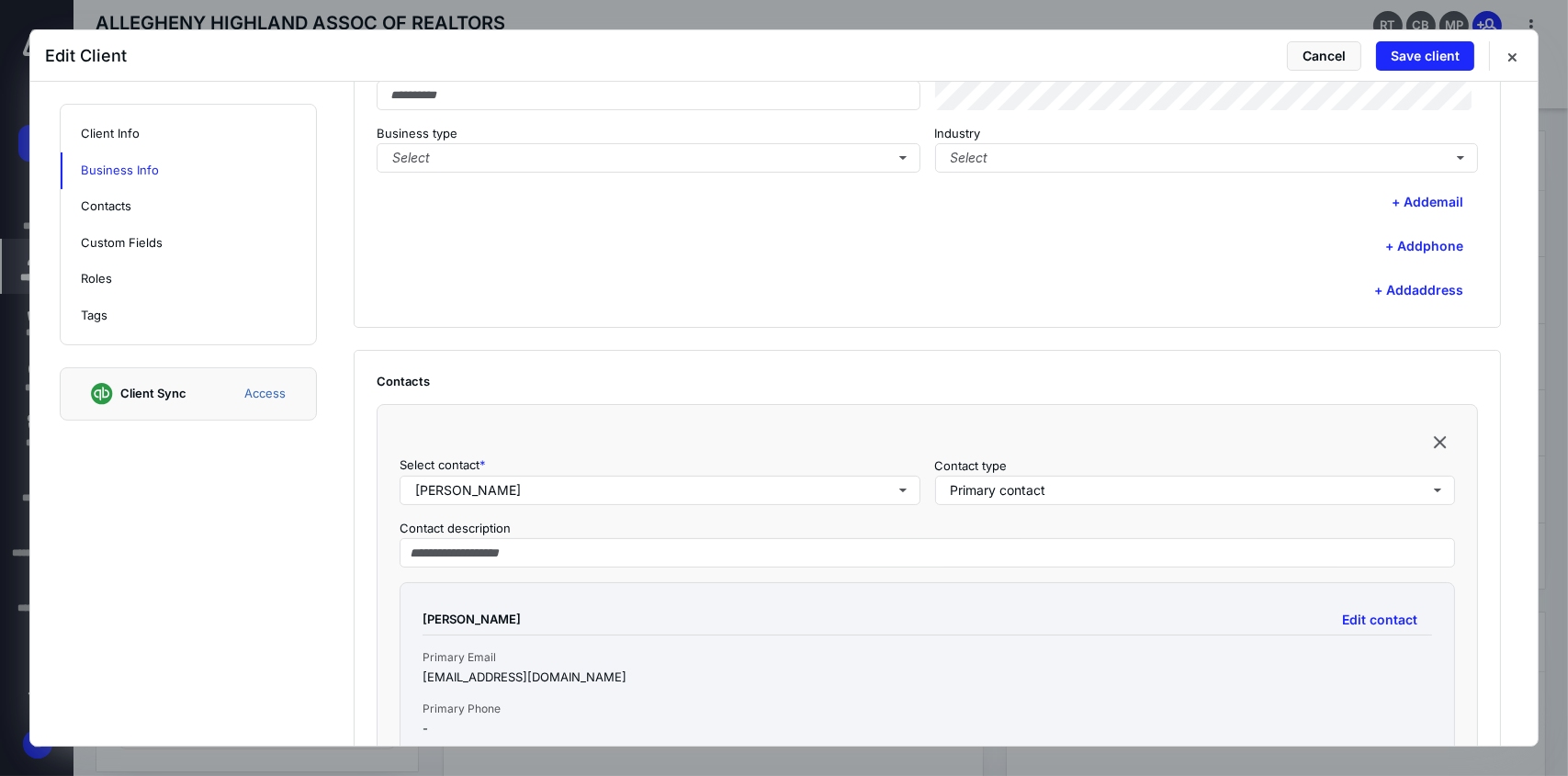 scroll, scrollTop: 643, scrollLeft: 0, axis: vertical 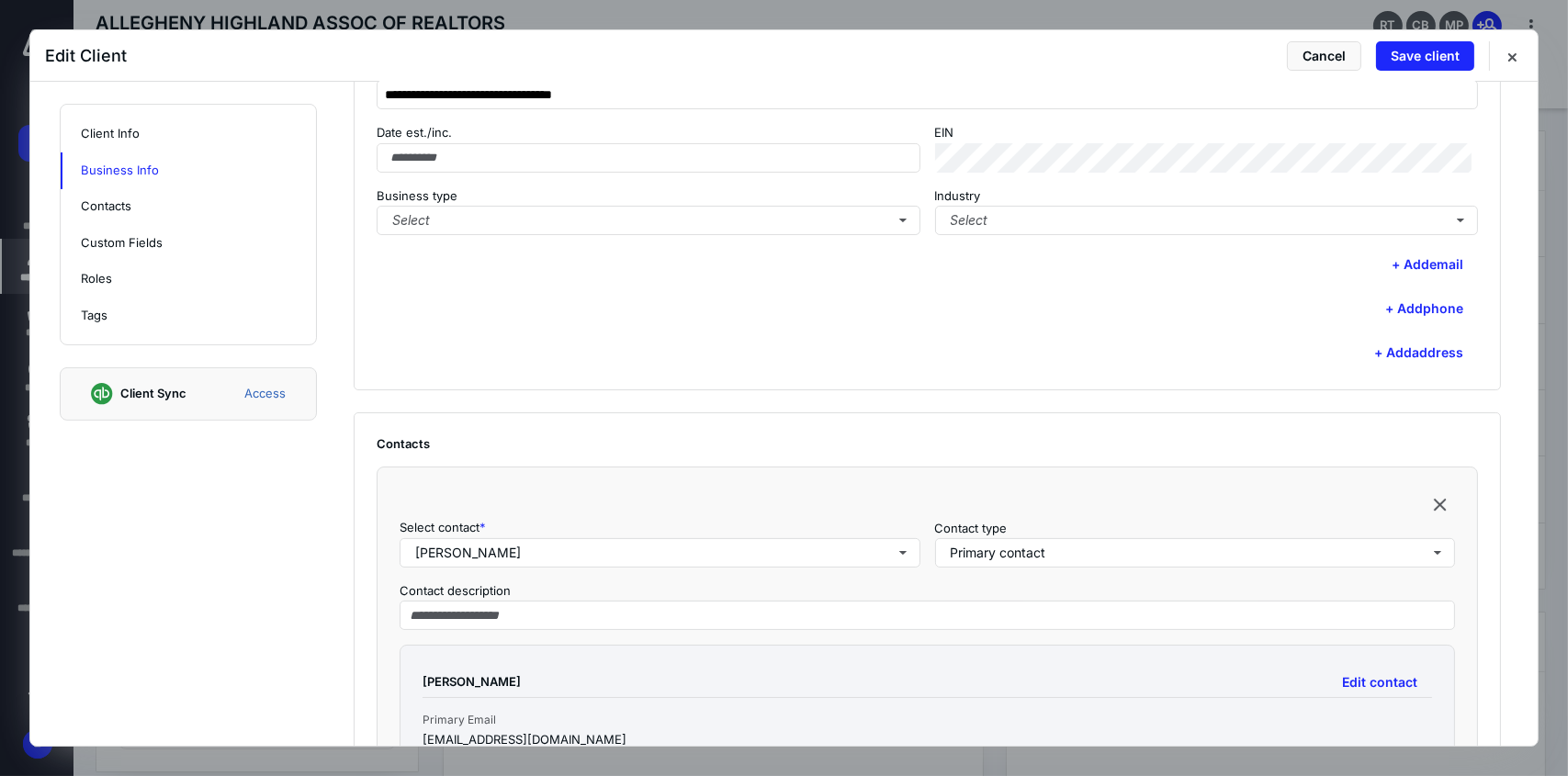 type on "**********" 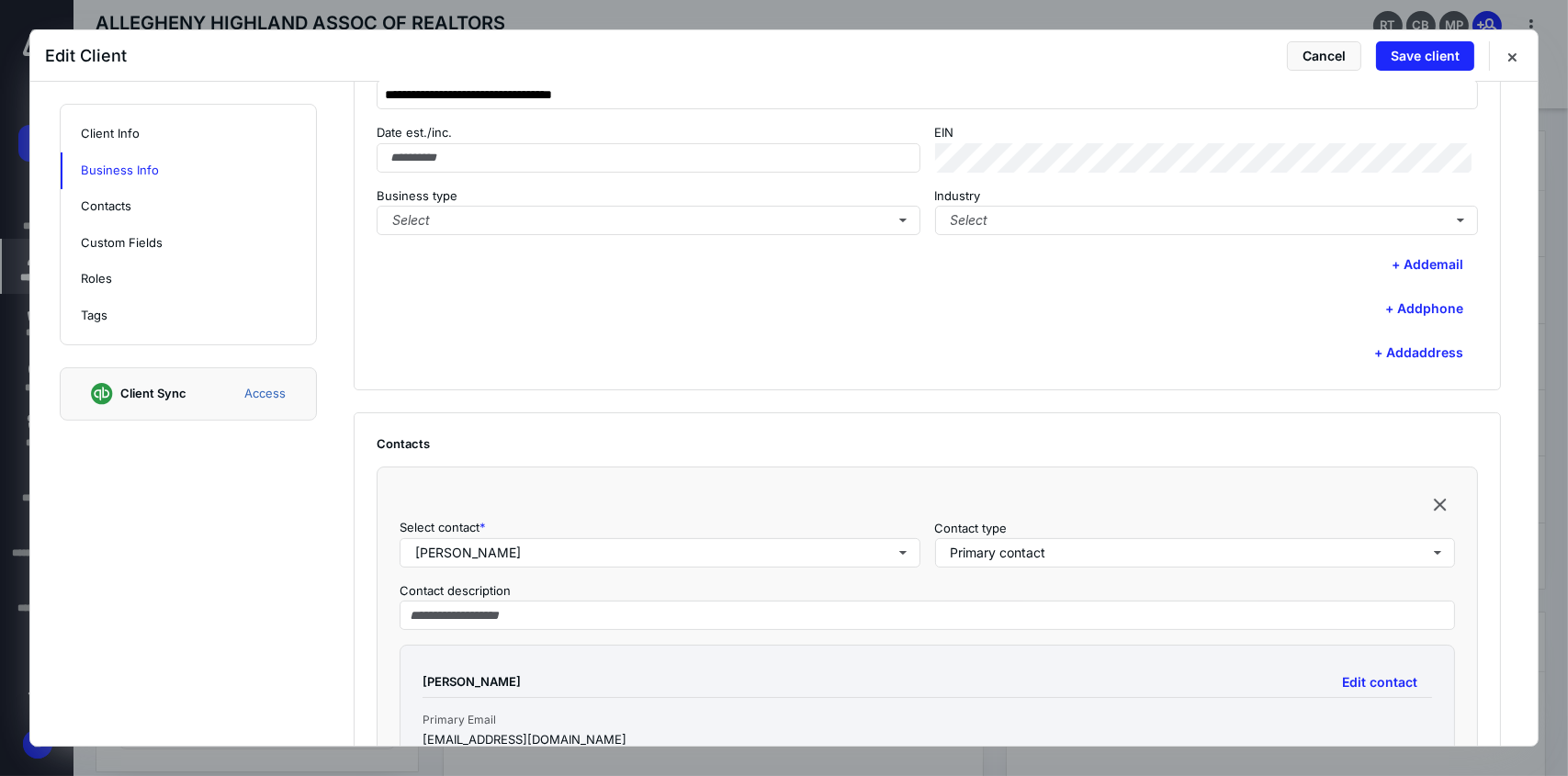 click on "+ Add  address" at bounding box center [927, 353] 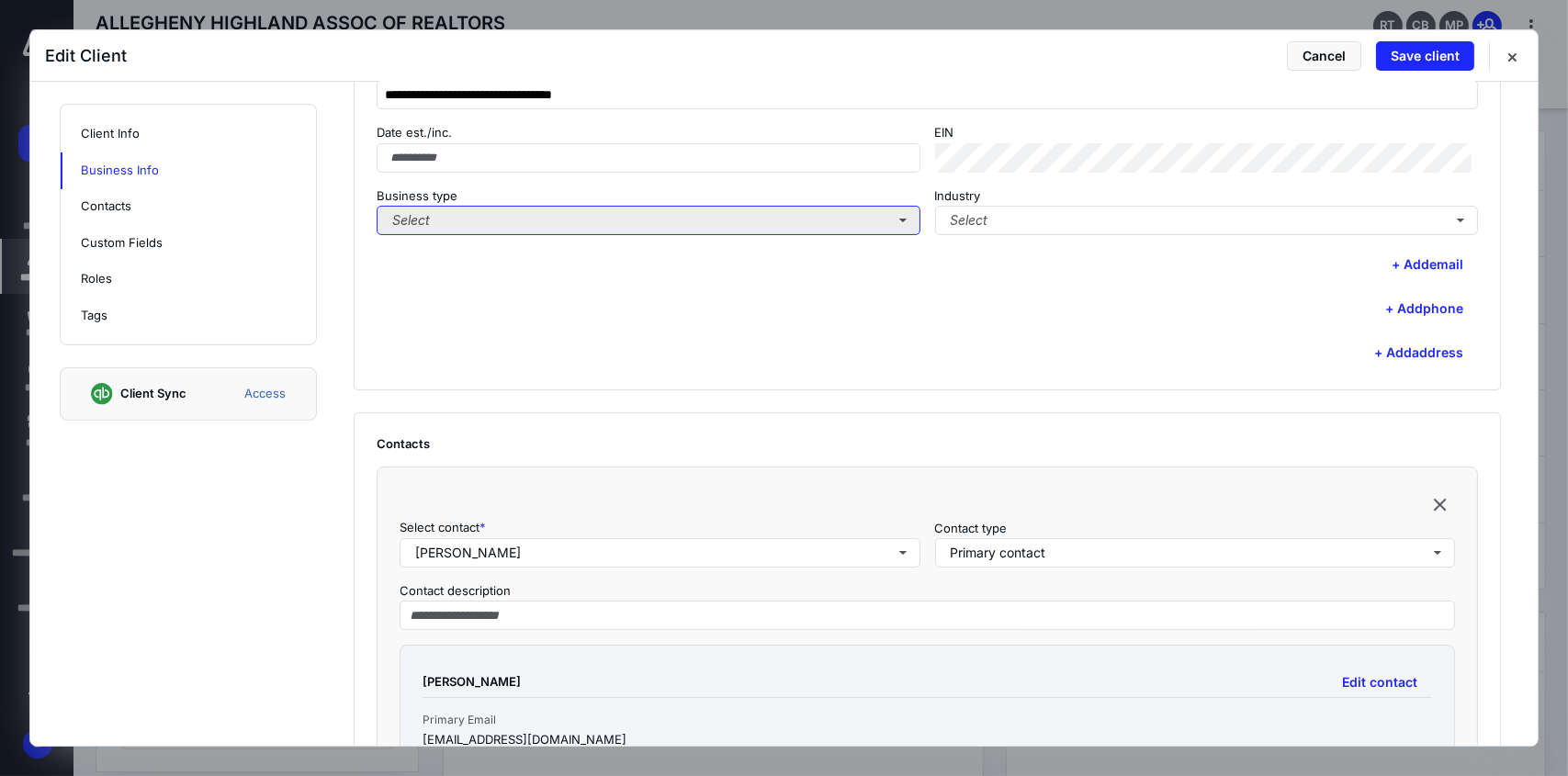 click on "Select" at bounding box center (649, 220) 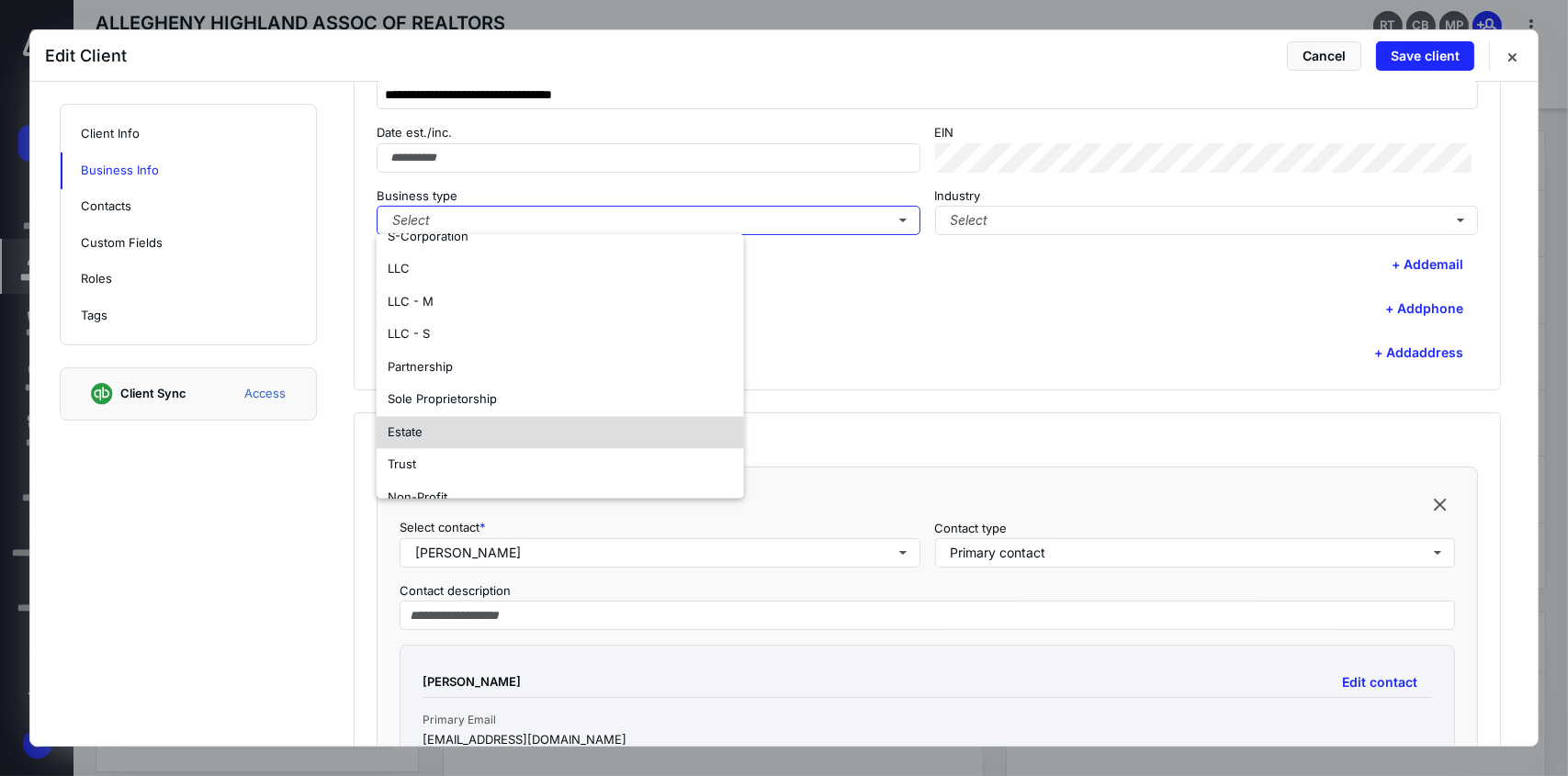 scroll, scrollTop: 107, scrollLeft: 0, axis: vertical 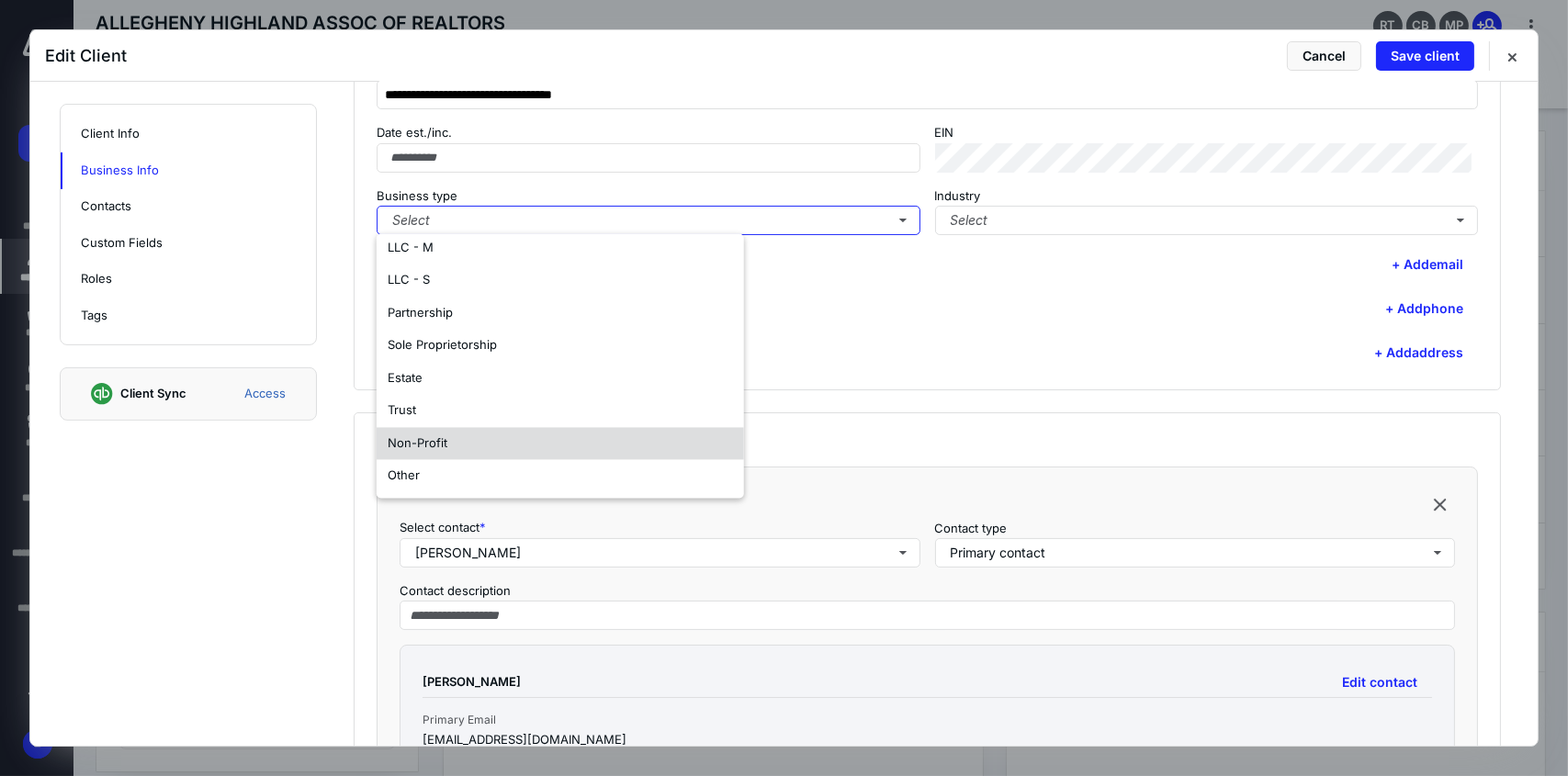 click on "Non-Profit" at bounding box center (560, 444) 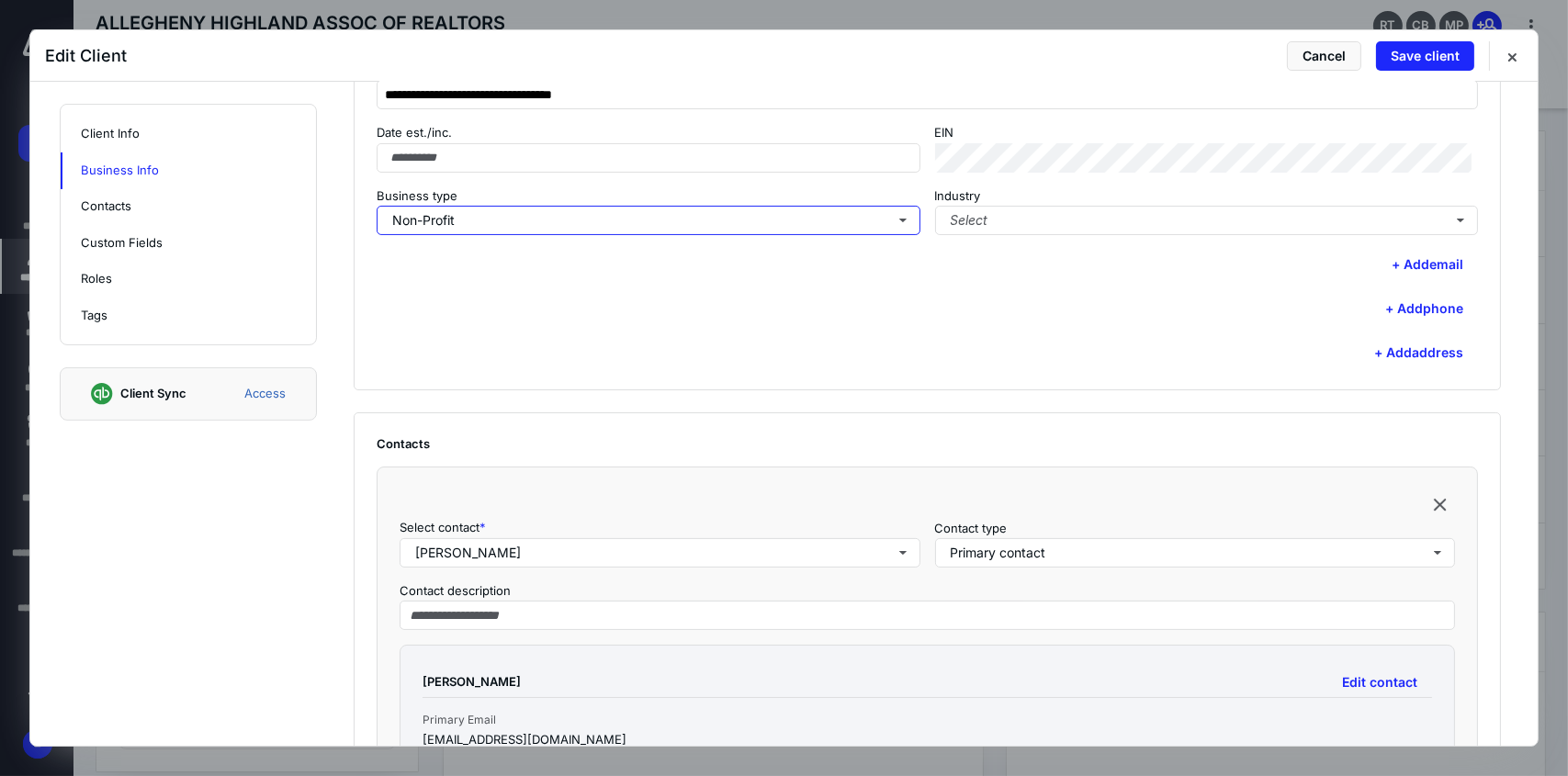 scroll, scrollTop: 0, scrollLeft: 0, axis: both 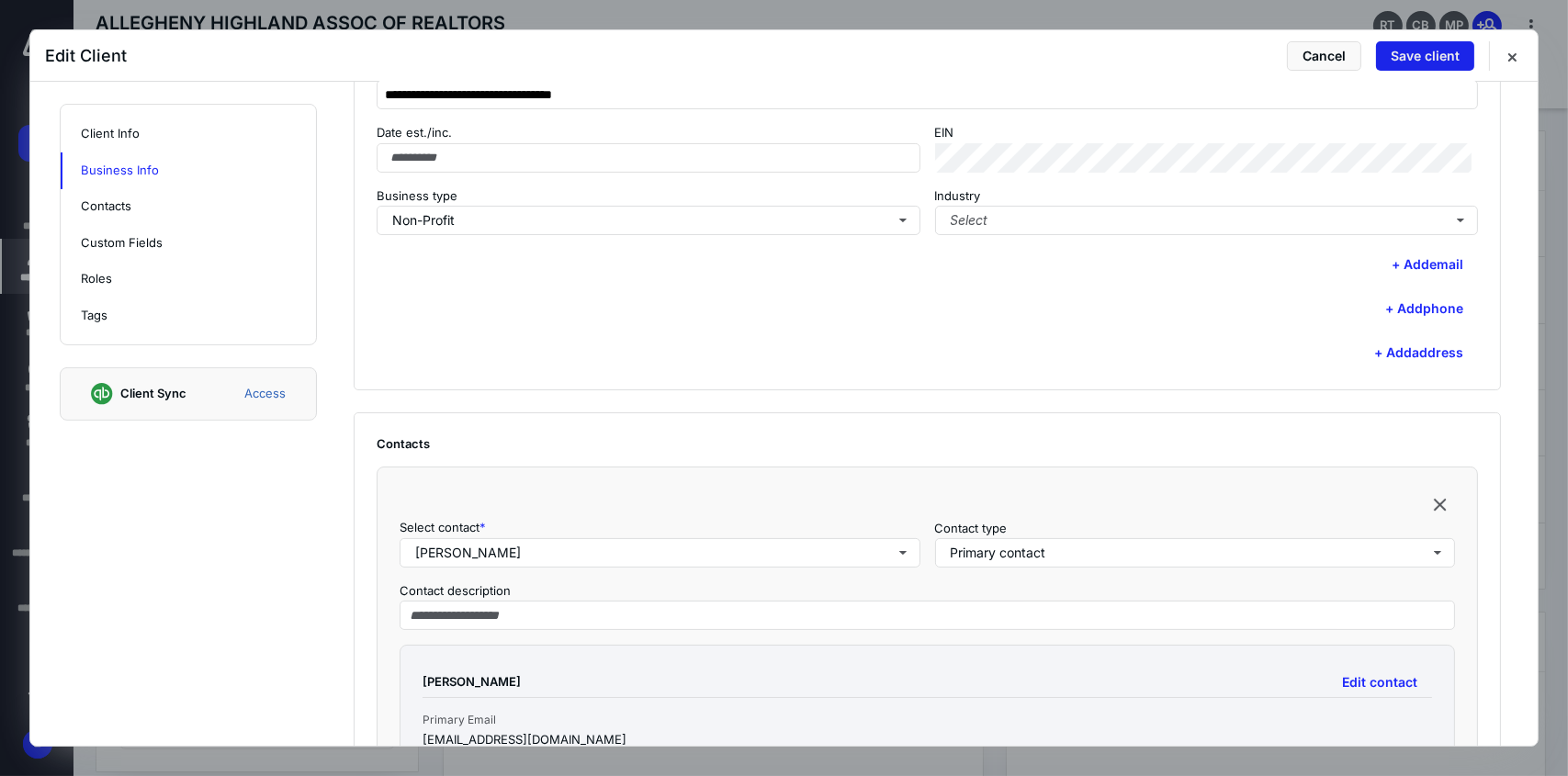 click on "Save client" at bounding box center (1425, 56) 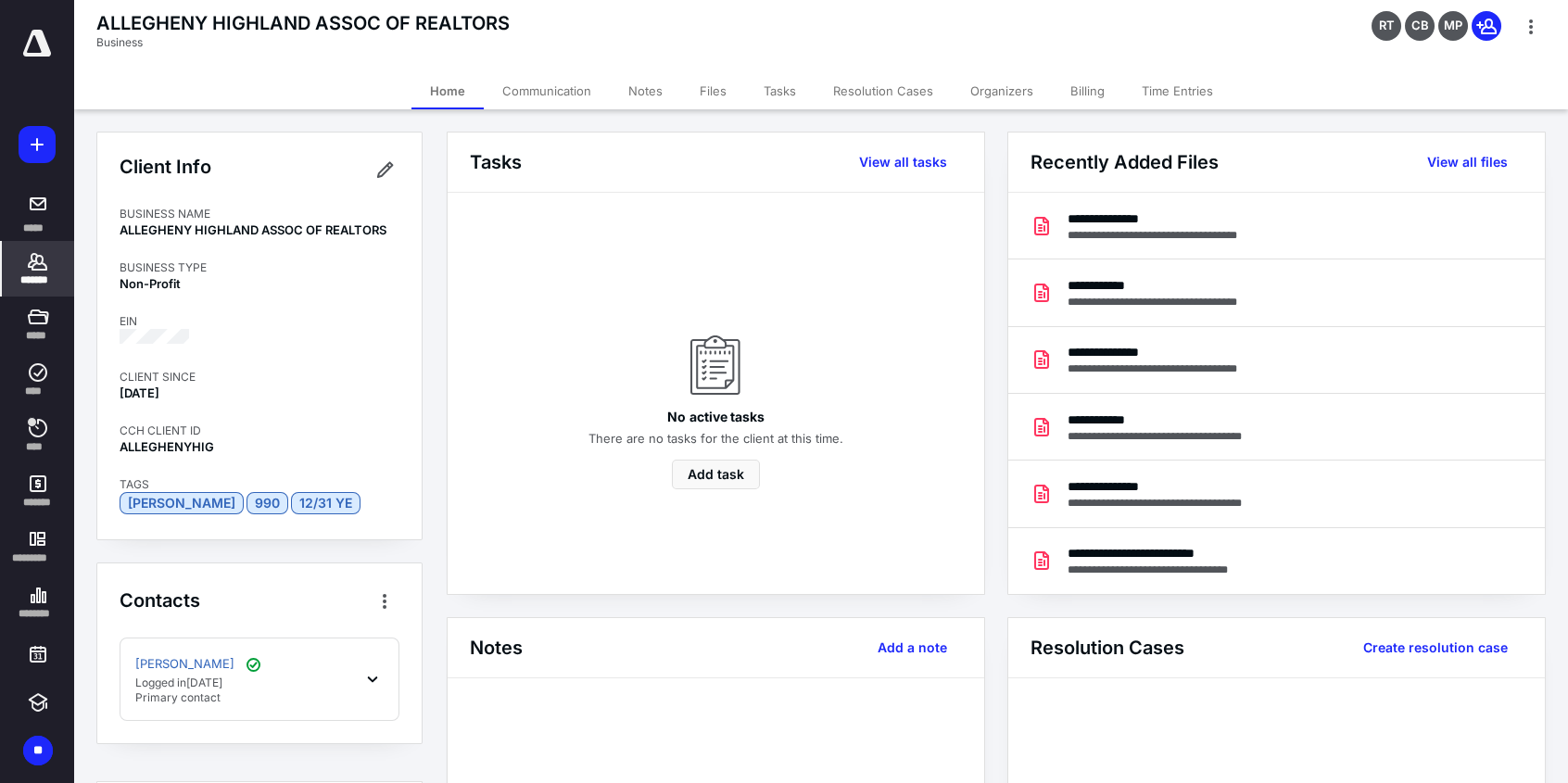 click 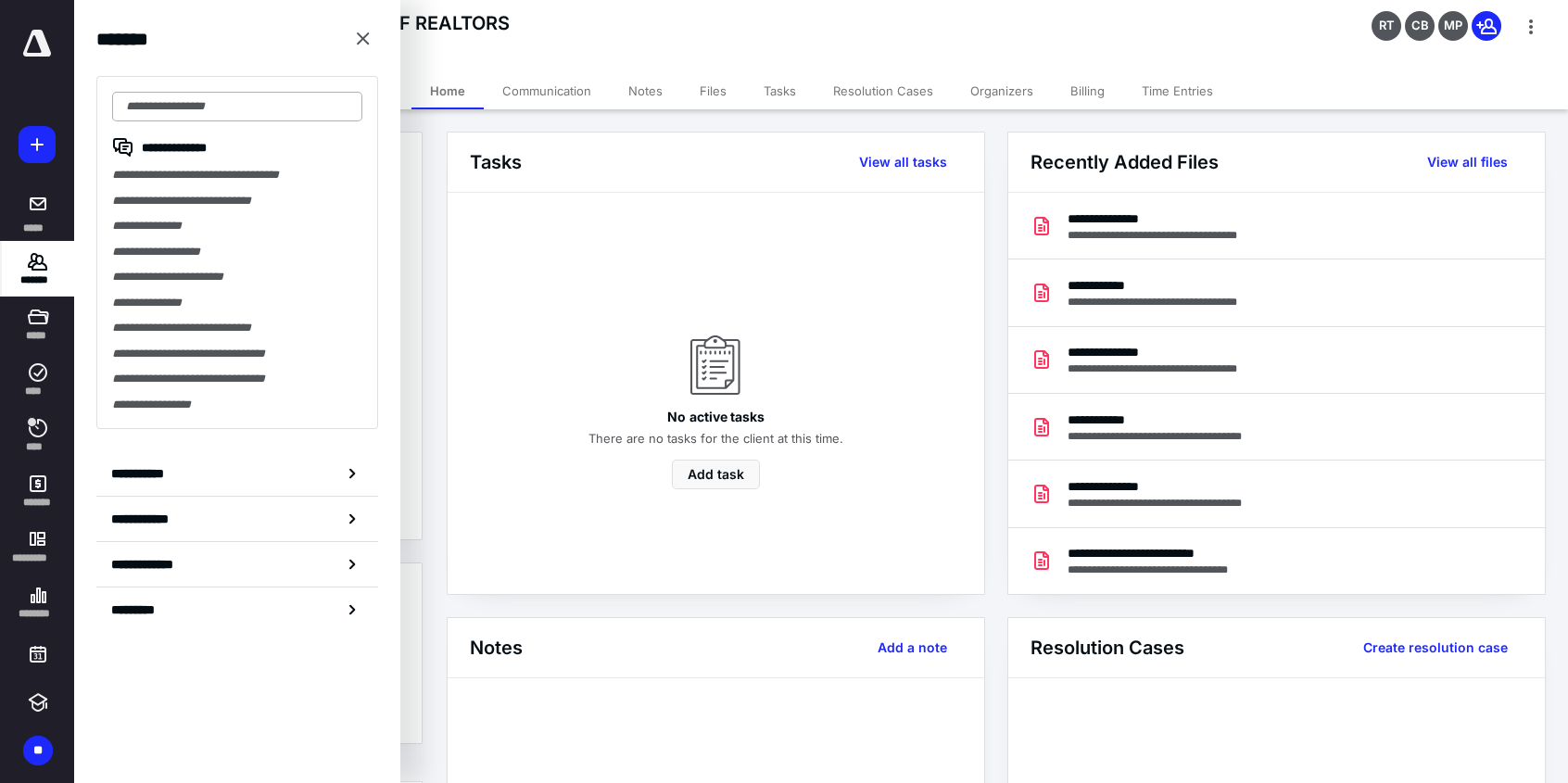 click at bounding box center (237, 107) 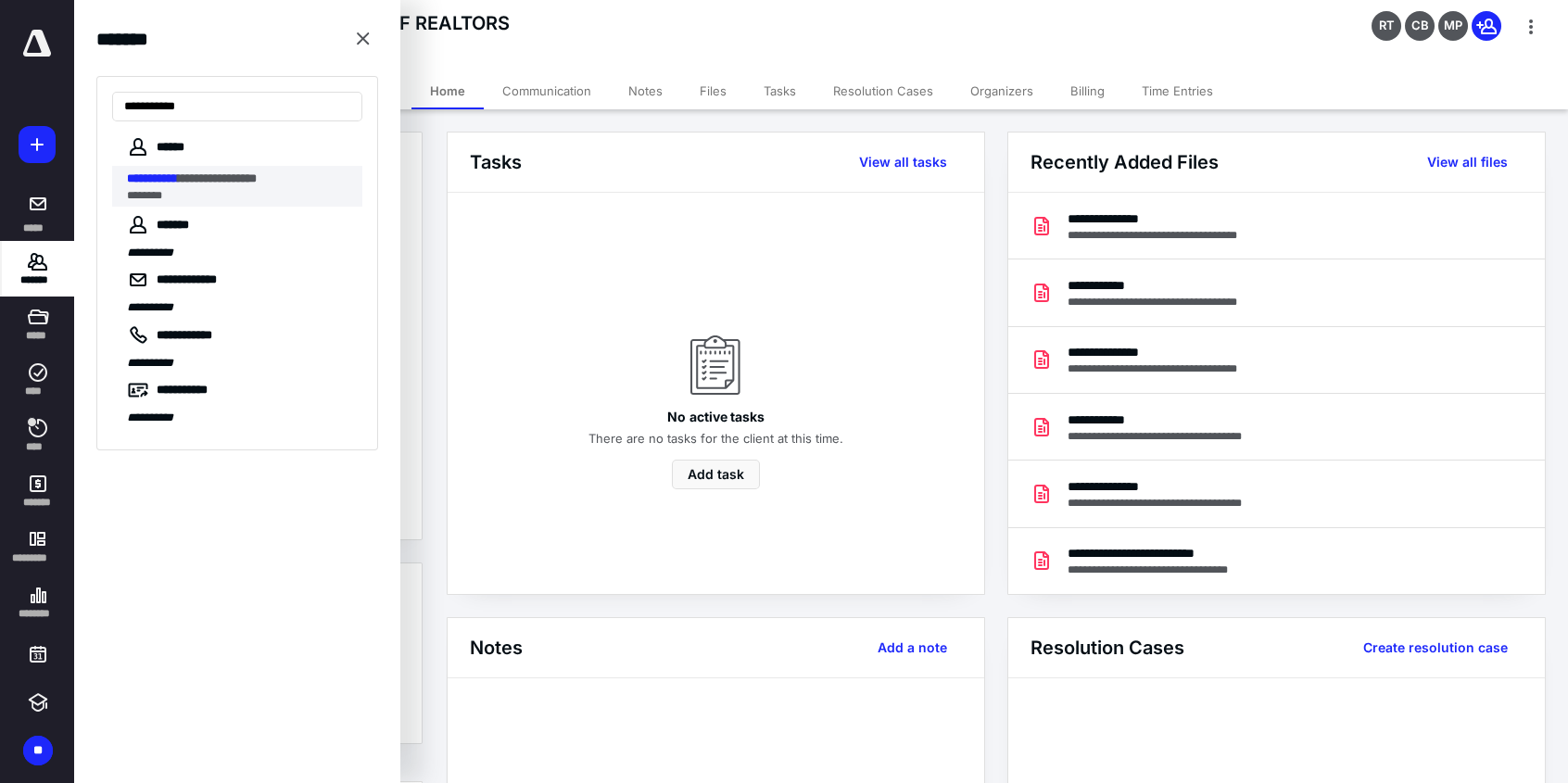 type on "**********" 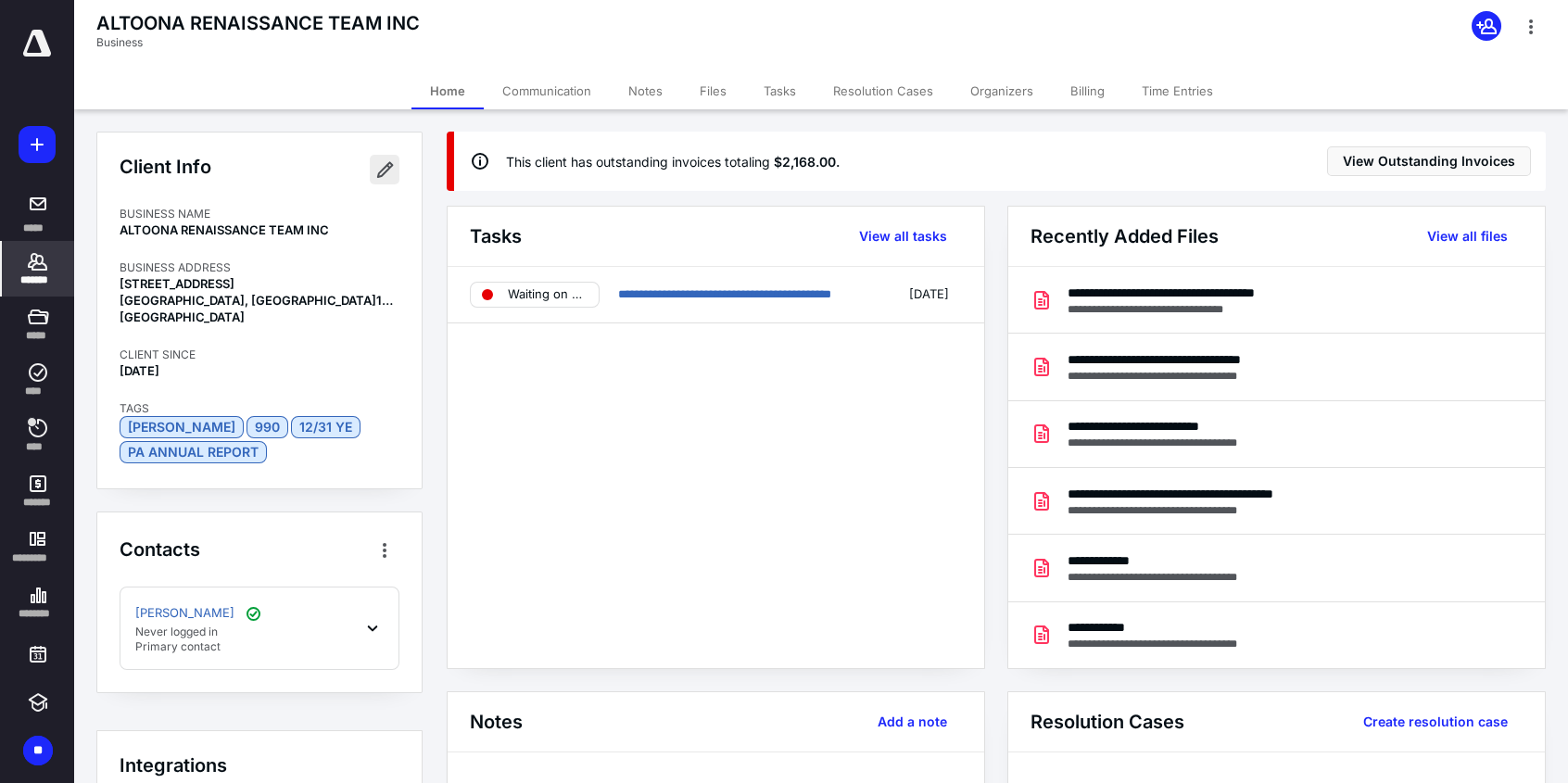 click at bounding box center [385, 170] 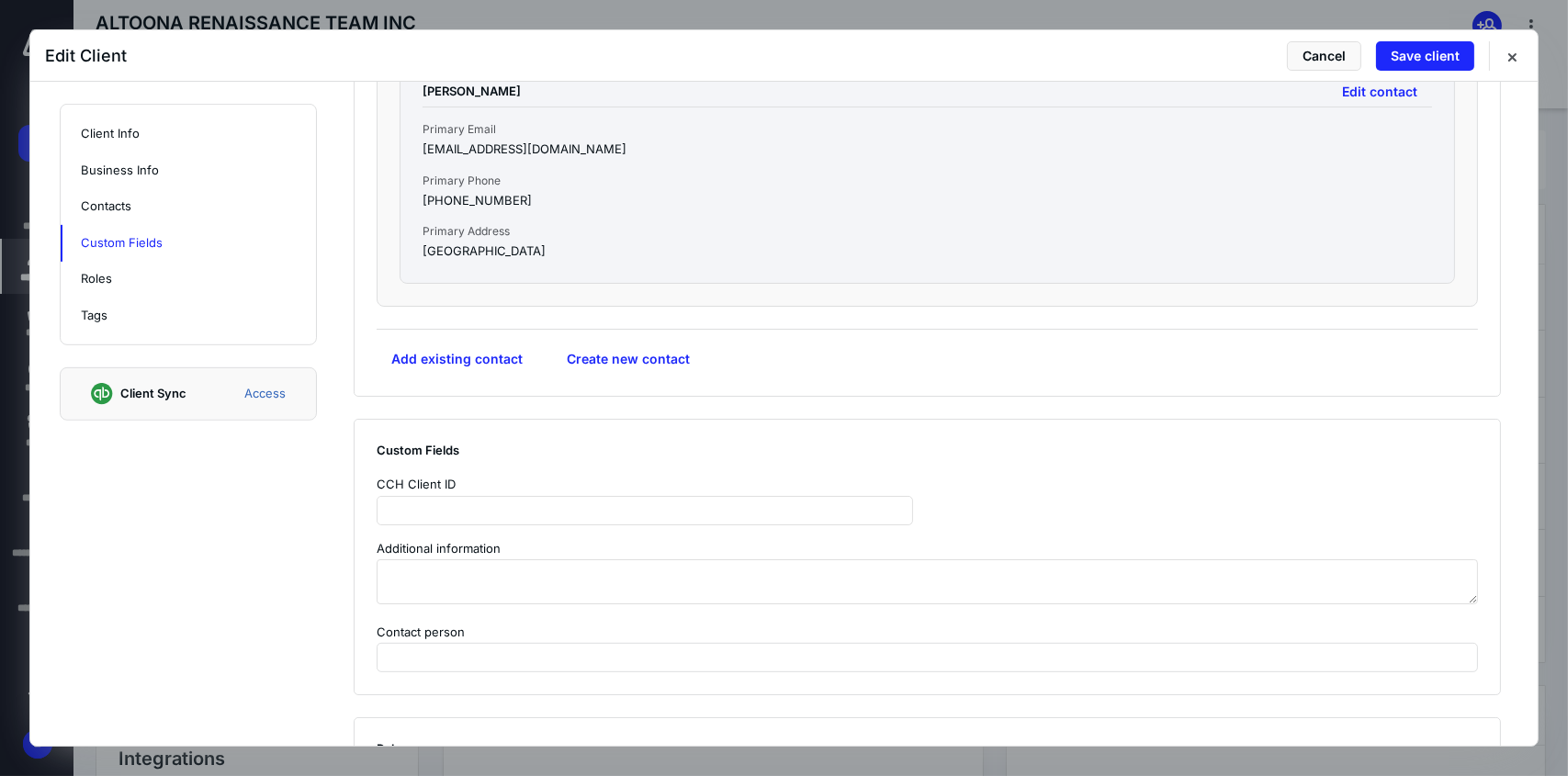 scroll, scrollTop: 1469, scrollLeft: 0, axis: vertical 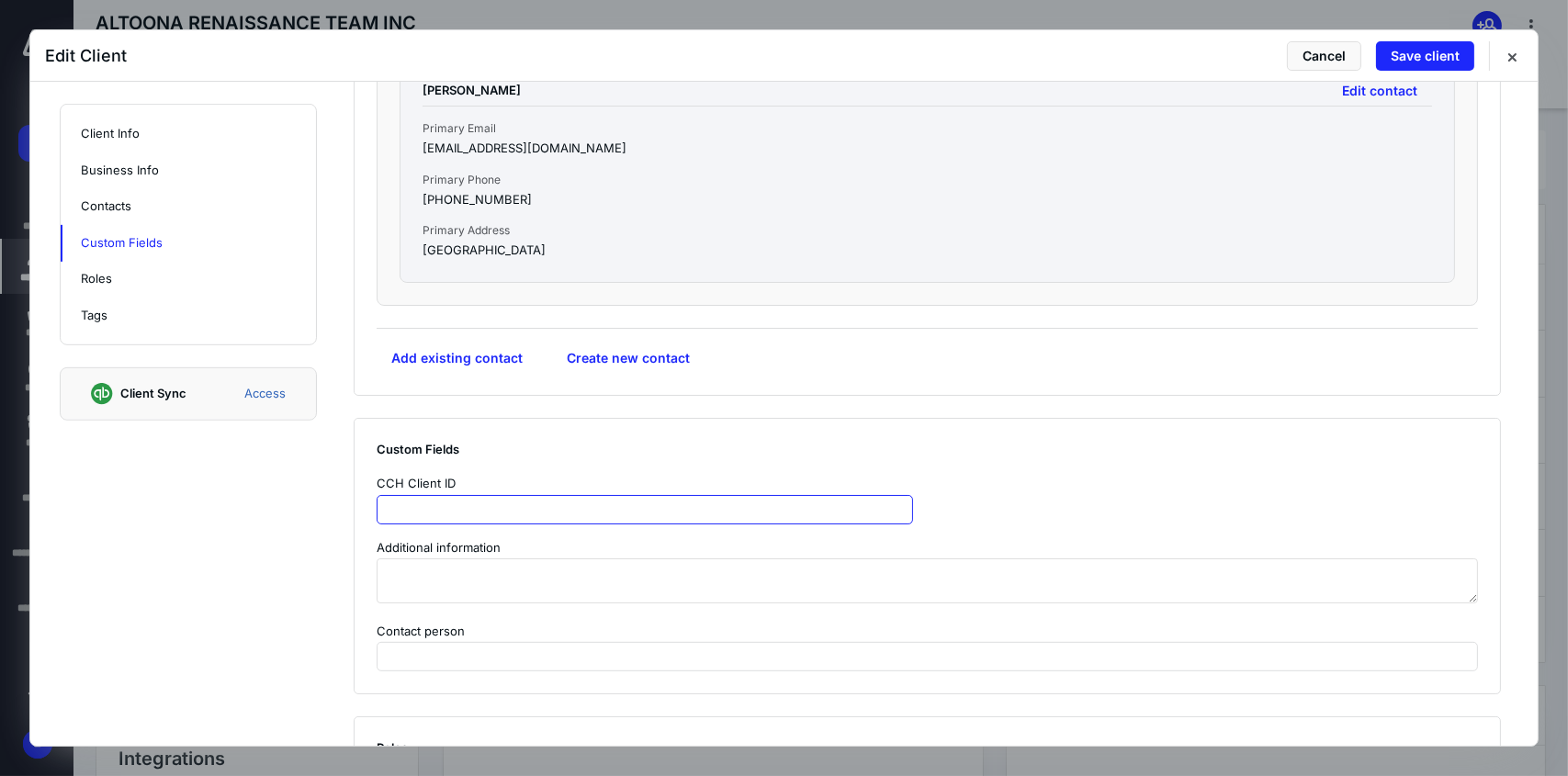 click at bounding box center [645, 510] 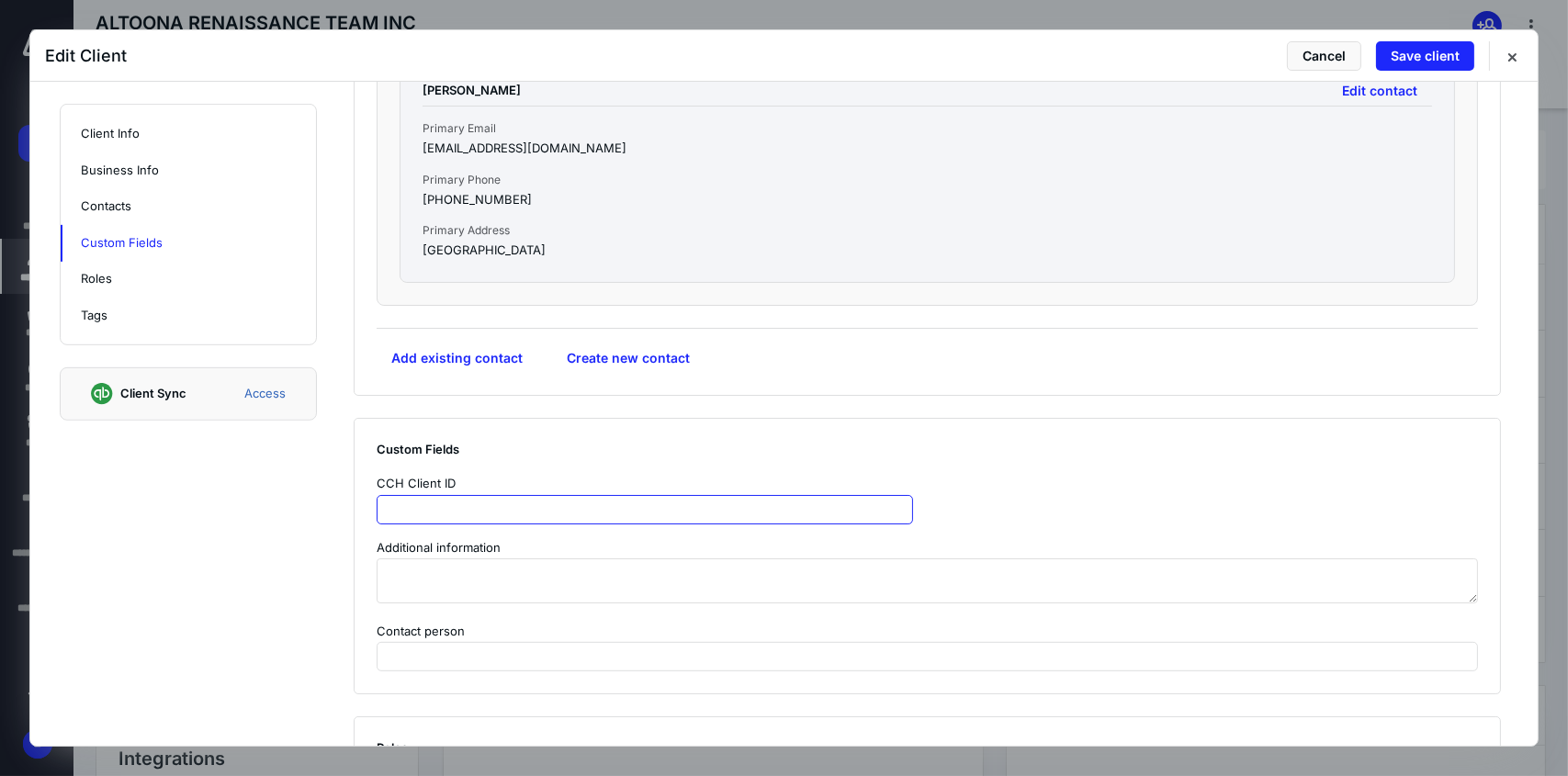 paste on "**********" 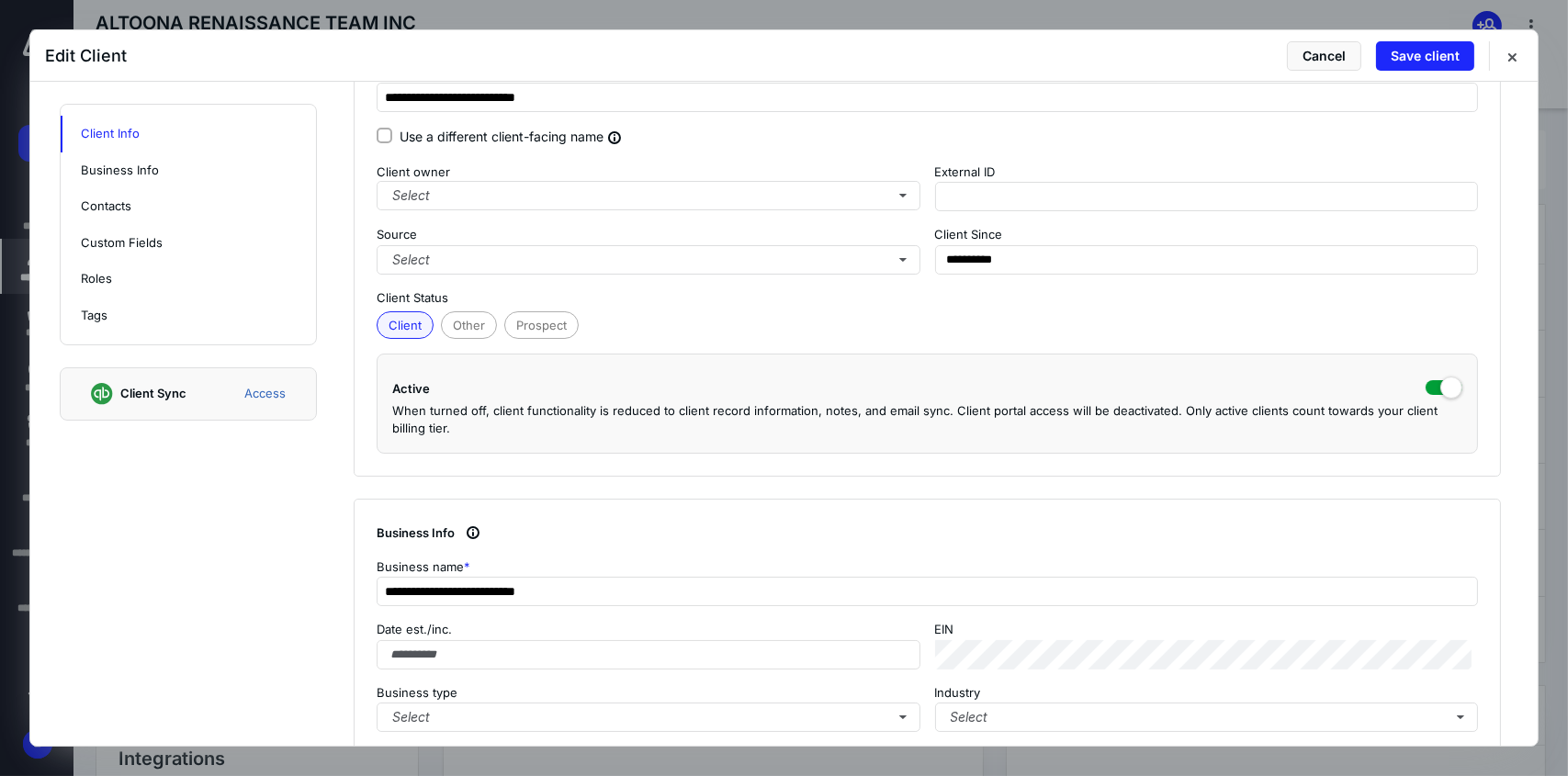 scroll, scrollTop: 0, scrollLeft: 0, axis: both 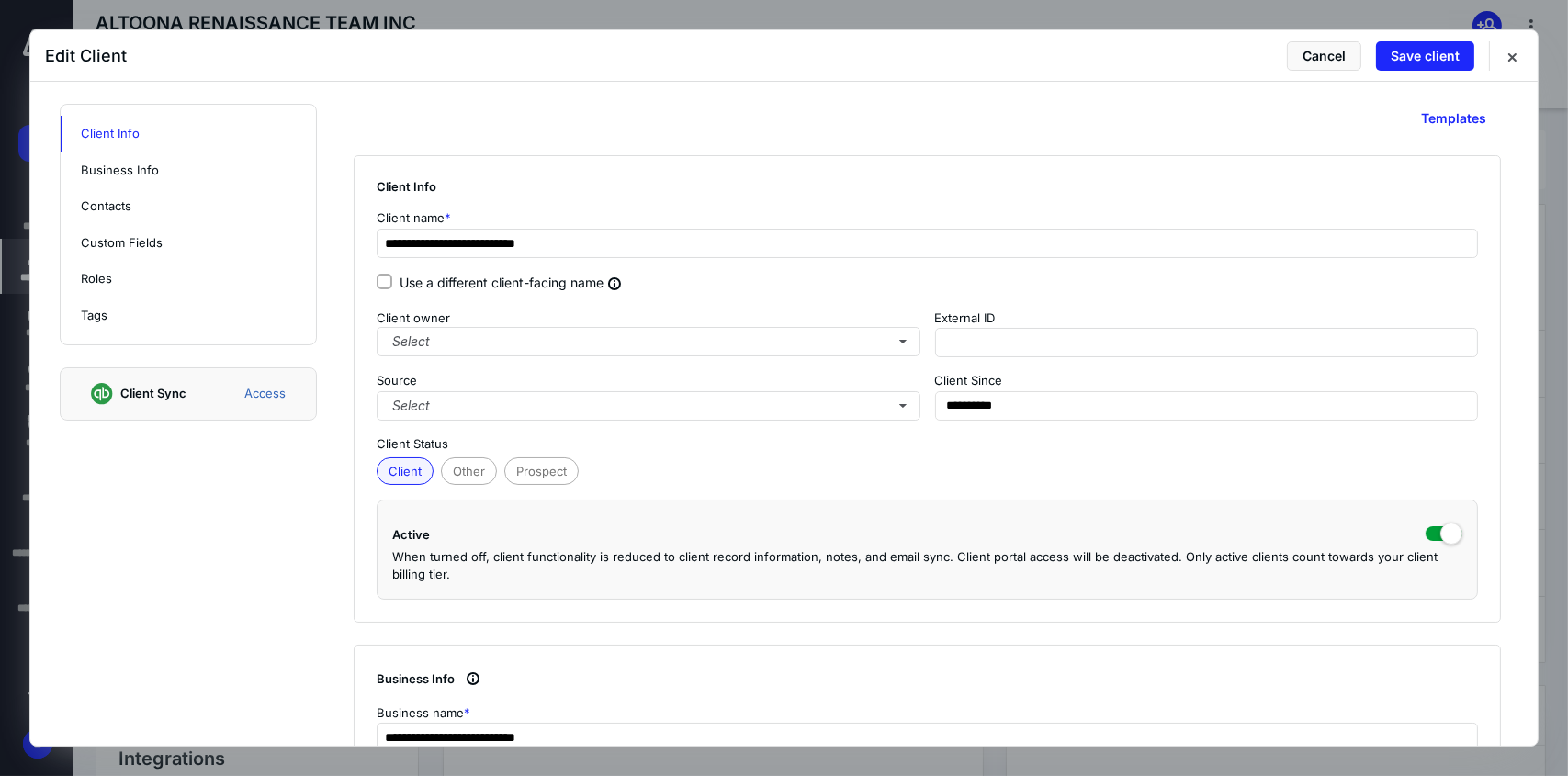 type on "**********" 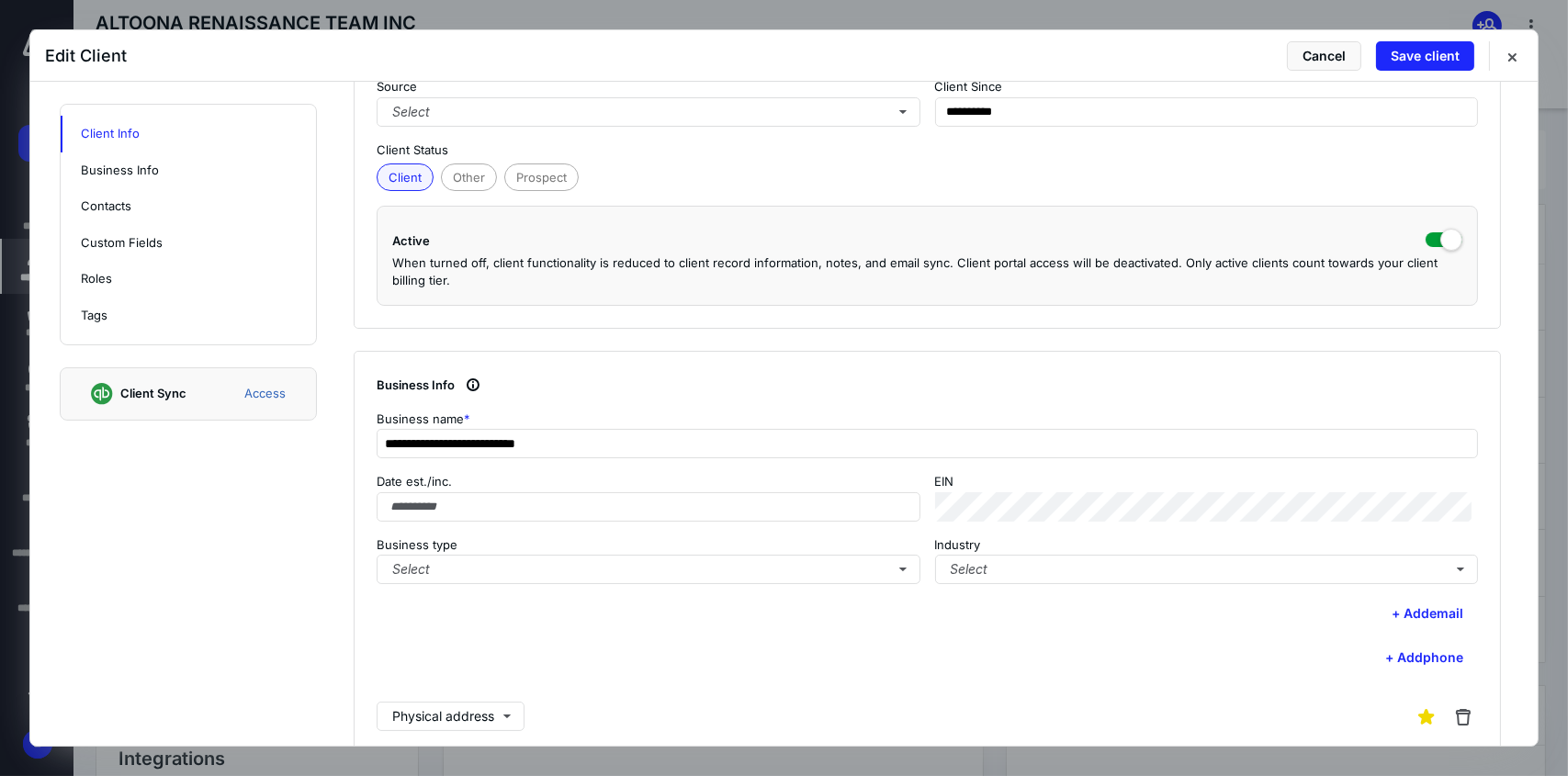 scroll, scrollTop: 459, scrollLeft: 0, axis: vertical 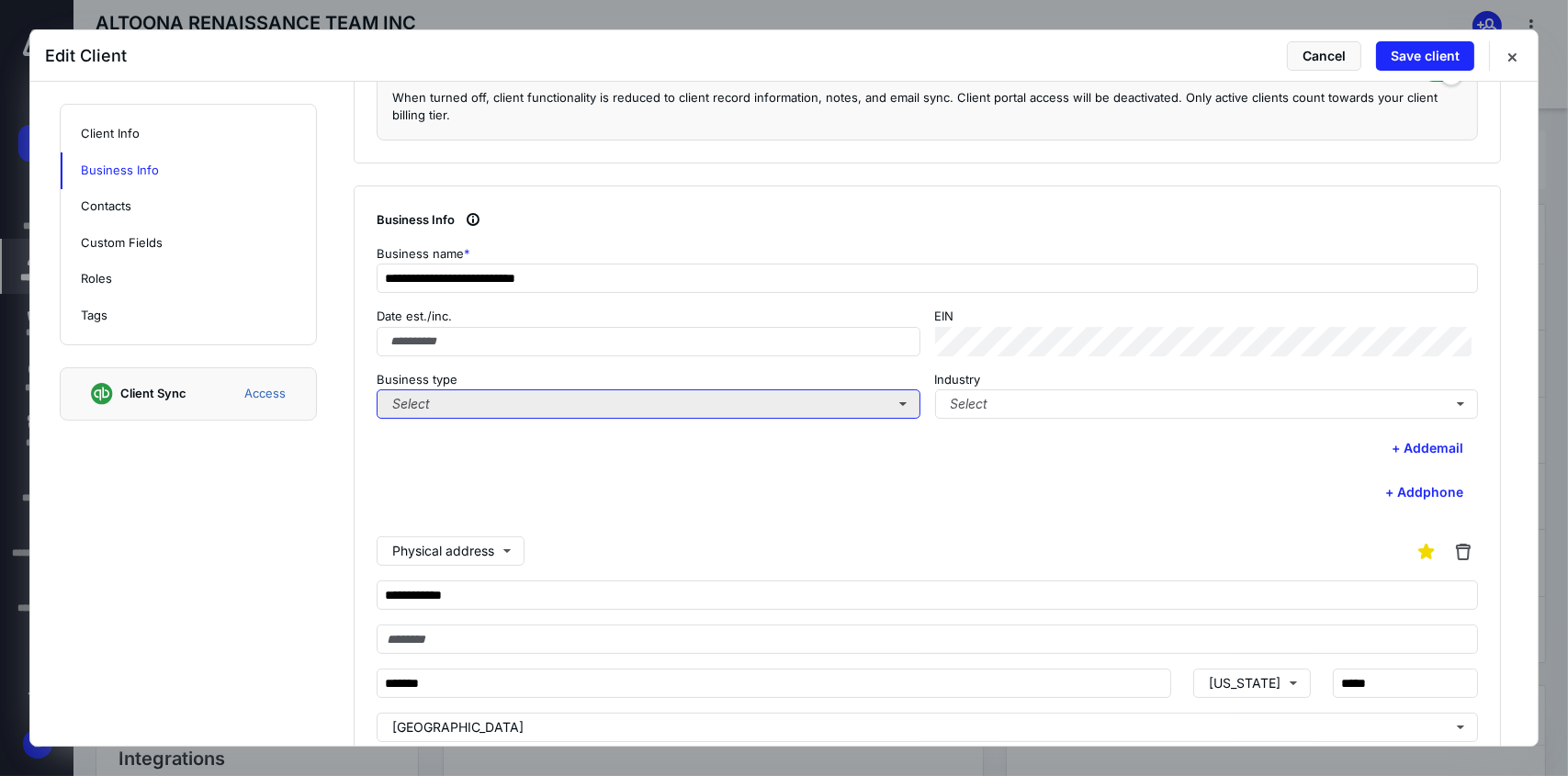 click on "Select" at bounding box center [649, 404] 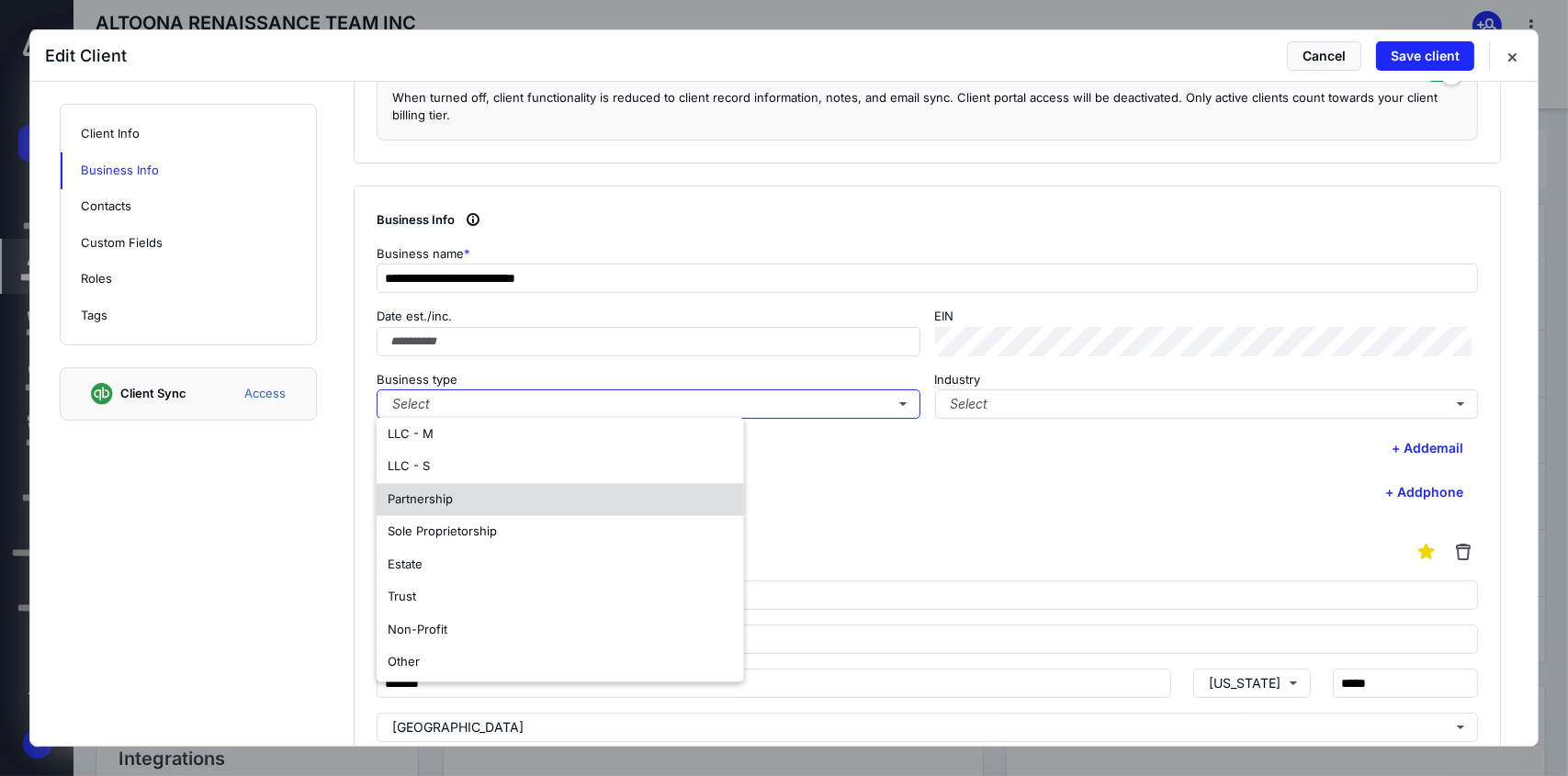 scroll, scrollTop: 107, scrollLeft: 0, axis: vertical 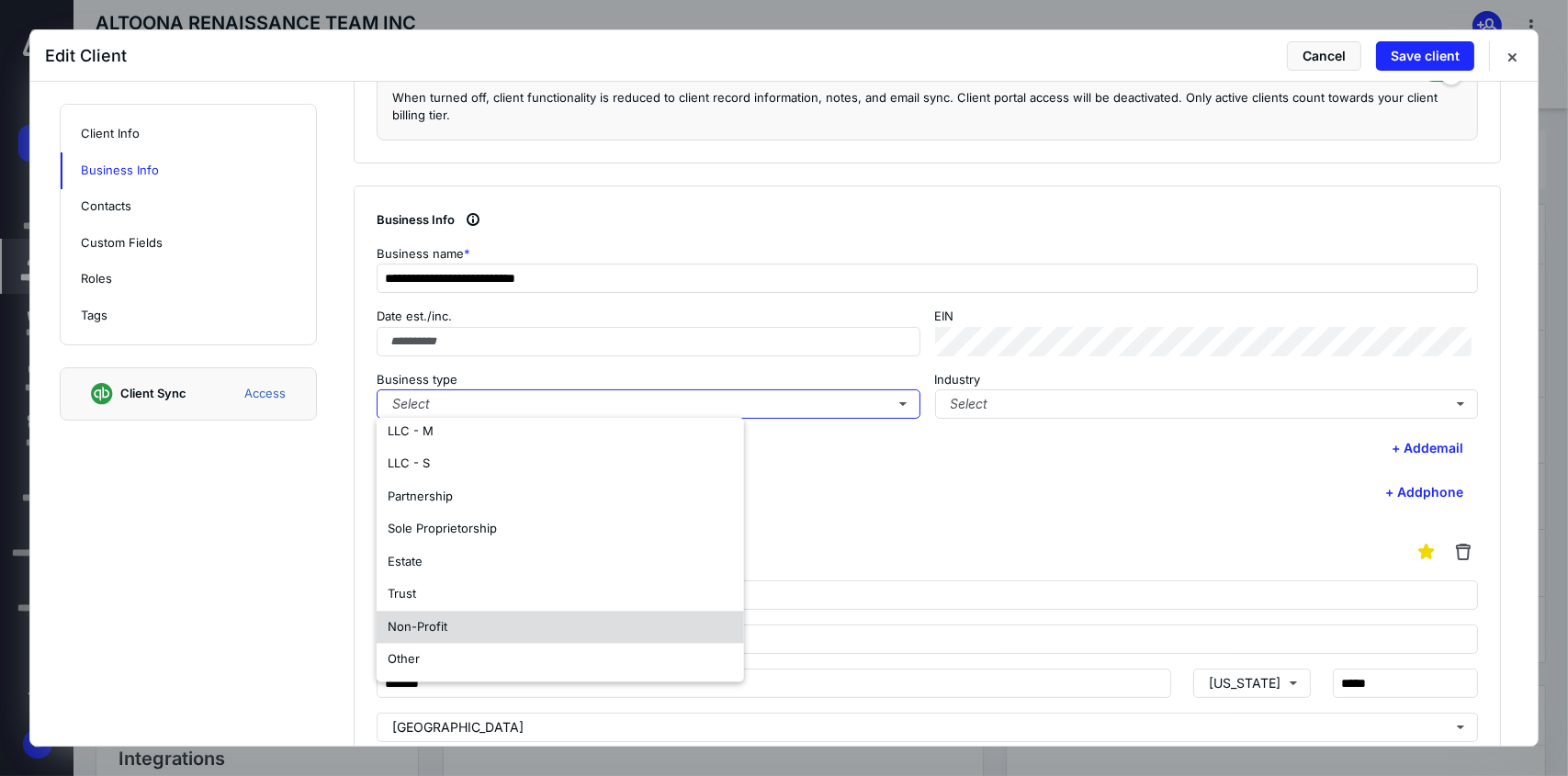 click on "Non-Profit" at bounding box center (560, 627) 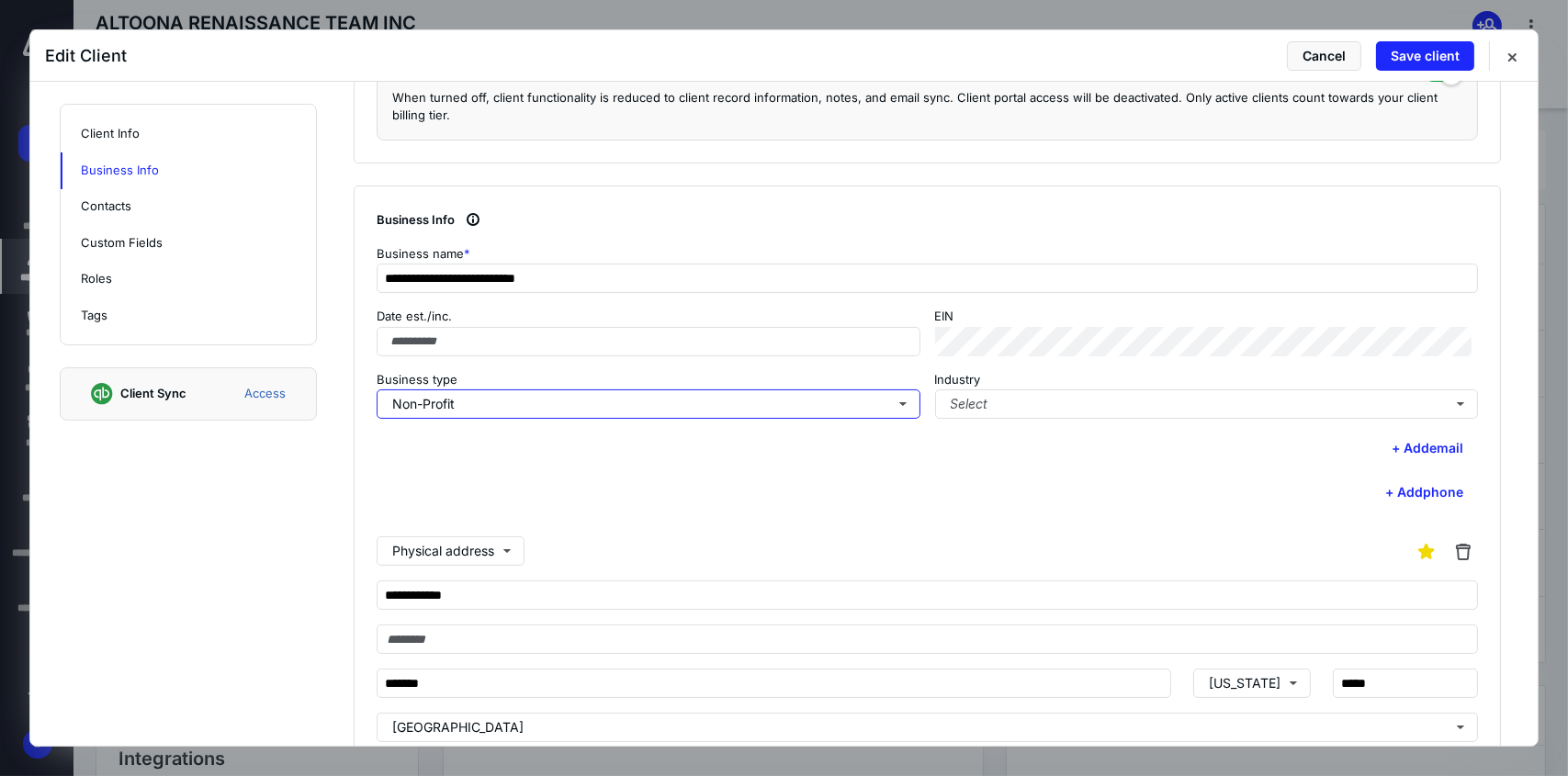 scroll, scrollTop: 0, scrollLeft: 0, axis: both 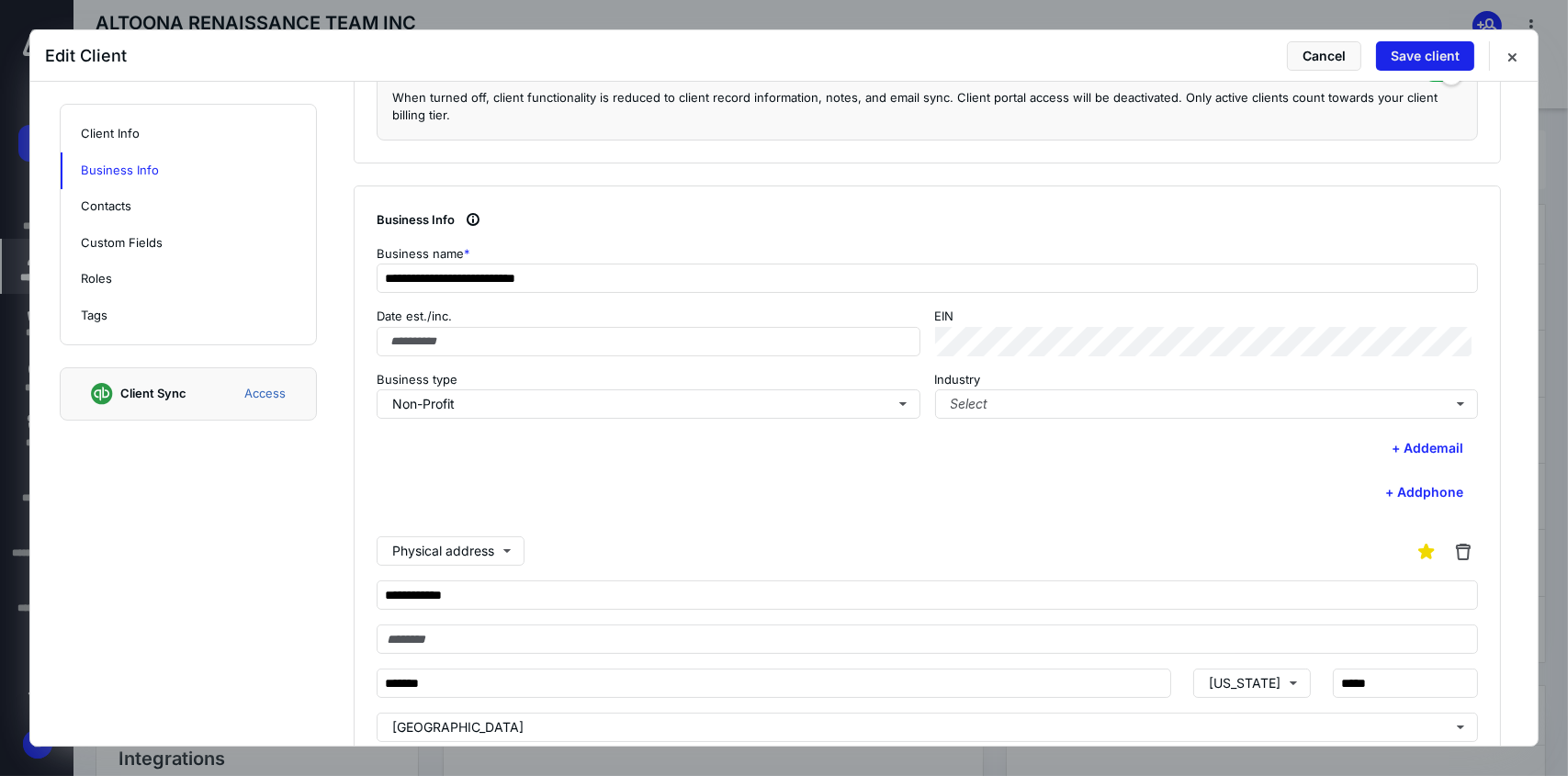 click on "Save client" at bounding box center [1425, 56] 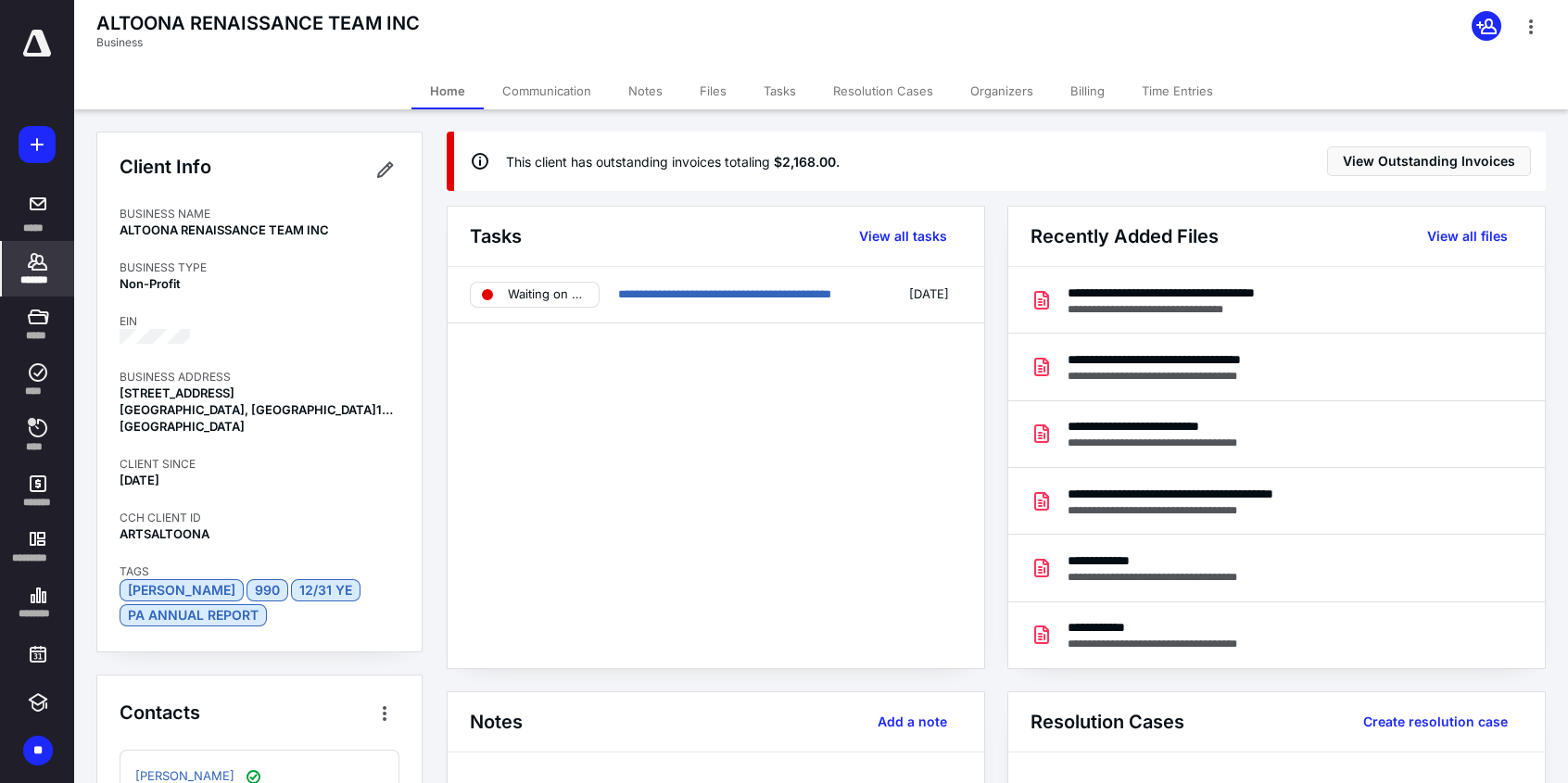 click 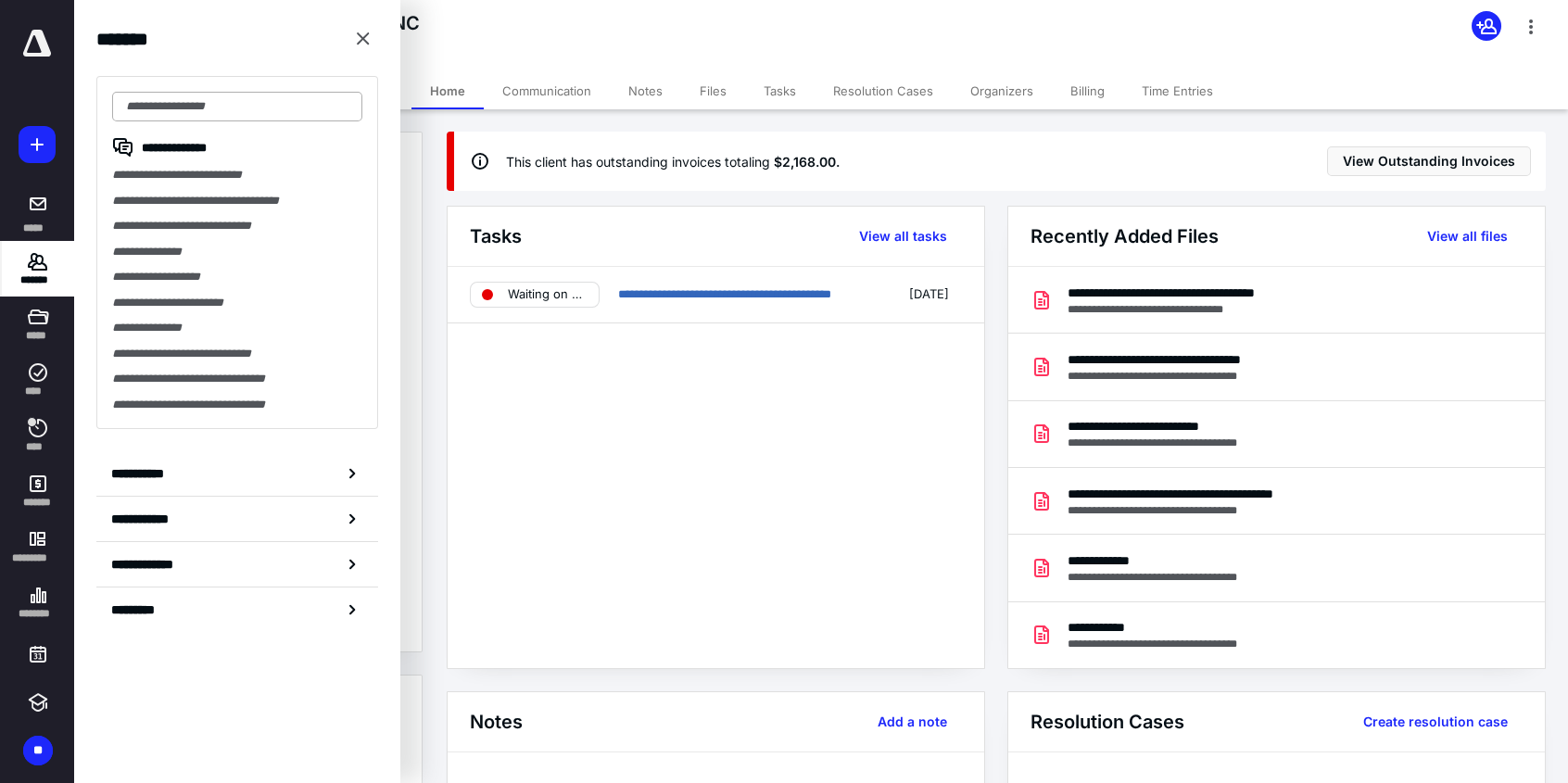 click at bounding box center [237, 107] 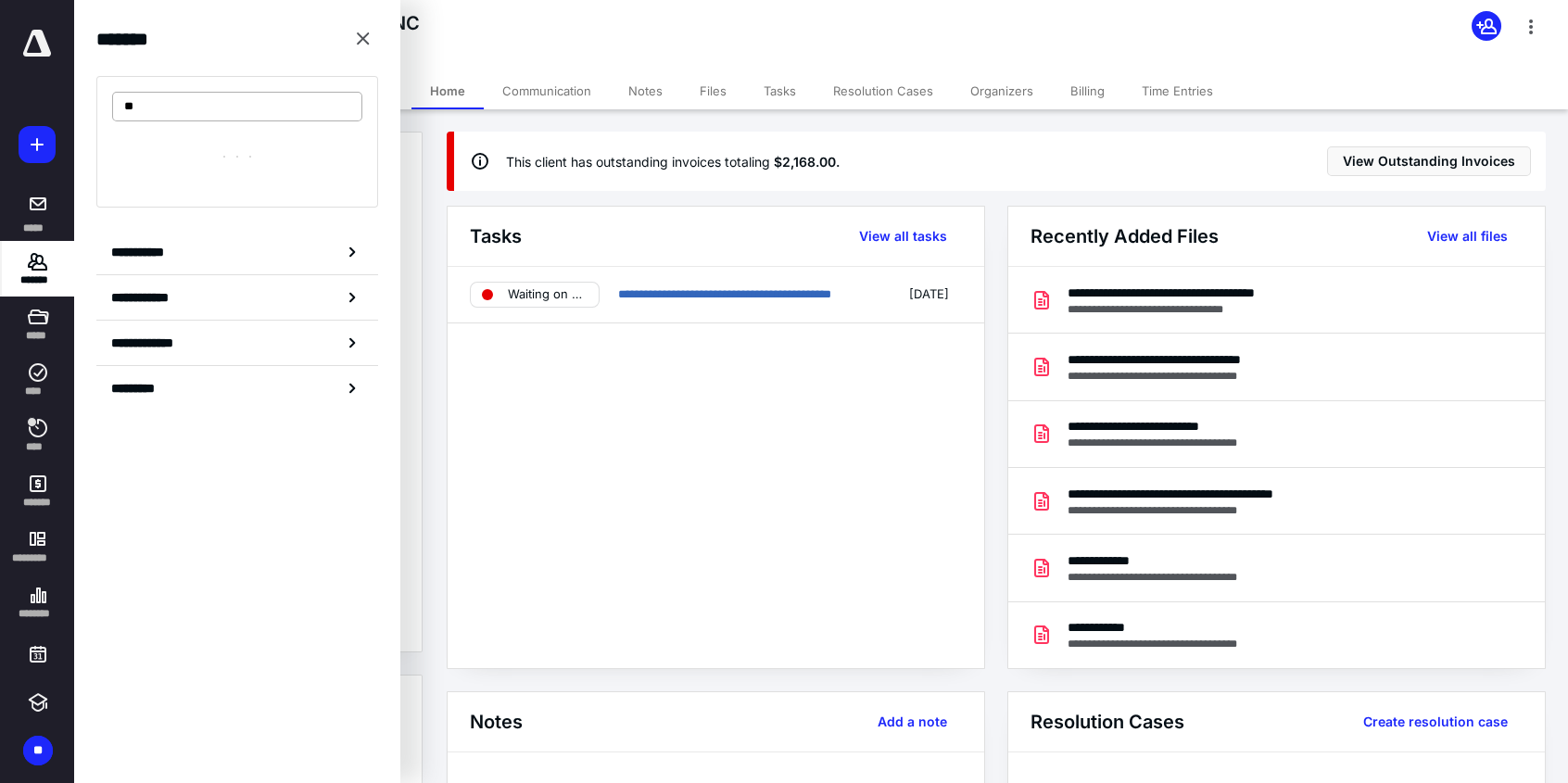 type on "*" 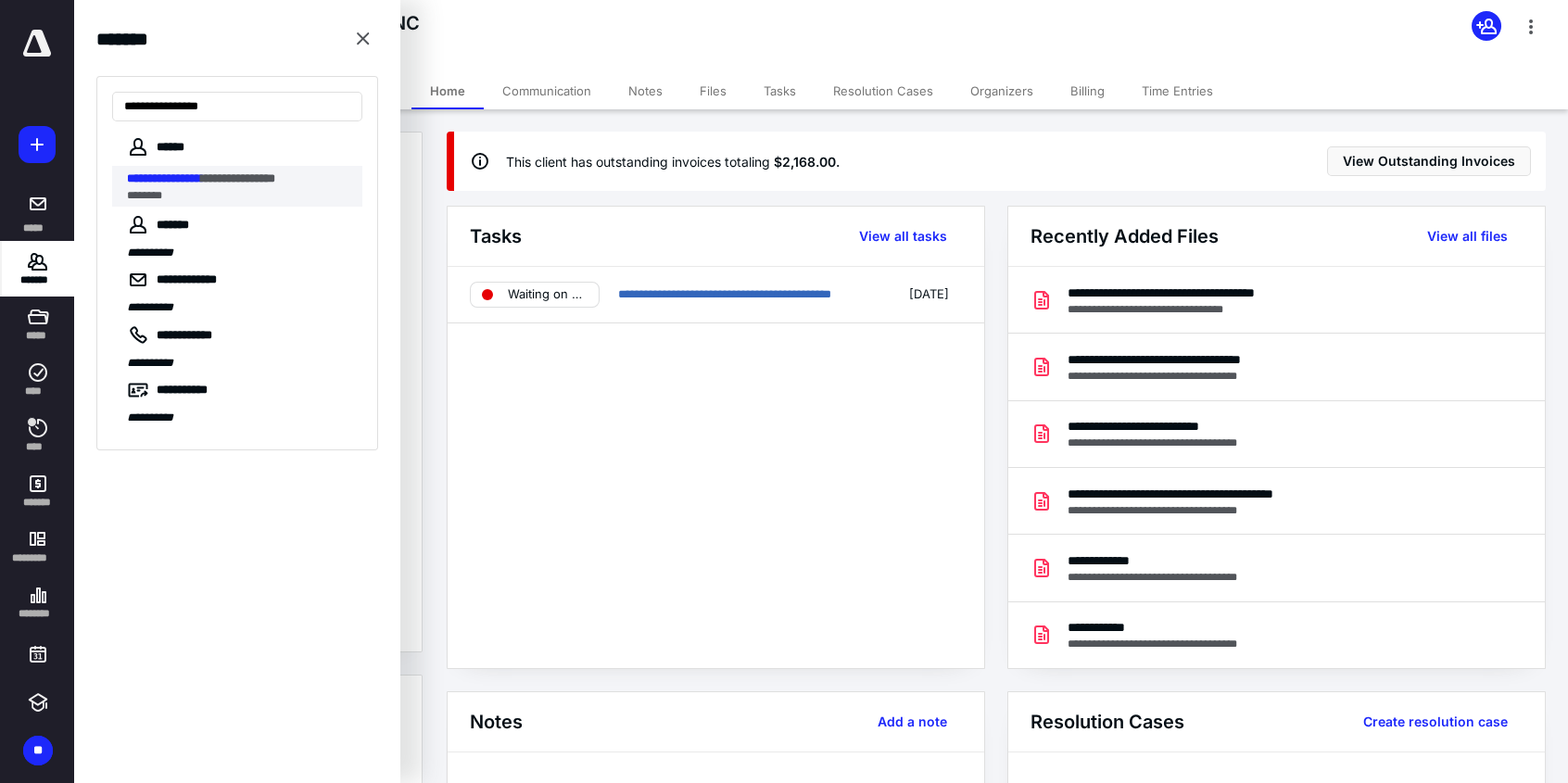 type on "**********" 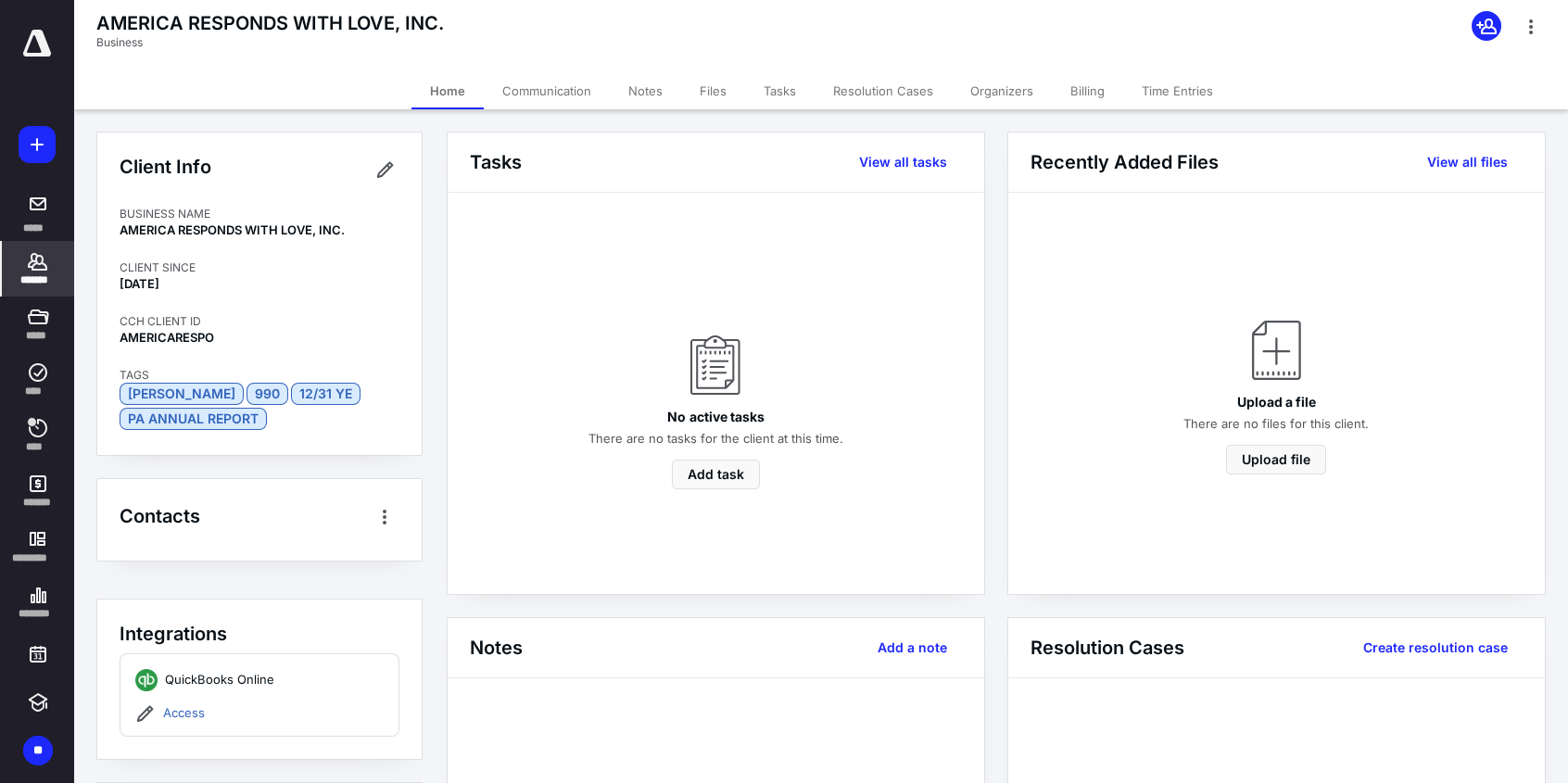 click on "Client Info BUSINESS NAME AMERICA RESPONDS WITH LOVE, INC. CLIENT SINCE May 1, 2025 CCH CLIENT ID AMERICARESPO TAGS Tyrone 990 12/31 YE PA ANNUAL REPORT" at bounding box center [259, 294] 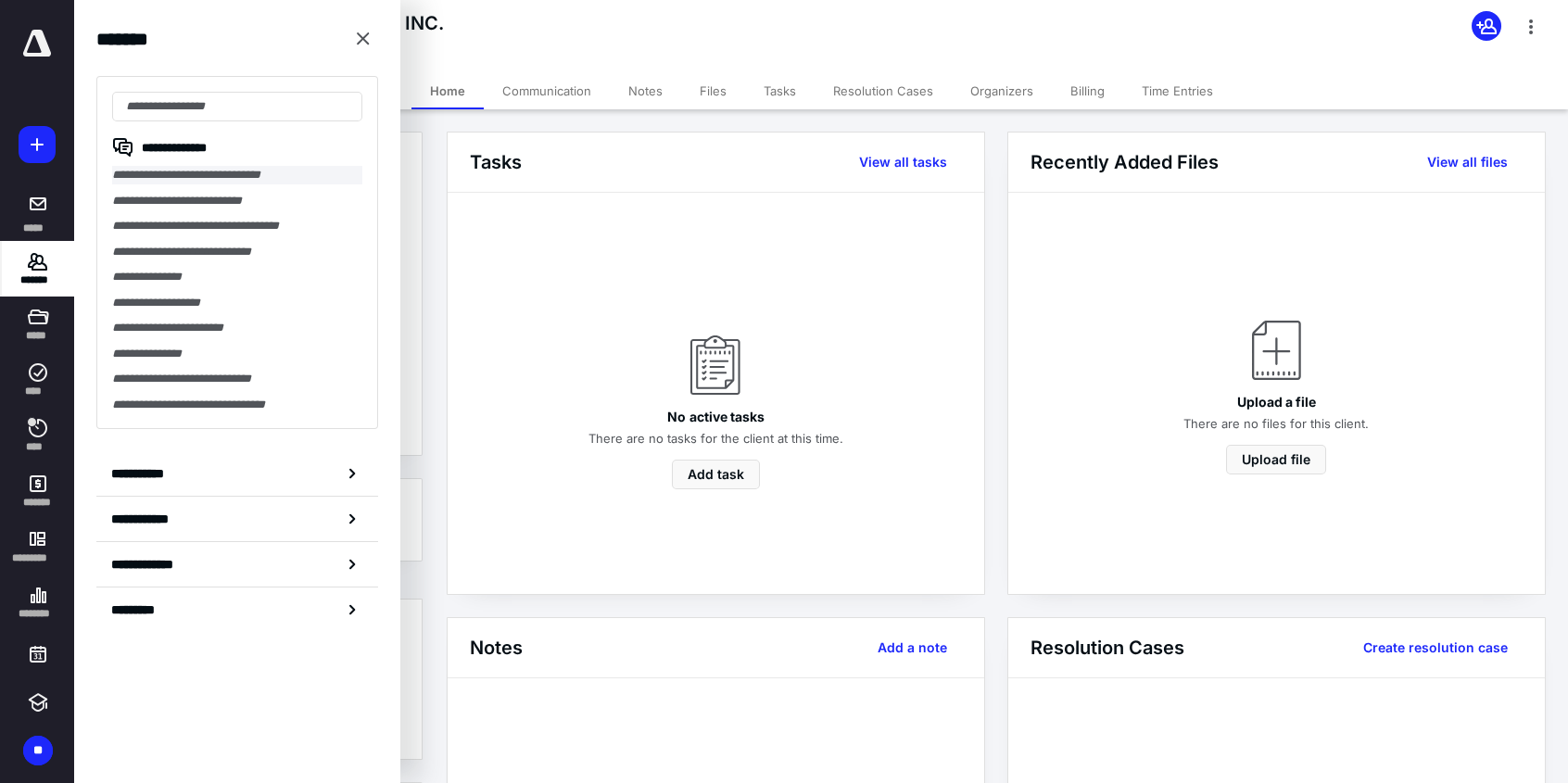 click on "**********" at bounding box center [237, 175] 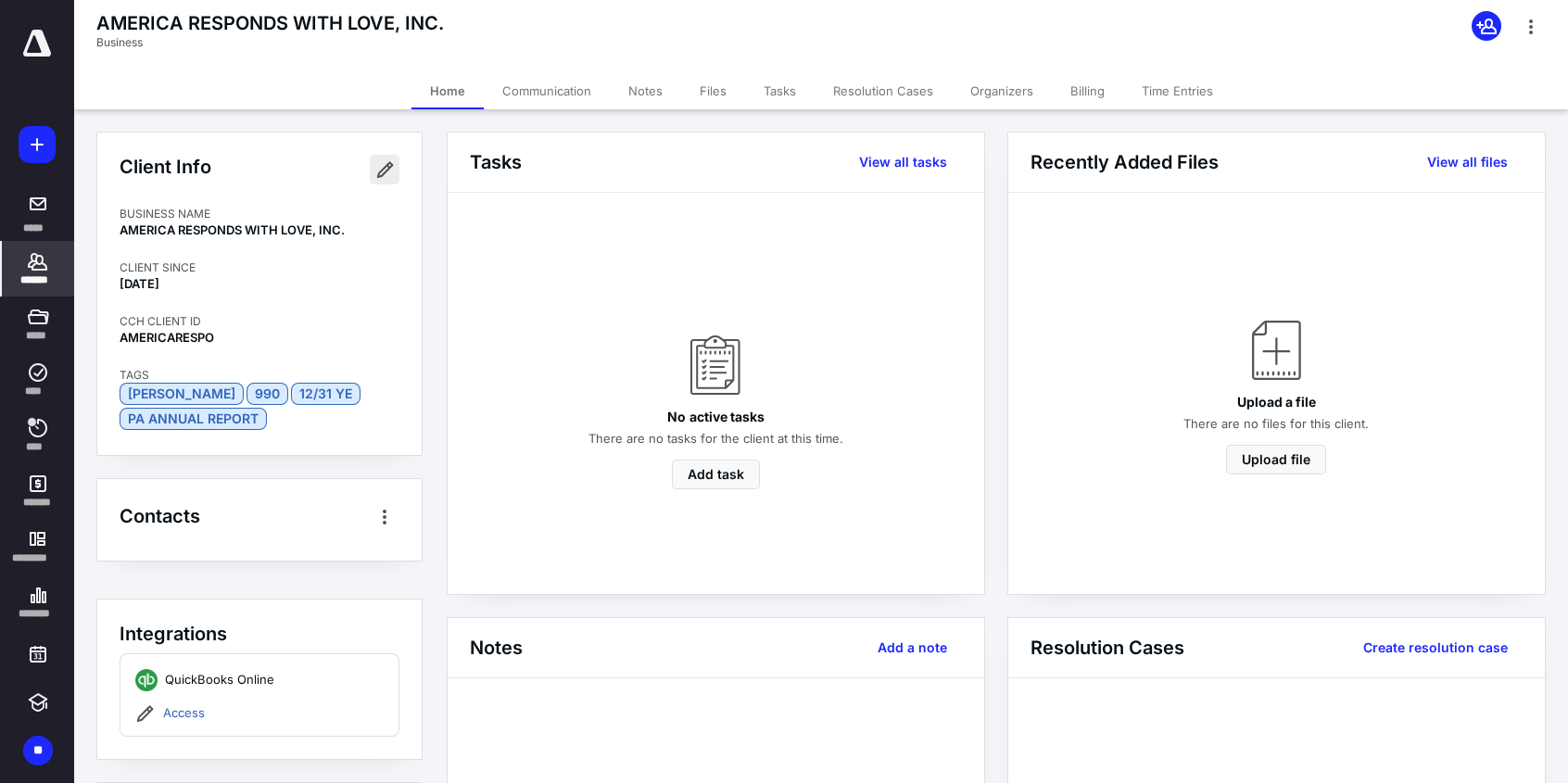 click at bounding box center (385, 170) 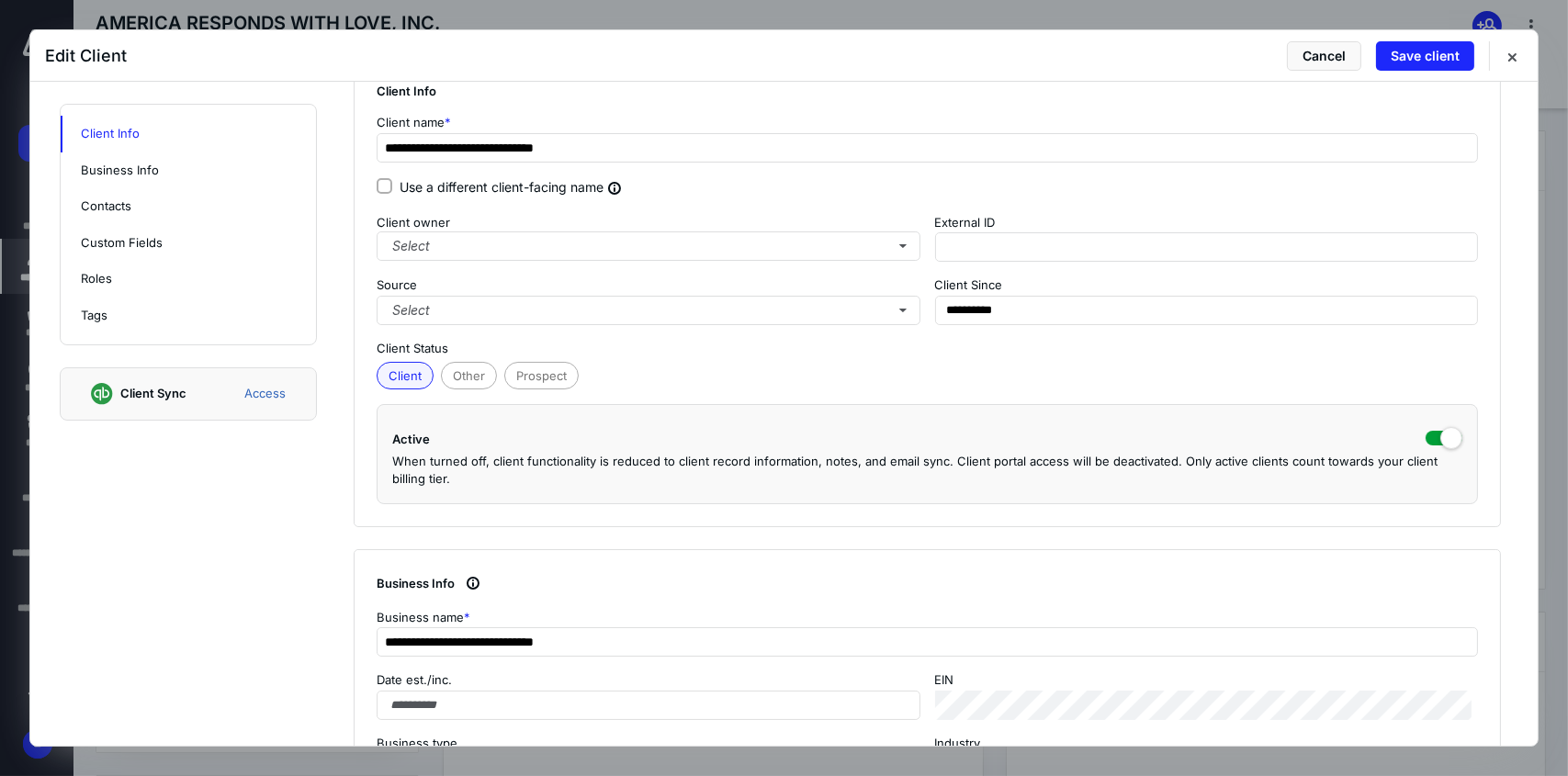 scroll, scrollTop: 367, scrollLeft: 0, axis: vertical 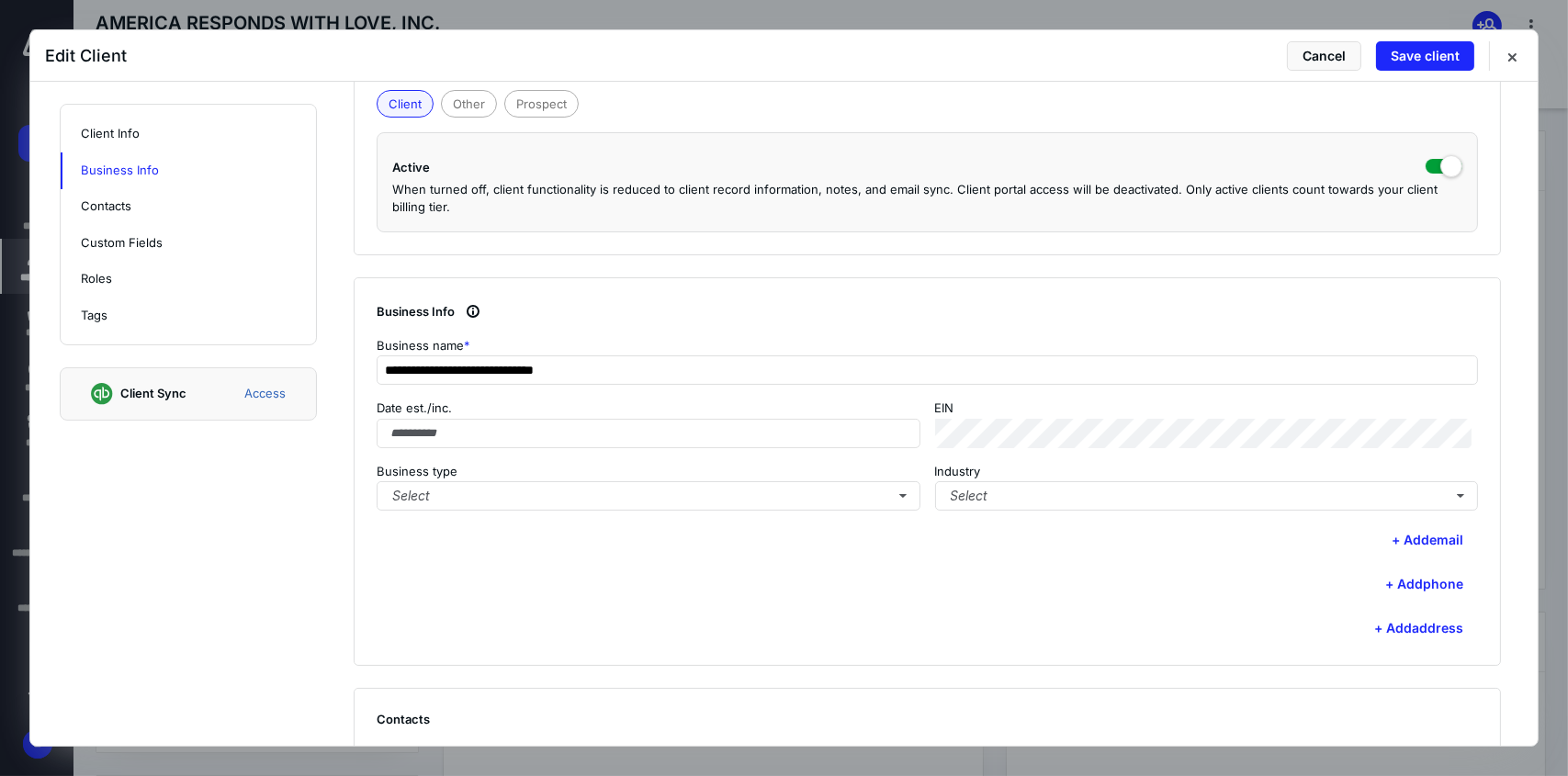 drag, startPoint x: 926, startPoint y: 439, endPoint x: 1005, endPoint y: 596, distance: 175.75551 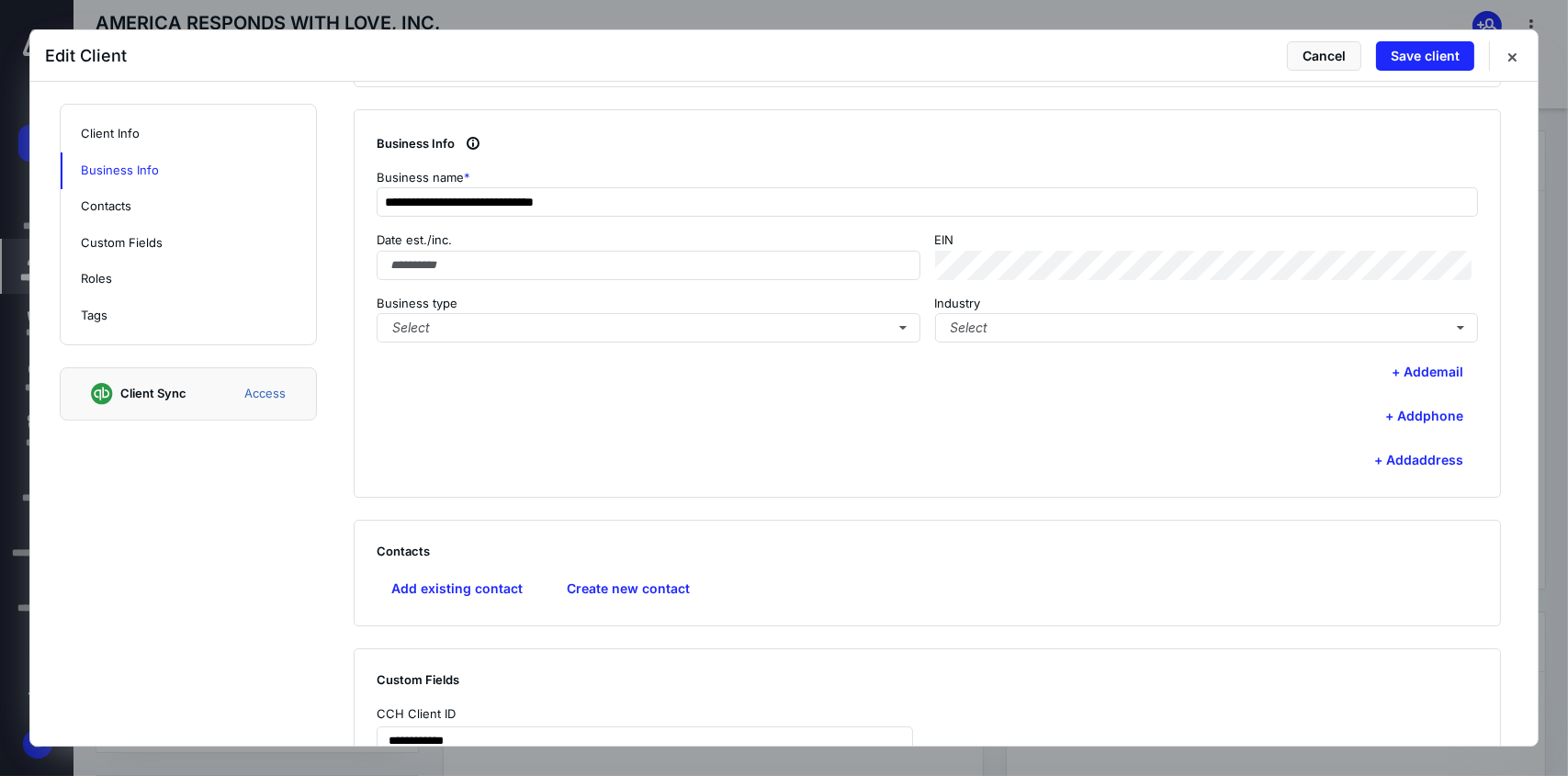 scroll, scrollTop: 551, scrollLeft: 0, axis: vertical 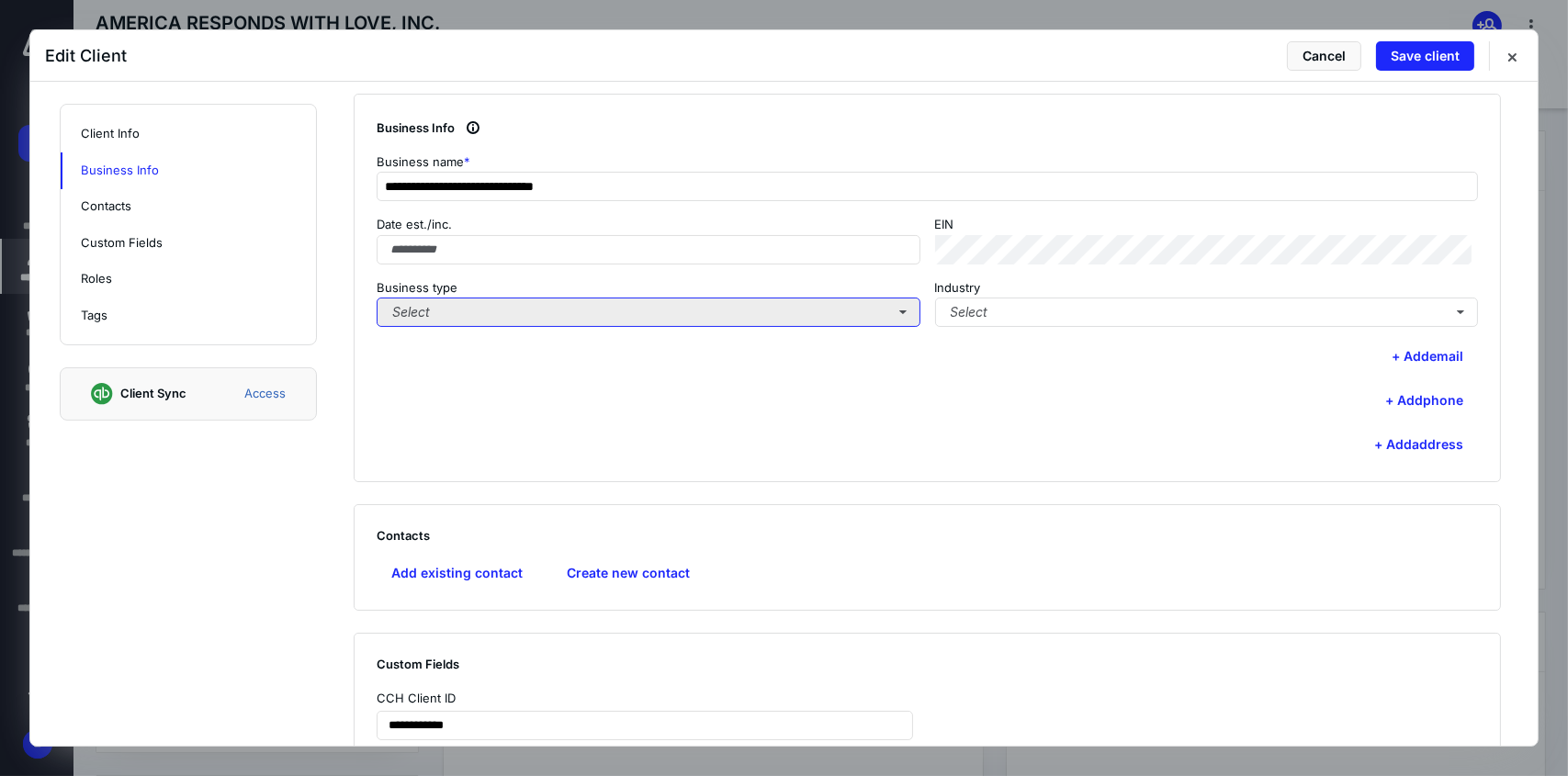 click on "Select" at bounding box center [649, 312] 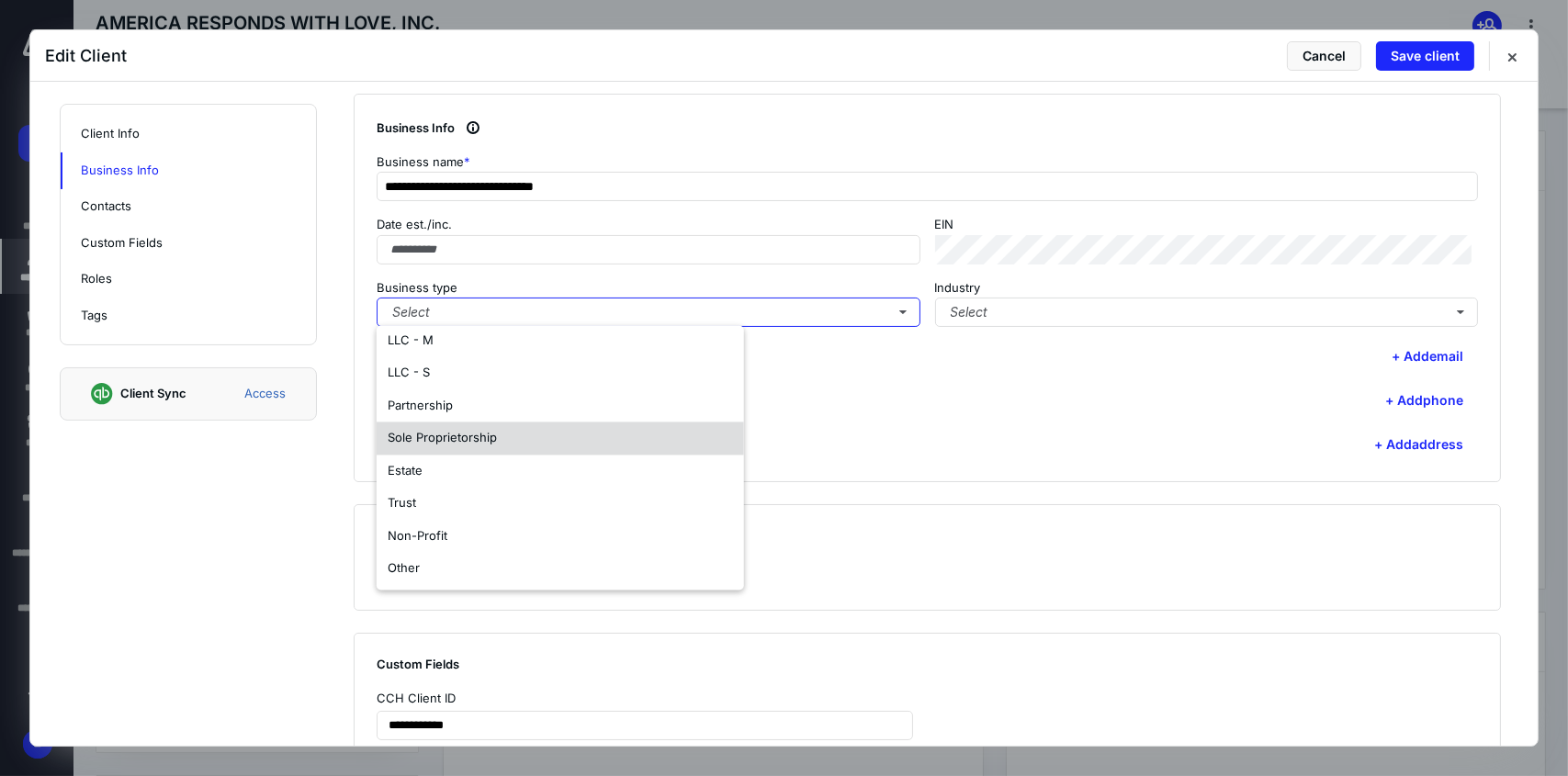 scroll, scrollTop: 107, scrollLeft: 0, axis: vertical 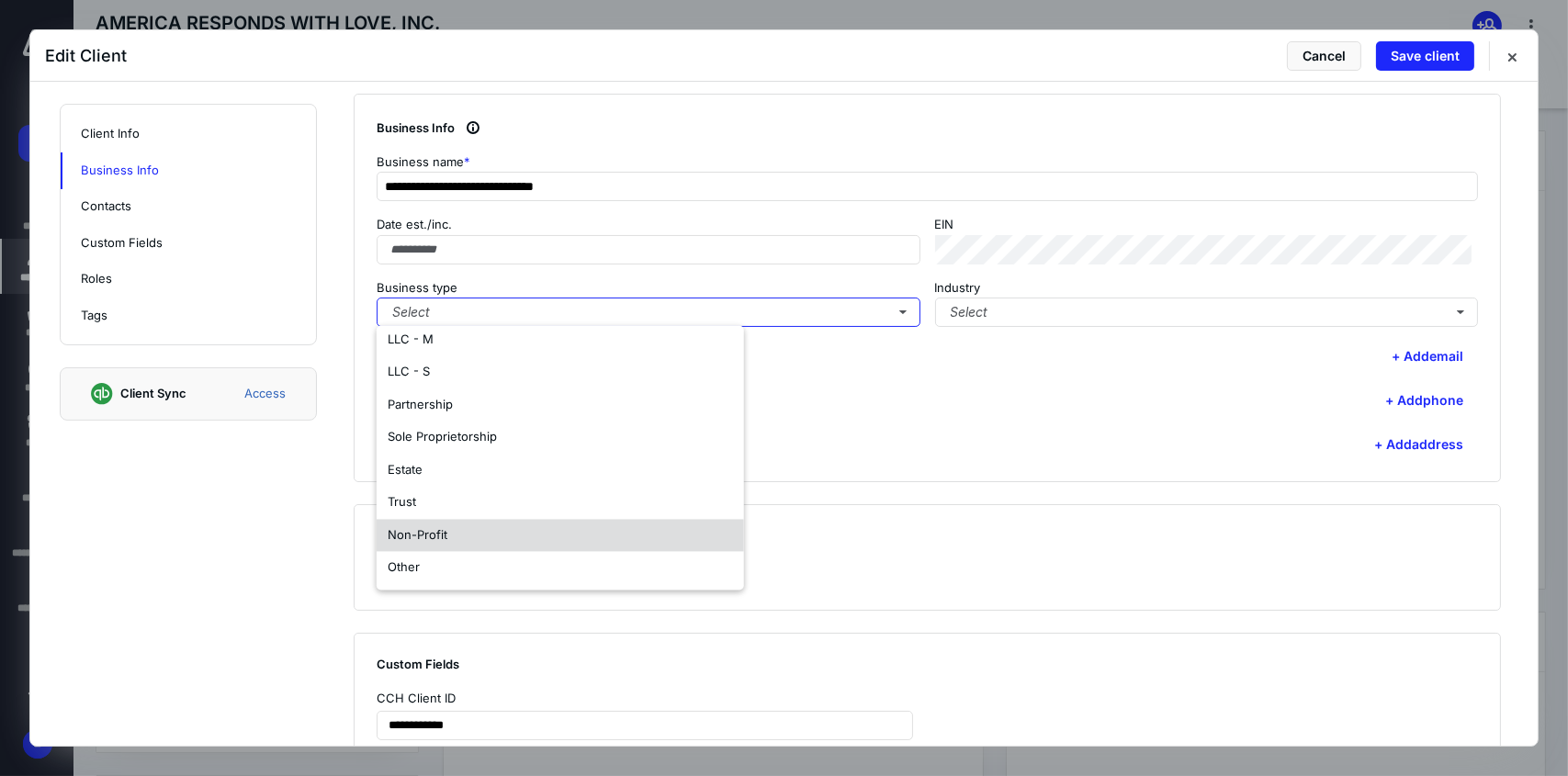 click on "Non-Profit" at bounding box center (560, 535) 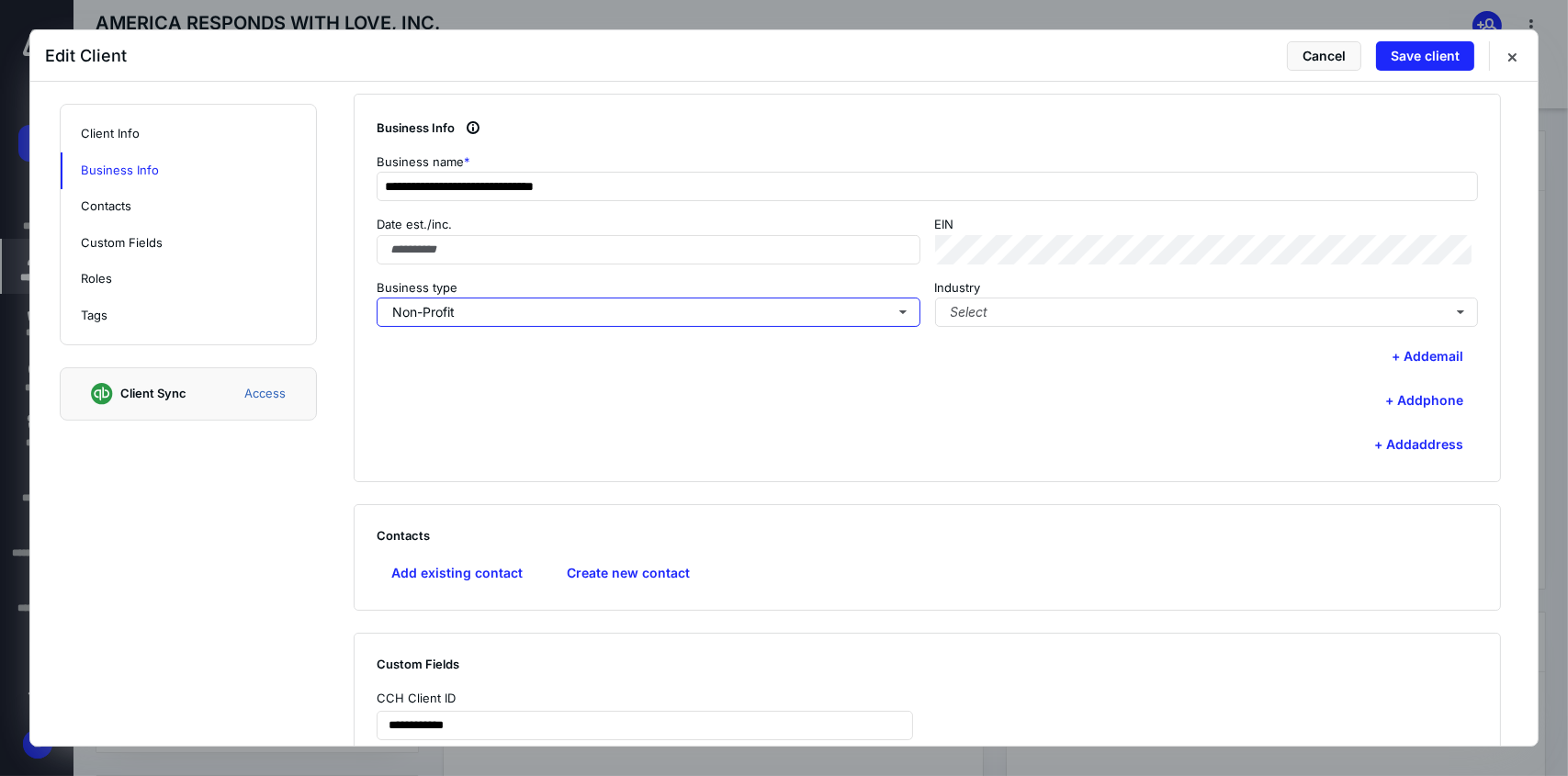 scroll, scrollTop: 0, scrollLeft: 0, axis: both 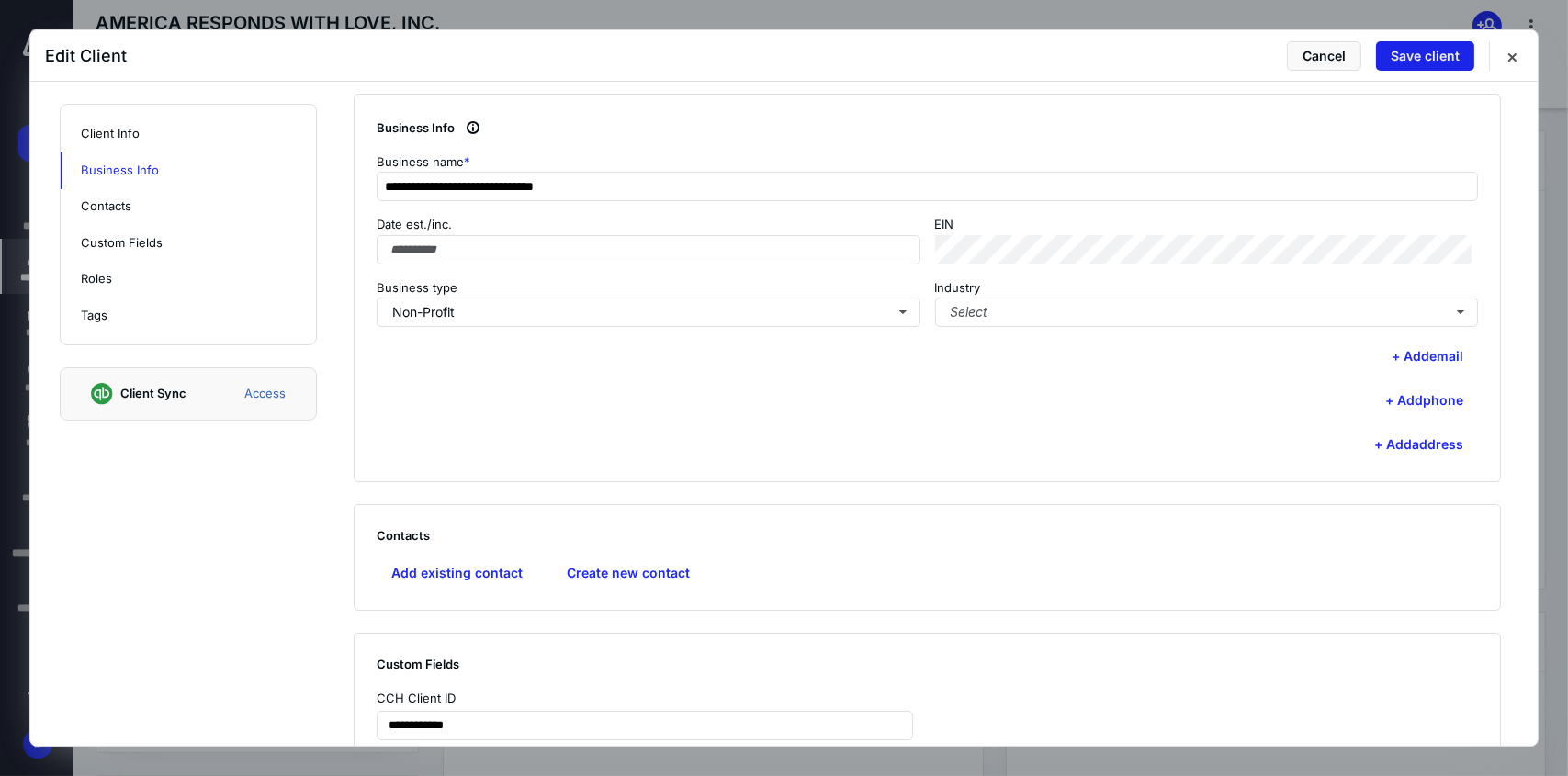 click on "Save client" at bounding box center (1425, 56) 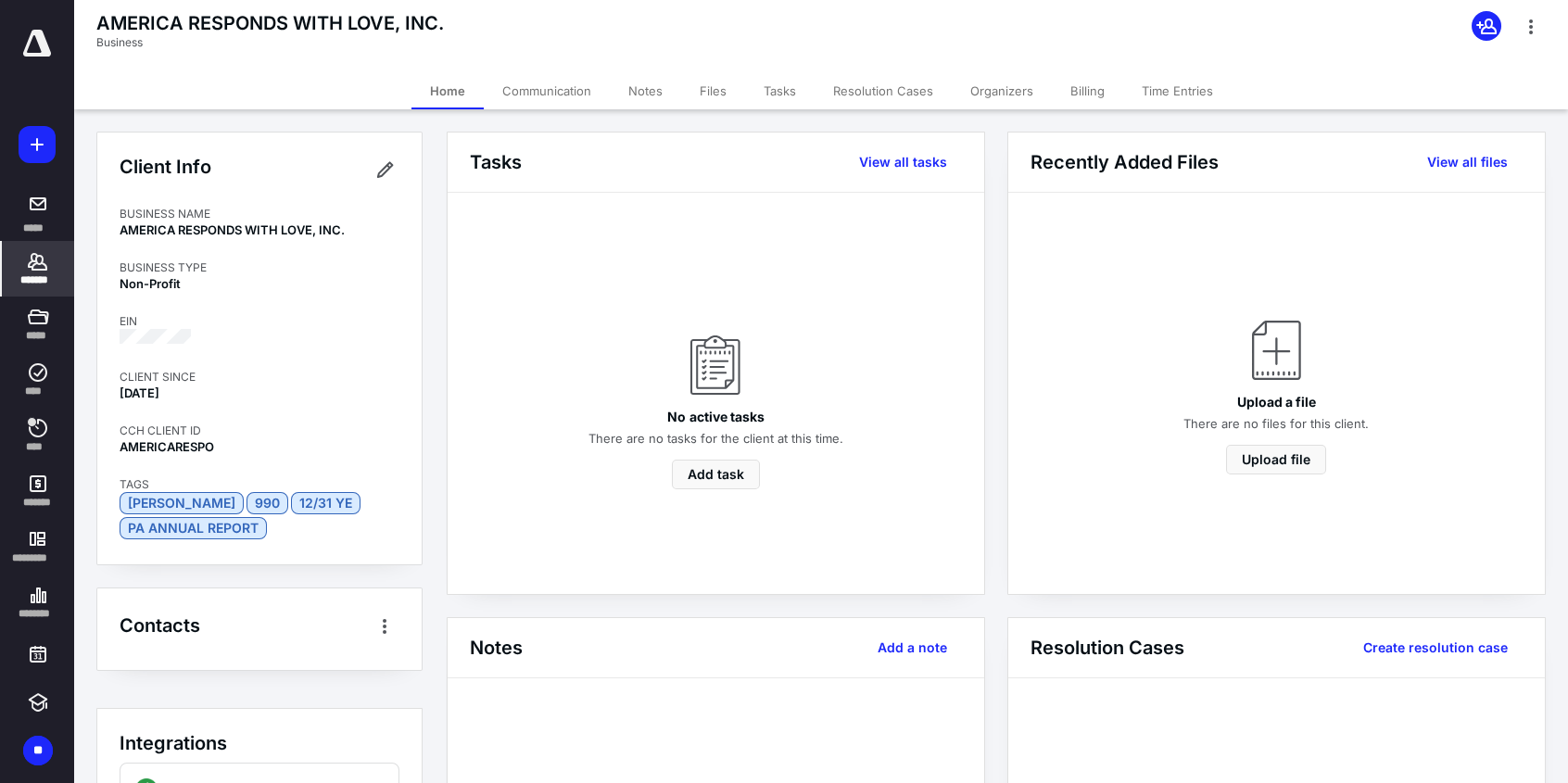 click on "*******" at bounding box center [38, 280] 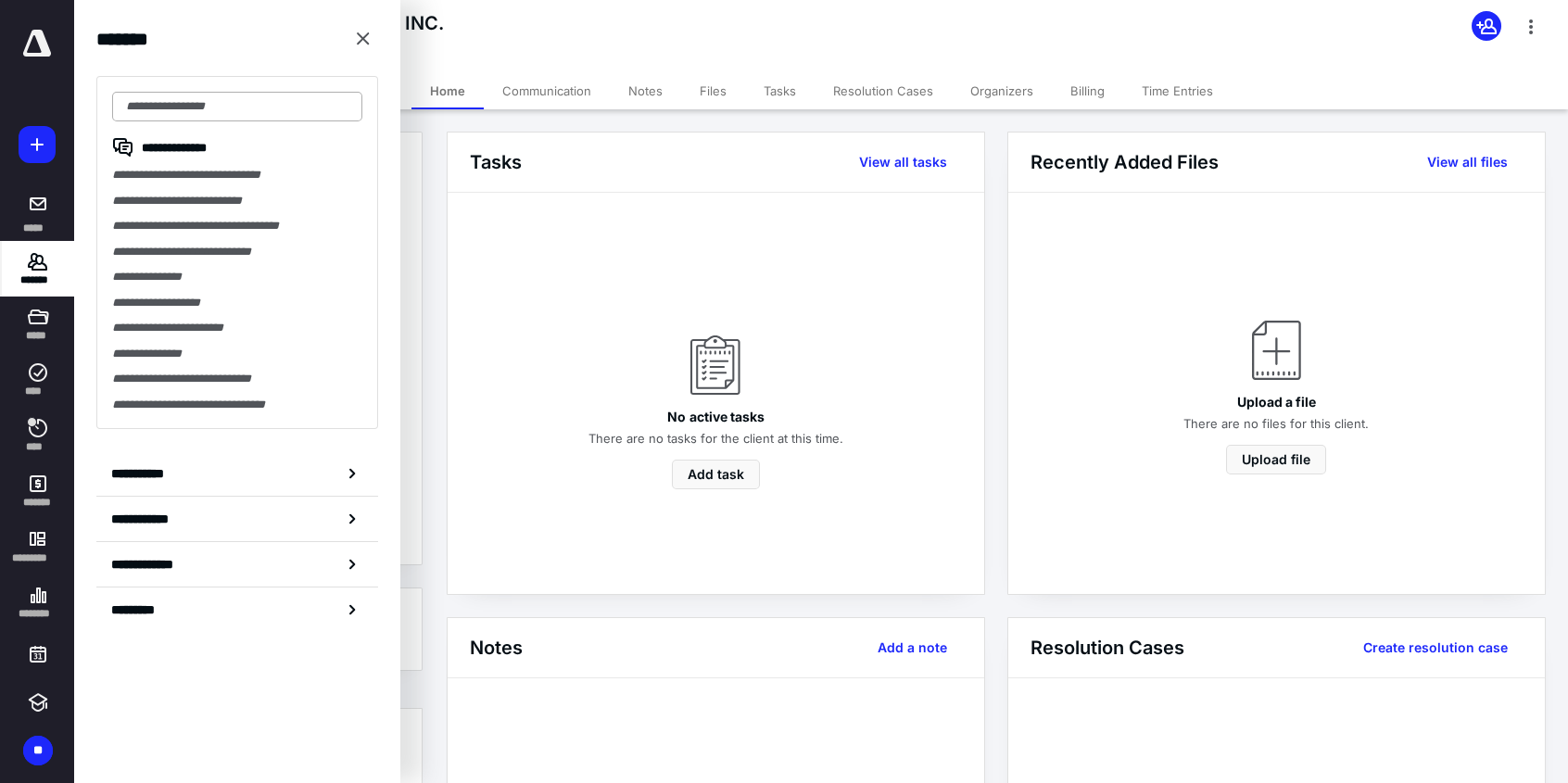 click at bounding box center [237, 107] 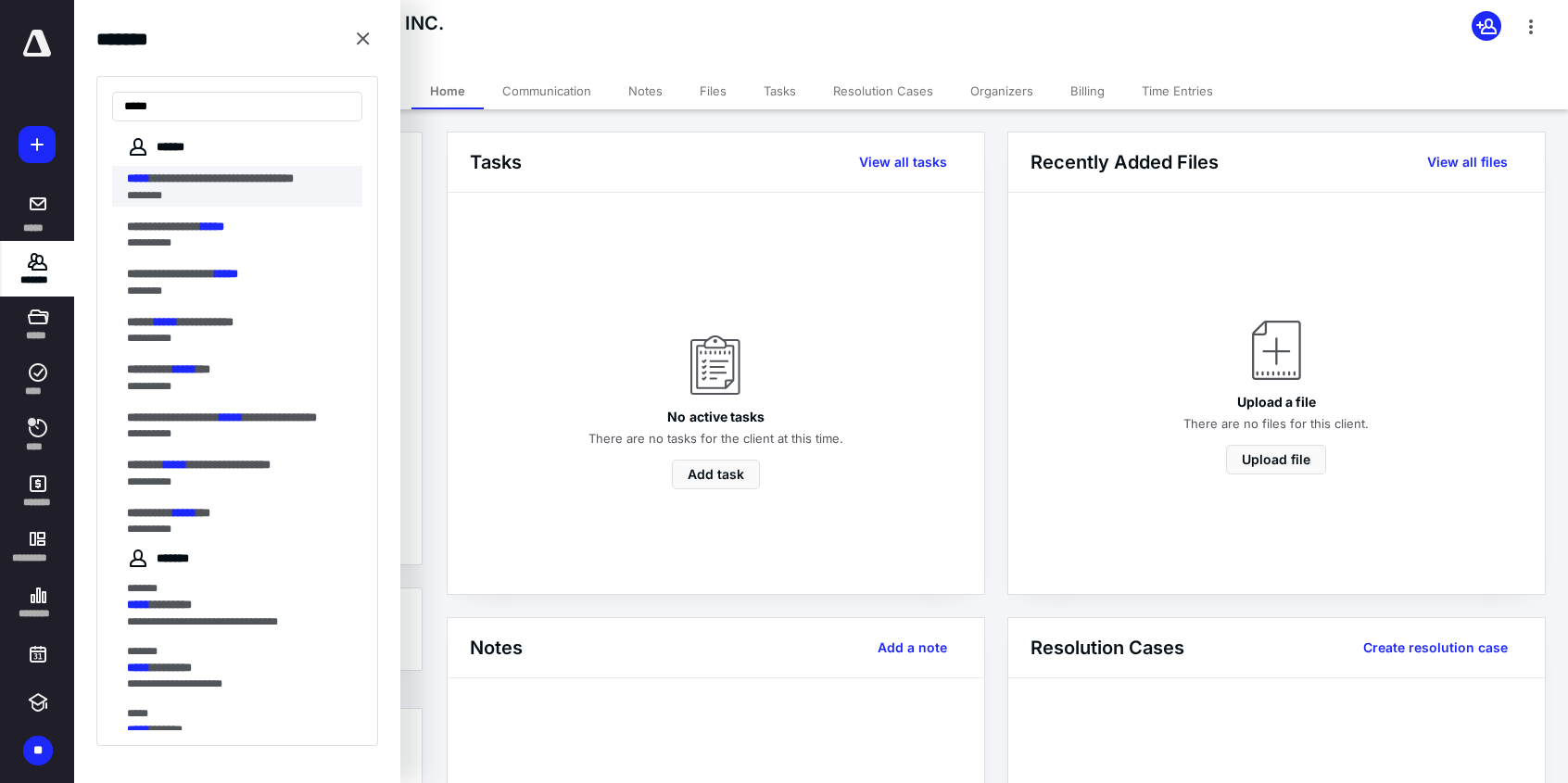 type on "*****" 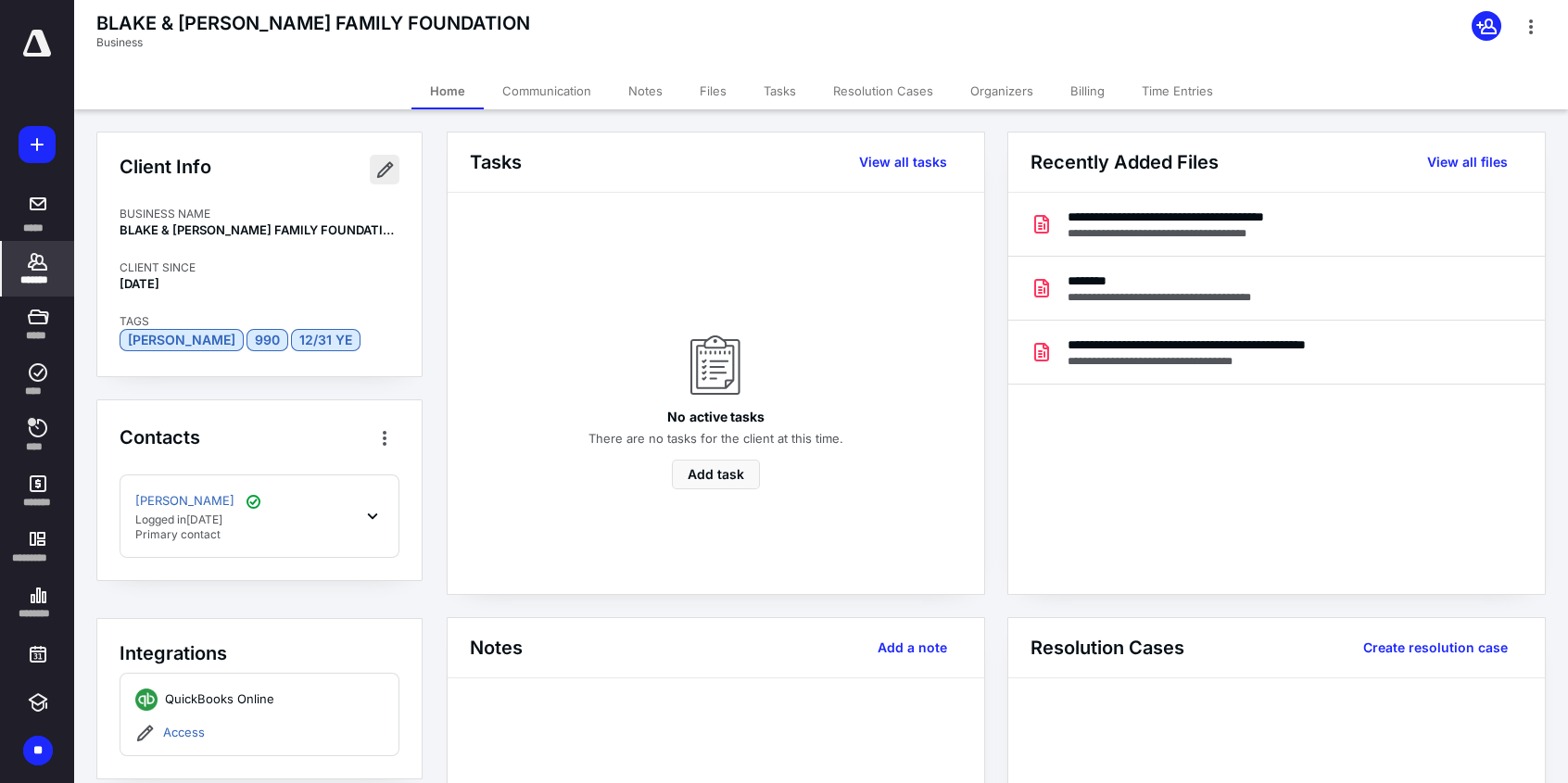 click at bounding box center [385, 170] 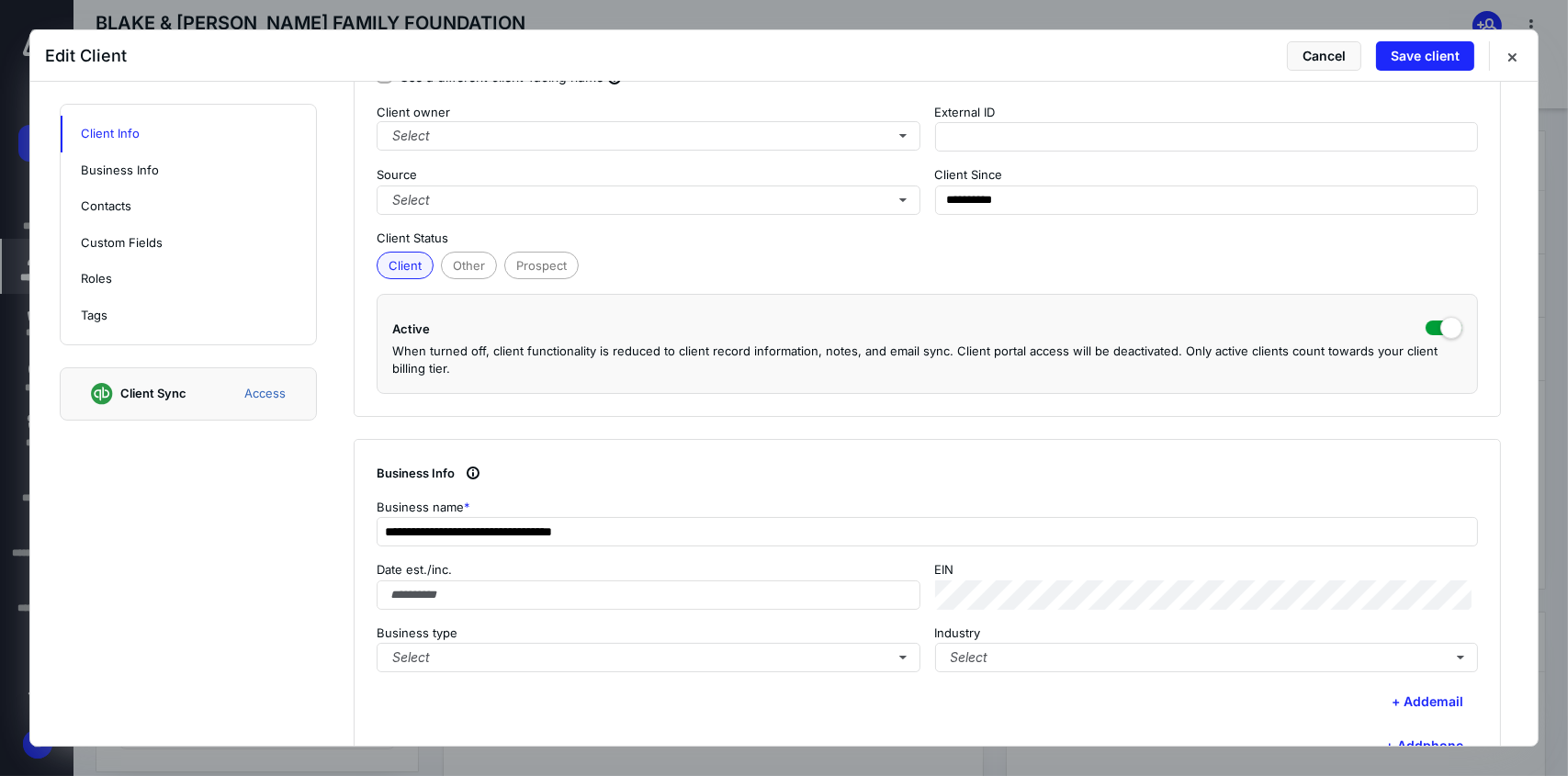 scroll, scrollTop: 276, scrollLeft: 0, axis: vertical 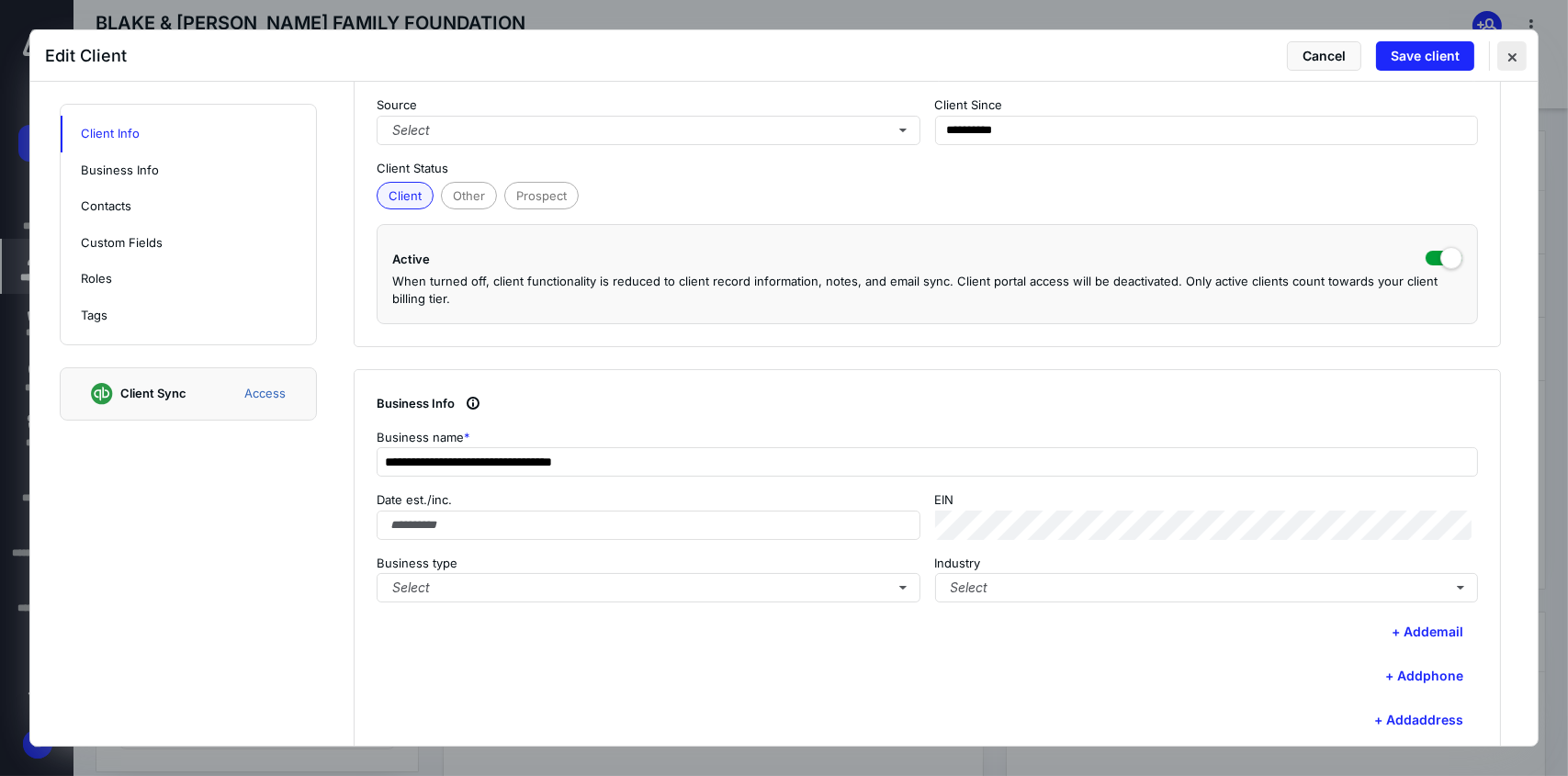 click at bounding box center (1512, 56) 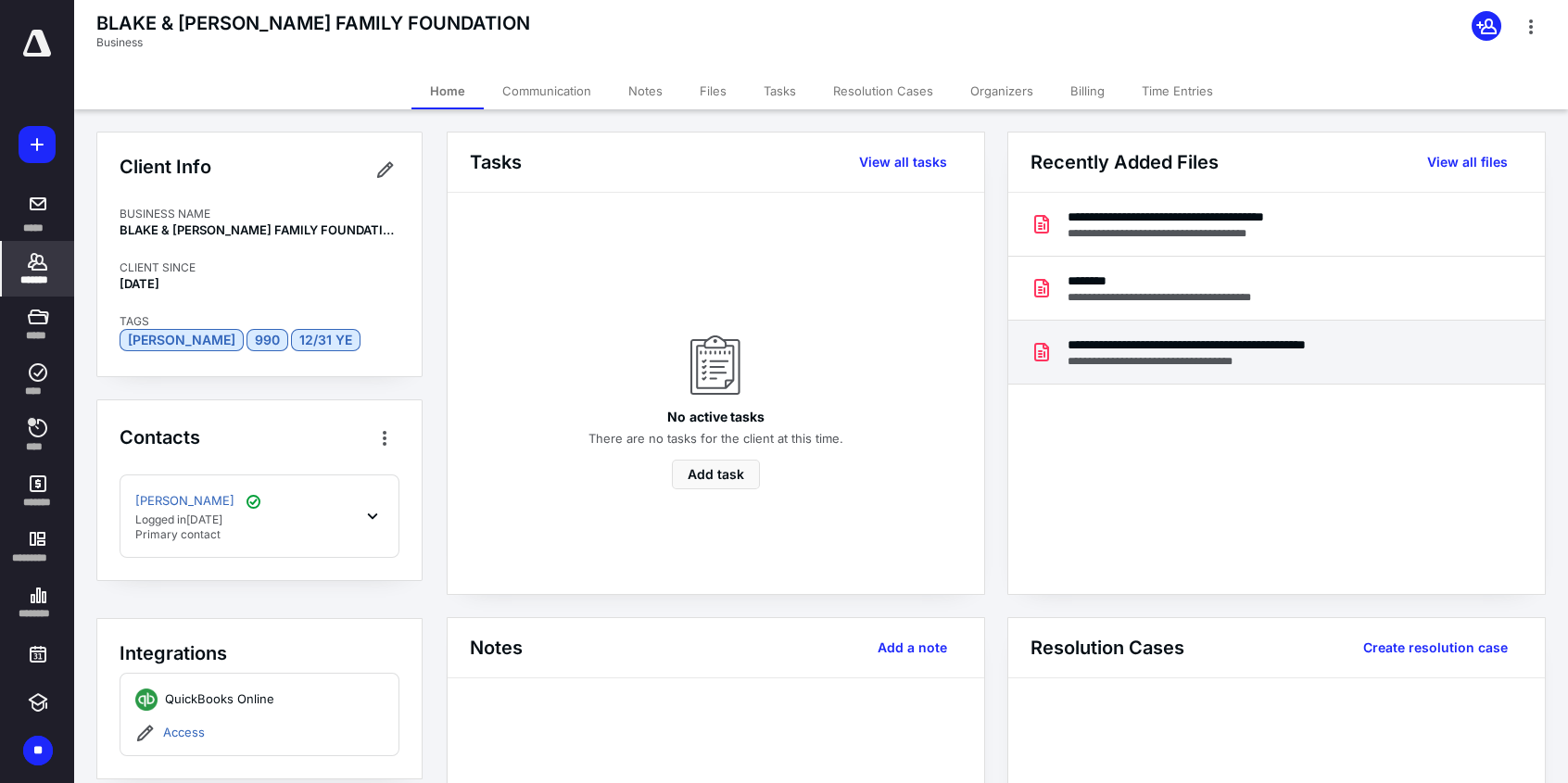 click on "**********" at bounding box center [1257, 361] 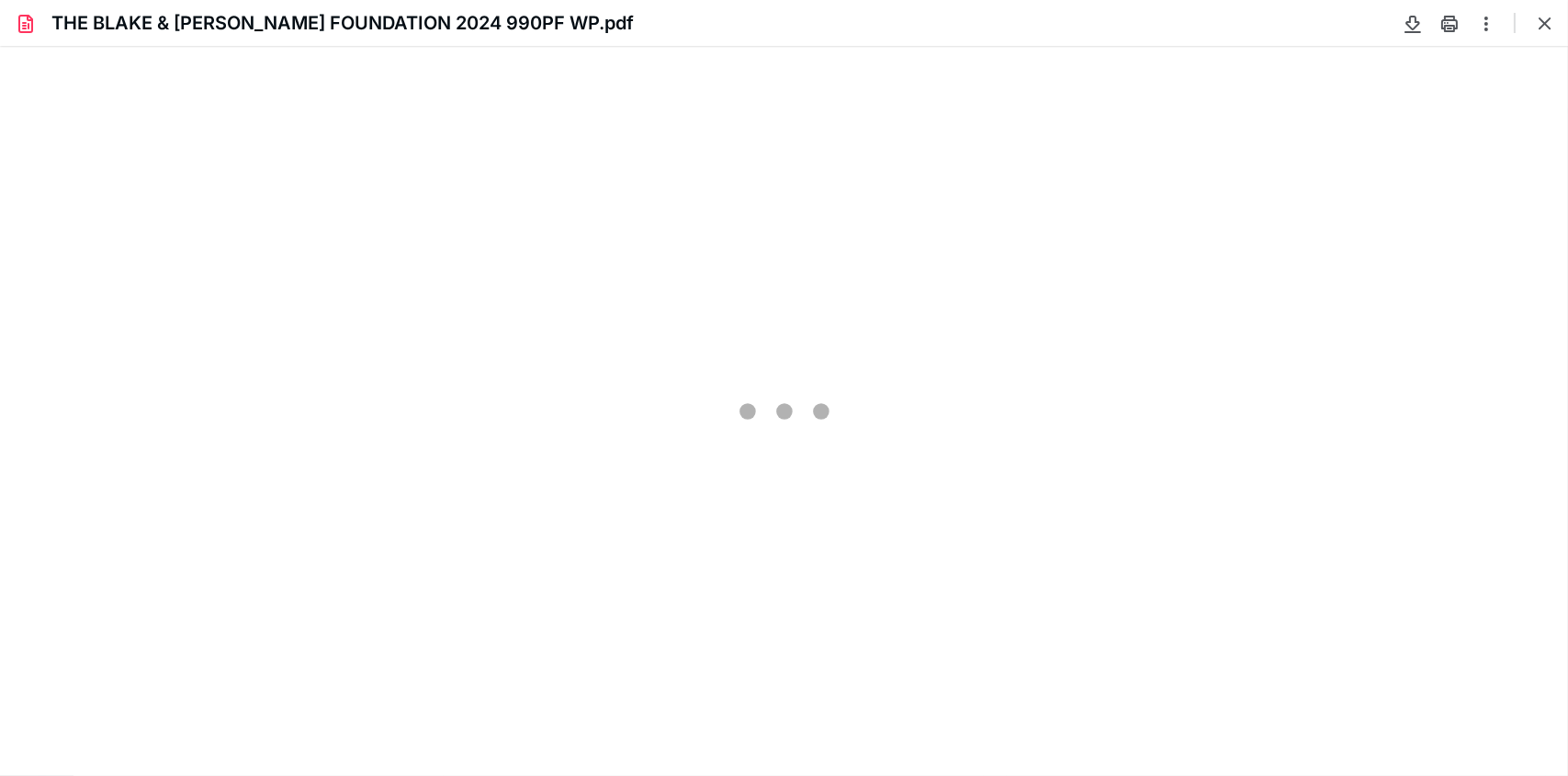 scroll, scrollTop: 0, scrollLeft: 0, axis: both 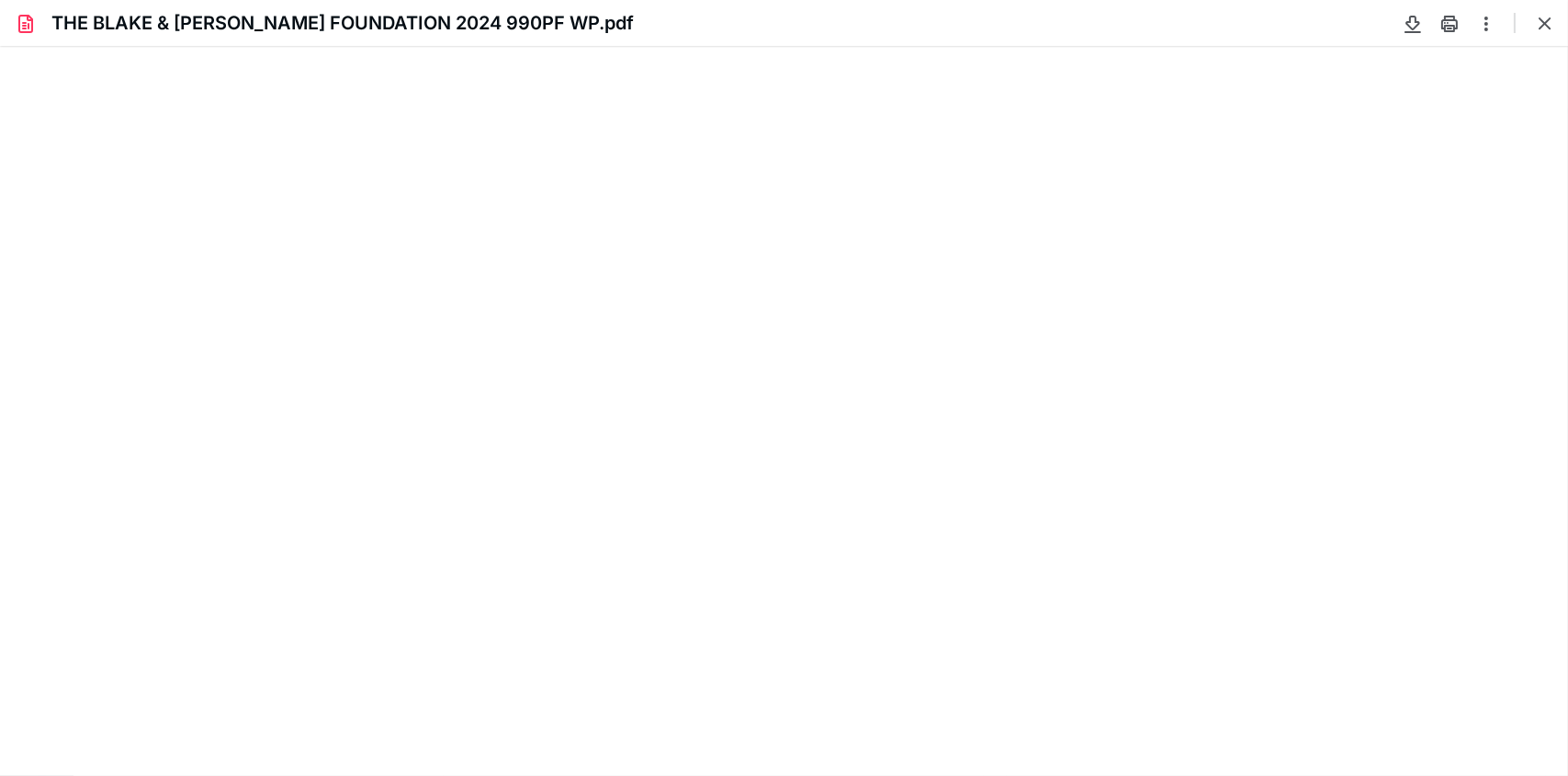 type on "95" 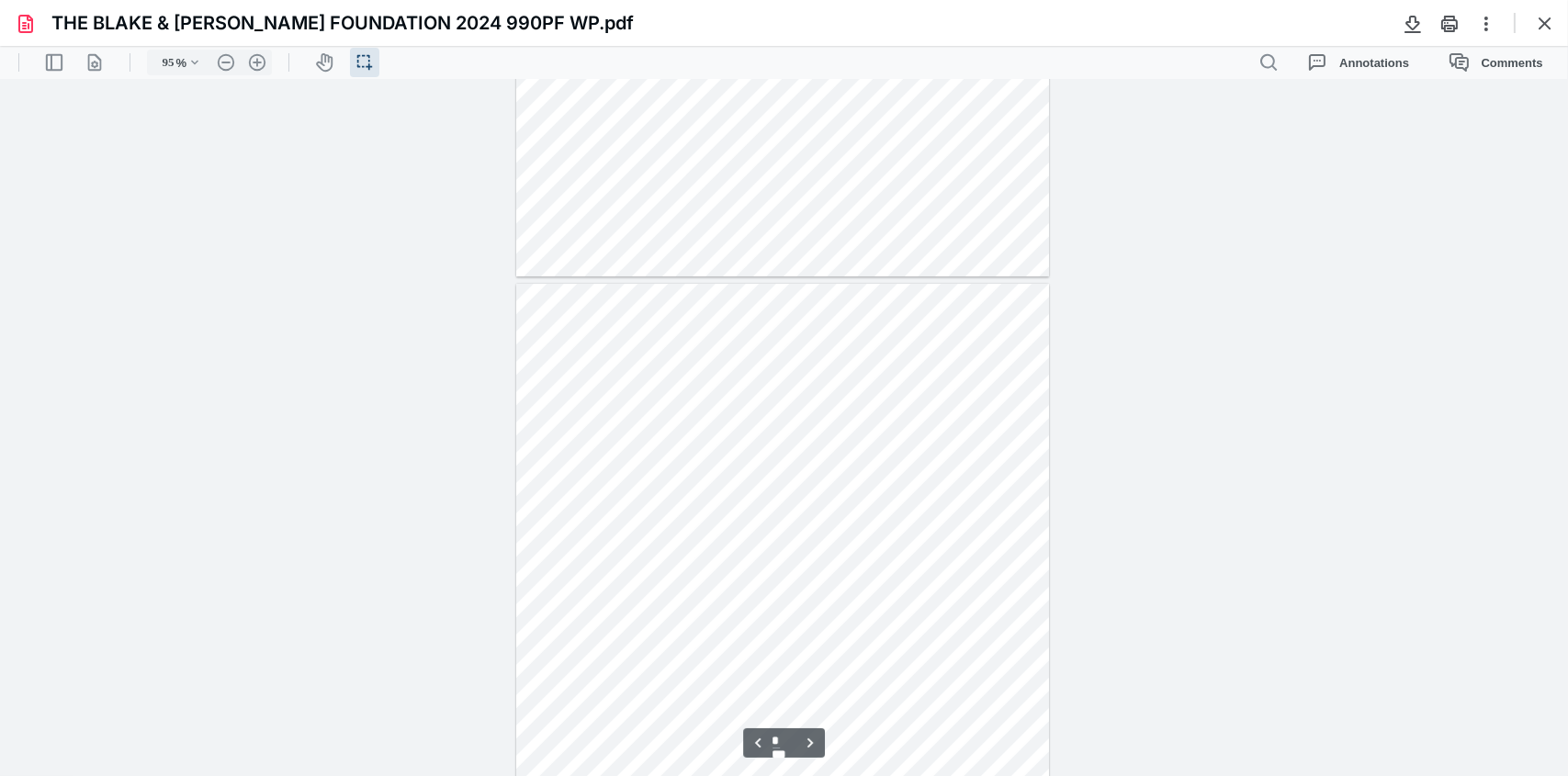 scroll, scrollTop: 588, scrollLeft: 0, axis: vertical 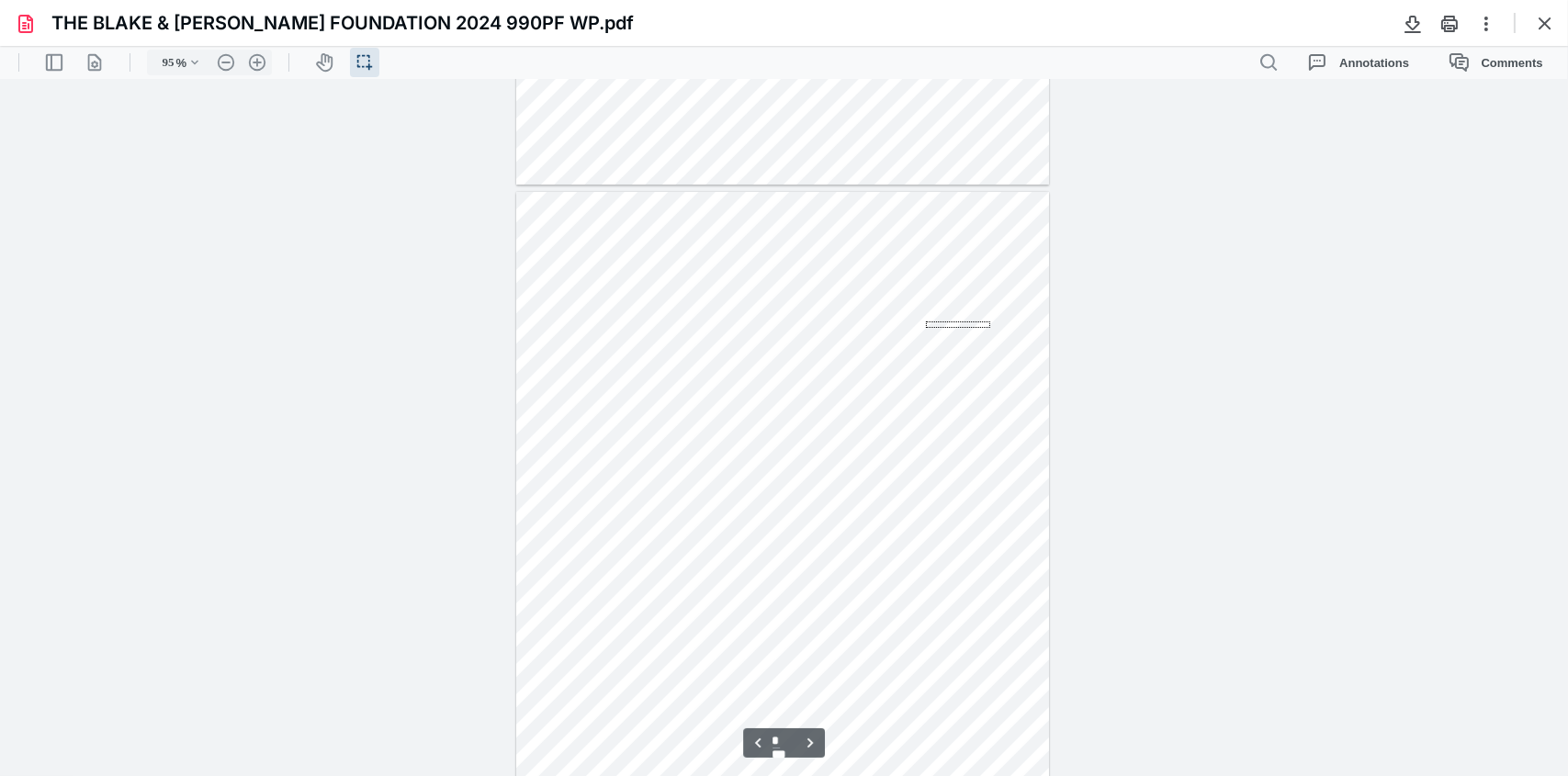 drag, startPoint x: 926, startPoint y: 321, endPoint x: 990, endPoint y: 328, distance: 64.38167 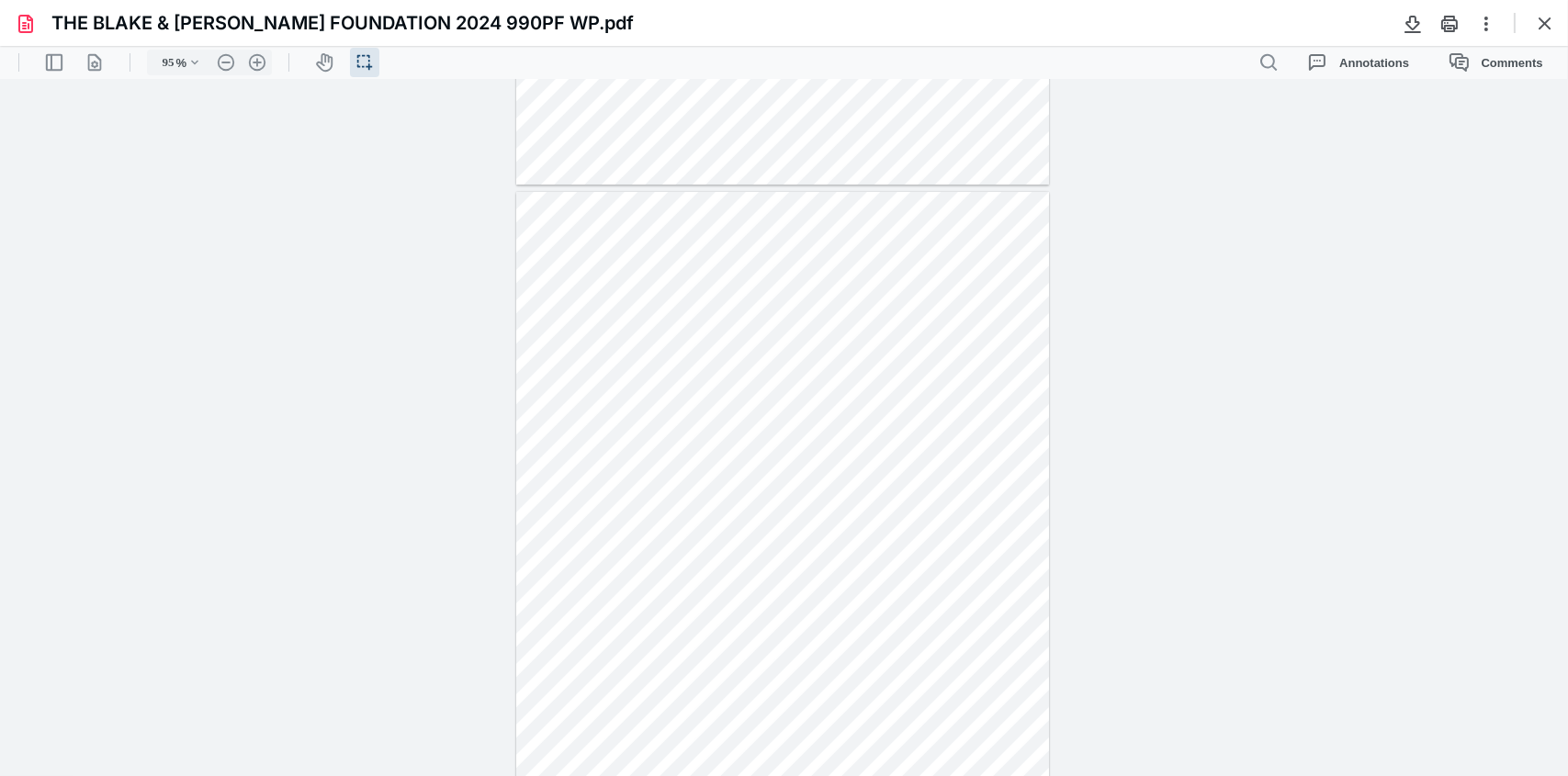 click on "**********" at bounding box center (784, 427) 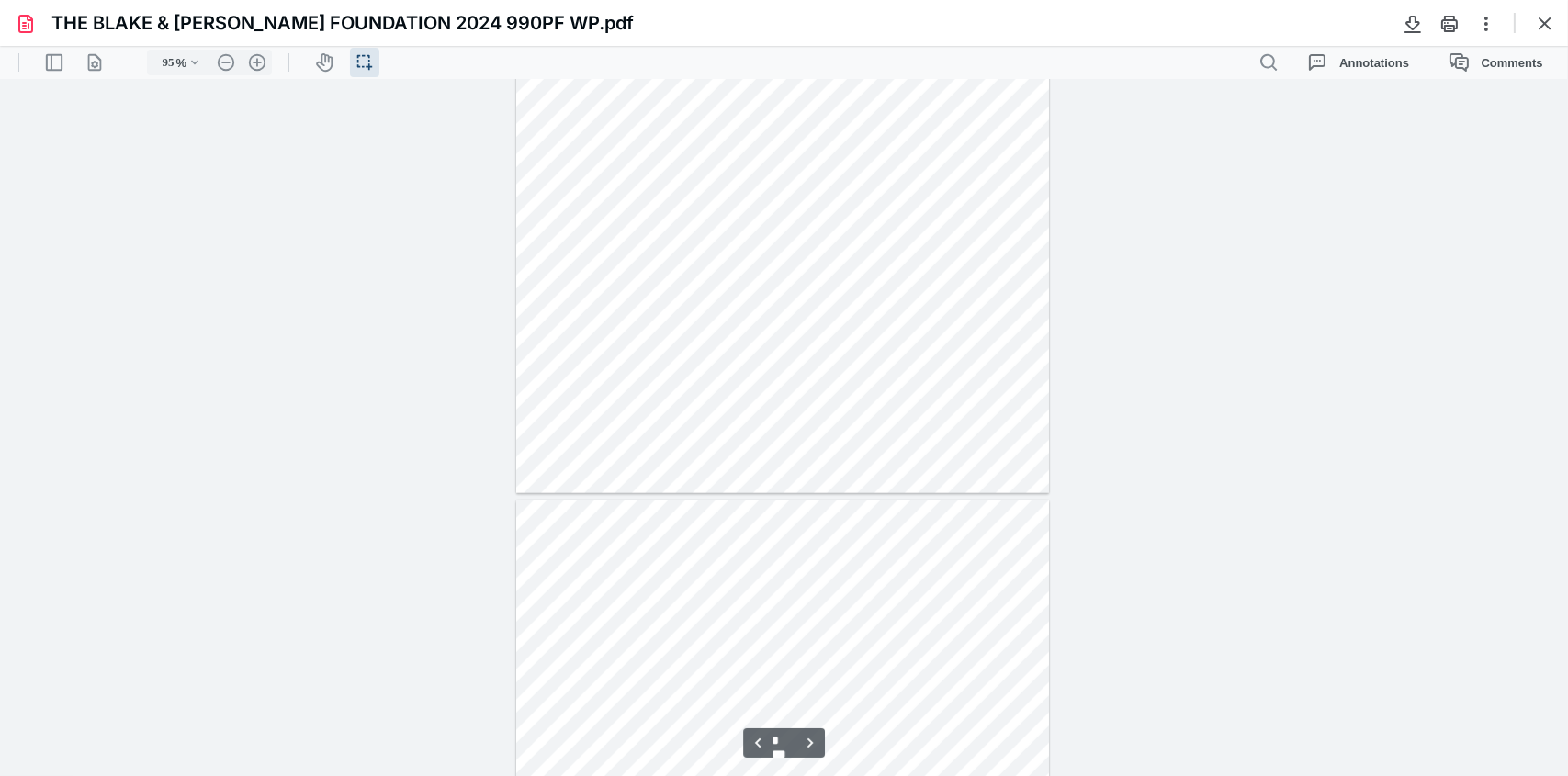 type on "*" 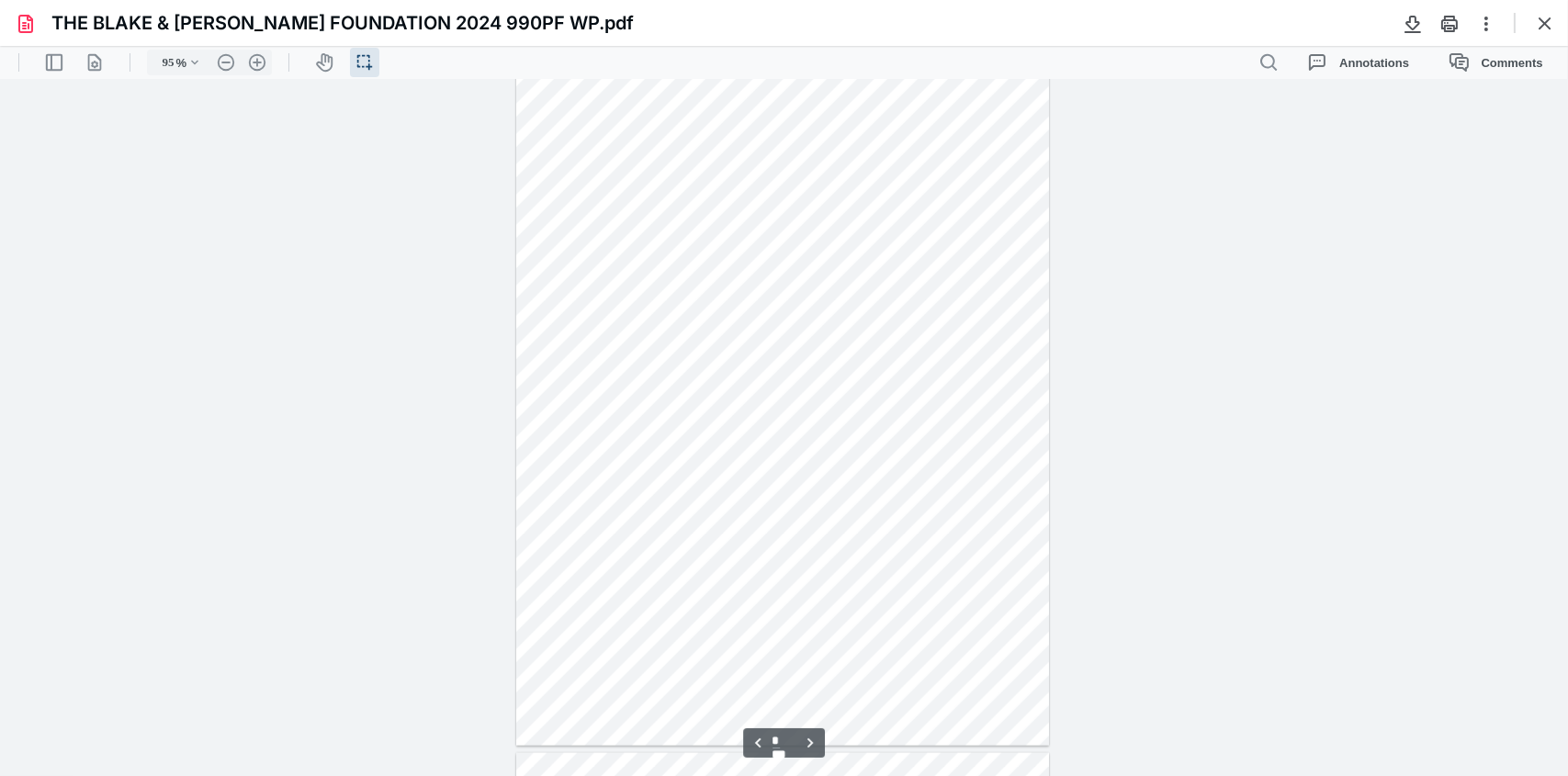 scroll, scrollTop: 3526, scrollLeft: 0, axis: vertical 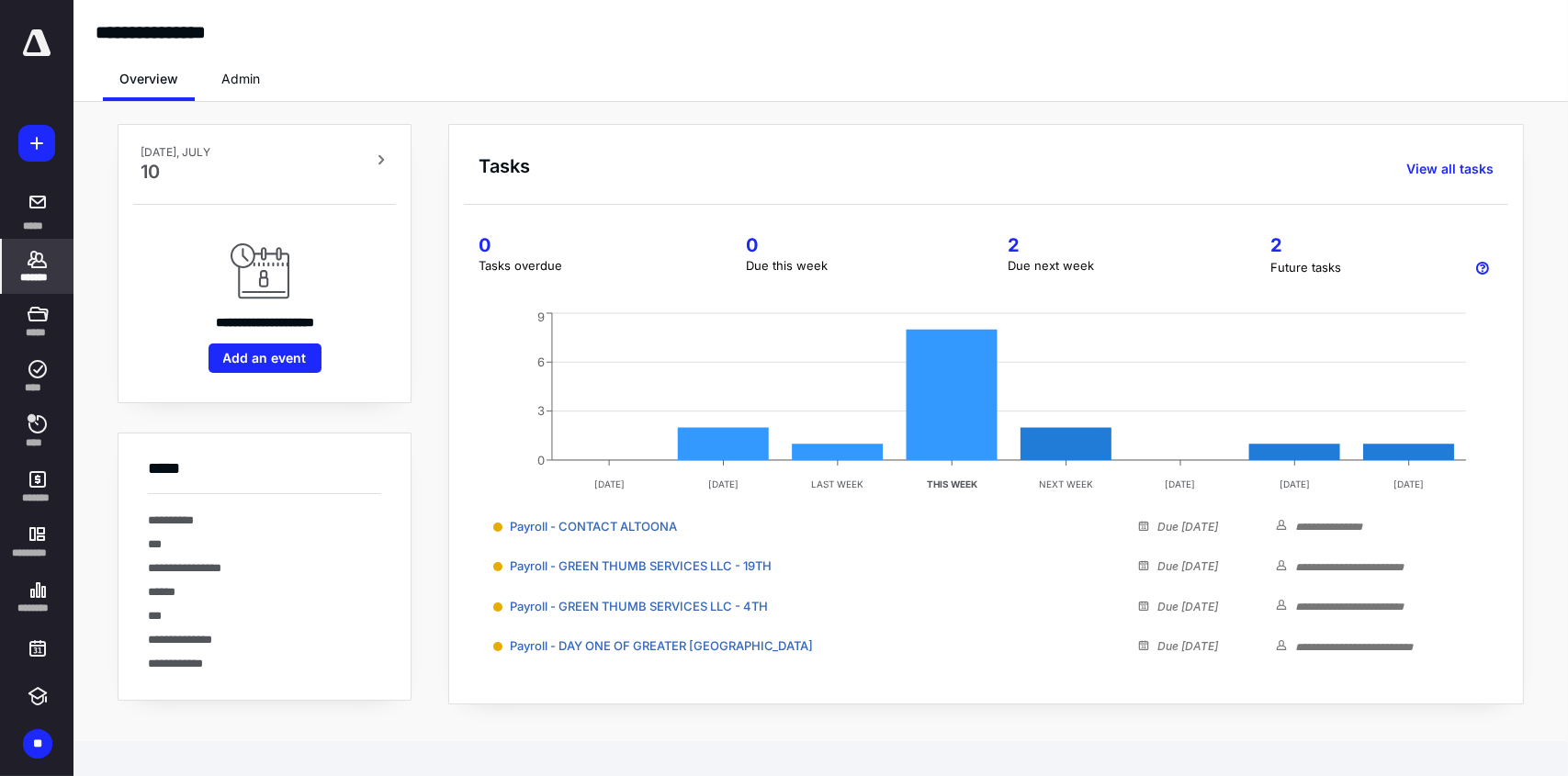 click on "*******" at bounding box center (38, 277) 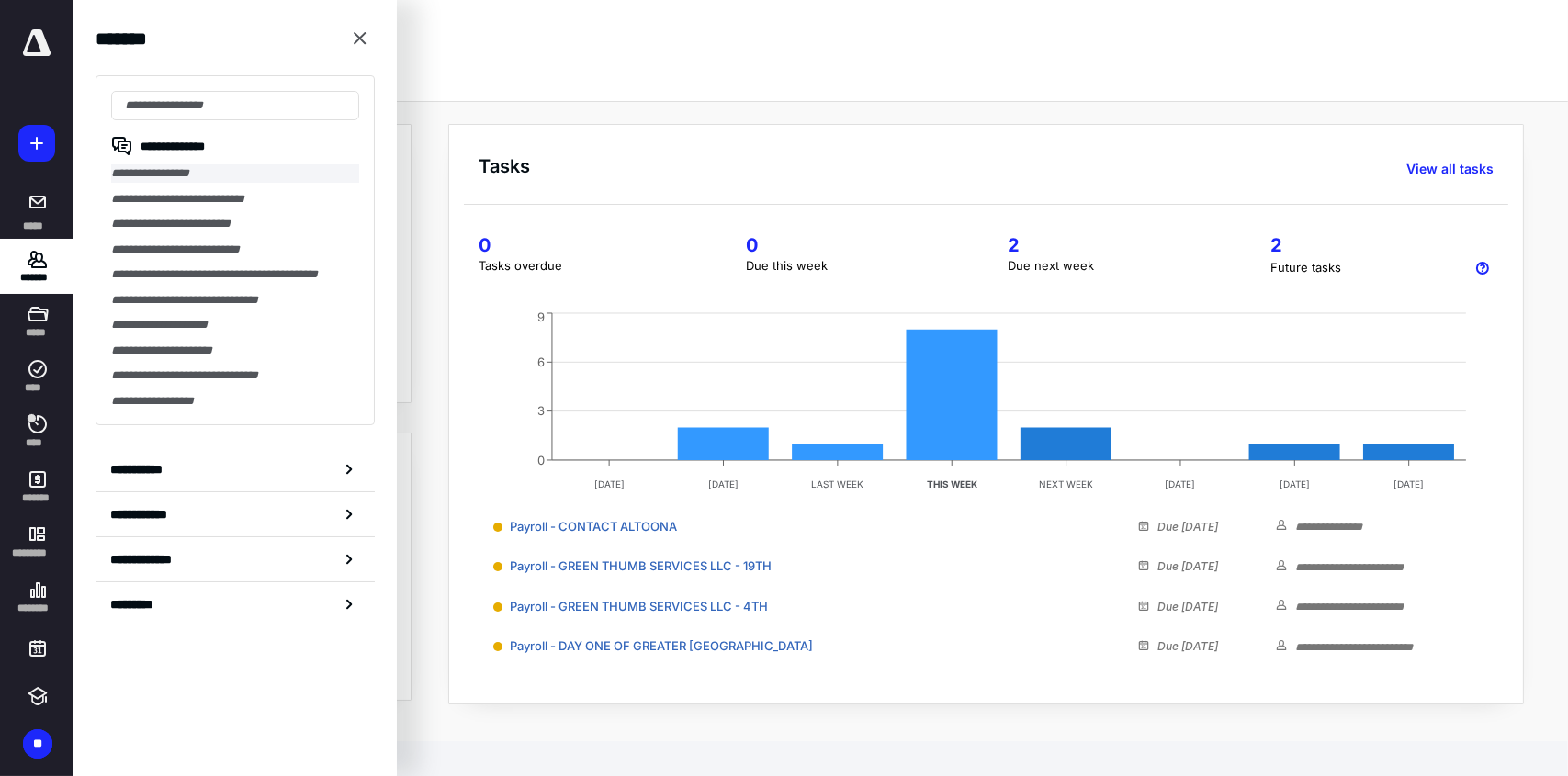 click on "**********" at bounding box center [235, 174] 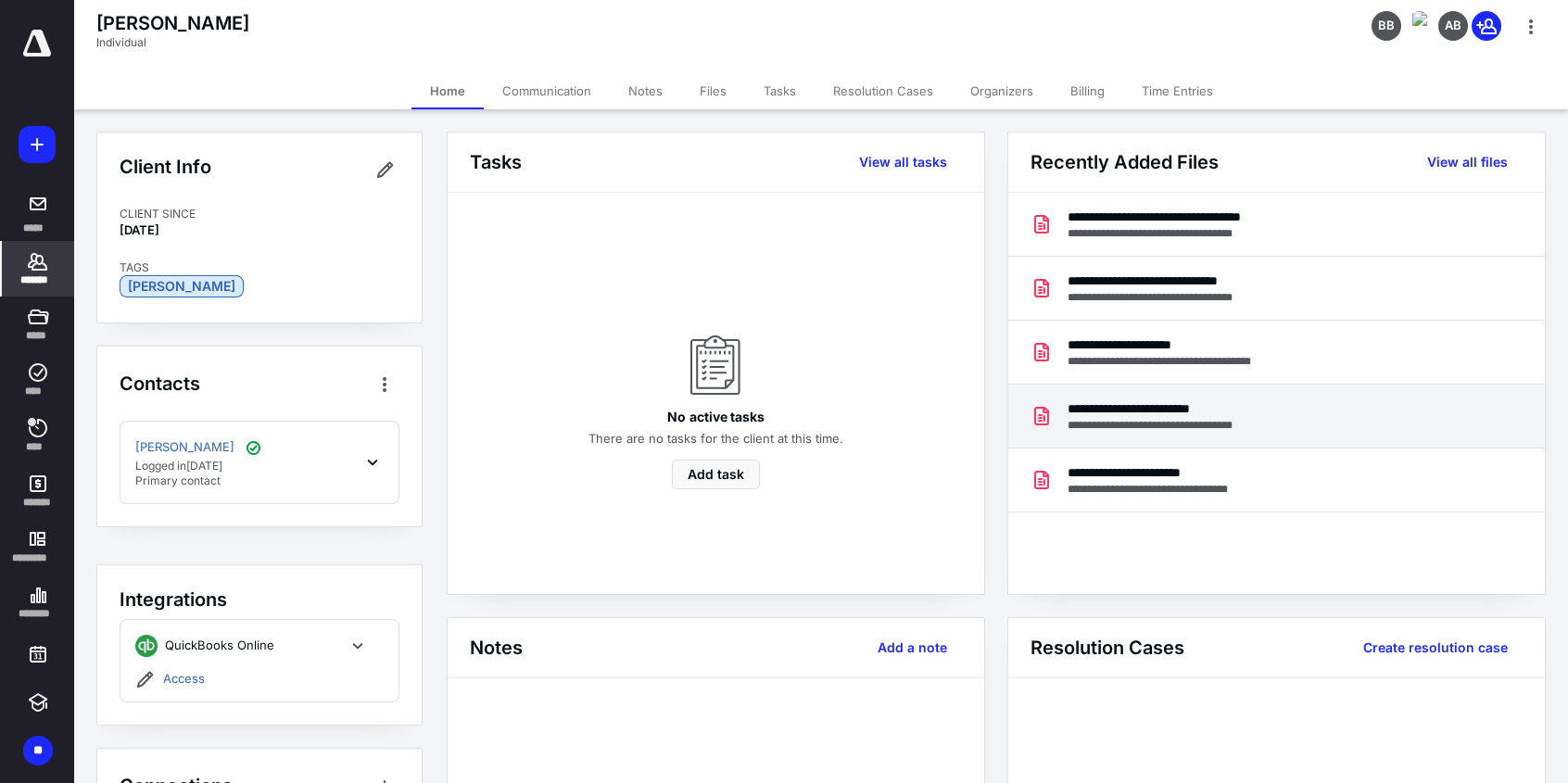 click on "**********" at bounding box center (1168, 409) 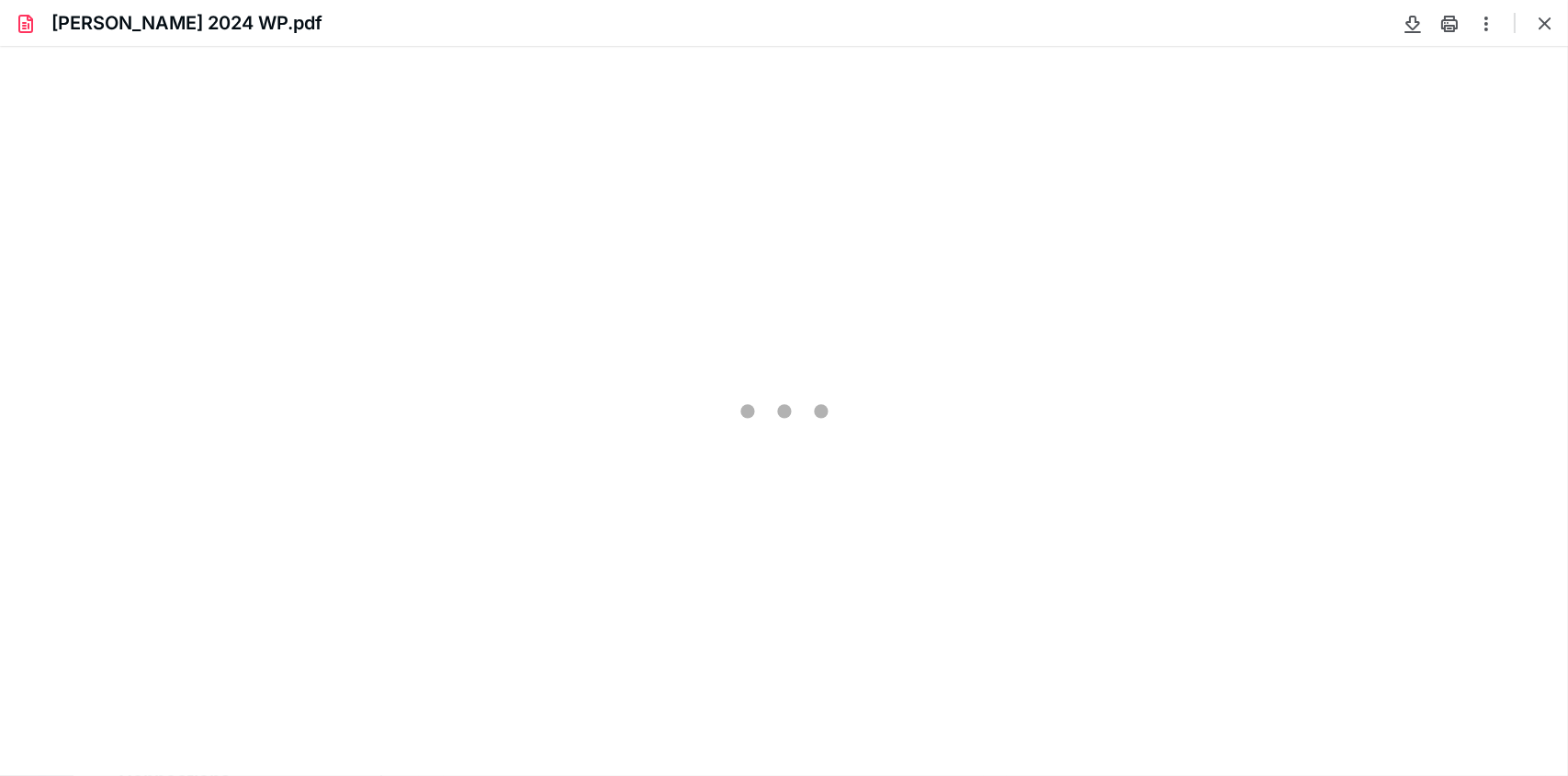 scroll, scrollTop: 0, scrollLeft: 0, axis: both 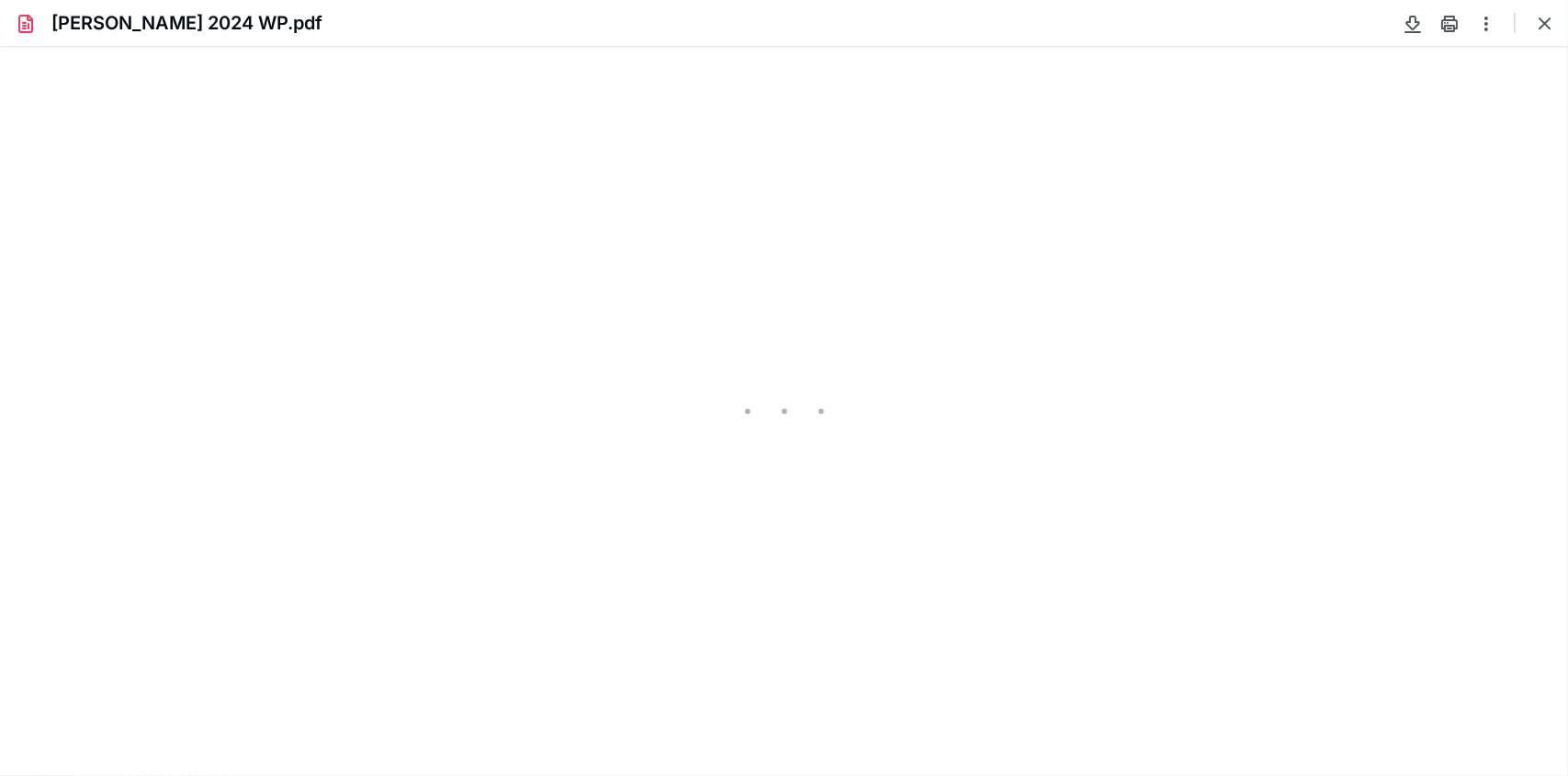 type on "95" 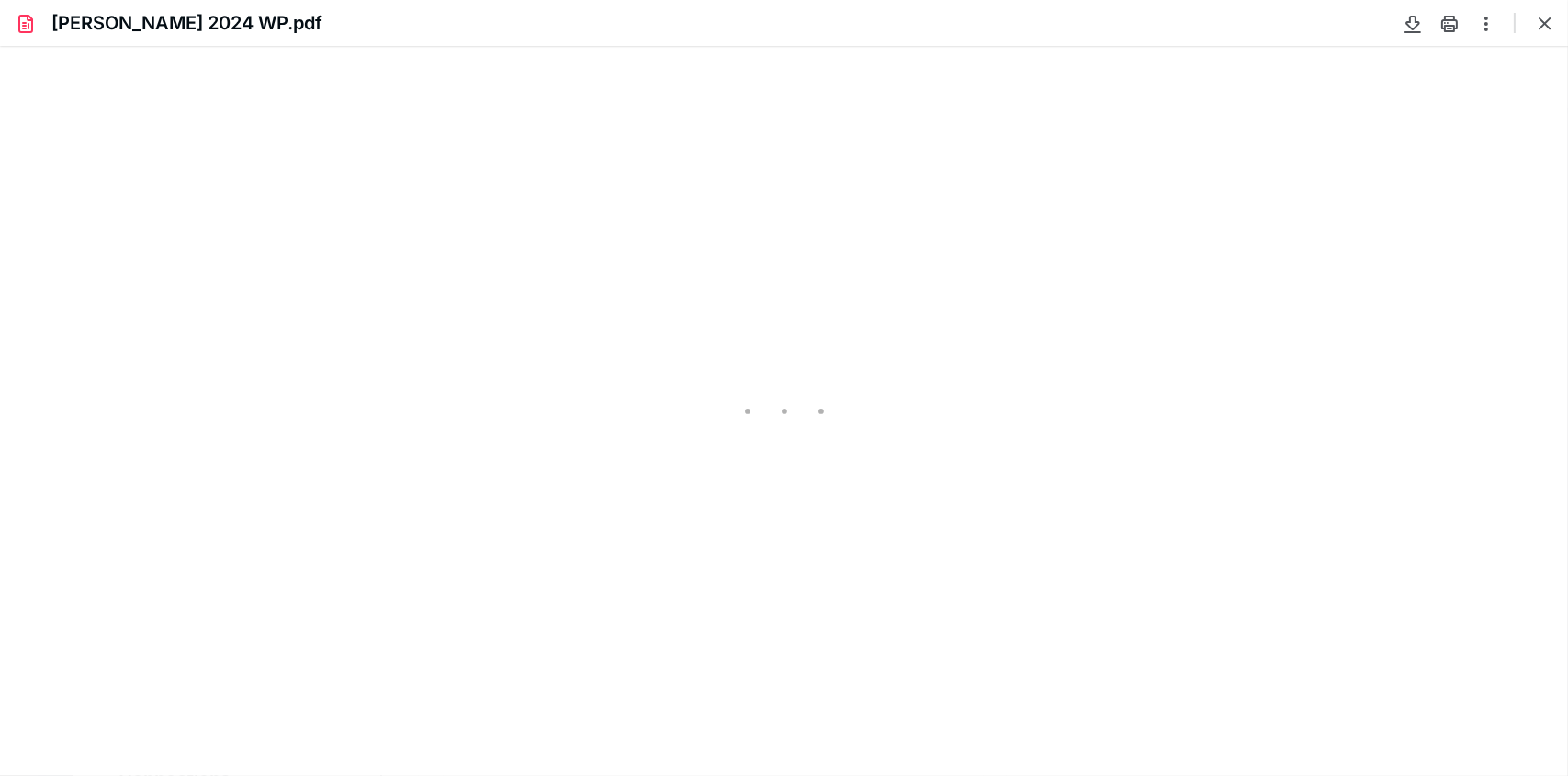 scroll, scrollTop: 37, scrollLeft: 0, axis: vertical 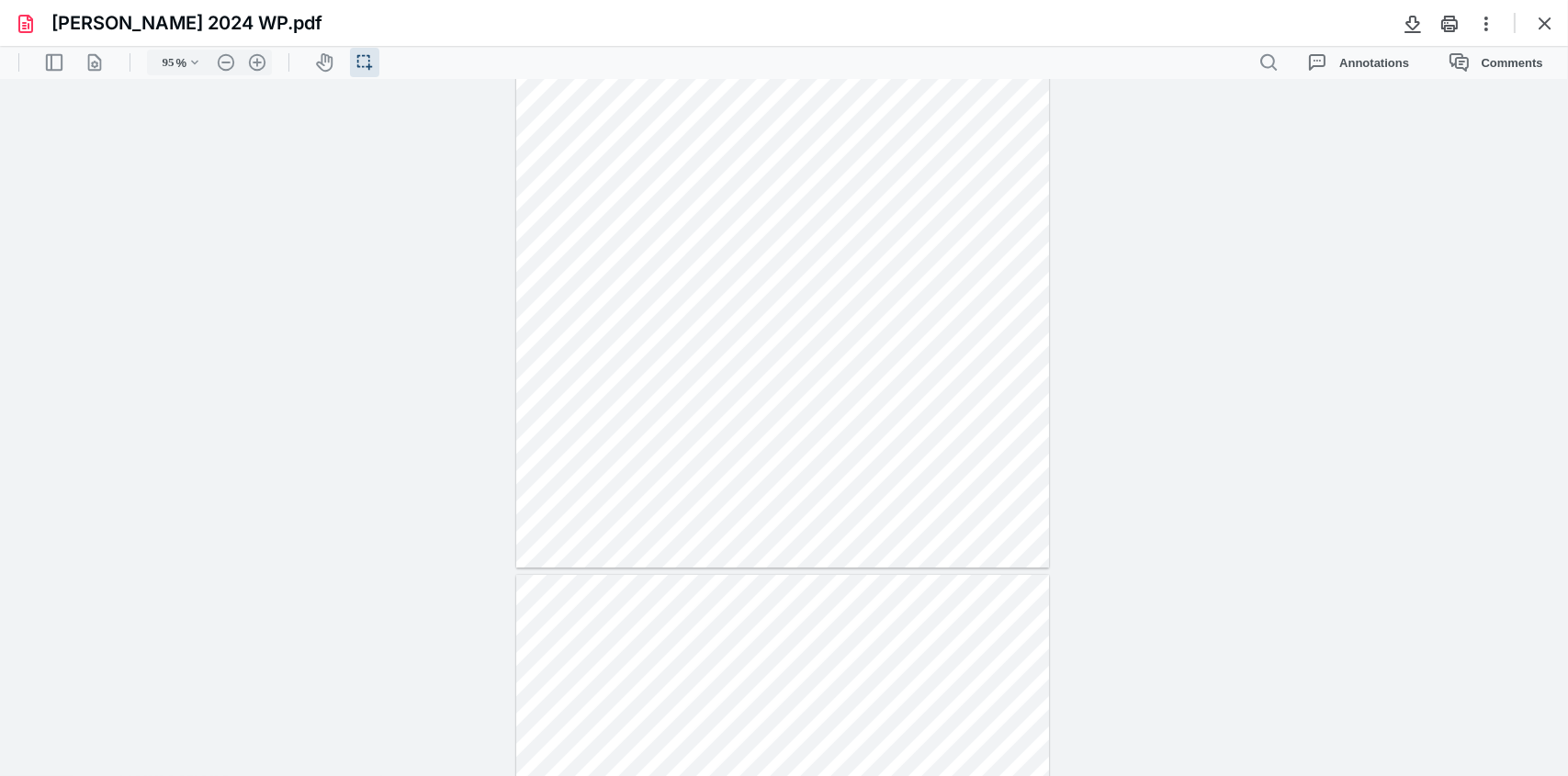 type on "*" 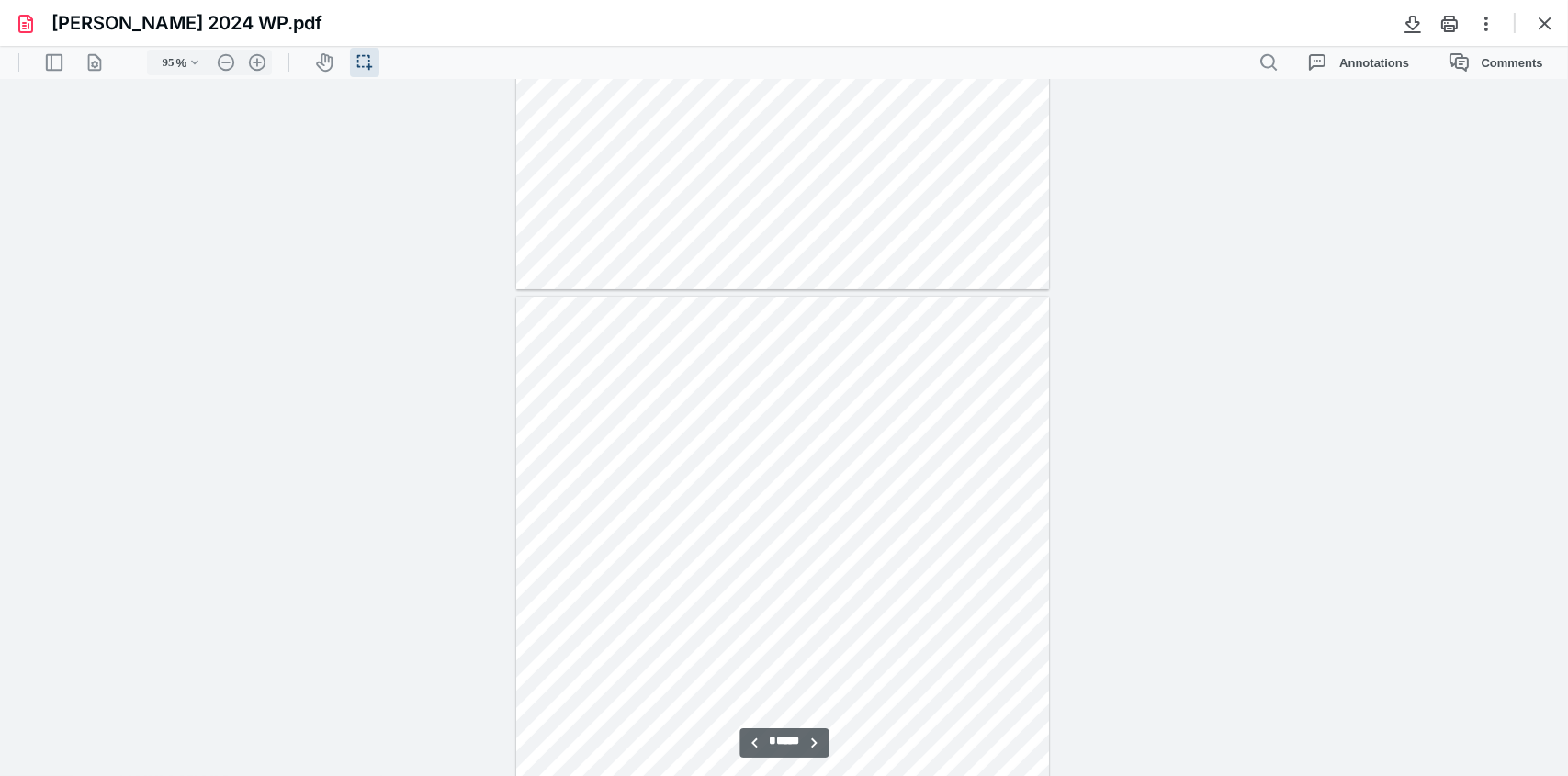 scroll, scrollTop: 496, scrollLeft: 0, axis: vertical 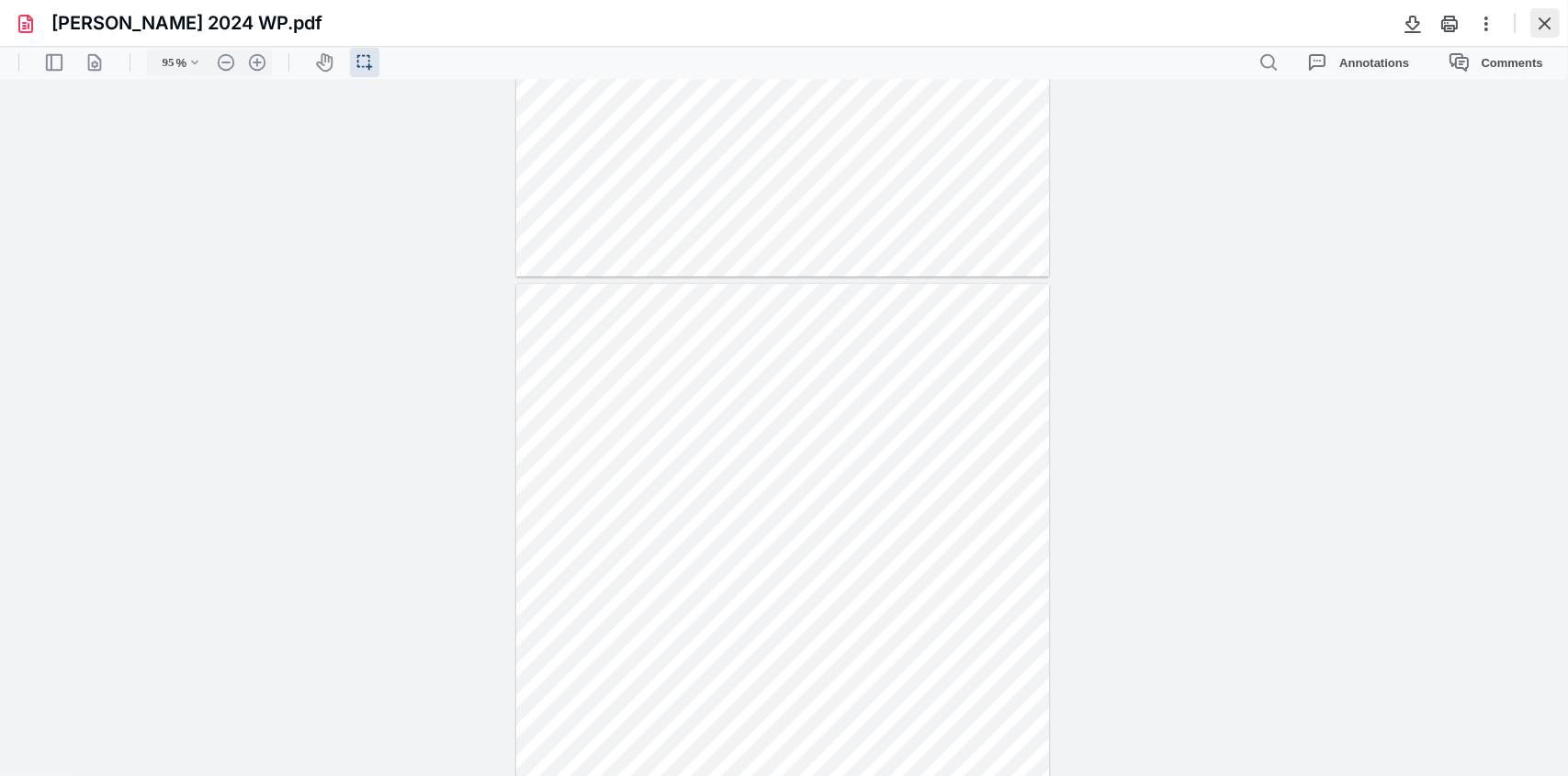 click at bounding box center [1545, 23] 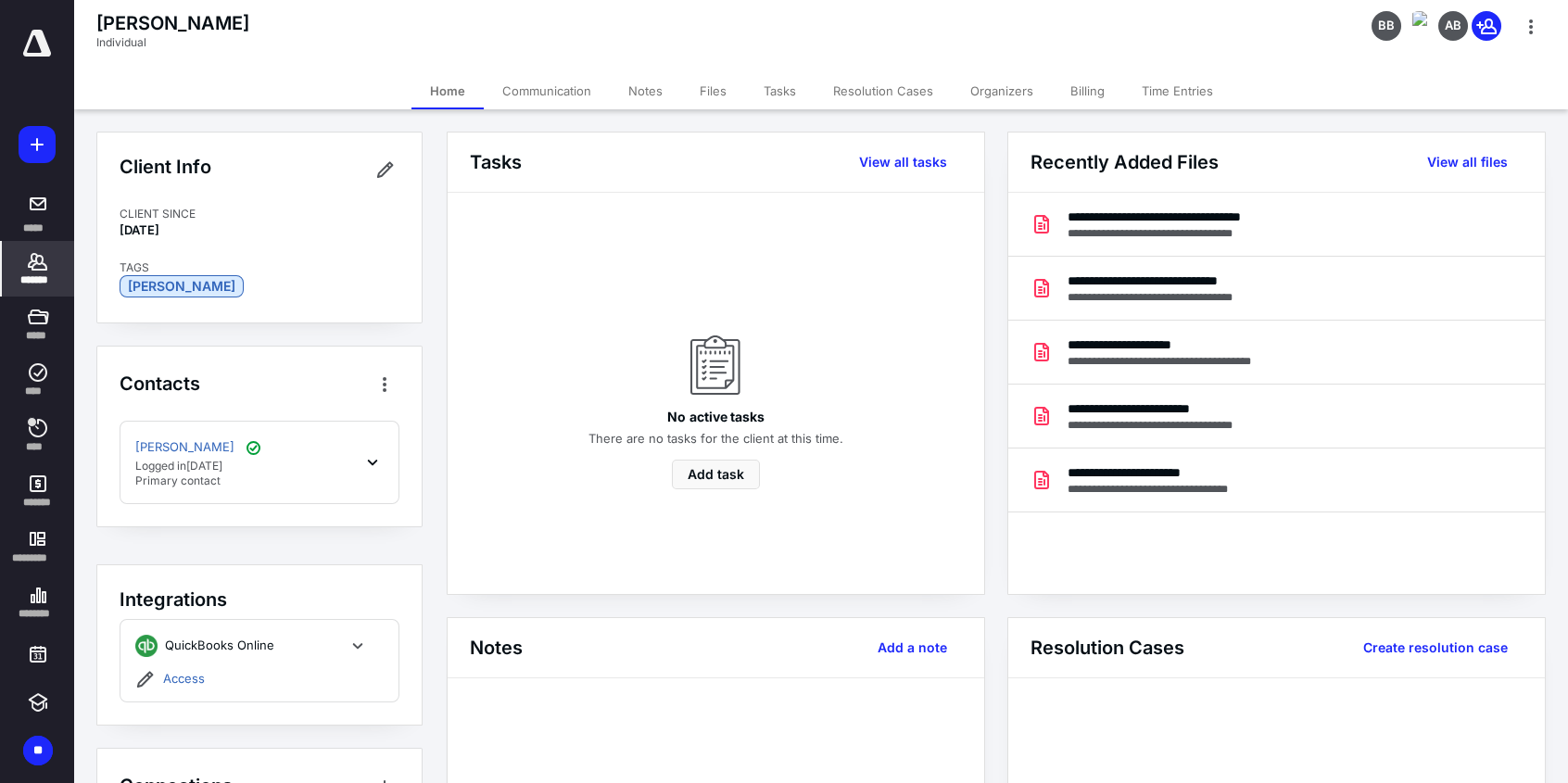 click 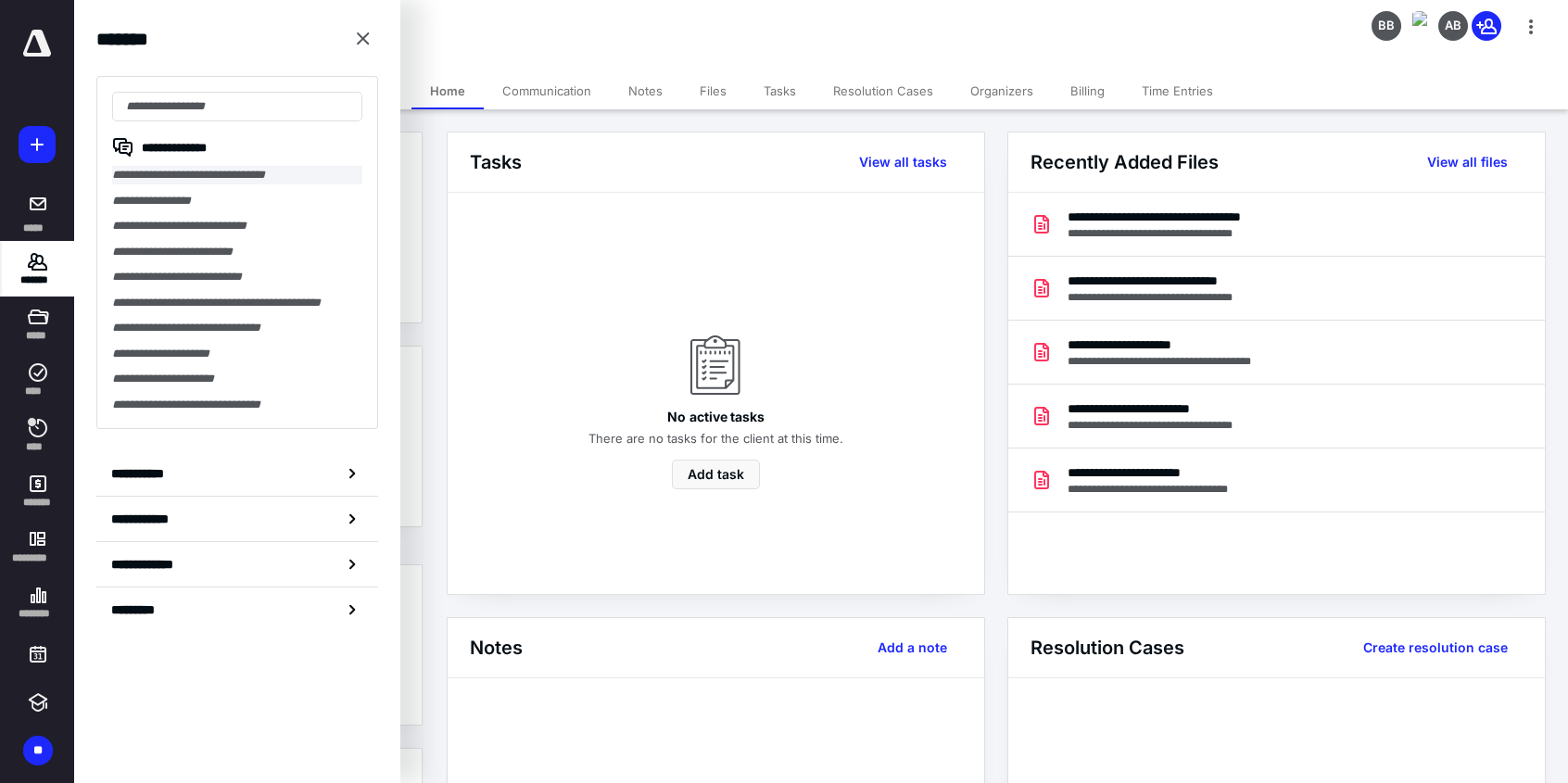 click on "**********" at bounding box center [237, 175] 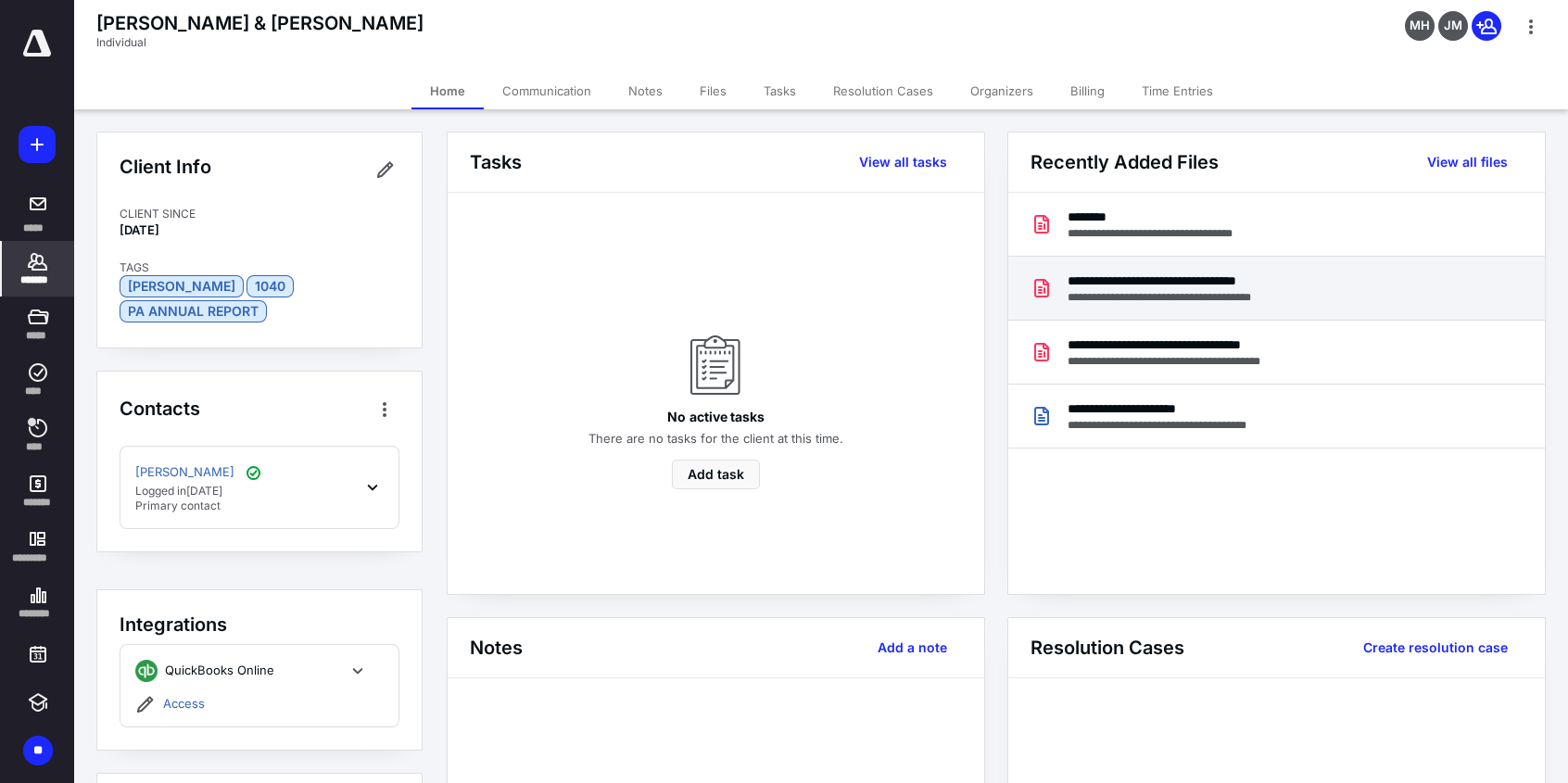click on "**********" at bounding box center [1201, 297] 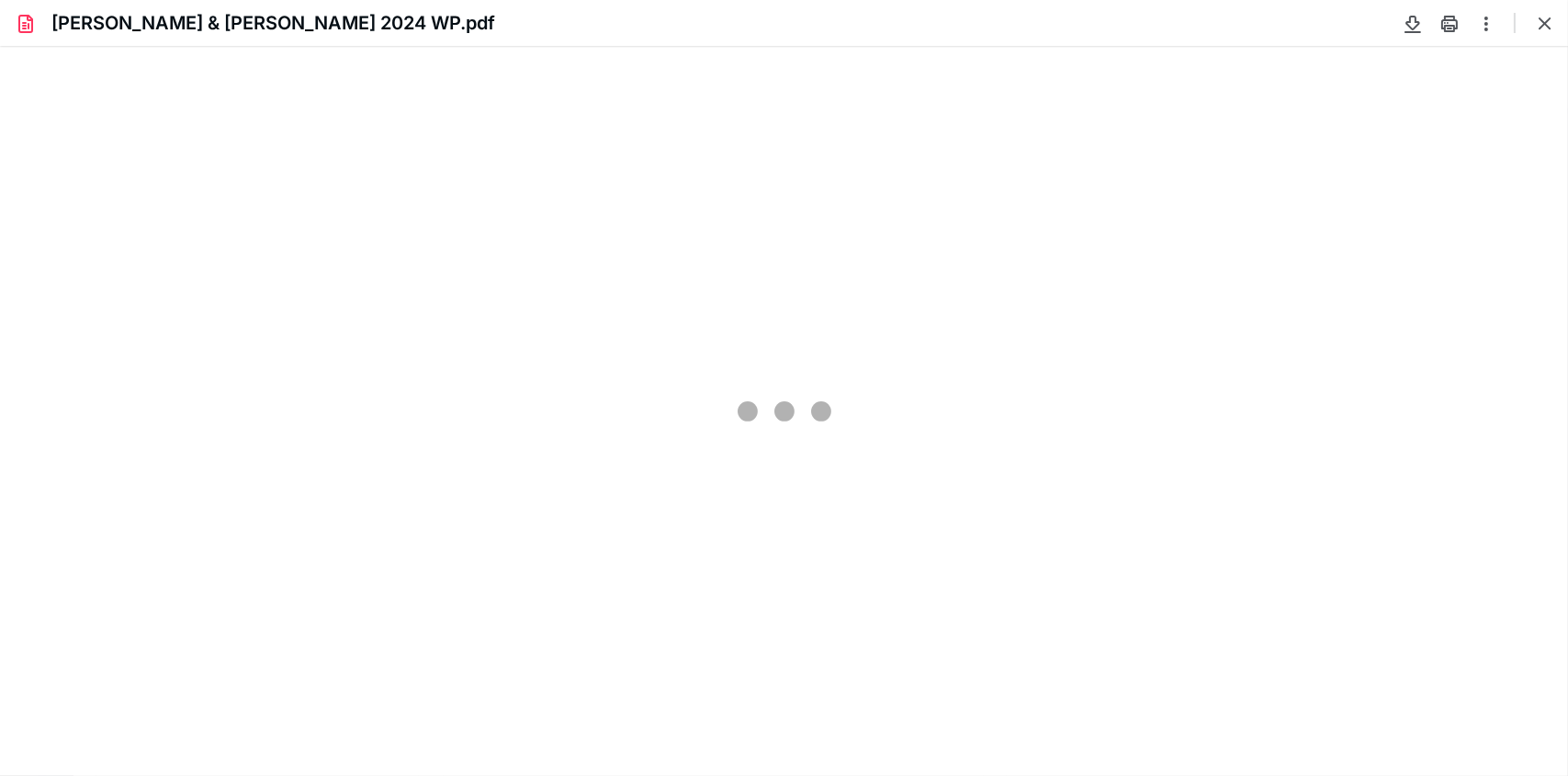 scroll, scrollTop: 0, scrollLeft: 0, axis: both 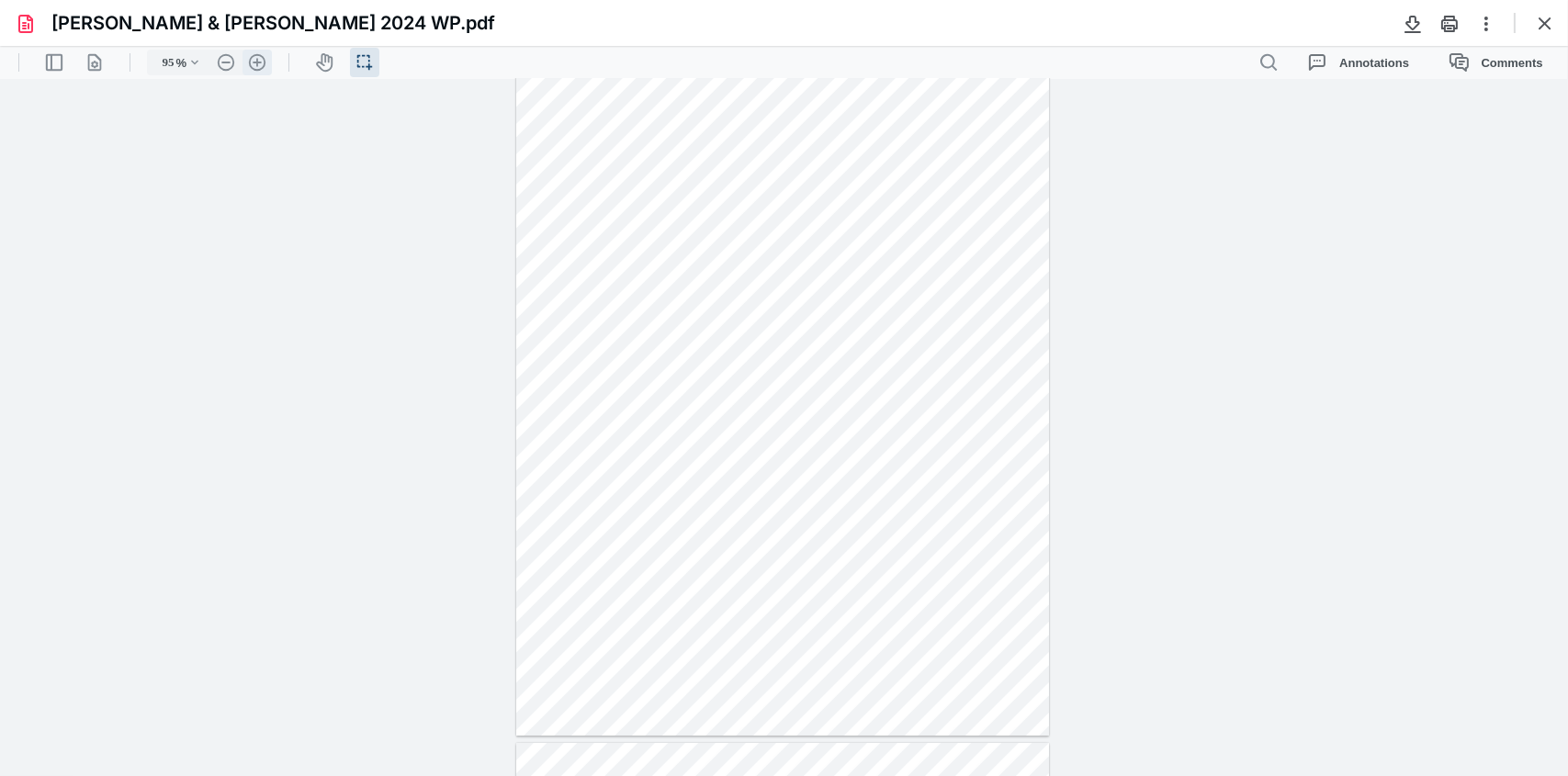 click on ".cls-1{fill:#abb0c4;} icon - header - zoom - in - line" at bounding box center [257, 62] 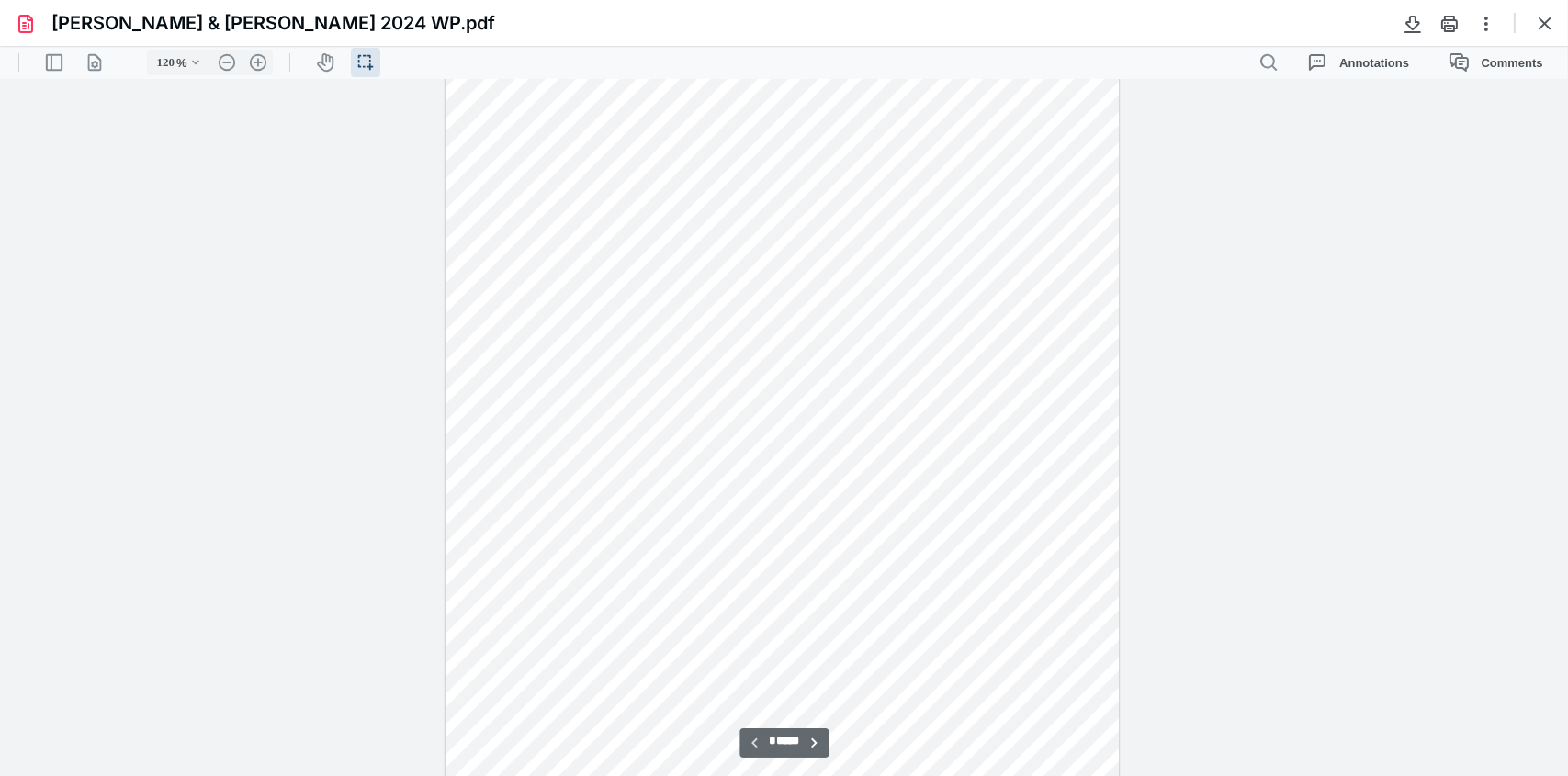 scroll, scrollTop: 685, scrollLeft: 0, axis: vertical 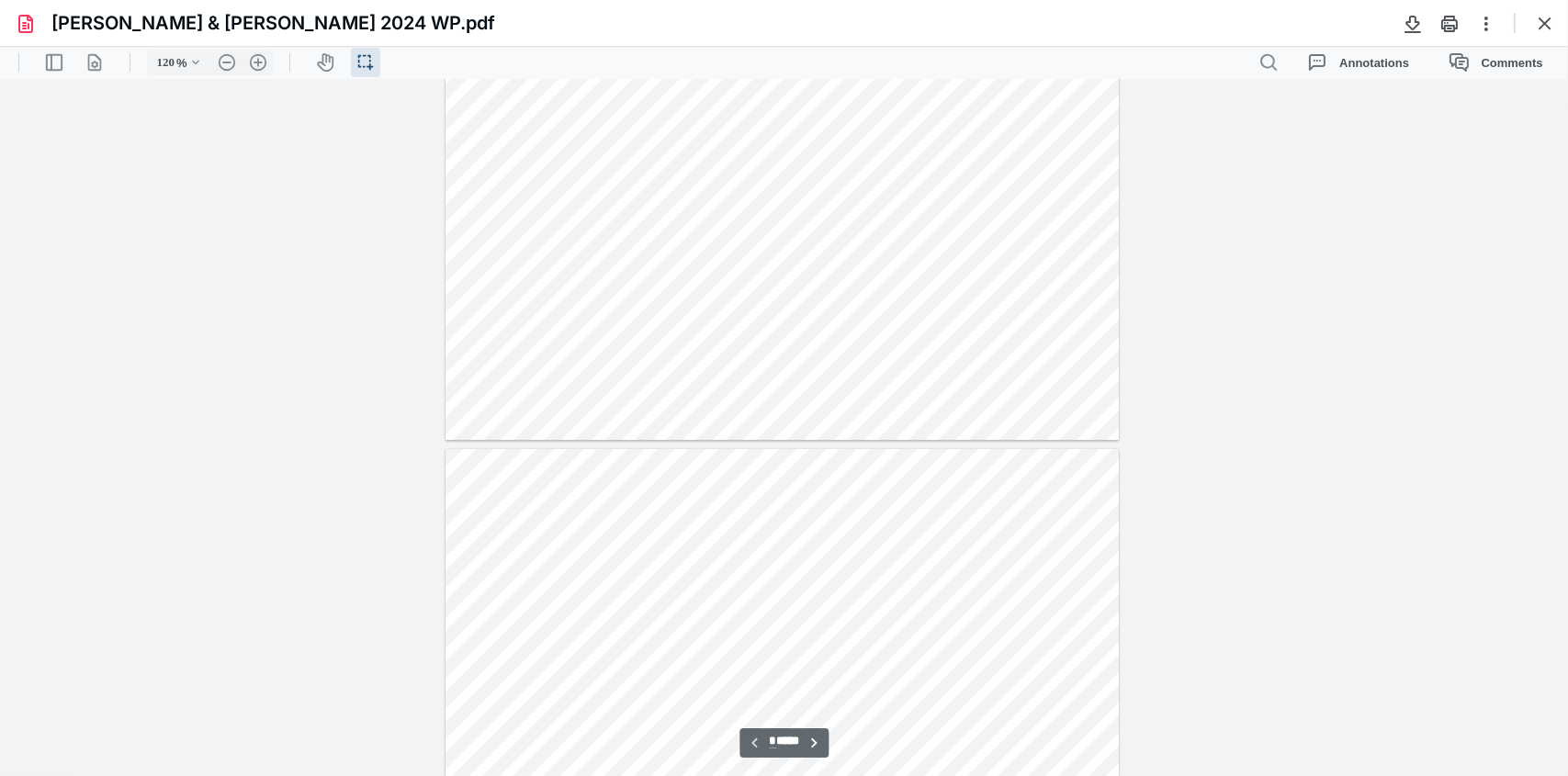 type on "*" 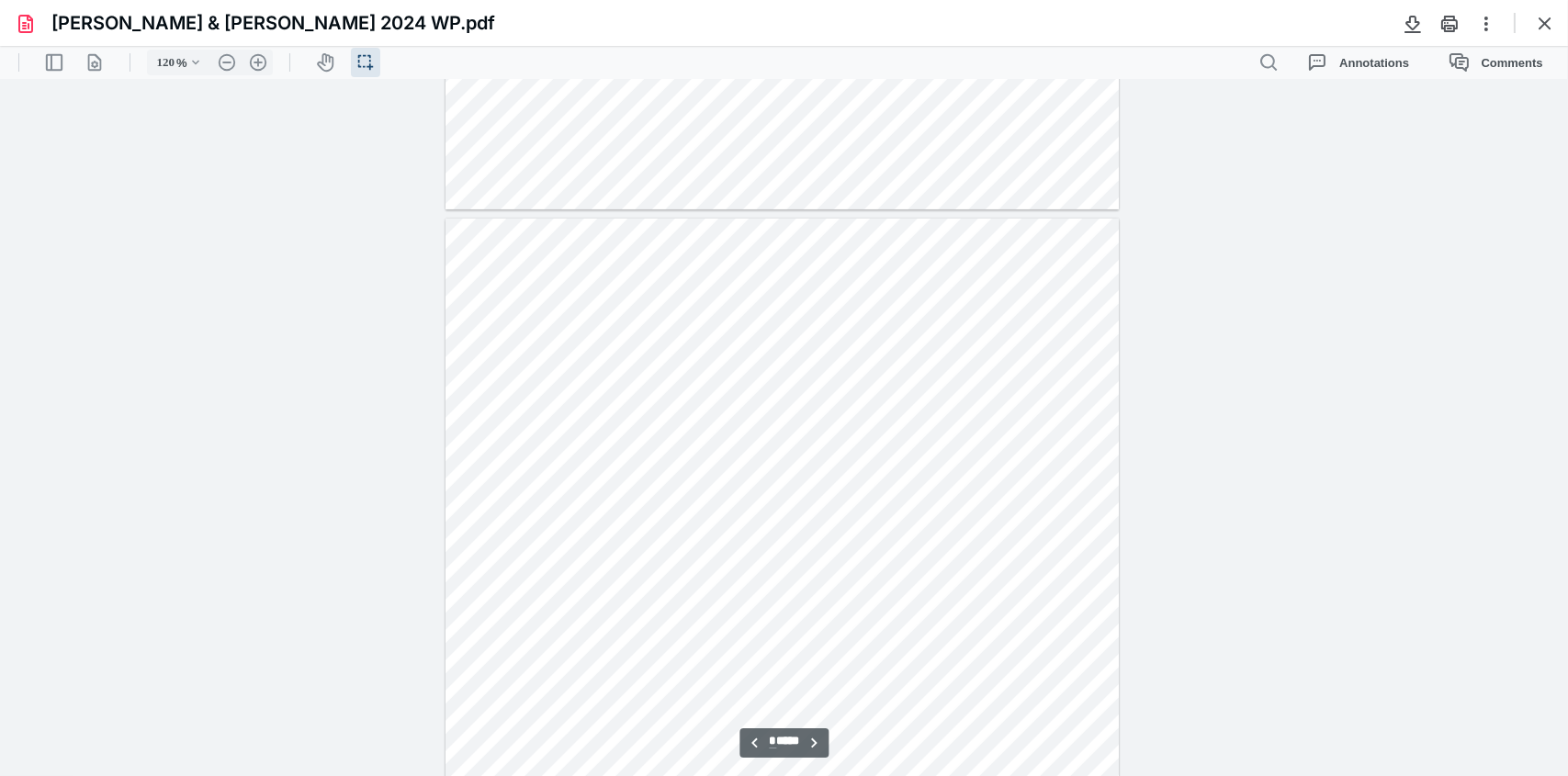 scroll, scrollTop: 777, scrollLeft: 0, axis: vertical 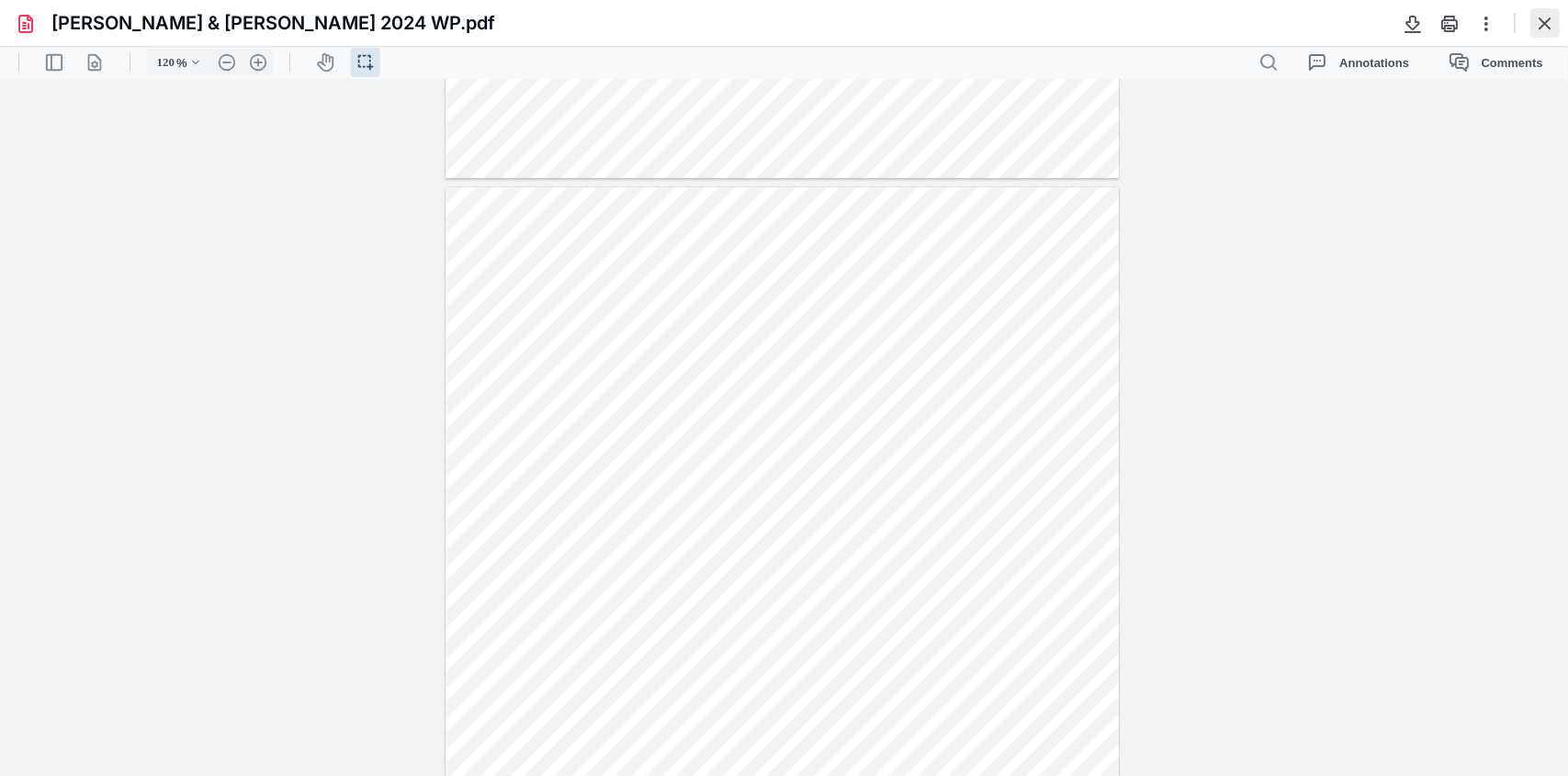 click at bounding box center [1545, 23] 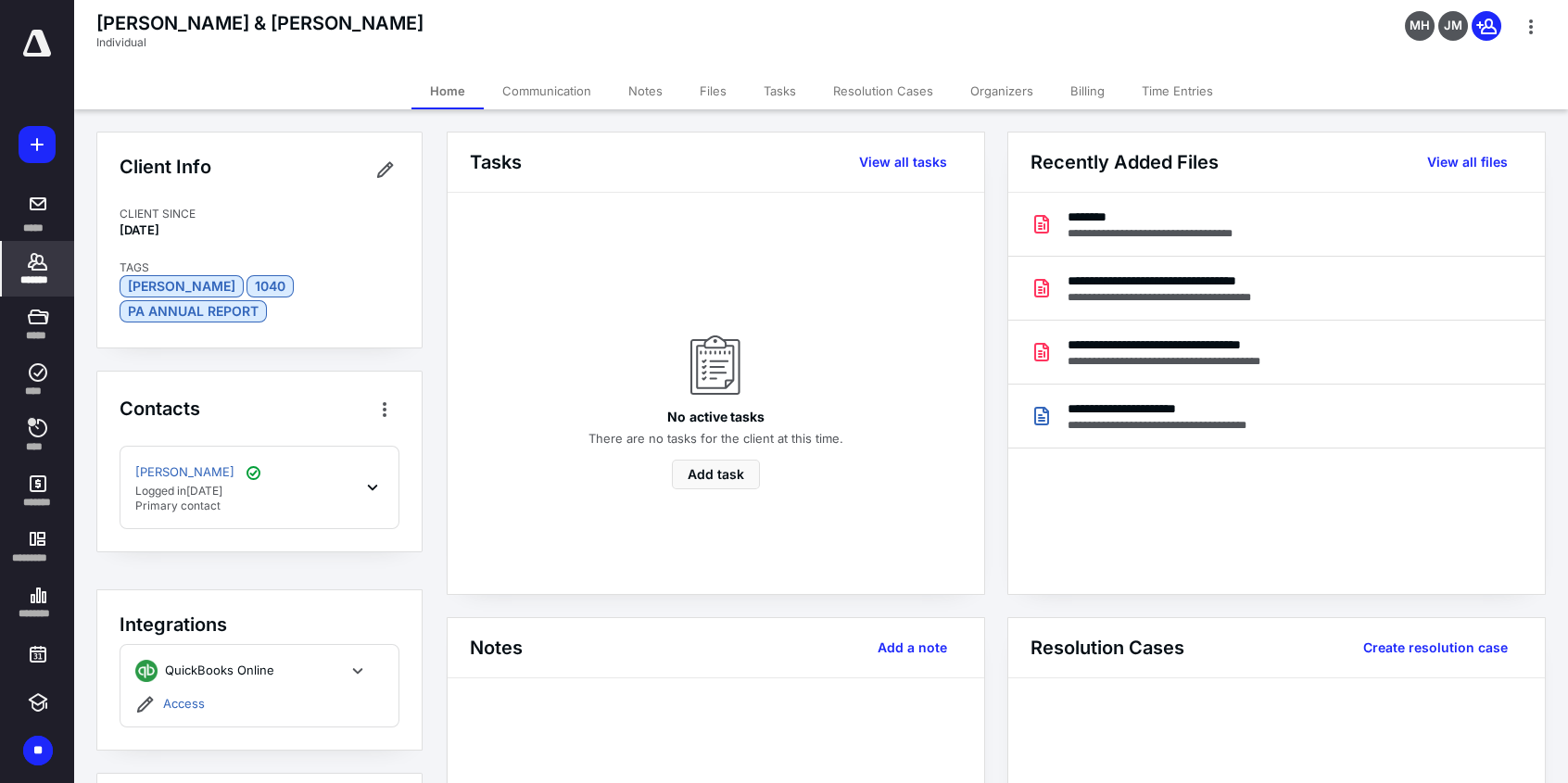 click on "*******" at bounding box center [38, 280] 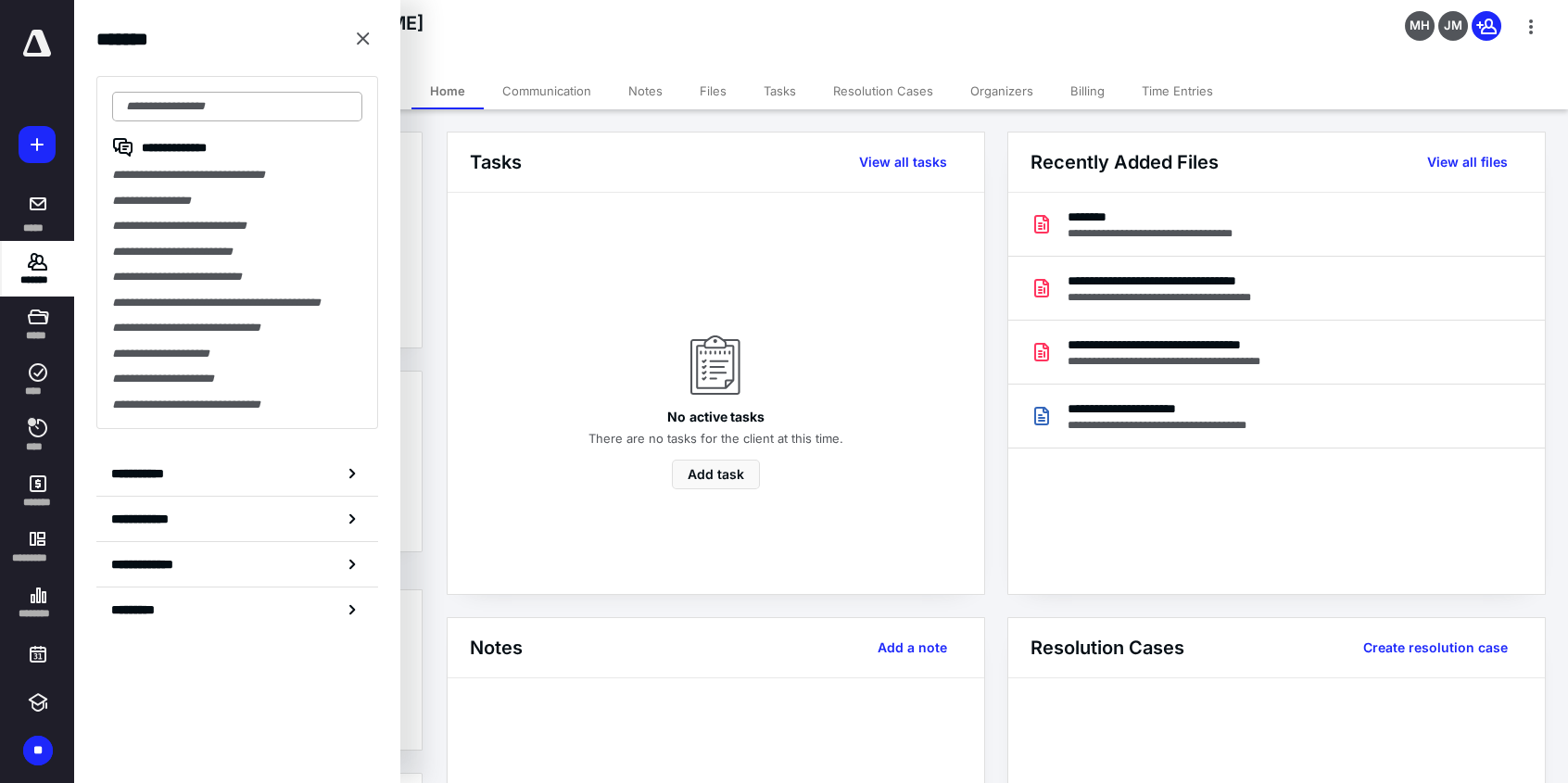 click at bounding box center [237, 107] 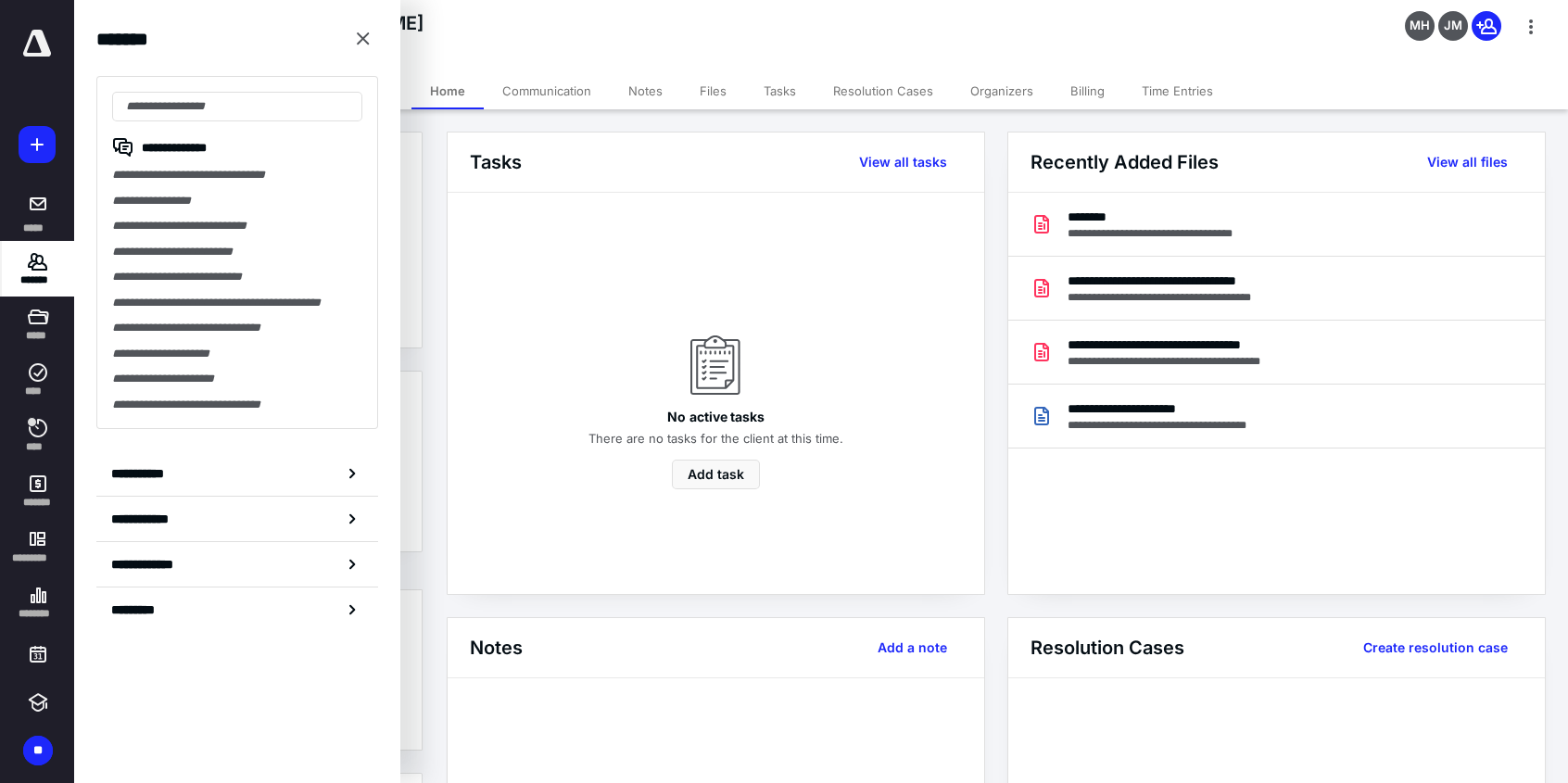click 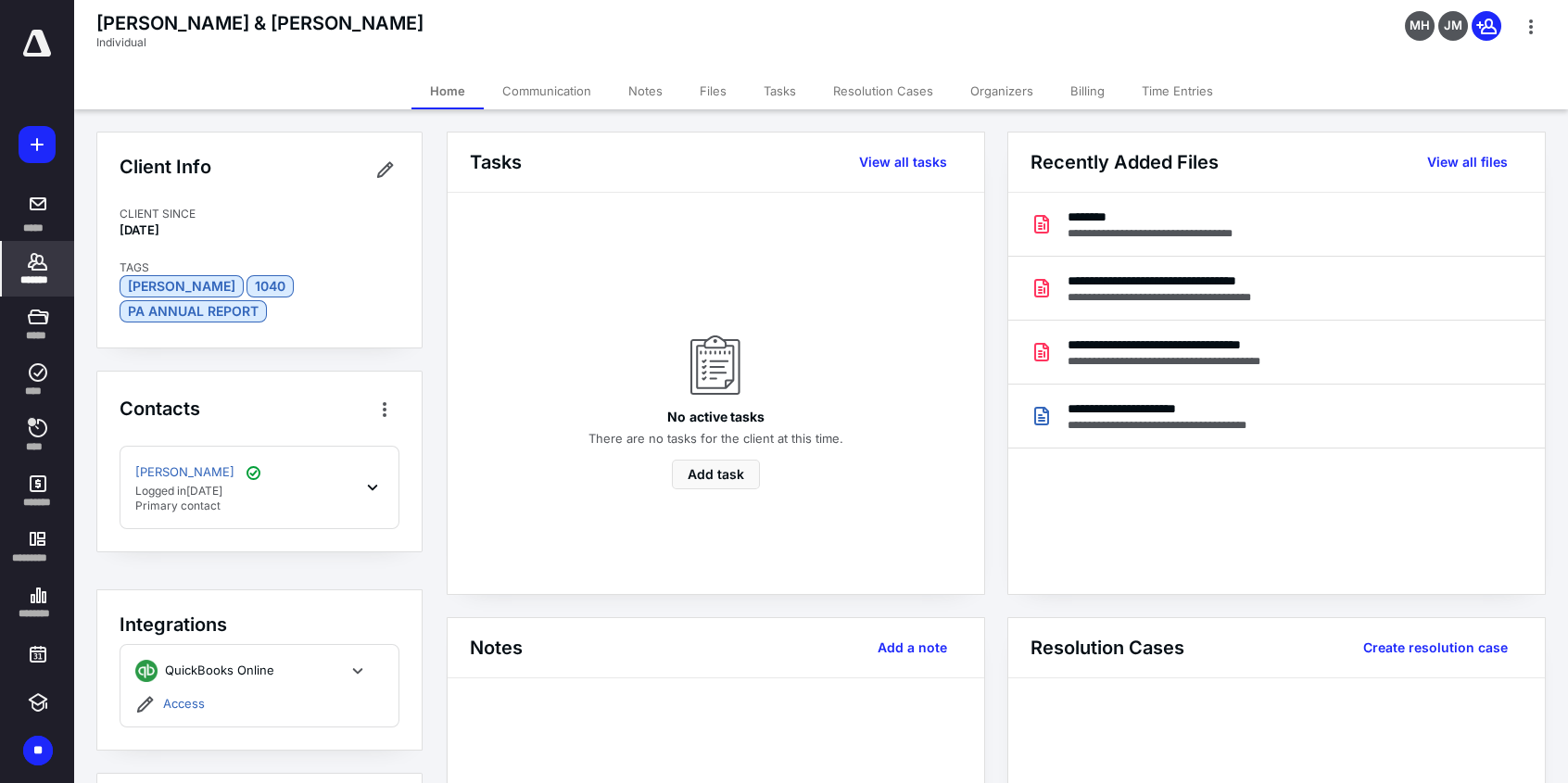 click 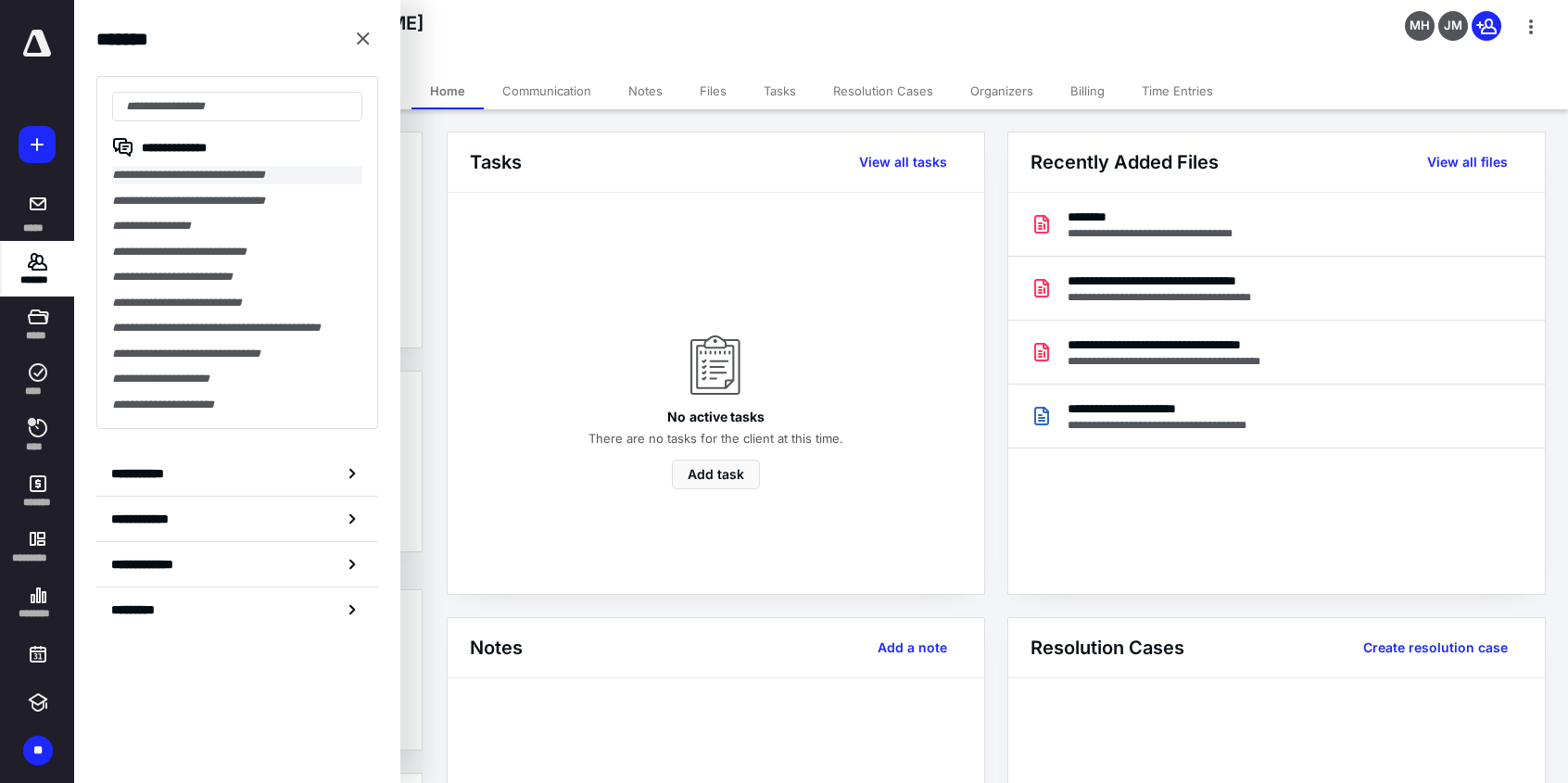 click on "**********" at bounding box center (237, 175) 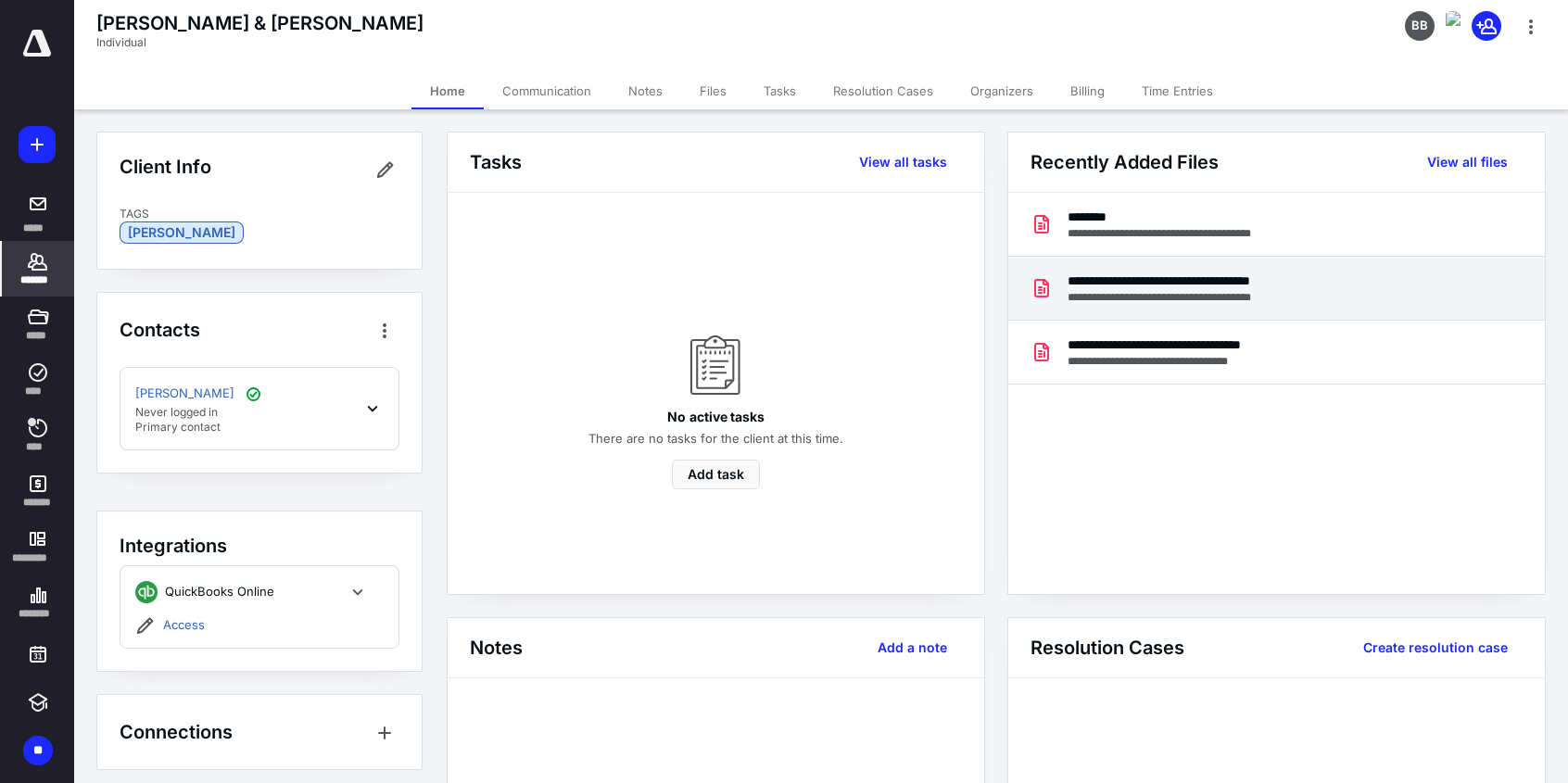 click on "**********" at bounding box center (1215, 297) 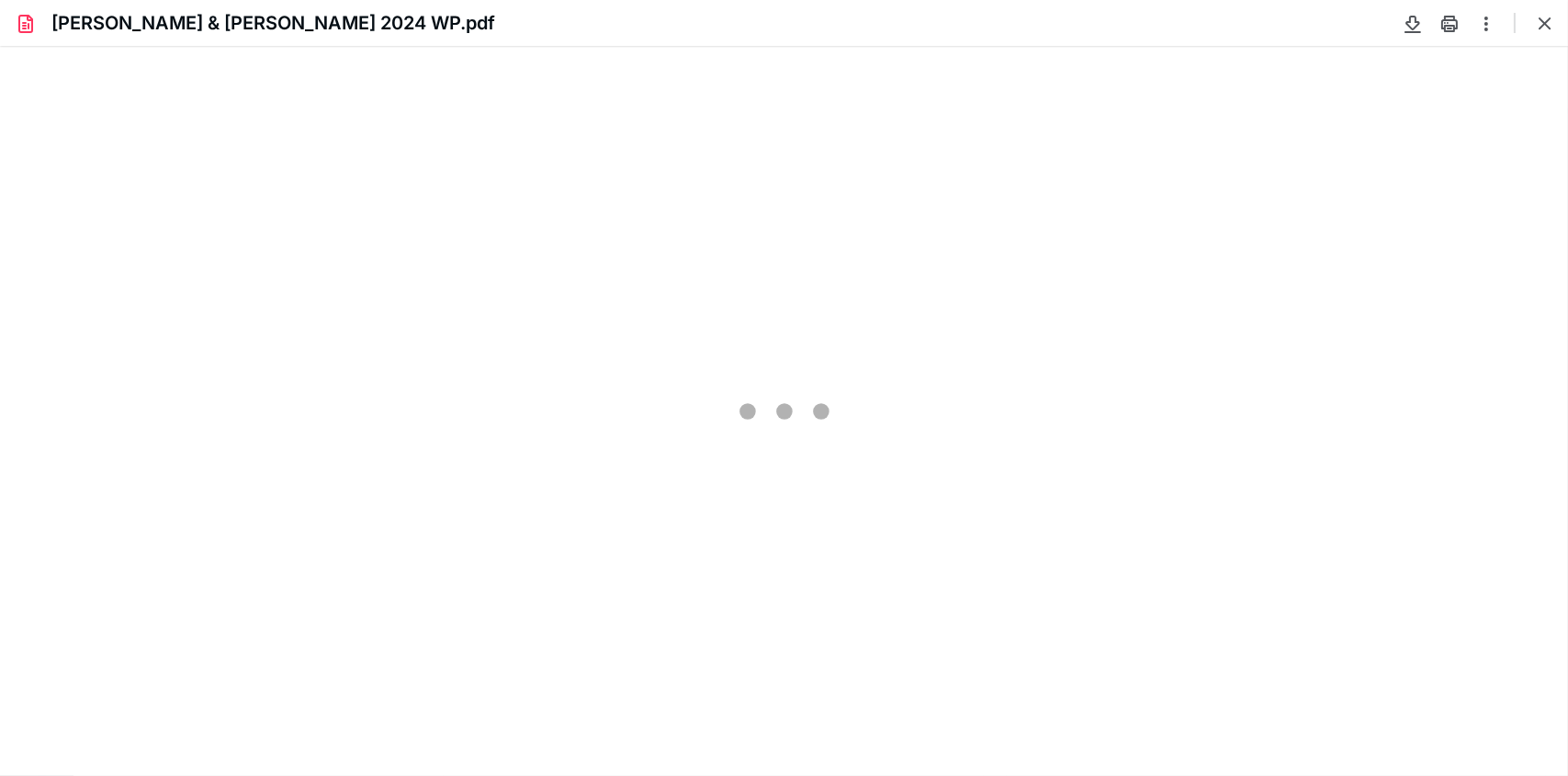 scroll, scrollTop: 0, scrollLeft: 0, axis: both 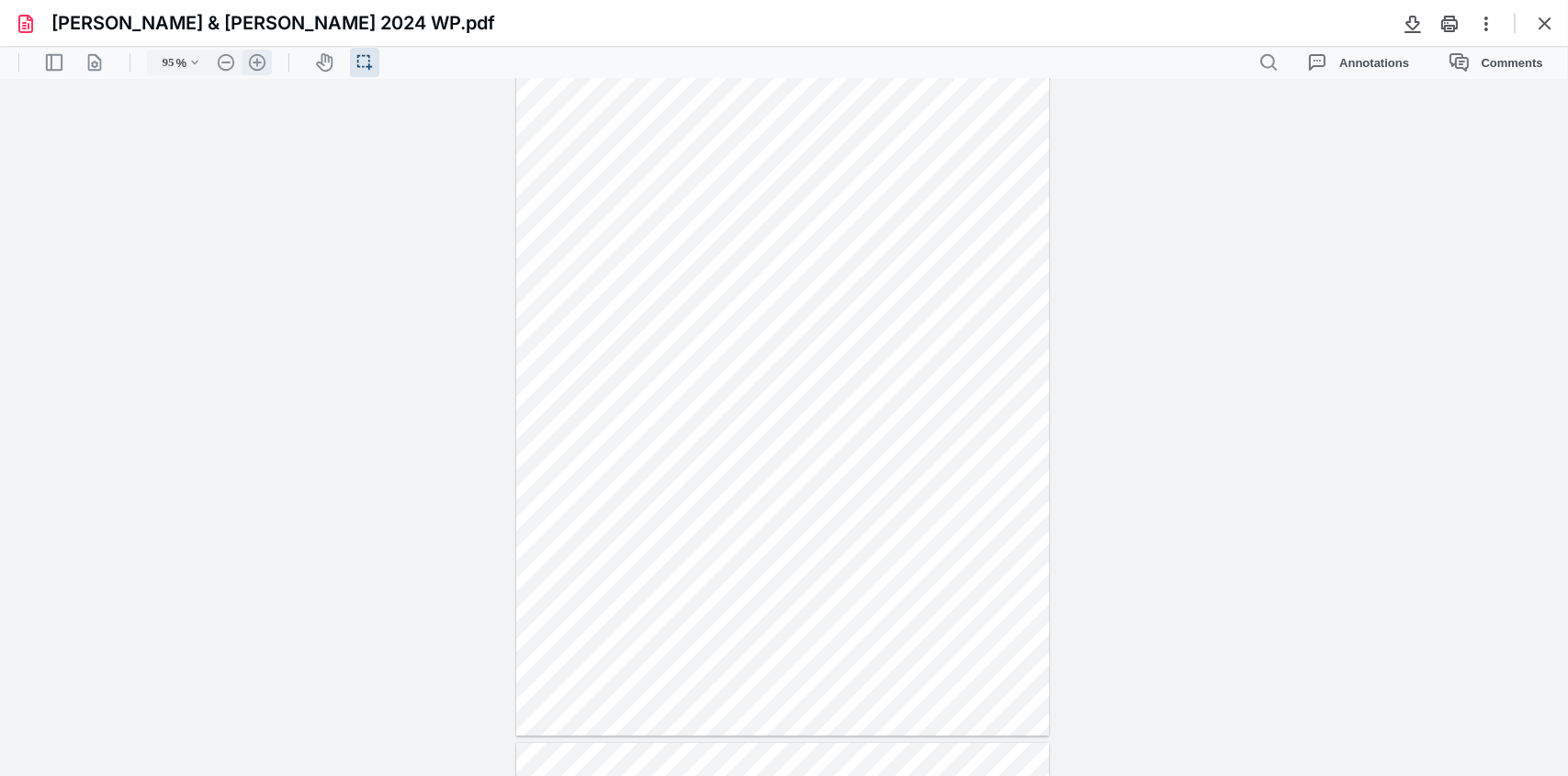 click on ".cls-1{fill:#abb0c4;} icon - header - zoom - in - line" at bounding box center [257, 62] 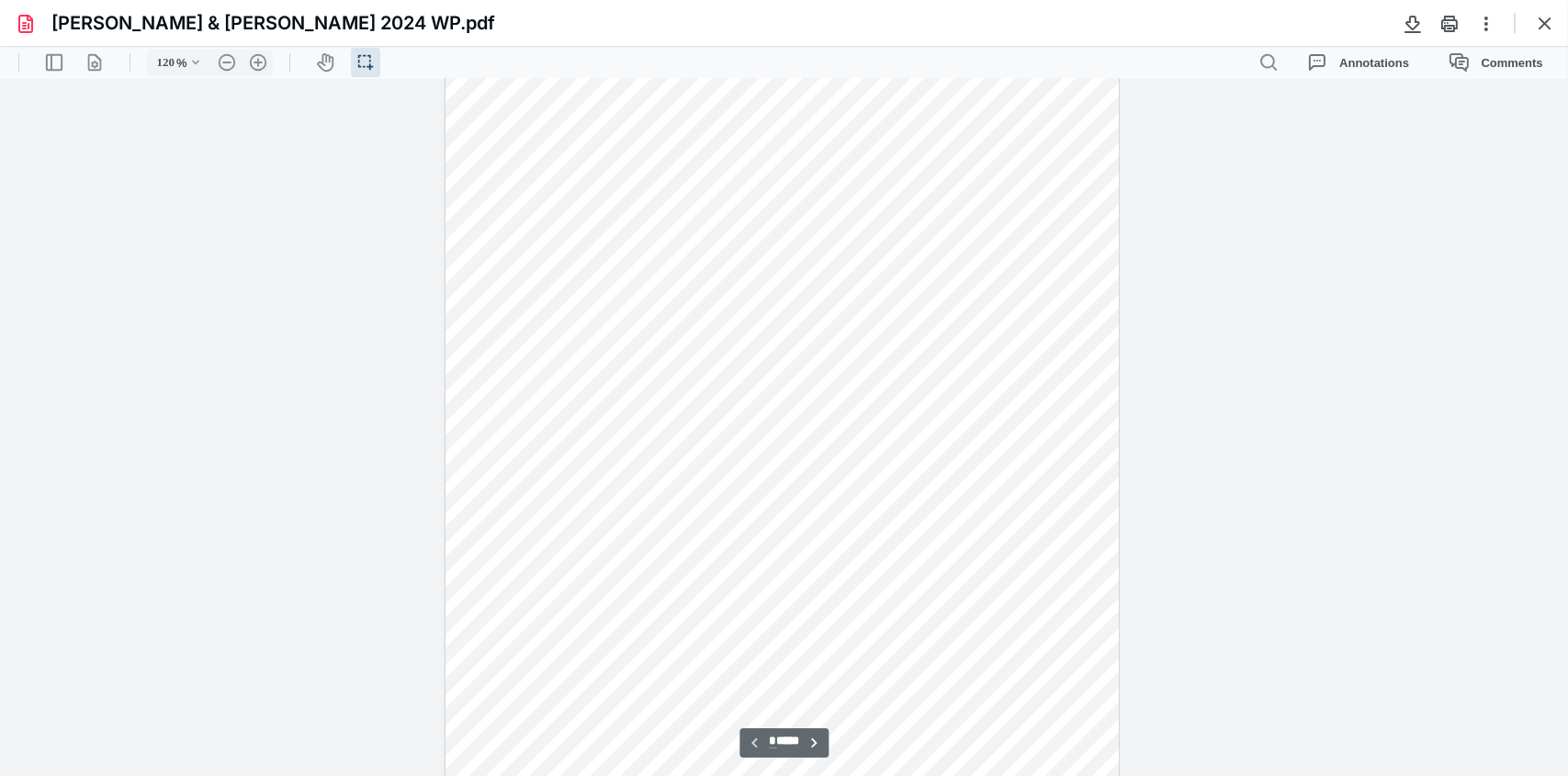 scroll, scrollTop: 42, scrollLeft: 0, axis: vertical 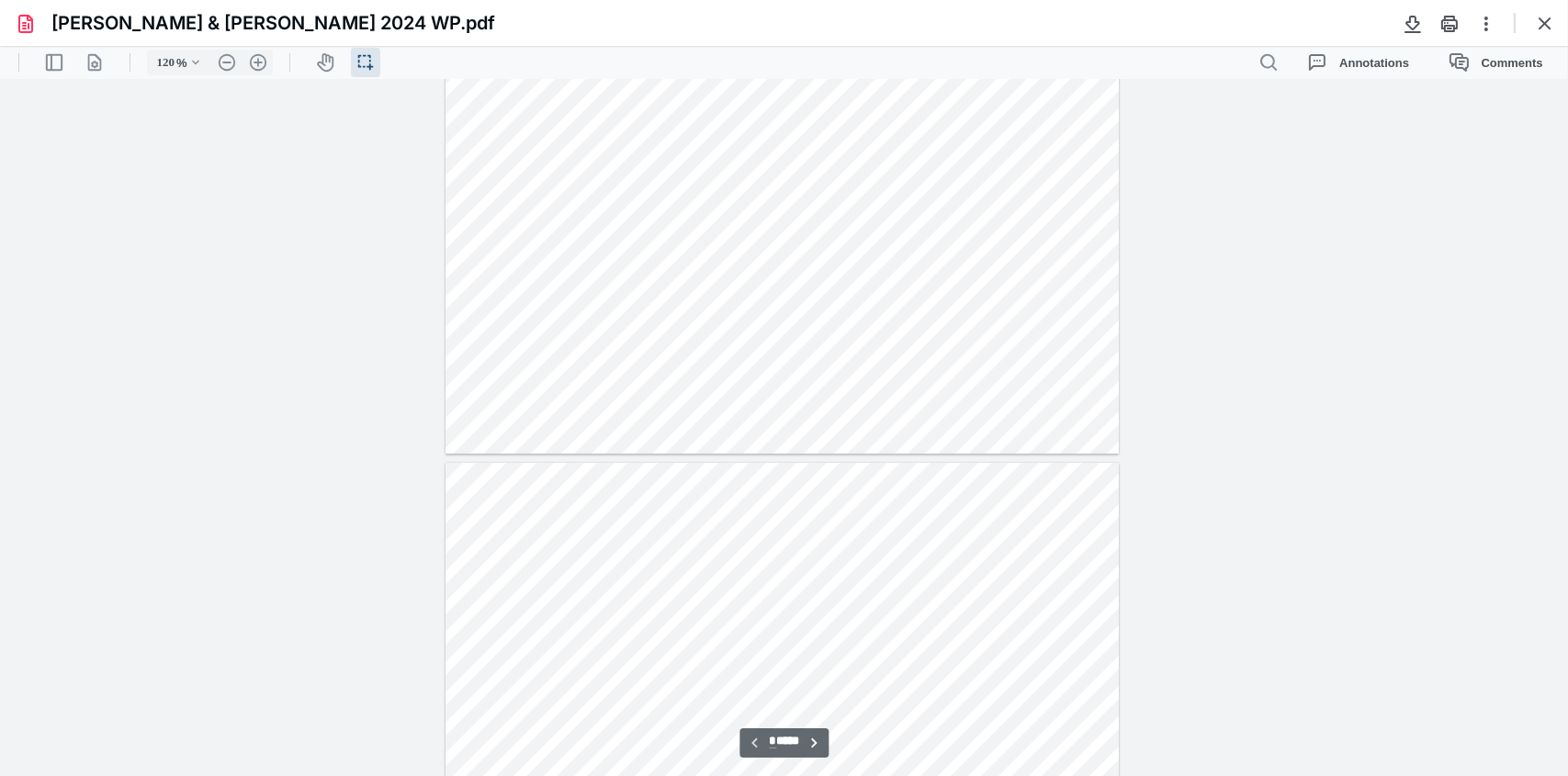 type on "*" 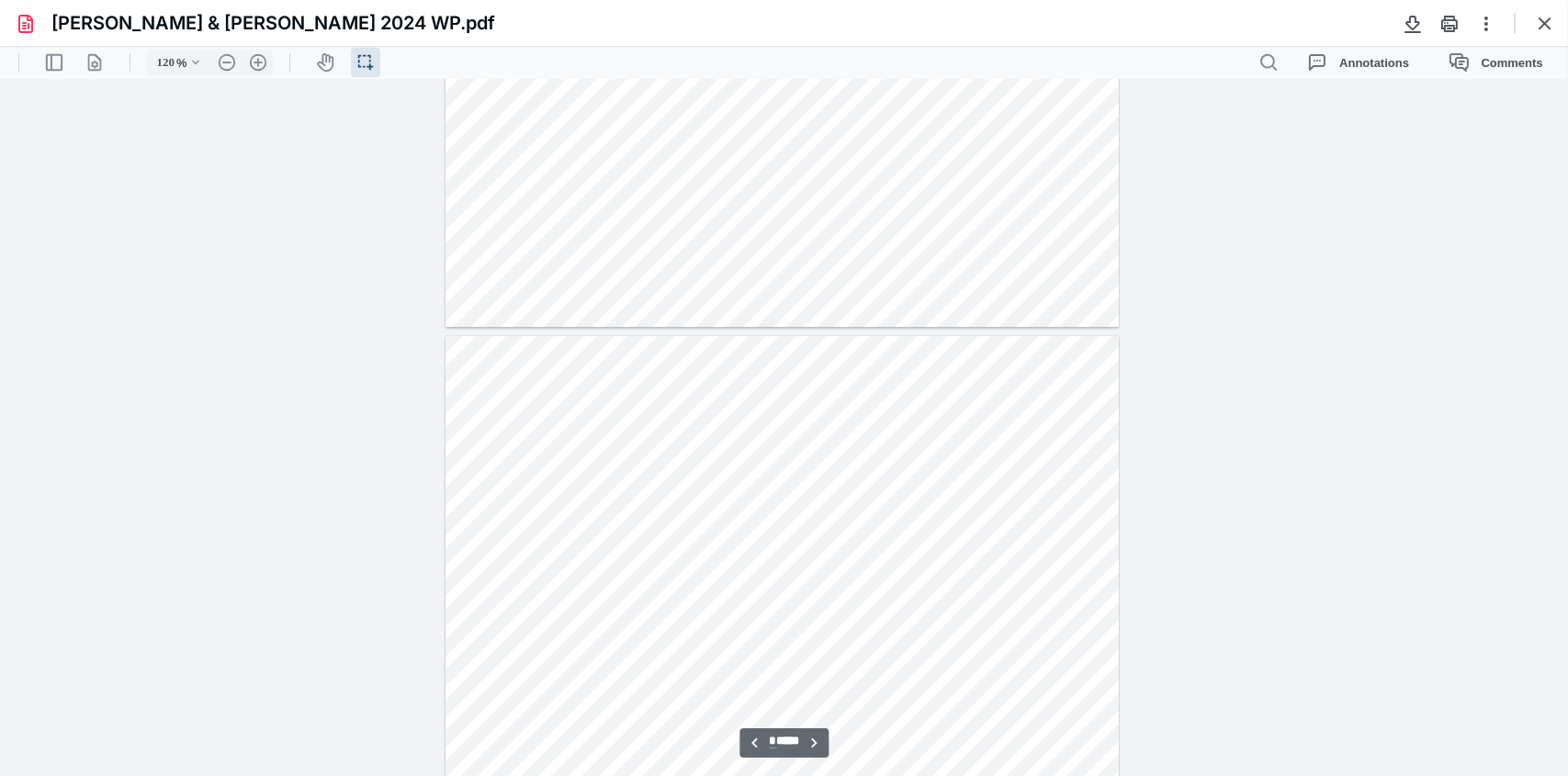 scroll, scrollTop: 777, scrollLeft: 0, axis: vertical 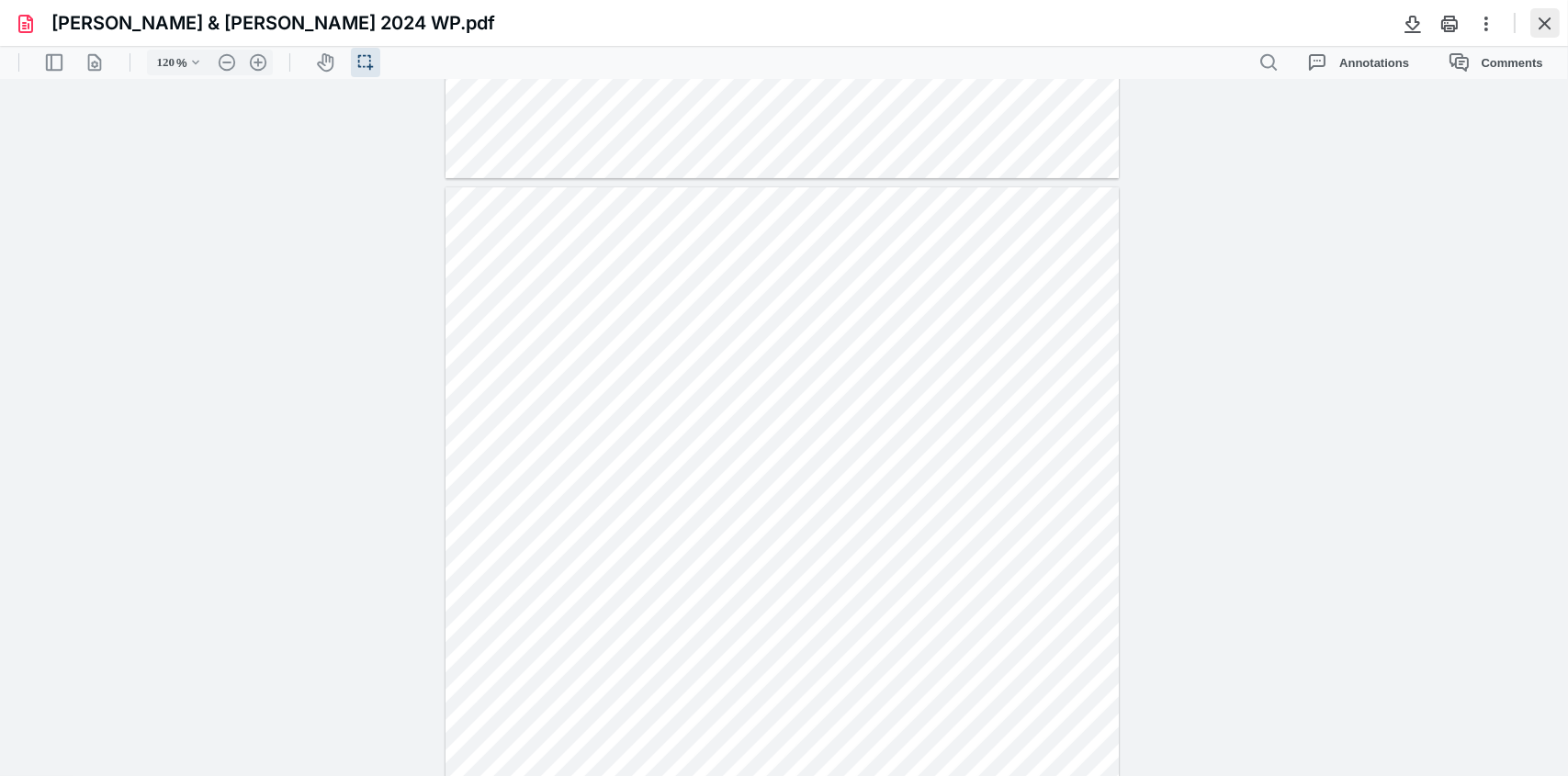 click at bounding box center (1545, 23) 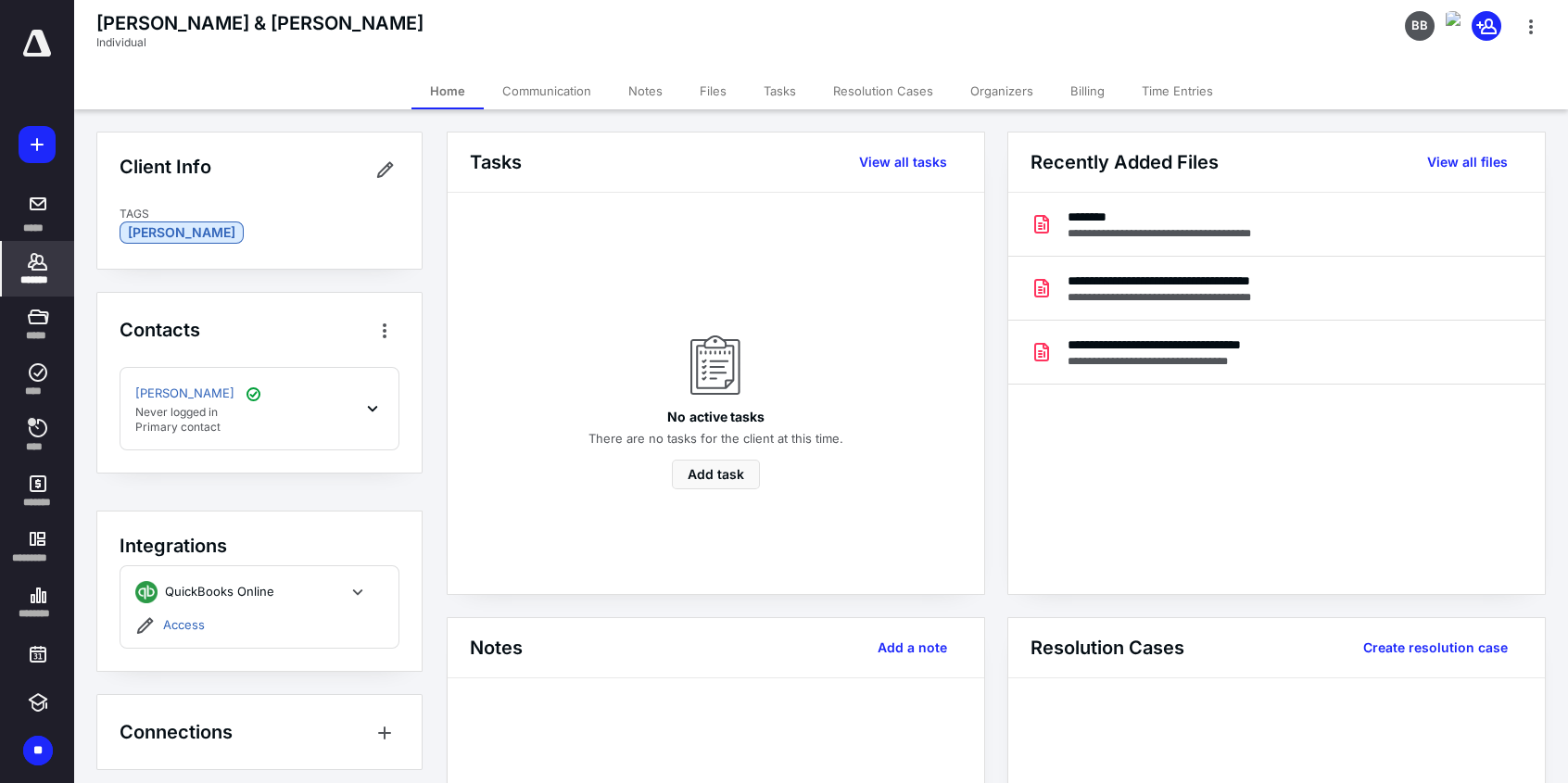 click on "*******" at bounding box center [38, 280] 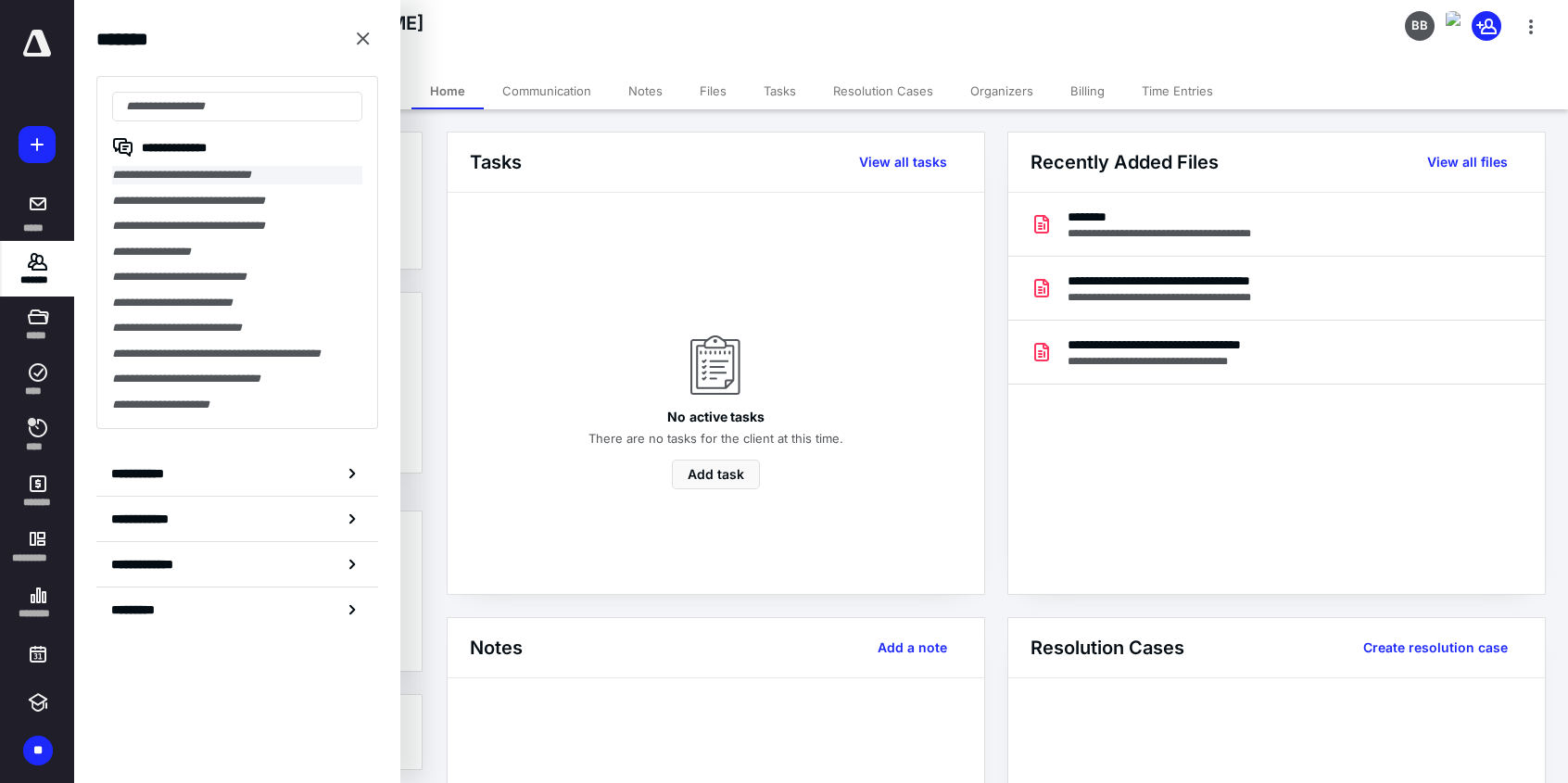click on "**********" at bounding box center (237, 175) 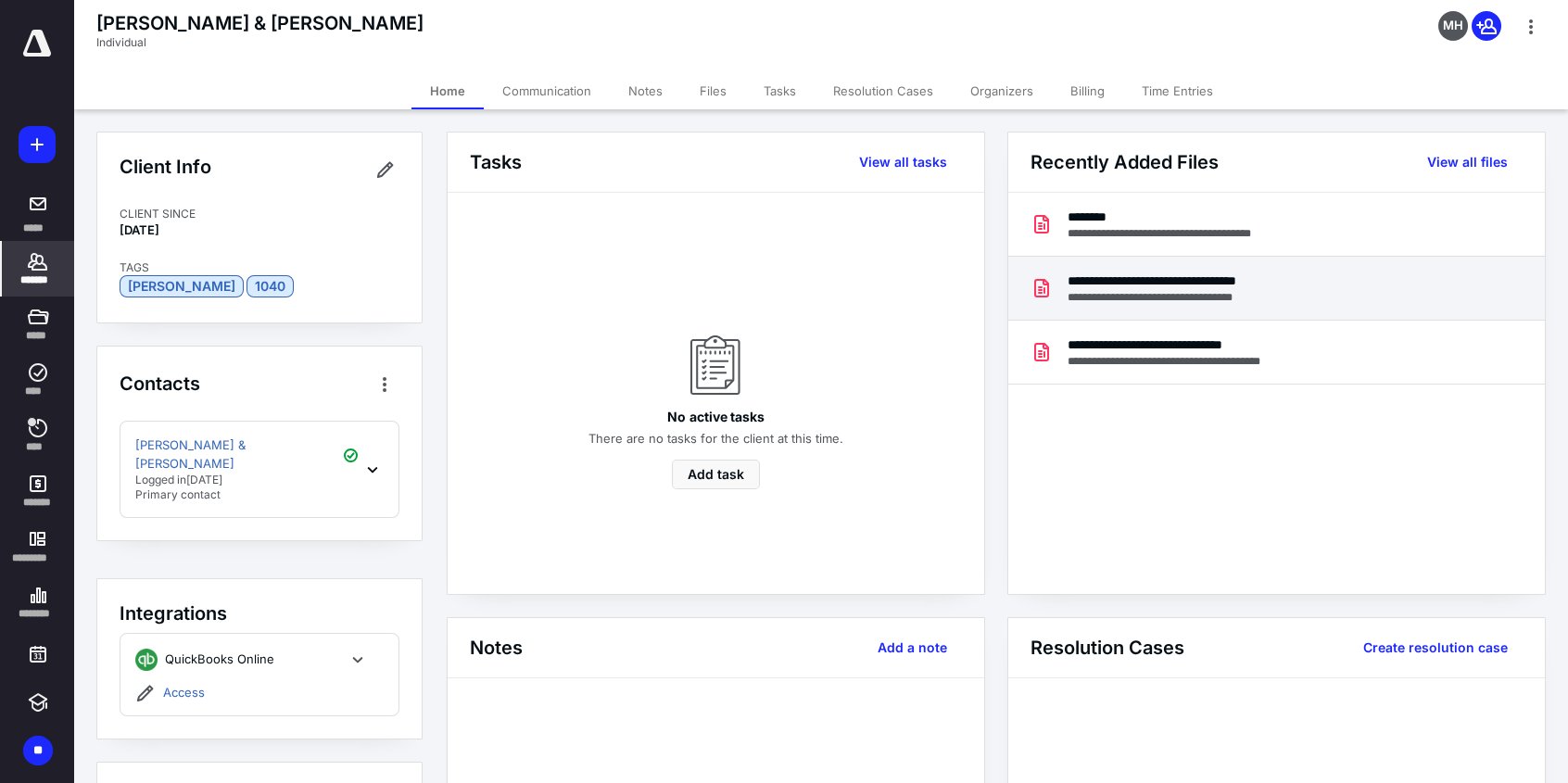 click on "**********" at bounding box center [1185, 297] 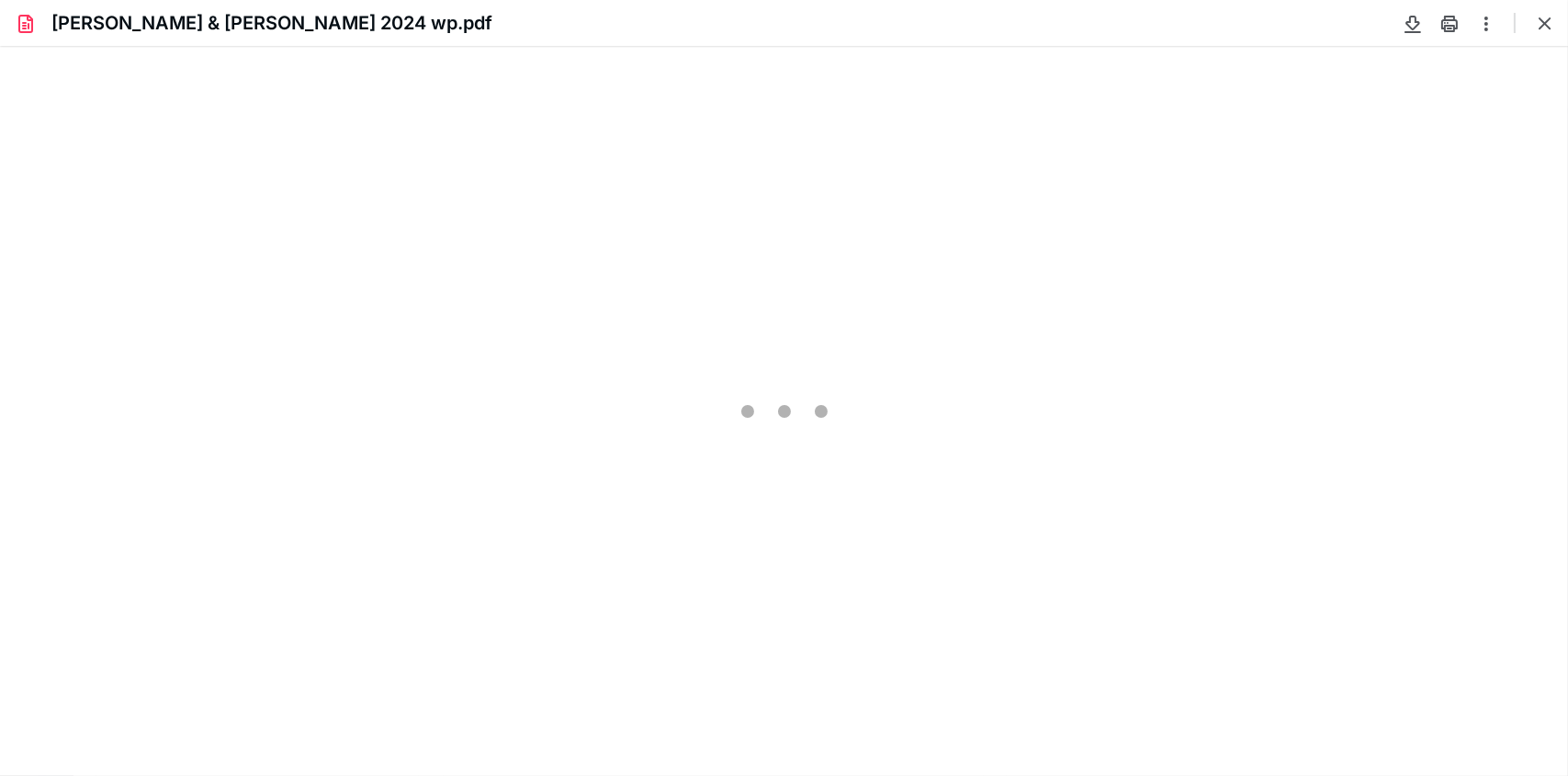 scroll, scrollTop: 0, scrollLeft: 0, axis: both 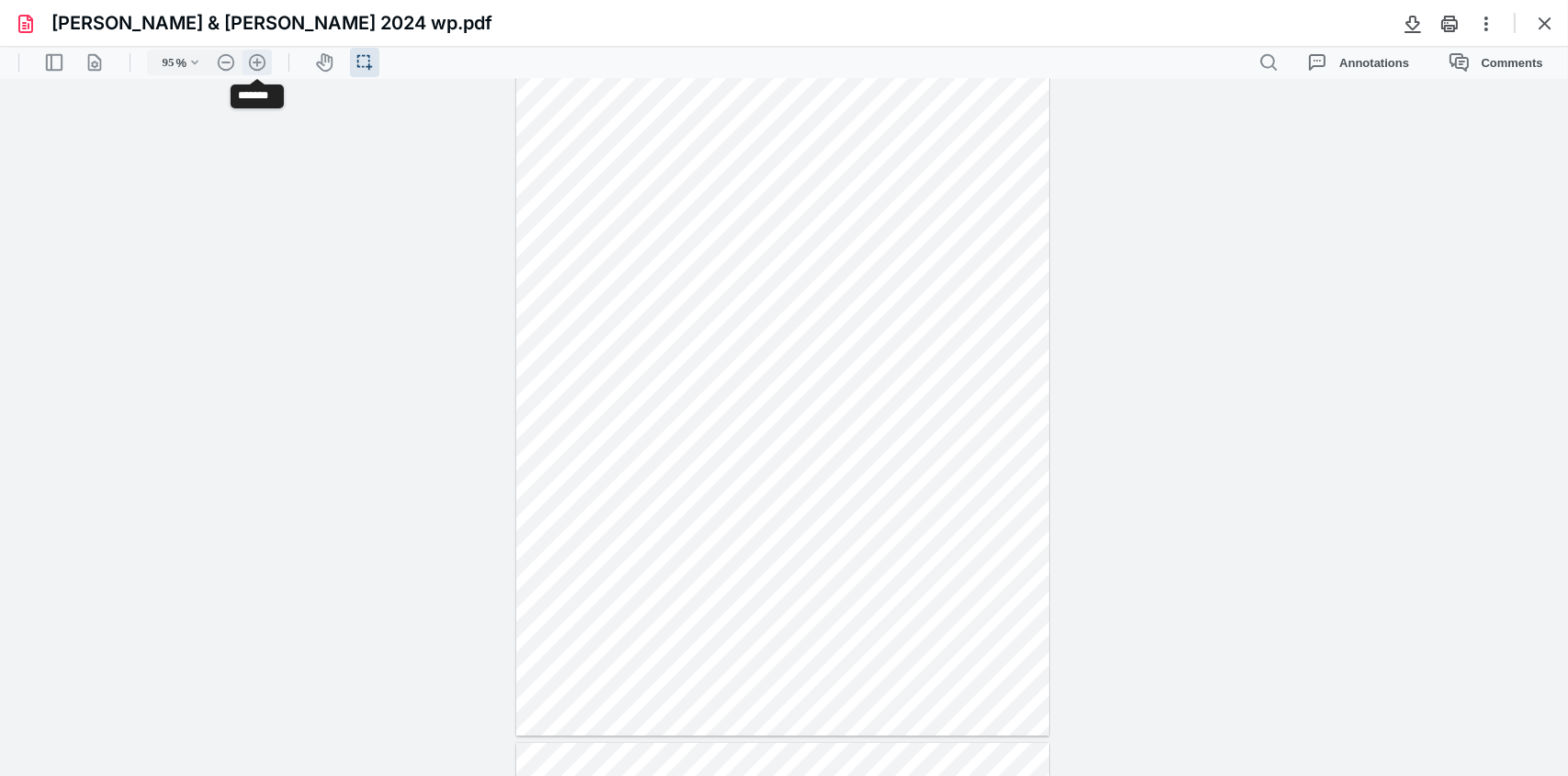 click on ".cls-1{fill:#abb0c4;} icon - header - zoom - in - line" at bounding box center [257, 62] 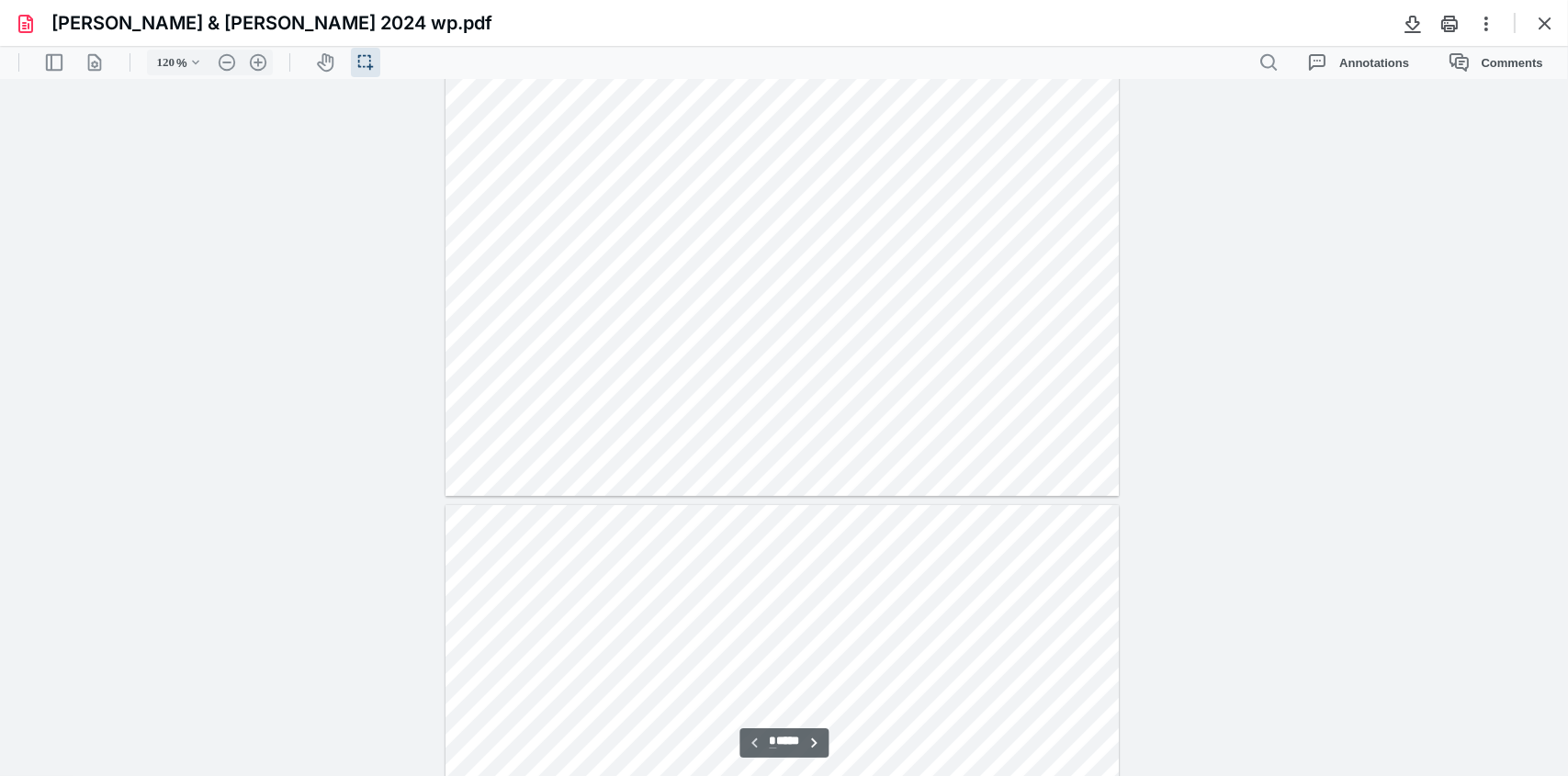 scroll, scrollTop: 735, scrollLeft: 0, axis: vertical 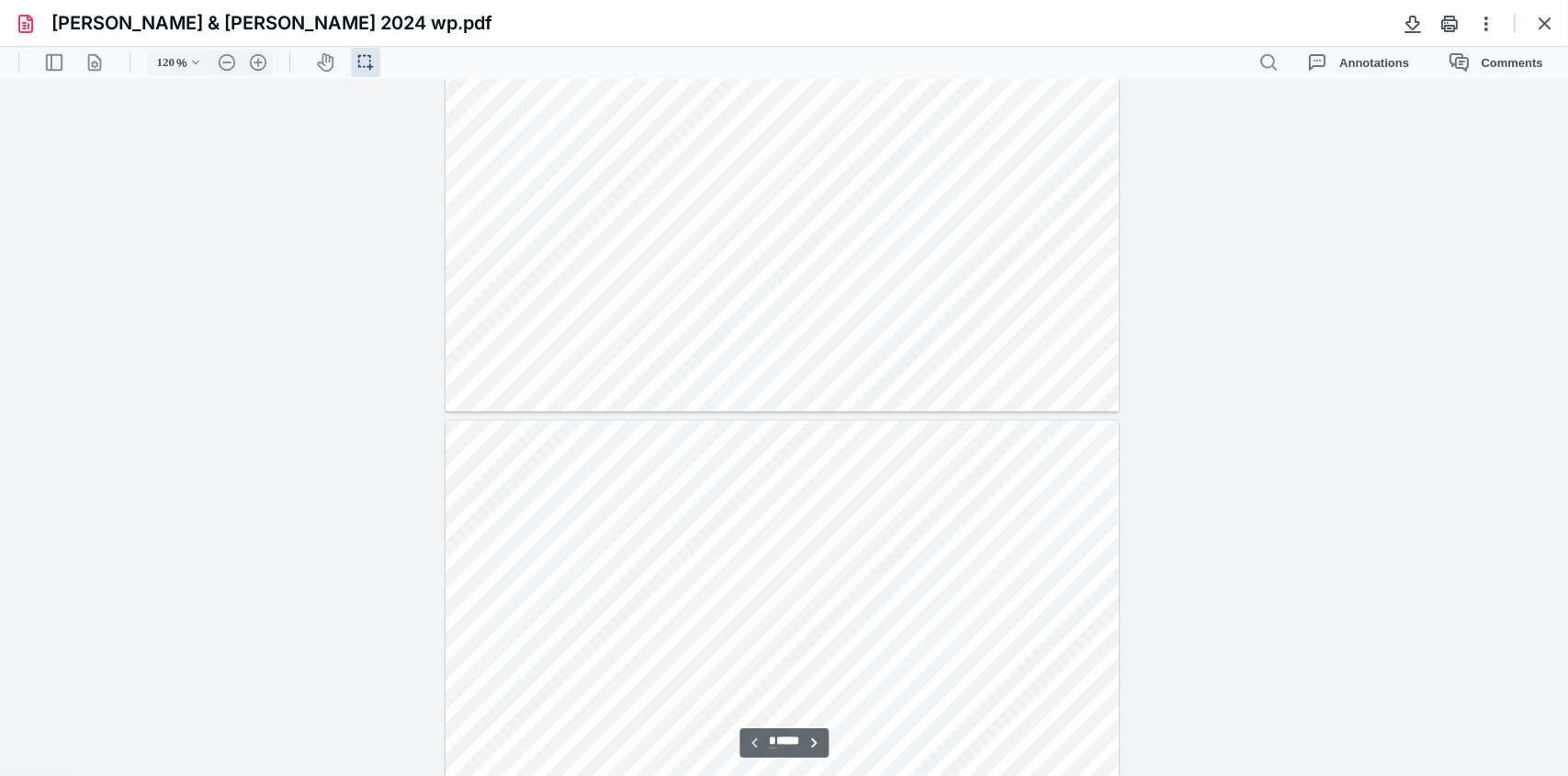 type on "*" 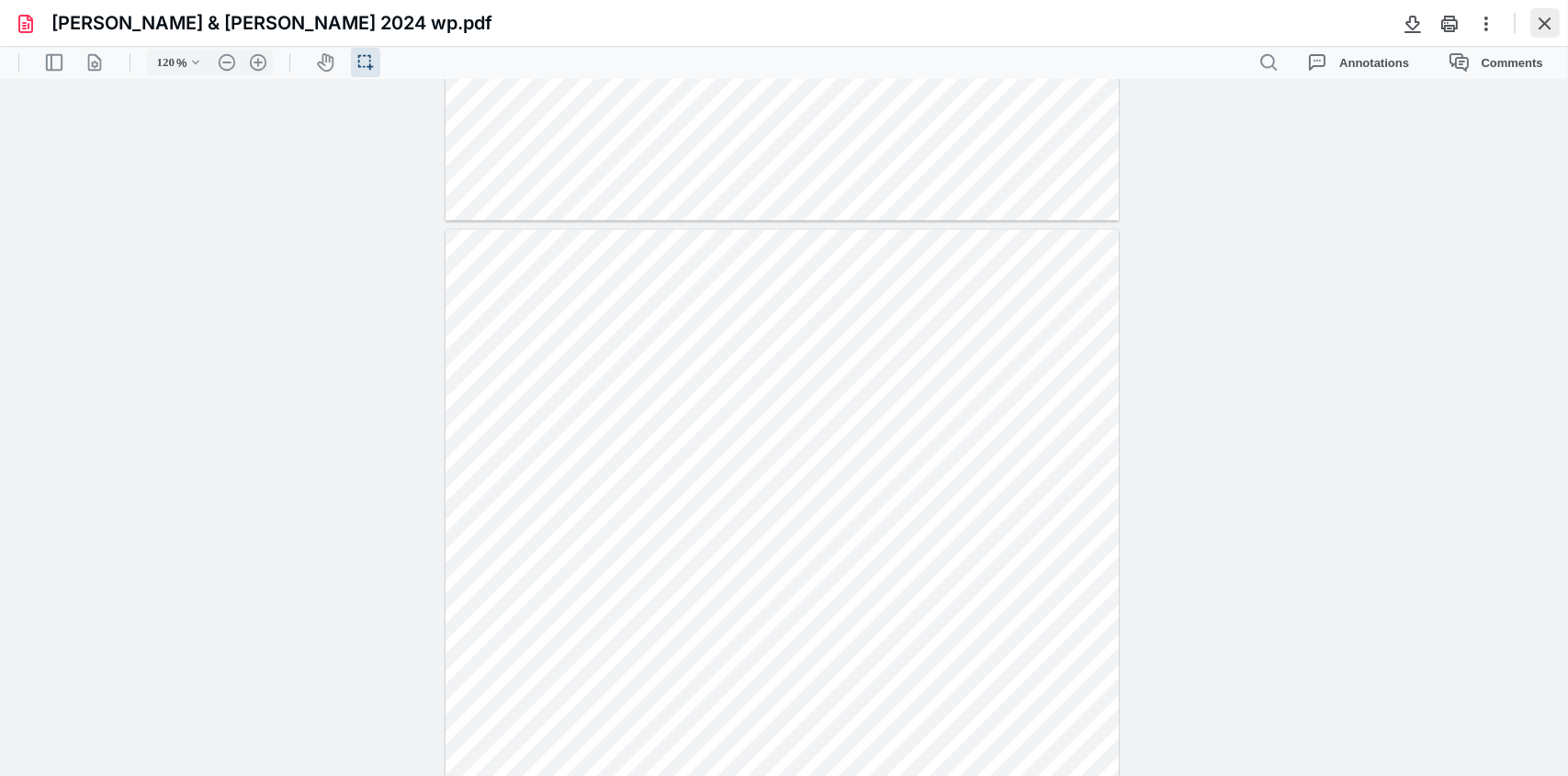 click at bounding box center (1545, 23) 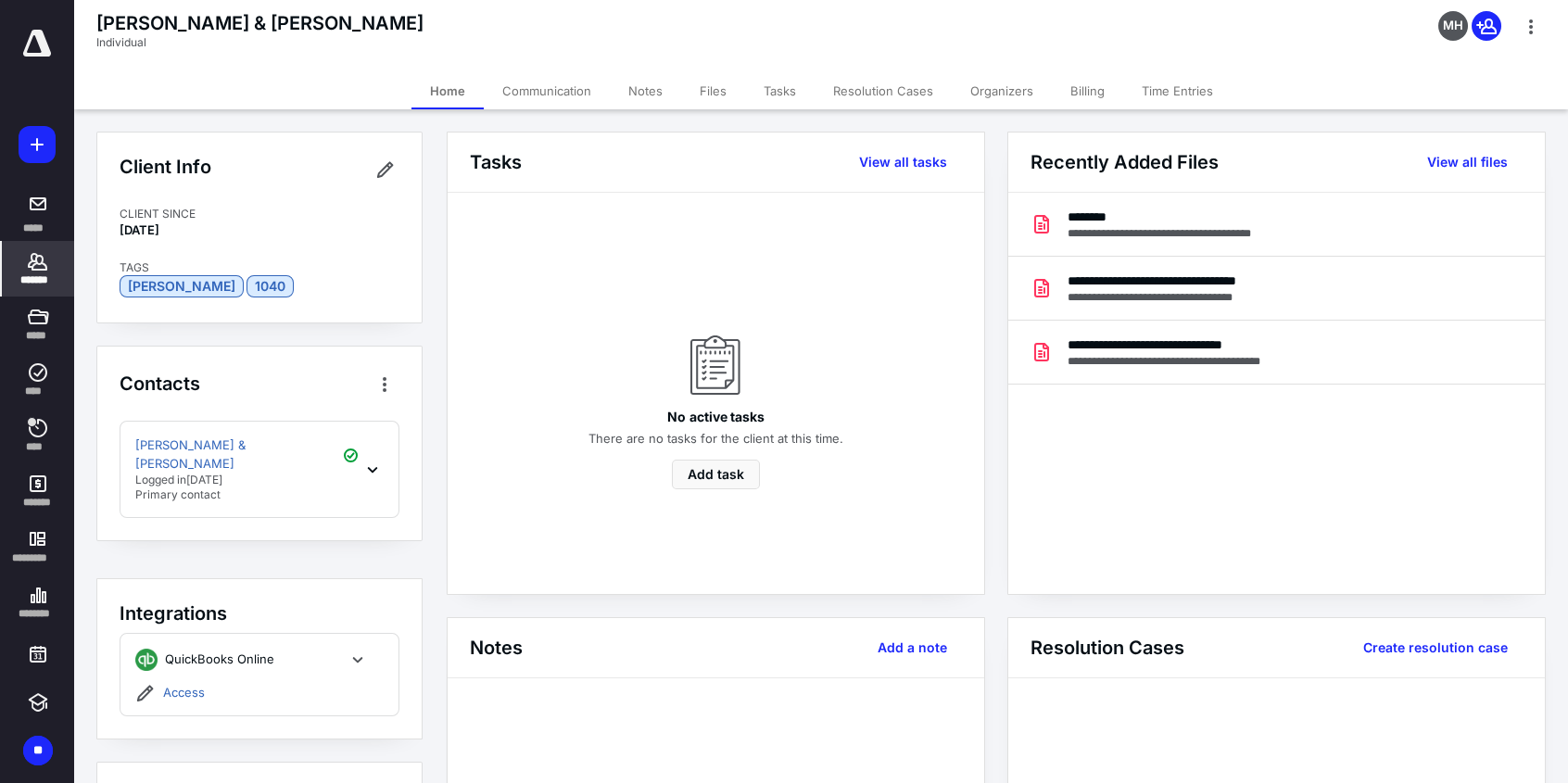 click 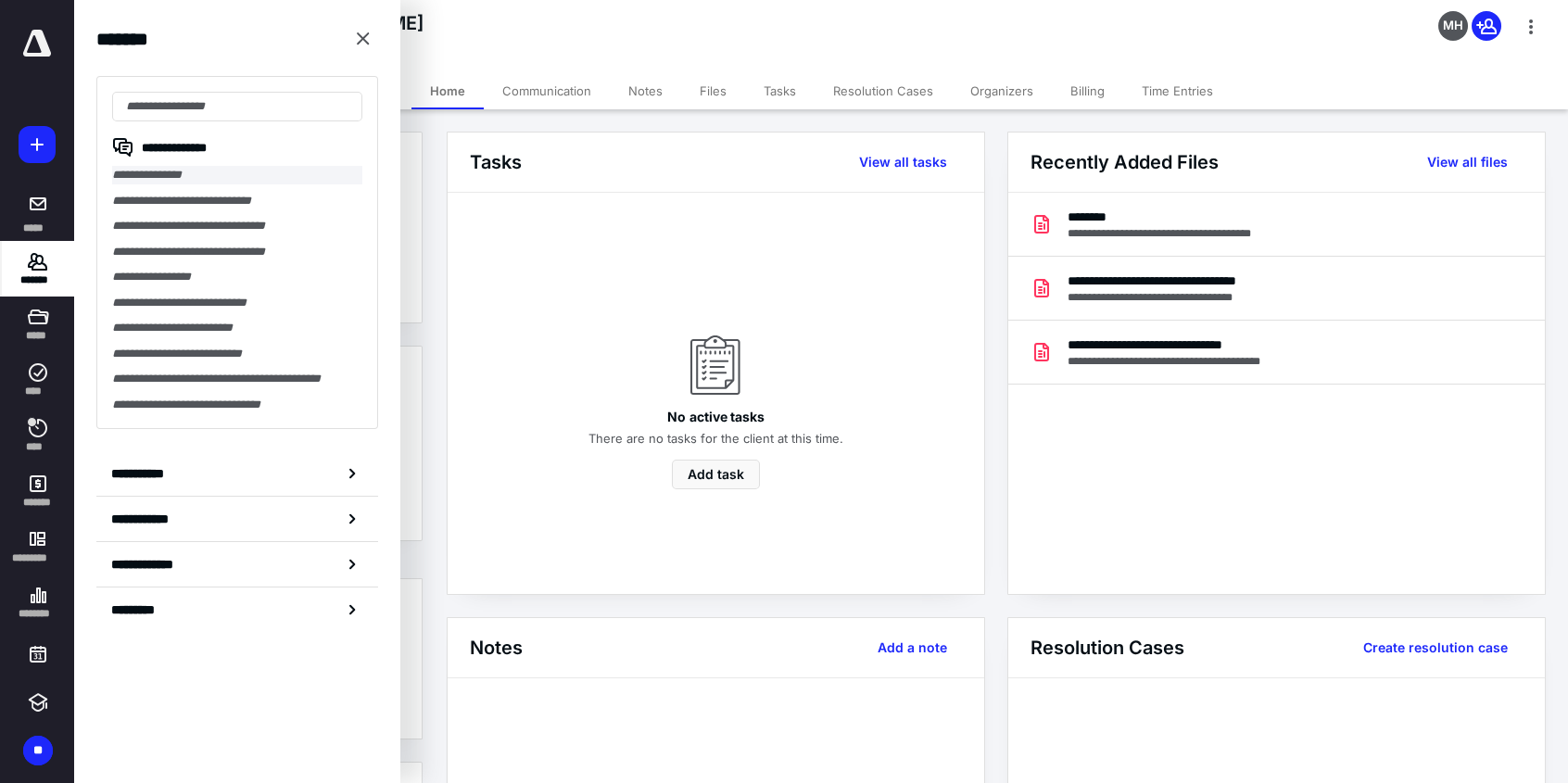 click on "**********" at bounding box center [237, 175] 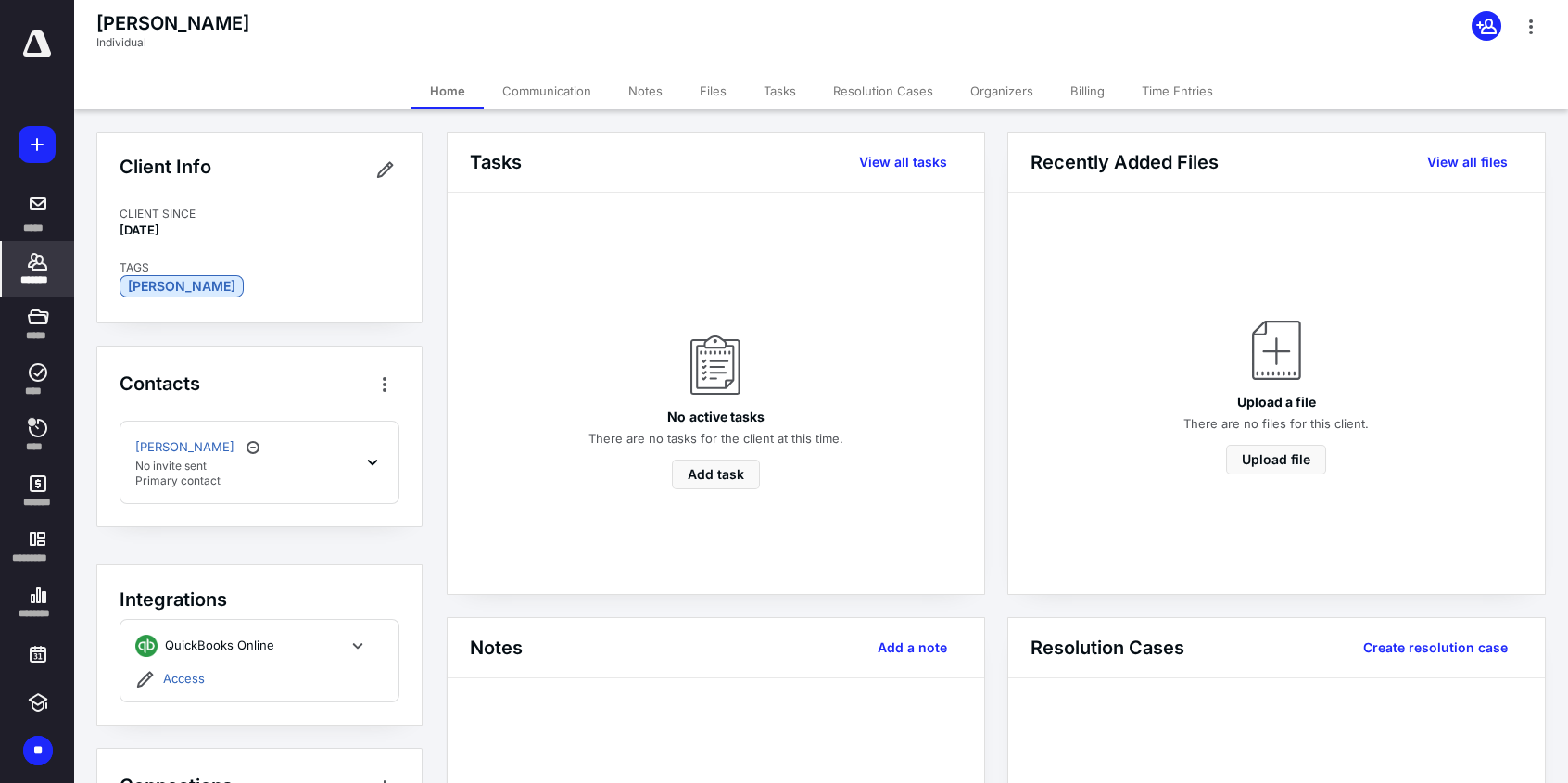 click 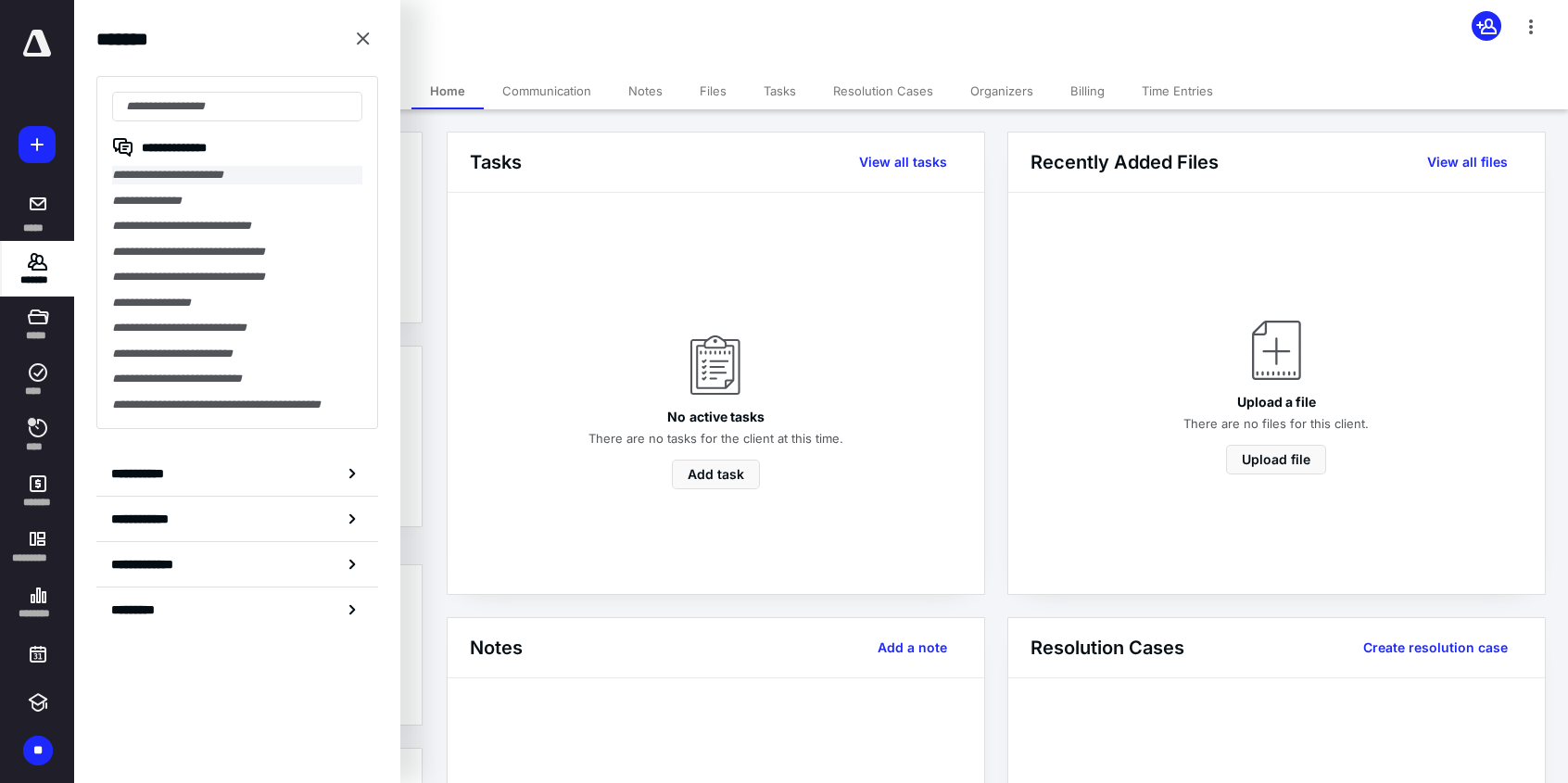 click on "**********" at bounding box center (237, 175) 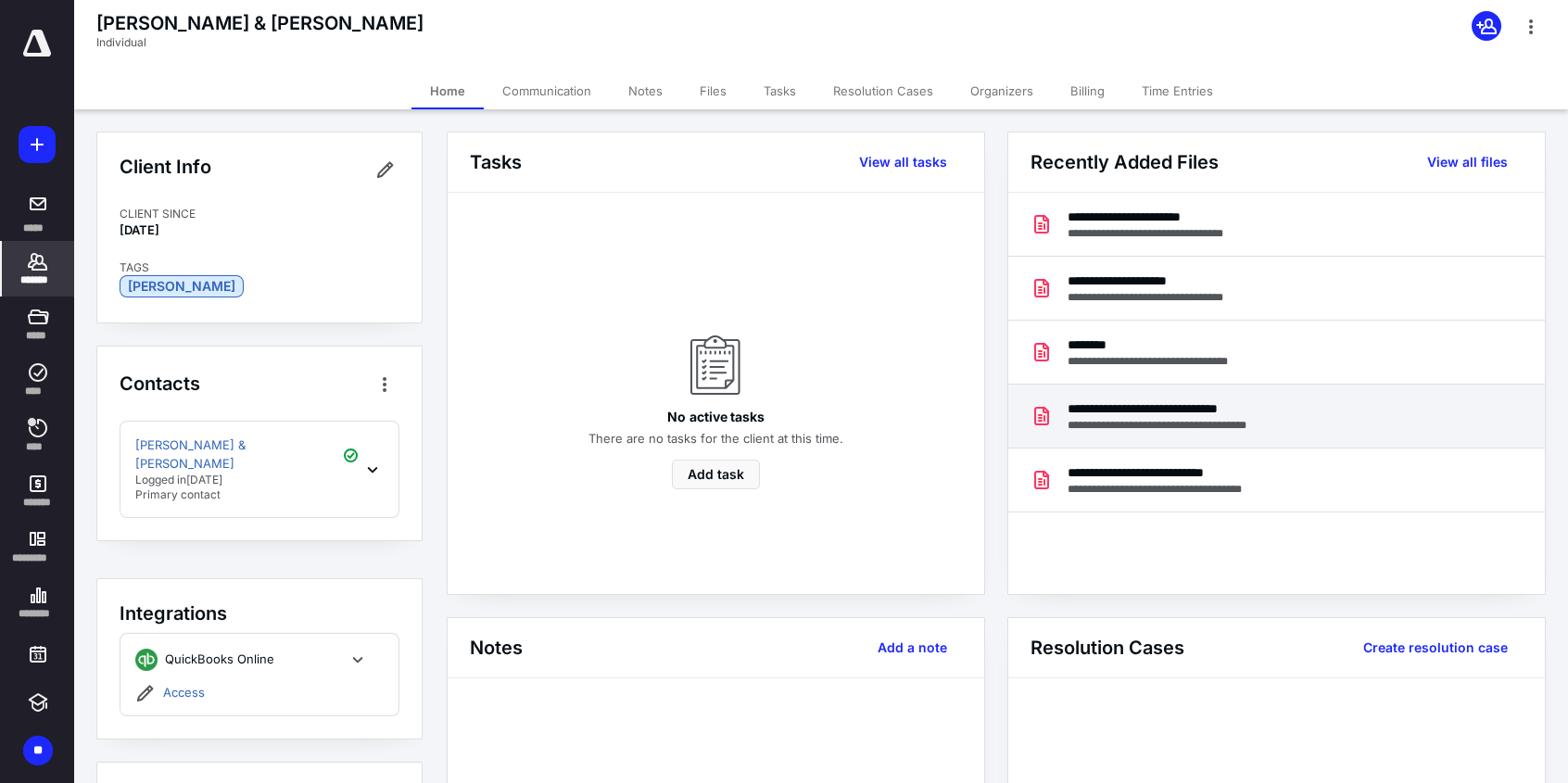click on "**********" at bounding box center [1187, 425] 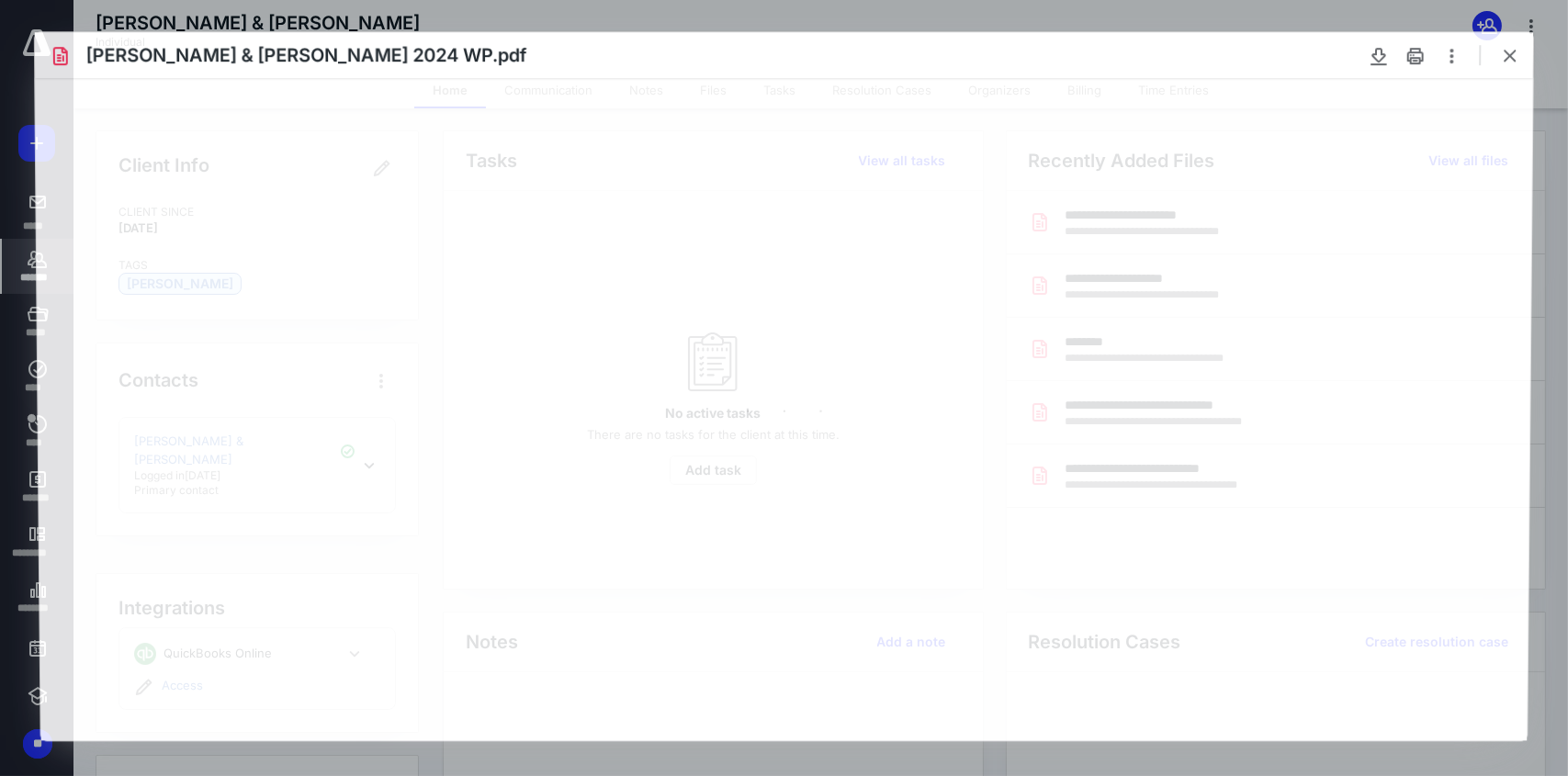 scroll, scrollTop: 0, scrollLeft: 0, axis: both 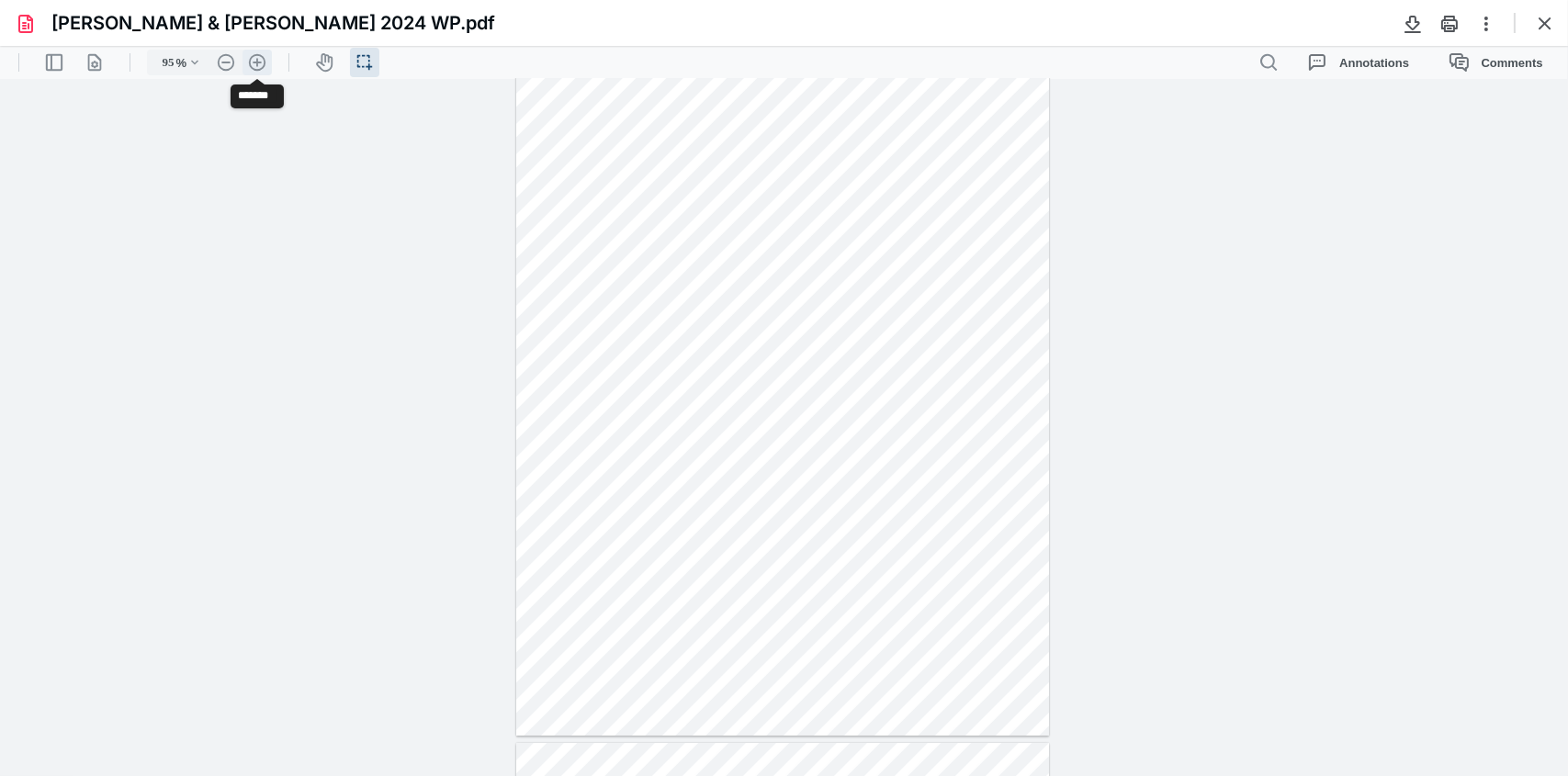 click on ".cls-1{fill:#abb0c4;} icon - header - zoom - in - line" at bounding box center (257, 62) 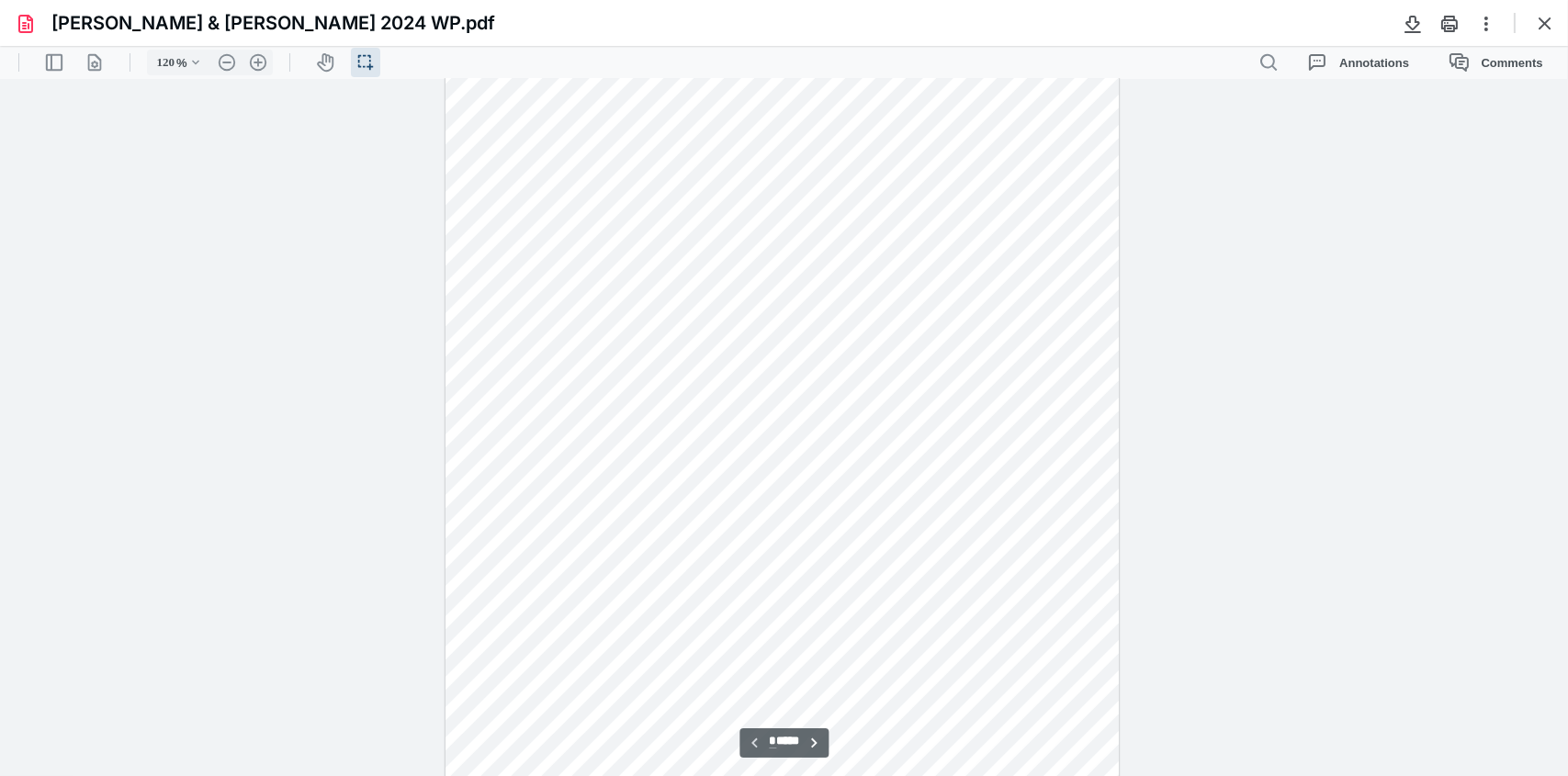 scroll, scrollTop: 0, scrollLeft: 0, axis: both 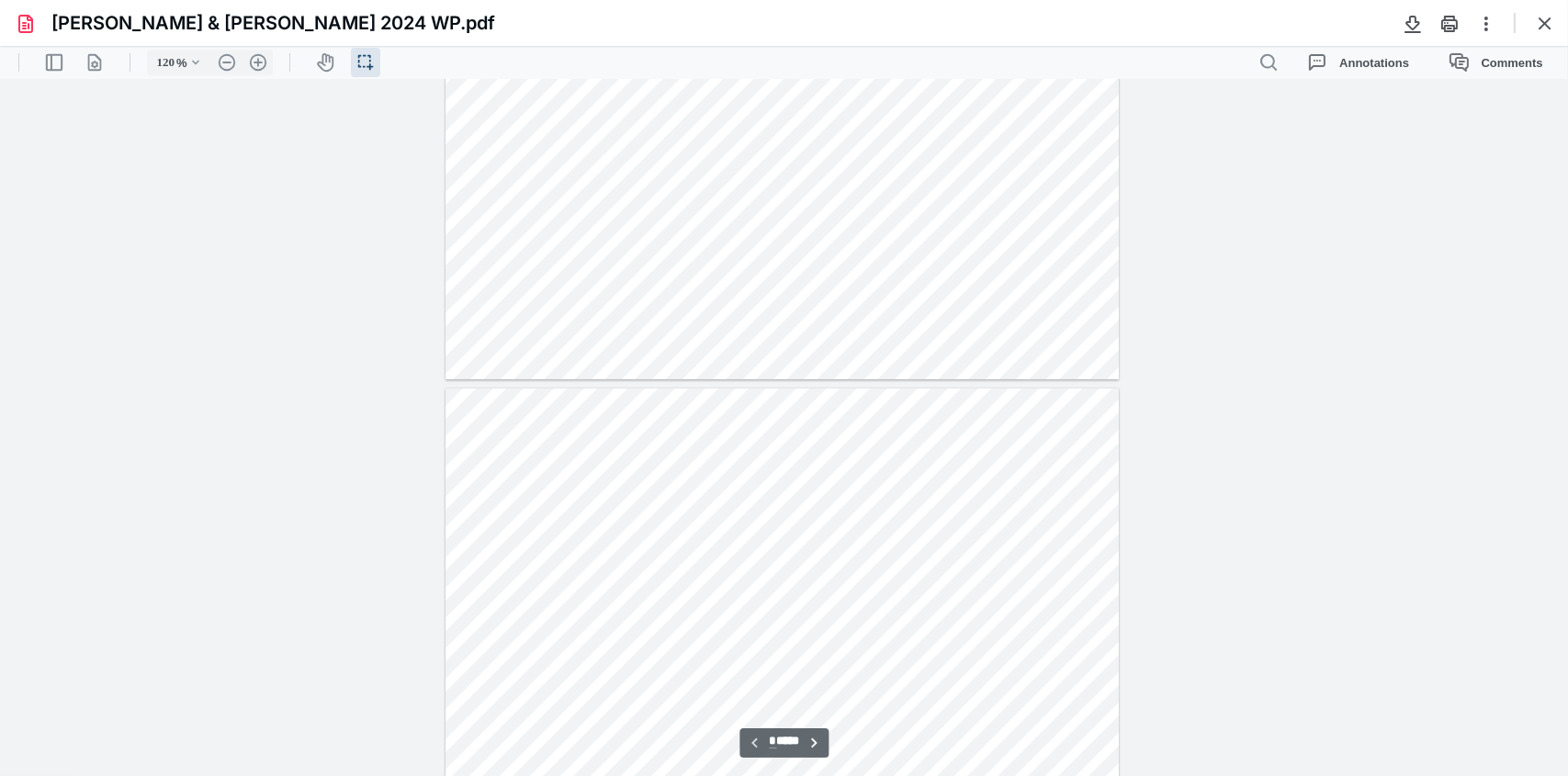 type on "*" 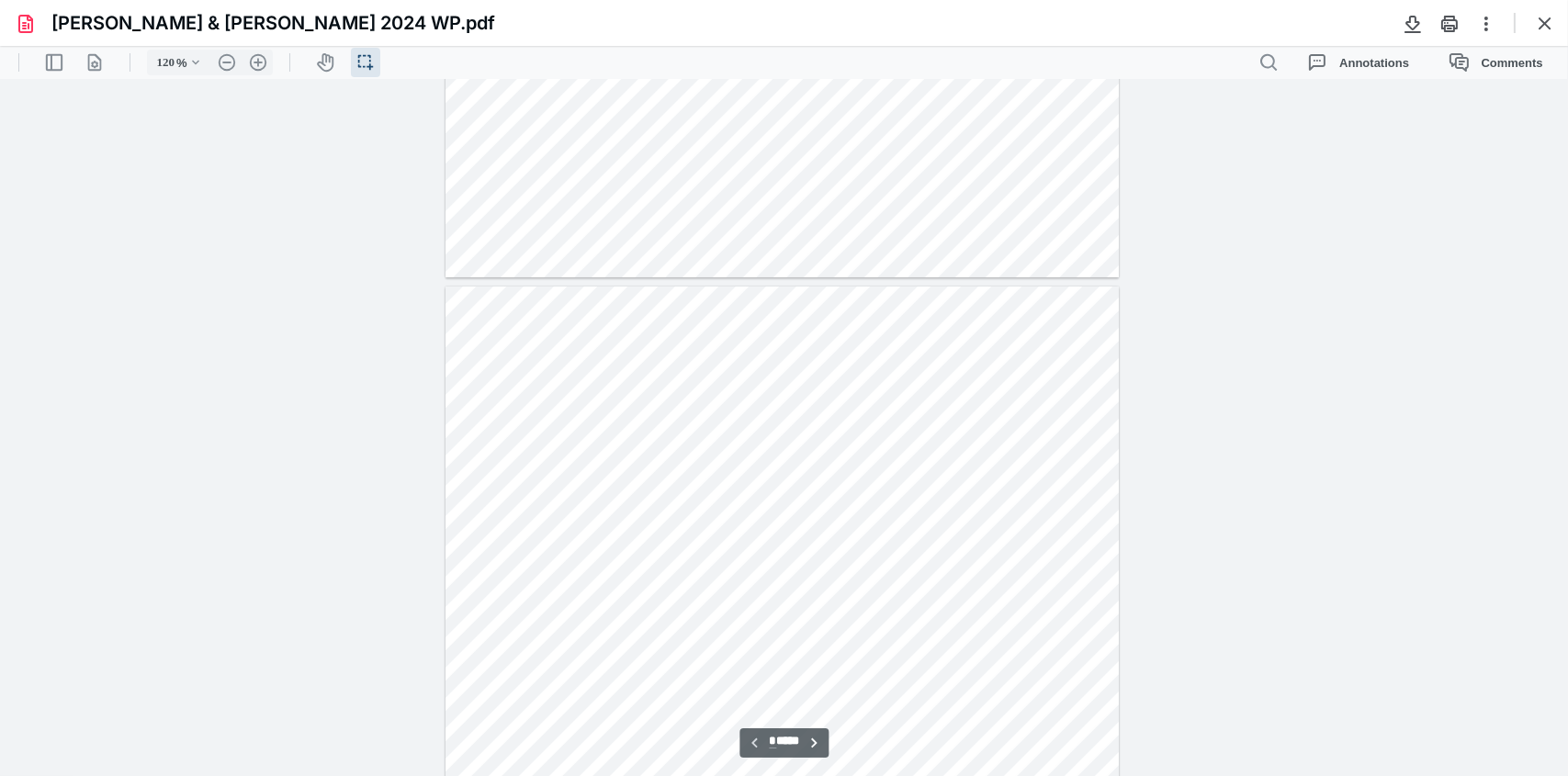 scroll, scrollTop: 735, scrollLeft: 0, axis: vertical 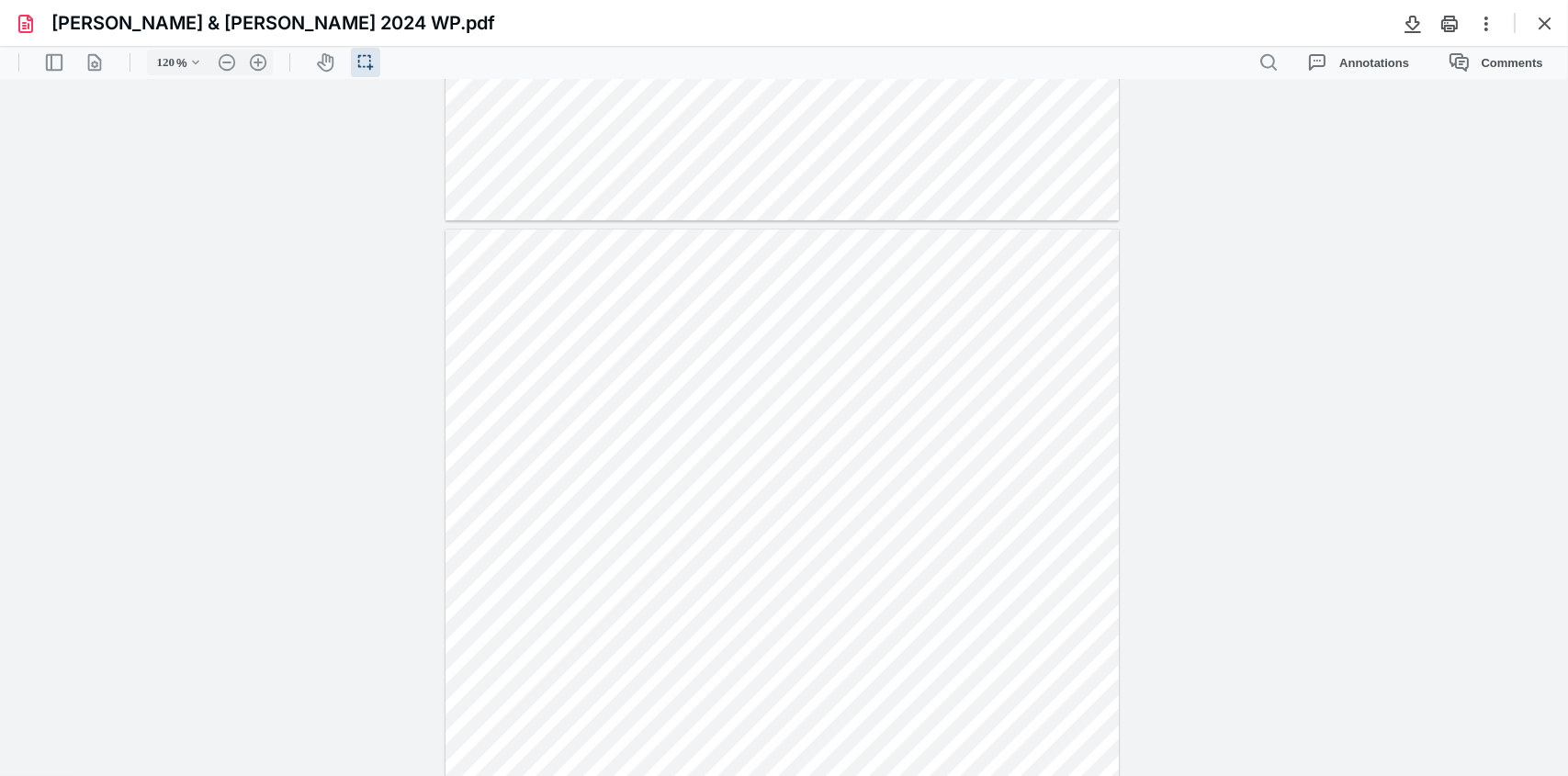 click on "[PERSON_NAME] & [PERSON_NAME] 2024 WP.pdf" at bounding box center [784, 23] 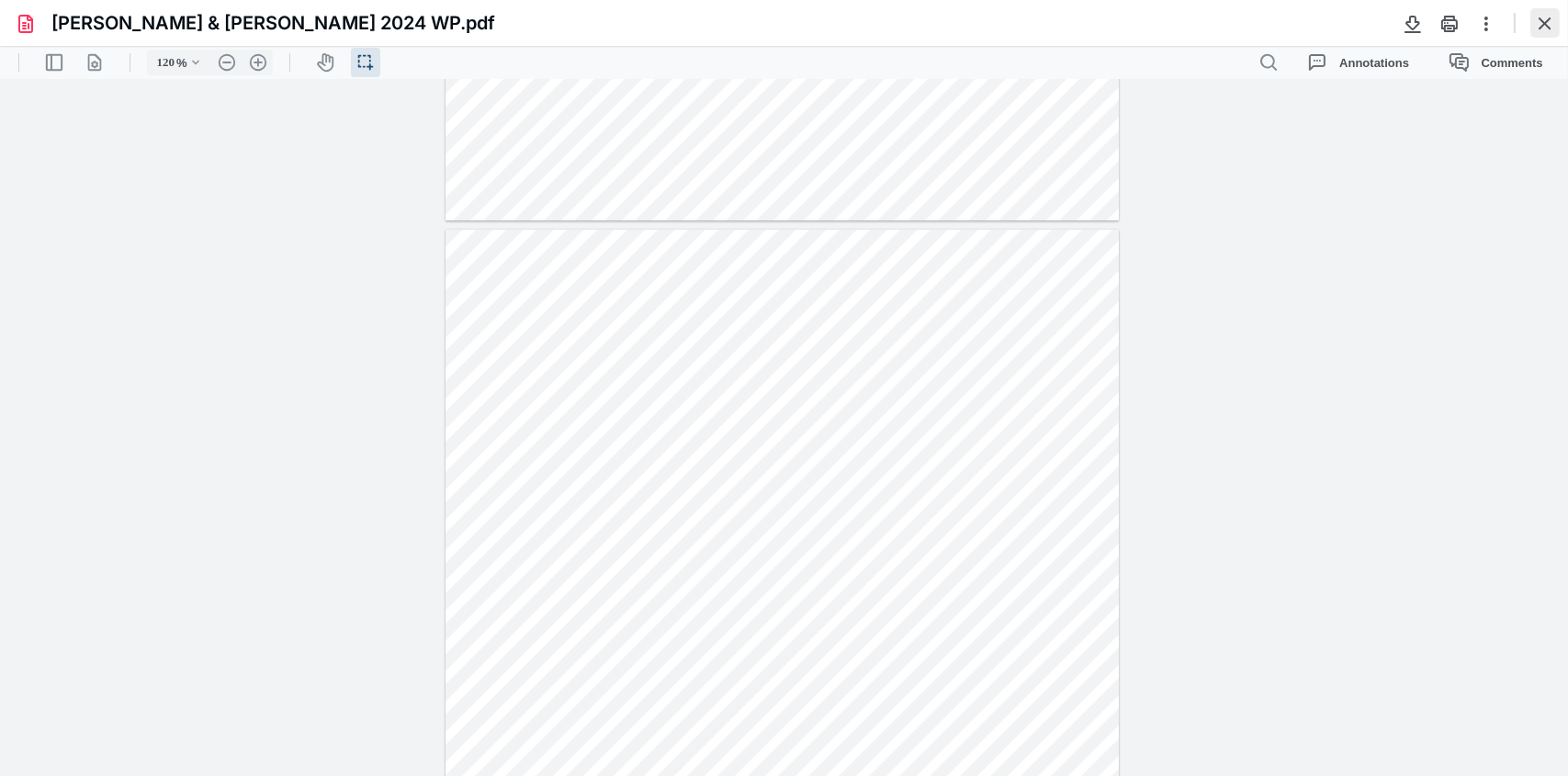 click at bounding box center (1545, 23) 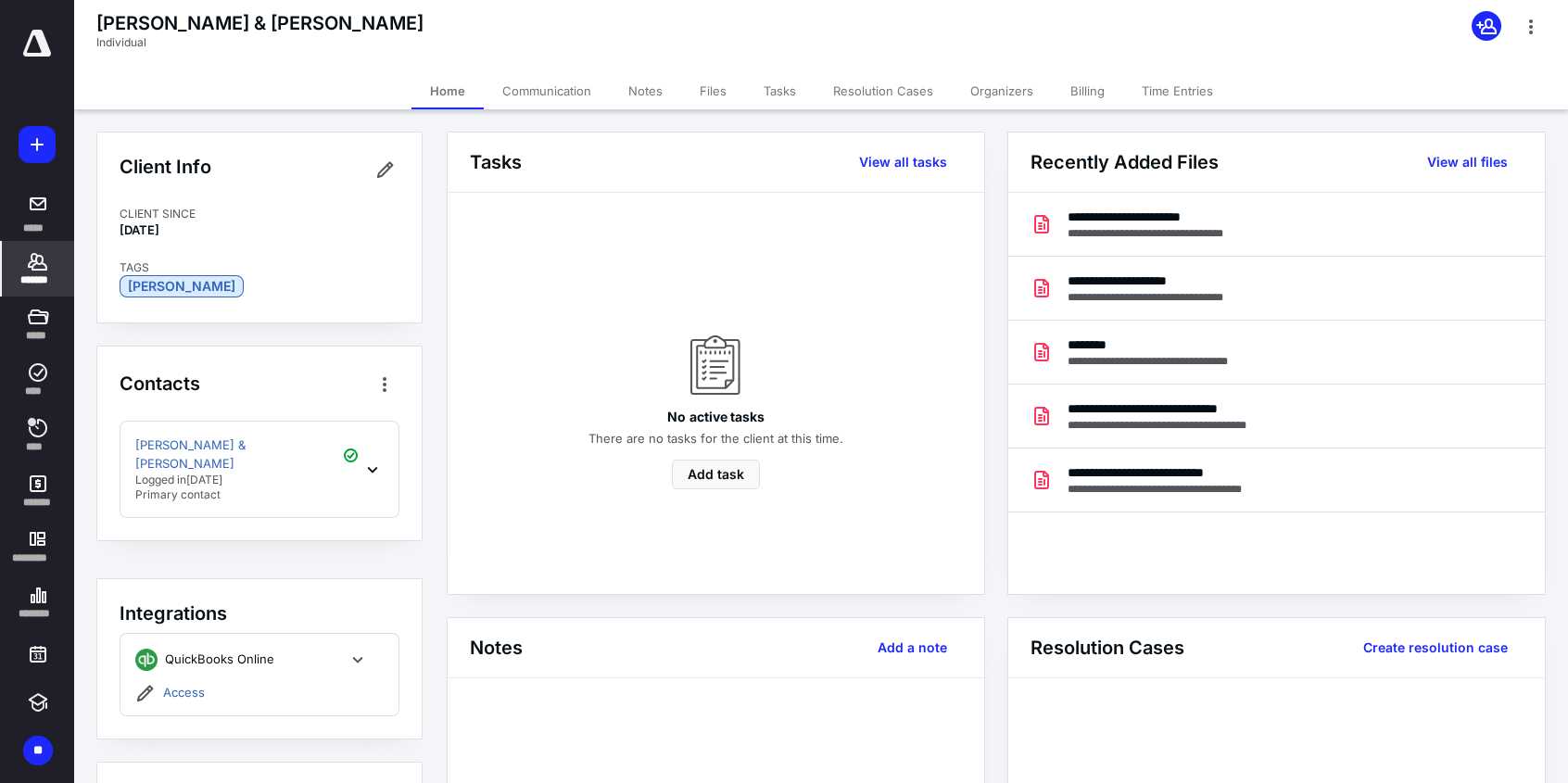 click 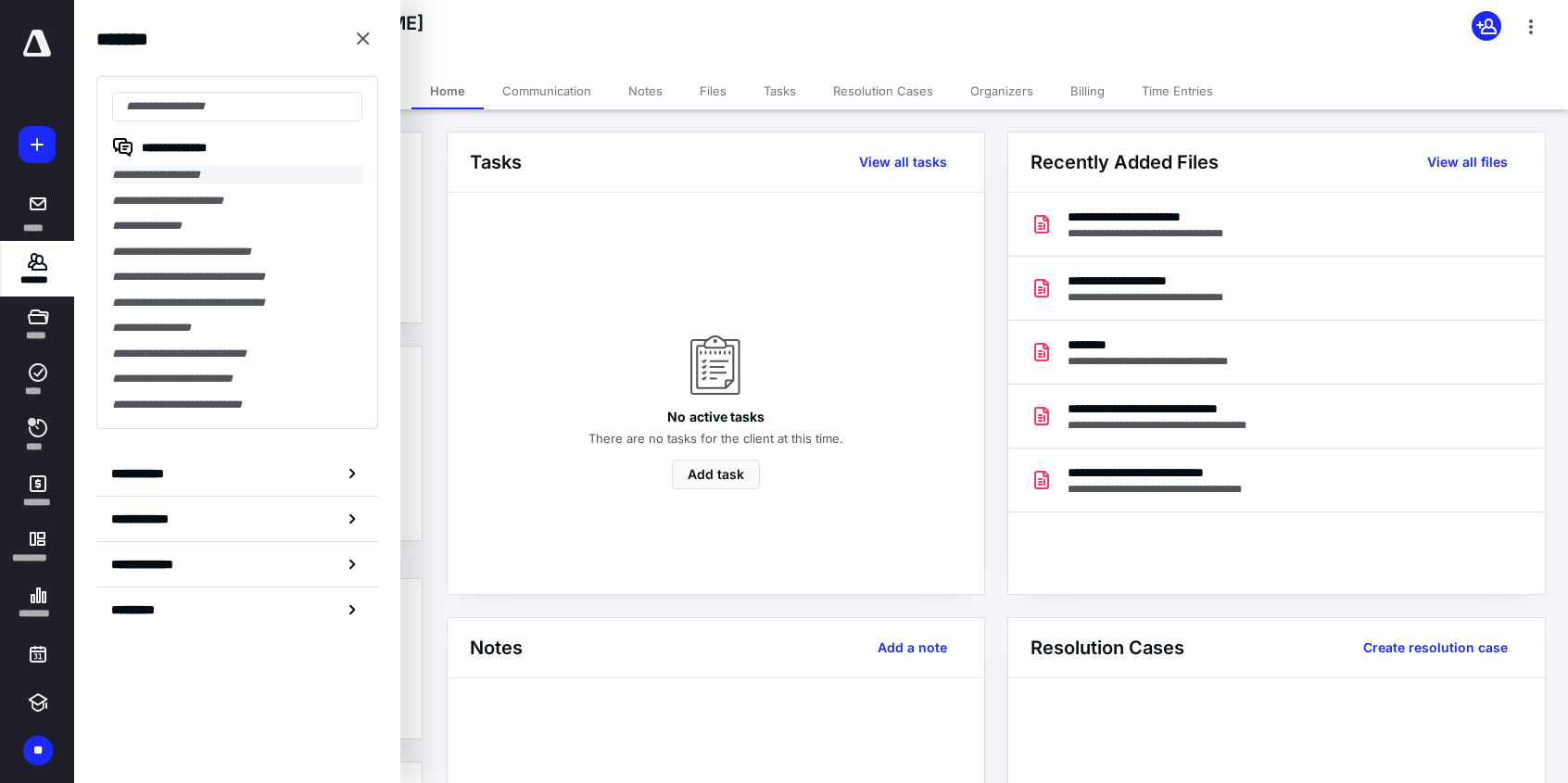 click on "**********" at bounding box center (237, 175) 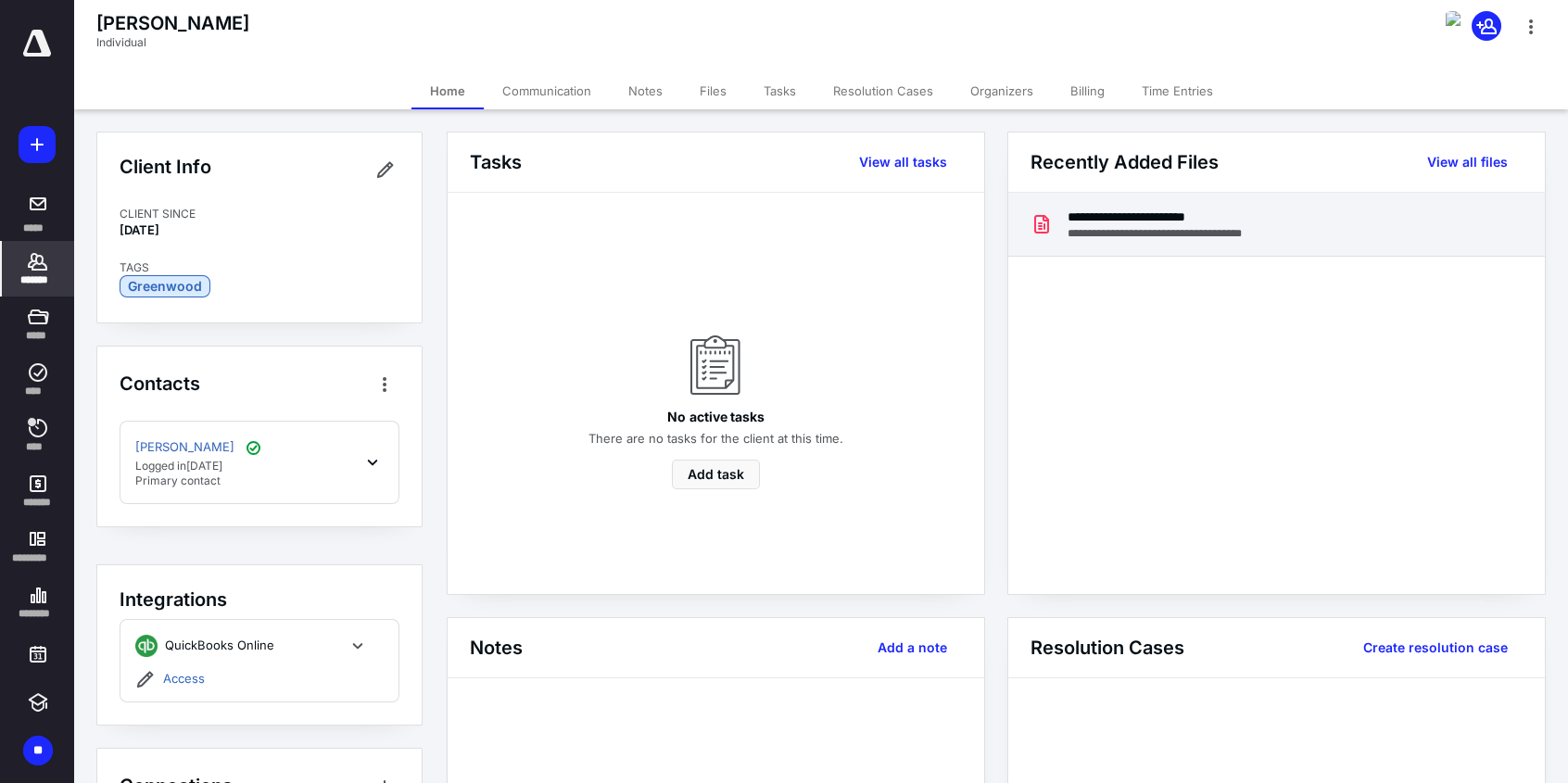 click on "**********" at bounding box center [1276, 224] 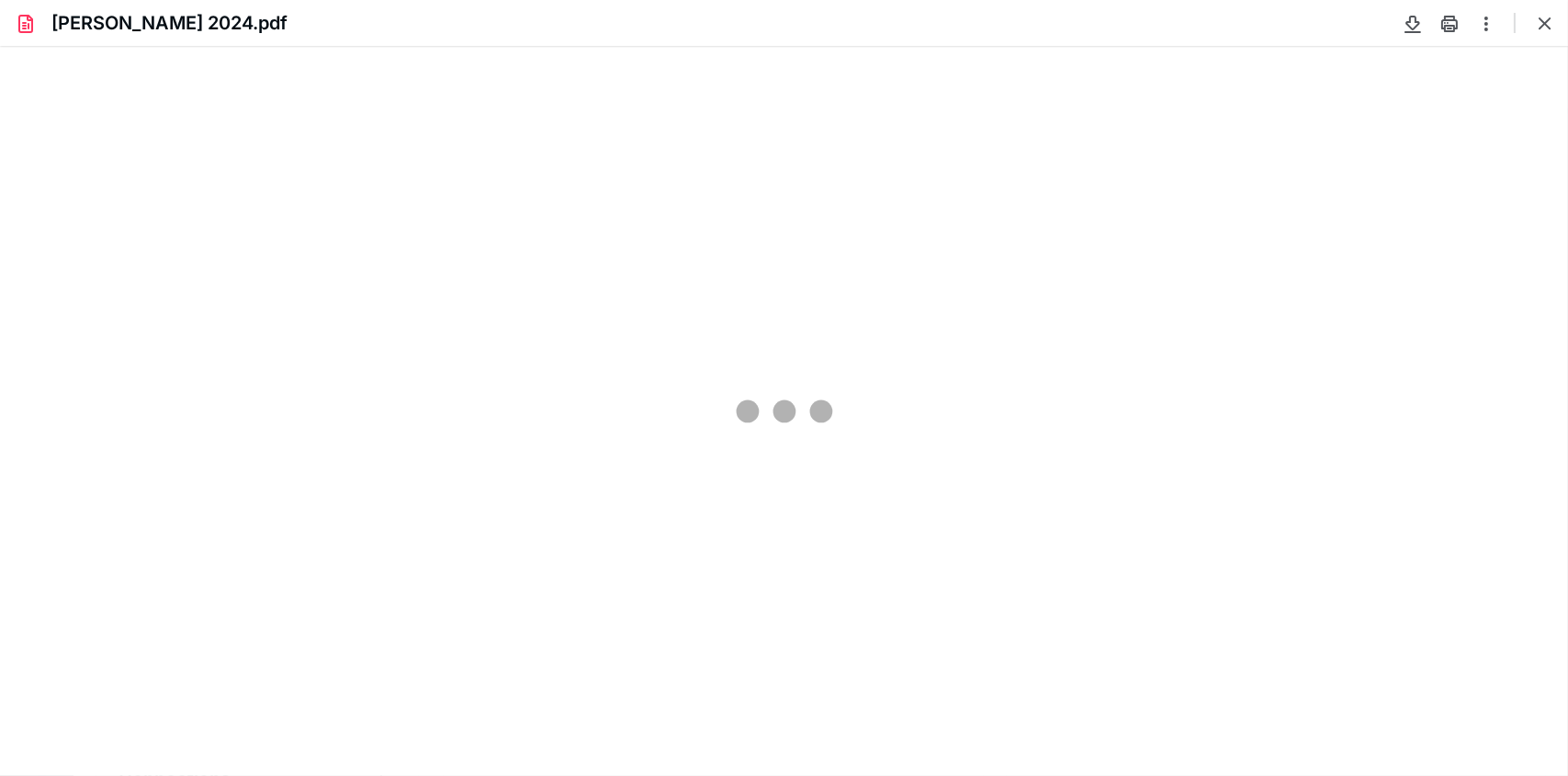 scroll, scrollTop: 0, scrollLeft: 0, axis: both 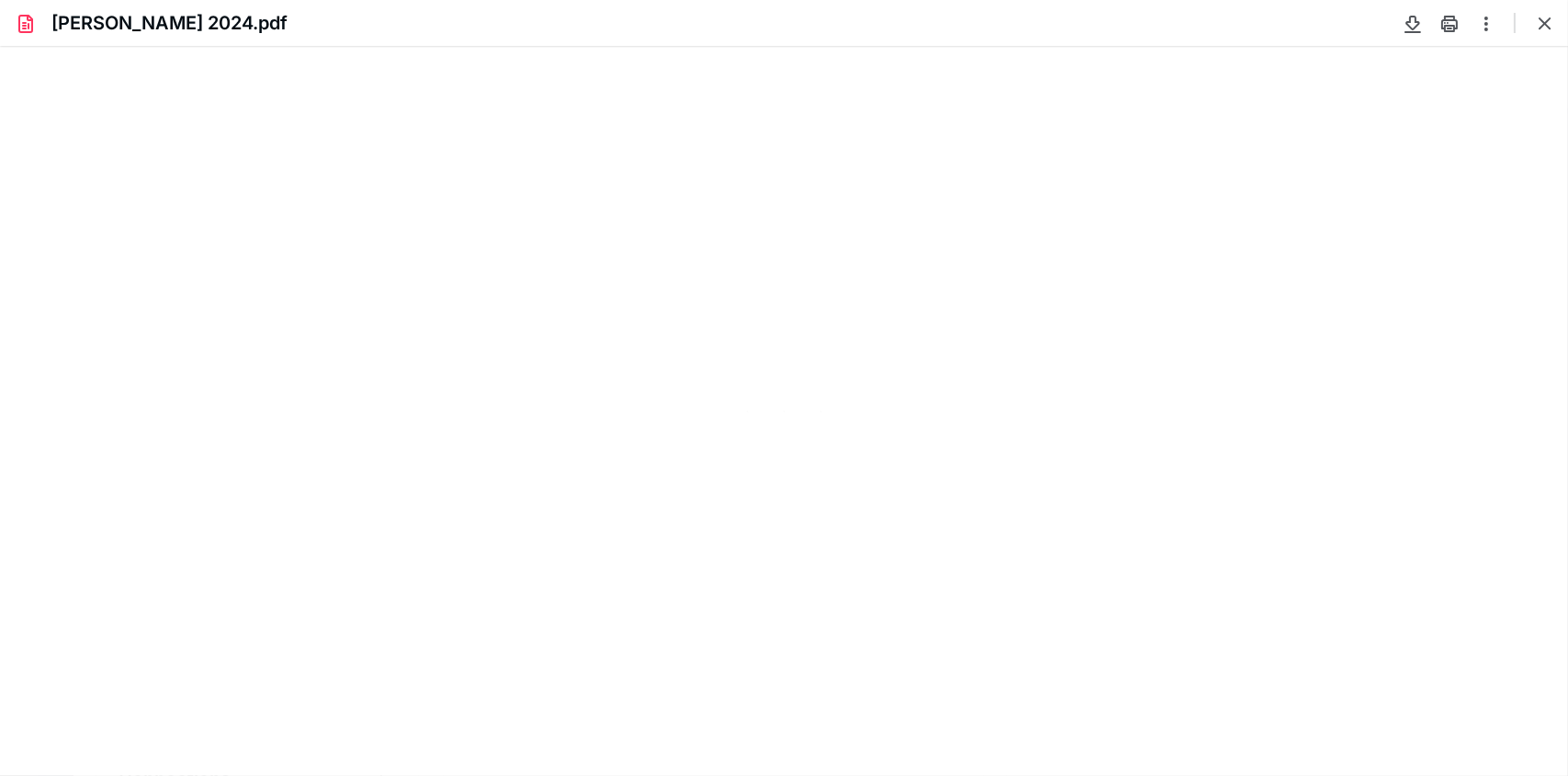 type on "95" 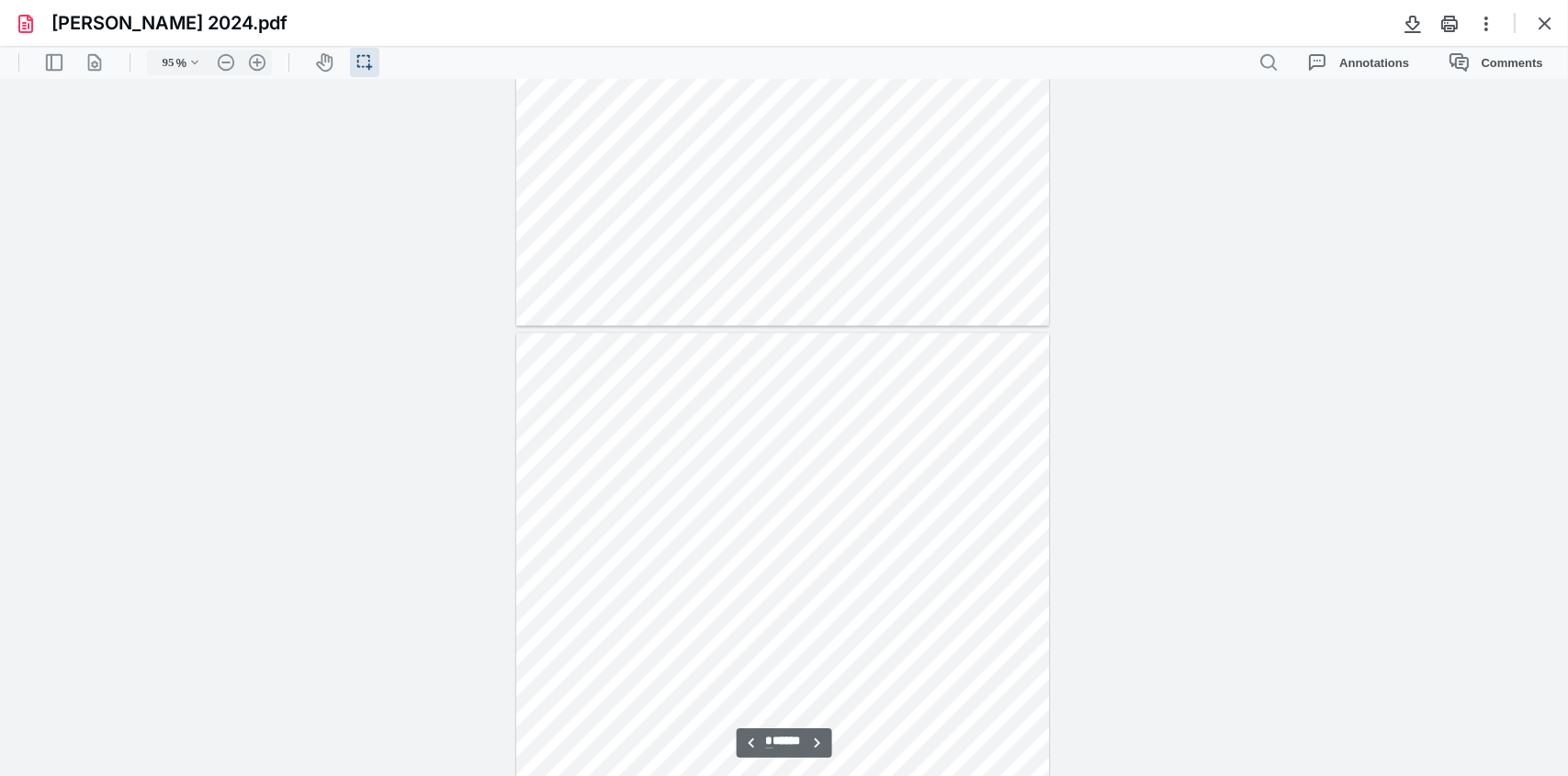 scroll, scrollTop: 4720, scrollLeft: 0, axis: vertical 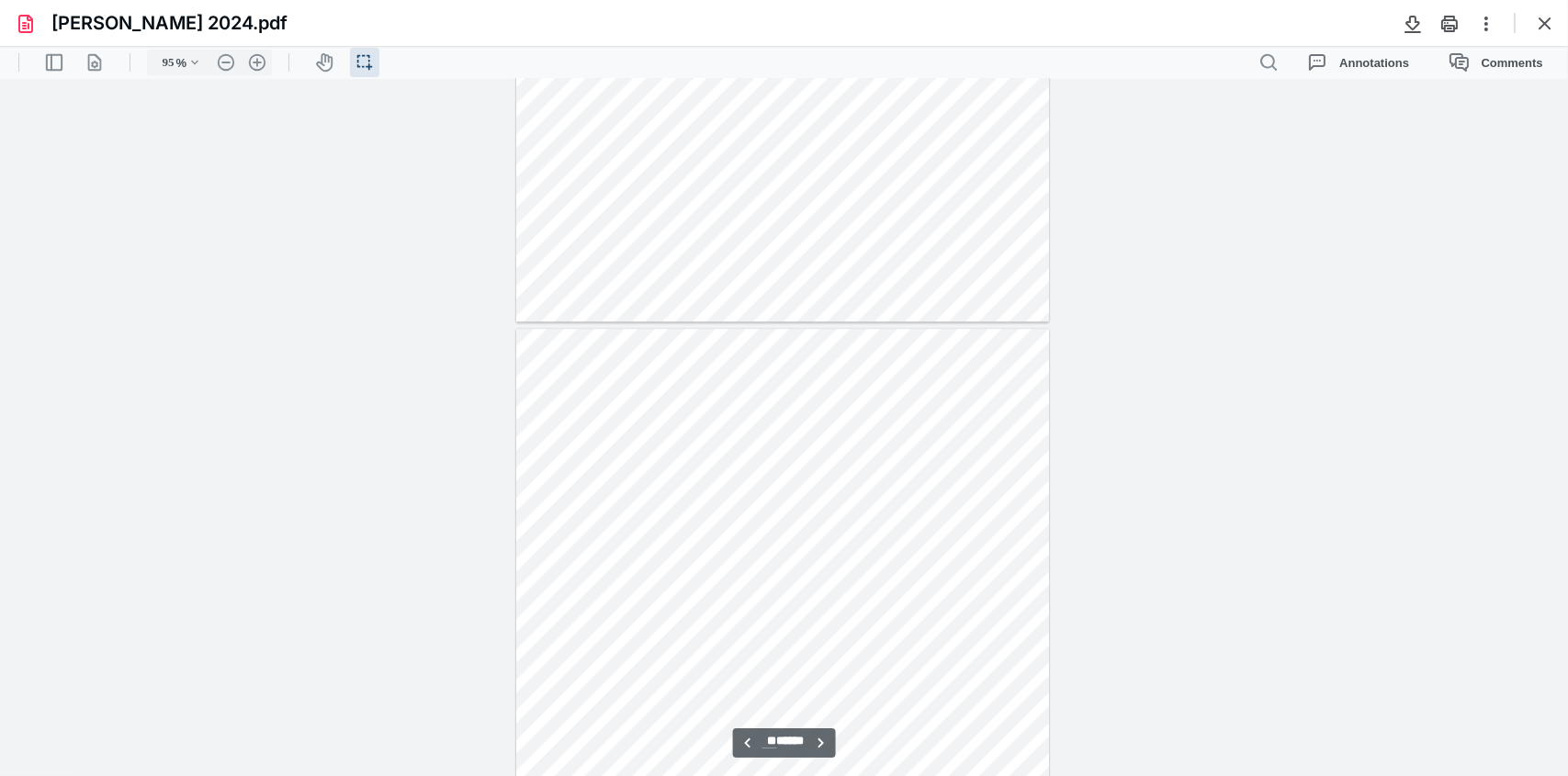 type on "**" 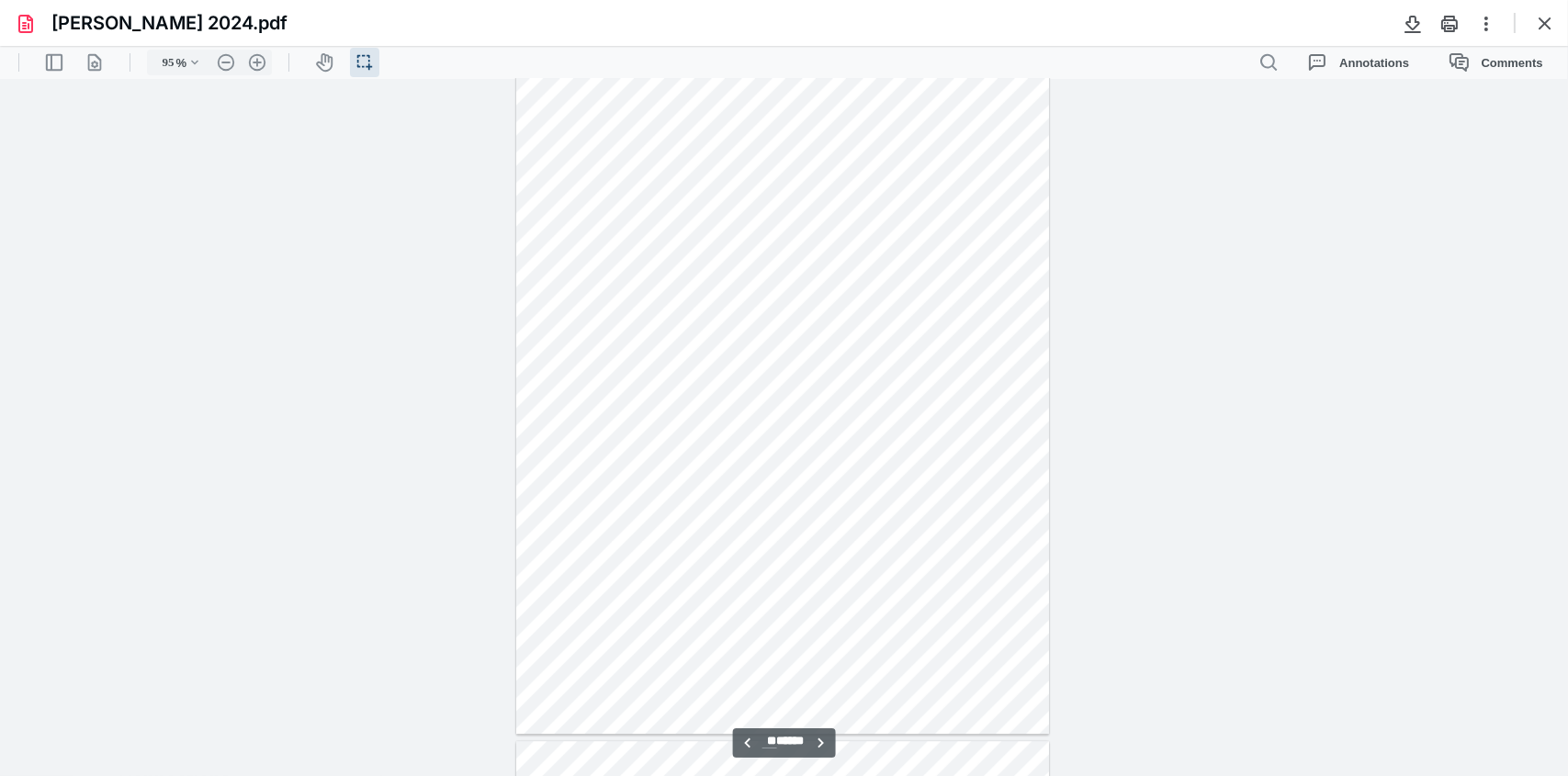 scroll, scrollTop: 8485, scrollLeft: 0, axis: vertical 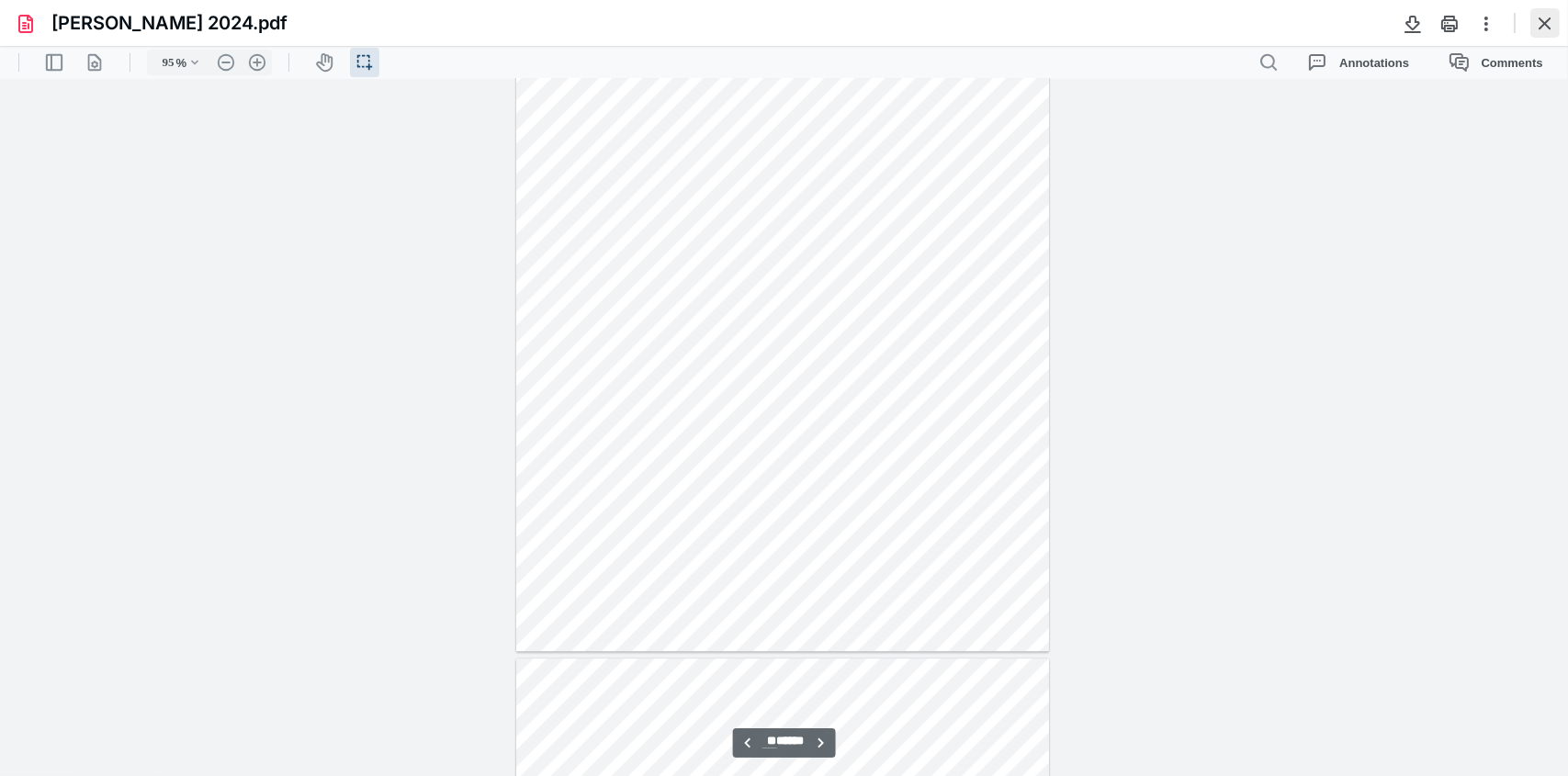 click at bounding box center (1545, 23) 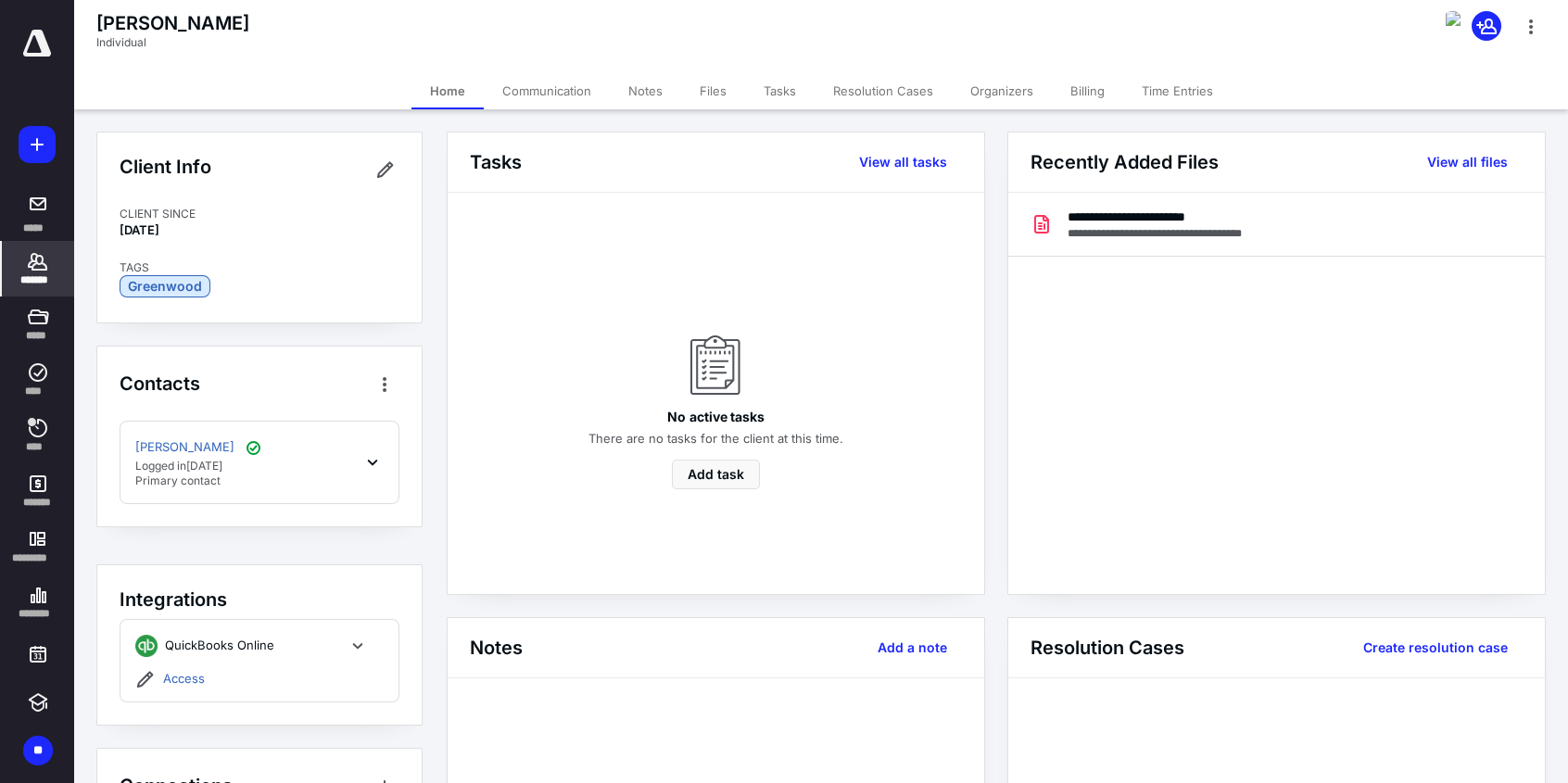 click 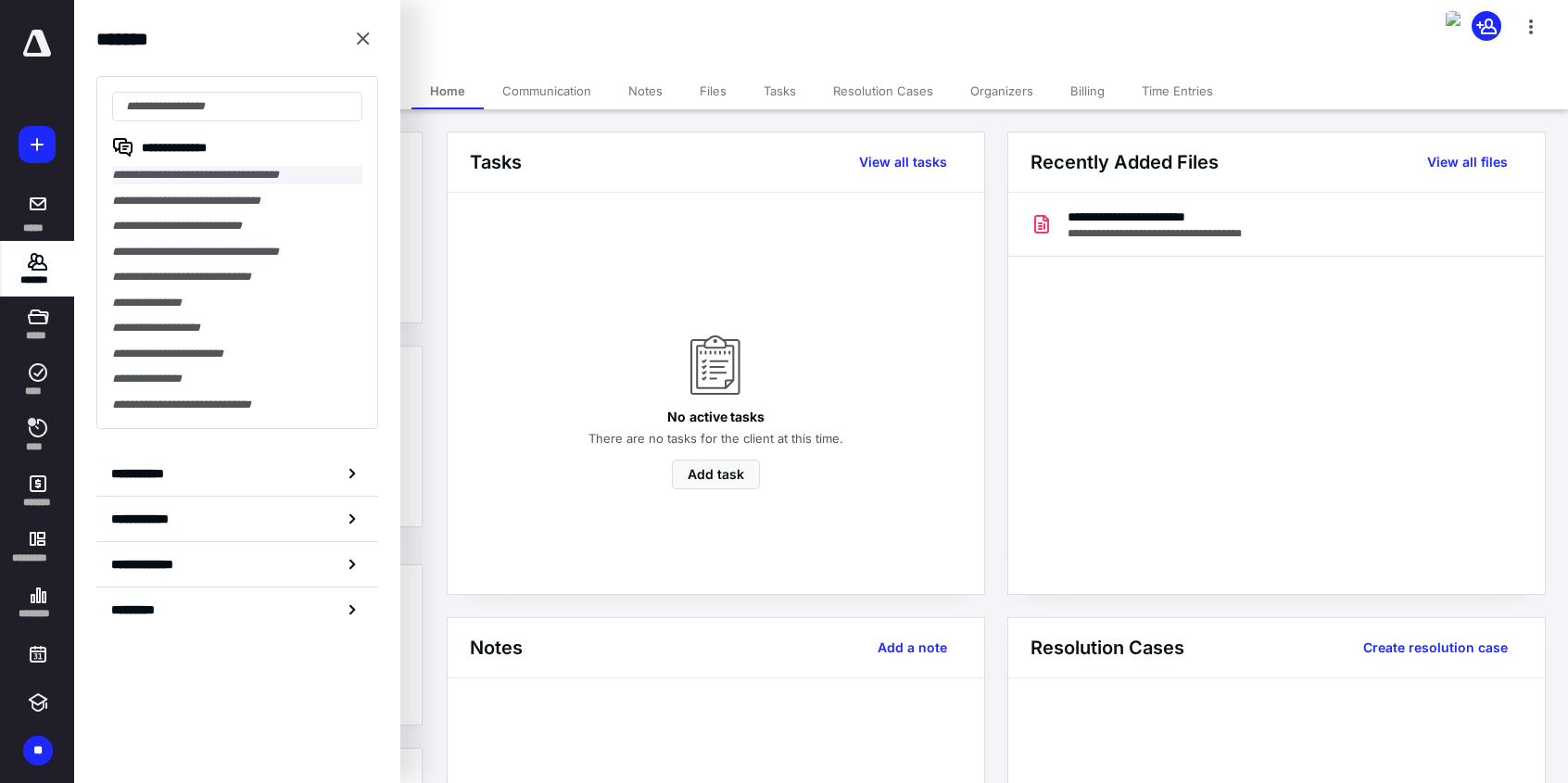 click on "**********" at bounding box center [237, 175] 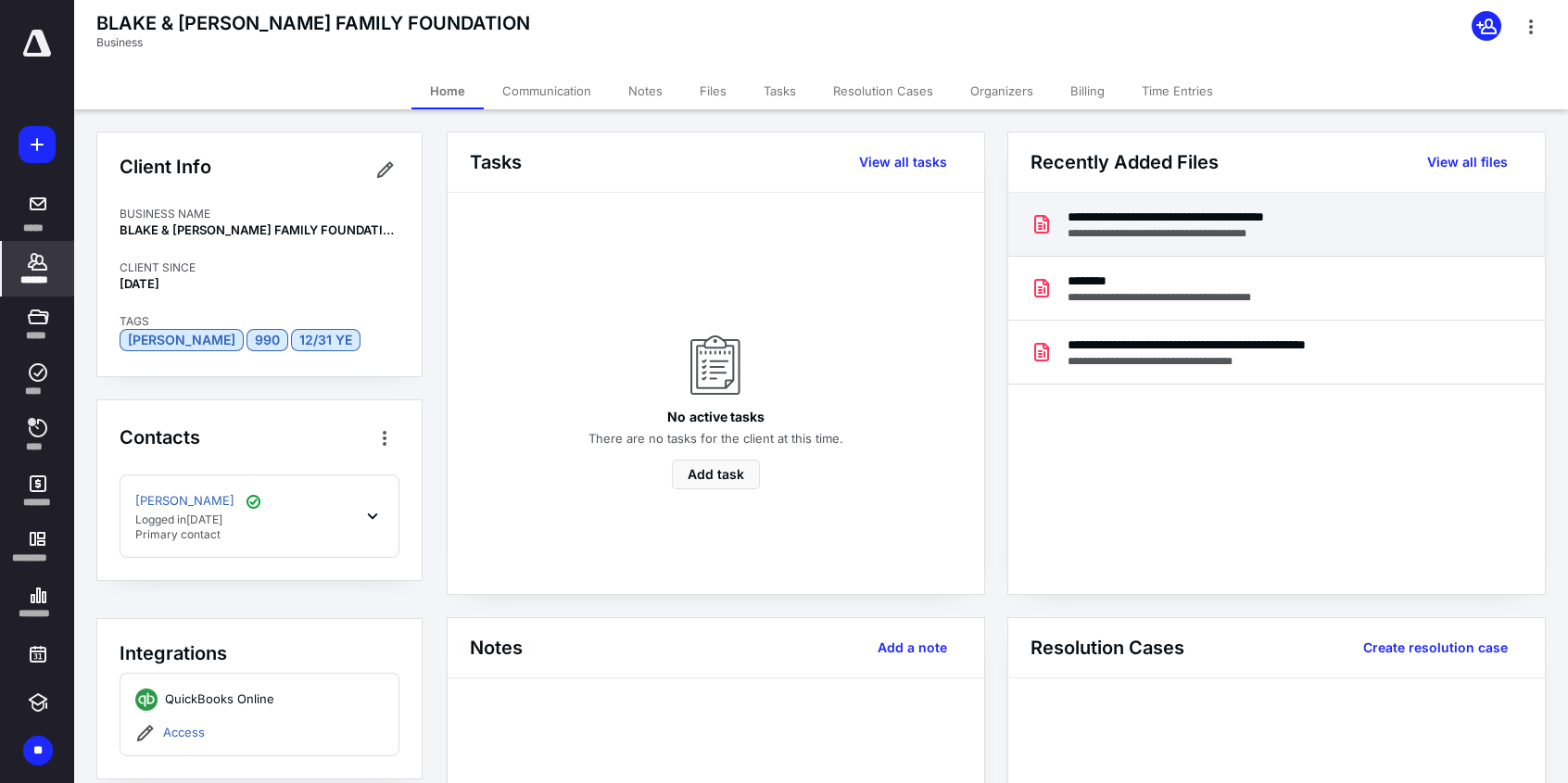 click on "**********" at bounding box center [1222, 217] 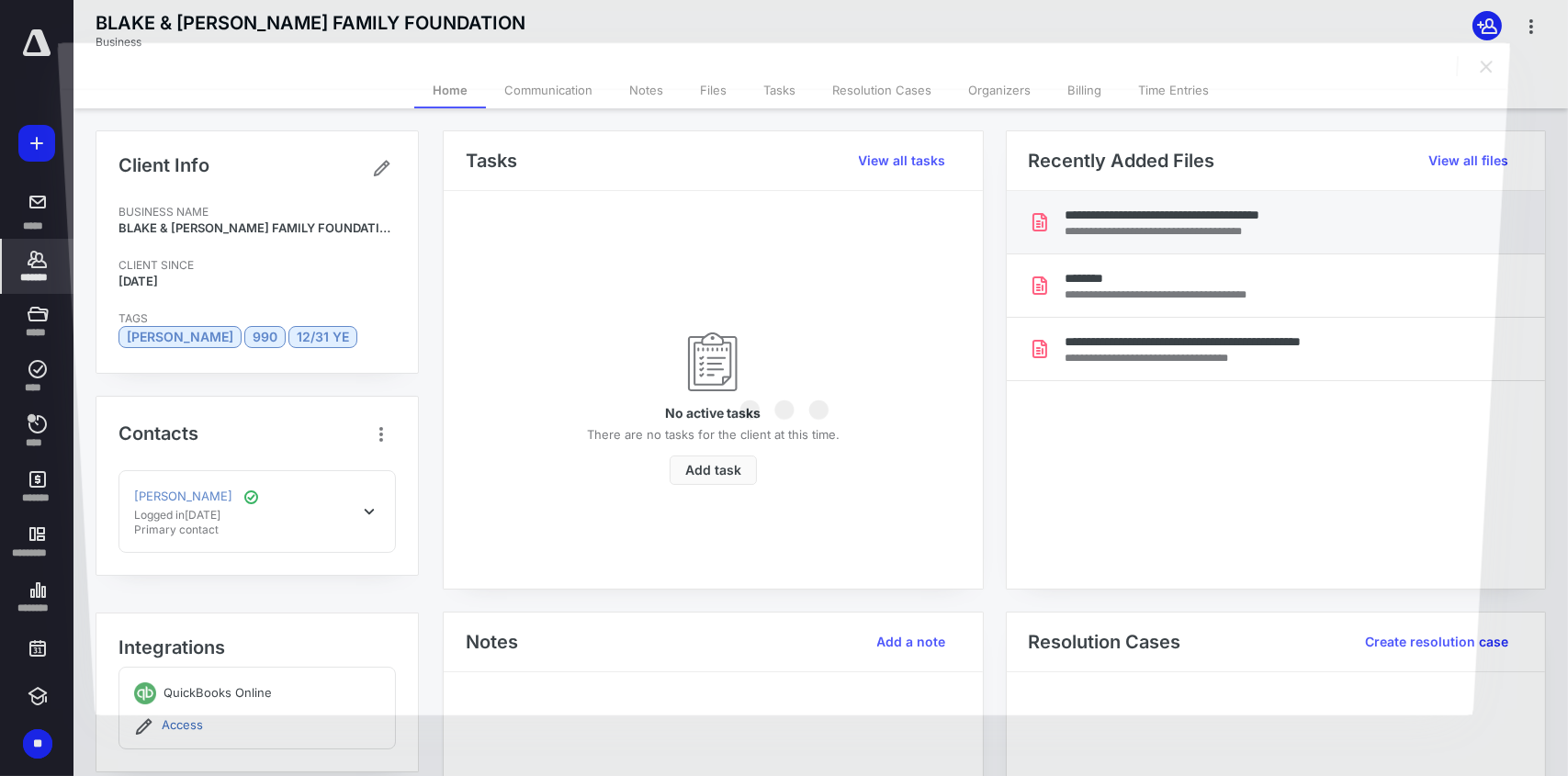 click at bounding box center [784, 402] 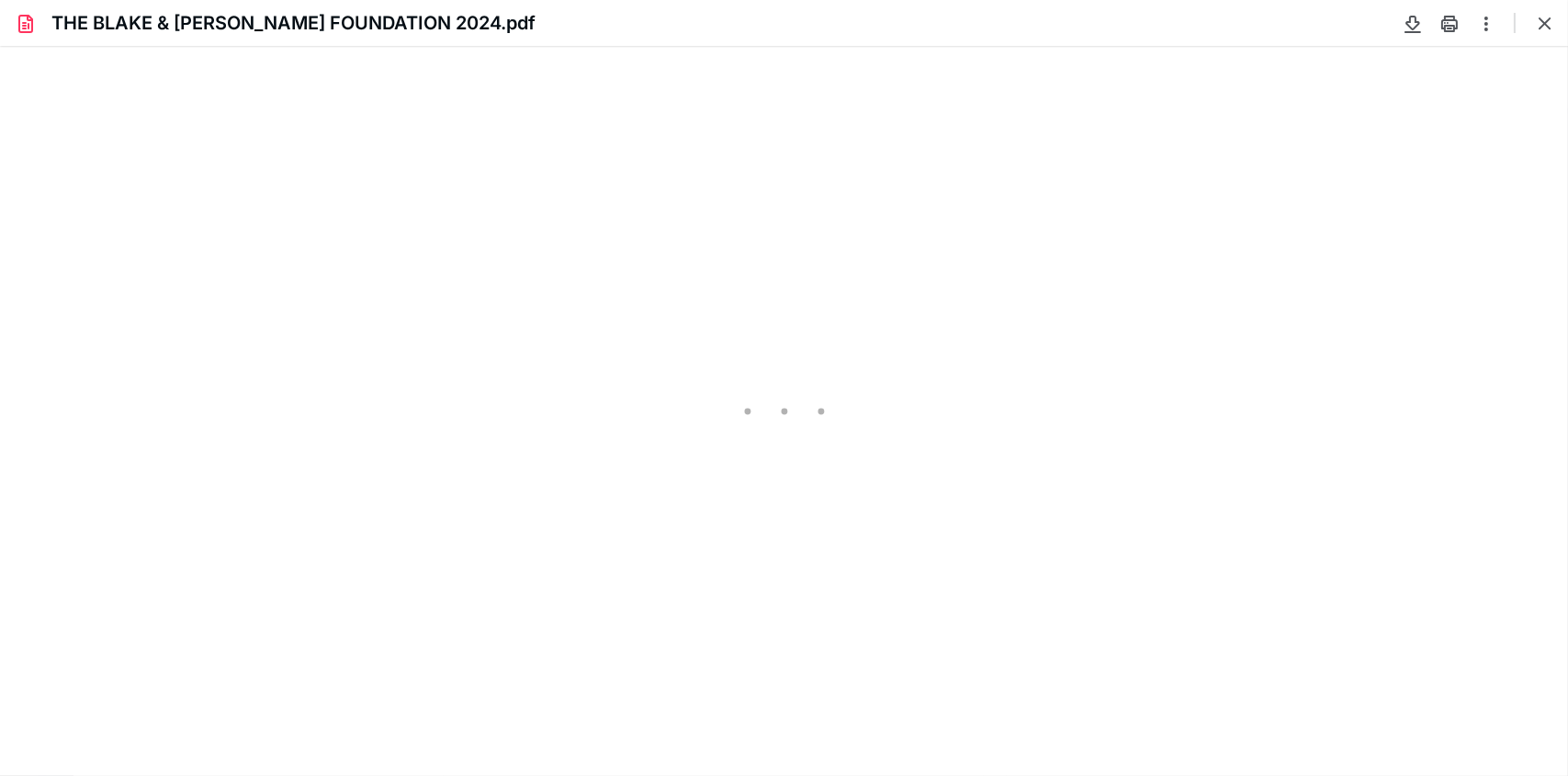 scroll, scrollTop: 0, scrollLeft: 0, axis: both 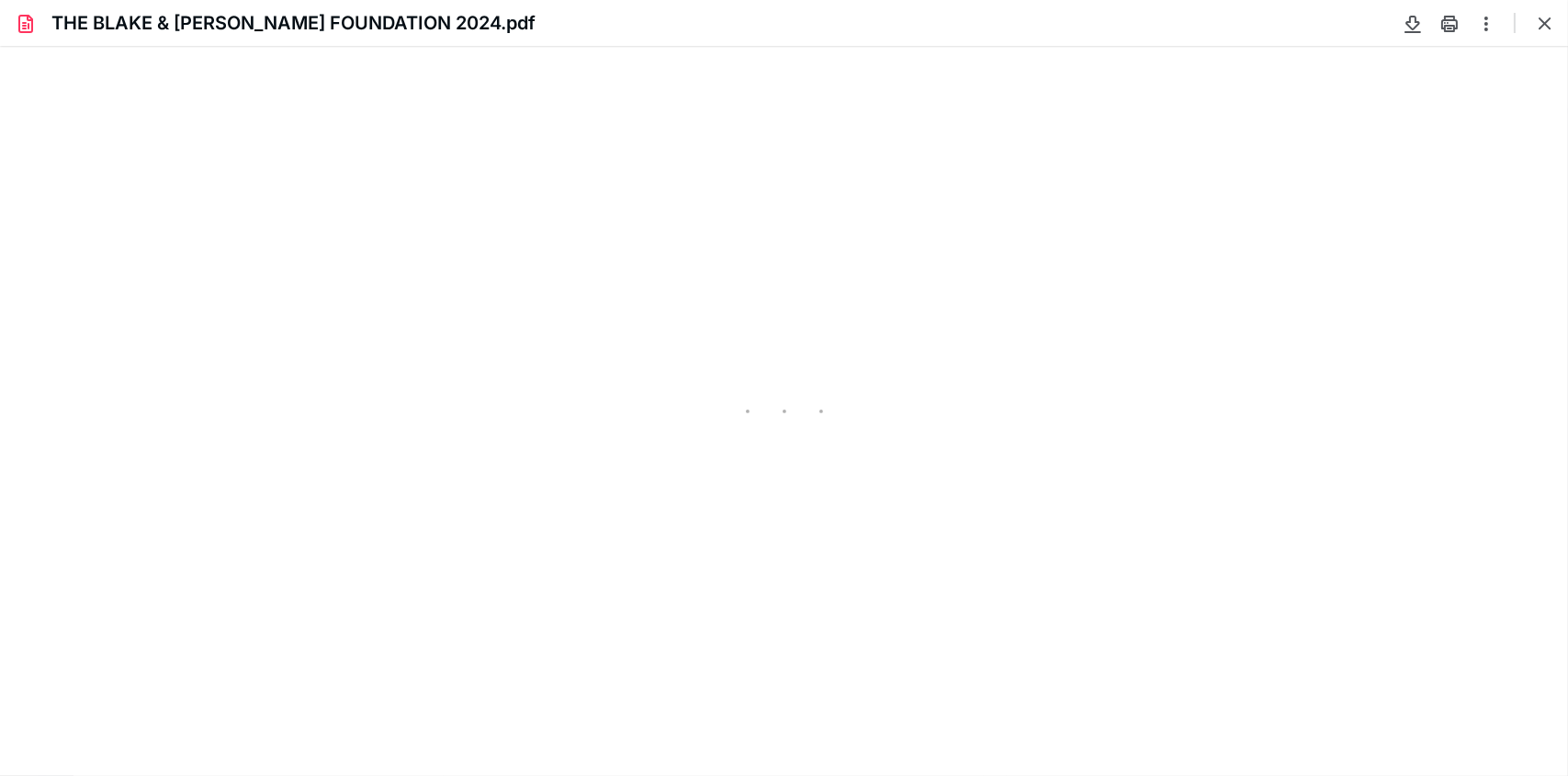 type on "95" 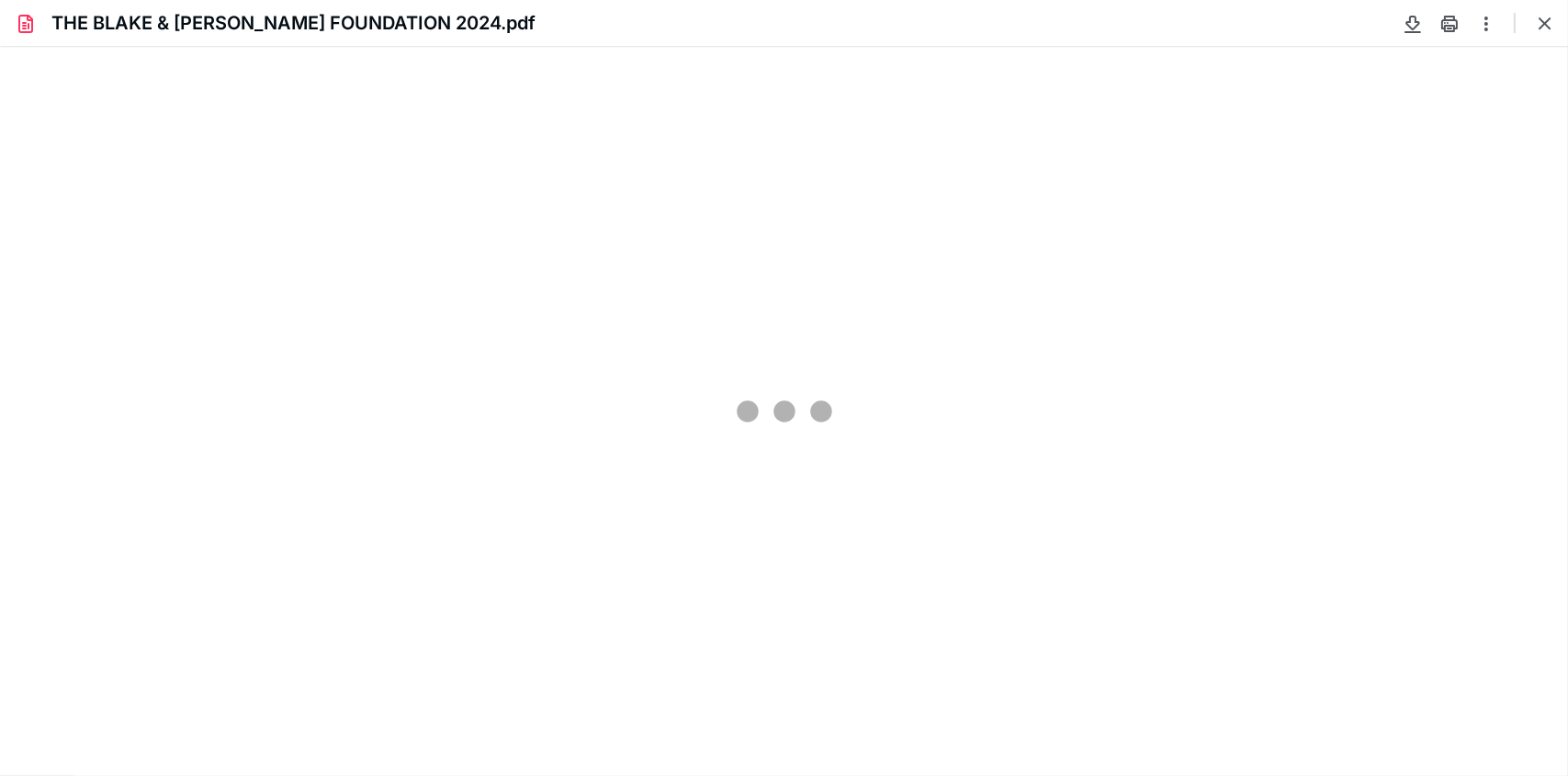 scroll, scrollTop: 37, scrollLeft: 0, axis: vertical 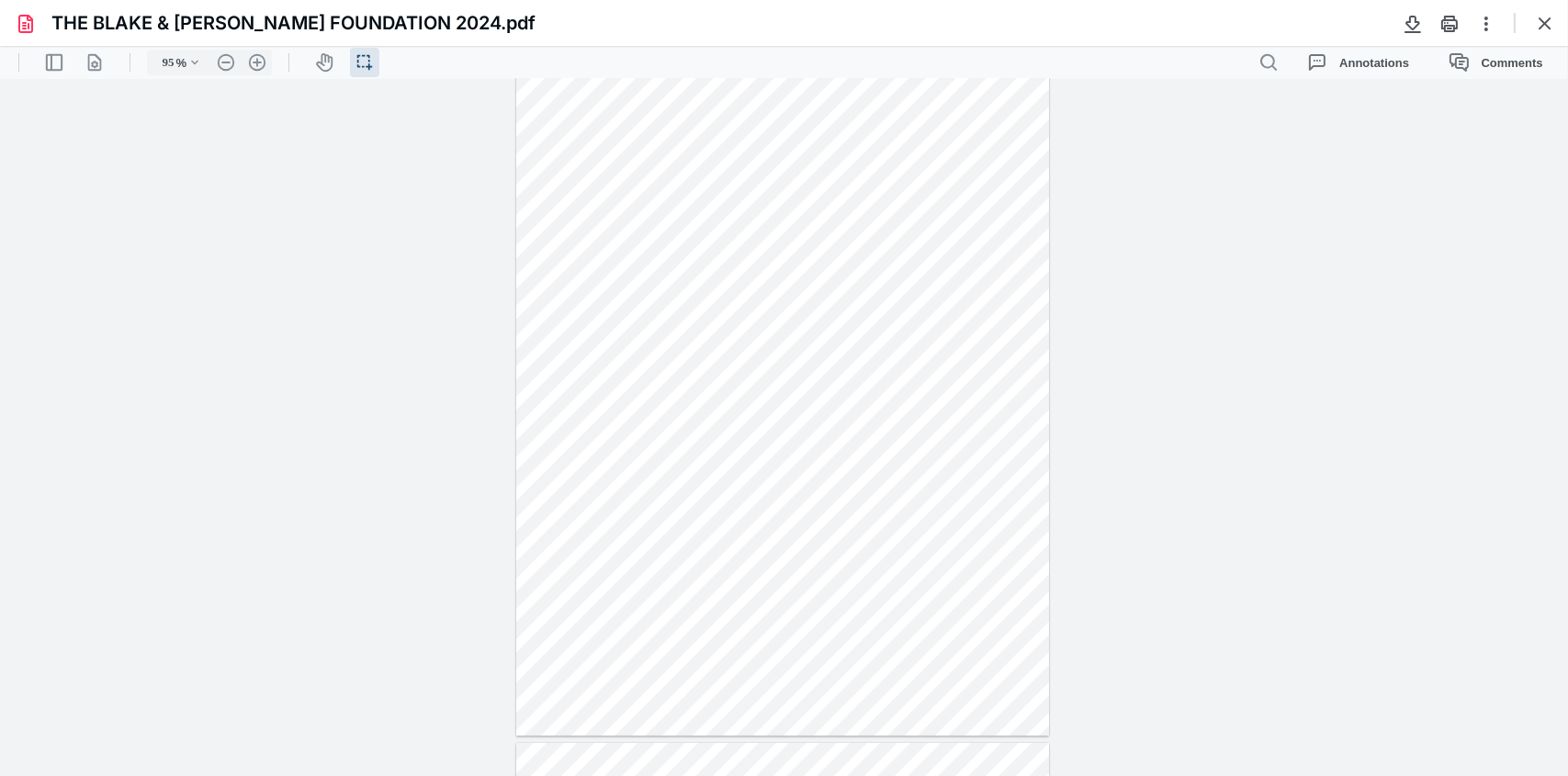 click on "**********" at bounding box center [784, 427] 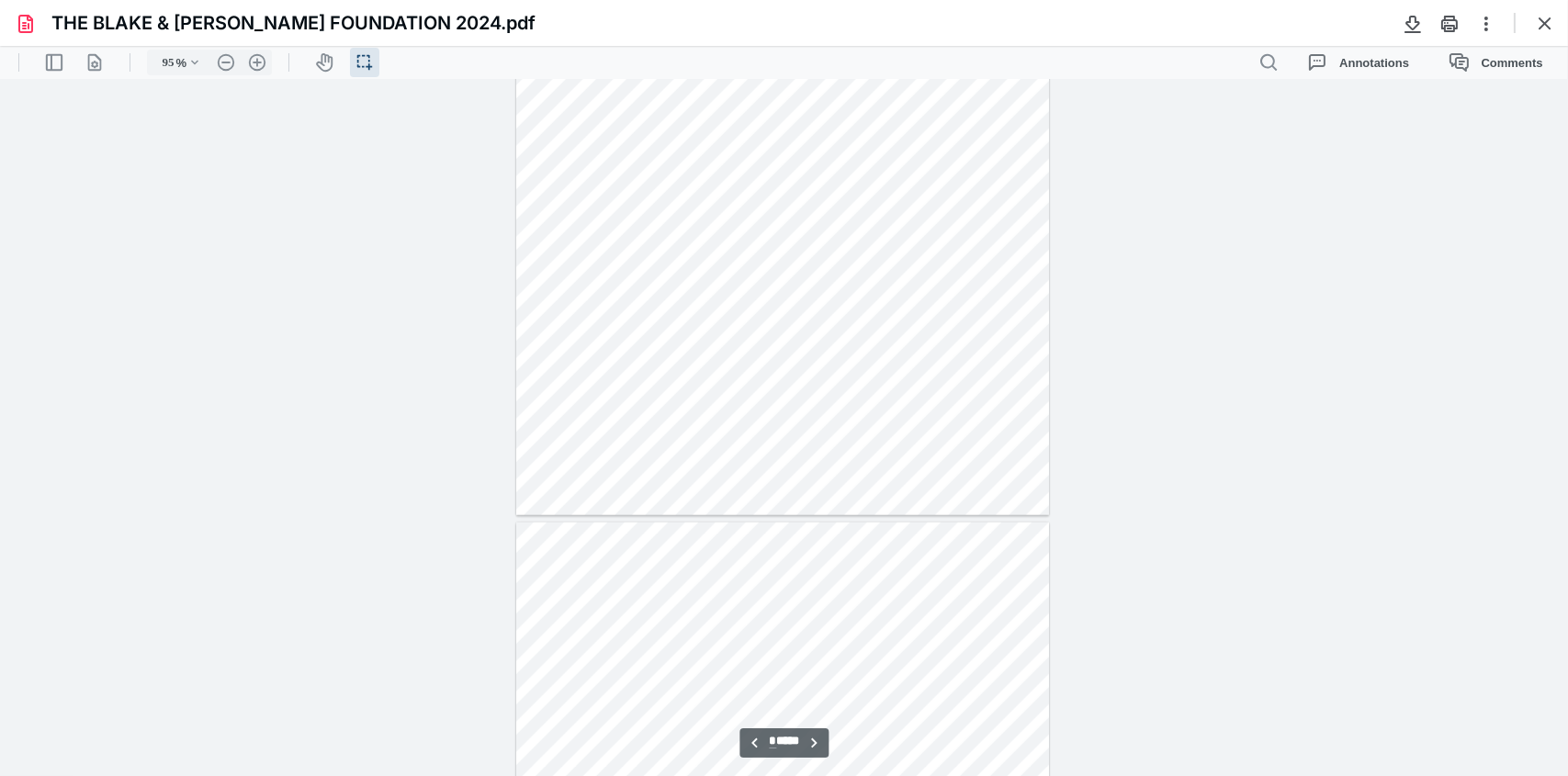 type on "*" 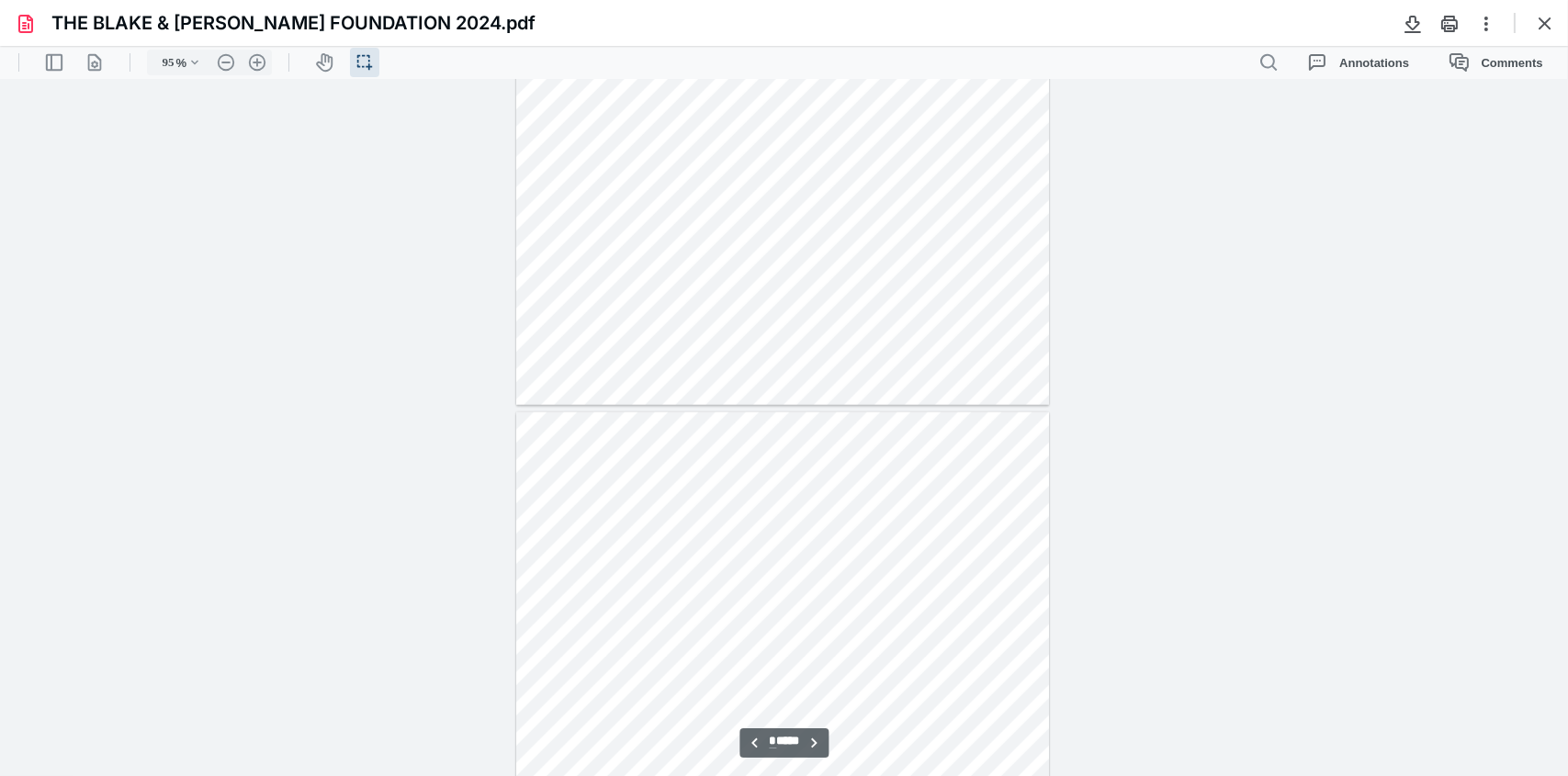 scroll, scrollTop: 3159, scrollLeft: 0, axis: vertical 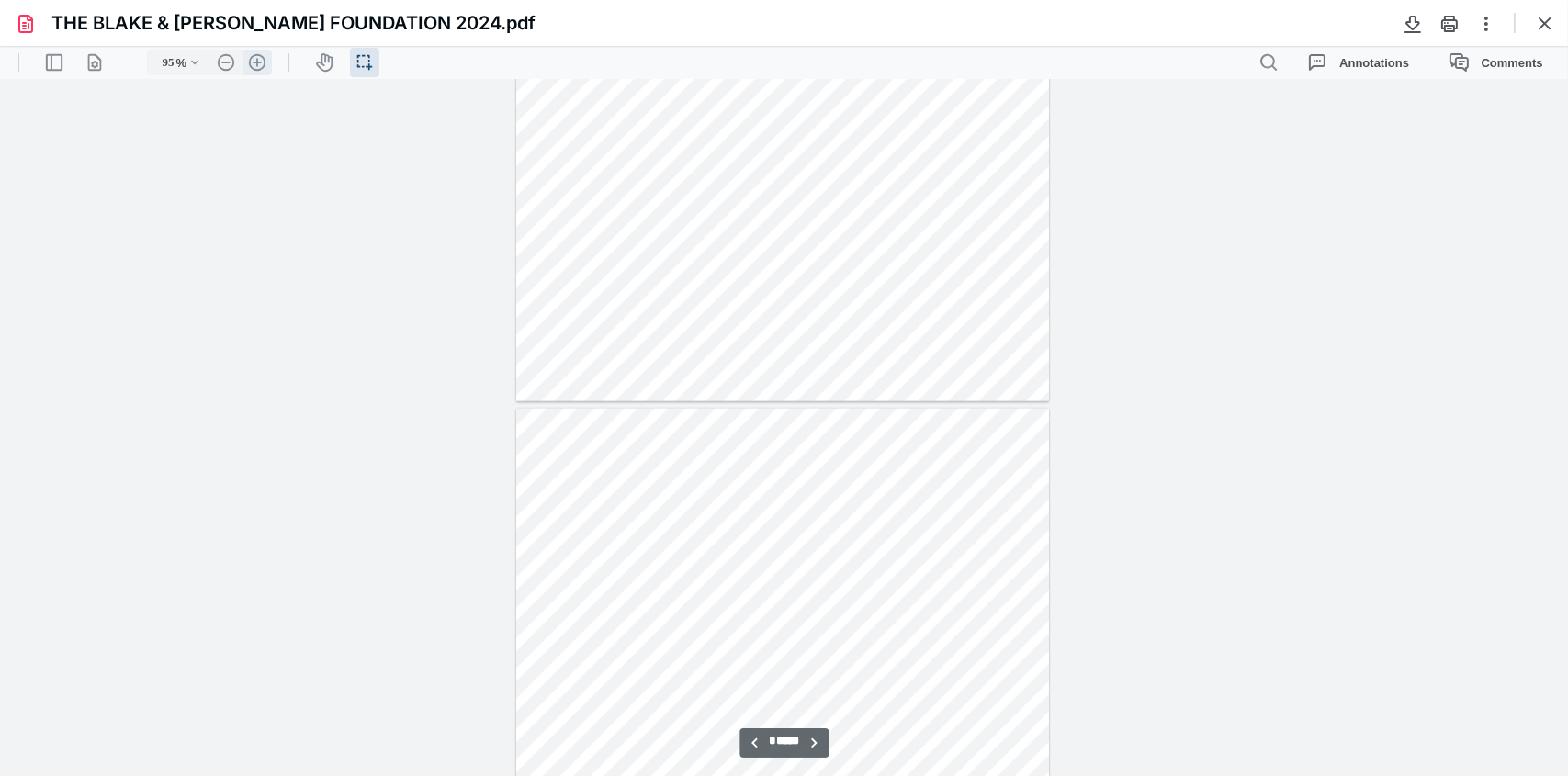 click on ".cls-1{fill:#abb0c4;} icon - header - zoom - in - line" at bounding box center [257, 62] 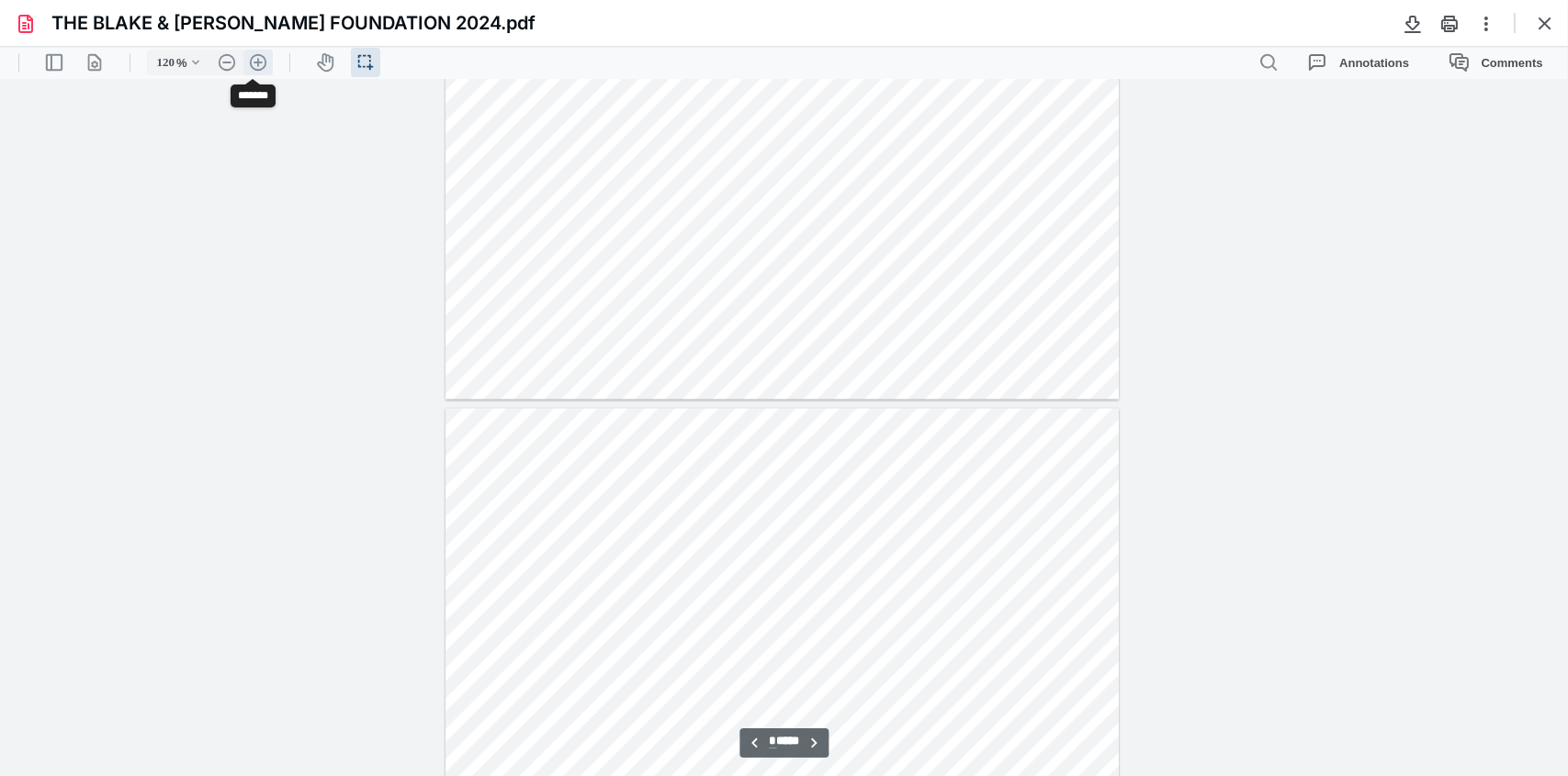 click on ".cls-1{fill:#abb0c4;} icon - header - zoom - in - line" at bounding box center (258, 62) 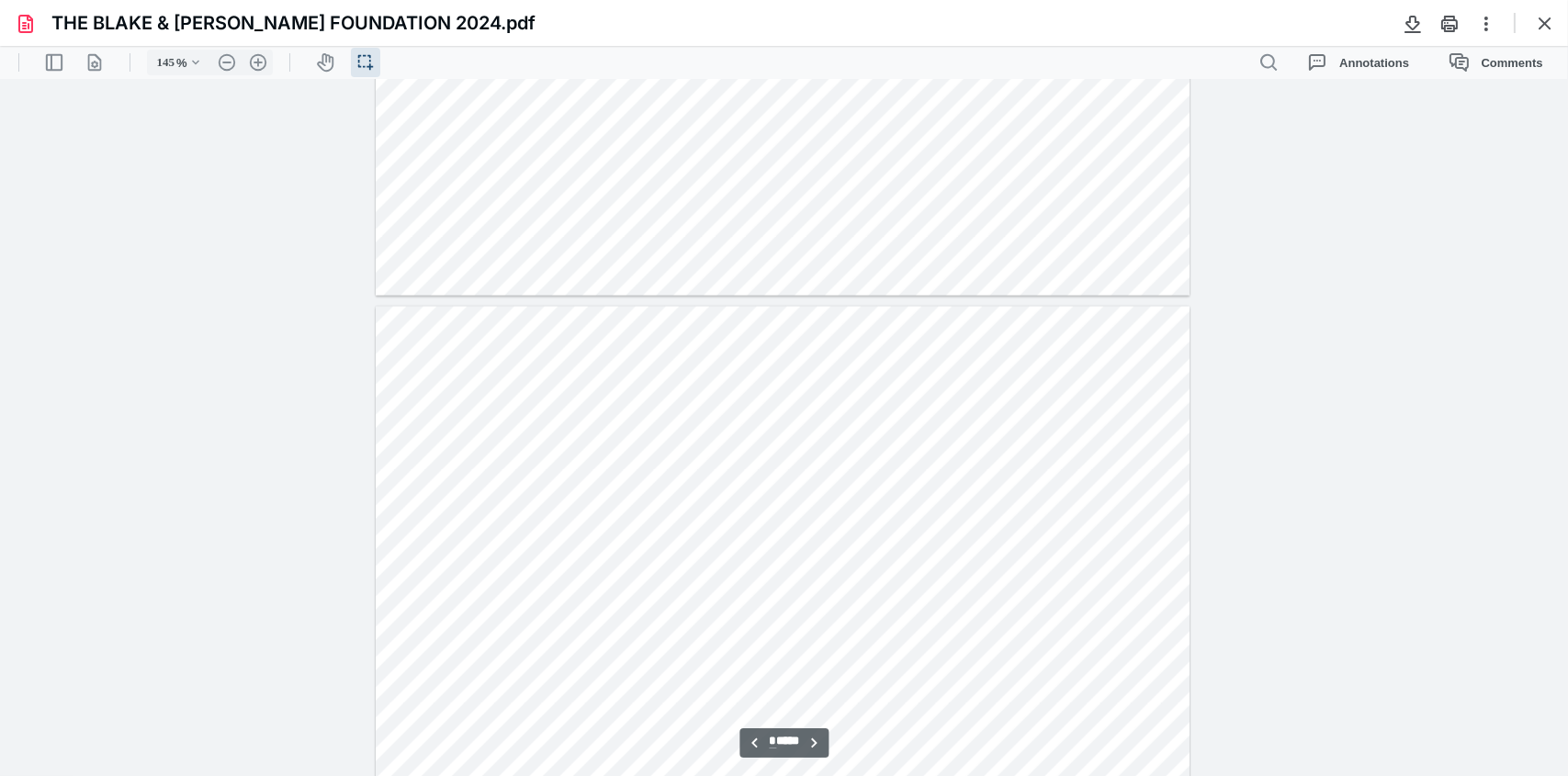scroll, scrollTop: 5274, scrollLeft: 0, axis: vertical 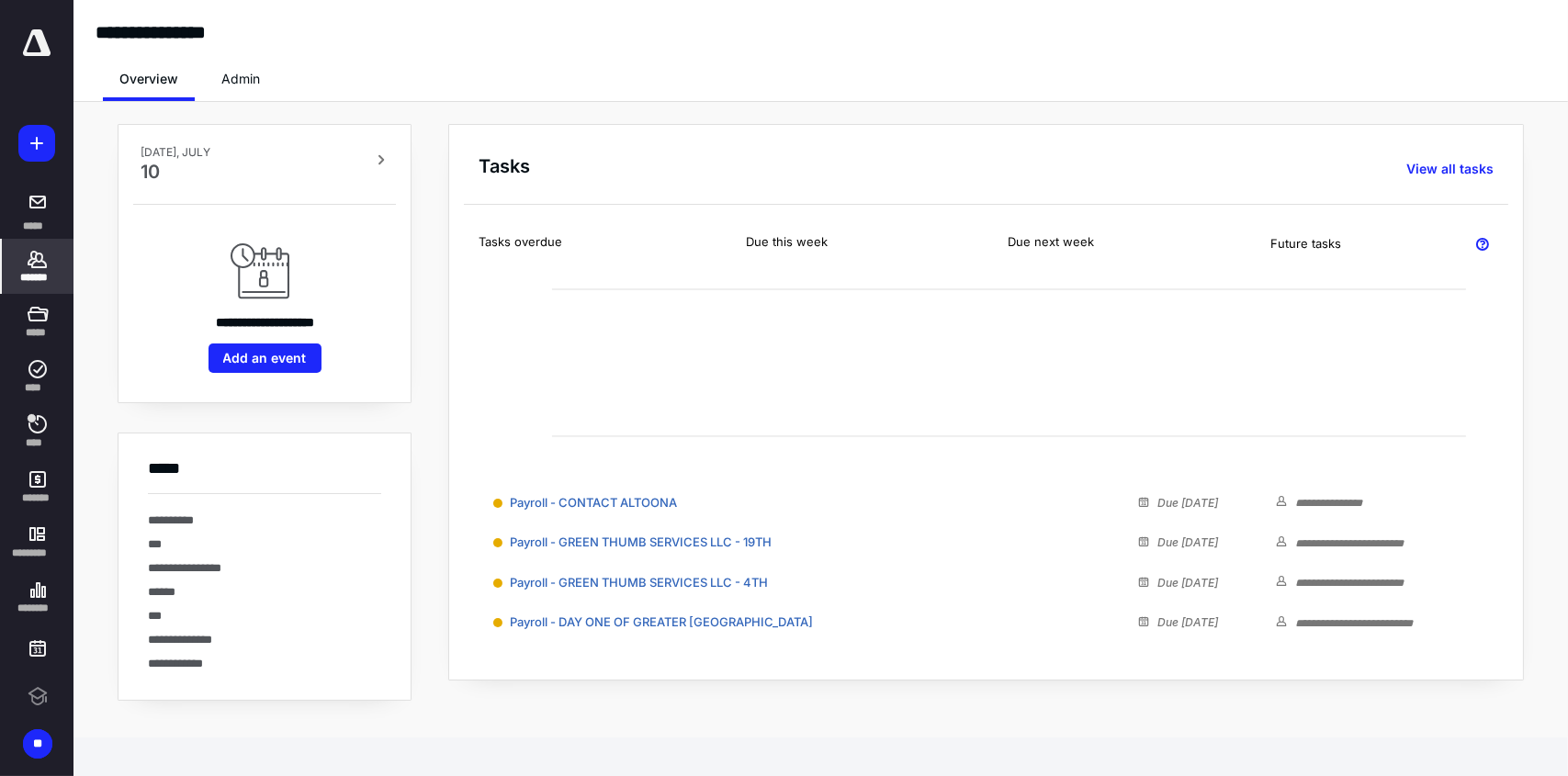 click on "*******" at bounding box center (38, 277) 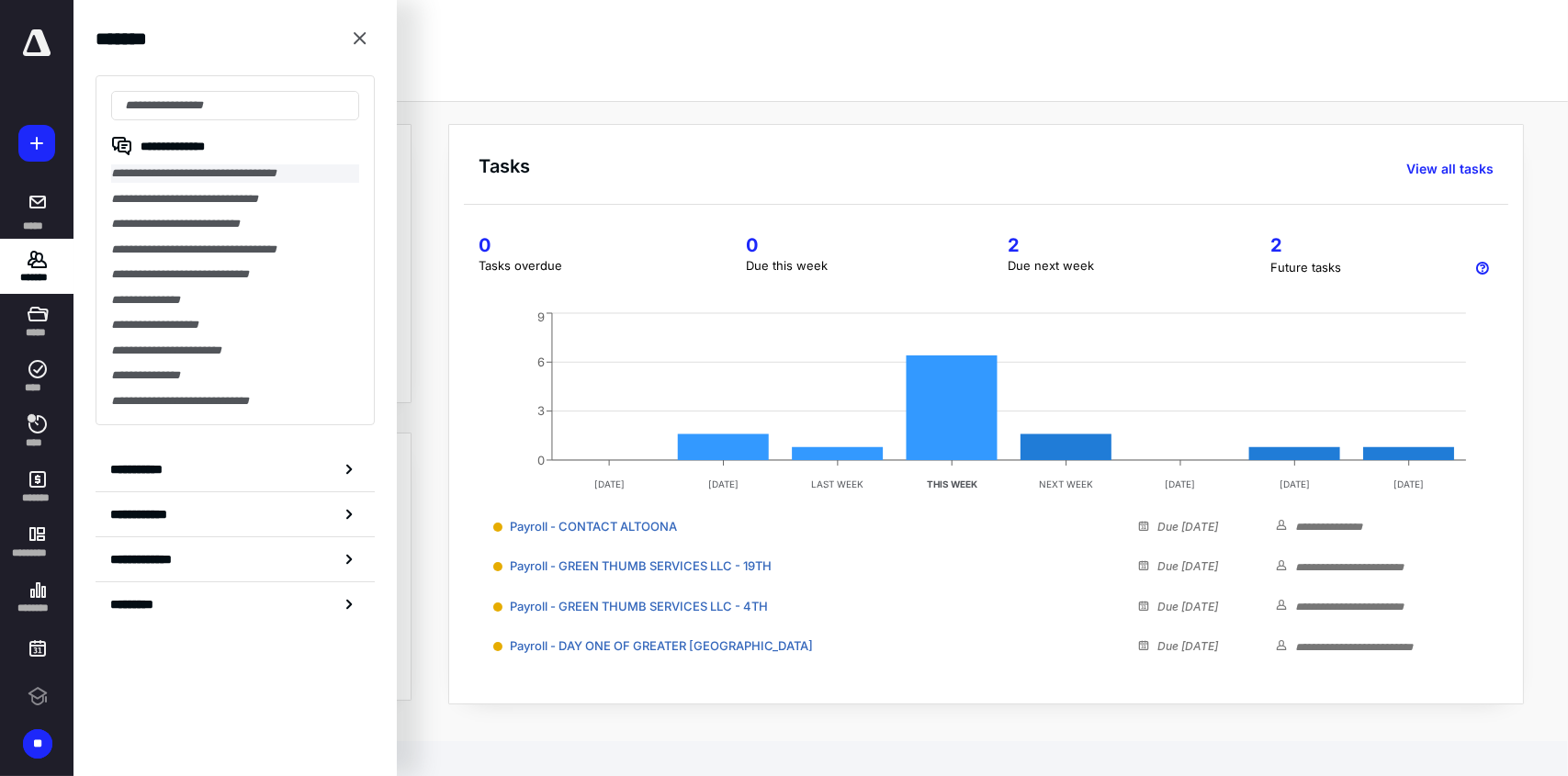 click on "**********" at bounding box center [235, 174] 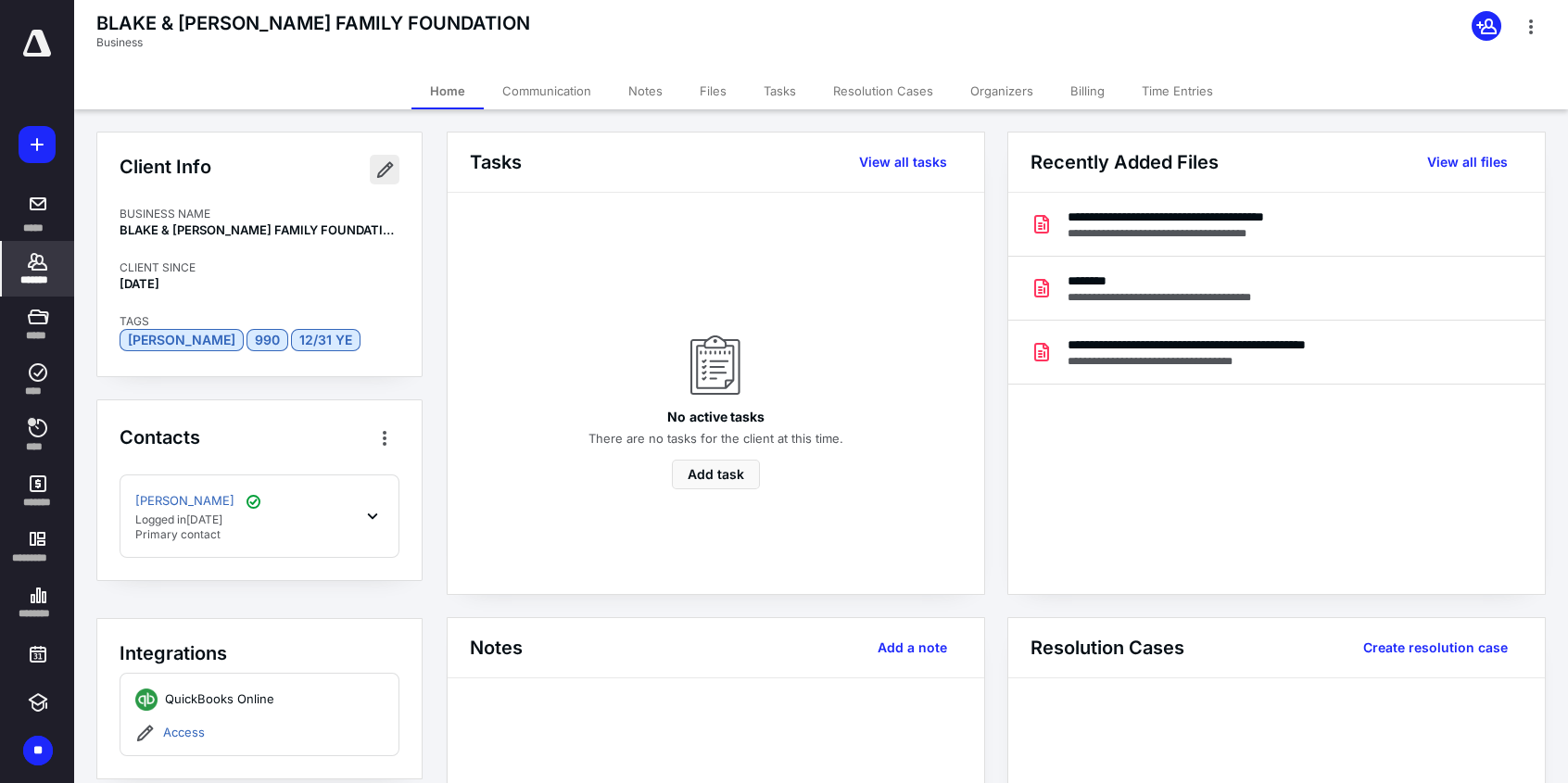 click at bounding box center (385, 170) 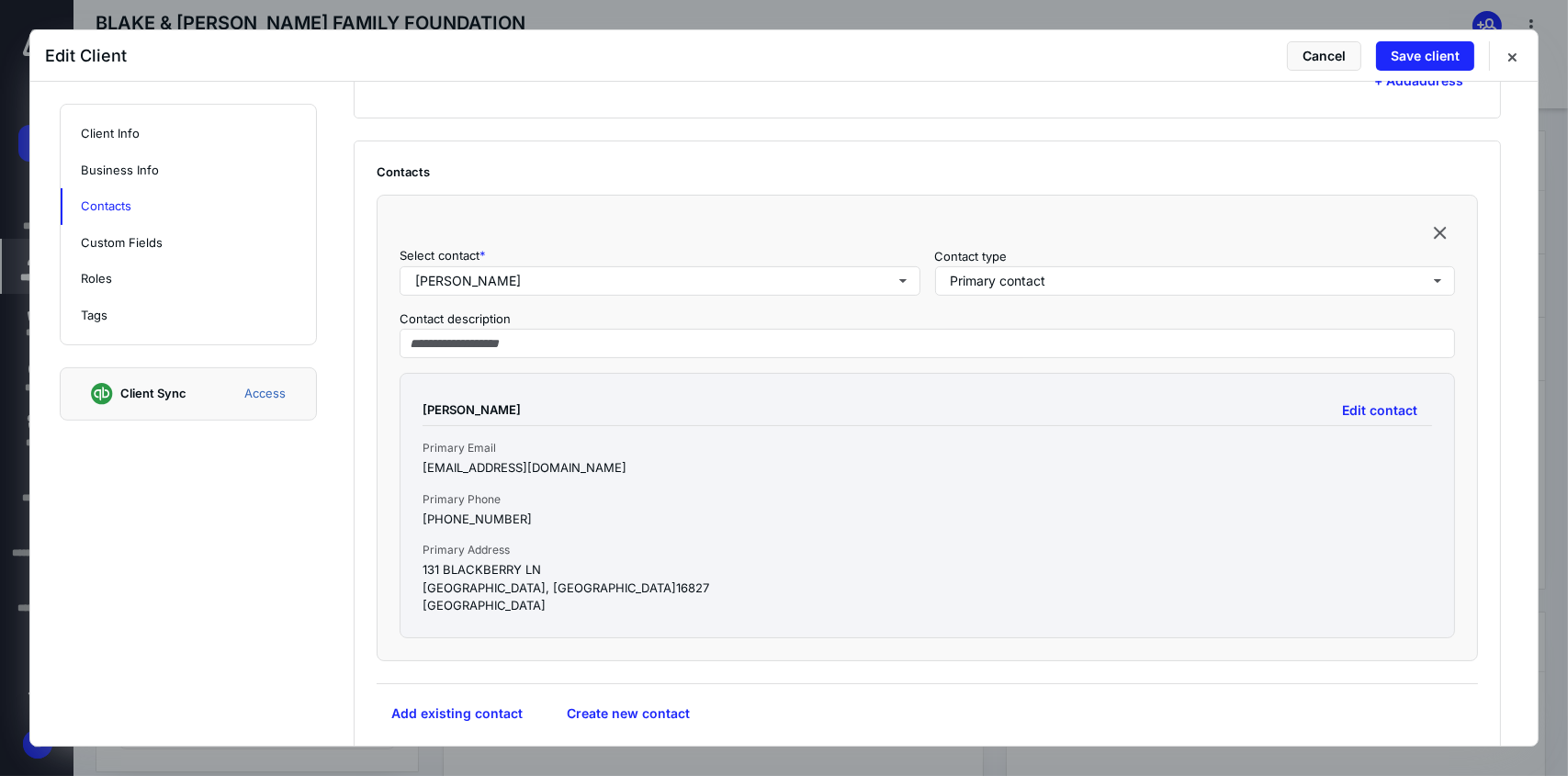 scroll, scrollTop: 918, scrollLeft: 0, axis: vertical 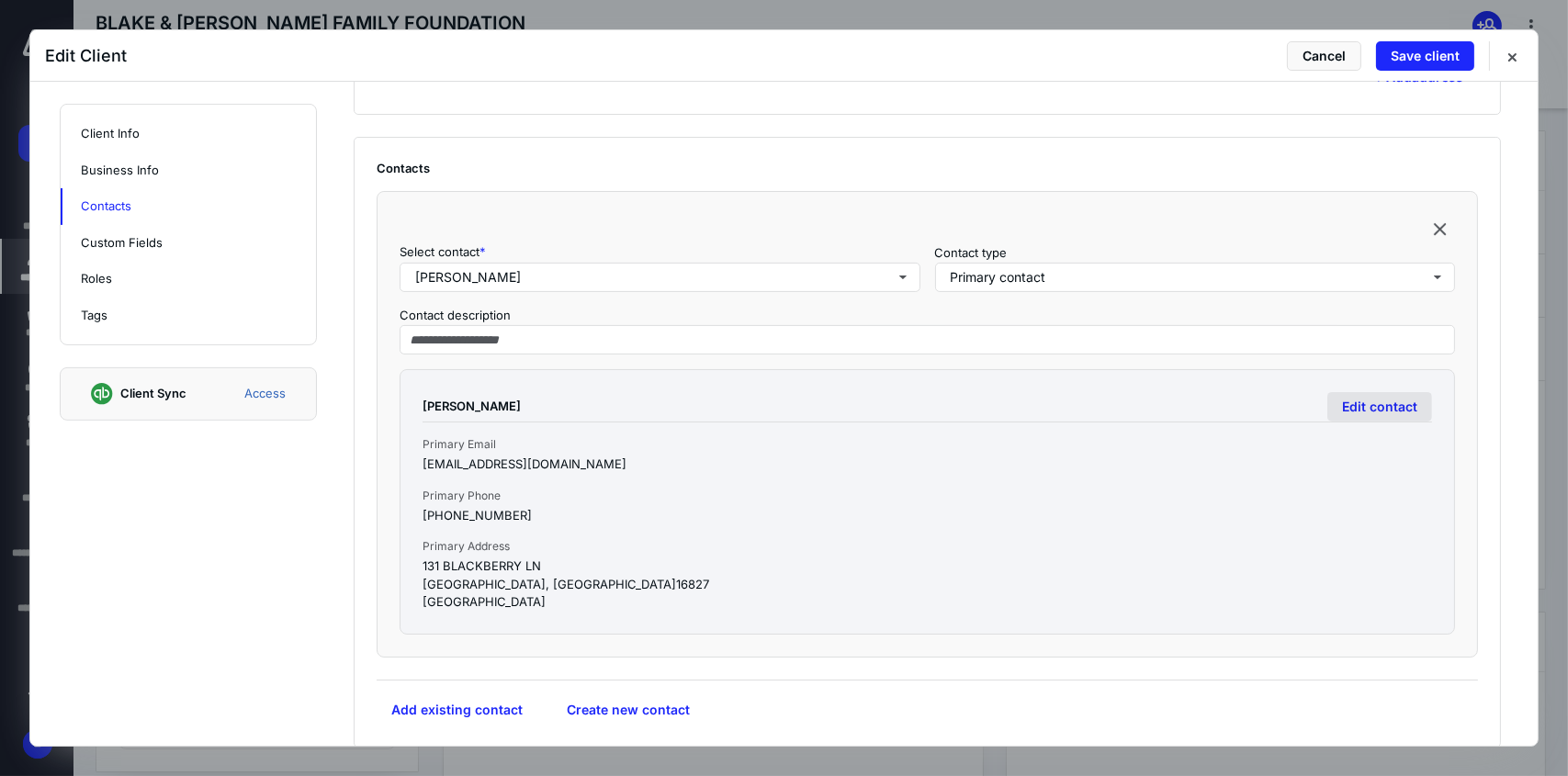 click on "Edit contact" at bounding box center (1380, 407) 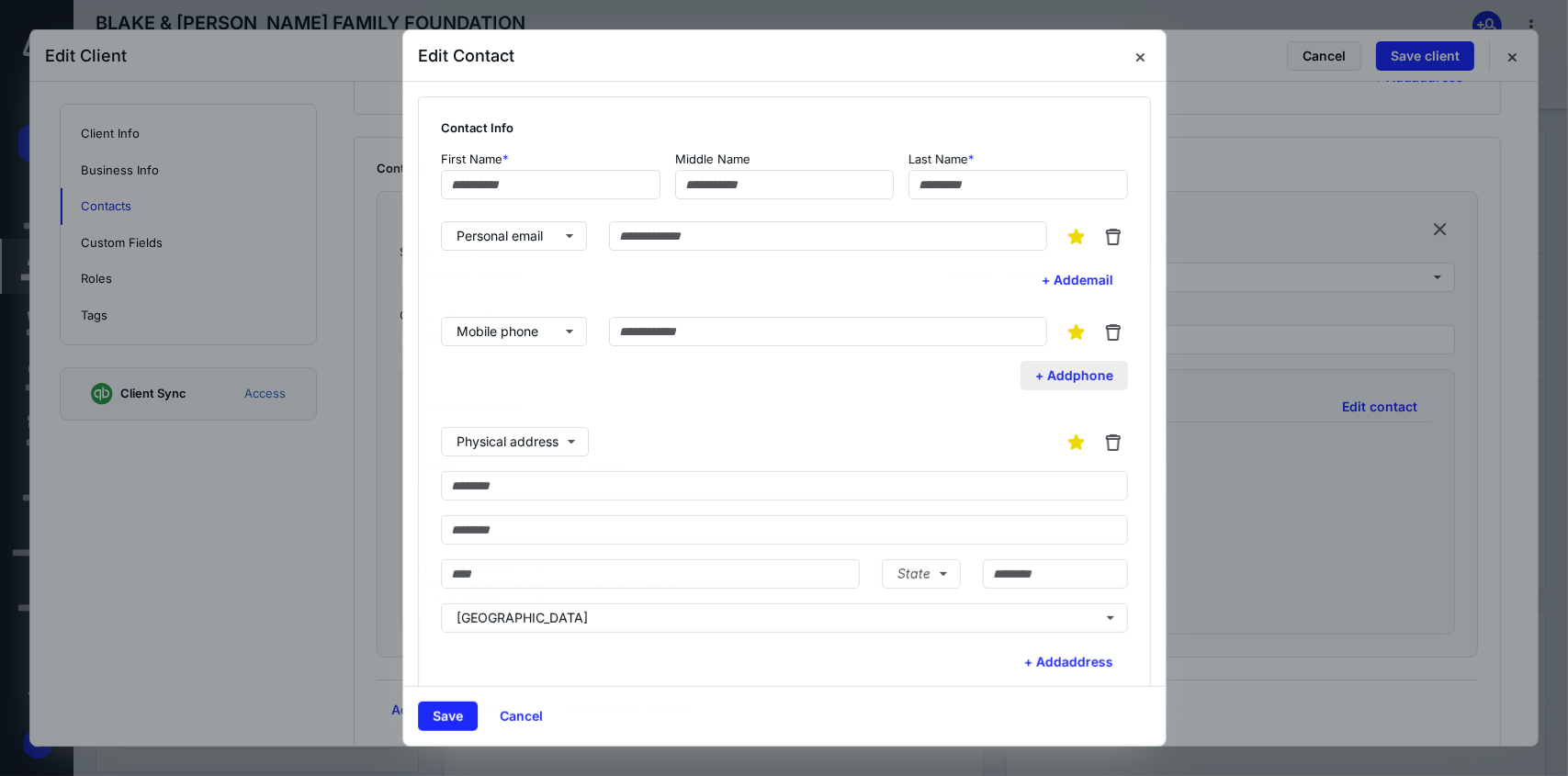 type on "*******" 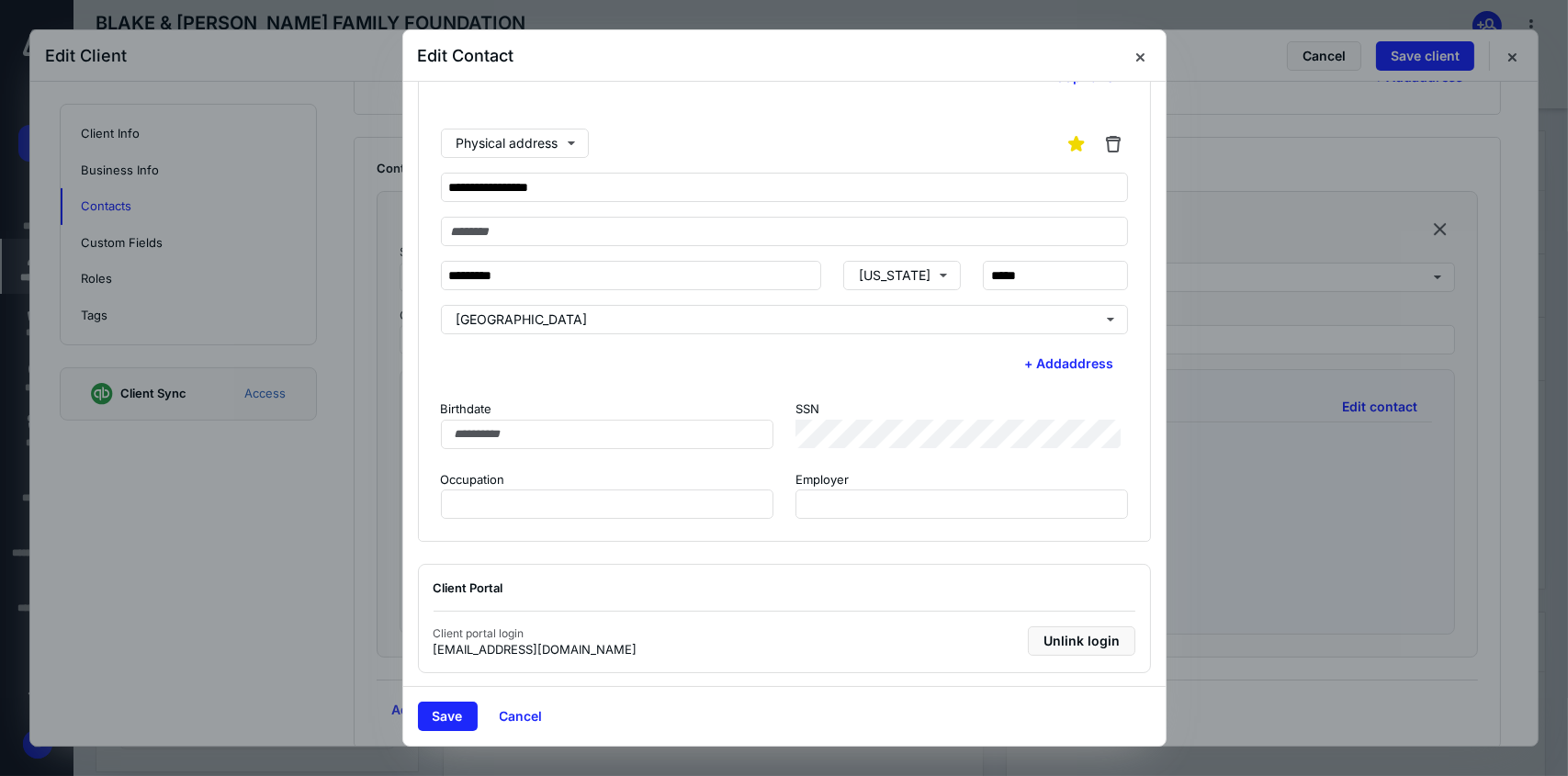 scroll, scrollTop: 0, scrollLeft: 0, axis: both 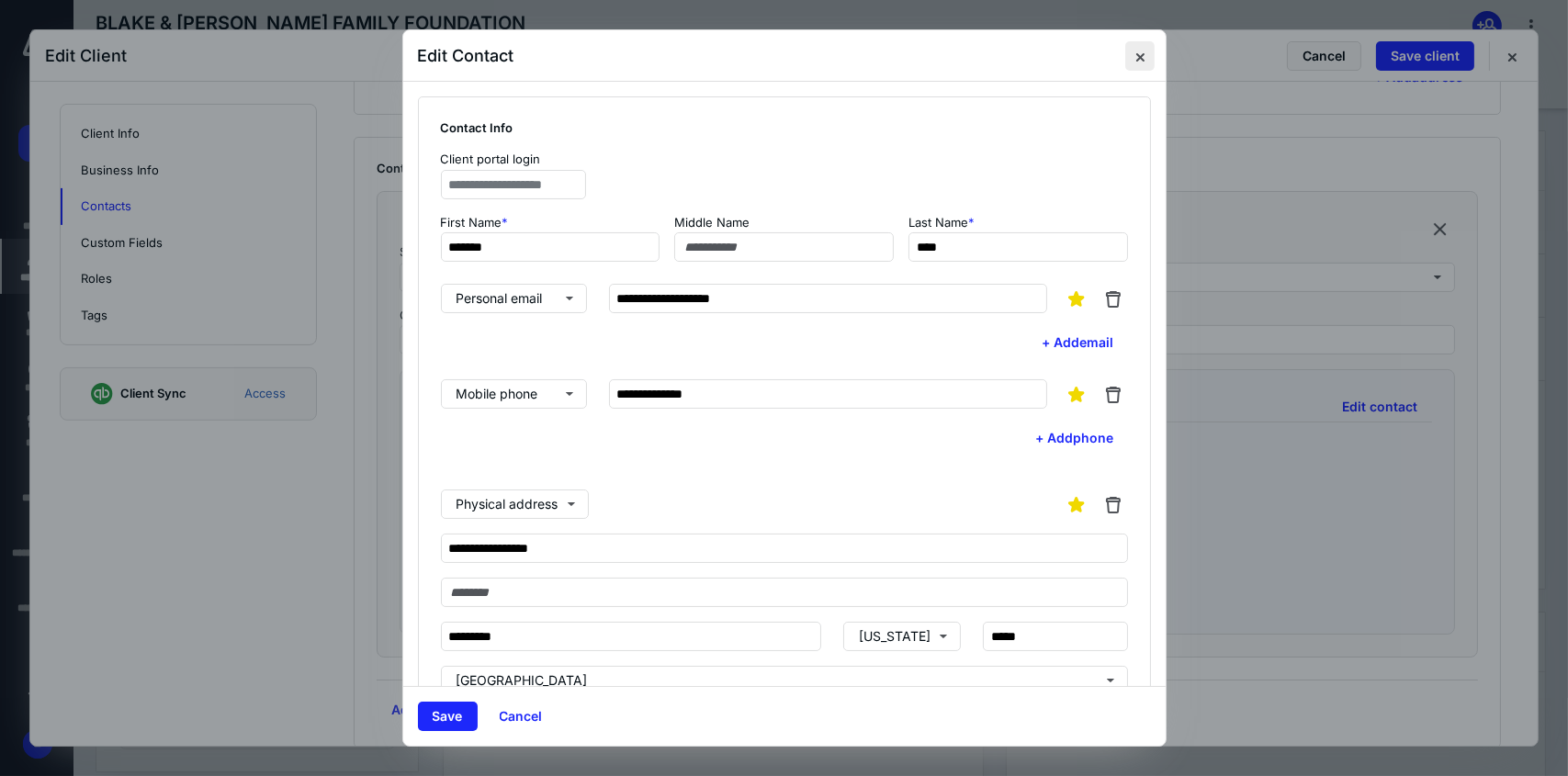 click at bounding box center (1140, 56) 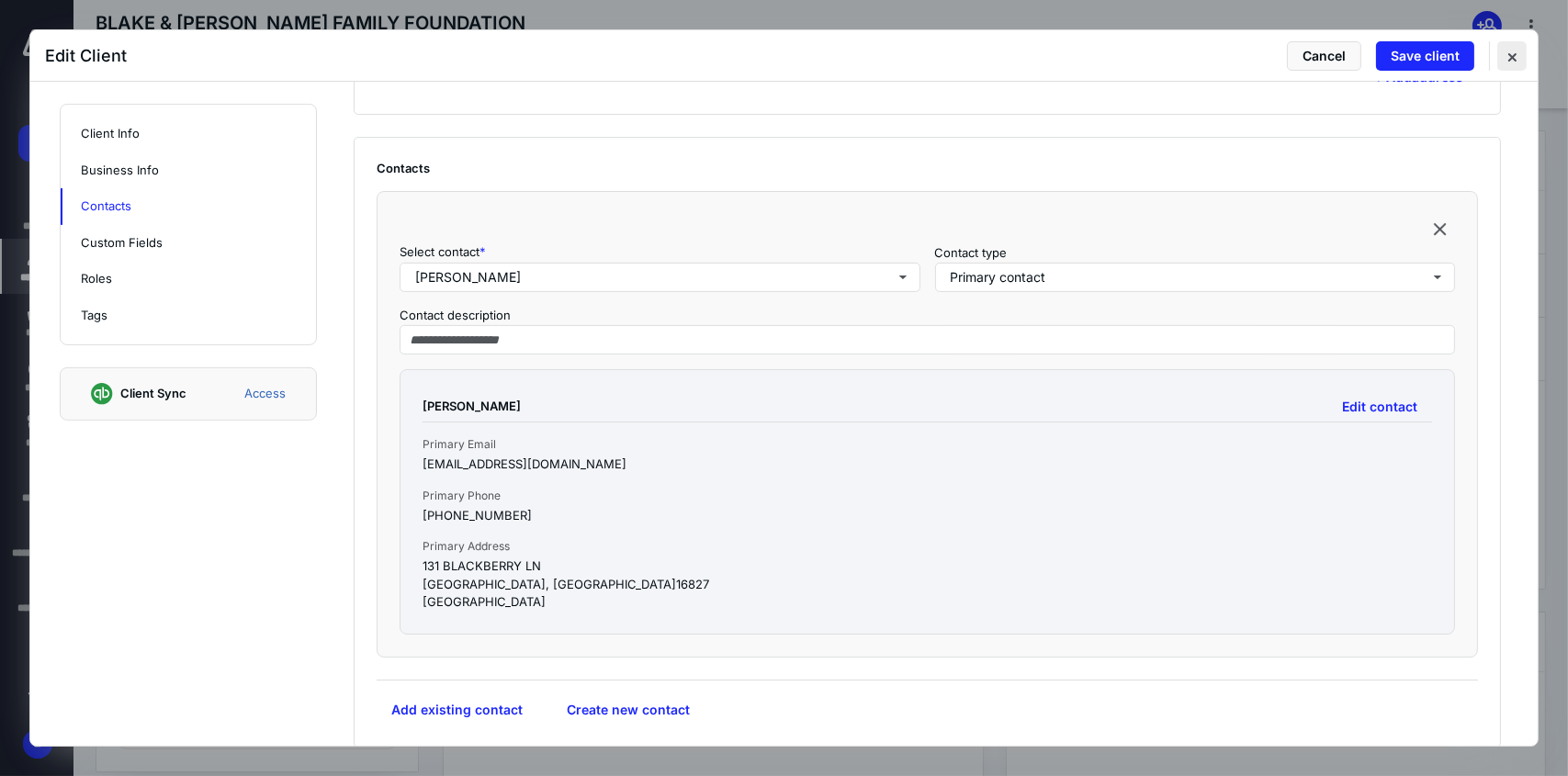 click at bounding box center (1512, 56) 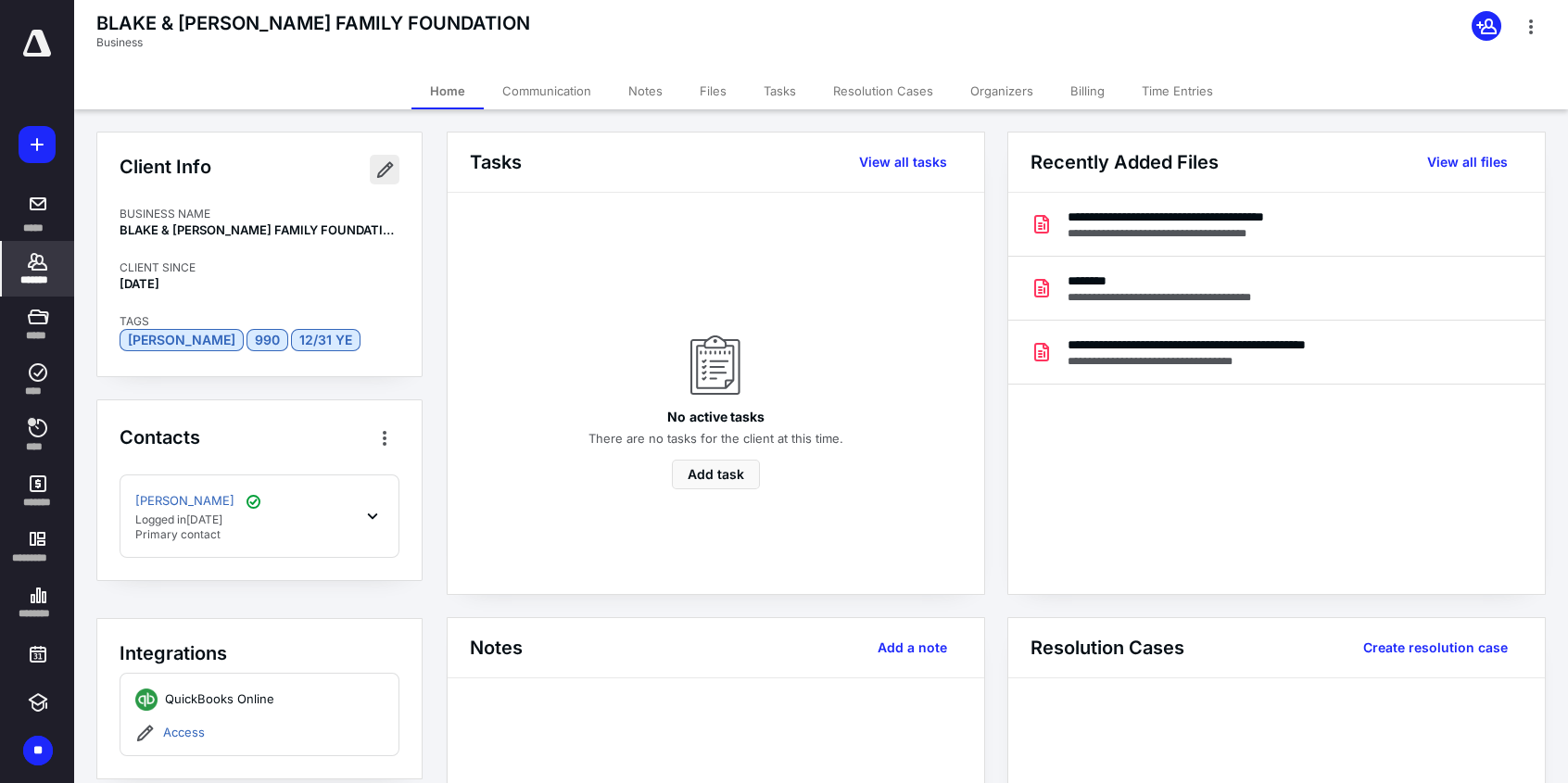click at bounding box center (385, 170) 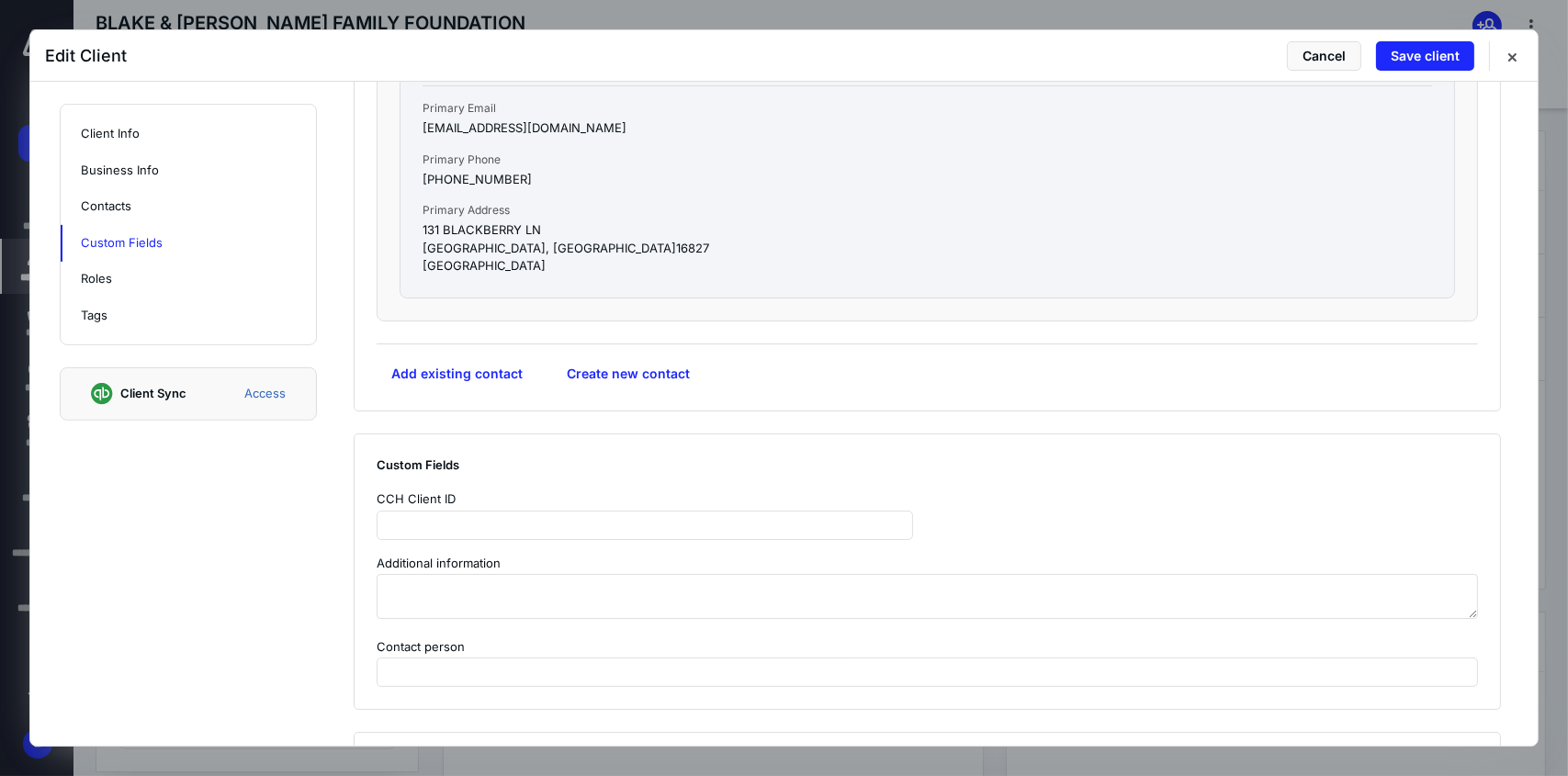 scroll, scrollTop: 1286, scrollLeft: 0, axis: vertical 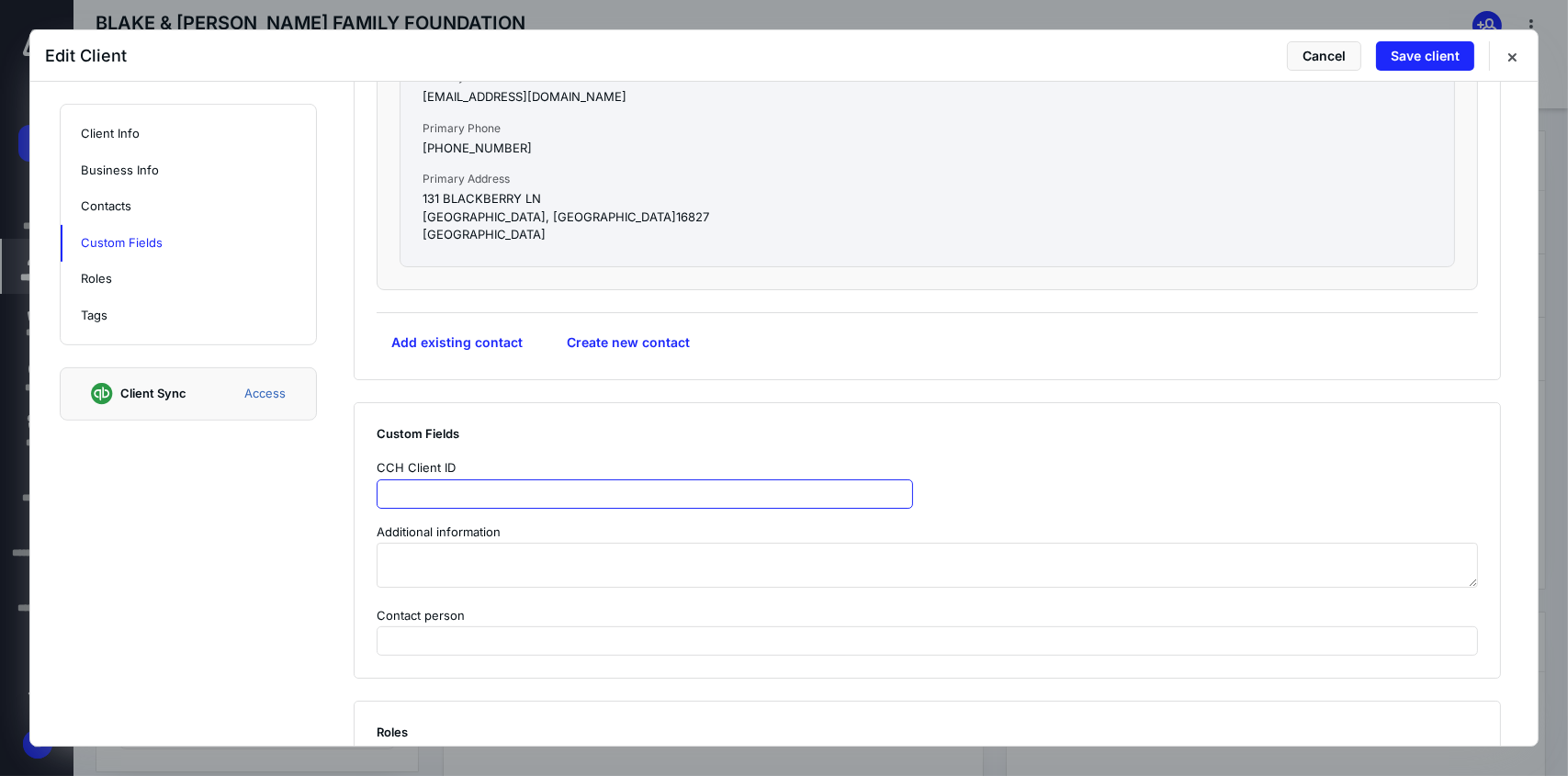 click at bounding box center [645, 494] 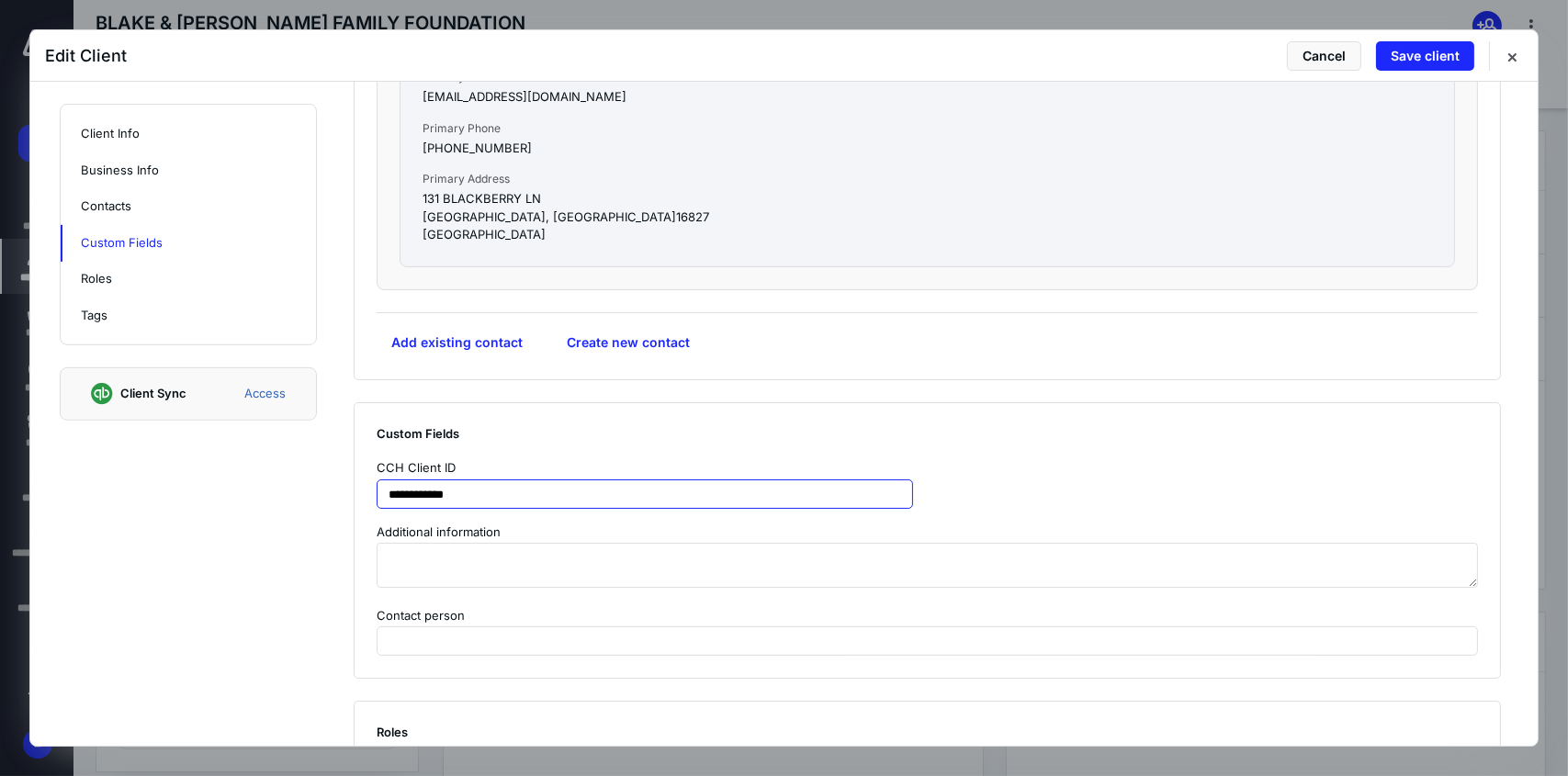 type on "**********" 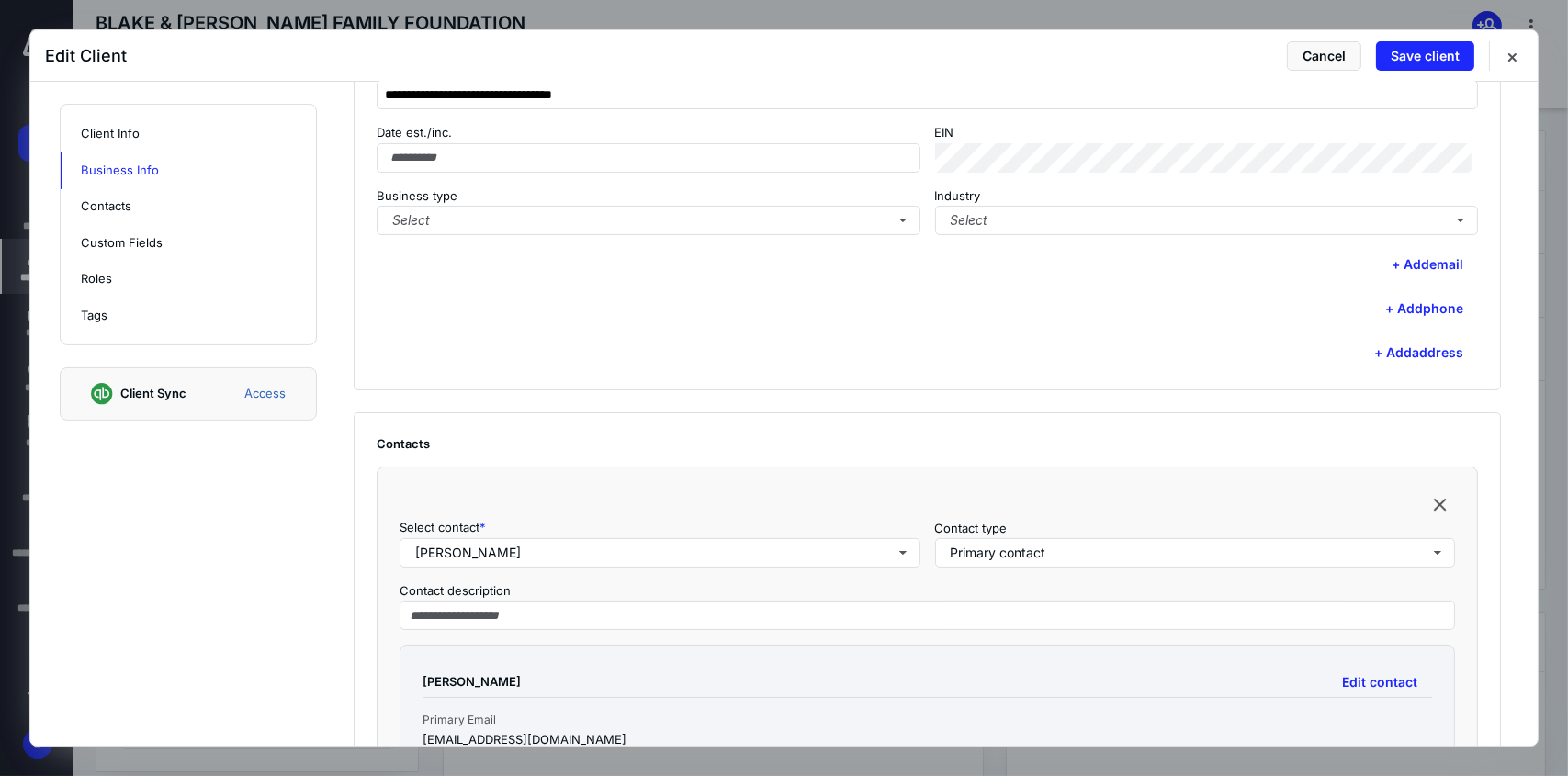 scroll, scrollTop: 367, scrollLeft: 0, axis: vertical 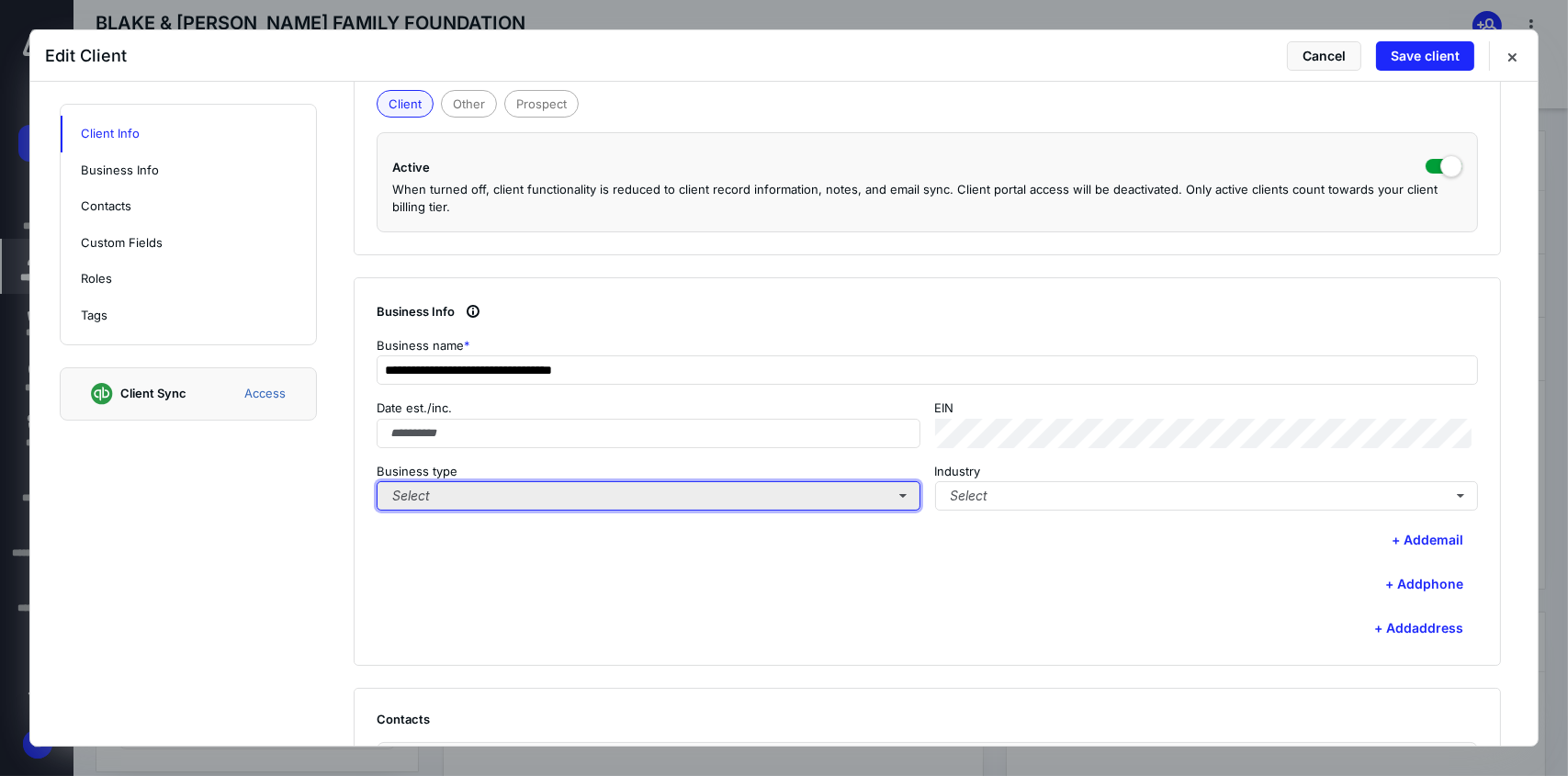 click on "Select" at bounding box center [649, 496] 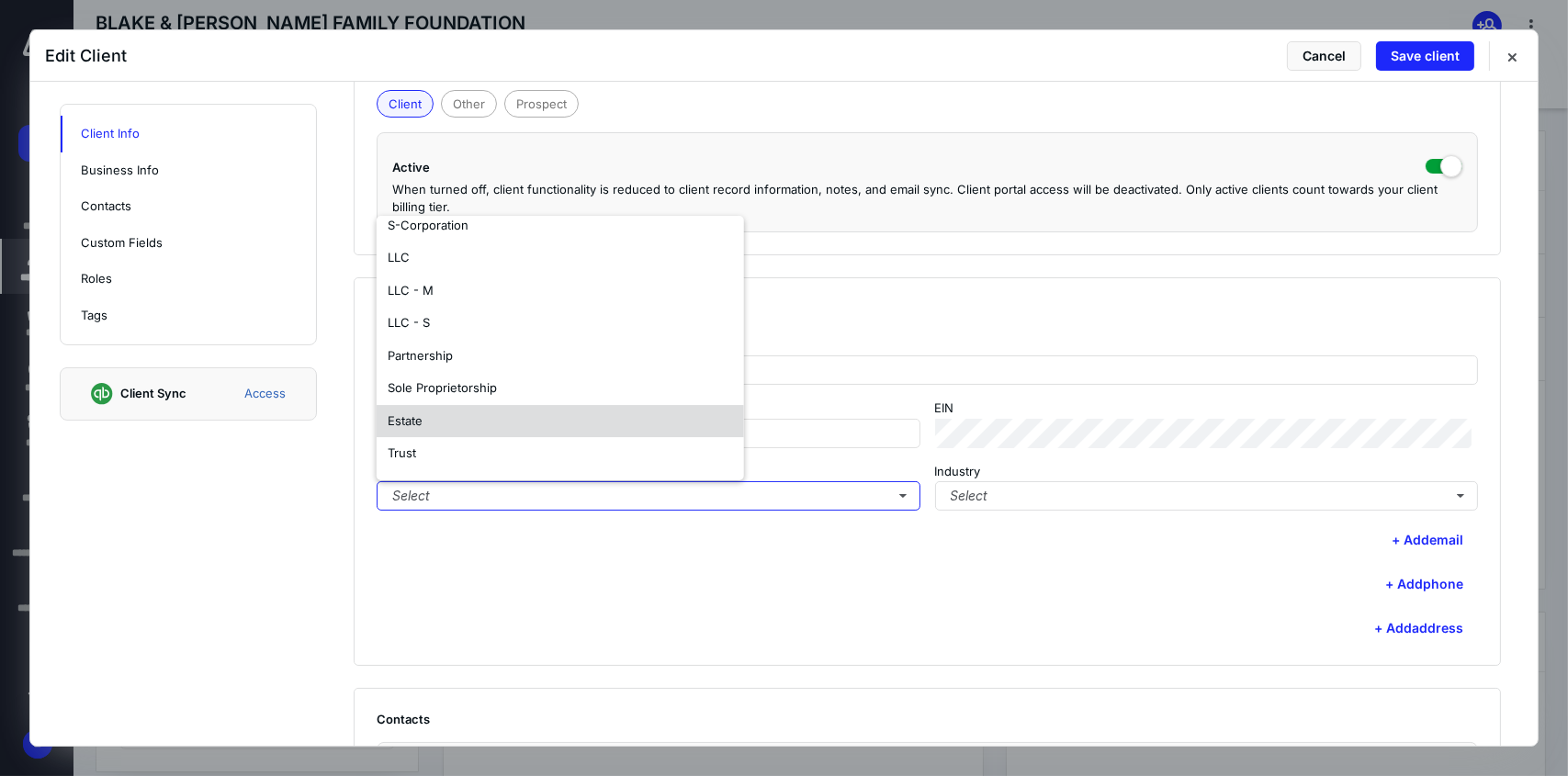 scroll, scrollTop: 107, scrollLeft: 0, axis: vertical 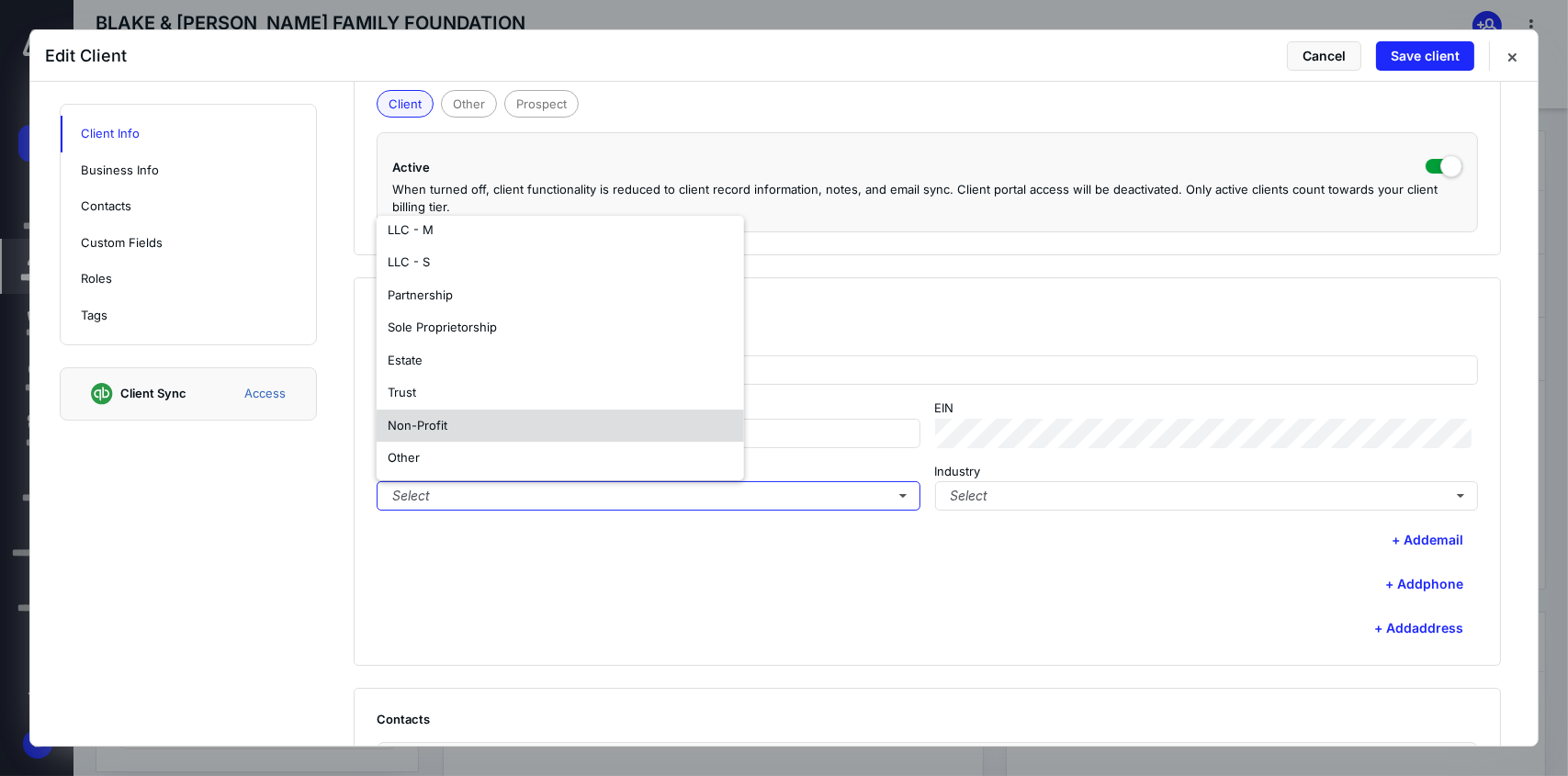 click on "Non-Profit" at bounding box center (560, 426) 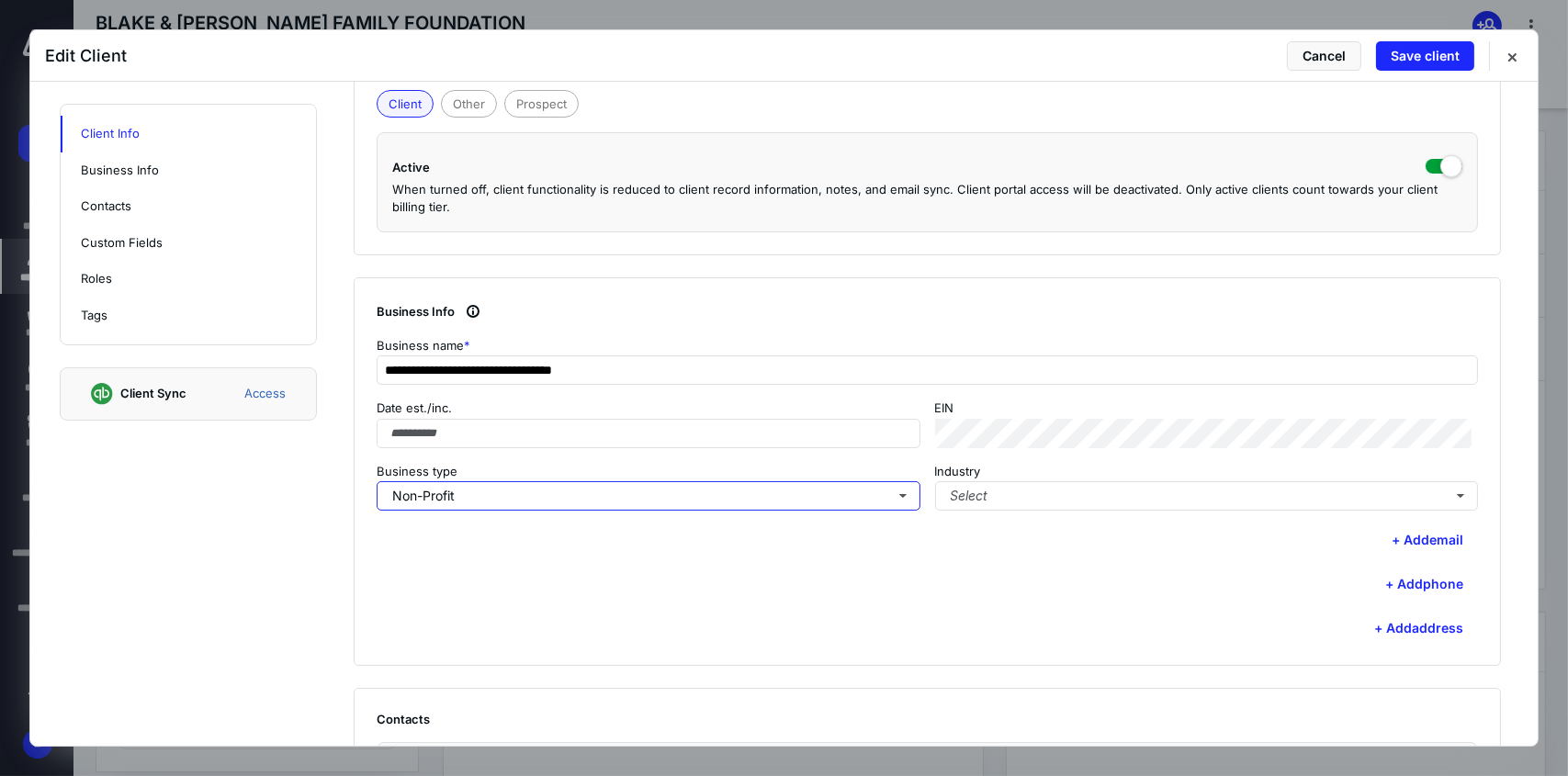 scroll, scrollTop: 0, scrollLeft: 0, axis: both 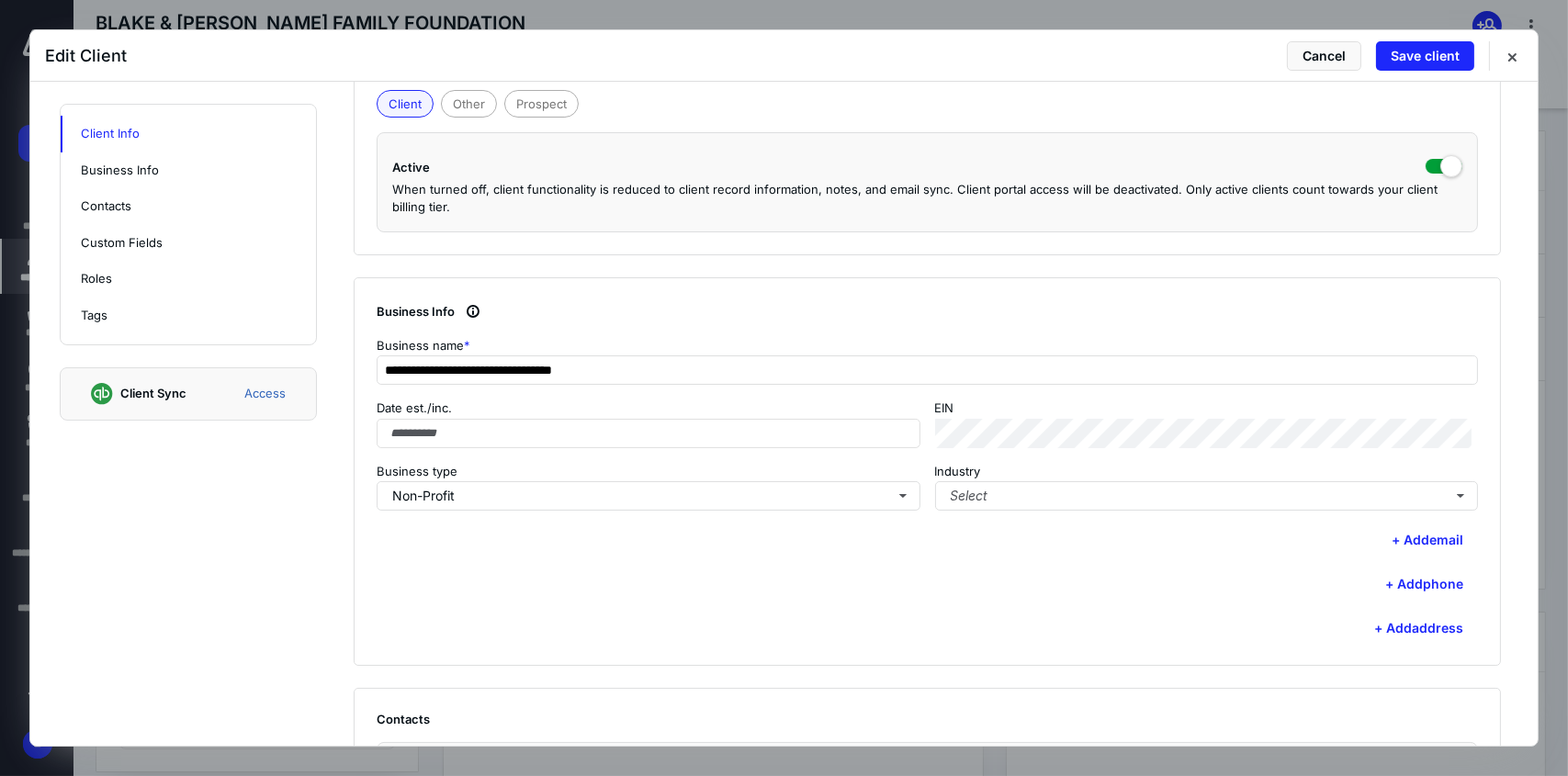 click on "+ Add  phone" at bounding box center [927, 584] 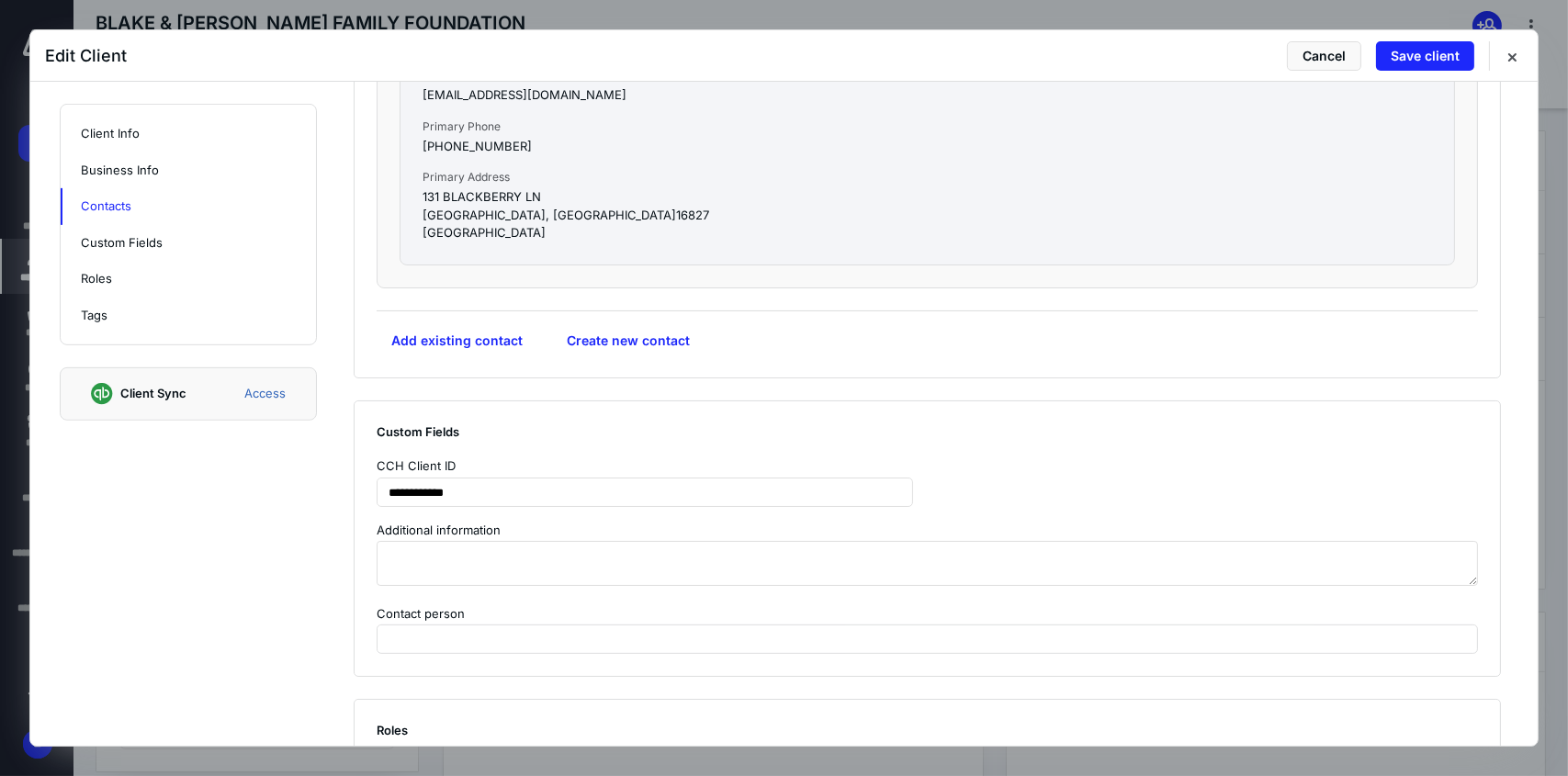 scroll, scrollTop: 1010, scrollLeft: 0, axis: vertical 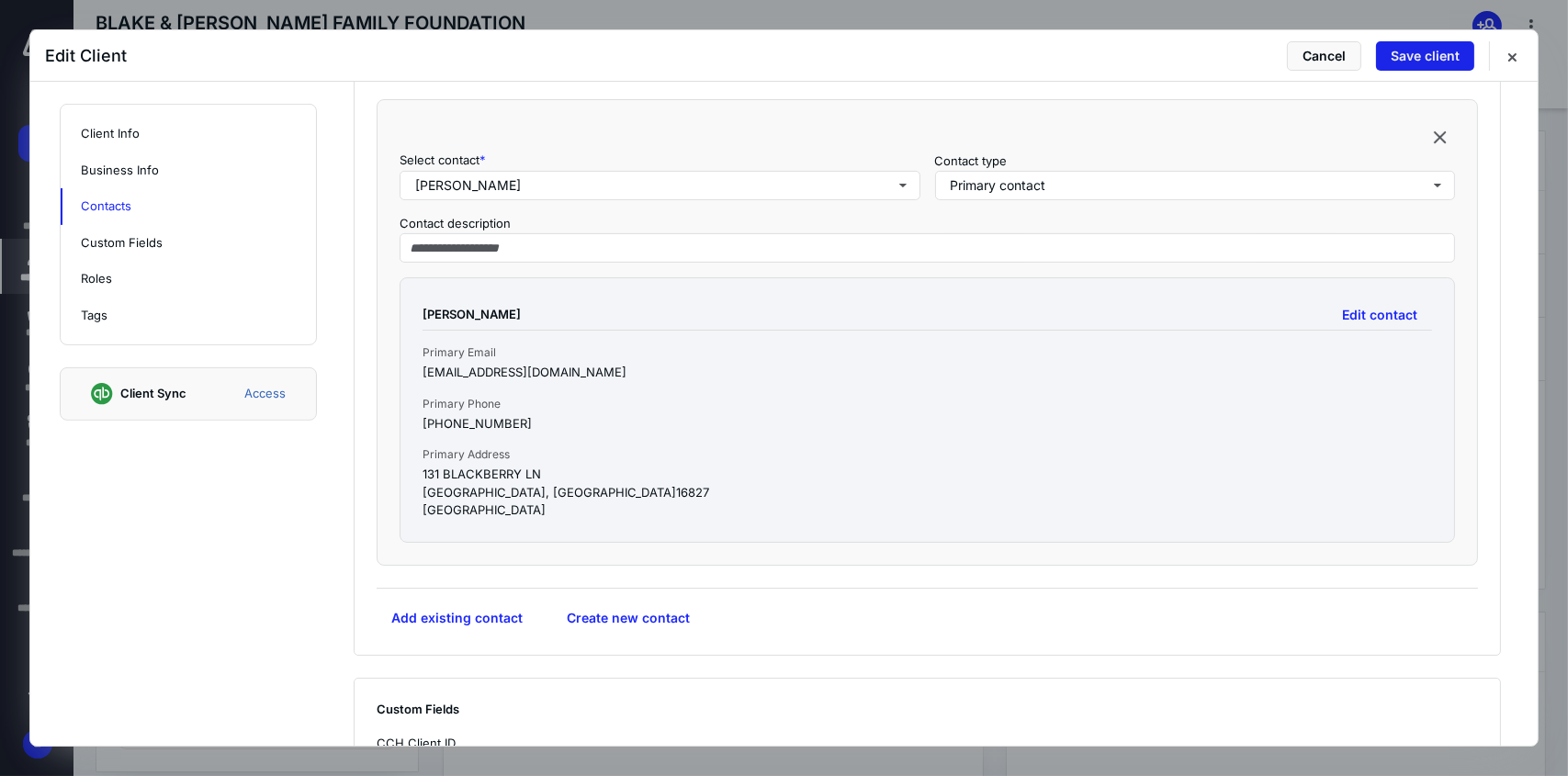click on "Save client" at bounding box center [1425, 56] 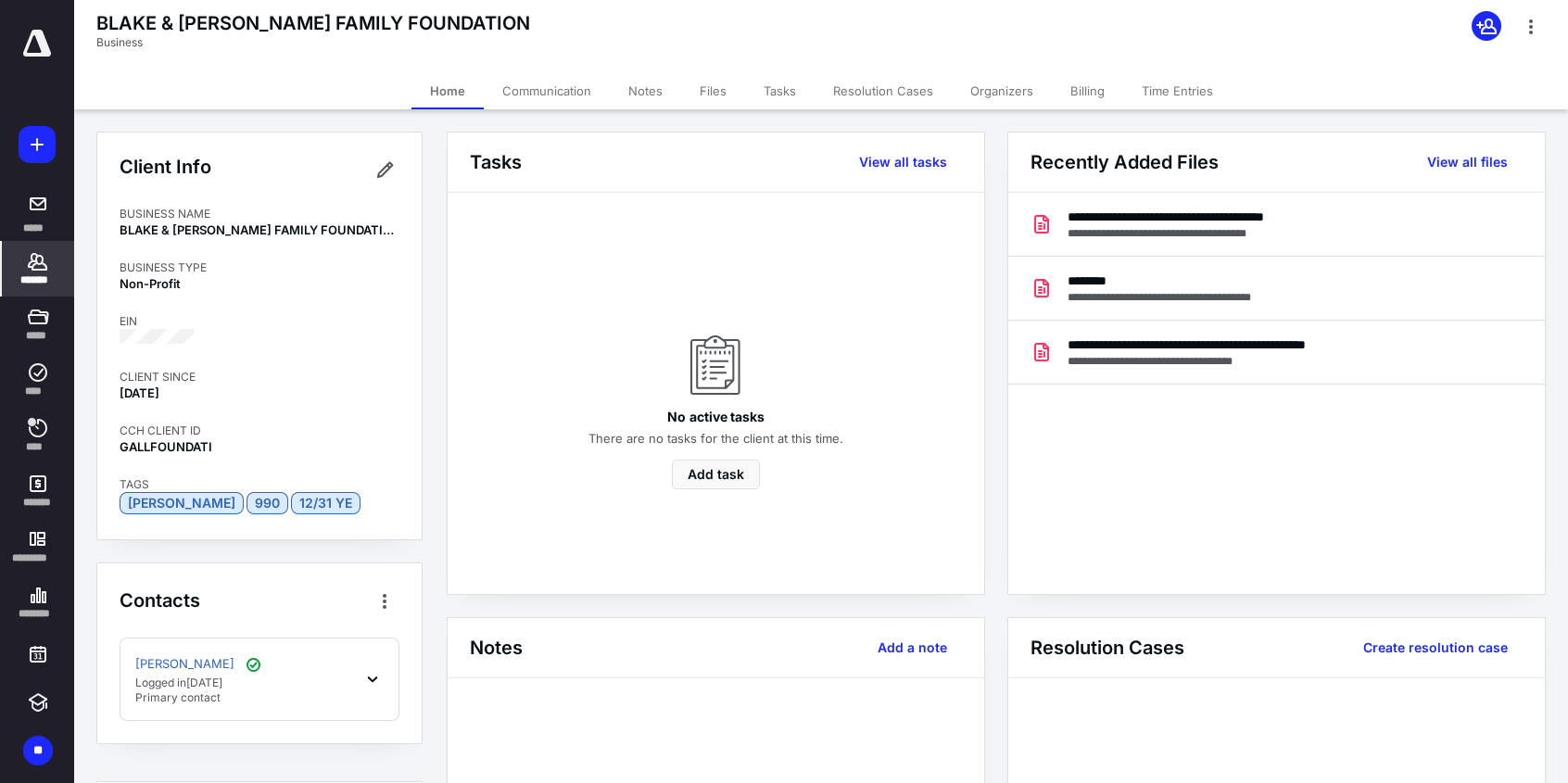 click 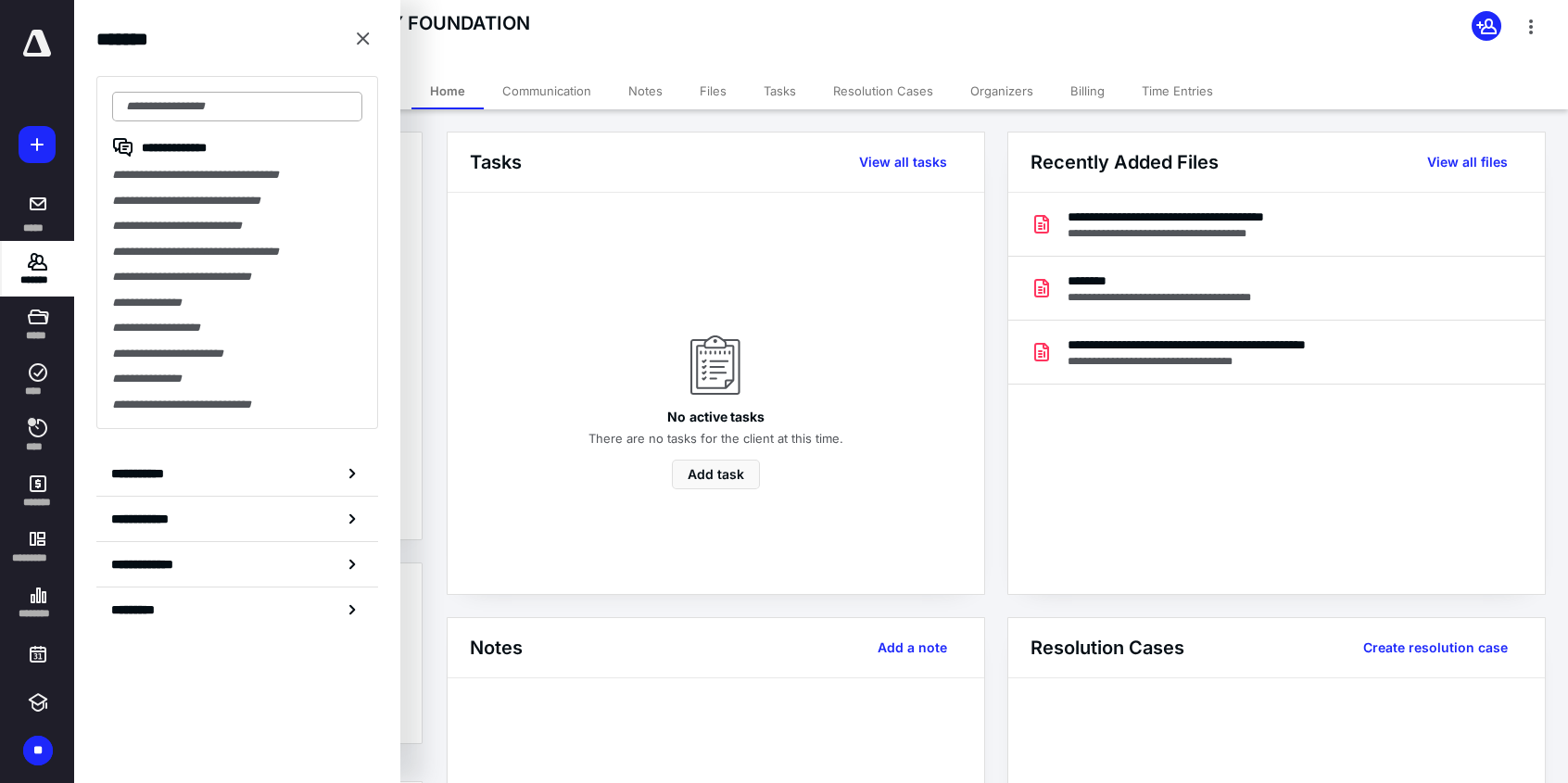click at bounding box center [237, 107] 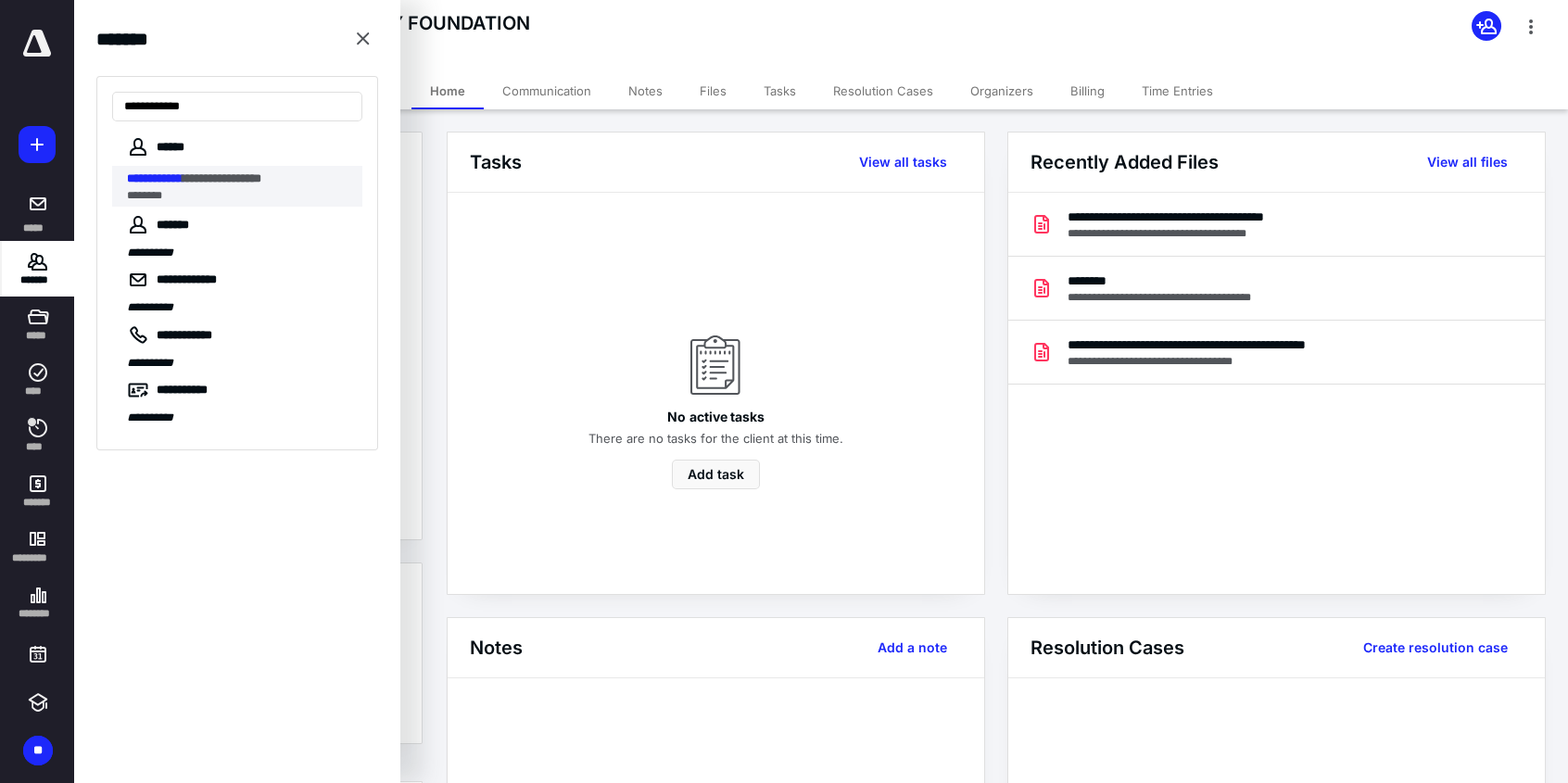 type on "**********" 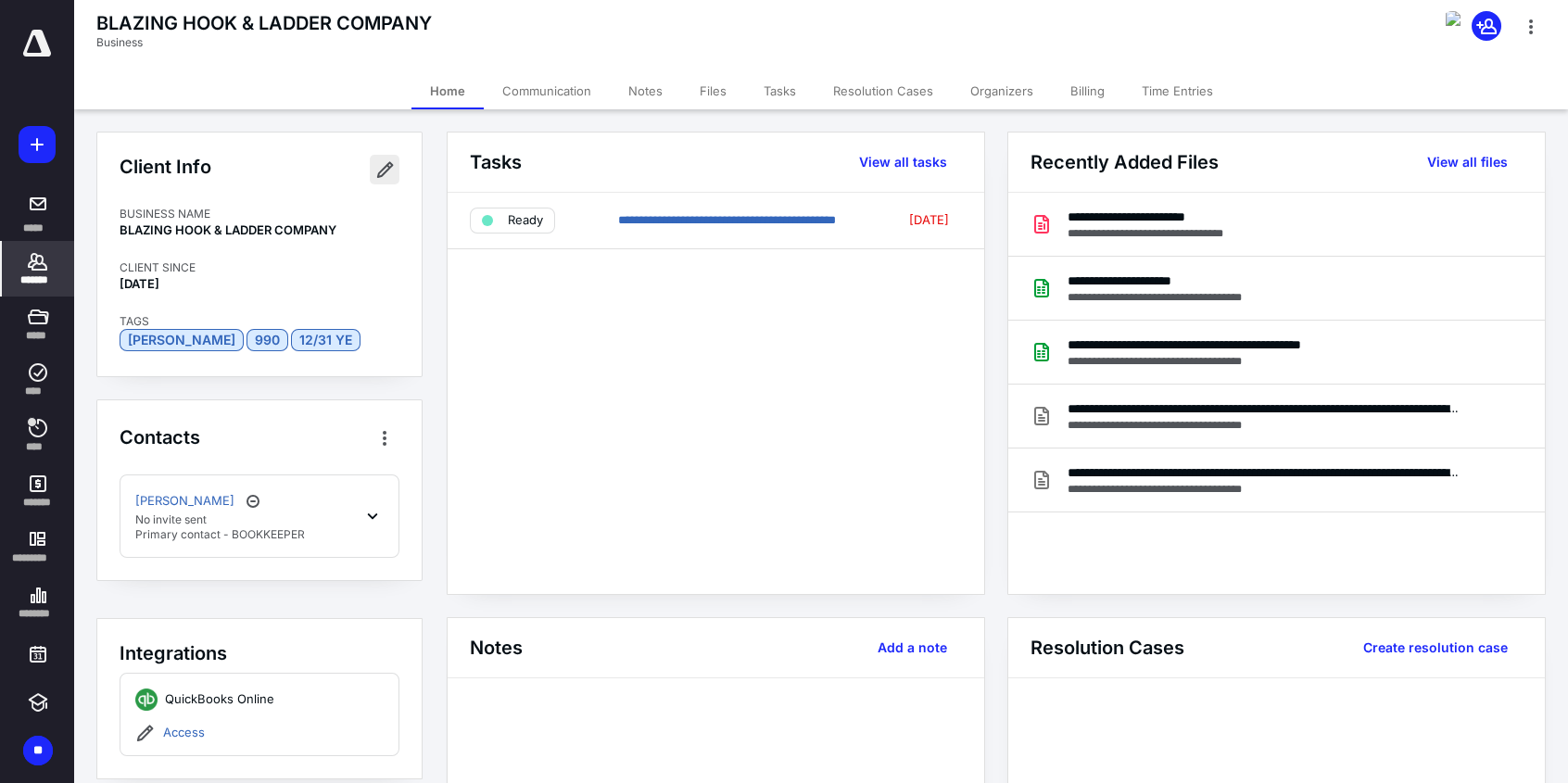 click at bounding box center [385, 170] 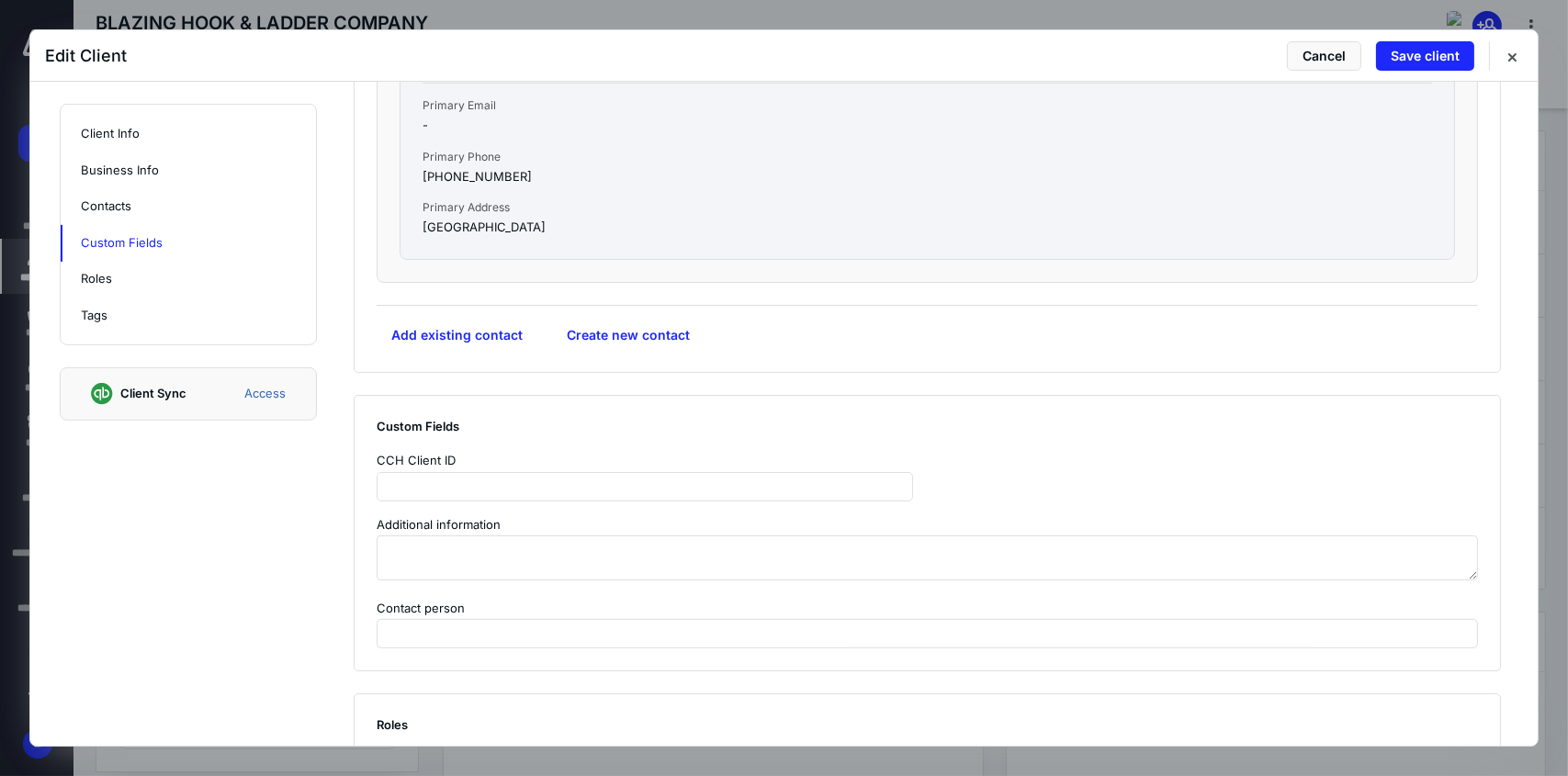 scroll, scrollTop: 1286, scrollLeft: 0, axis: vertical 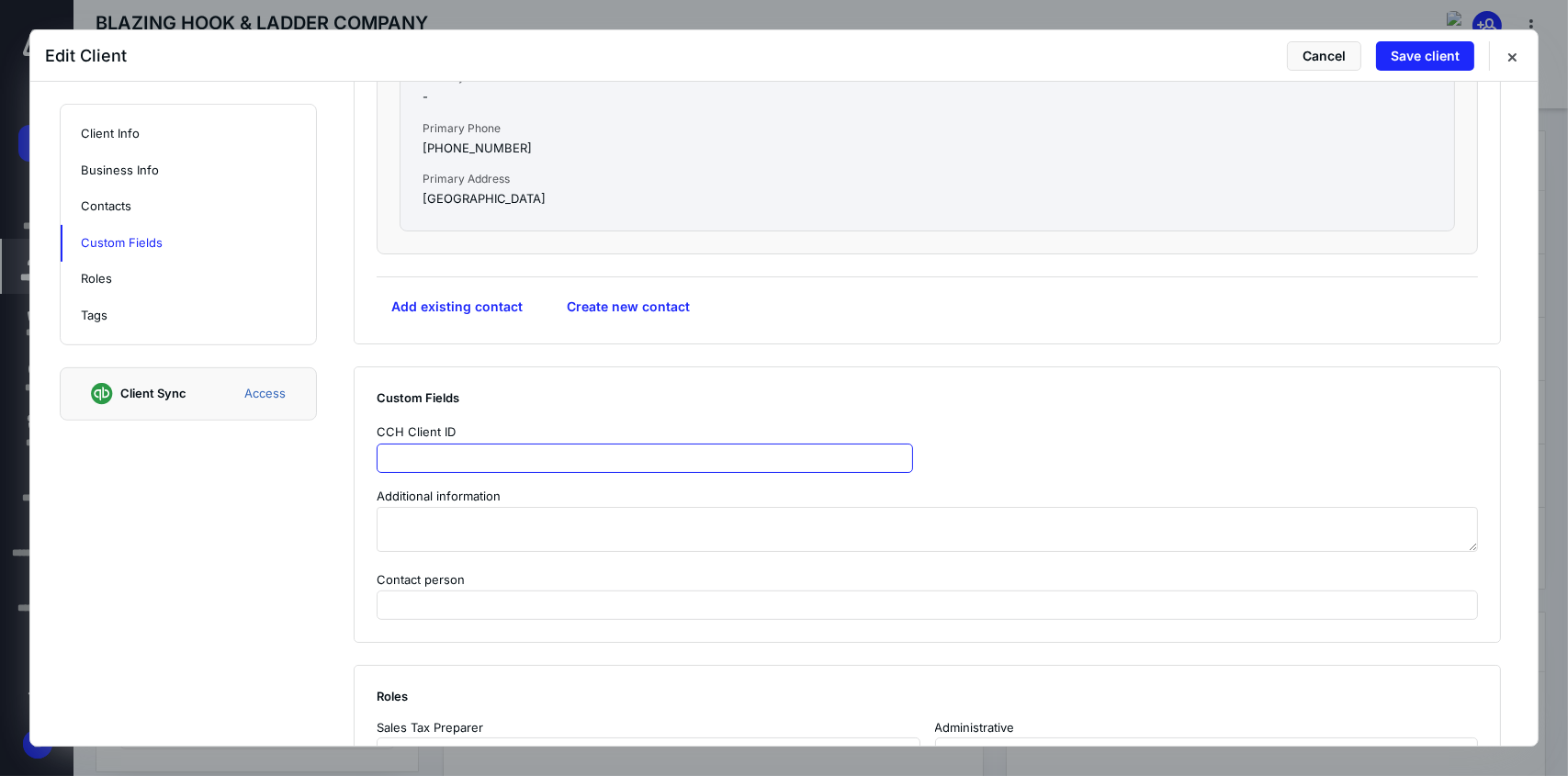 click at bounding box center [645, 458] 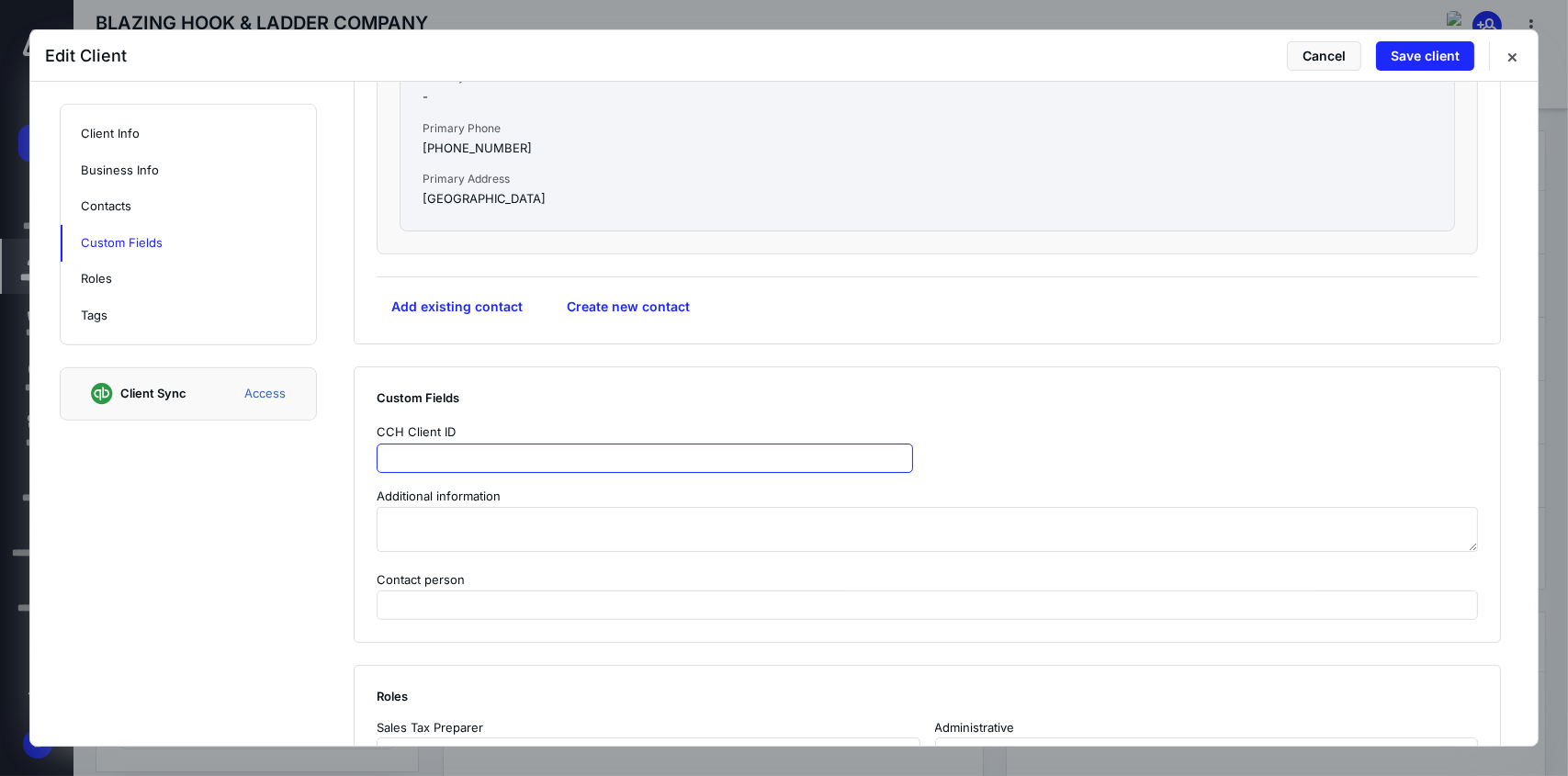paste on "**********" 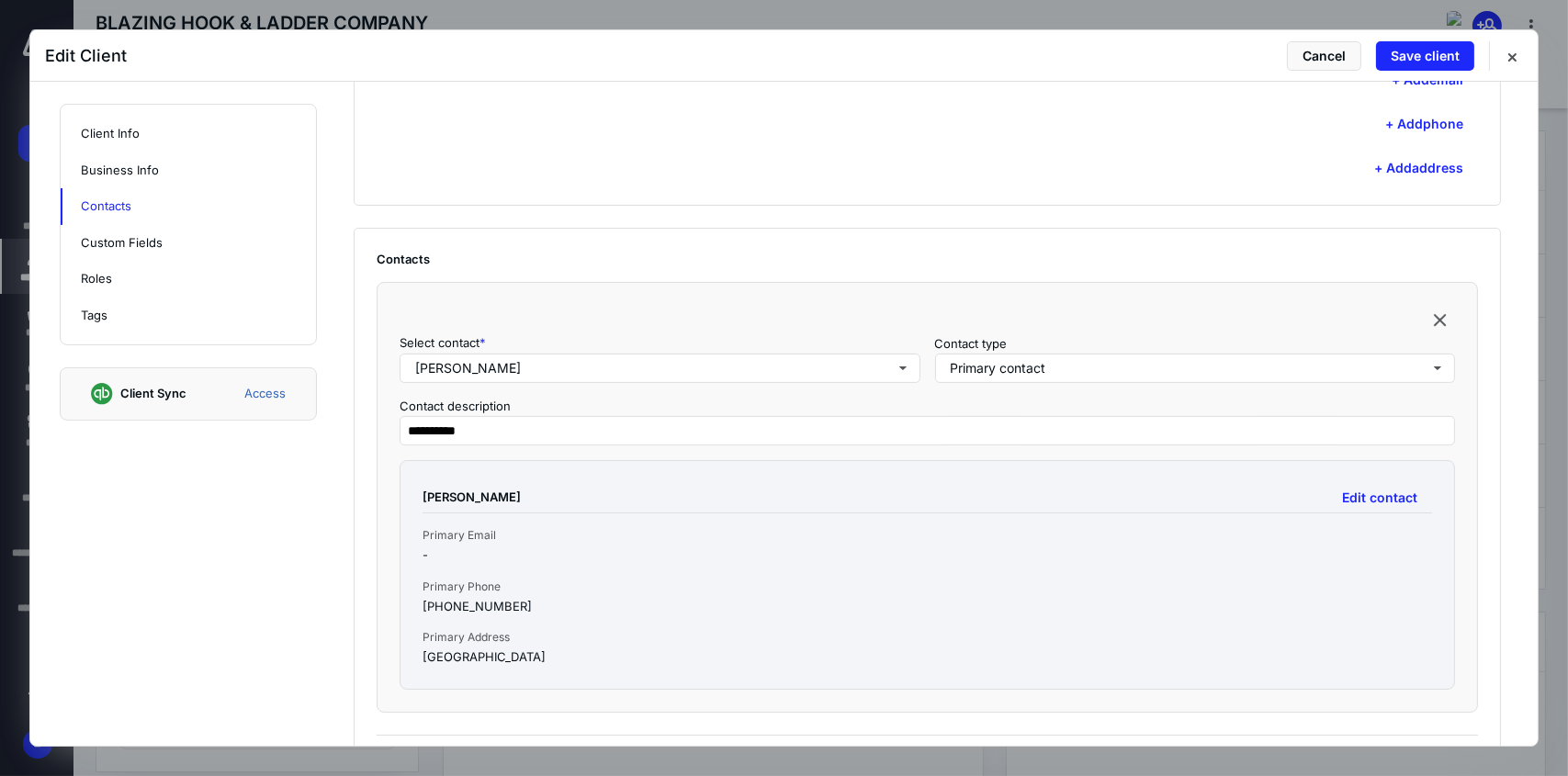 scroll, scrollTop: 827, scrollLeft: 0, axis: vertical 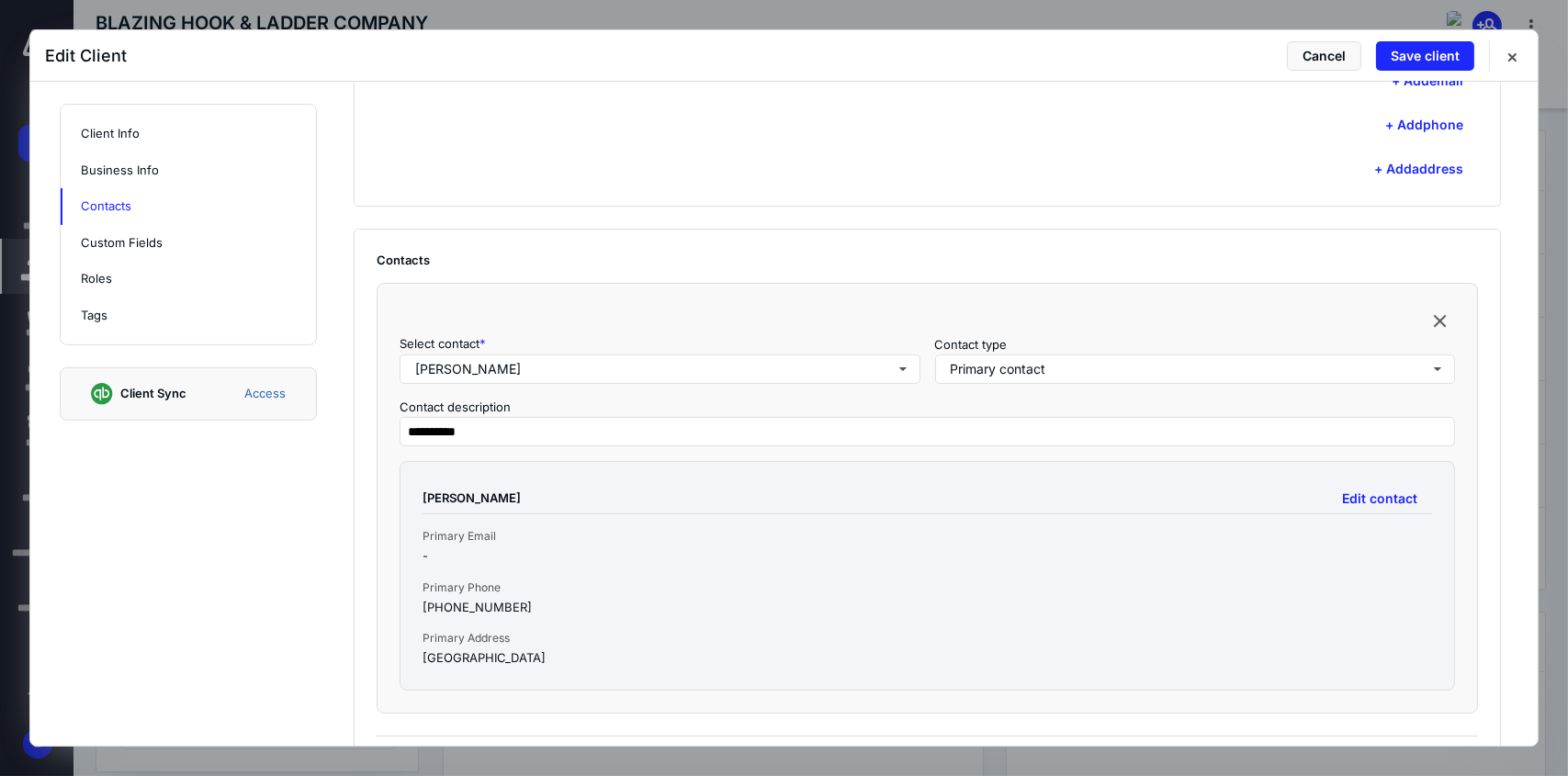 type on "**********" 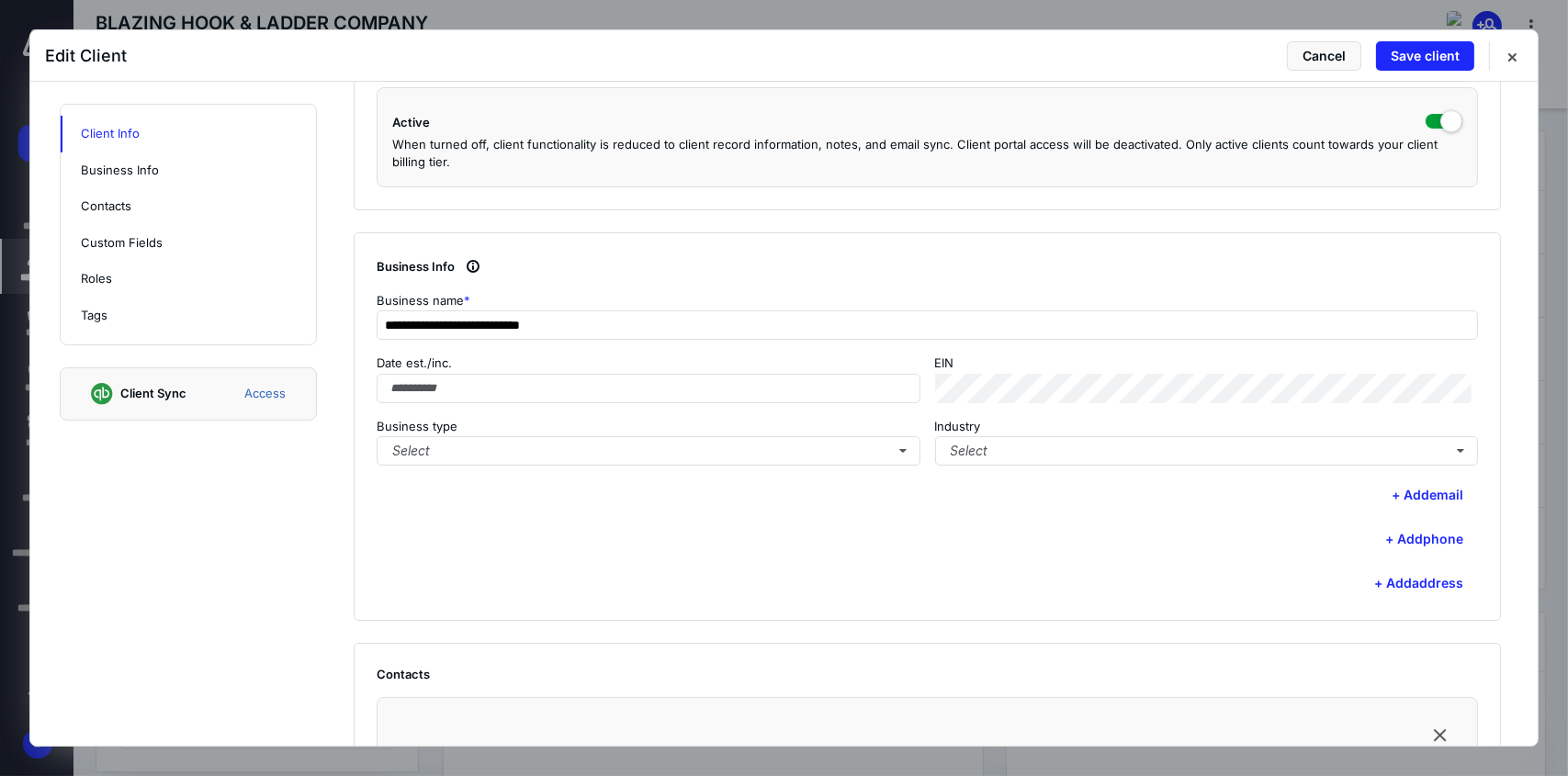 scroll, scrollTop: 367, scrollLeft: 0, axis: vertical 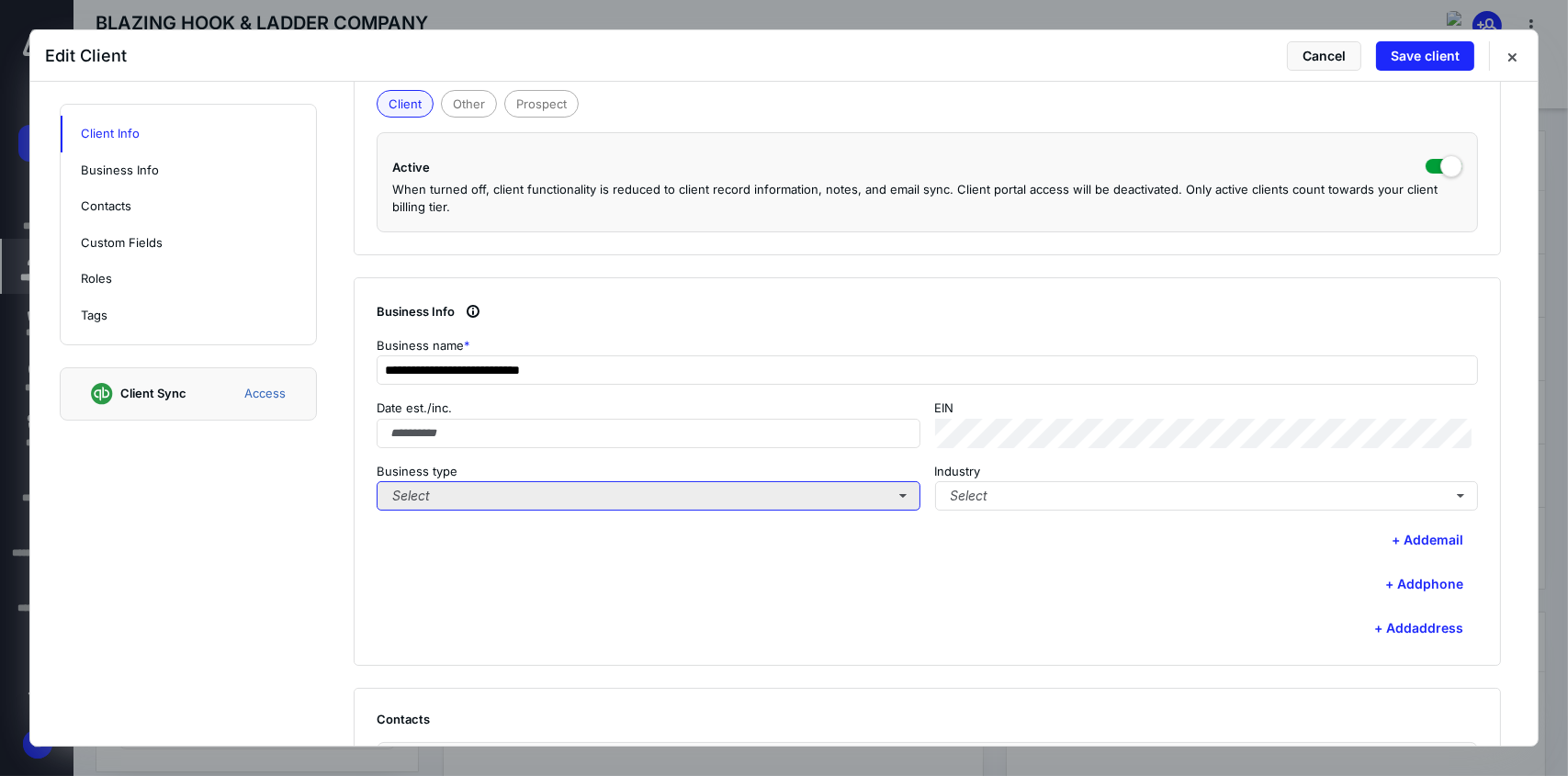 click on "Select" at bounding box center [649, 496] 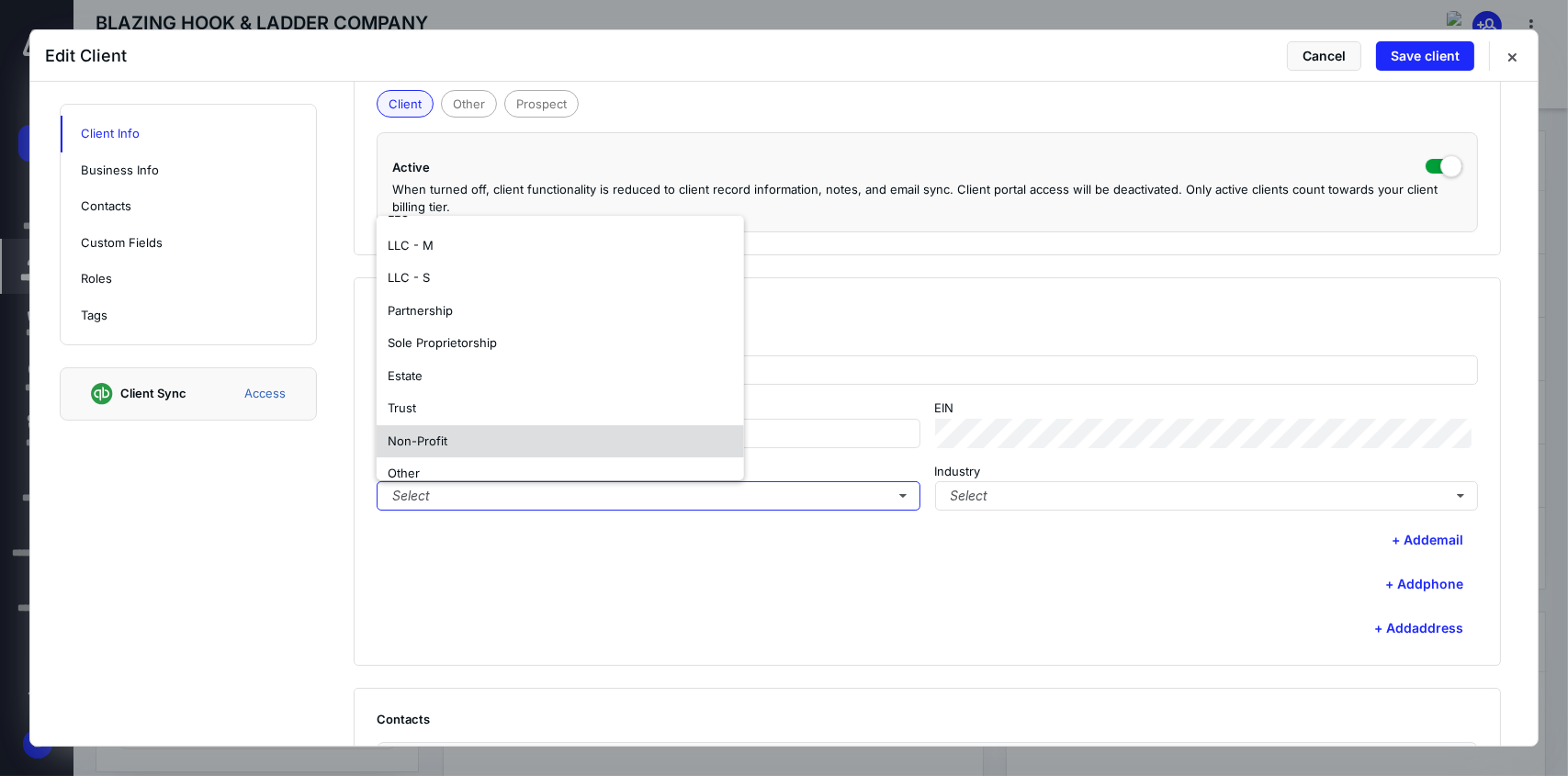 scroll, scrollTop: 107, scrollLeft: 0, axis: vertical 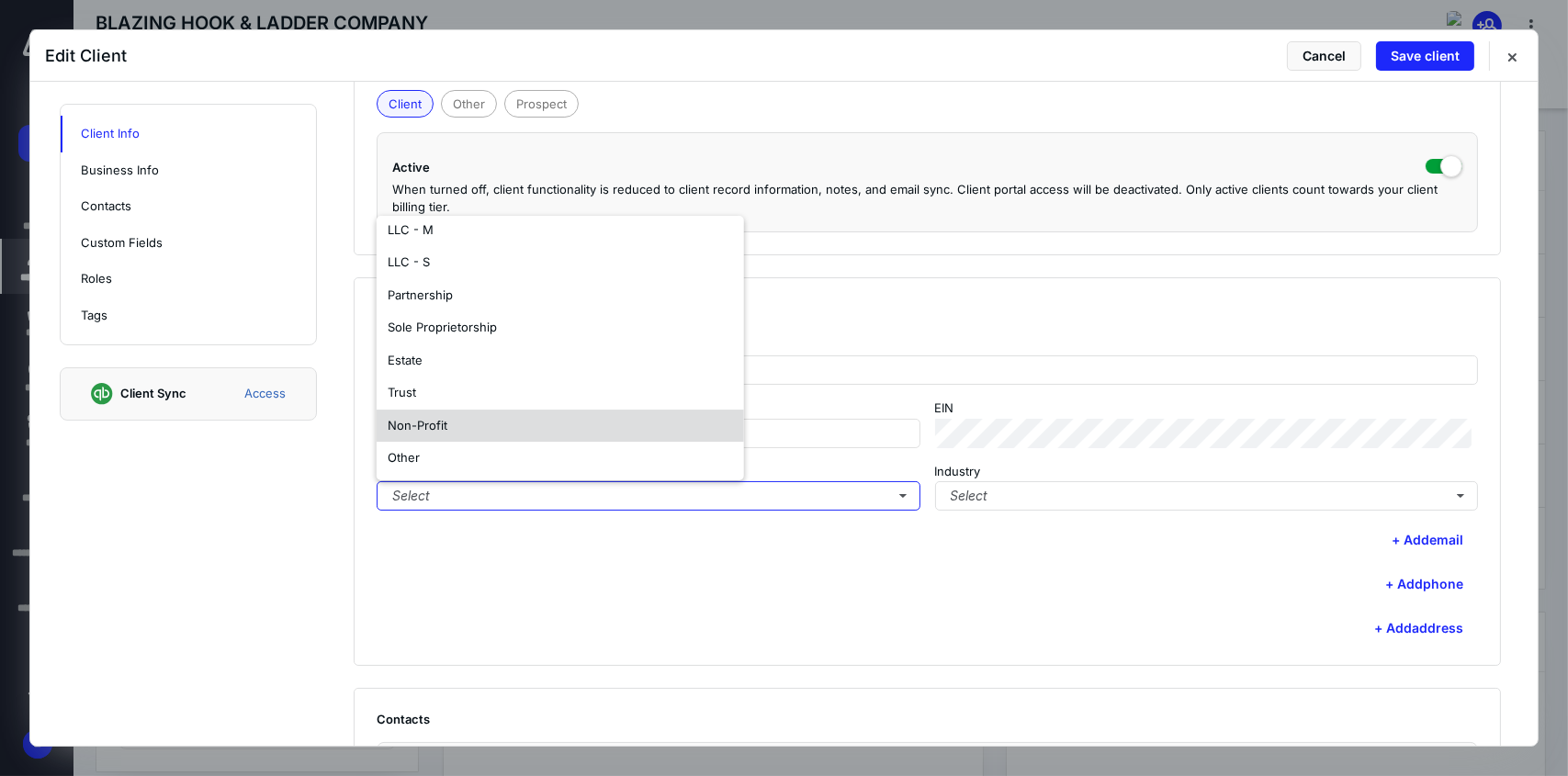 click on "Non-Profit" at bounding box center [417, 425] 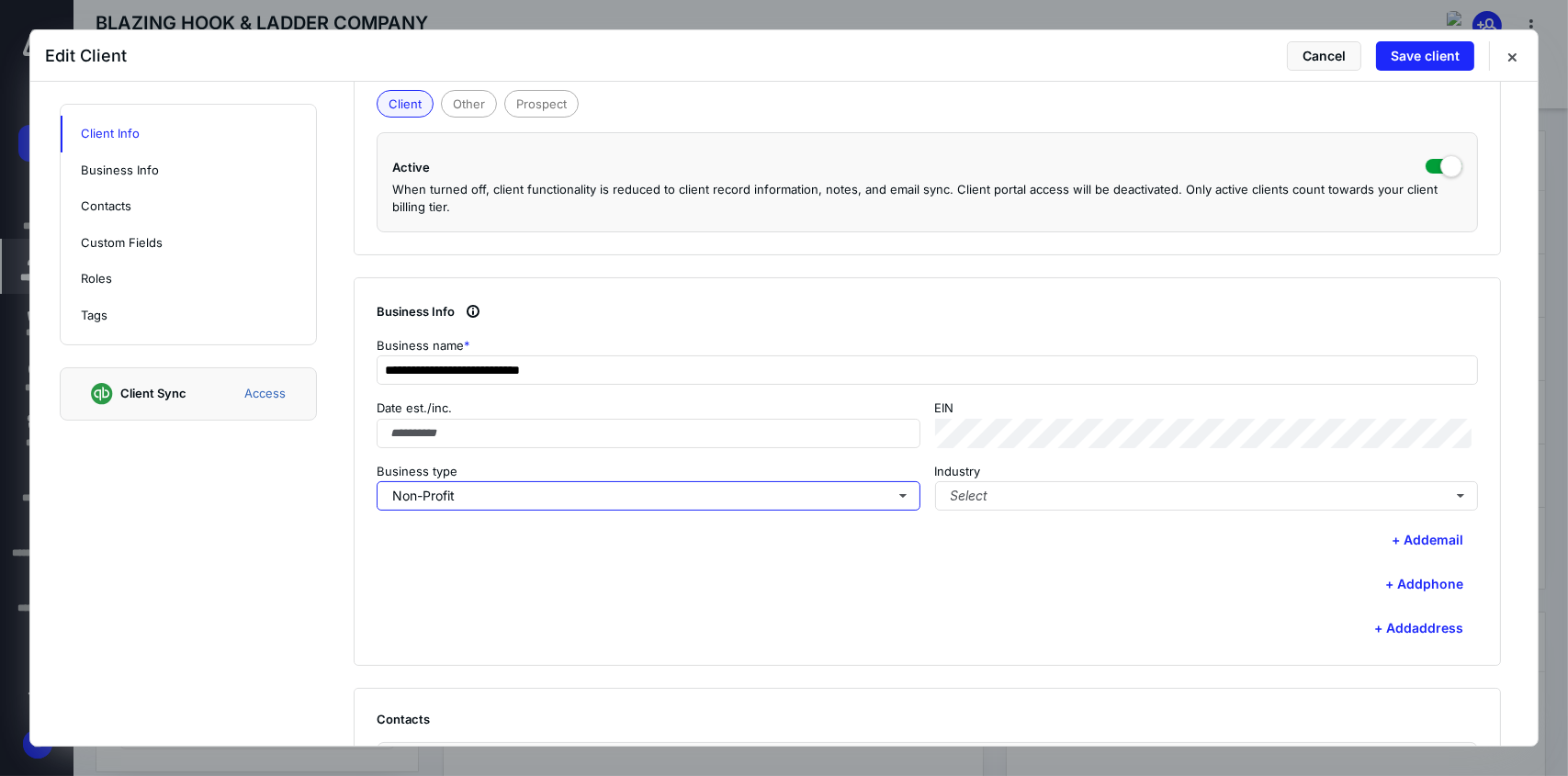 scroll, scrollTop: 0, scrollLeft: 0, axis: both 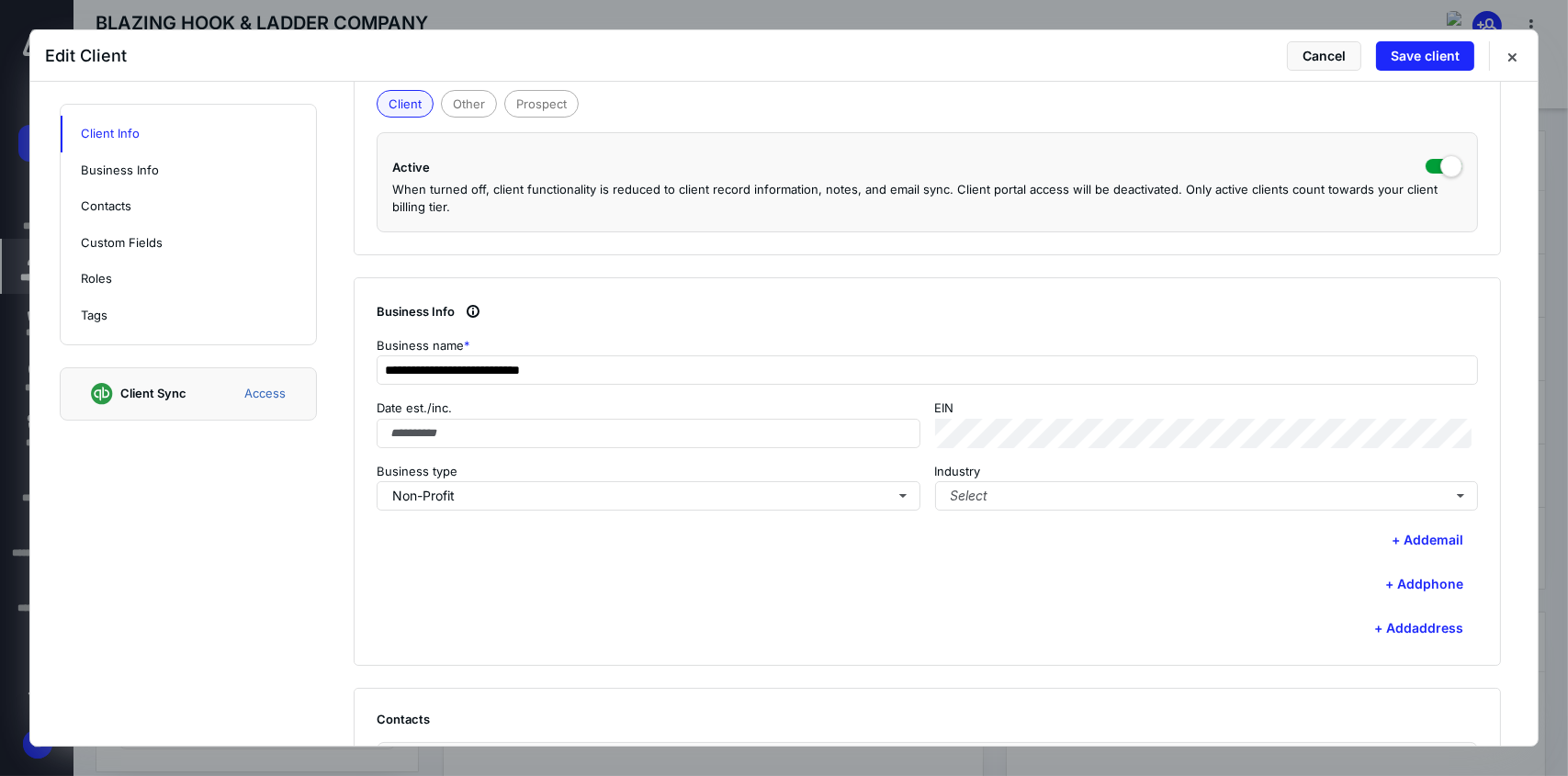 click on "+ Add  phone" at bounding box center [927, 584] 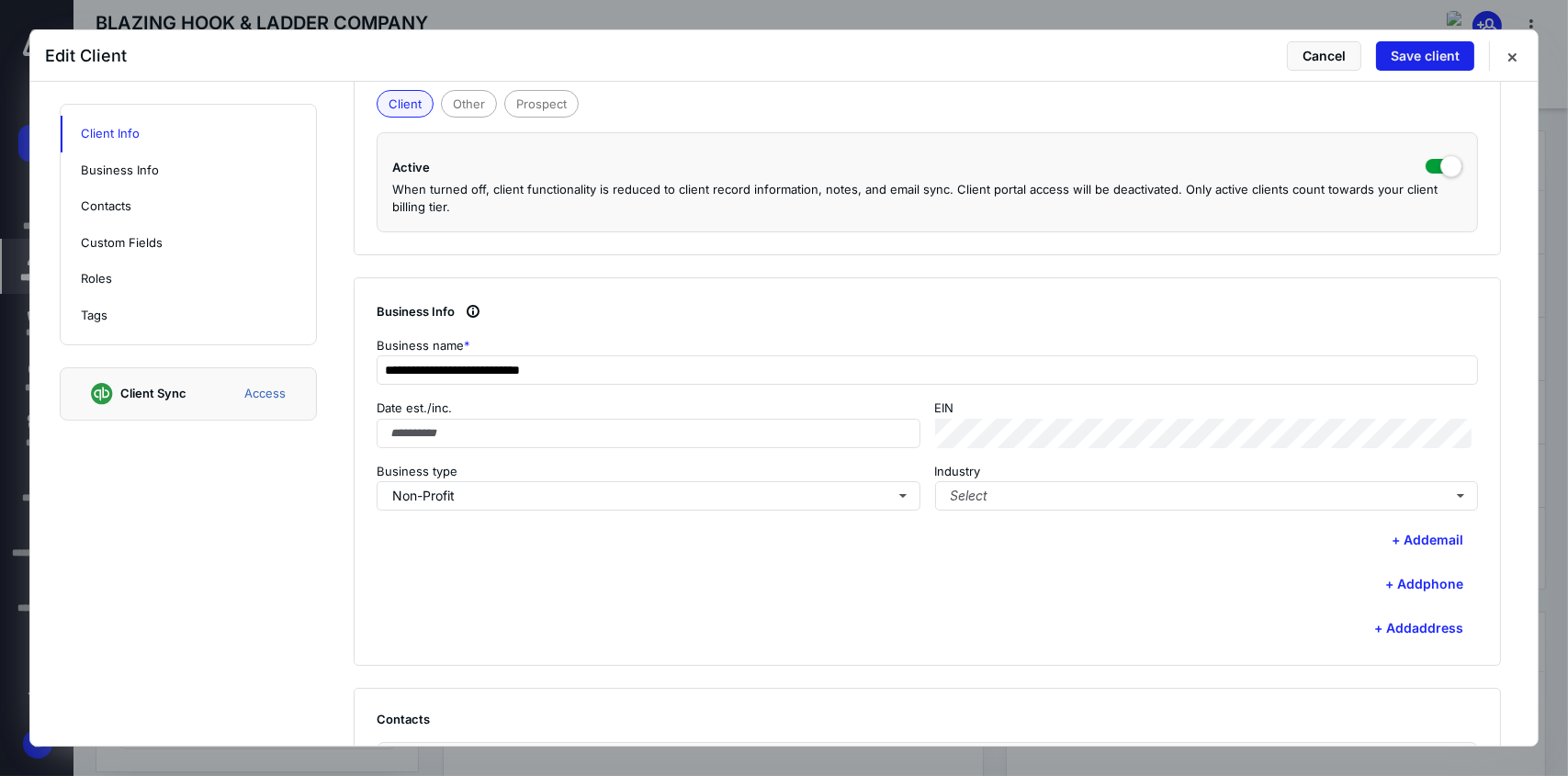 click on "Save client" at bounding box center [1425, 56] 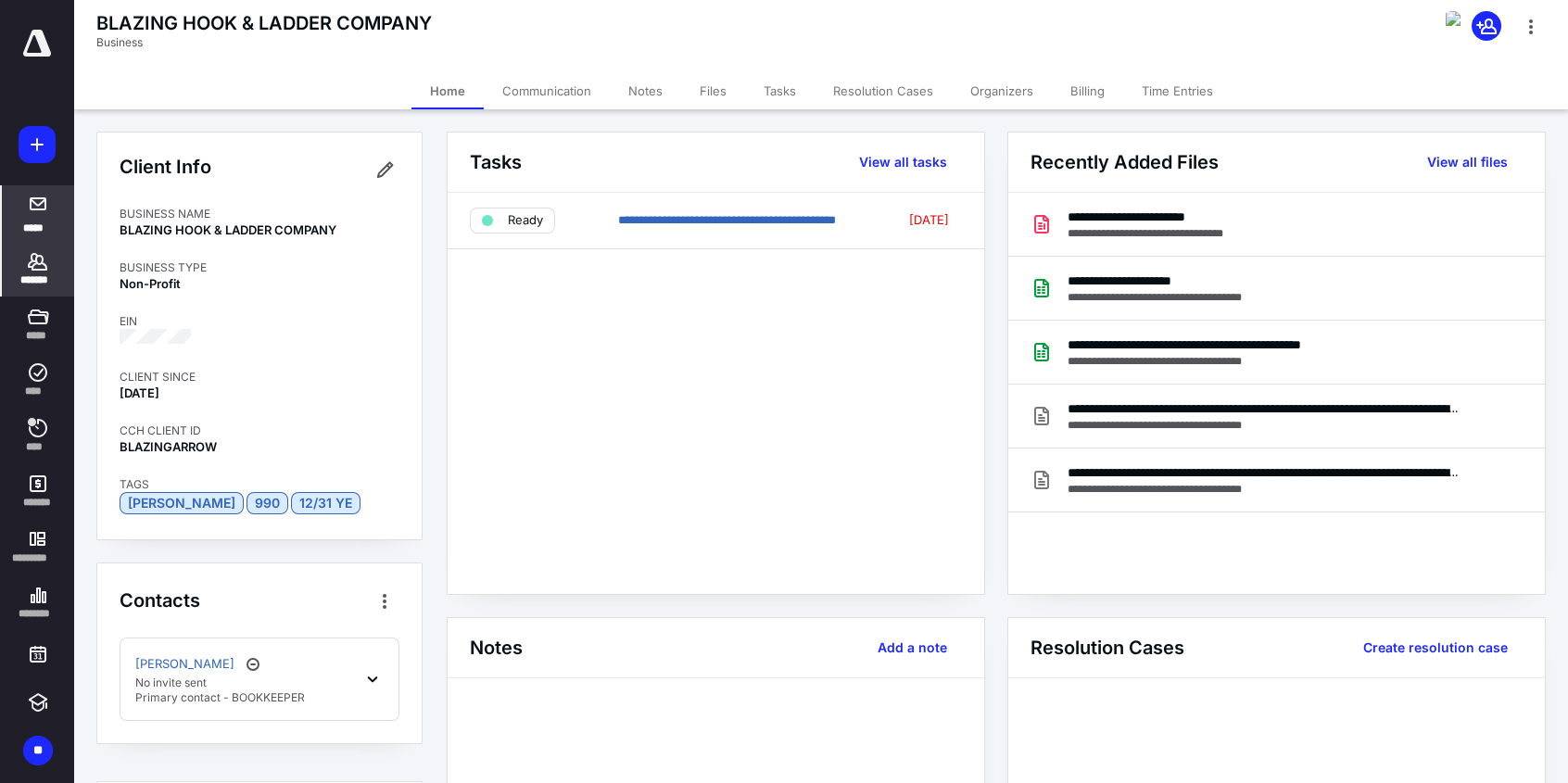 drag, startPoint x: 29, startPoint y: 274, endPoint x: 73, endPoint y: 235, distance: 58.796258 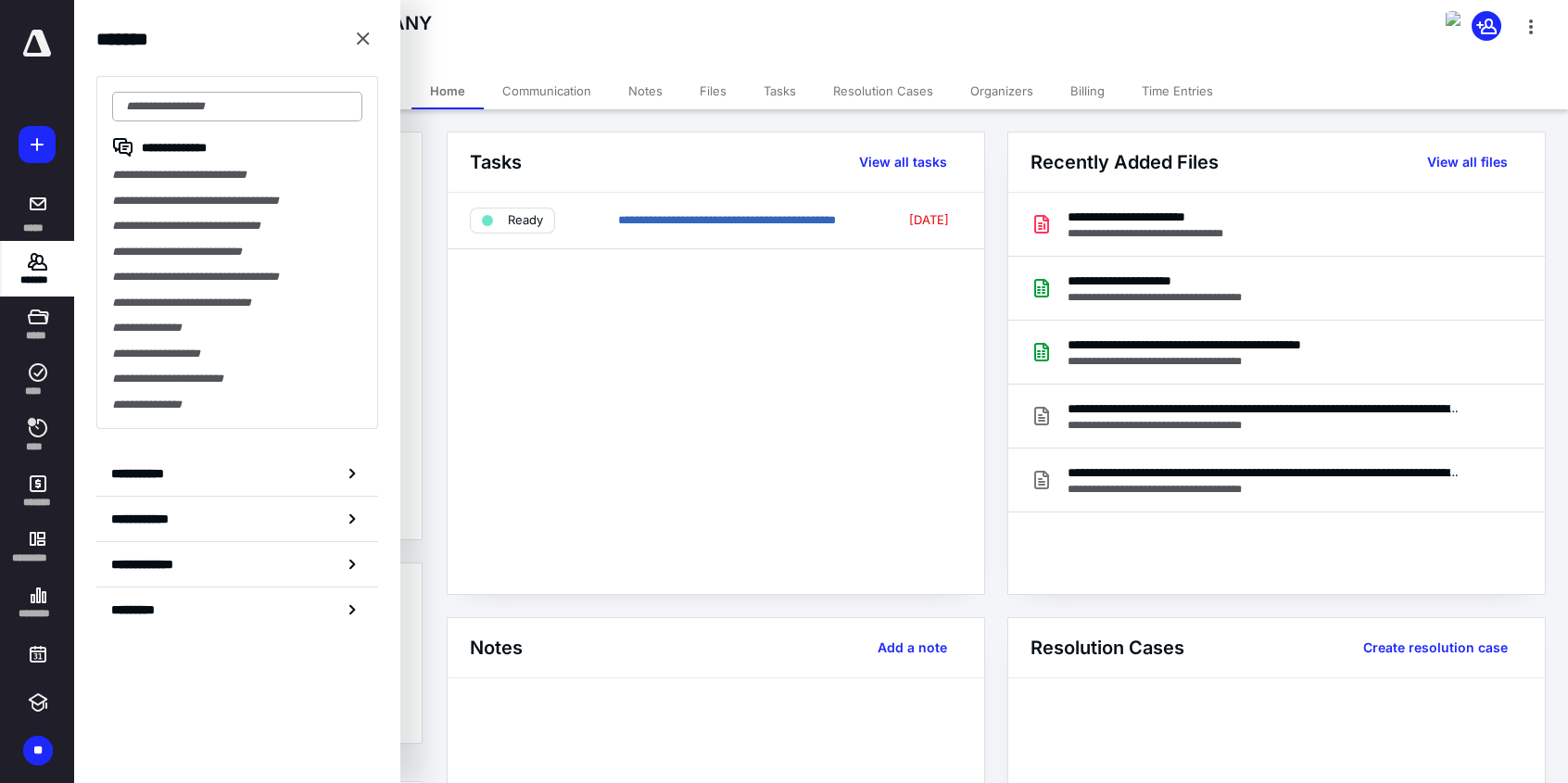 click at bounding box center (237, 107) 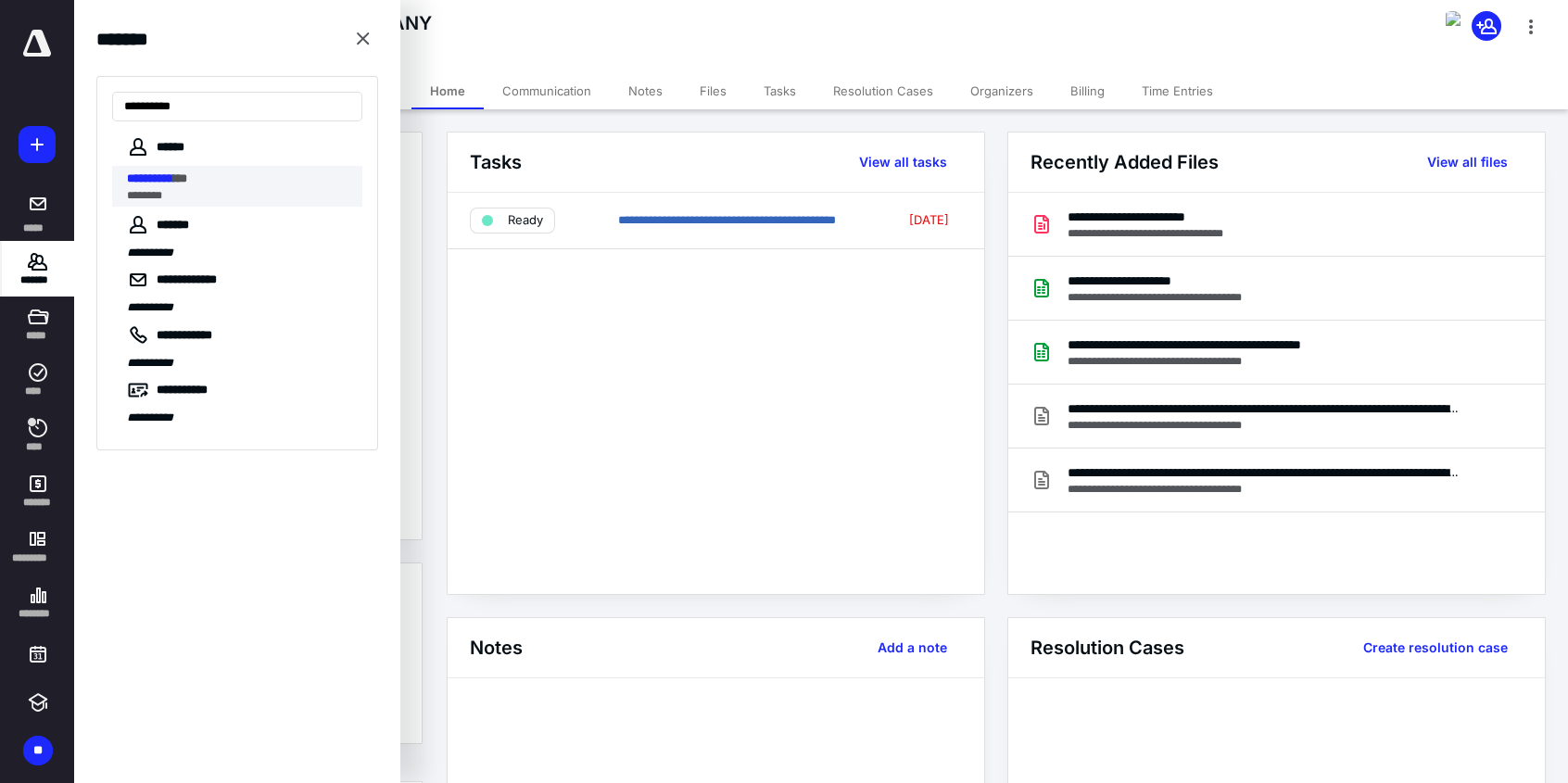 type on "**********" 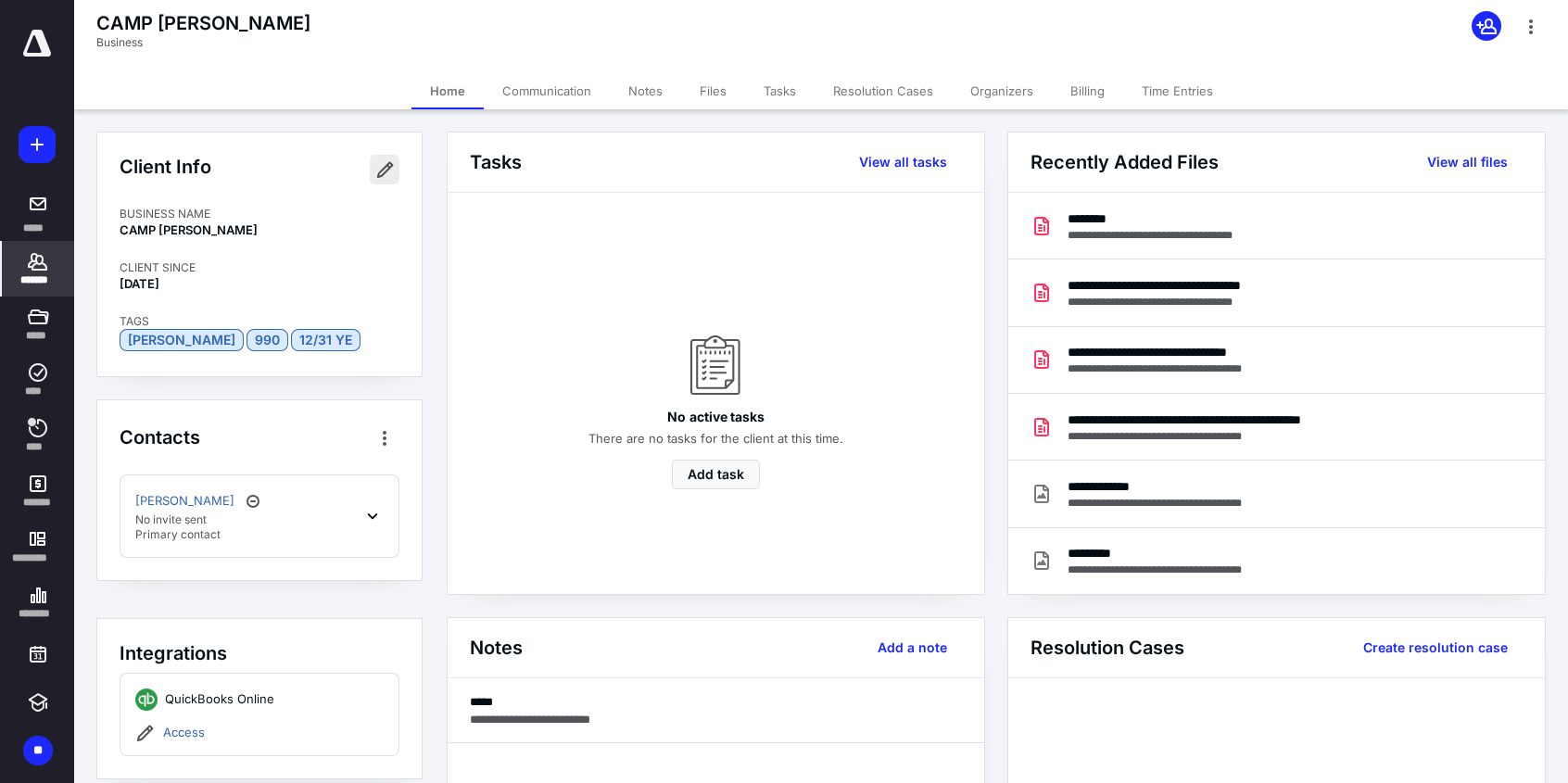 click at bounding box center (385, 170) 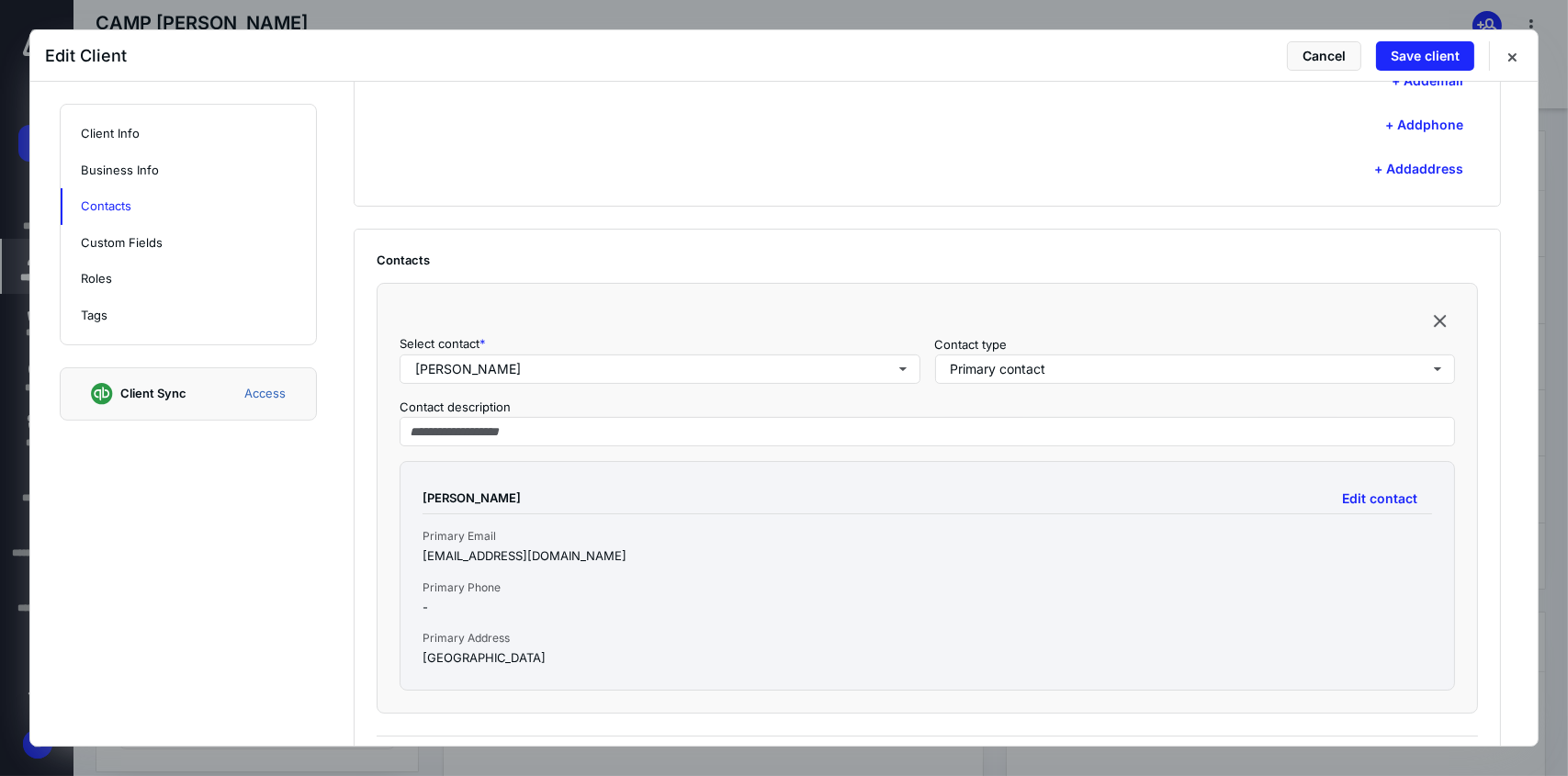 scroll, scrollTop: 1194, scrollLeft: 0, axis: vertical 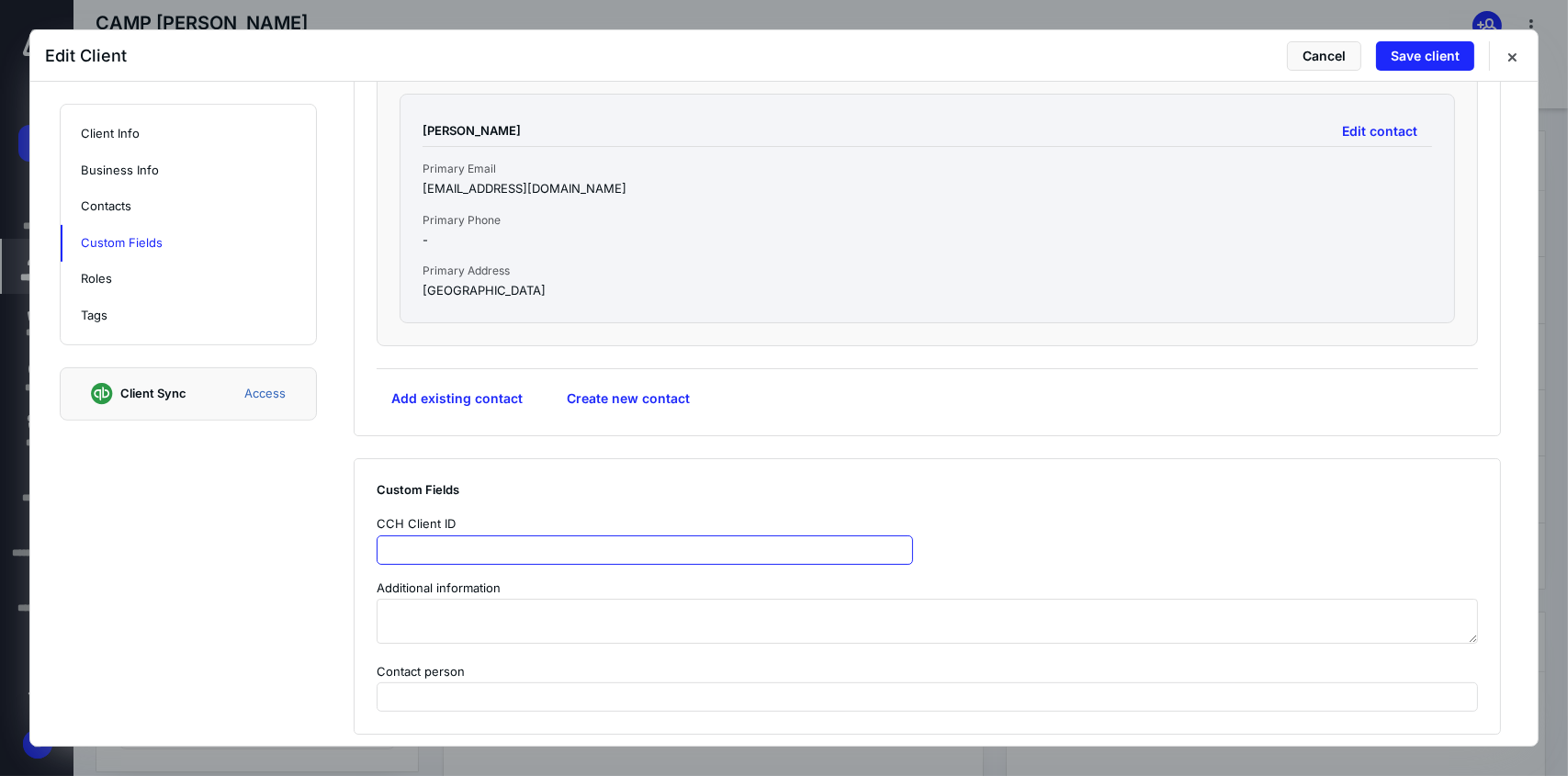 click at bounding box center (645, 550) 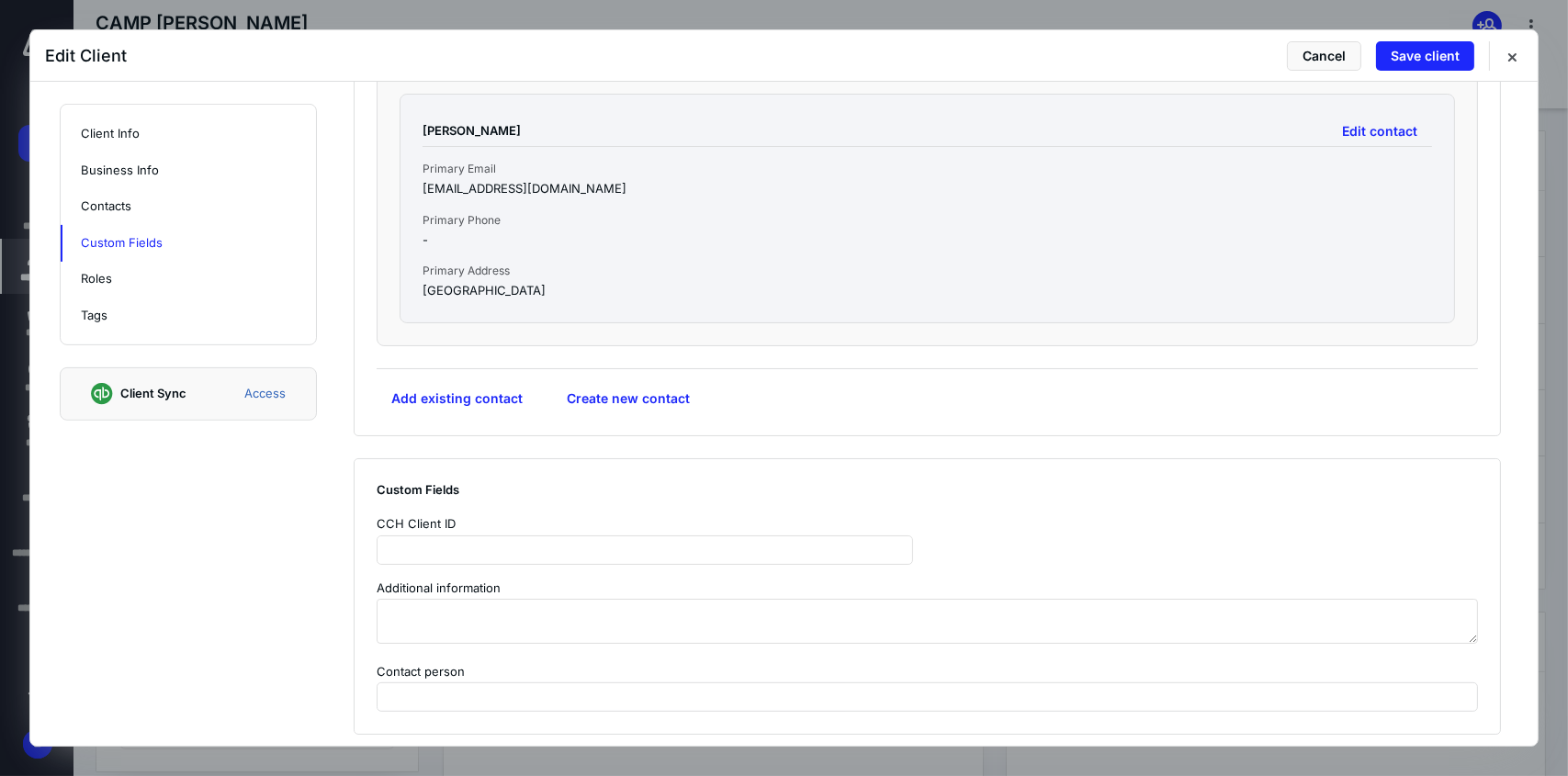 drag, startPoint x: 428, startPoint y: 550, endPoint x: 256, endPoint y: 587, distance: 175.93465 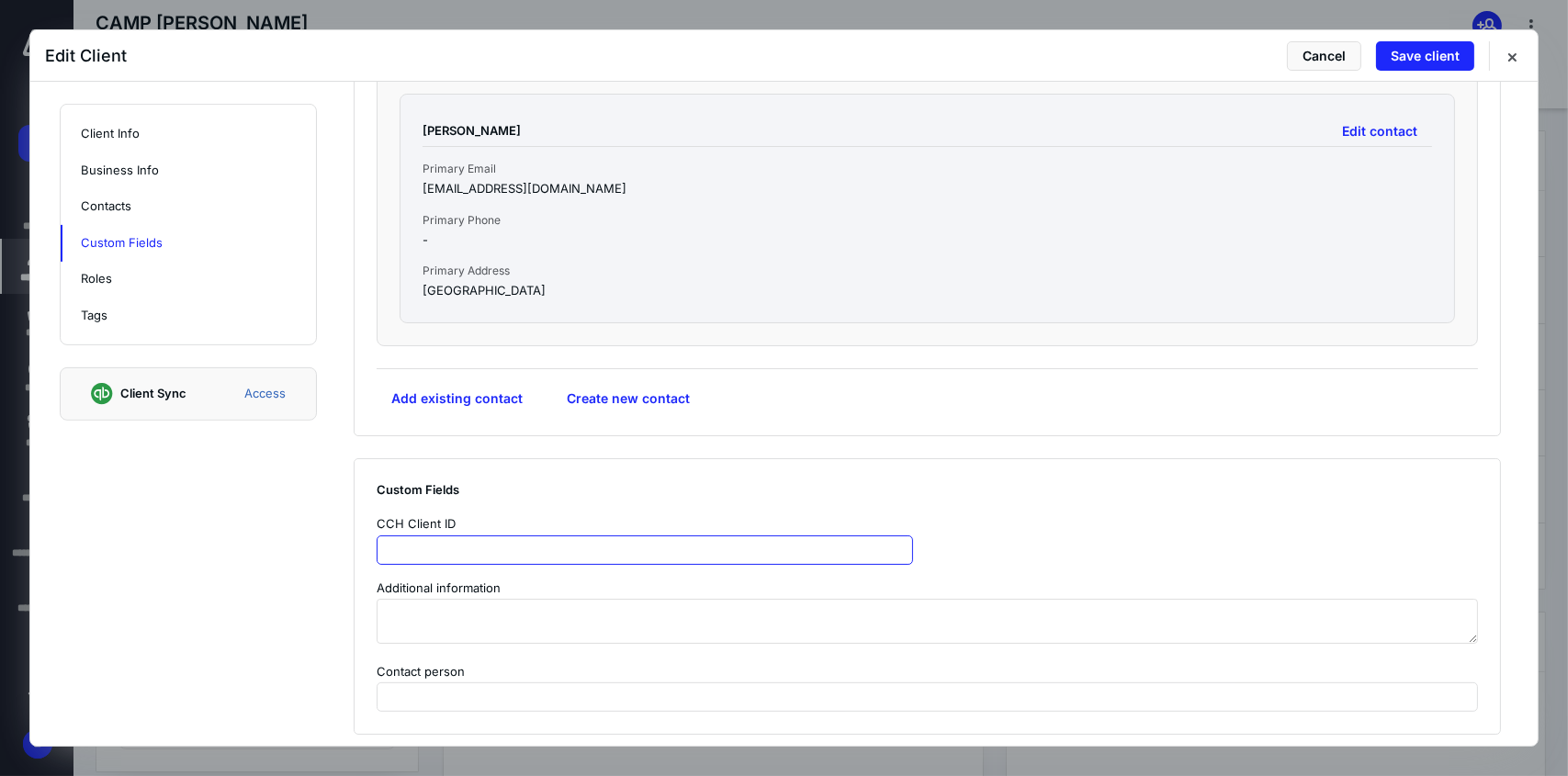 paste on "**********" 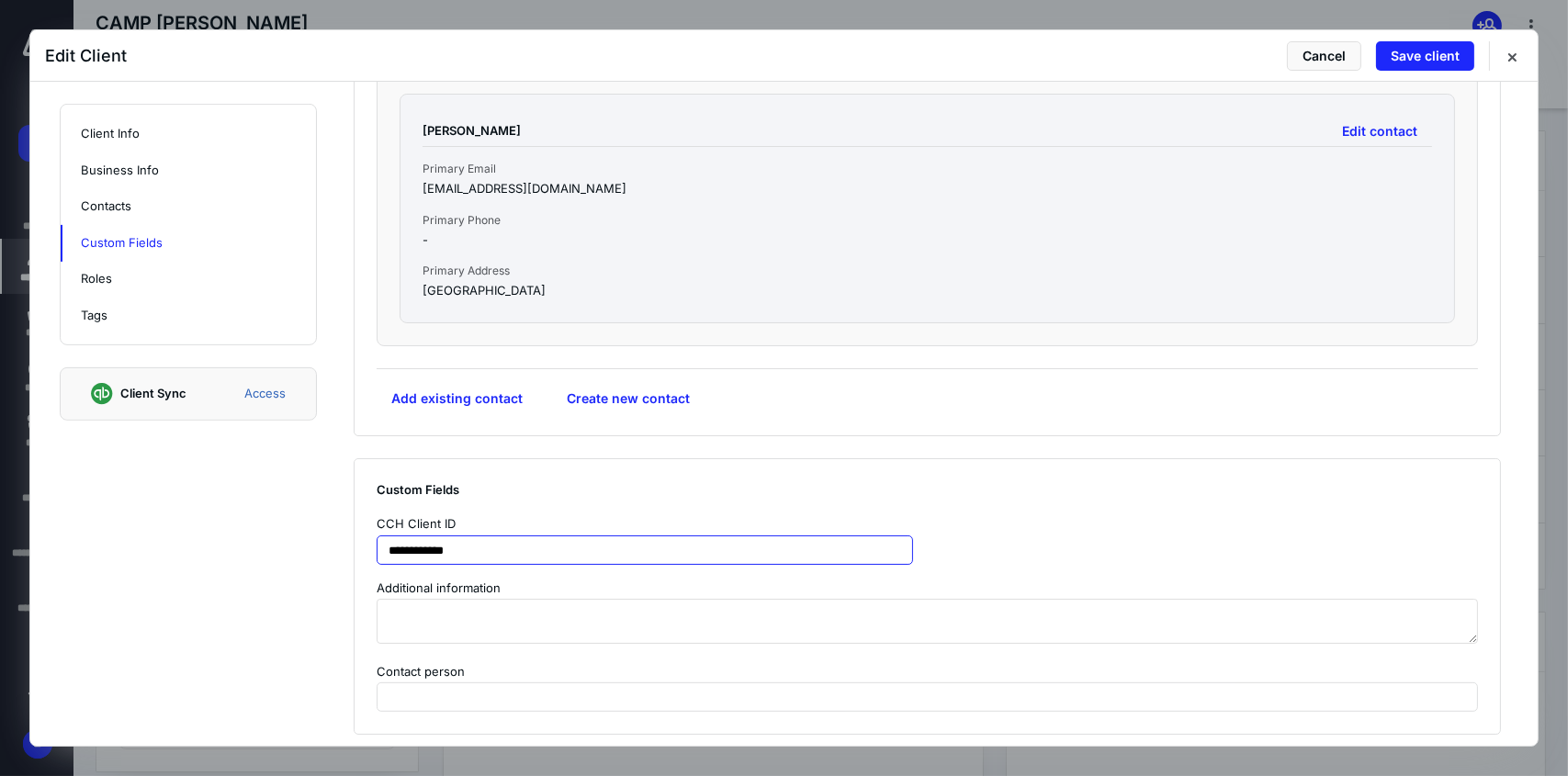 type on "**********" 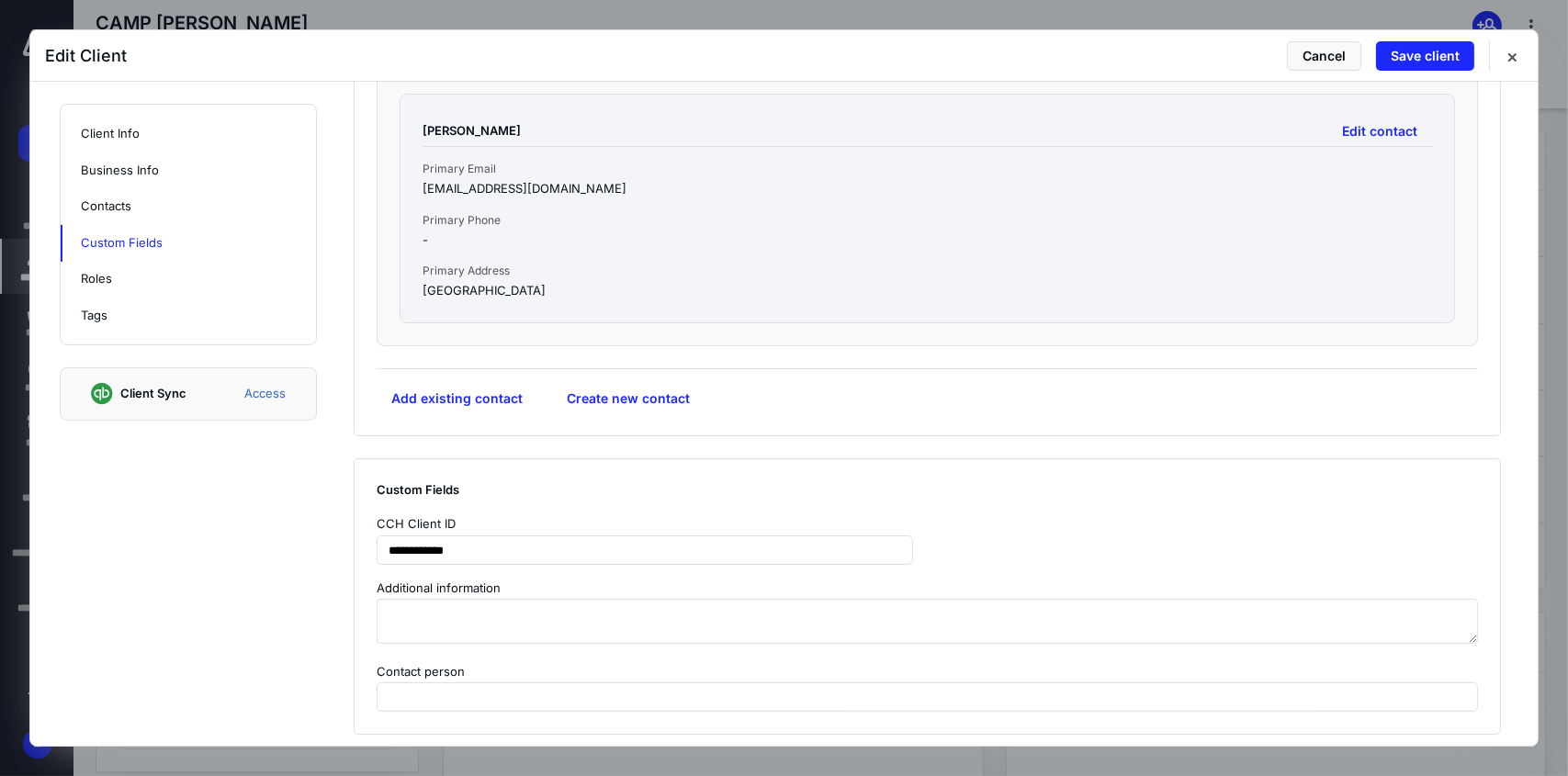 click on "**********" at bounding box center (927, 539) 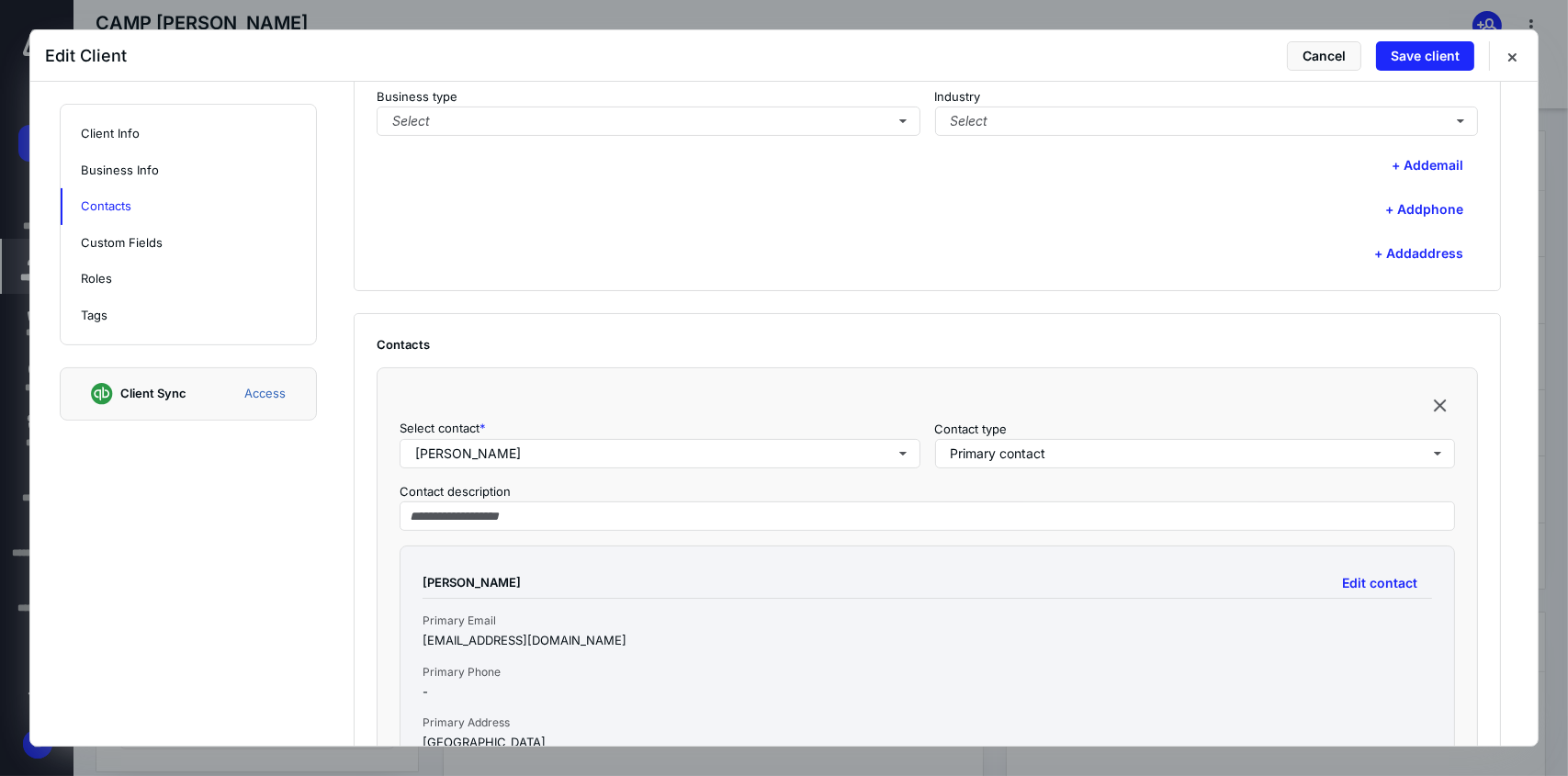 scroll, scrollTop: 375, scrollLeft: 0, axis: vertical 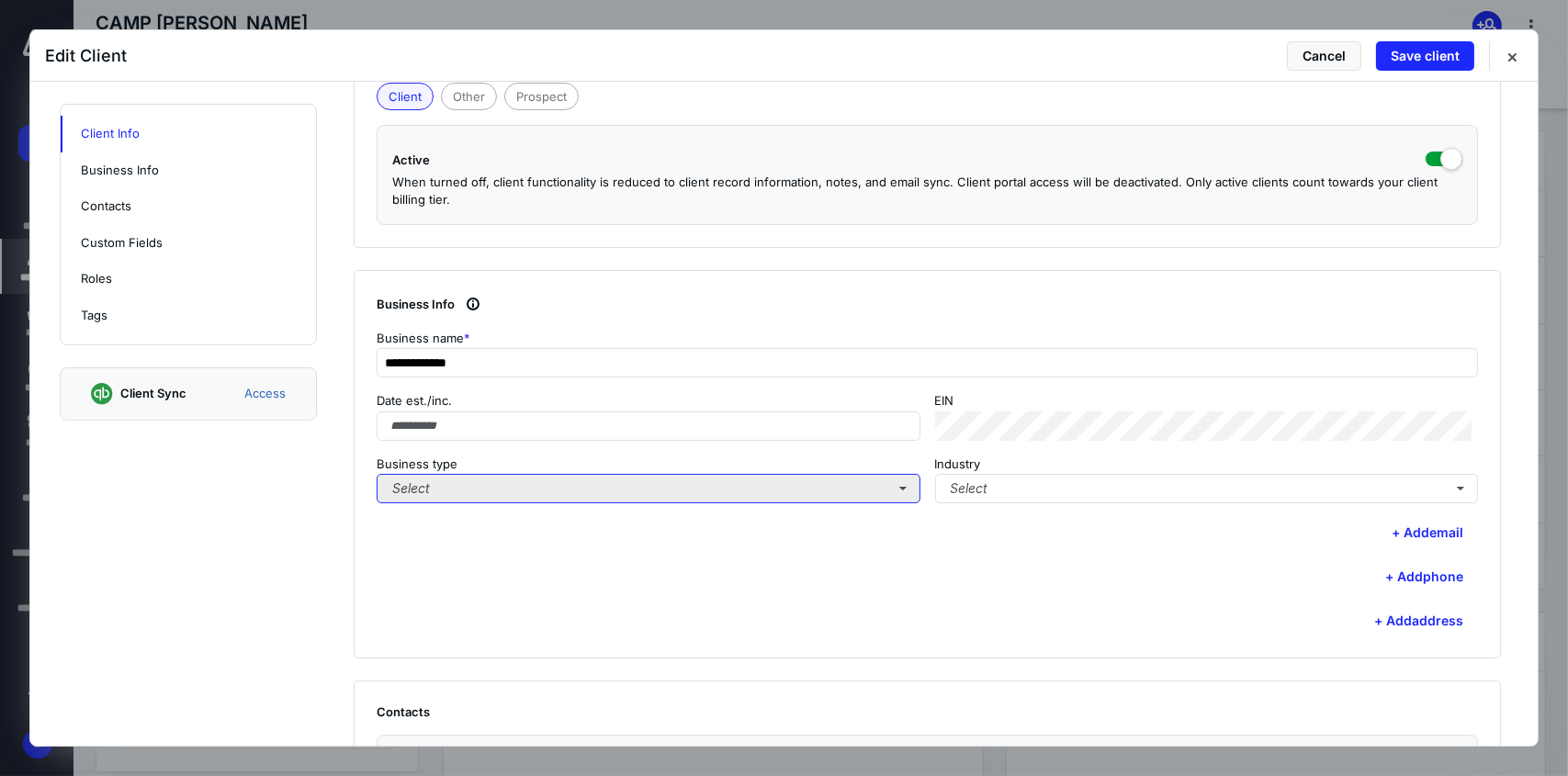 click on "Select" at bounding box center (649, 489) 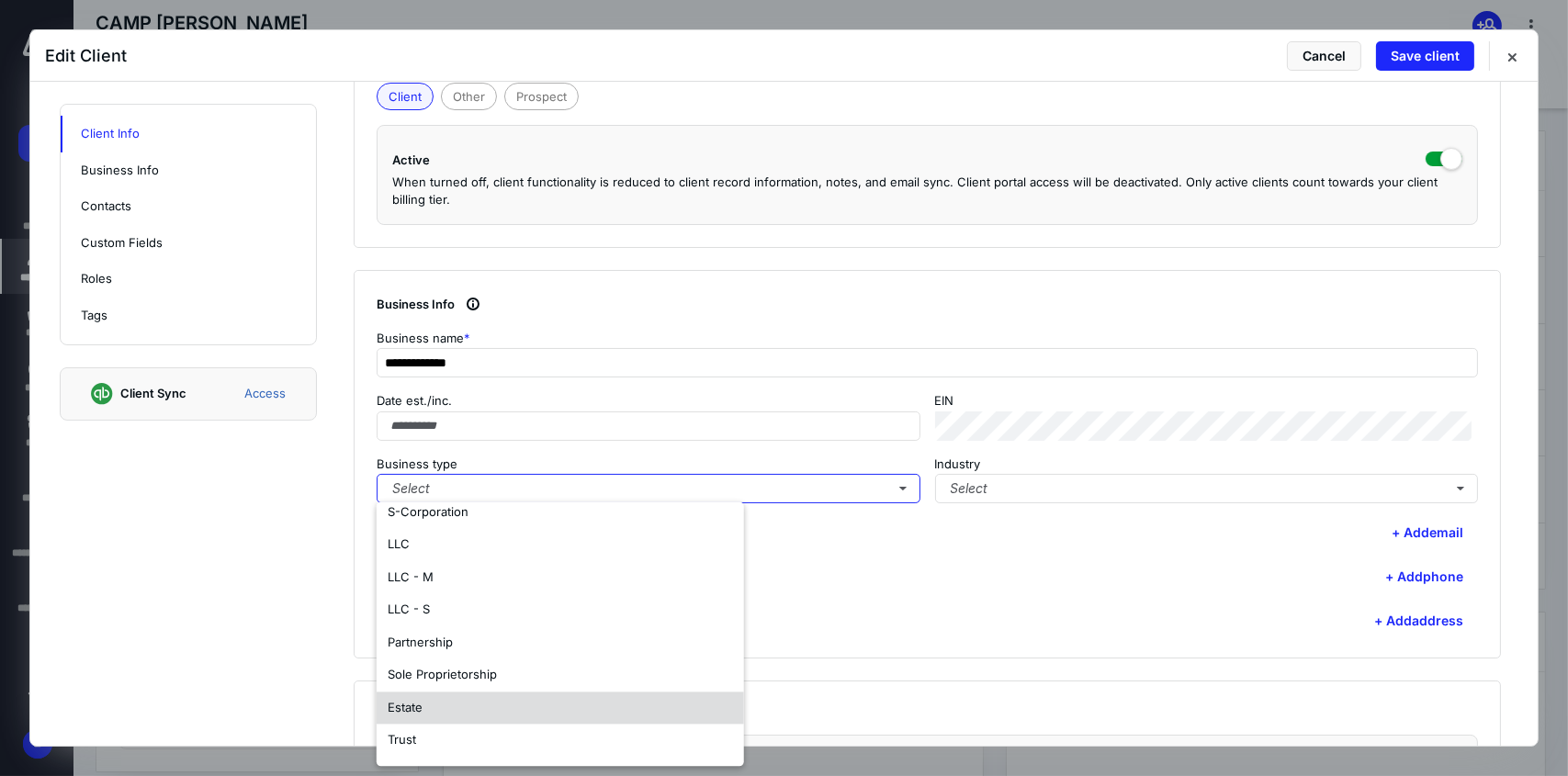 scroll, scrollTop: 107, scrollLeft: 0, axis: vertical 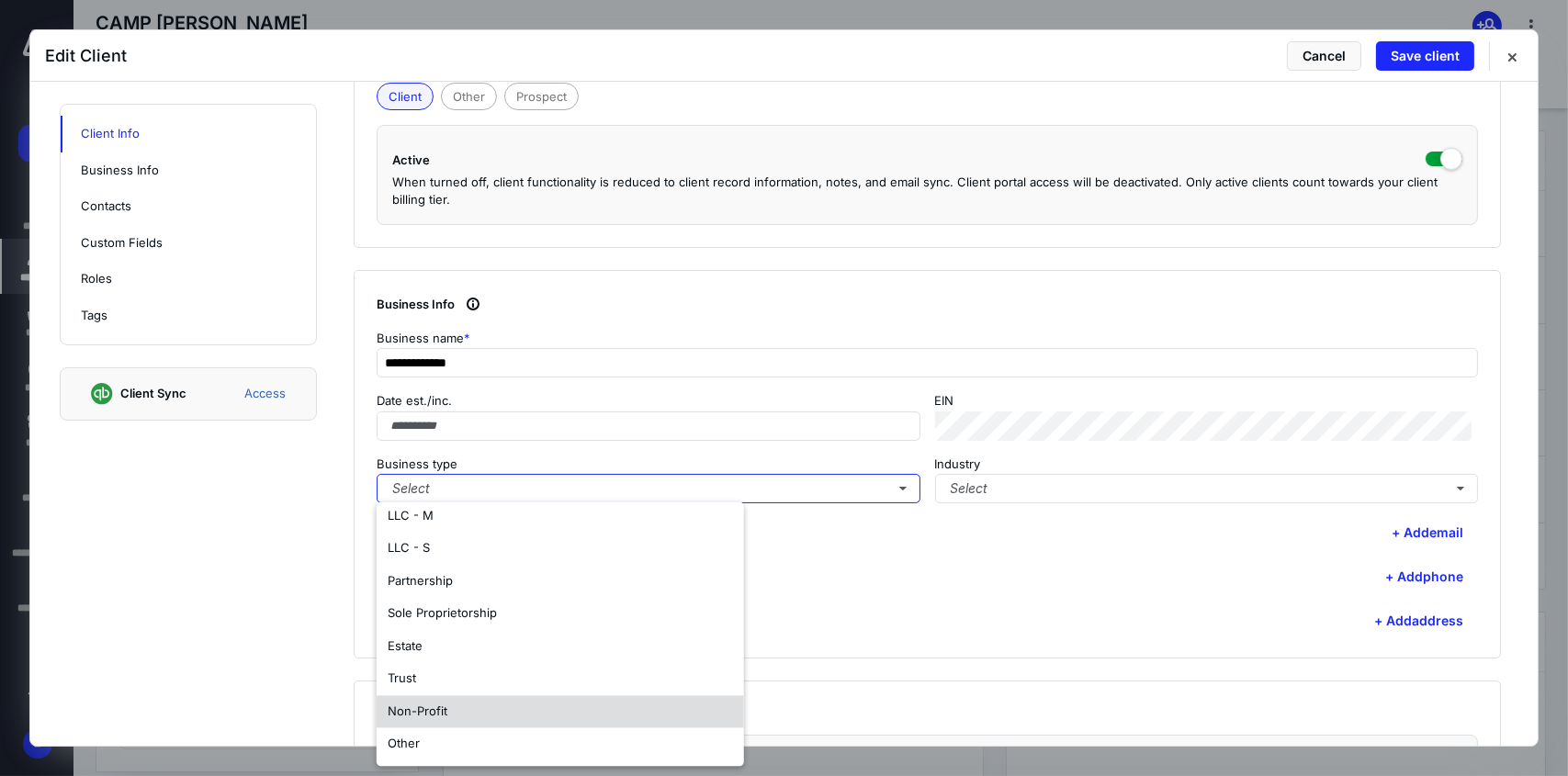click on "Non-Profit" at bounding box center [560, 712] 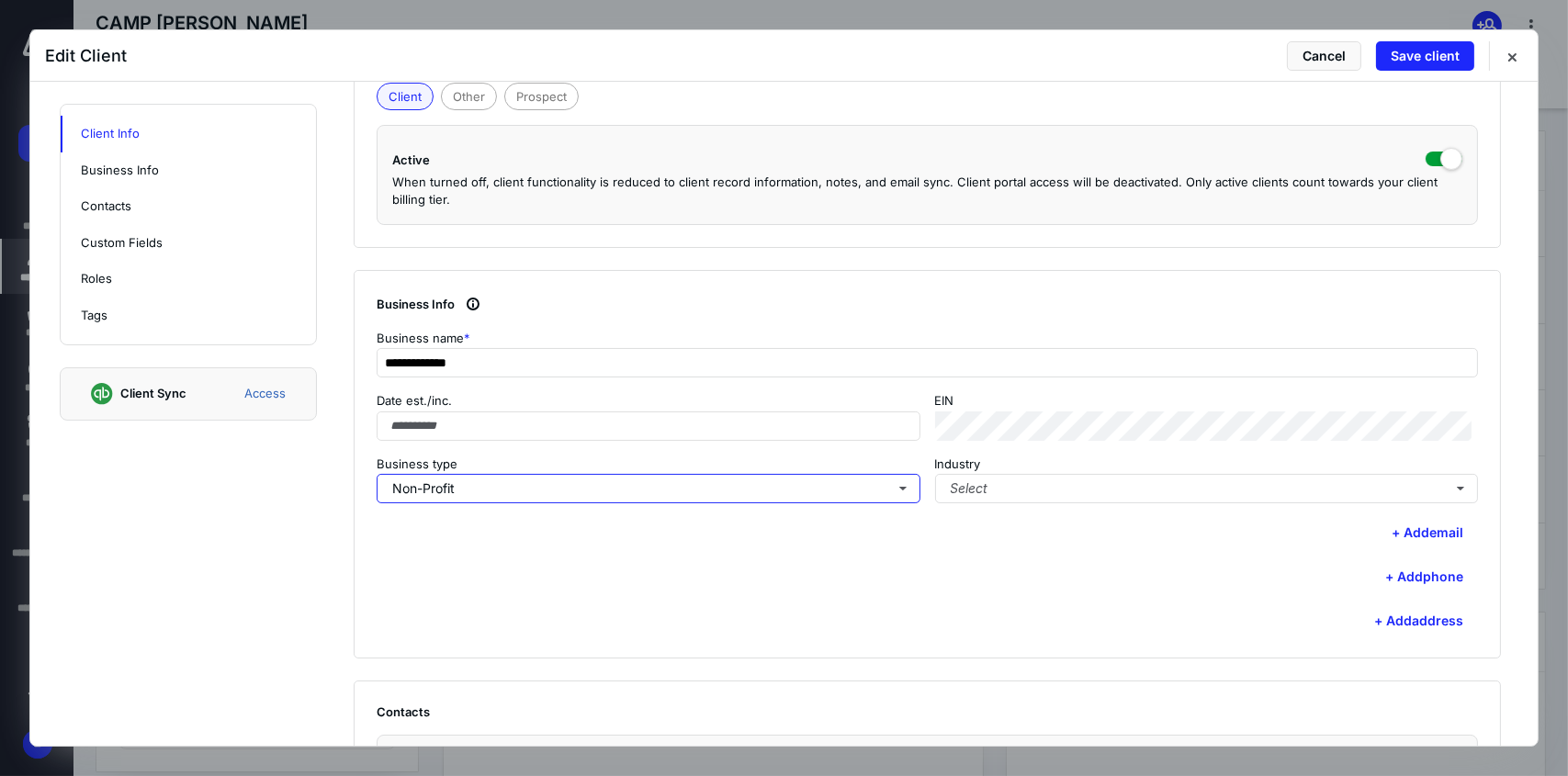 scroll, scrollTop: 0, scrollLeft: 0, axis: both 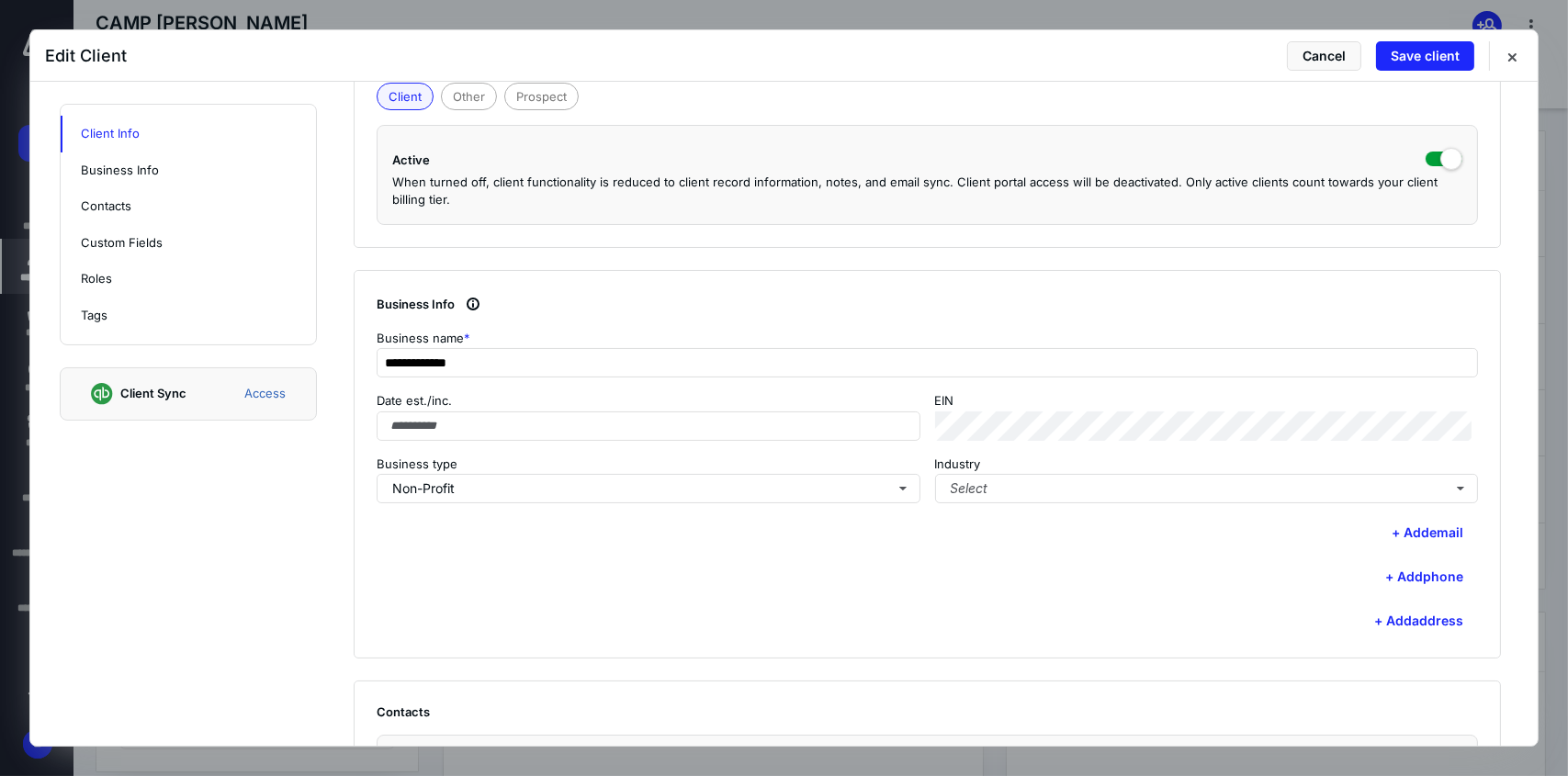 click on "+ Add  address" at bounding box center [927, 621] 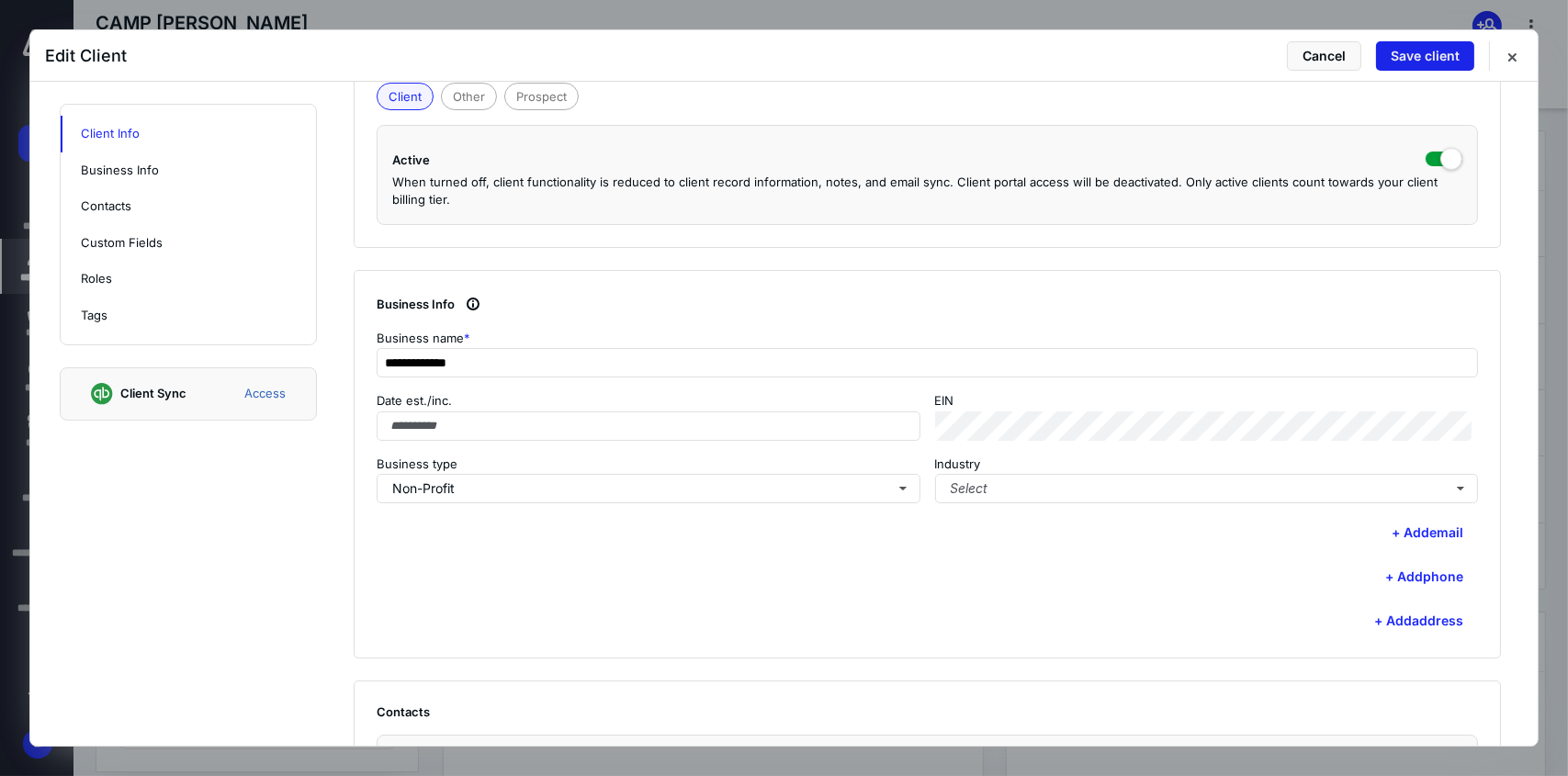 click on "Save client" at bounding box center (1425, 56) 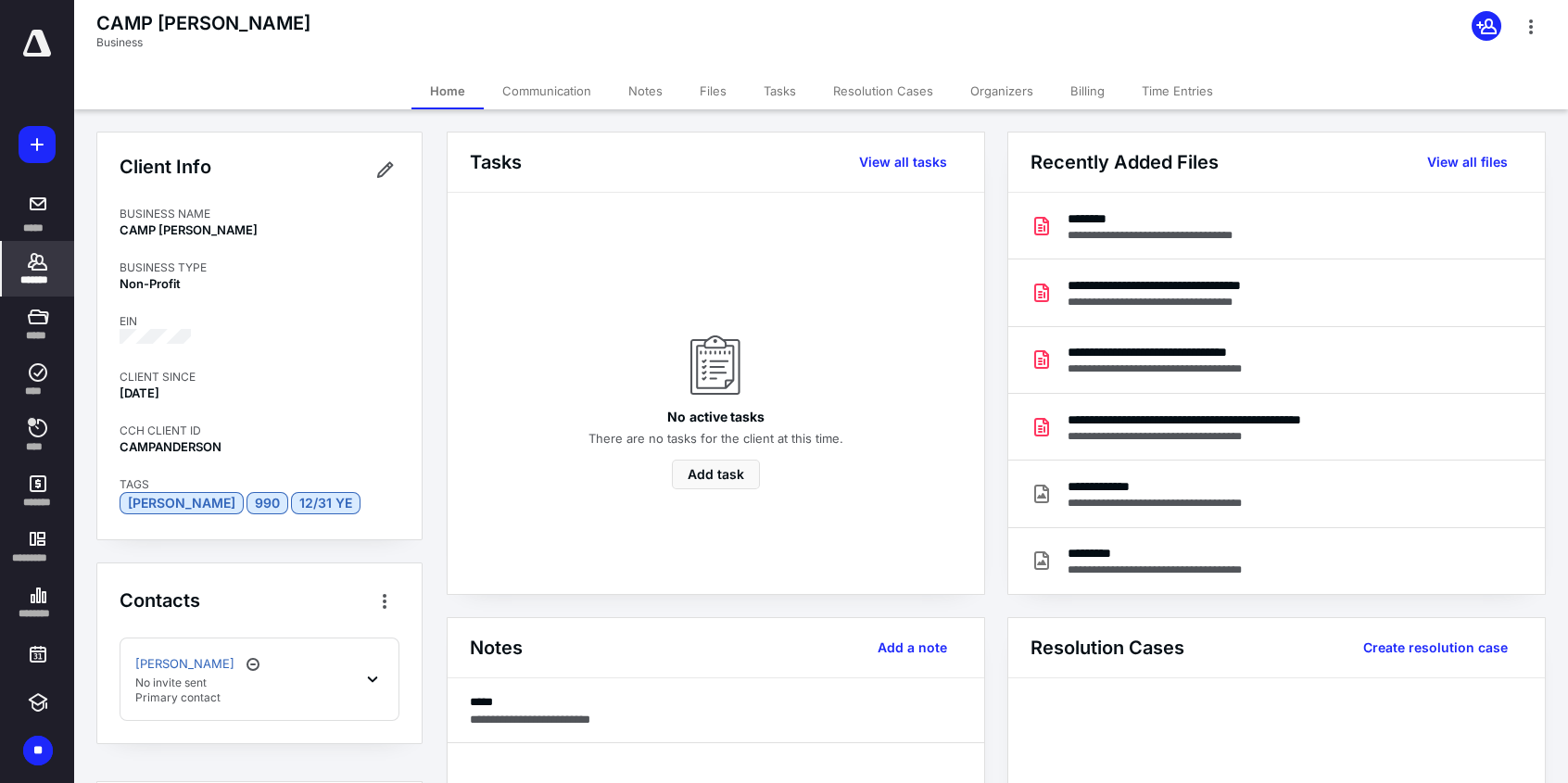 click 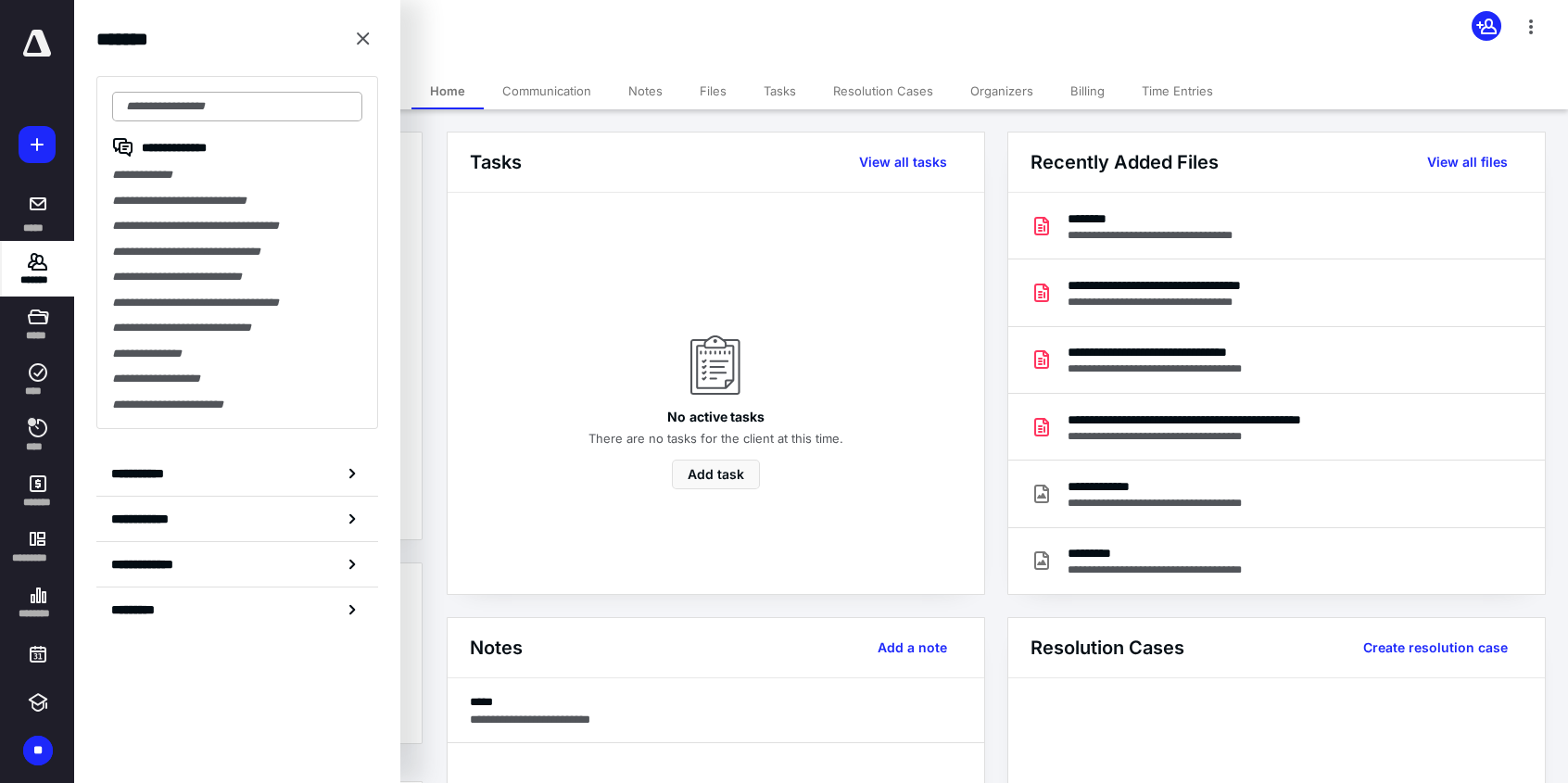 click at bounding box center (237, 107) 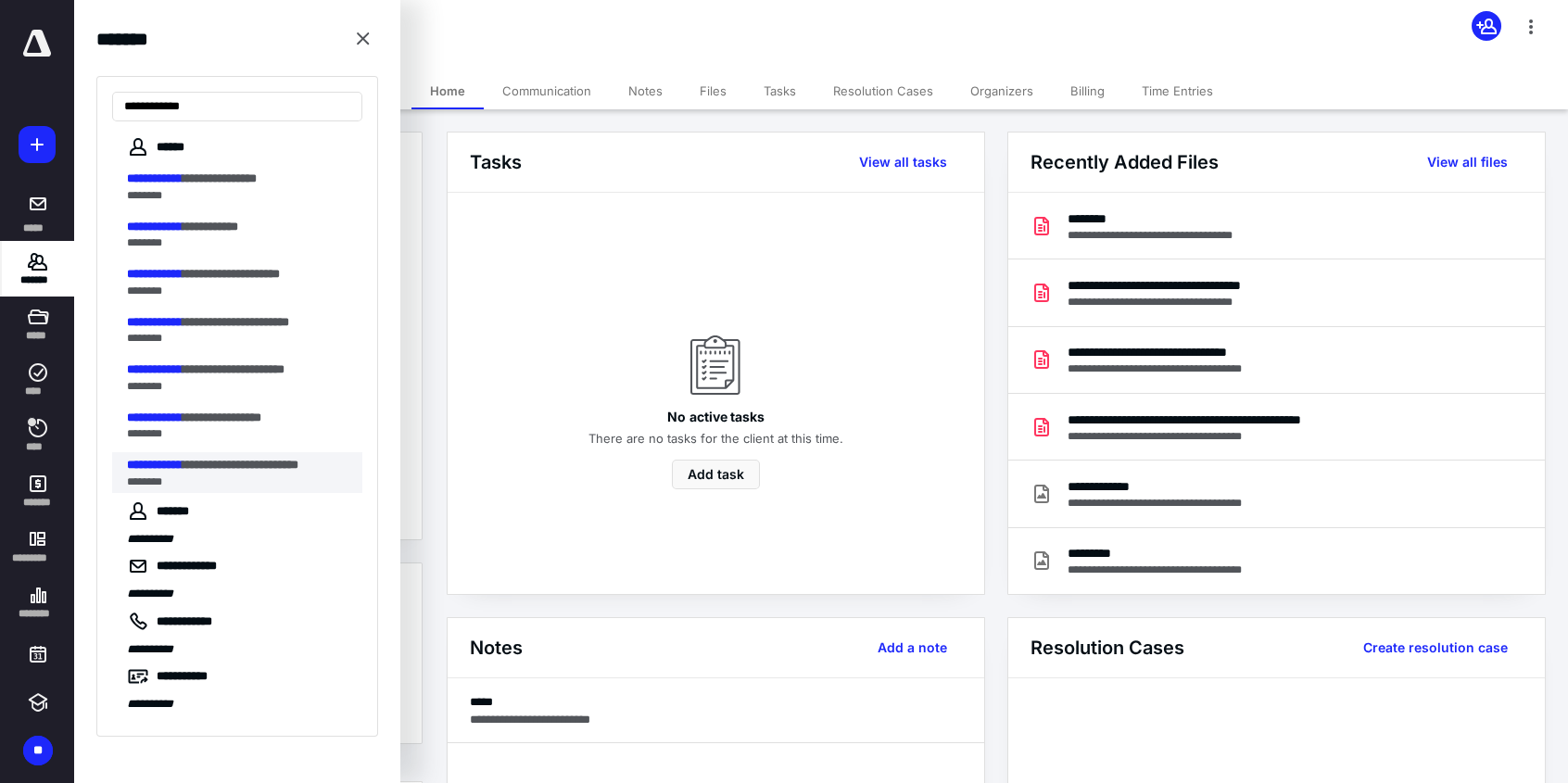 type on "**********" 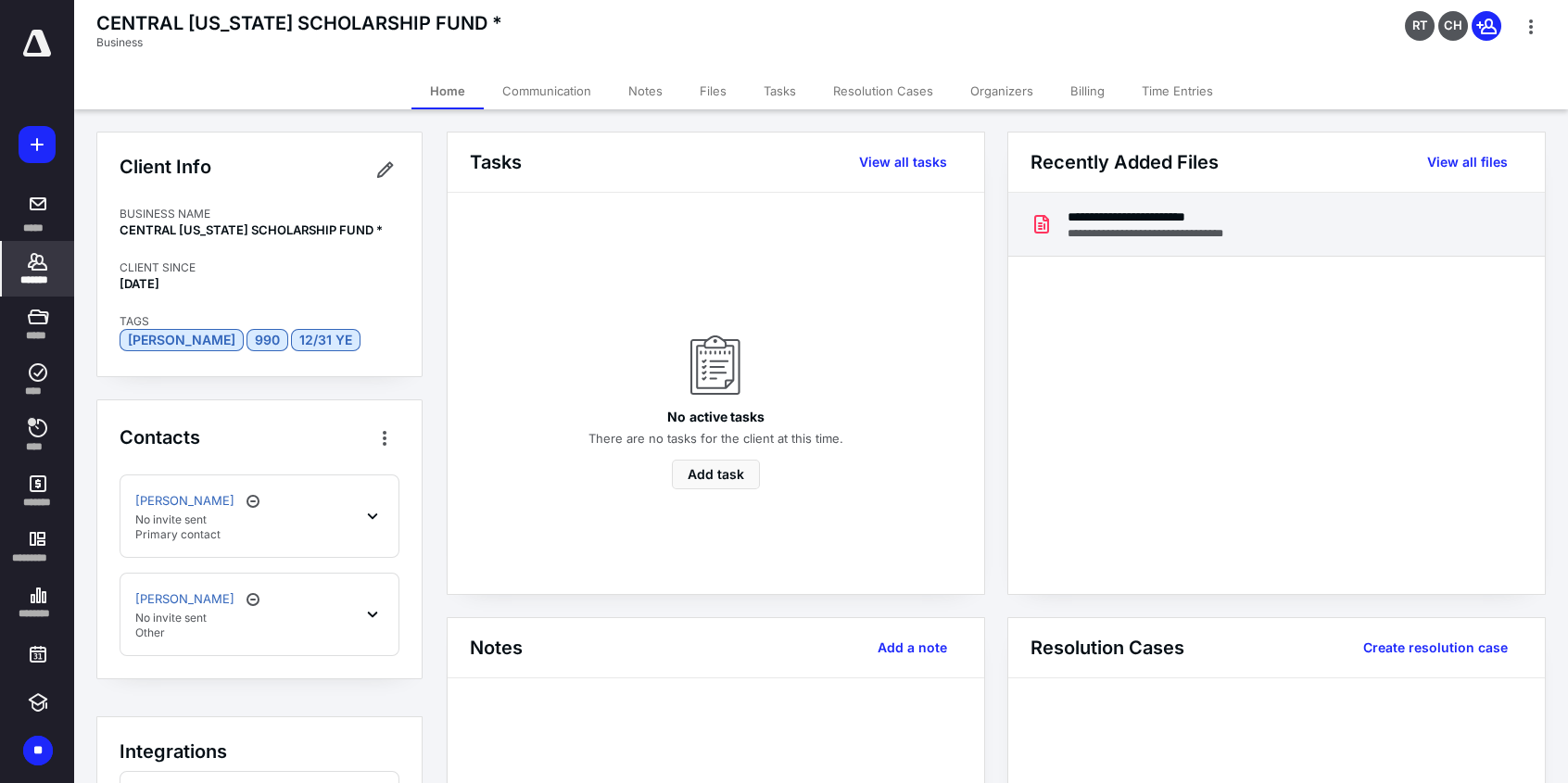 click on "**********" at bounding box center [1161, 234] 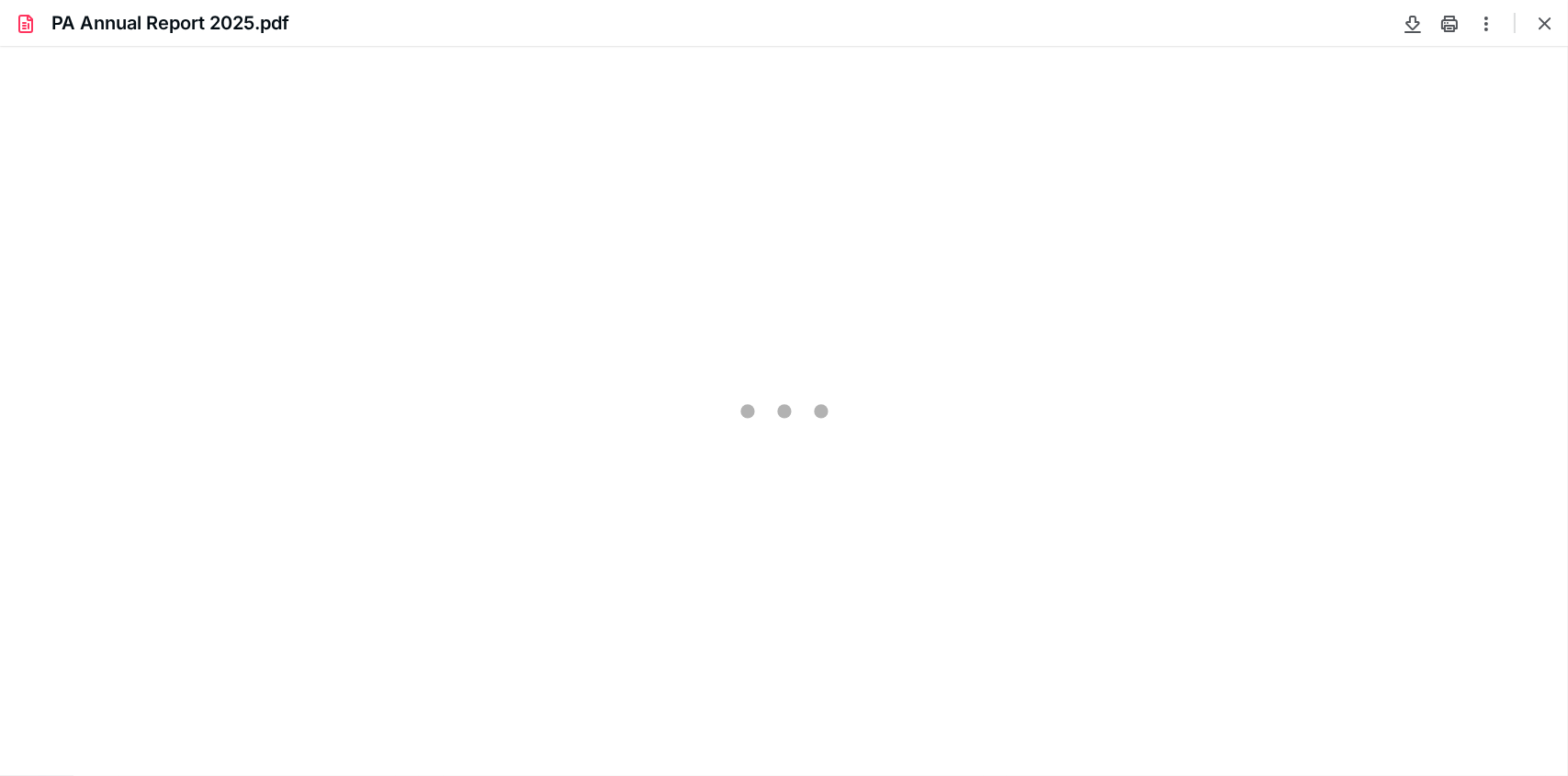 scroll, scrollTop: 0, scrollLeft: 0, axis: both 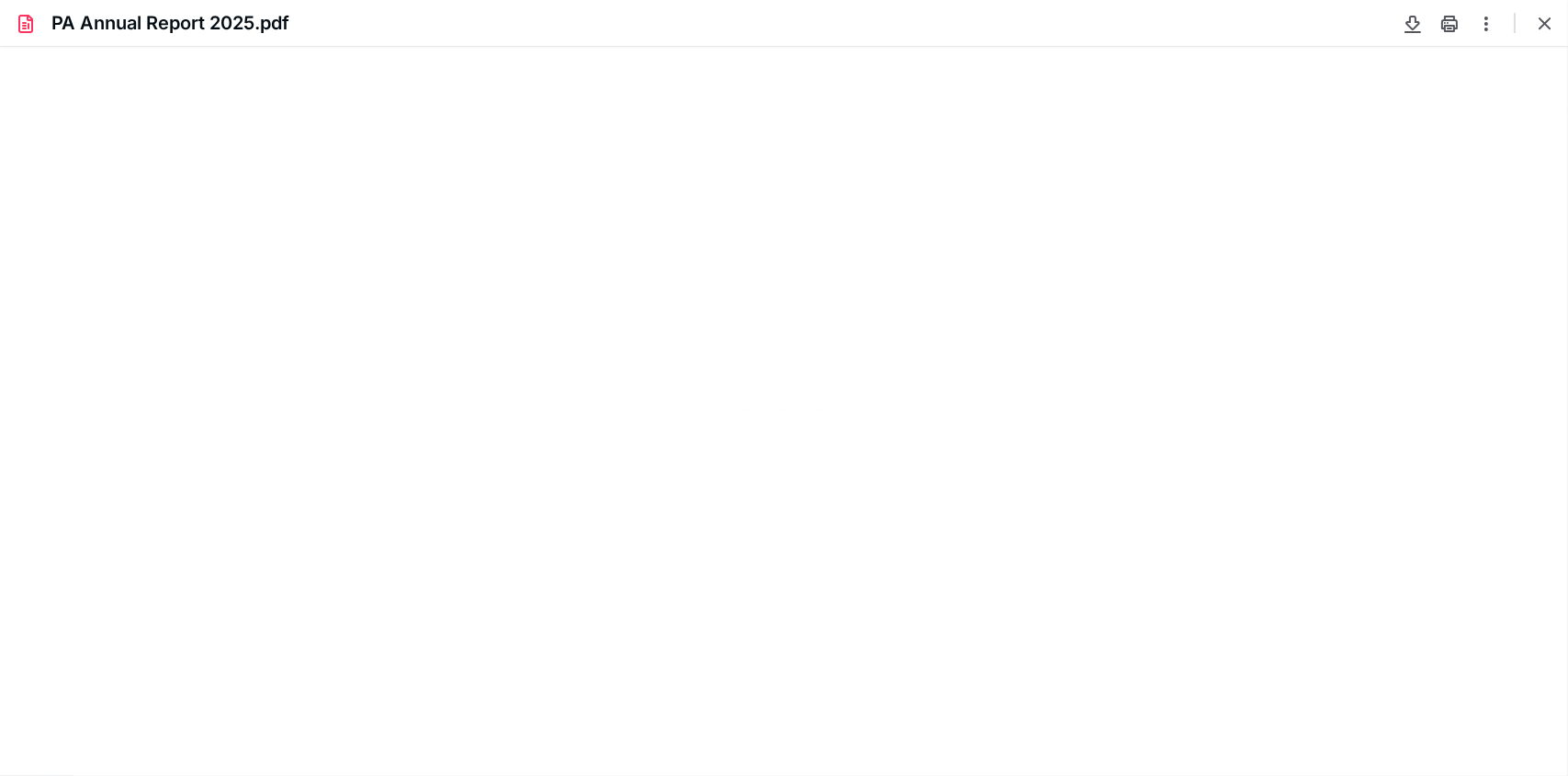 type on "95" 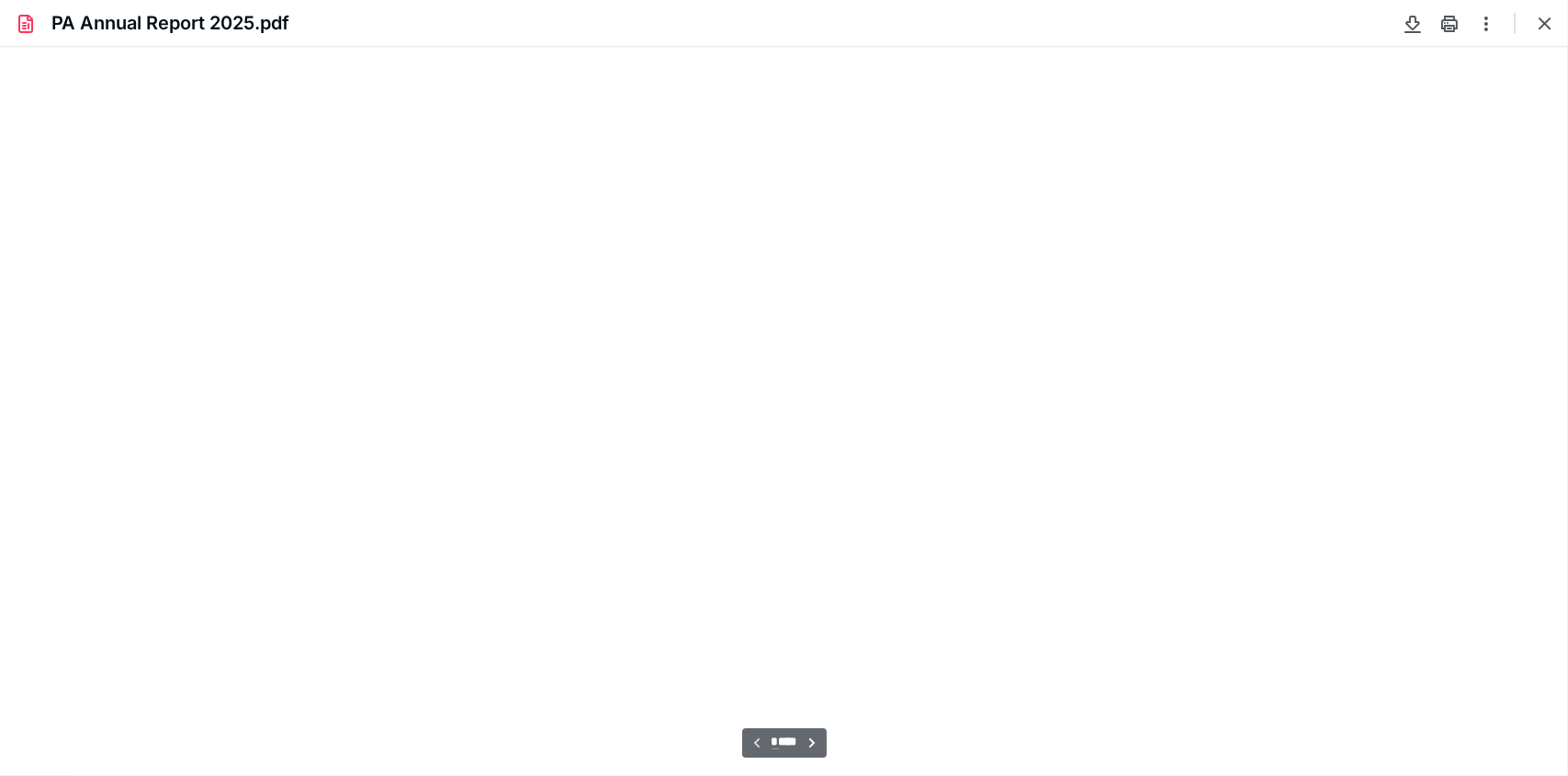 scroll, scrollTop: 37, scrollLeft: 0, axis: vertical 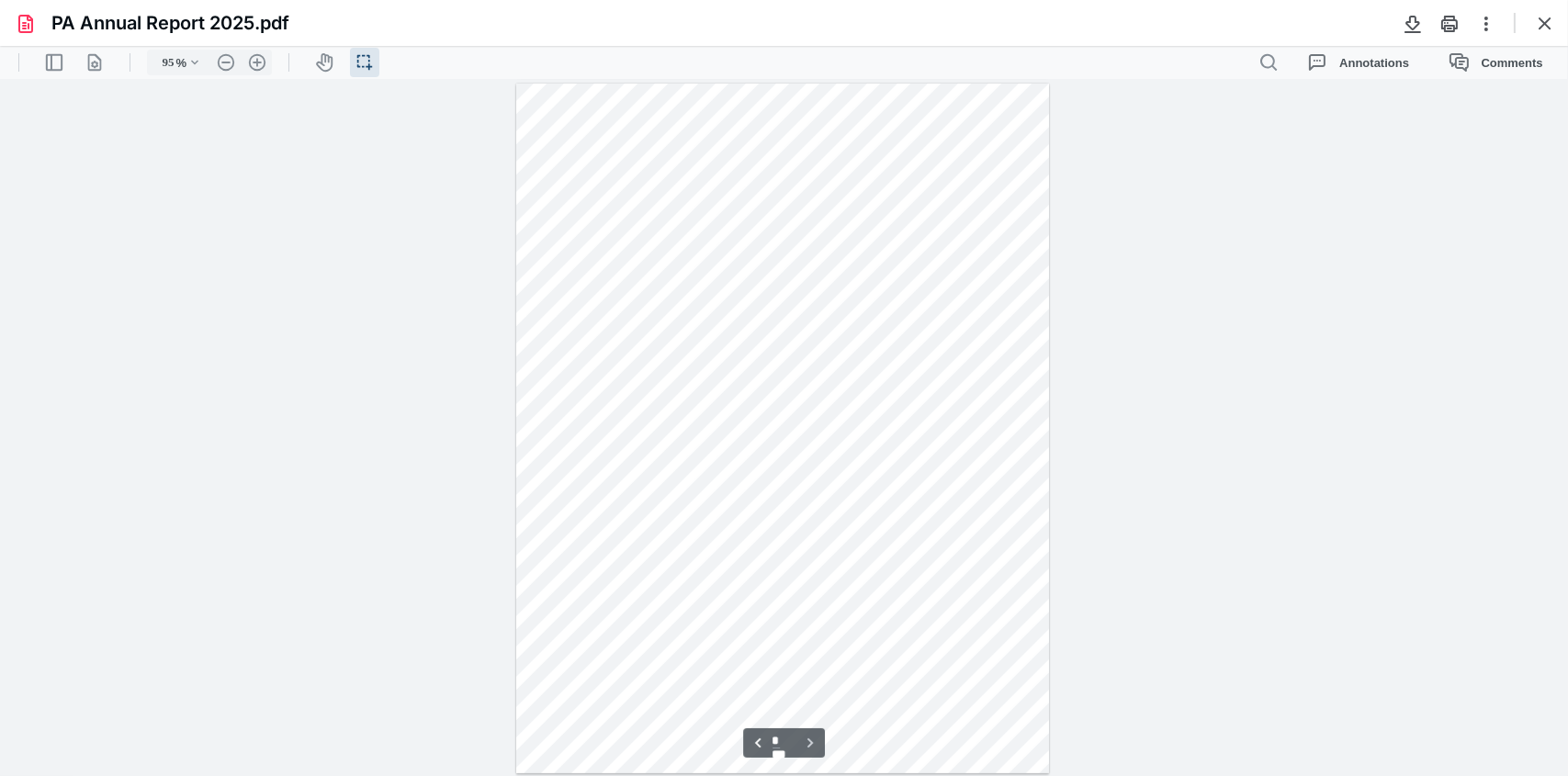 type on "*" 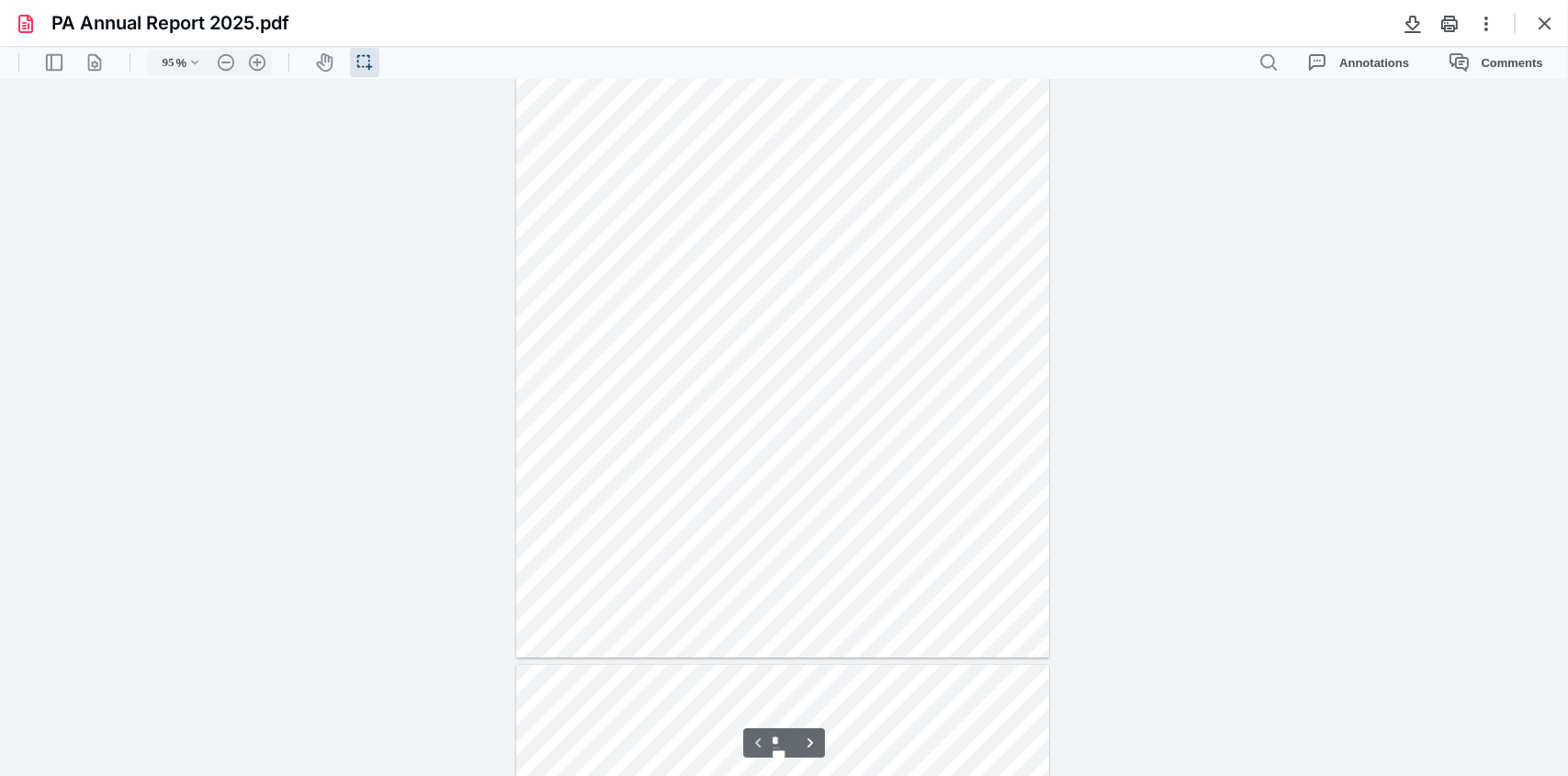 scroll, scrollTop: 0, scrollLeft: 0, axis: both 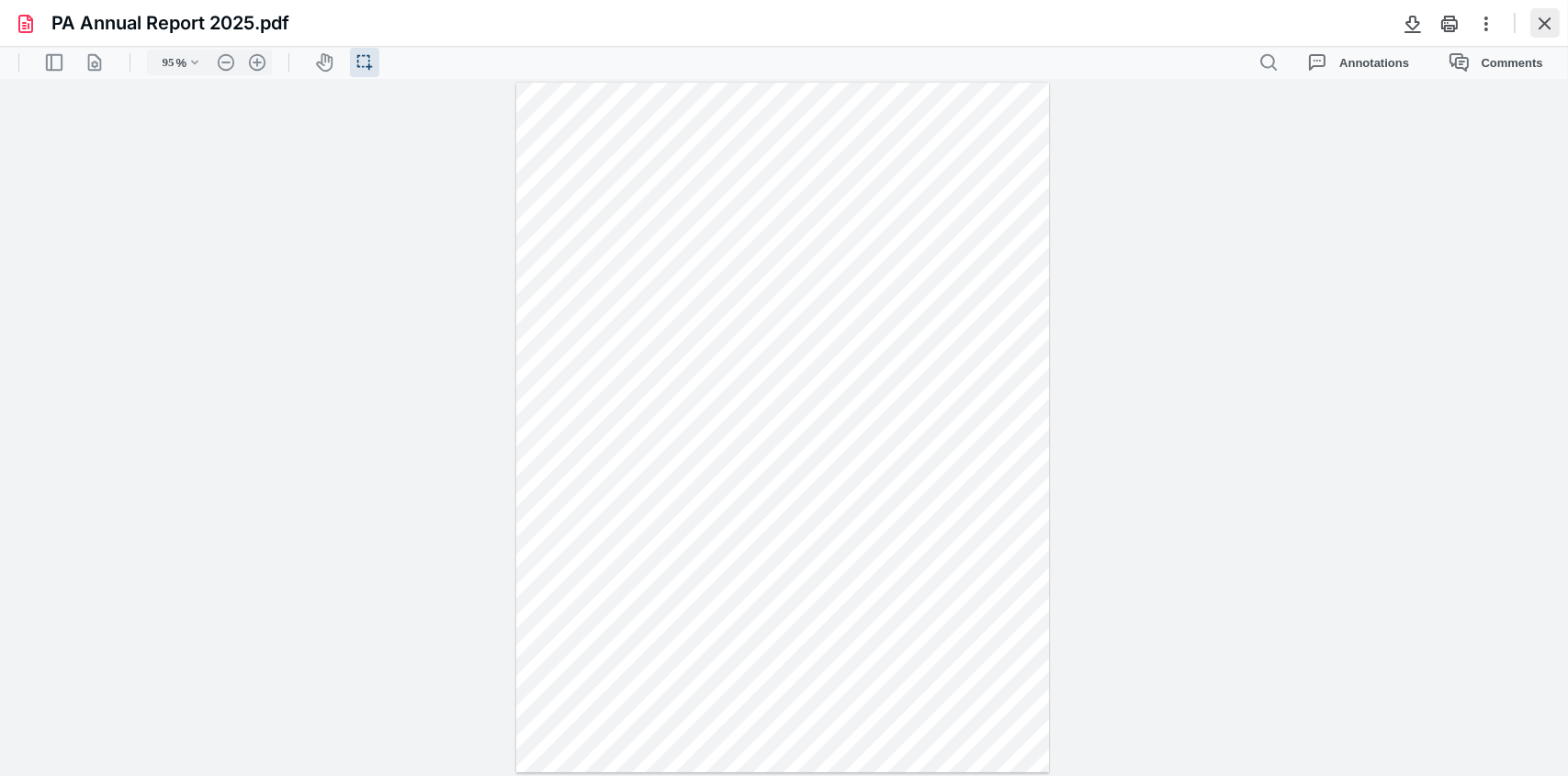 click at bounding box center (1545, 23) 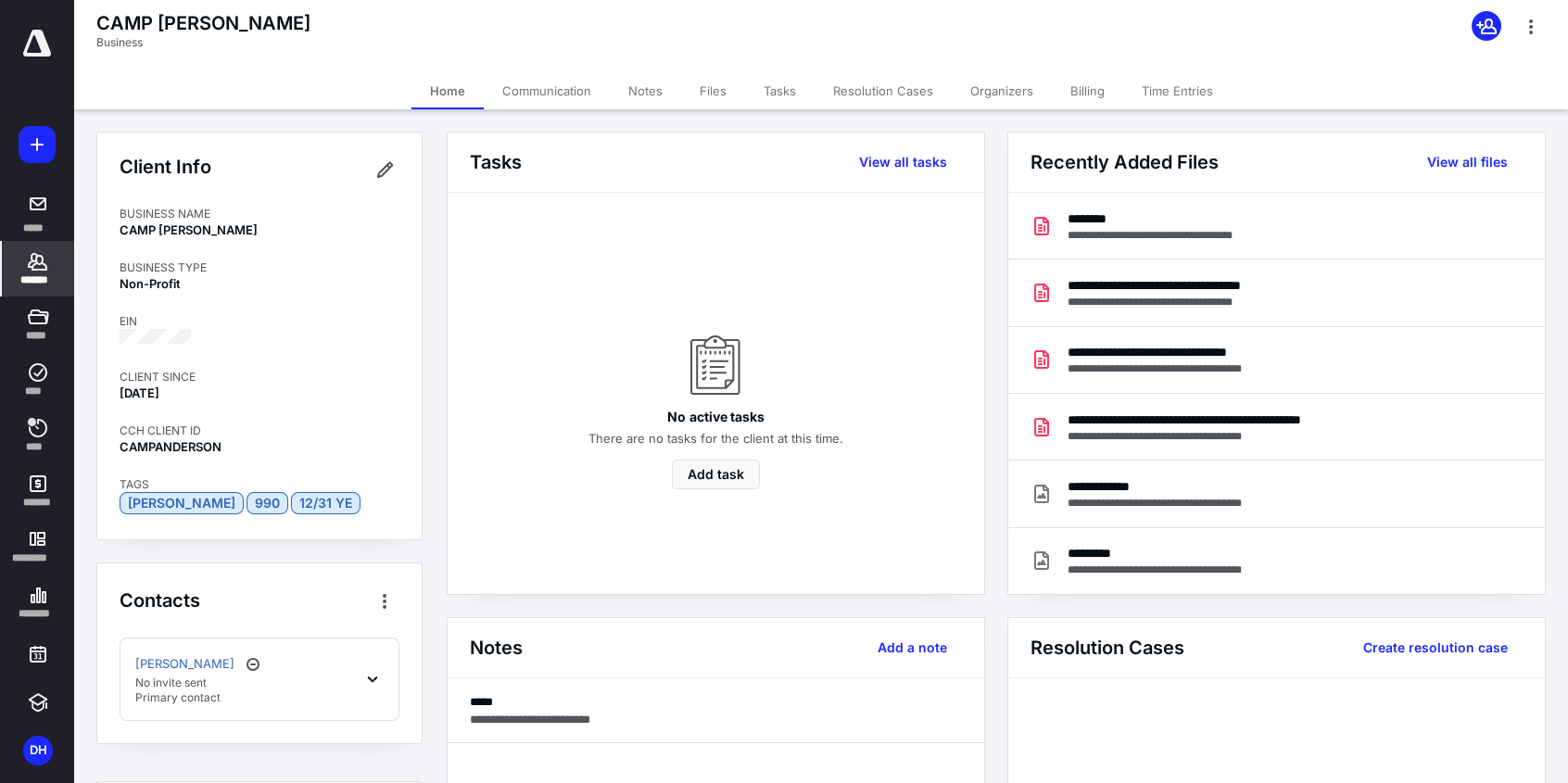 click 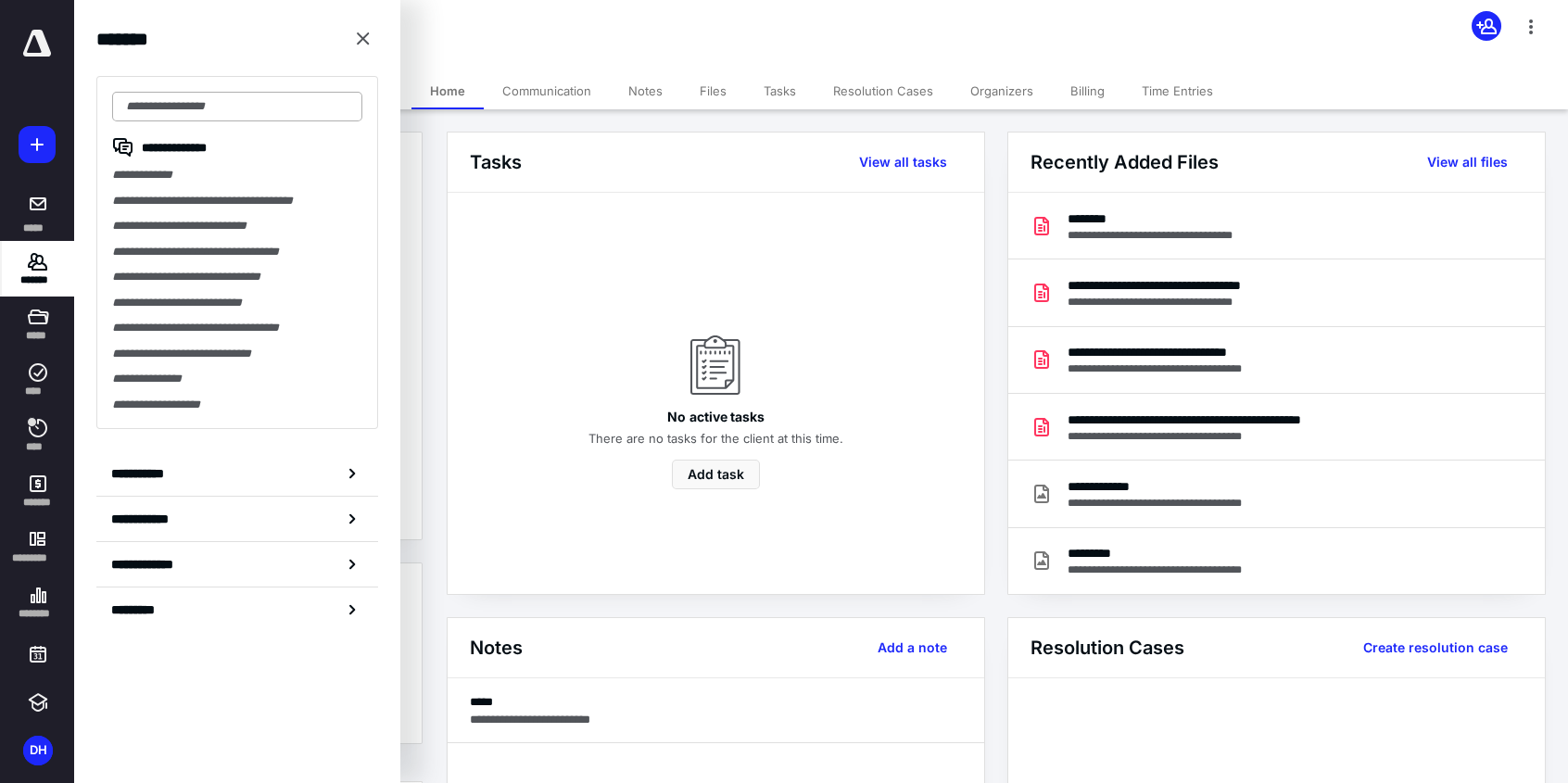 click at bounding box center (237, 107) 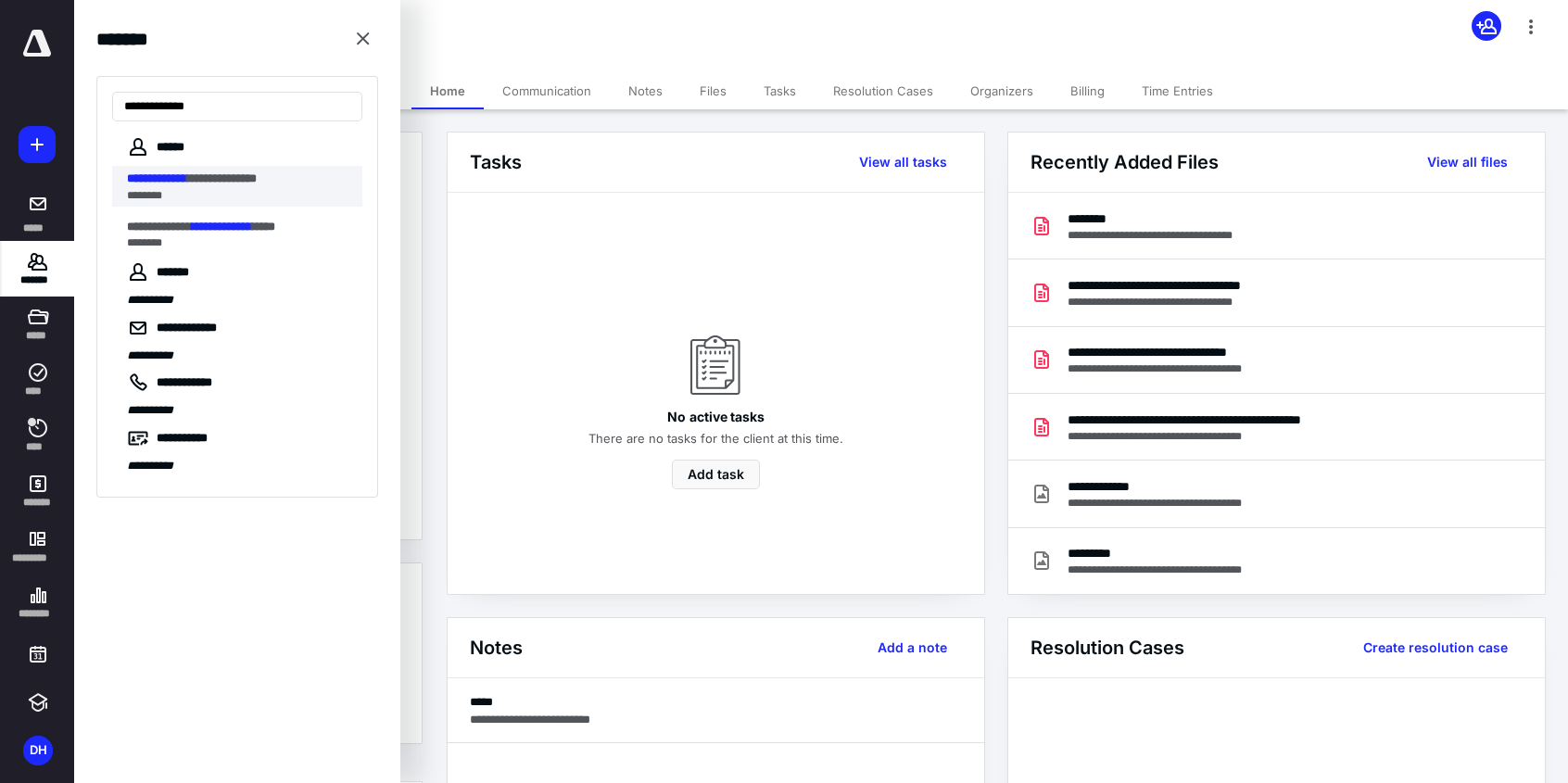 type on "**********" 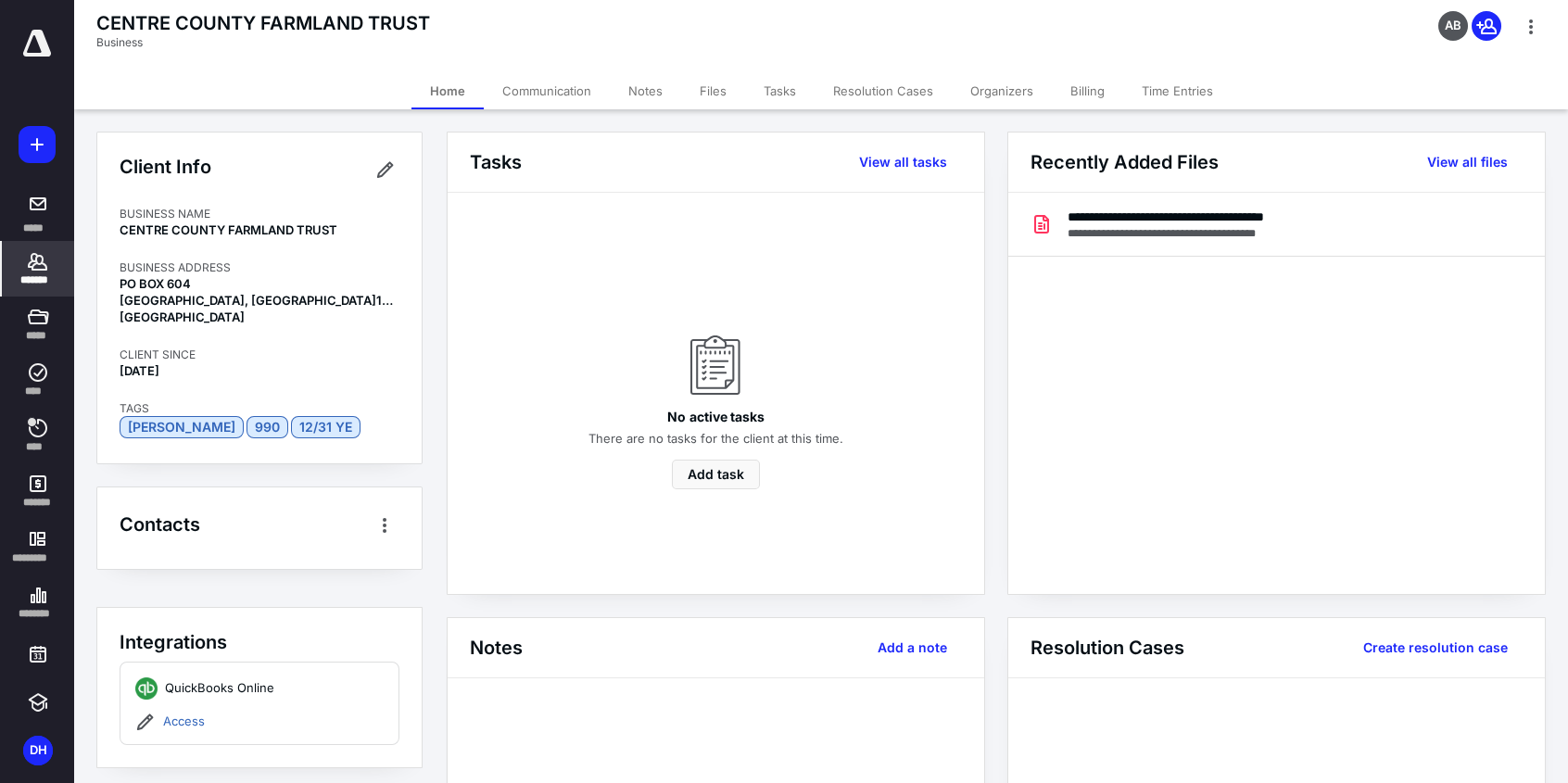 drag, startPoint x: 27, startPoint y: 282, endPoint x: 42, endPoint y: 272, distance: 18.027756 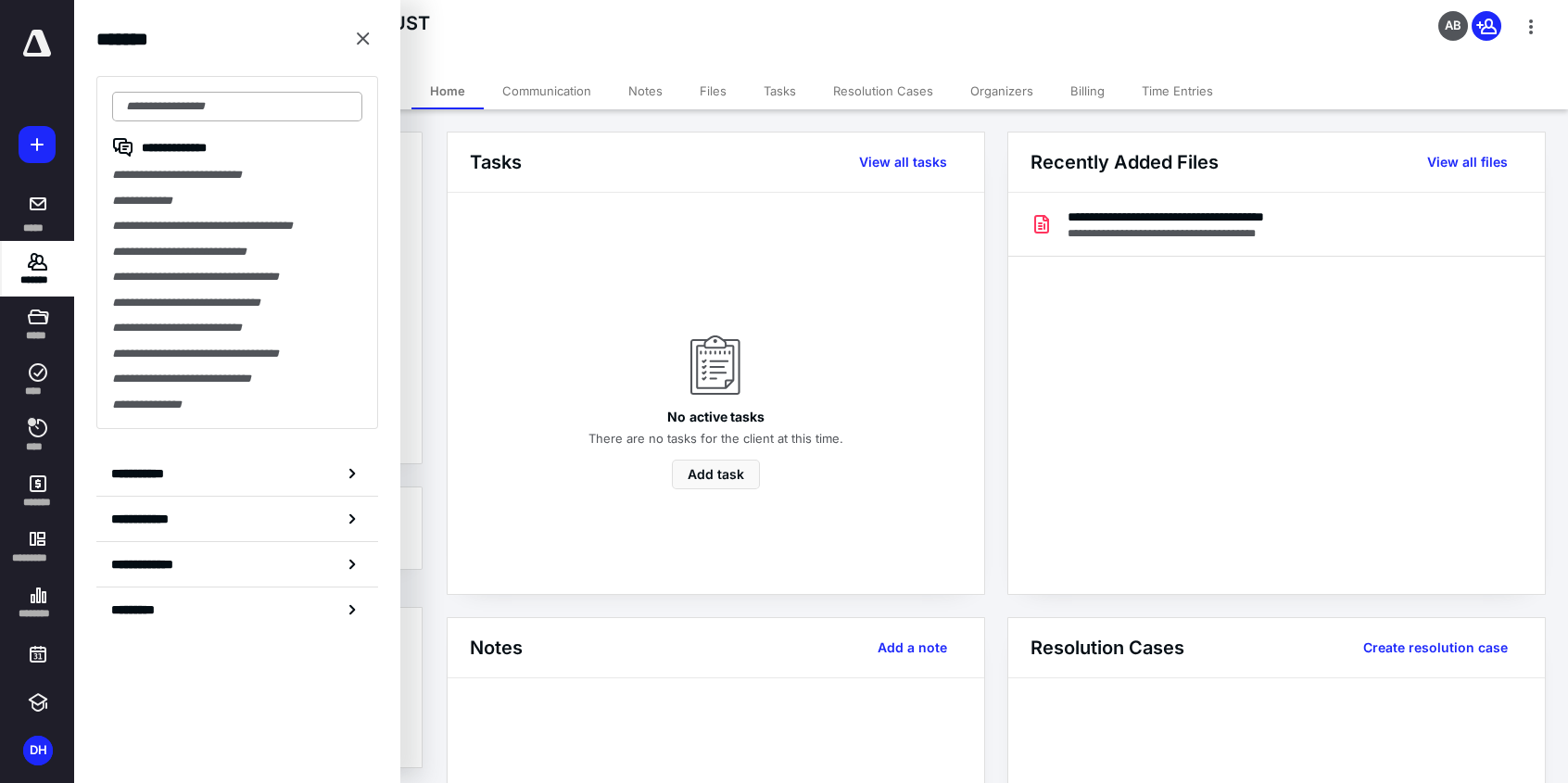 click at bounding box center (237, 107) 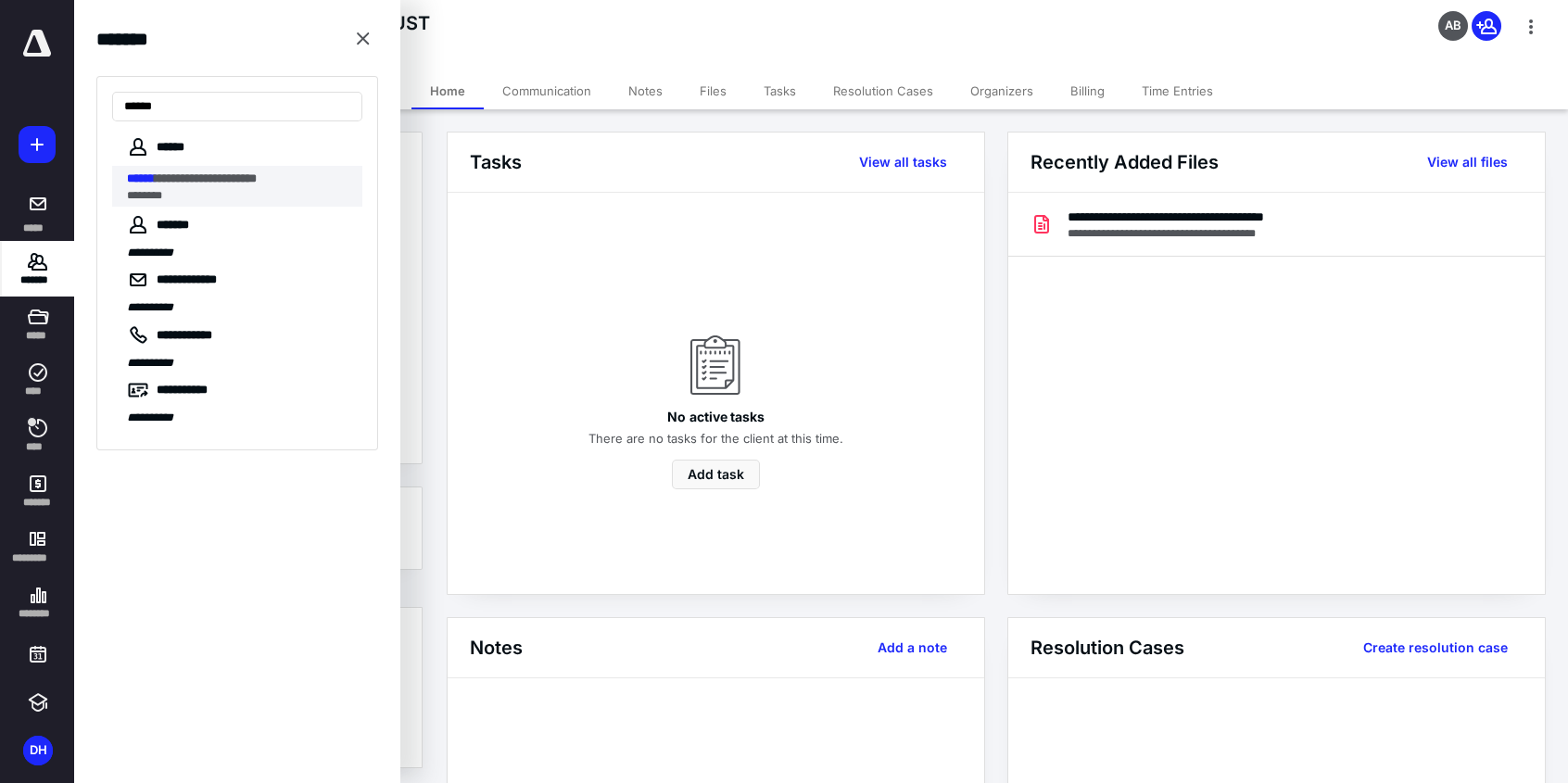 type on "******" 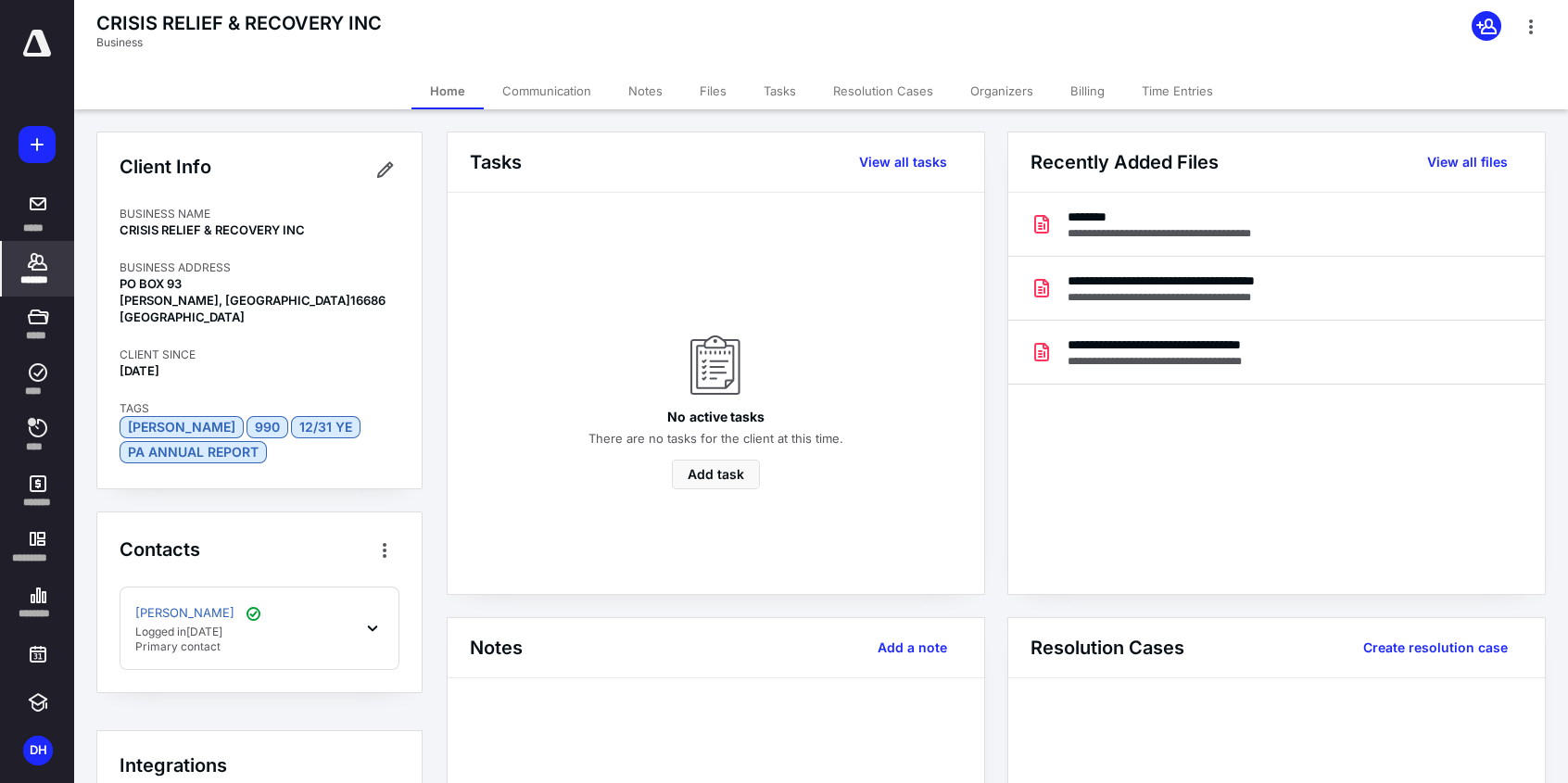 click on "*******" at bounding box center (38, 280) 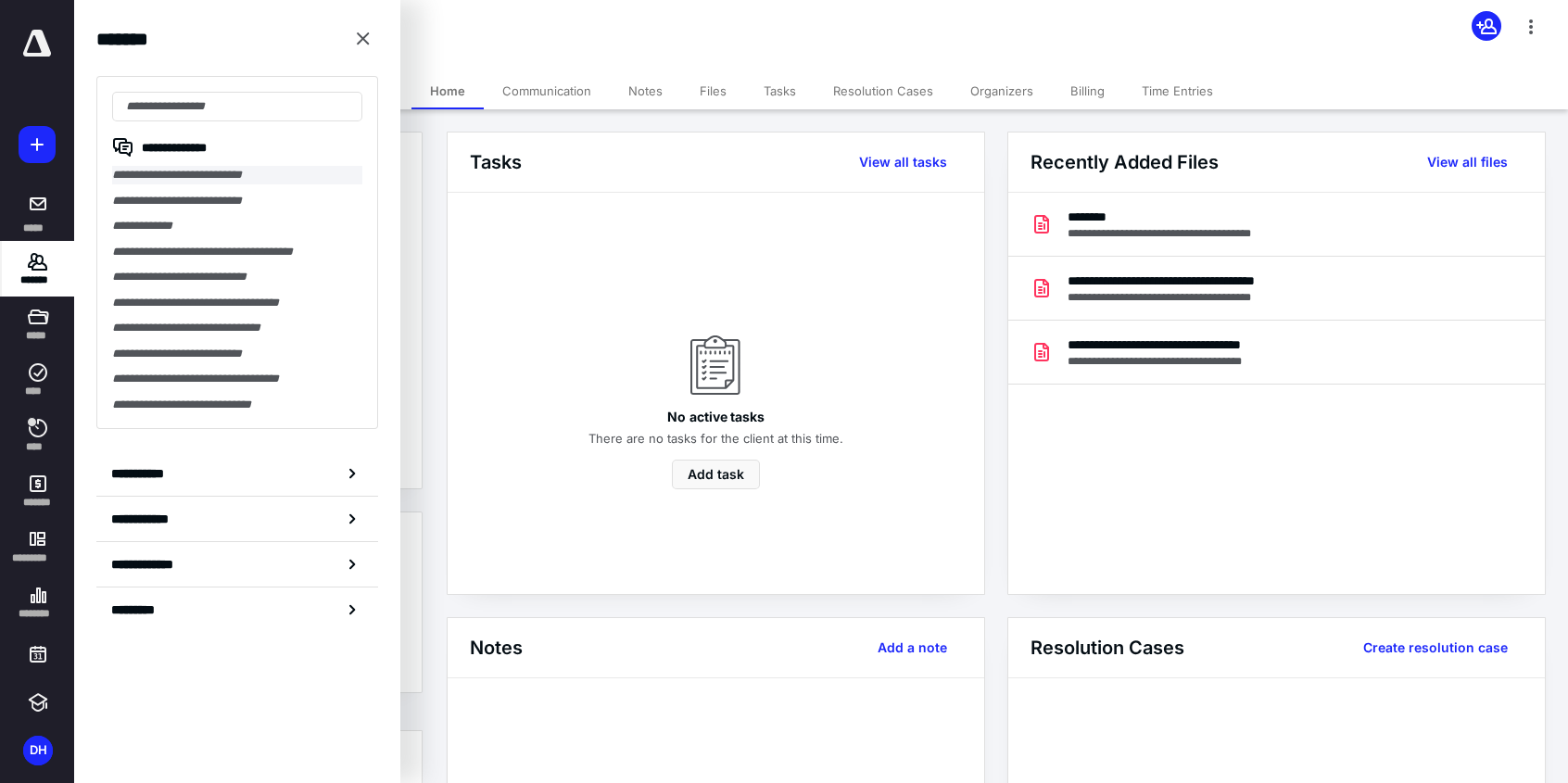 click on "**********" at bounding box center (237, 175) 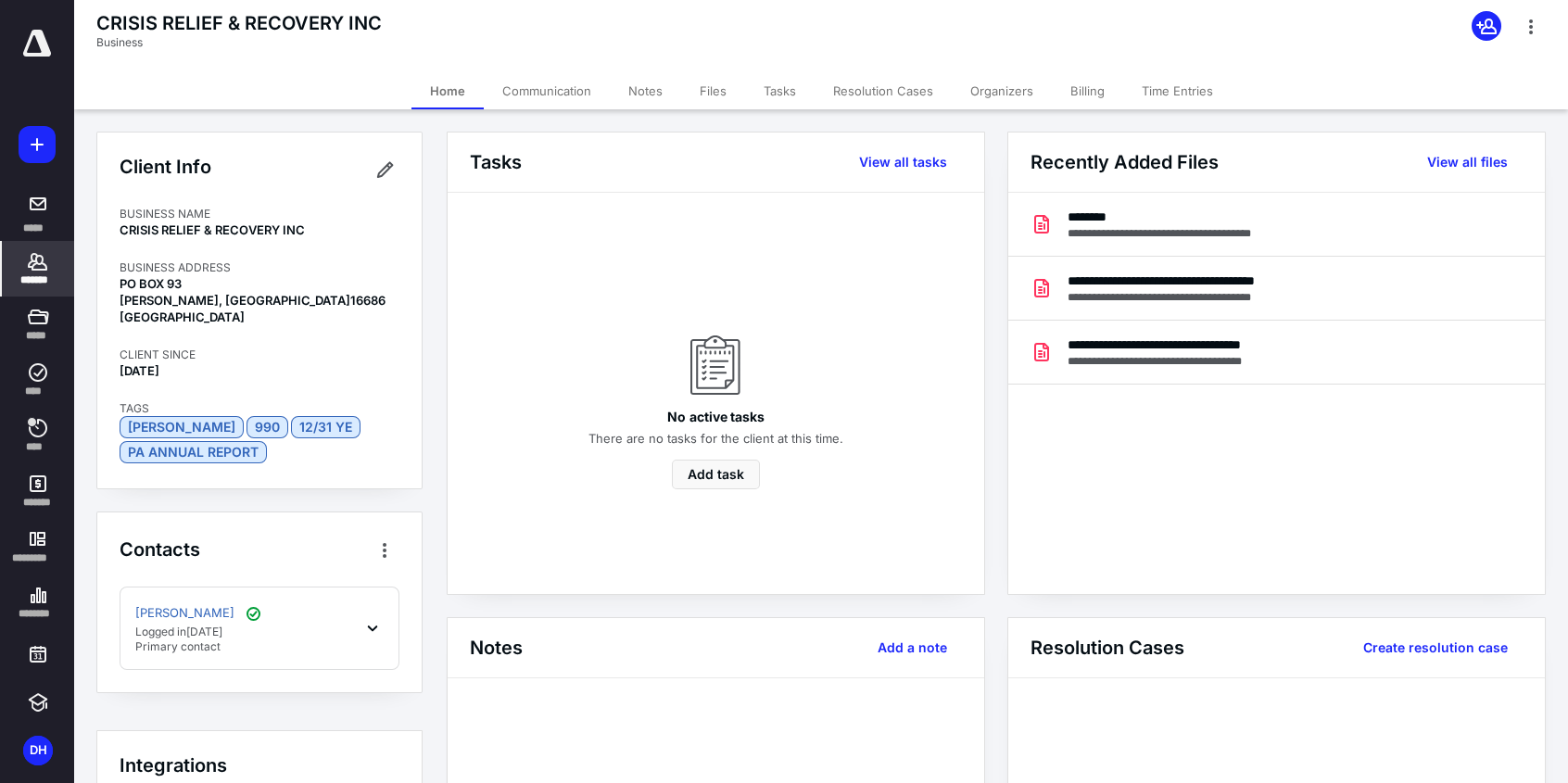 click on "No active tasks There are no tasks for the client at this time. Add task" at bounding box center [715, 393] 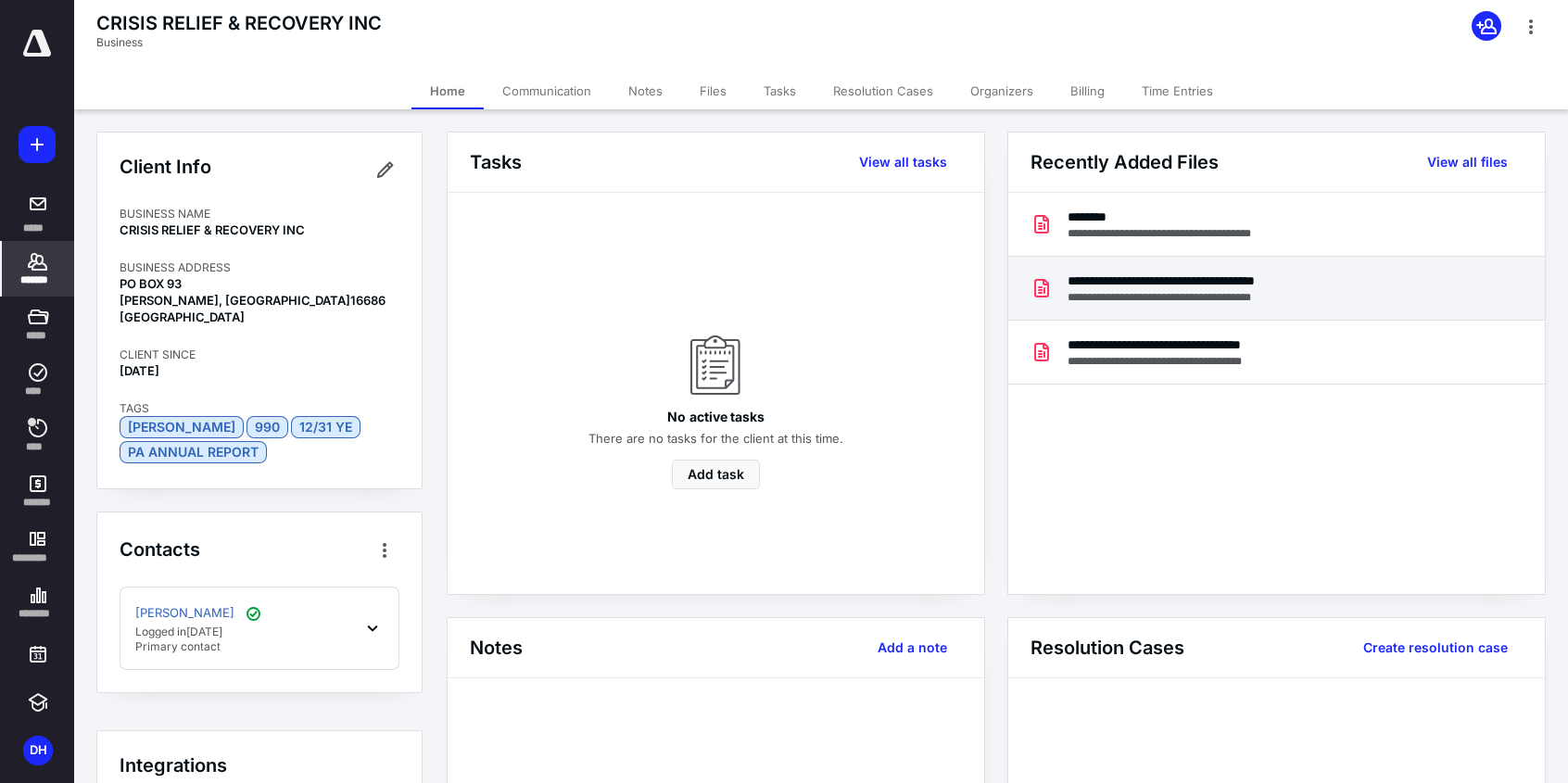 click on "**********" at bounding box center [1208, 281] 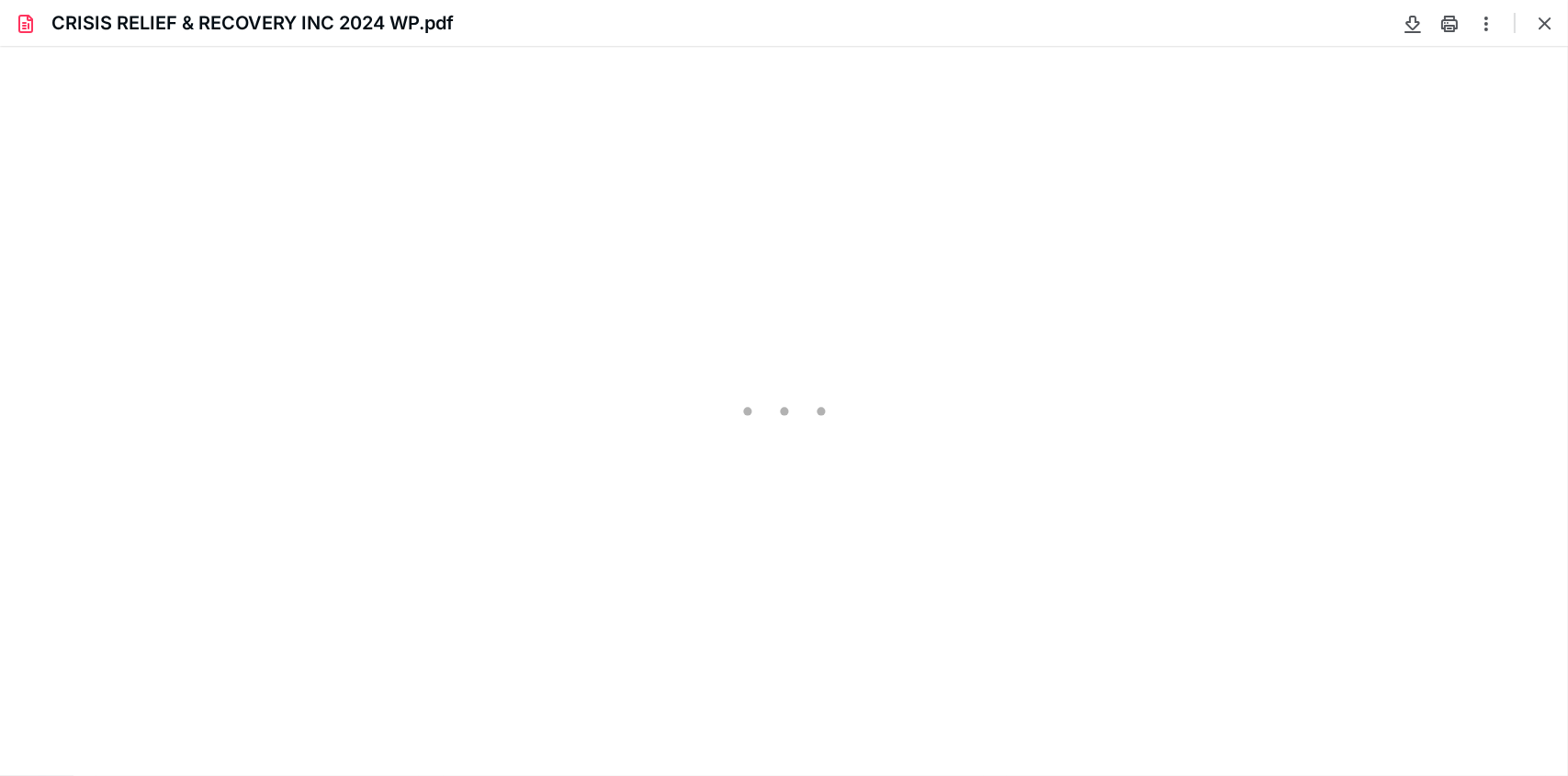 scroll, scrollTop: 0, scrollLeft: 0, axis: both 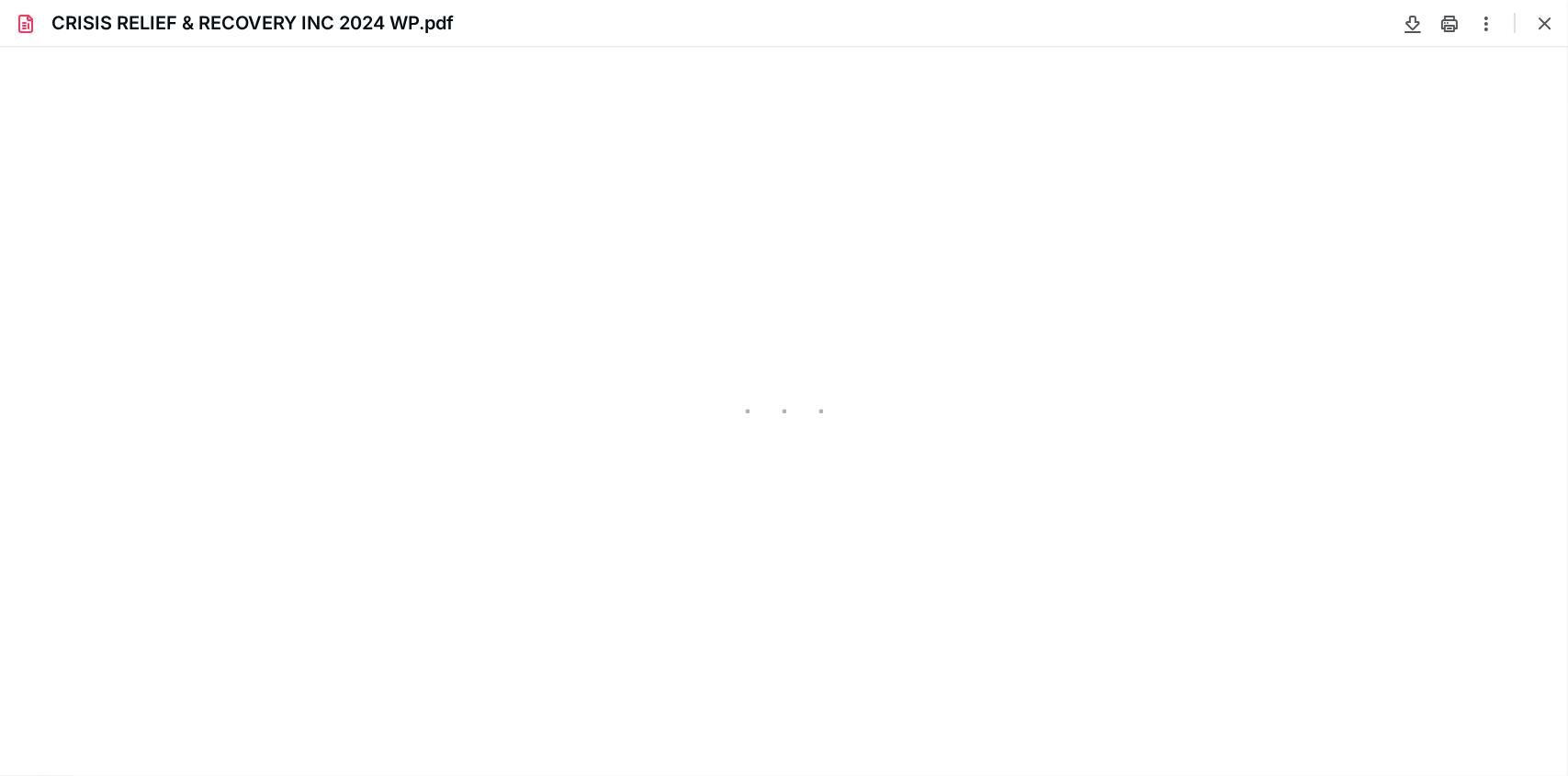 type on "95" 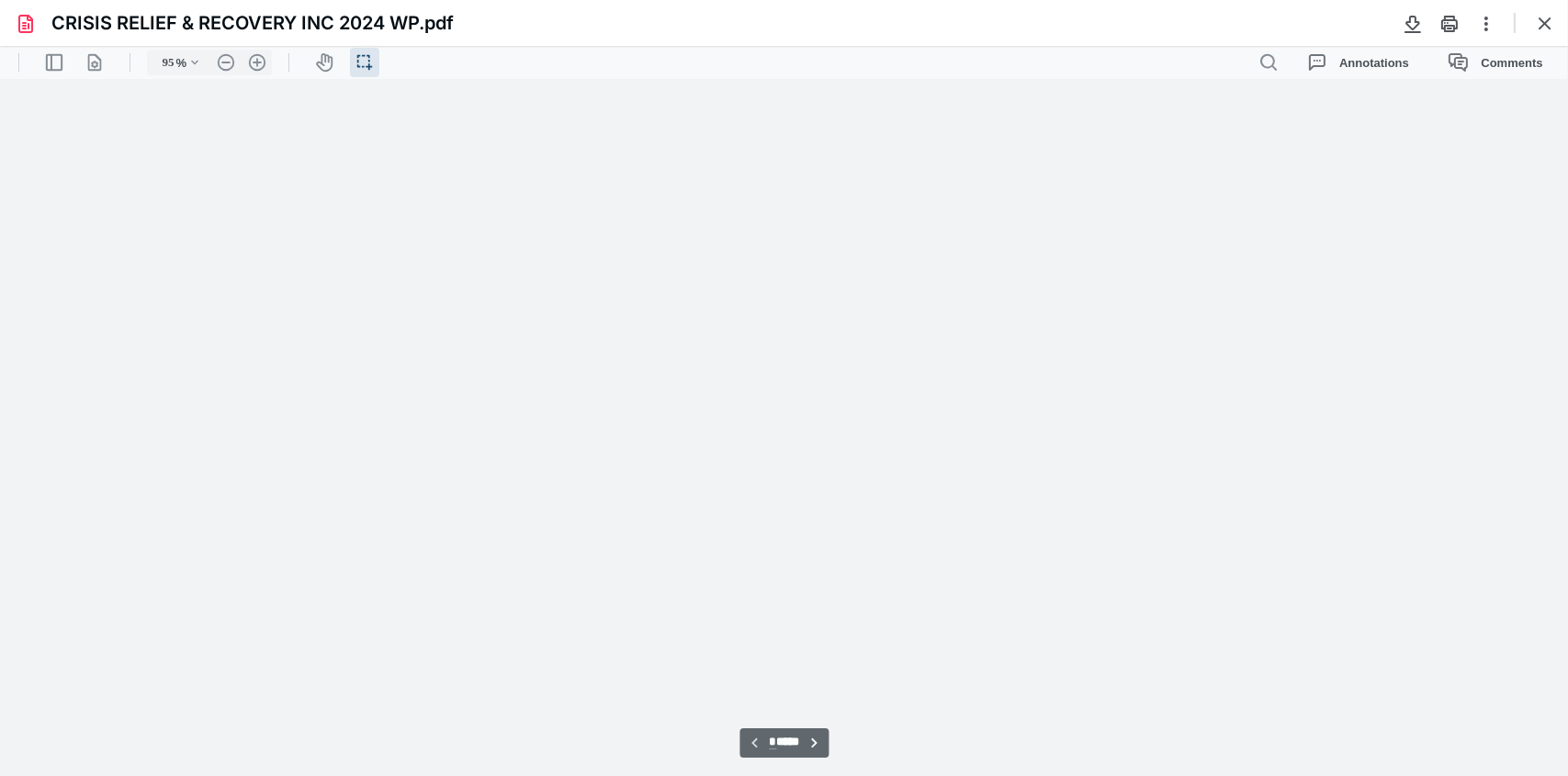 scroll, scrollTop: 37, scrollLeft: 0, axis: vertical 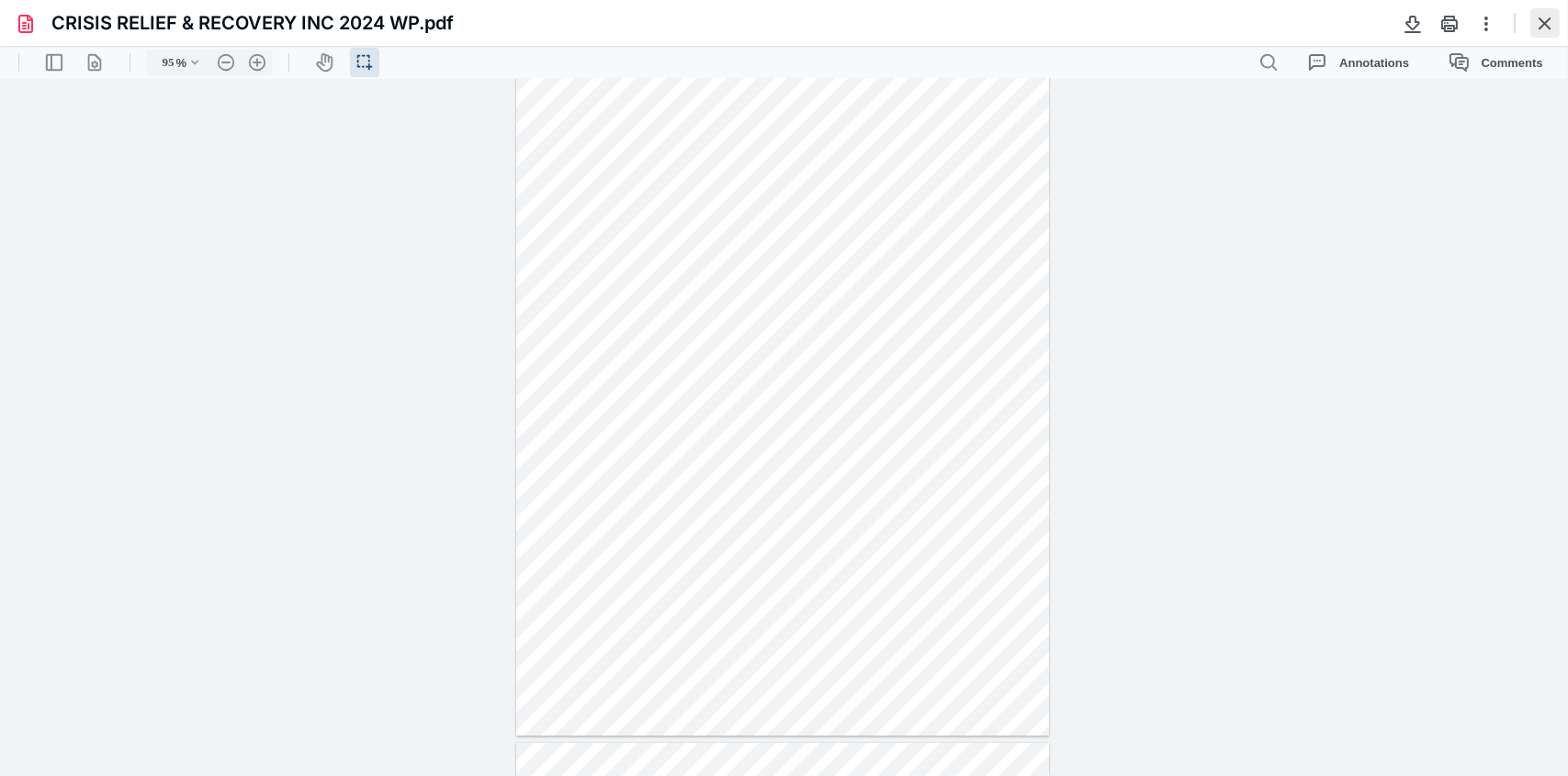 click at bounding box center [1545, 23] 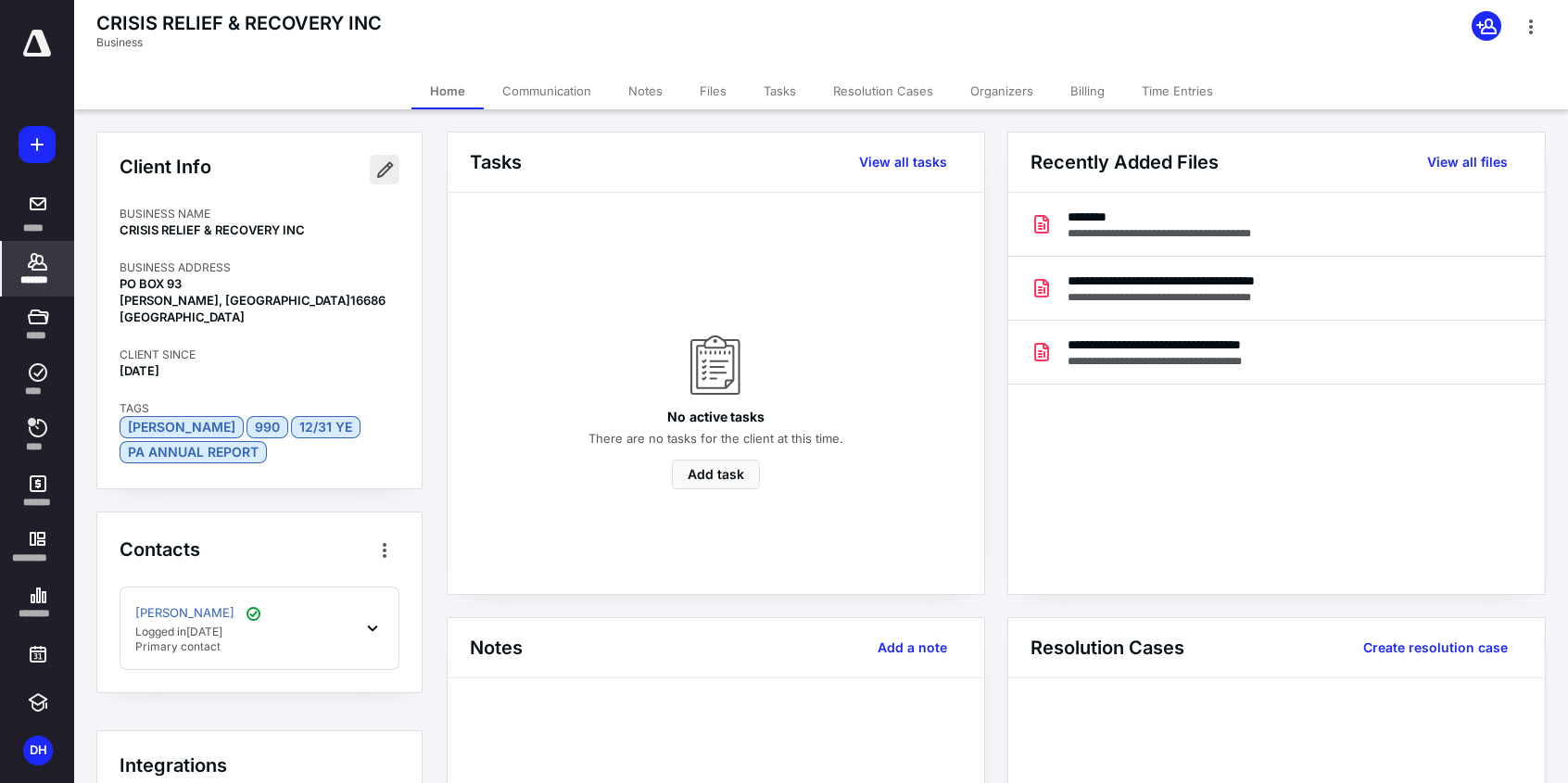 click at bounding box center [385, 170] 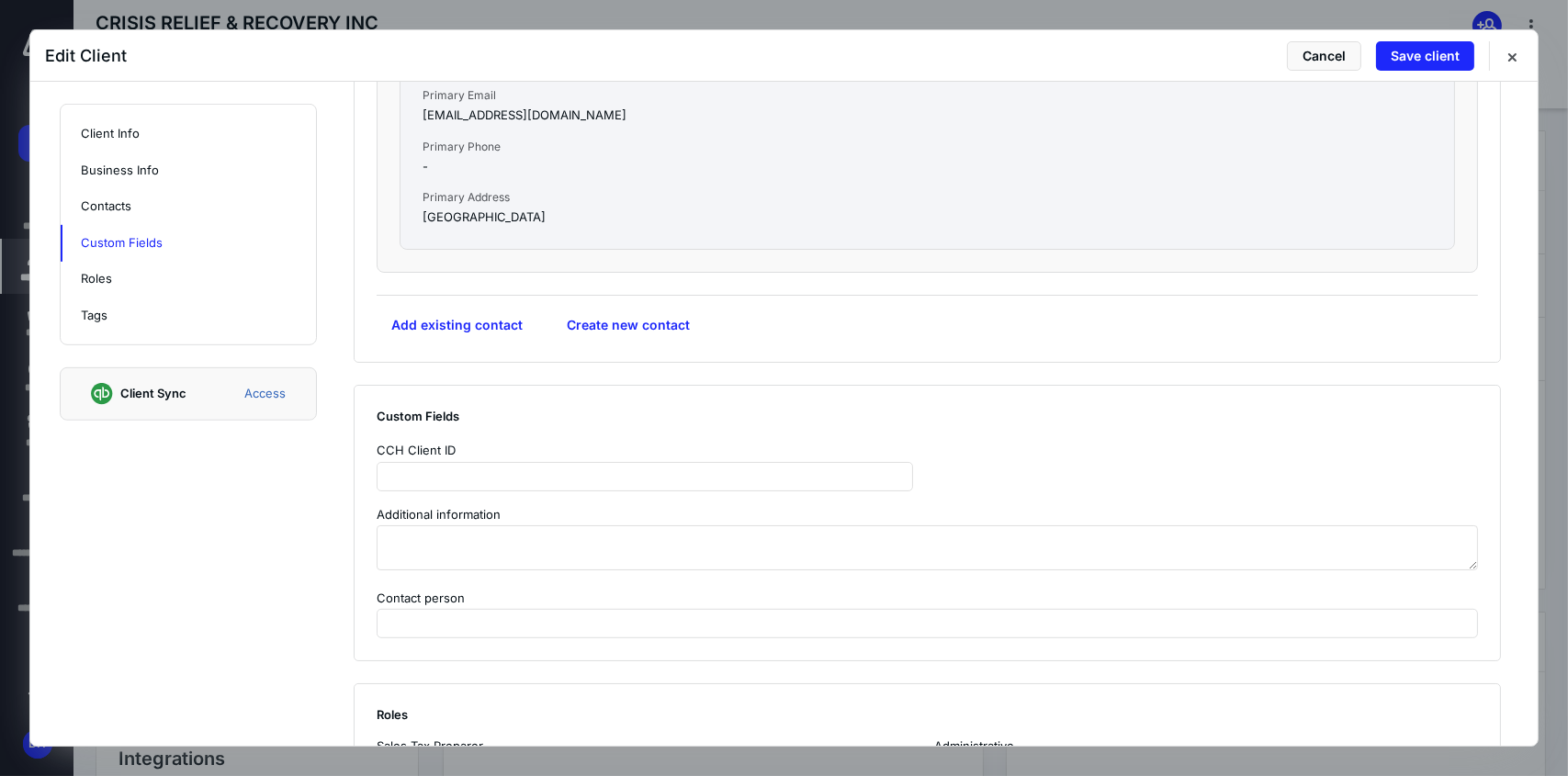 scroll, scrollTop: 1745, scrollLeft: 0, axis: vertical 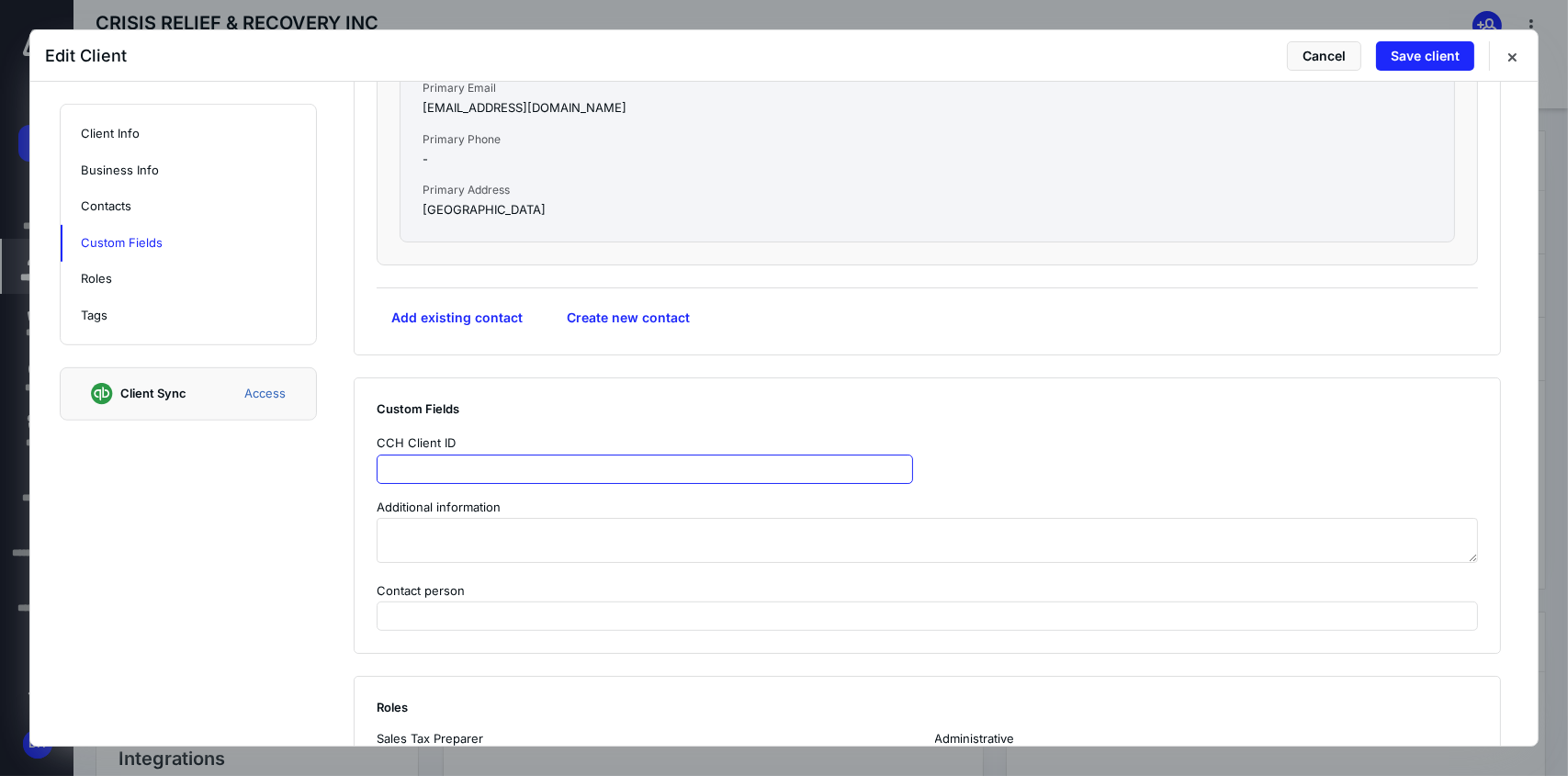 click at bounding box center (645, 469) 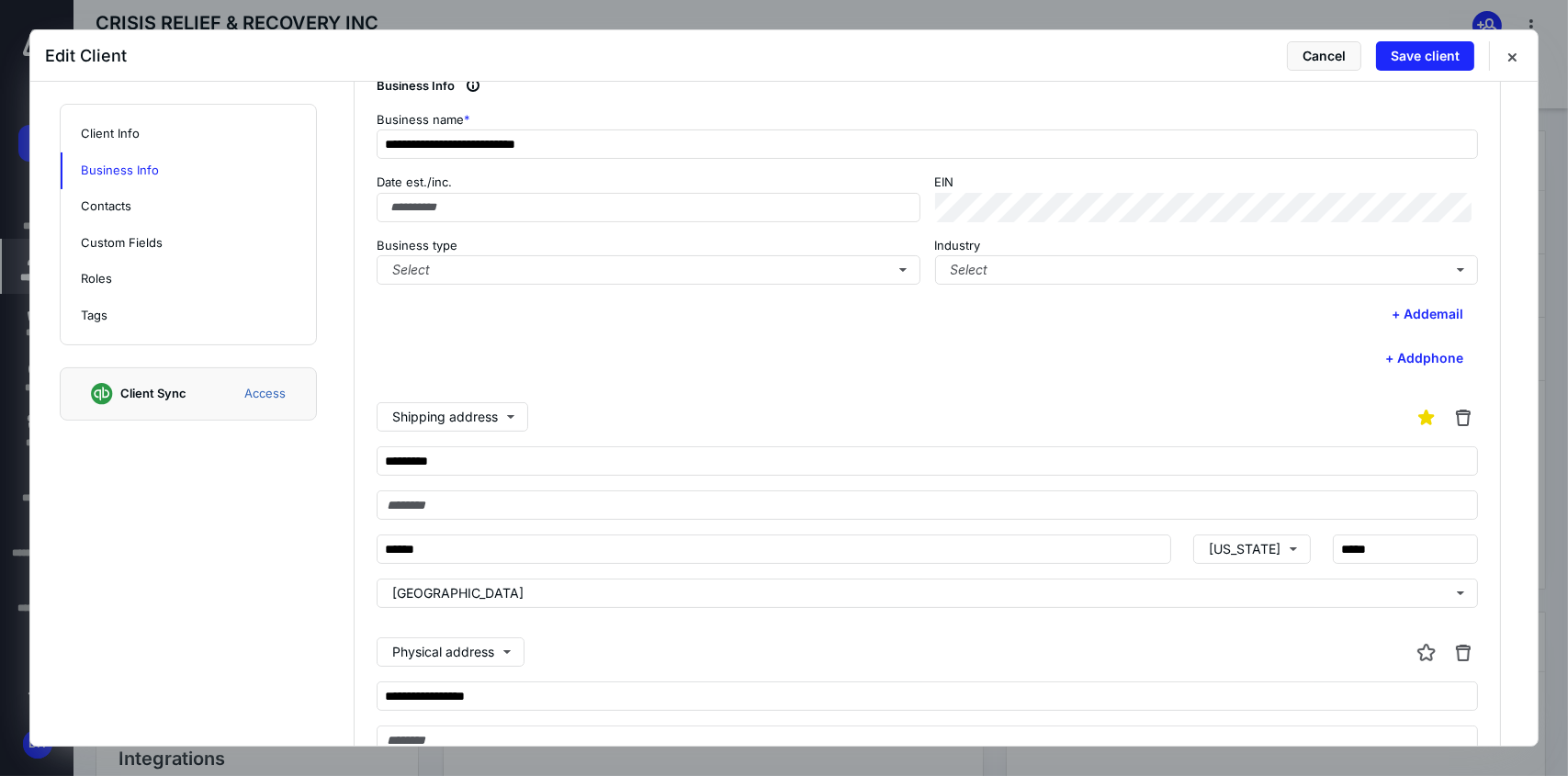 scroll, scrollTop: 569, scrollLeft: 0, axis: vertical 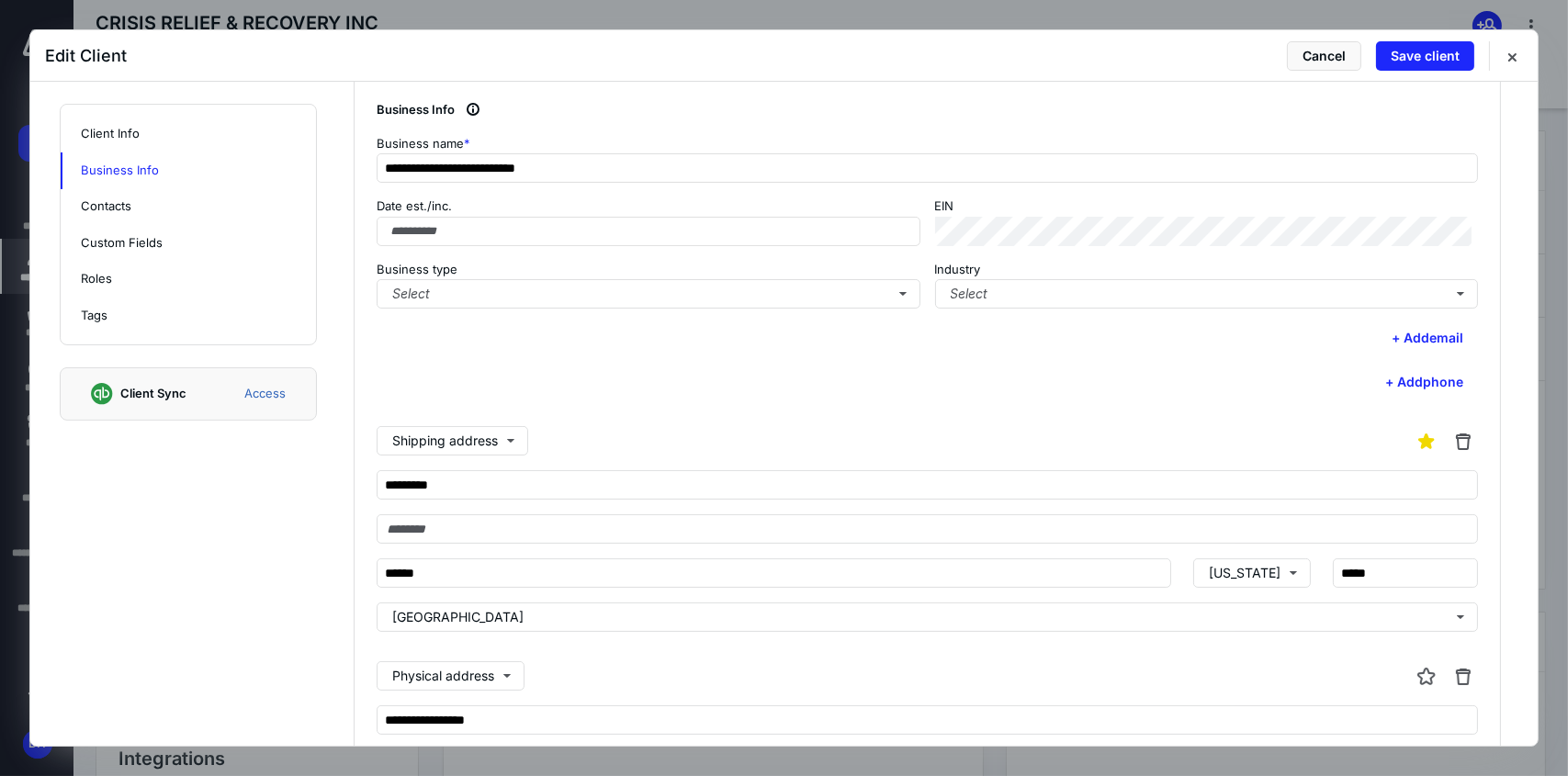 type on "**********" 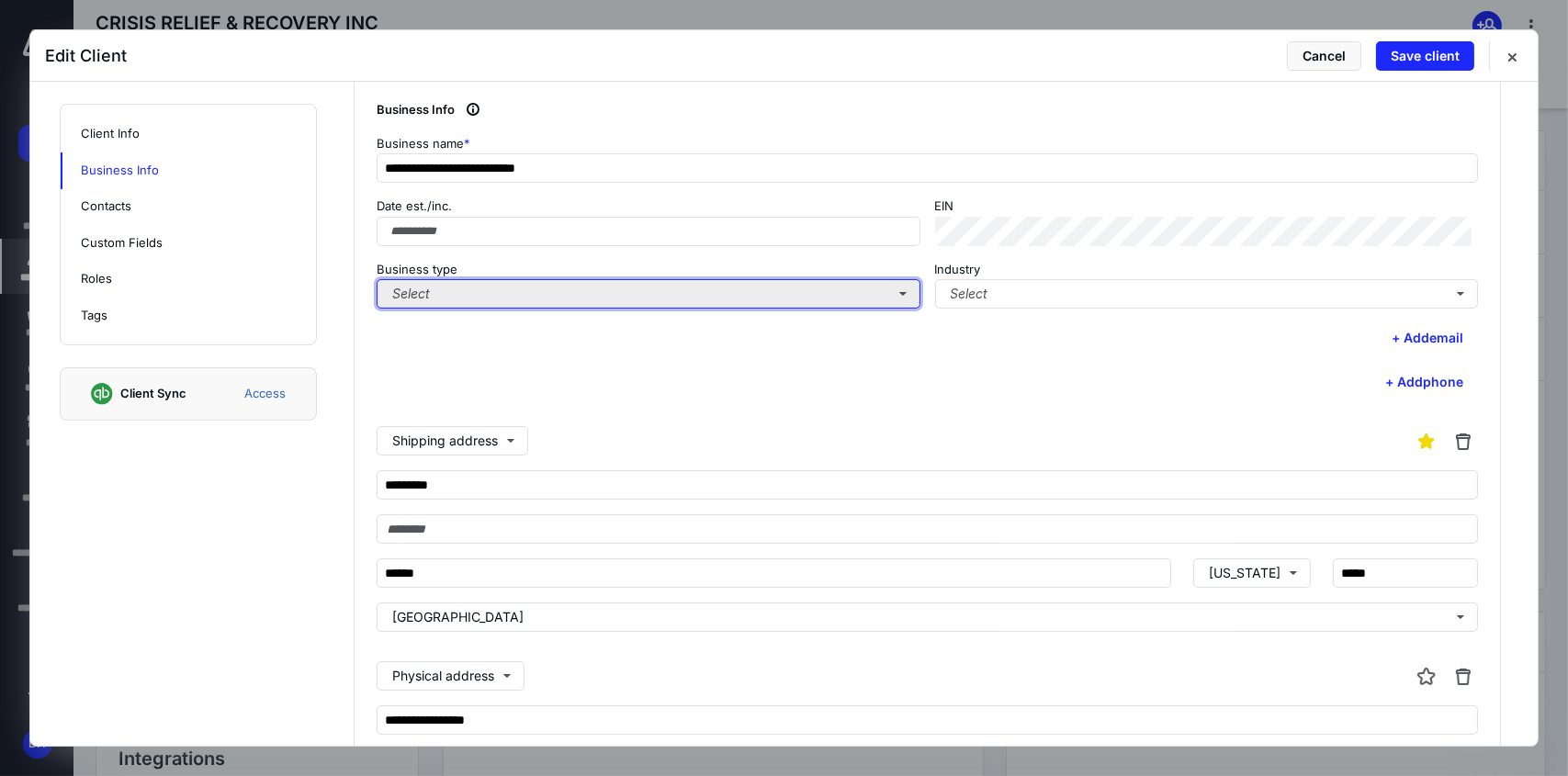 click on "Select" at bounding box center (649, 294) 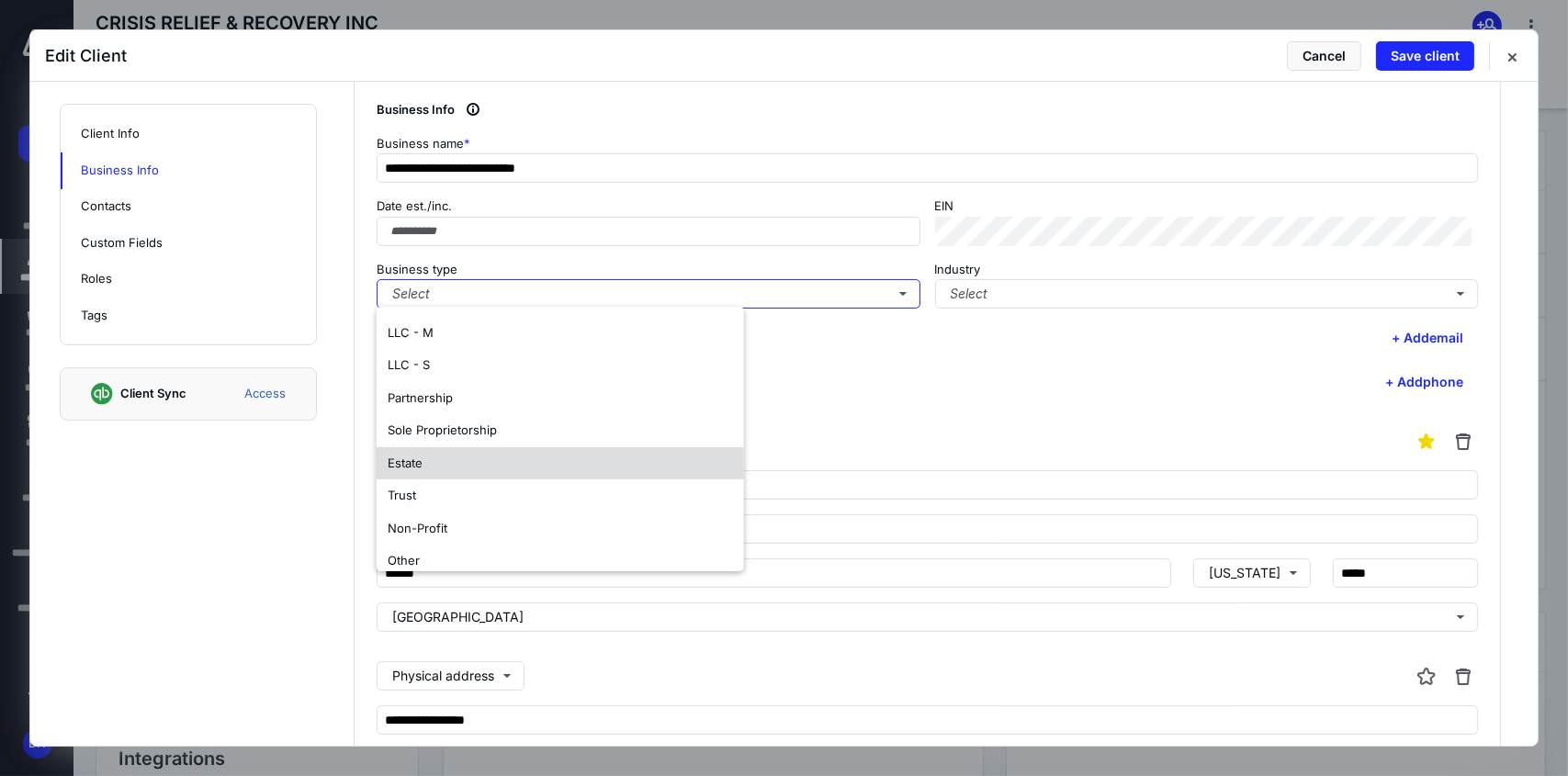 scroll, scrollTop: 107, scrollLeft: 0, axis: vertical 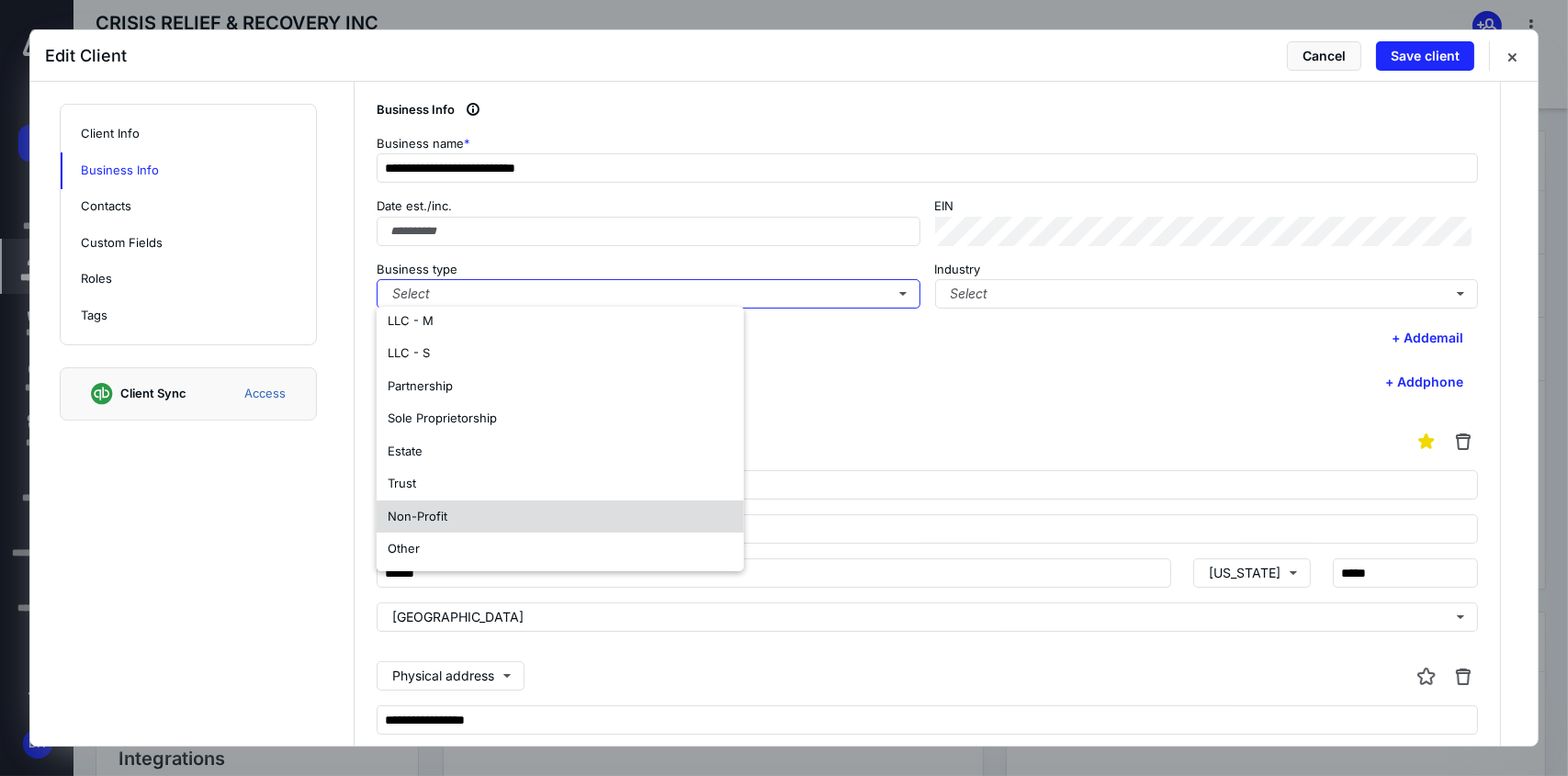 click on "Non-Profit" at bounding box center (560, 516) 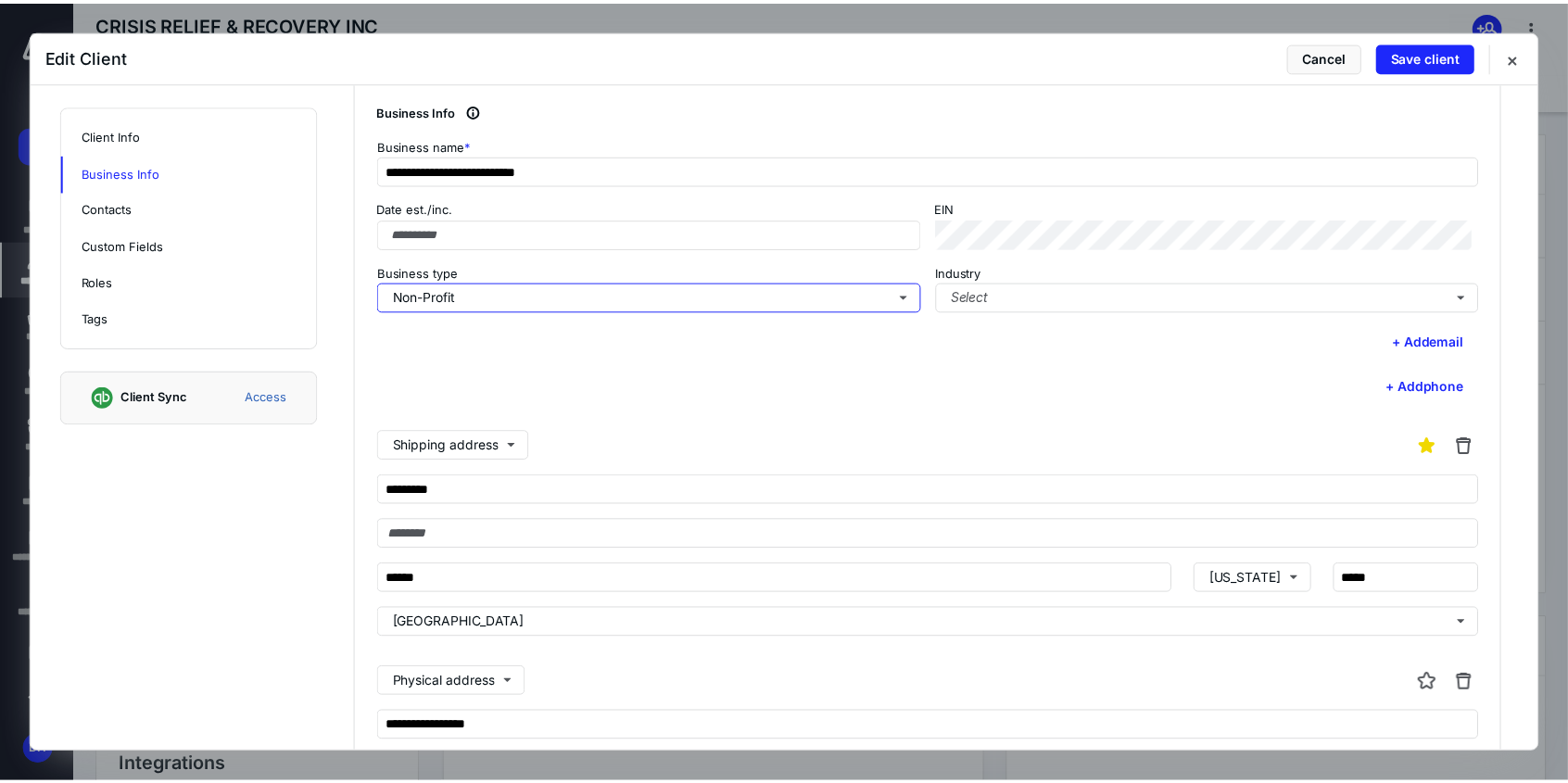 scroll, scrollTop: 0, scrollLeft: 0, axis: both 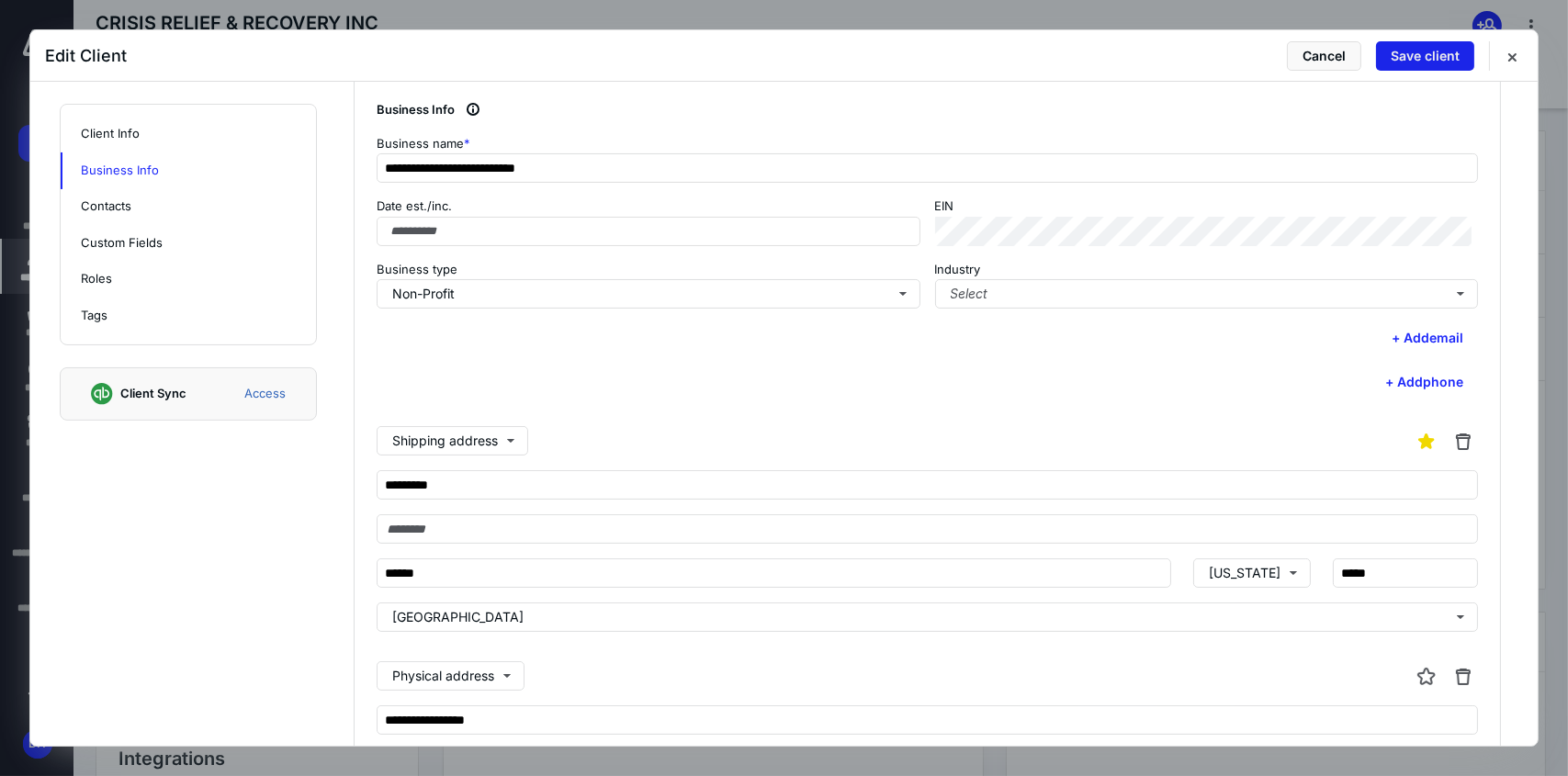 click on "Save client" at bounding box center [1425, 56] 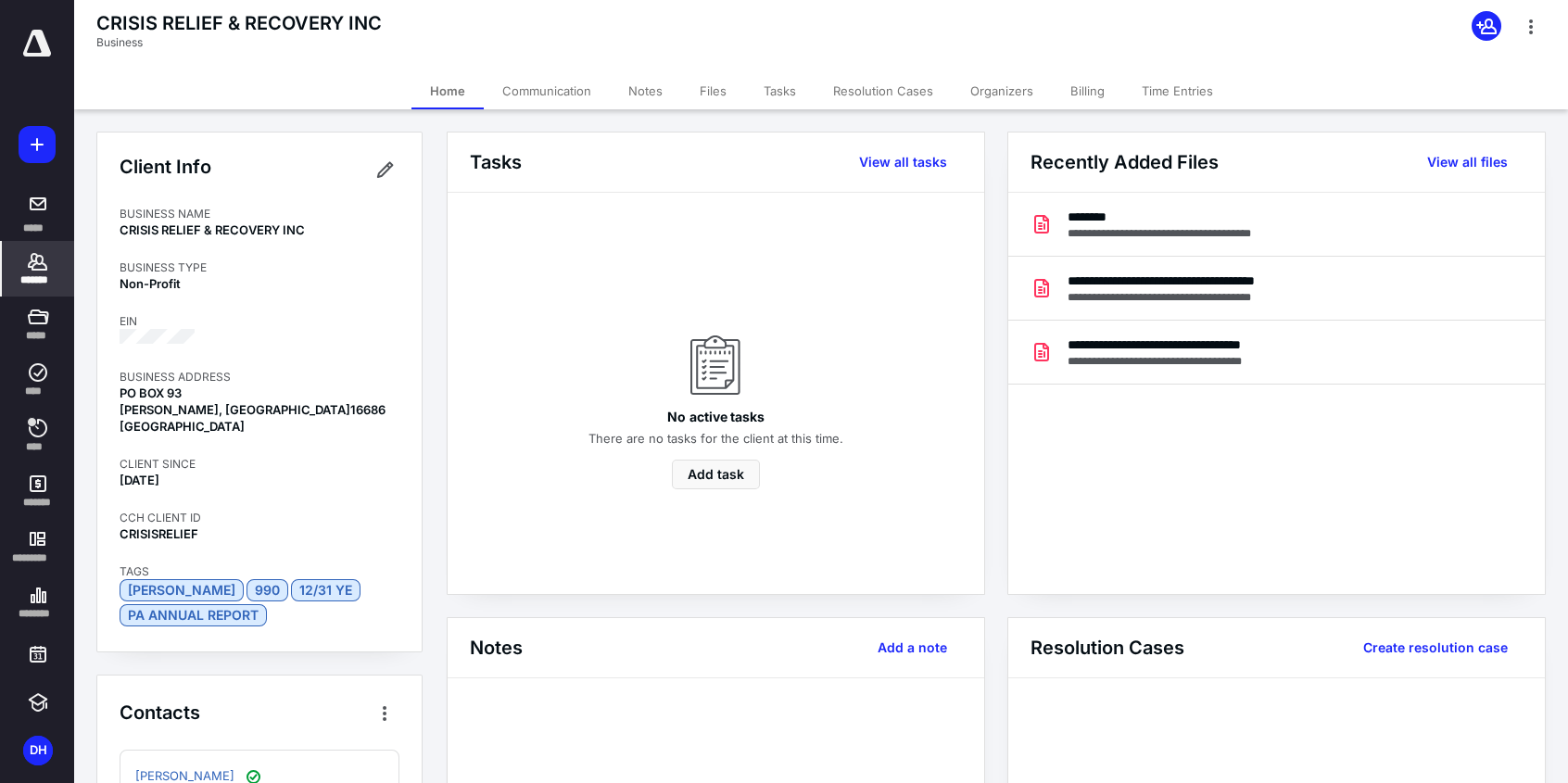 click 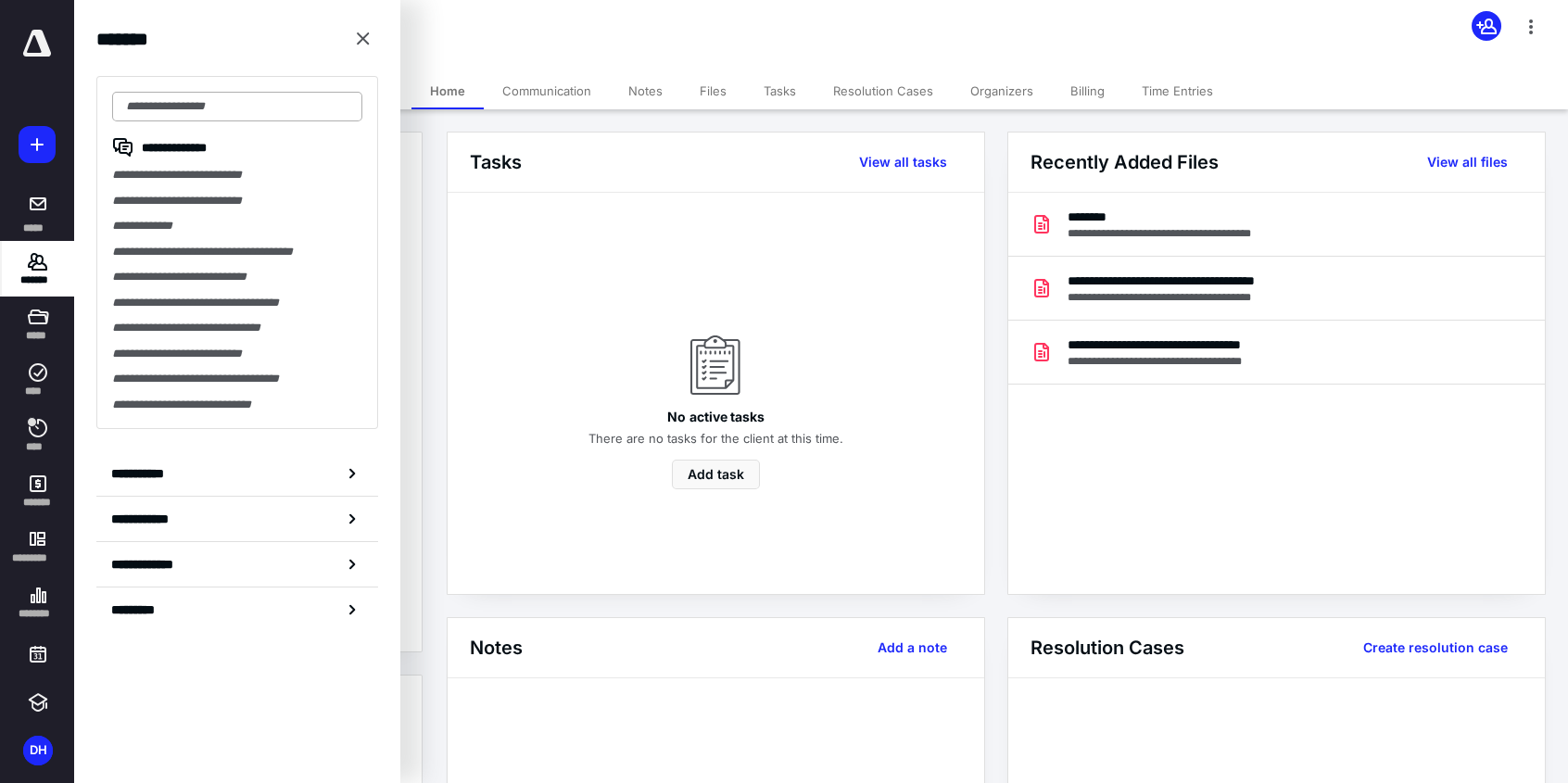 click at bounding box center [237, 107] 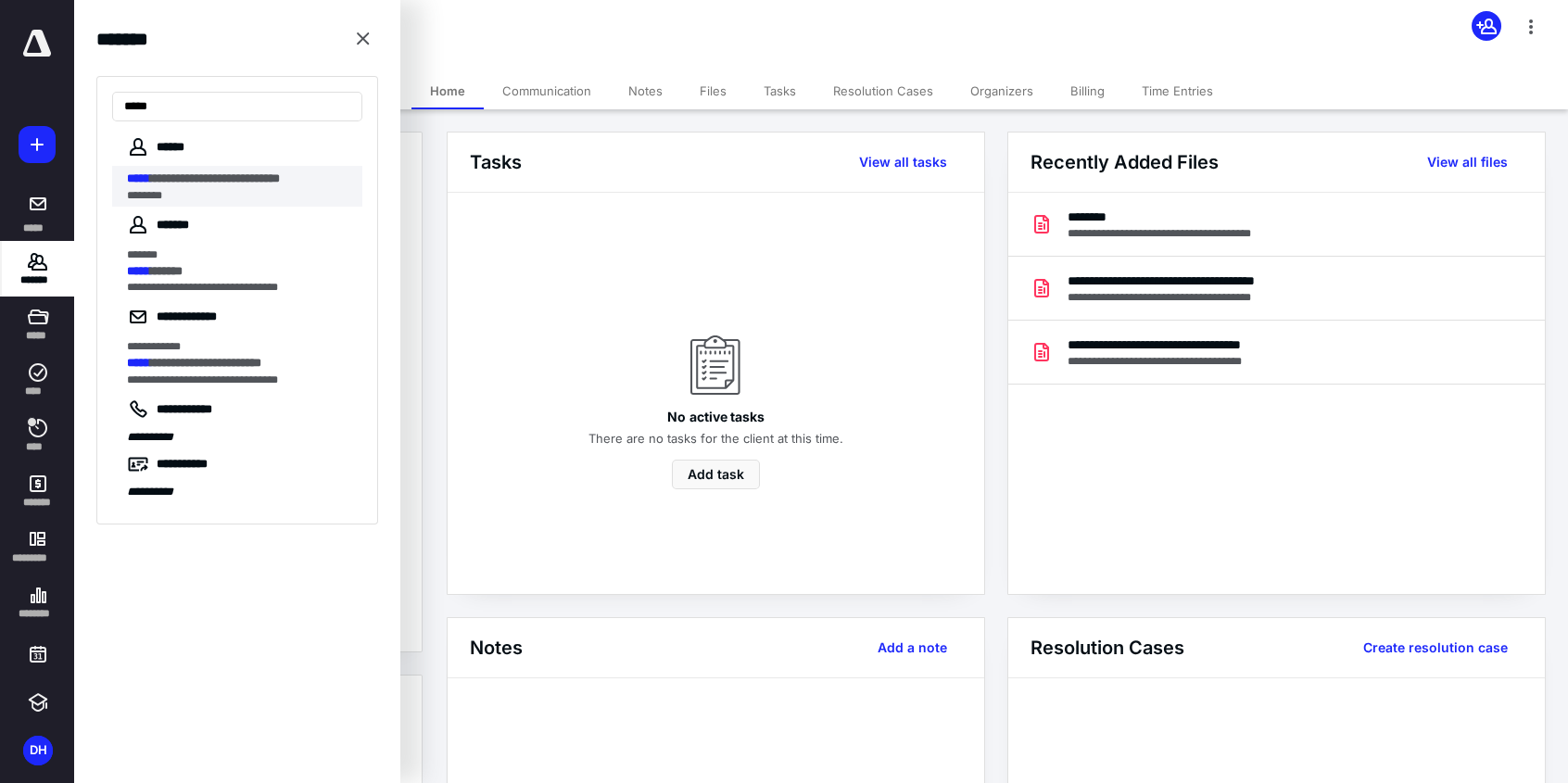 type on "*****" 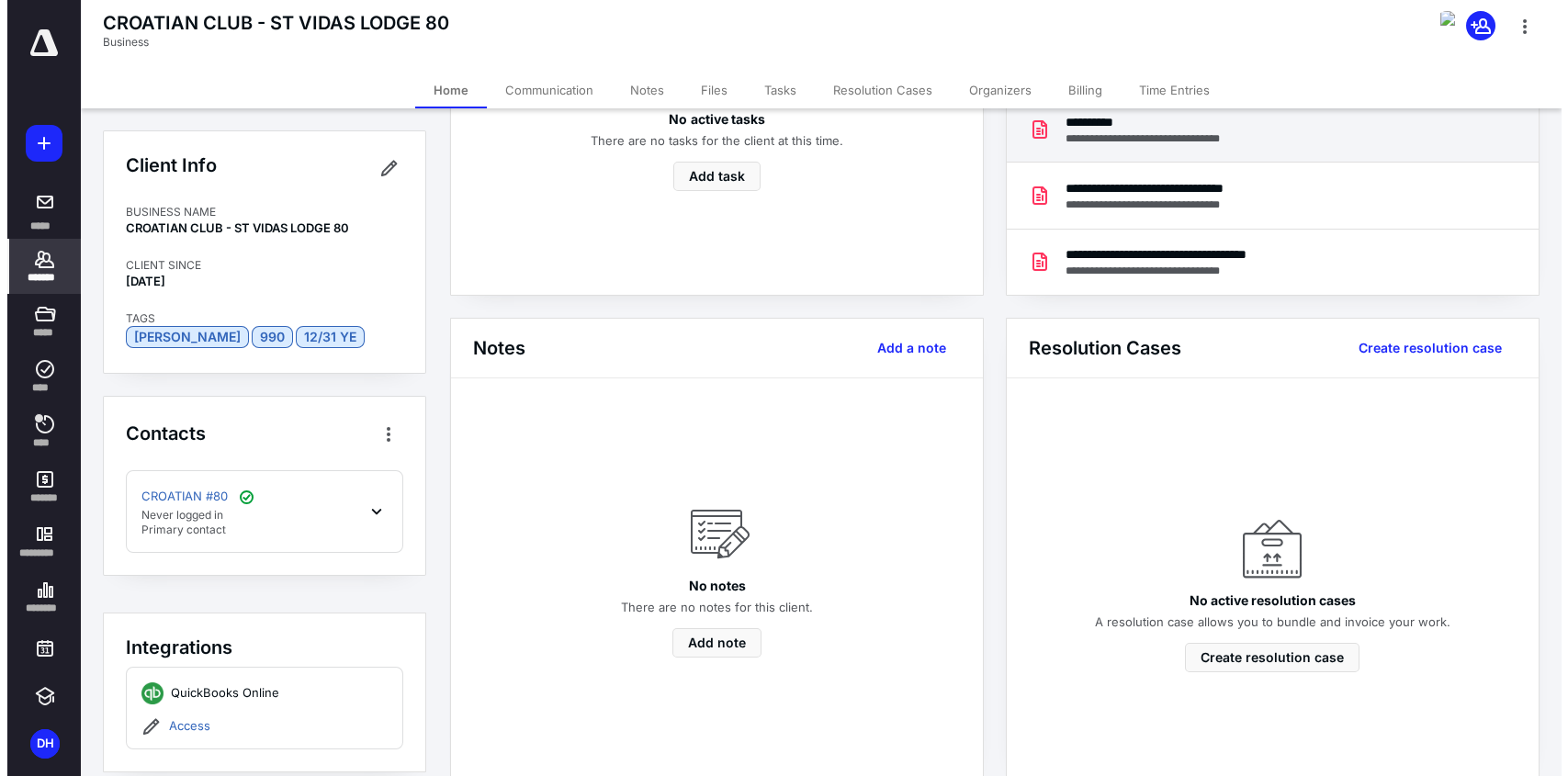 scroll, scrollTop: 0, scrollLeft: 0, axis: both 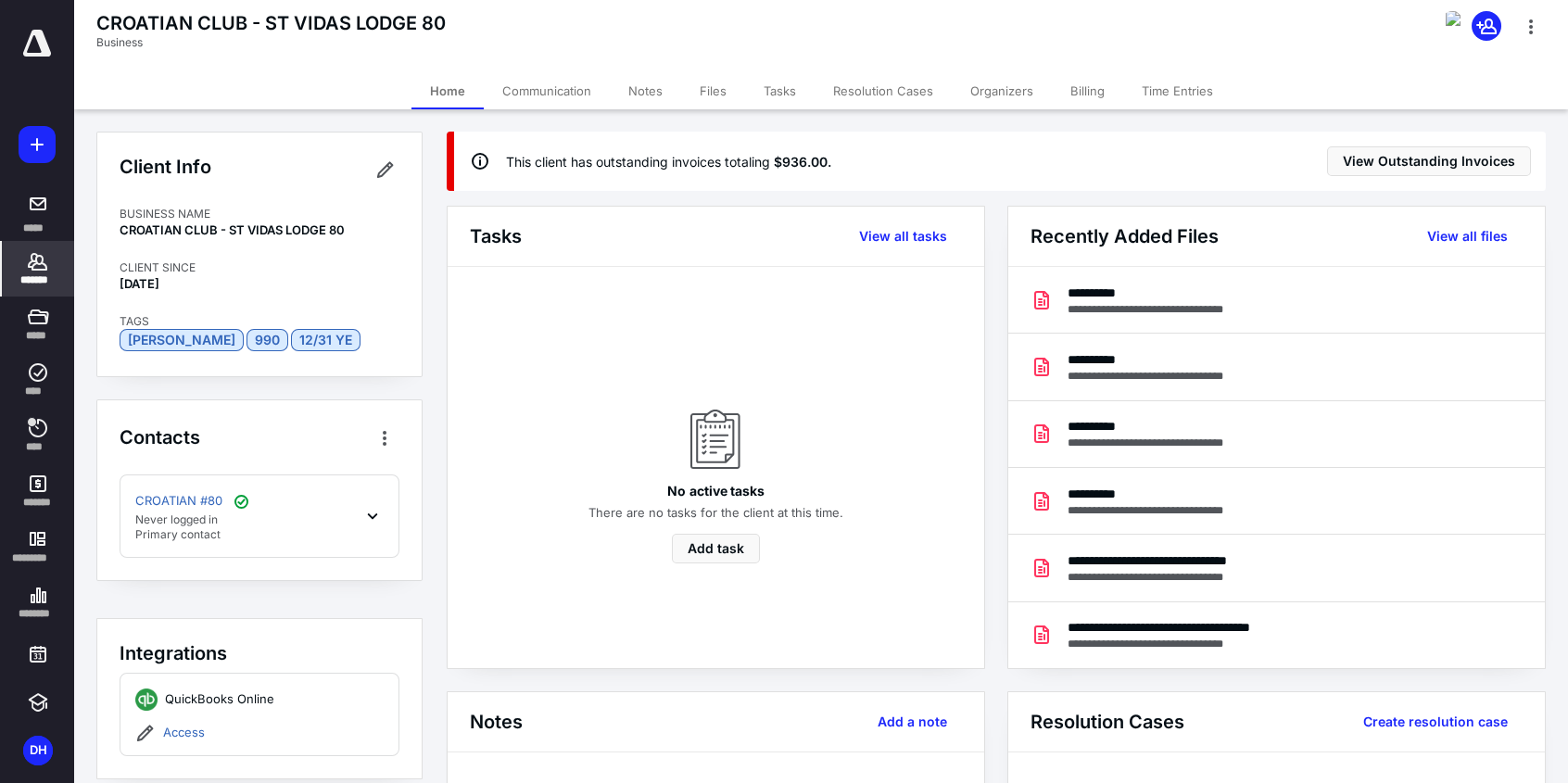 click 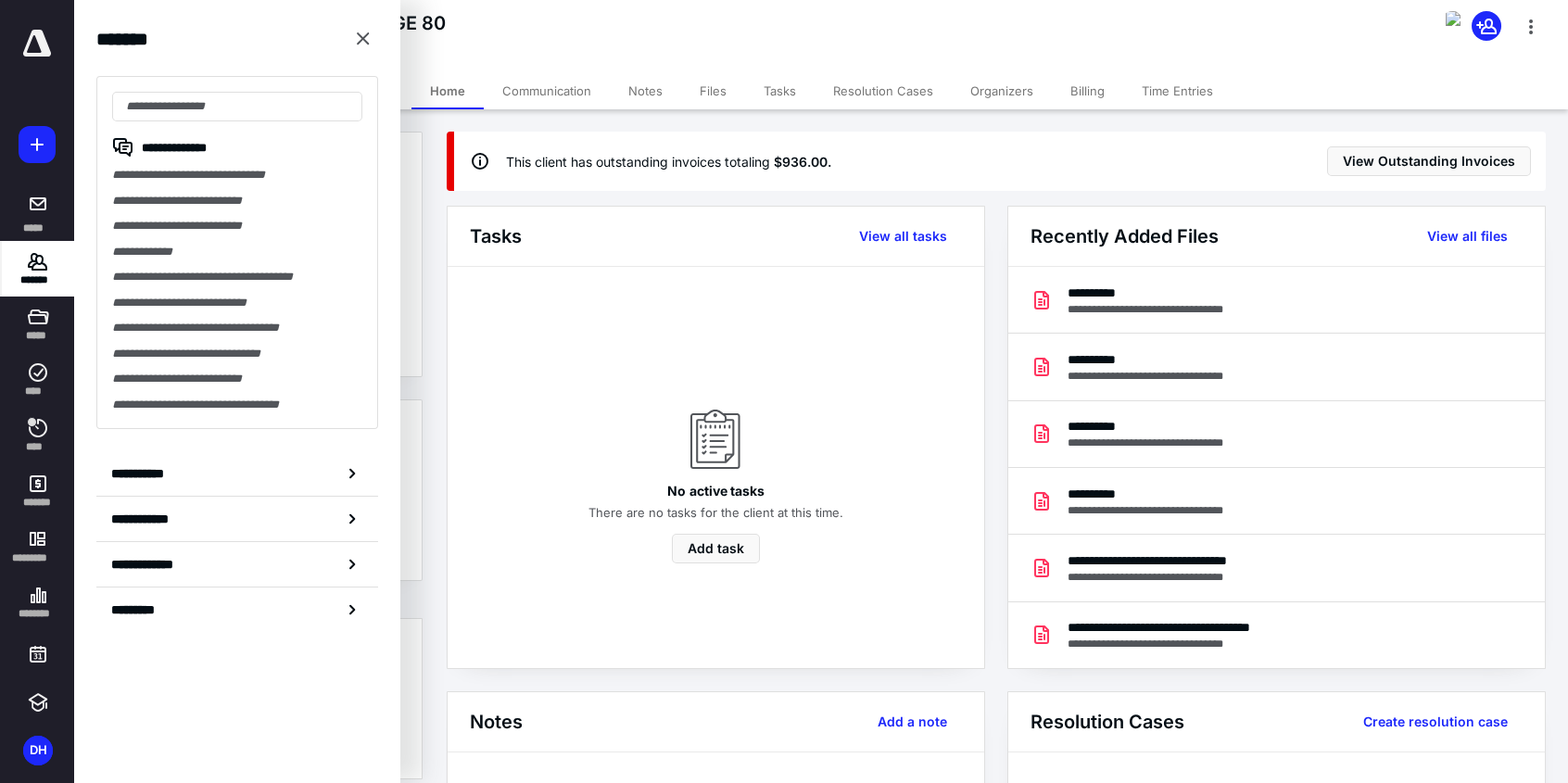 click on "No active tasks There are no tasks for the client at this time. Add task" at bounding box center [715, 467] 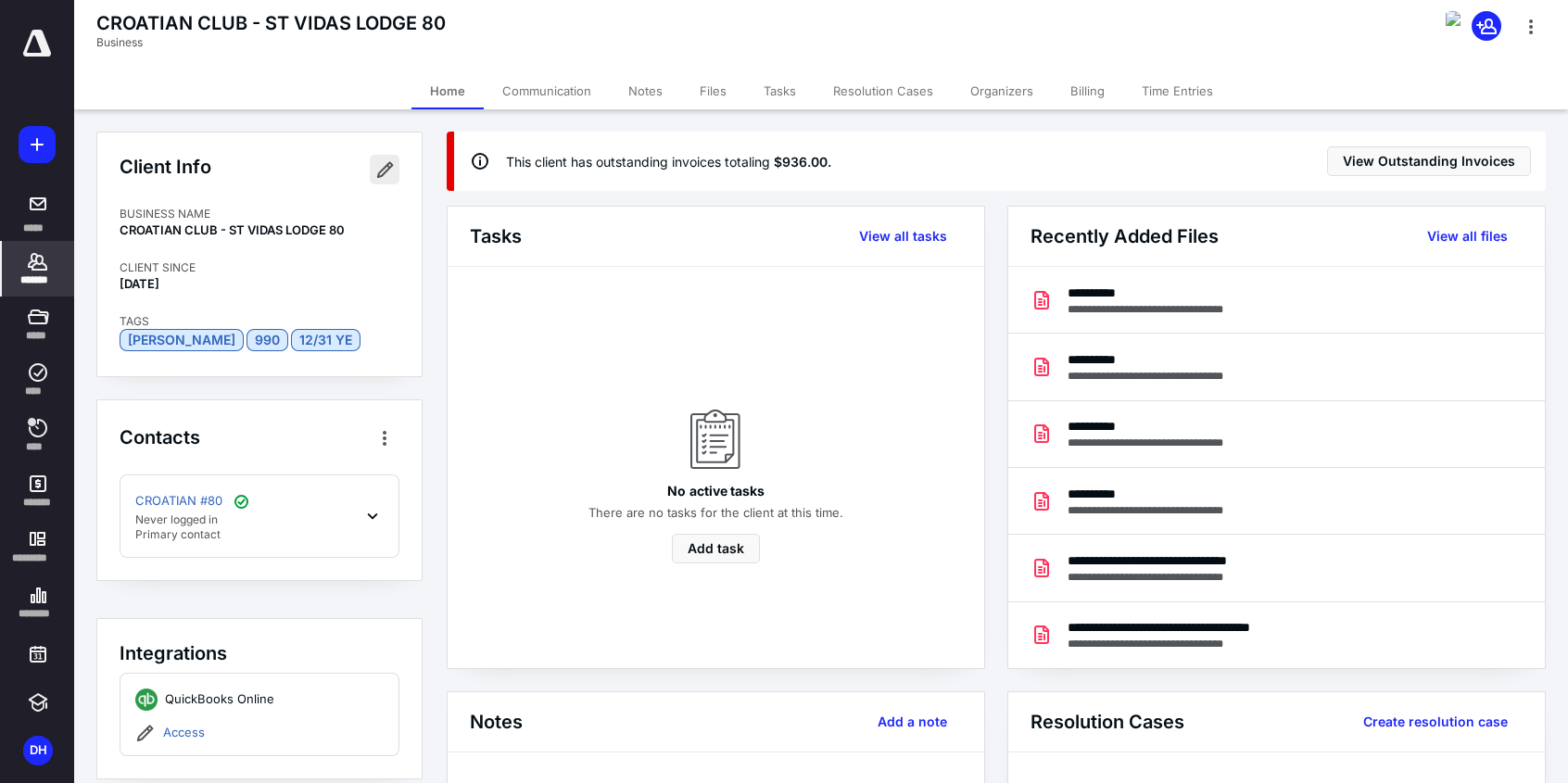 click at bounding box center (385, 170) 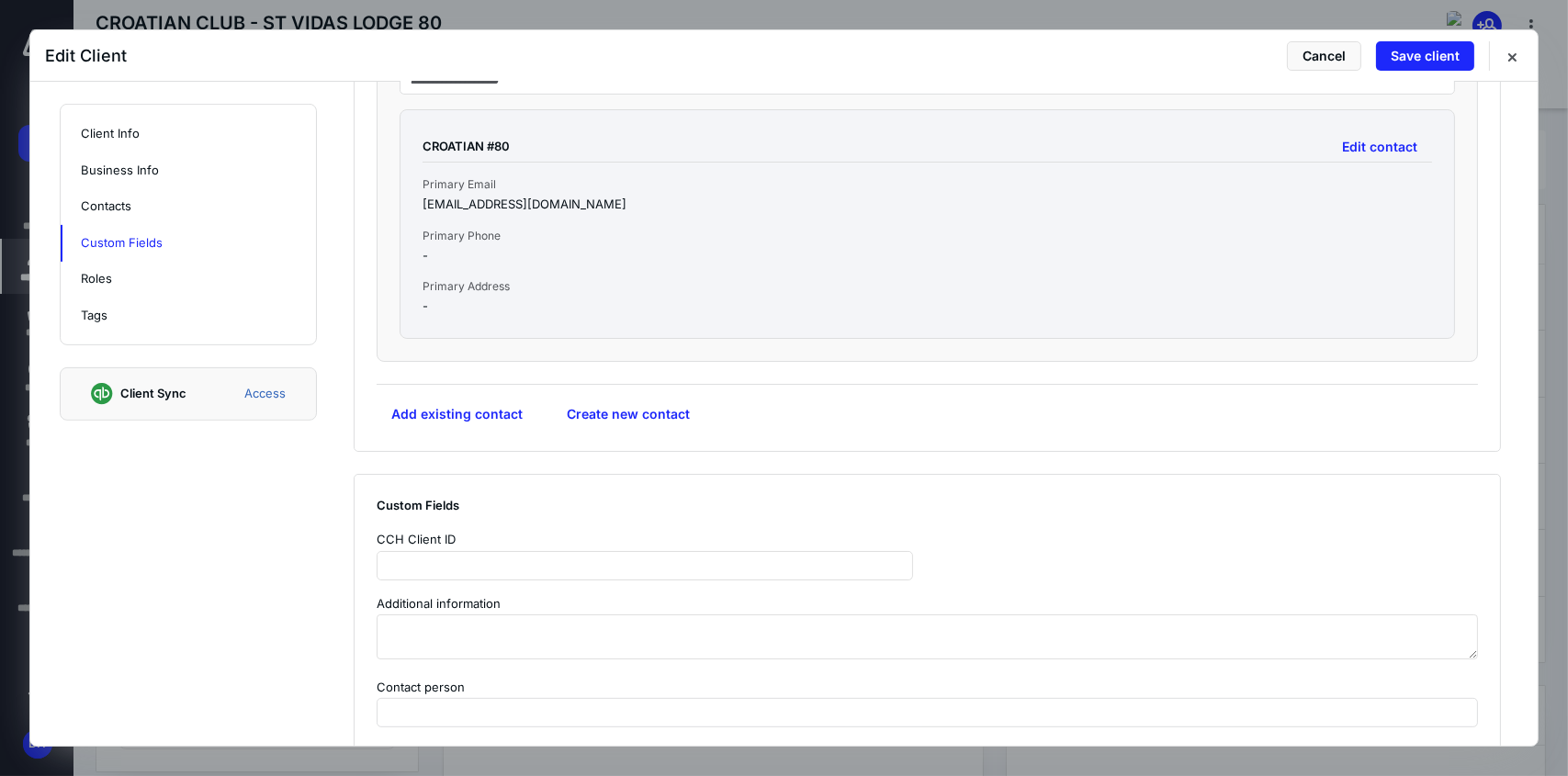 scroll, scrollTop: 1286, scrollLeft: 0, axis: vertical 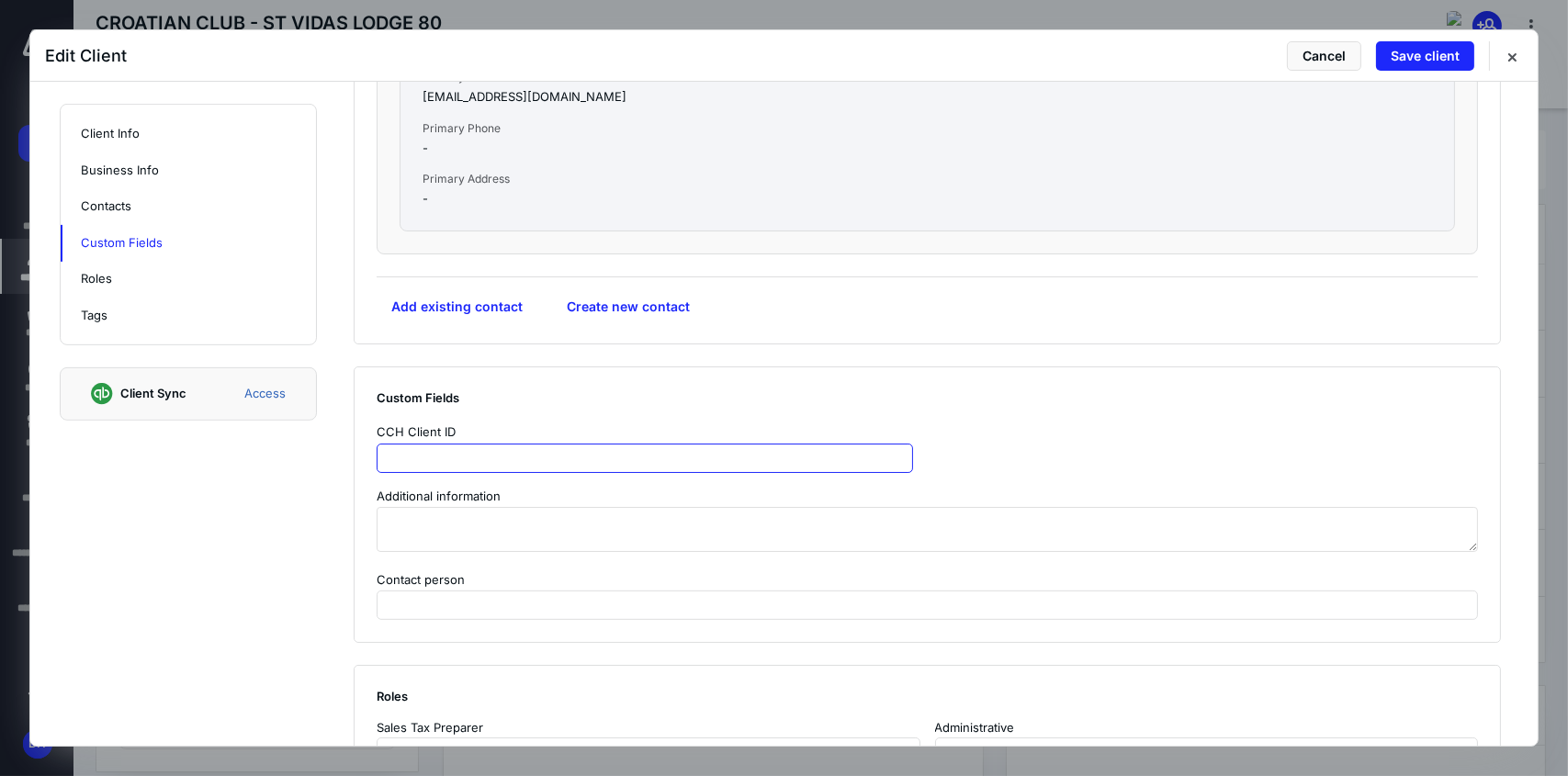 click at bounding box center (645, 458) 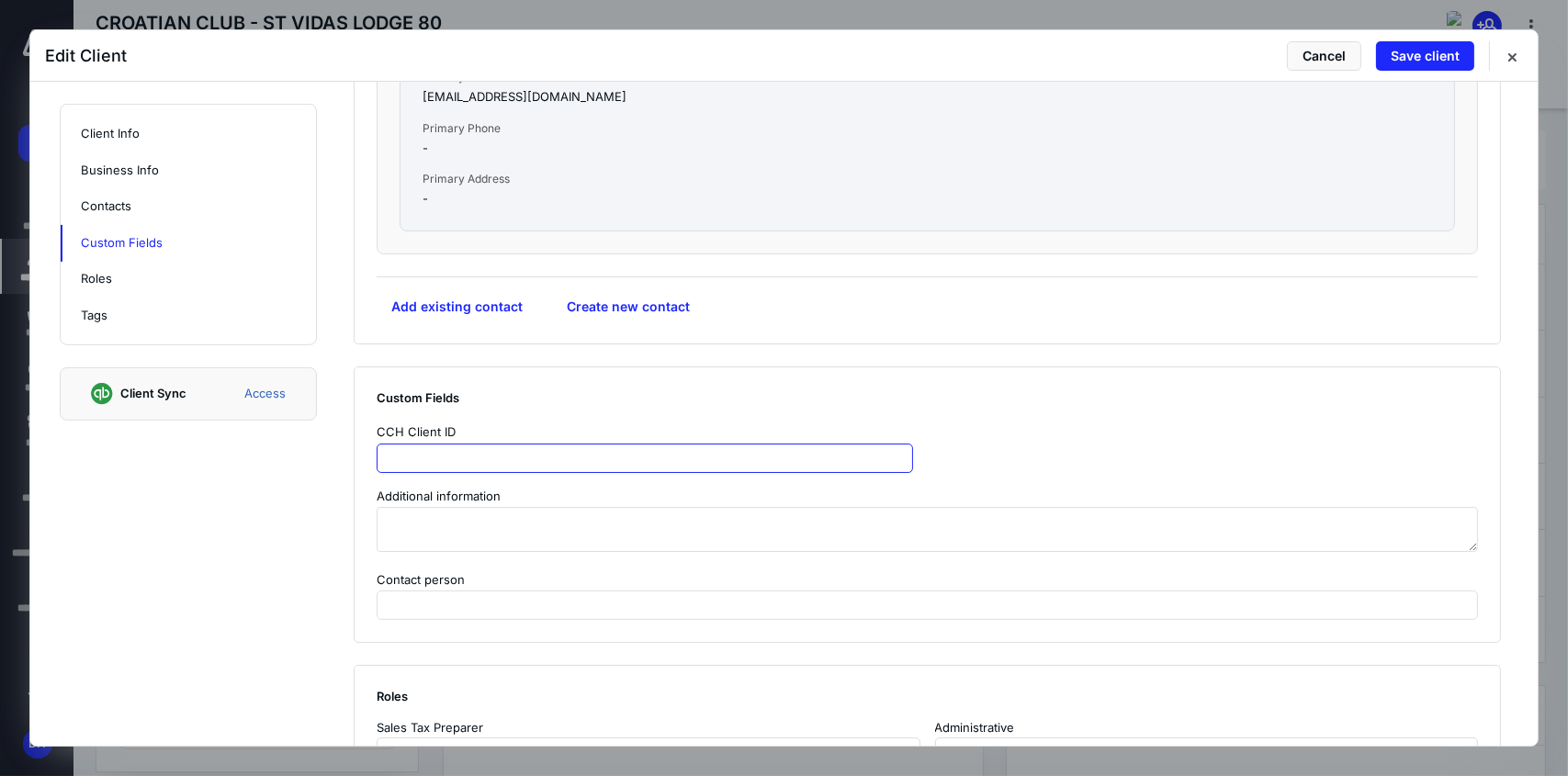 paste on "**********" 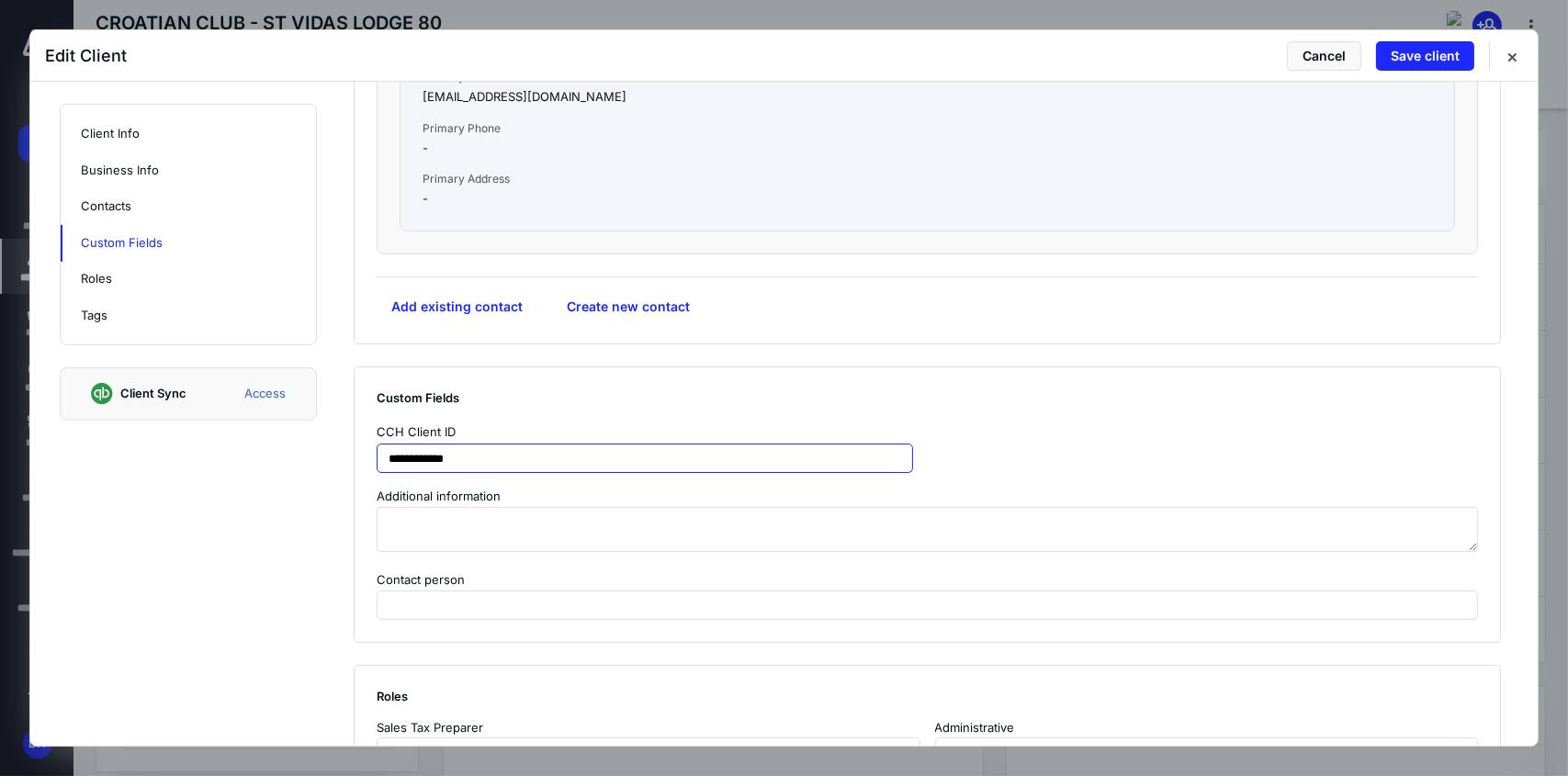 type on "**********" 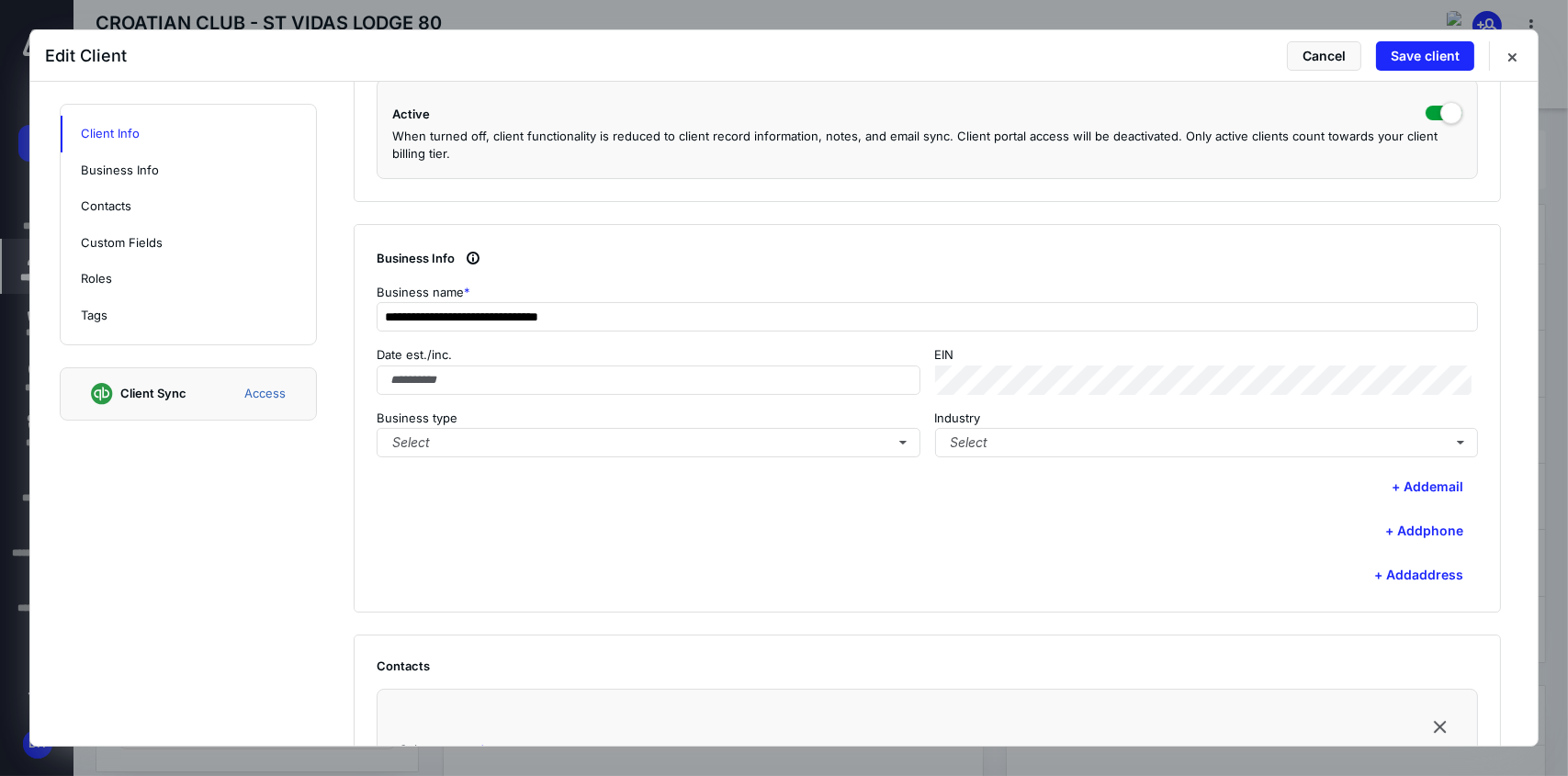 scroll, scrollTop: 276, scrollLeft: 0, axis: vertical 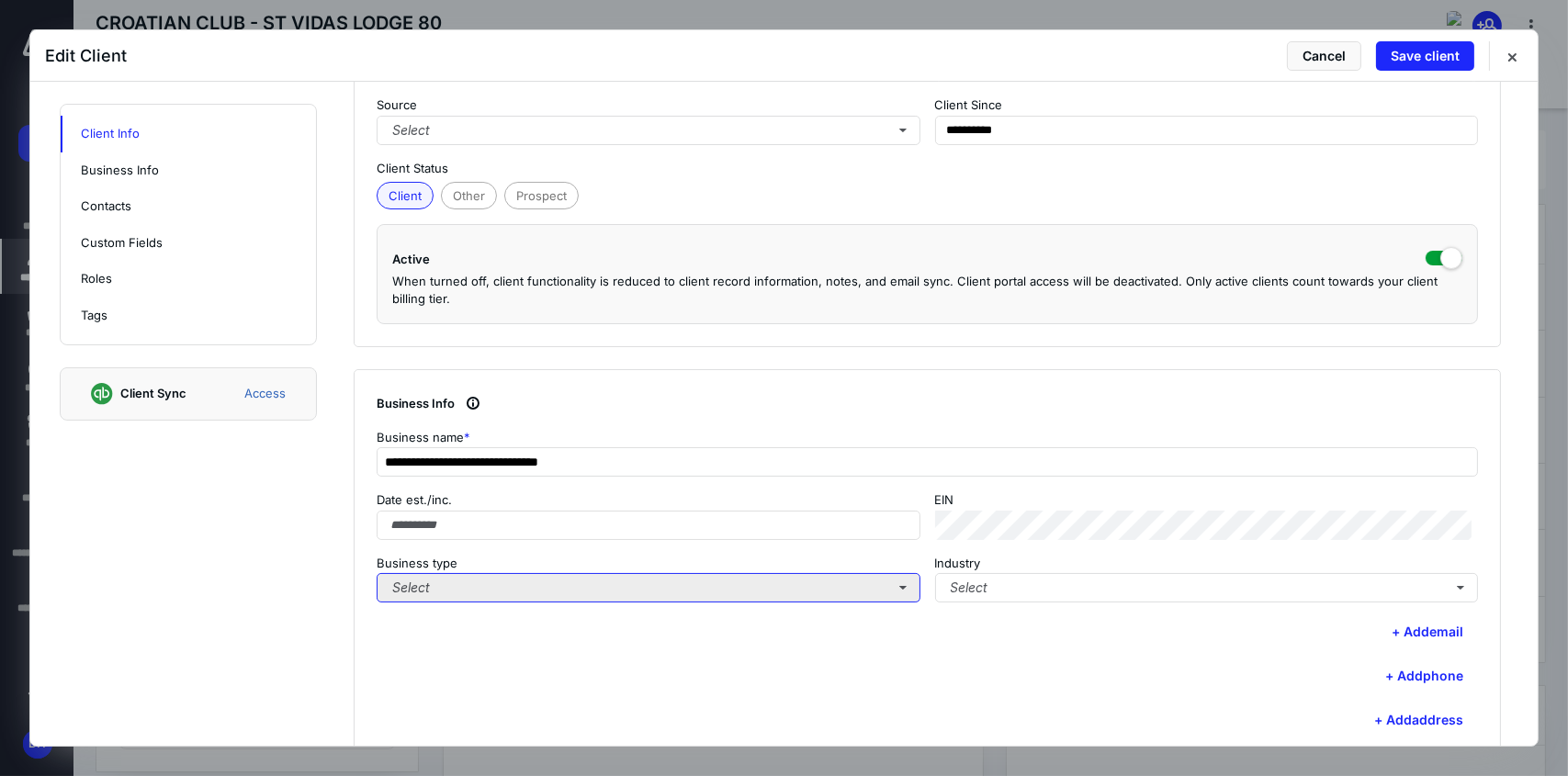click on "Select" at bounding box center [649, 588] 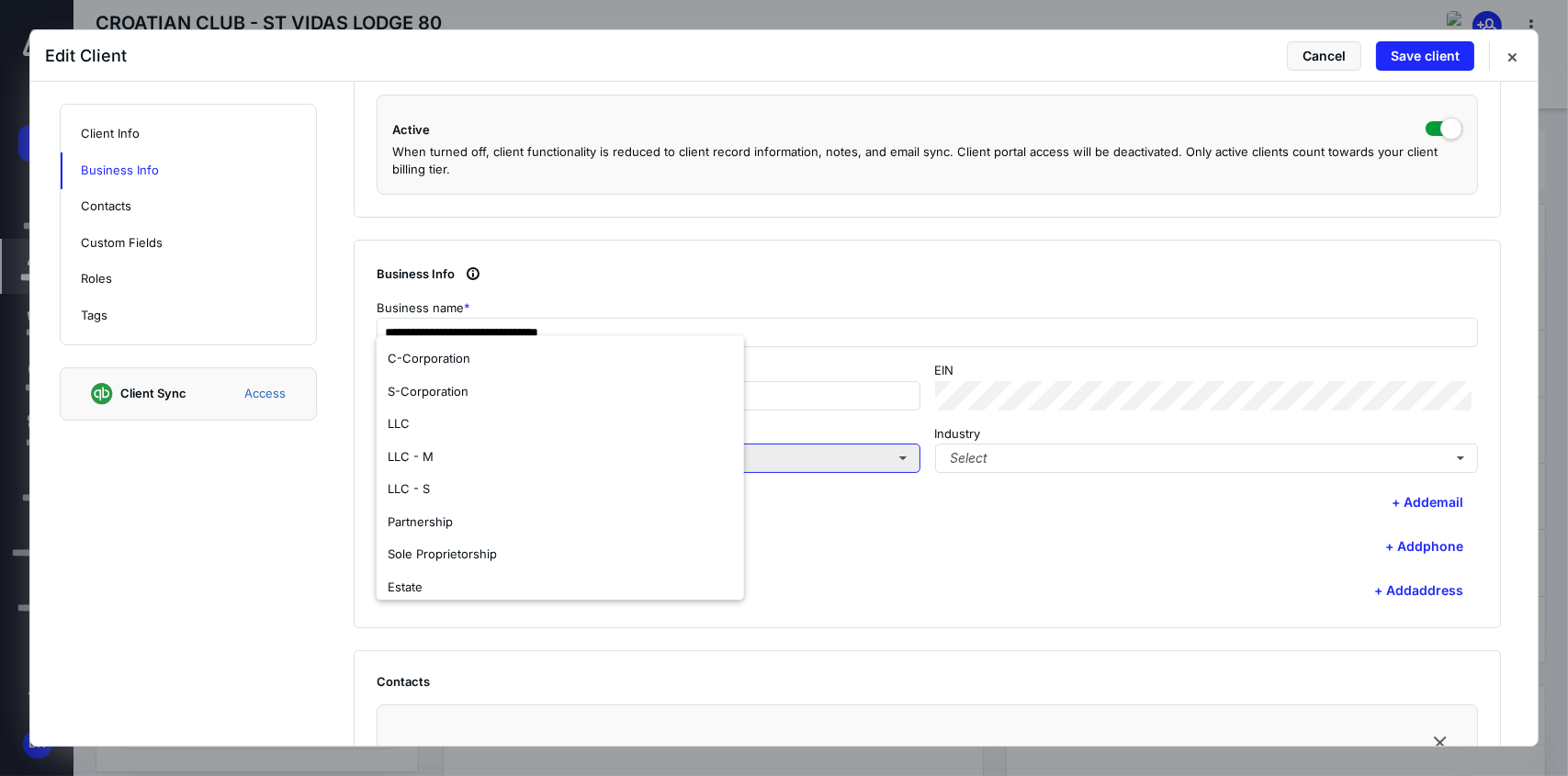 scroll, scrollTop: 827, scrollLeft: 0, axis: vertical 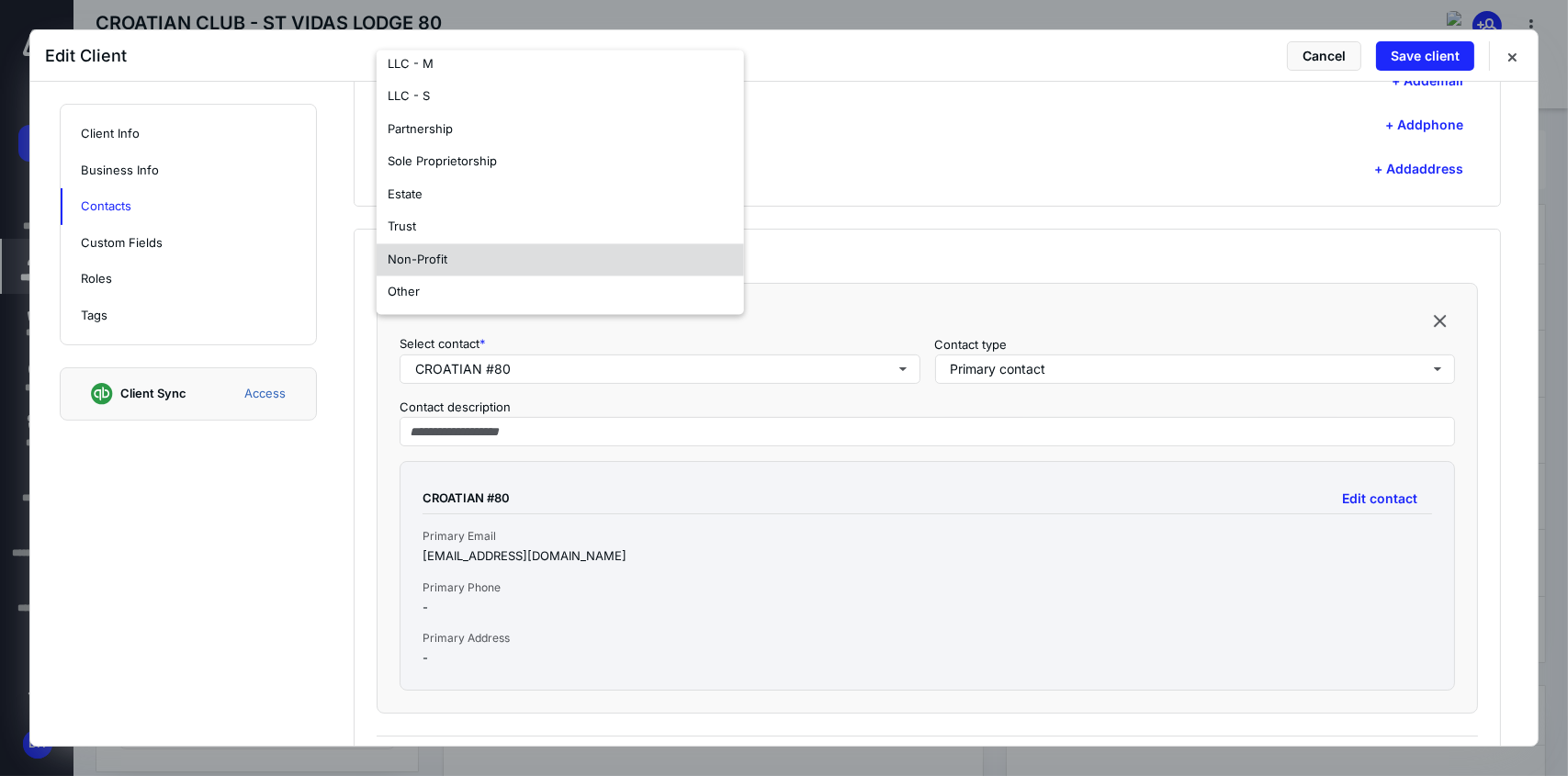 click on "Non-Profit" at bounding box center (560, 260) 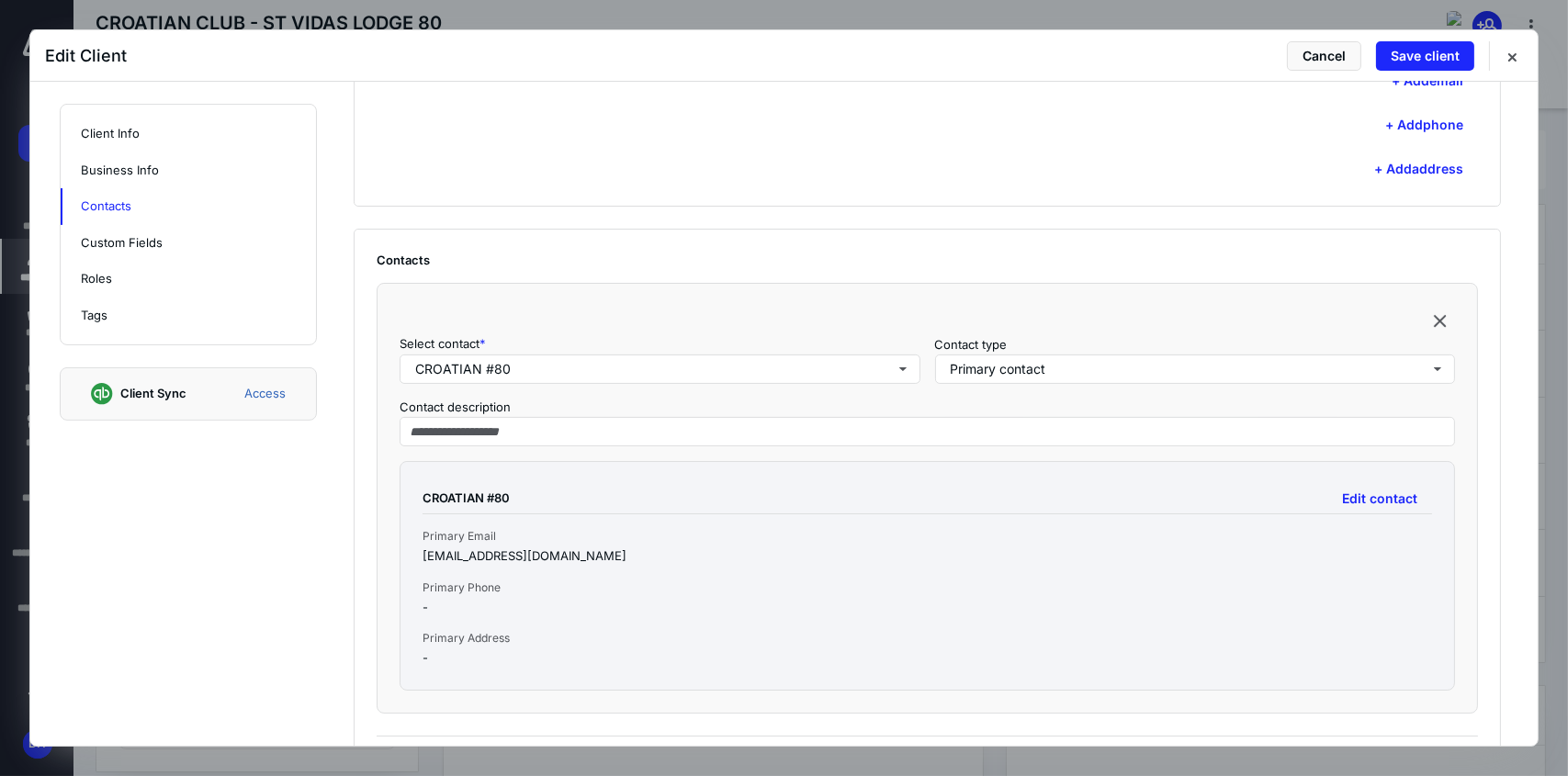 scroll, scrollTop: 0, scrollLeft: 0, axis: both 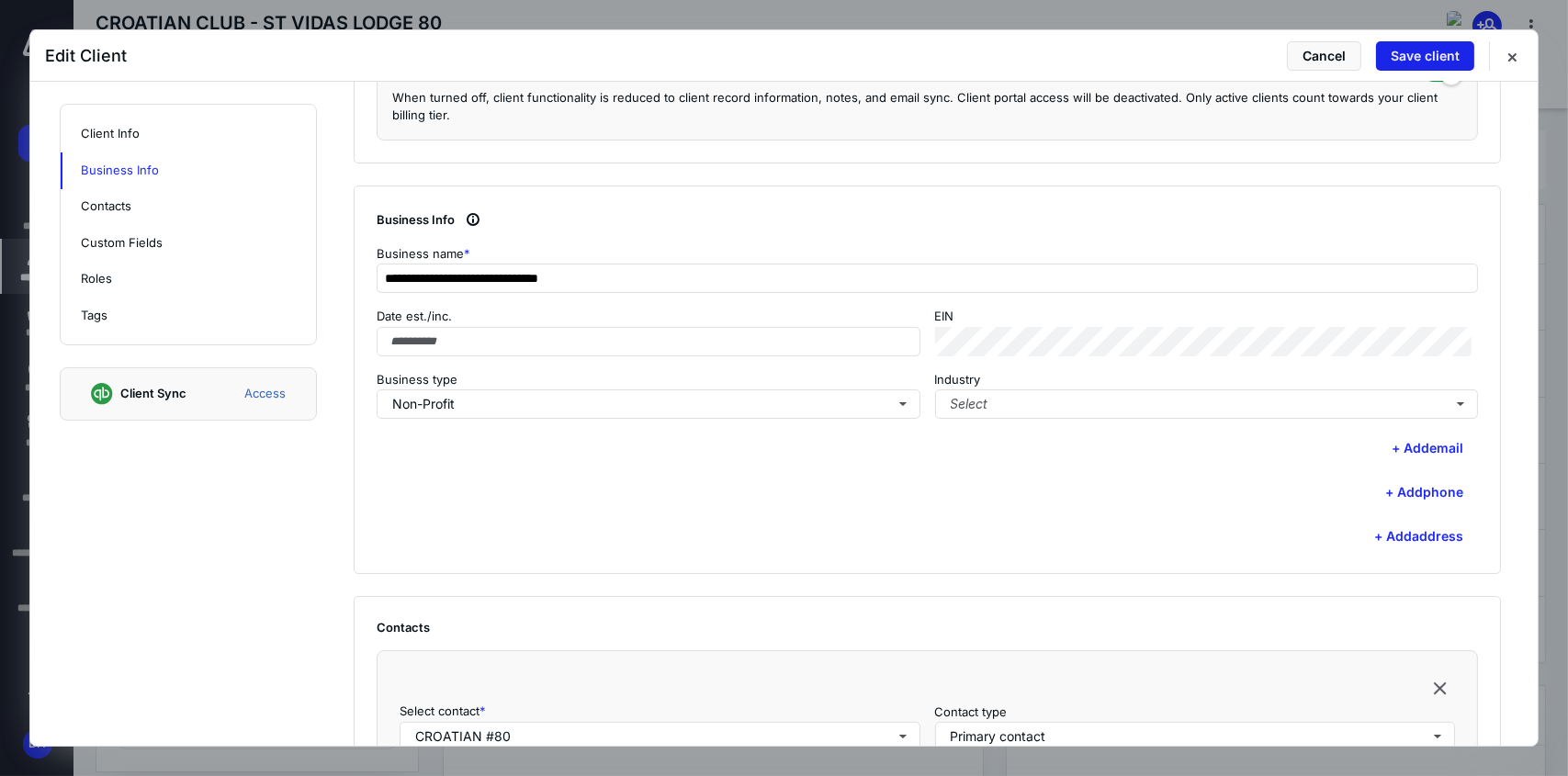 click on "Save client" at bounding box center (1425, 56) 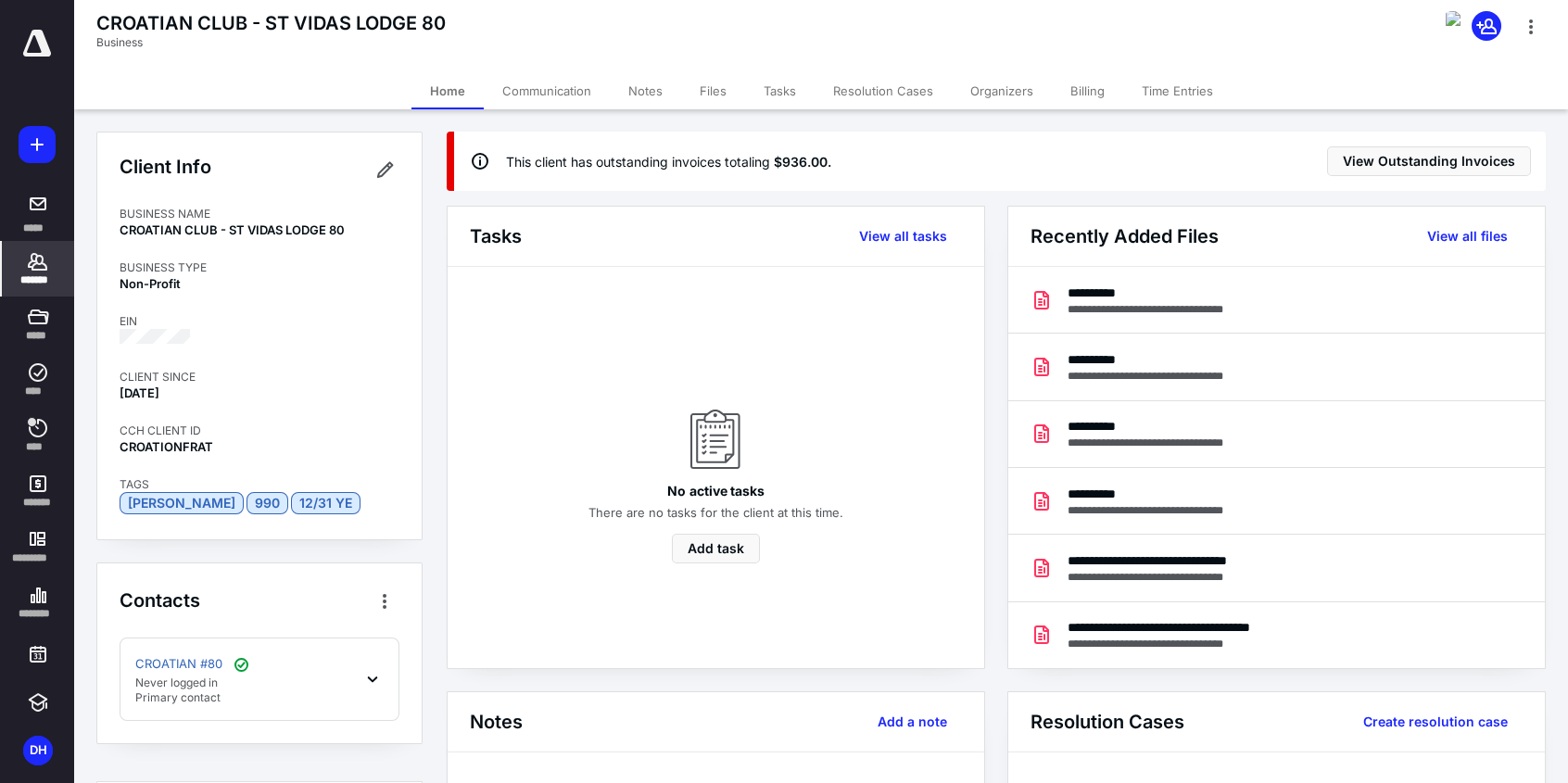 click on "*******" at bounding box center (38, 280) 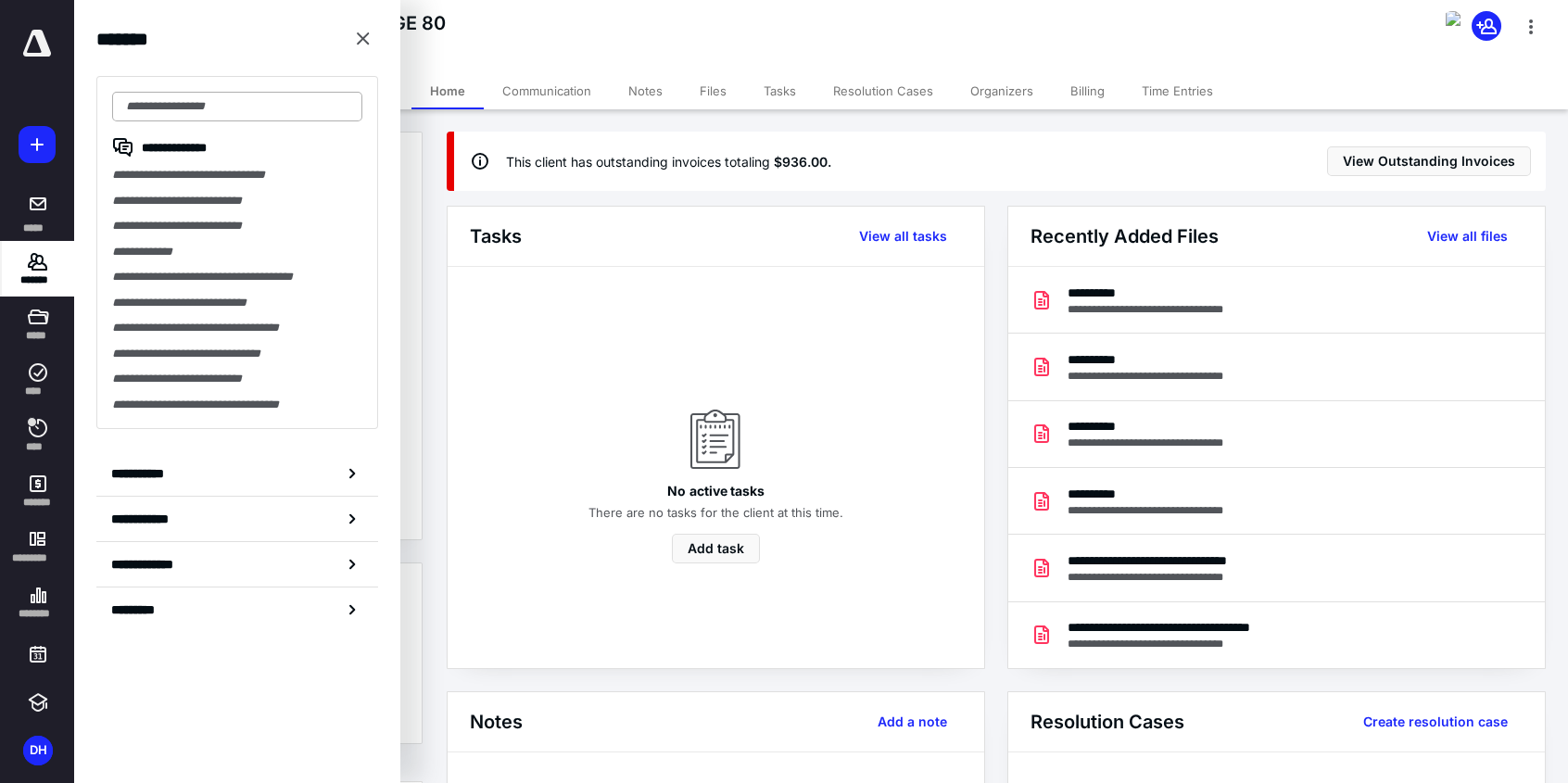 click at bounding box center (237, 107) 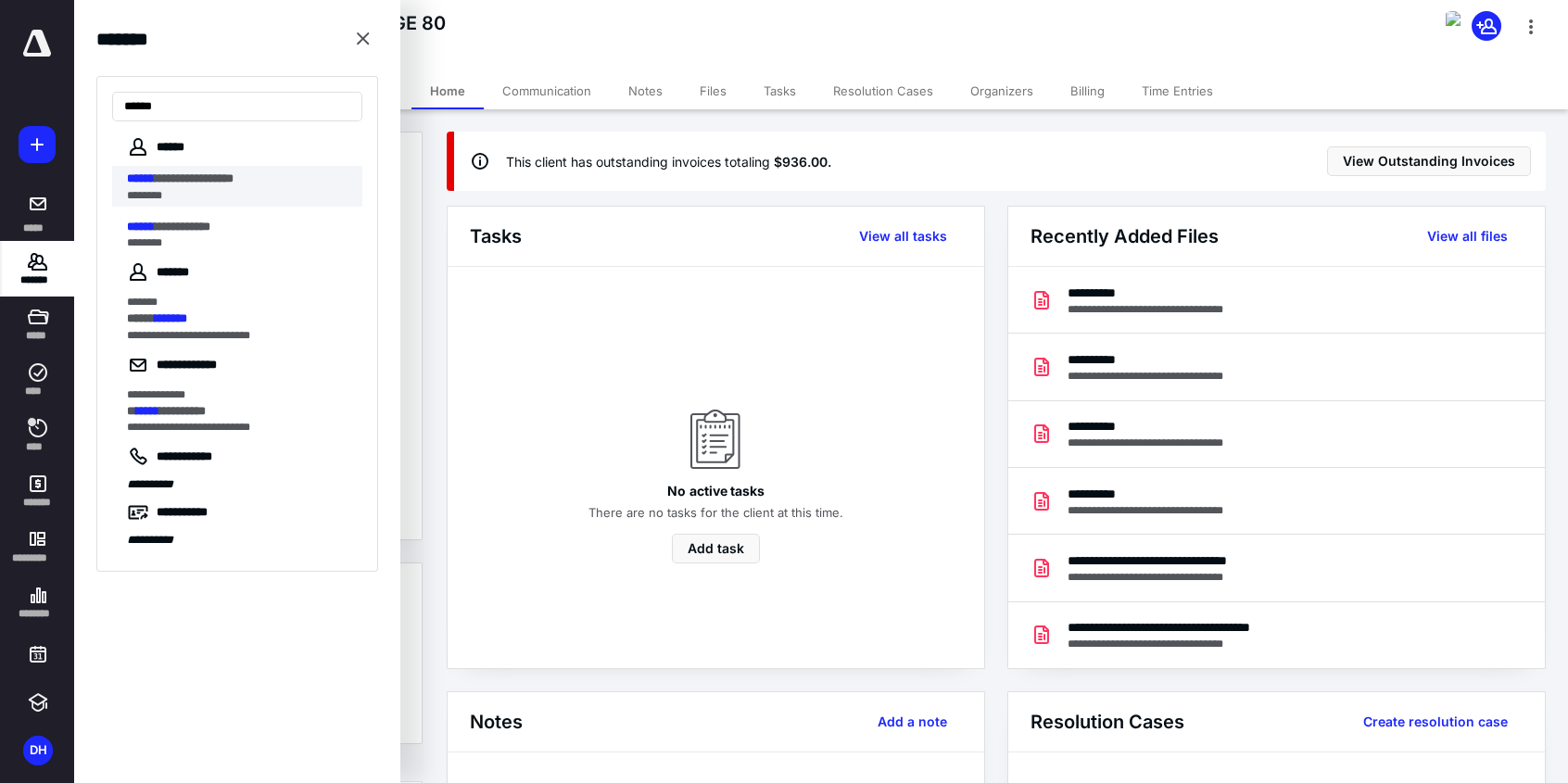 type on "******" 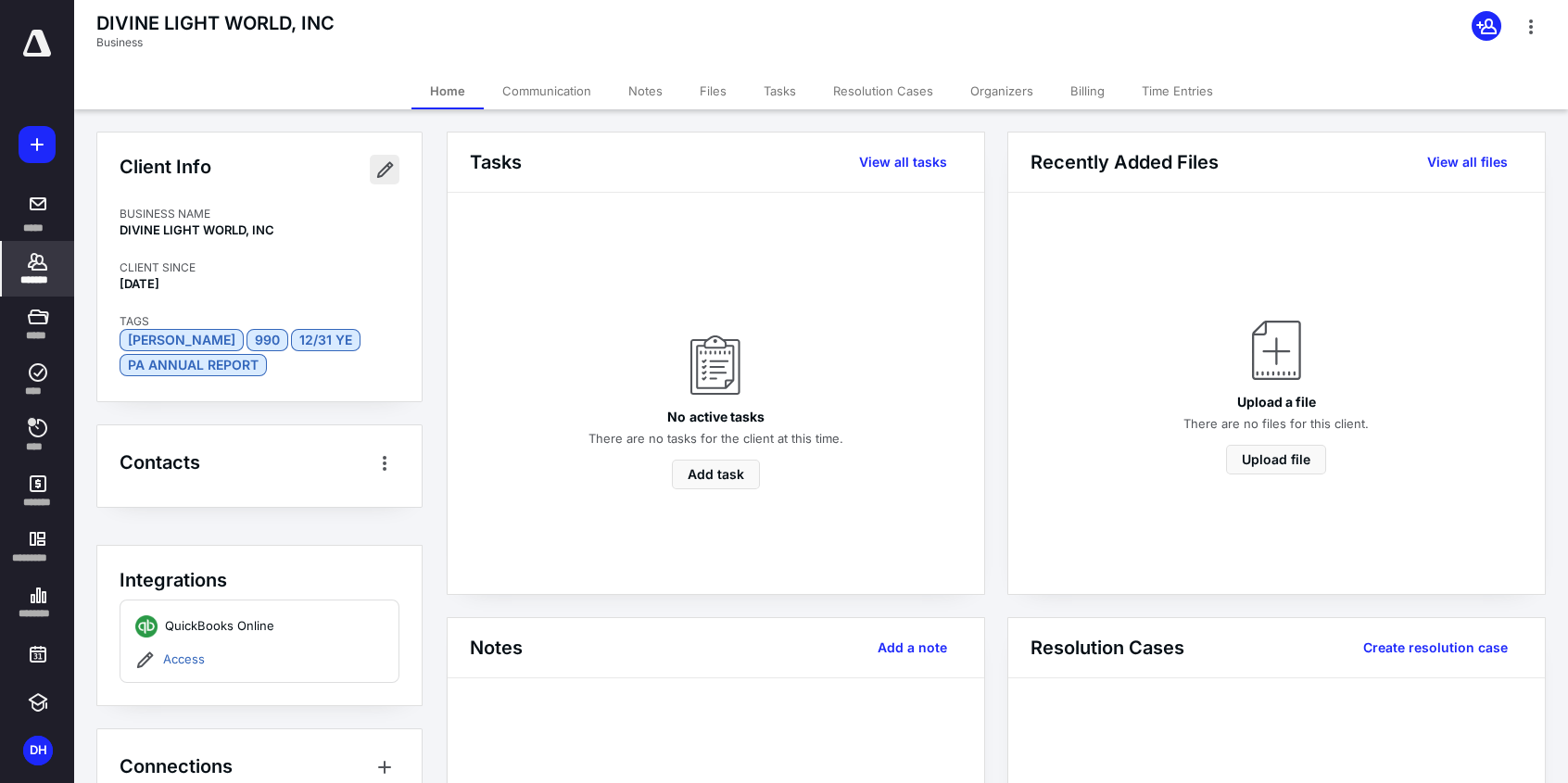 click at bounding box center (385, 170) 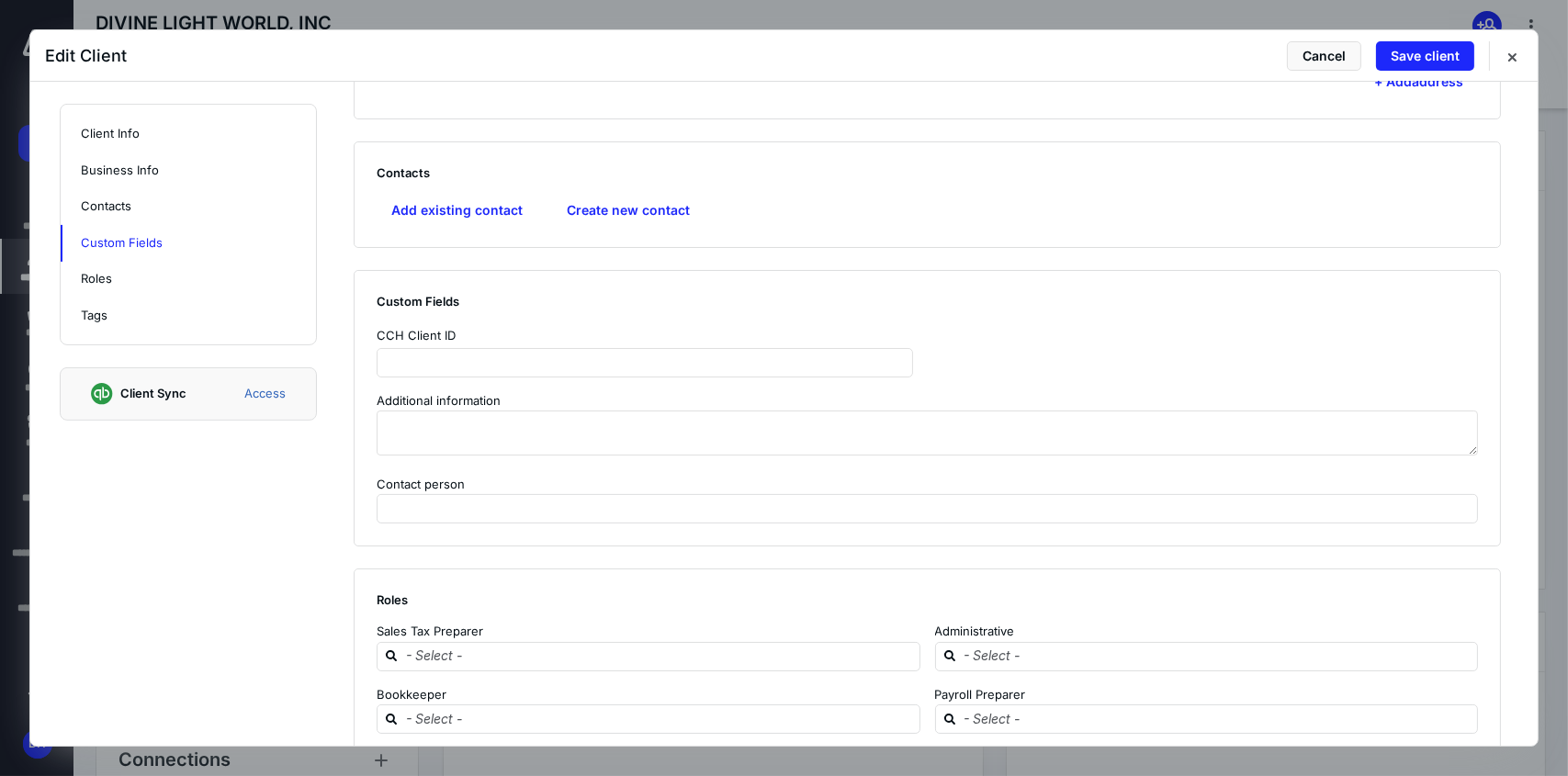 scroll, scrollTop: 827, scrollLeft: 0, axis: vertical 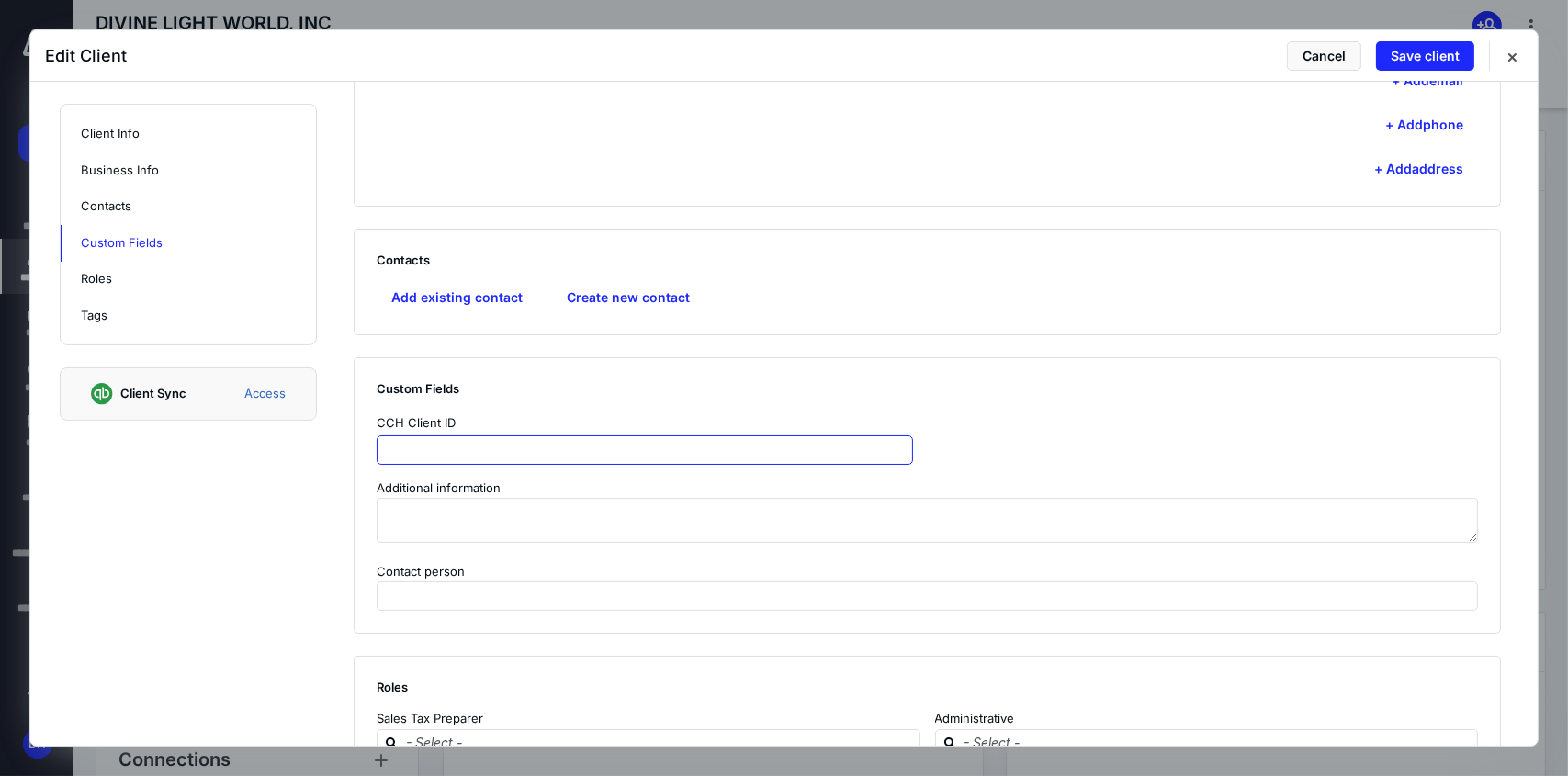 click at bounding box center (645, 450) 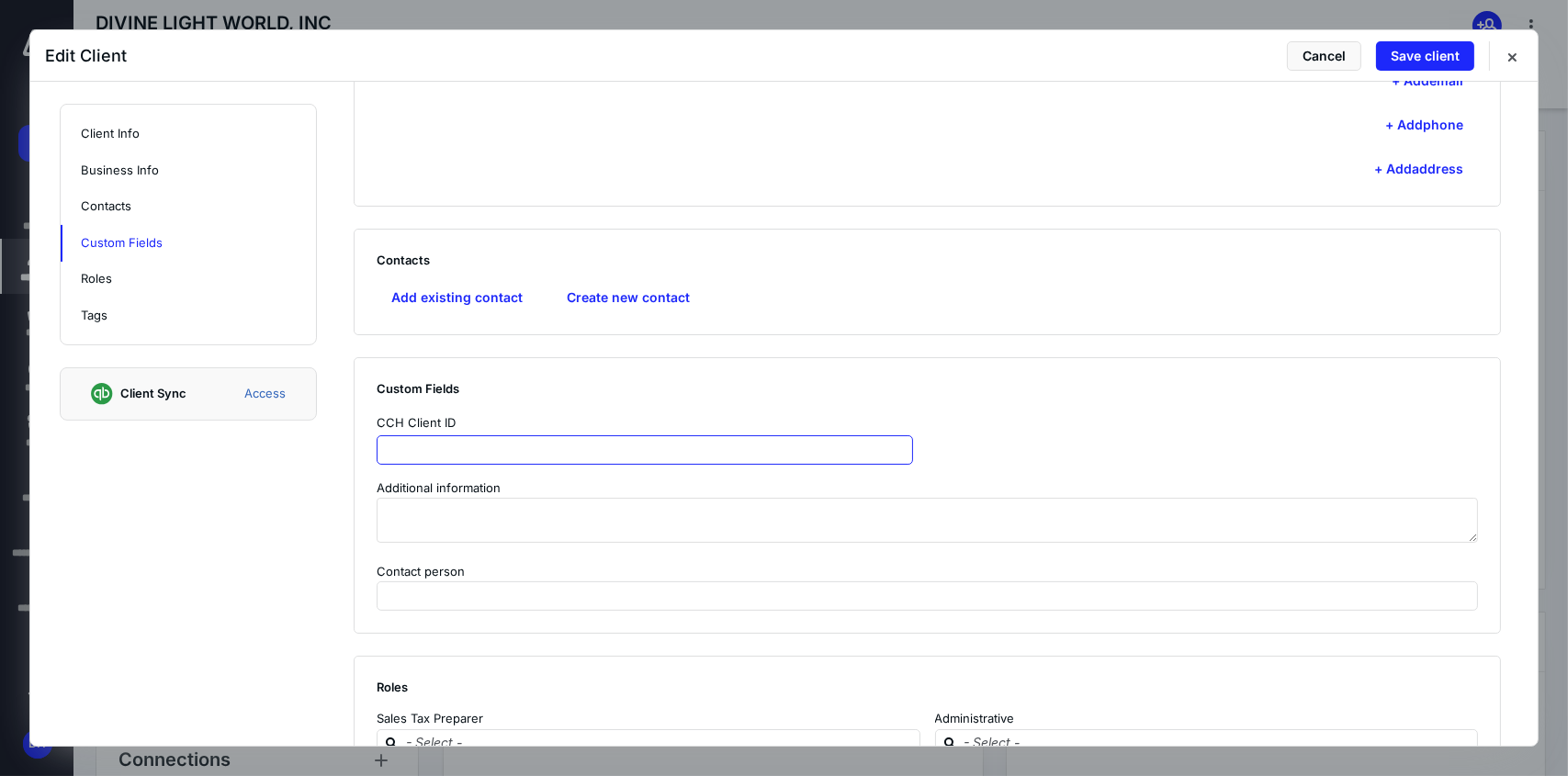 paste on "**********" 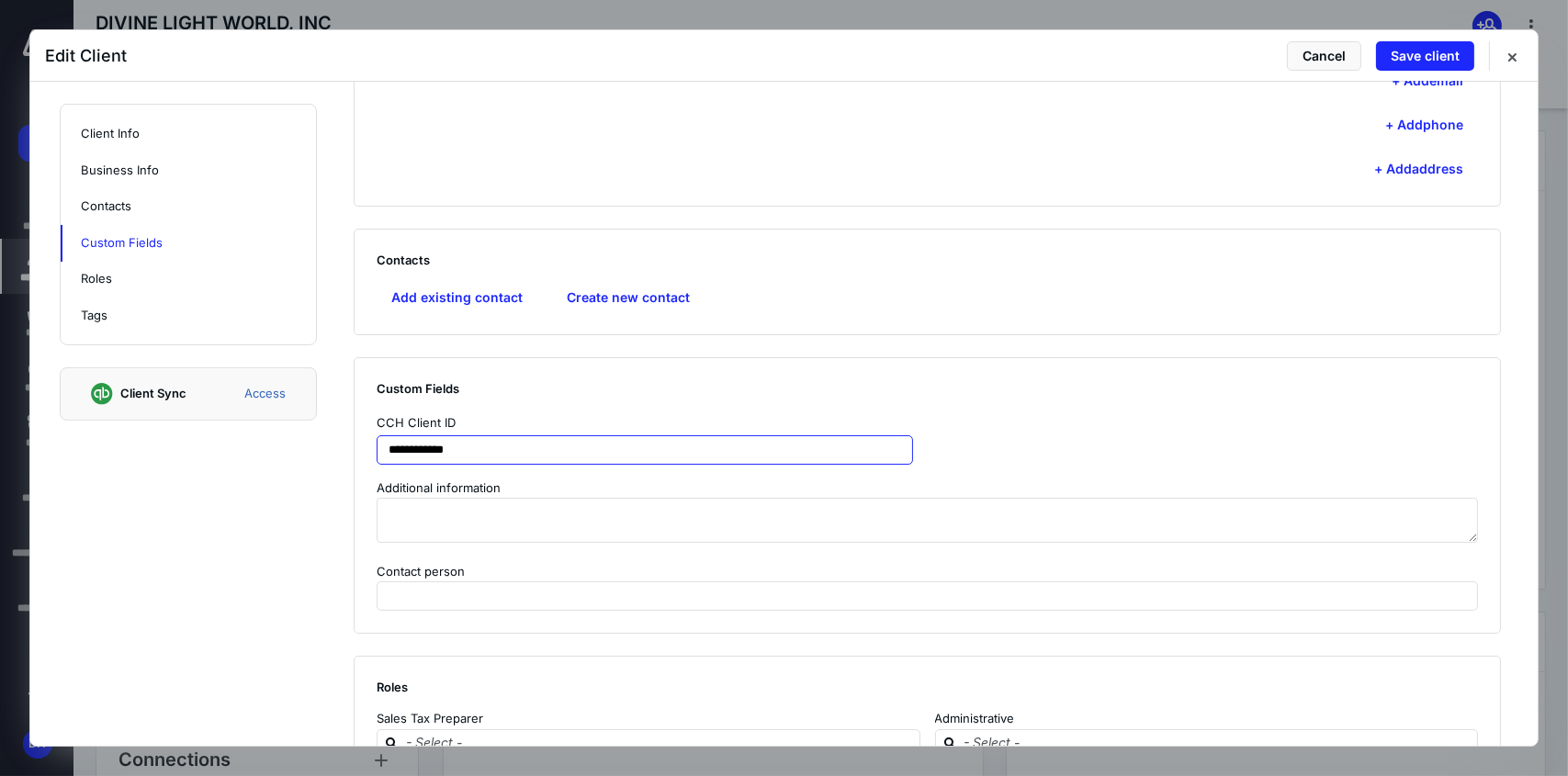 type on "**********" 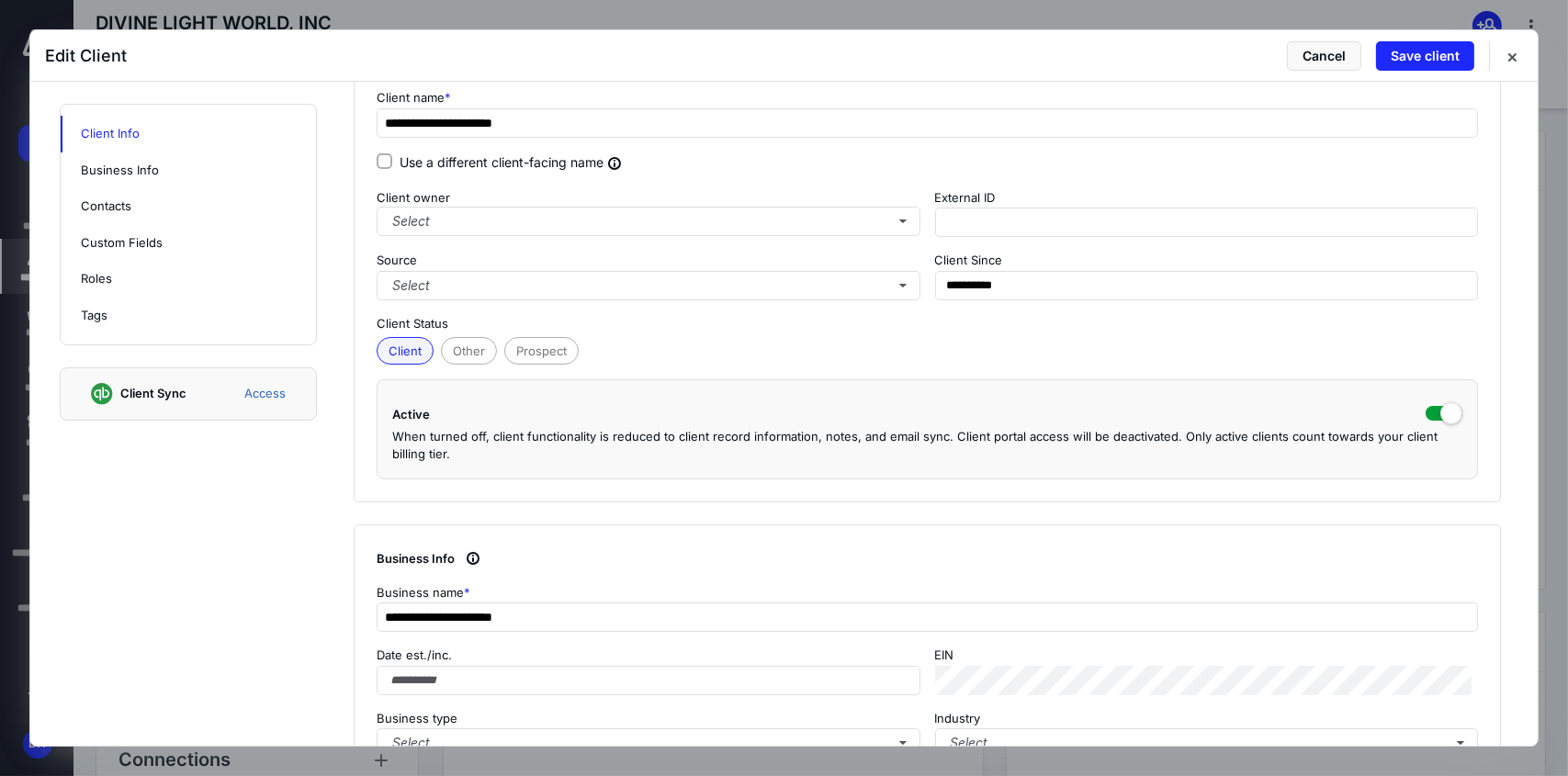 scroll, scrollTop: 367, scrollLeft: 0, axis: vertical 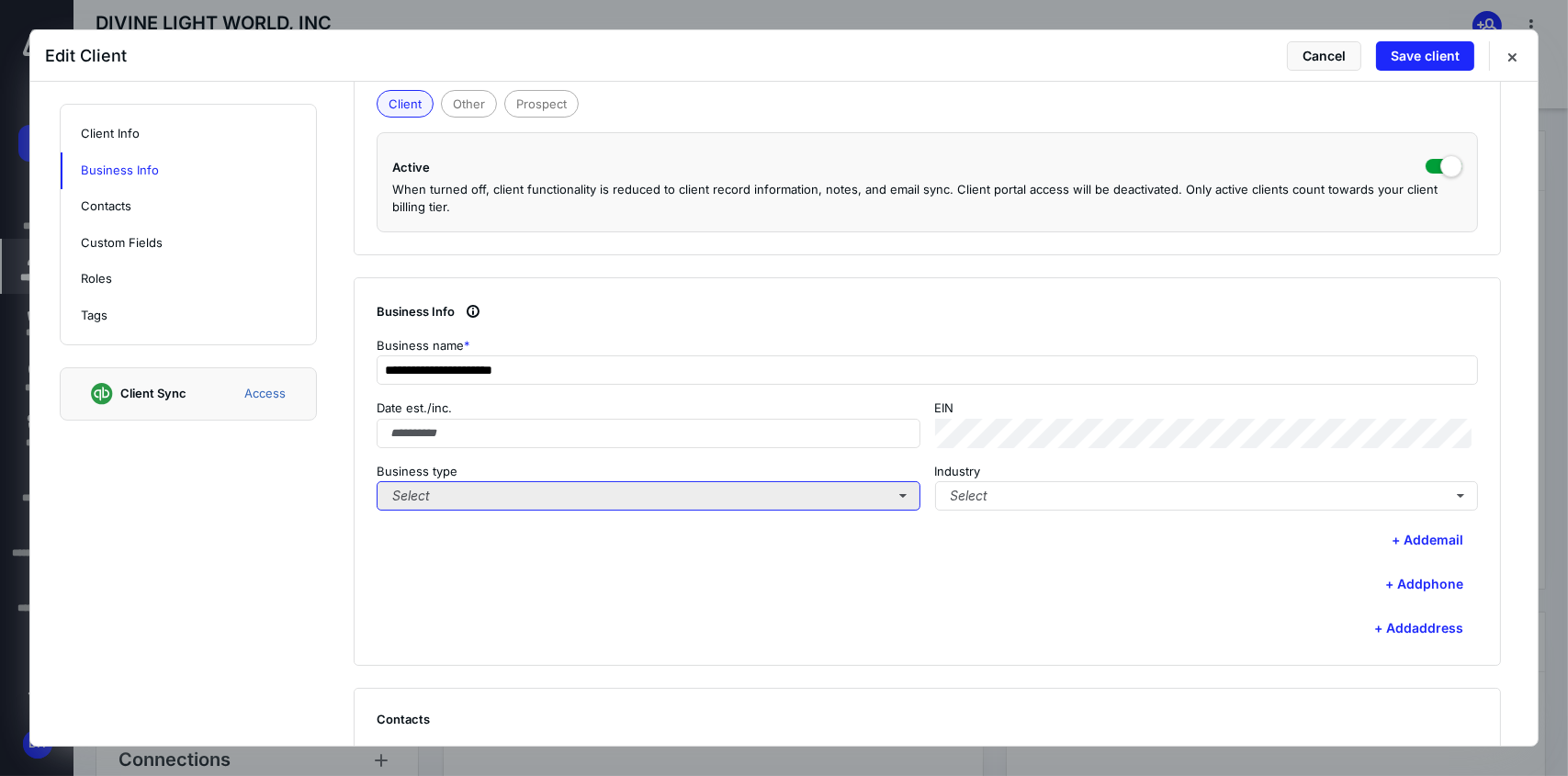 click on "Select" at bounding box center (649, 496) 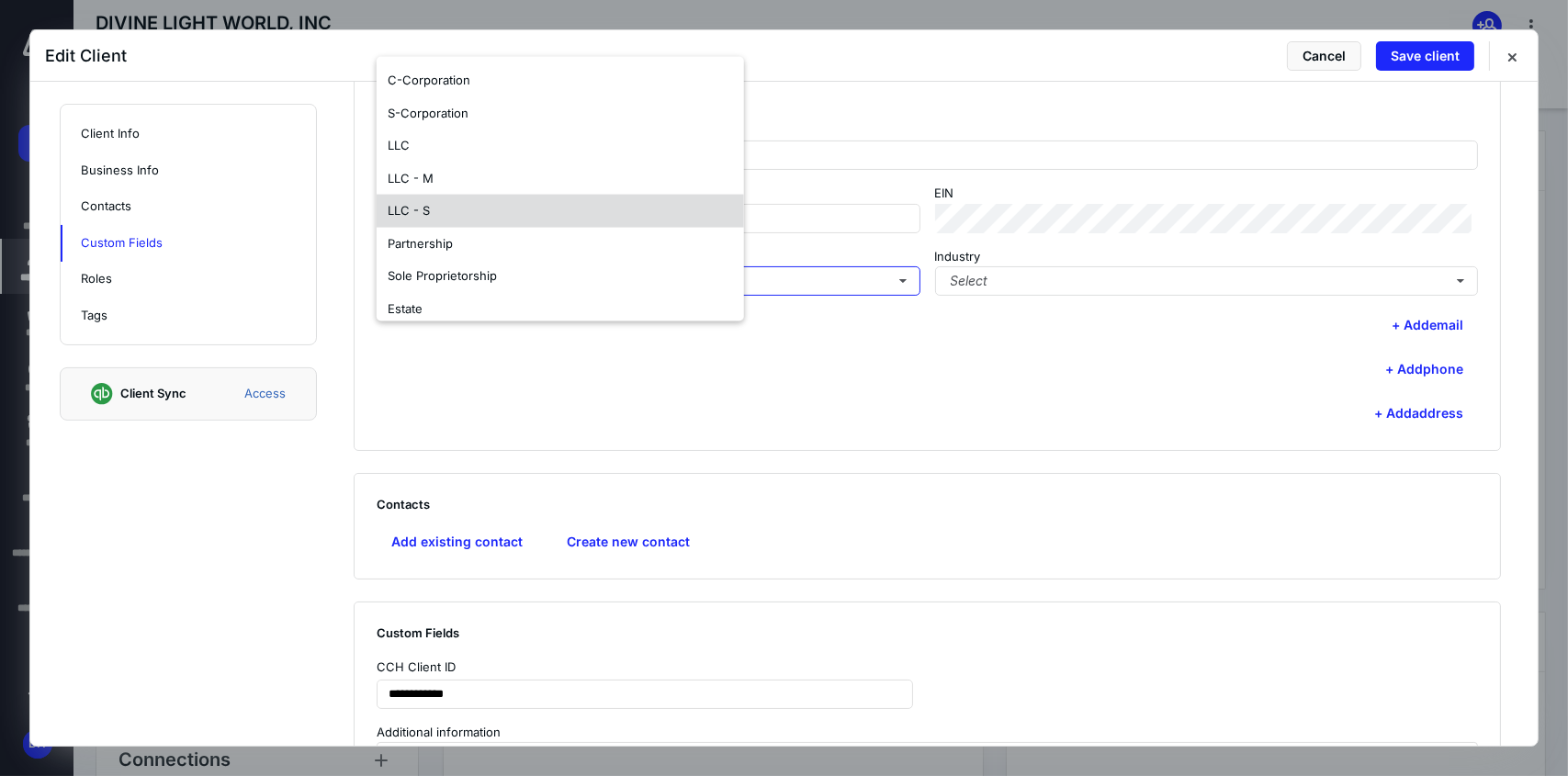 scroll, scrollTop: 918, scrollLeft: 0, axis: vertical 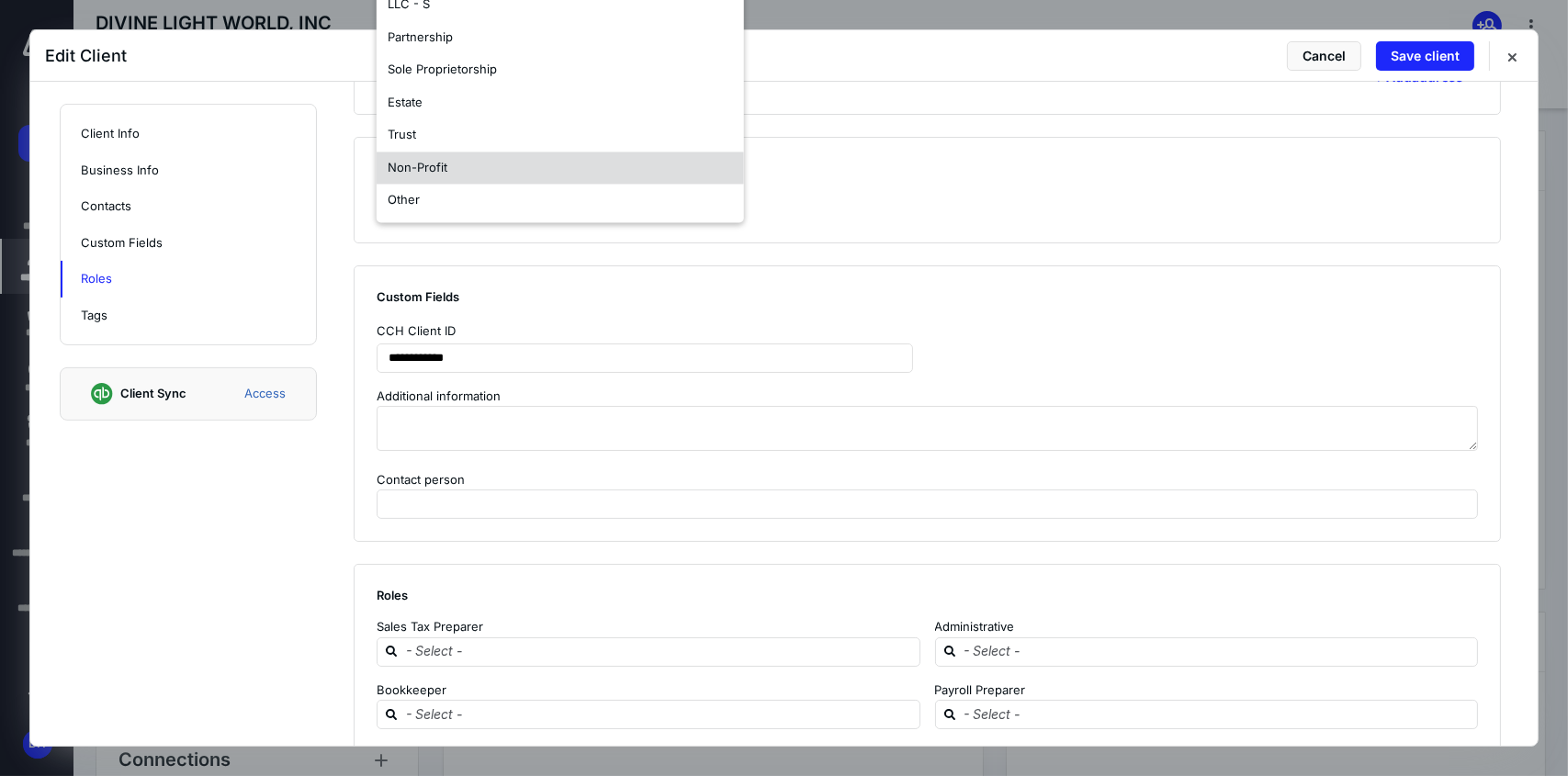 click on "Non-Profit" at bounding box center [560, 168] 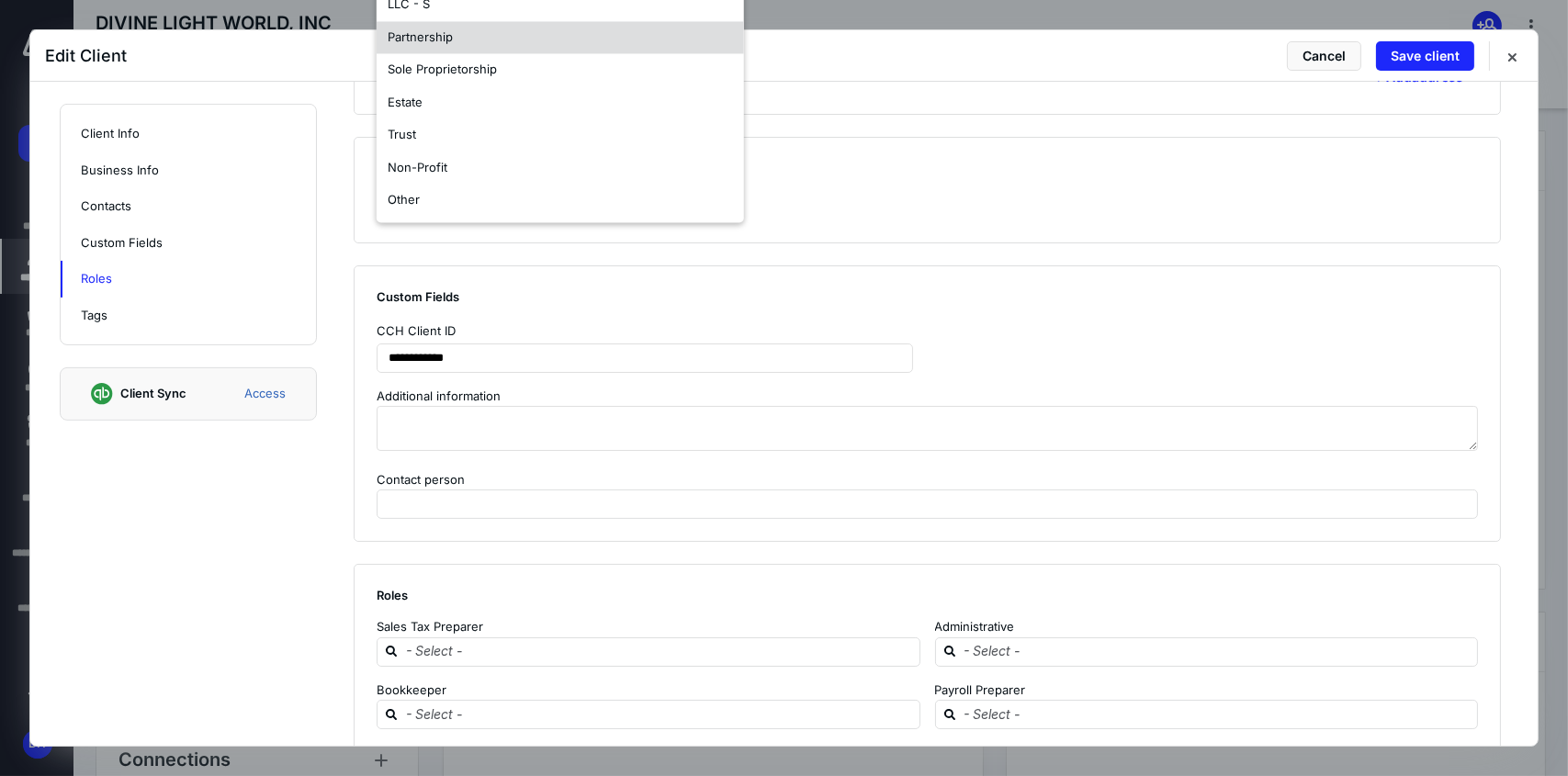 scroll, scrollTop: 0, scrollLeft: 0, axis: both 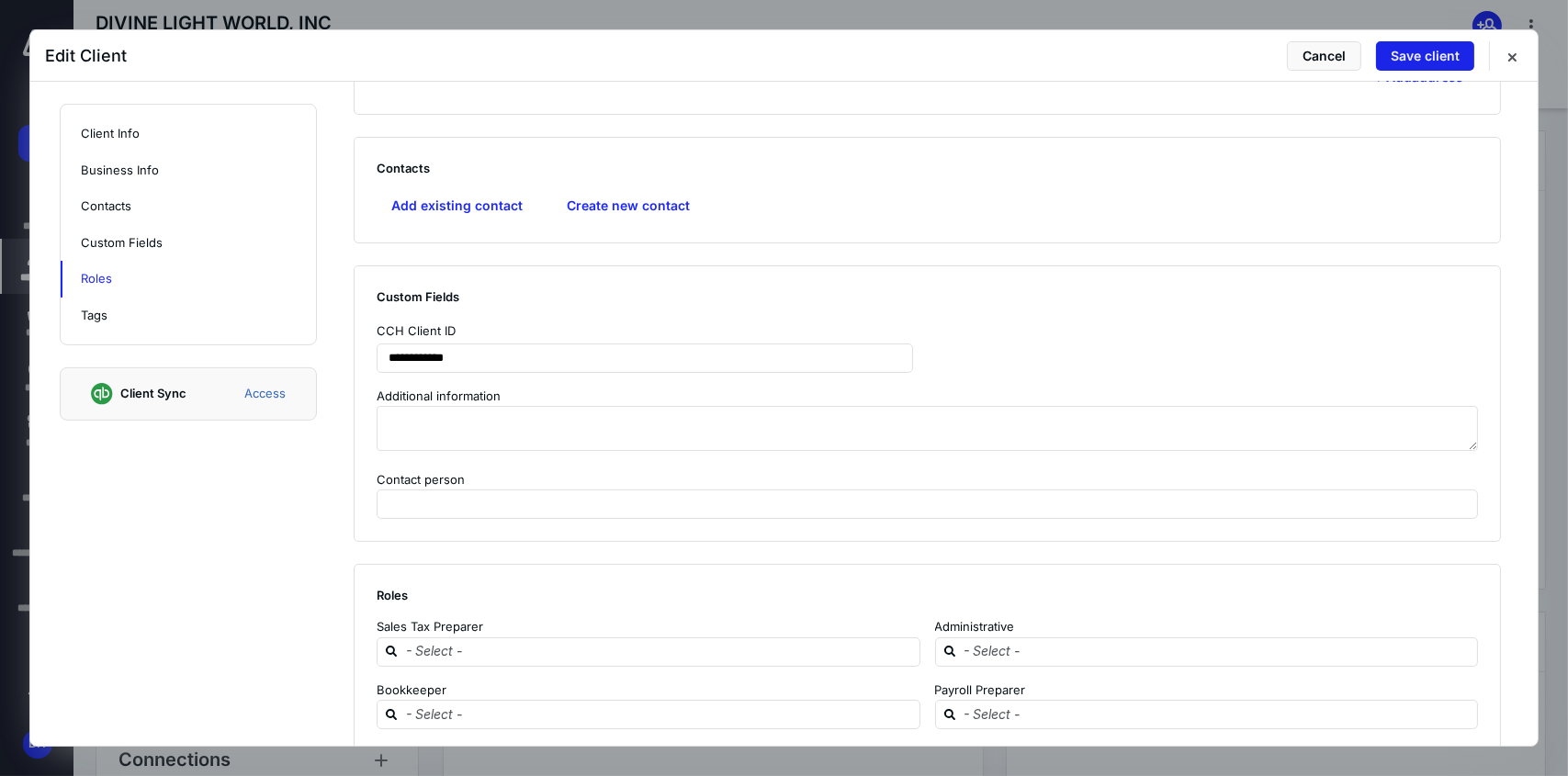 click on "Save client" at bounding box center [1425, 56] 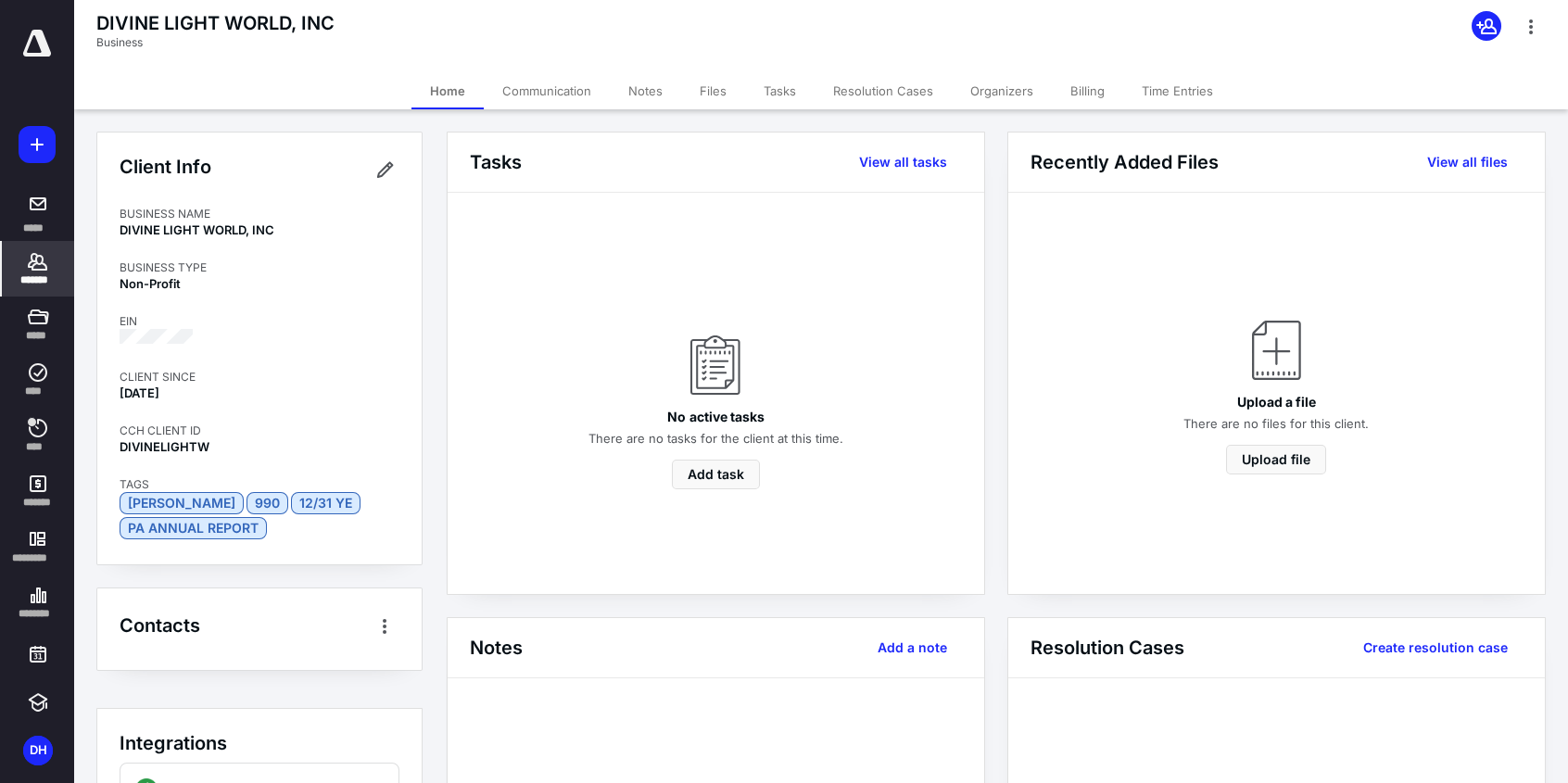 click on "*******" at bounding box center (38, 280) 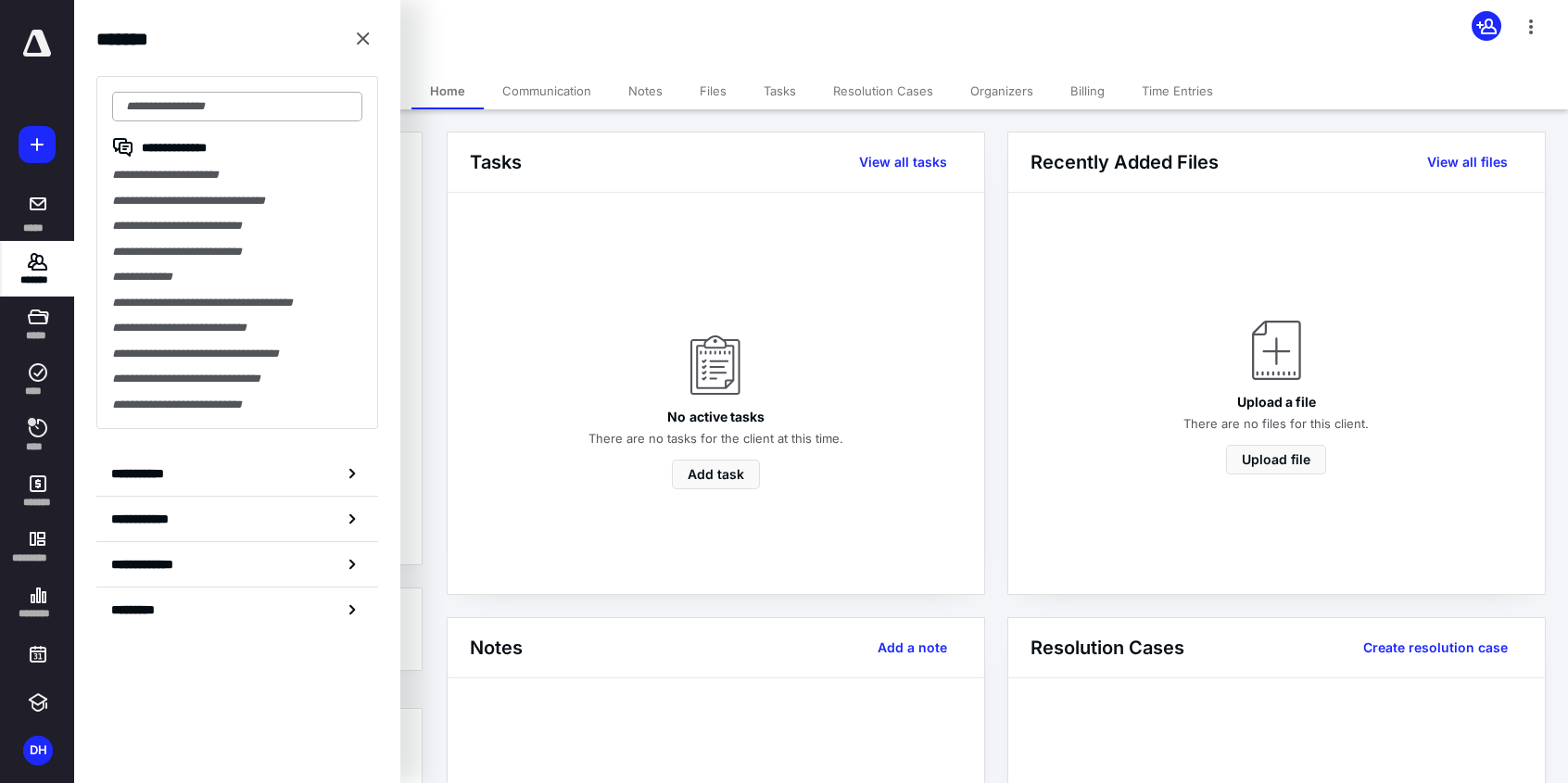 click at bounding box center [237, 107] 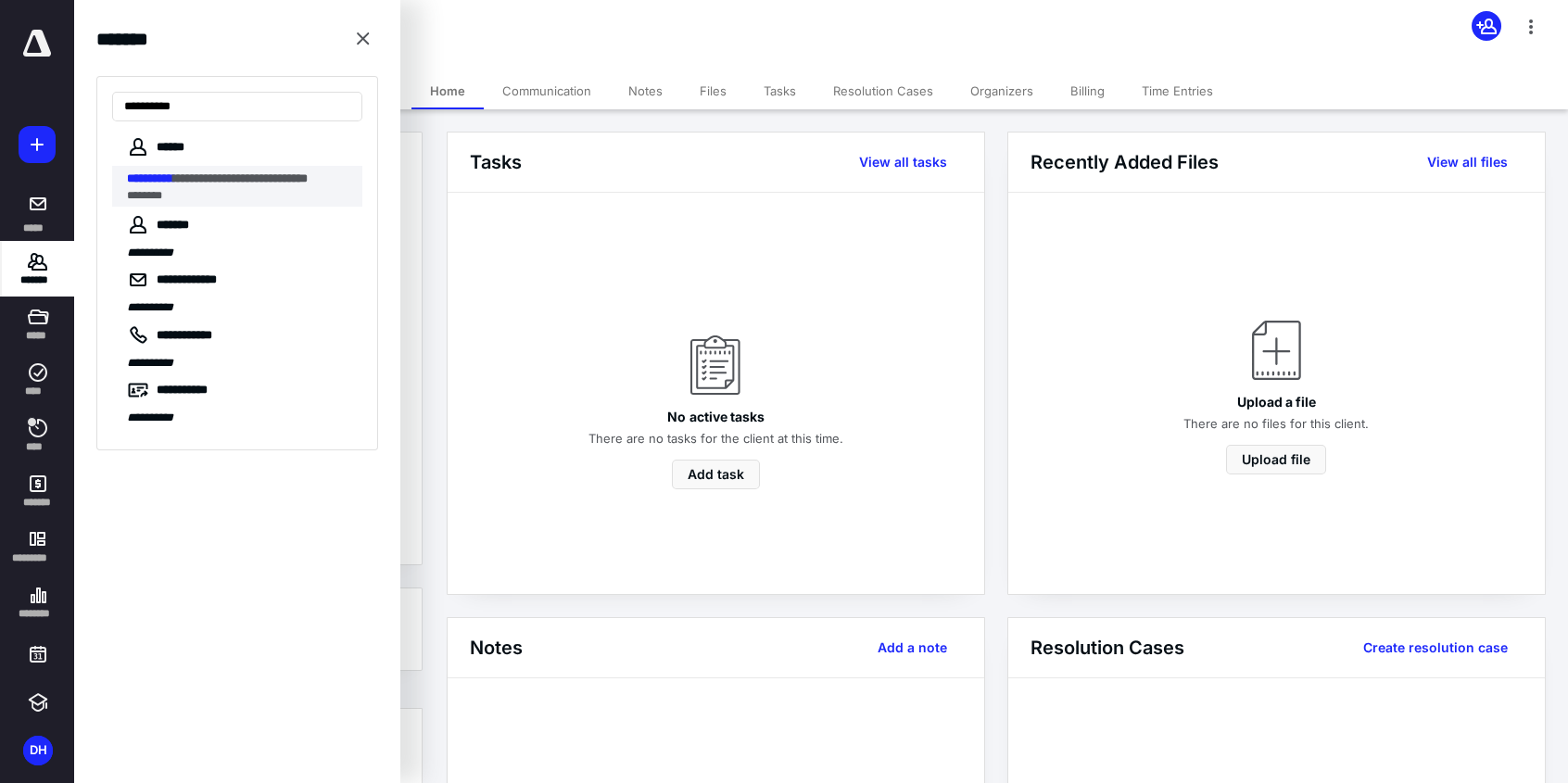 type on "**********" 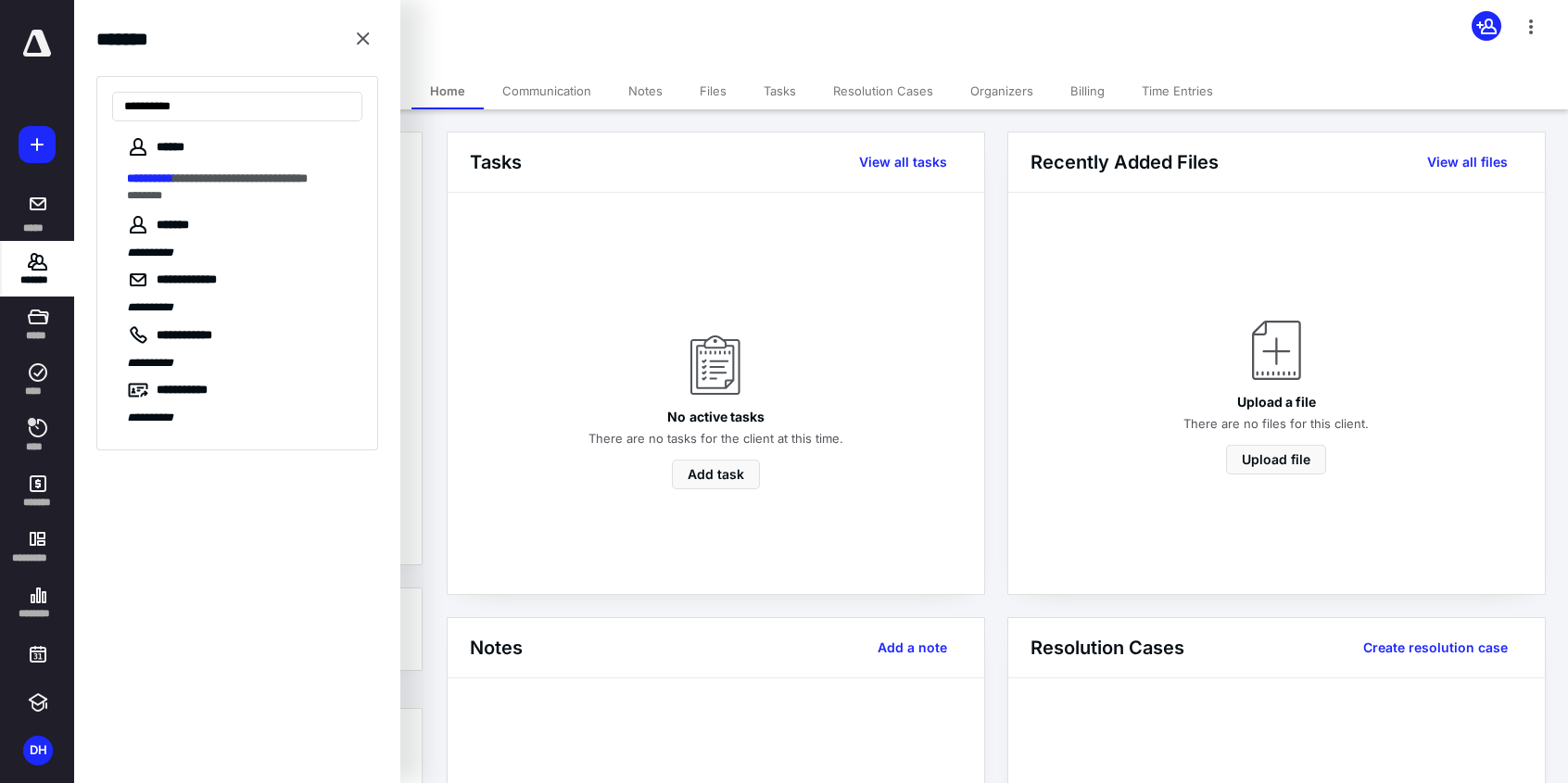 click on "**********" at bounding box center [150, 178] 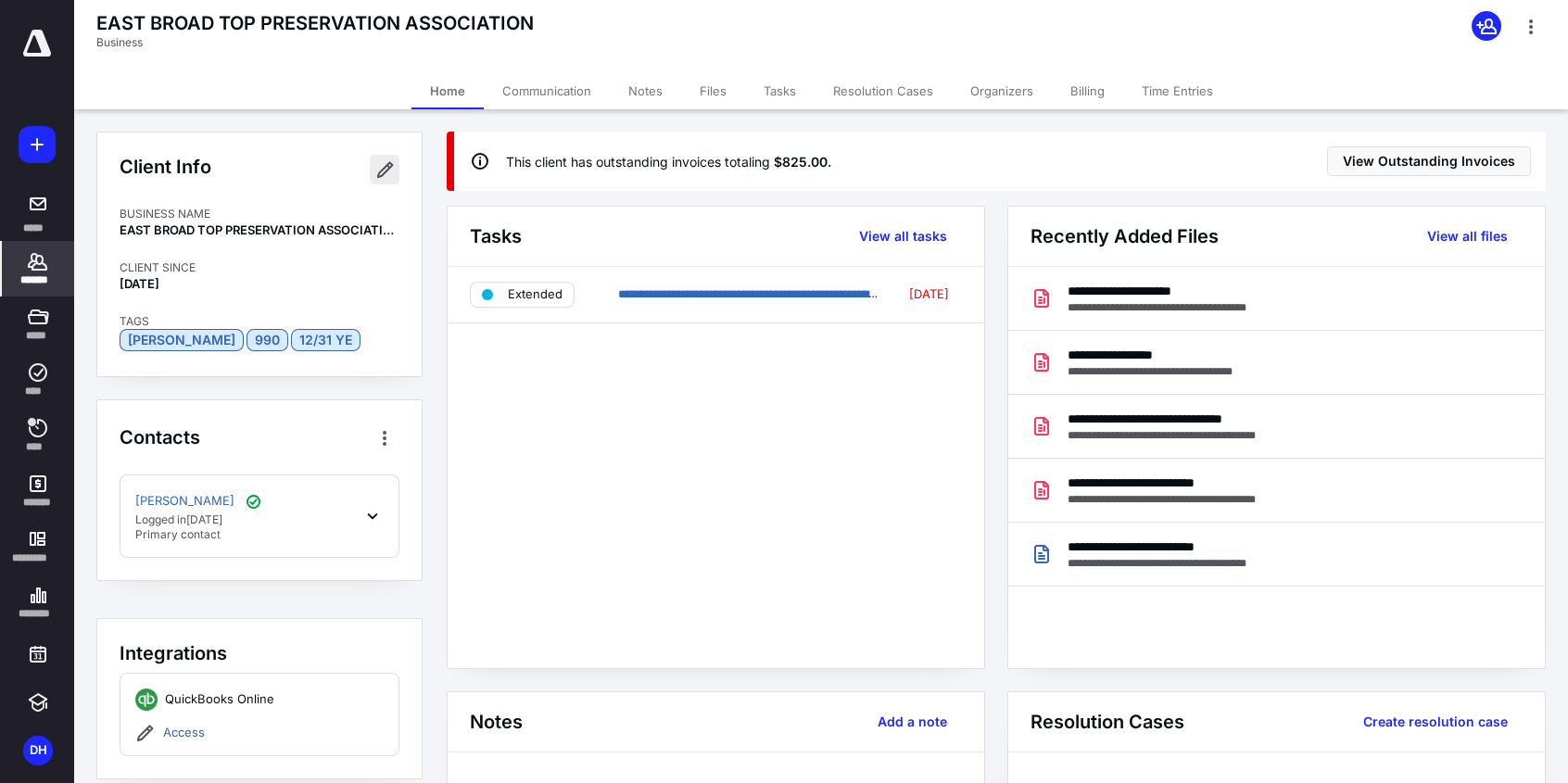 click at bounding box center (385, 170) 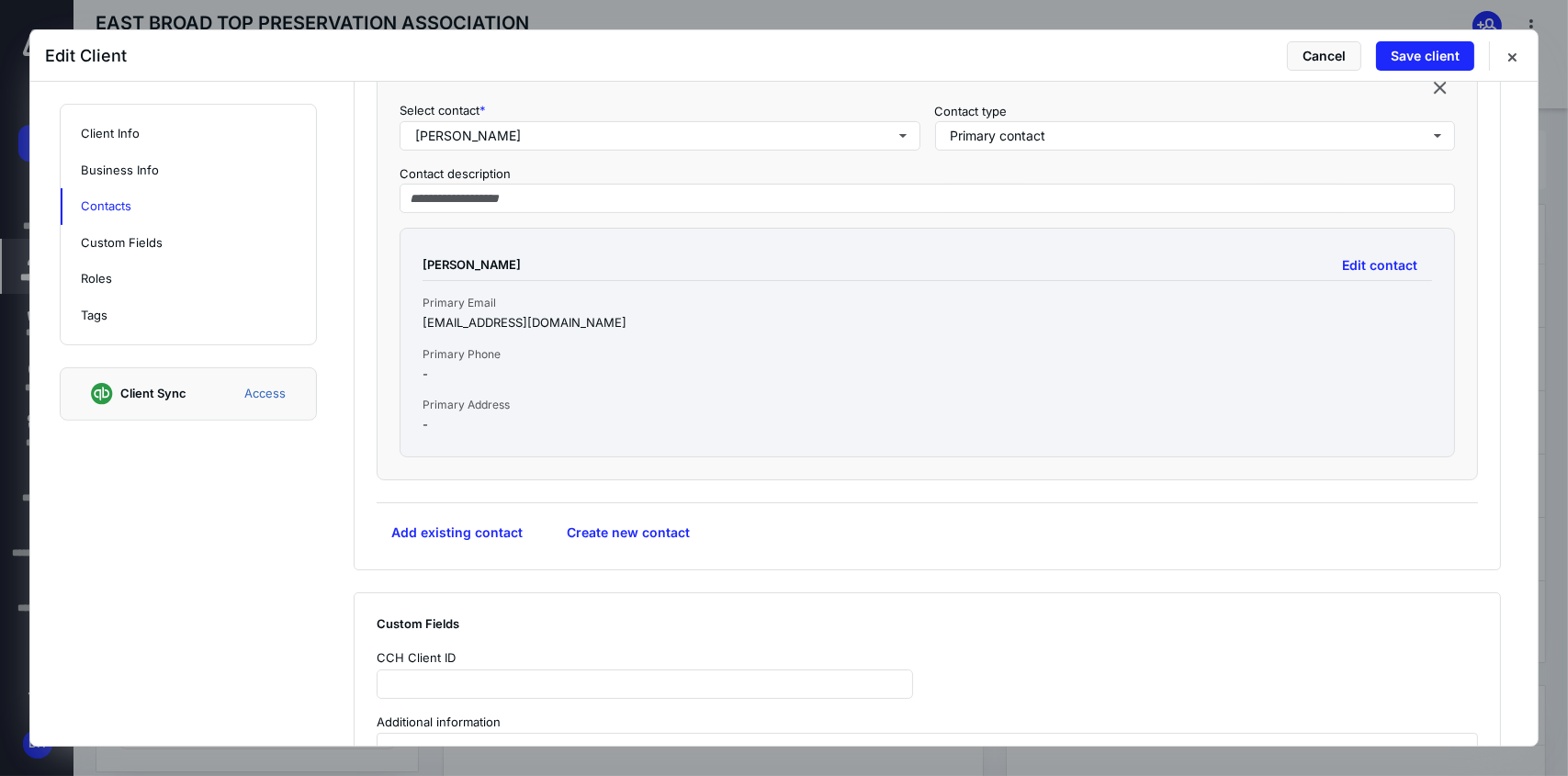 scroll, scrollTop: 1194, scrollLeft: 0, axis: vertical 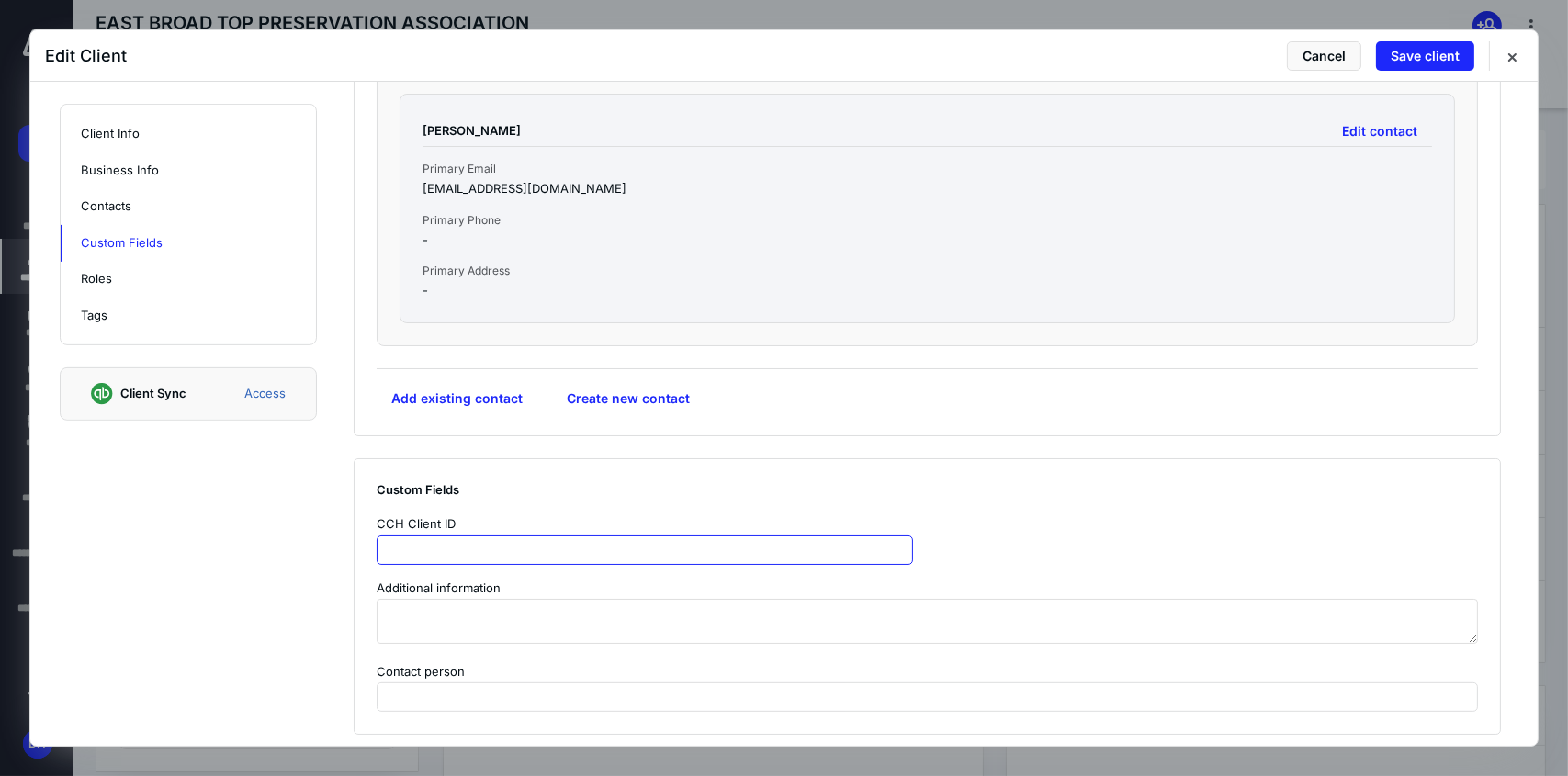 click at bounding box center (645, 550) 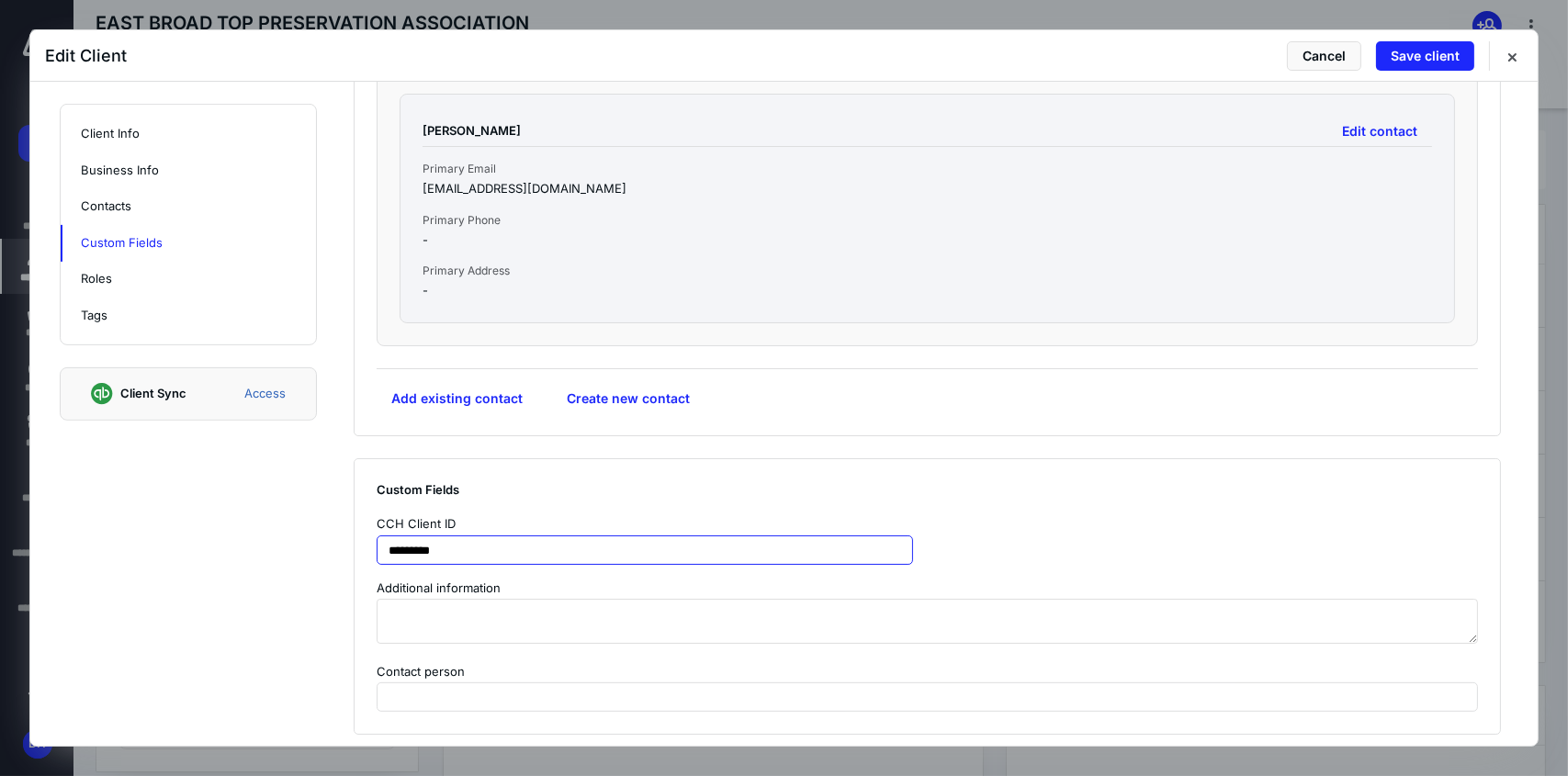 type on "*********" 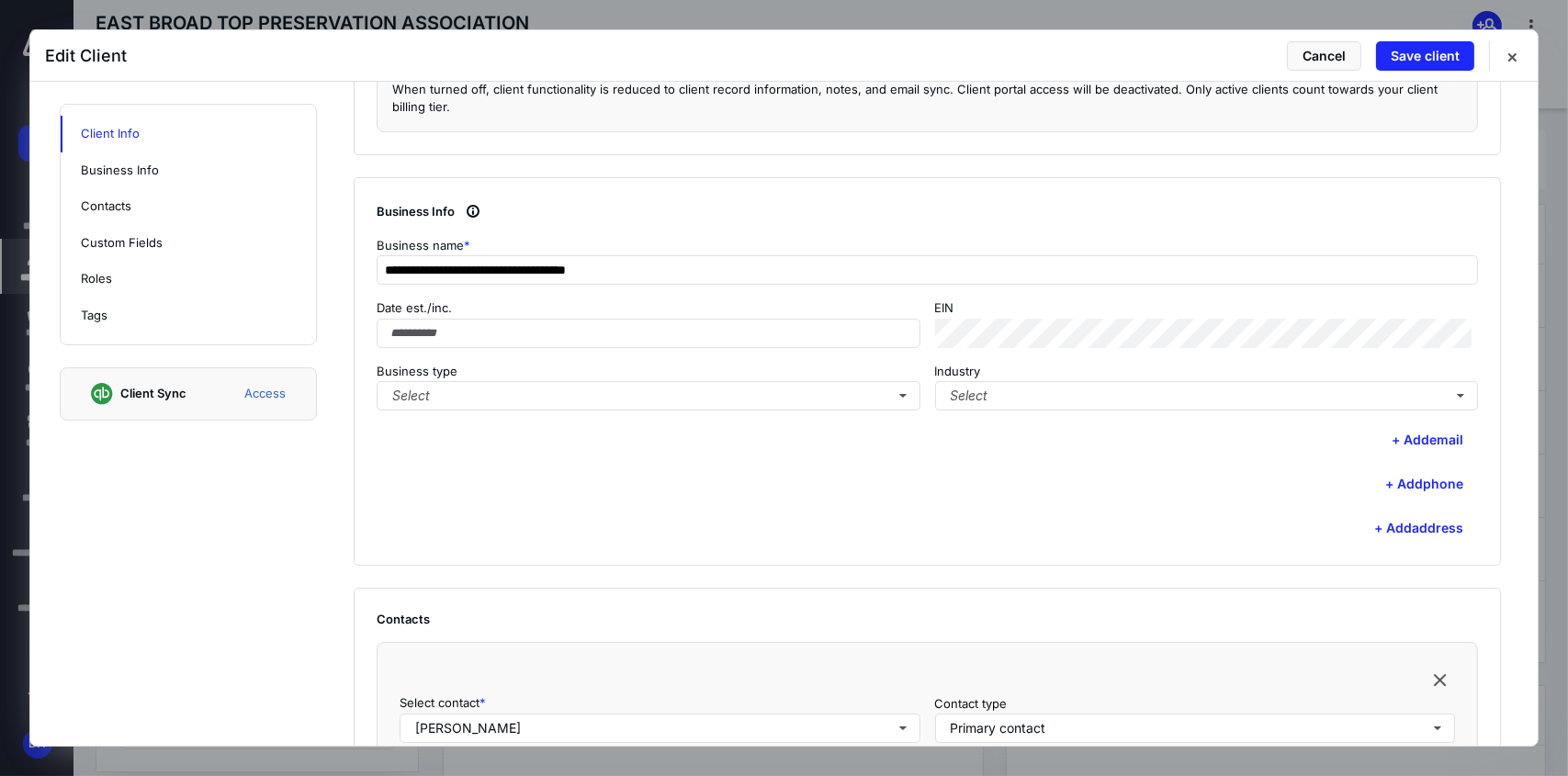 scroll, scrollTop: 367, scrollLeft: 0, axis: vertical 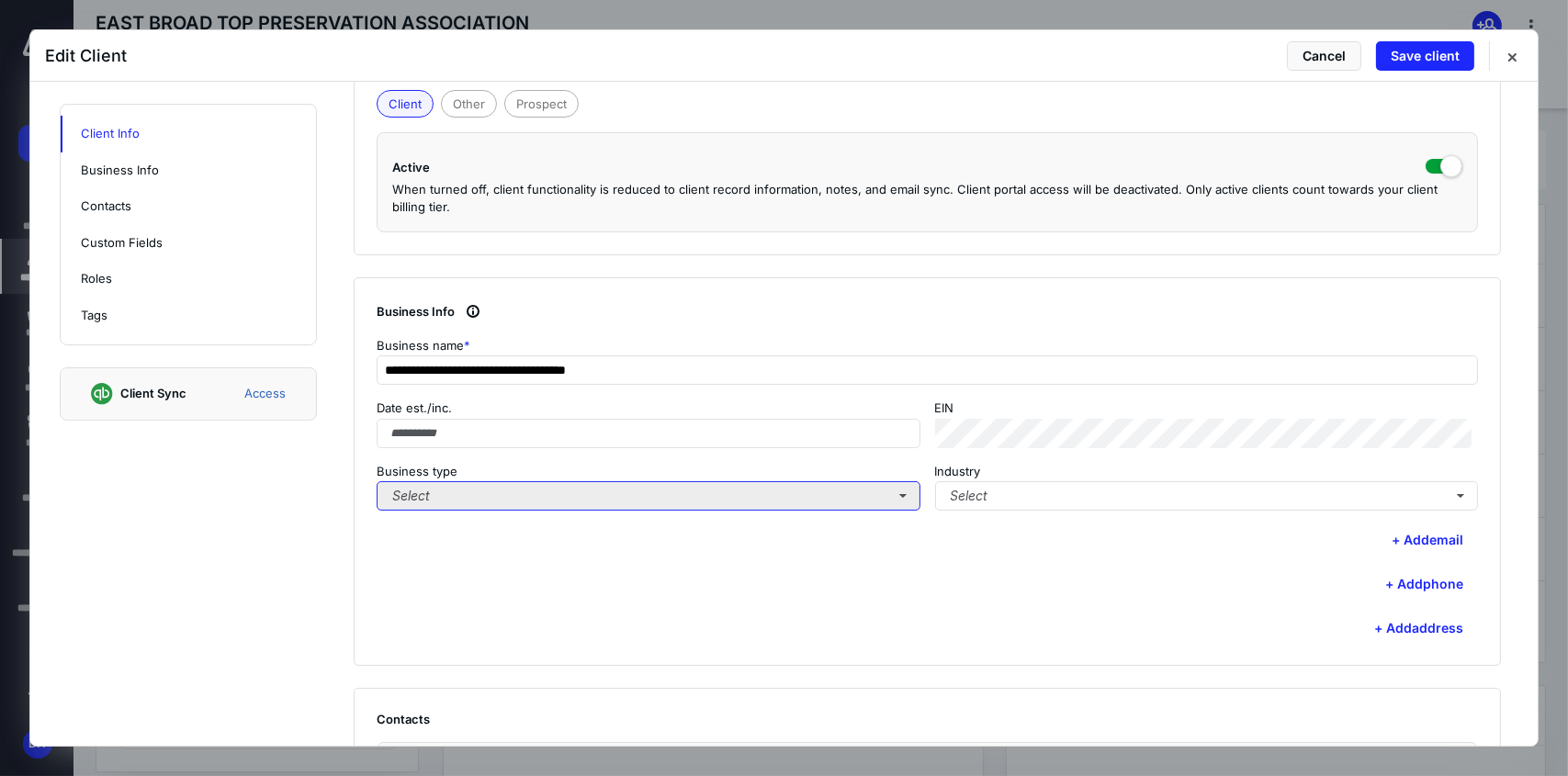 click on "Select" at bounding box center [649, 496] 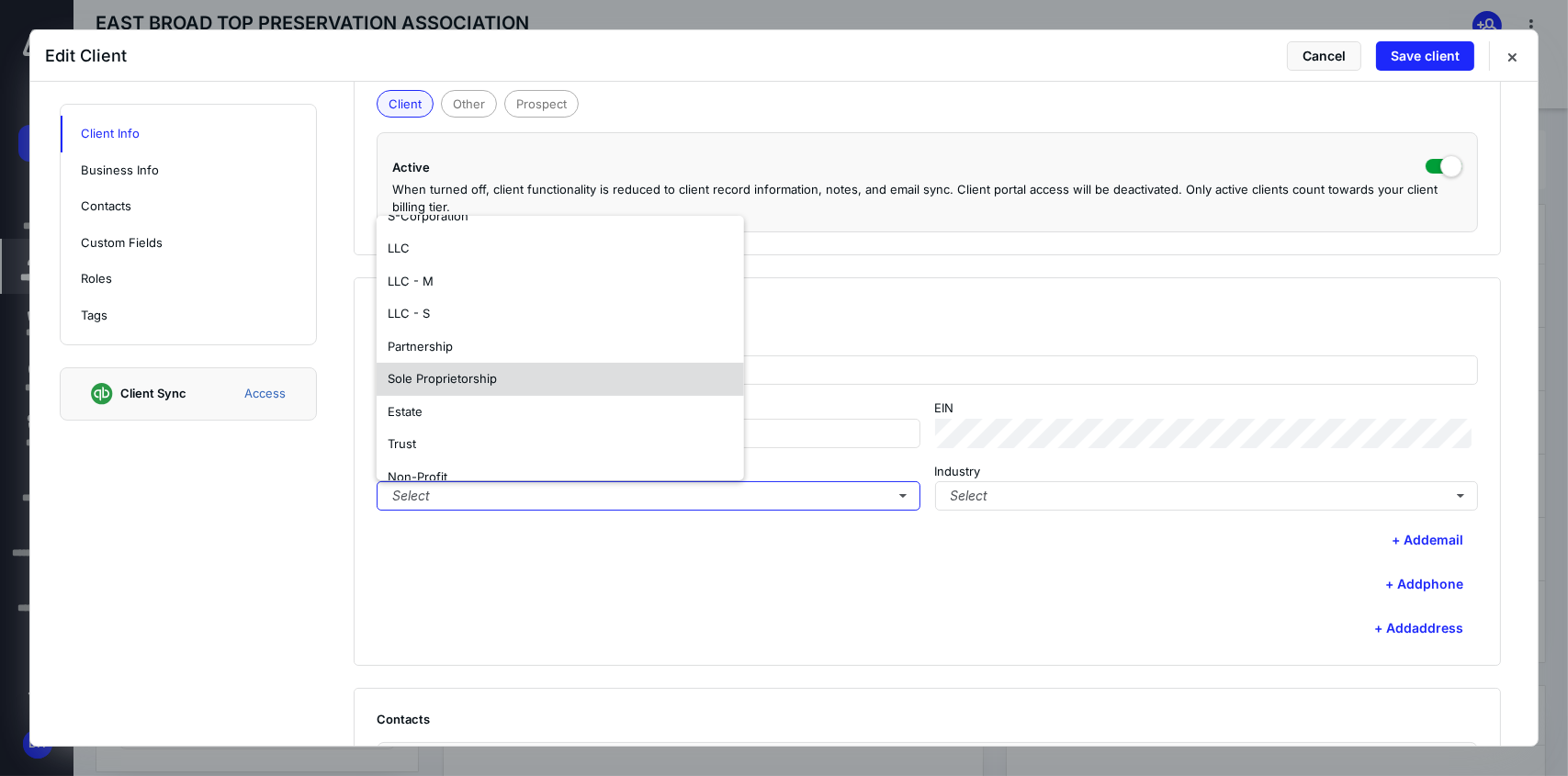 scroll, scrollTop: 107, scrollLeft: 0, axis: vertical 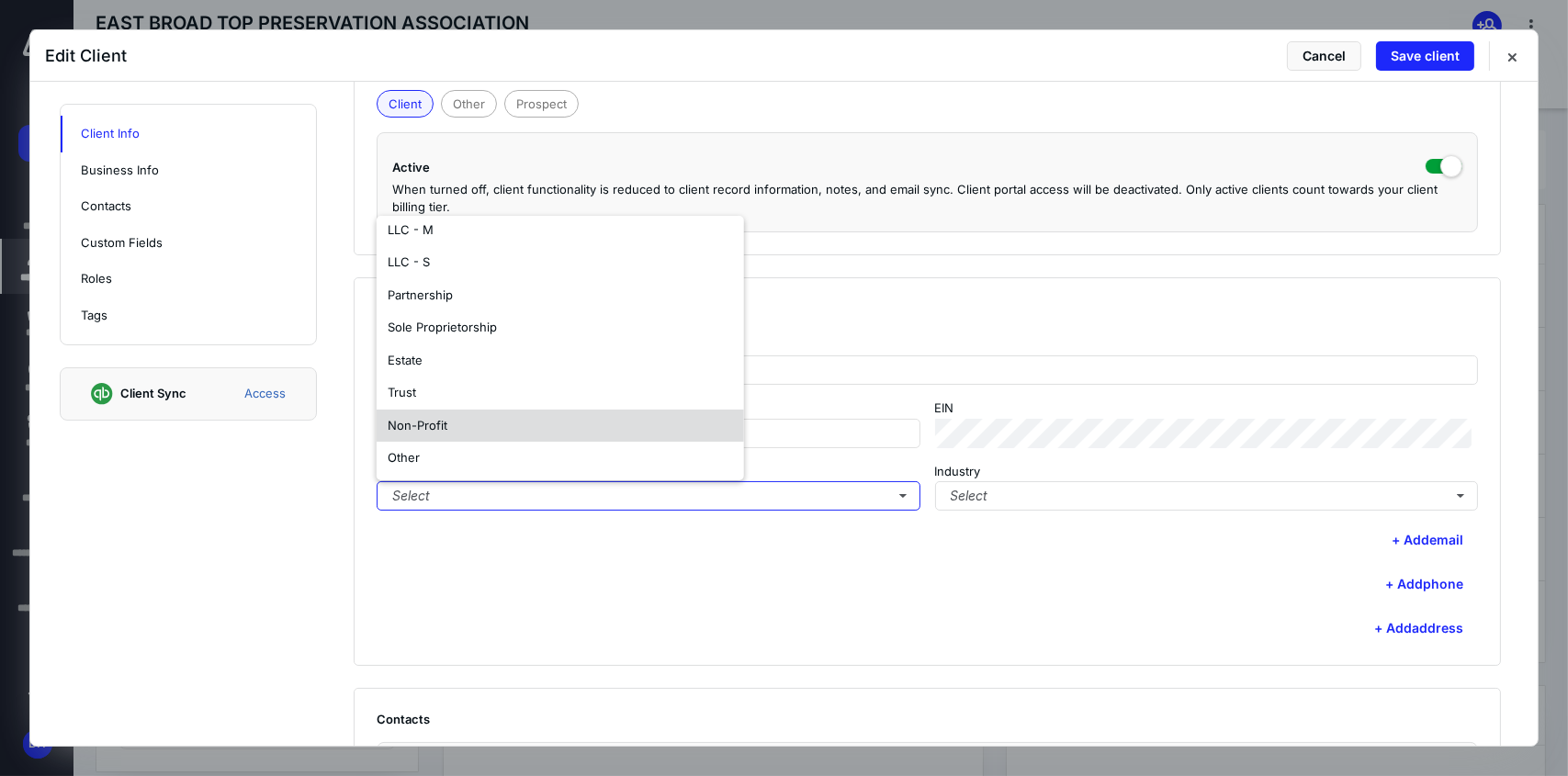 click on "Non-Profit" at bounding box center (560, 426) 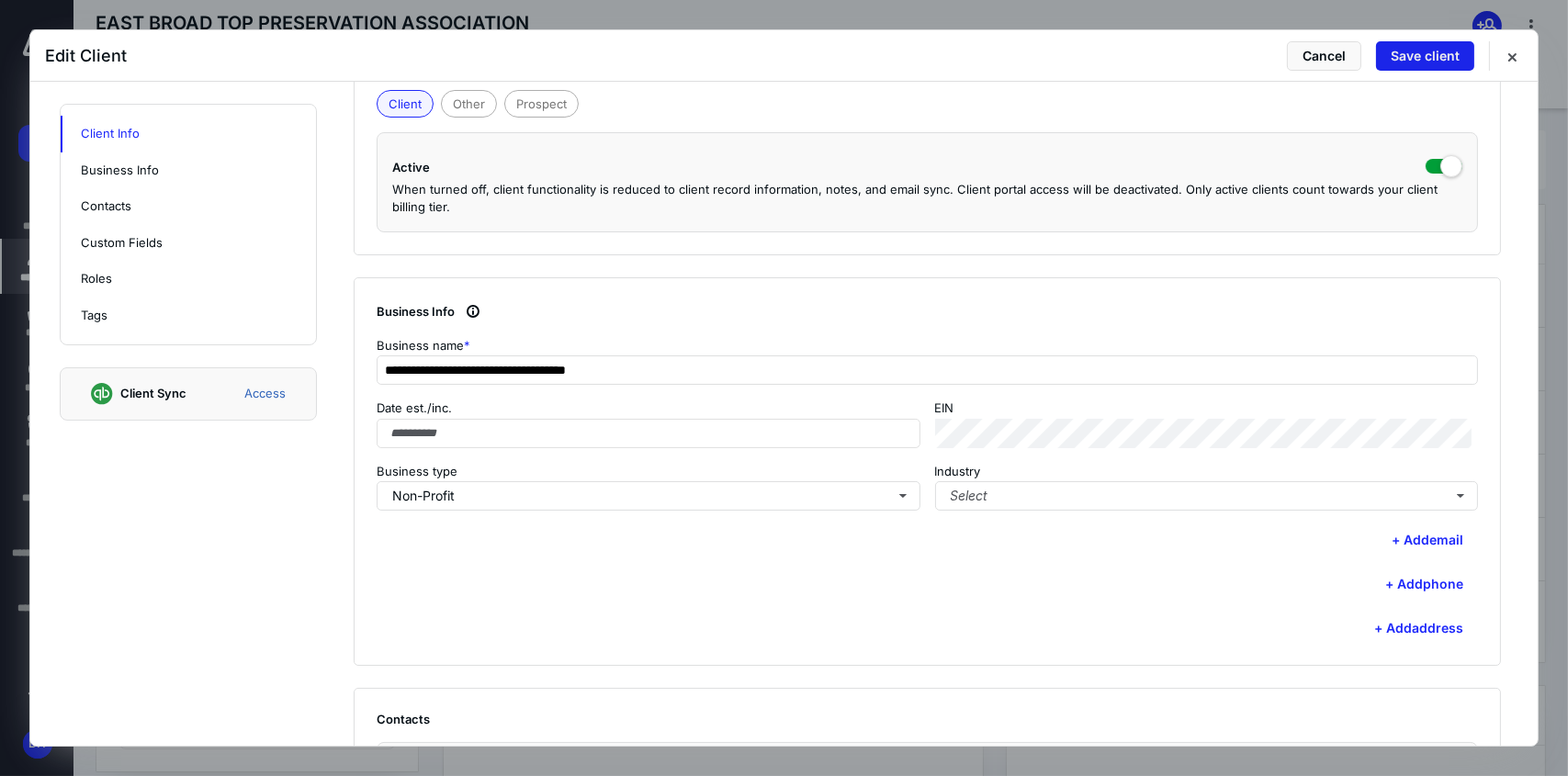 click on "Save client" at bounding box center (1425, 56) 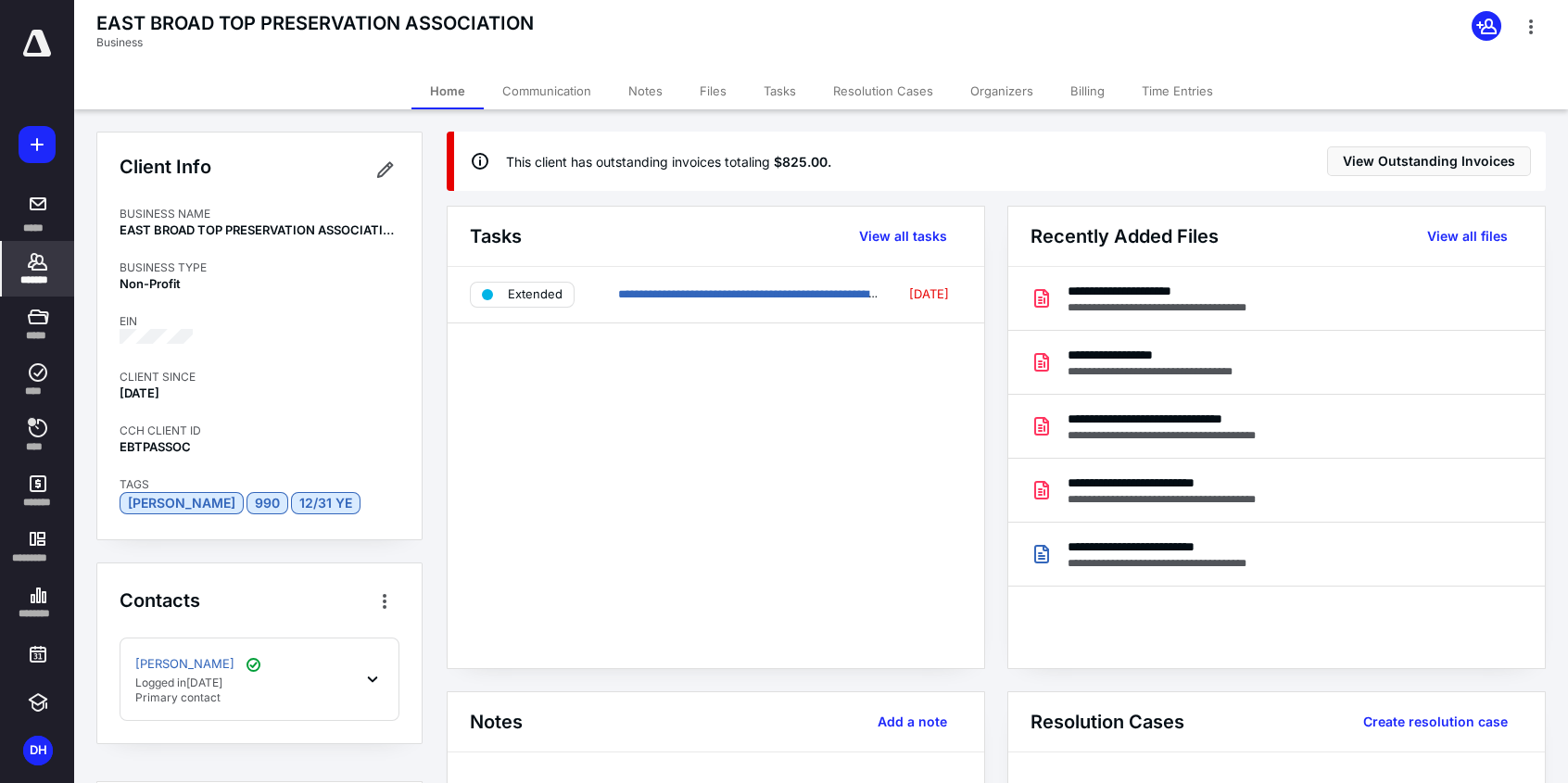 click on "*******" at bounding box center [38, 280] 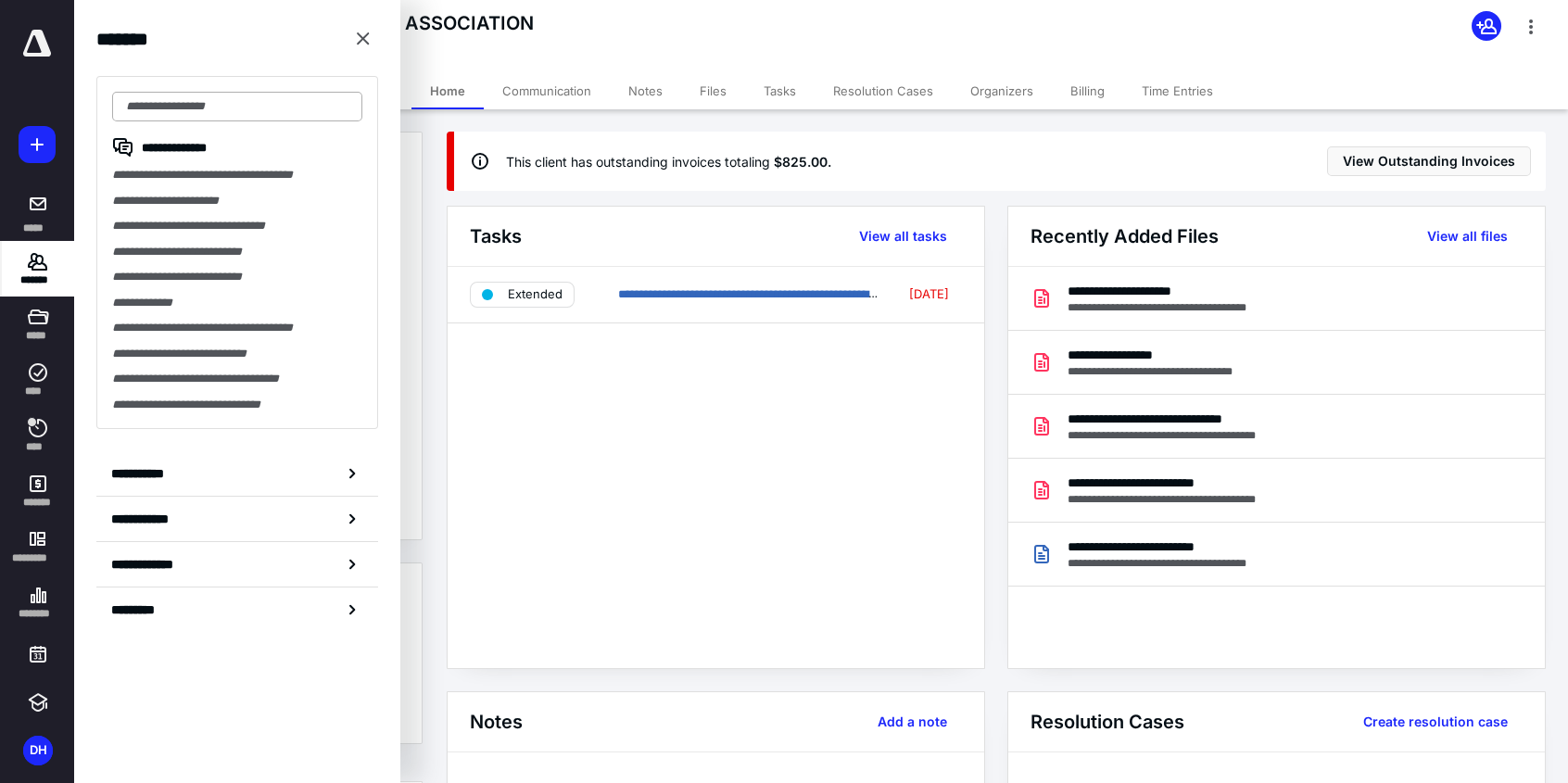 click at bounding box center (237, 107) 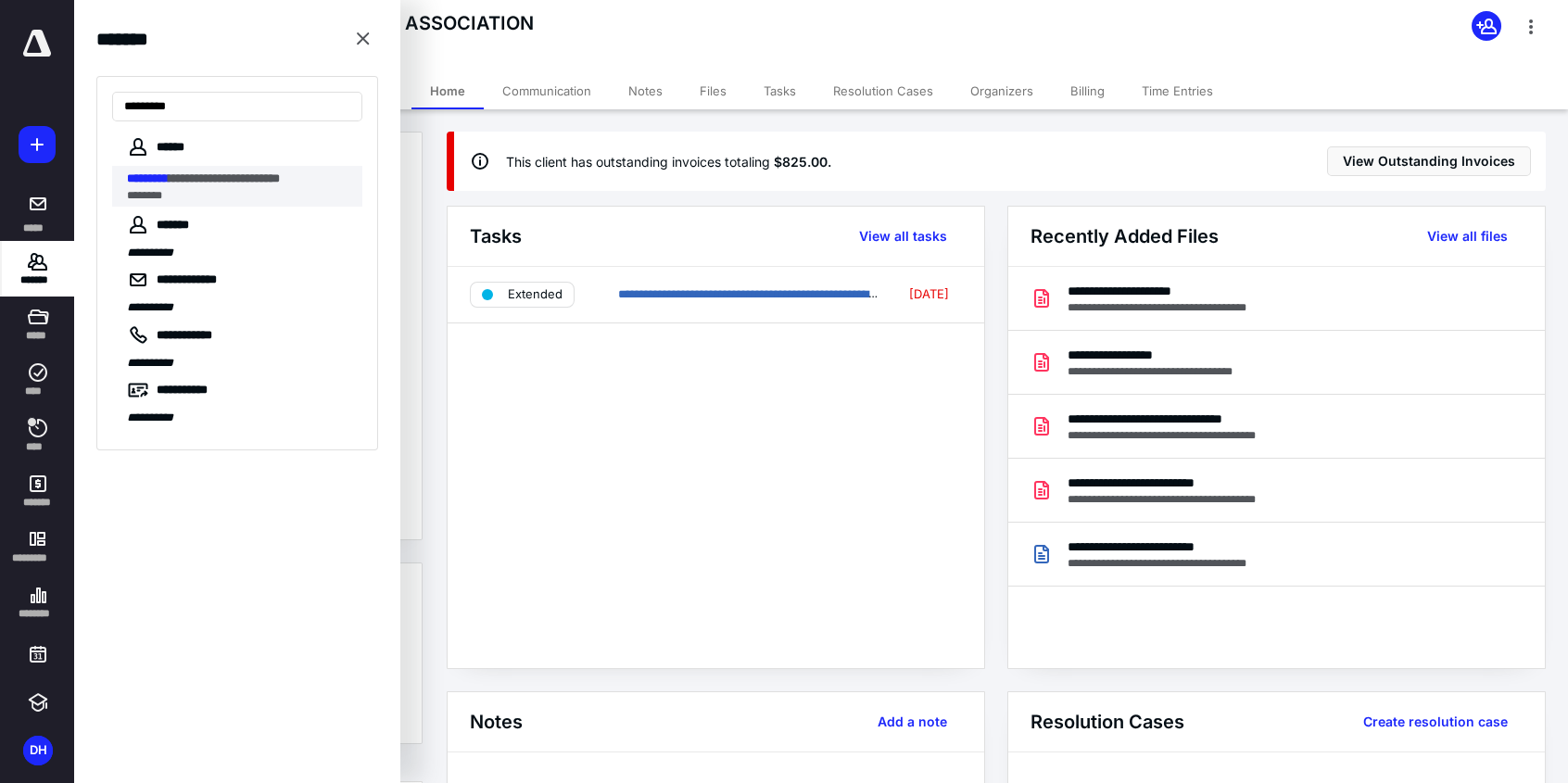 type on "*********" 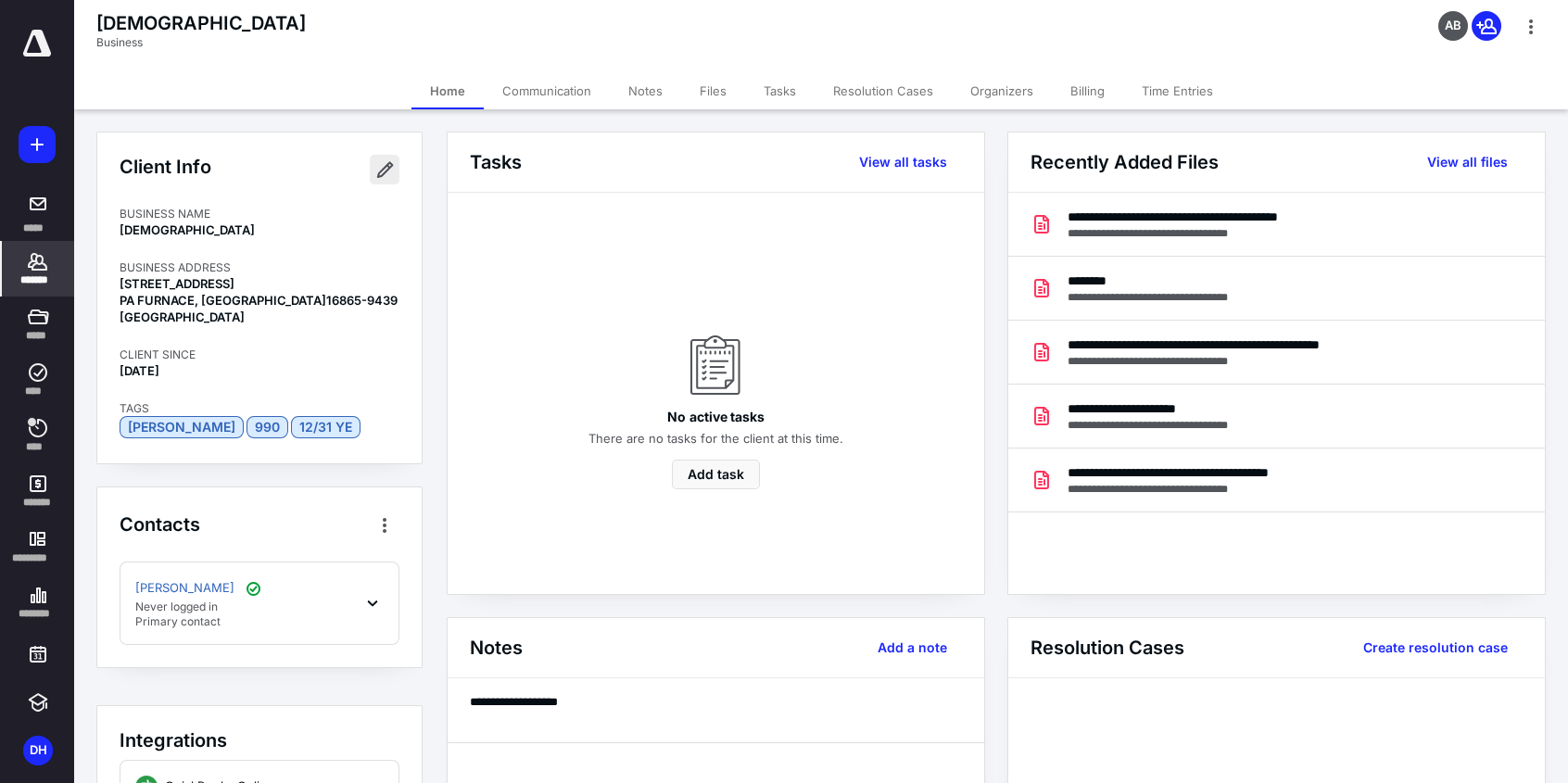 click at bounding box center [385, 170] 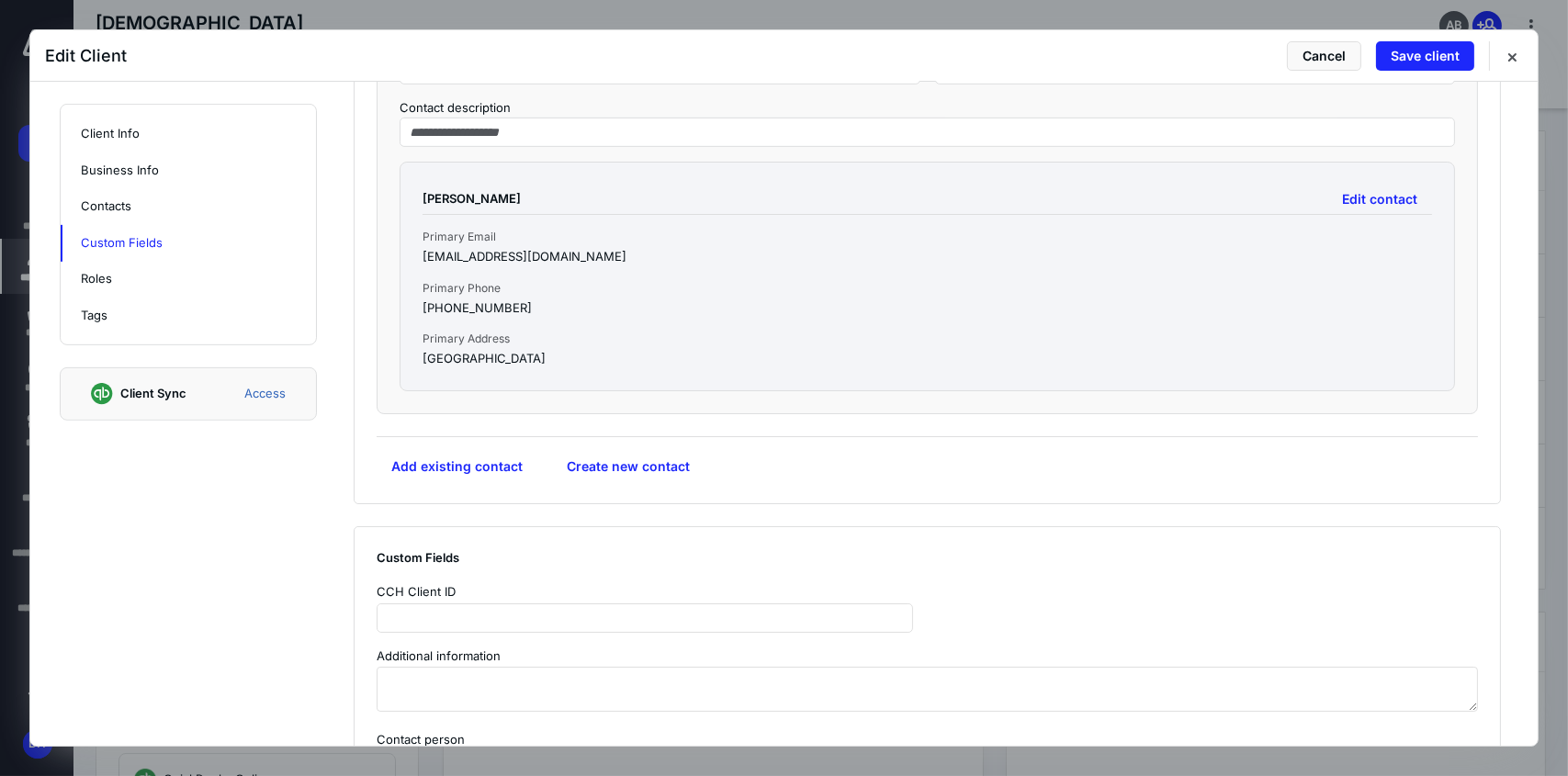 scroll, scrollTop: 1469, scrollLeft: 0, axis: vertical 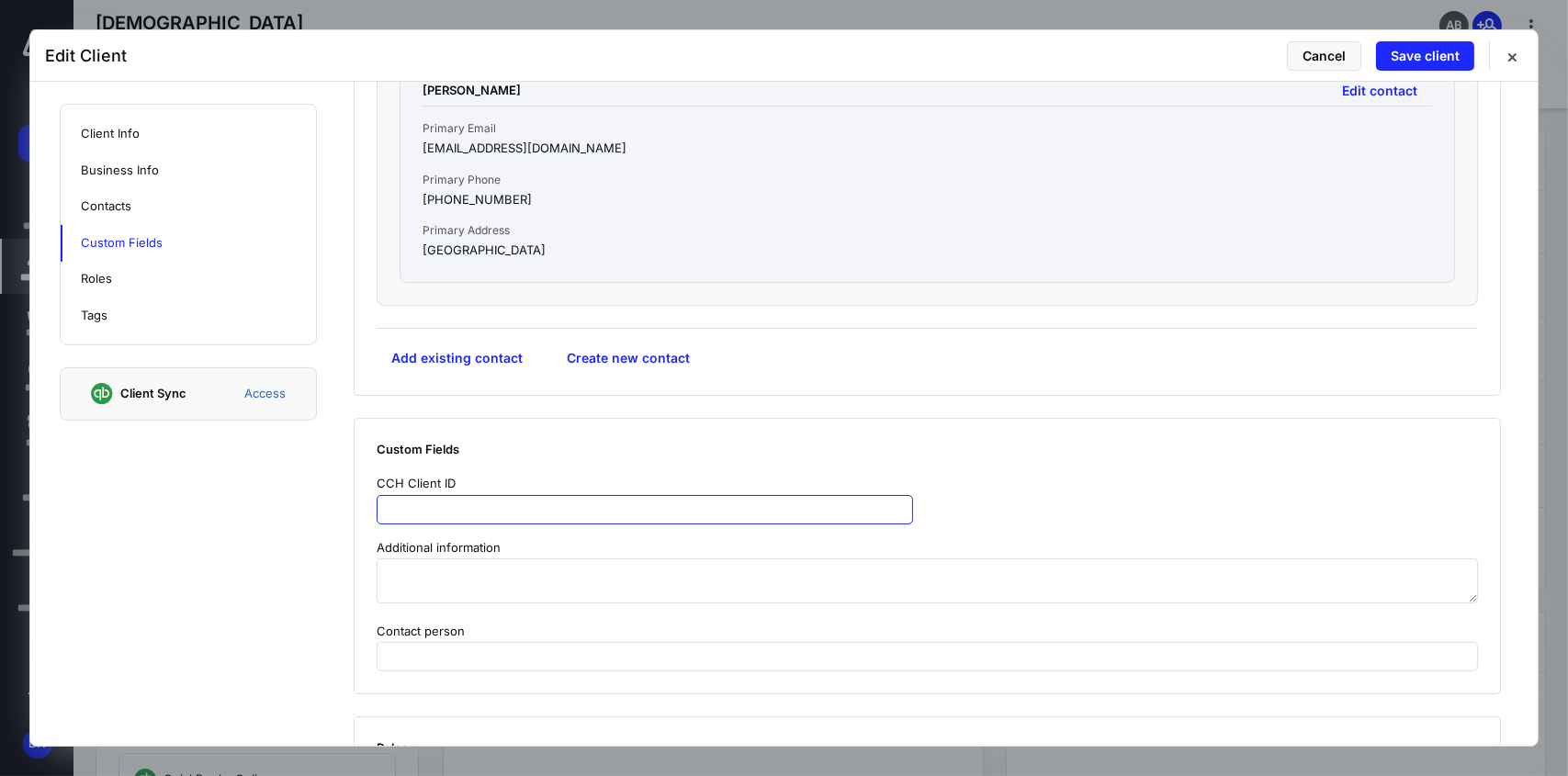 click at bounding box center (645, 510) 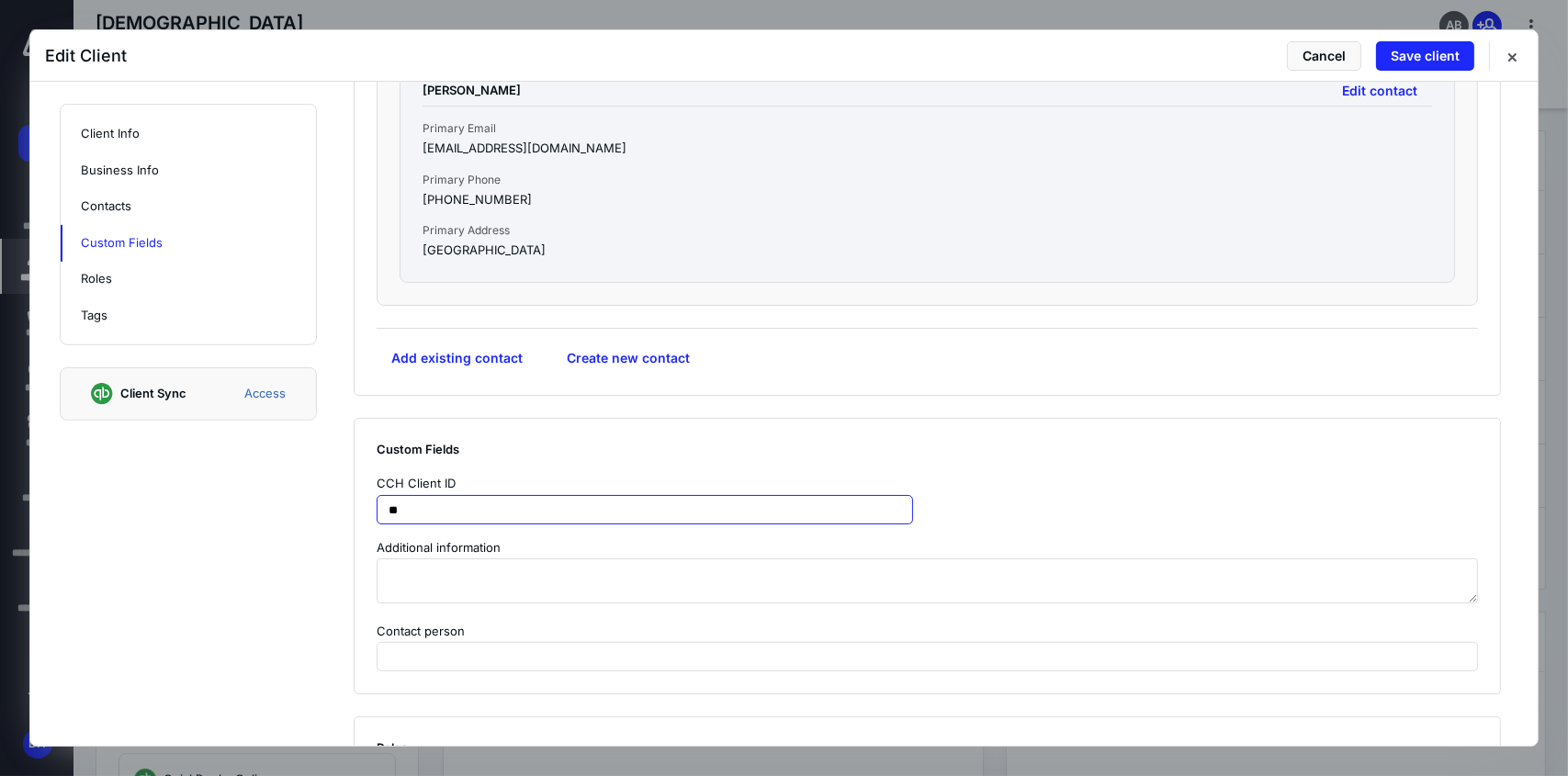 type on "*" 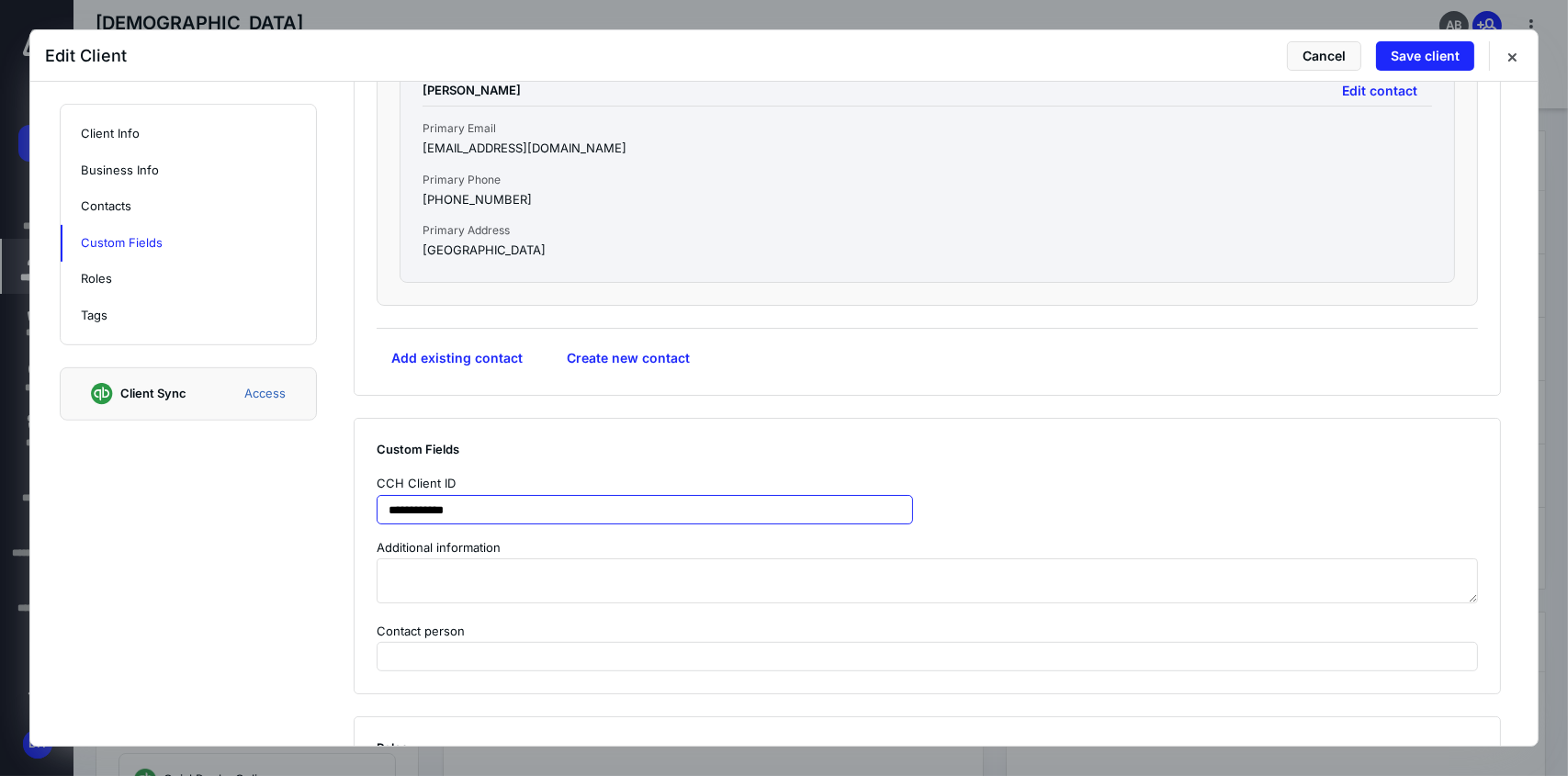 type on "**********" 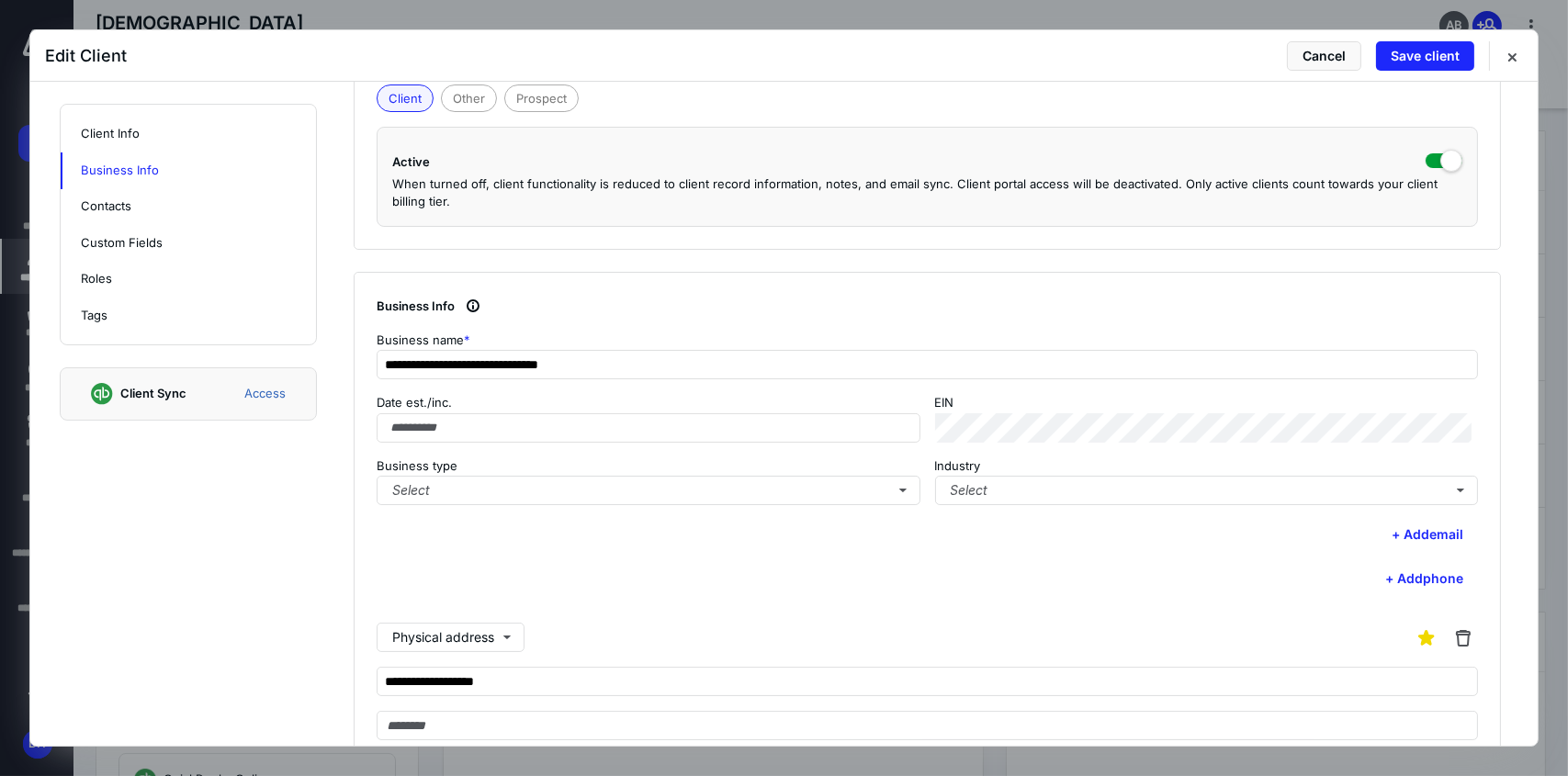 scroll, scrollTop: 367, scrollLeft: 0, axis: vertical 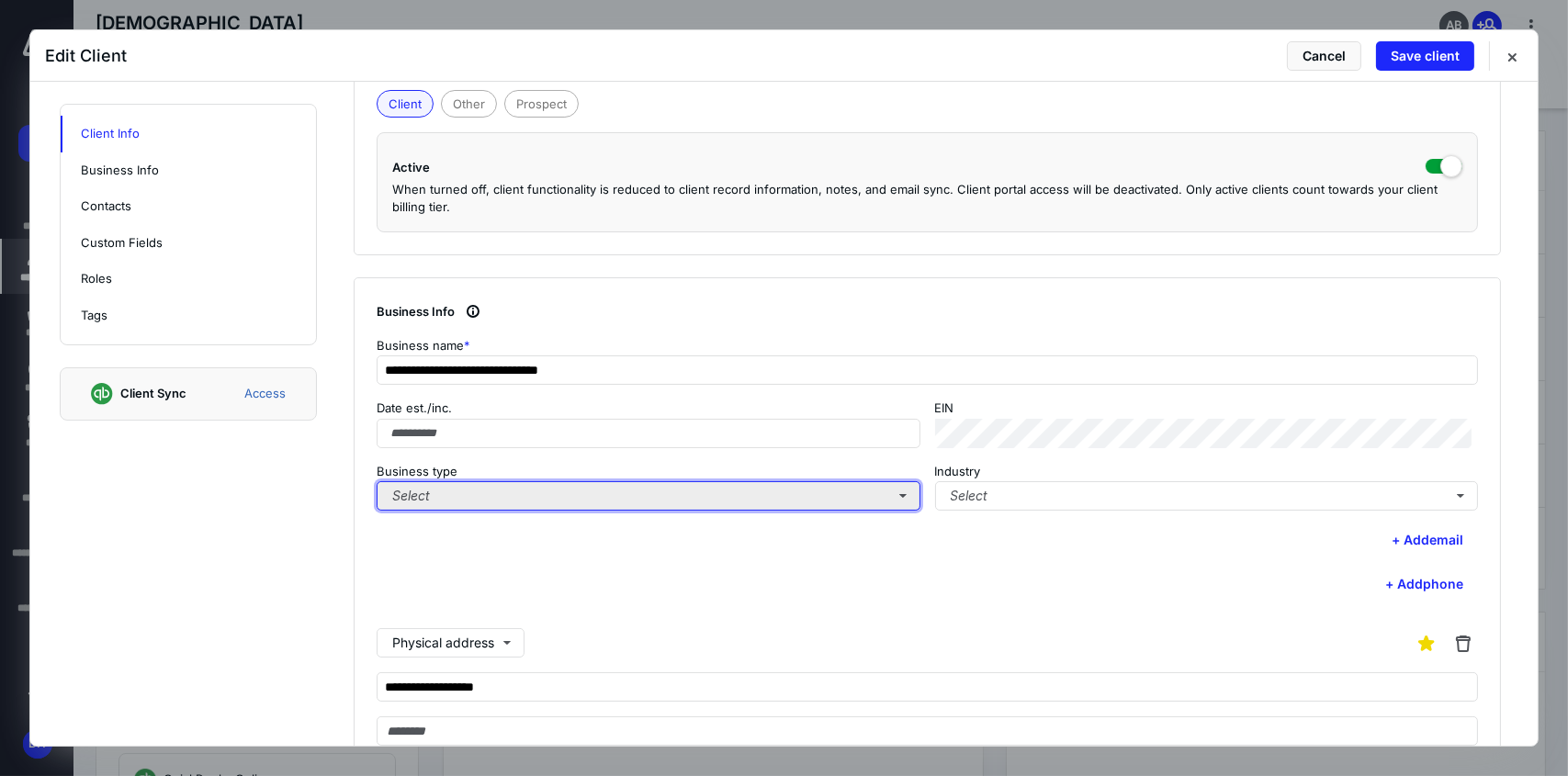 click on "Select" at bounding box center (649, 496) 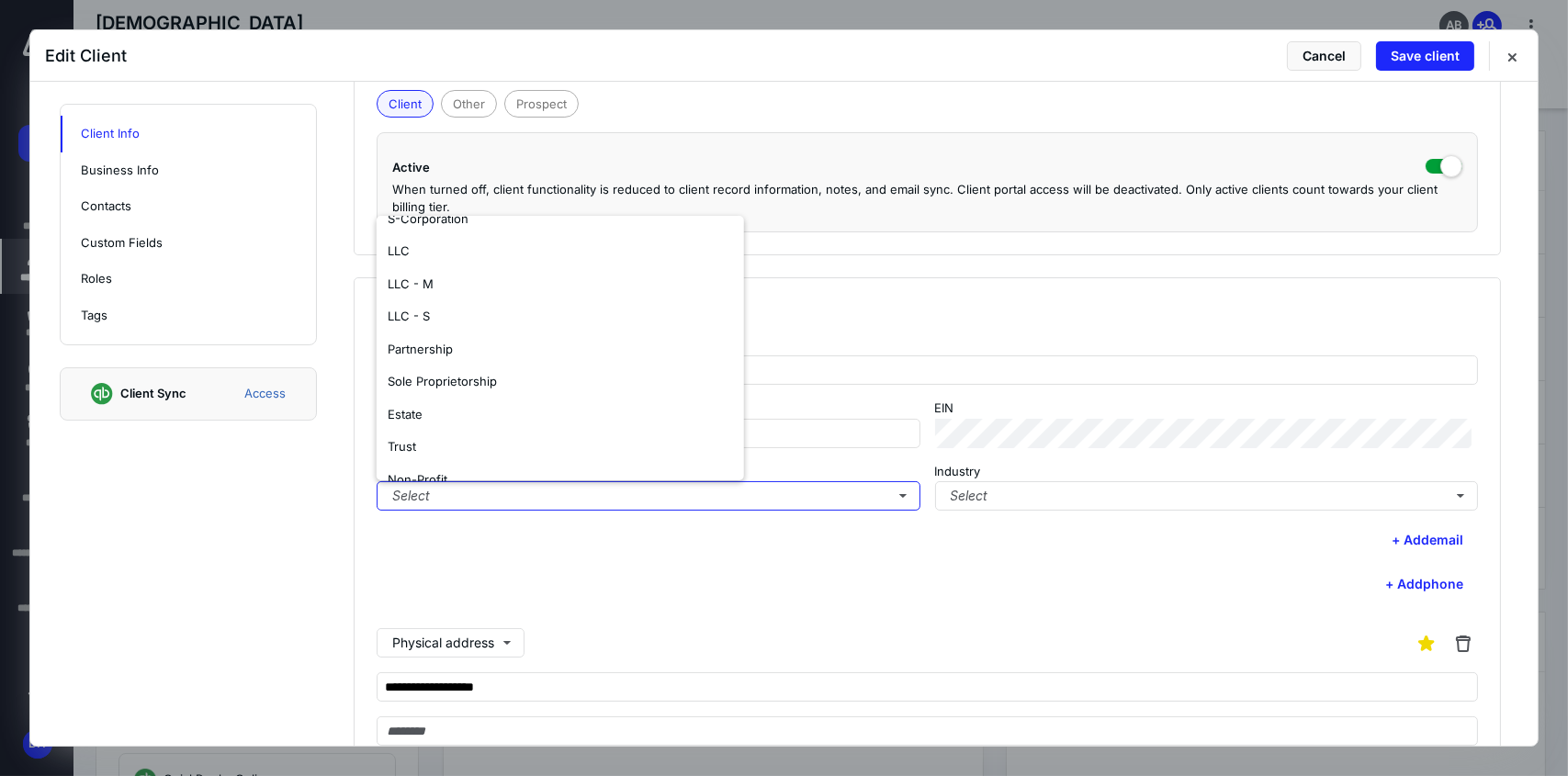 scroll, scrollTop: 107, scrollLeft: 0, axis: vertical 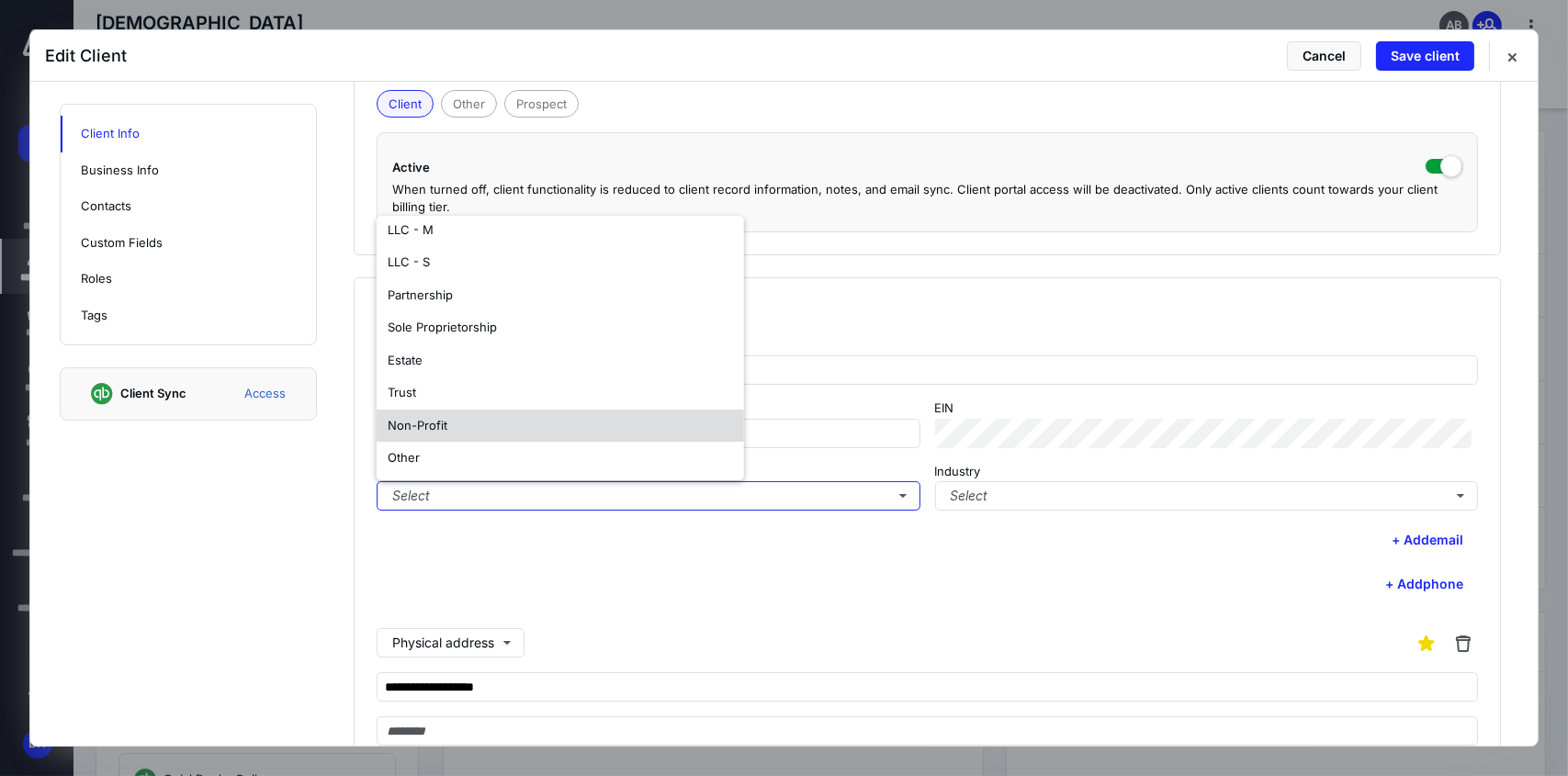 click on "Non-Profit" at bounding box center (560, 426) 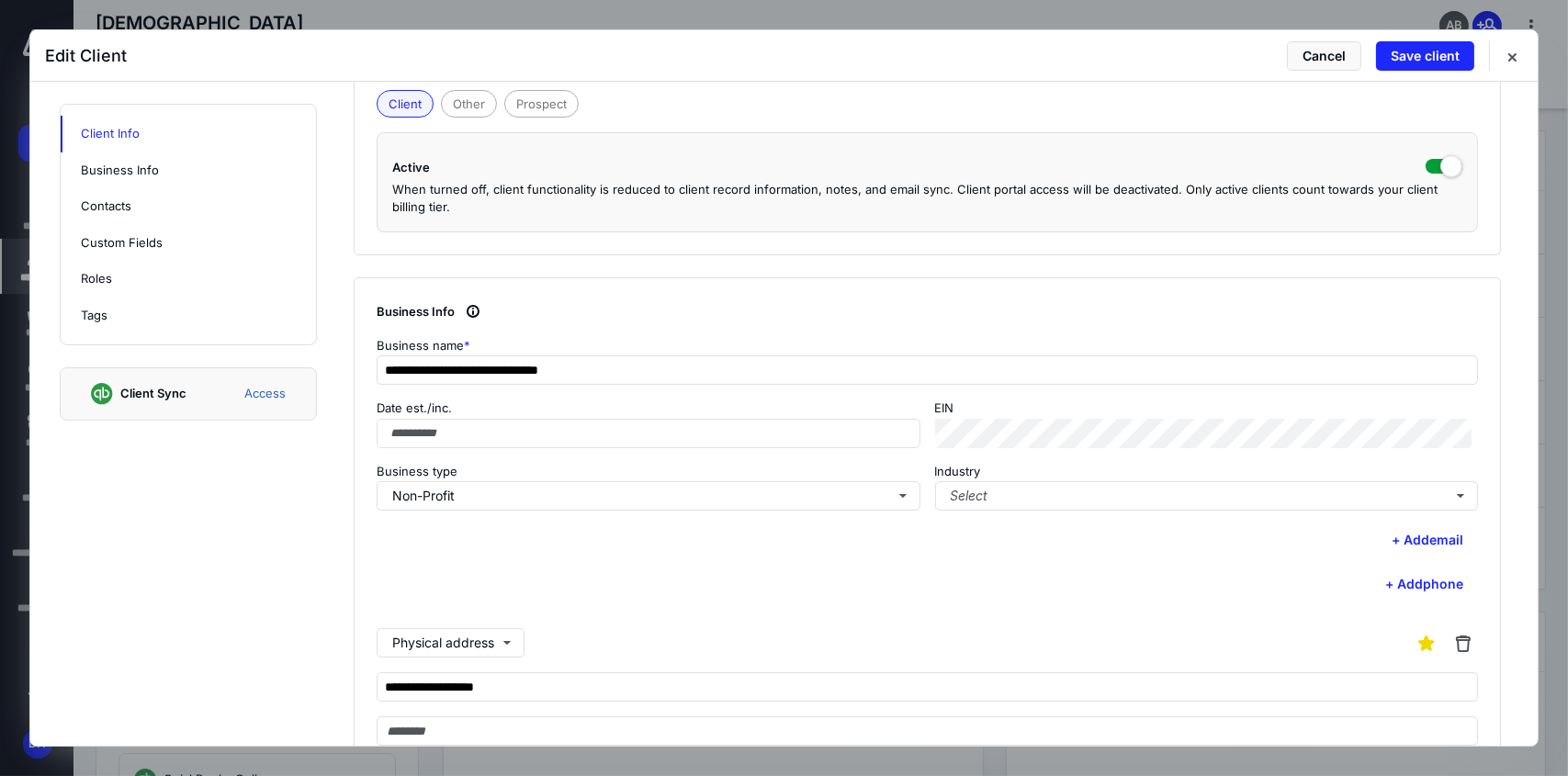 click on "+ Add  phone" at bounding box center (927, 584) 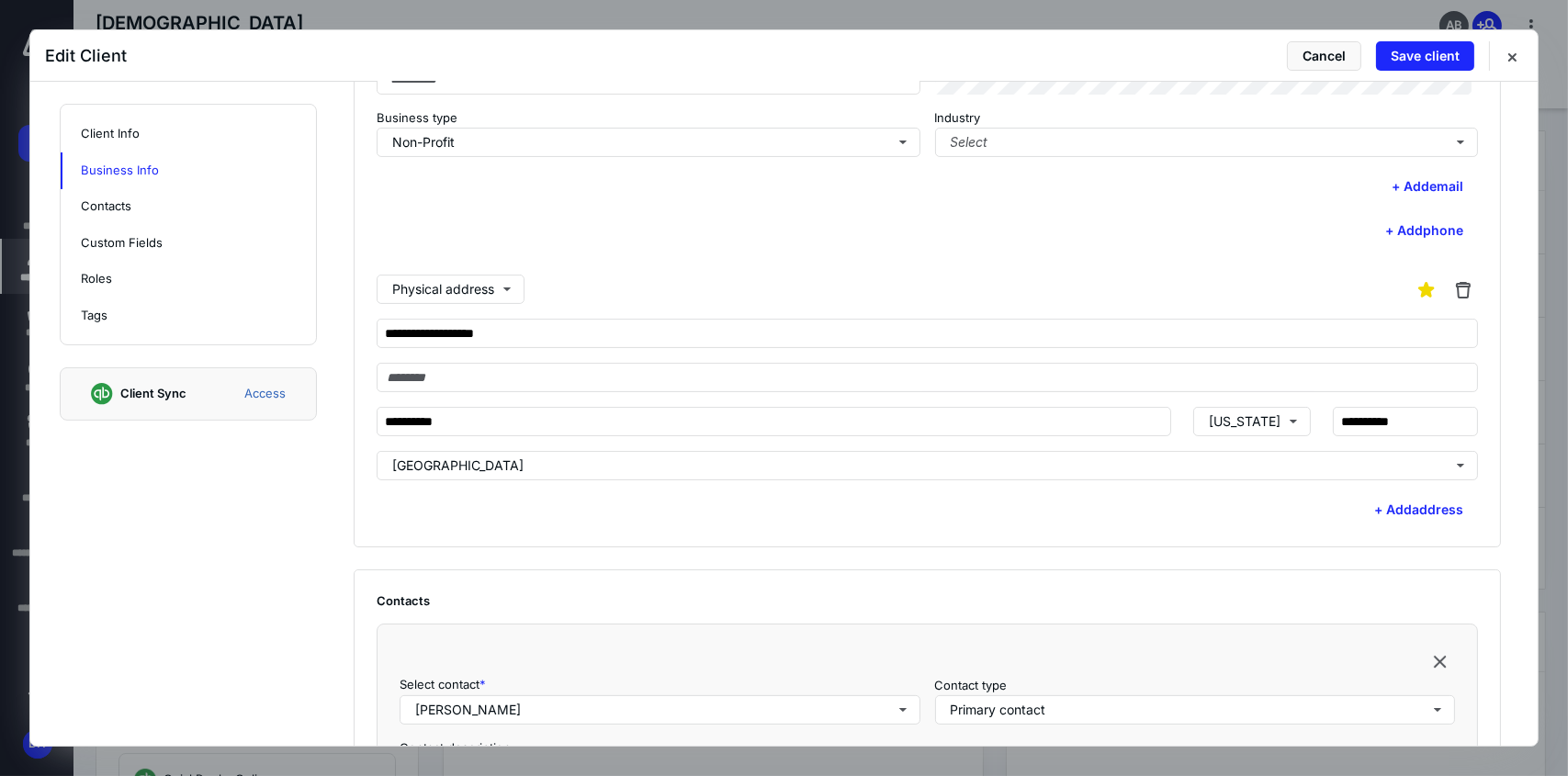 scroll, scrollTop: 735, scrollLeft: 0, axis: vertical 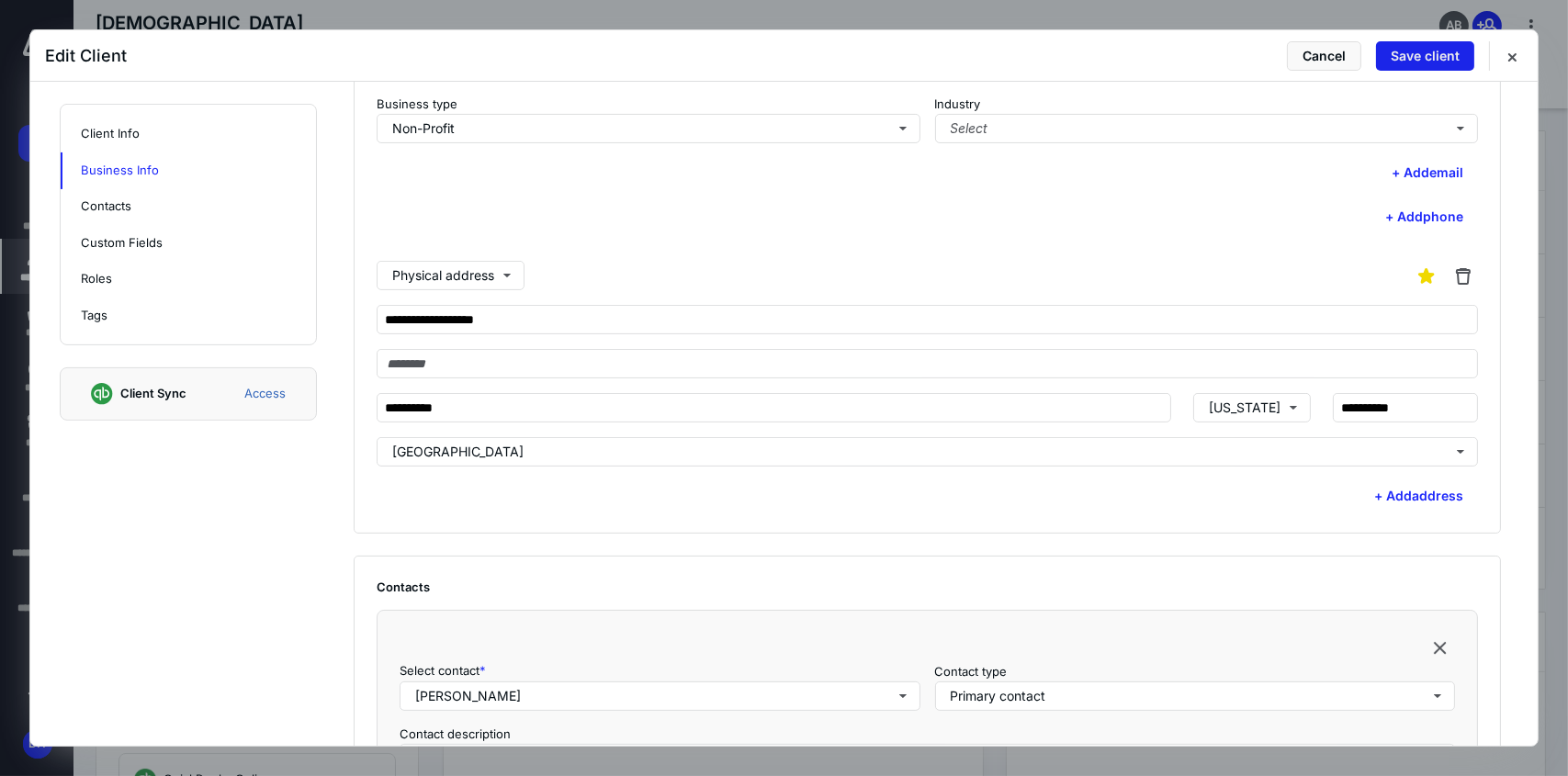 click on "Save client" at bounding box center [1425, 56] 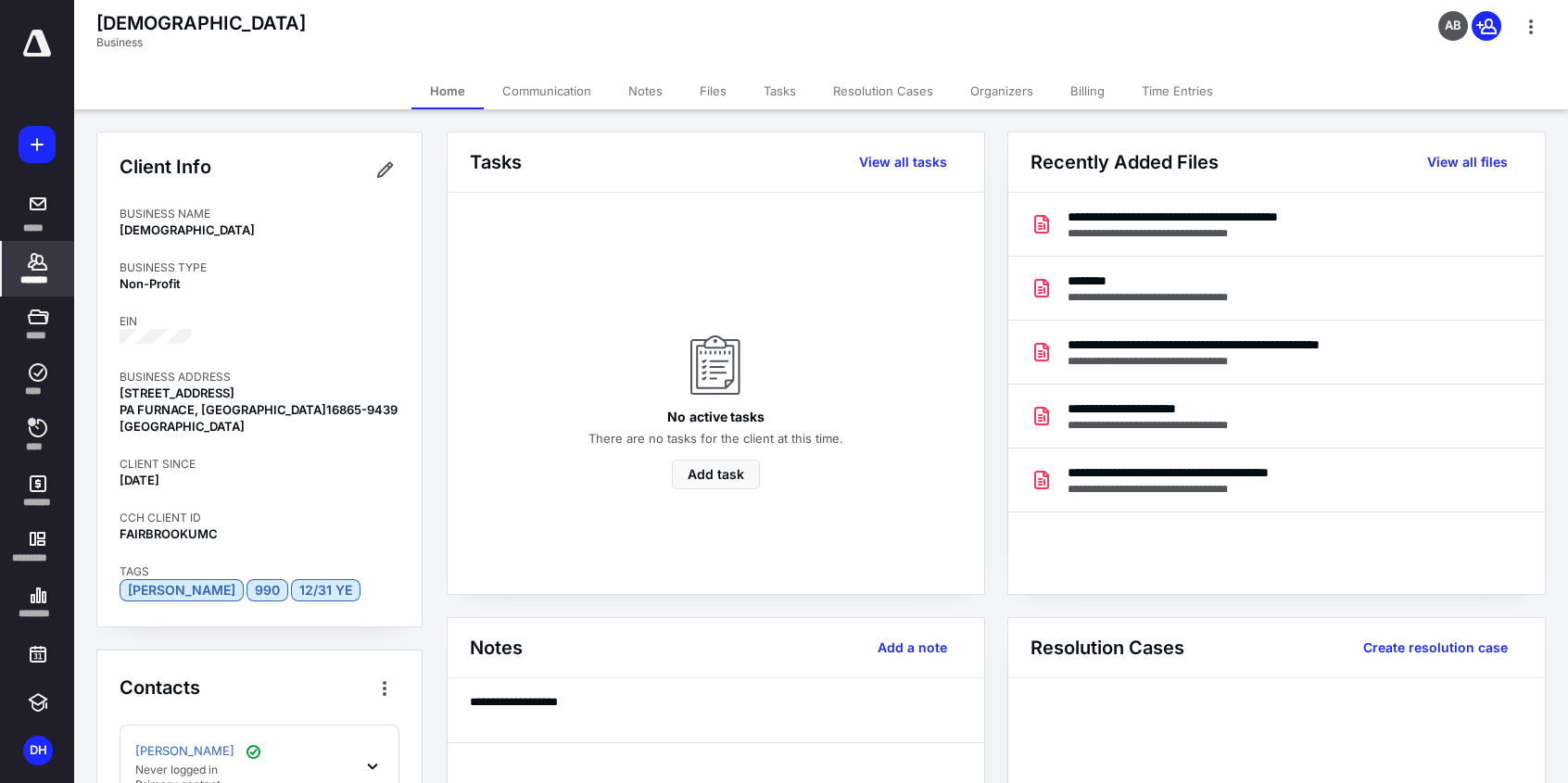 click on "*******" at bounding box center [38, 280] 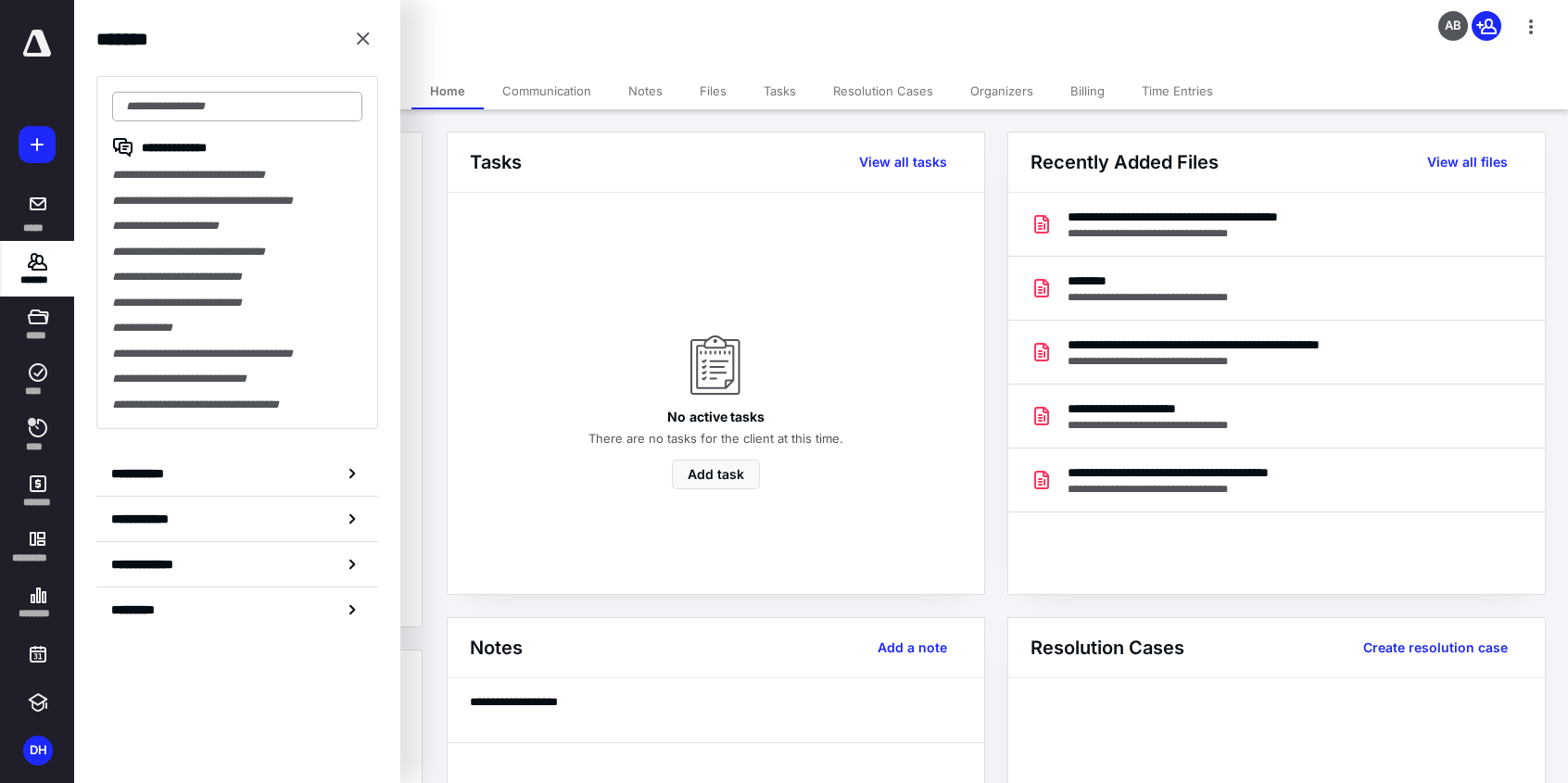 click at bounding box center (237, 107) 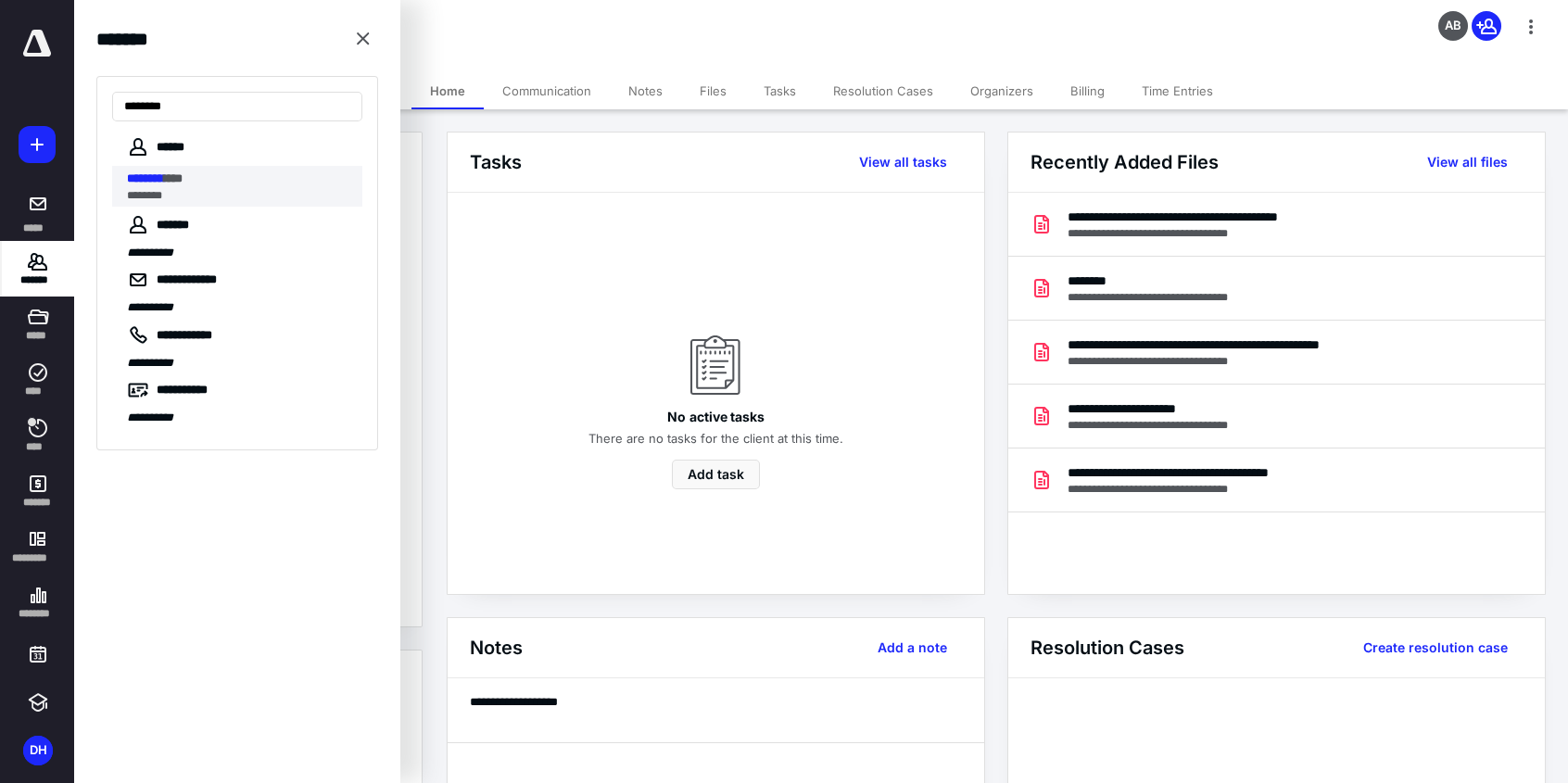 type on "********" 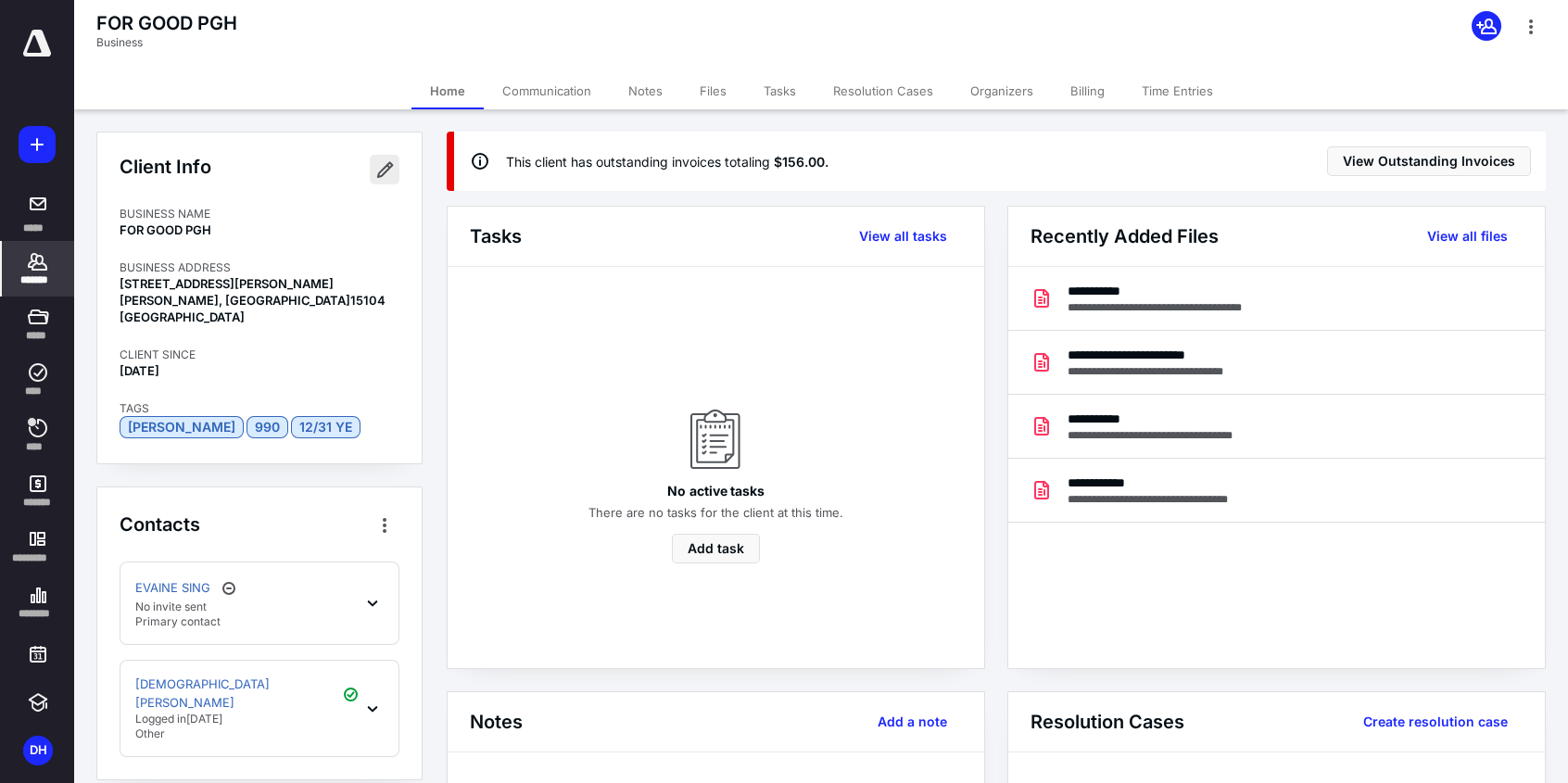 click at bounding box center (385, 170) 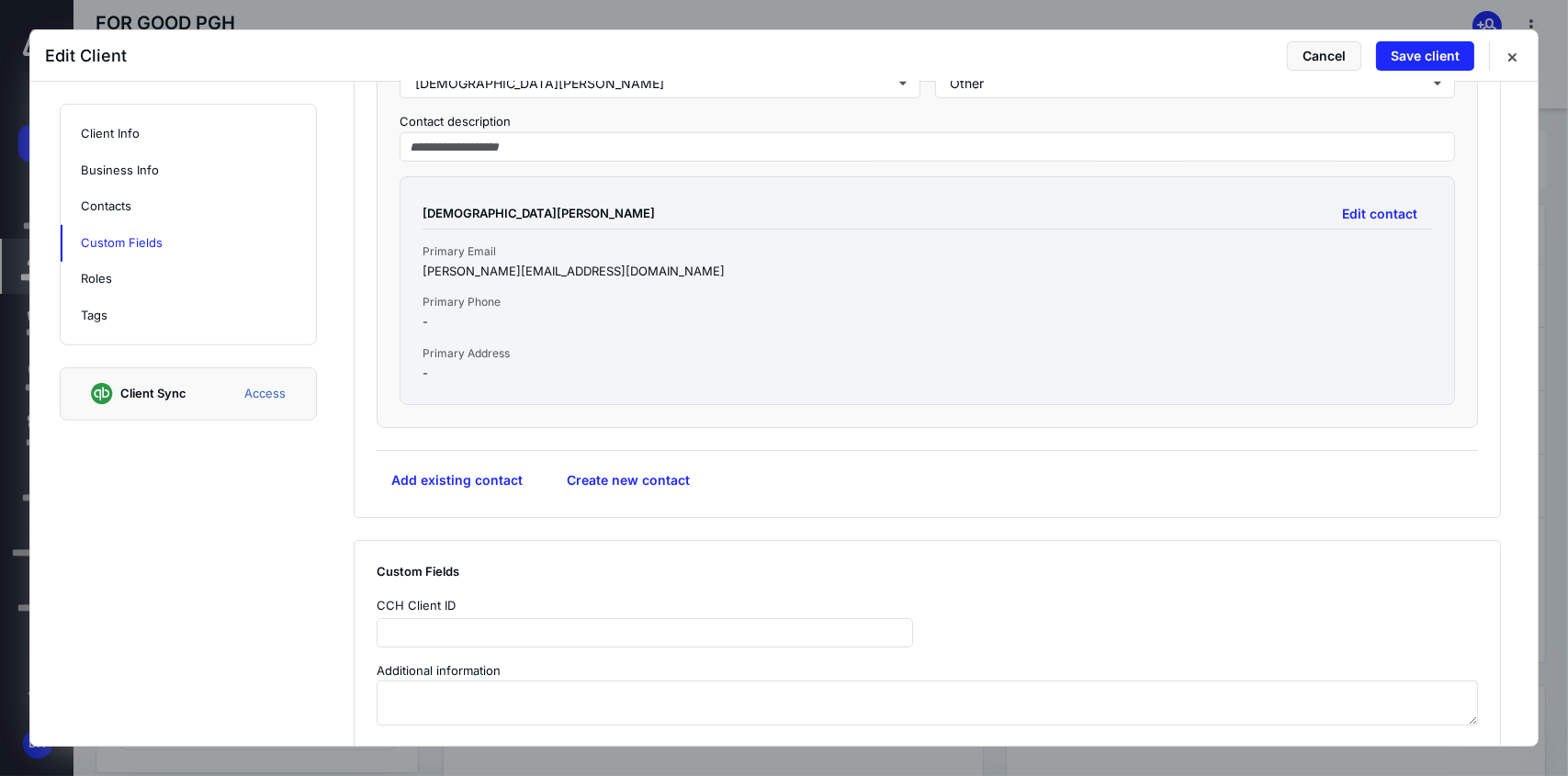 scroll, scrollTop: 1929, scrollLeft: 0, axis: vertical 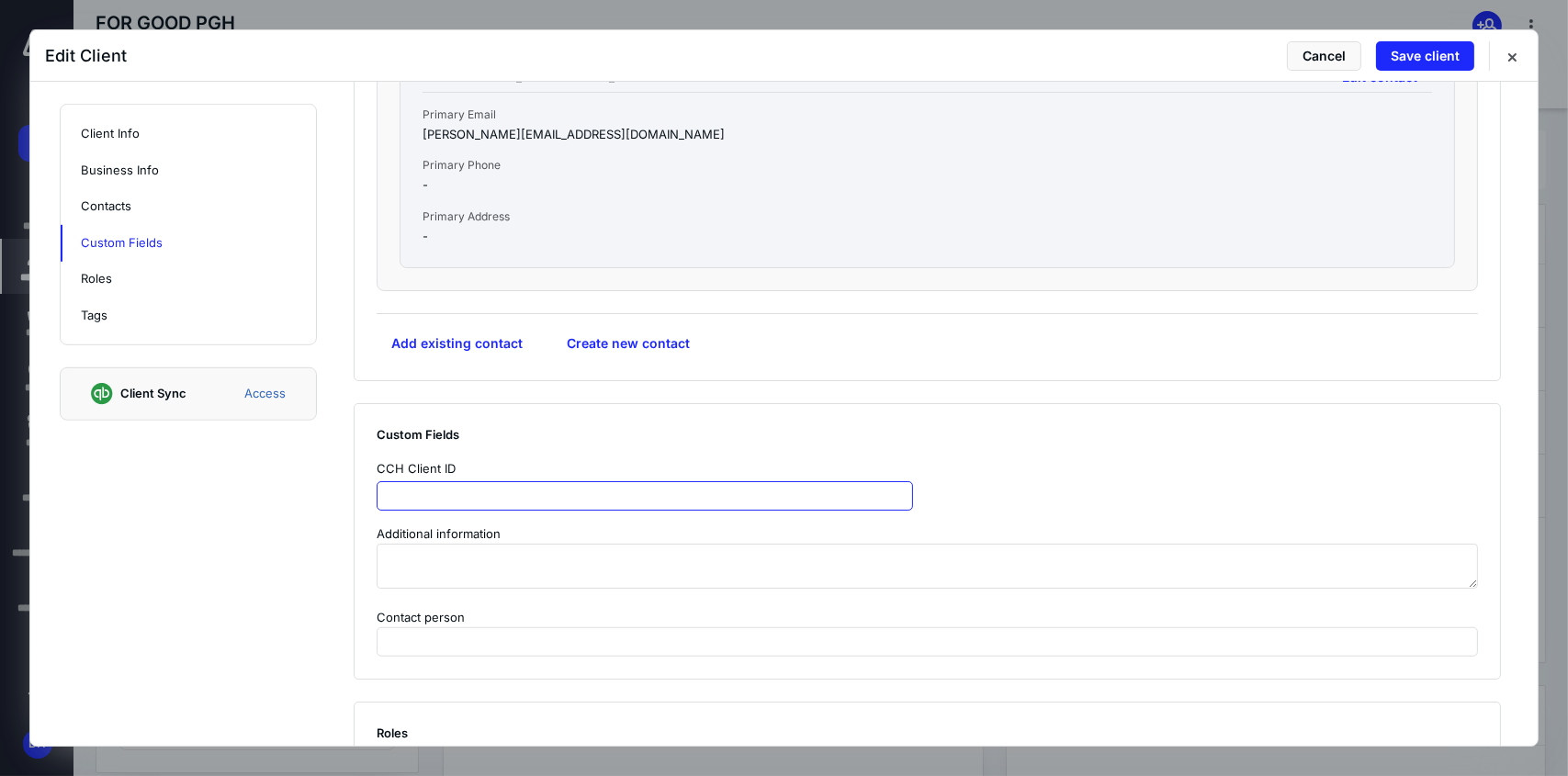 click at bounding box center (645, 496) 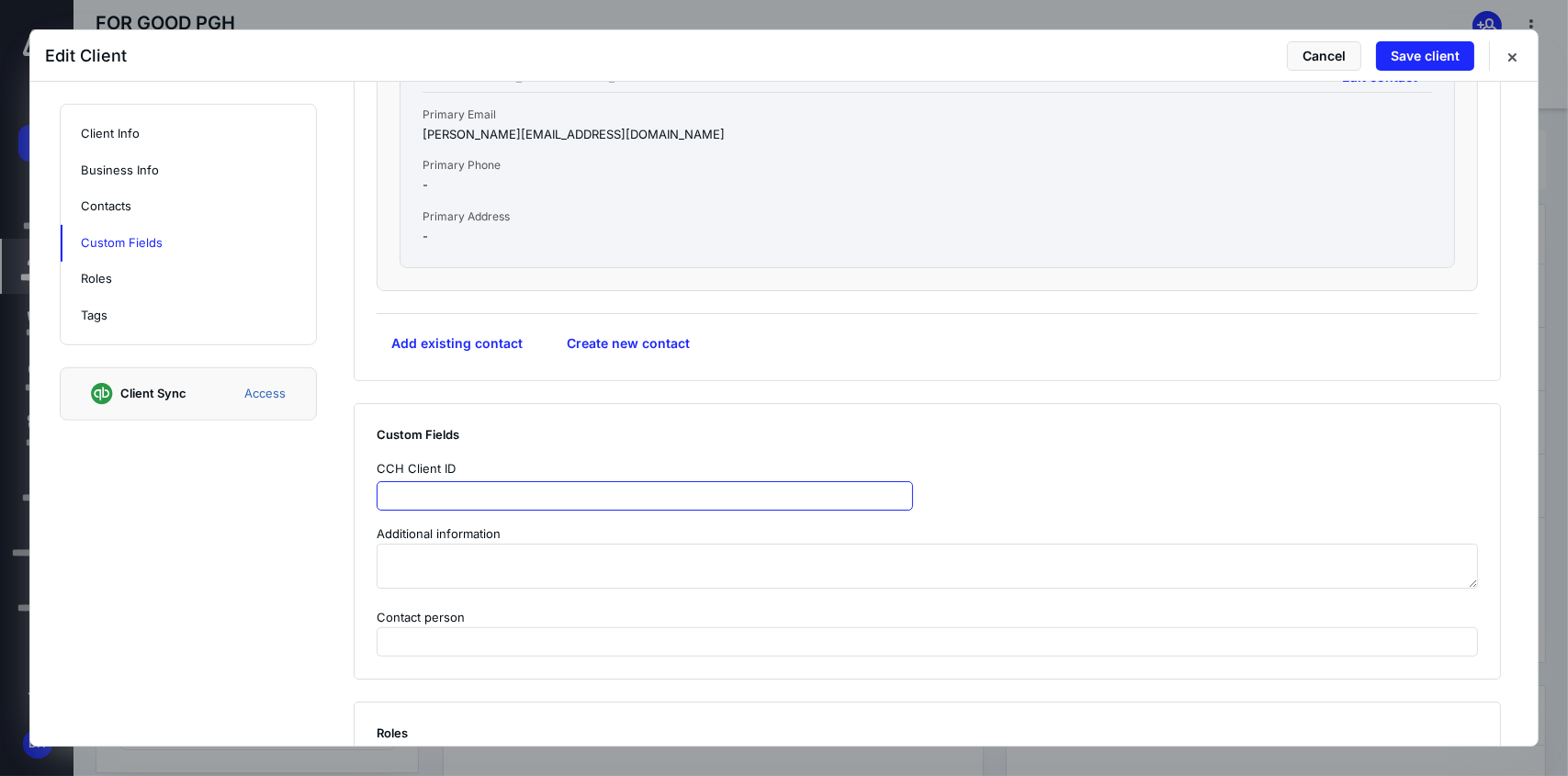 paste on "**********" 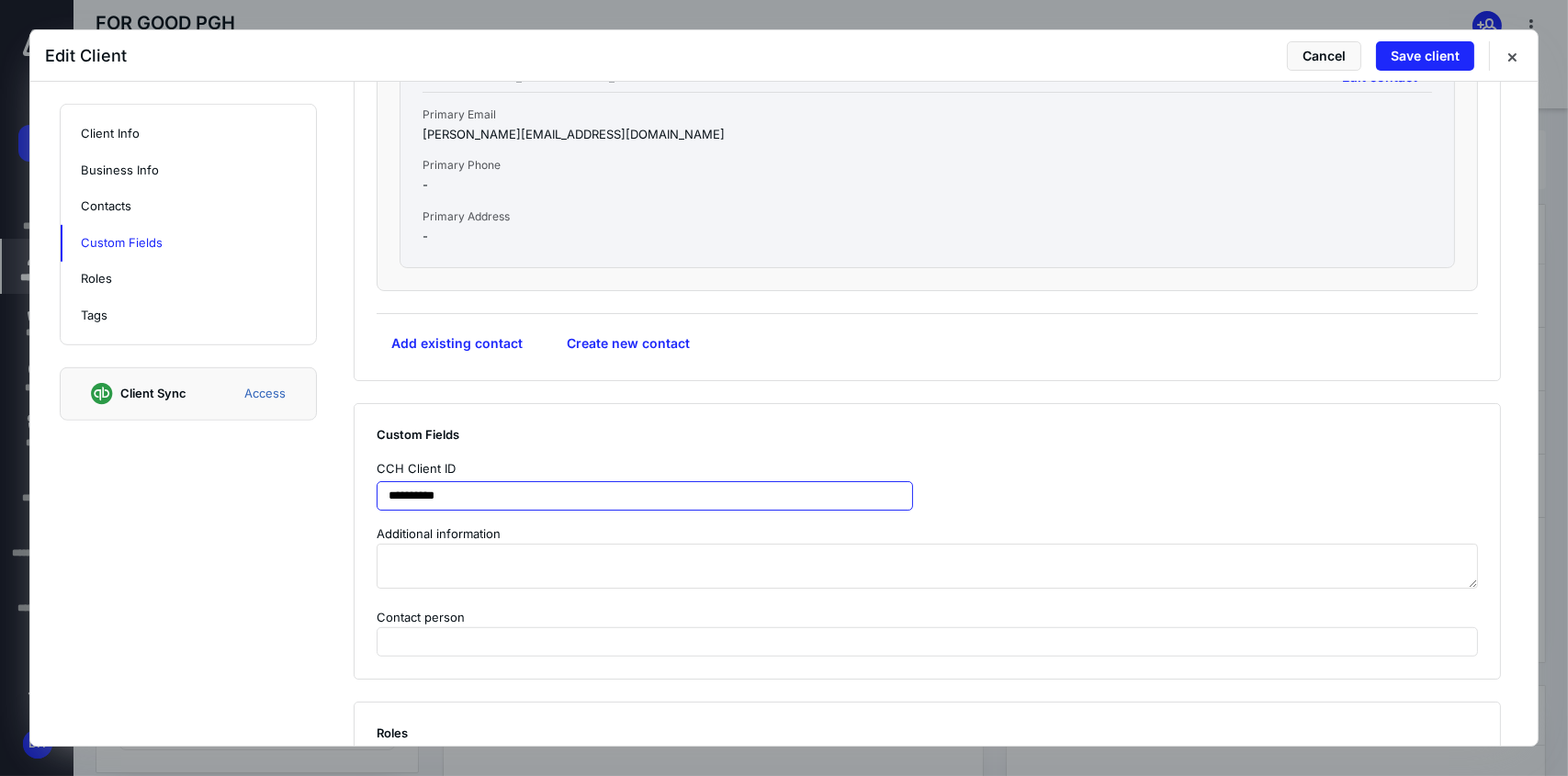 type on "**********" 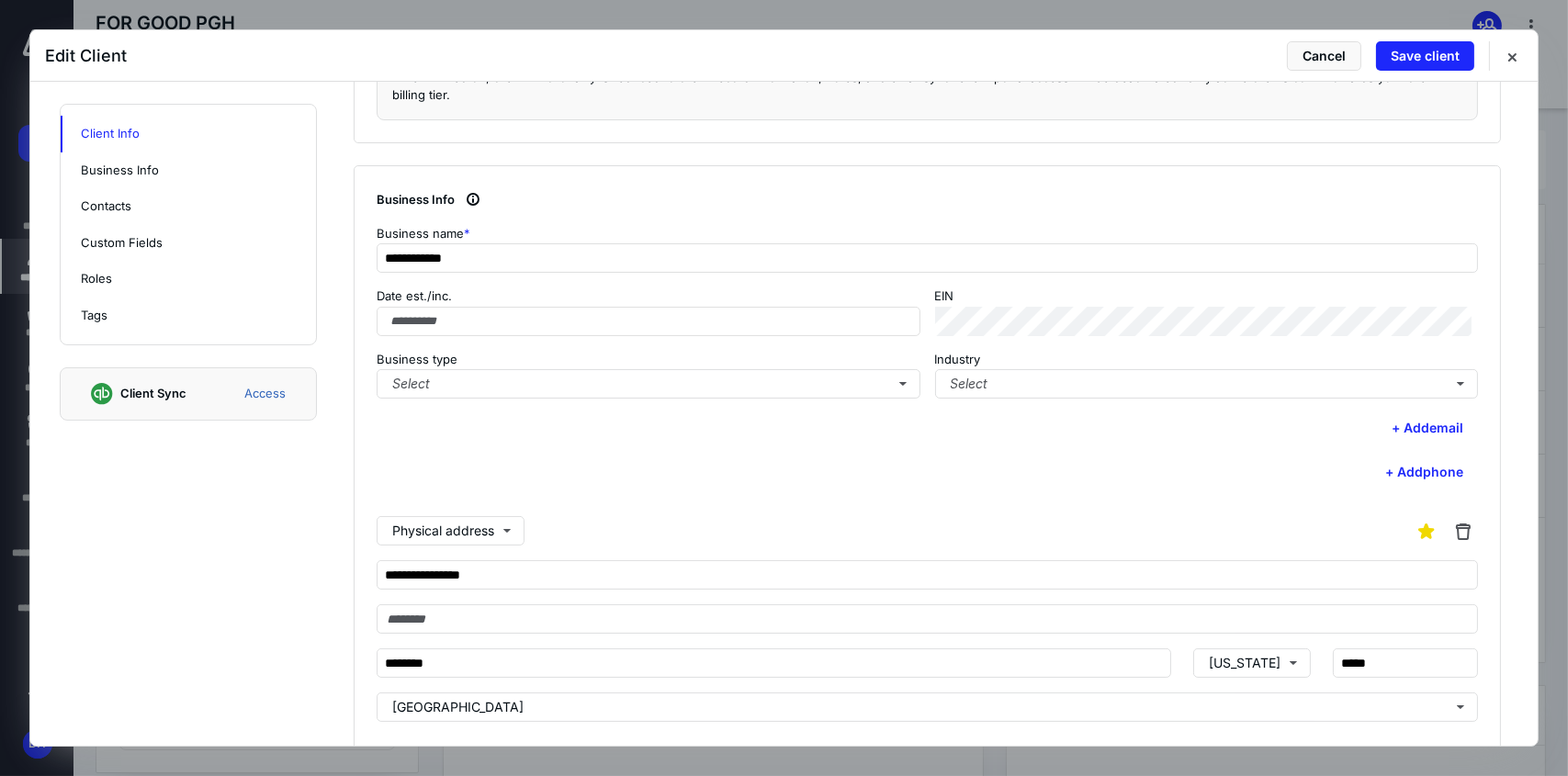 scroll, scrollTop: 320, scrollLeft: 0, axis: vertical 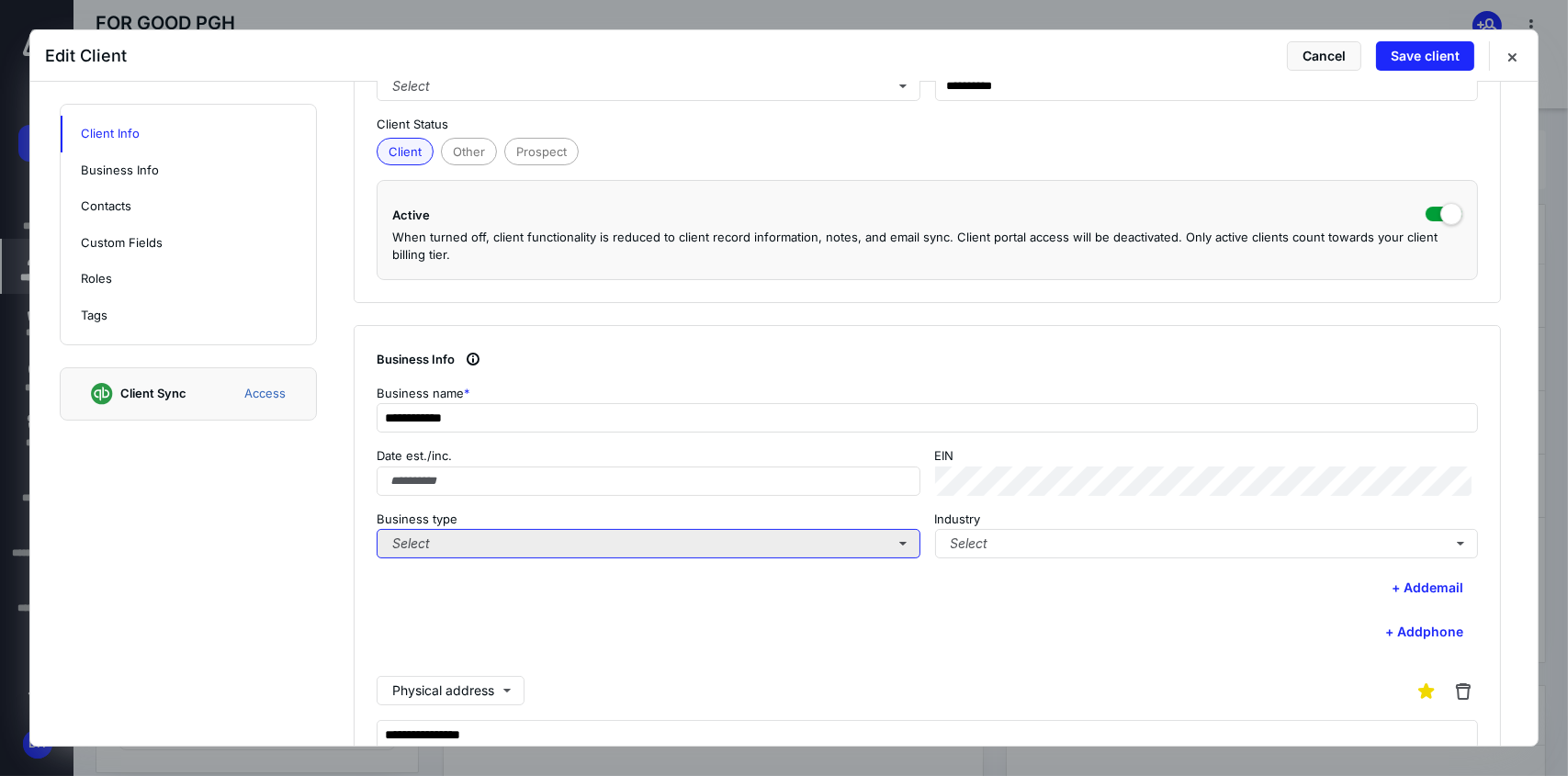 click on "Select" at bounding box center (649, 544) 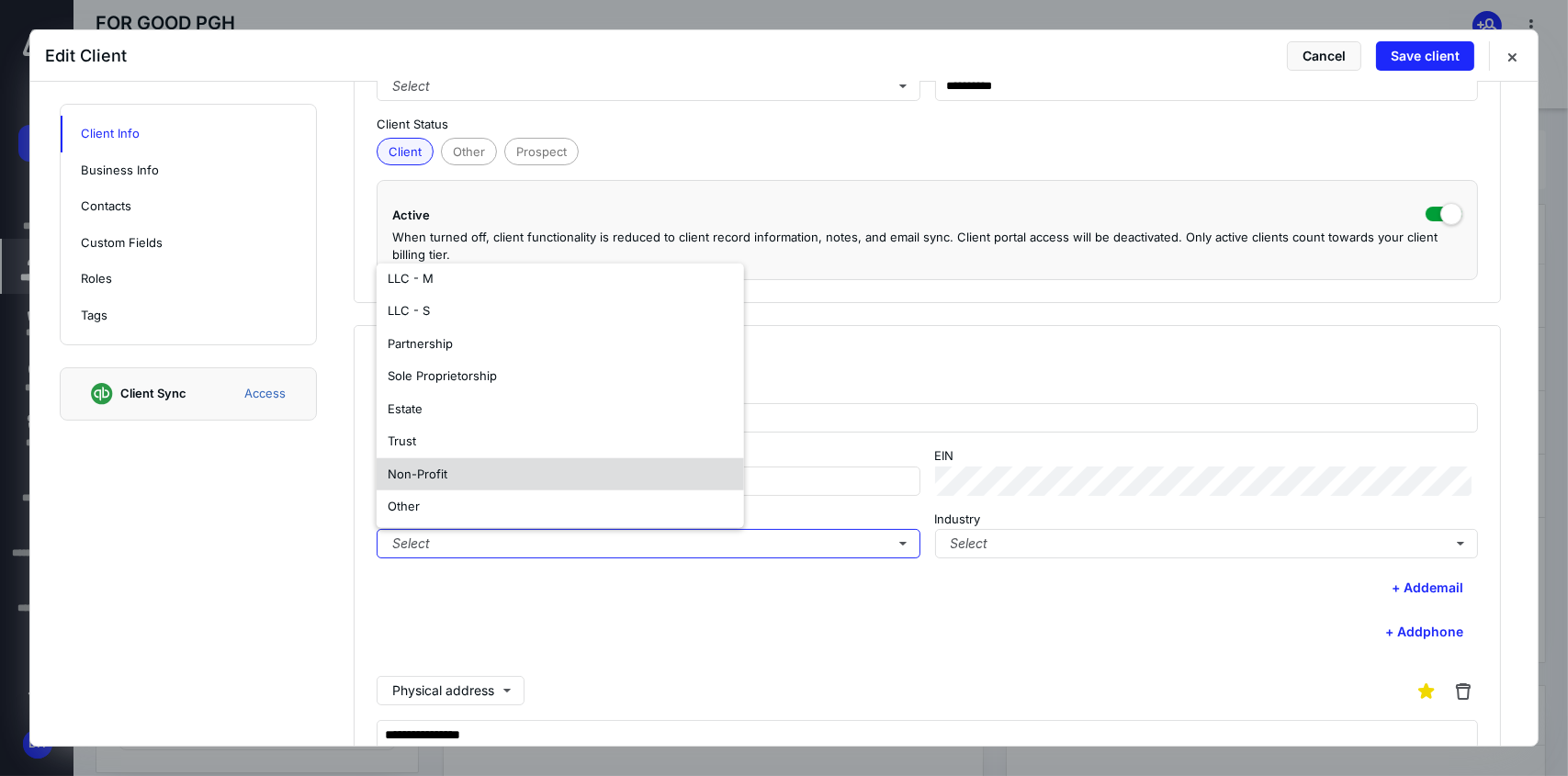 scroll, scrollTop: 107, scrollLeft: 0, axis: vertical 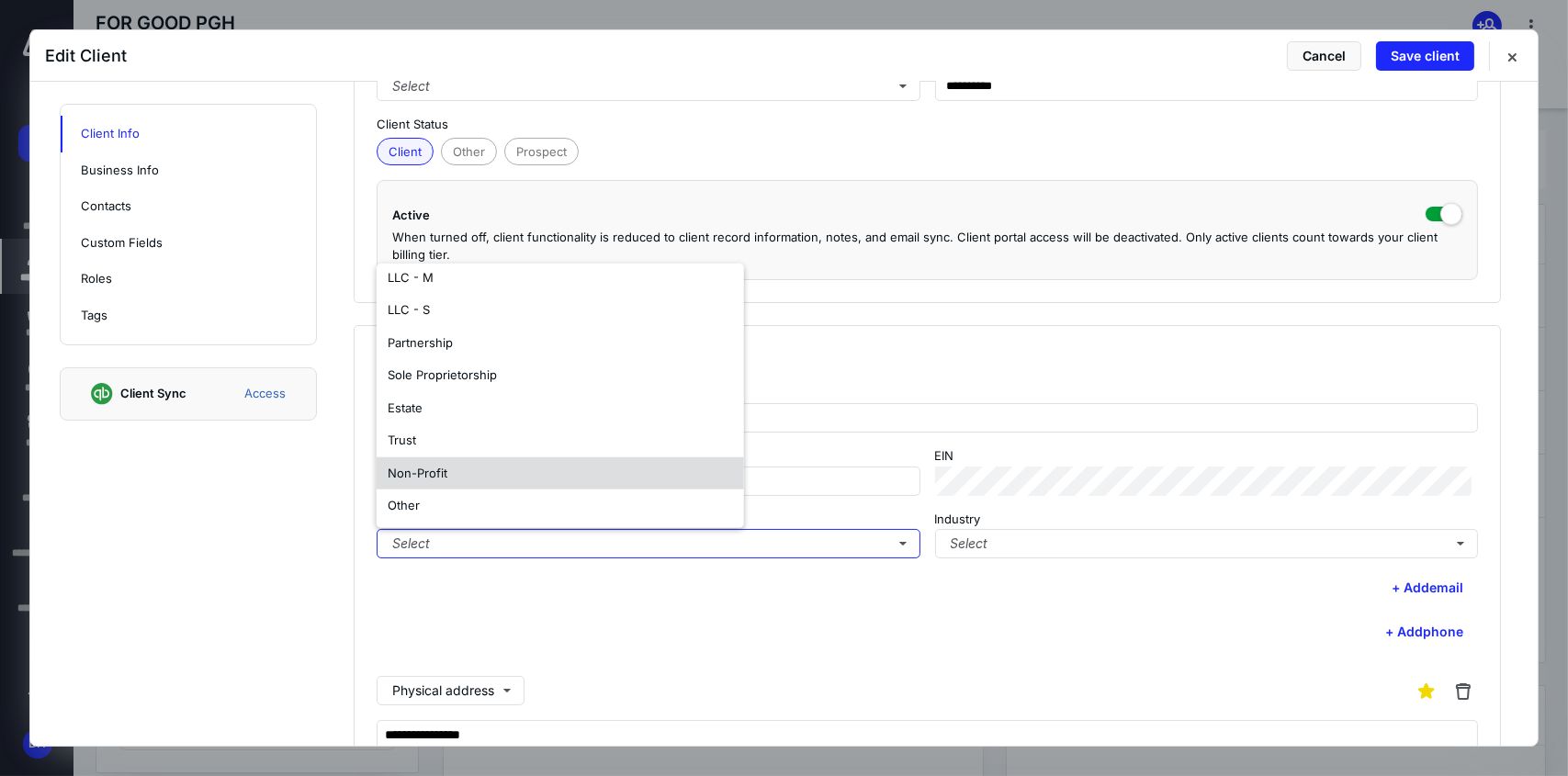 click on "Non-Profit" at bounding box center (560, 473) 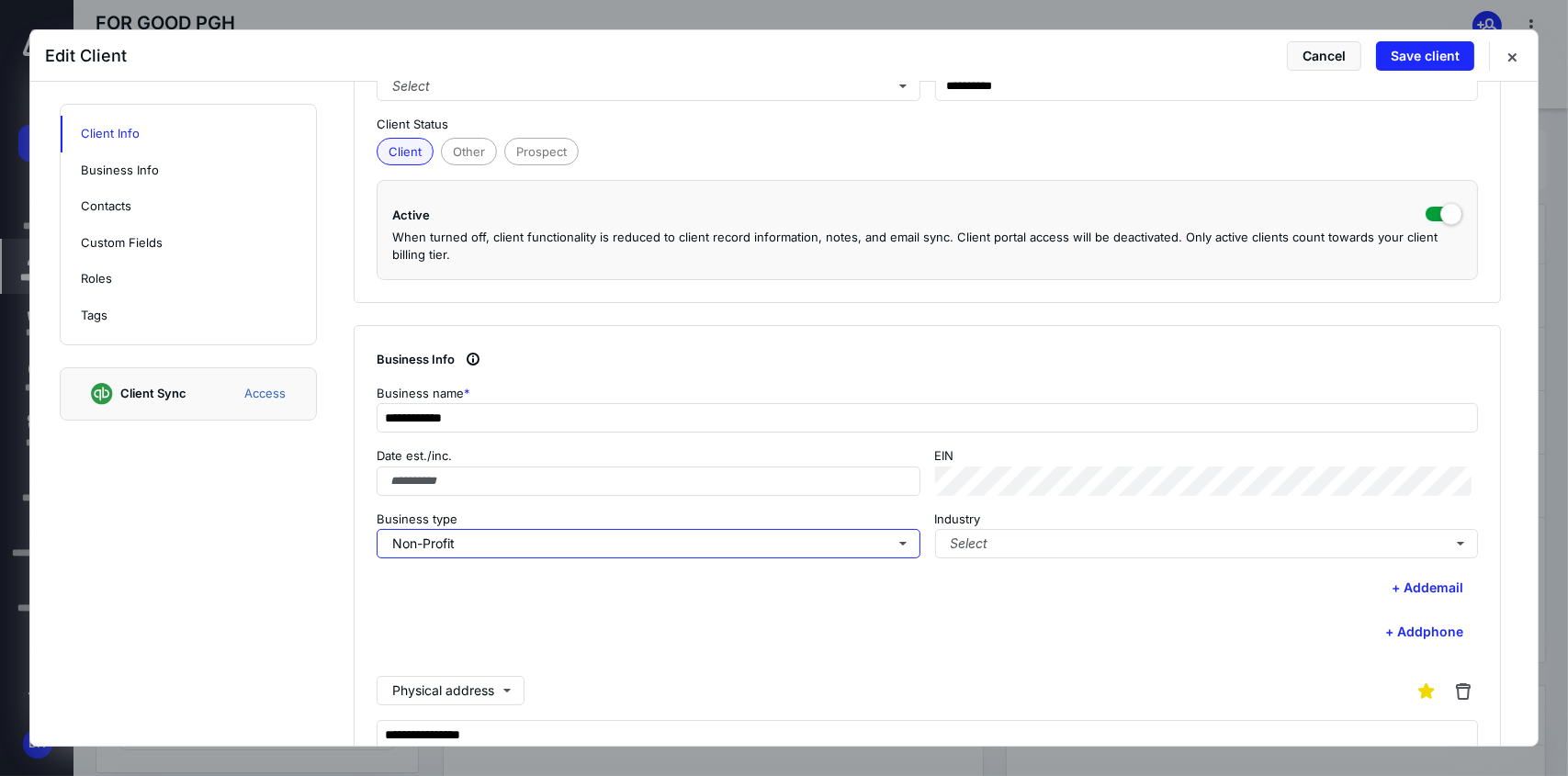 scroll, scrollTop: 0, scrollLeft: 0, axis: both 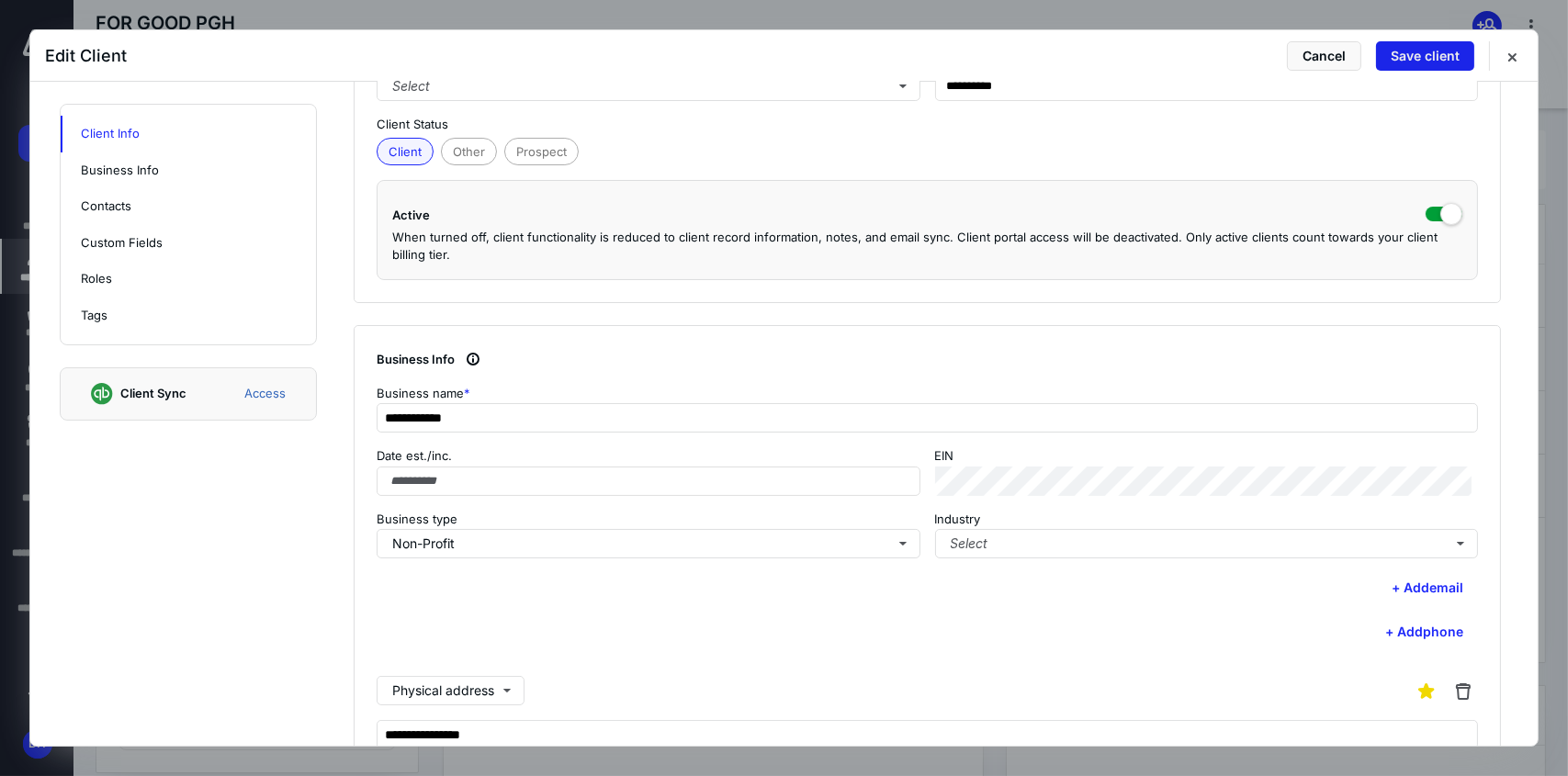 click on "Save client" at bounding box center [1425, 56] 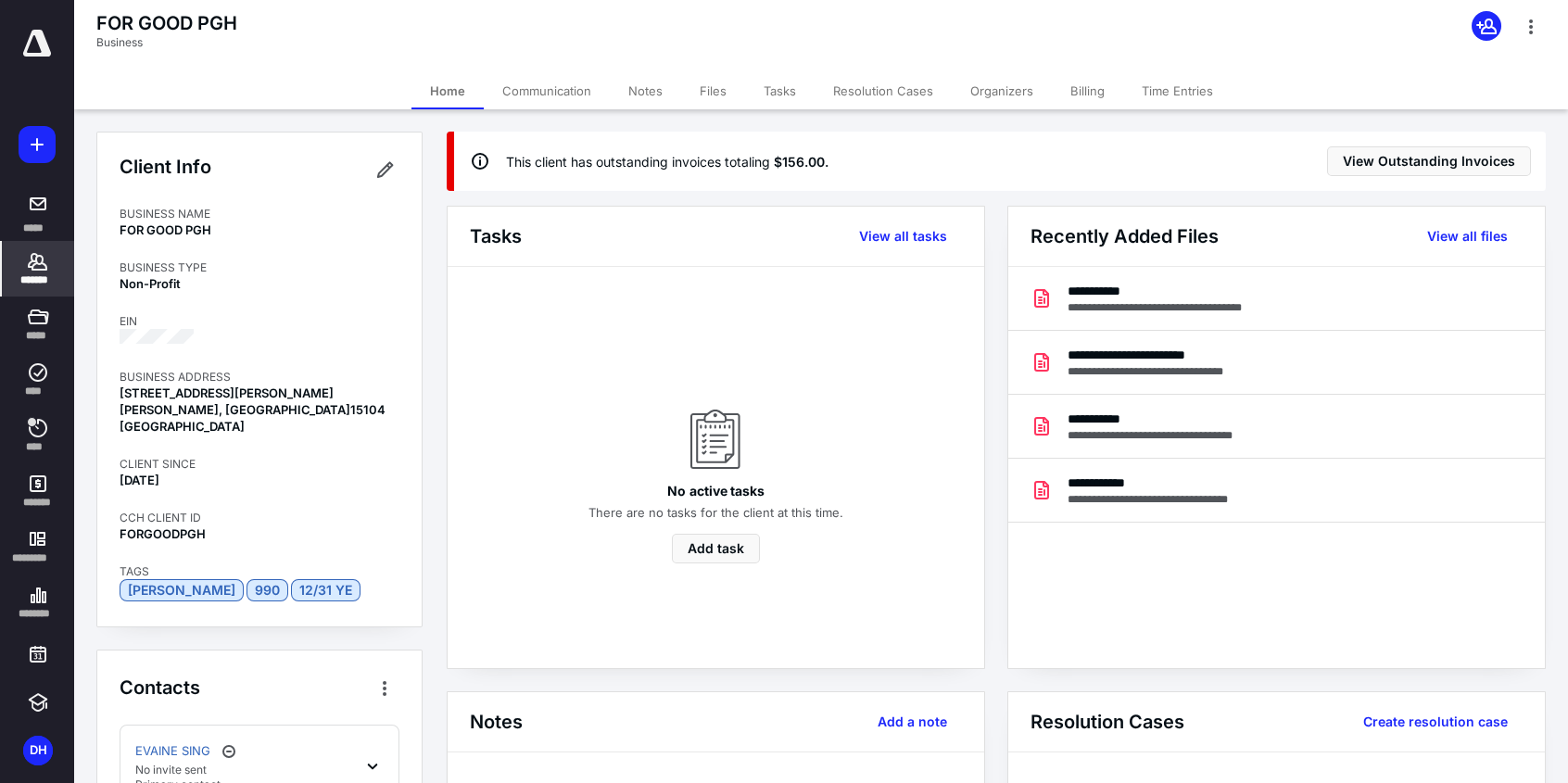 click on "*******" at bounding box center [38, 280] 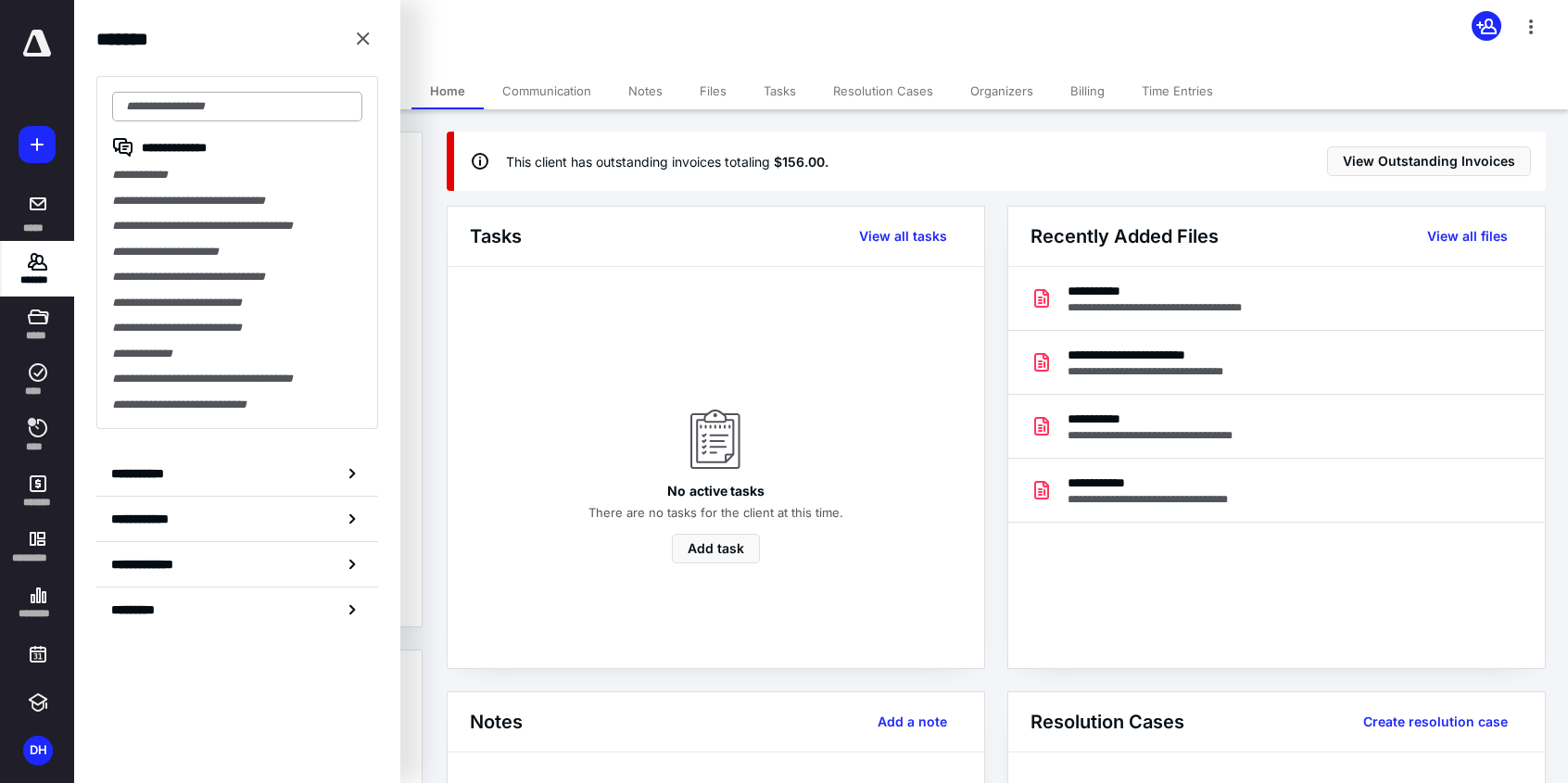click at bounding box center (237, 107) 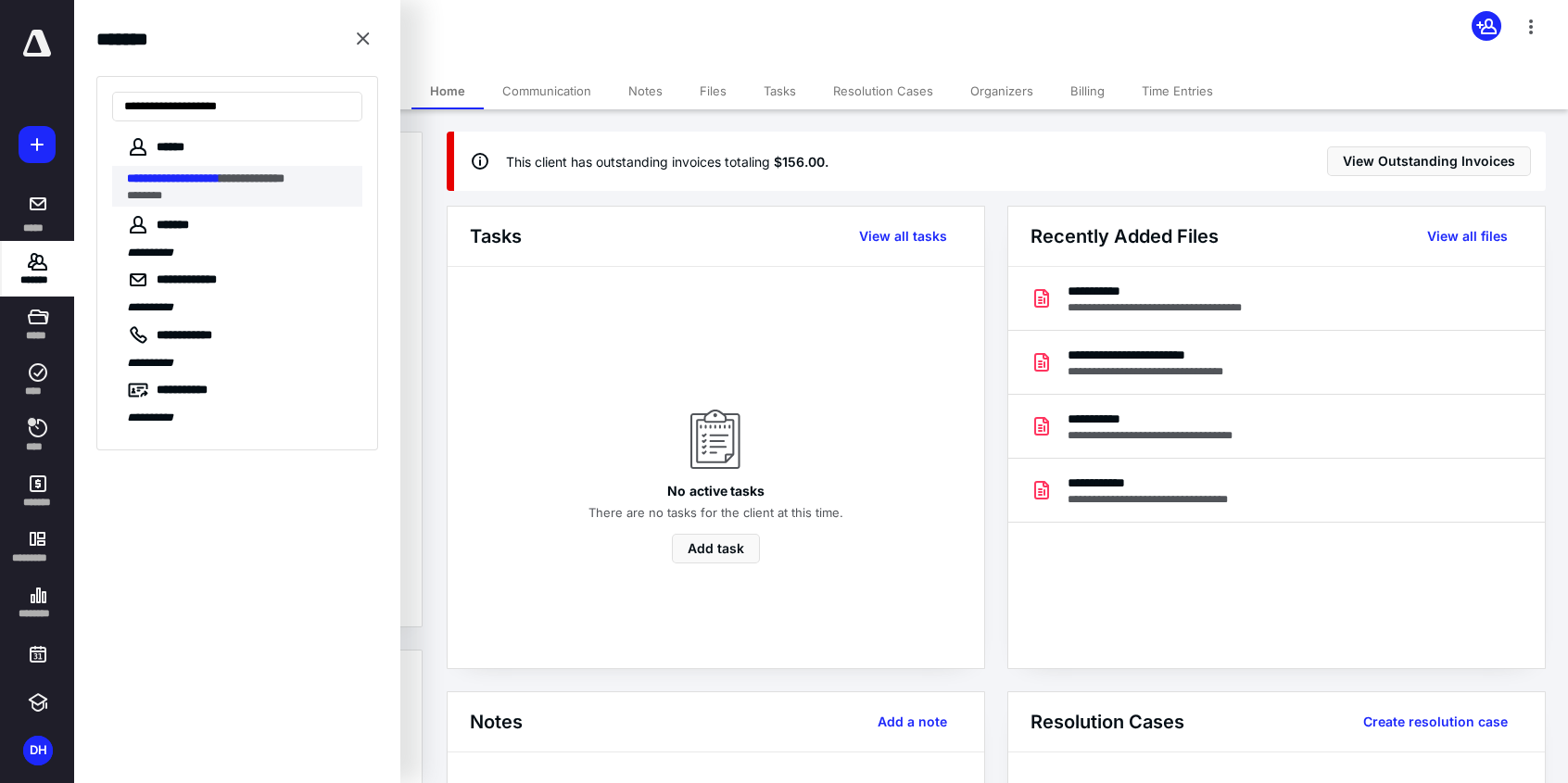 type on "**********" 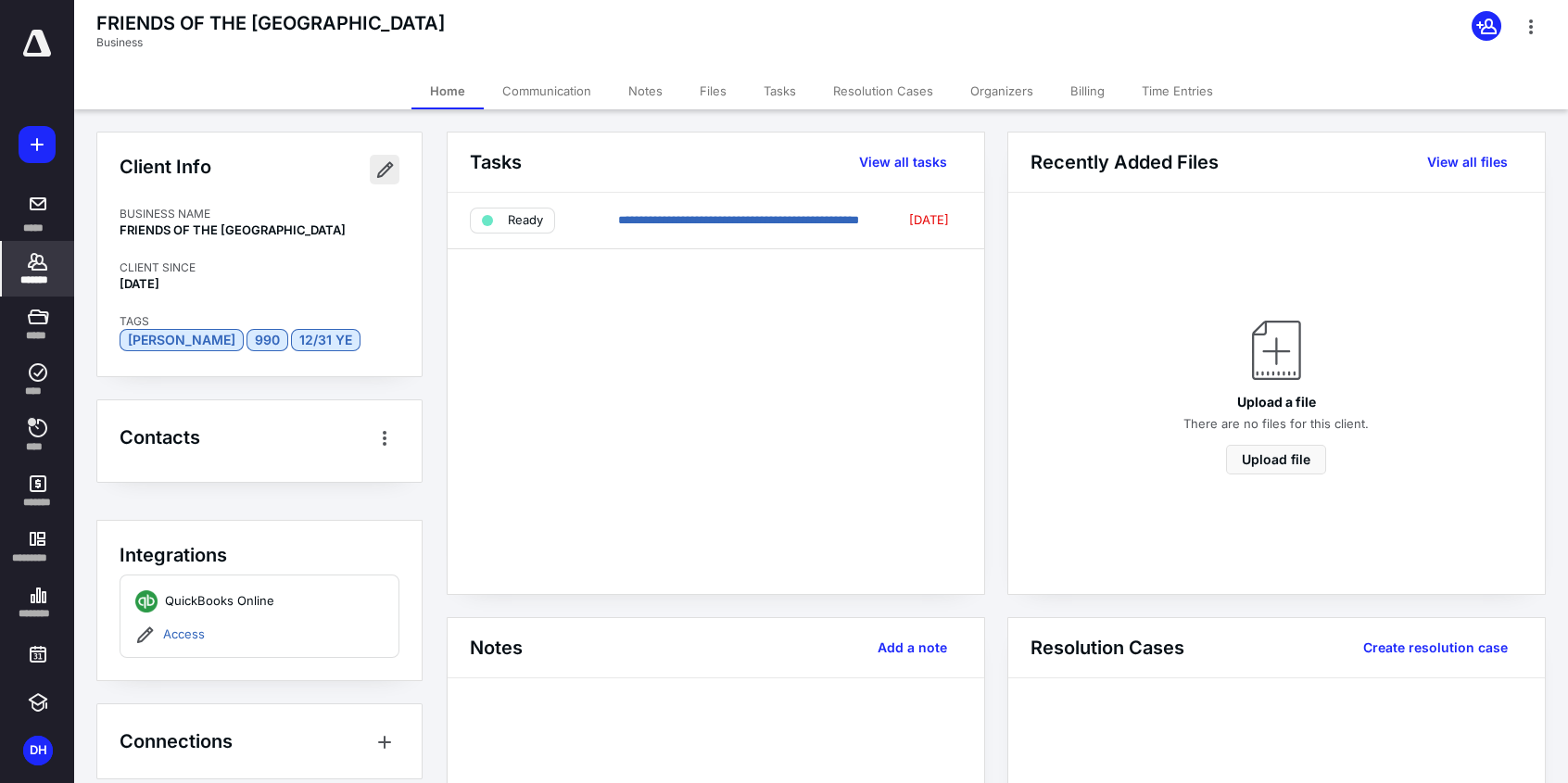 click at bounding box center (385, 170) 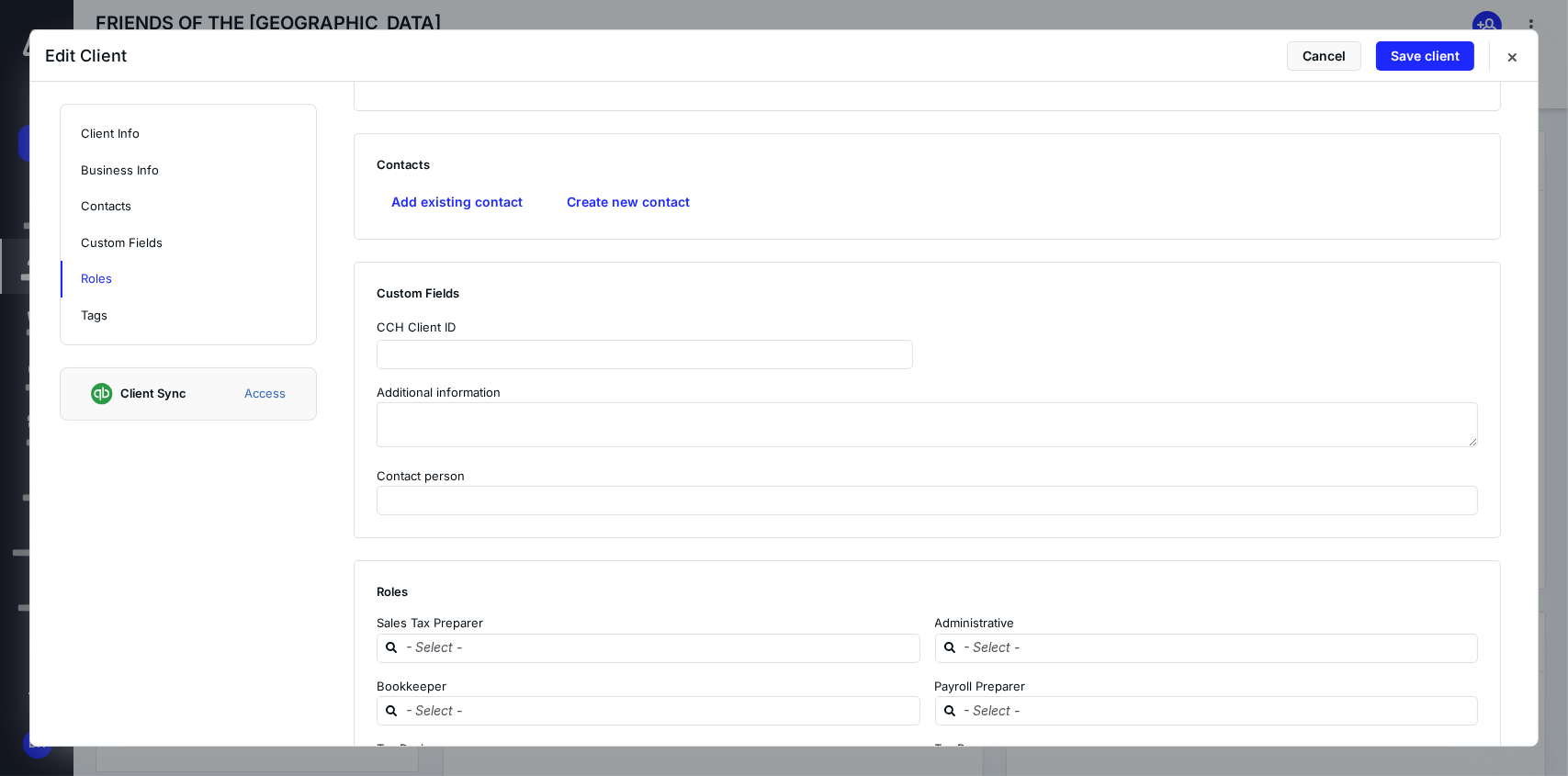 scroll, scrollTop: 918, scrollLeft: 0, axis: vertical 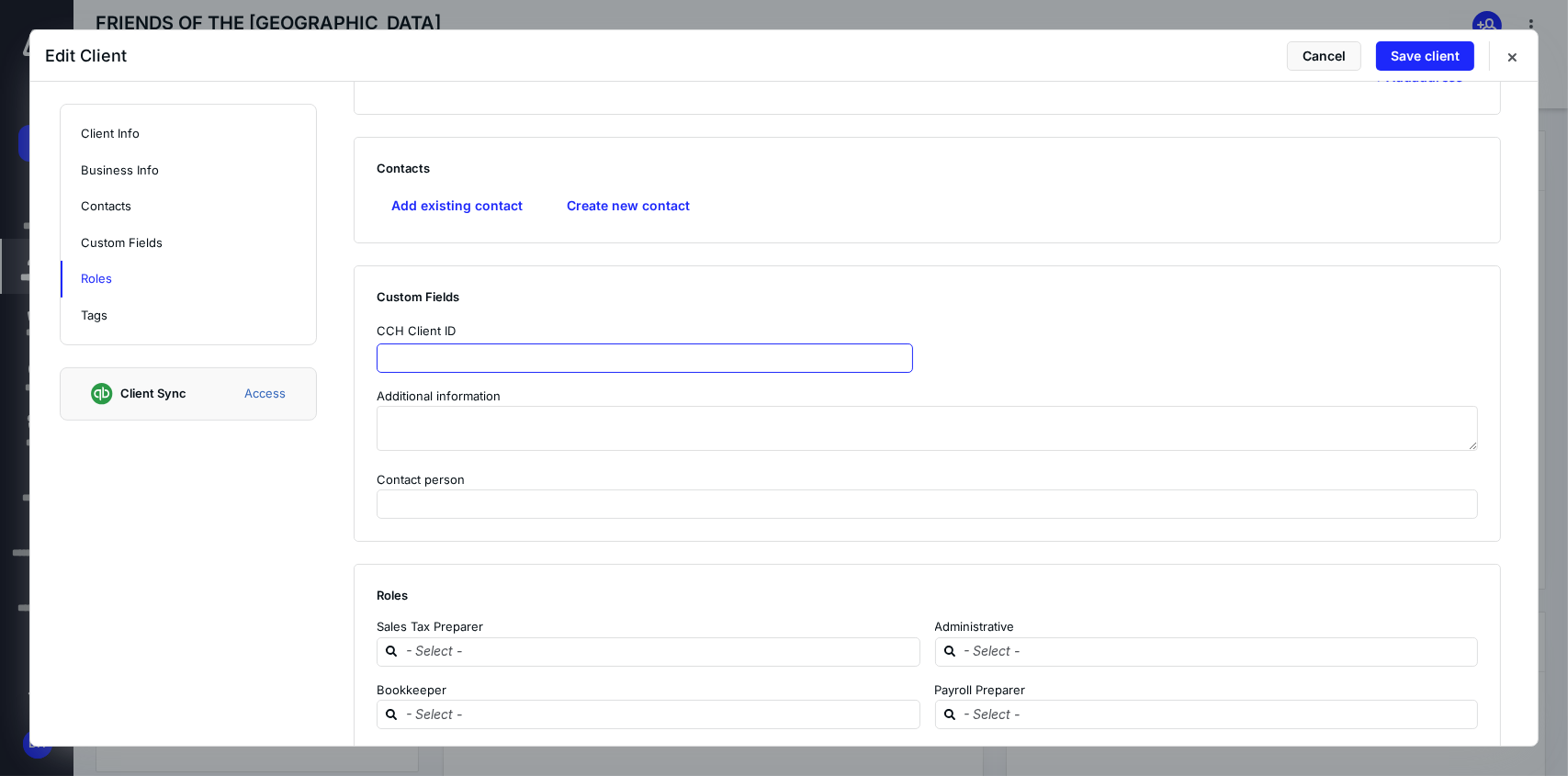 click at bounding box center (645, 358) 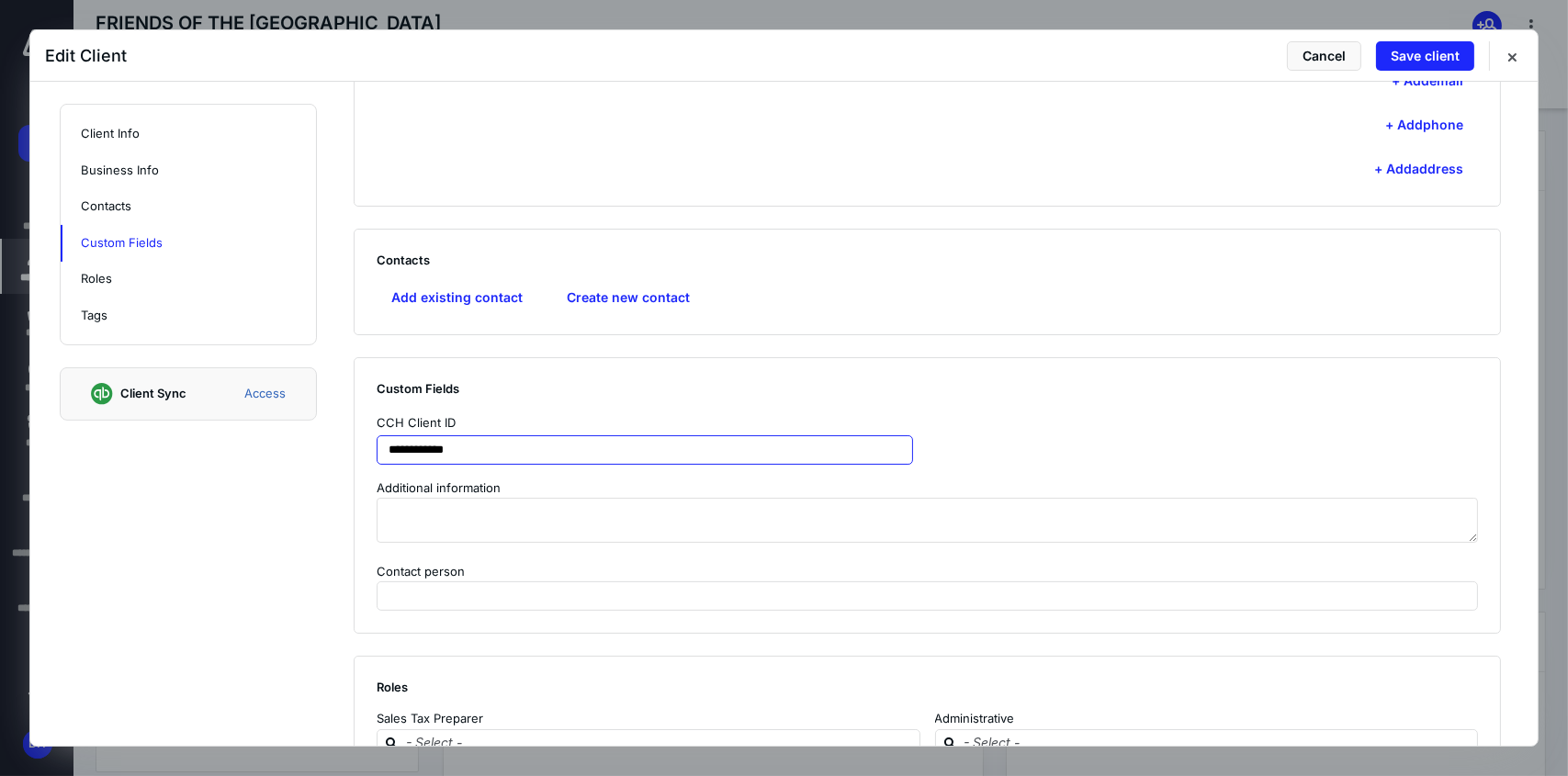 scroll, scrollTop: 459, scrollLeft: 0, axis: vertical 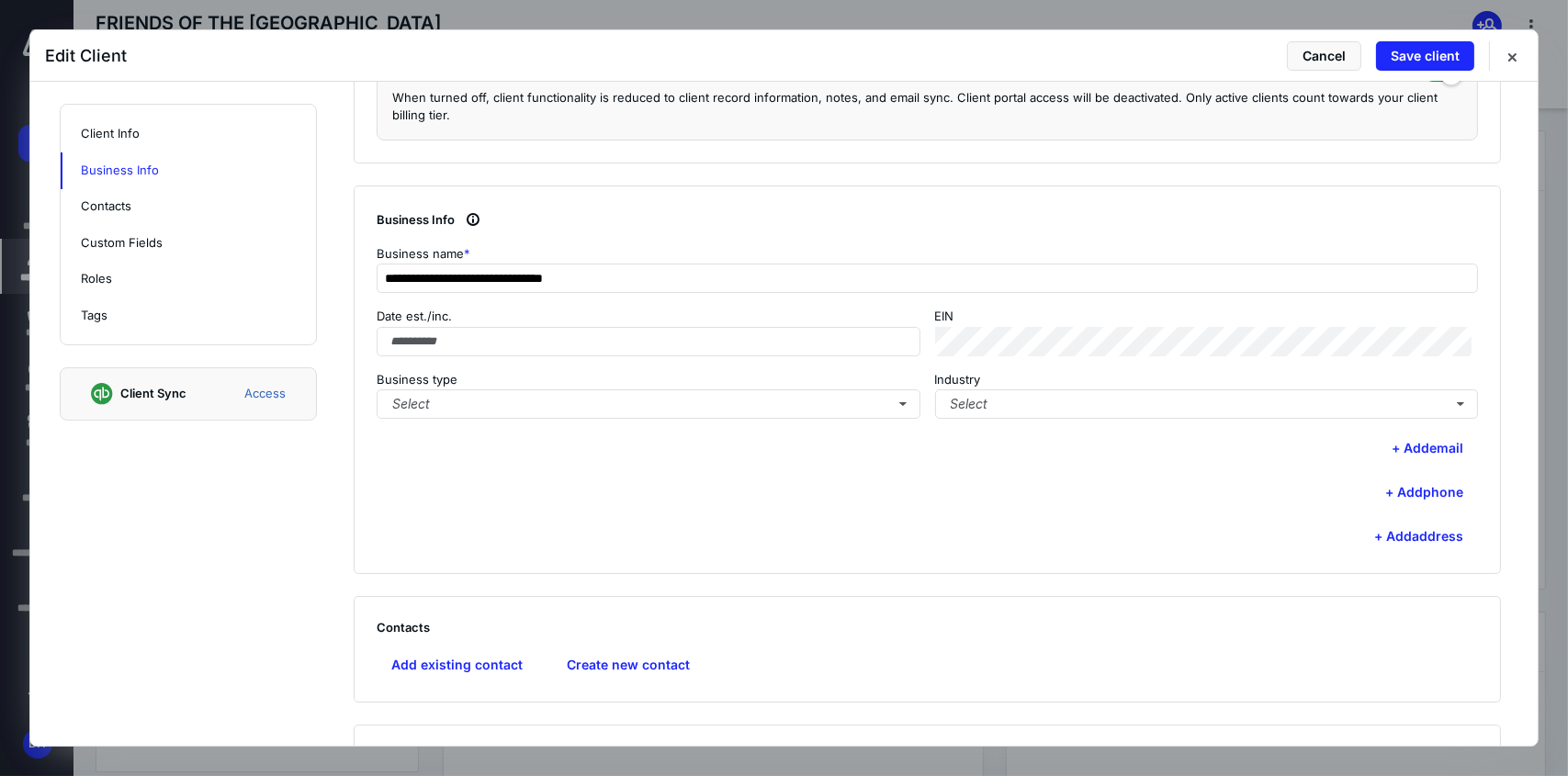 type on "**********" 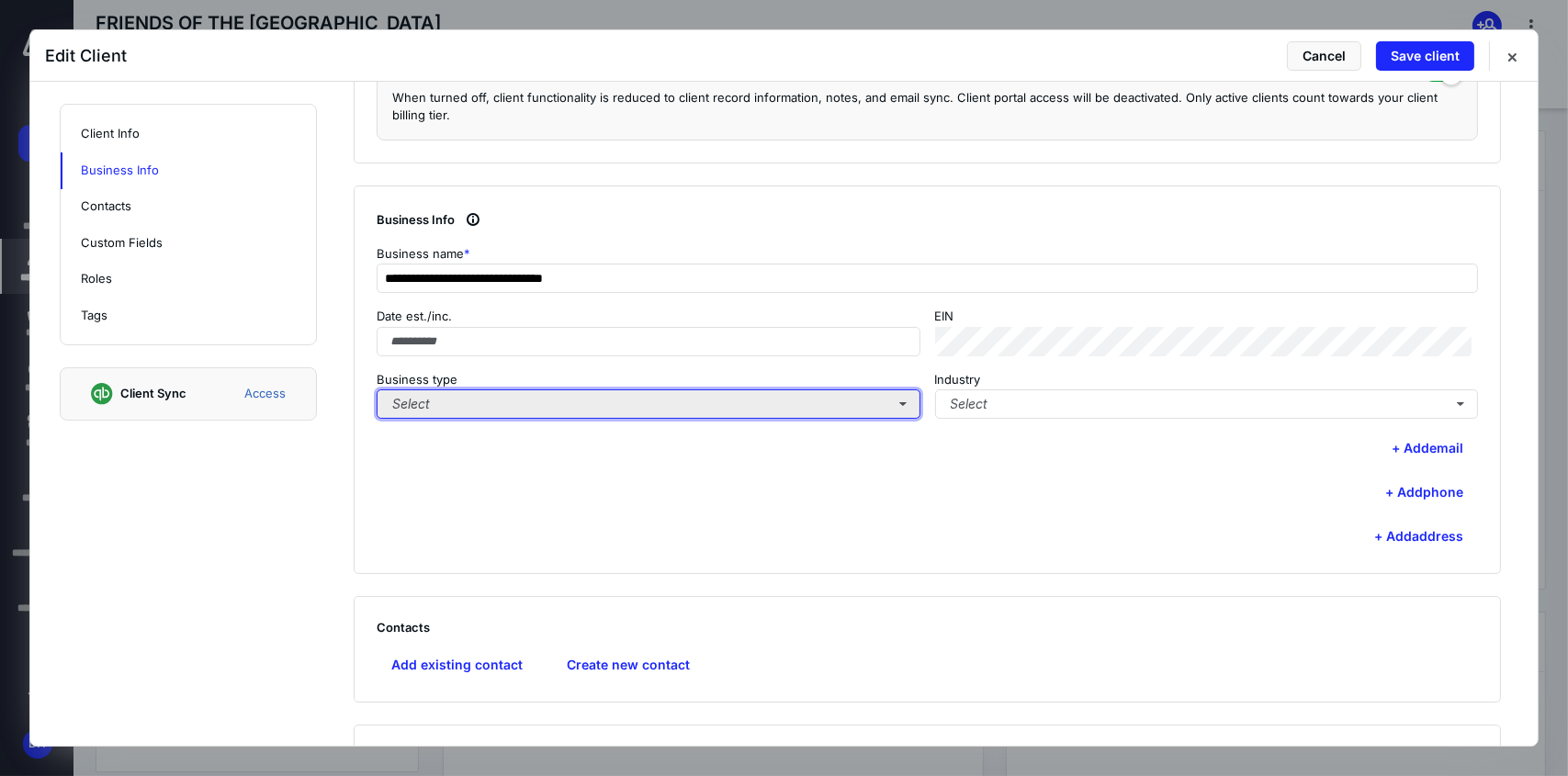 click on "Select" at bounding box center (649, 404) 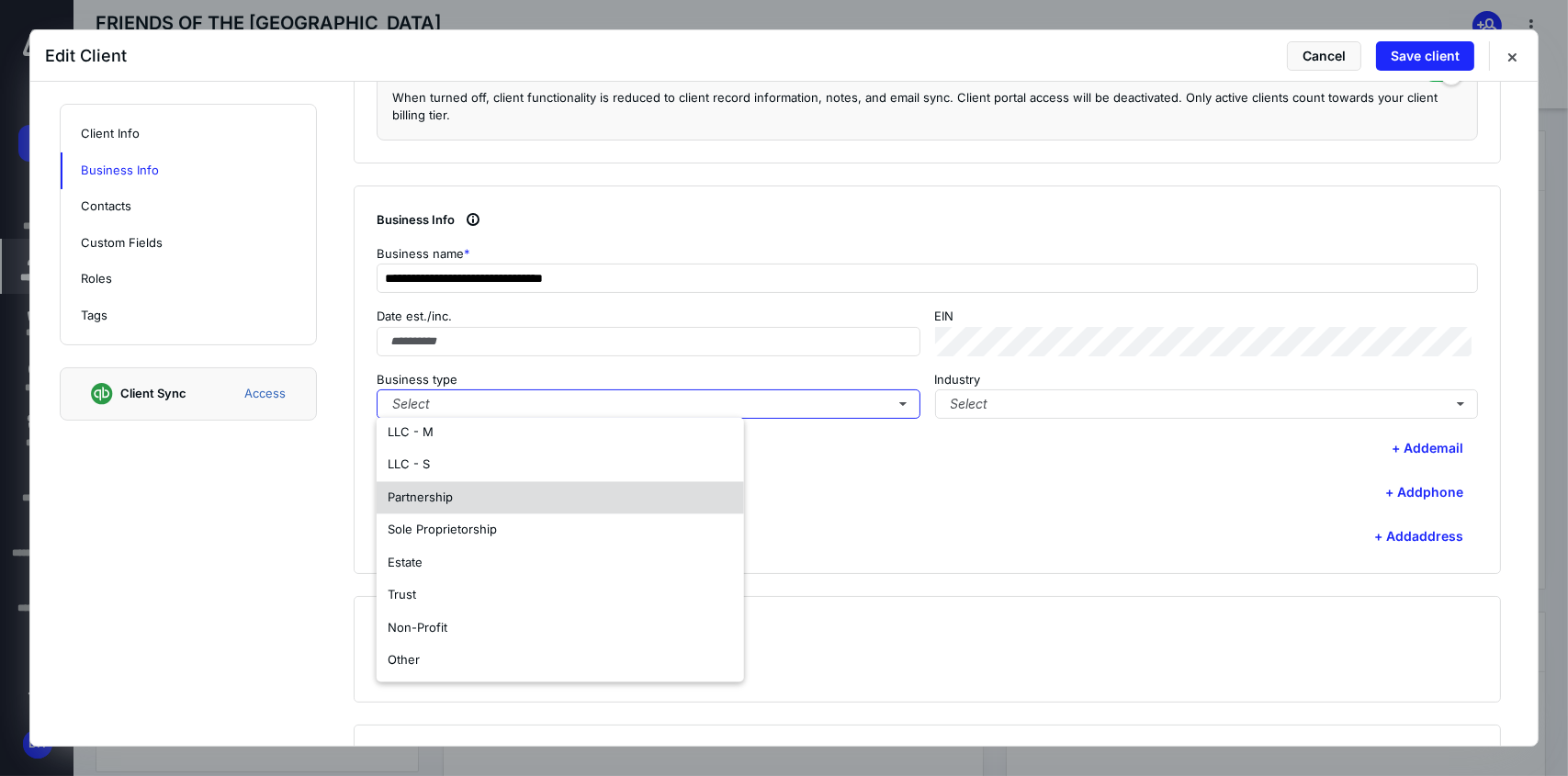 scroll, scrollTop: 107, scrollLeft: 0, axis: vertical 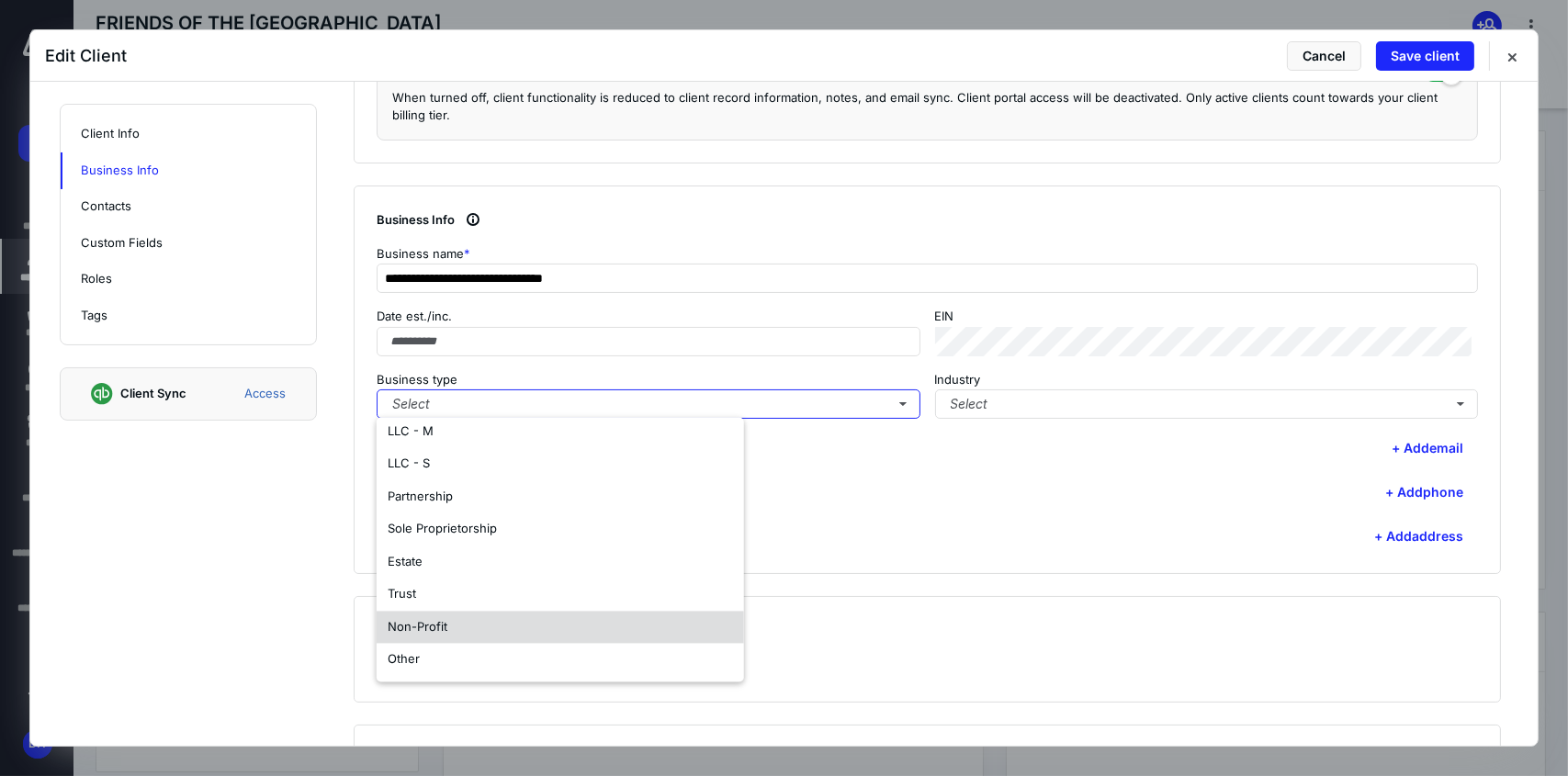 click on "Non-Profit" at bounding box center (560, 627) 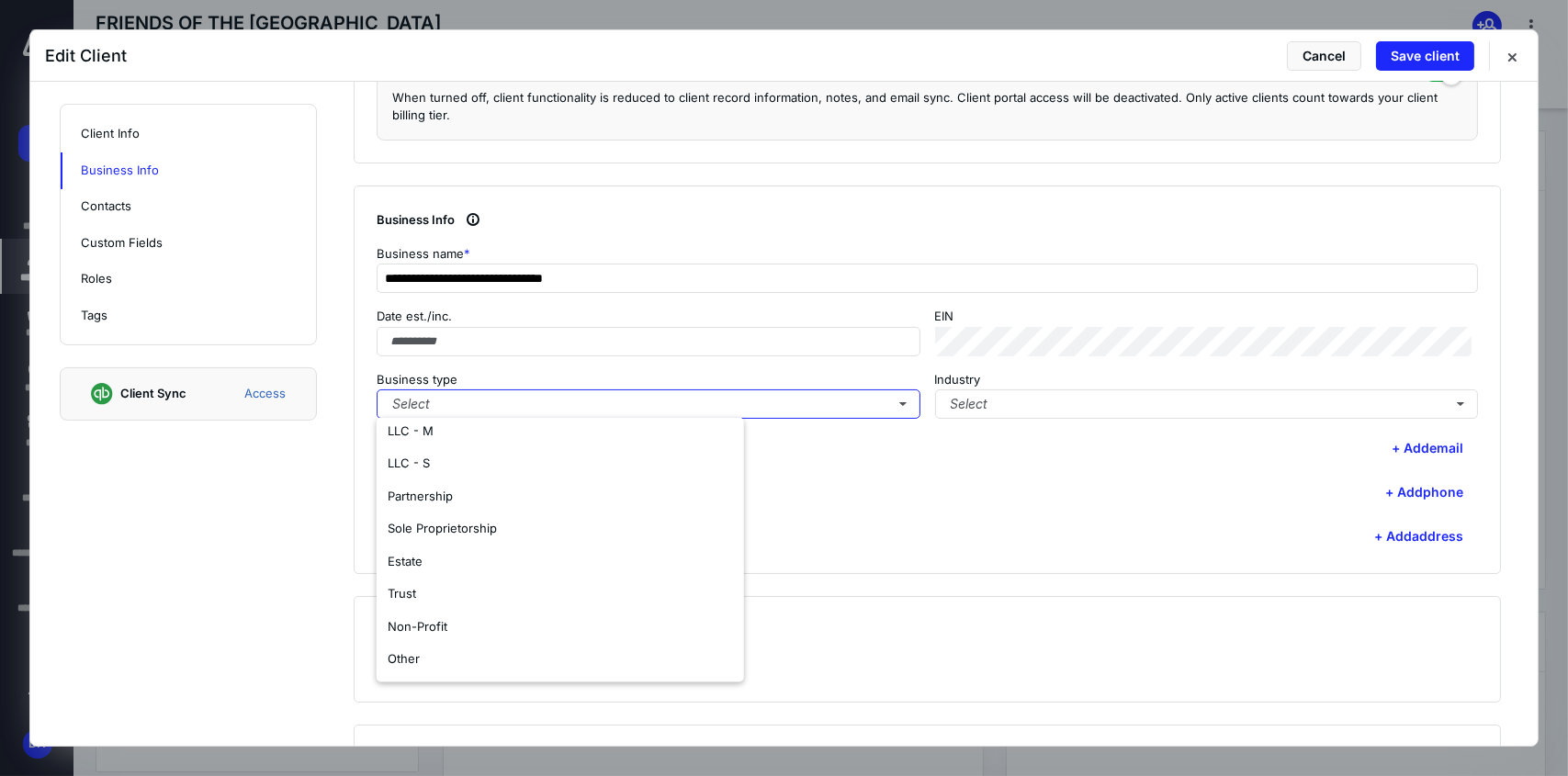 scroll, scrollTop: 0, scrollLeft: 0, axis: both 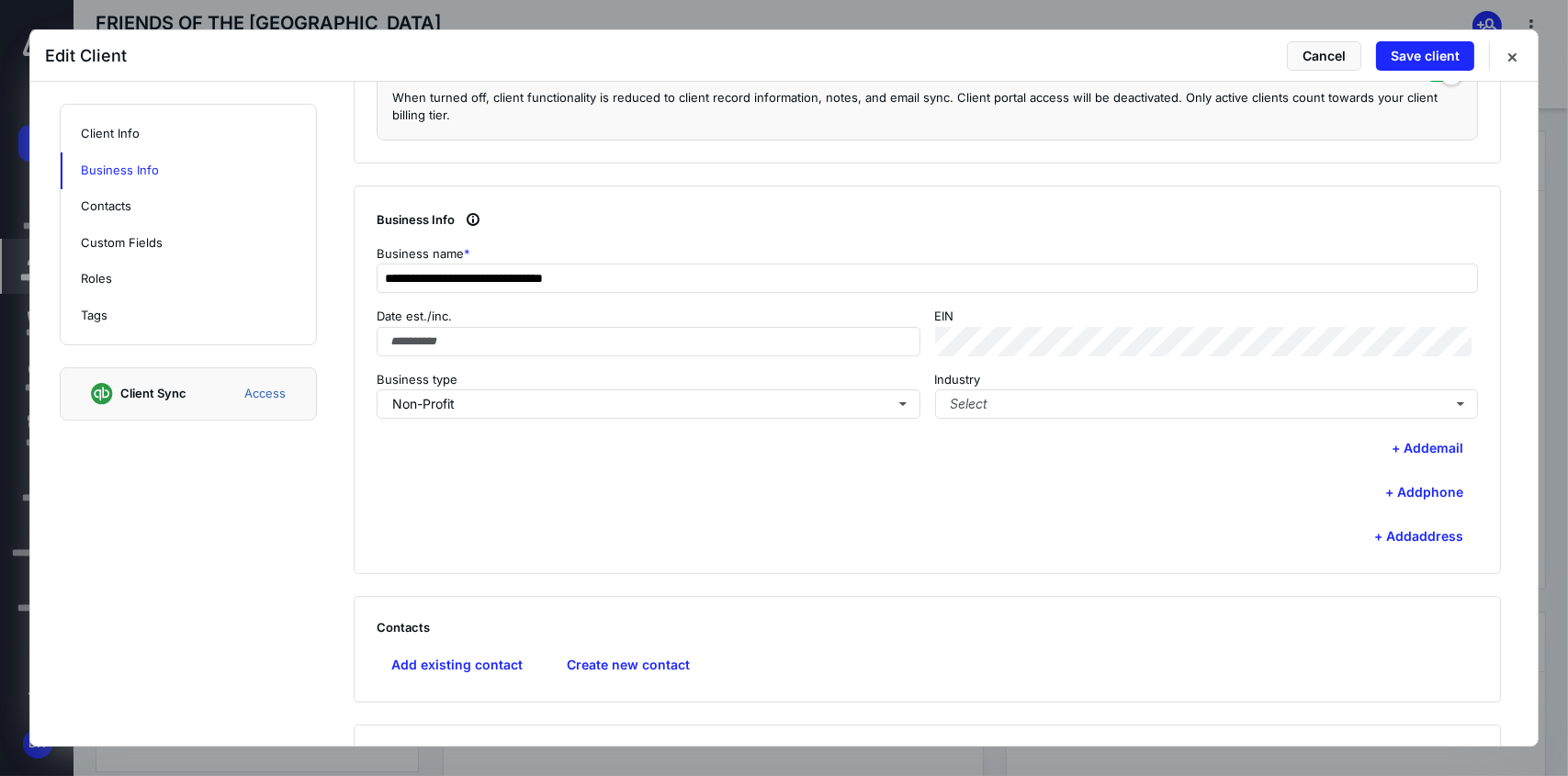 click on "**********" at bounding box center [927, 380] 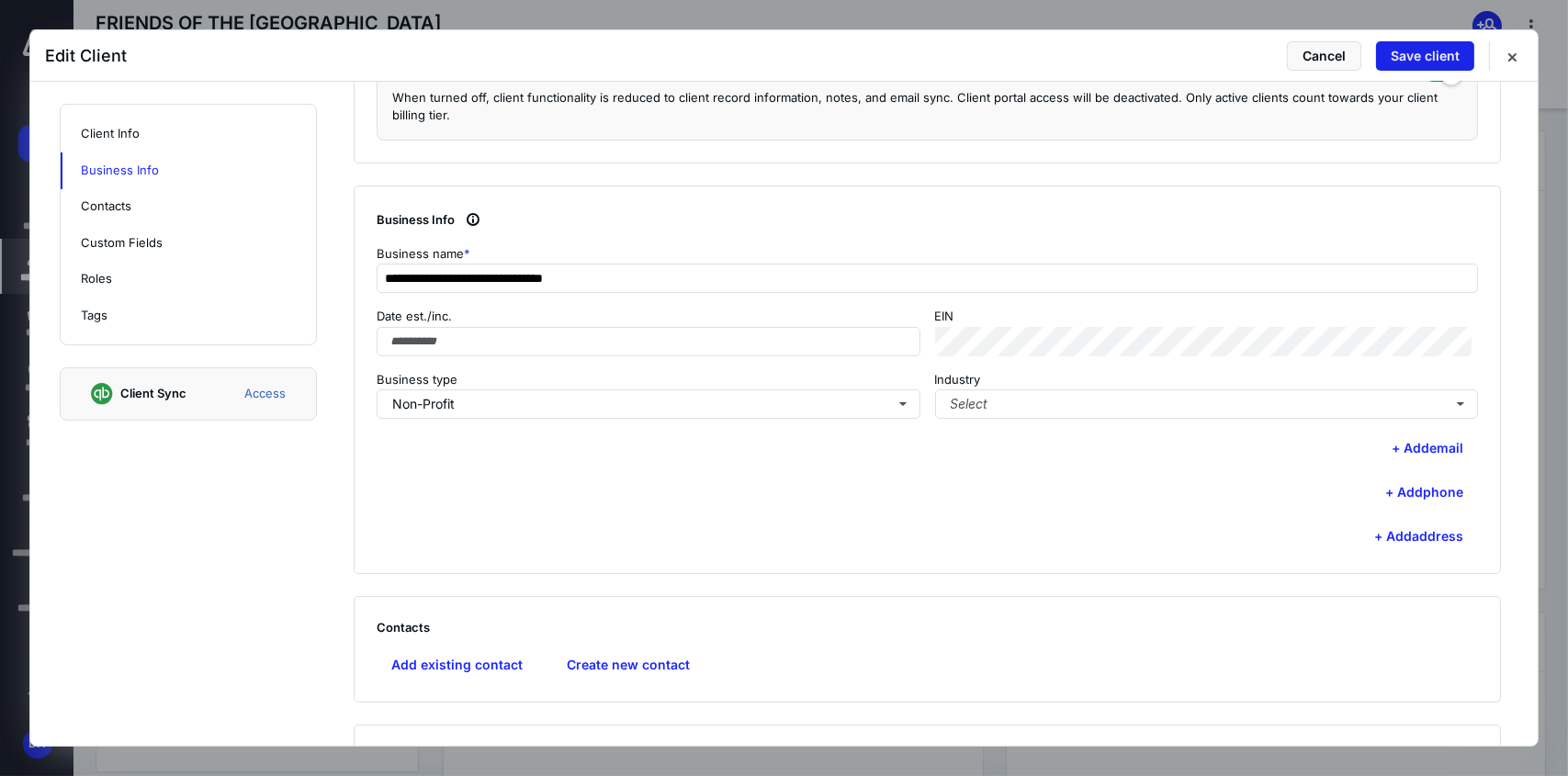 click on "Save client" at bounding box center [1425, 56] 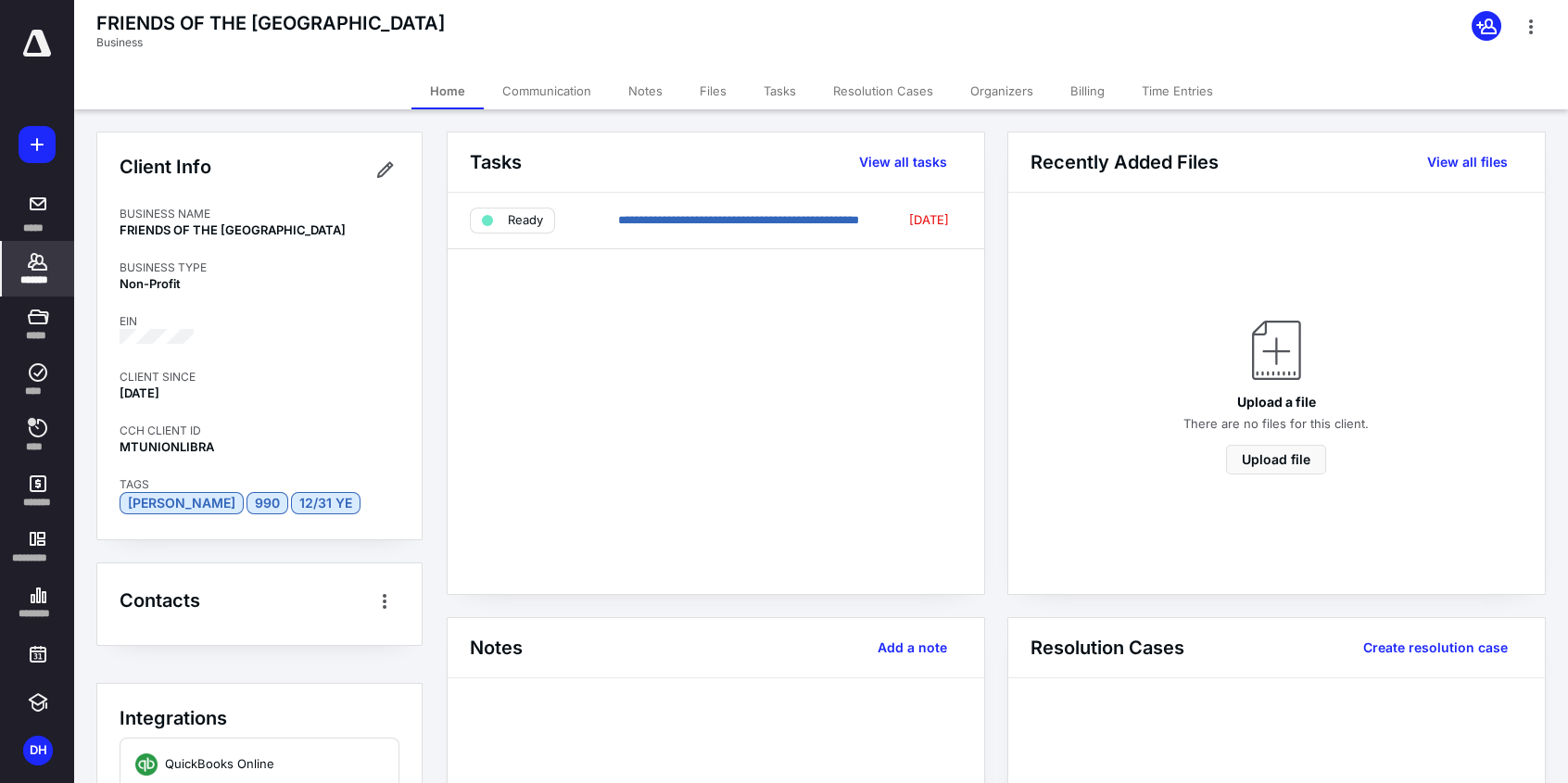 click on "*******" at bounding box center [38, 269] 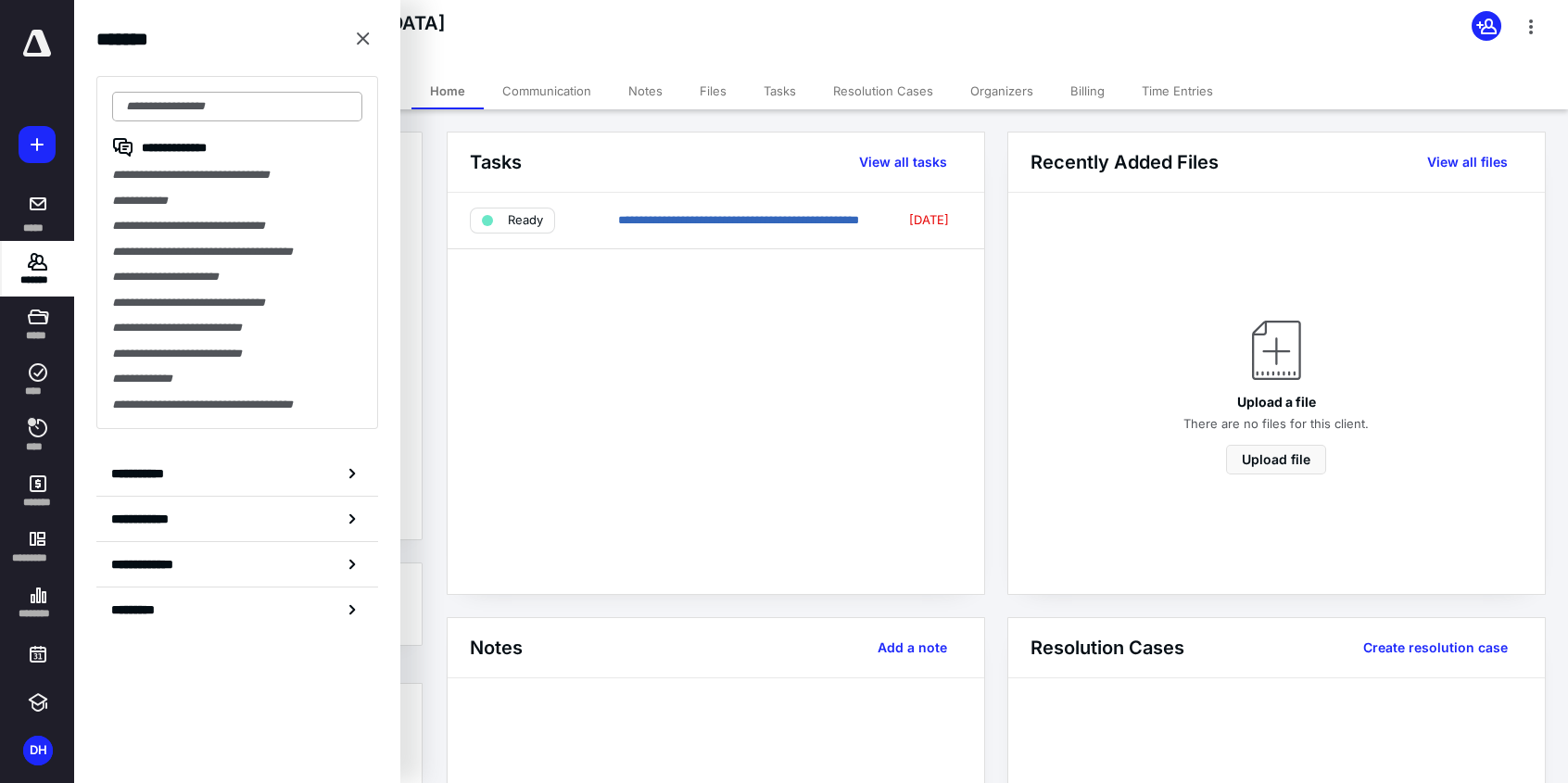 click at bounding box center (237, 107) 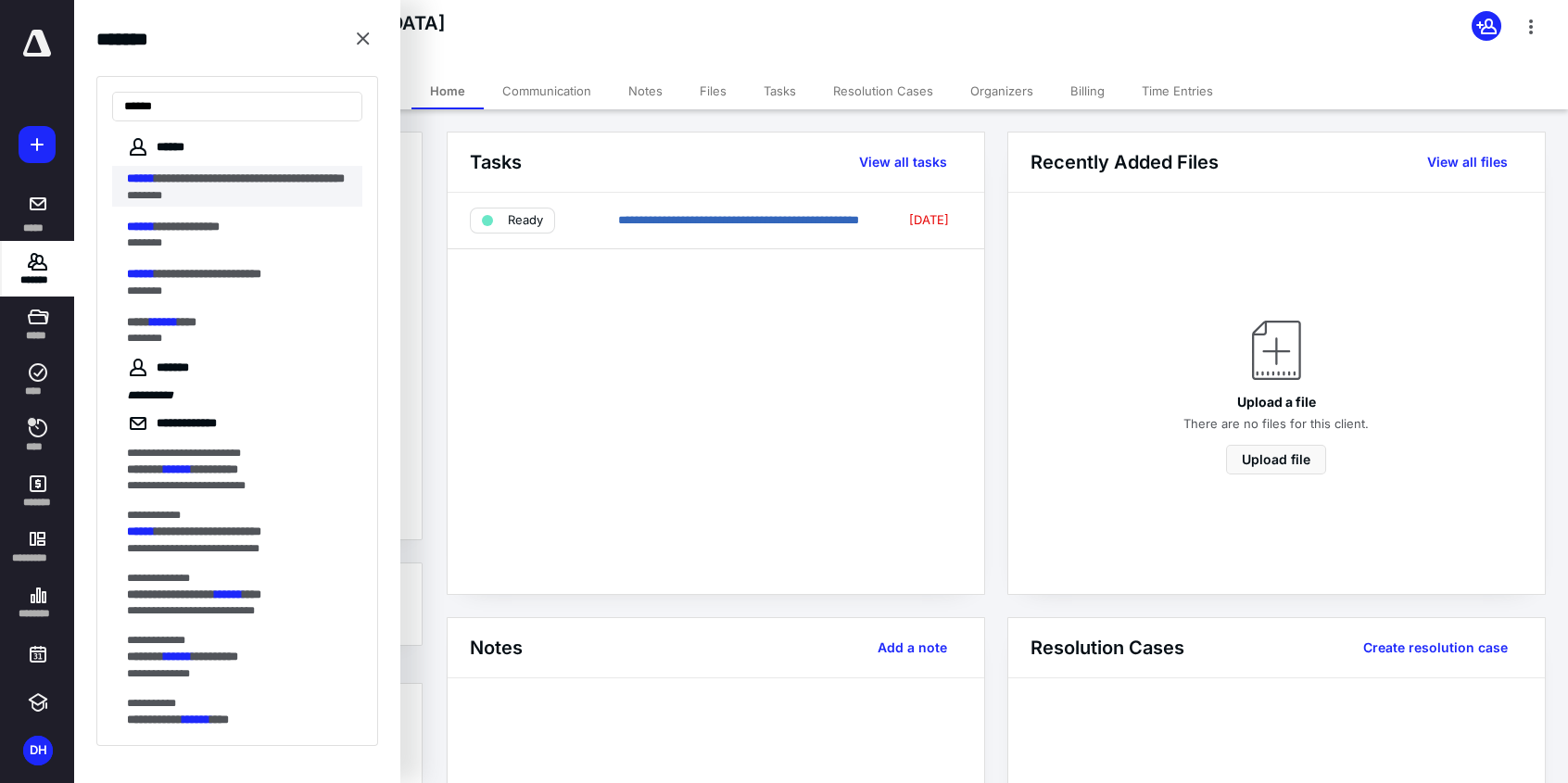 type on "******" 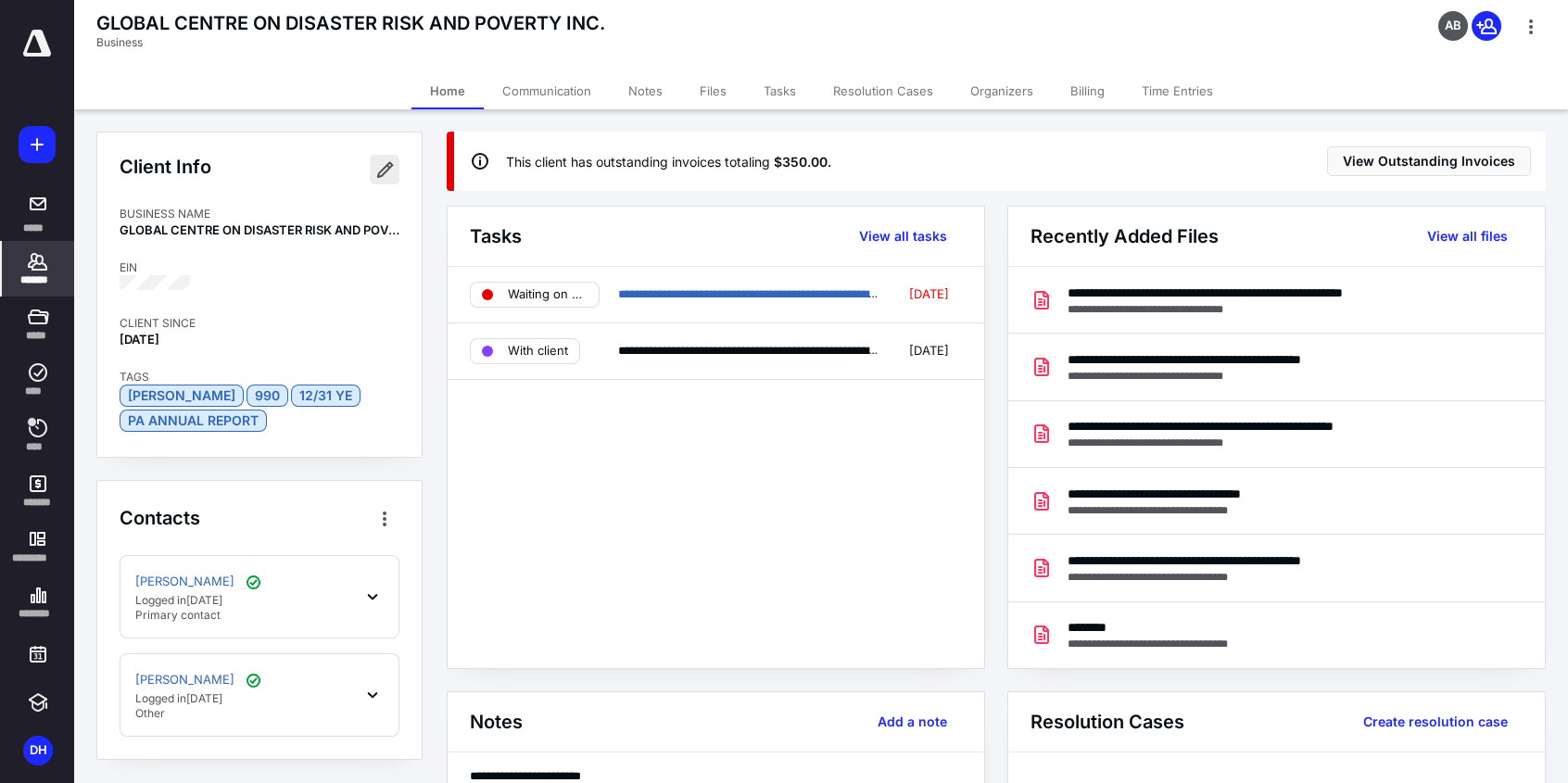 click at bounding box center (385, 170) 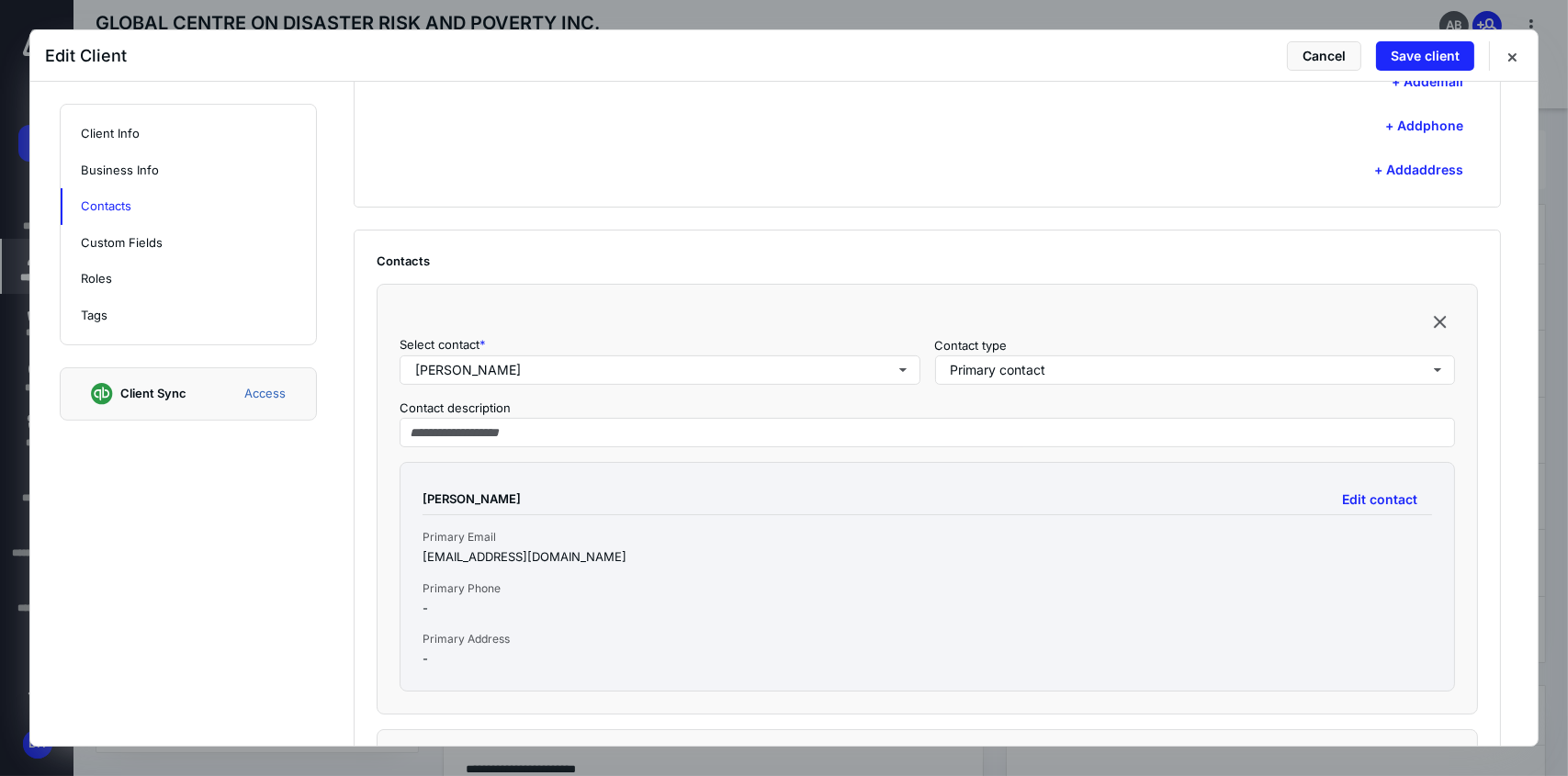 scroll, scrollTop: 827, scrollLeft: 0, axis: vertical 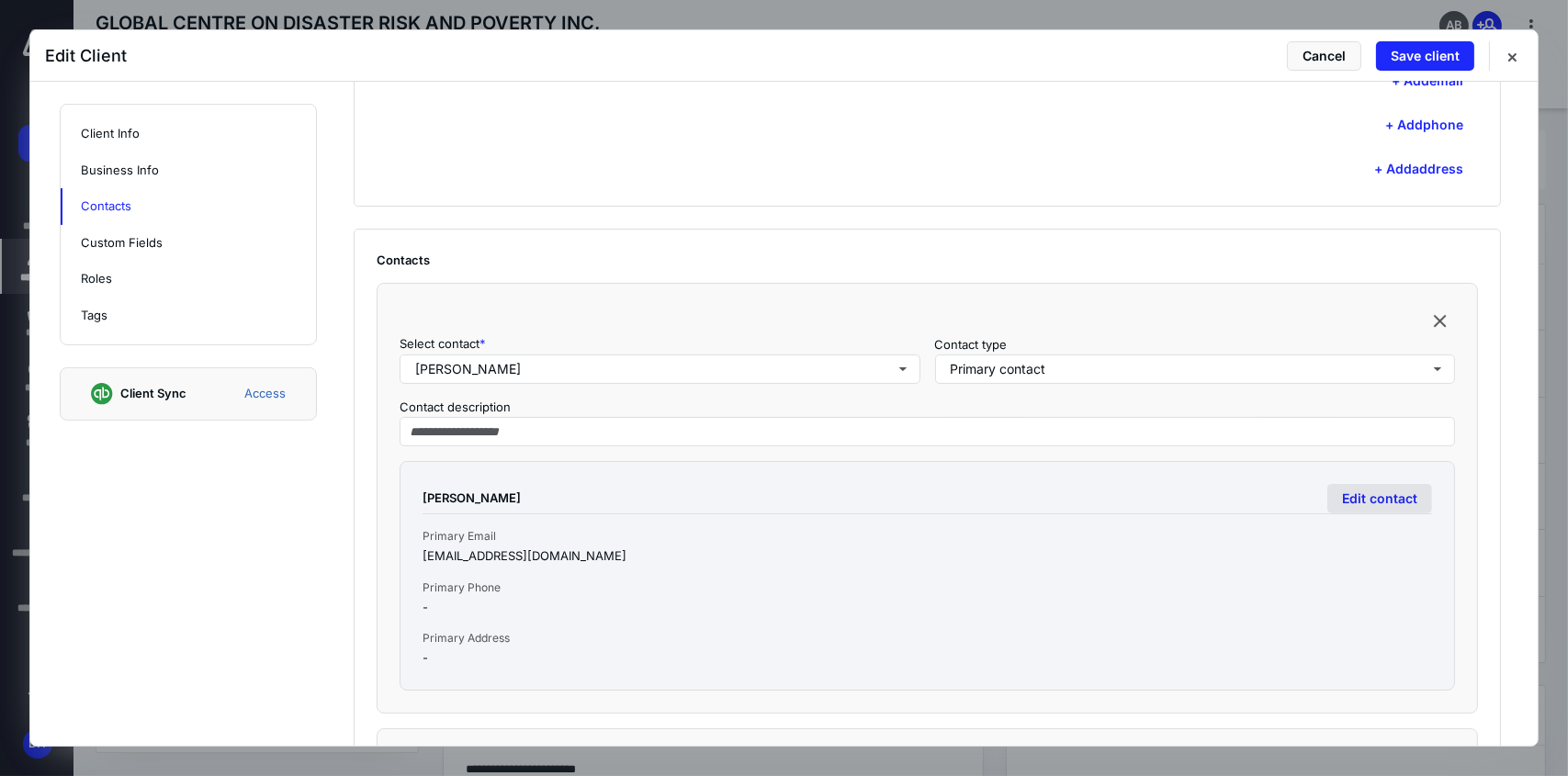click on "Edit contact" at bounding box center [1380, 499] 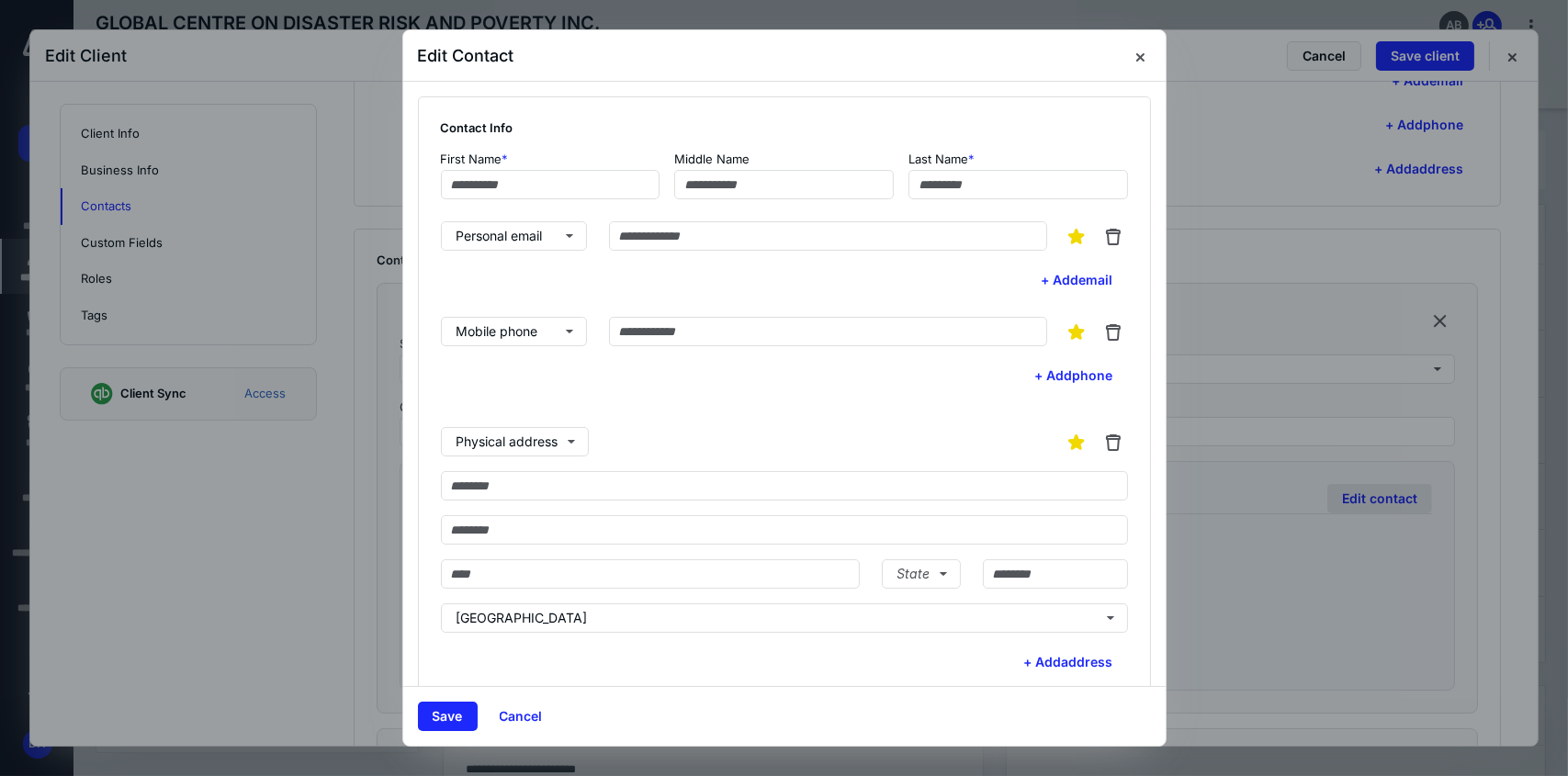 type on "******" 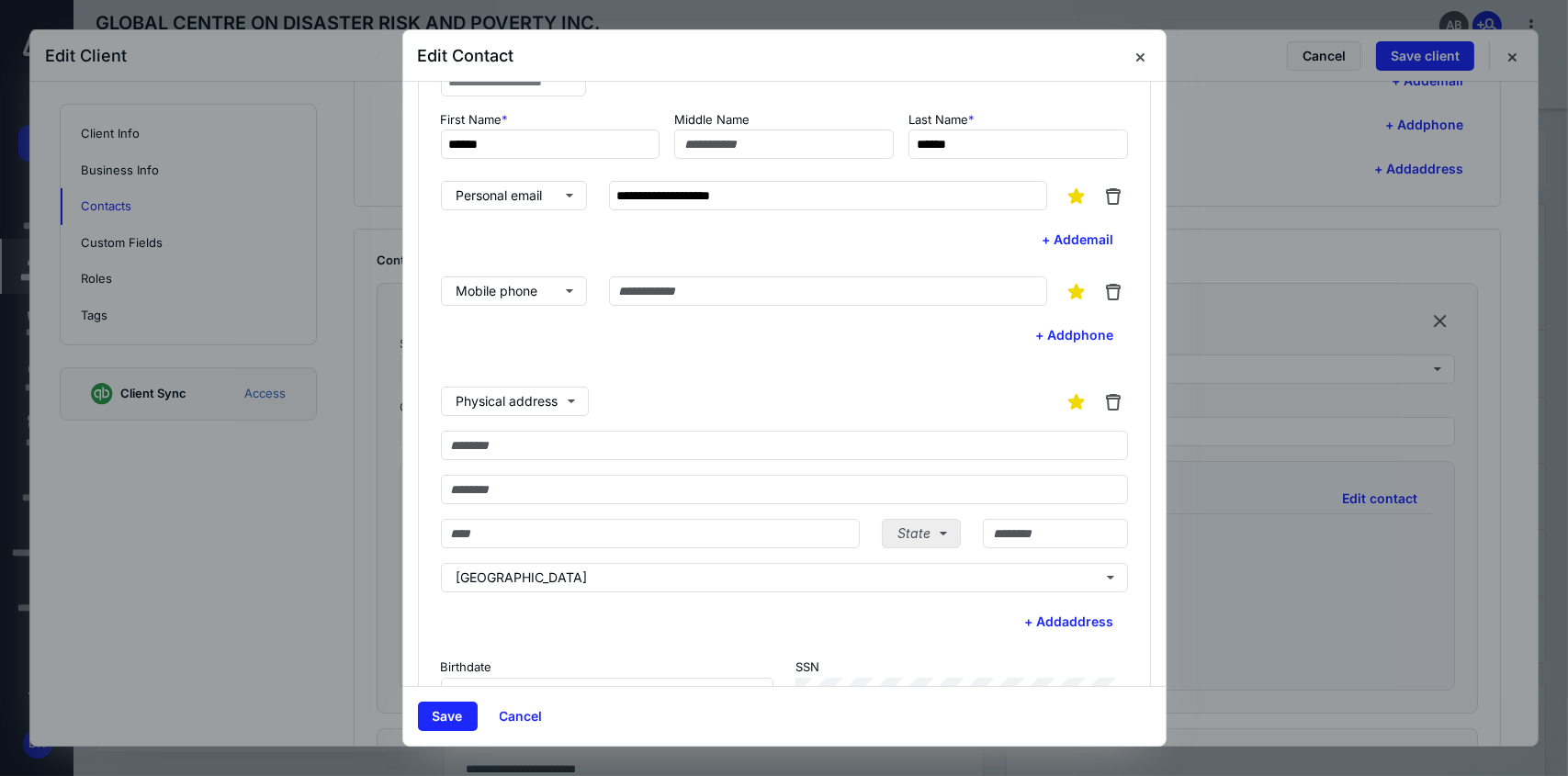 scroll, scrollTop: 0, scrollLeft: 0, axis: both 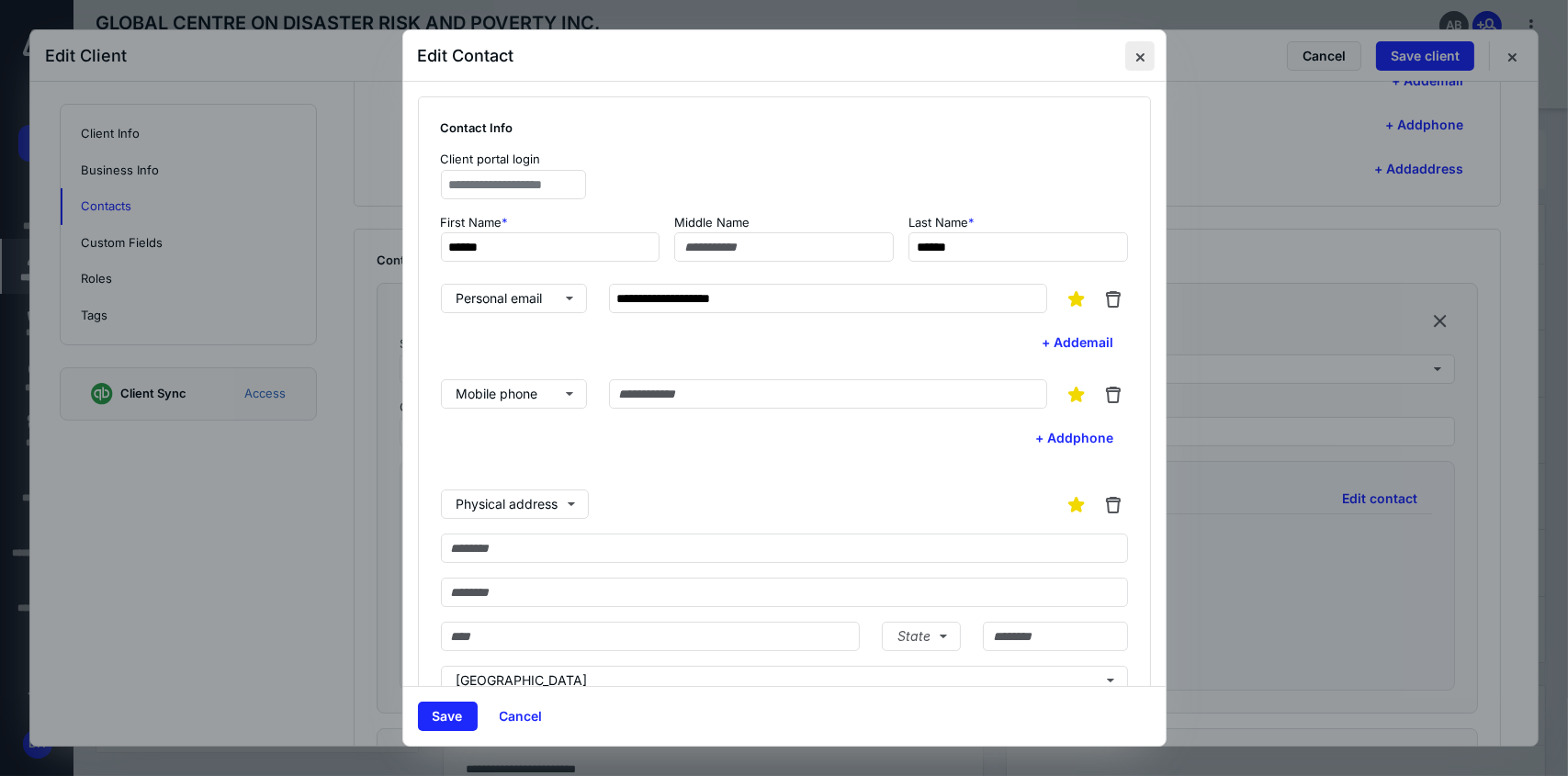 click at bounding box center [1140, 56] 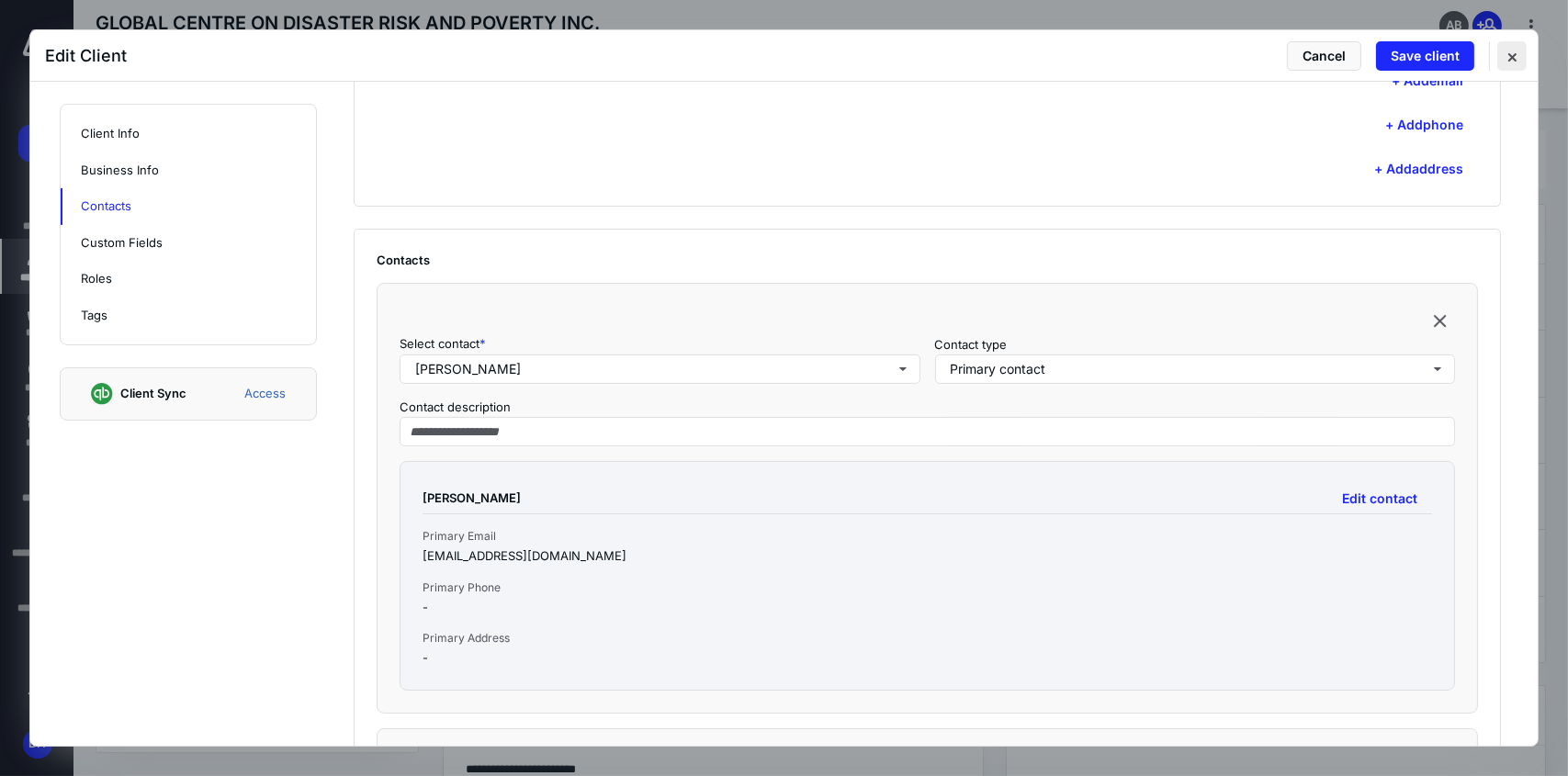 click at bounding box center (1512, 56) 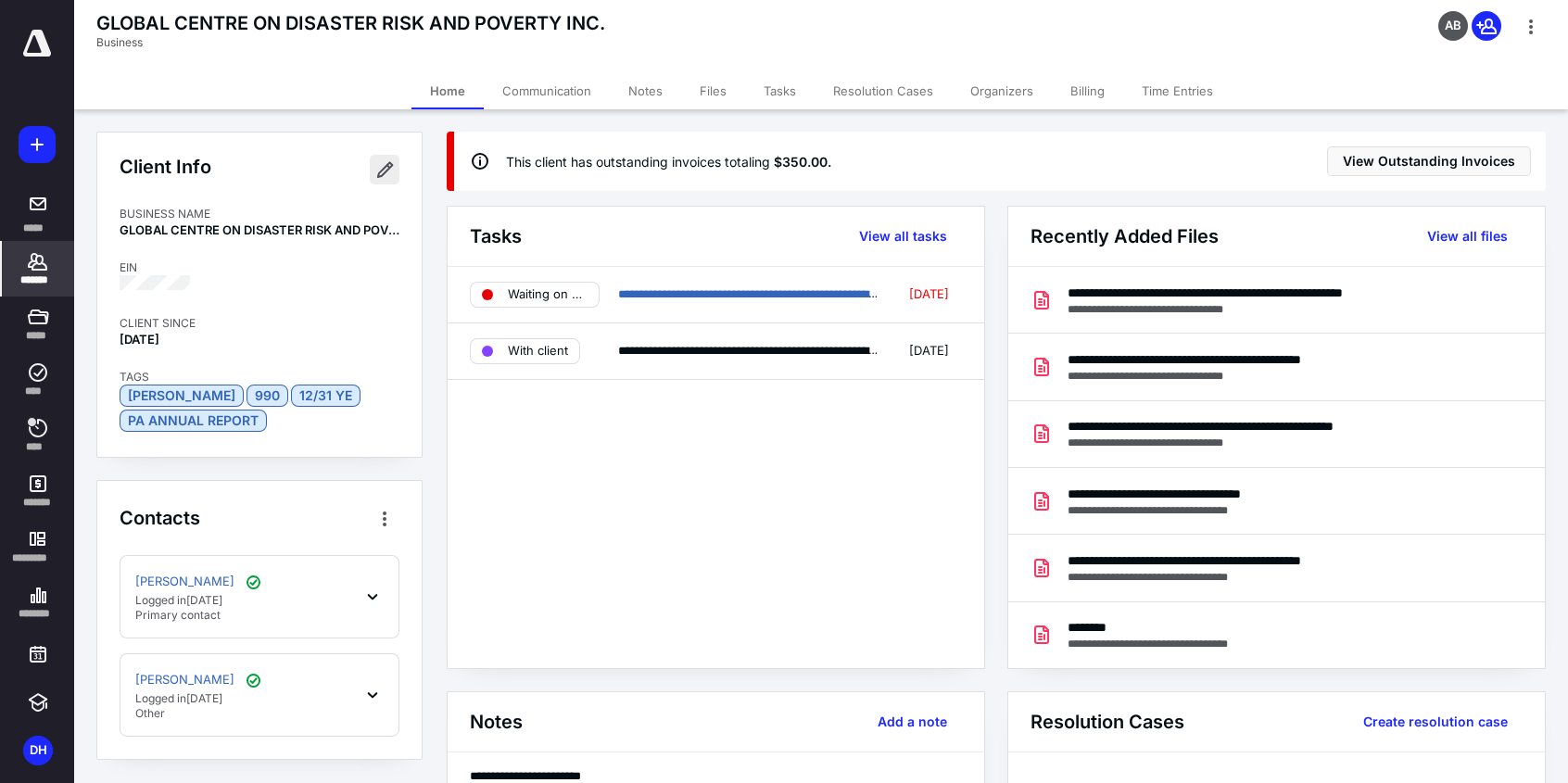 click at bounding box center (385, 170) 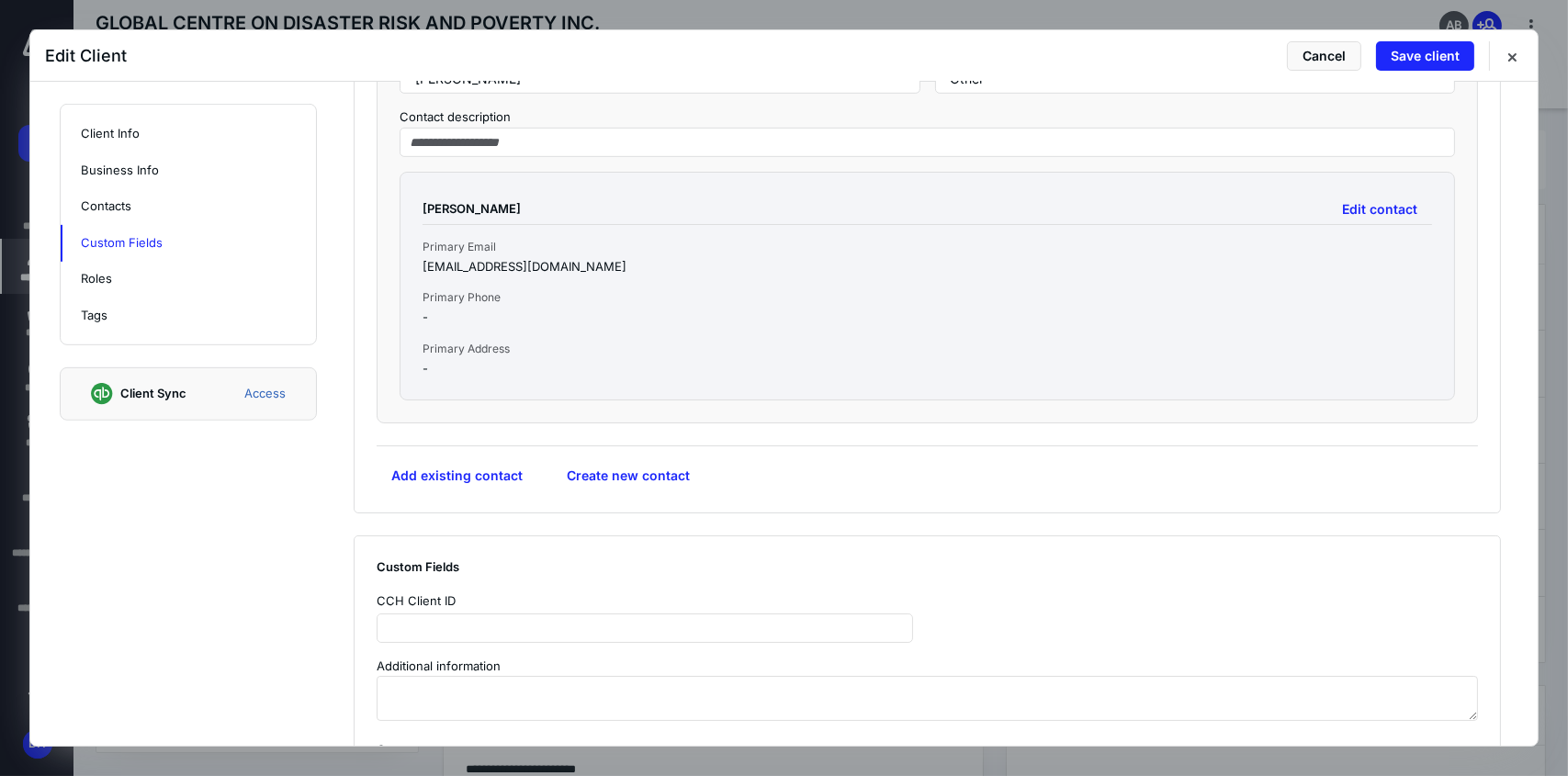 scroll, scrollTop: 1653, scrollLeft: 0, axis: vertical 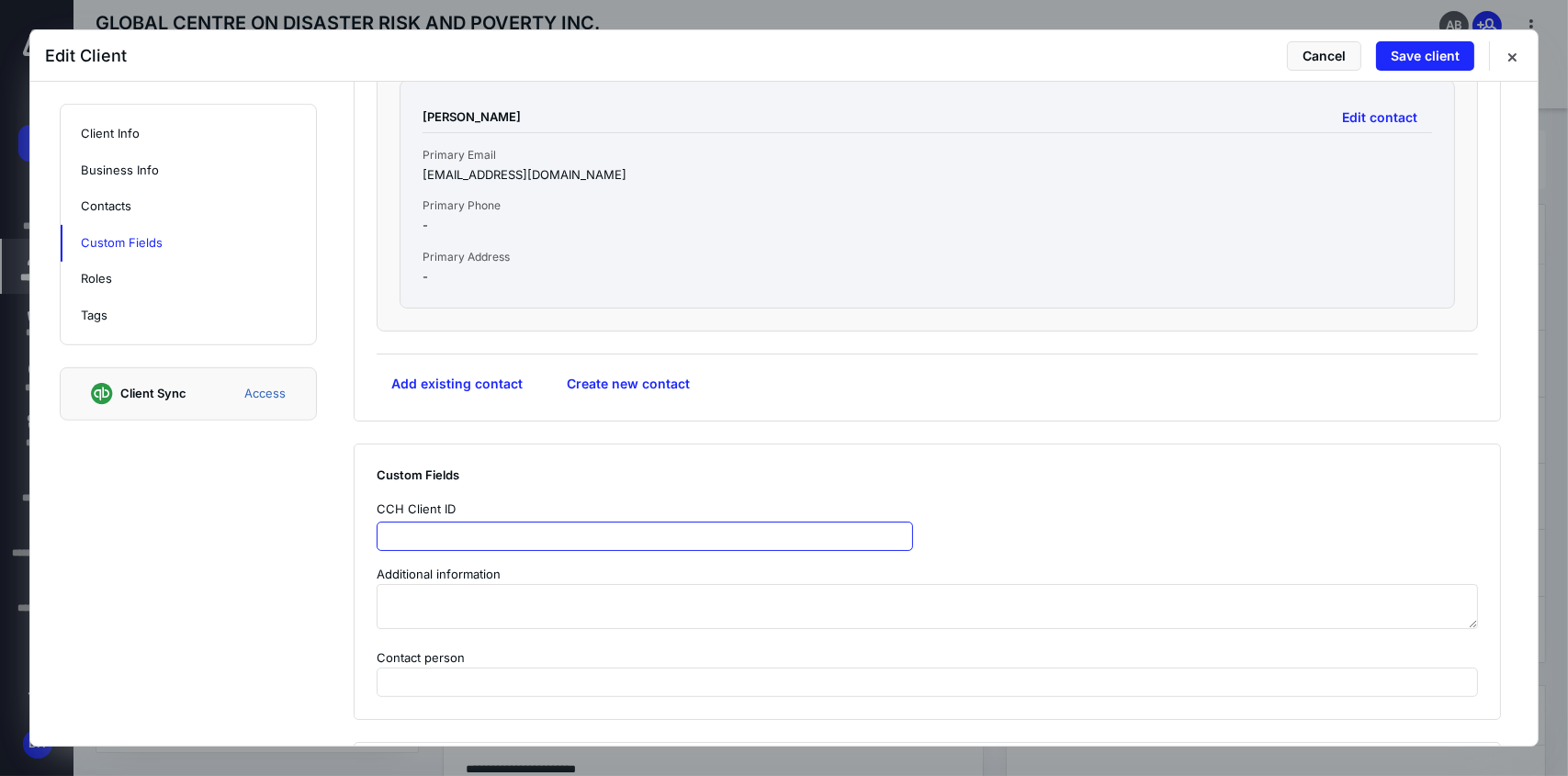 click at bounding box center [645, 536] 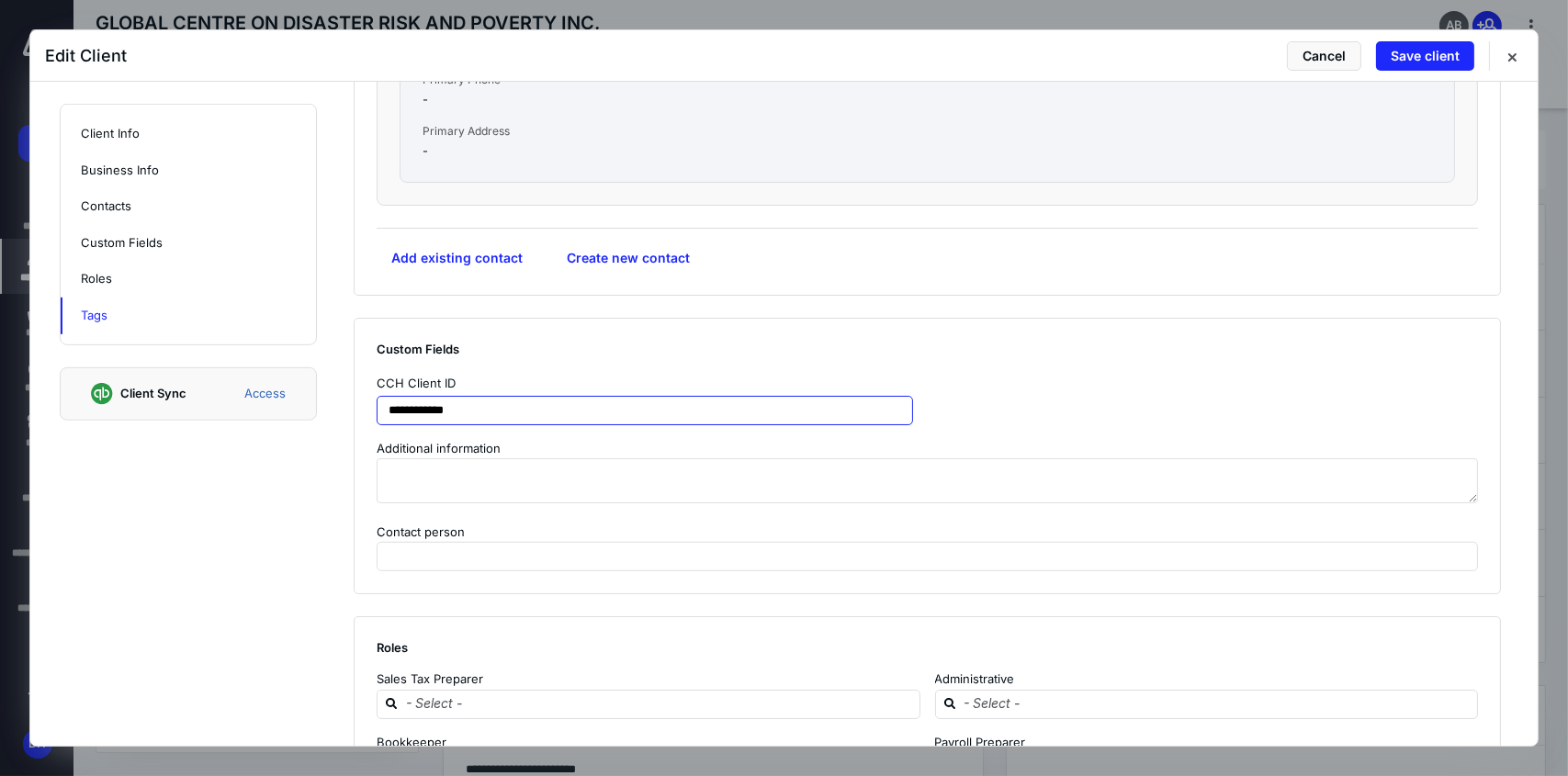 scroll, scrollTop: 2104, scrollLeft: 0, axis: vertical 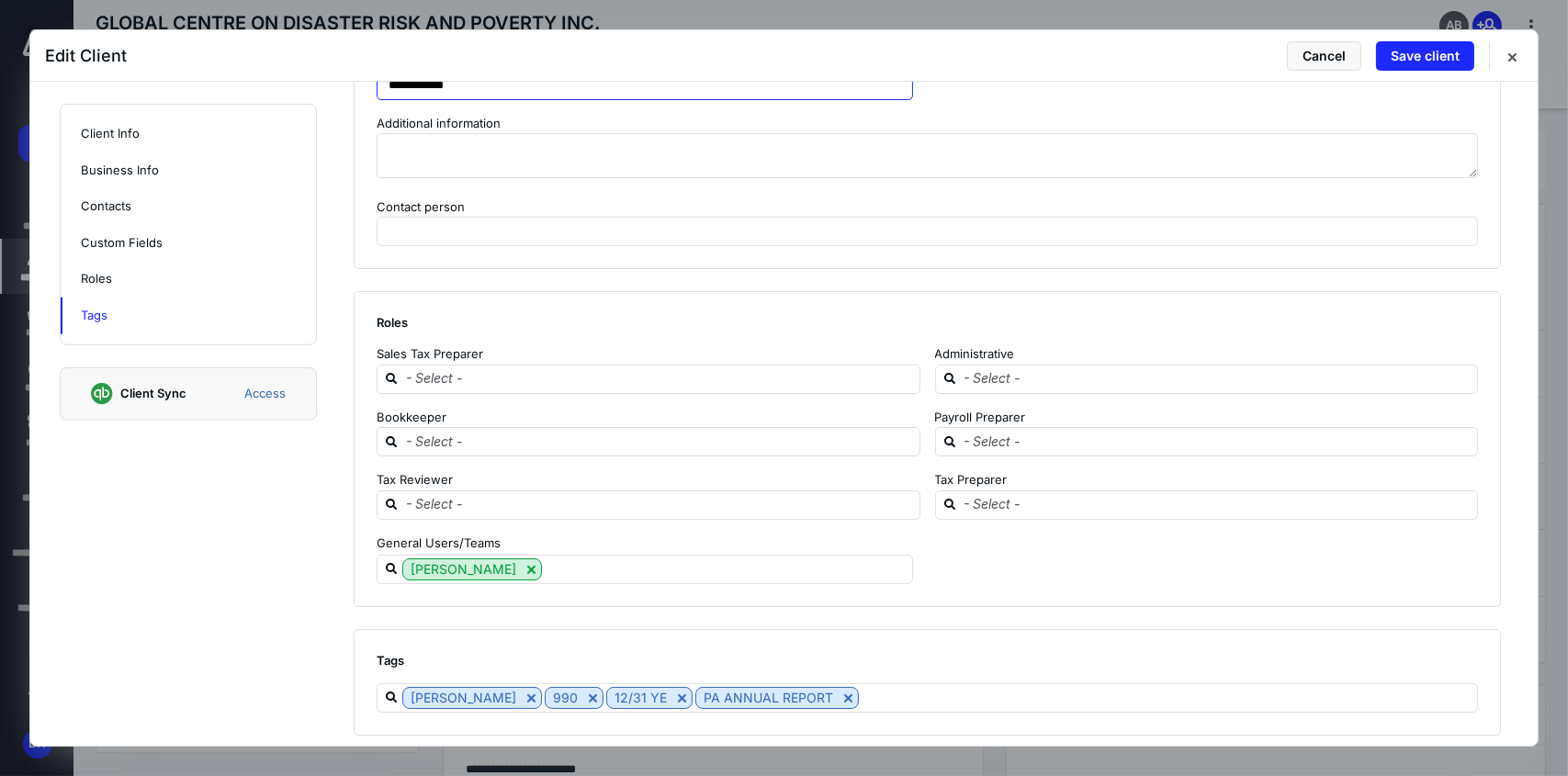 type on "**********" 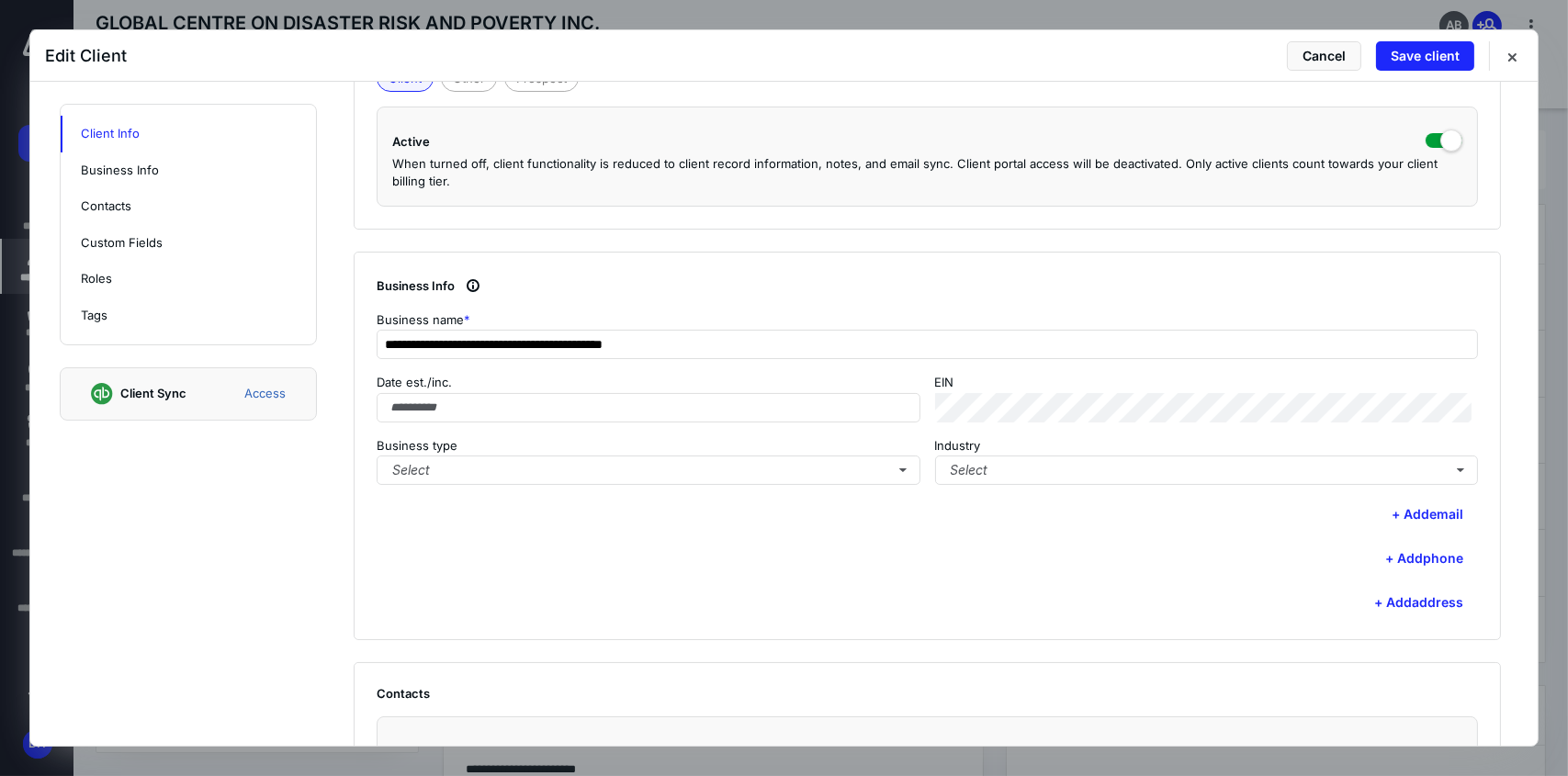 scroll, scrollTop: 359, scrollLeft: 0, axis: vertical 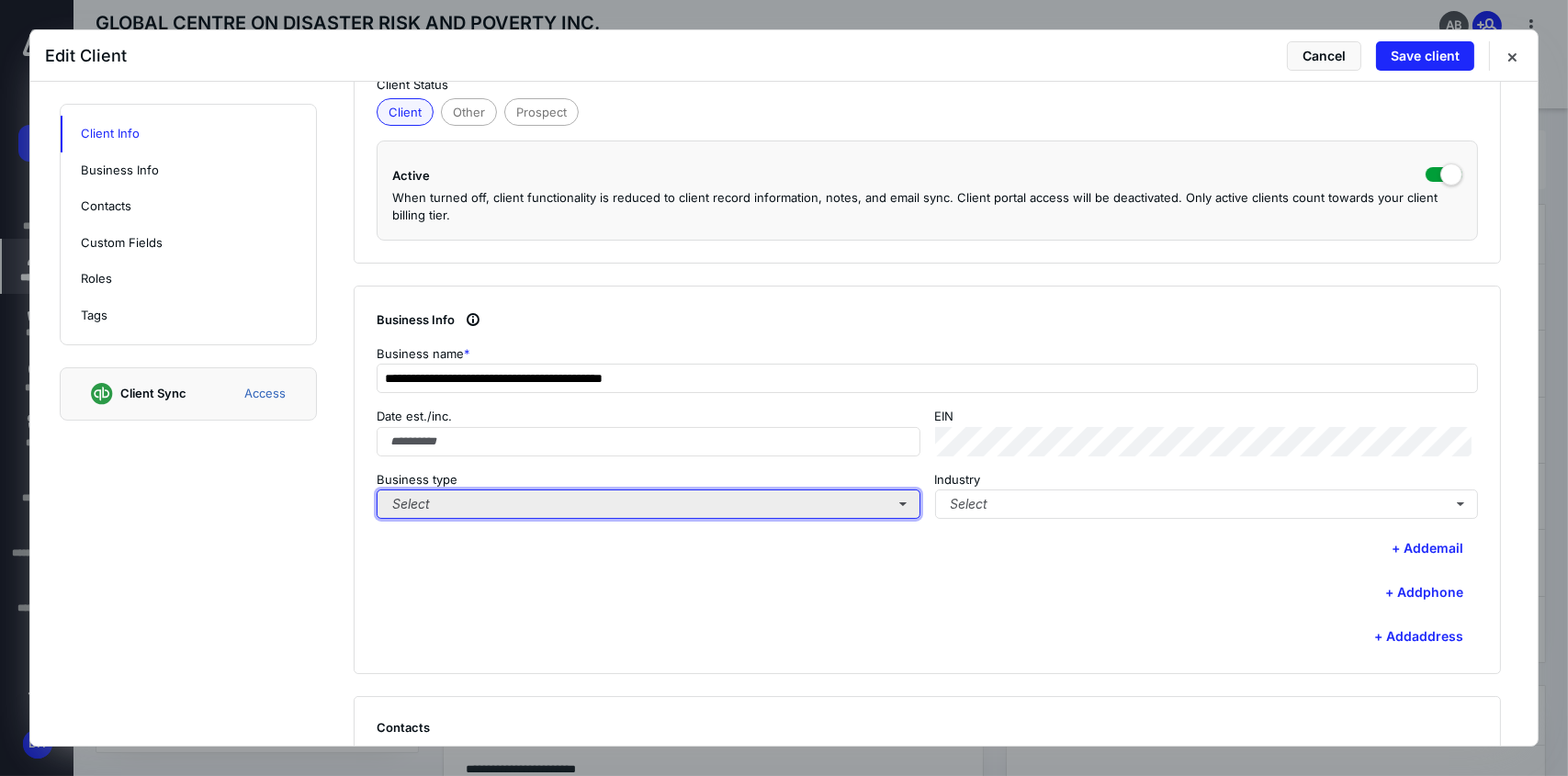 click on "Select" at bounding box center [649, 504] 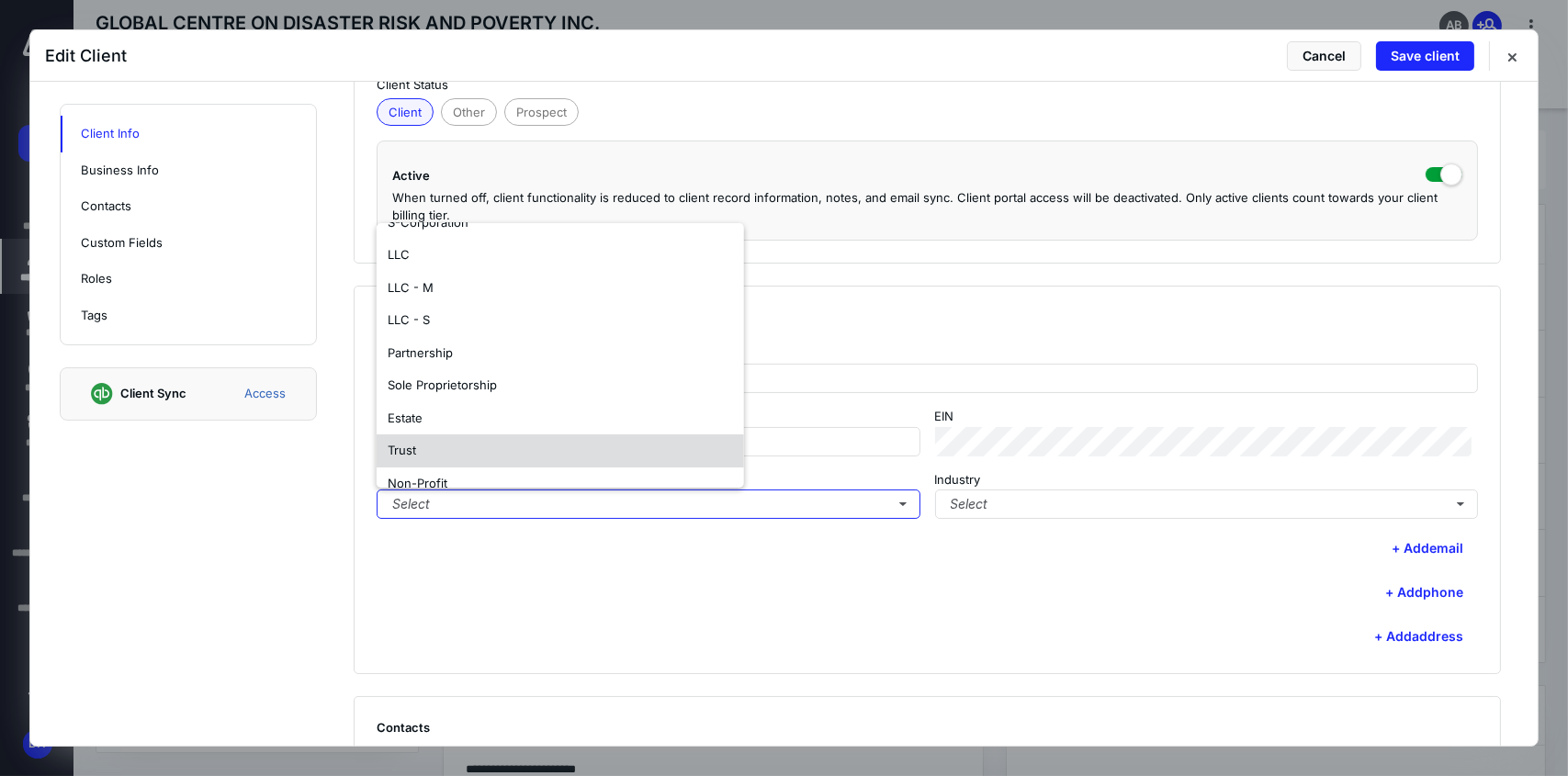 scroll, scrollTop: 107, scrollLeft: 0, axis: vertical 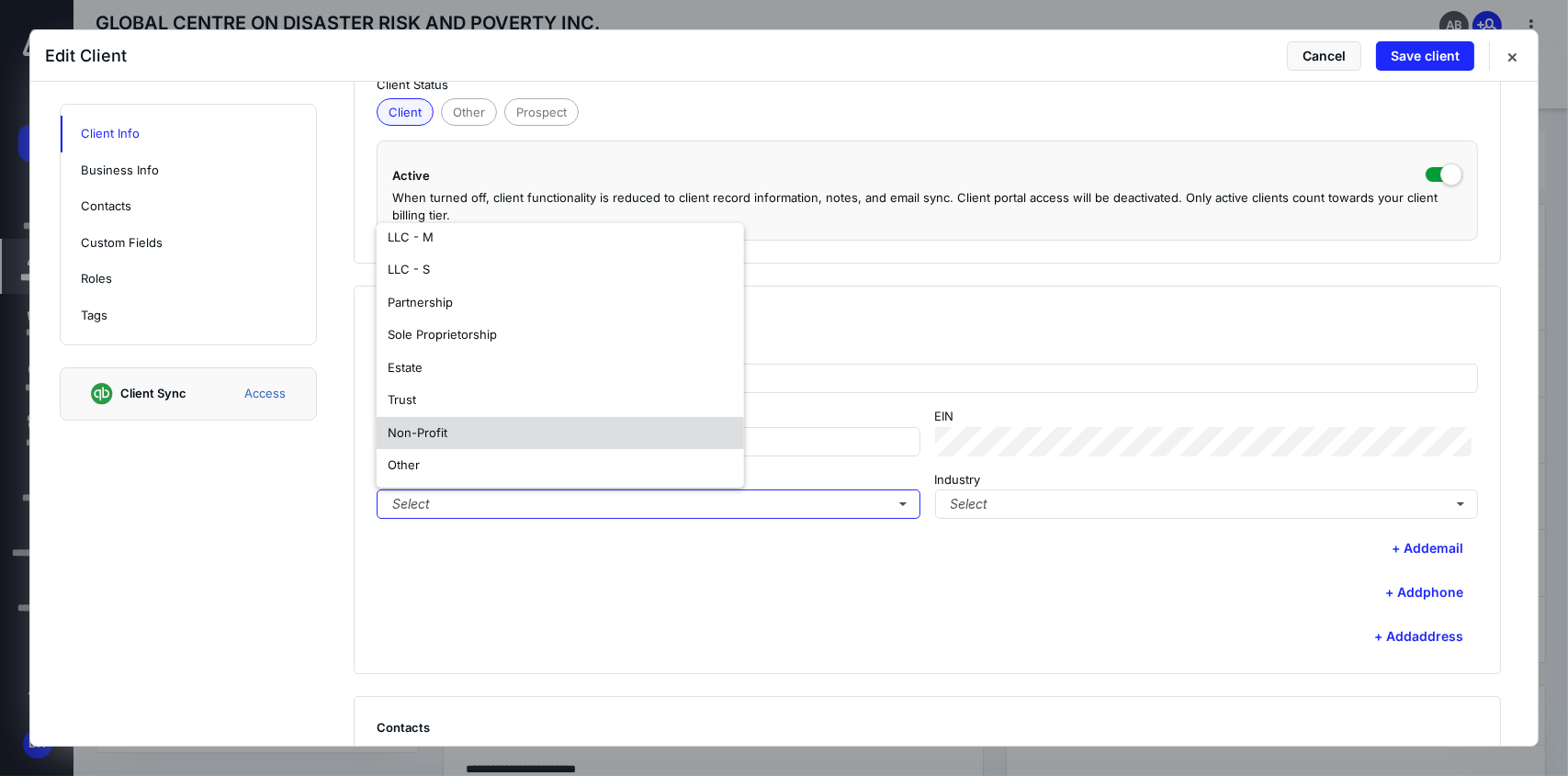 click on "Non-Profit" at bounding box center (560, 433) 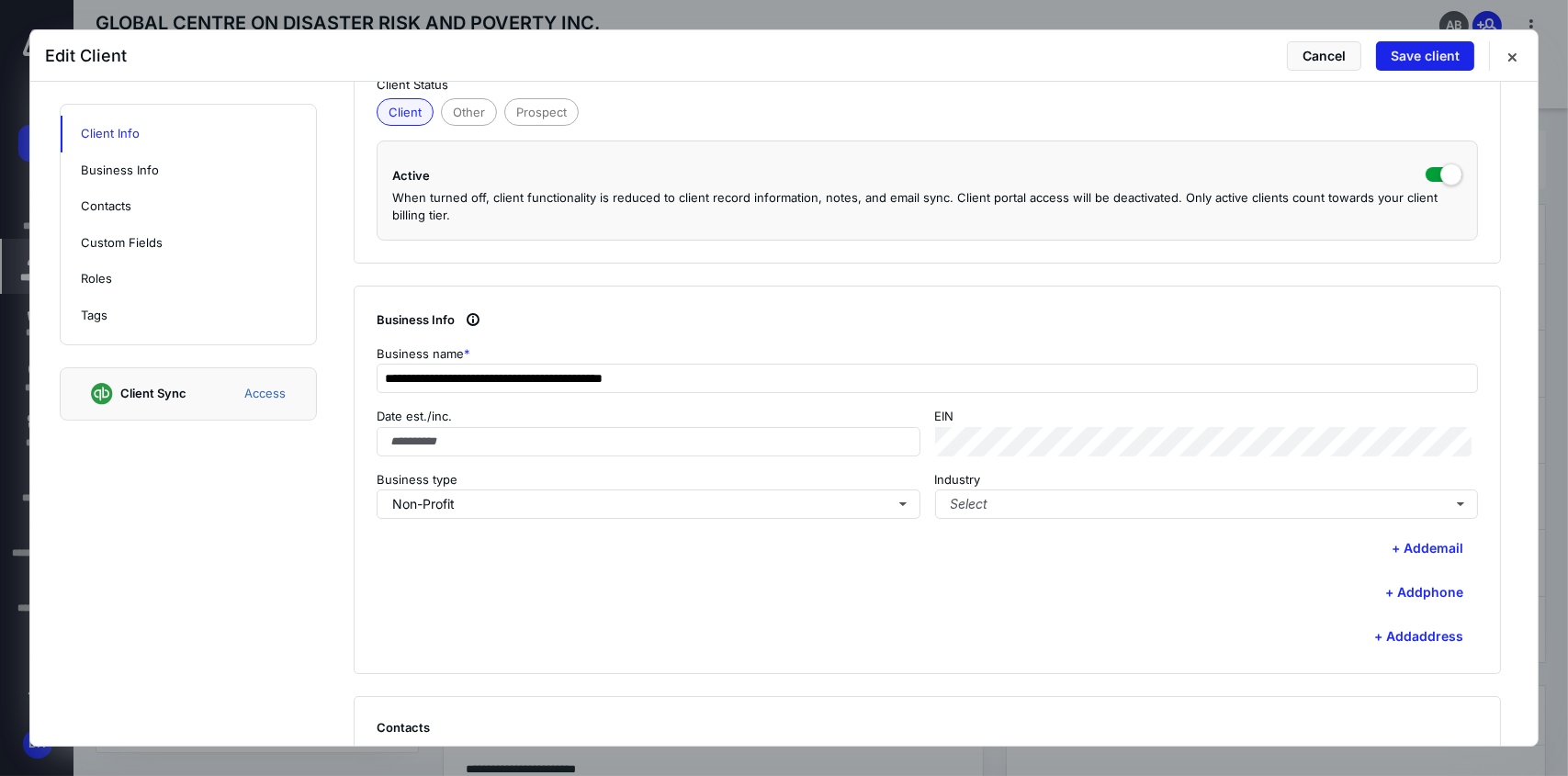 click on "Save client" at bounding box center (1425, 56) 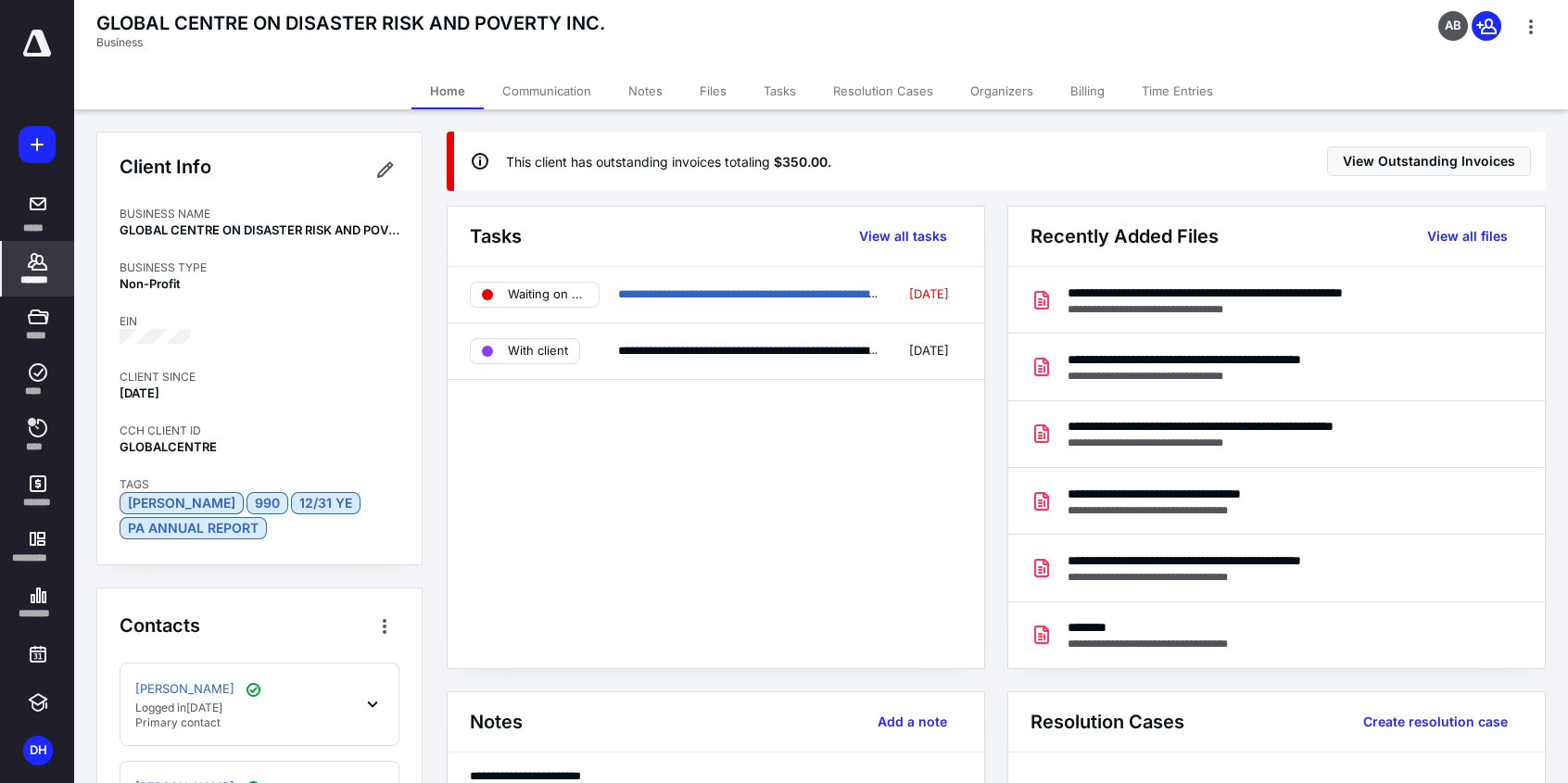 click on "*******" at bounding box center [38, 269] 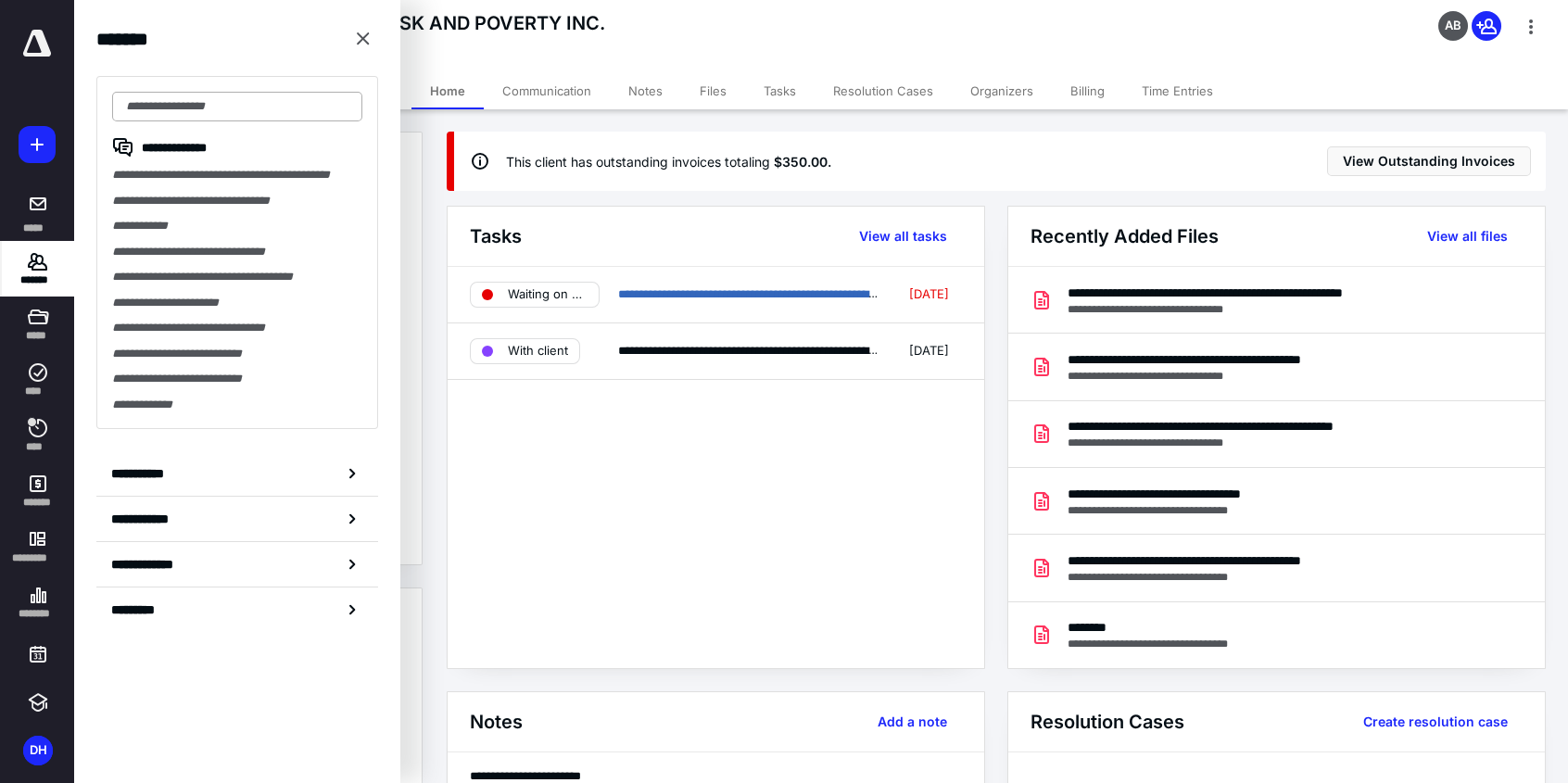 click at bounding box center (237, 107) 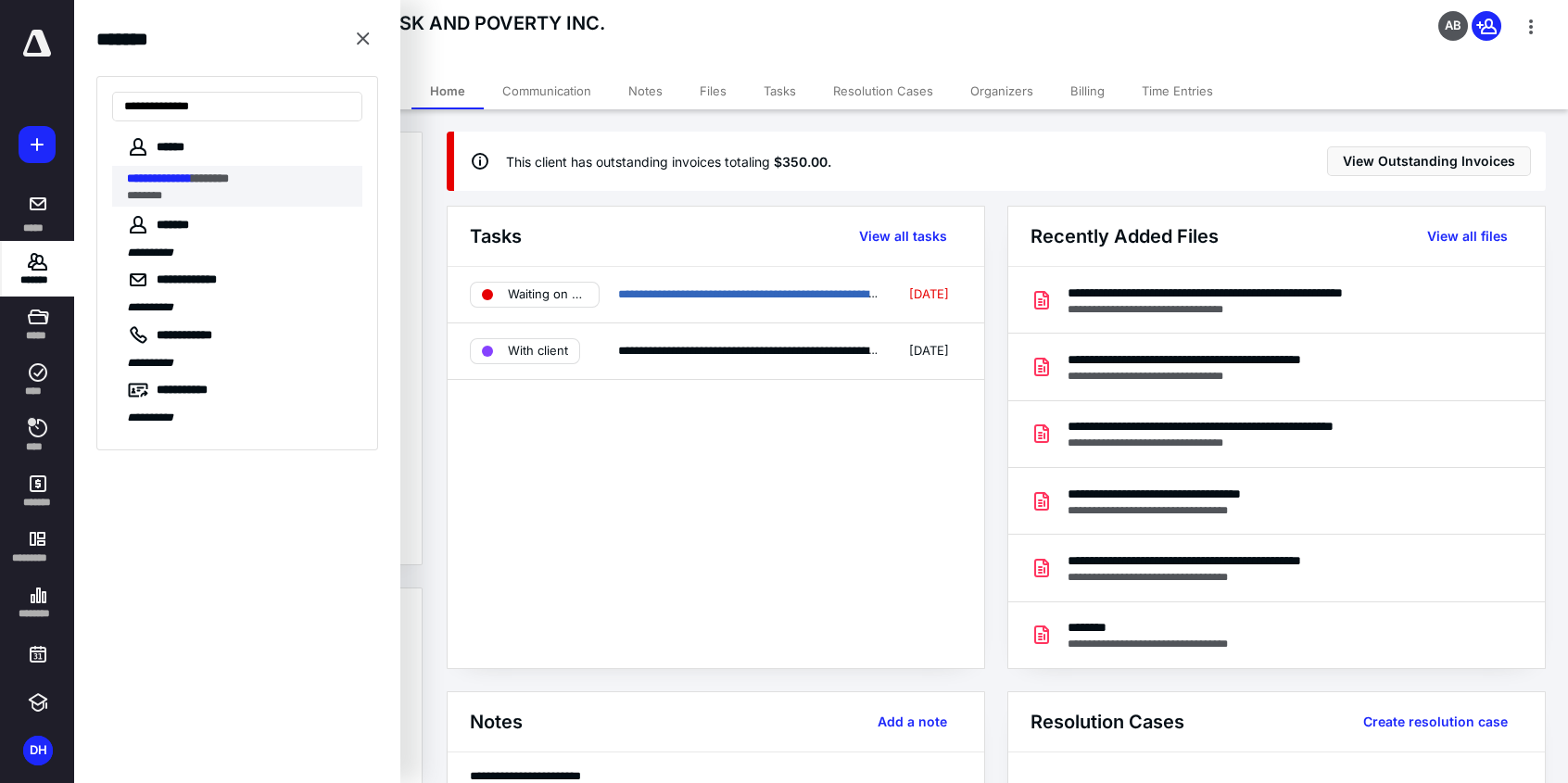 type on "**********" 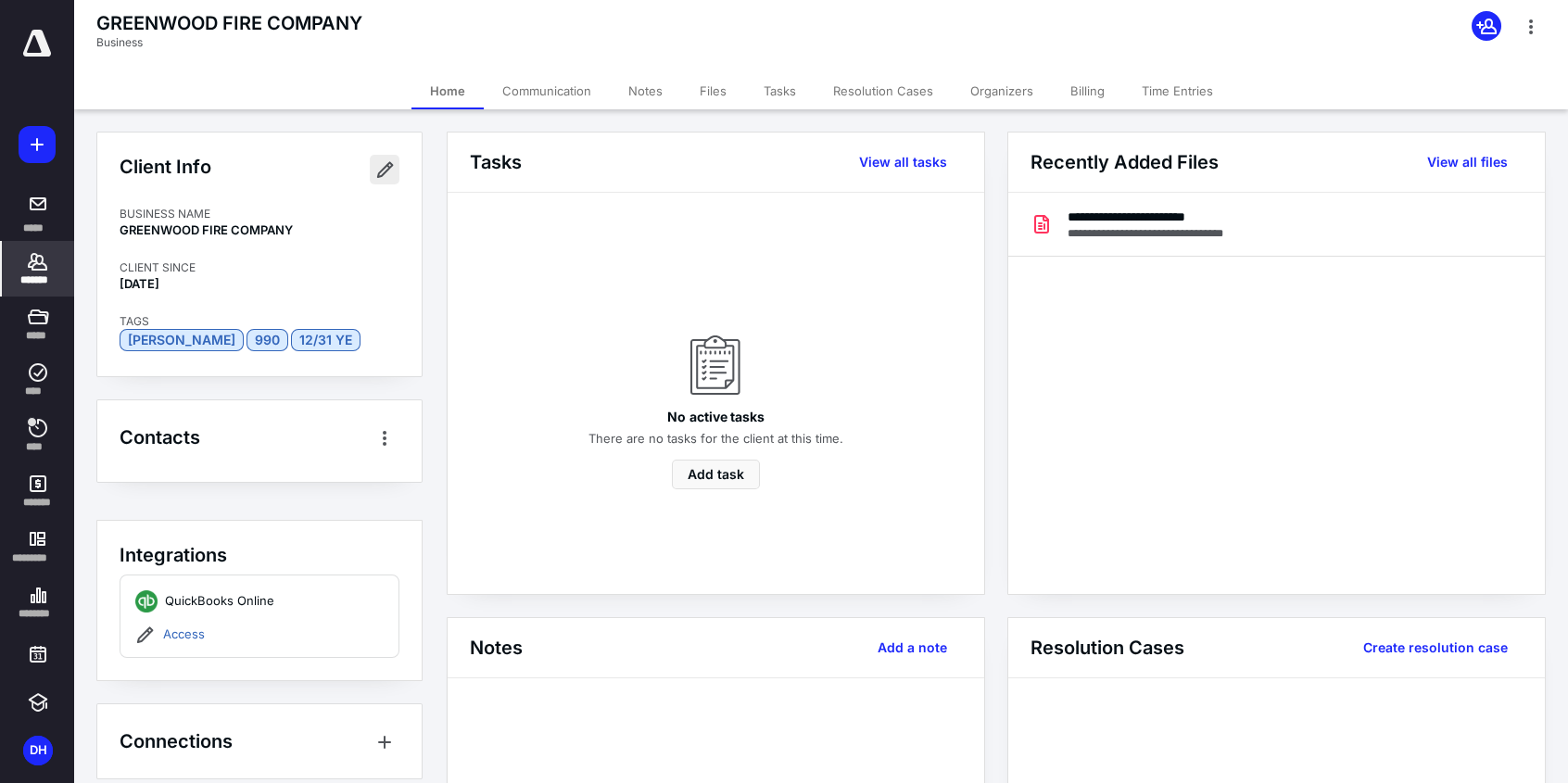 click at bounding box center (385, 170) 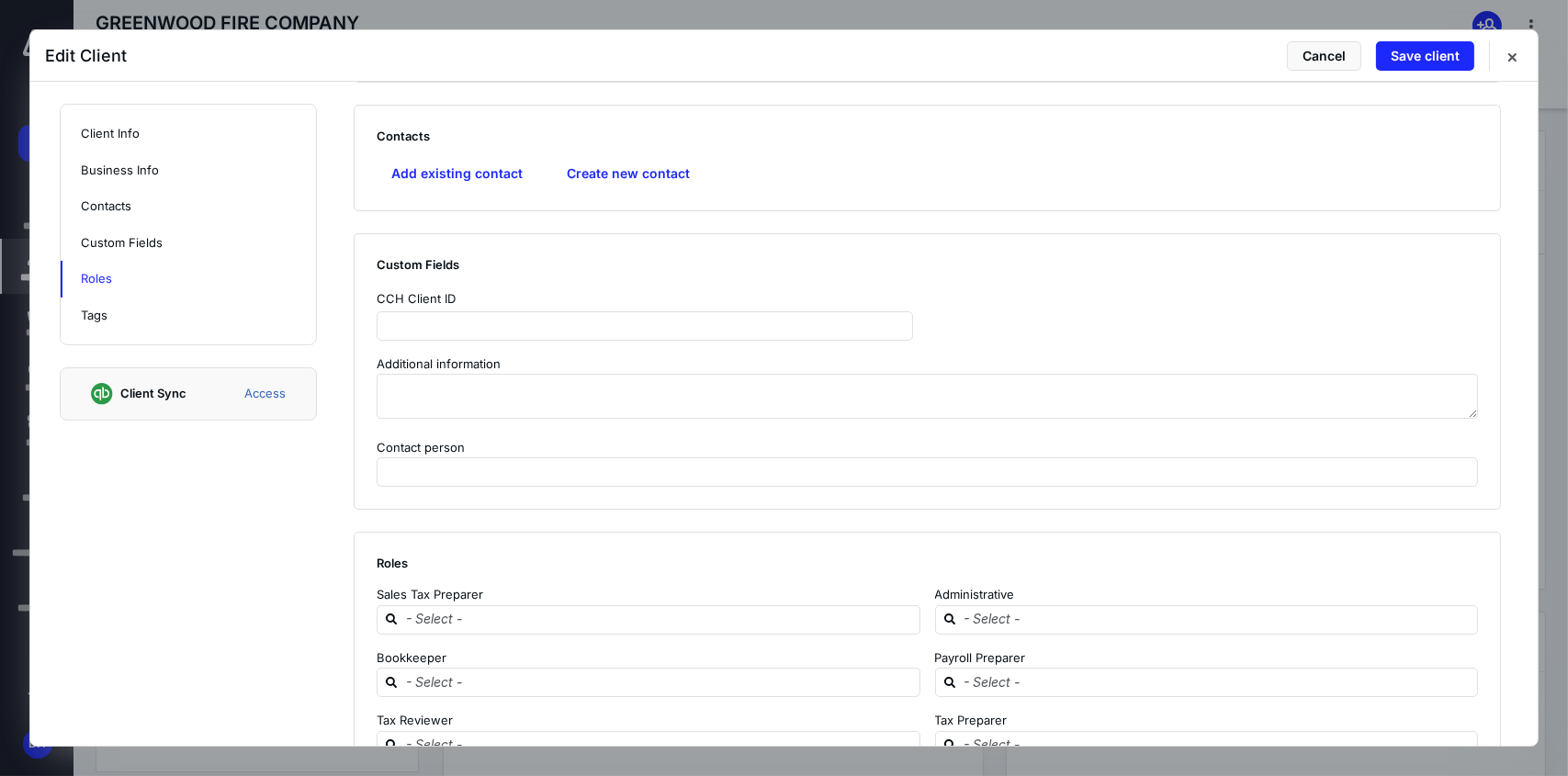 scroll, scrollTop: 918, scrollLeft: 0, axis: vertical 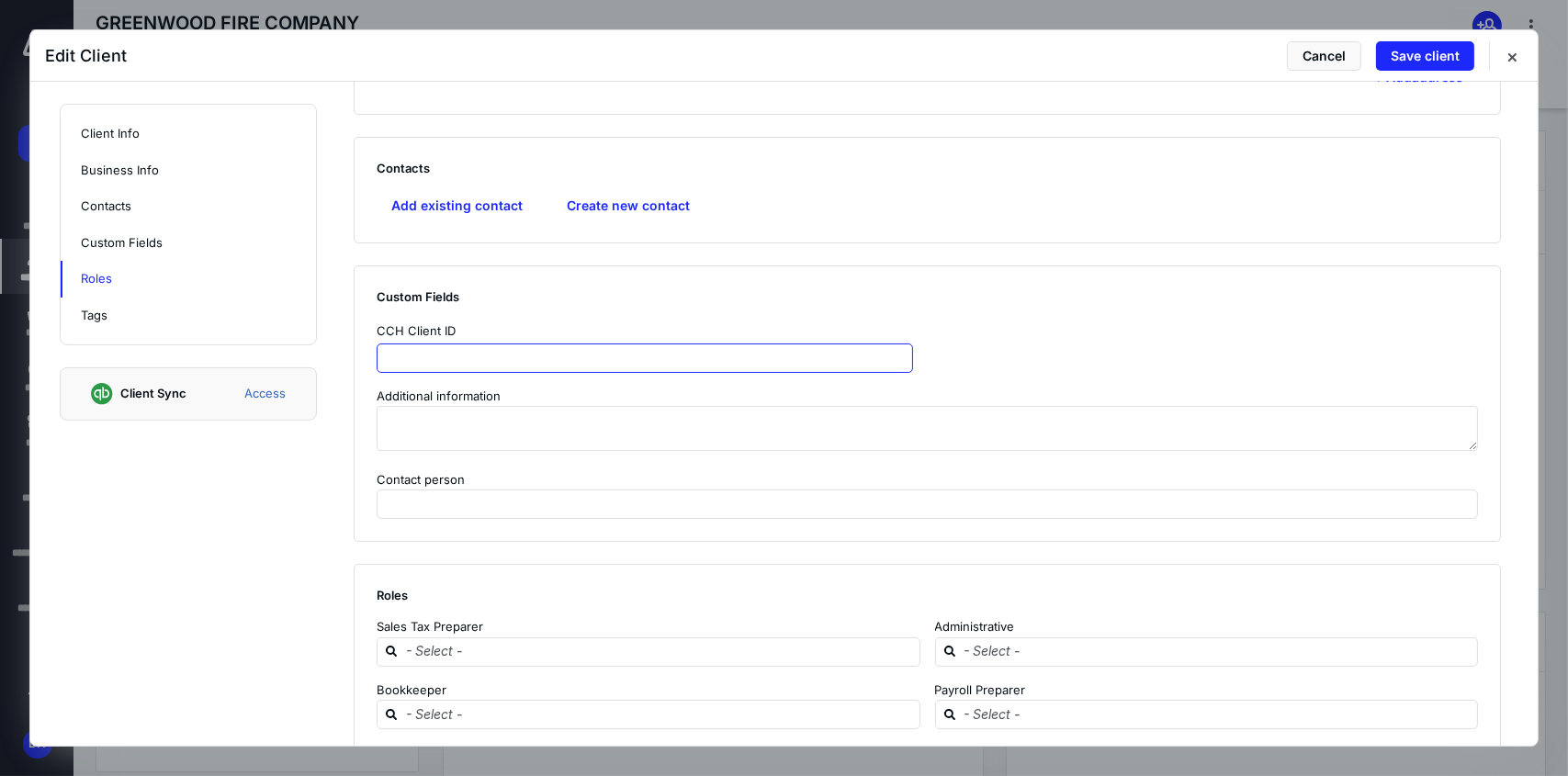 click at bounding box center [645, 358] 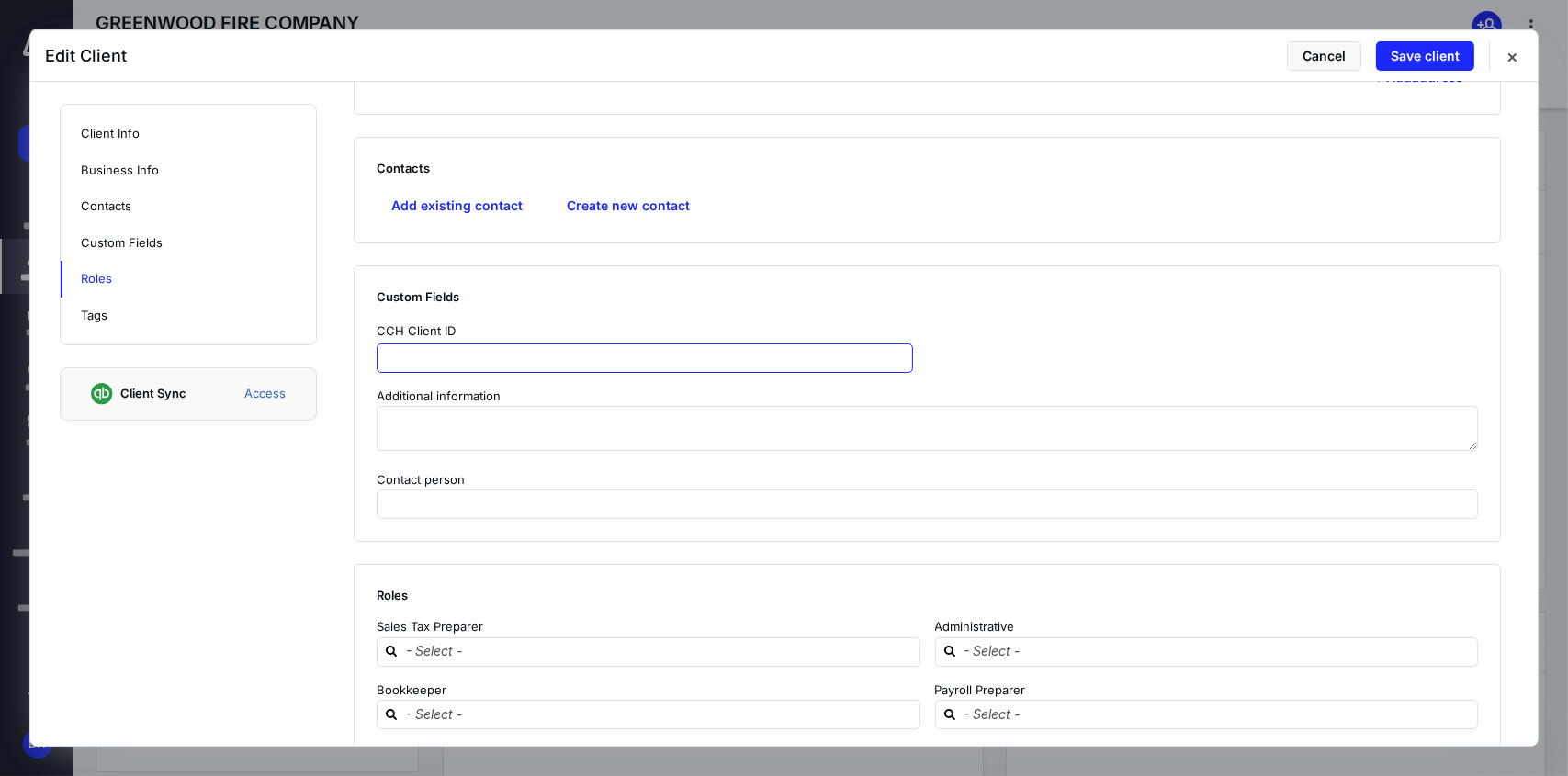 paste on "**********" 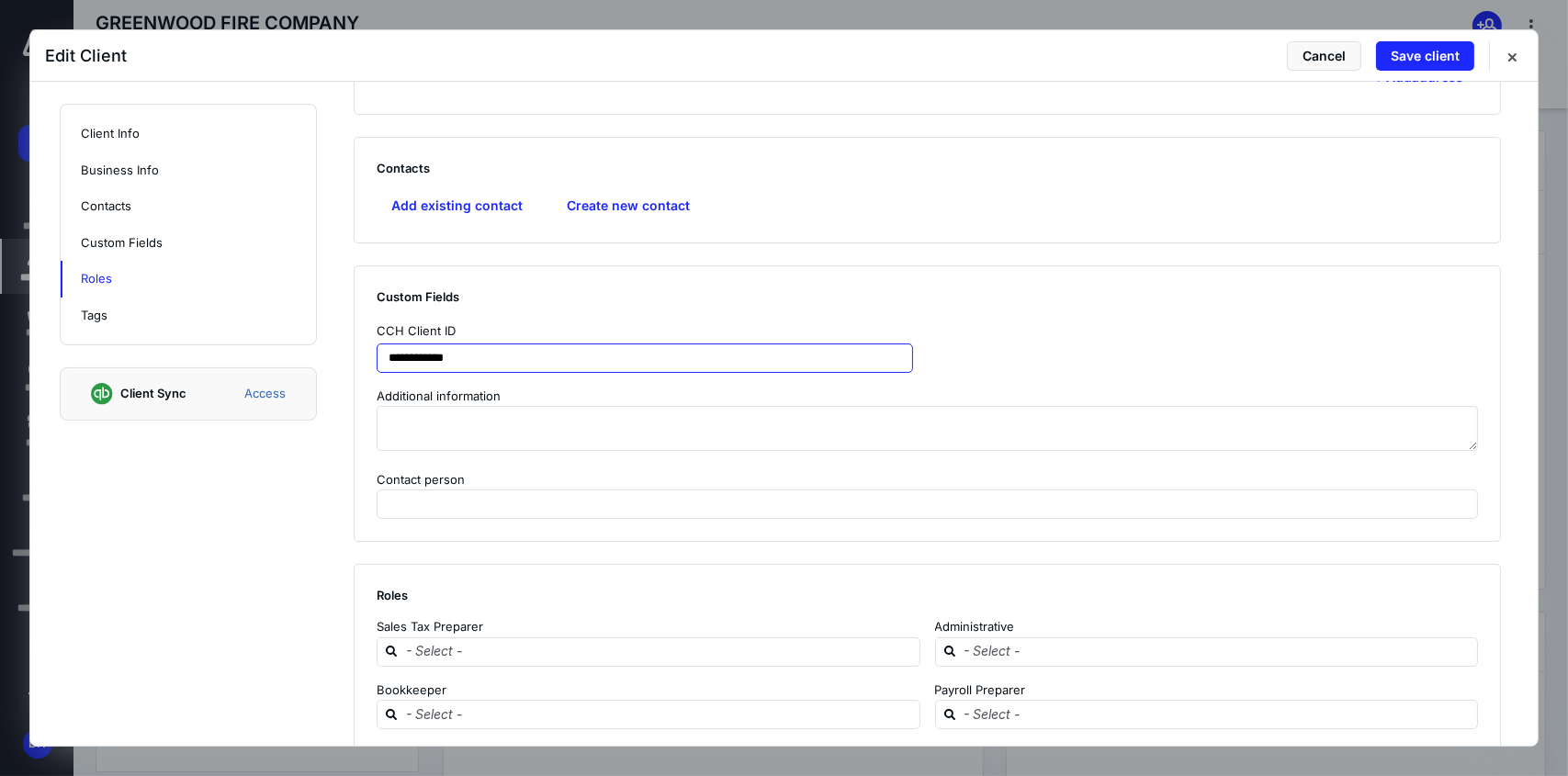 type on "**********" 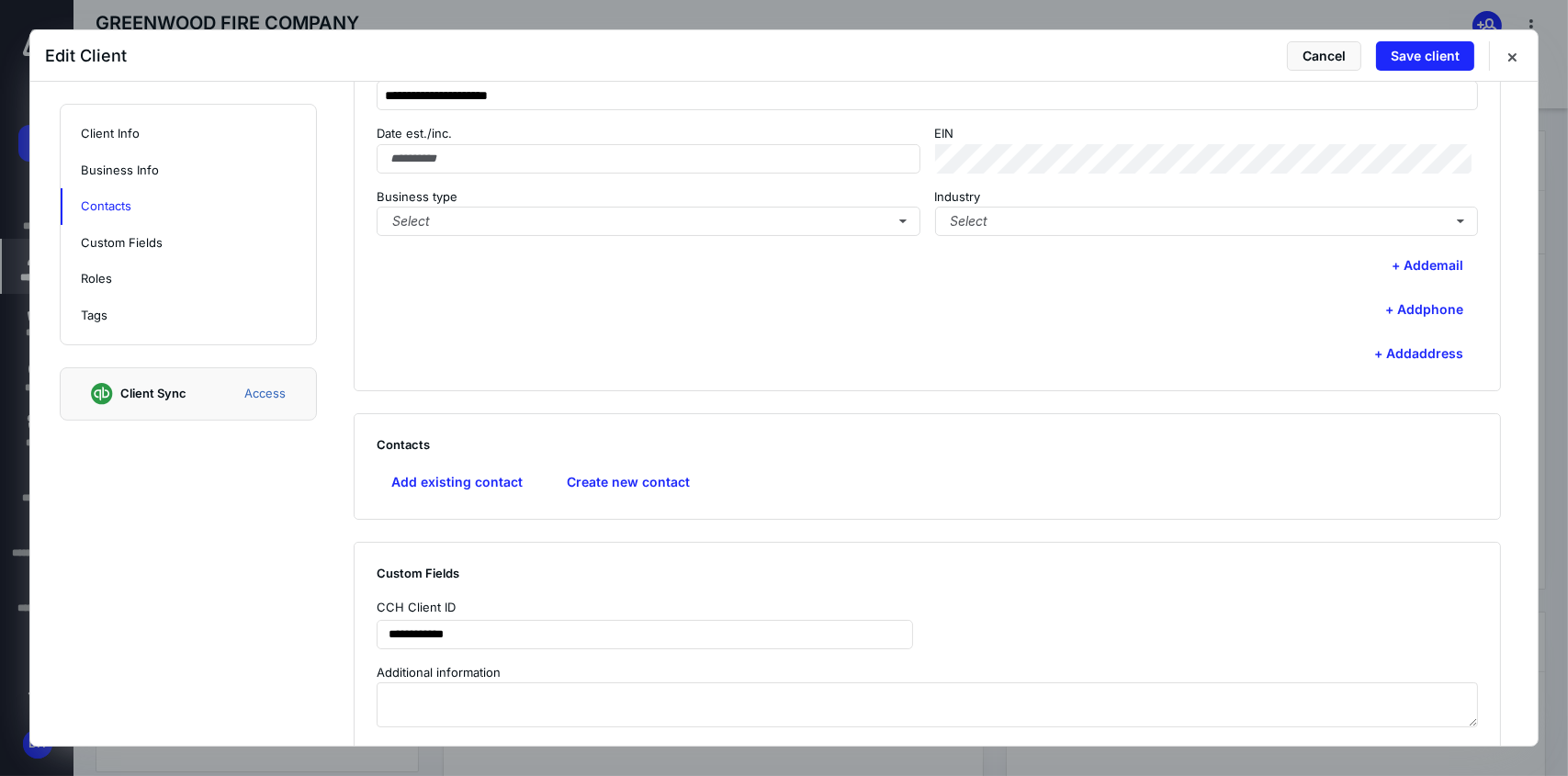 scroll, scrollTop: 458, scrollLeft: 0, axis: vertical 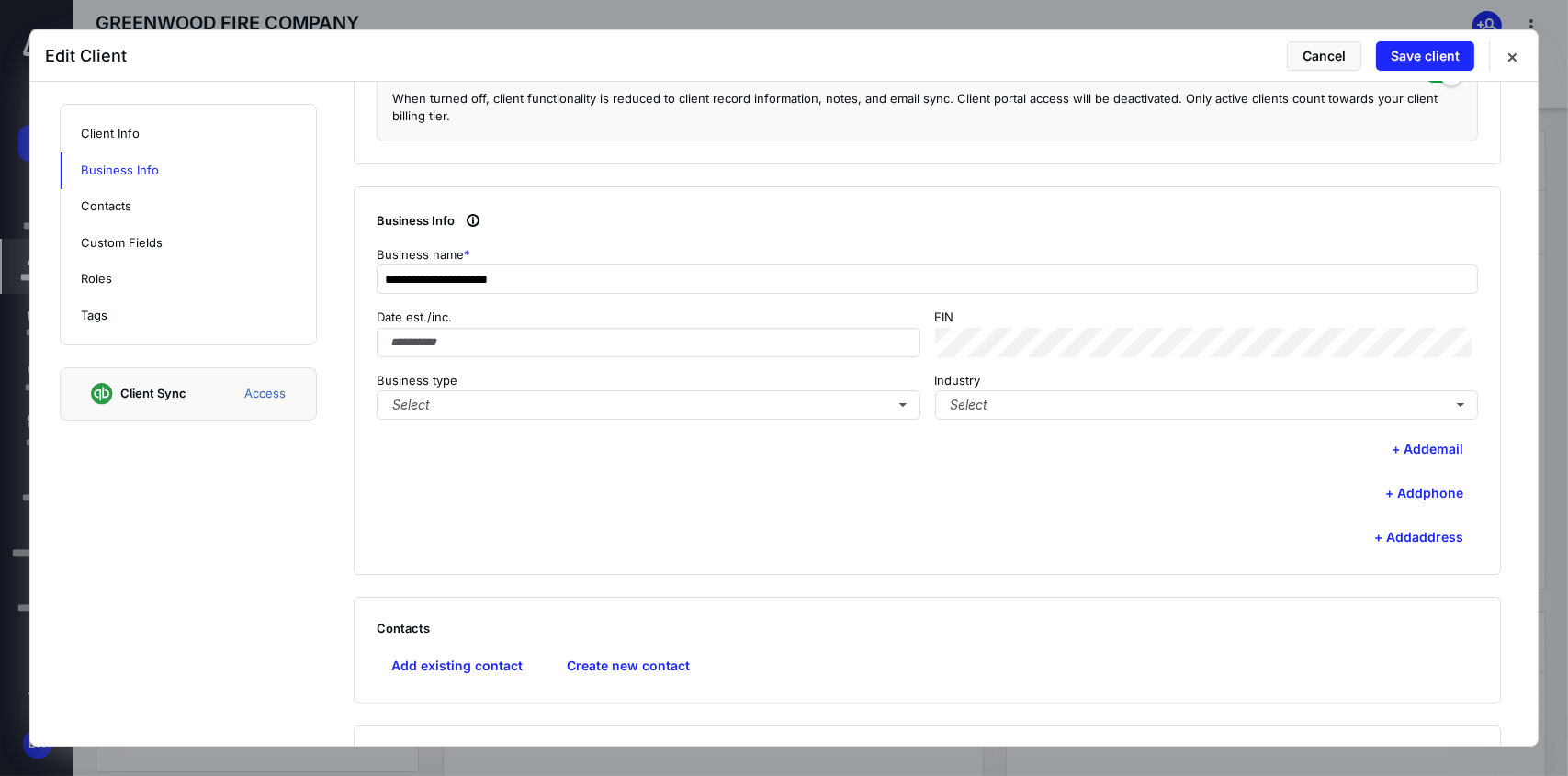 click on "Date est./inc. EIN Business type Select Industry Select" at bounding box center [927, 364] 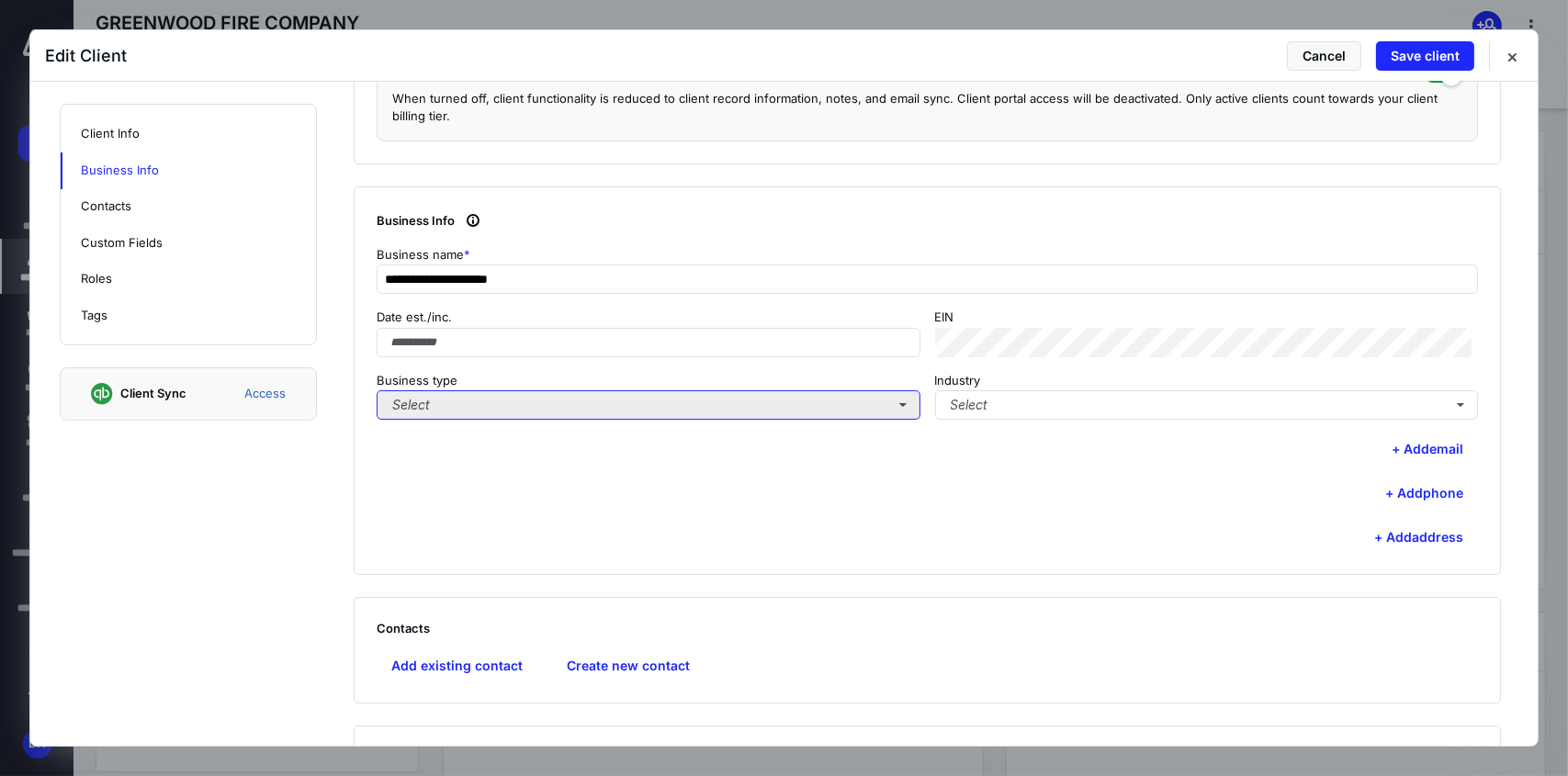 click on "Select" at bounding box center (649, 405) 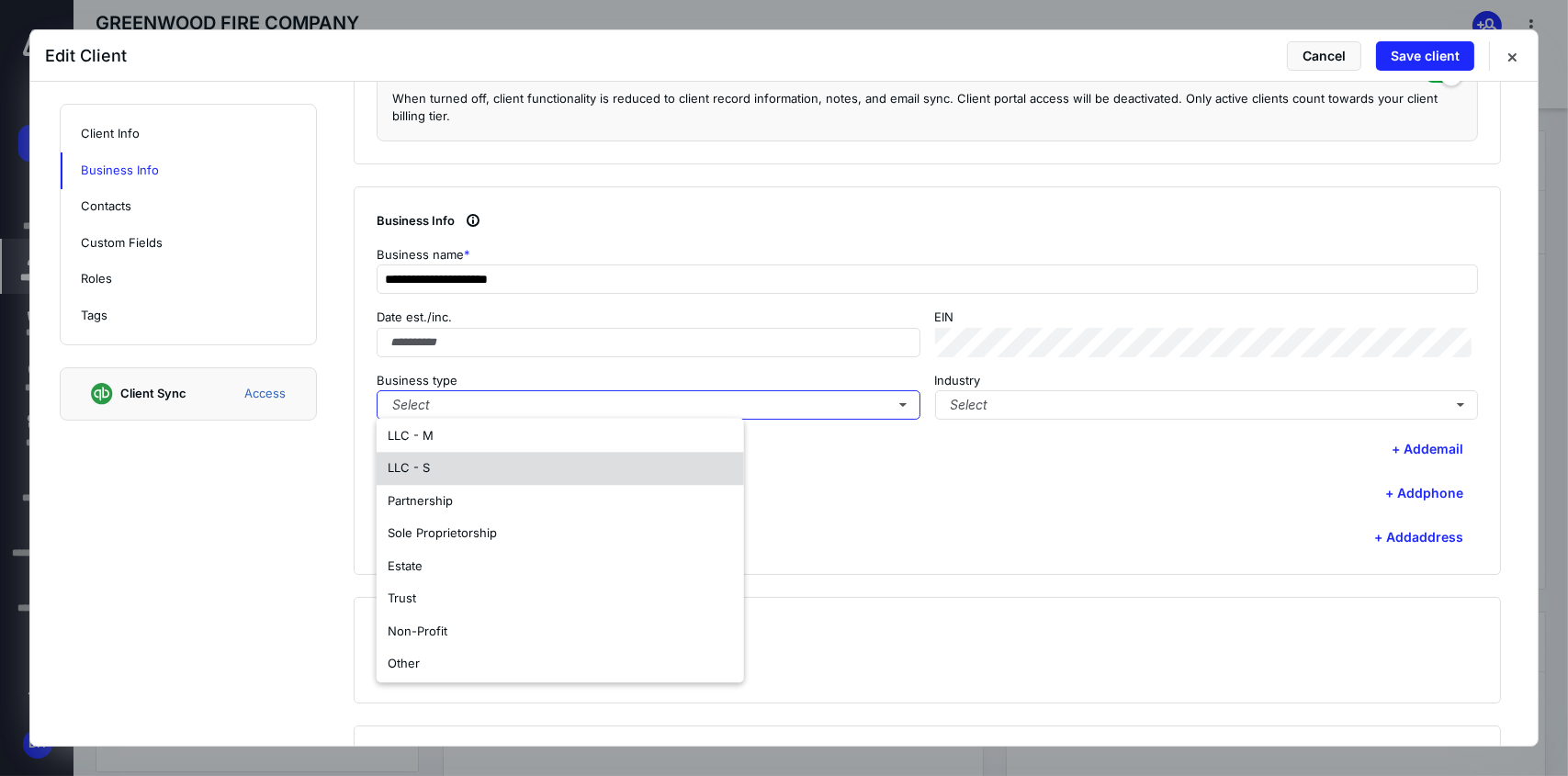 scroll, scrollTop: 107, scrollLeft: 0, axis: vertical 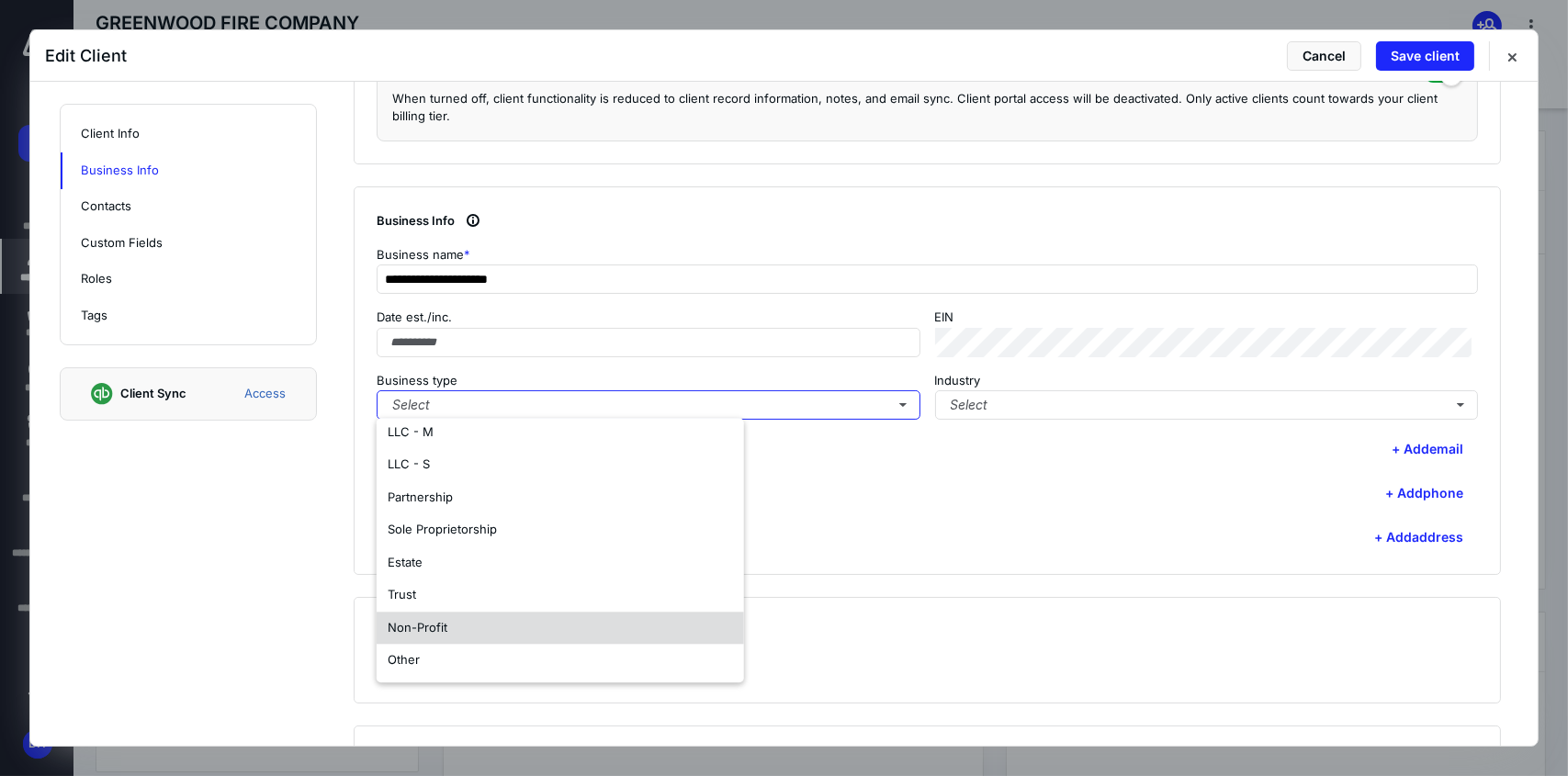 click on "Non-Profit" at bounding box center [560, 628] 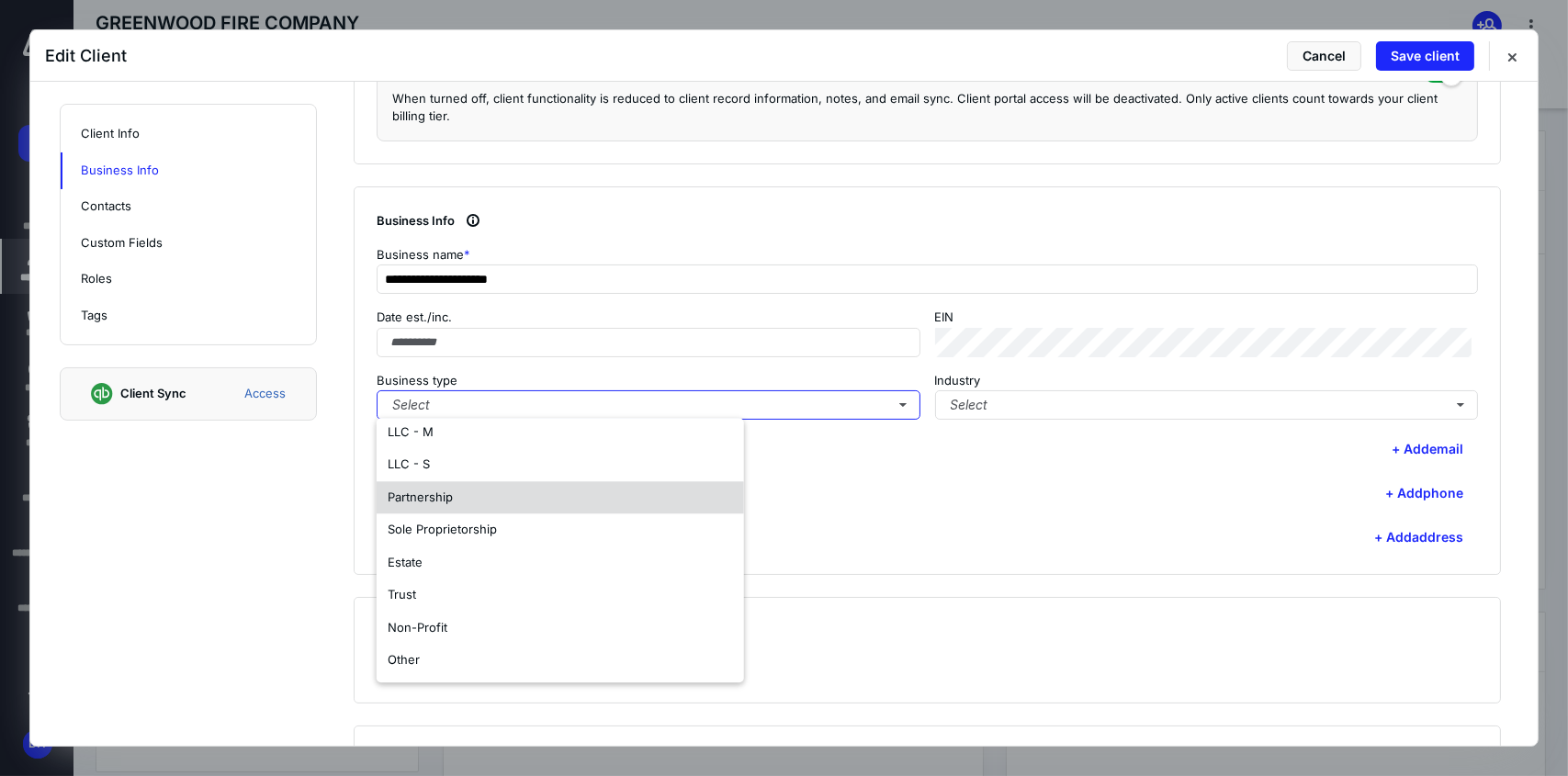 scroll, scrollTop: 0, scrollLeft: 0, axis: both 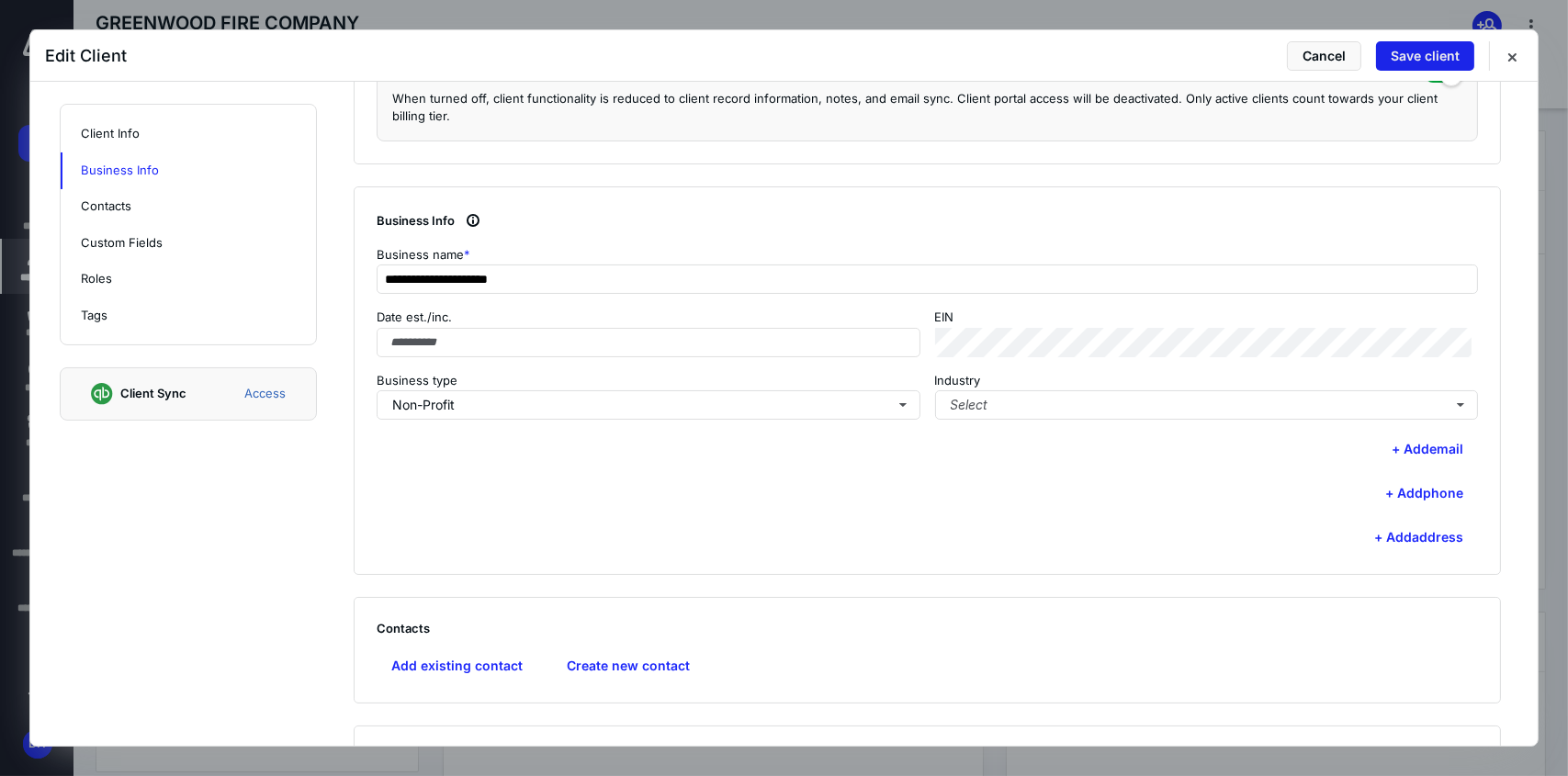 click on "Save client" at bounding box center [1425, 56] 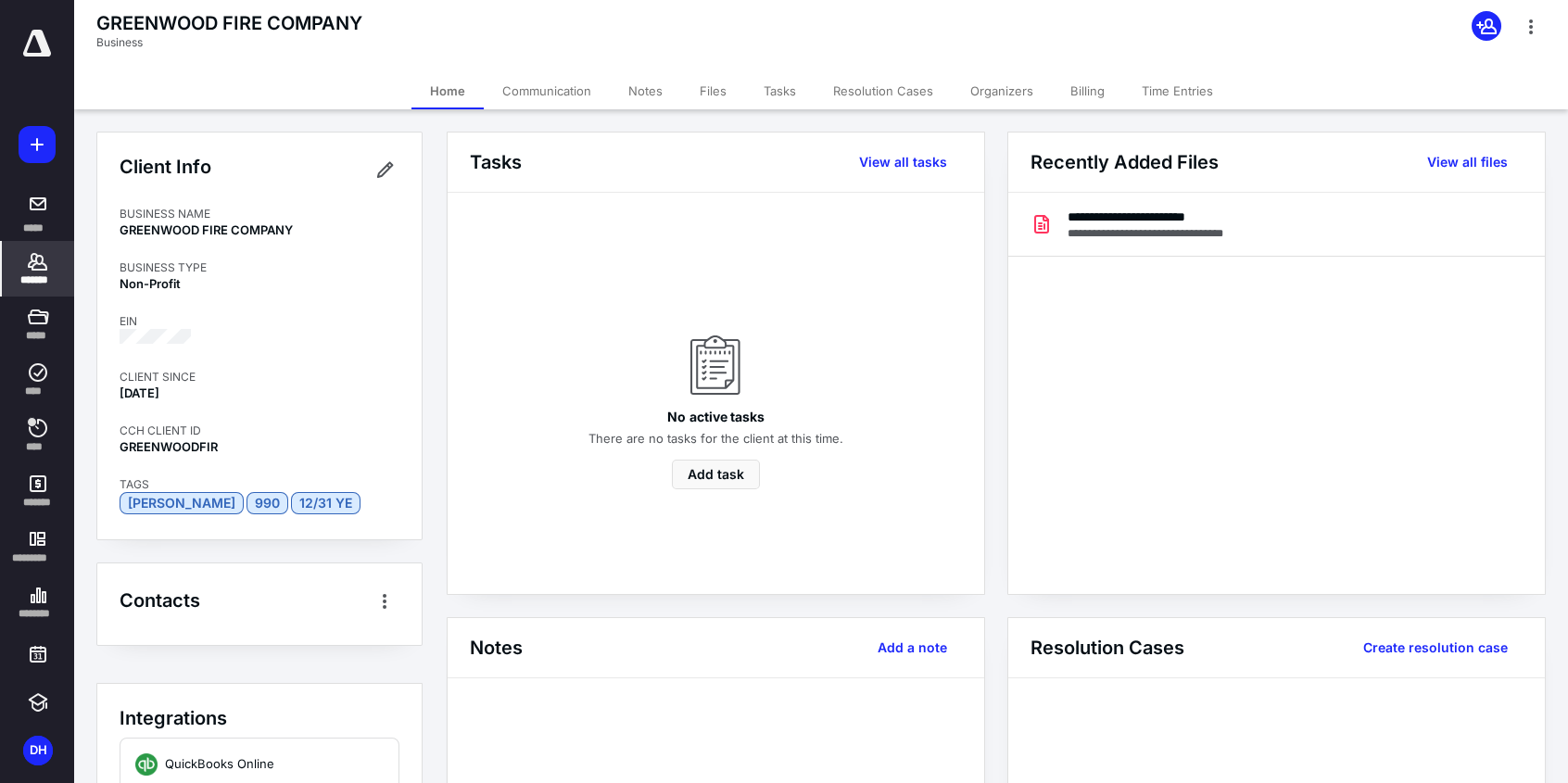 click 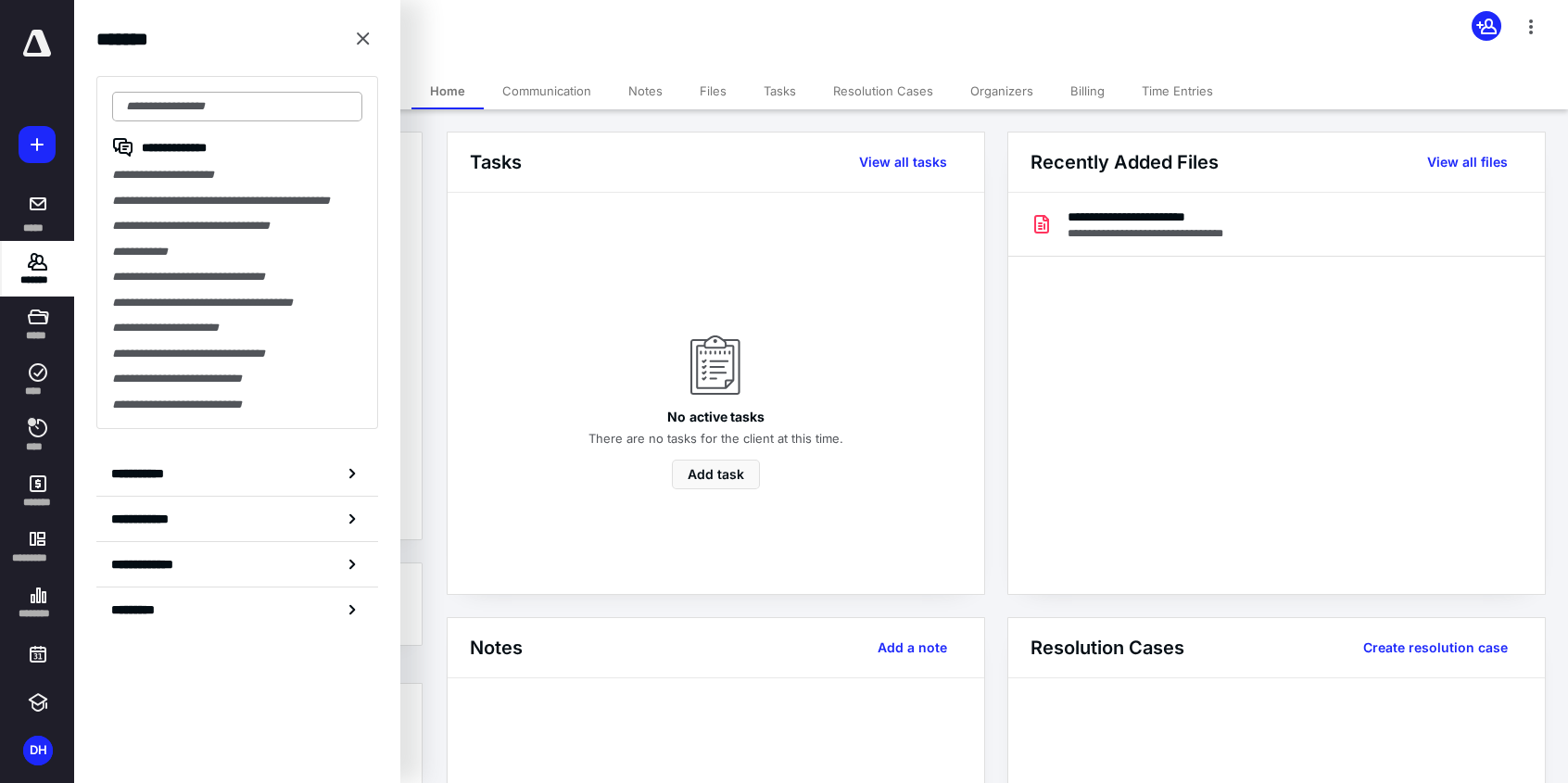 click at bounding box center (237, 107) 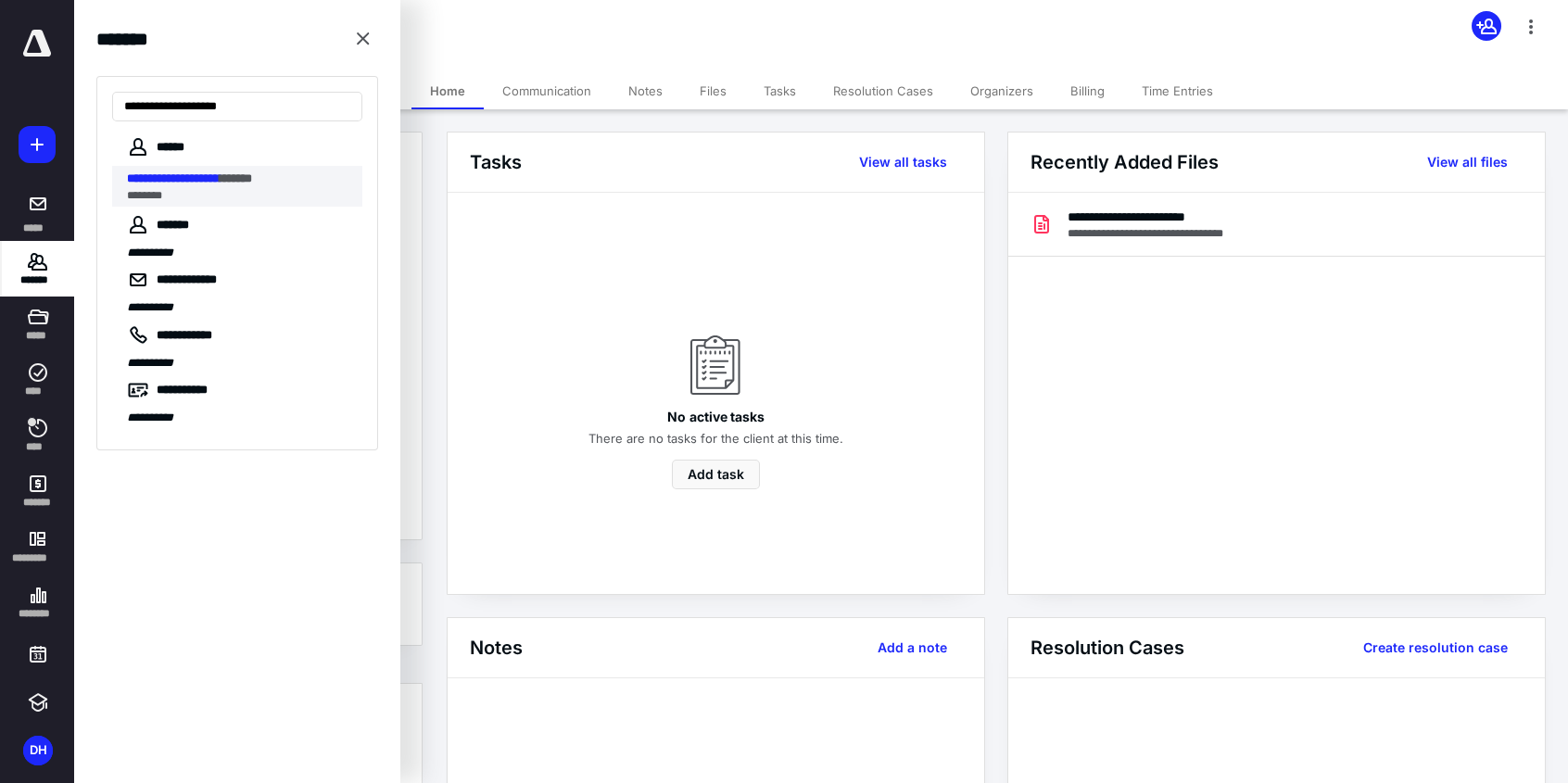 type on "**********" 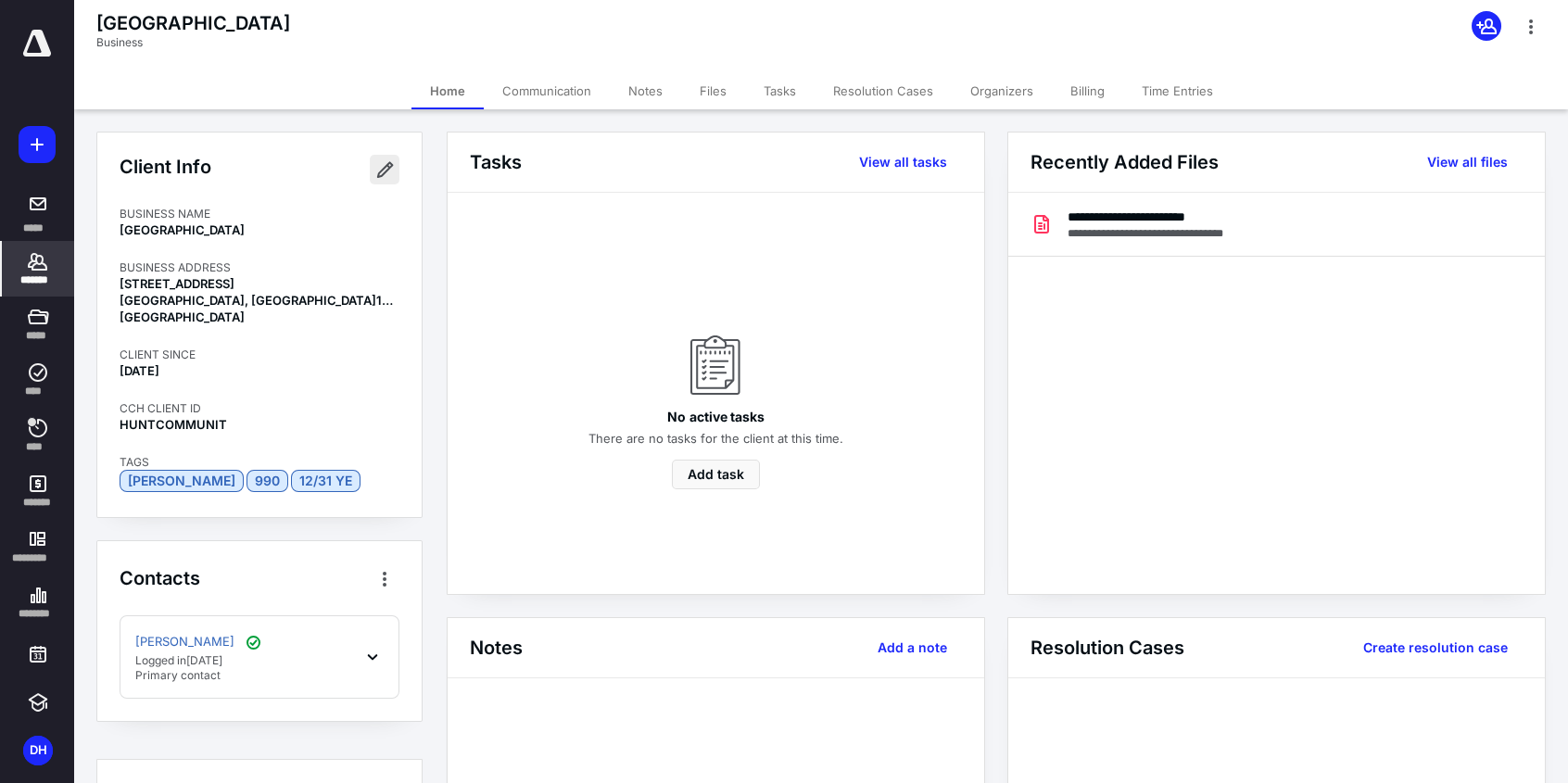 click at bounding box center [385, 170] 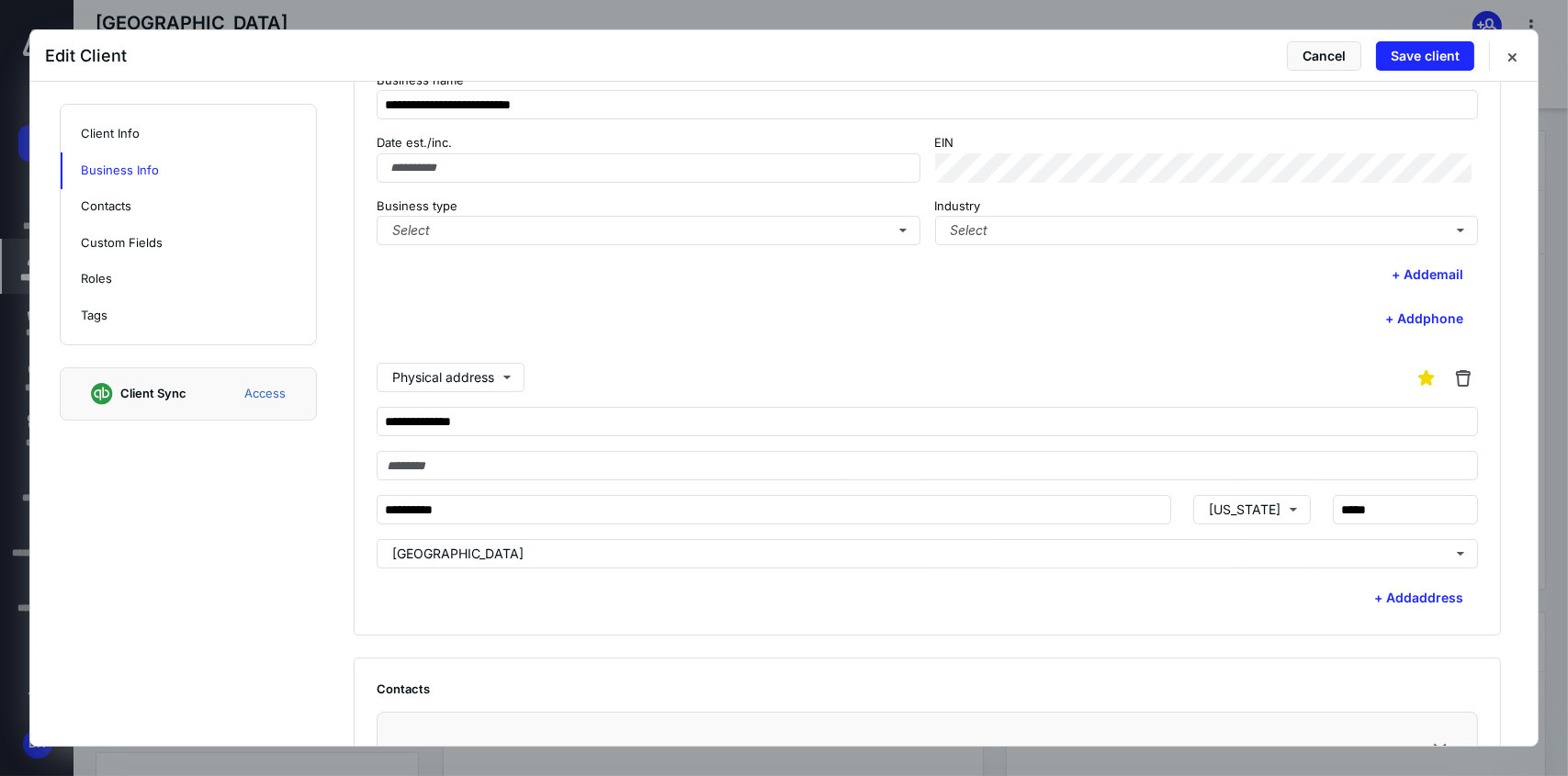 scroll, scrollTop: 426, scrollLeft: 0, axis: vertical 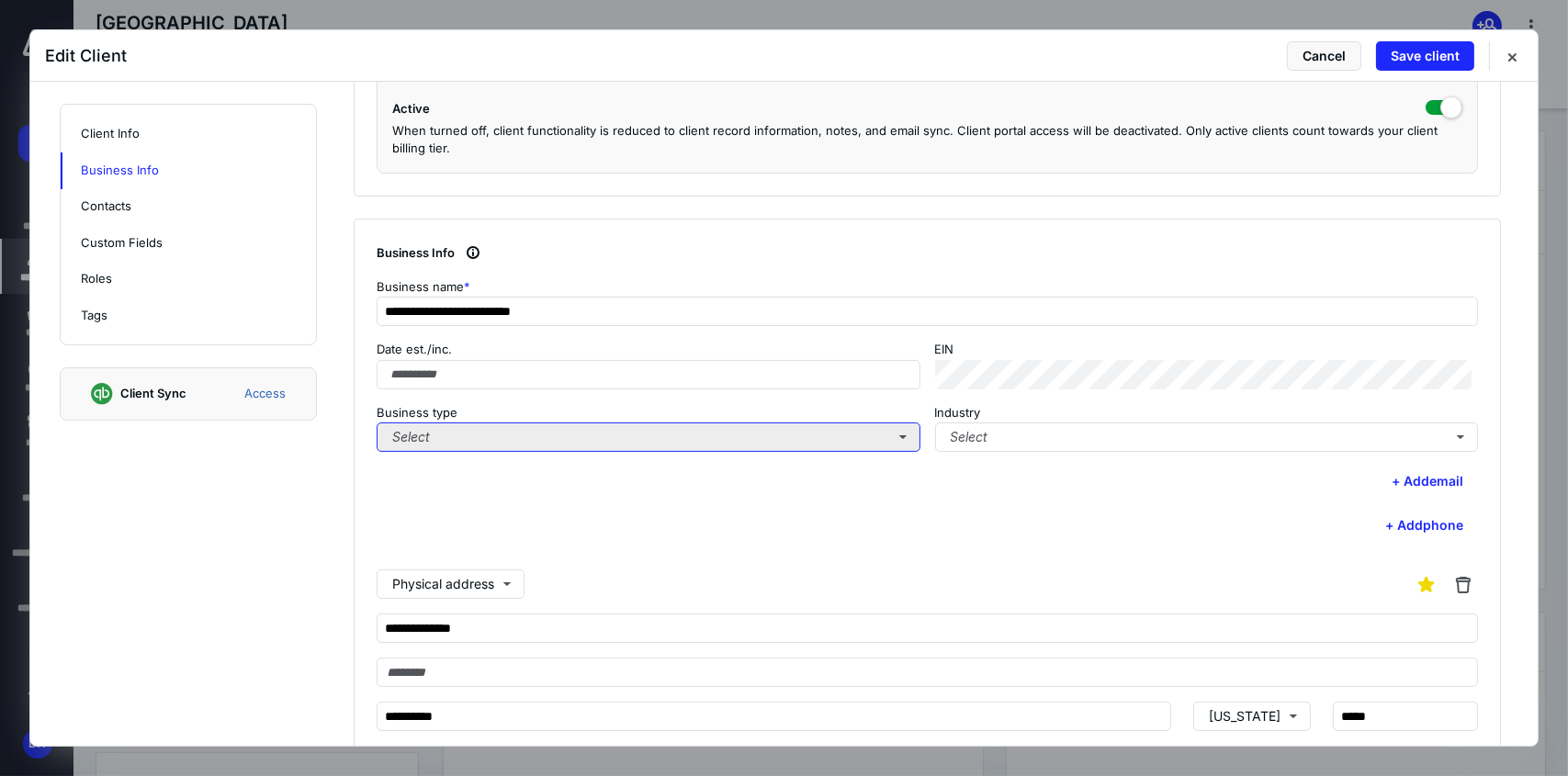 click on "Select" at bounding box center (649, 437) 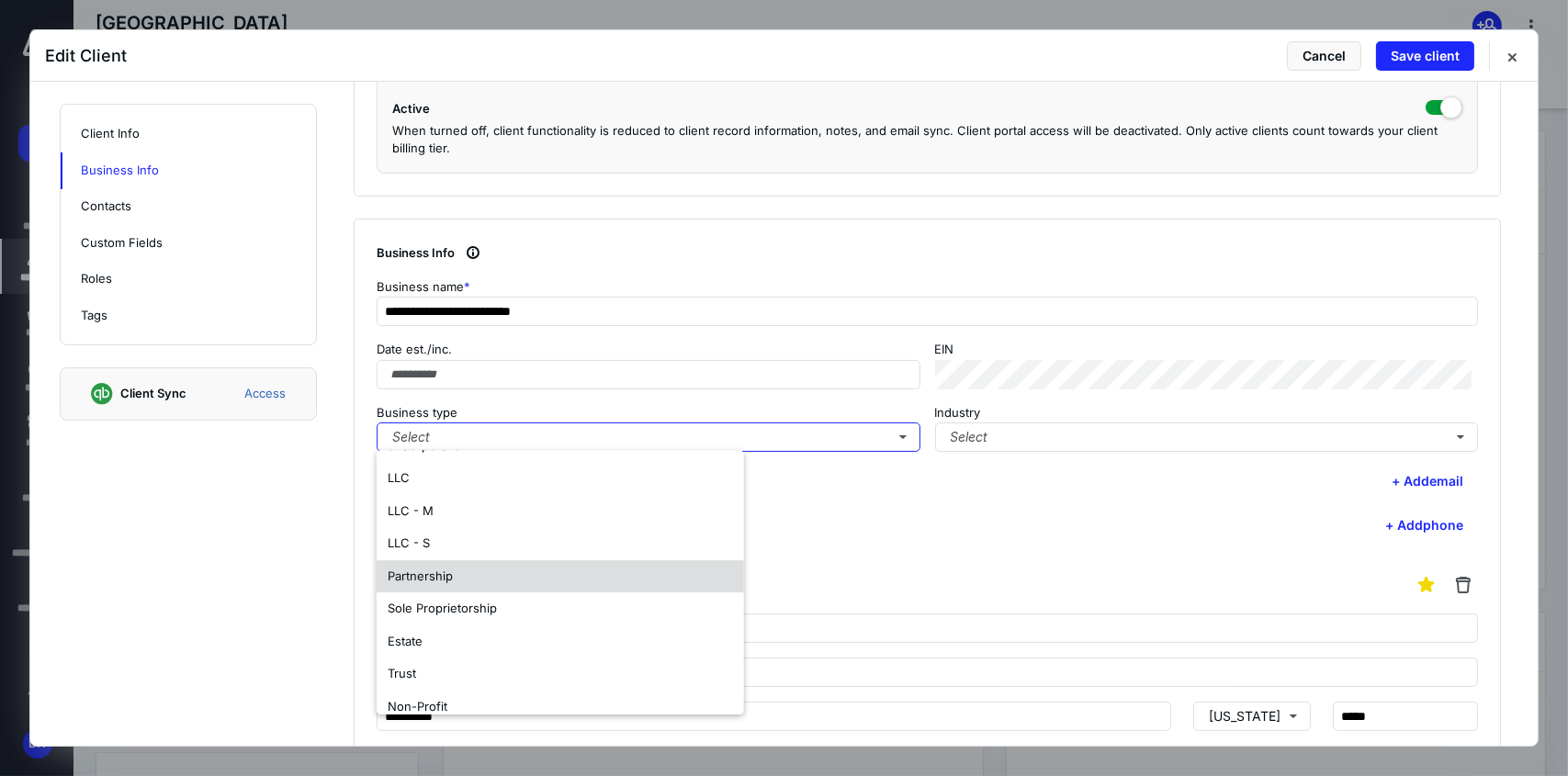 scroll, scrollTop: 107, scrollLeft: 0, axis: vertical 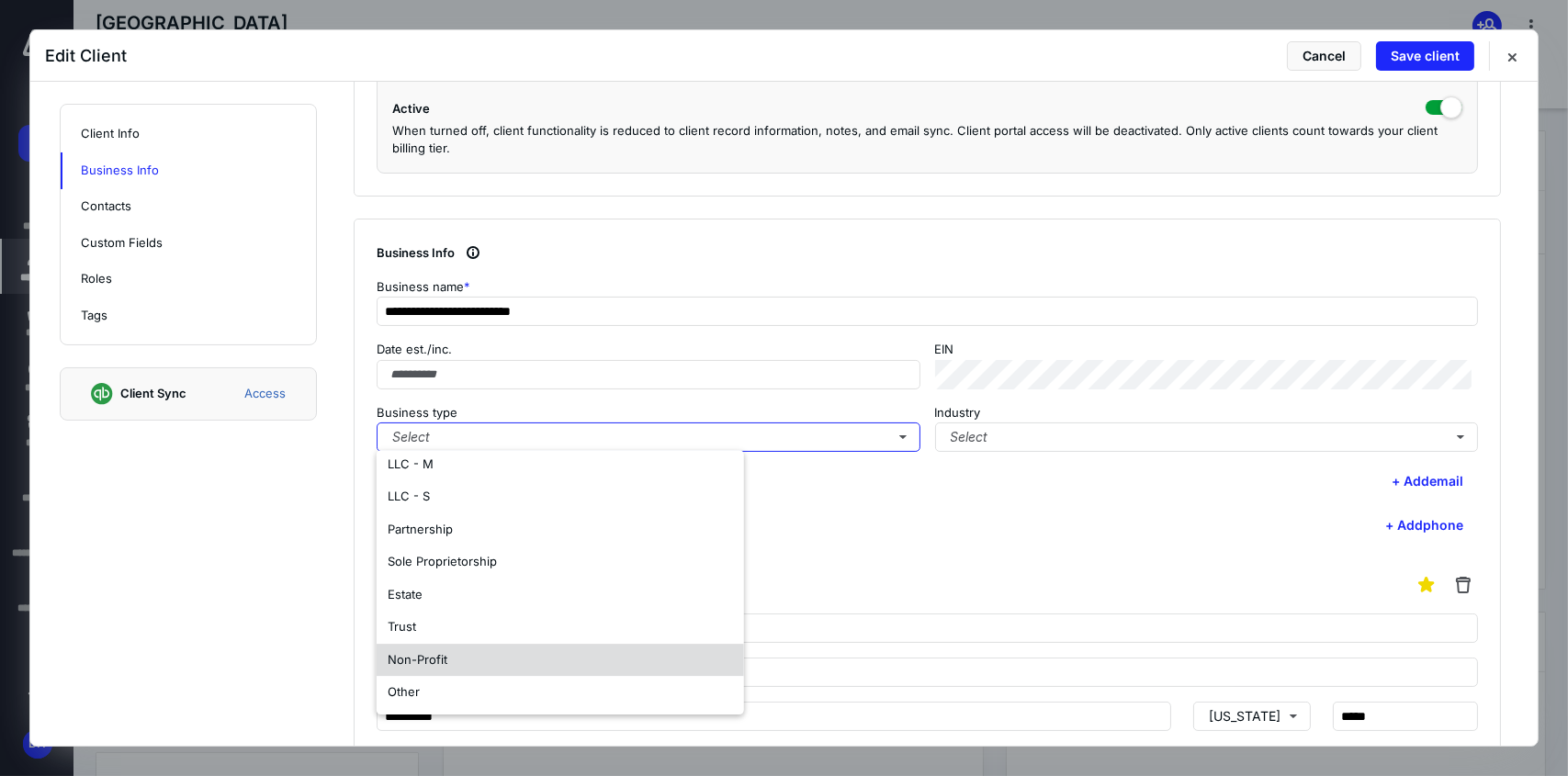 click on "Non-Profit" at bounding box center [560, 660] 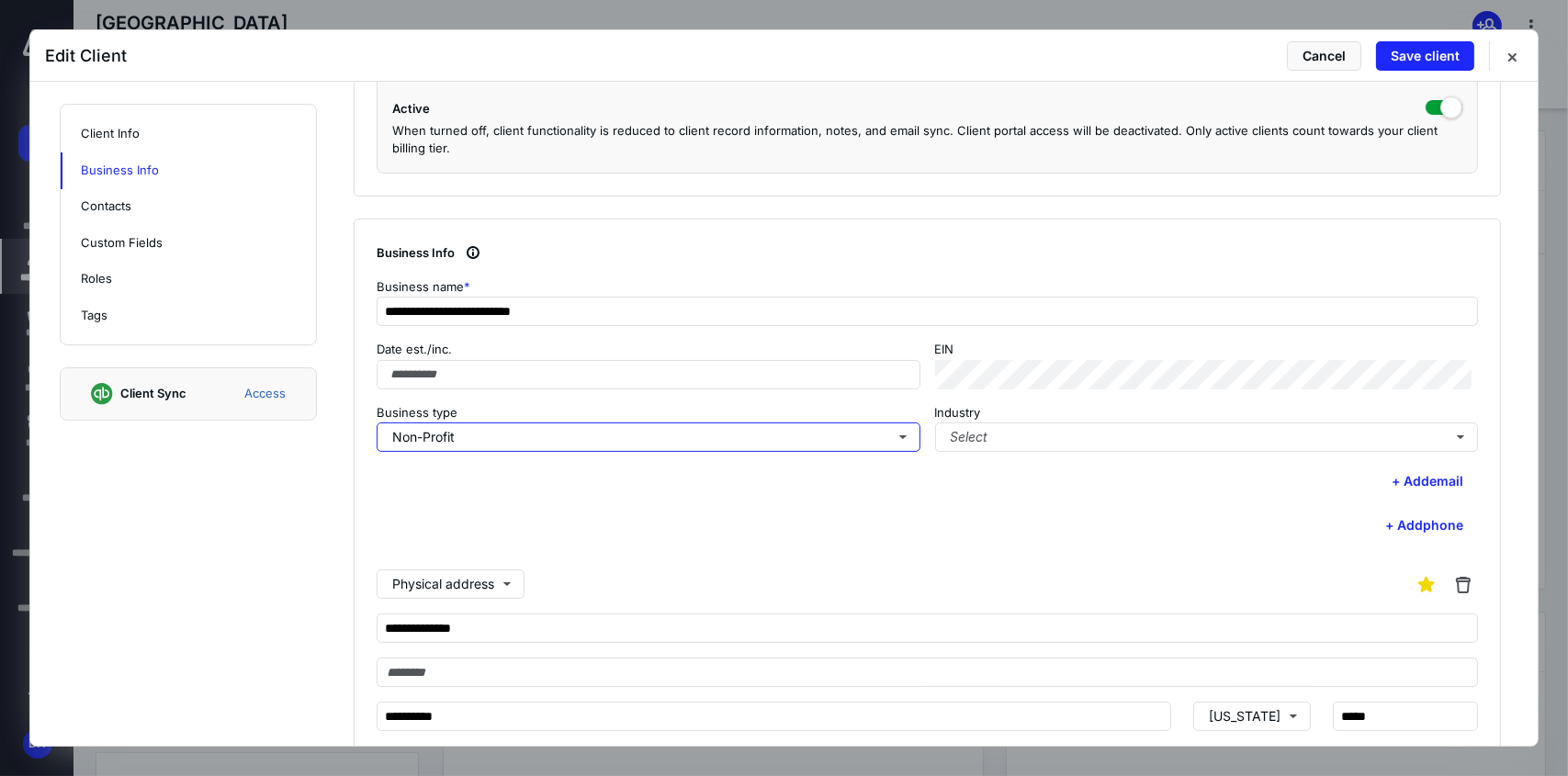 scroll, scrollTop: 0, scrollLeft: 0, axis: both 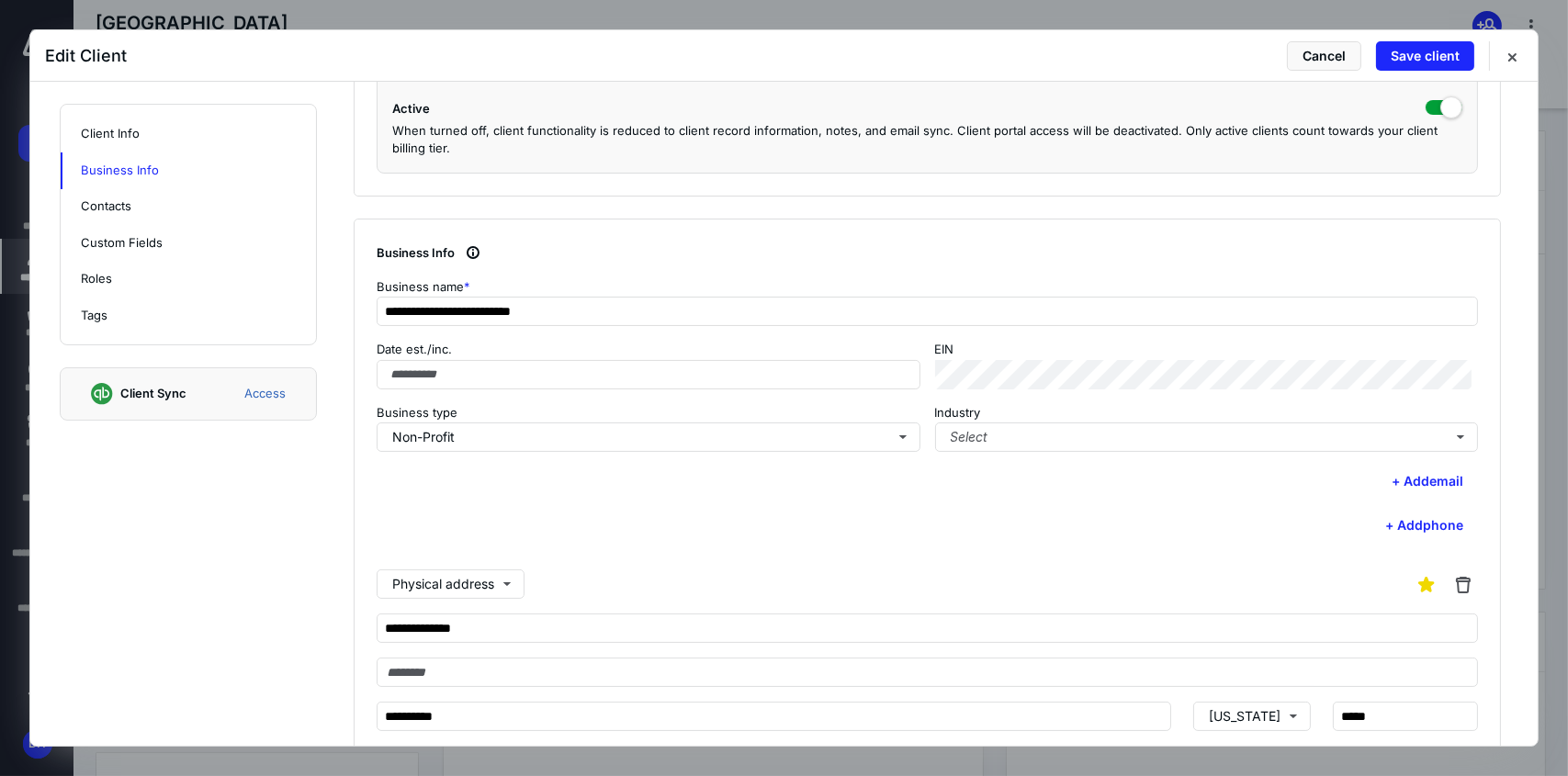 click on "**********" at bounding box center [927, 665] 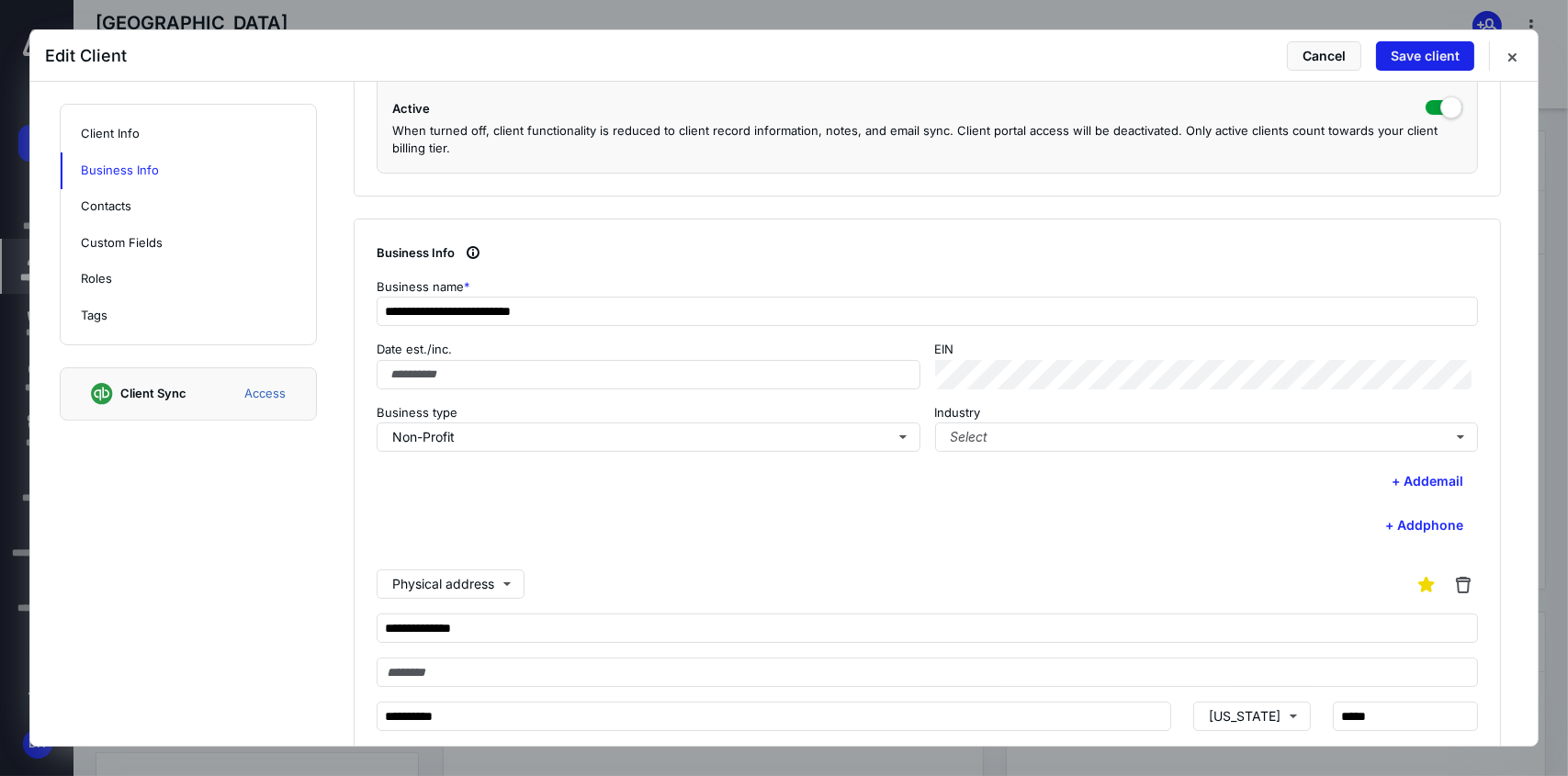 click on "Save client" at bounding box center [1425, 56] 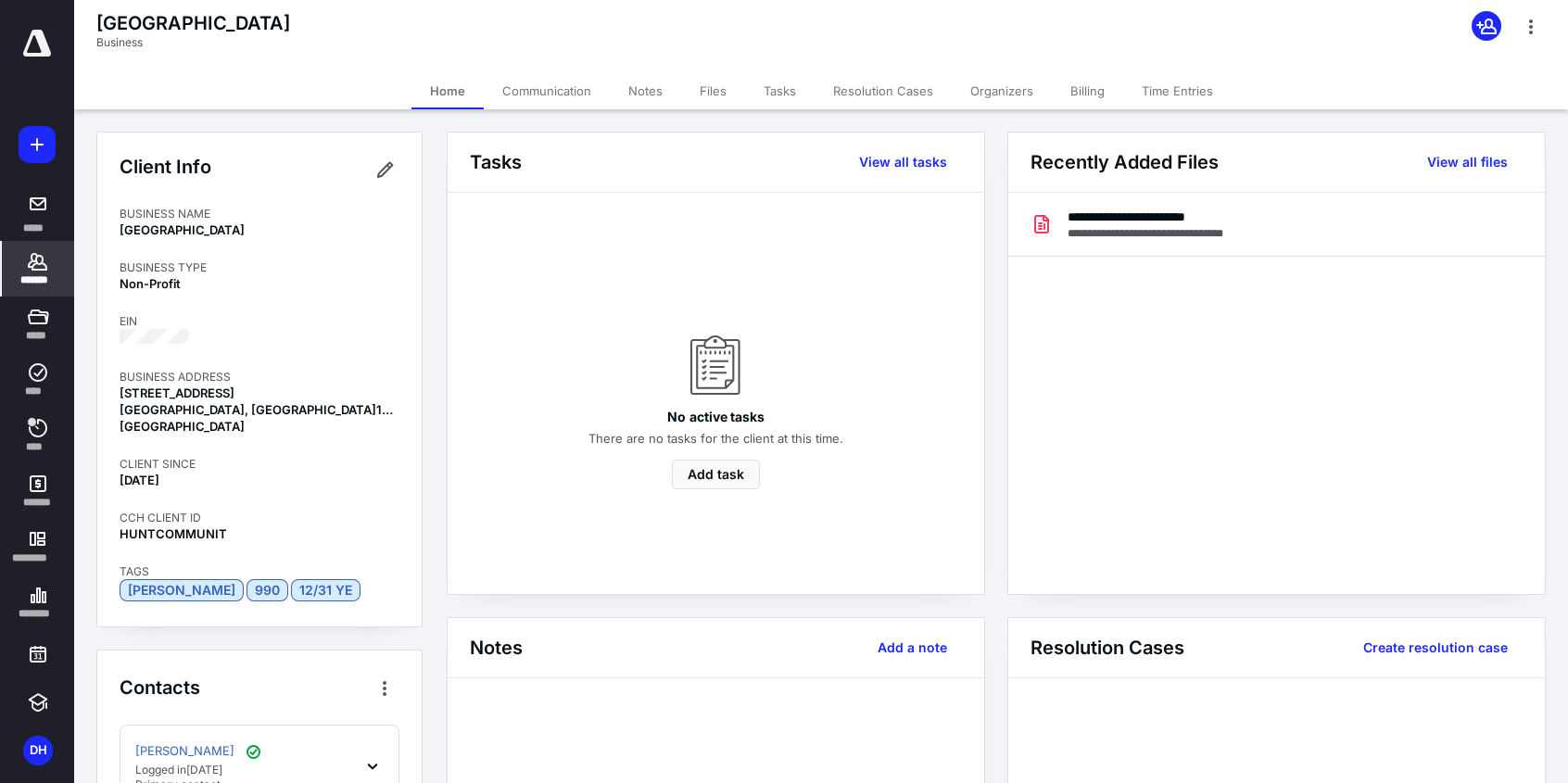 click on "*******" at bounding box center (38, 269) 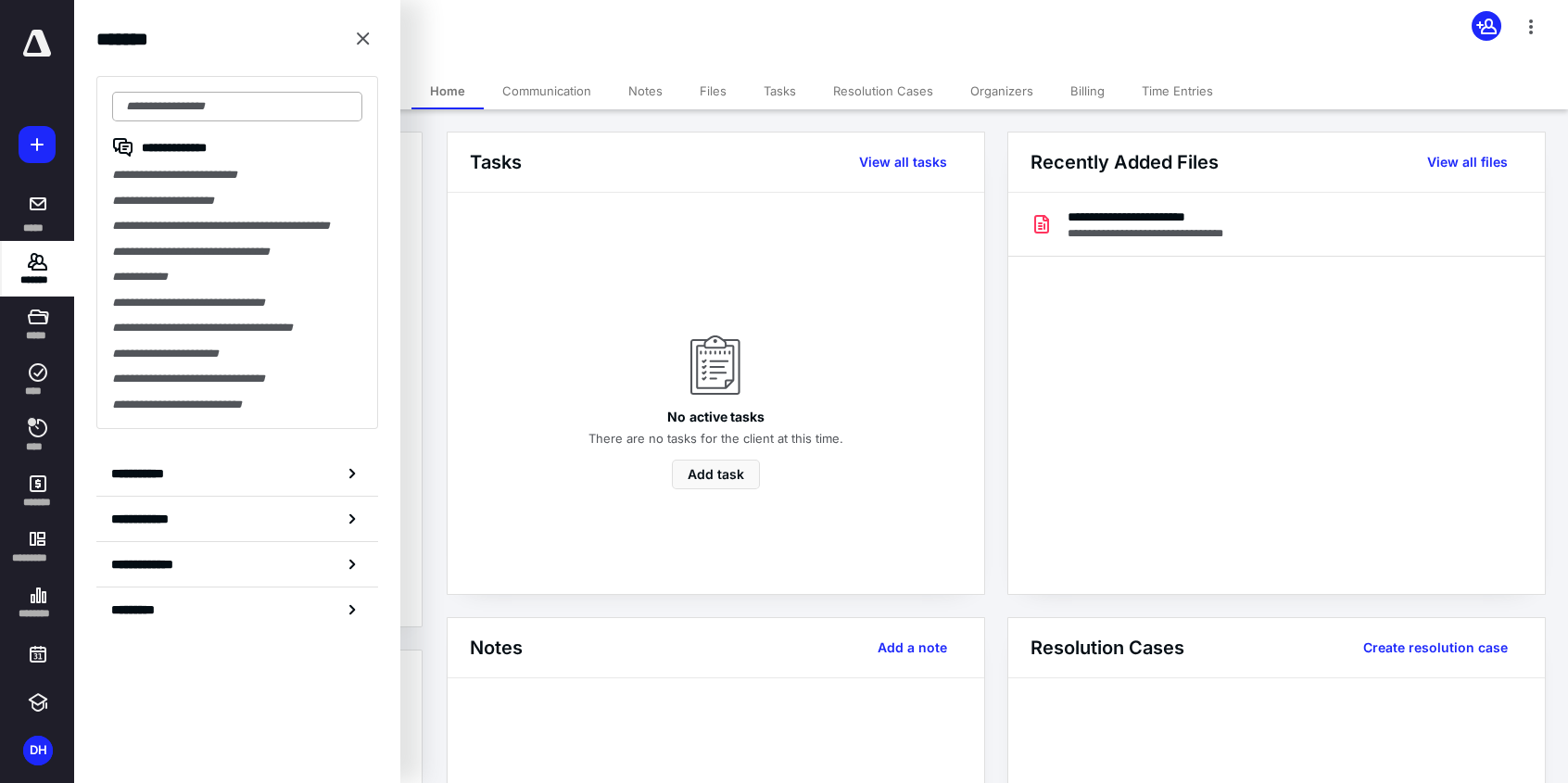 click at bounding box center [237, 107] 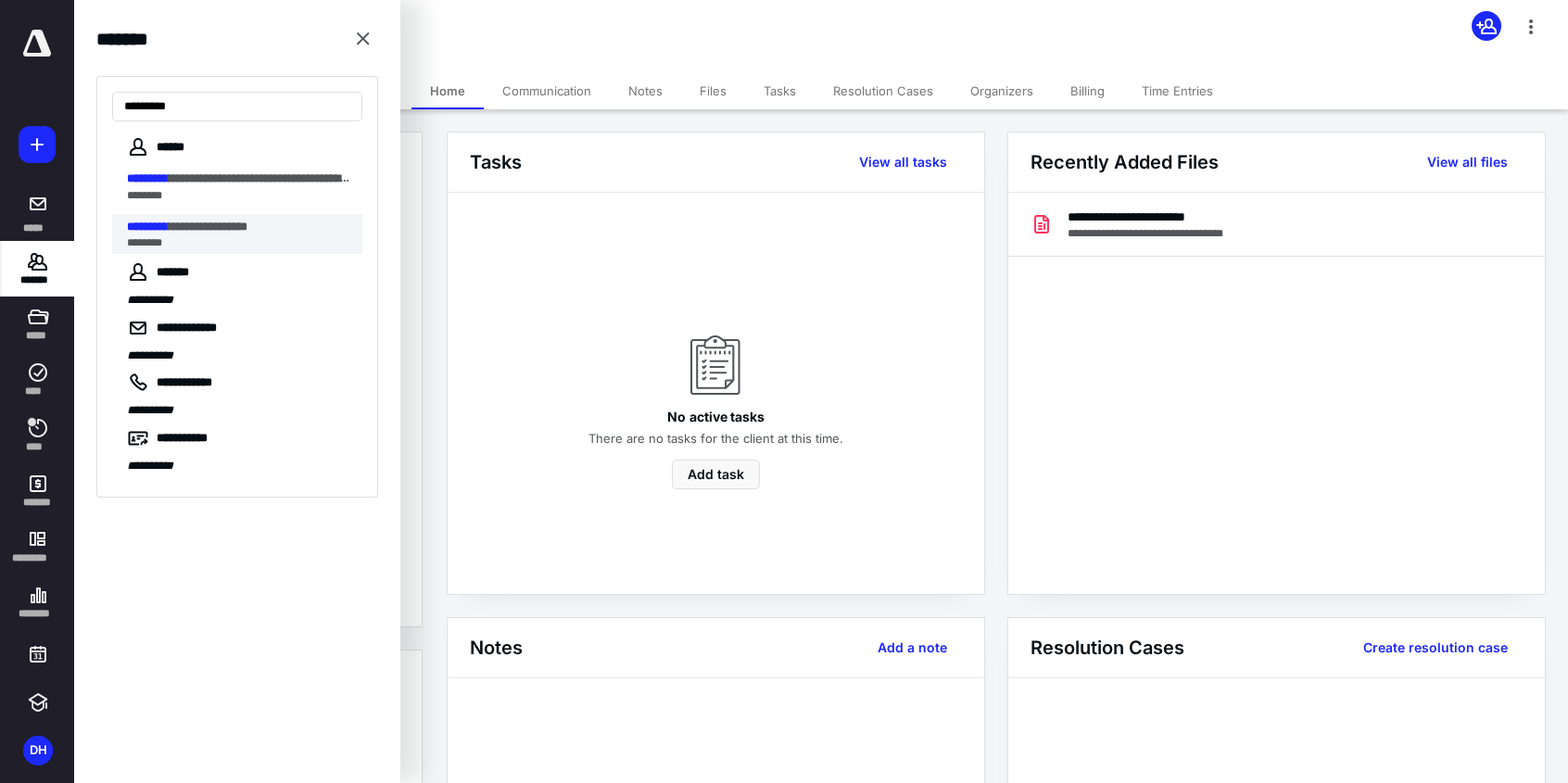 type on "*********" 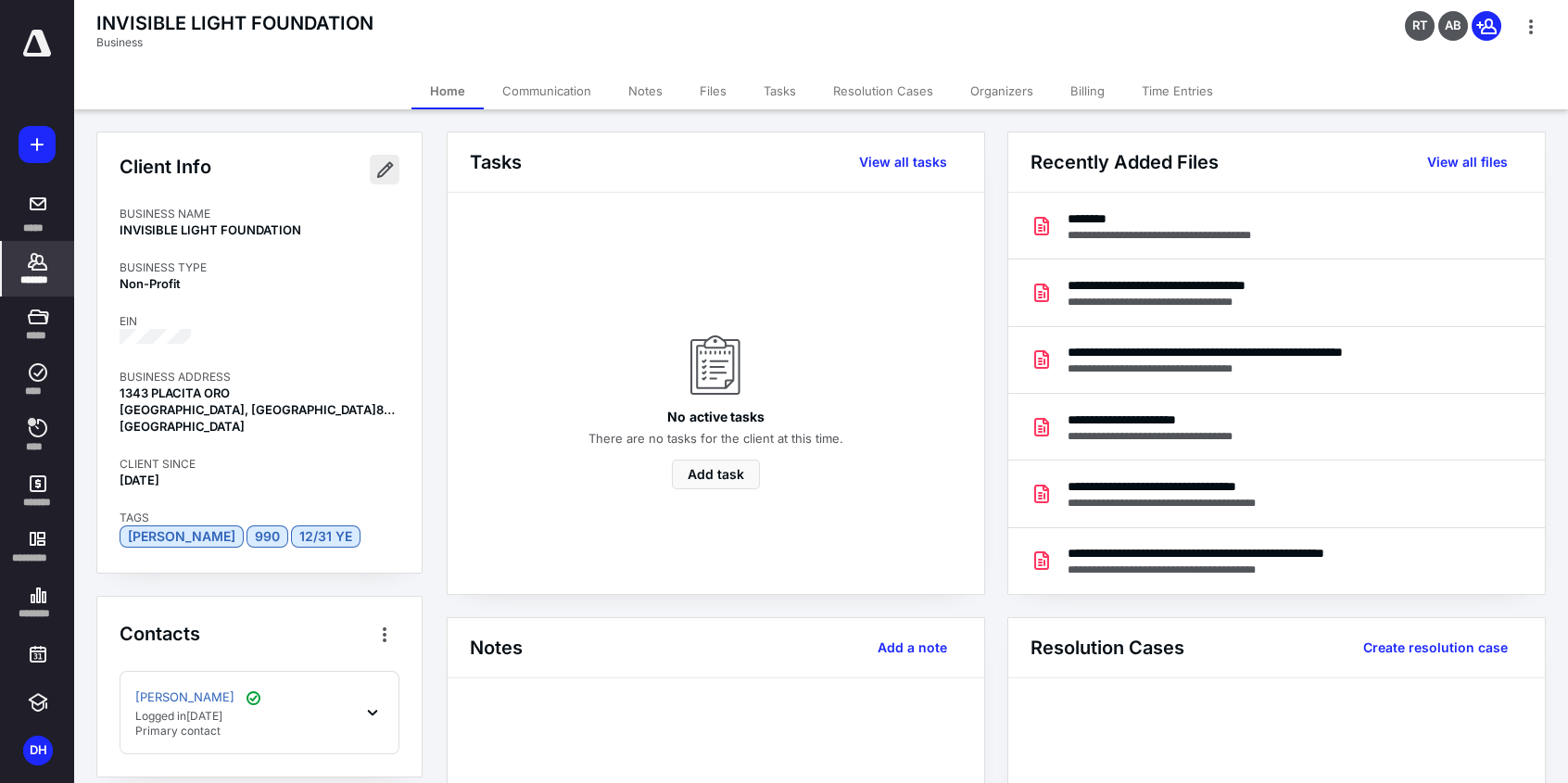 click at bounding box center (385, 170) 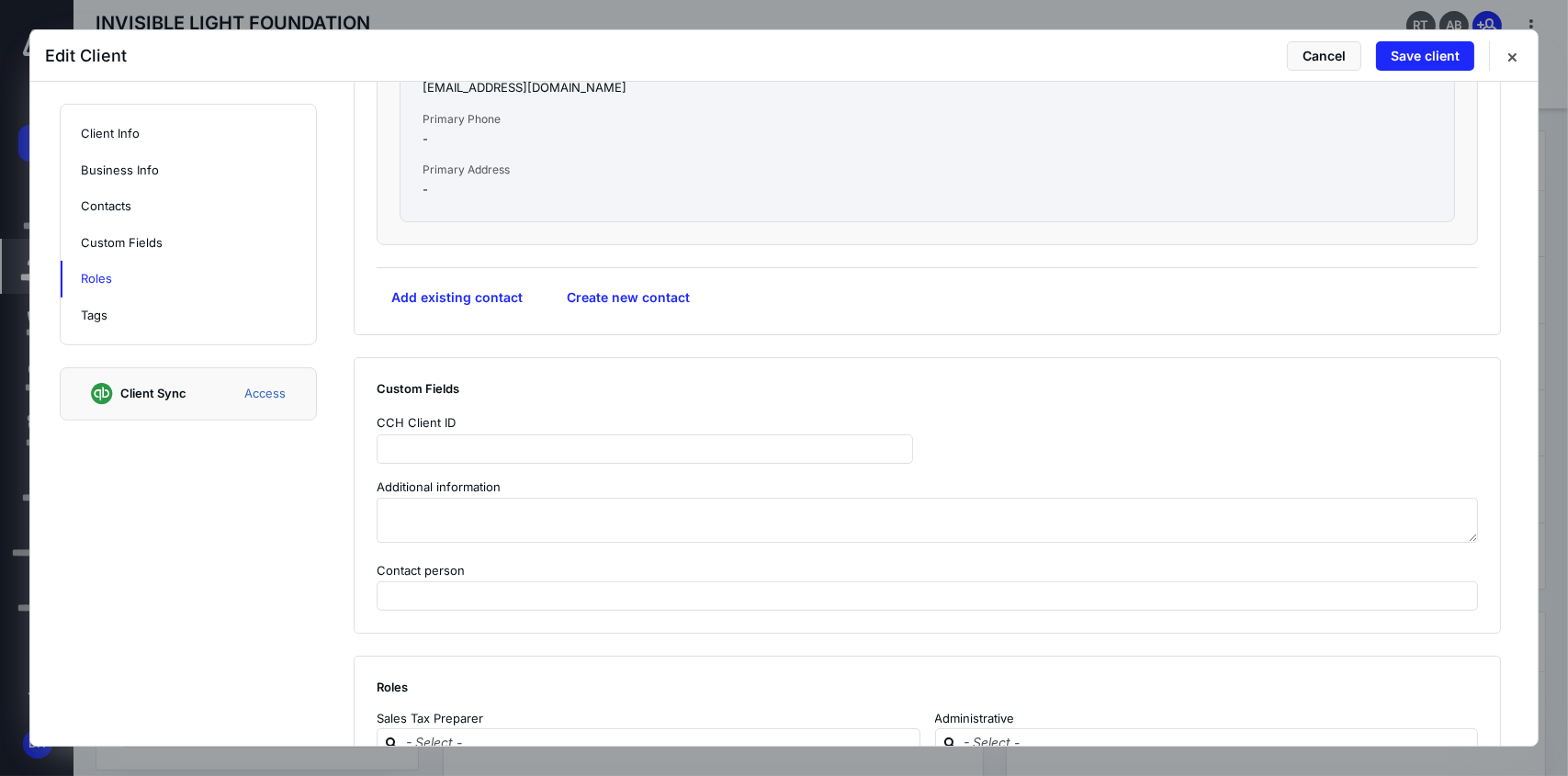 scroll, scrollTop: 1528, scrollLeft: 0, axis: vertical 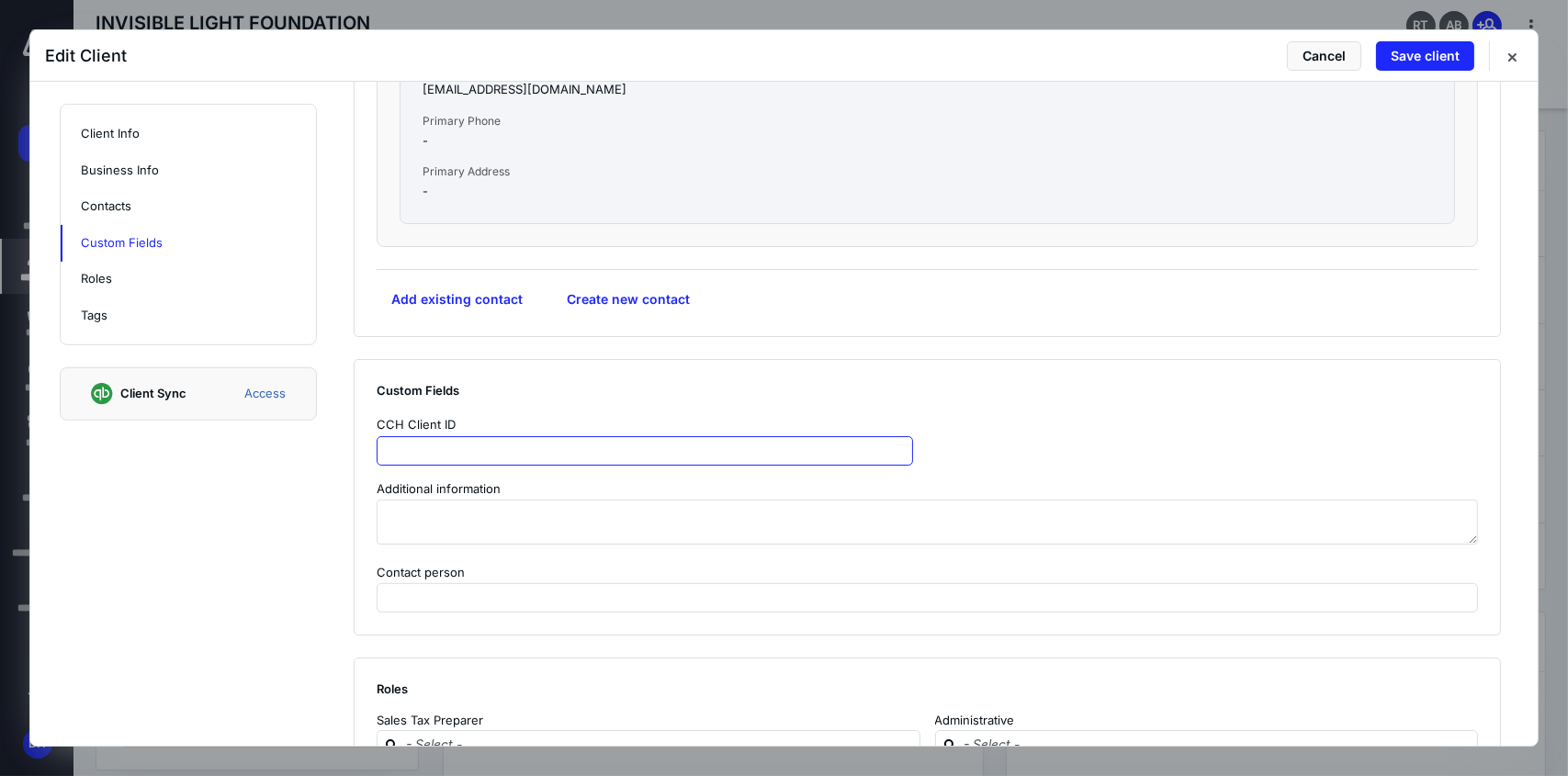 click at bounding box center (645, 451) 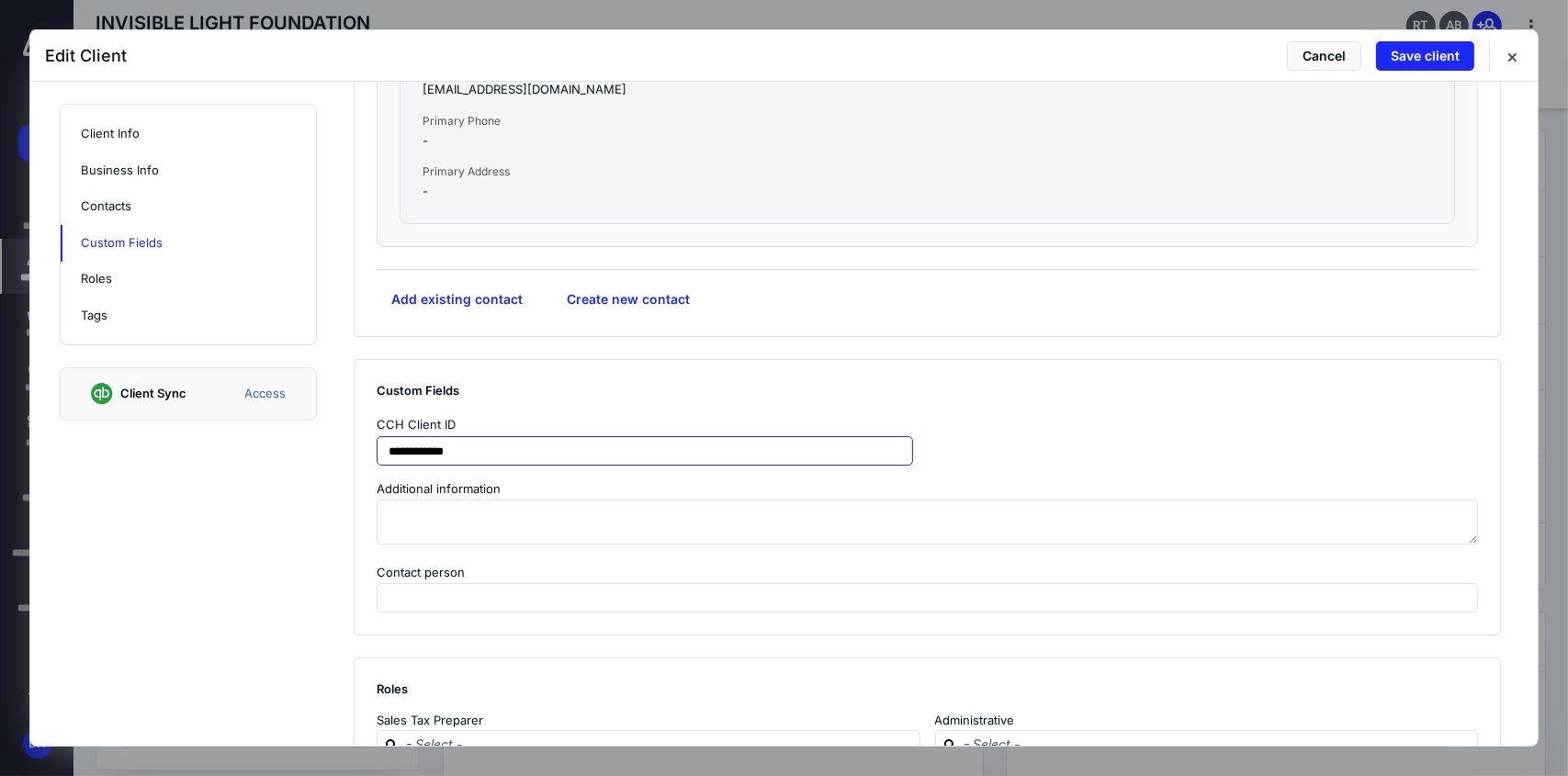 drag, startPoint x: 425, startPoint y: 459, endPoint x: 348, endPoint y: 454, distance: 77.16217 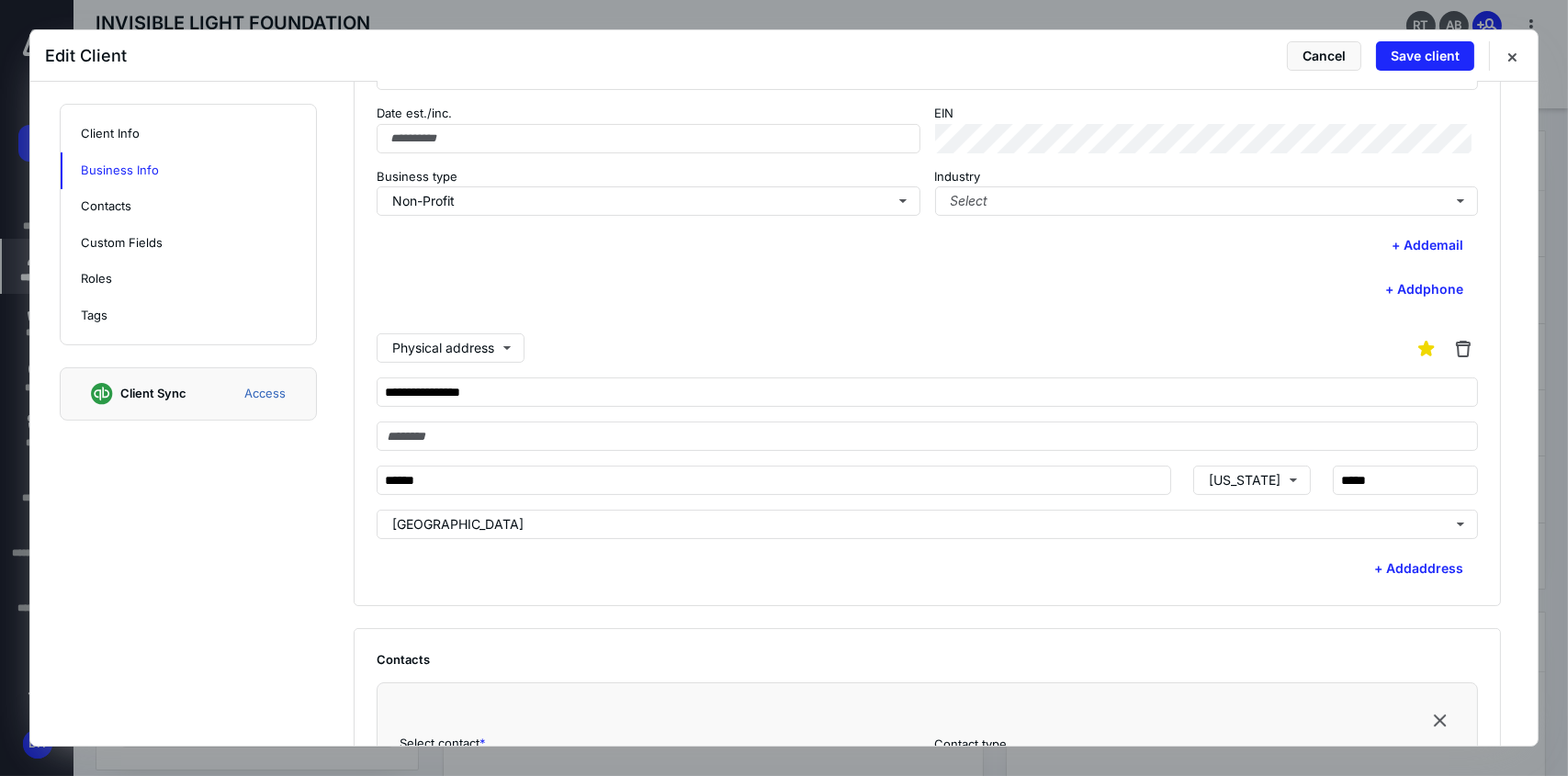 scroll, scrollTop: 518, scrollLeft: 0, axis: vertical 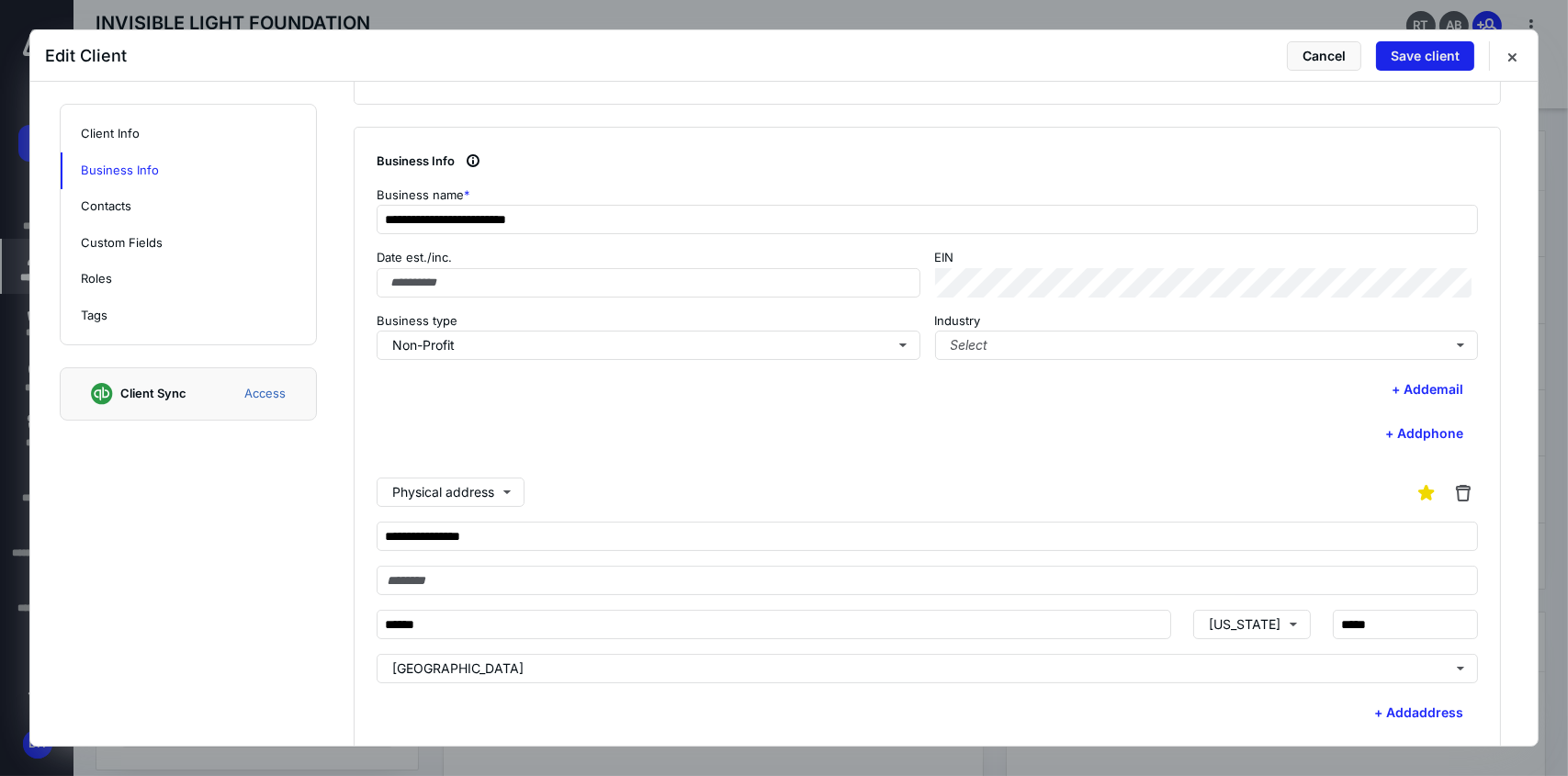 type on "**********" 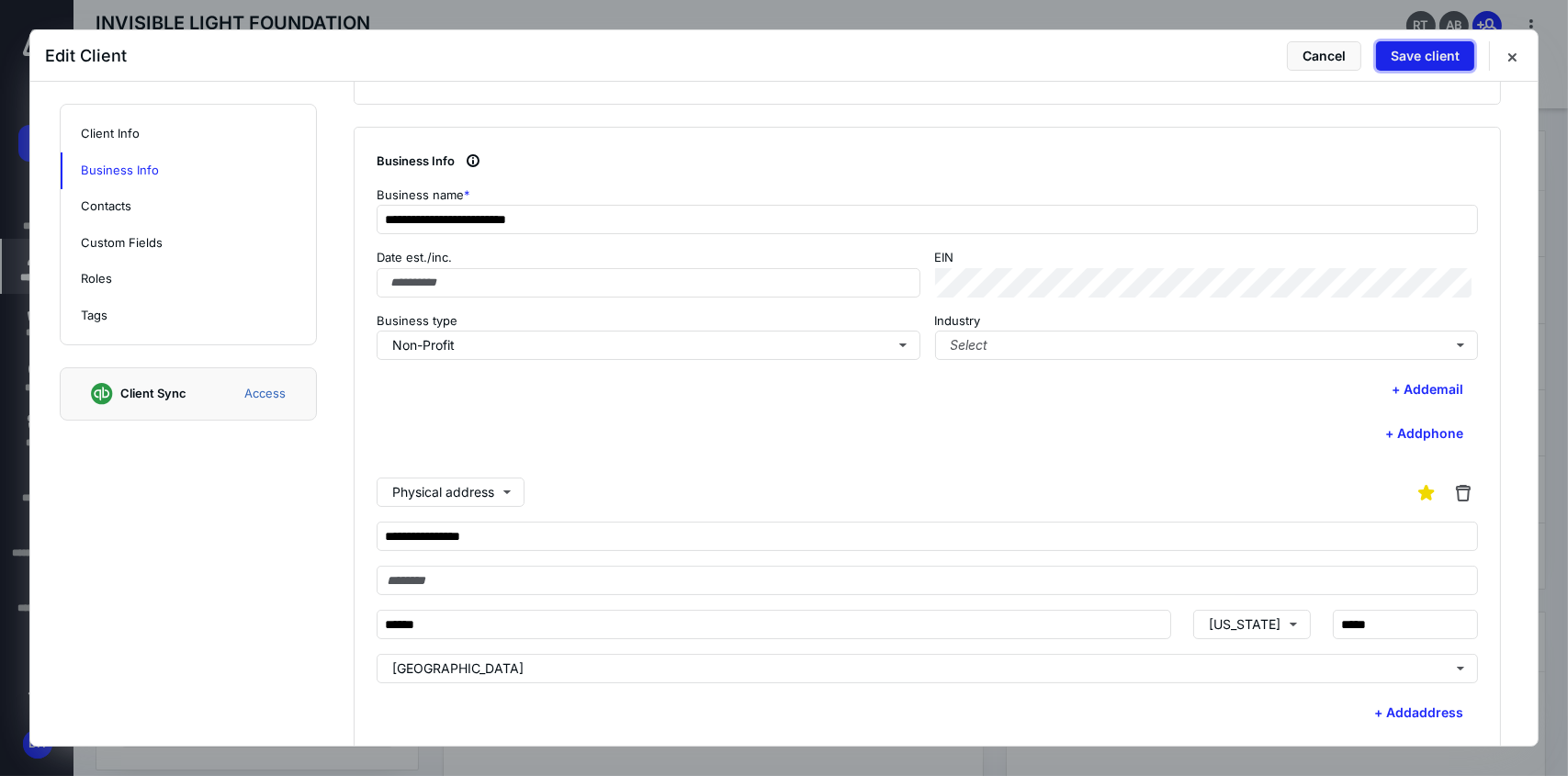 click on "Save client" at bounding box center [1425, 56] 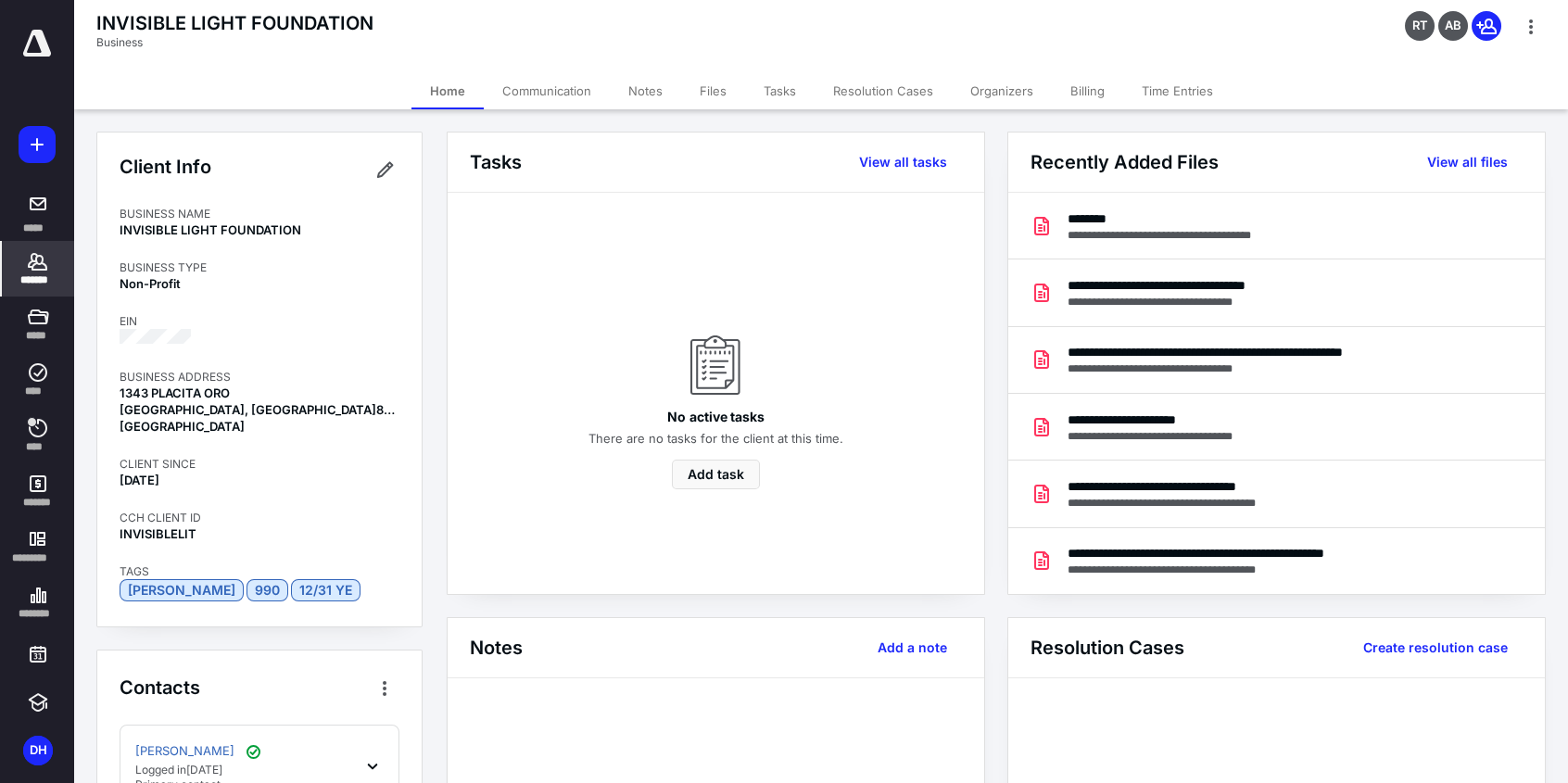 click 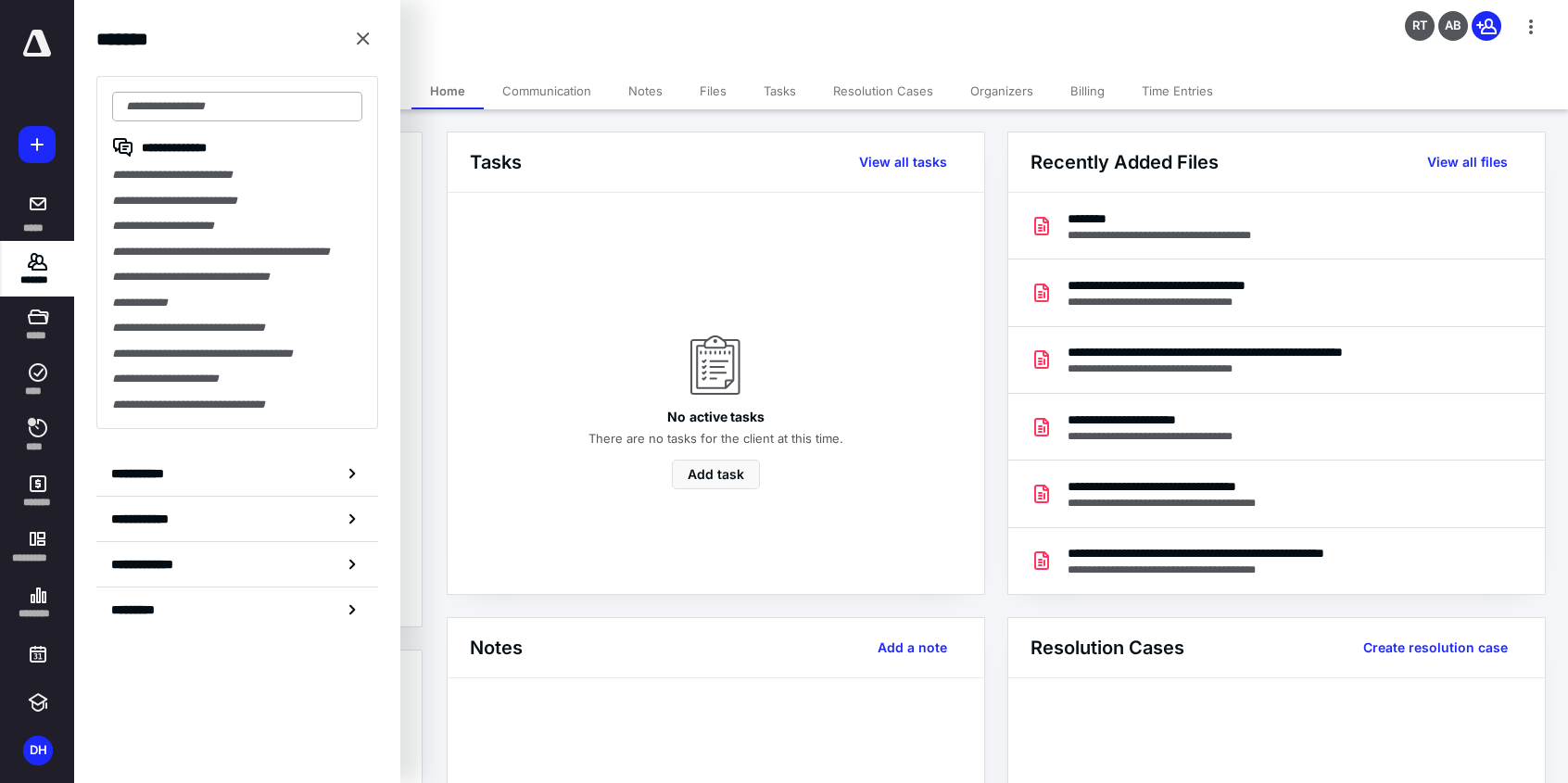 click at bounding box center [237, 107] 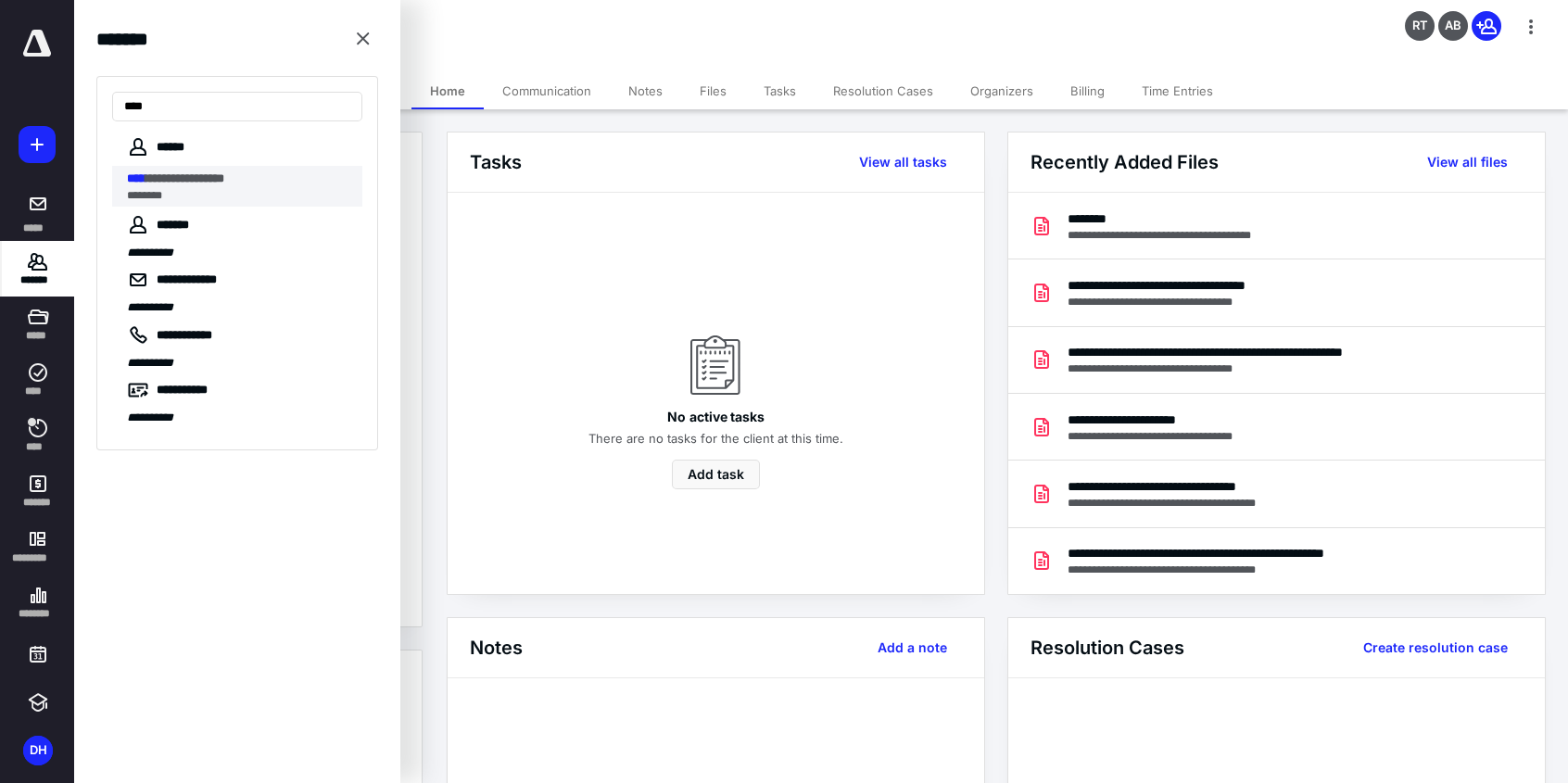 type on "****" 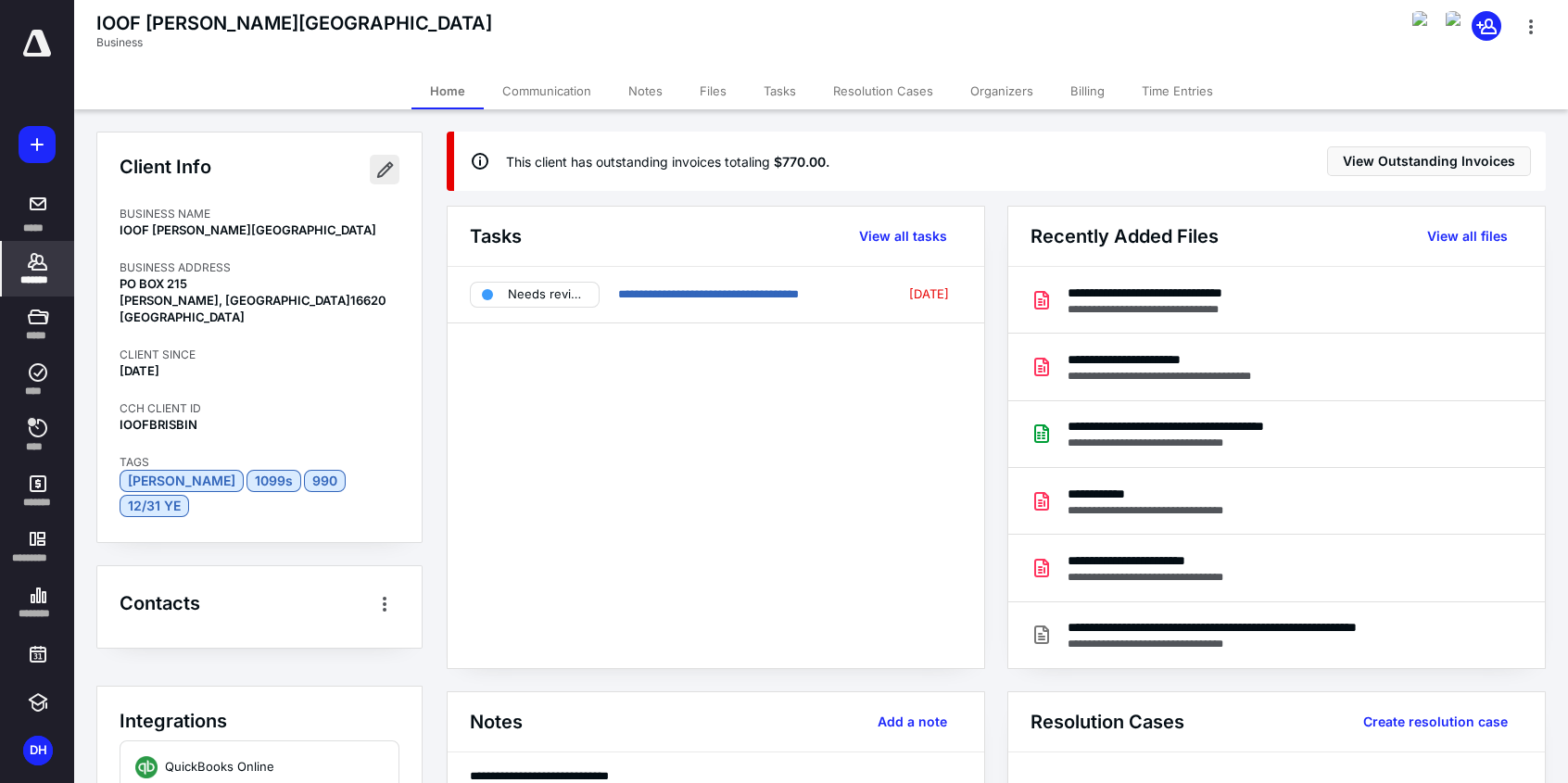 click at bounding box center [385, 170] 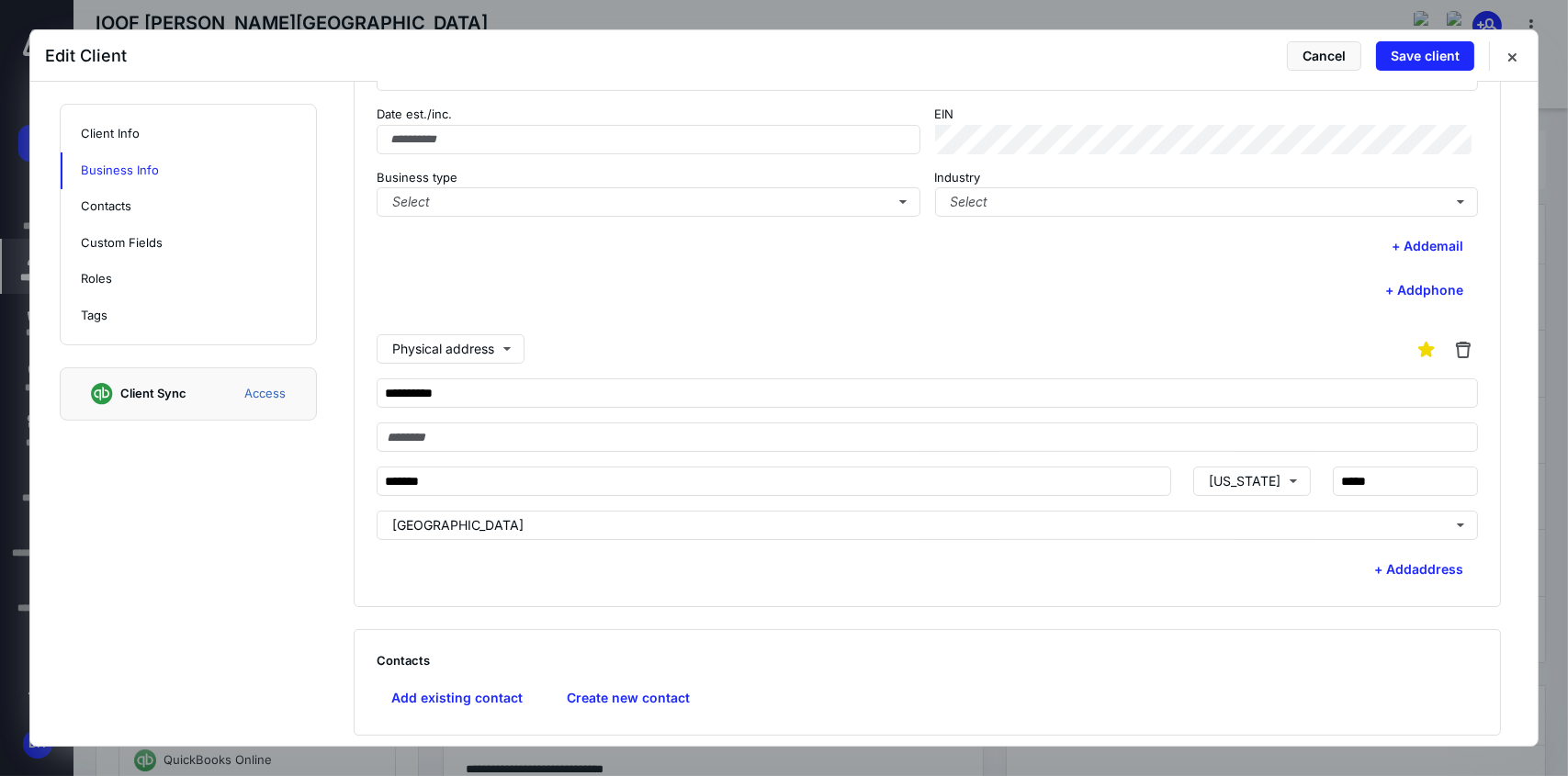 scroll, scrollTop: 459, scrollLeft: 0, axis: vertical 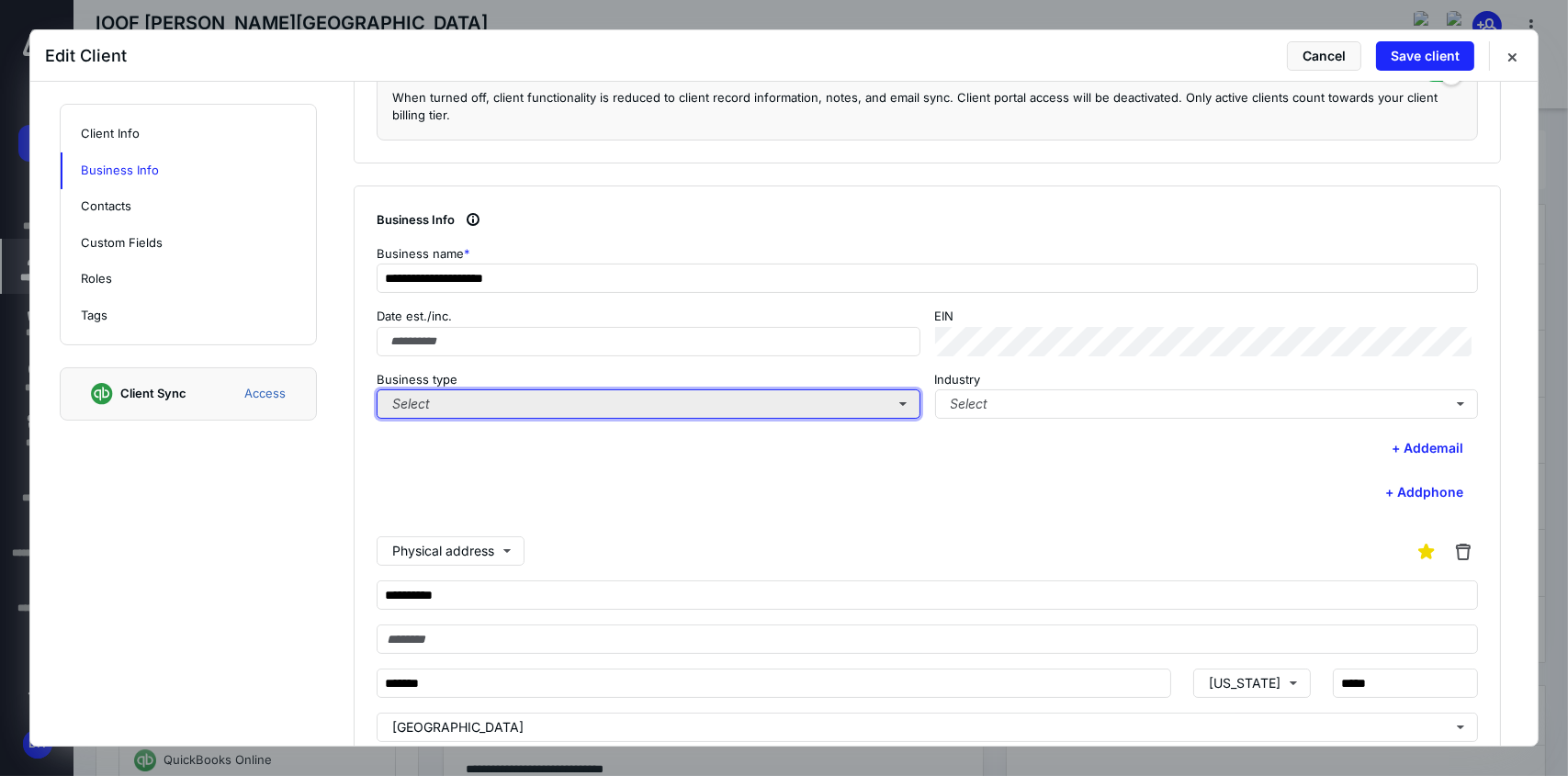 click on "Select" at bounding box center (649, 404) 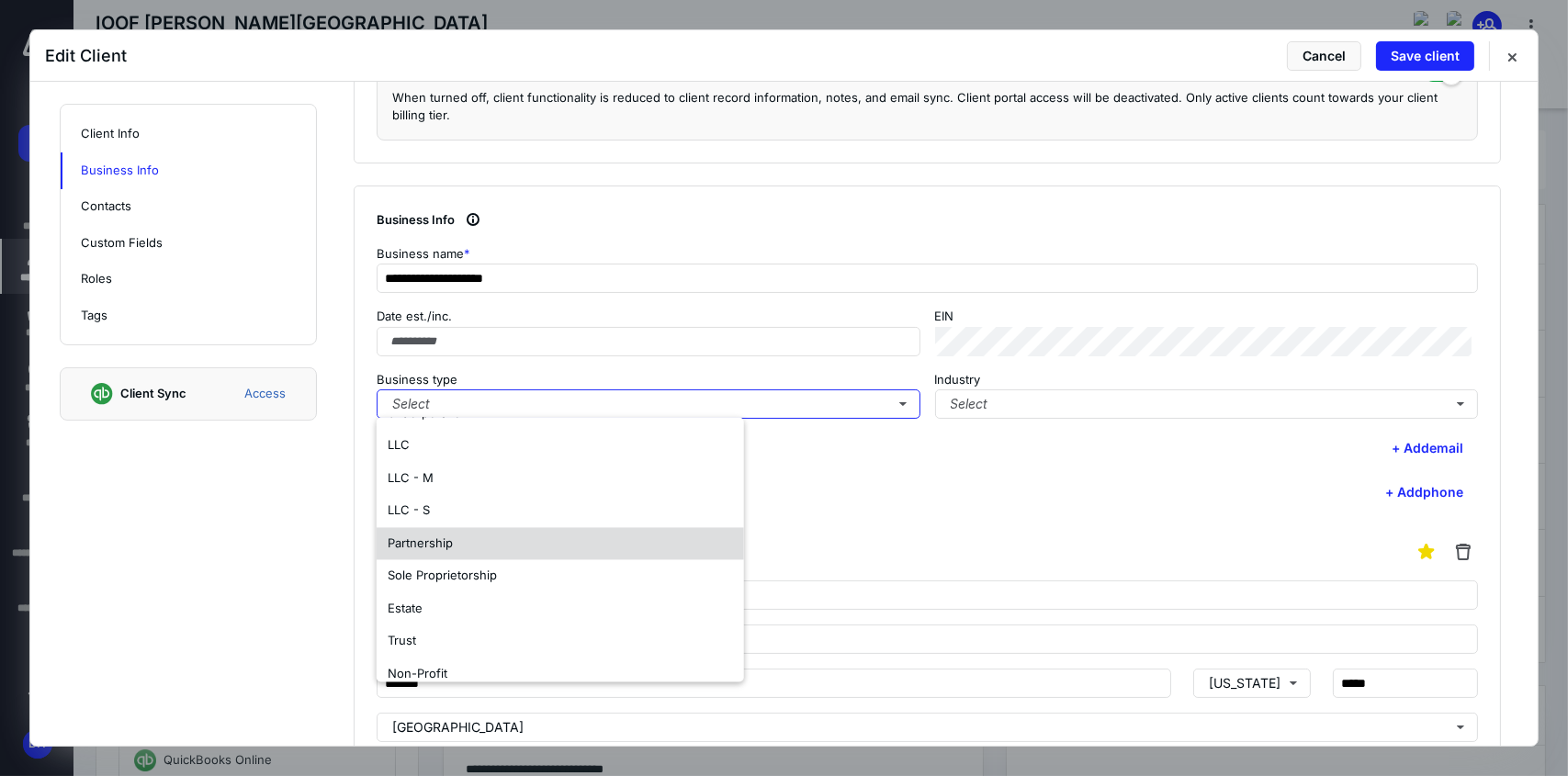 scroll, scrollTop: 107, scrollLeft: 0, axis: vertical 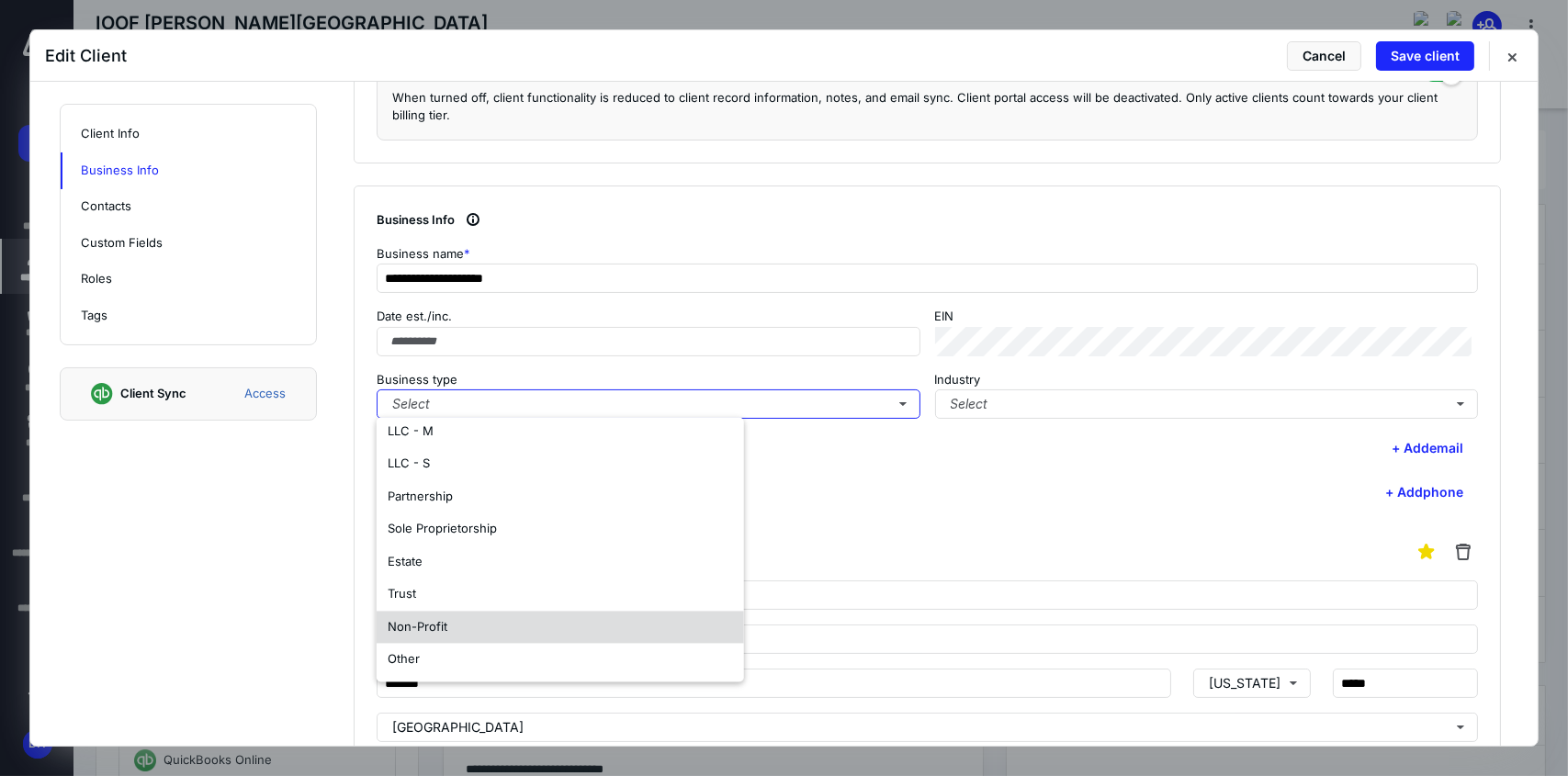 click on "Non-Profit" at bounding box center (560, 627) 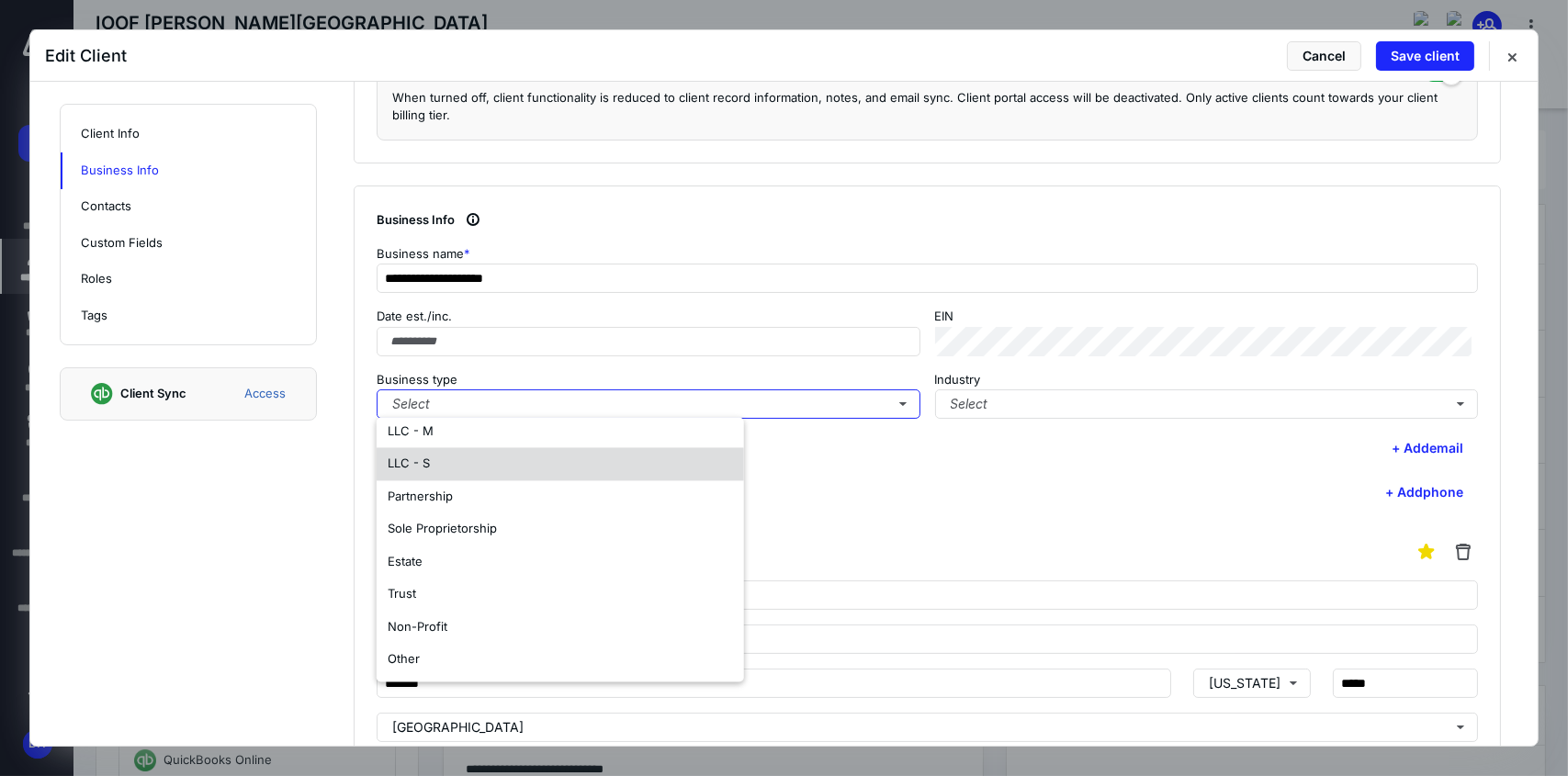 scroll, scrollTop: 0, scrollLeft: 0, axis: both 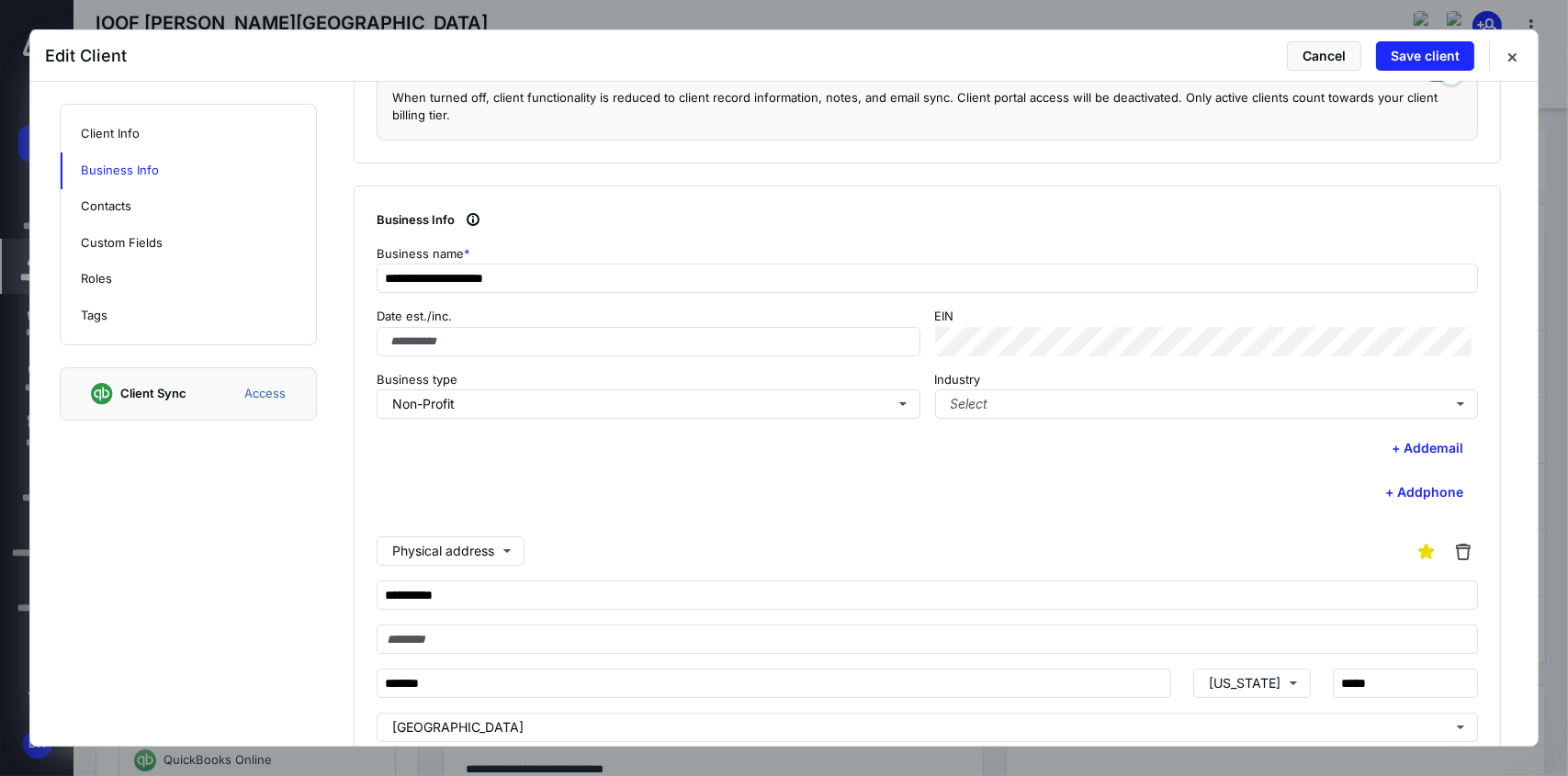 click on "Physical address" at bounding box center [927, 551] 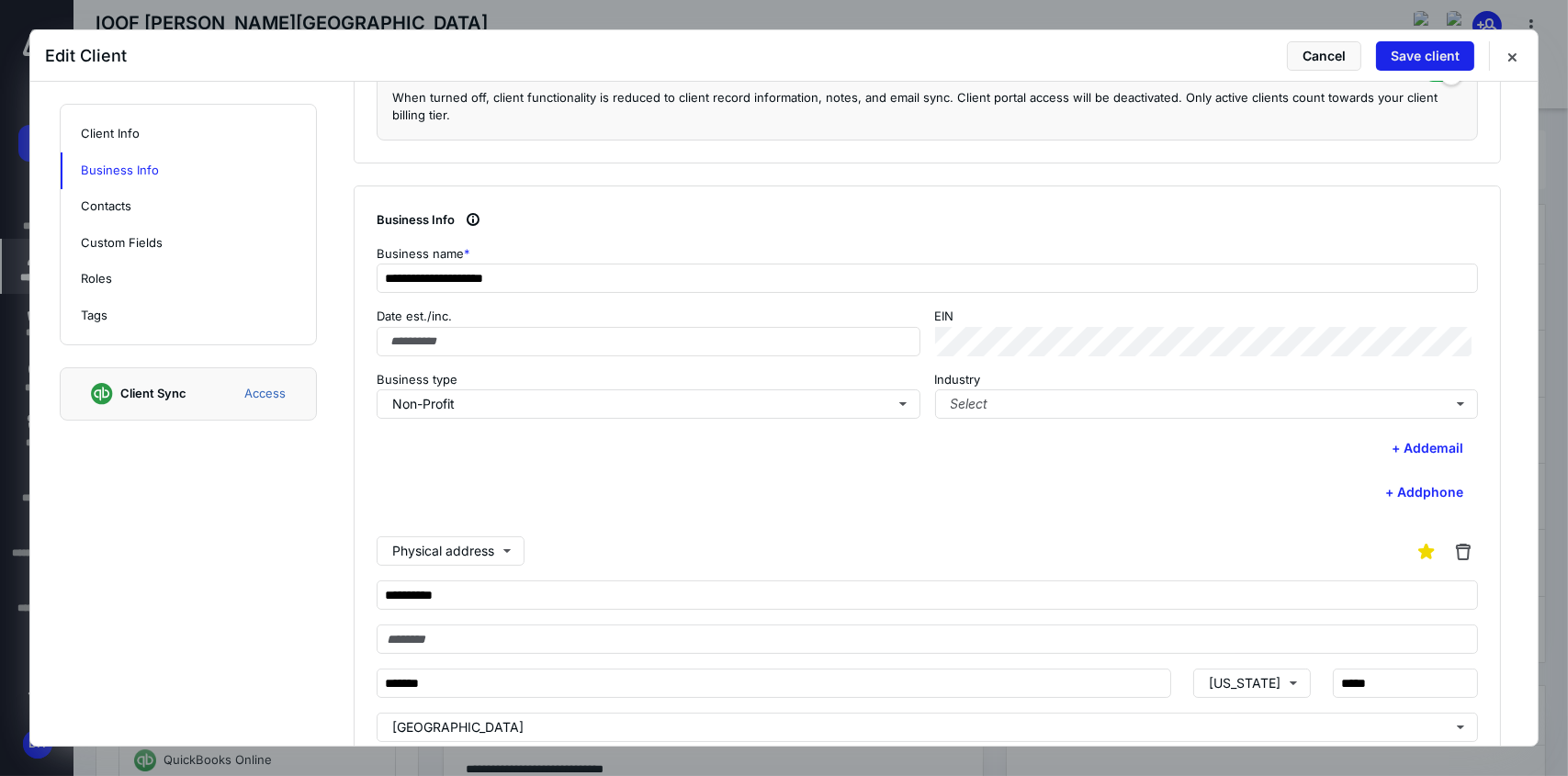 click on "Save client" at bounding box center (1425, 56) 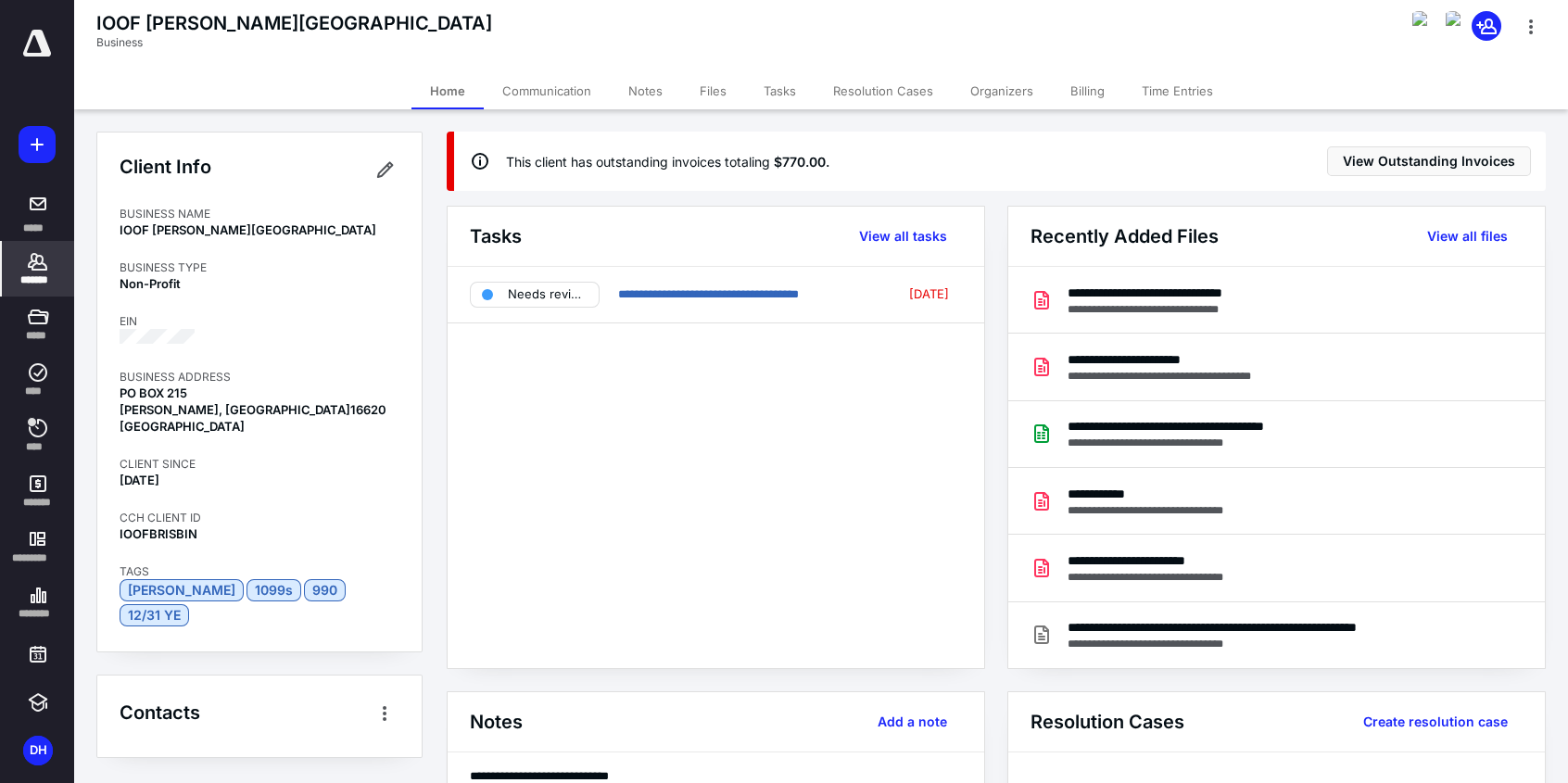 click on "*******" at bounding box center [38, 280] 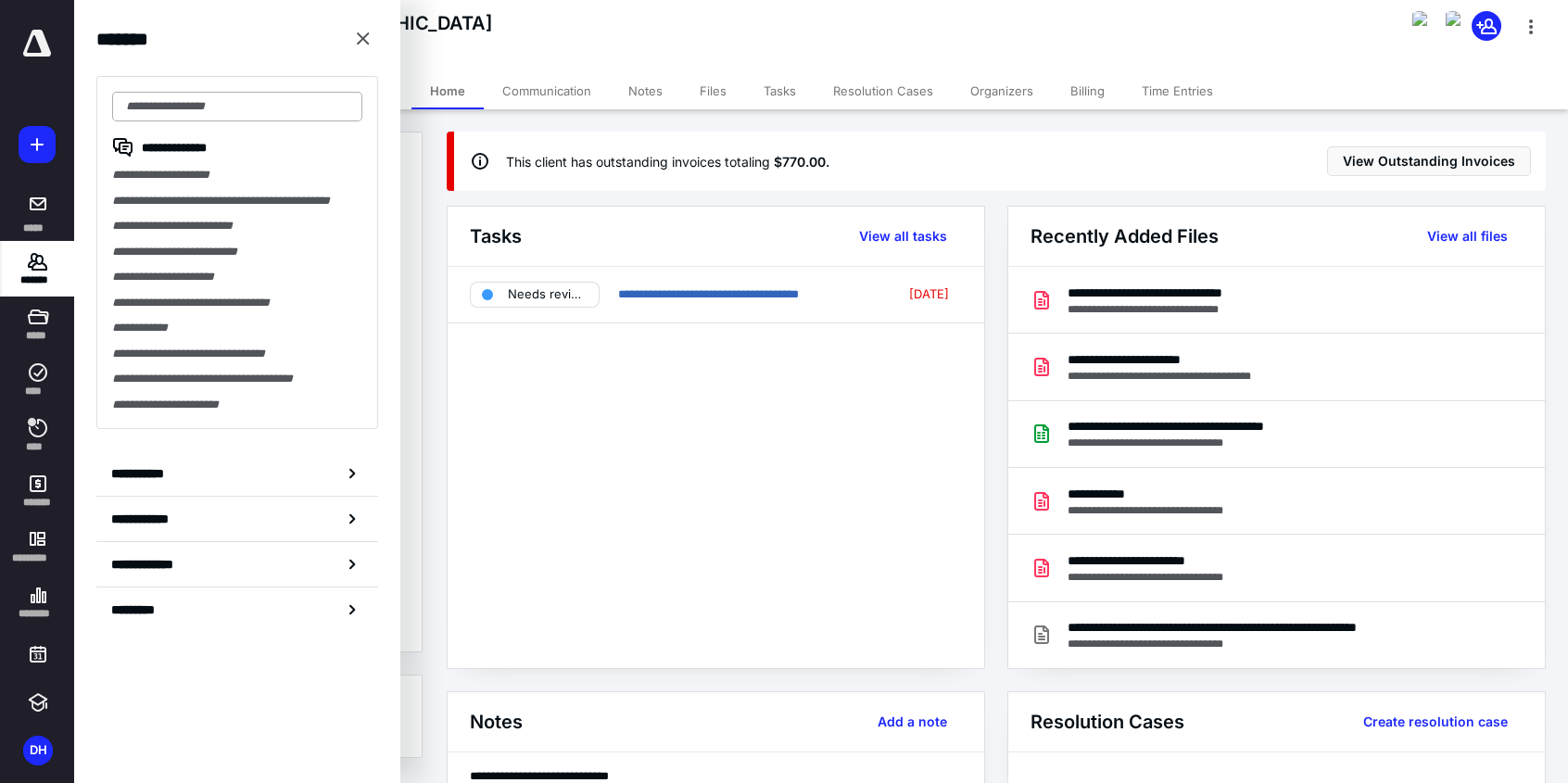 click at bounding box center [237, 107] 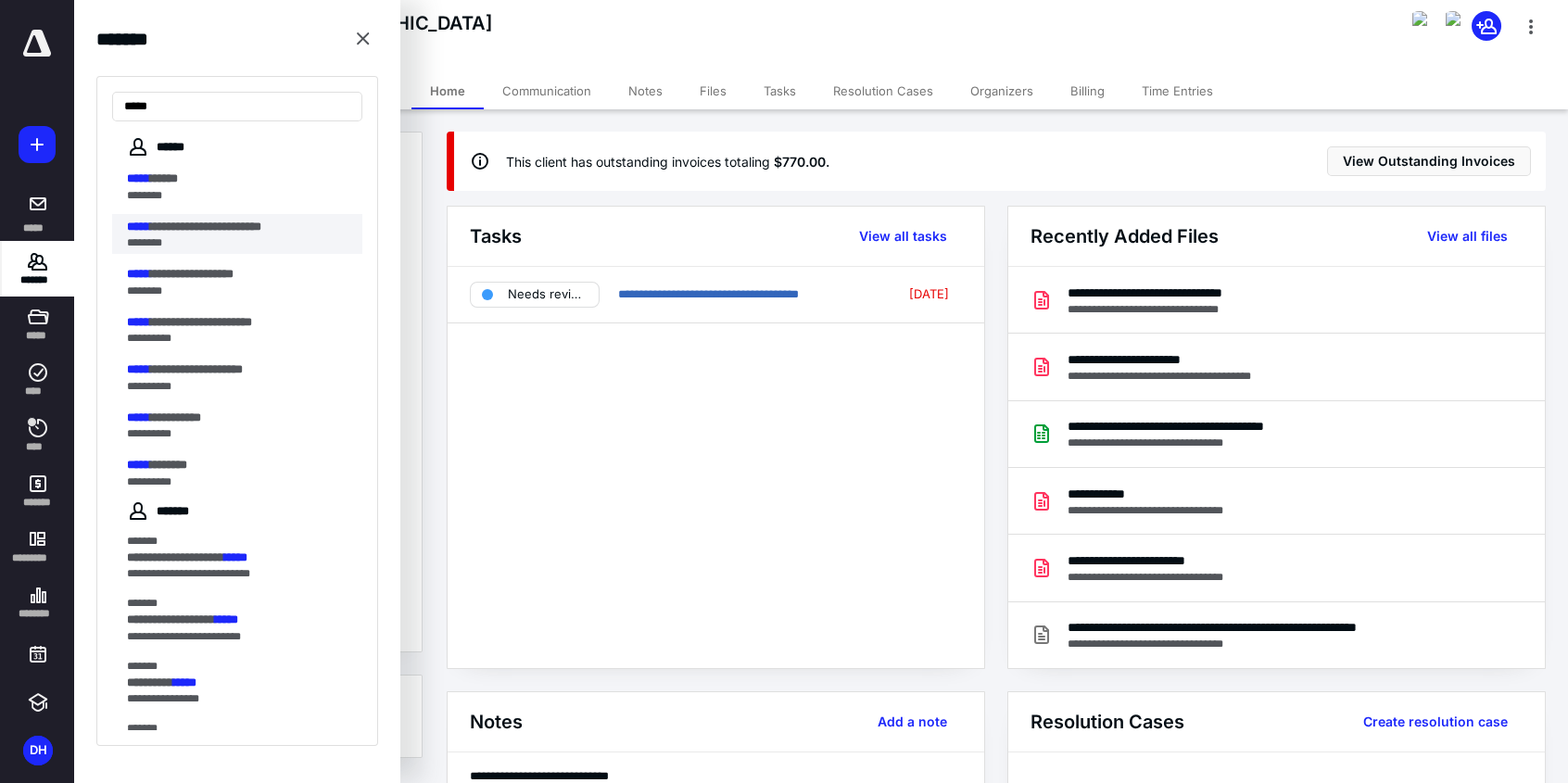 type on "*****" 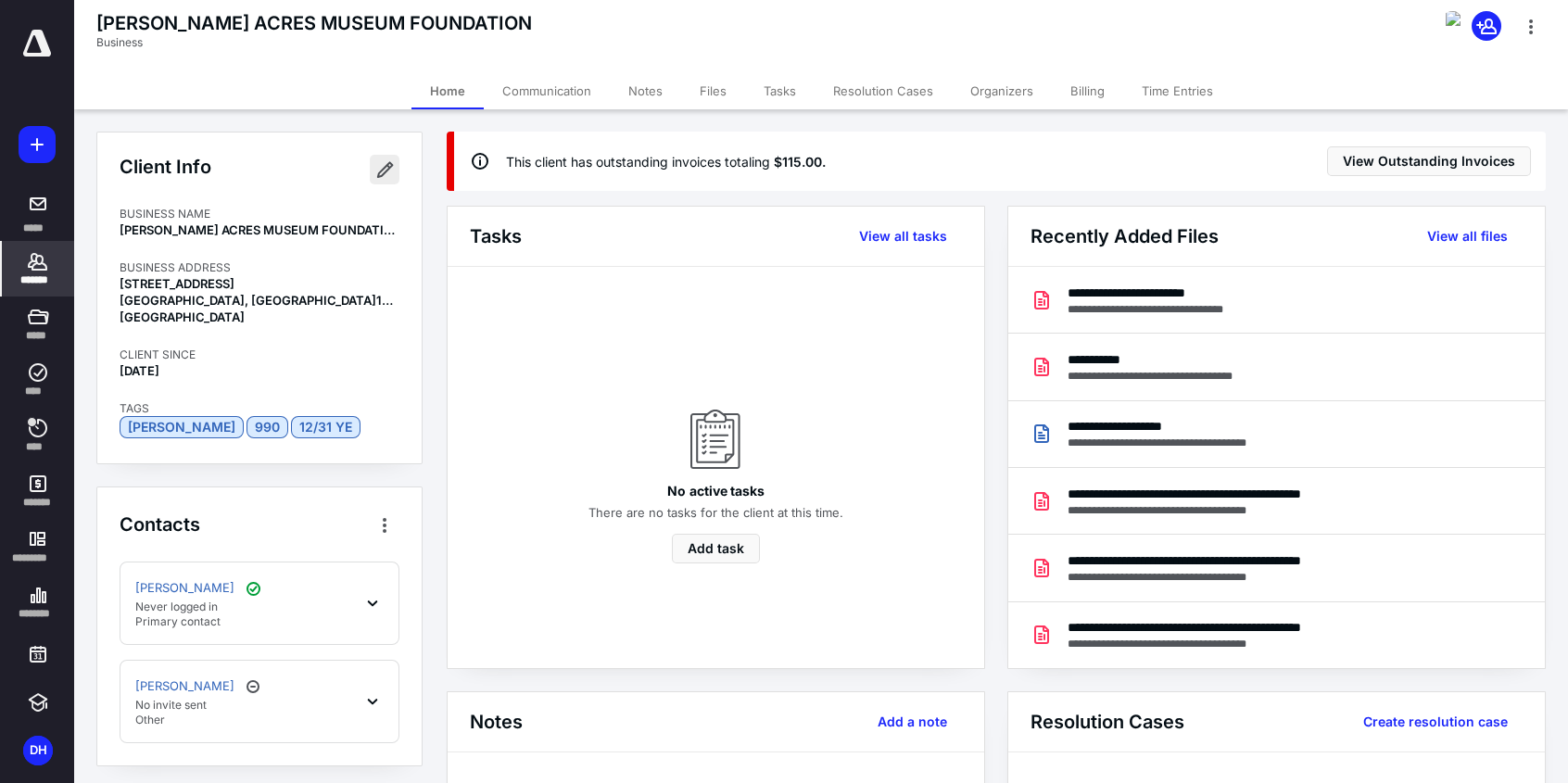 click at bounding box center [385, 170] 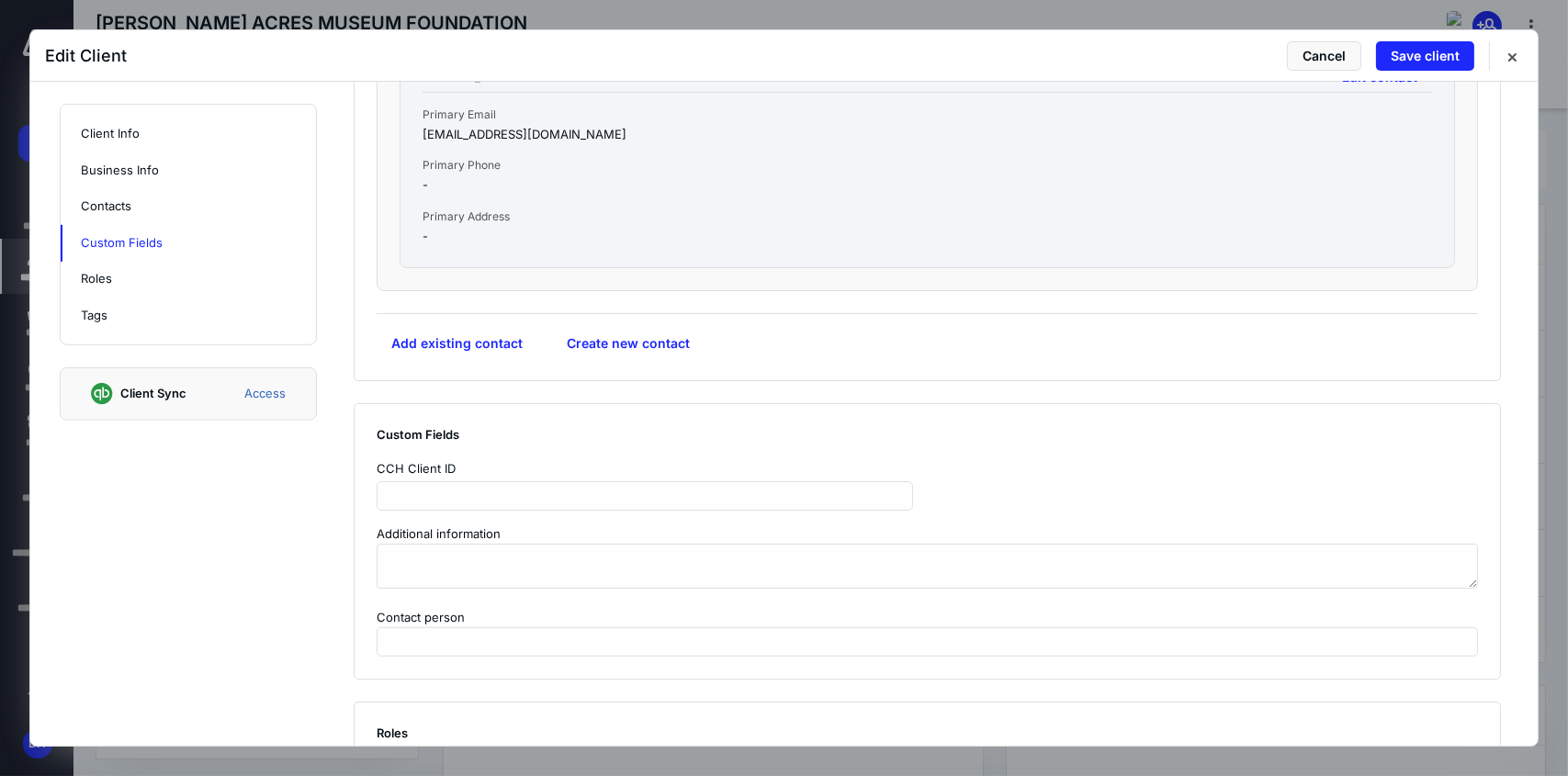 scroll, scrollTop: 2020, scrollLeft: 0, axis: vertical 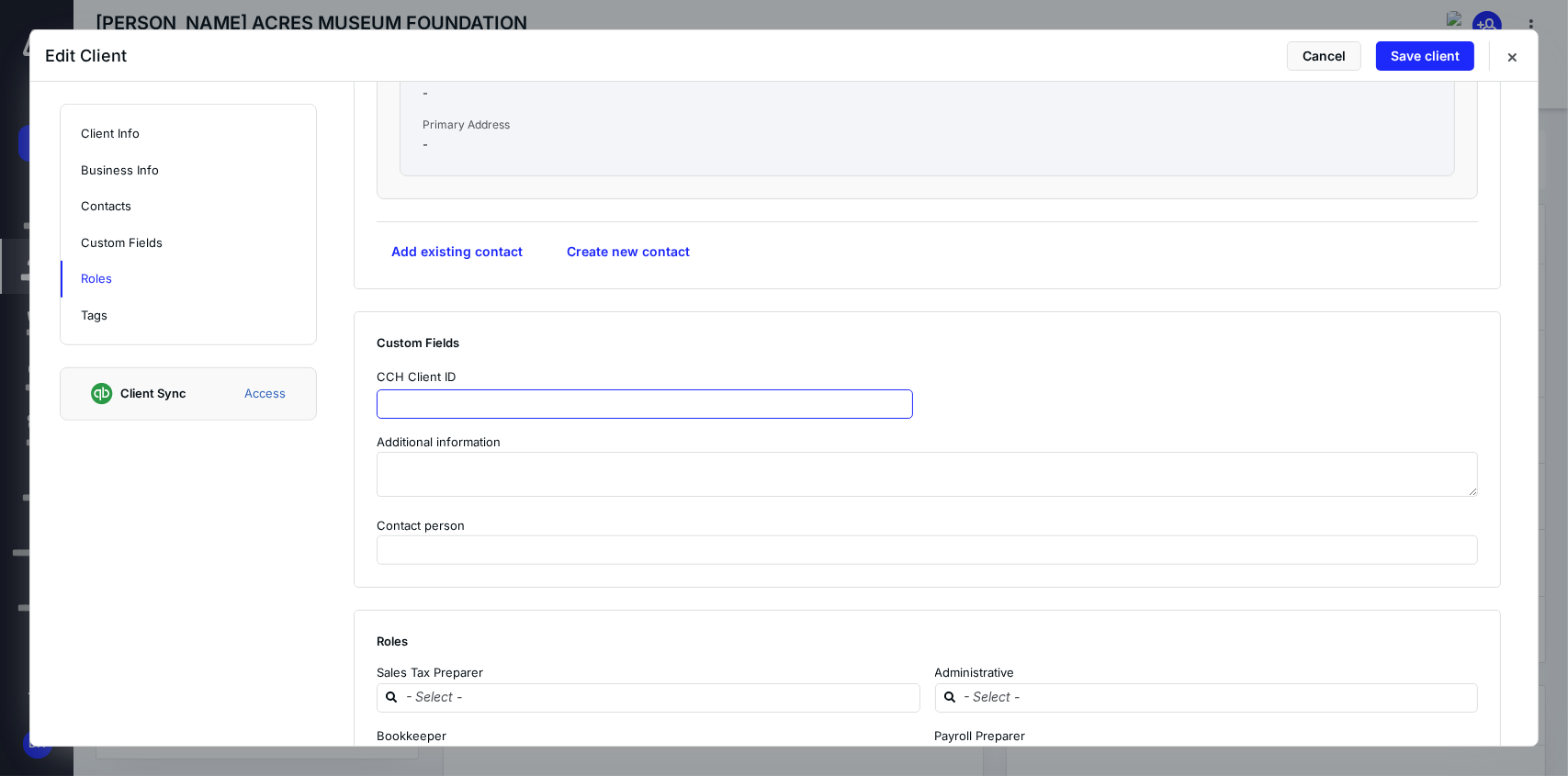 click at bounding box center [645, 404] 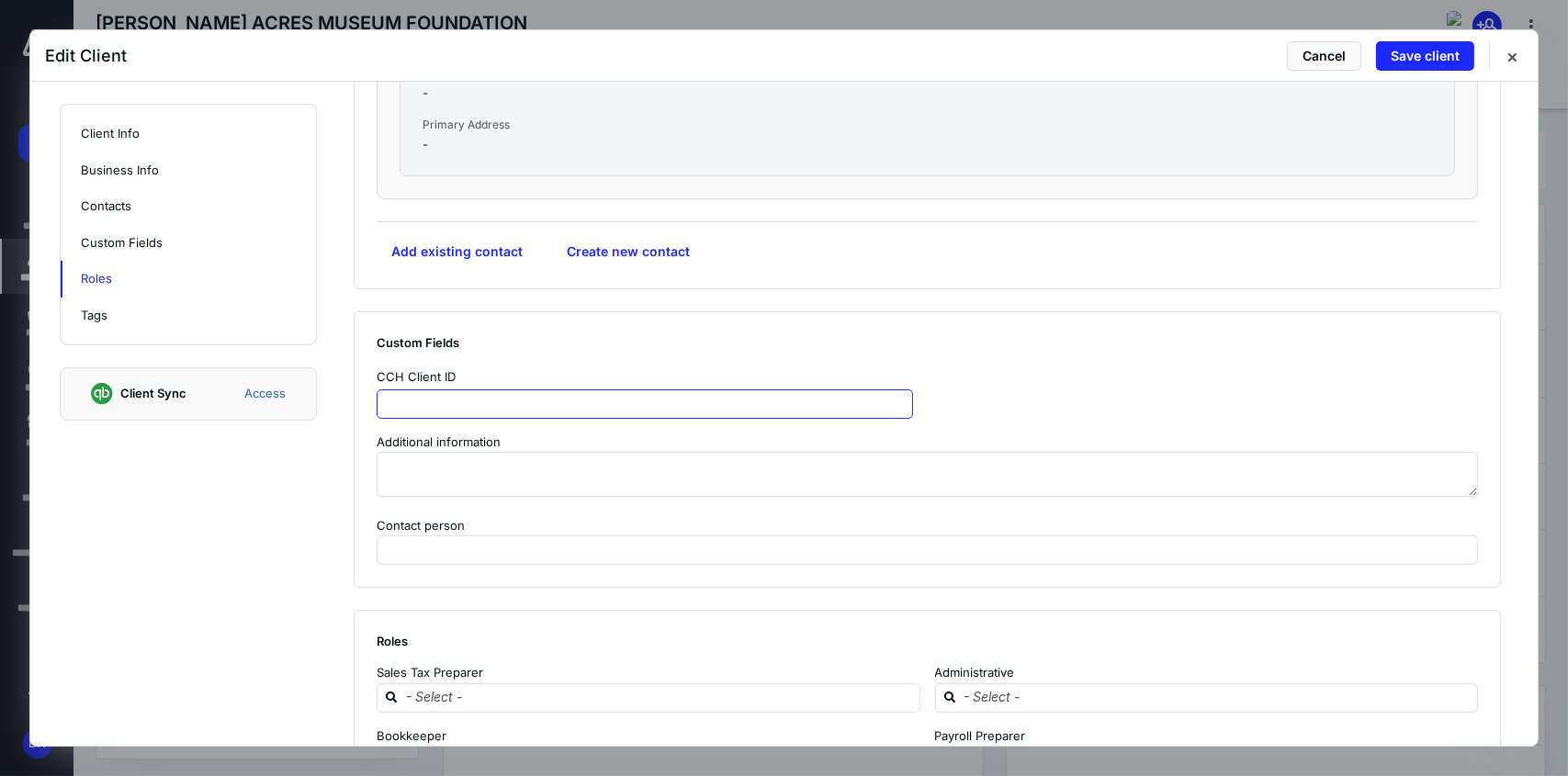 paste on "**********" 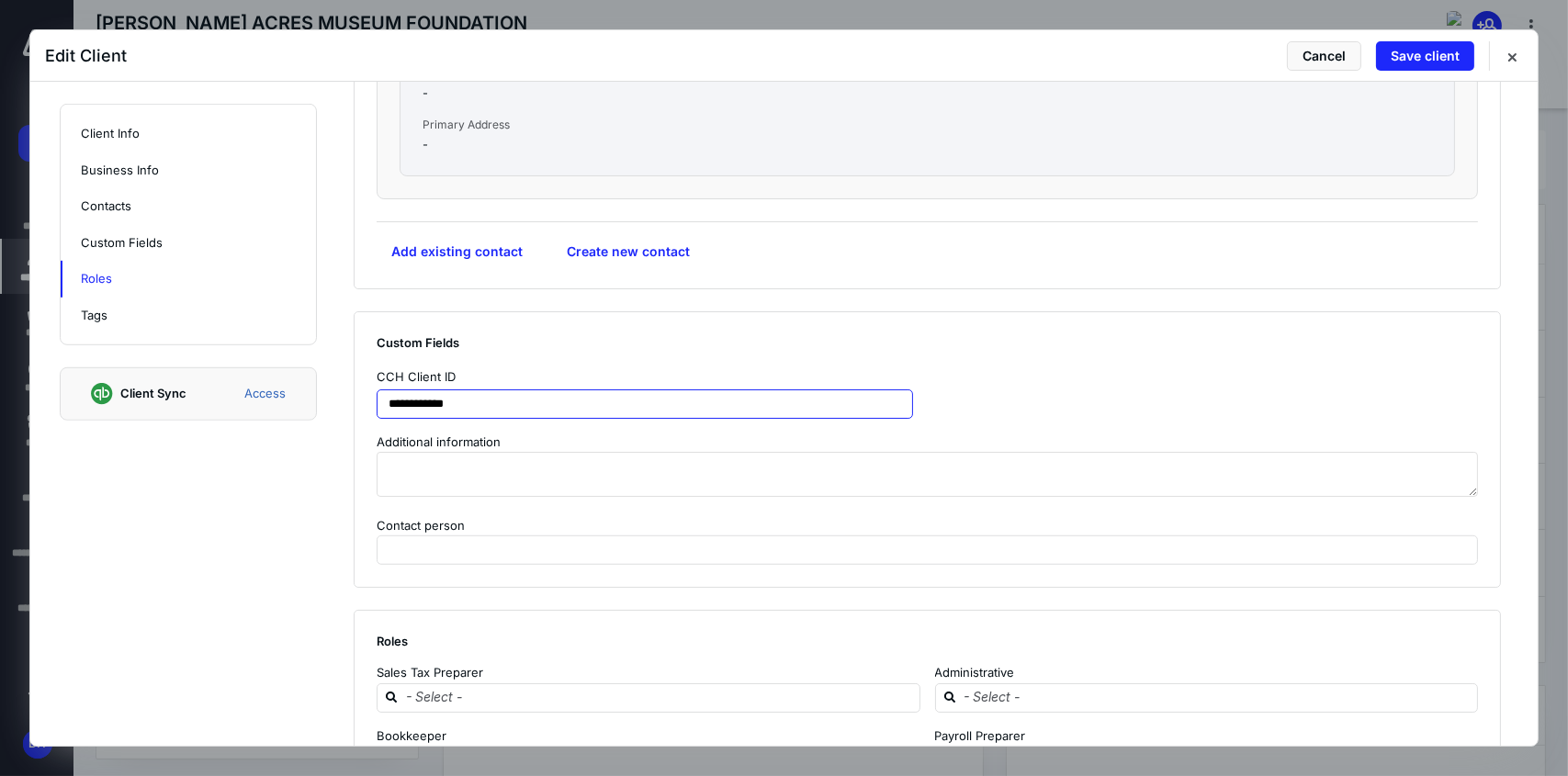 type on "**********" 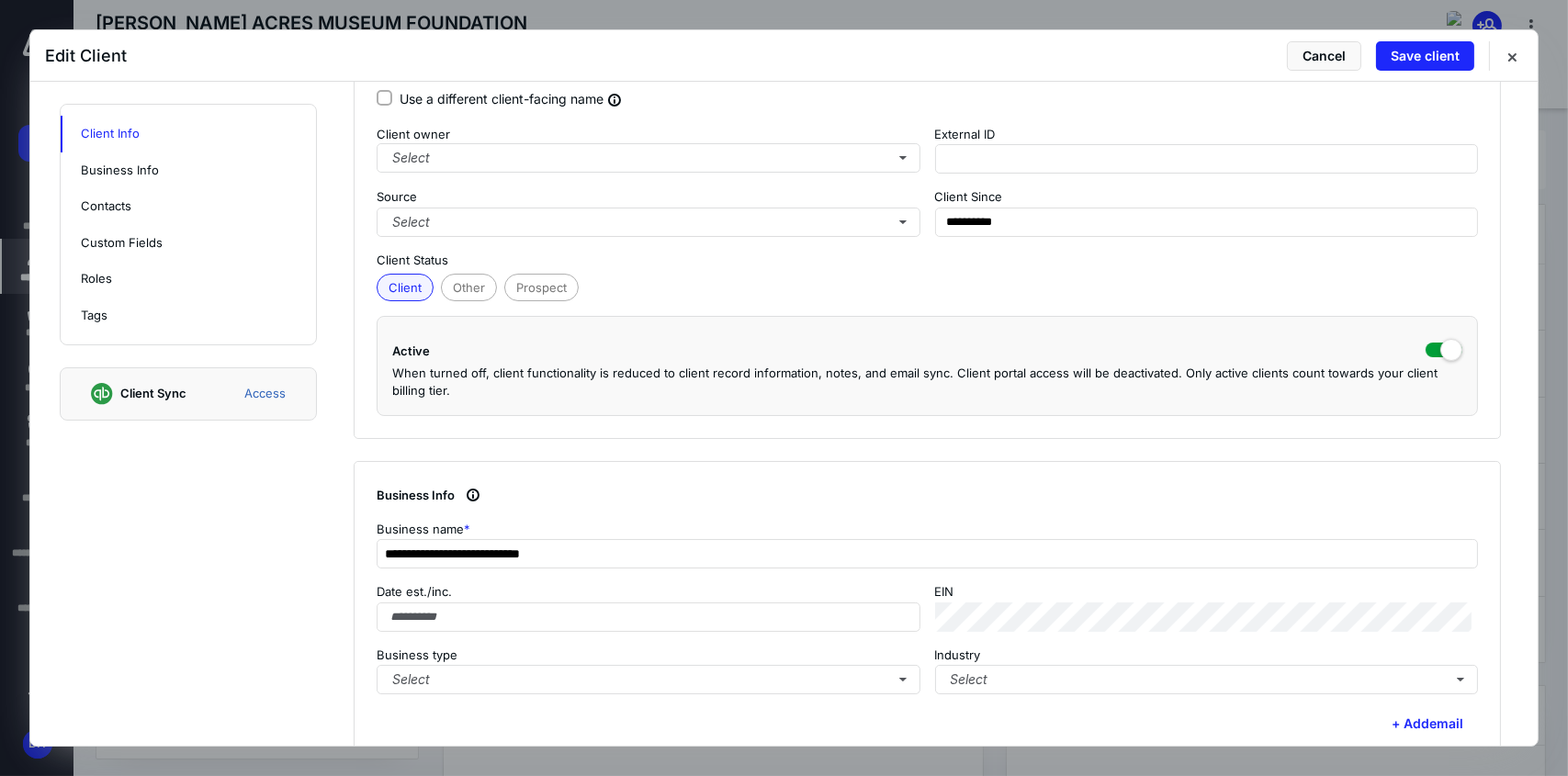 scroll, scrollTop: 459, scrollLeft: 0, axis: vertical 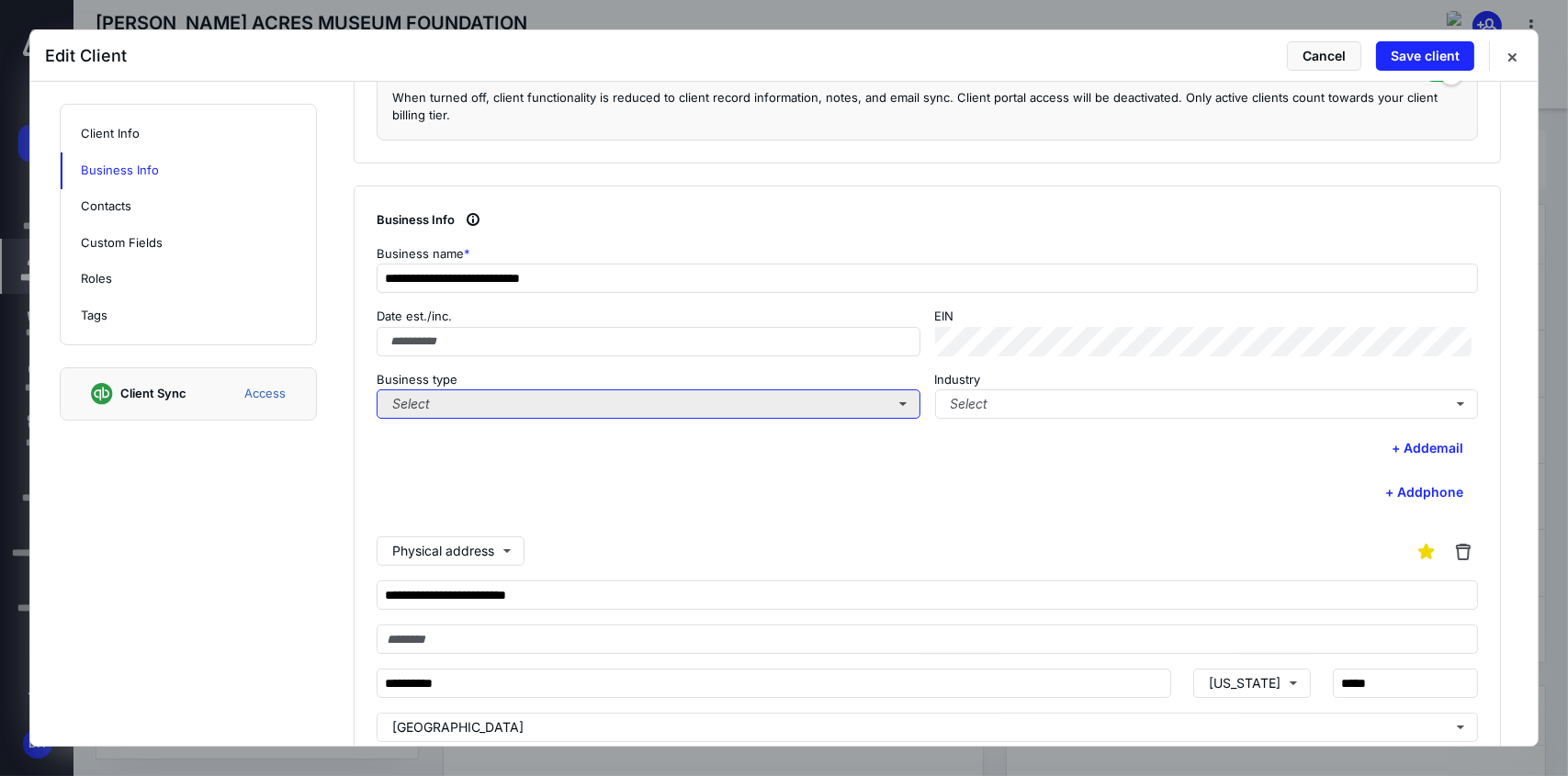 click on "Select" at bounding box center [649, 404] 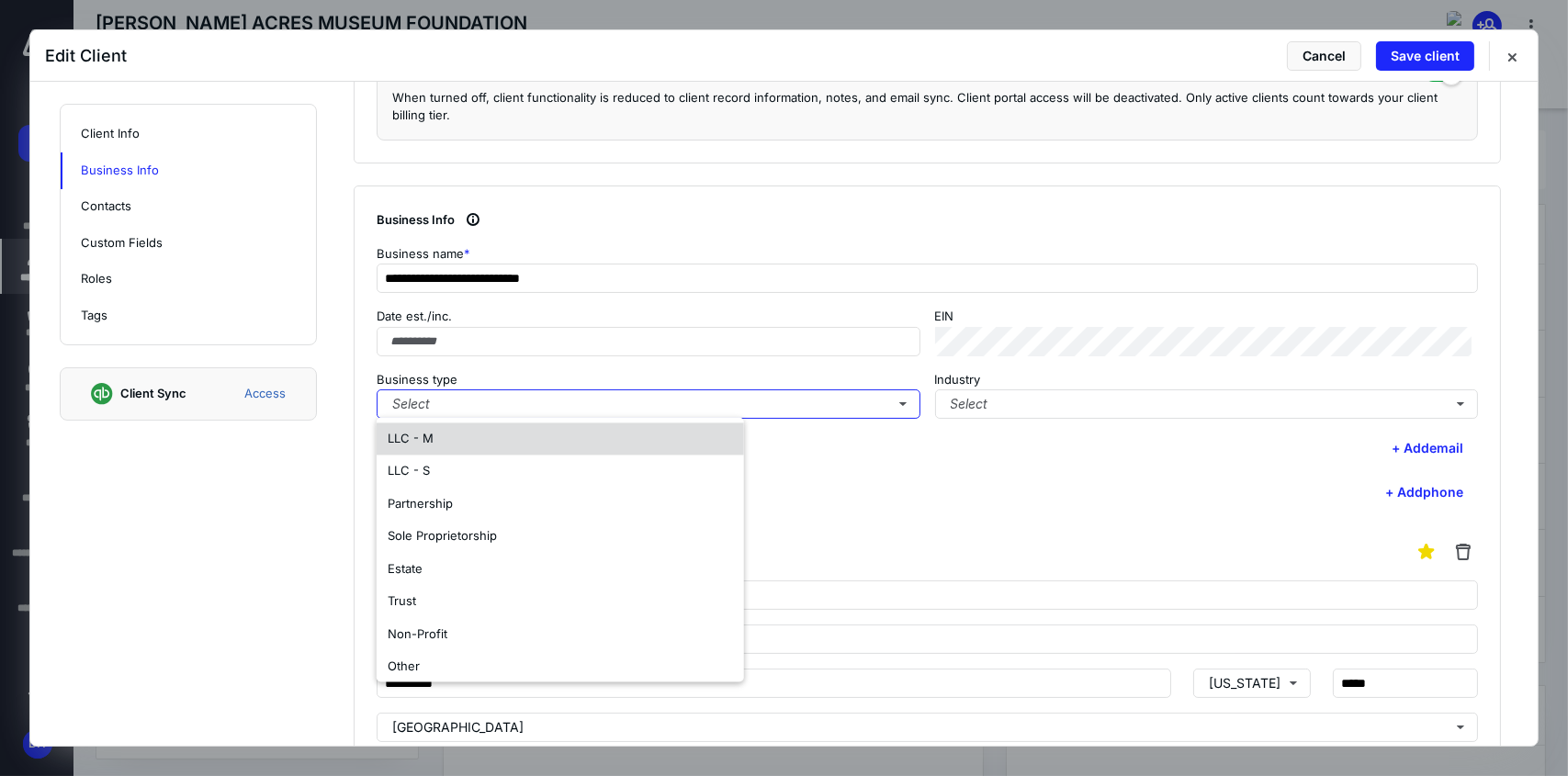 scroll, scrollTop: 107, scrollLeft: 0, axis: vertical 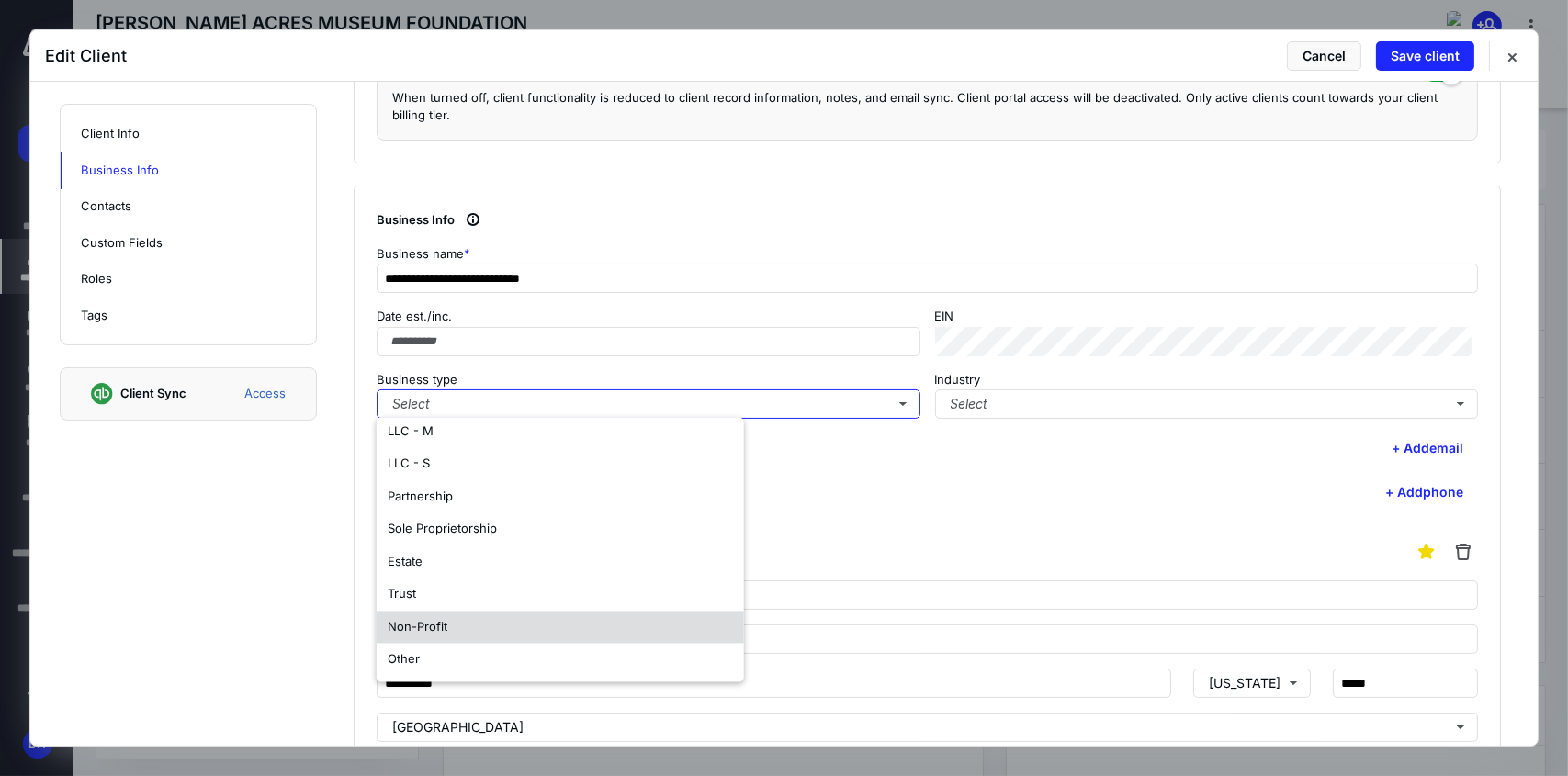 click on "Non-Profit" at bounding box center (560, 627) 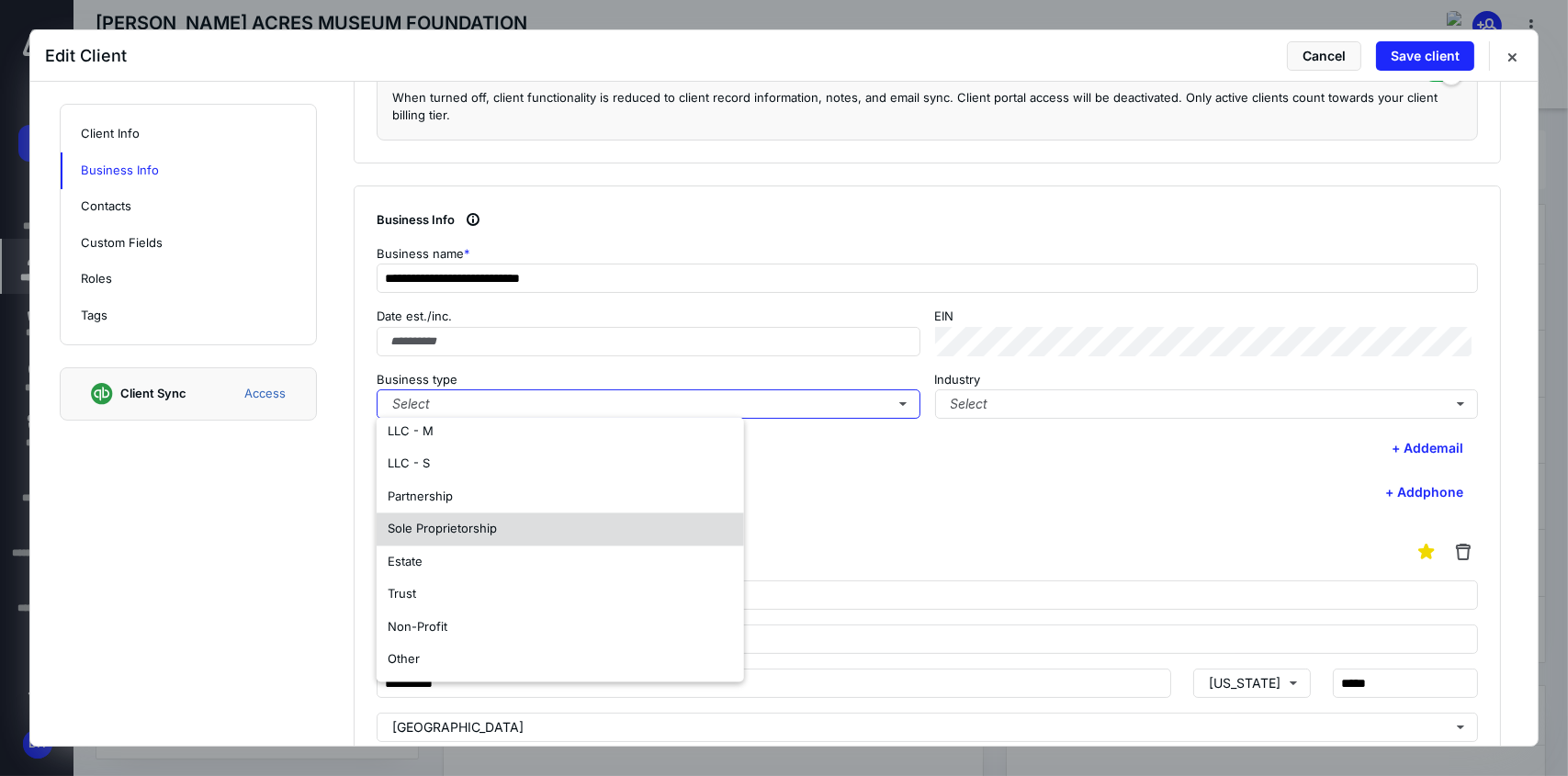 scroll, scrollTop: 0, scrollLeft: 0, axis: both 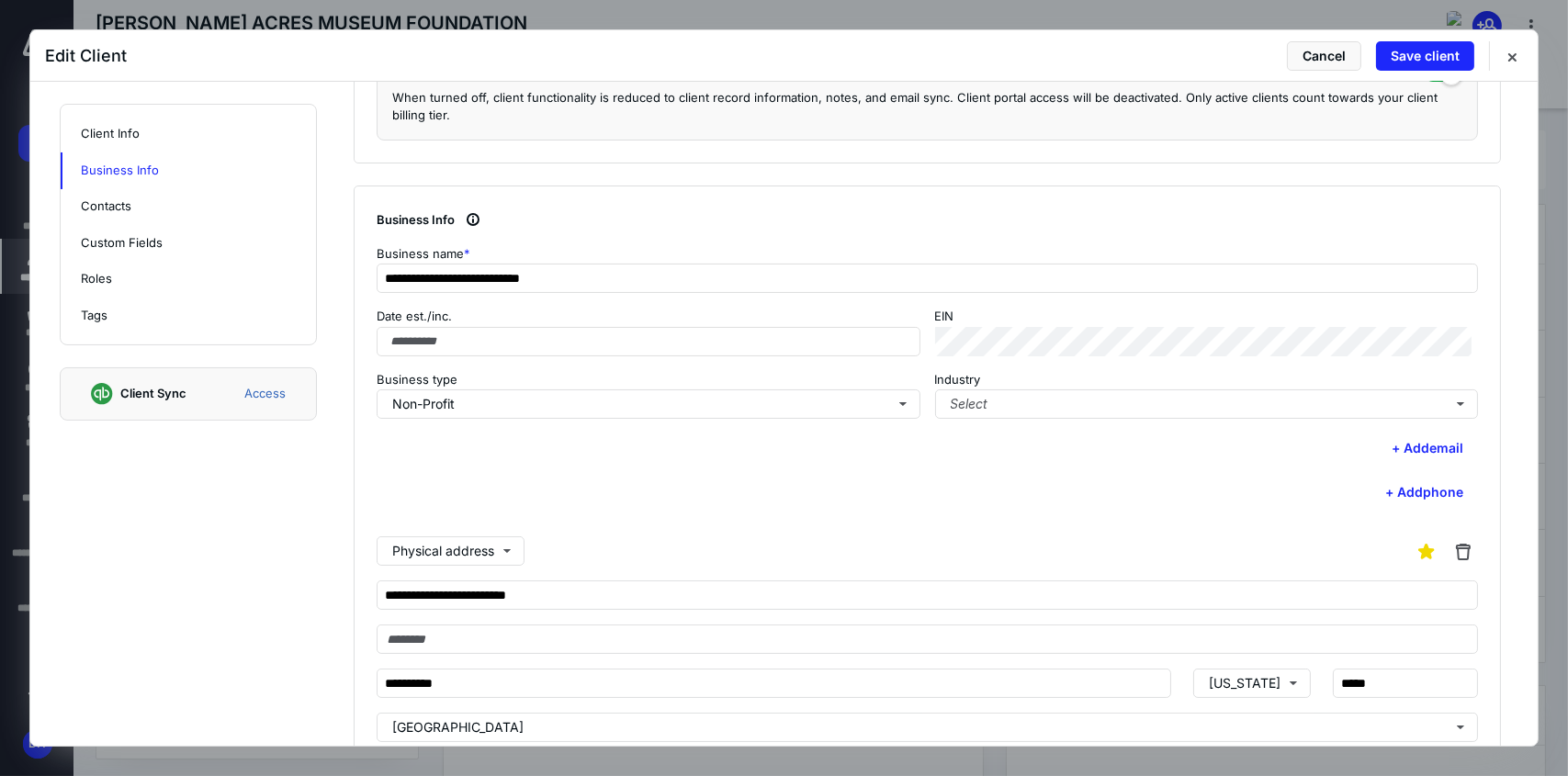click on "Physical address" at bounding box center [927, 551] 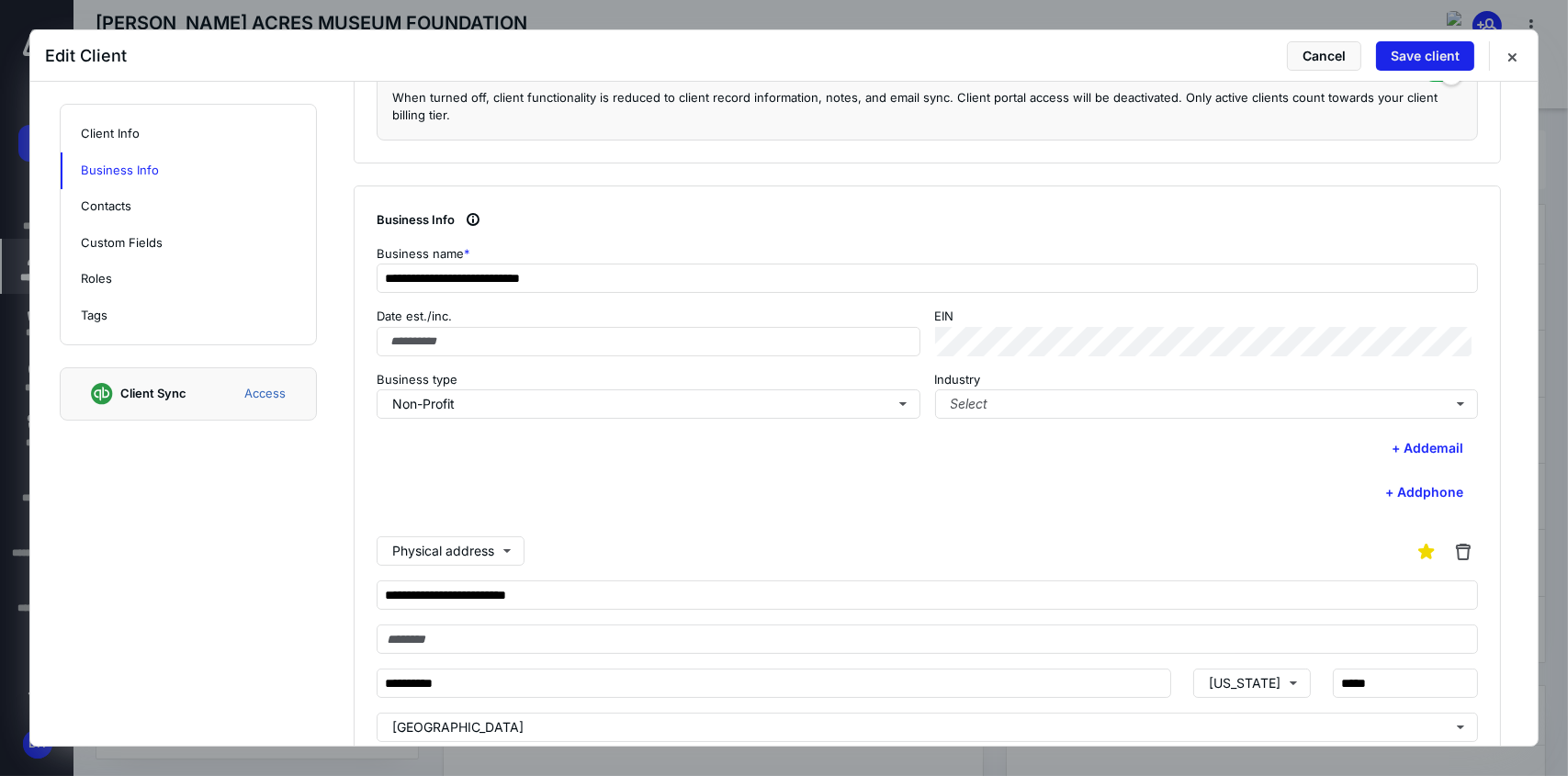 click on "Save client" at bounding box center [1425, 56] 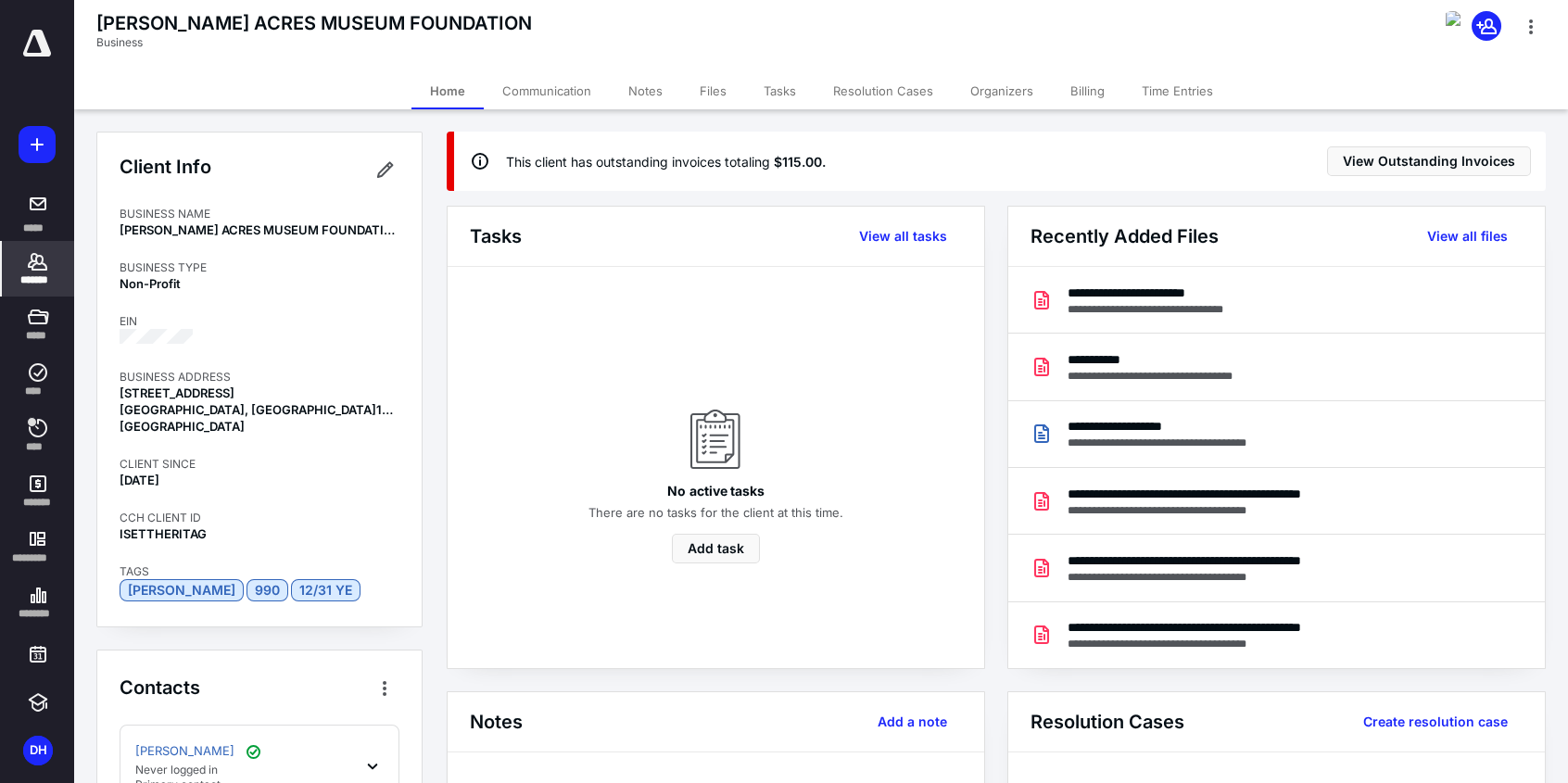 click on "*******" at bounding box center (38, 280) 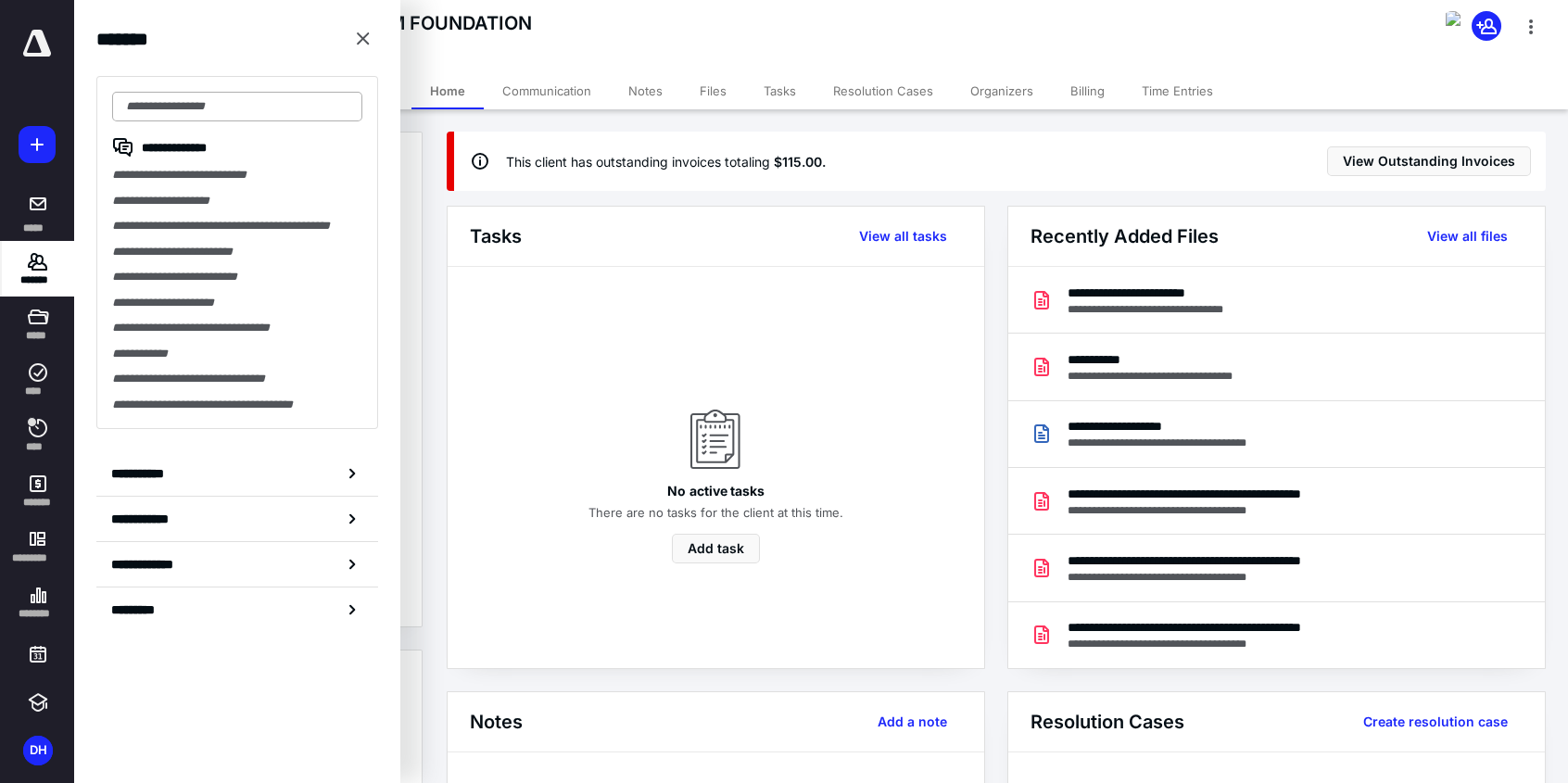 click at bounding box center [237, 107] 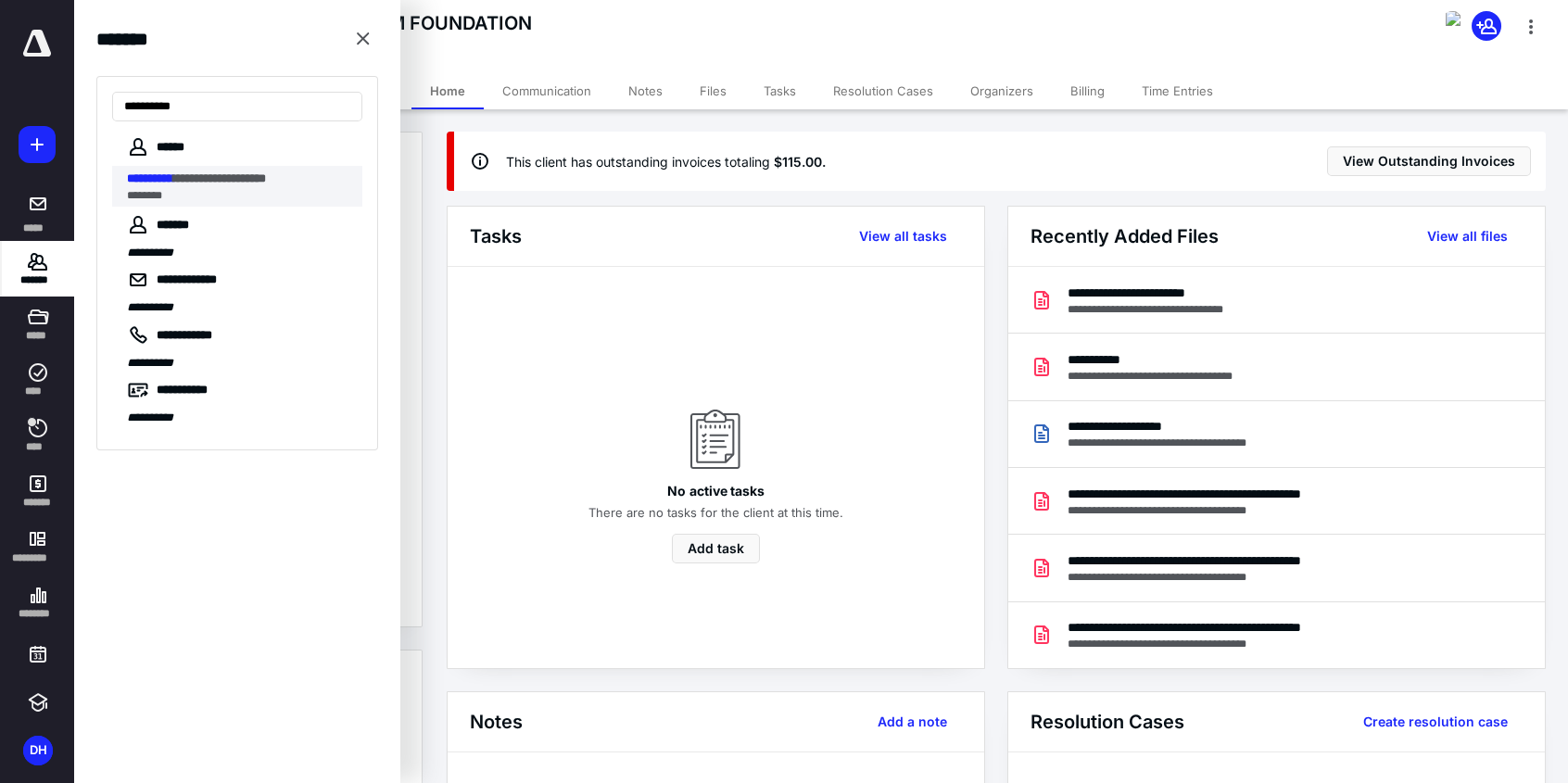 type on "**********" 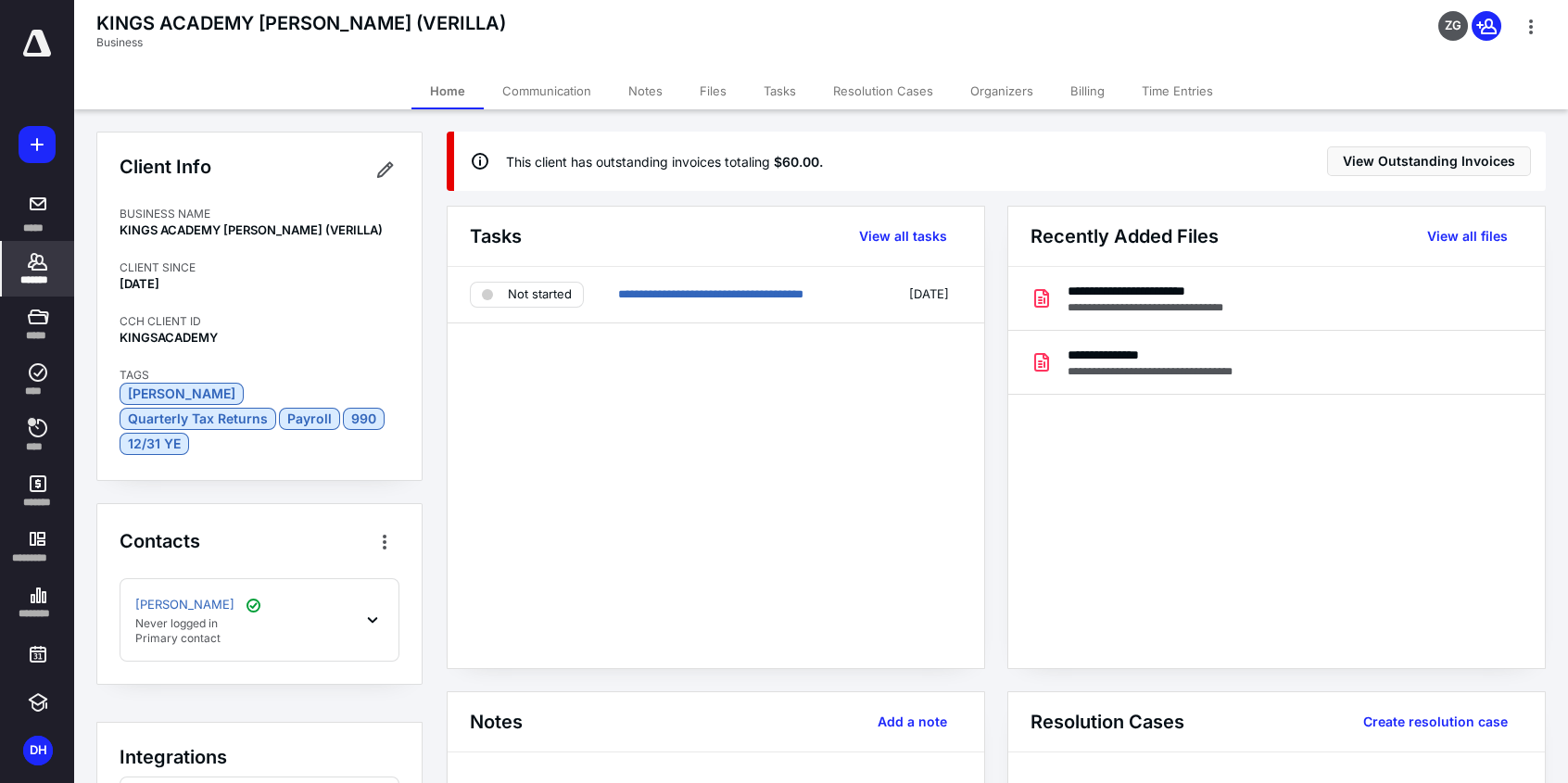 click 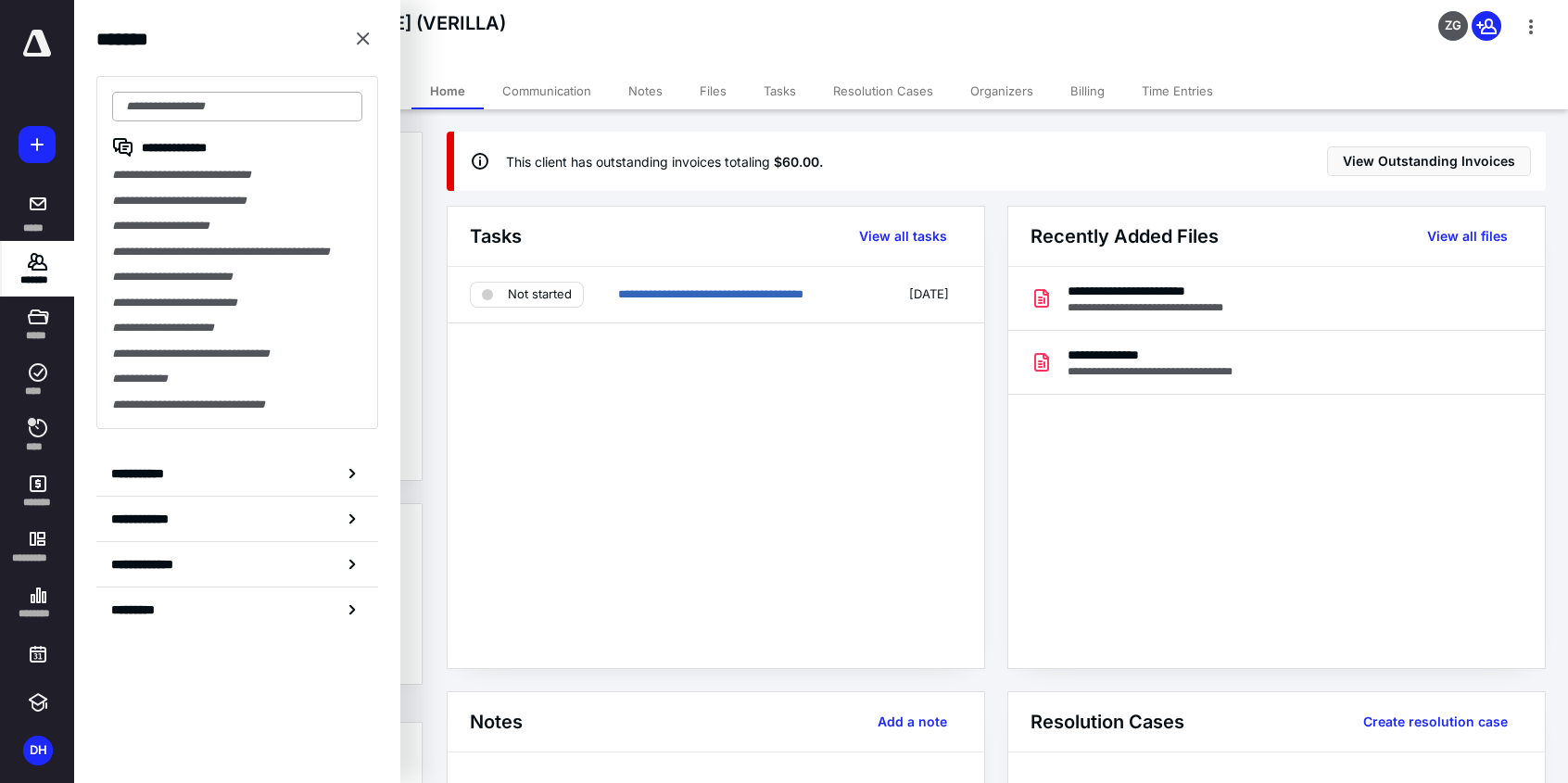 click at bounding box center (237, 107) 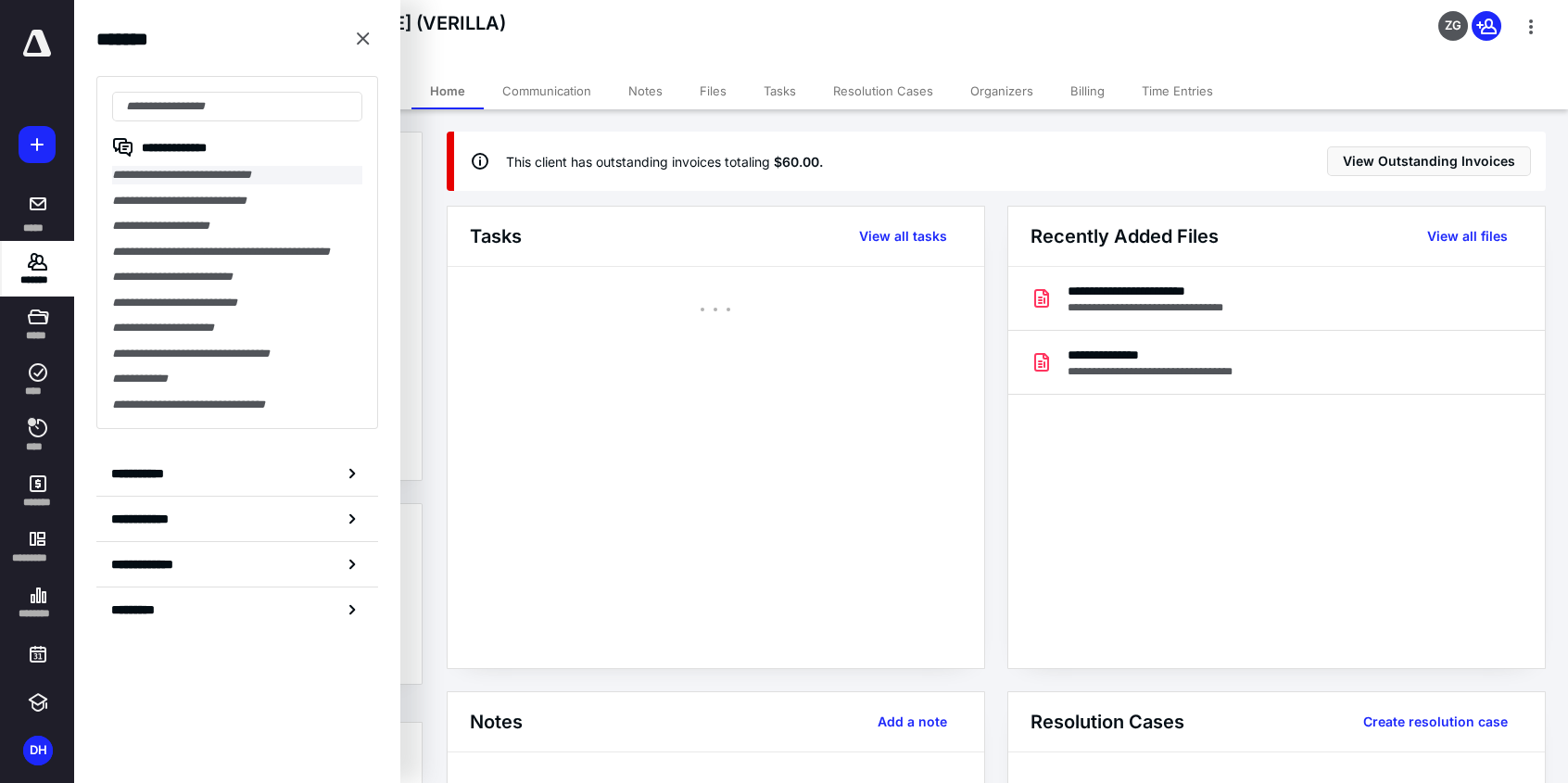 click on "**********" at bounding box center (237, 175) 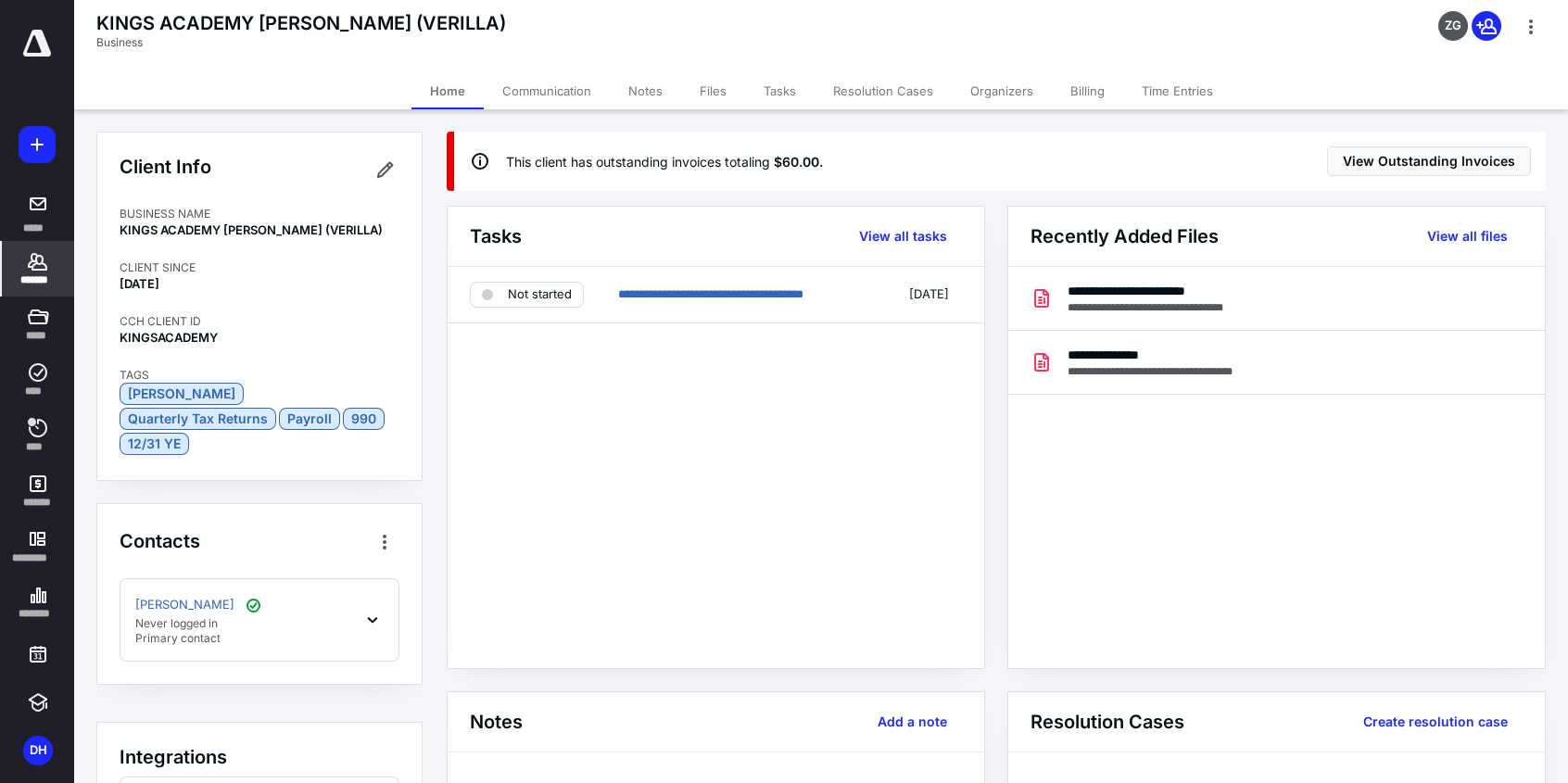 click on "**********" at bounding box center [715, 467] 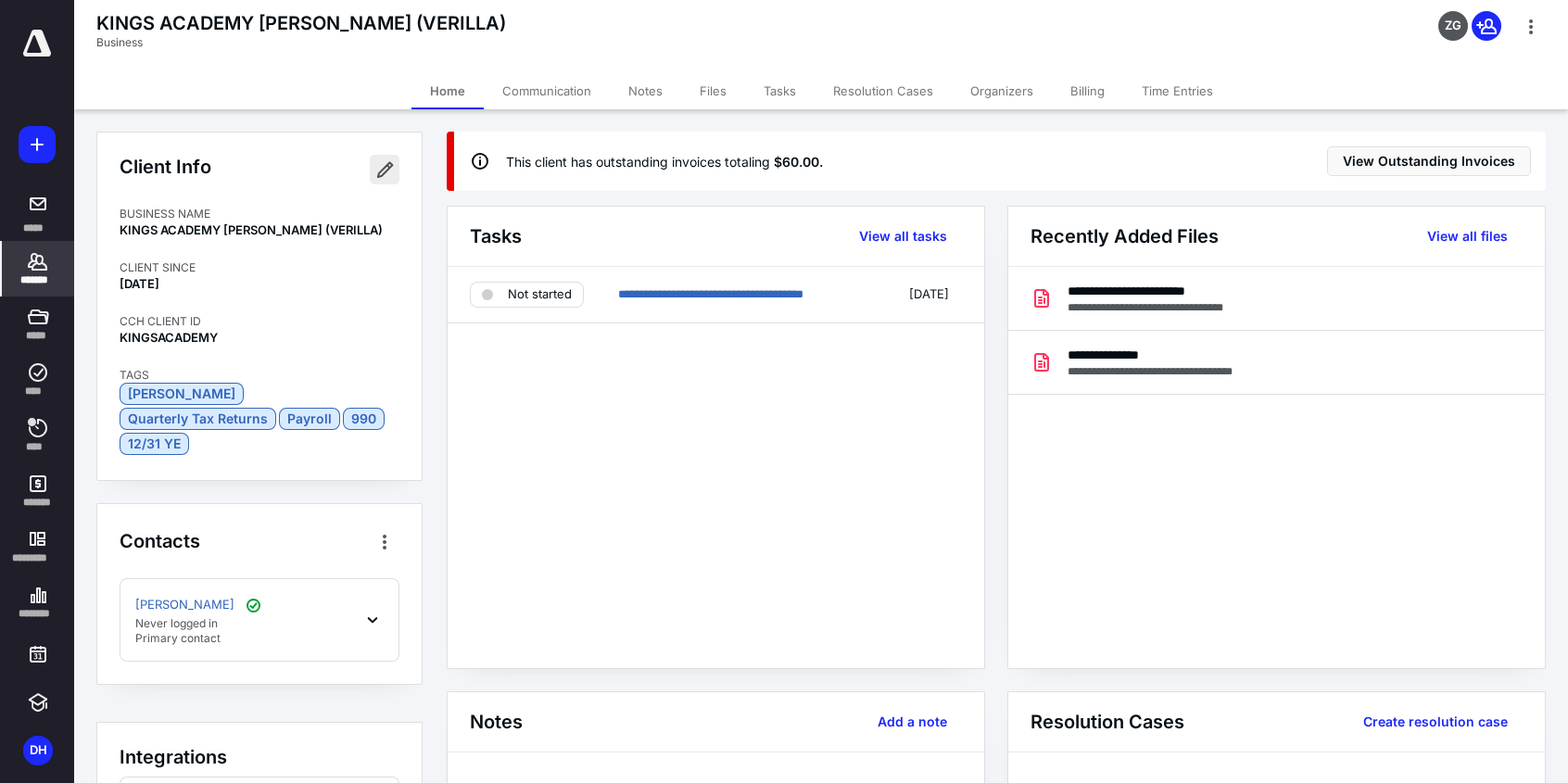 click at bounding box center (385, 170) 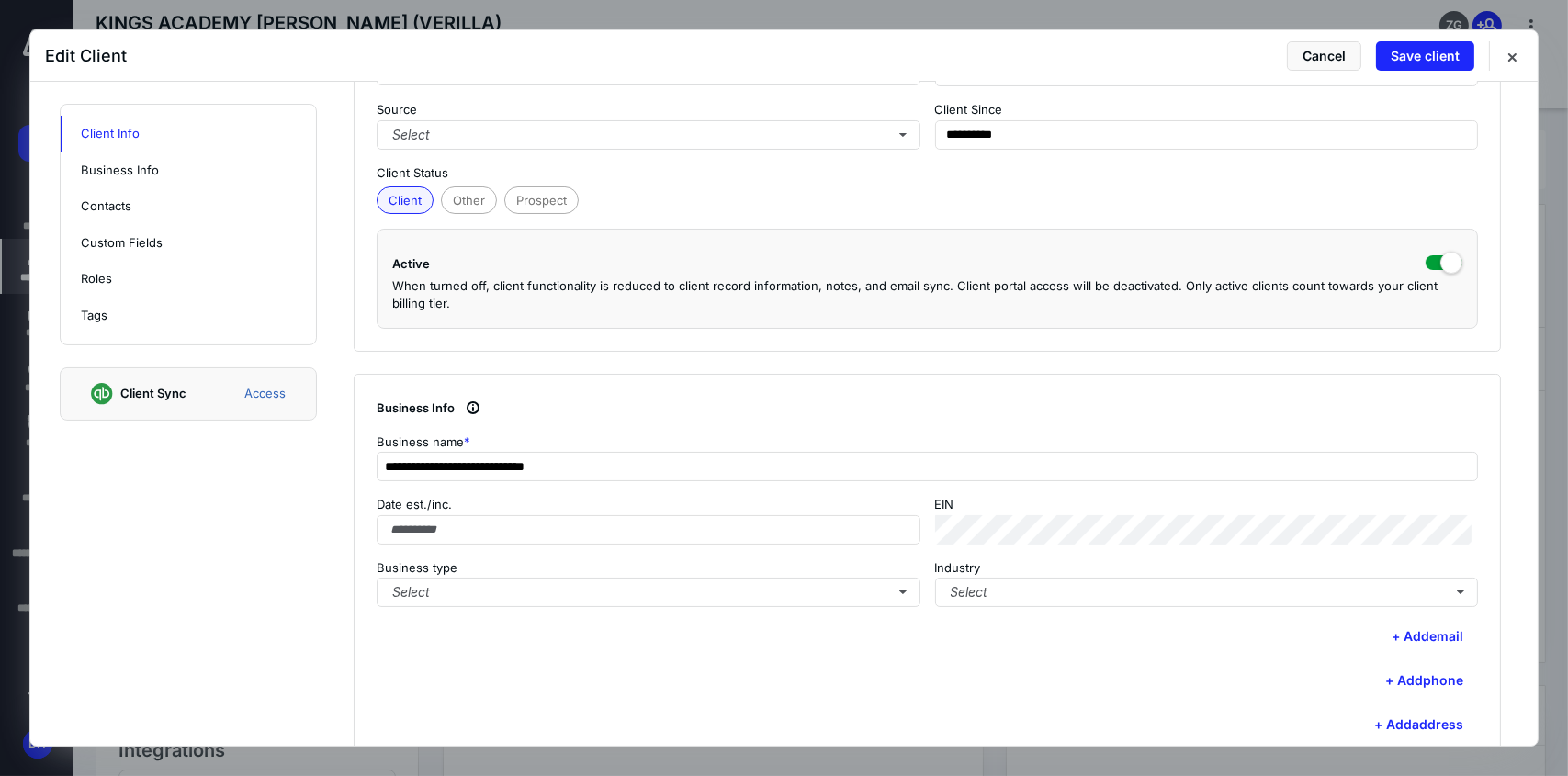scroll, scrollTop: 276, scrollLeft: 0, axis: vertical 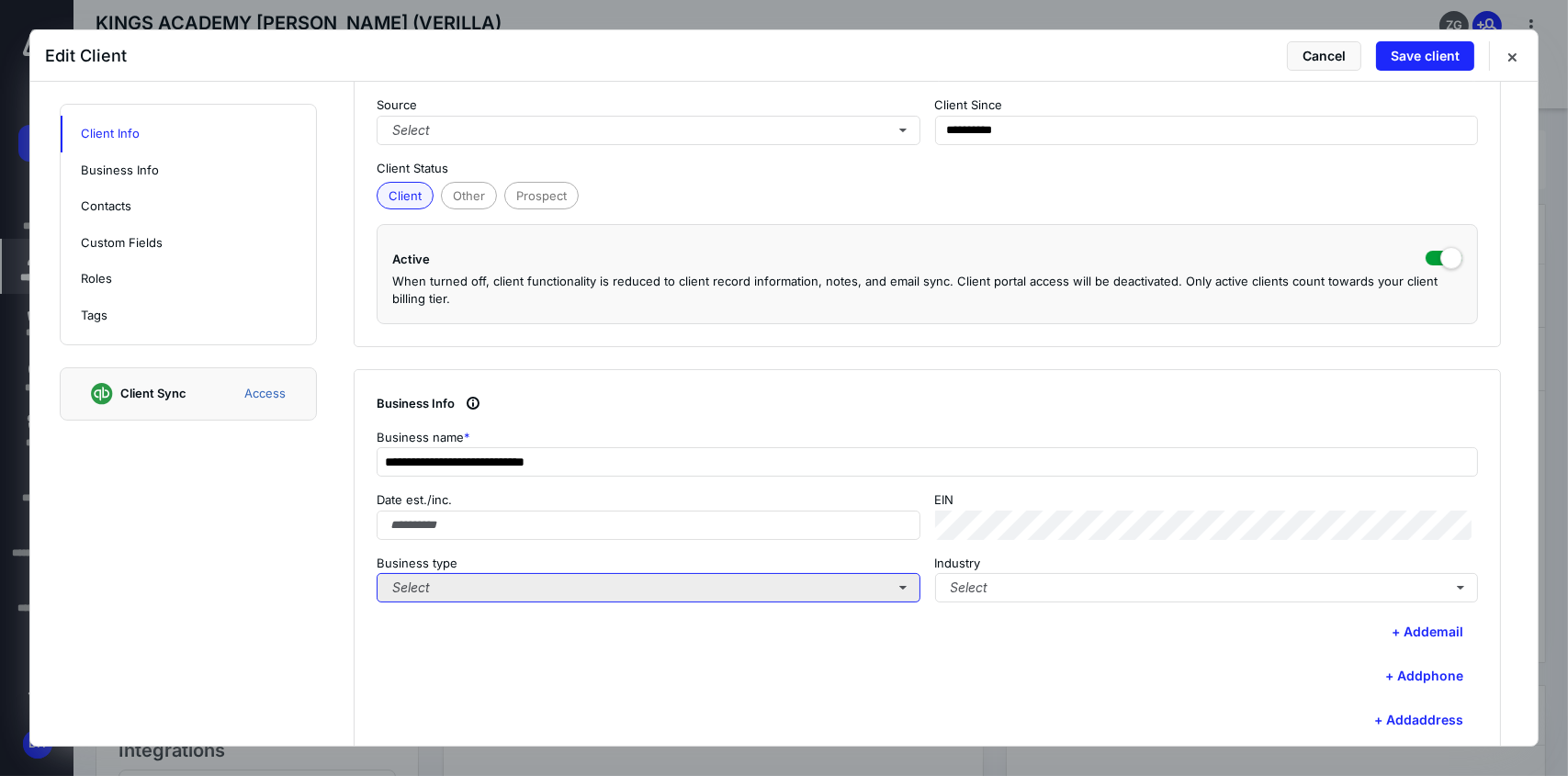 click on "Select" at bounding box center (649, 588) 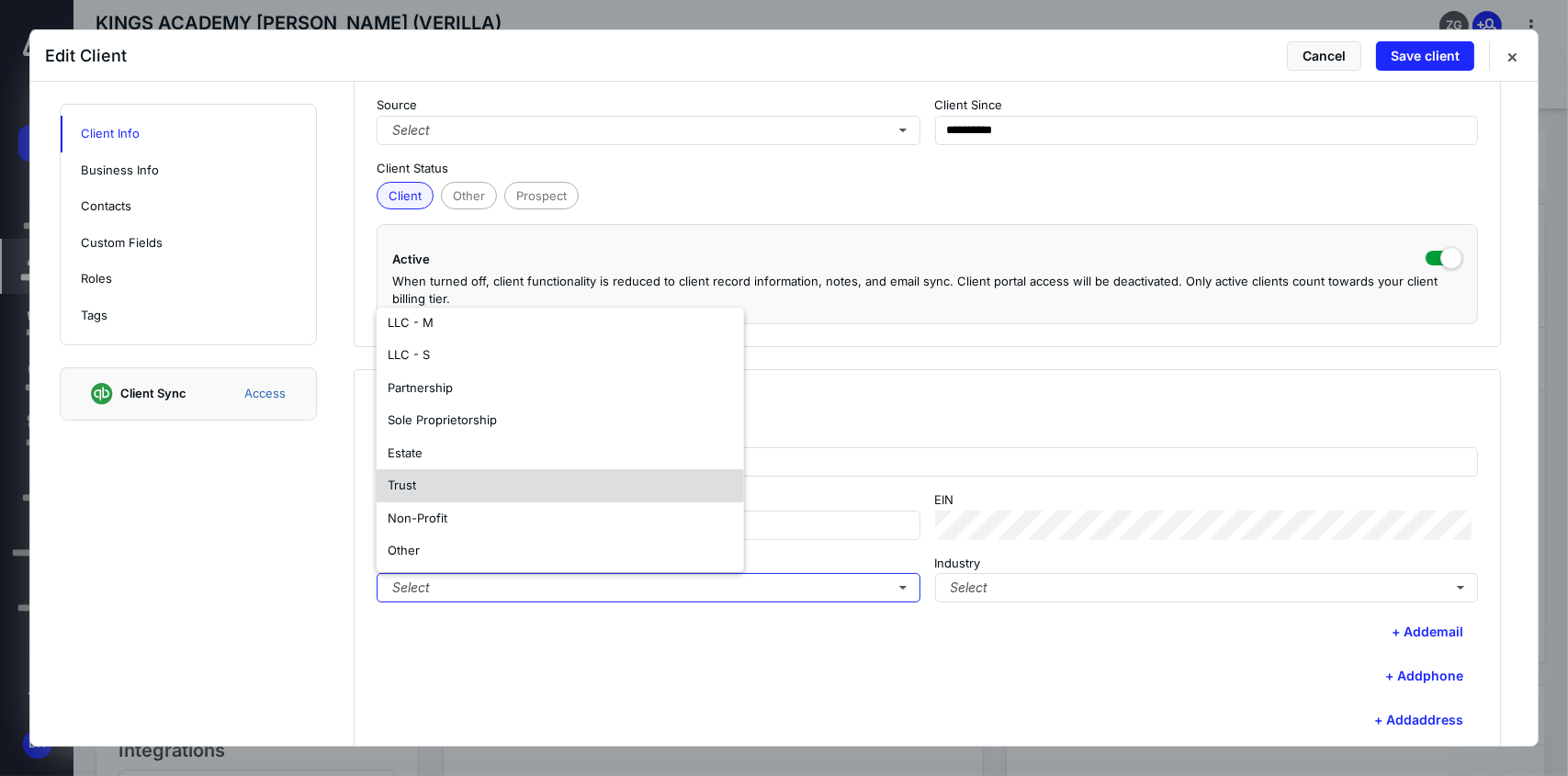 scroll, scrollTop: 107, scrollLeft: 0, axis: vertical 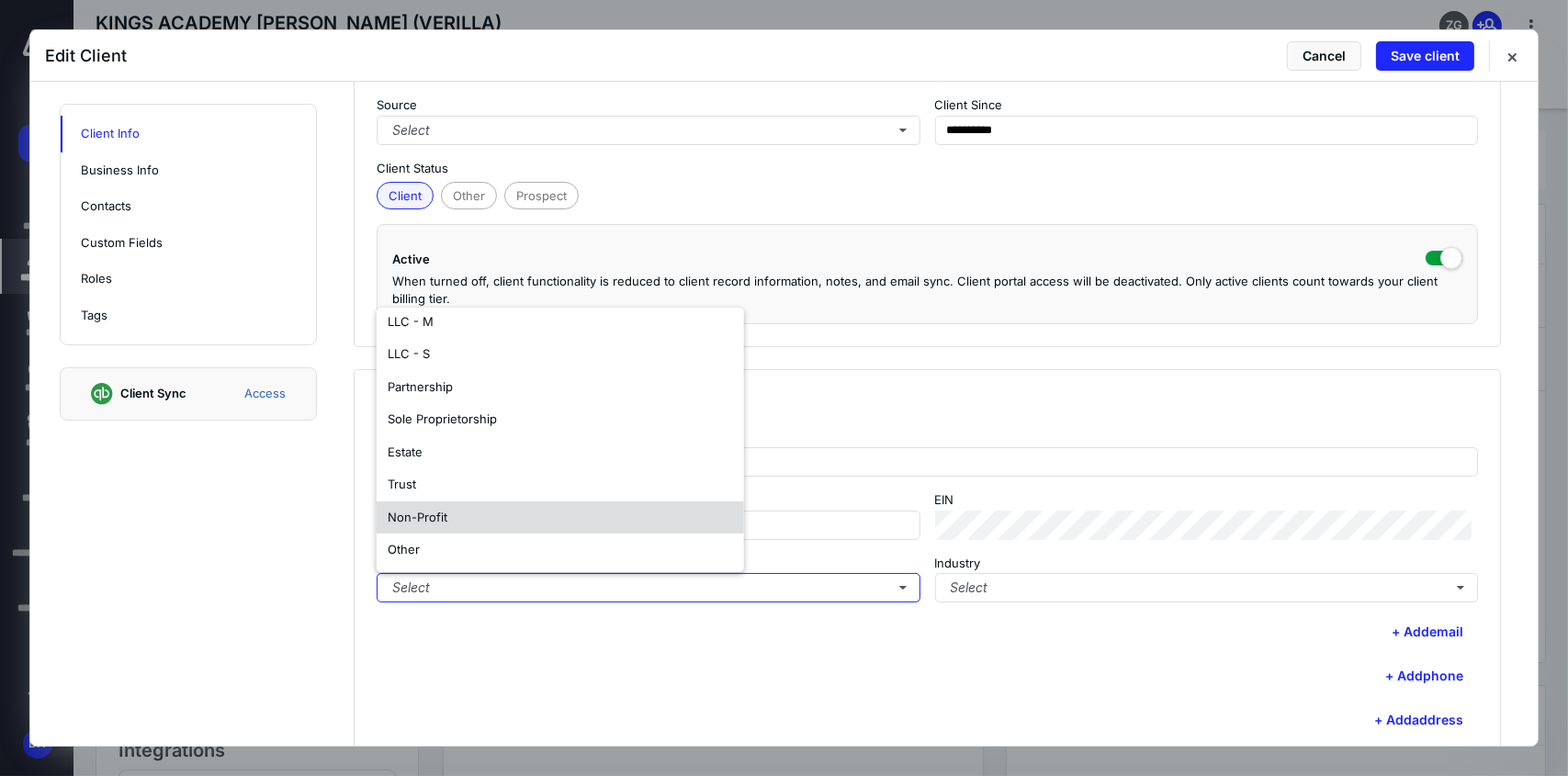 click on "Non-Profit" at bounding box center (560, 518) 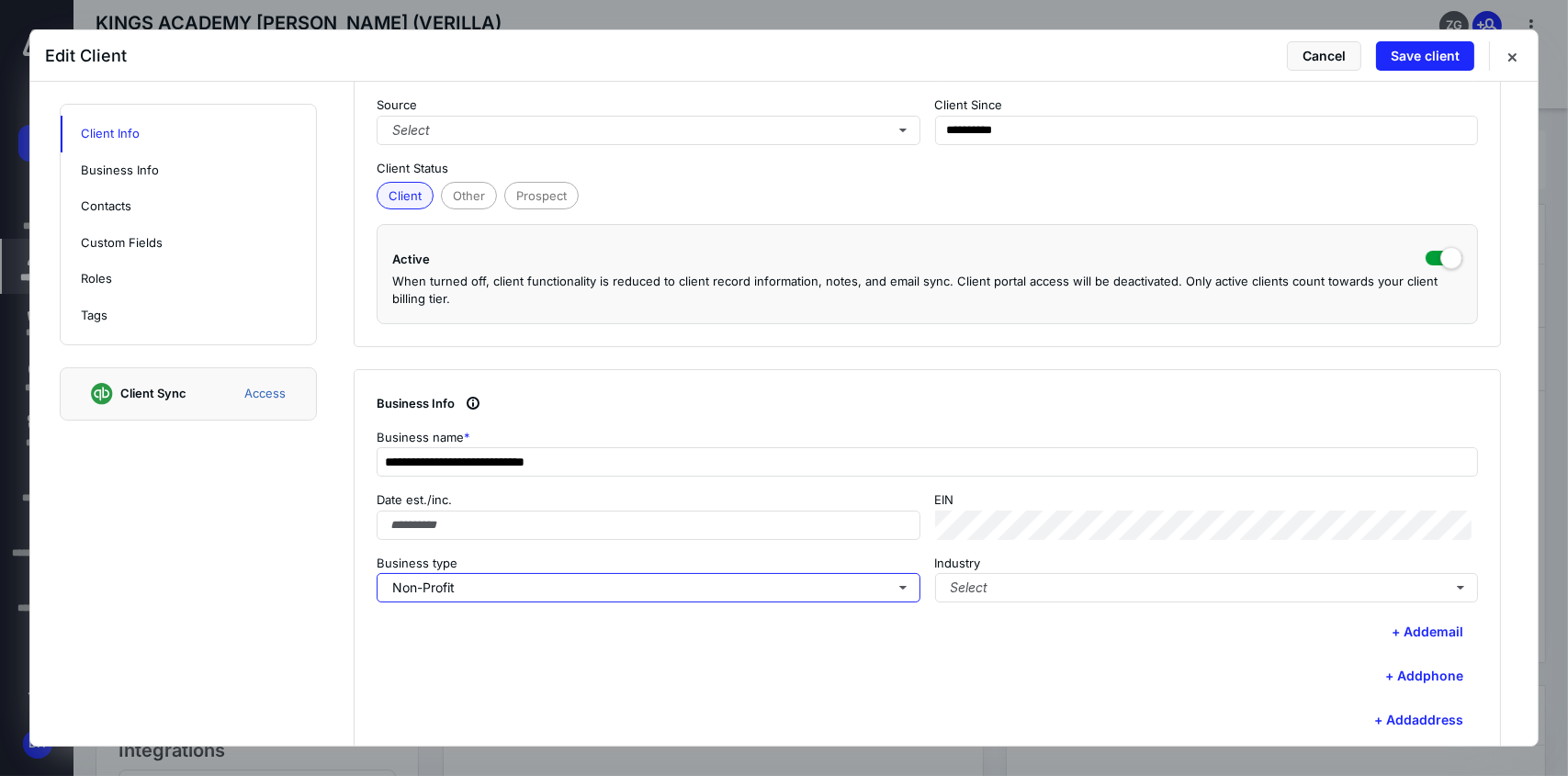 scroll, scrollTop: 0, scrollLeft: 0, axis: both 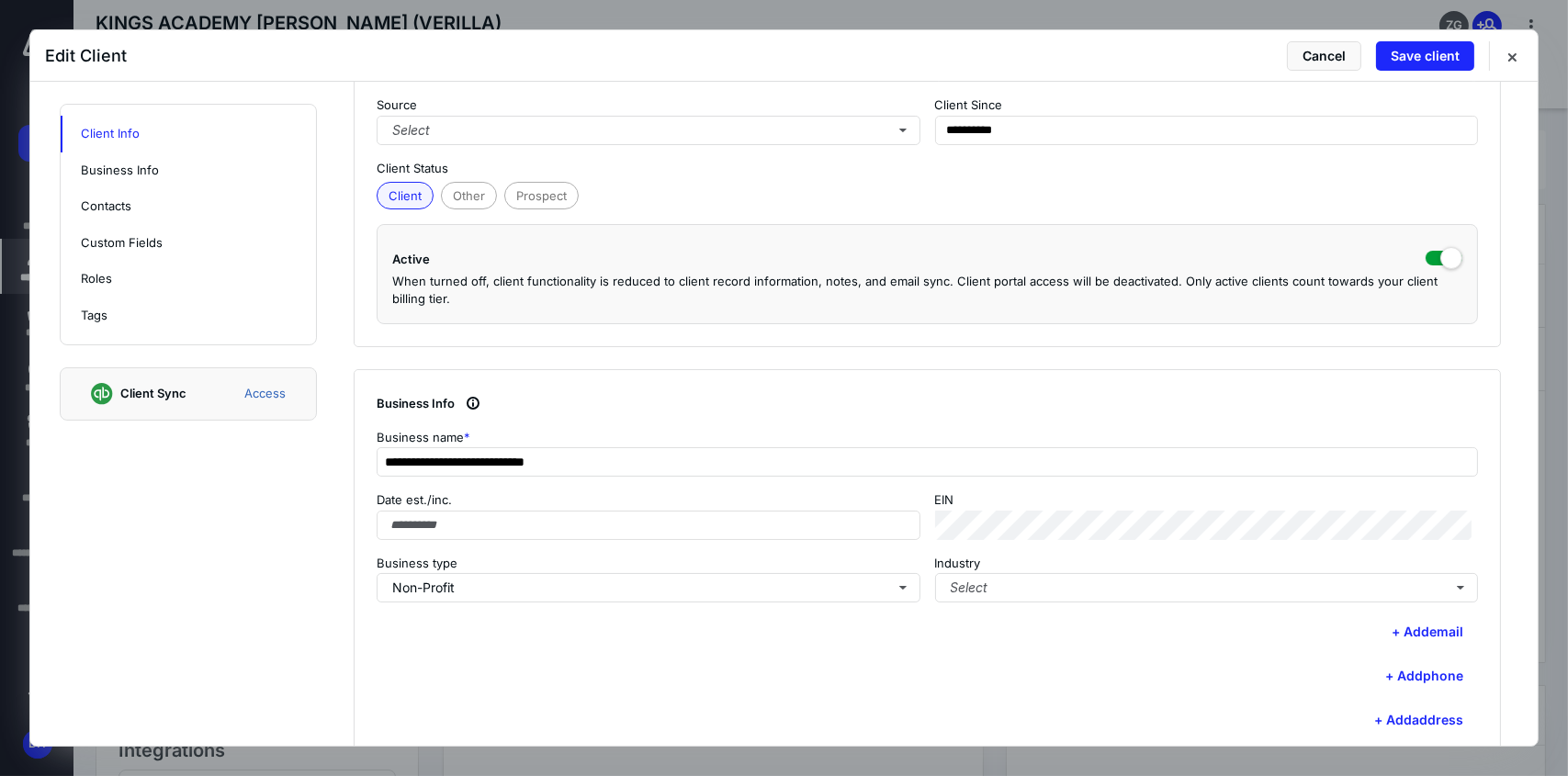 click on "+ Add  phone" at bounding box center [927, 676] 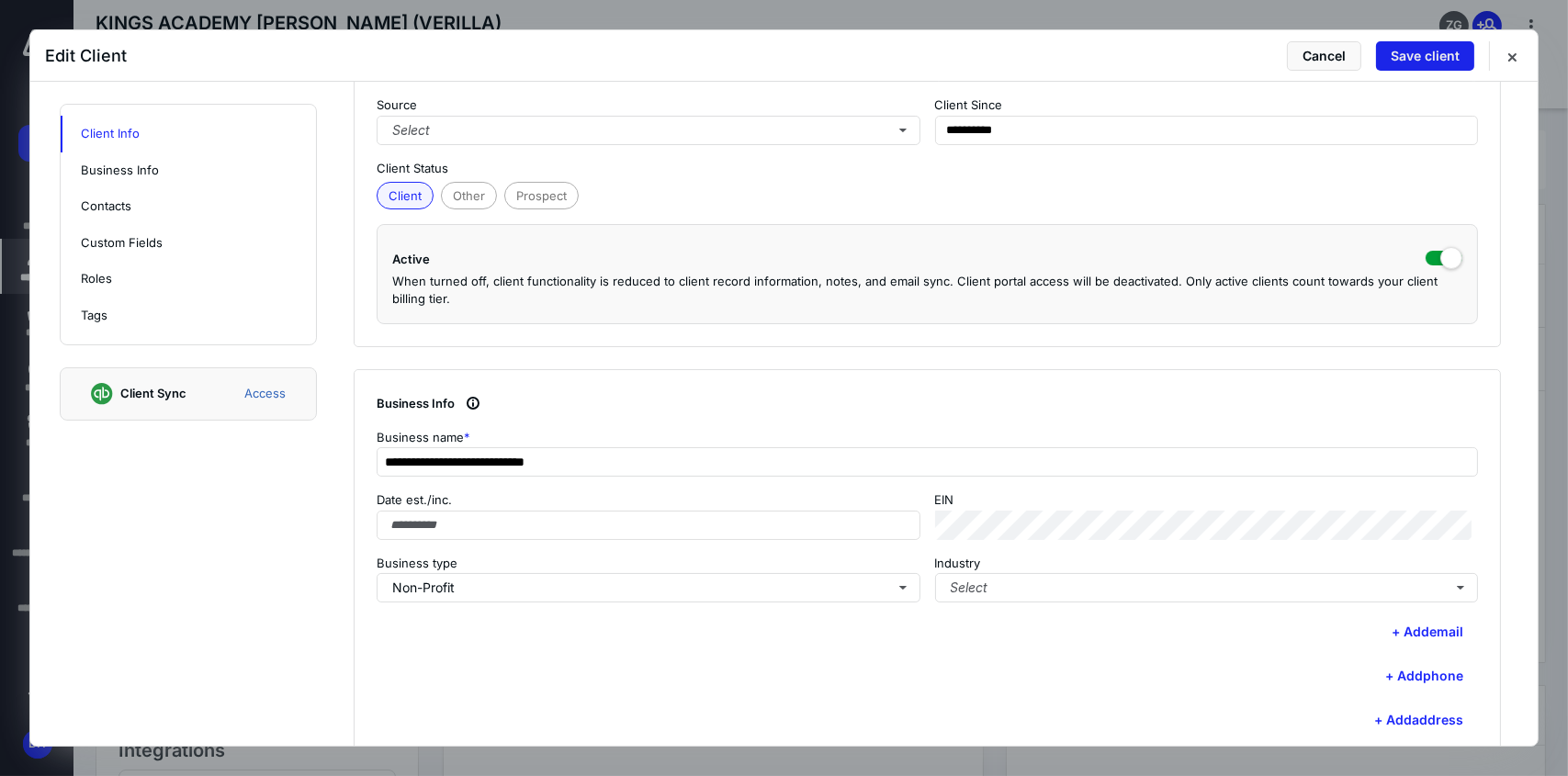 click on "Save client" at bounding box center [1425, 56] 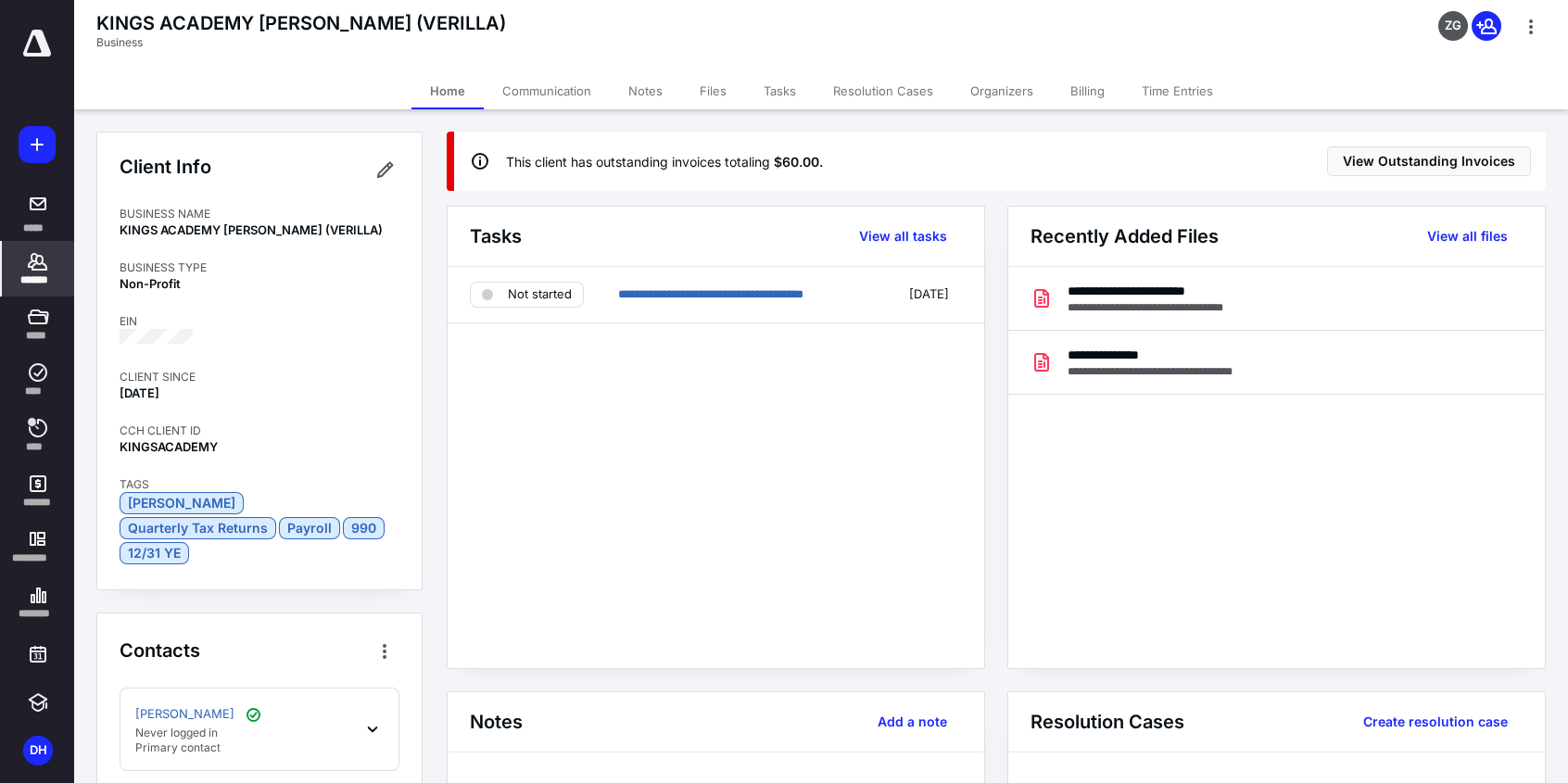 click 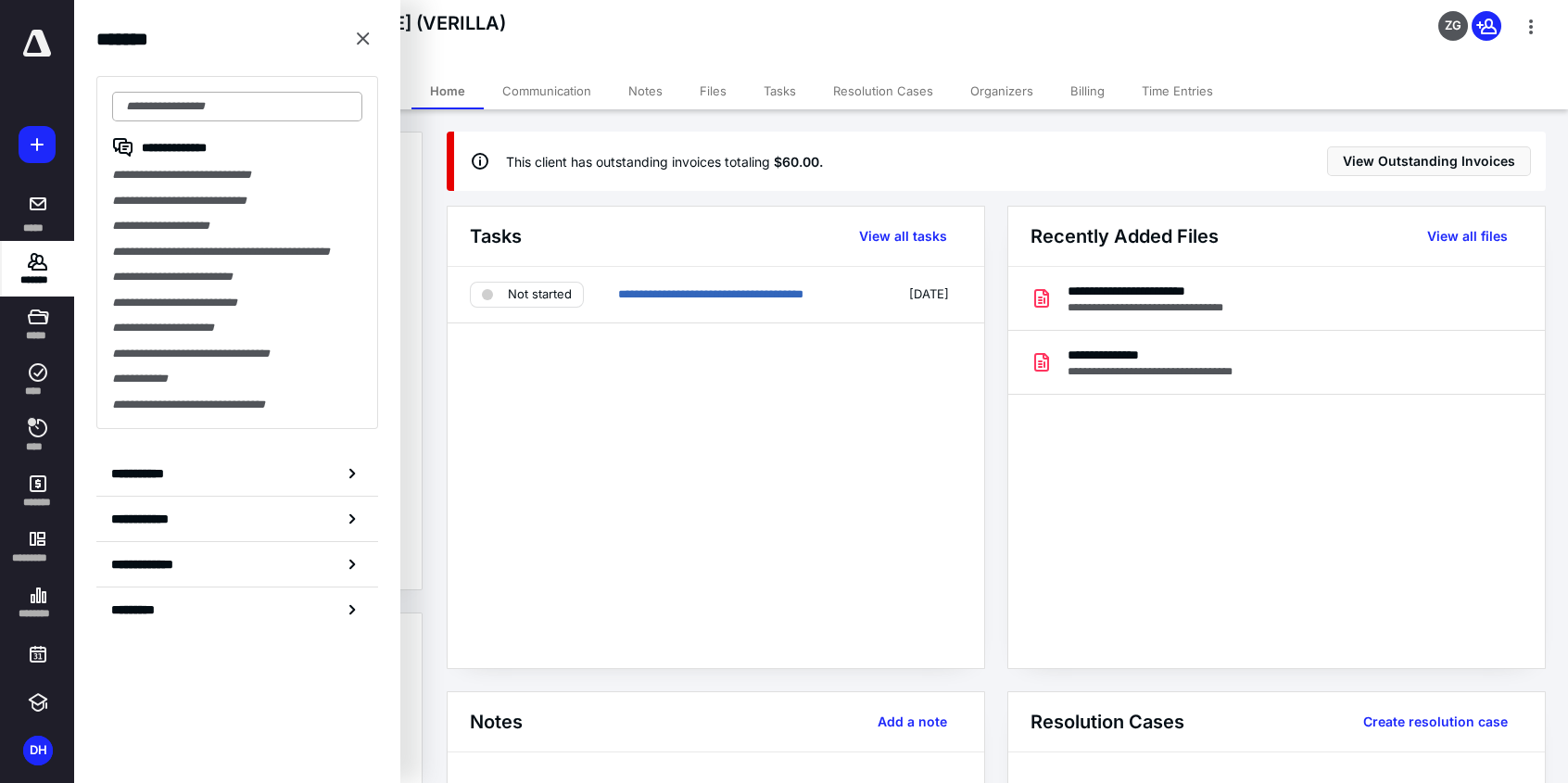 click at bounding box center (237, 107) 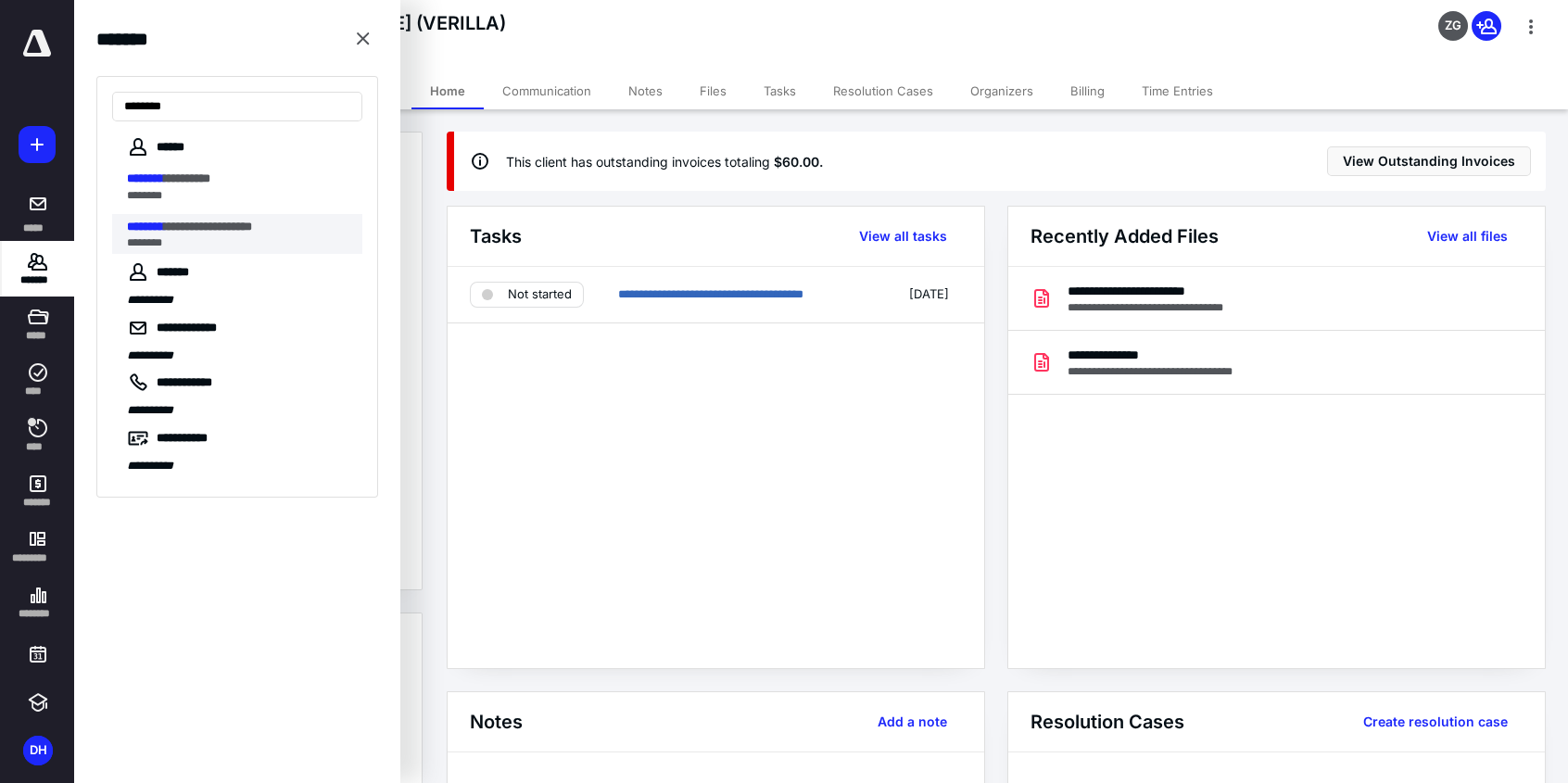 type on "********" 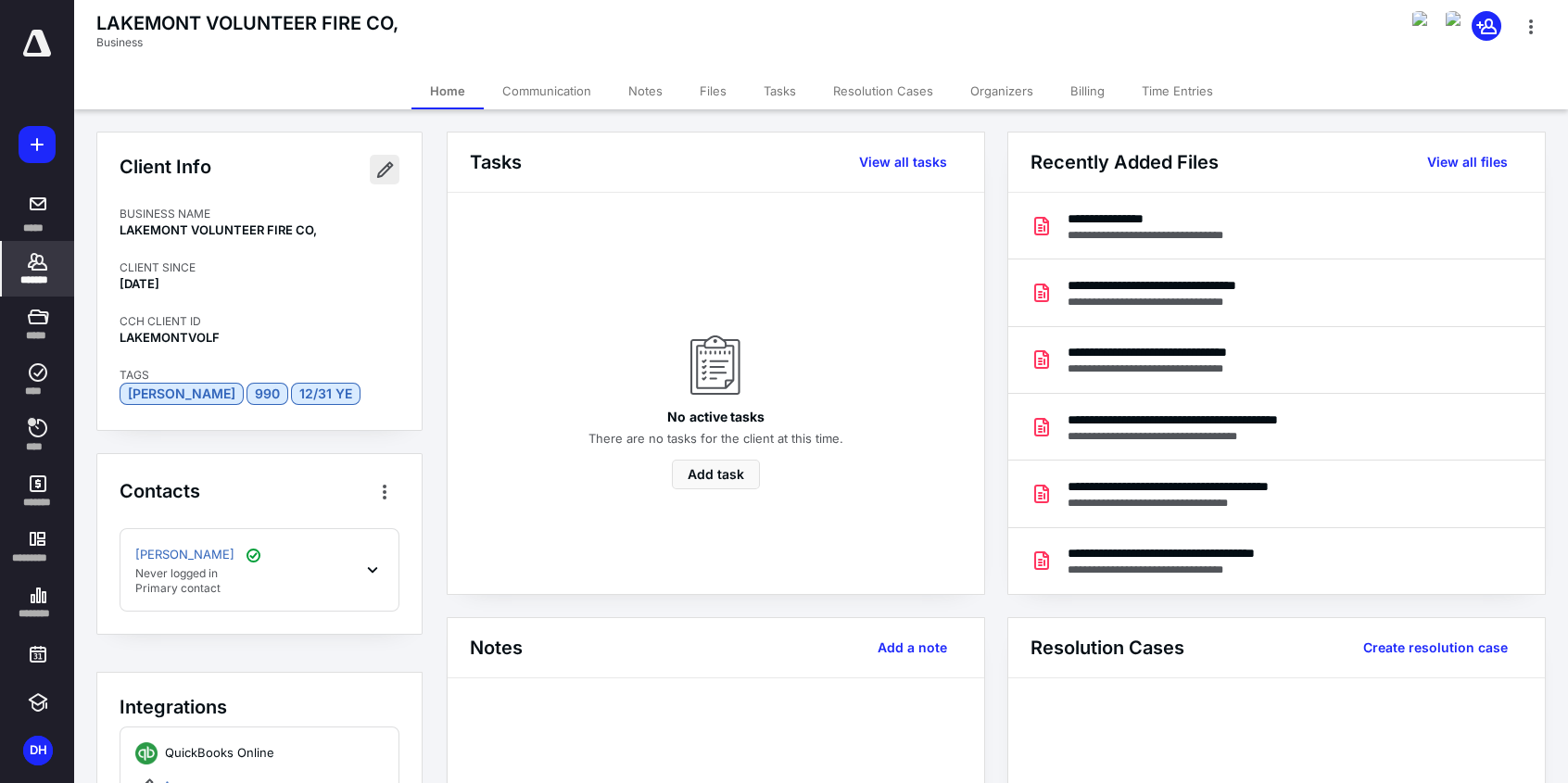 click at bounding box center [385, 170] 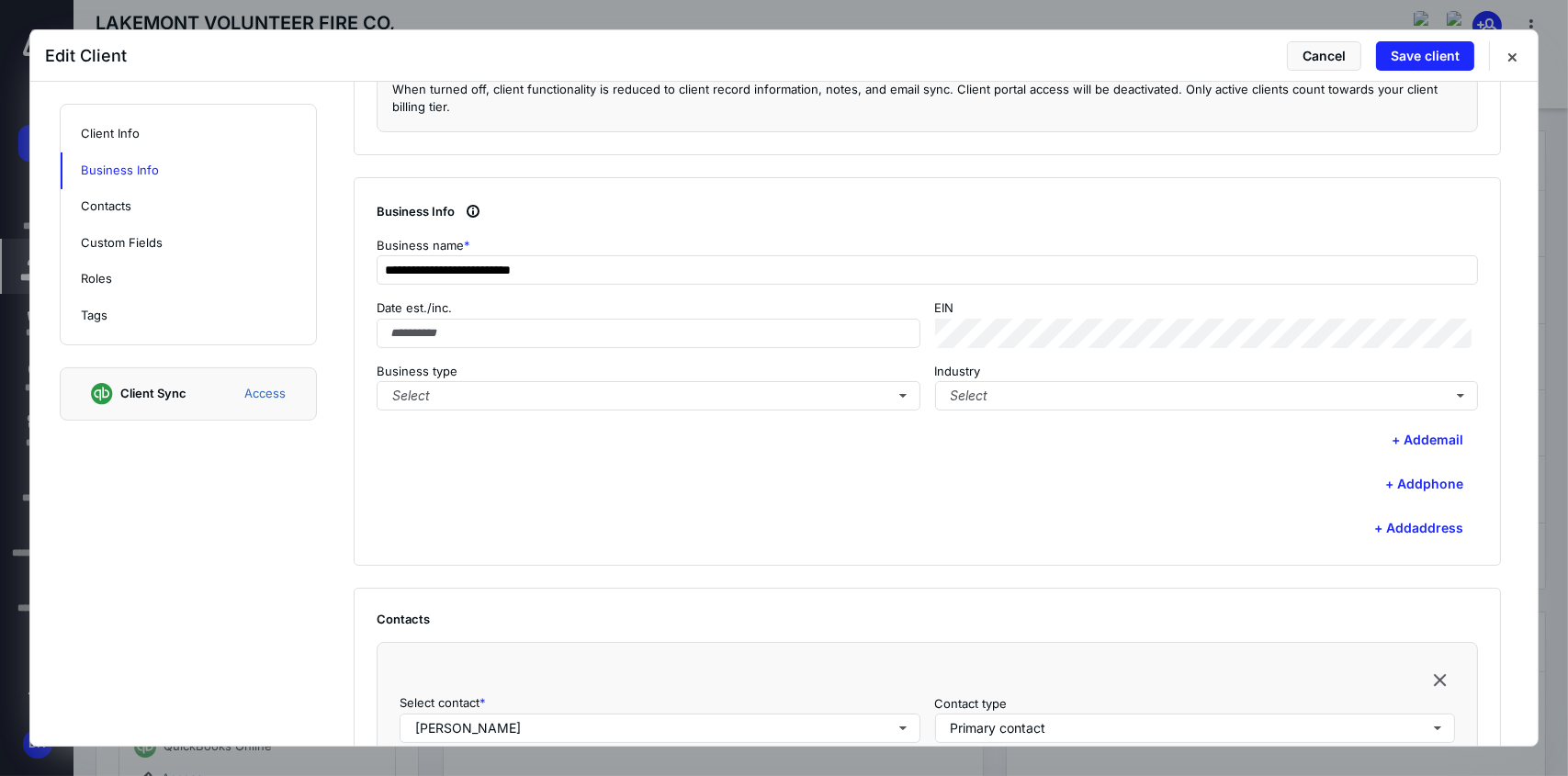 scroll, scrollTop: 467, scrollLeft: 0, axis: vertical 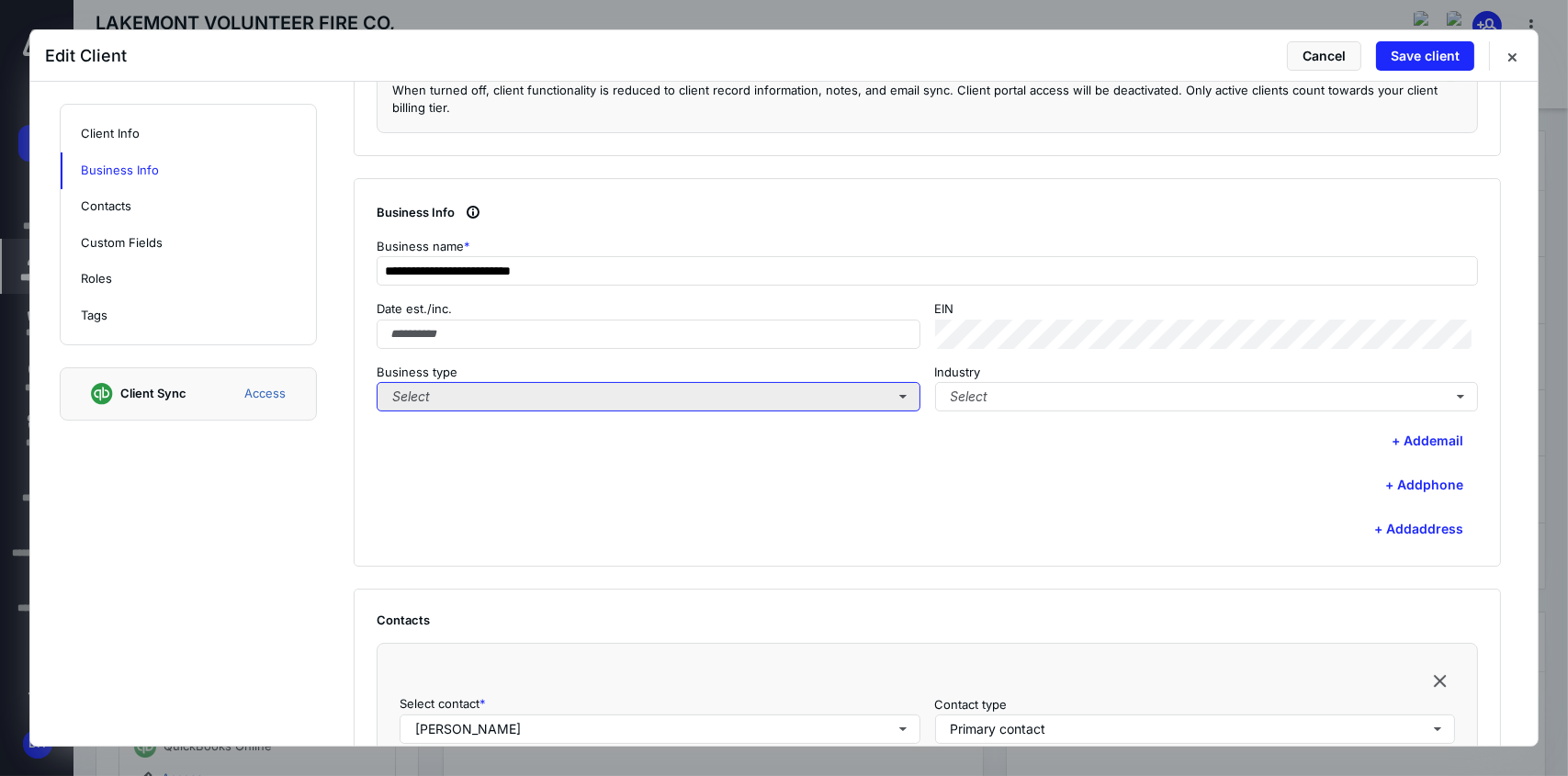 click on "Select" at bounding box center (649, 397) 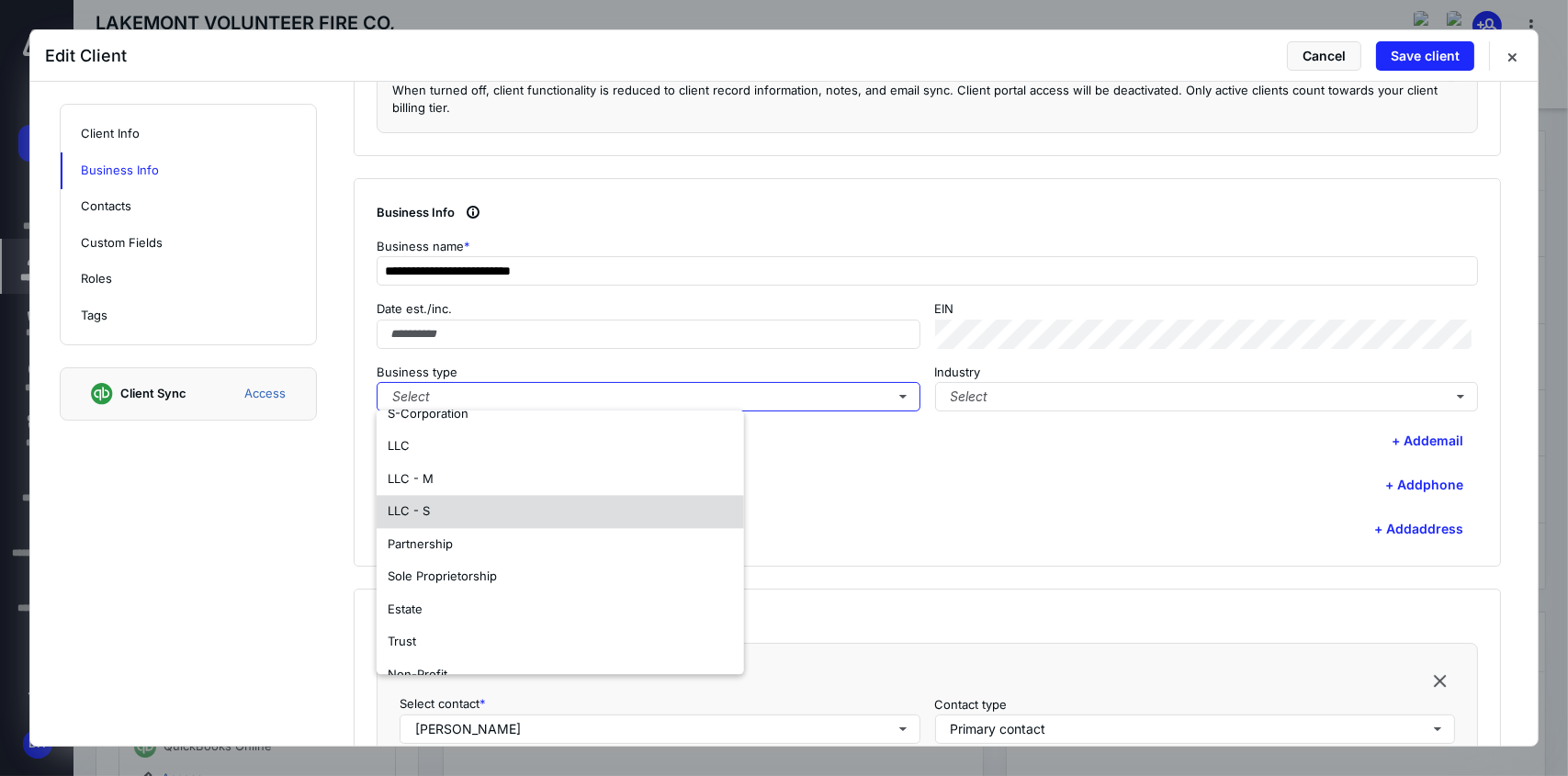 scroll, scrollTop: 107, scrollLeft: 0, axis: vertical 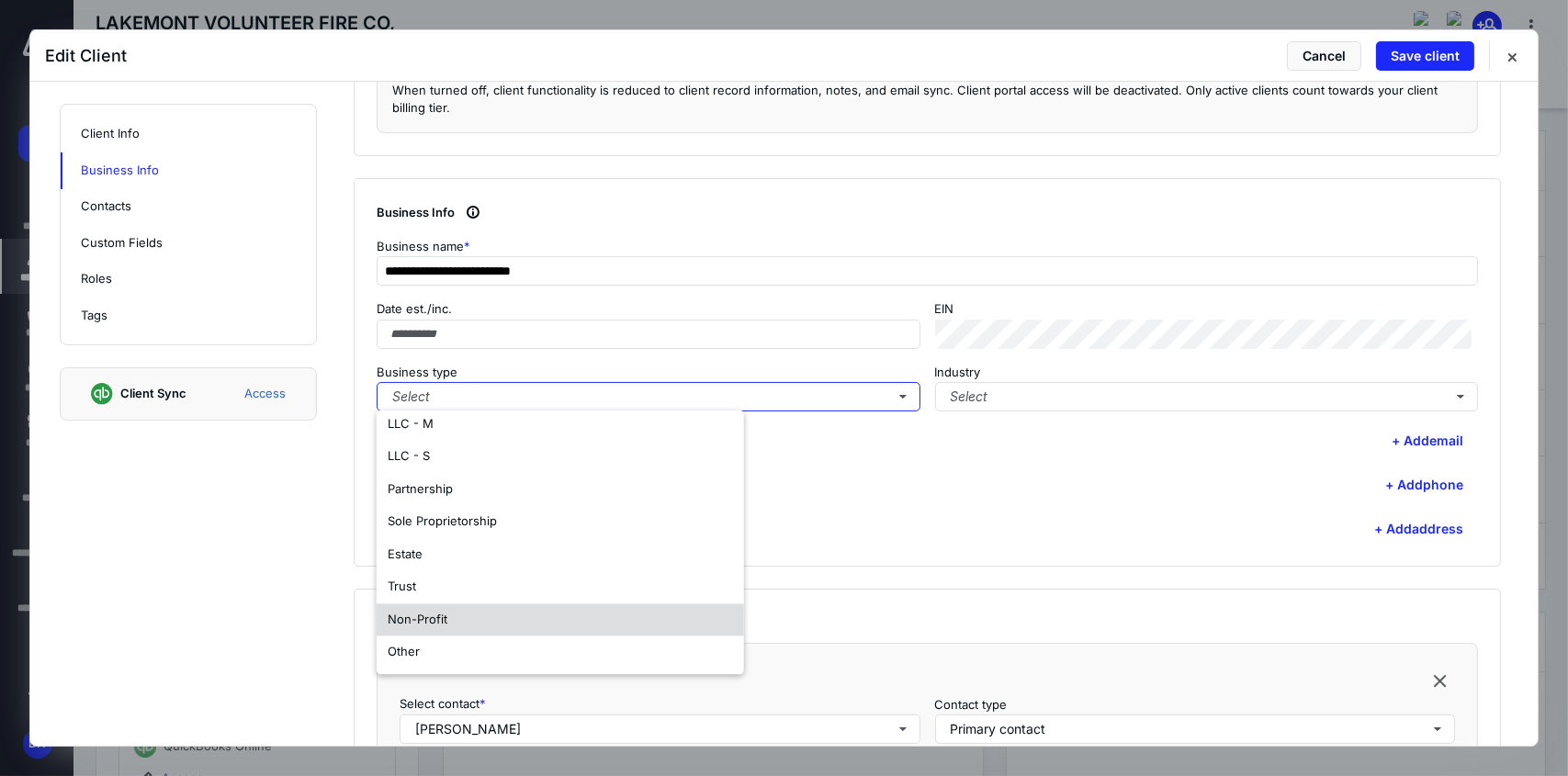 click on "Non-Profit" at bounding box center [560, 620] 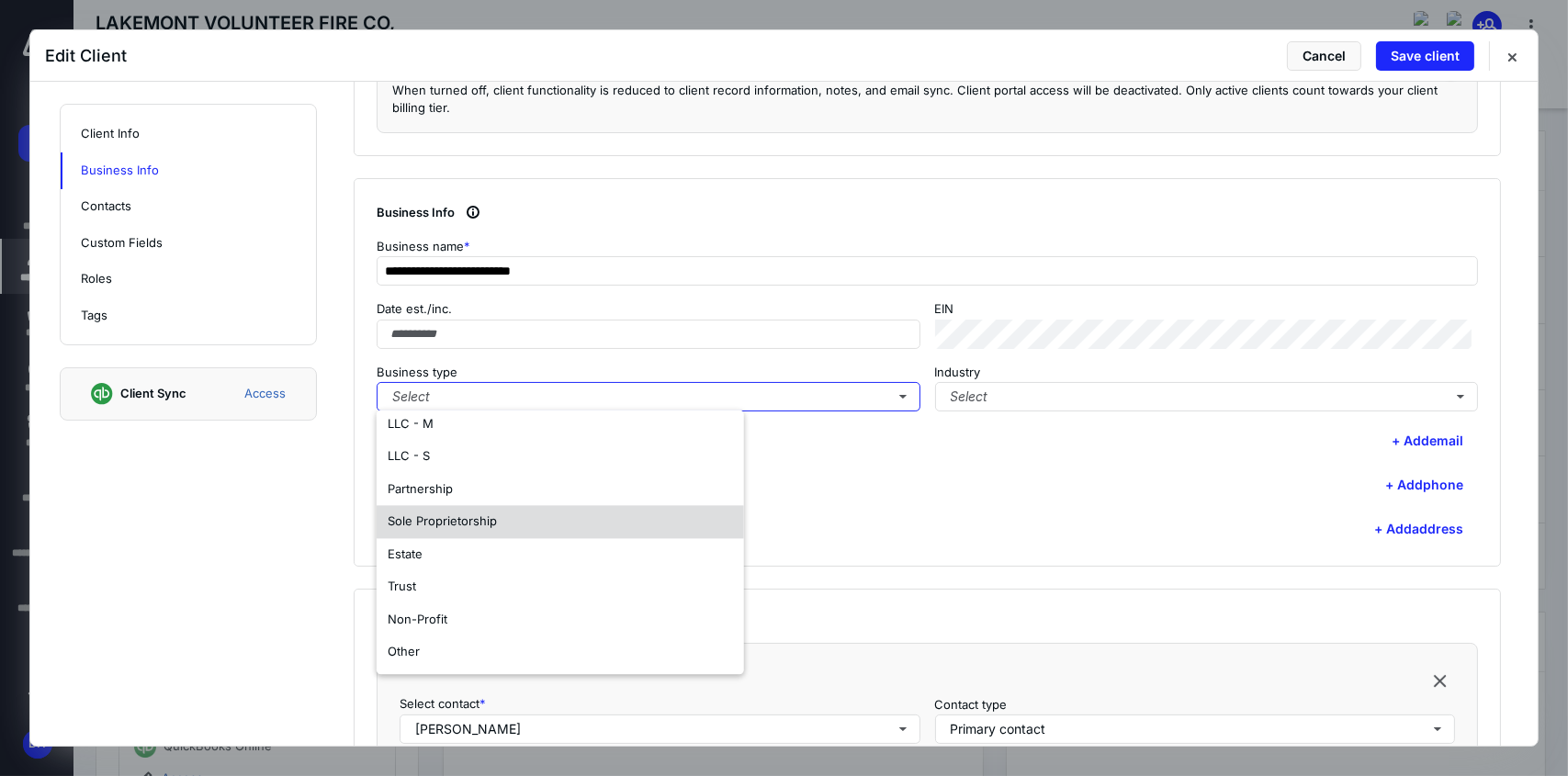 scroll, scrollTop: 0, scrollLeft: 0, axis: both 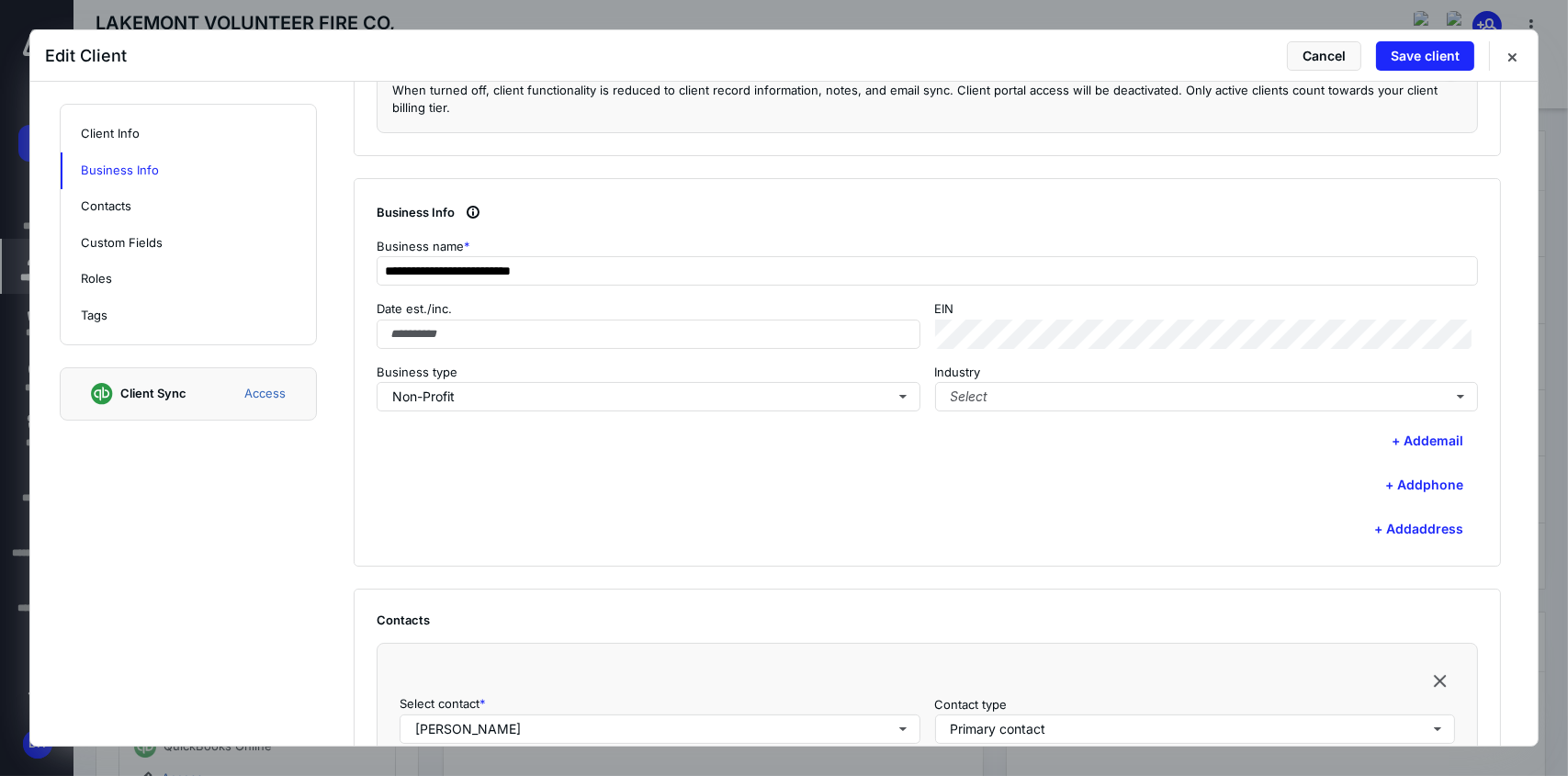 click on "+ Add  phone" at bounding box center [927, 485] 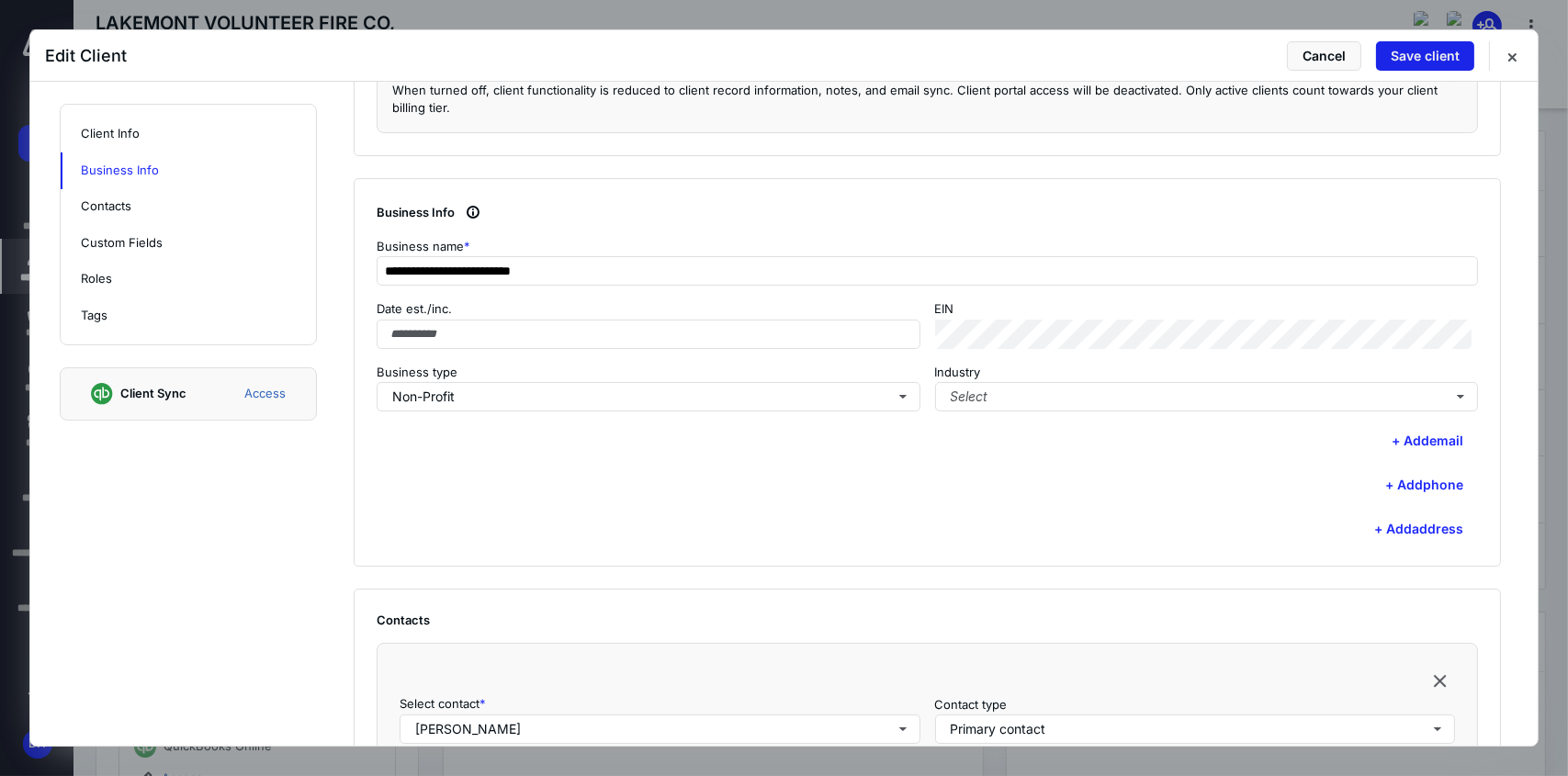 click on "Save client" at bounding box center [1425, 56] 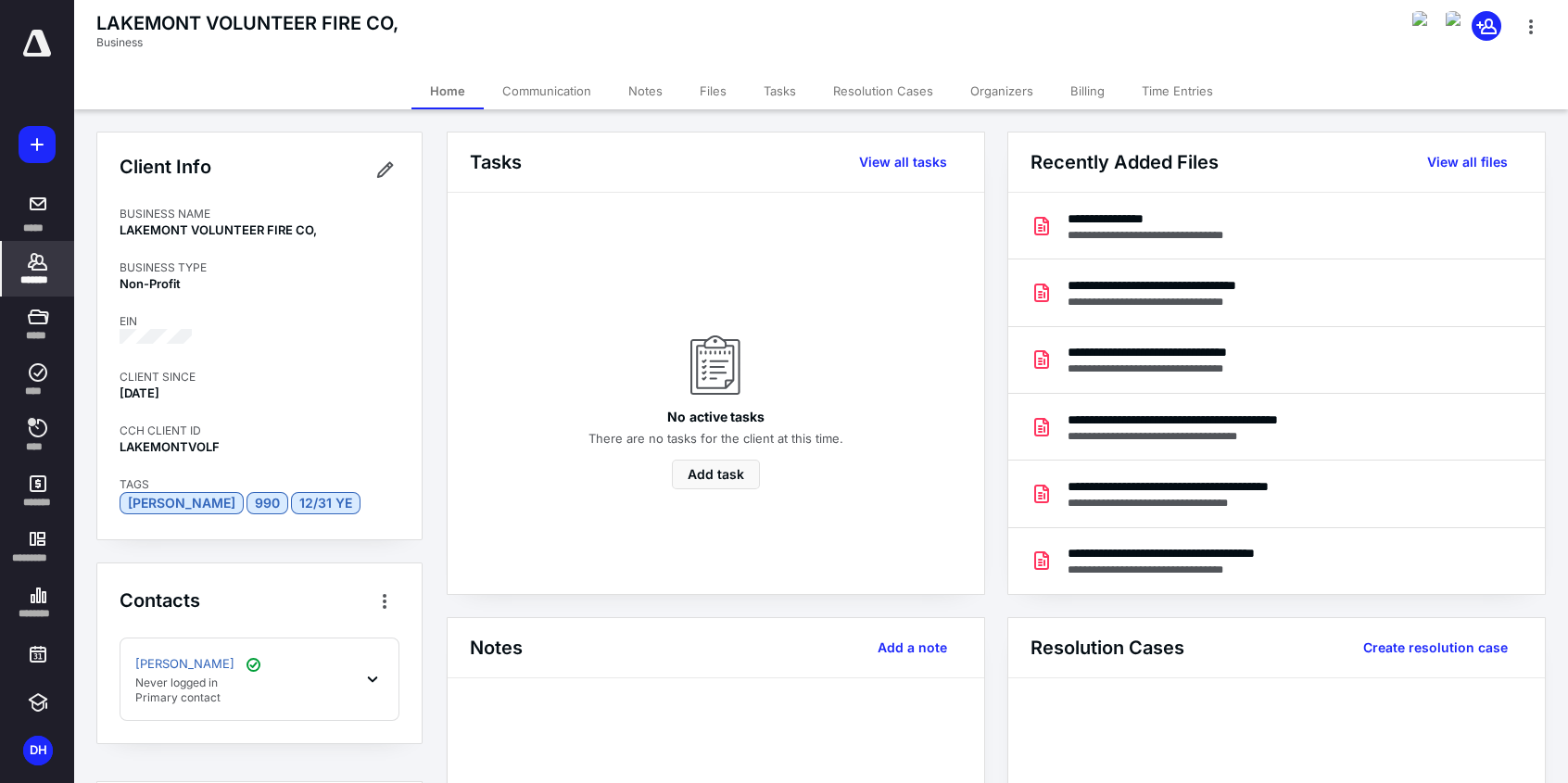 click 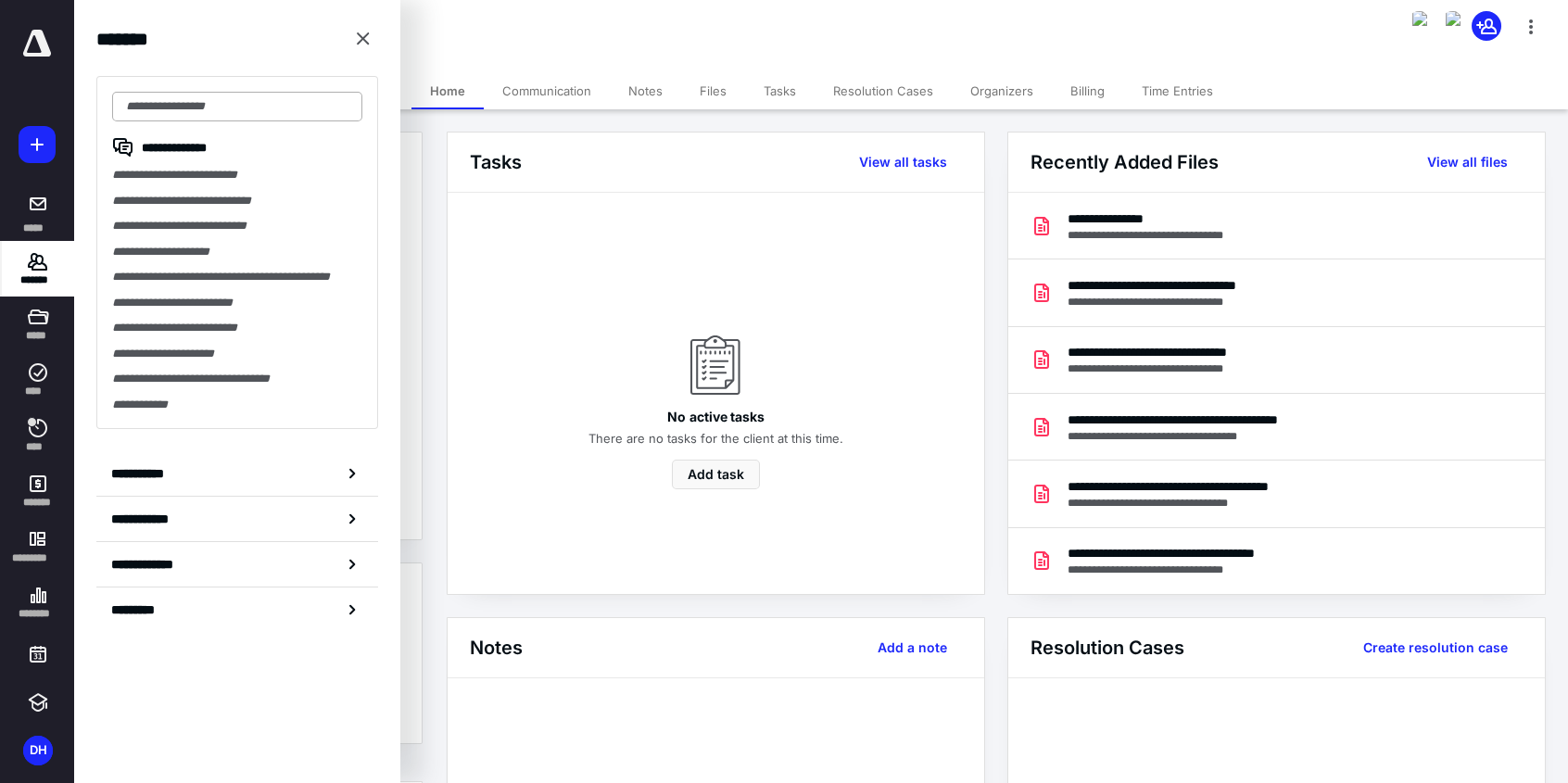 click at bounding box center [237, 107] 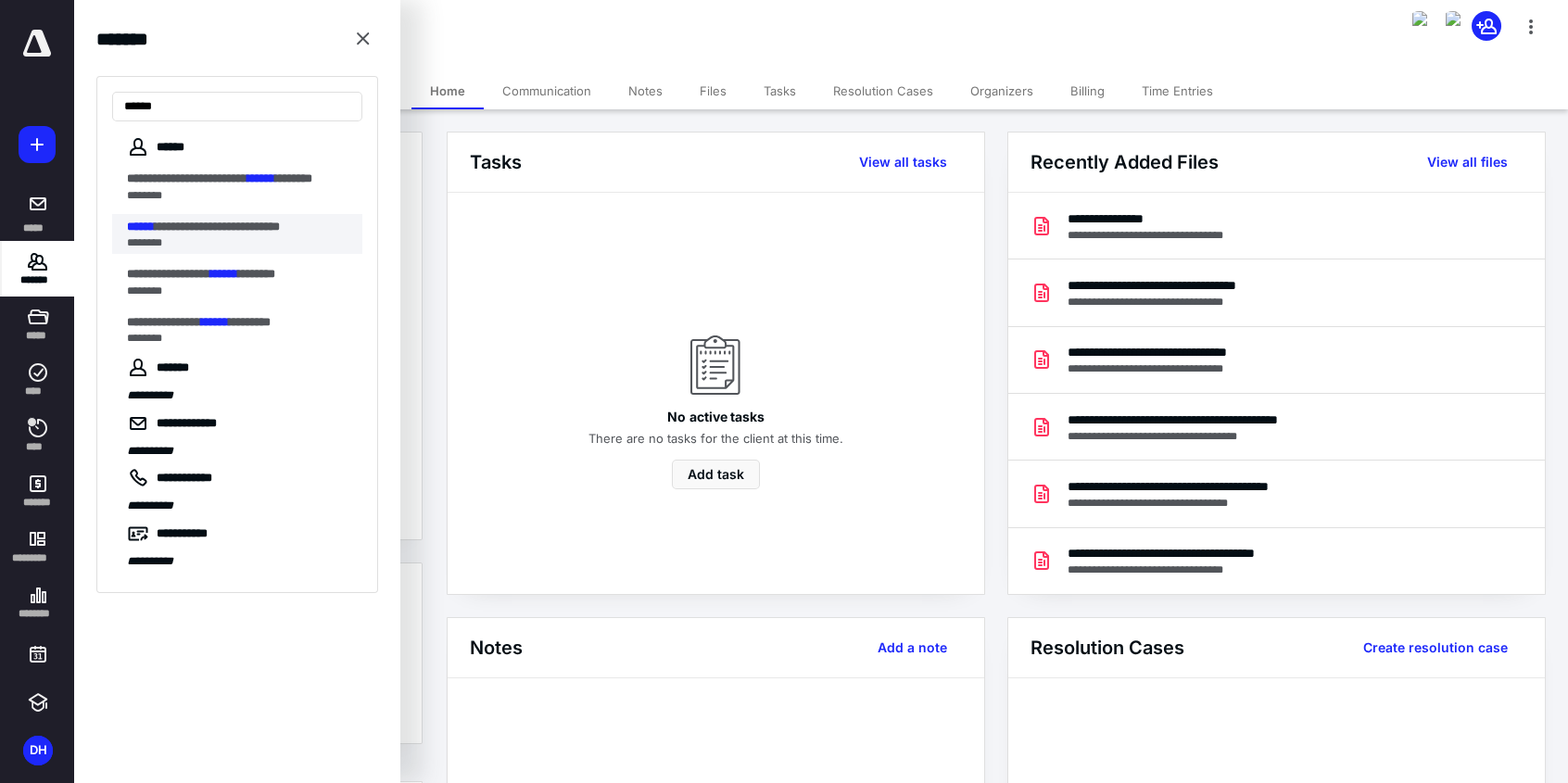 type on "******" 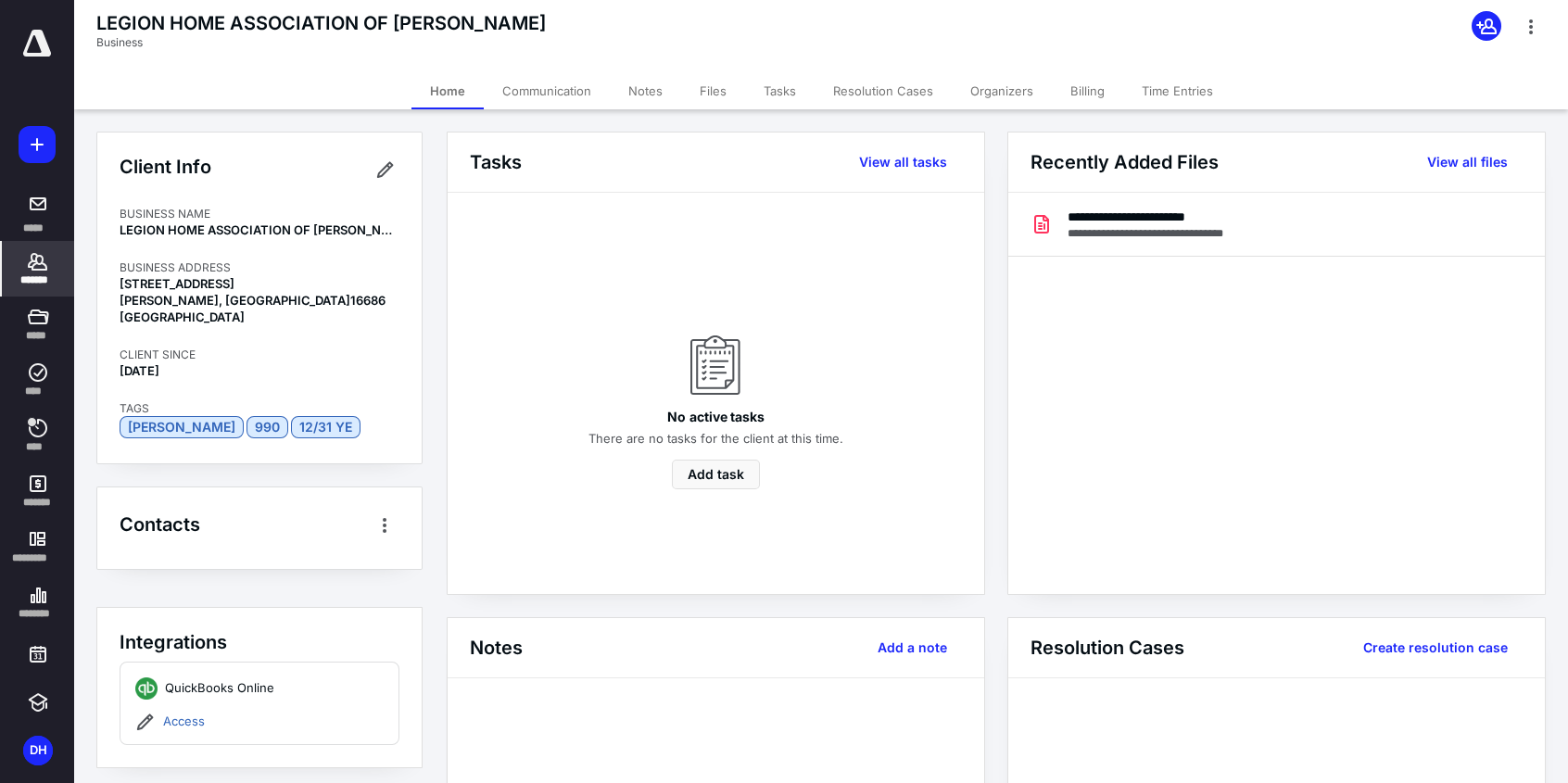 click 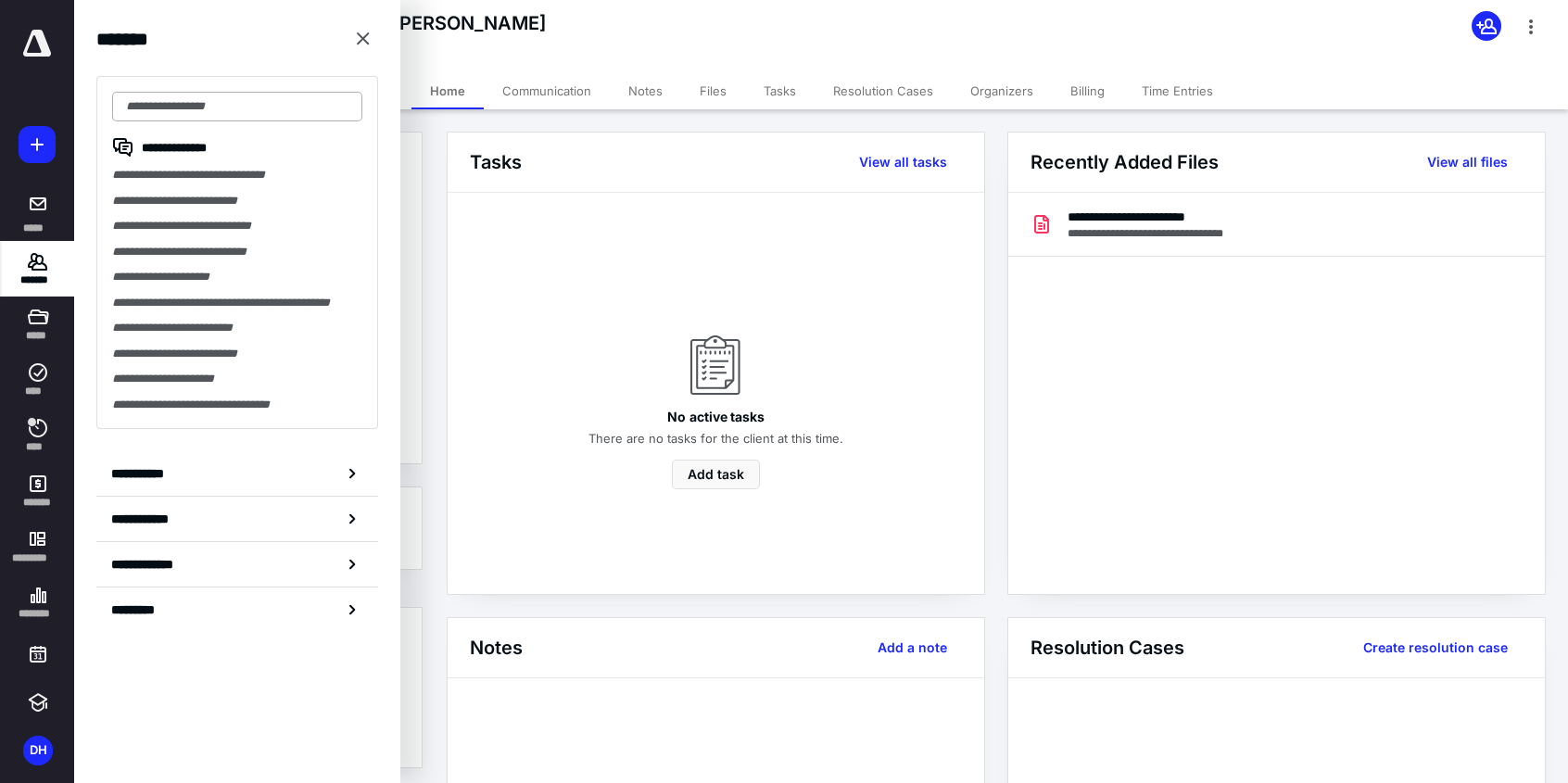 click at bounding box center [237, 107] 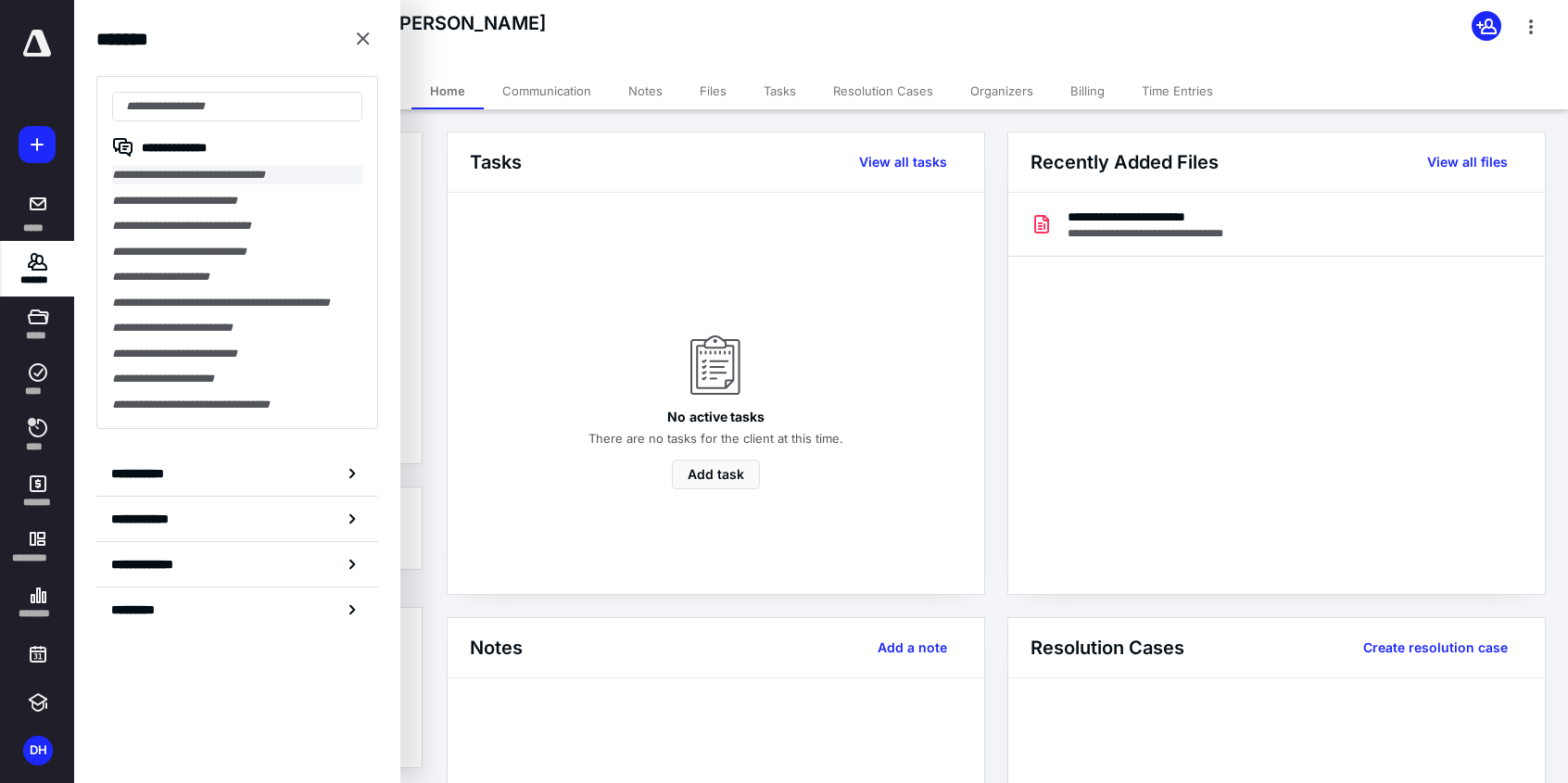 click on "**********" at bounding box center [237, 175] 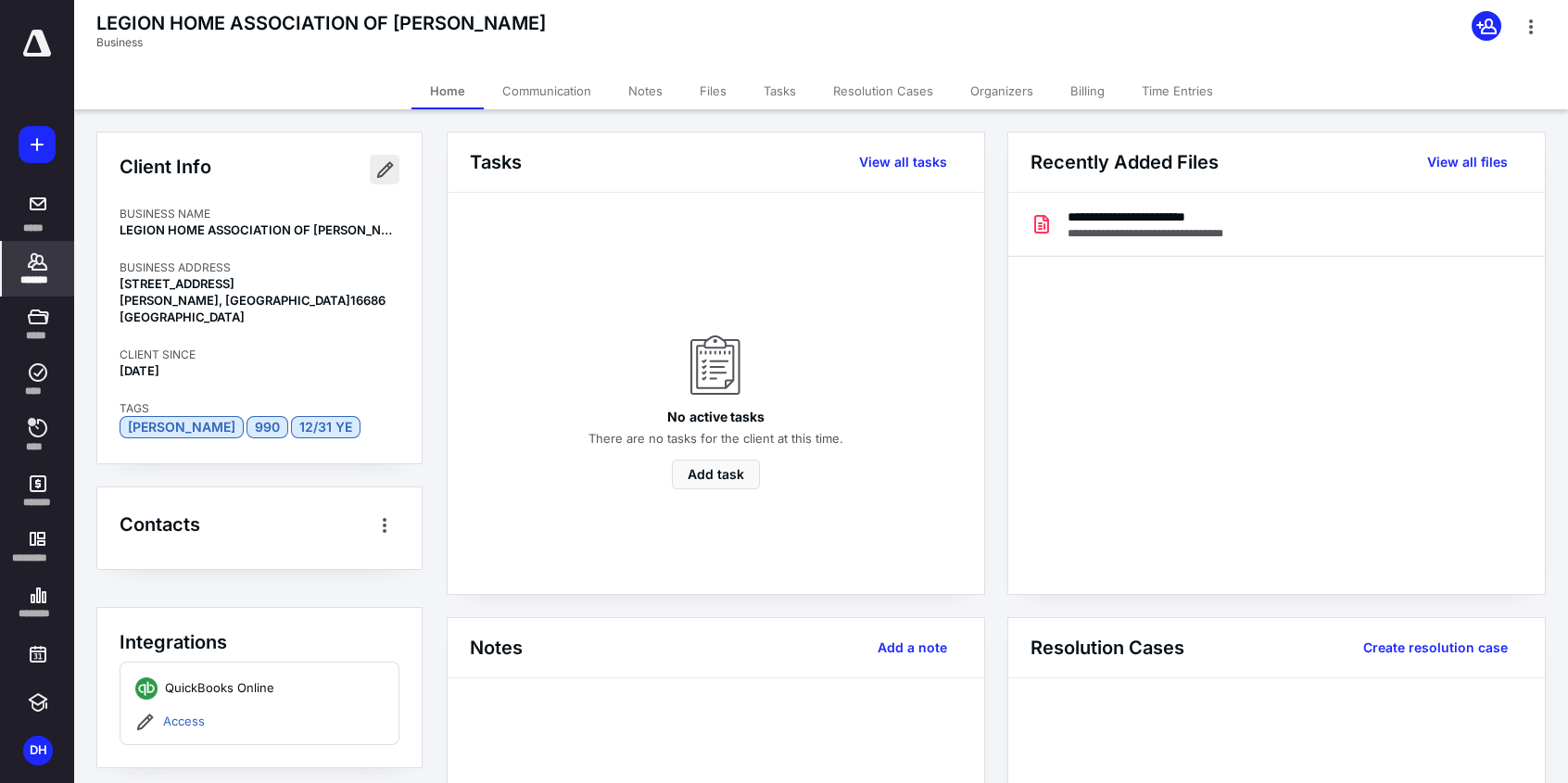 click at bounding box center (385, 170) 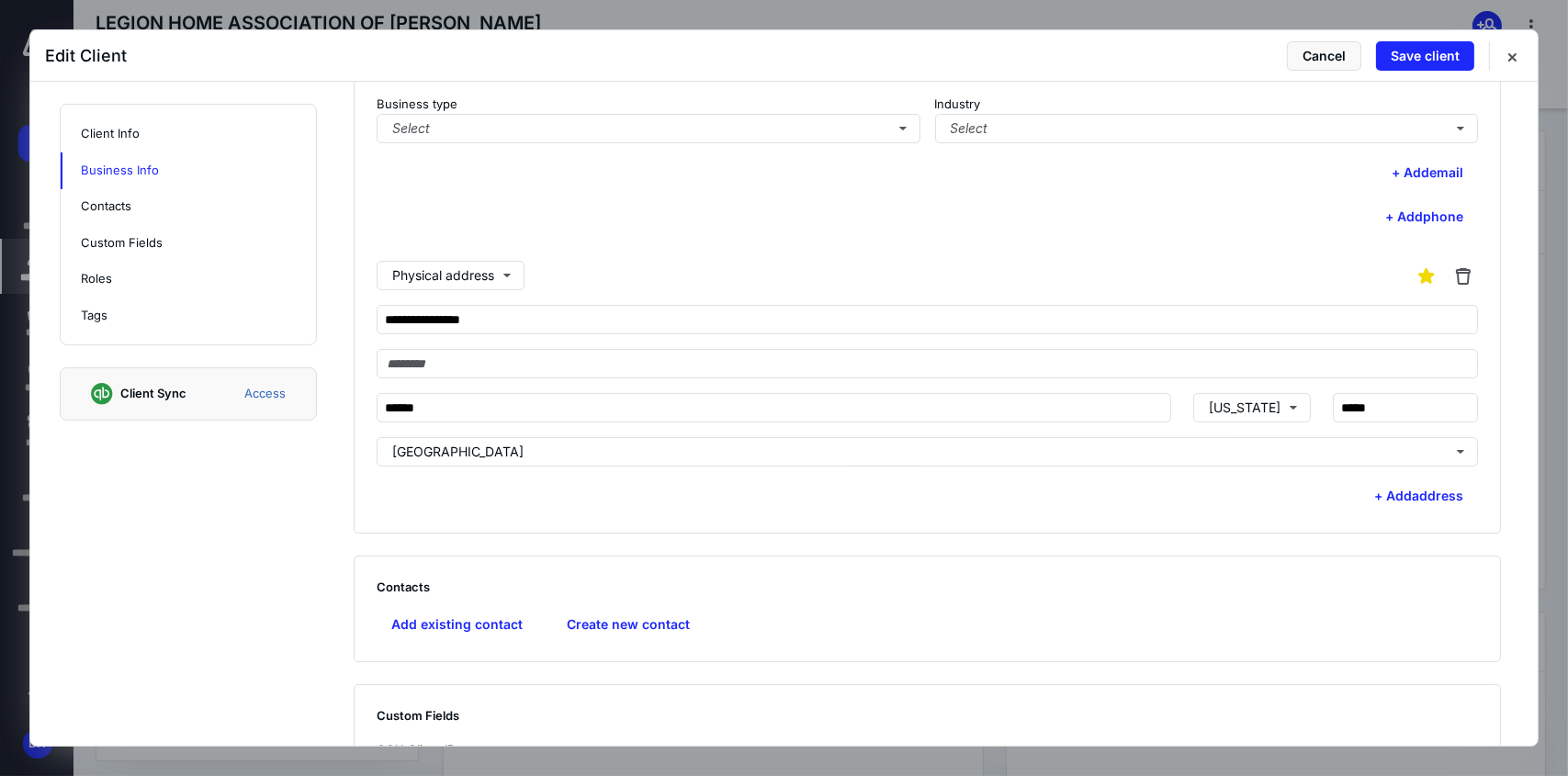 scroll, scrollTop: 918, scrollLeft: 0, axis: vertical 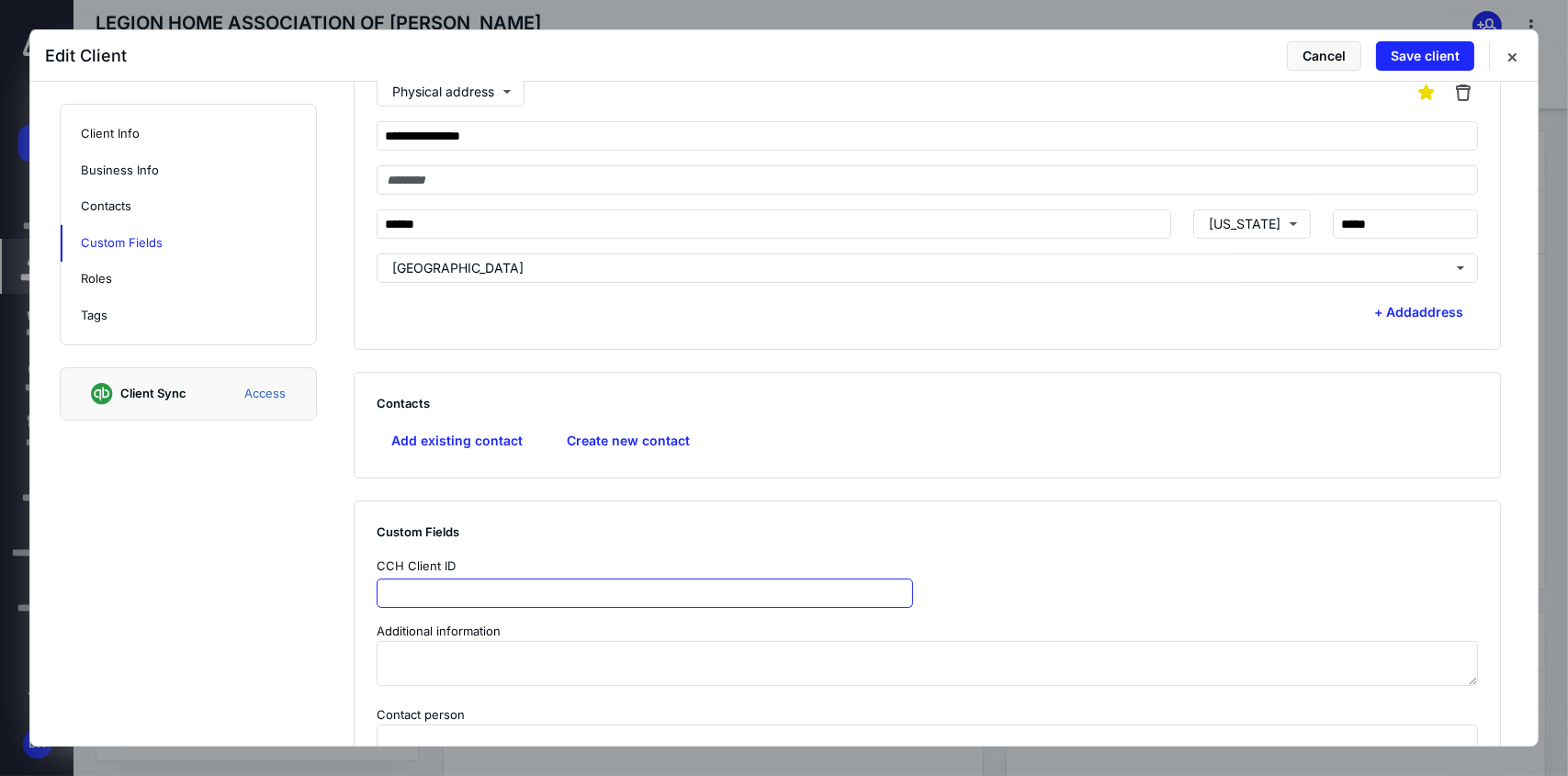 click at bounding box center (645, 593) 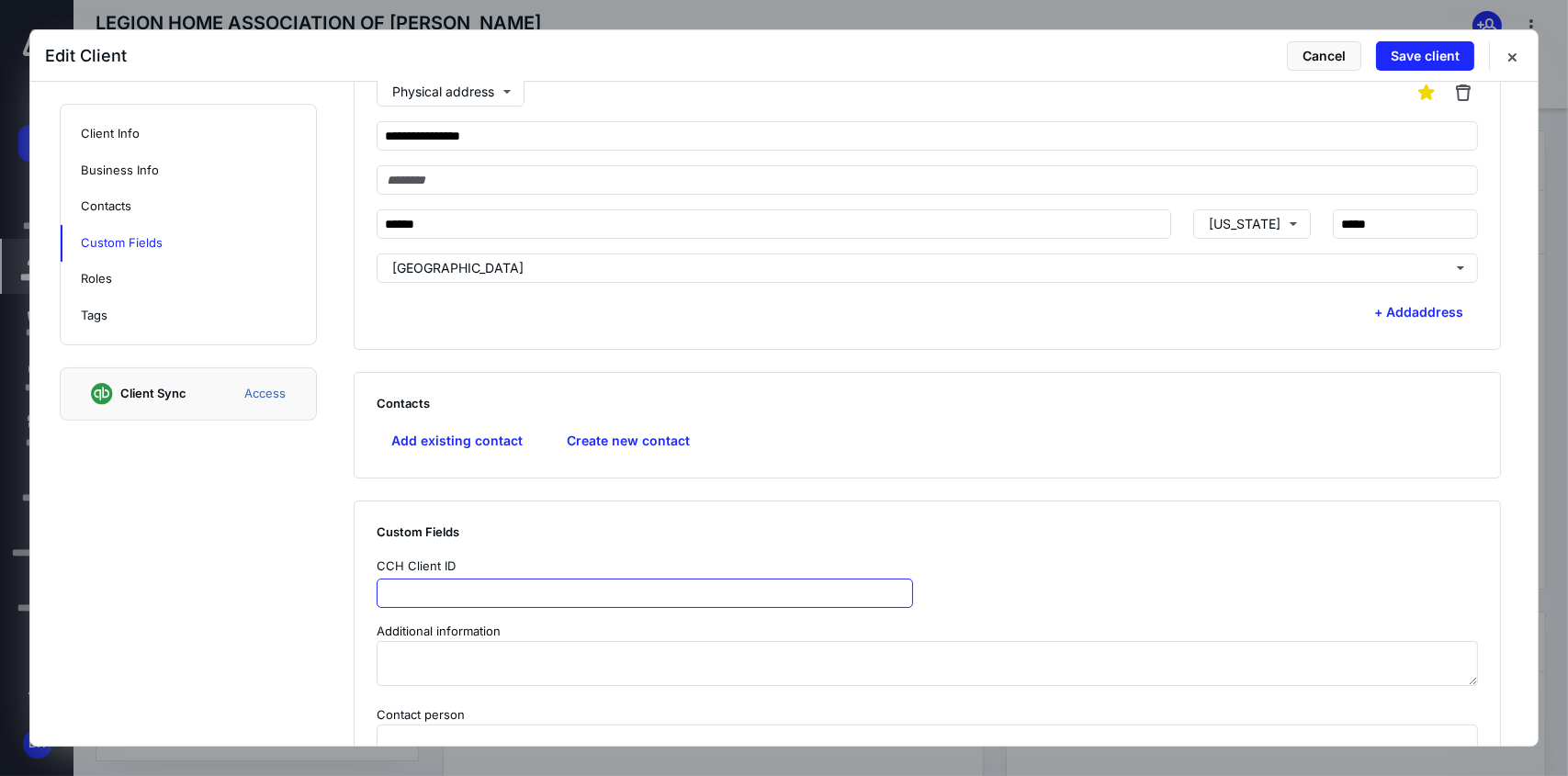 paste on "**********" 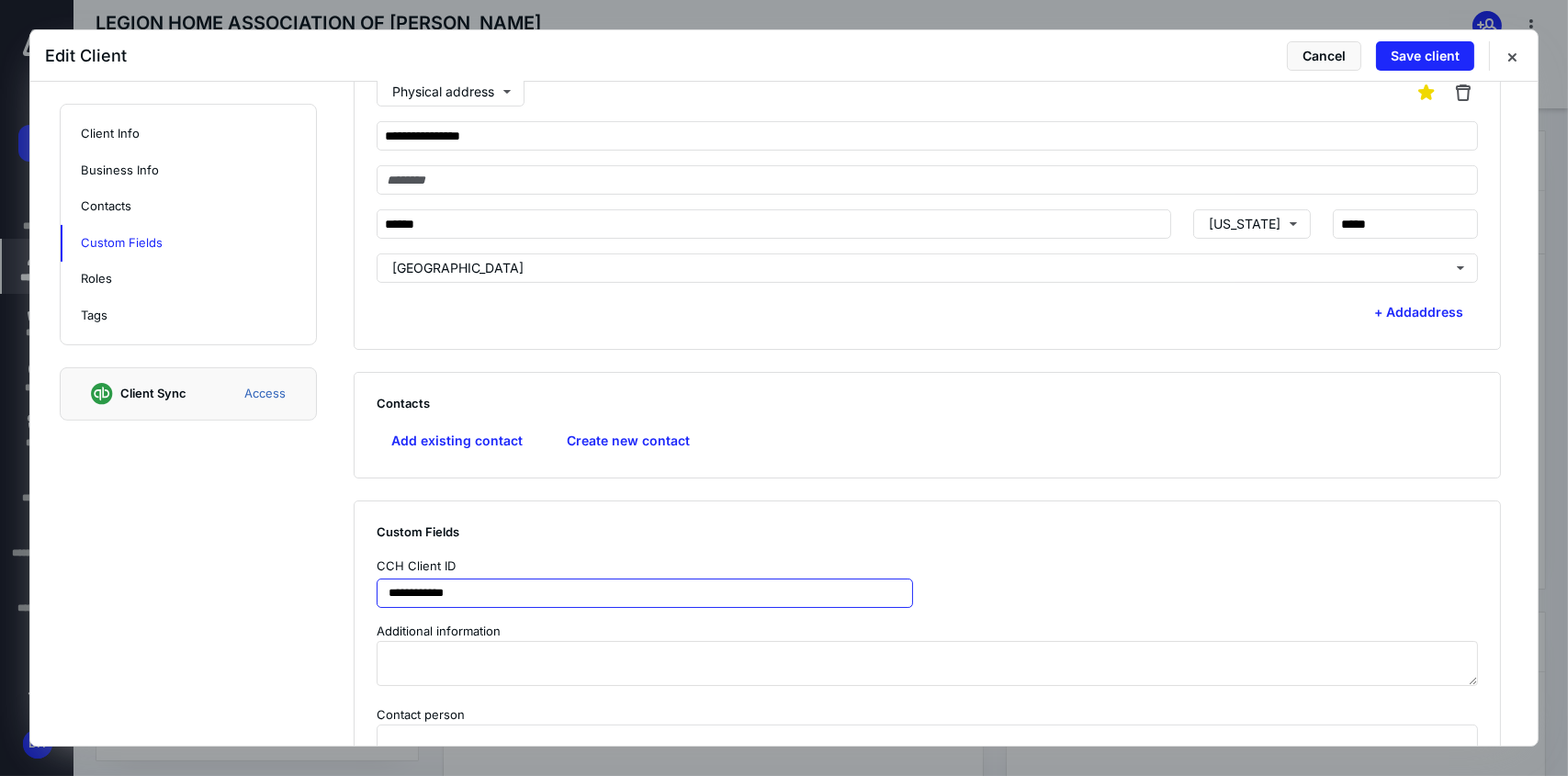 type on "**********" 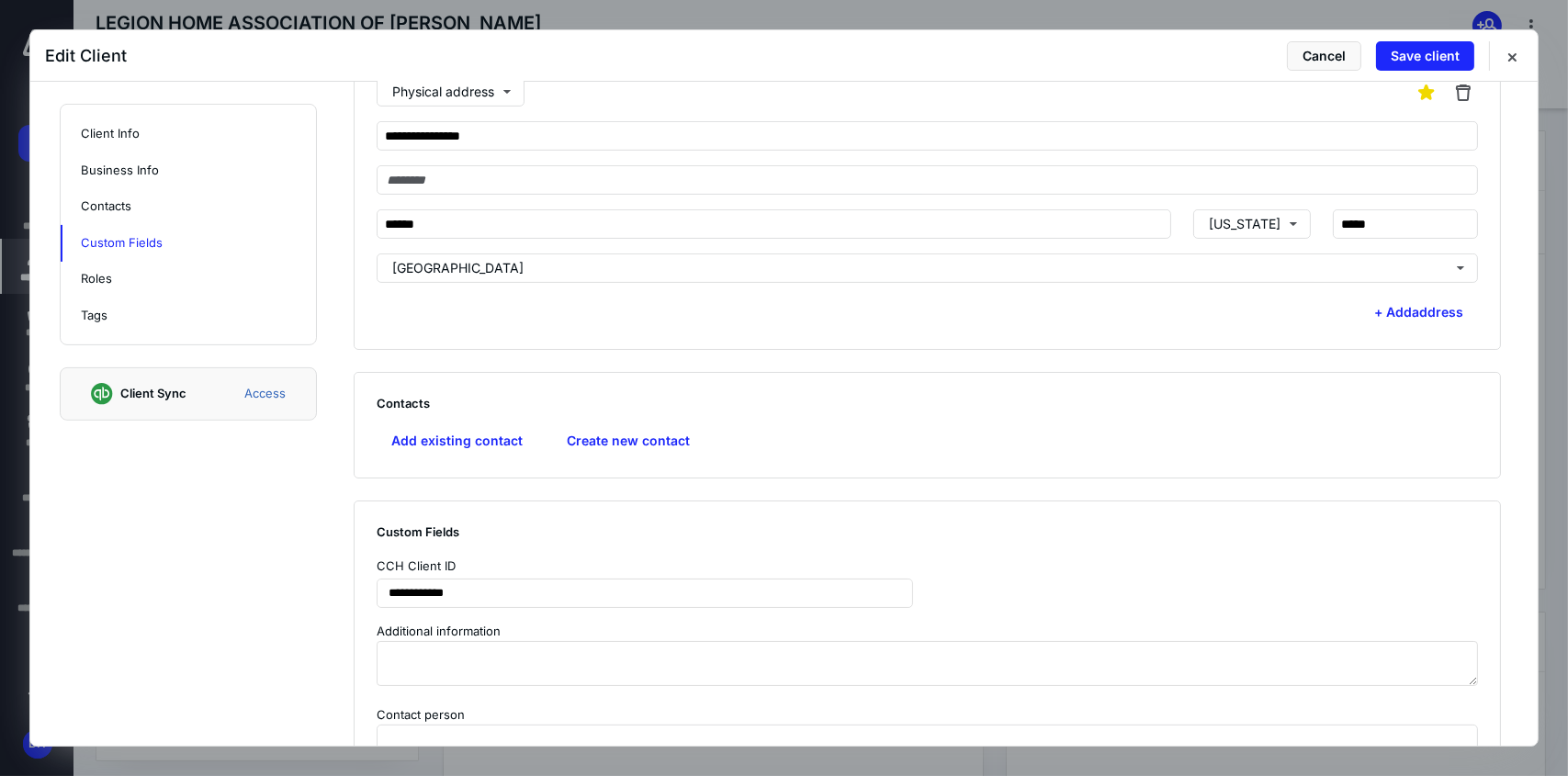 click on "**********" at bounding box center [938, 210] 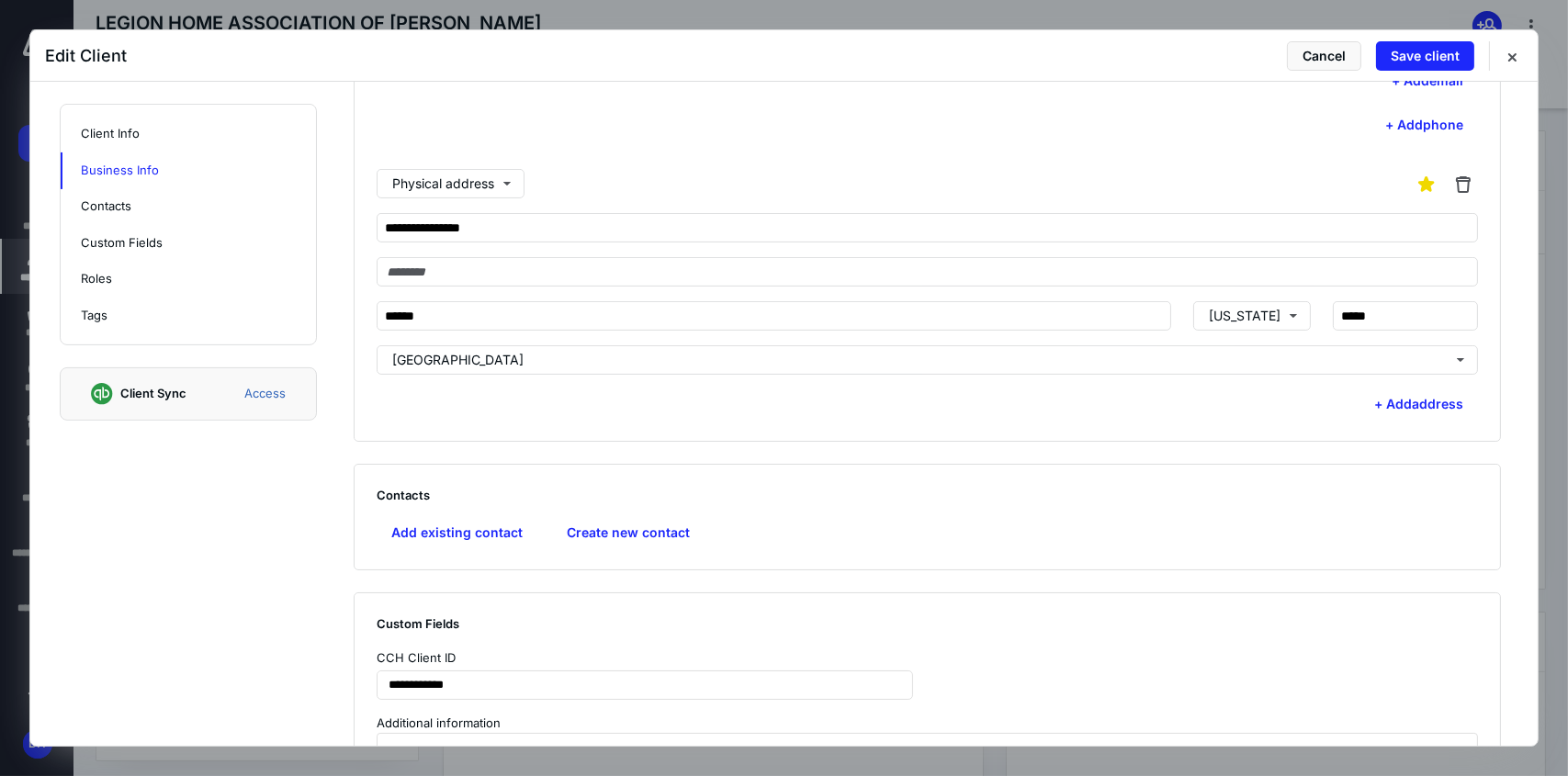 scroll, scrollTop: 367, scrollLeft: 0, axis: vertical 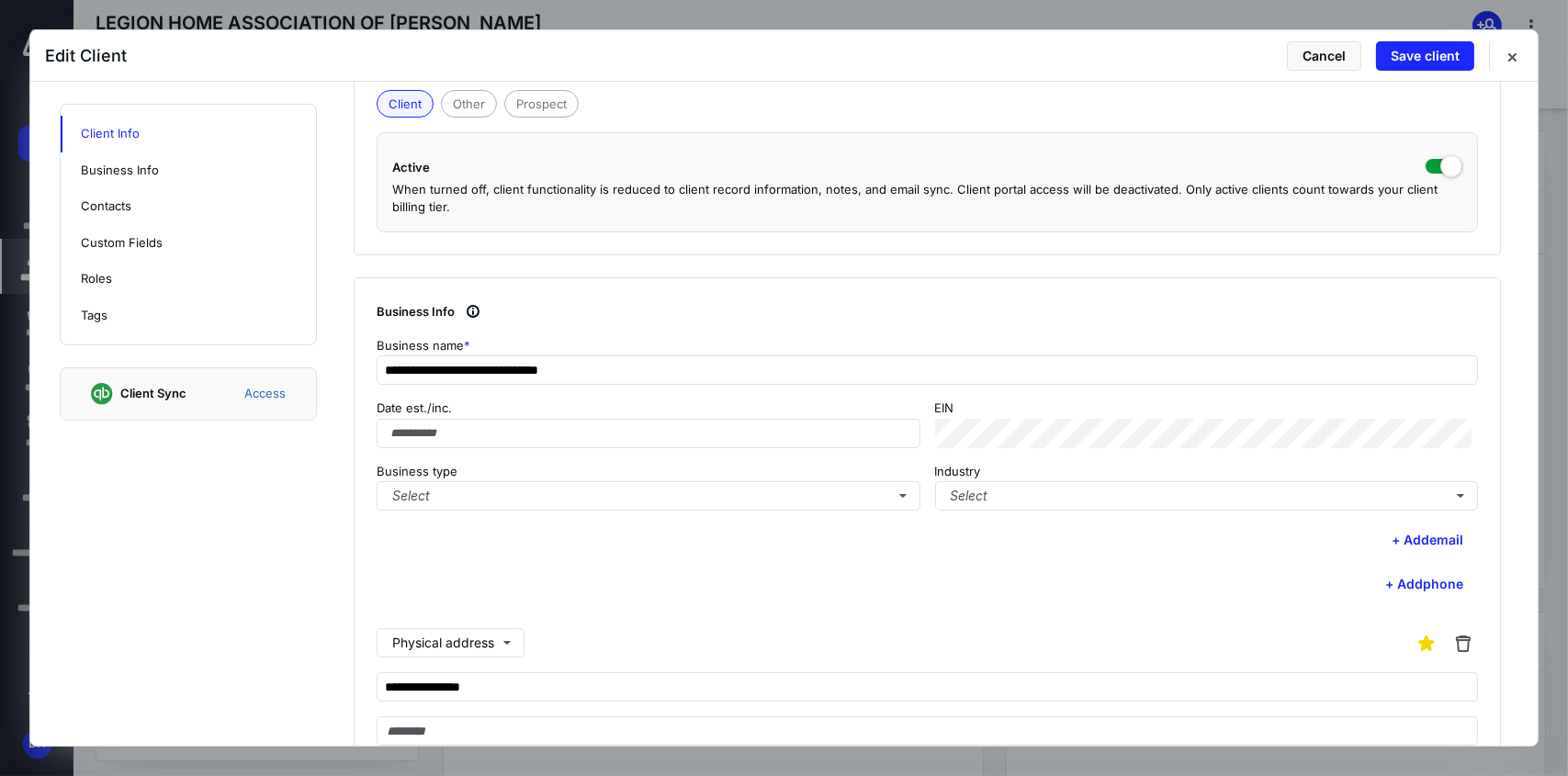 click on "+ Add  phone" at bounding box center [927, 584] 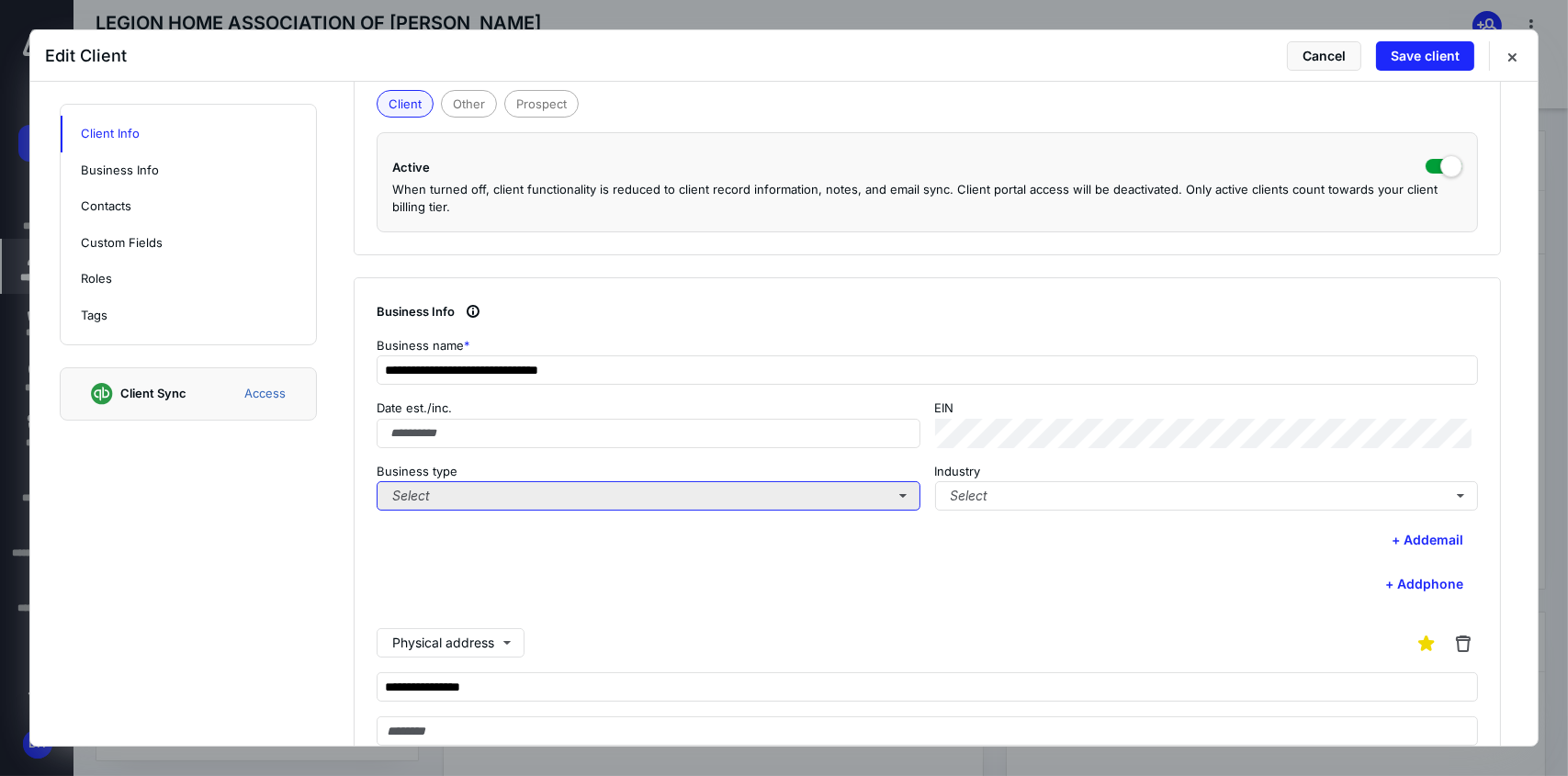 click on "Select" at bounding box center [649, 496] 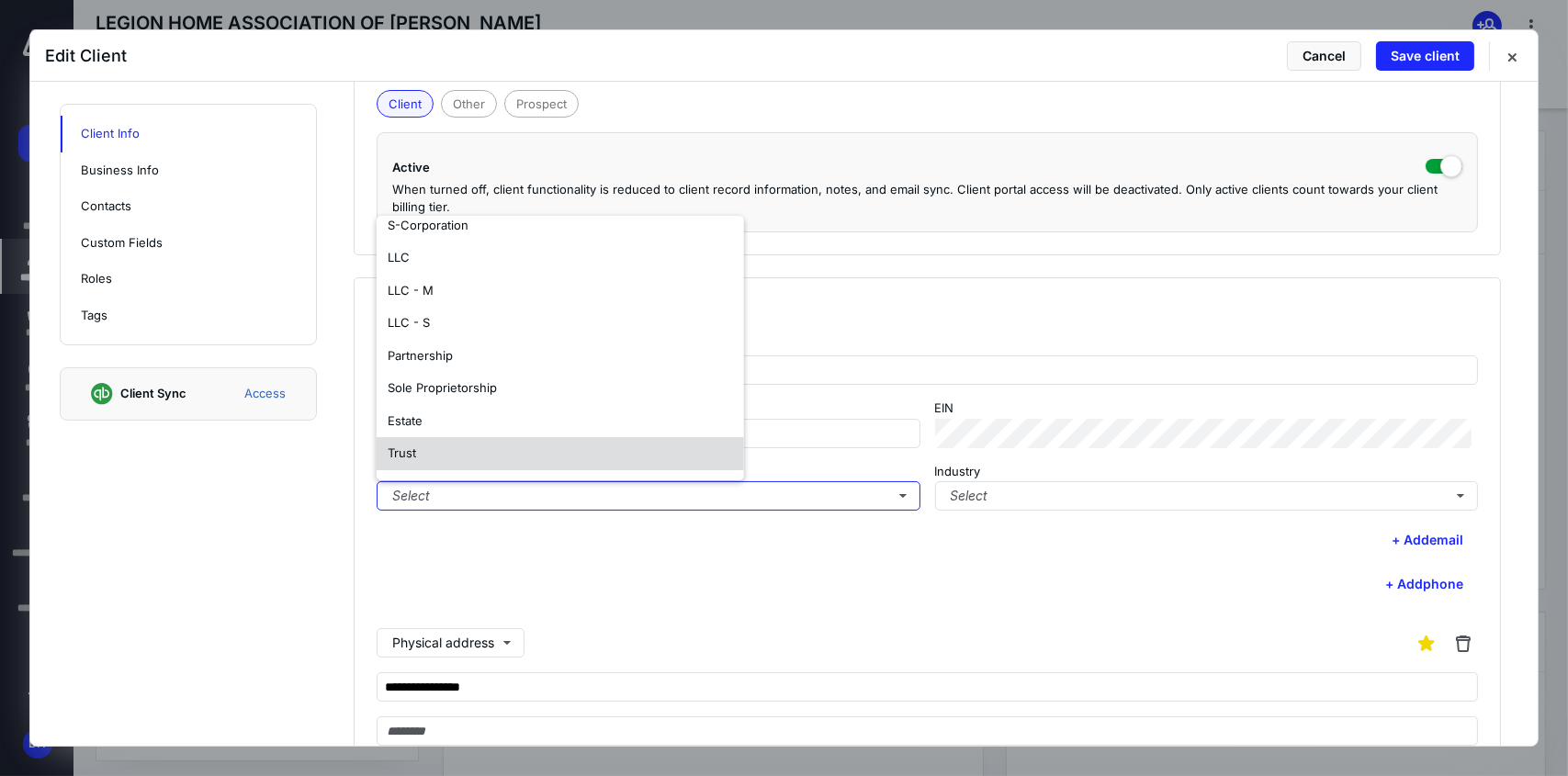 scroll, scrollTop: 107, scrollLeft: 0, axis: vertical 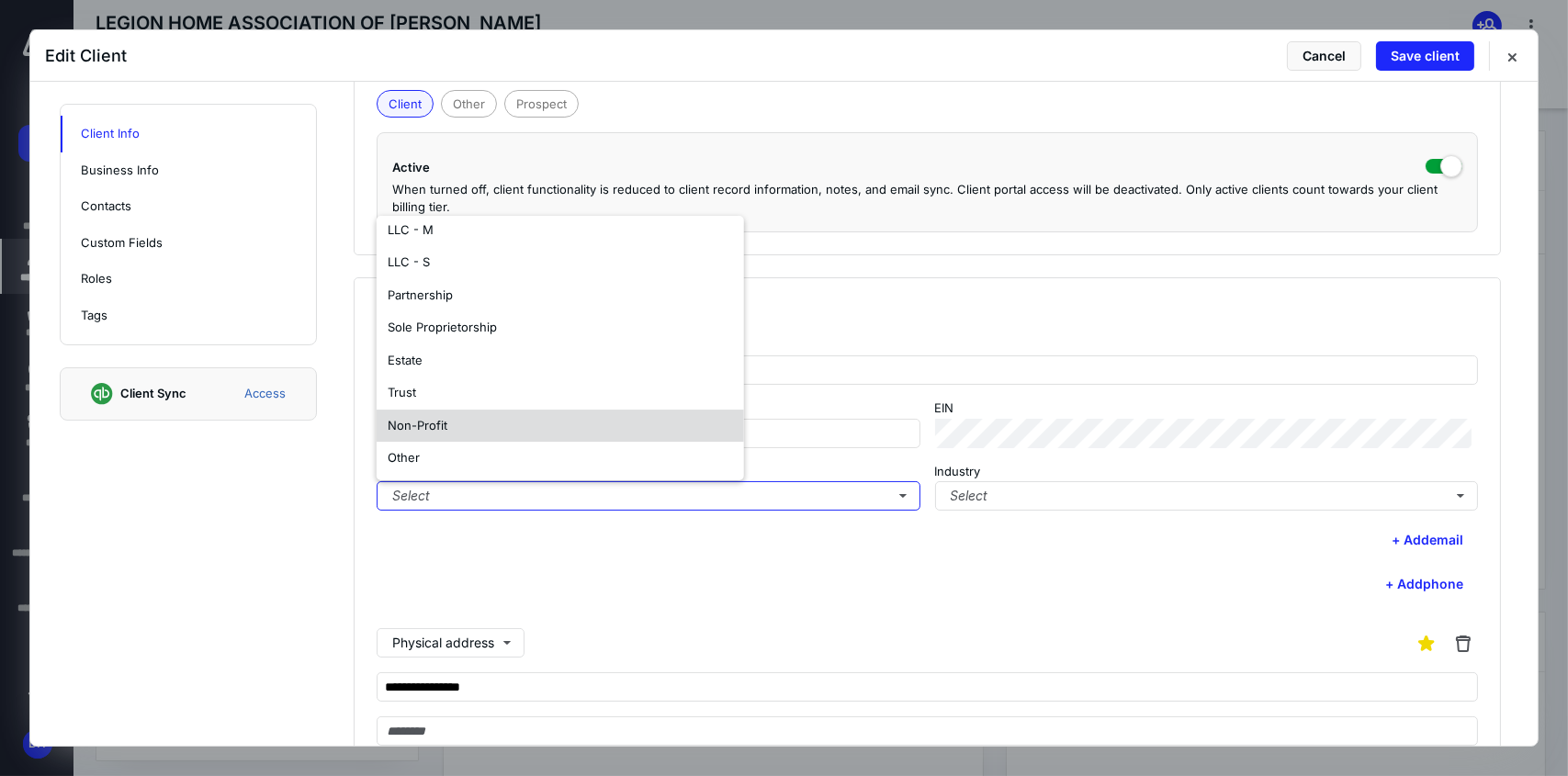 click on "Non-Profit" at bounding box center (560, 426) 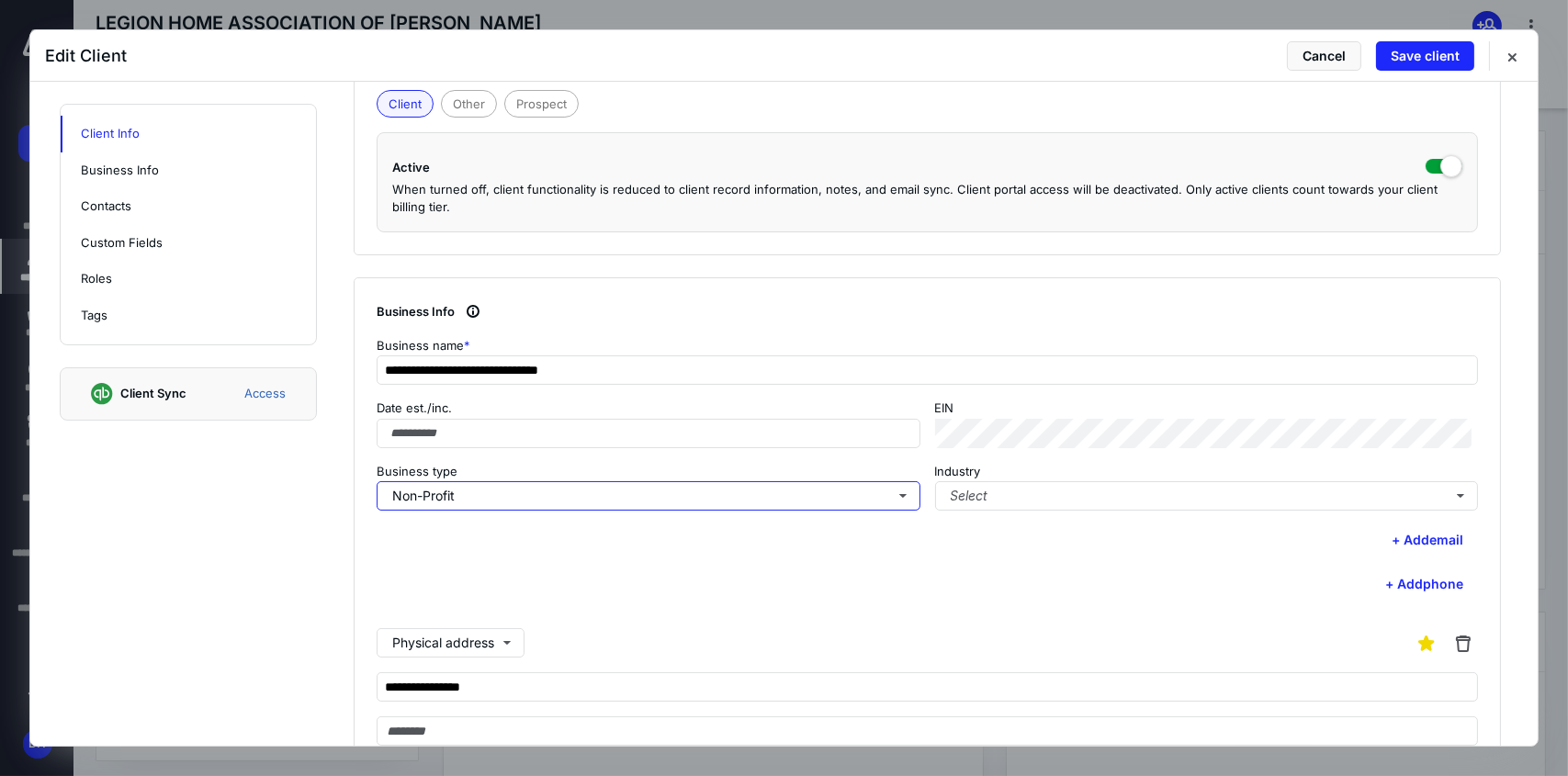 scroll, scrollTop: 0, scrollLeft: 0, axis: both 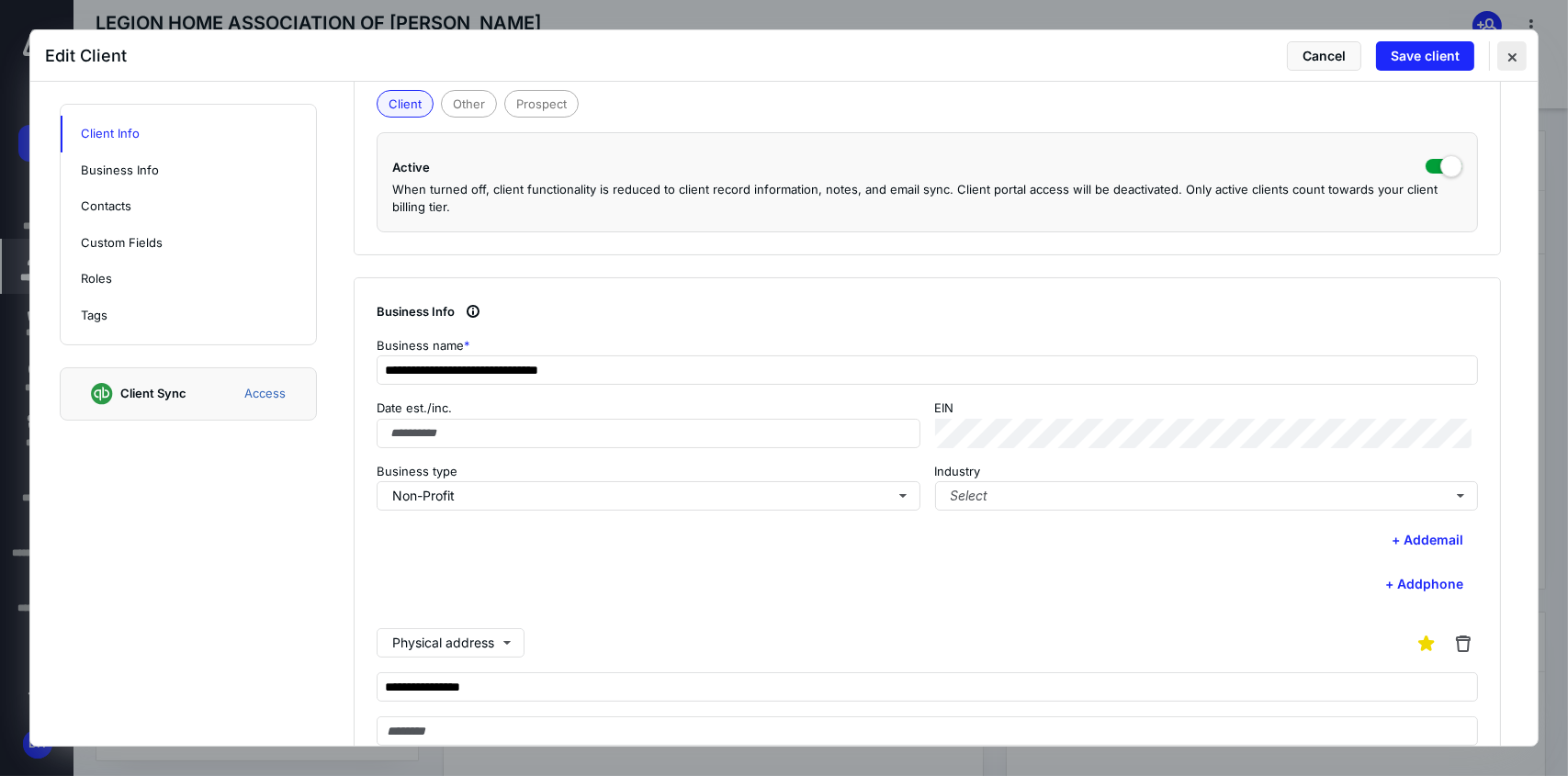 click at bounding box center [1512, 56] 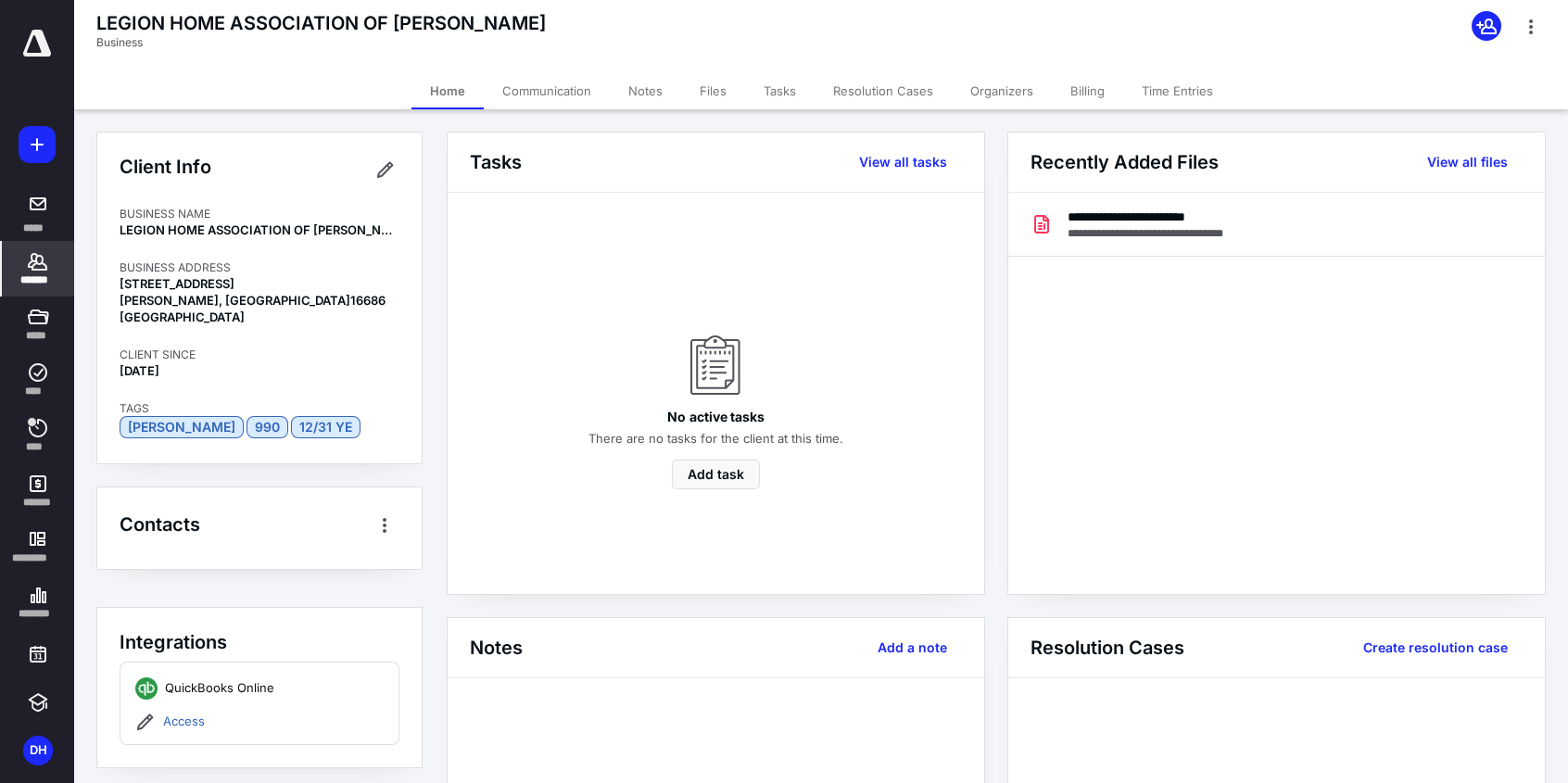 click on "*******" at bounding box center (38, 269) 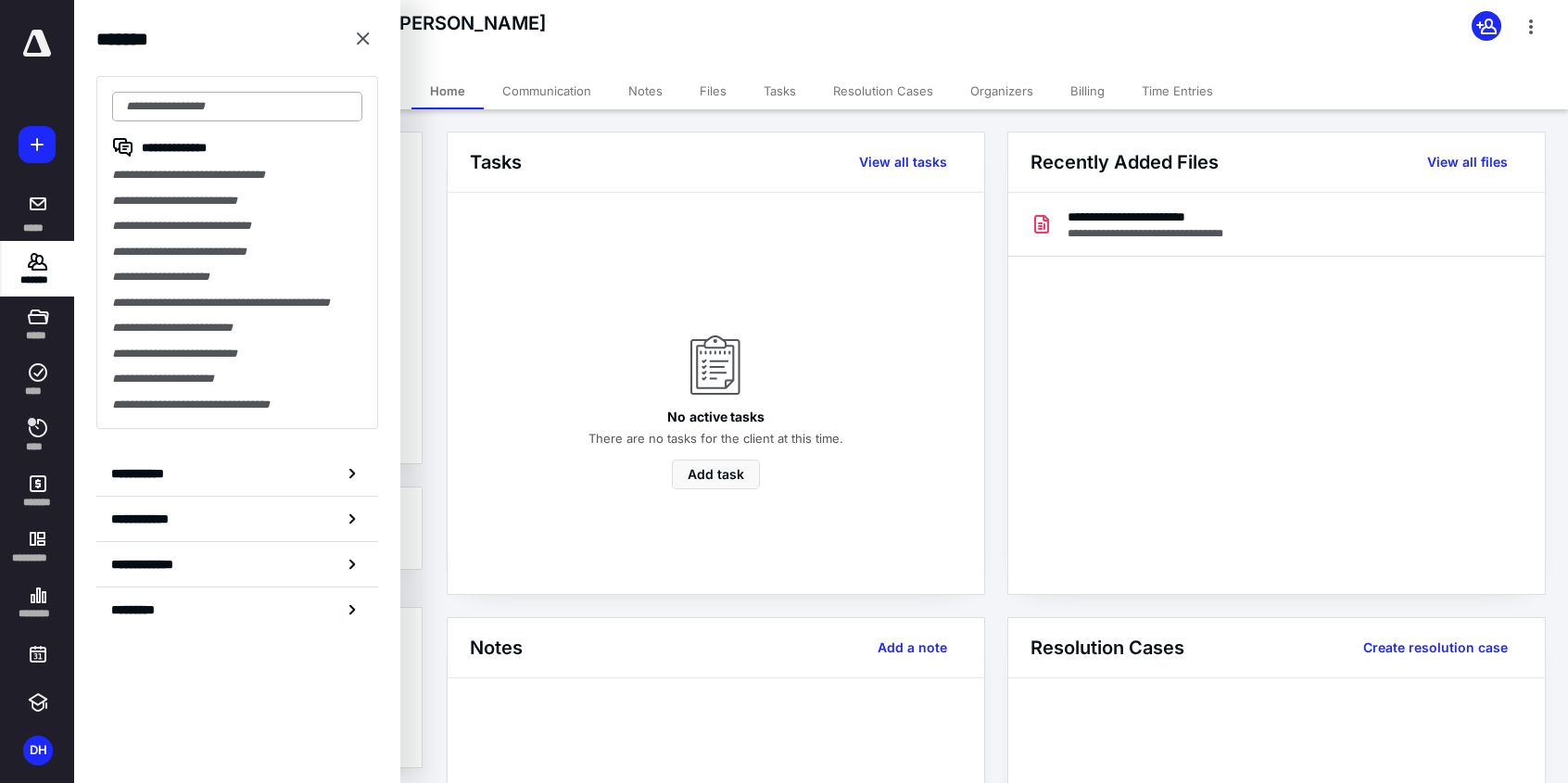 click at bounding box center [237, 107] 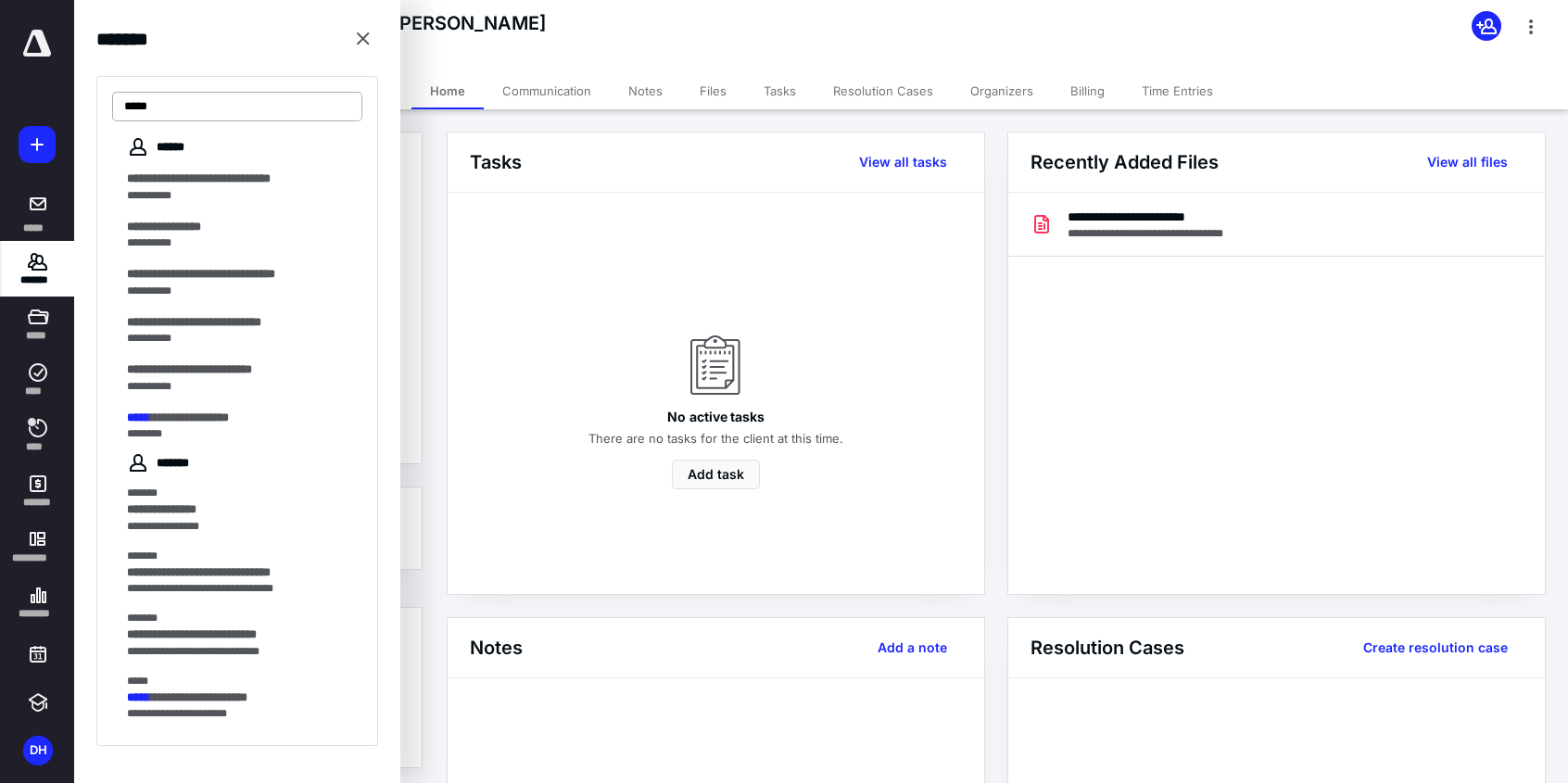 type on "******" 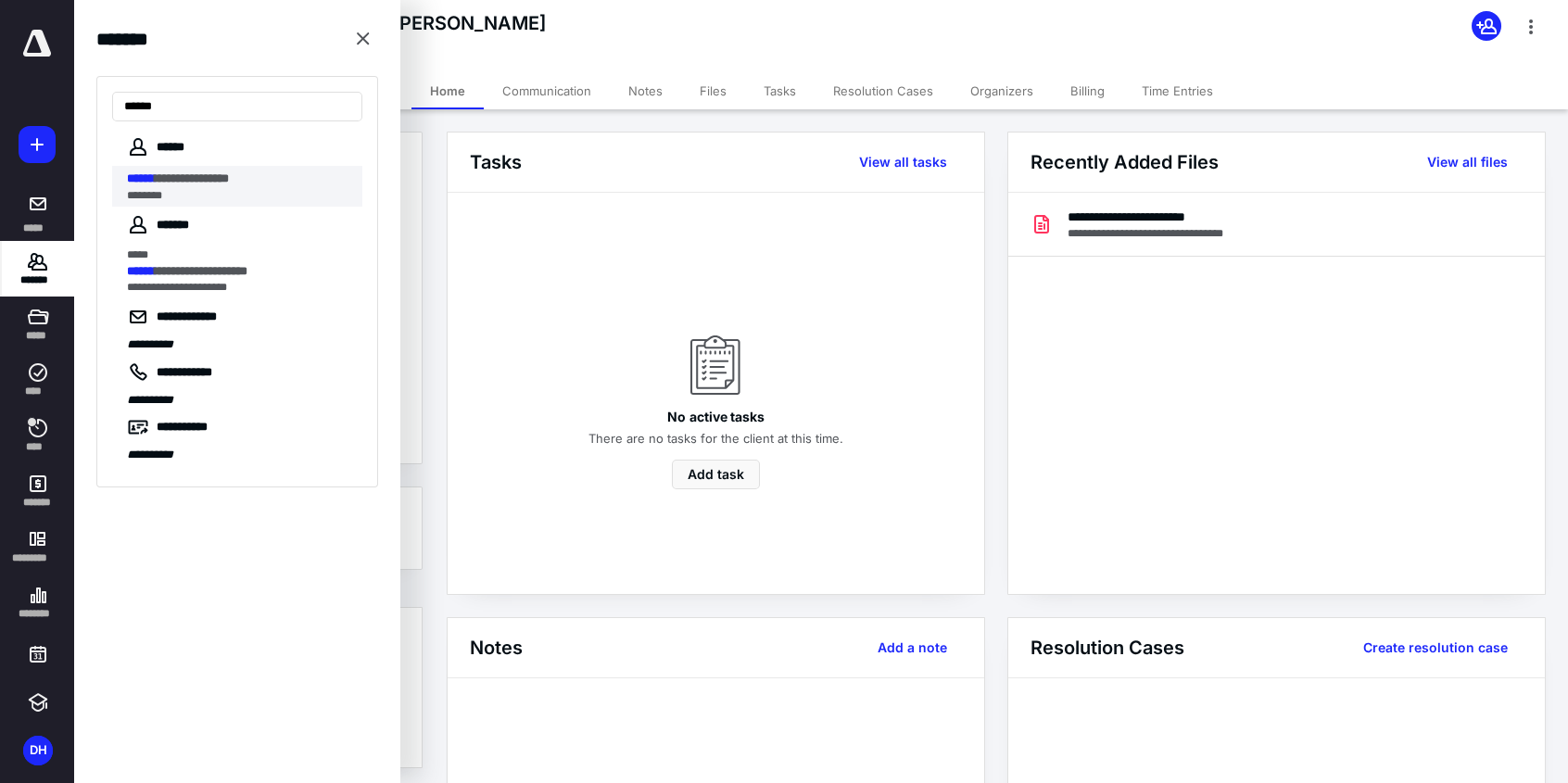 click on "********" at bounding box center [239, 196] 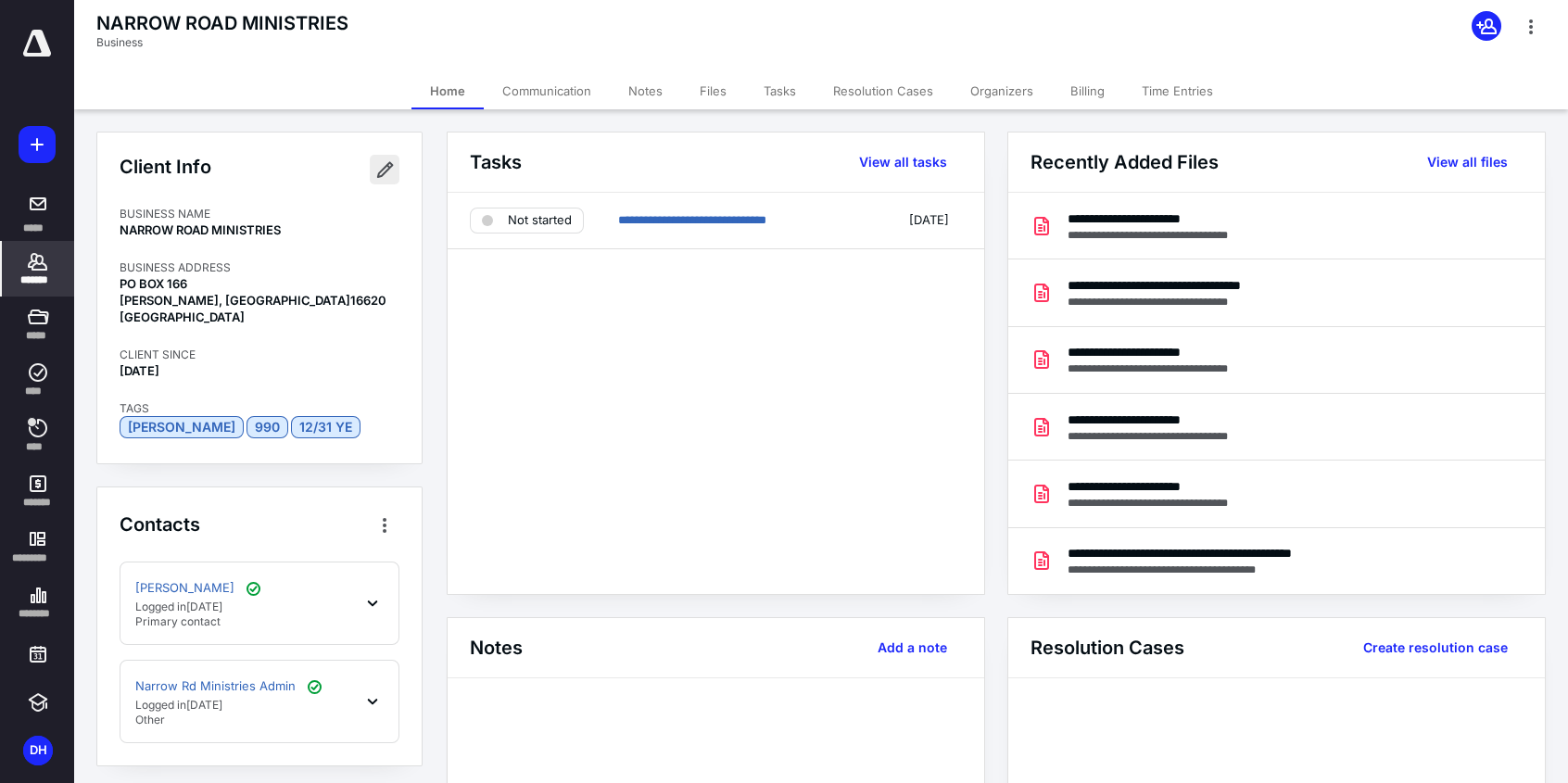 click at bounding box center [385, 170] 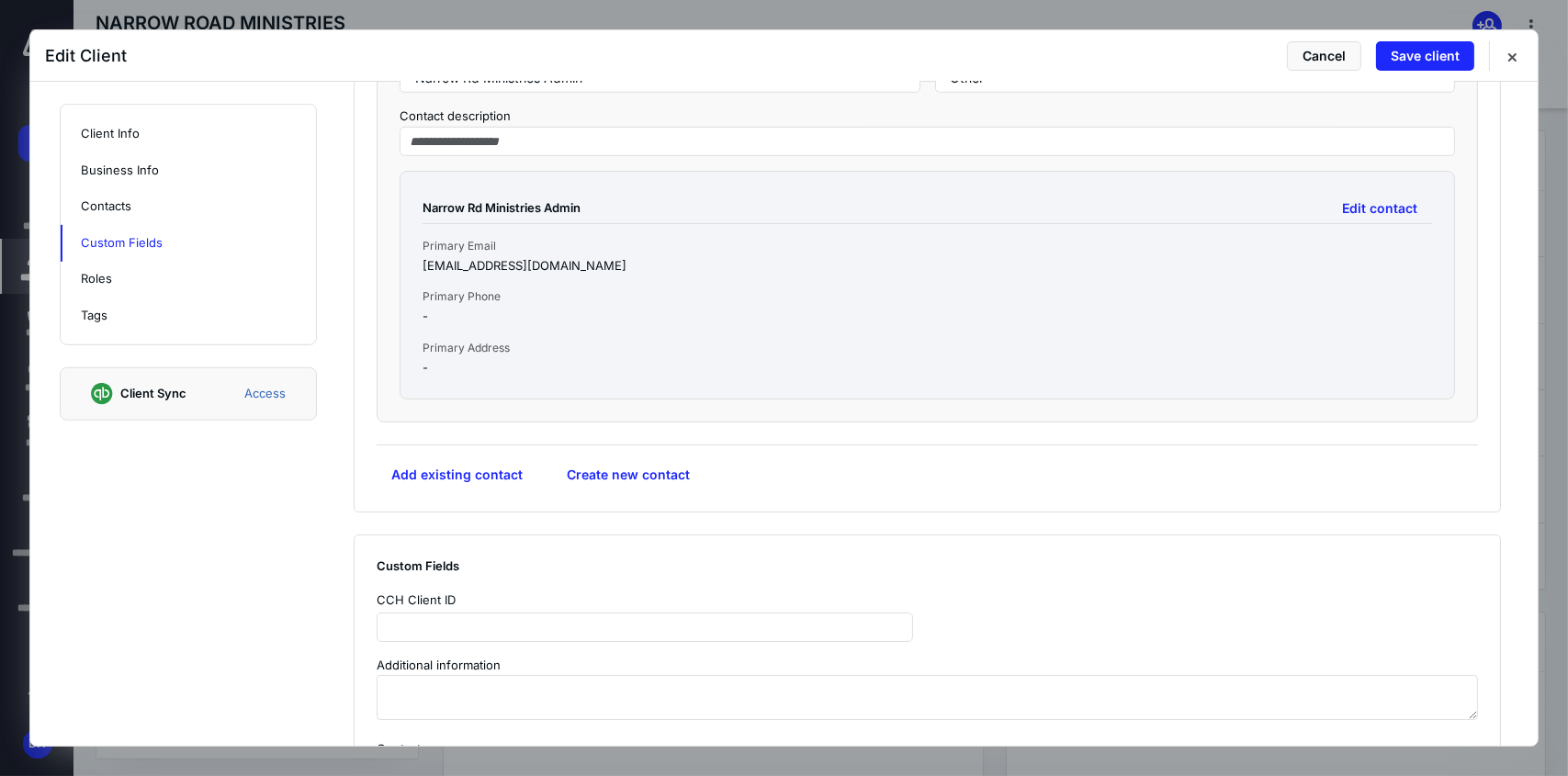 scroll, scrollTop: 1837, scrollLeft: 0, axis: vertical 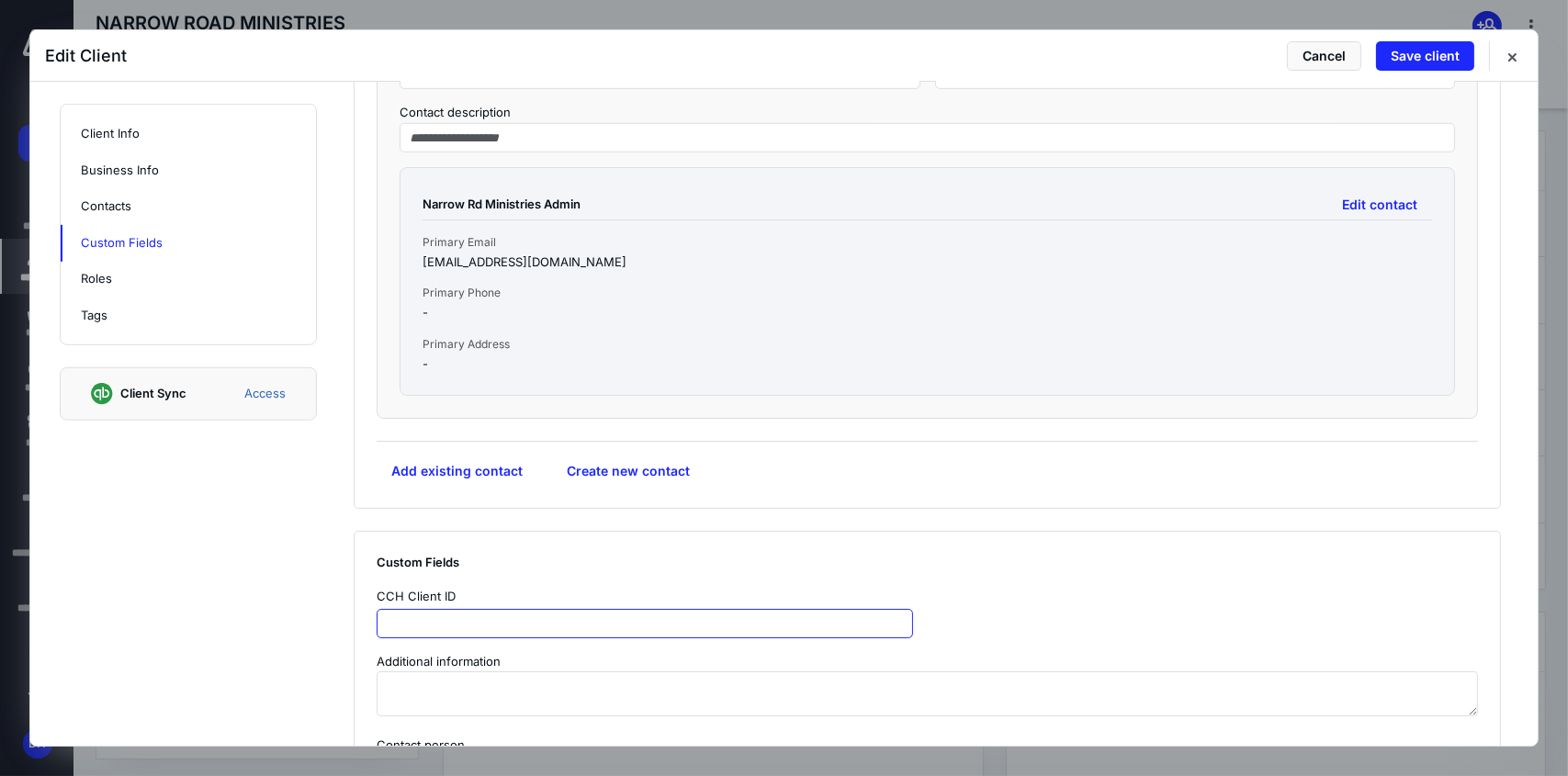 click at bounding box center (645, 624) 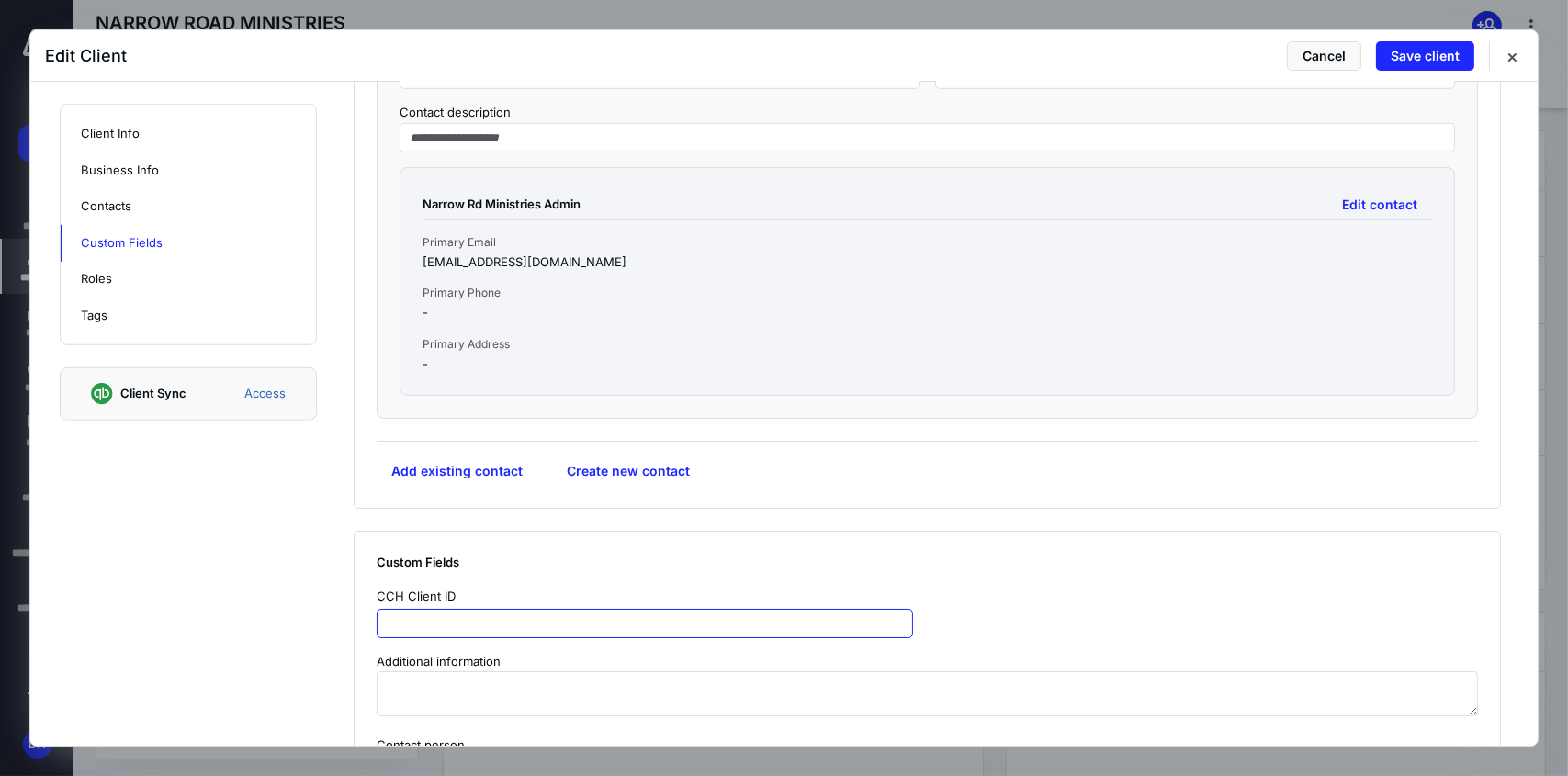 paste on "**********" 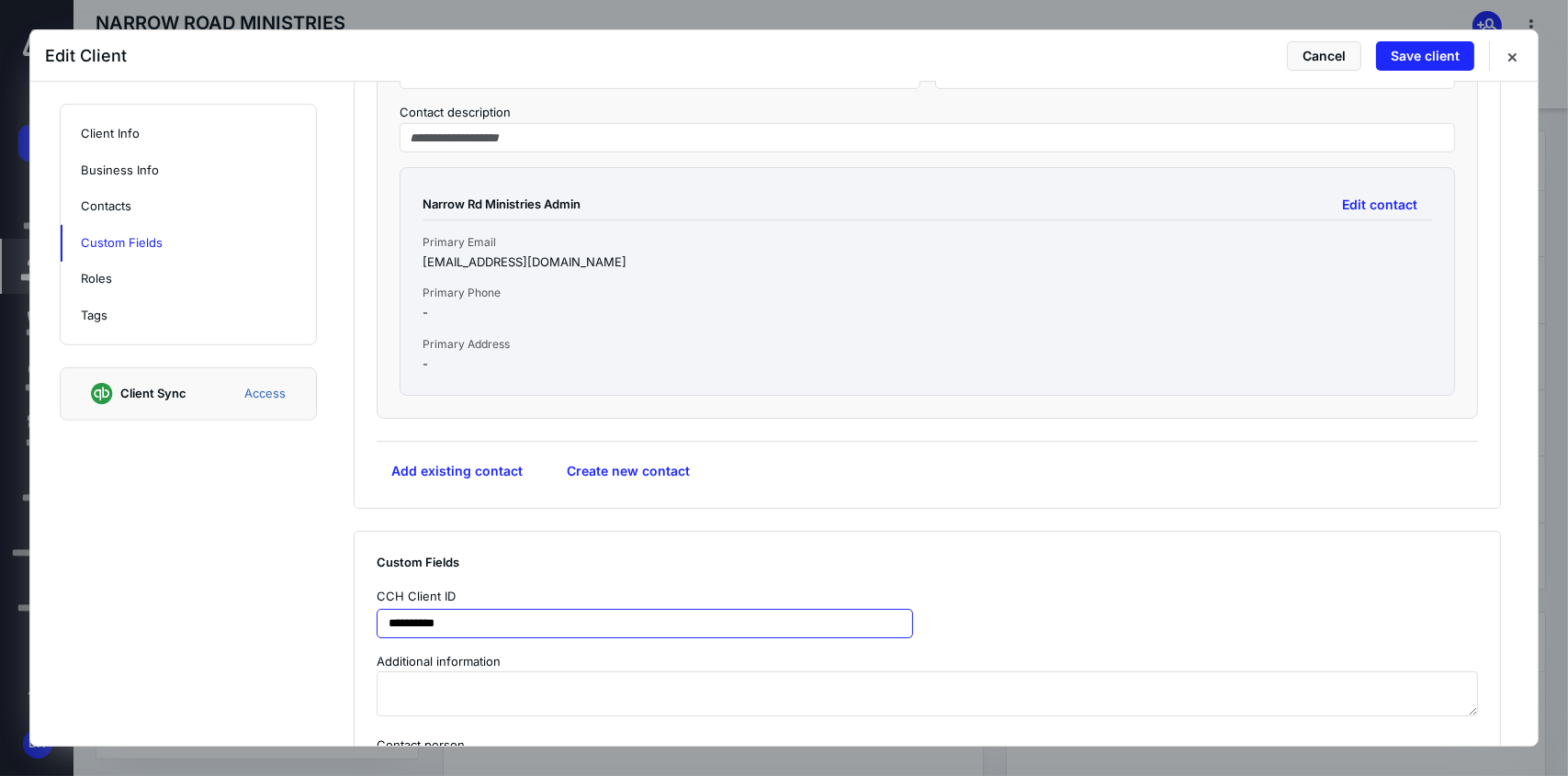 type on "**********" 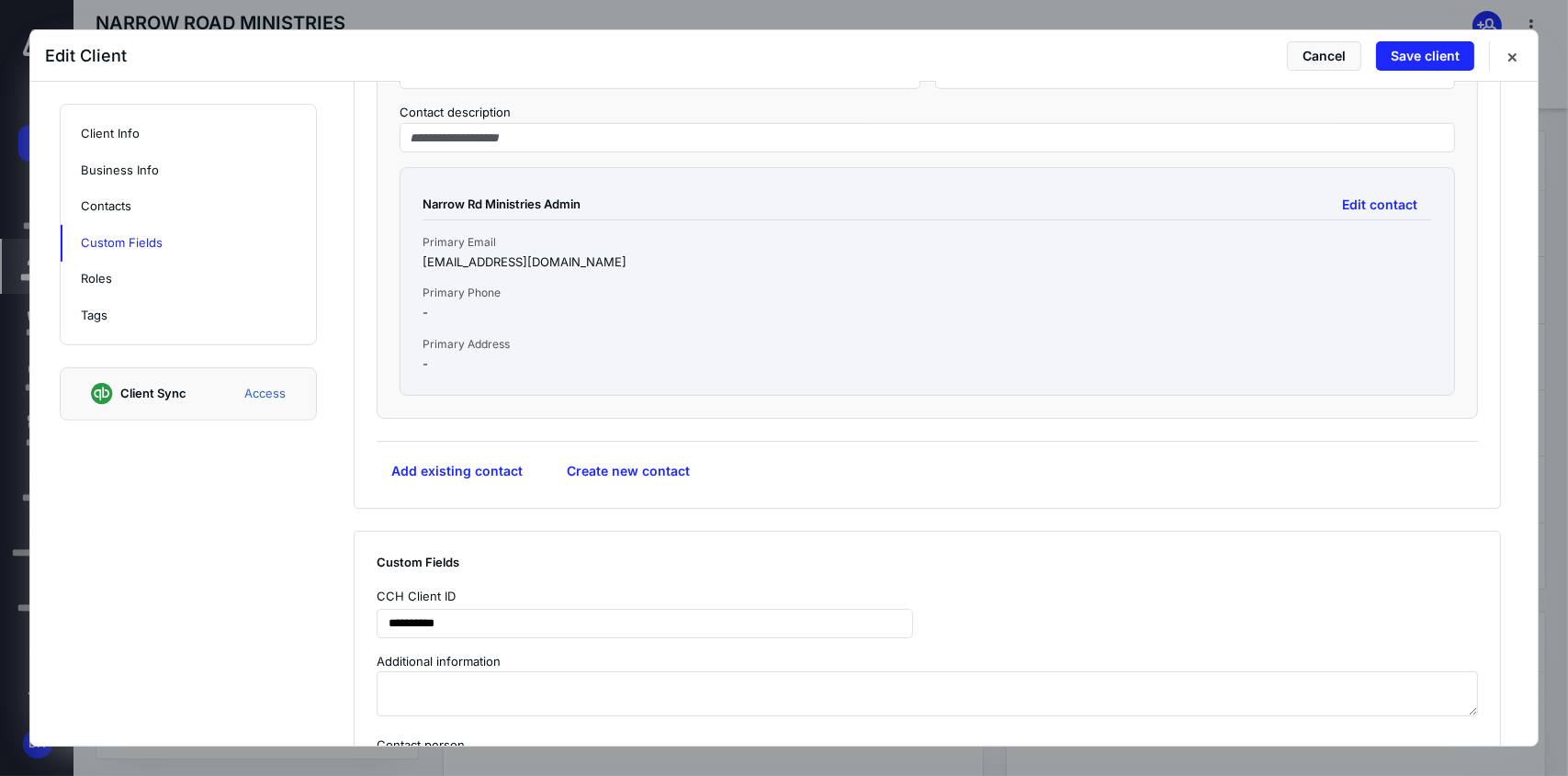 click on "**********" at bounding box center [927, 669] 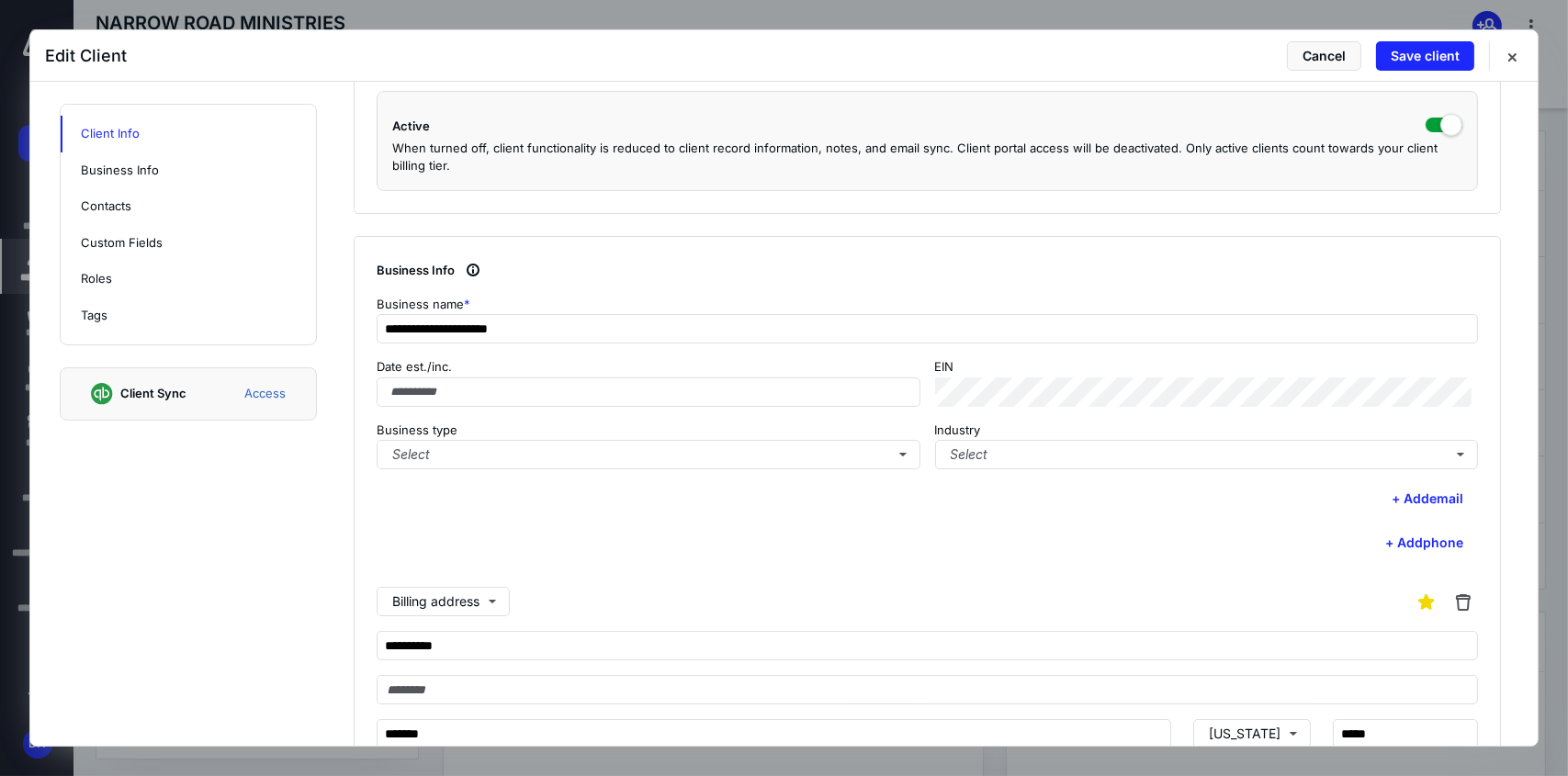 scroll, scrollTop: 367, scrollLeft: 0, axis: vertical 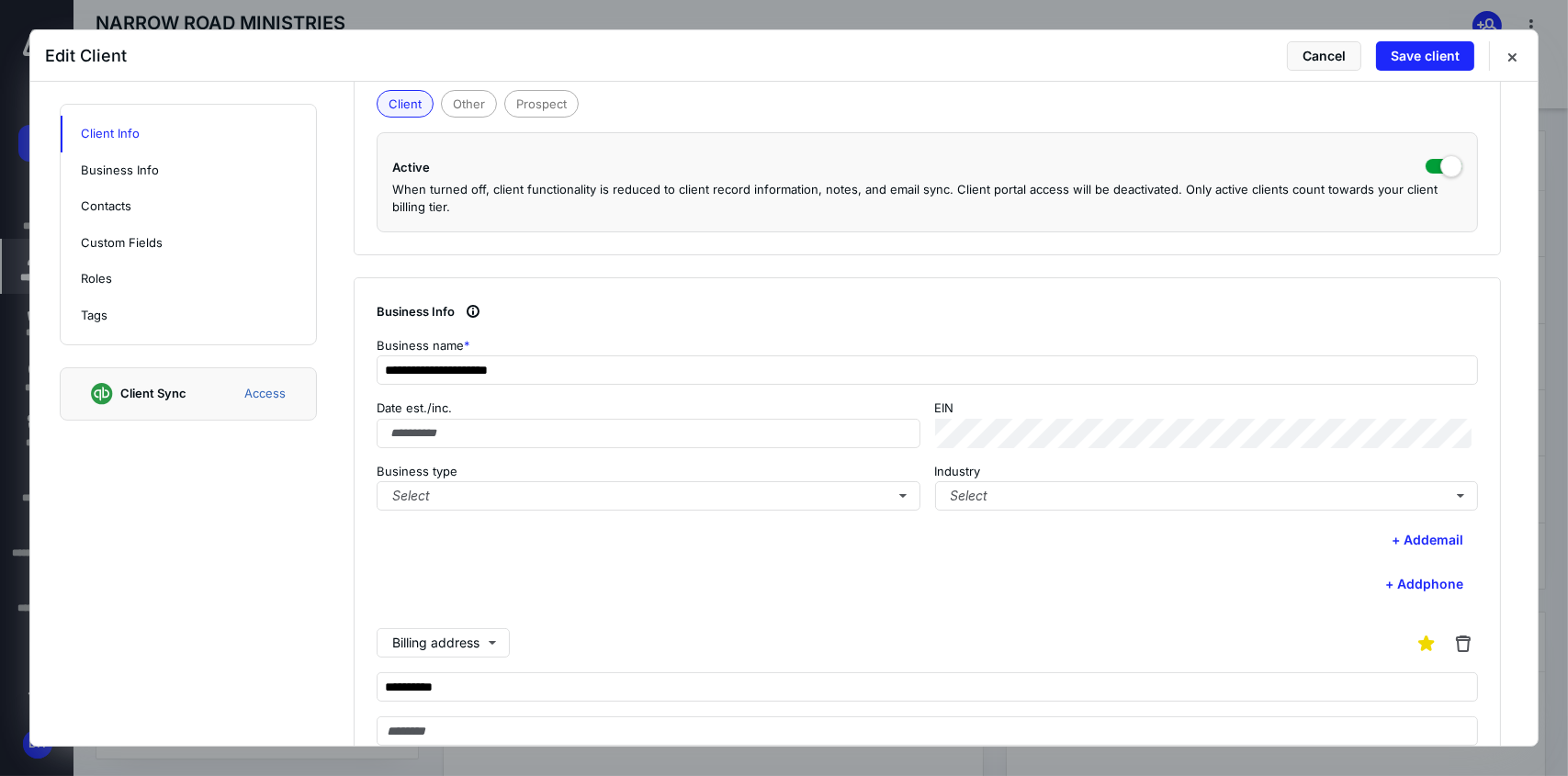 click on "+ Add  phone" at bounding box center [927, 584] 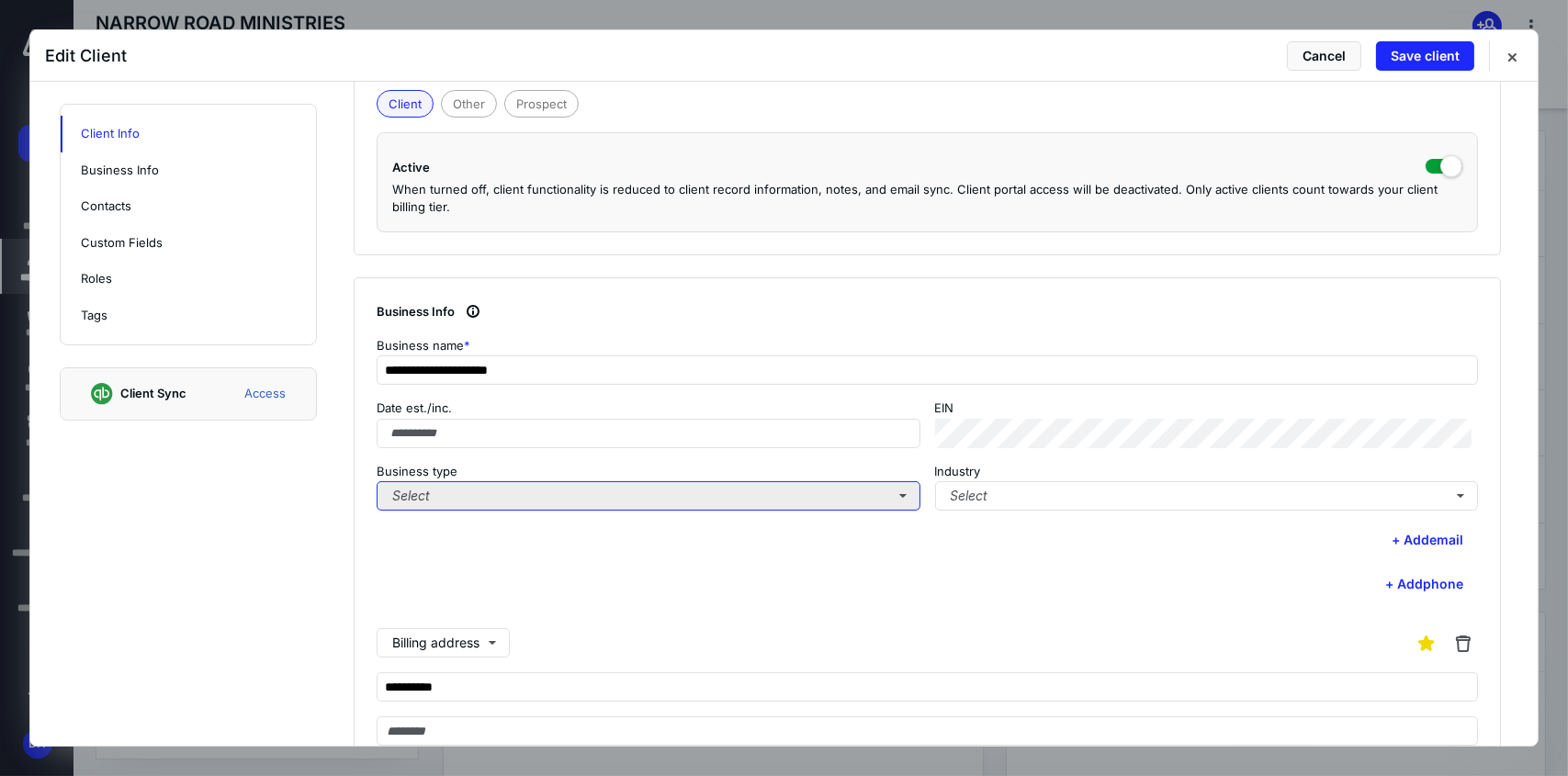 click on "Select" at bounding box center (649, 496) 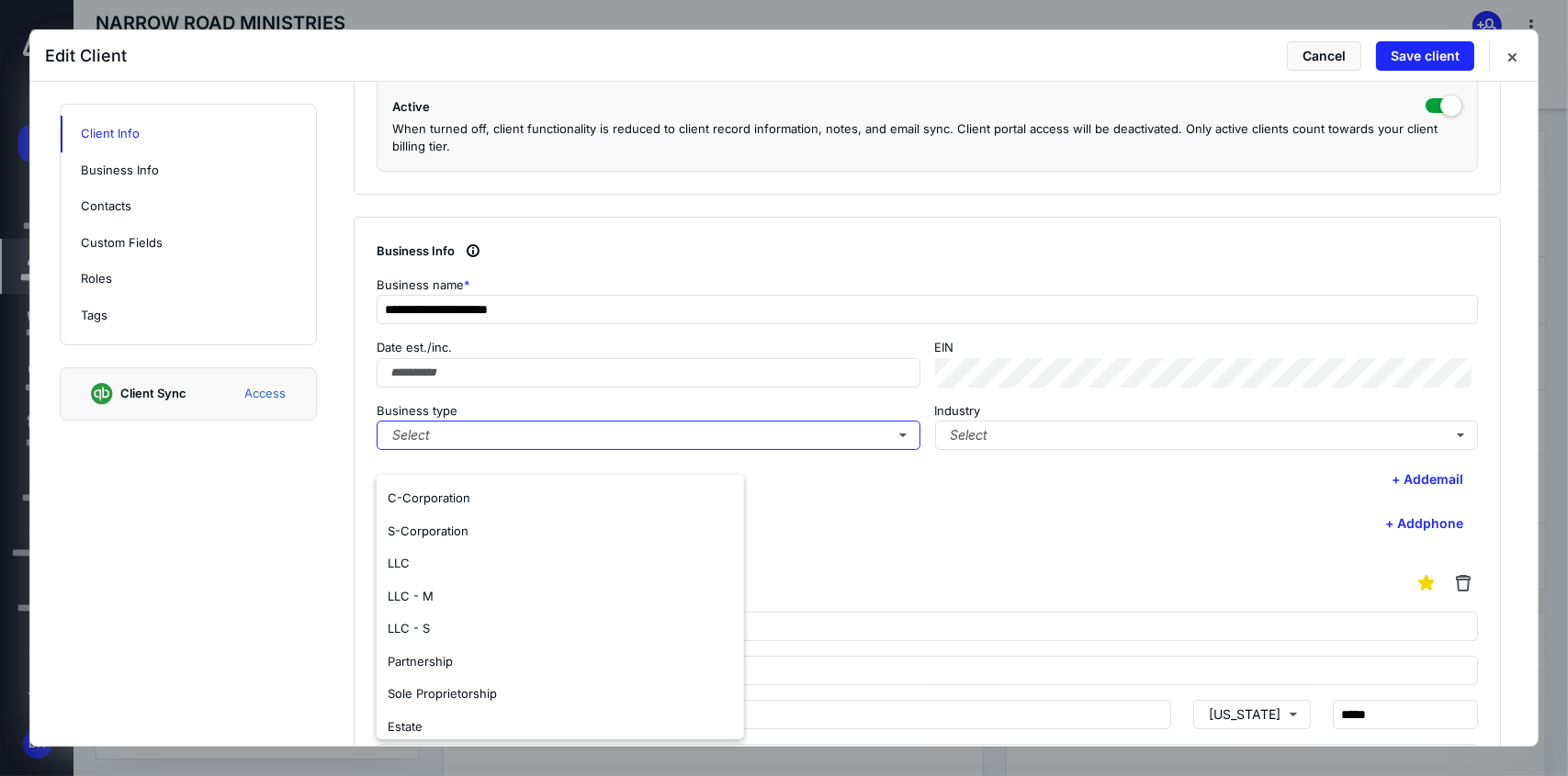 scroll, scrollTop: 459, scrollLeft: 0, axis: vertical 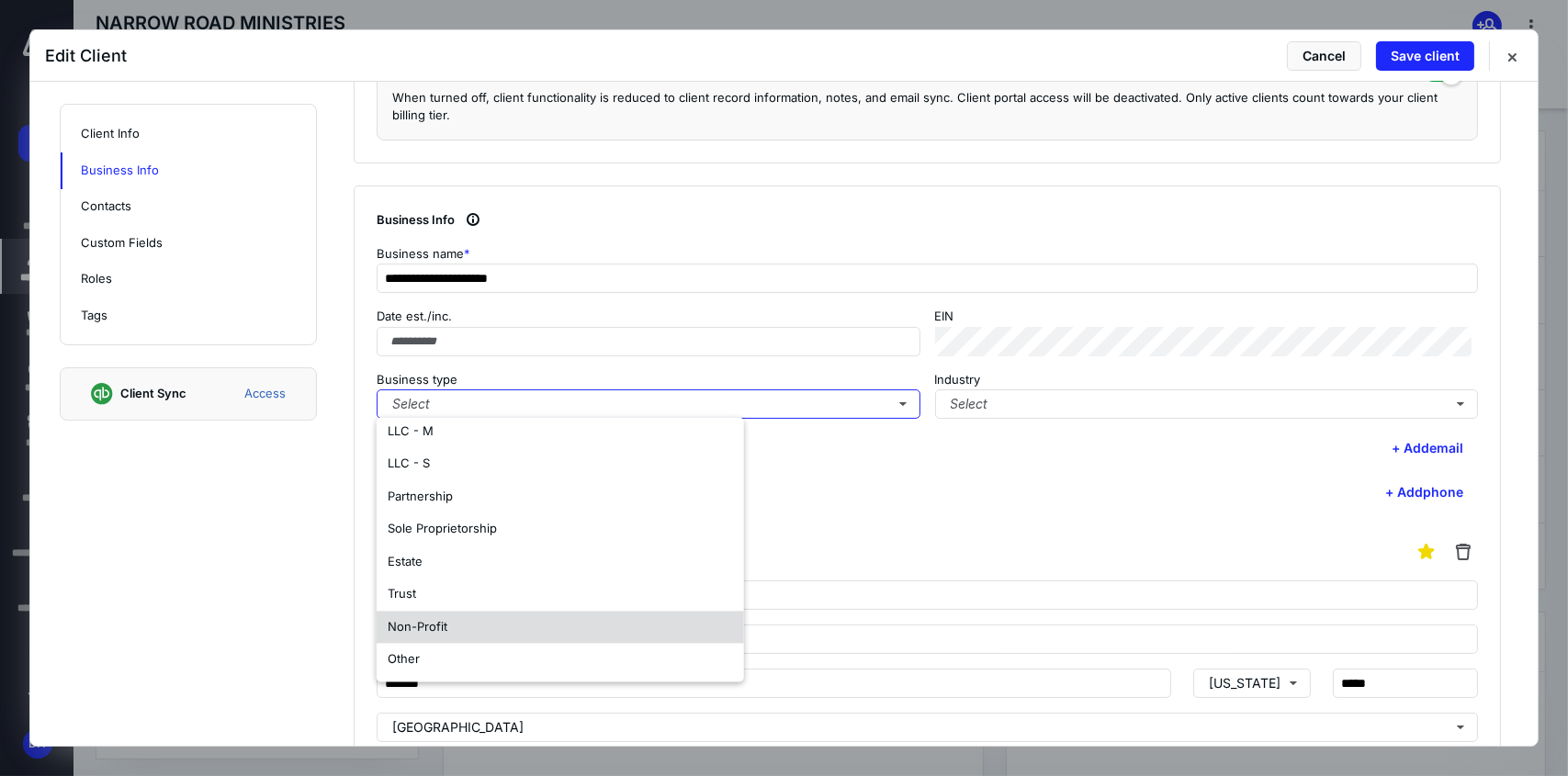 click on "Non-Profit" at bounding box center [560, 627] 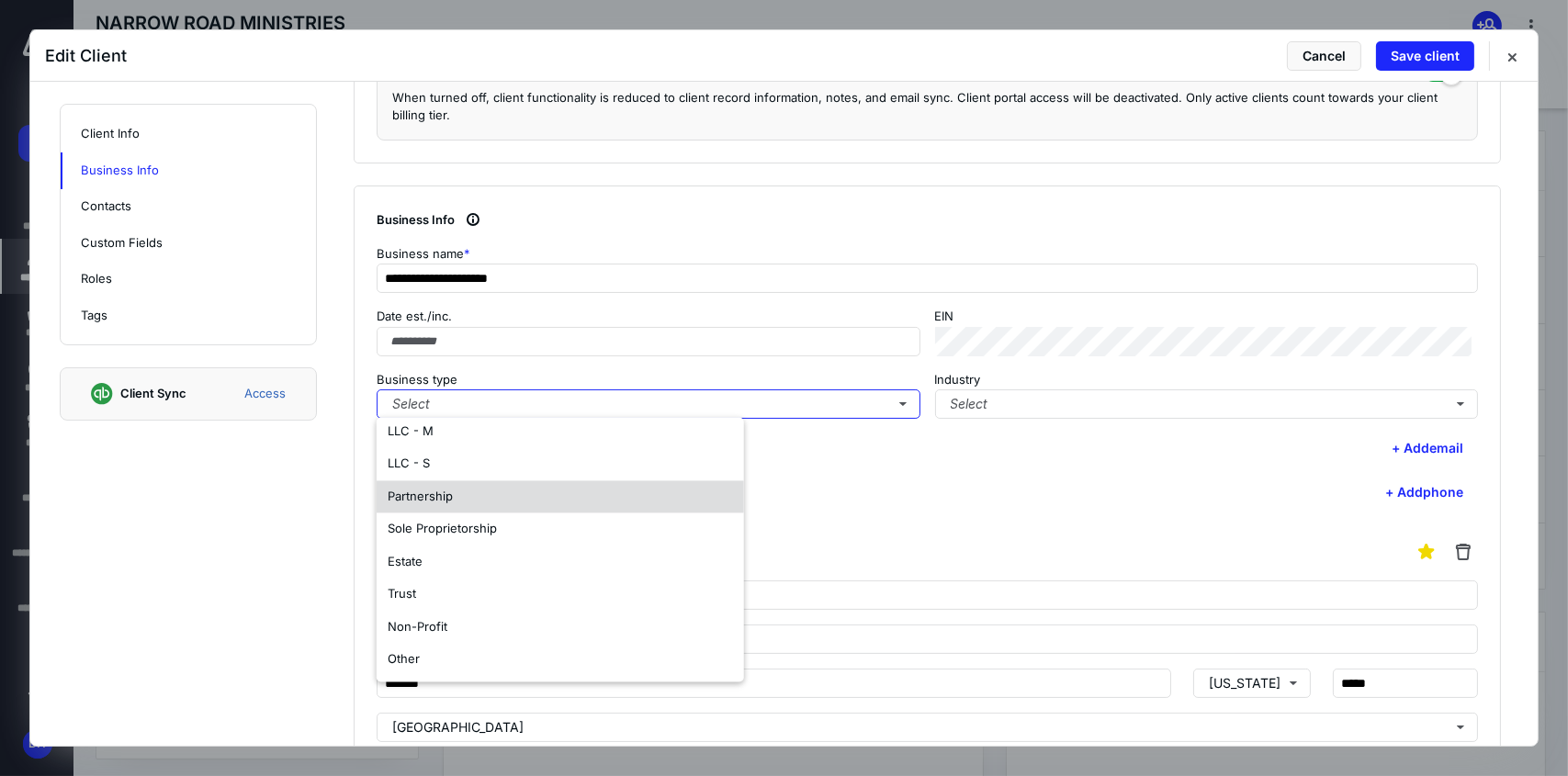 scroll, scrollTop: 0, scrollLeft: 0, axis: both 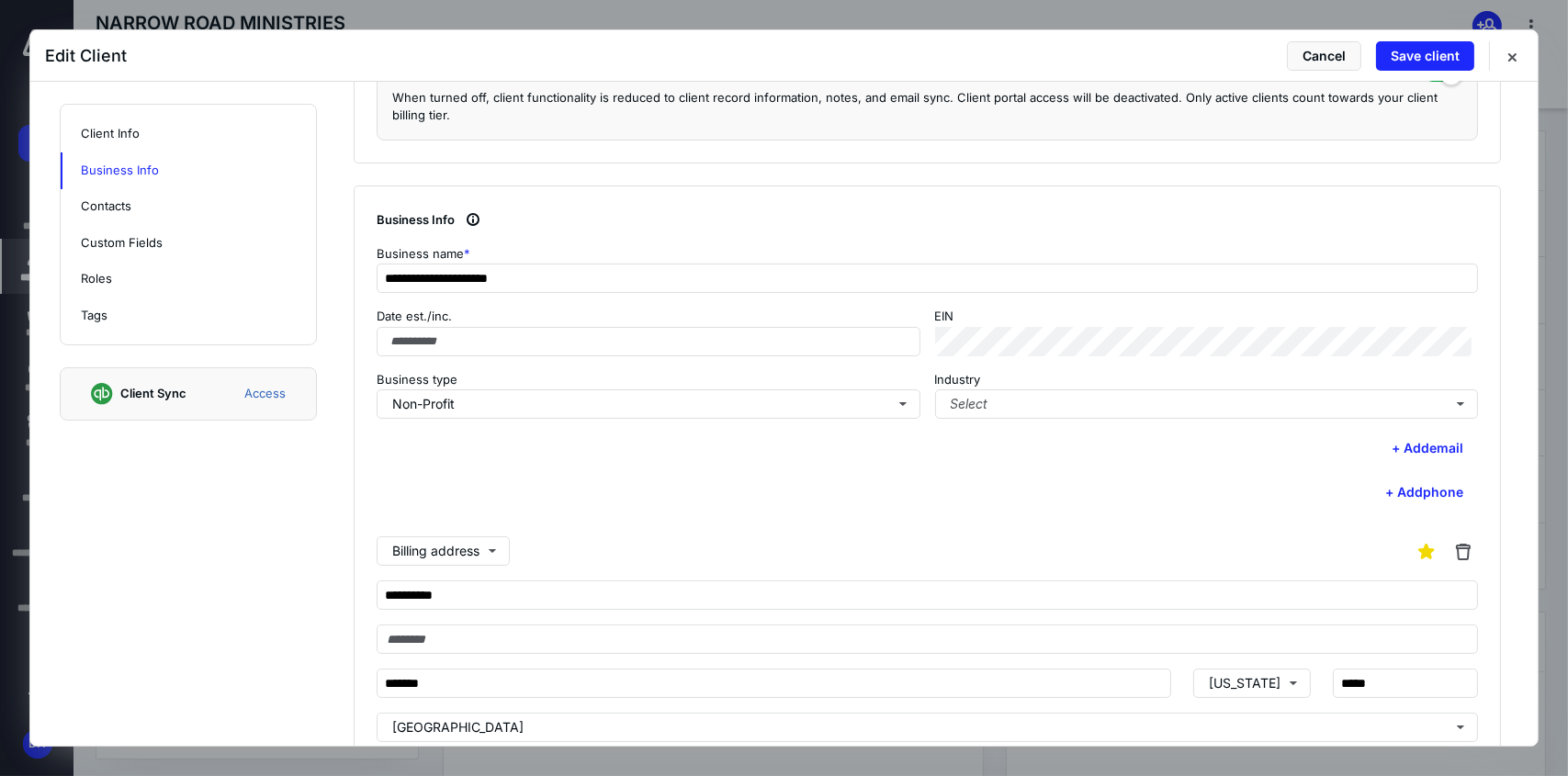 click on "**********" at bounding box center [927, 498] 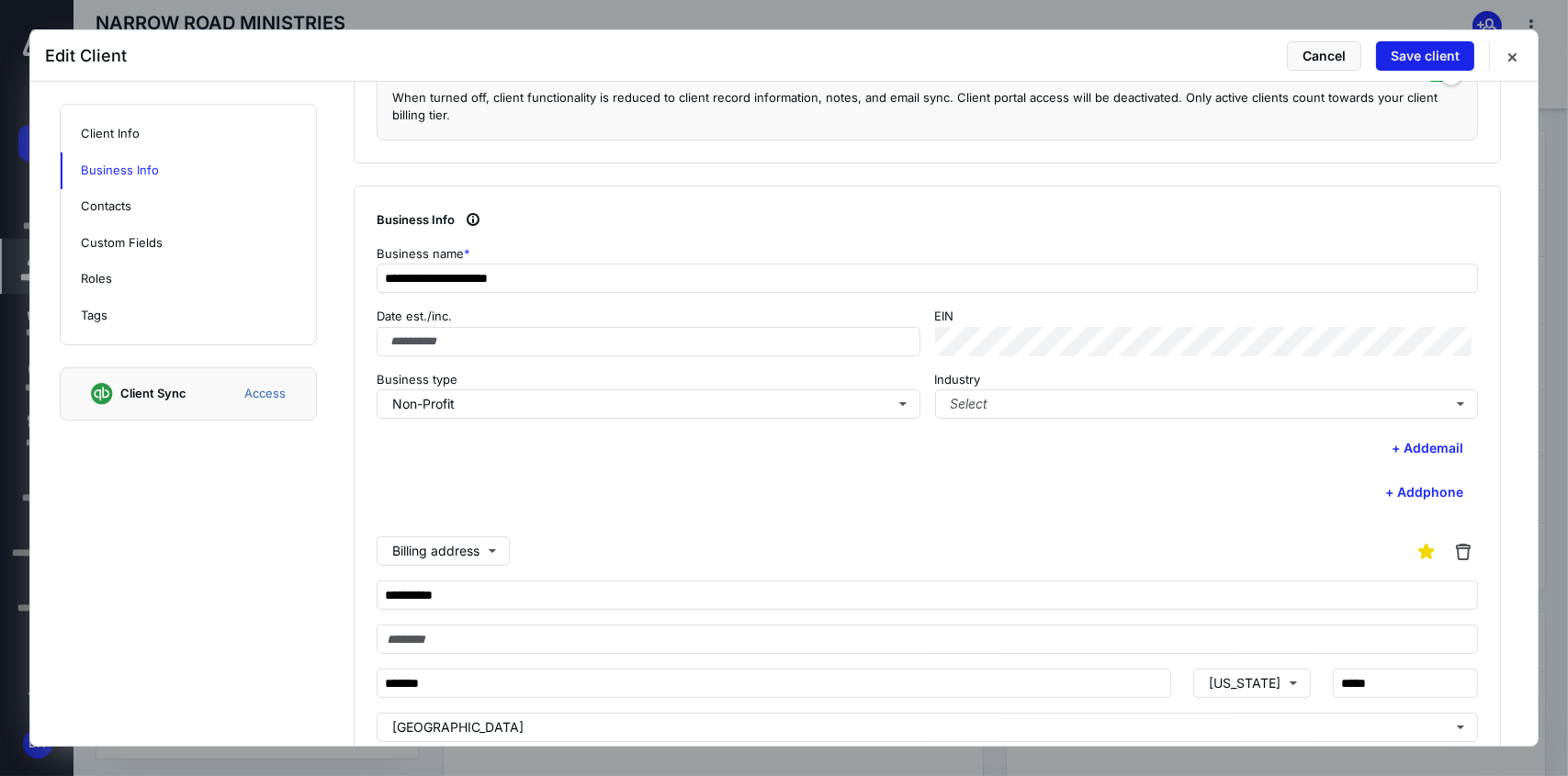 click on "Save client" at bounding box center [1425, 56] 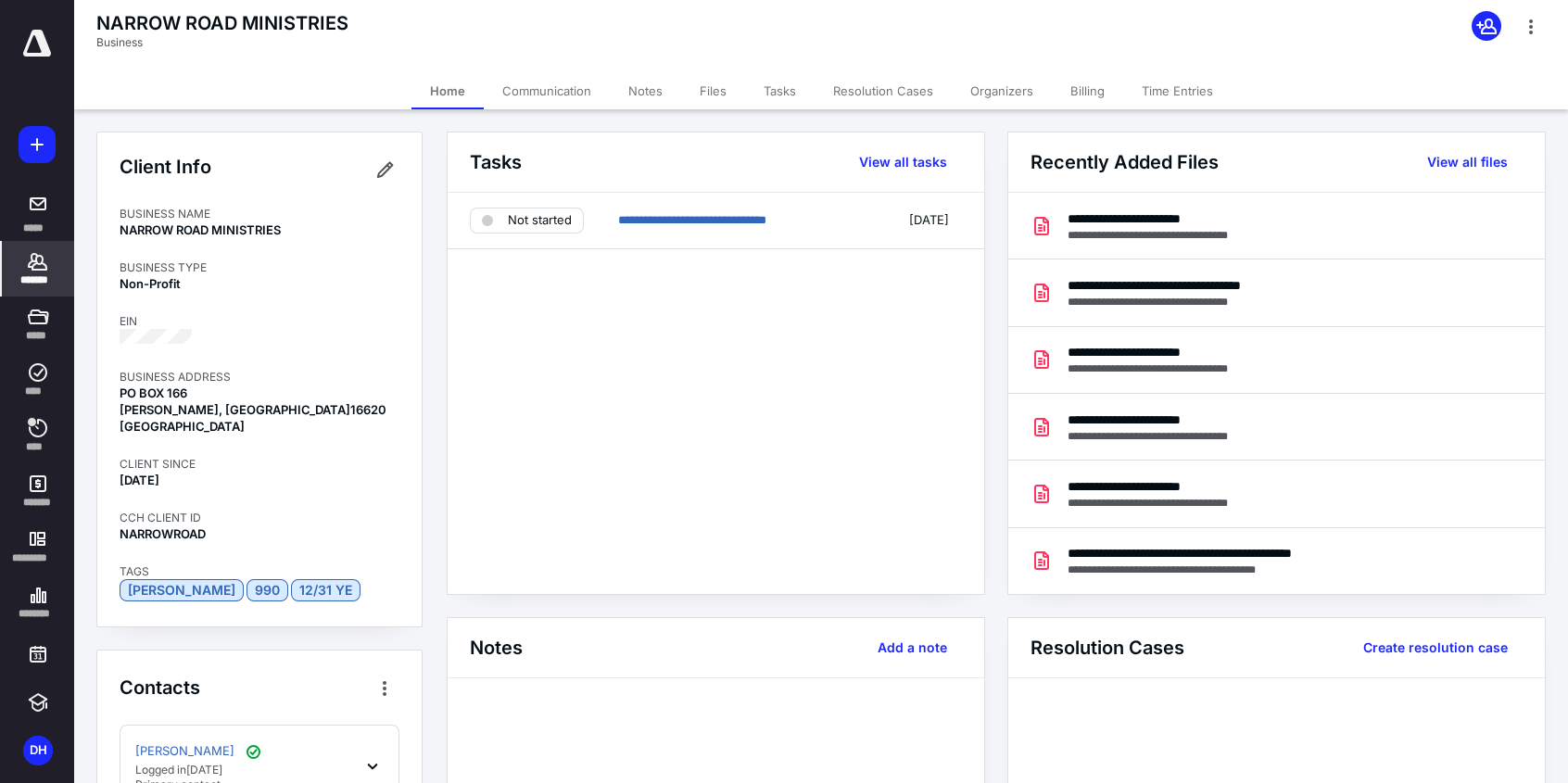 click 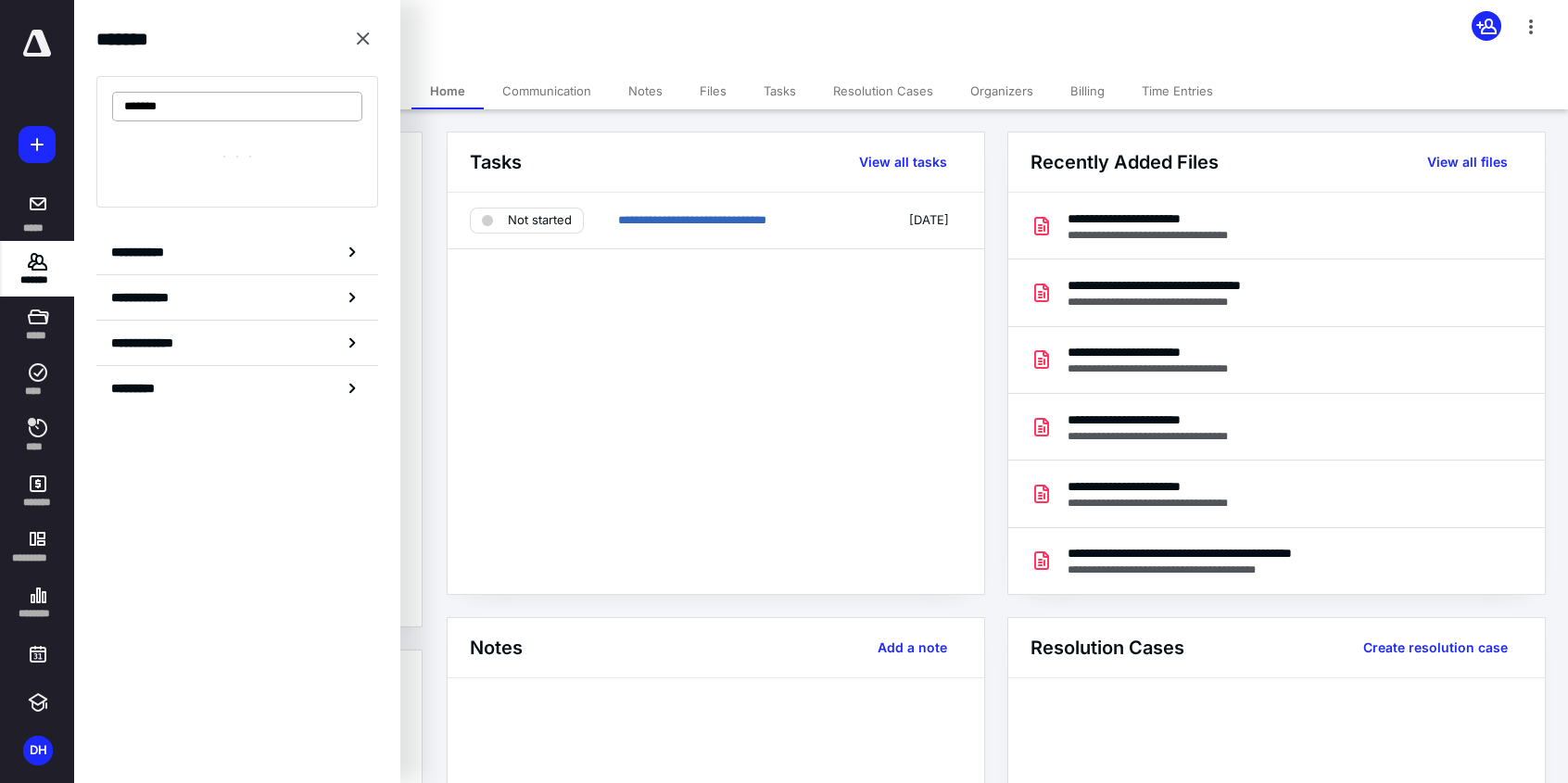 type on "********" 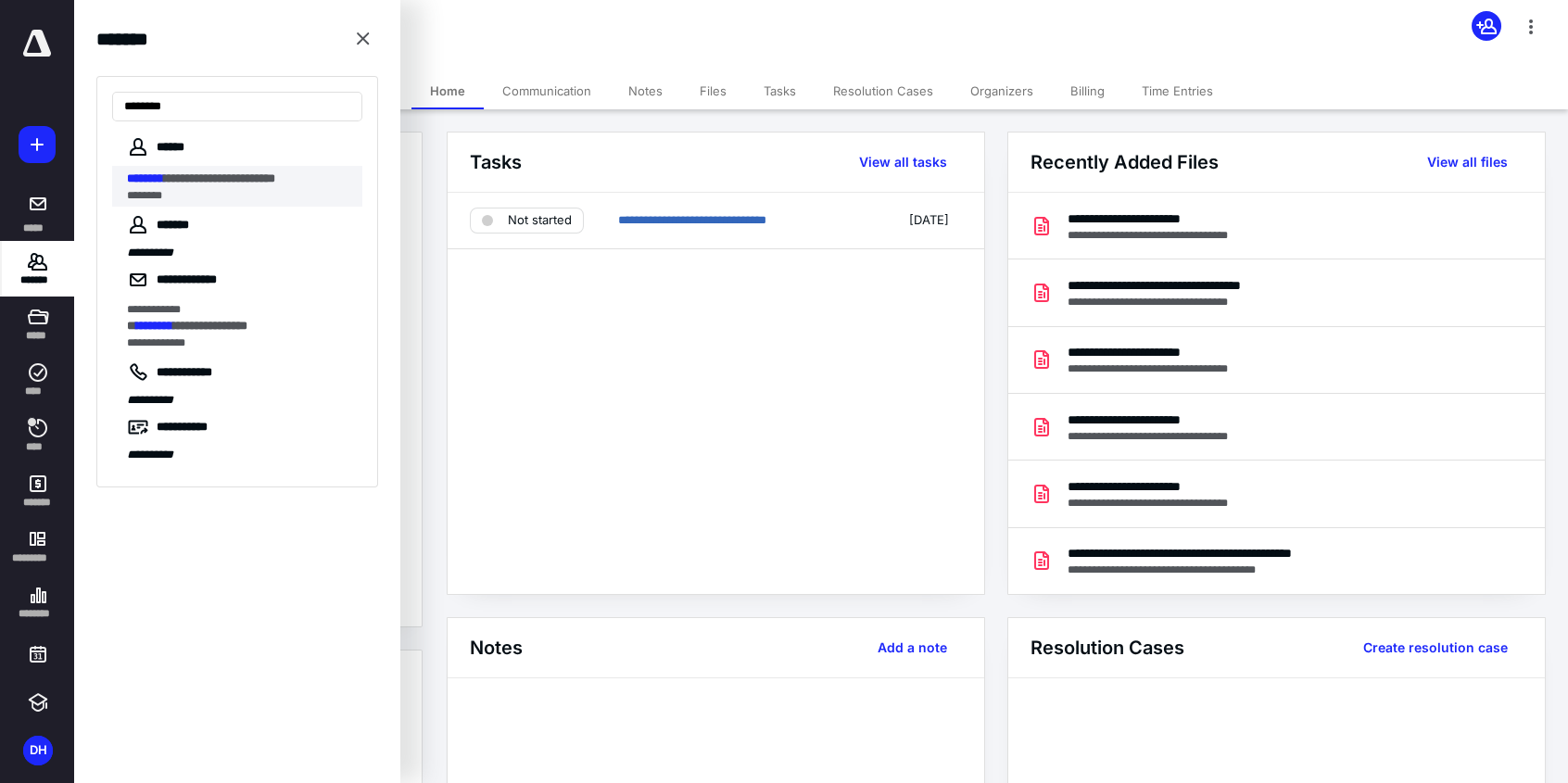 click on "********" at bounding box center [145, 178] 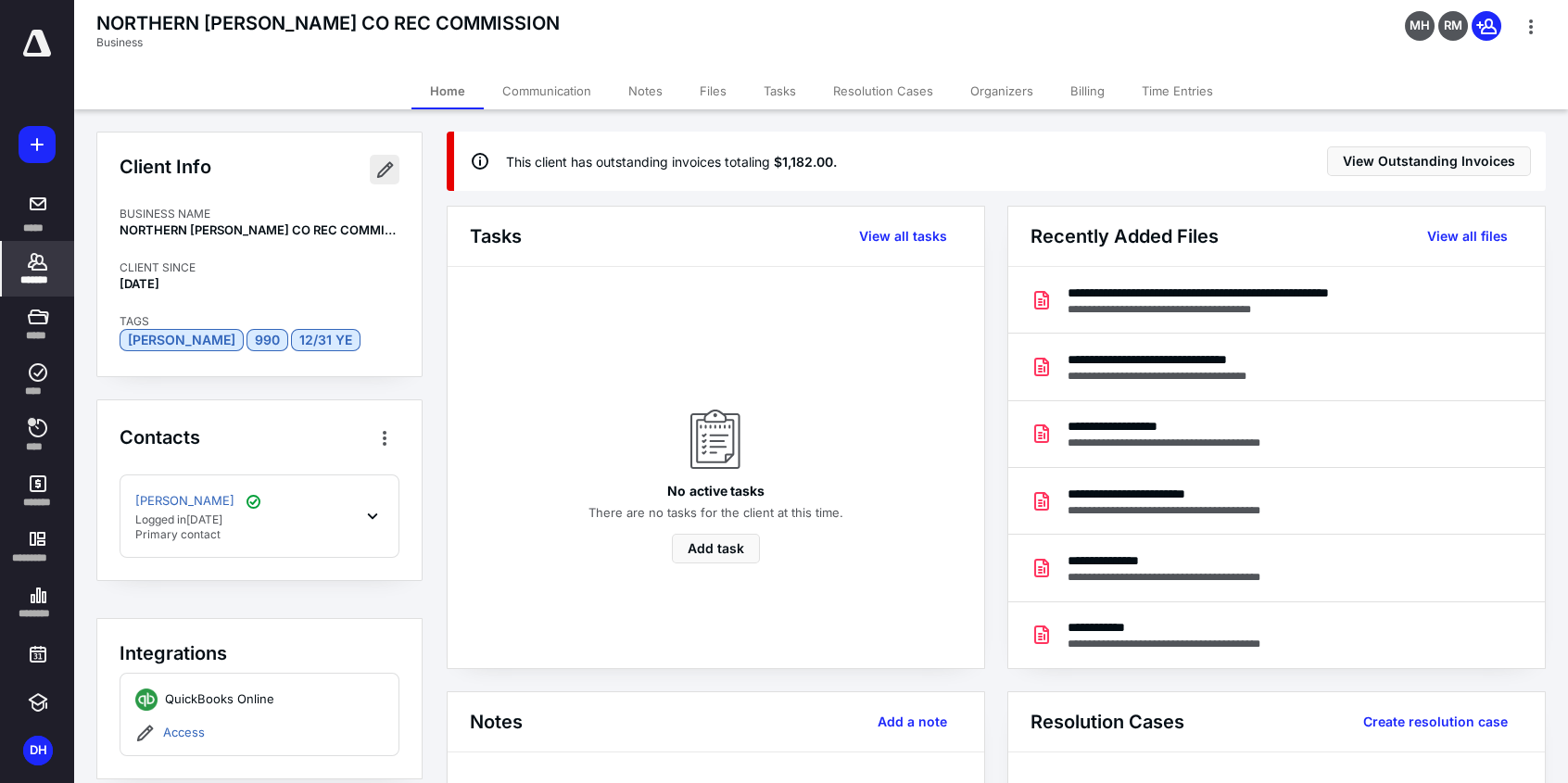click at bounding box center [385, 170] 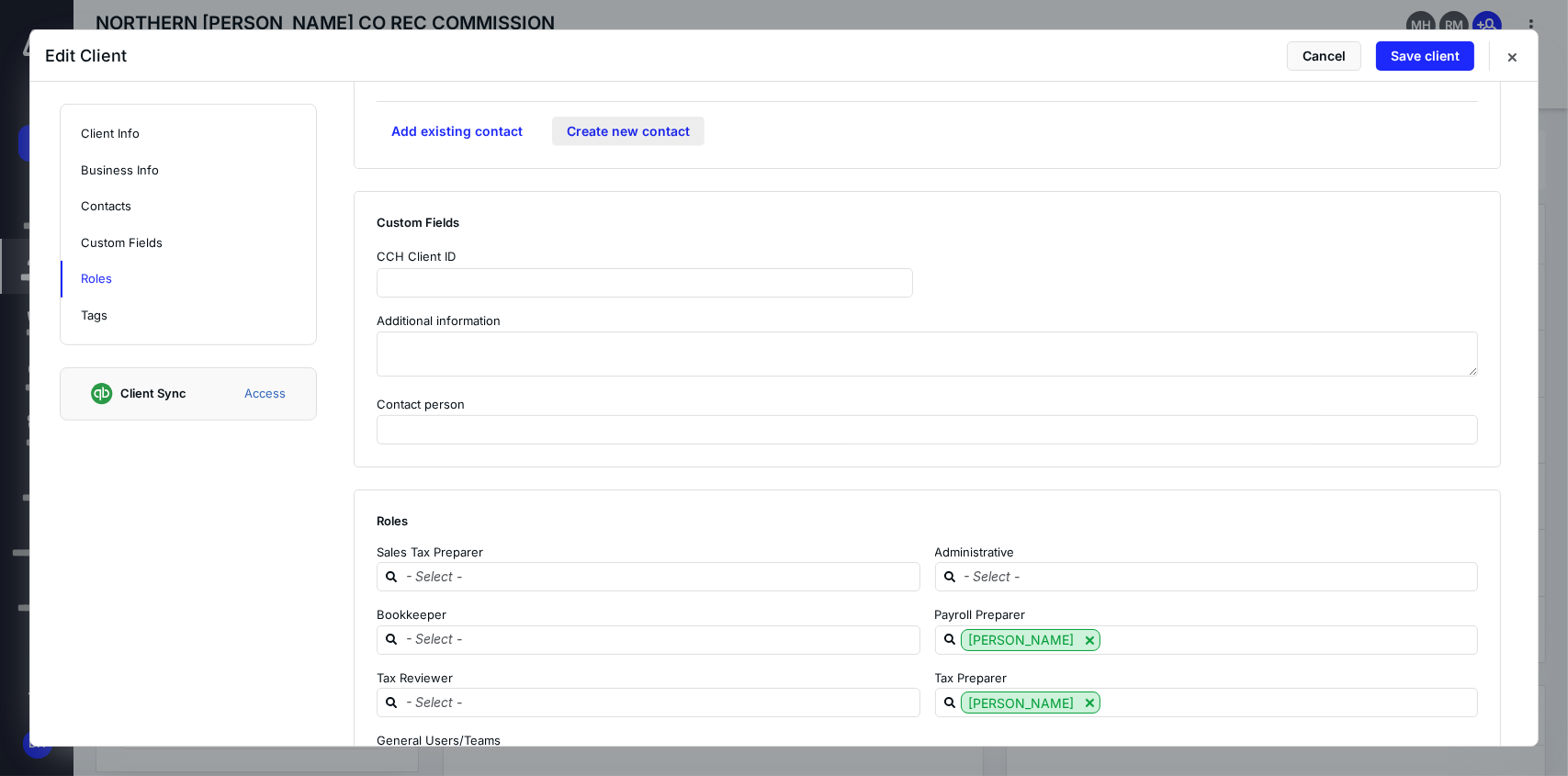 scroll, scrollTop: 1469, scrollLeft: 0, axis: vertical 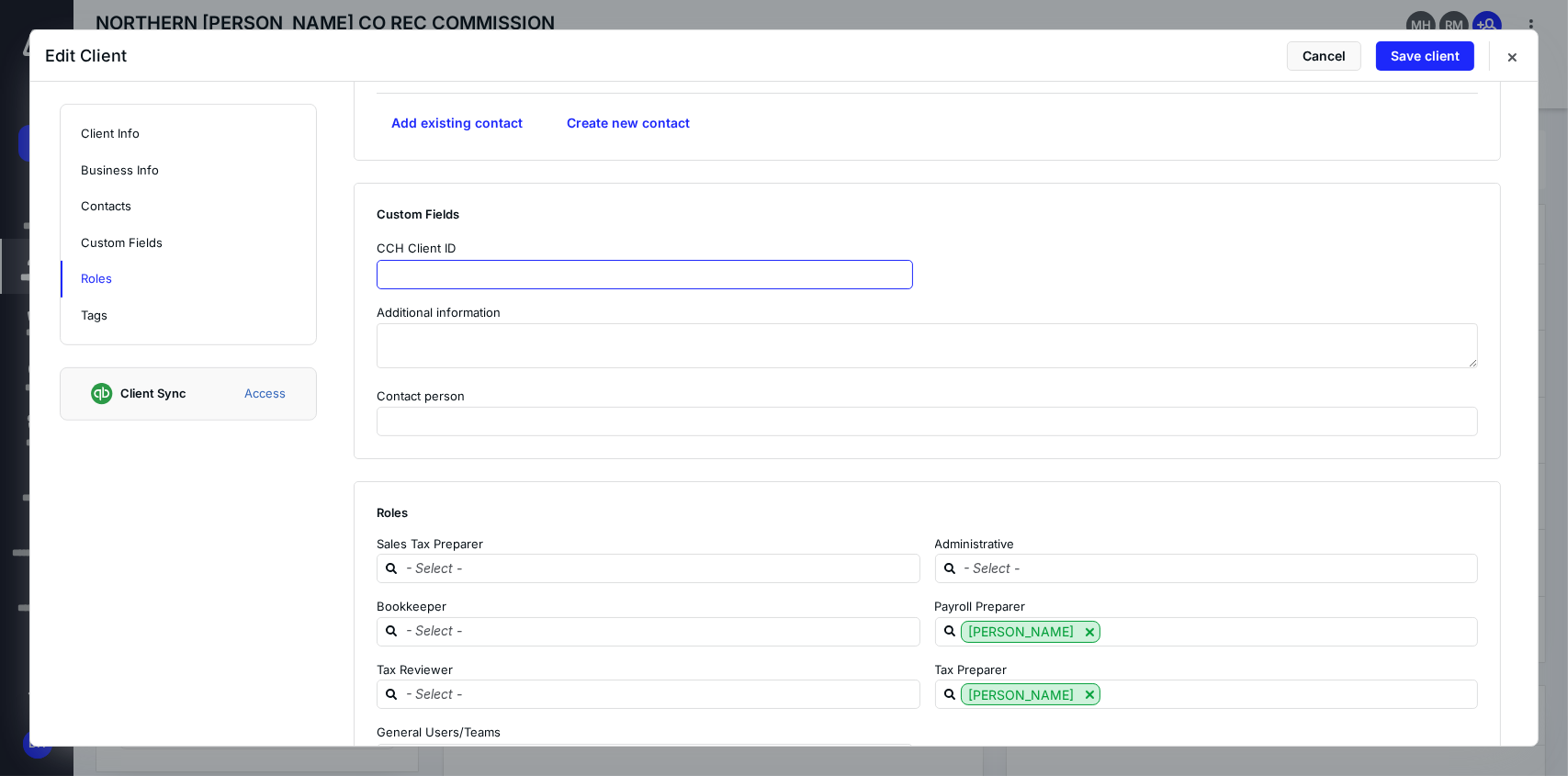 click at bounding box center [645, 275] 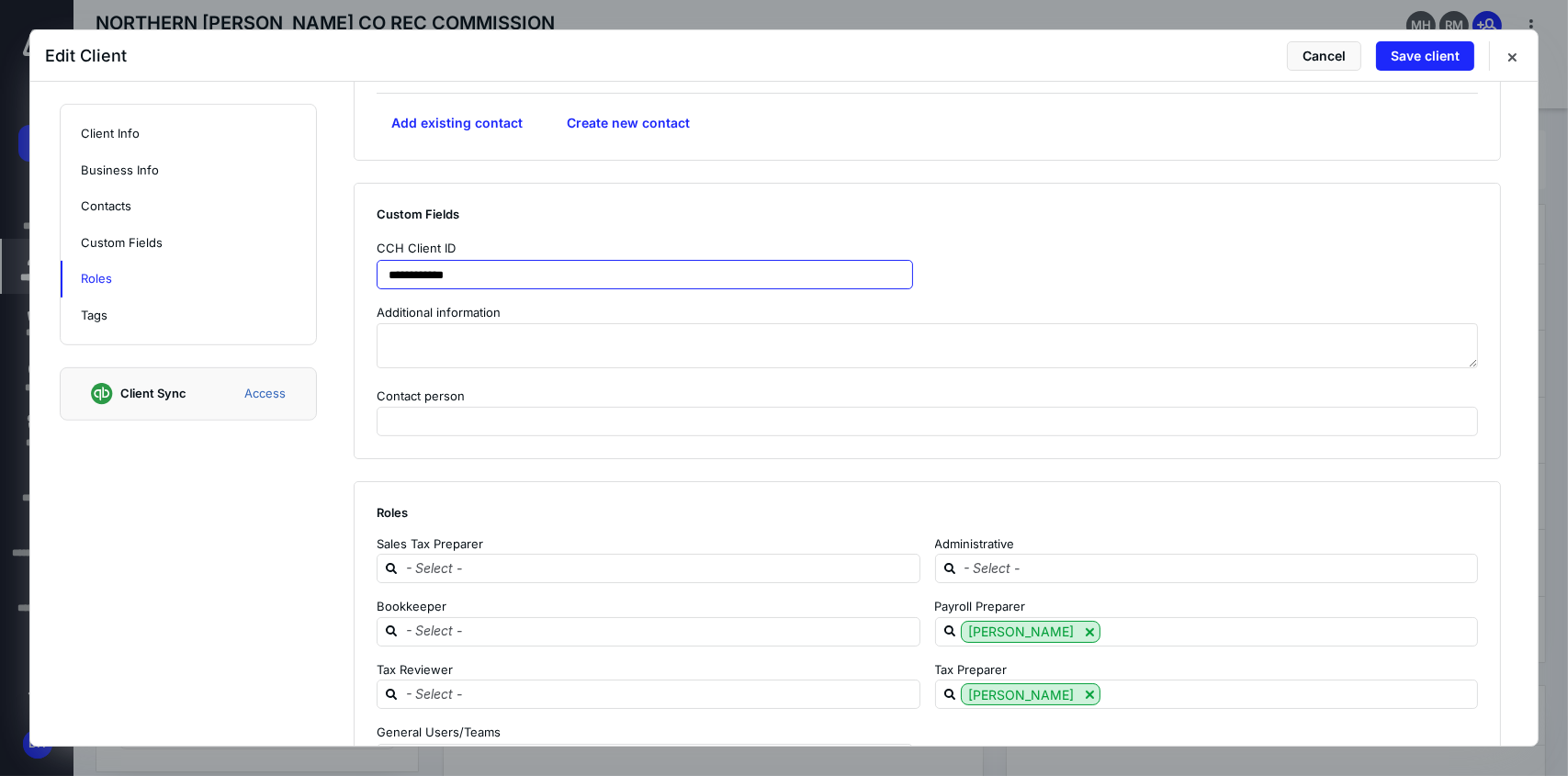 type on "**********" 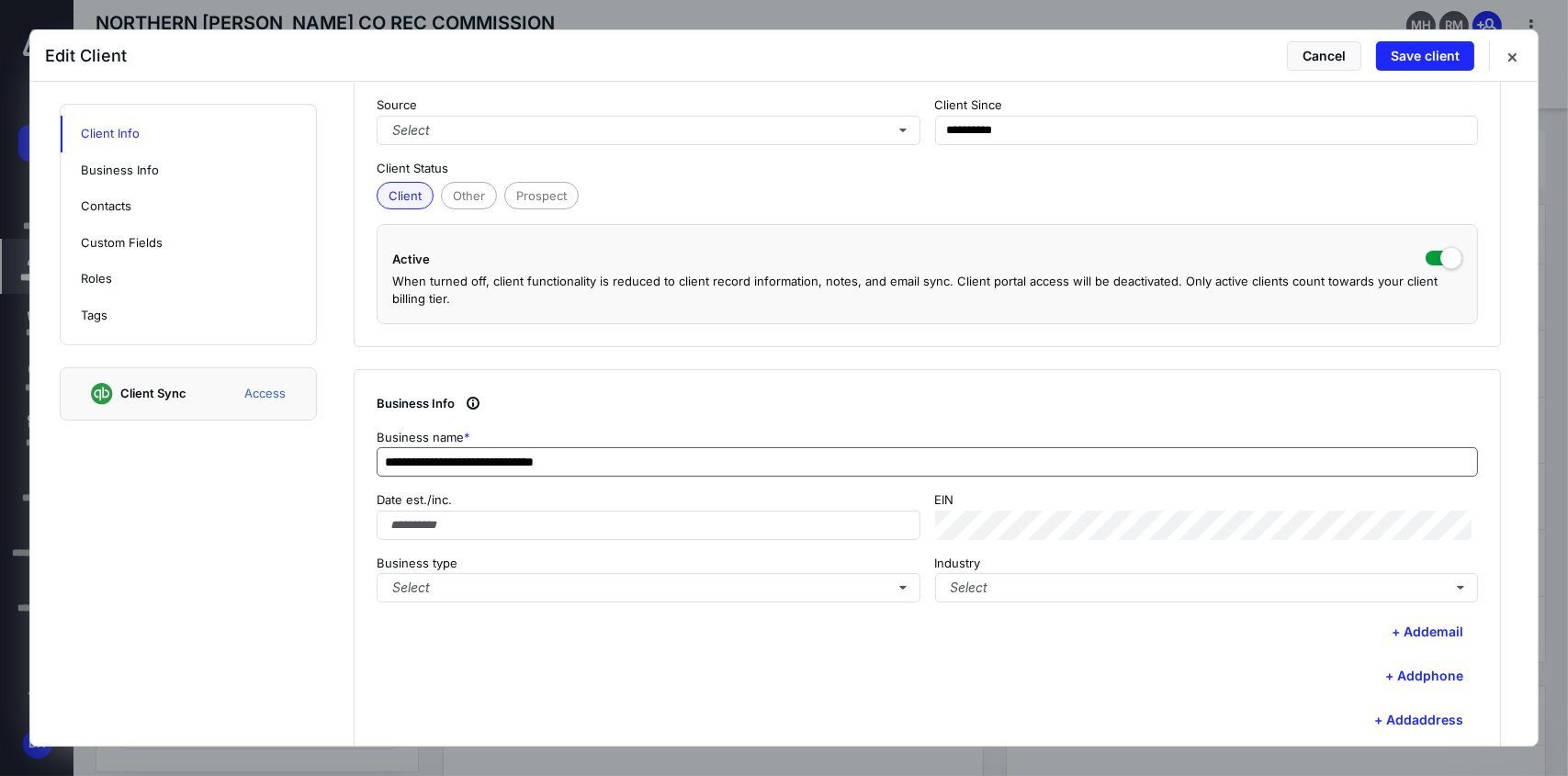 scroll, scrollTop: 276, scrollLeft: 0, axis: vertical 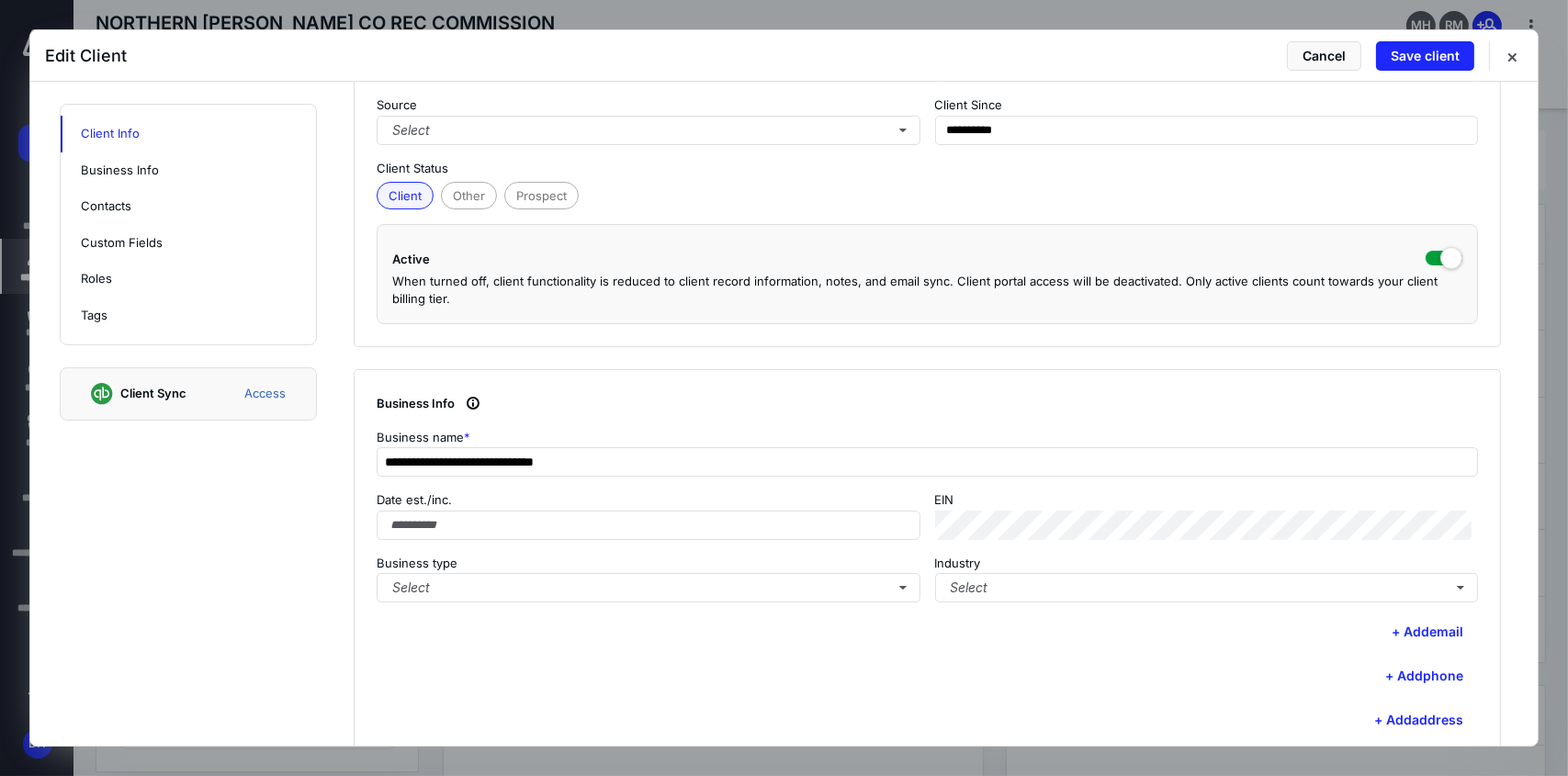 click on "**********" at bounding box center [927, 564] 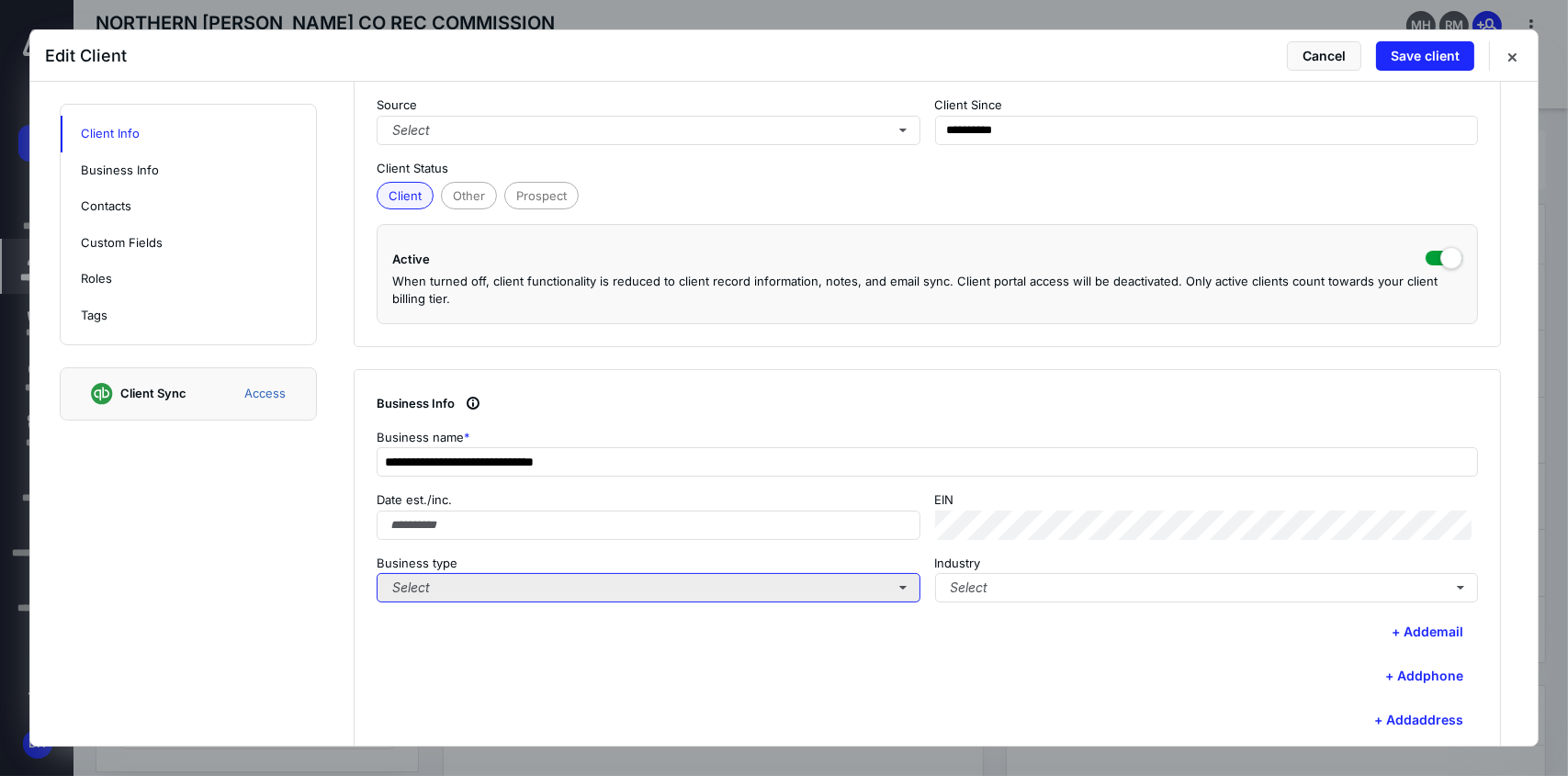 click on "Select" at bounding box center (649, 588) 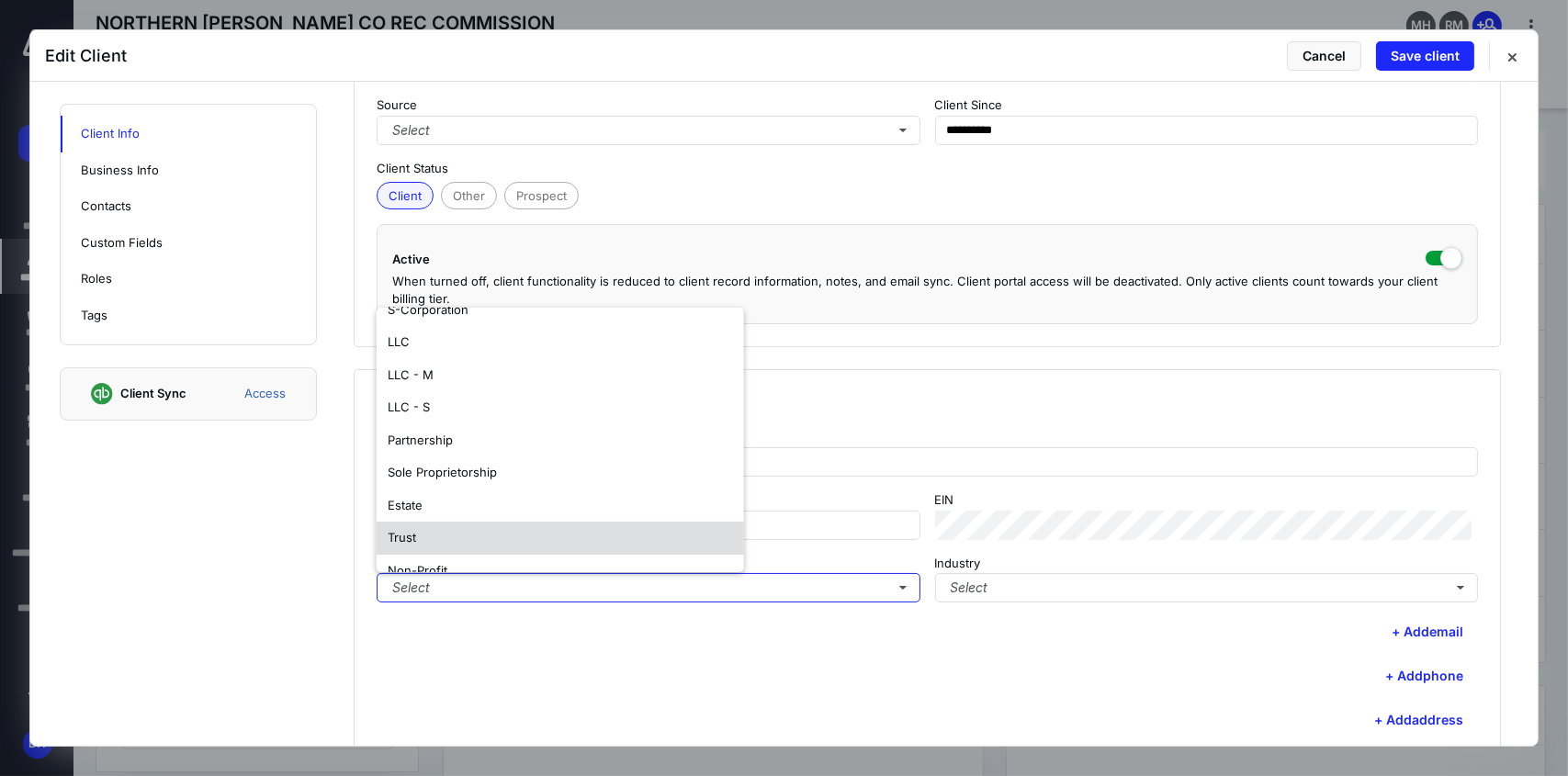 scroll, scrollTop: 107, scrollLeft: 0, axis: vertical 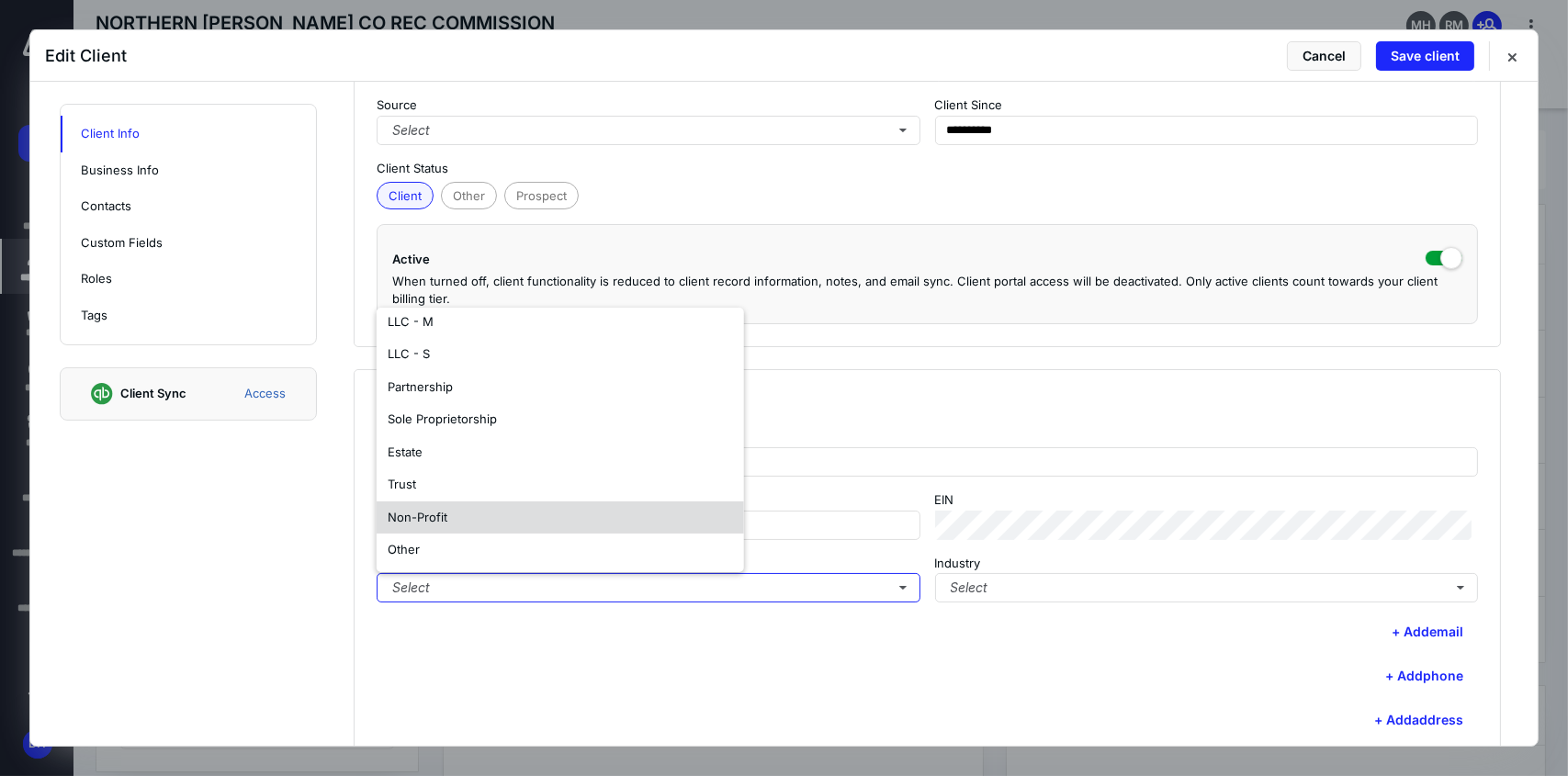 click on "Non-Profit" at bounding box center [560, 518] 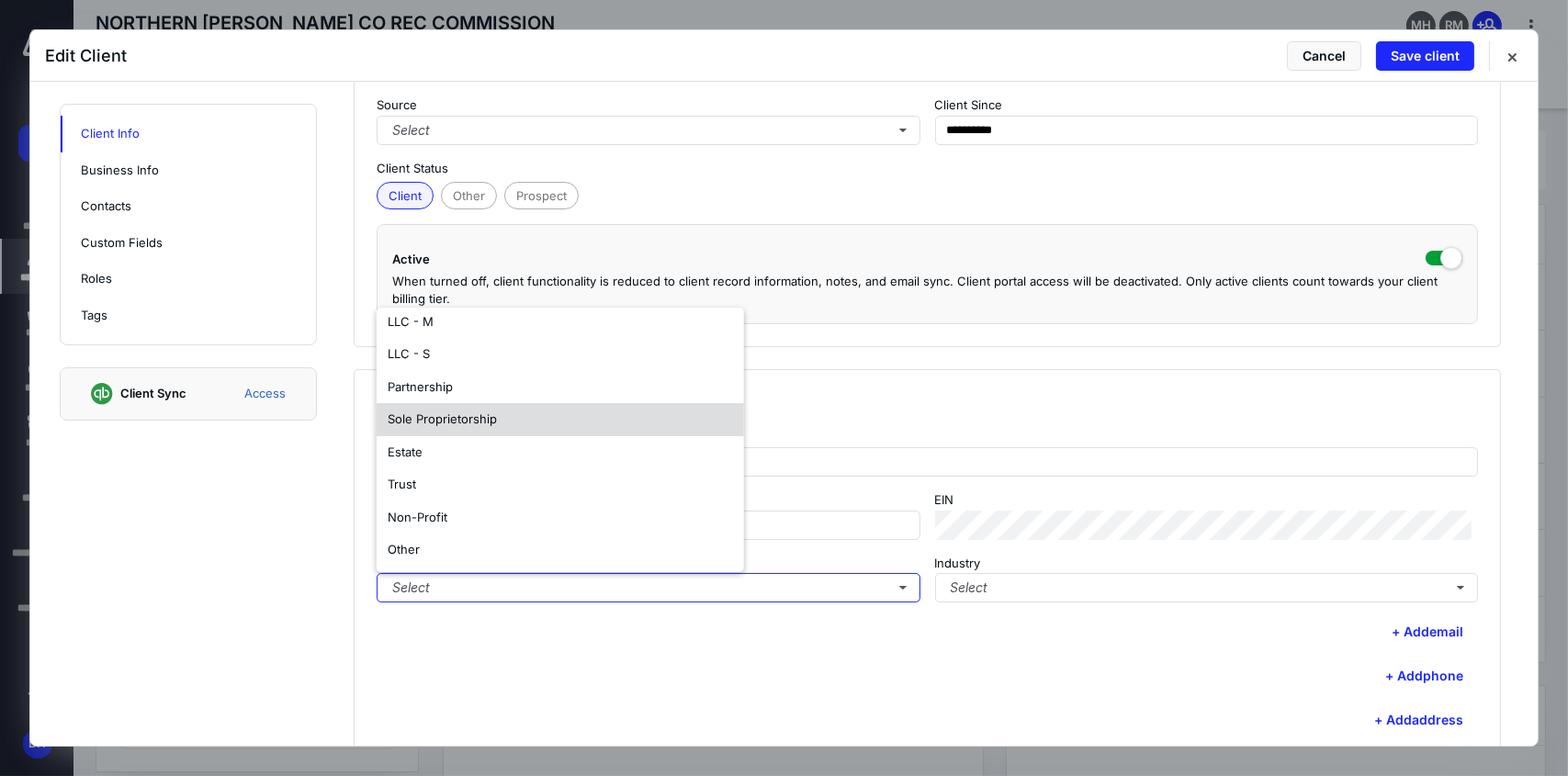 scroll, scrollTop: 0, scrollLeft: 0, axis: both 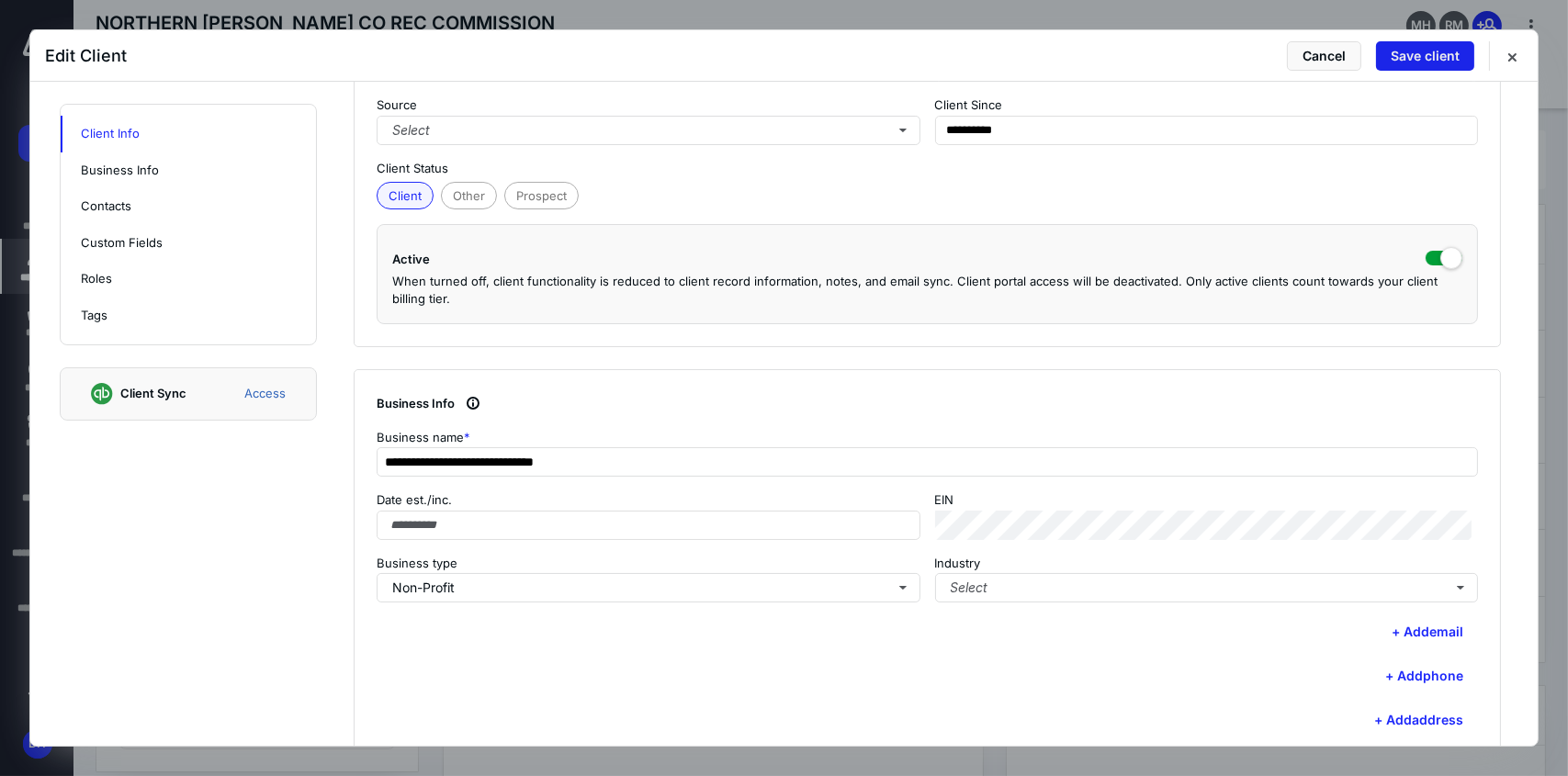 click on "Save client" at bounding box center (1425, 56) 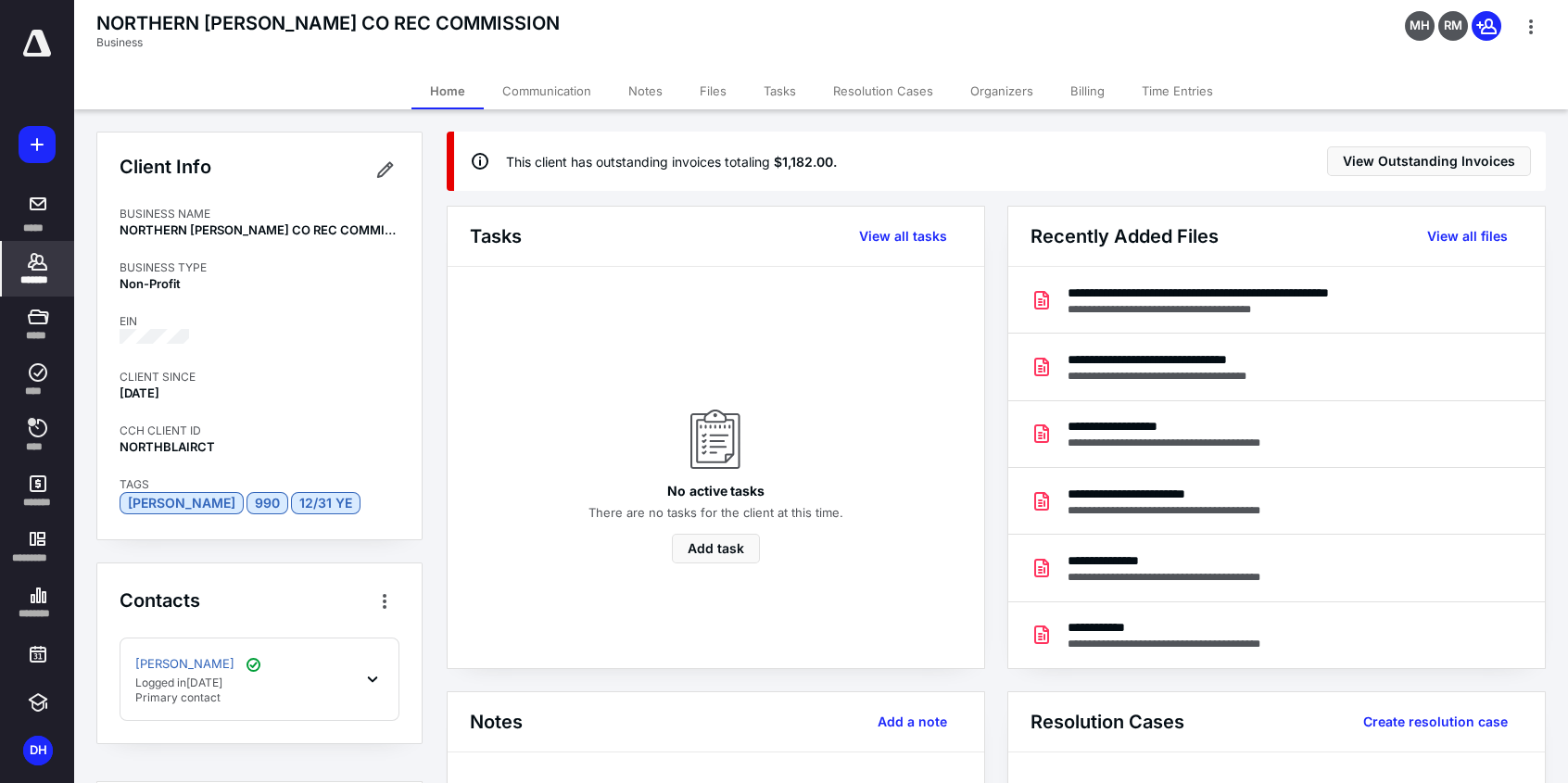 click 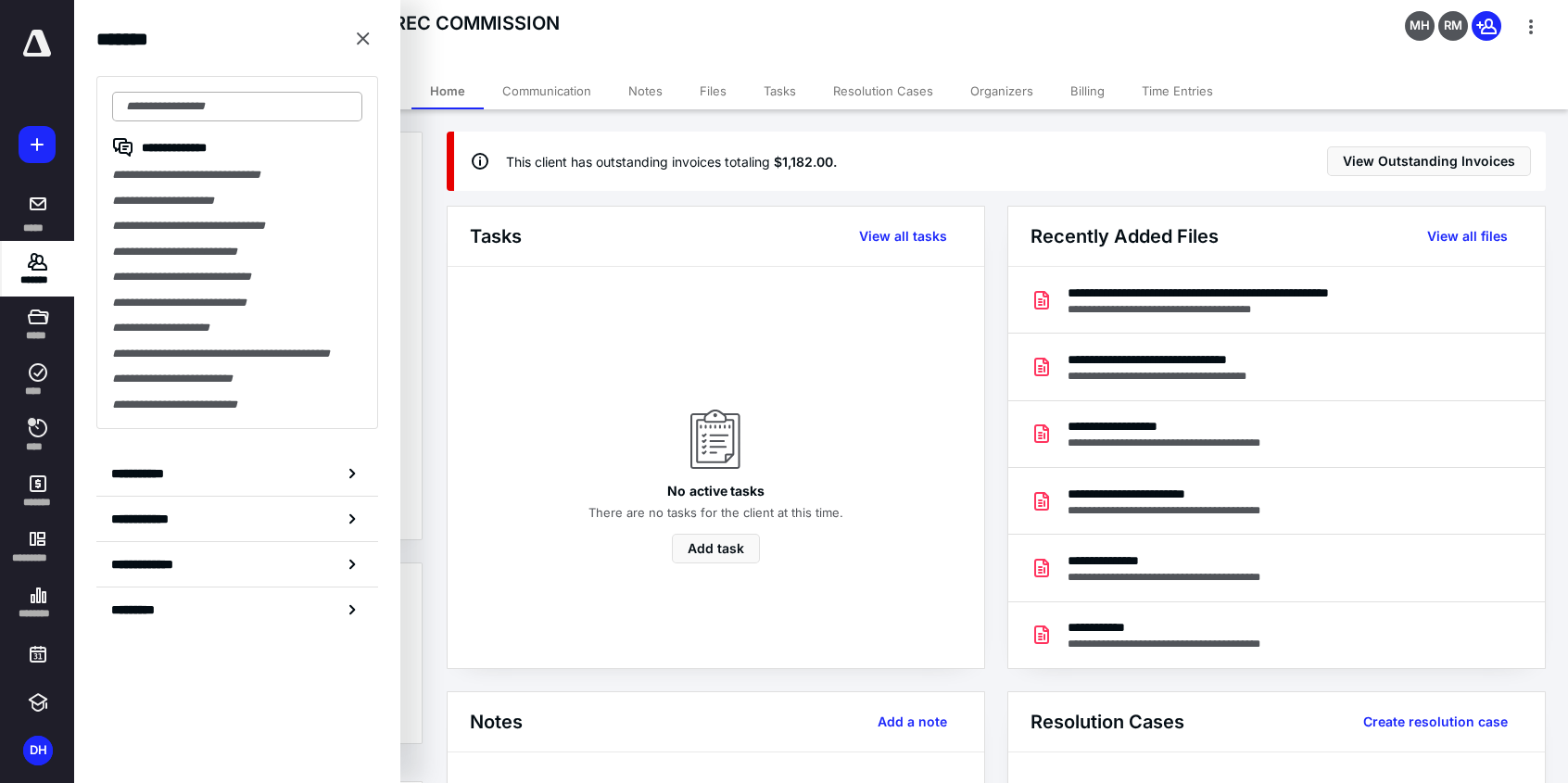 click at bounding box center [237, 107] 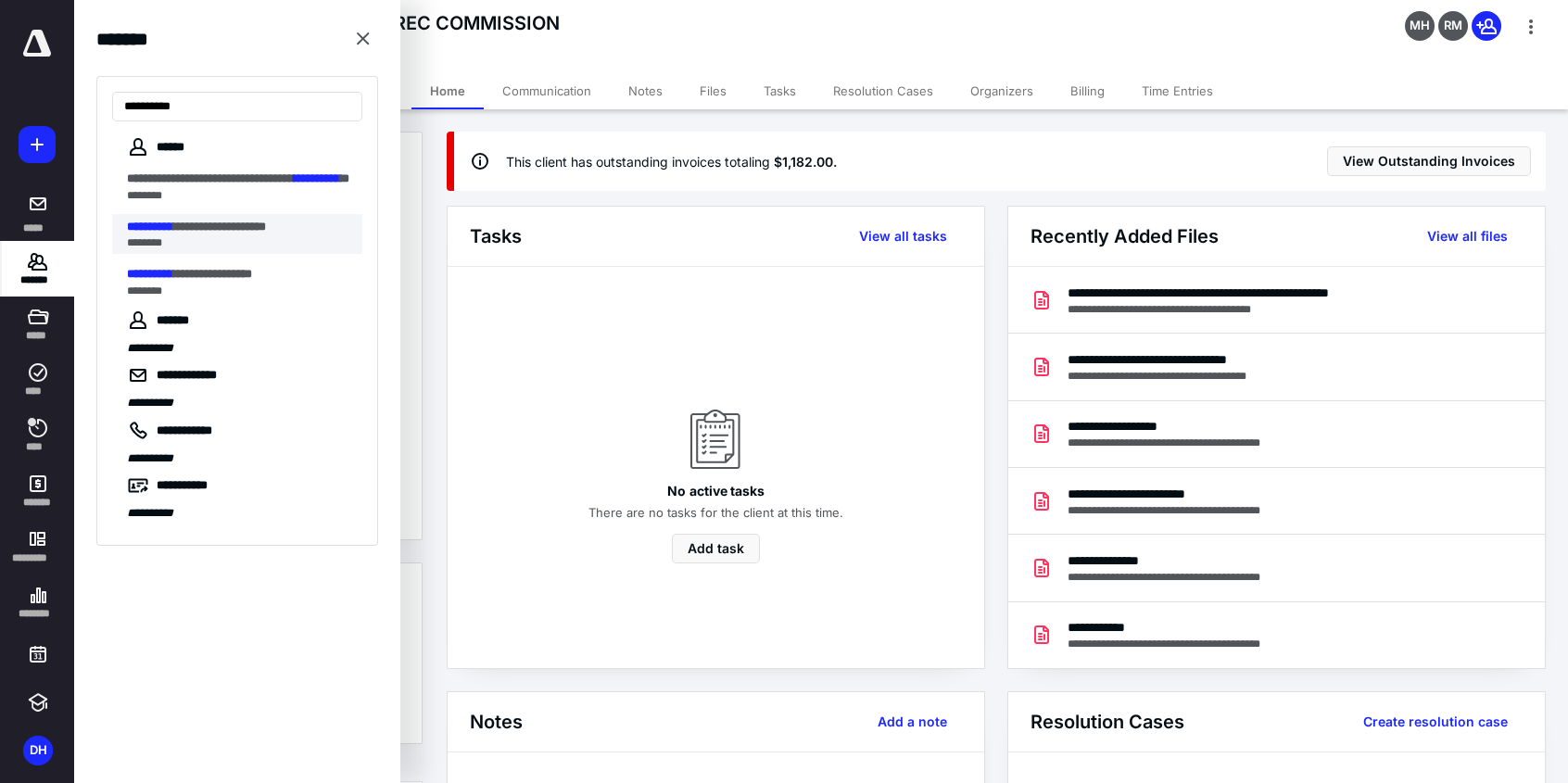 type on "**********" 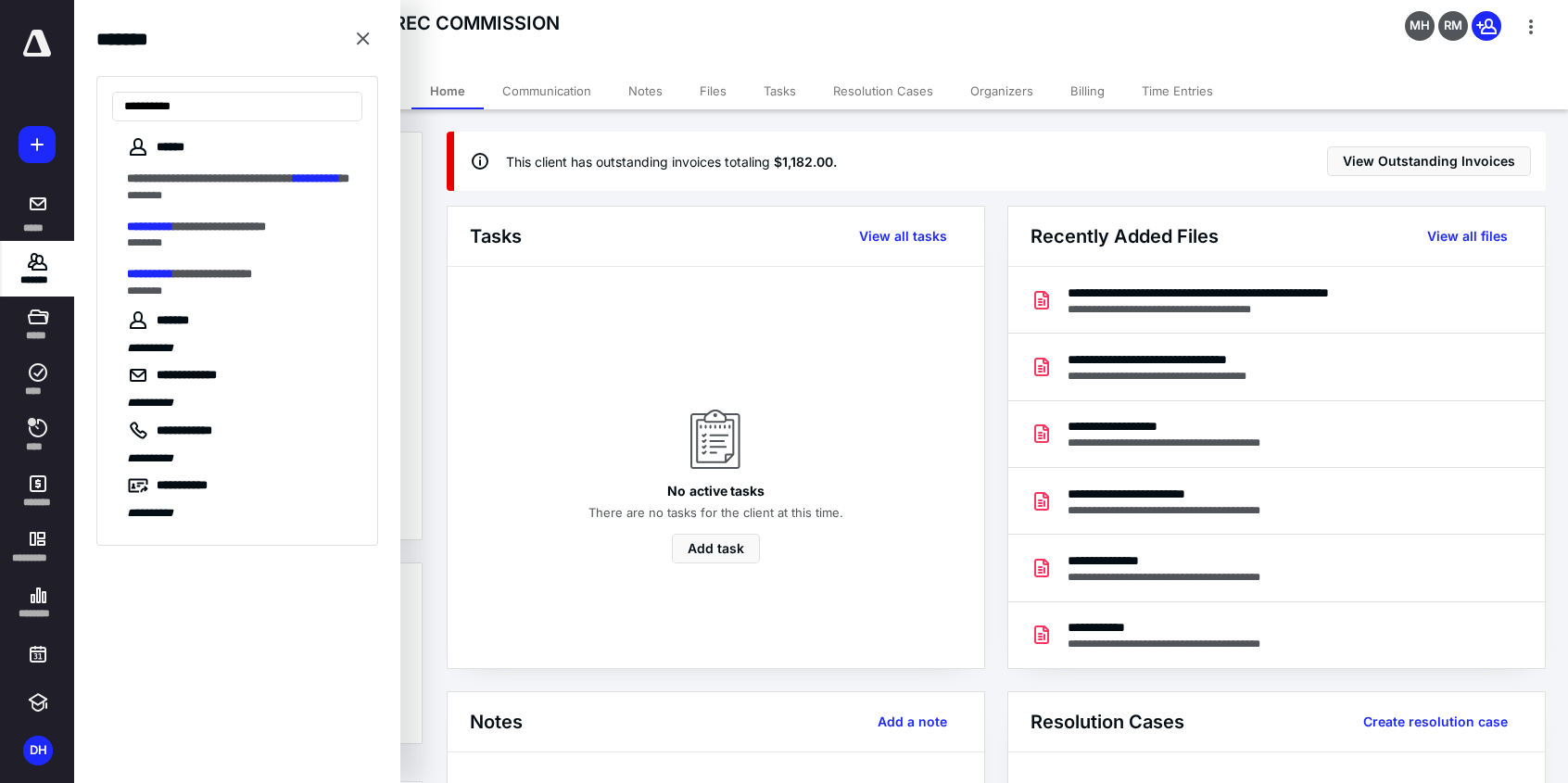 click on "**********" at bounding box center [220, 226] 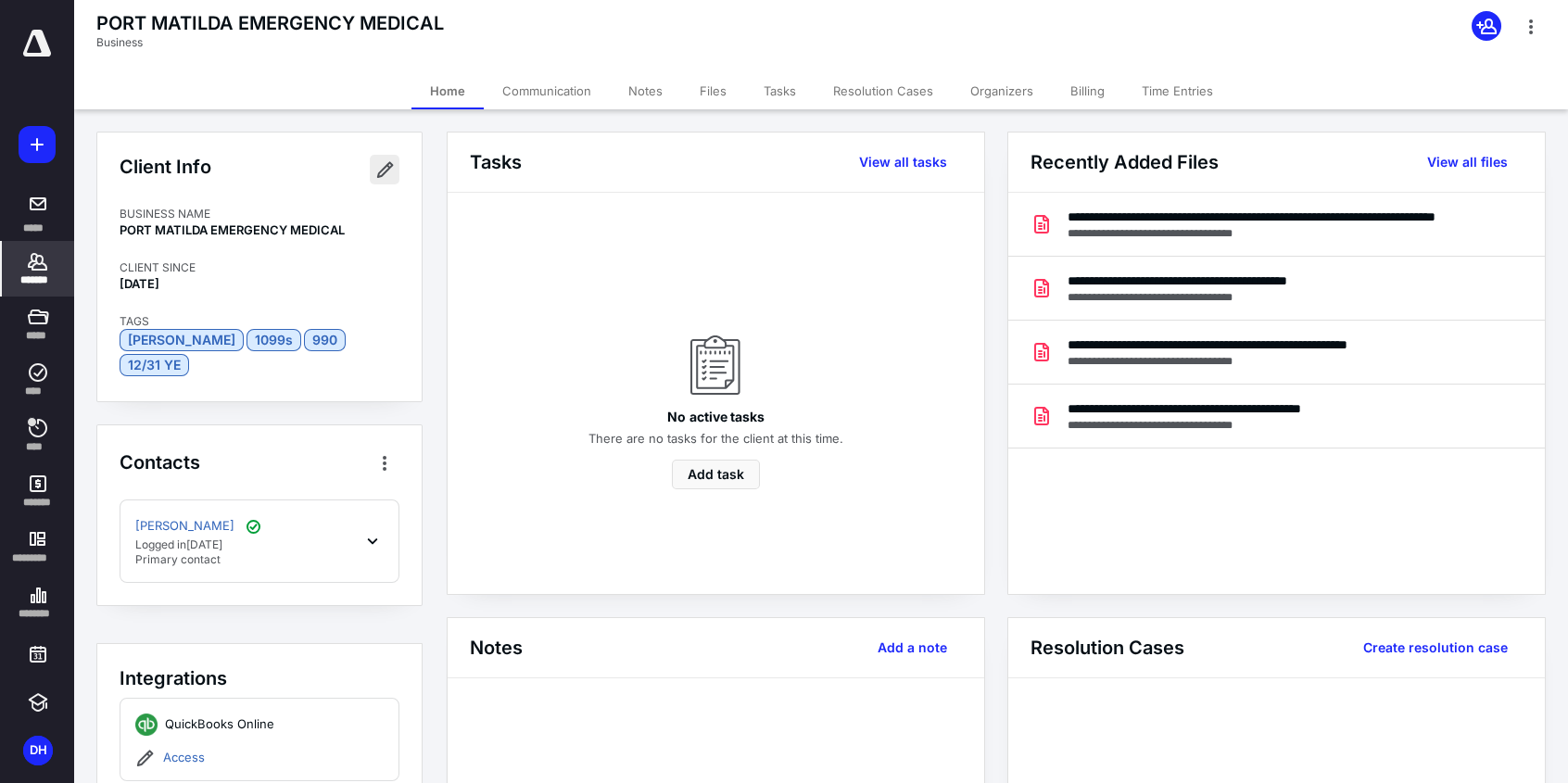 click at bounding box center [385, 170] 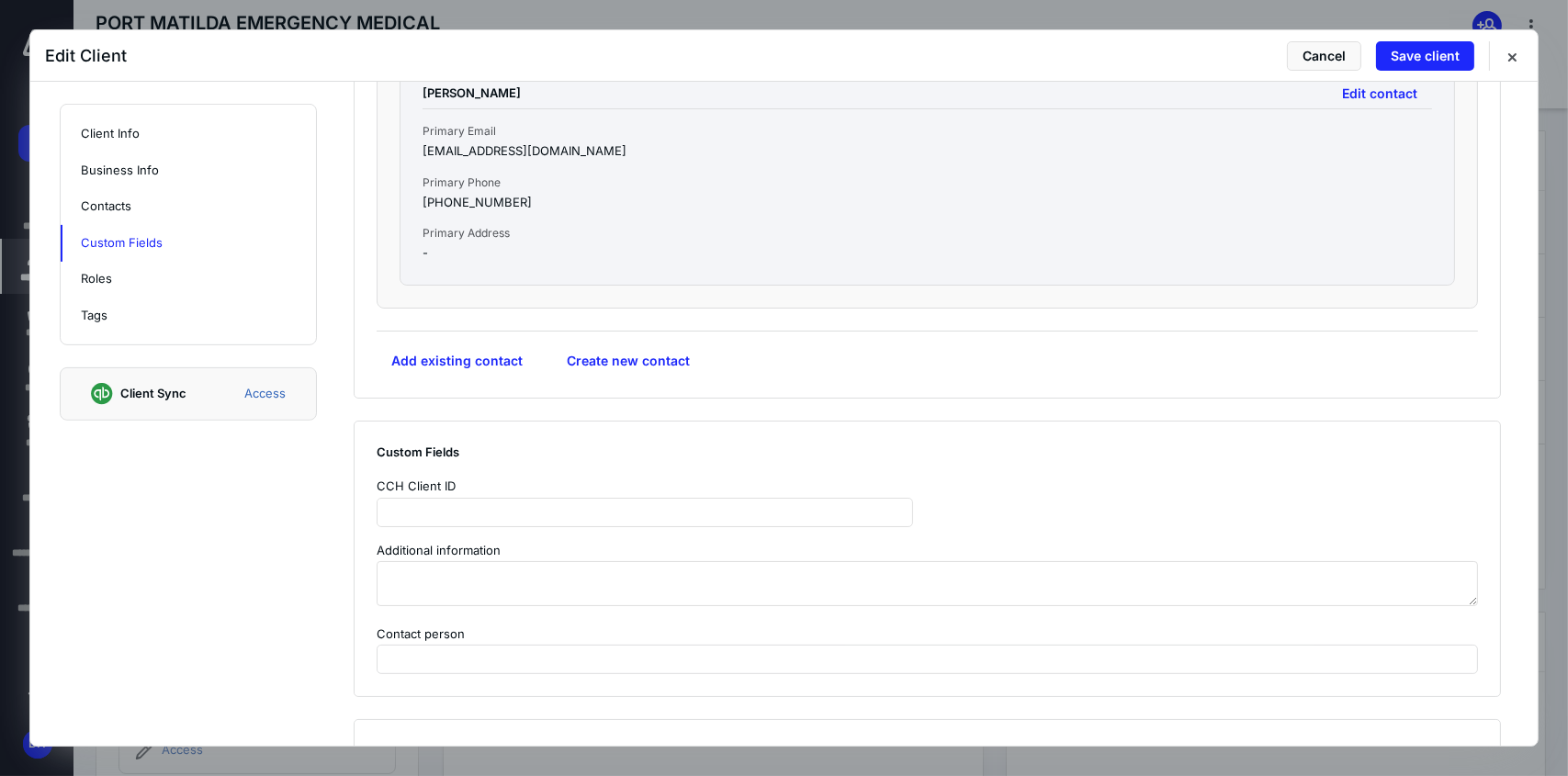 scroll, scrollTop: 1286, scrollLeft: 0, axis: vertical 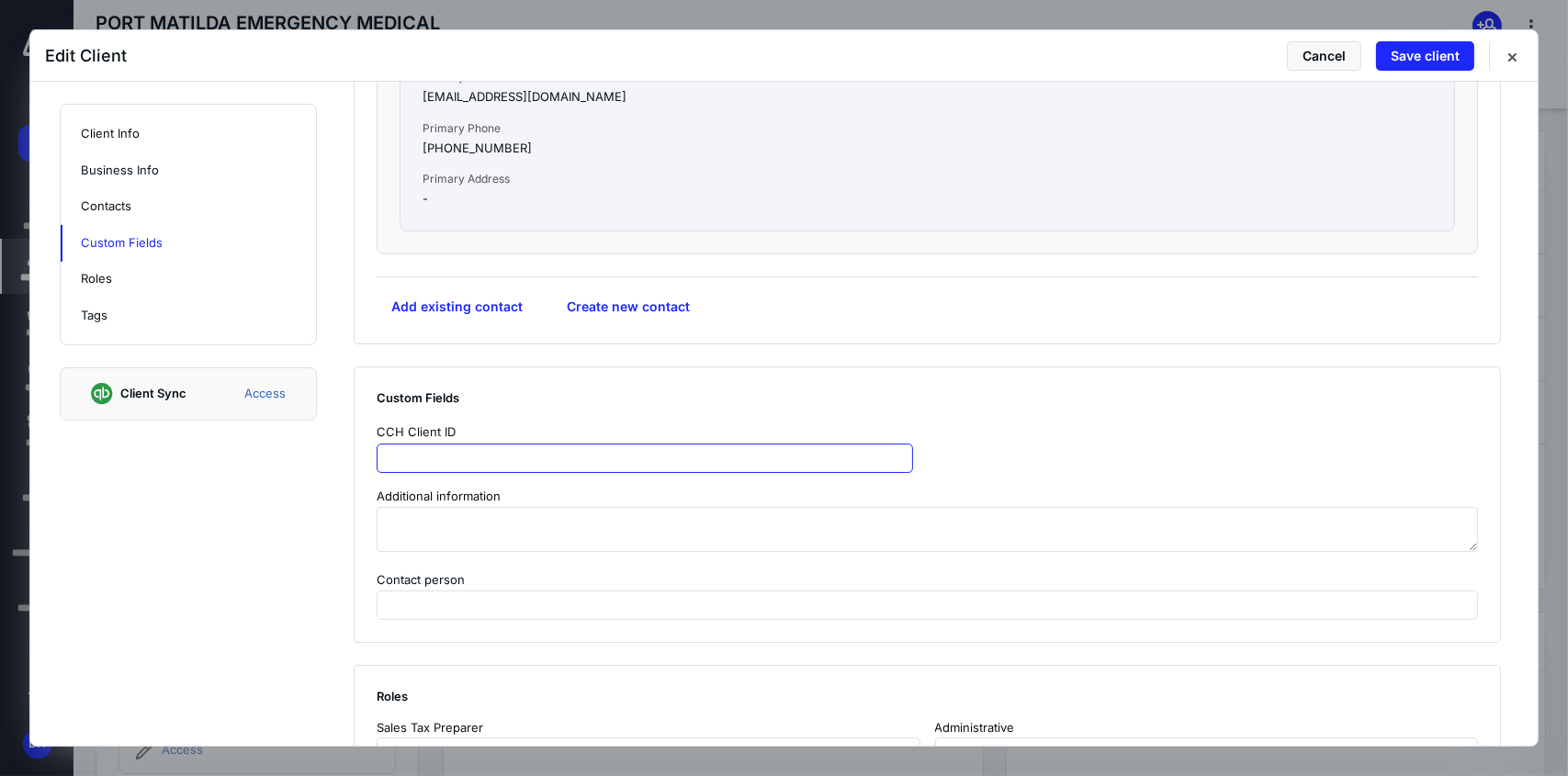 click at bounding box center (645, 458) 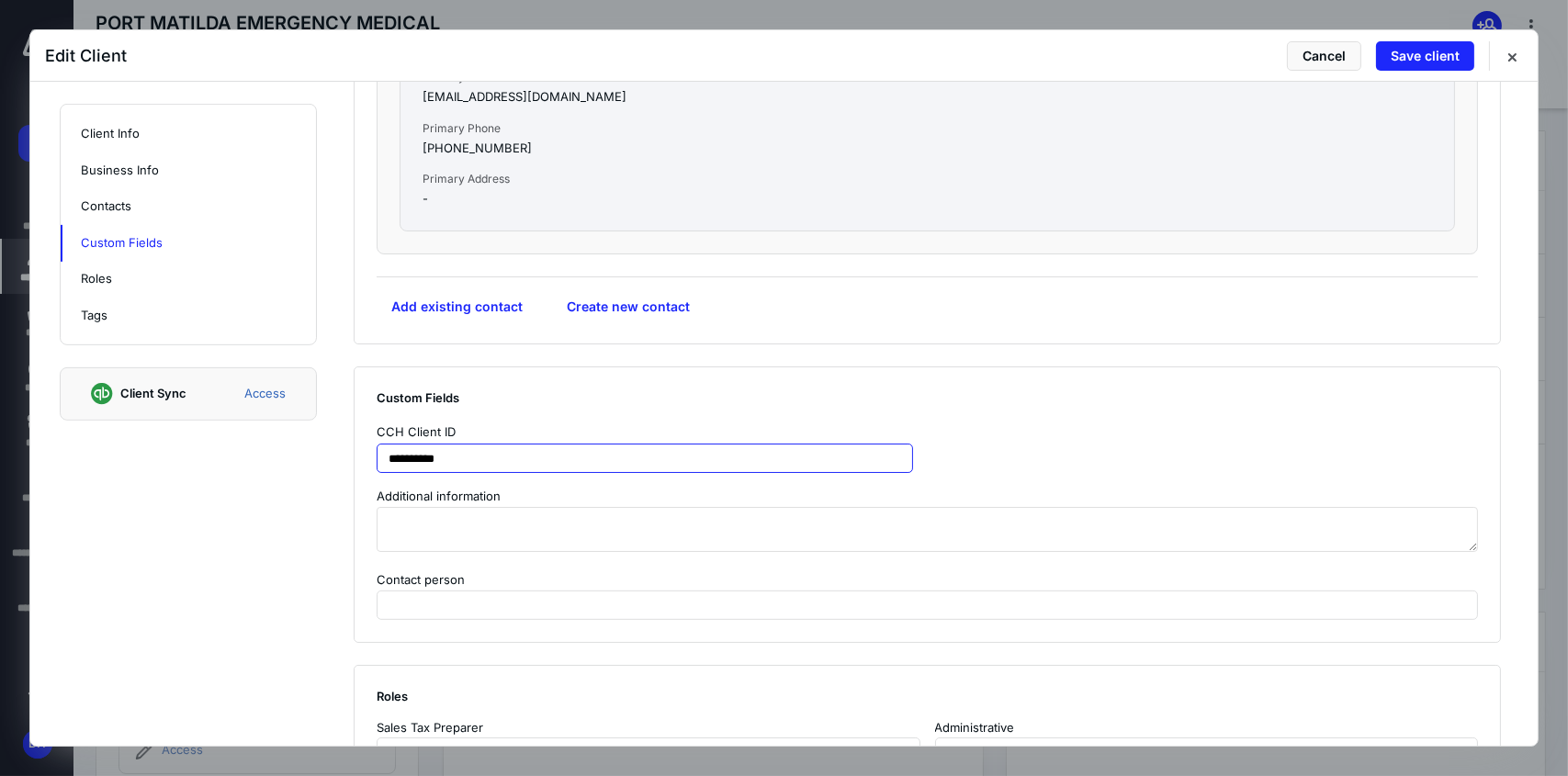click on "**********" at bounding box center (645, 458) 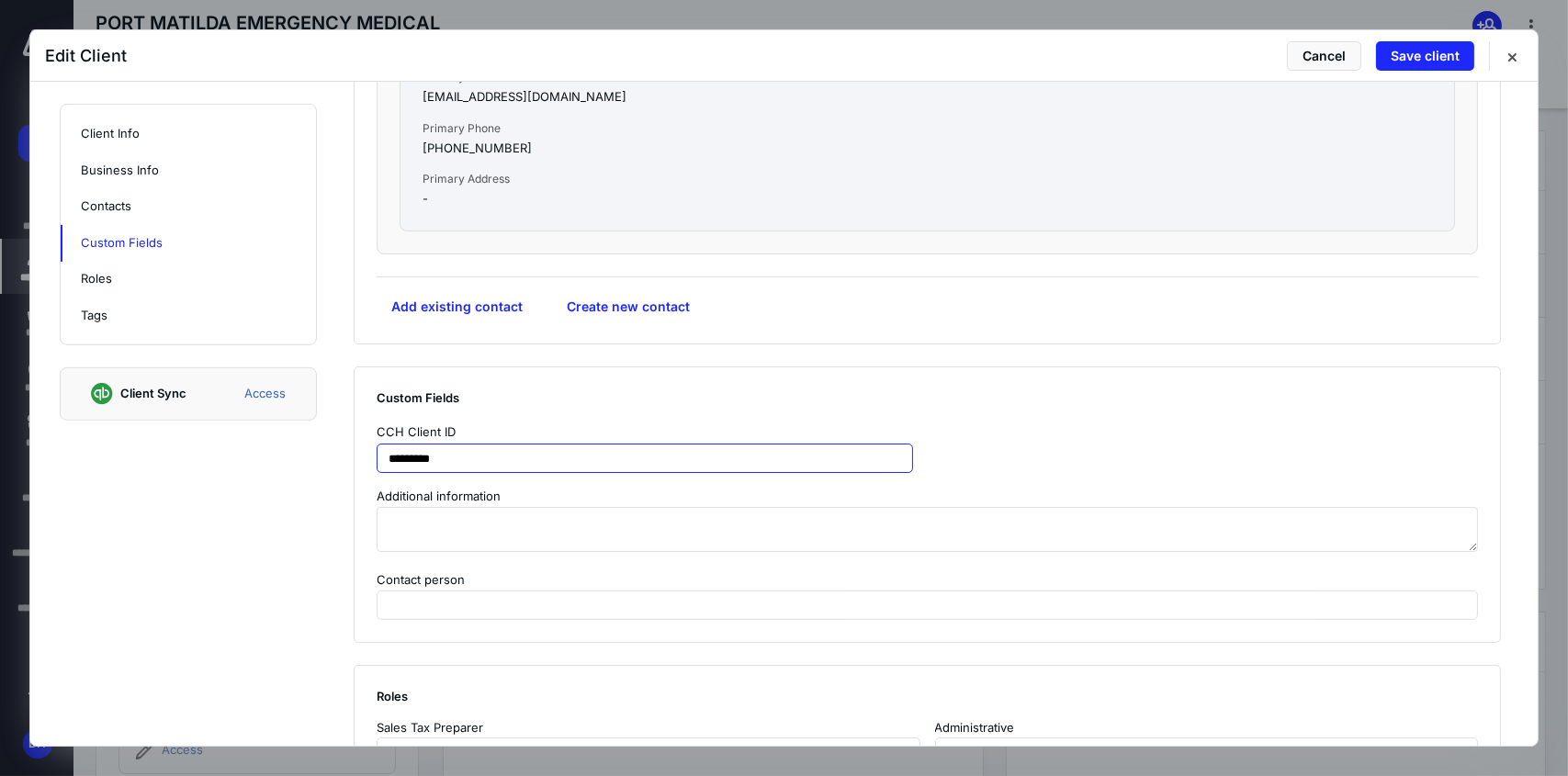 type on "*********" 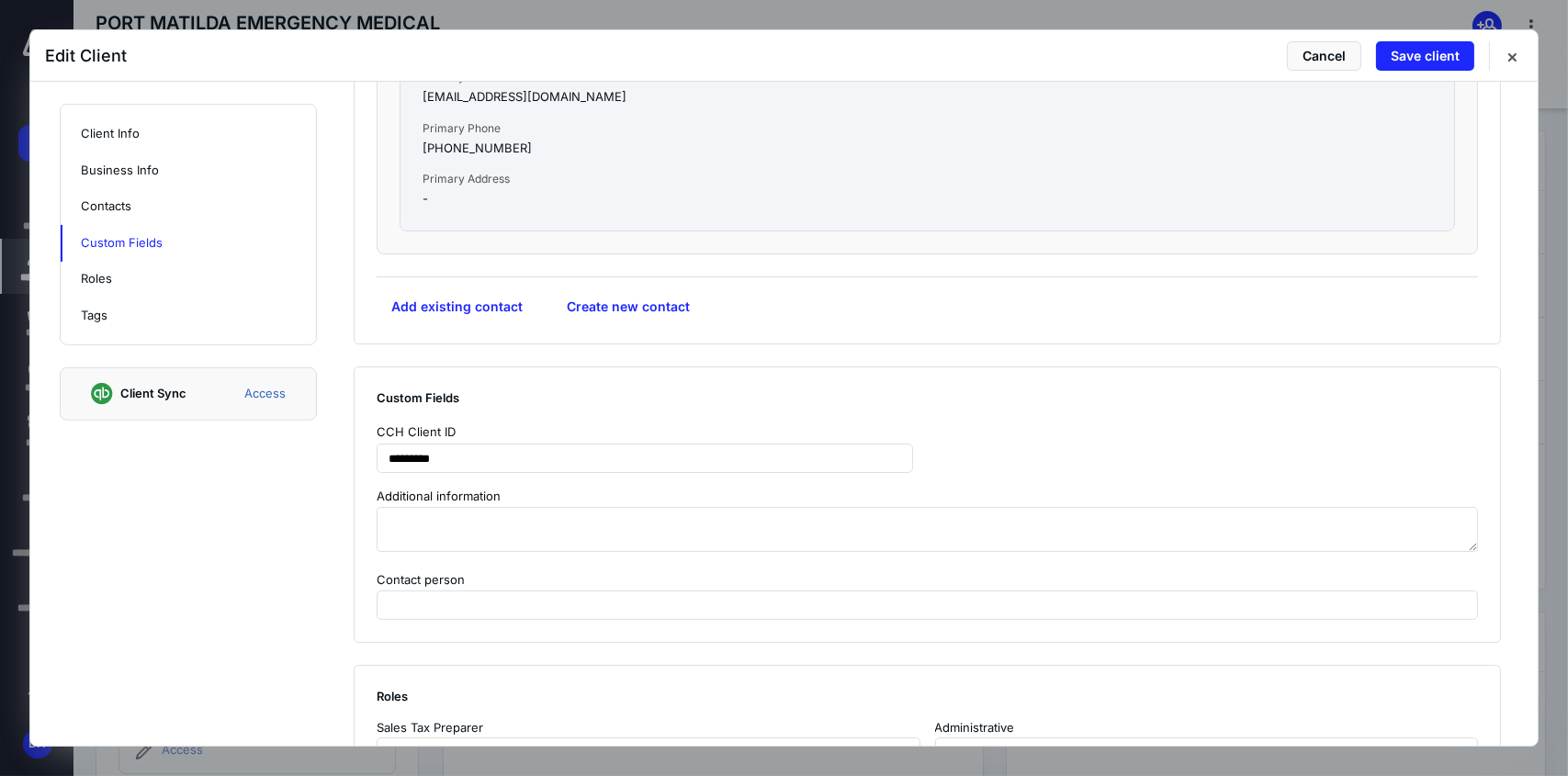 click on "Custom Fields CCH Client ID ********* Additional information Contact person" at bounding box center (927, 504) 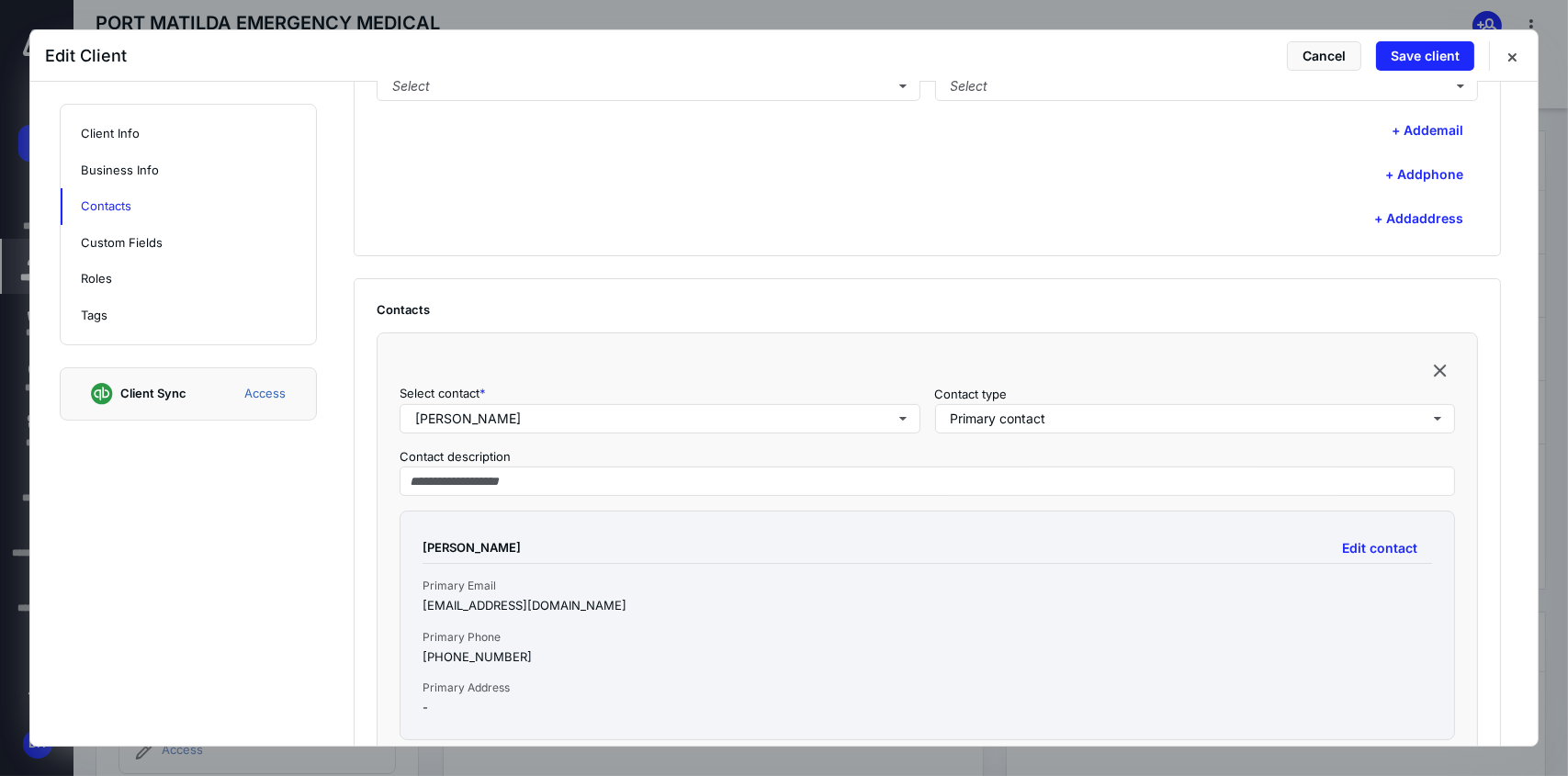 scroll, scrollTop: 643, scrollLeft: 0, axis: vertical 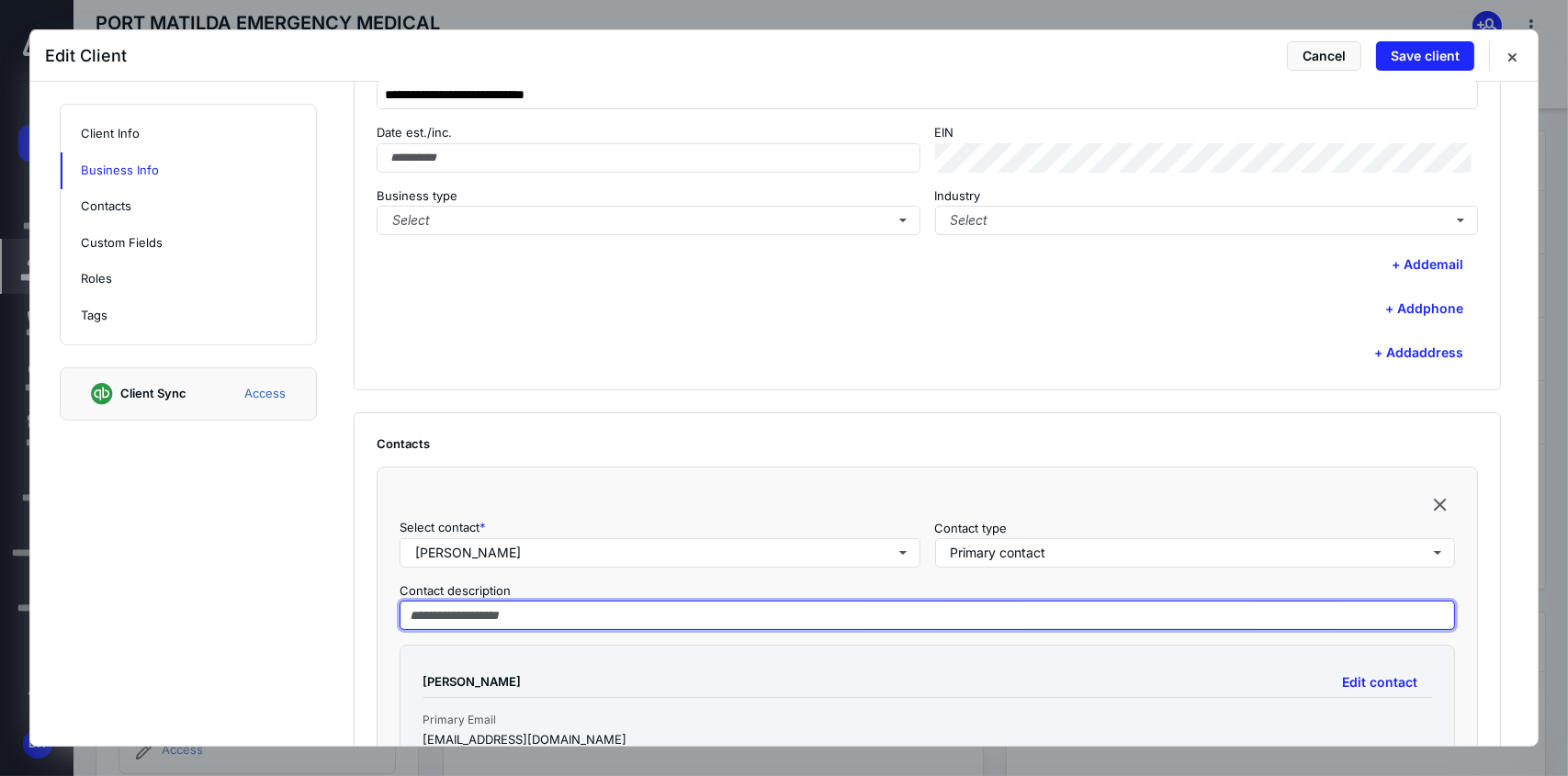 click at bounding box center [927, 615] 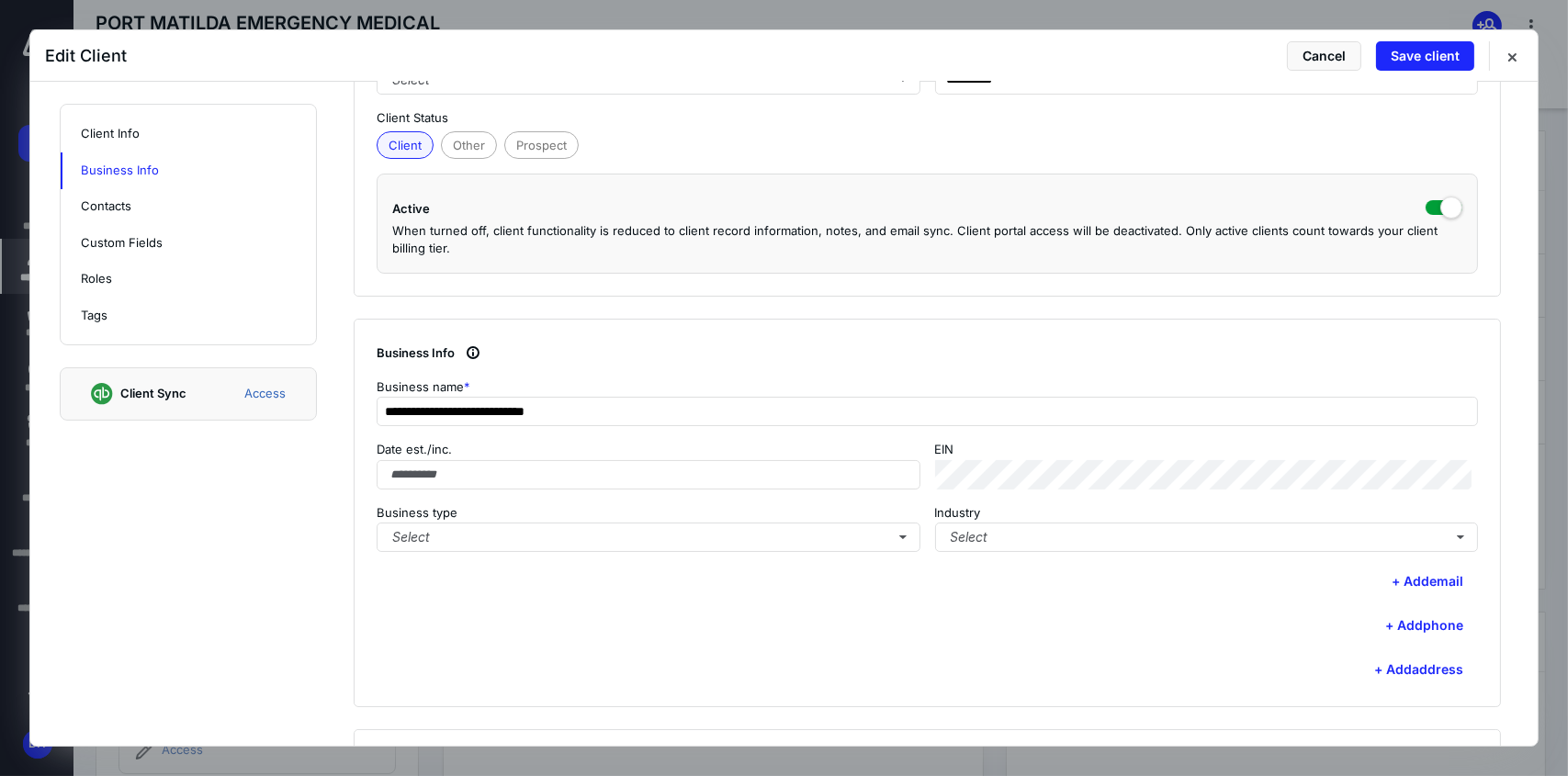 scroll, scrollTop: 276, scrollLeft: 0, axis: vertical 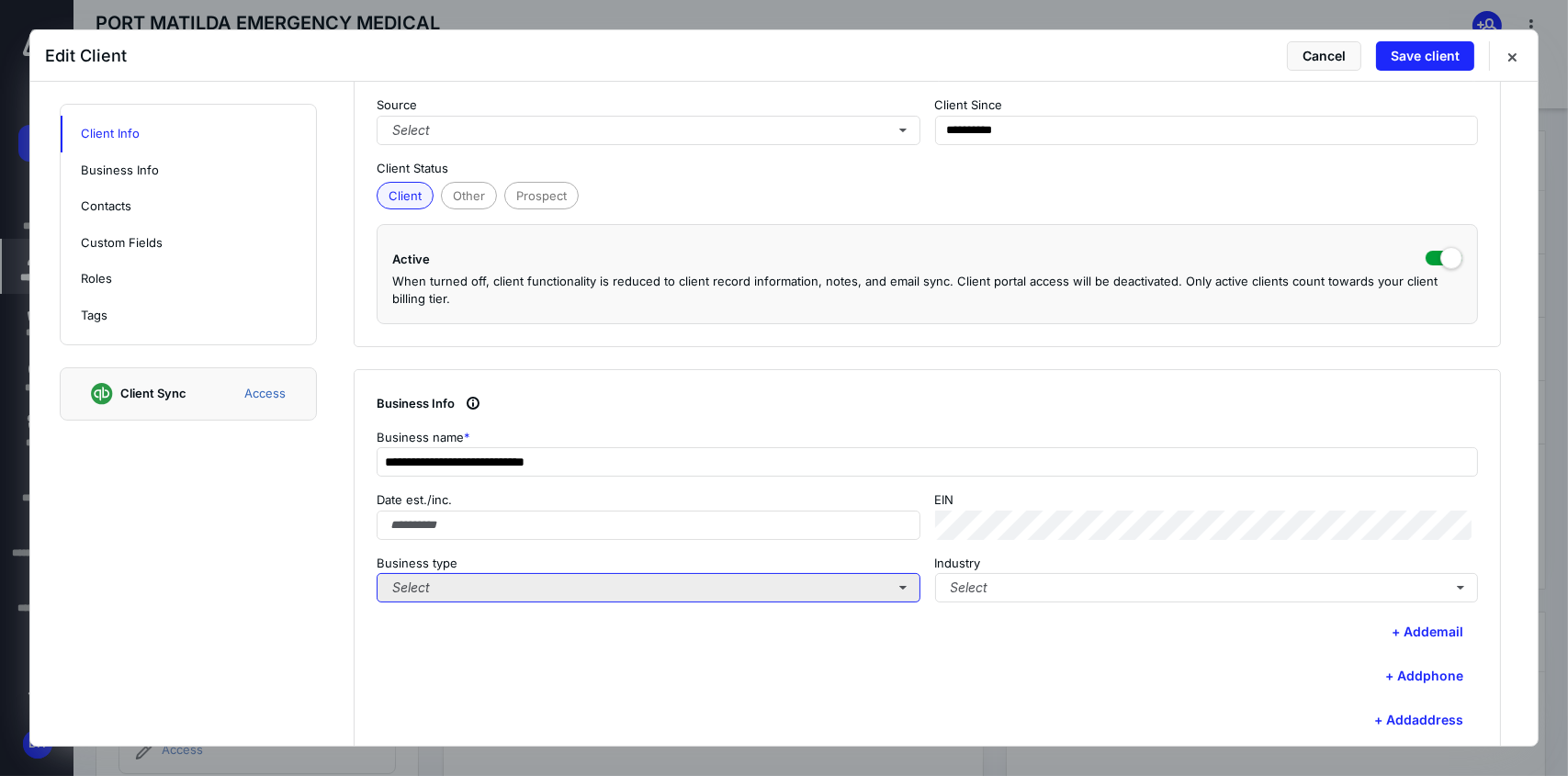click on "Select" at bounding box center (649, 588) 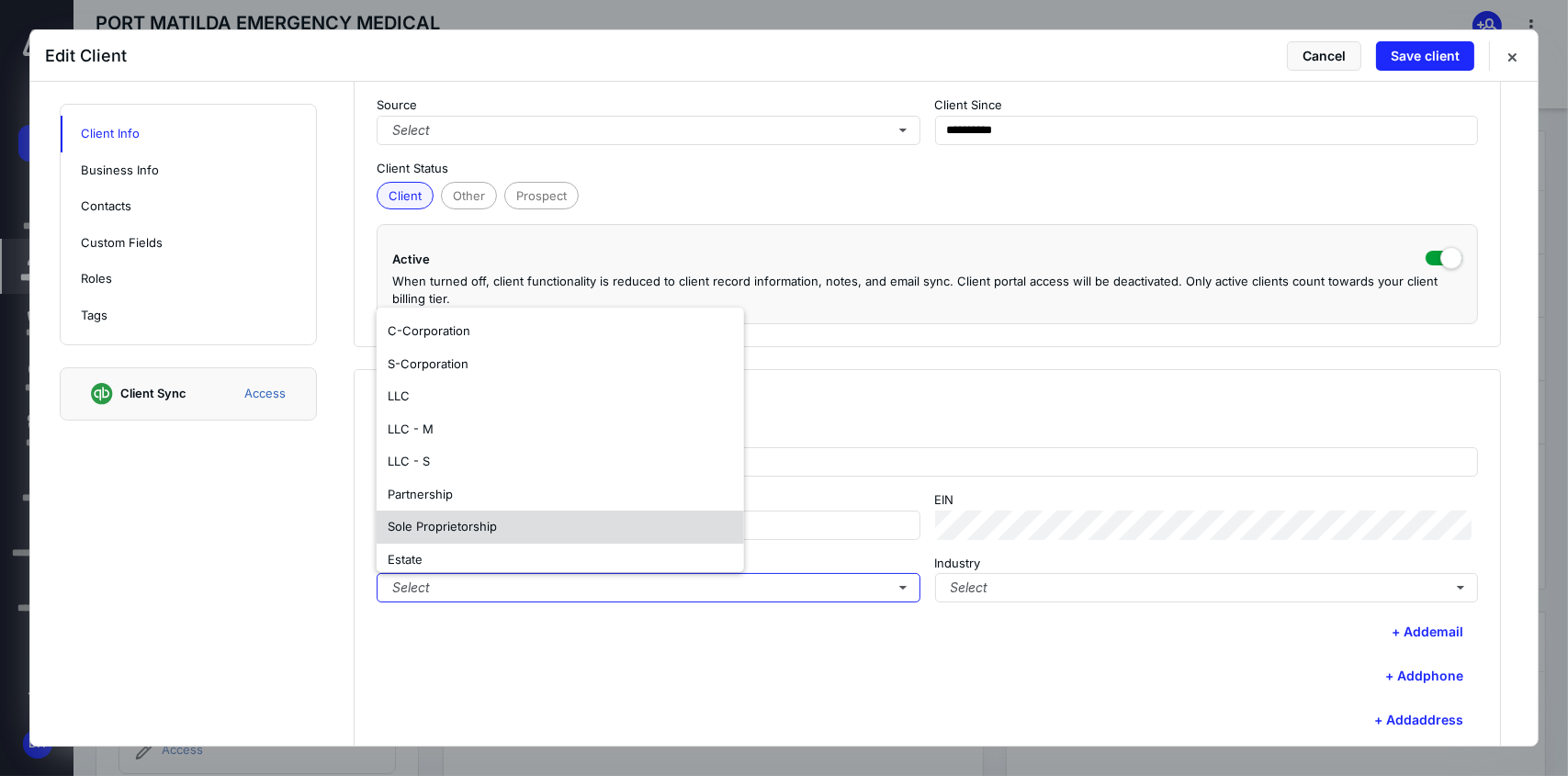 scroll, scrollTop: 107, scrollLeft: 0, axis: vertical 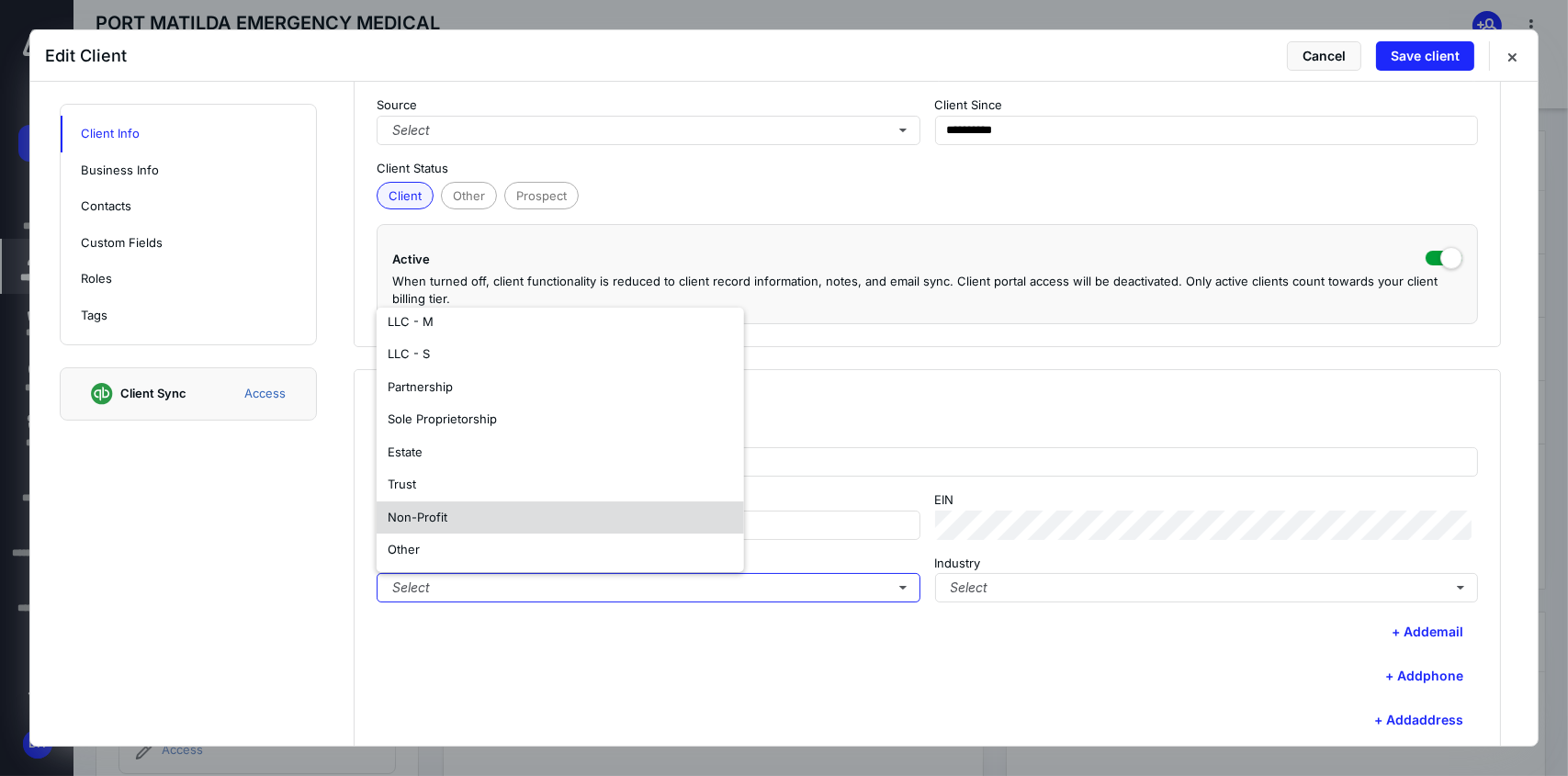 click on "Non-Profit" at bounding box center [560, 518] 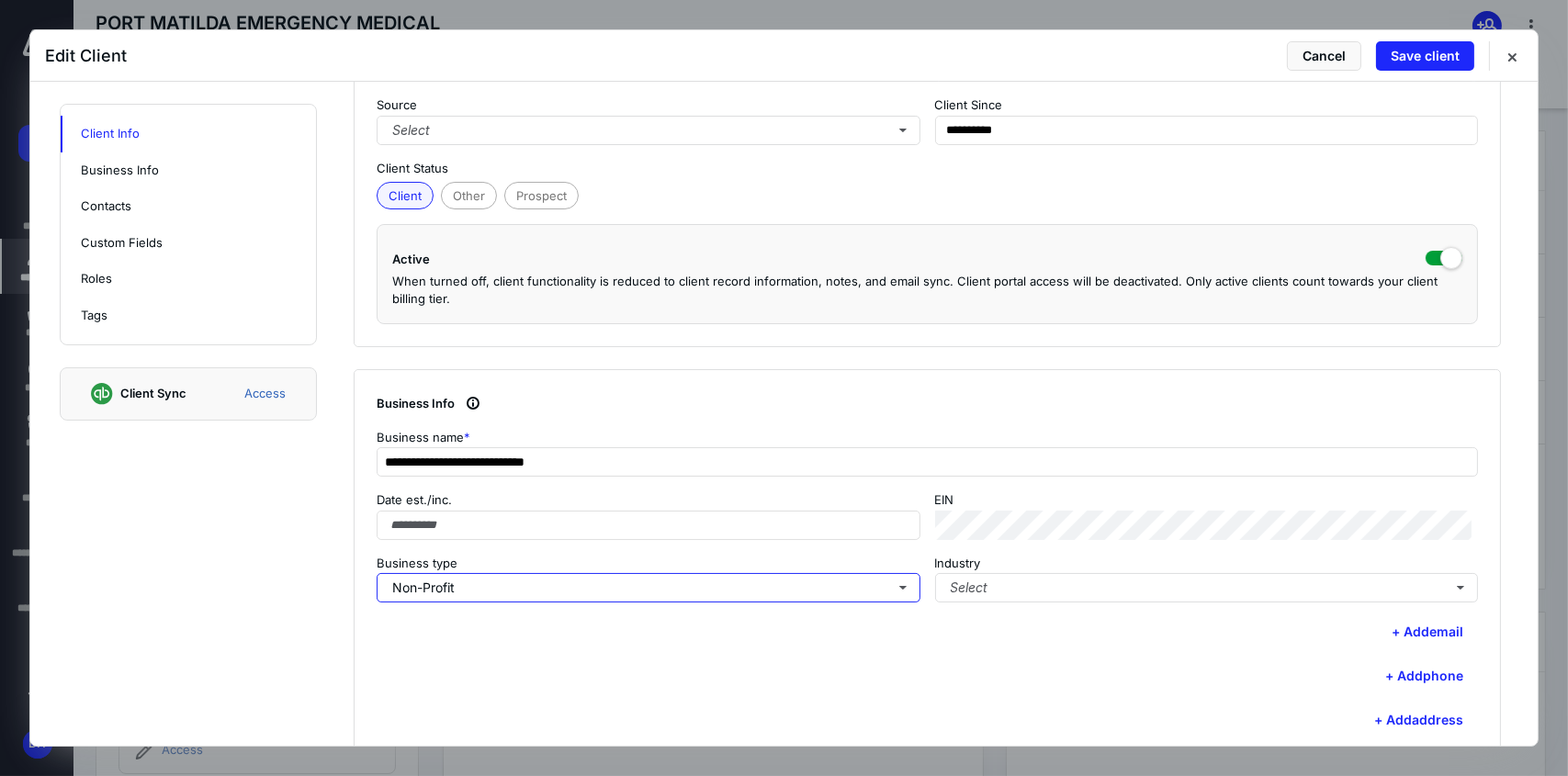 scroll, scrollTop: 0, scrollLeft: 0, axis: both 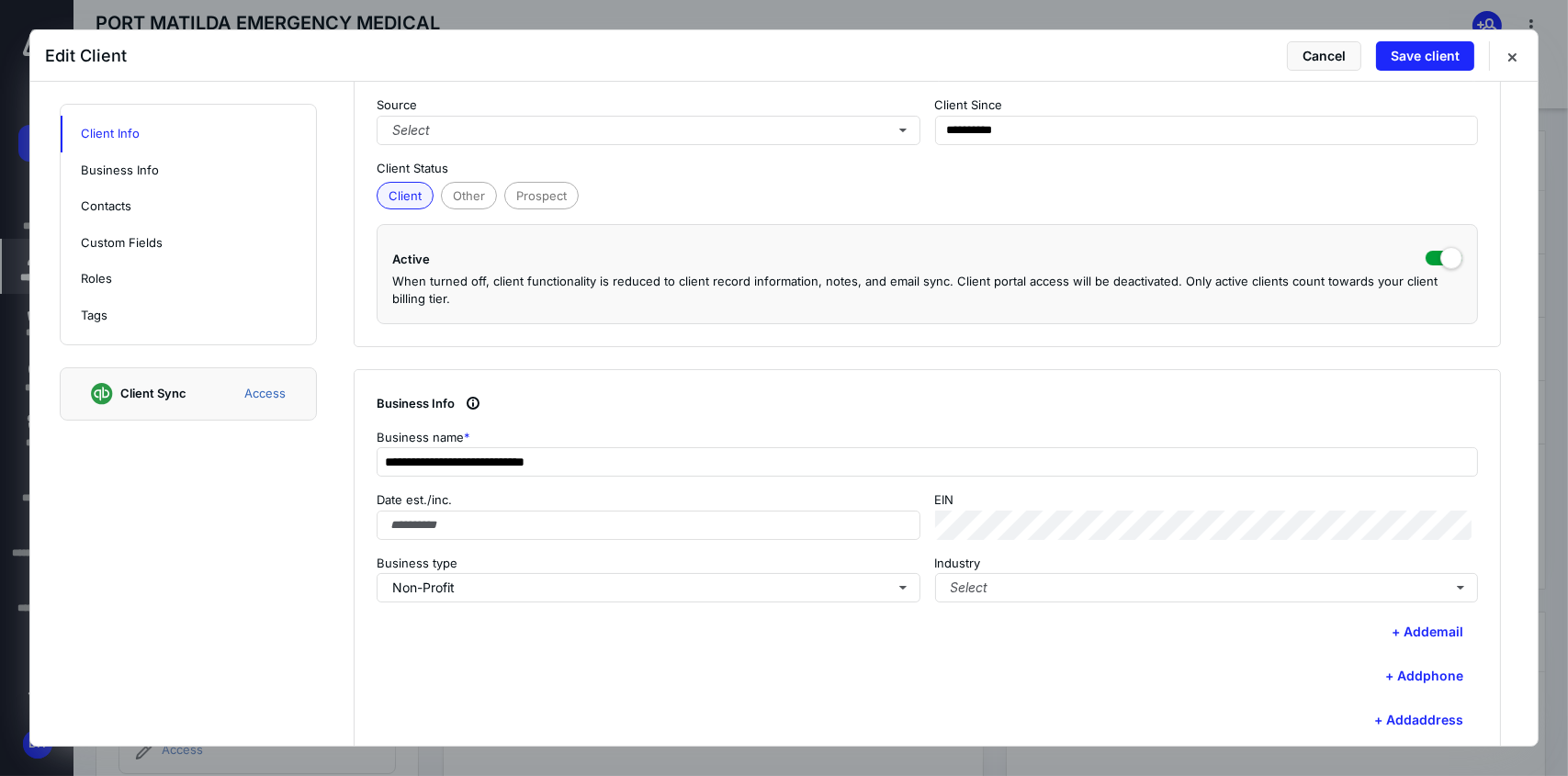 click on "+ Add  email" at bounding box center [927, 632] 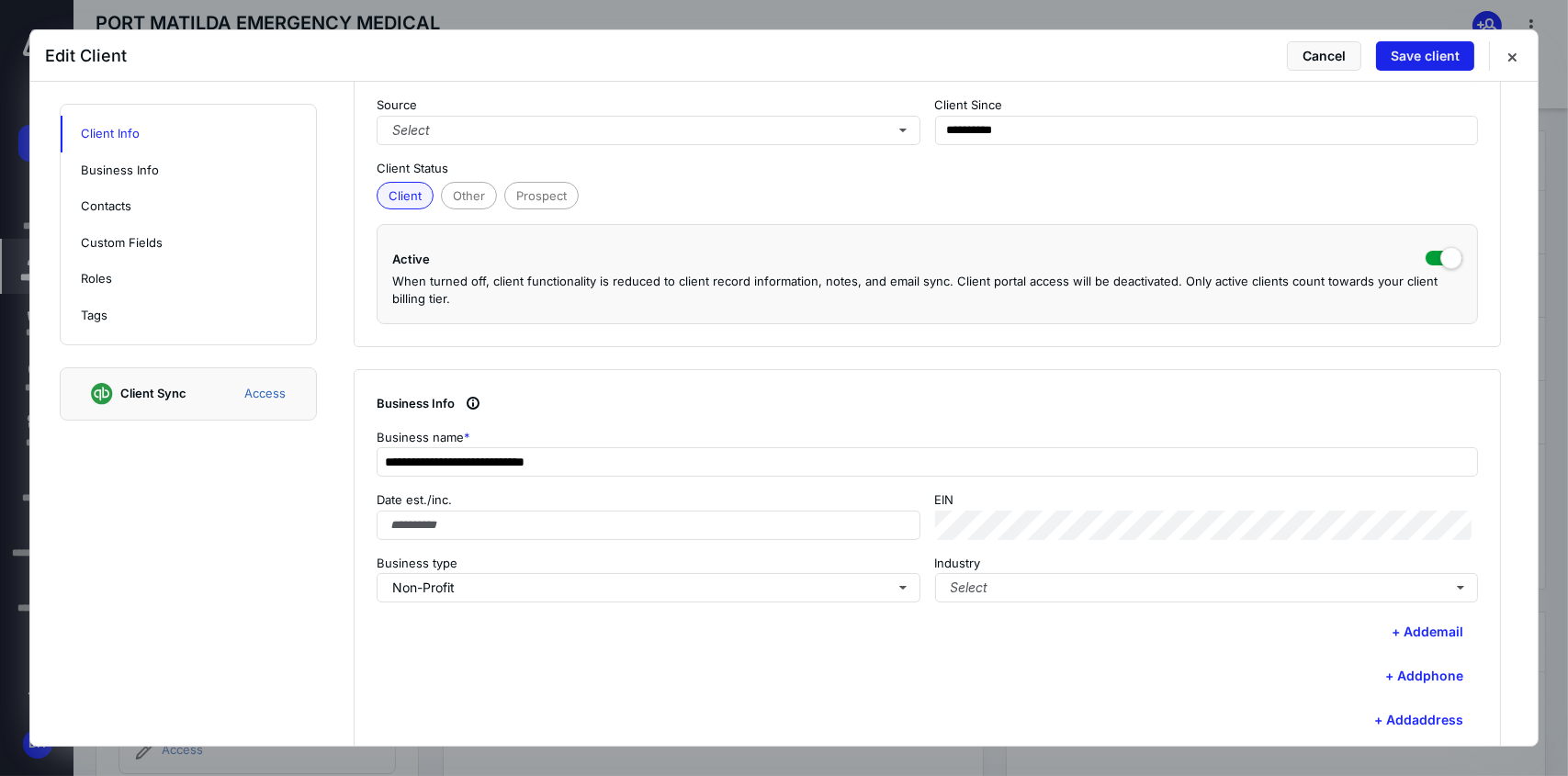 click on "Save client" at bounding box center [1425, 56] 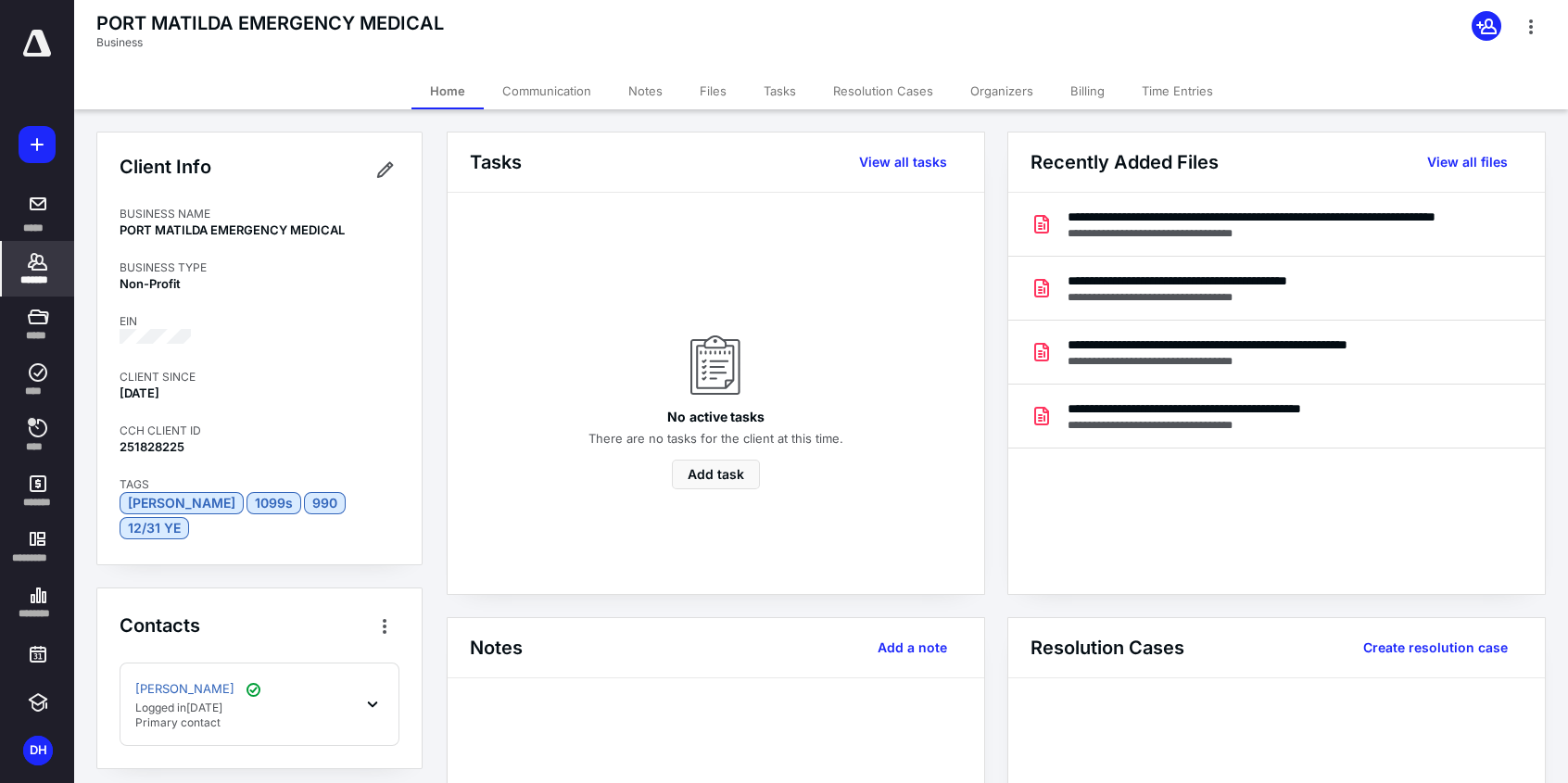 click on "*******" at bounding box center (38, 280) 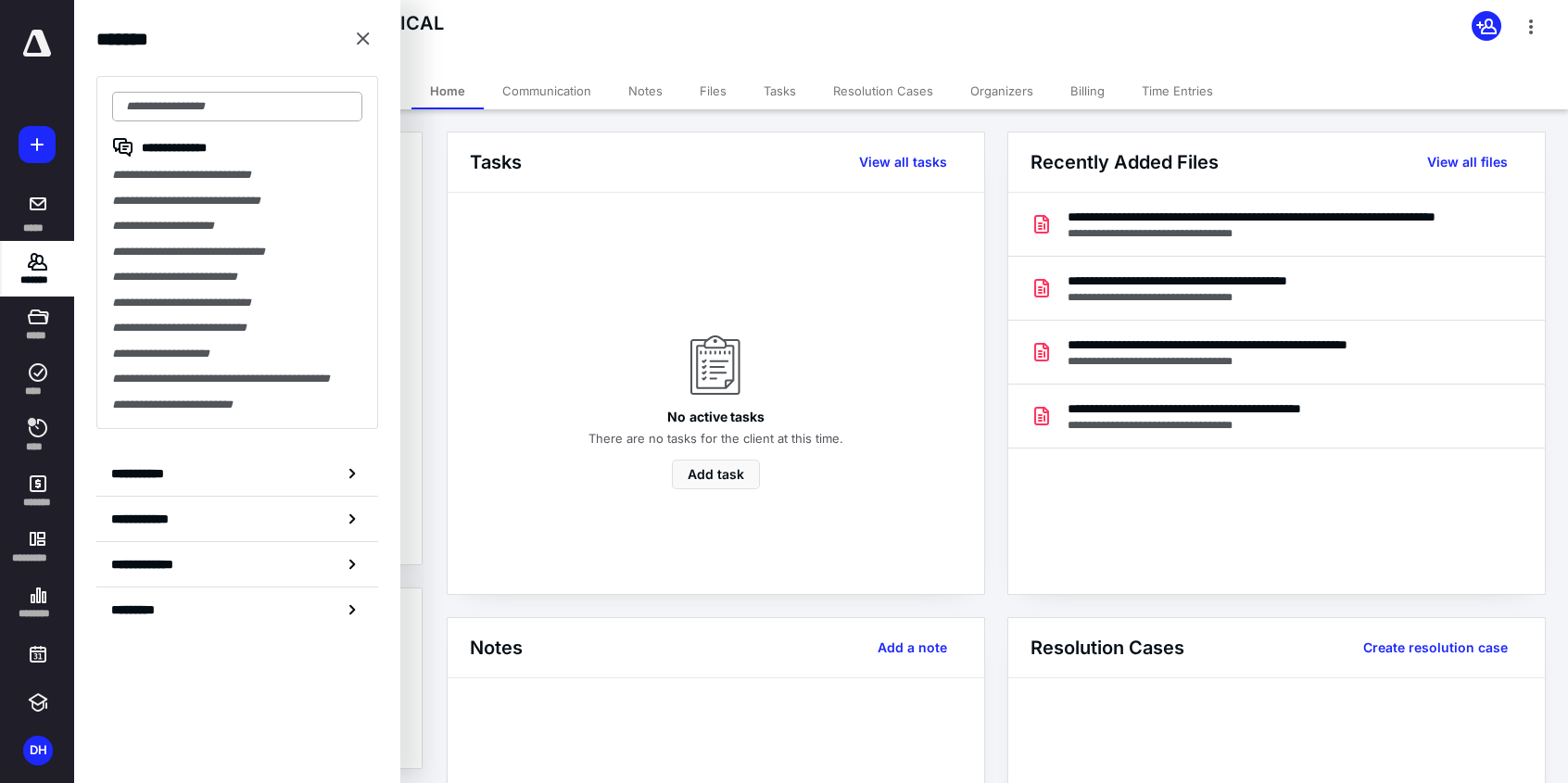 click at bounding box center (237, 107) 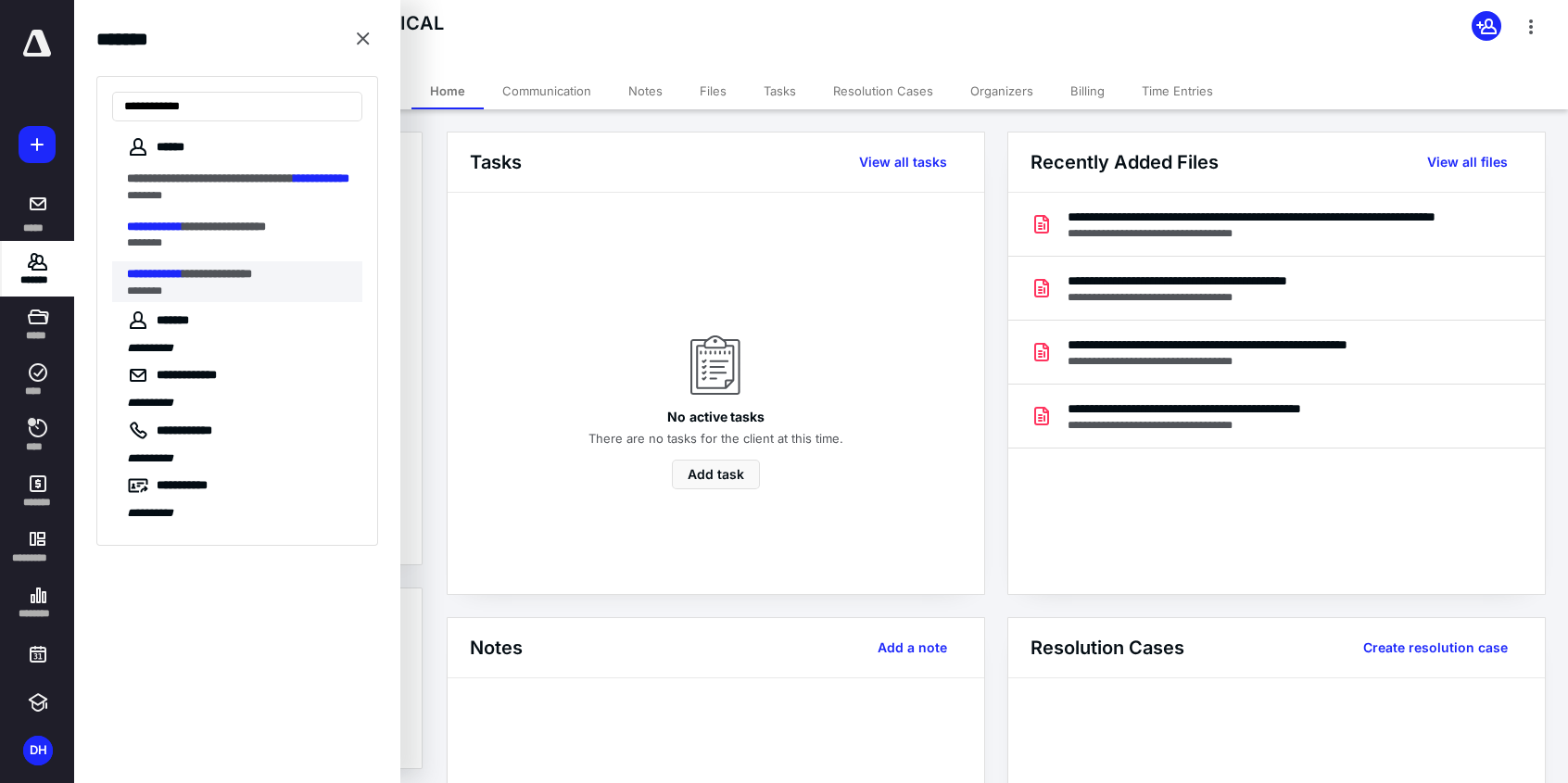 type on "**********" 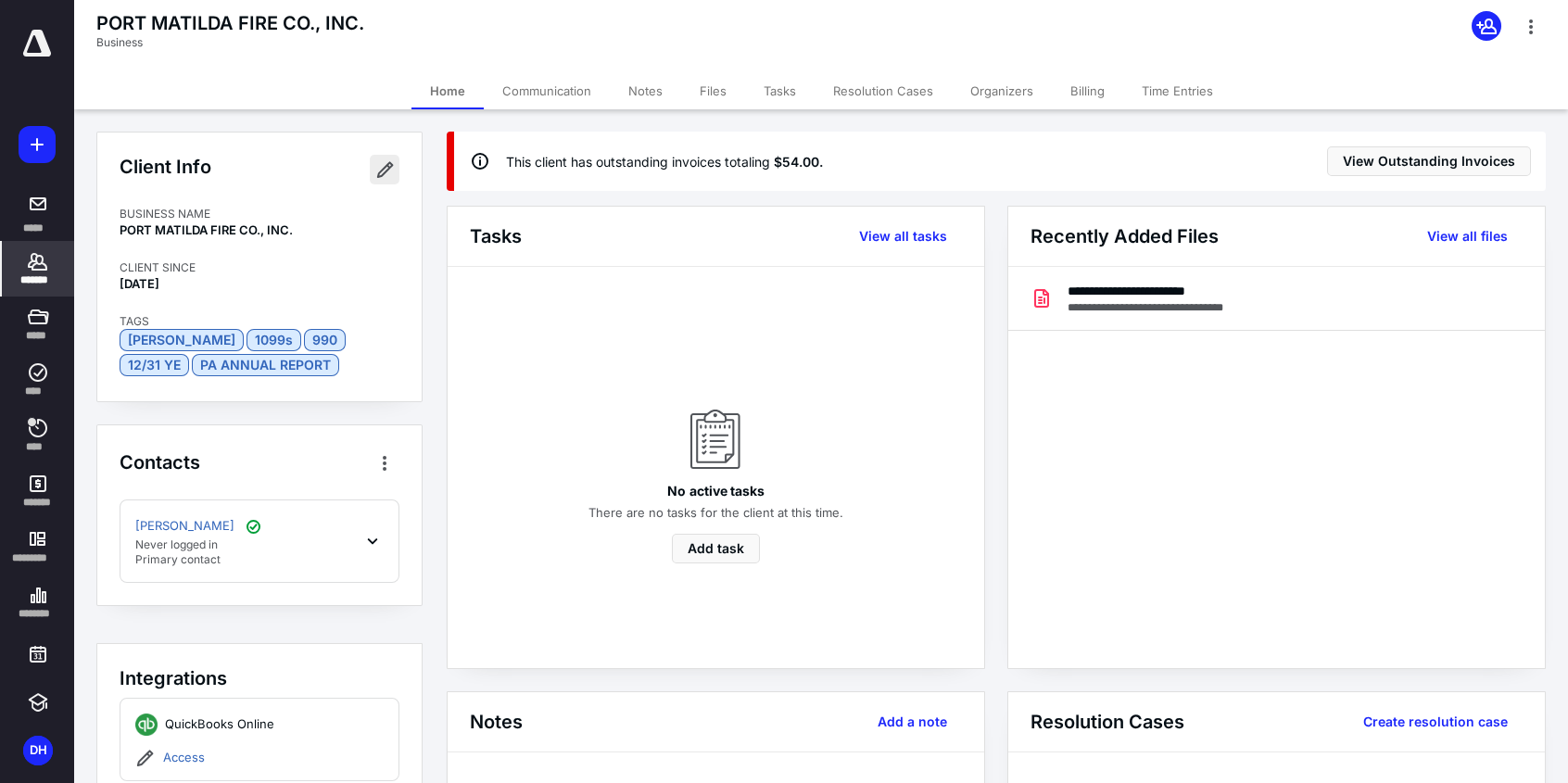 click at bounding box center (385, 170) 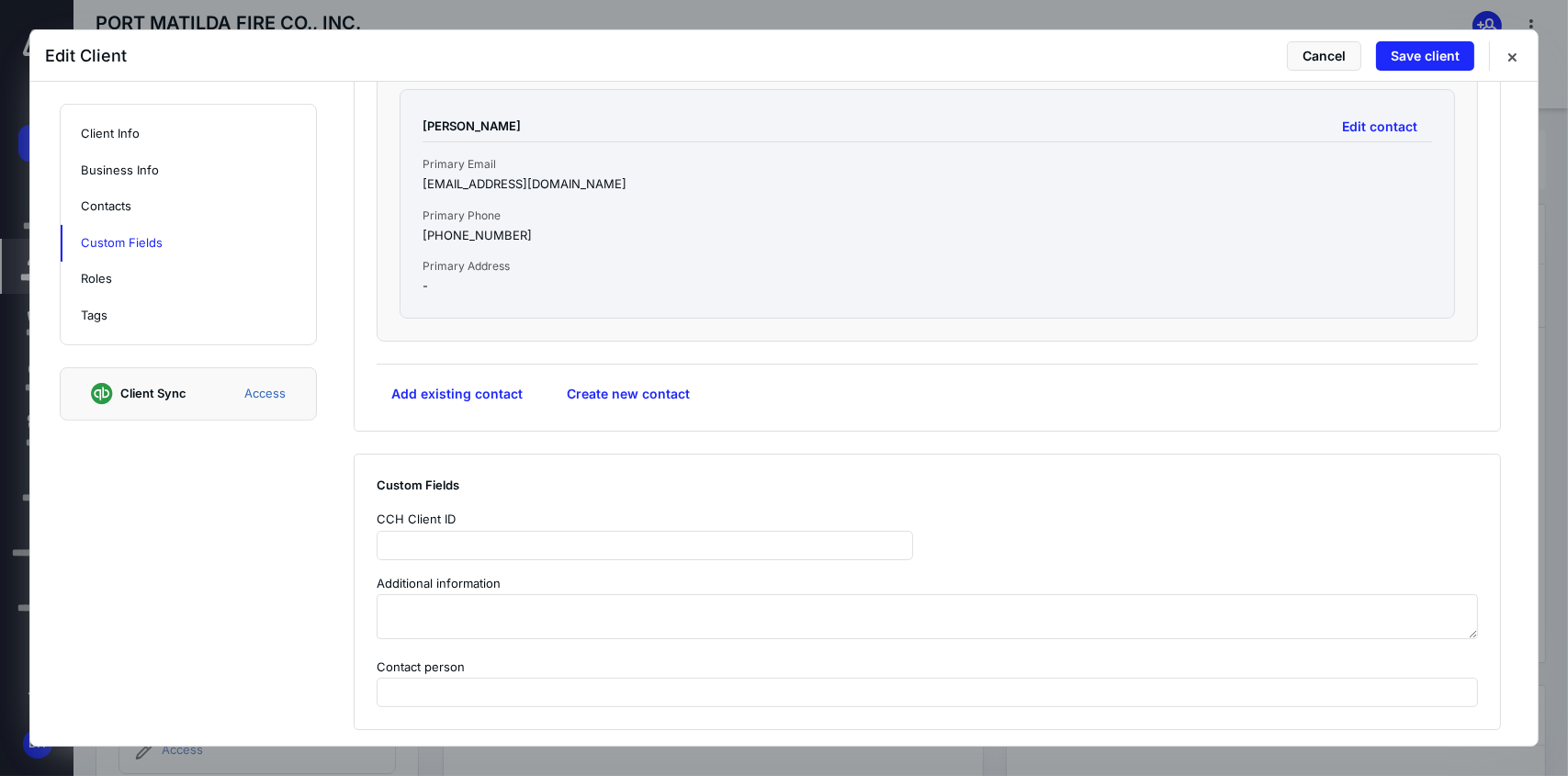 scroll, scrollTop: 1286, scrollLeft: 0, axis: vertical 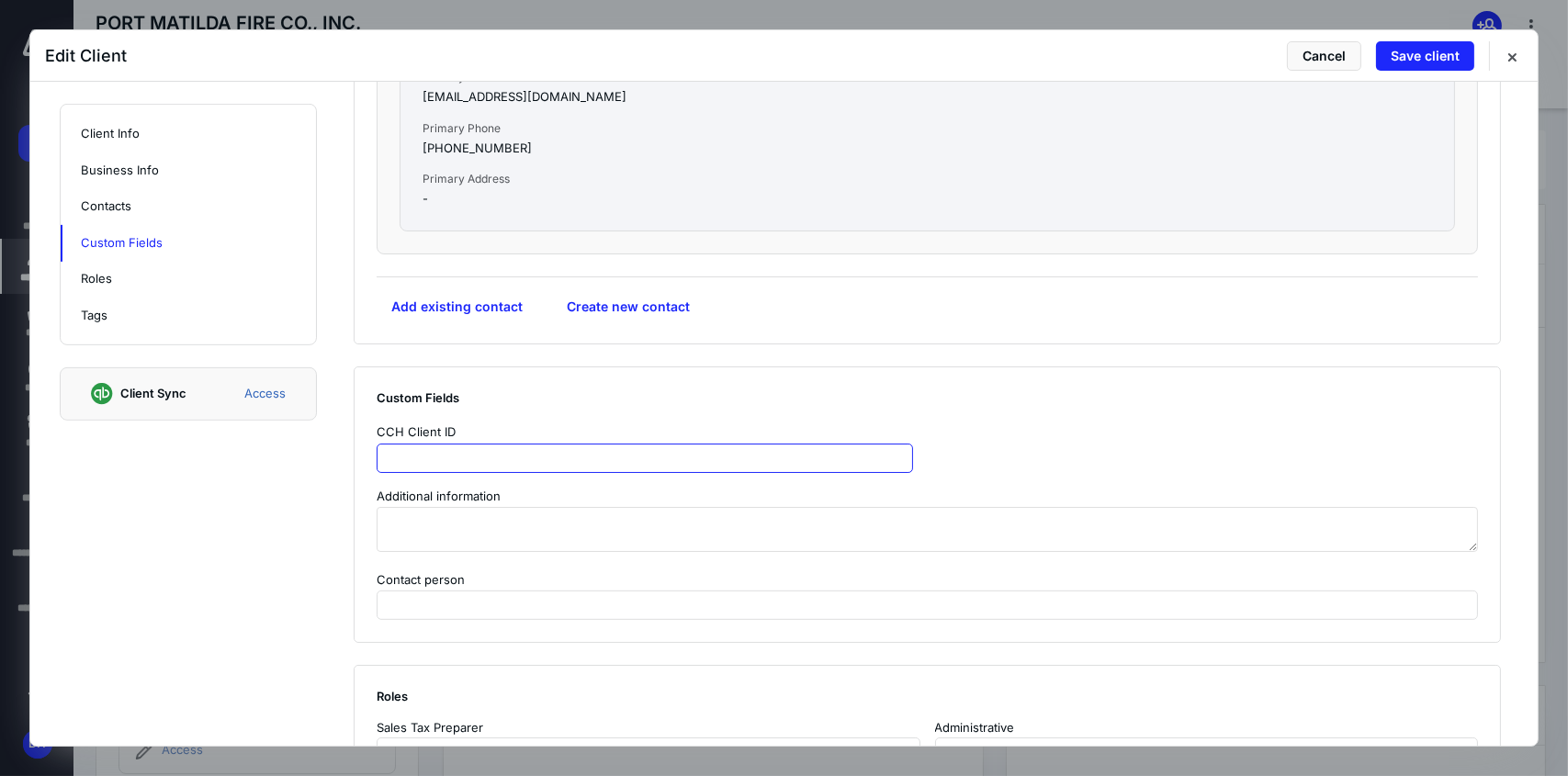 click at bounding box center [645, 458] 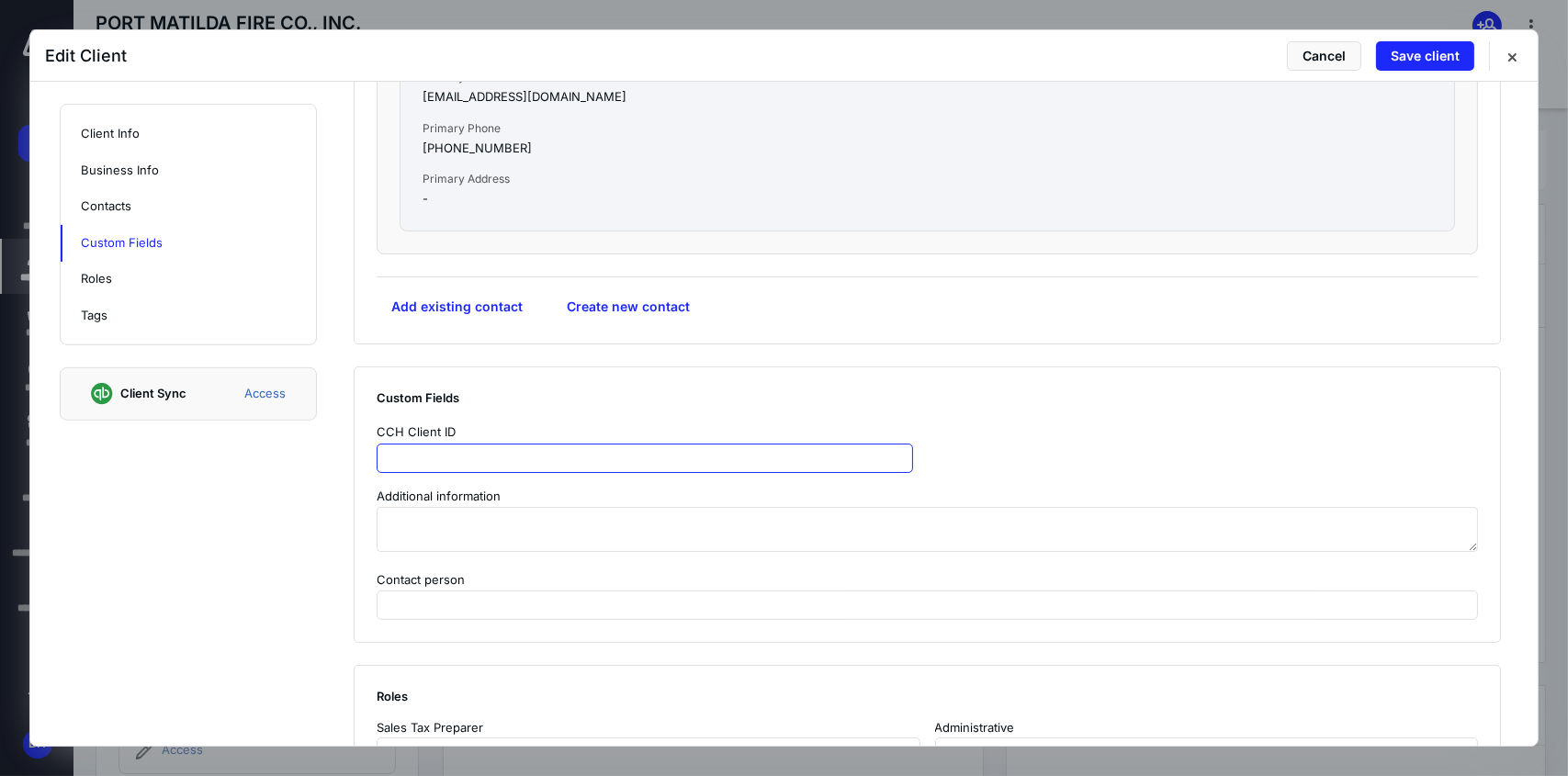 paste on "**********" 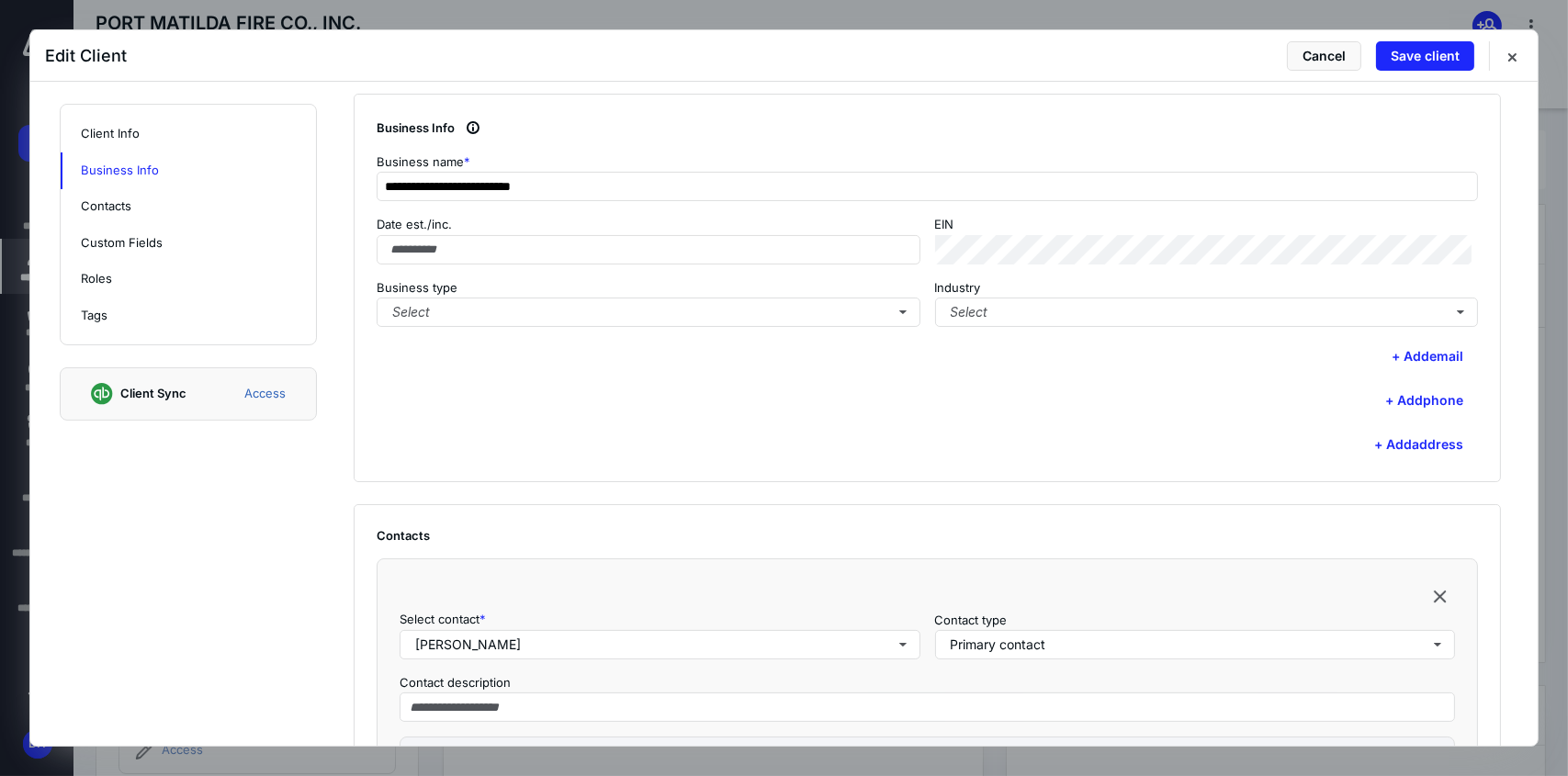 scroll, scrollTop: 459, scrollLeft: 0, axis: vertical 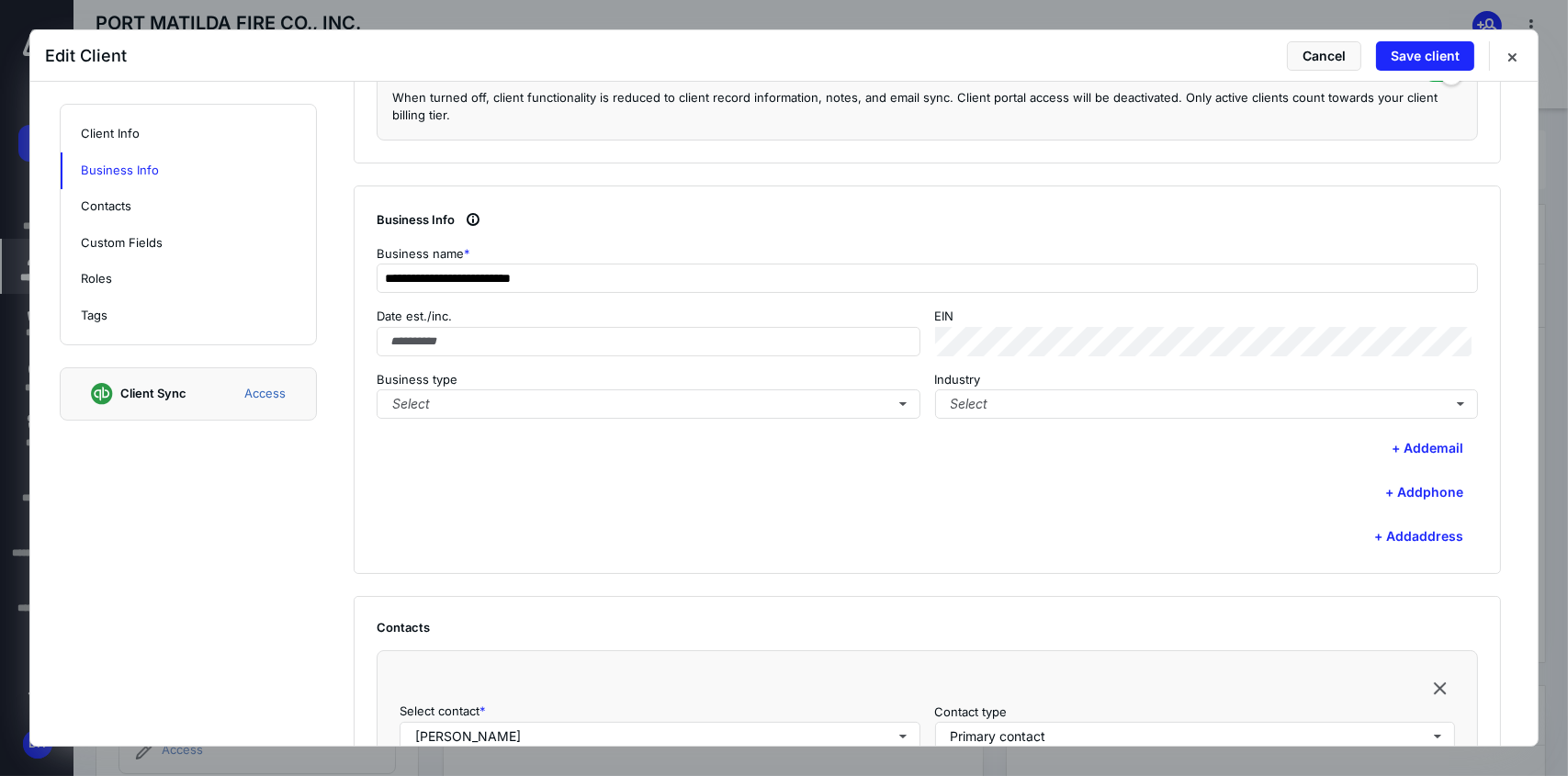 type on "**********" 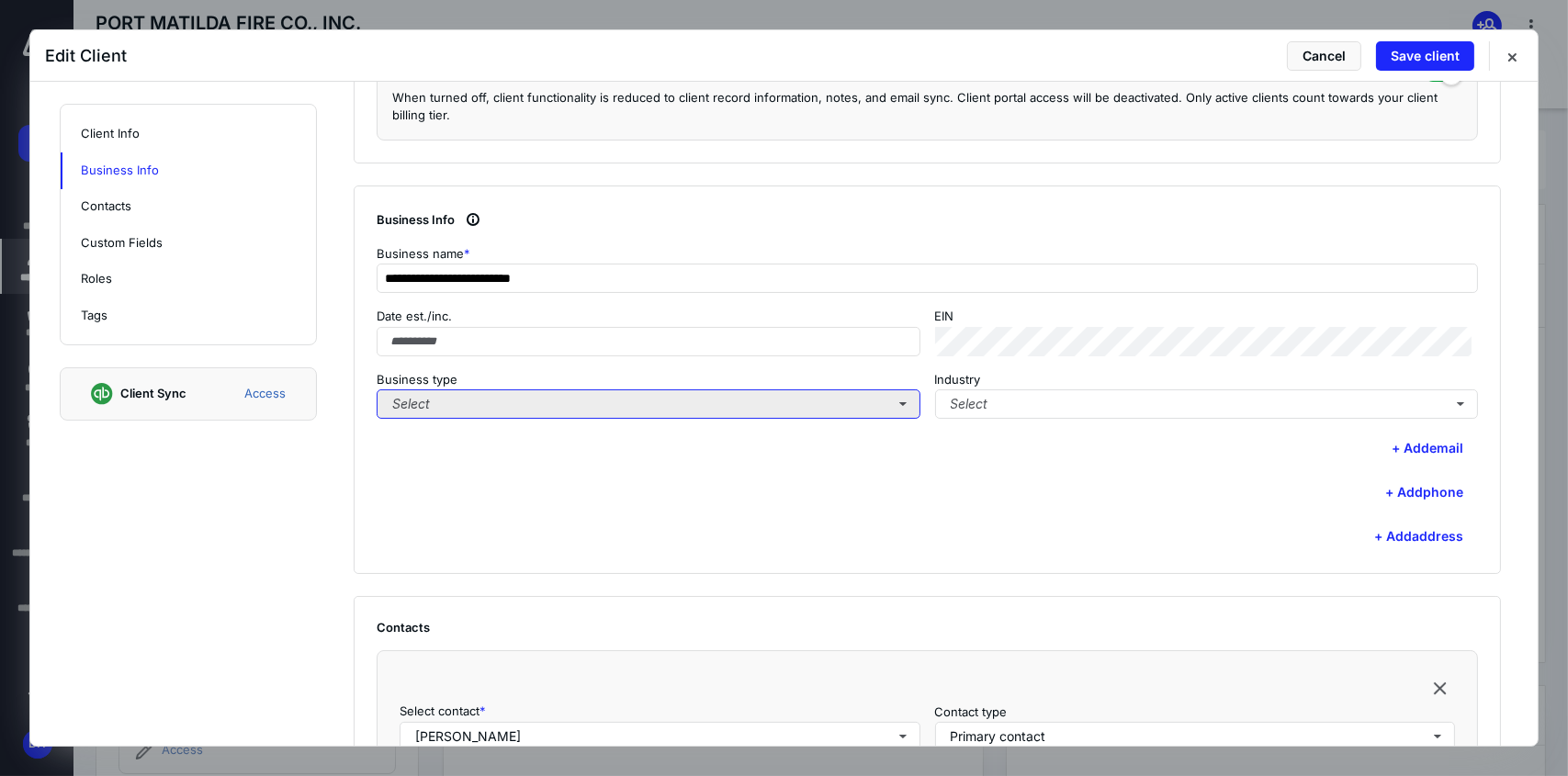 click on "Select" at bounding box center (649, 404) 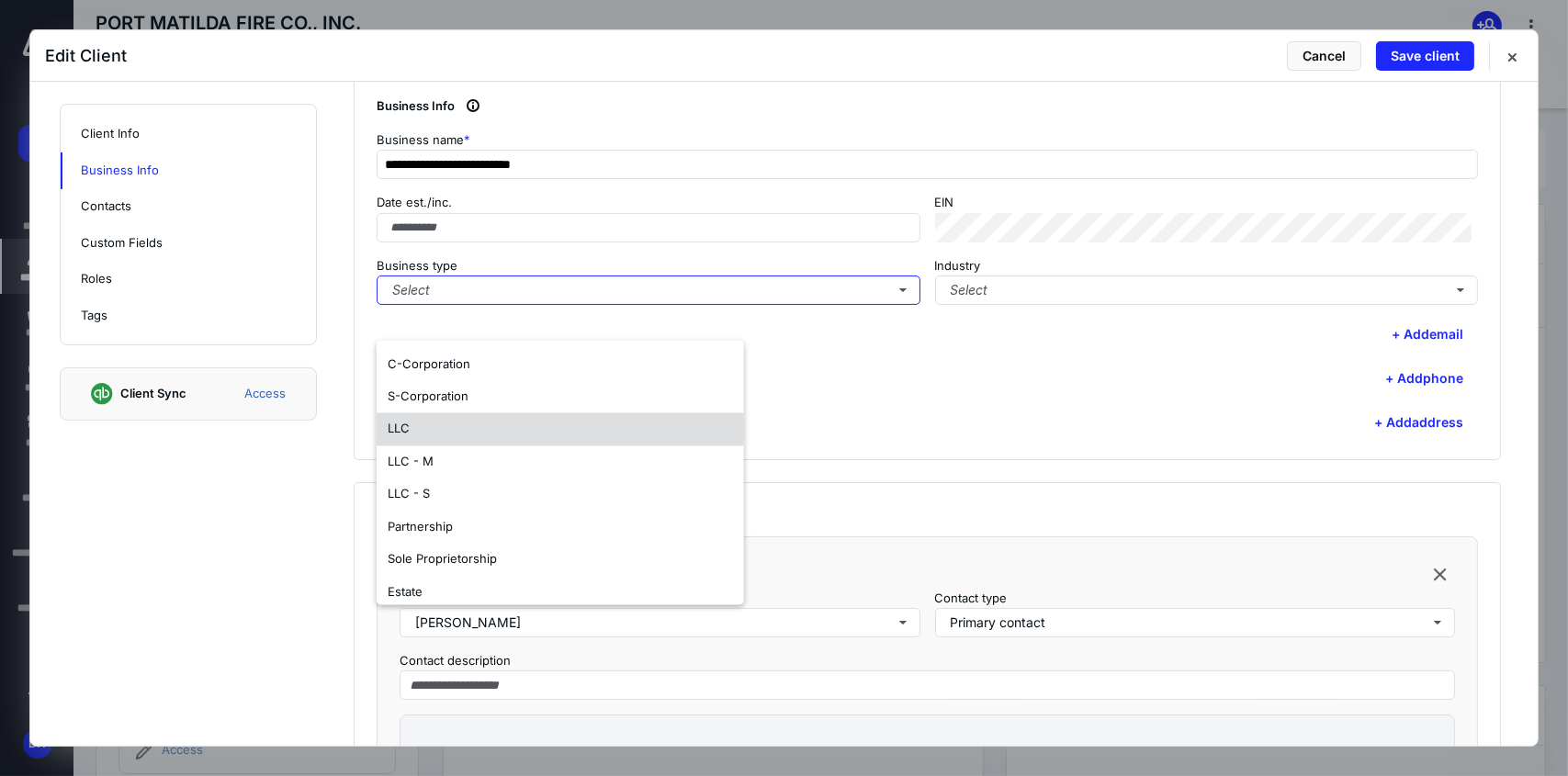 scroll, scrollTop: 735, scrollLeft: 0, axis: vertical 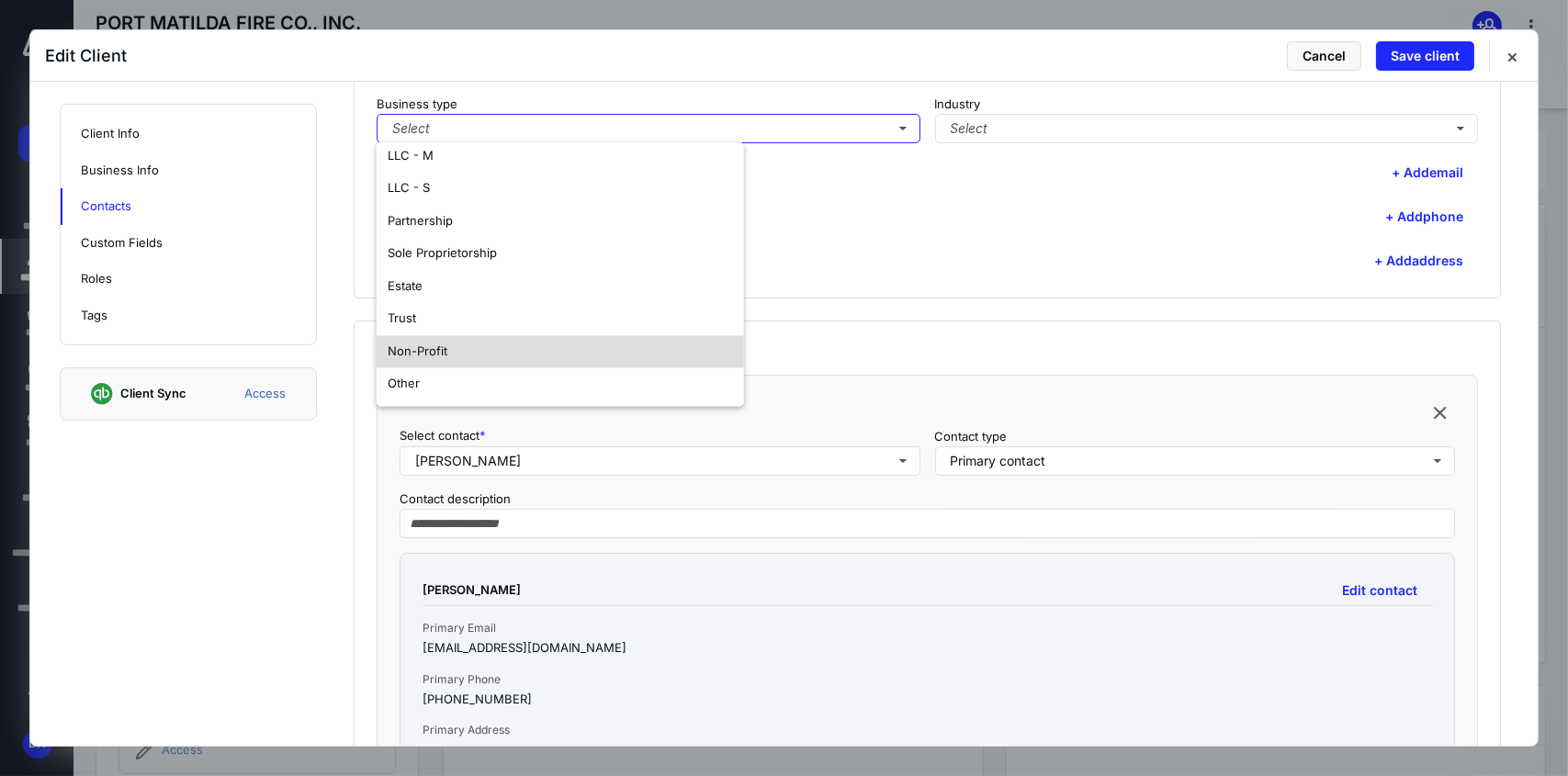 click on "Non-Profit" at bounding box center (560, 352) 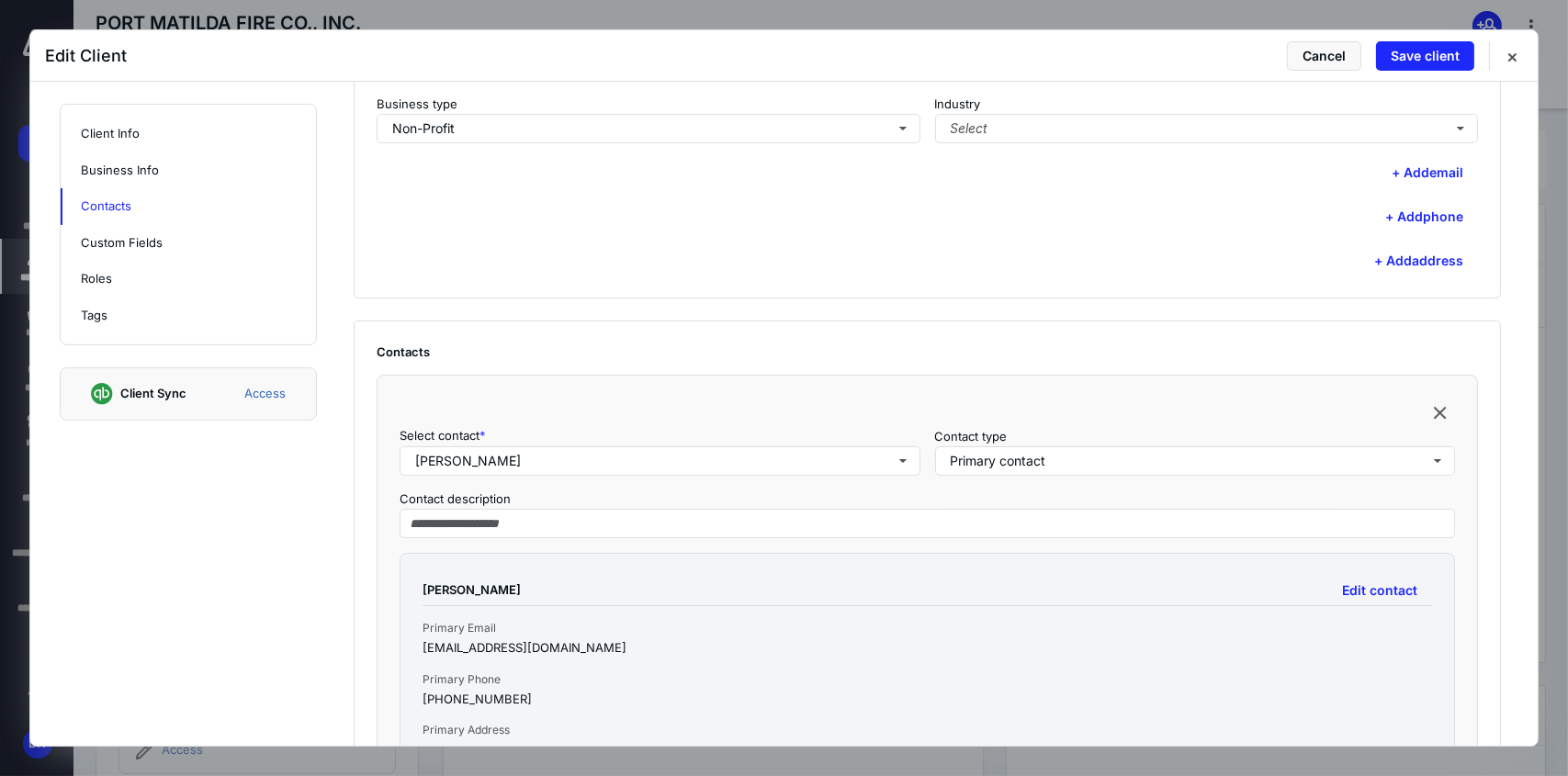 click on "+ Add  phone" at bounding box center (927, 217) 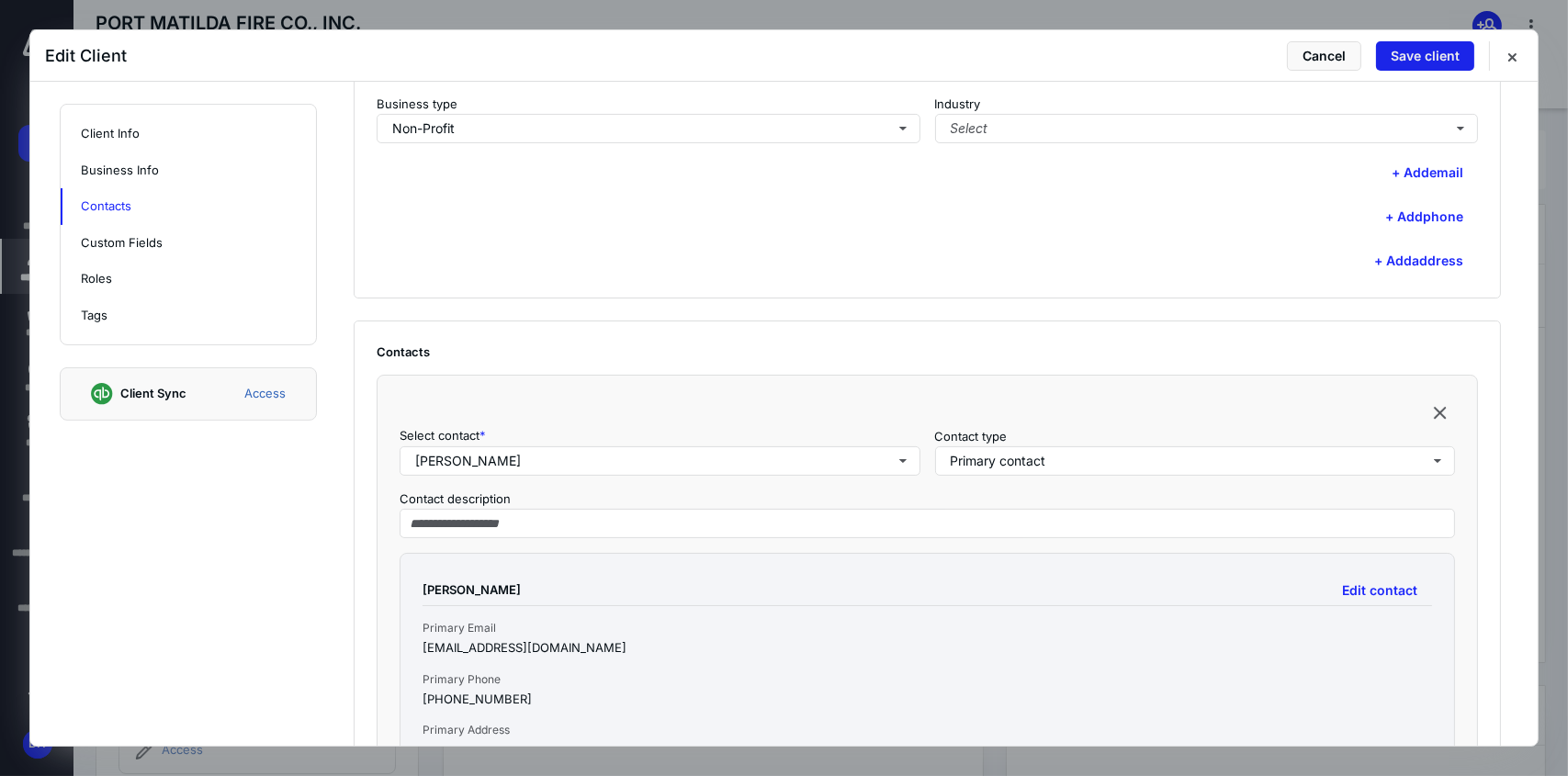 click on "Save client" at bounding box center (1425, 56) 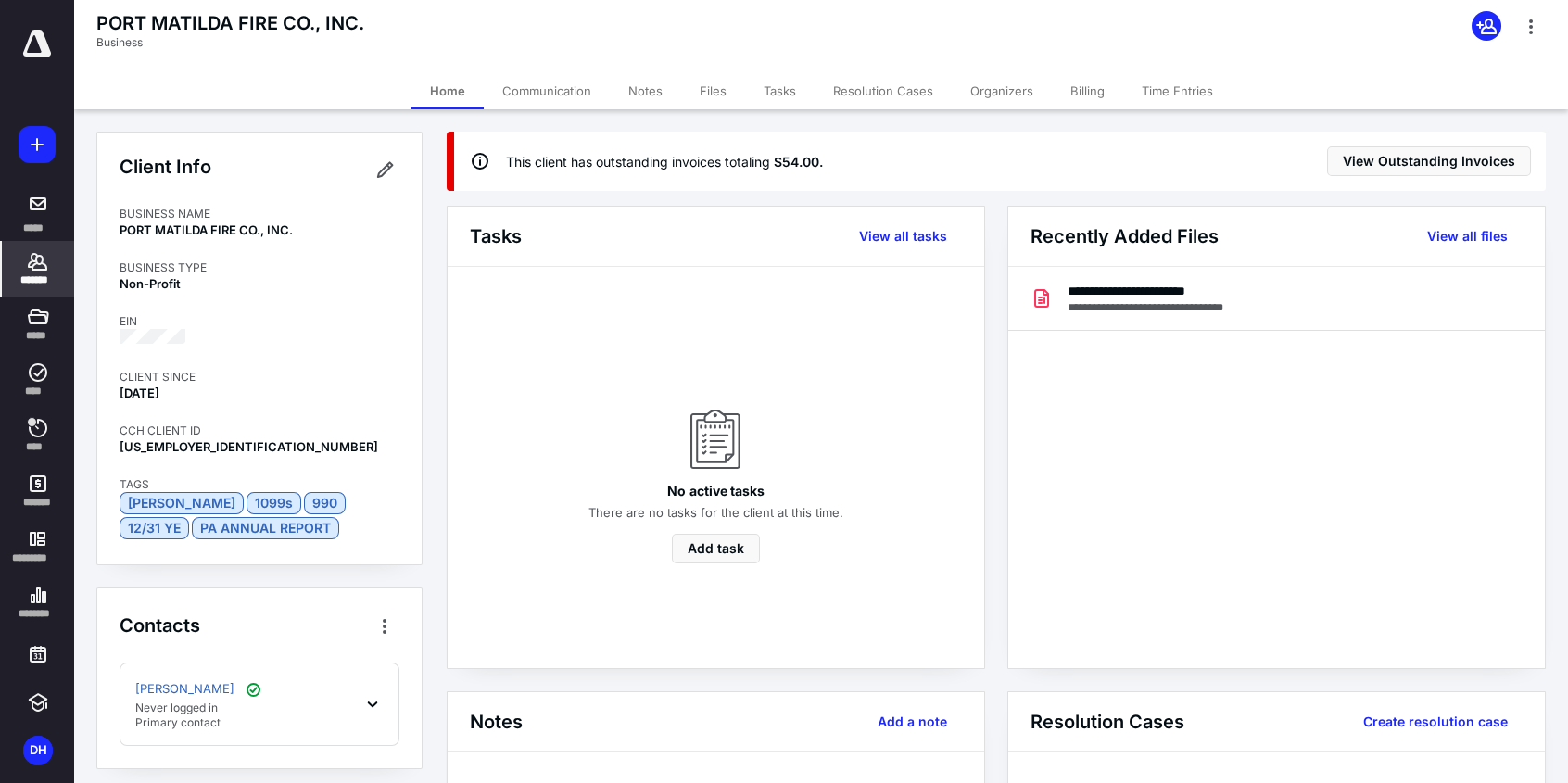 click 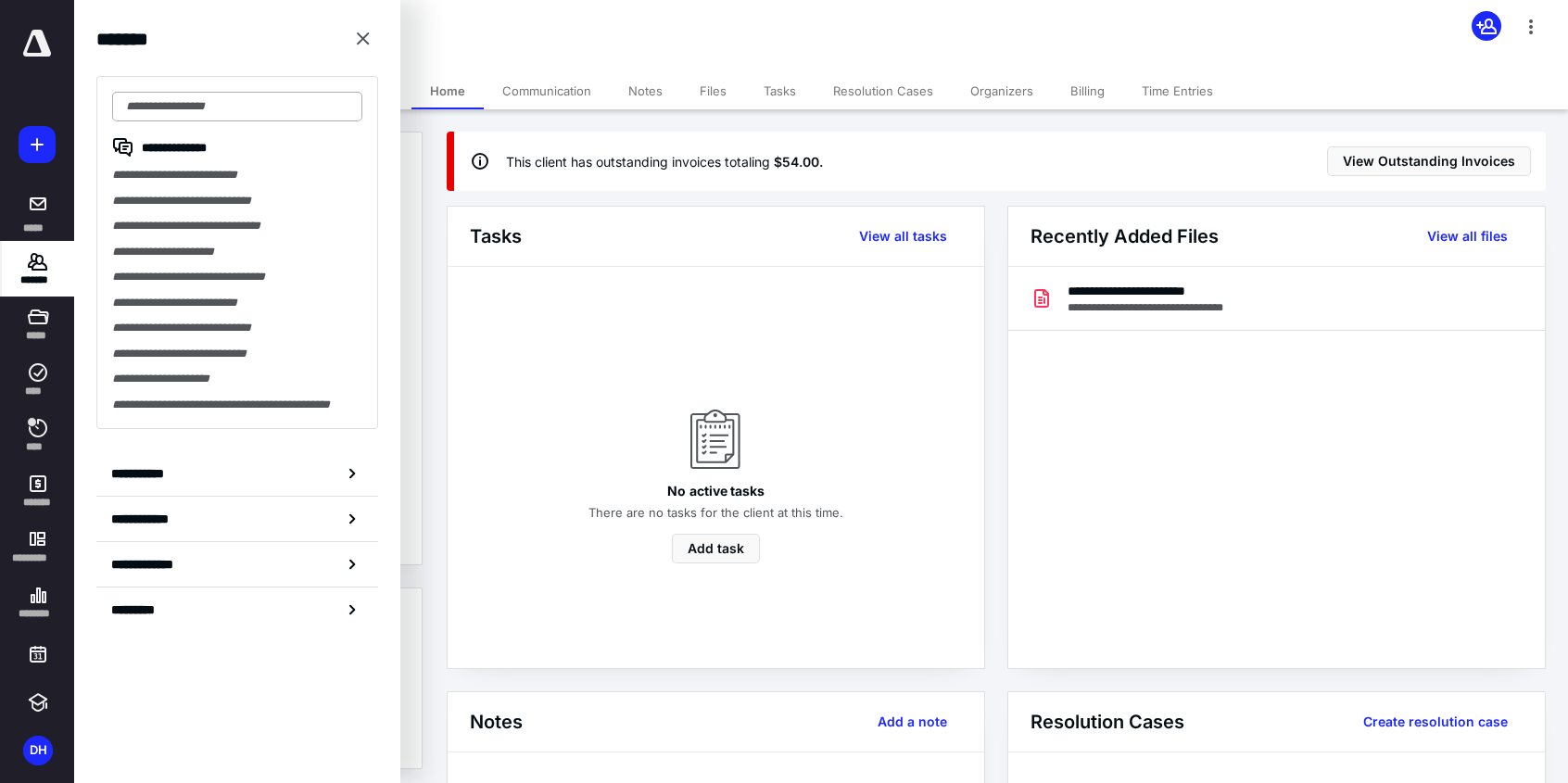 click at bounding box center [237, 107] 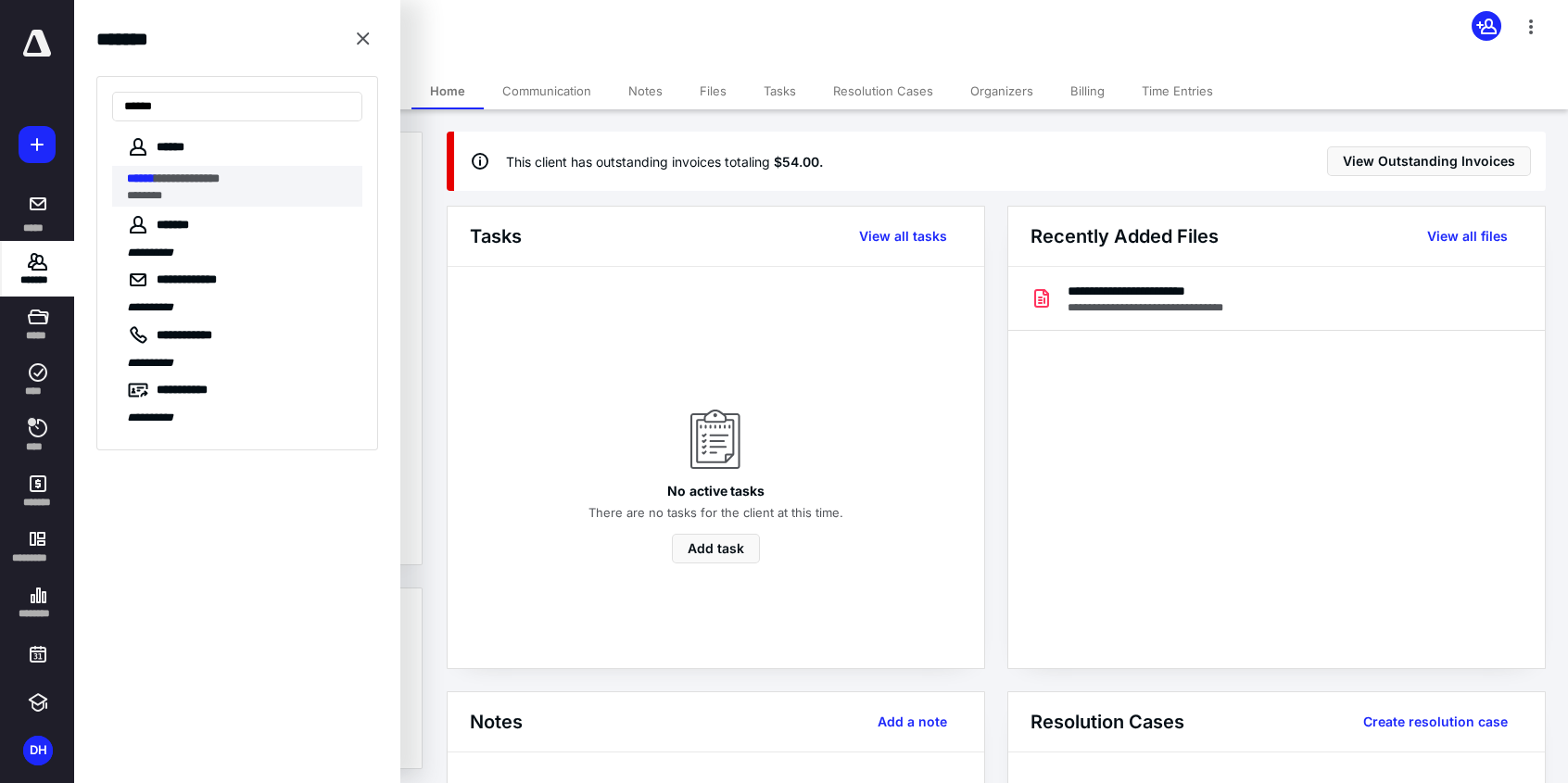 type on "******" 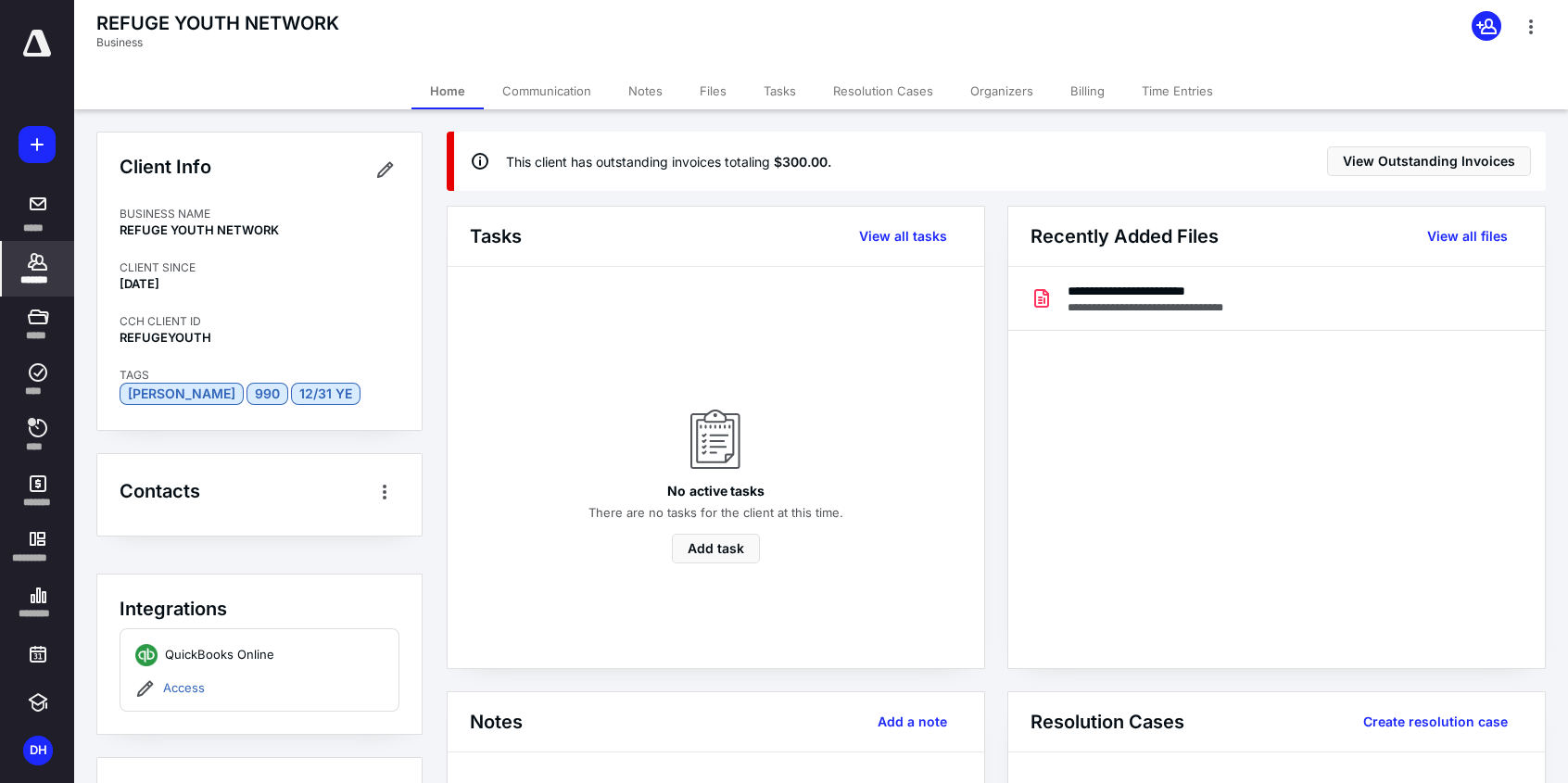 click on "*******" at bounding box center [38, 280] 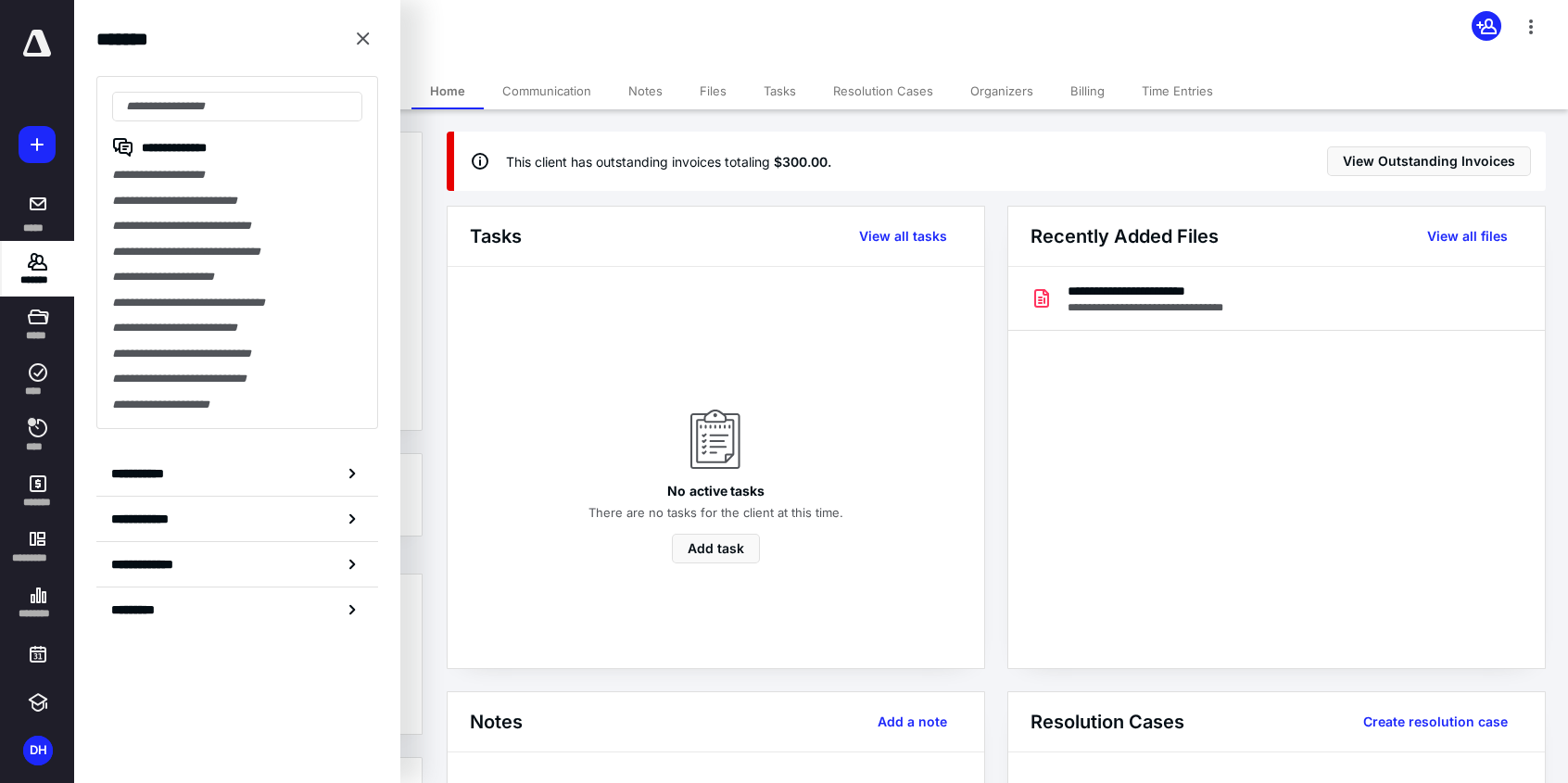 click on "No active tasks There are no tasks for the client at this time. Add task" at bounding box center [715, 467] 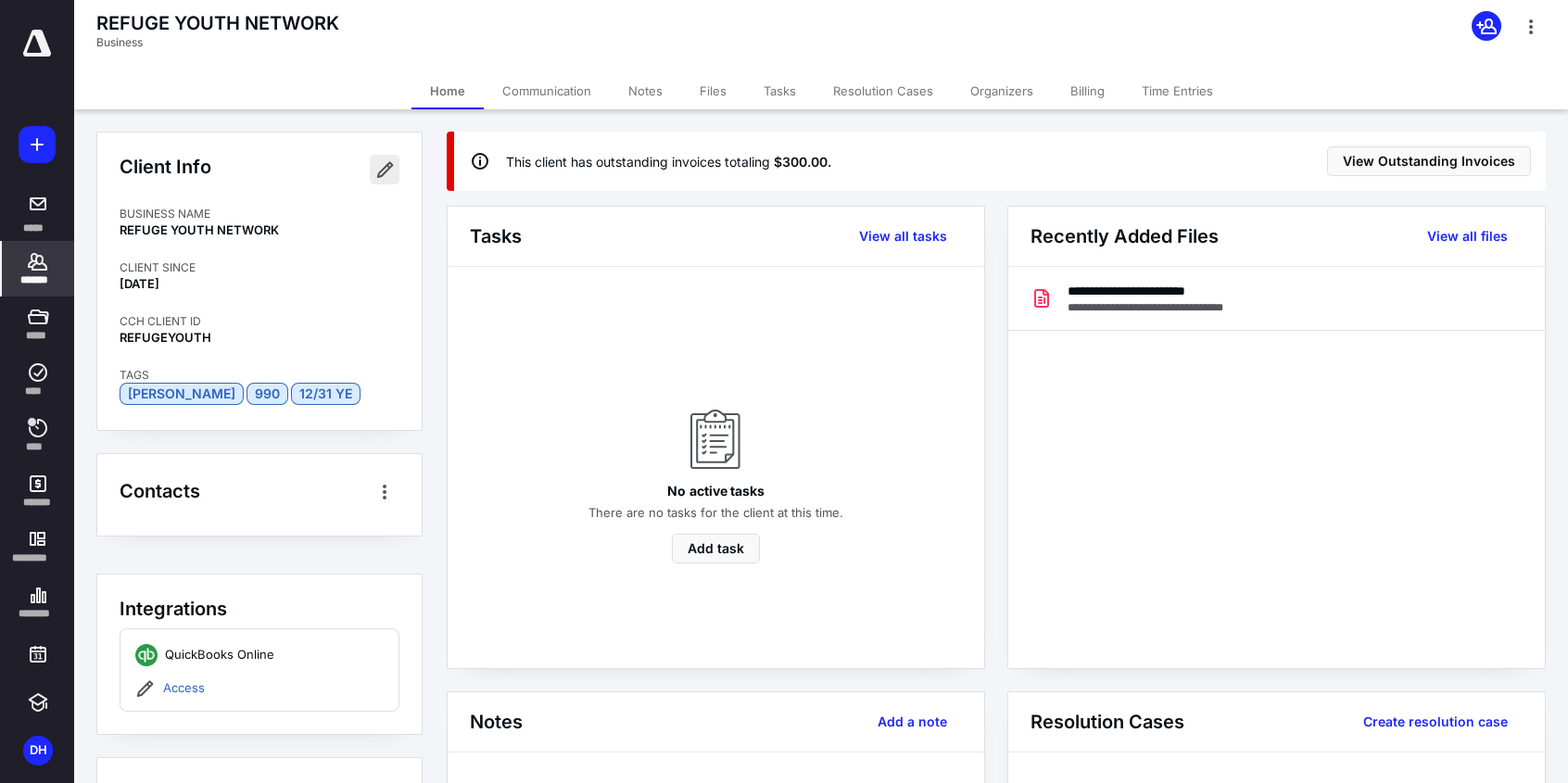 click at bounding box center [385, 170] 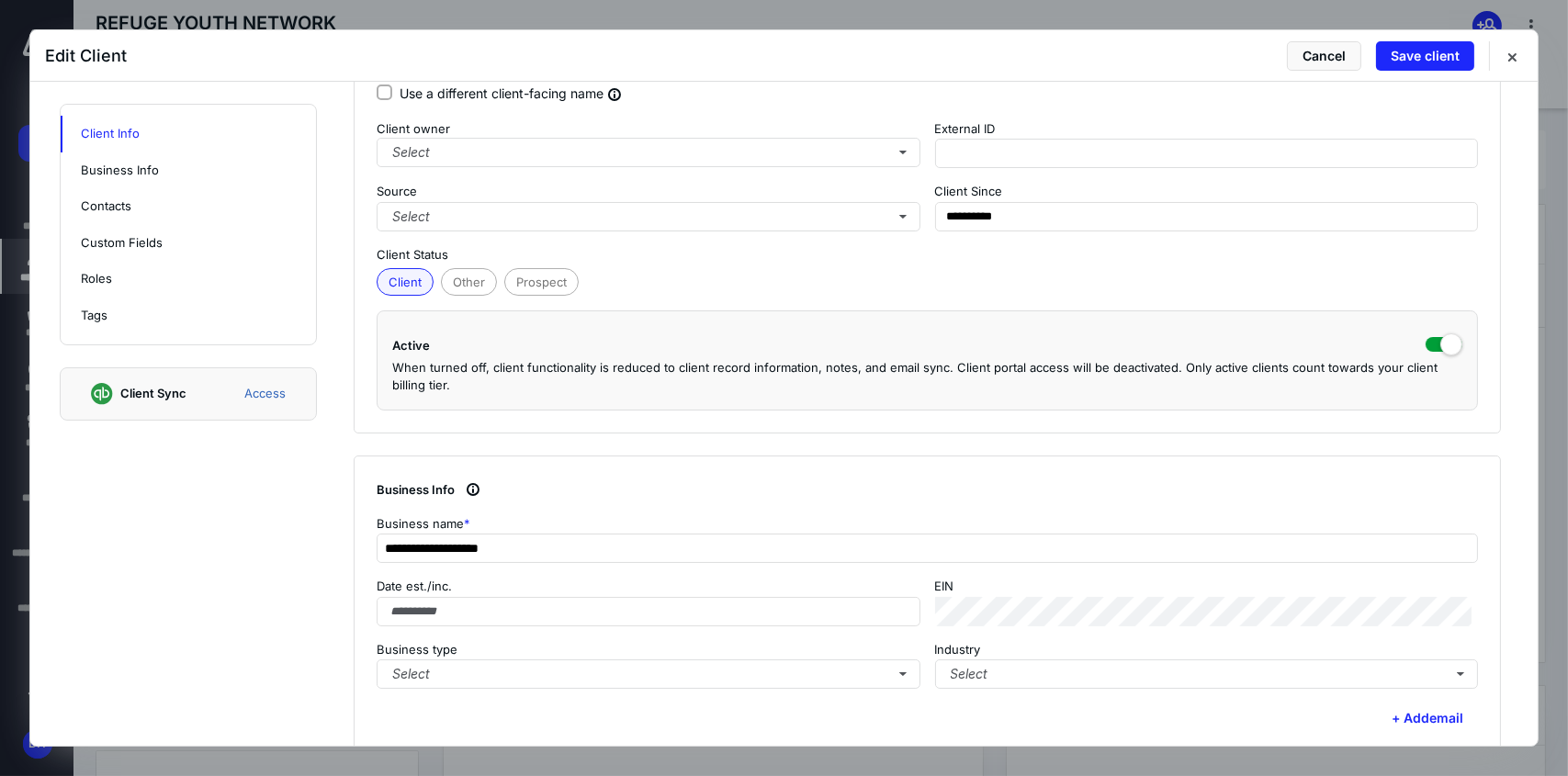 scroll, scrollTop: 367, scrollLeft: 0, axis: vertical 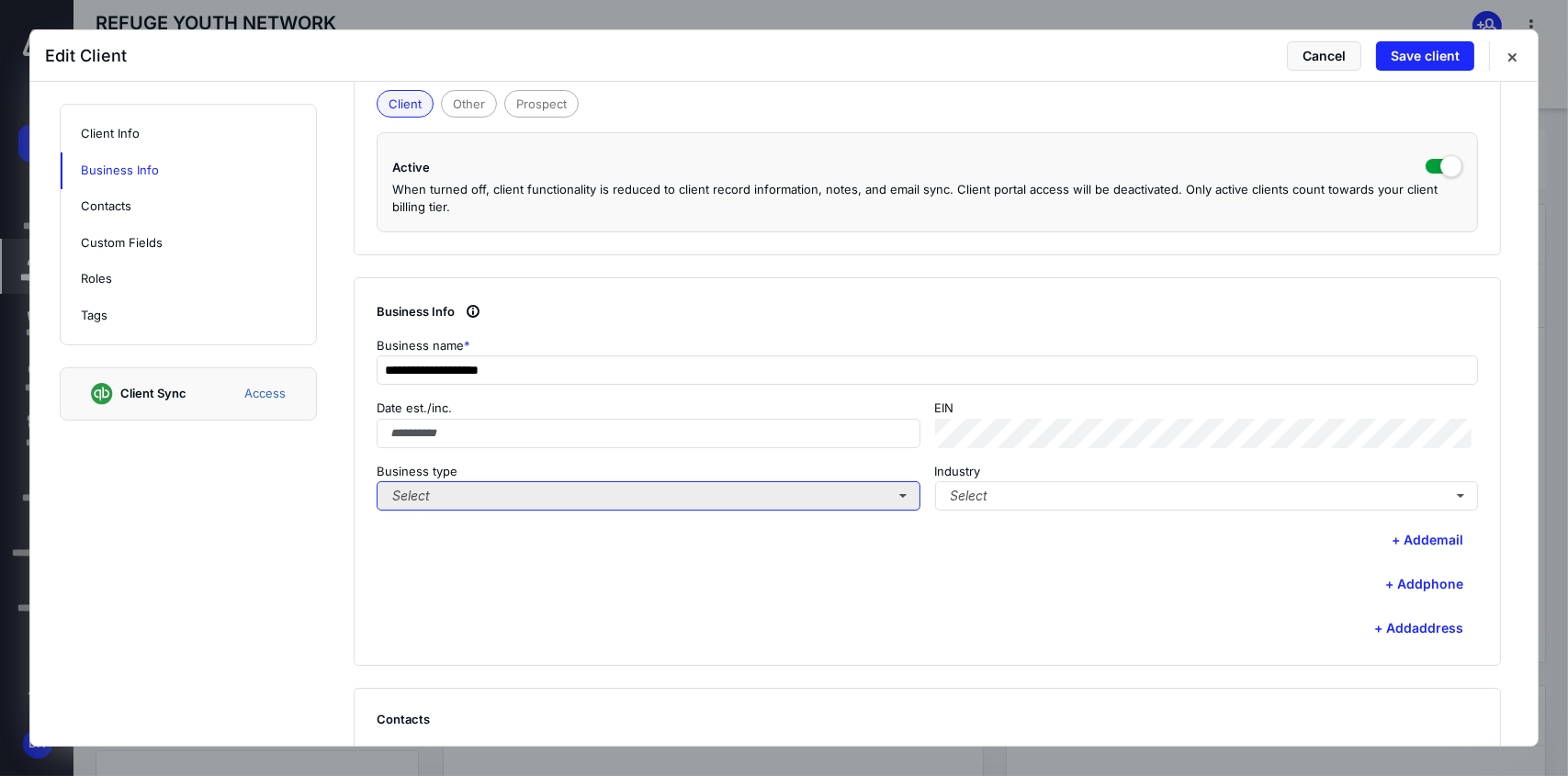click on "Select" at bounding box center [649, 496] 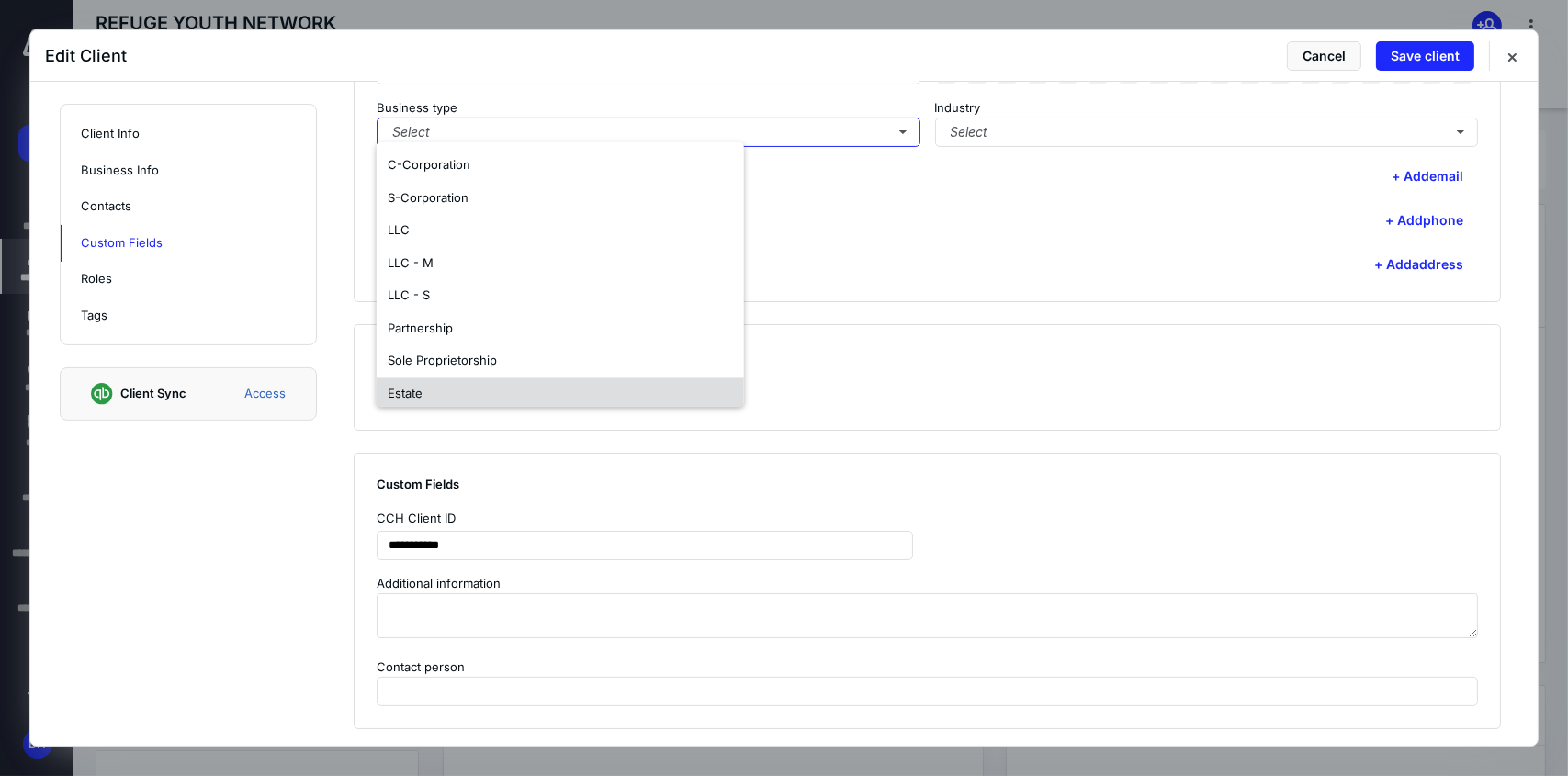 scroll, scrollTop: 735, scrollLeft: 0, axis: vertical 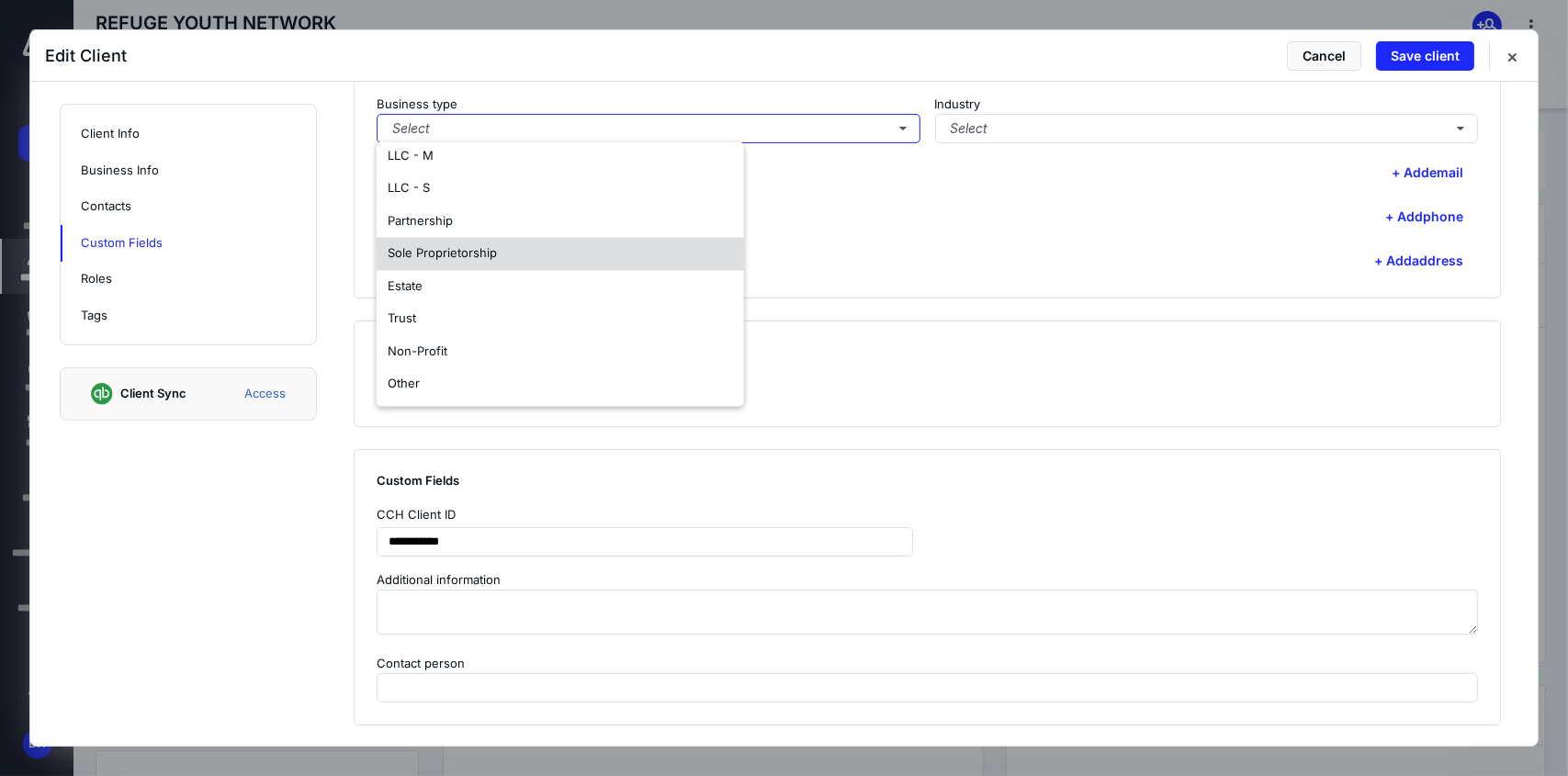 click on "Non-Profit" at bounding box center [560, 352] 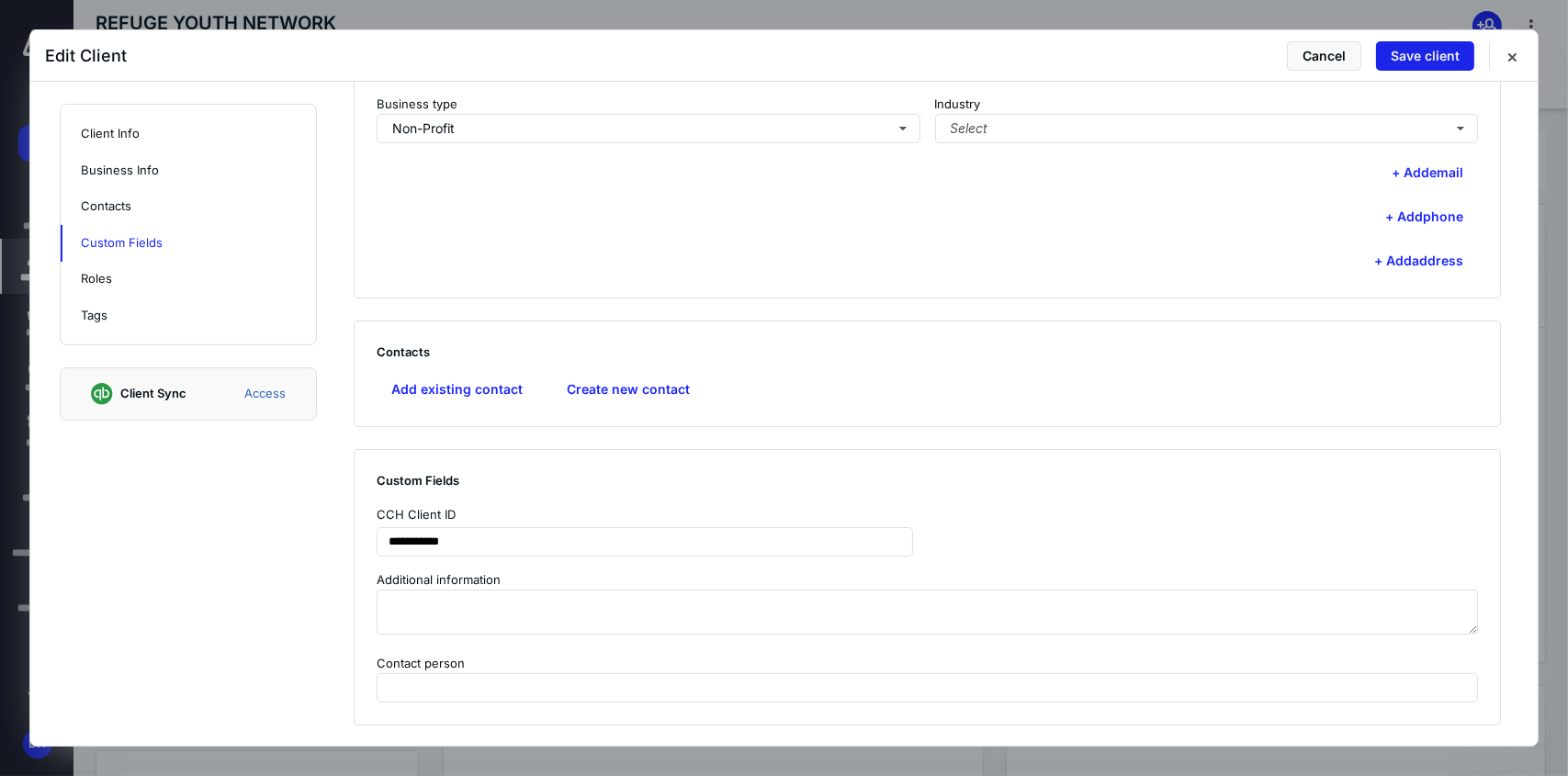 click on "Save client" at bounding box center [1425, 56] 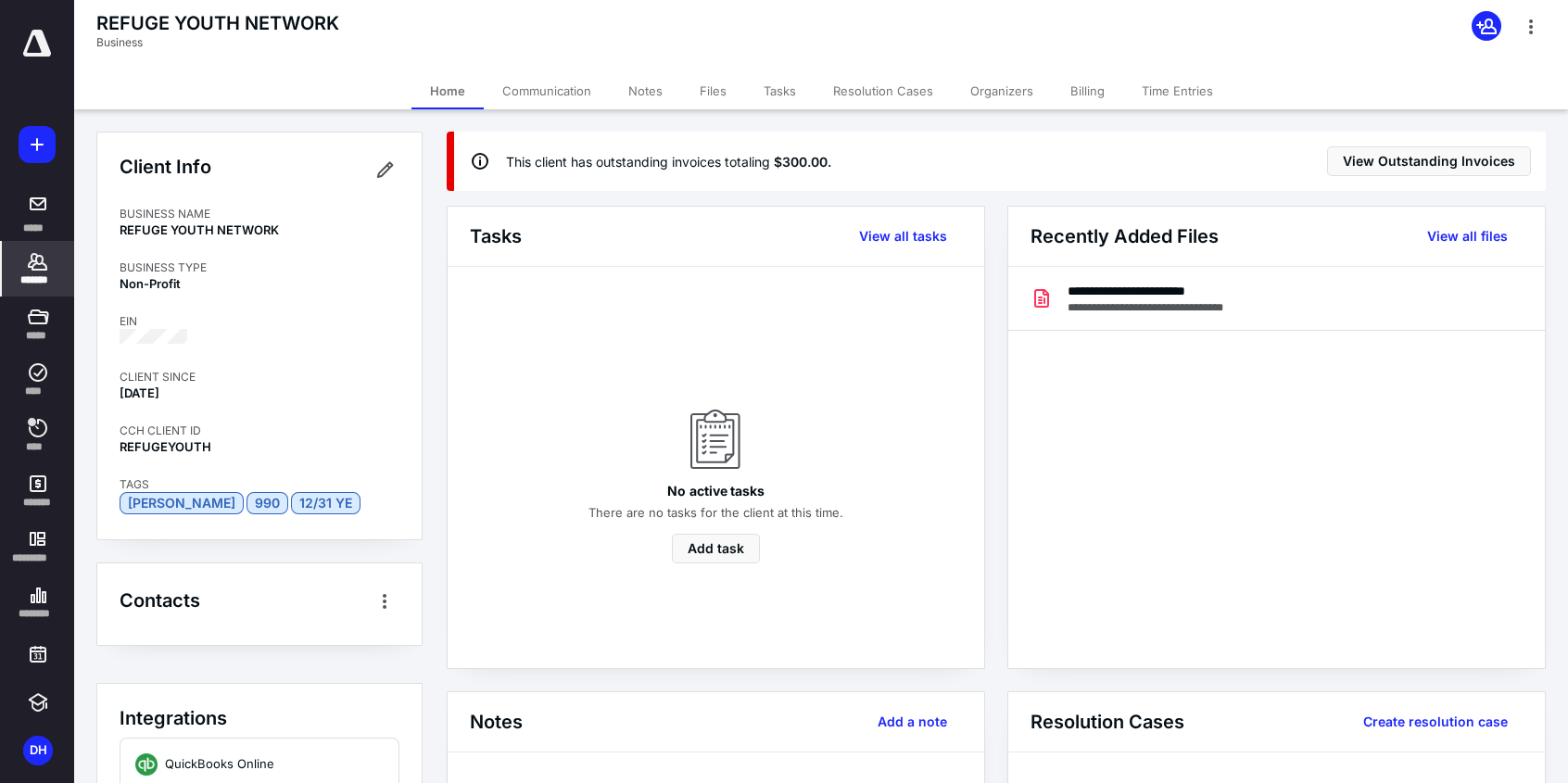 click on "*******" at bounding box center (38, 280) 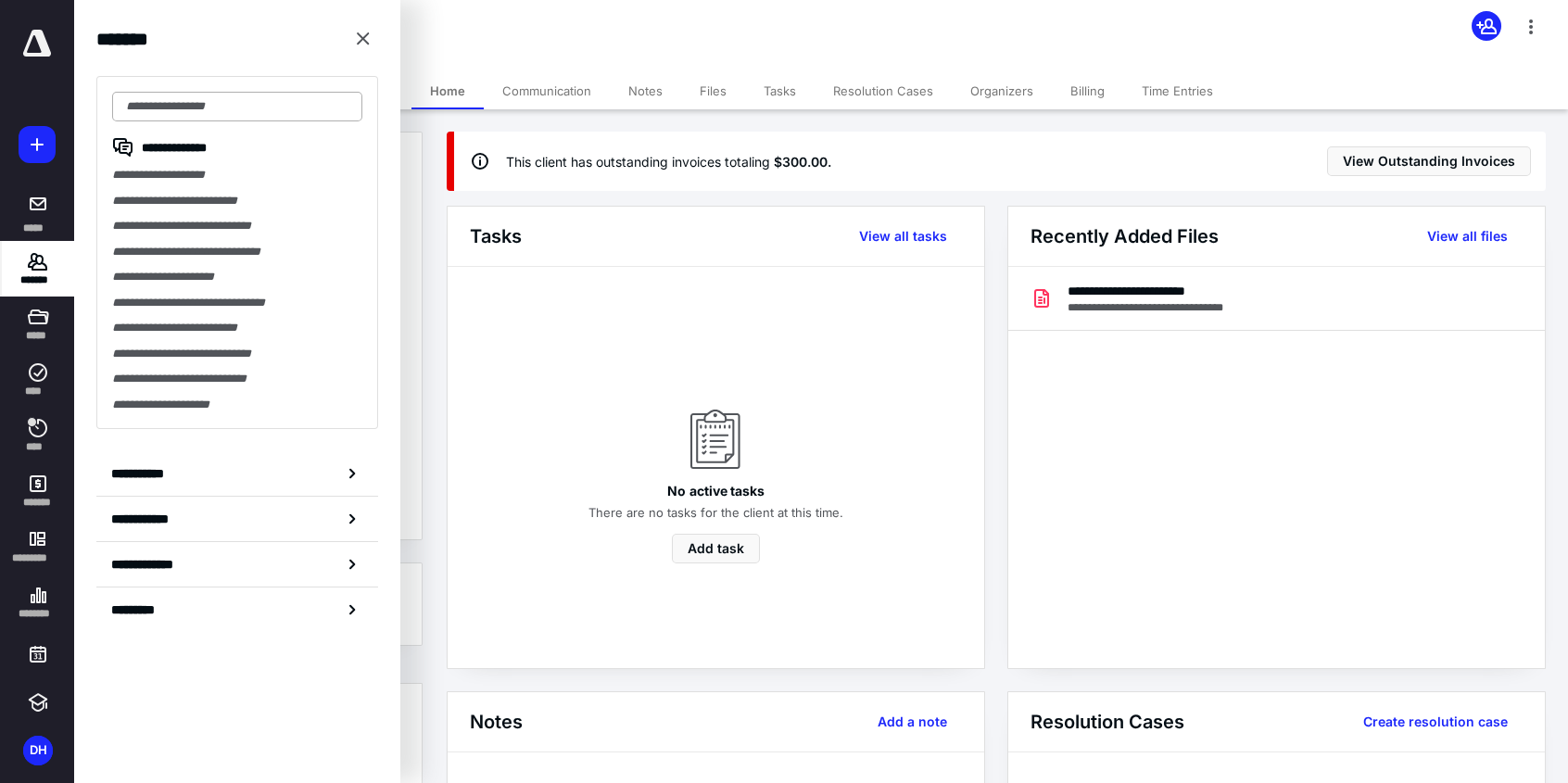 click at bounding box center [237, 107] 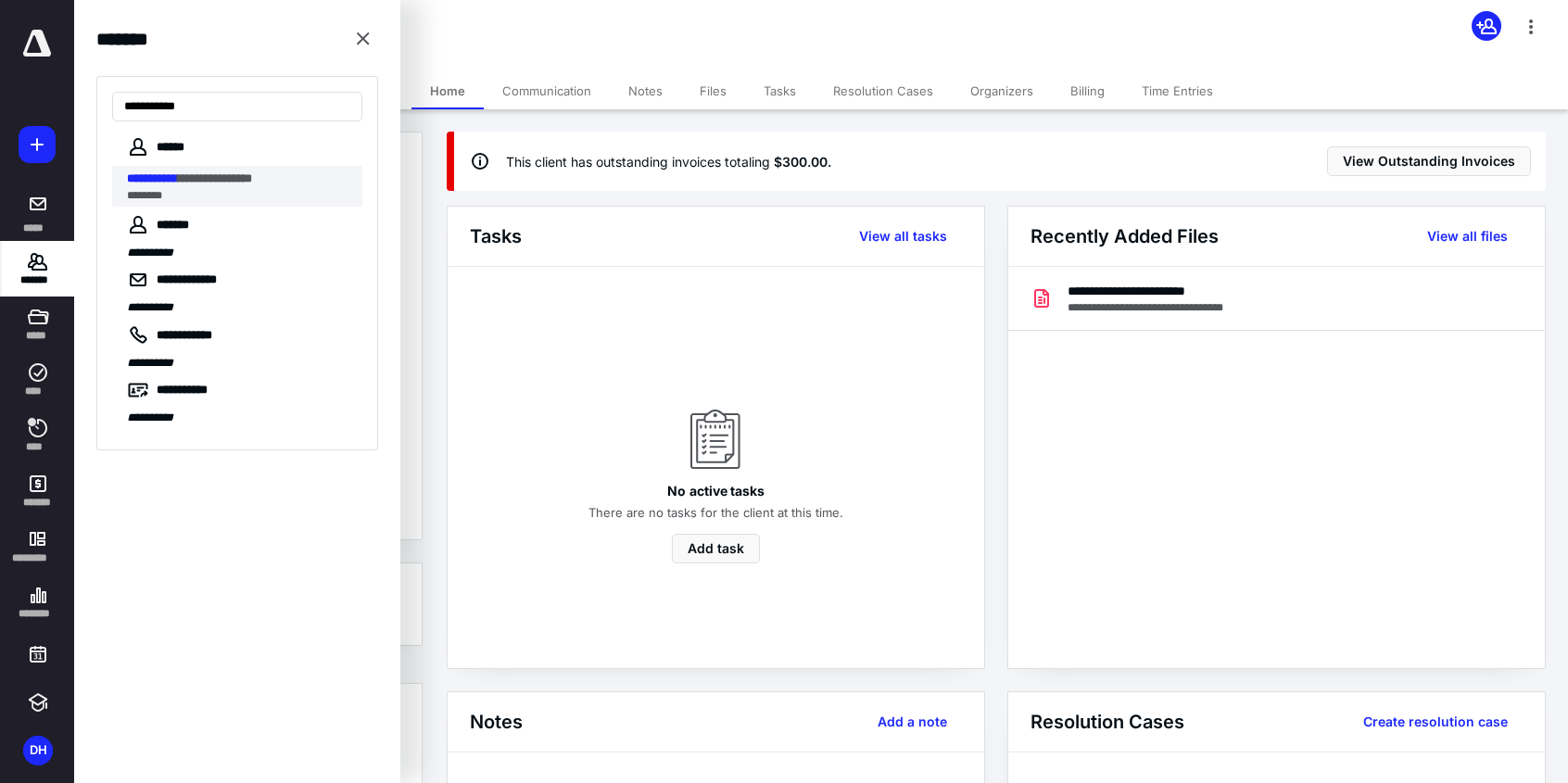 type on "**********" 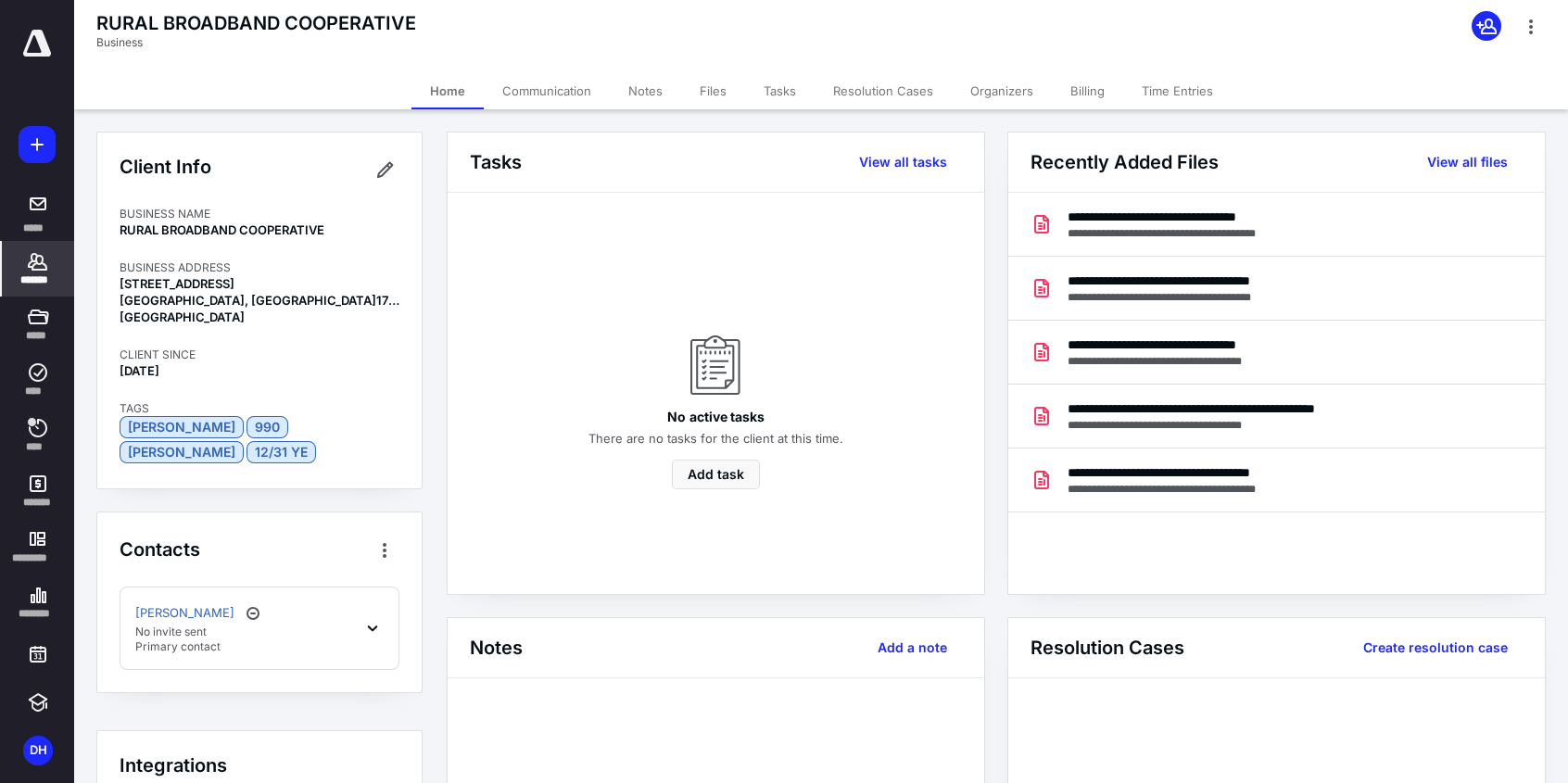 click on "*******" at bounding box center (38, 280) 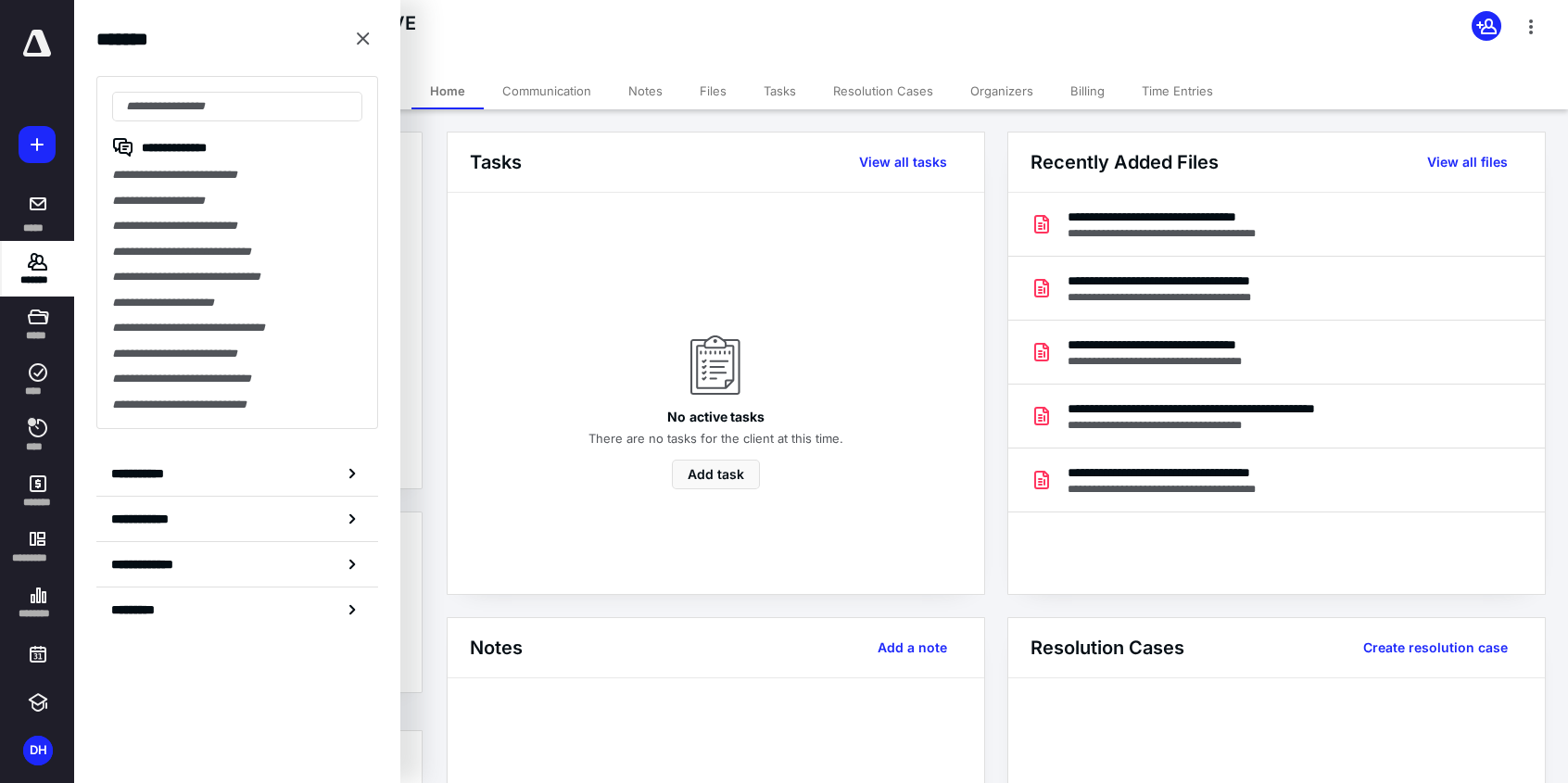click on "No active tasks There are no tasks for the client at this time. Add task" at bounding box center (715, 393) 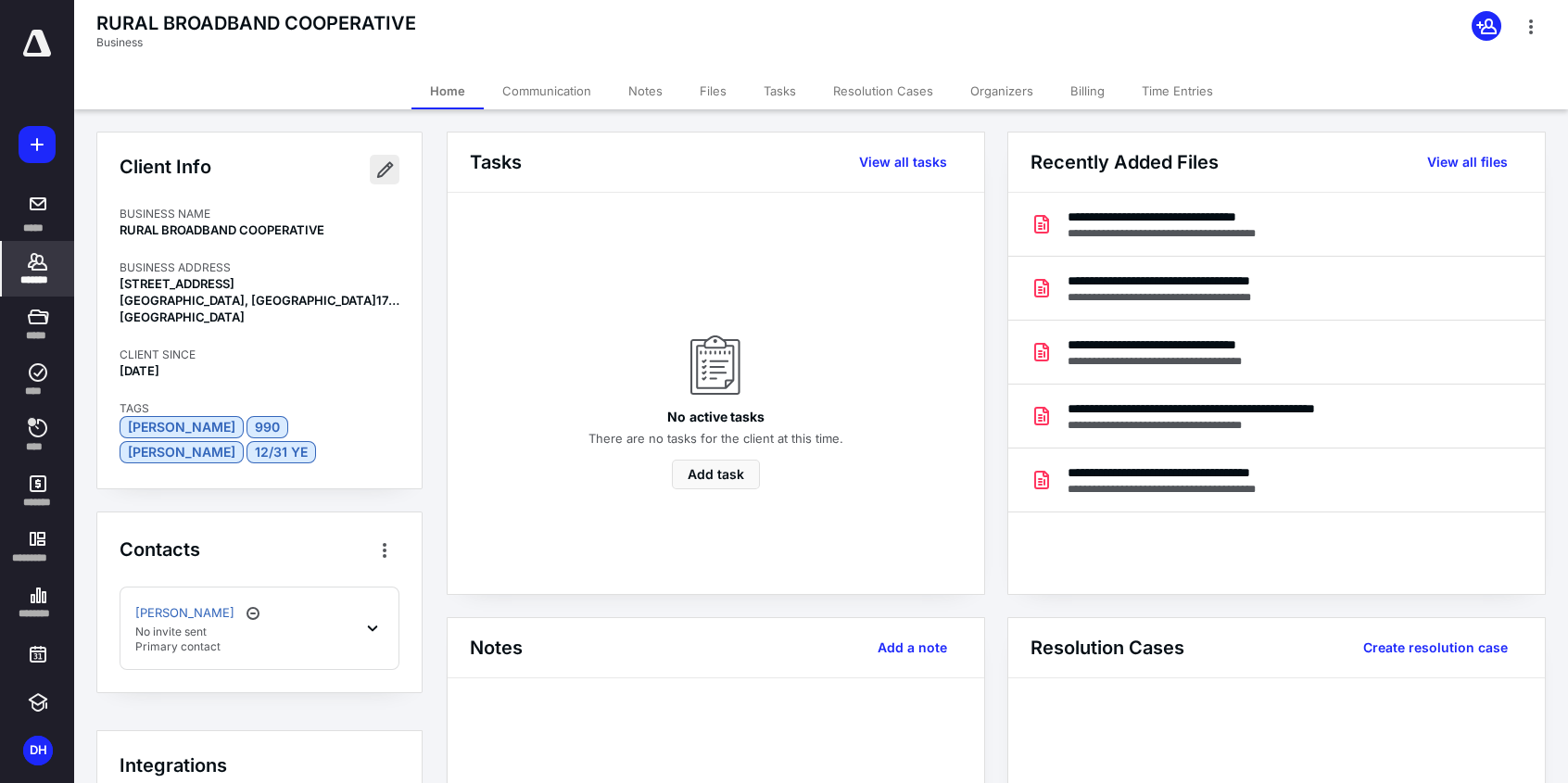 click at bounding box center [385, 170] 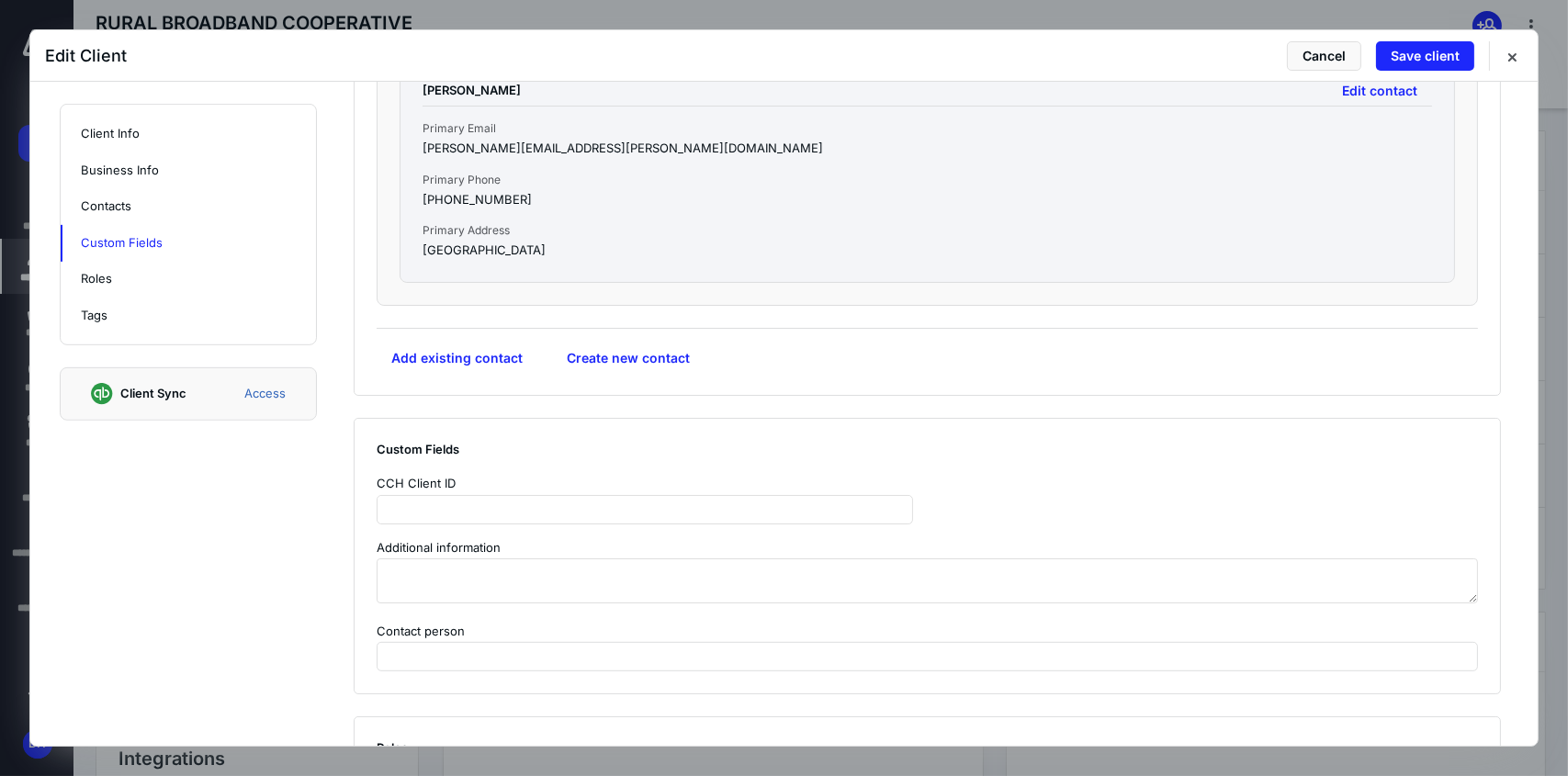 scroll, scrollTop: 1561, scrollLeft: 0, axis: vertical 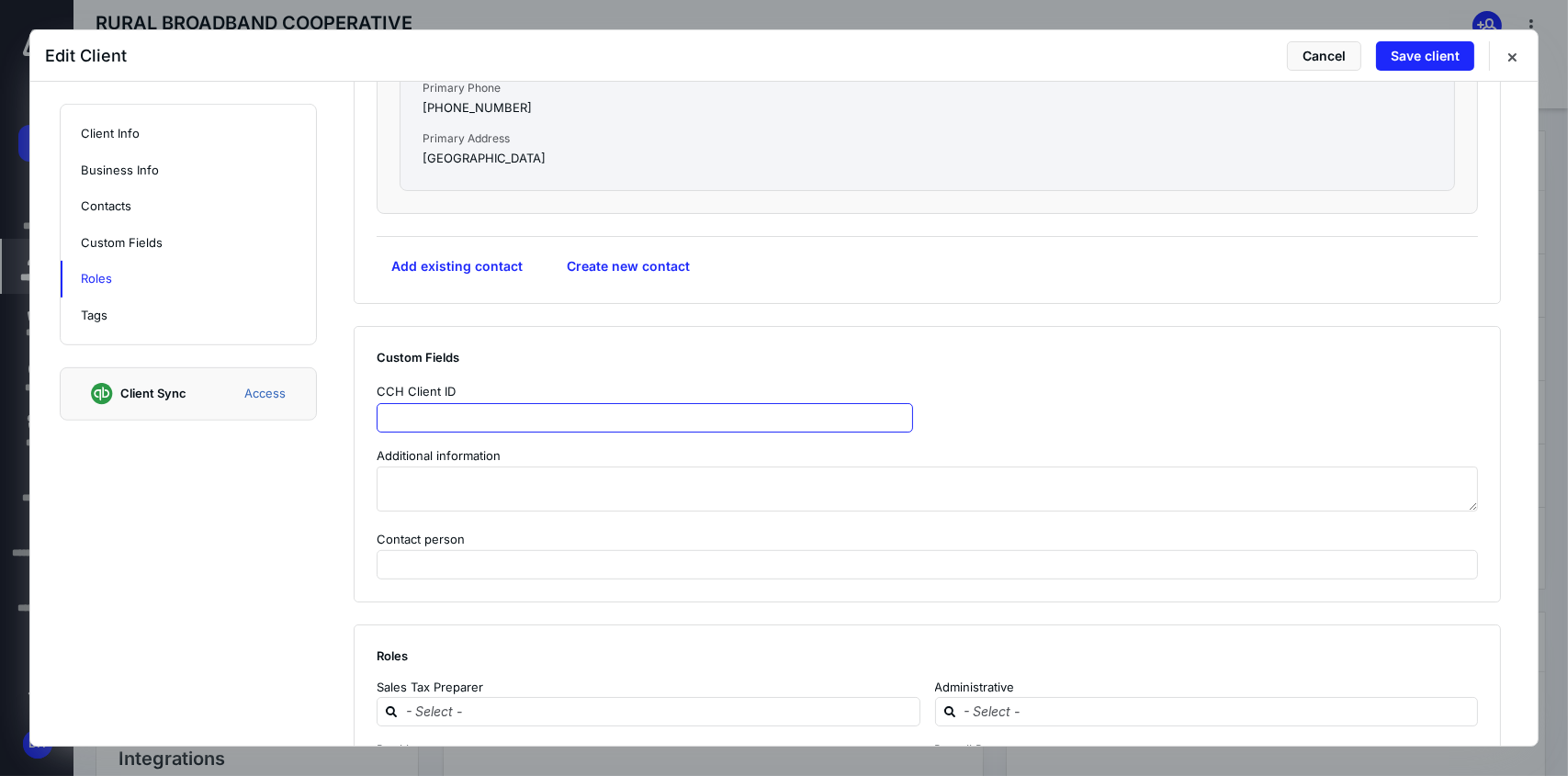 click at bounding box center [645, 418] 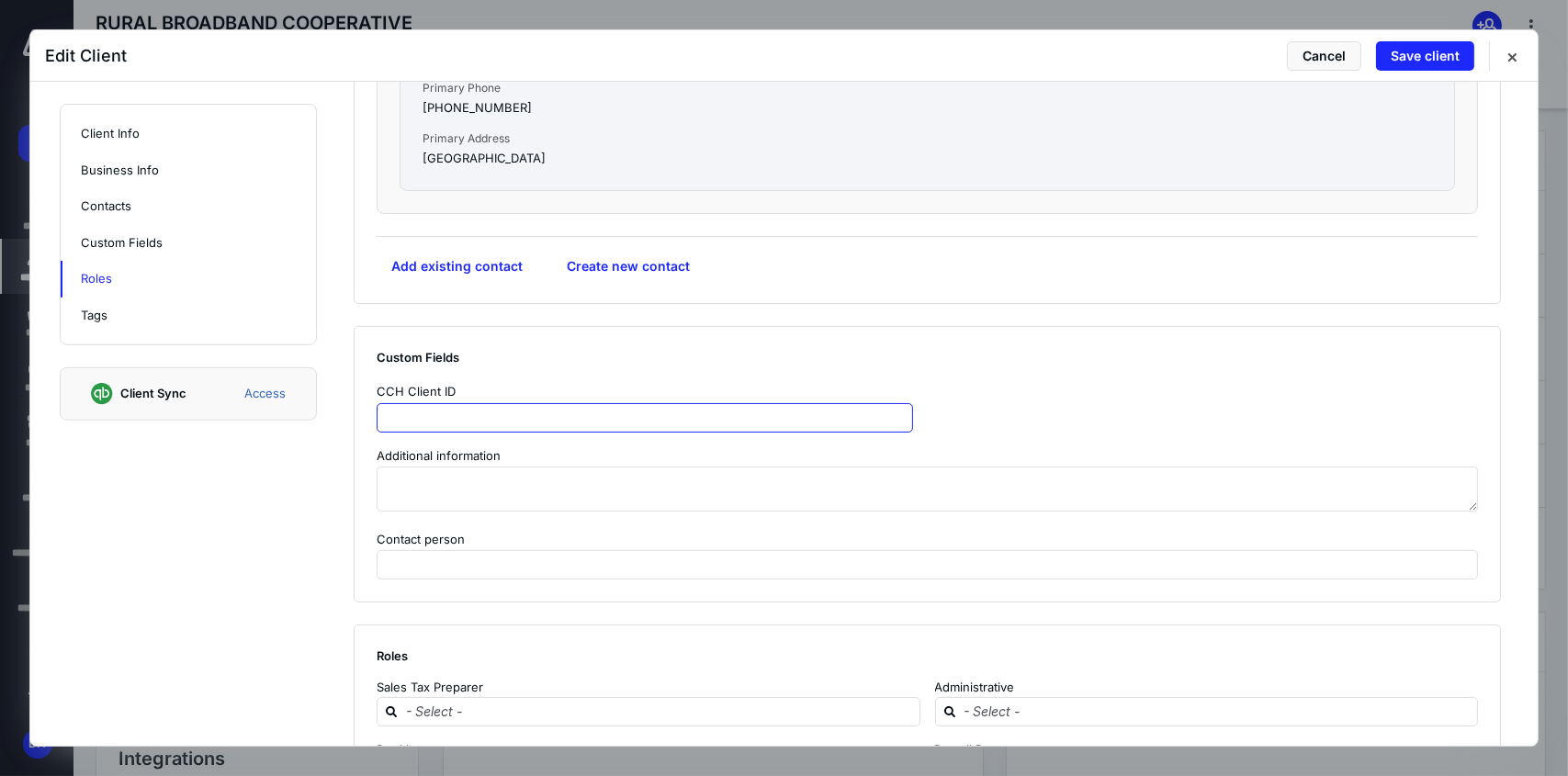 paste on "**********" 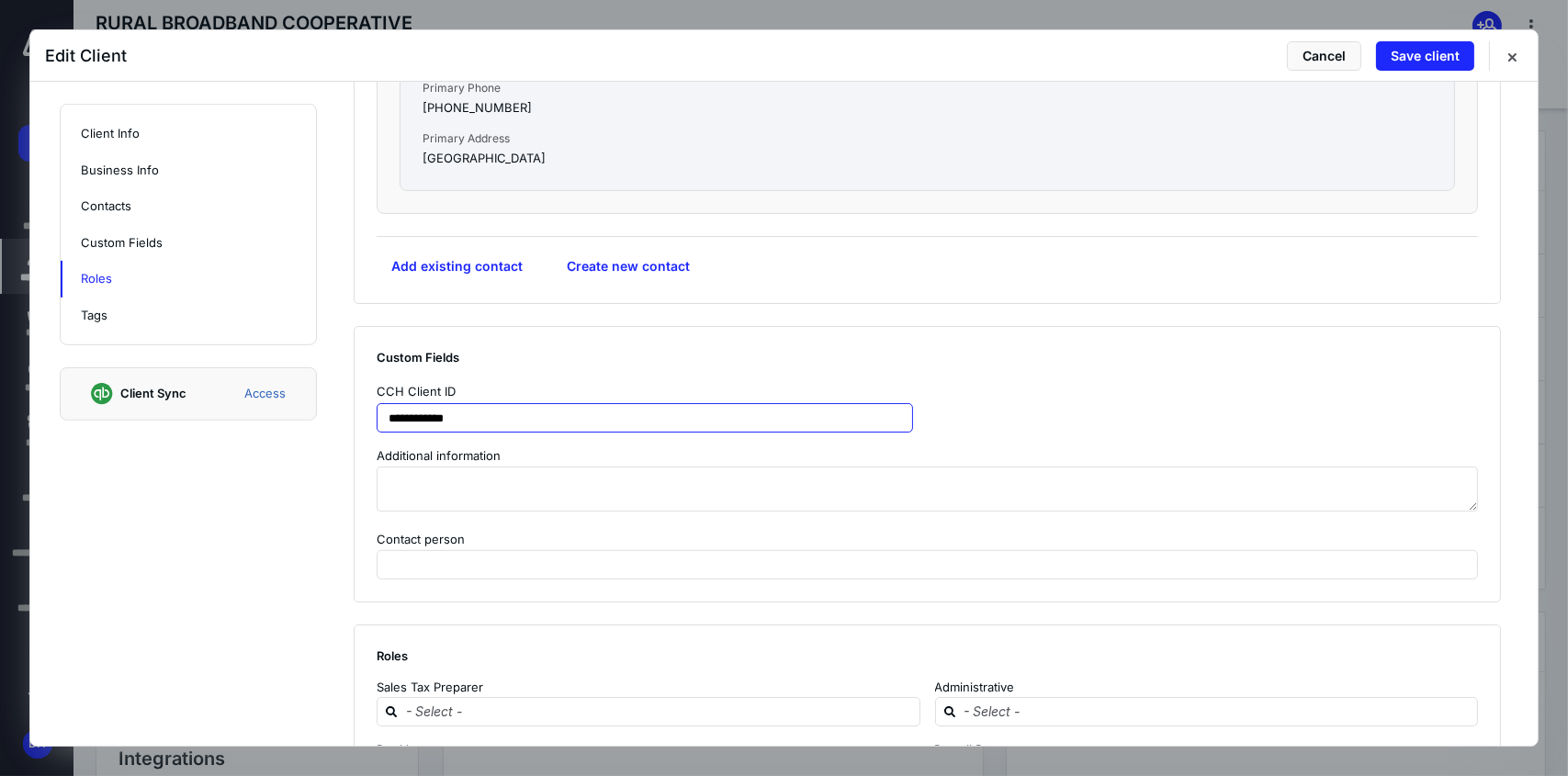 type on "**********" 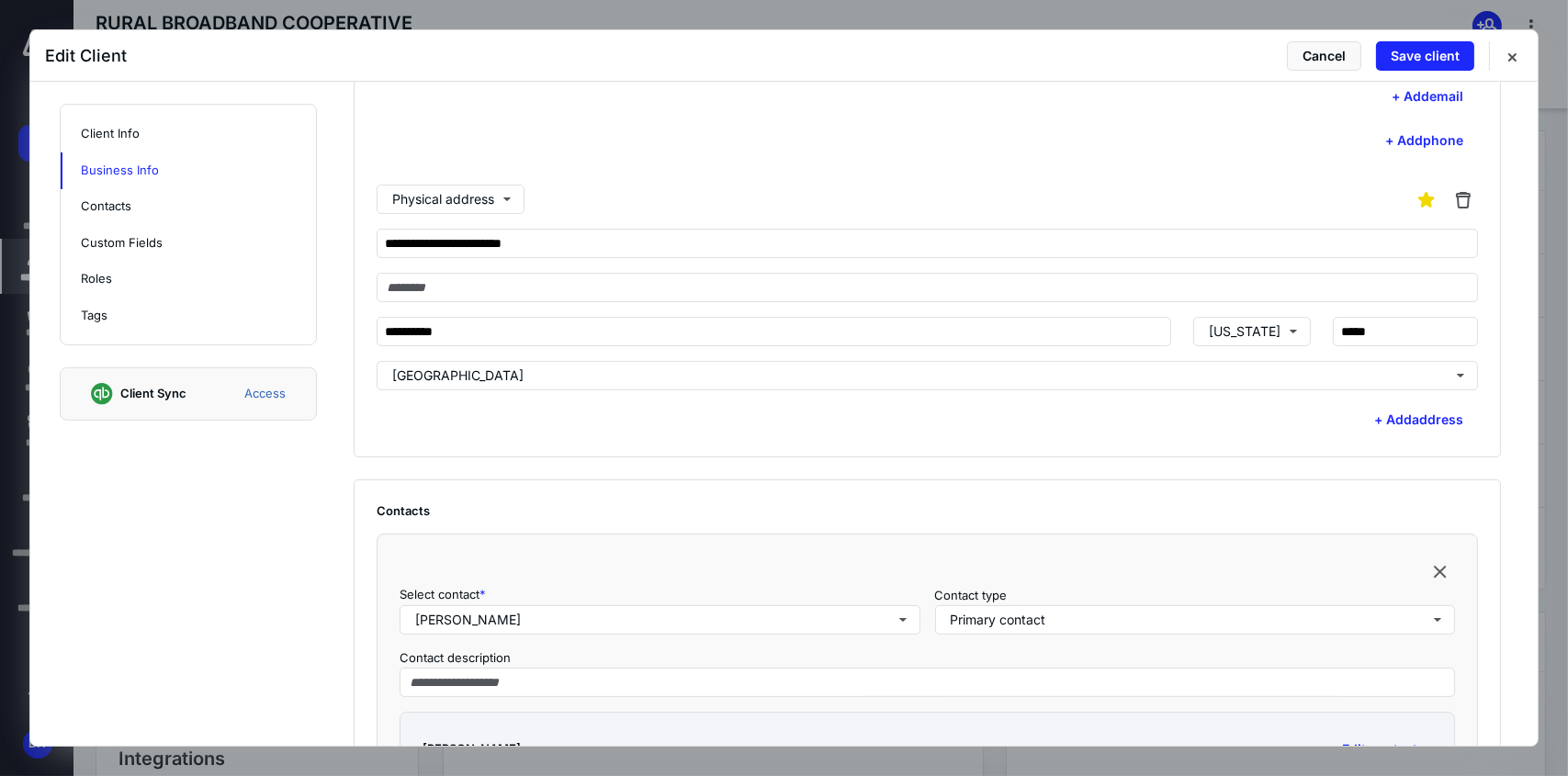 scroll, scrollTop: 551, scrollLeft: 0, axis: vertical 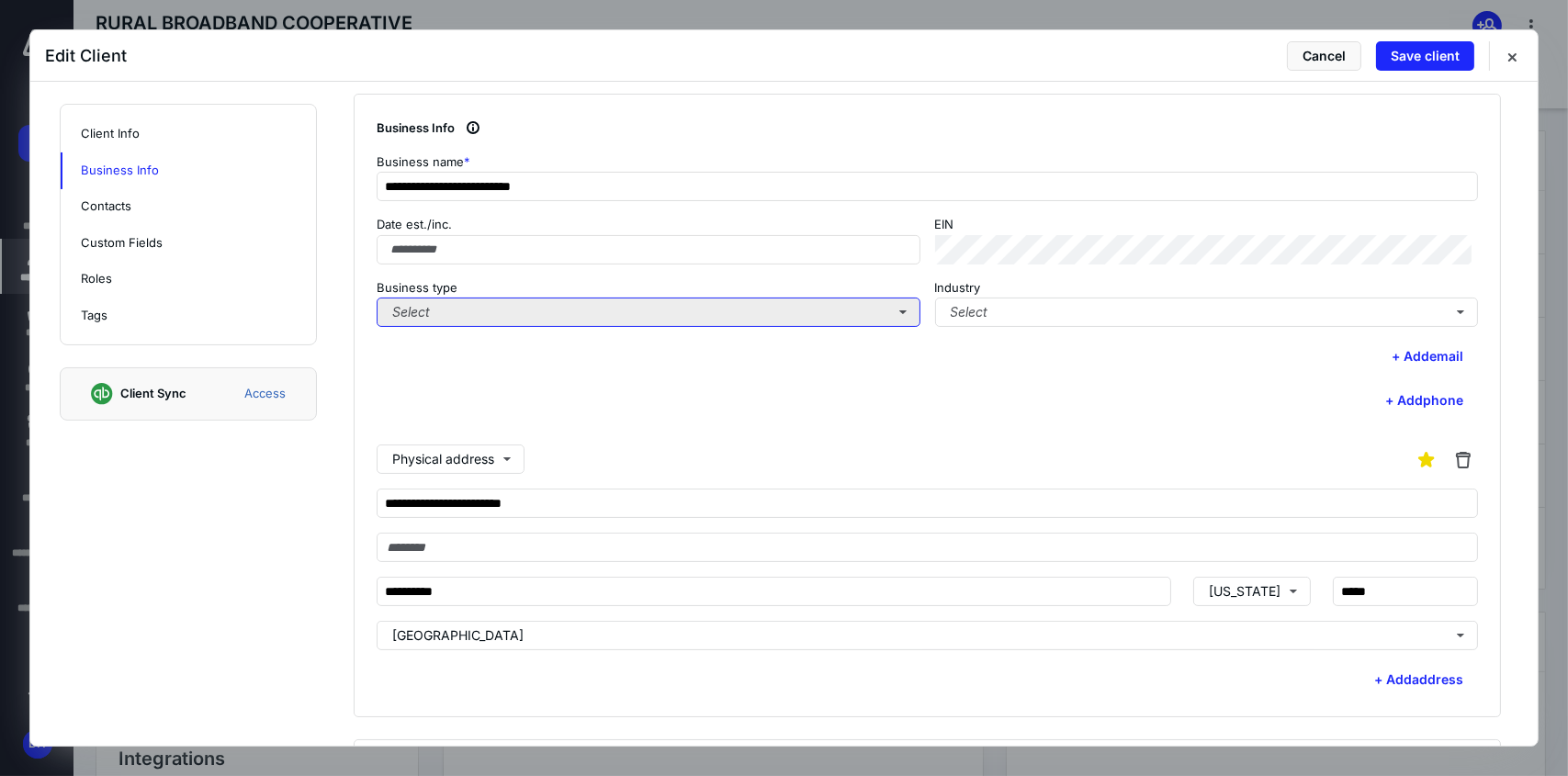 click on "Select" at bounding box center [649, 312] 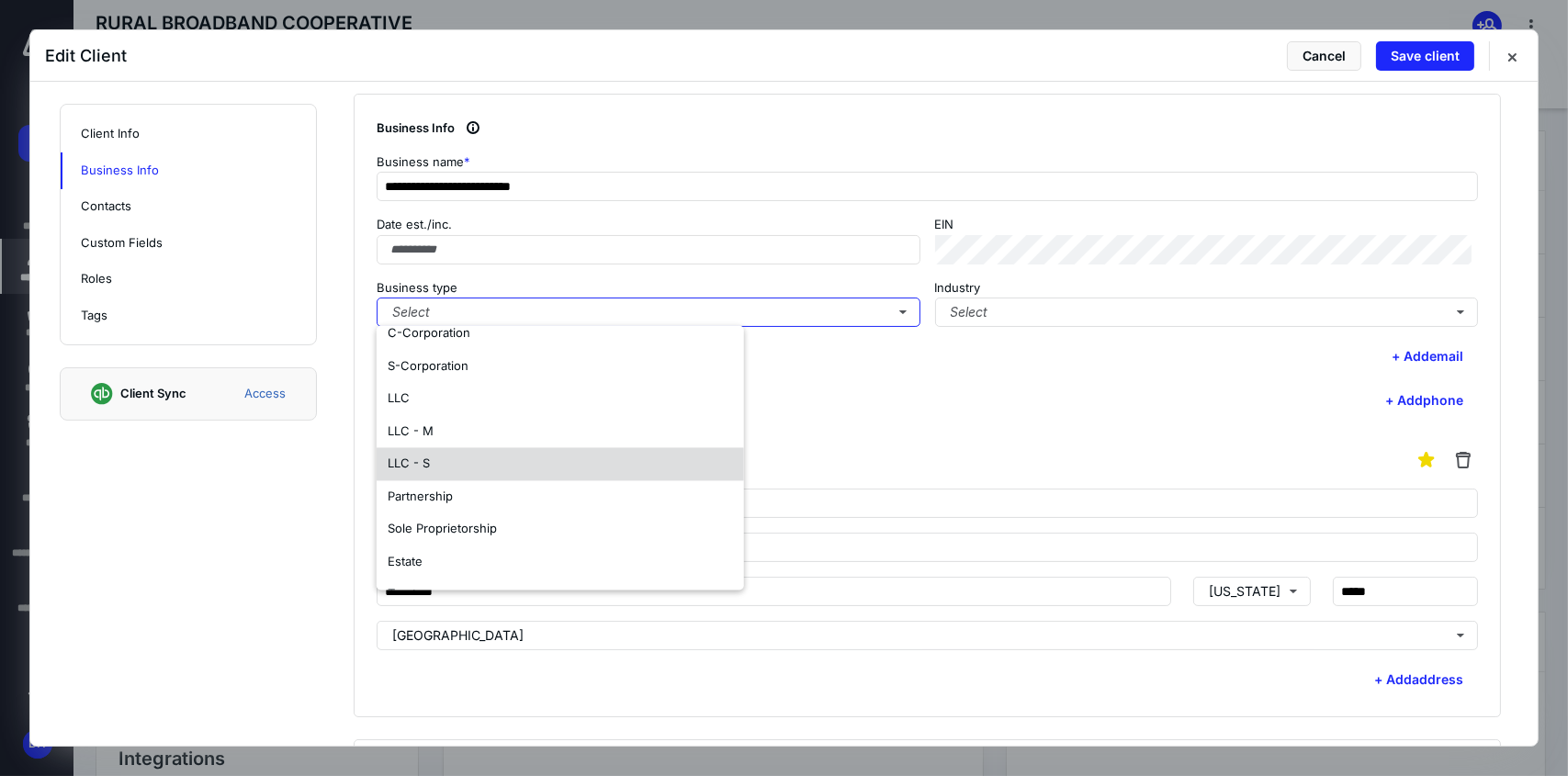 scroll, scrollTop: 107, scrollLeft: 0, axis: vertical 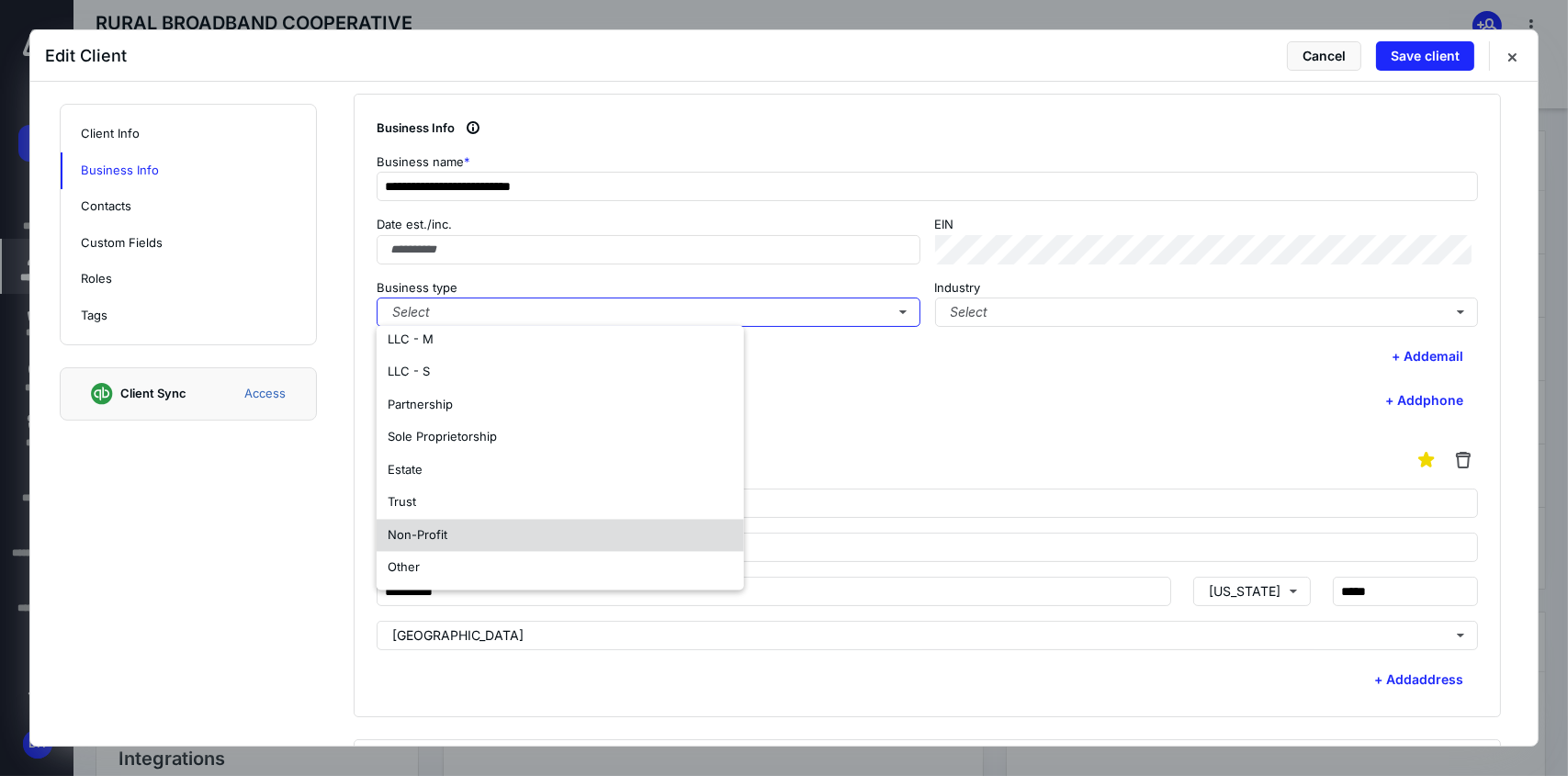 click on "Non-Profit" at bounding box center [560, 535] 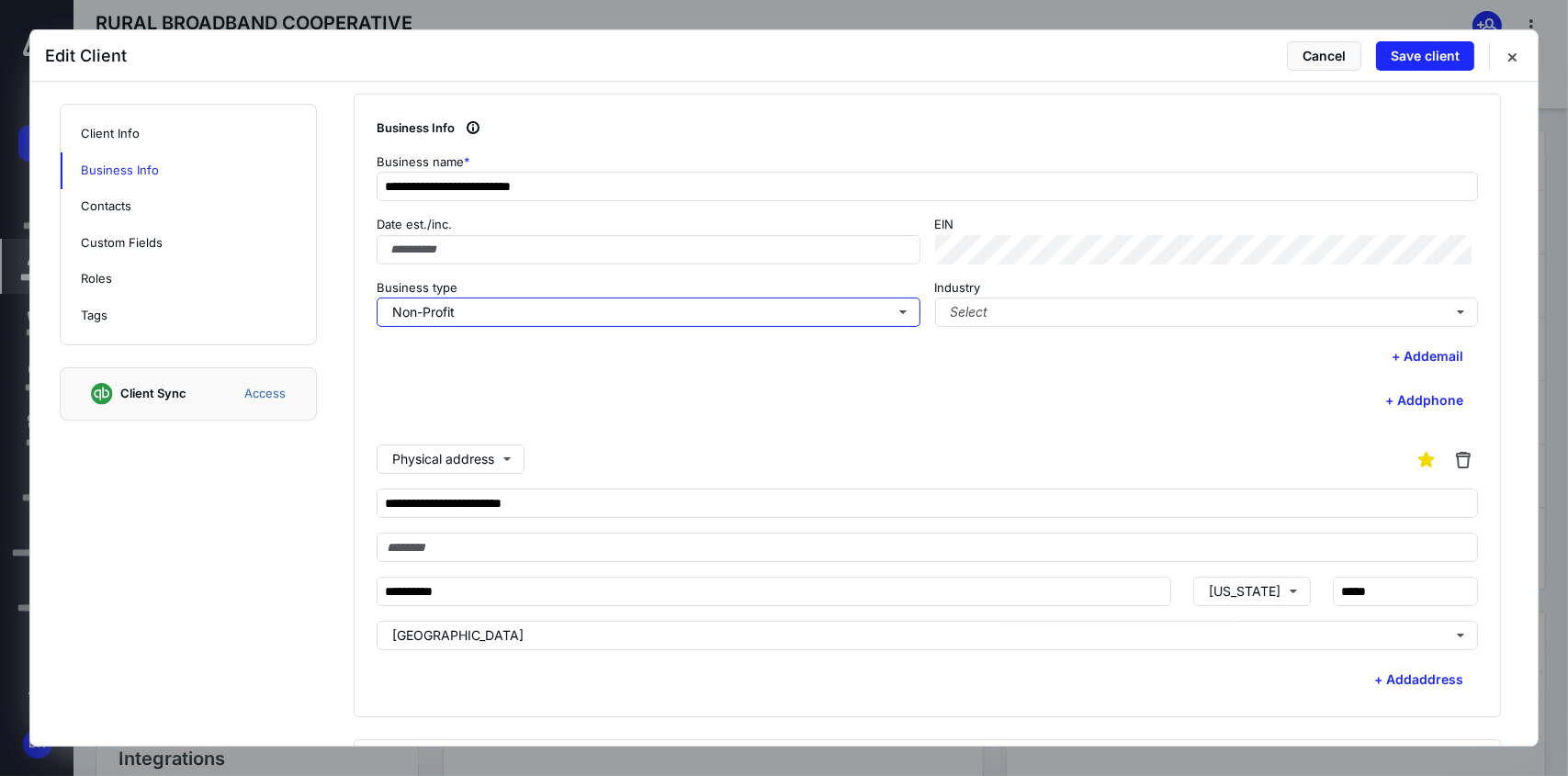 scroll, scrollTop: 0, scrollLeft: 0, axis: both 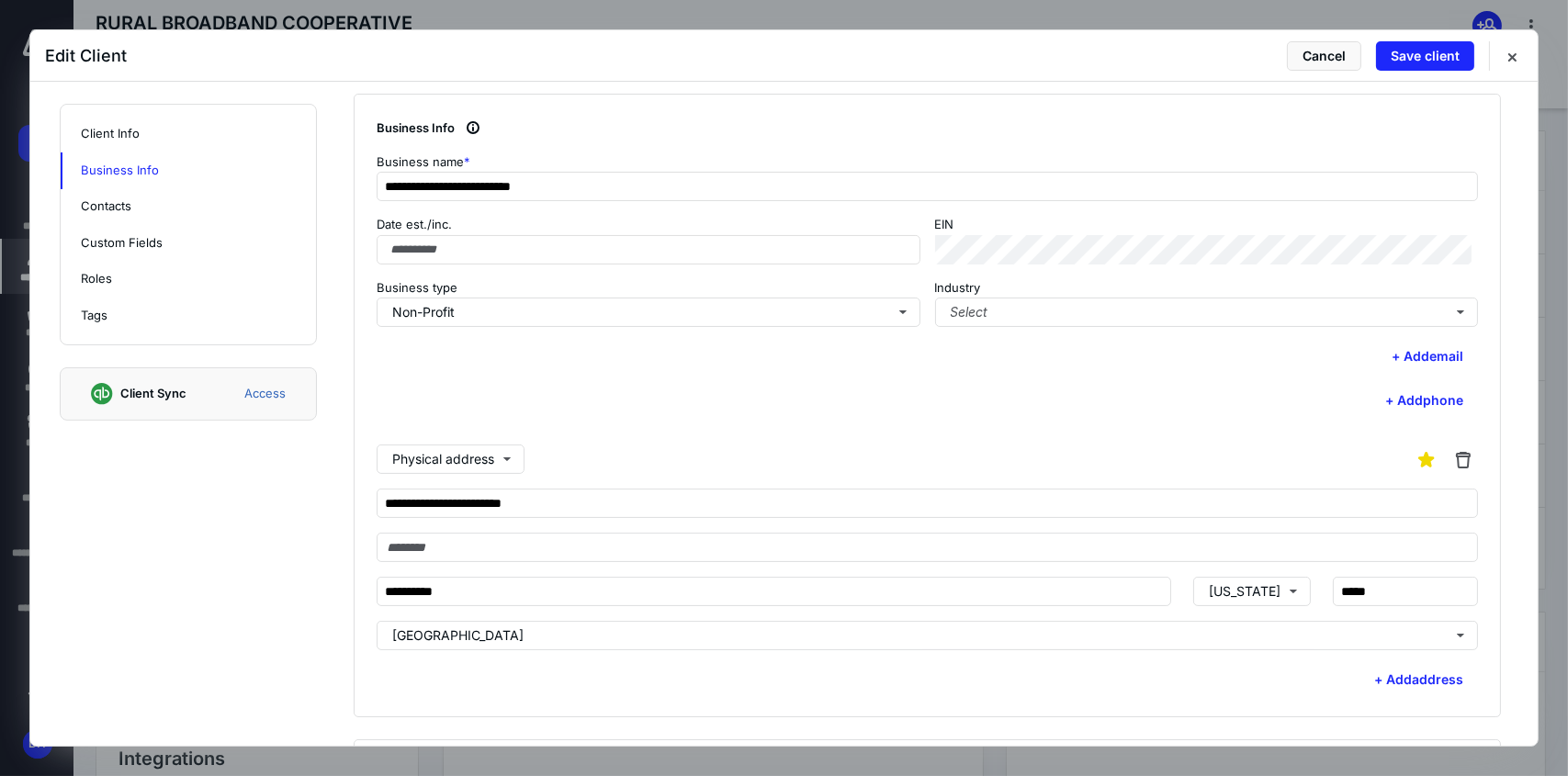 click on "**********" at bounding box center [927, 406] 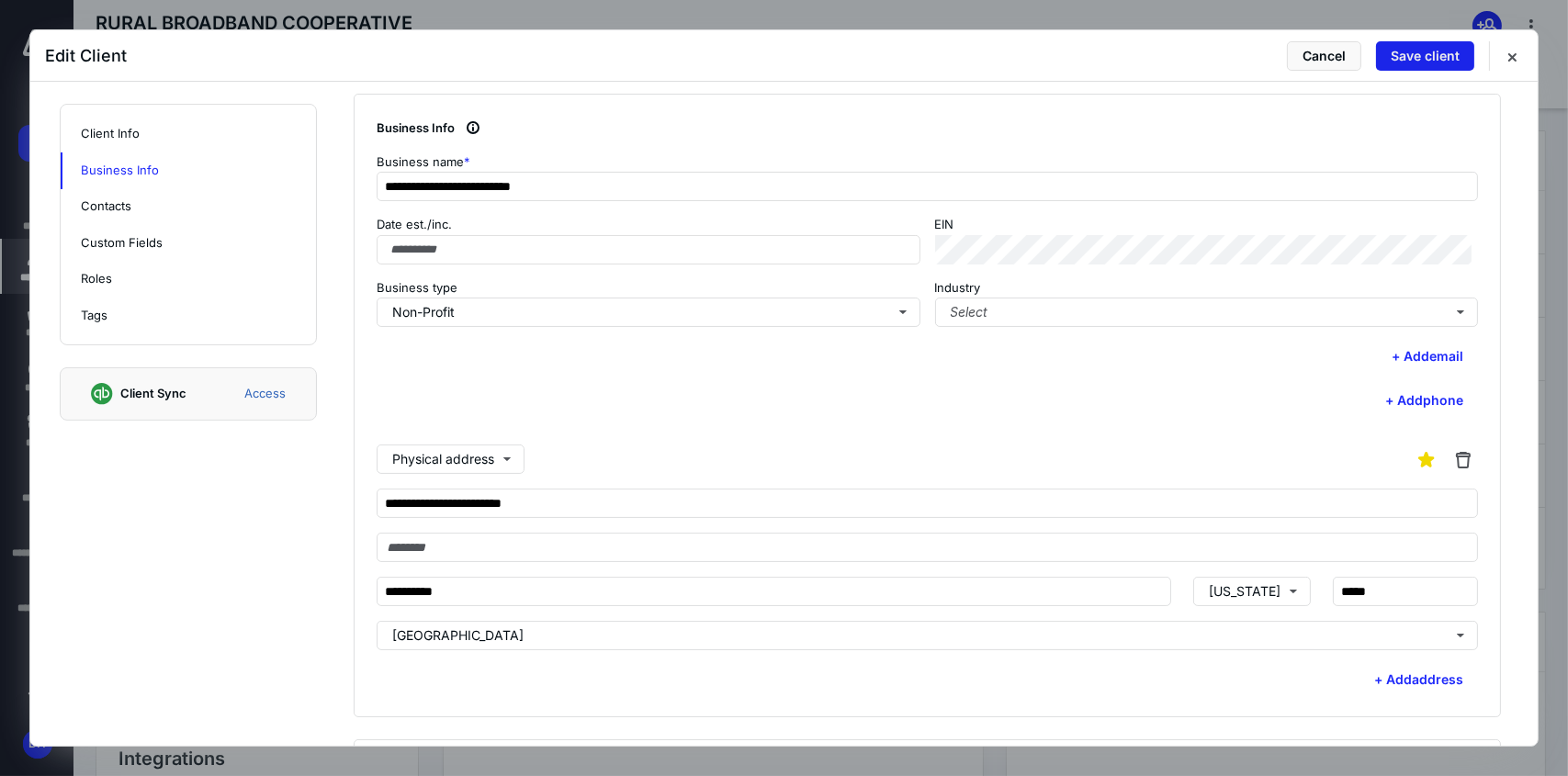 click on "Save client" at bounding box center [1425, 56] 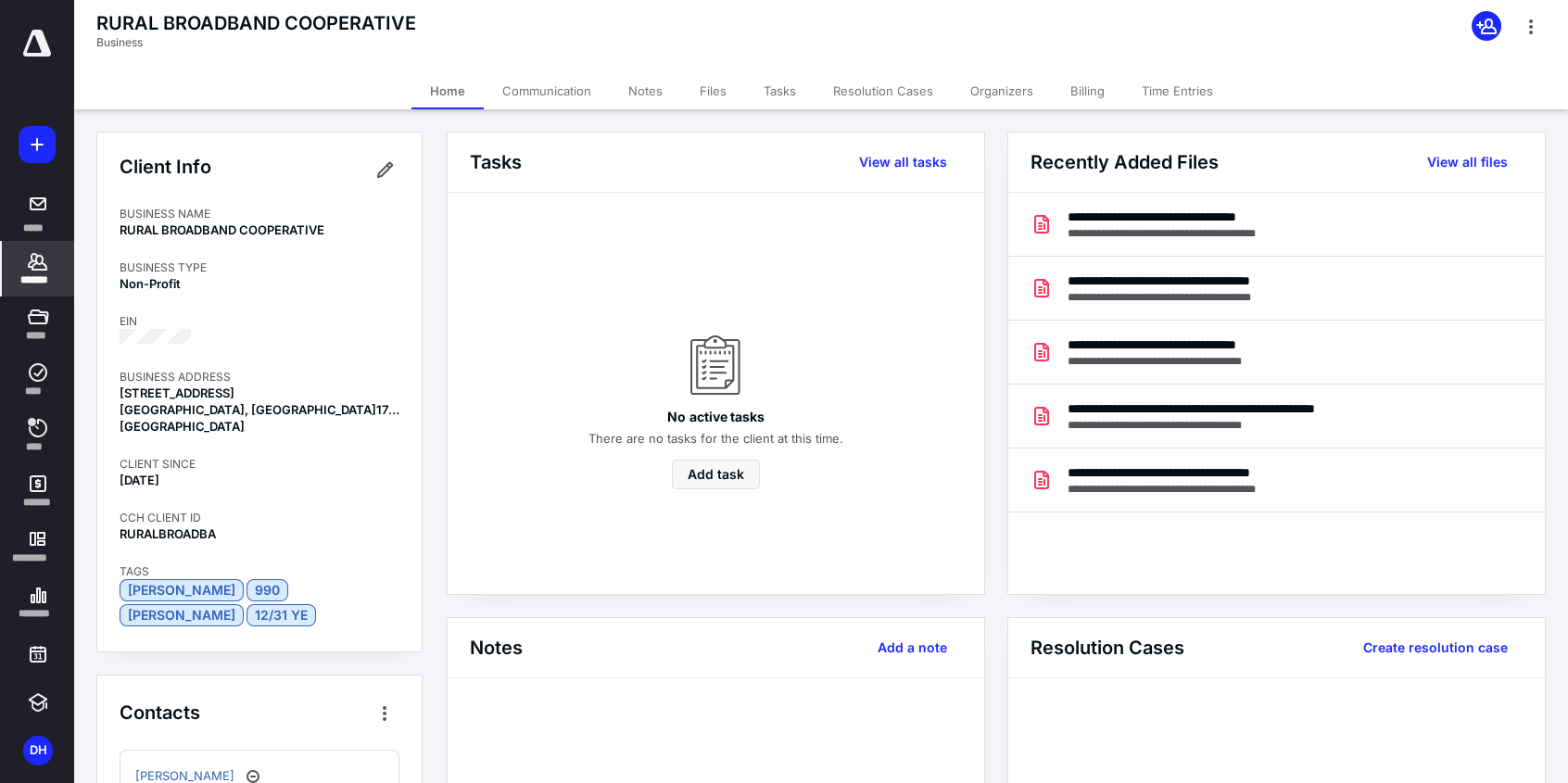 drag, startPoint x: 24, startPoint y: 275, endPoint x: 46, endPoint y: 265, distance: 24.166092 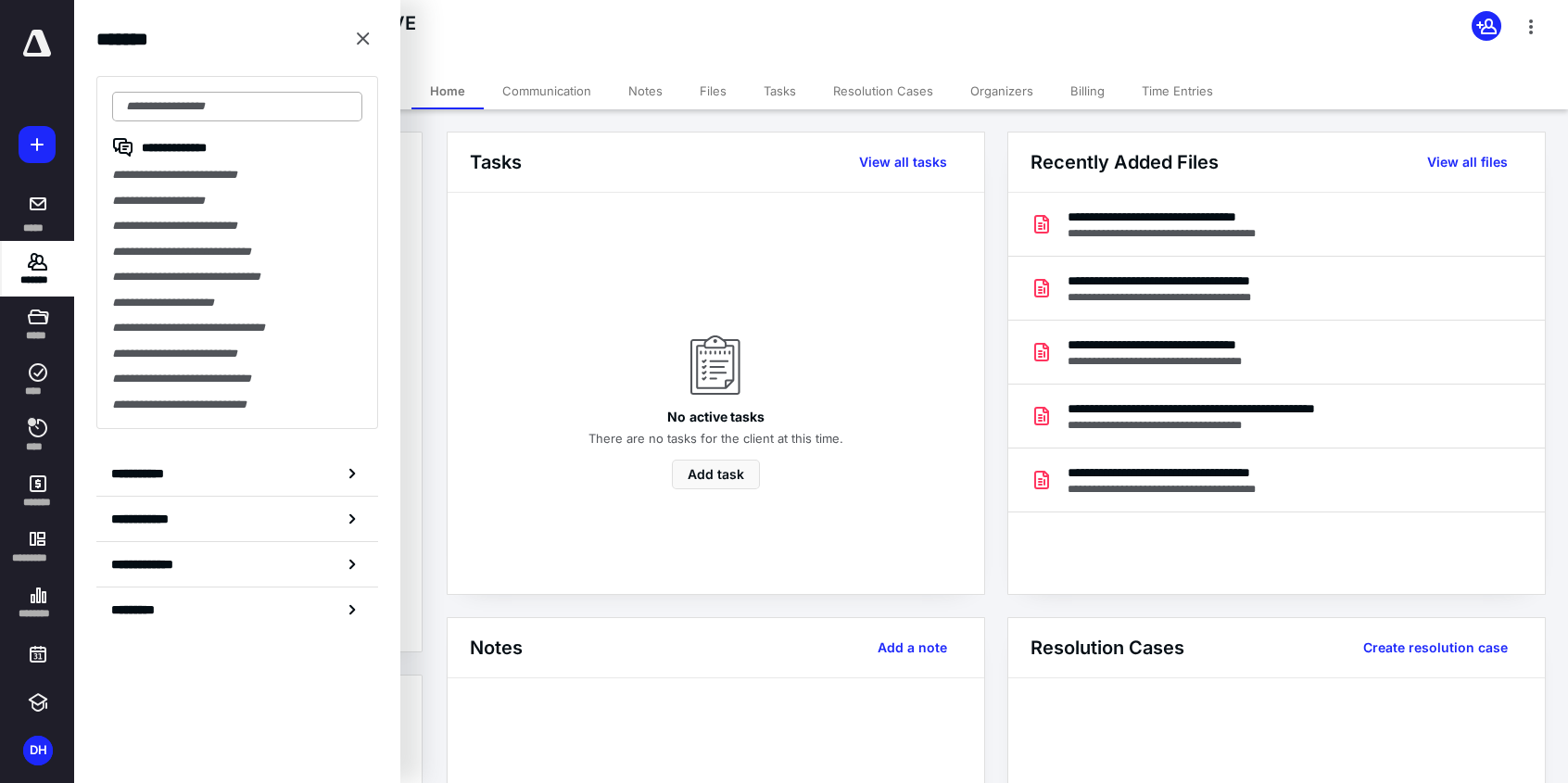 click at bounding box center (237, 107) 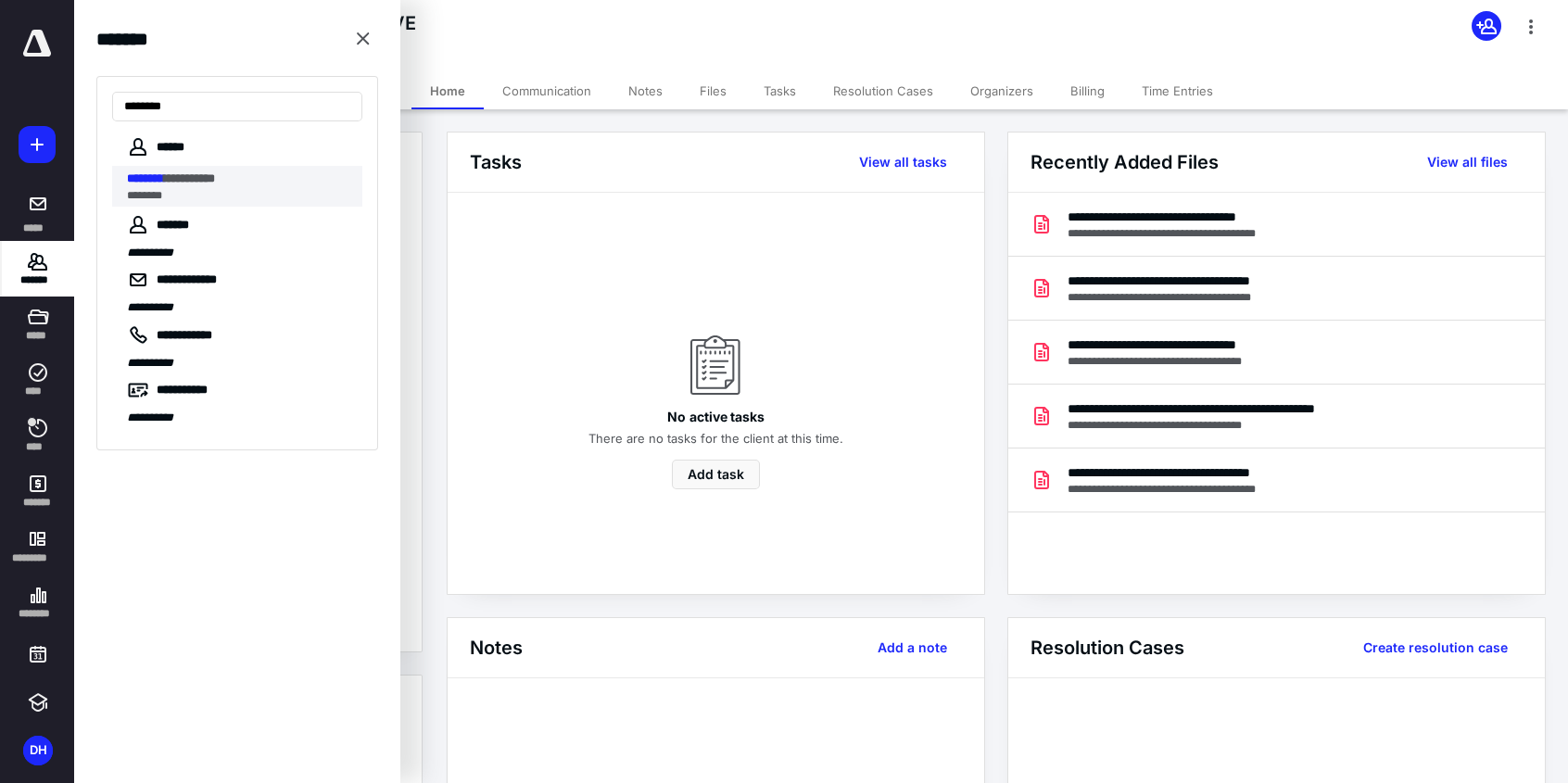 type on "********" 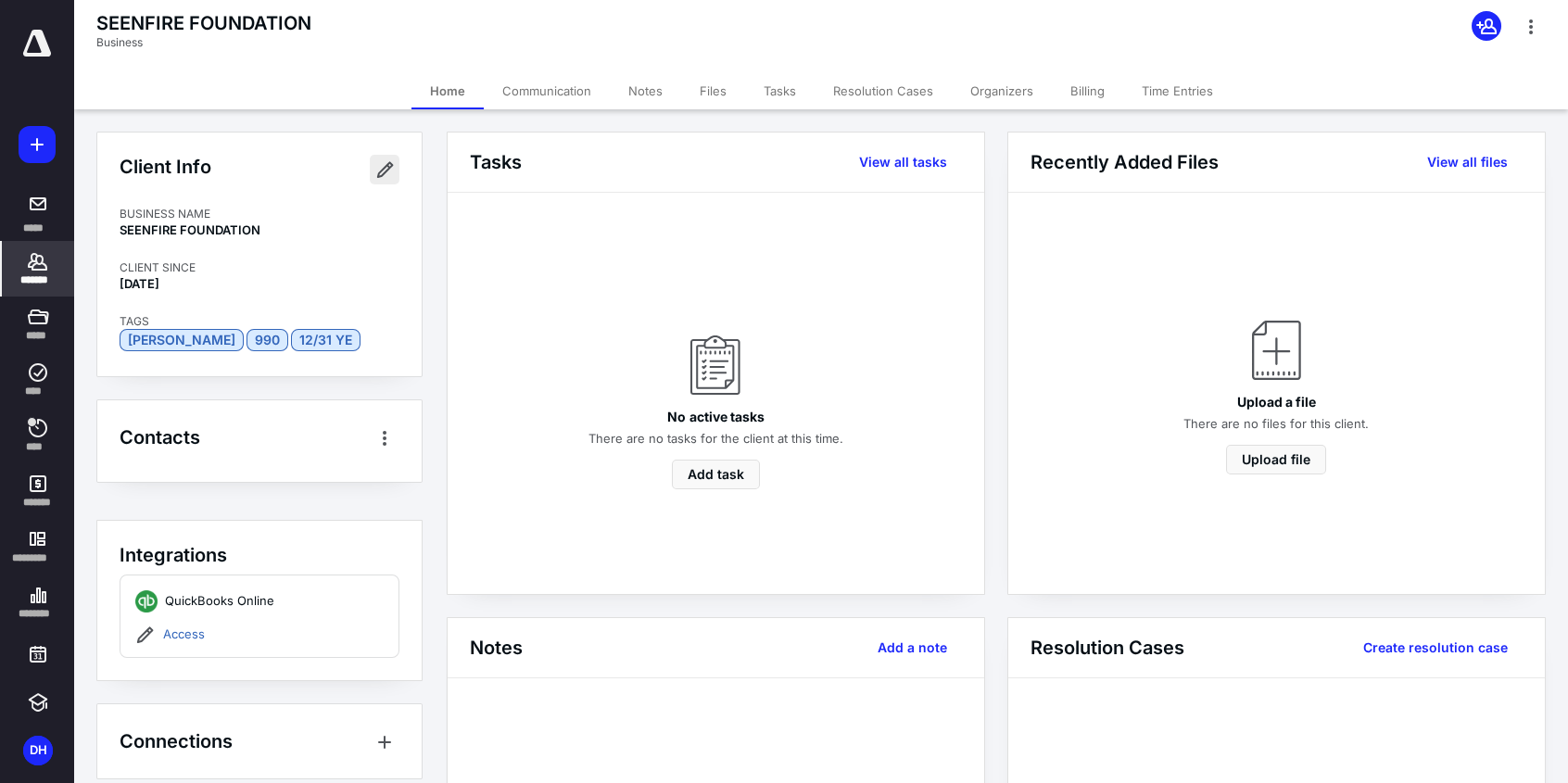 click at bounding box center [385, 170] 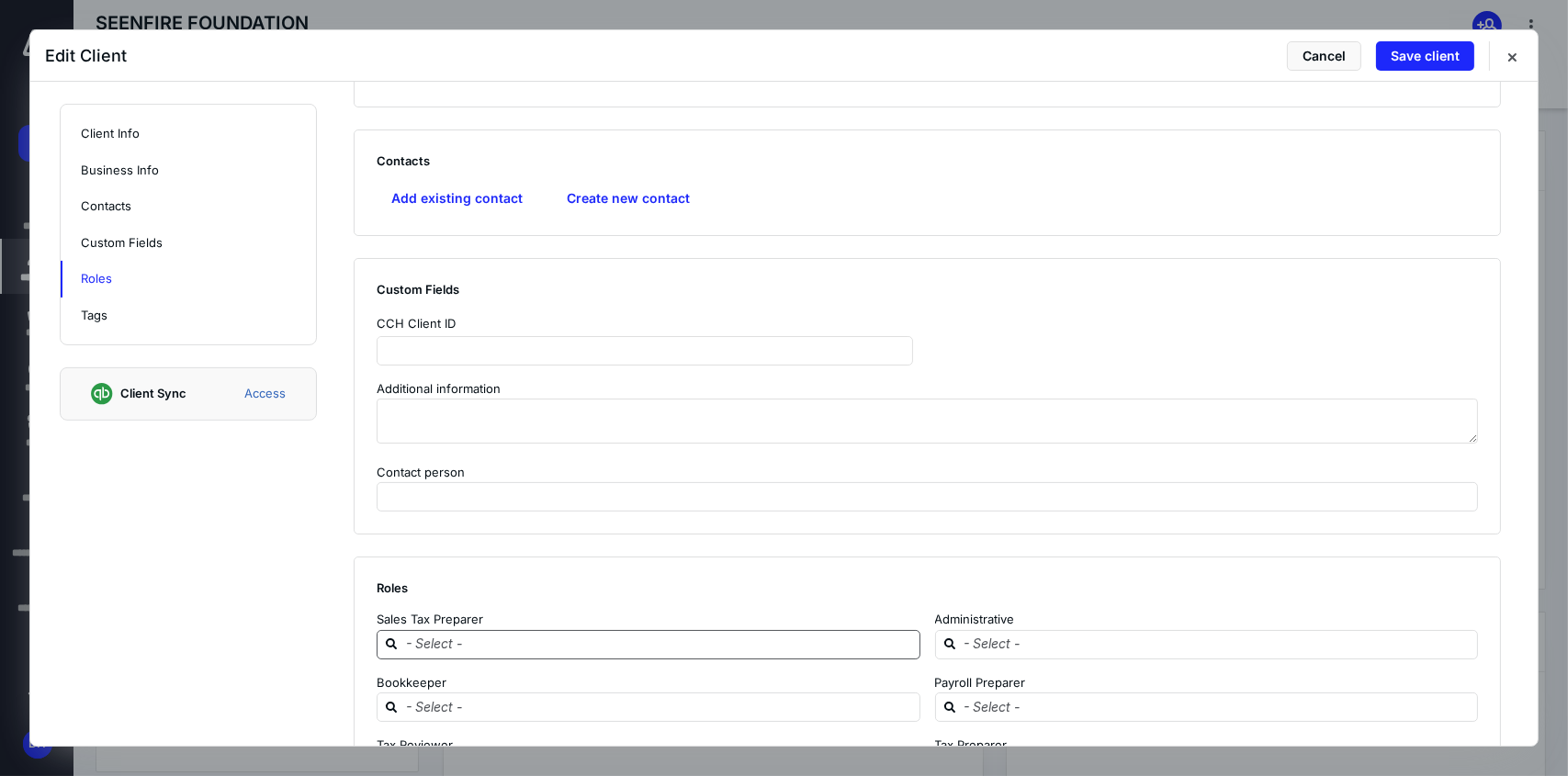scroll, scrollTop: 918, scrollLeft: 0, axis: vertical 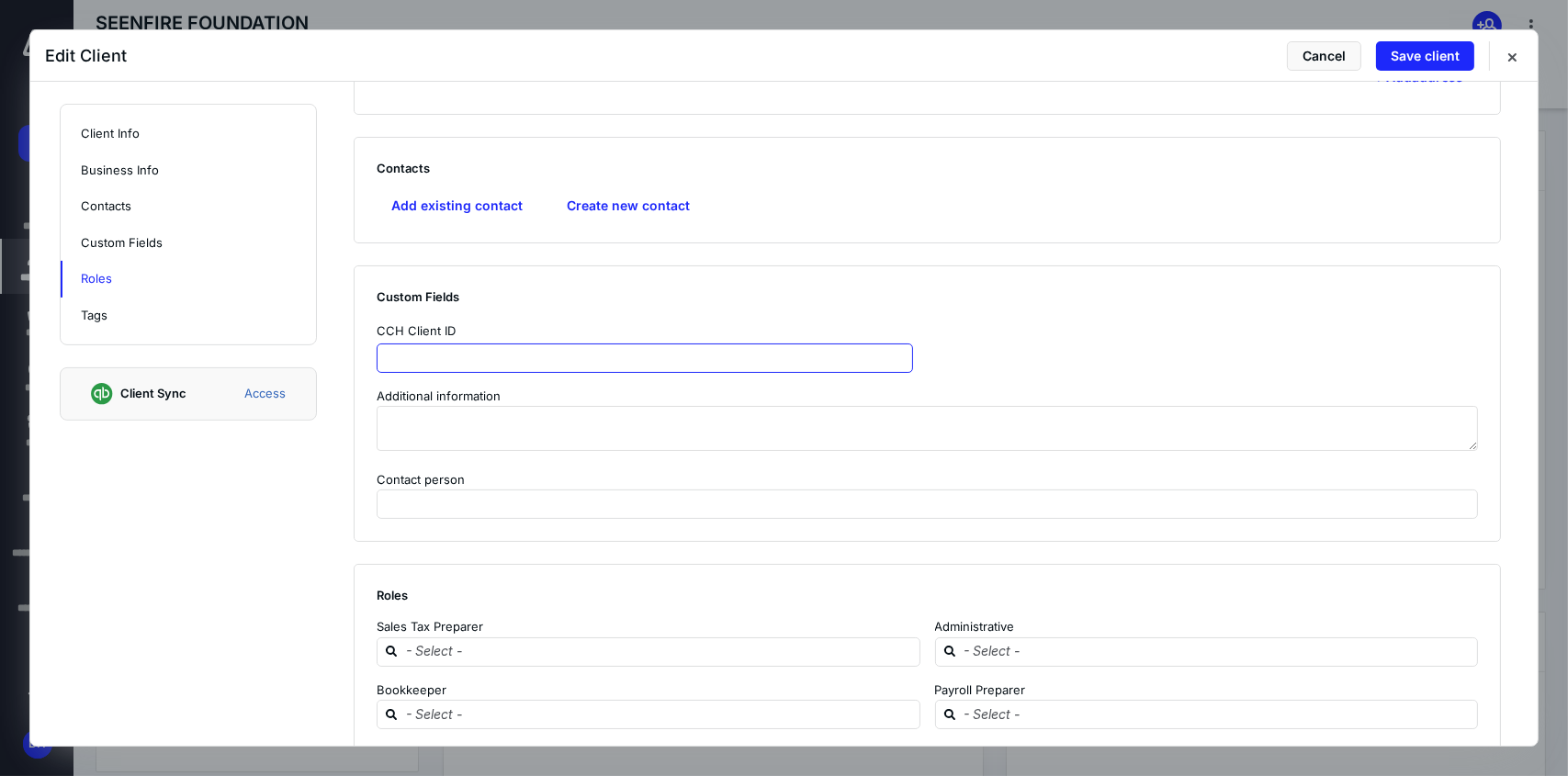 click at bounding box center (645, 358) 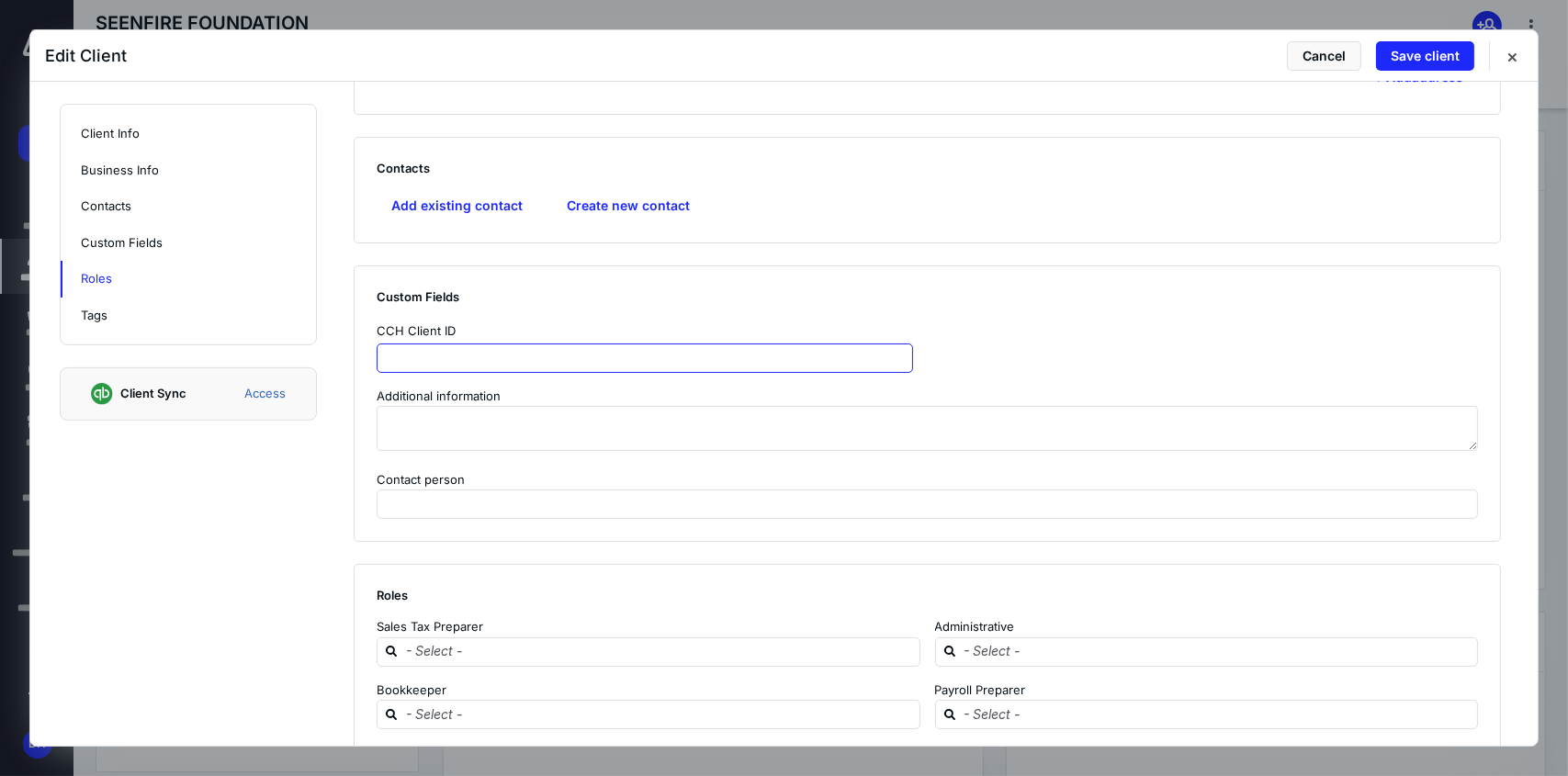 paste on "**********" 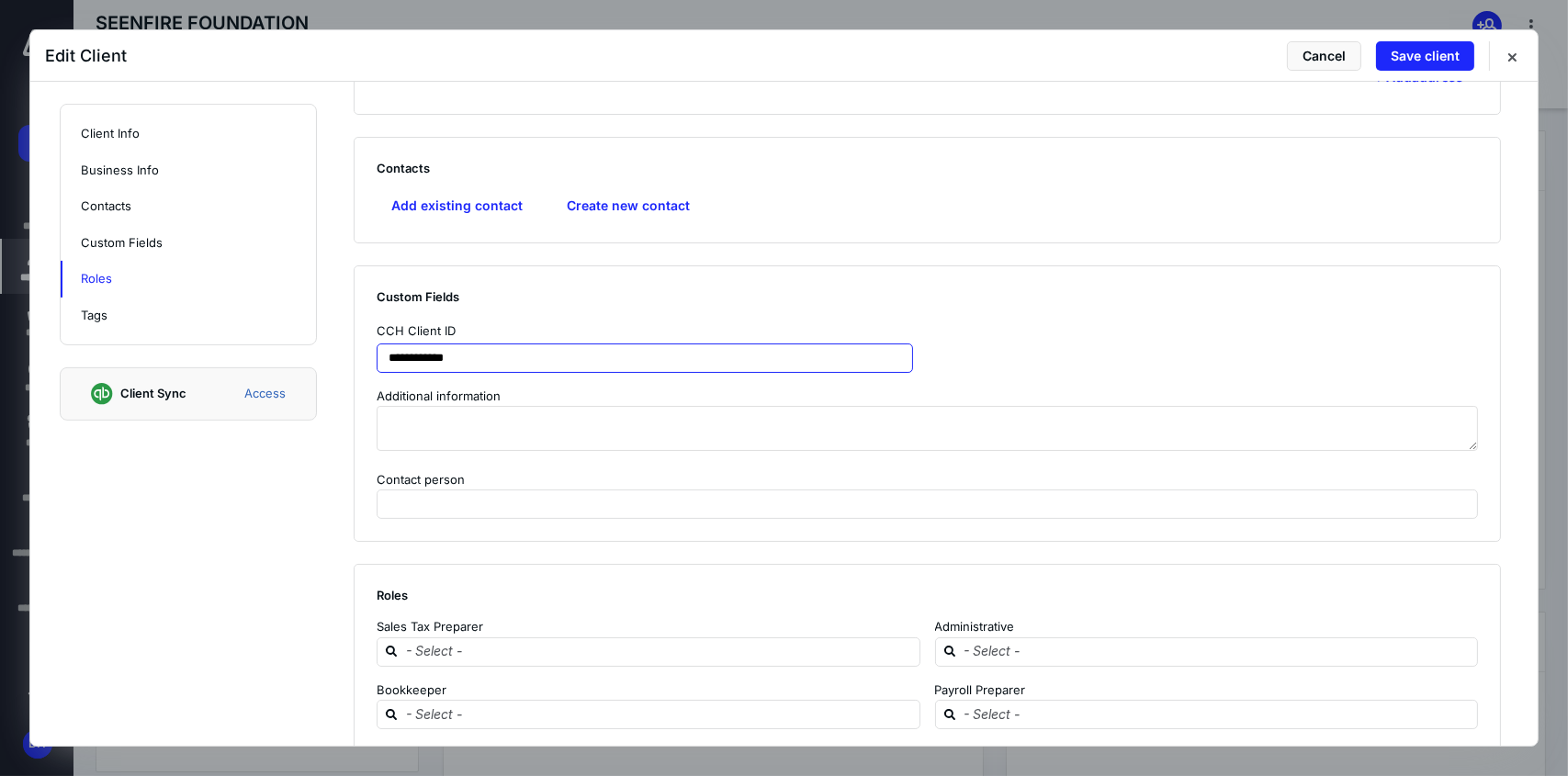type on "**********" 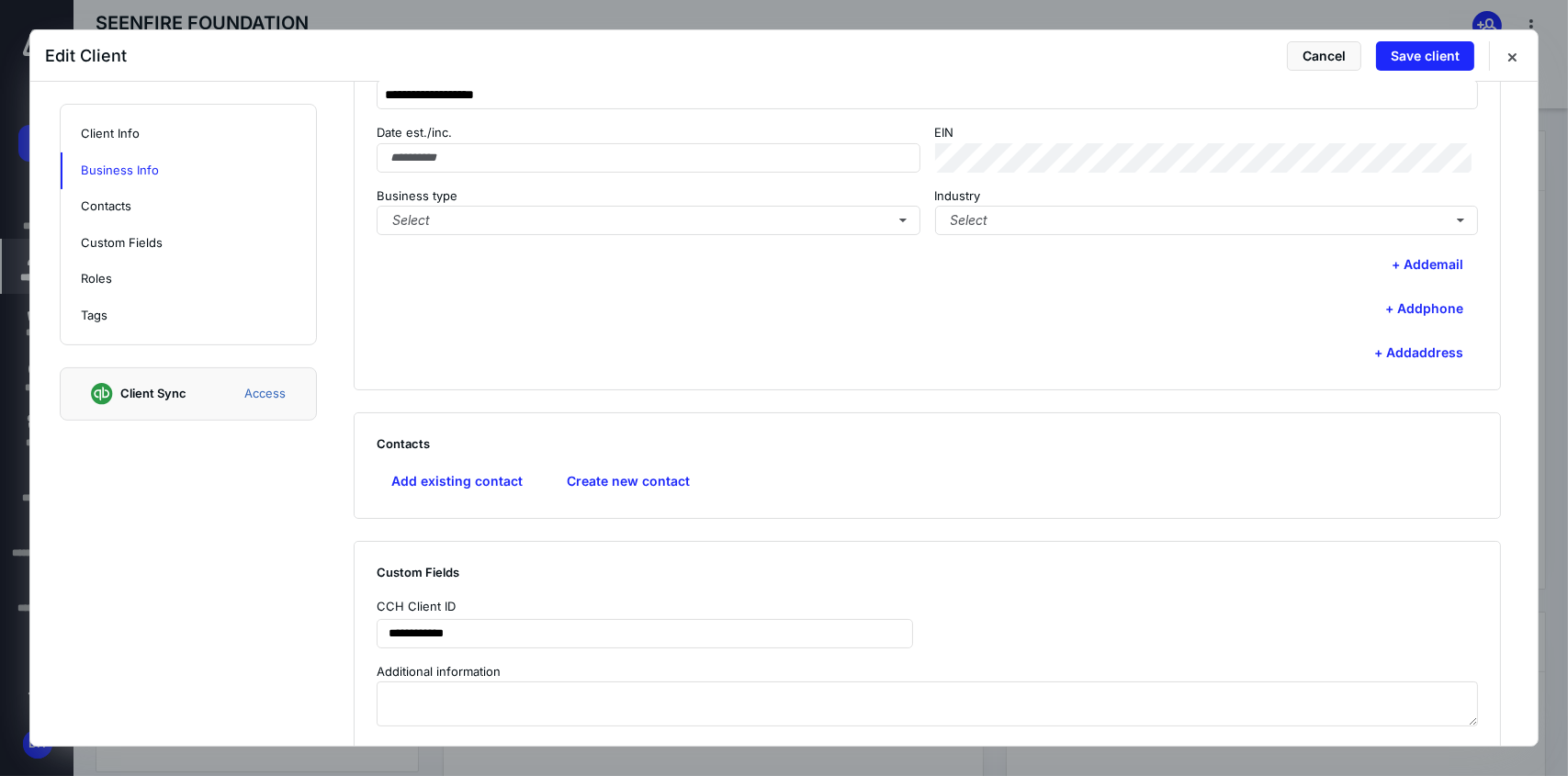 scroll, scrollTop: 551, scrollLeft: 0, axis: vertical 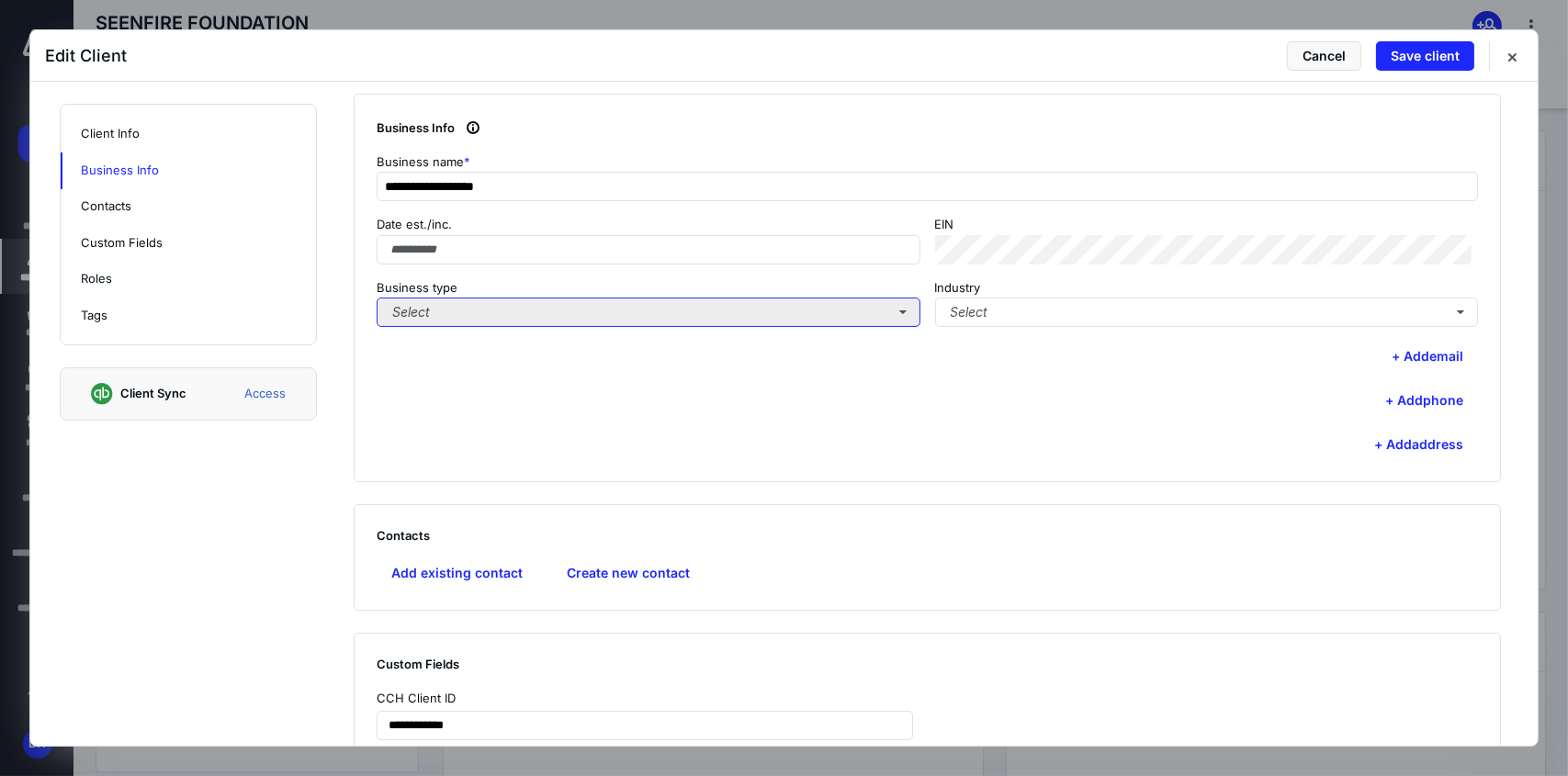 click on "Select" at bounding box center (649, 312) 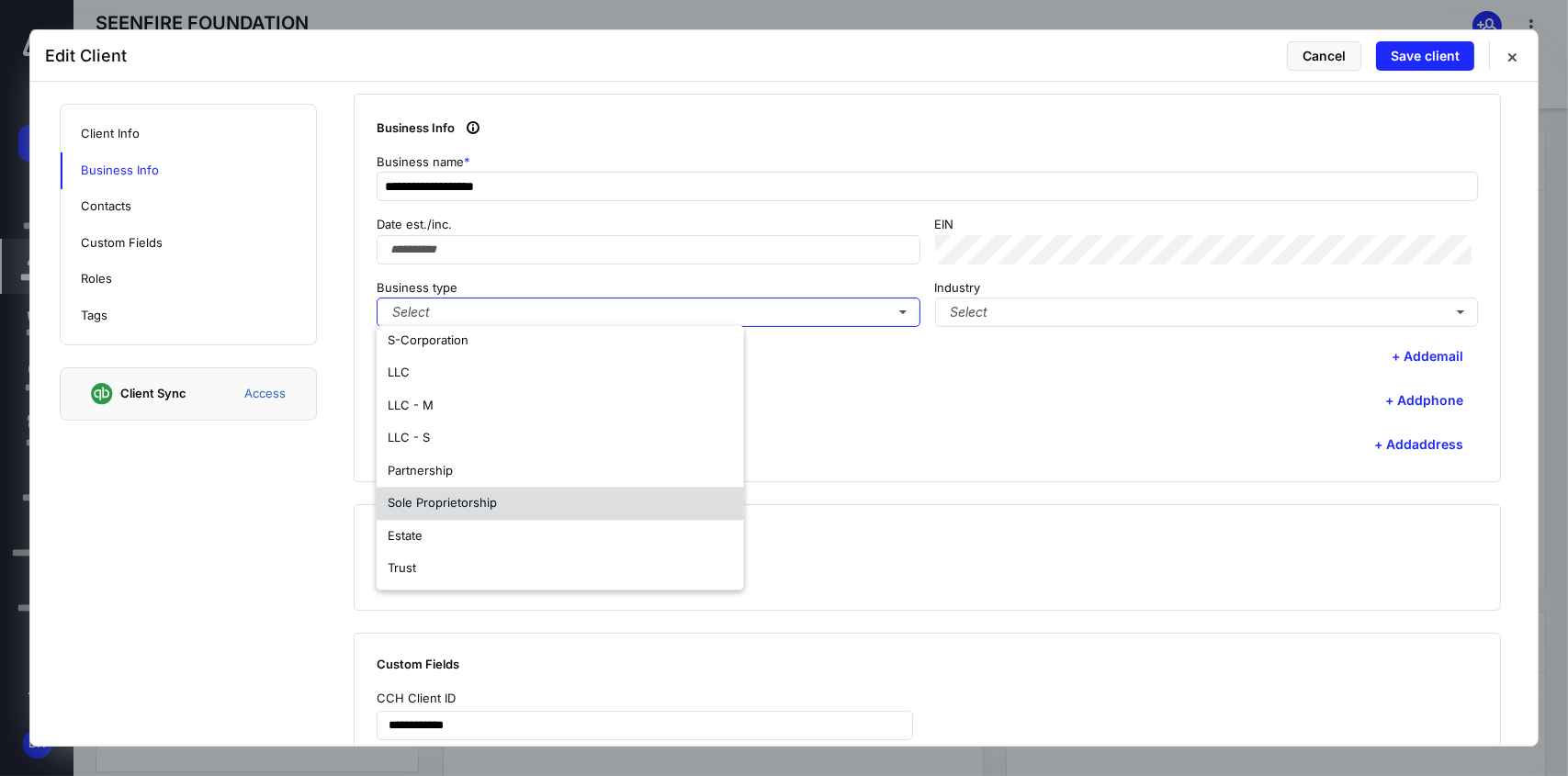 scroll, scrollTop: 107, scrollLeft: 0, axis: vertical 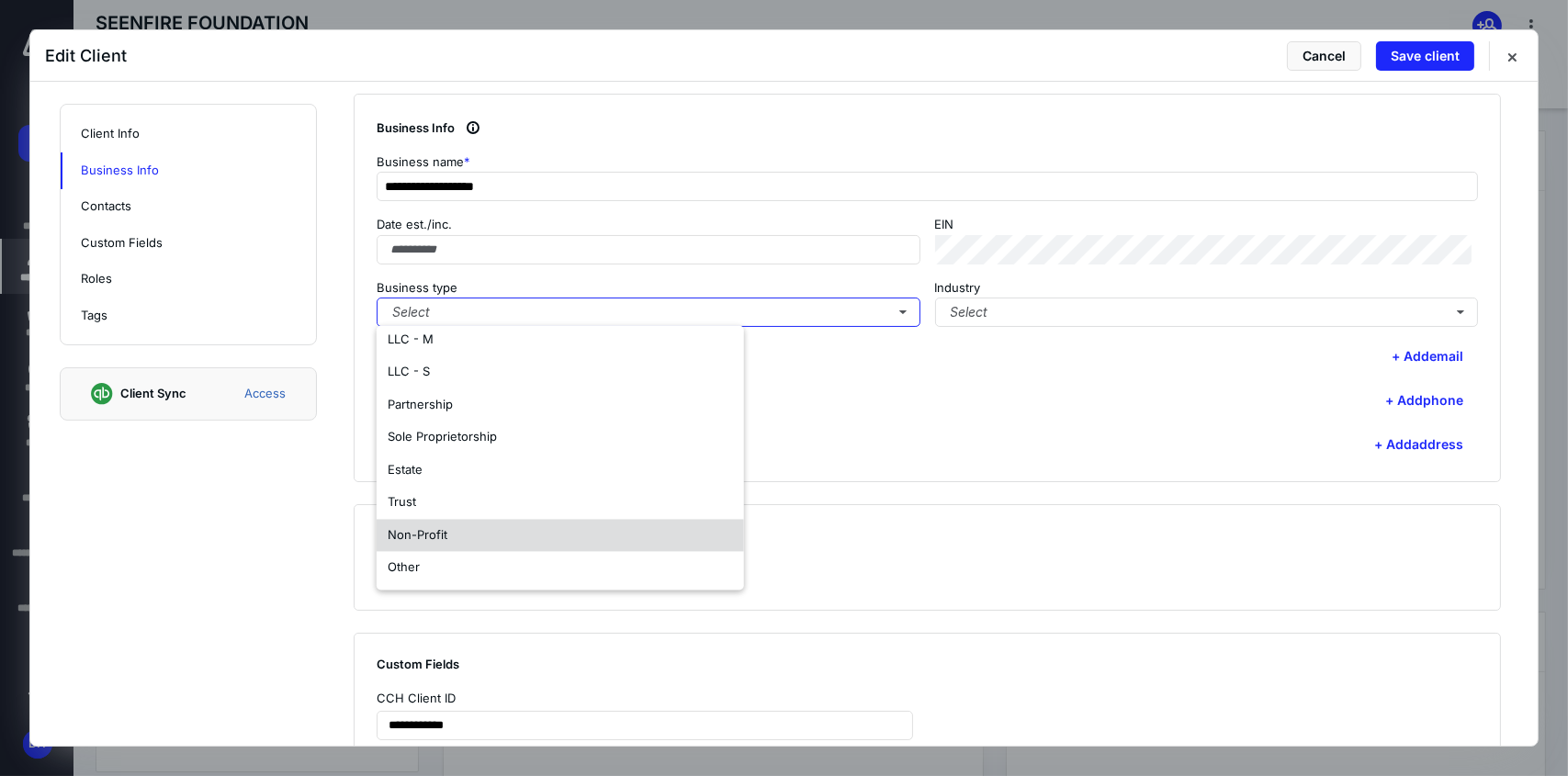 click on "Non-Profit" at bounding box center [560, 535] 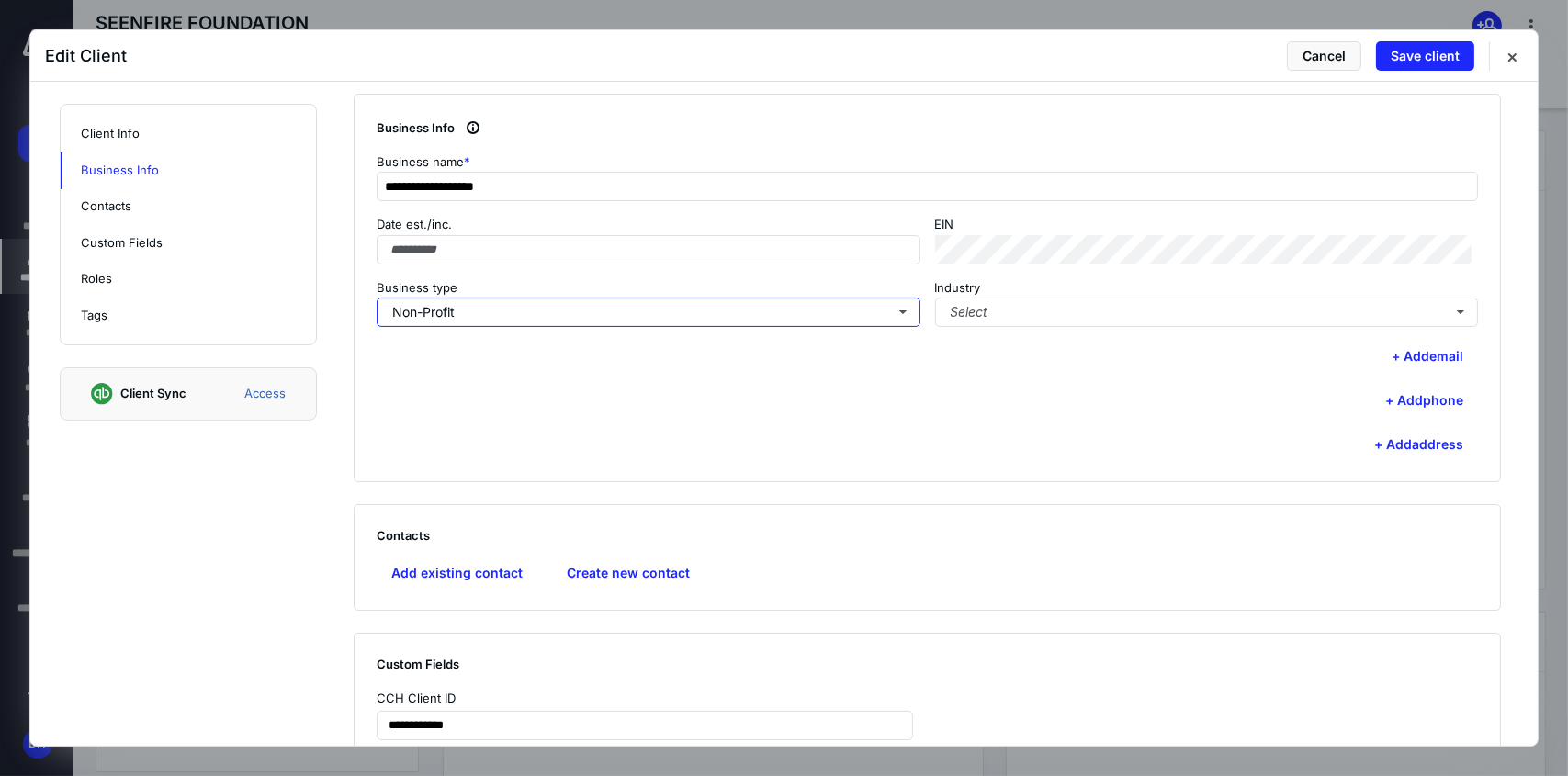scroll, scrollTop: 0, scrollLeft: 0, axis: both 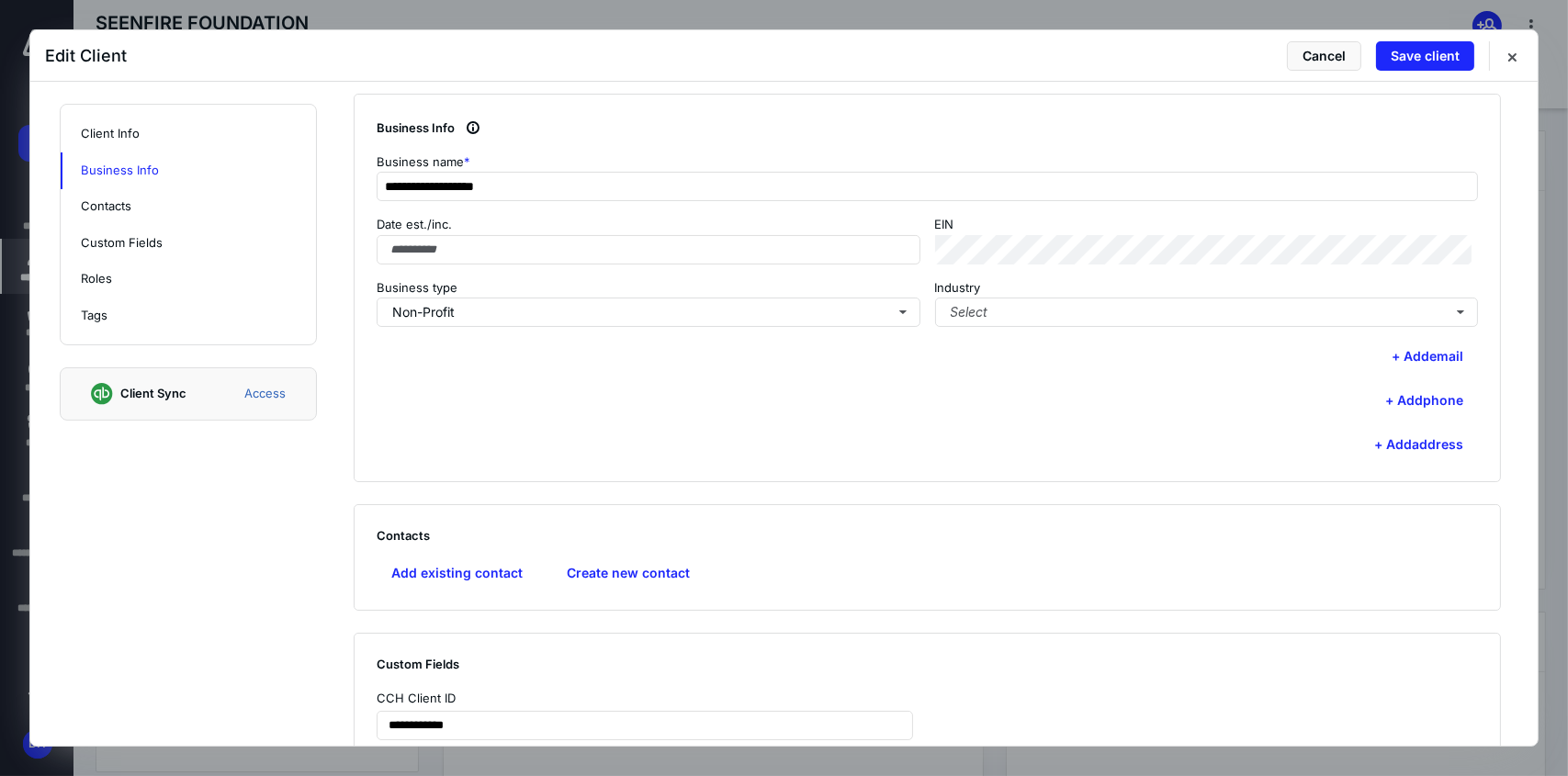 click on "**********" at bounding box center [927, 288] 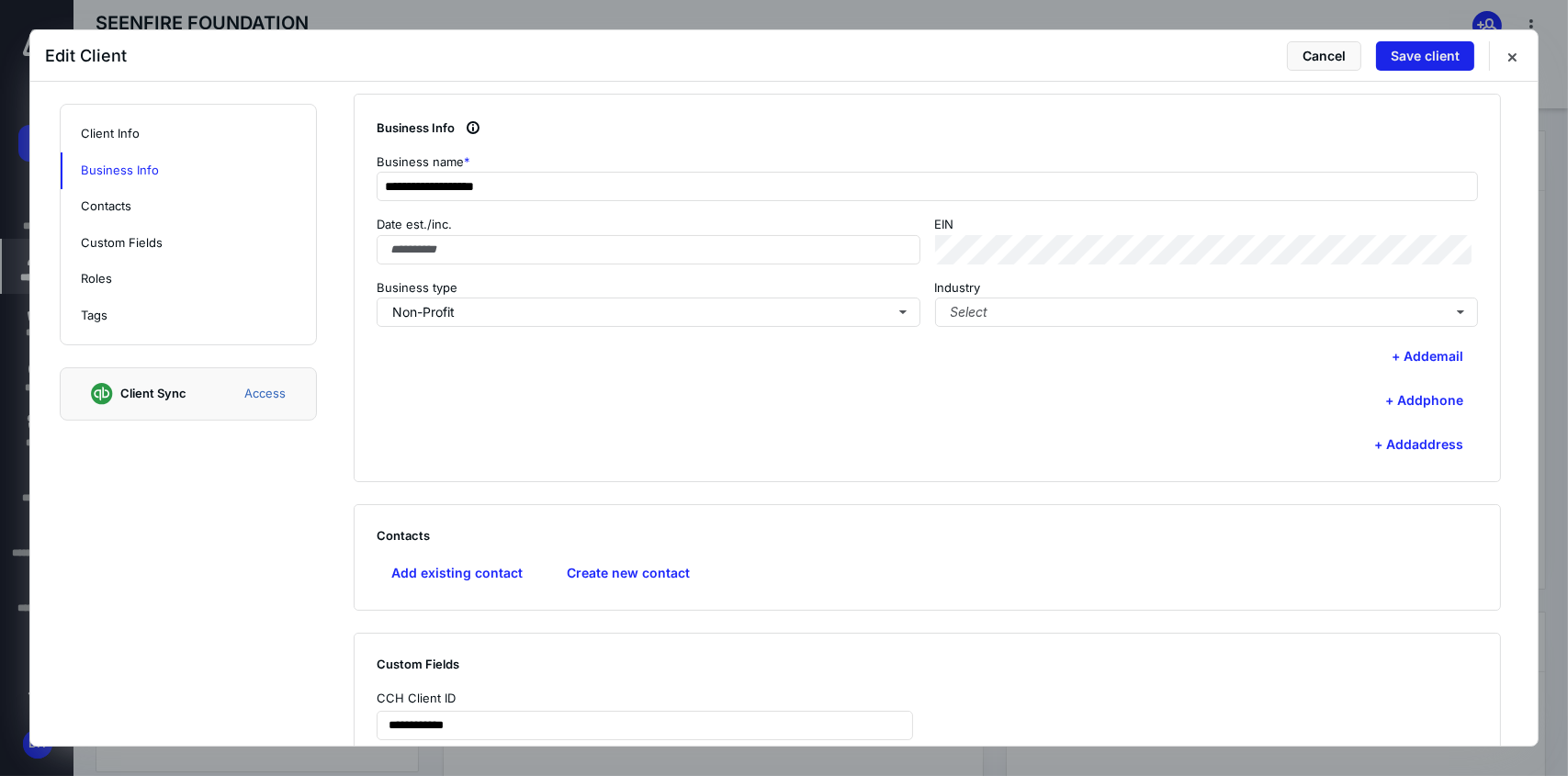 click on "Save client" at bounding box center (1425, 56) 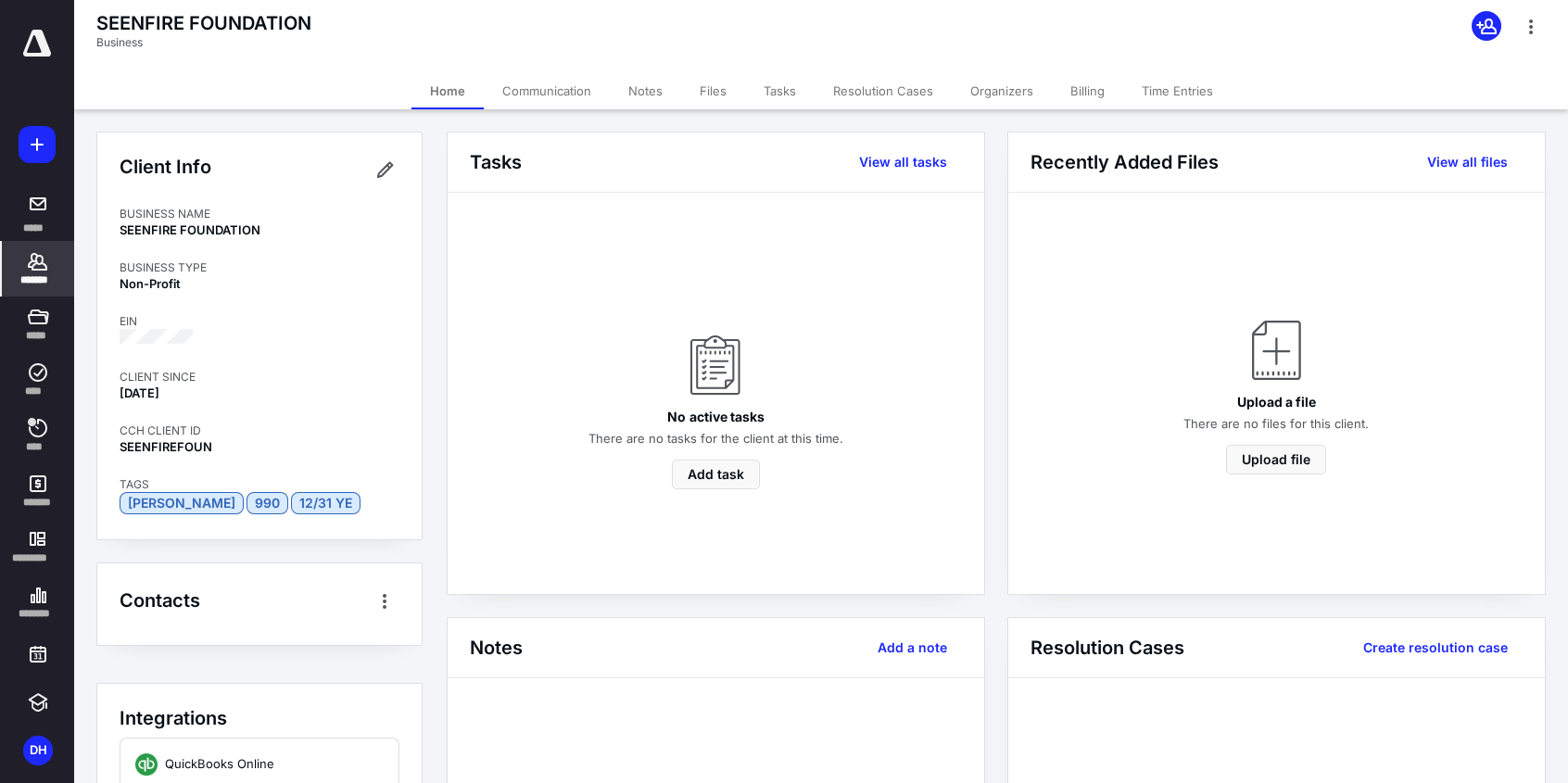 click on "*******" at bounding box center (38, 269) 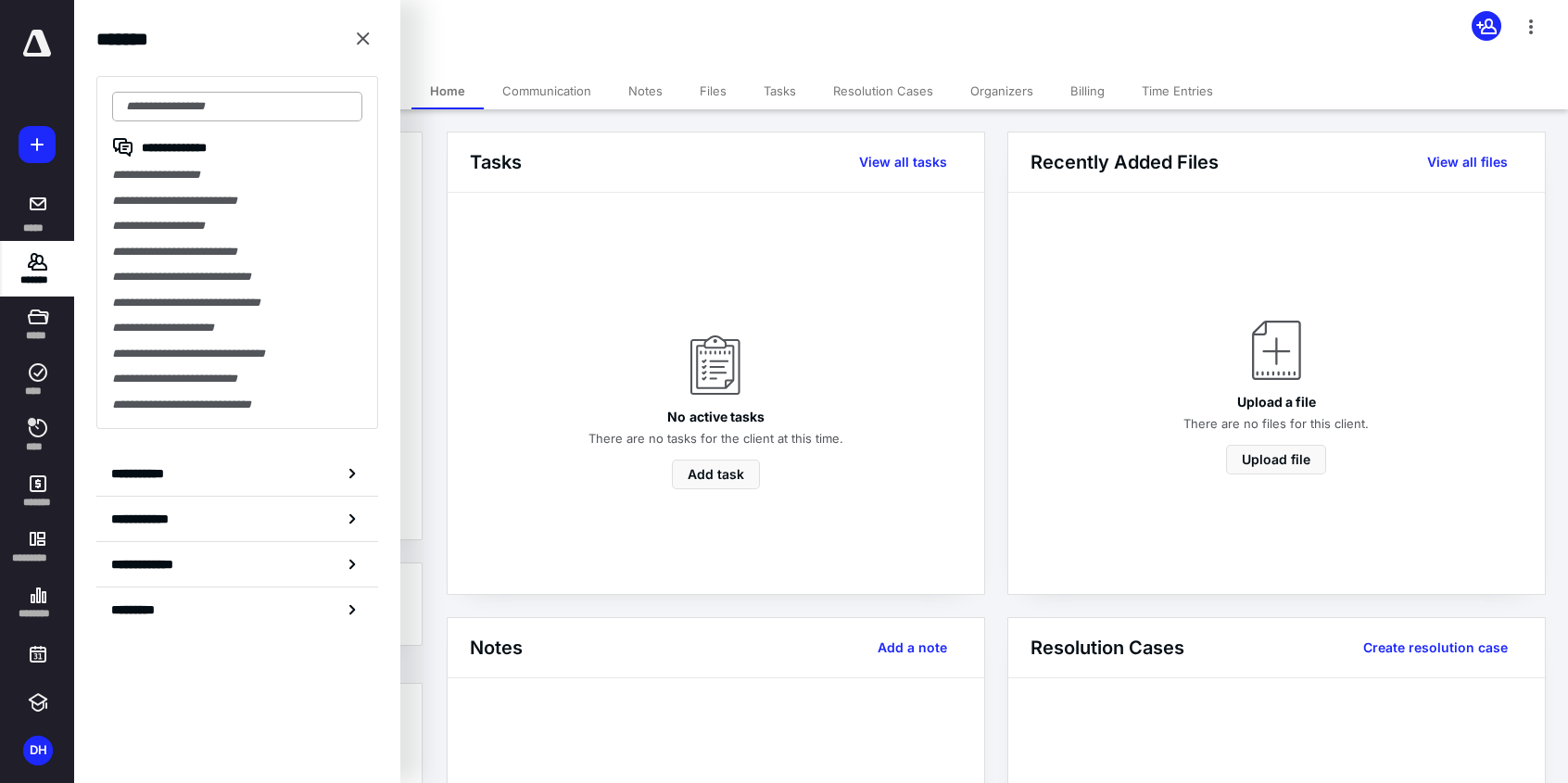 click at bounding box center [237, 107] 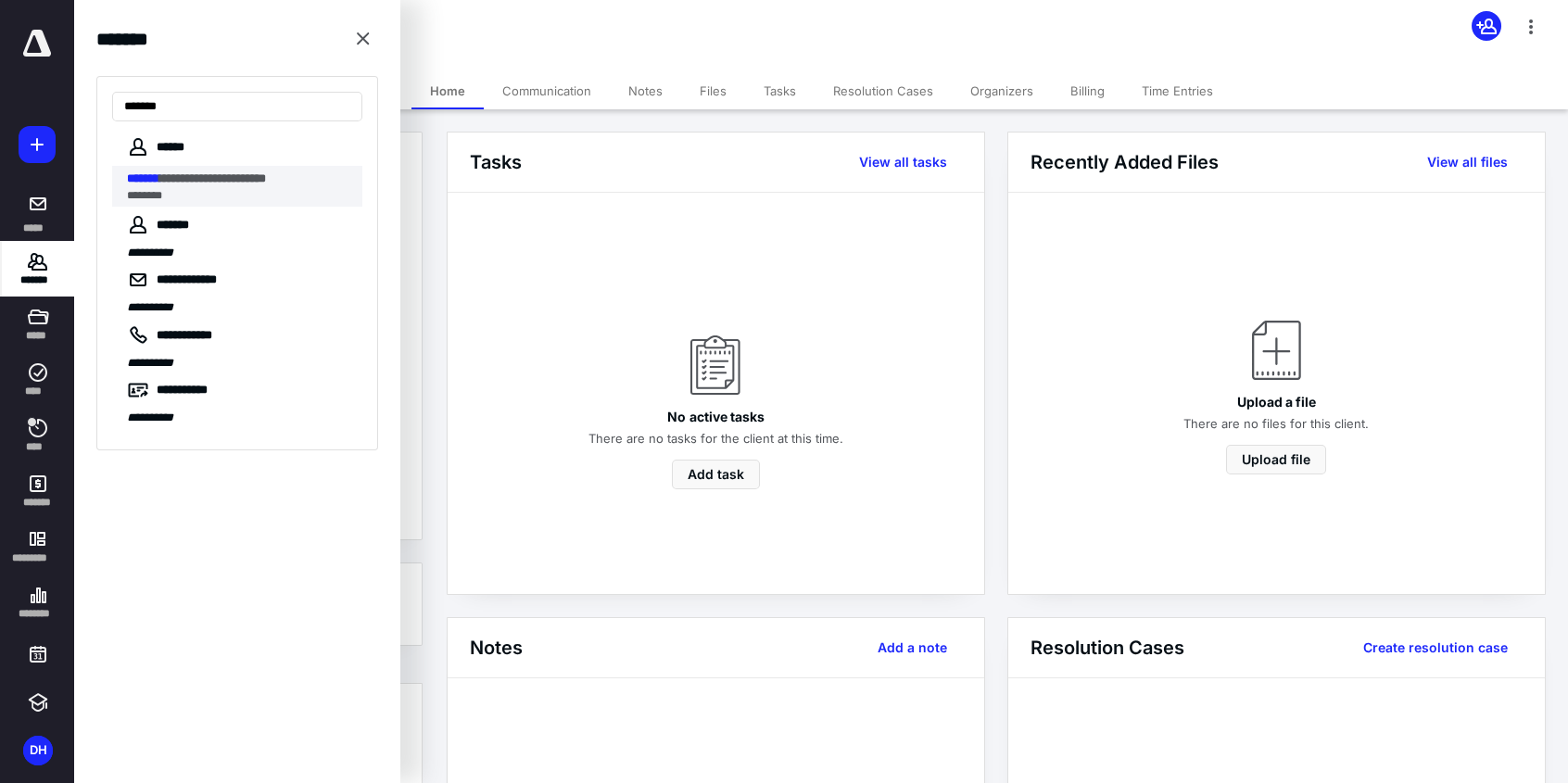 type on "*******" 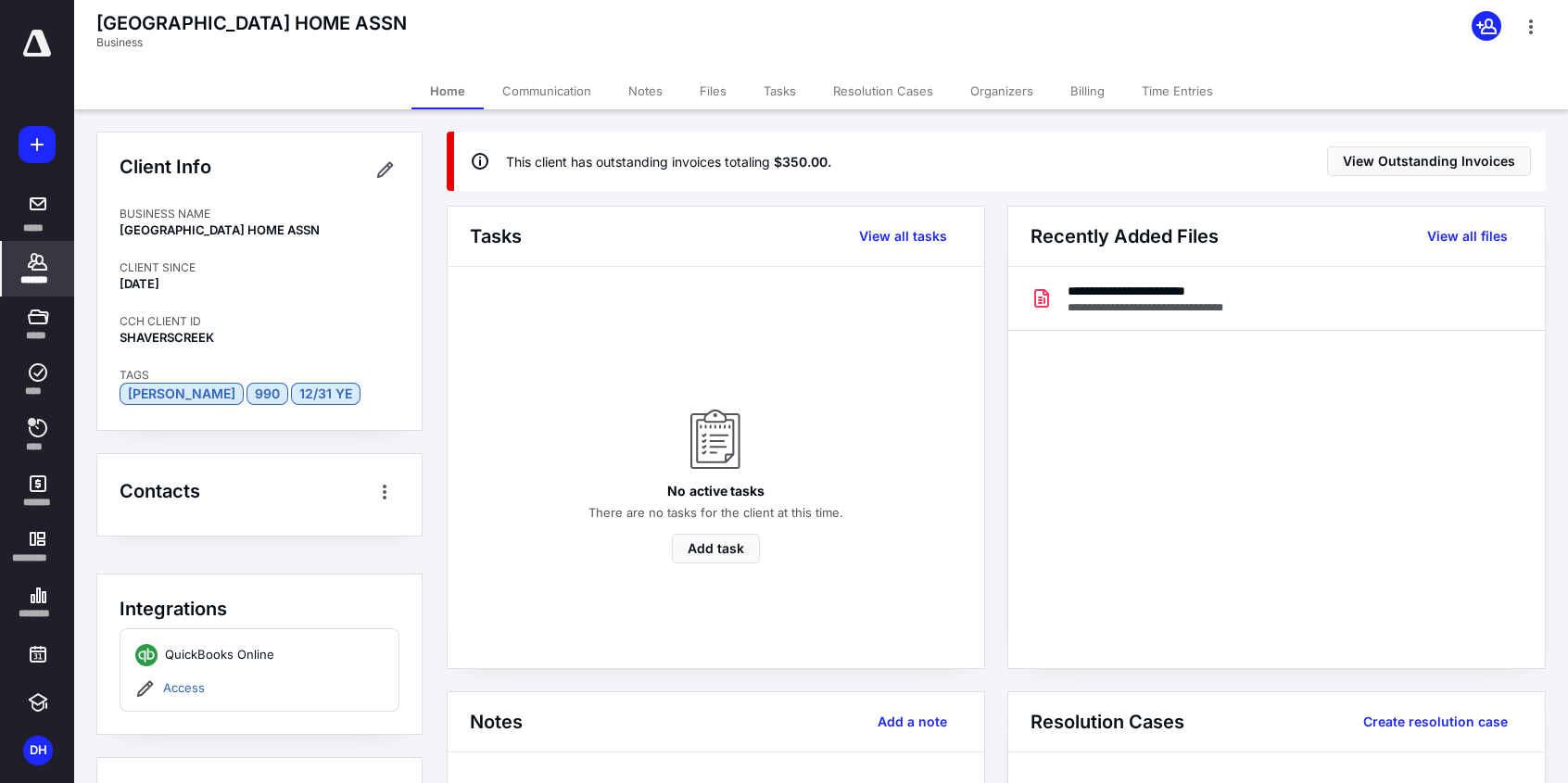 click on "*******" at bounding box center (38, 280) 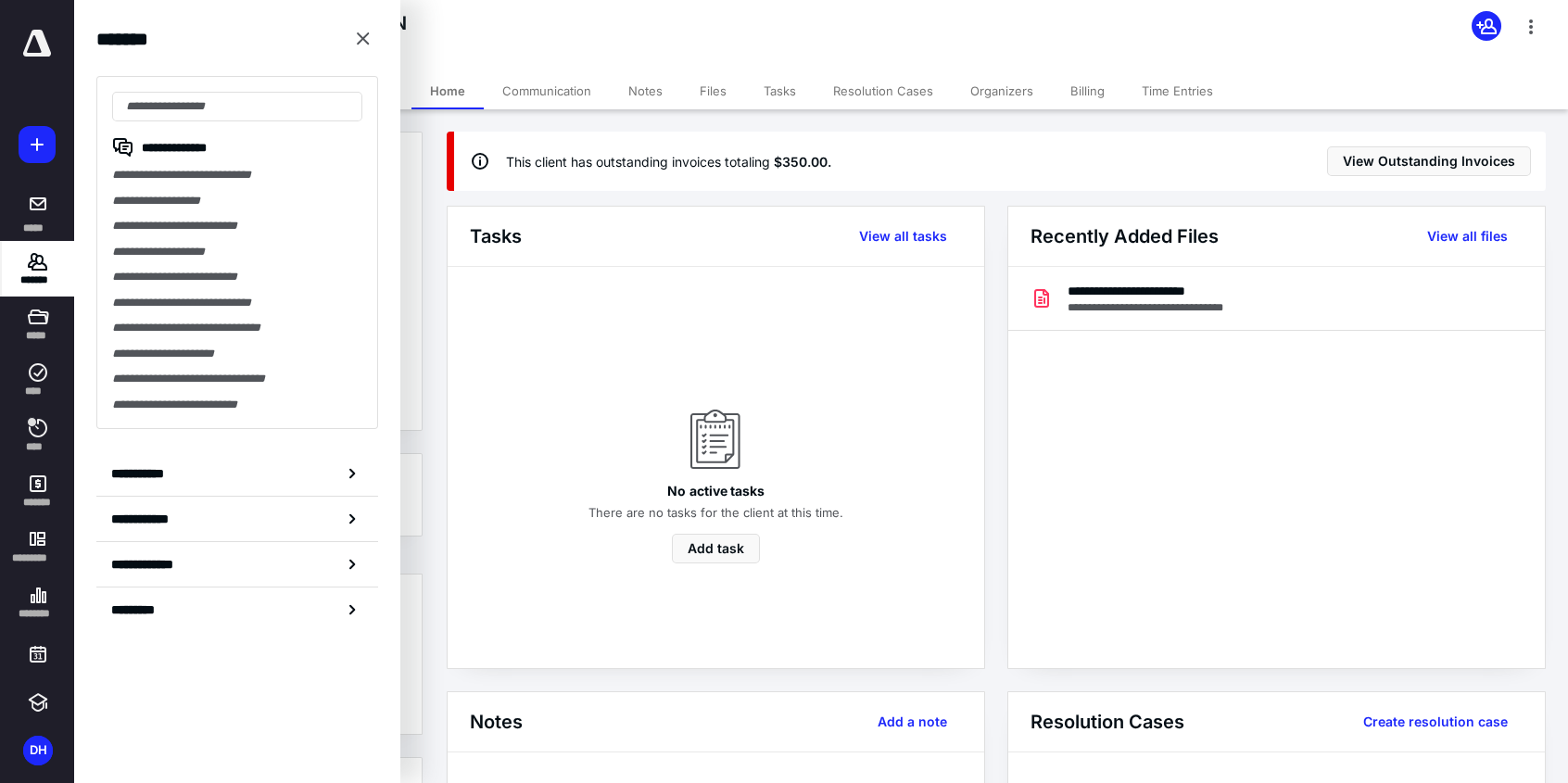 click on "No active tasks There are no tasks for the client at this time. Add task" at bounding box center [715, 467] 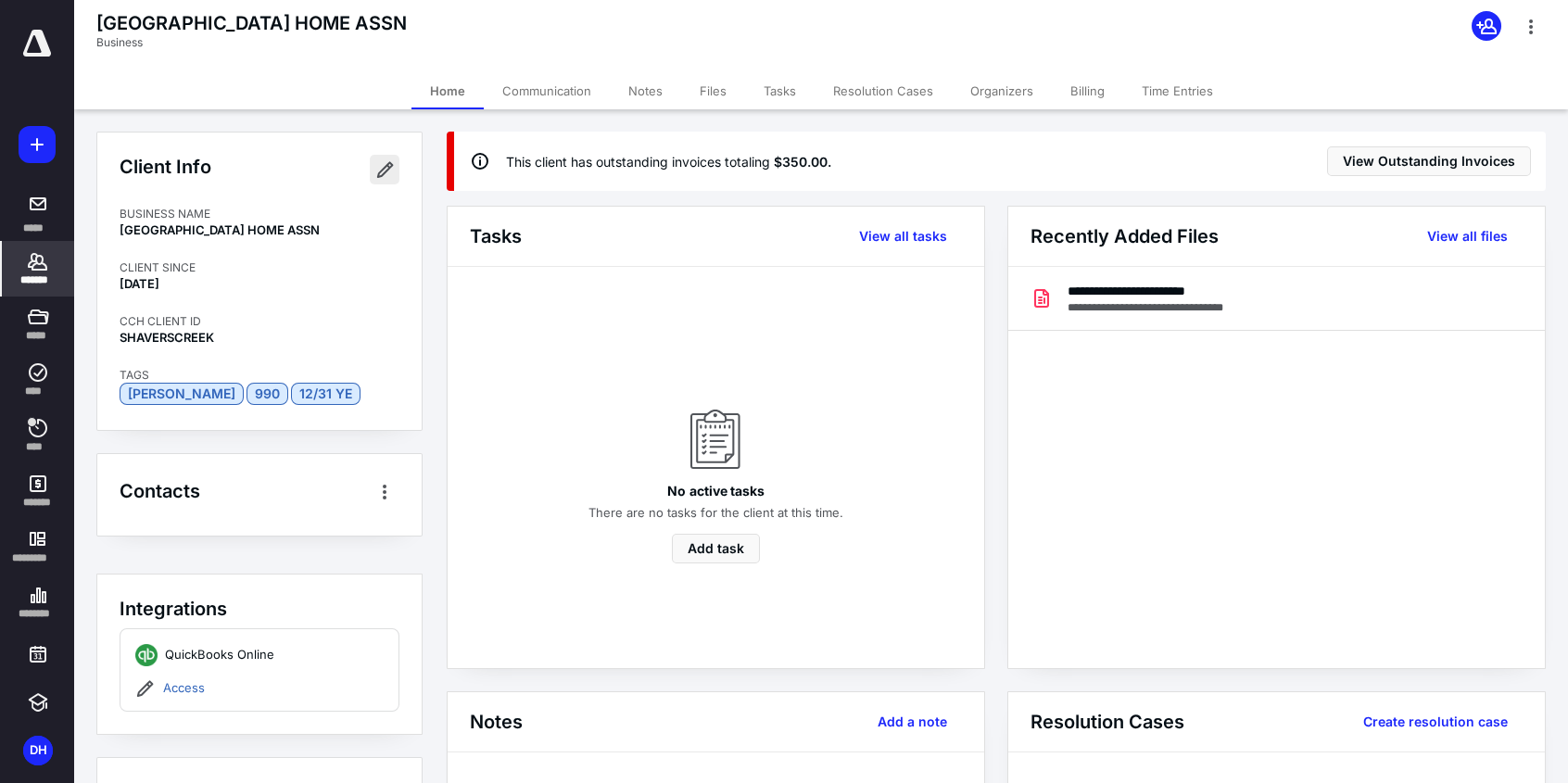 click at bounding box center (385, 170) 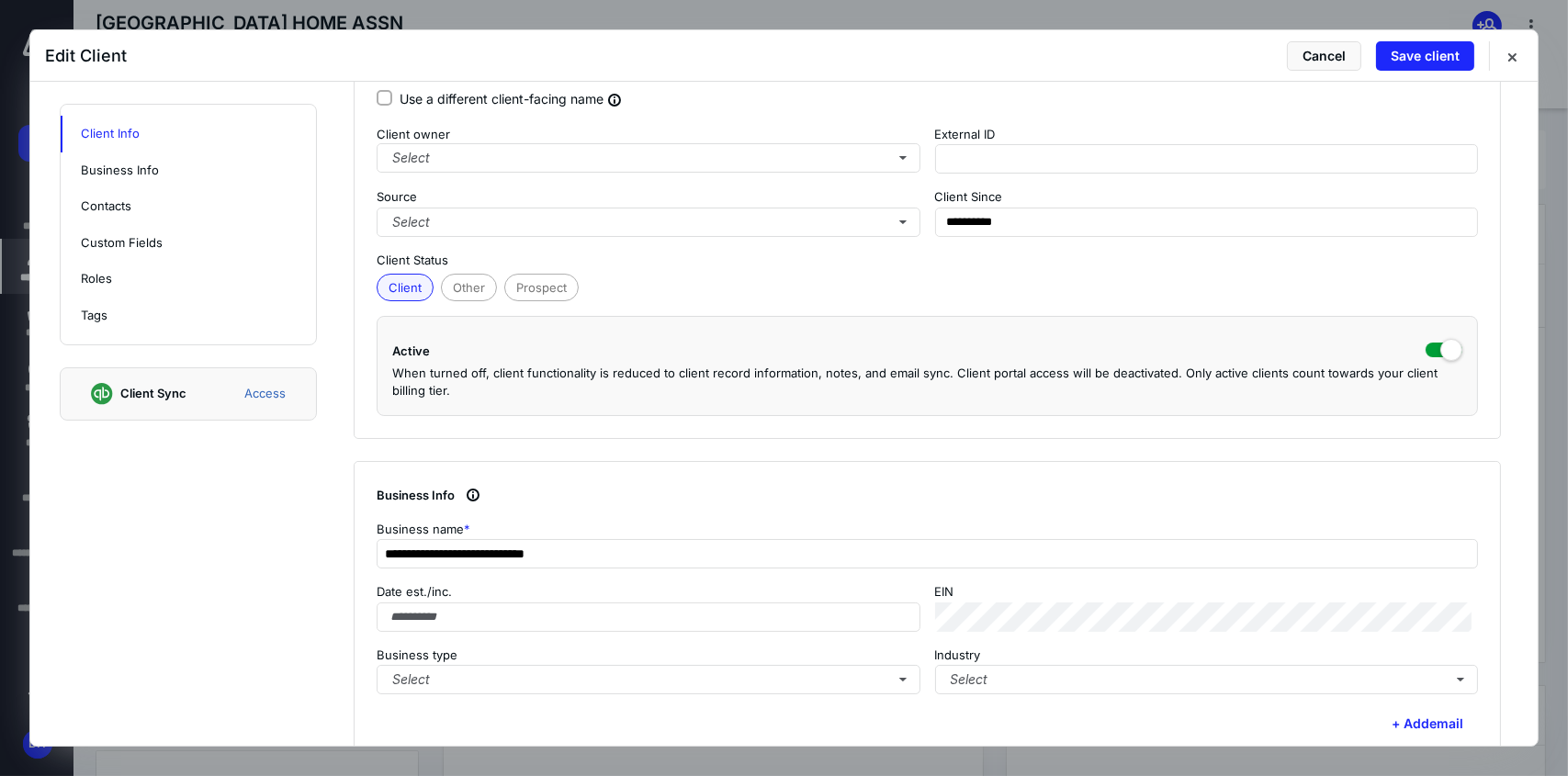scroll, scrollTop: 184, scrollLeft: 0, axis: vertical 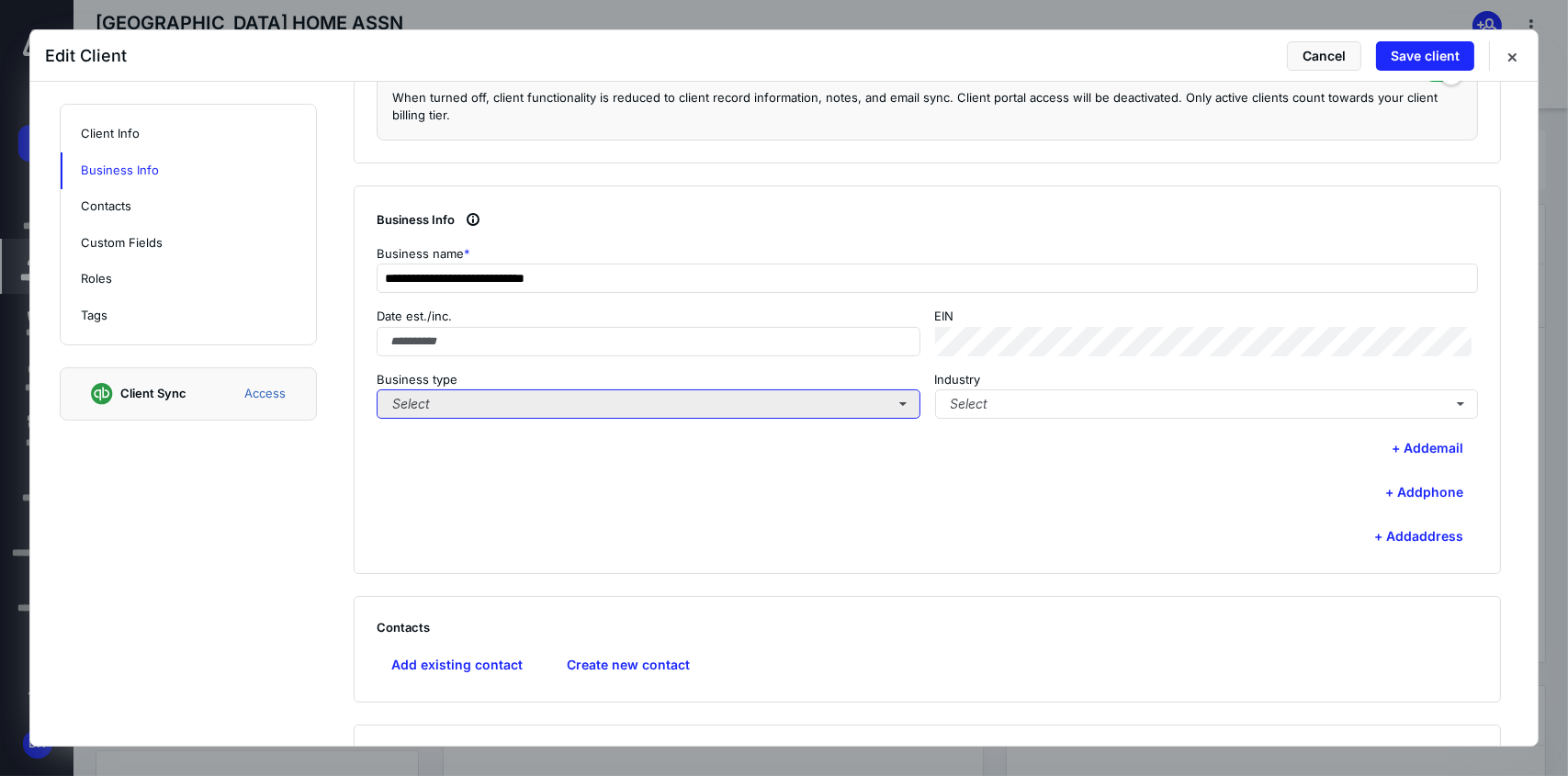 click on "Select" at bounding box center [649, 404] 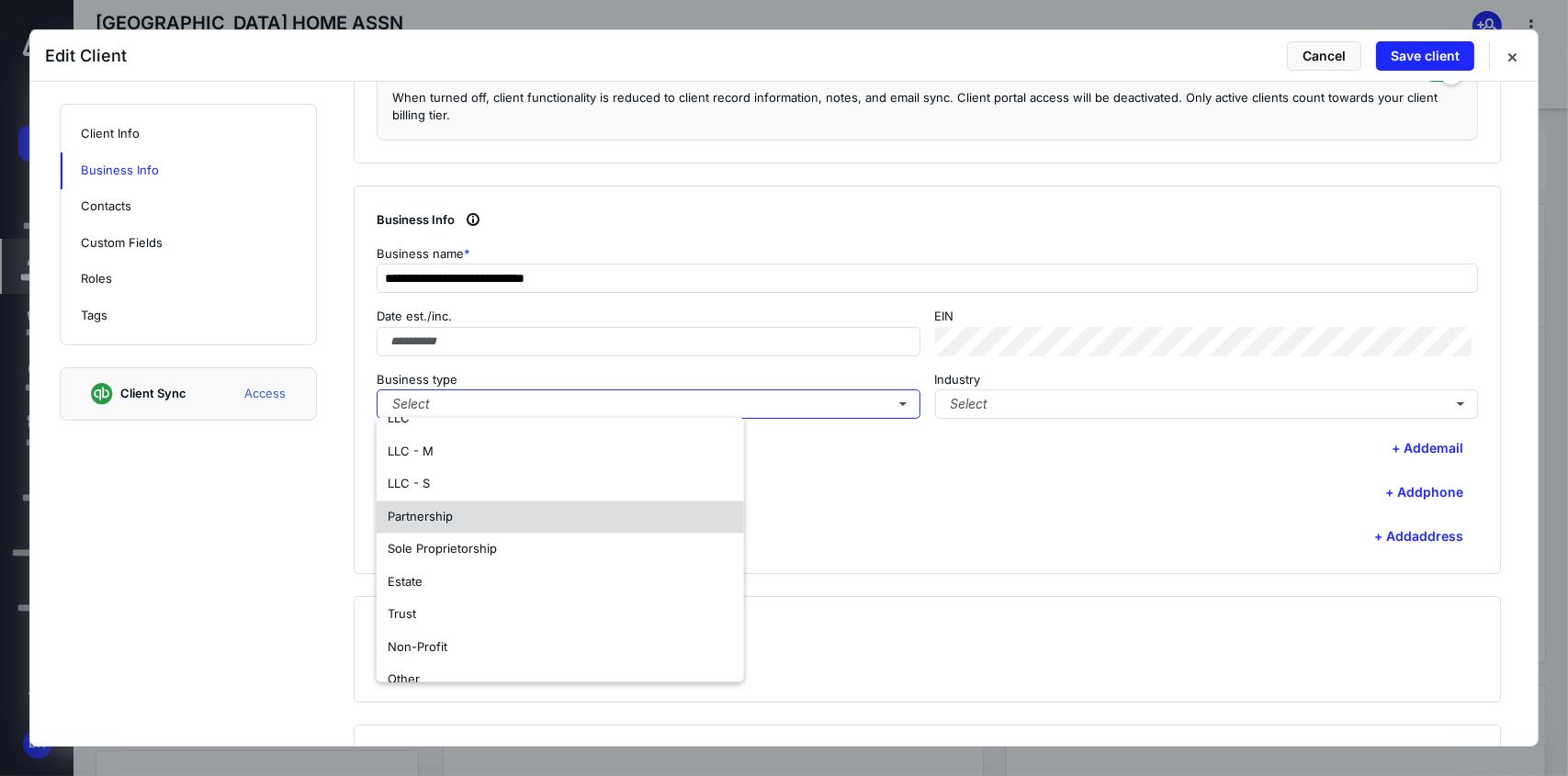 scroll, scrollTop: 107, scrollLeft: 0, axis: vertical 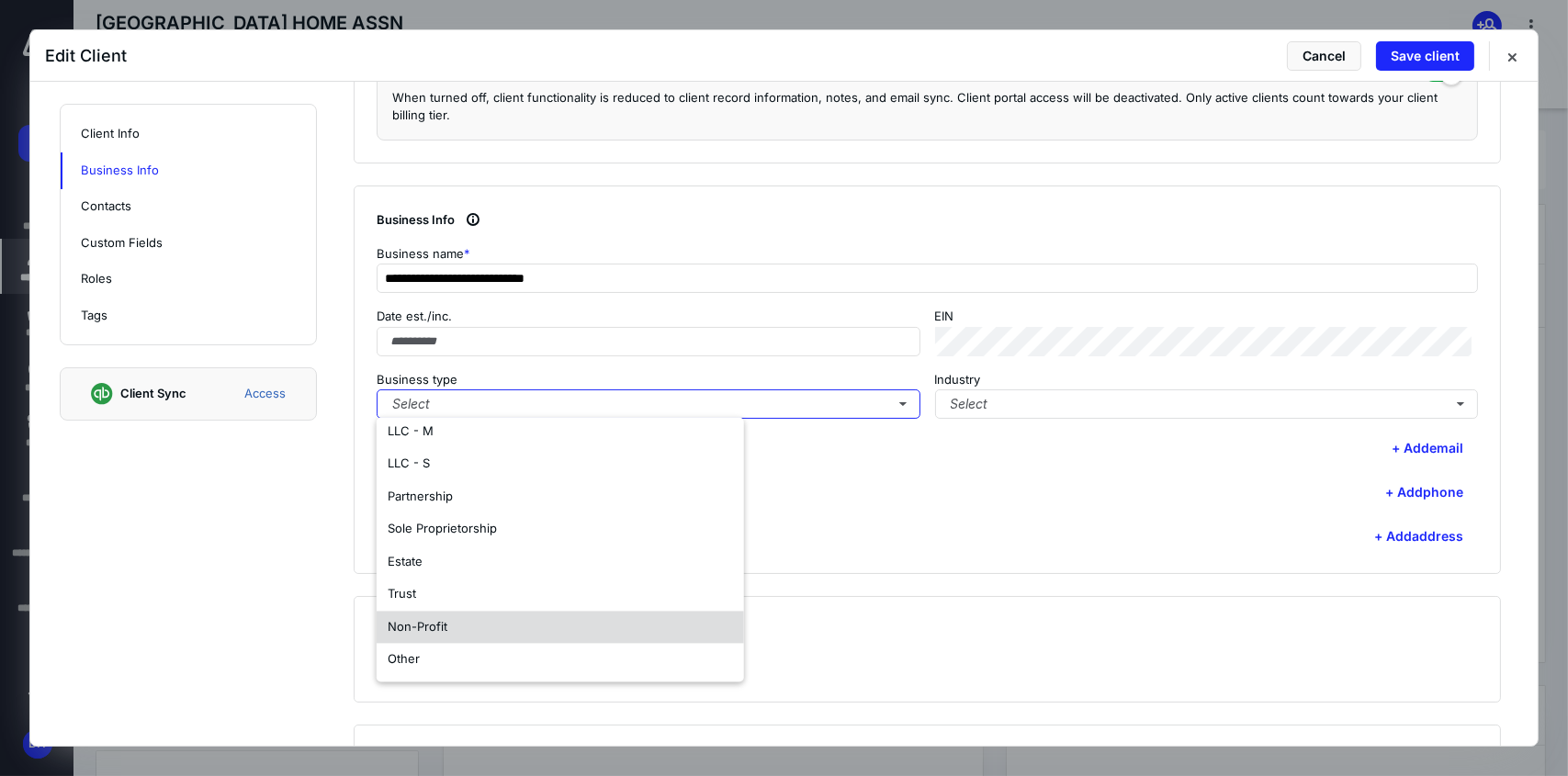 click on "Non-Profit" at bounding box center [560, 627] 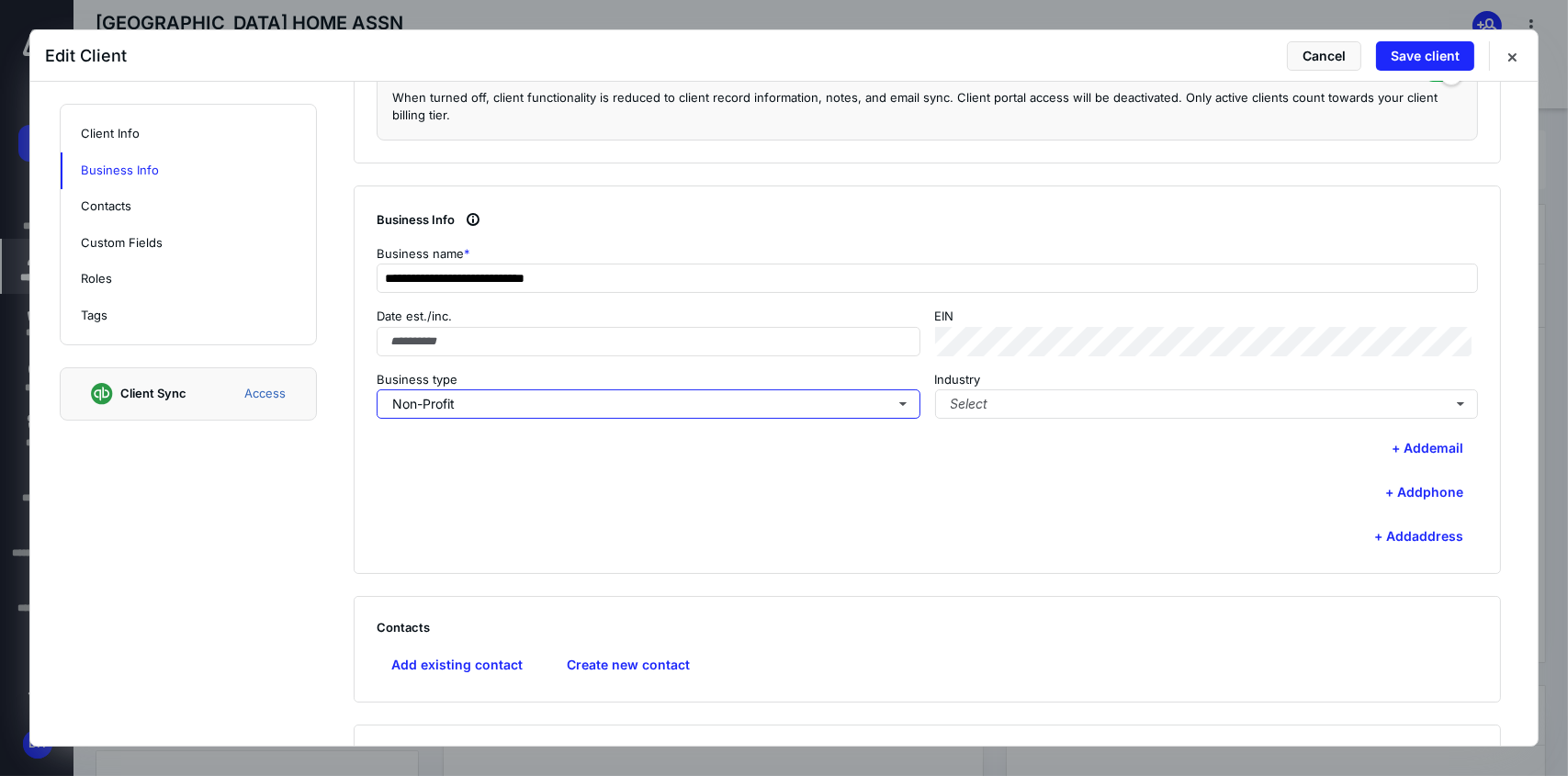 scroll, scrollTop: 0, scrollLeft: 0, axis: both 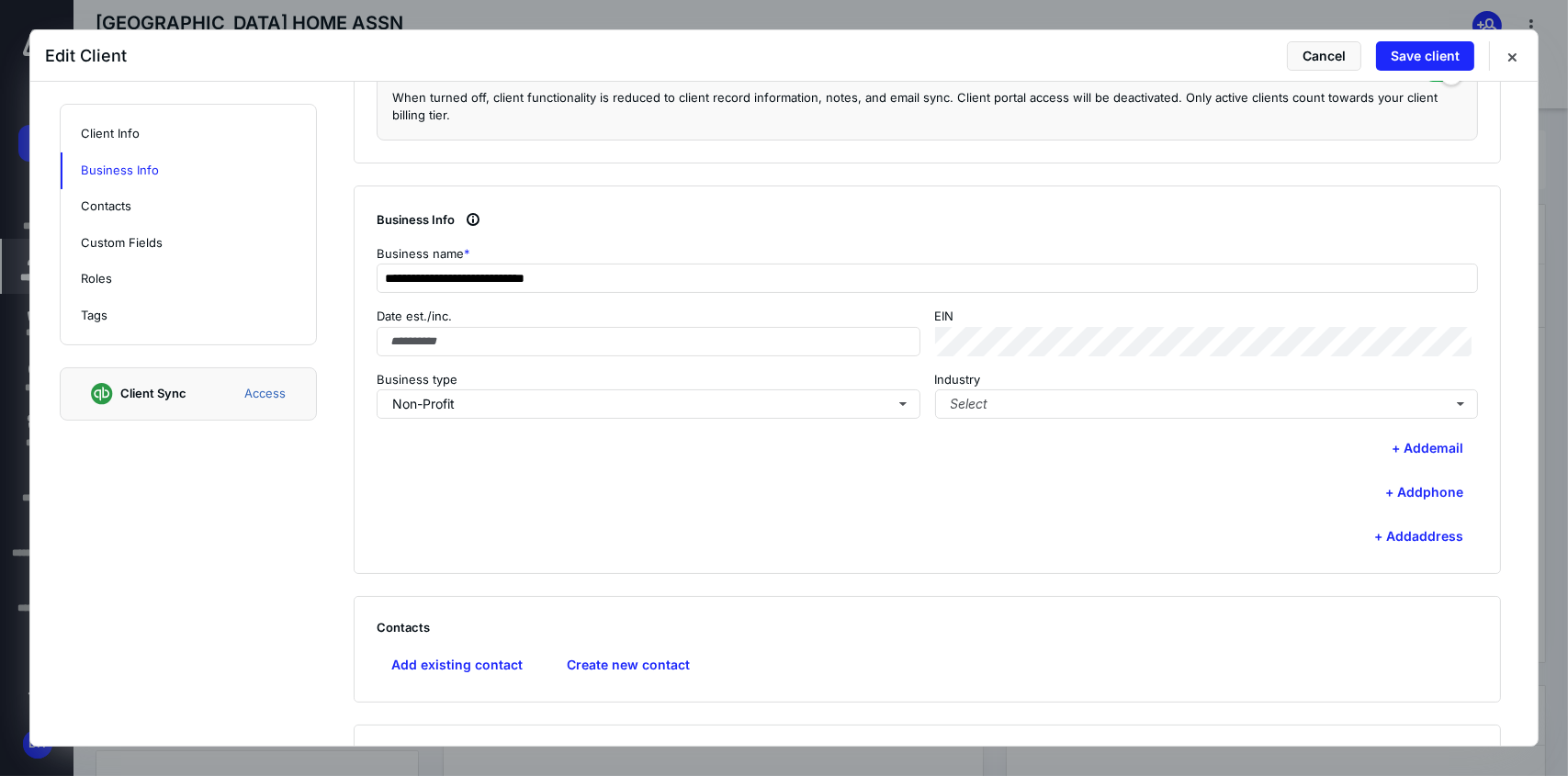 click on "**********" at bounding box center [938, 552] 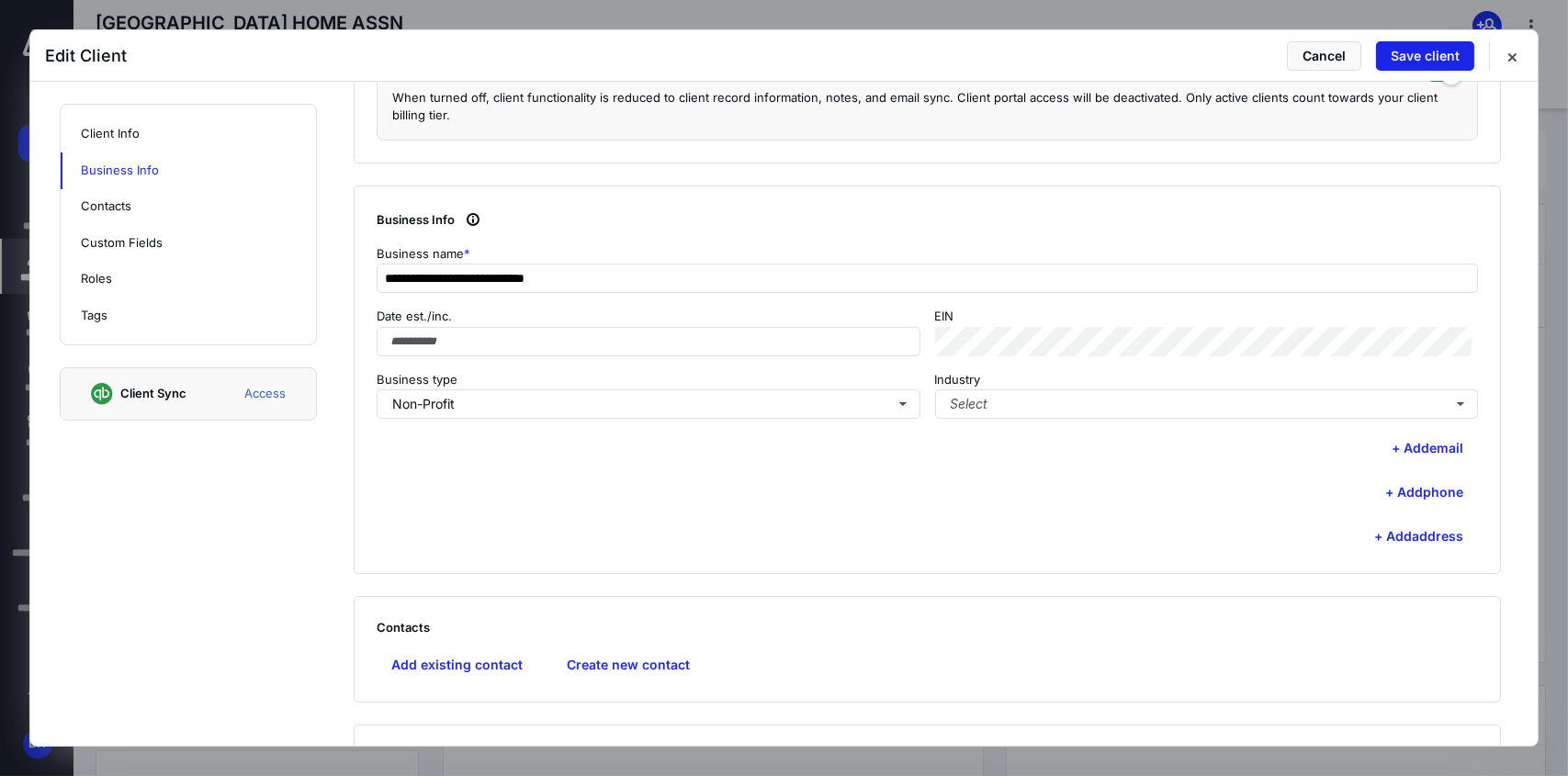 click on "Save client" at bounding box center (1425, 56) 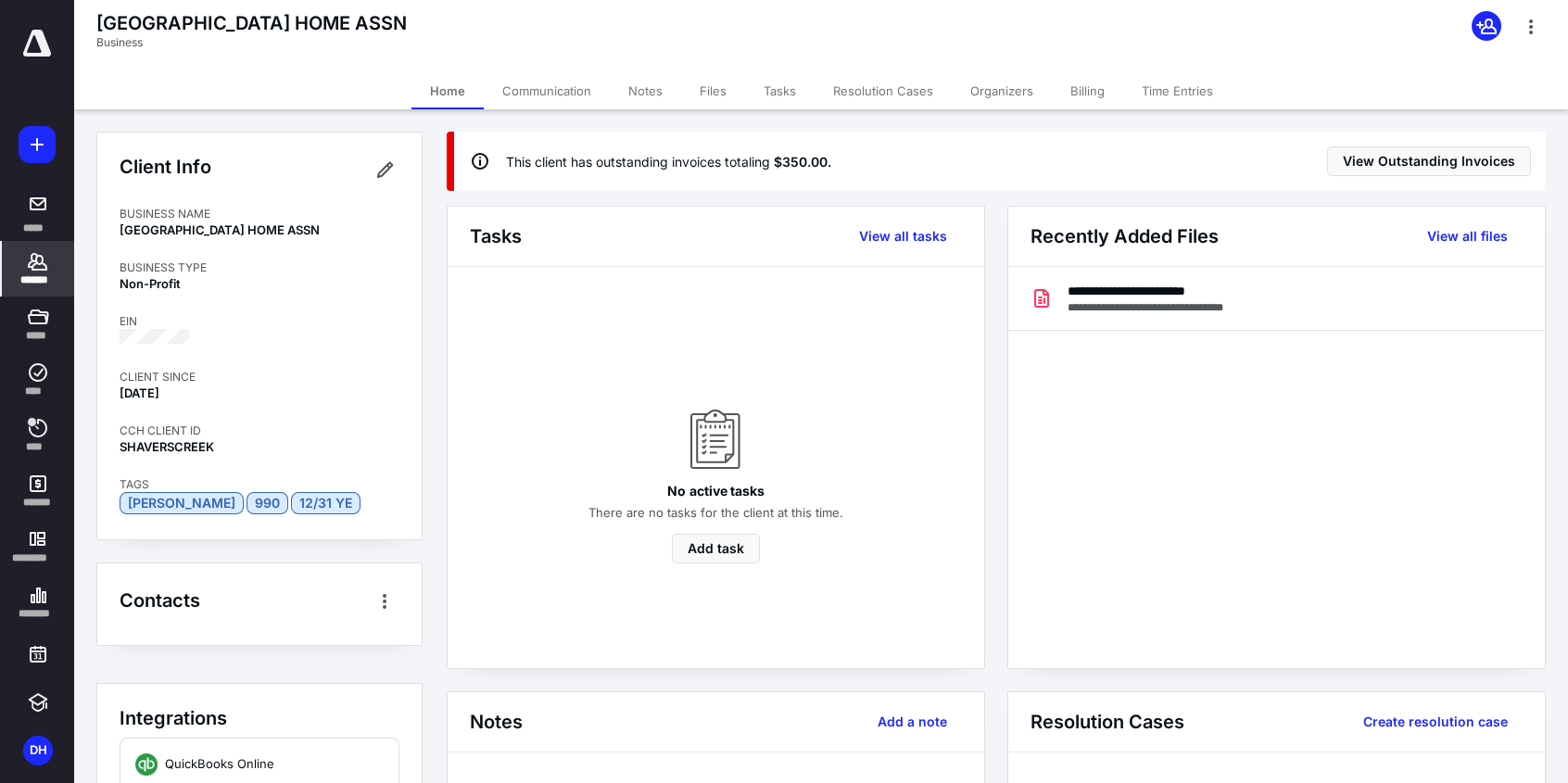 click on "*******" at bounding box center (38, 280) 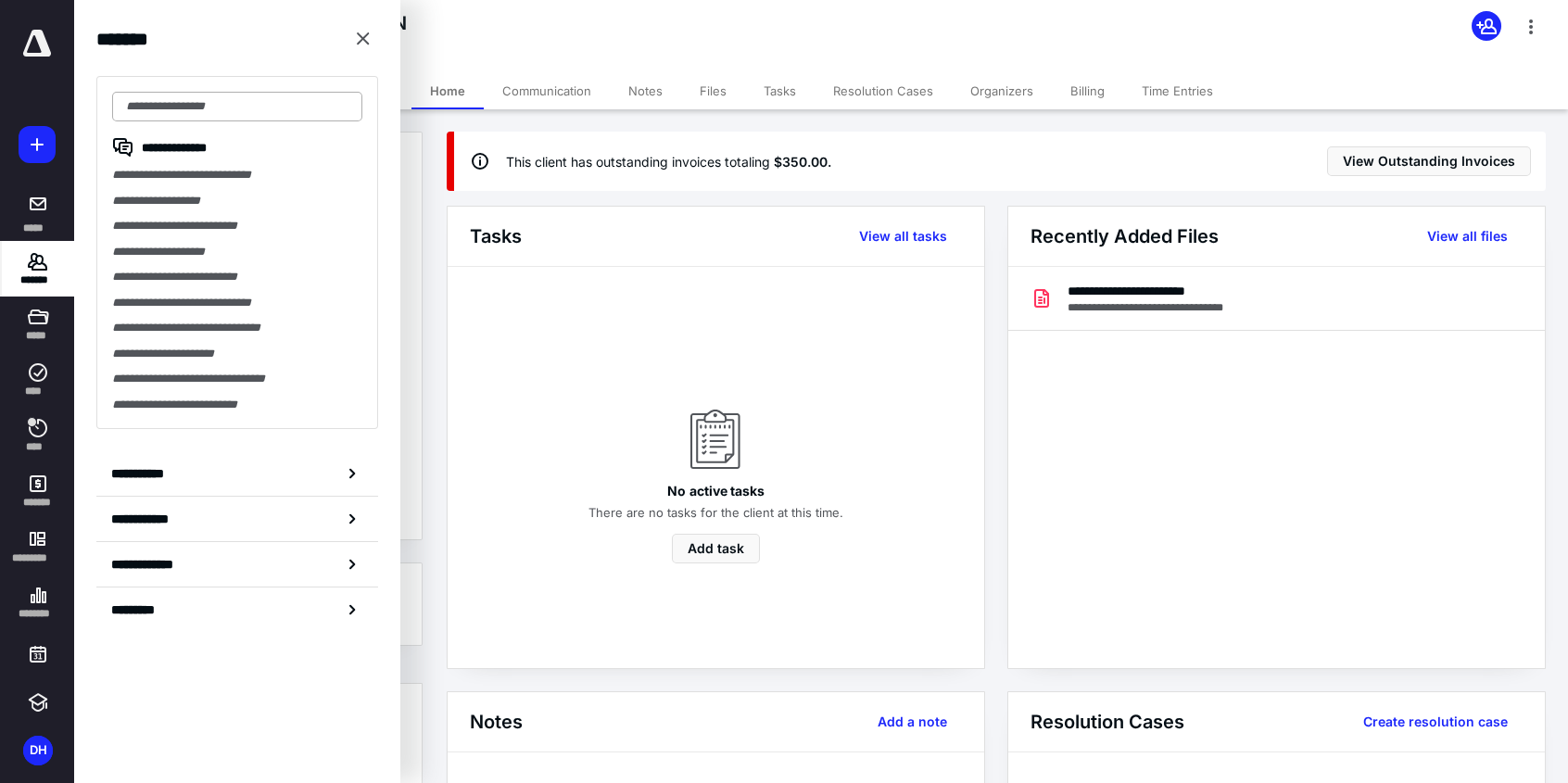 click at bounding box center [237, 107] 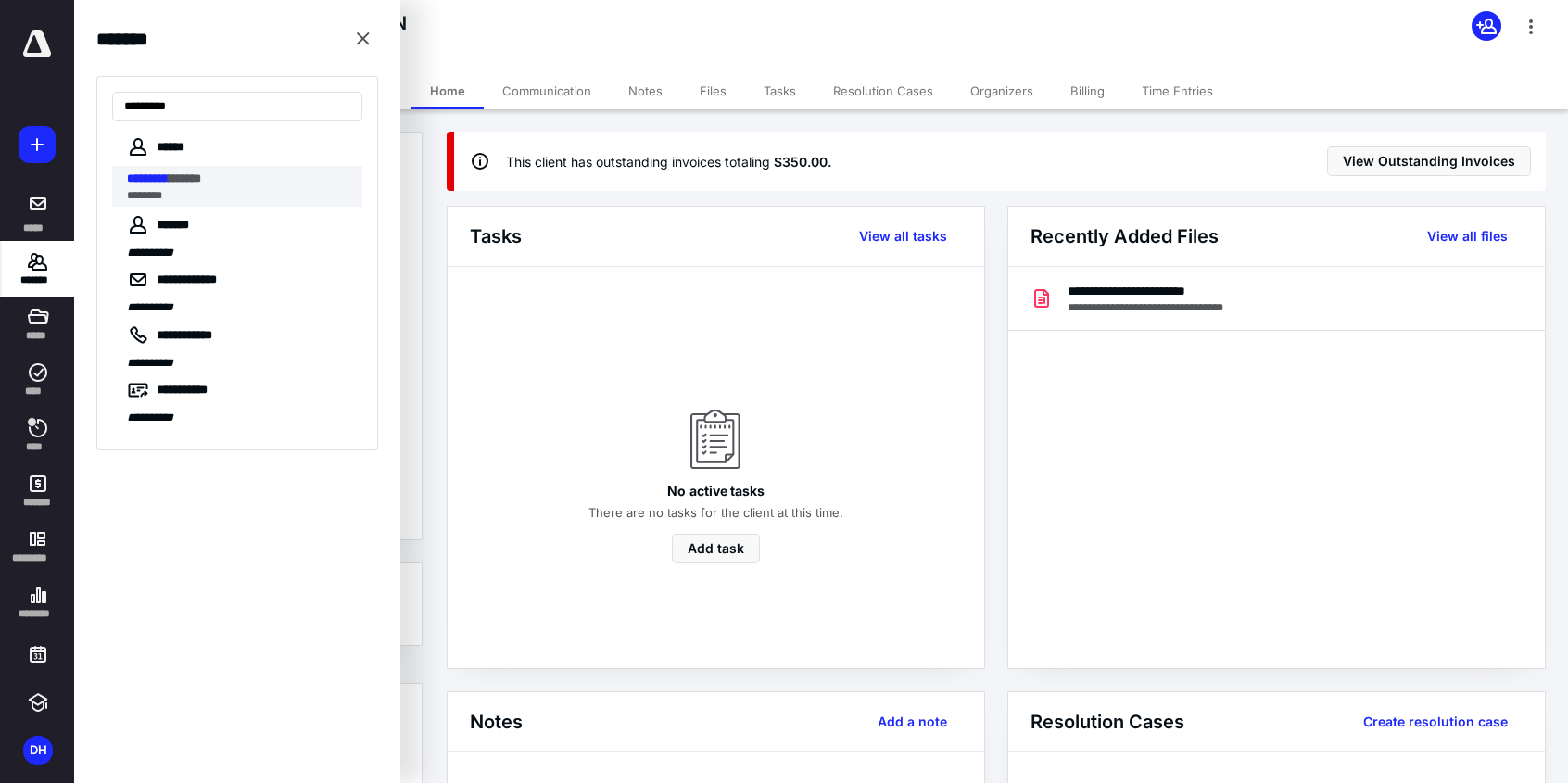 type on "*********" 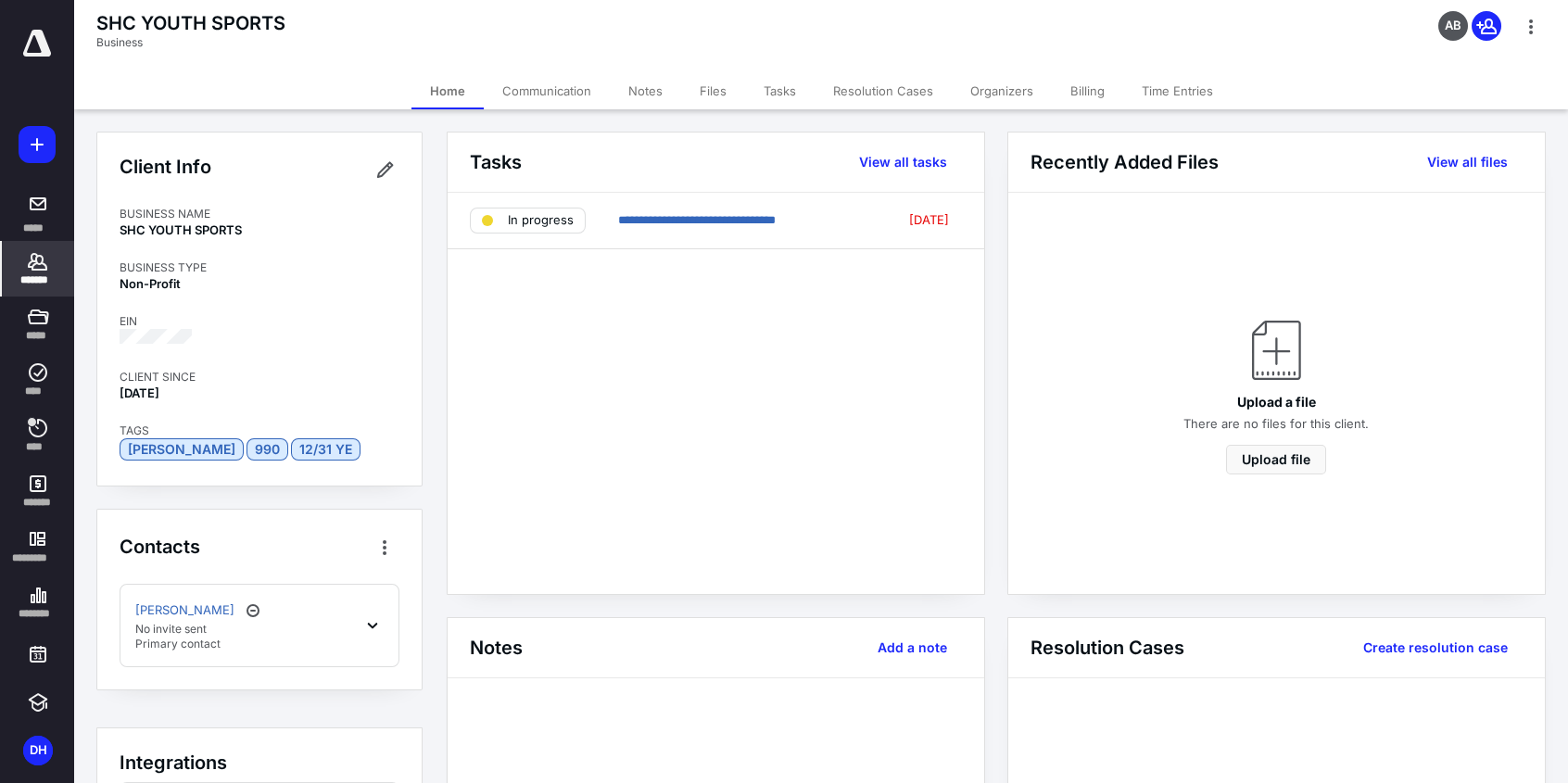 click 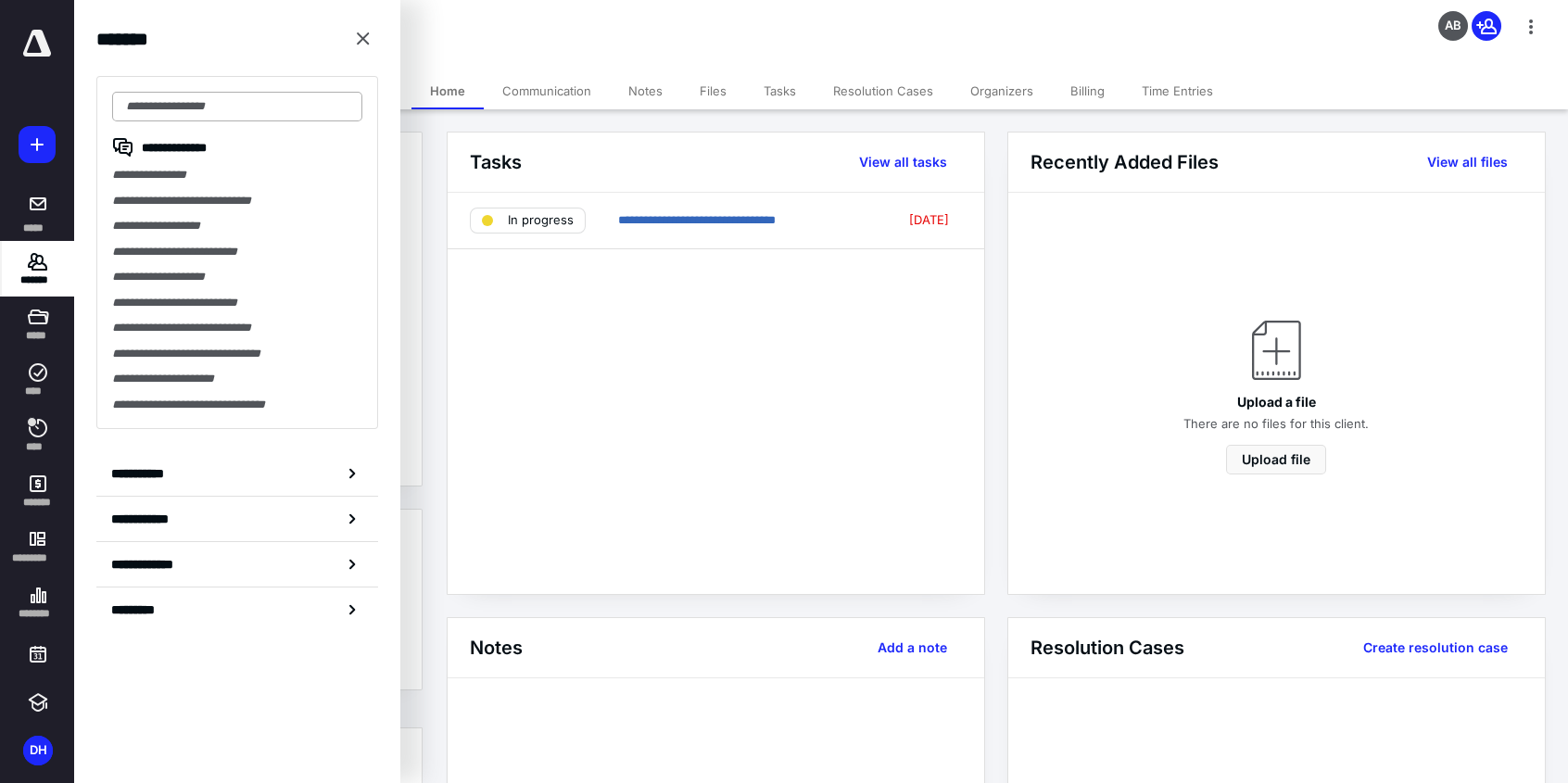 click at bounding box center (237, 107) 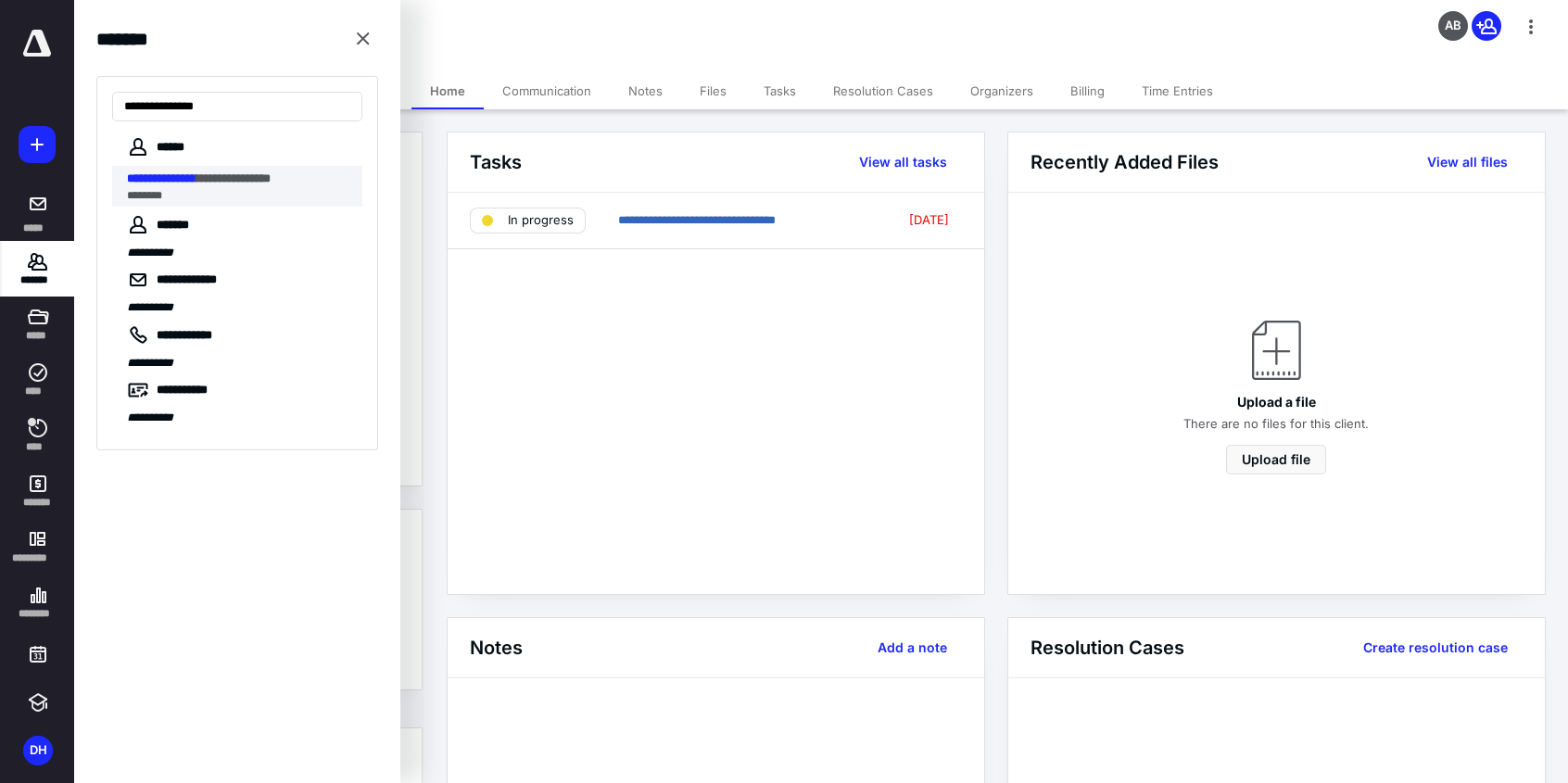 type on "**********" 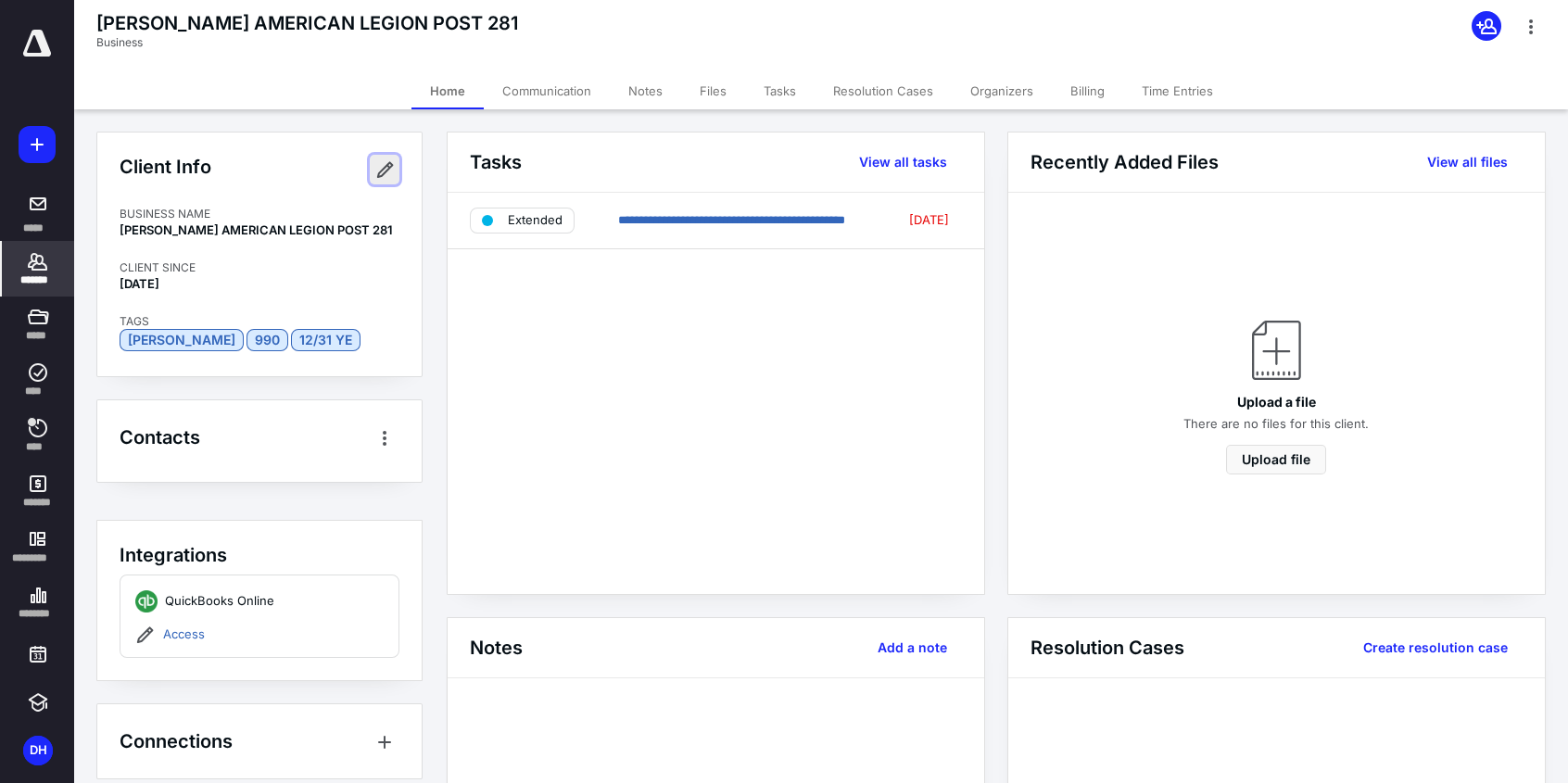 click at bounding box center (385, 170) 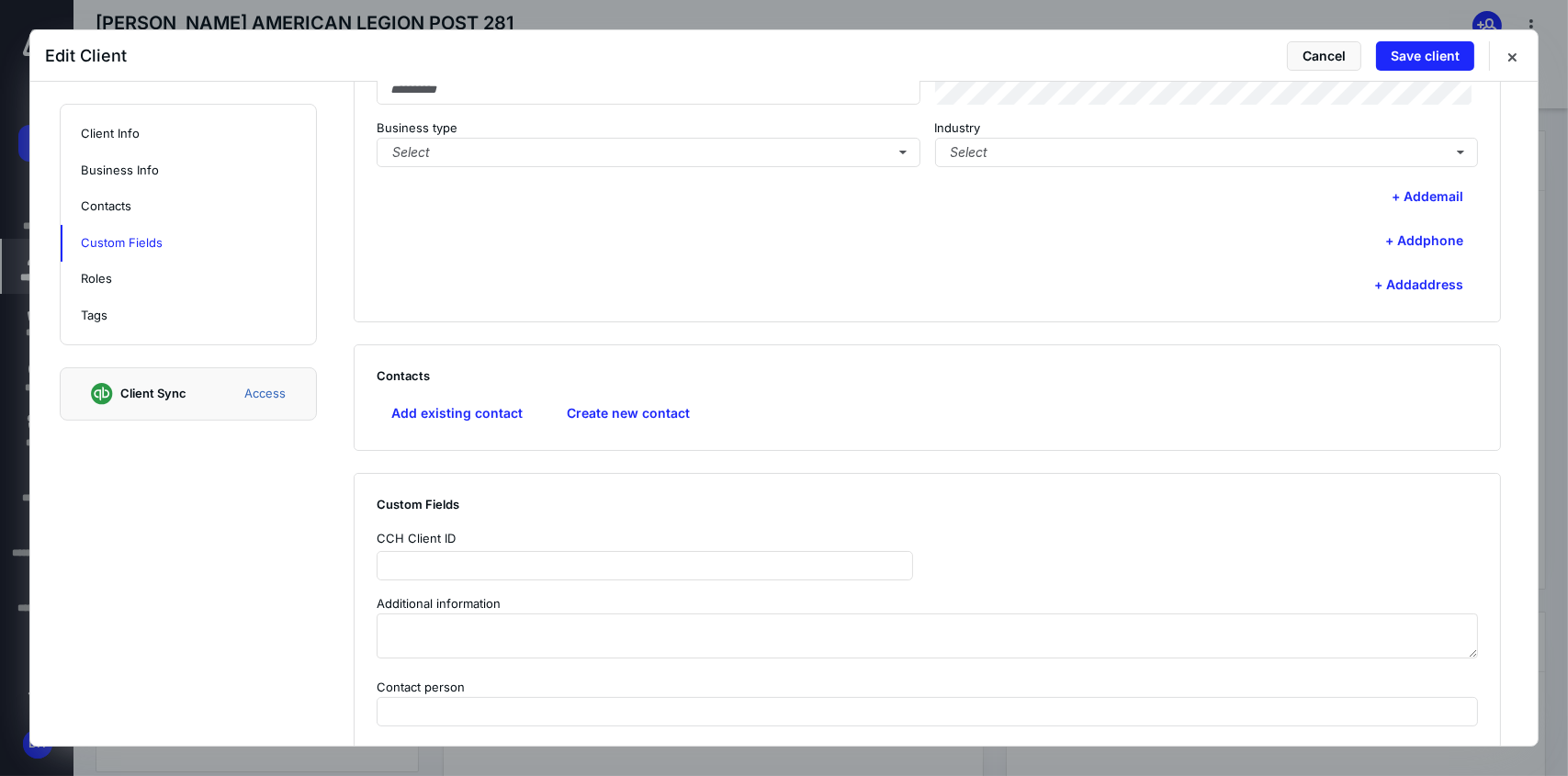 scroll, scrollTop: 827, scrollLeft: 0, axis: vertical 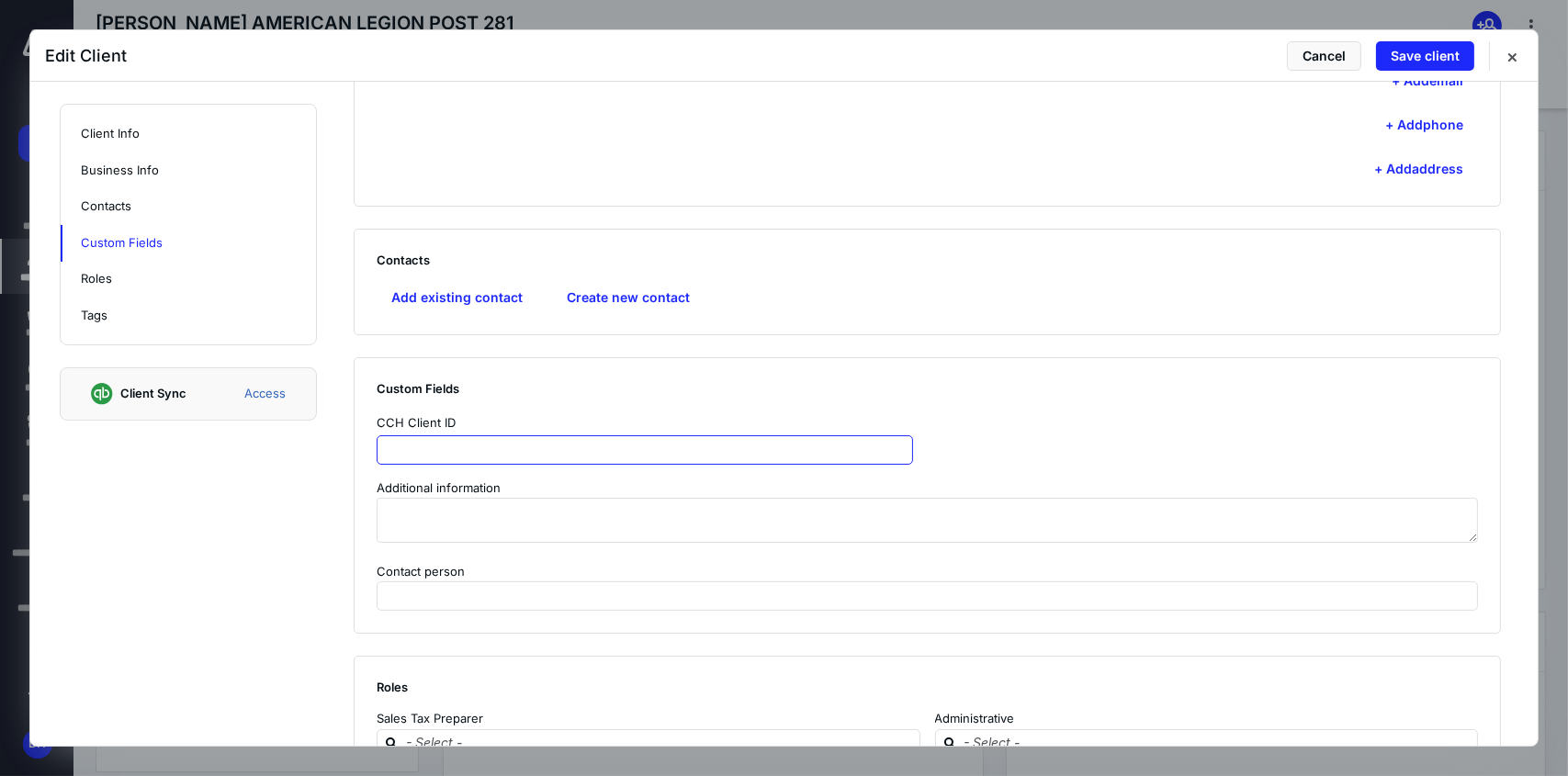 click at bounding box center (645, 450) 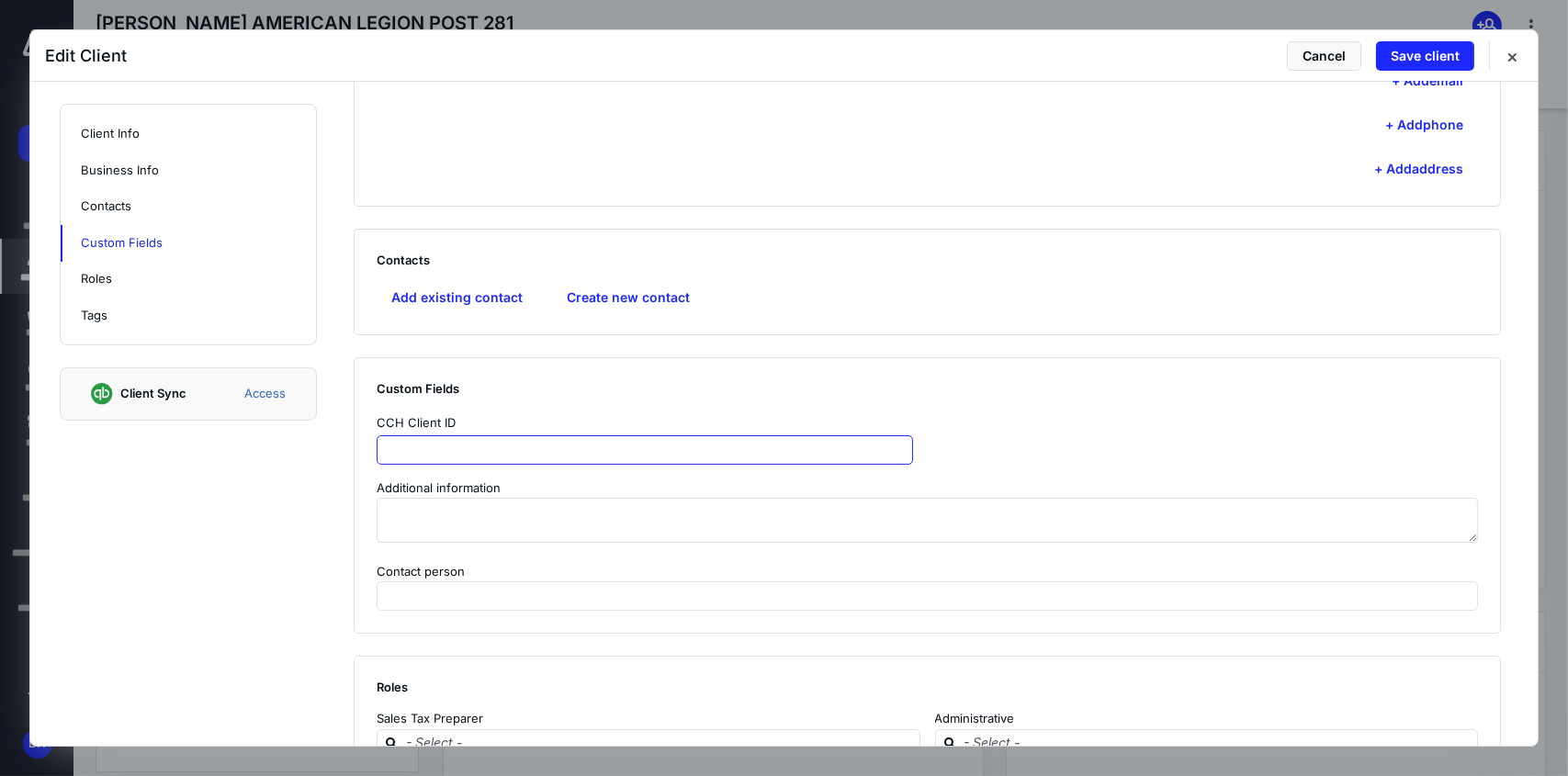 paste on "**********" 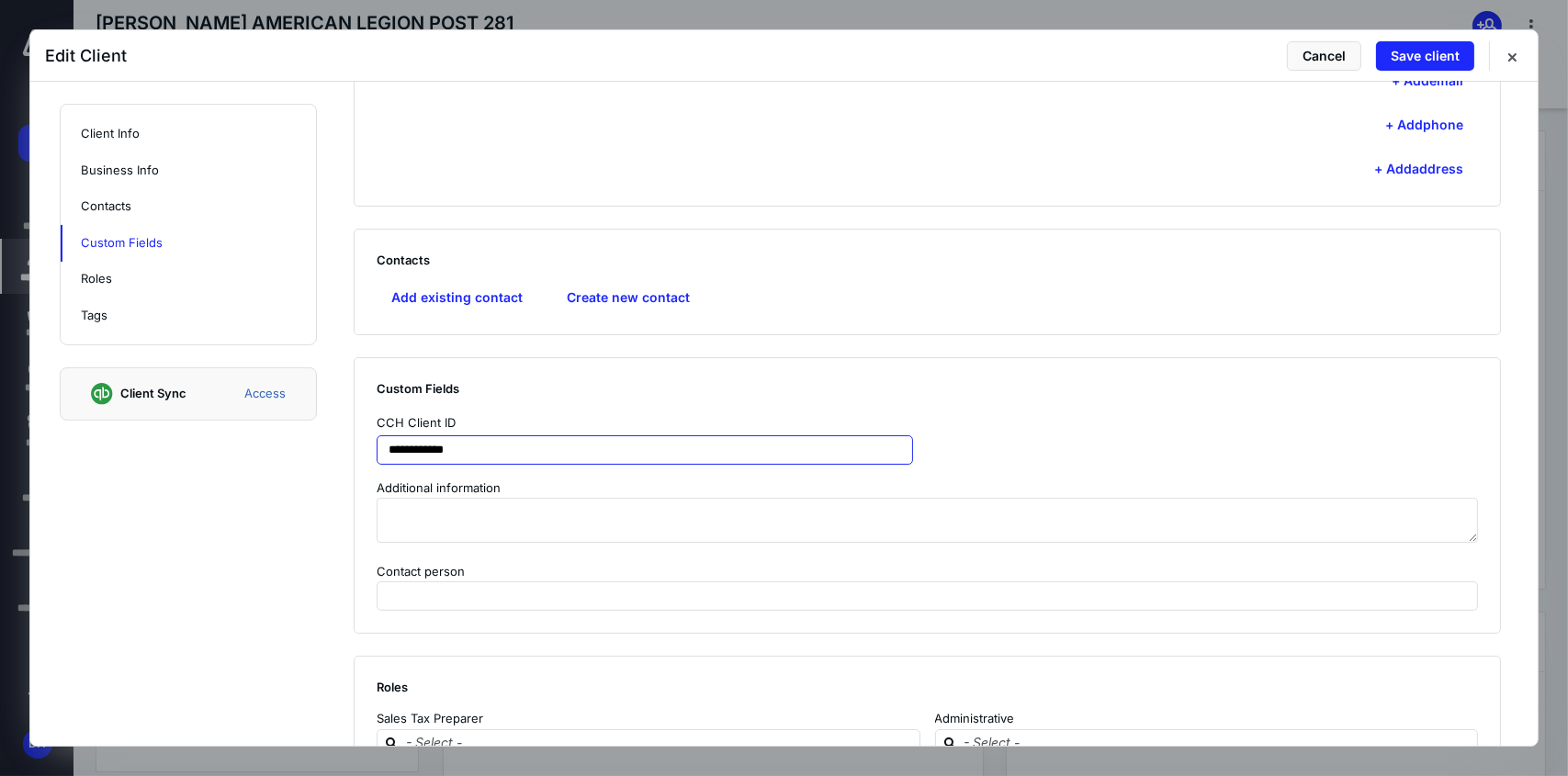 type on "**********" 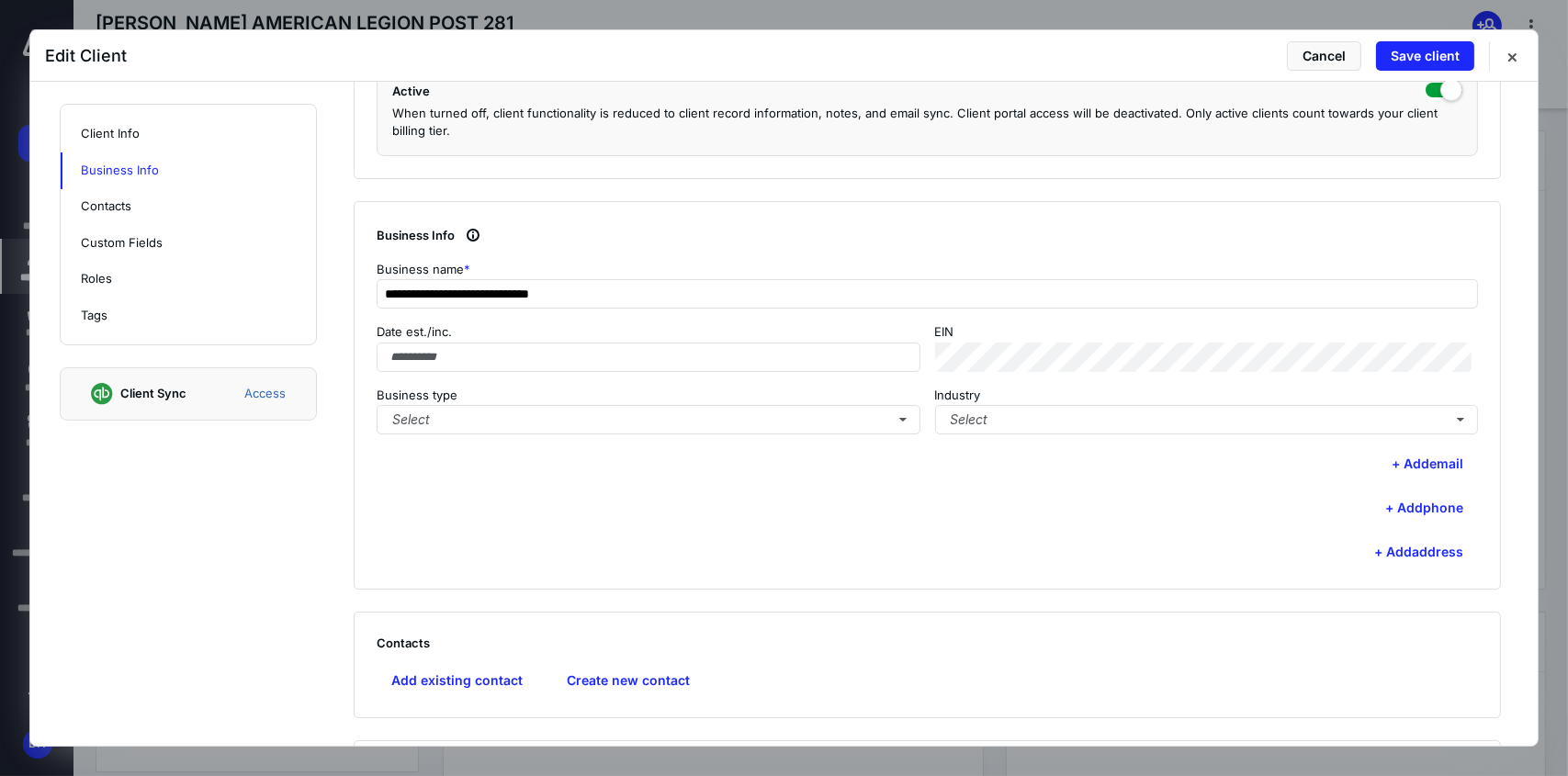 scroll, scrollTop: 367, scrollLeft: 0, axis: vertical 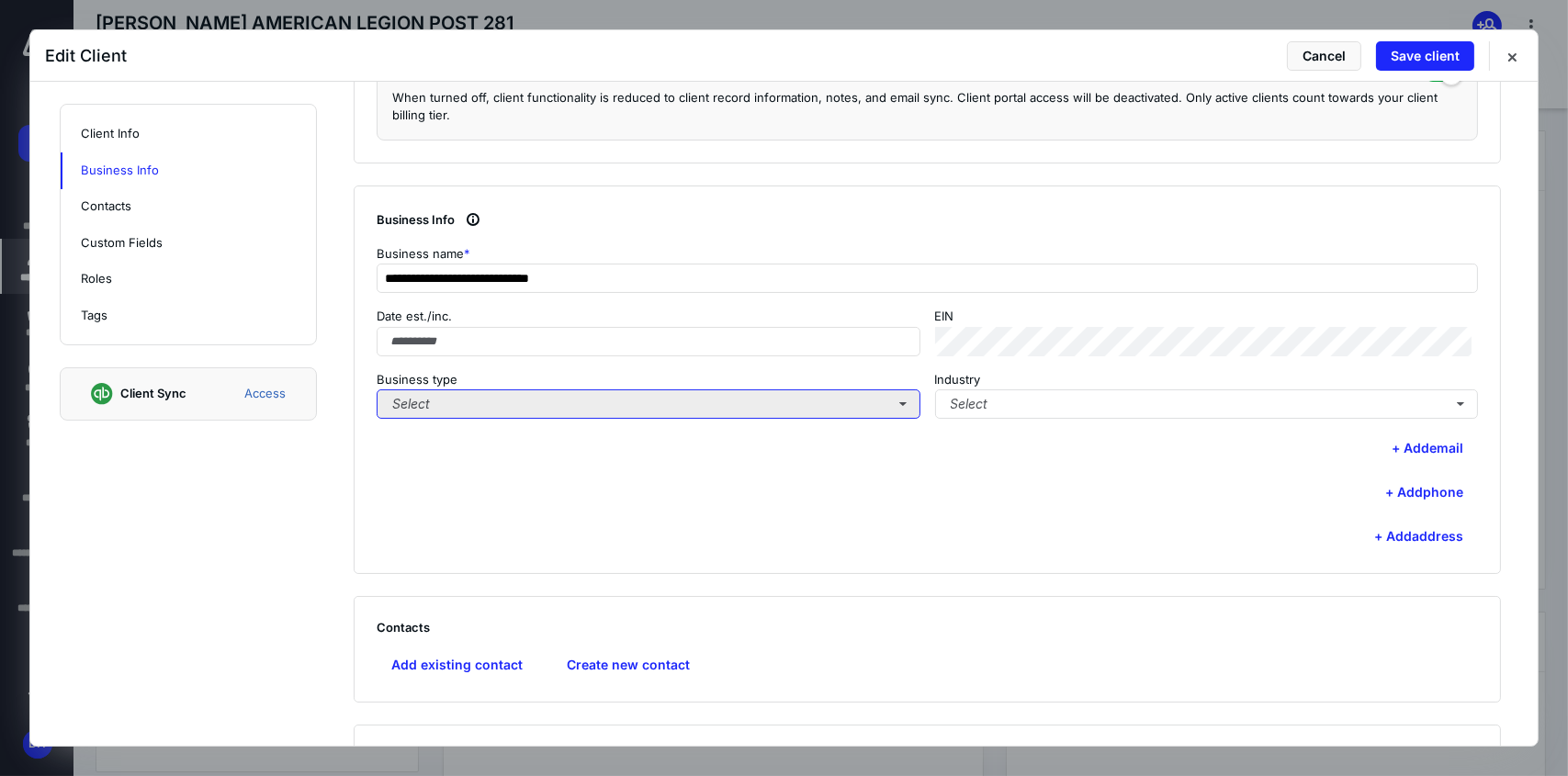 click on "Select" at bounding box center [649, 404] 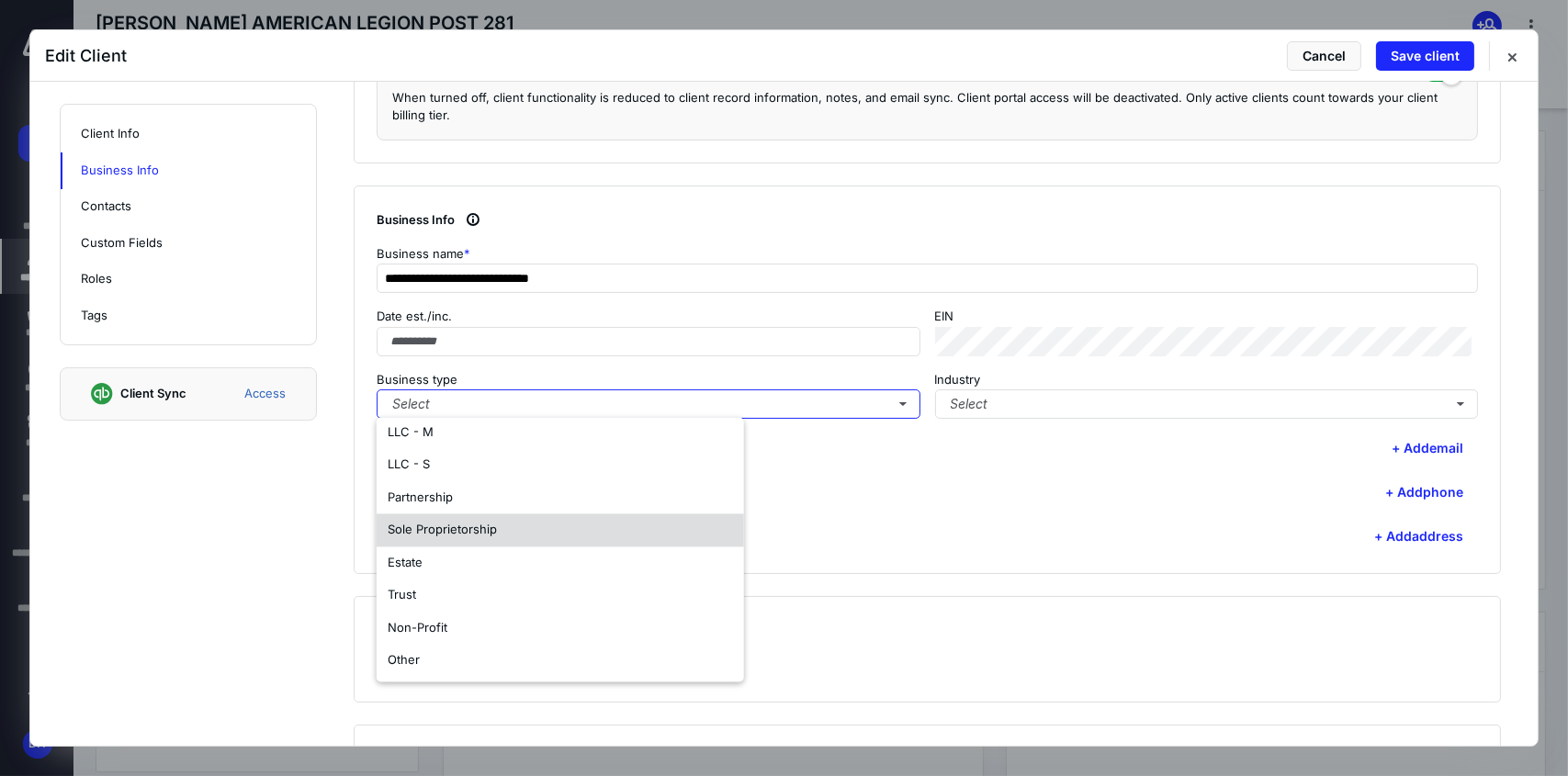 scroll, scrollTop: 107, scrollLeft: 0, axis: vertical 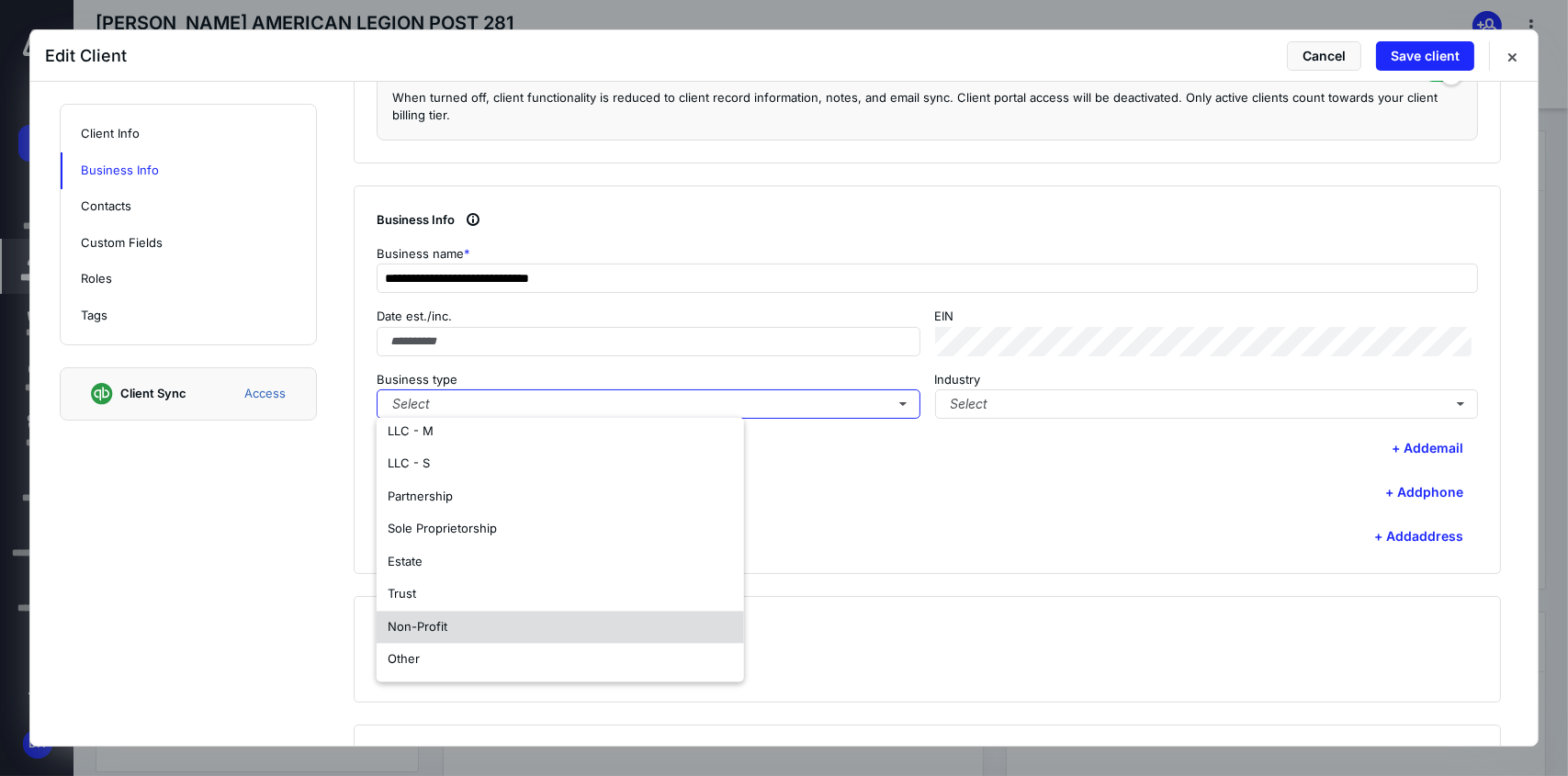 click on "Non-Profit" at bounding box center [560, 627] 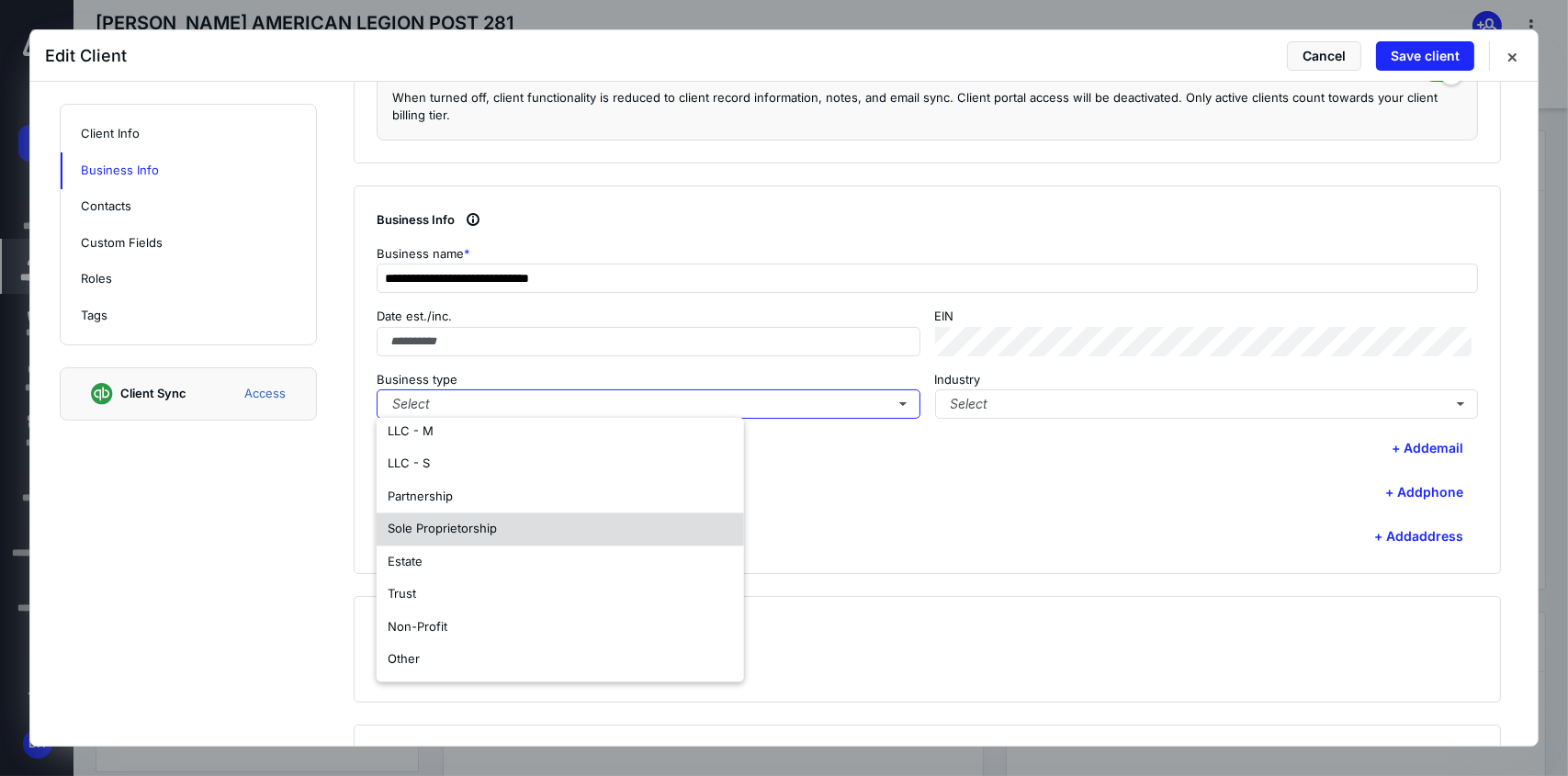 scroll, scrollTop: 0, scrollLeft: 0, axis: both 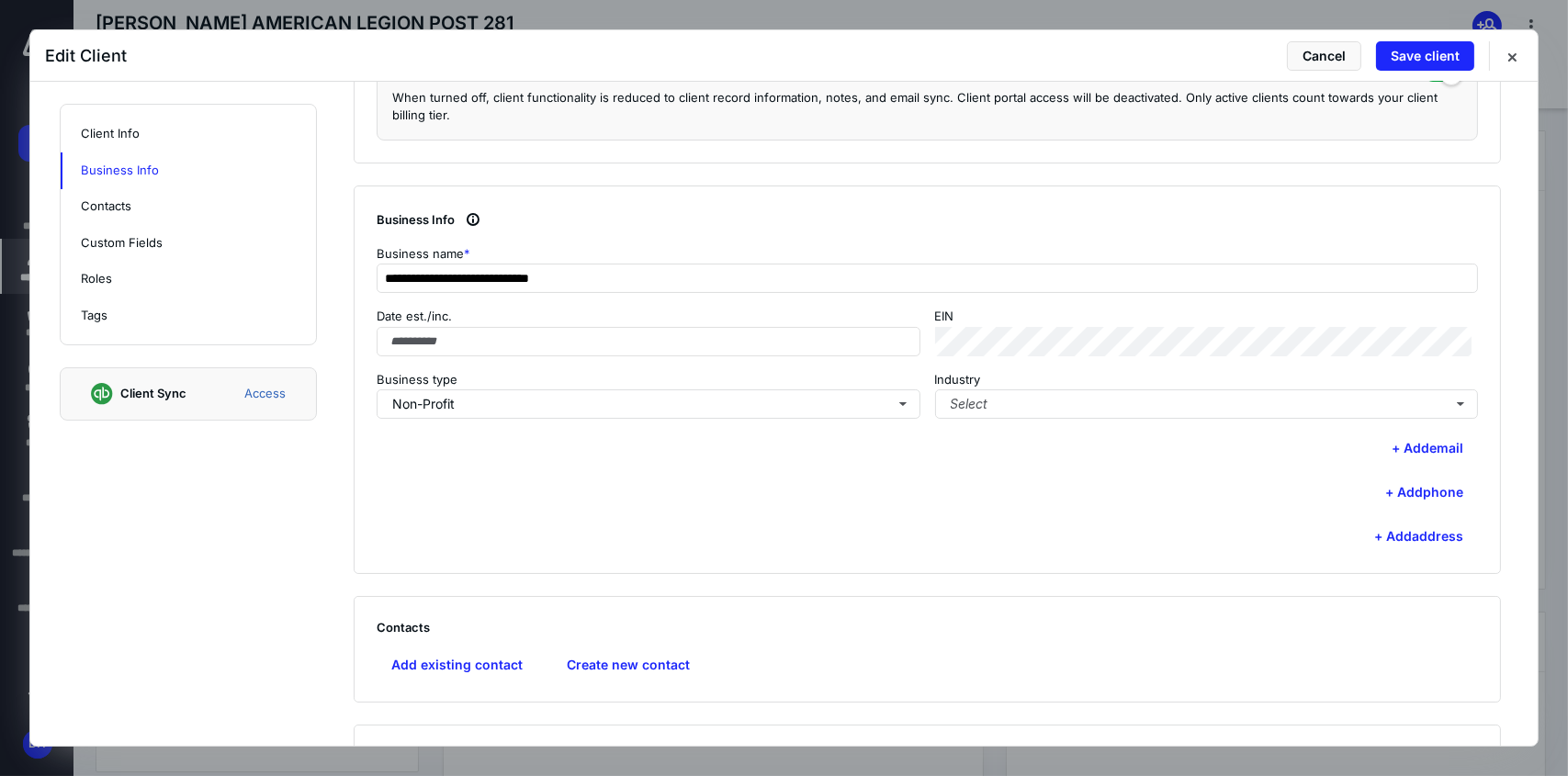 click on "**********" at bounding box center [927, 380] 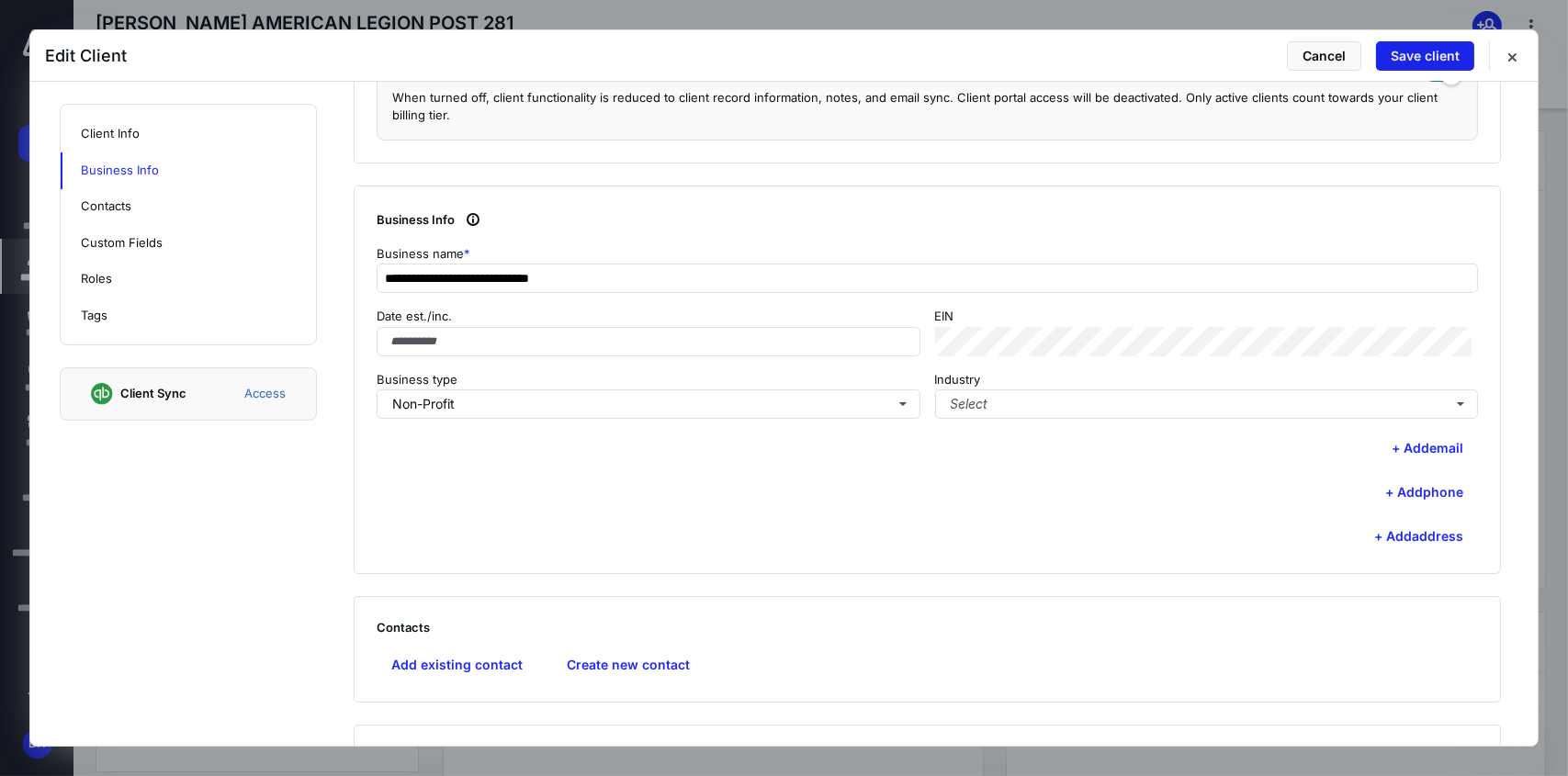 click on "Save client" at bounding box center (1425, 56) 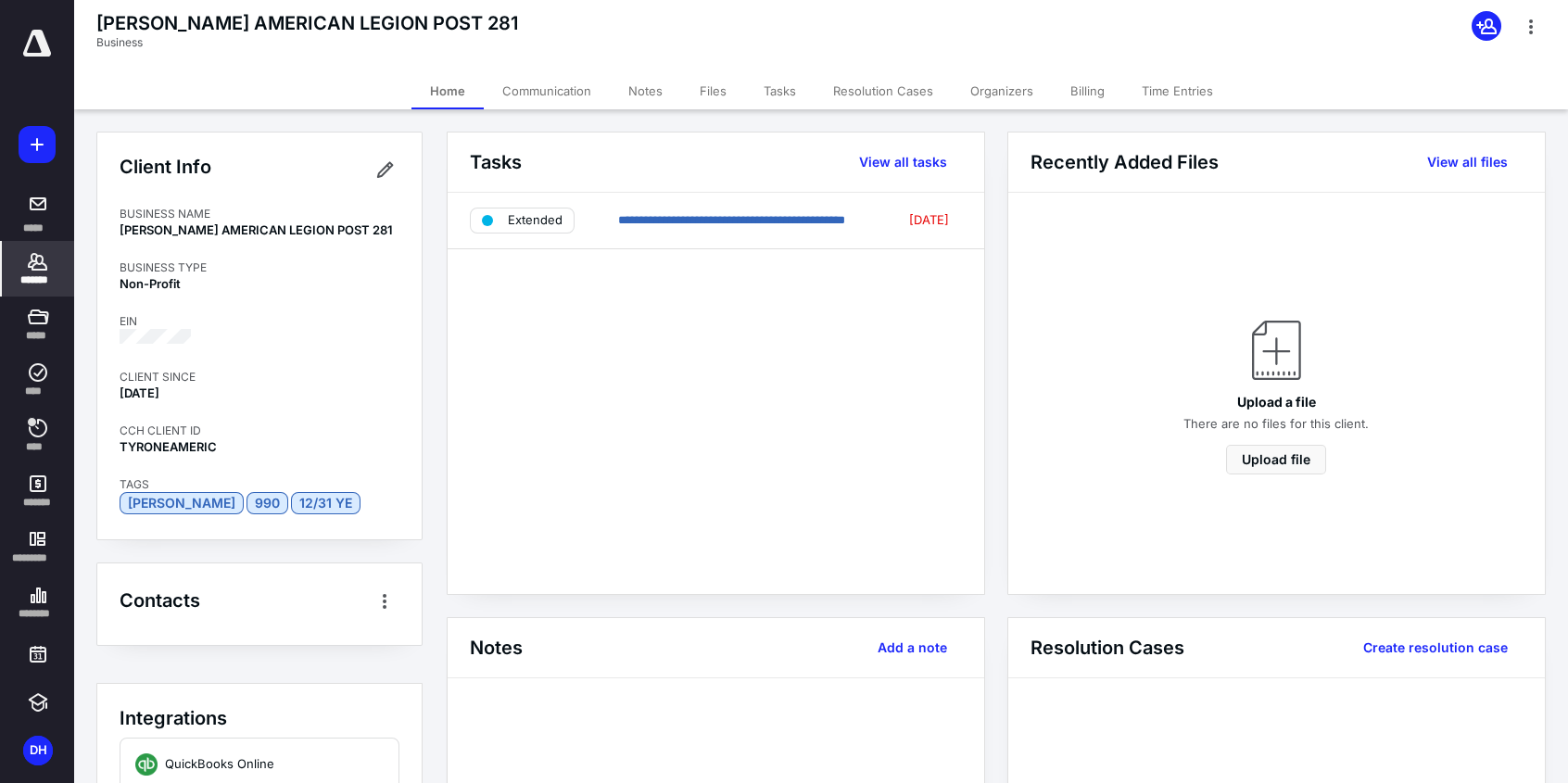 click on "**********" at bounding box center [715, 393] 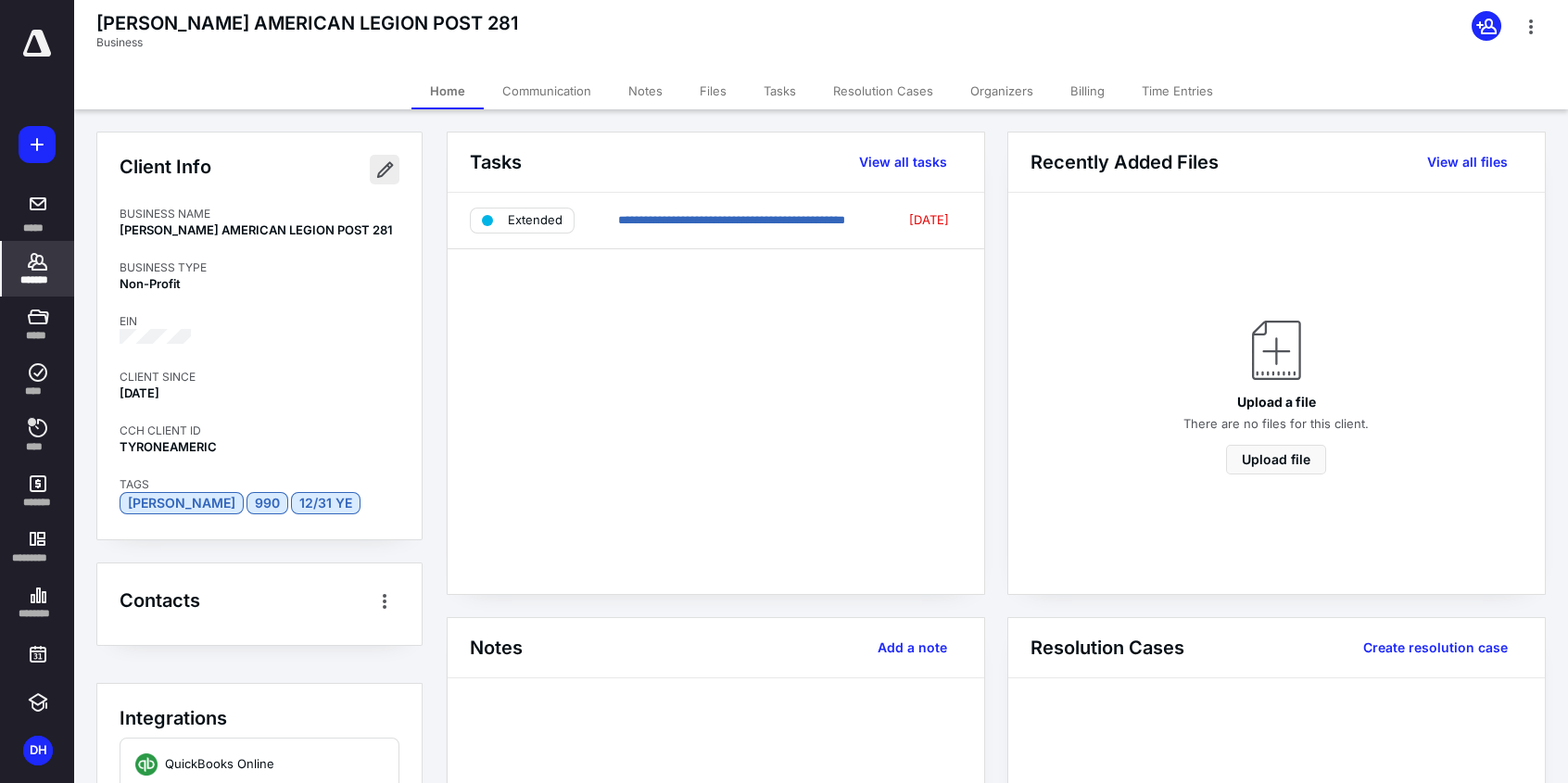 click at bounding box center (385, 170) 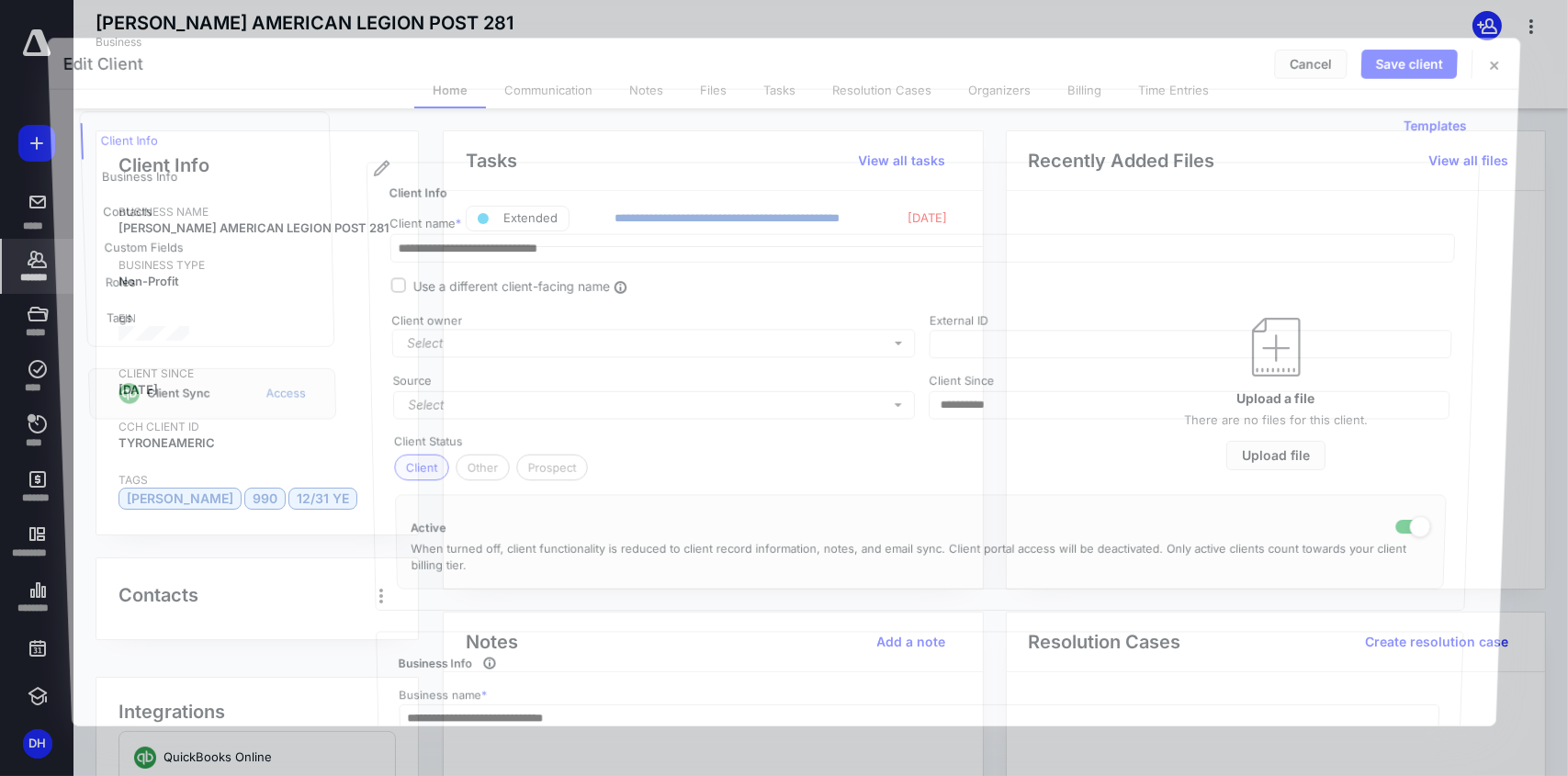 type on "**********" 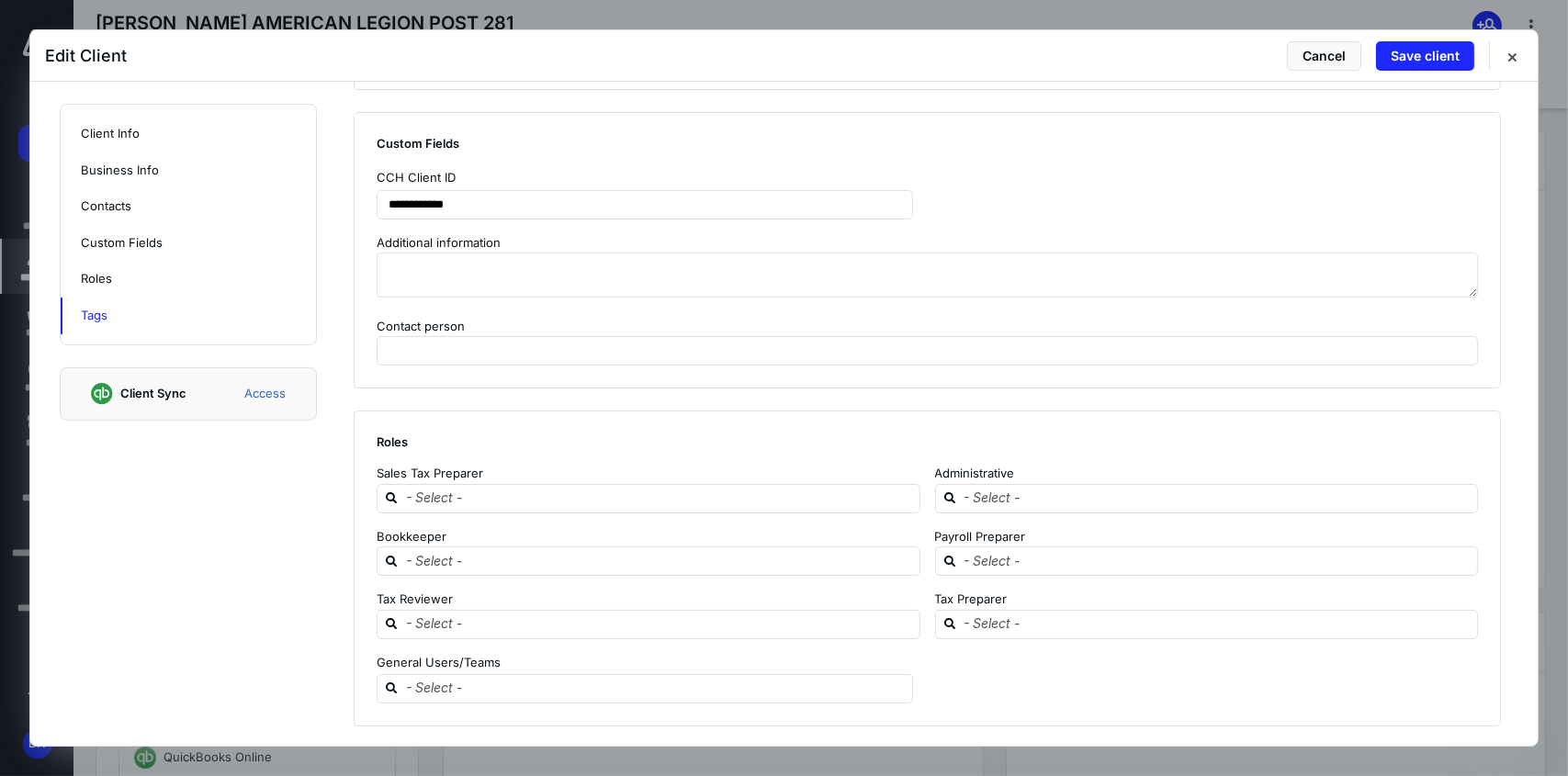 scroll, scrollTop: 918, scrollLeft: 0, axis: vertical 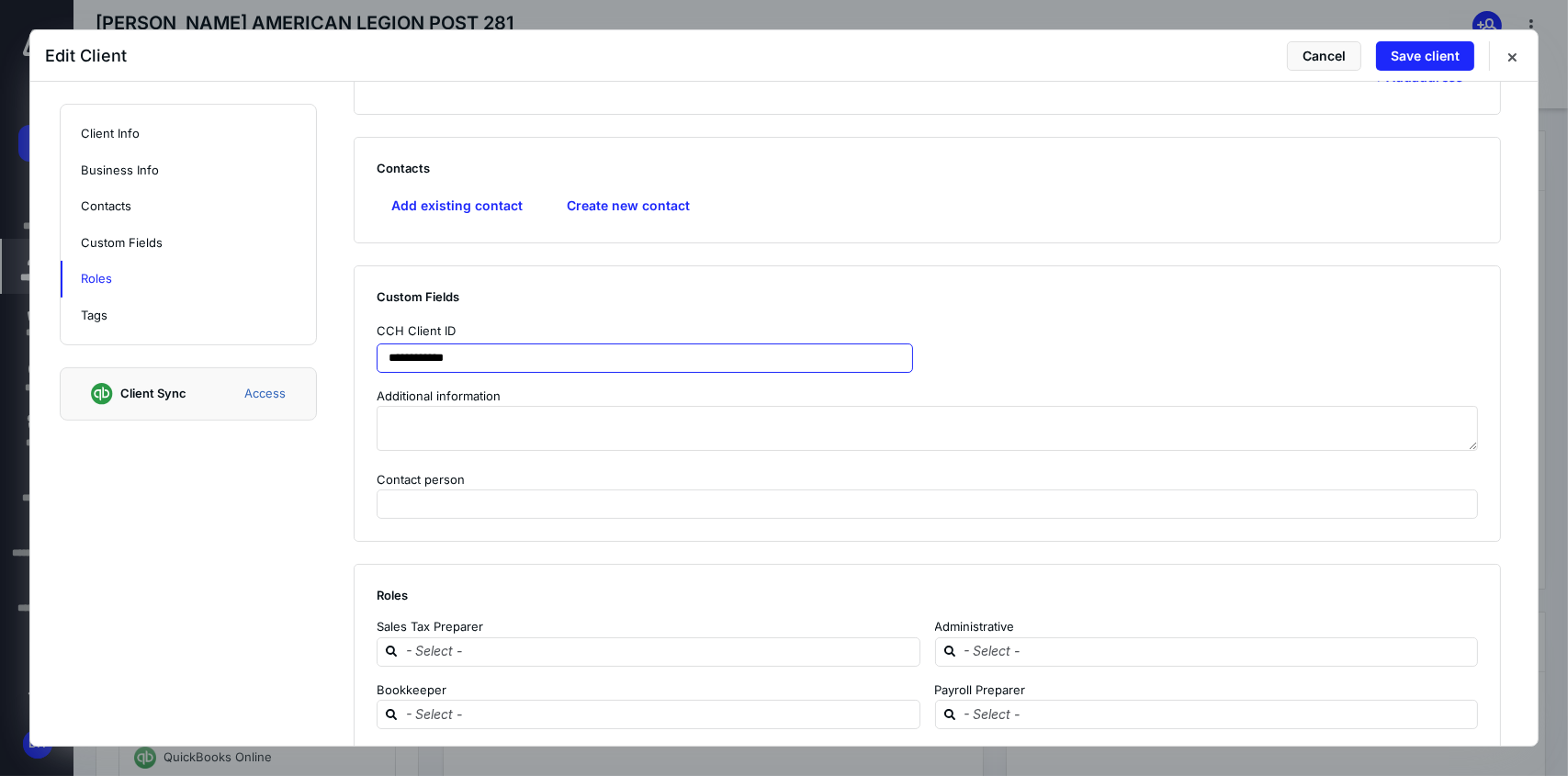 drag, startPoint x: 505, startPoint y: 349, endPoint x: 310, endPoint y: 348, distance: 195.00256 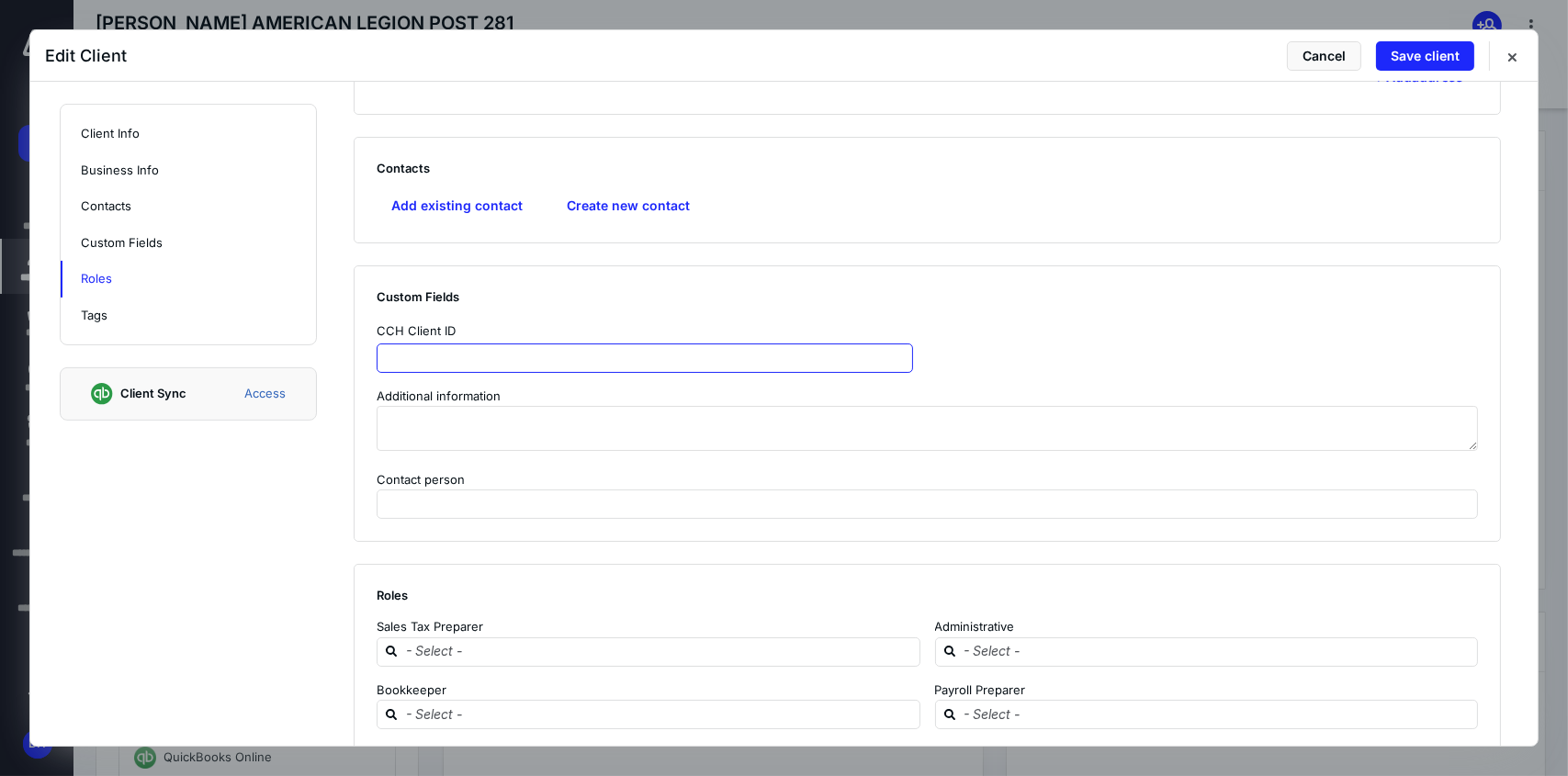 paste on "****" 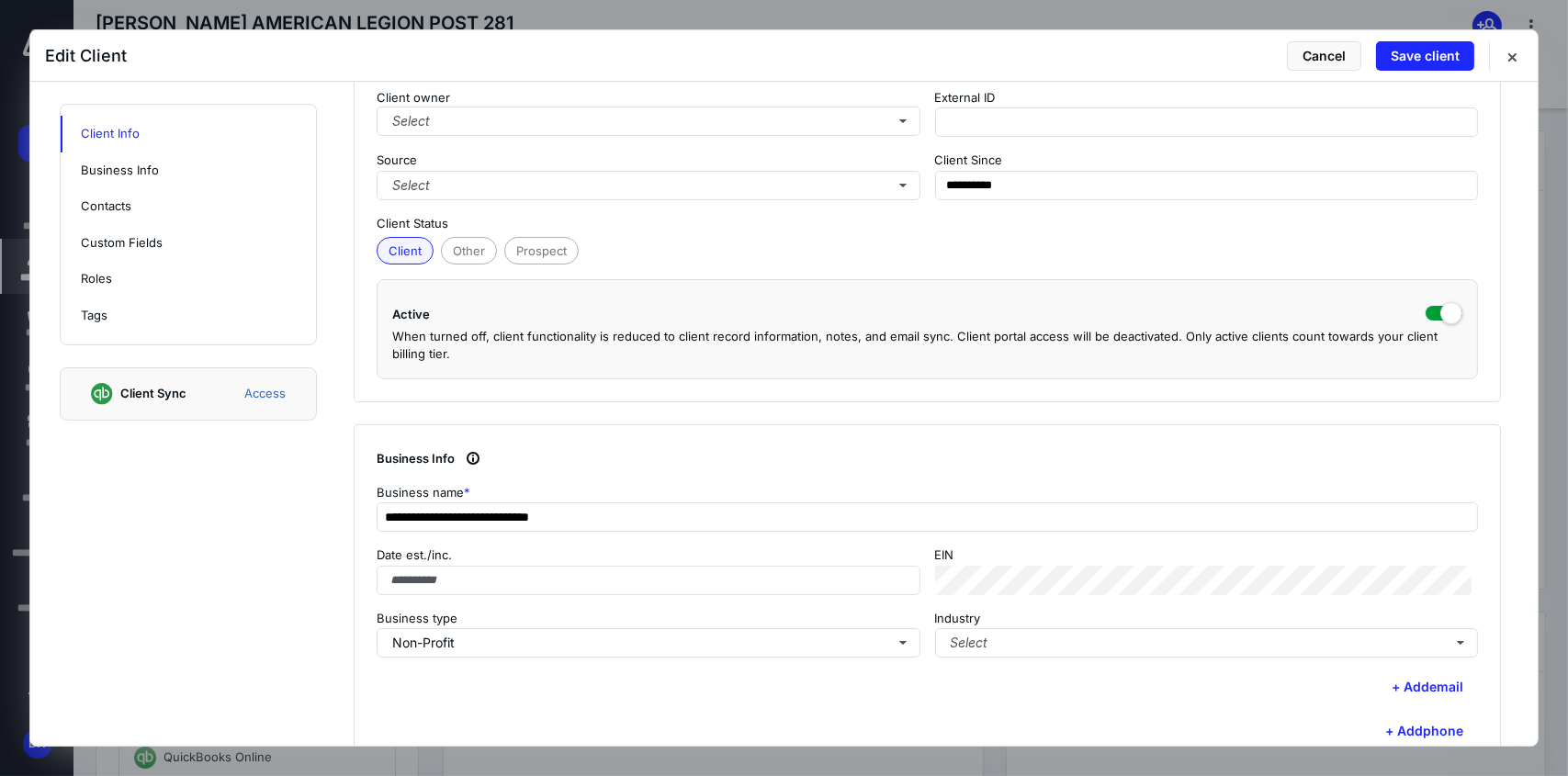 scroll, scrollTop: 184, scrollLeft: 0, axis: vertical 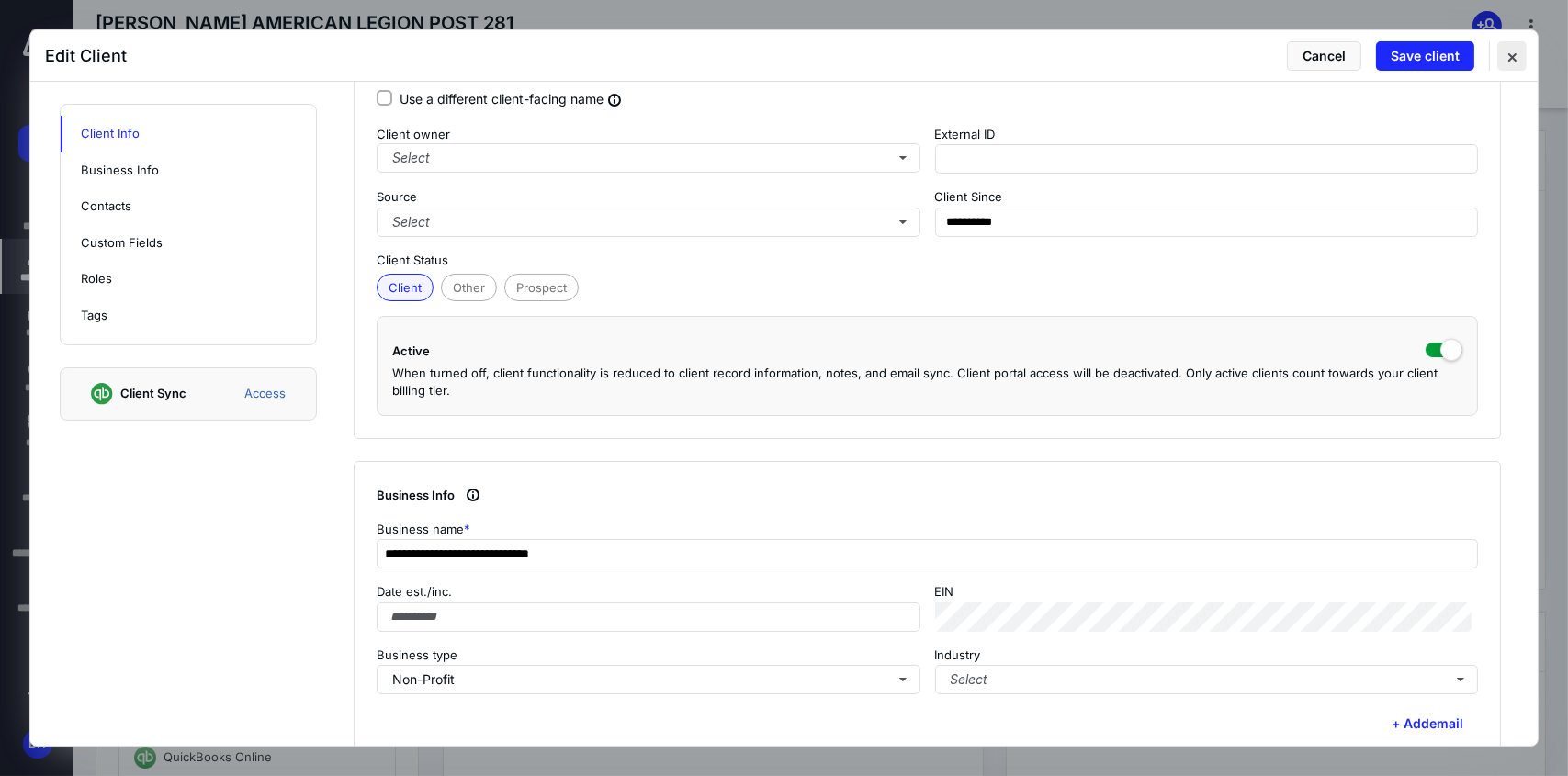 type on "****" 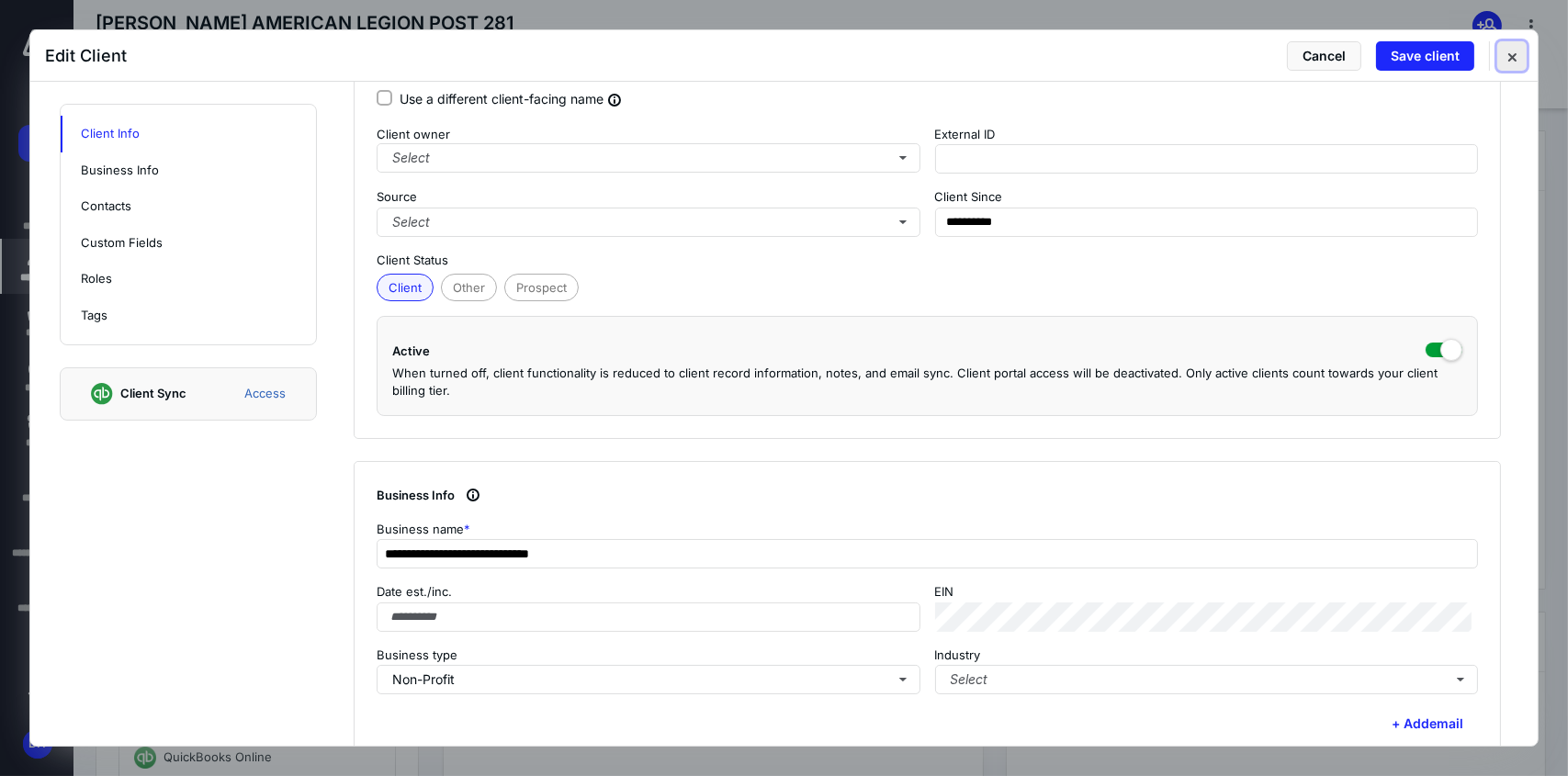 click at bounding box center (1512, 56) 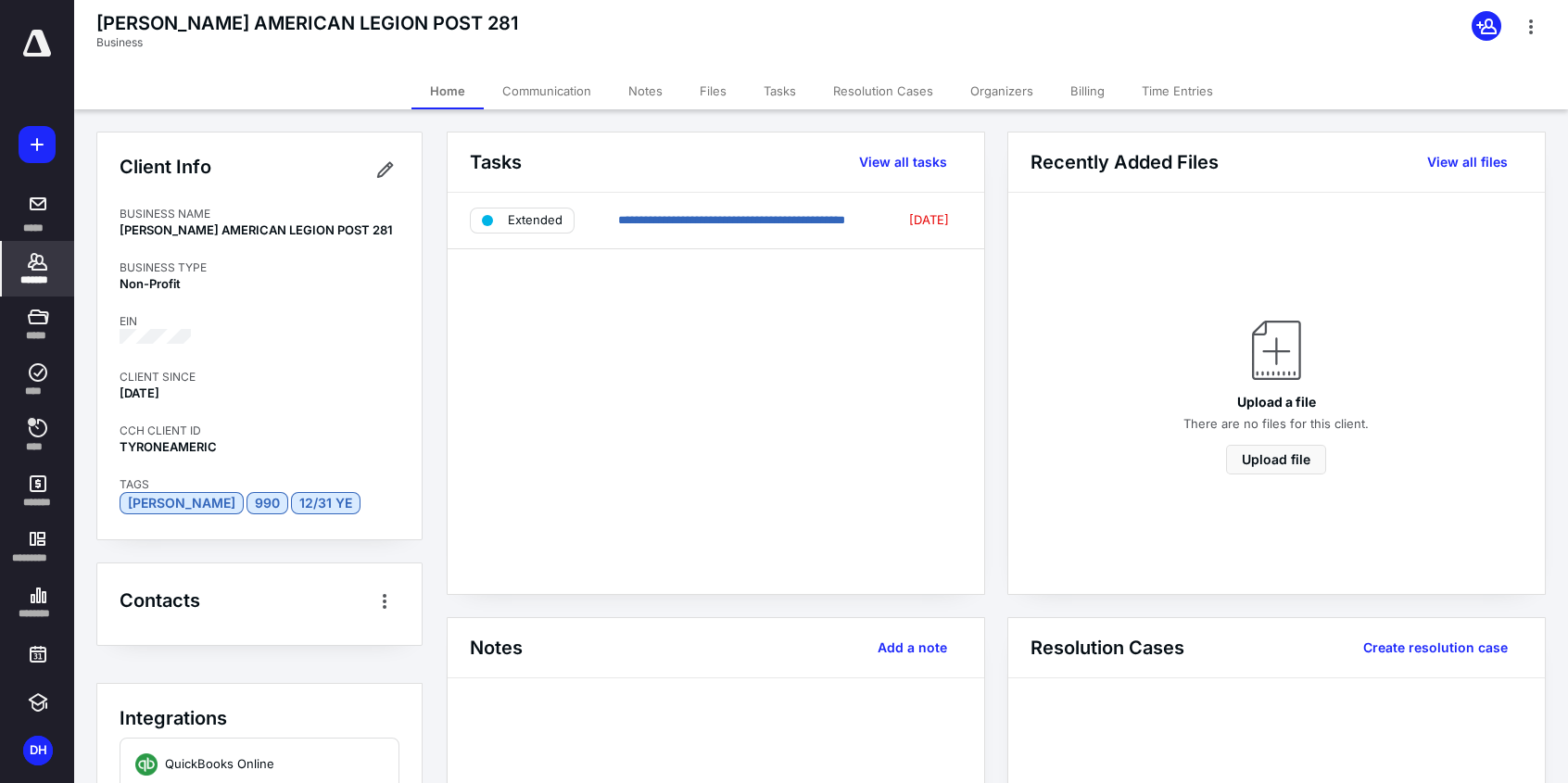 click on "**********" at bounding box center [715, 393] 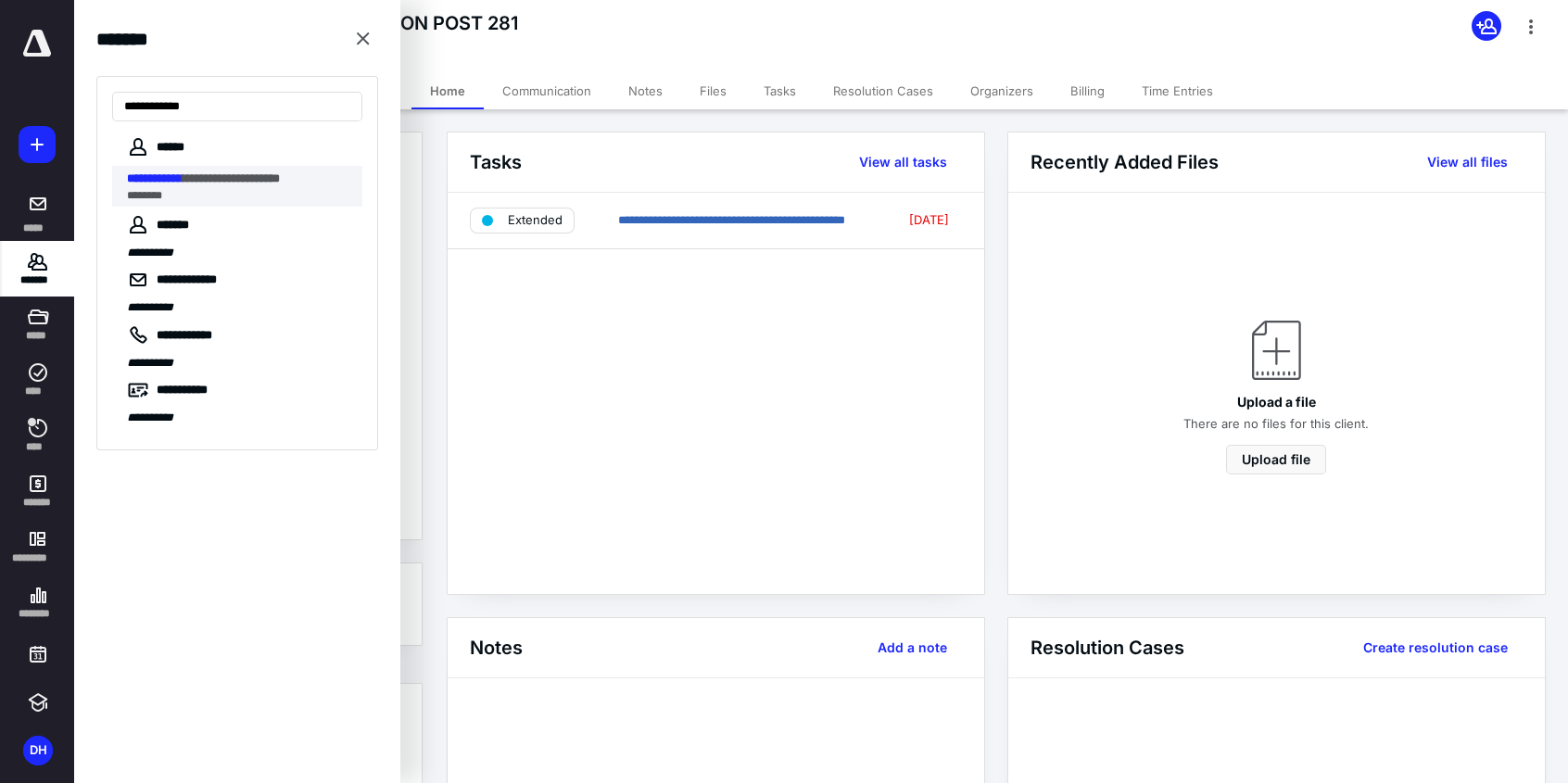 type on "**********" 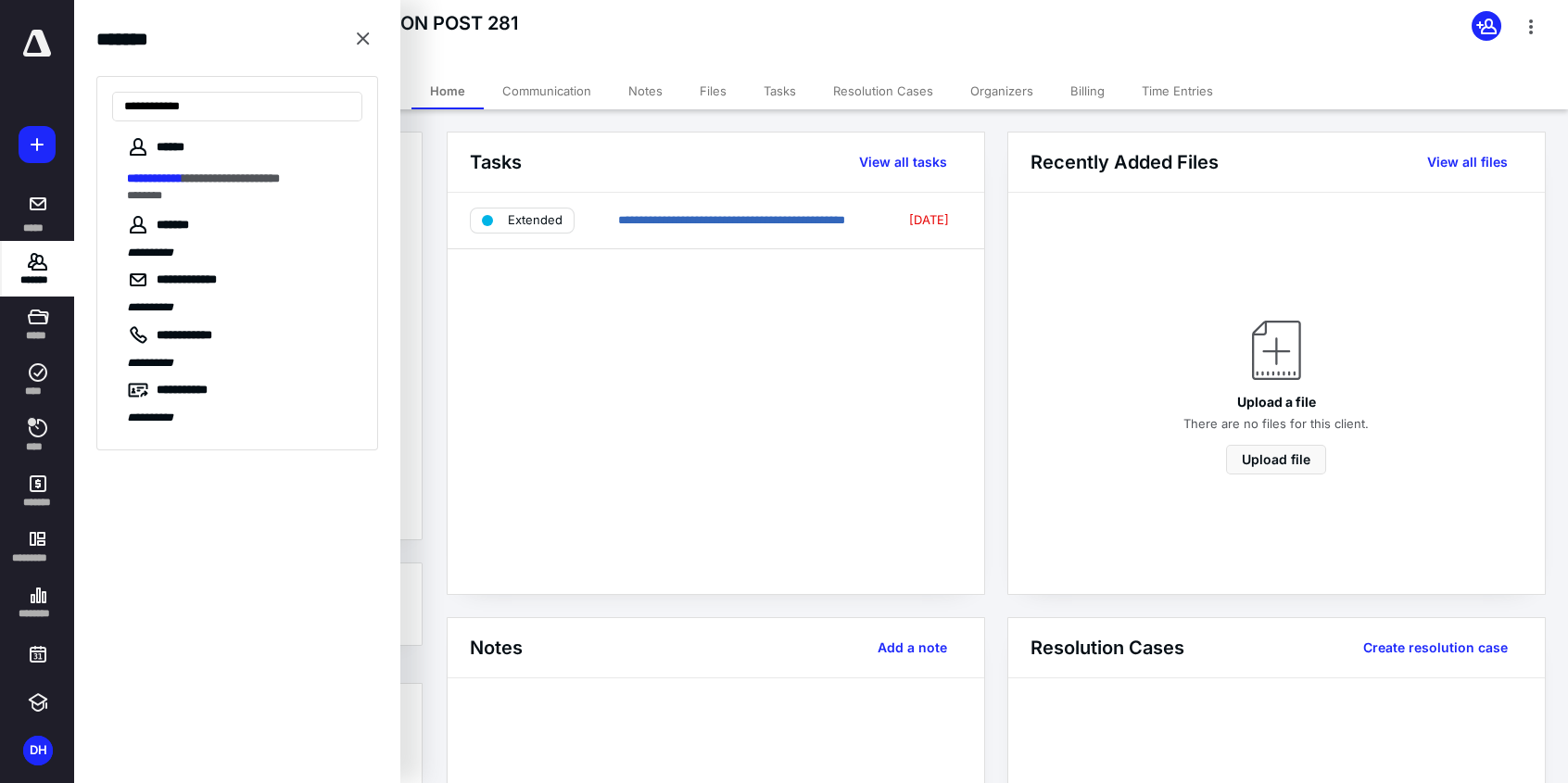 click on "**********" at bounding box center (155, 178) 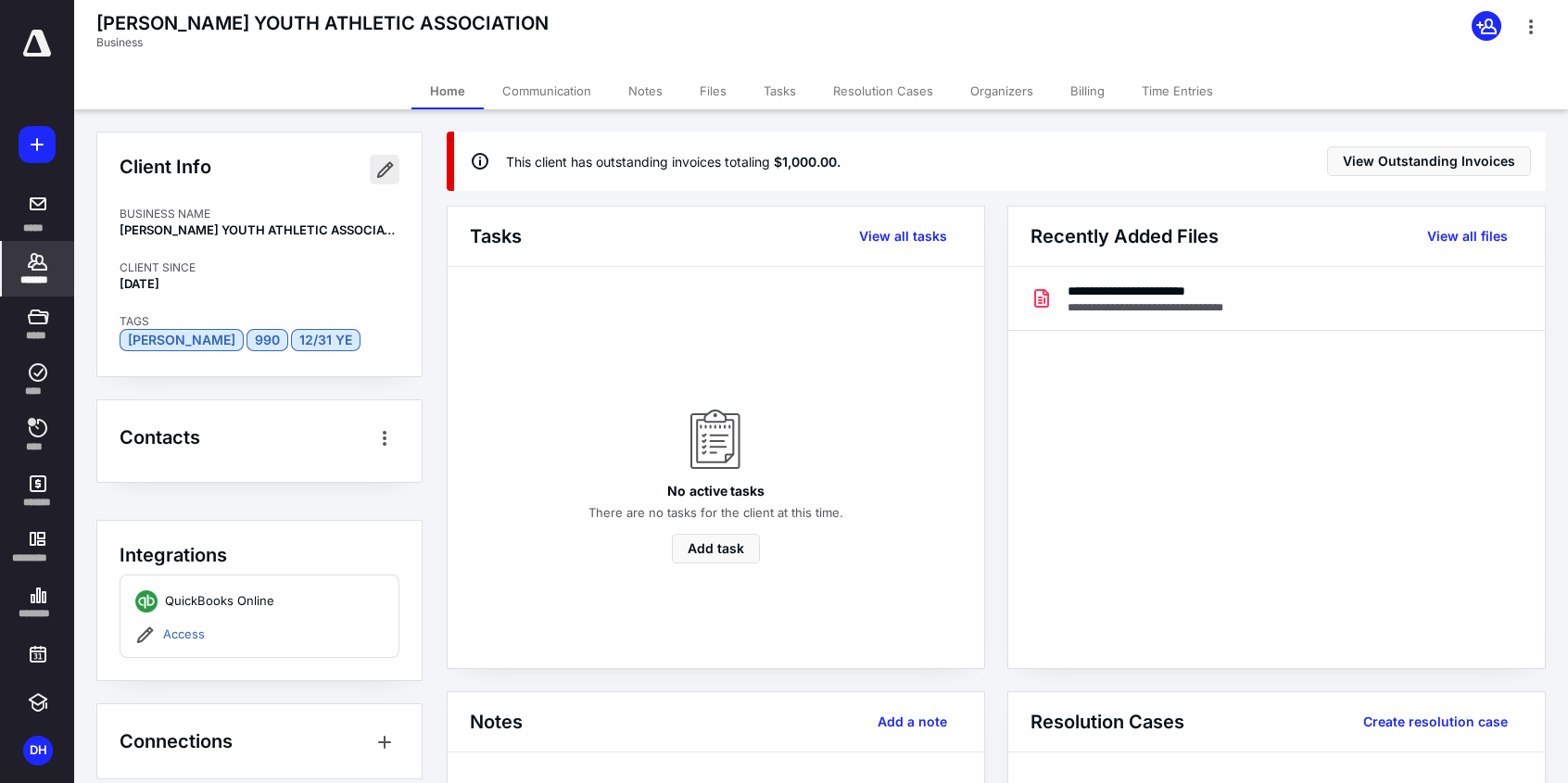 click at bounding box center (385, 170) 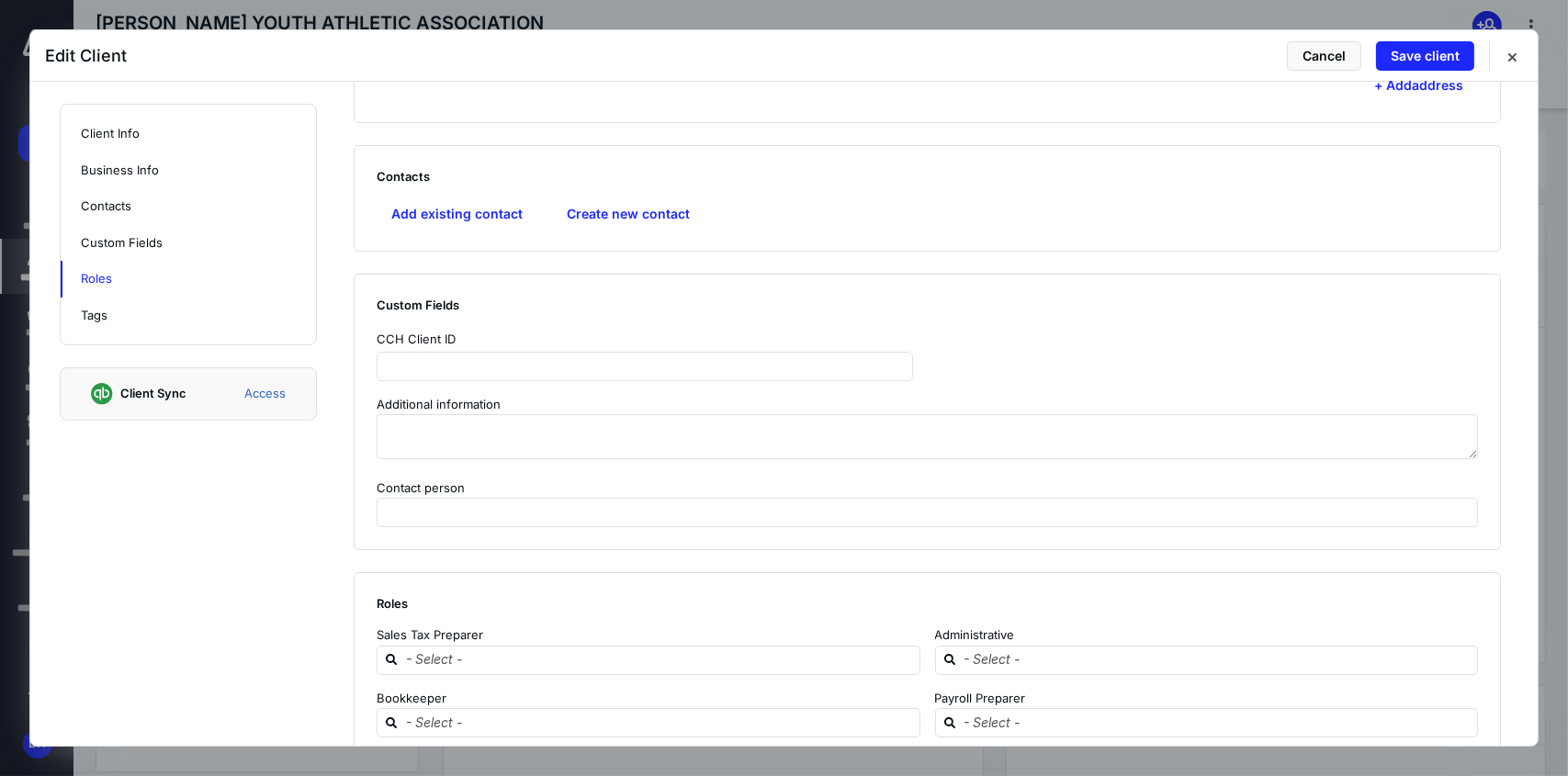 scroll, scrollTop: 918, scrollLeft: 0, axis: vertical 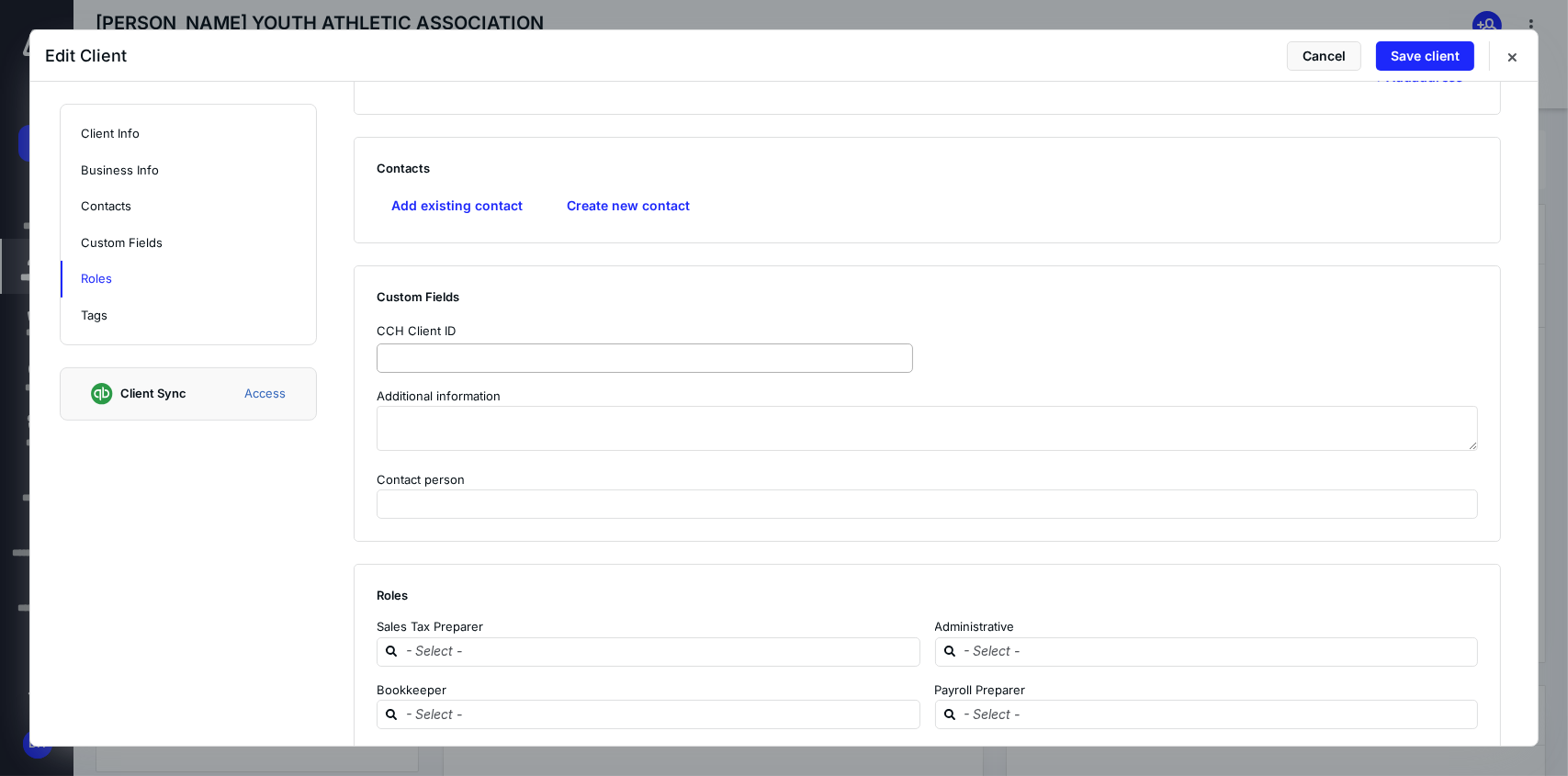 drag, startPoint x: 406, startPoint y: 340, endPoint x: 400, endPoint y: 355, distance: 16.155494 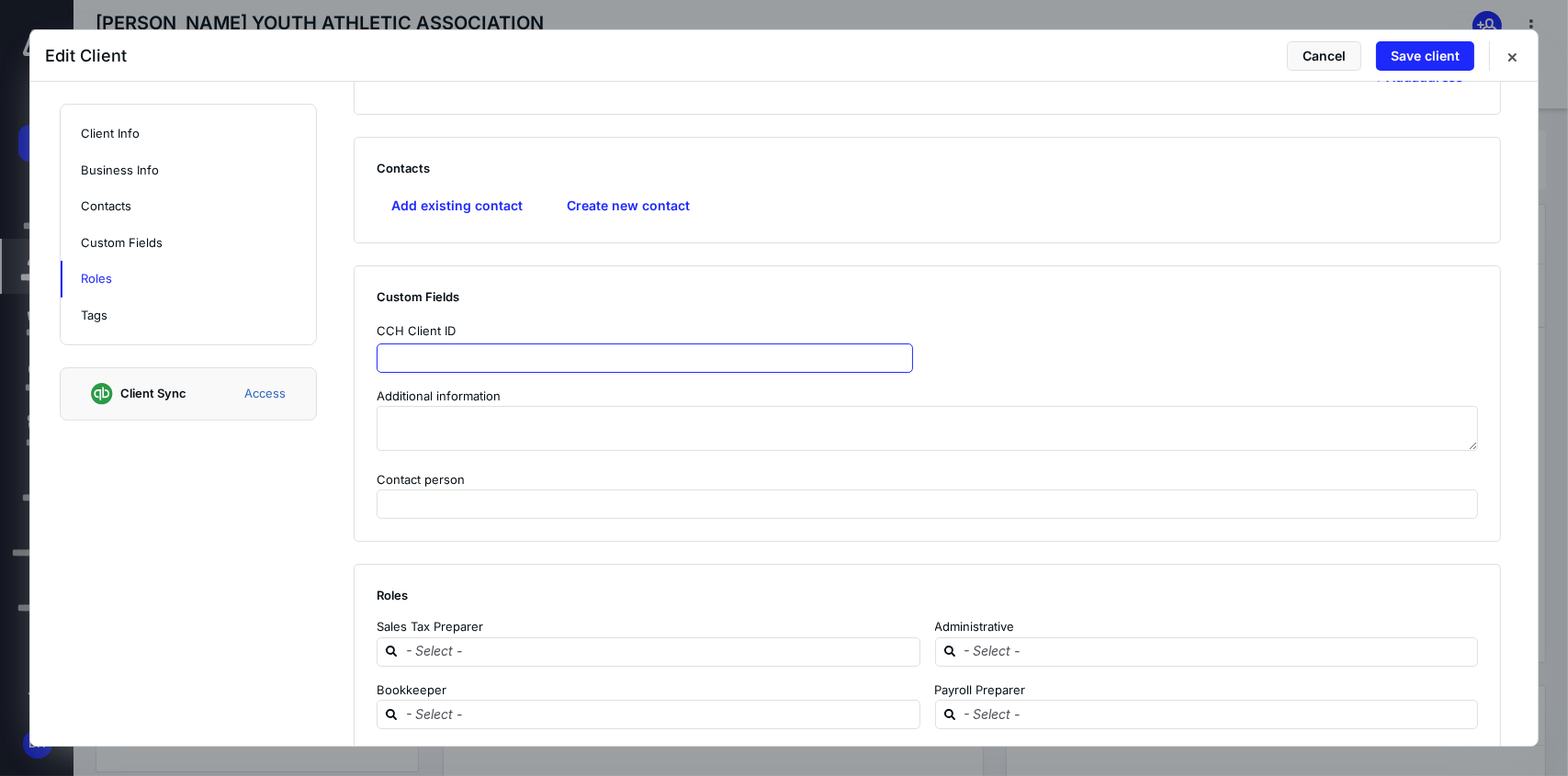 click at bounding box center [645, 358] 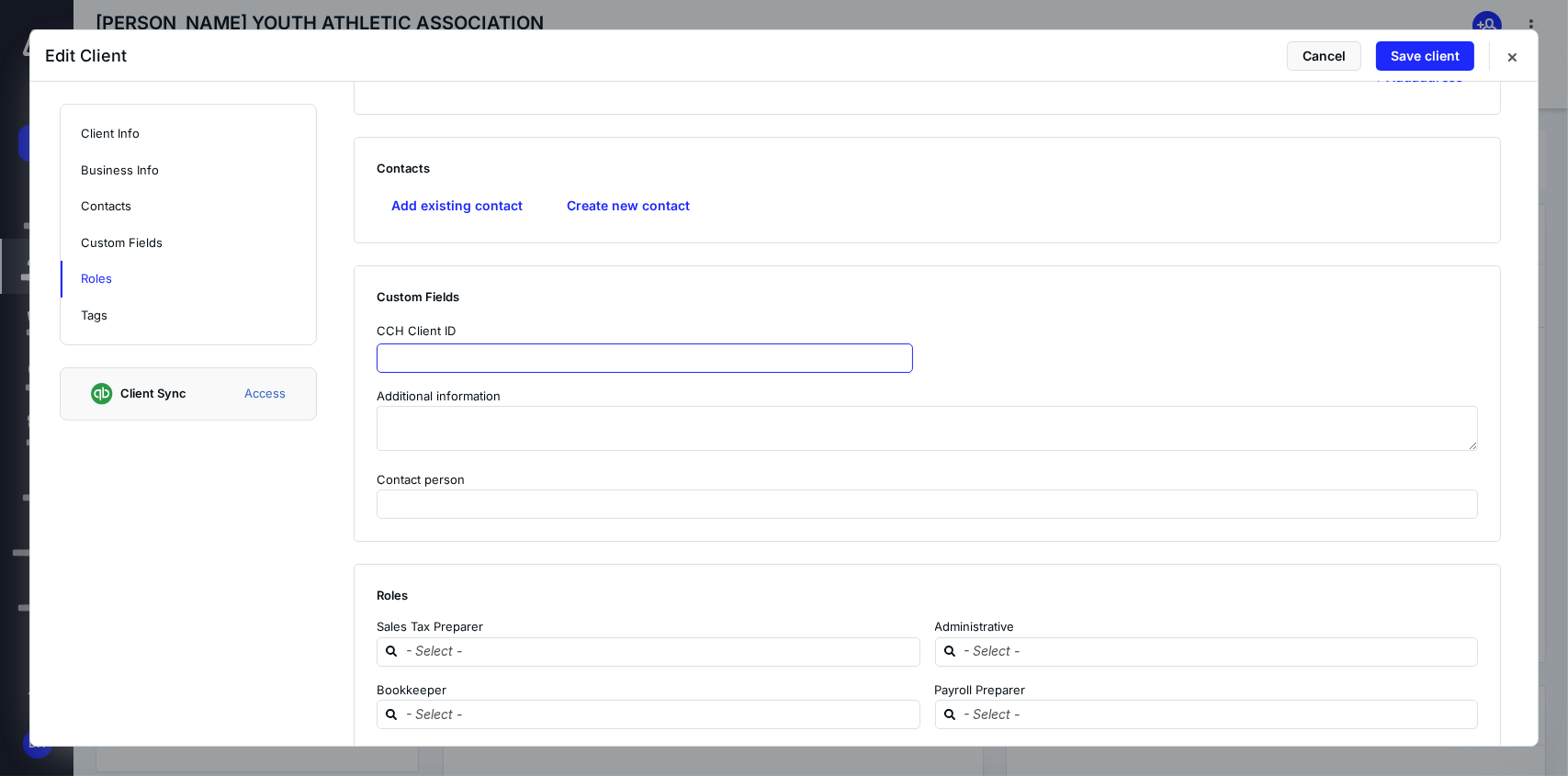 paste on "****" 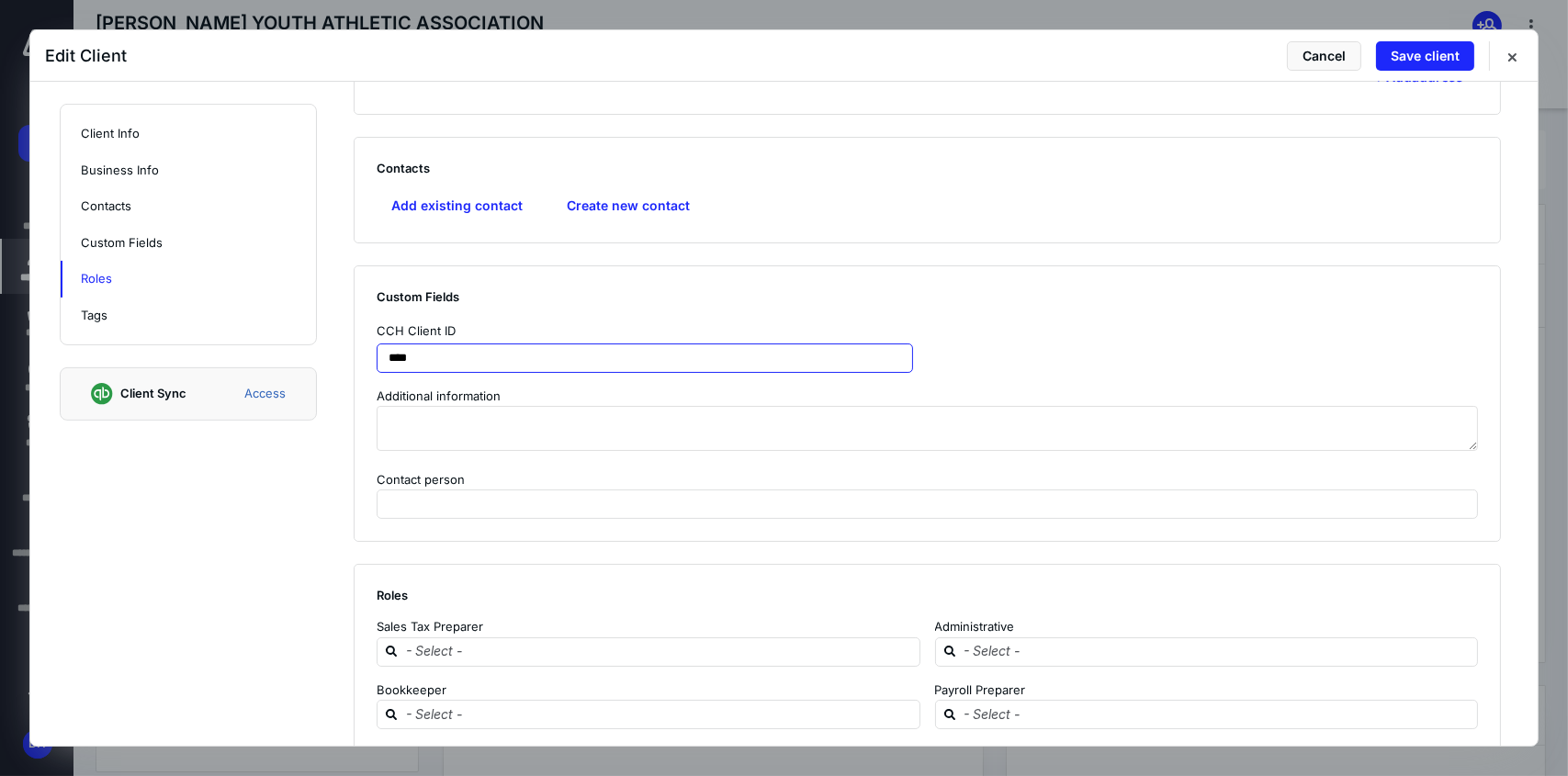 type on "****" 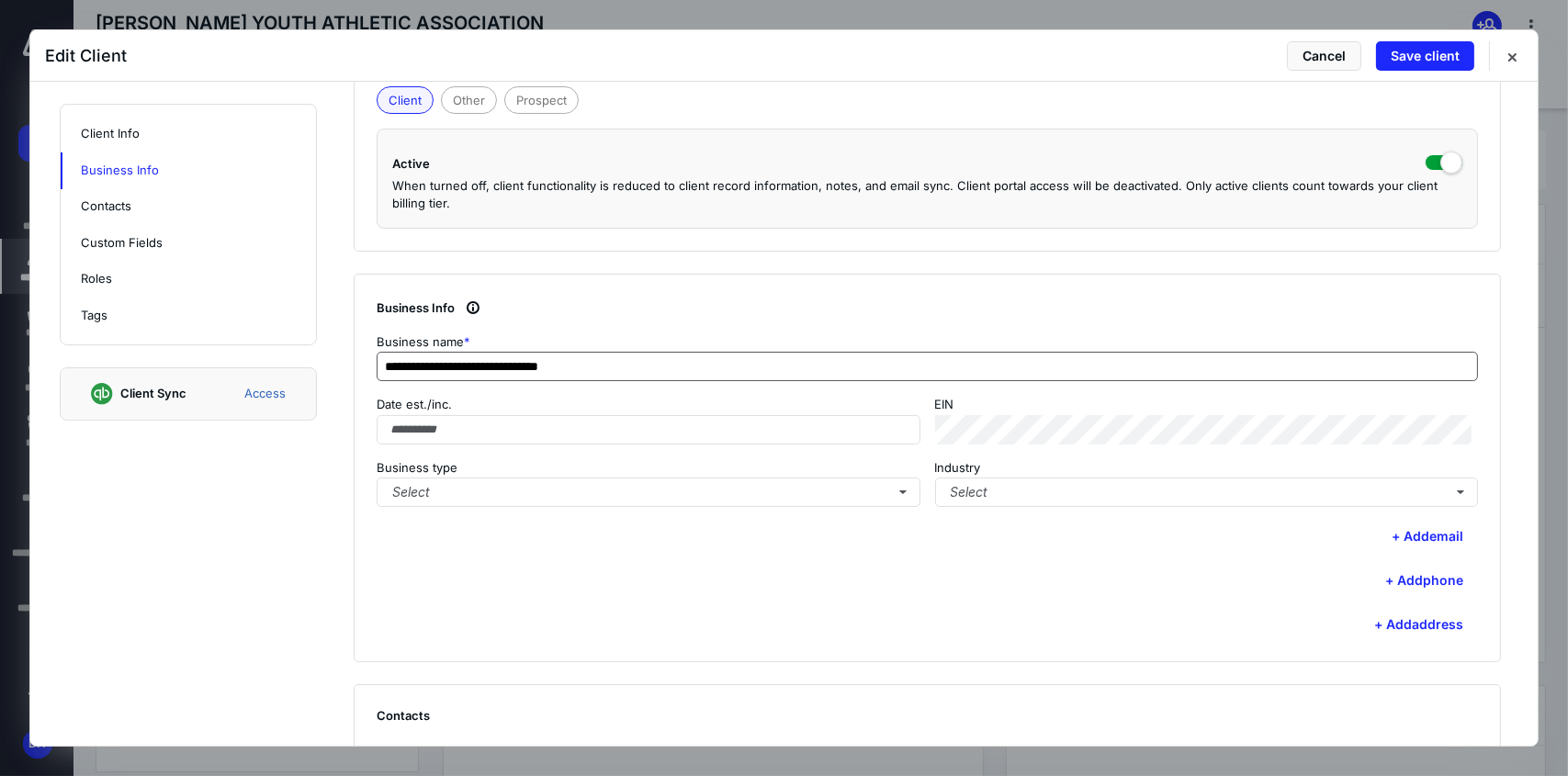 scroll, scrollTop: 367, scrollLeft: 0, axis: vertical 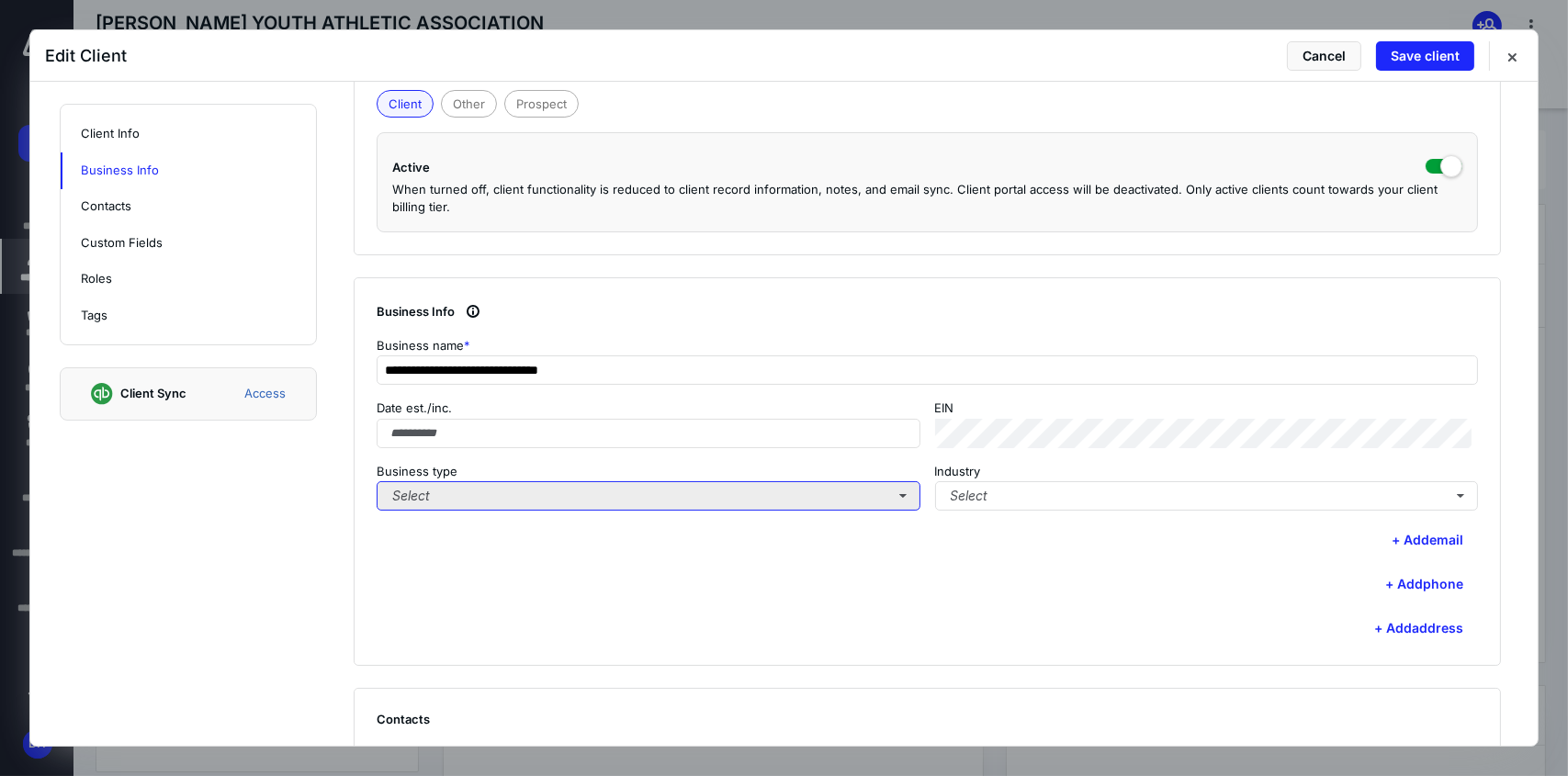 click on "Select" at bounding box center [649, 496] 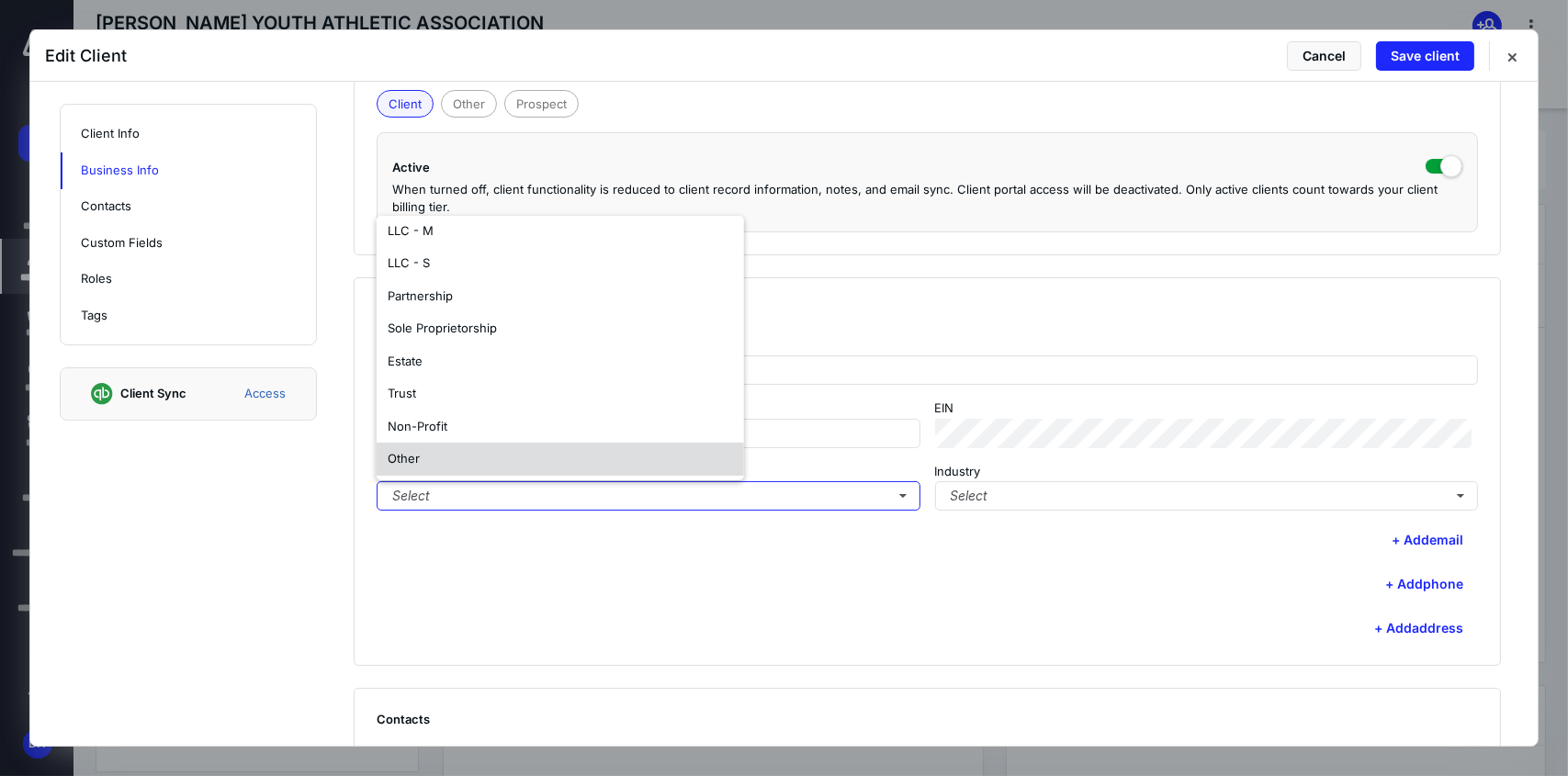 scroll, scrollTop: 107, scrollLeft: 0, axis: vertical 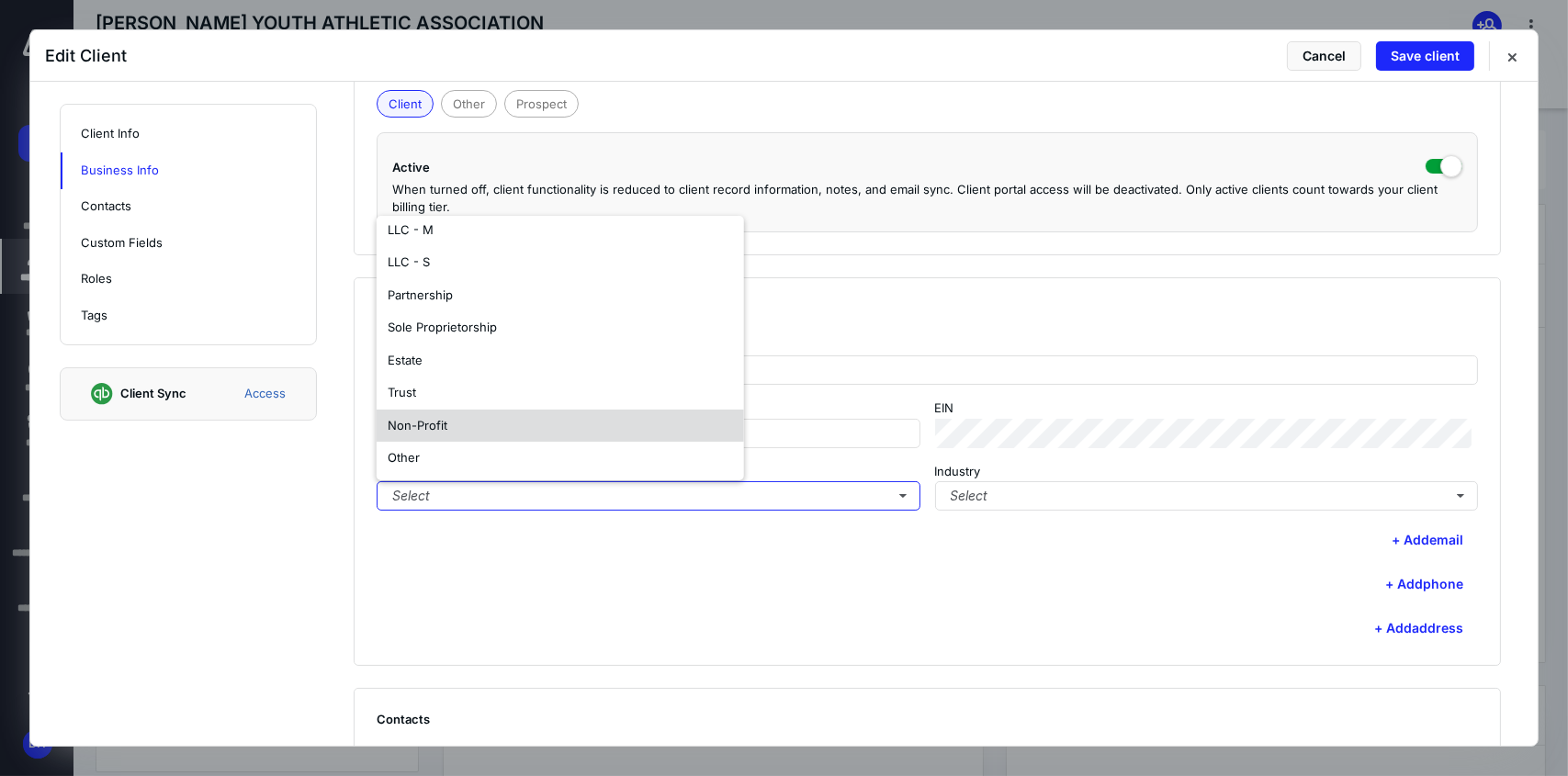 click on "Non-Profit" at bounding box center [560, 426] 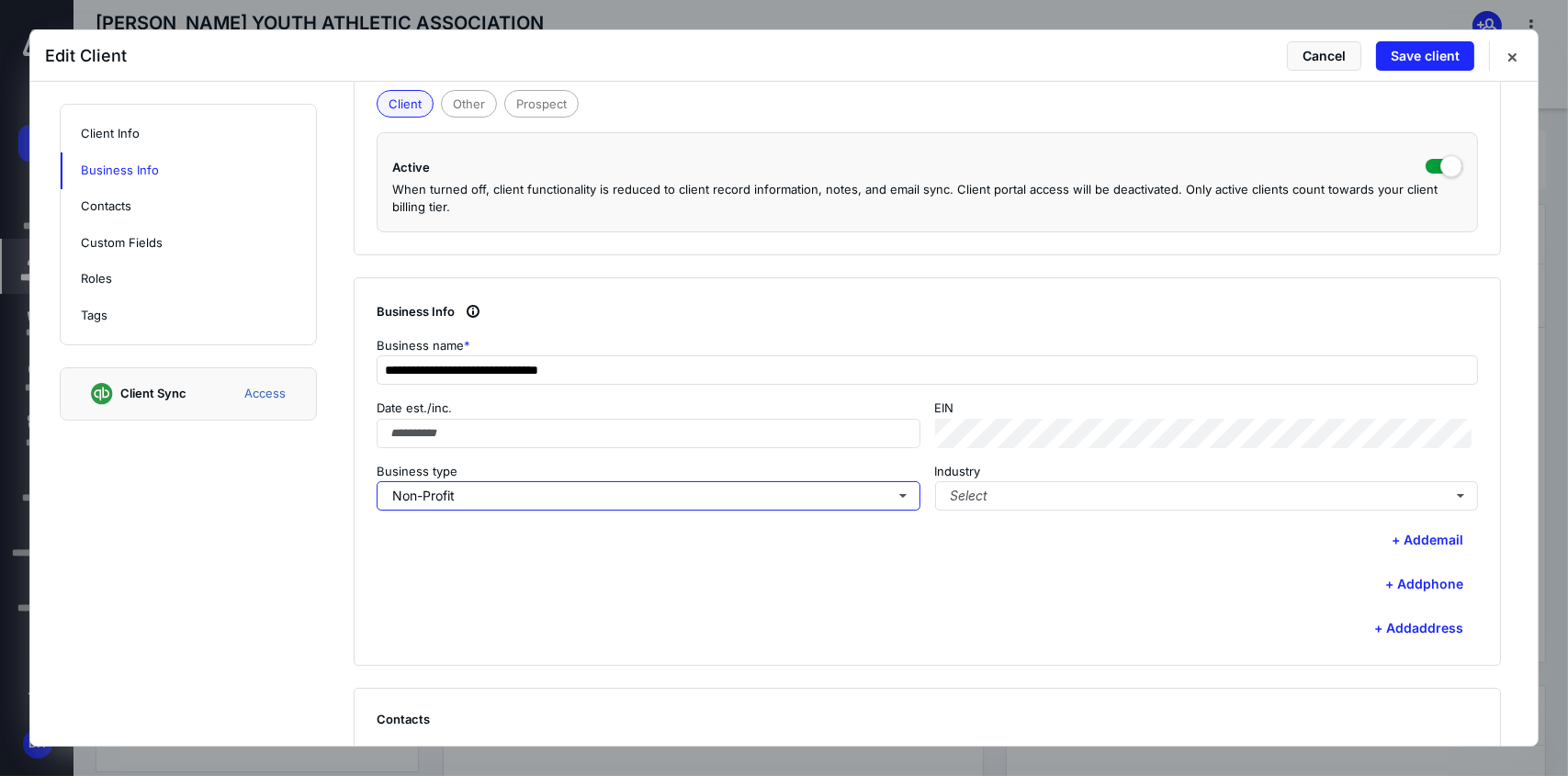 scroll, scrollTop: 0, scrollLeft: 0, axis: both 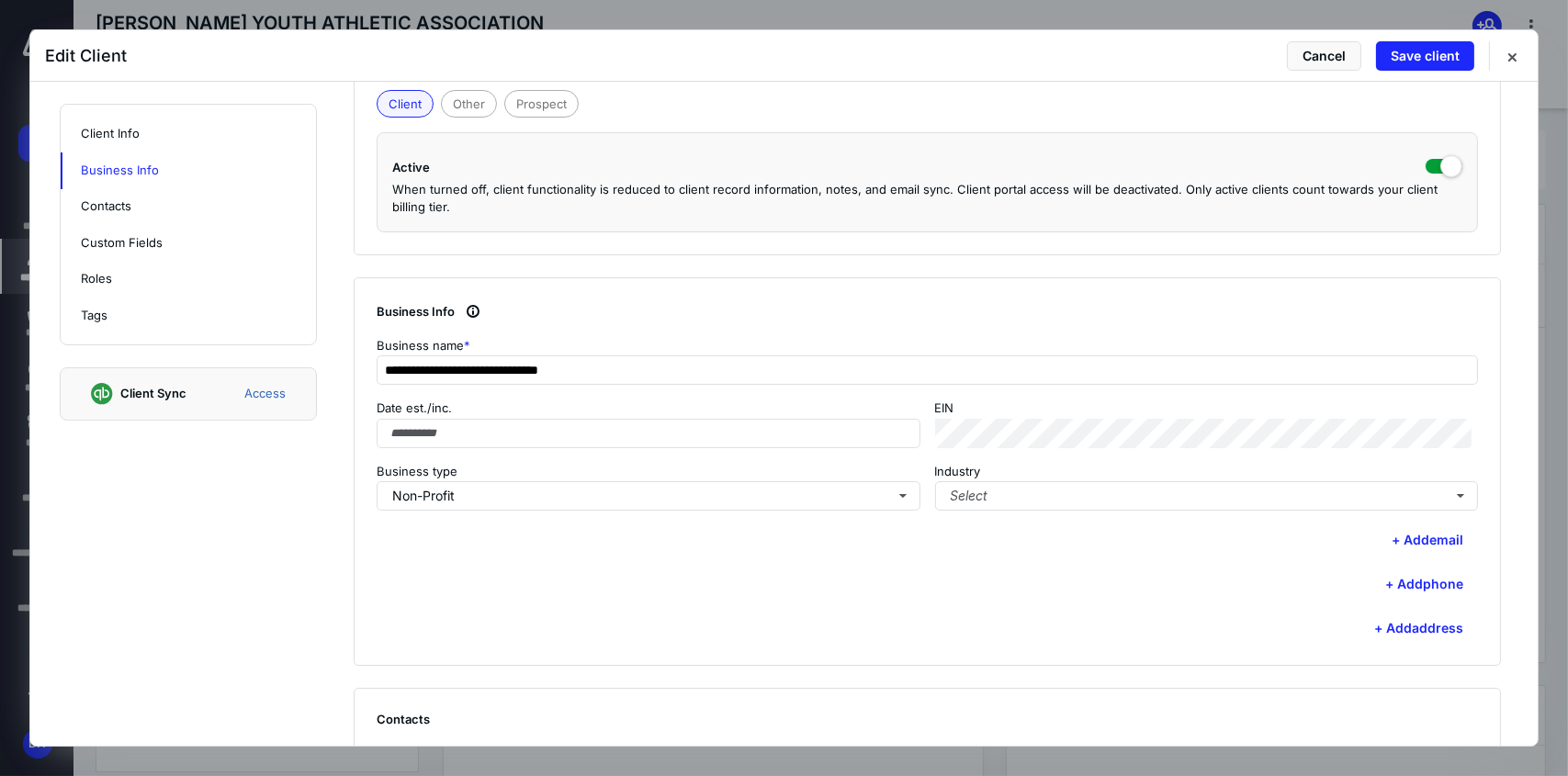click on "**********" at bounding box center (927, 472) 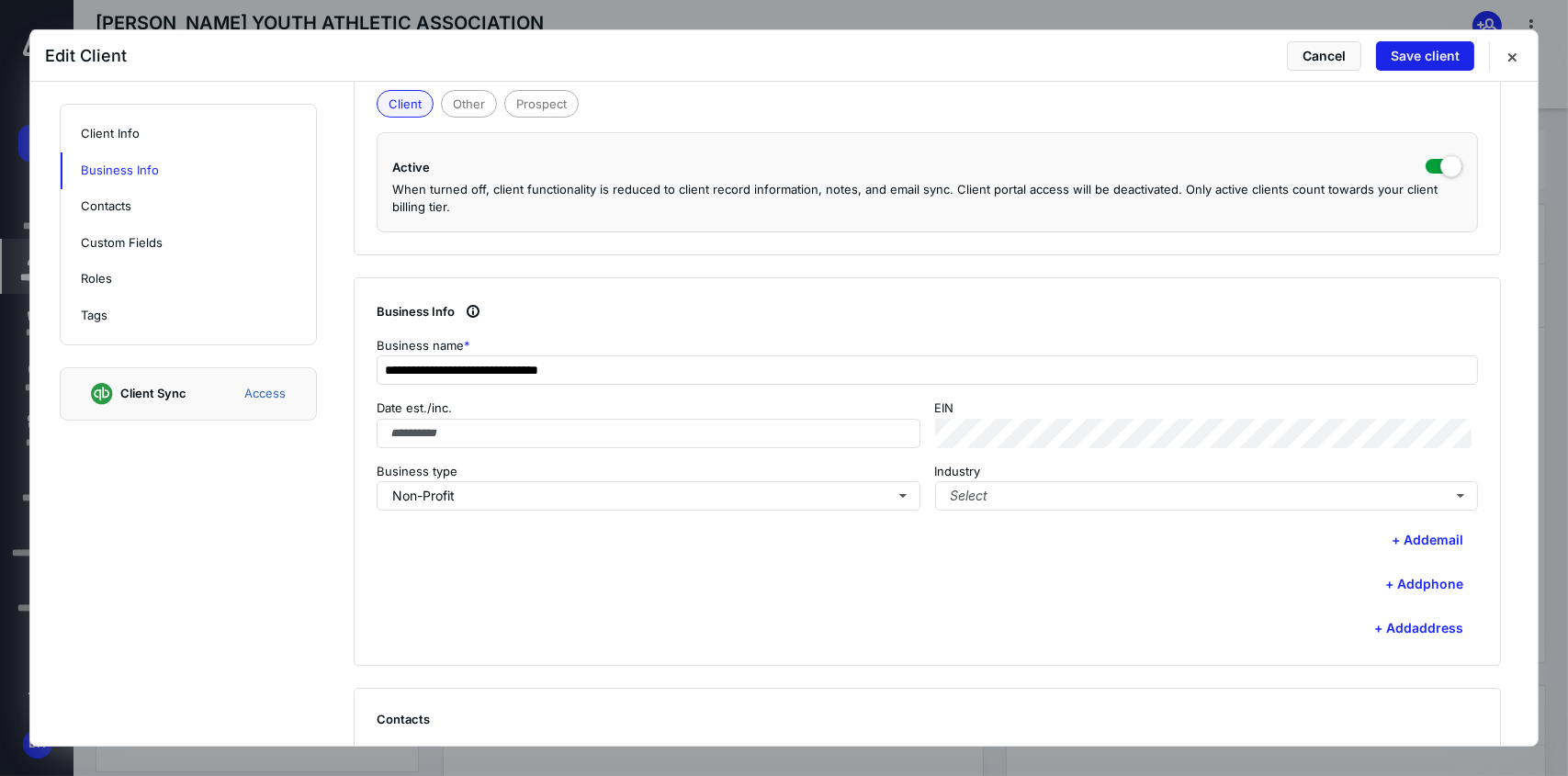 click on "Save client" at bounding box center (1425, 56) 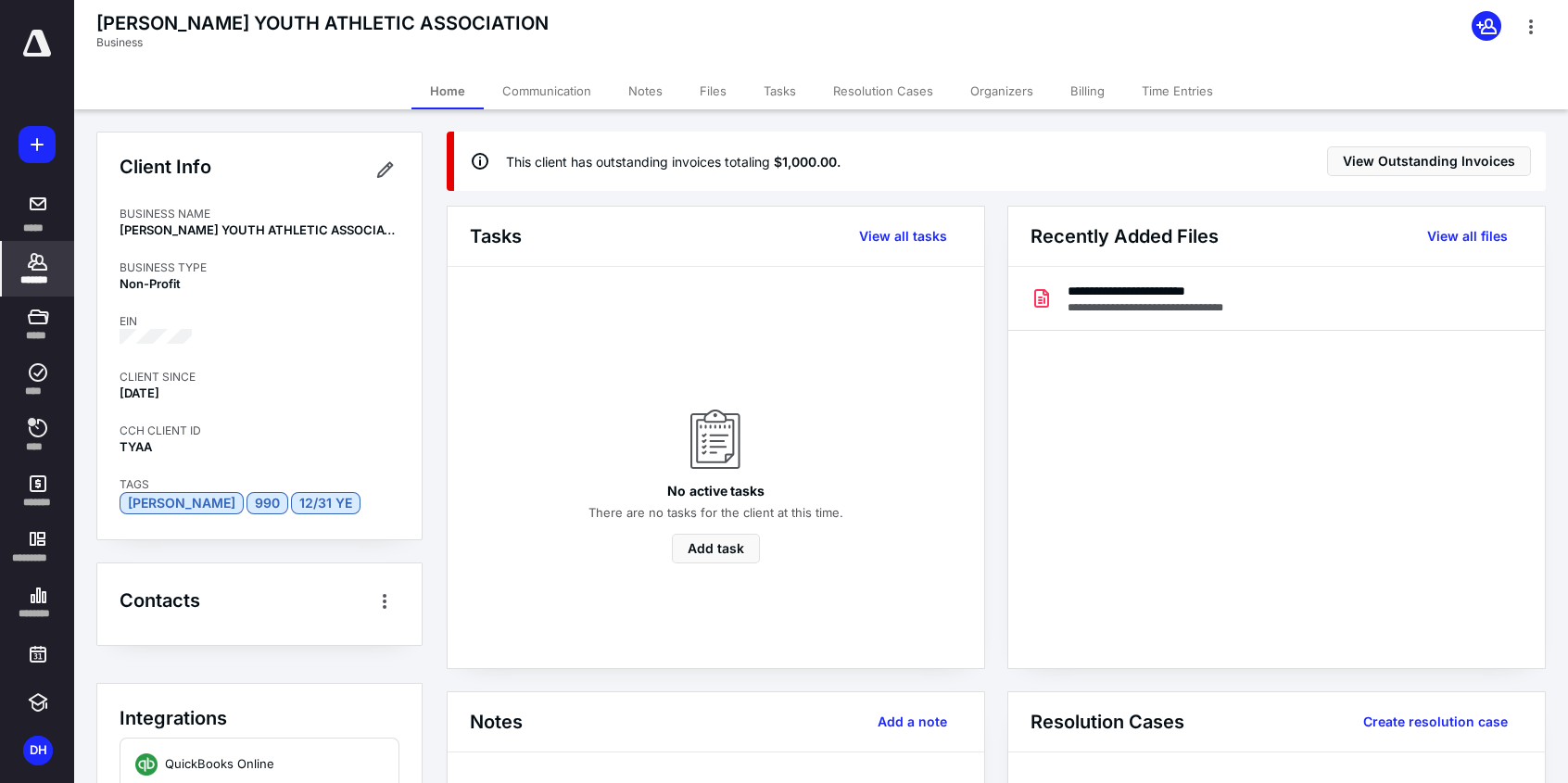 click on "*******" at bounding box center (38, 269) 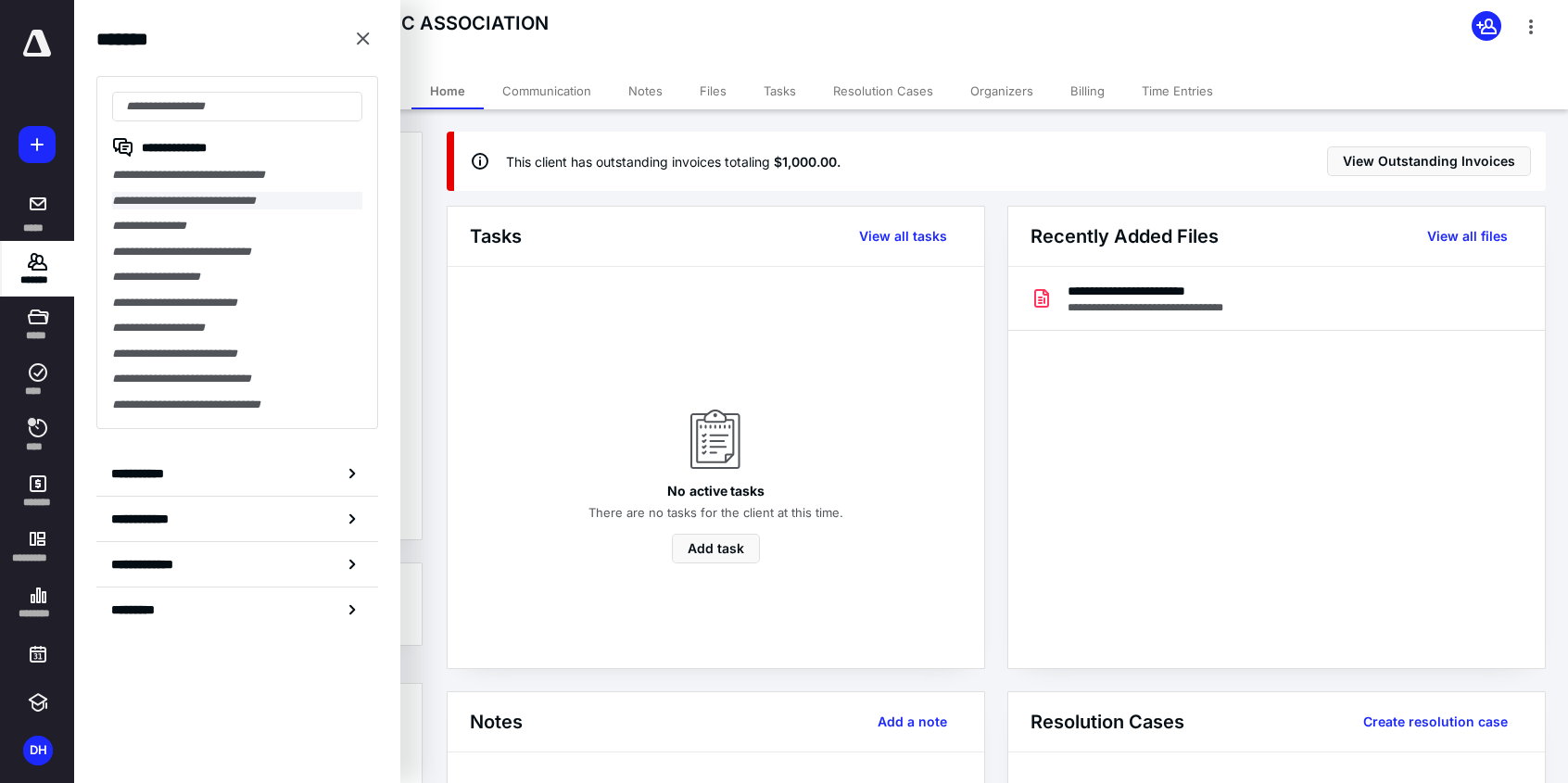 click on "**********" at bounding box center [237, 201] 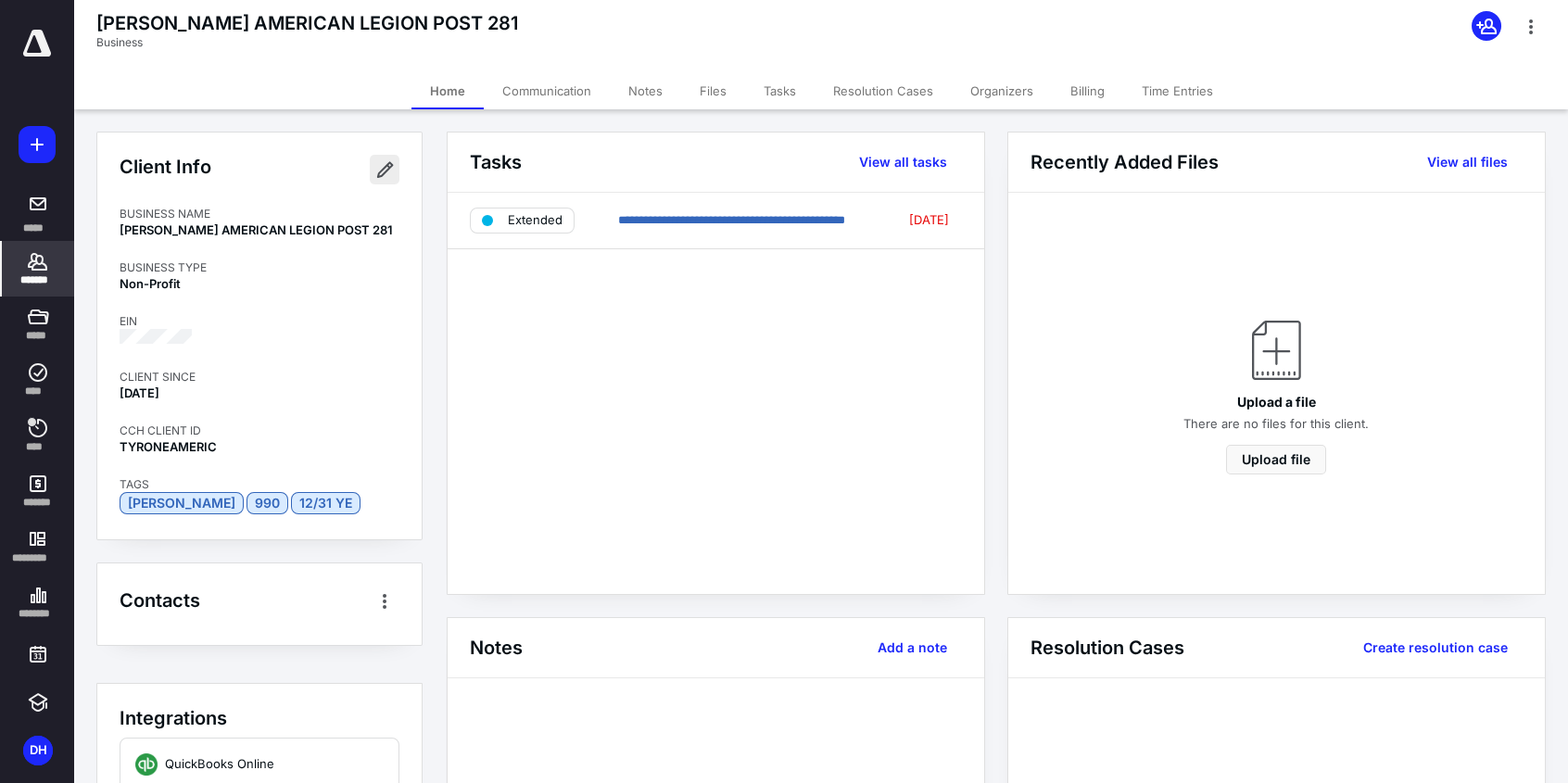 click at bounding box center (385, 170) 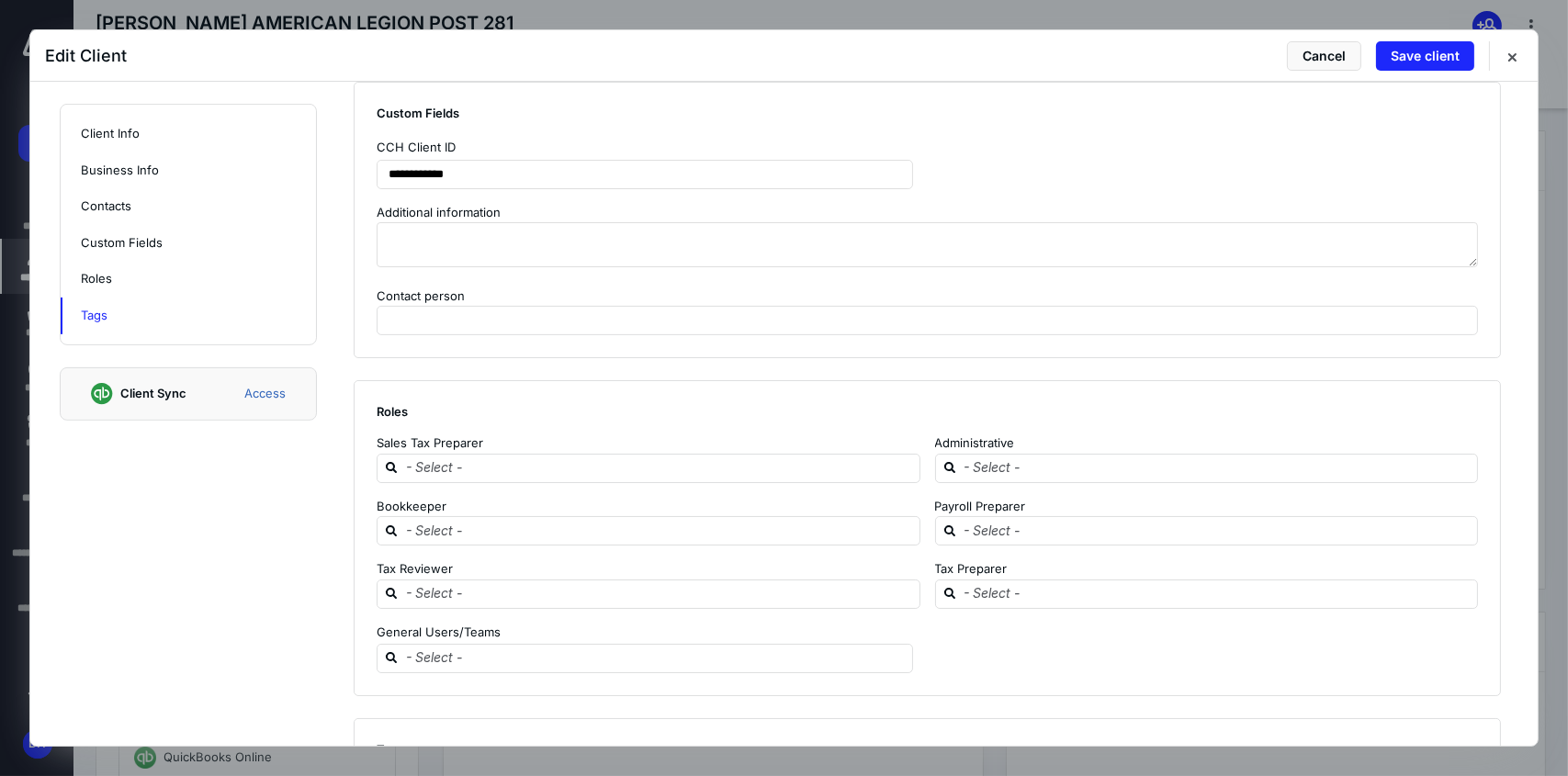 scroll, scrollTop: 735, scrollLeft: 0, axis: vertical 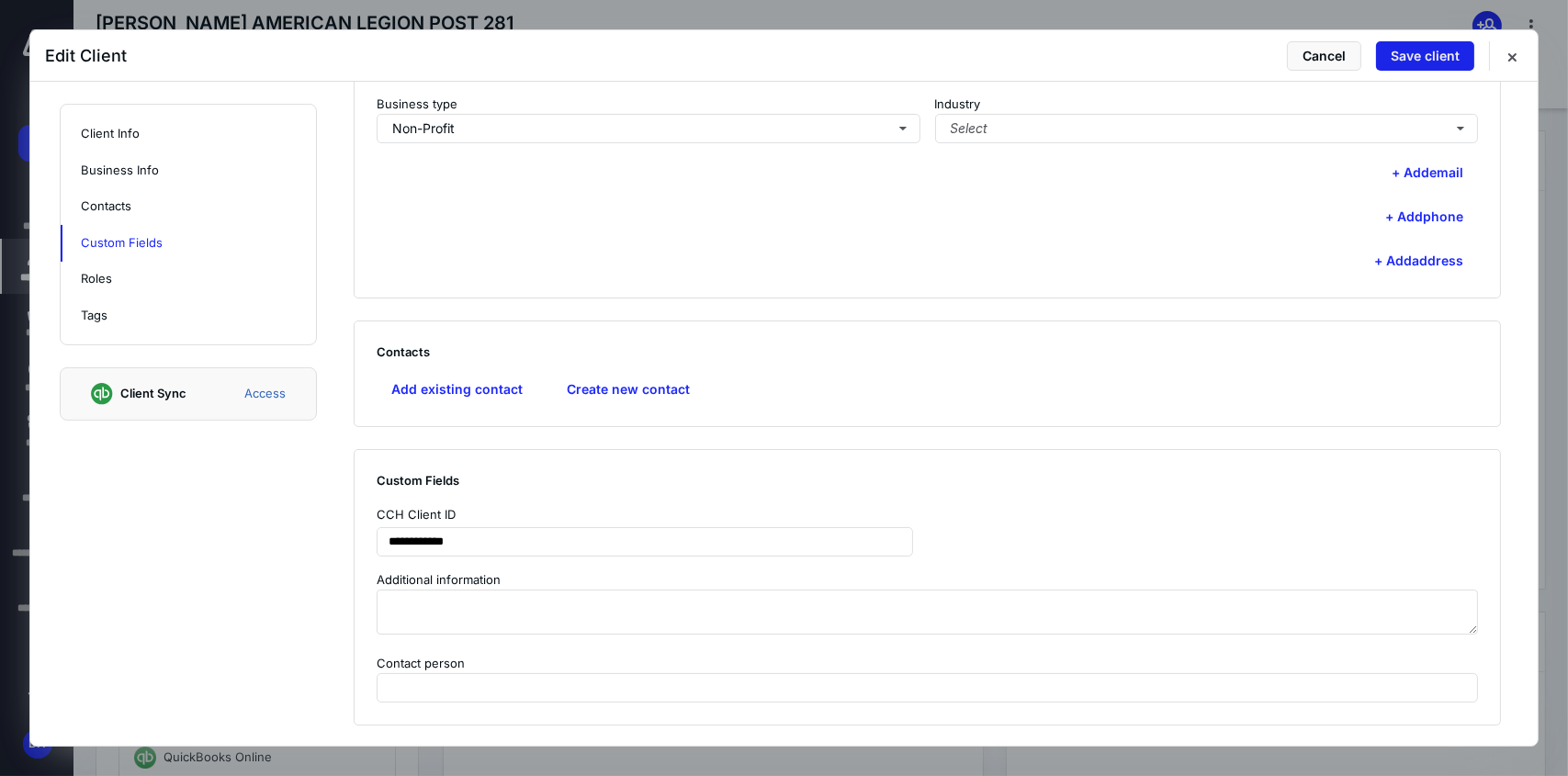 click on "Save client" at bounding box center [1425, 56] 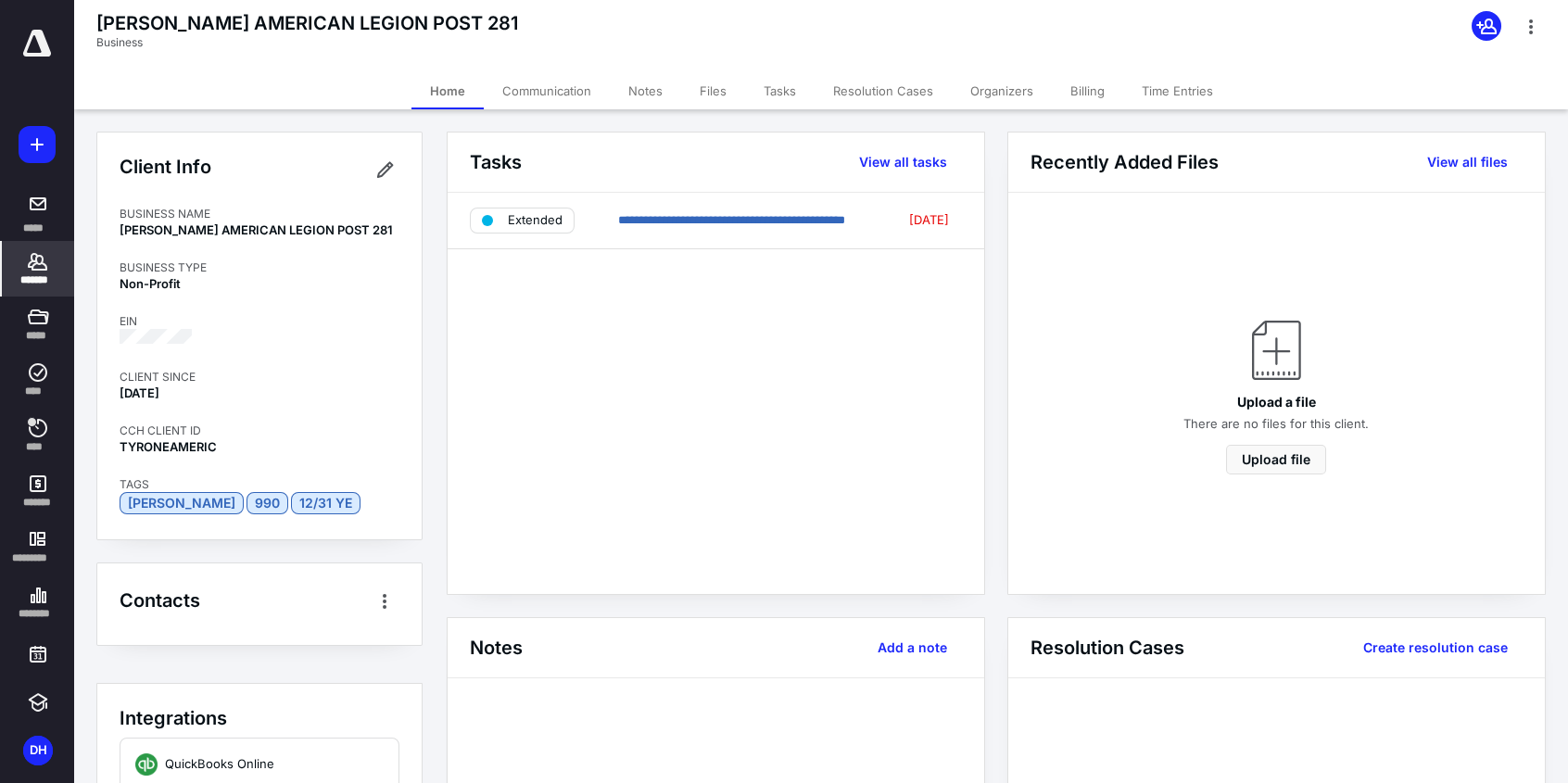 click on "*******" at bounding box center [38, 280] 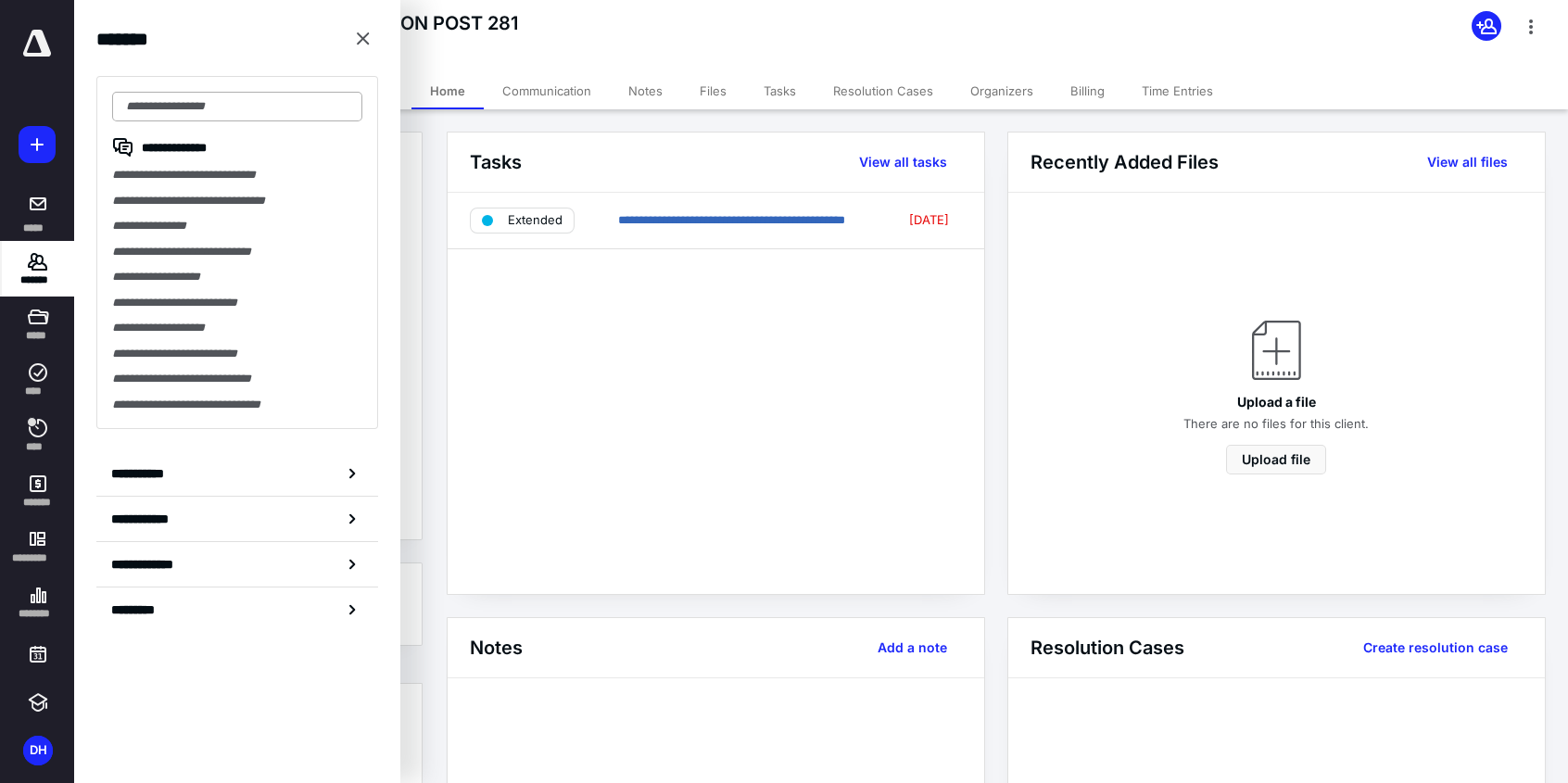 click at bounding box center (237, 107) 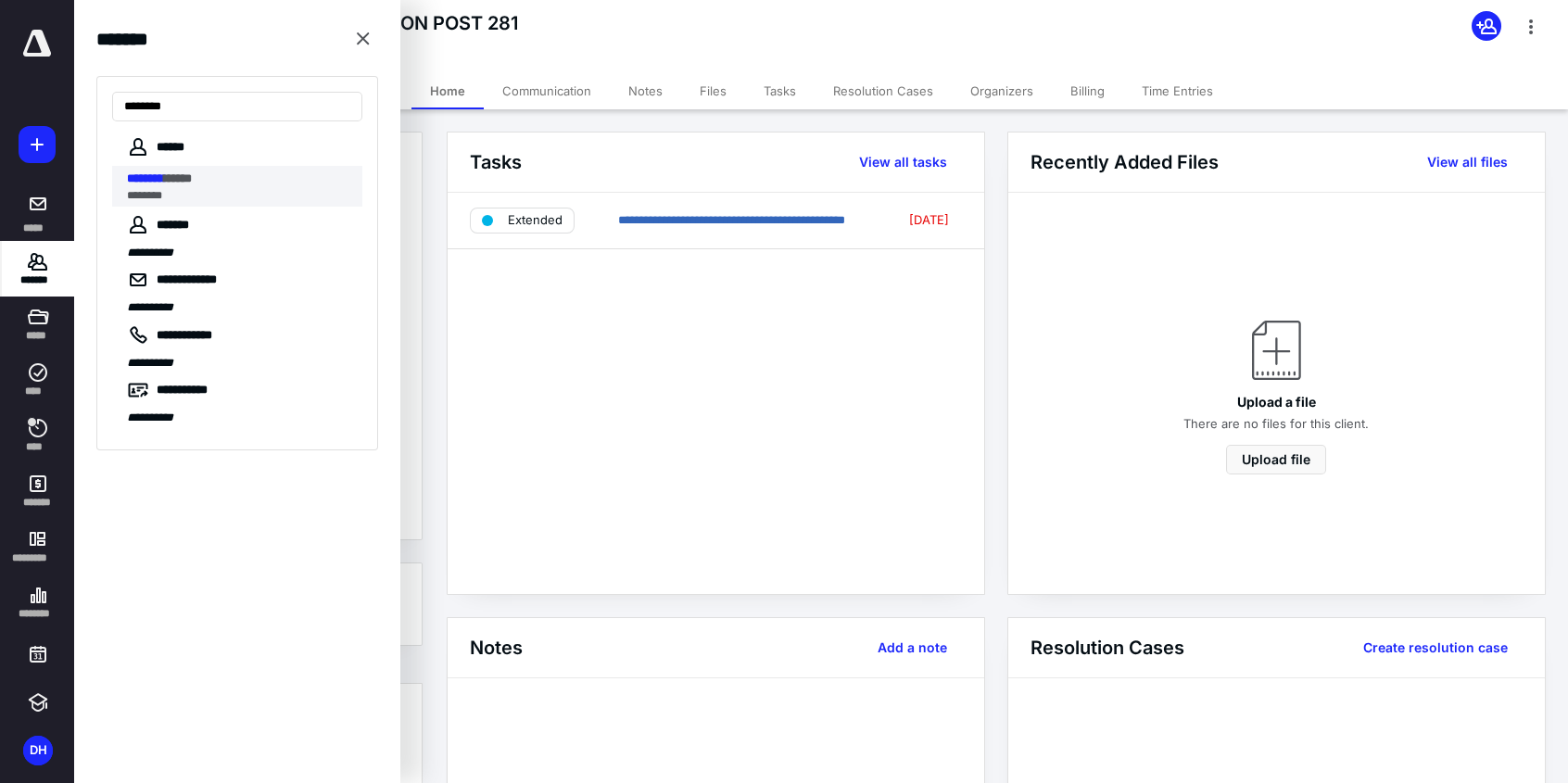 type on "********" 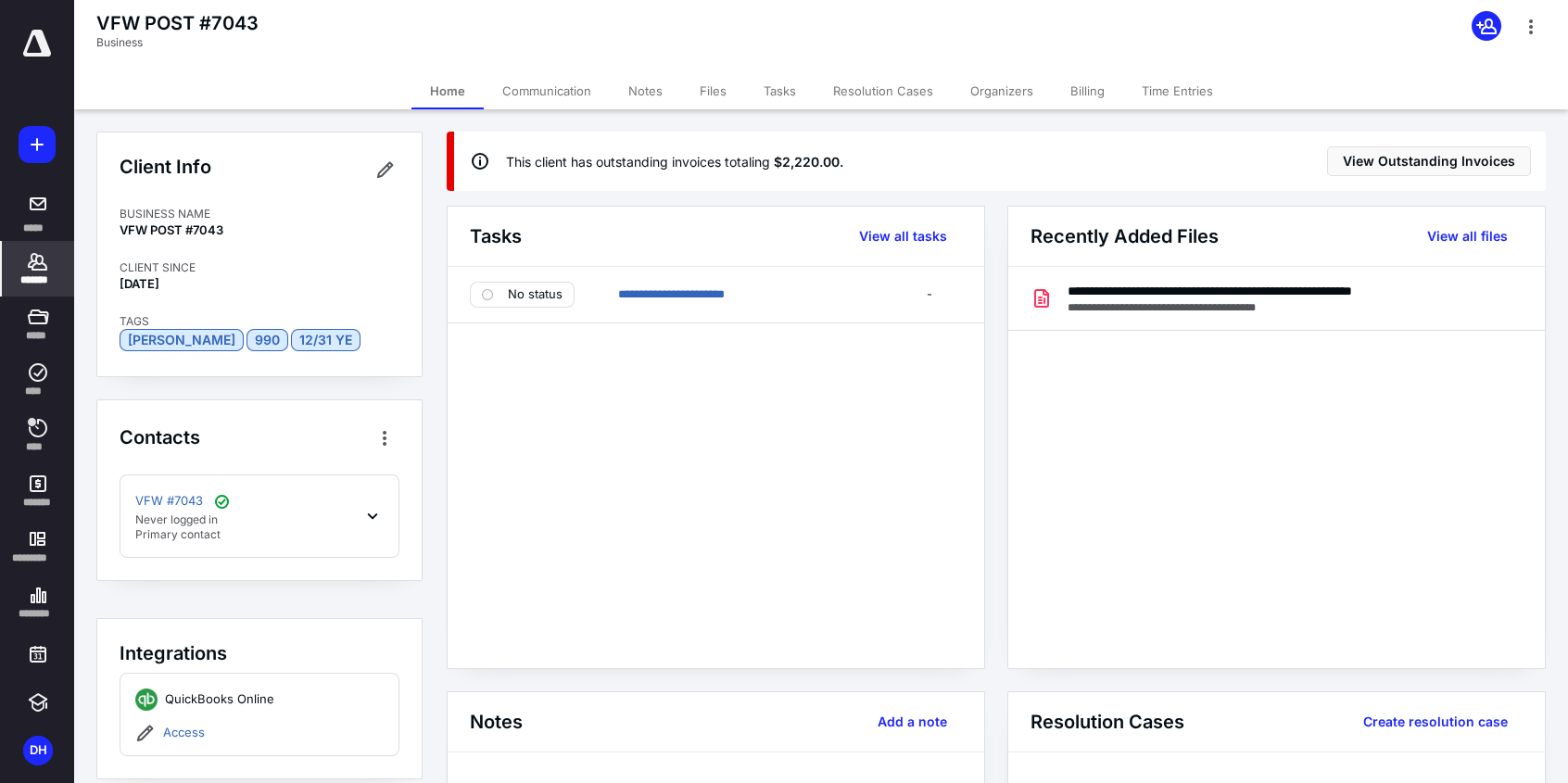 click 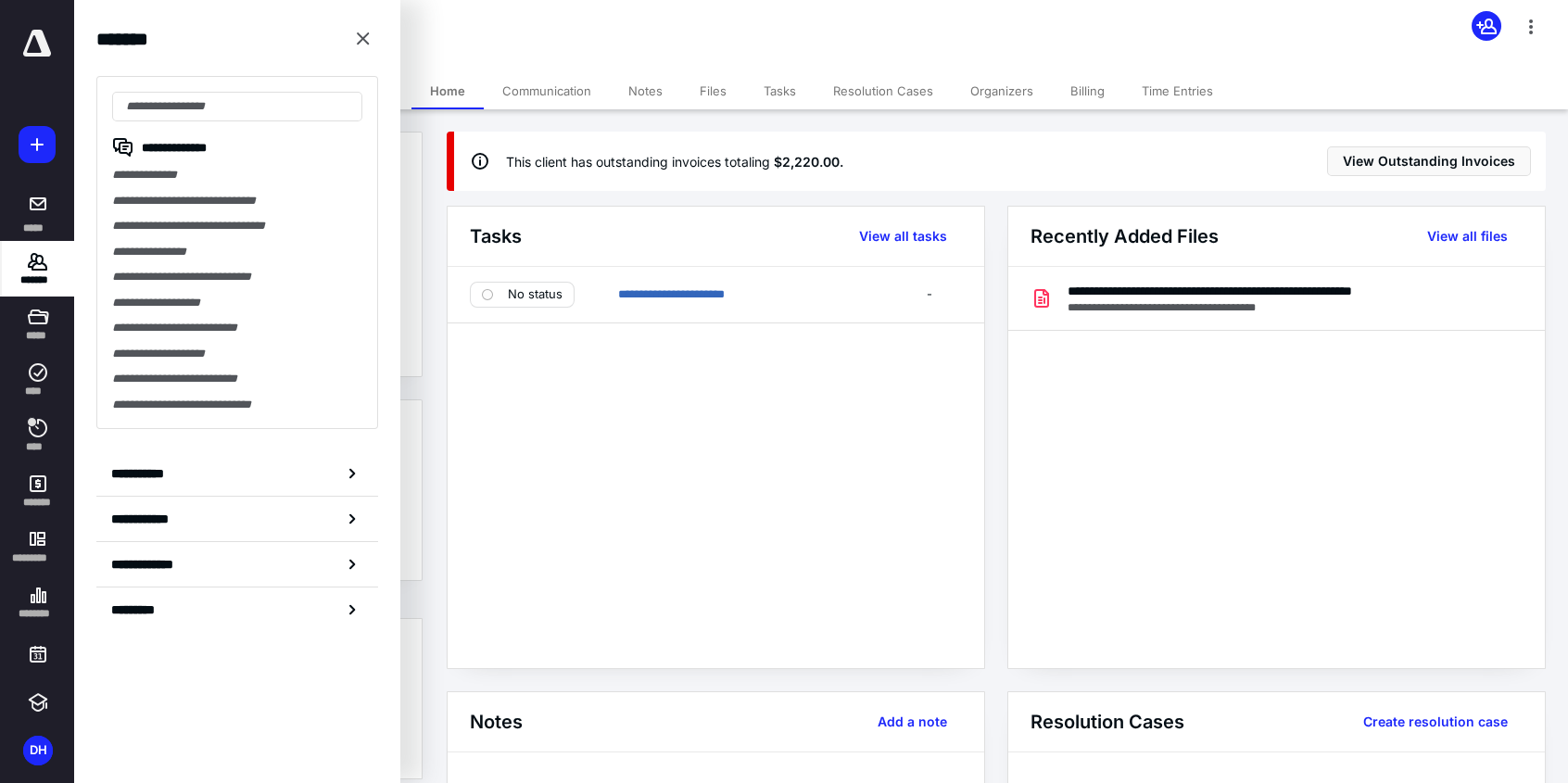 drag, startPoint x: 565, startPoint y: 407, endPoint x: 560, endPoint y: 371, distance: 36.34556 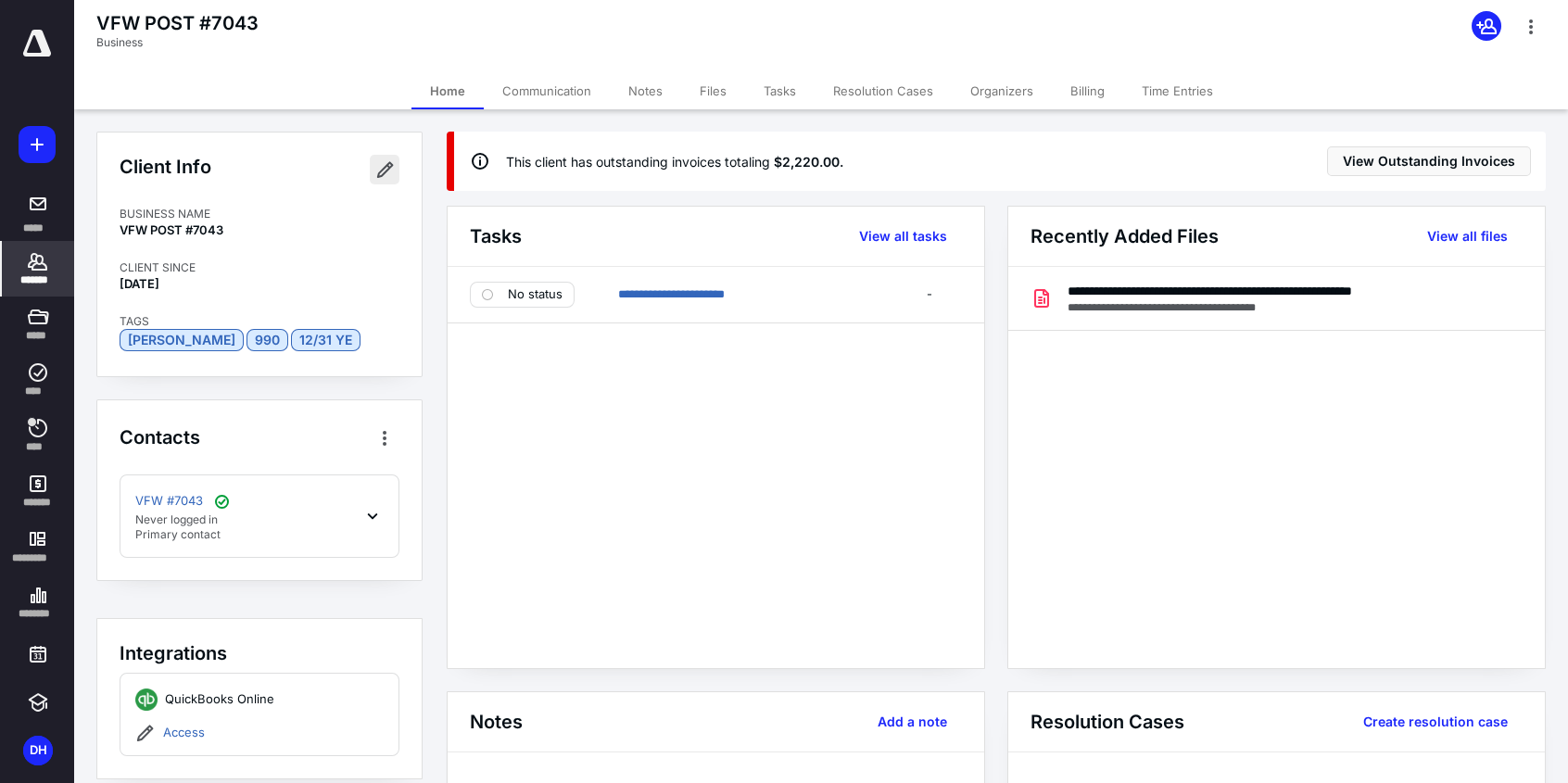 click at bounding box center (385, 170) 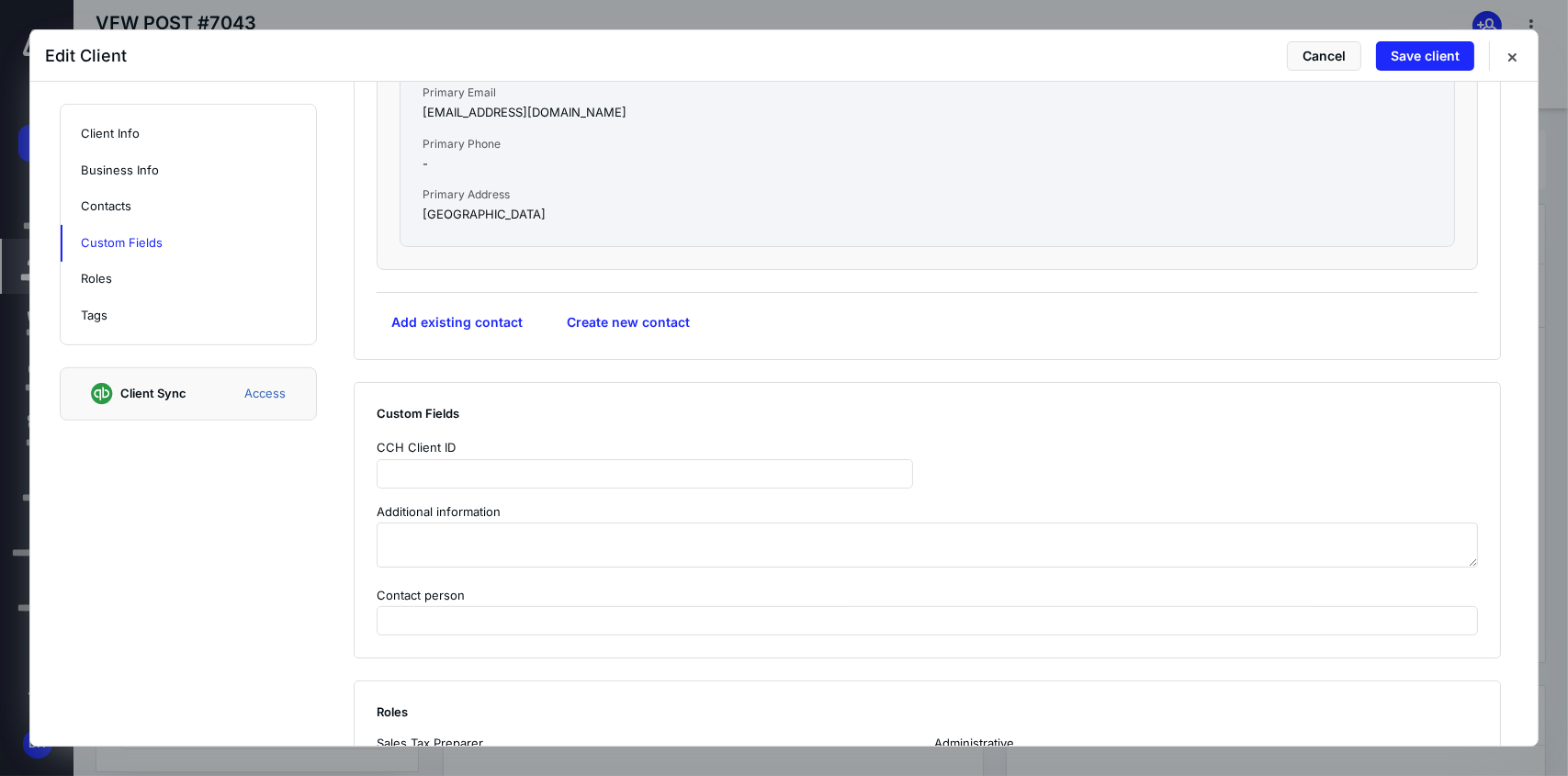 scroll, scrollTop: 1286, scrollLeft: 0, axis: vertical 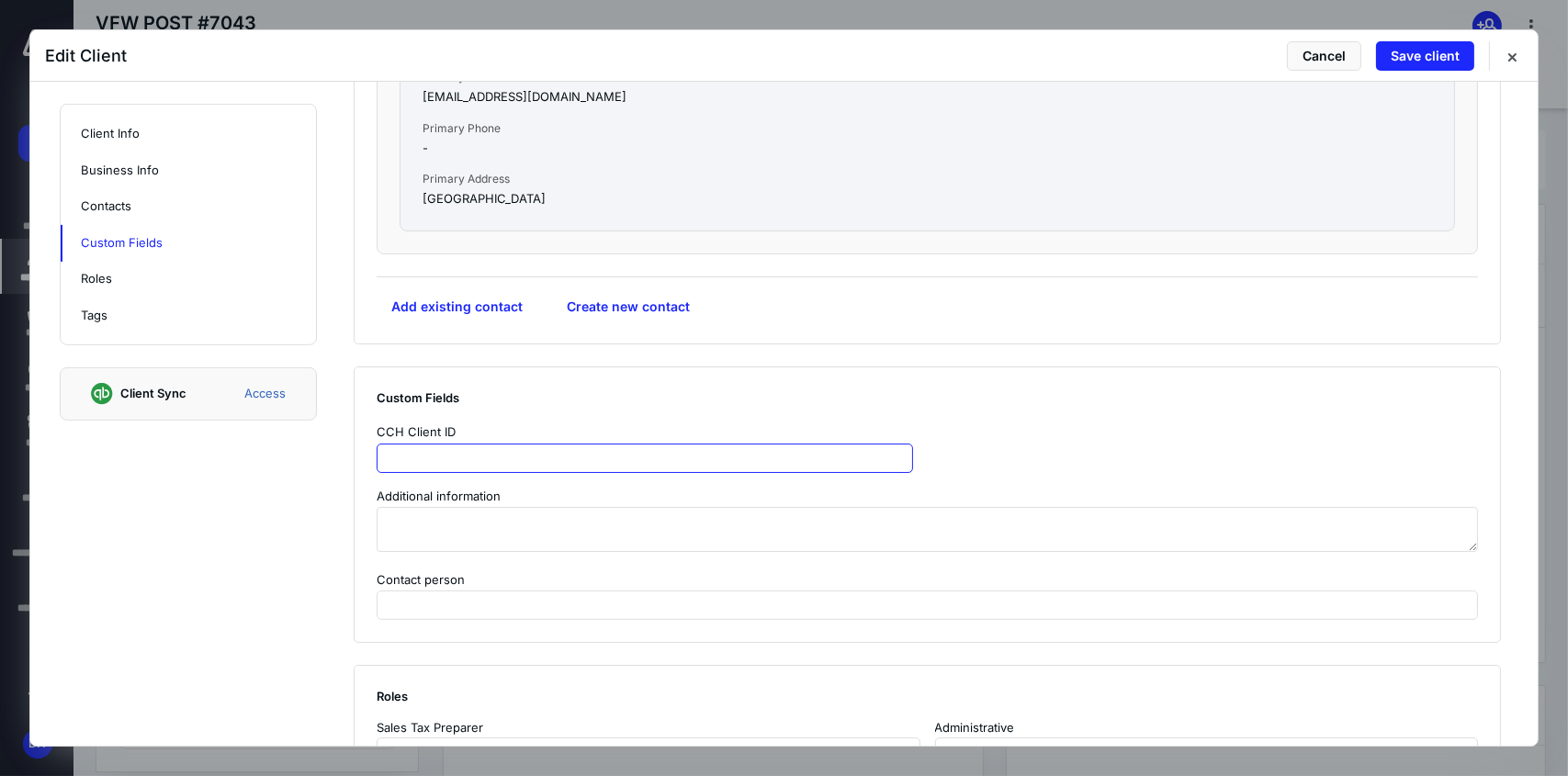 click at bounding box center (645, 458) 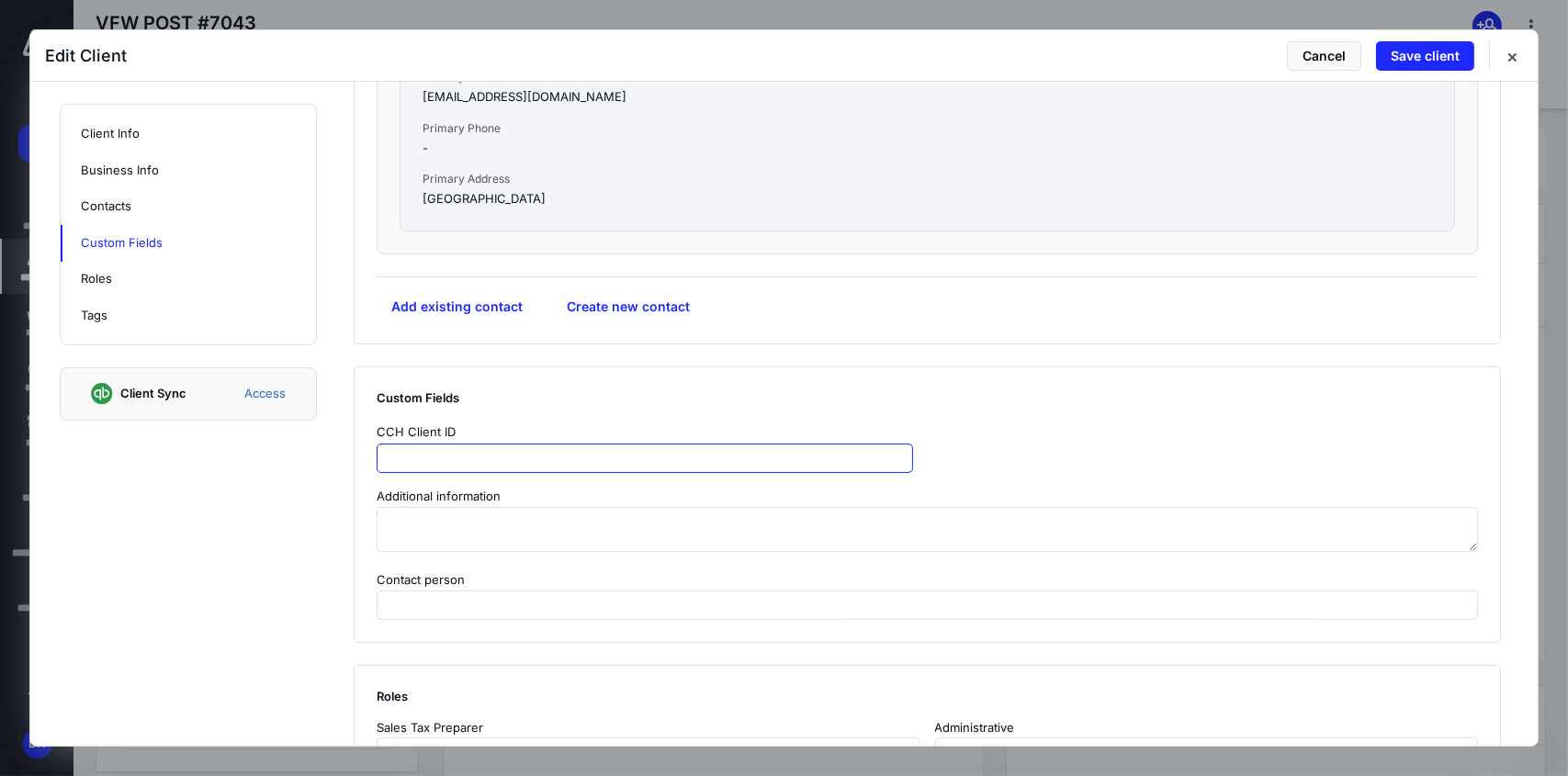 paste on "*******" 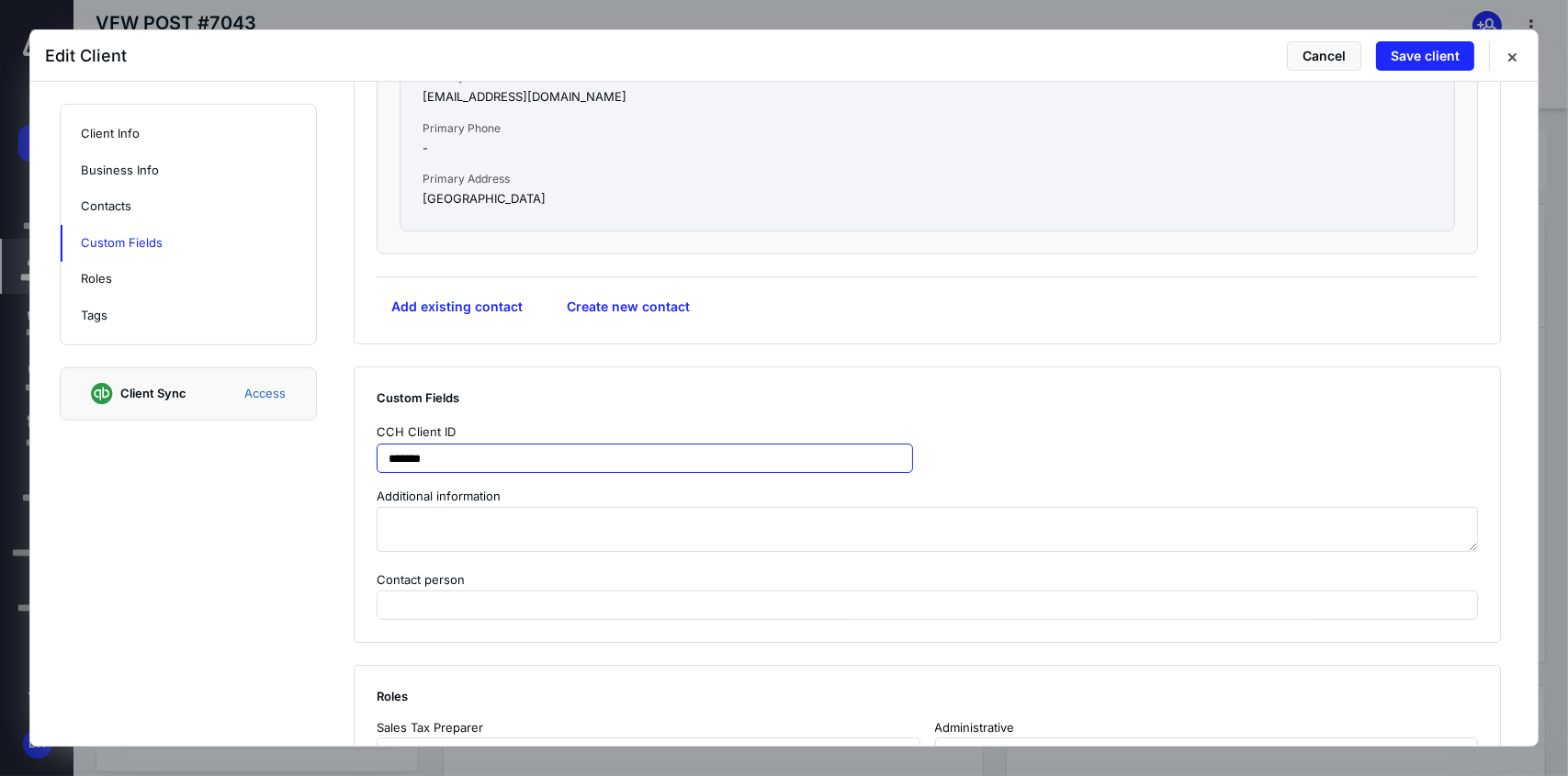 type on "*******" 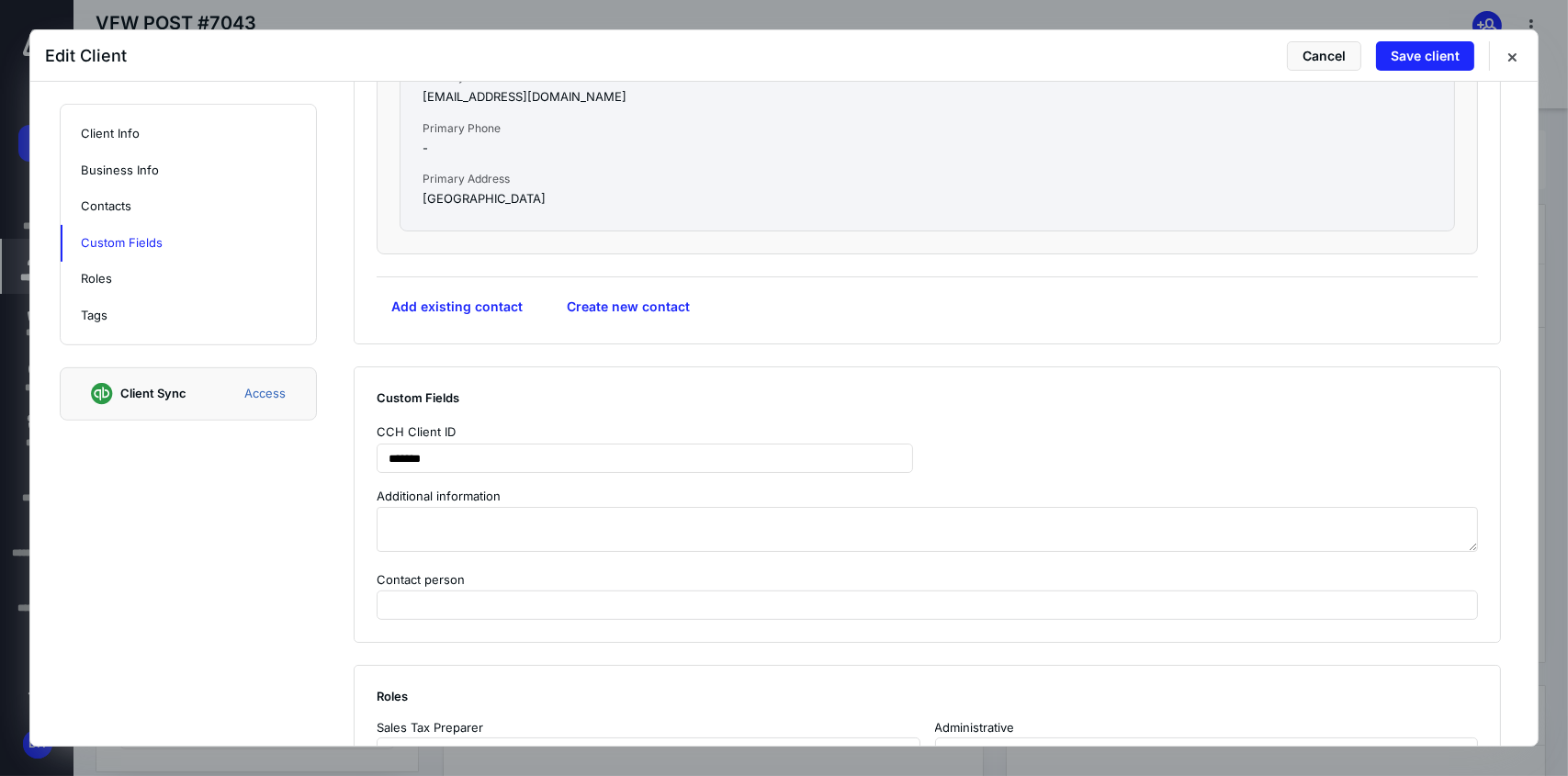 click on "CCH Client ID *******" at bounding box center (927, 447) 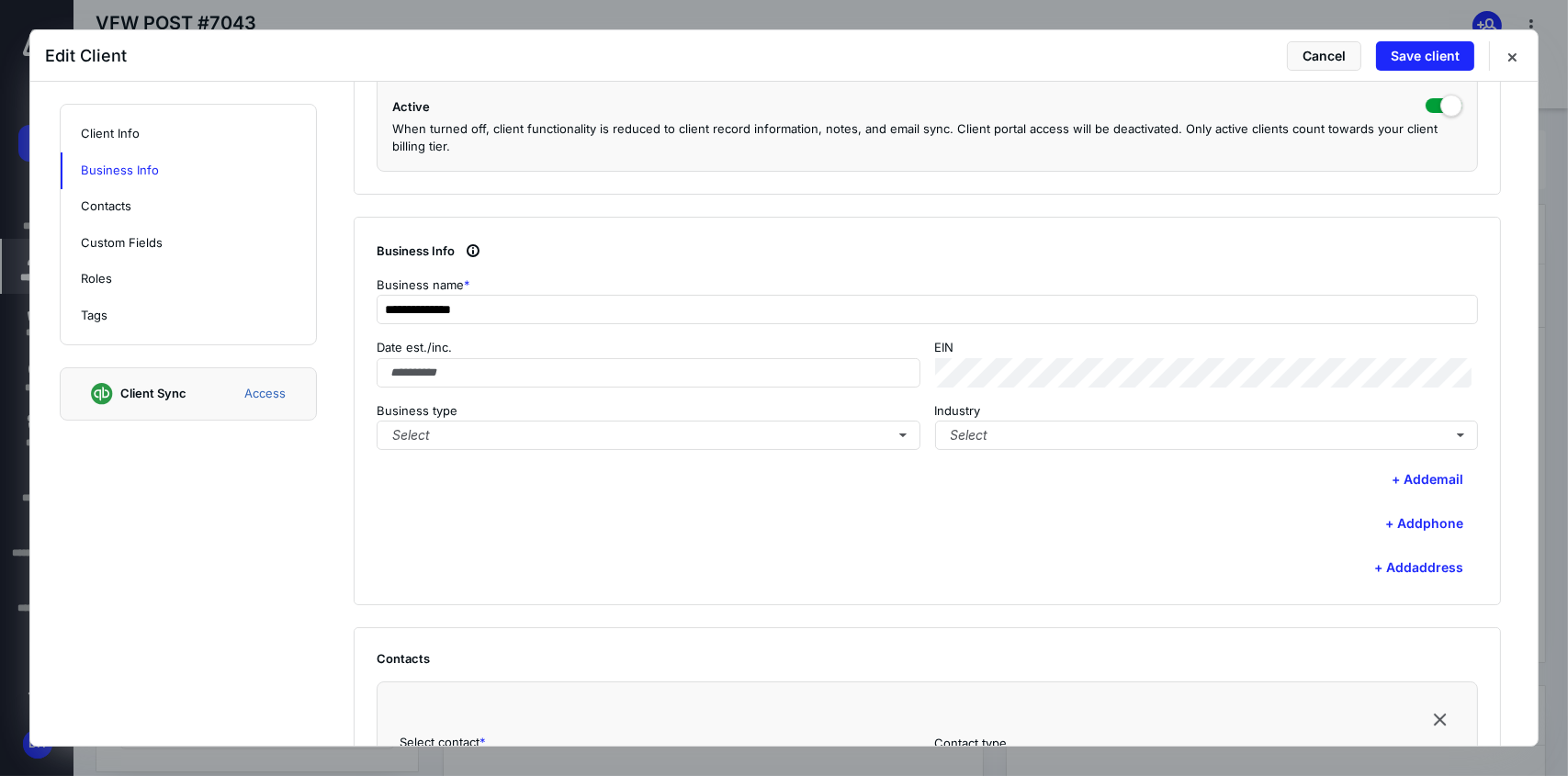 scroll, scrollTop: 367, scrollLeft: 0, axis: vertical 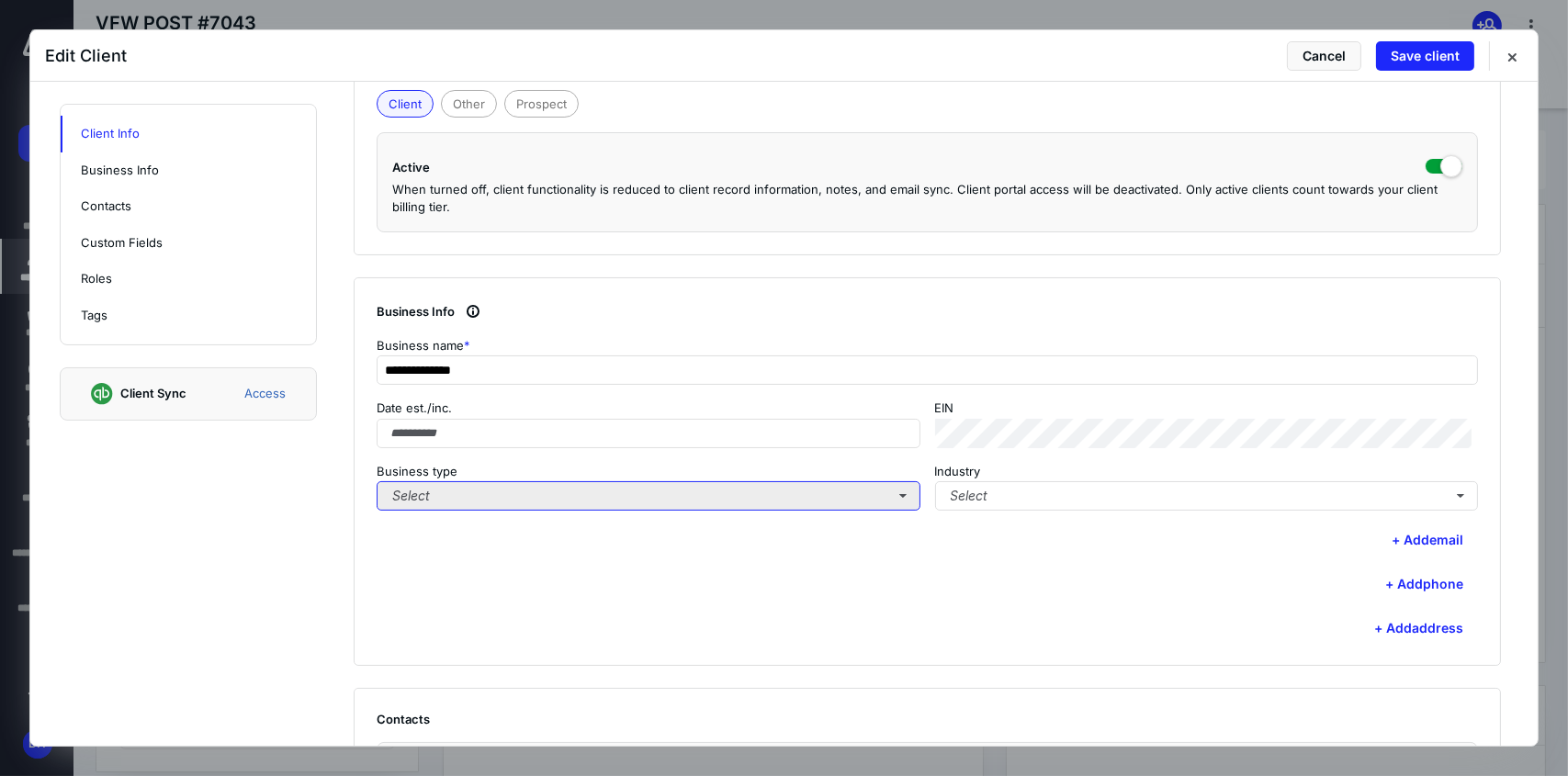 click on "Select" at bounding box center [649, 496] 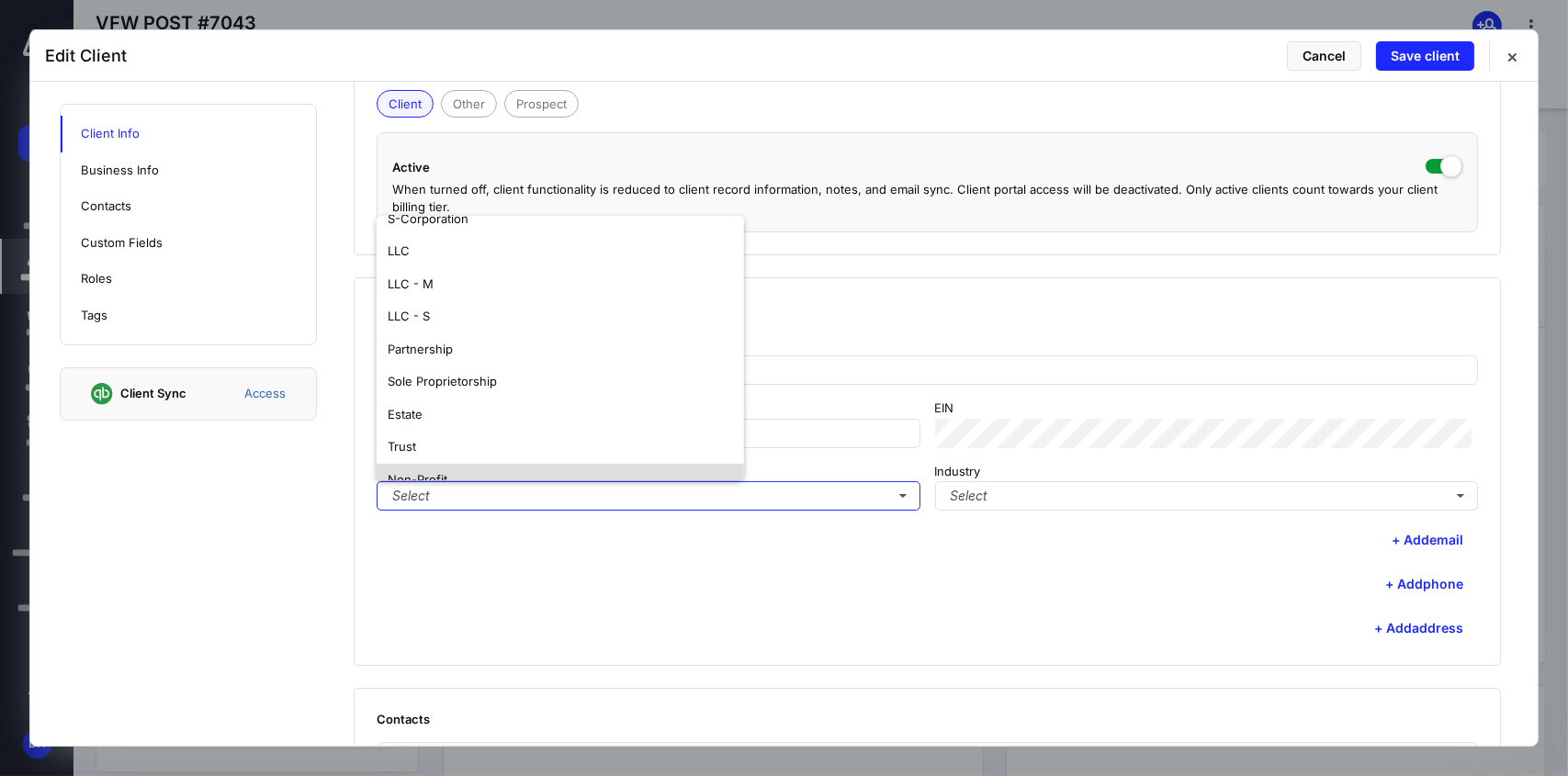 scroll, scrollTop: 107, scrollLeft: 0, axis: vertical 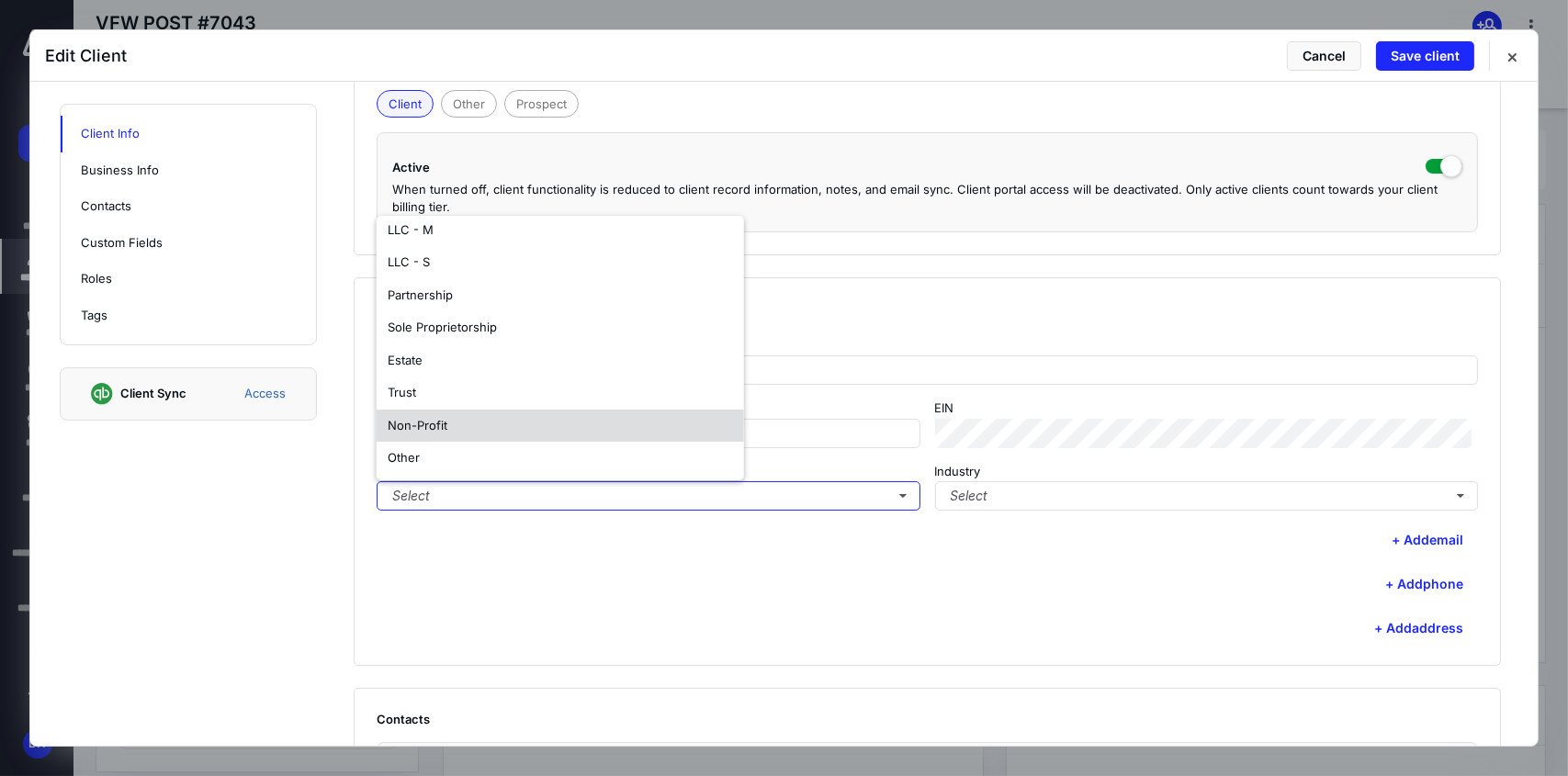 click on "Non-Profit" at bounding box center (560, 426) 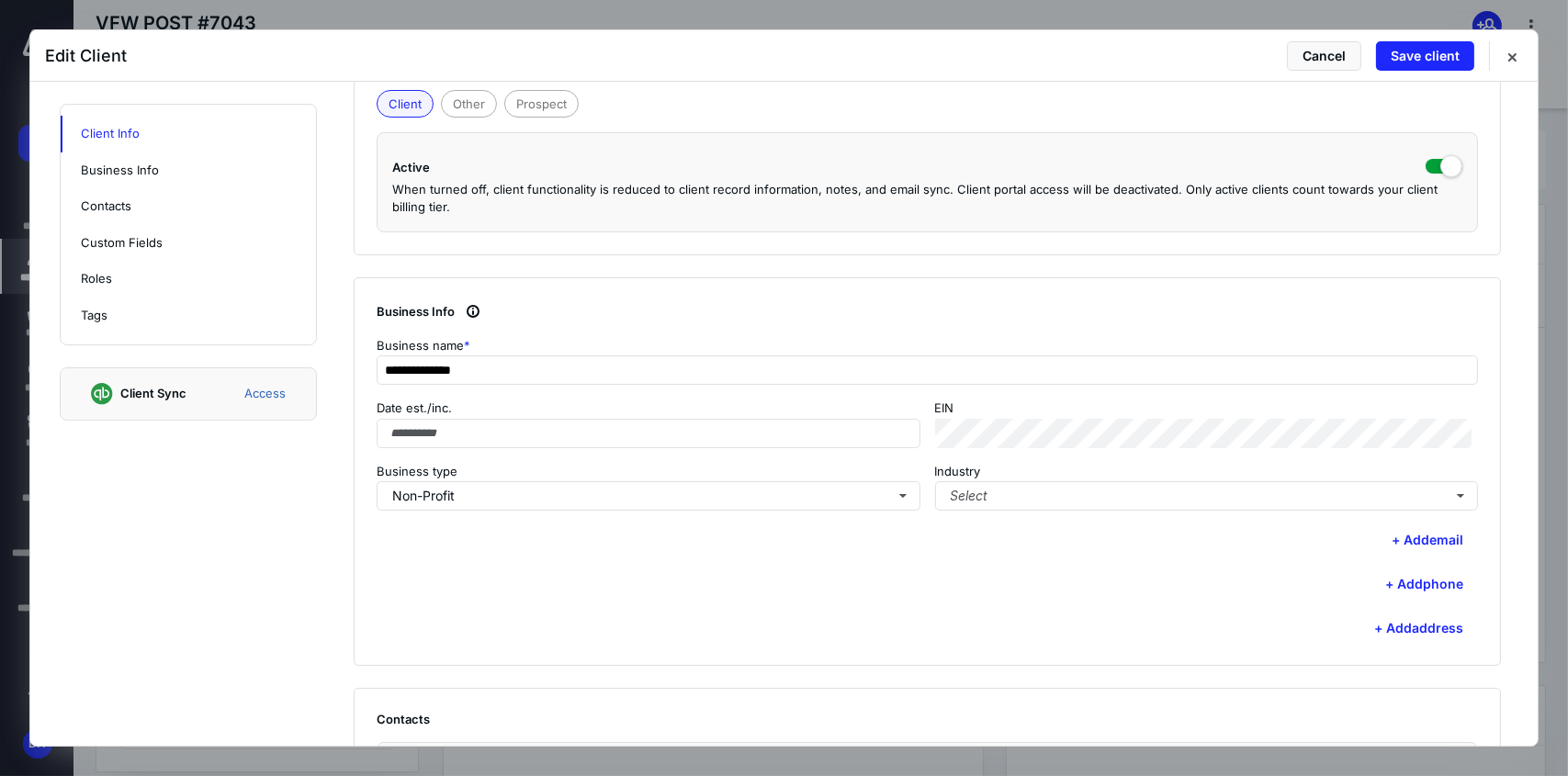 click on "+ Add  phone" at bounding box center (927, 584) 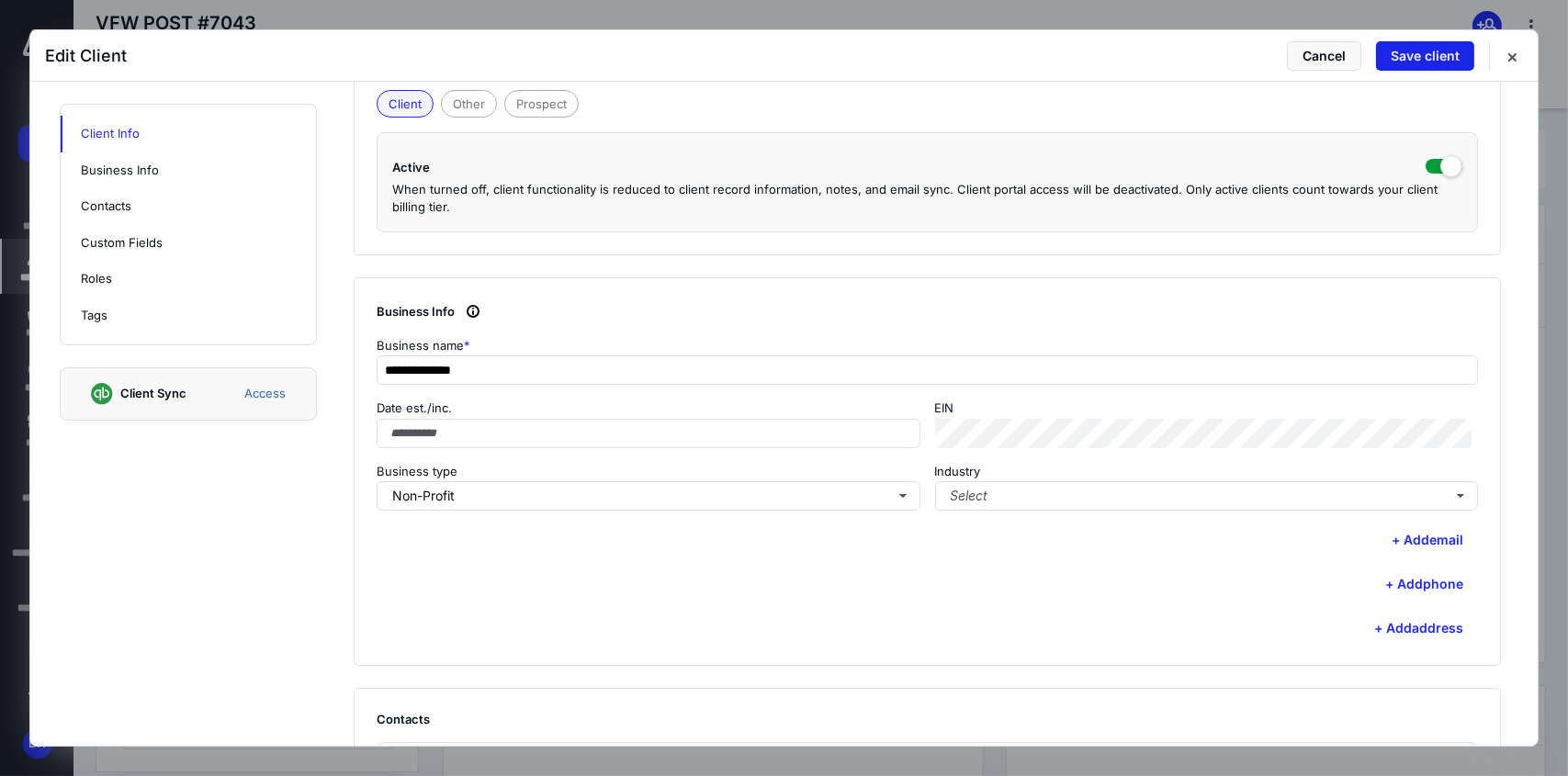 click on "Save client" at bounding box center [1425, 56] 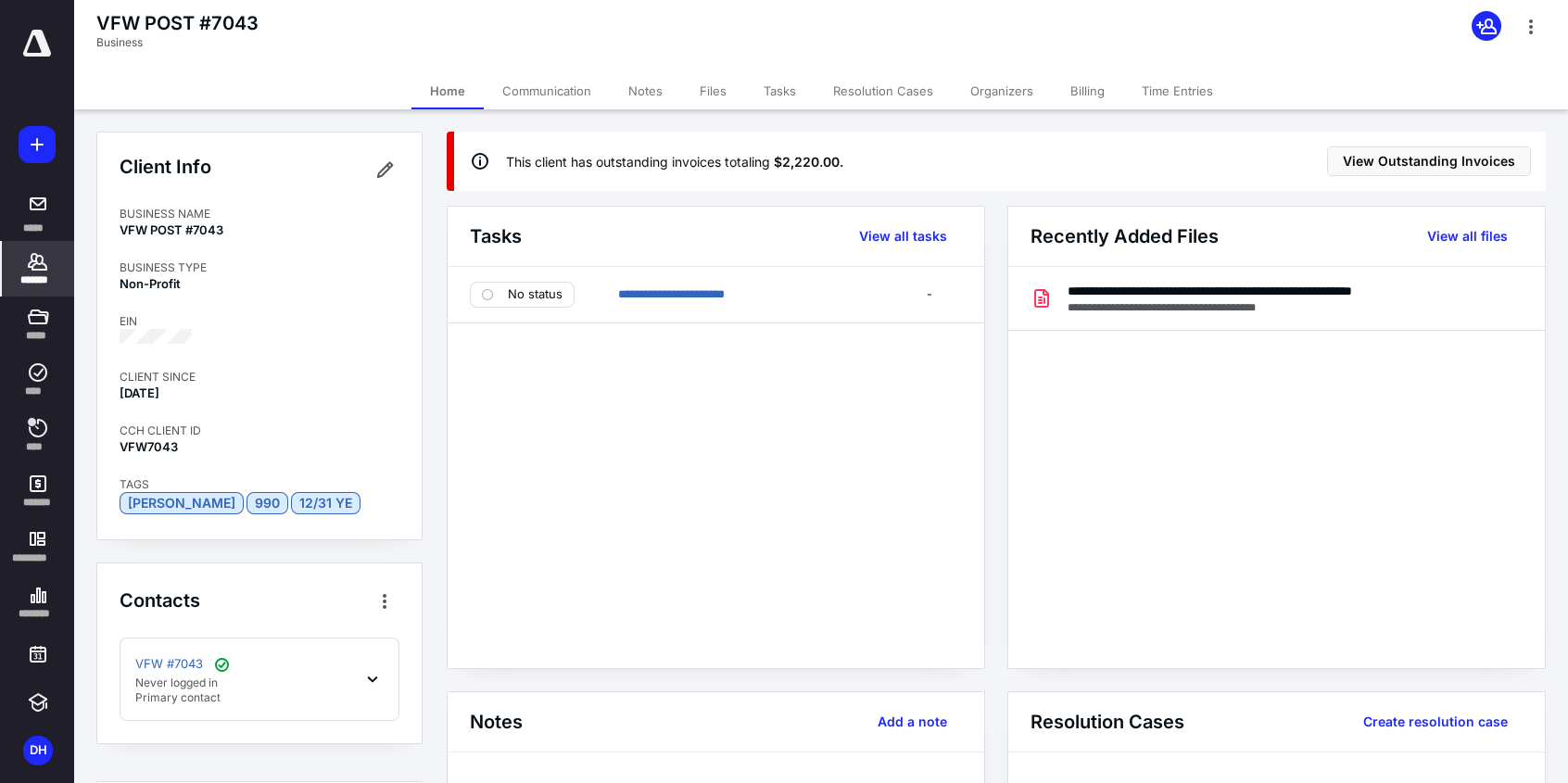 click on "*******" at bounding box center [38, 280] 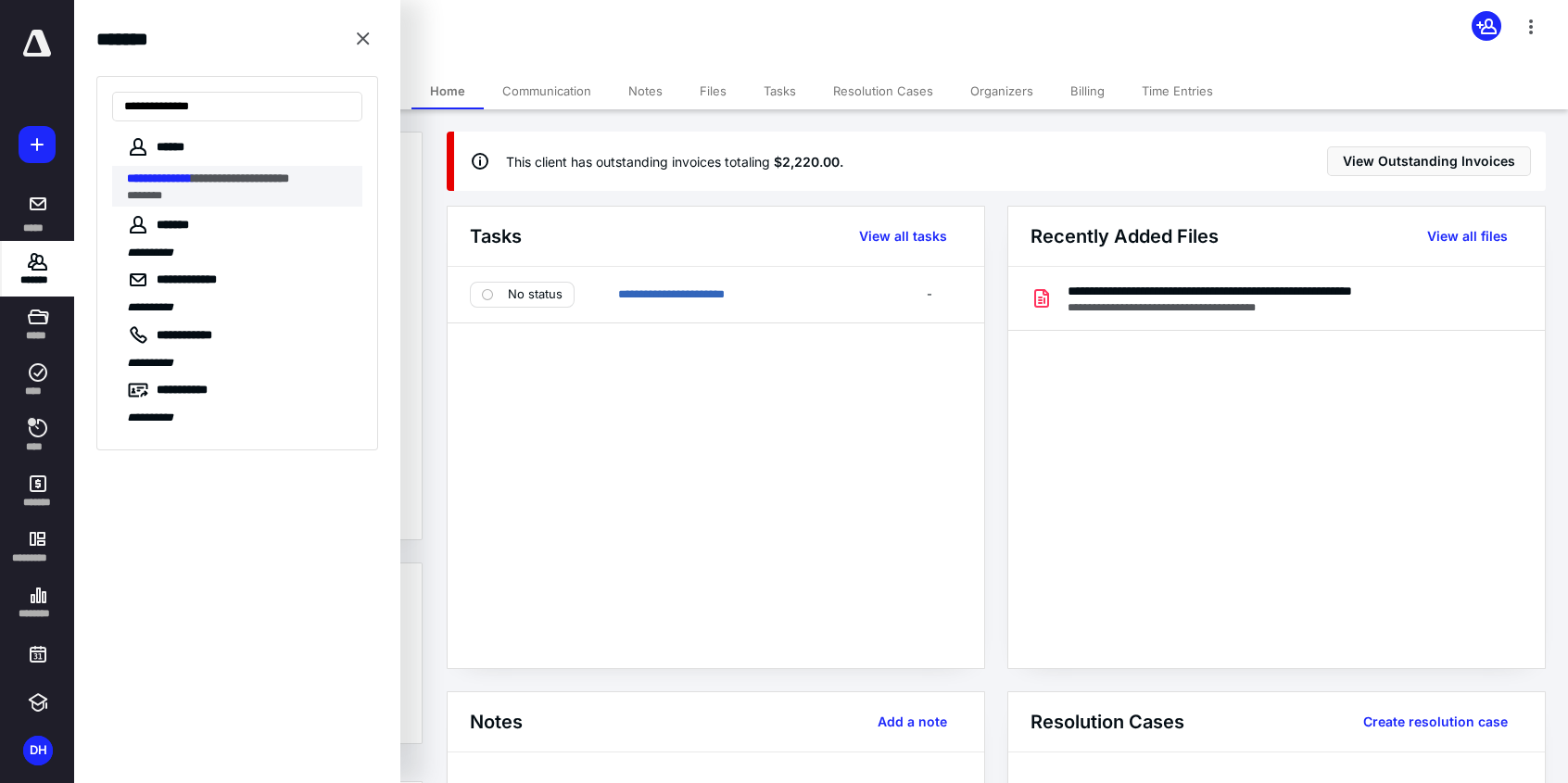 type on "**********" 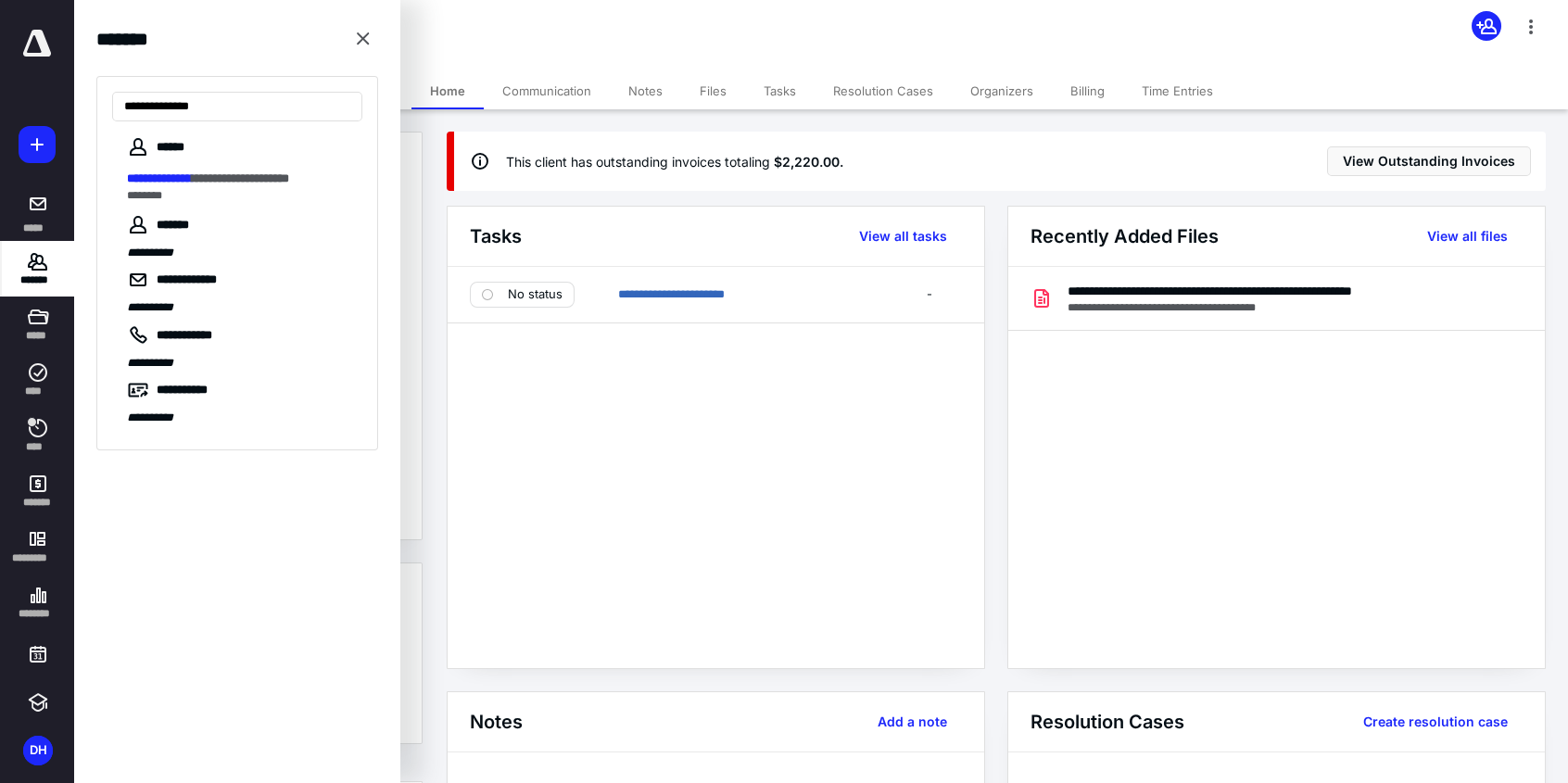 click on "**********" at bounding box center (240, 178) 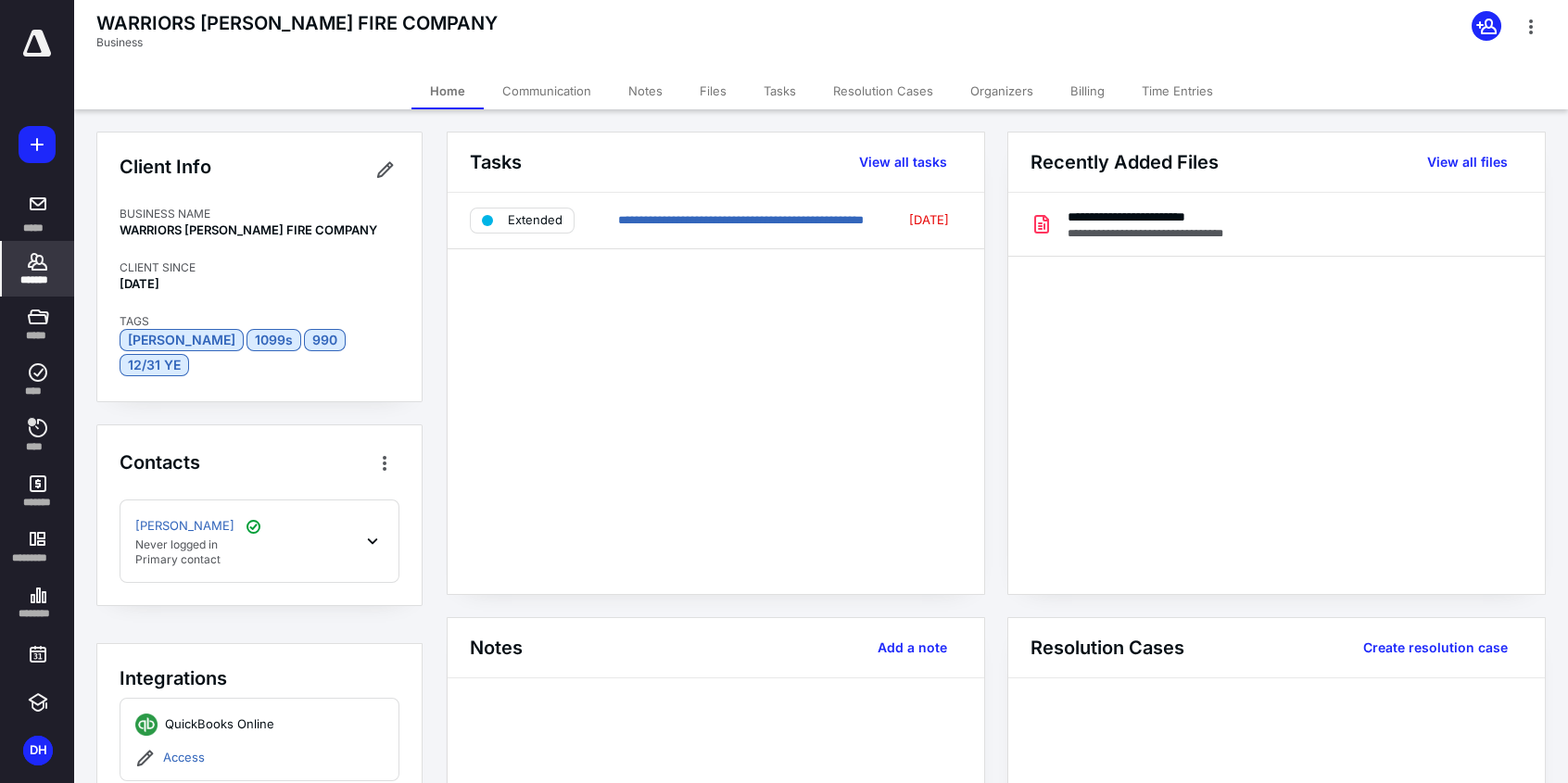 click on "*******" at bounding box center [38, 280] 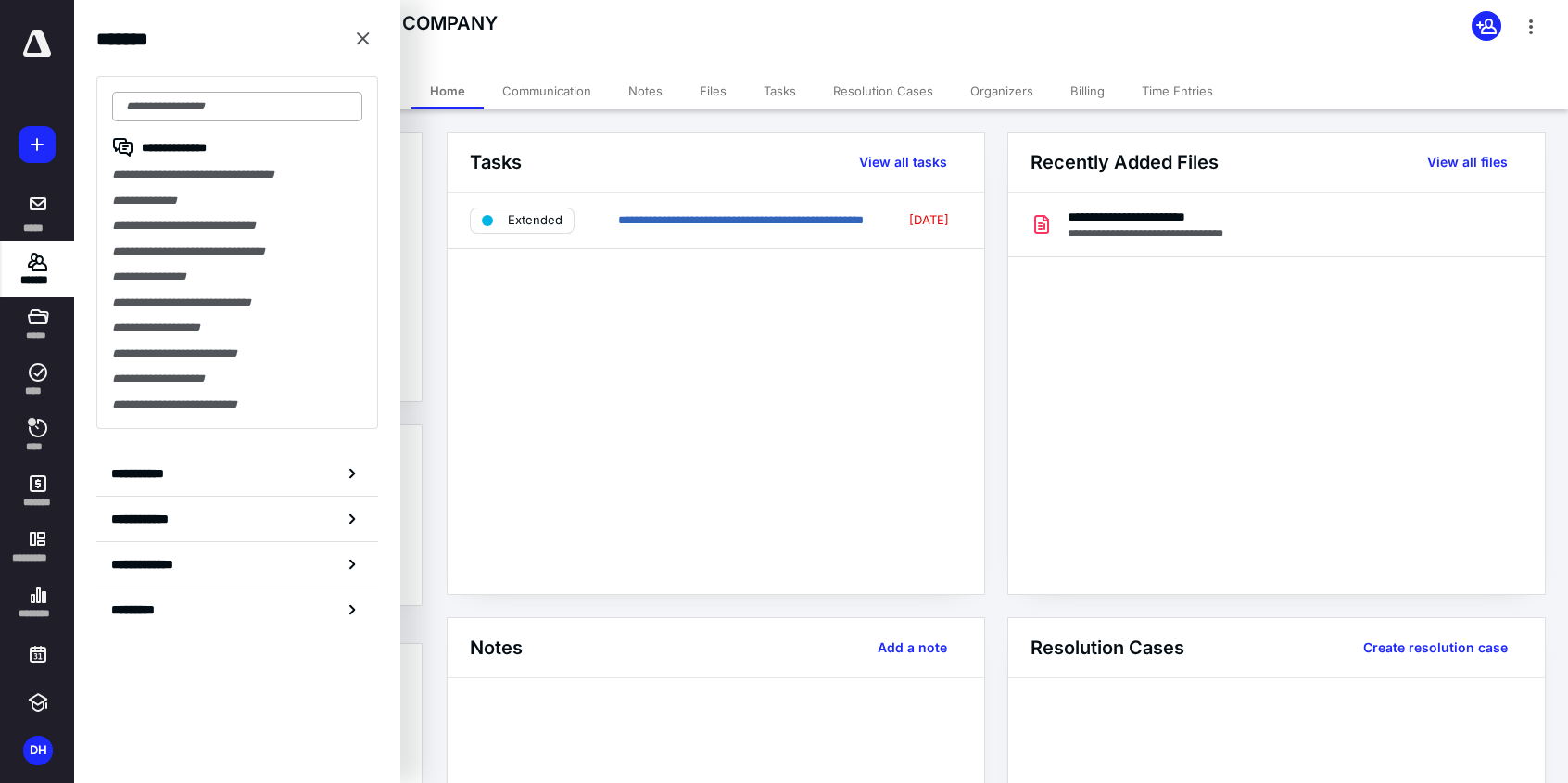 click at bounding box center [237, 107] 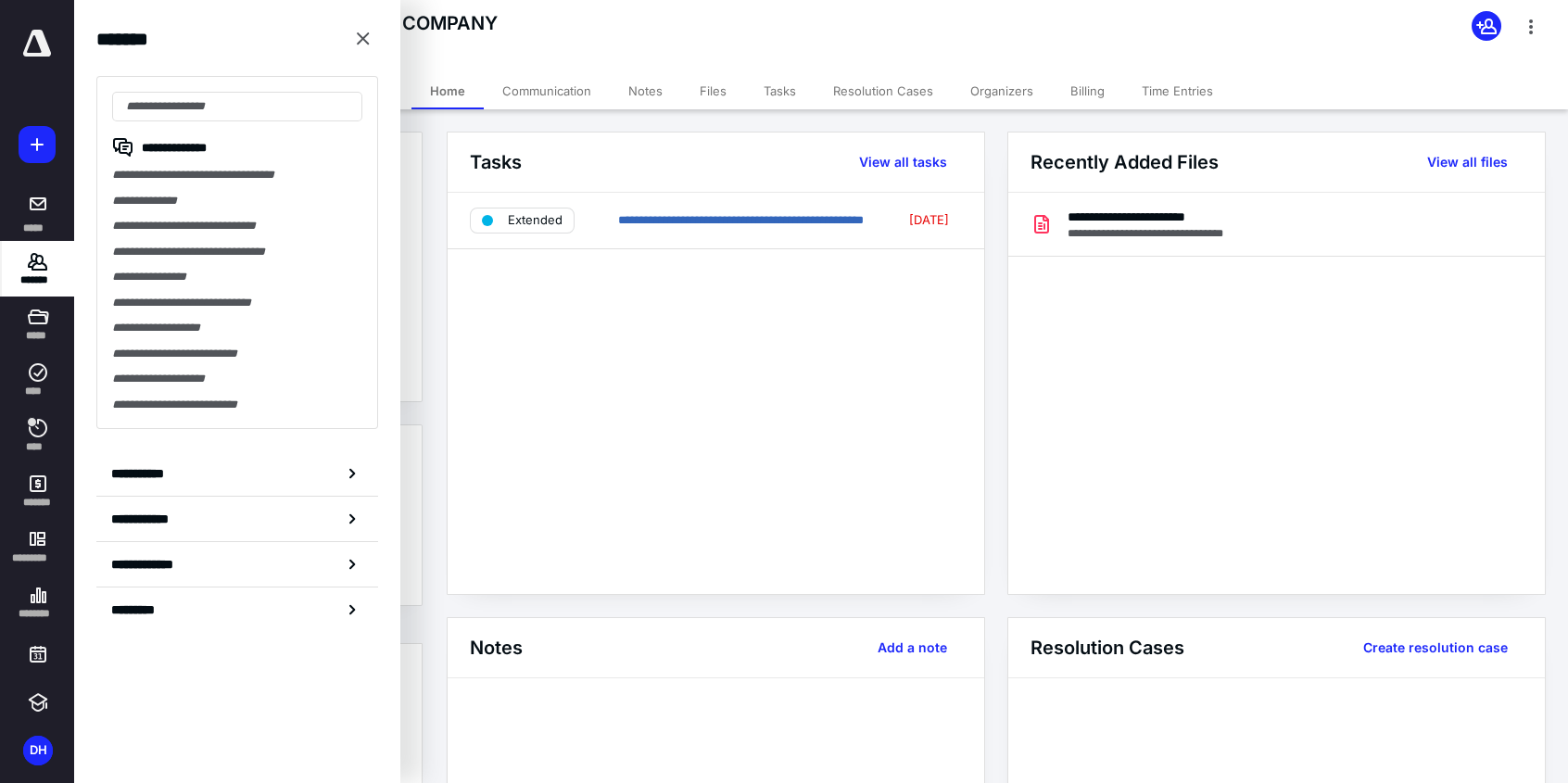 drag, startPoint x: 150, startPoint y: 106, endPoint x: 544, endPoint y: 383, distance: 481.62745 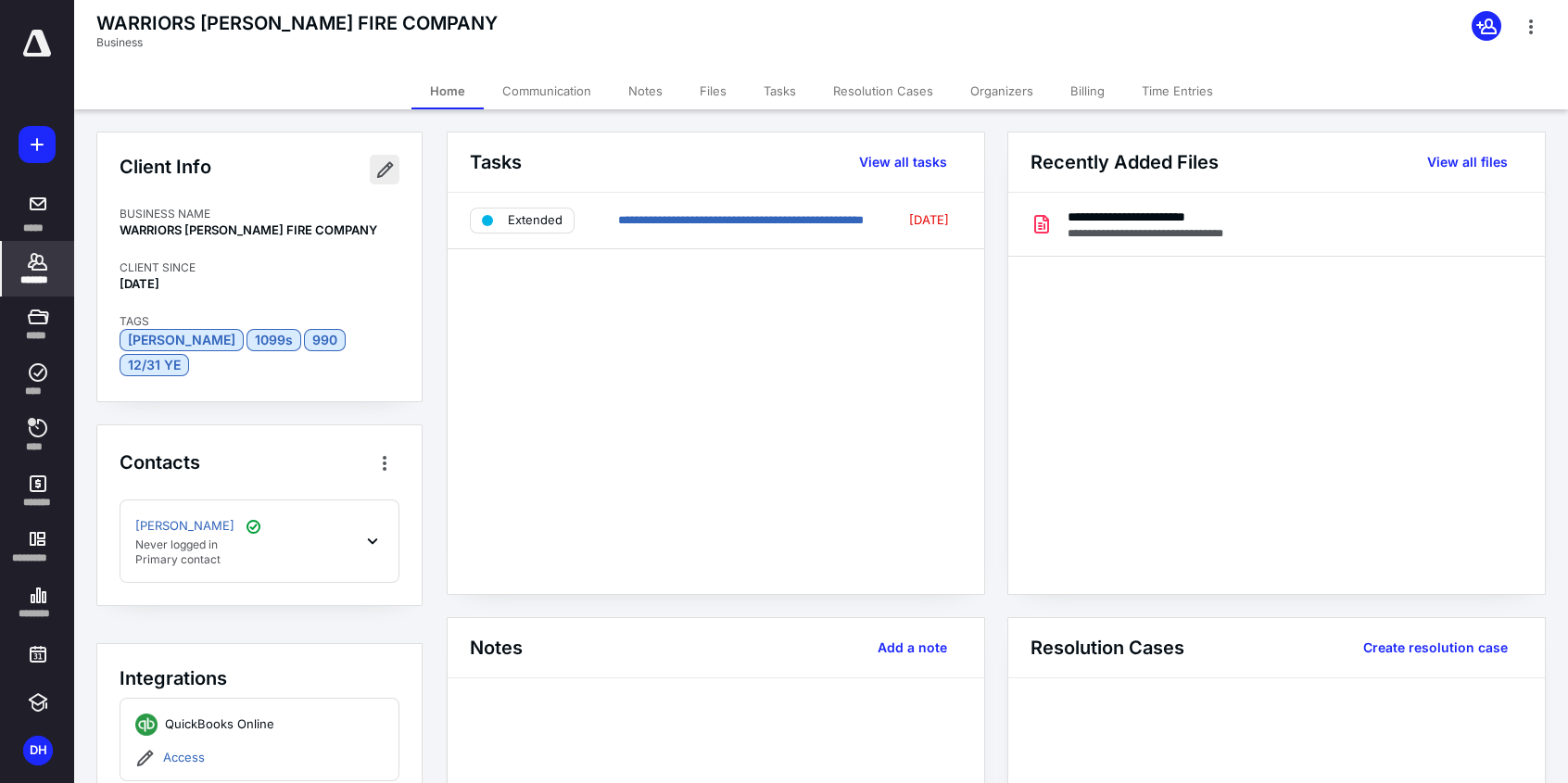 click at bounding box center (385, 170) 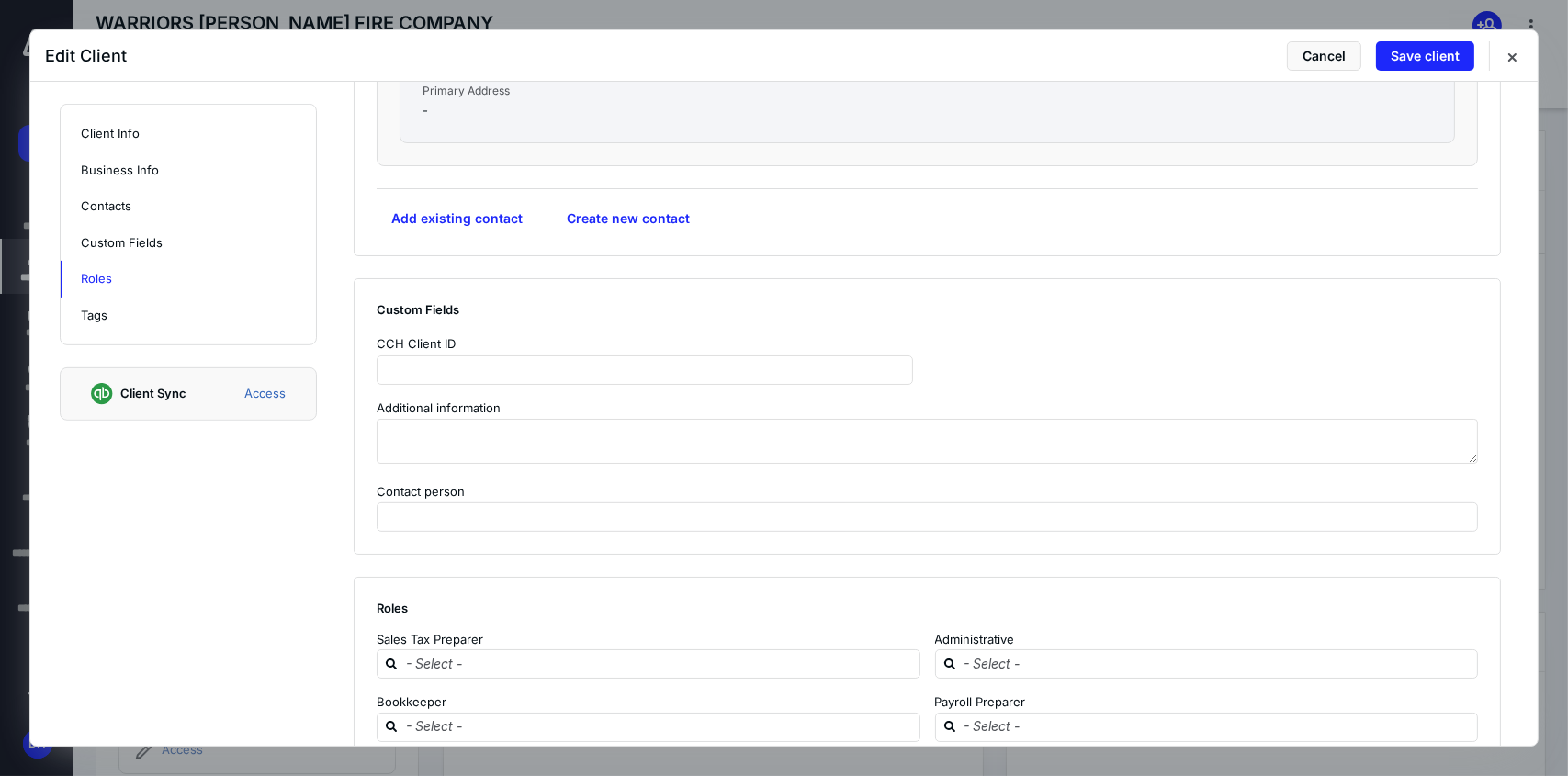 scroll, scrollTop: 1378, scrollLeft: 0, axis: vertical 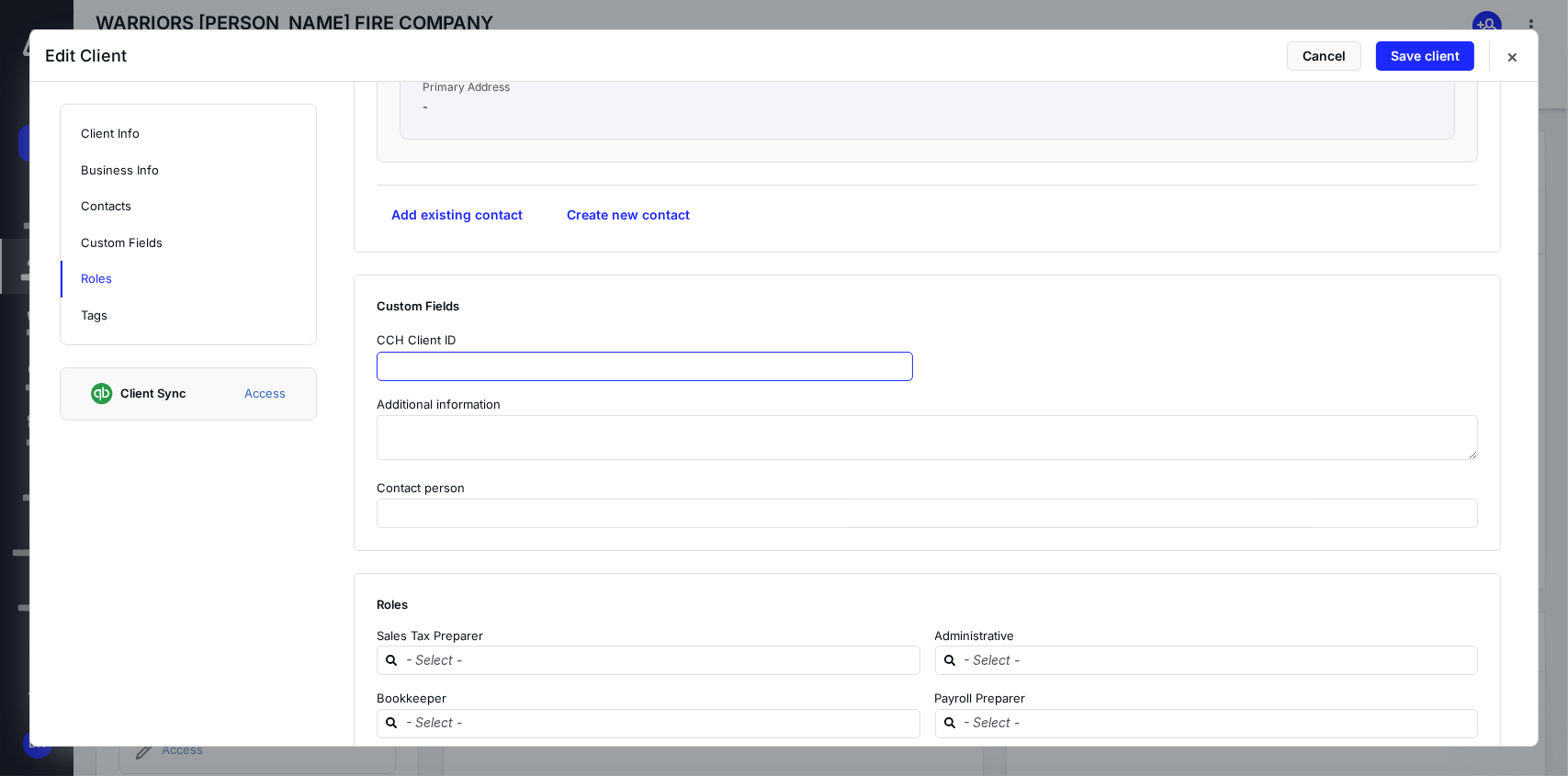 click at bounding box center [645, 366] 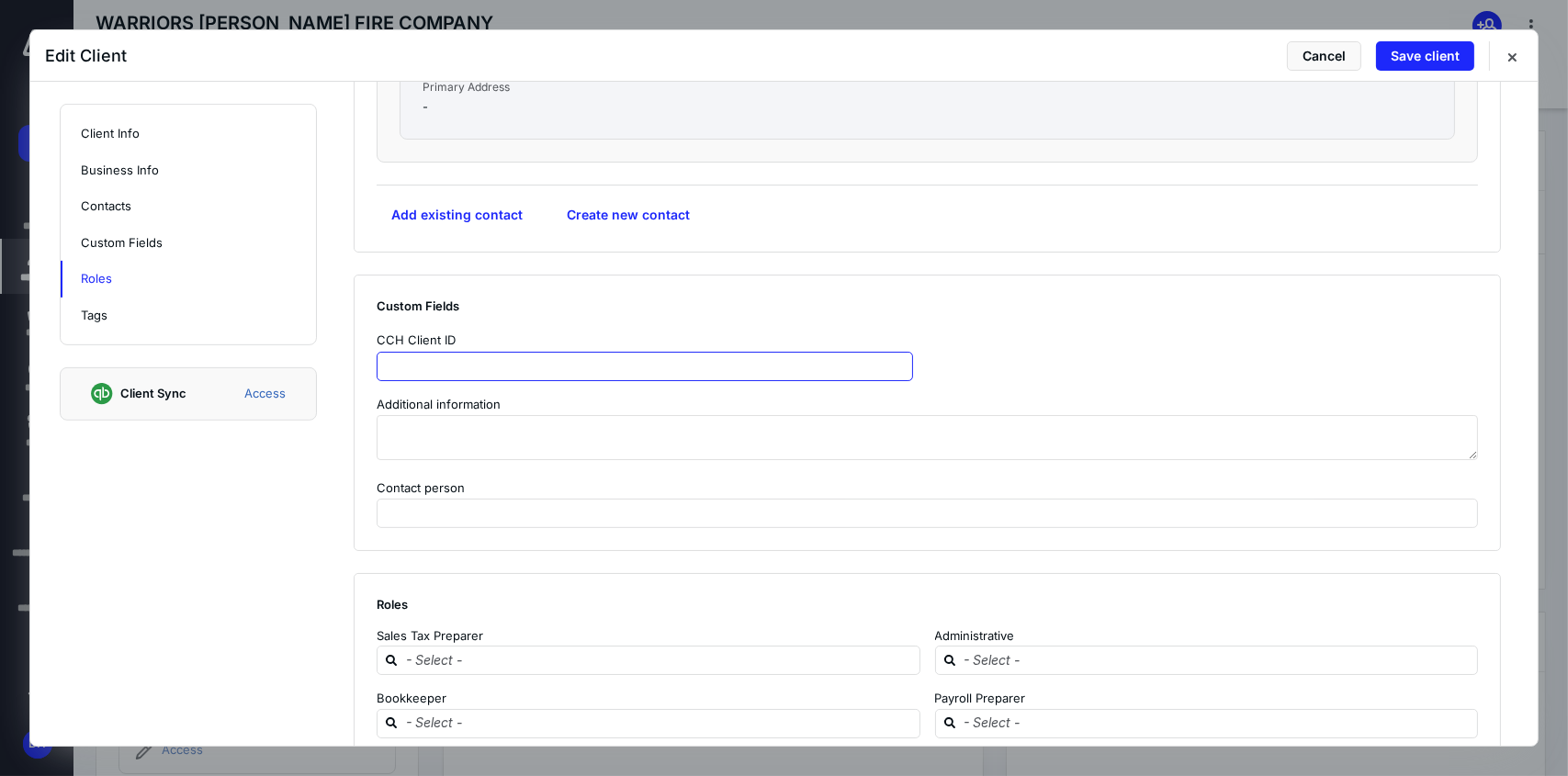 paste on "********" 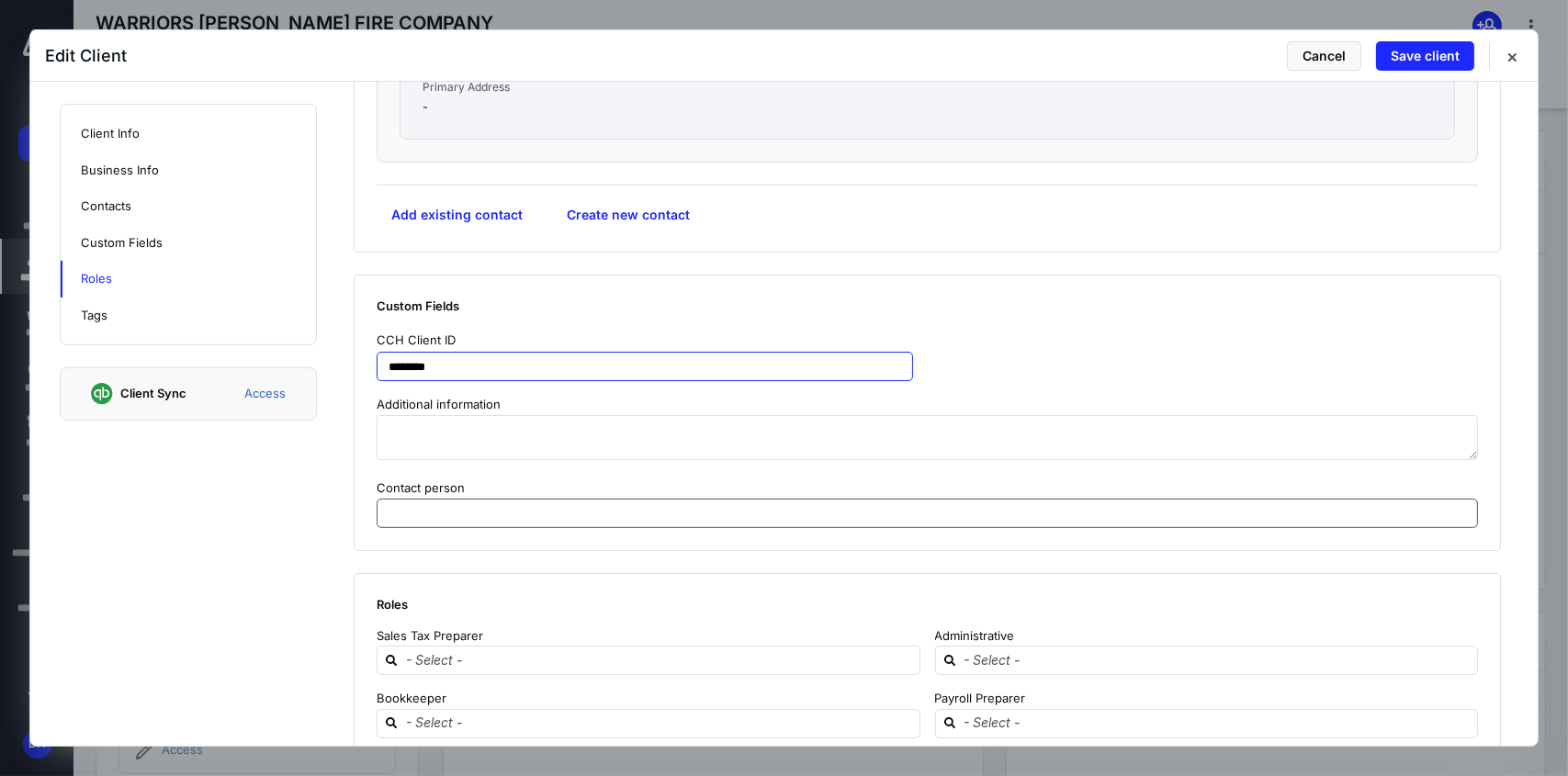 type on "********" 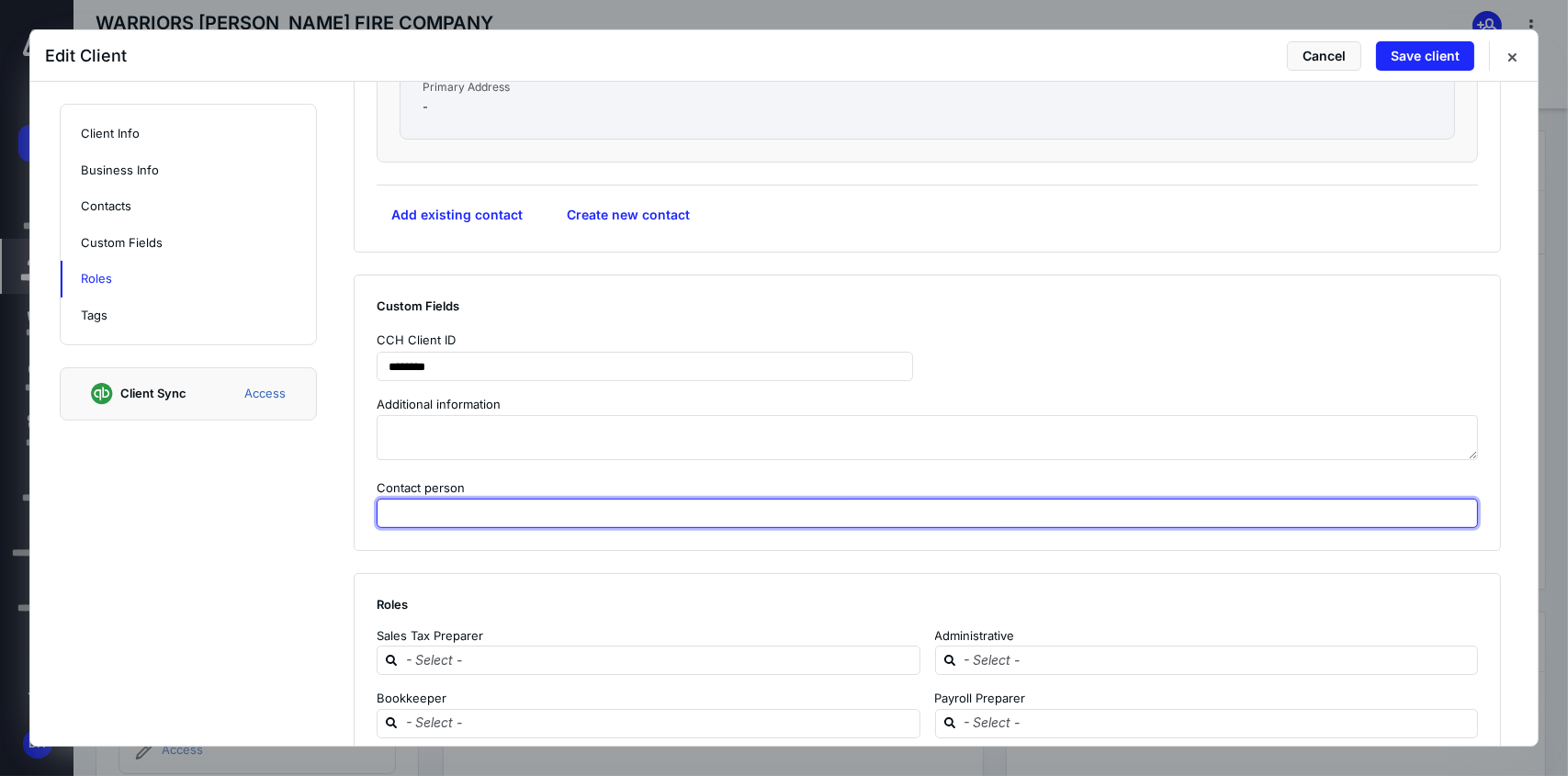 click at bounding box center [927, 513] 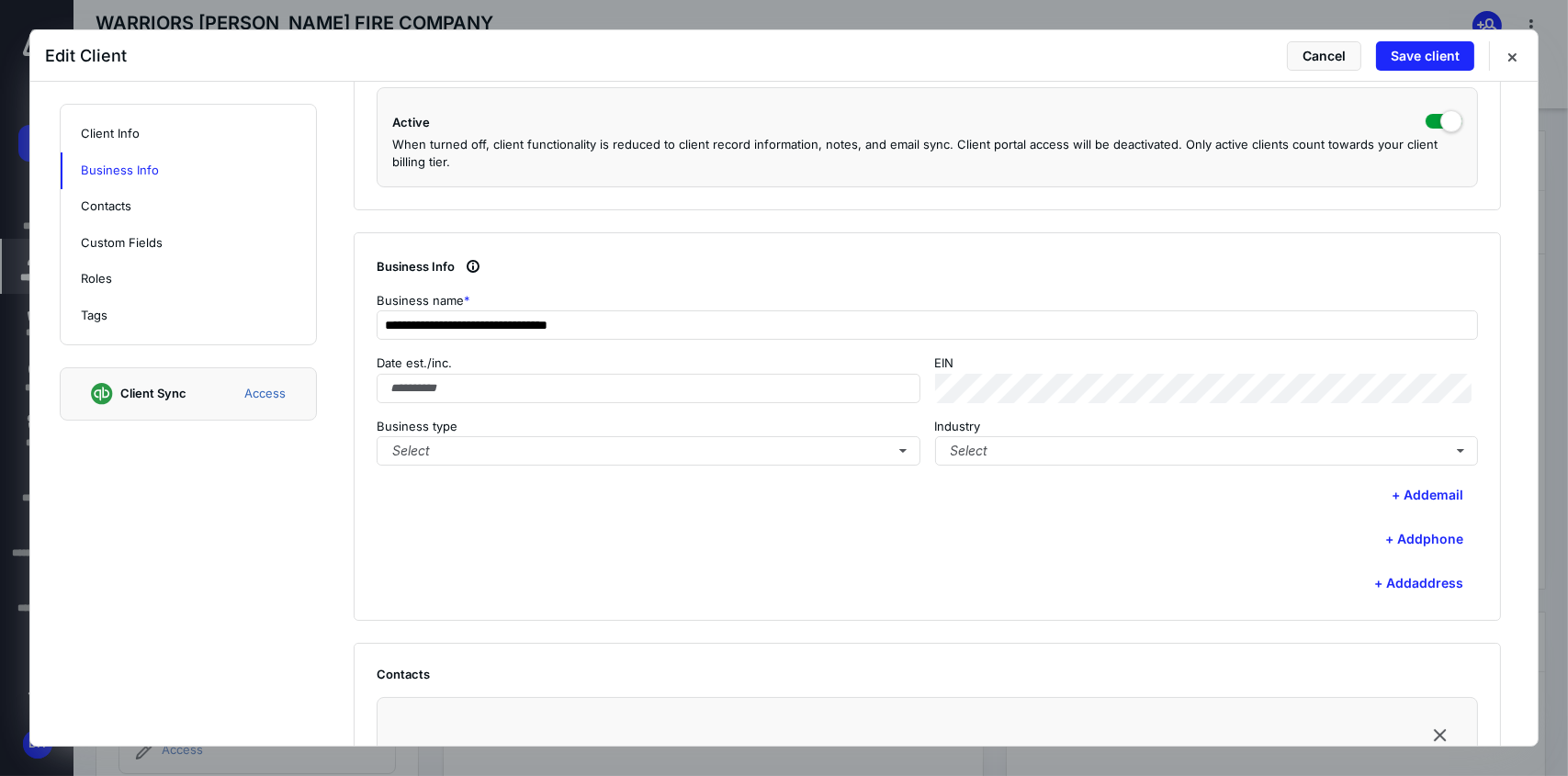 scroll, scrollTop: 367, scrollLeft: 0, axis: vertical 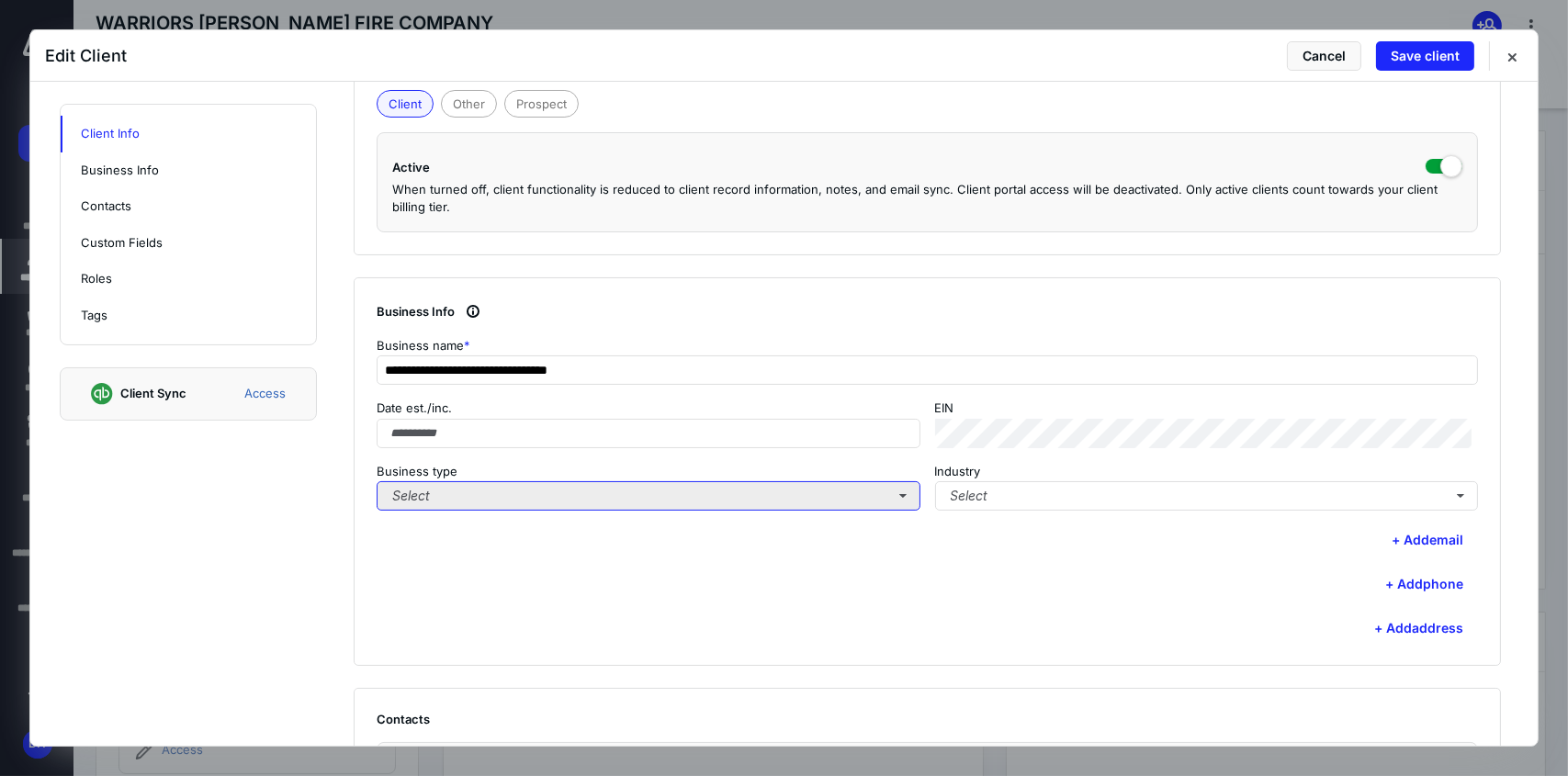 click on "Select" at bounding box center (649, 496) 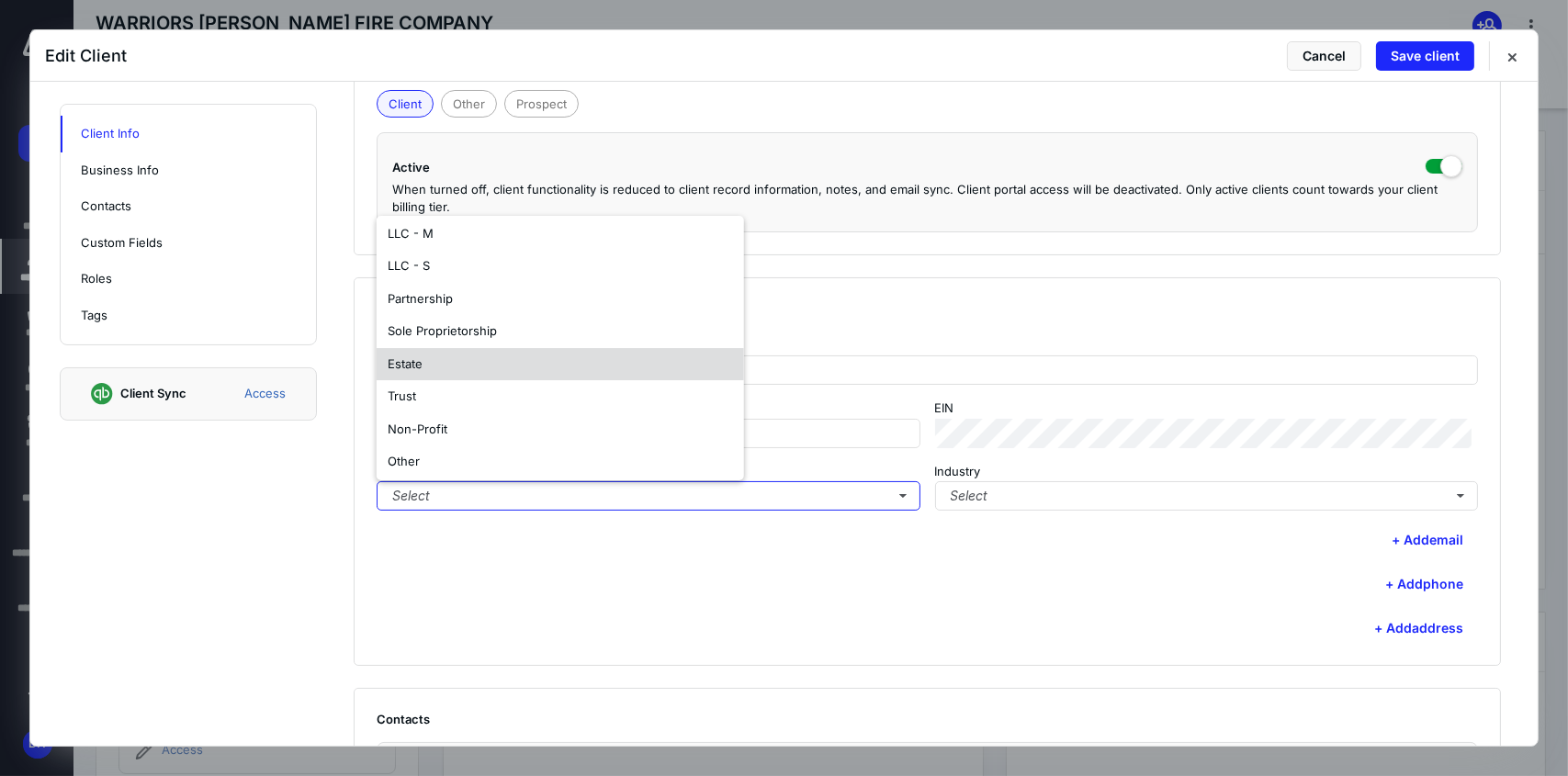scroll, scrollTop: 107, scrollLeft: 0, axis: vertical 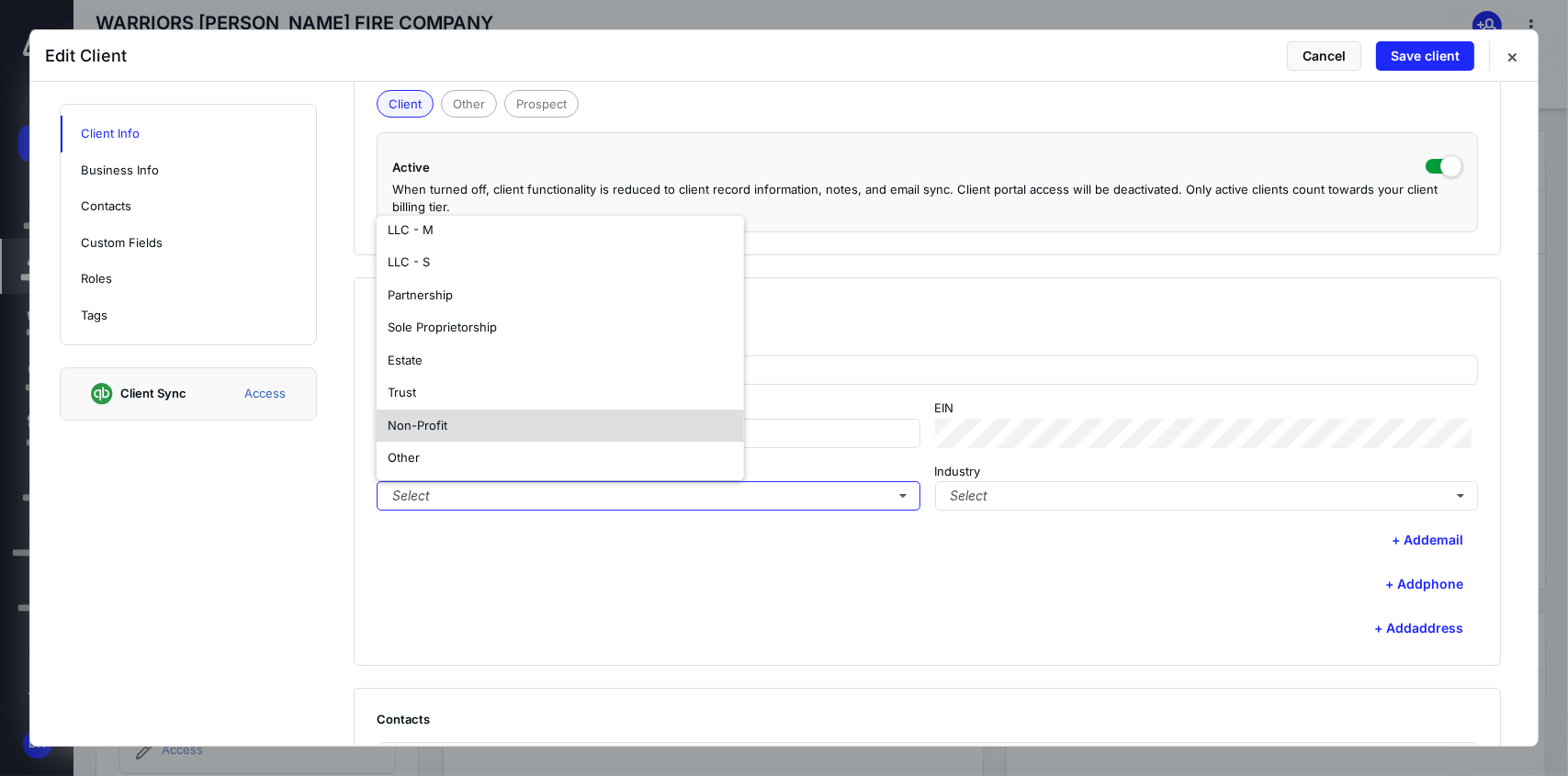 click on "Non-Profit" at bounding box center [560, 426] 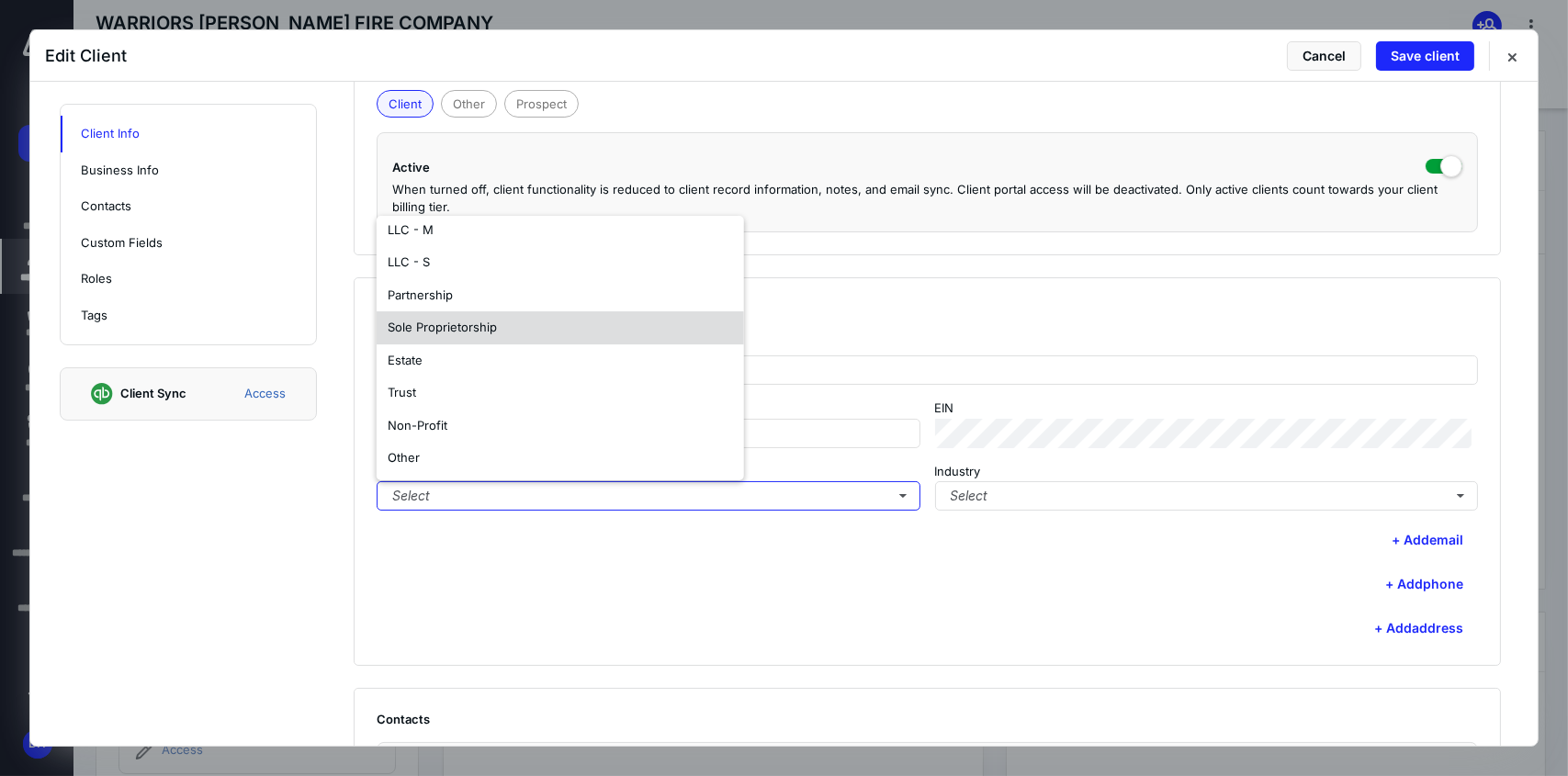 scroll, scrollTop: 0, scrollLeft: 0, axis: both 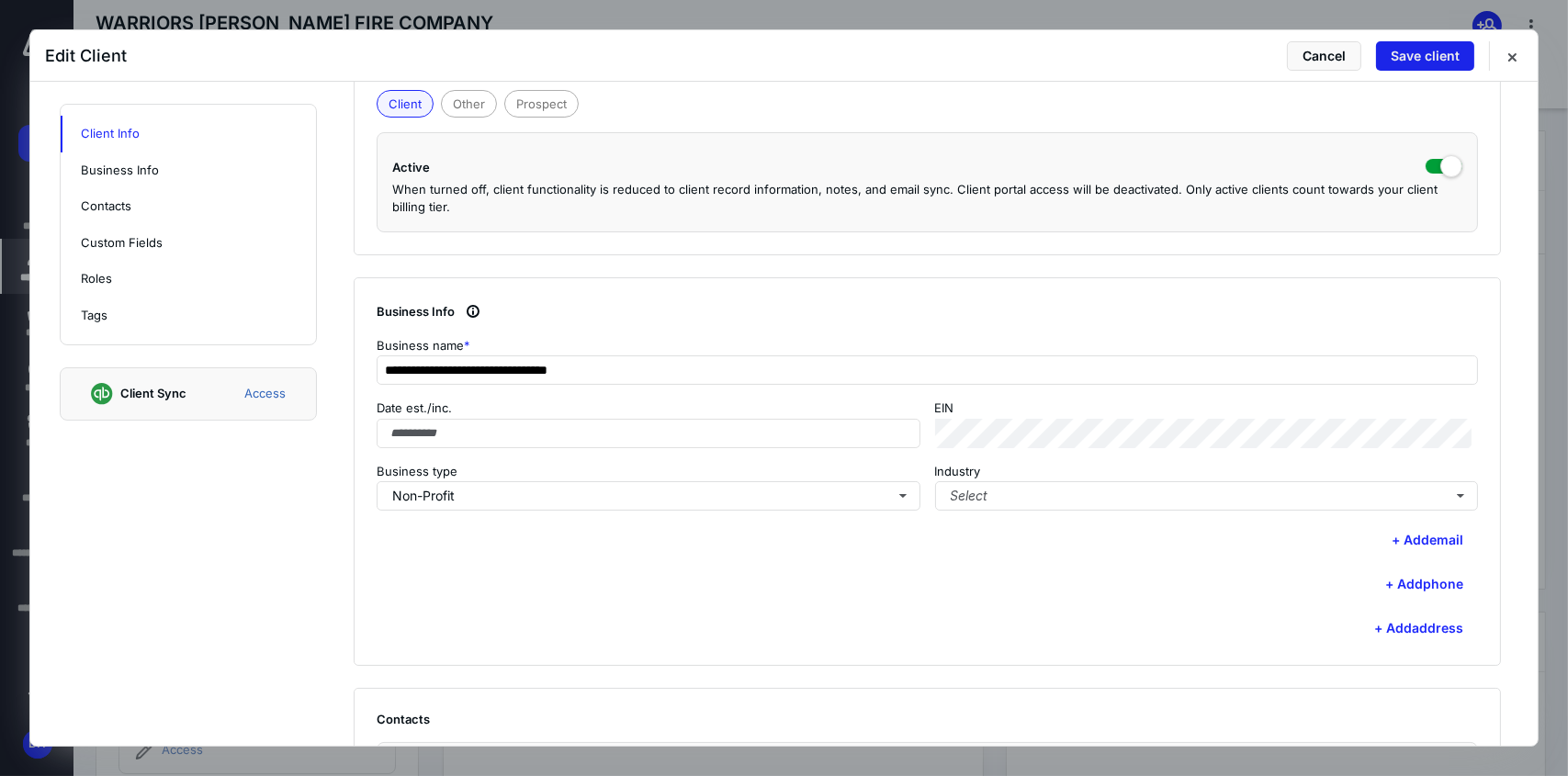 click on "Save client" at bounding box center (1425, 56) 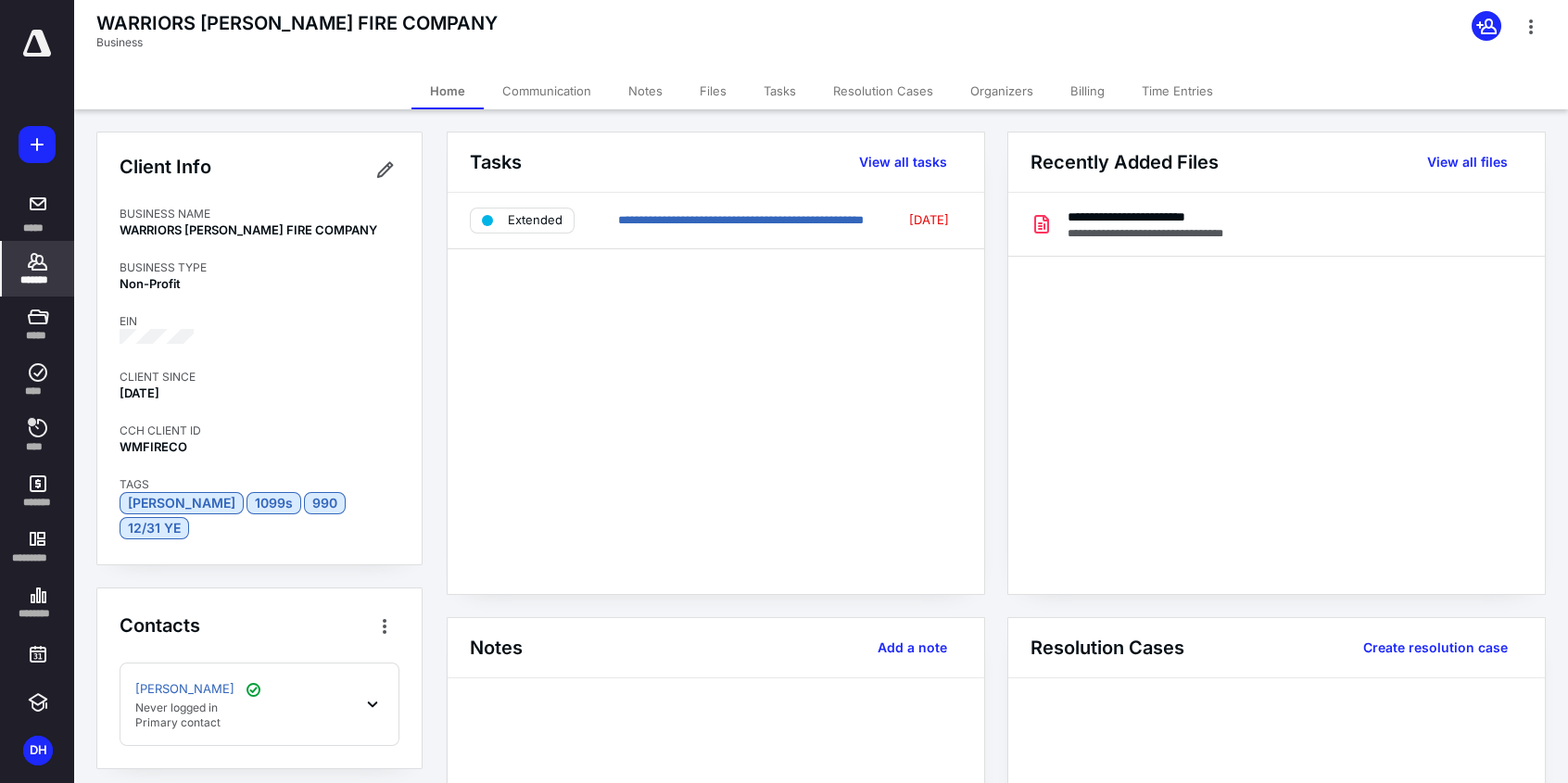 click on "*******" at bounding box center [38, 269] 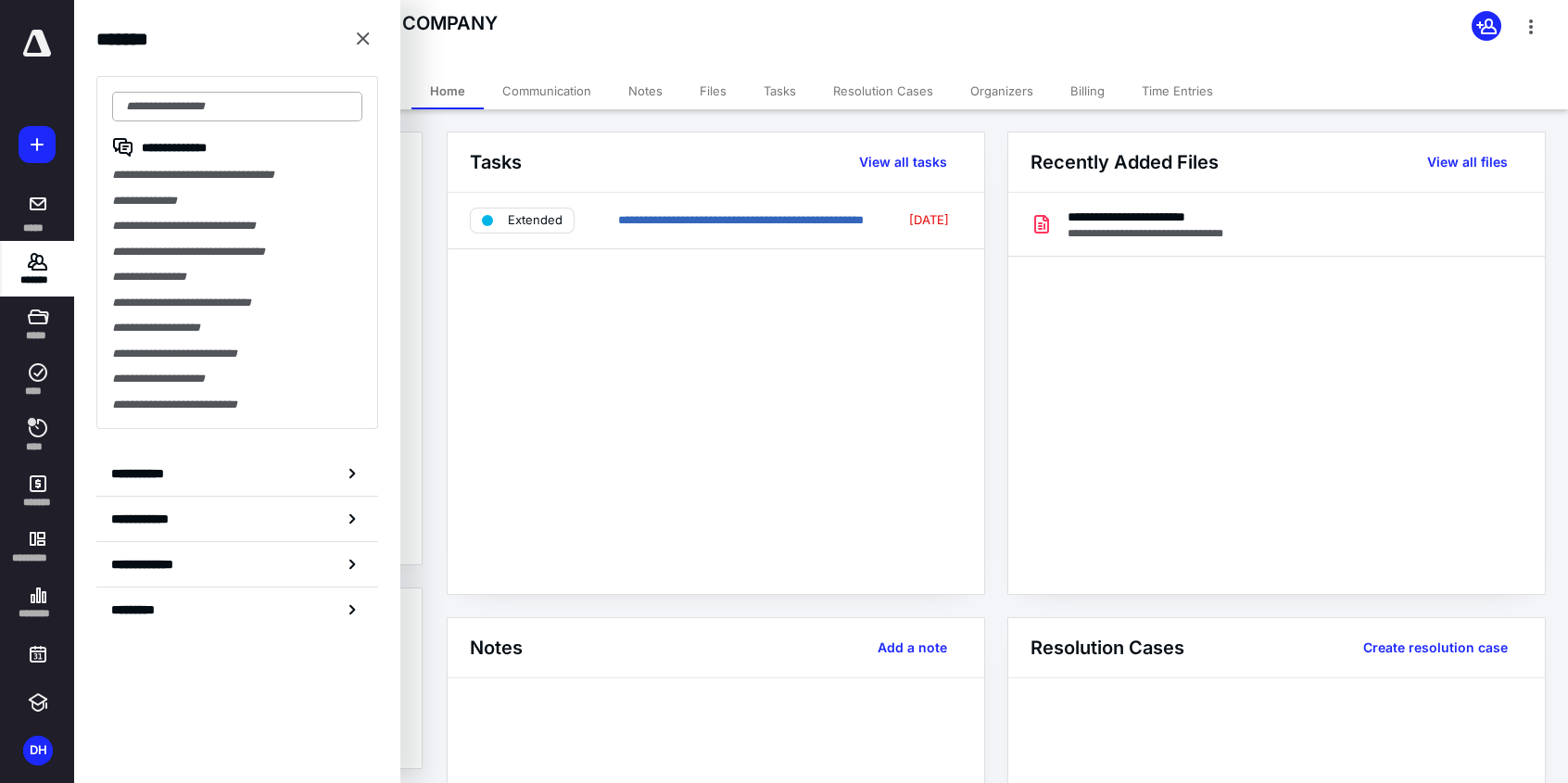 click at bounding box center (237, 107) 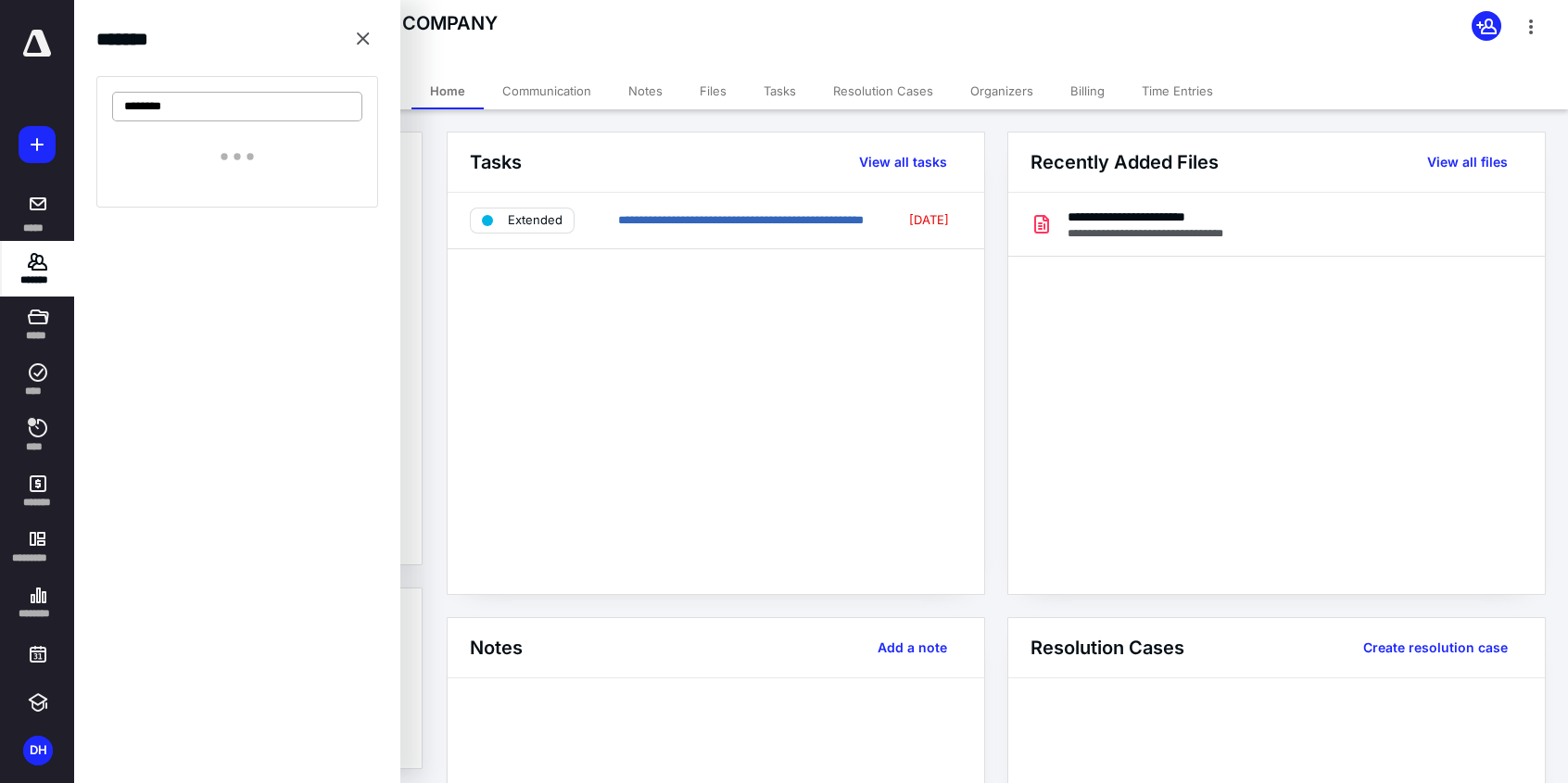 type on "*********" 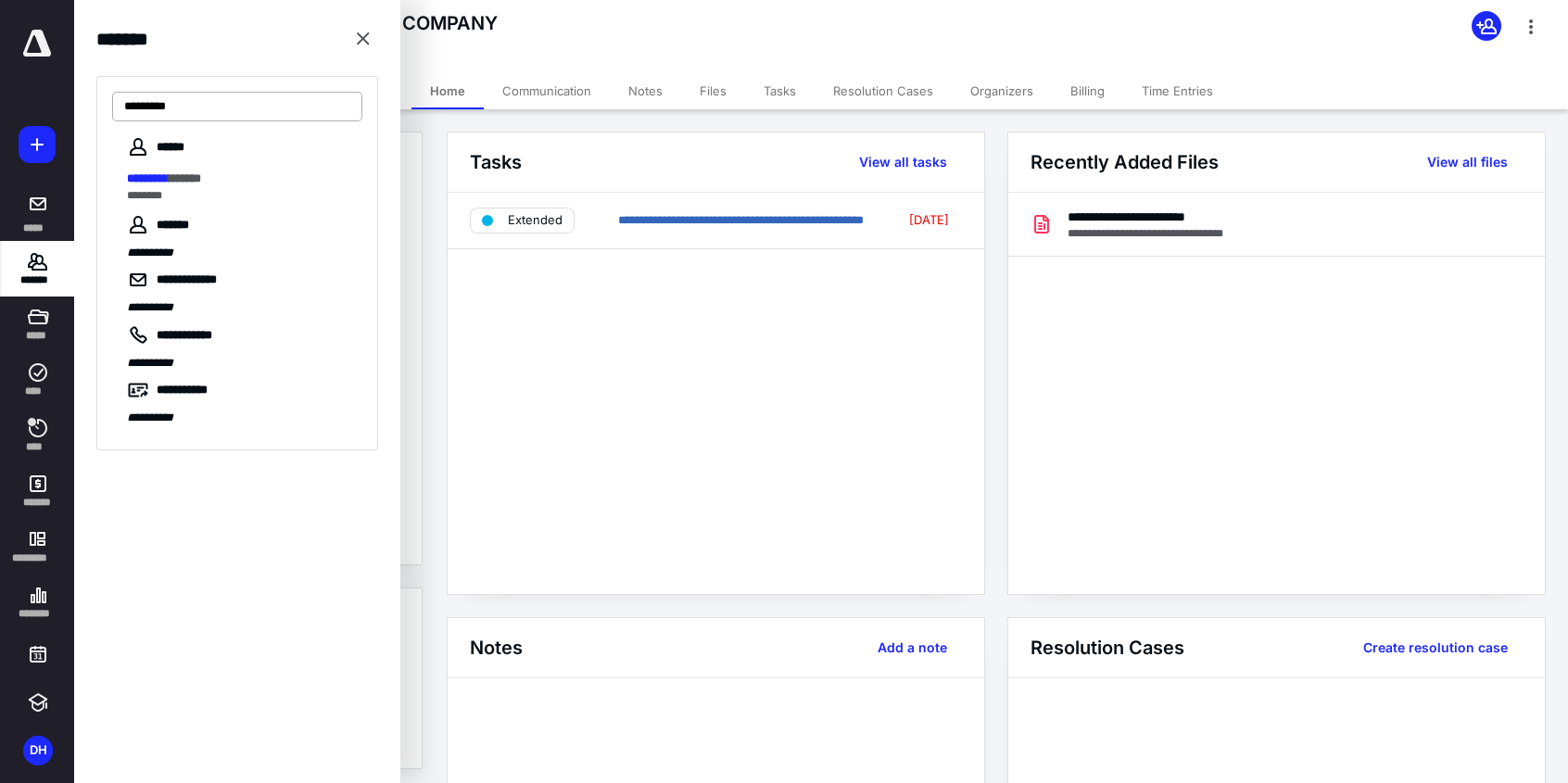 drag, startPoint x: 232, startPoint y: 109, endPoint x: 131, endPoint y: 109, distance: 101 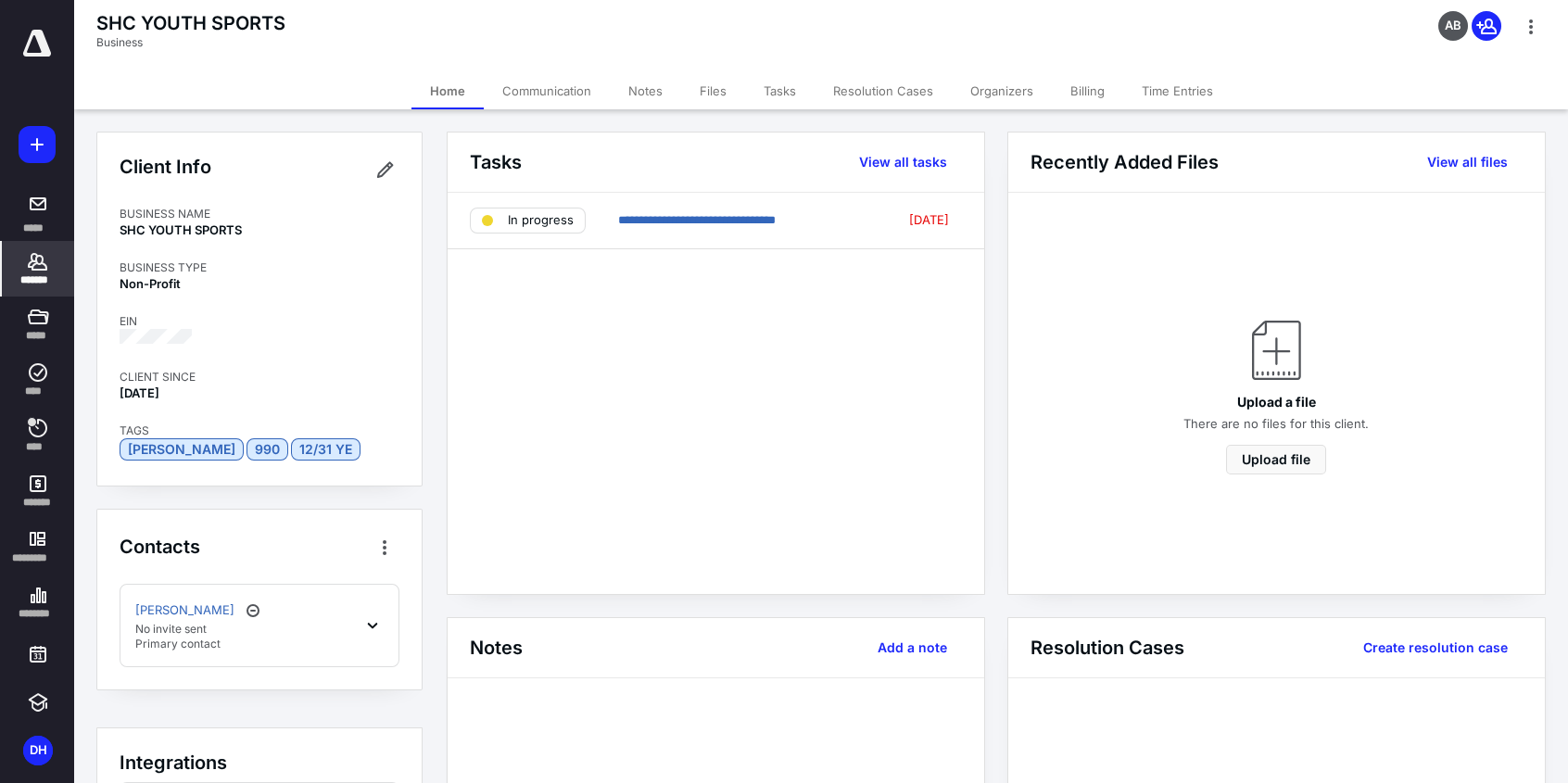 click on "*******" at bounding box center (38, 269) 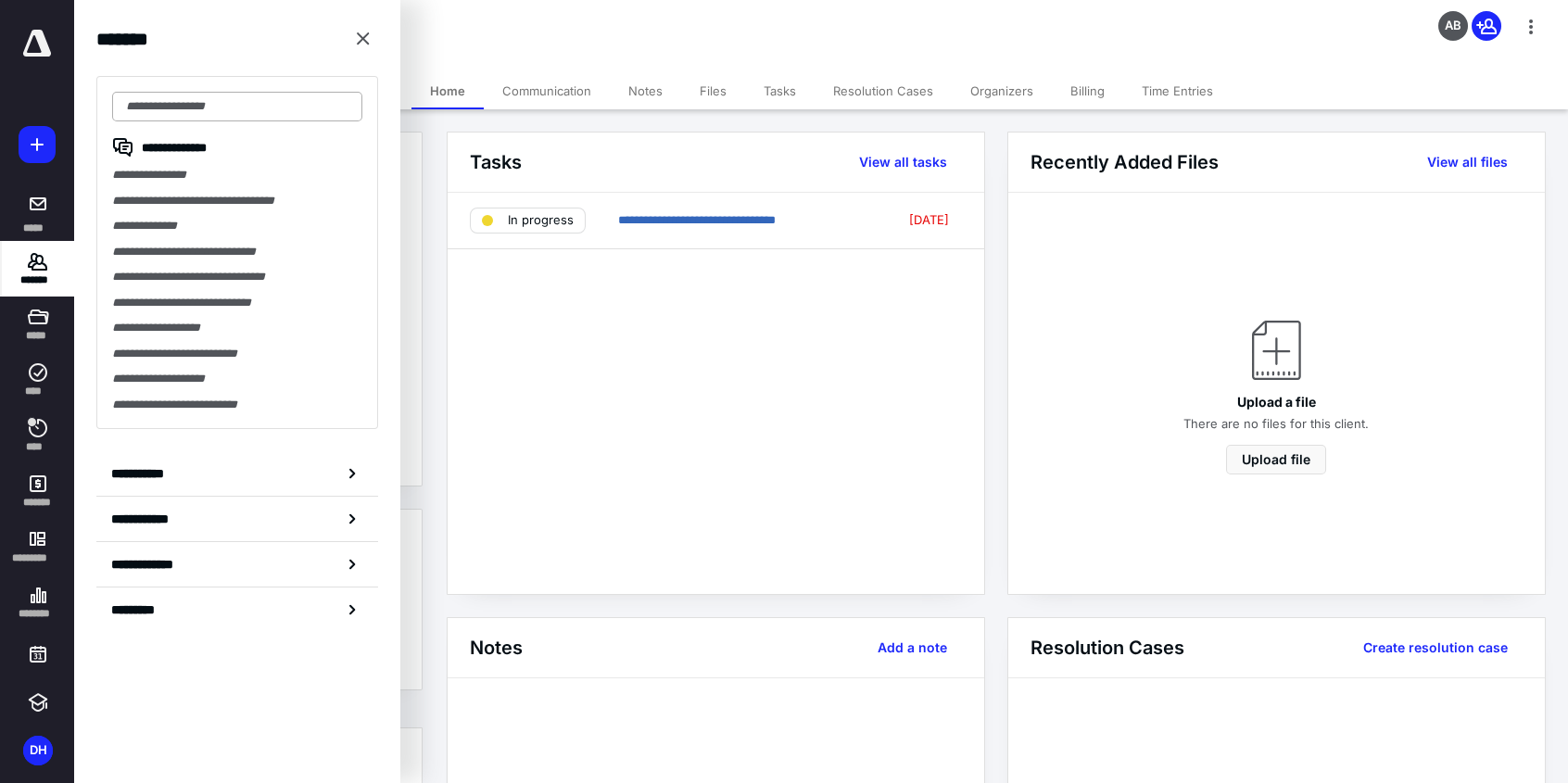 click at bounding box center (237, 107) 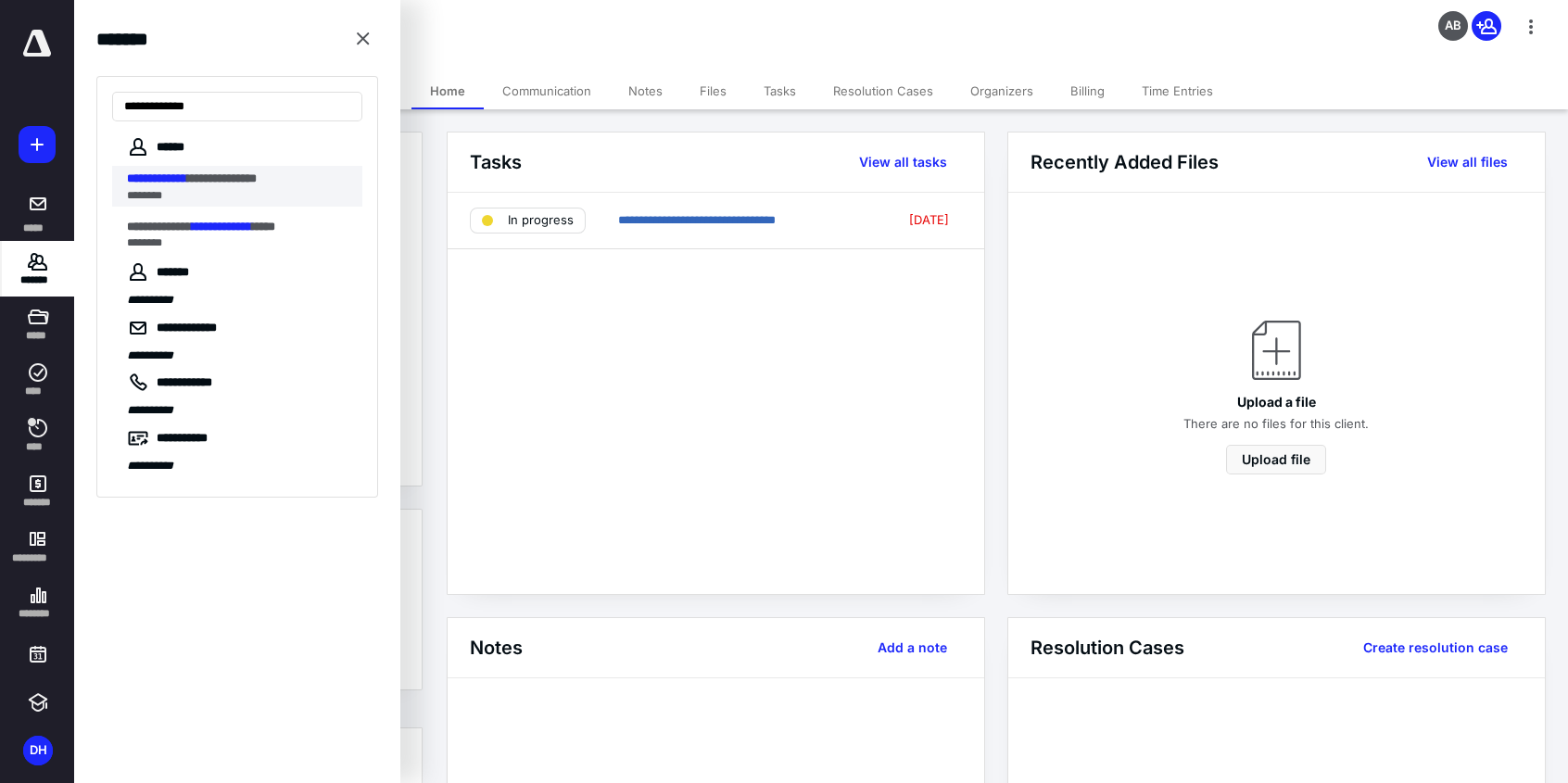 type on "**********" 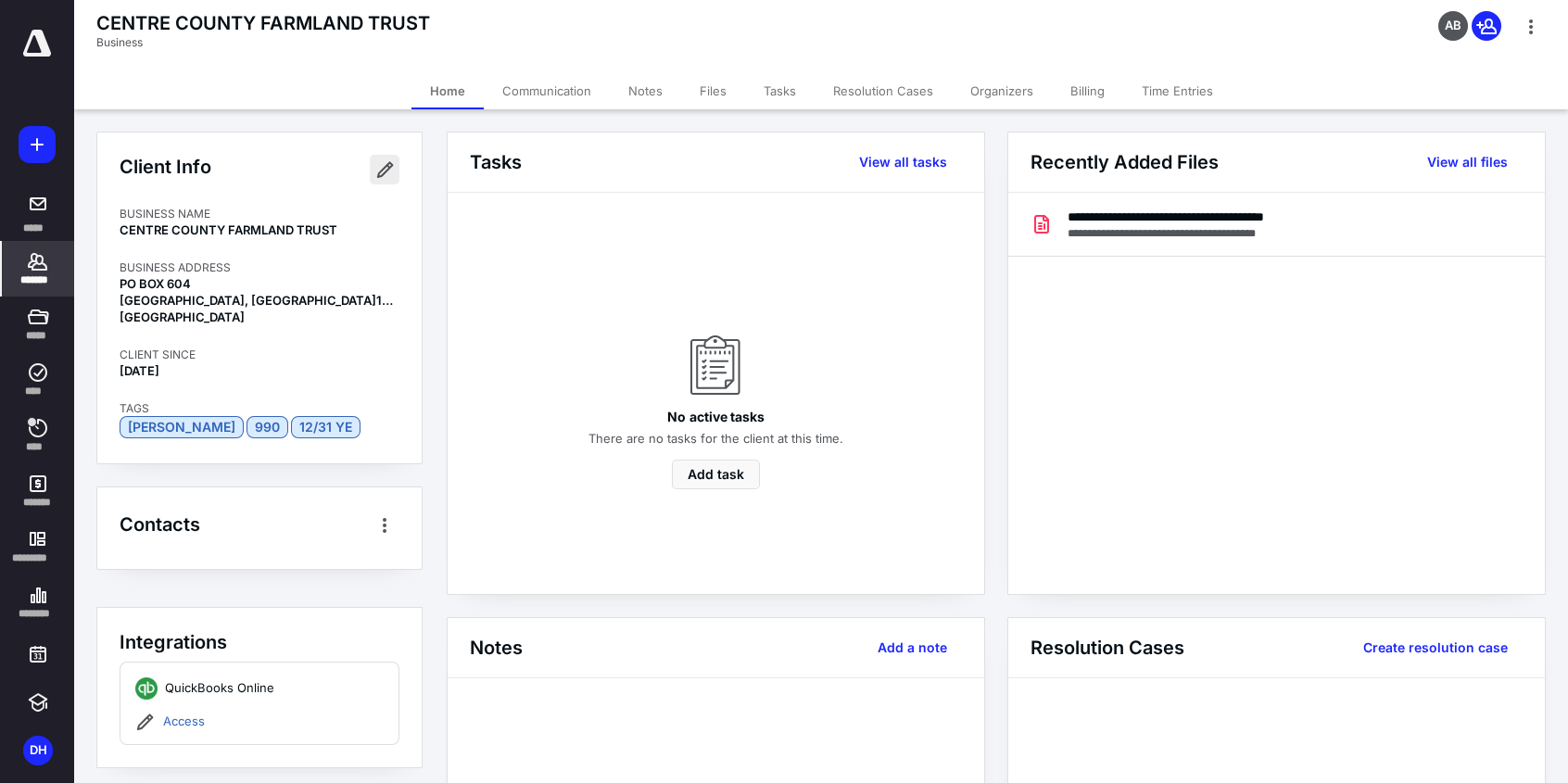 click at bounding box center (385, 170) 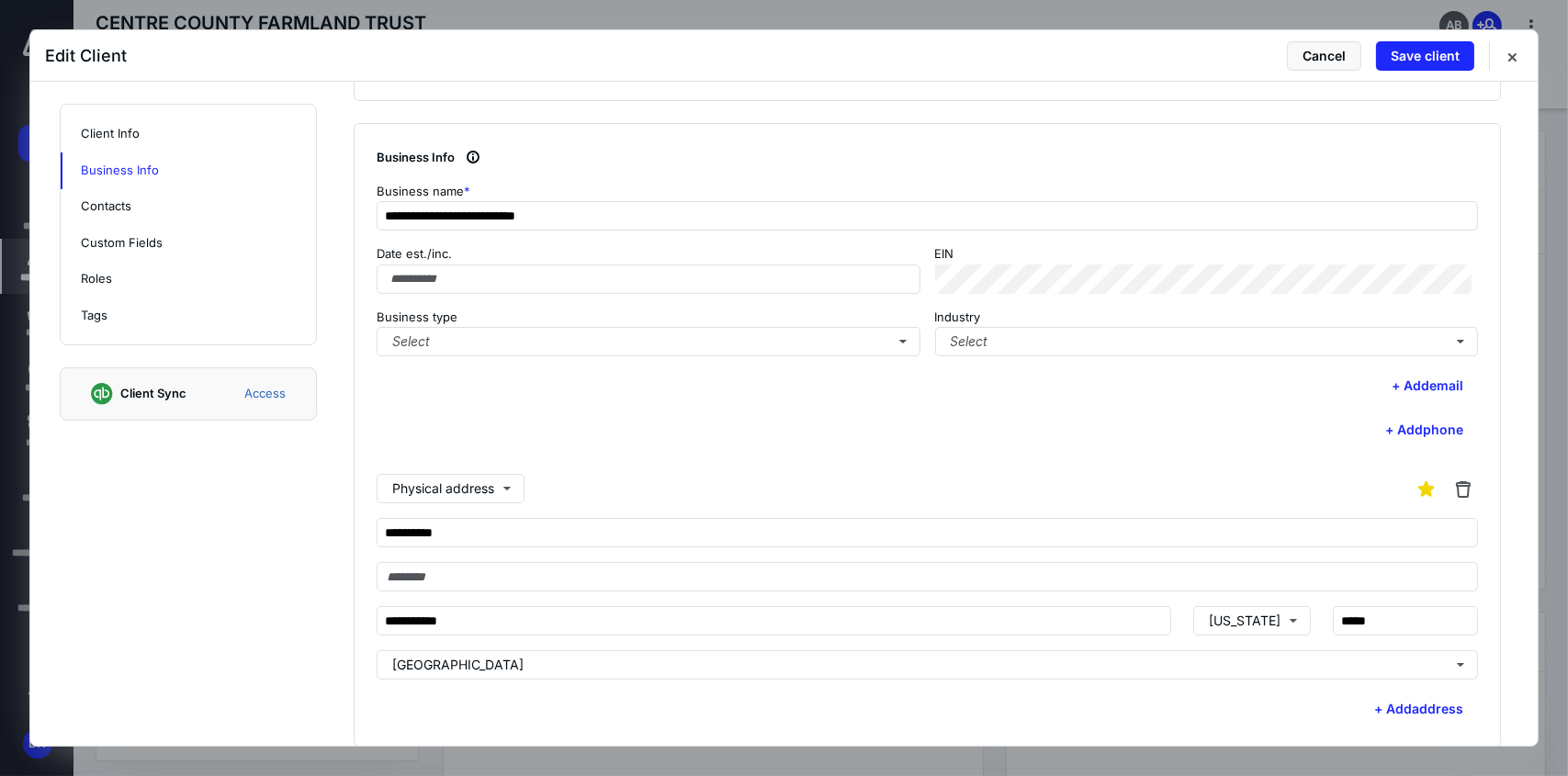 scroll, scrollTop: 551, scrollLeft: 0, axis: vertical 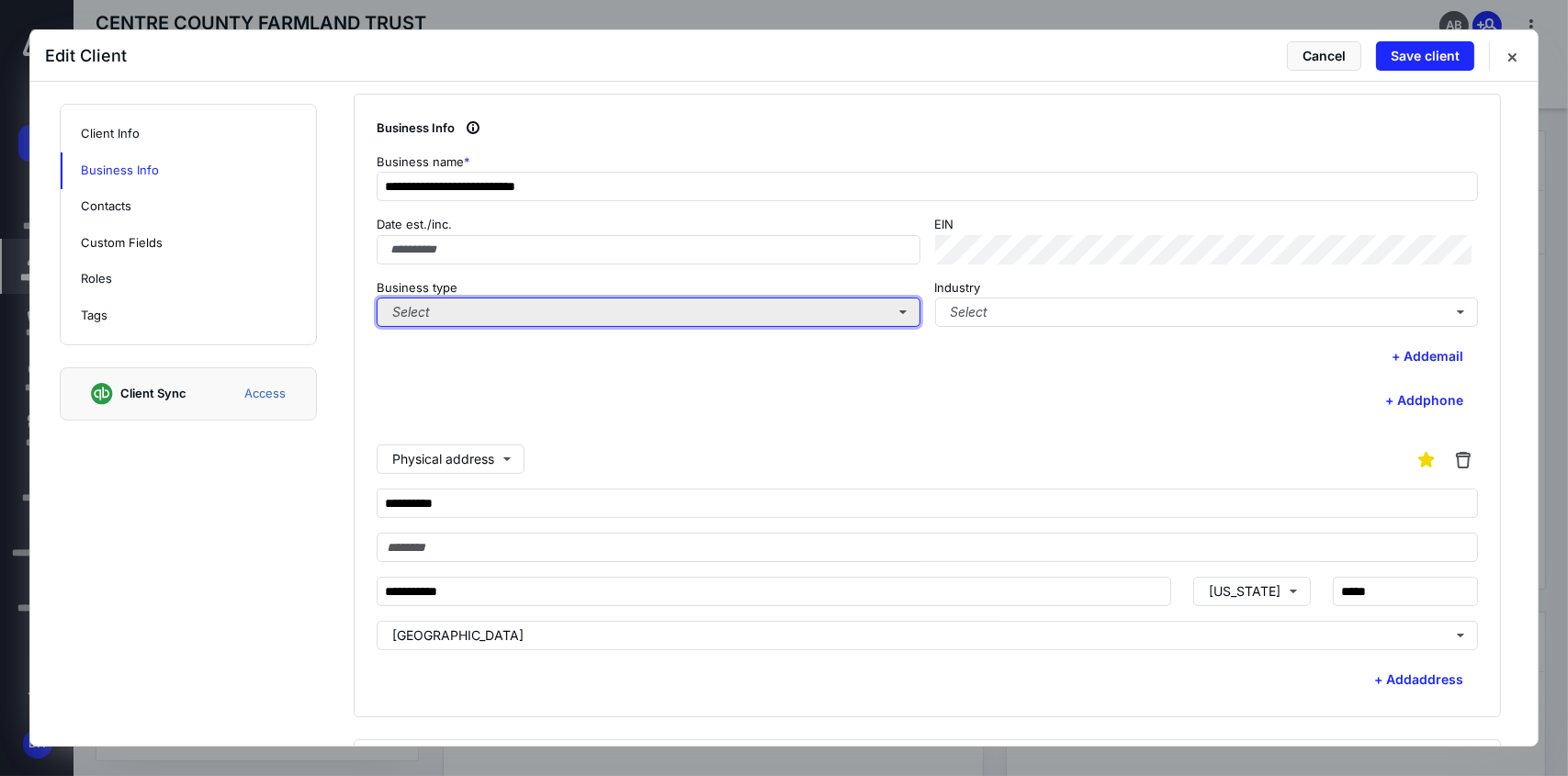 click on "Select" at bounding box center [649, 312] 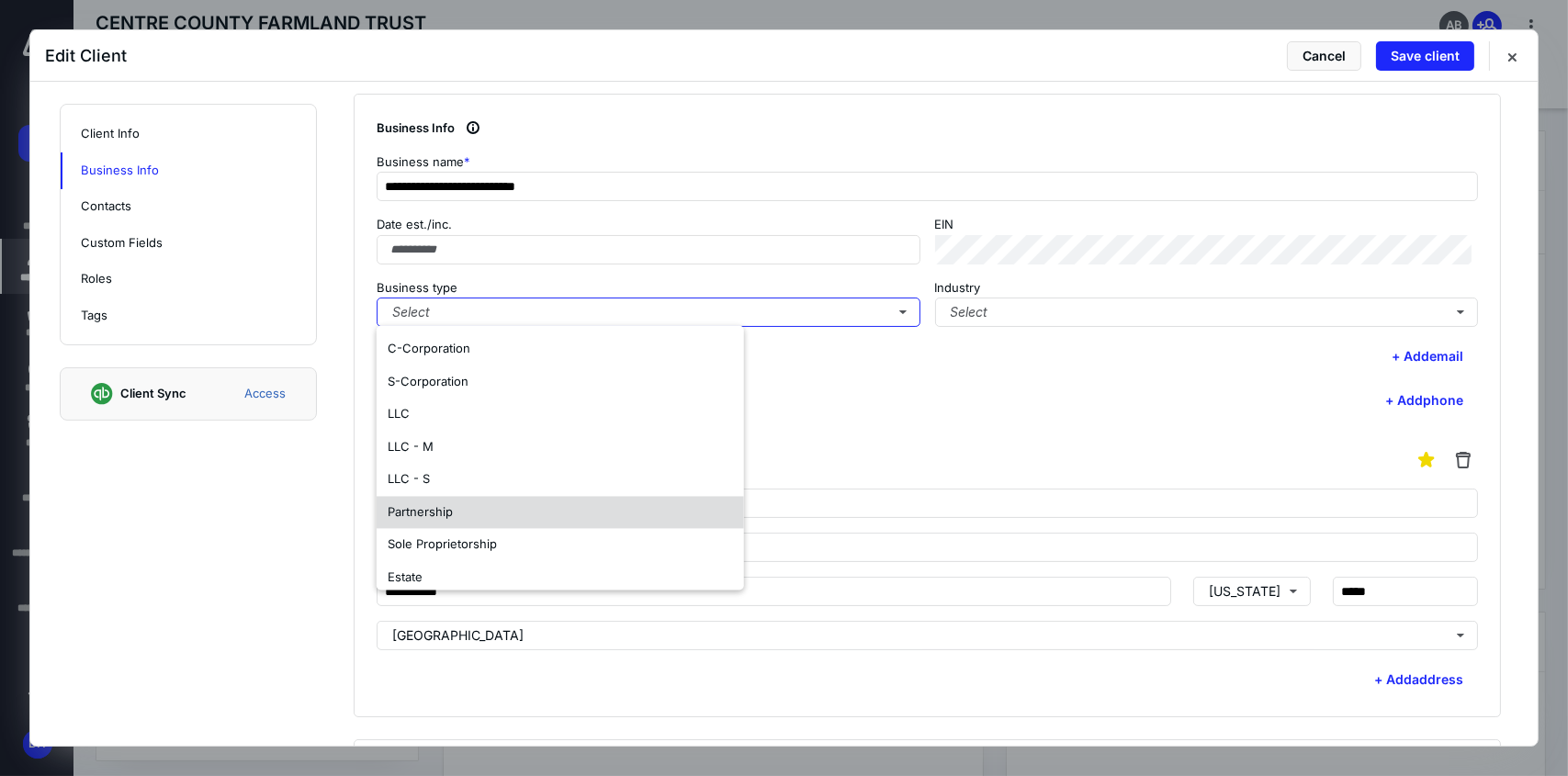 scroll, scrollTop: 107, scrollLeft: 0, axis: vertical 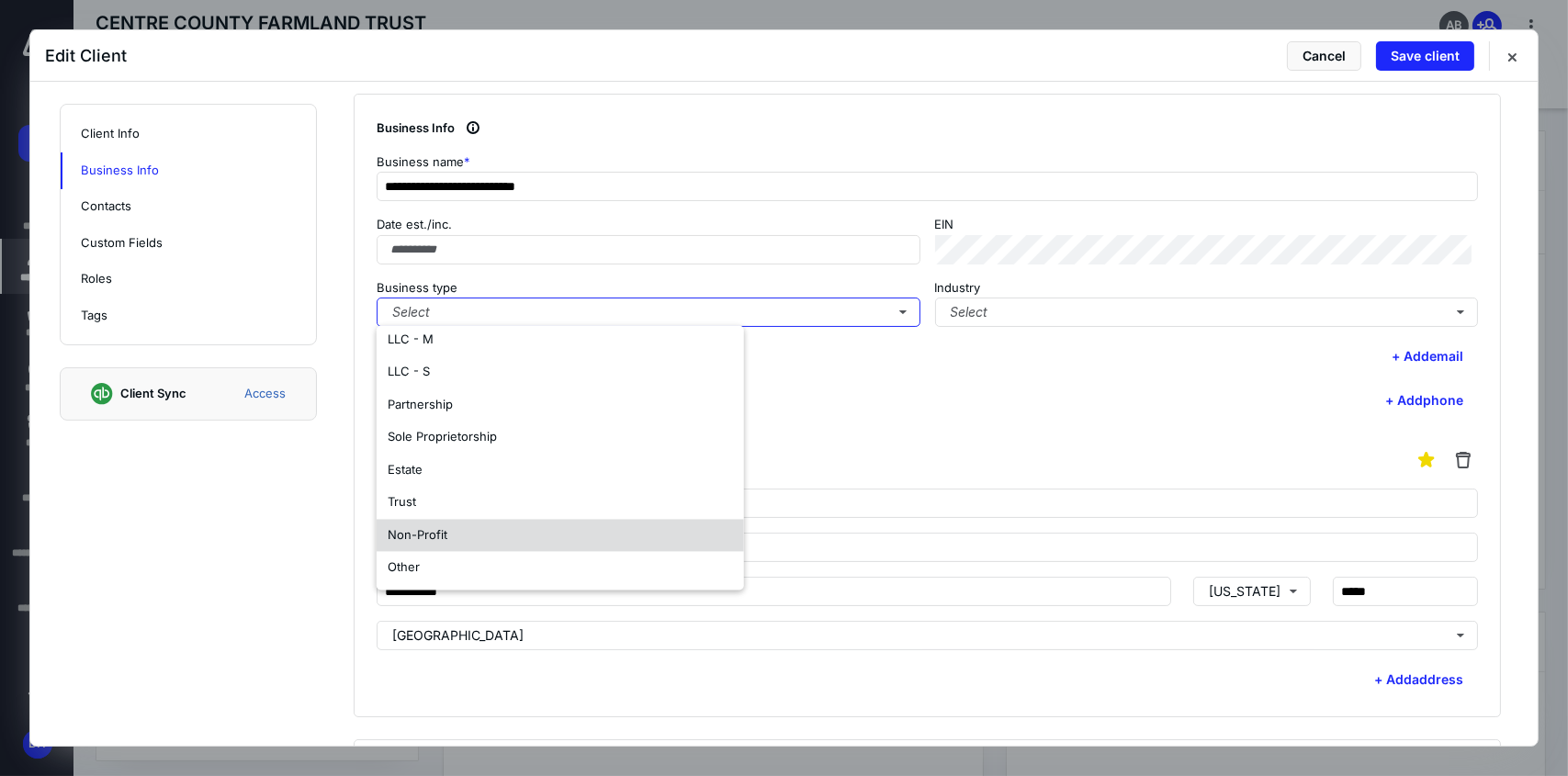 click on "Non-Profit" at bounding box center [560, 535] 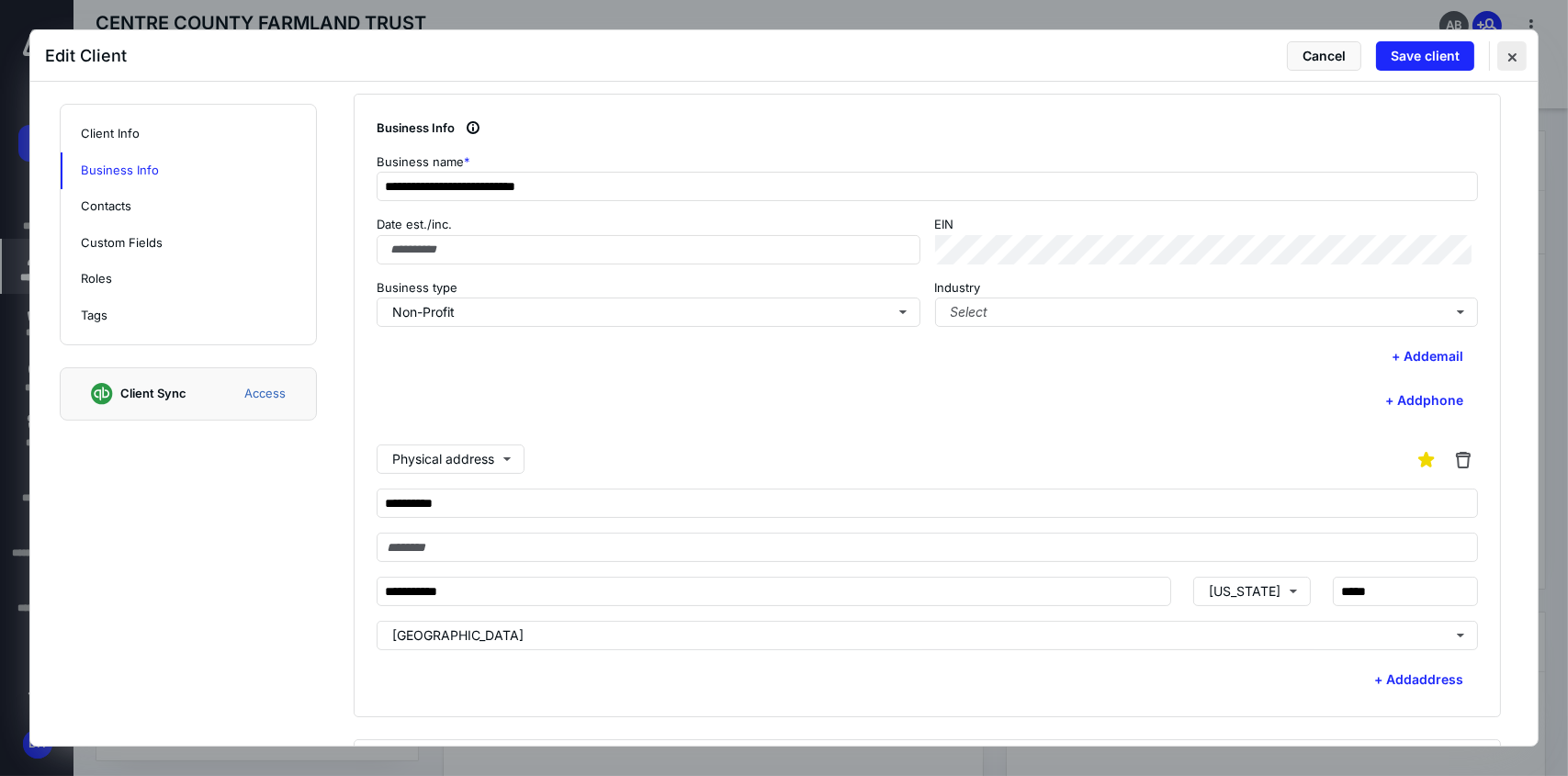 click at bounding box center (1512, 56) 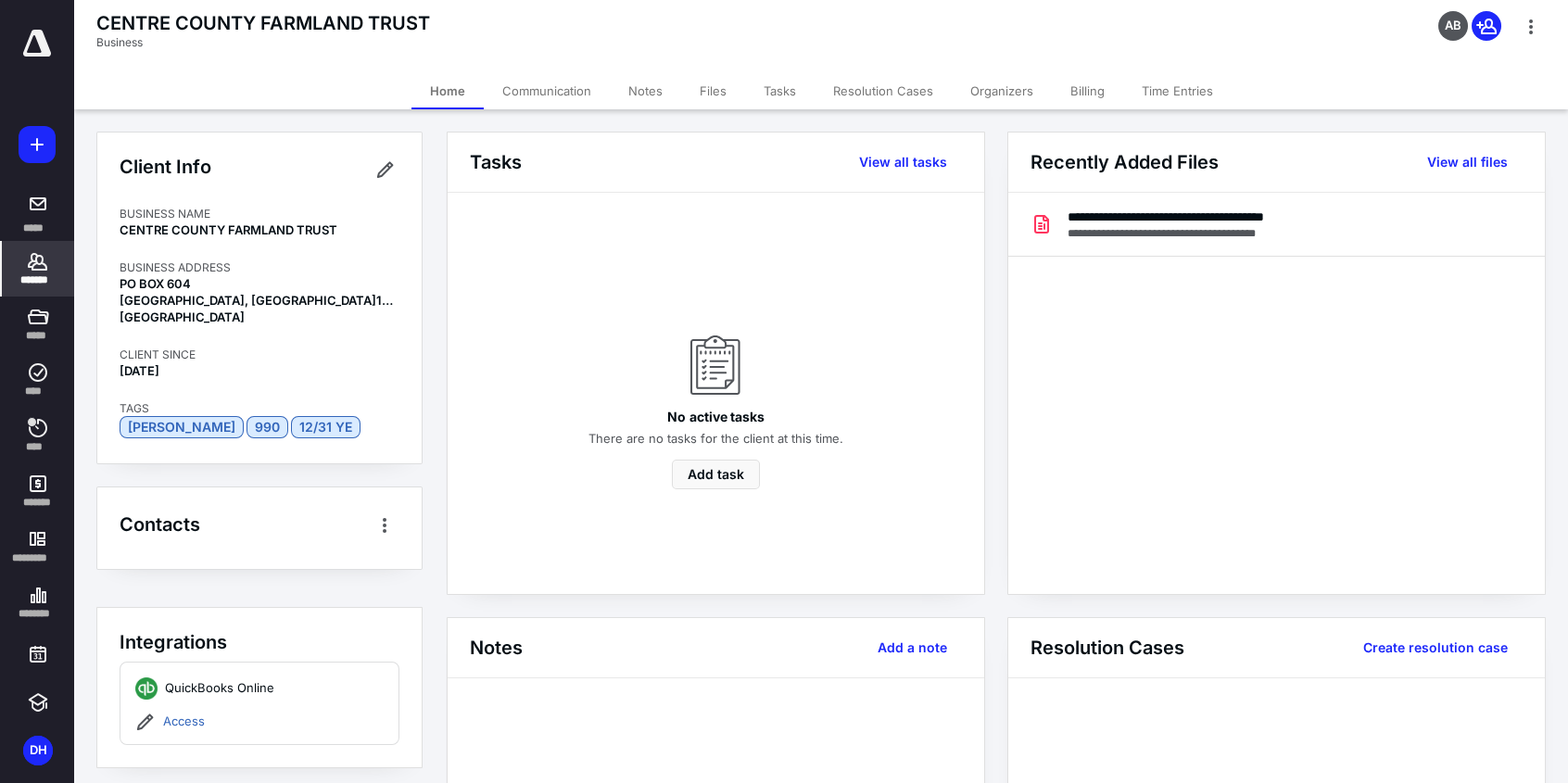 click on "*******" at bounding box center (38, 280) 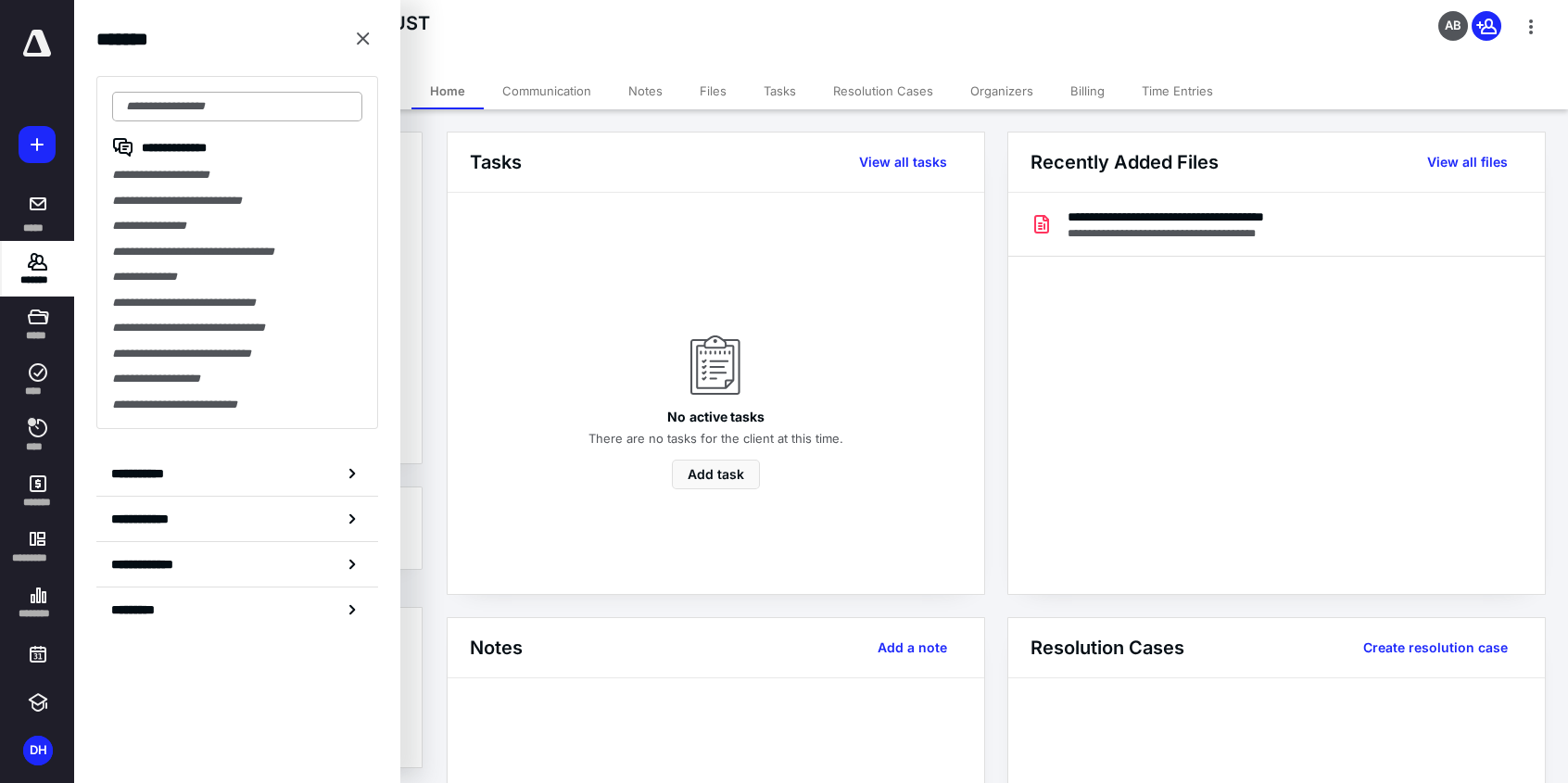 click at bounding box center [237, 107] 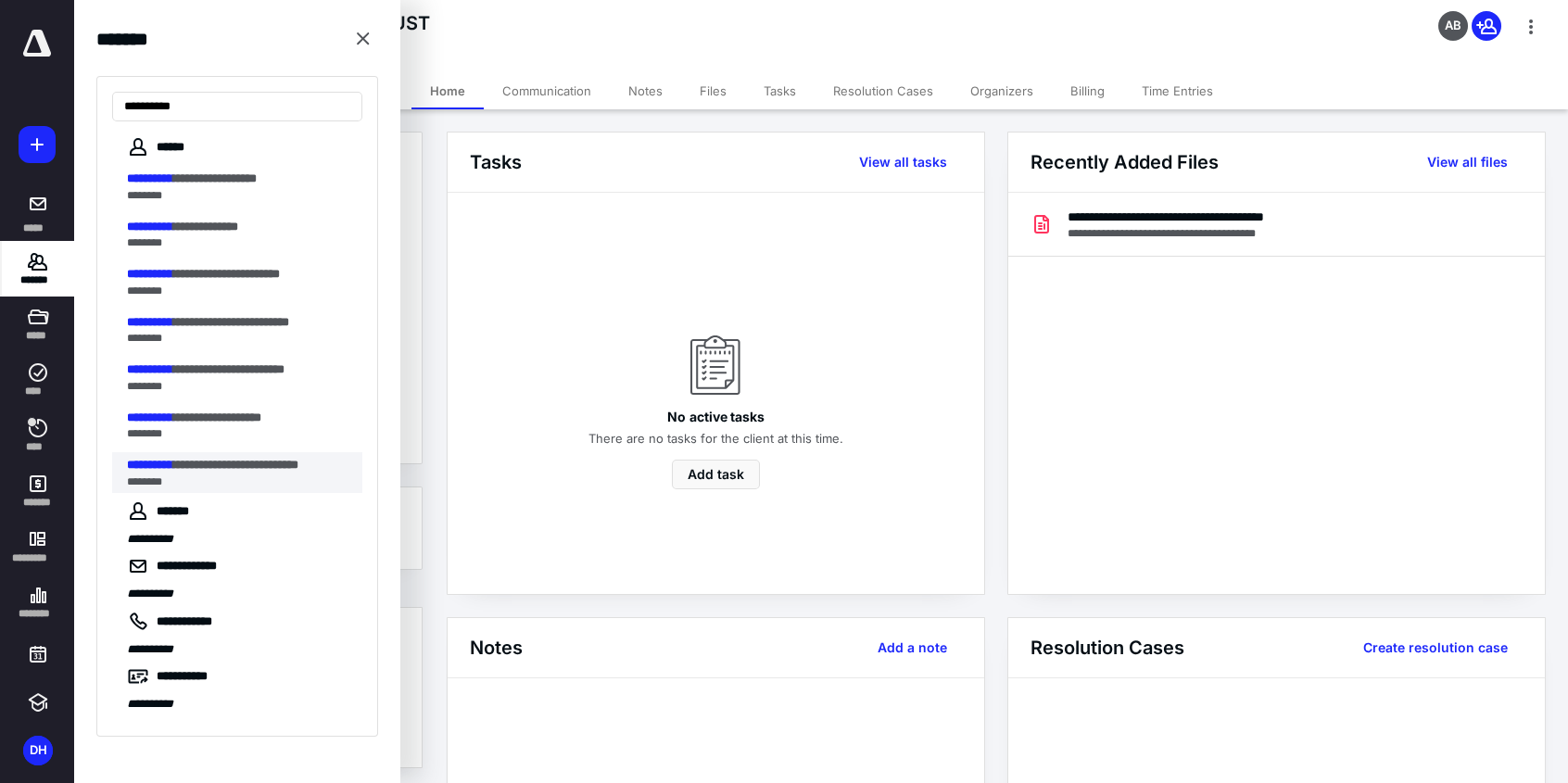 type on "**********" 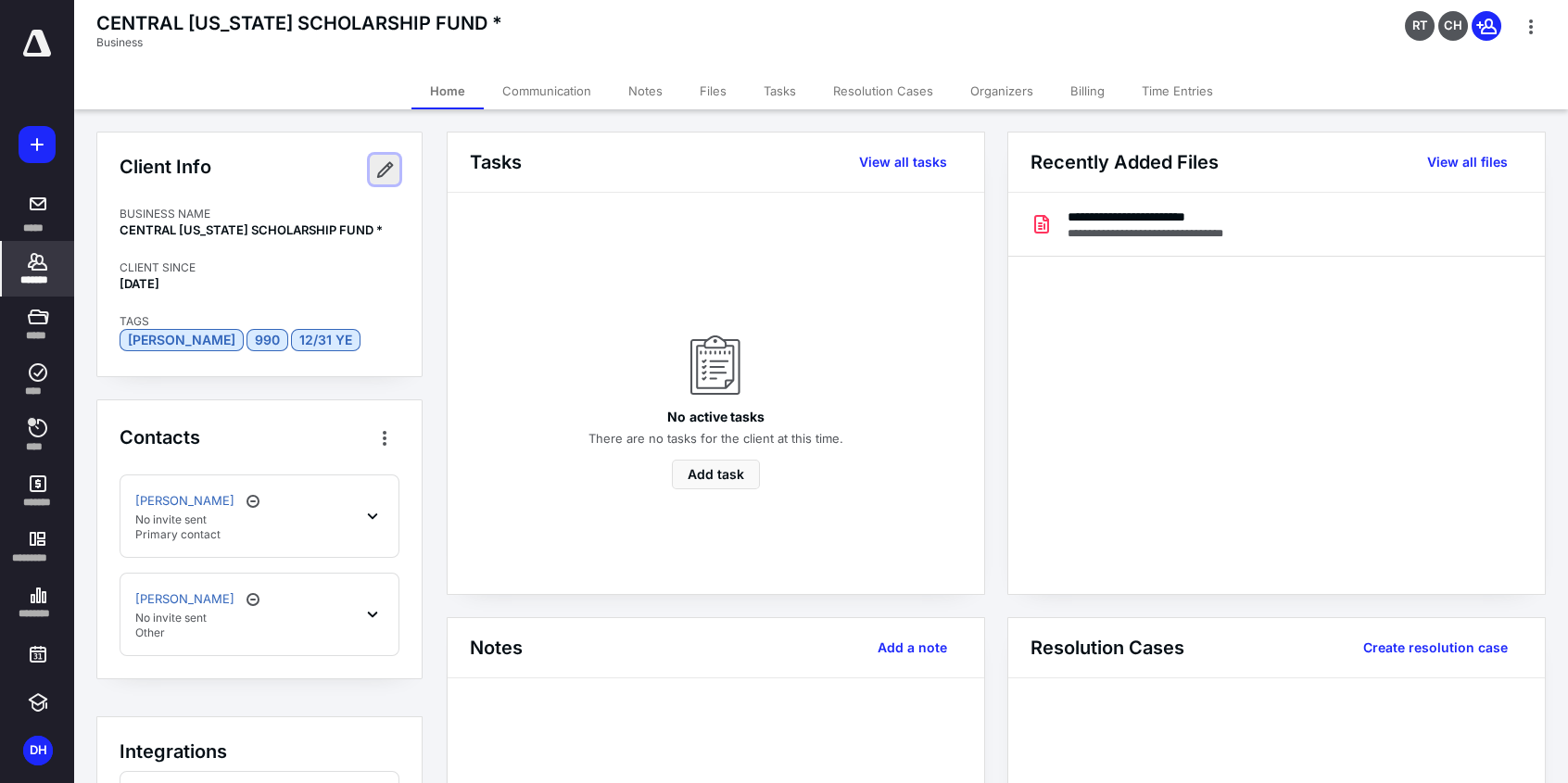 click at bounding box center (385, 170) 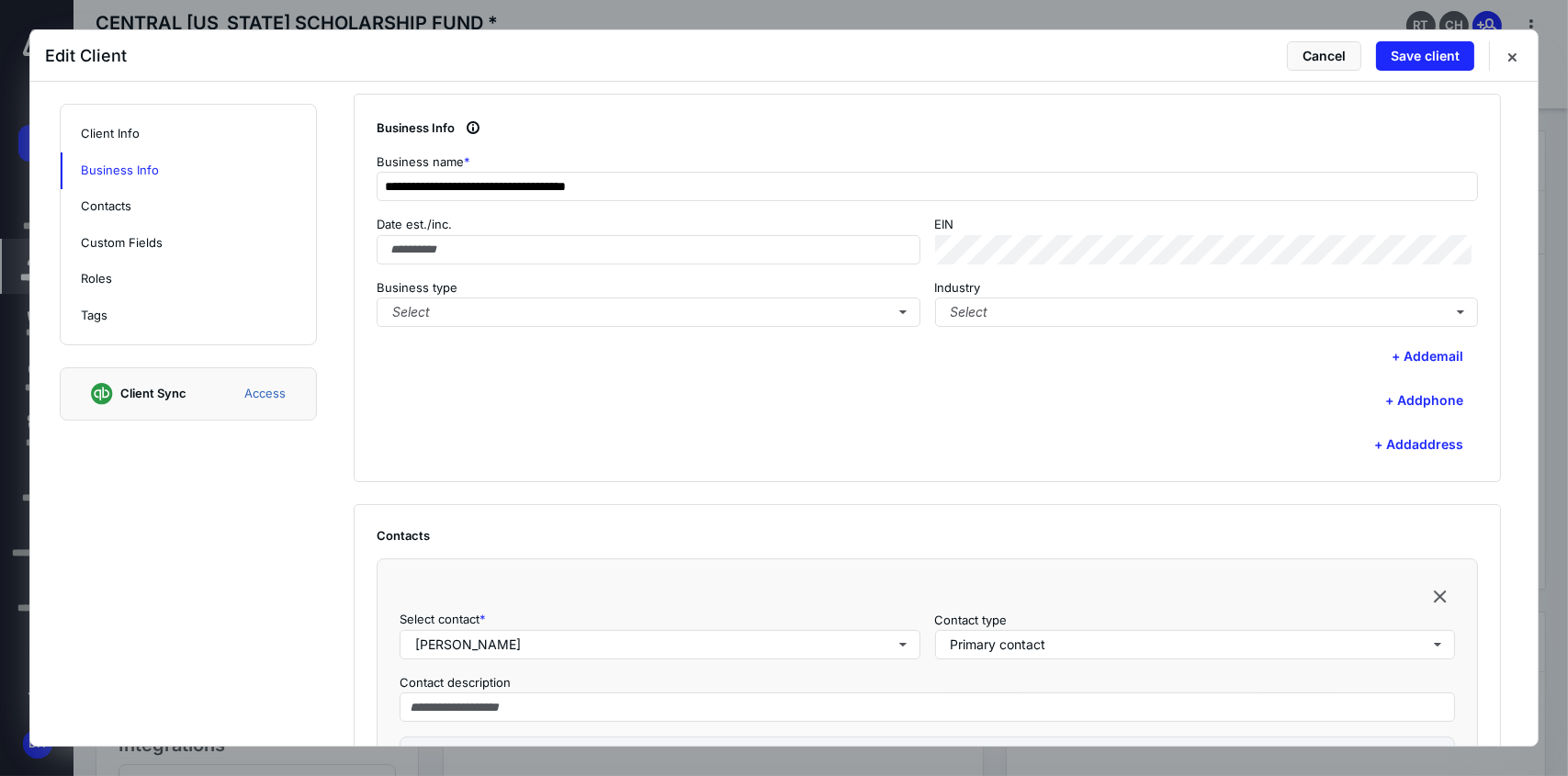 scroll, scrollTop: 367, scrollLeft: 0, axis: vertical 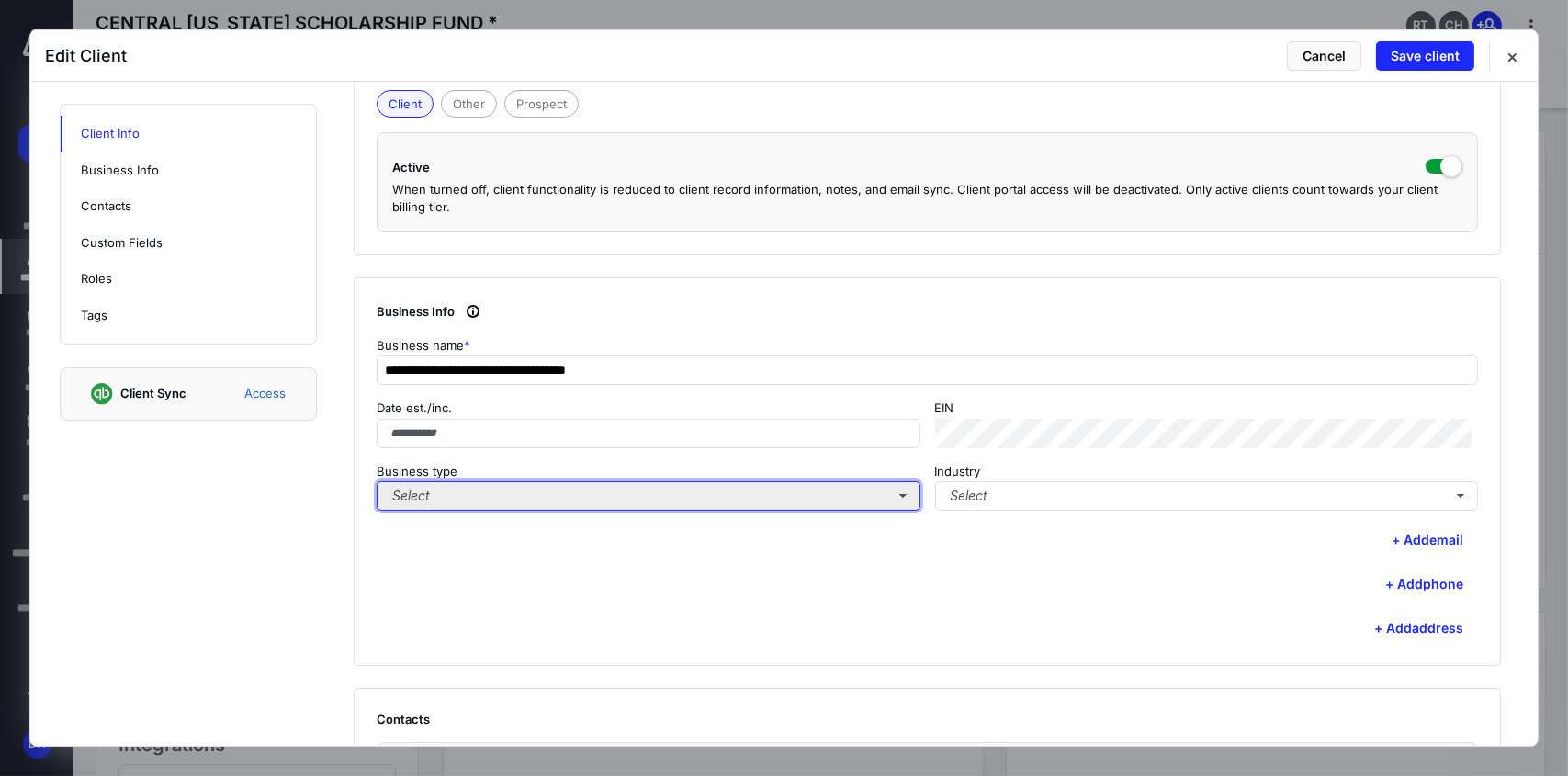 click on "Select" at bounding box center [649, 496] 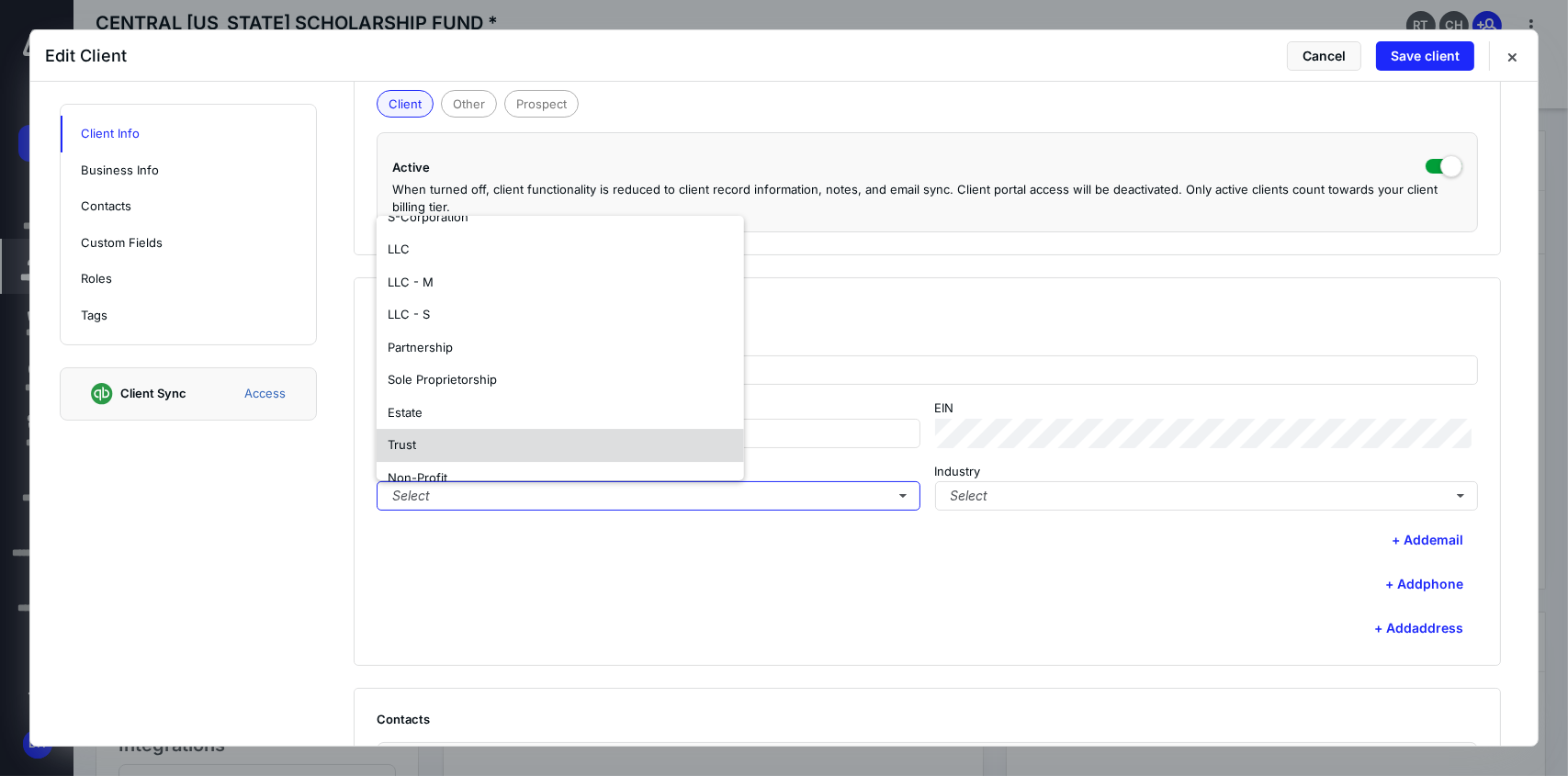 scroll, scrollTop: 107, scrollLeft: 0, axis: vertical 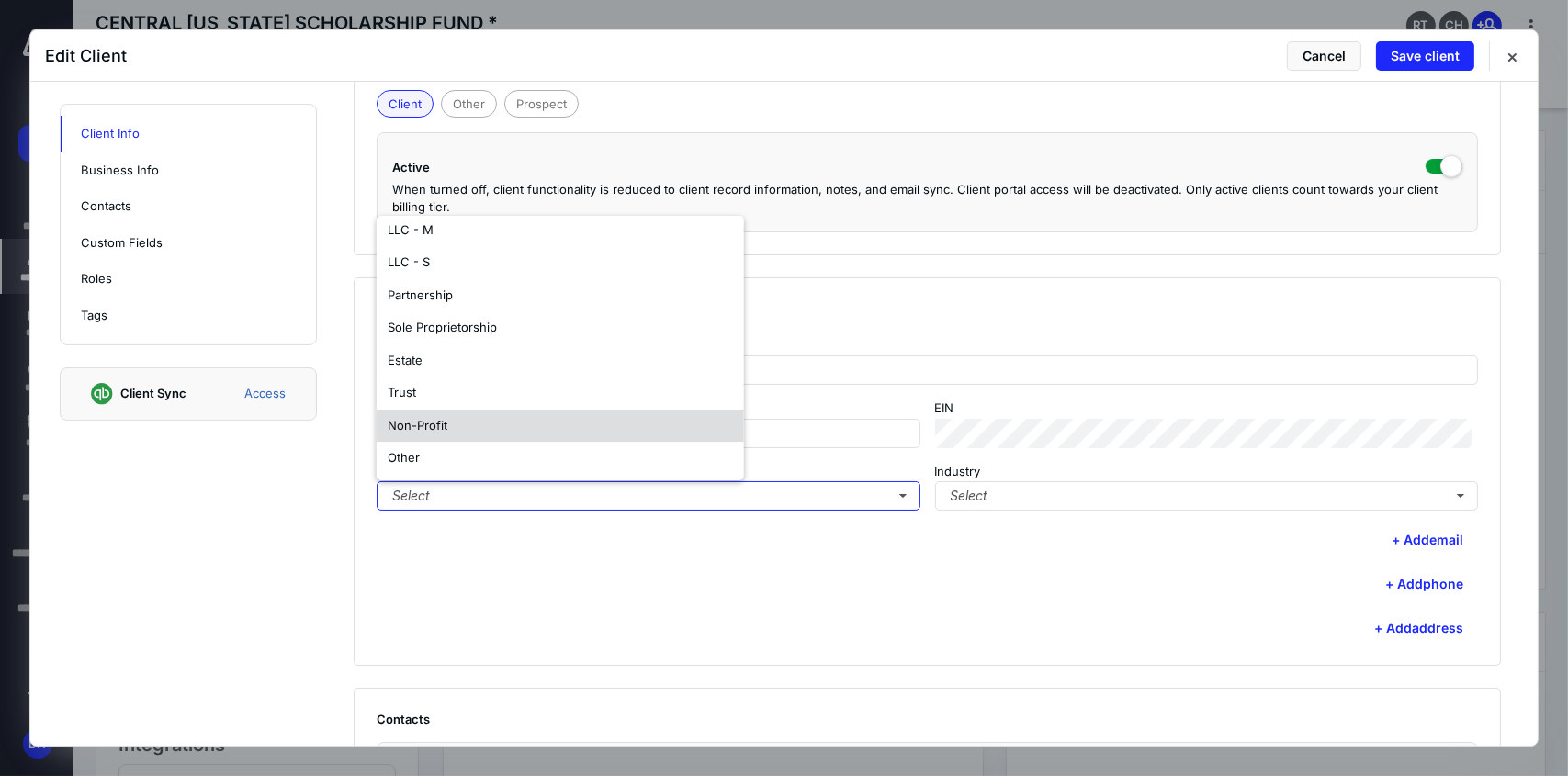 click on "Non-Profit" at bounding box center (560, 426) 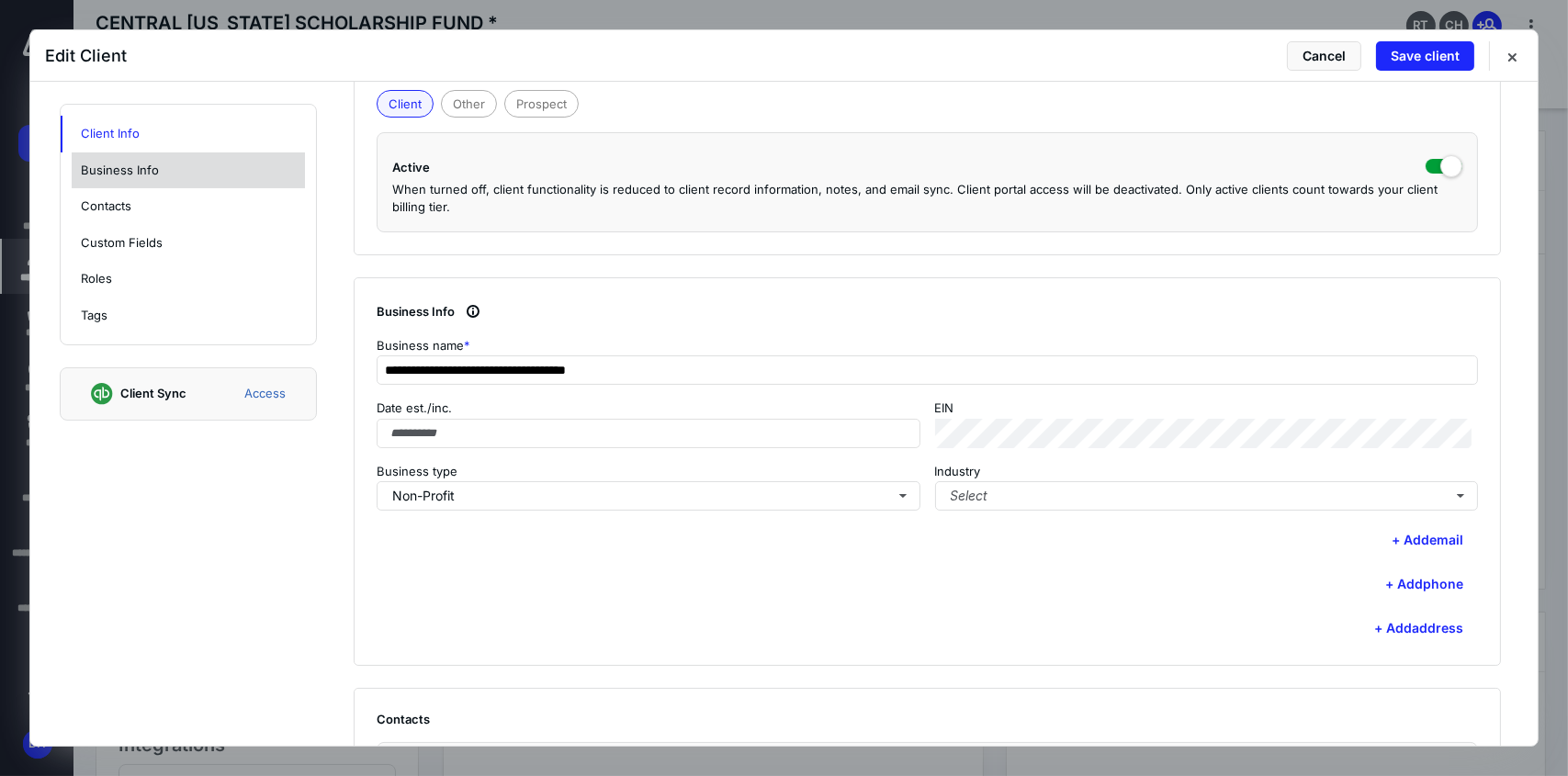 click on "Business Info" at bounding box center [188, 171] 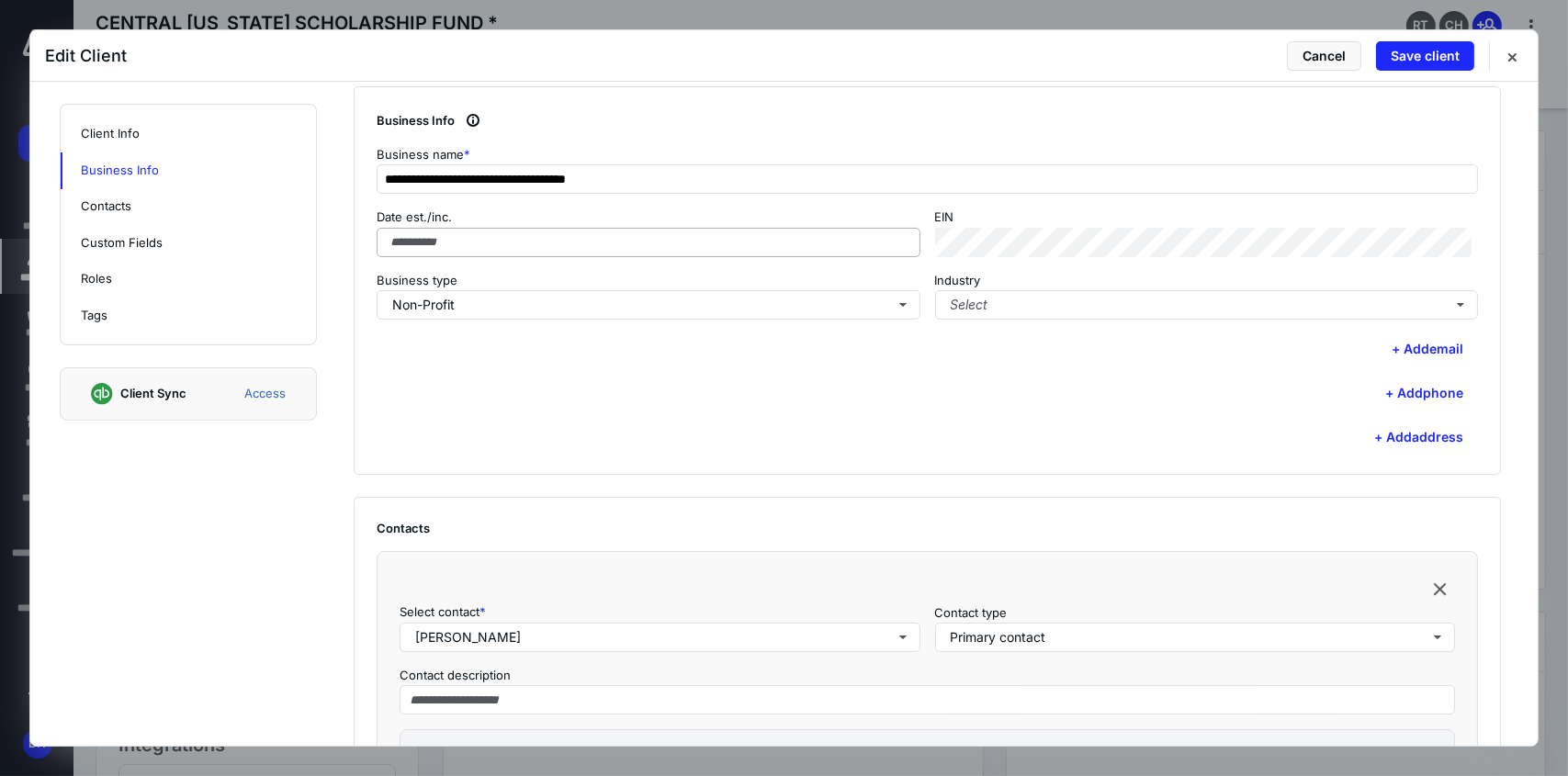 scroll, scrollTop: 561, scrollLeft: 0, axis: vertical 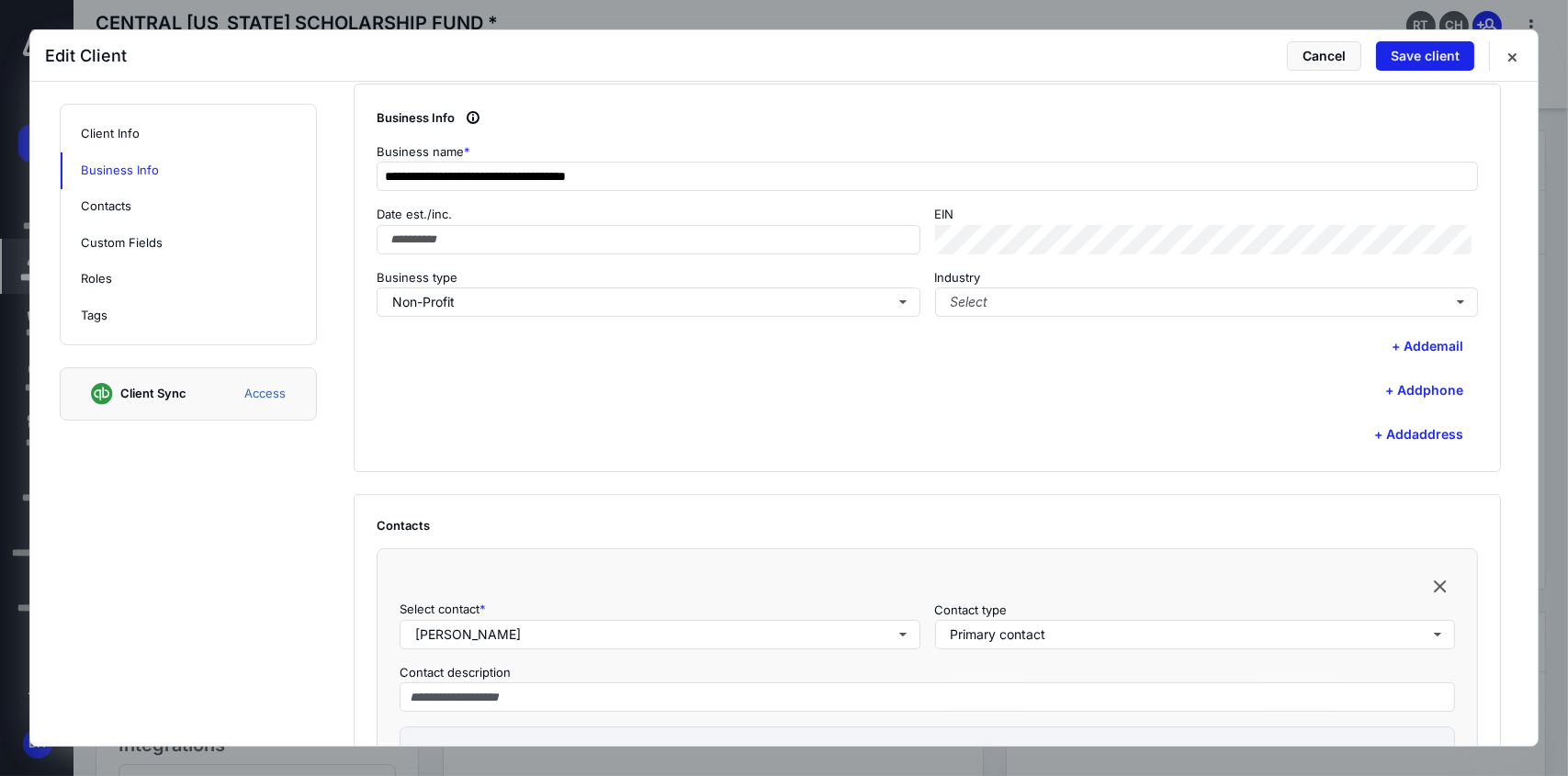 click on "Save client" at bounding box center [1425, 56] 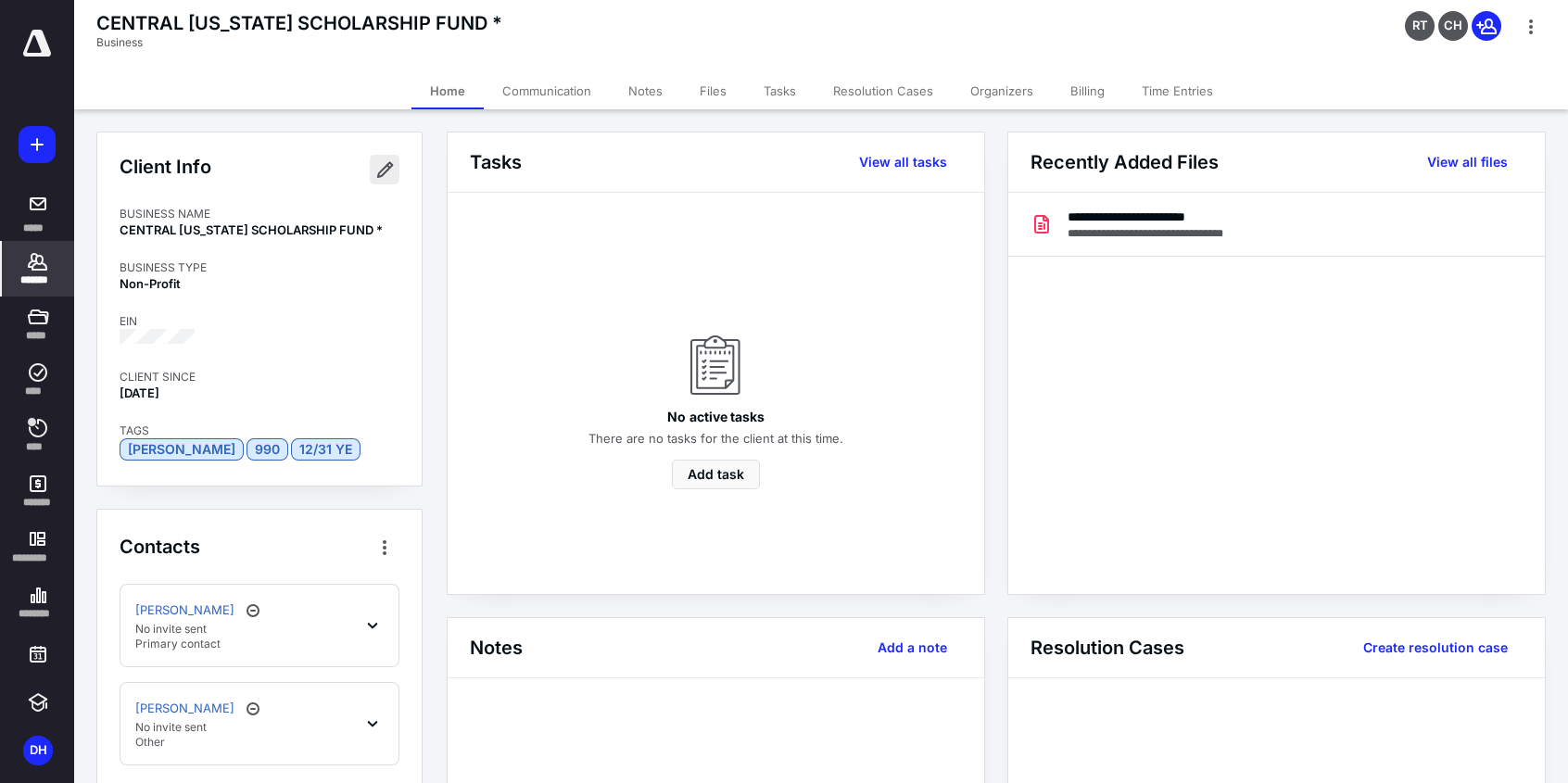 click at bounding box center [385, 170] 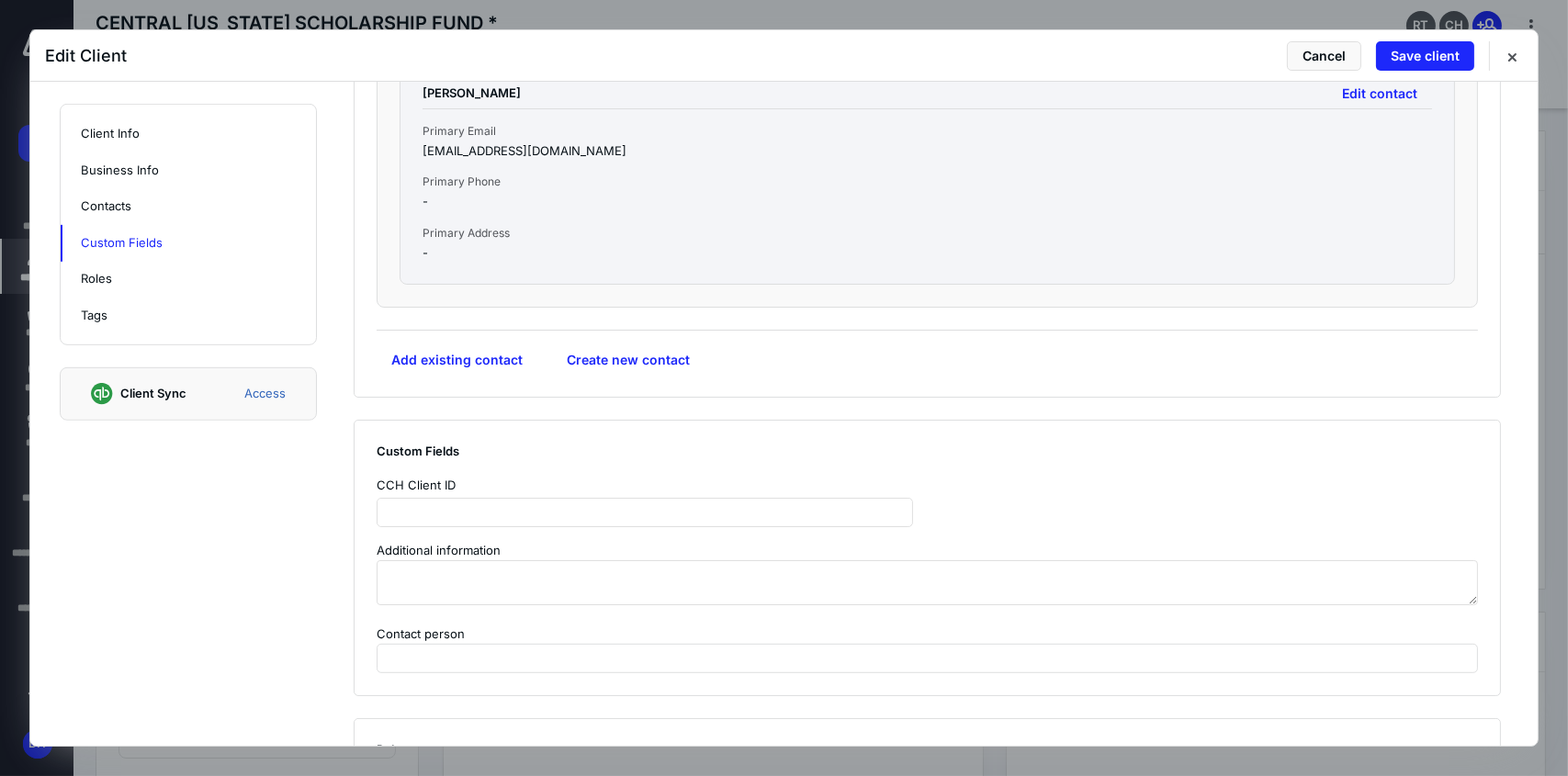 scroll, scrollTop: 1745, scrollLeft: 0, axis: vertical 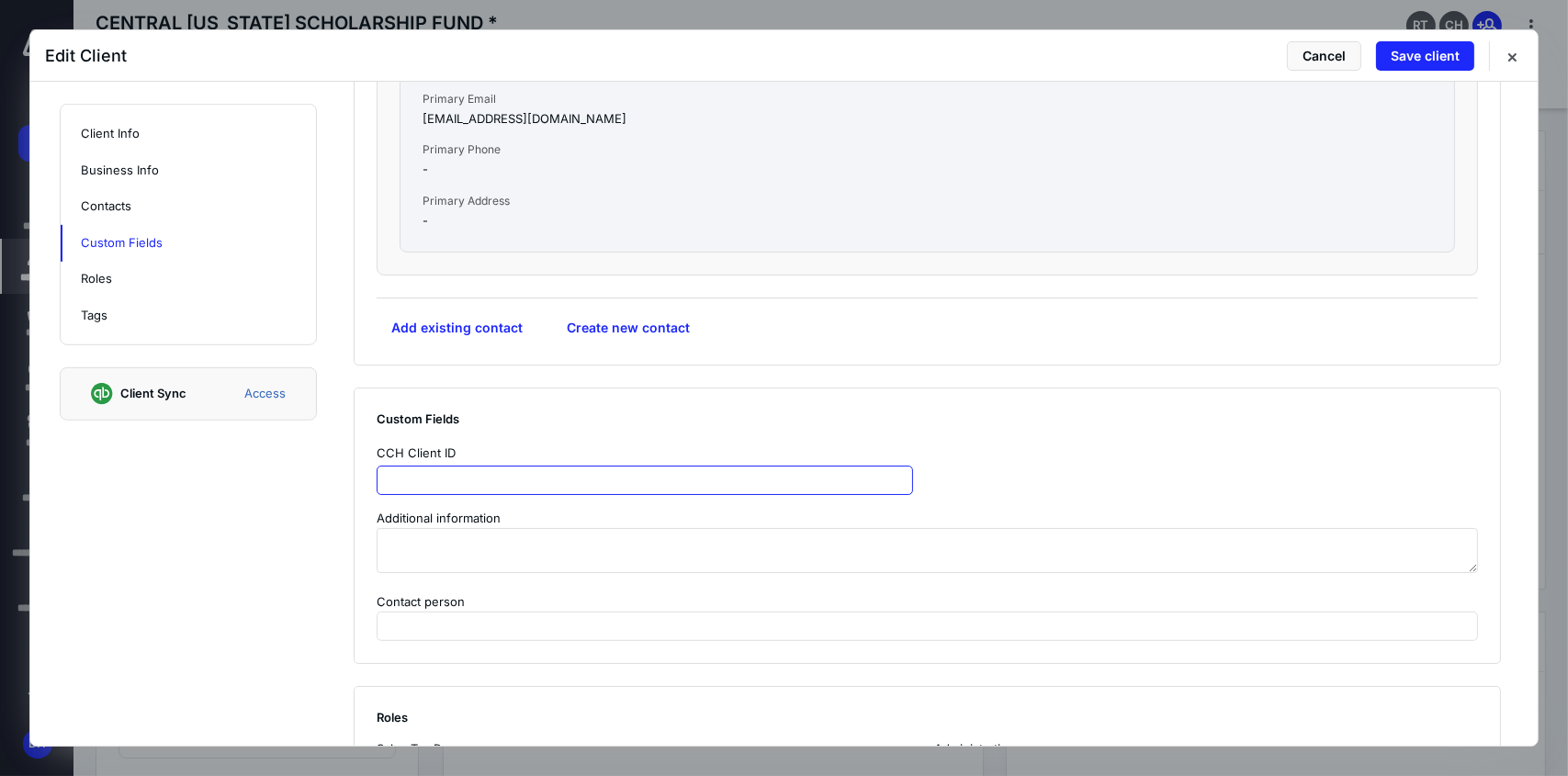 click at bounding box center [645, 480] 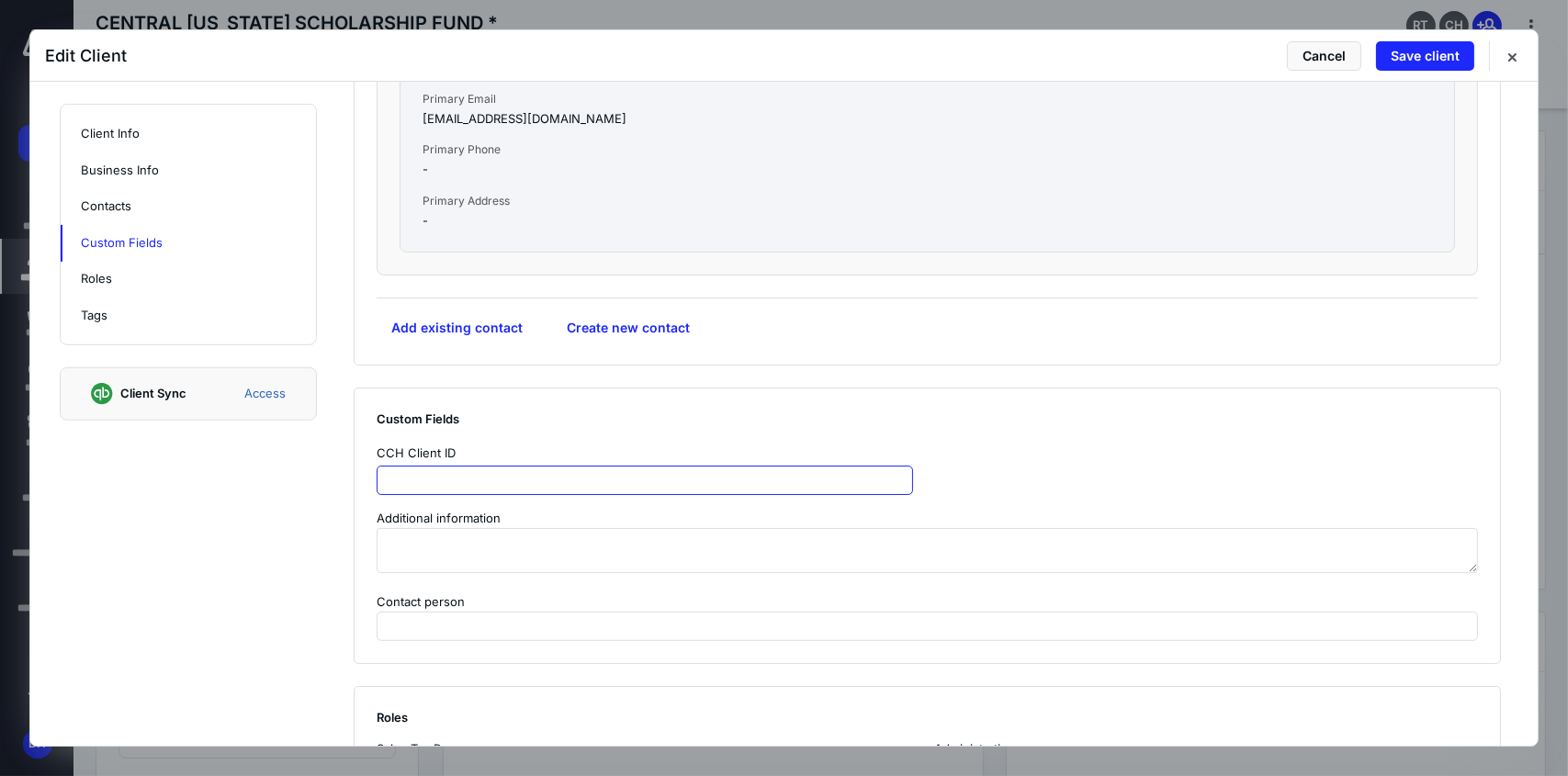 paste on "**********" 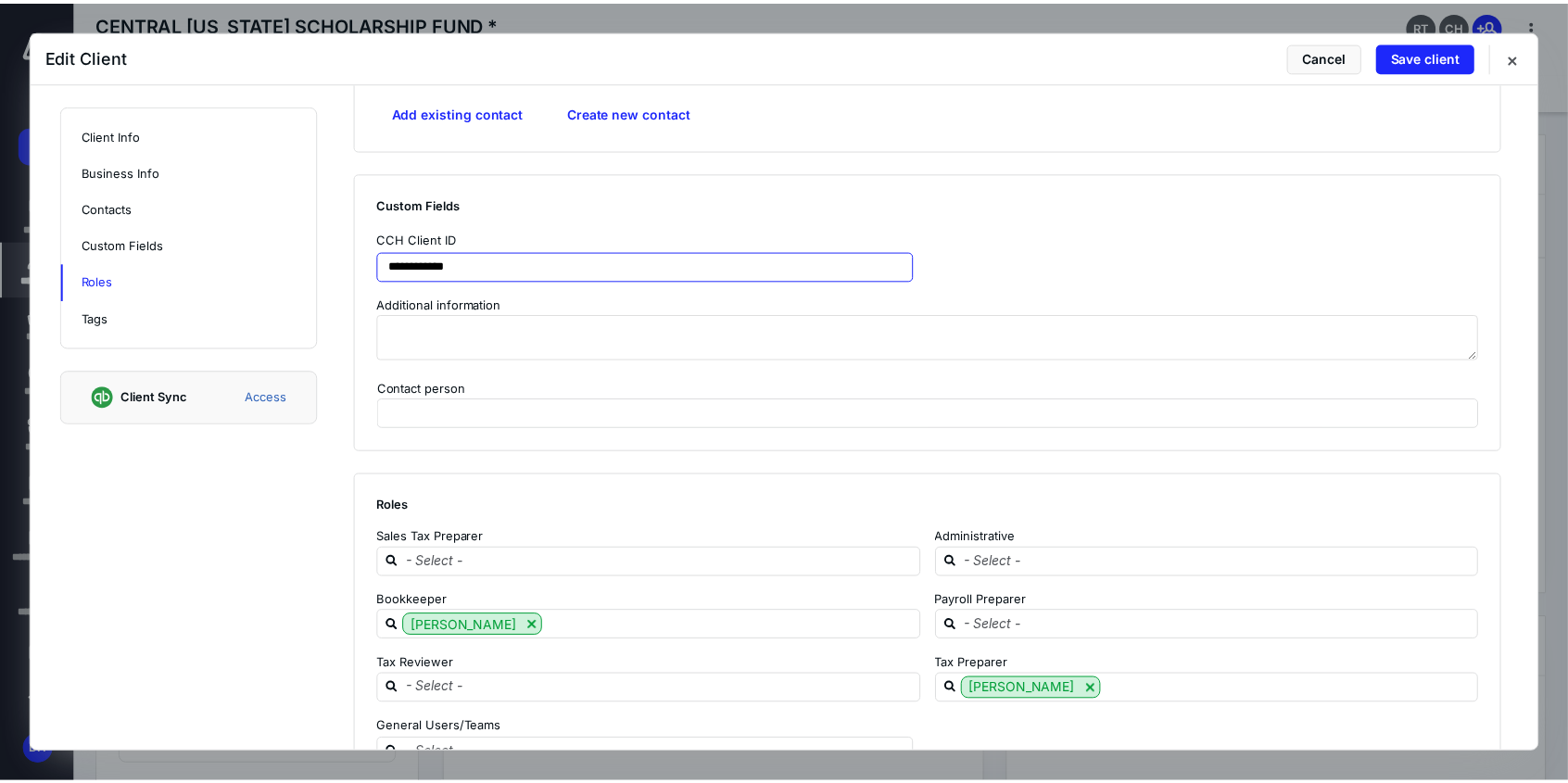 scroll, scrollTop: 2159, scrollLeft: 0, axis: vertical 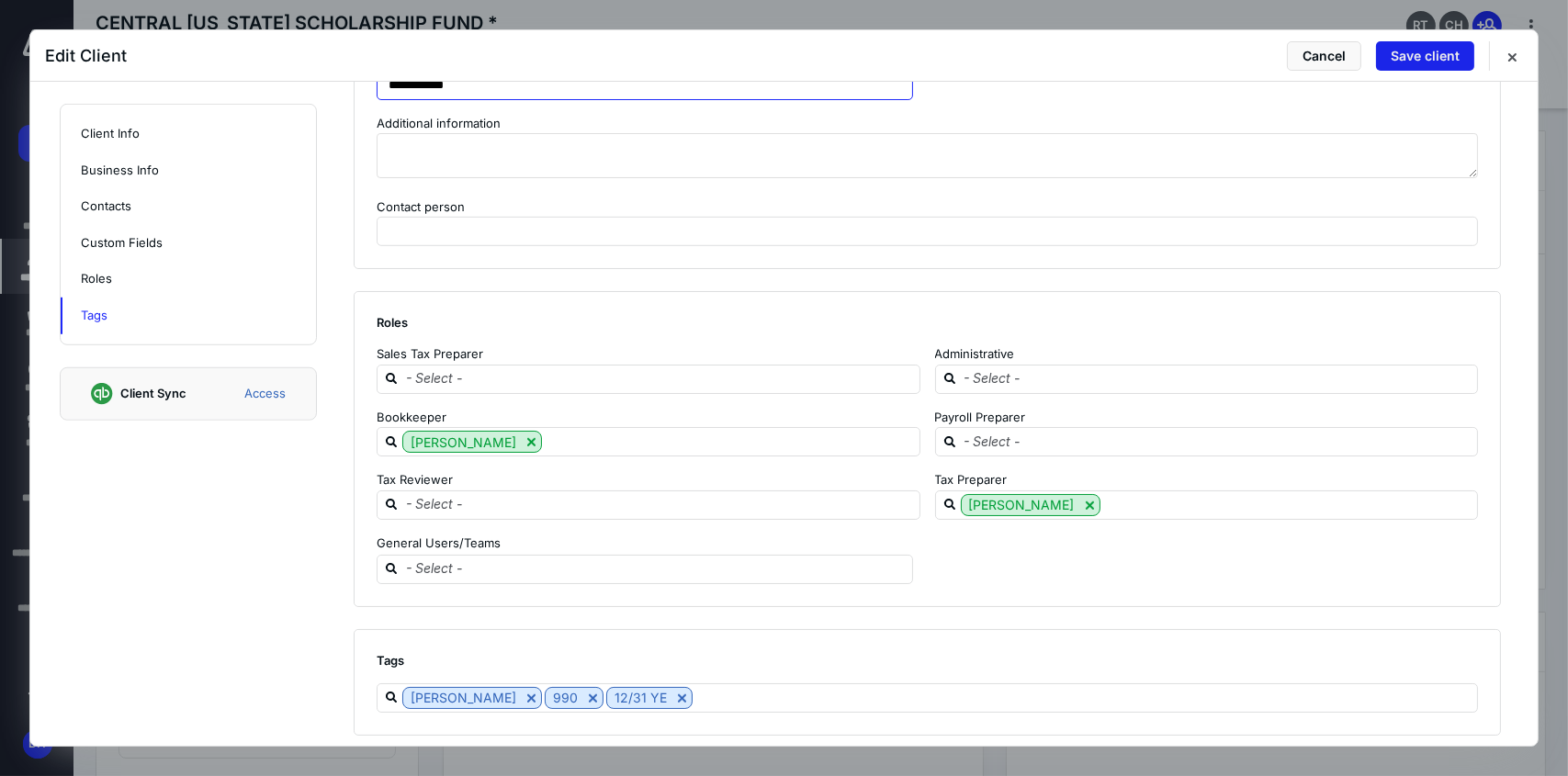 type on "**********" 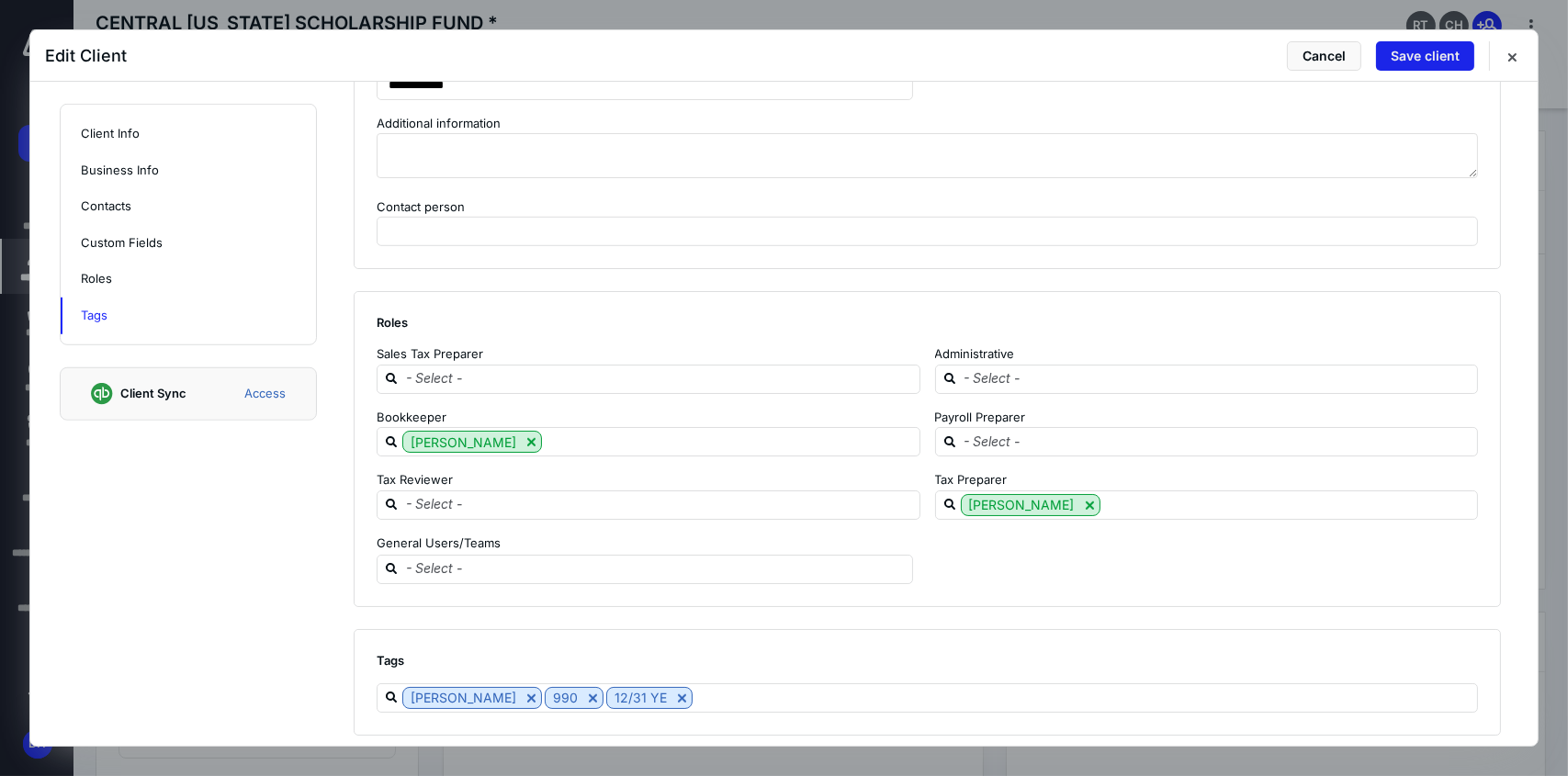 click on "Save client" at bounding box center (1425, 56) 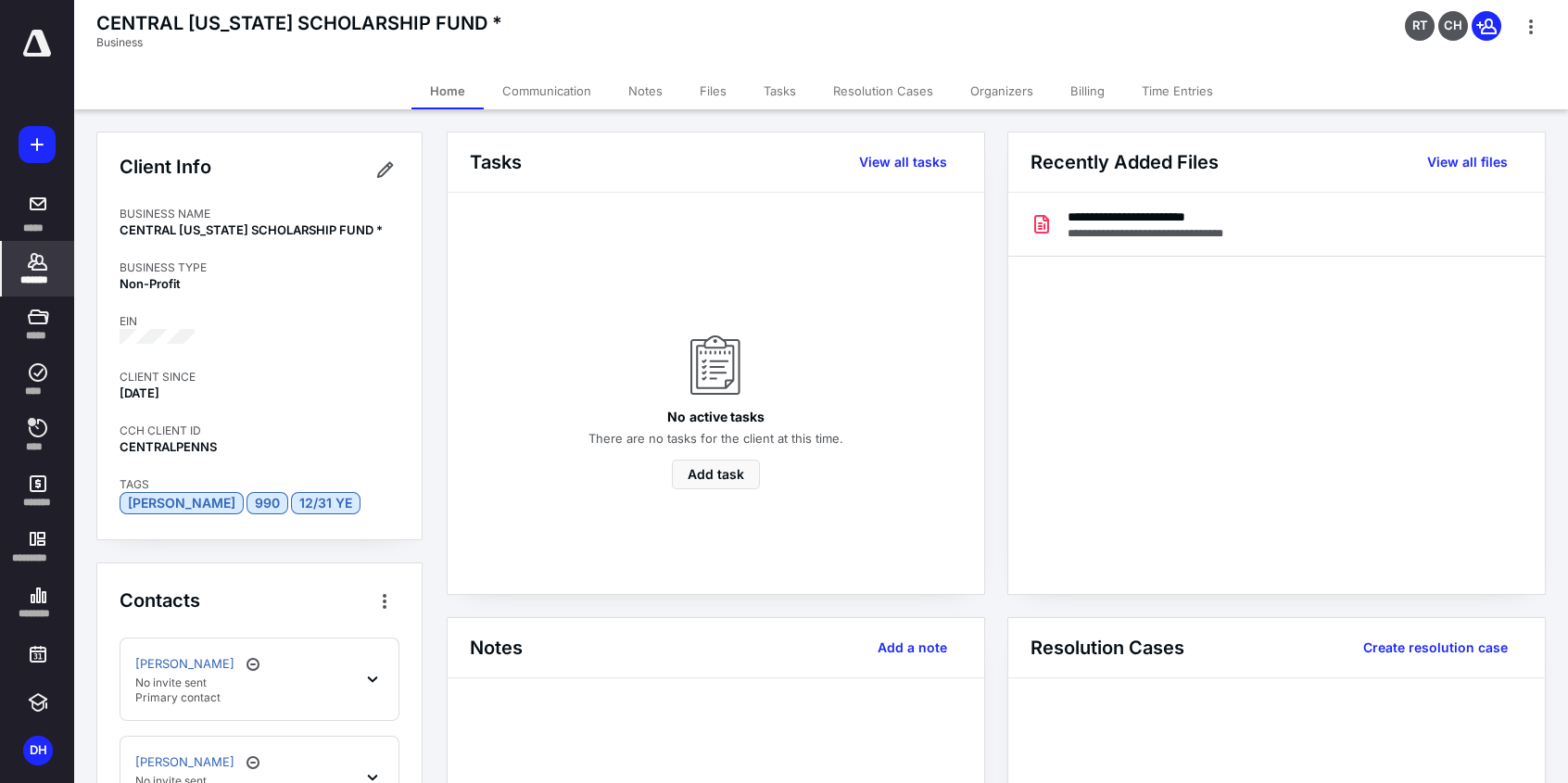 click on "*******" at bounding box center [38, 280] 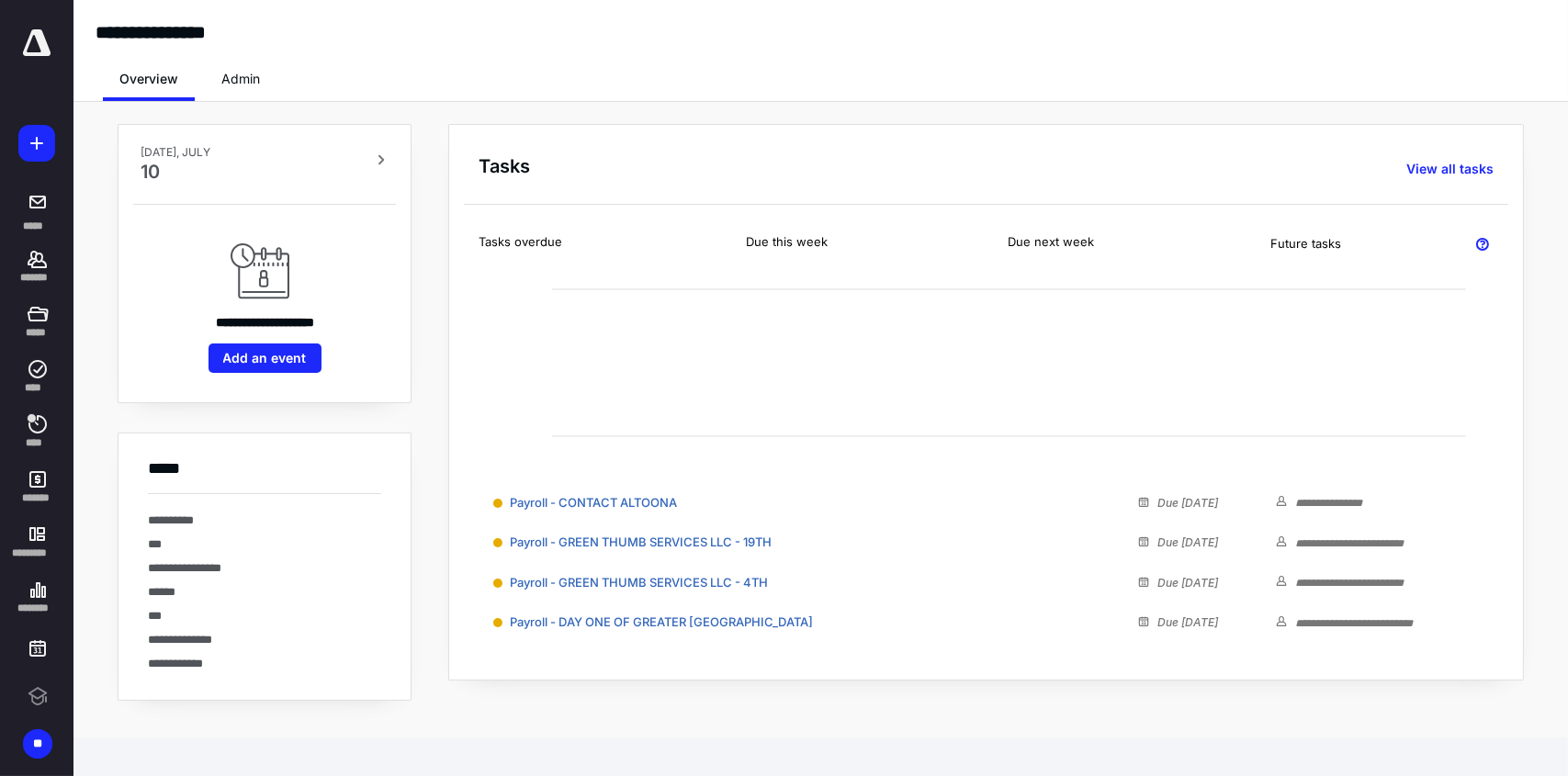 scroll, scrollTop: 0, scrollLeft: 0, axis: both 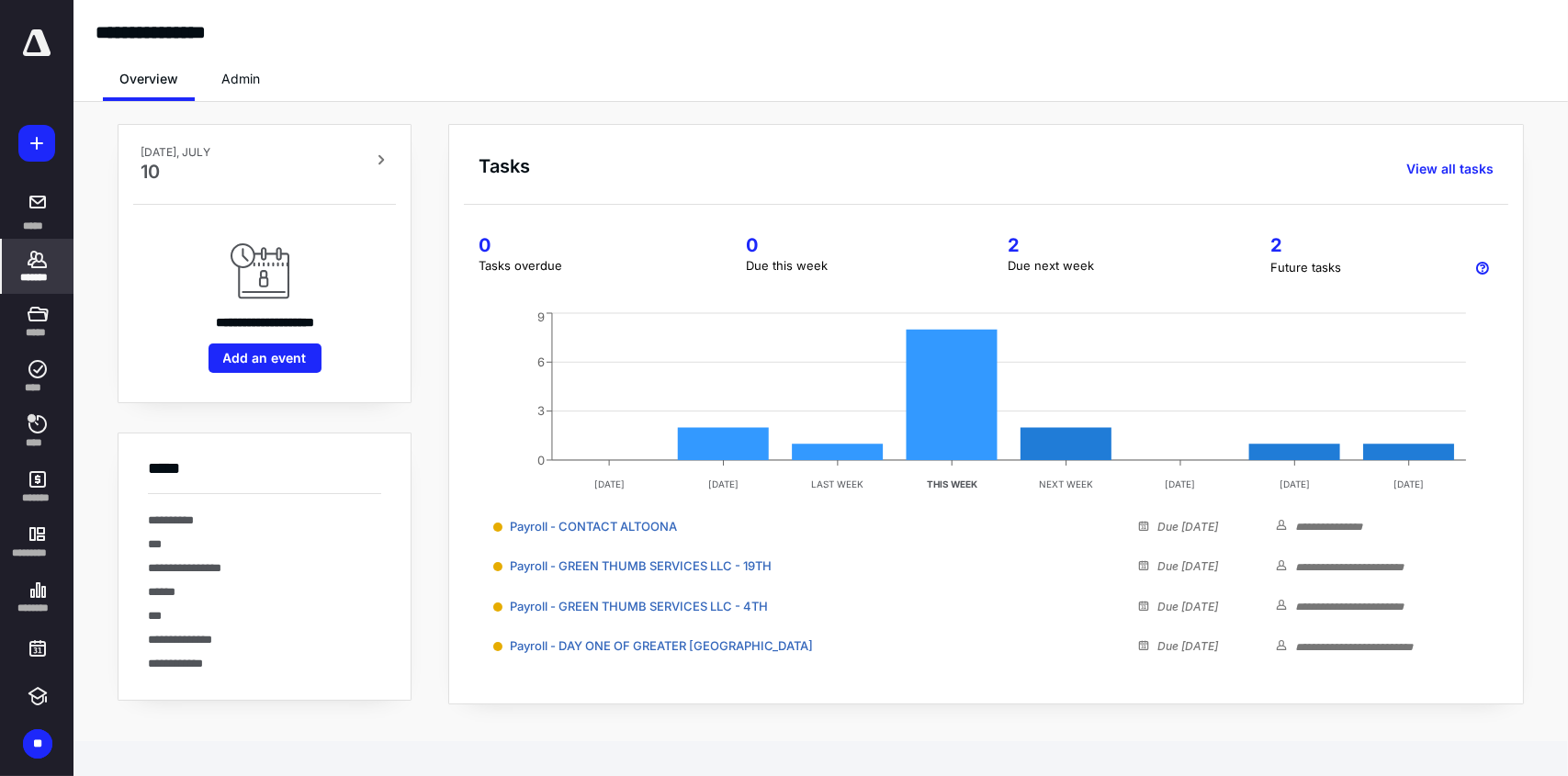 click 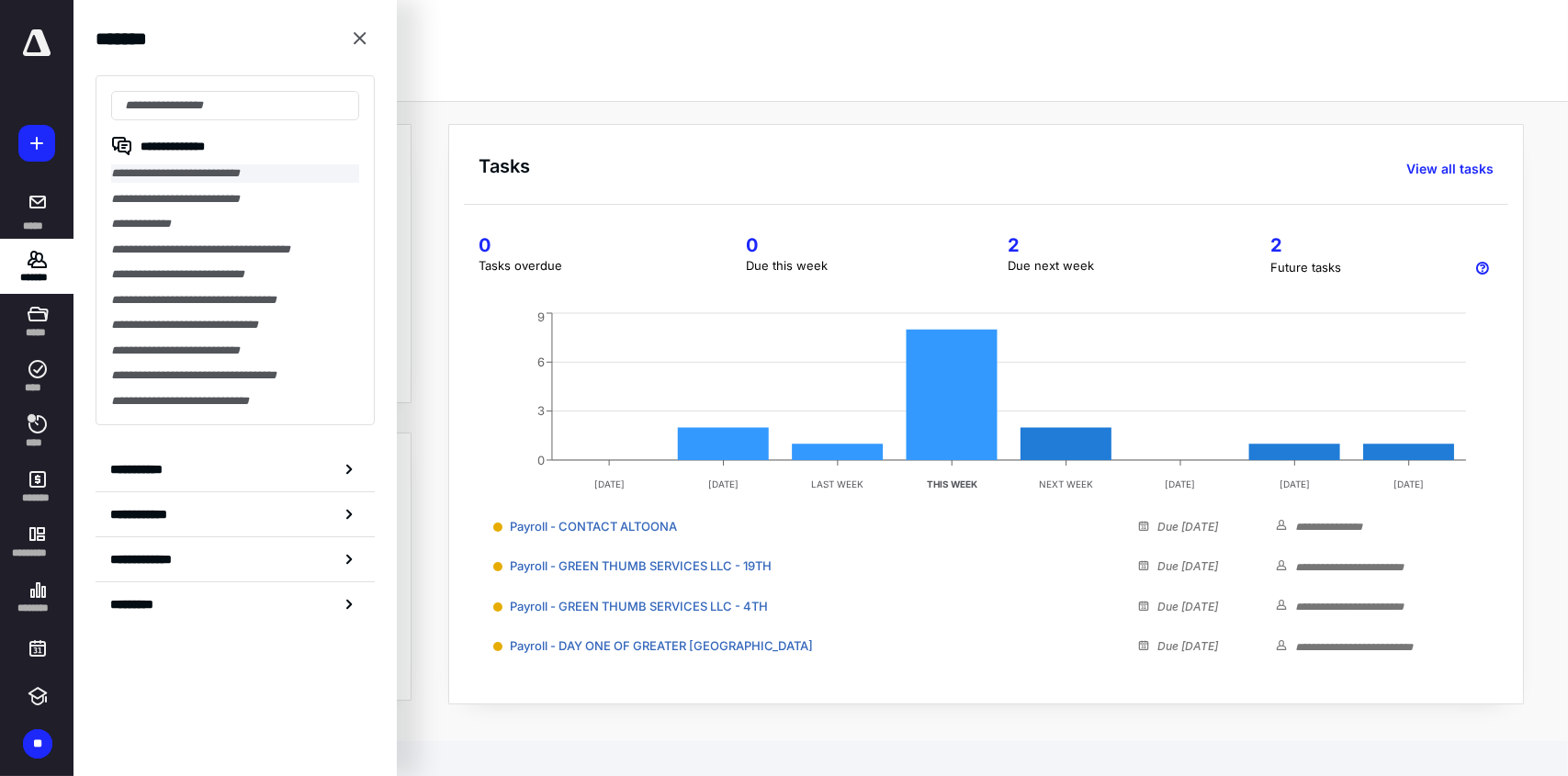 click on "**********" at bounding box center [235, 174] 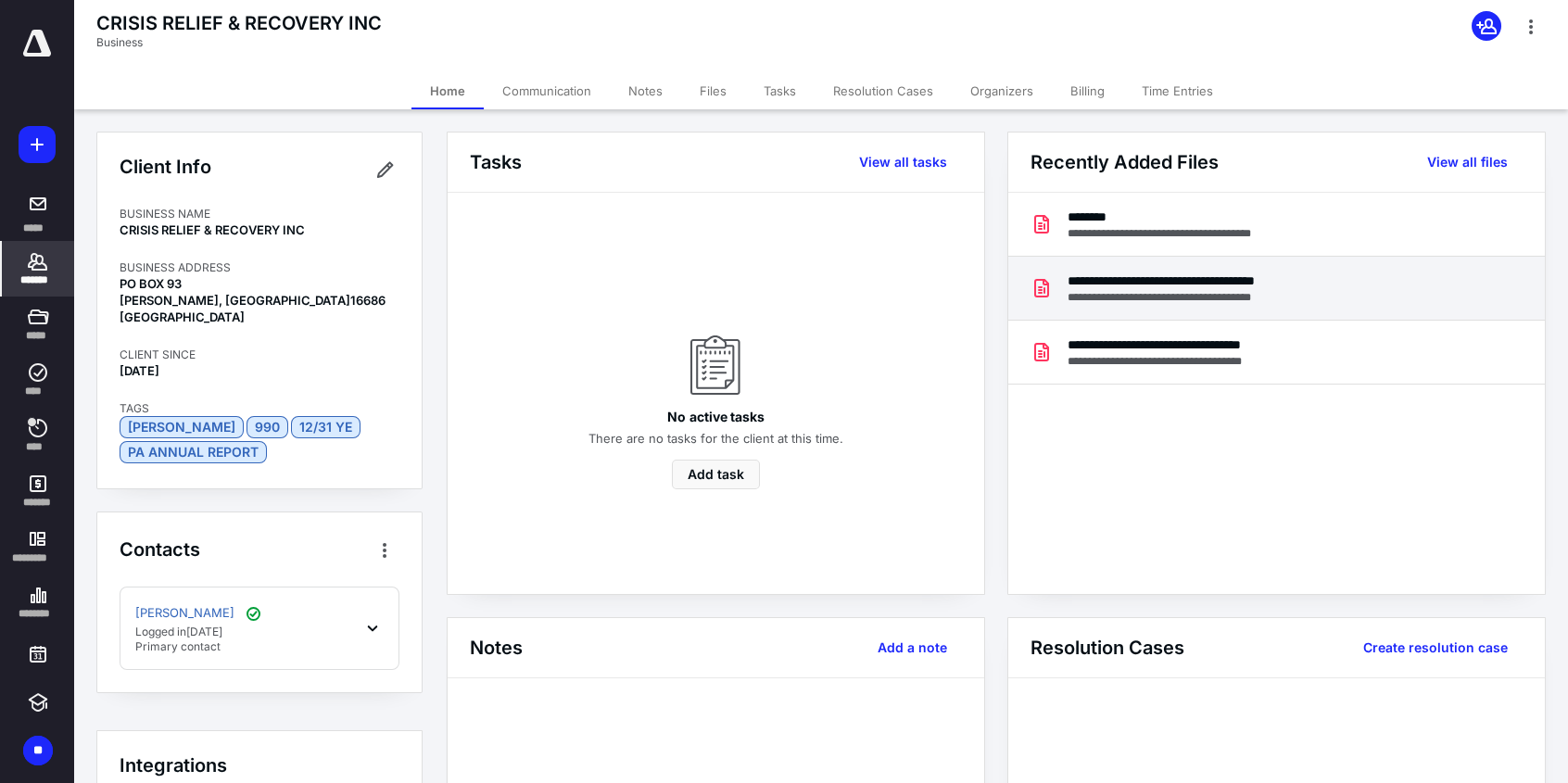 click on "**********" at bounding box center [1208, 297] 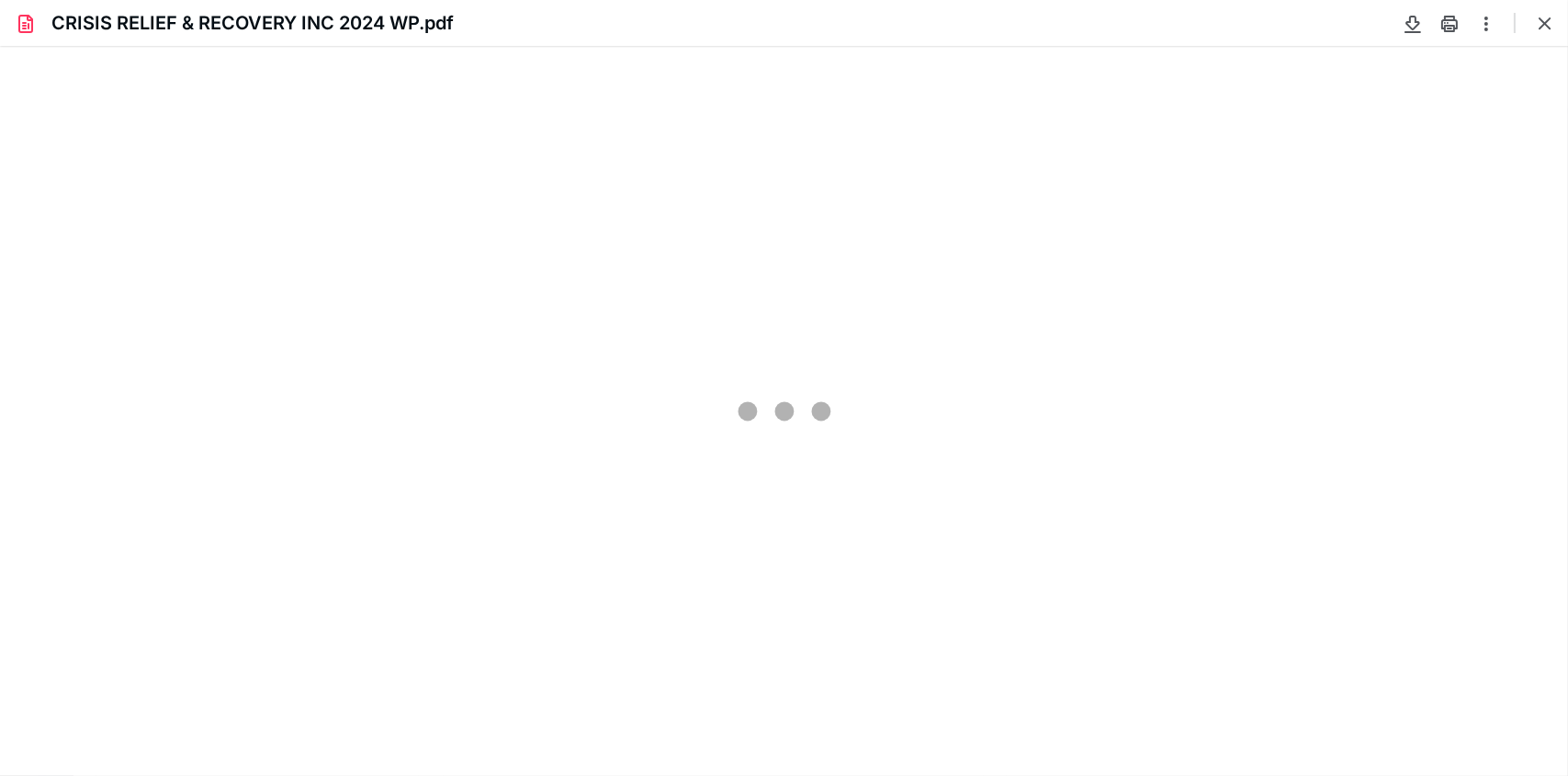 scroll, scrollTop: 0, scrollLeft: 0, axis: both 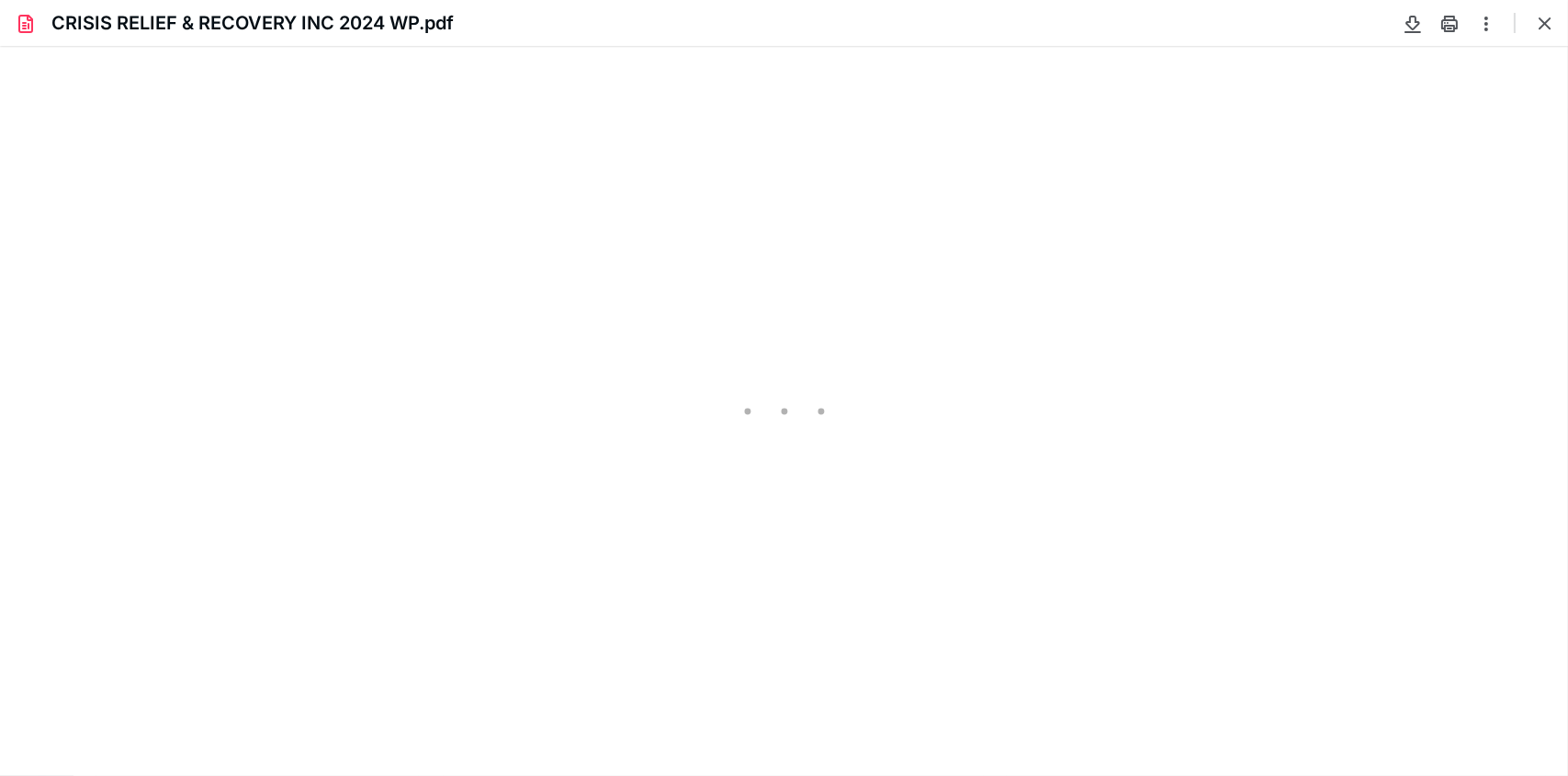 type on "95" 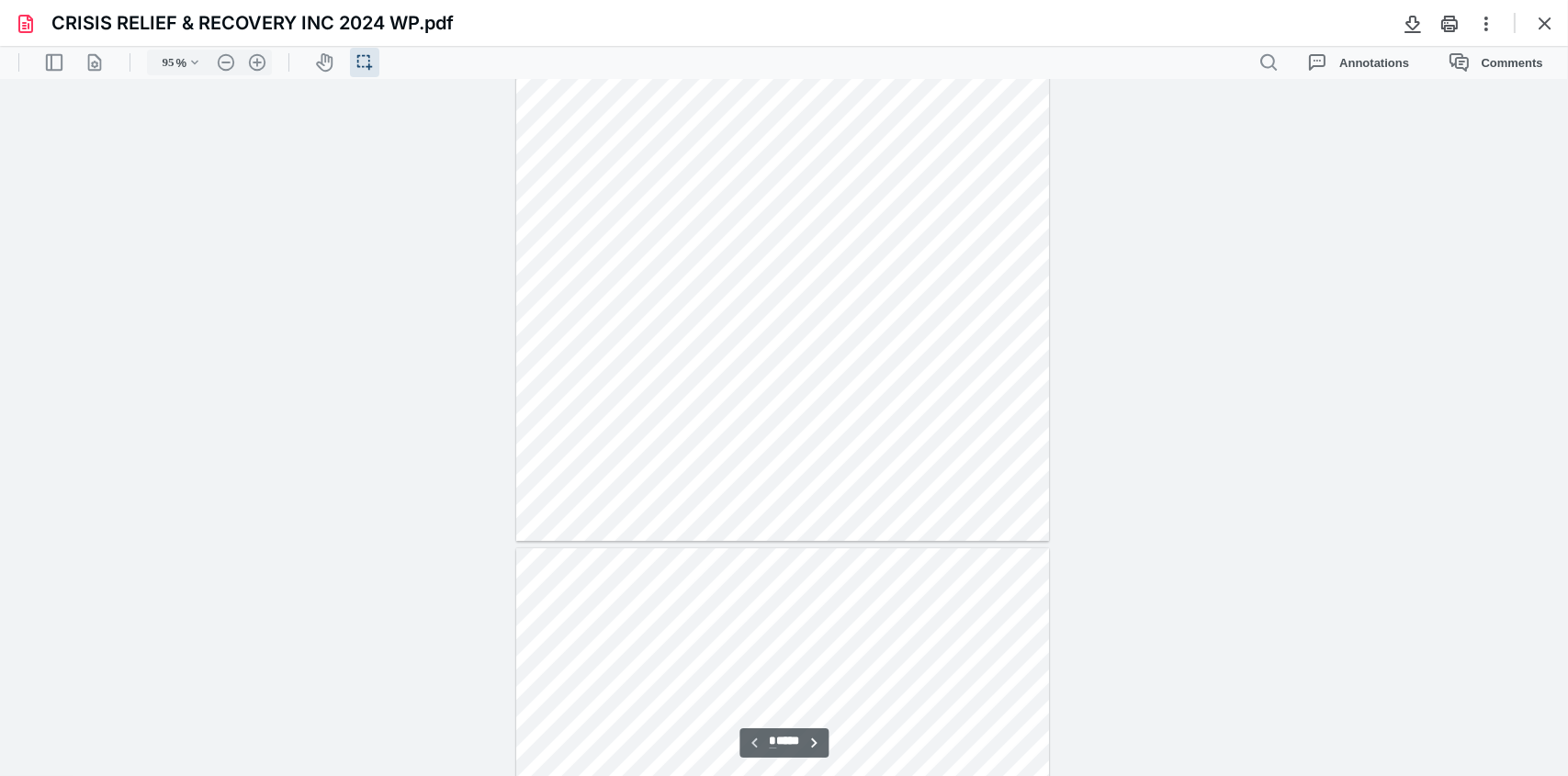 scroll, scrollTop: 588, scrollLeft: 0, axis: vertical 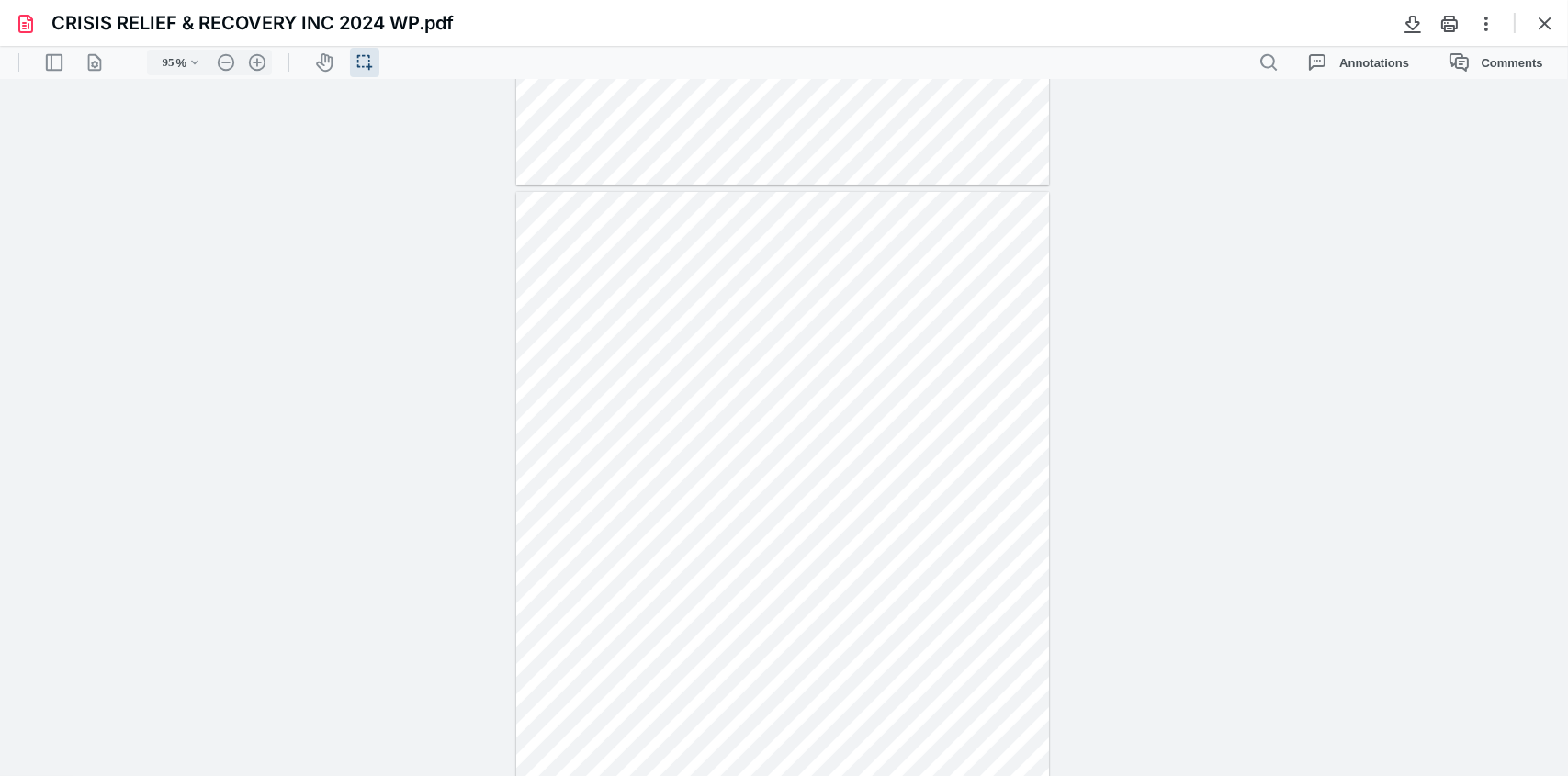 drag, startPoint x: 927, startPoint y: 314, endPoint x: 975, endPoint y: 316, distance: 48.04165 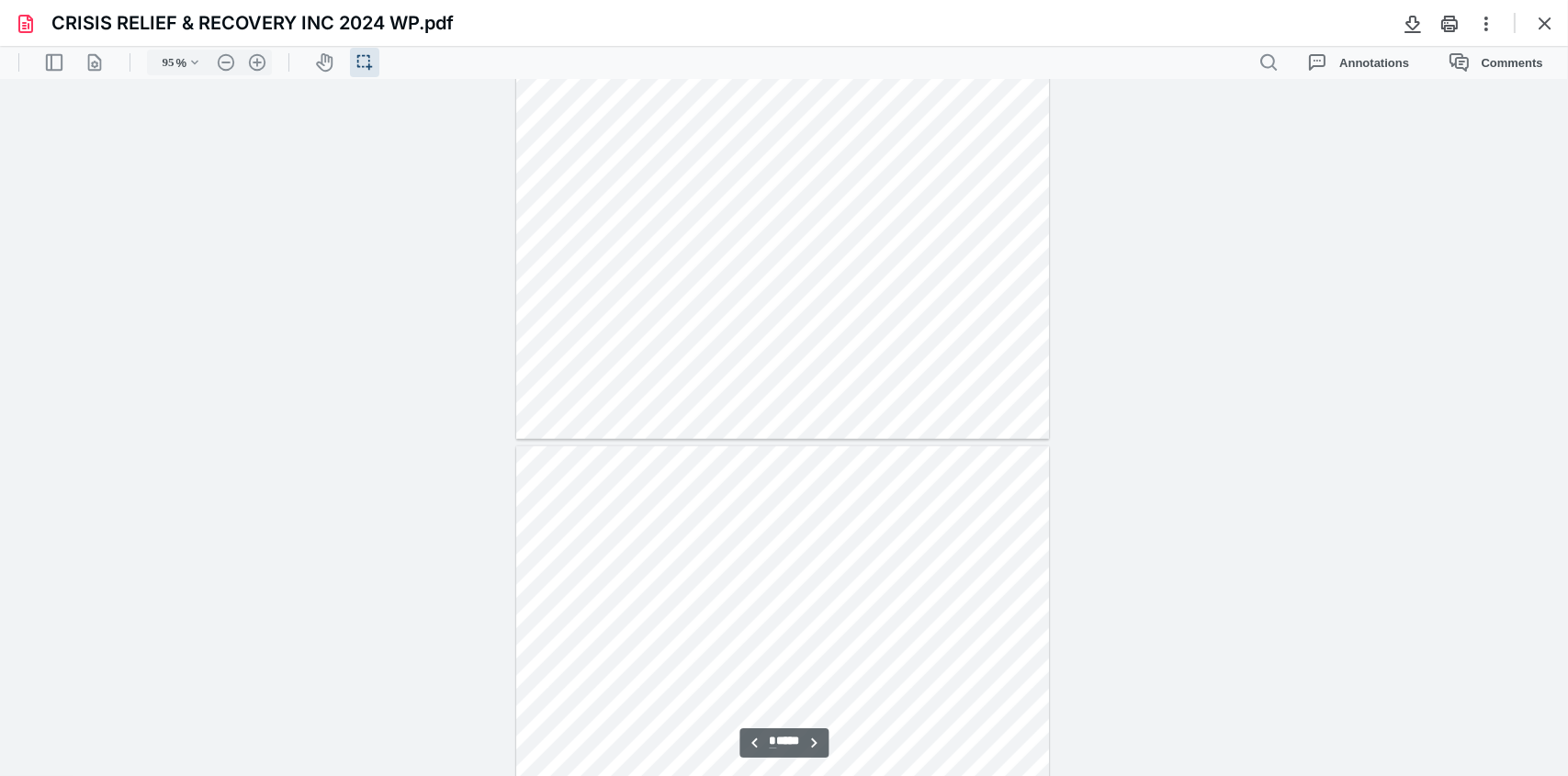 type on "*" 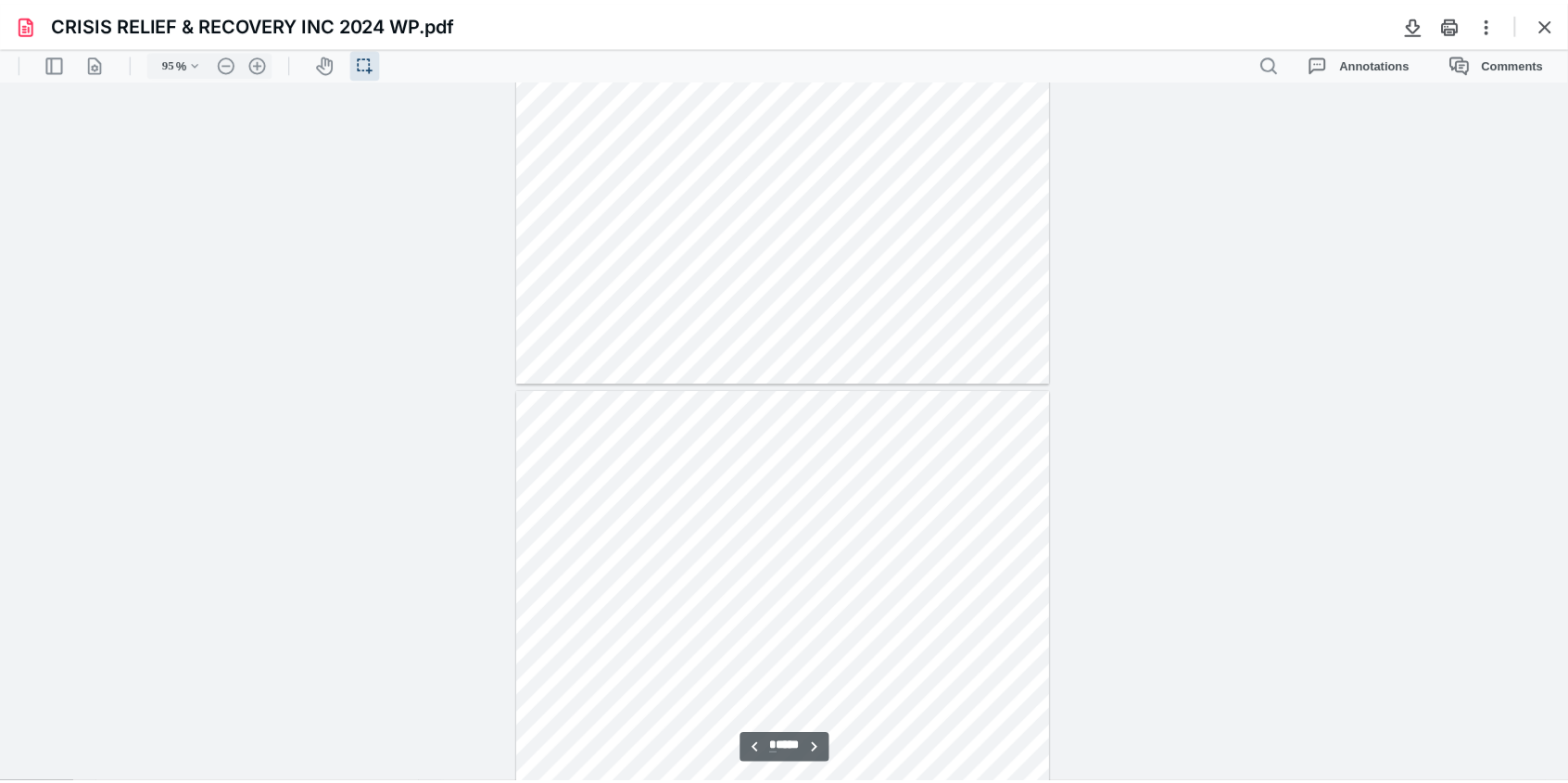 scroll, scrollTop: 2539, scrollLeft: 0, axis: vertical 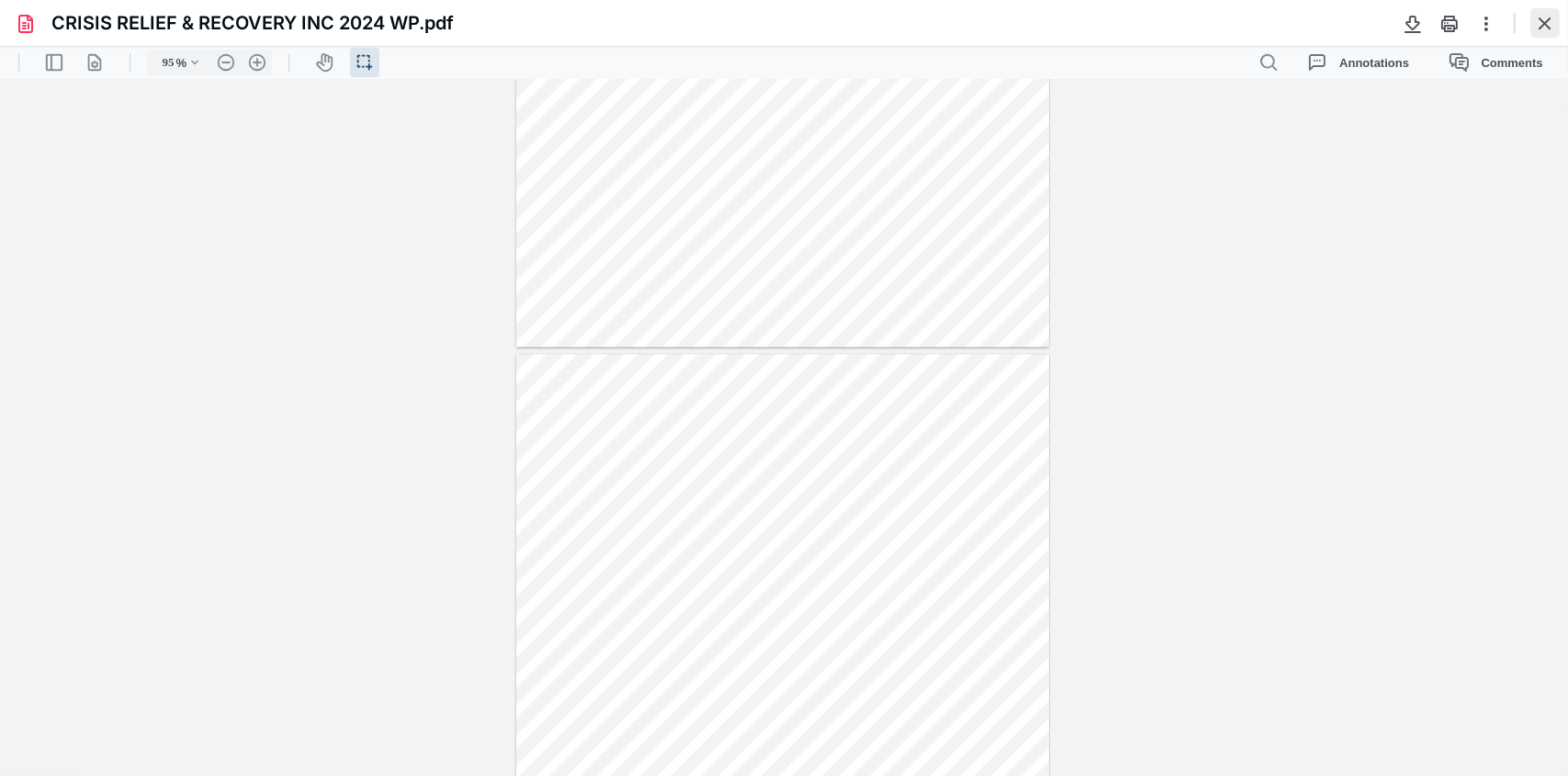 click at bounding box center (1545, 23) 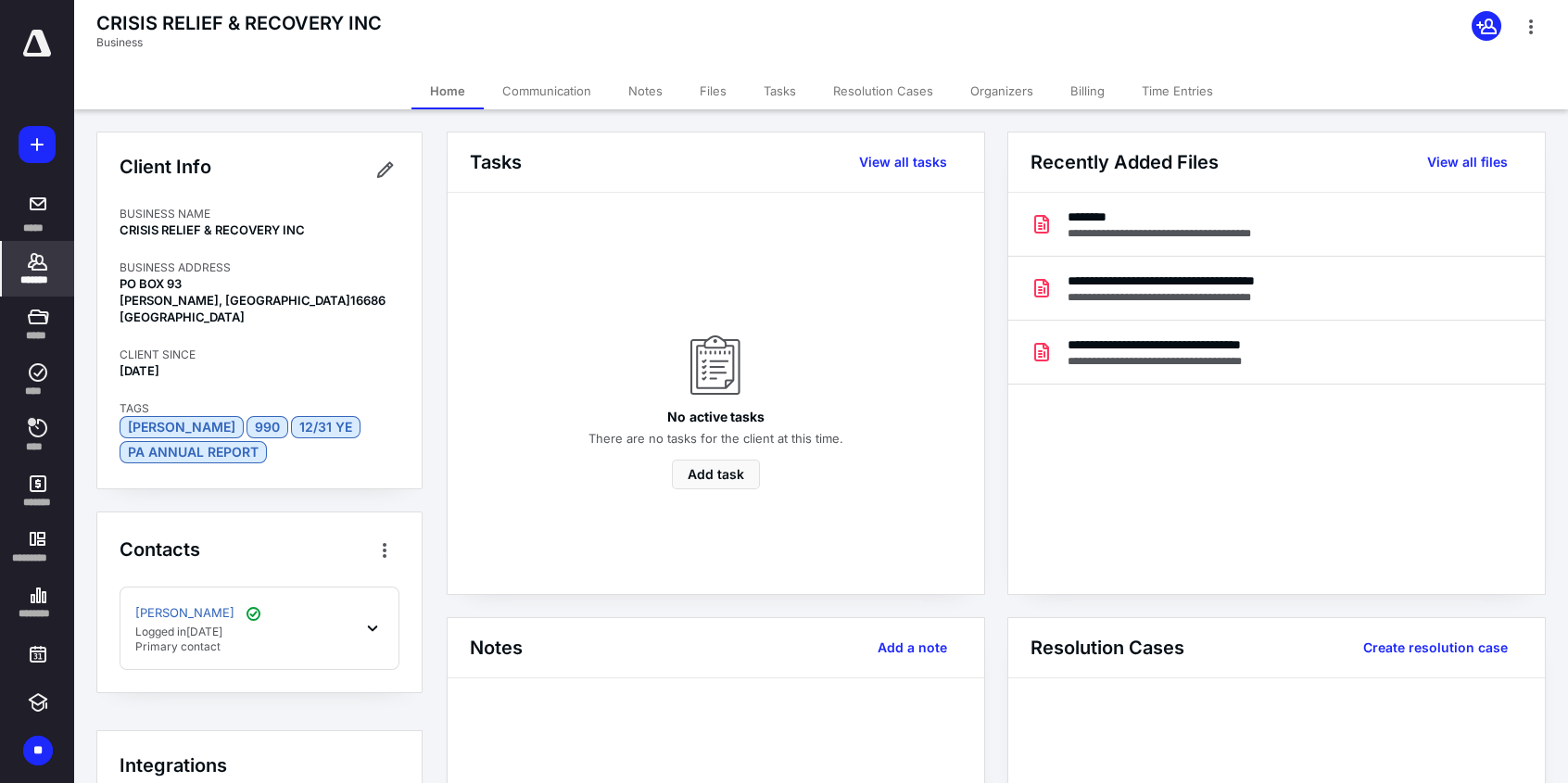 click on "Client Info BUSINESS NAME CRISIS RELIEF & RECOVERY INC BUSINESS ADDRESS [STREET_ADDRESS][PERSON_NAME] CLIENT SINCE [DATE] TAGS [PERSON_NAME] 990 12/31 YE PA ANNUAL REPORT" at bounding box center (259, 310) 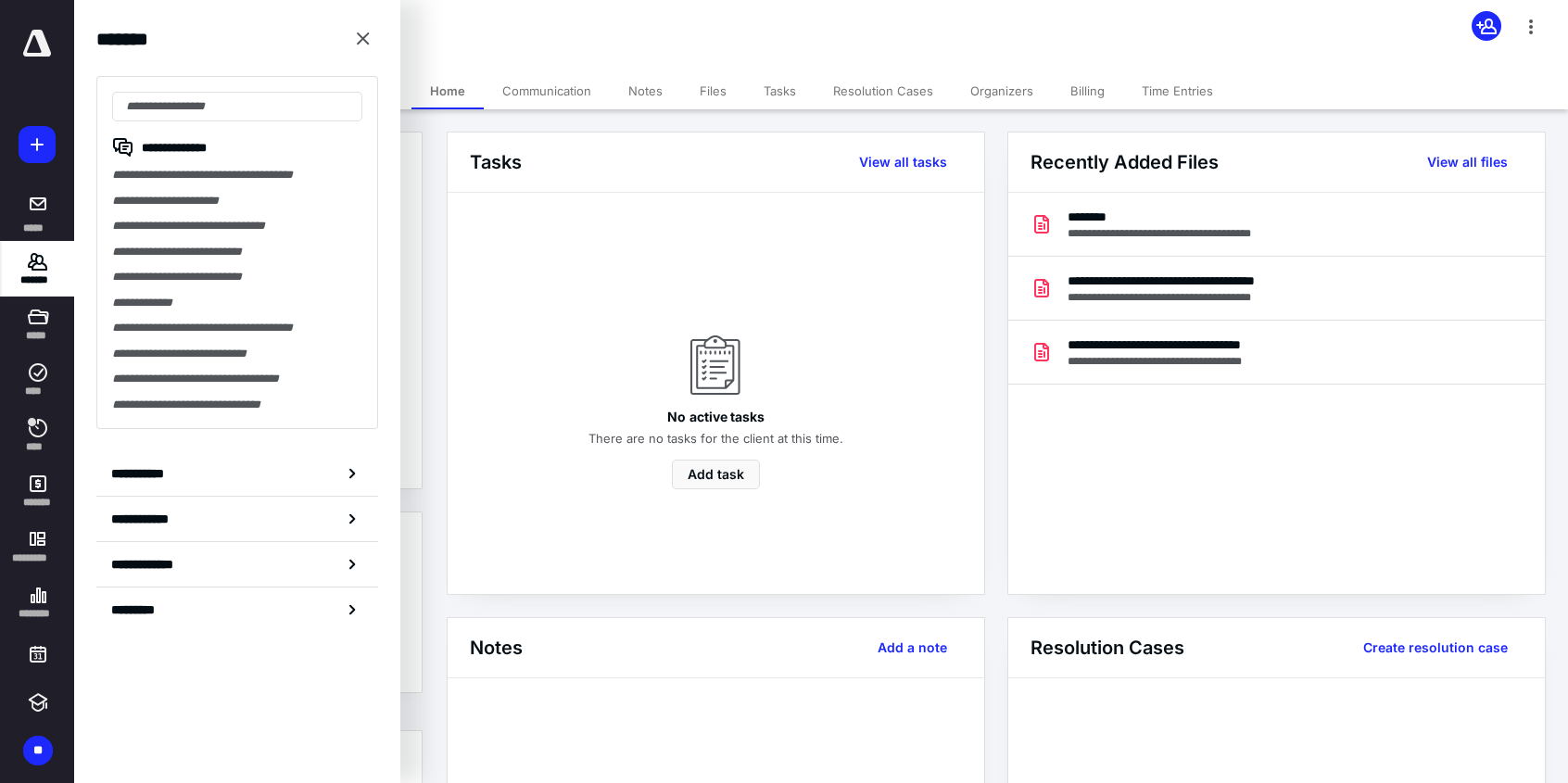click on "No active tasks There are no tasks for the client at this time. Add task" at bounding box center (715, 393) 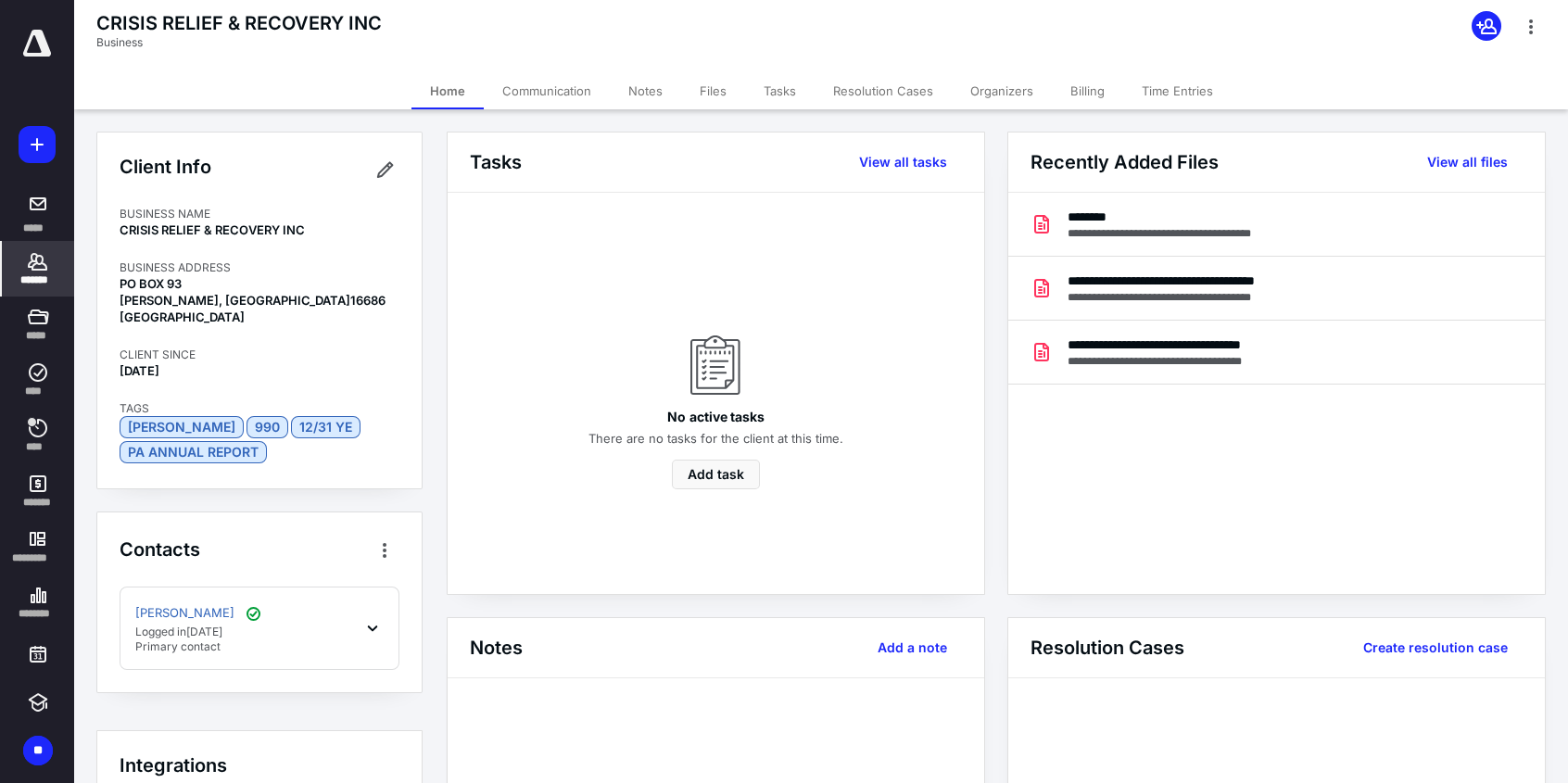 click on "*******" at bounding box center (38, 280) 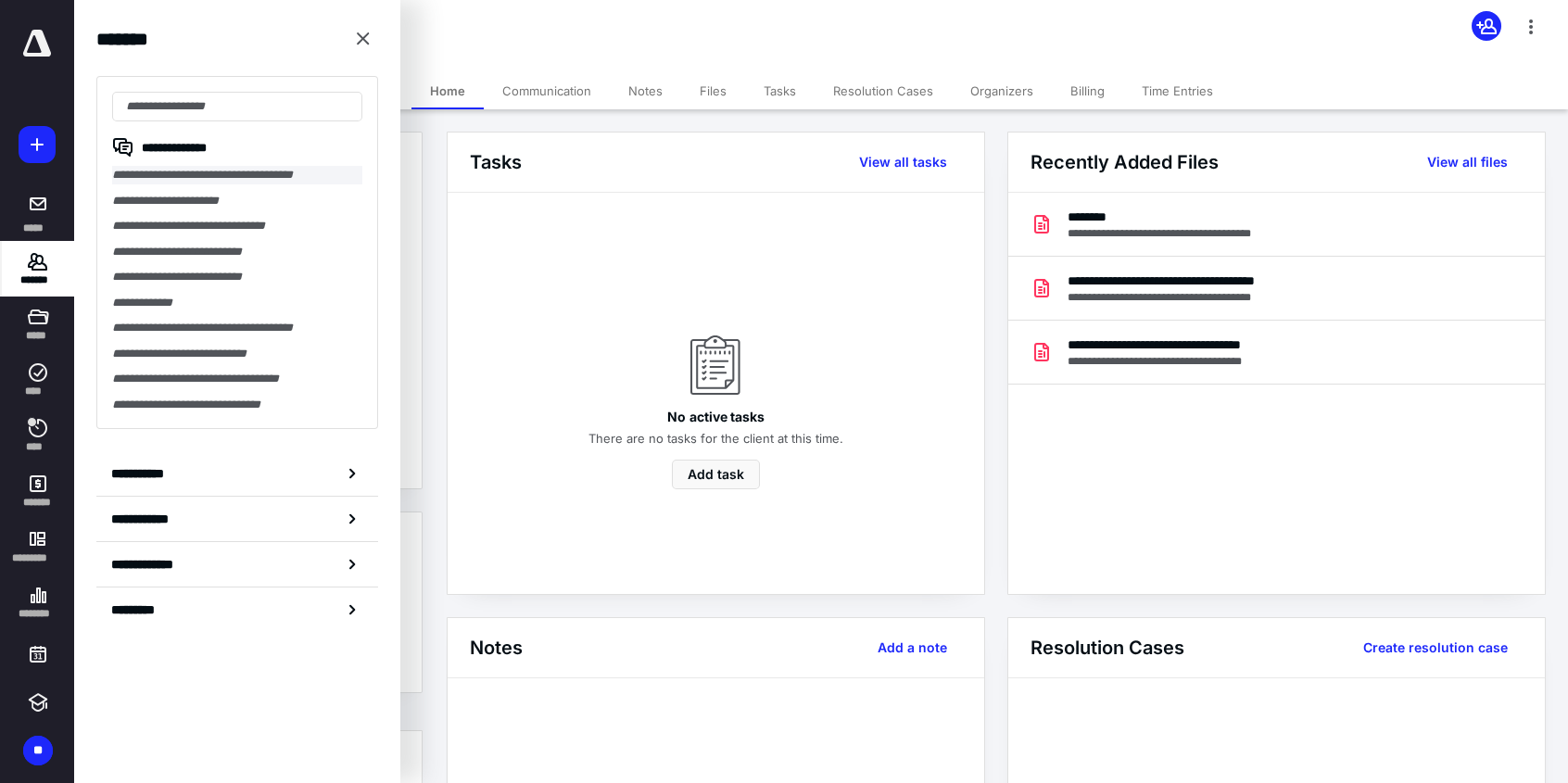 click on "**********" at bounding box center [237, 175] 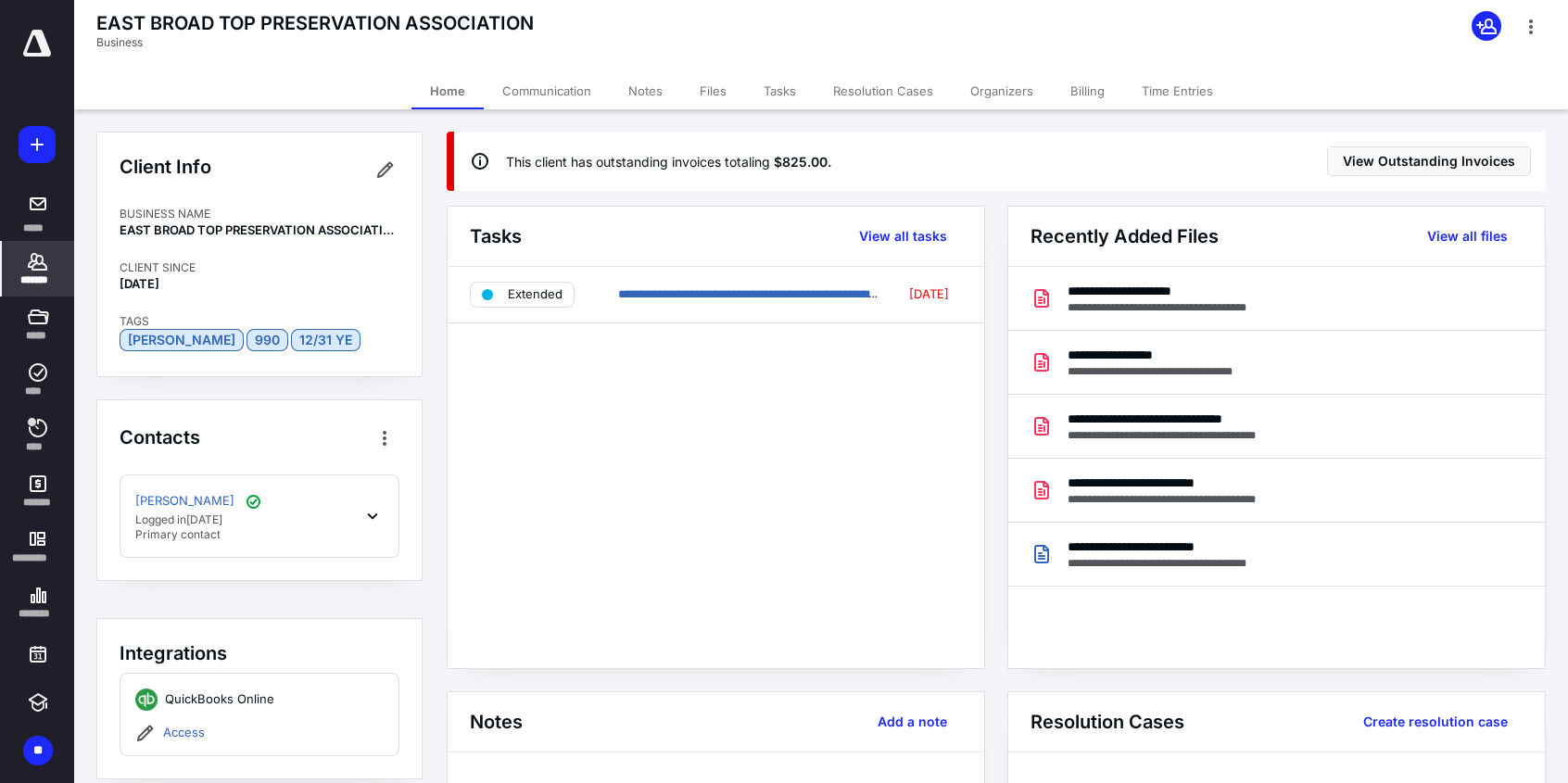 click on "**********" at bounding box center [715, 467] 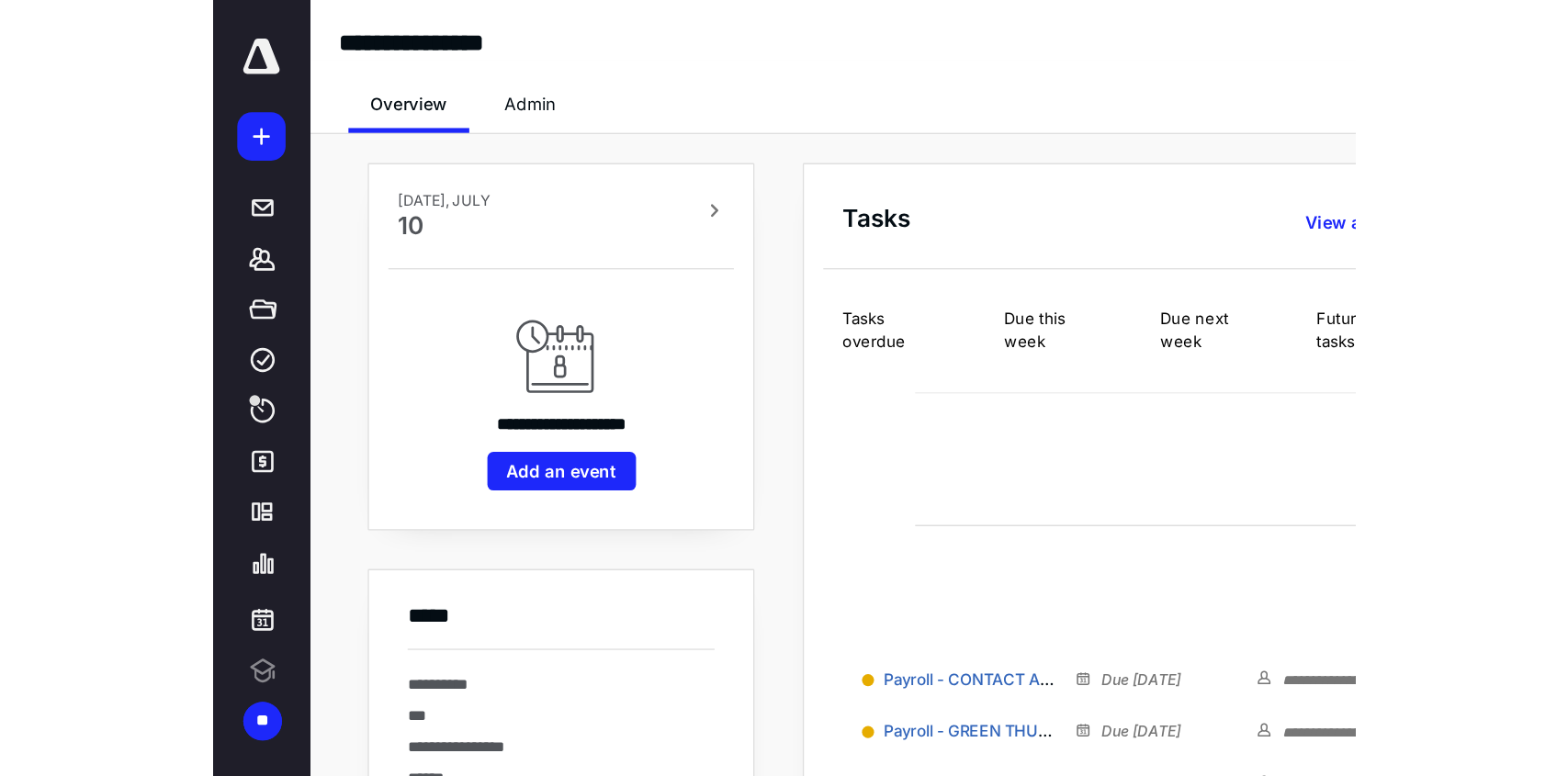 scroll, scrollTop: 0, scrollLeft: 0, axis: both 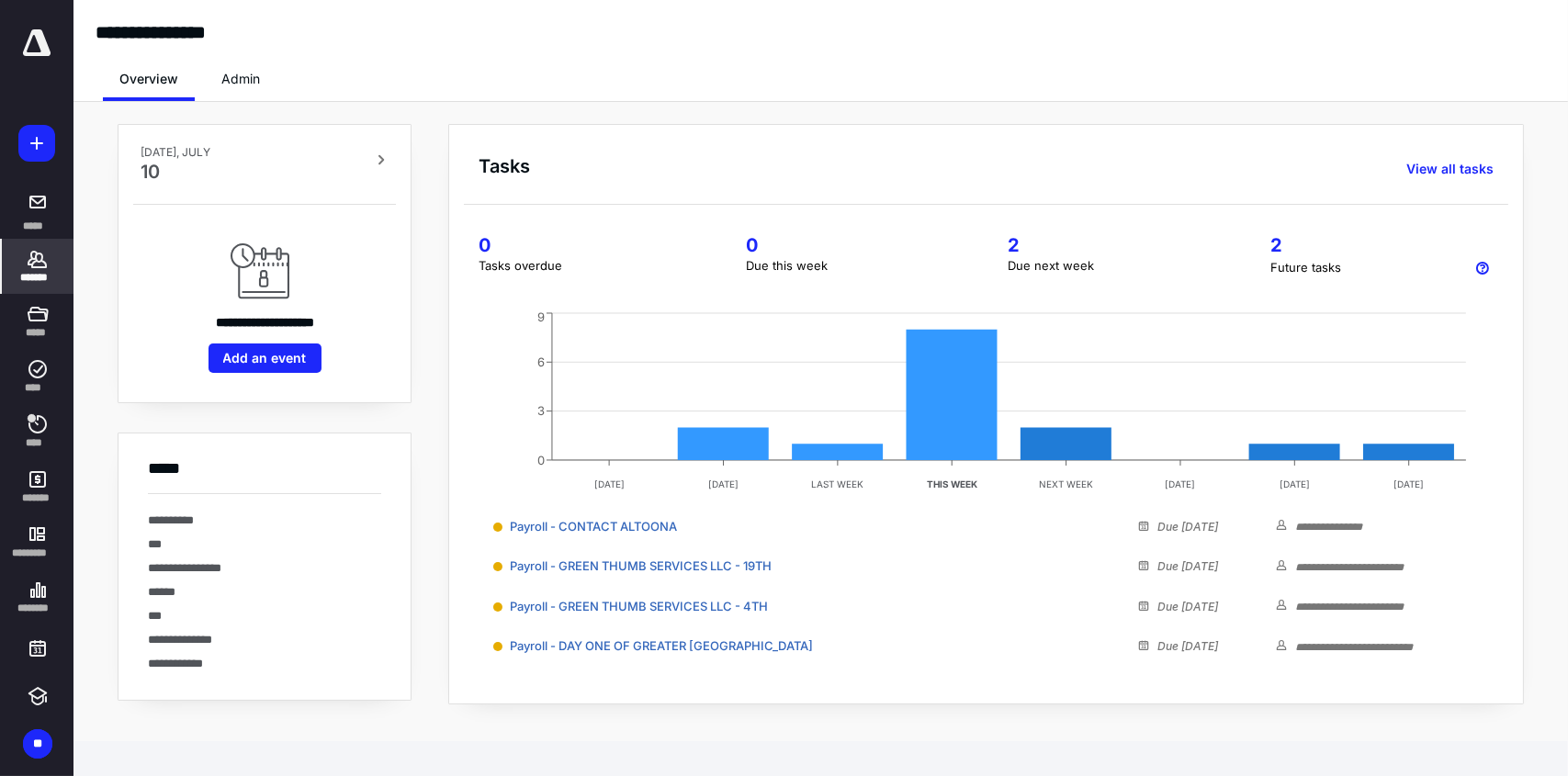 click 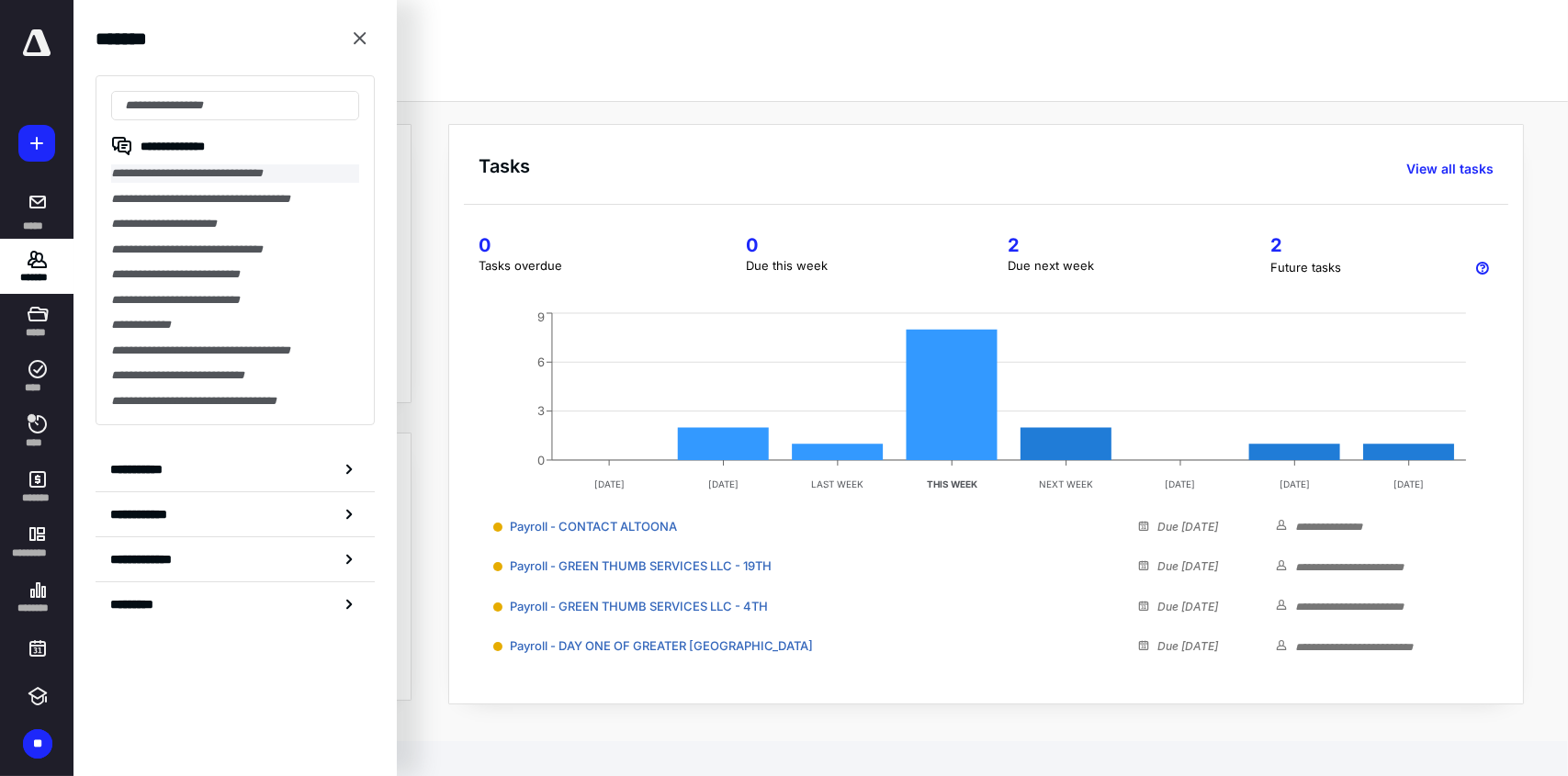 click on "**********" at bounding box center [235, 174] 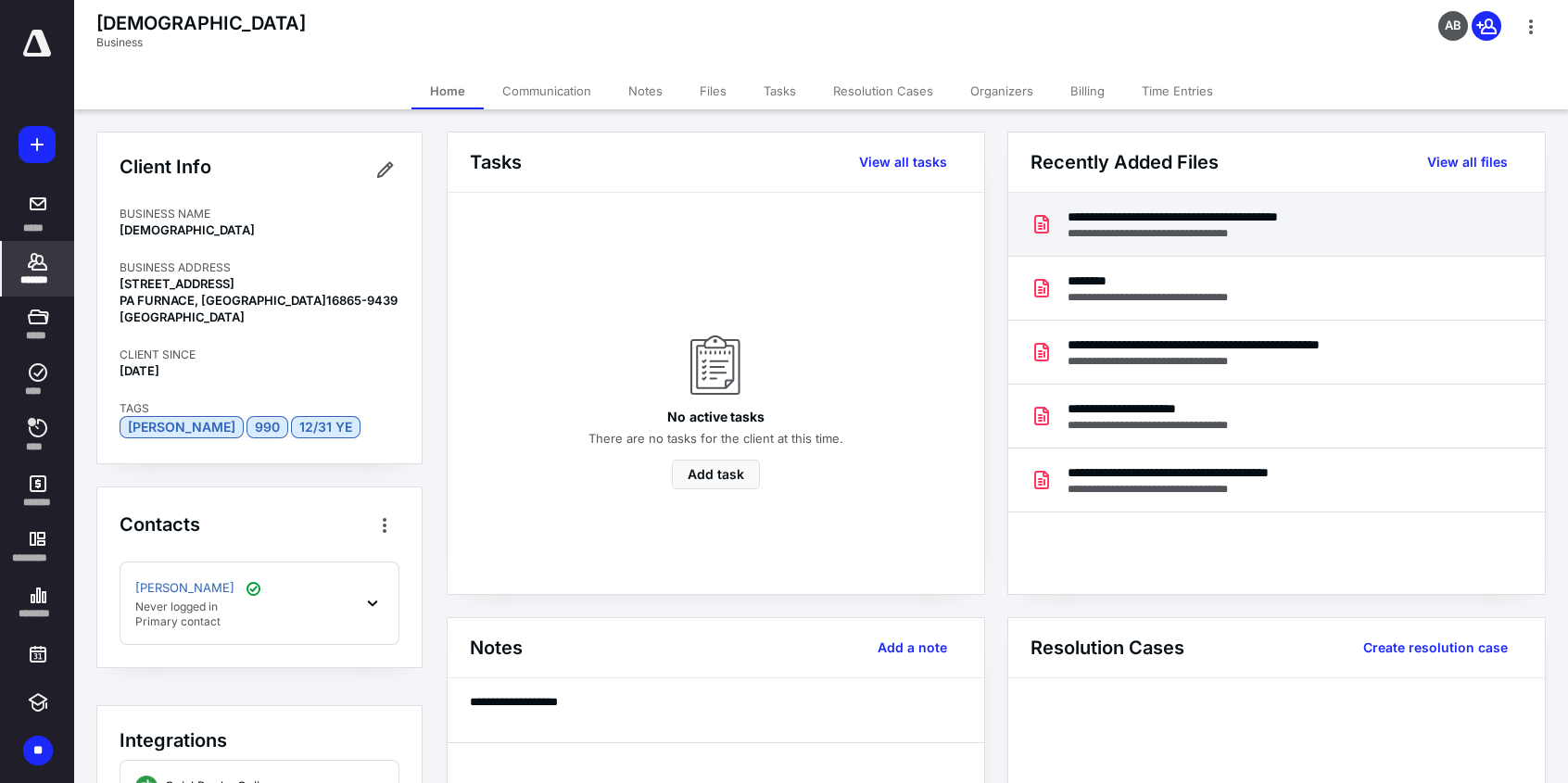 click on "**********" at bounding box center [1242, 234] 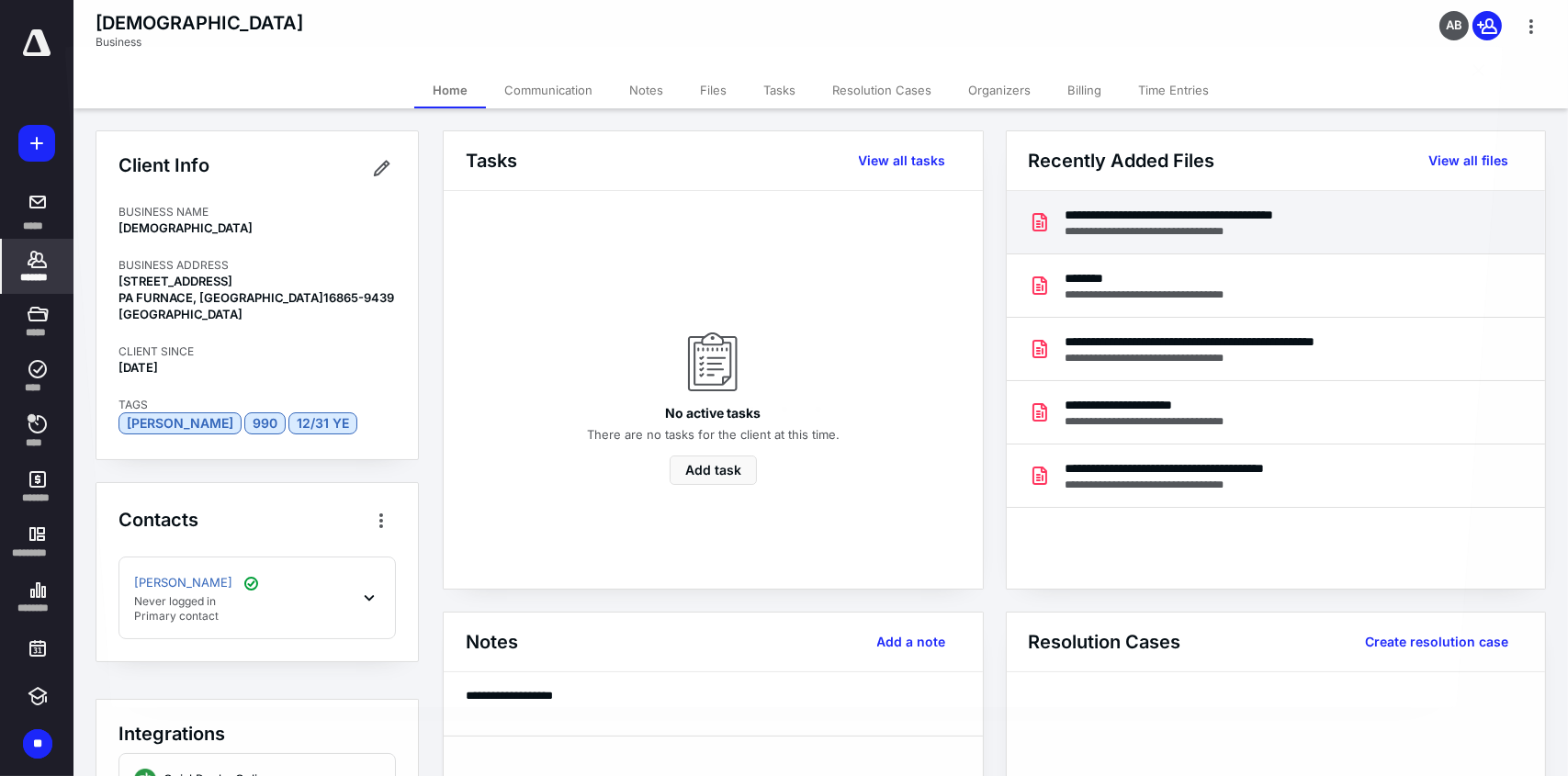click at bounding box center (784, 399) 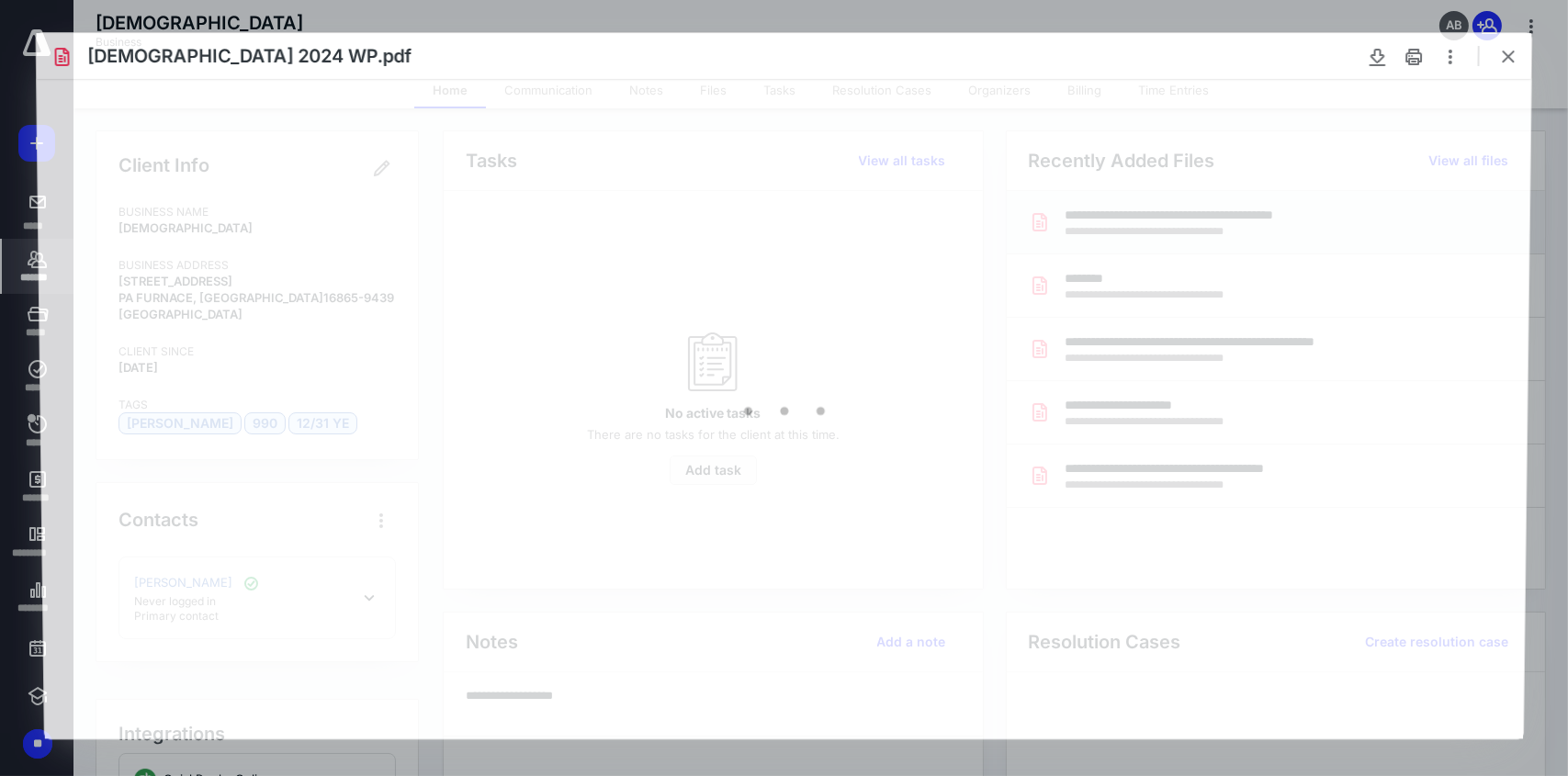 scroll, scrollTop: 0, scrollLeft: 0, axis: both 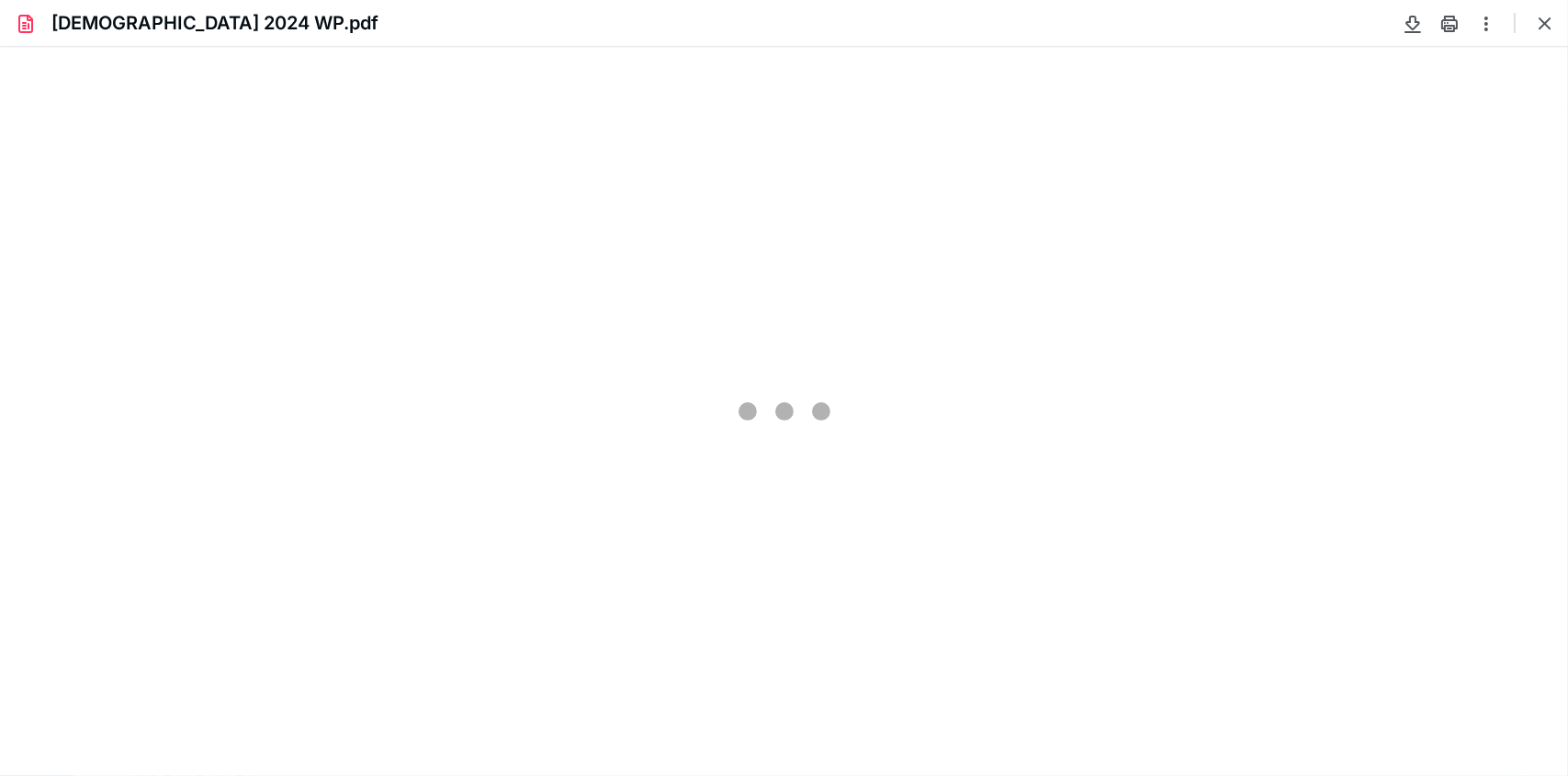 type on "95" 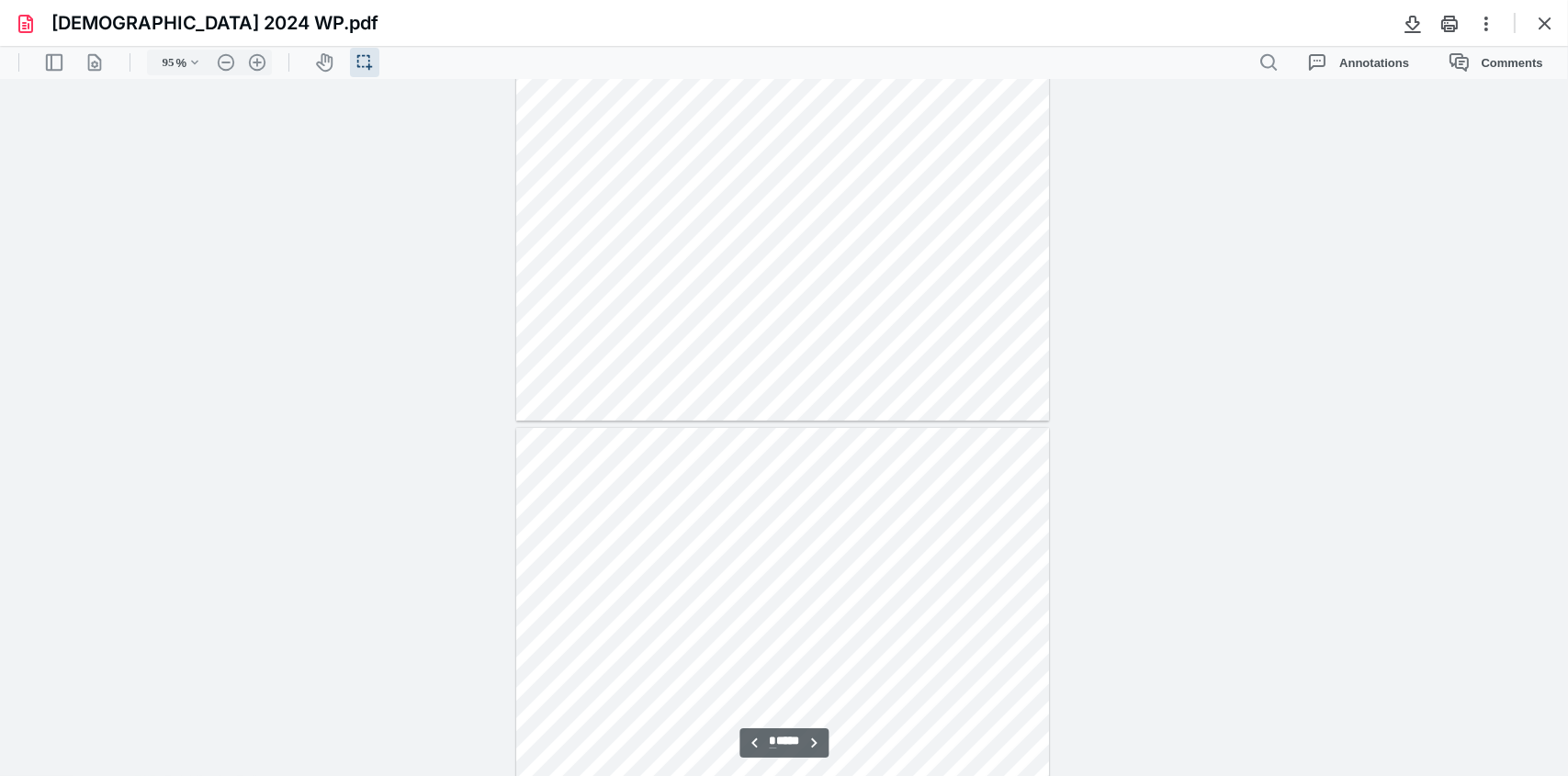 scroll, scrollTop: 588, scrollLeft: 0, axis: vertical 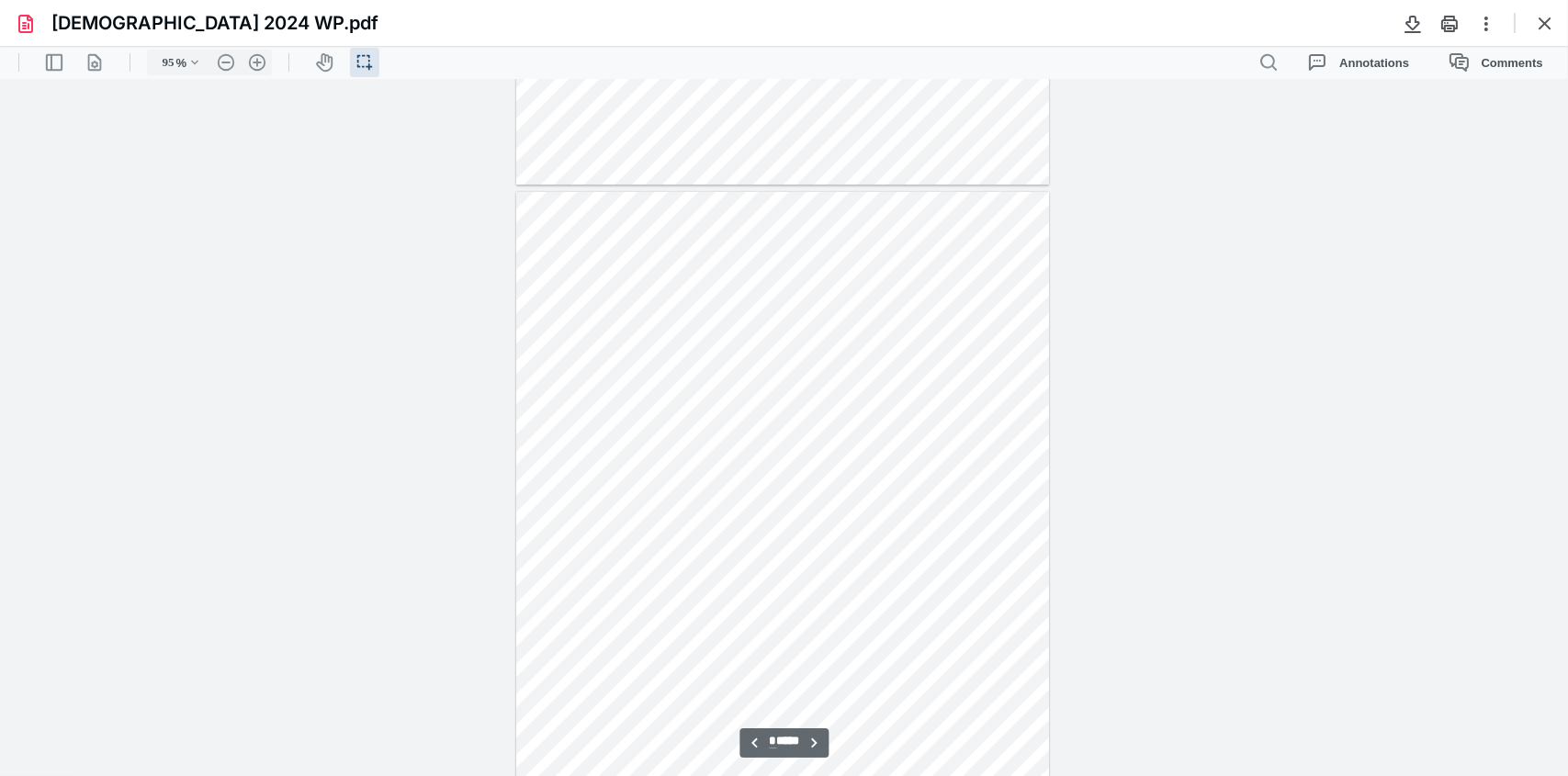 drag, startPoint x: 924, startPoint y: 318, endPoint x: 979, endPoint y: 319, distance: 55.00909 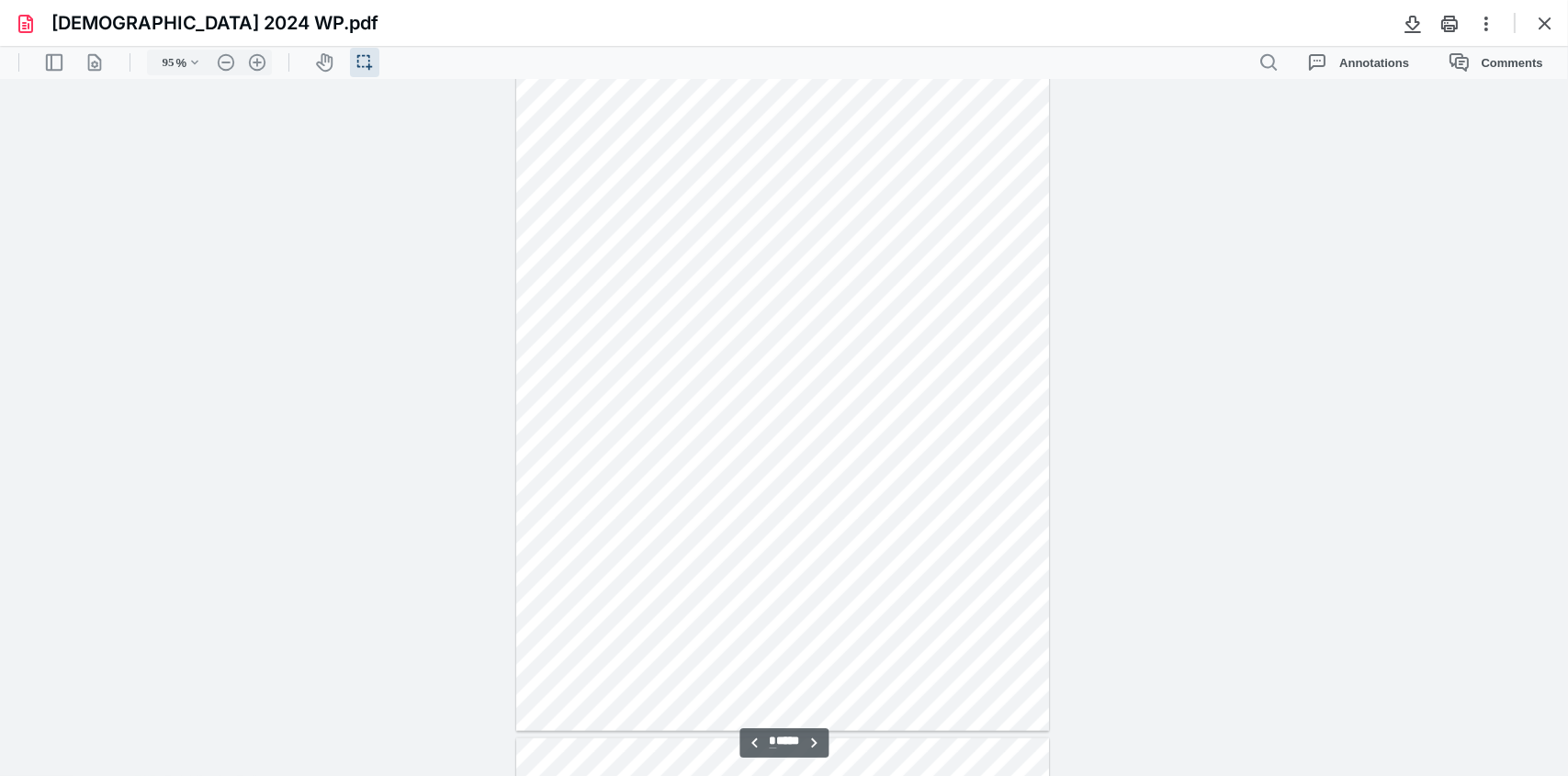 scroll, scrollTop: 3986, scrollLeft: 0, axis: vertical 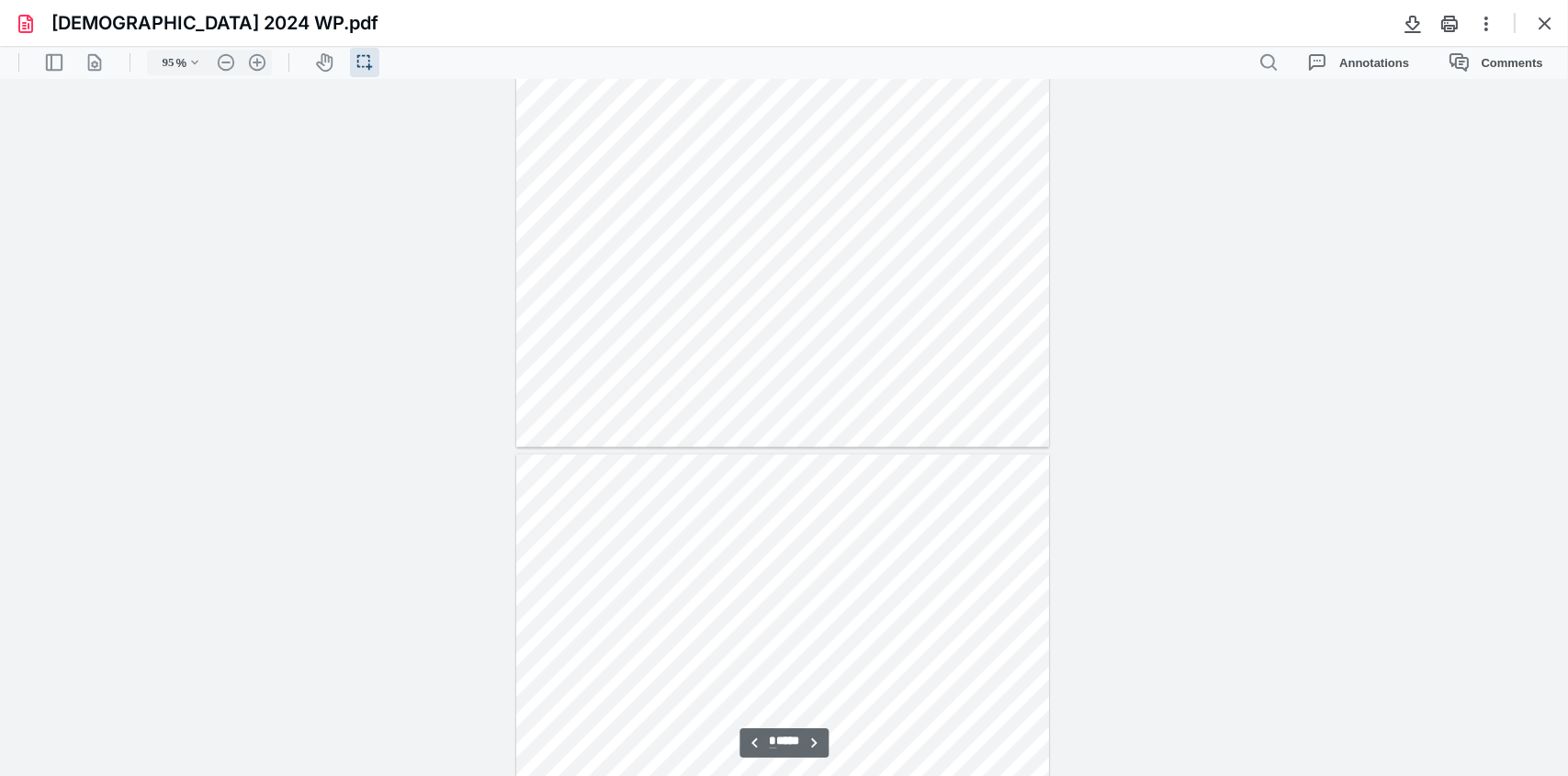 type on "*" 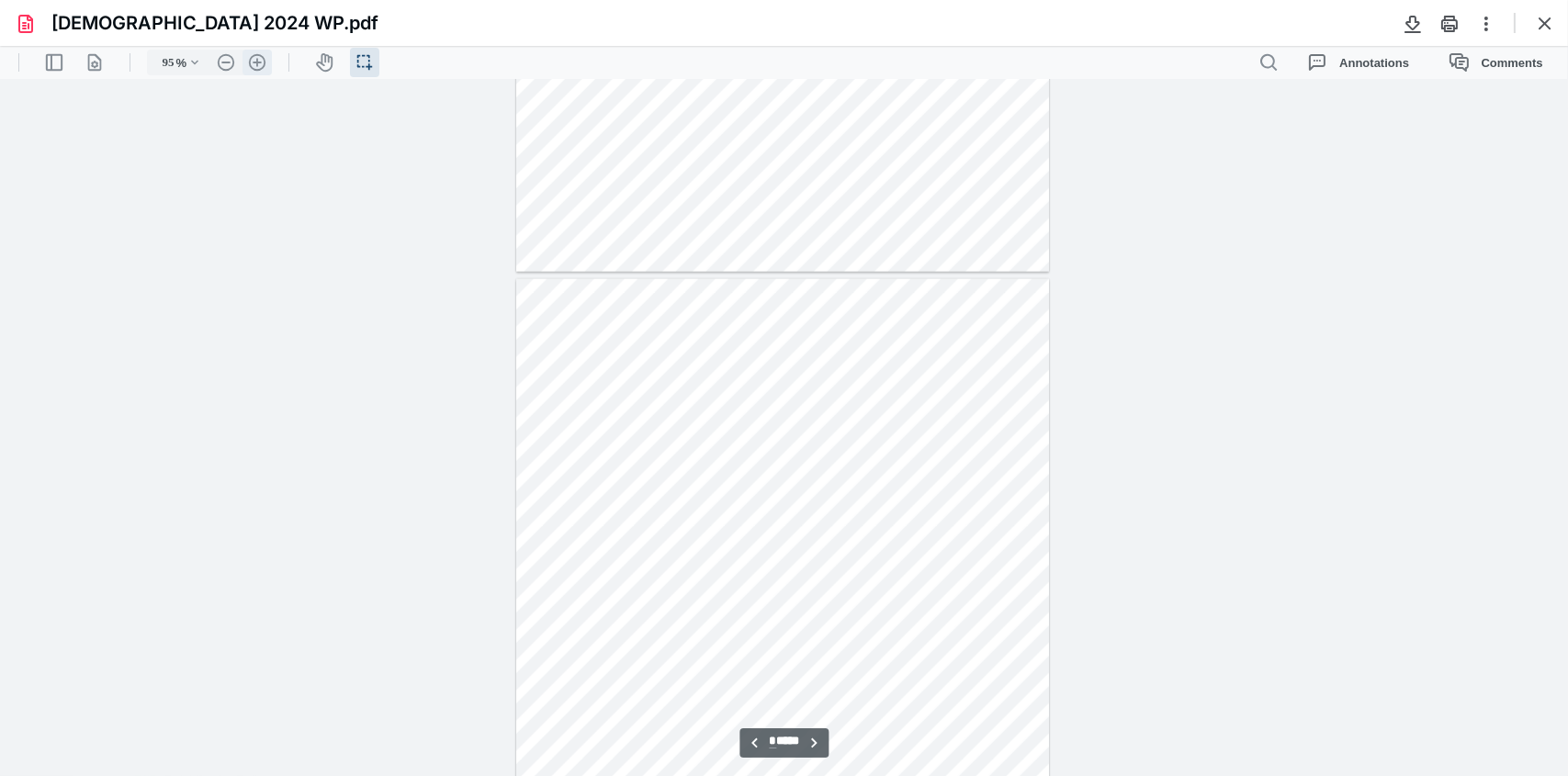 click on ".cls-1{fill:#abb0c4;} icon - header - zoom - in - line" at bounding box center (257, 62) 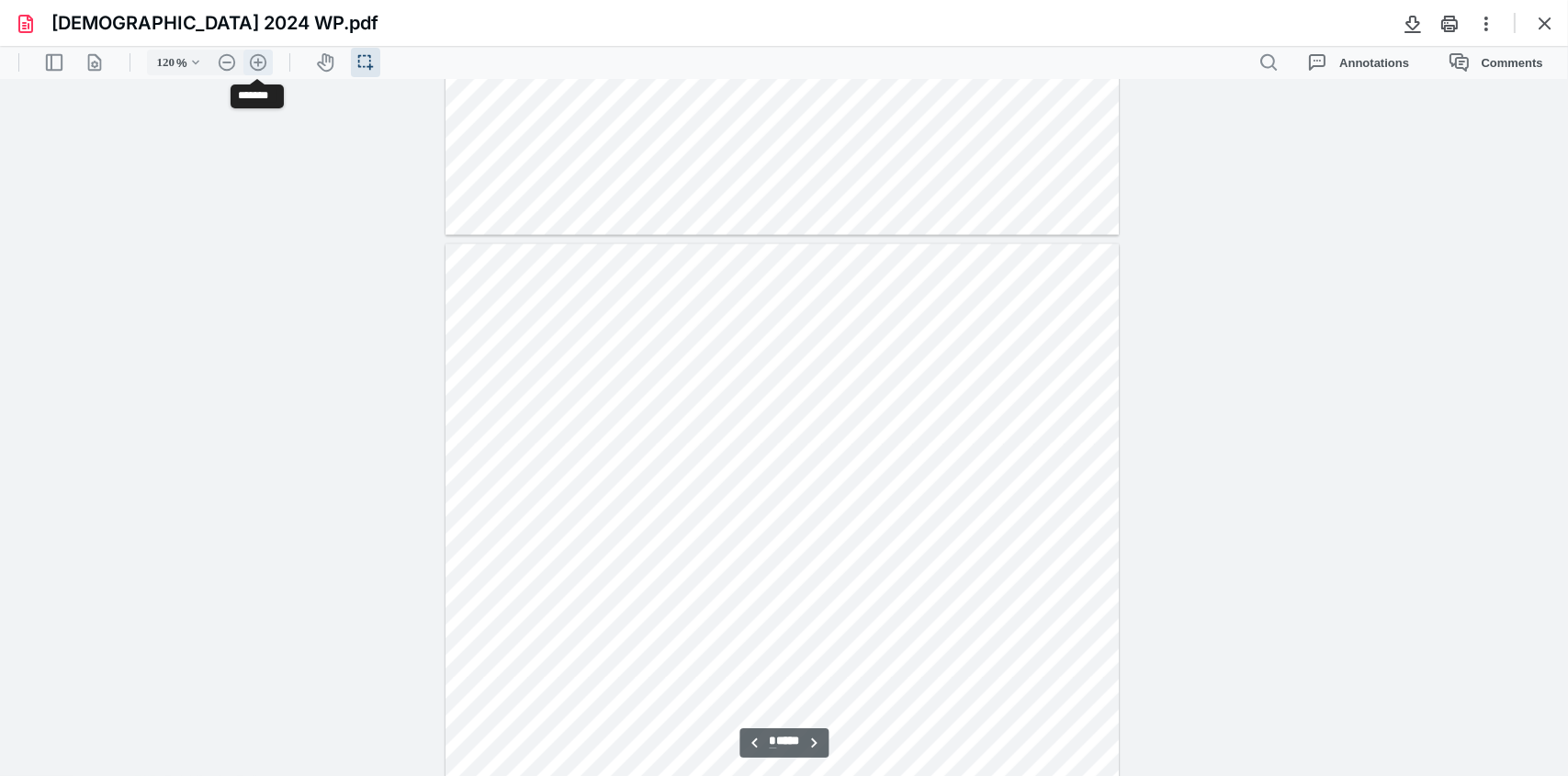 click on ".cls-1{fill:#abb0c4;} icon - header - zoom - in - line" at bounding box center [258, 62] 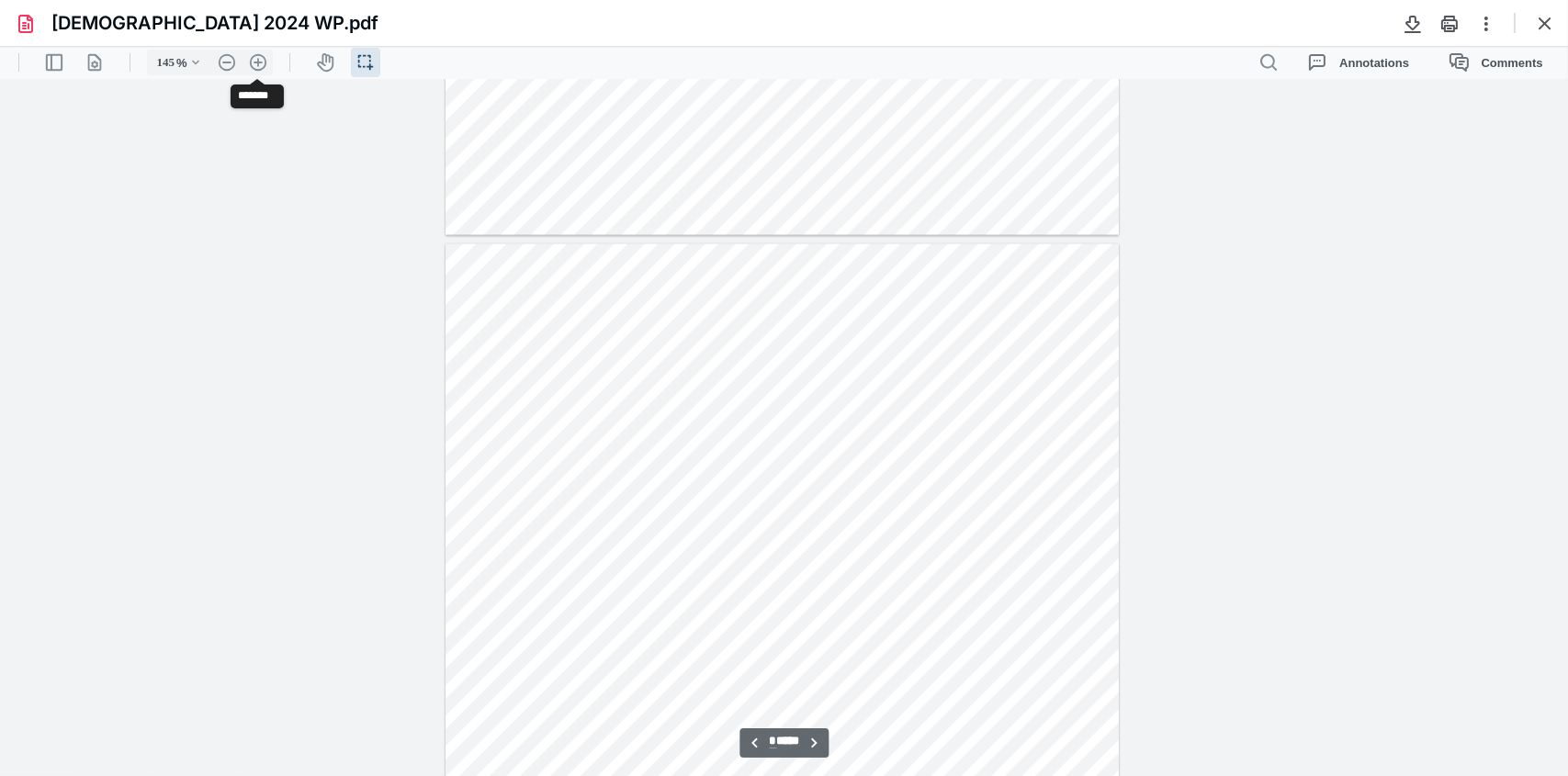 scroll, scrollTop: 6261, scrollLeft: 0, axis: vertical 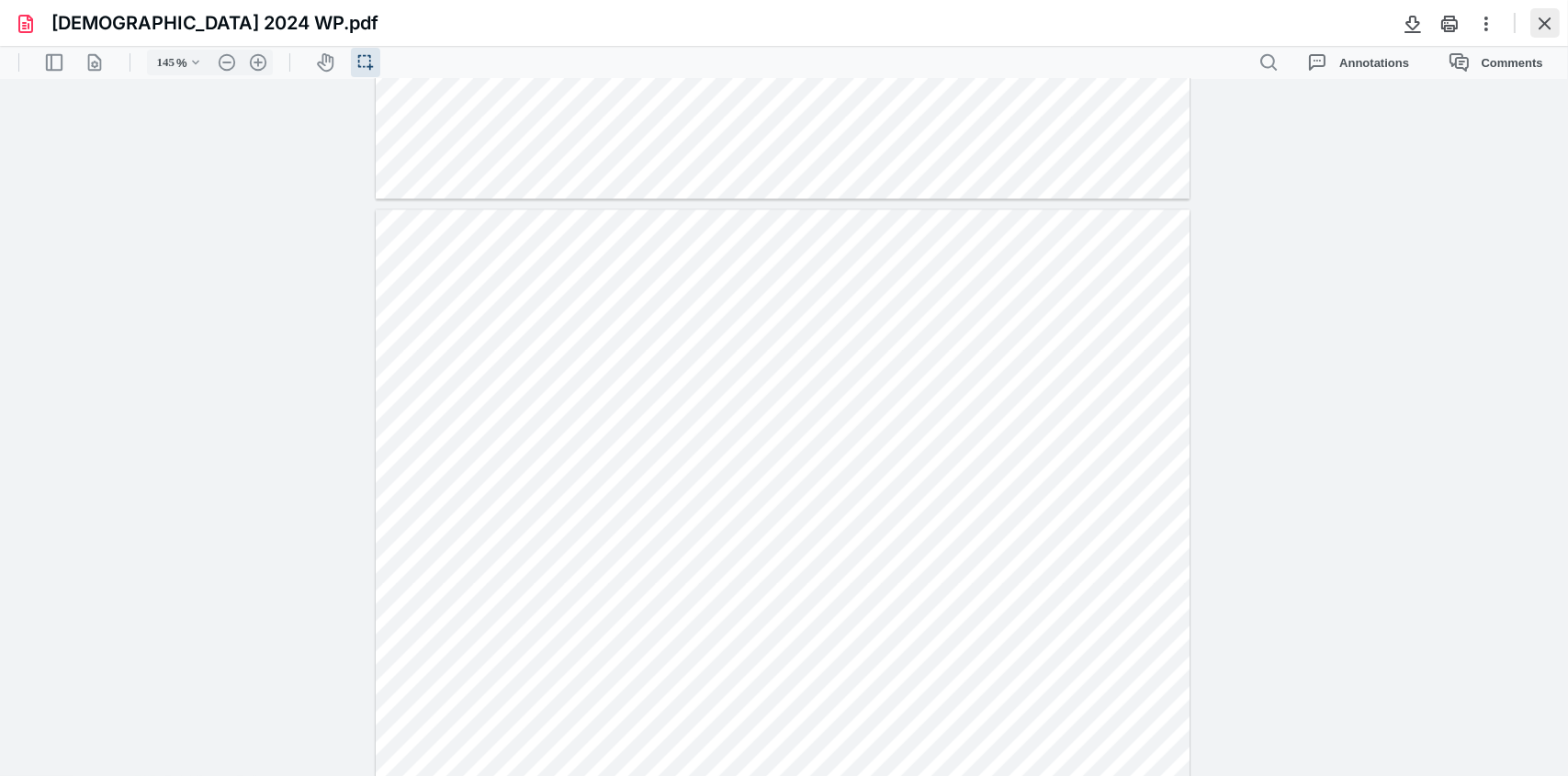 click at bounding box center (1545, 23) 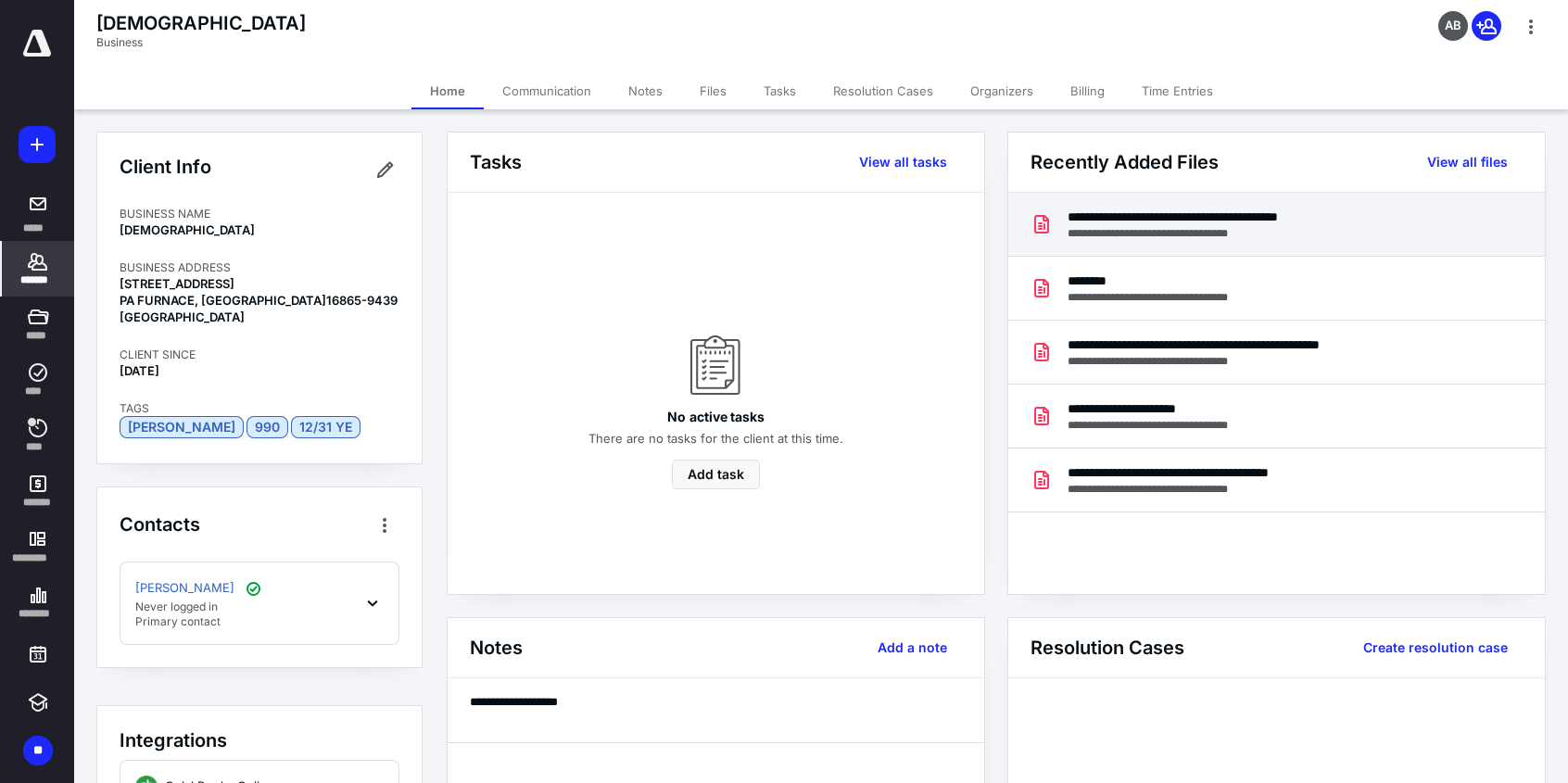click on "**********" at bounding box center (1242, 234) 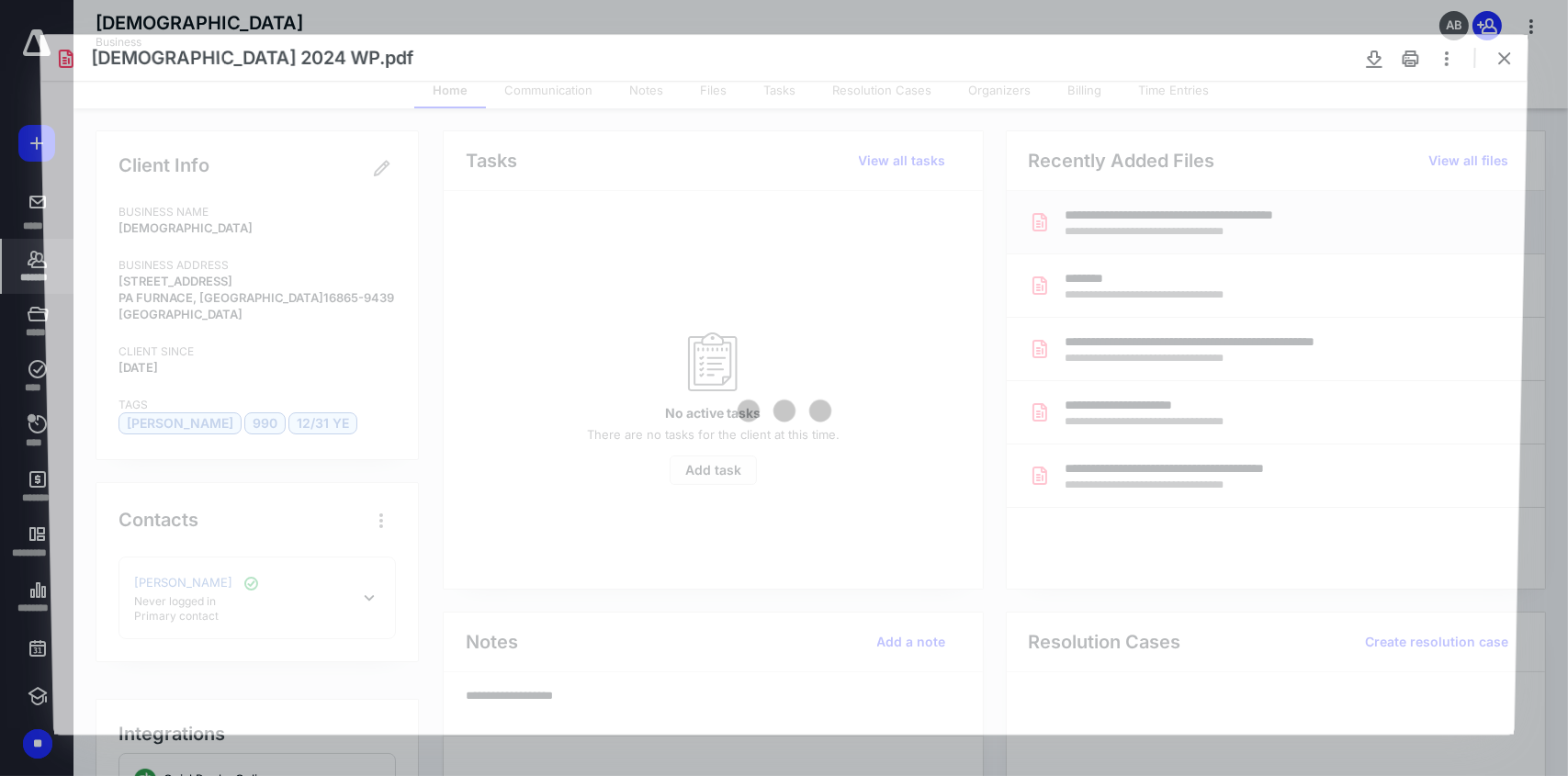 scroll, scrollTop: 0, scrollLeft: 0, axis: both 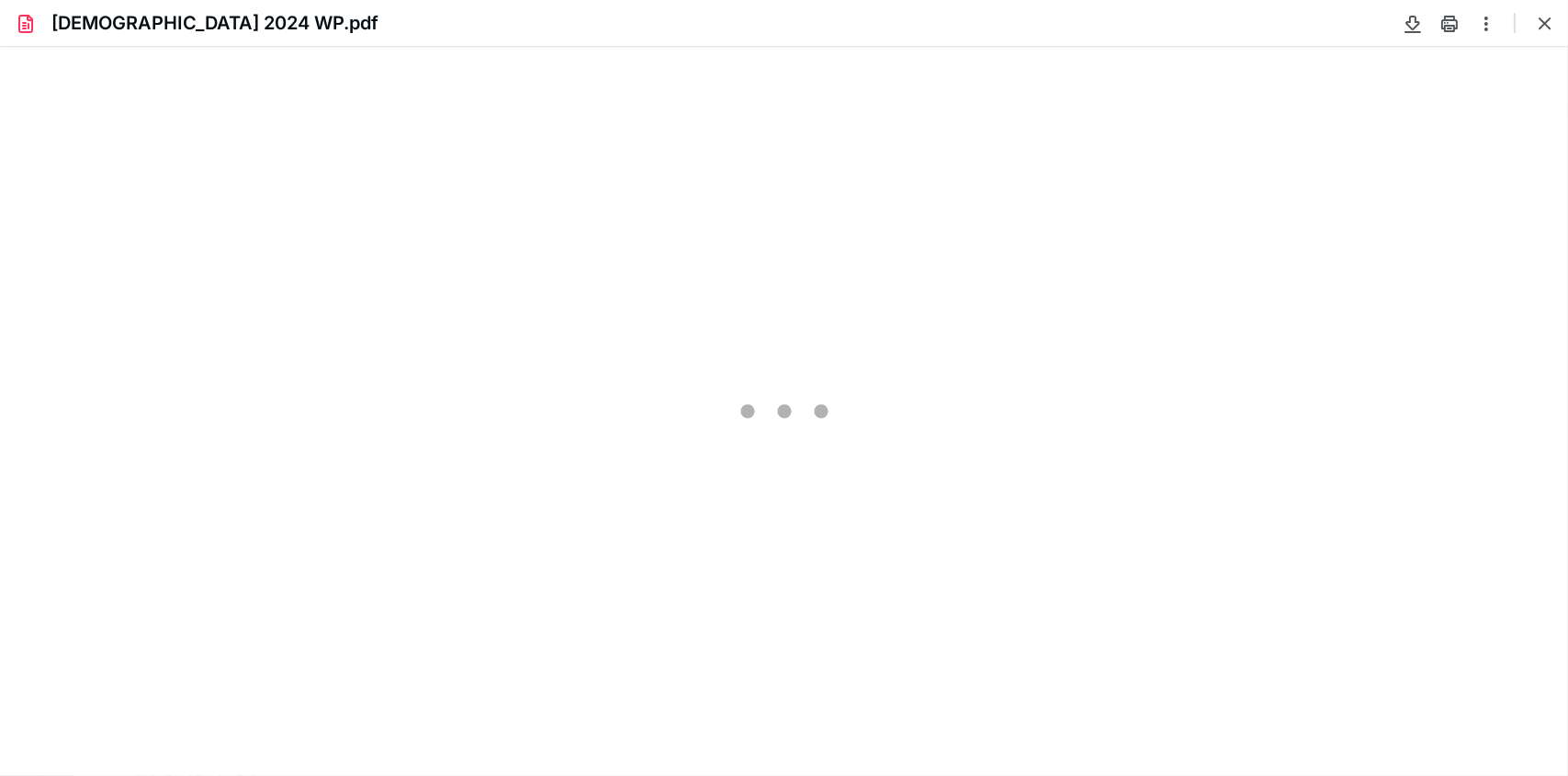 type on "95" 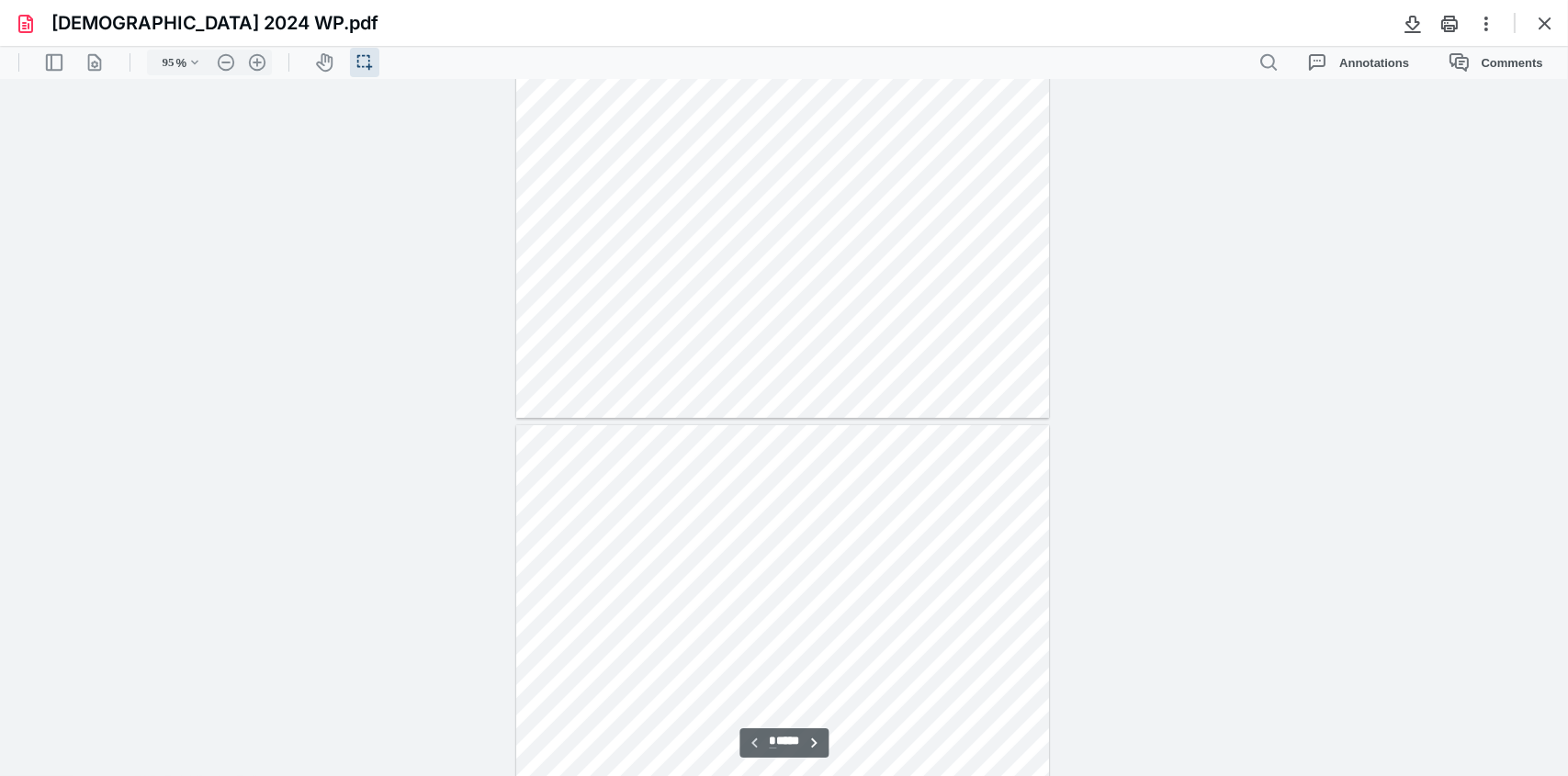 type on "*" 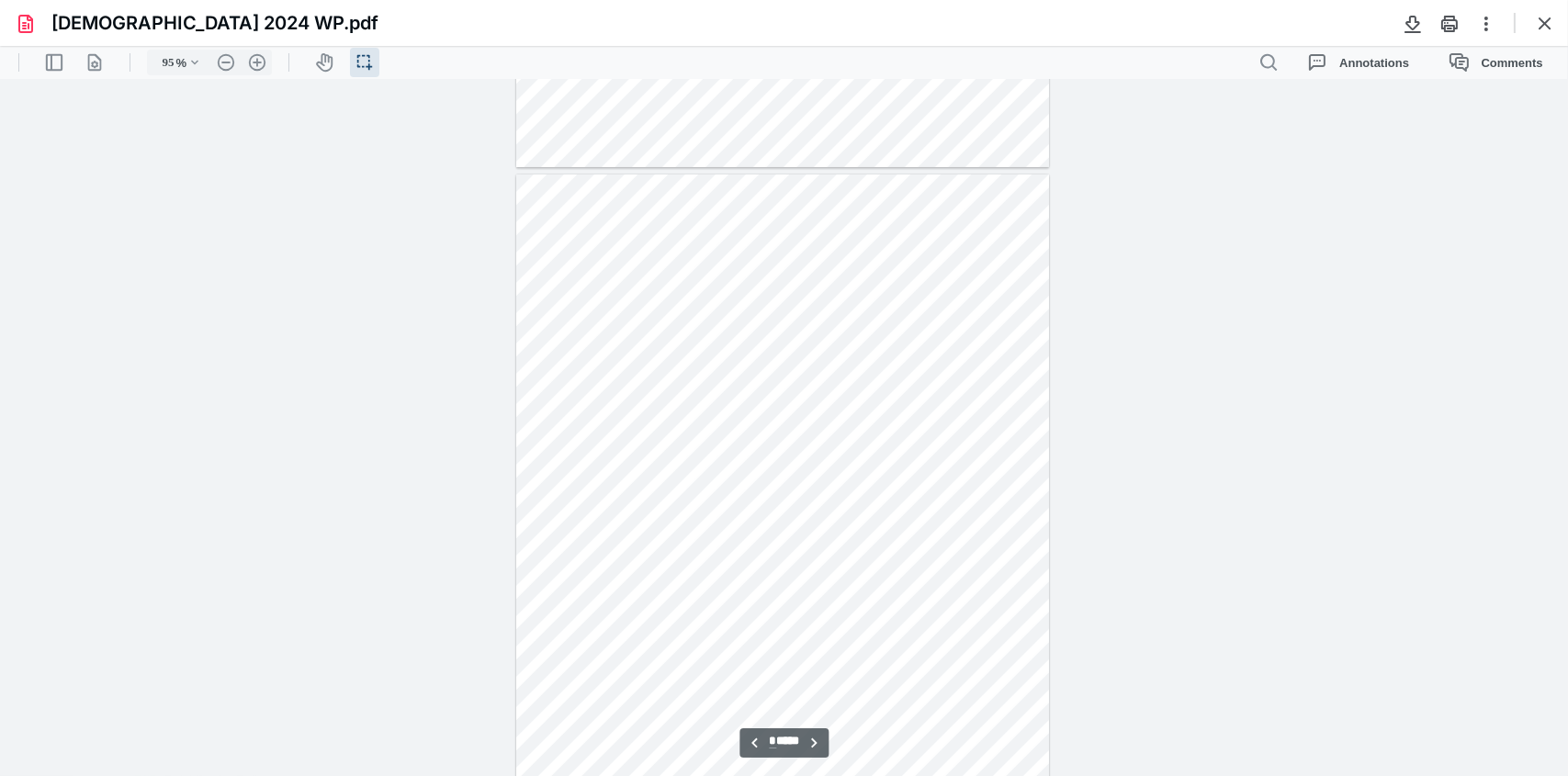 scroll, scrollTop: 680, scrollLeft: 0, axis: vertical 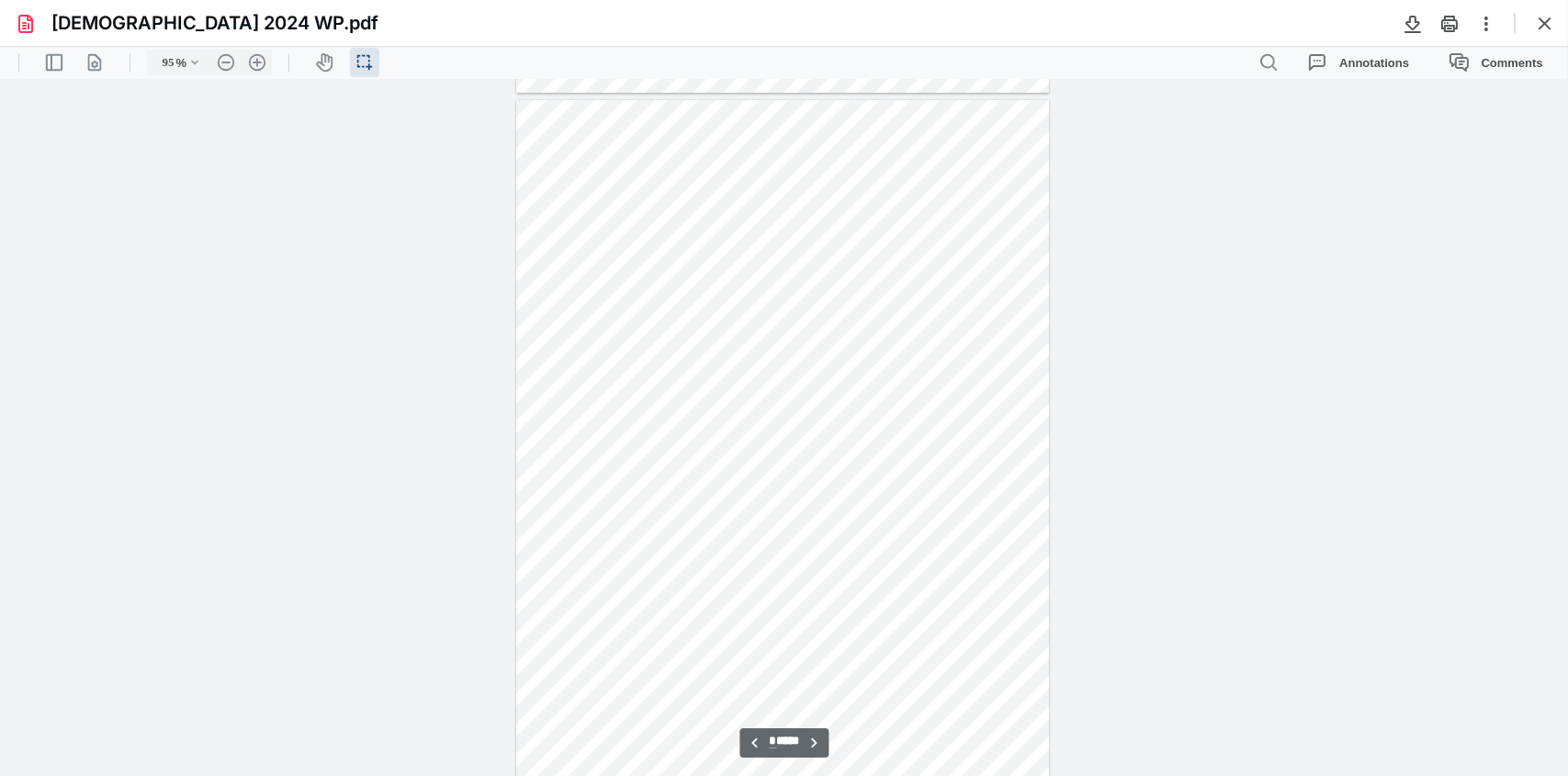 drag, startPoint x: 924, startPoint y: 230, endPoint x: 987, endPoint y: 230, distance: 63 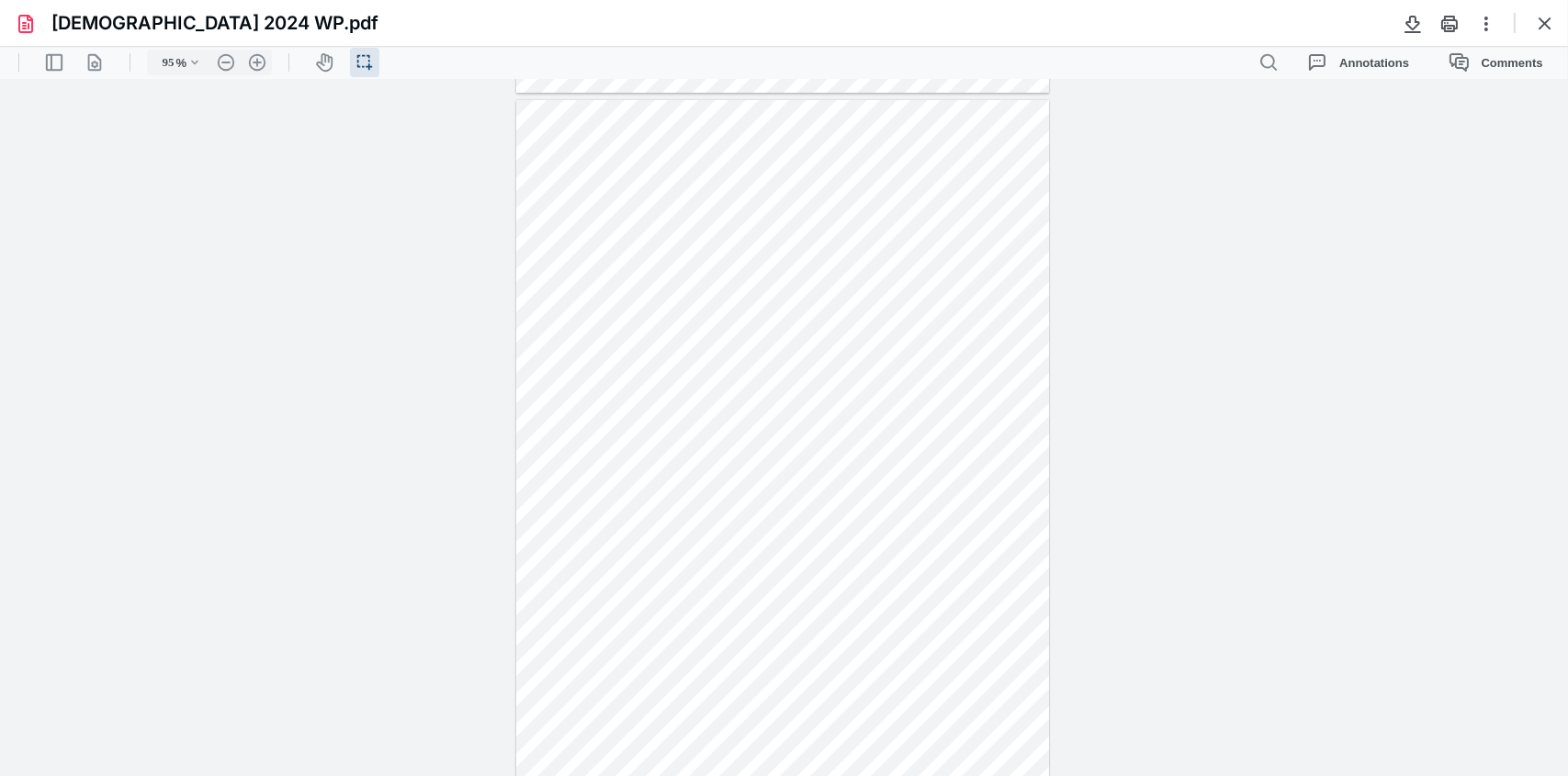 click on "**********" at bounding box center [784, 427] 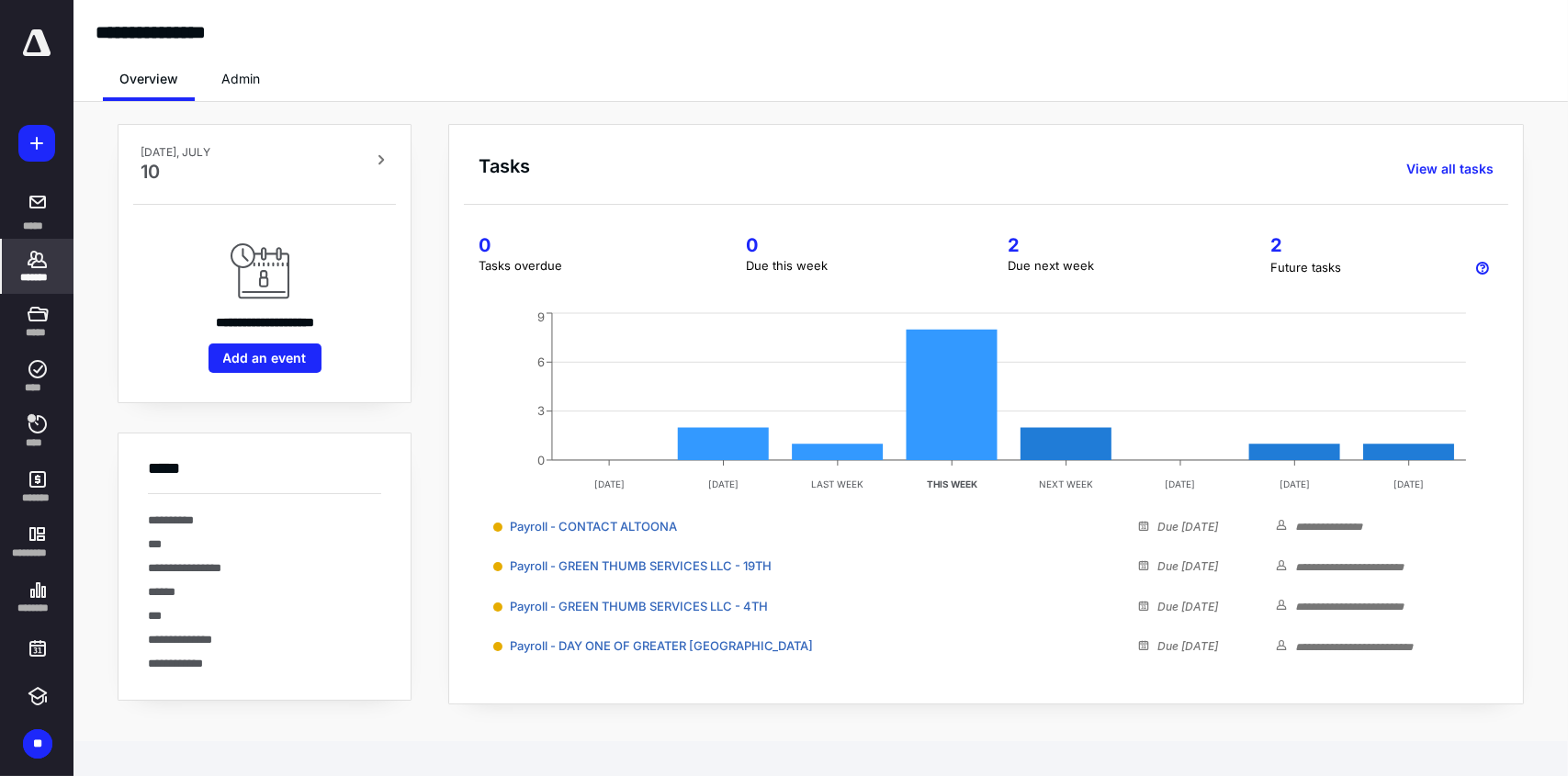 click on "*******" at bounding box center (38, 277) 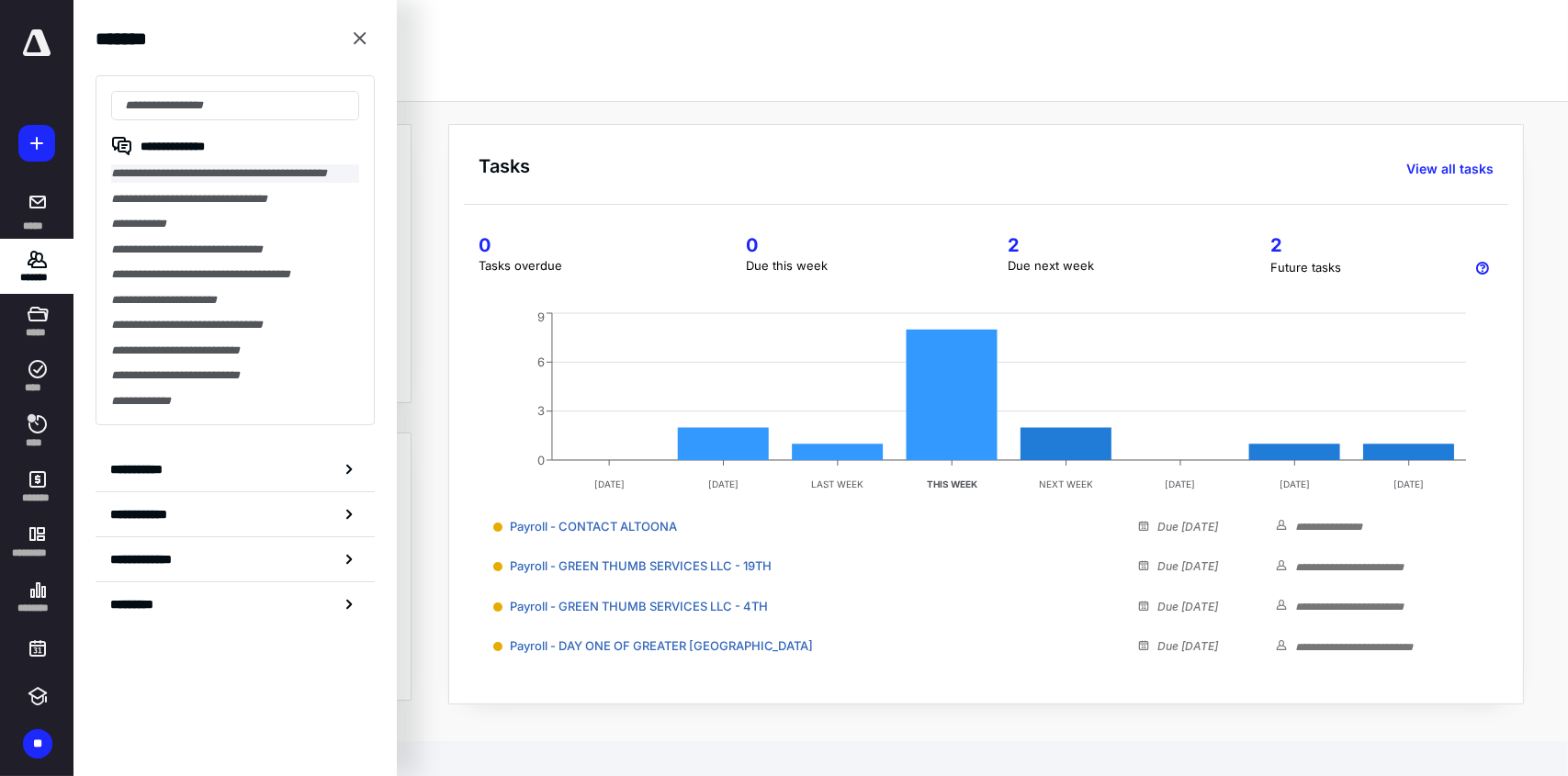click on "**********" at bounding box center [235, 174] 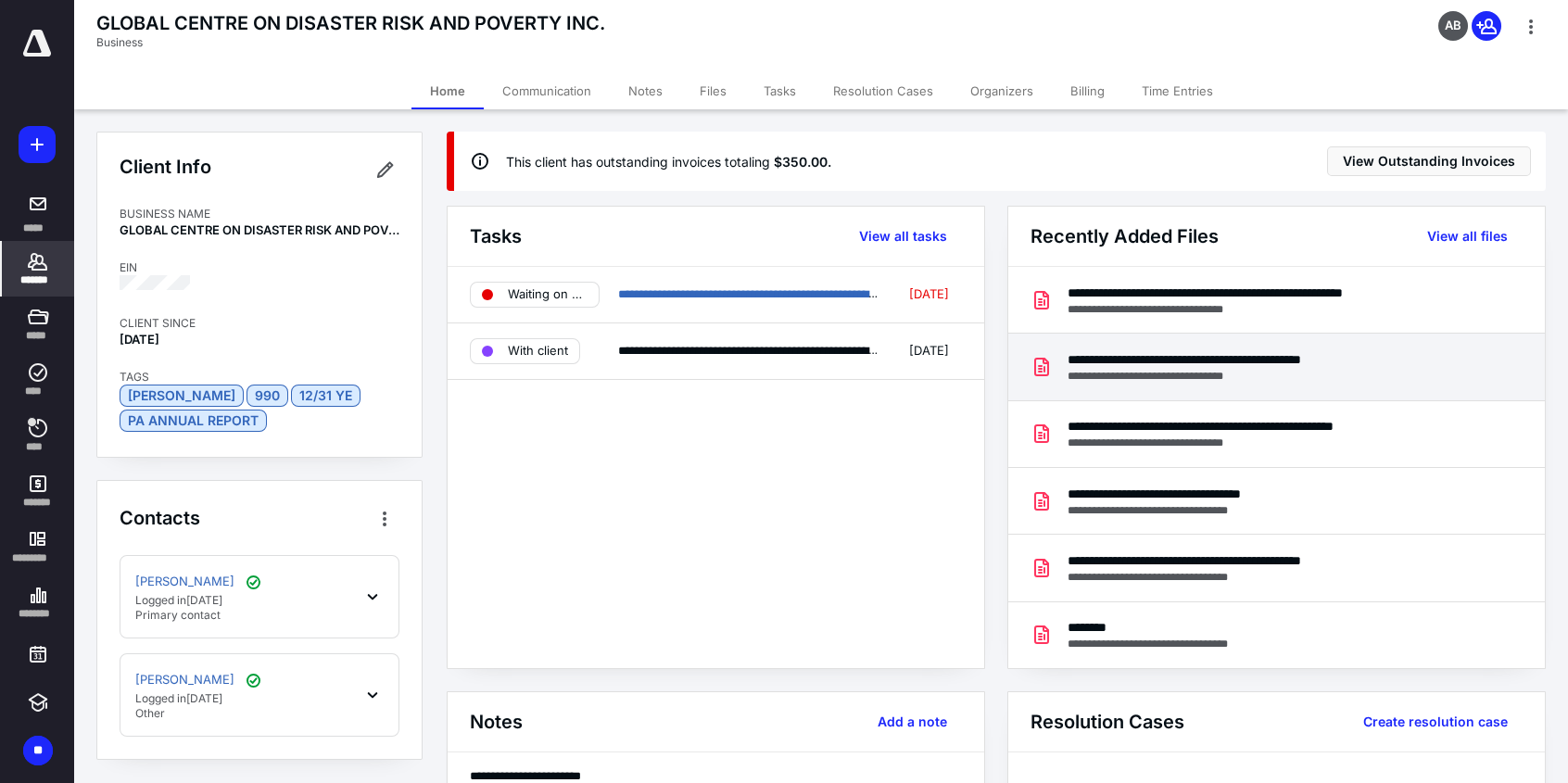 click on "**********" at bounding box center (1258, 376) 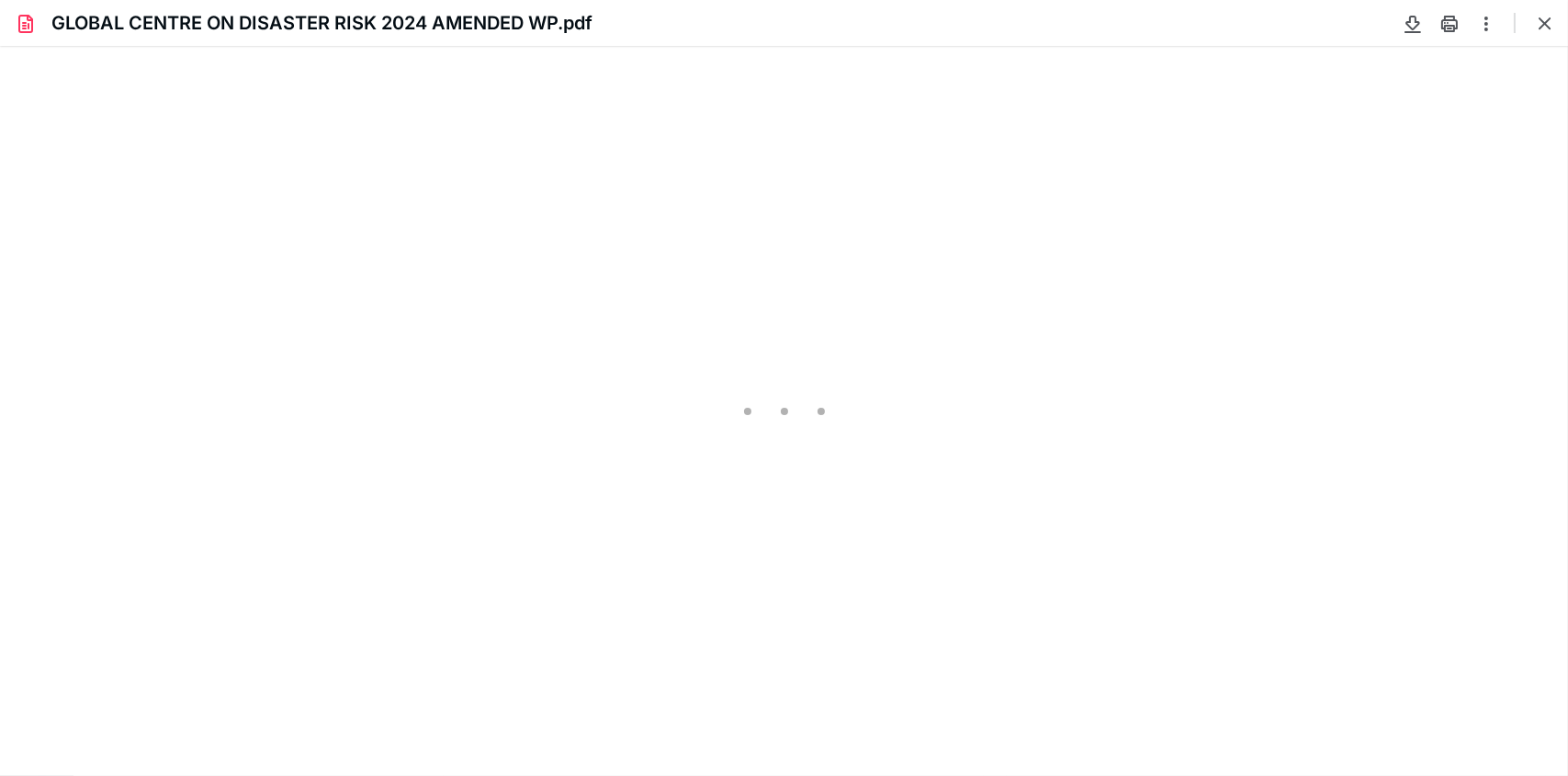 scroll, scrollTop: 0, scrollLeft: 0, axis: both 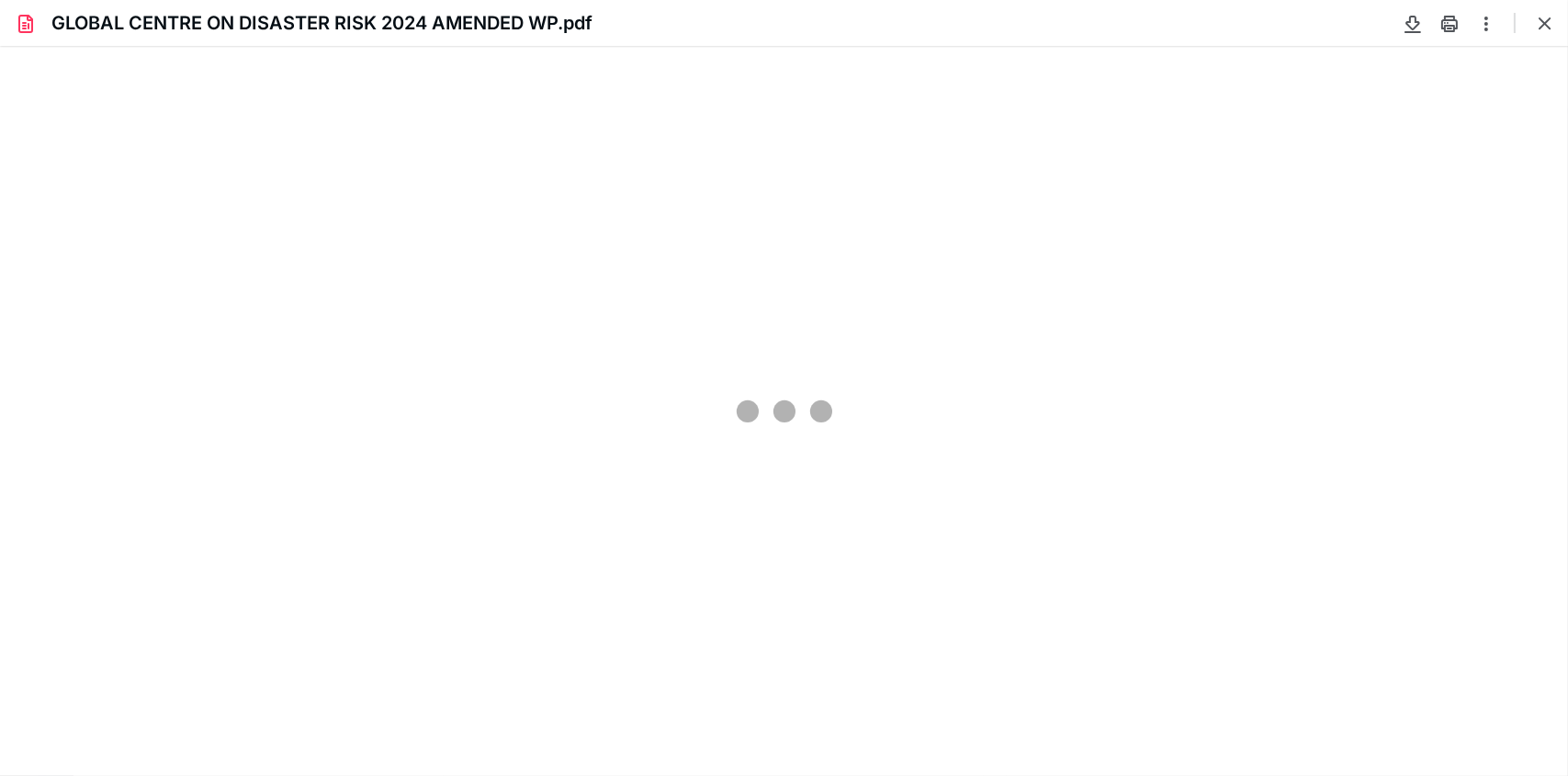 type on "95" 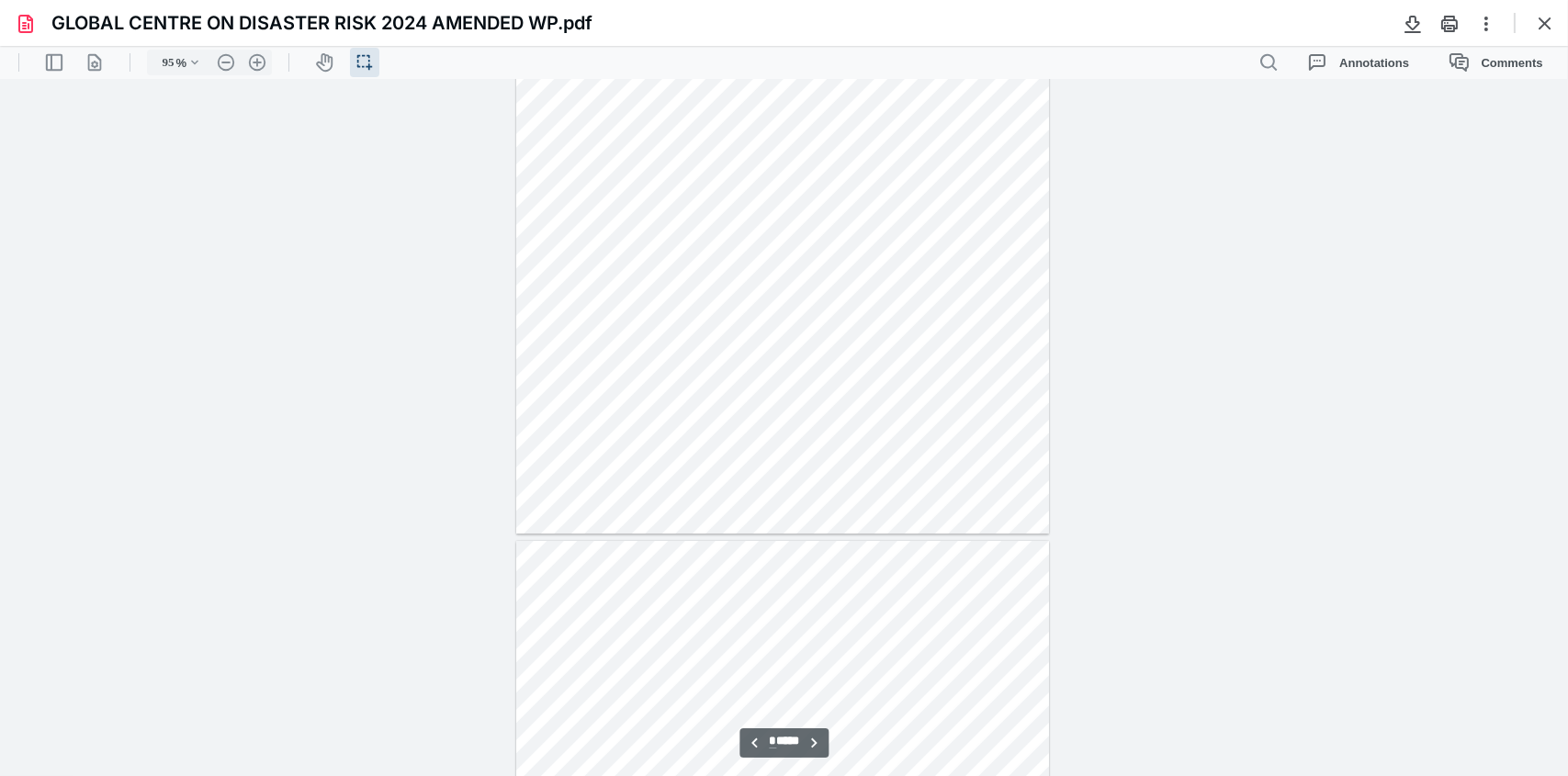scroll, scrollTop: 588, scrollLeft: 0, axis: vertical 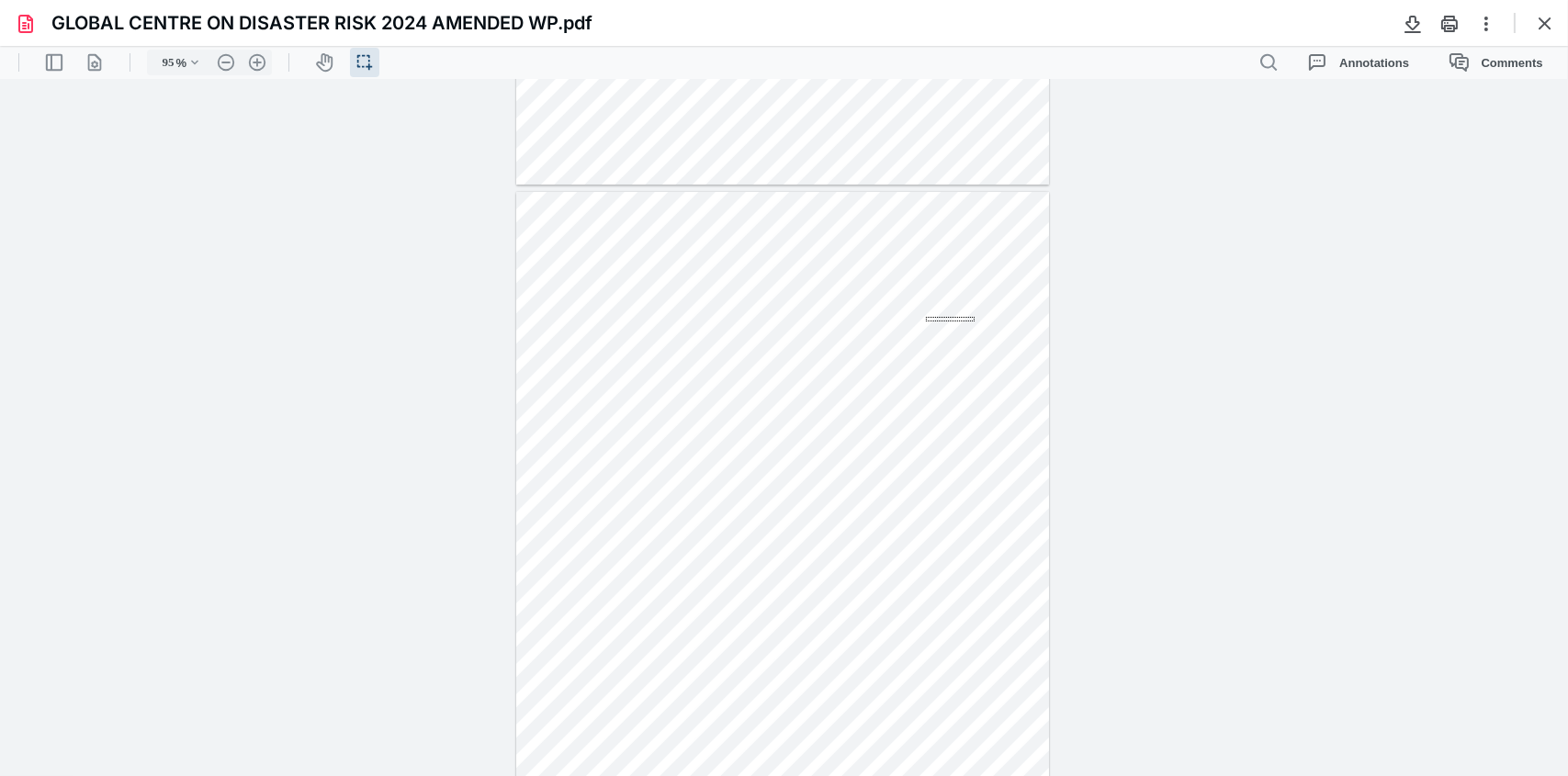 drag, startPoint x: 926, startPoint y: 317, endPoint x: 976, endPoint y: 321, distance: 50.159745 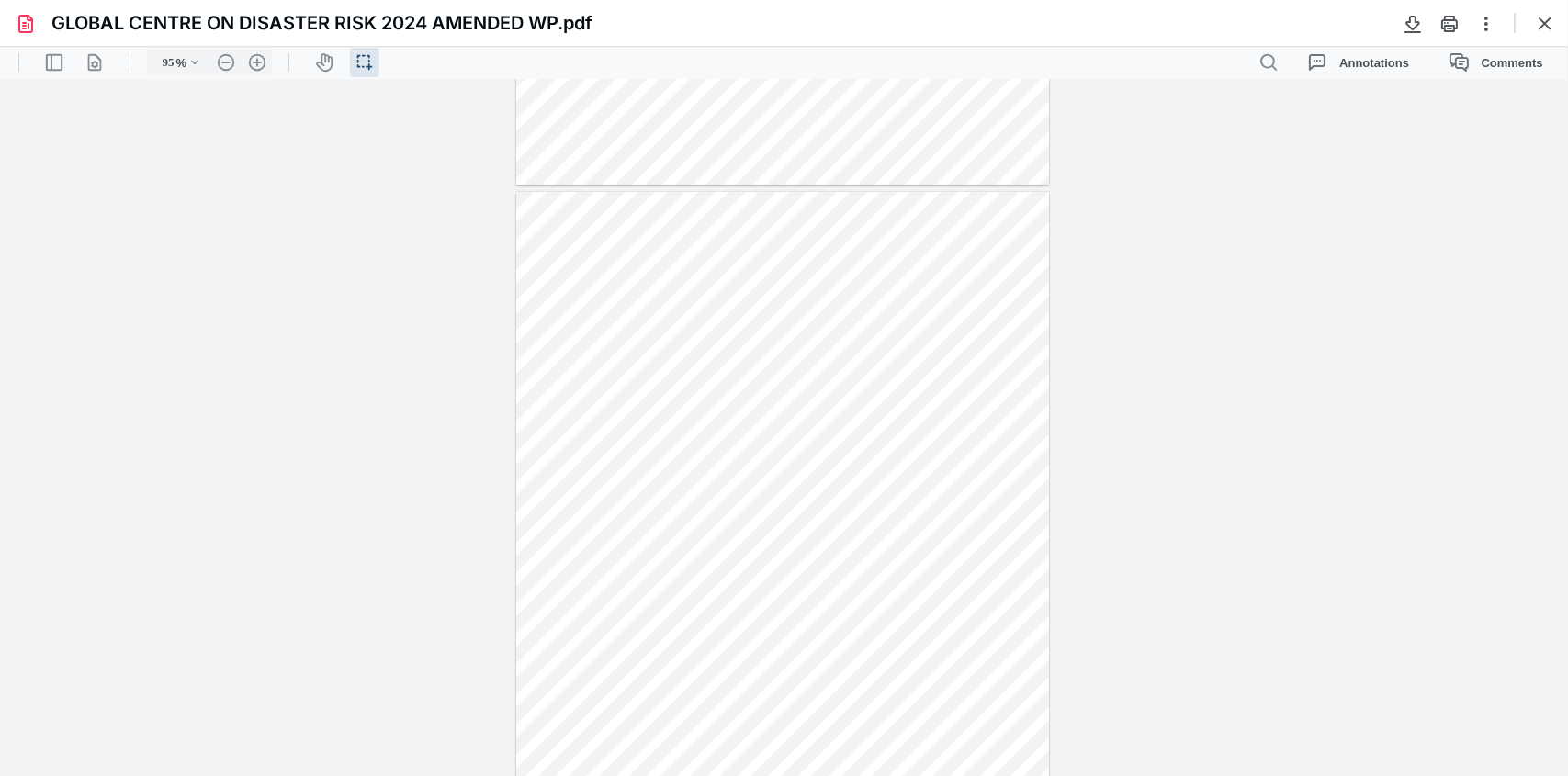 click on "**********" at bounding box center [784, 427] 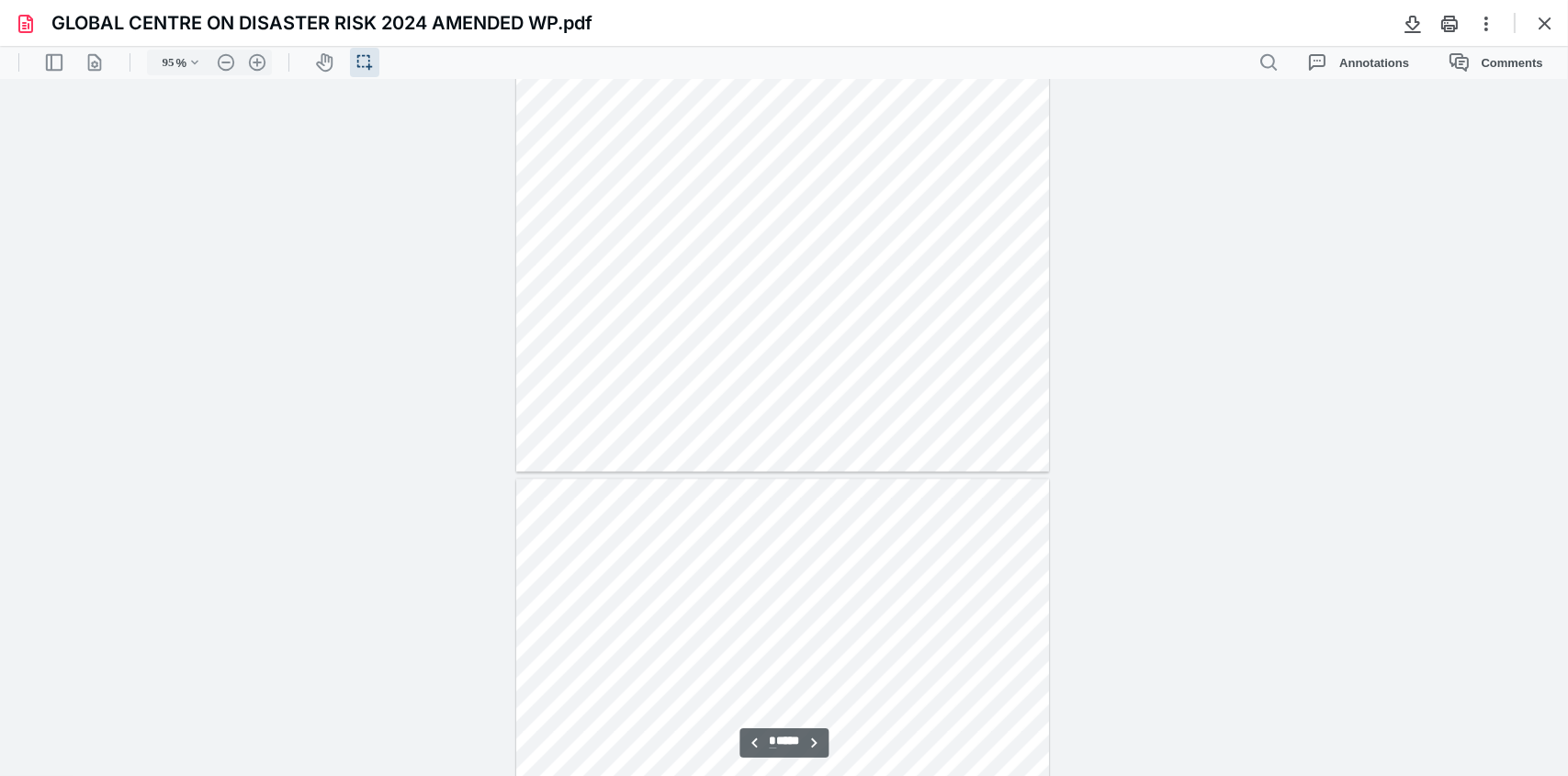 scroll, scrollTop: 5547, scrollLeft: 0, axis: vertical 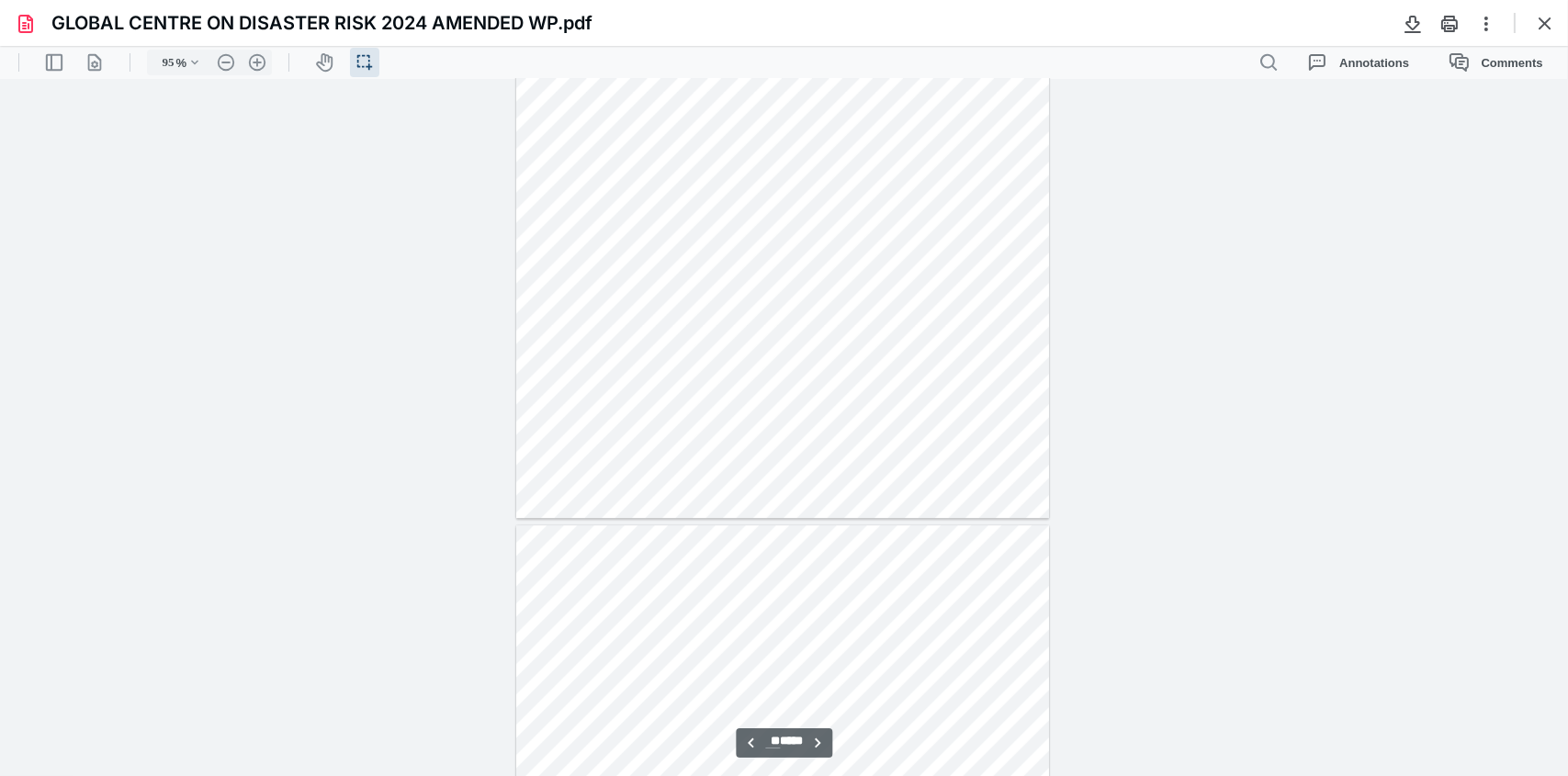 type on "**" 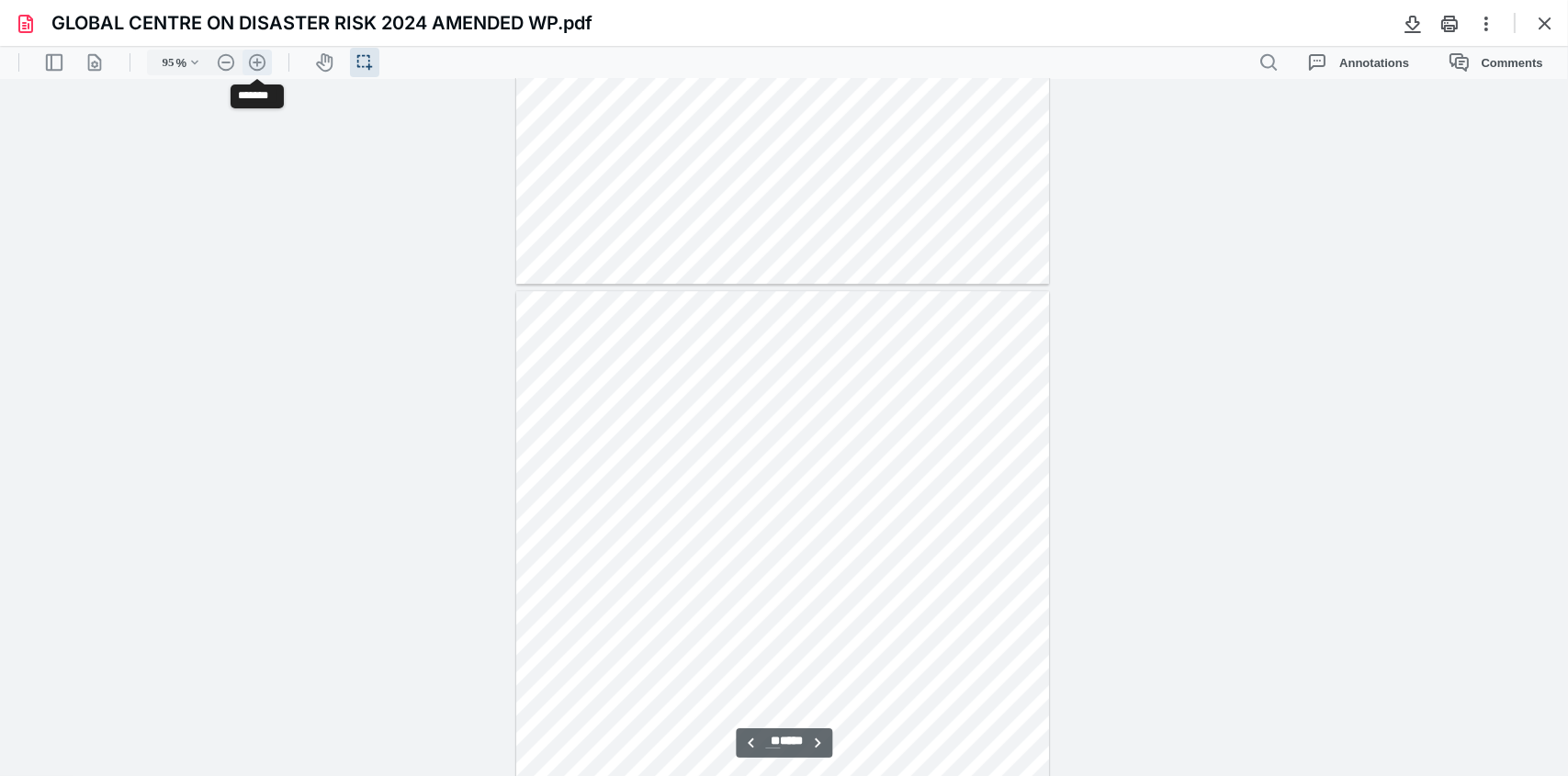 click on ".cls-1{fill:#abb0c4;} icon - header - zoom - in - line" at bounding box center (257, 62) 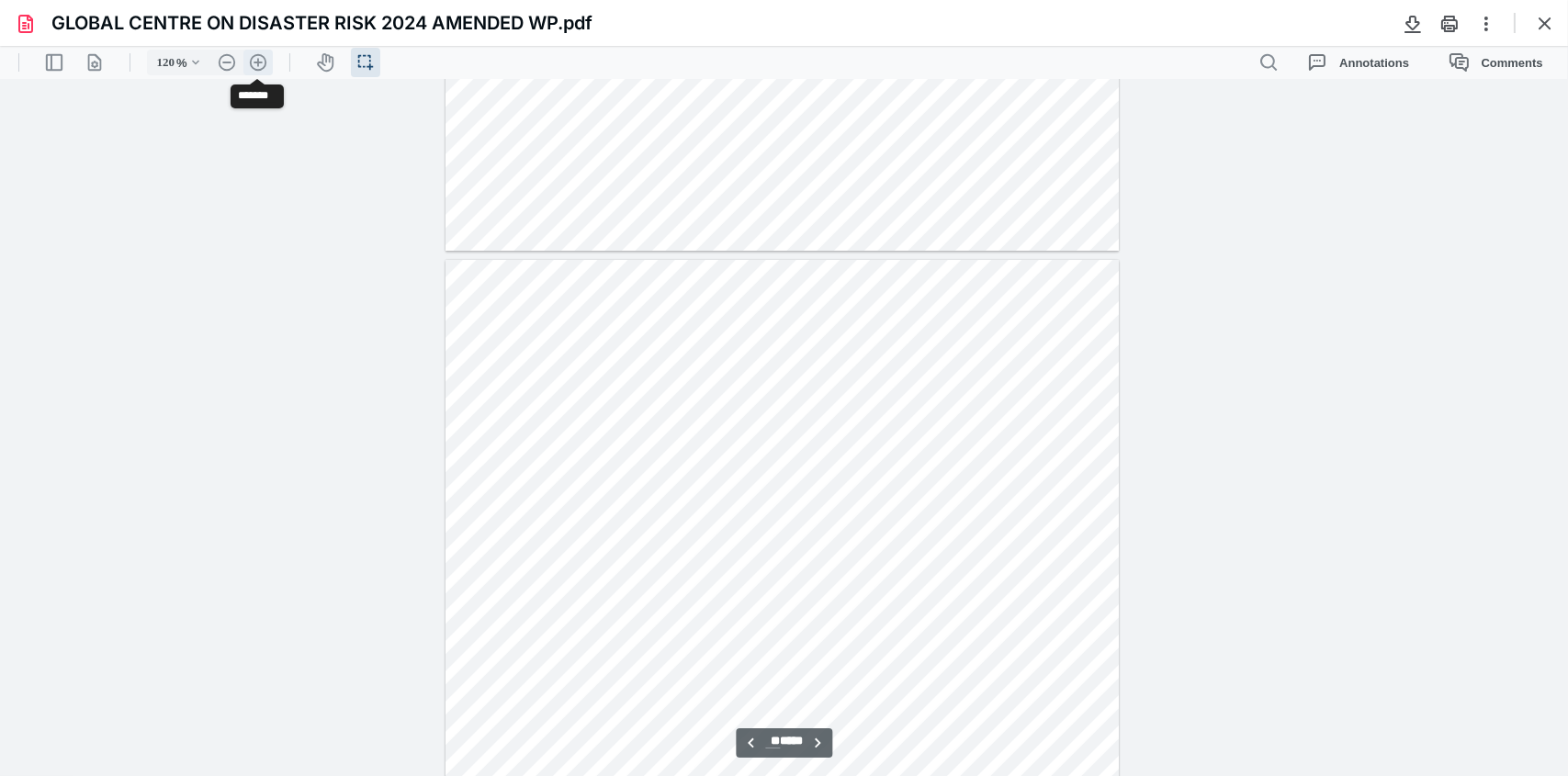 click on ".cls-1{fill:#abb0c4;} icon - header - zoom - in - line" at bounding box center (258, 62) 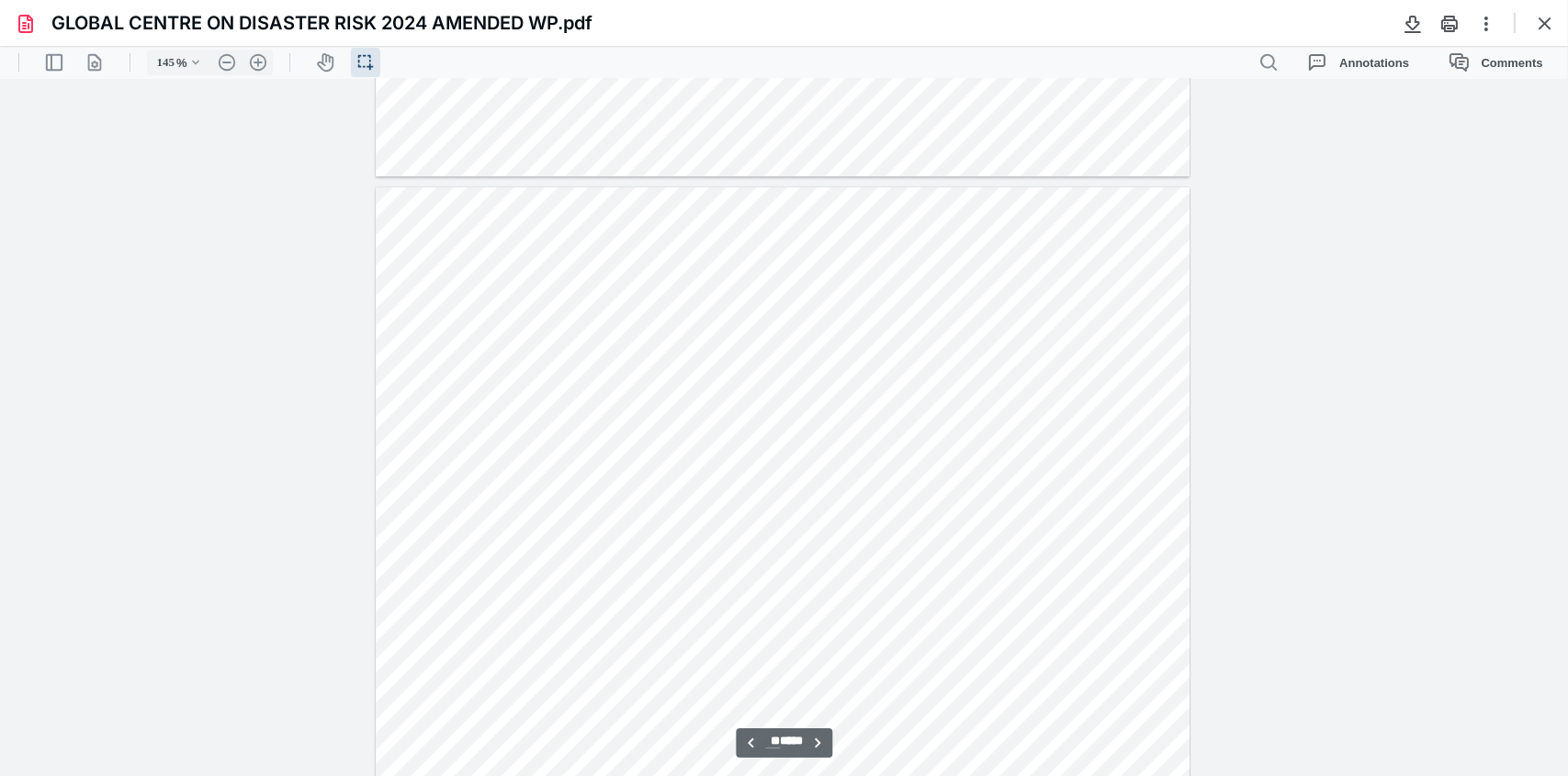 scroll, scrollTop: 31526, scrollLeft: 0, axis: vertical 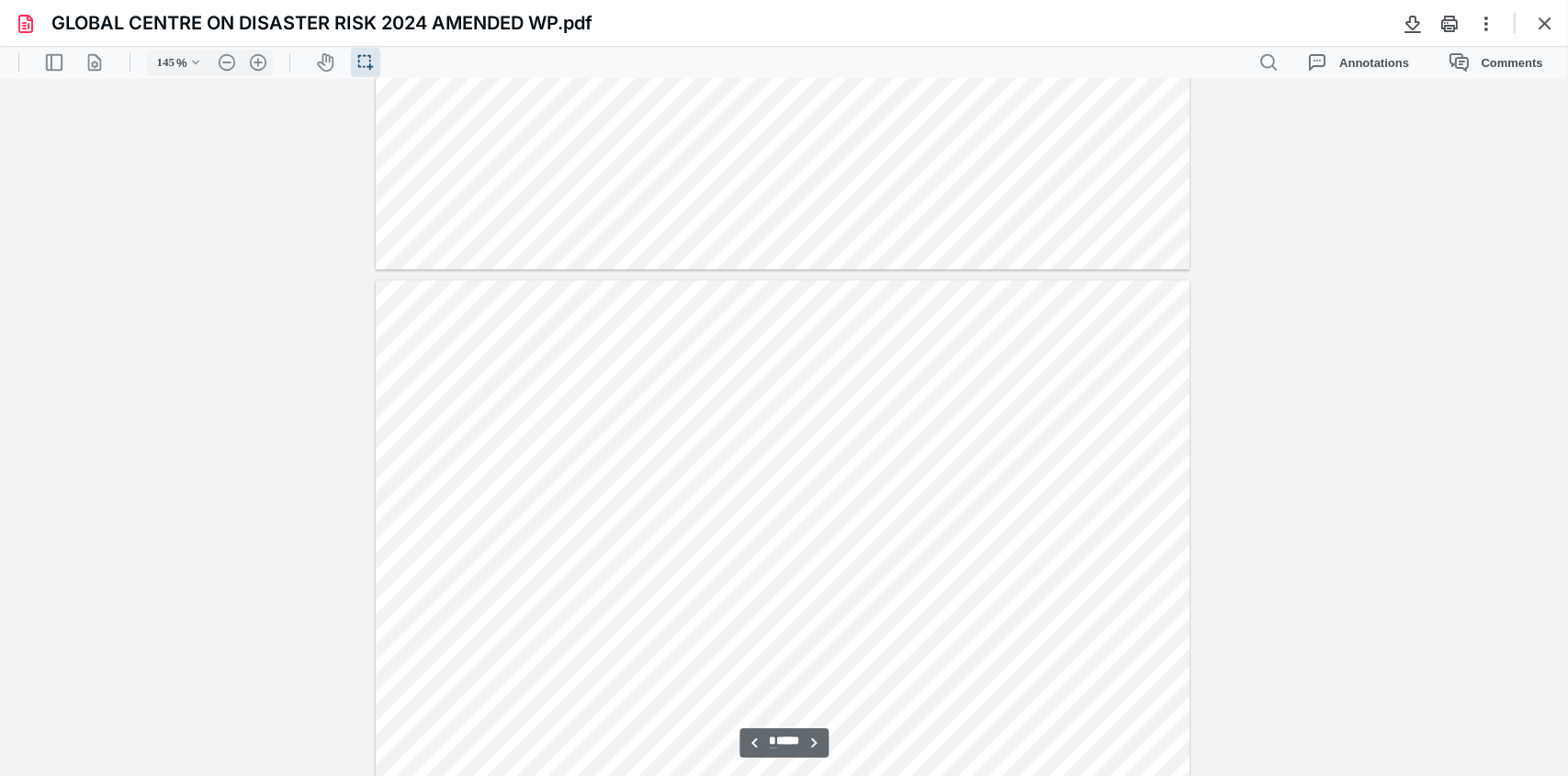 type on "*" 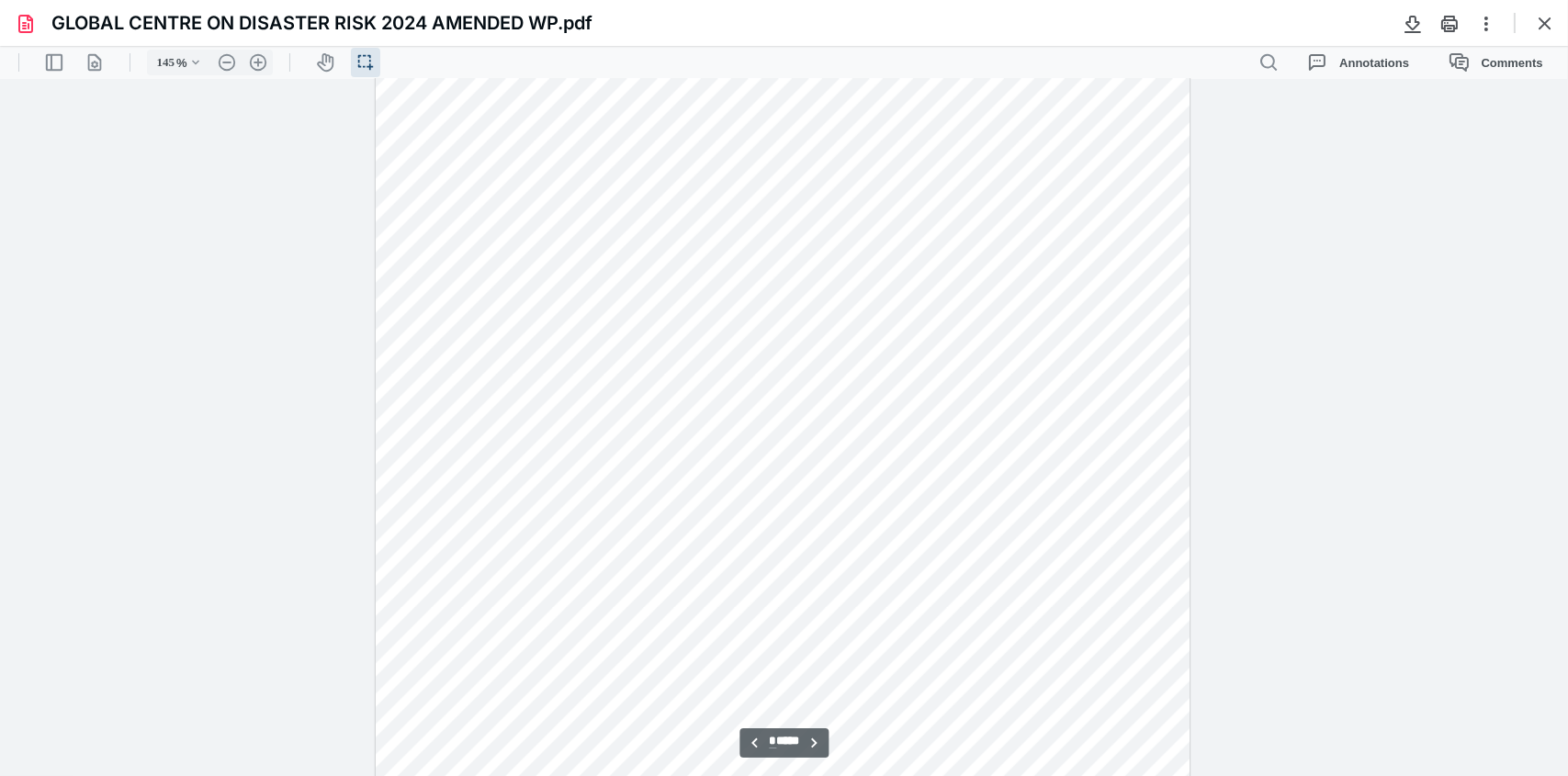 scroll, scrollTop: 6245, scrollLeft: 0, axis: vertical 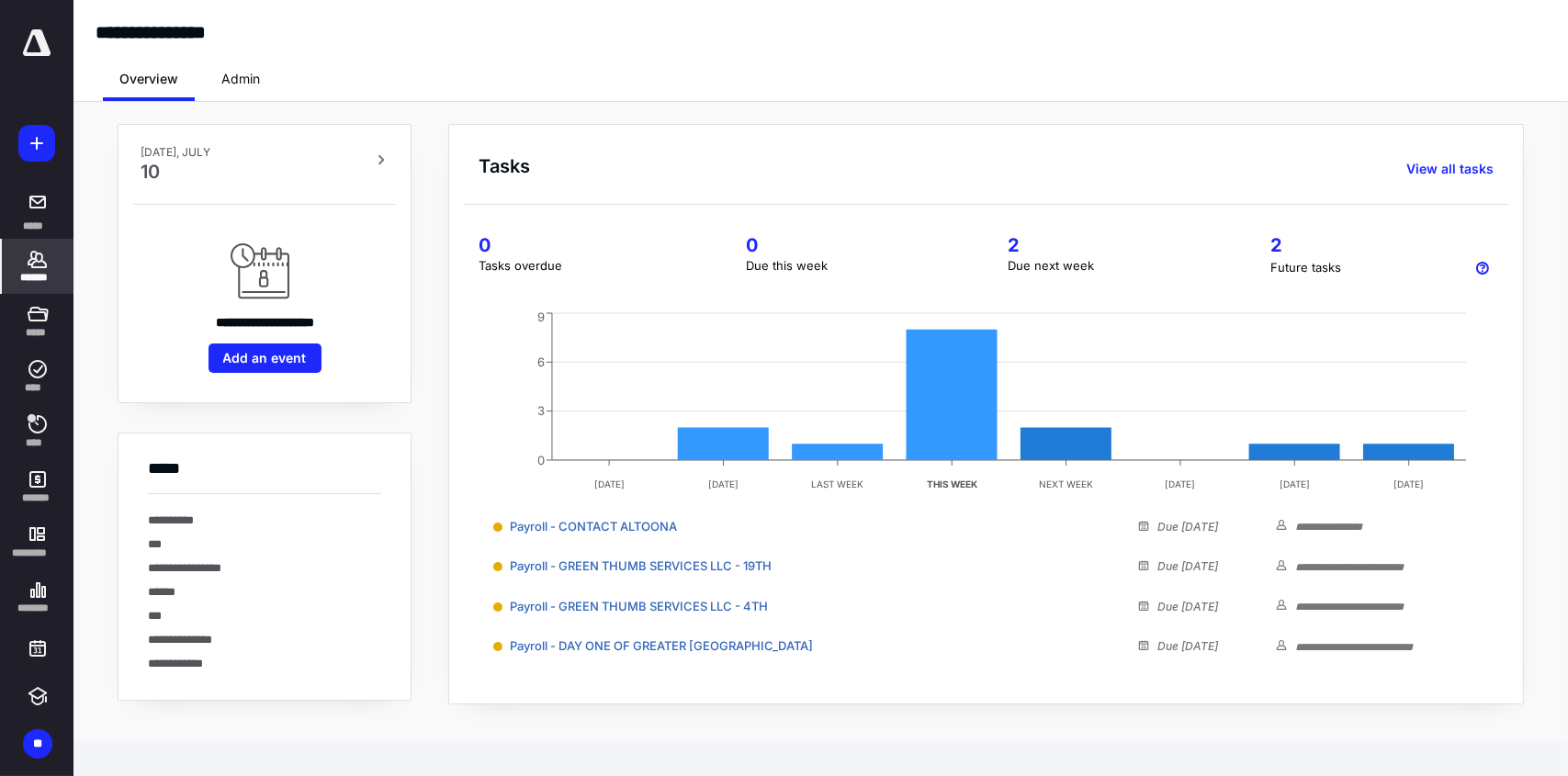 click 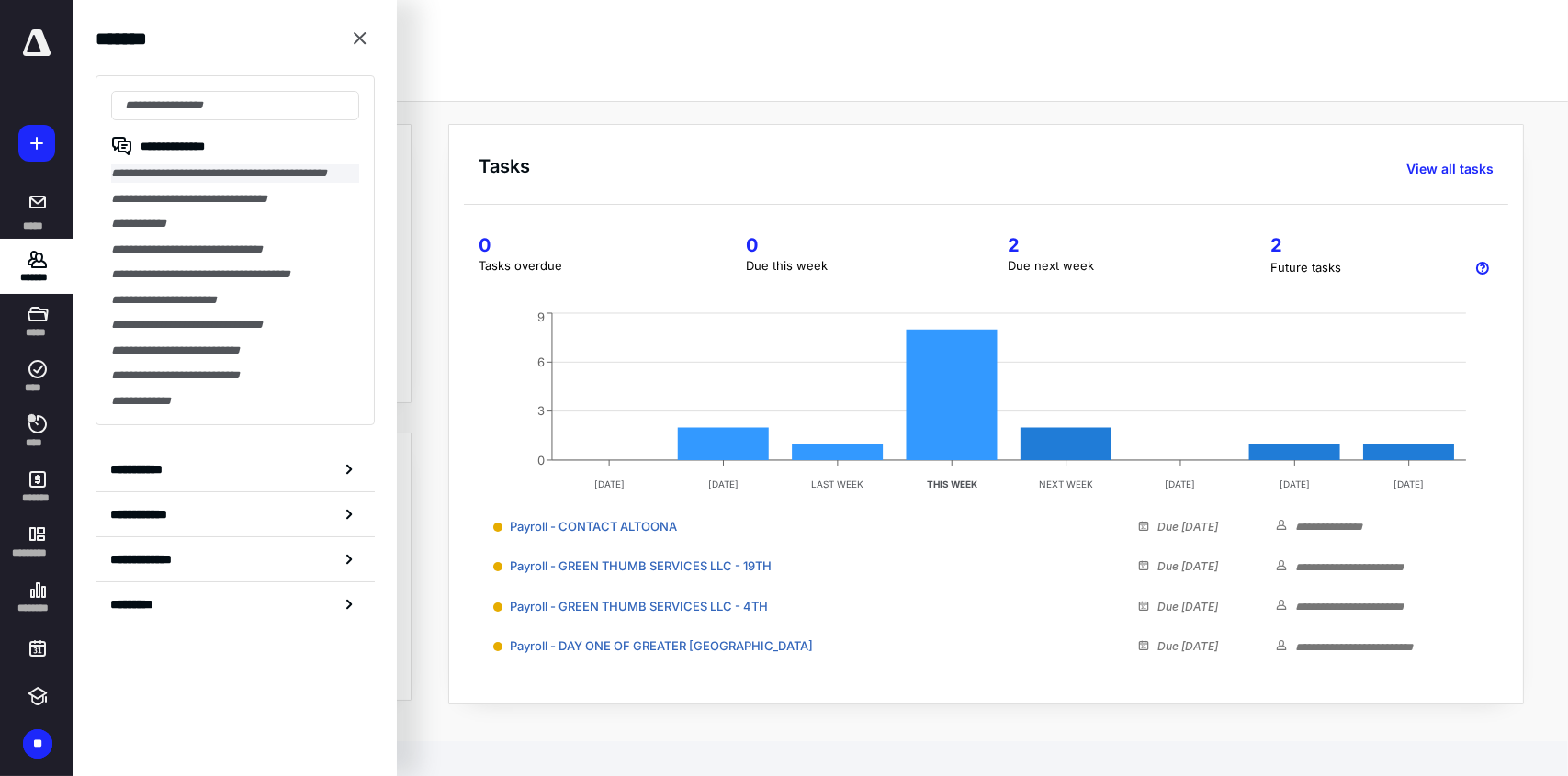 click on "**********" at bounding box center [235, 174] 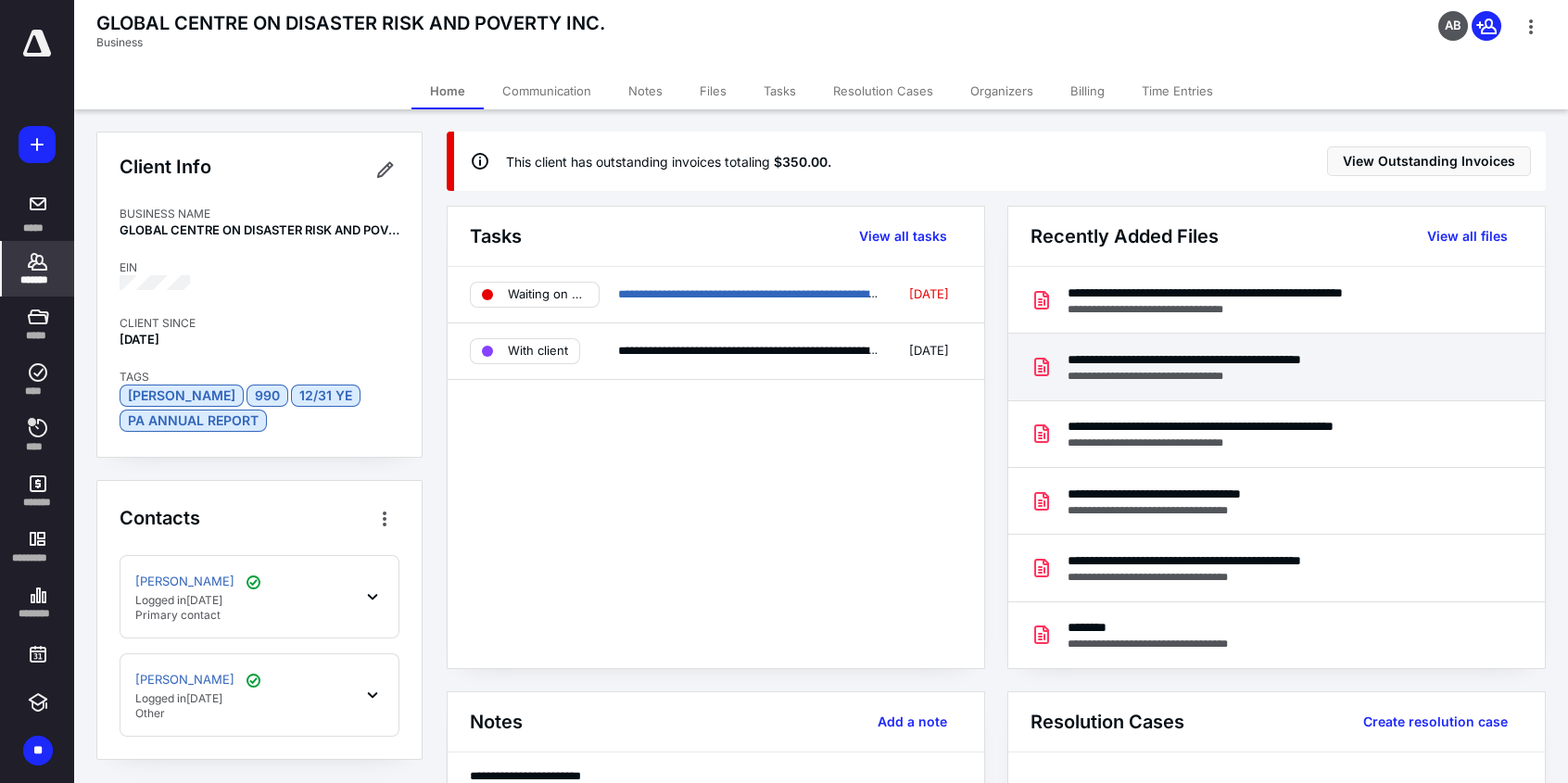 click on "**********" at bounding box center [1258, 376] 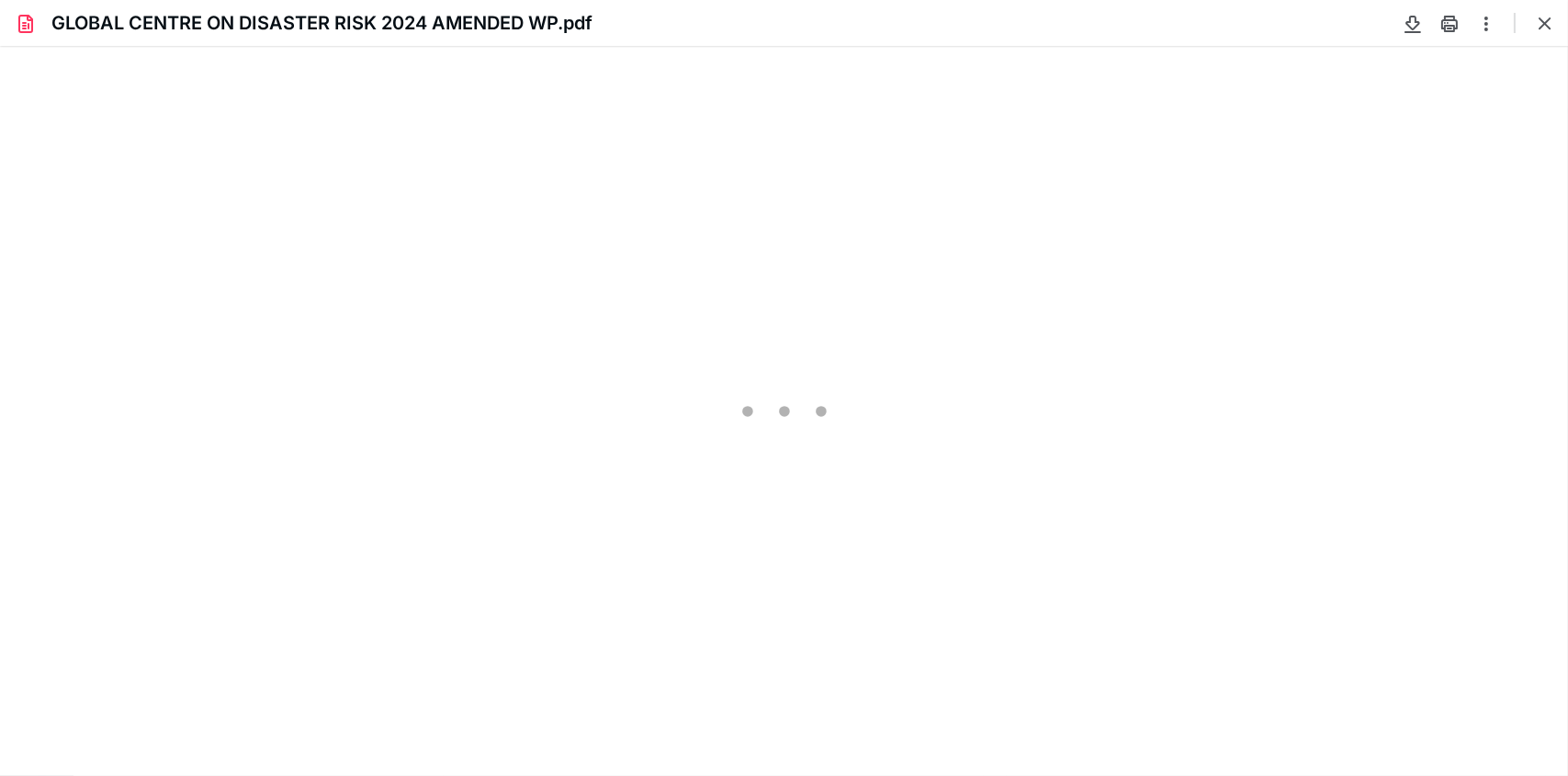 scroll, scrollTop: 0, scrollLeft: 0, axis: both 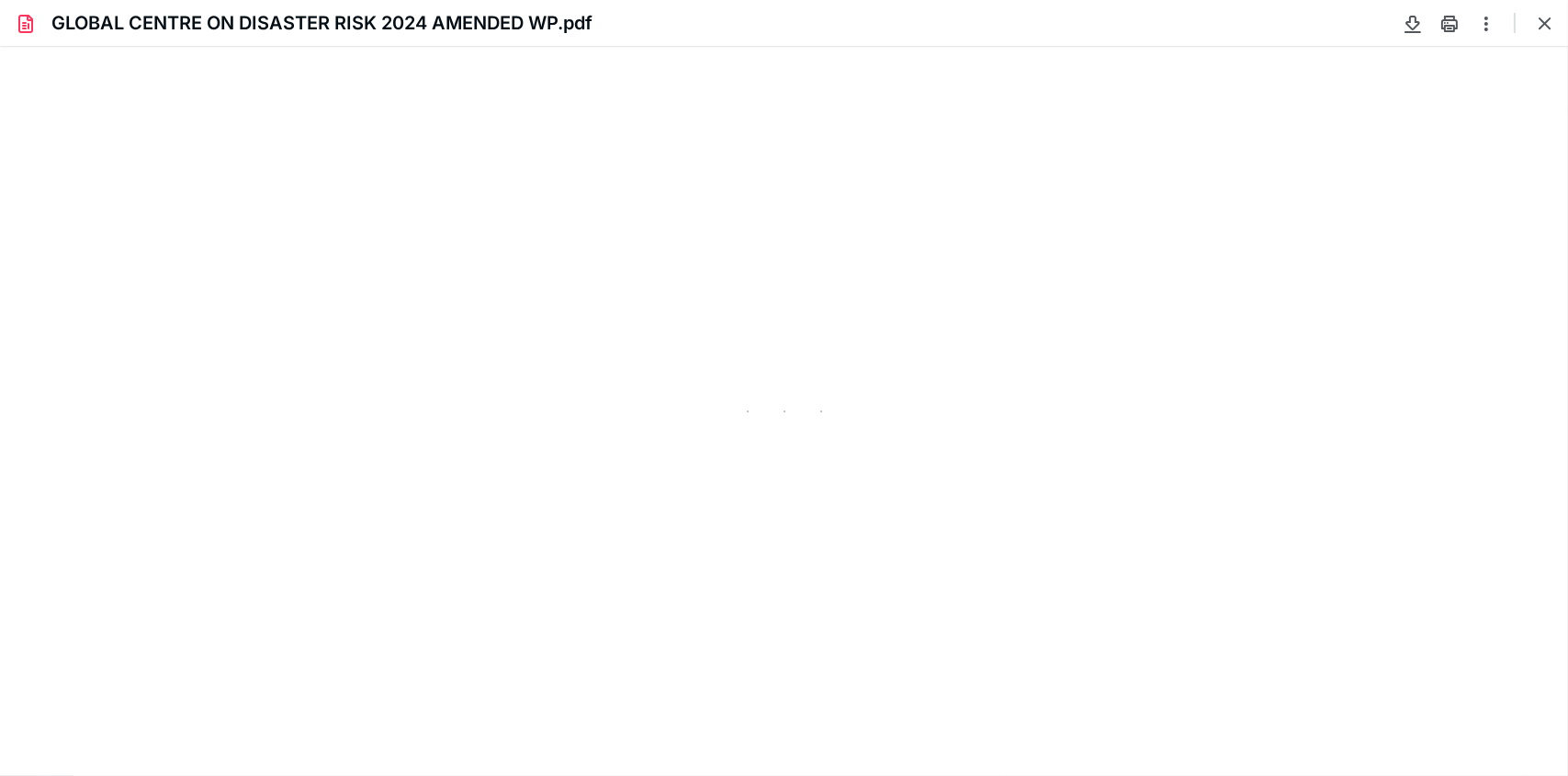 type on "95" 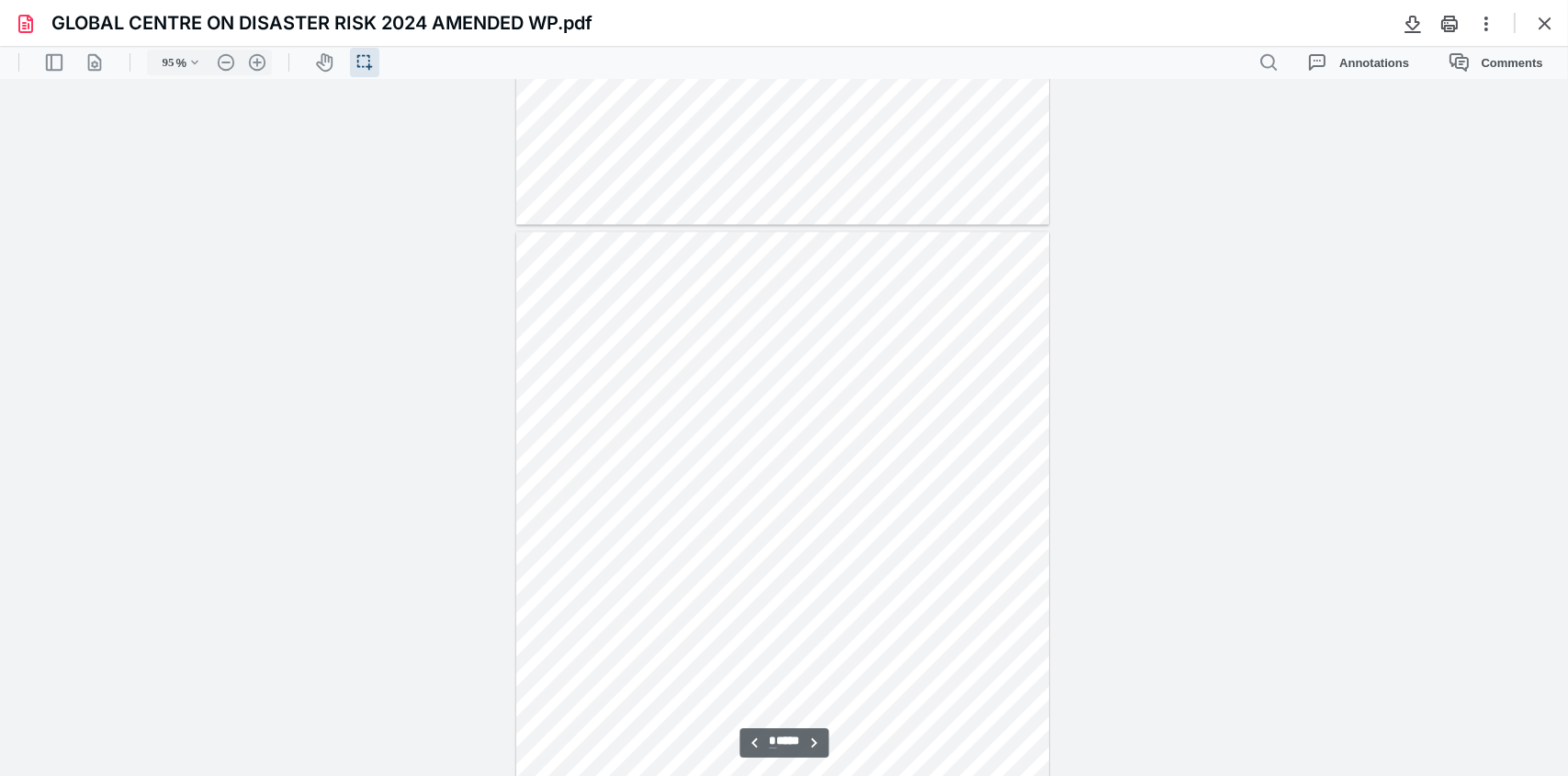 scroll, scrollTop: 5455, scrollLeft: 0, axis: vertical 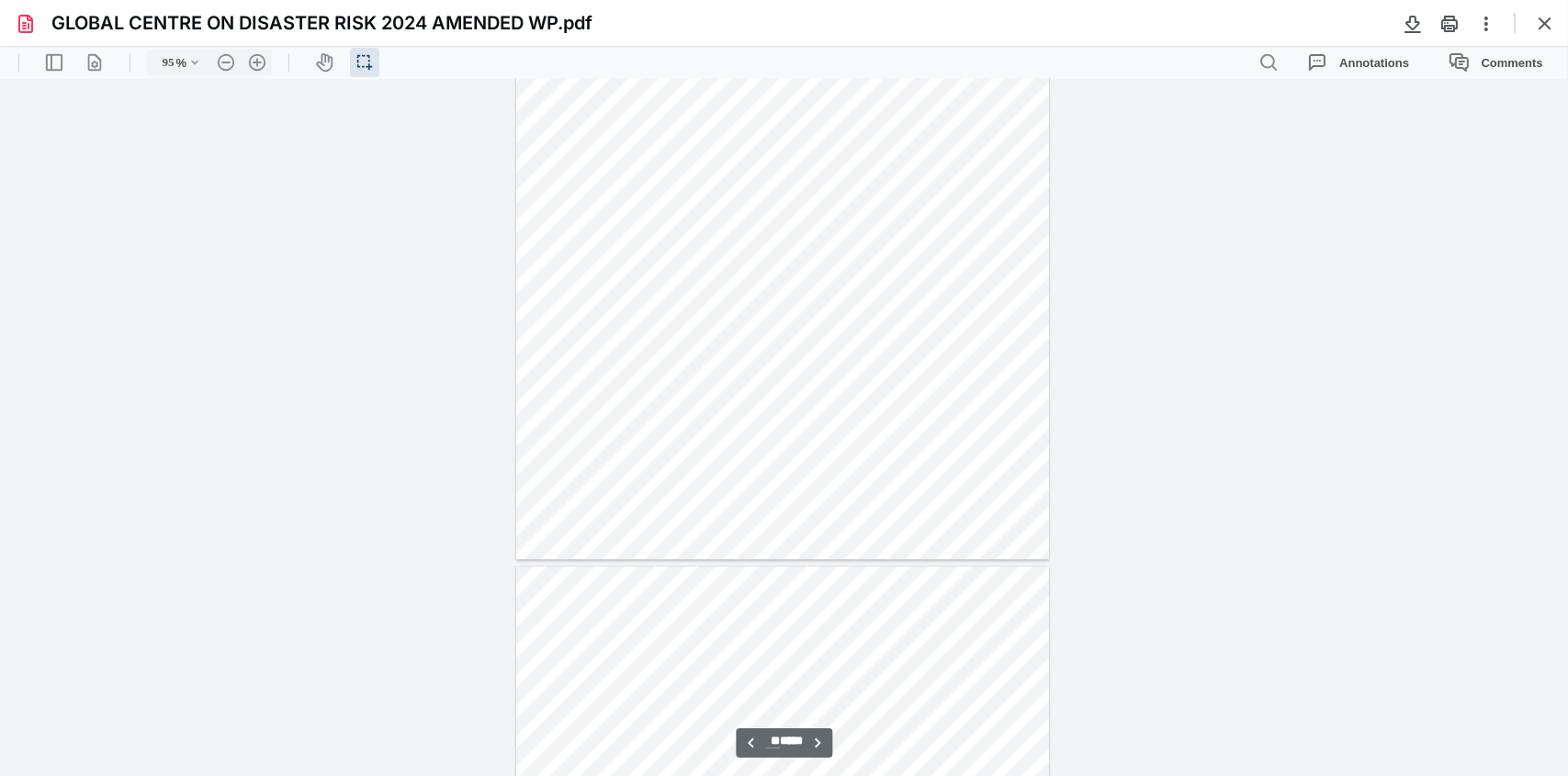 type on "**" 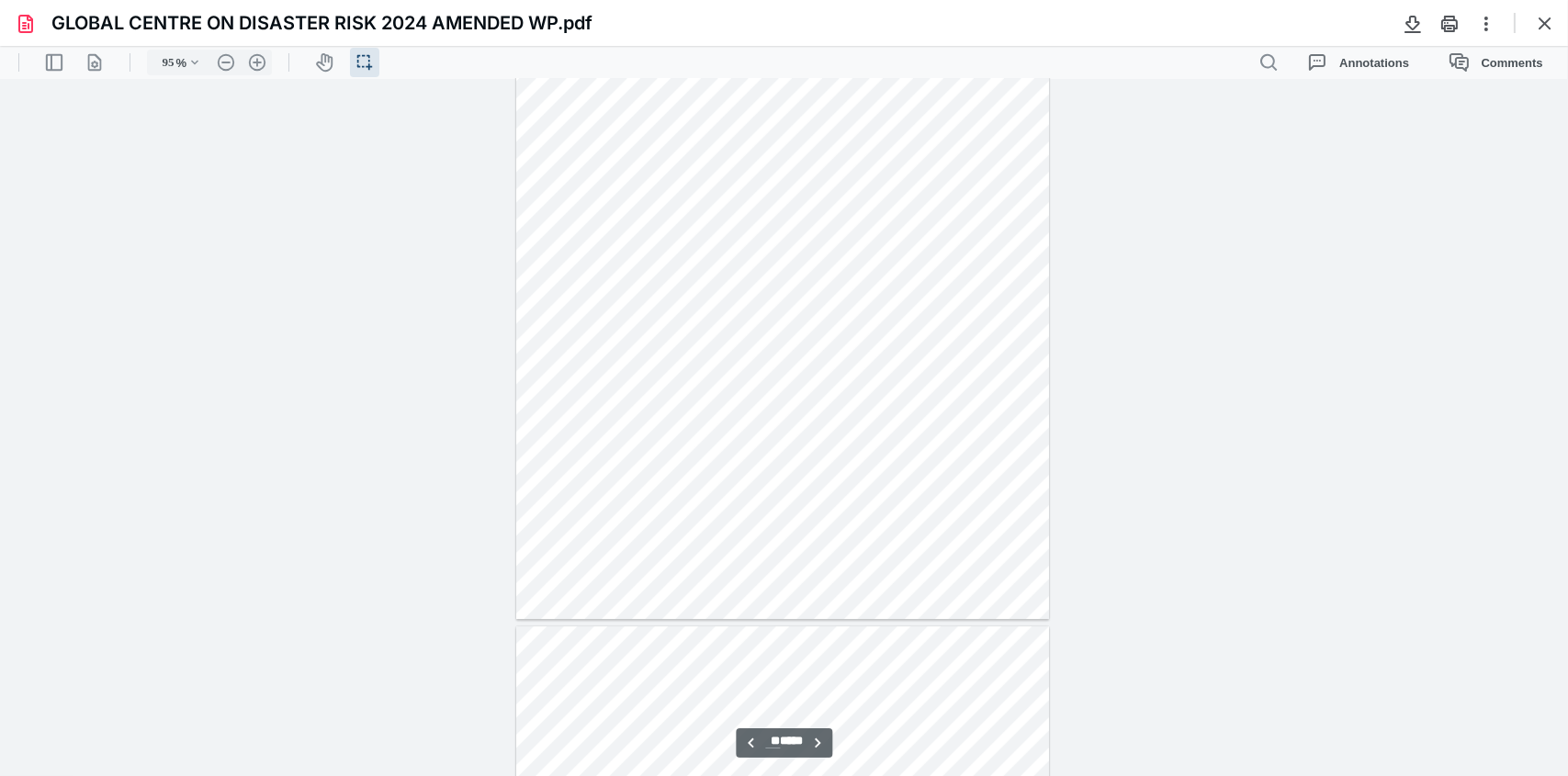 scroll, scrollTop: 9220, scrollLeft: 0, axis: vertical 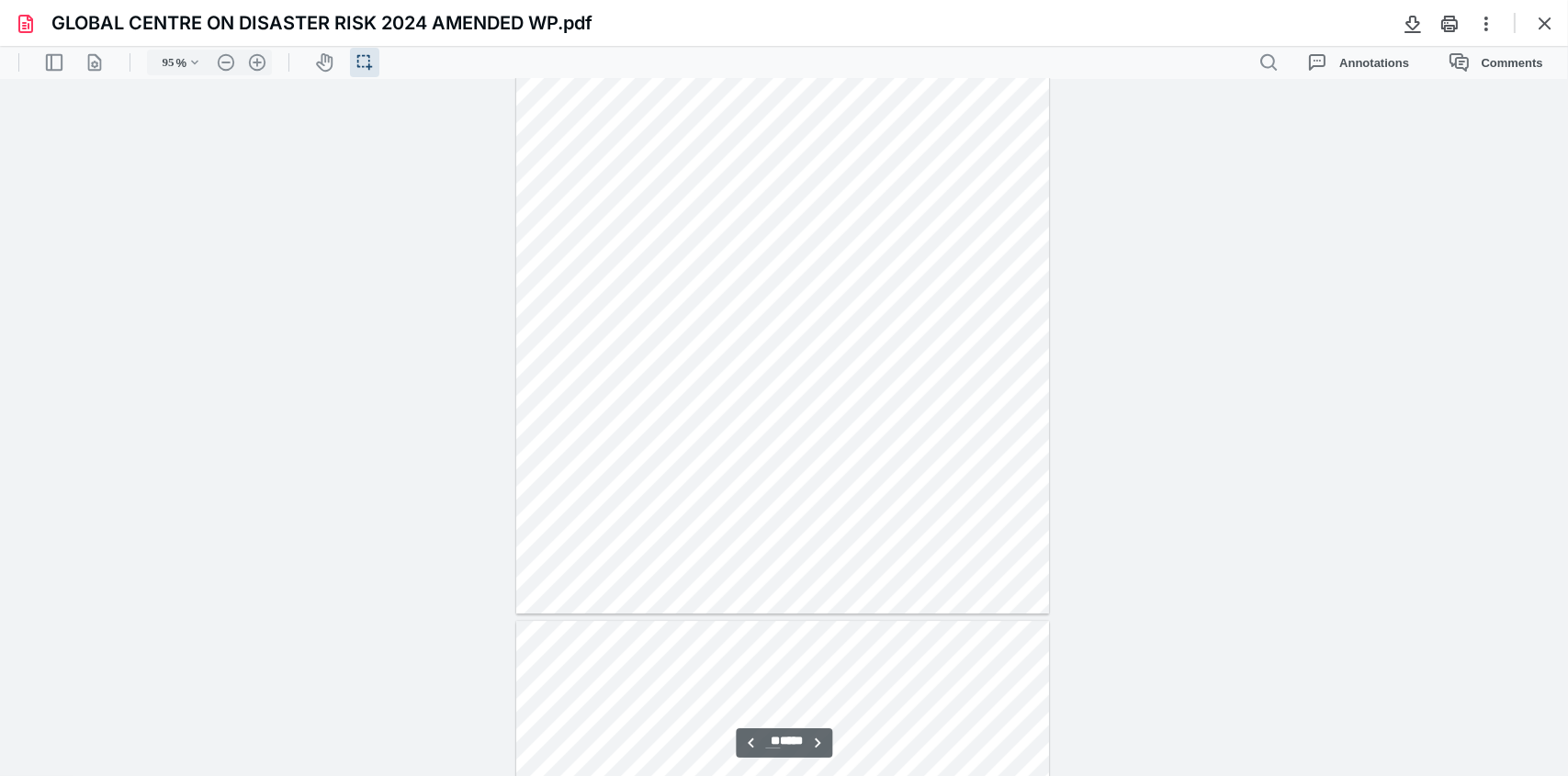 click at bounding box center (1545, 23) 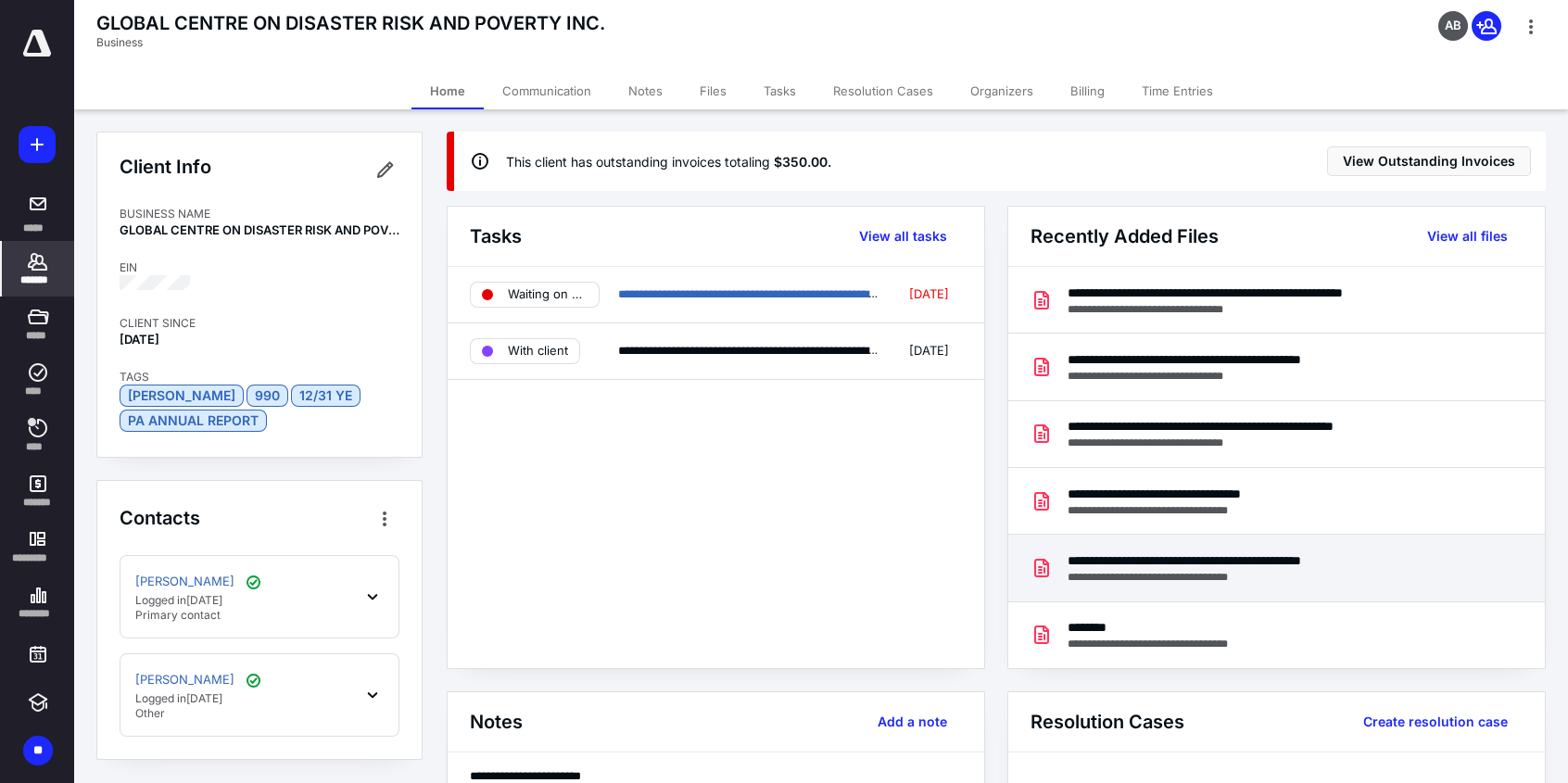 click on "**********" at bounding box center [1252, 561] 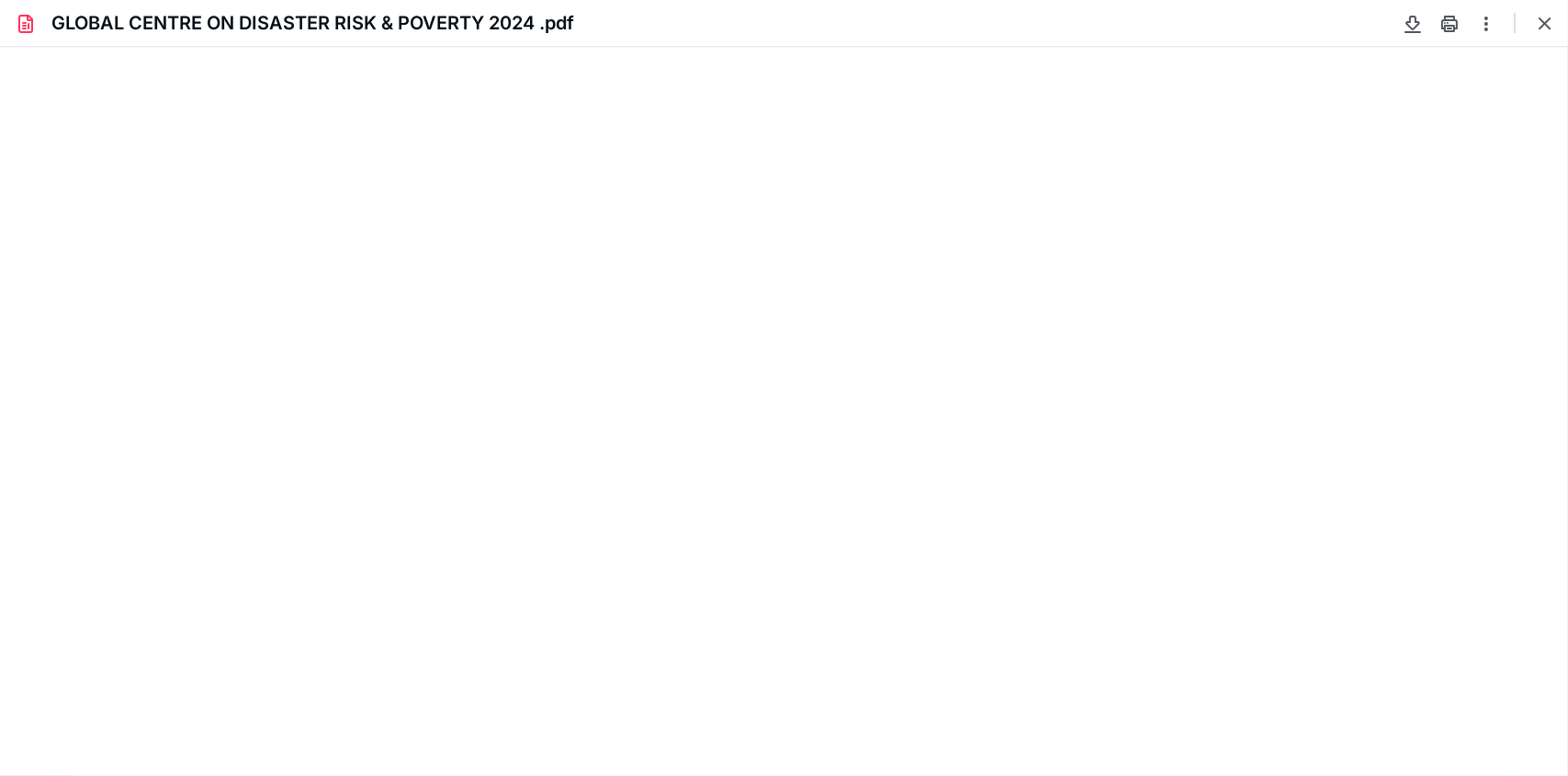 scroll, scrollTop: 0, scrollLeft: 0, axis: both 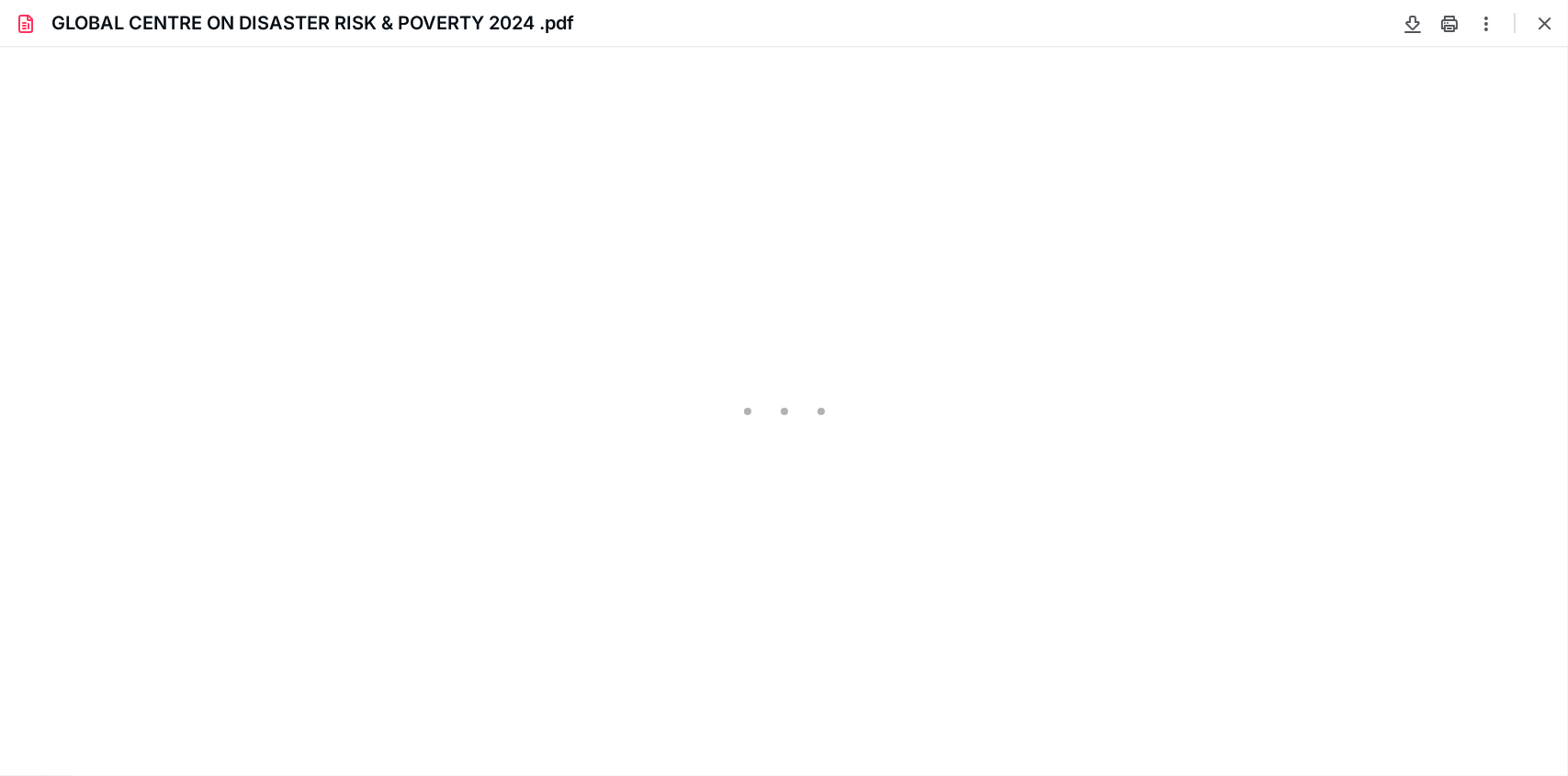 type on "95" 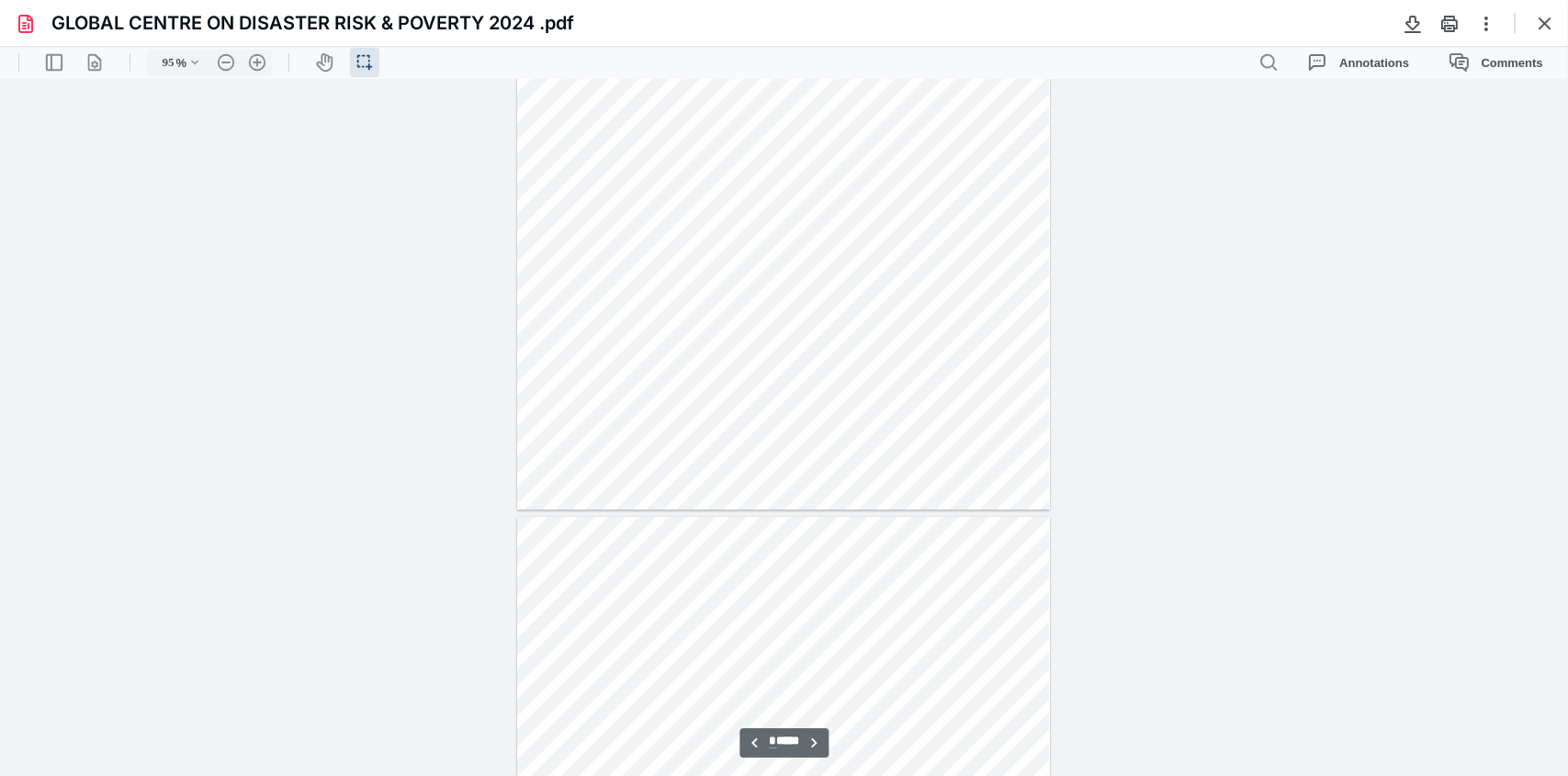 type on "*" 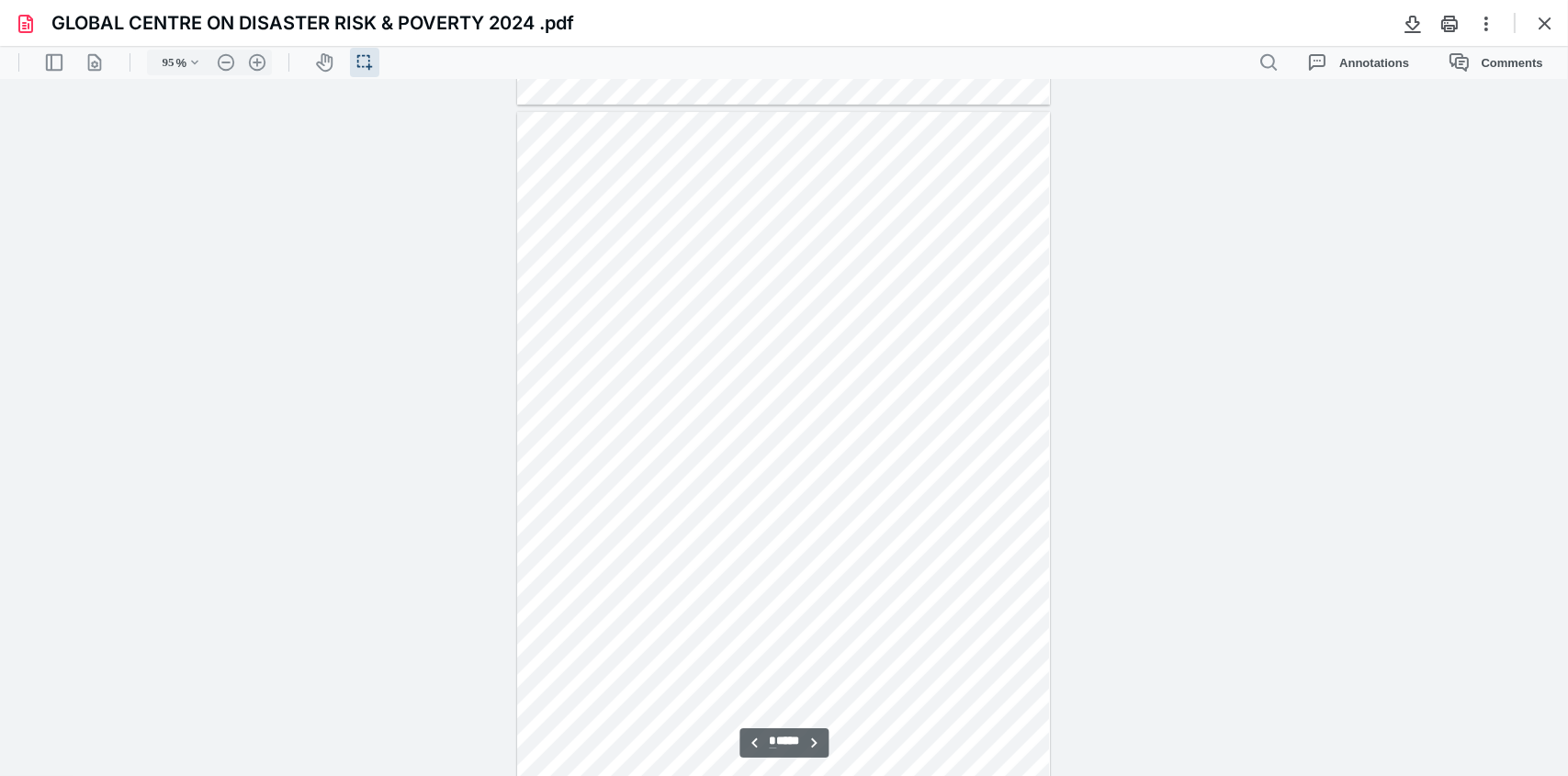 scroll, scrollTop: 1873, scrollLeft: 0, axis: vertical 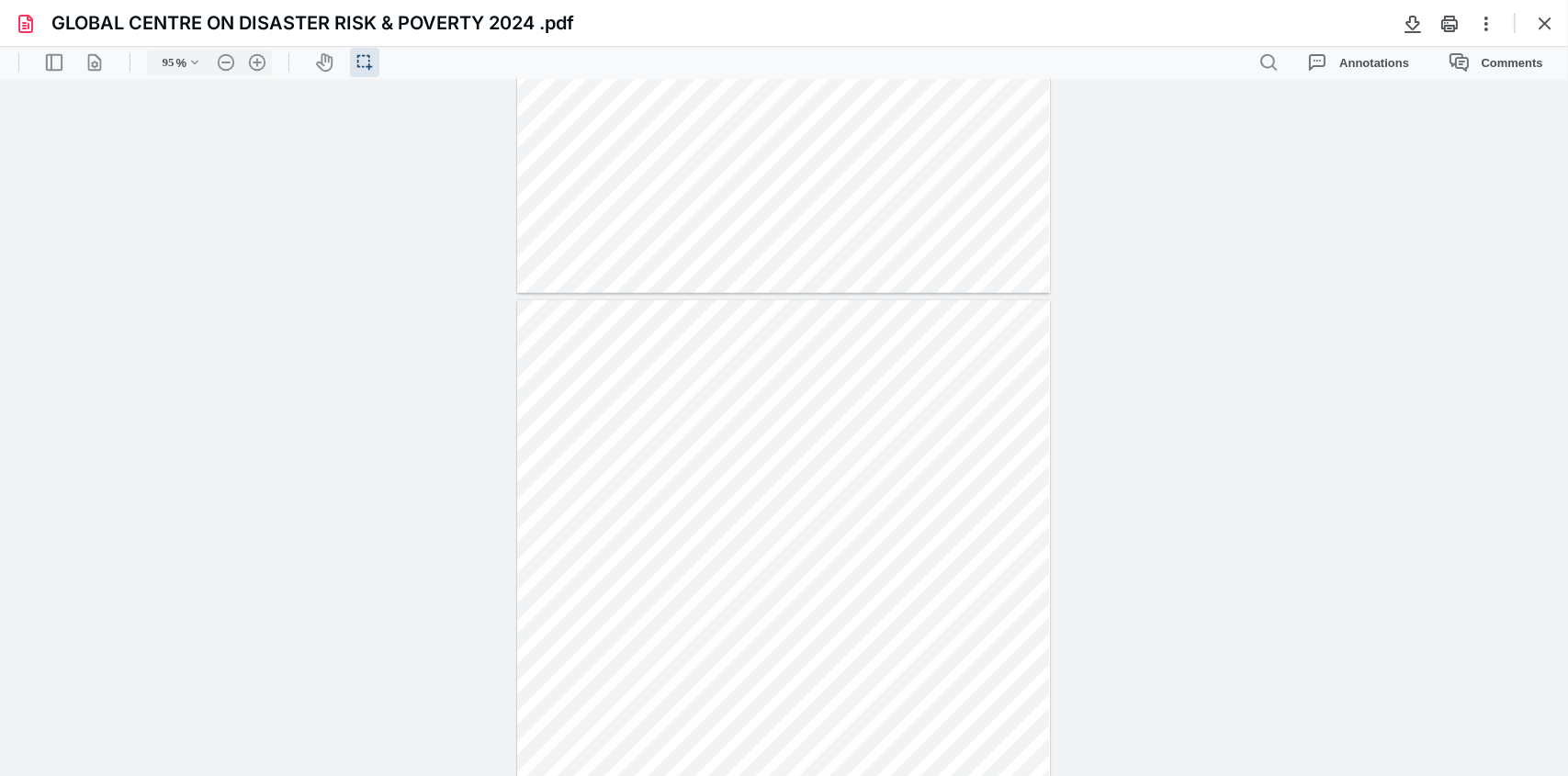 drag, startPoint x: 911, startPoint y: 401, endPoint x: 974, endPoint y: 398, distance: 63.071388 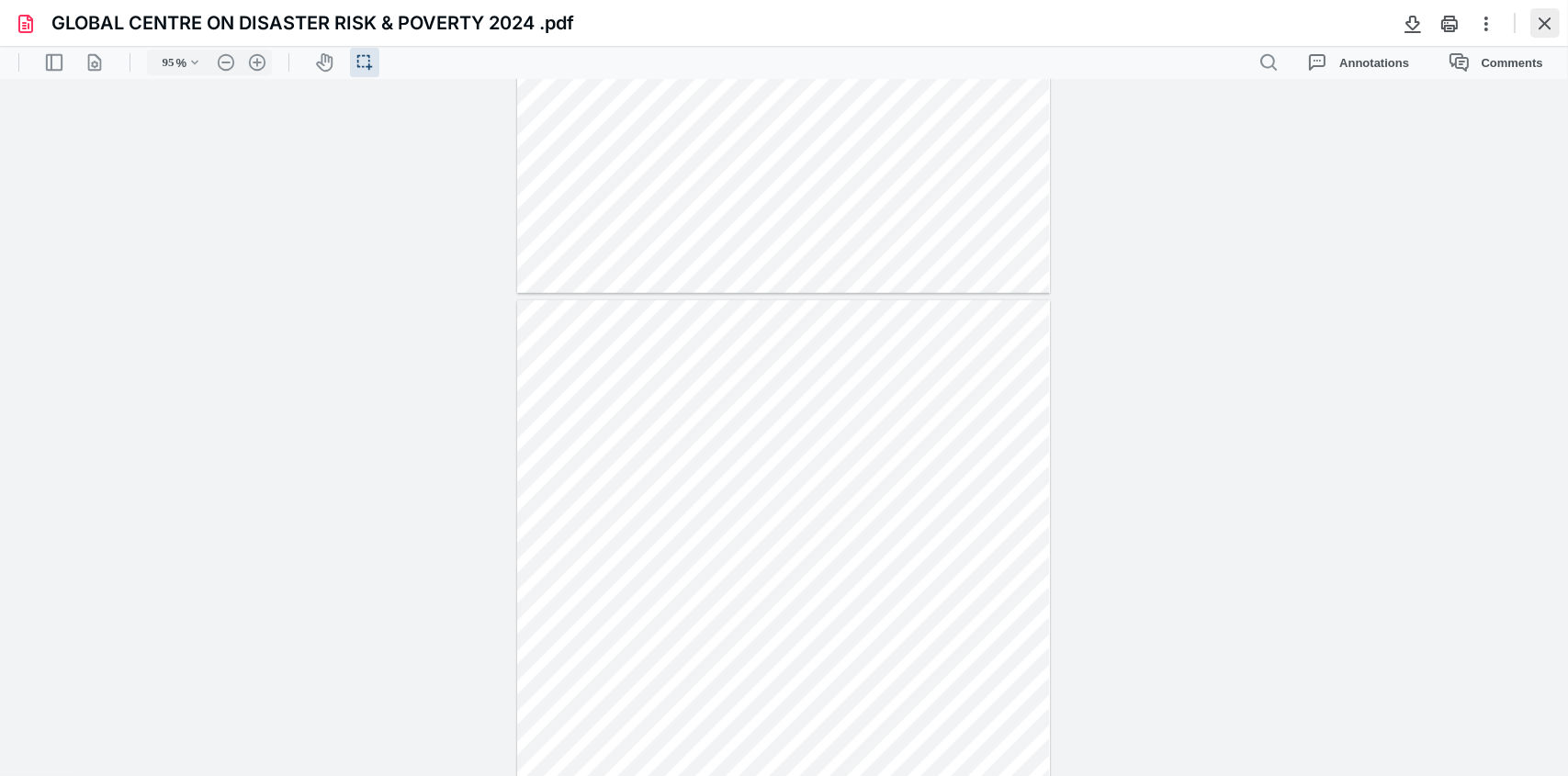 click at bounding box center (1545, 23) 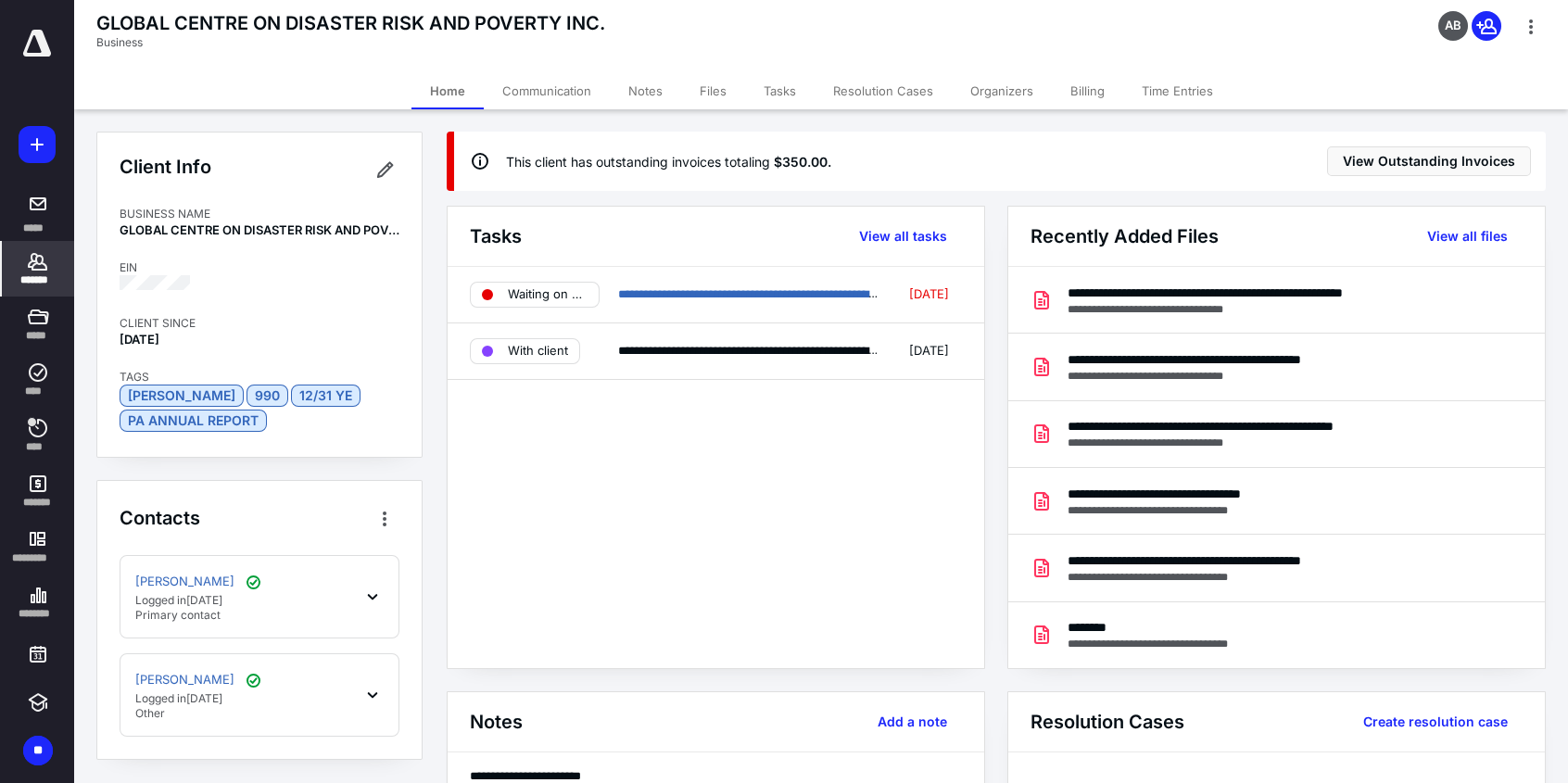 click 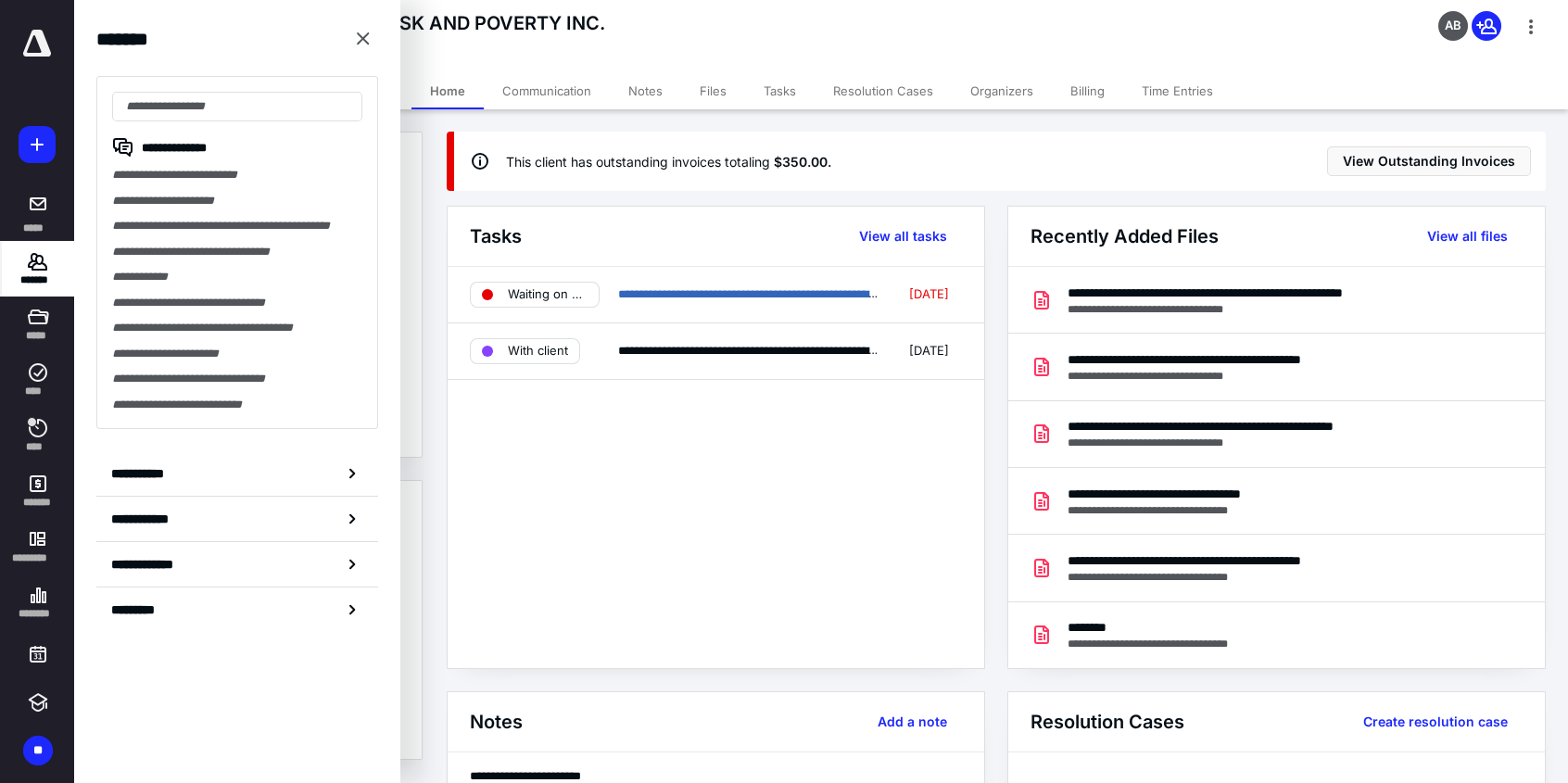 click on "**********" at bounding box center (715, 467) 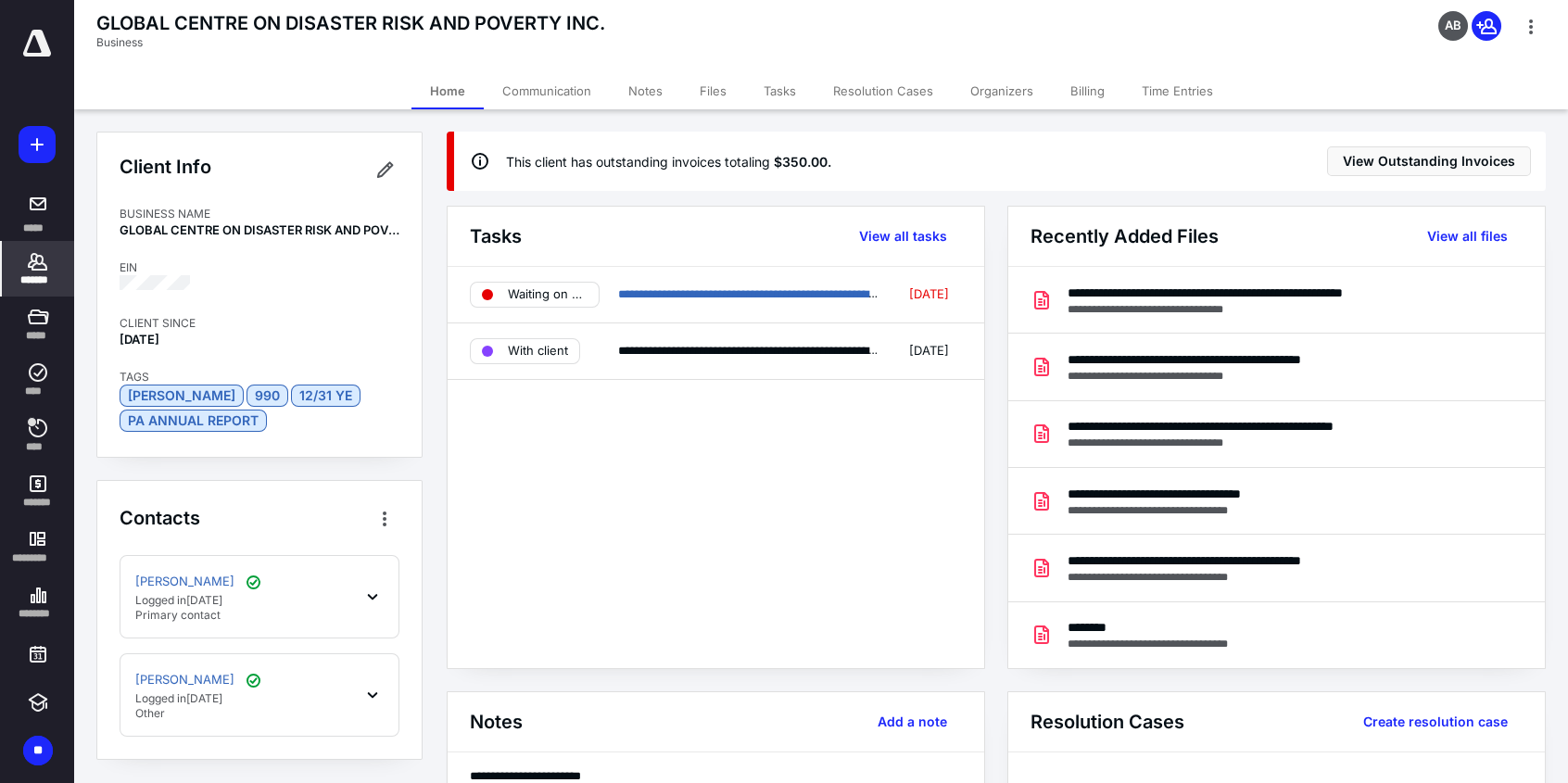 click 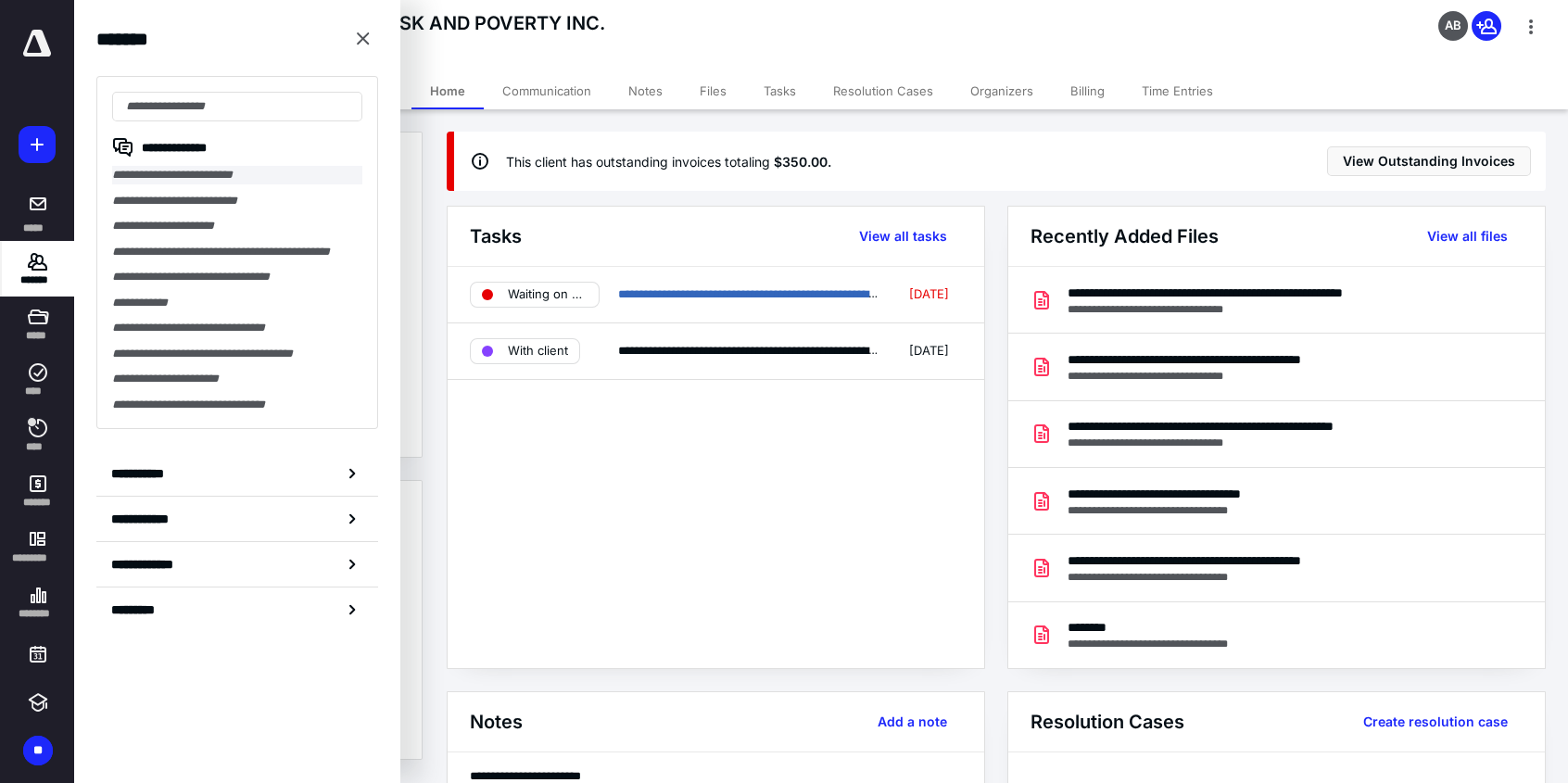 click on "**********" at bounding box center [237, 175] 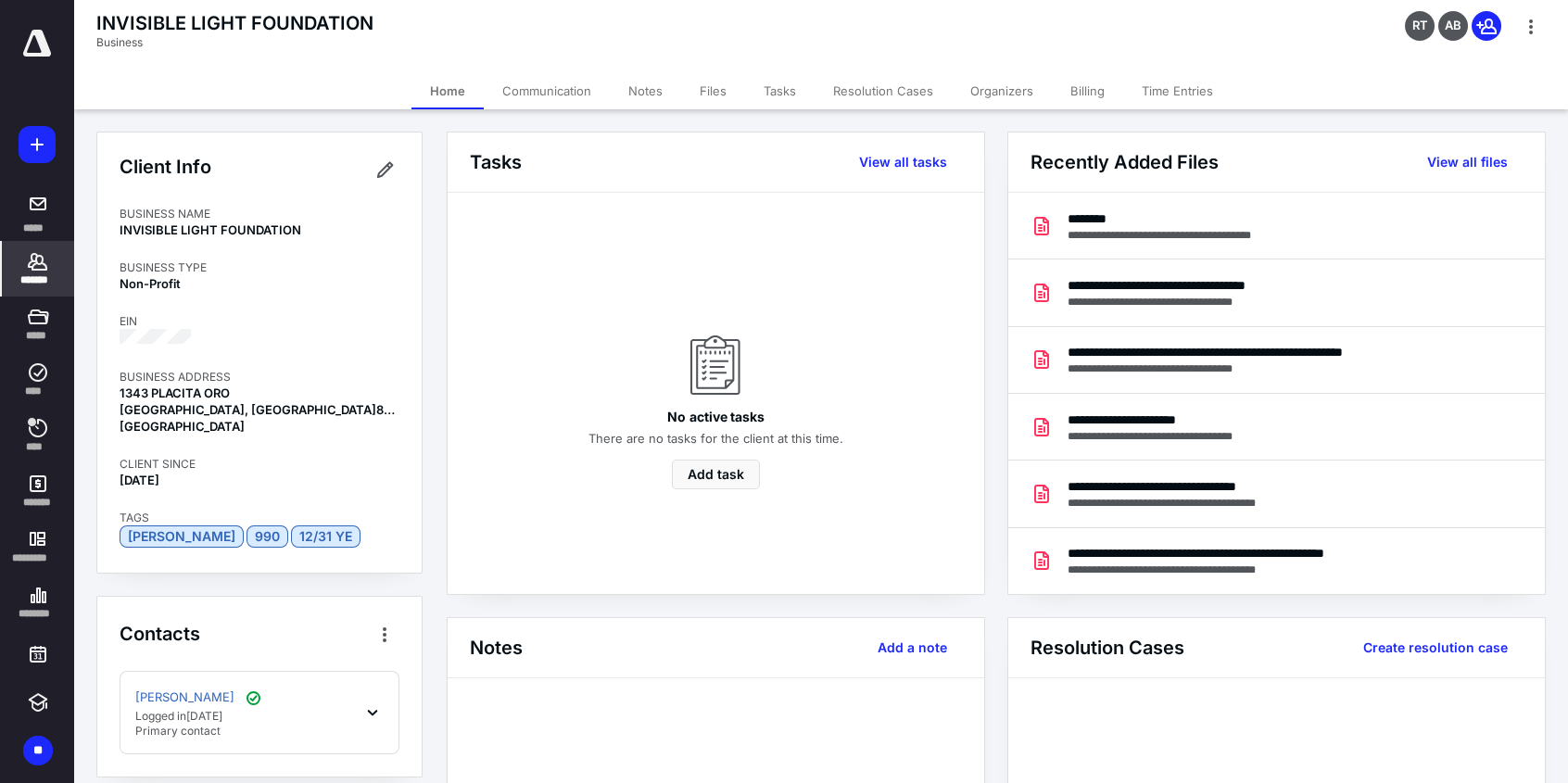 click 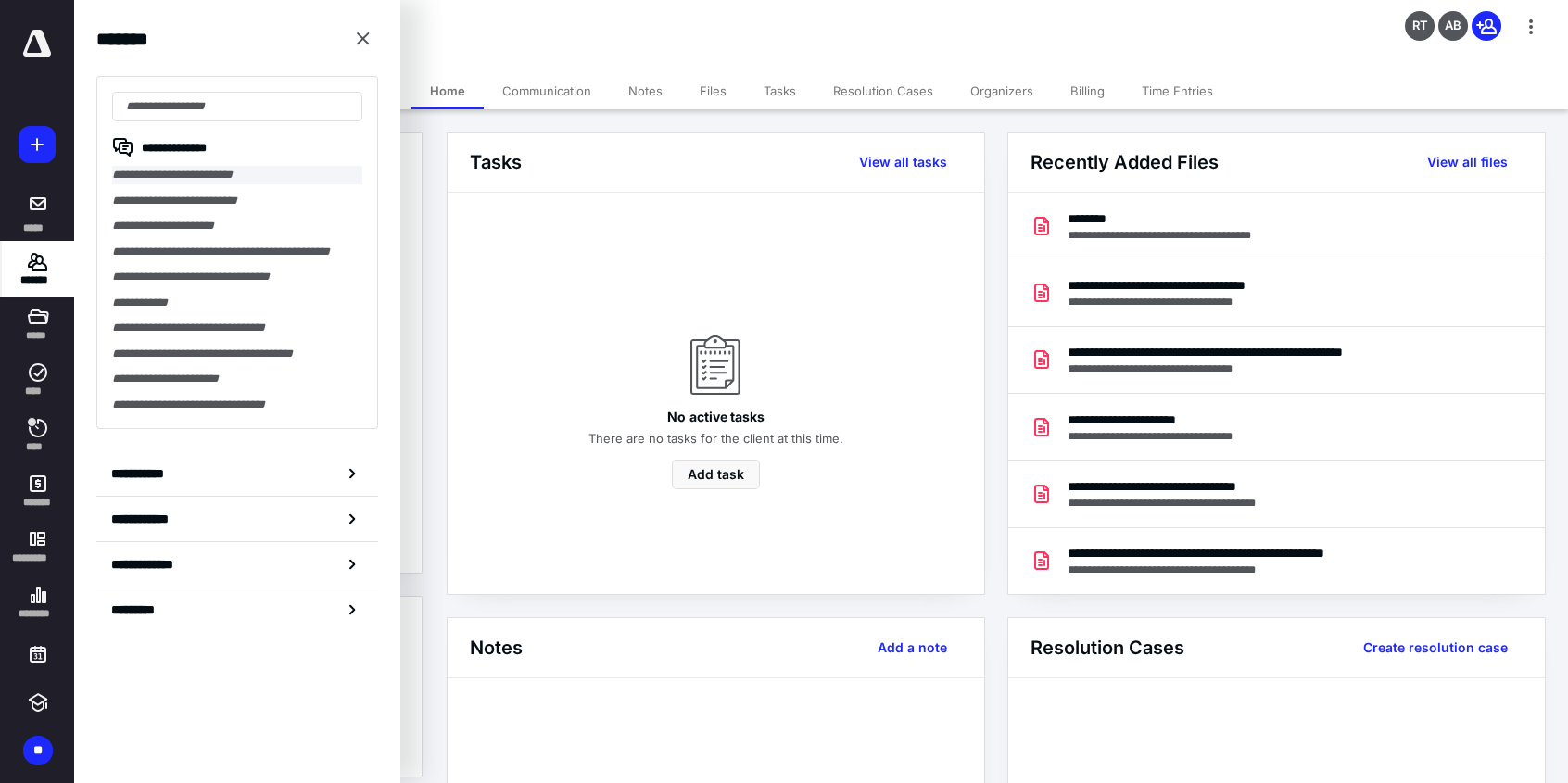click on "**********" at bounding box center [237, 175] 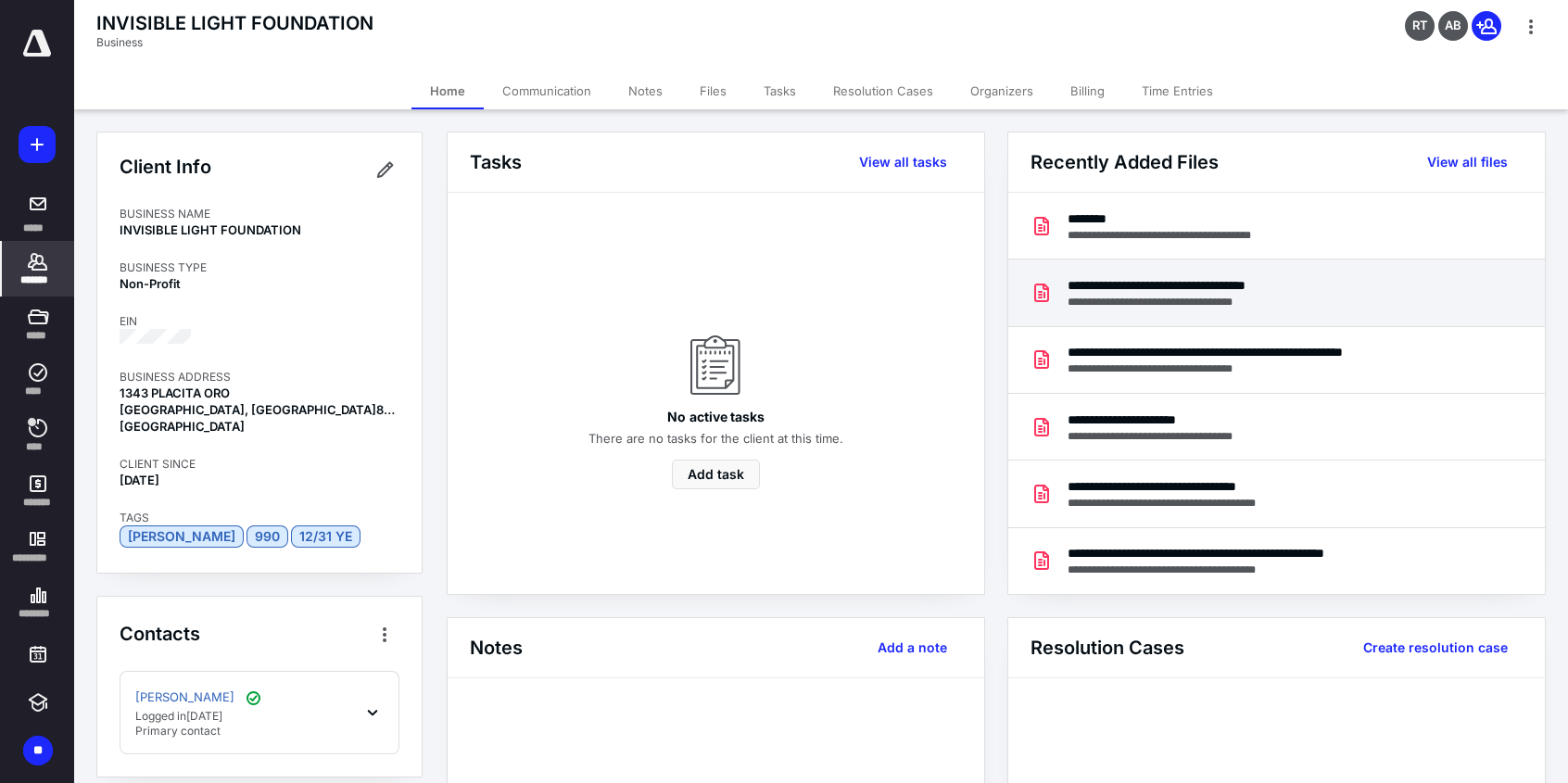 click on "**********" at bounding box center (1186, 285) 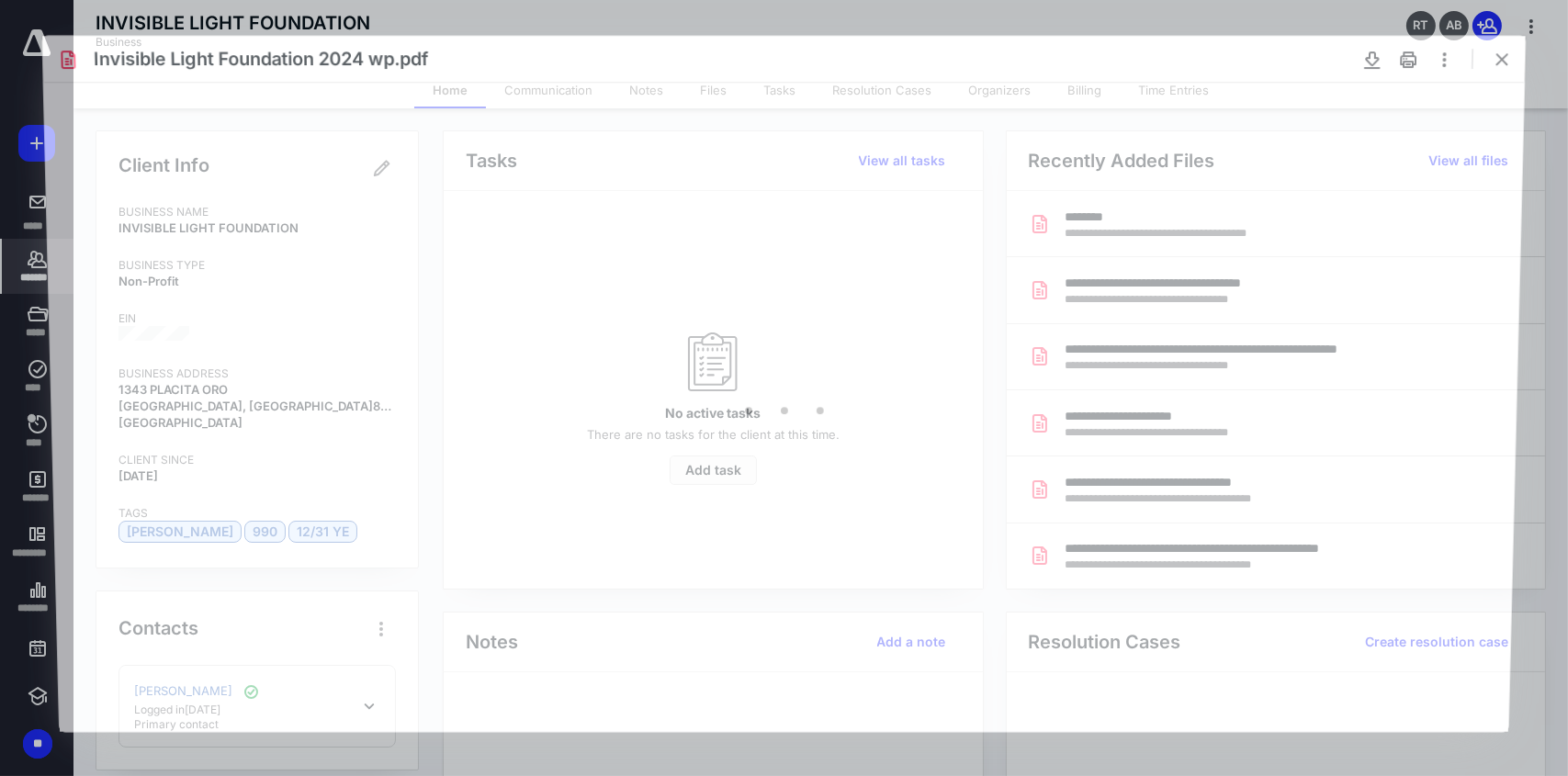 scroll, scrollTop: 0, scrollLeft: 0, axis: both 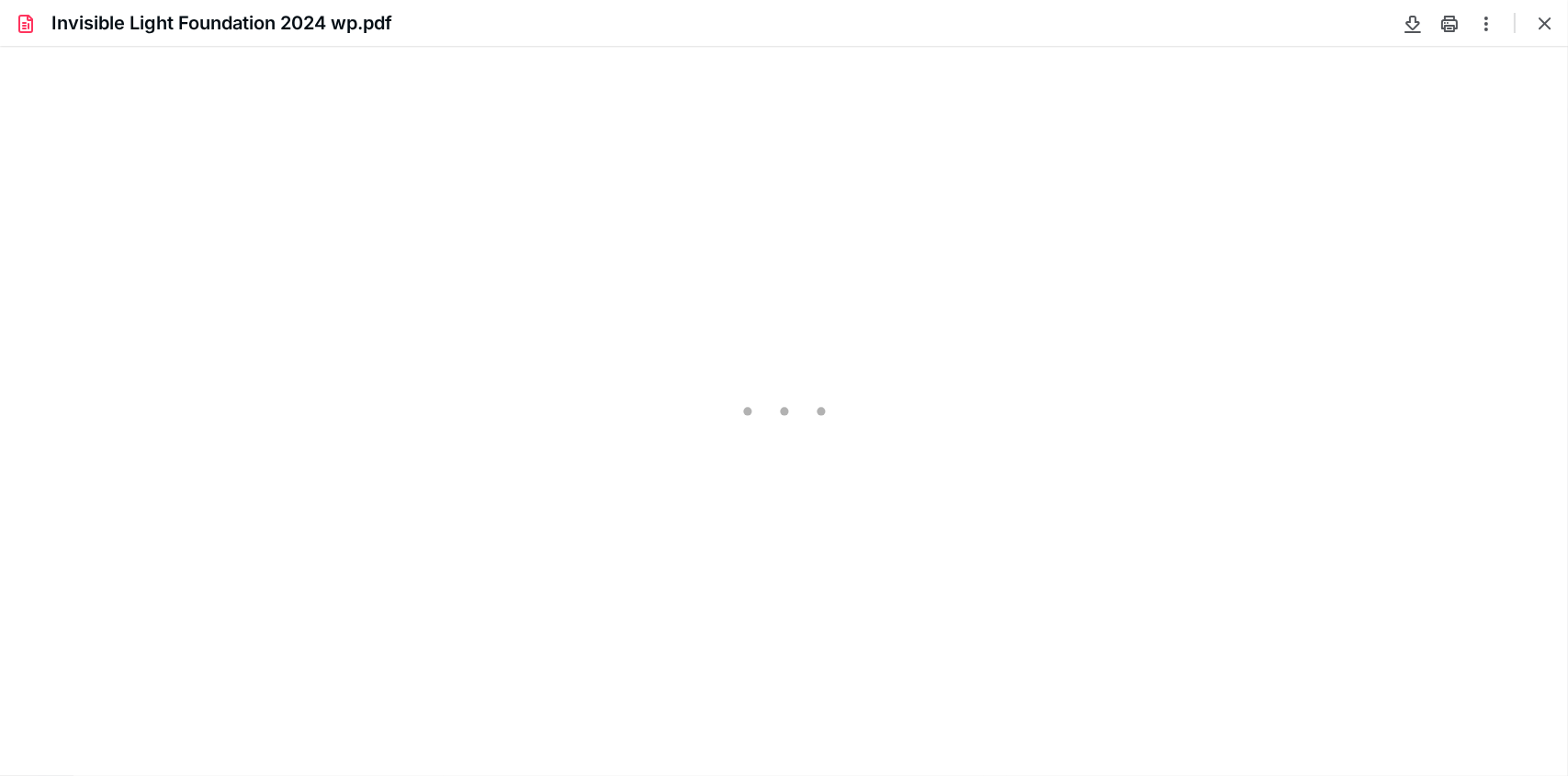 type on "95" 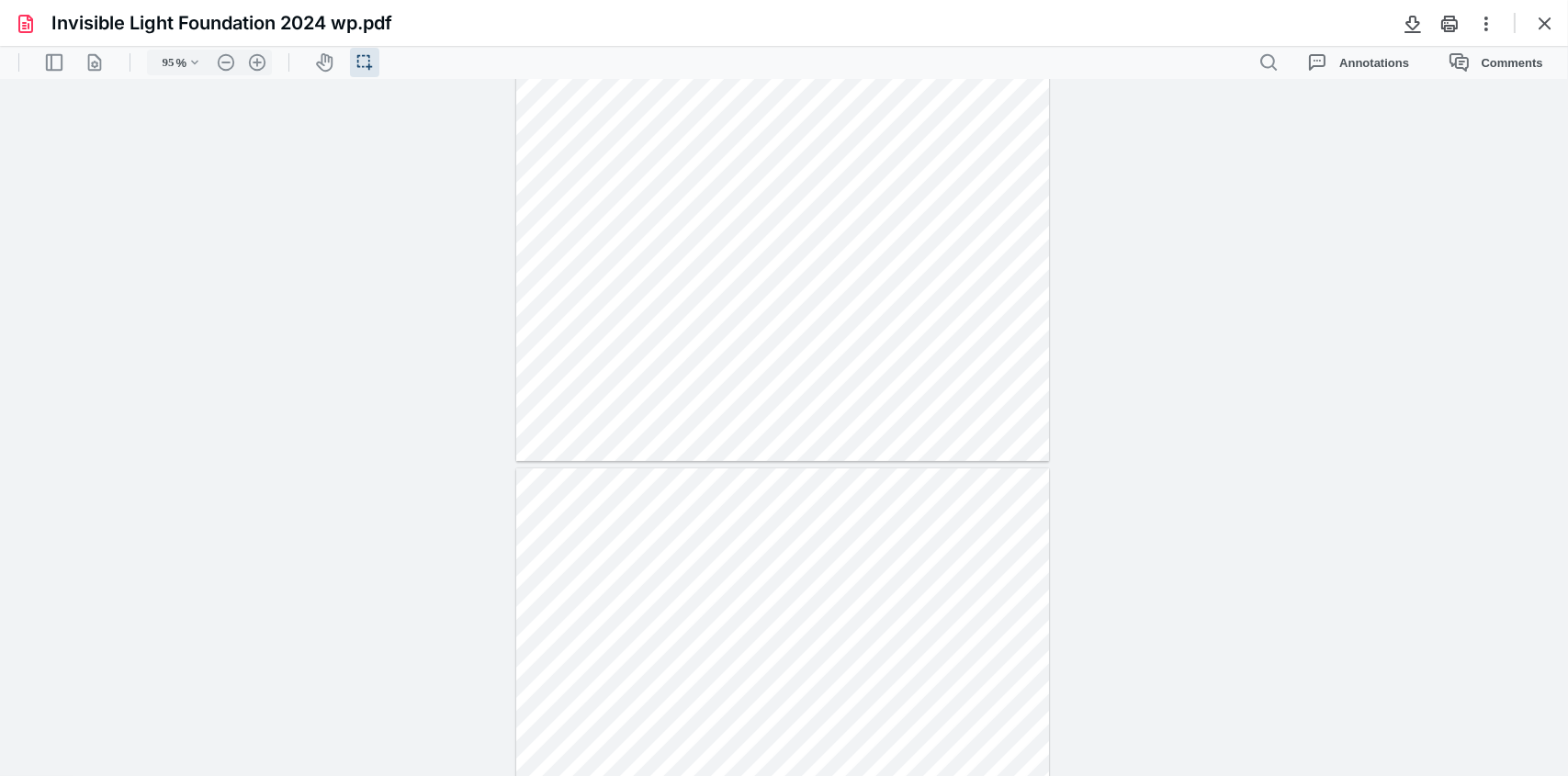 type on "*" 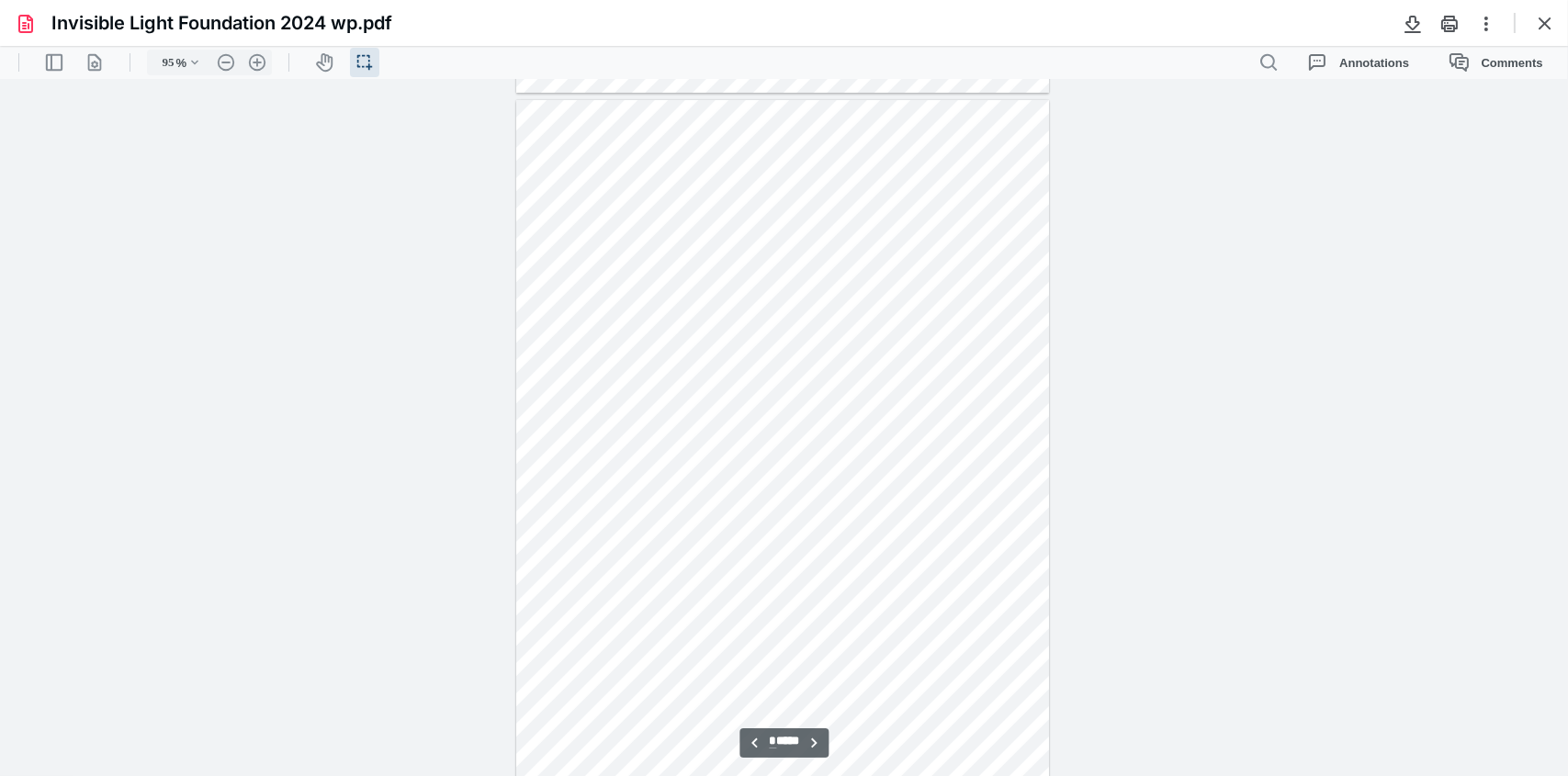scroll, scrollTop: 551, scrollLeft: 0, axis: vertical 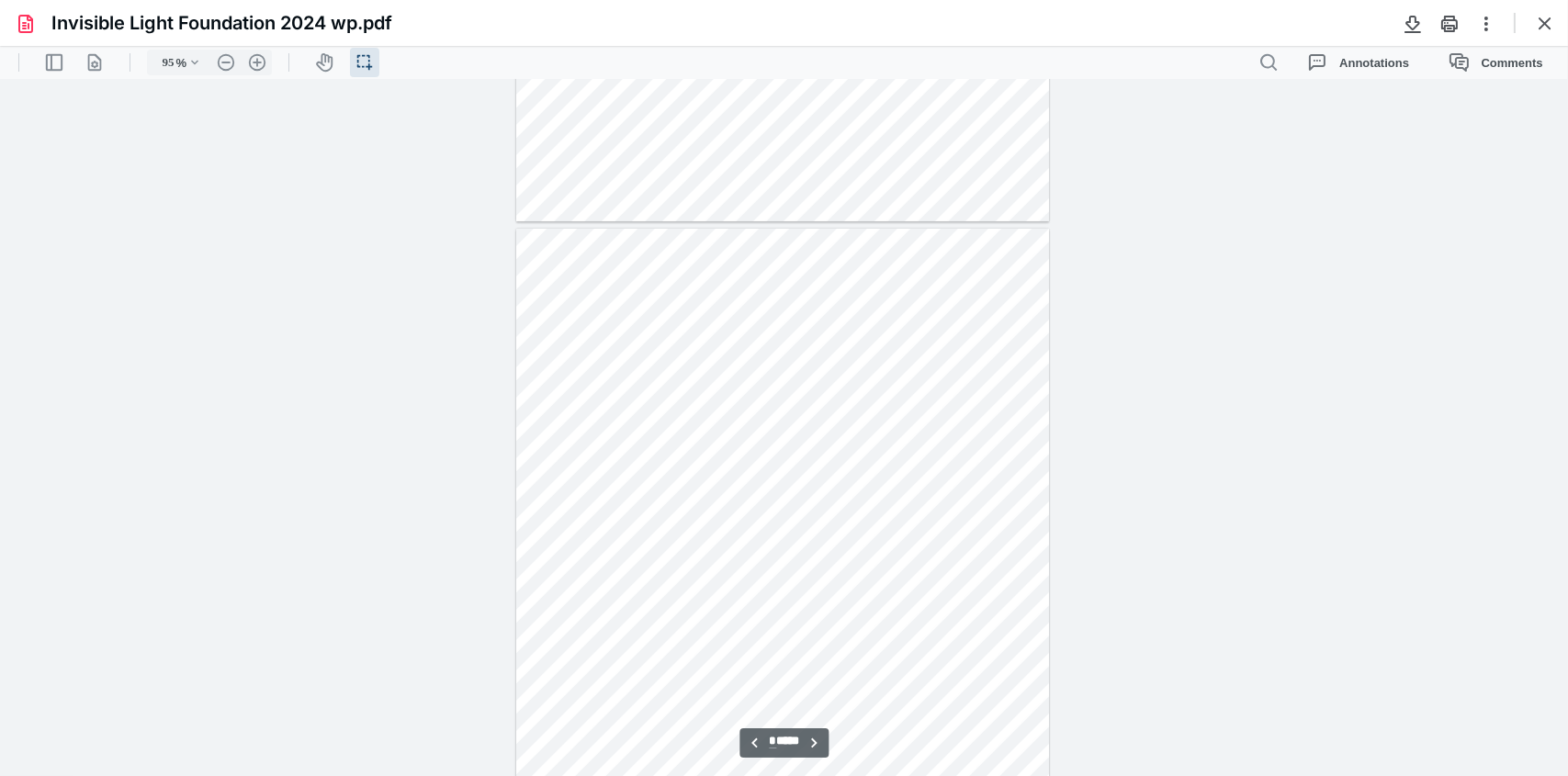 drag, startPoint x: 925, startPoint y: 353, endPoint x: 991, endPoint y: 353, distance: 66 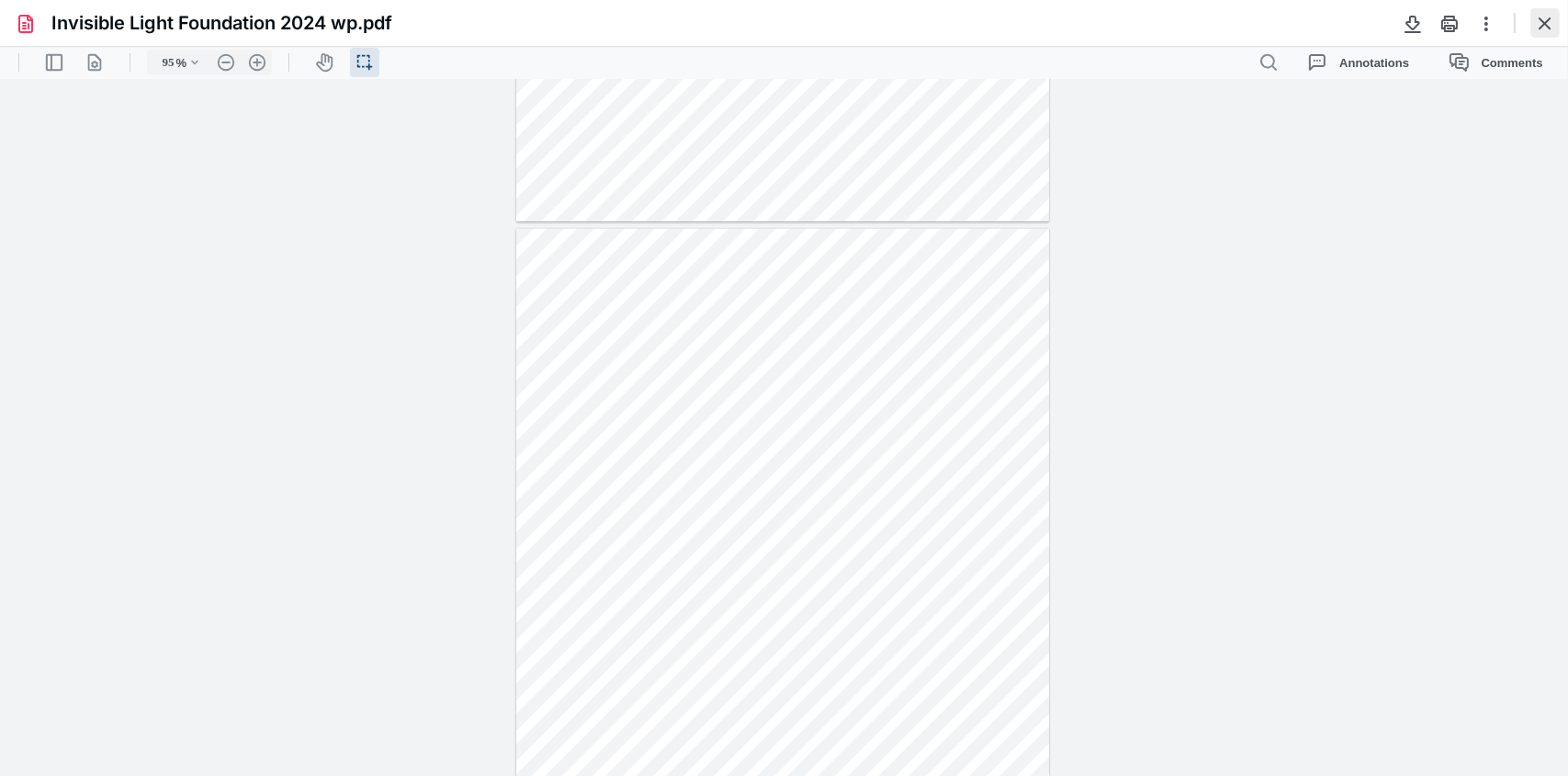 click at bounding box center [1545, 23] 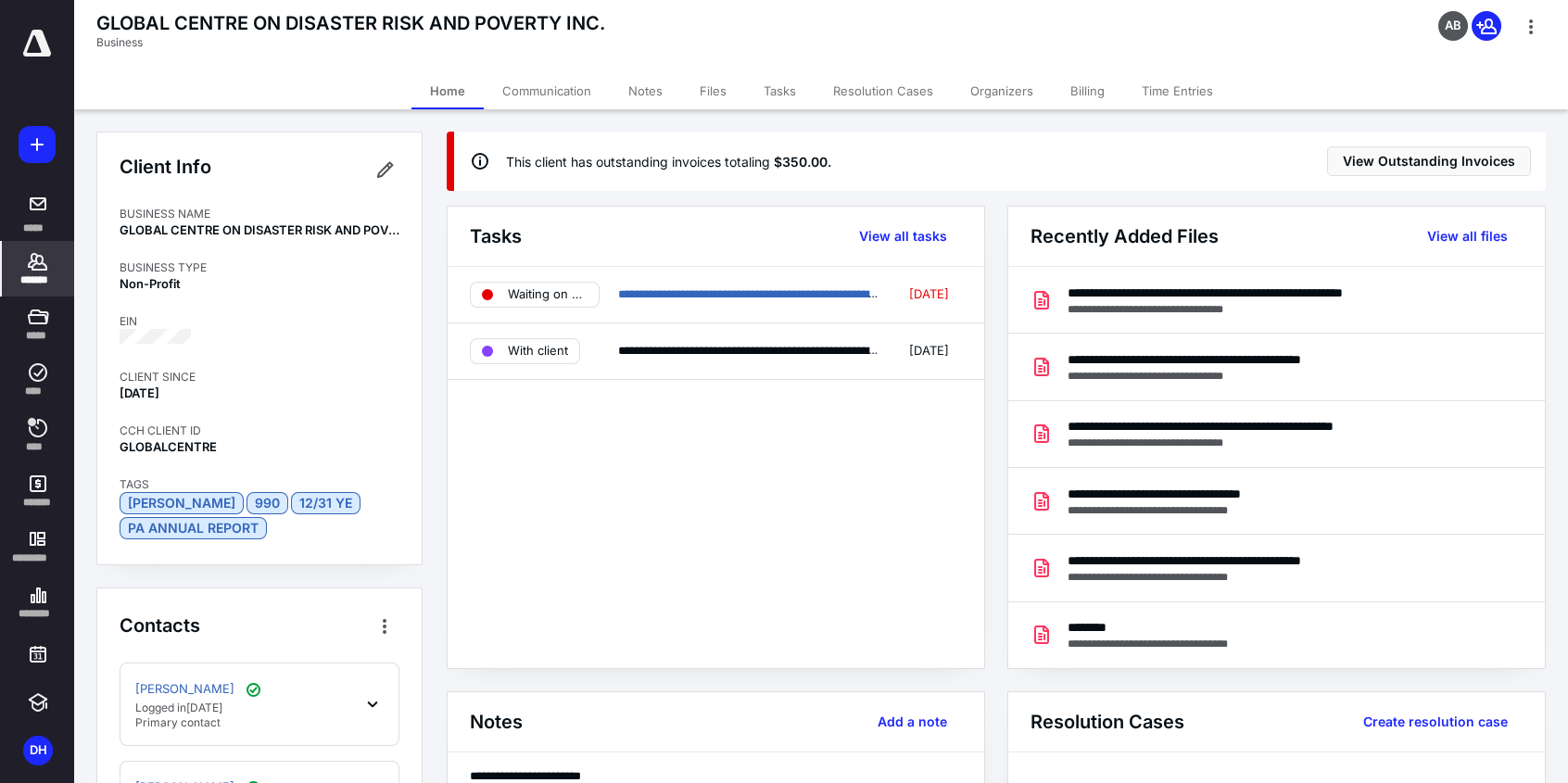 click on "*******" at bounding box center [38, 280] 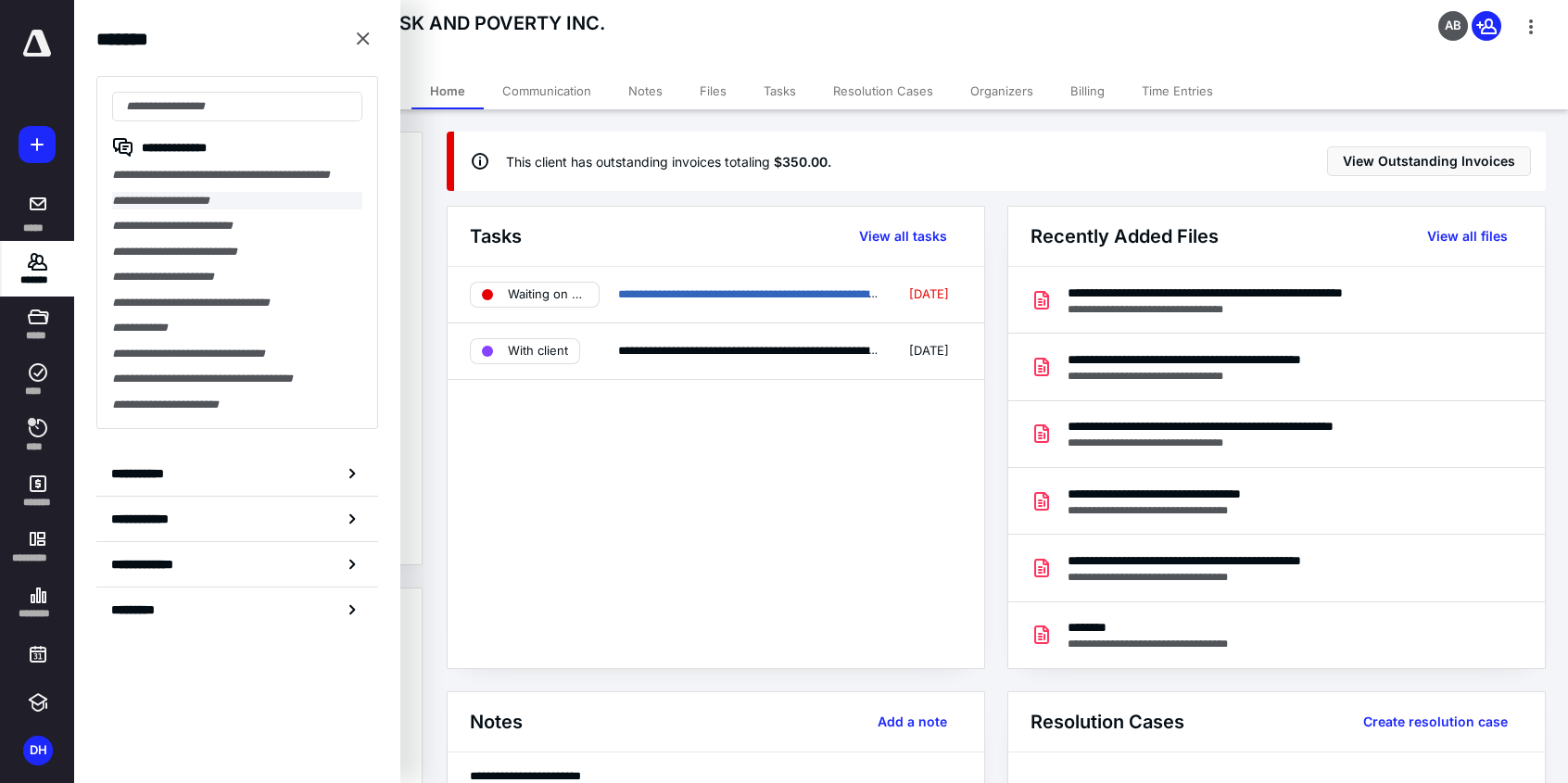 click on "**********" at bounding box center [237, 201] 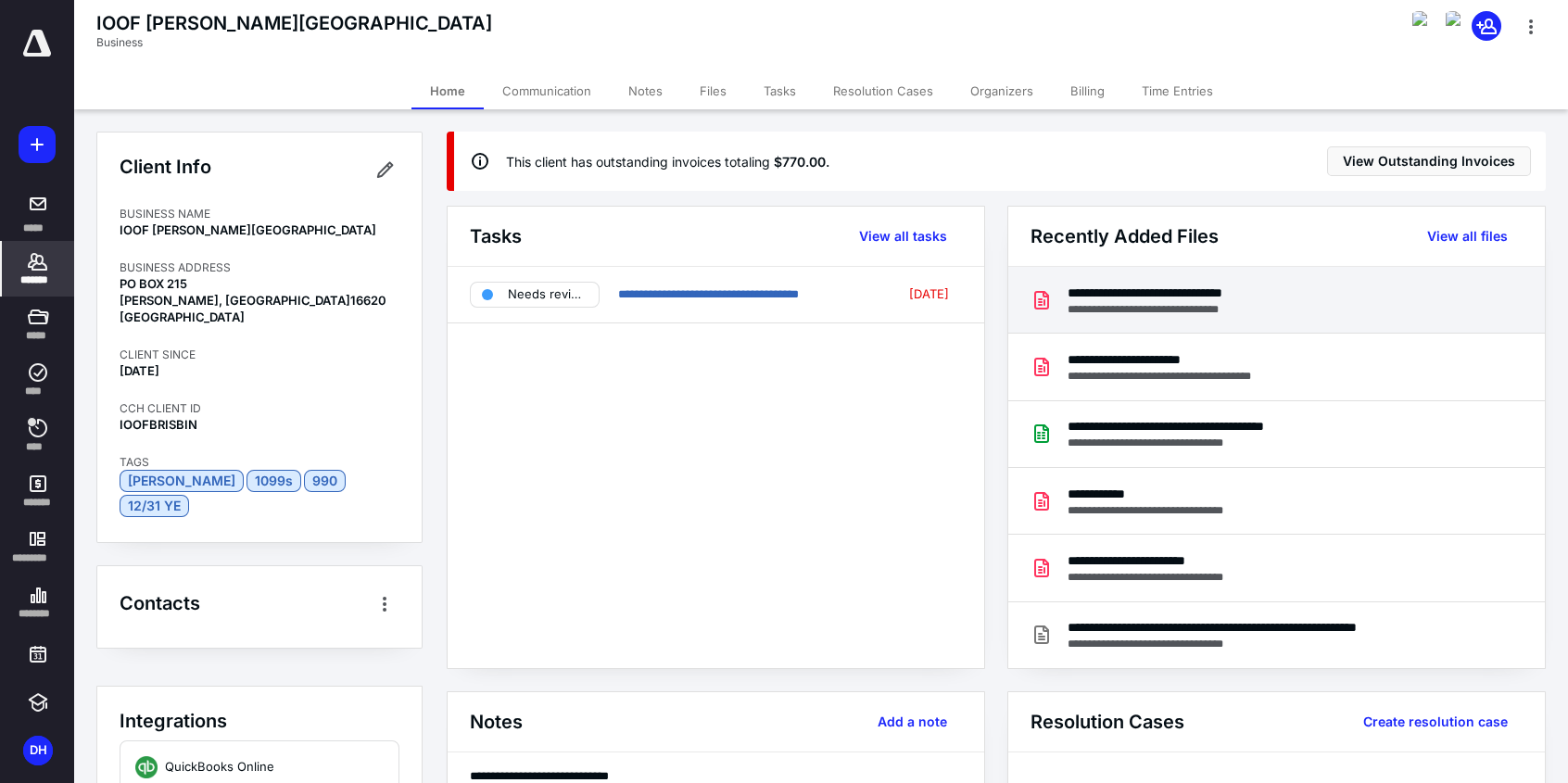 click on "**********" at bounding box center (1187, 293) 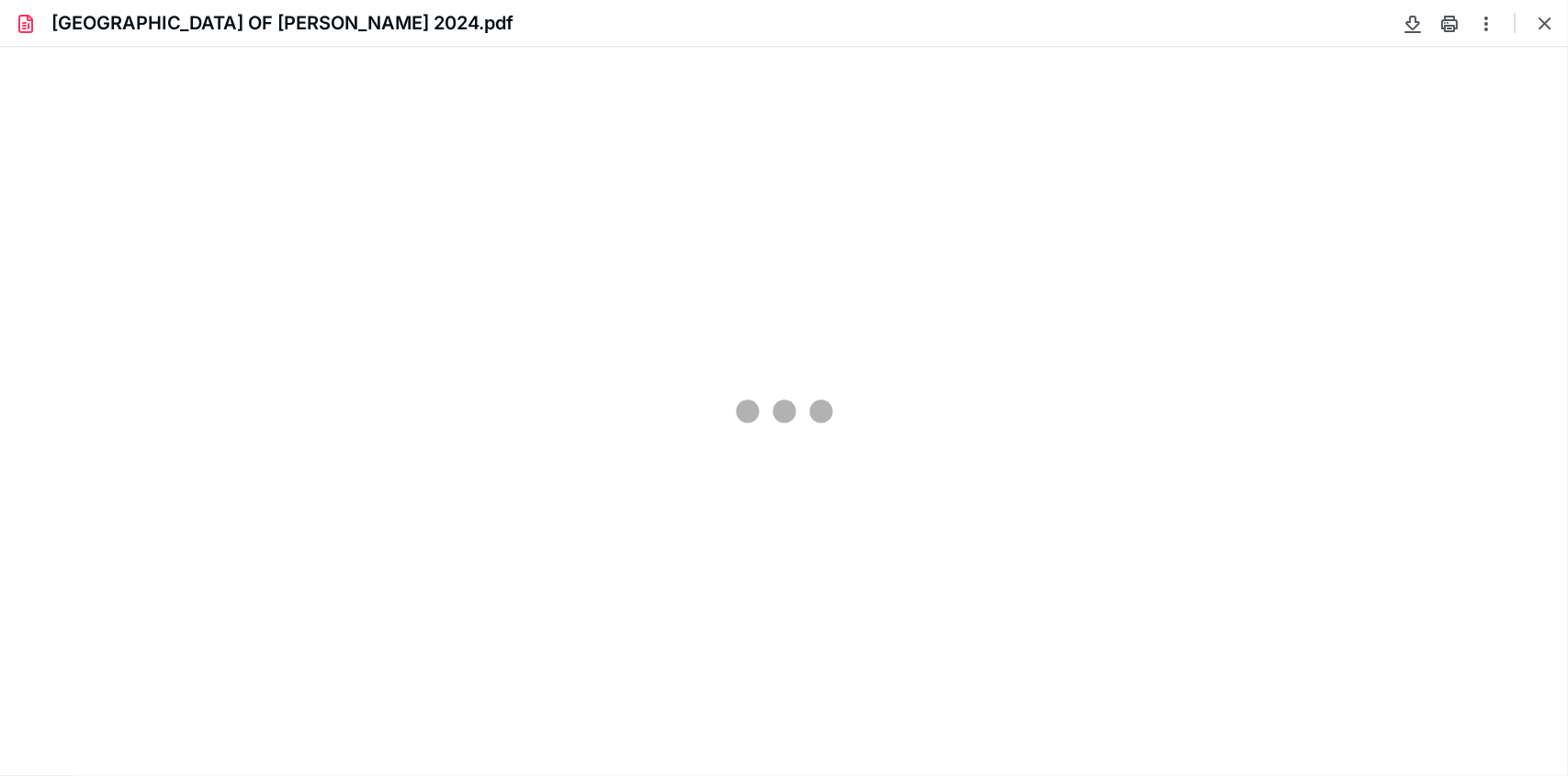 scroll, scrollTop: 0, scrollLeft: 0, axis: both 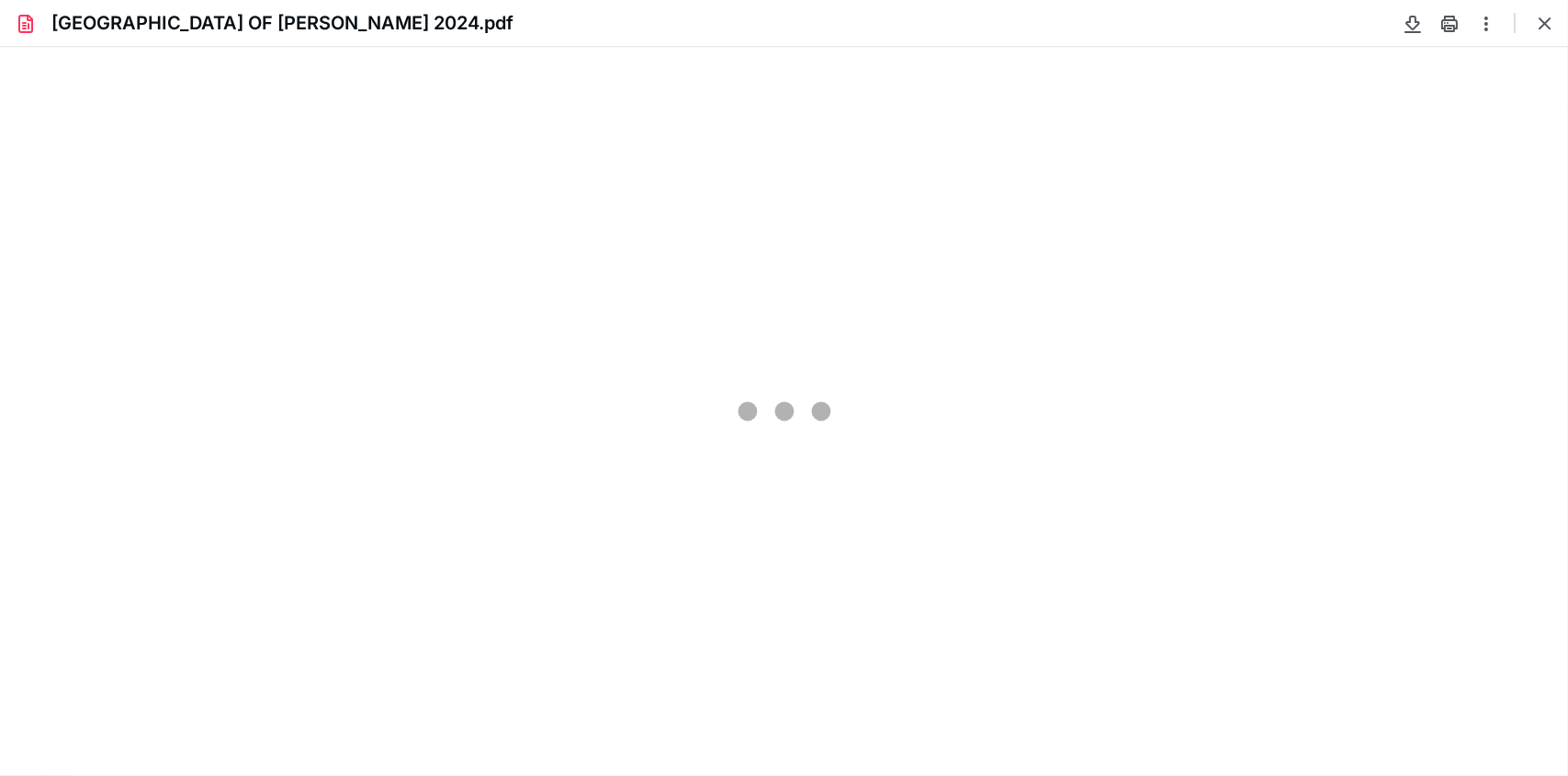 type on "95" 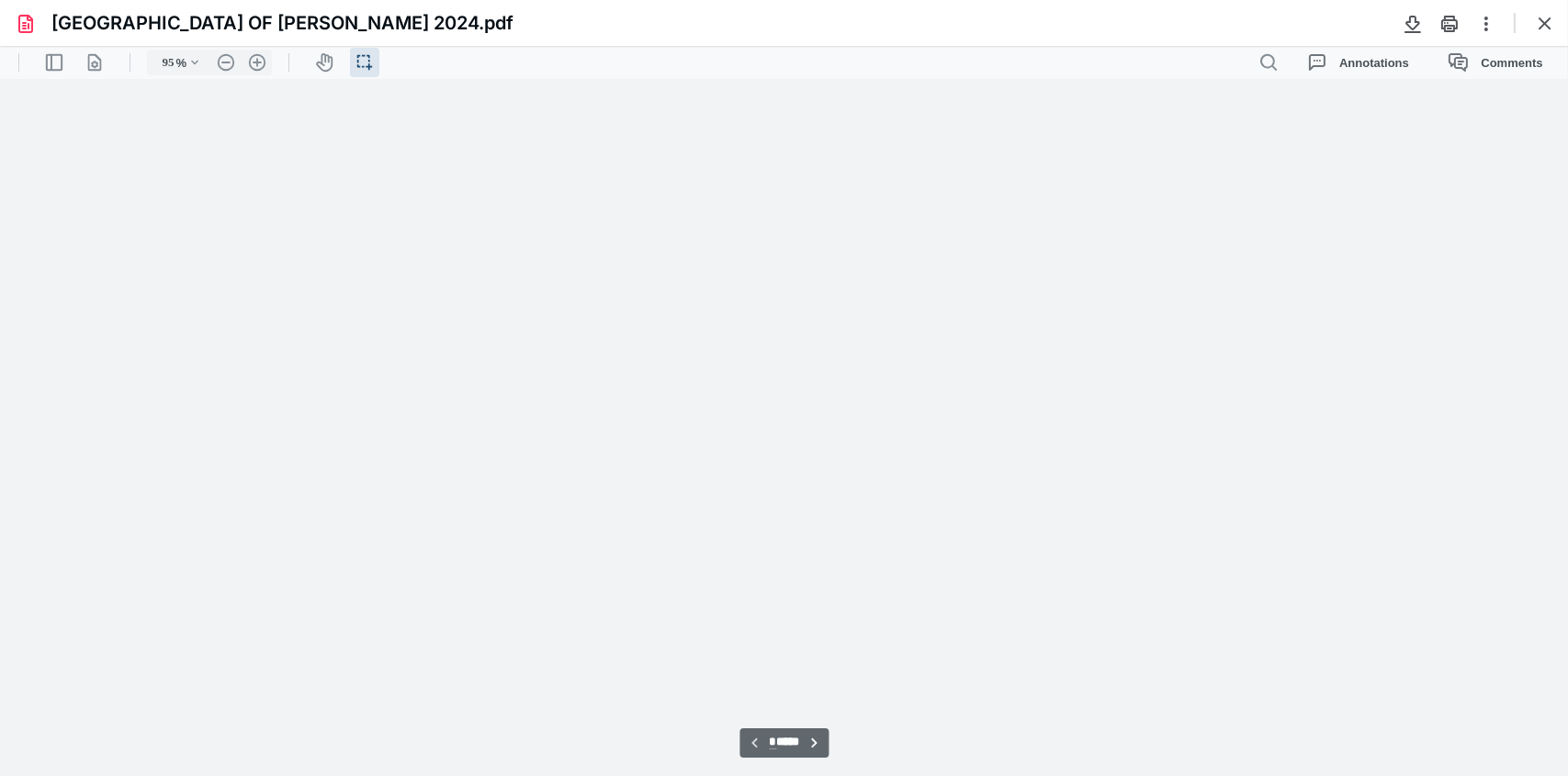 scroll, scrollTop: 37, scrollLeft: 0, axis: vertical 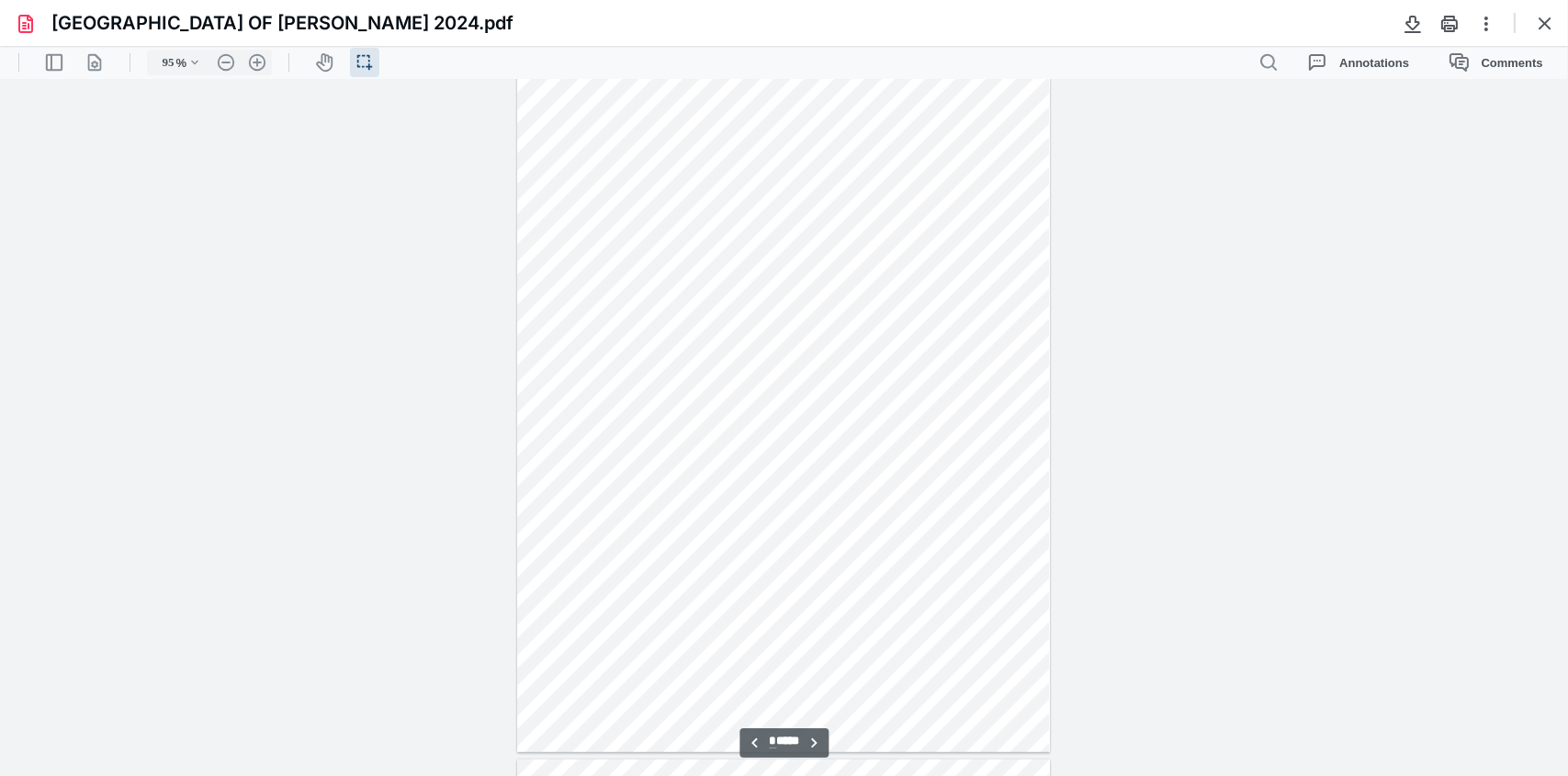type on "*" 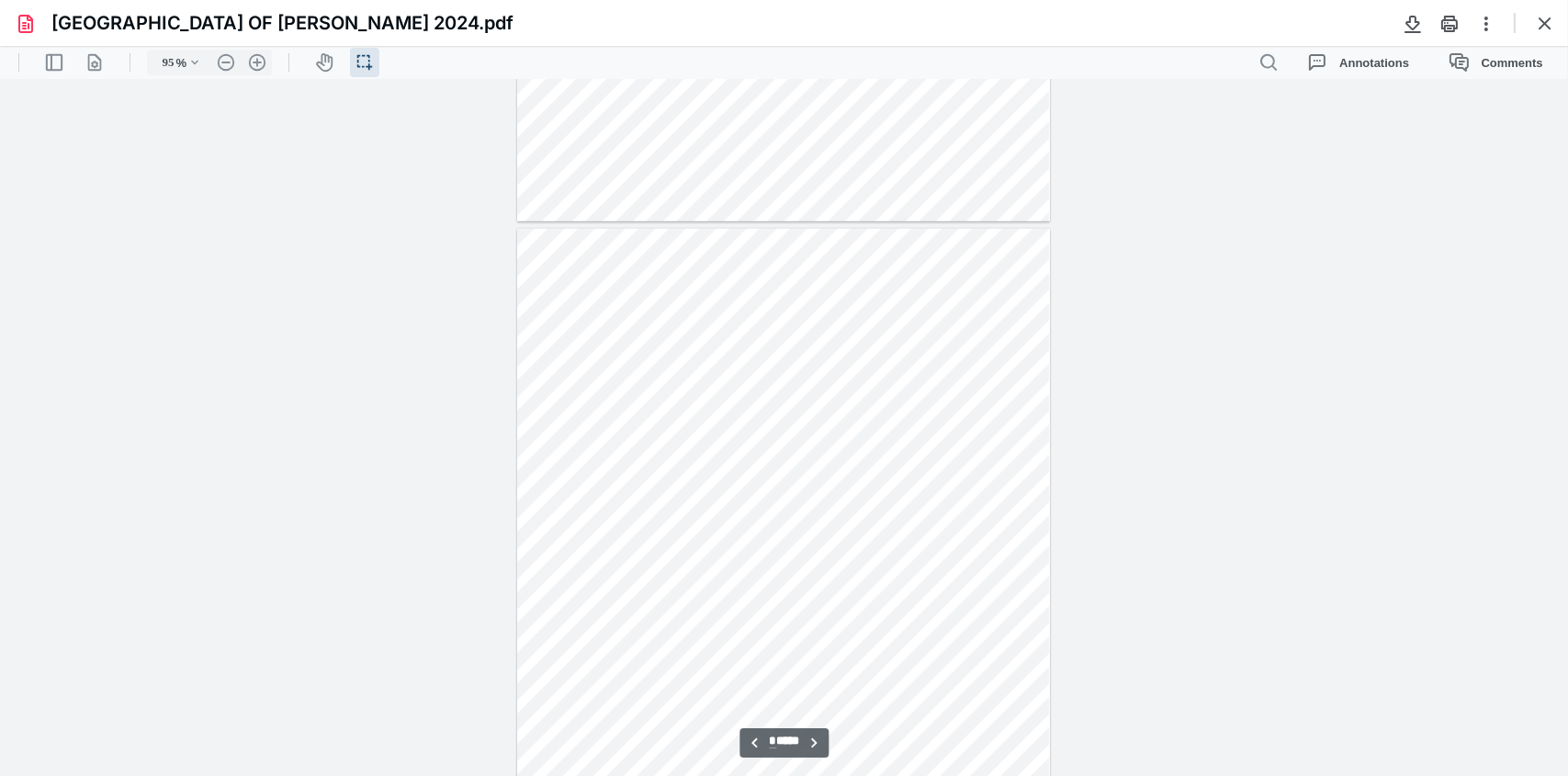 scroll, scrollTop: 2057, scrollLeft: 0, axis: vertical 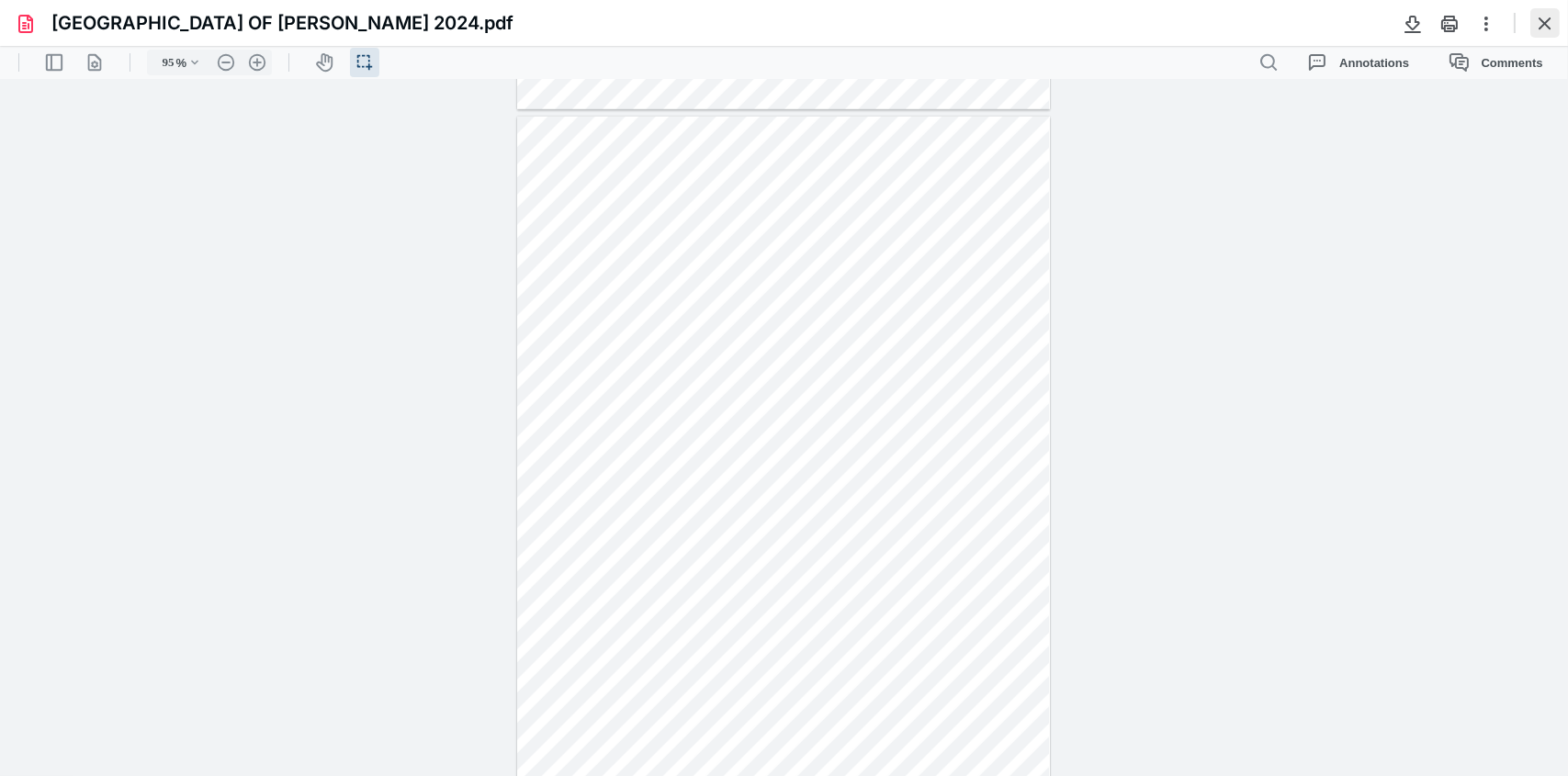 click at bounding box center (1545, 23) 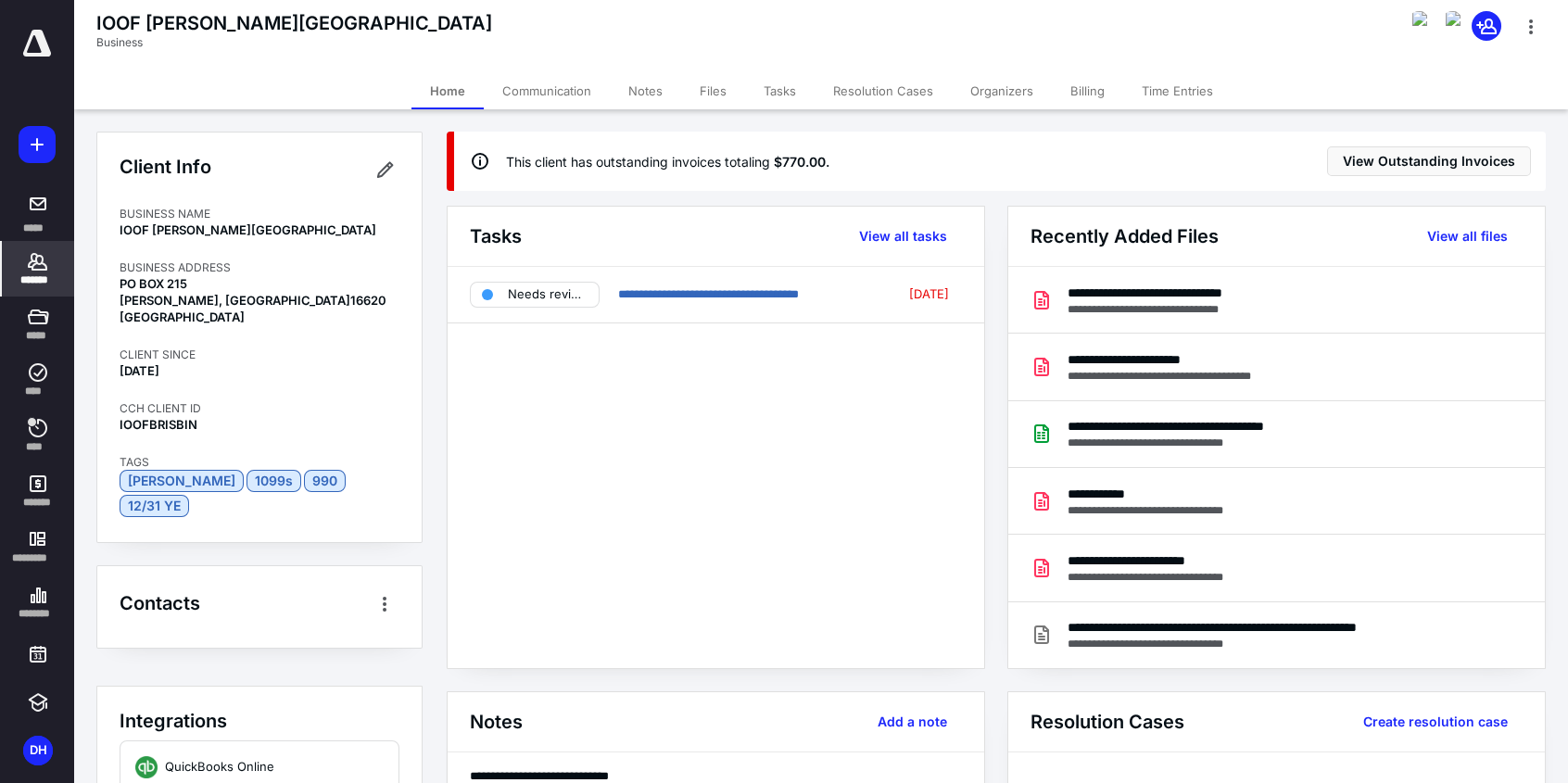 click 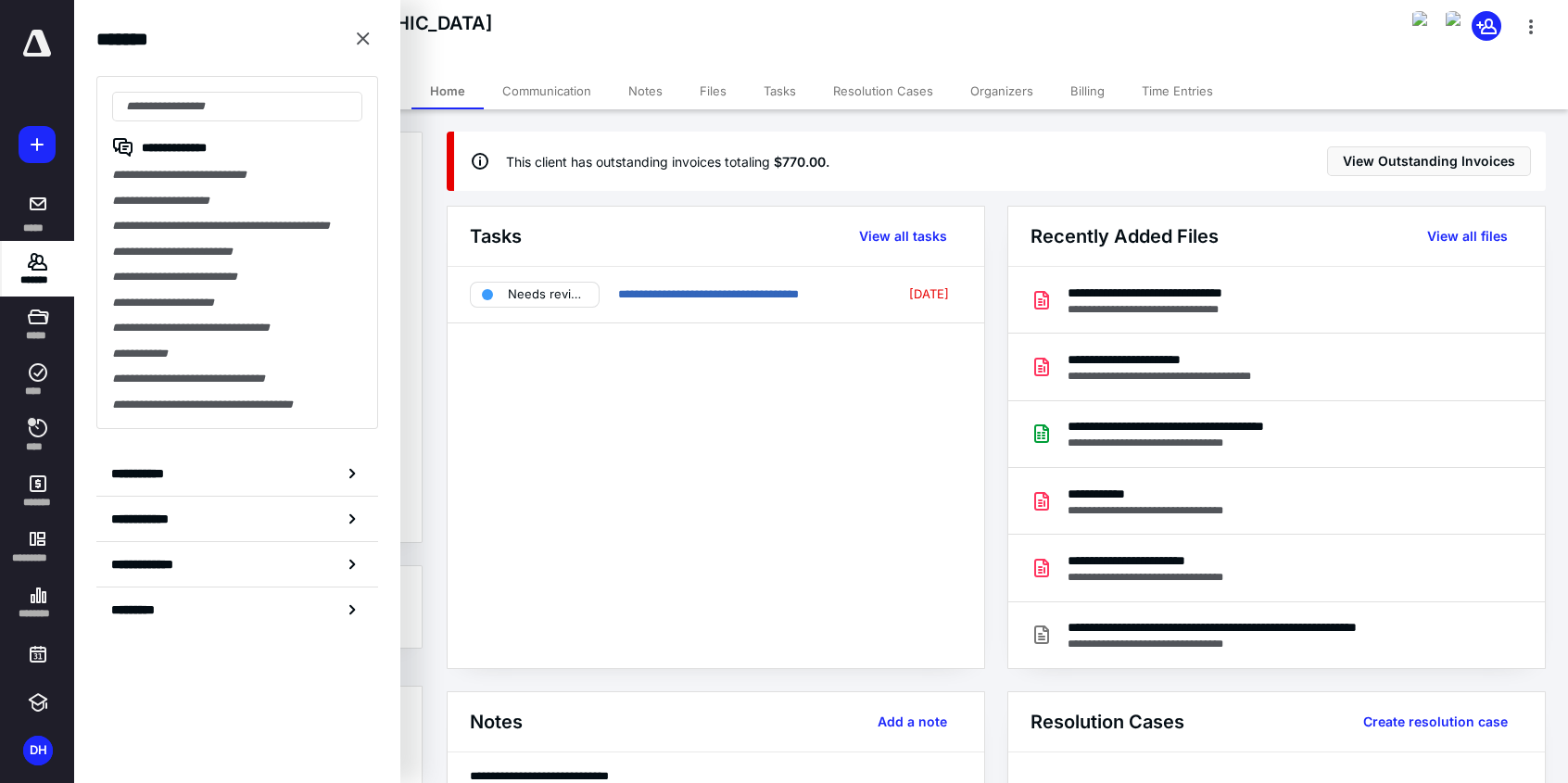 click on "**********" at bounding box center [715, 467] 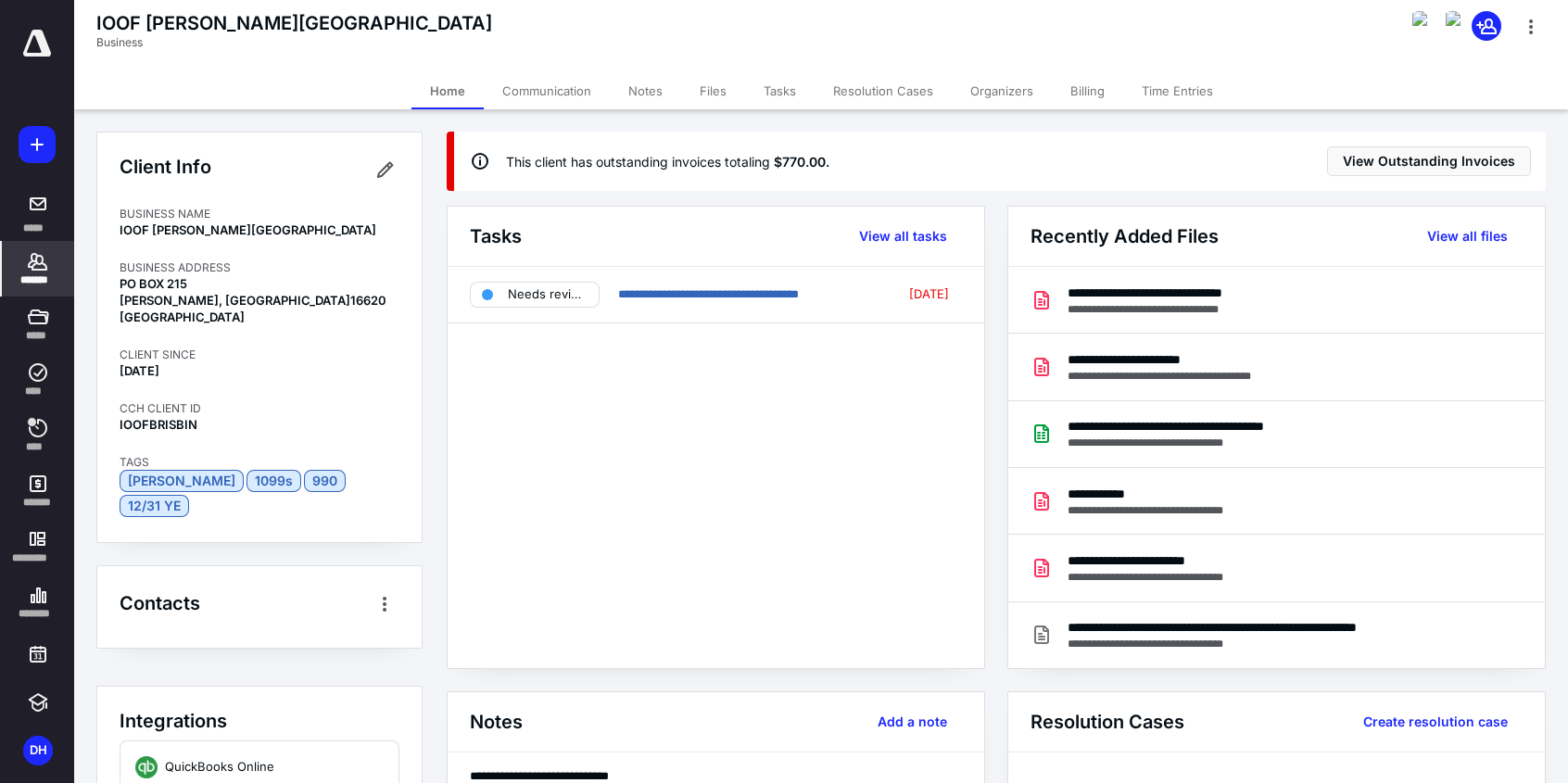 click 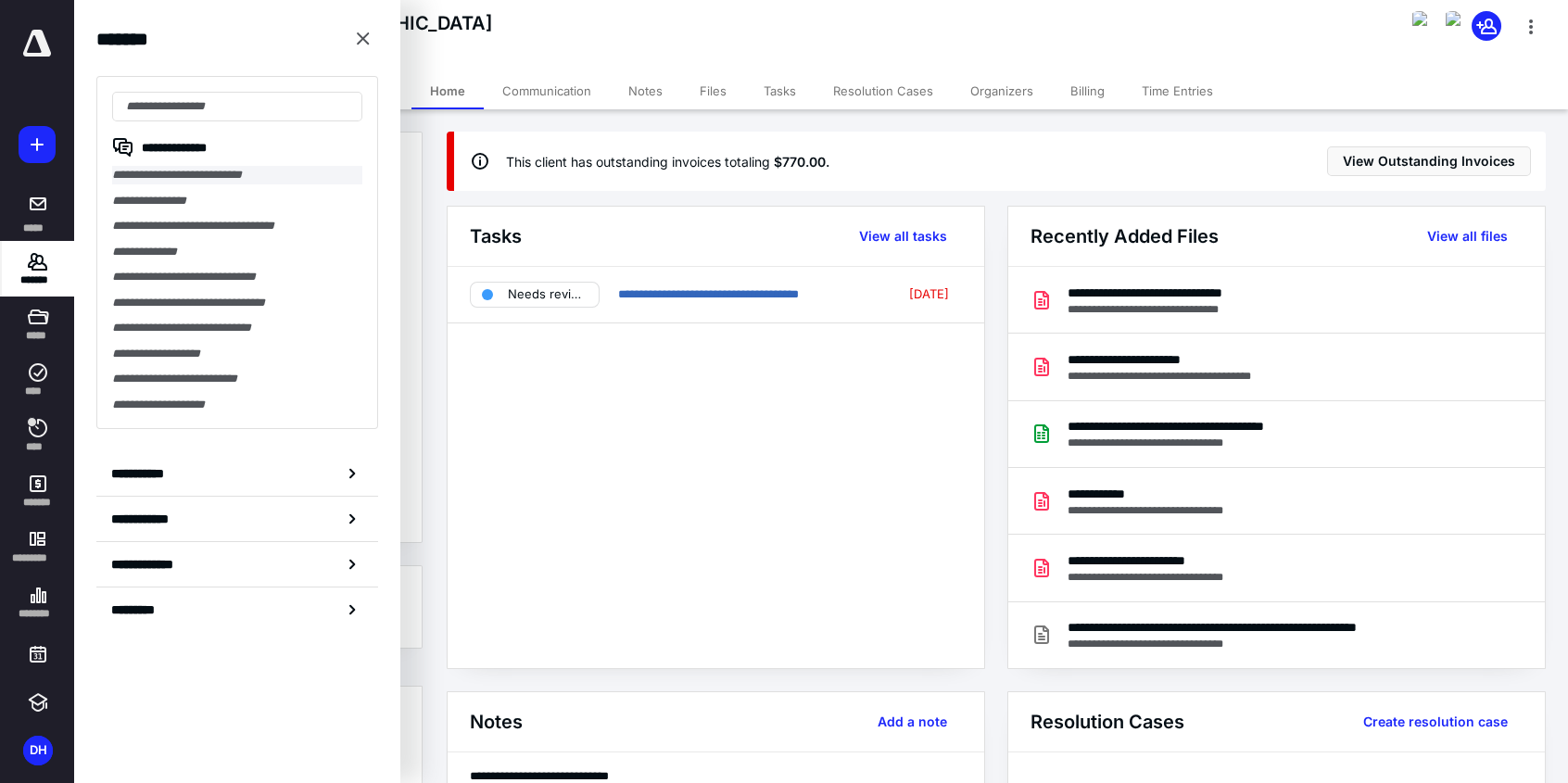 click on "**********" at bounding box center [237, 175] 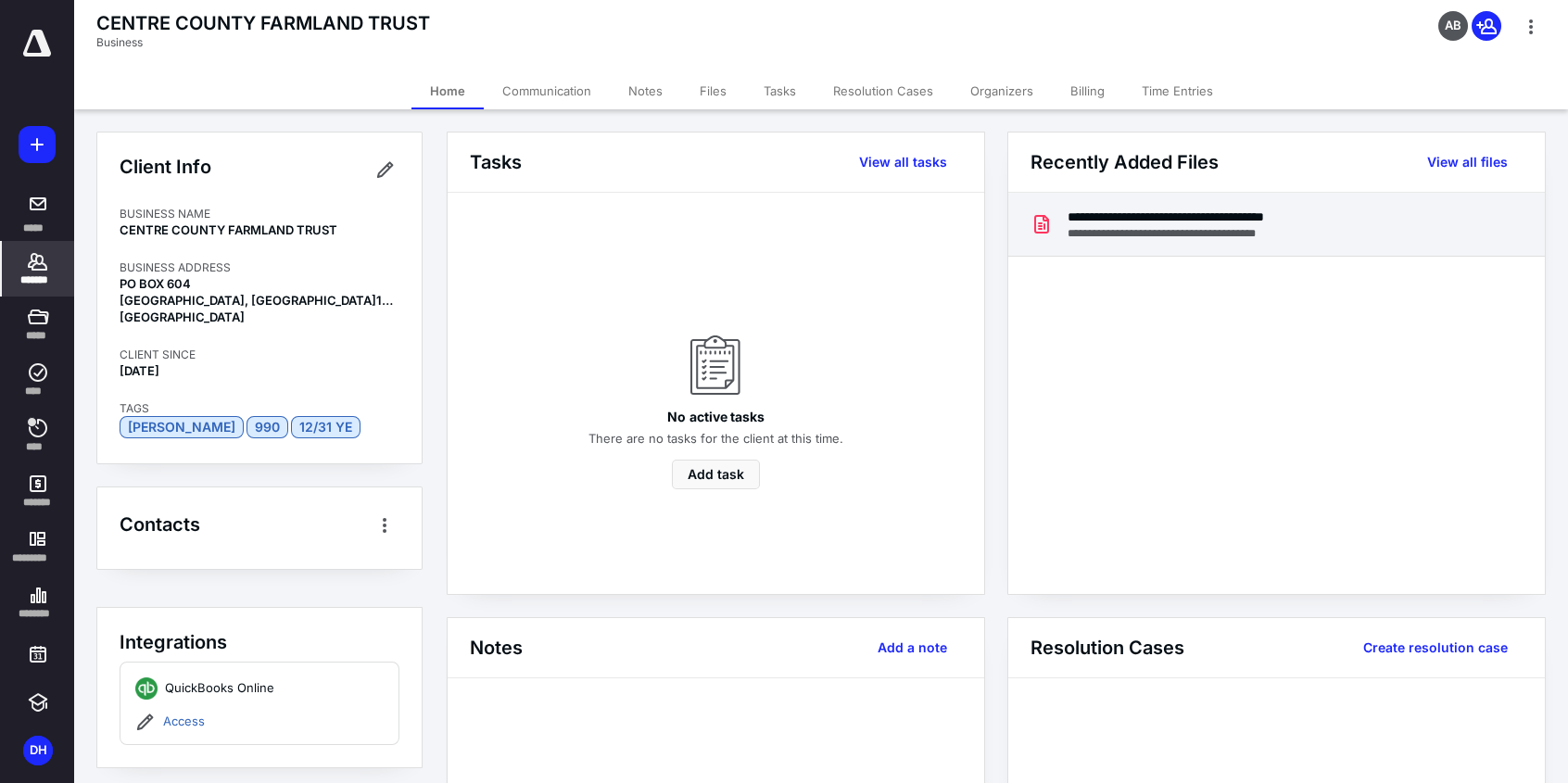 click on "**********" at bounding box center [1234, 234] 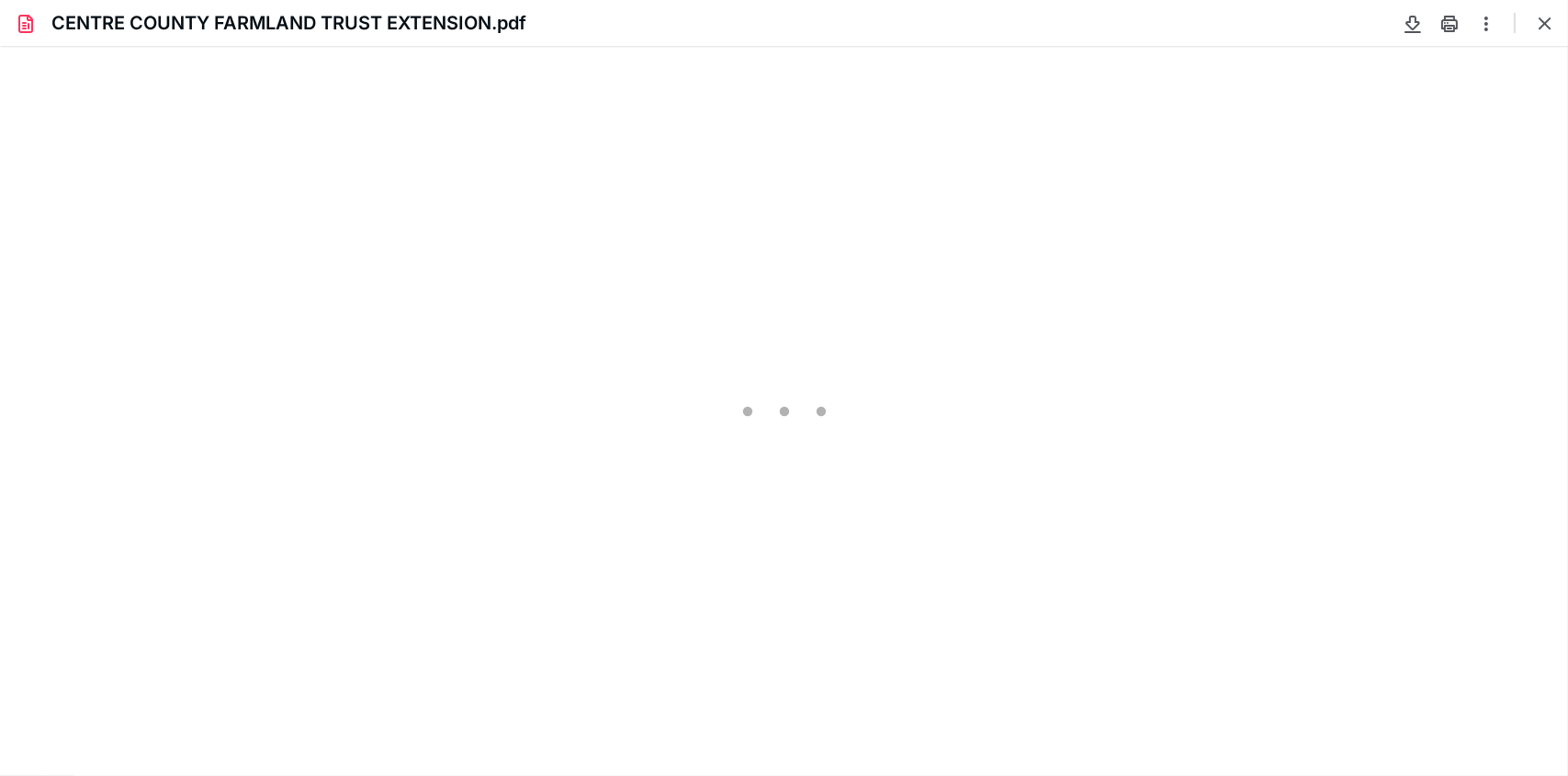 scroll, scrollTop: 0, scrollLeft: 0, axis: both 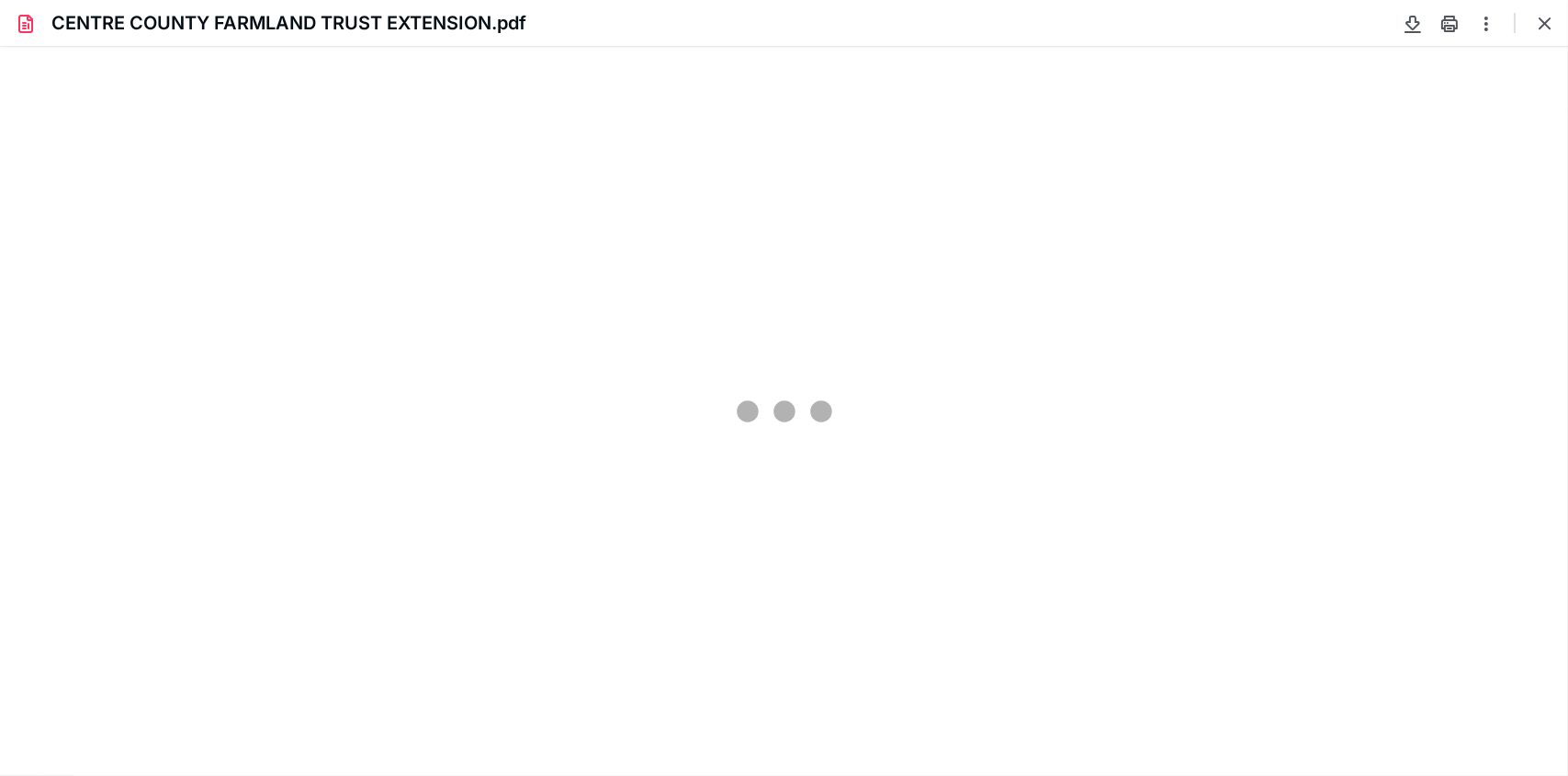 type on "95" 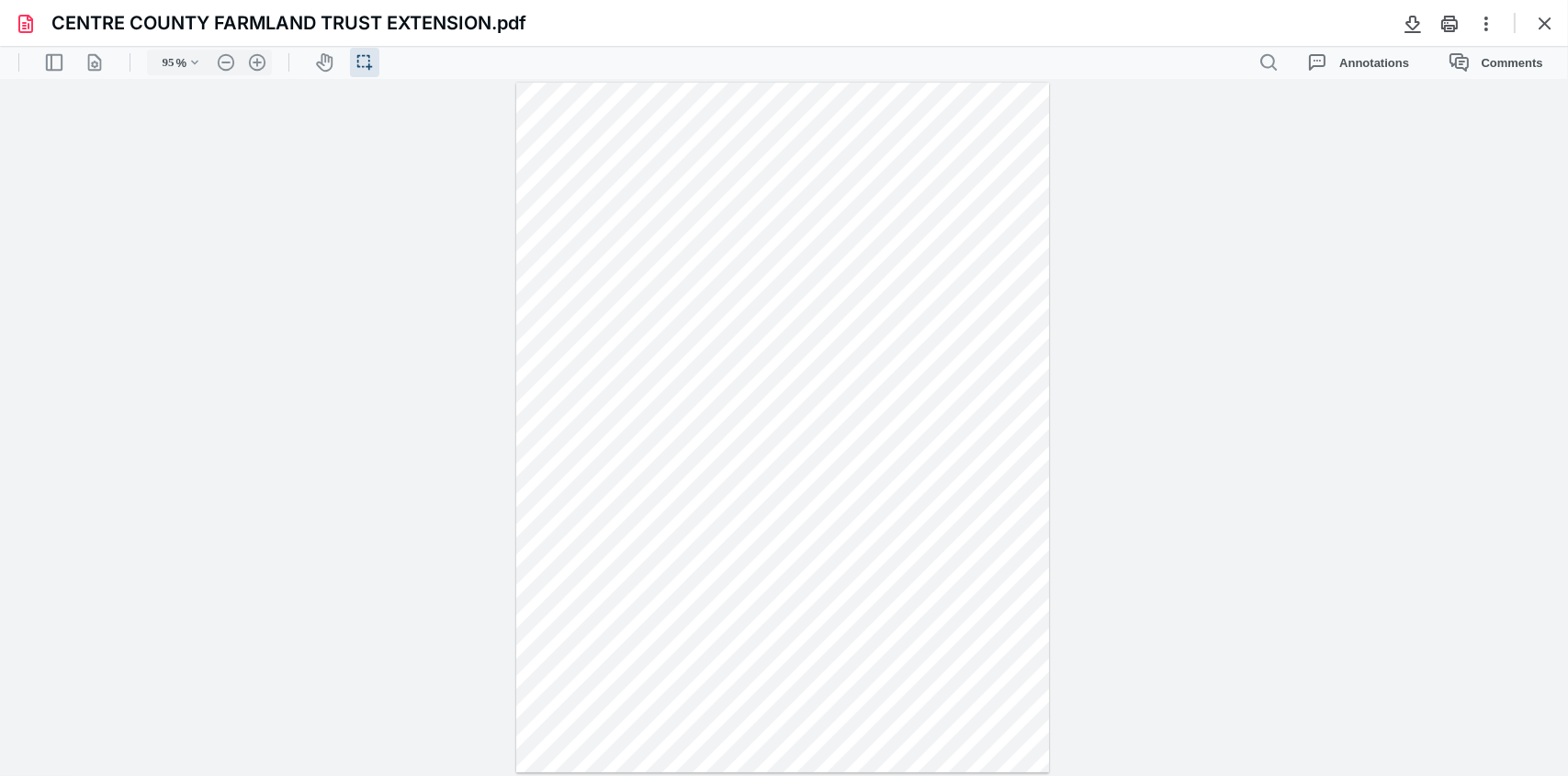 drag, startPoint x: 929, startPoint y: 288, endPoint x: 968, endPoint y: 290, distance: 39.051248 